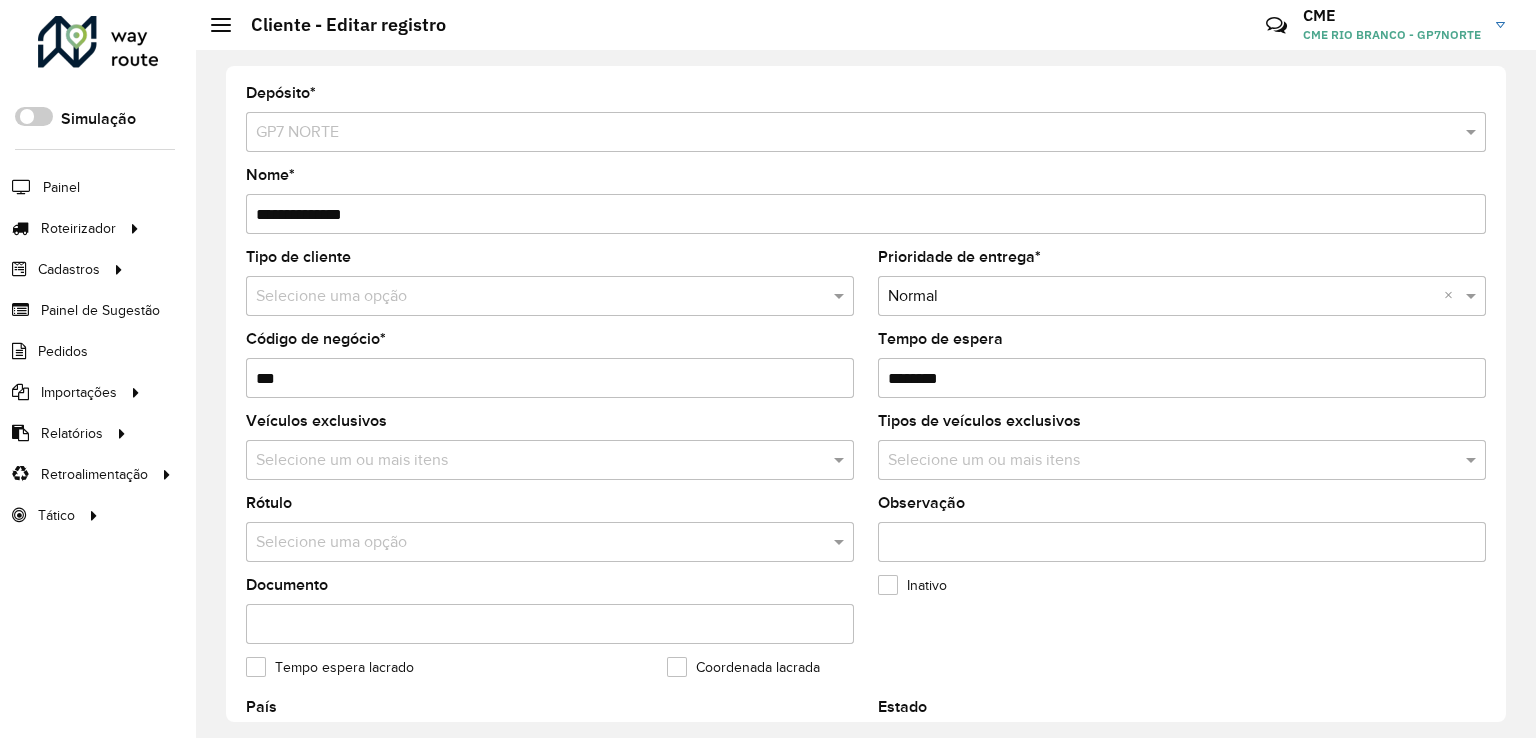 scroll, scrollTop: 0, scrollLeft: 0, axis: both 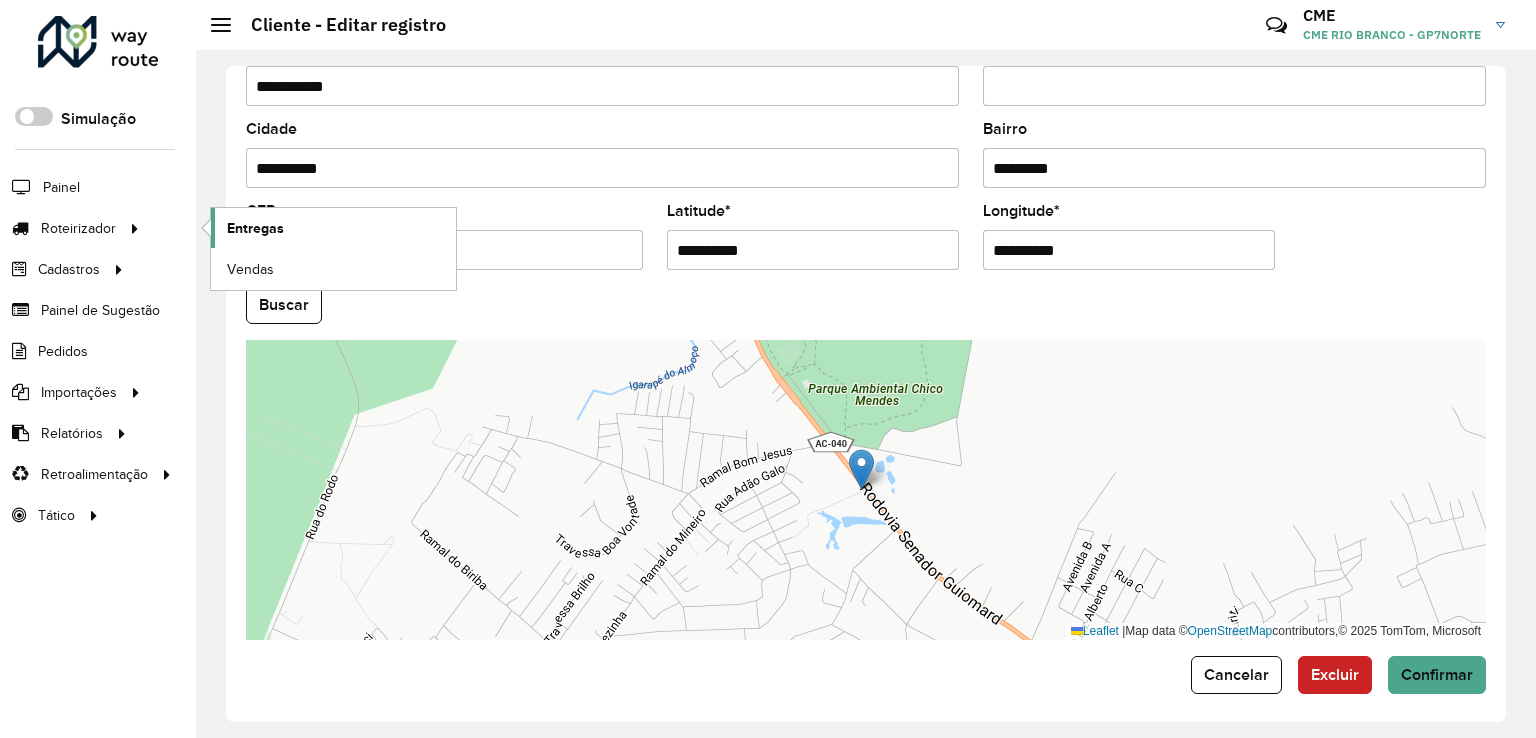 click on "Entregas" 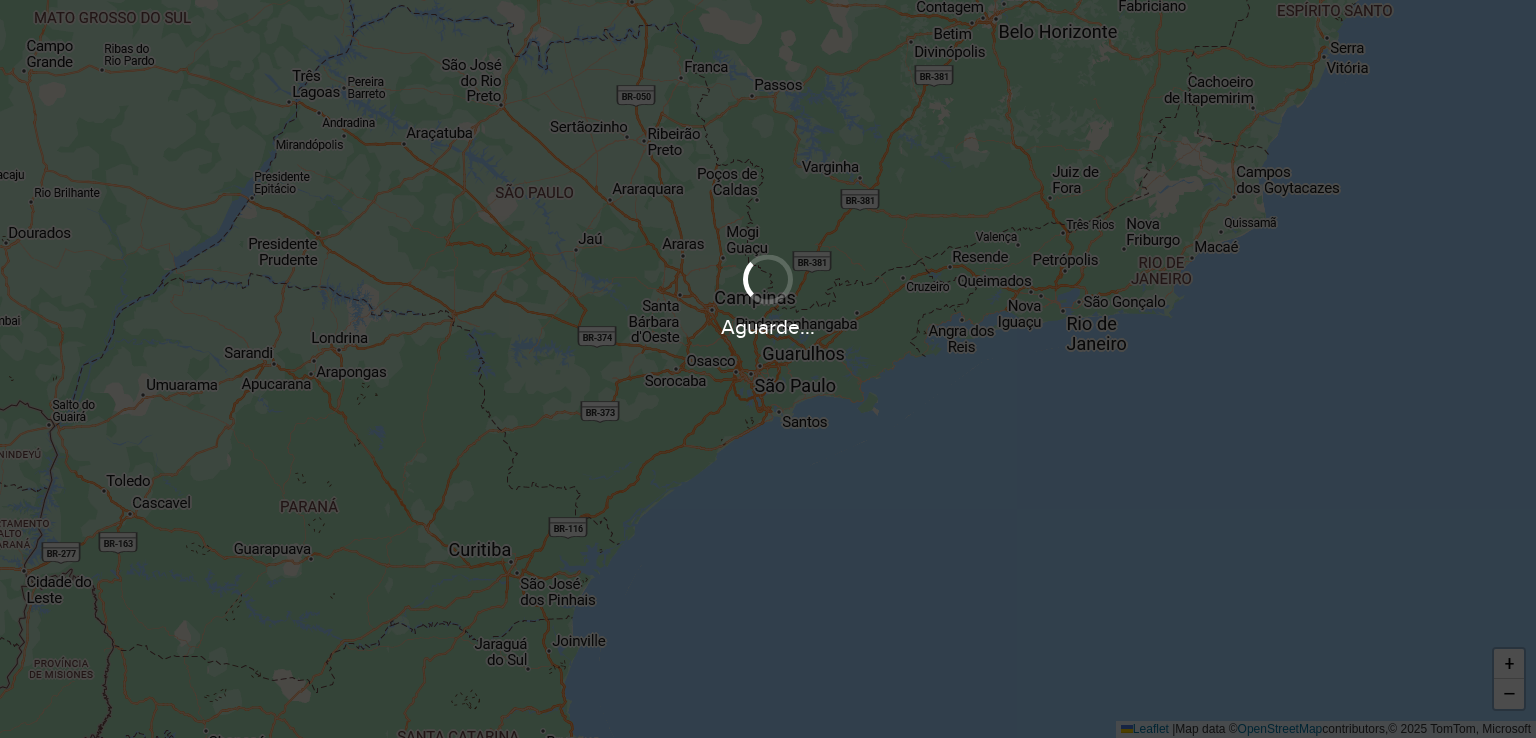scroll, scrollTop: 0, scrollLeft: 0, axis: both 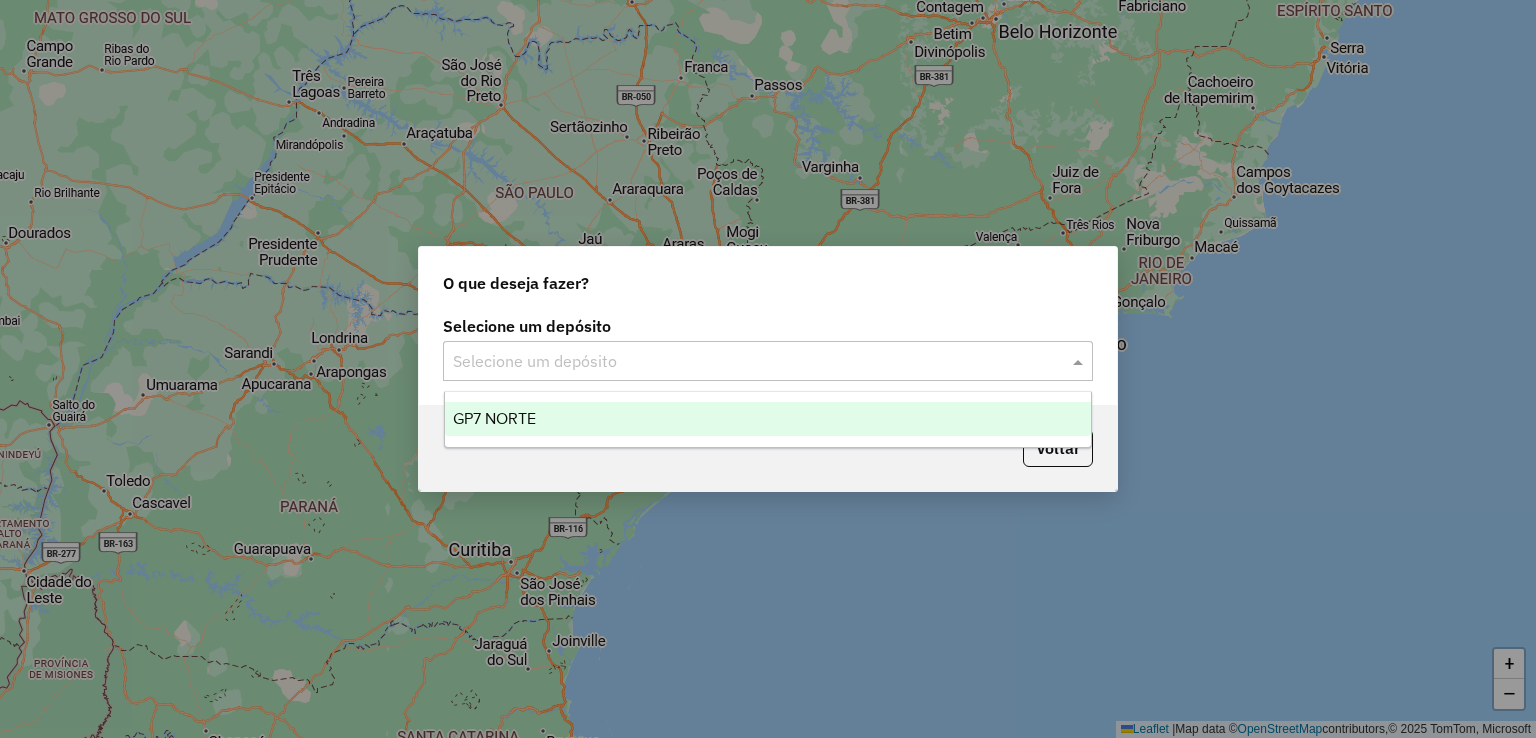 click 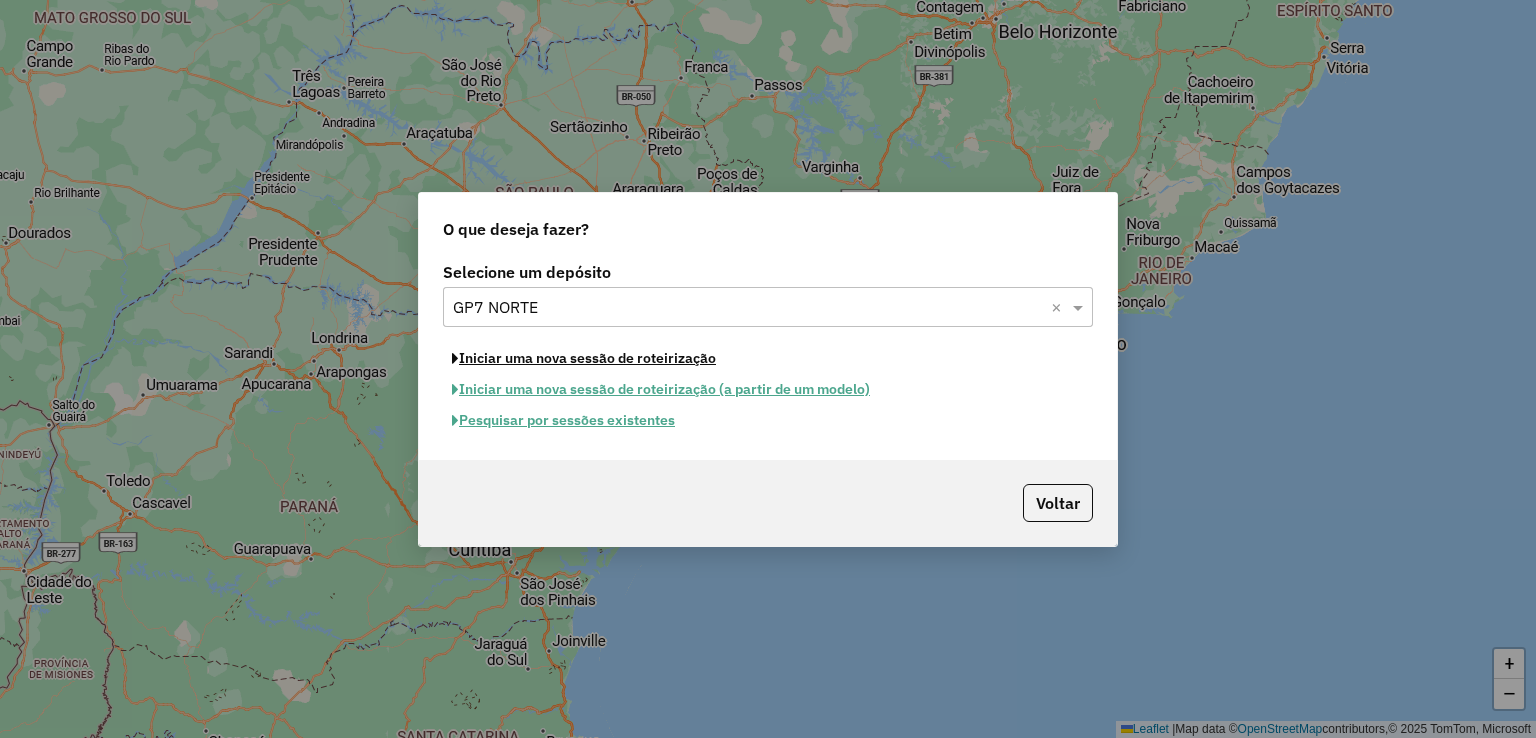 click on "Iniciar uma nova sessão de roteirização" 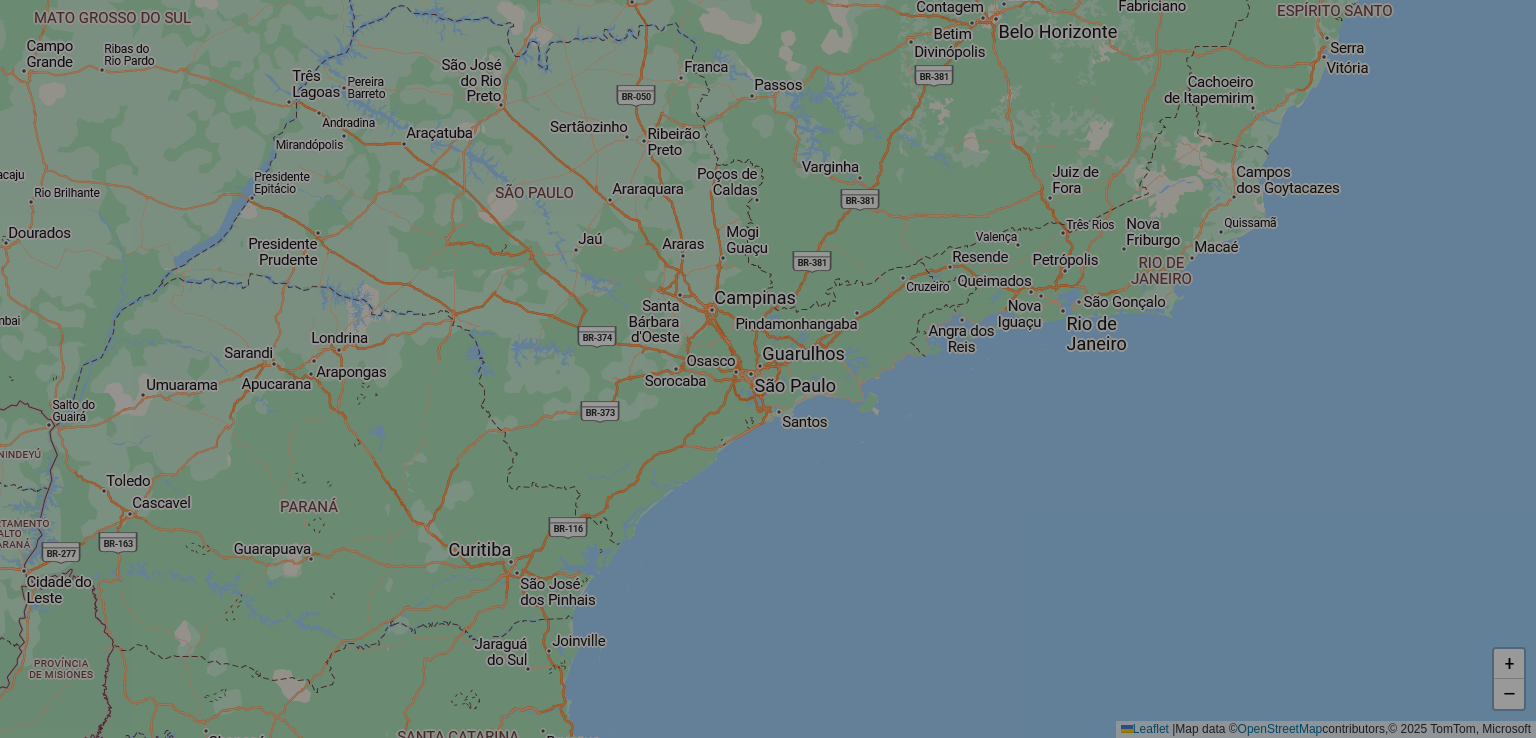 select on "*" 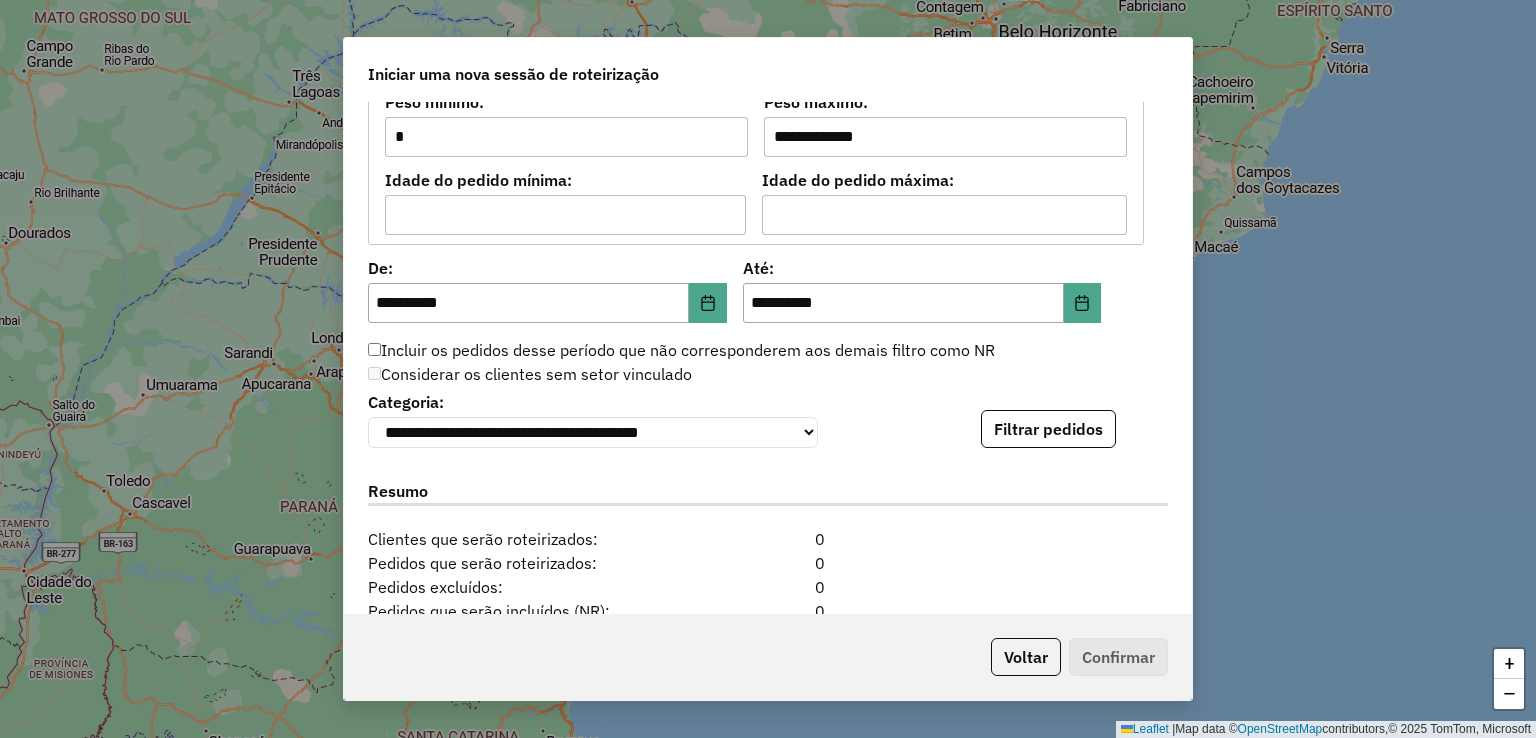 scroll, scrollTop: 1900, scrollLeft: 0, axis: vertical 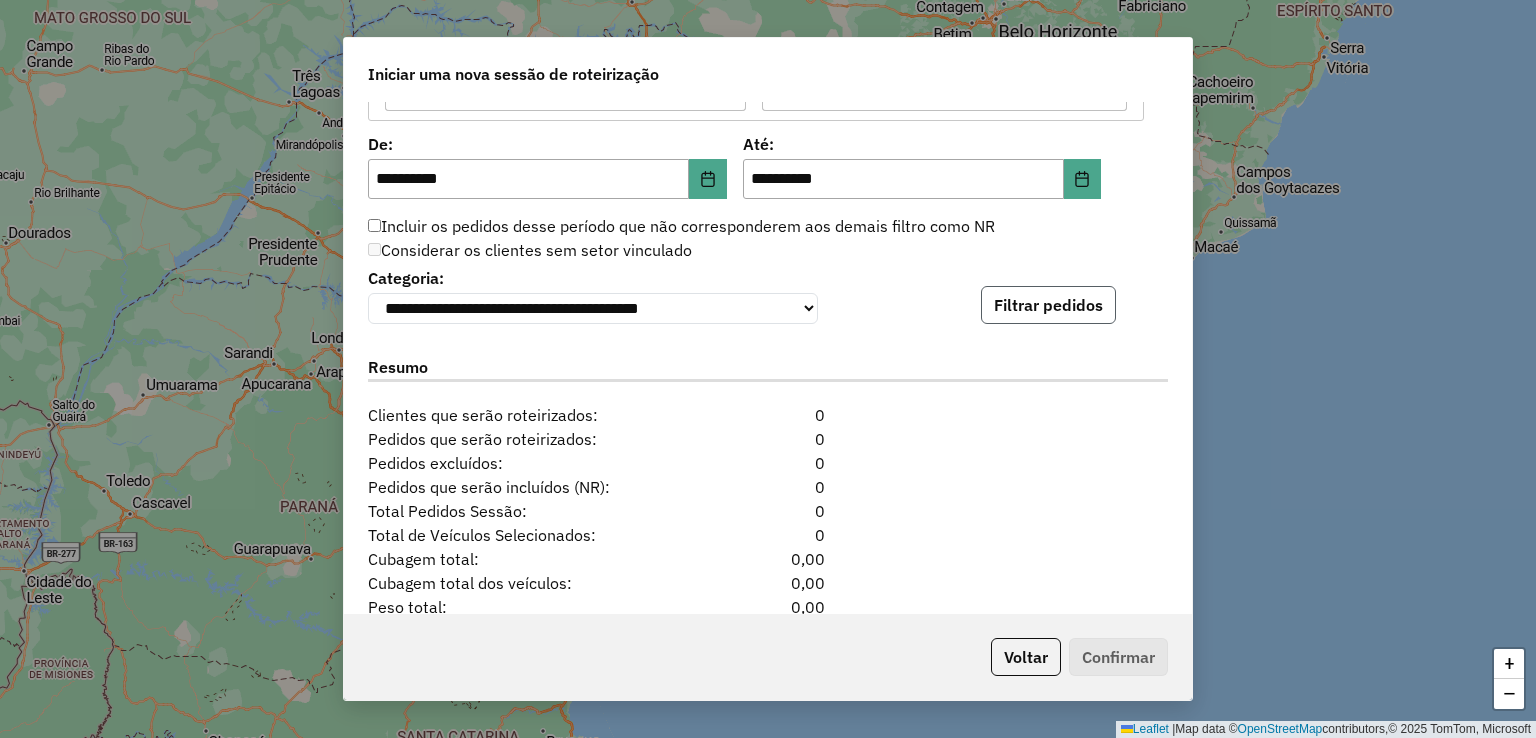 click on "Filtrar pedidos" 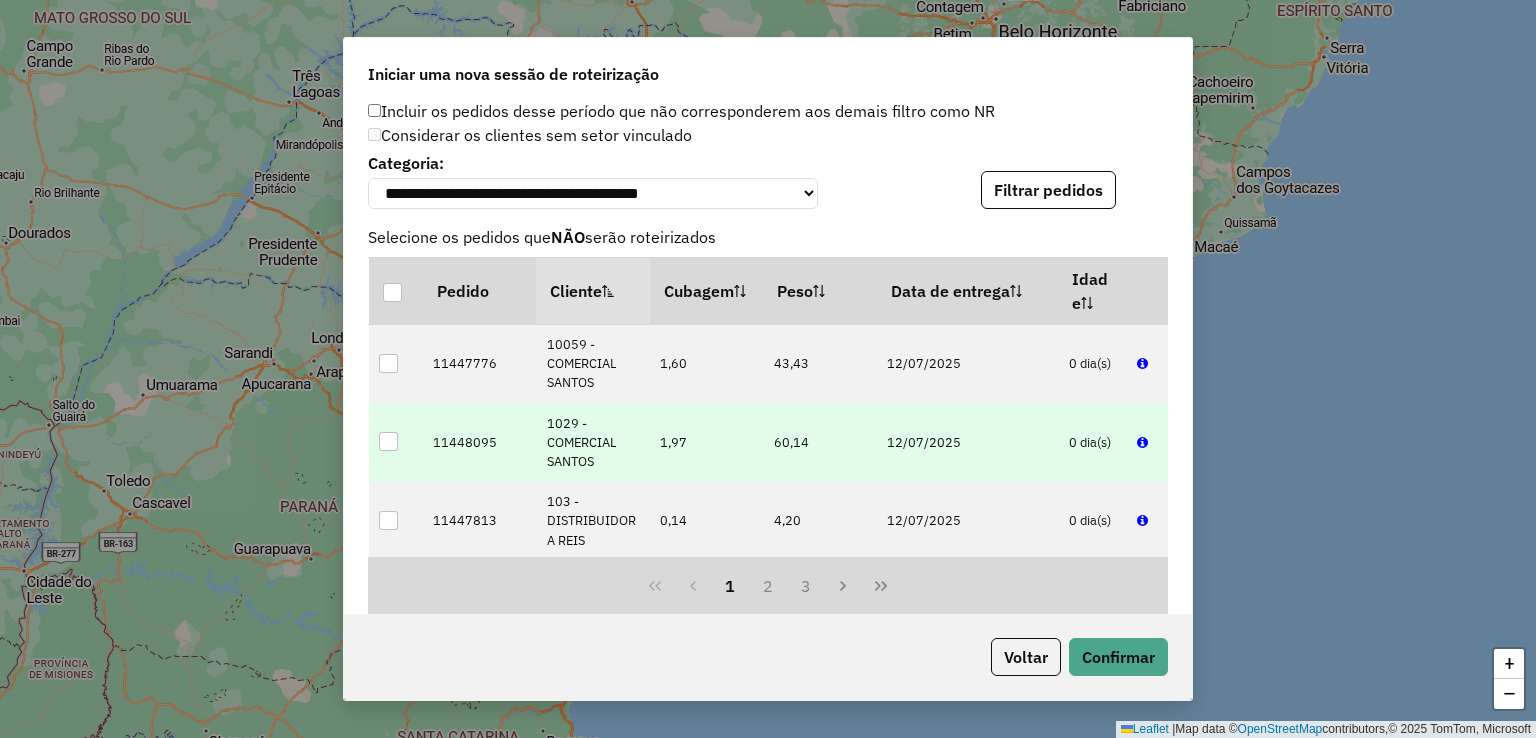 scroll, scrollTop: 2100, scrollLeft: 0, axis: vertical 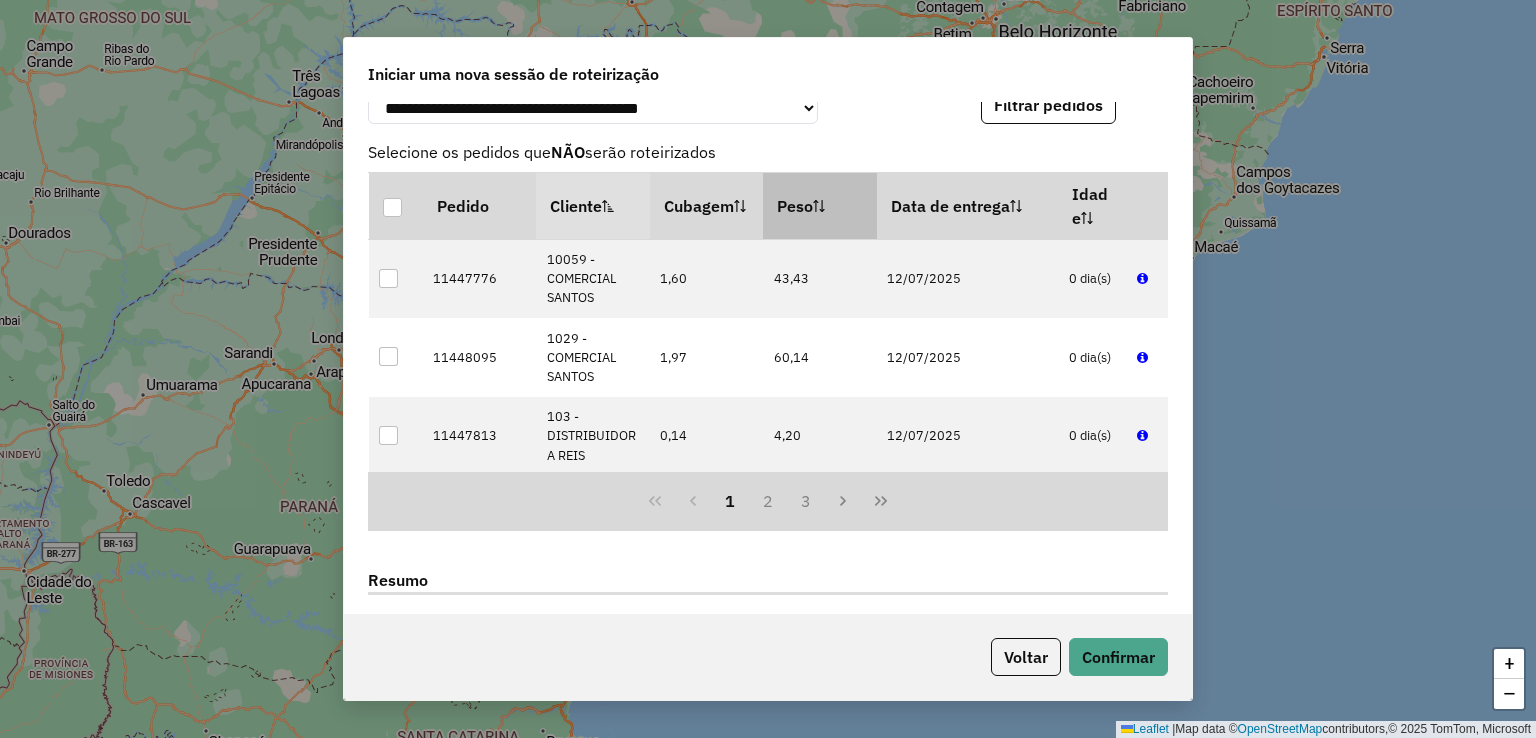 click on "Peso" at bounding box center (820, 205) 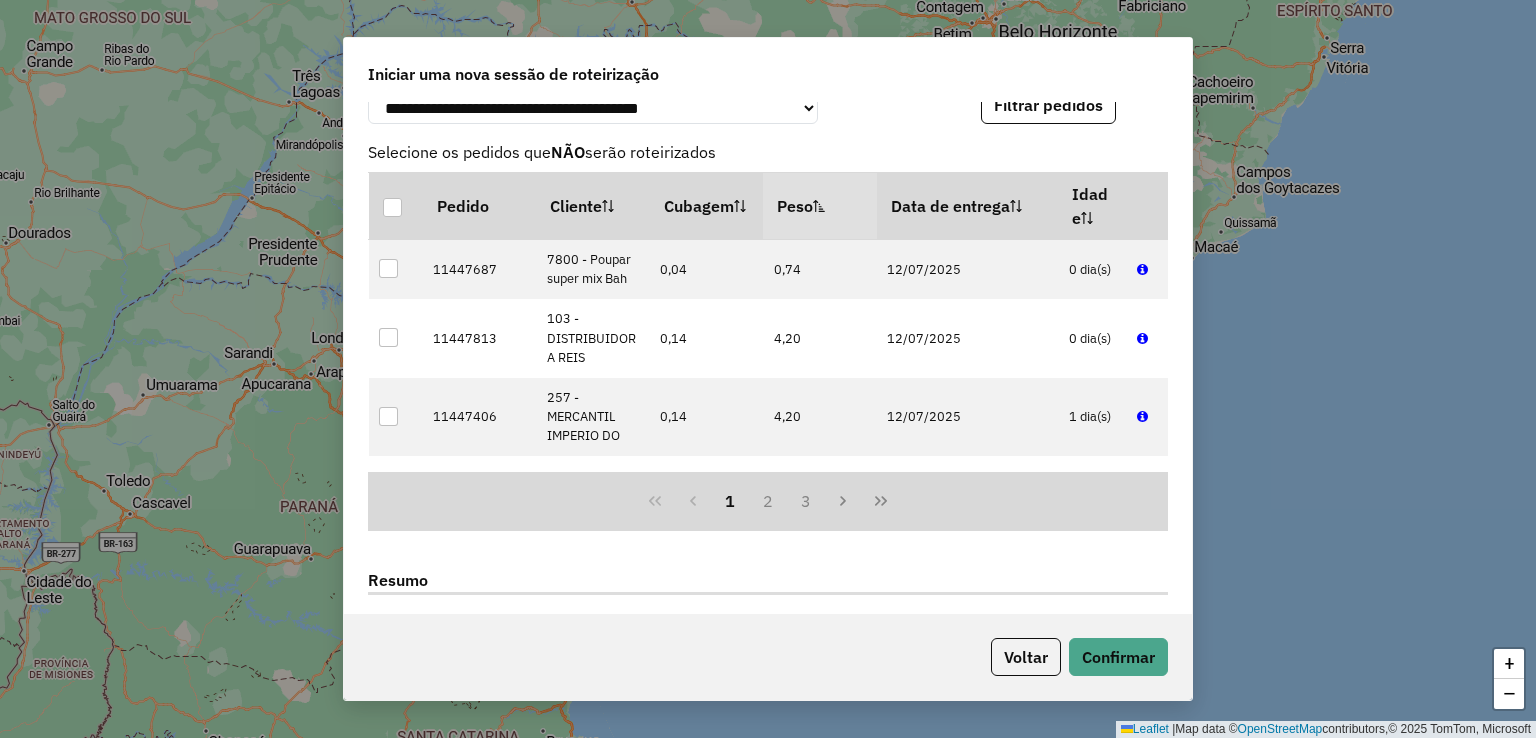 click on "Peso" at bounding box center (820, 205) 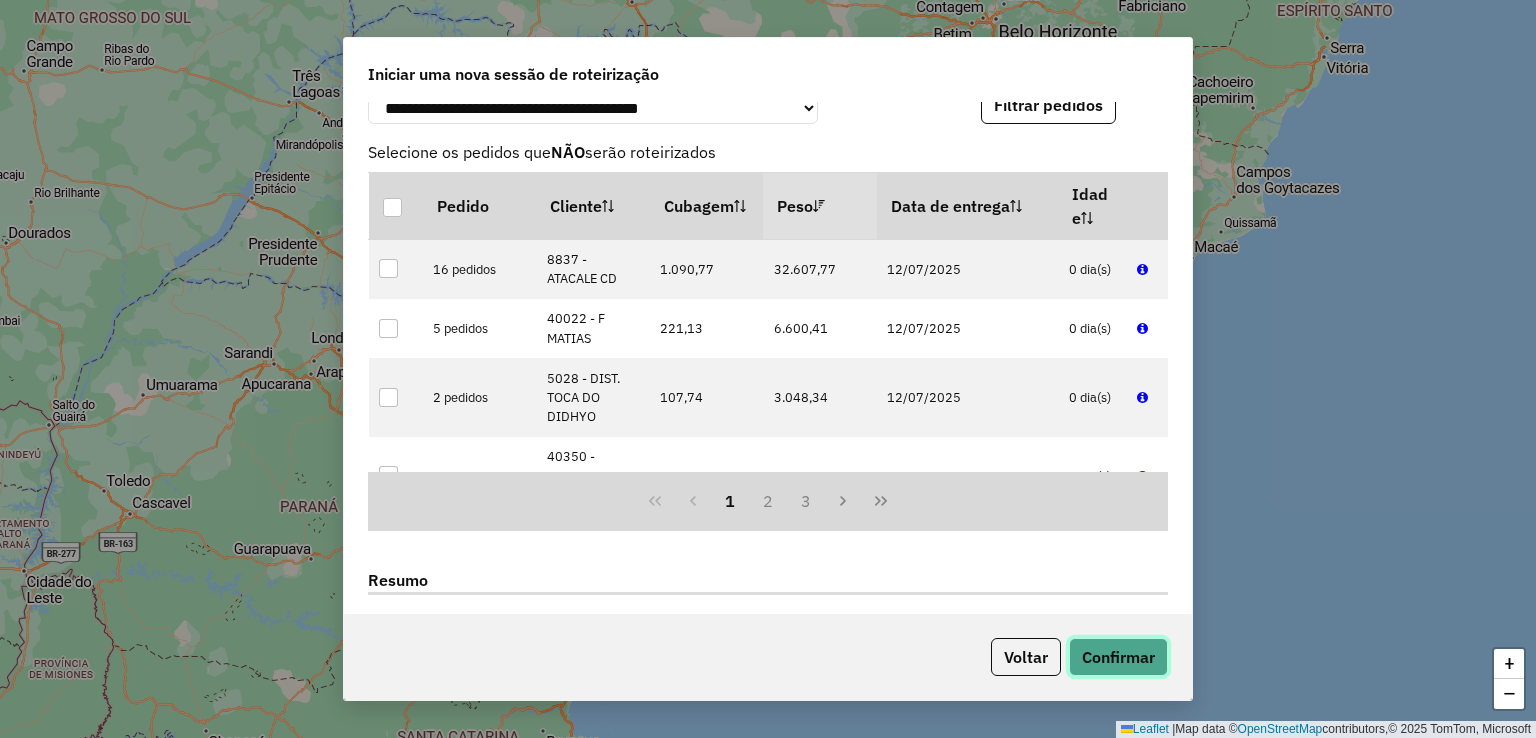 click on "Confirmar" 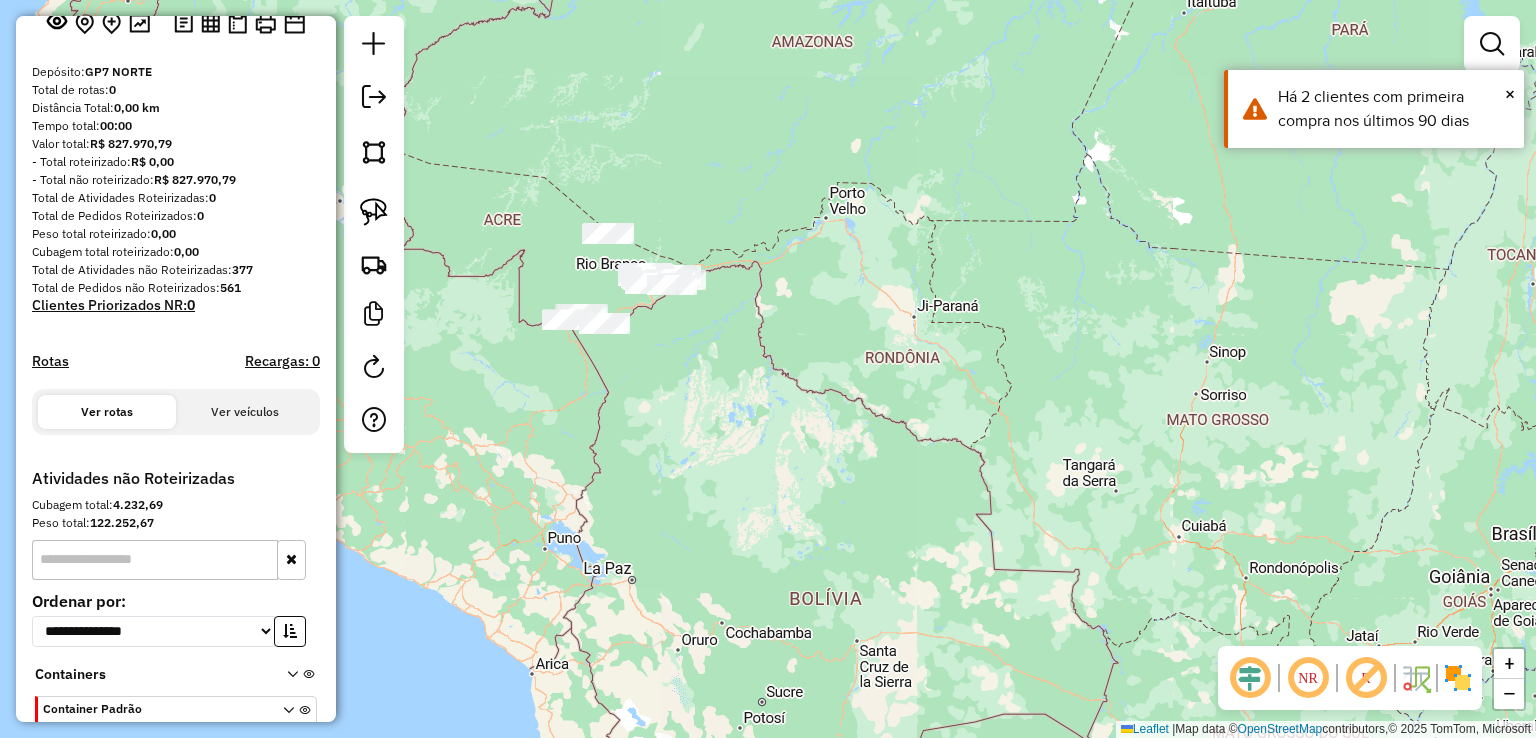 scroll, scrollTop: 245, scrollLeft: 0, axis: vertical 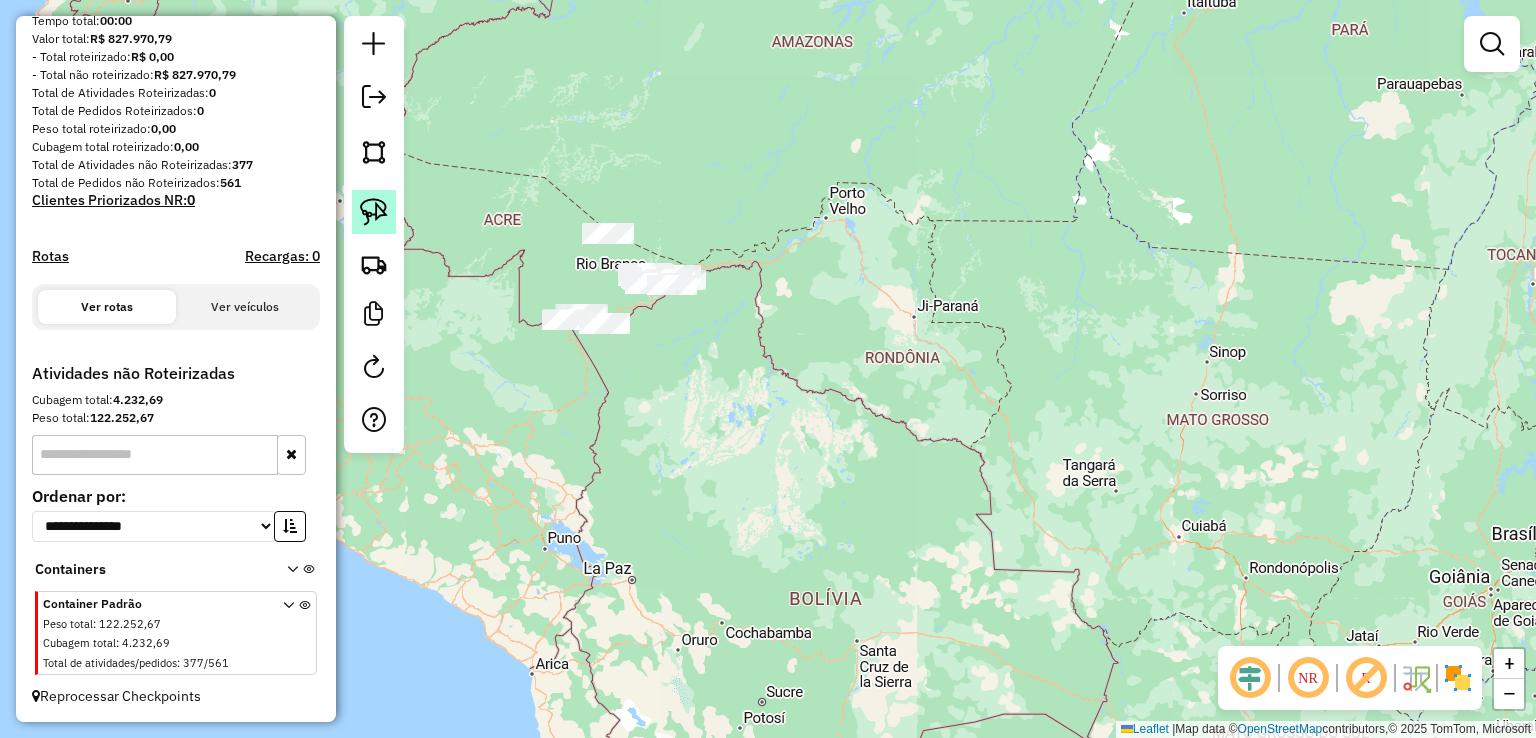 click 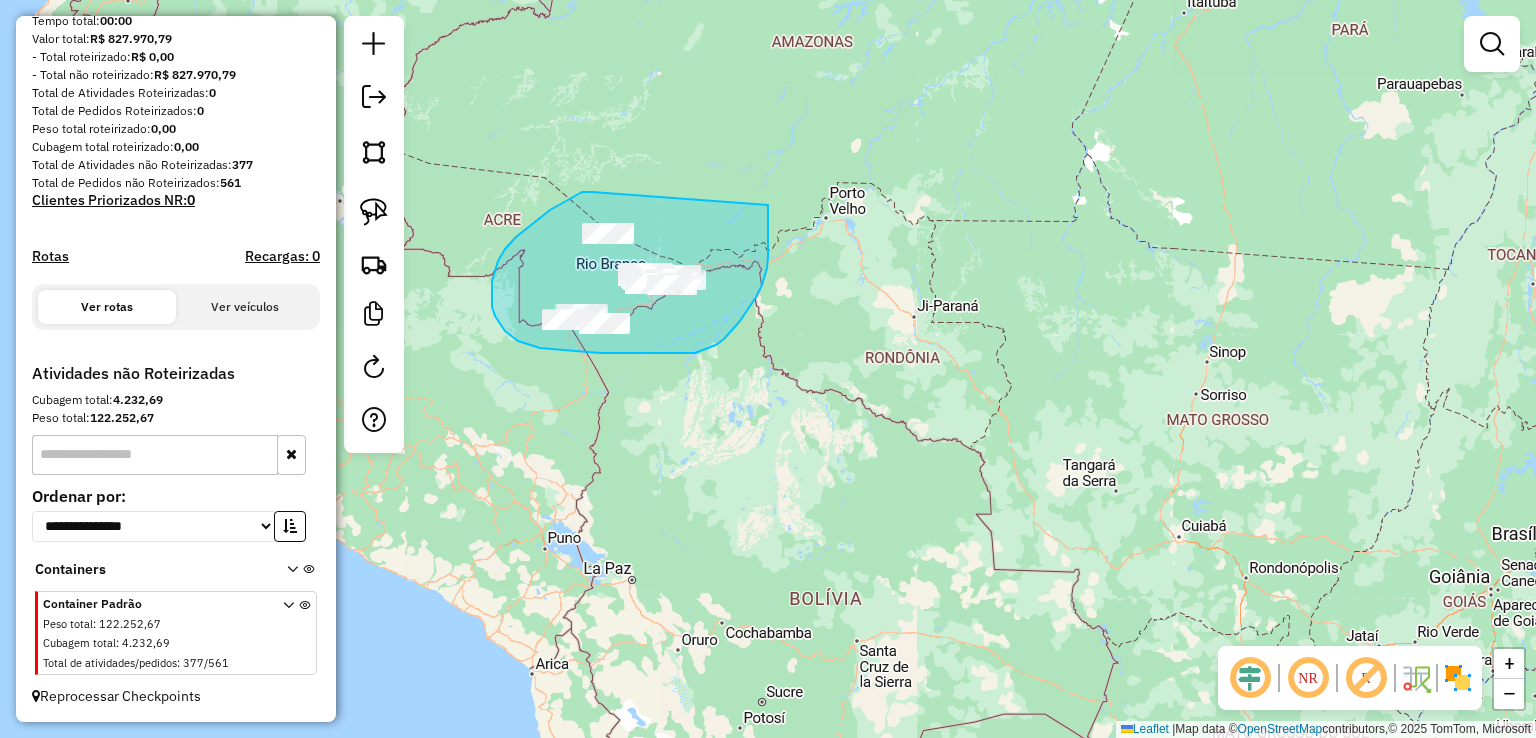 drag, startPoint x: 592, startPoint y: 192, endPoint x: 768, endPoint y: 205, distance: 176.47946 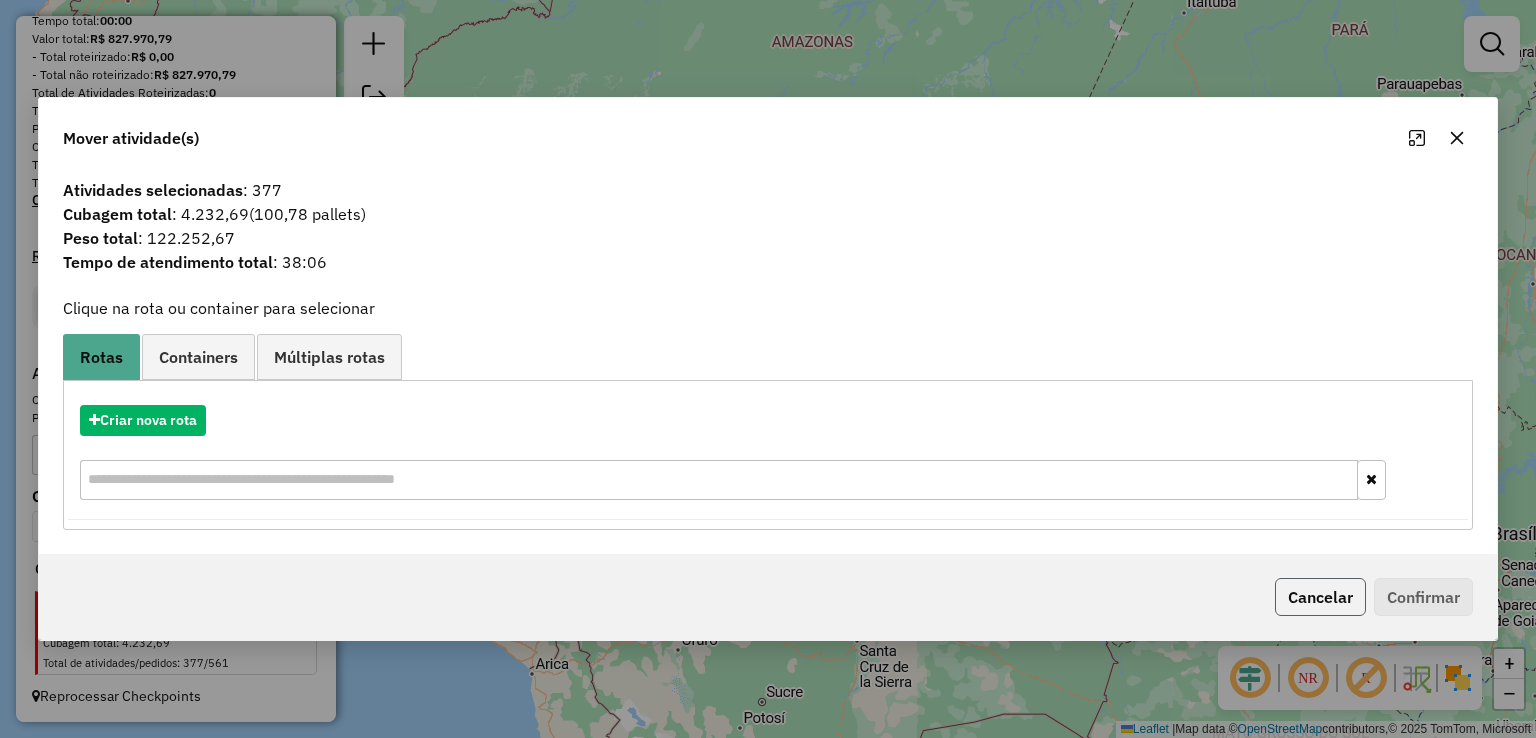 click on "Cancelar" 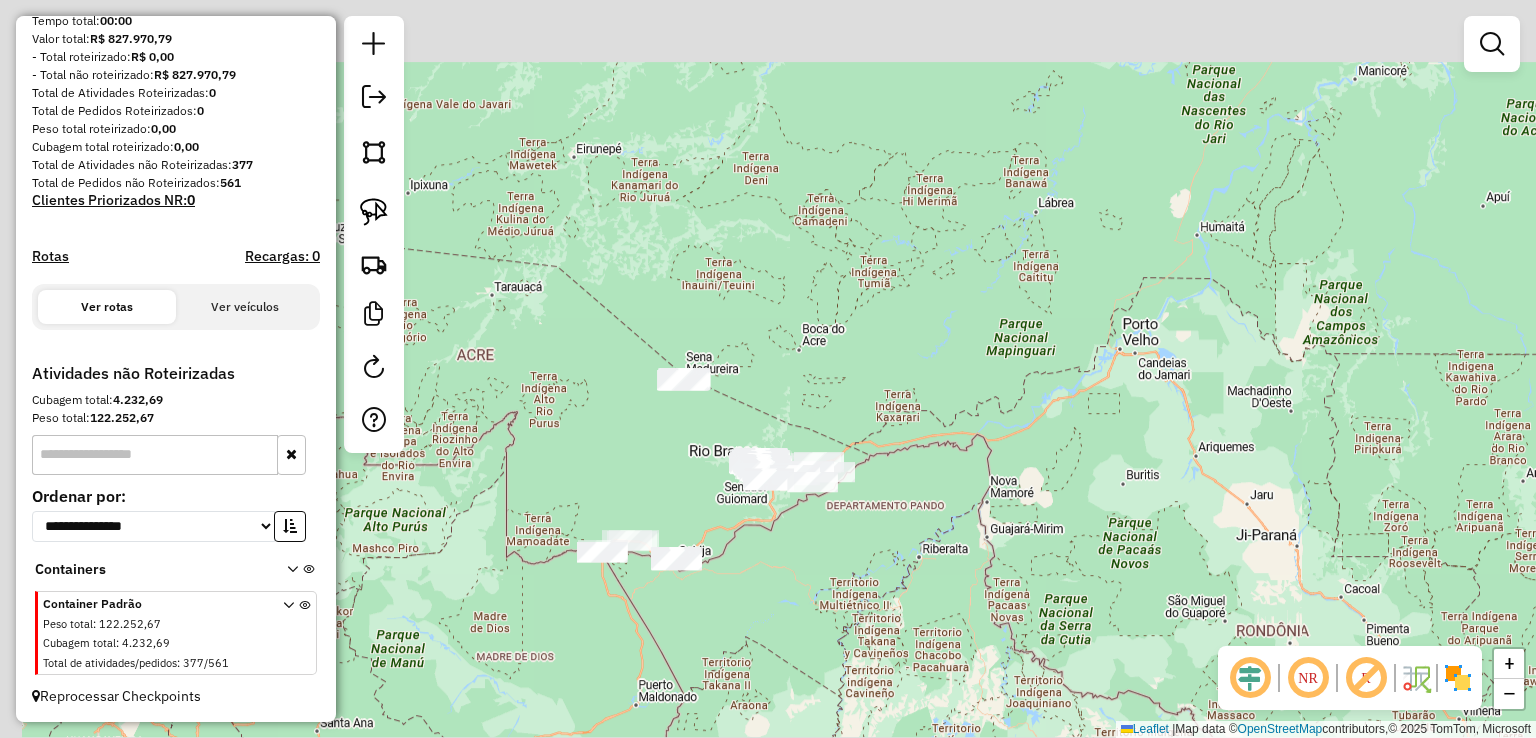 drag, startPoint x: 757, startPoint y: 293, endPoint x: 868, endPoint y: 525, distance: 257.1867 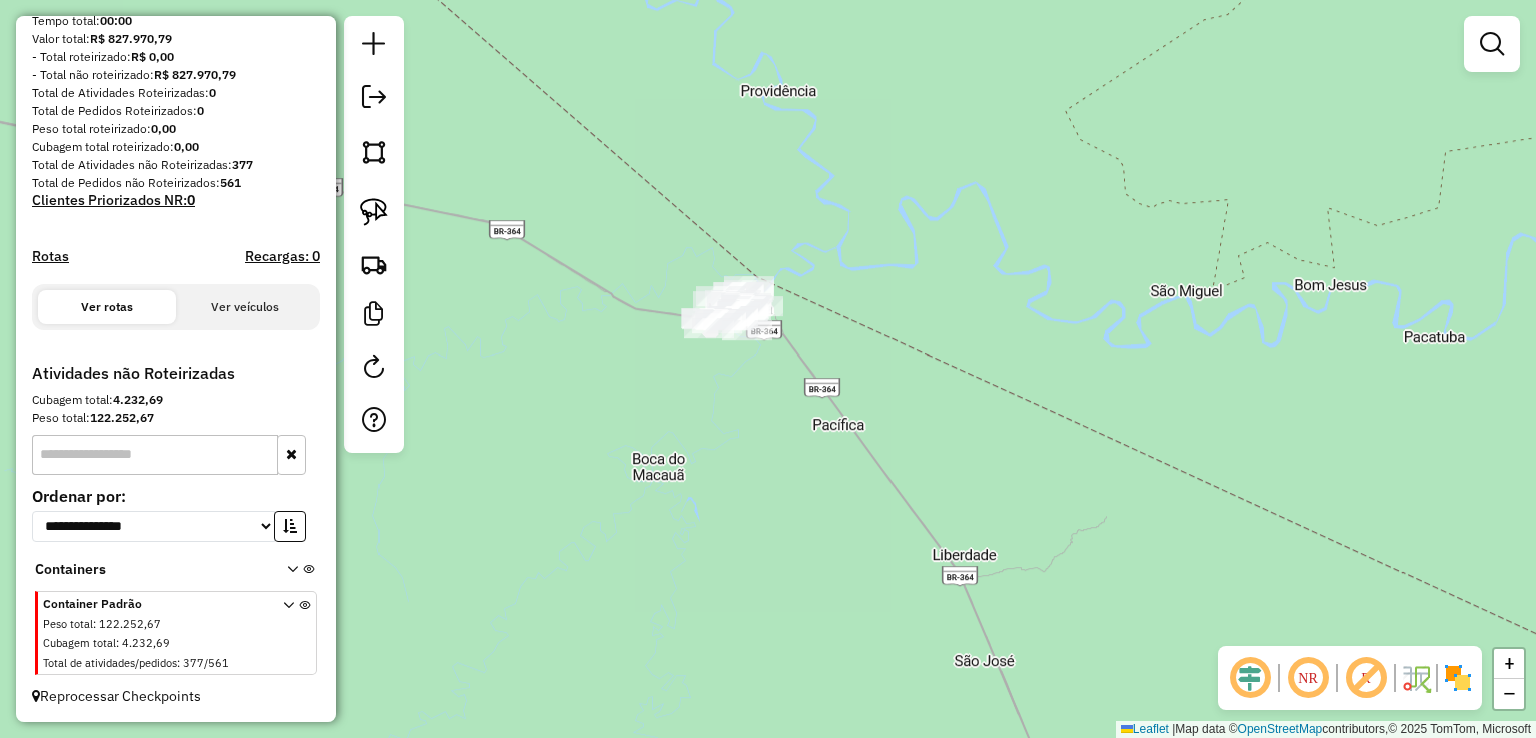 drag, startPoint x: 1005, startPoint y: 396, endPoint x: 912, endPoint y: 398, distance: 93.0215 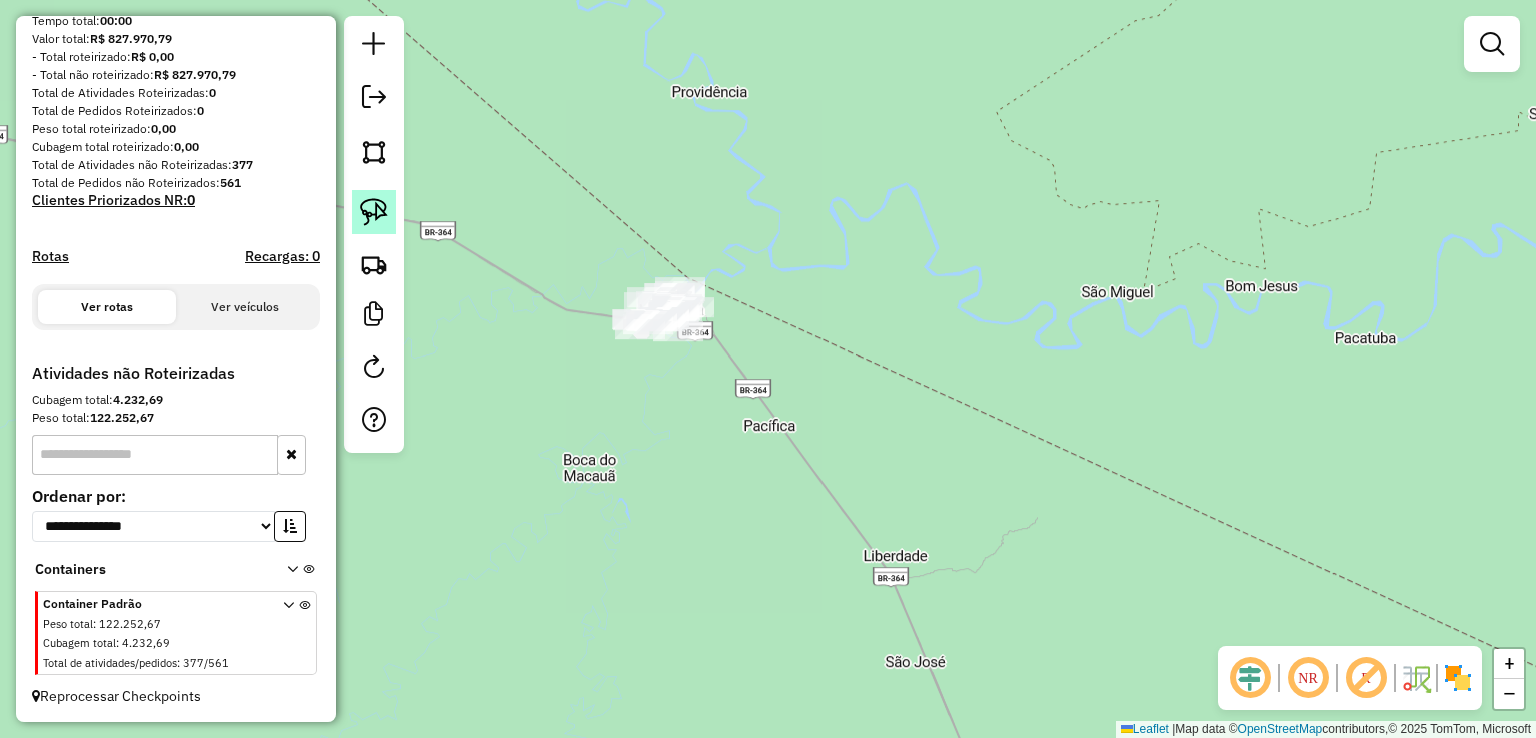 click 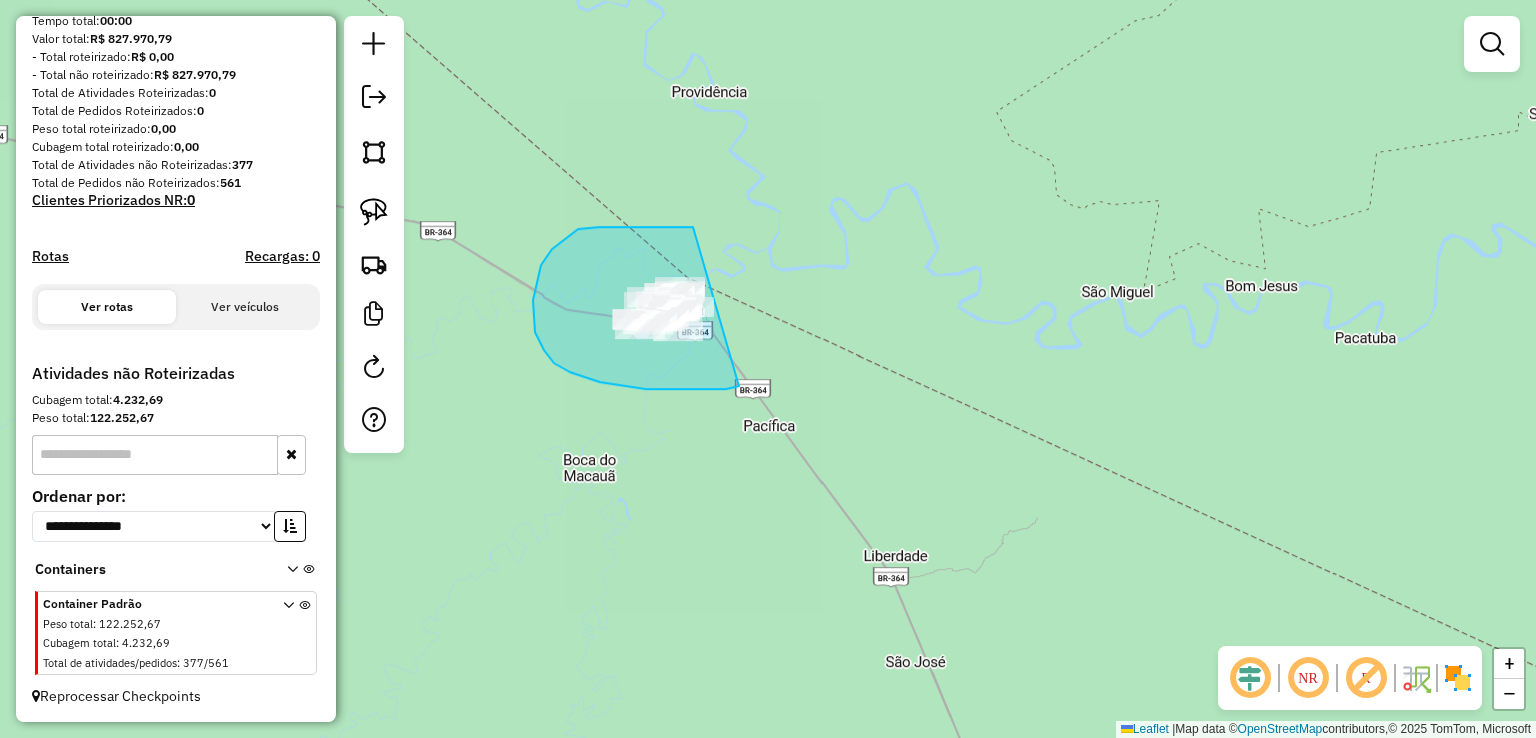 drag, startPoint x: 693, startPoint y: 227, endPoint x: 803, endPoint y: 285, distance: 124.35433 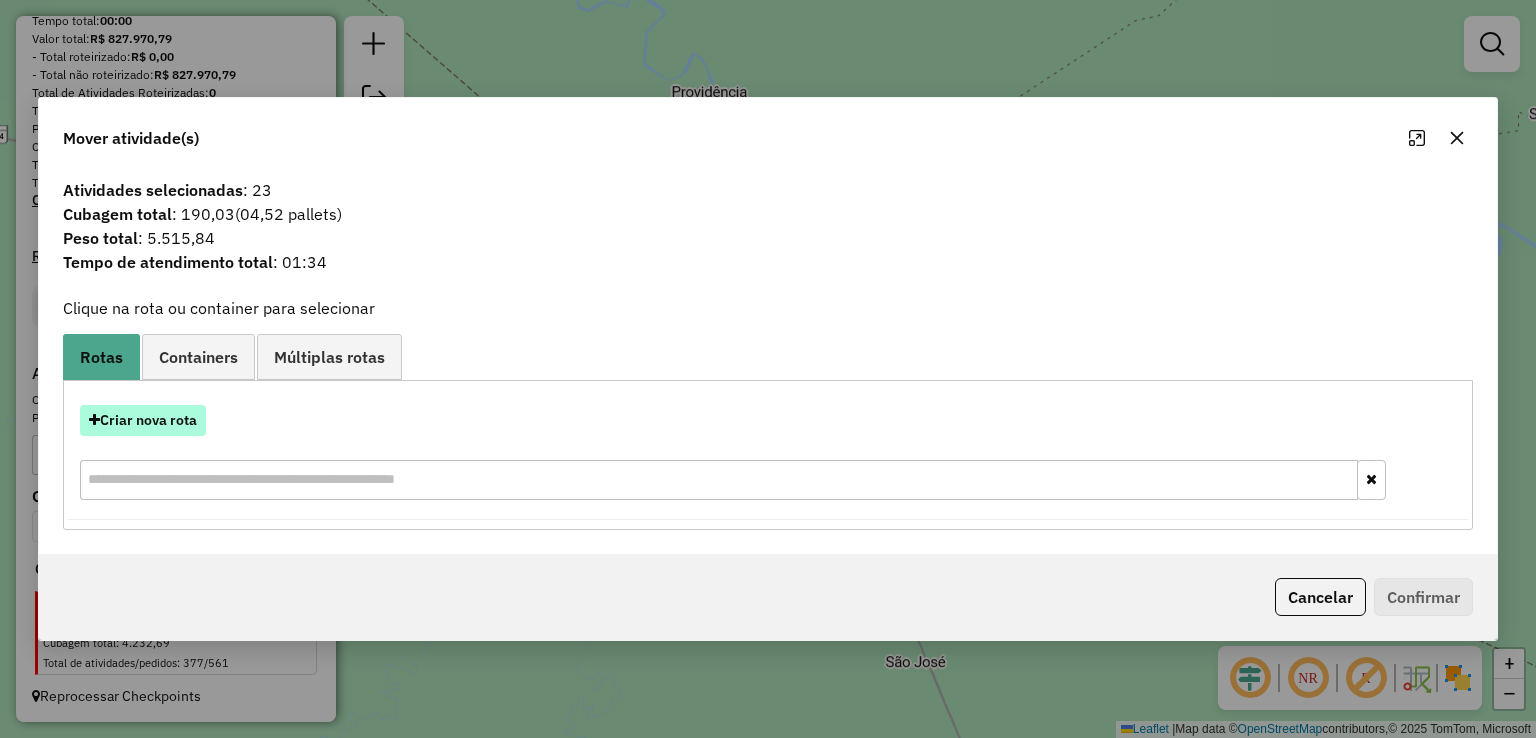 click on "Criar nova rota" at bounding box center [143, 420] 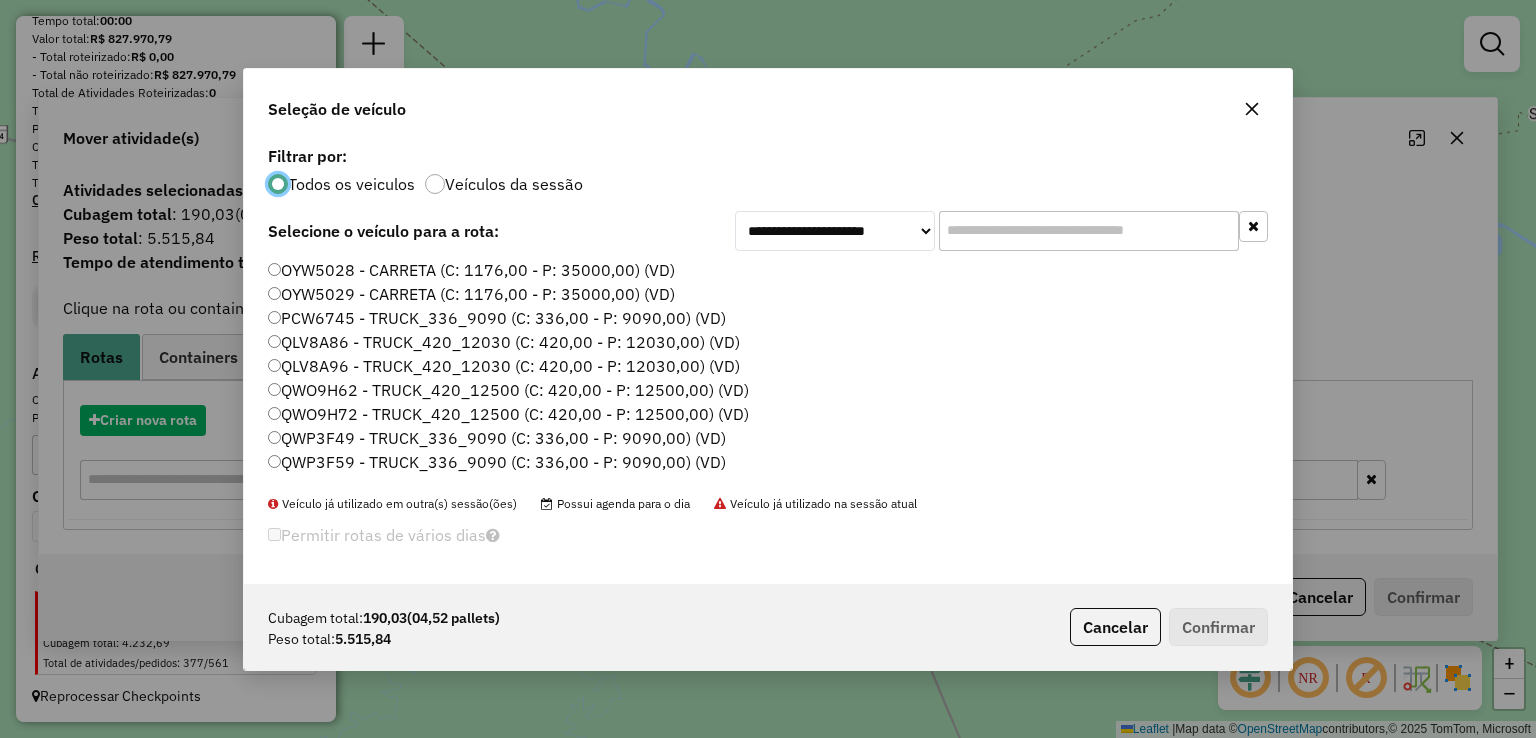 scroll, scrollTop: 10, scrollLeft: 6, axis: both 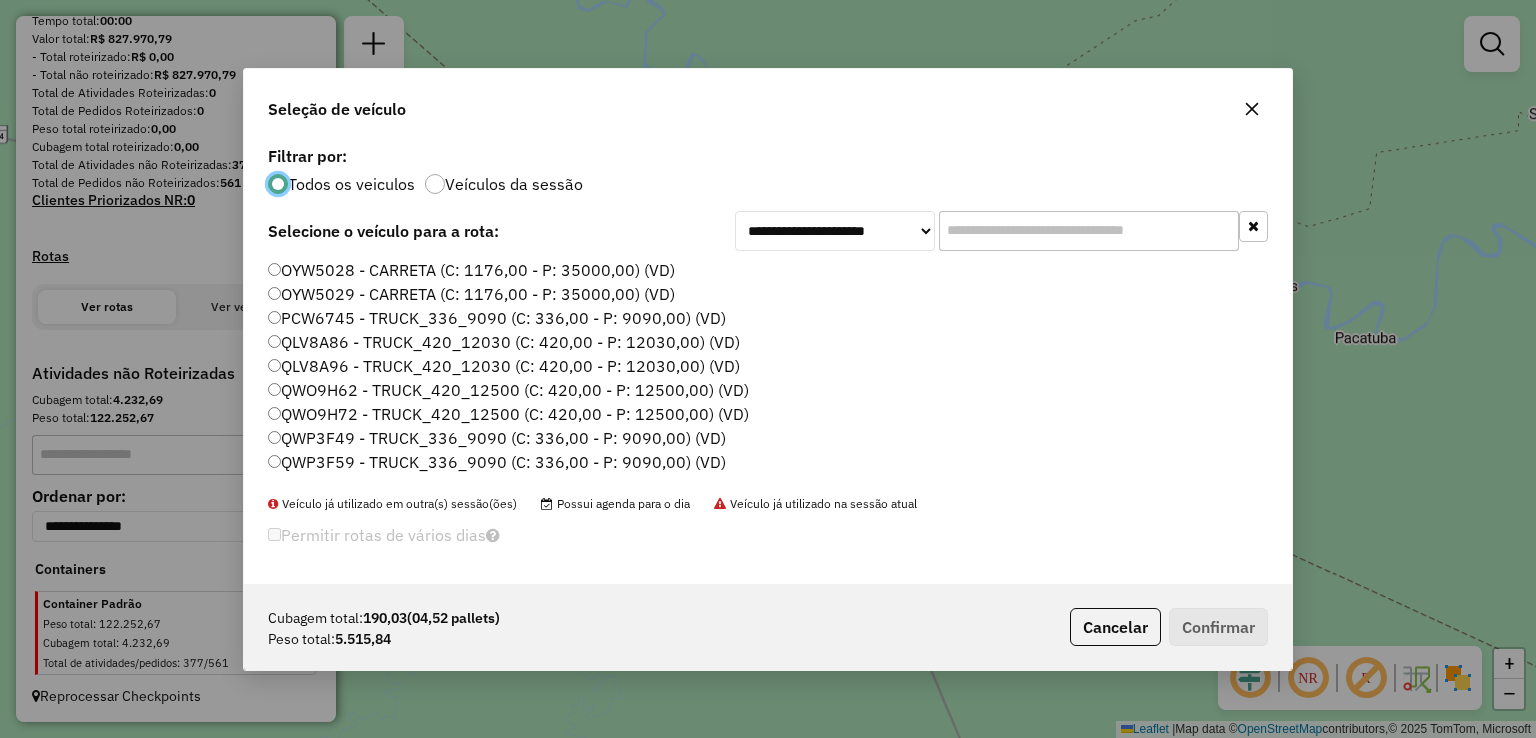 click 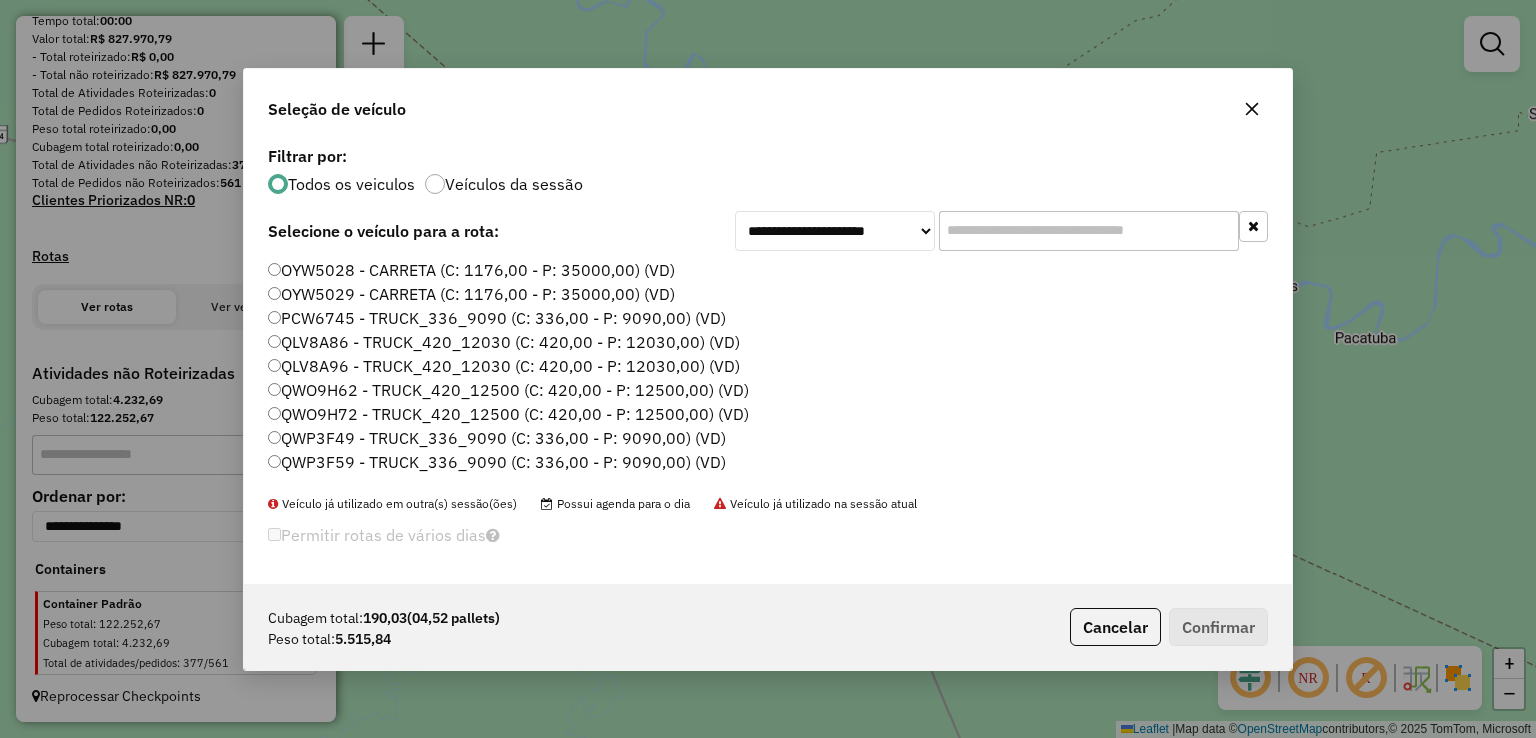 click 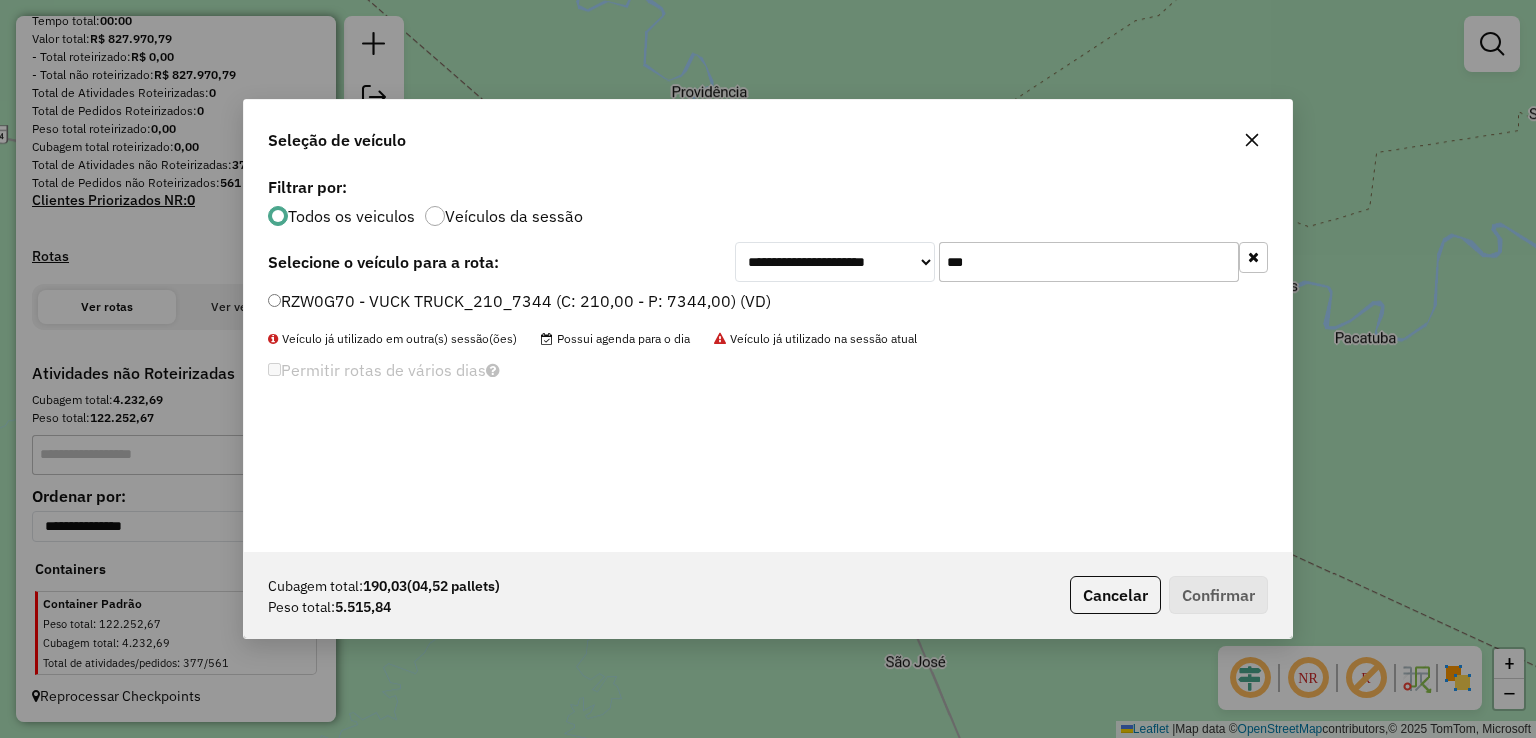 type on "***" 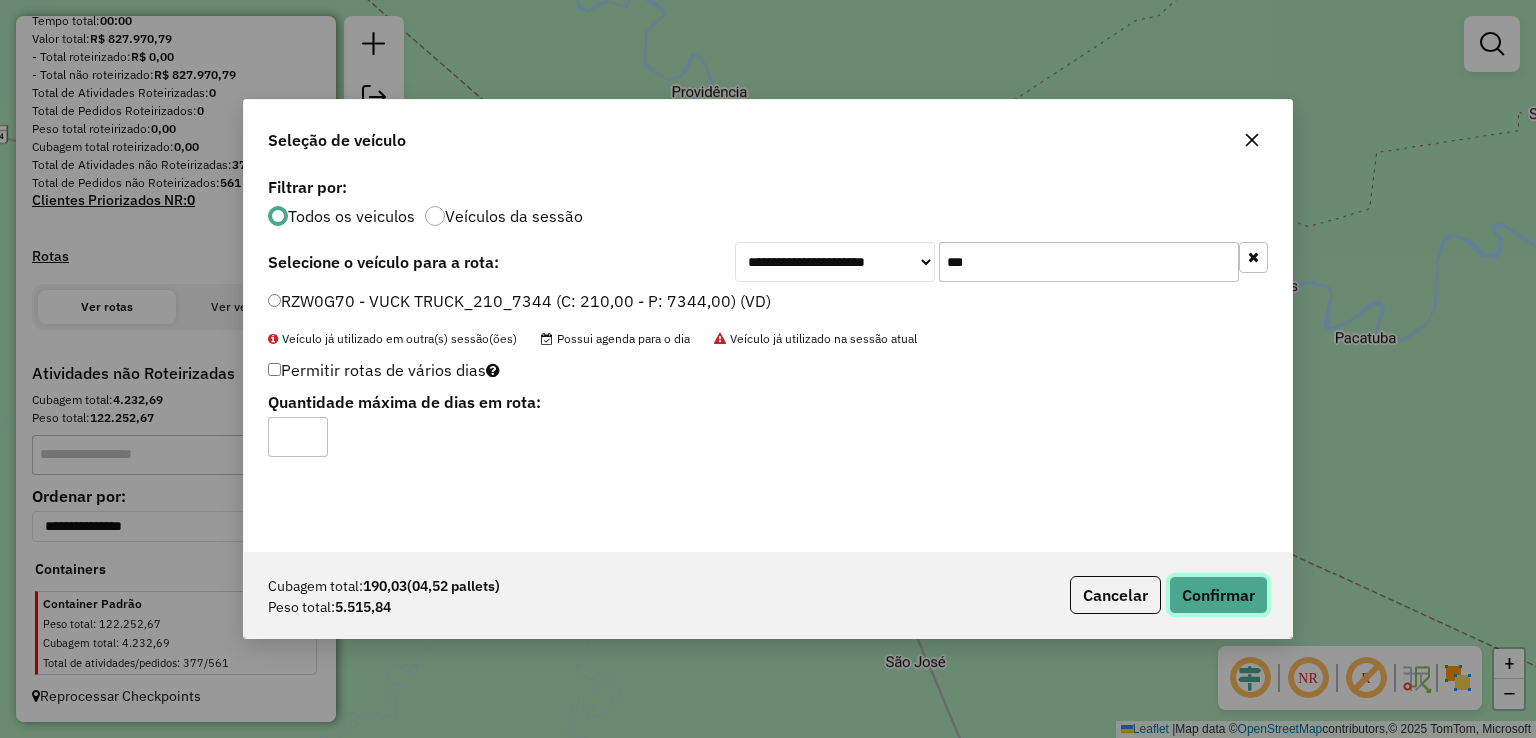 click on "Confirmar" 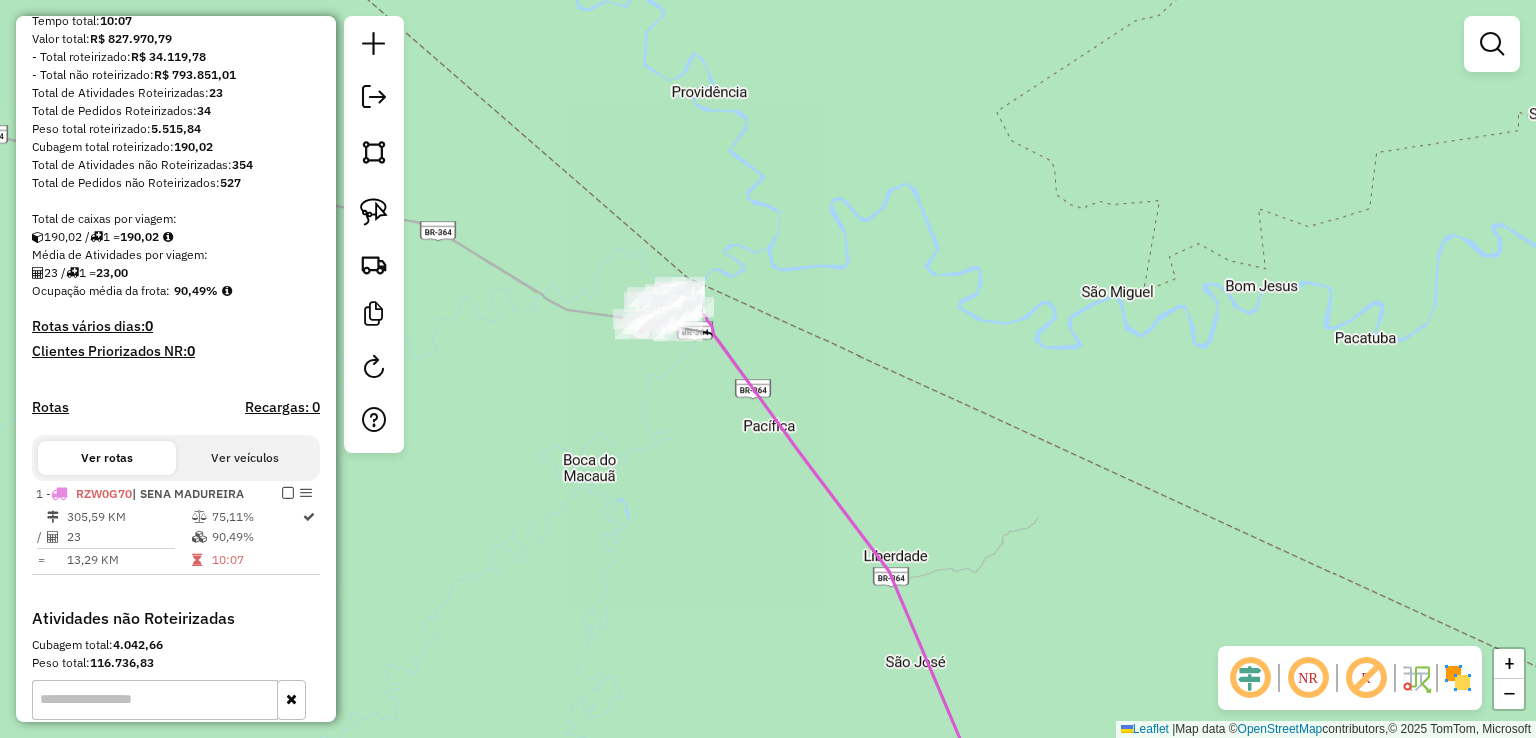 click 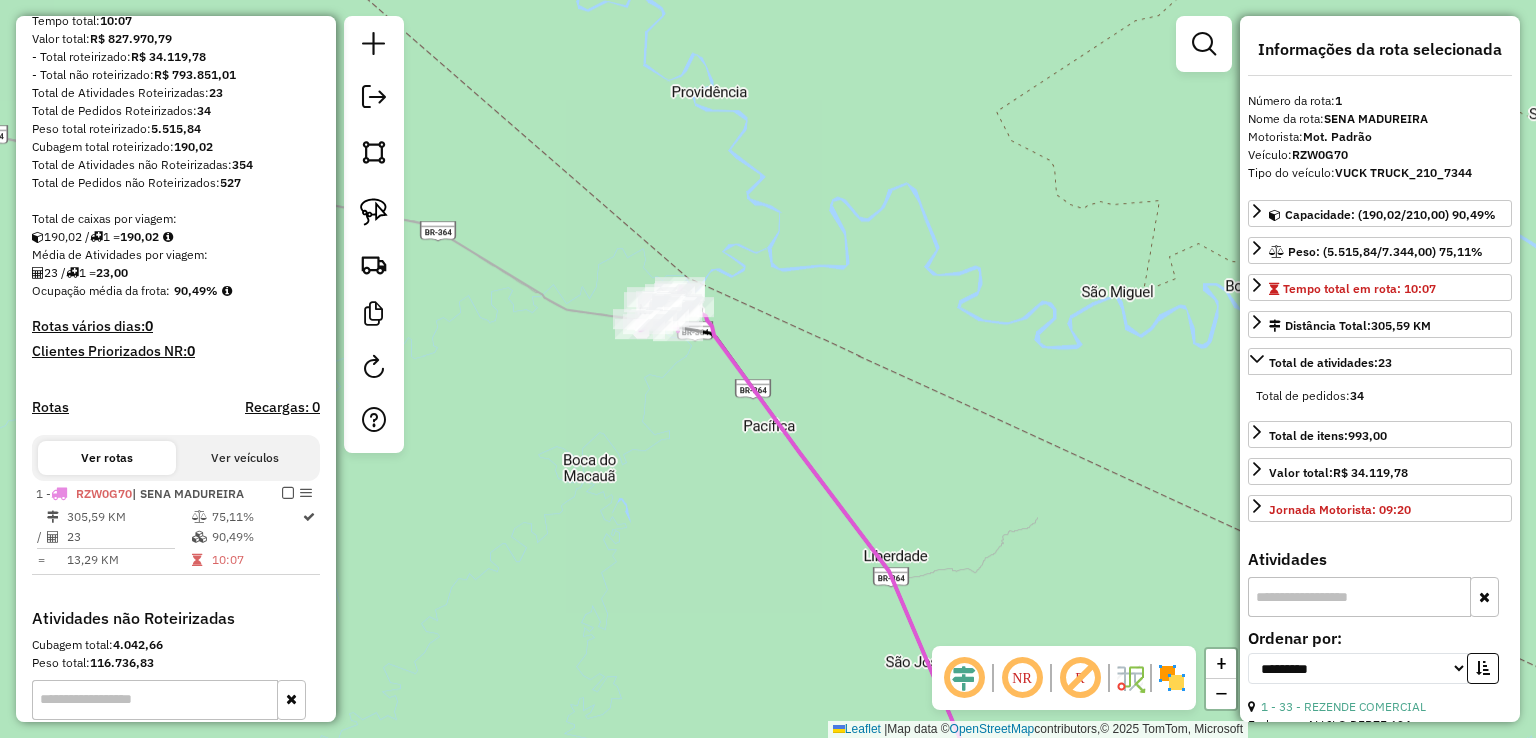 click 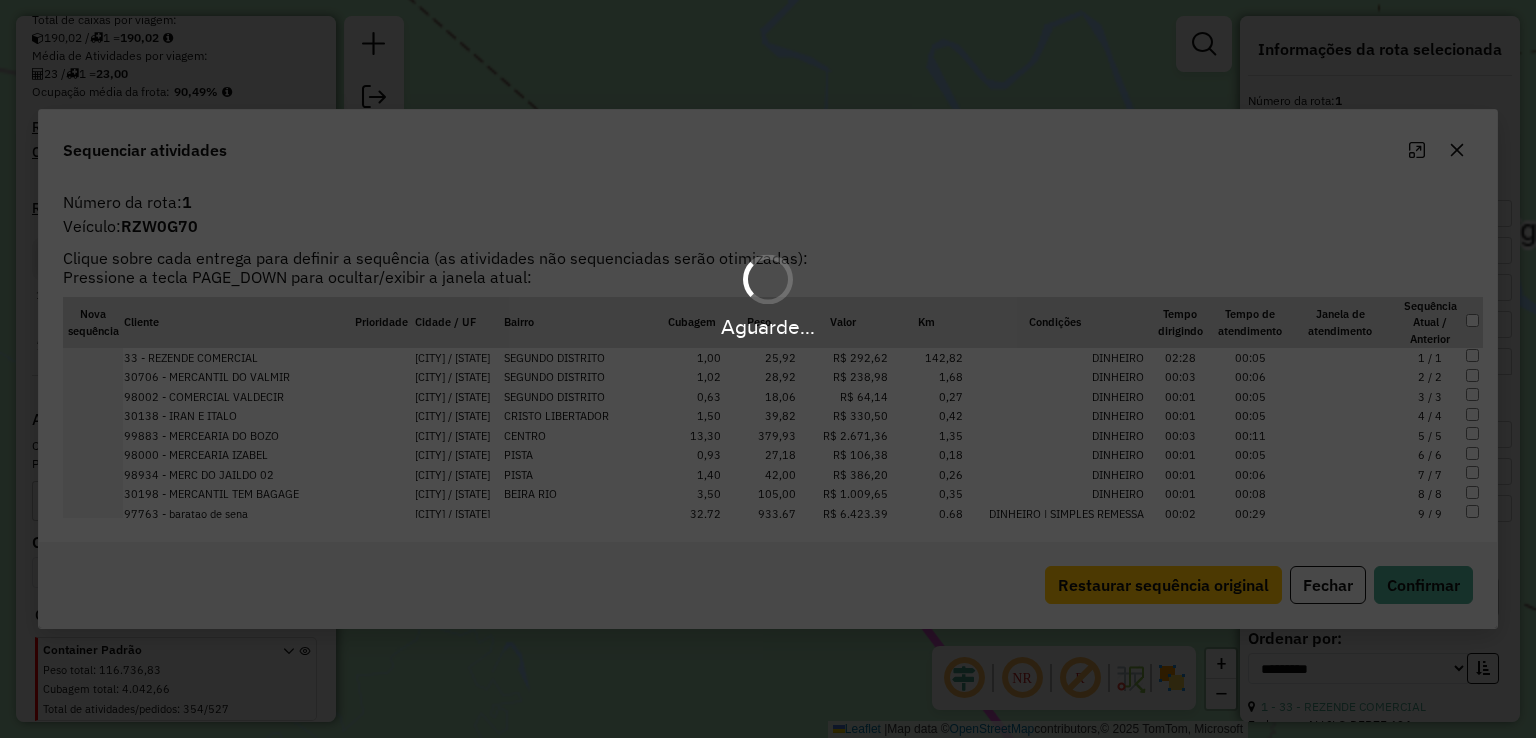 scroll, scrollTop: 508, scrollLeft: 0, axis: vertical 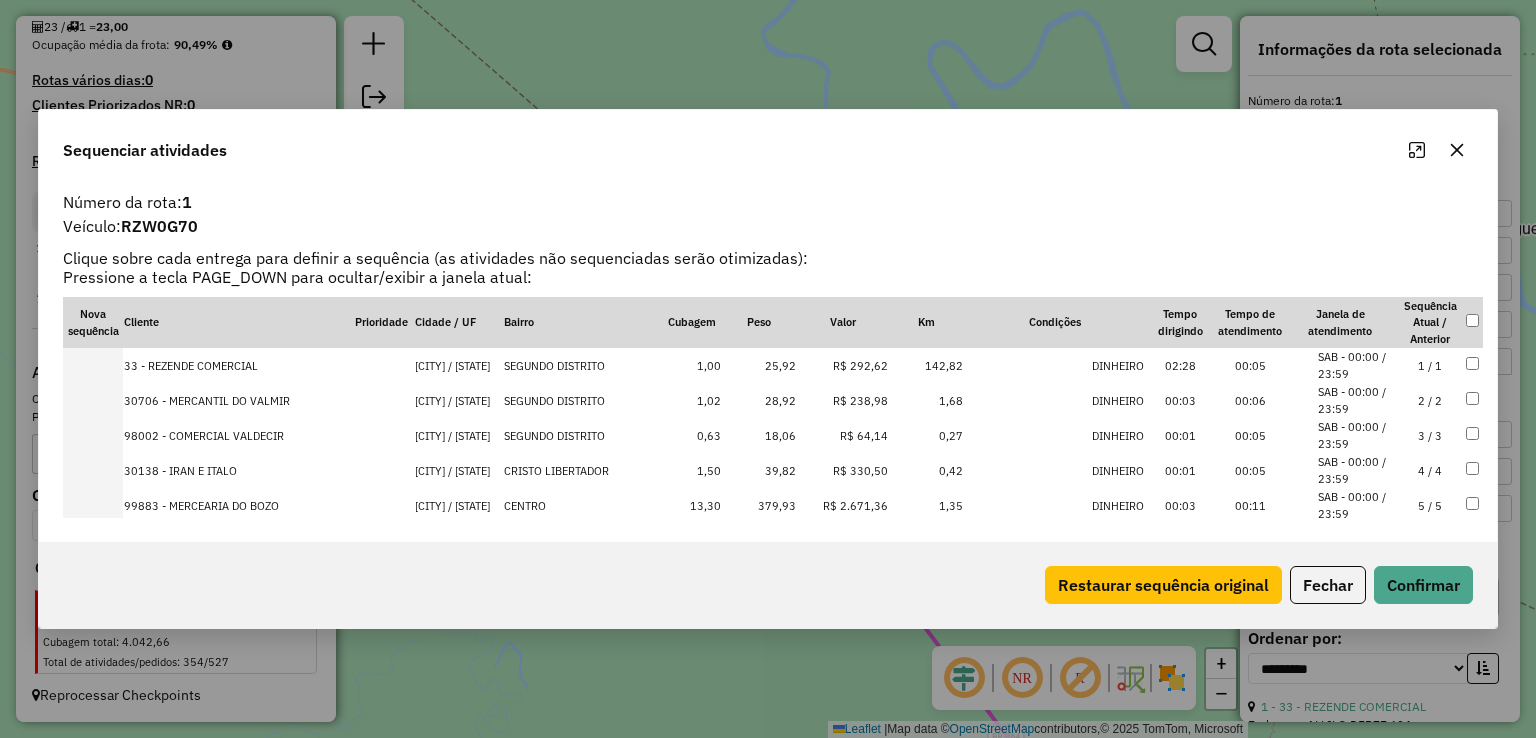 click 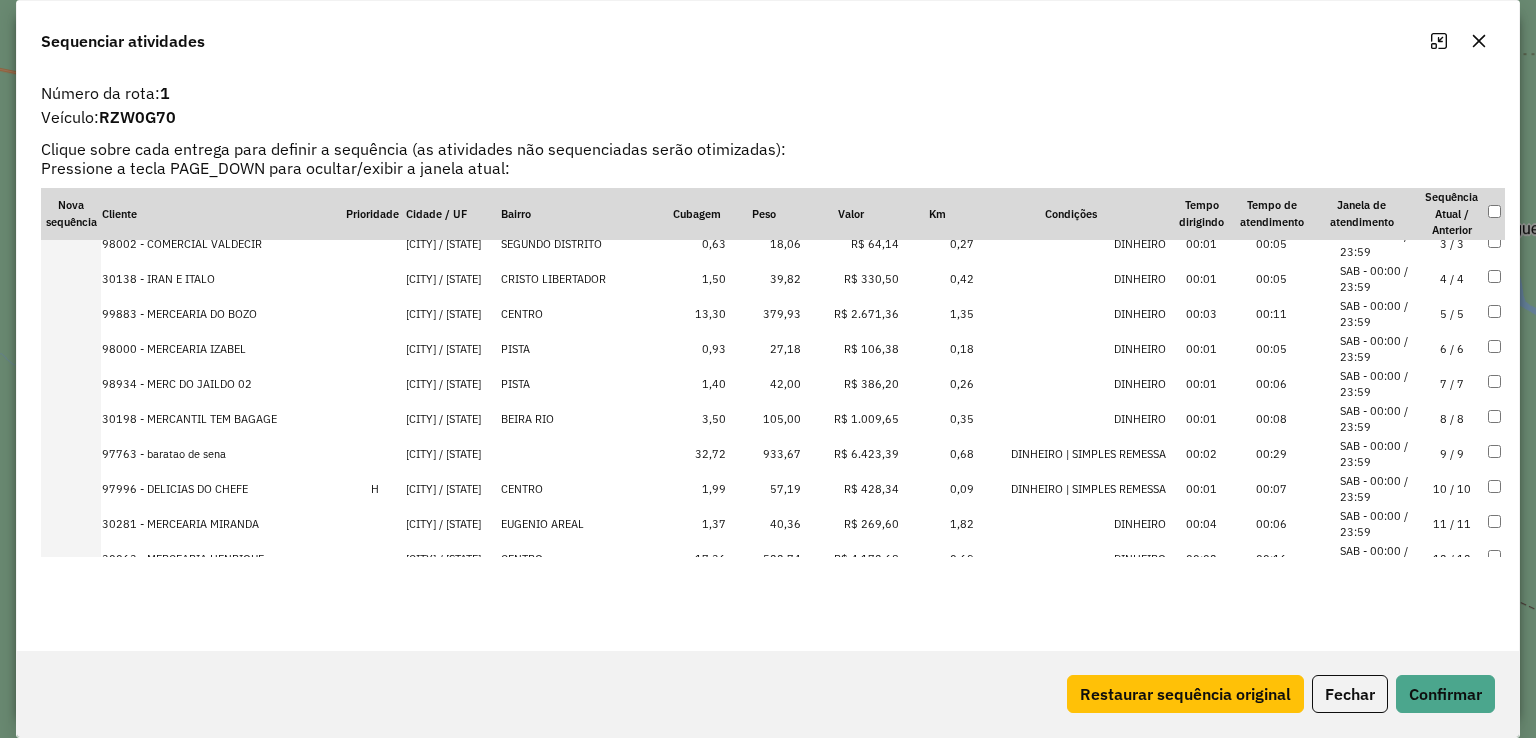 scroll, scrollTop: 0, scrollLeft: 0, axis: both 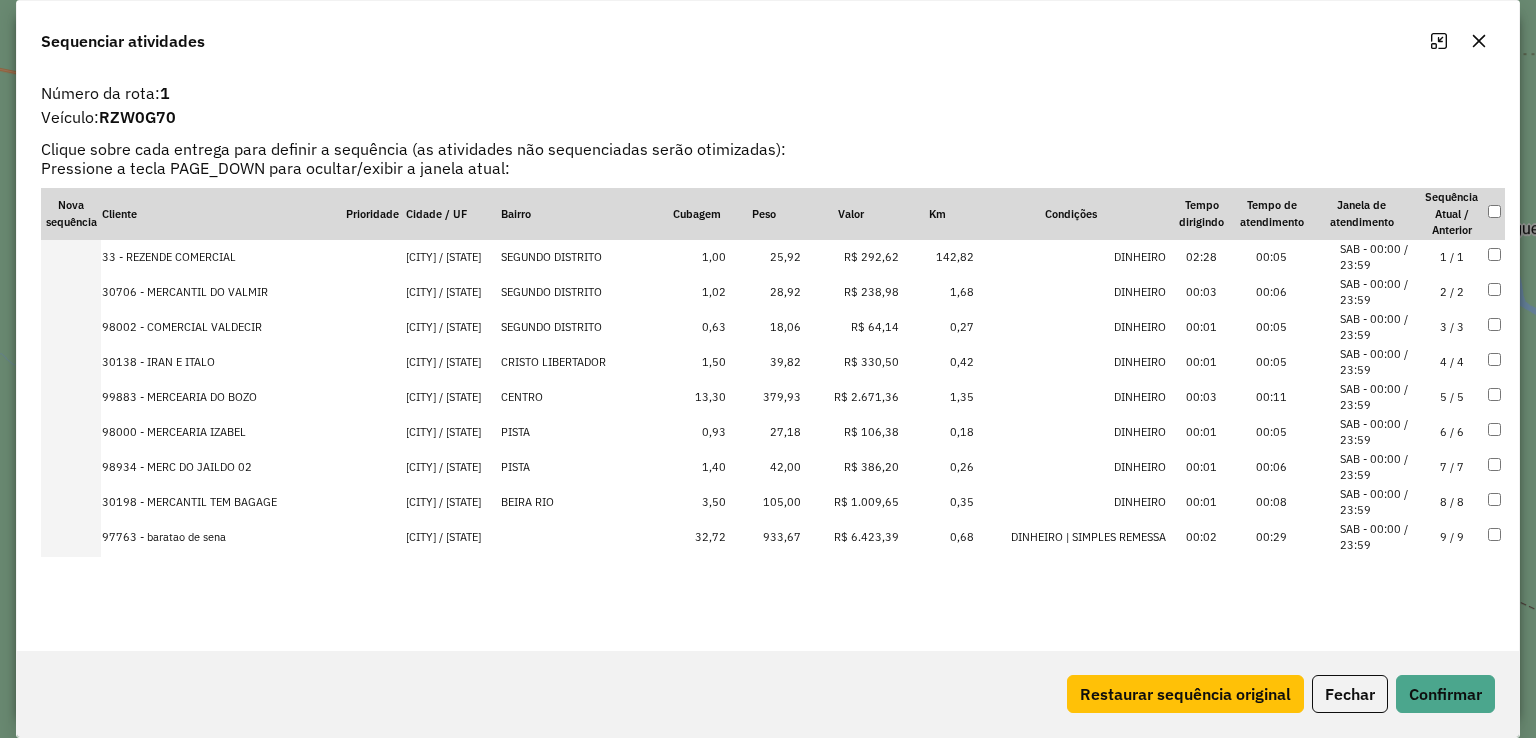 click on "933,67" at bounding box center (764, 537) 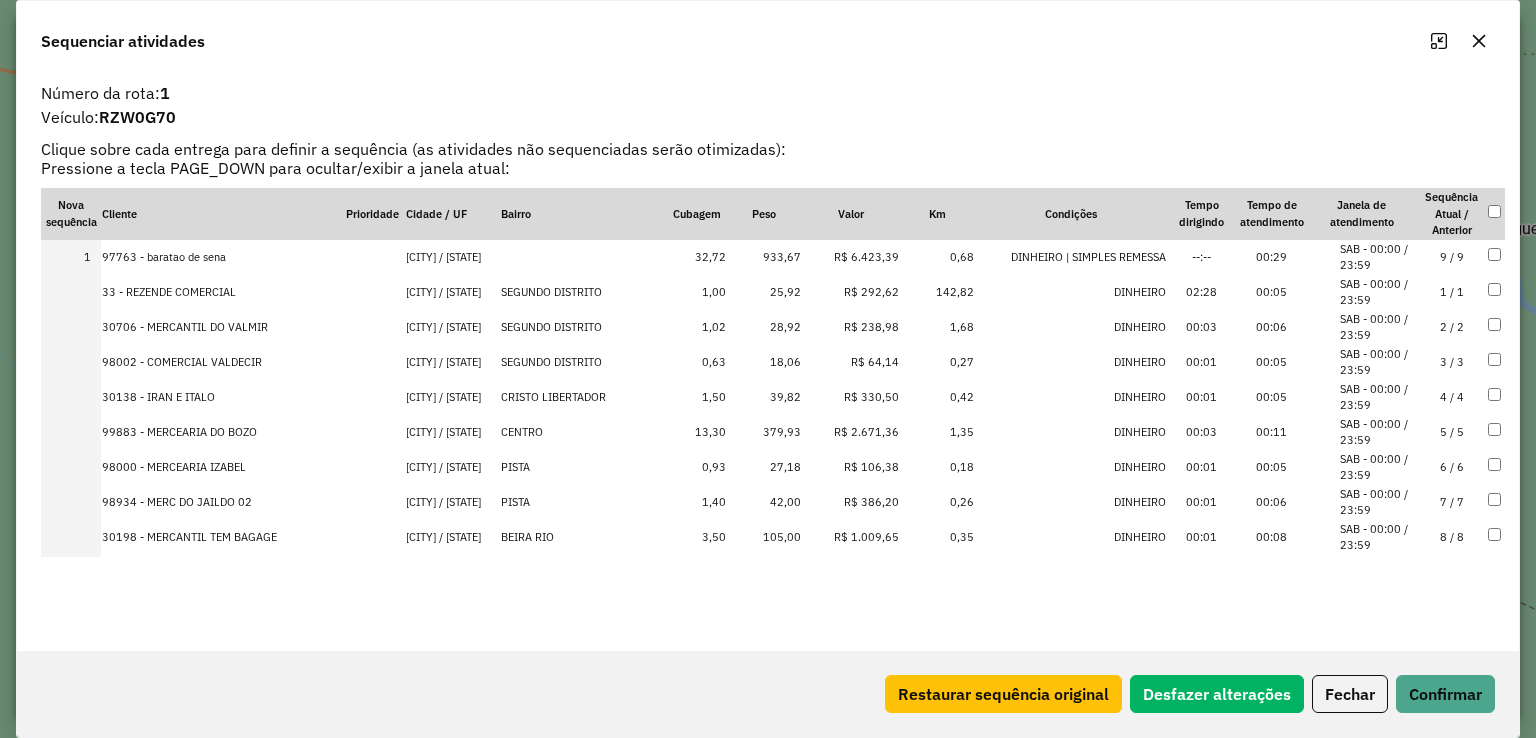 click on "379,93" at bounding box center [764, 432] 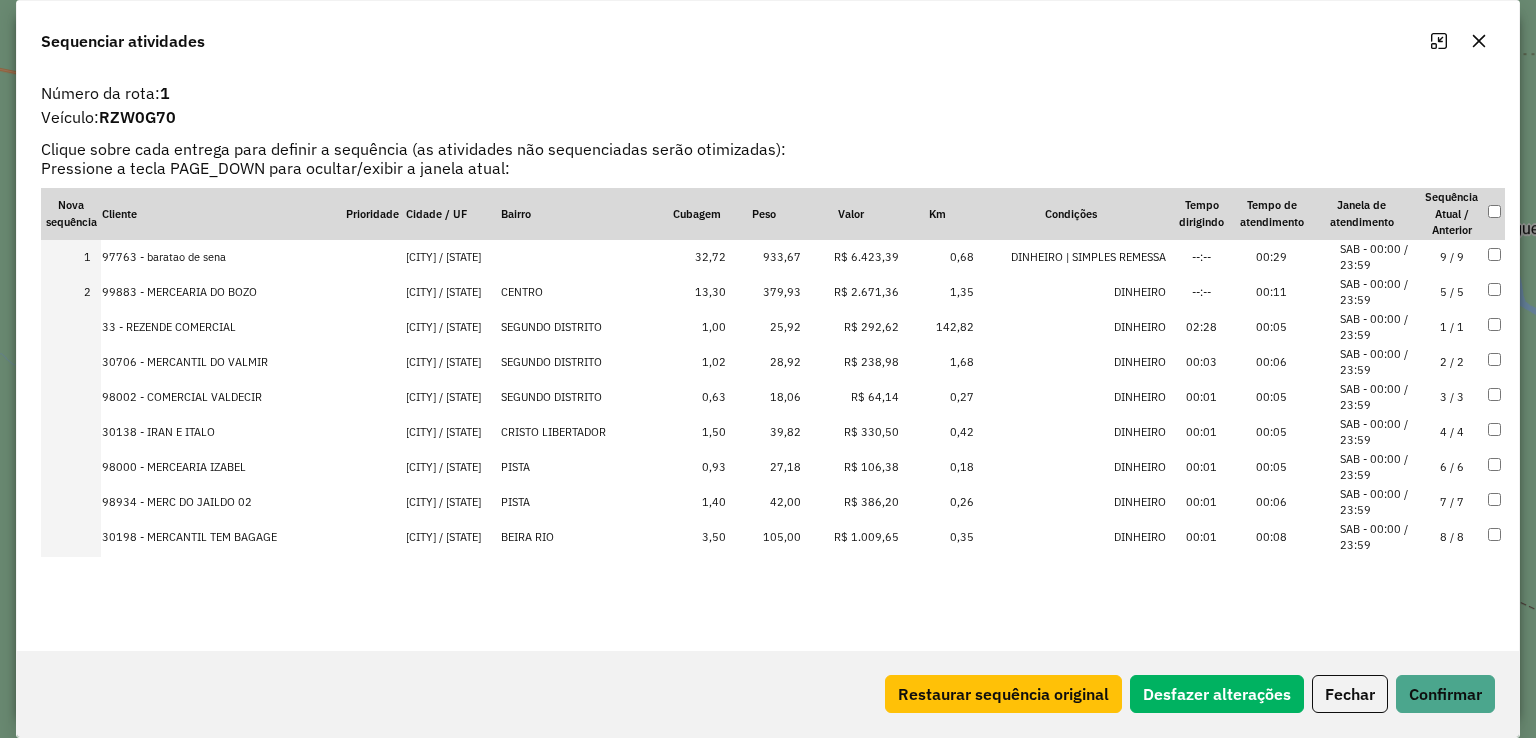 scroll, scrollTop: 200, scrollLeft: 0, axis: vertical 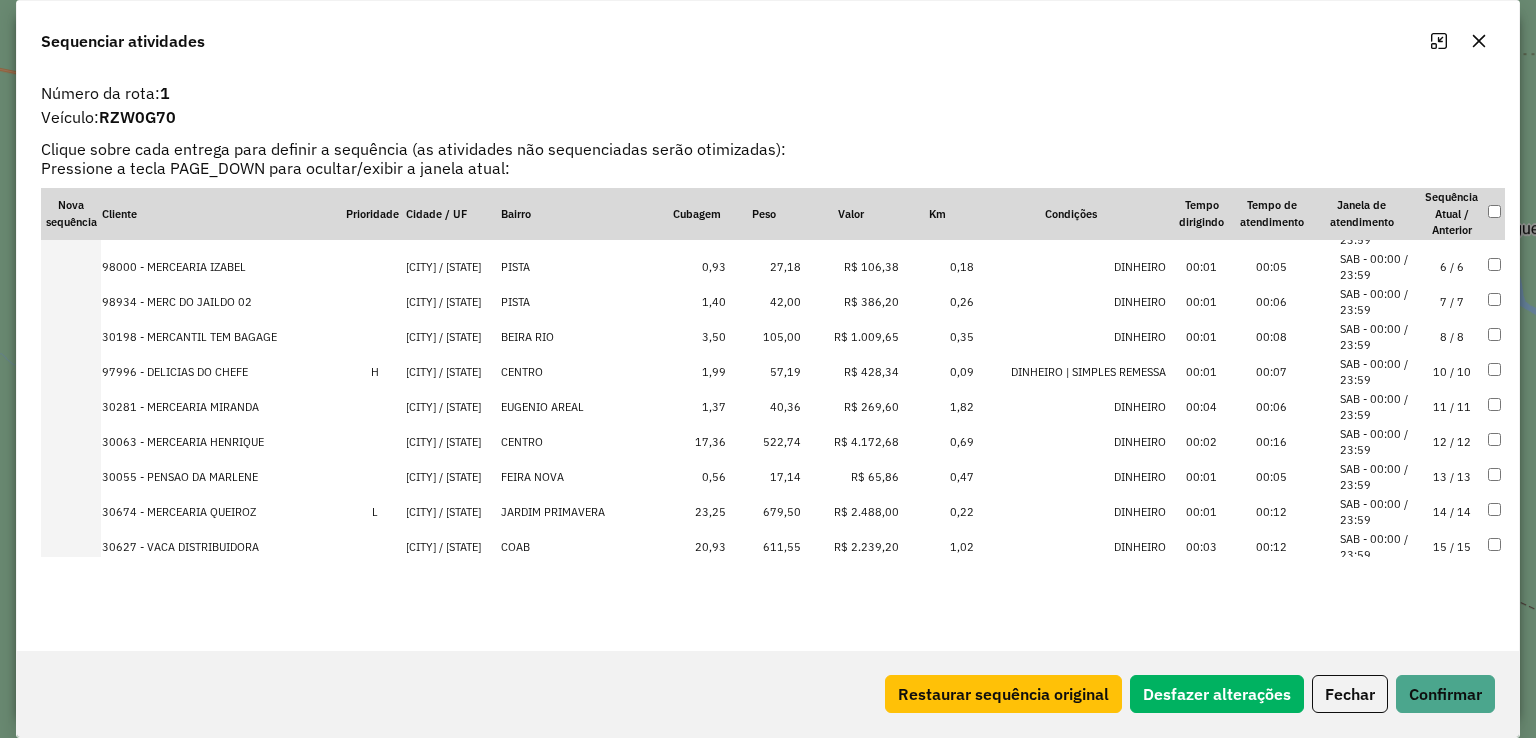 click on "522,74" at bounding box center [764, 442] 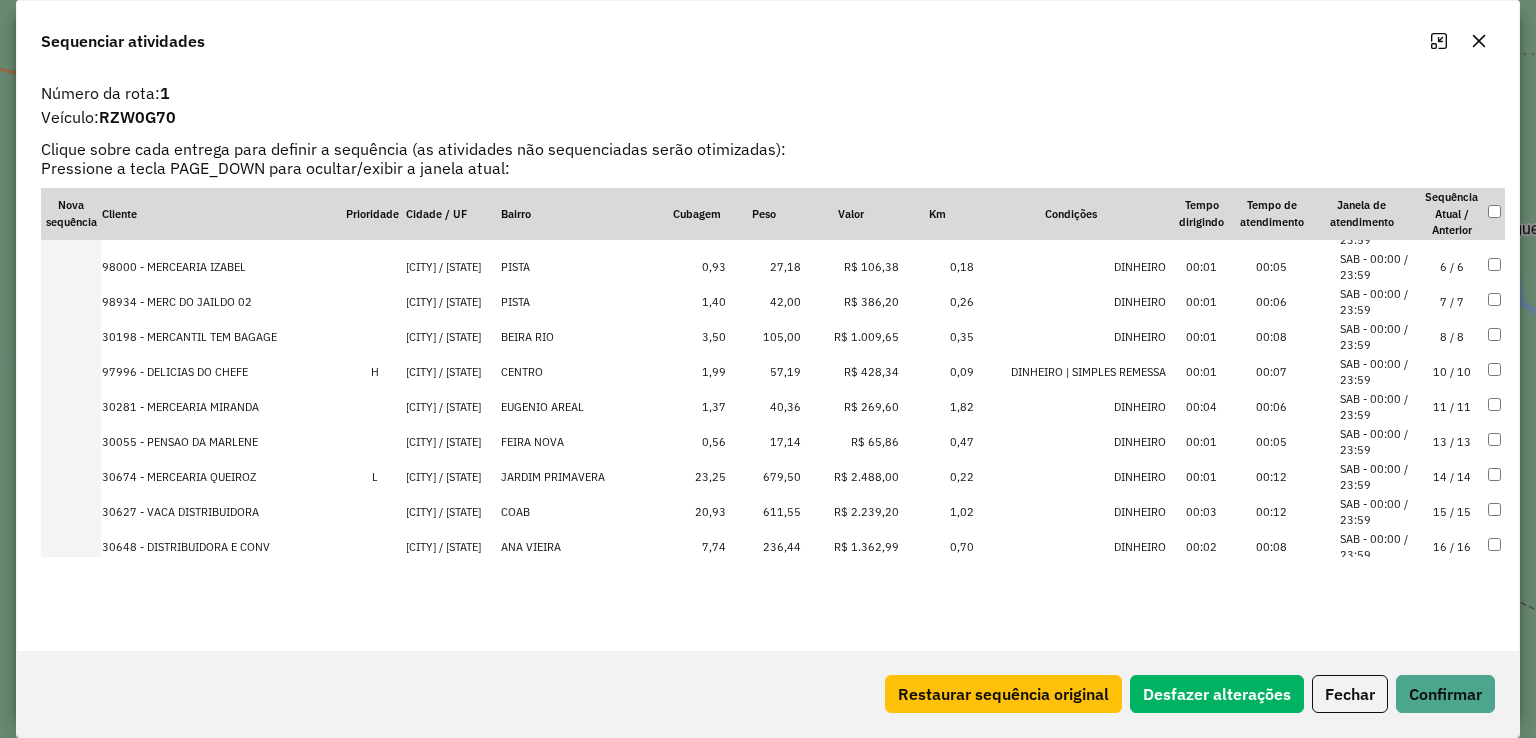 click on "679,50" at bounding box center (764, 477) 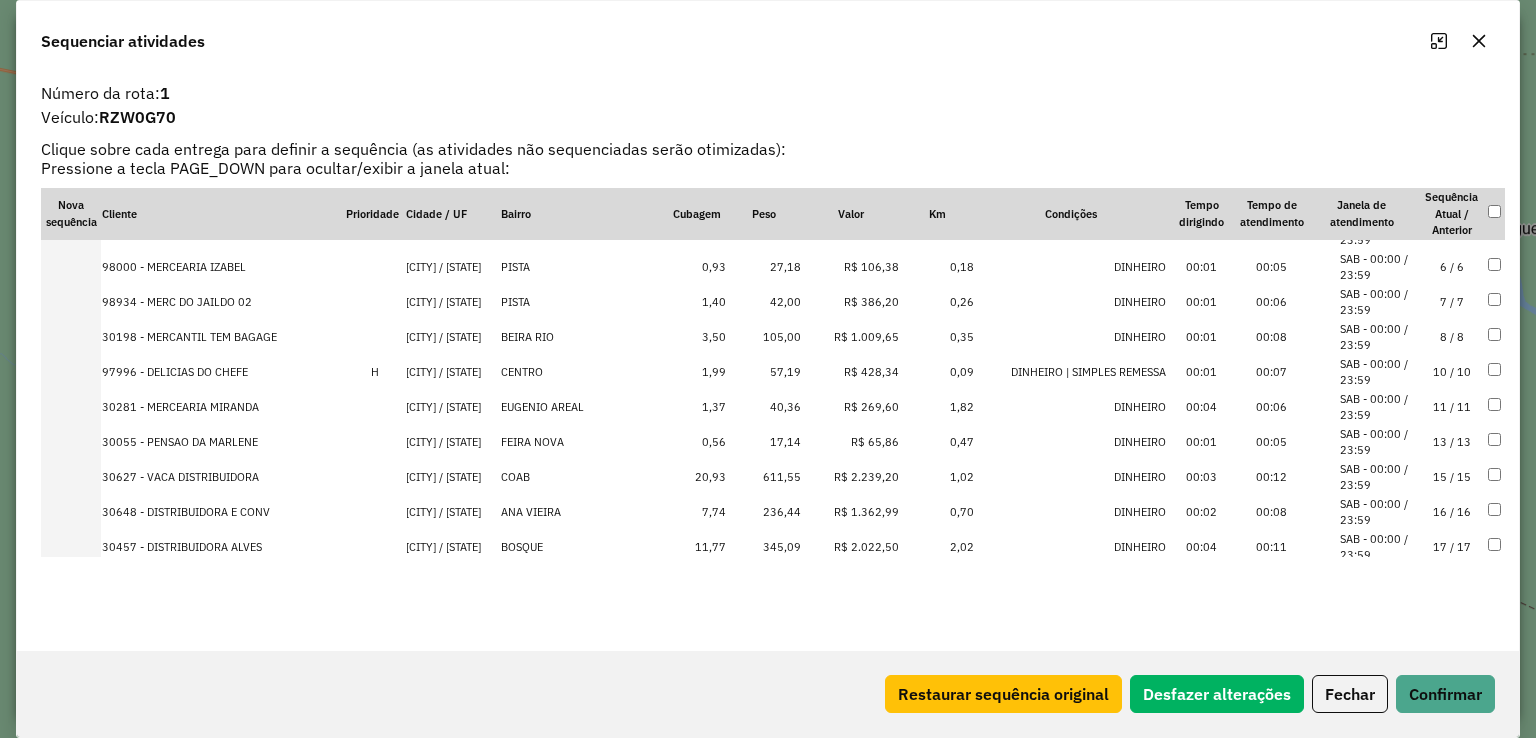 click on "611,55" at bounding box center (764, 477) 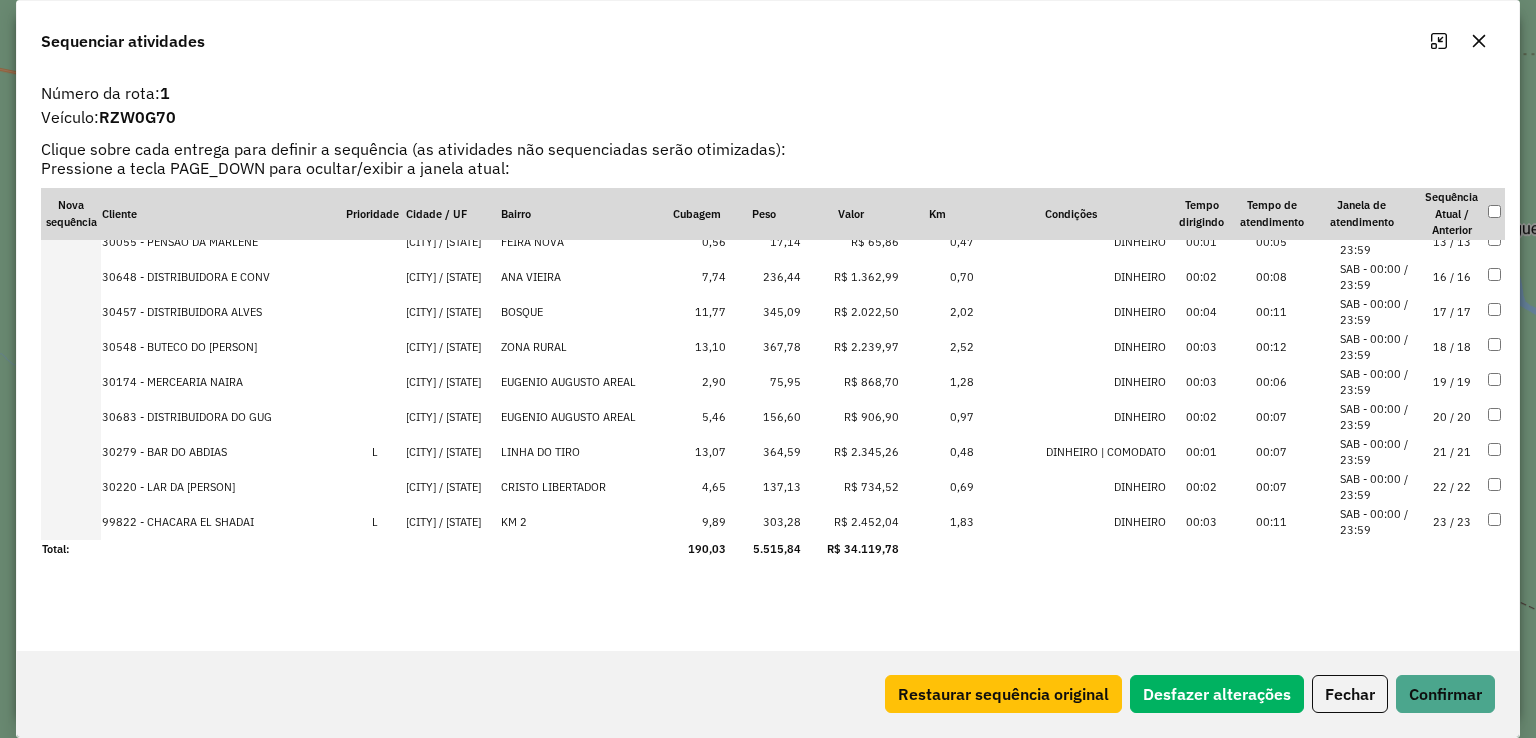 click on "367,78" at bounding box center (764, 347) 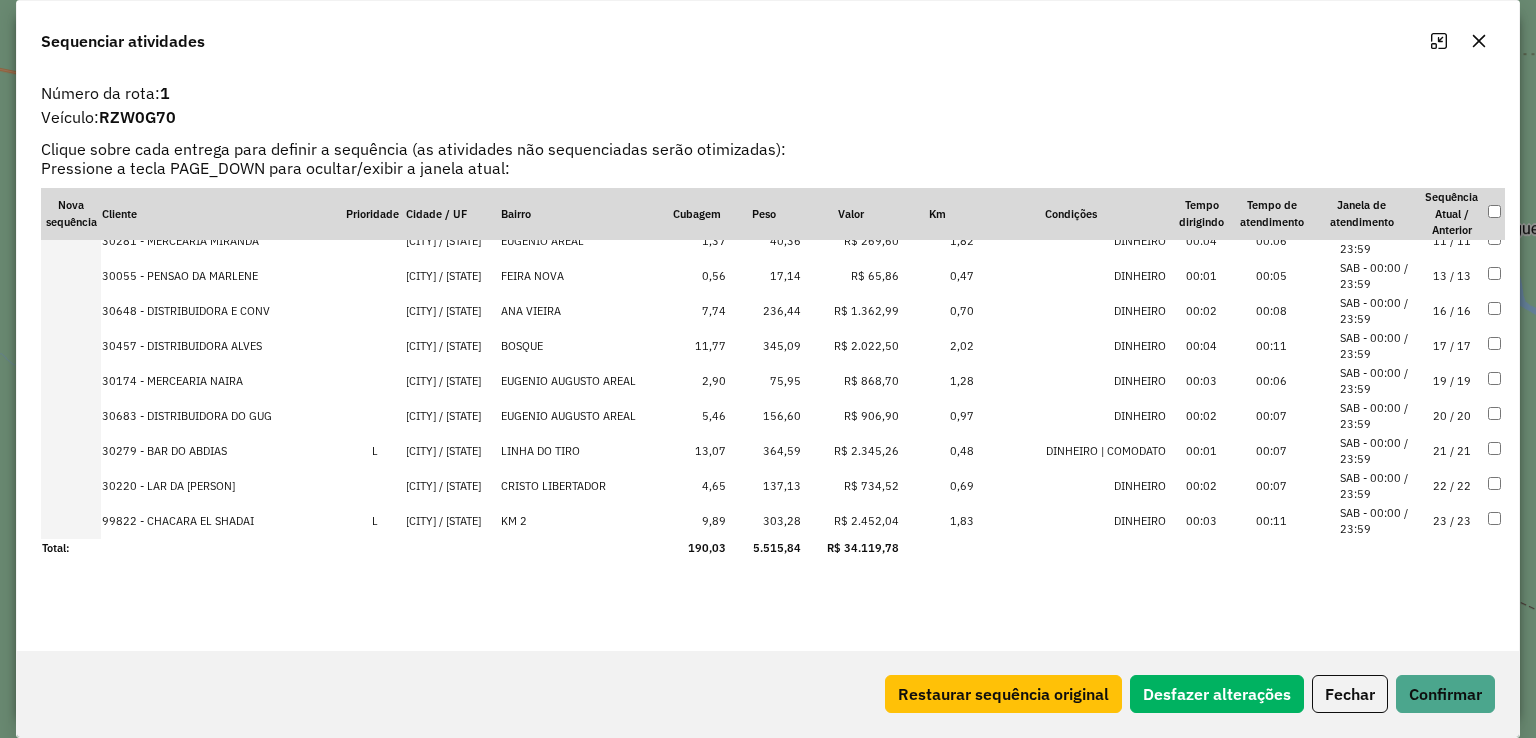 click on "345,09" at bounding box center [764, 346] 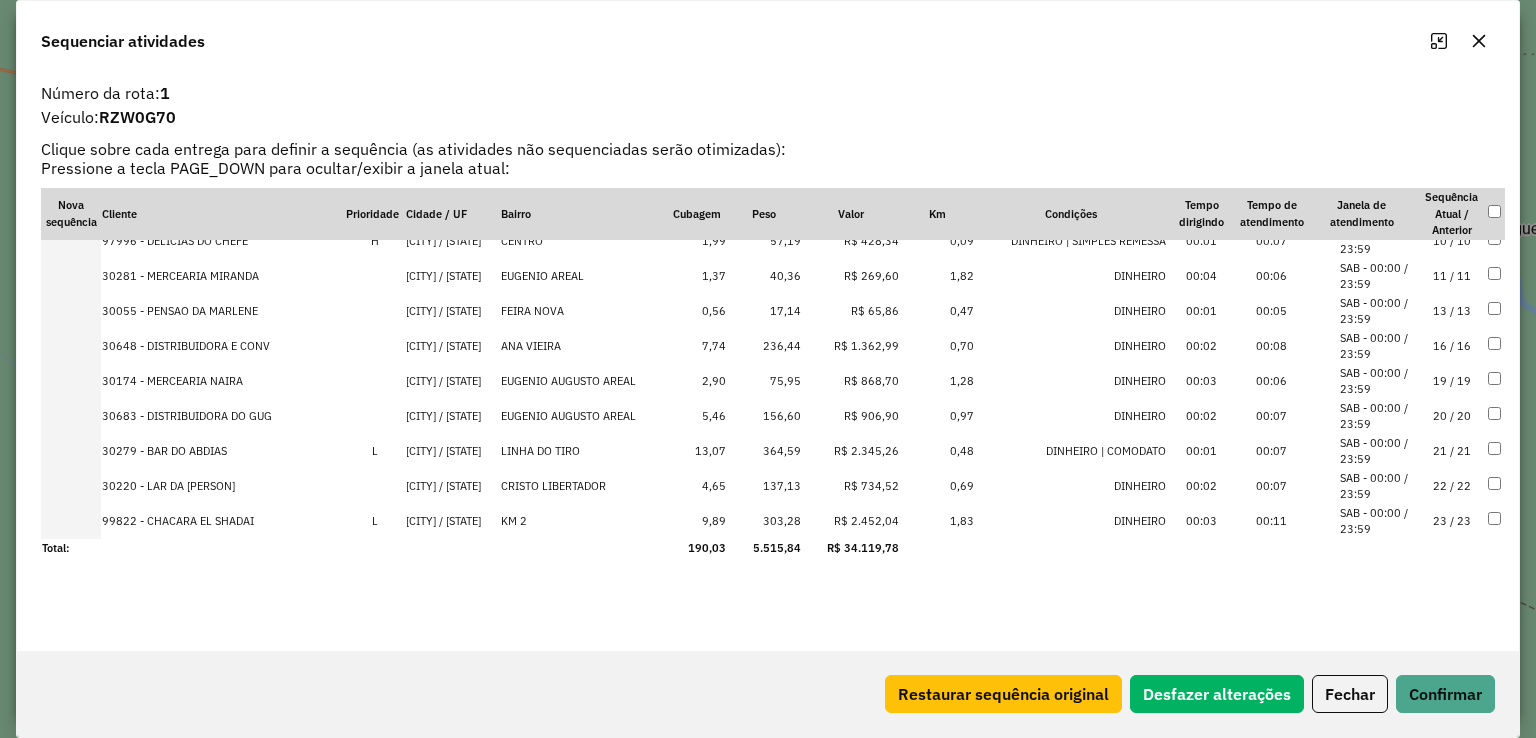 click on "364,59" at bounding box center [764, 451] 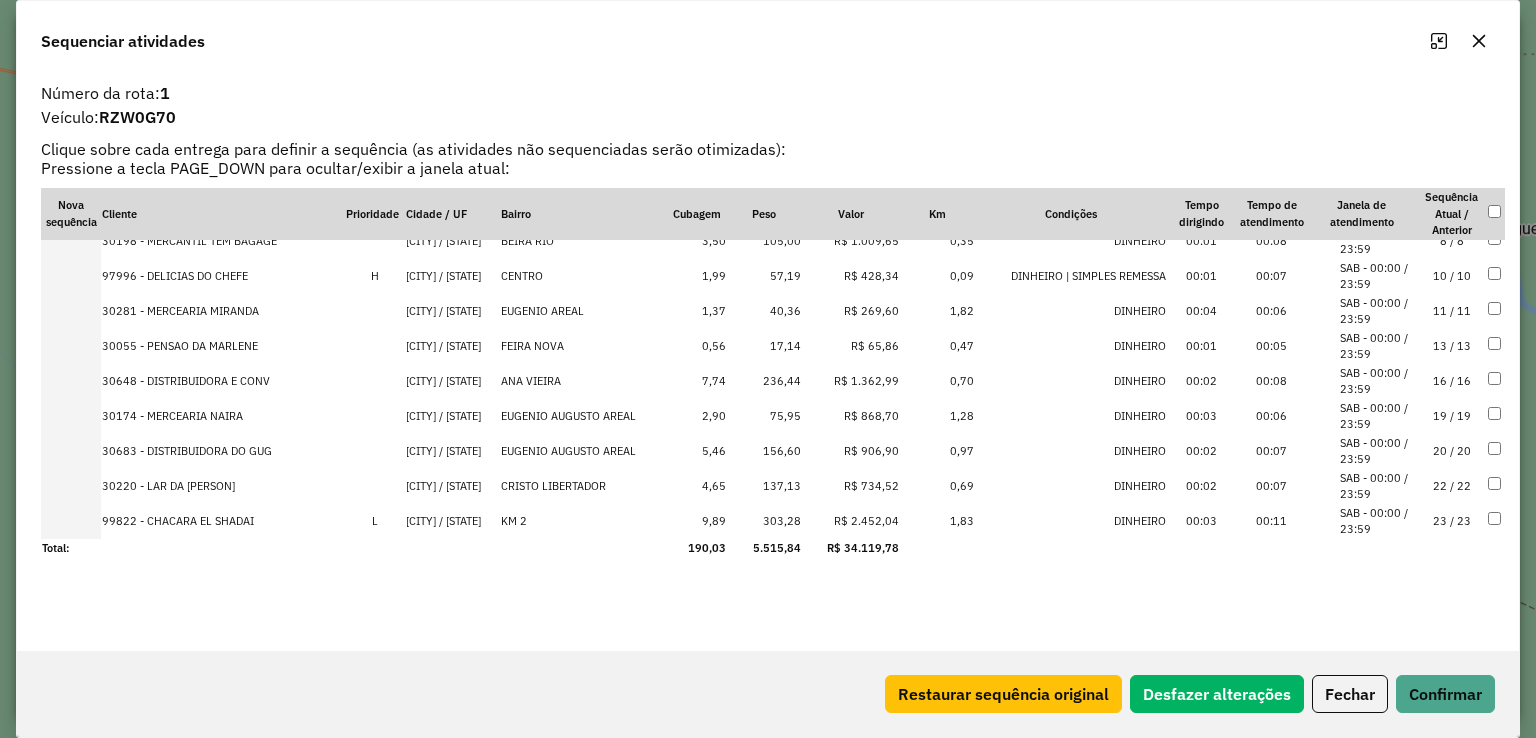 click on "303,28" at bounding box center (764, 521) 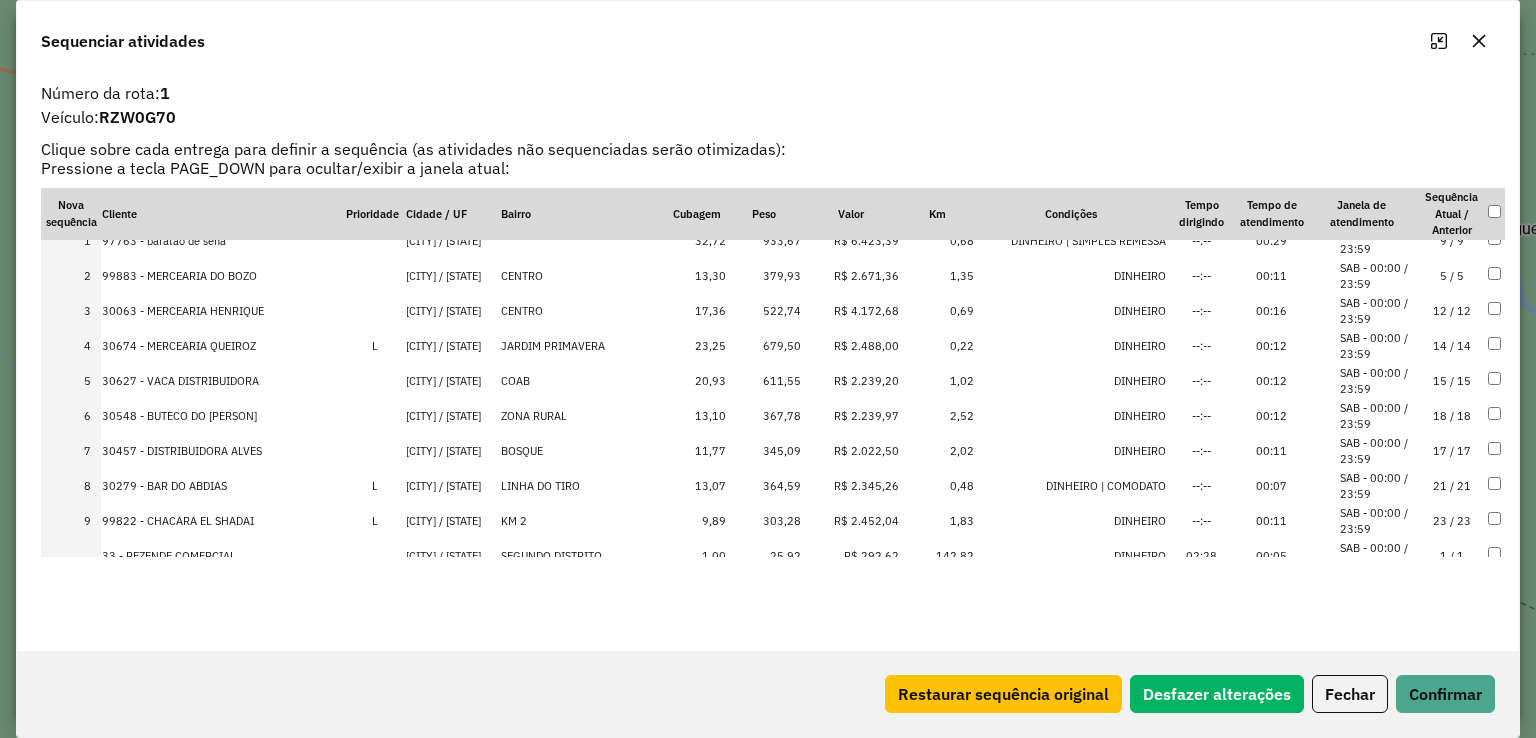 scroll, scrollTop: 0, scrollLeft: 0, axis: both 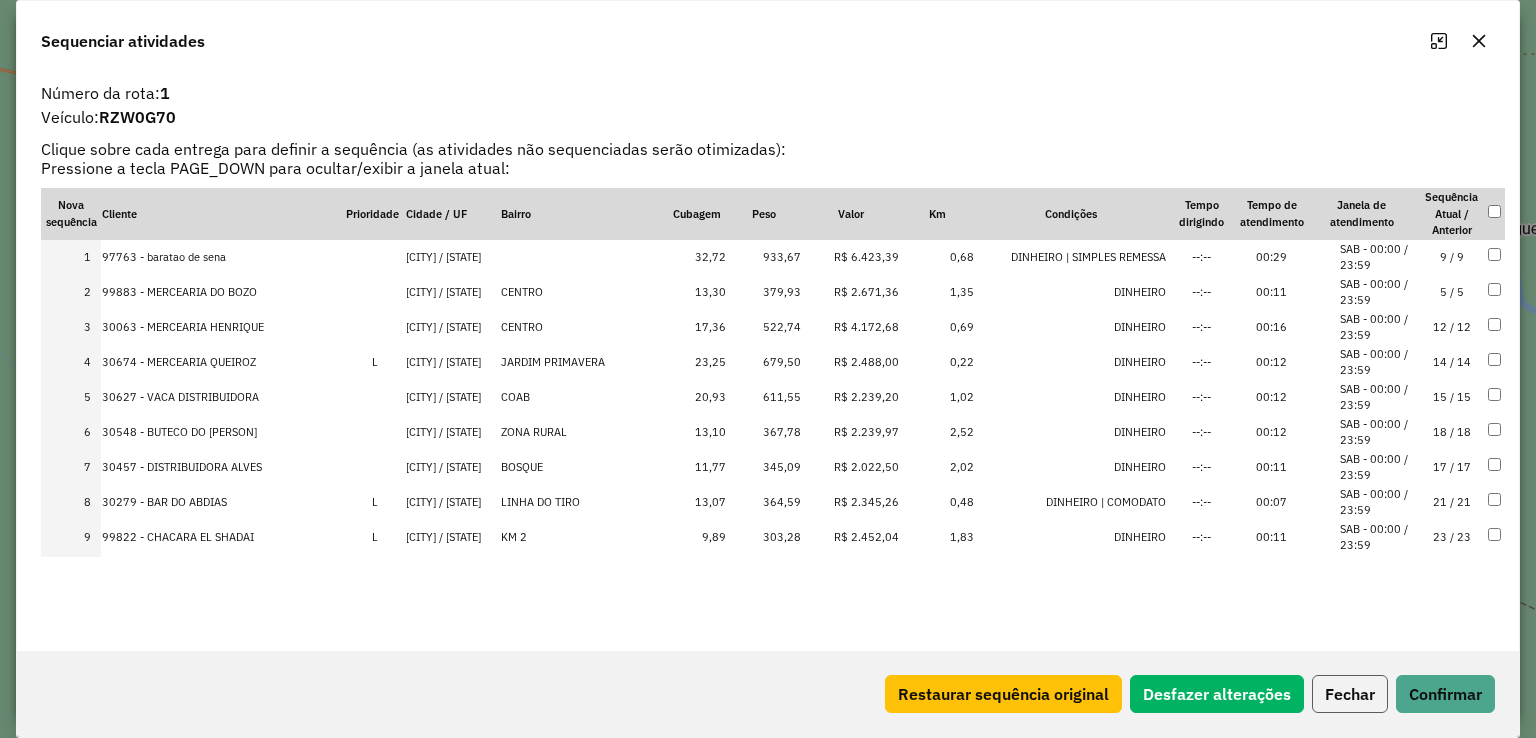 click on "Fechar" 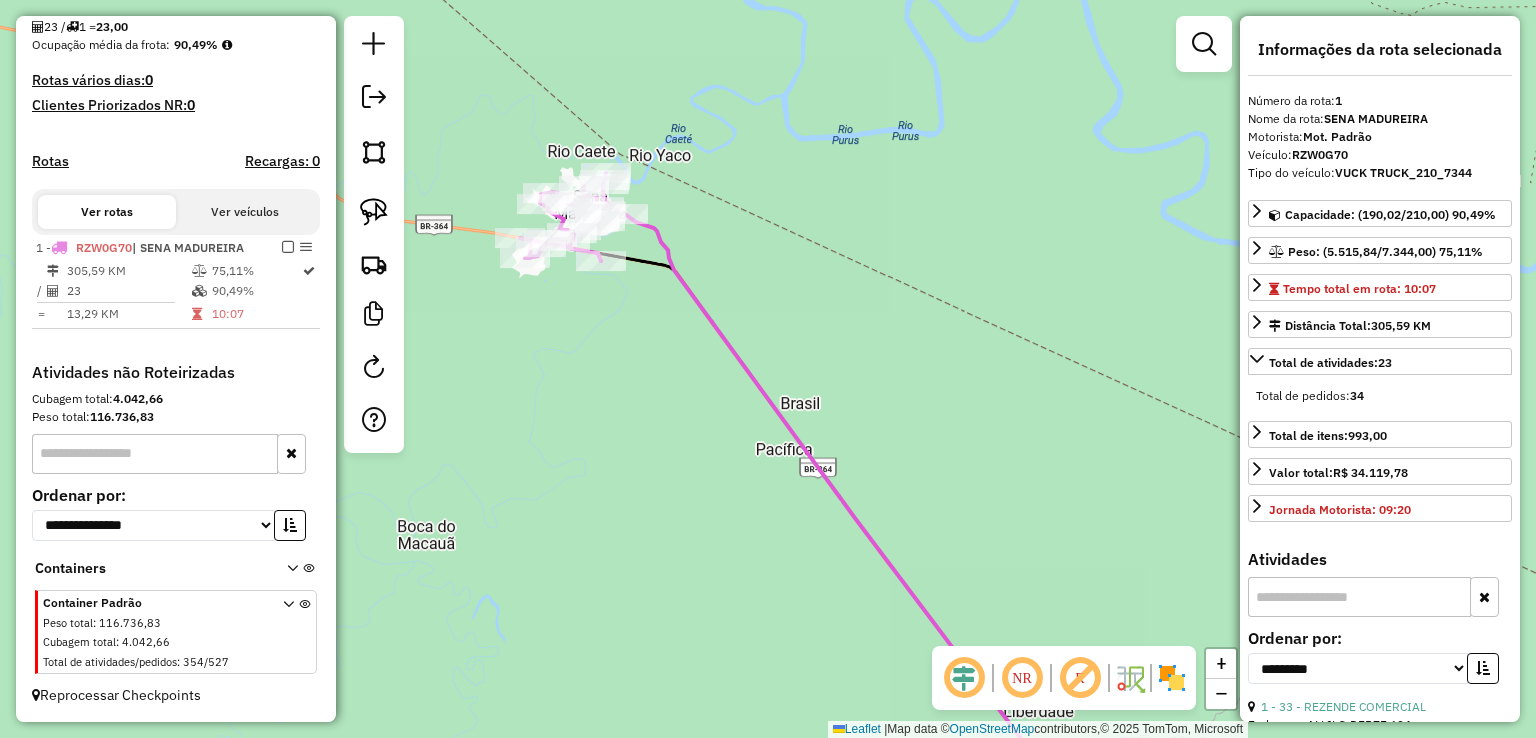 drag, startPoint x: 787, startPoint y: 309, endPoint x: 737, endPoint y: 147, distance: 169.54056 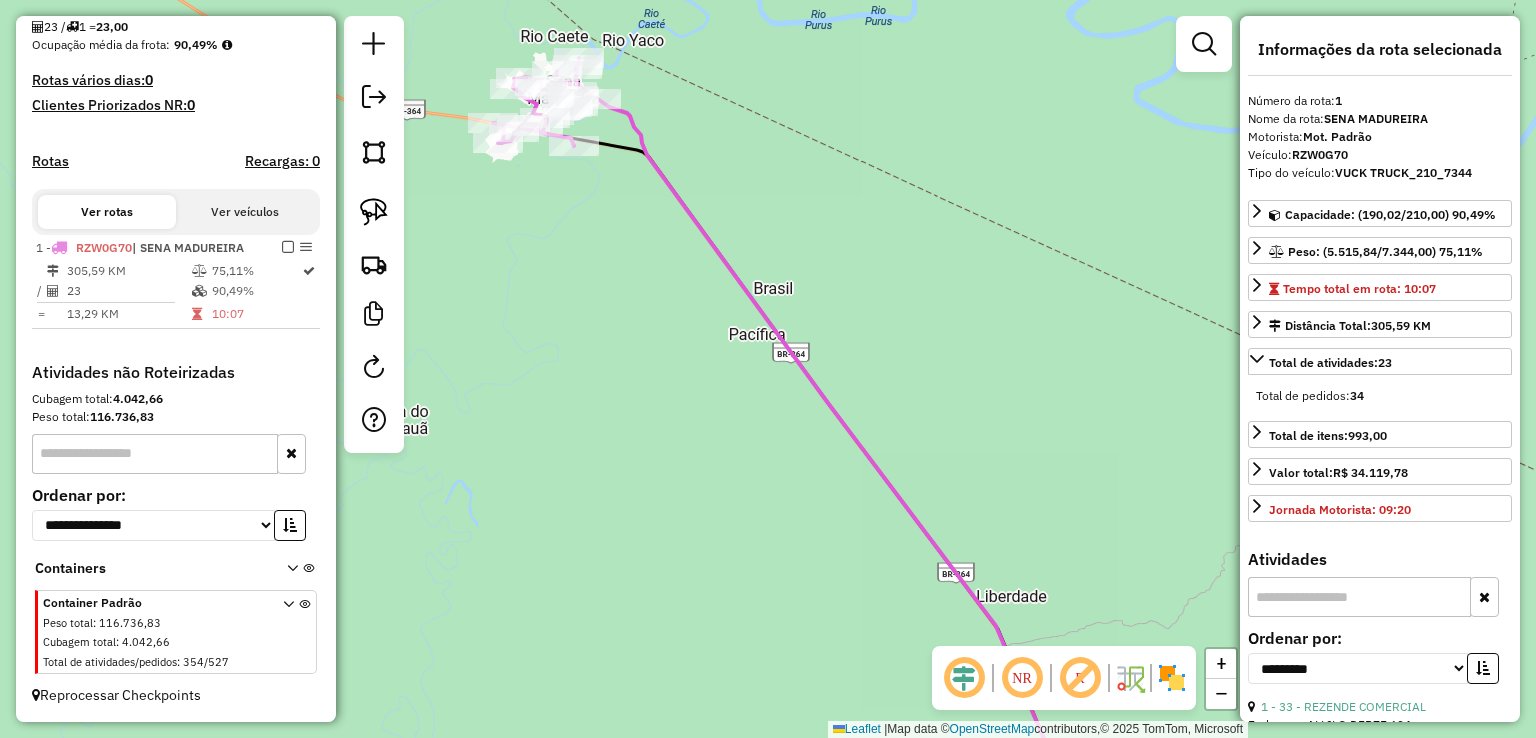 click 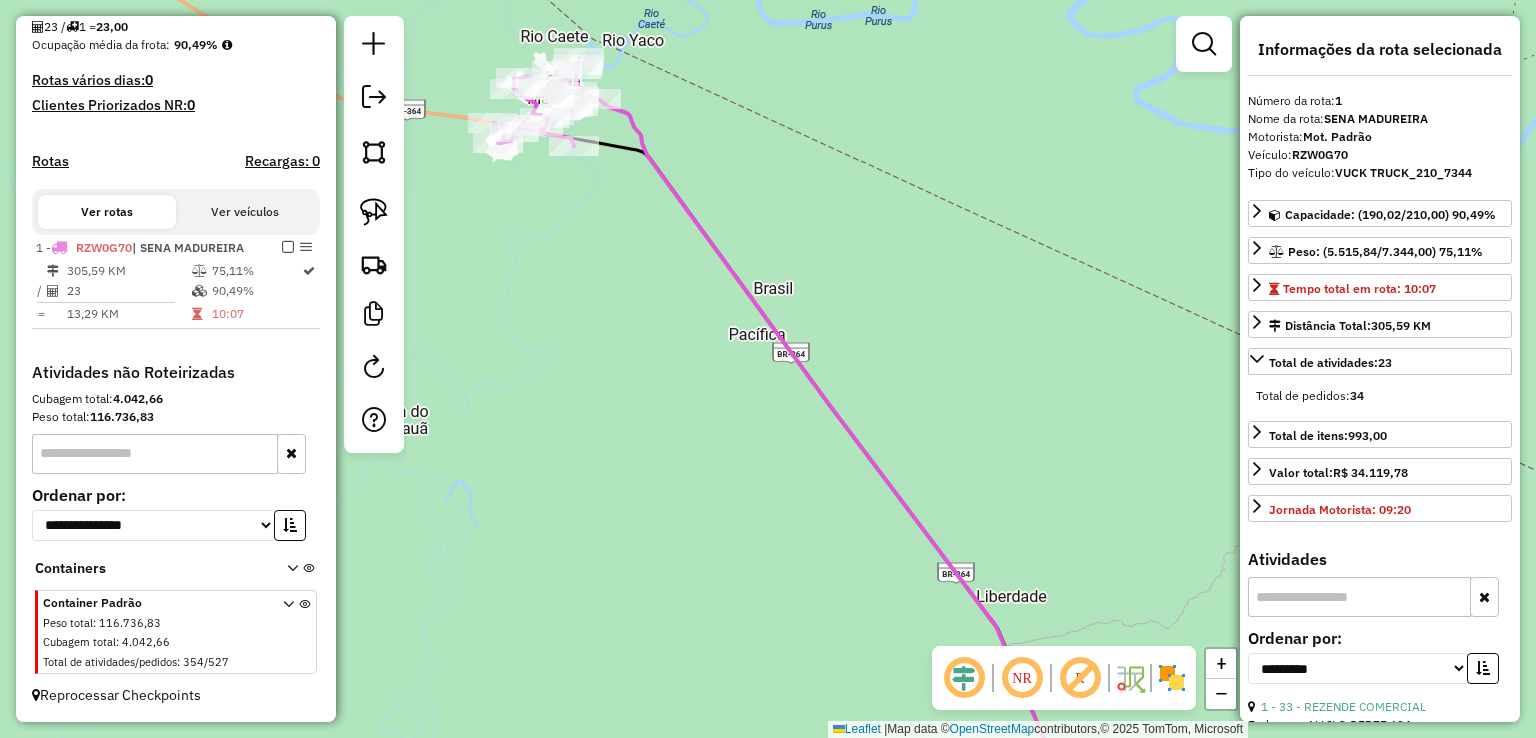 click 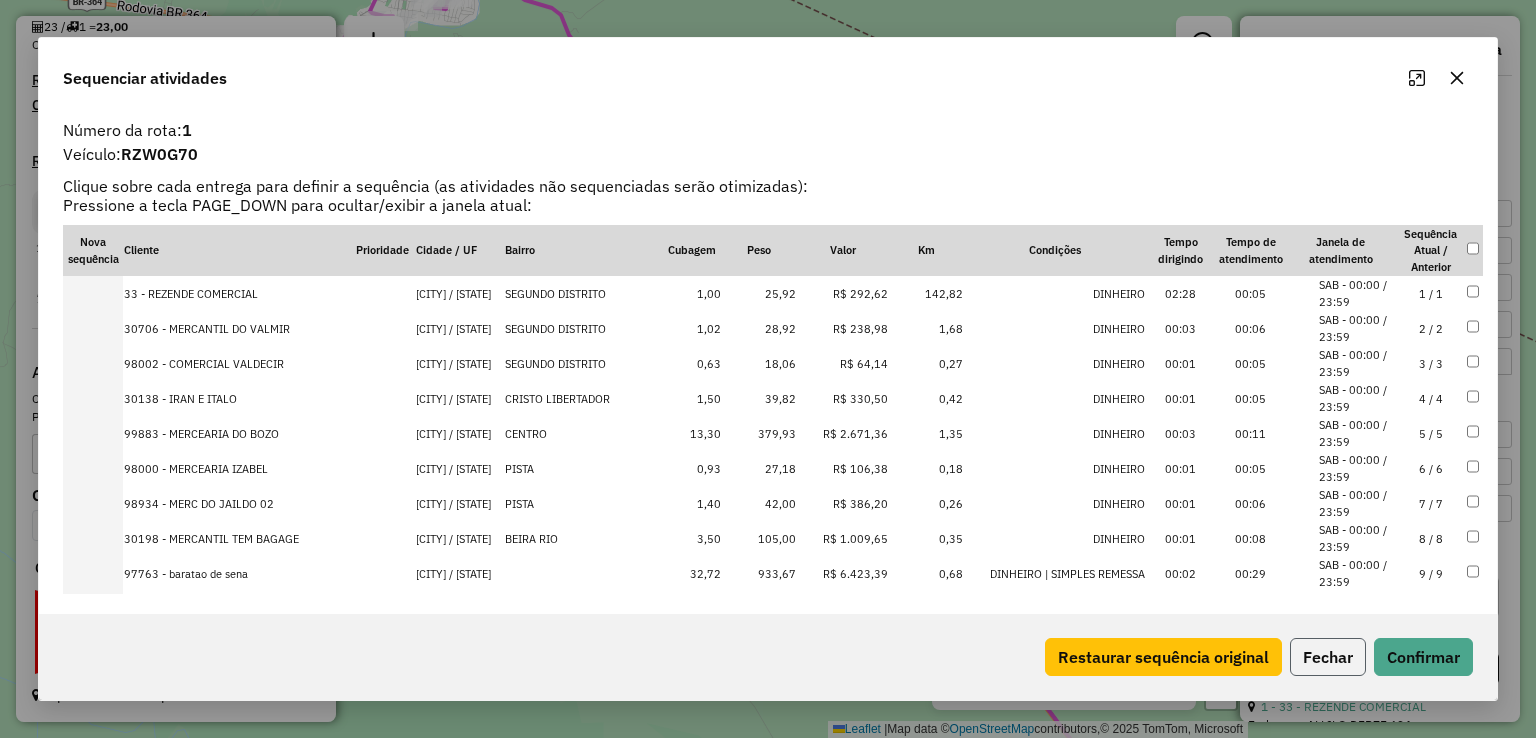 click on "Fechar" 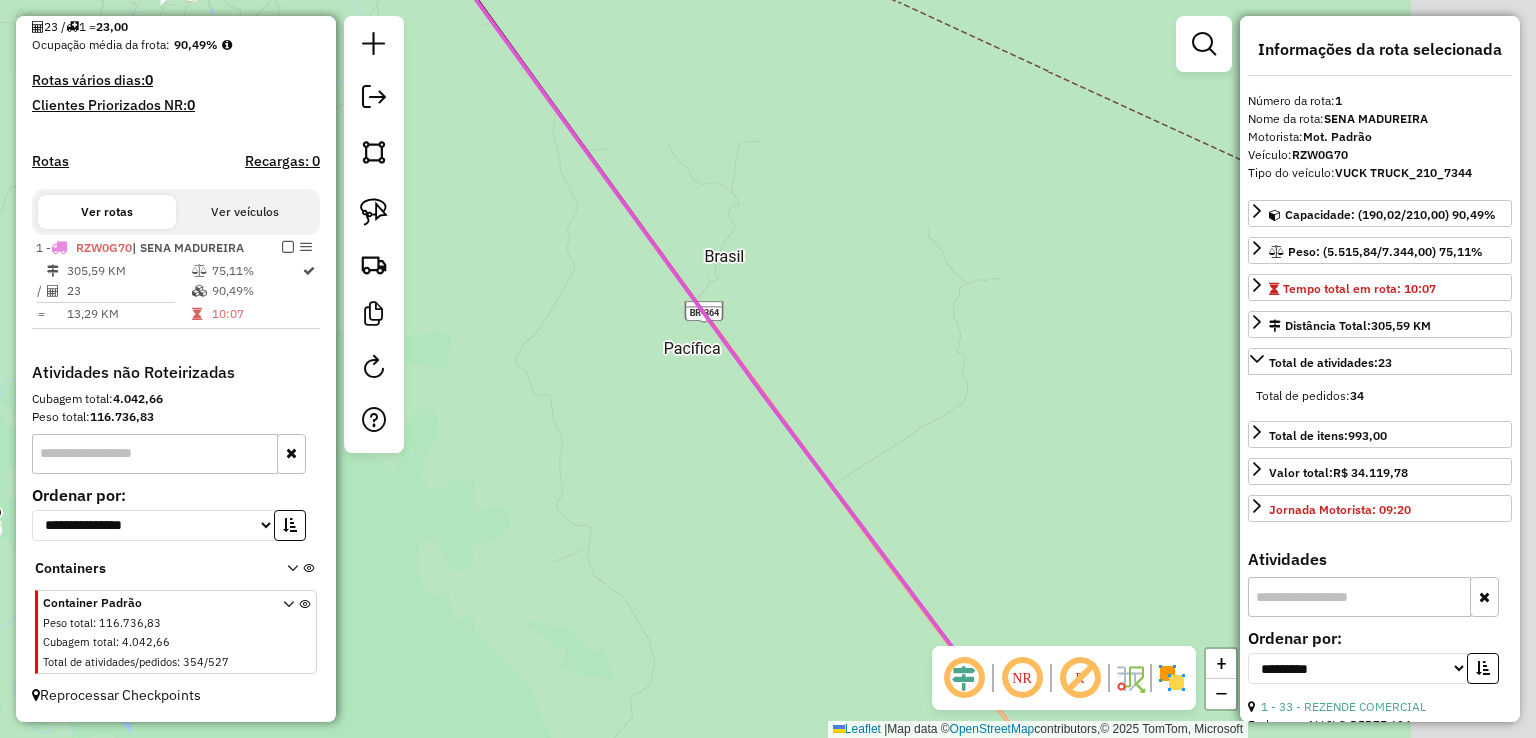 drag, startPoint x: 900, startPoint y: 303, endPoint x: 660, endPoint y: -2, distance: 388.10437 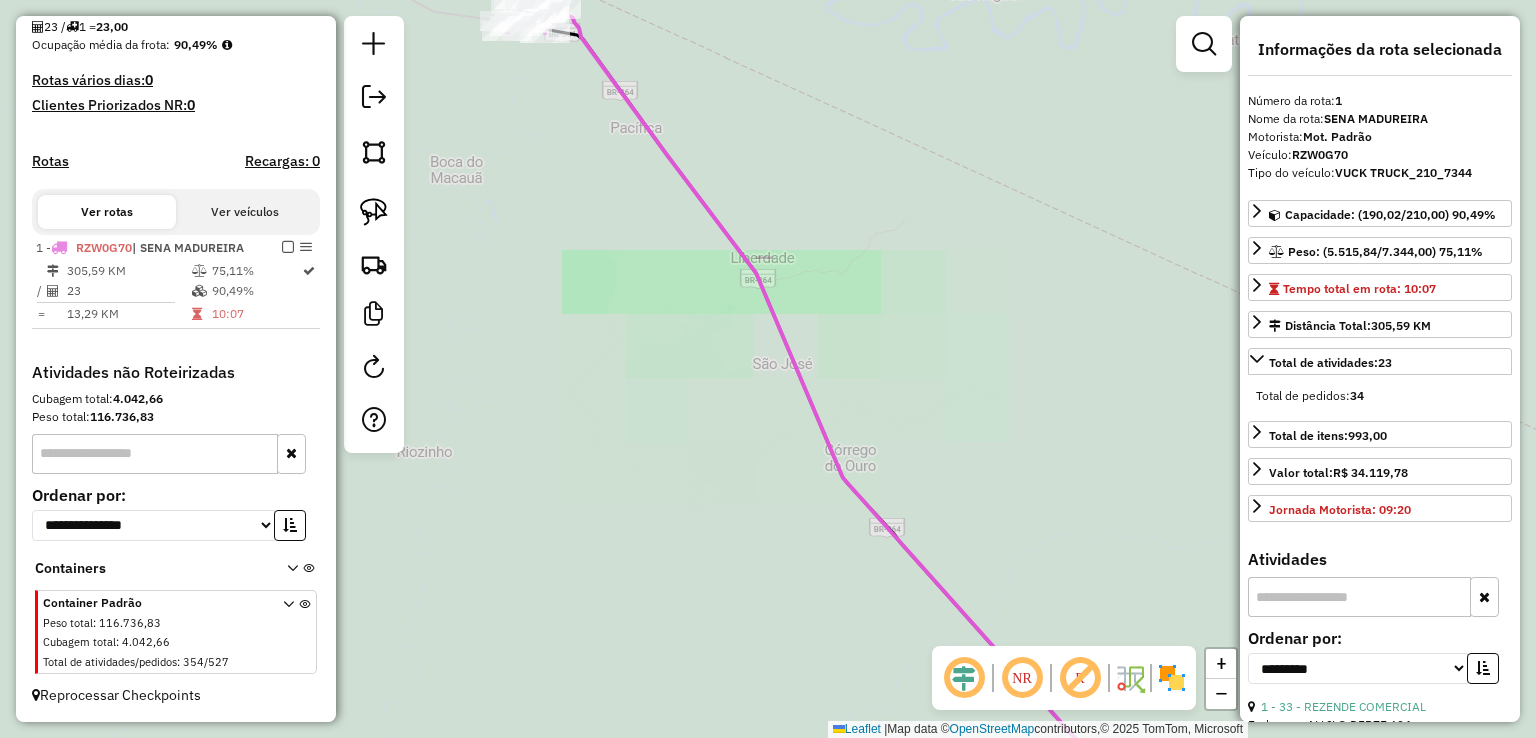 drag, startPoint x: 631, startPoint y: 417, endPoint x: 768, endPoint y: 67, distance: 375.8577 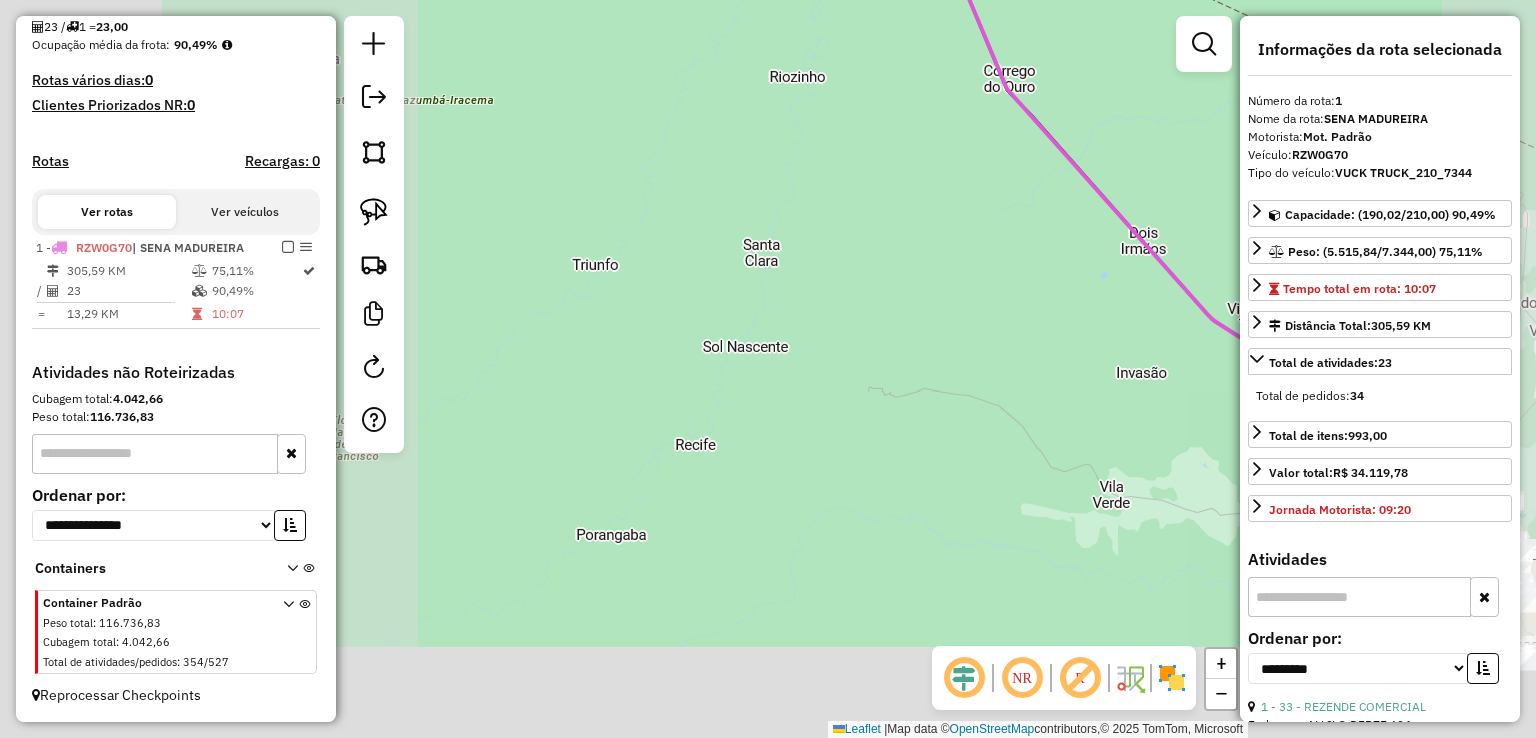 drag, startPoint x: 683, startPoint y: 506, endPoint x: 948, endPoint y: 217, distance: 392.10458 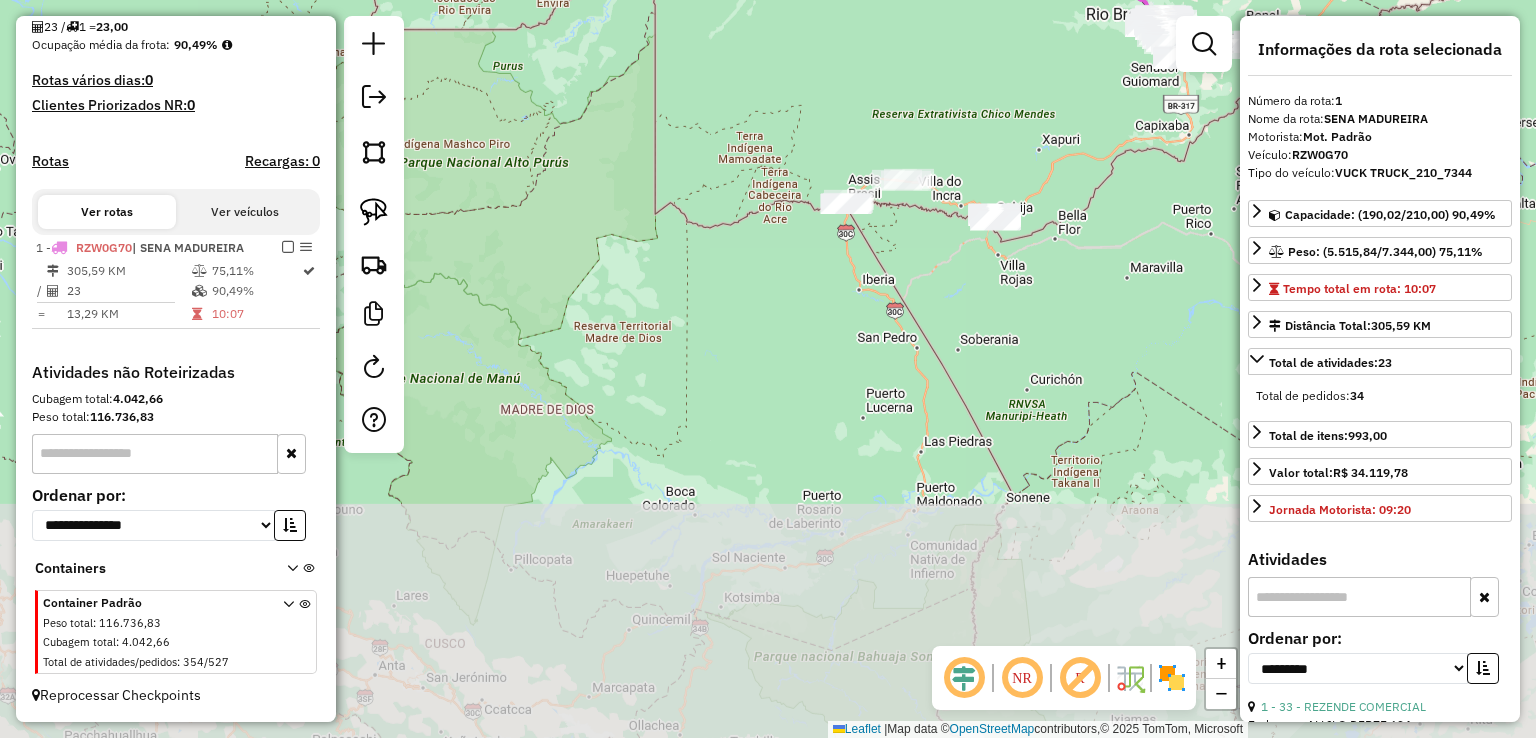 drag, startPoint x: 704, startPoint y: 532, endPoint x: 851, endPoint y: 219, distance: 345.8005 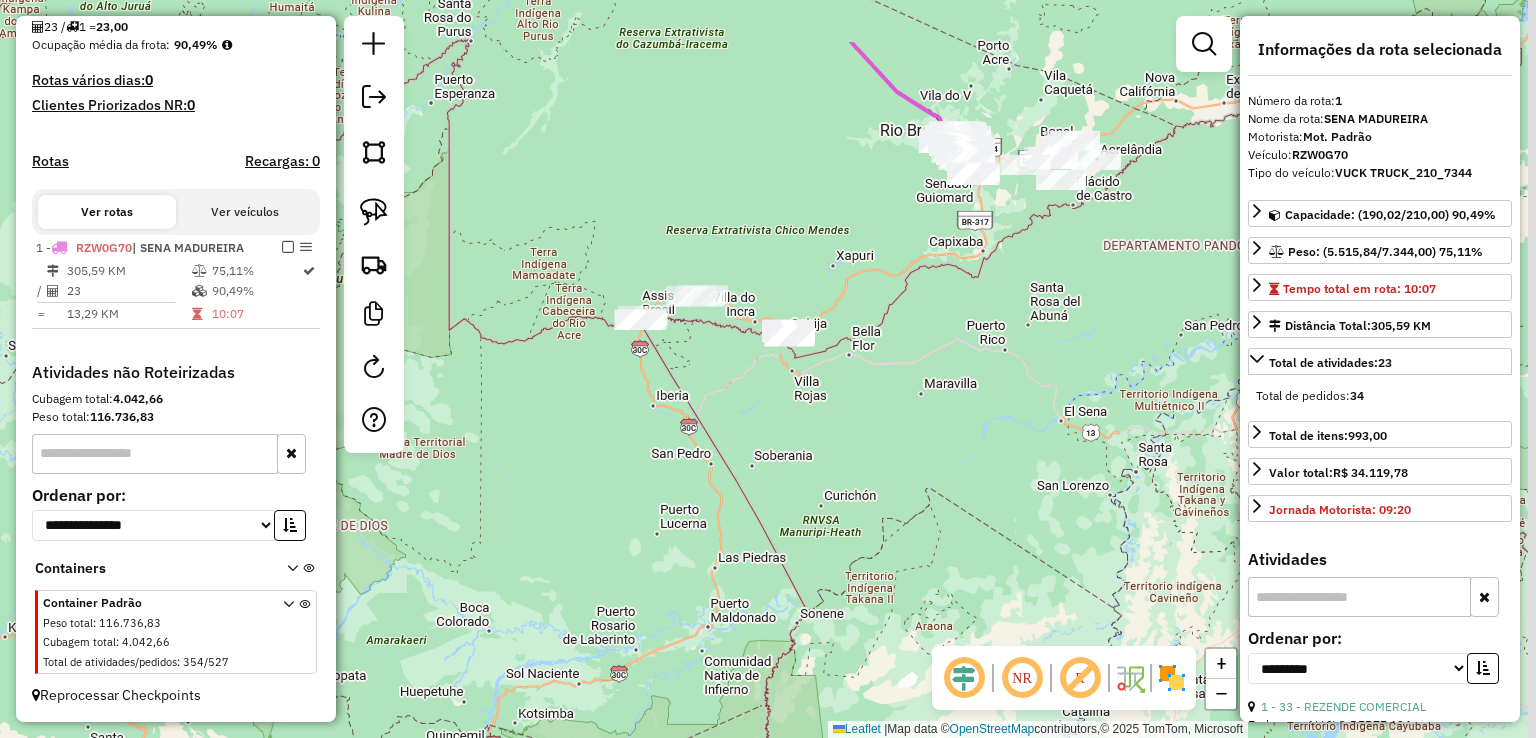 drag, startPoint x: 908, startPoint y: 317, endPoint x: 781, endPoint y: 382, distance: 142.66745 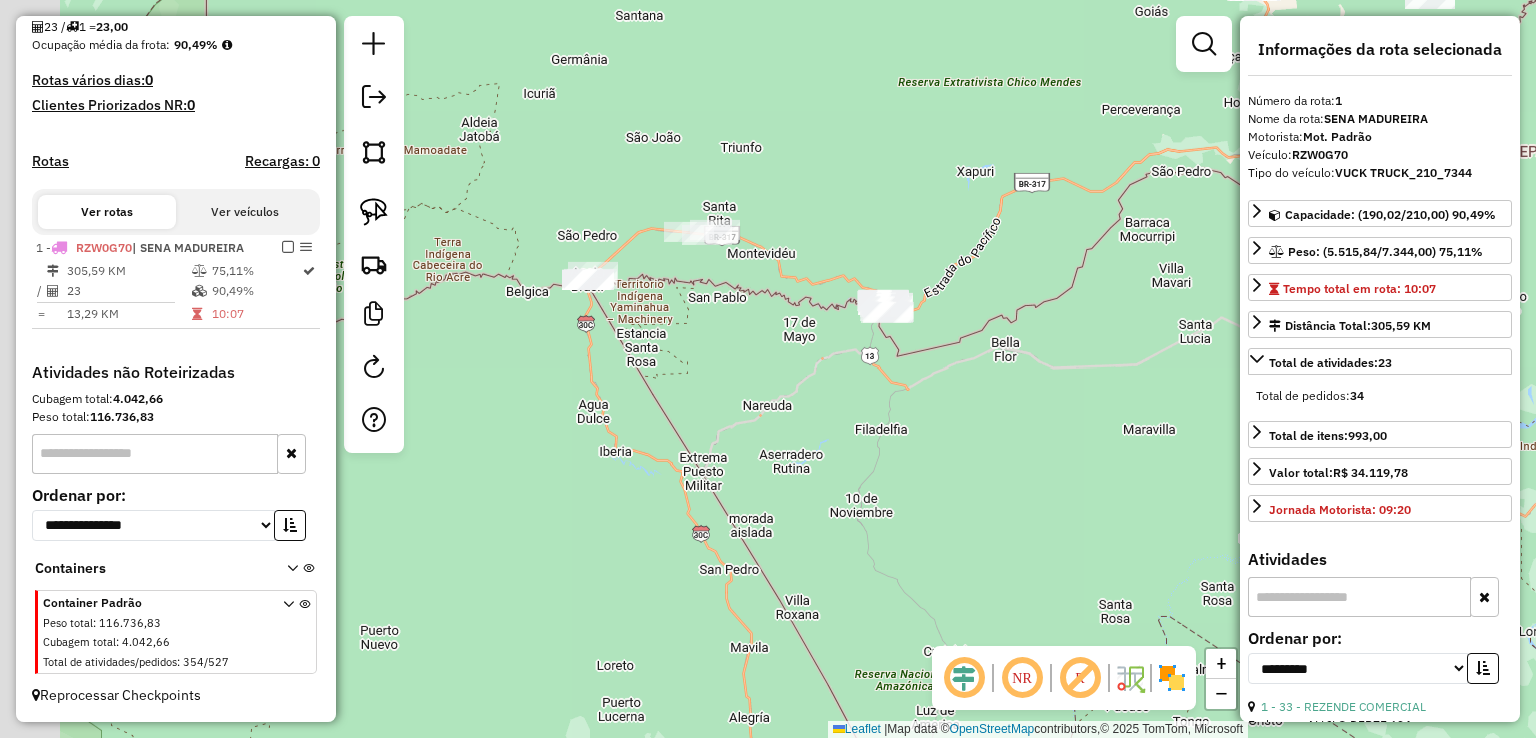 drag, startPoint x: 702, startPoint y: 353, endPoint x: 821, endPoint y: 349, distance: 119.06721 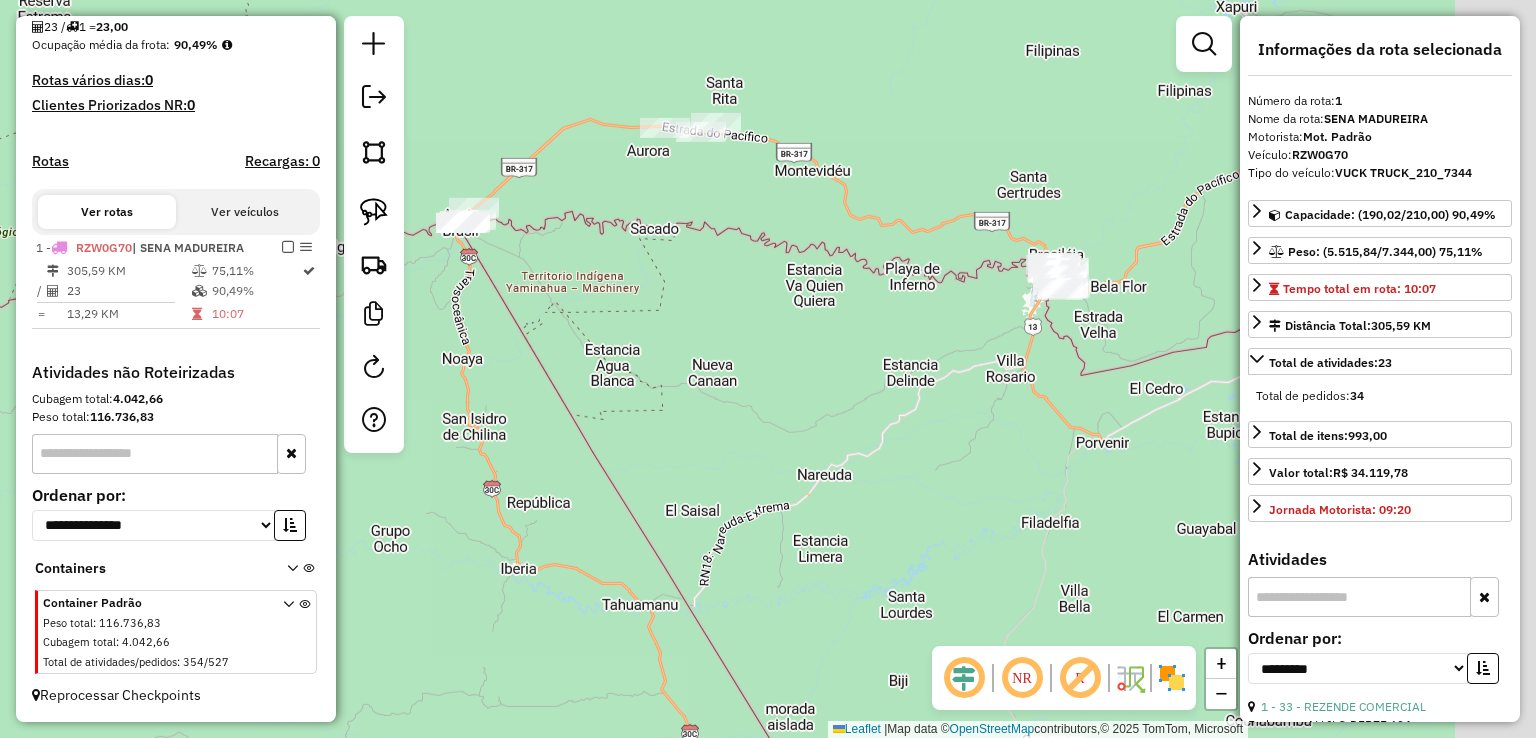 drag, startPoint x: 687, startPoint y: 303, endPoint x: 500, endPoint y: 261, distance: 191.65855 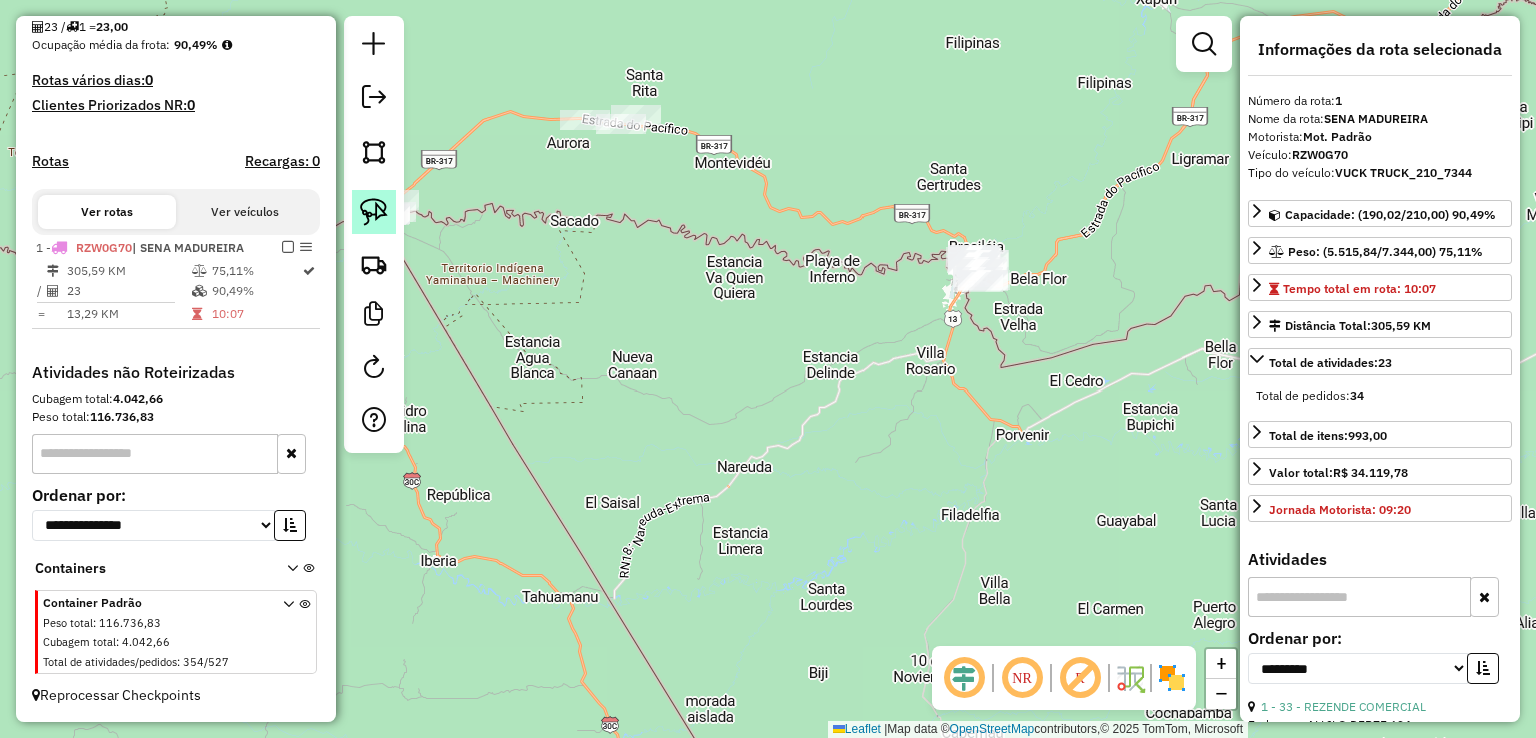 click 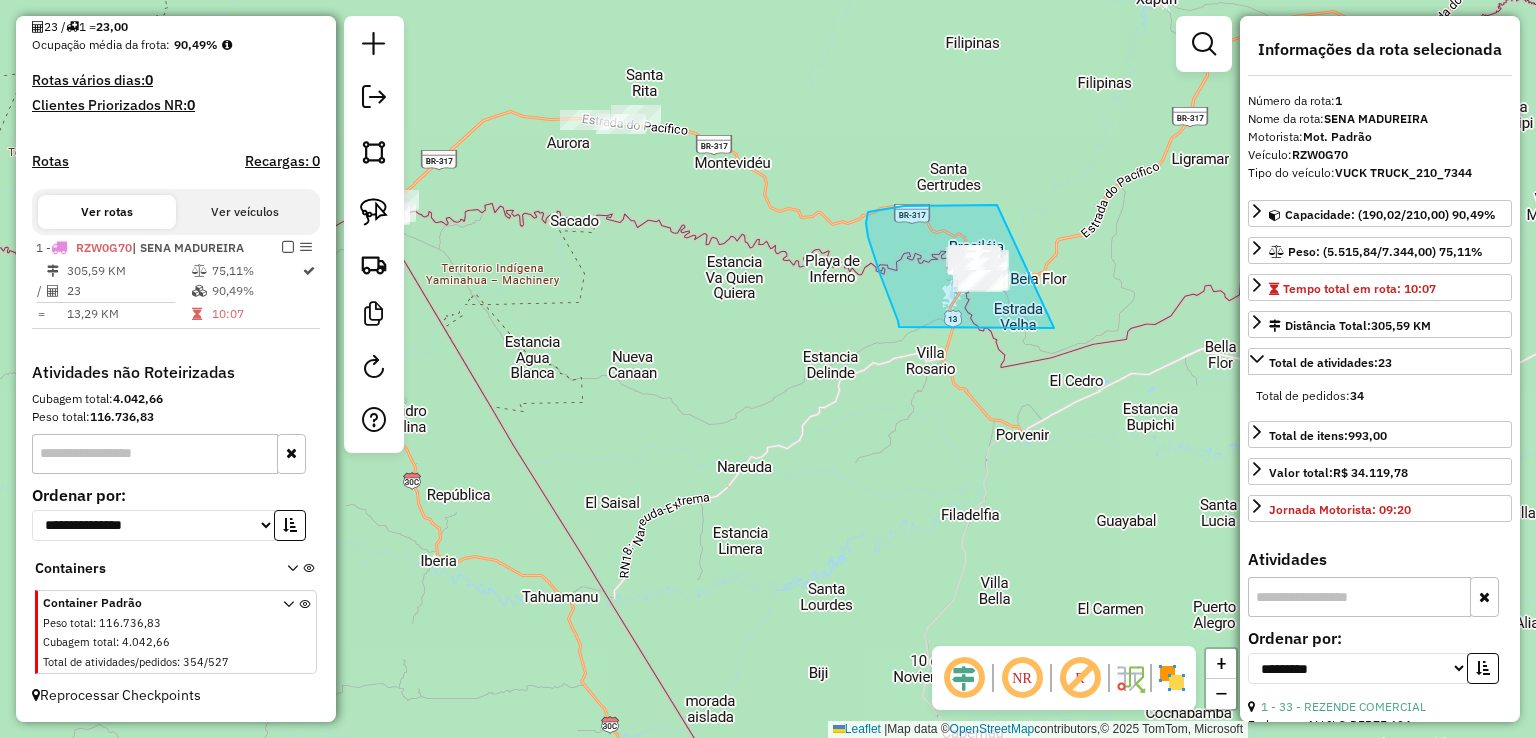 drag, startPoint x: 997, startPoint y: 205, endPoint x: 1055, endPoint y: 328, distance: 135.98897 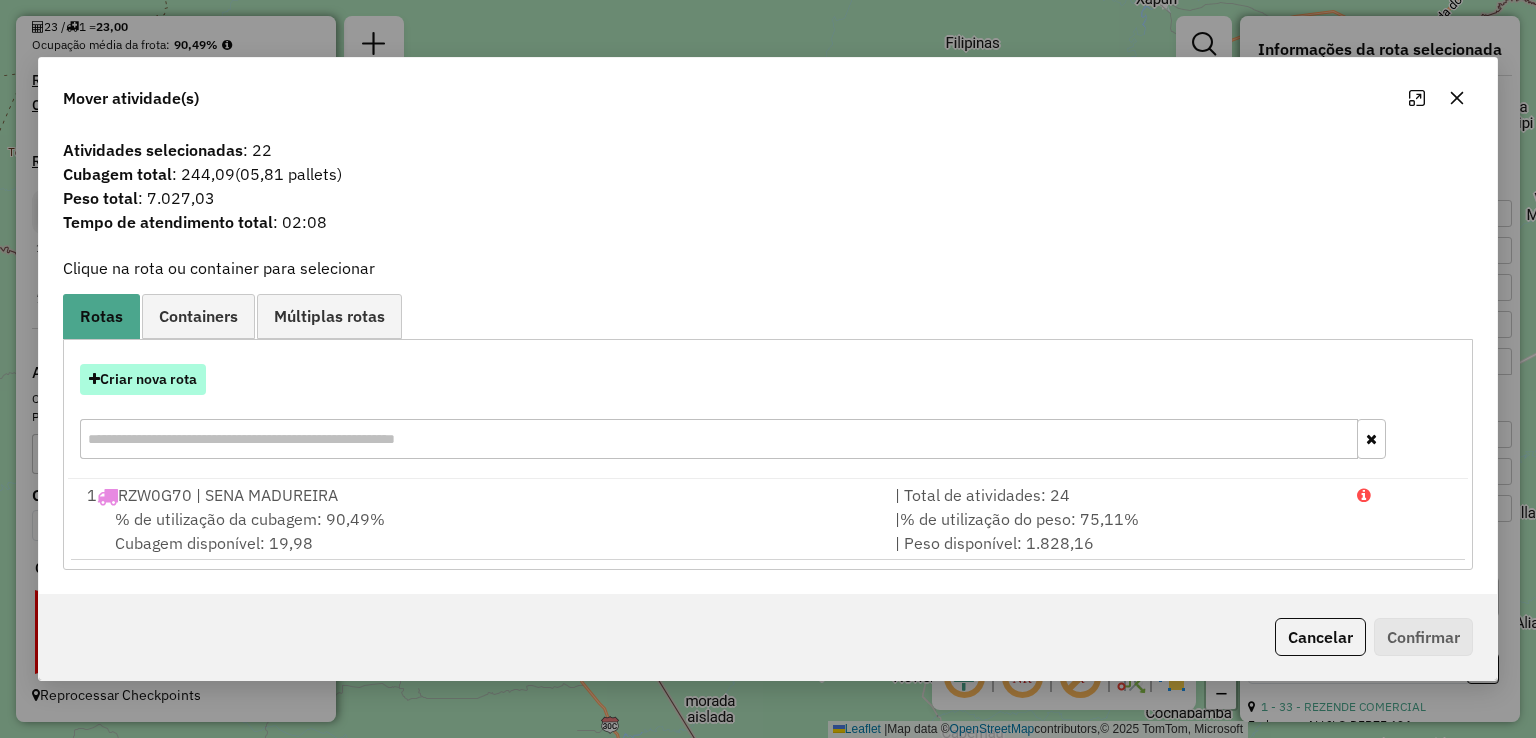 click on "Criar nova rota" at bounding box center [143, 379] 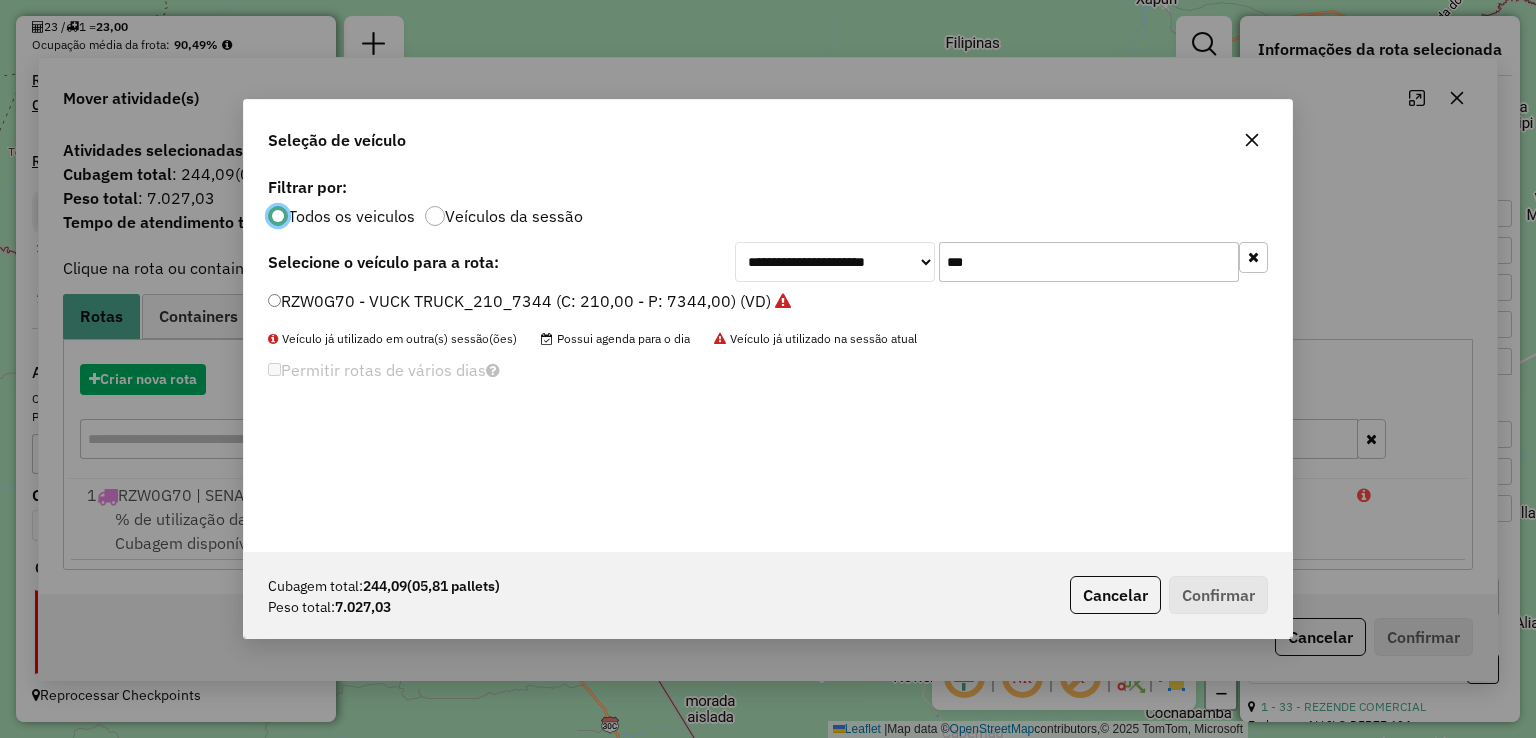 scroll, scrollTop: 10, scrollLeft: 6, axis: both 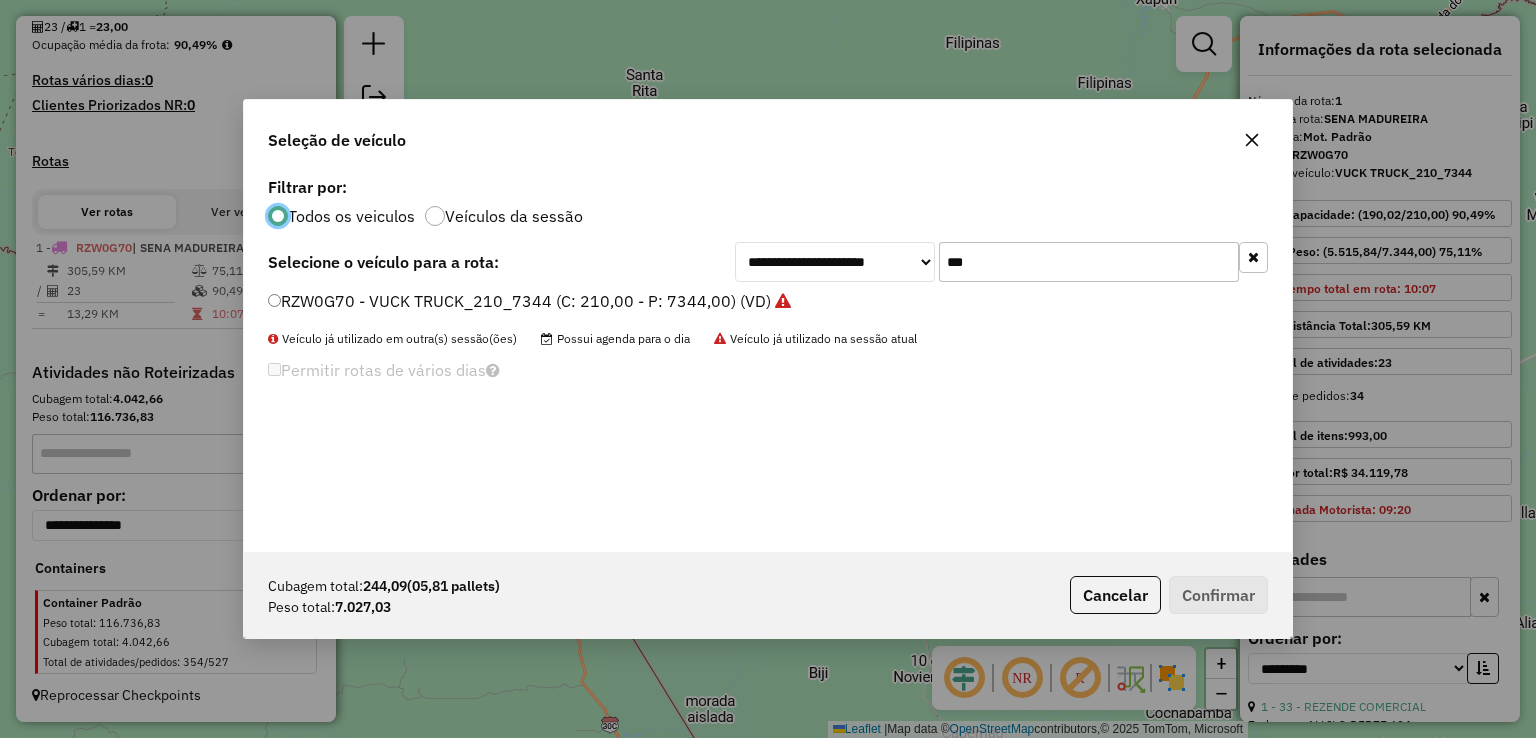 drag, startPoint x: 1037, startPoint y: 275, endPoint x: 720, endPoint y: 278, distance: 317.0142 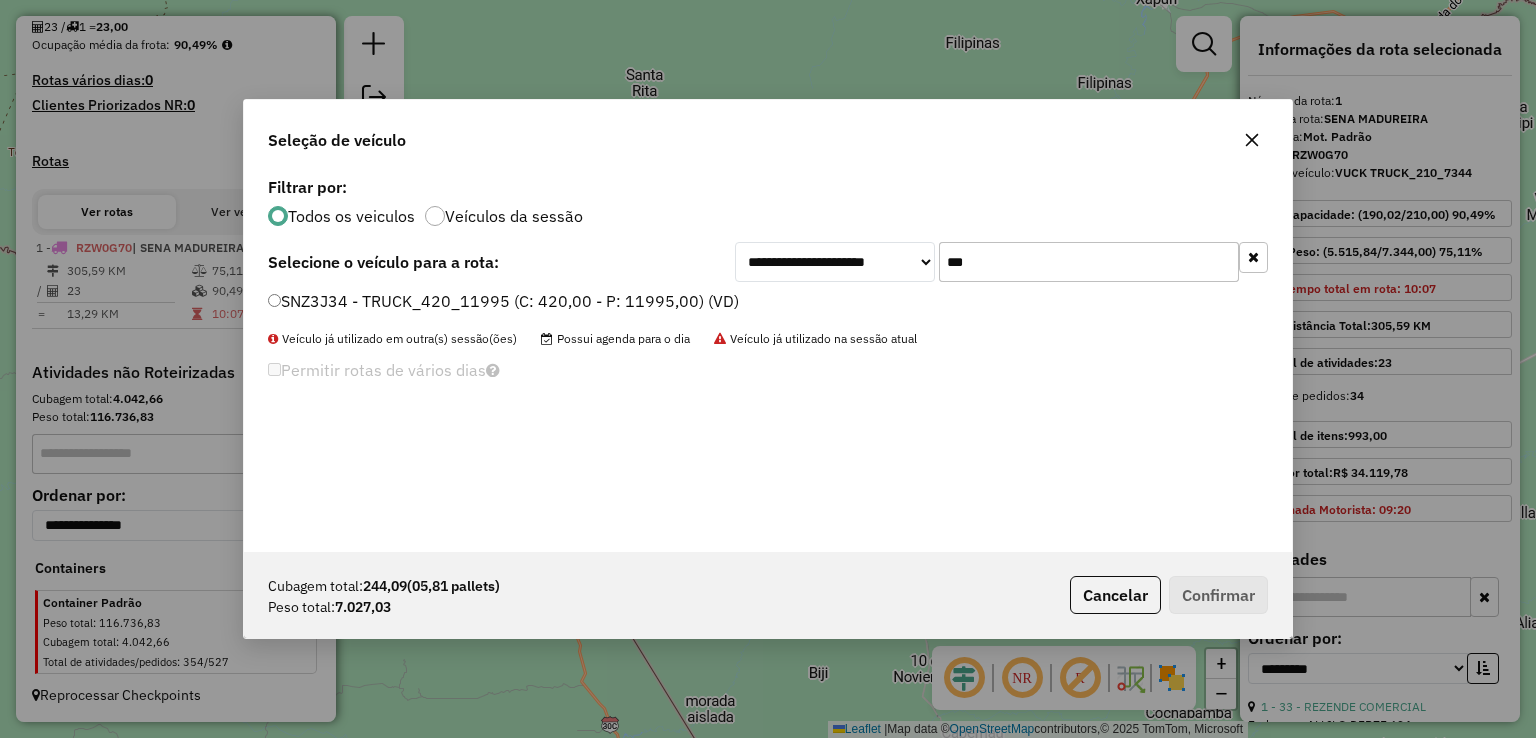 type on "***" 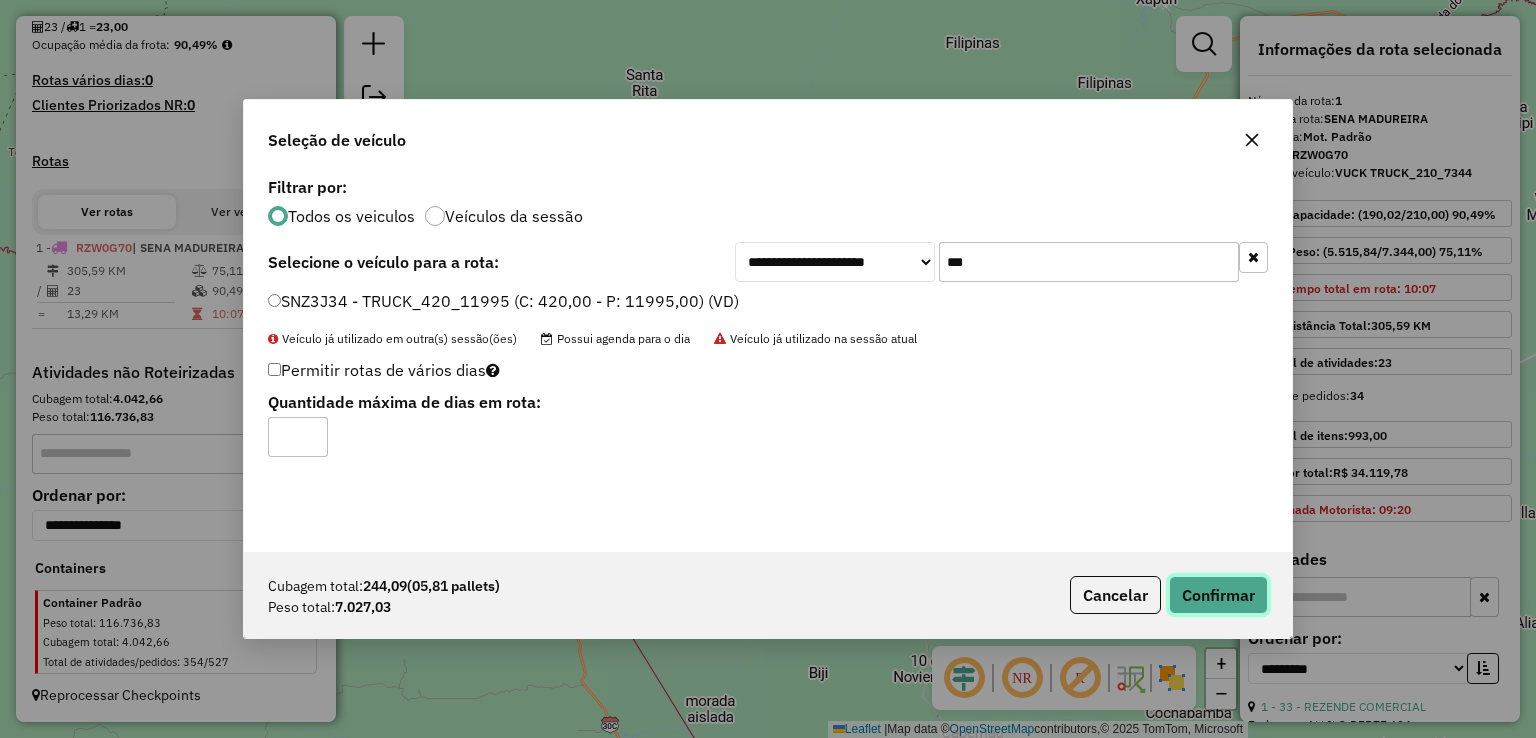 click on "Confirmar" 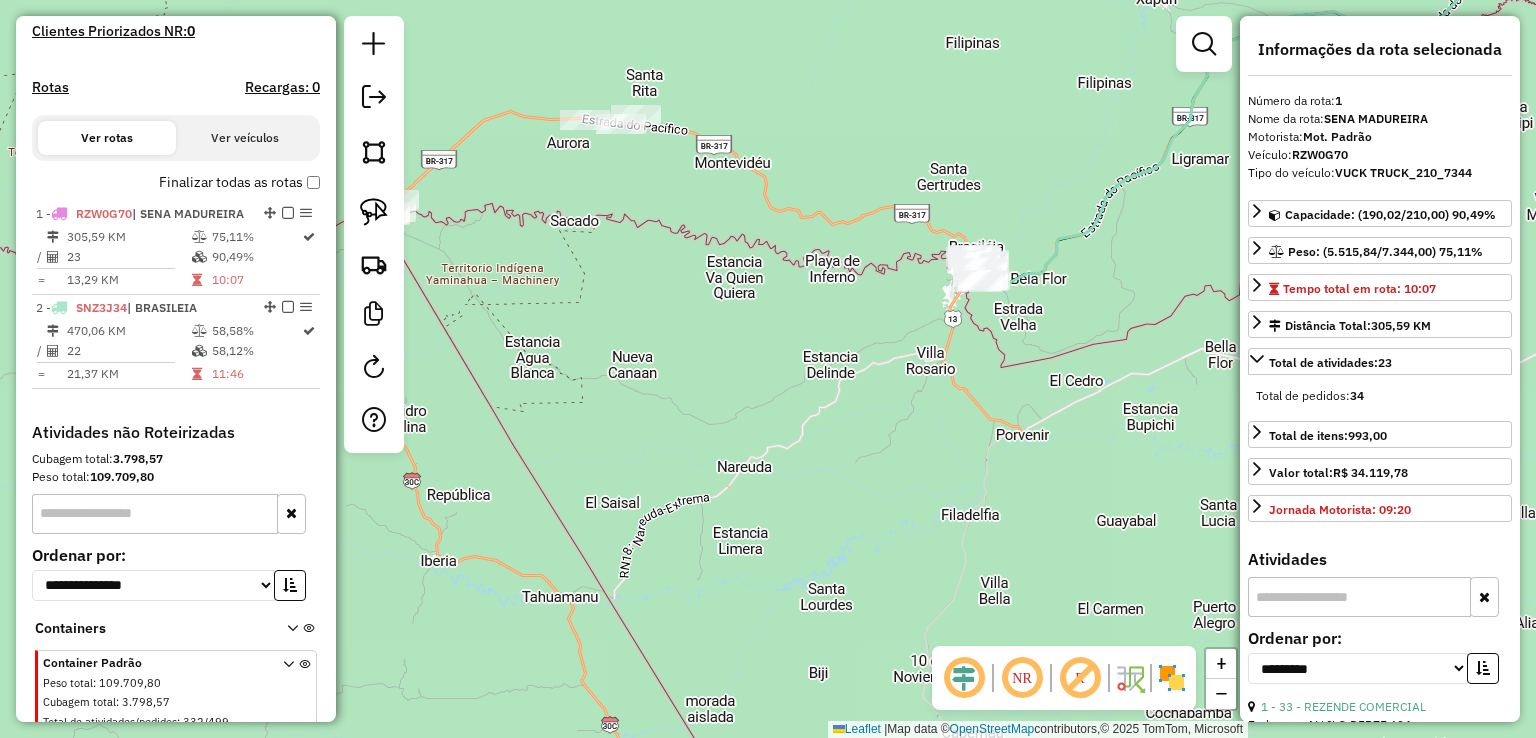 scroll, scrollTop: 642, scrollLeft: 0, axis: vertical 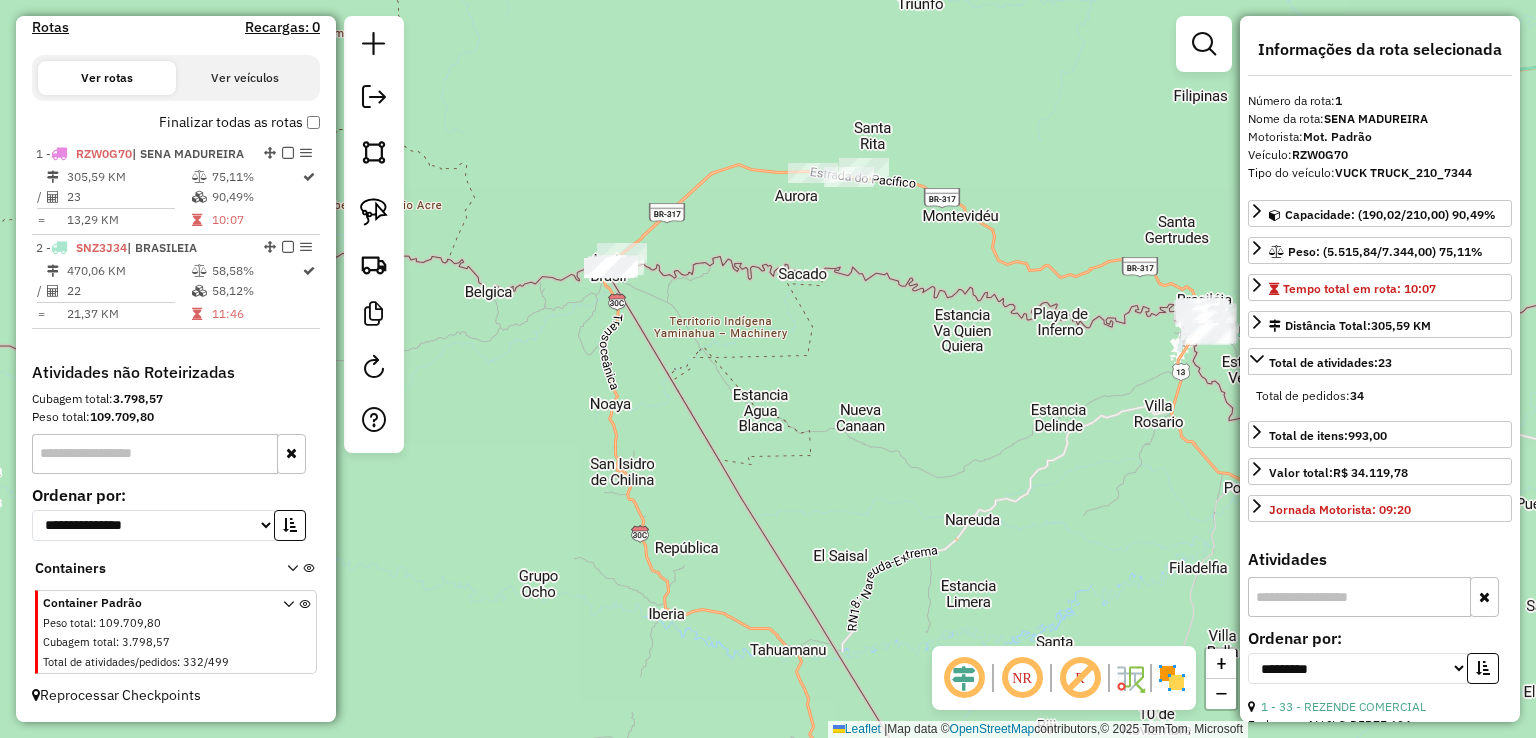 drag, startPoint x: 620, startPoint y: 250, endPoint x: 867, endPoint y: 305, distance: 253.04941 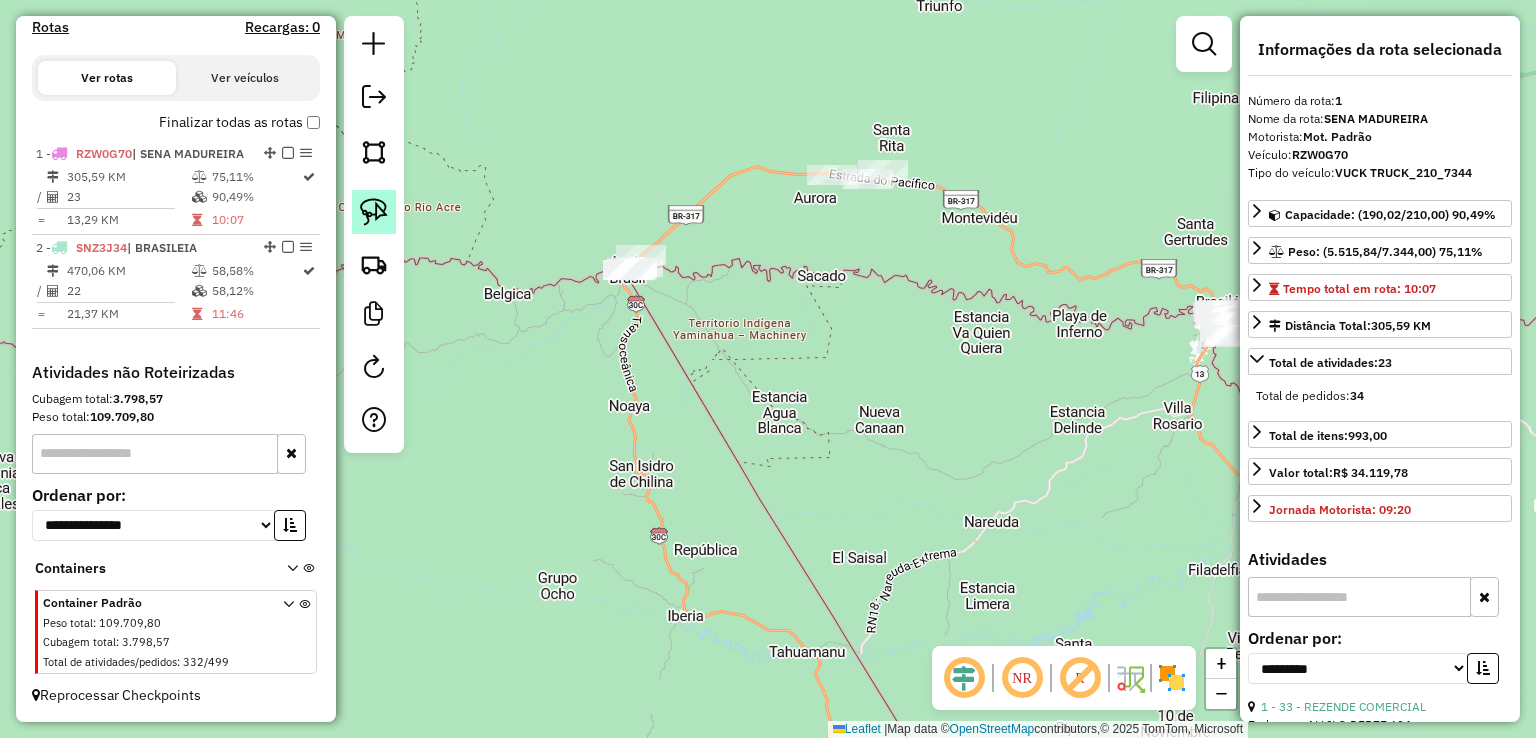 click 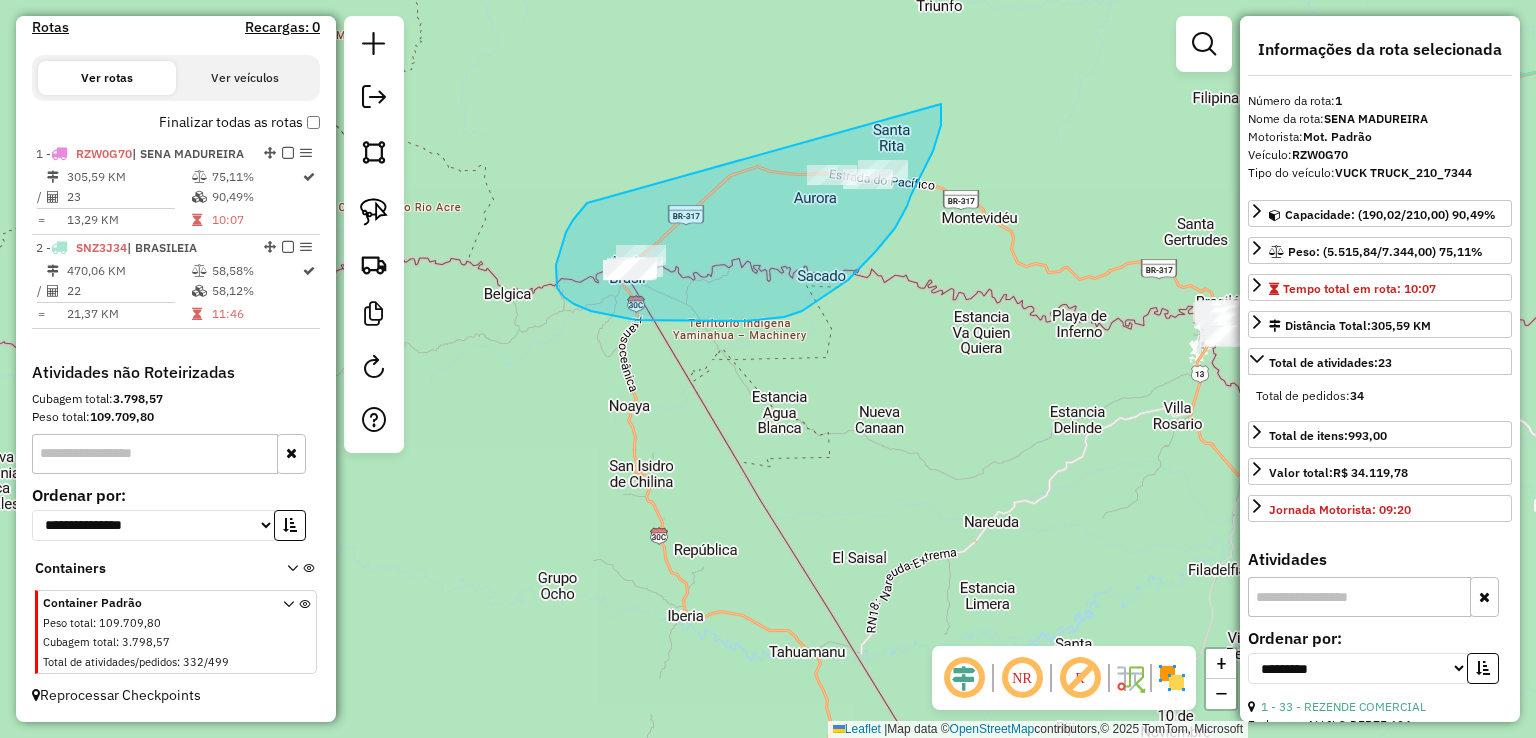 drag, startPoint x: 587, startPoint y: 203, endPoint x: 941, endPoint y: 104, distance: 367.58264 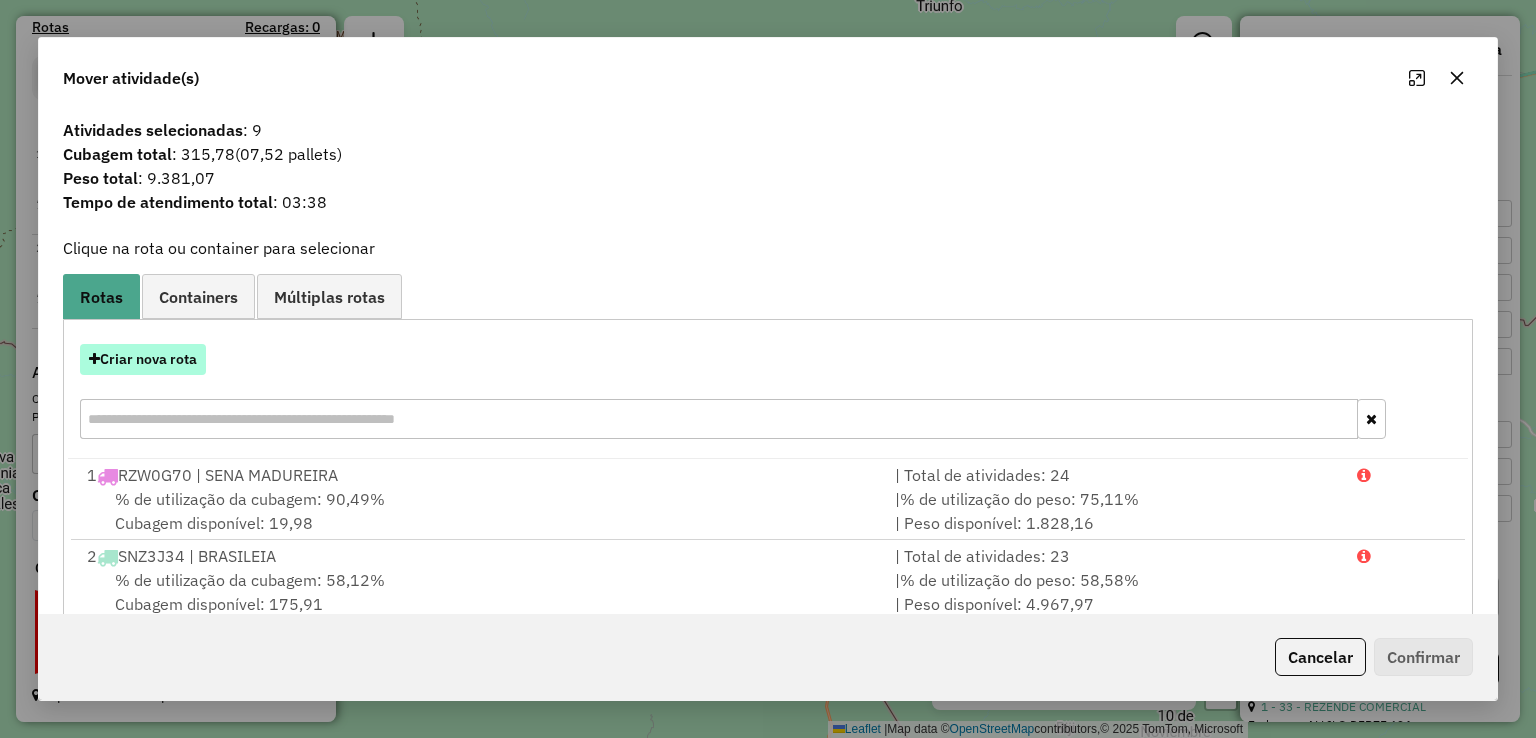 click on "Criar nova rota" at bounding box center [143, 359] 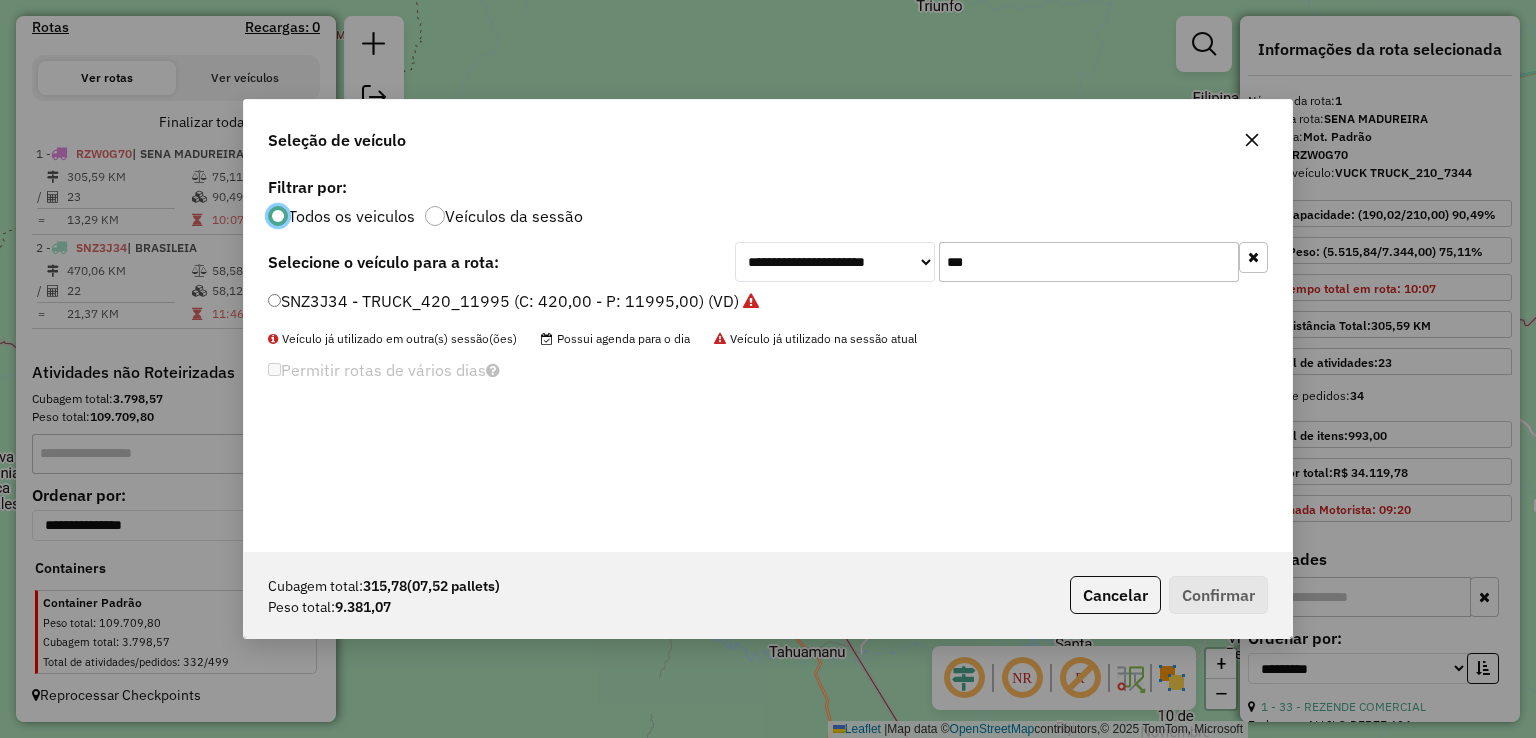 scroll, scrollTop: 10, scrollLeft: 6, axis: both 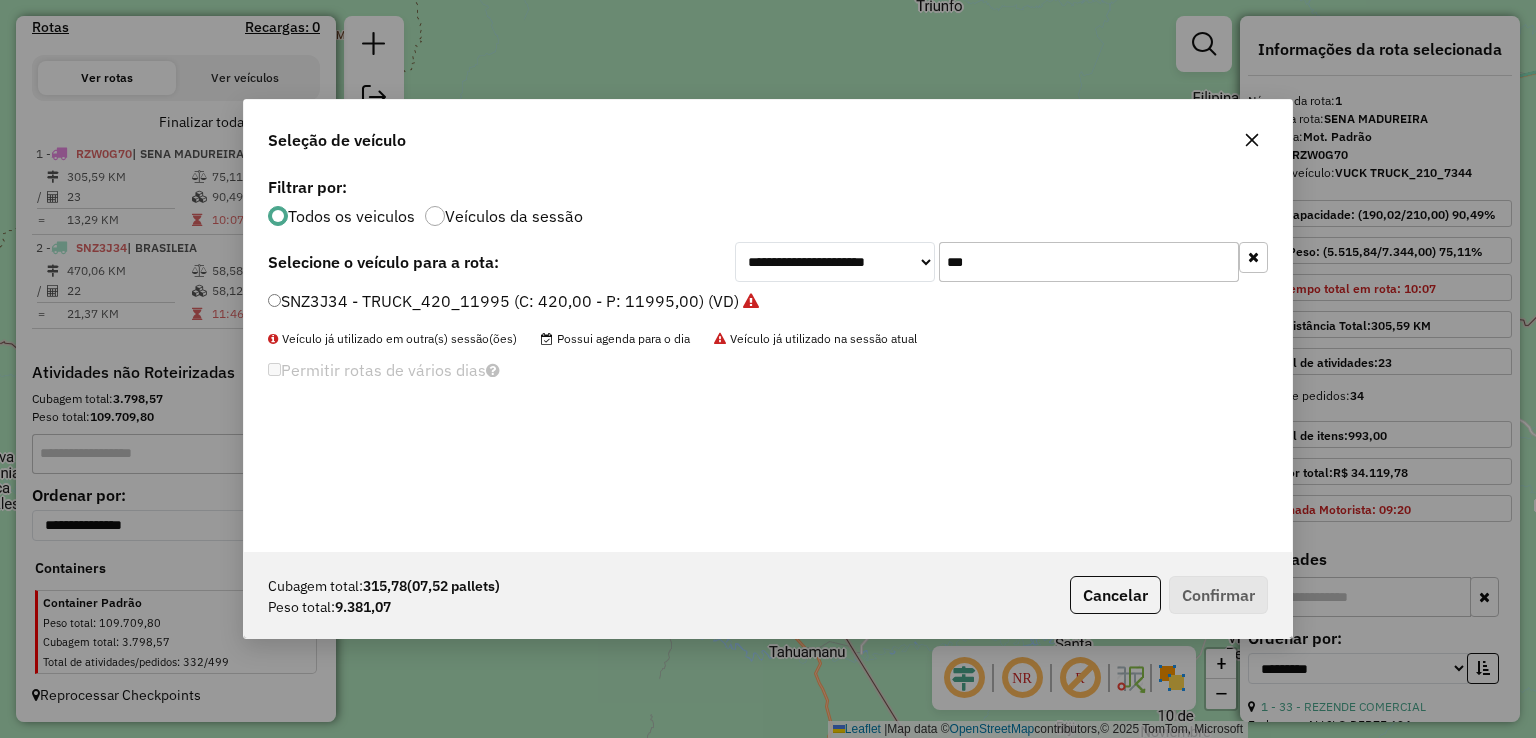 drag, startPoint x: 1000, startPoint y: 258, endPoint x: 829, endPoint y: 263, distance: 171.07309 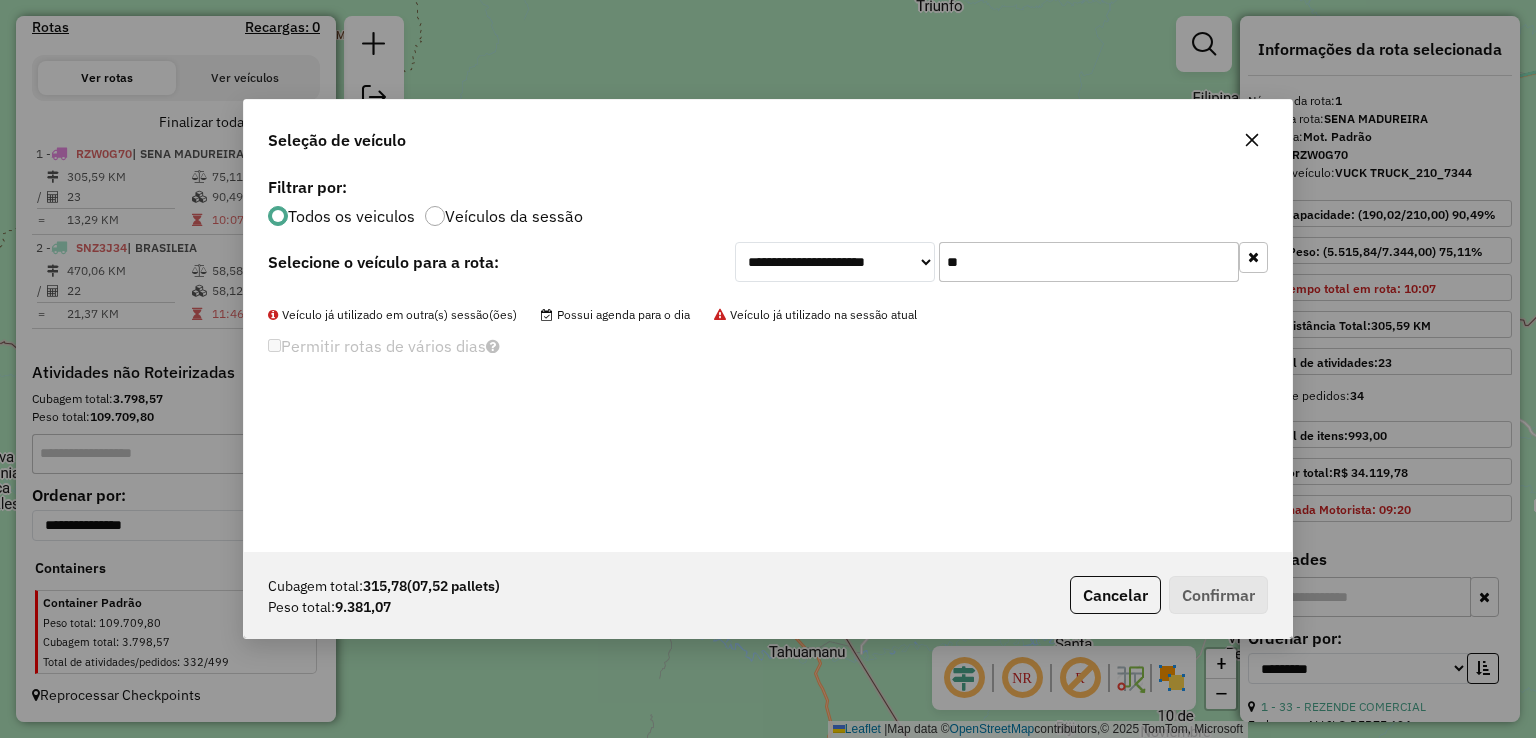 type on "*" 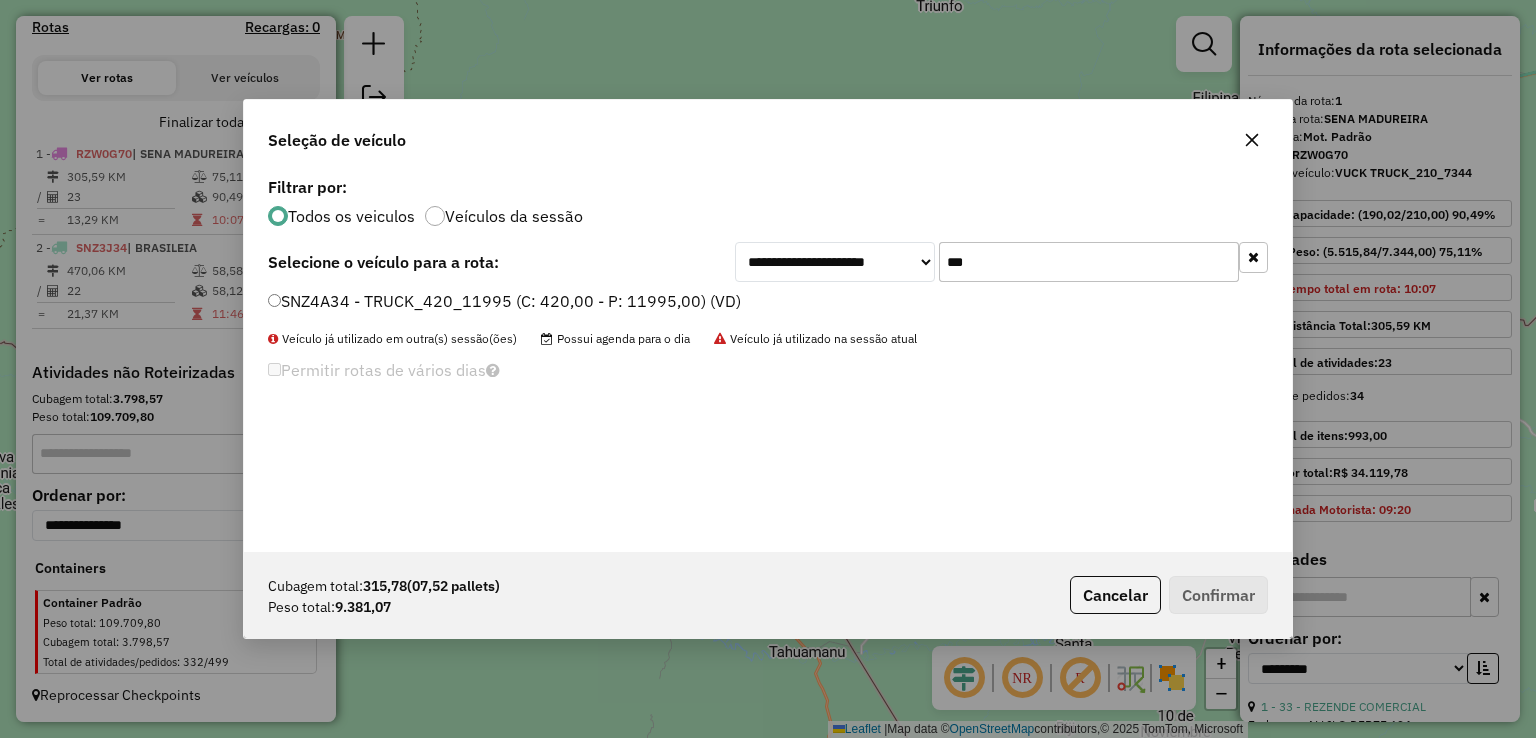 type on "***" 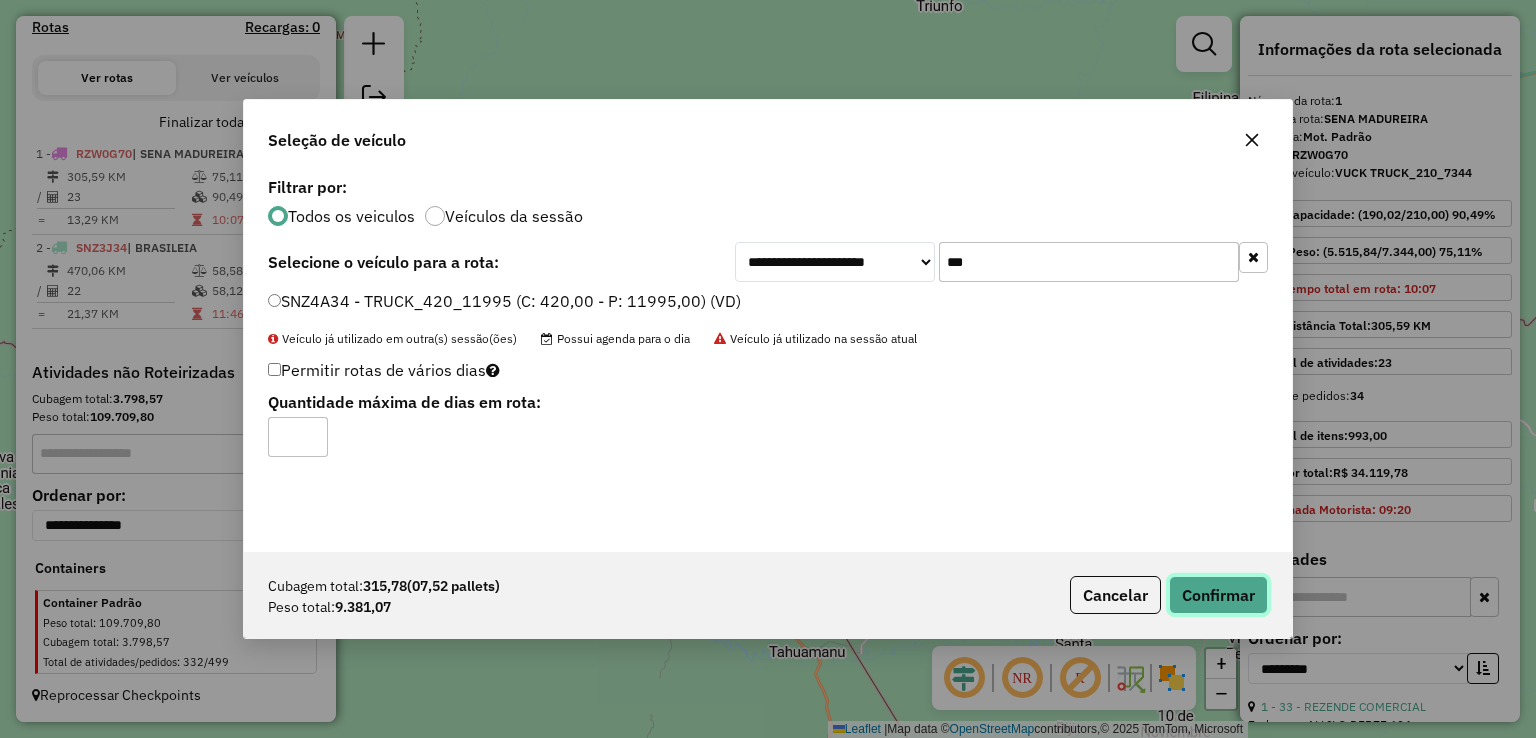 click on "Confirmar" 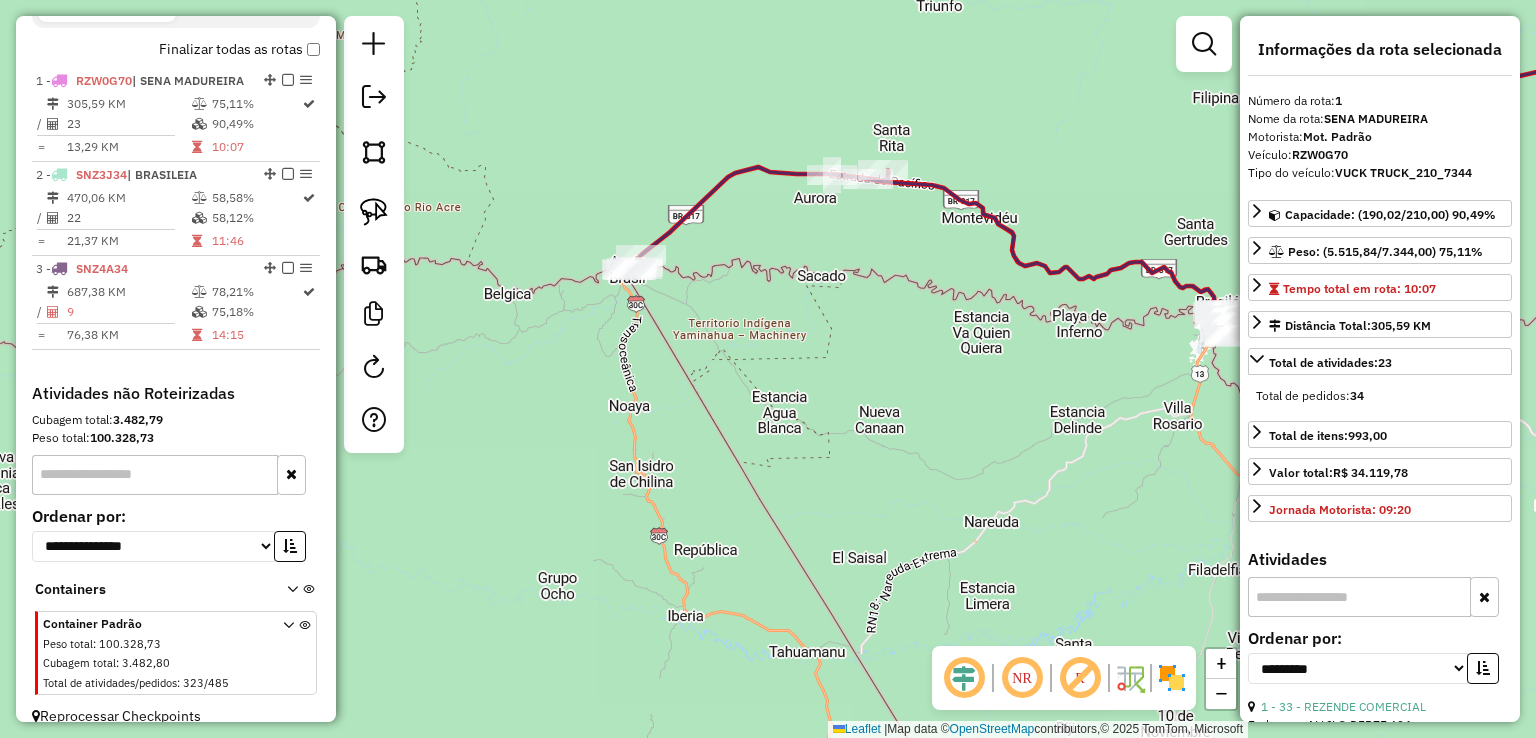 scroll, scrollTop: 736, scrollLeft: 0, axis: vertical 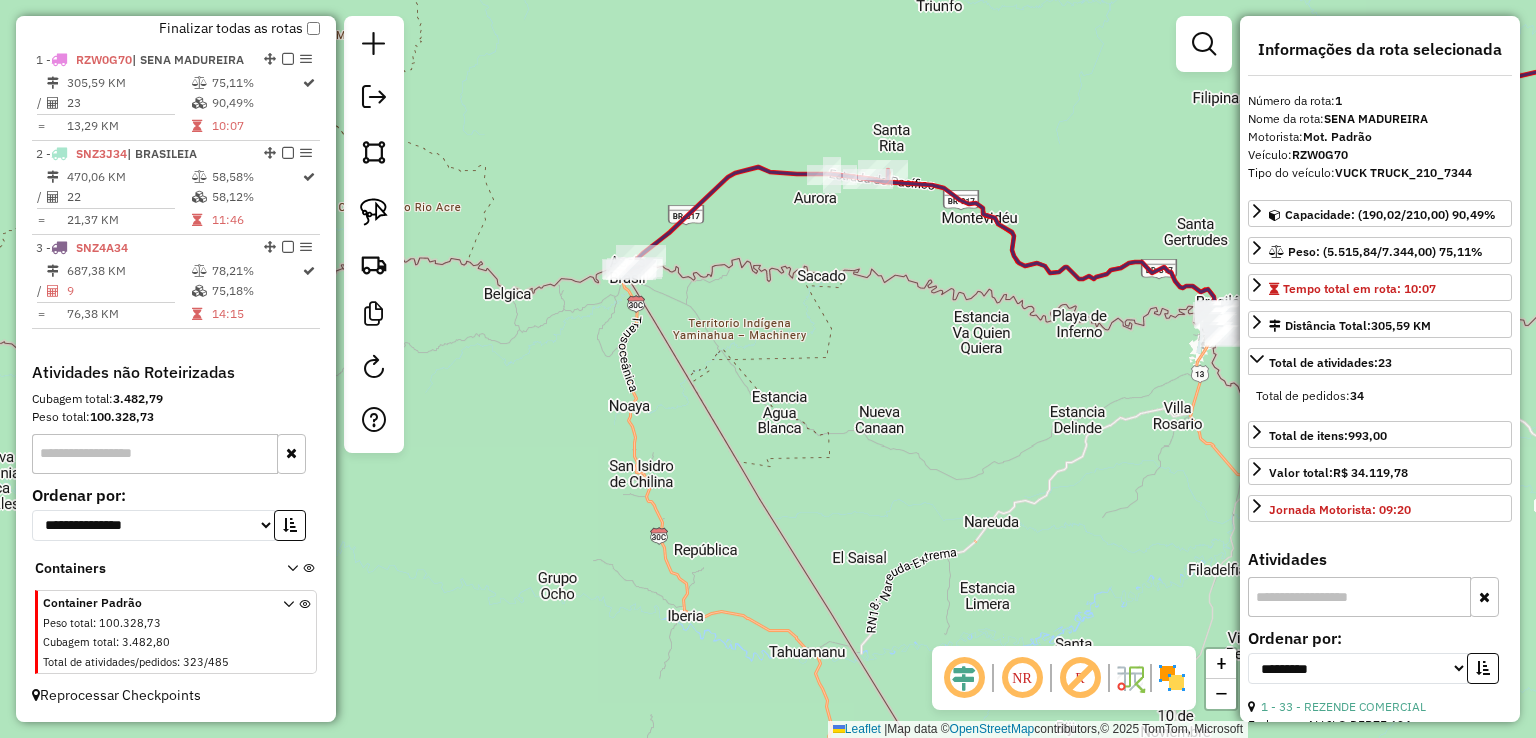 click 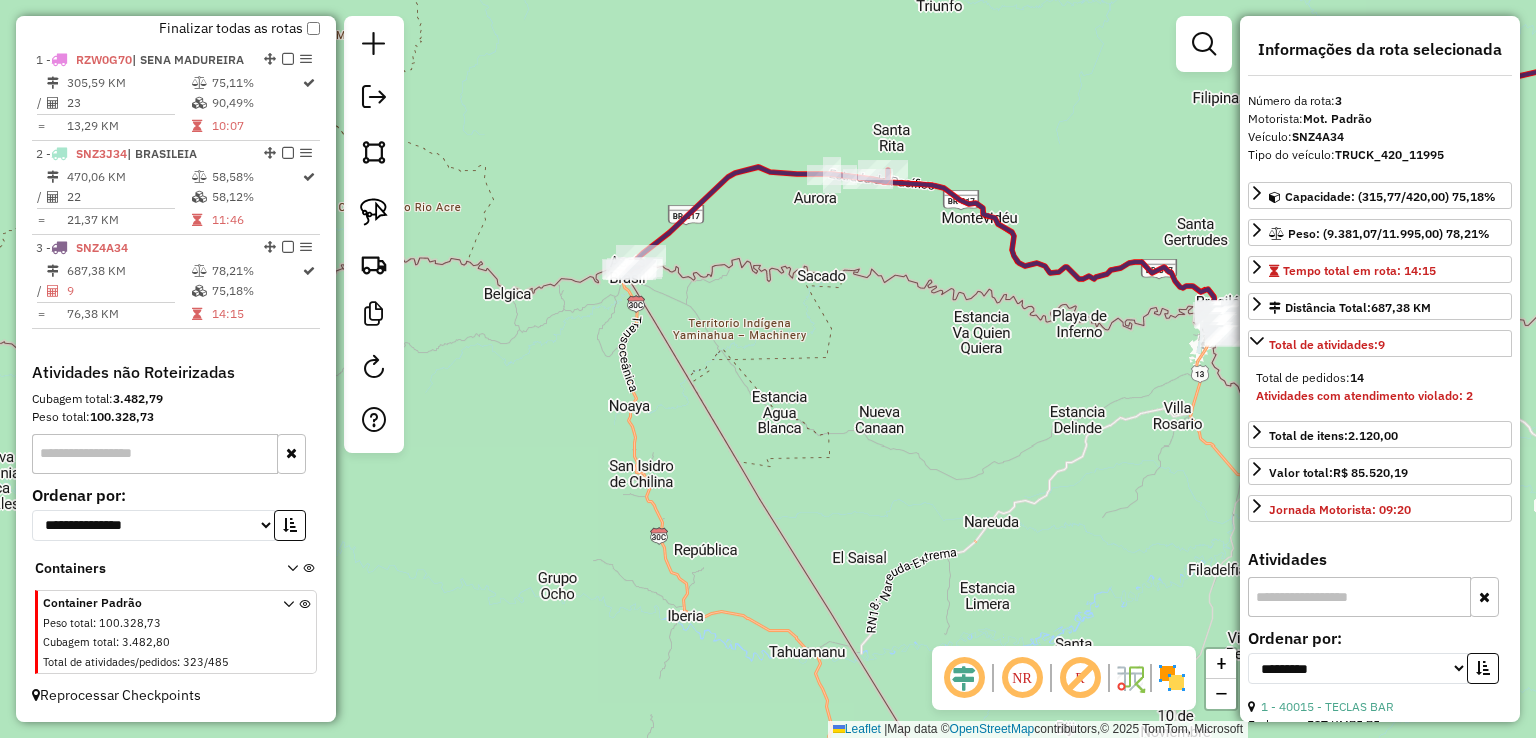 click 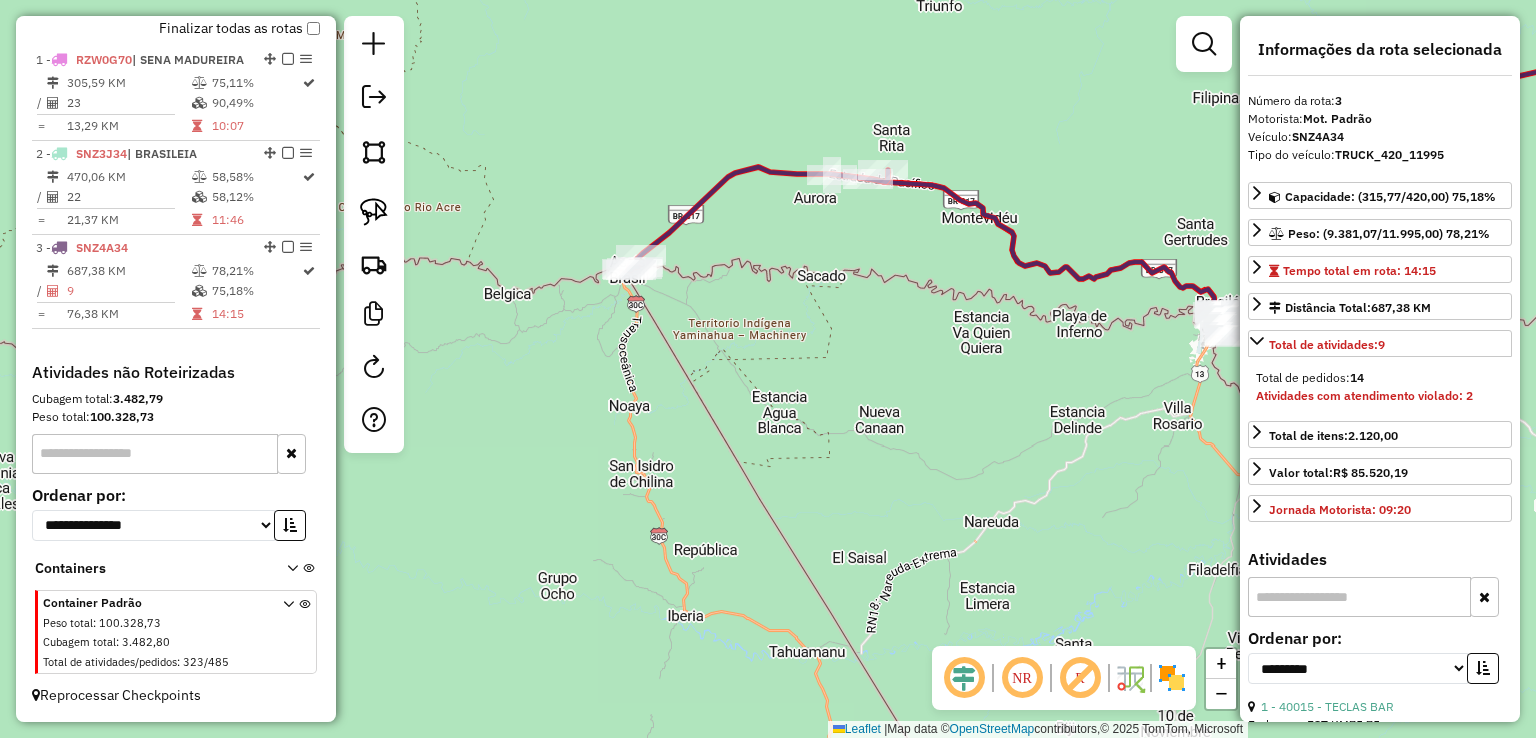 click 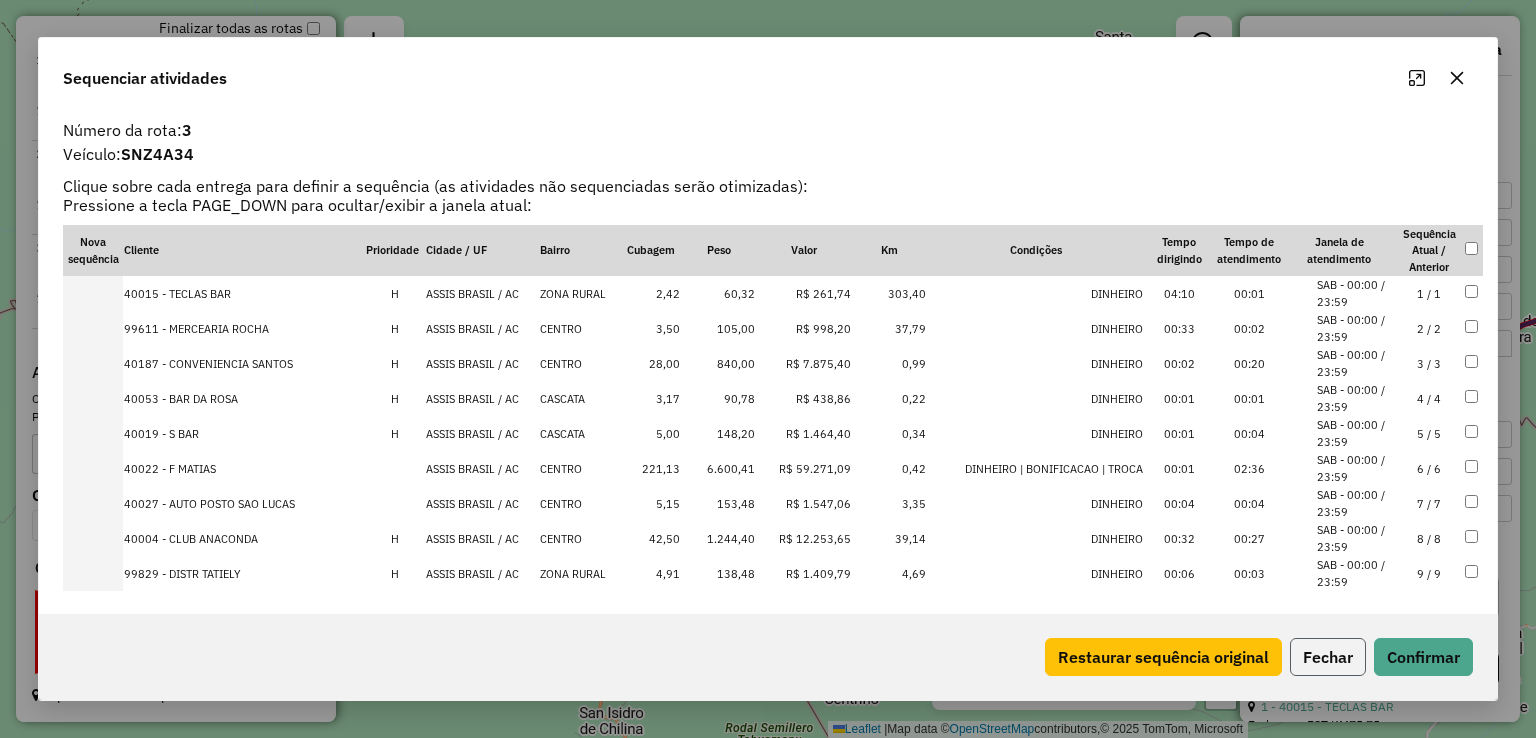 click on "Fechar" 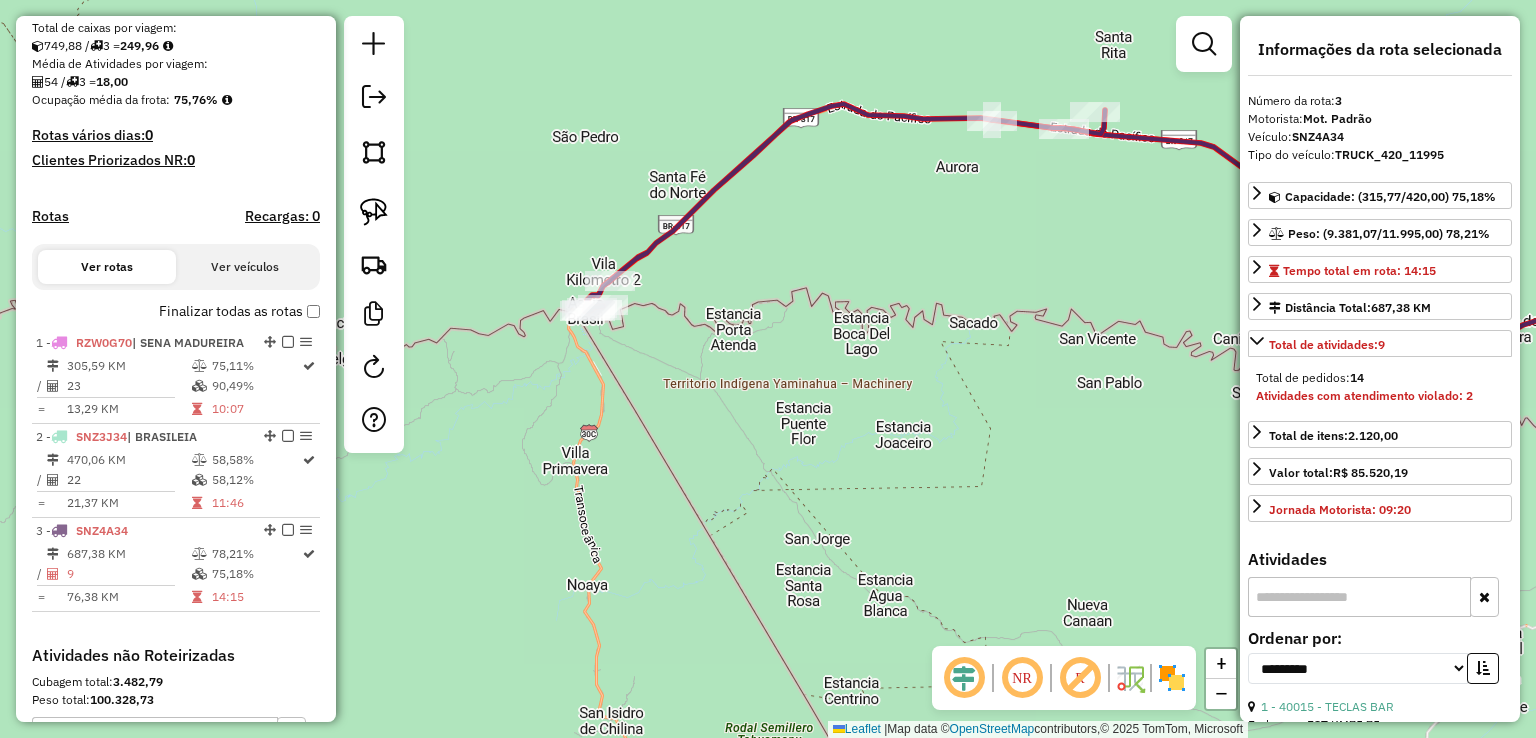 scroll, scrollTop: 436, scrollLeft: 0, axis: vertical 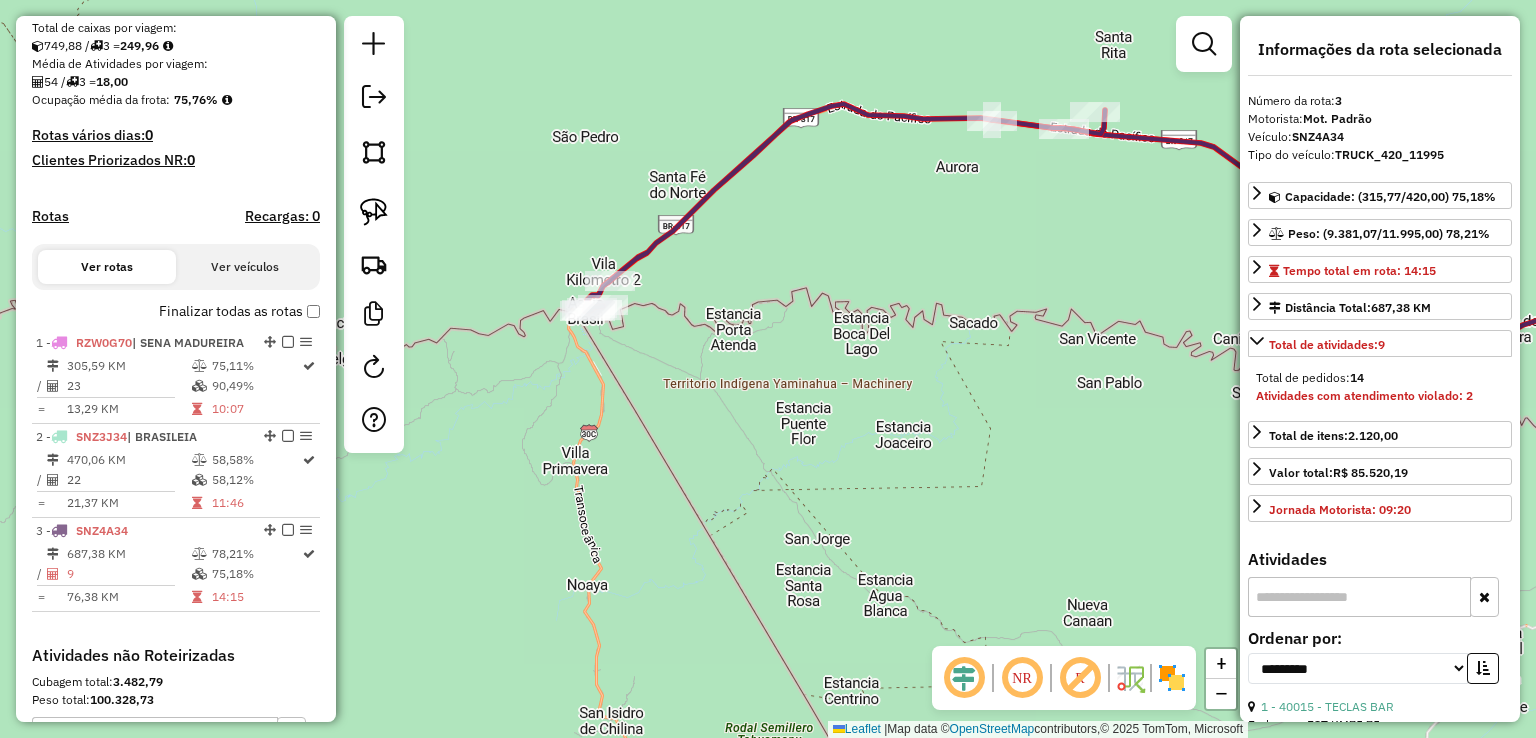click 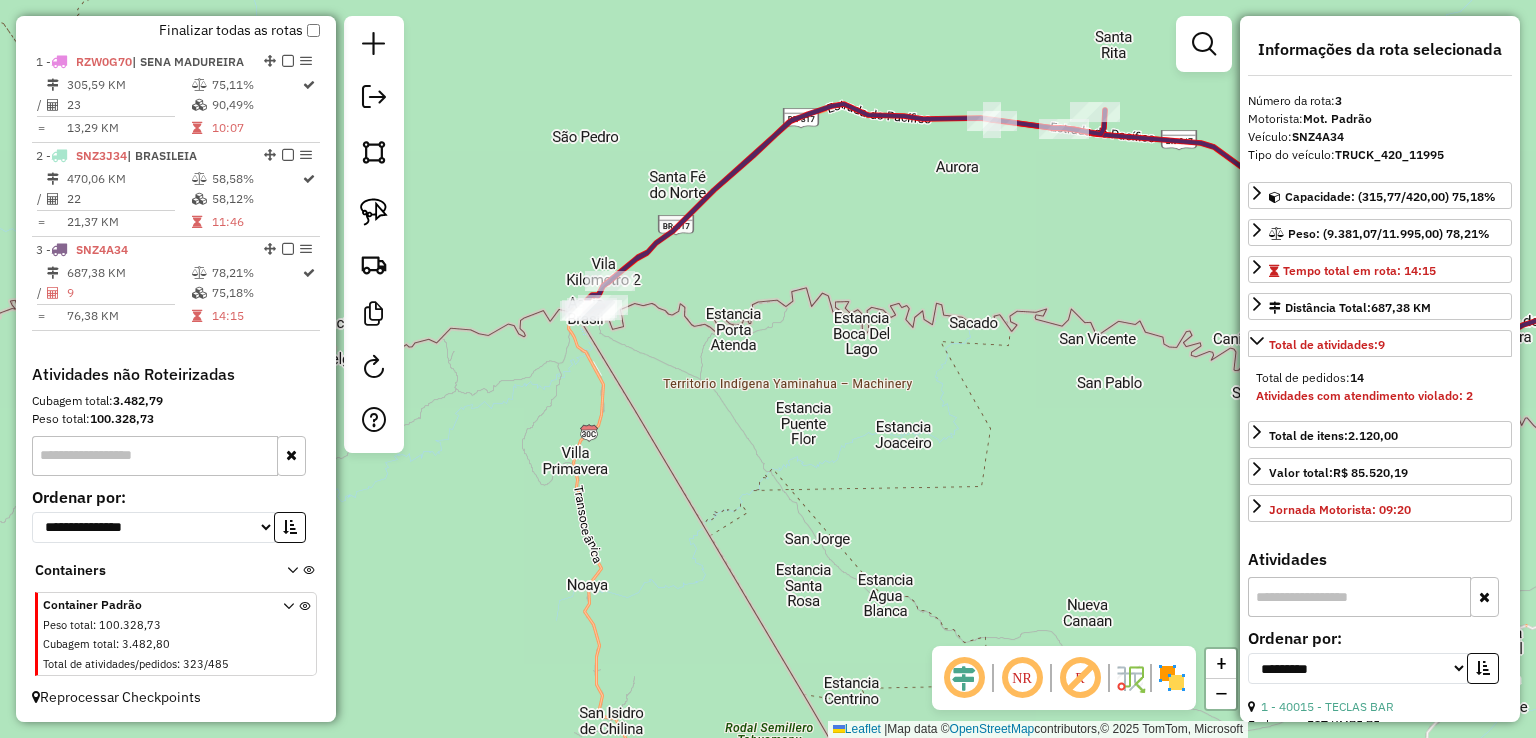 scroll, scrollTop: 736, scrollLeft: 0, axis: vertical 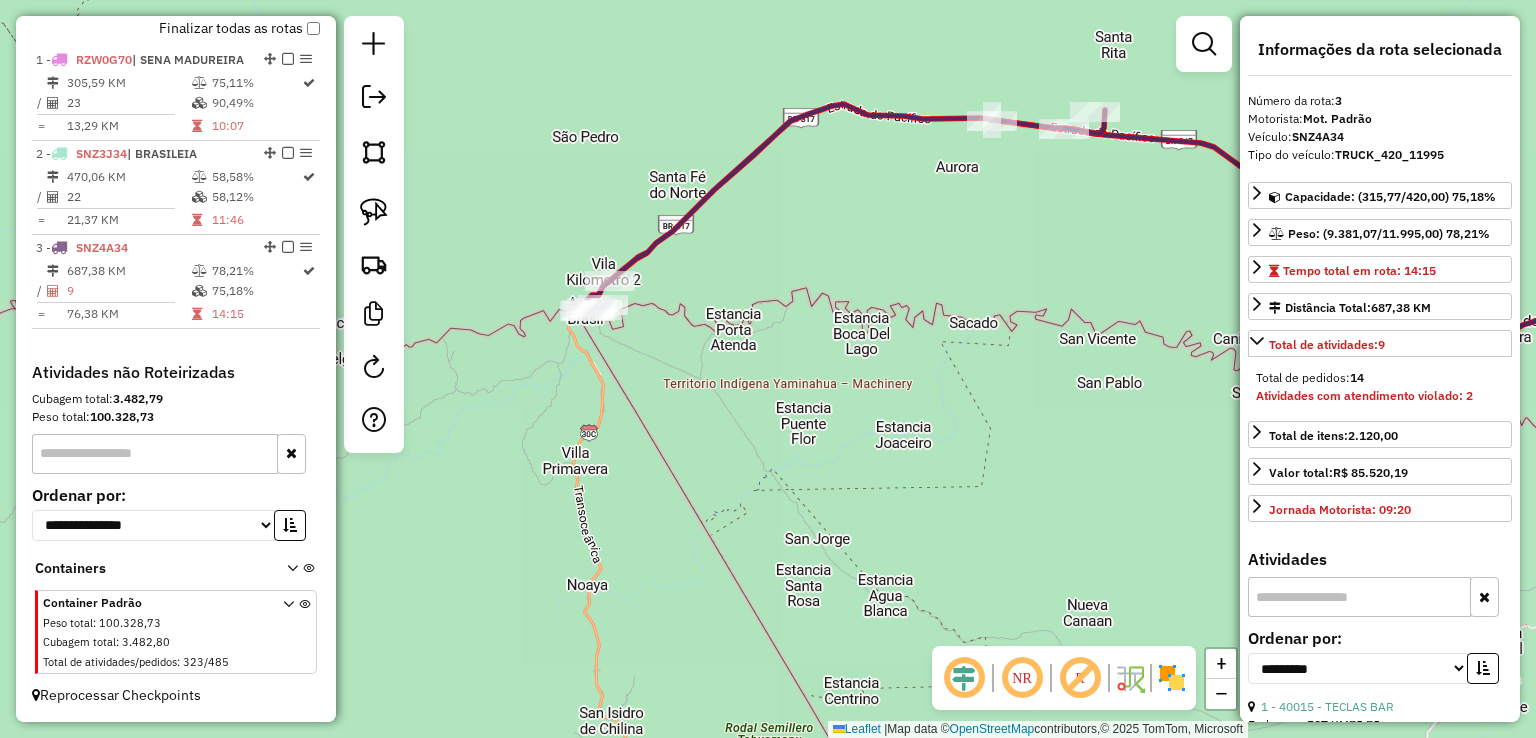 click 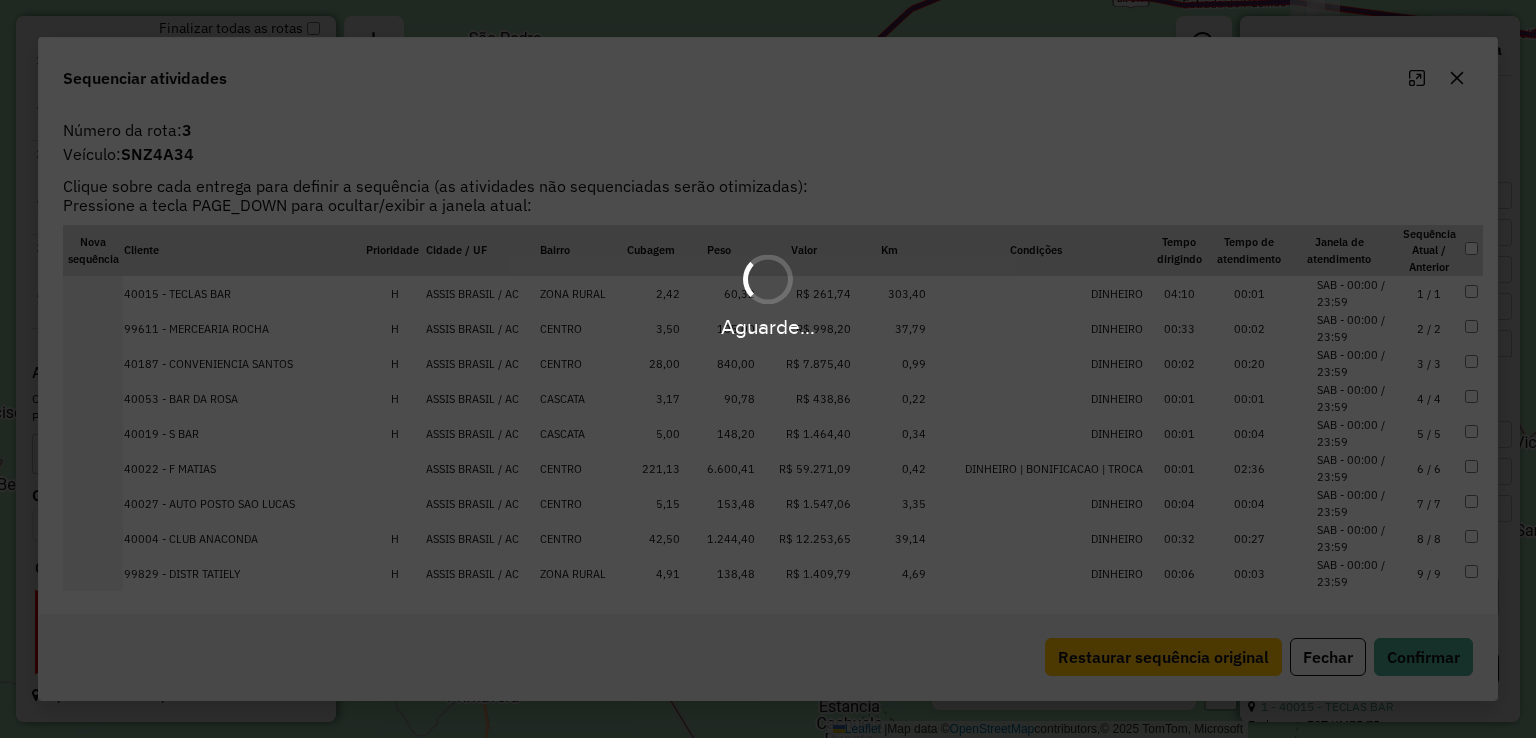 click on "Aguarde..." at bounding box center (768, 369) 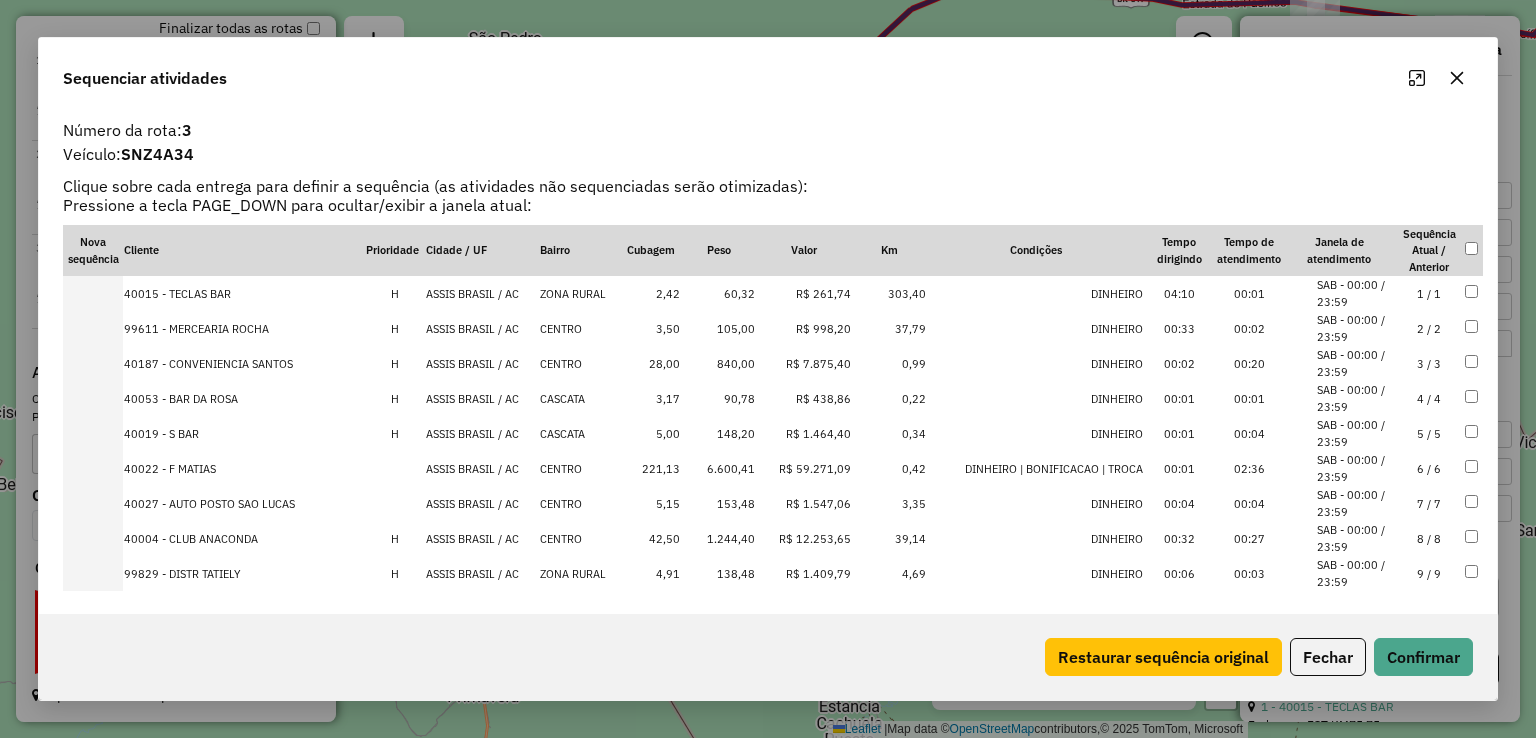 click on "ASSIS BRASIL / AC" at bounding box center [482, 398] 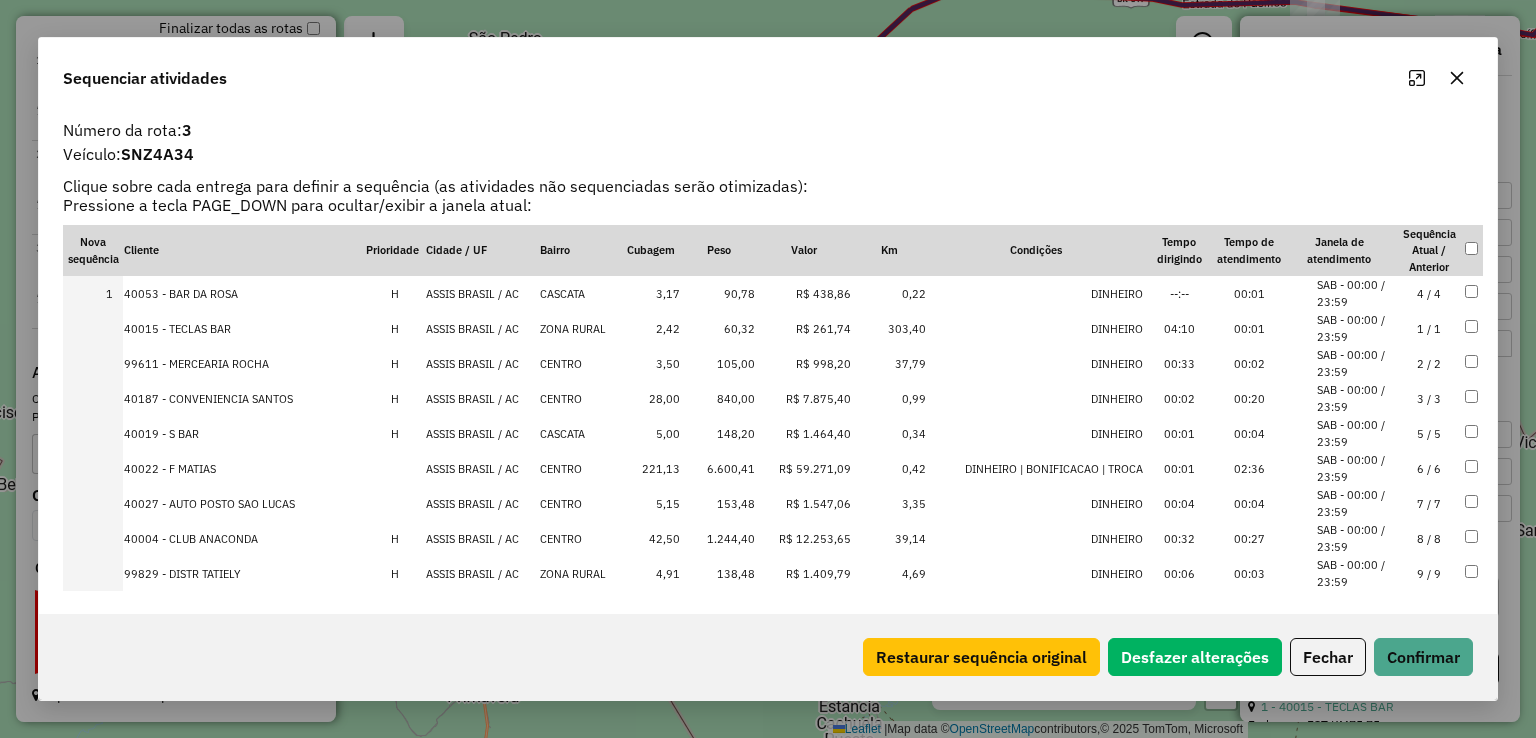 click on "ASSIS BRASIL / AC" at bounding box center [482, 398] 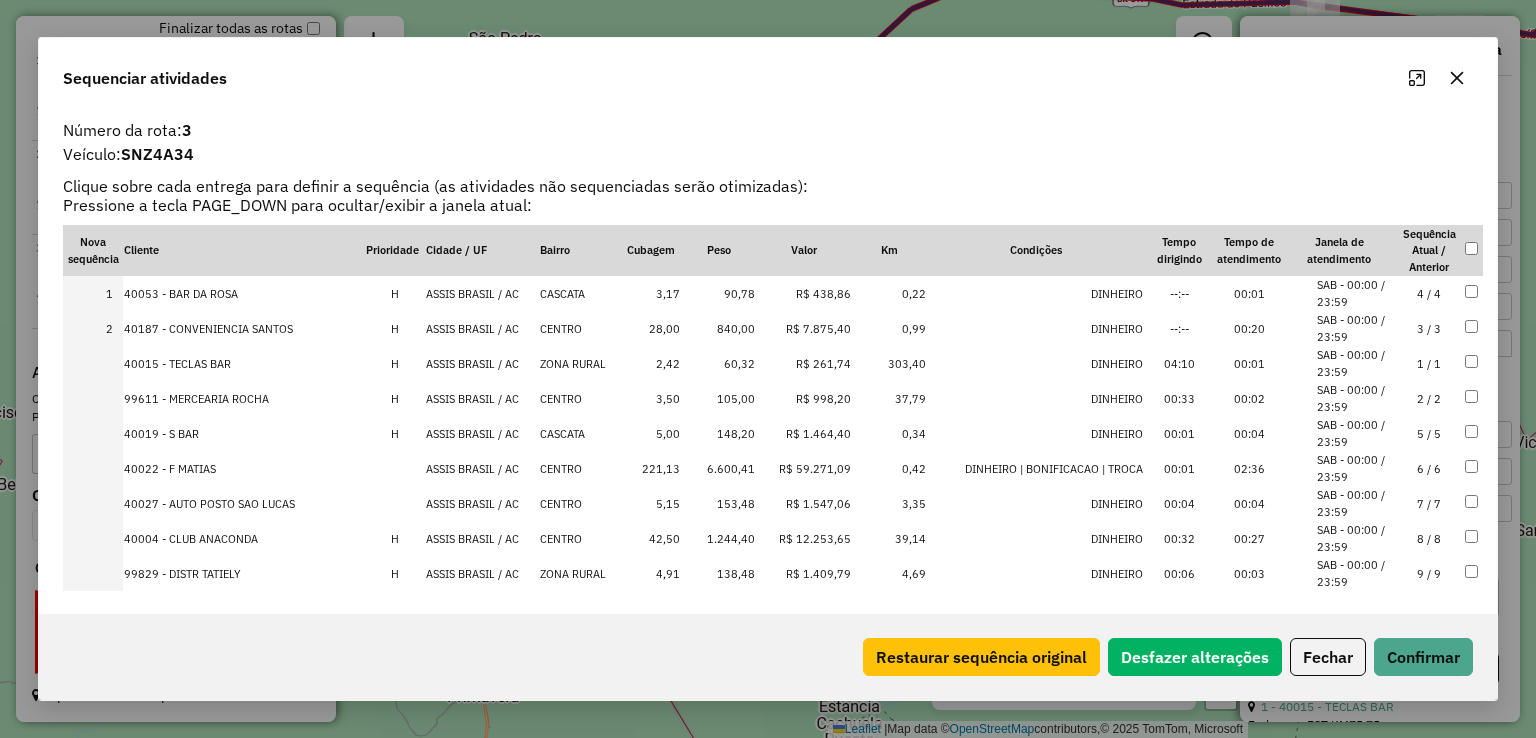 click on "ASSIS BRASIL / AC" at bounding box center (482, 398) 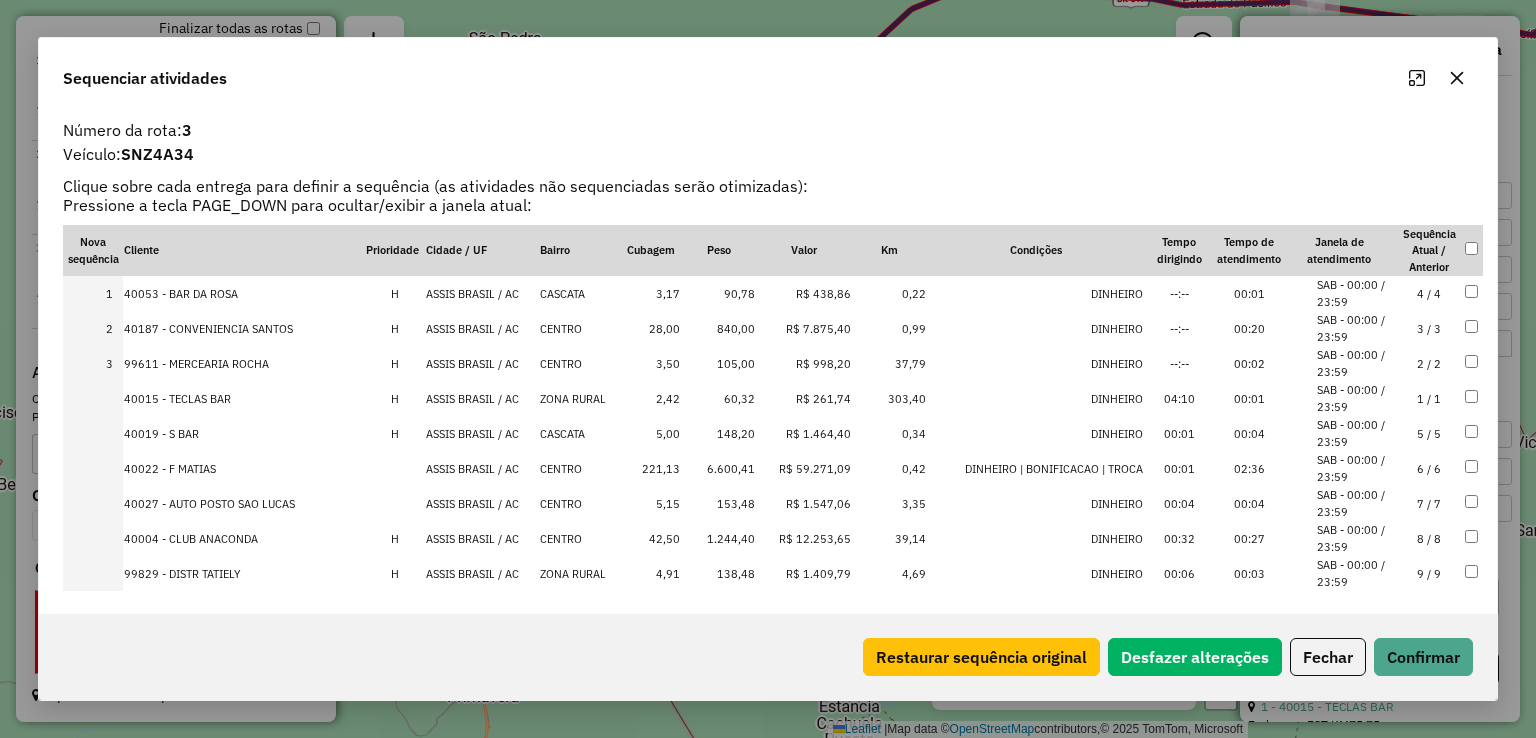 click on "ASSIS BRASIL / AC" at bounding box center (482, 398) 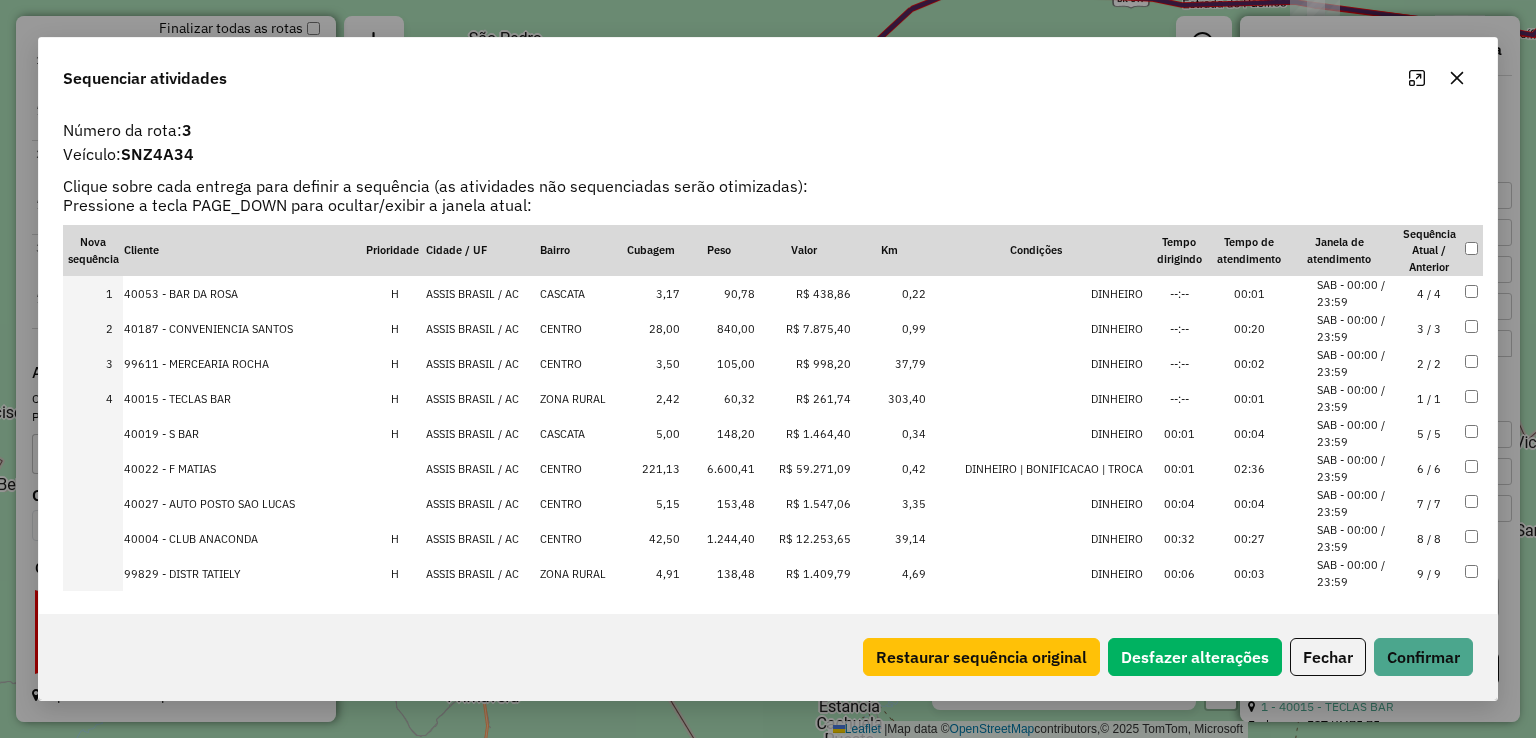 click on "ASSIS BRASIL / AC" at bounding box center (482, 433) 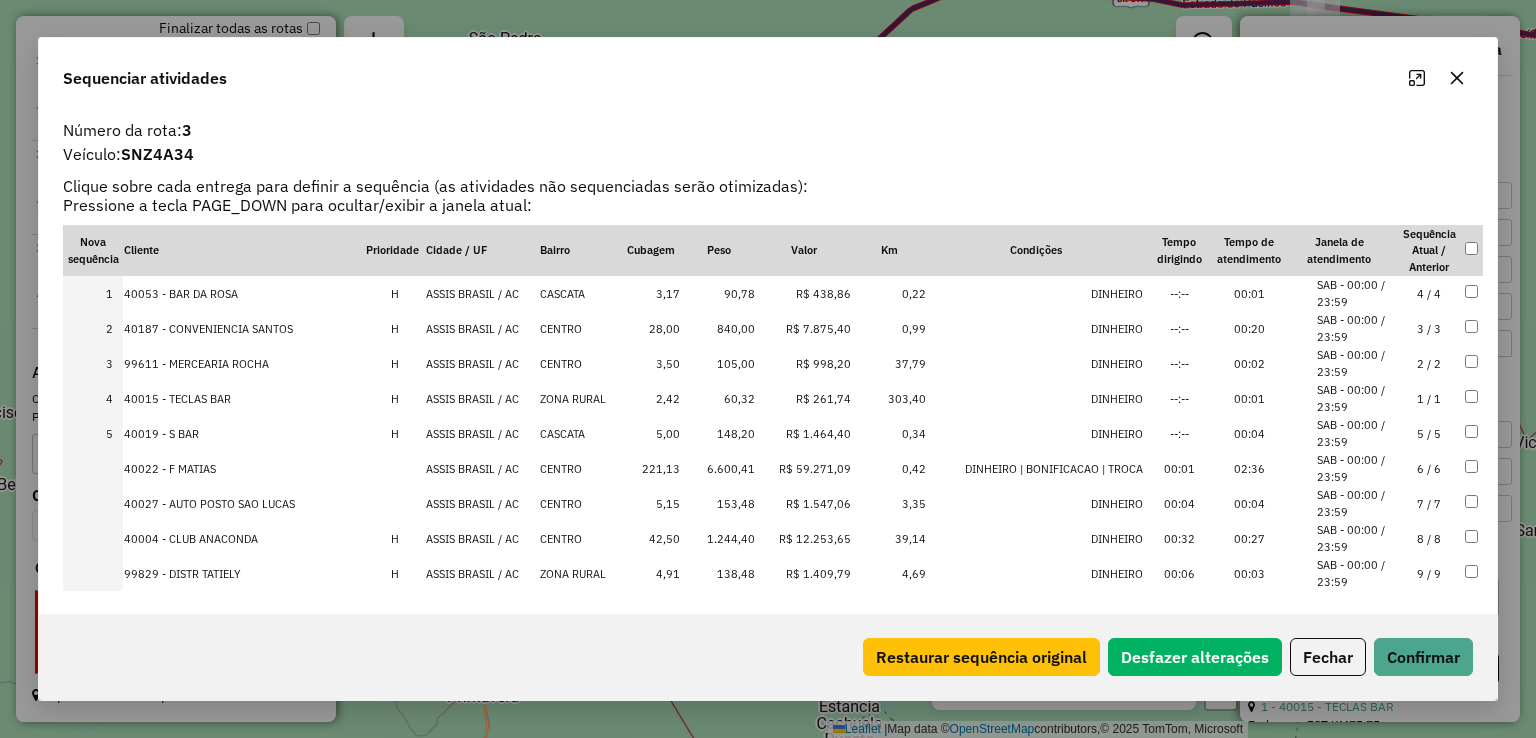 click on "ASSIS BRASIL / AC" at bounding box center [482, 538] 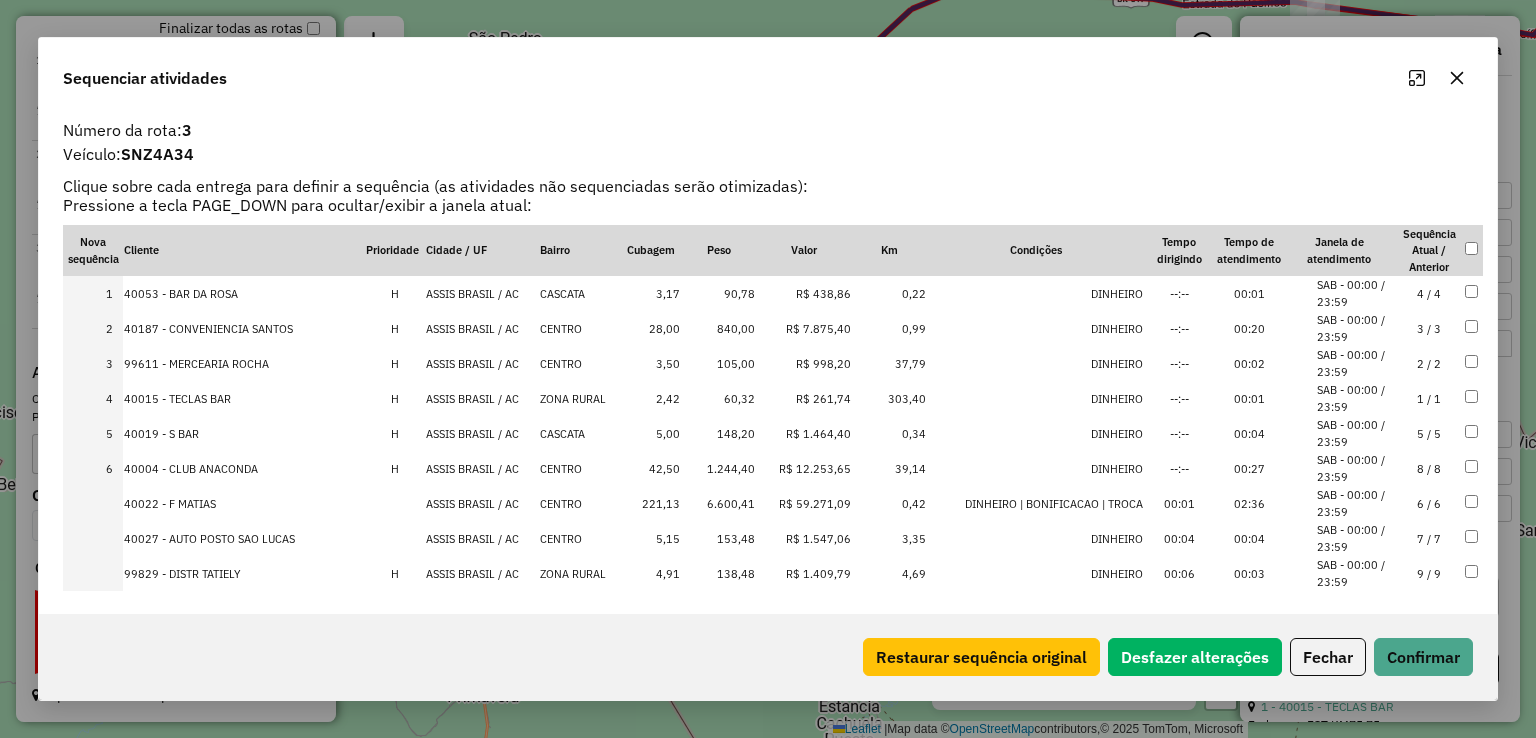 click on "ASSIS BRASIL / AC" at bounding box center [482, 573] 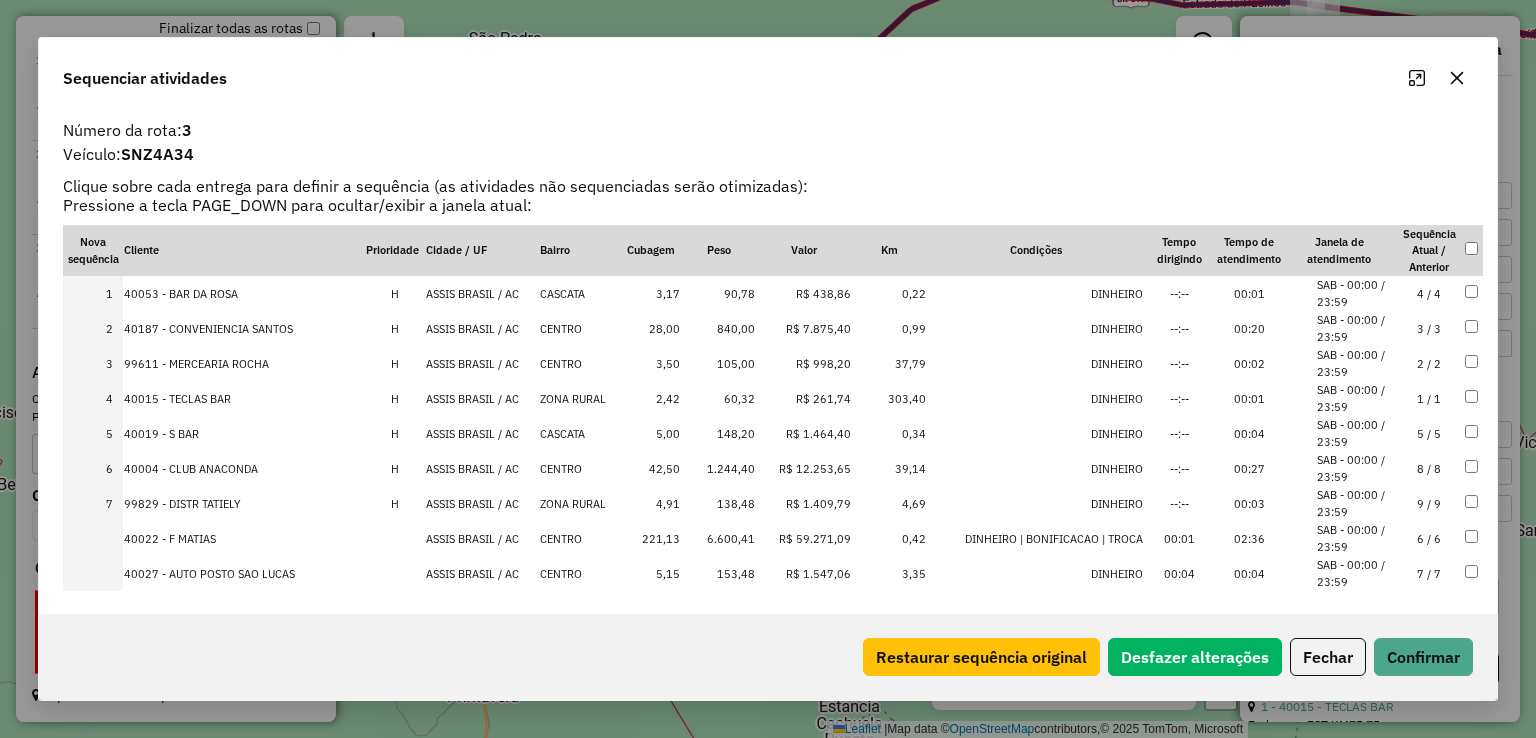 scroll, scrollTop: 16, scrollLeft: 0, axis: vertical 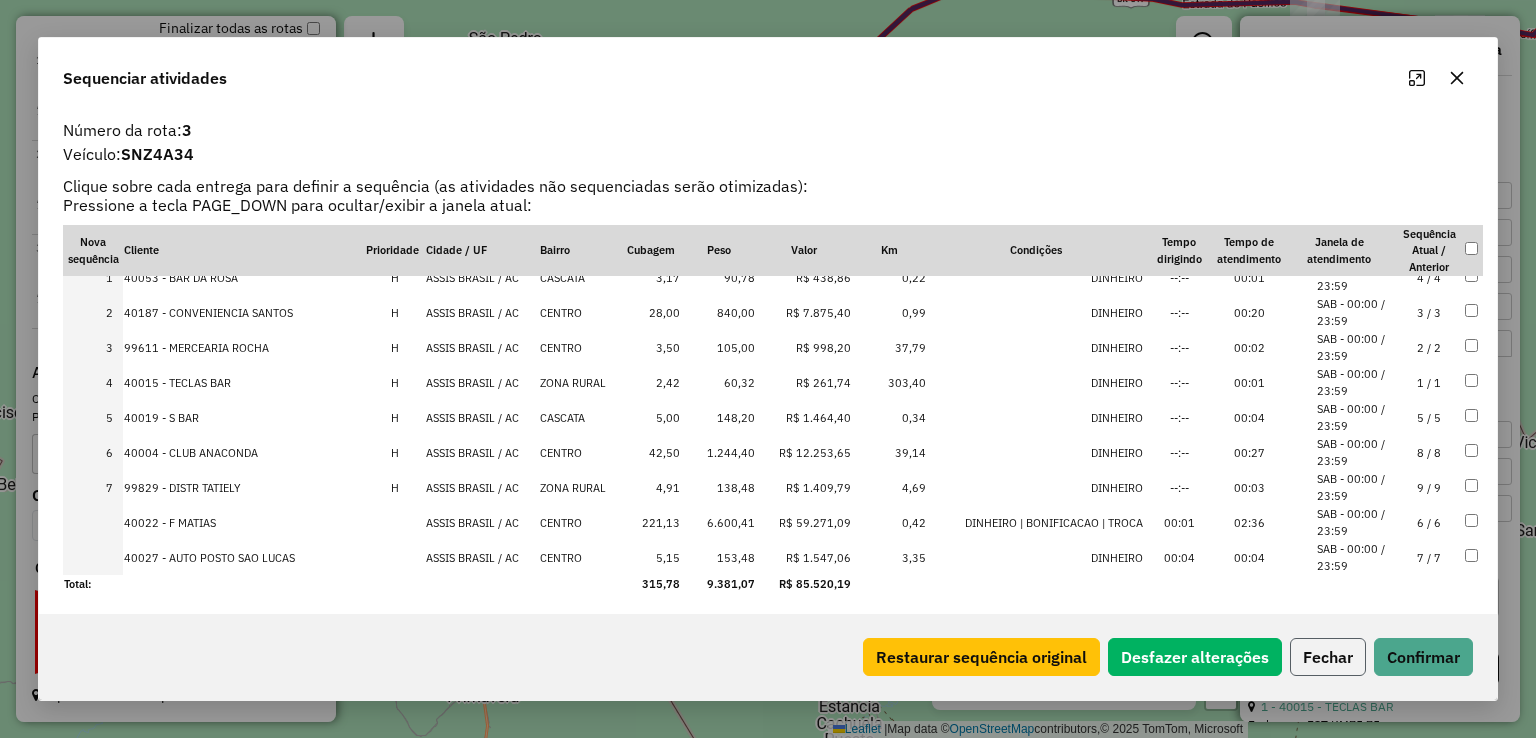 click on "Fechar" 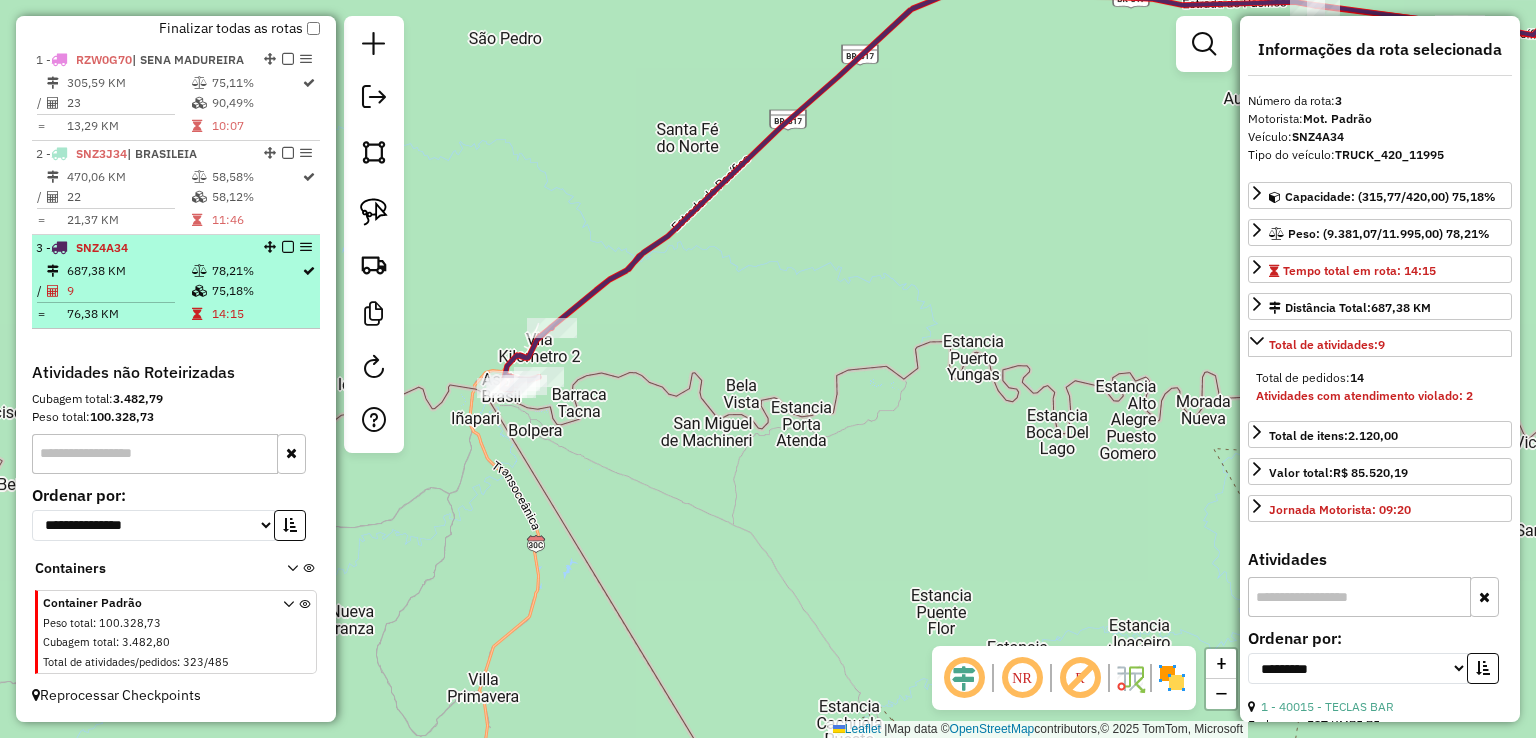 click at bounding box center [288, 247] 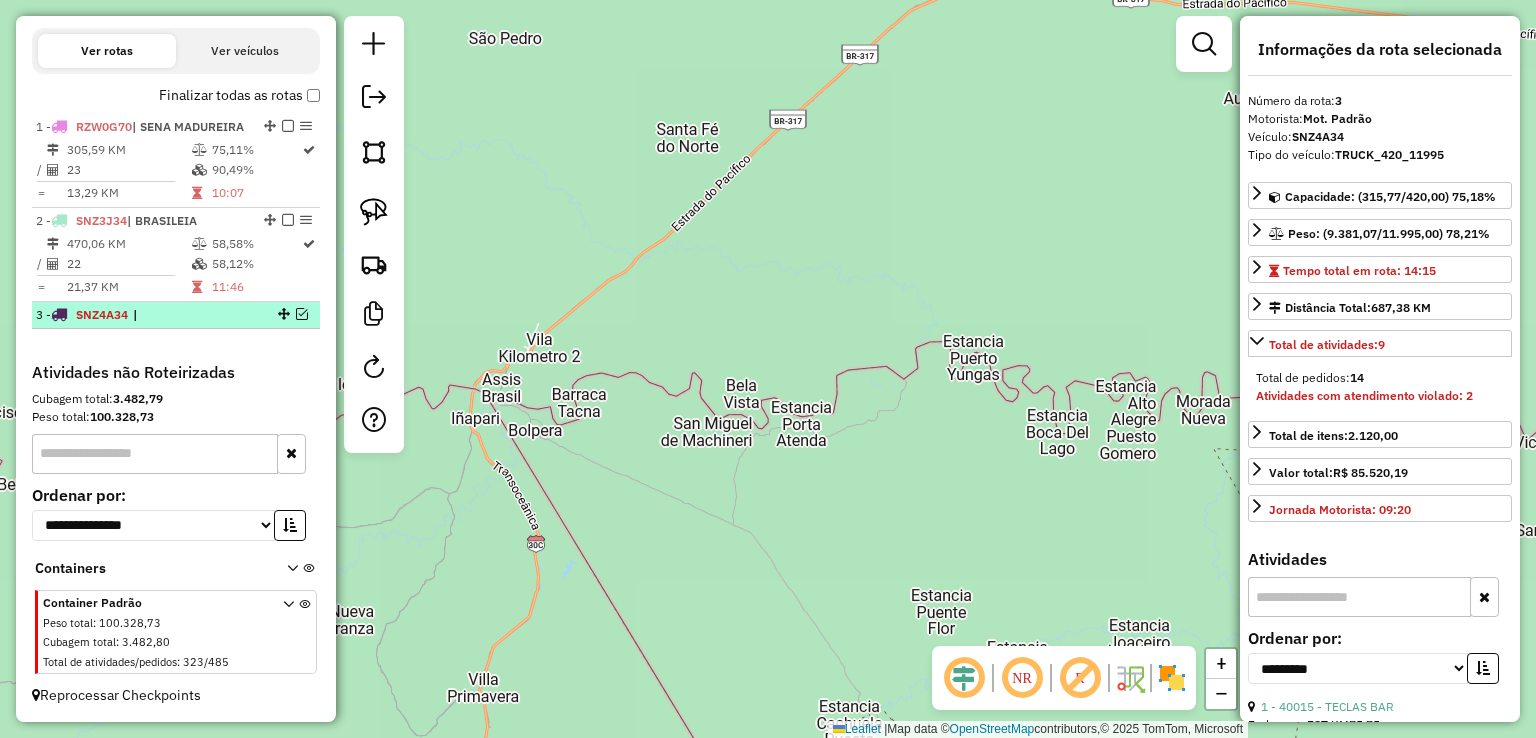 scroll, scrollTop: 668, scrollLeft: 0, axis: vertical 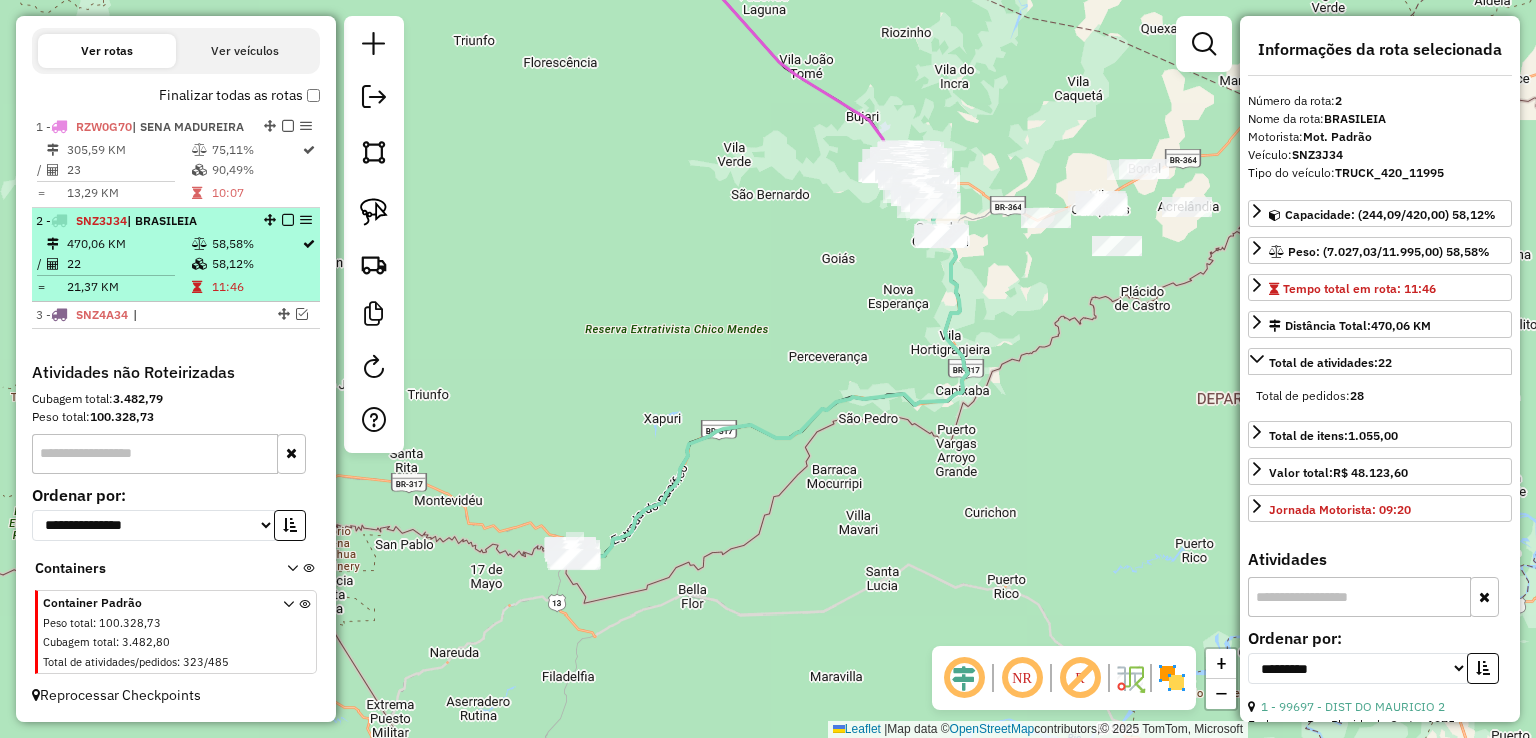 click at bounding box center [288, 220] 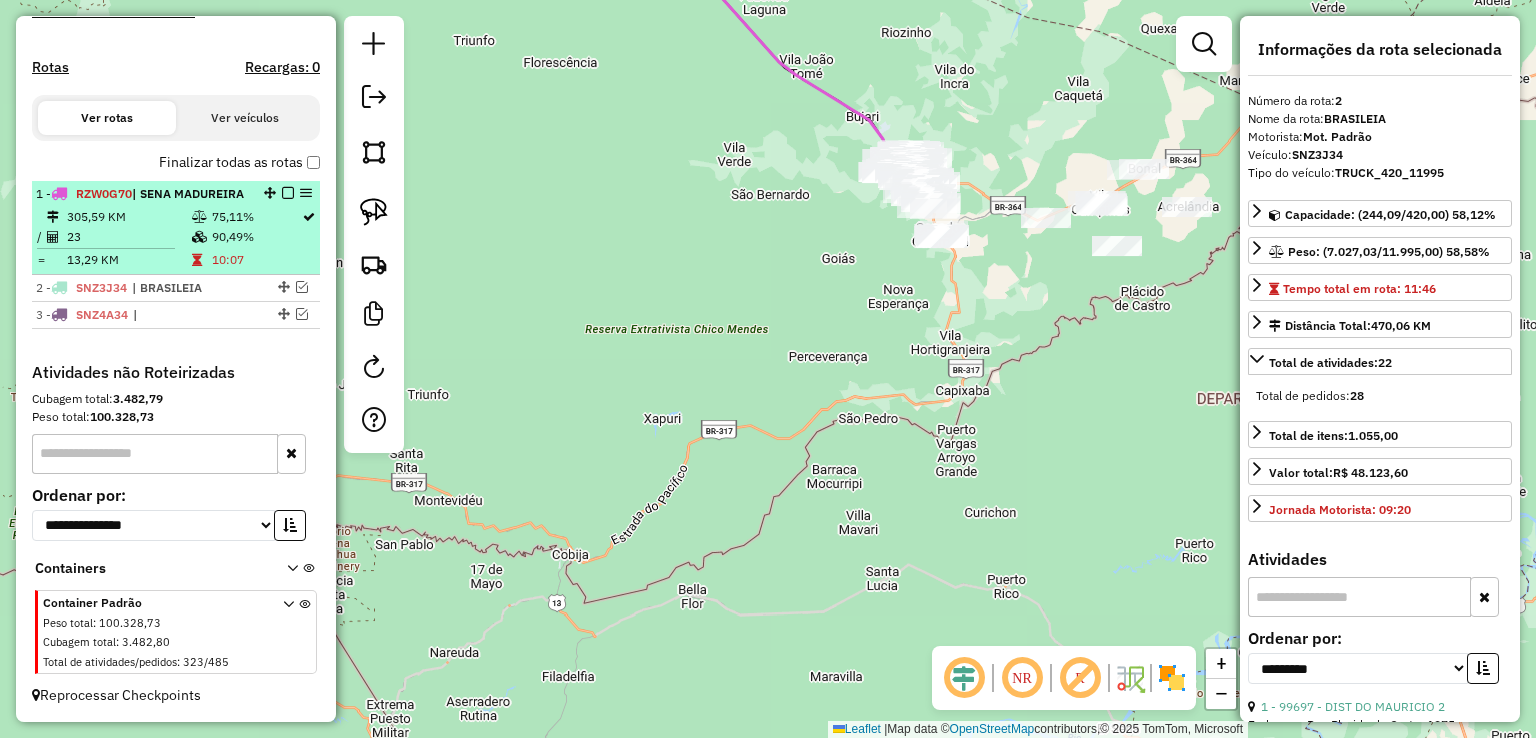 click on "90,49%" at bounding box center (256, 237) 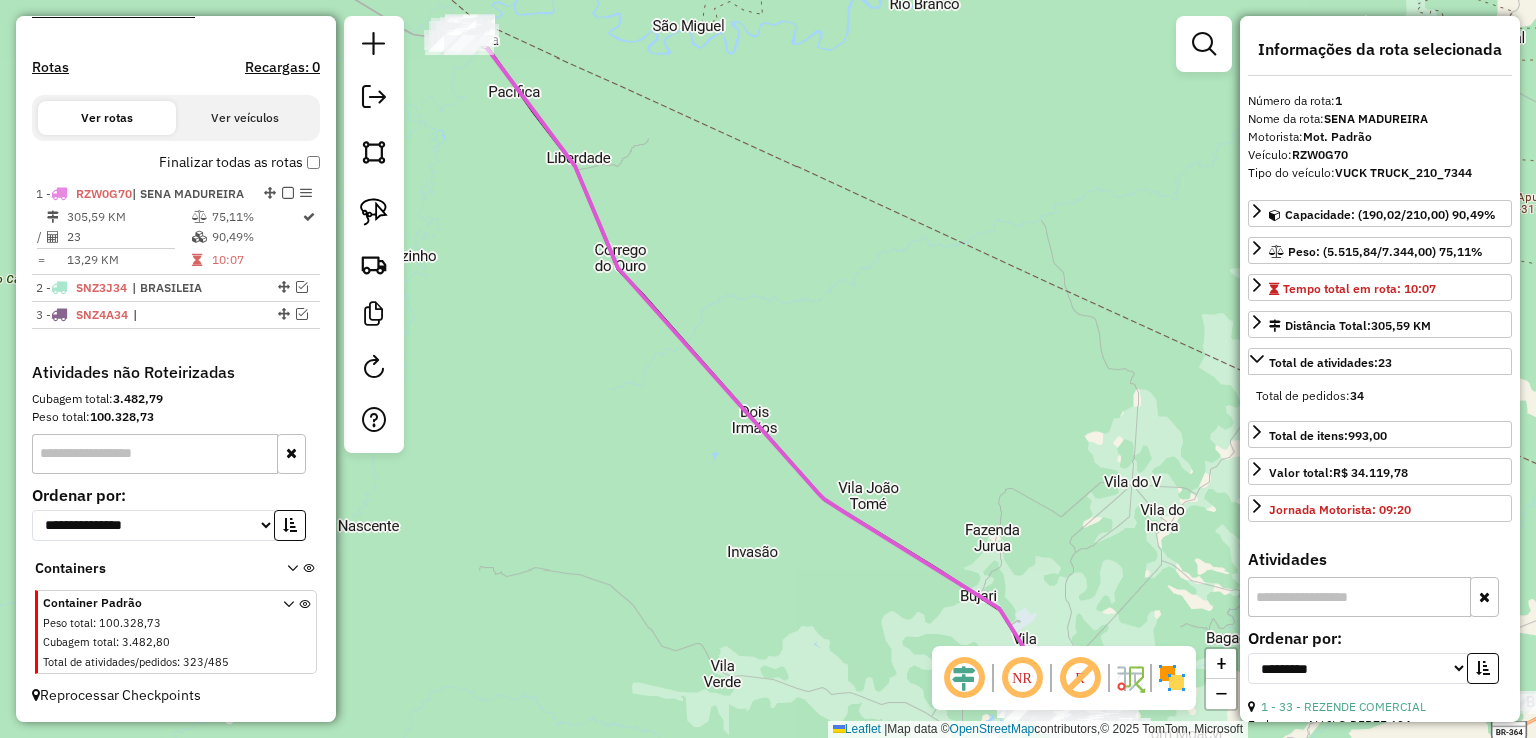 click 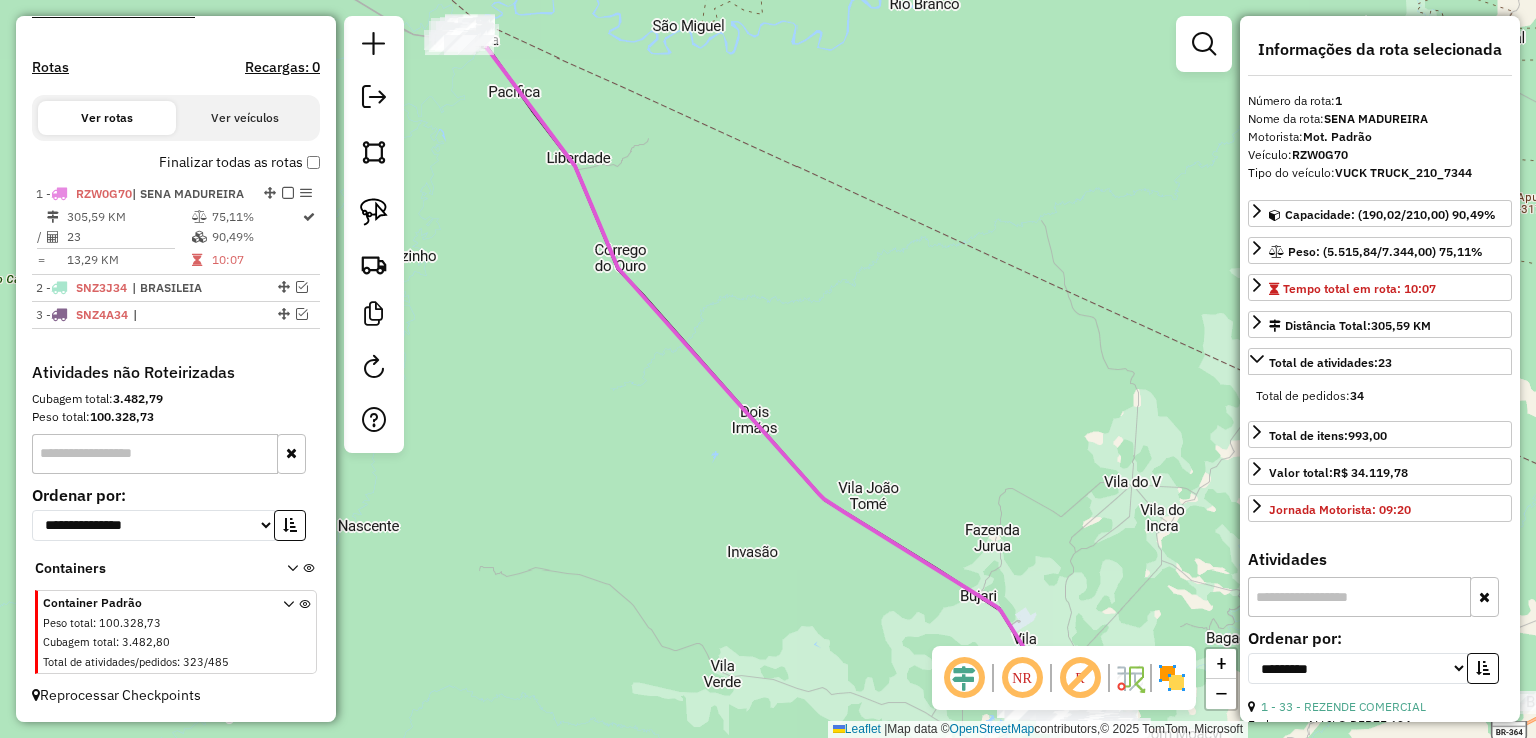 click 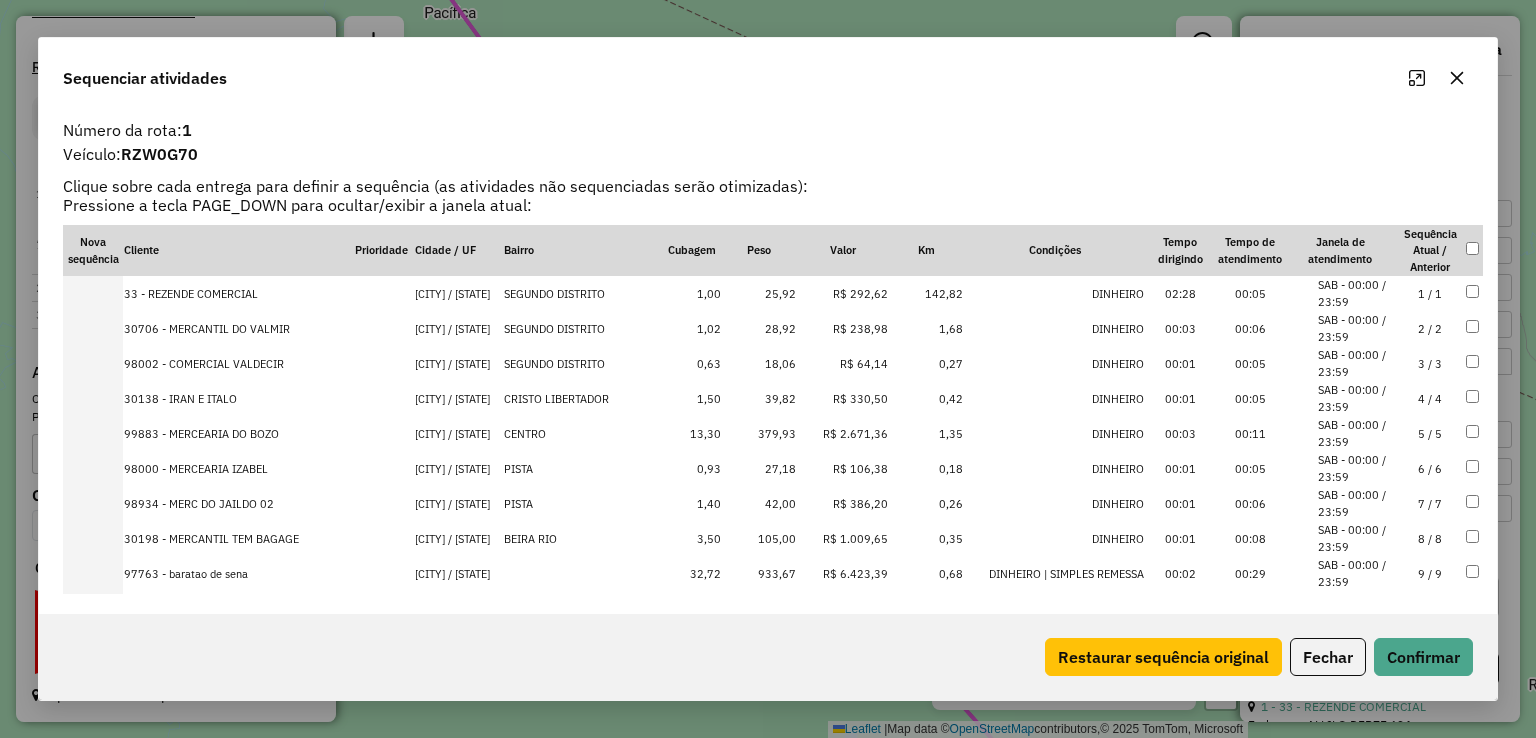 click on "R$ 2.671,36" at bounding box center (843, 433) 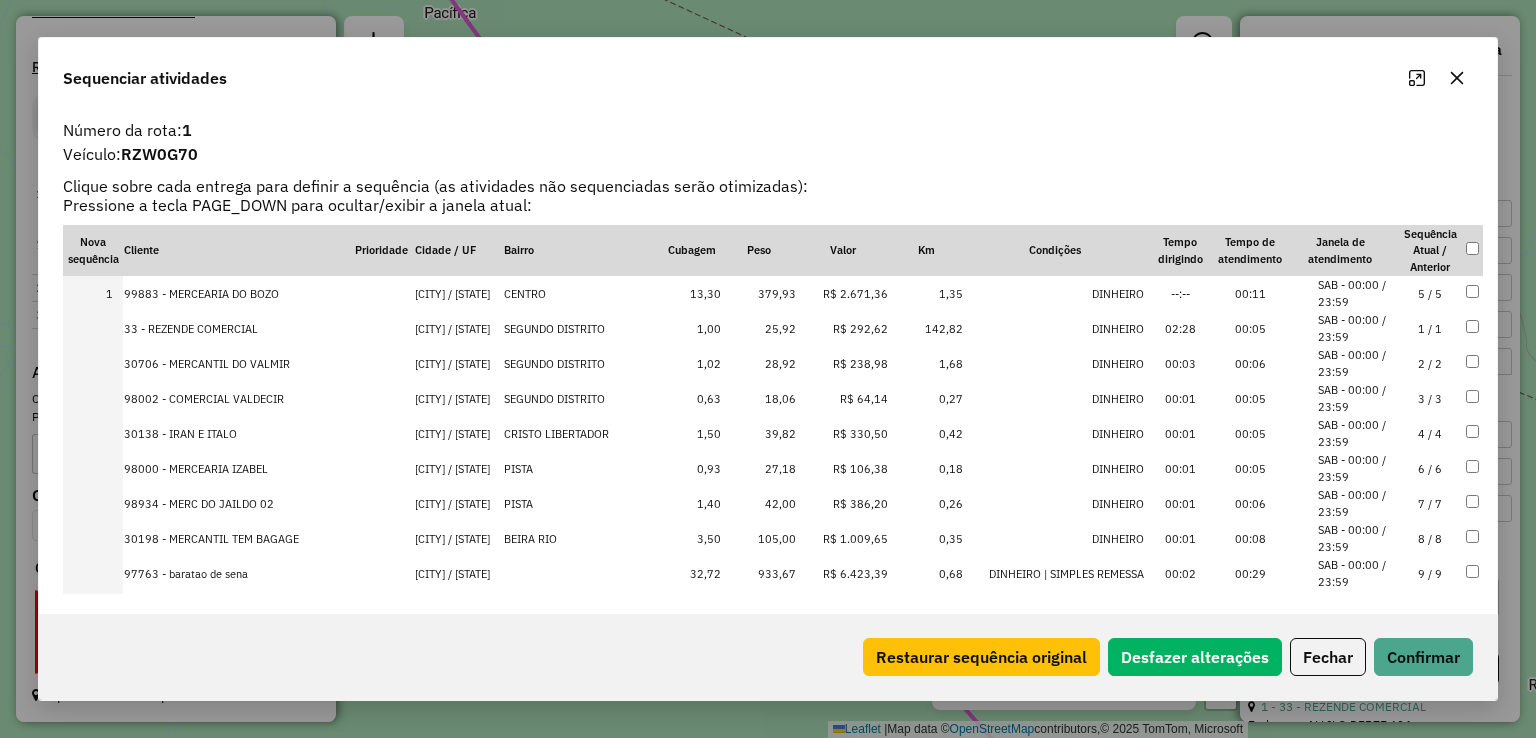click on "105,00" at bounding box center (759, 538) 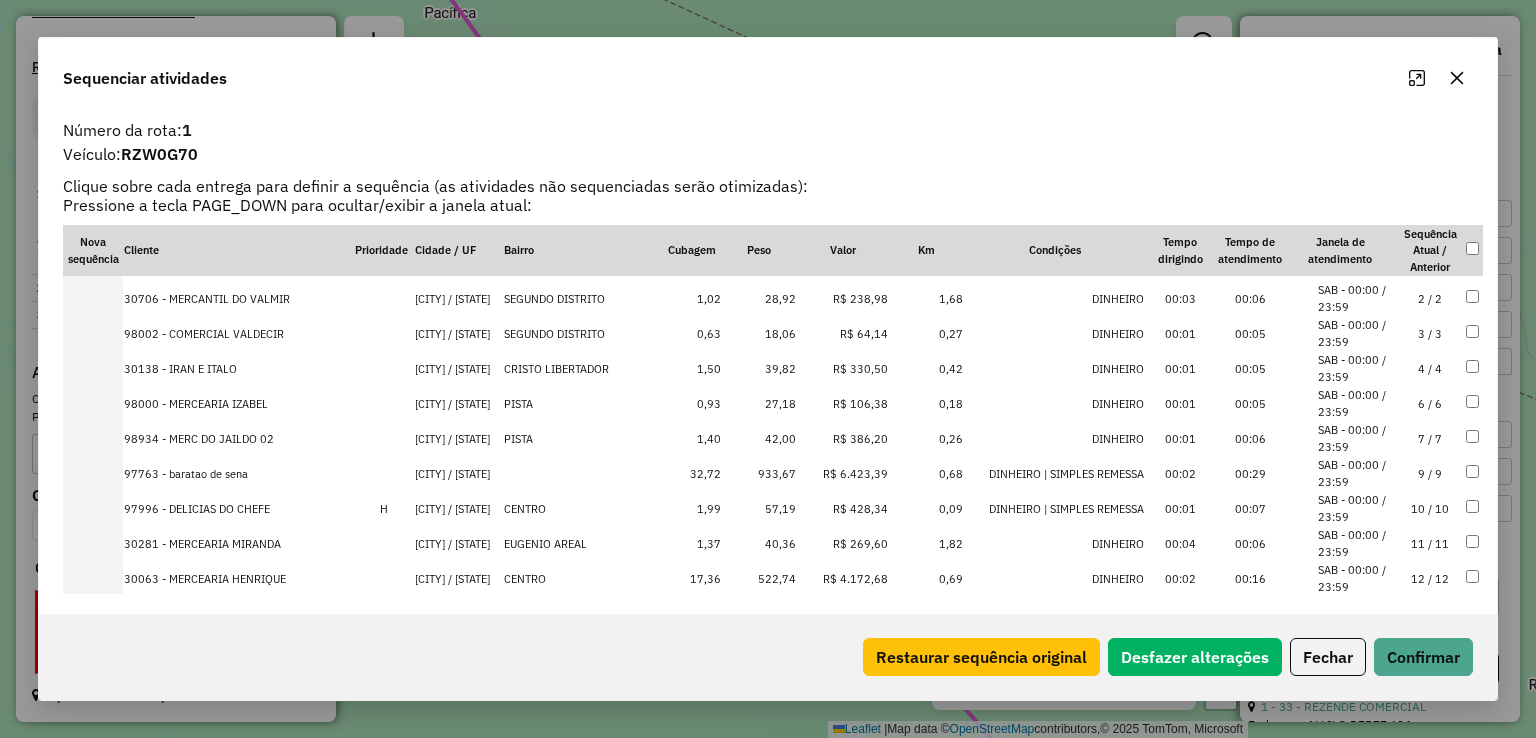 click on "933,67" at bounding box center (759, 473) 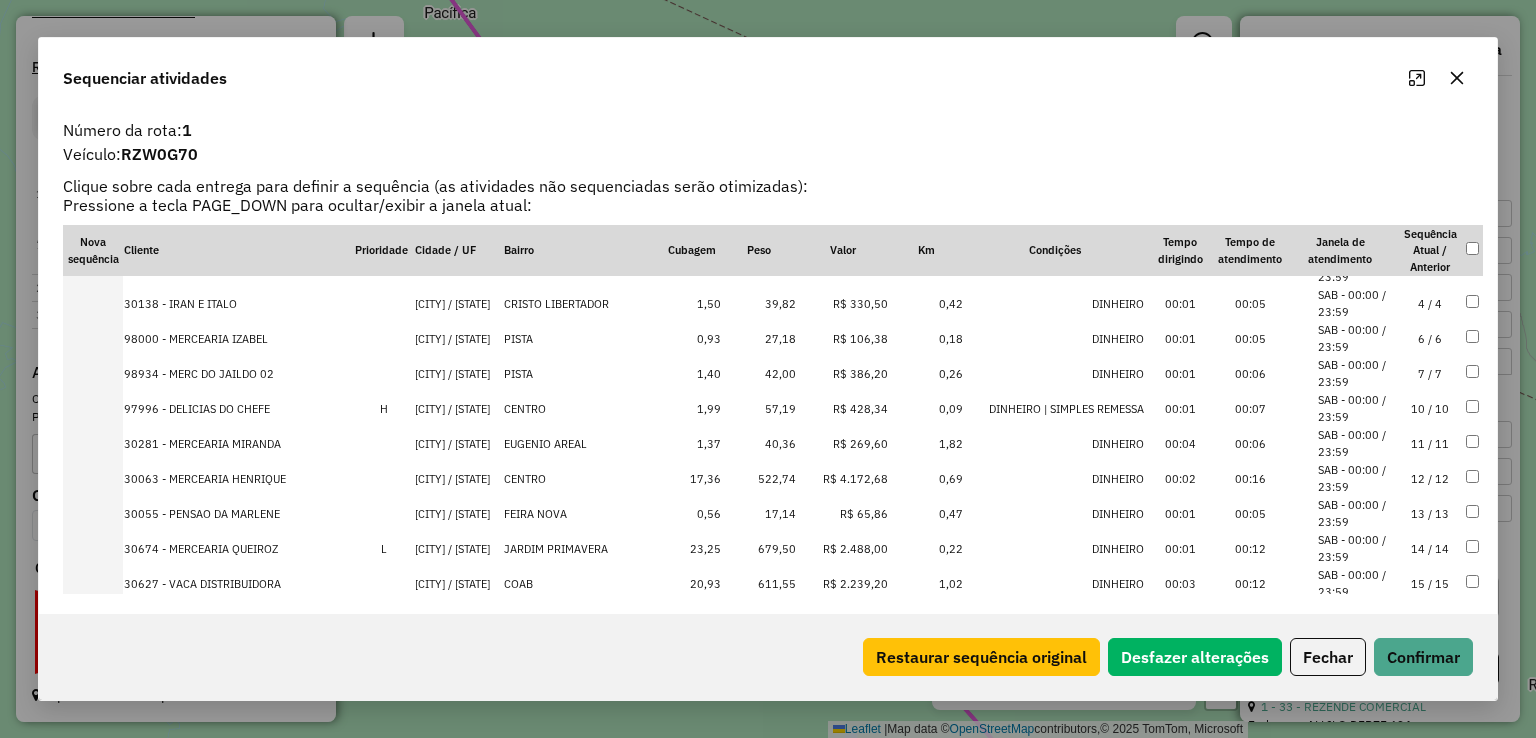 click on "522,74" at bounding box center (759, 478) 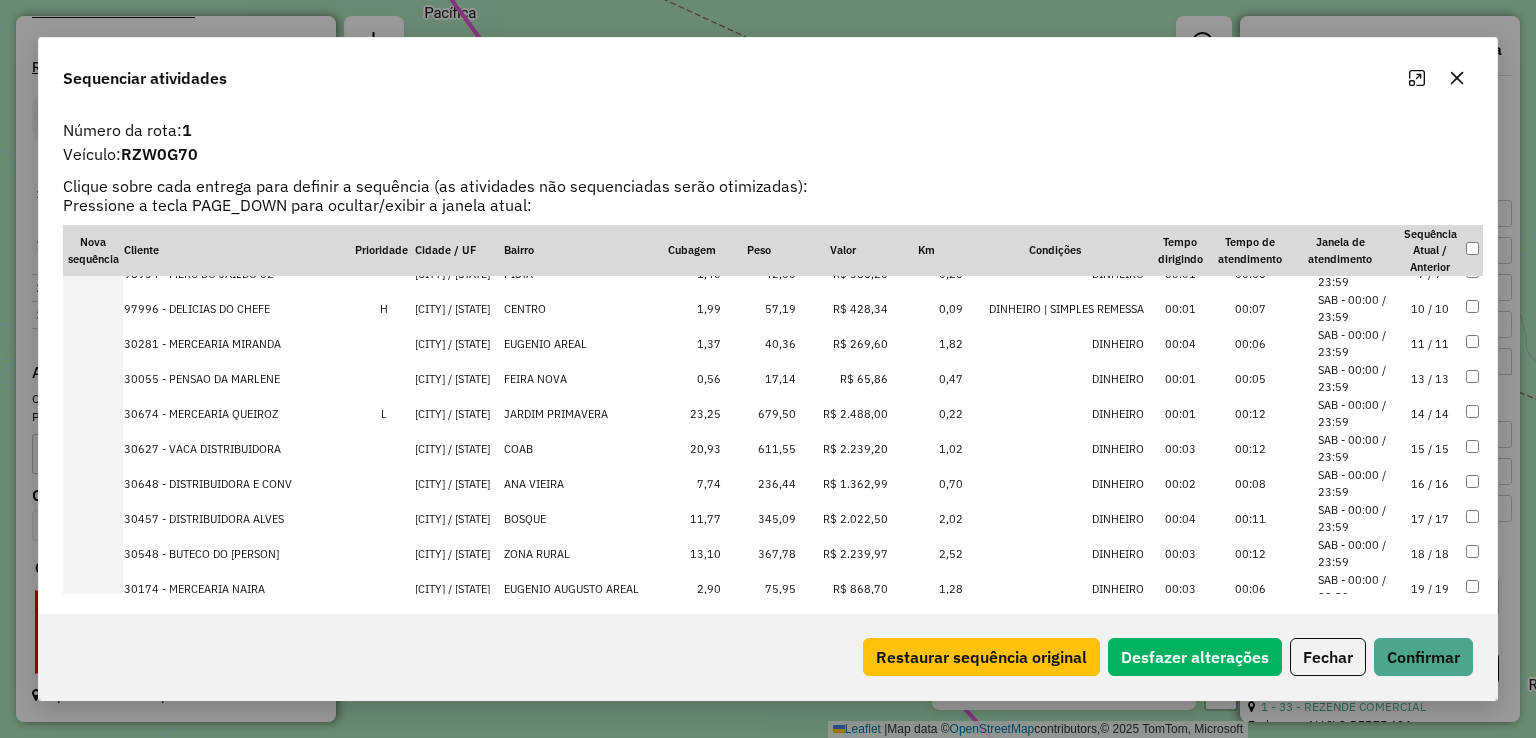 click on "611,55" at bounding box center [759, 448] 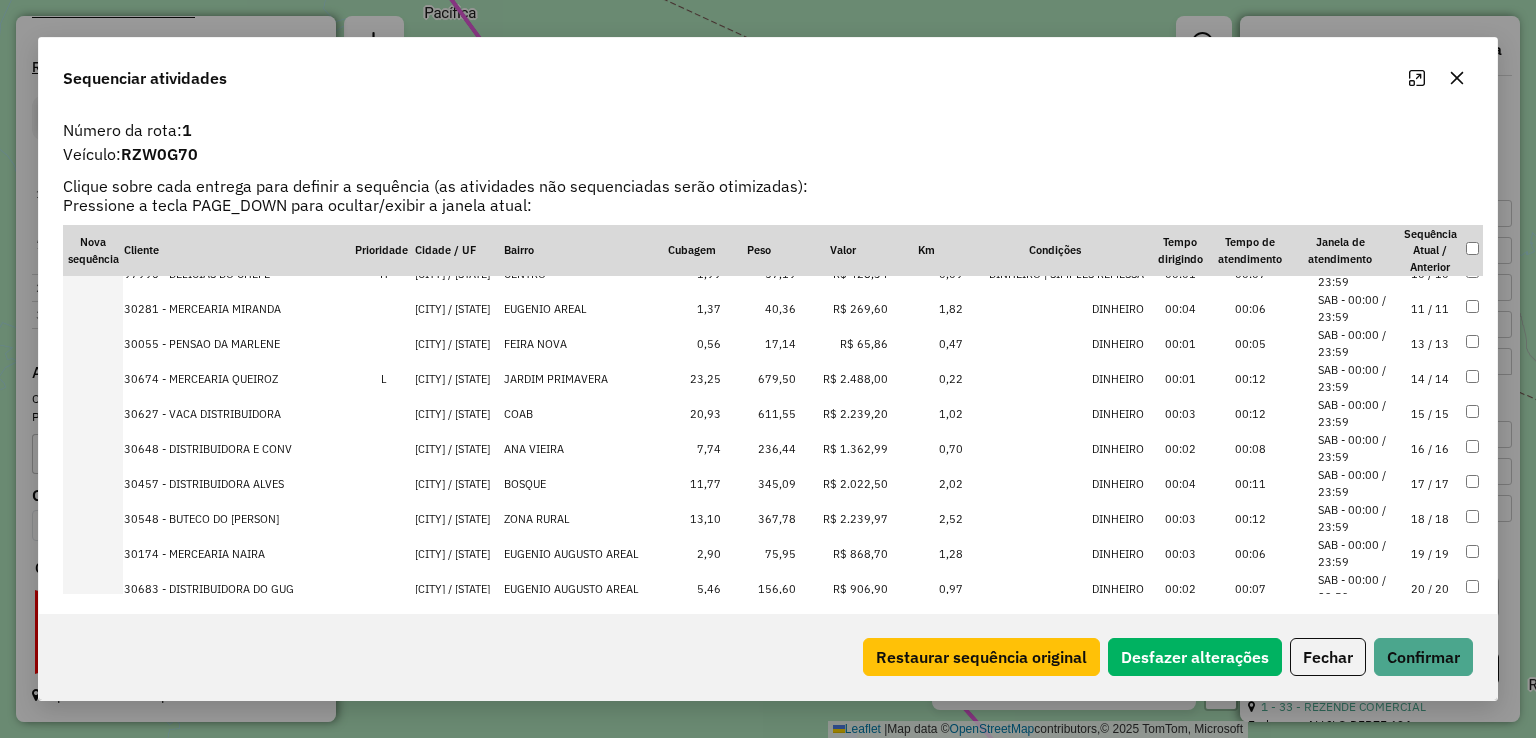 click on "236,44" at bounding box center (759, 448) 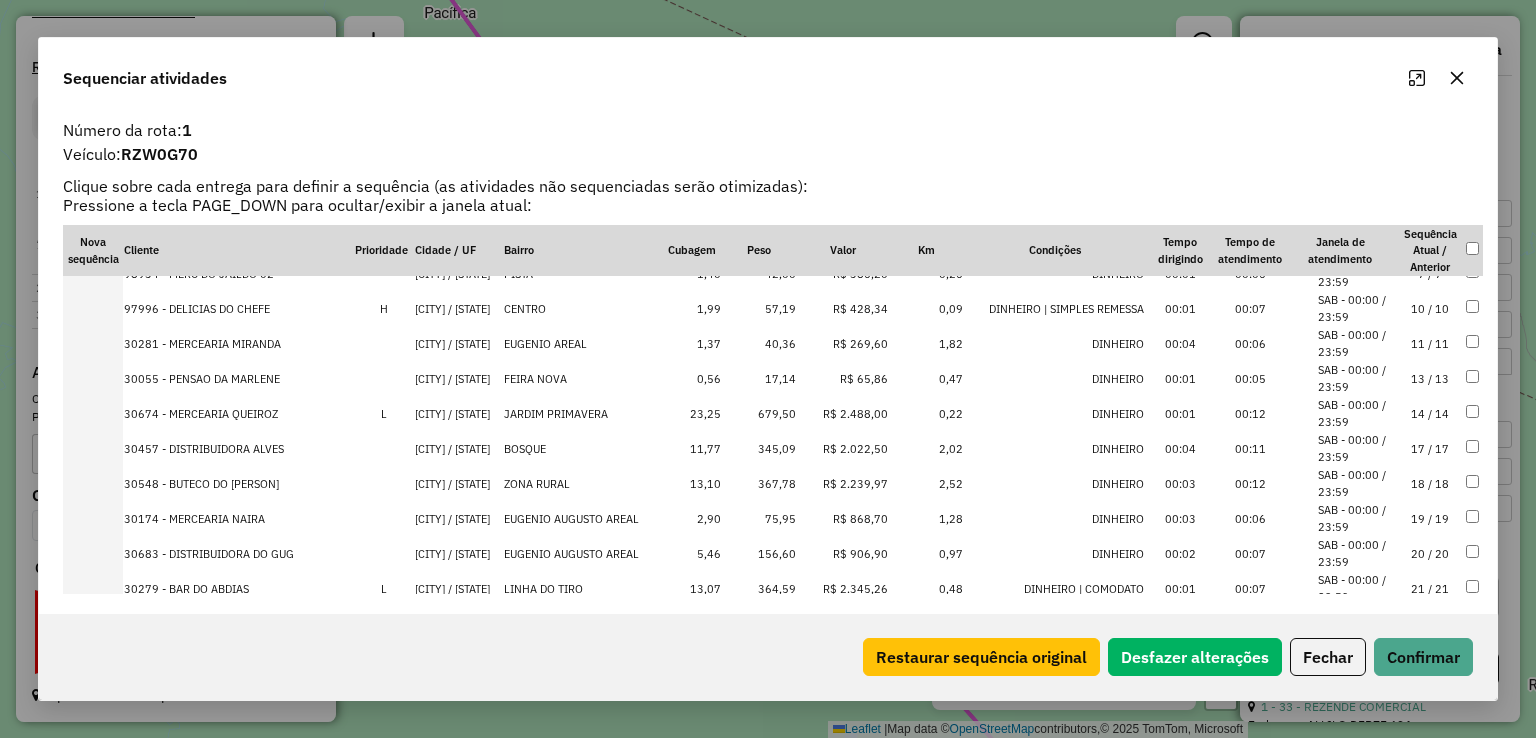 click on "345,09" at bounding box center (759, 448) 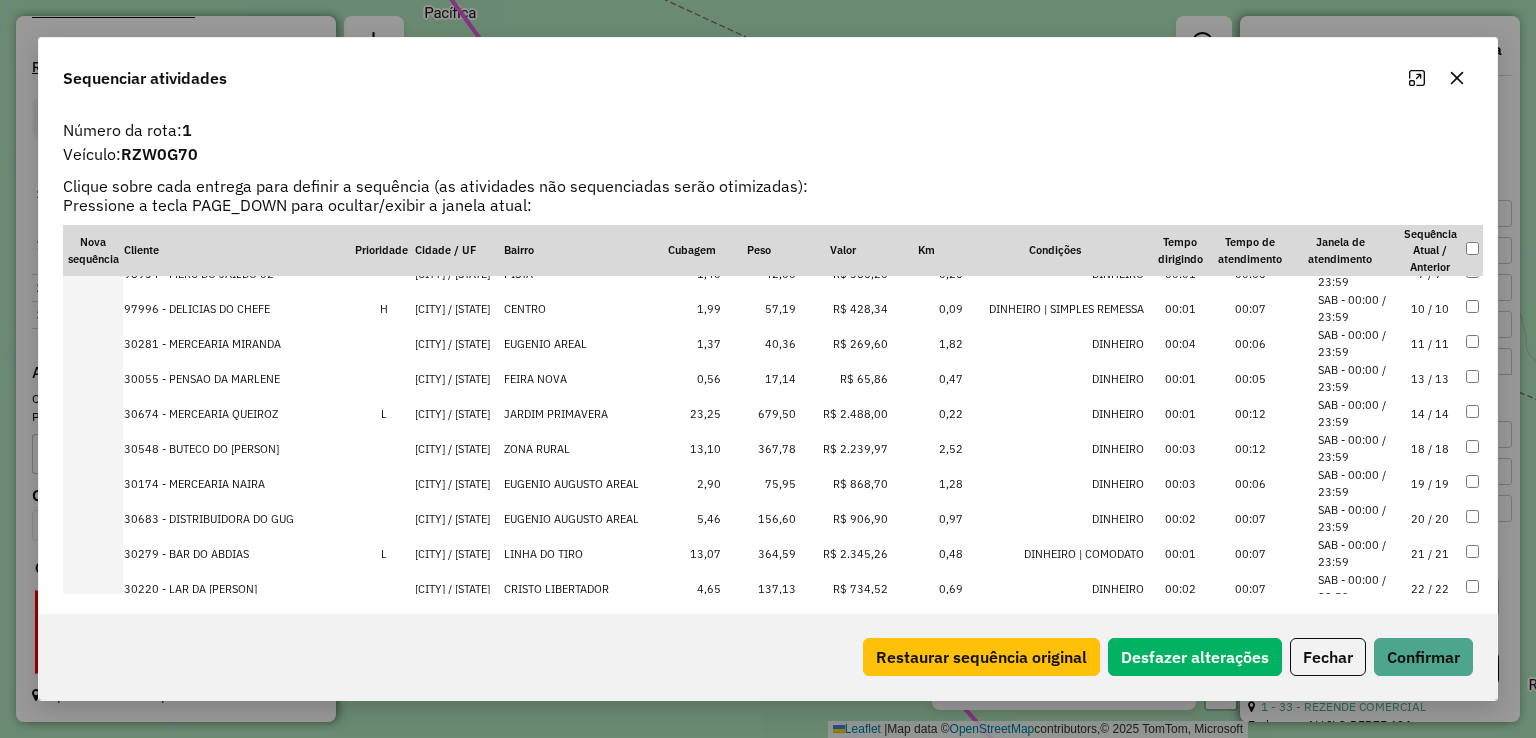 click on "367,78" at bounding box center [759, 448] 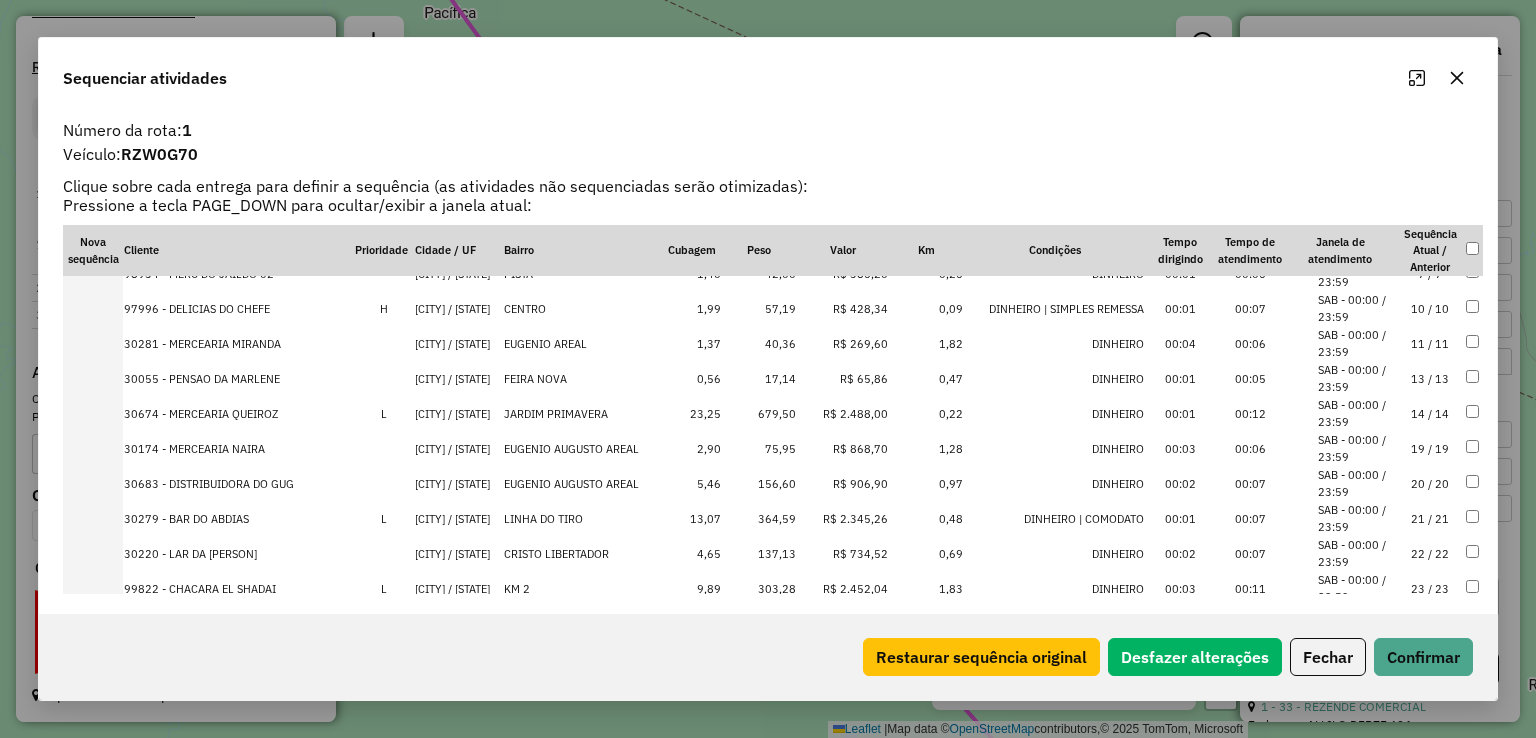 click on "679,50" at bounding box center [759, 413] 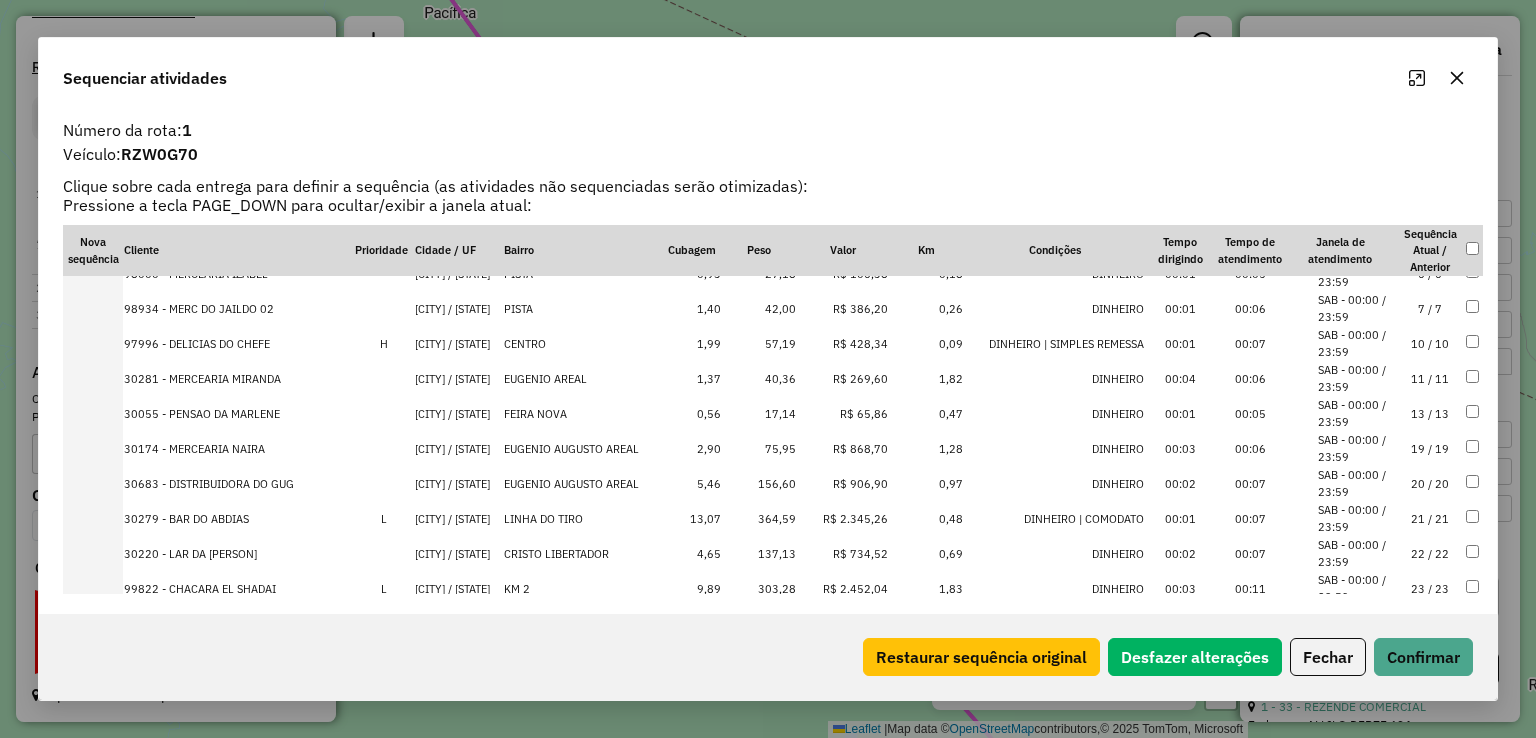scroll, scrollTop: 506, scrollLeft: 0, axis: vertical 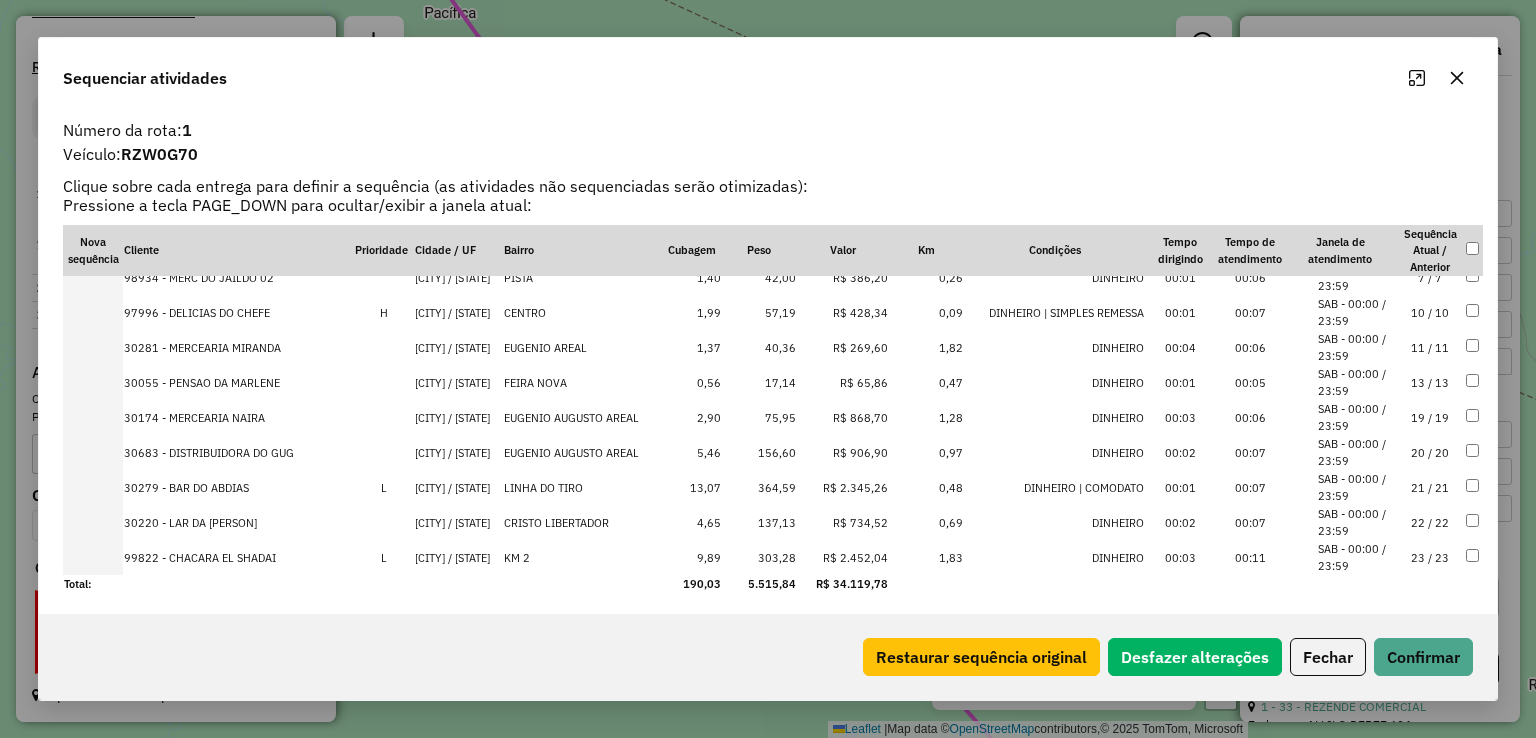 click on "156,60" at bounding box center [759, 452] 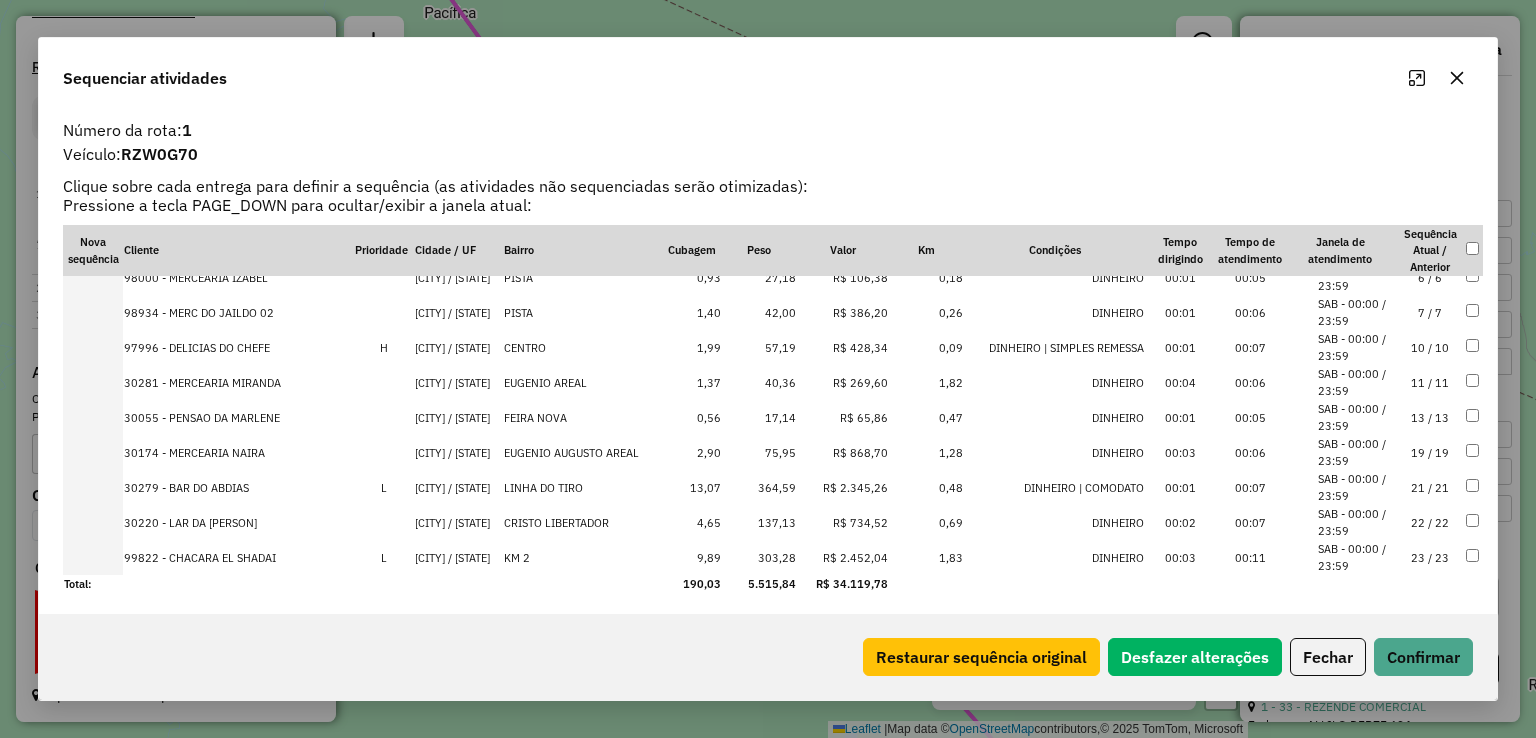 click on "364,59" at bounding box center (759, 487) 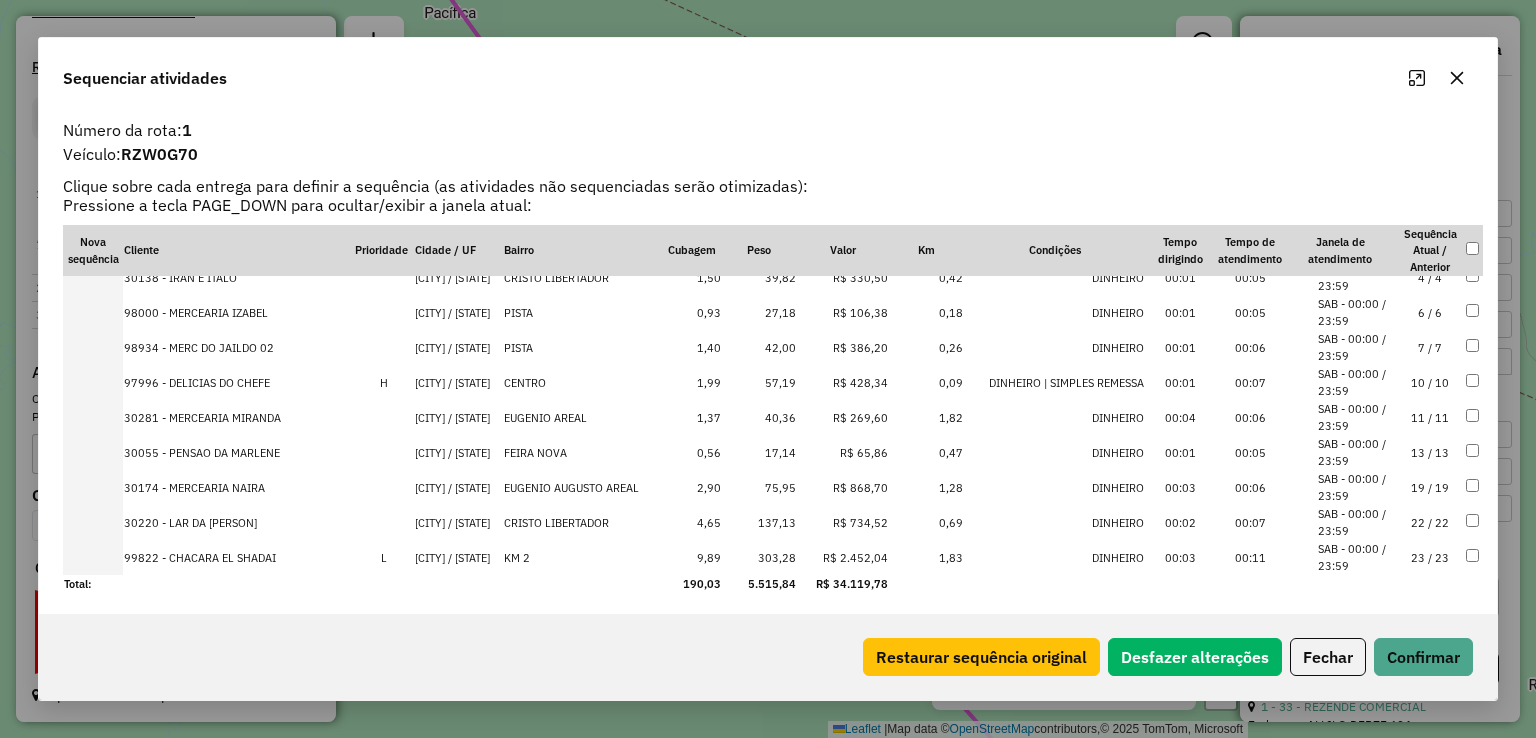 click on "137,13" at bounding box center (759, 522) 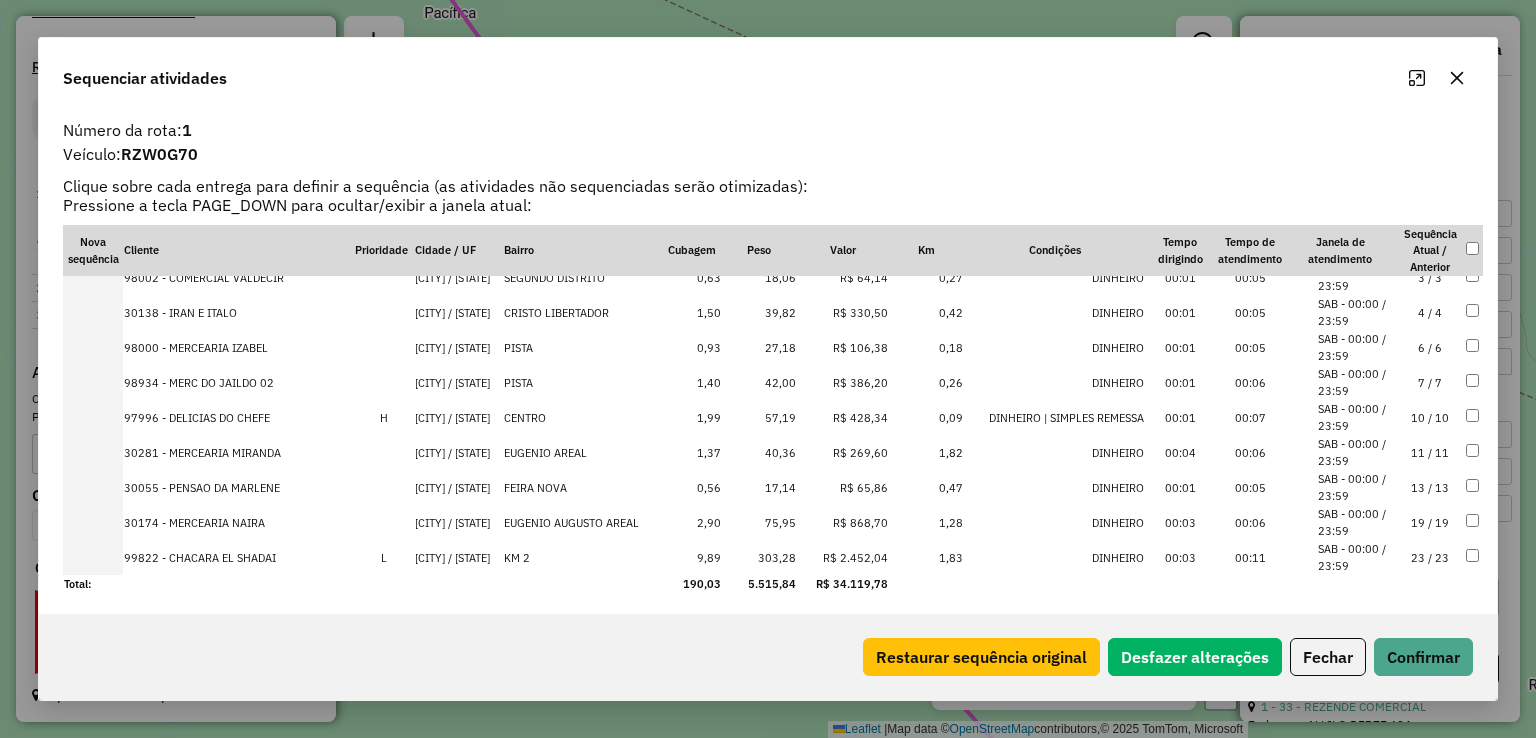 click on "303,28" at bounding box center [759, 557] 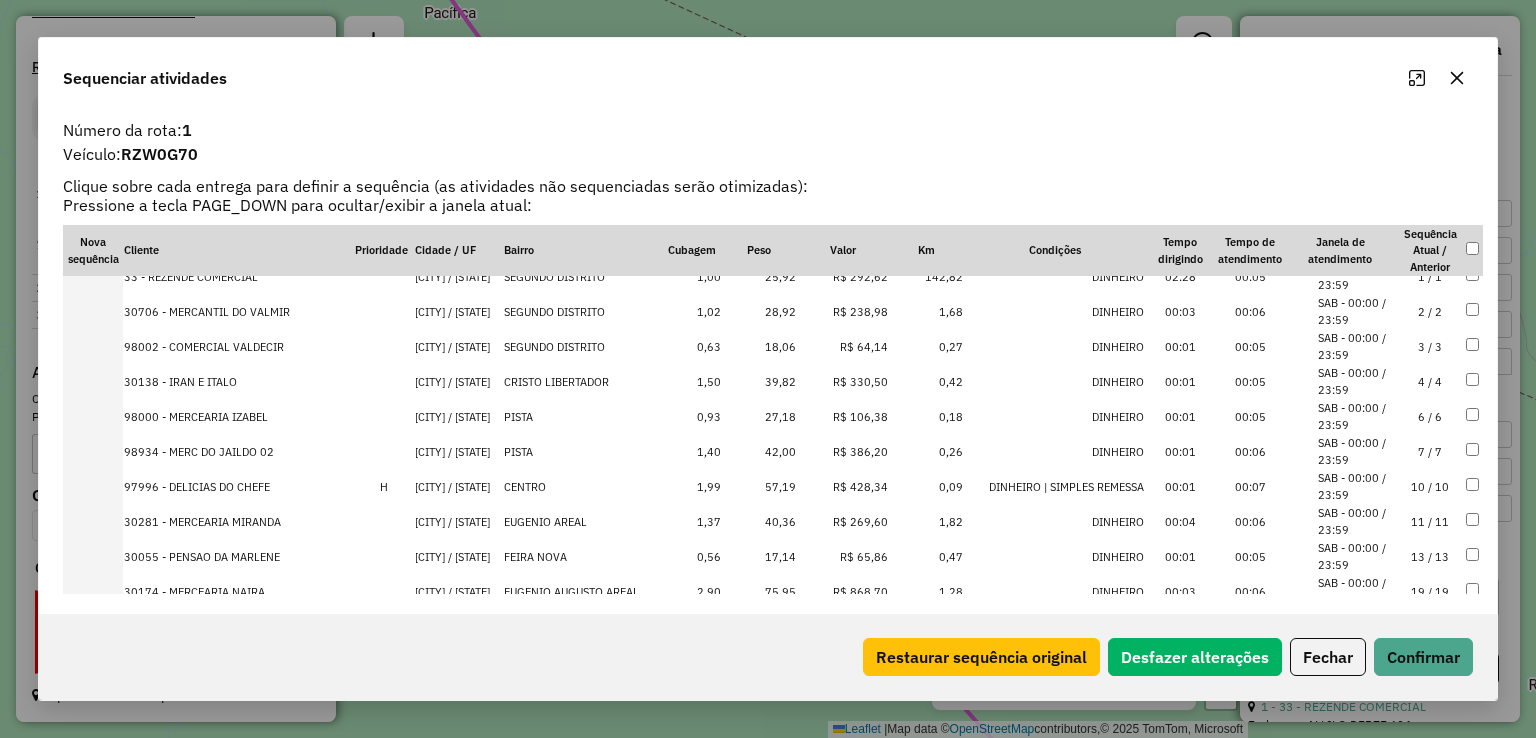 scroll, scrollTop: 506, scrollLeft: 0, axis: vertical 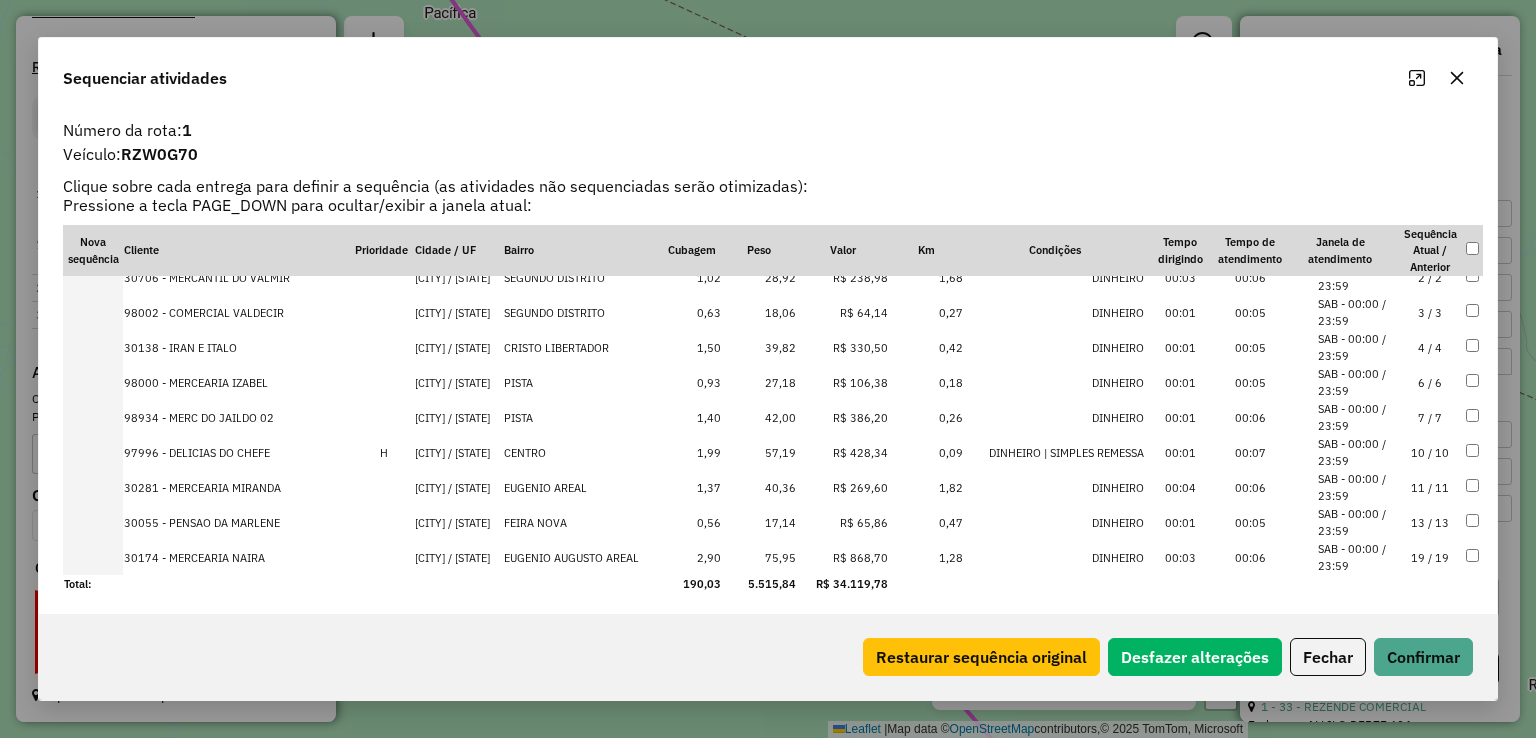 click on "SAB - 00:00 / 23:59" at bounding box center [1356, 557] 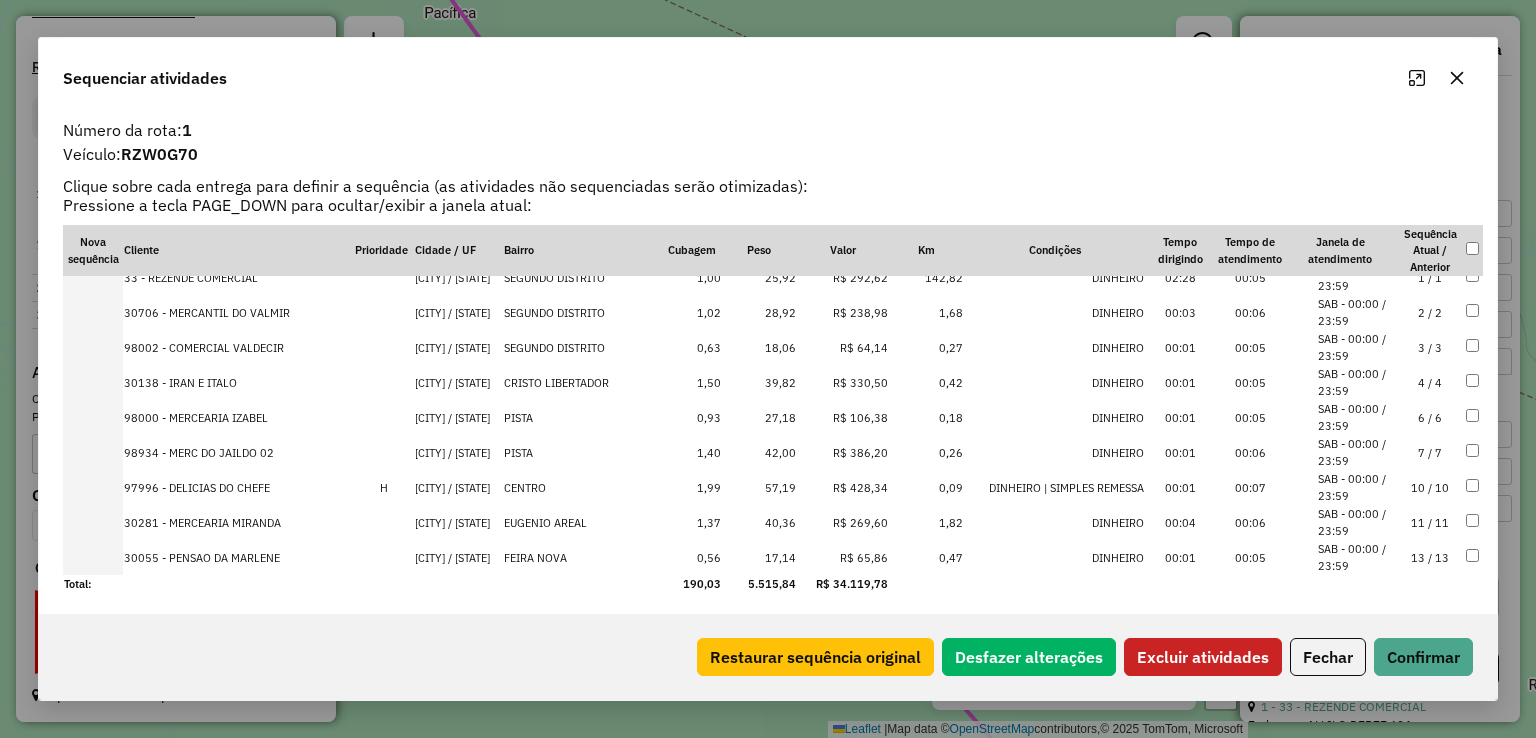 click at bounding box center (1473, 347) 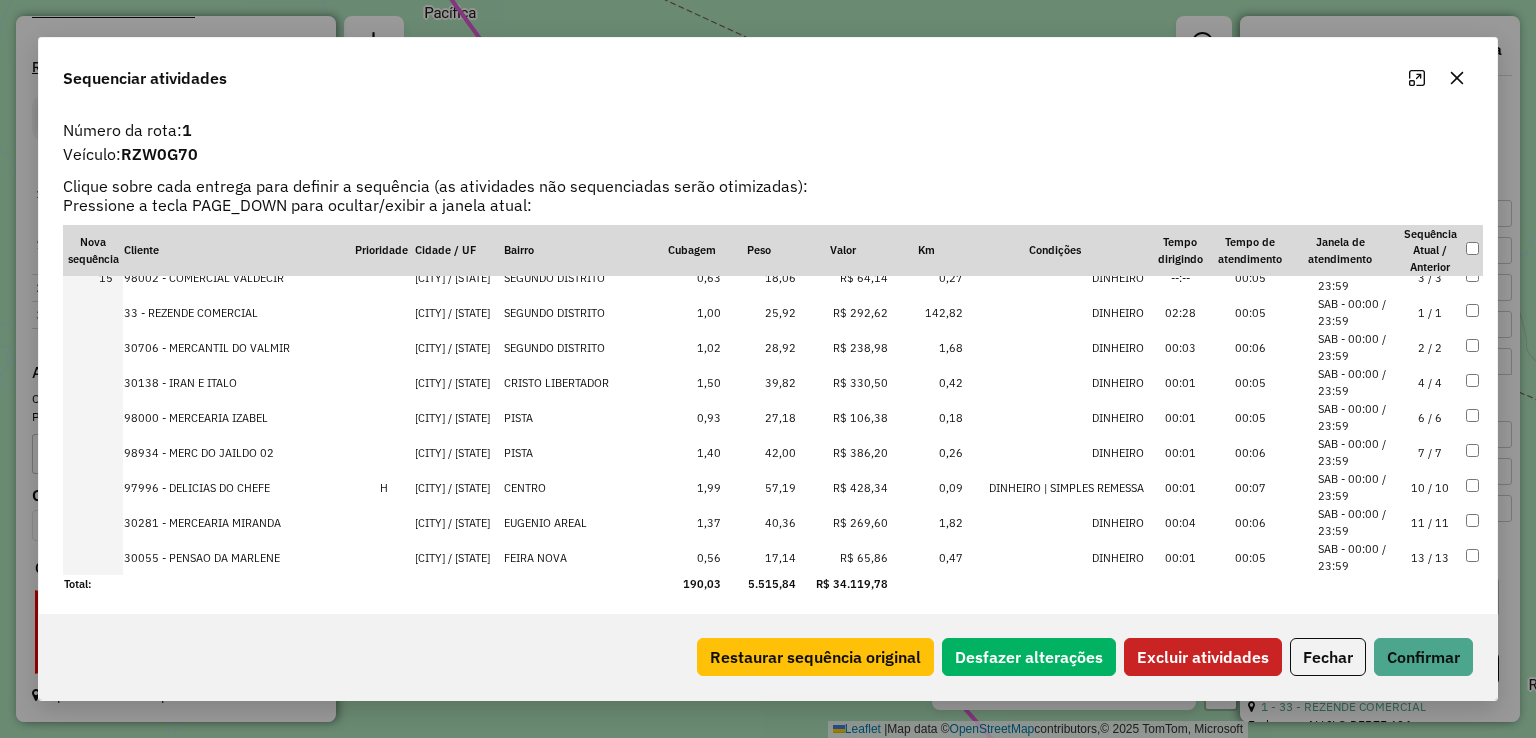 click at bounding box center (1473, 312) 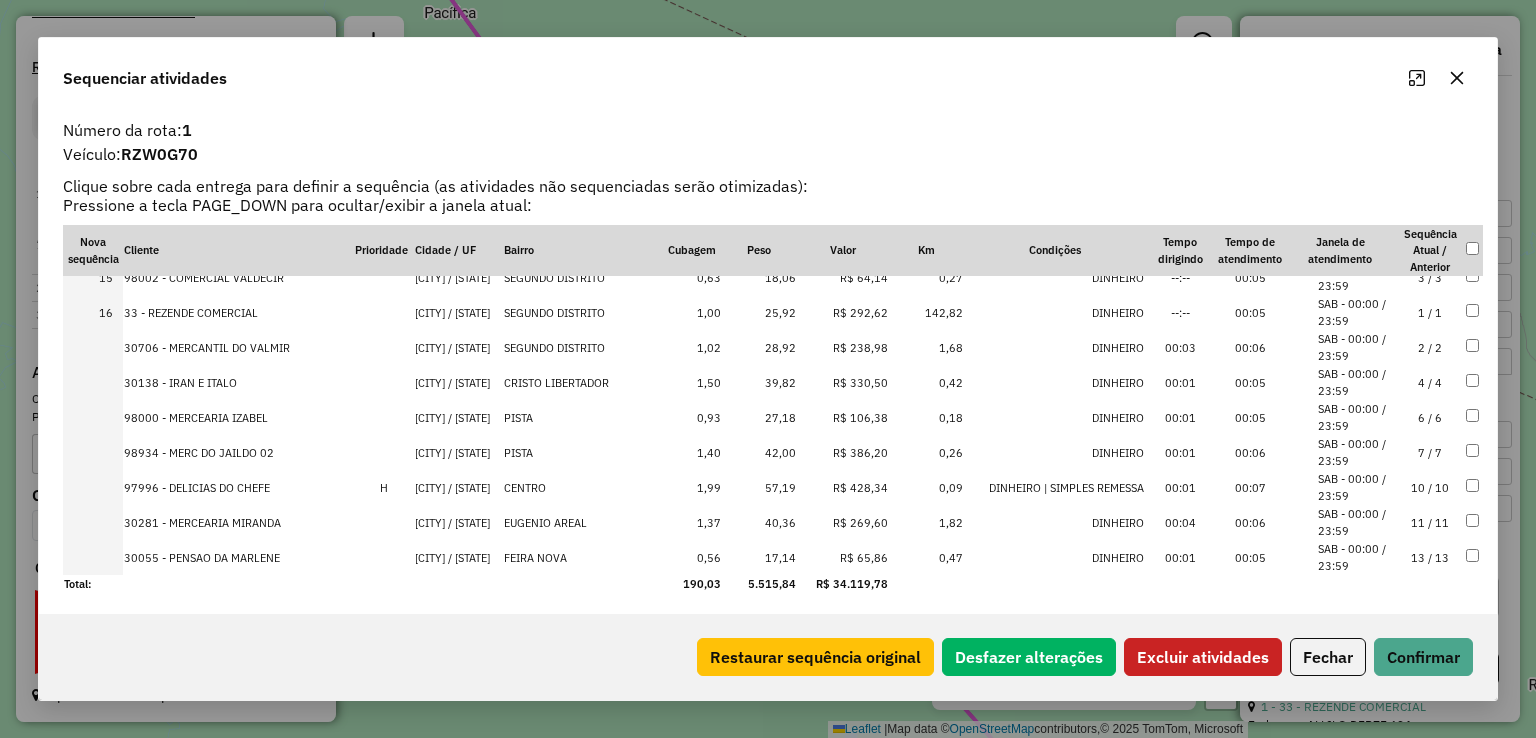 scroll, scrollTop: 406, scrollLeft: 0, axis: vertical 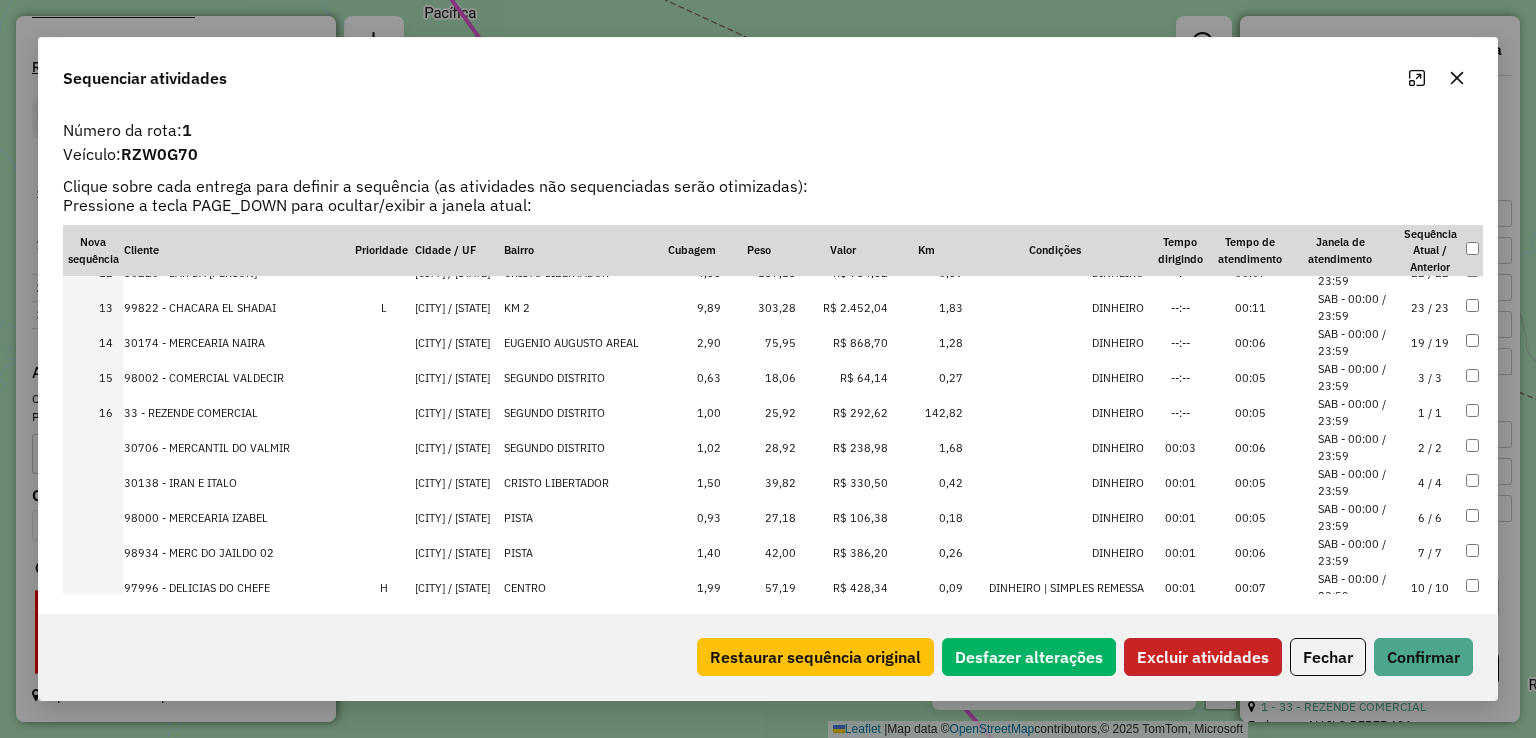 click on "Excluir atividades" 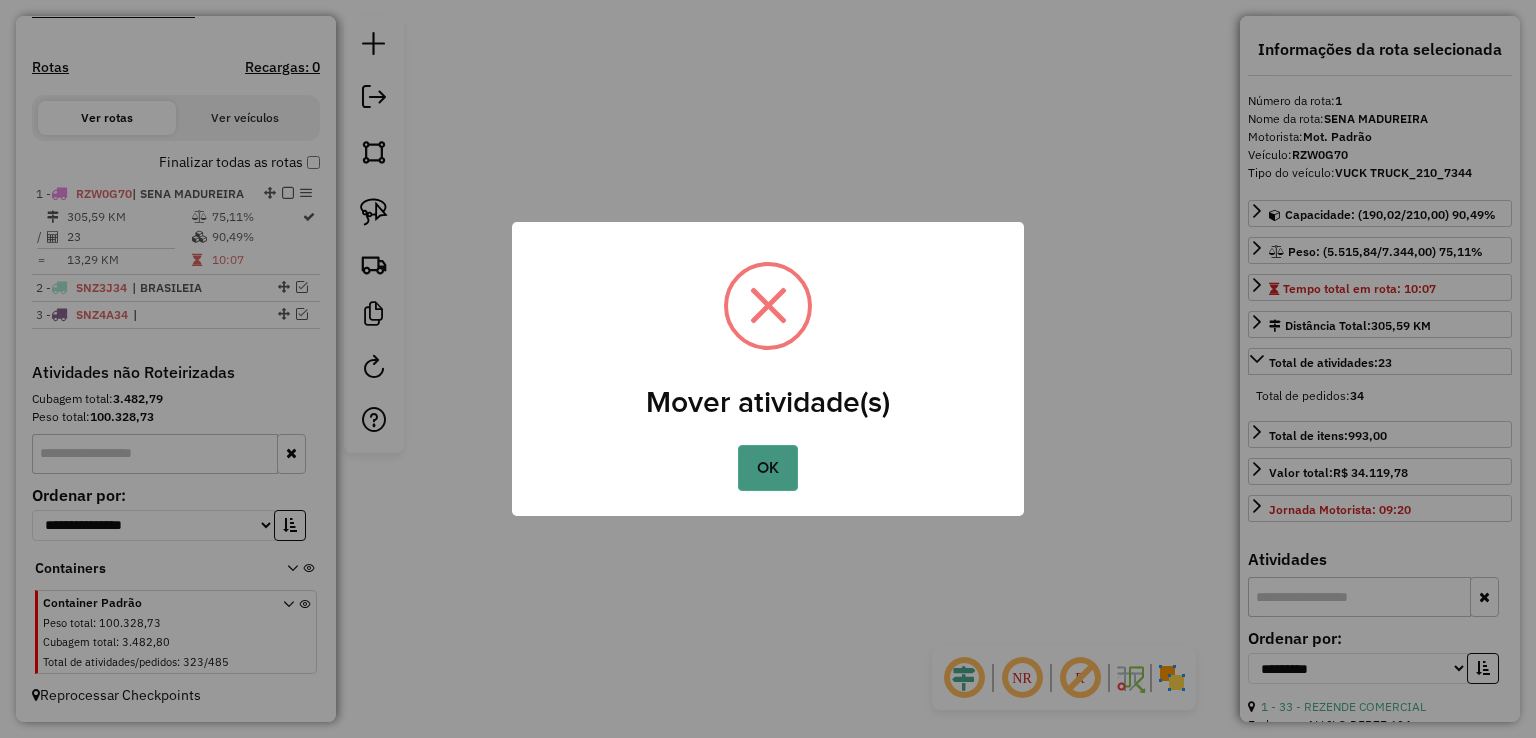 click on "OK" at bounding box center [767, 468] 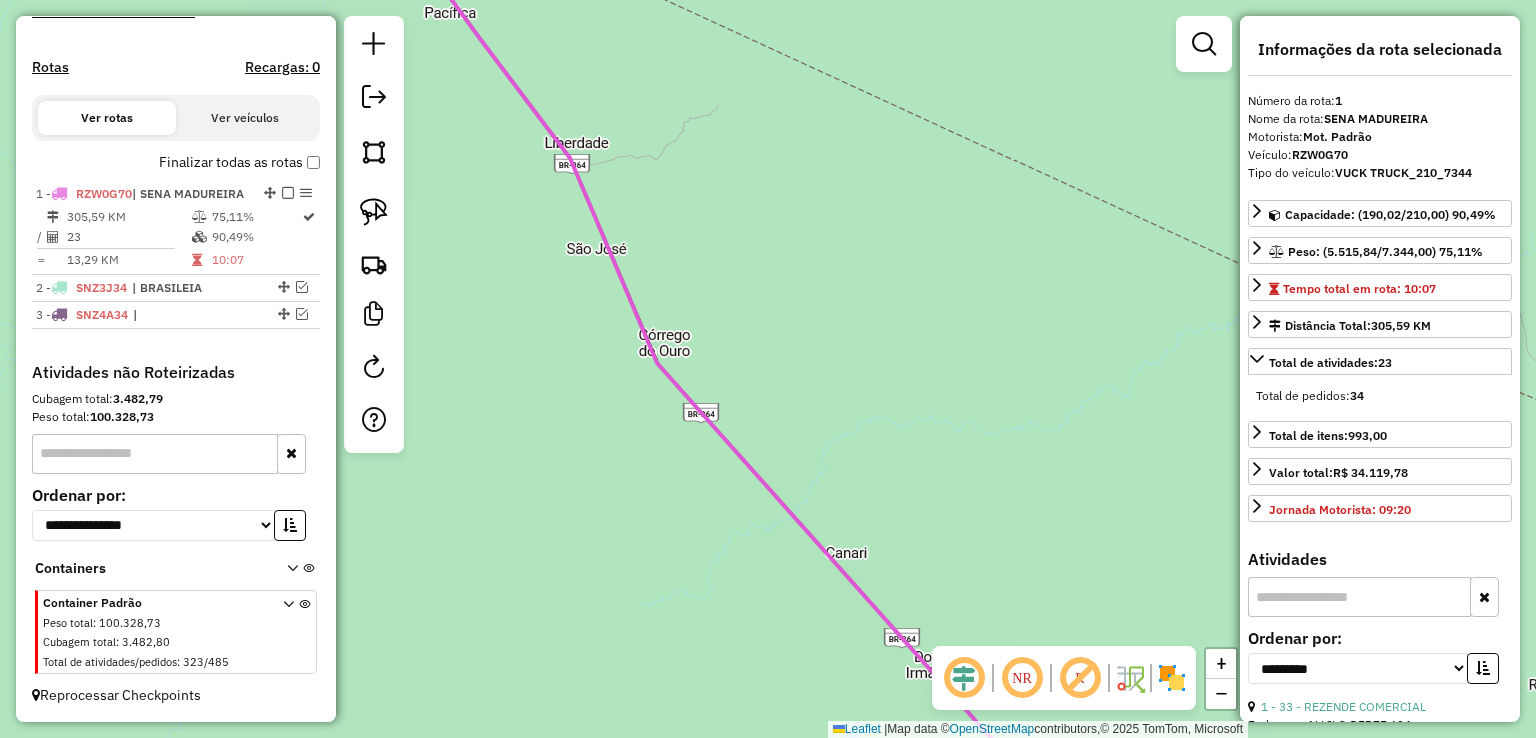 click 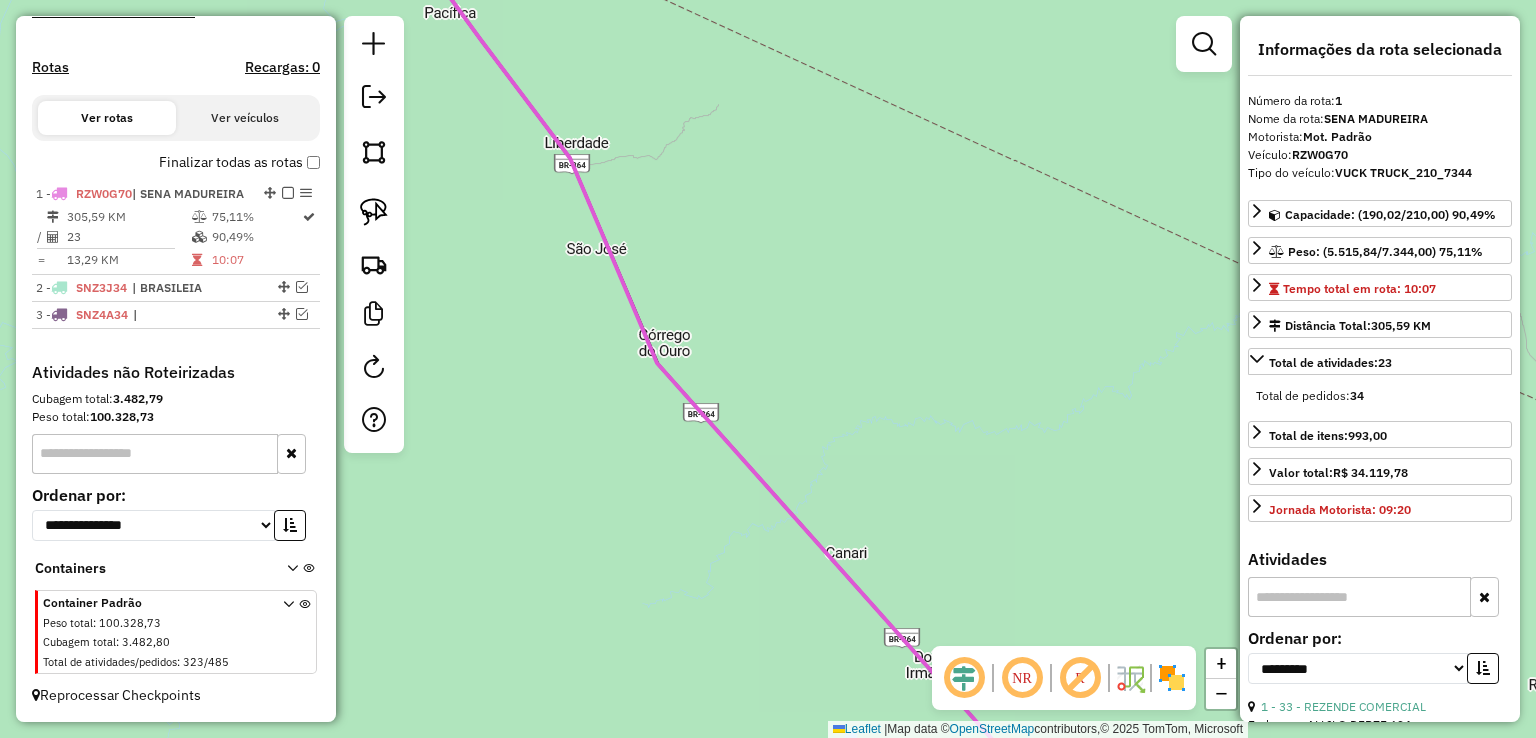 click 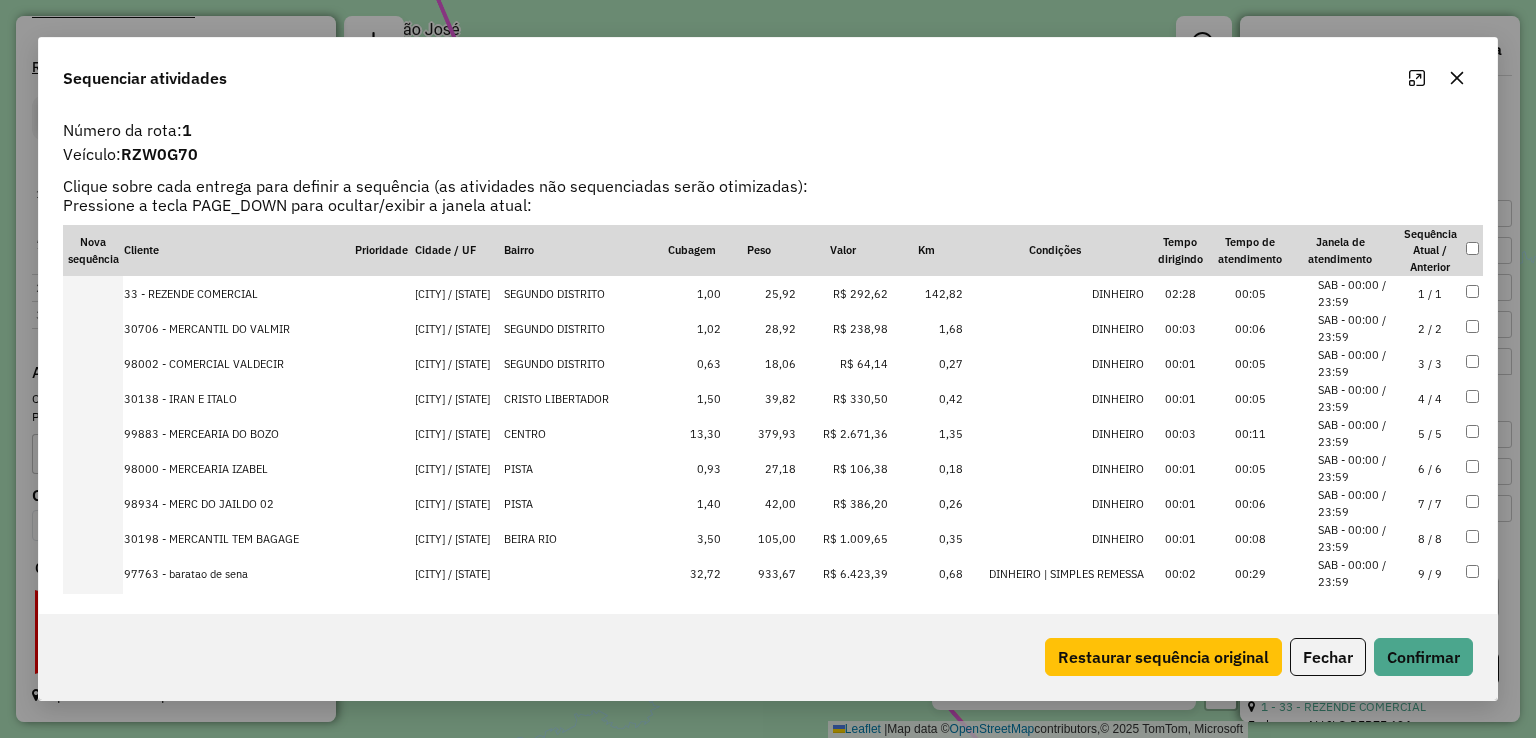 click on "379,93" at bounding box center [759, 433] 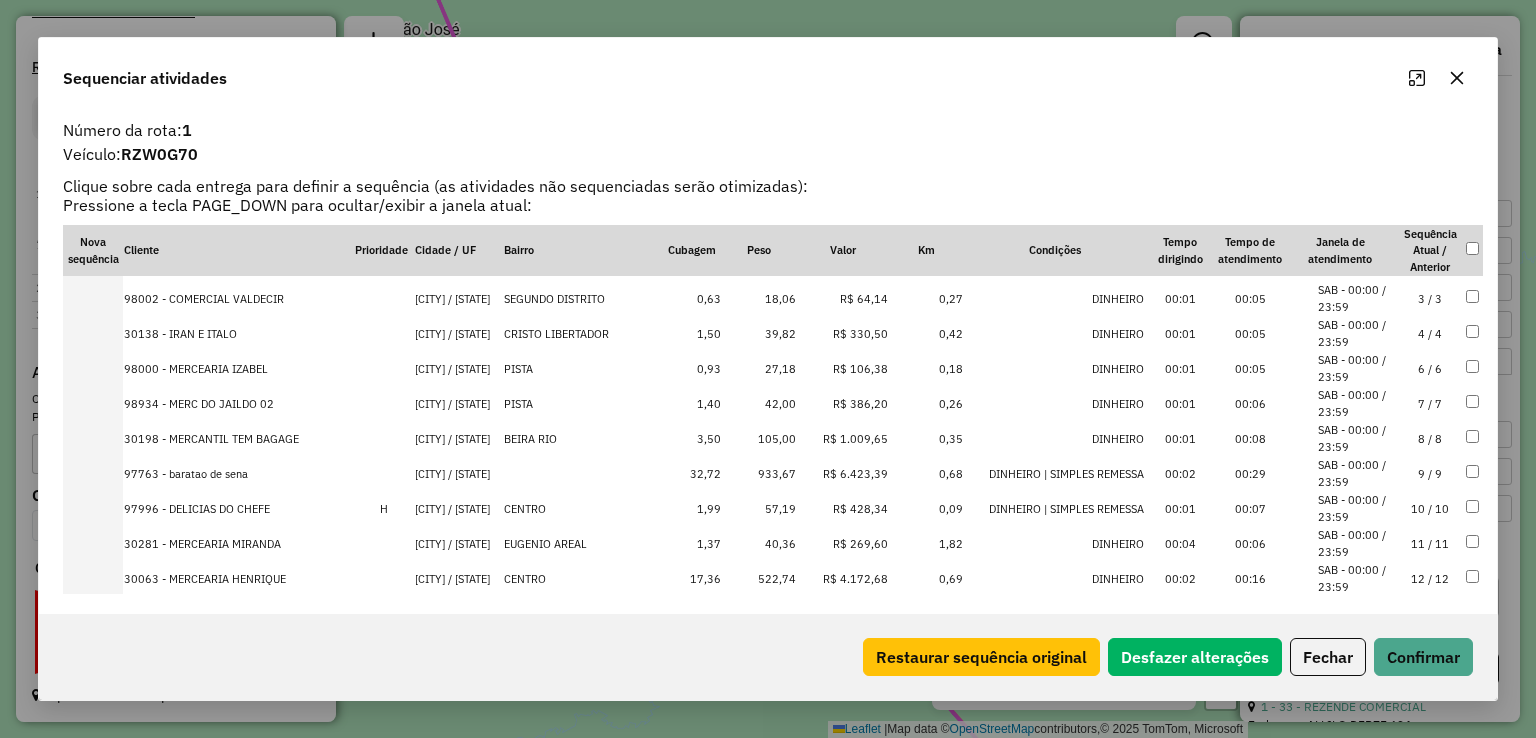 click on "933,67" at bounding box center (759, 473) 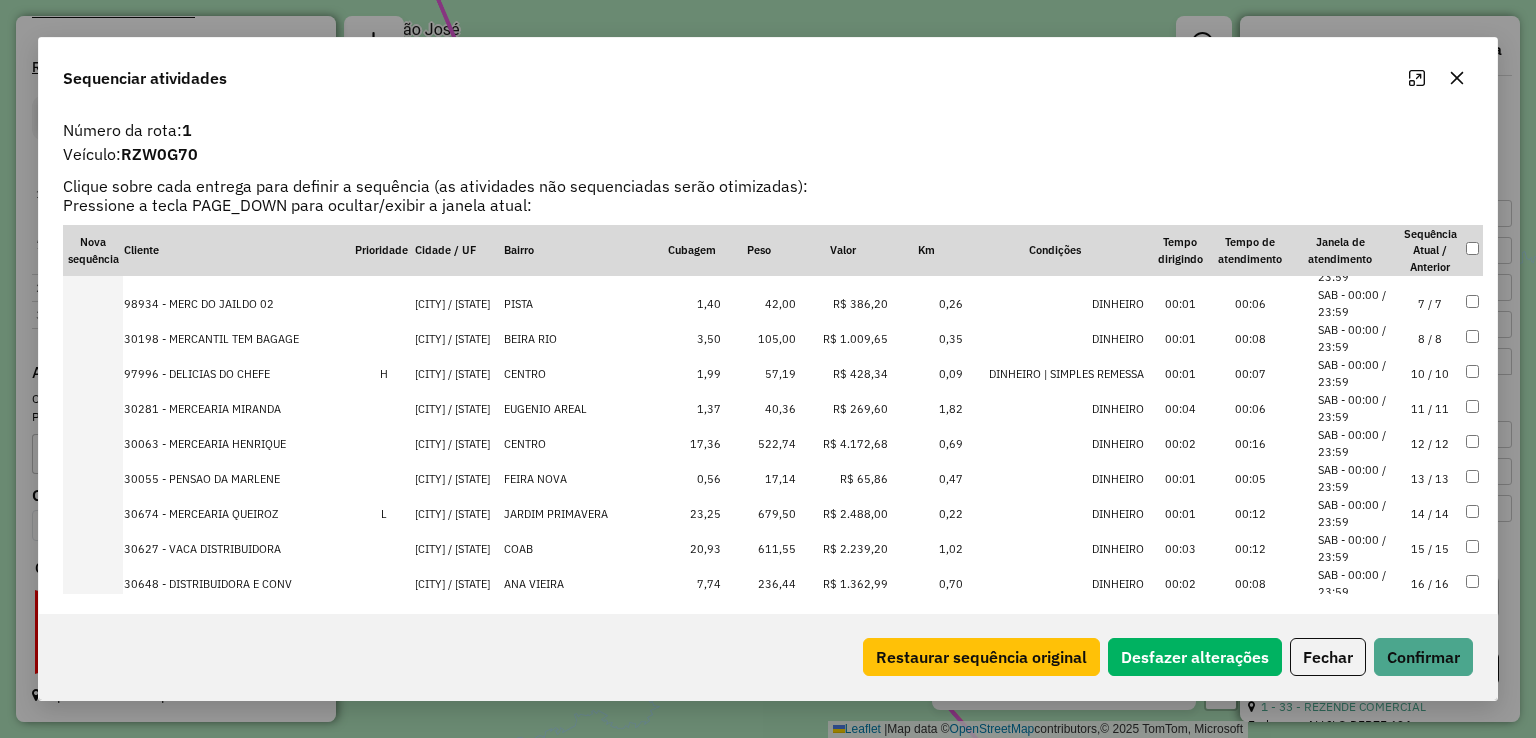 click on "522,74" at bounding box center (759, 443) 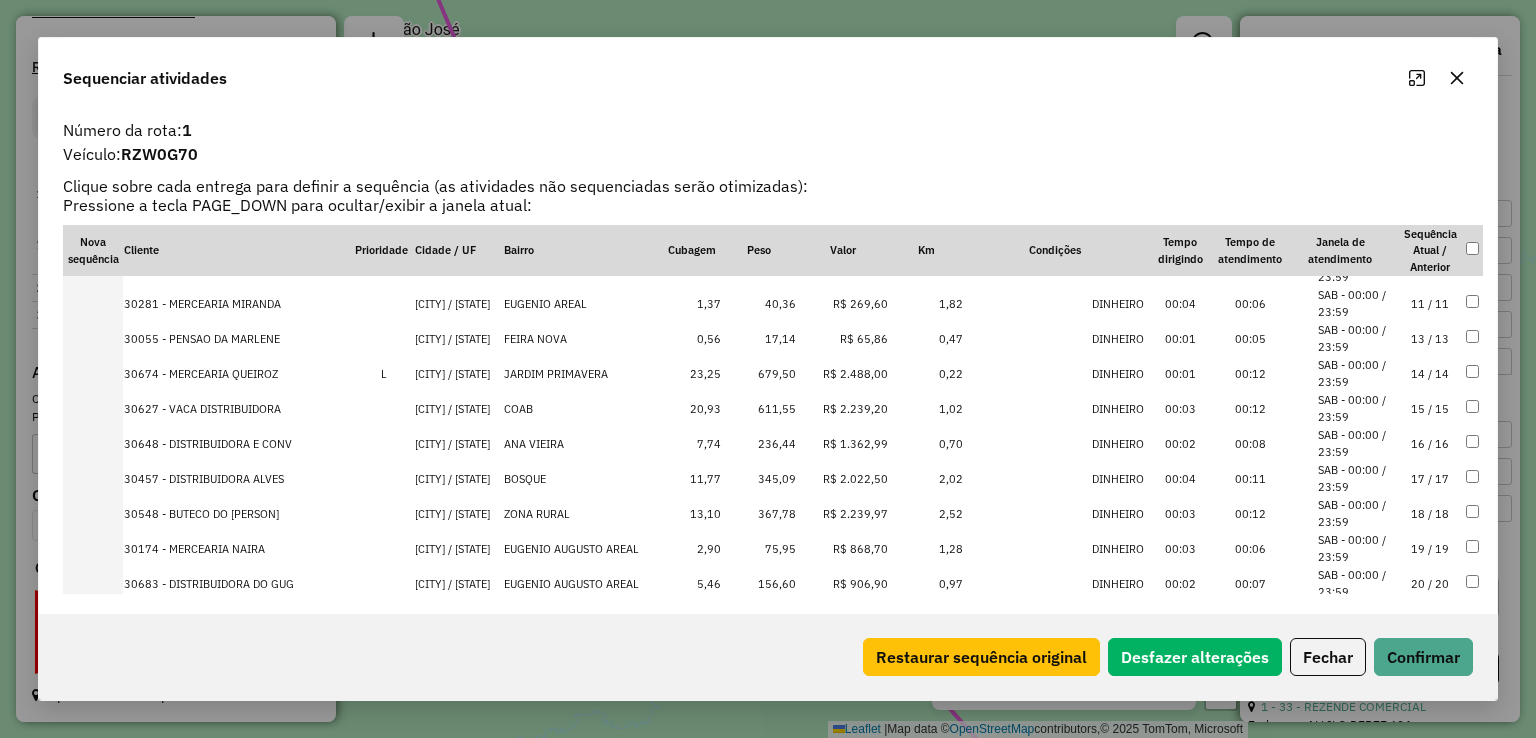 scroll, scrollTop: 470, scrollLeft: 0, axis: vertical 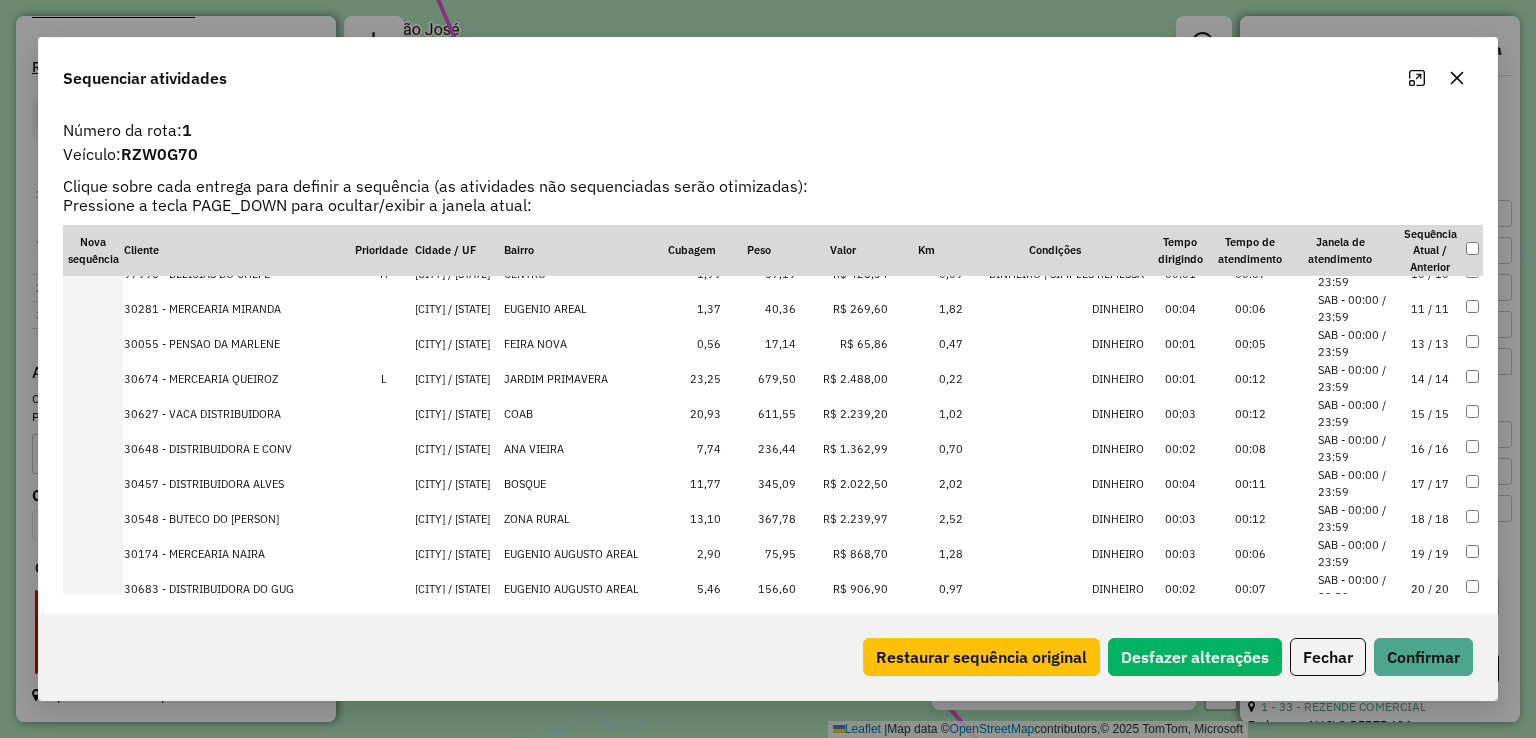 click on "679,50" at bounding box center [759, 378] 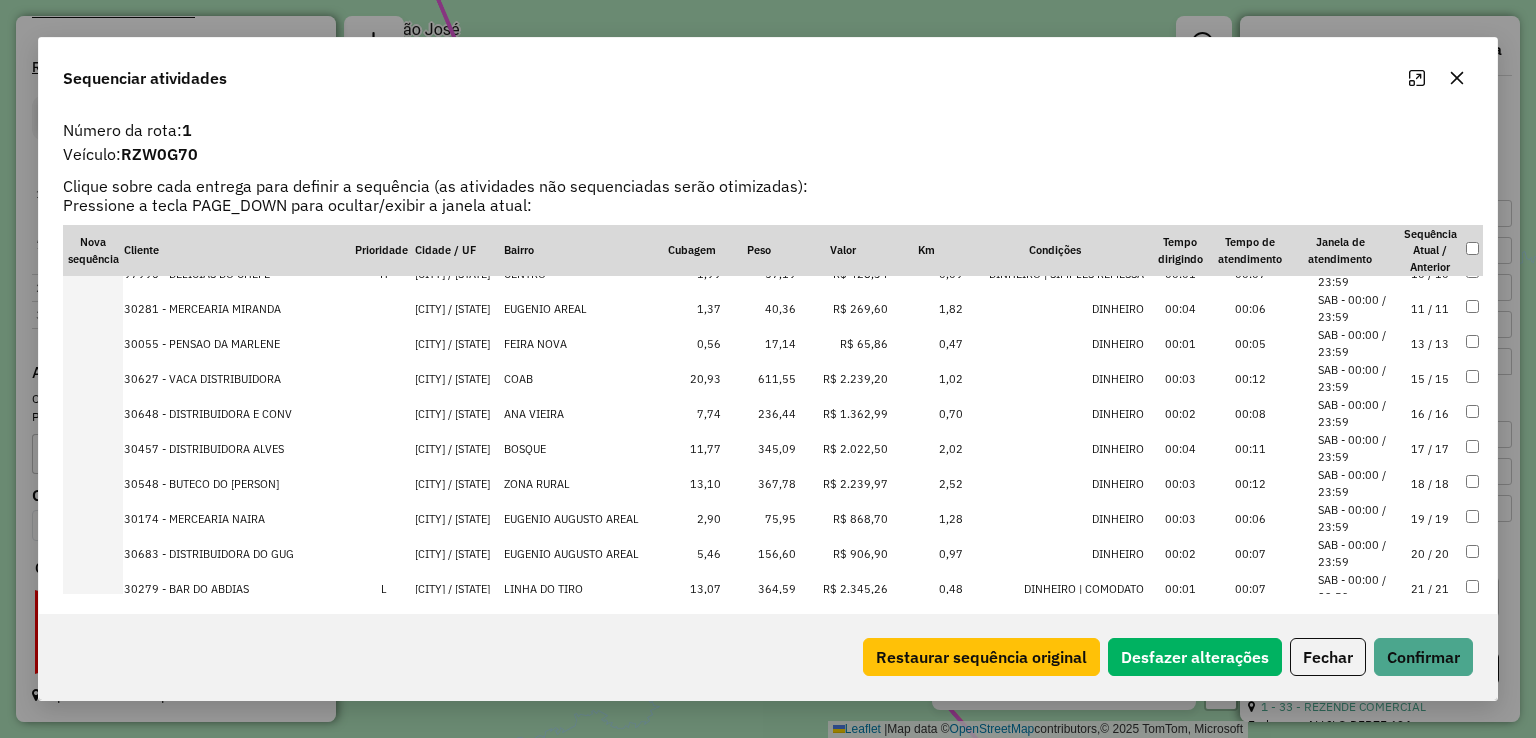 click on "236,44" at bounding box center (759, 413) 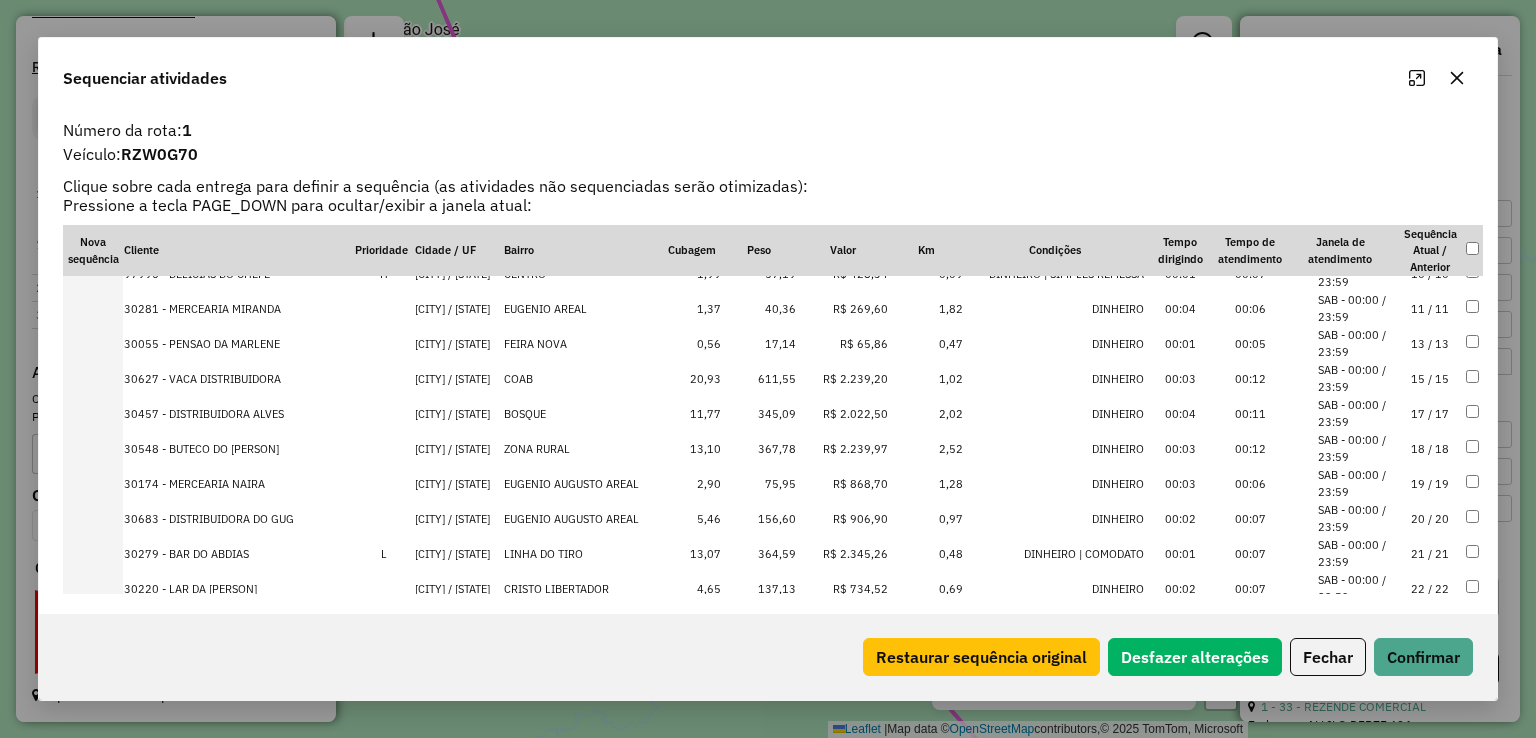 click on "345,09" at bounding box center (759, 413) 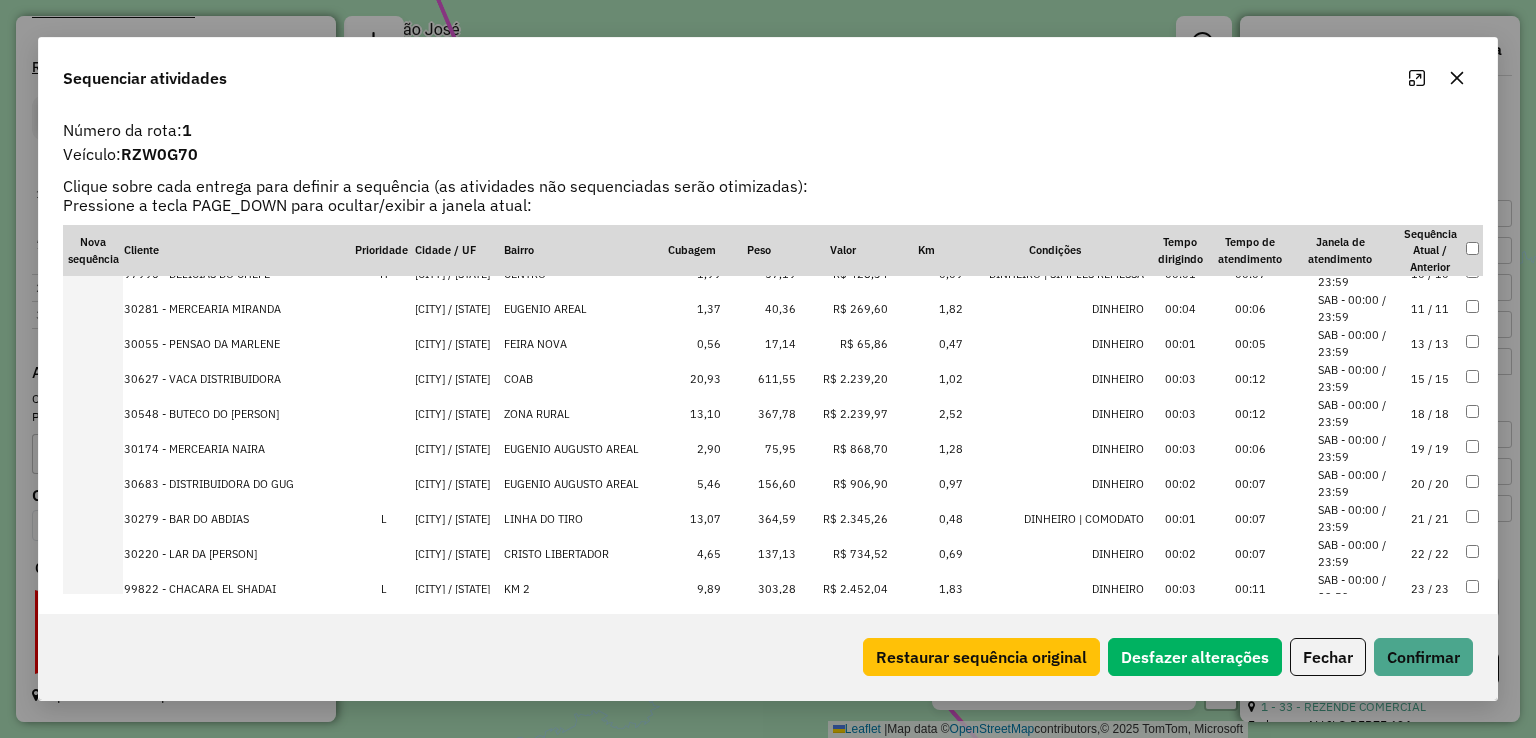 click on "367,78" at bounding box center [759, 413] 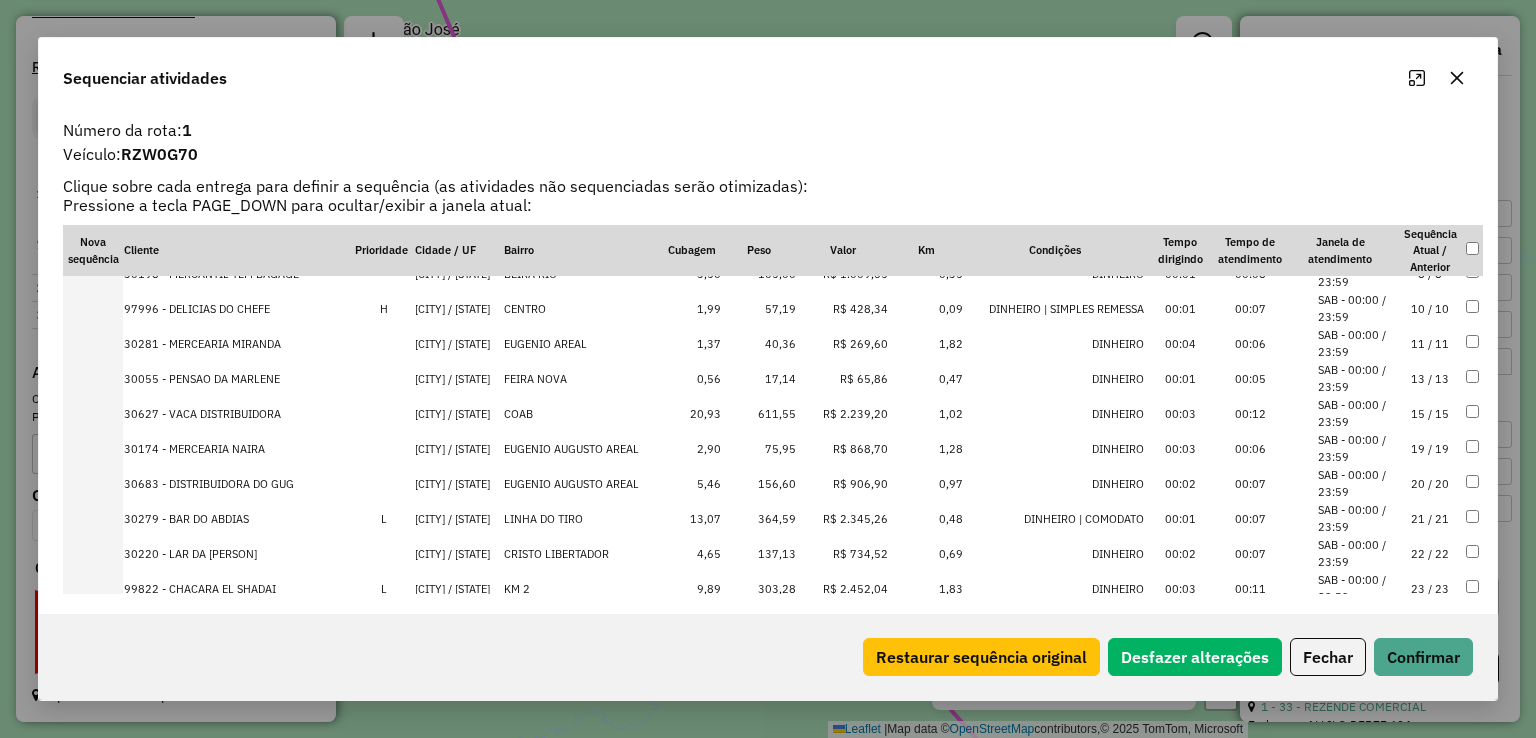 scroll, scrollTop: 506, scrollLeft: 0, axis: vertical 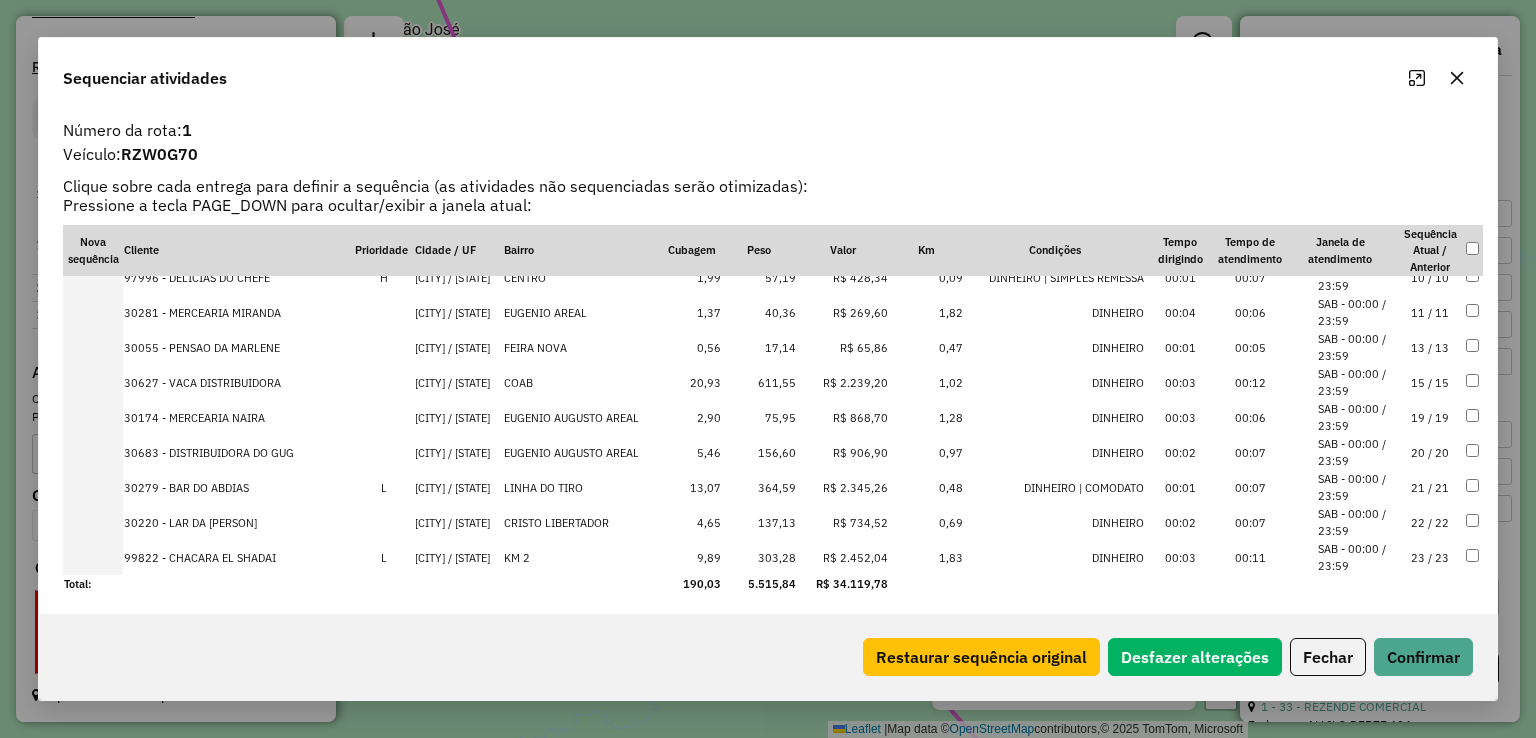 click on "611,55" at bounding box center [759, 382] 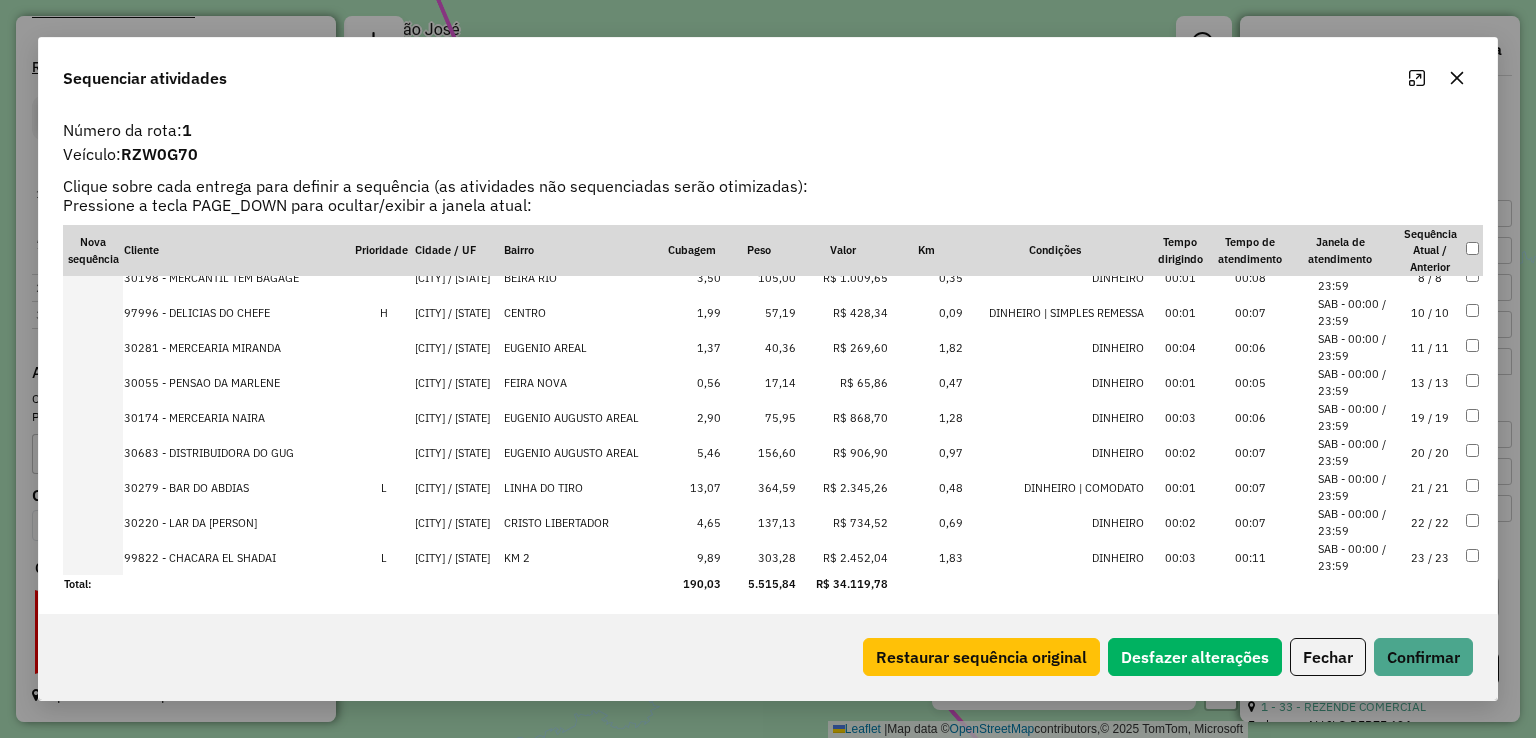 click on "156,60" at bounding box center [759, 452] 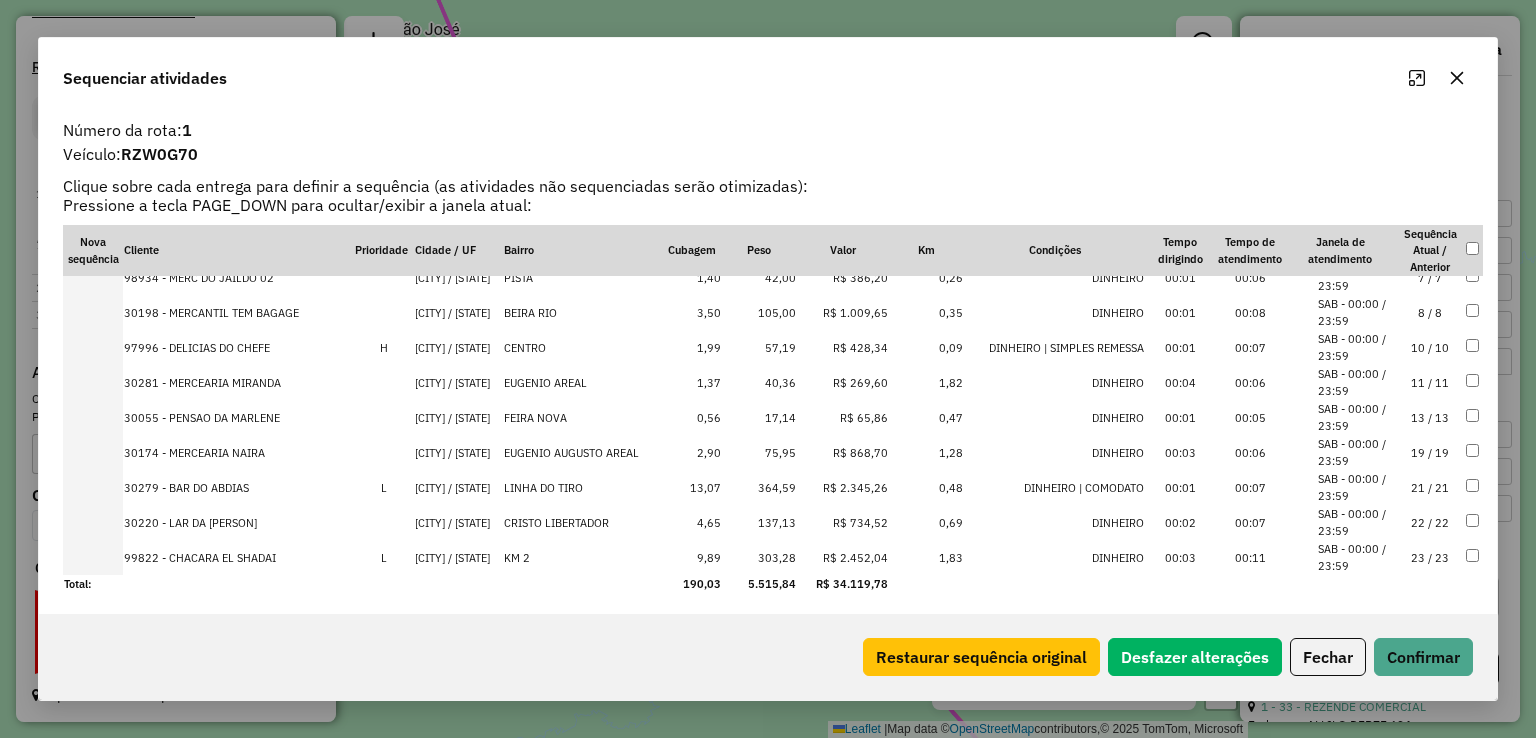 click on "R$ 2.345,26" at bounding box center [843, 487] 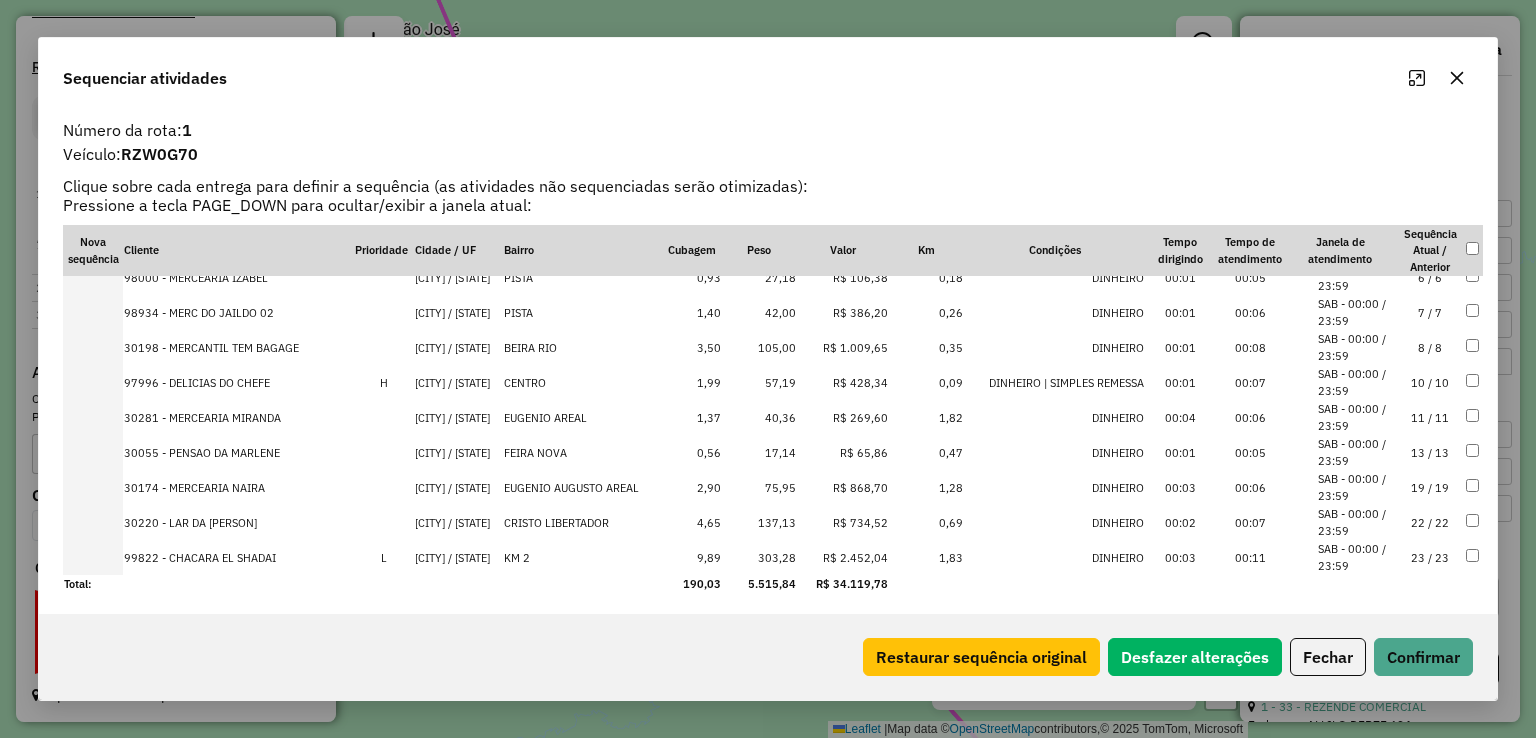 click on "R$ 734,52" at bounding box center [843, 522] 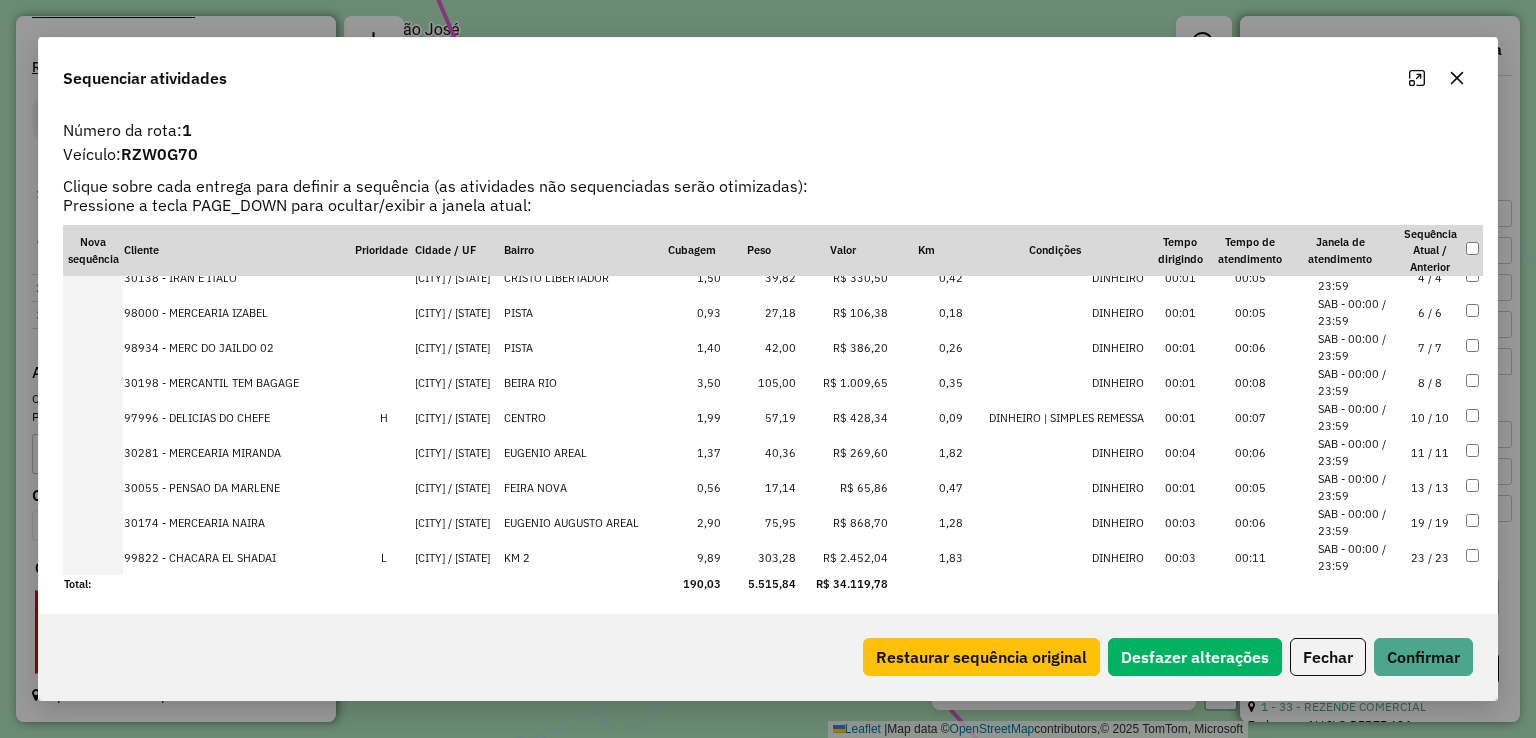 click on "303,28" at bounding box center (759, 557) 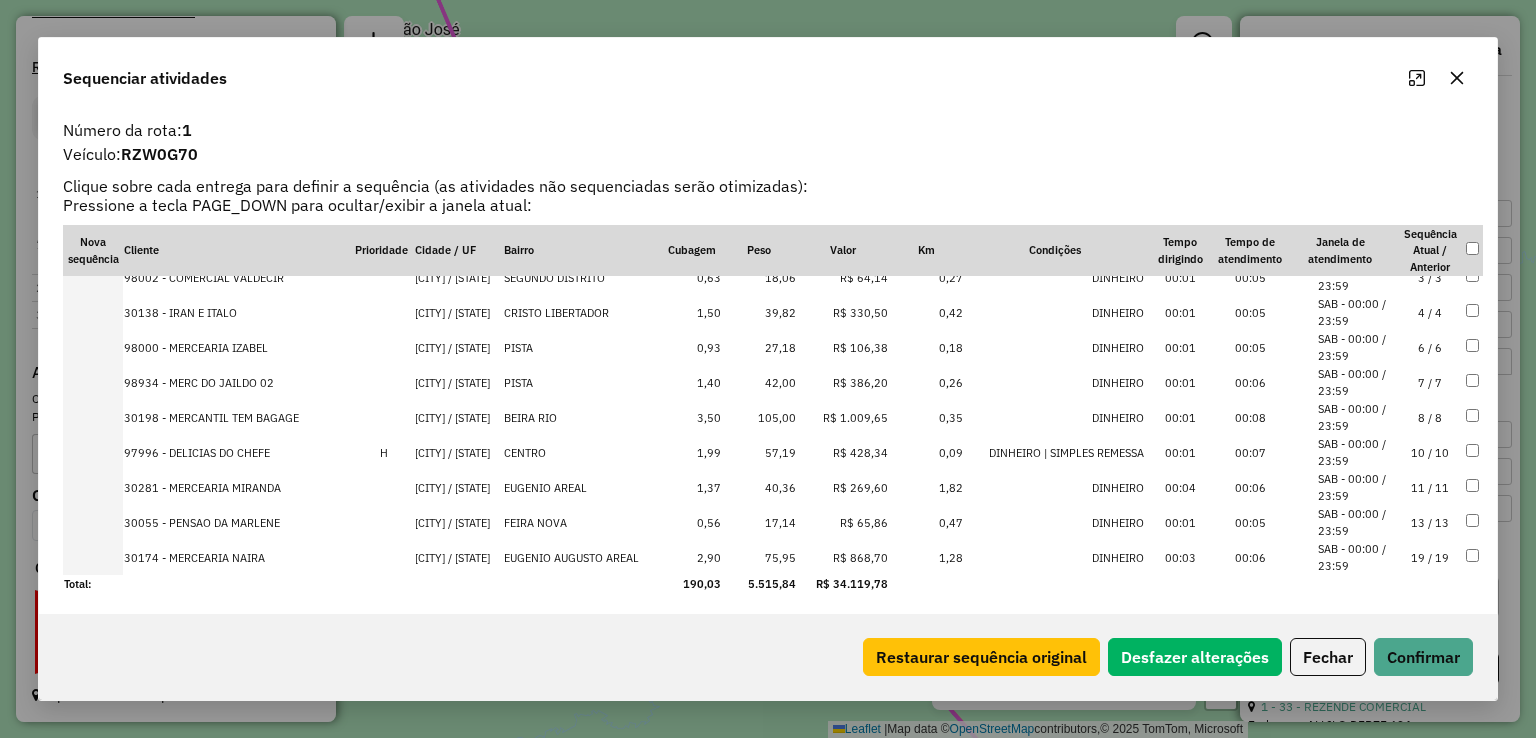 click on "R$ 1.009,65" at bounding box center [843, 417] 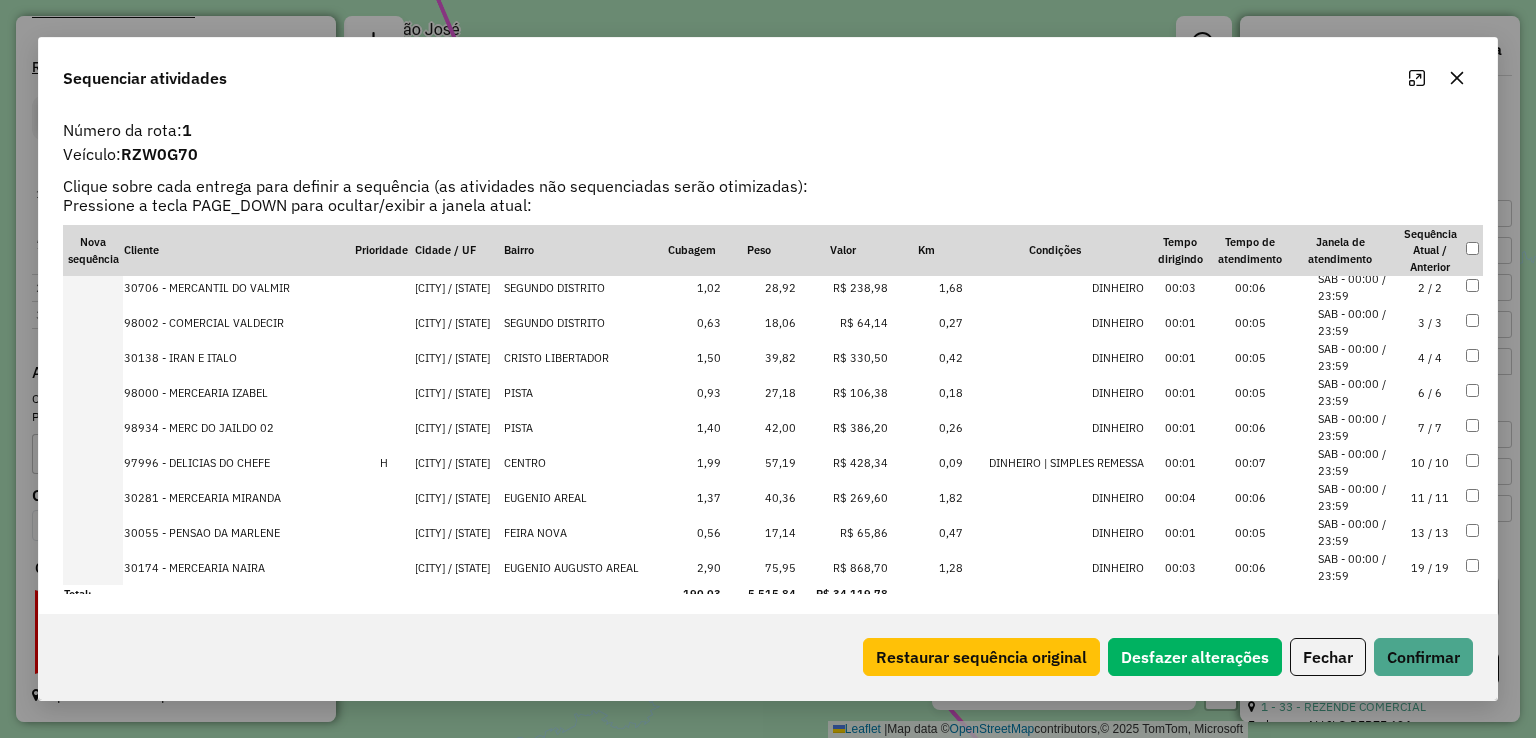 scroll, scrollTop: 506, scrollLeft: 0, axis: vertical 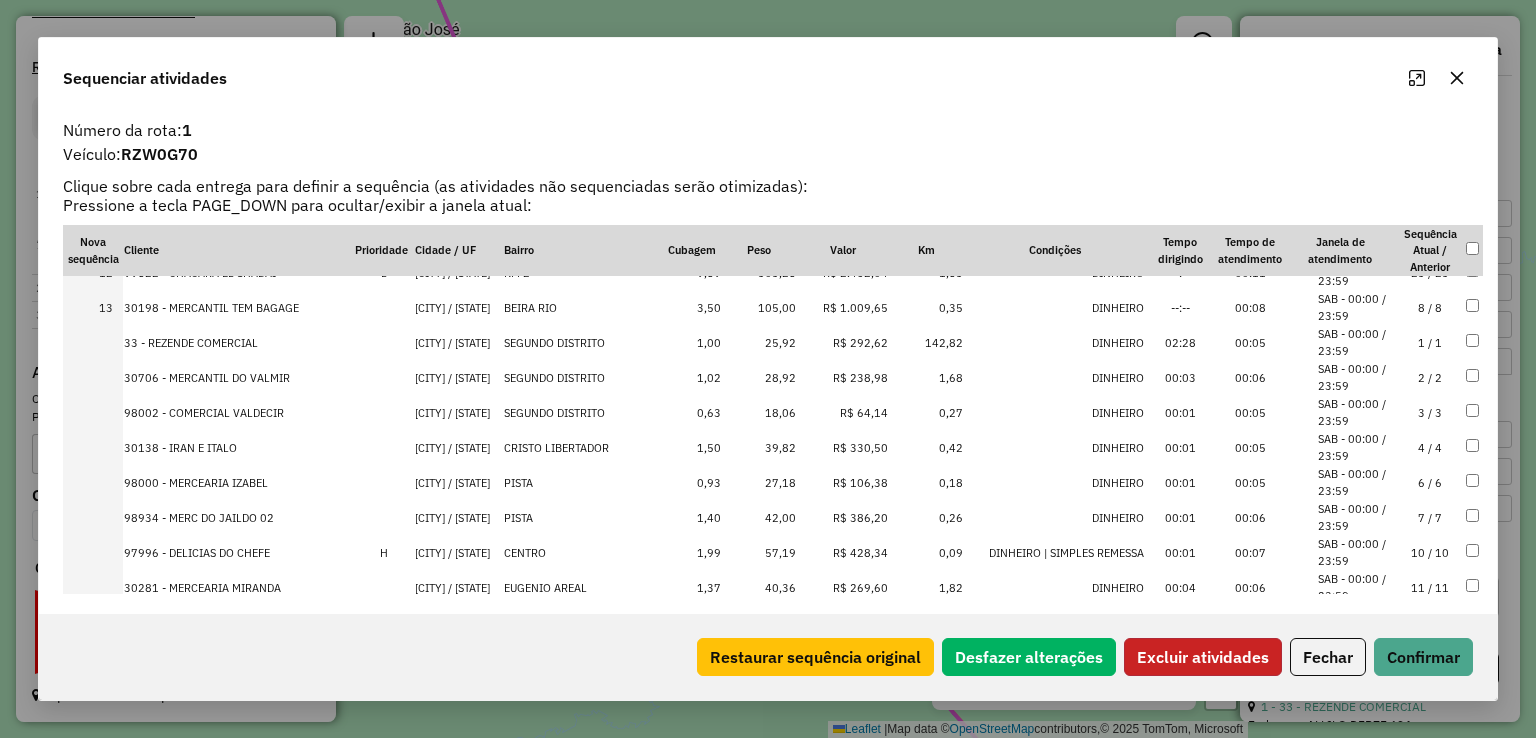 click on "Excluir atividades" 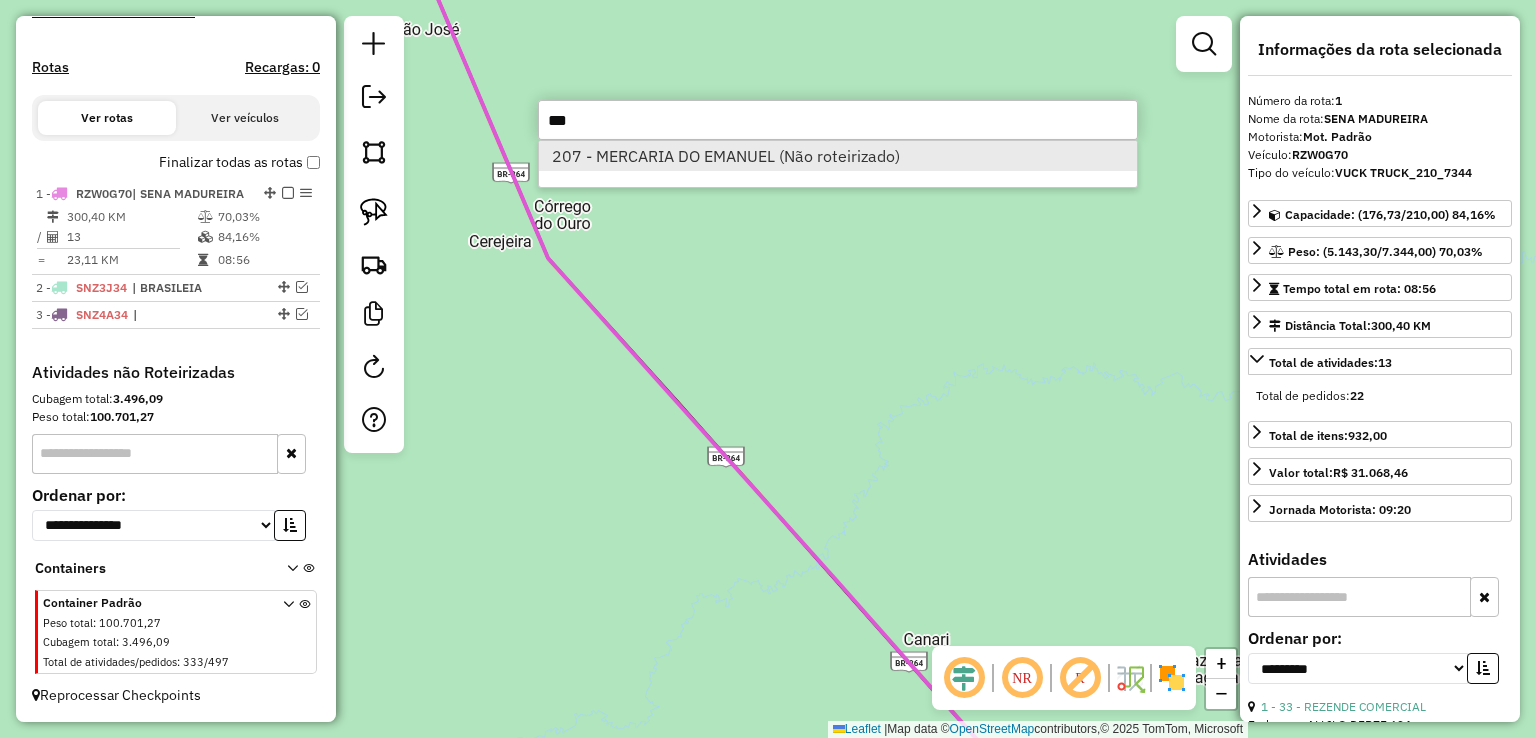 type on "***" 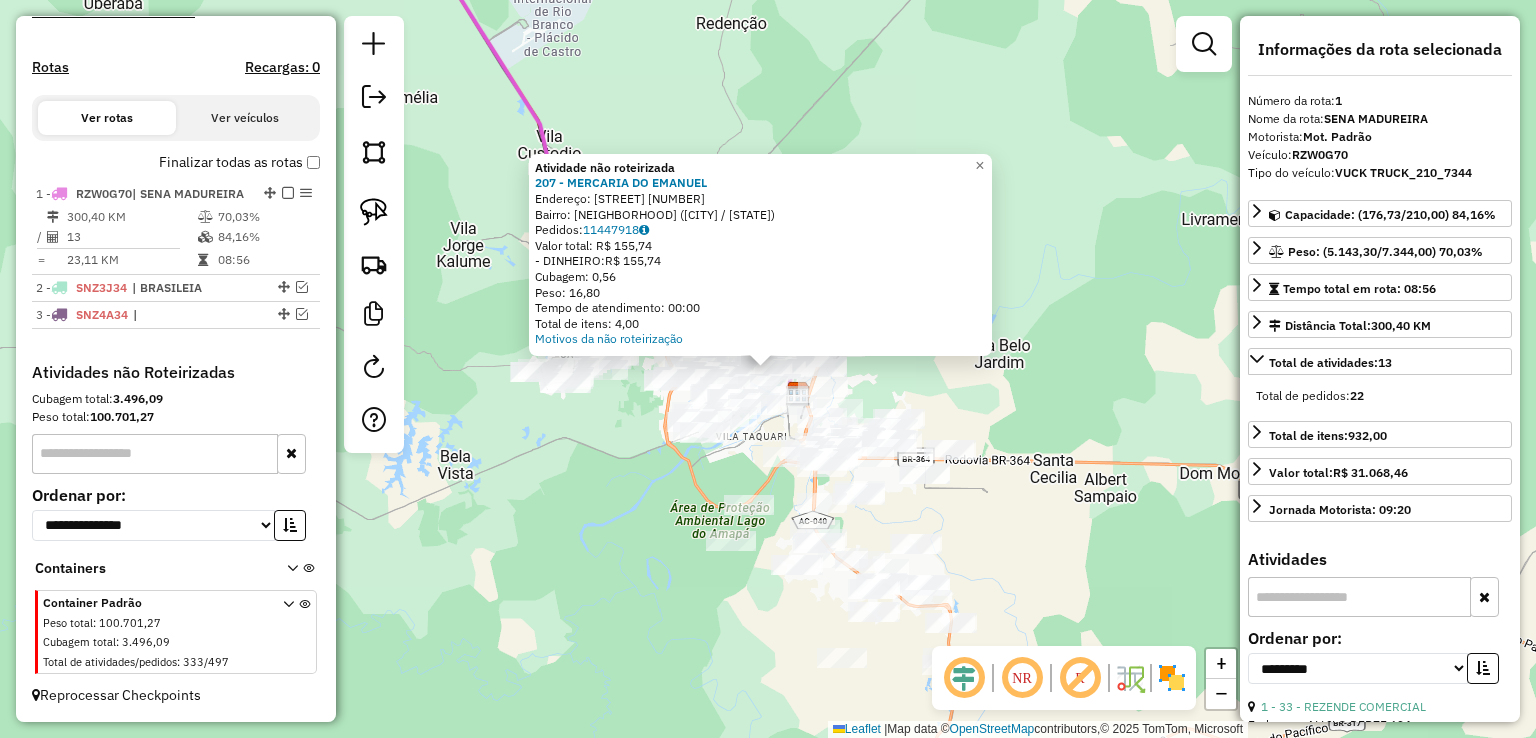 click on "Atividade não roteirizada 207 - MERCARIA DO EMANUEL  Endereço:  NOSSA SENHORA DA CONCEICAO 343   Bairro: QUINZE (RIO BRANCO / AC)   Pedidos:  11447918   Valor total: R$ 155,74   - DINHEIRO:  R$ 155,74   Cubagem: 0,56   Peso: 16,80   Tempo de atendimento: 00:00   Total de itens: 4,00  Motivos da não roteirização × Janela de atendimento Grade de atendimento Capacidade Transportadoras Veículos Cliente Pedidos  Rotas Selecione os dias de semana para filtrar as janelas de atendimento  Seg   Ter   Qua   Qui   Sex   Sáb   Dom  Informe o período da janela de atendimento: De: Até:  Filtrar exatamente a janela do cliente  Considerar janela de atendimento padrão  Selecione os dias de semana para filtrar as grades de atendimento  Seg   Ter   Qua   Qui   Sex   Sáb   Dom   Considerar clientes sem dia de atendimento cadastrado  Clientes fora do dia de atendimento selecionado Filtrar as atividades entre os valores definidos abaixo:  Peso mínimo:   Peso máximo:   Cubagem mínima:   Cubagem máxima:   De:   De:" 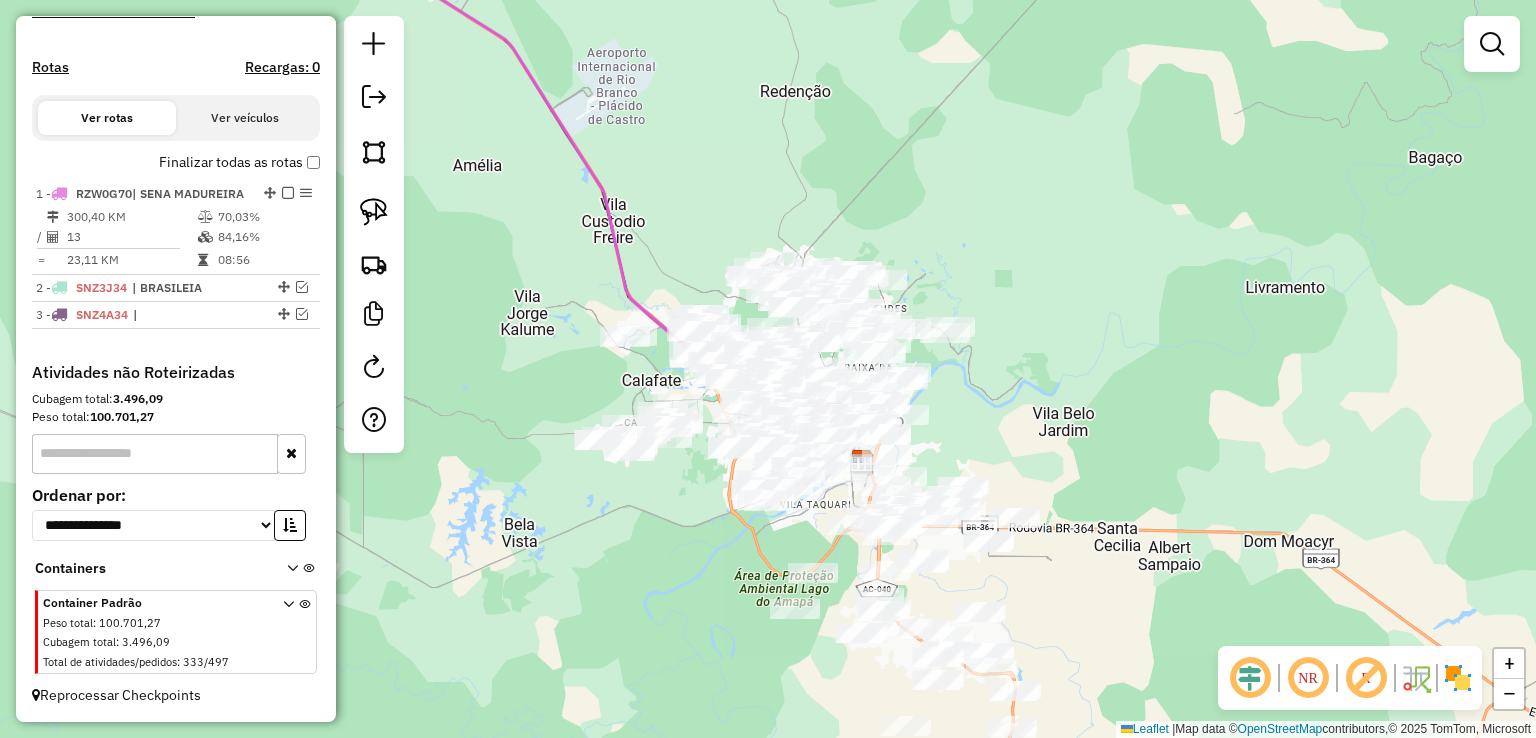 drag, startPoint x: 604, startPoint y: 114, endPoint x: 733, endPoint y: 233, distance: 175.50499 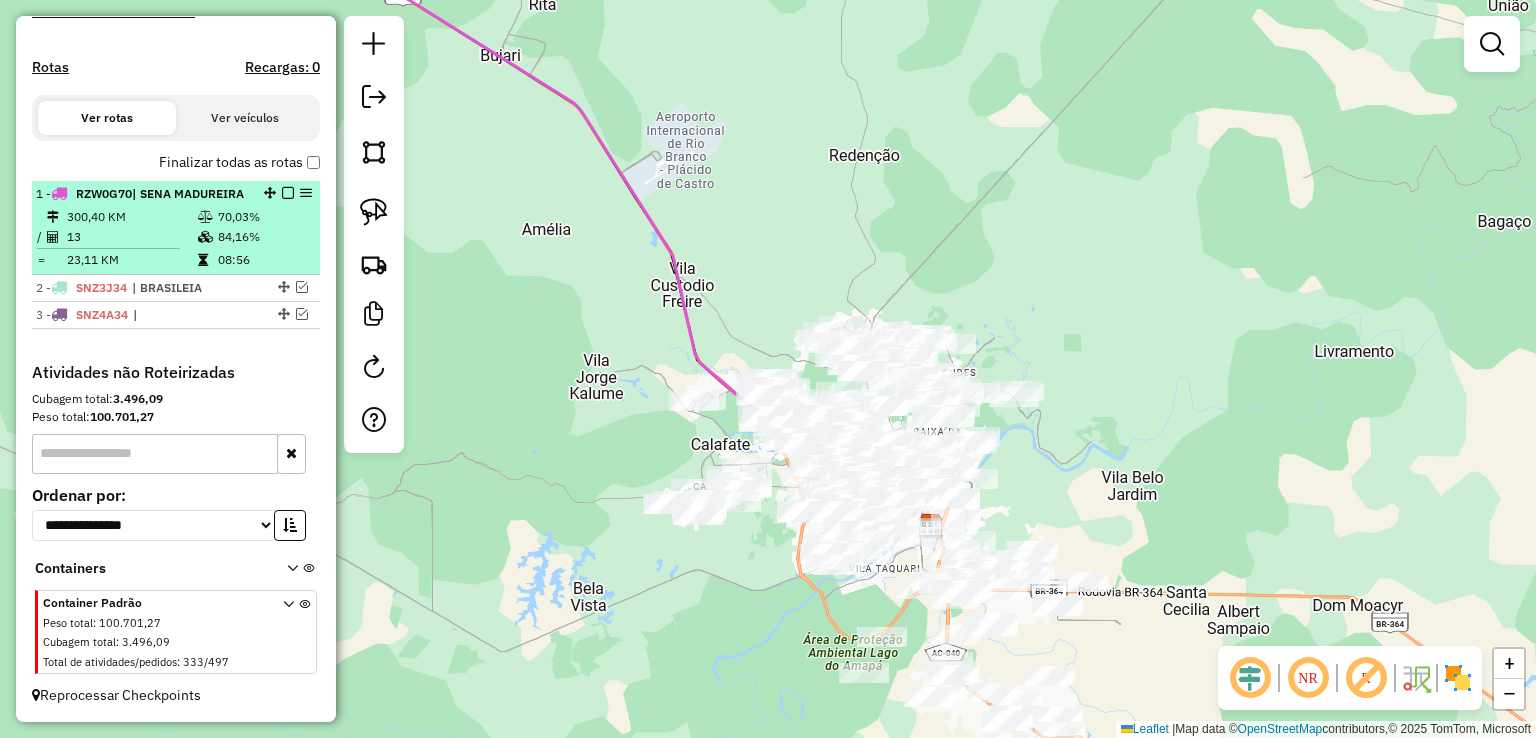 click at bounding box center [288, 193] 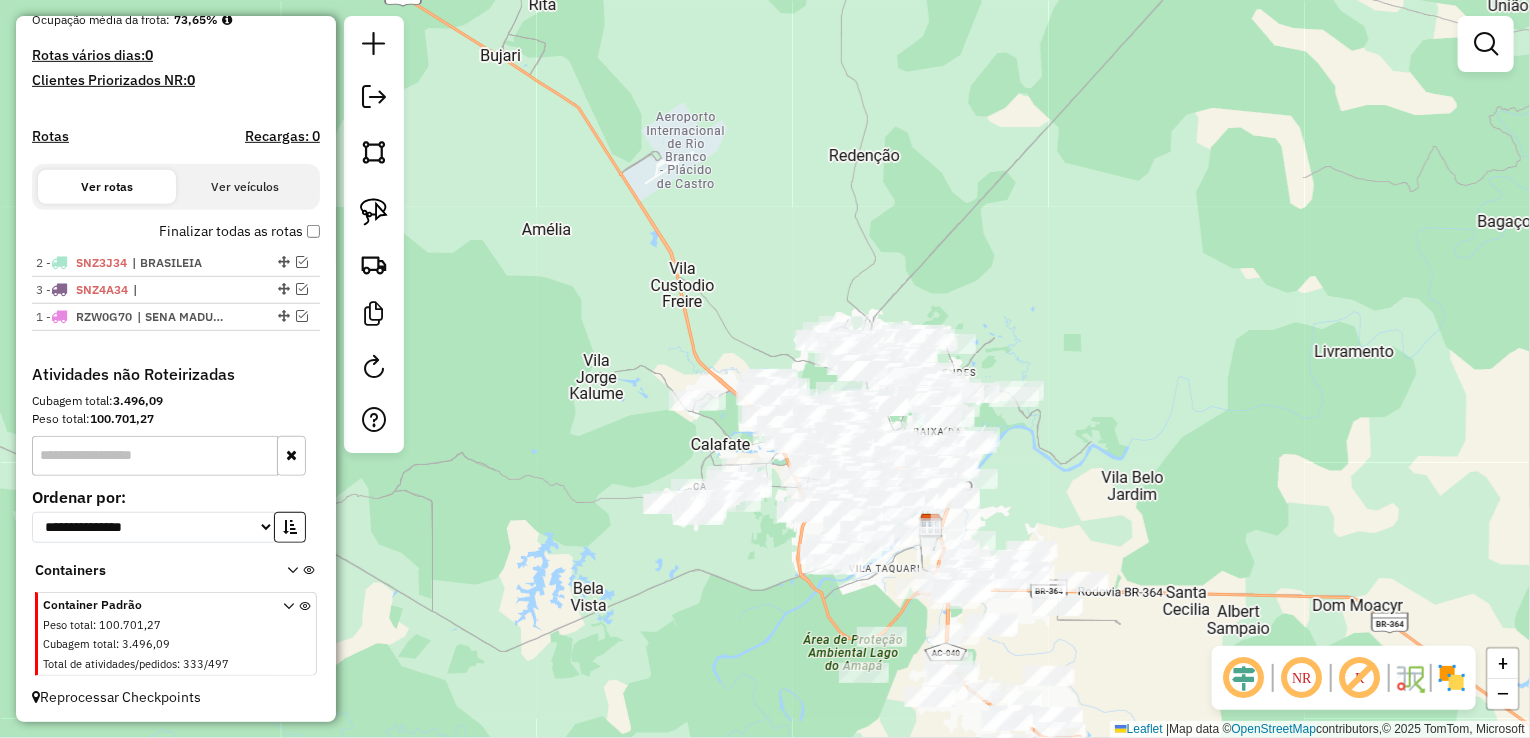 drag, startPoint x: 275, startPoint y: 257, endPoint x: 265, endPoint y: 339, distance: 82.607506 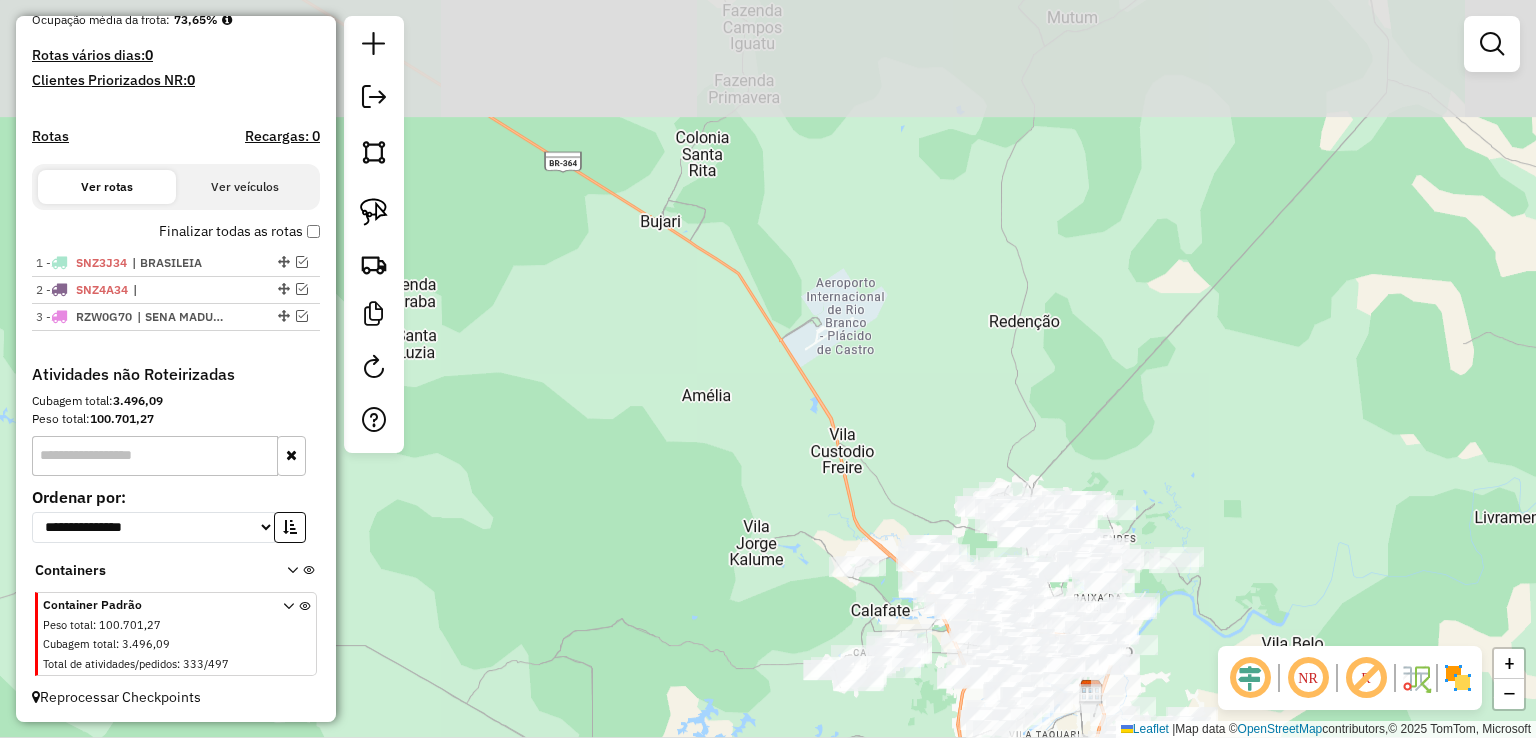 drag, startPoint x: 702, startPoint y: 93, endPoint x: 560, endPoint y: -68, distance: 214.67418 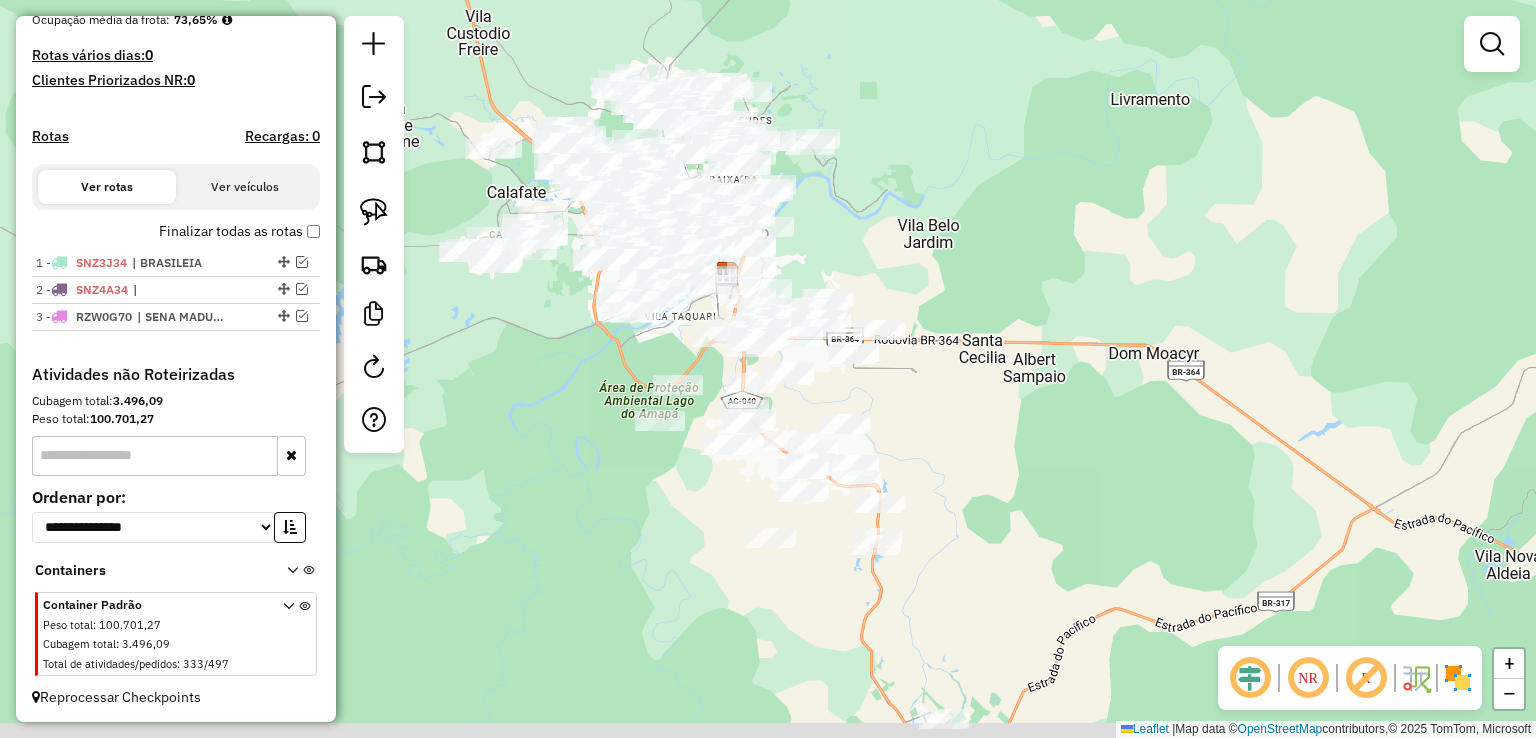 drag, startPoint x: 996, startPoint y: 336, endPoint x: 896, endPoint y: 3, distance: 347.69095 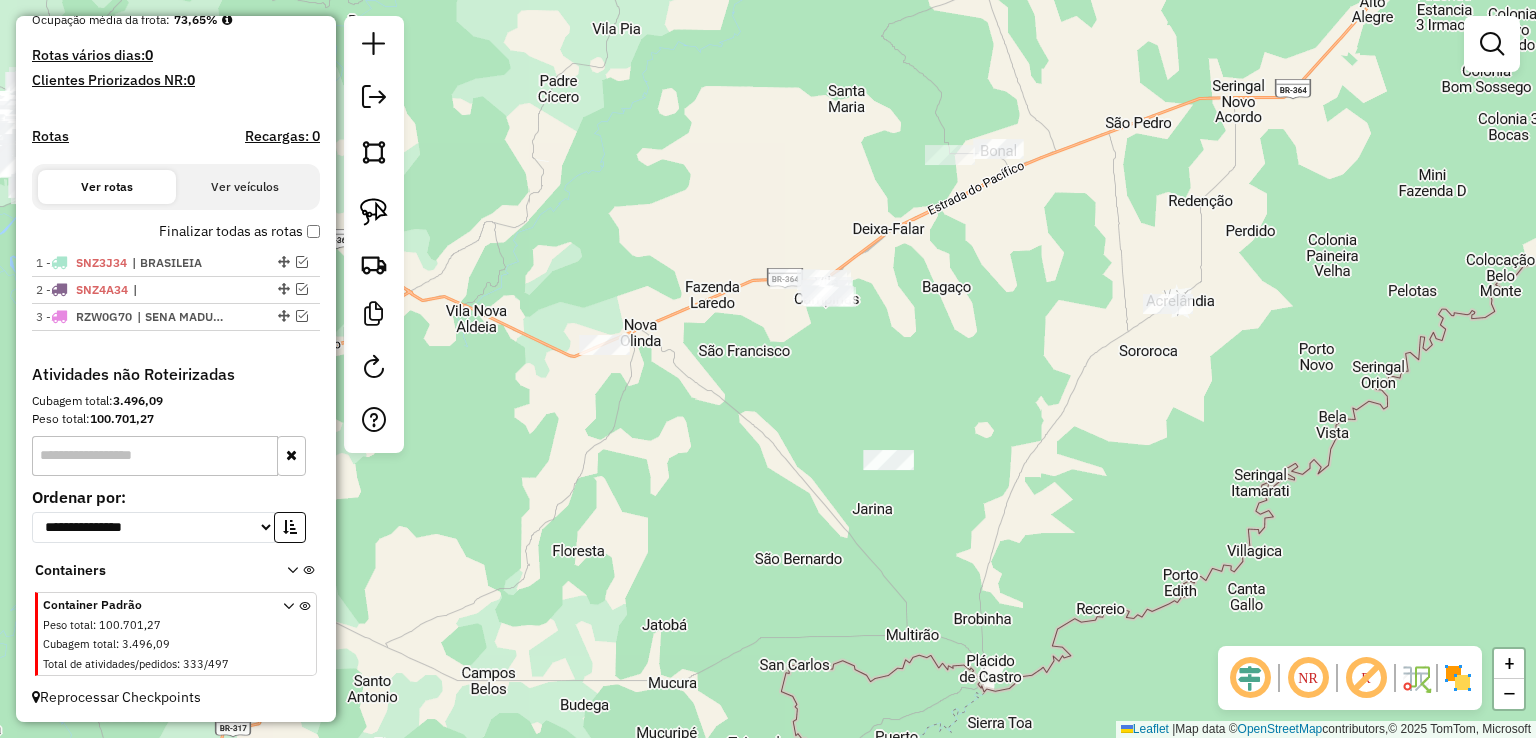 drag, startPoint x: 1309, startPoint y: 357, endPoint x: 484, endPoint y: 458, distance: 831.1594 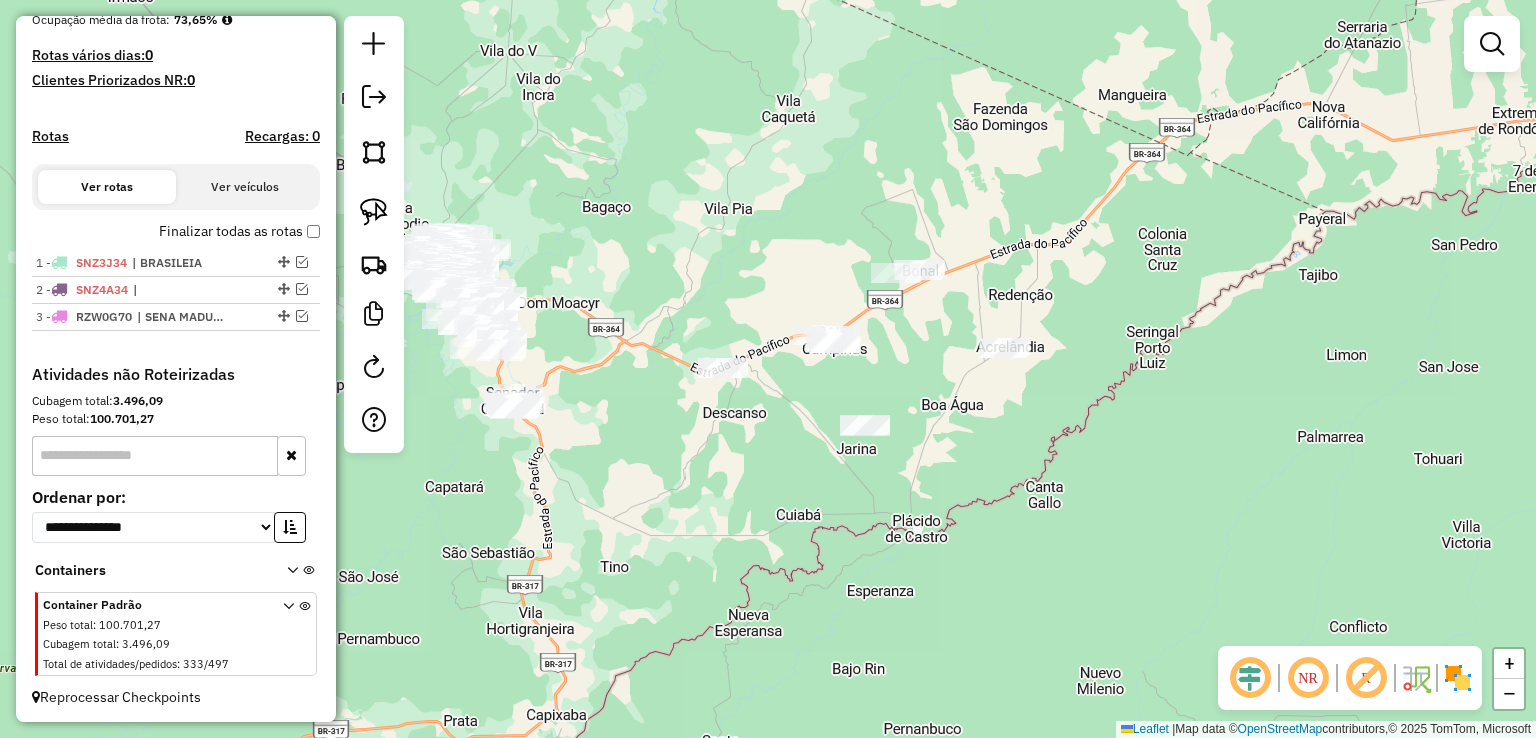 drag, startPoint x: 734, startPoint y: 418, endPoint x: 931, endPoint y: 421, distance: 197.02284 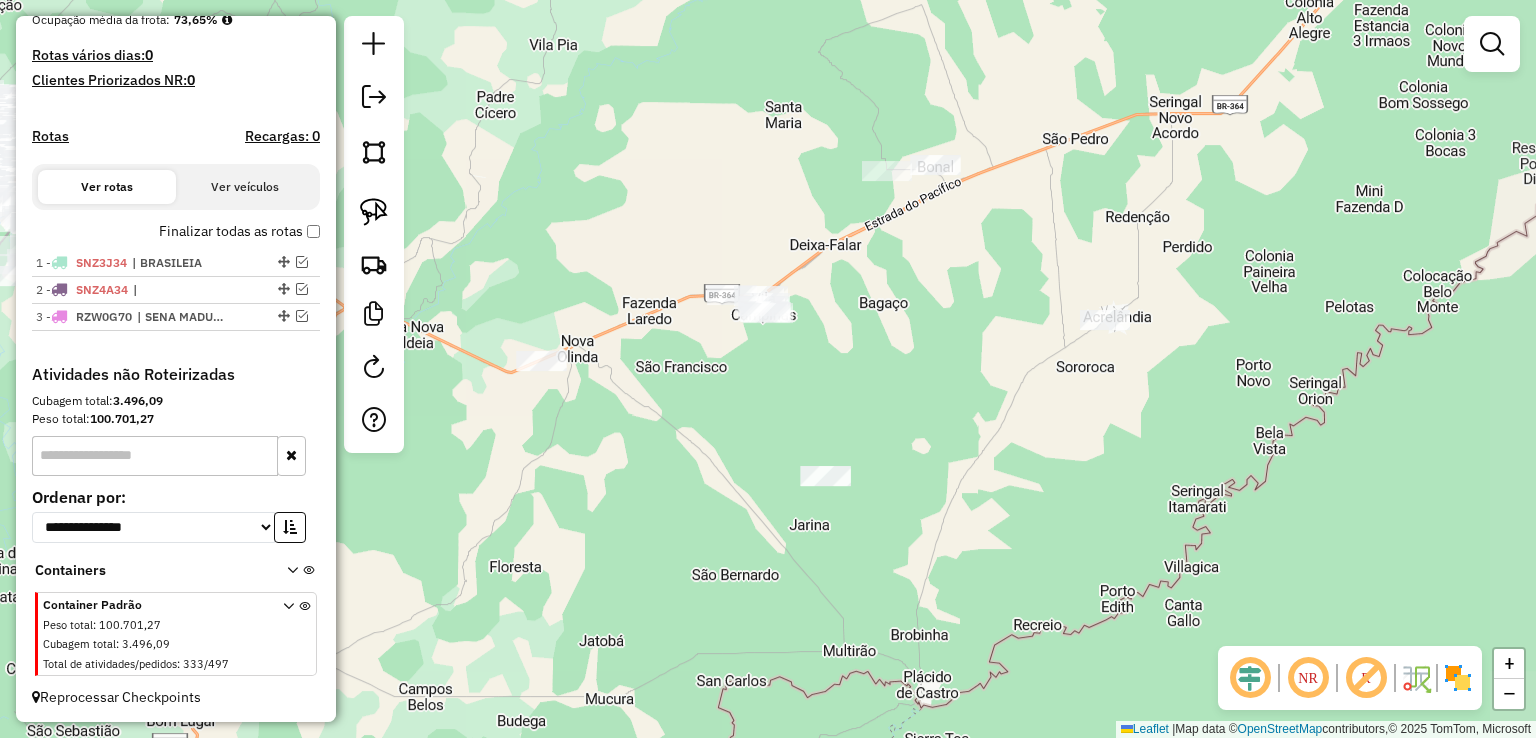 drag, startPoint x: 1054, startPoint y: 378, endPoint x: 877, endPoint y: 386, distance: 177.1807 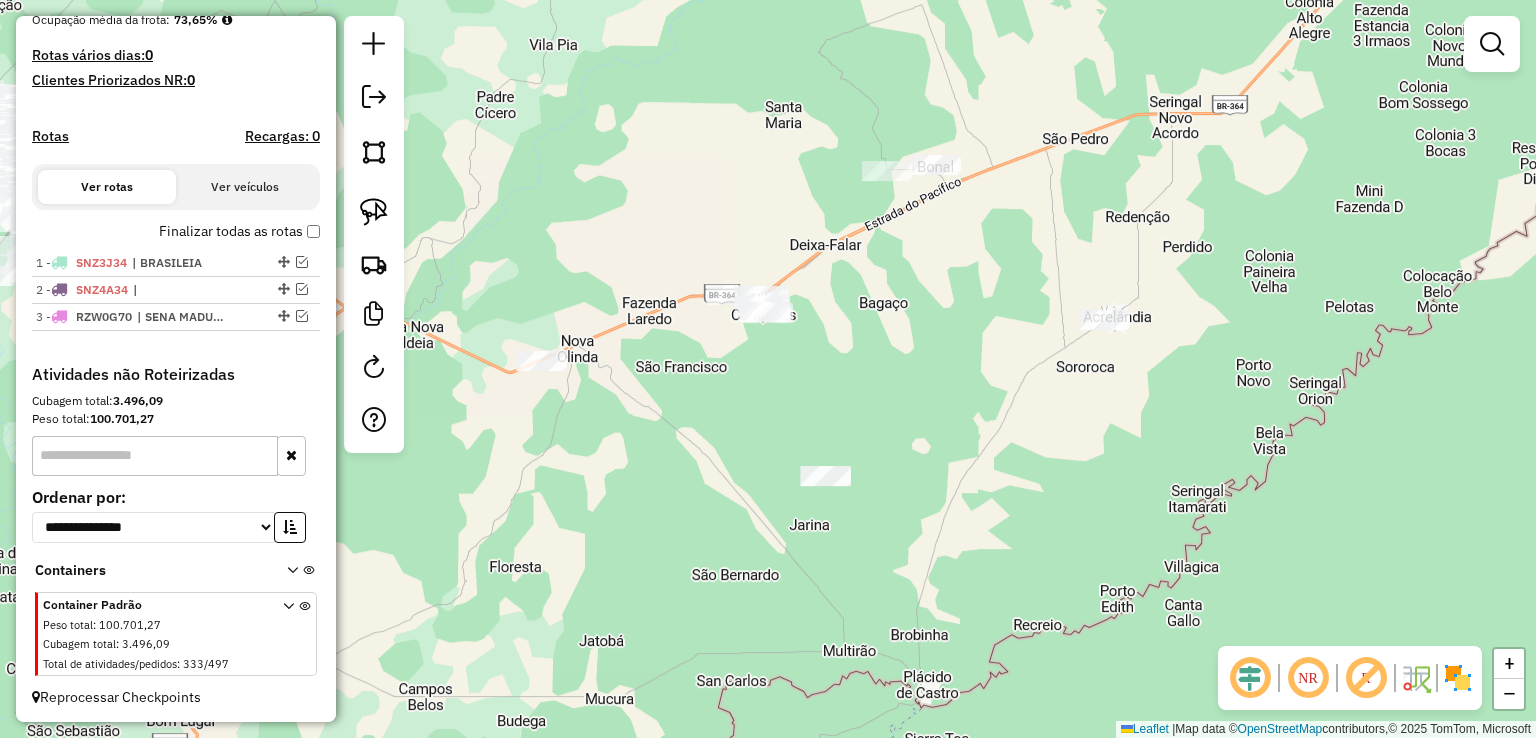 click 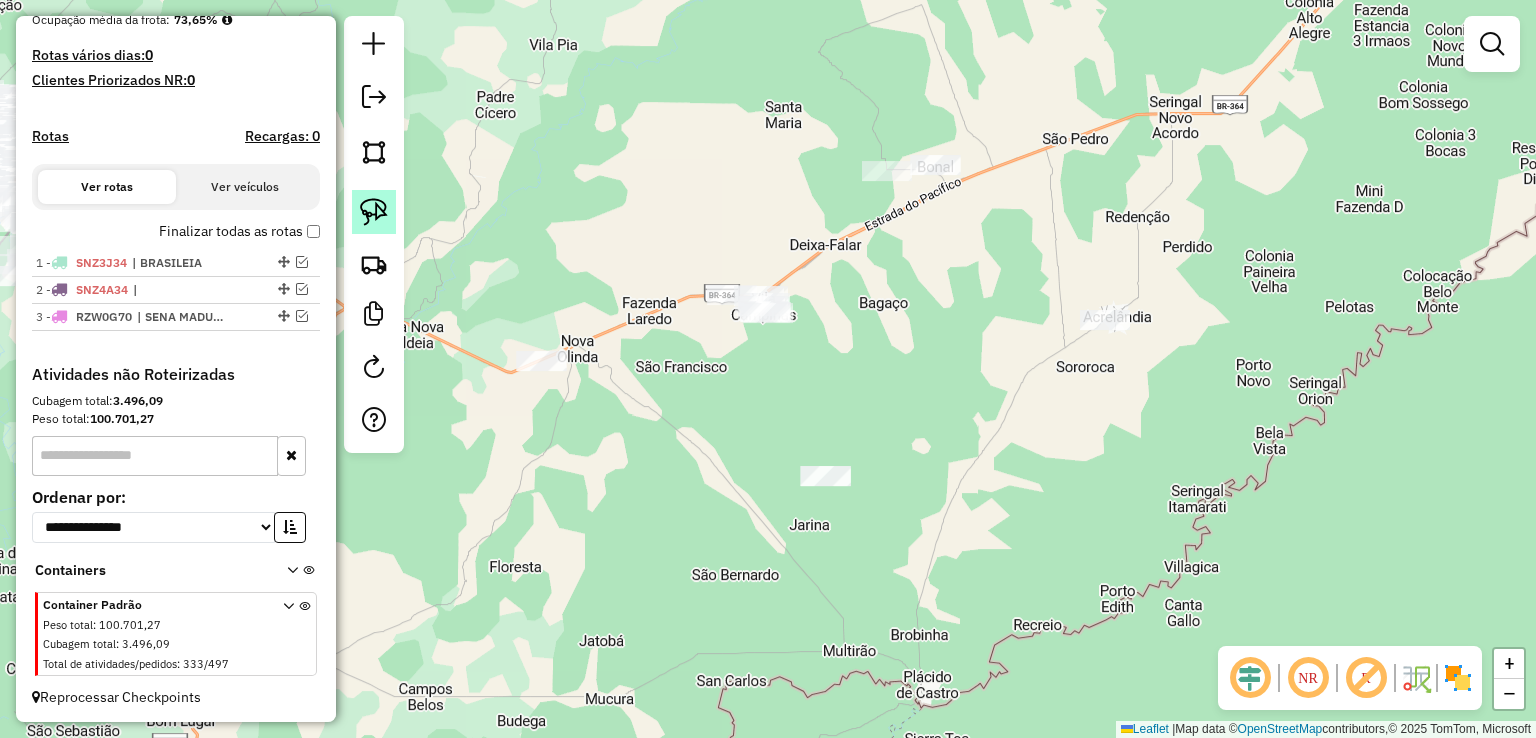 click 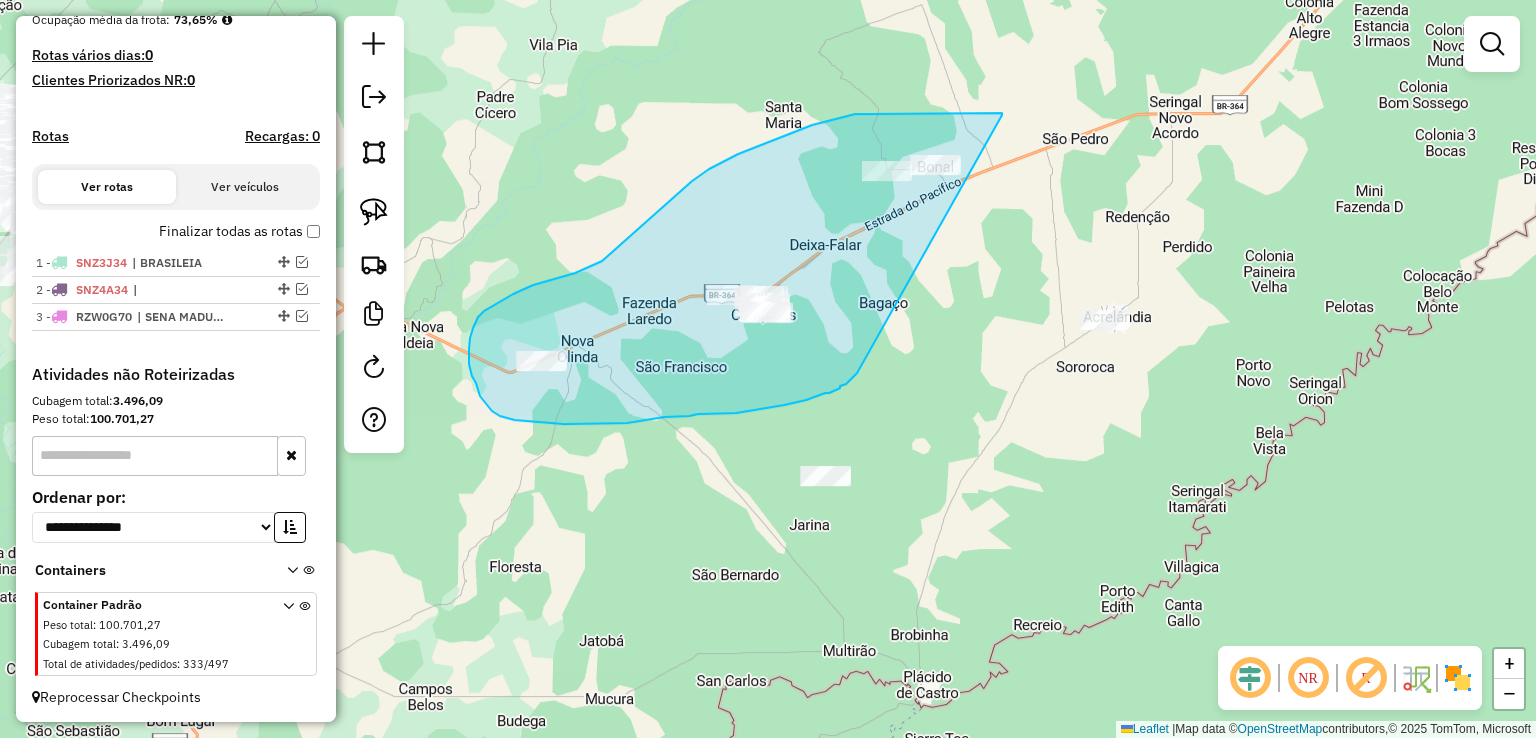 drag, startPoint x: 1002, startPoint y: 115, endPoint x: 857, endPoint y: 373, distance: 295.95438 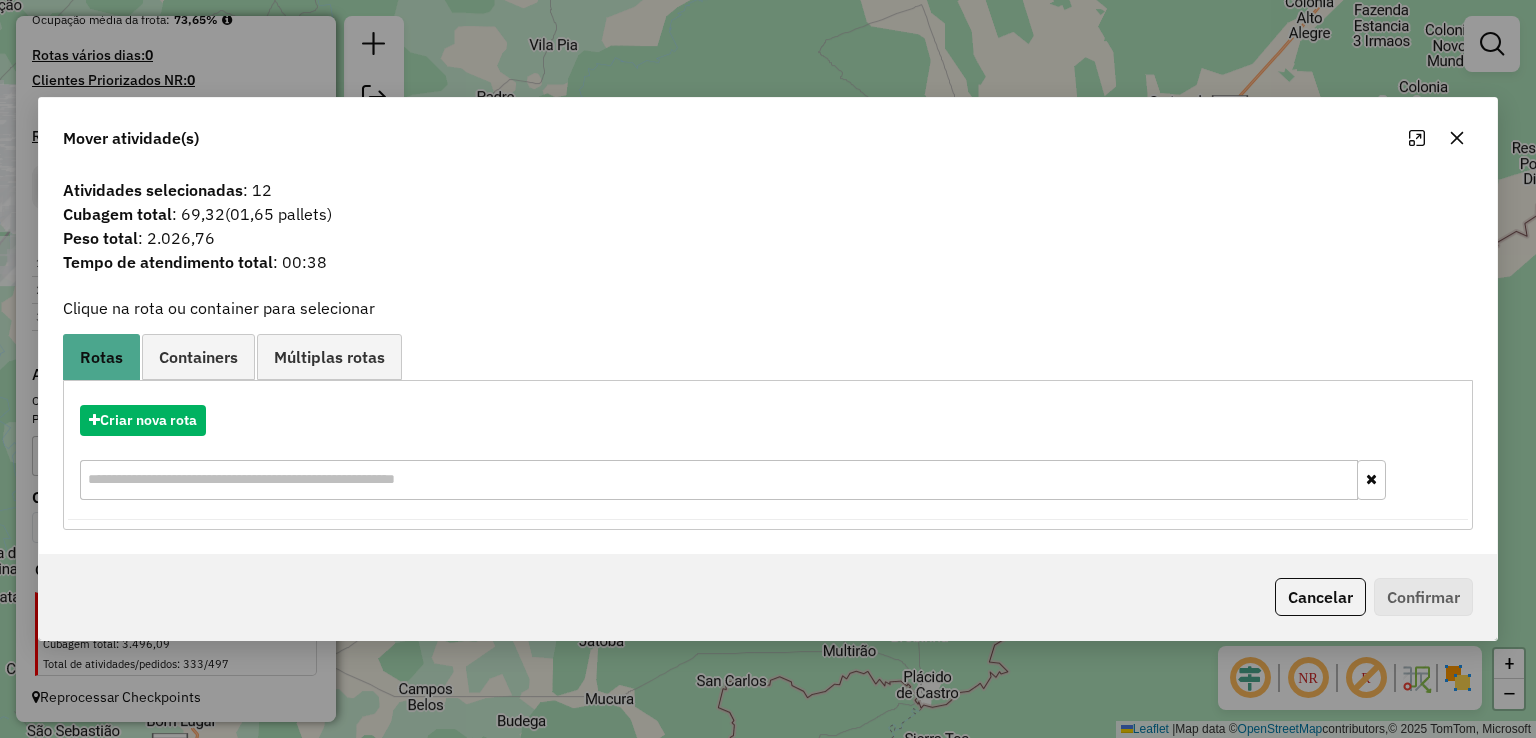click on "Aguarde...  Pop-up bloqueado!  Seu navegador bloqueou automáticamente a abertura de uma nova janela.   Acesse as configurações e adicione o endereço do sistema a lista de permissão.   Fechar  Informações da Sessão 964568 - 12/07/2025     Criação: 11/07/2025 21:49   Depósito:  GP7 NORTE  Total de rotas:  3  Distância Total:  1.457,84 km  Tempo total:  34:57  Valor total:  R$ 827.970,79  - Total roteirizado:  R$ 164.712,25  - Total não roteirizado:  R$ 663.258,54  Total de Atividades Roteirizadas:  44  Total de Pedidos Roteirizados:  64  Peso total roteirizado:  21.551,40  Cubagem total roteirizado:  736,59  Total de Atividades não Roteirizadas:  333  Total de Pedidos não Roteirizados:  497 Total de caixas por viagem:  736,59 /   3 =  245,53 Média de Atividades por viagem:  44 /   3 =  14,67 Ocupação média da frota:  73,65%   Rotas vários dias:  0  Clientes Priorizados NR:  0 Rotas  Recargas: 0   Ver rotas   Ver veículos  Finalizar todas as rotas   1 -       SNZ3J34   | BRASILEIA   2 -  :" at bounding box center (768, 369) 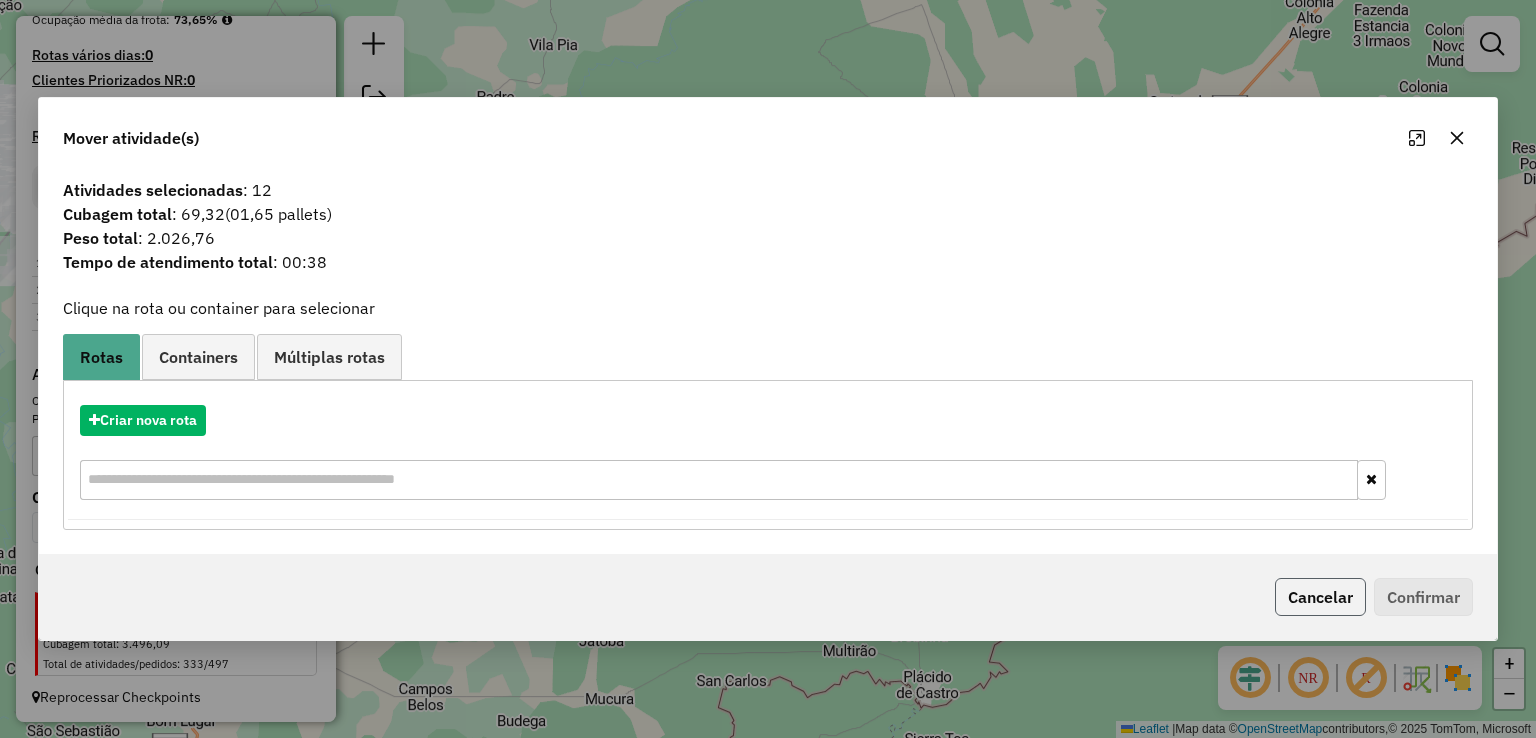 click on "Cancelar" 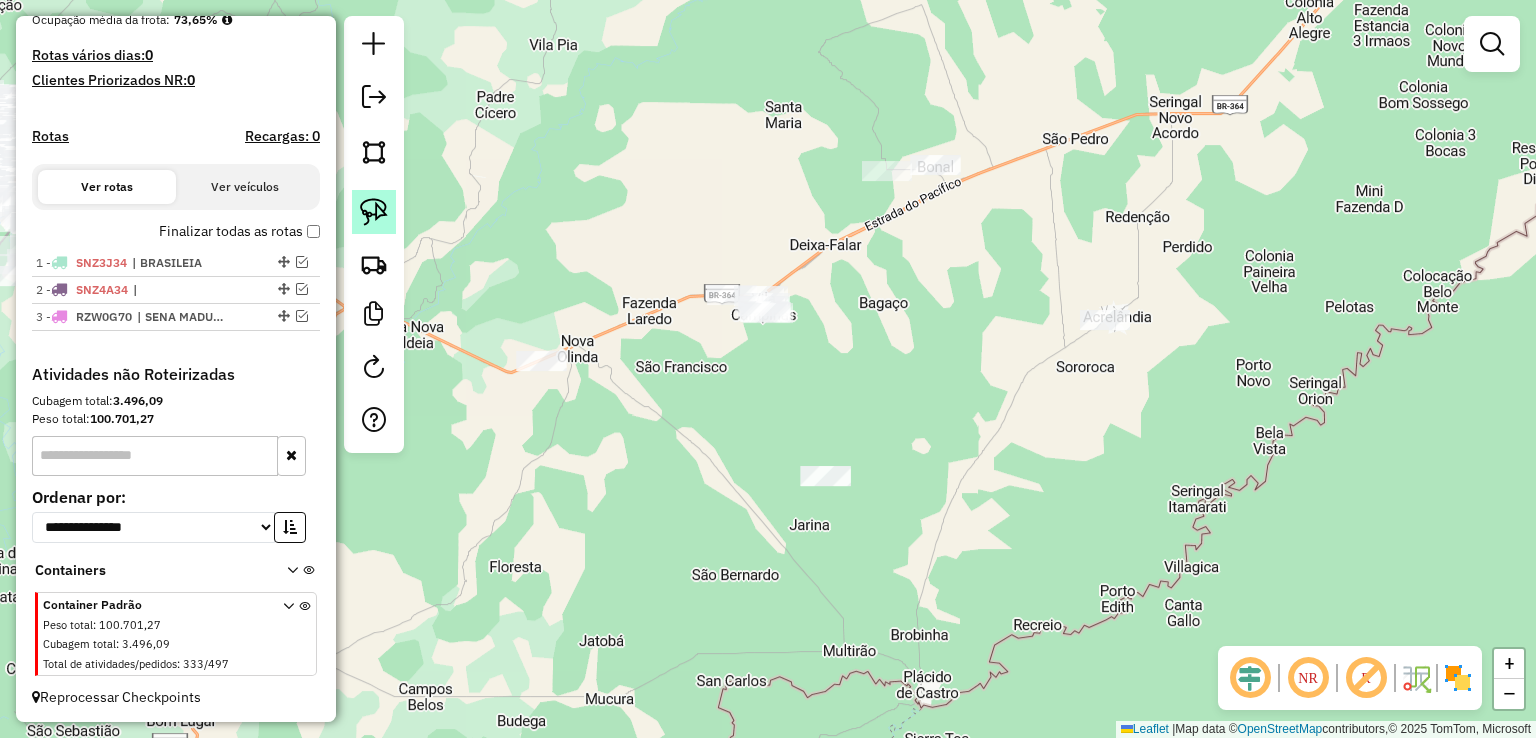 click 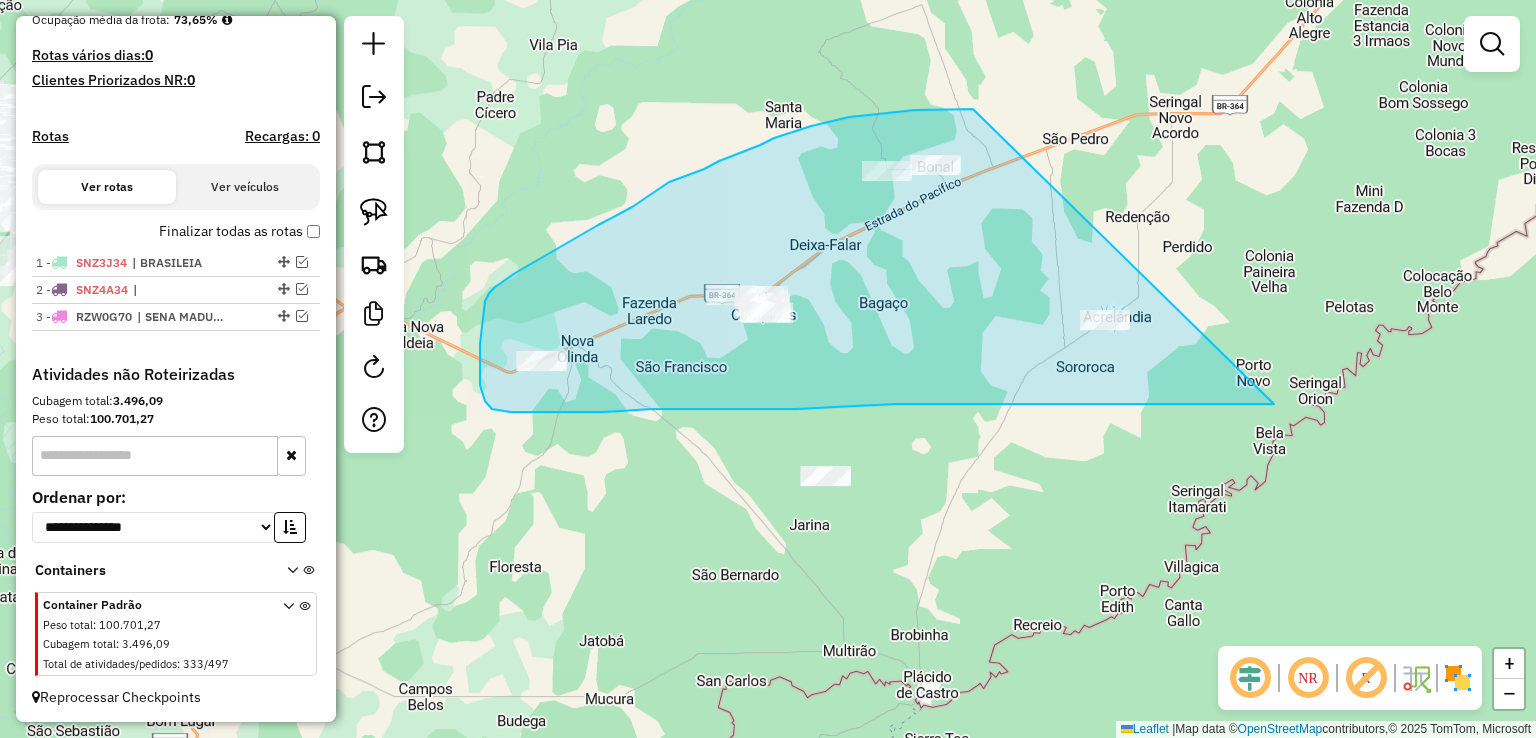 drag, startPoint x: 973, startPoint y: 109, endPoint x: 1274, endPoint y: 404, distance: 421.457 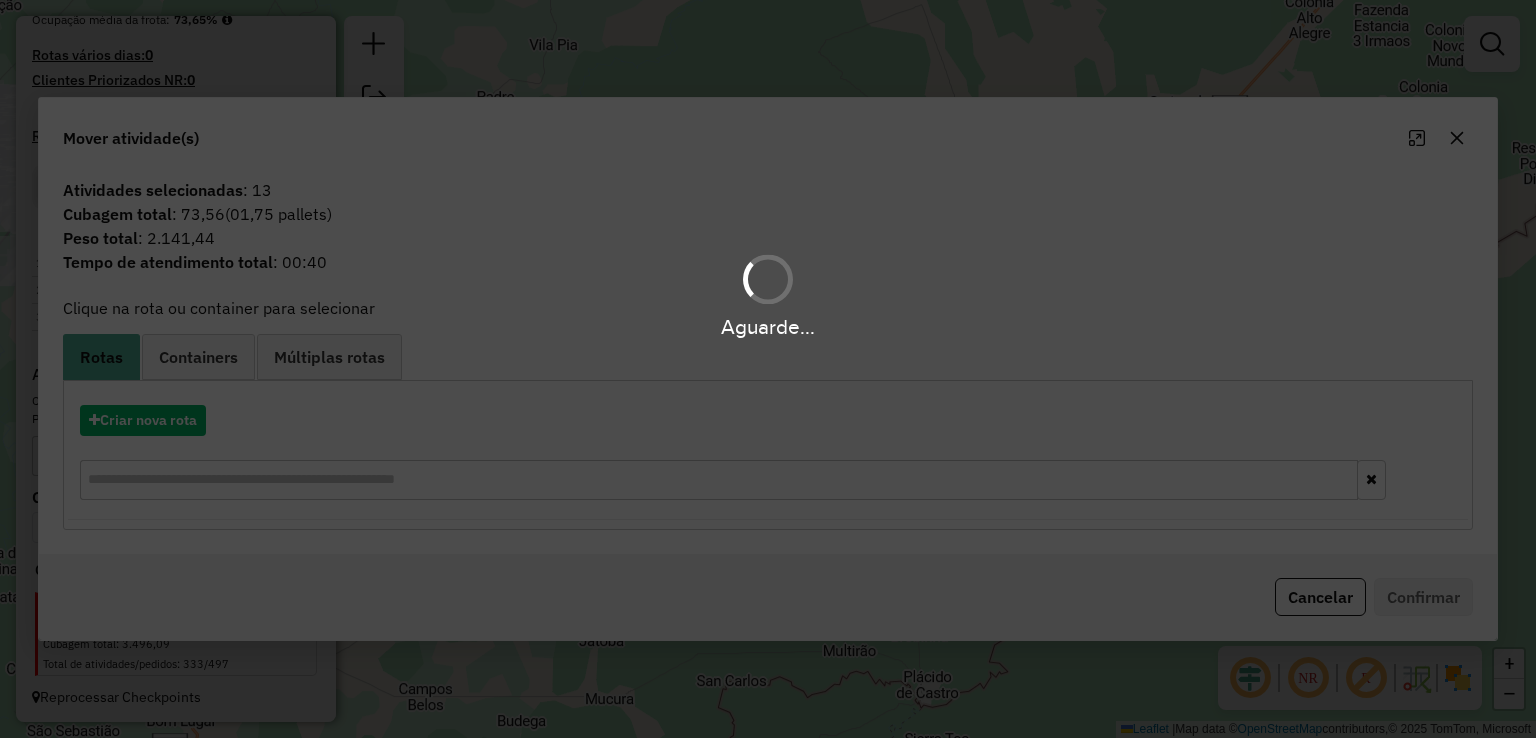 click on "Cancelar" 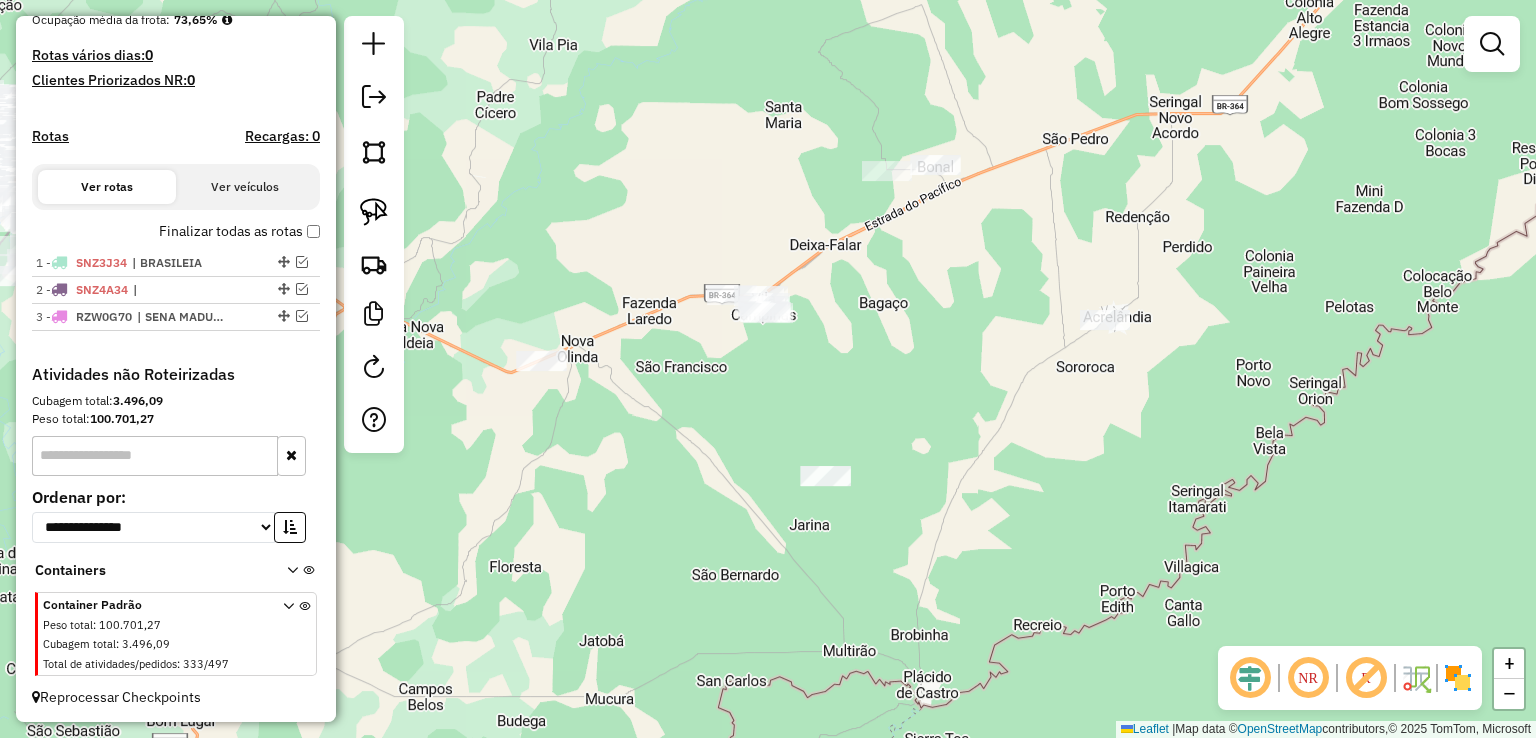 drag, startPoint x: 769, startPoint y: 453, endPoint x: 1086, endPoint y: 453, distance: 317 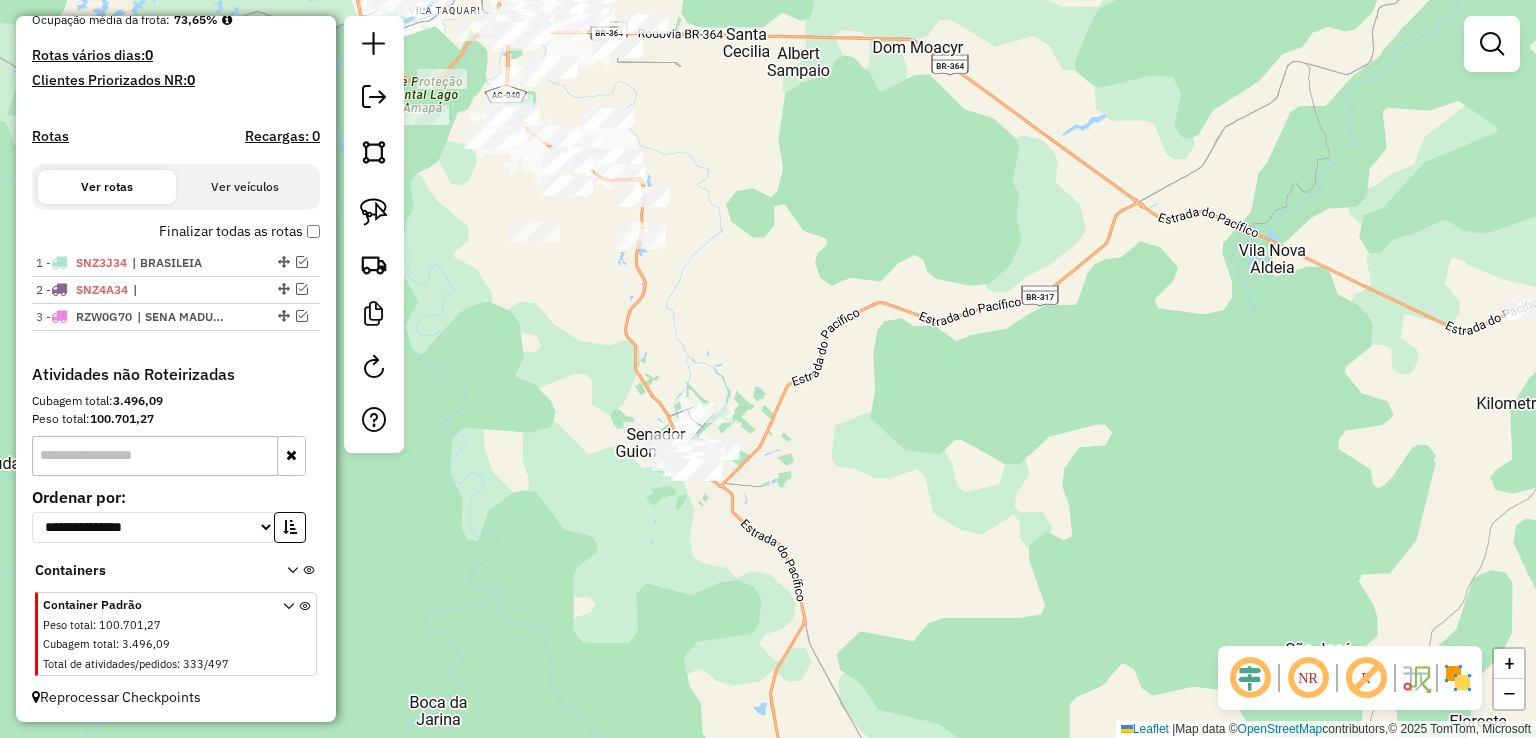 drag, startPoint x: 818, startPoint y: 418, endPoint x: 763, endPoint y: 161, distance: 262.81934 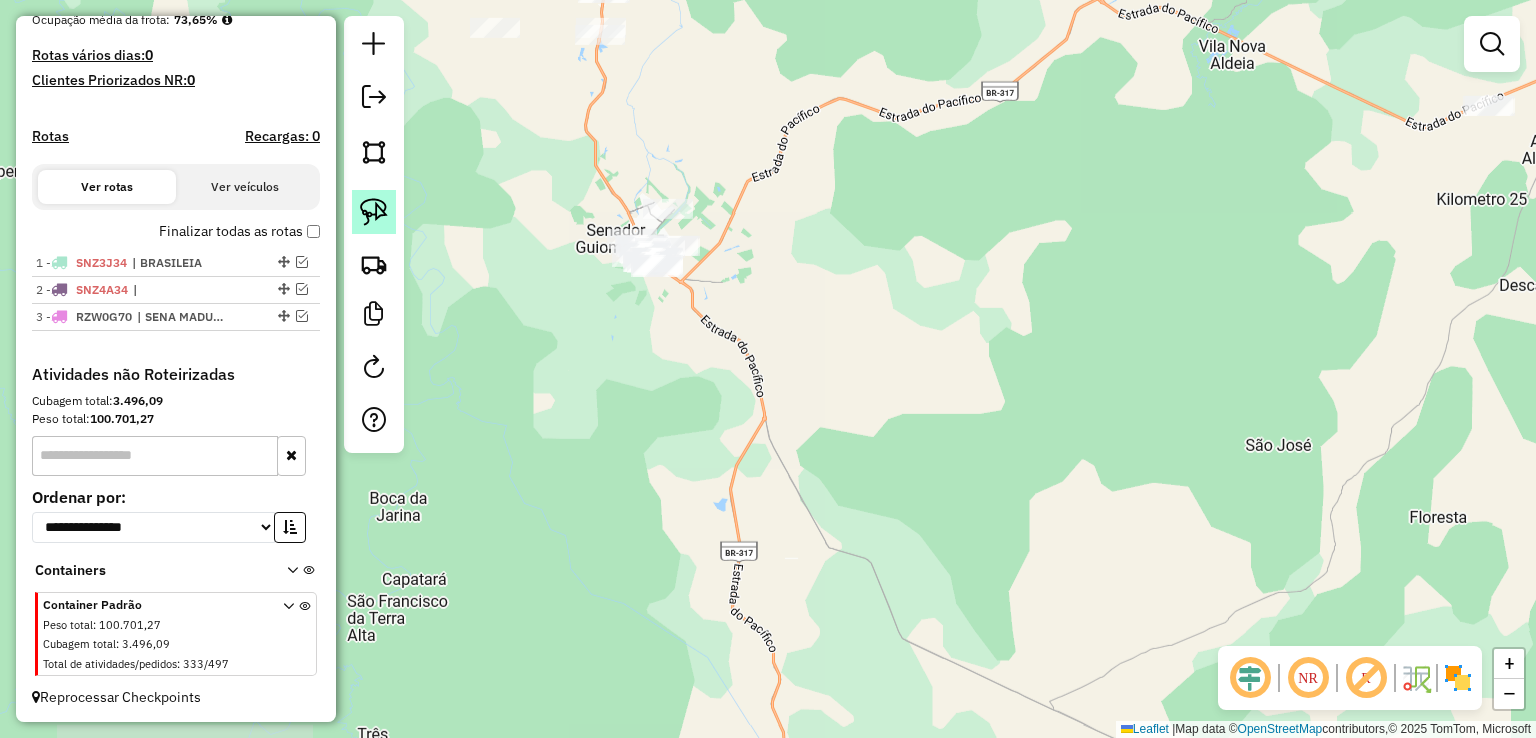 click 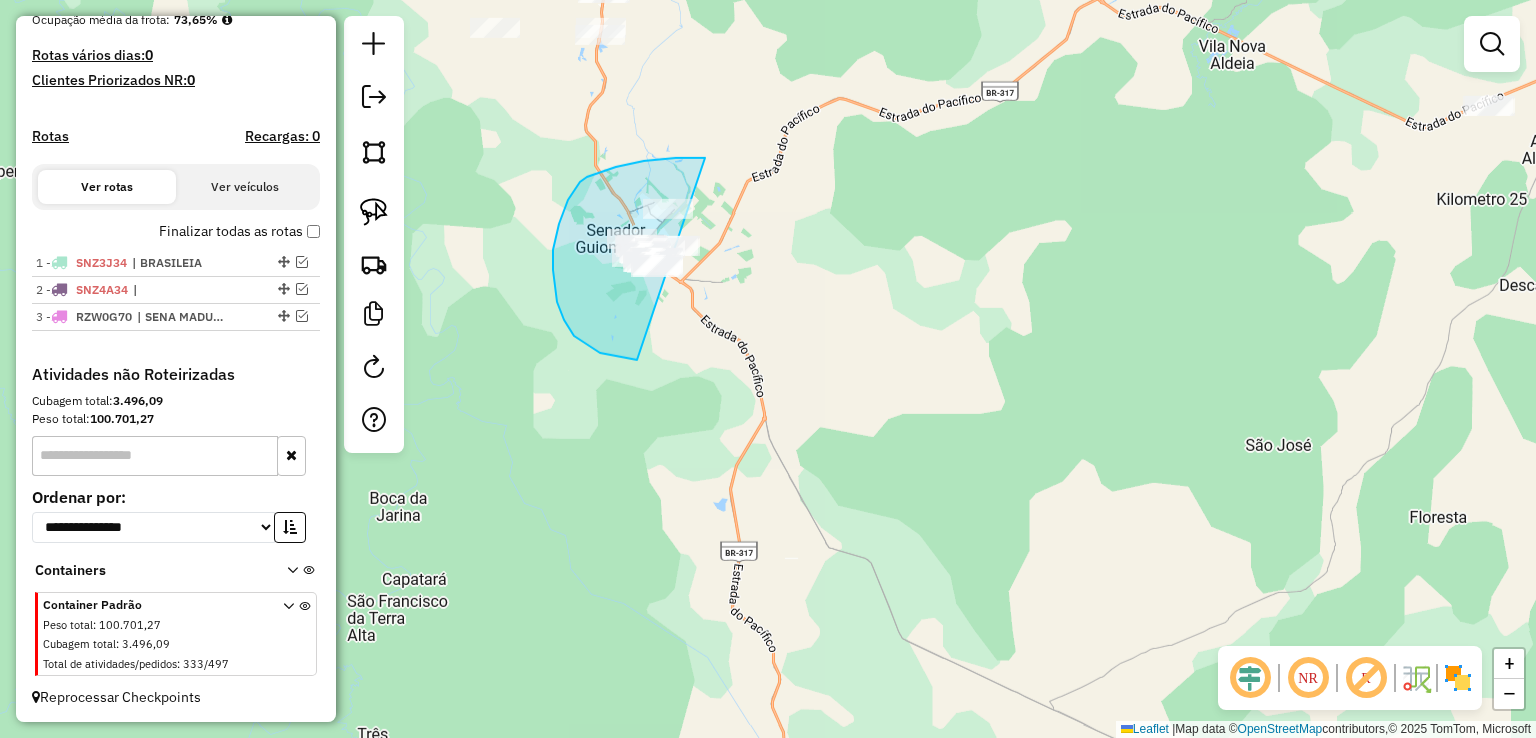 drag, startPoint x: 701, startPoint y: 158, endPoint x: 757, endPoint y: 253, distance: 110.276924 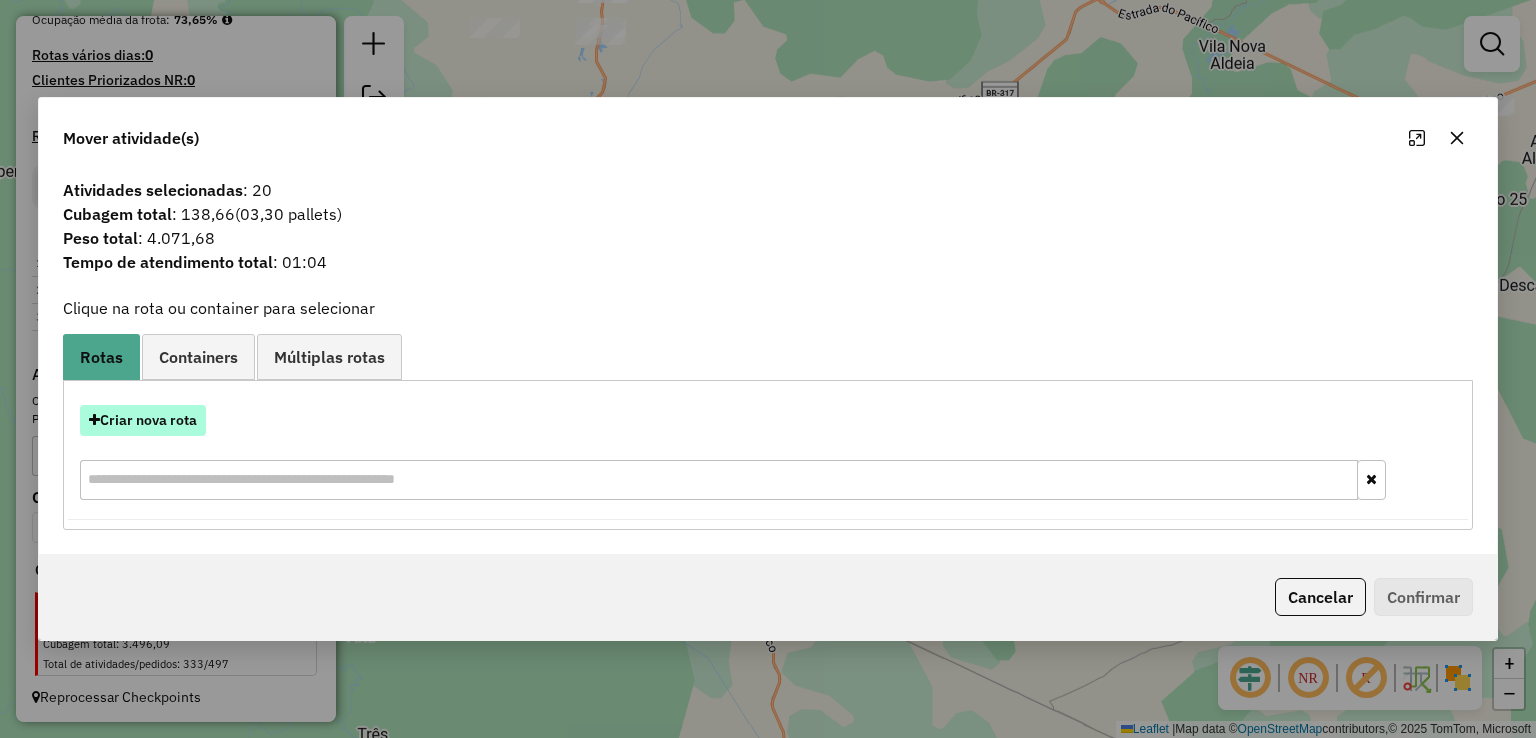 click on "Criar nova rota" at bounding box center (143, 420) 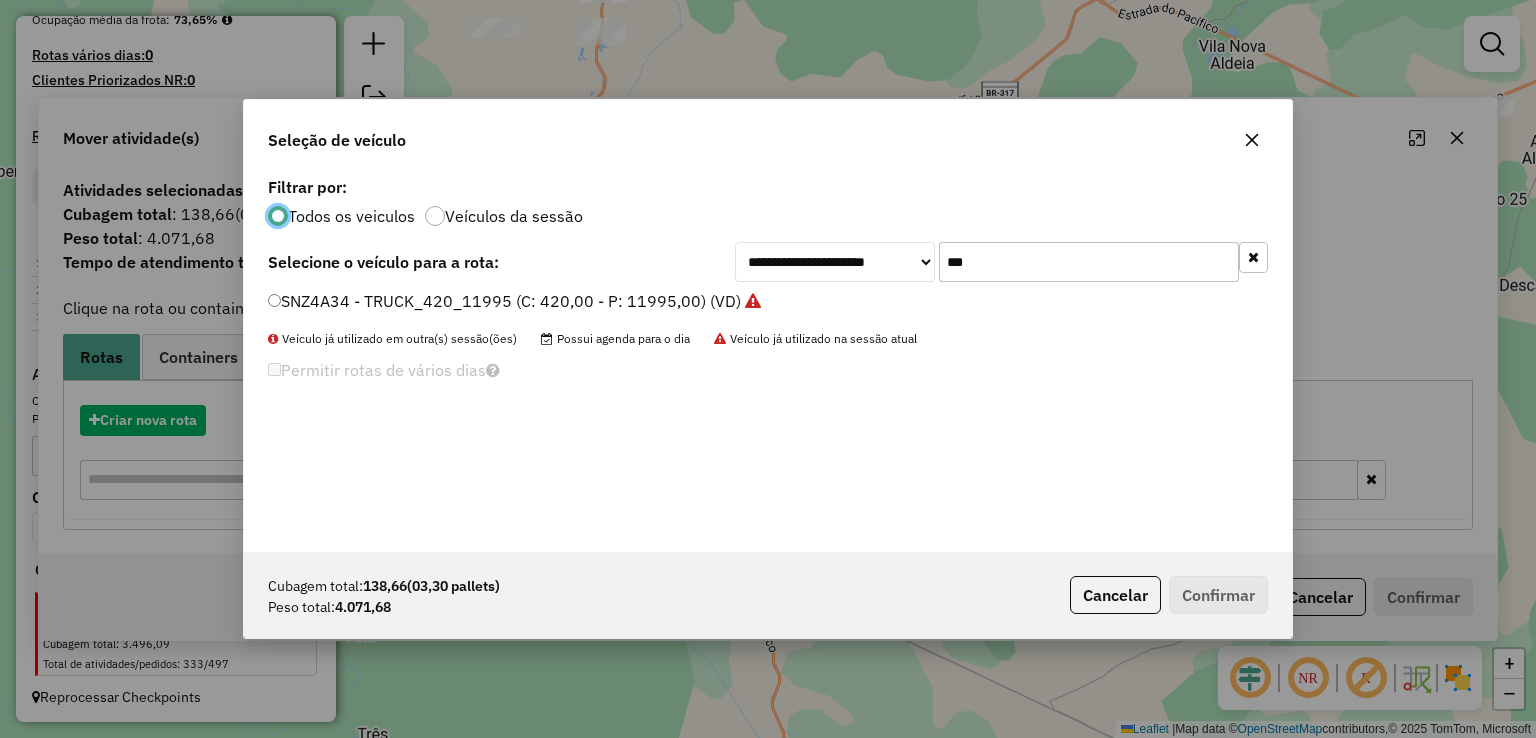 scroll, scrollTop: 10, scrollLeft: 6, axis: both 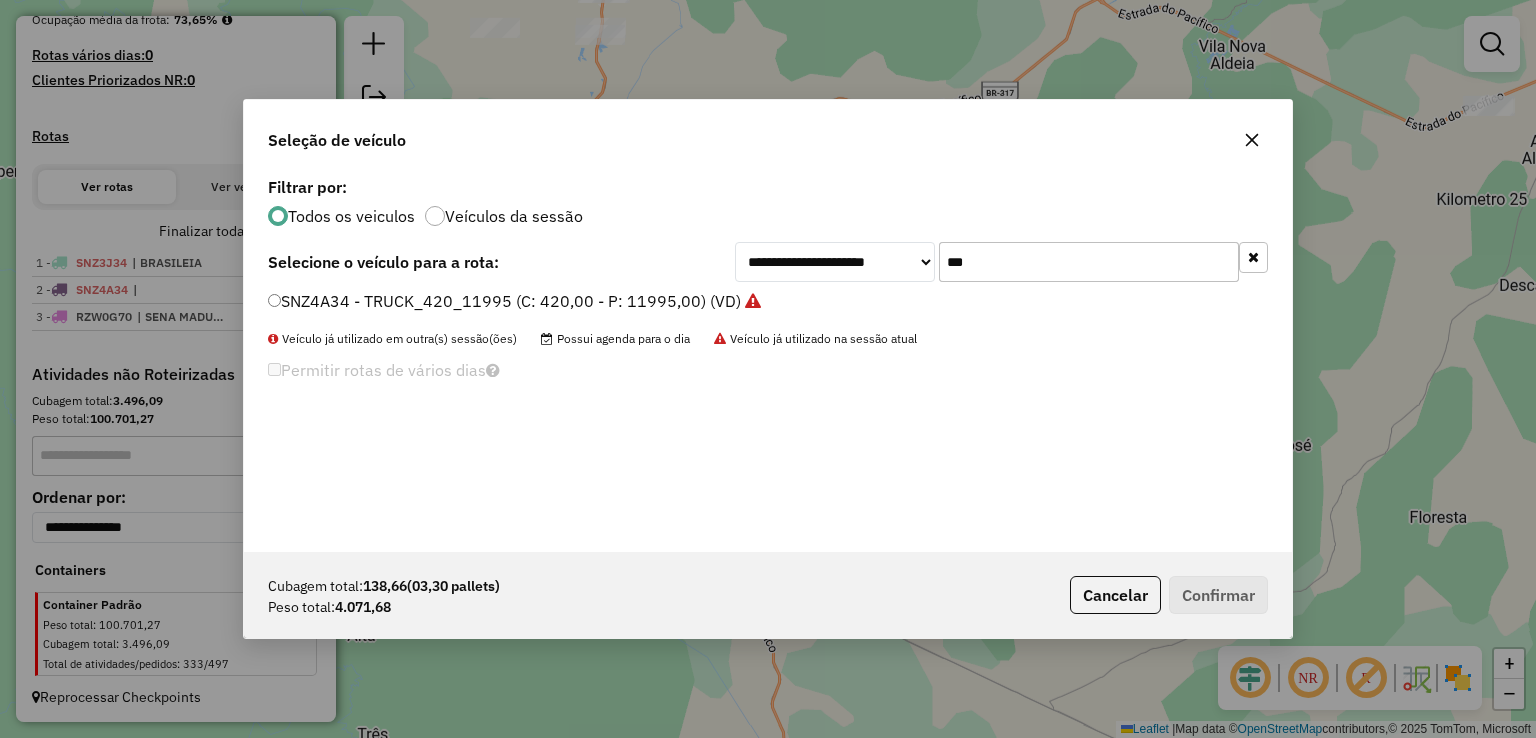 drag, startPoint x: 1028, startPoint y: 251, endPoint x: 674, endPoint y: 255, distance: 354.02258 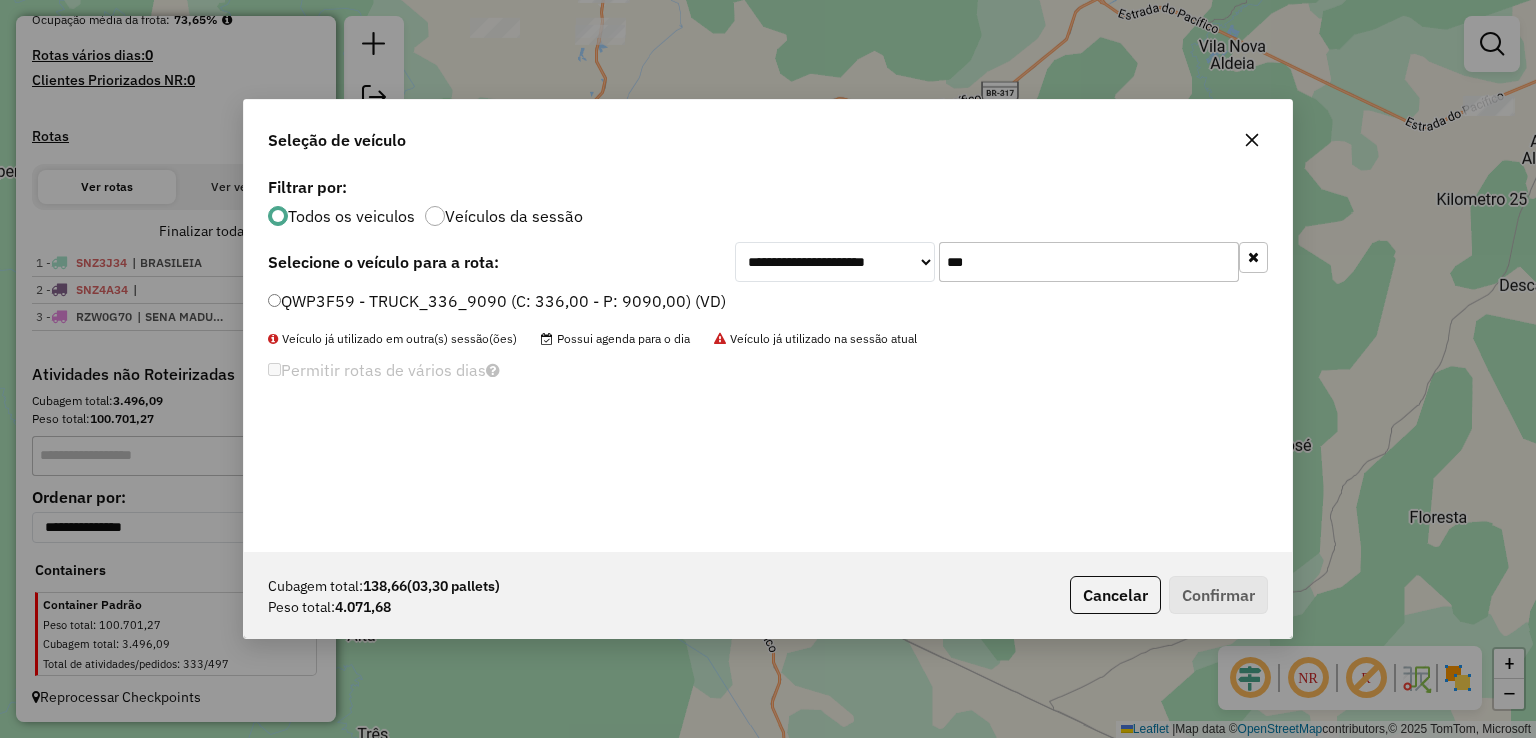 drag, startPoint x: 972, startPoint y: 262, endPoint x: 894, endPoint y: 263, distance: 78.00641 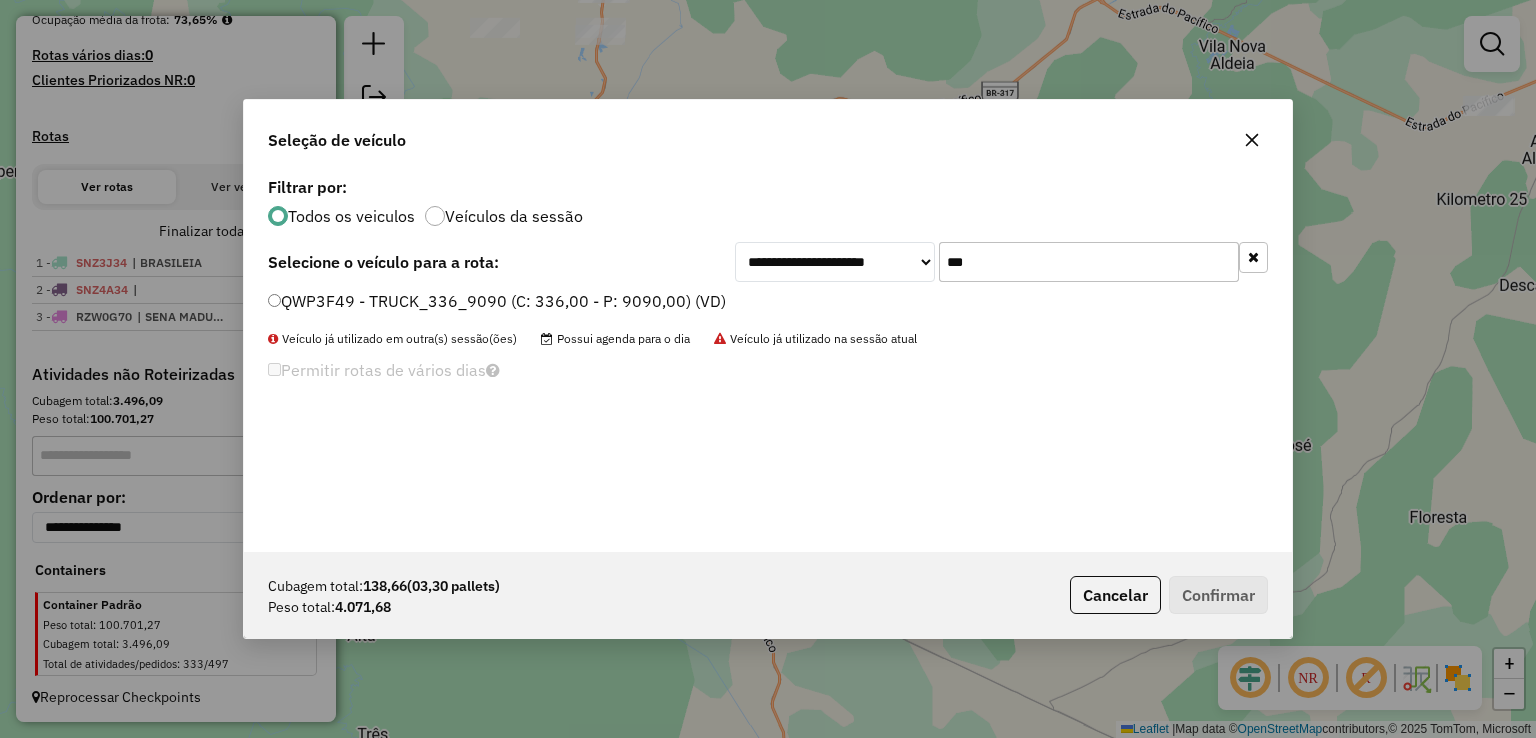 type on "***" 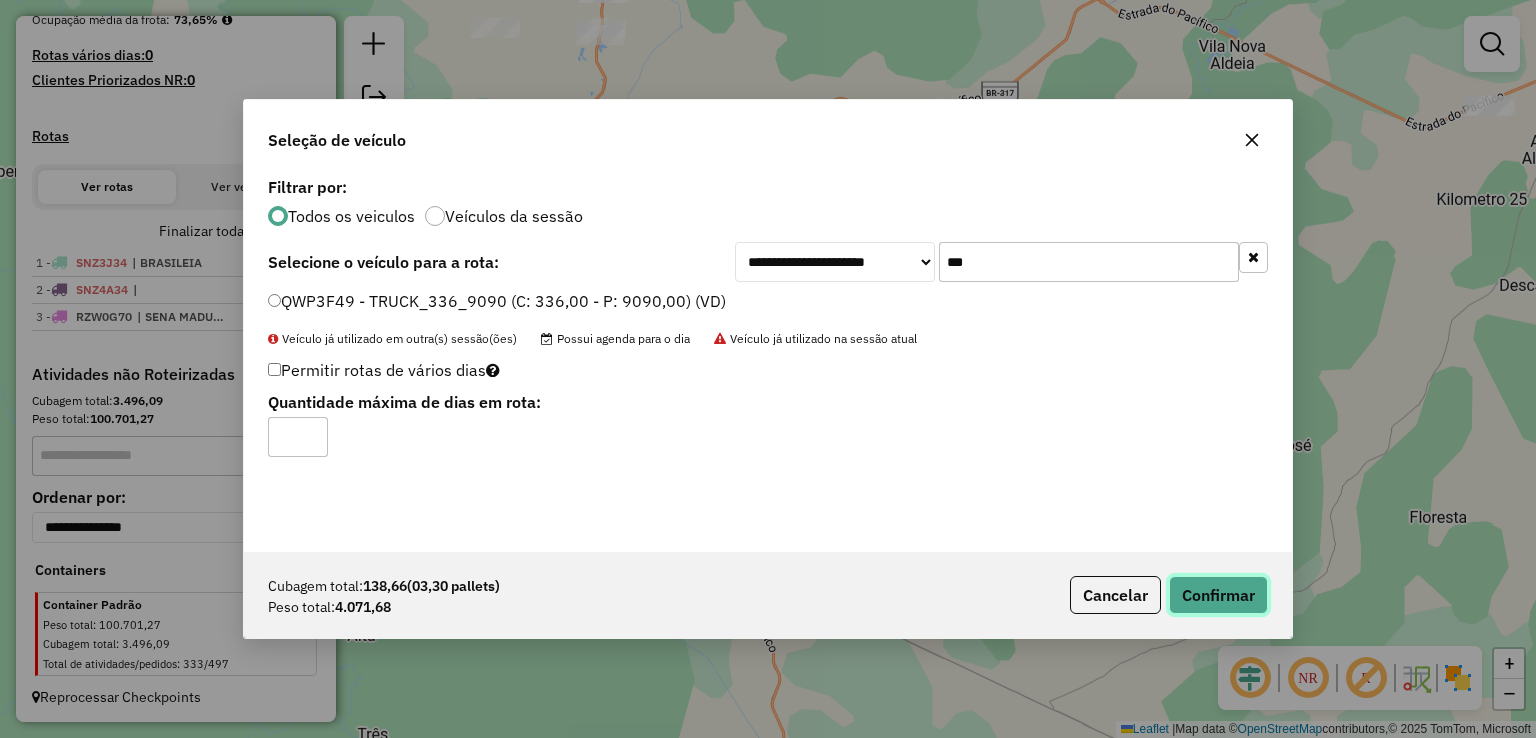 click on "Confirmar" 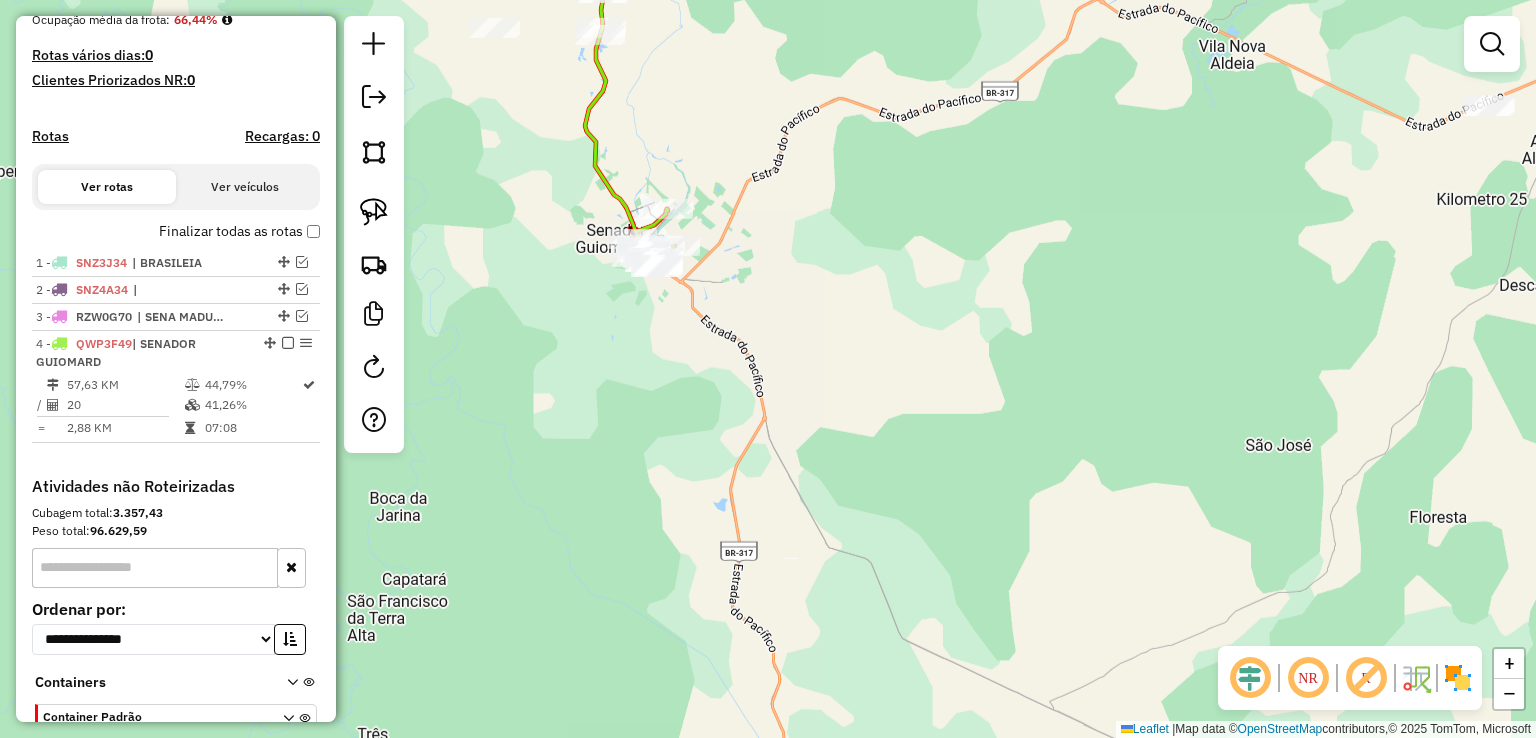scroll, scrollTop: 628, scrollLeft: 0, axis: vertical 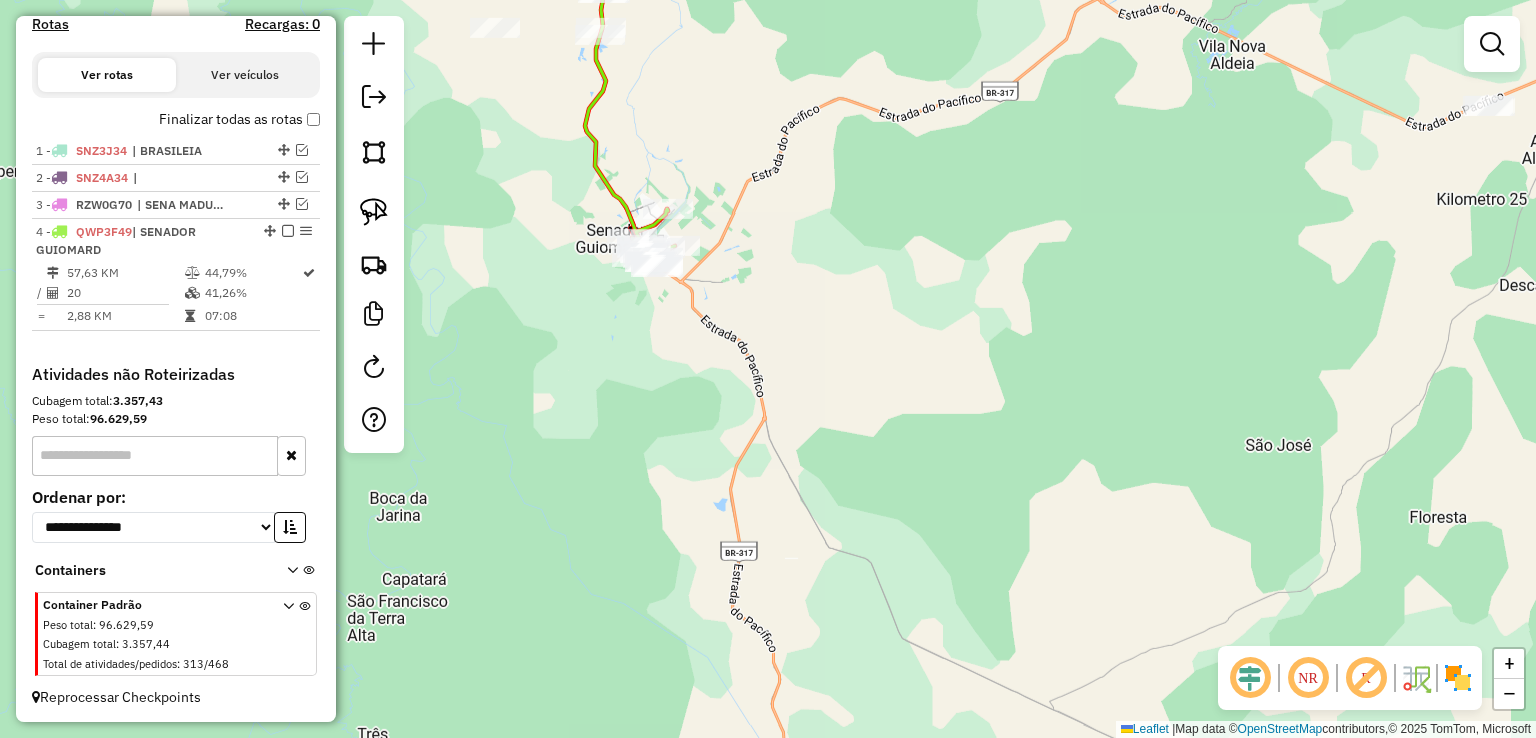 click 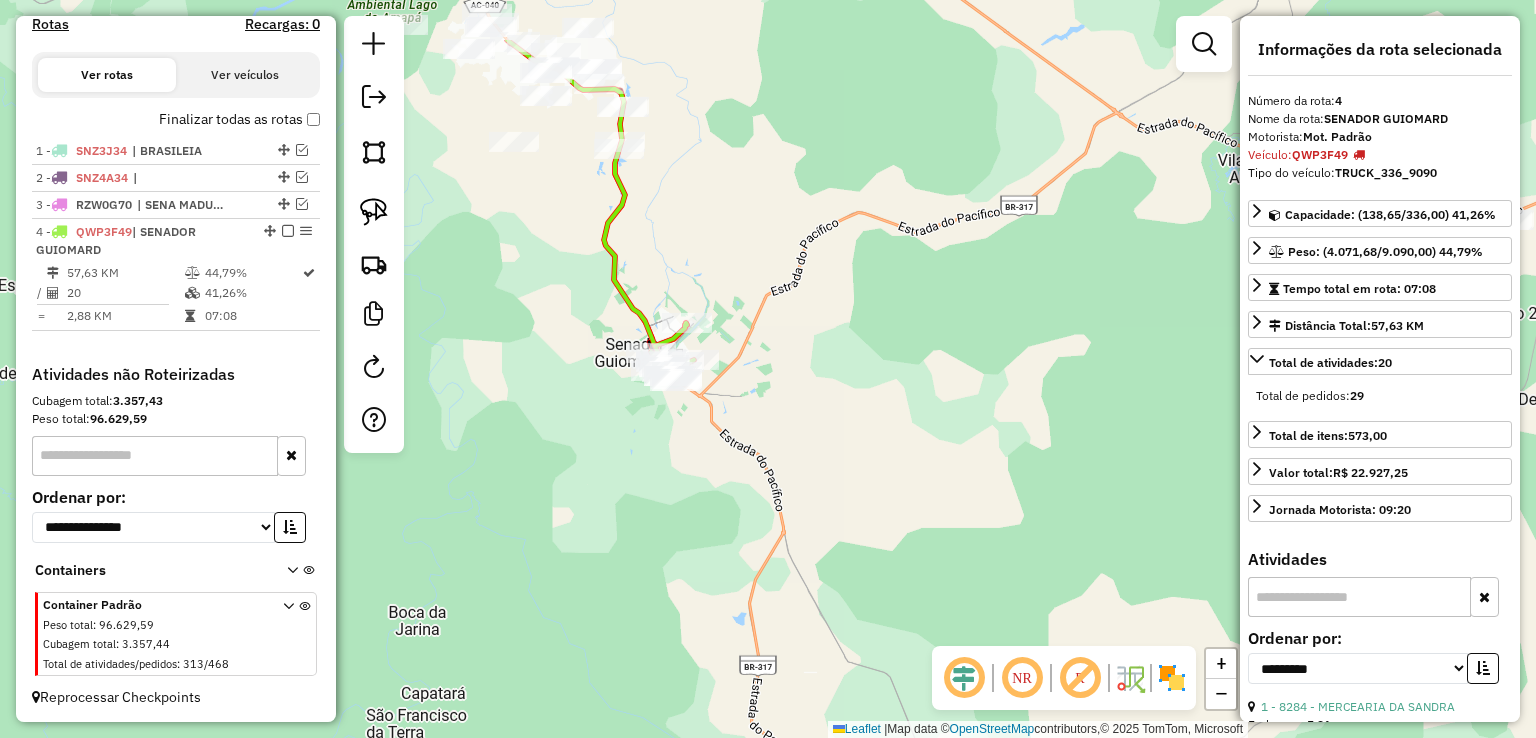 drag, startPoint x: 661, startPoint y: 114, endPoint x: 713, endPoint y: 359, distance: 250.45758 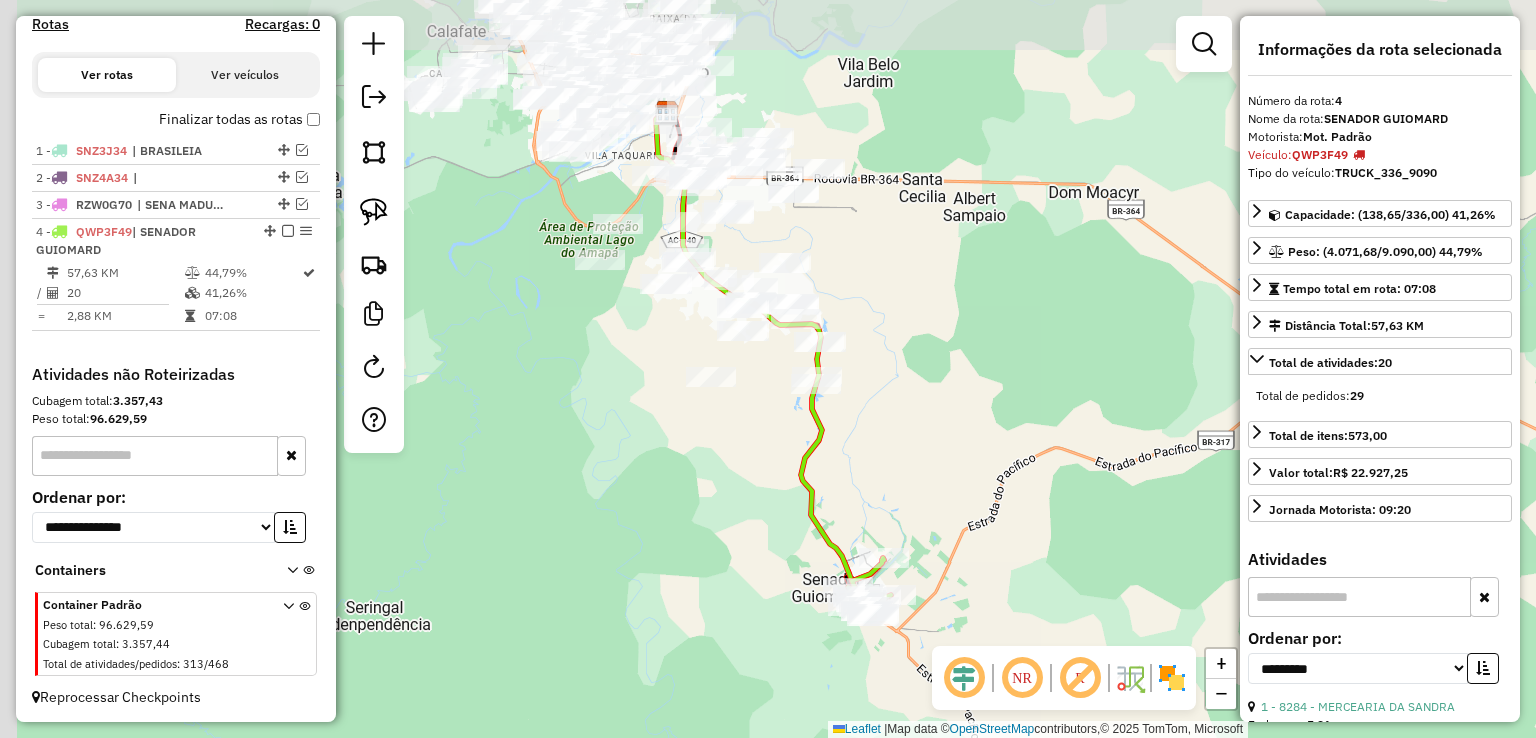 drag, startPoint x: 710, startPoint y: 281, endPoint x: 874, endPoint y: 385, distance: 194.19577 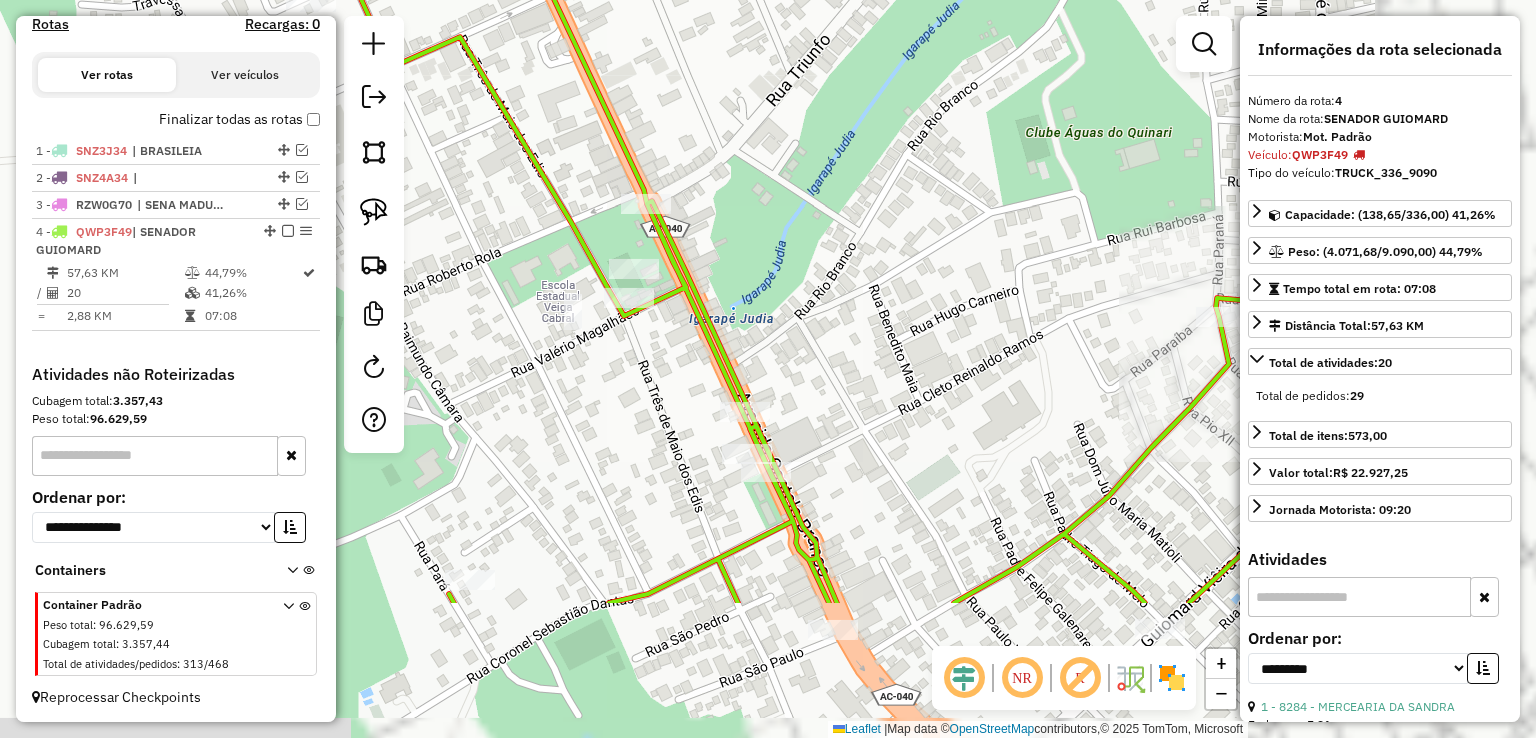 drag, startPoint x: 1045, startPoint y: 505, endPoint x: 828, endPoint y: 253, distance: 332.55527 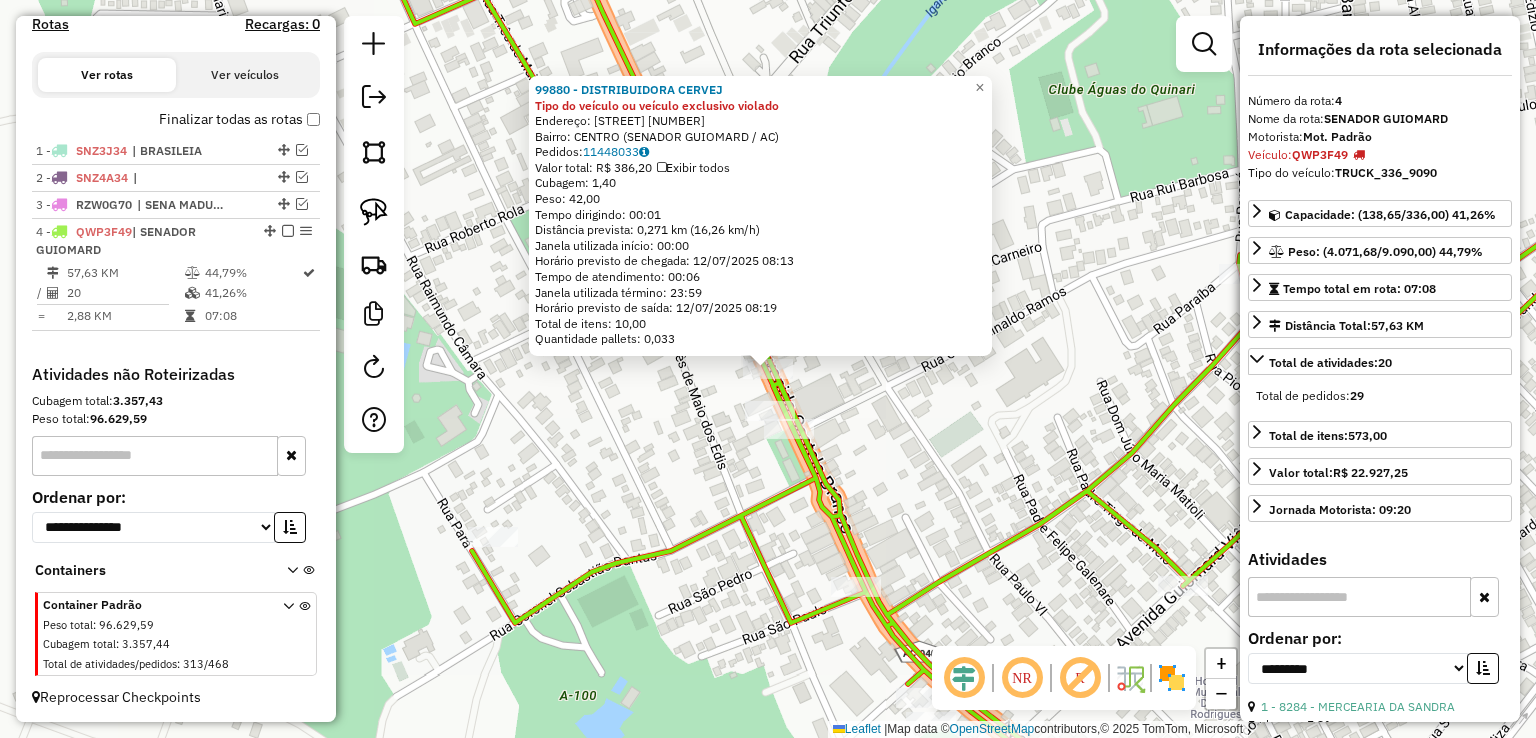 click on "99880 - DISTRIBUIDORA CERVEJ Tipo do veículo ou veículo exclusivo violado  Endereço:  AVENIDA CASTELO BRANCO 1870   Bairro: CENTRO (SENADOR GUIOMARD / AC)   Pedidos:  11448033   Valor total: R$ 386,20   Exibir todos   Cubagem: 1,40  Peso: 42,00  Tempo dirigindo: 00:01   Distância prevista: 0,271 km (16,26 km/h)   Janela utilizada início: 00:00   Horário previsto de chegada: 12/07/2025 08:13   Tempo de atendimento: 00:06   Janela utilizada término: 23:59   Horário previsto de saída: 12/07/2025 08:19   Total de itens: 10,00   Quantidade pallets: 0,033  × Janela de atendimento Grade de atendimento Capacidade Transportadoras Veículos Cliente Pedidos  Rotas Selecione os dias de semana para filtrar as janelas de atendimento  Seg   Ter   Qua   Qui   Sex   Sáb   Dom  Informe o período da janela de atendimento: De: Até:  Filtrar exatamente a janela do cliente  Considerar janela de atendimento padrão  Selecione os dias de semana para filtrar as grades de atendimento  Seg   Ter   Qua   Qui   Sex   Sáb  +" 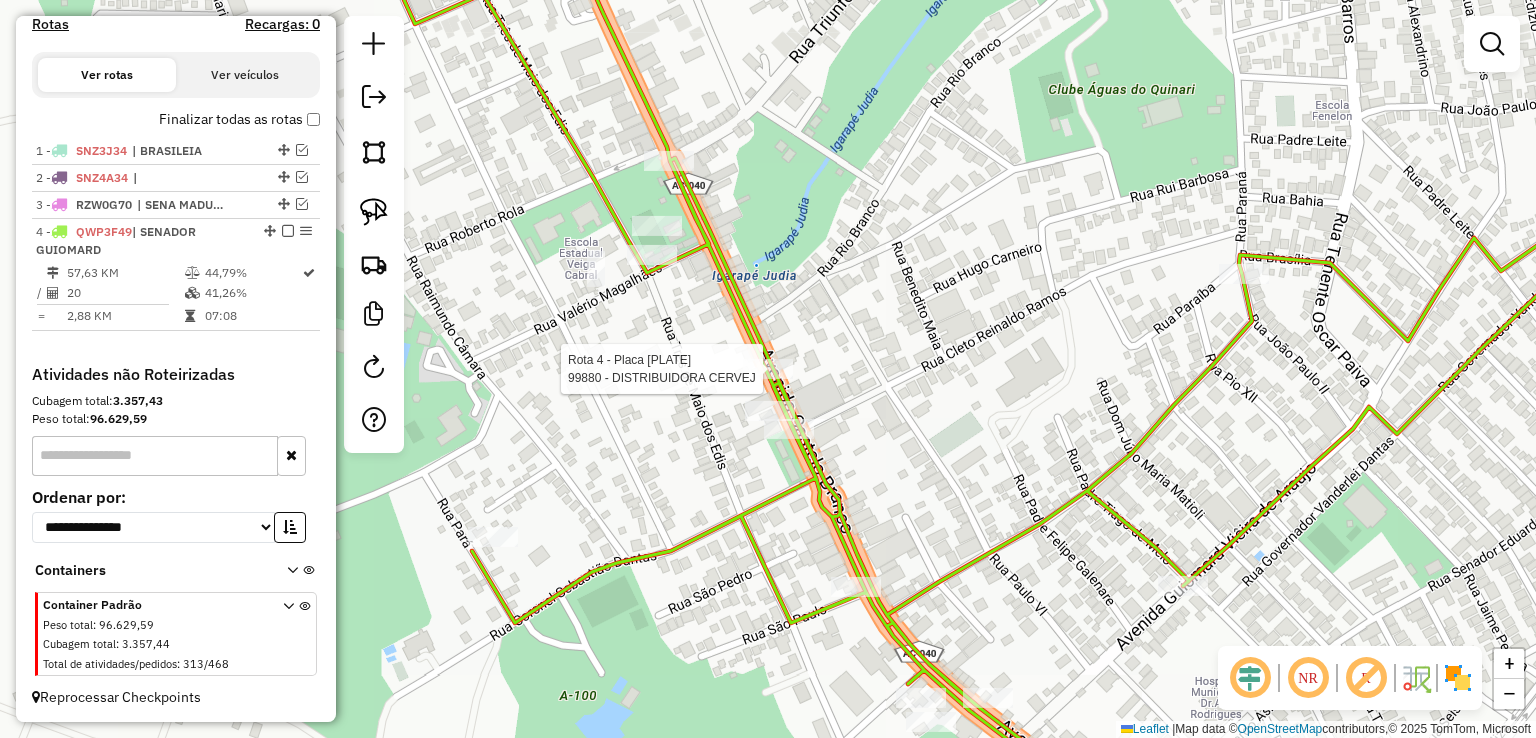 select on "**********" 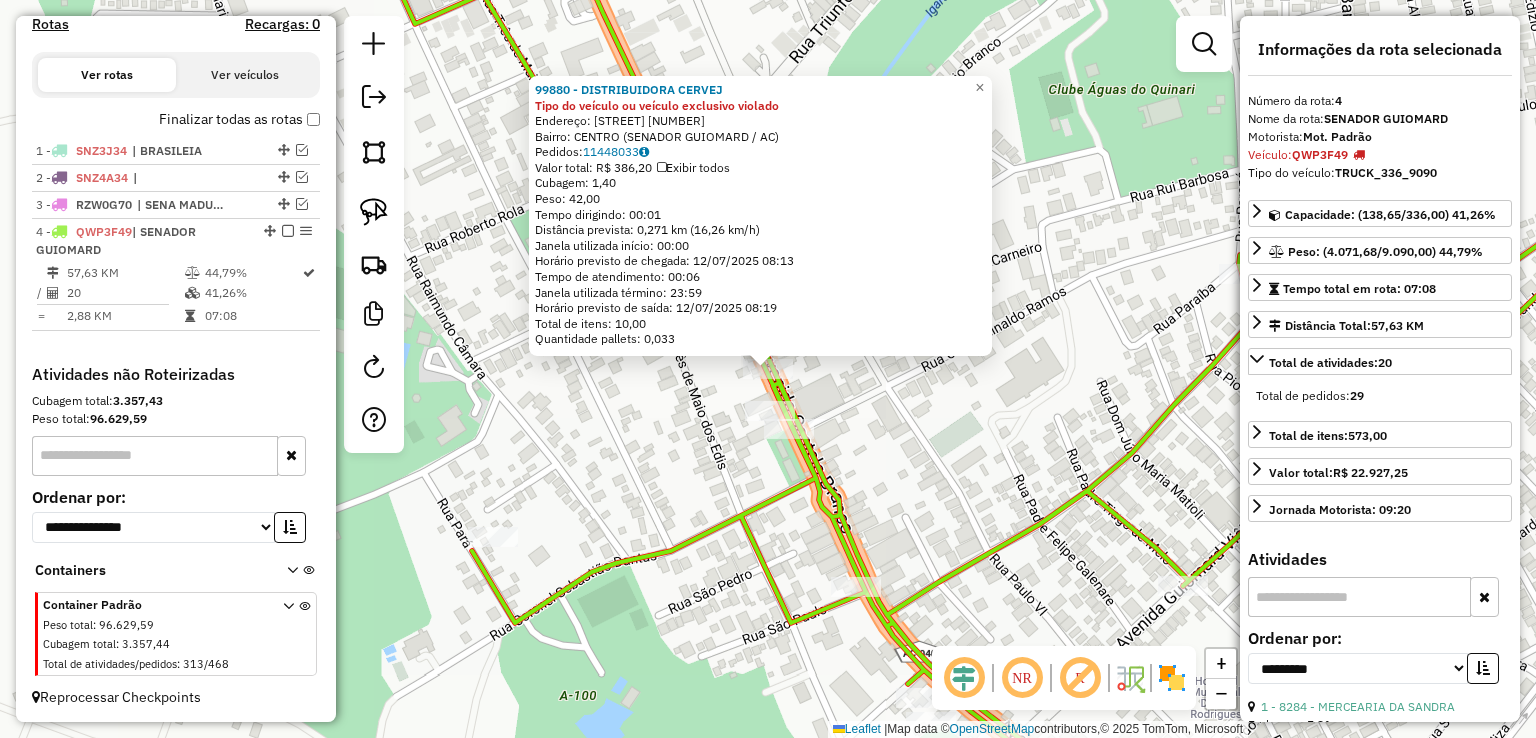 click on "99880 - DISTRIBUIDORA CERVEJ Tipo do veículo ou veículo exclusivo violado  Endereço:  AVENIDA CASTELO BRANCO 1870   Bairro: CENTRO (SENADOR GUIOMARD / AC)   Pedidos:  11448033   Valor total: R$ 386,20   Exibir todos   Cubagem: 1,40  Peso: 42,00  Tempo dirigindo: 00:01   Distância prevista: 0,271 km (16,26 km/h)   Janela utilizada início: 00:00   Horário previsto de chegada: 12/07/2025 08:13   Tempo de atendimento: 00:06   Janela utilizada término: 23:59   Horário previsto de saída: 12/07/2025 08:19   Total de itens: 10,00   Quantidade pallets: 0,033  × Janela de atendimento Grade de atendimento Capacidade Transportadoras Veículos Cliente Pedidos  Rotas Selecione os dias de semana para filtrar as janelas de atendimento  Seg   Ter   Qua   Qui   Sex   Sáb   Dom  Informe o período da janela de atendimento: De: Até:  Filtrar exatamente a janela do cliente  Considerar janela de atendimento padrão  Selecione os dias de semana para filtrar as grades de atendimento  Seg   Ter   Qua   Qui   Sex   Sáb  +" 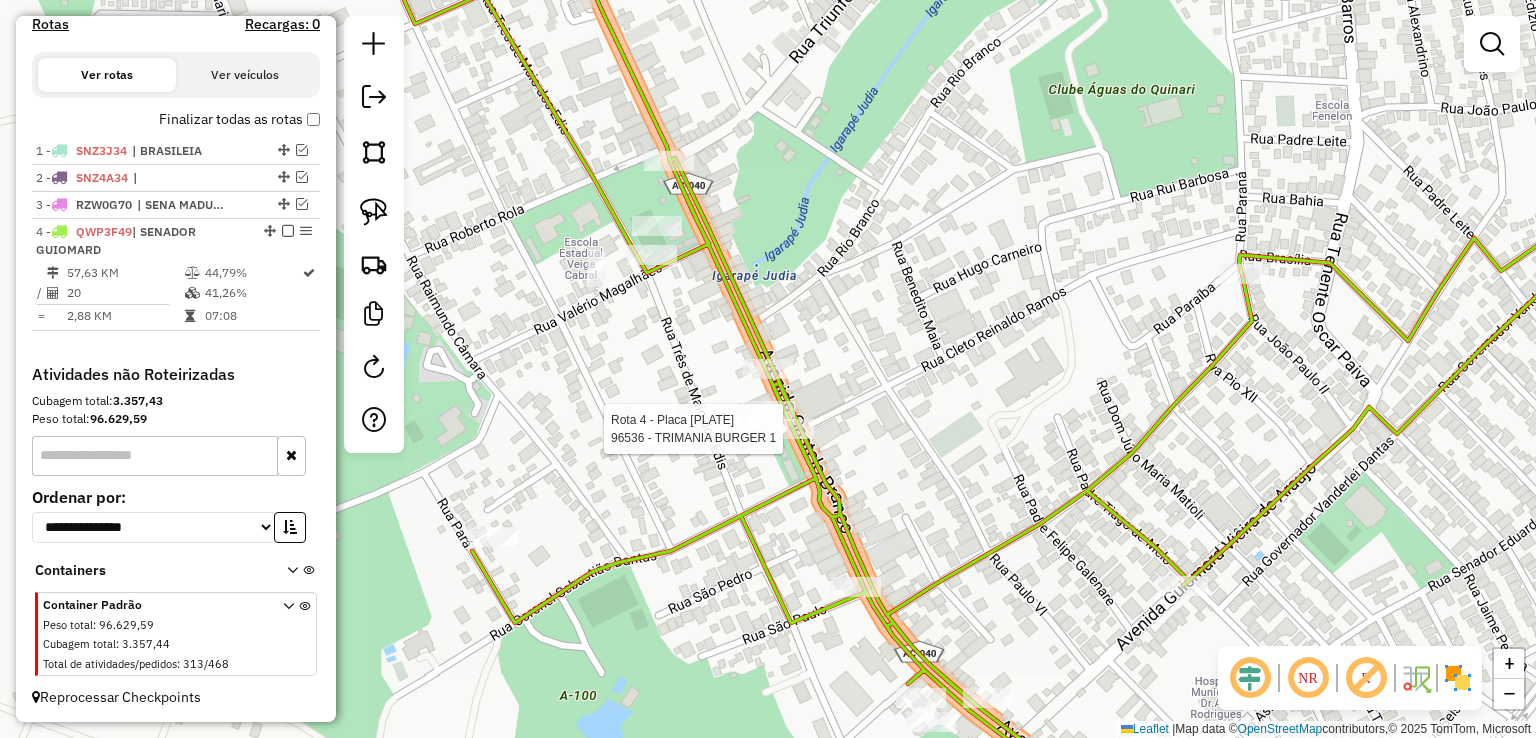 select on "**********" 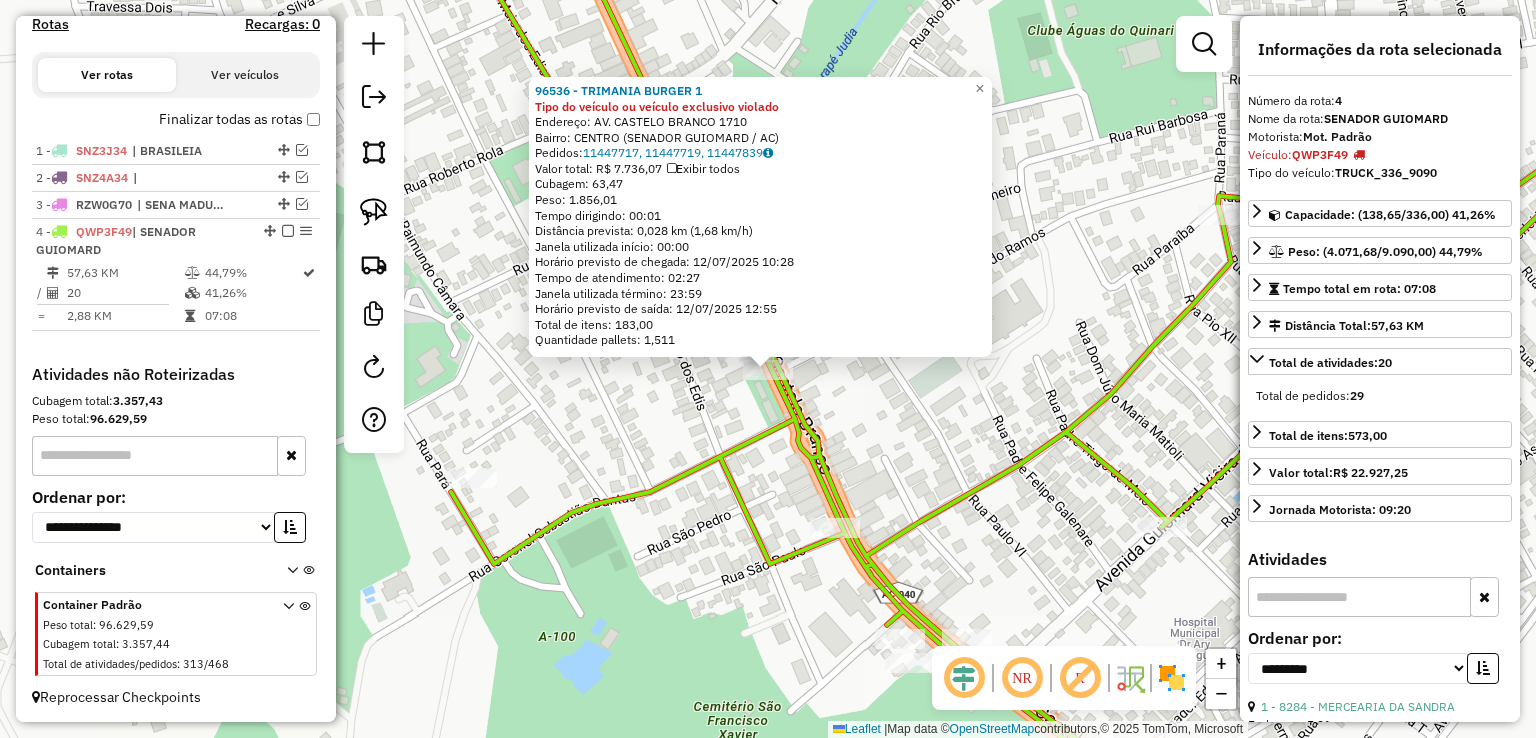 click on "96536 - TRIMANIA BURGER 1 Tipo do veículo ou veículo exclusivo violado  Endereço:  AV. CASTELO BRANCO 1710   Bairro: CENTRO (SENADOR GUIOMARD / AC)   Pedidos:  11447717, 11447719, 11447839   Valor total: R$ 7.736,07   Exibir todos   Cubagem: 63,47  Peso: 1.856,01  Tempo dirigindo: 00:01   Distância prevista: 0,028 km (1,68 km/h)   Janela utilizada início: 00:00   Horário previsto de chegada: 12/07/2025 10:28   Tempo de atendimento: 02:27   Janela utilizada término: 23:59   Horário previsto de saída: 12/07/2025 12:55   Total de itens: 183,00   Quantidade pallets: 1,511  × Janela de atendimento Grade de atendimento Capacidade Transportadoras Veículos Cliente Pedidos  Rotas Selecione os dias de semana para filtrar as janelas de atendimento  Seg   Ter   Qua   Qui   Sex   Sáb   Dom  Informe o período da janela de atendimento: De: Até:  Filtrar exatamente a janela do cliente  Considerar janela de atendimento padrão  Selecione os dias de semana para filtrar as grades de atendimento  Seg   Ter   Qua  +" 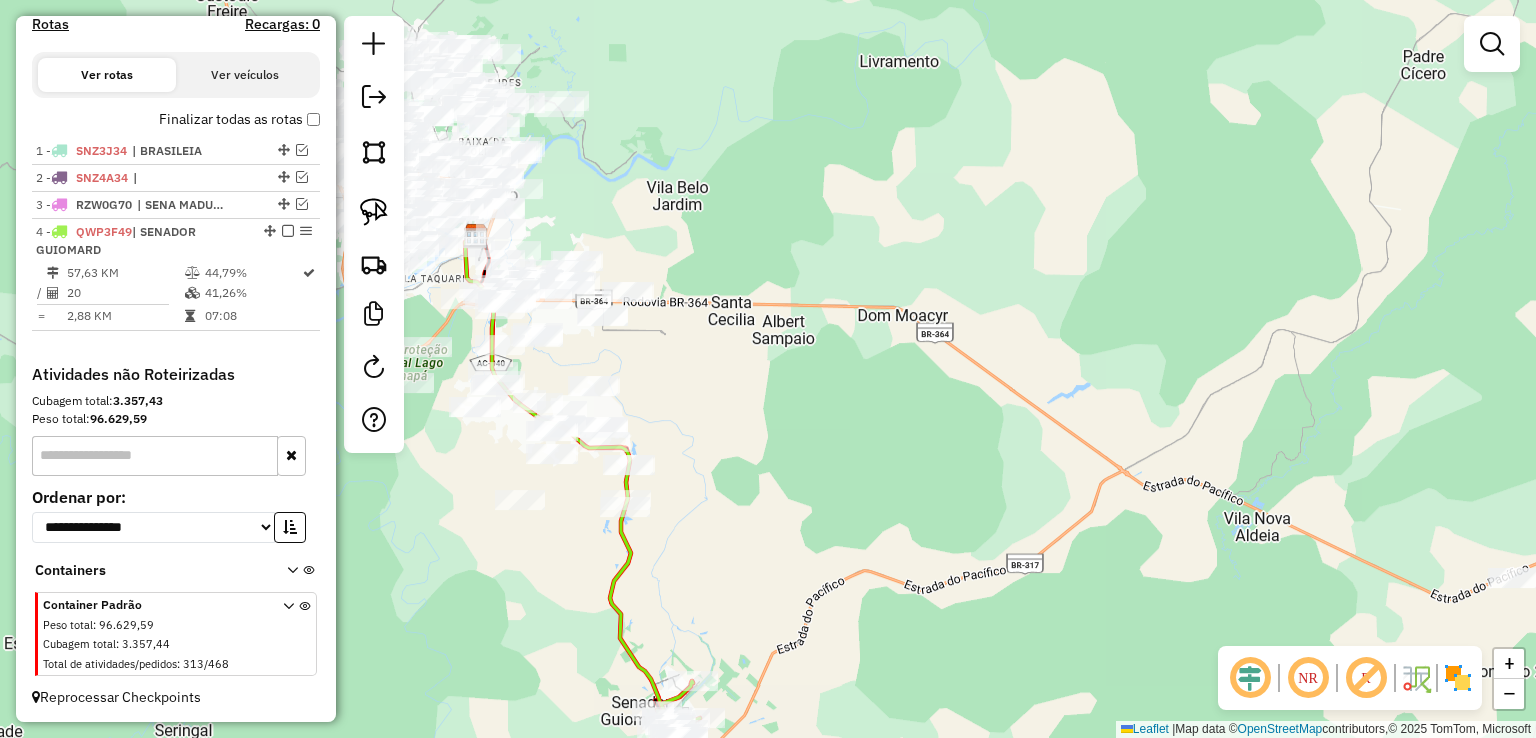 drag, startPoint x: 663, startPoint y: 341, endPoint x: 748, endPoint y: 613, distance: 284.97192 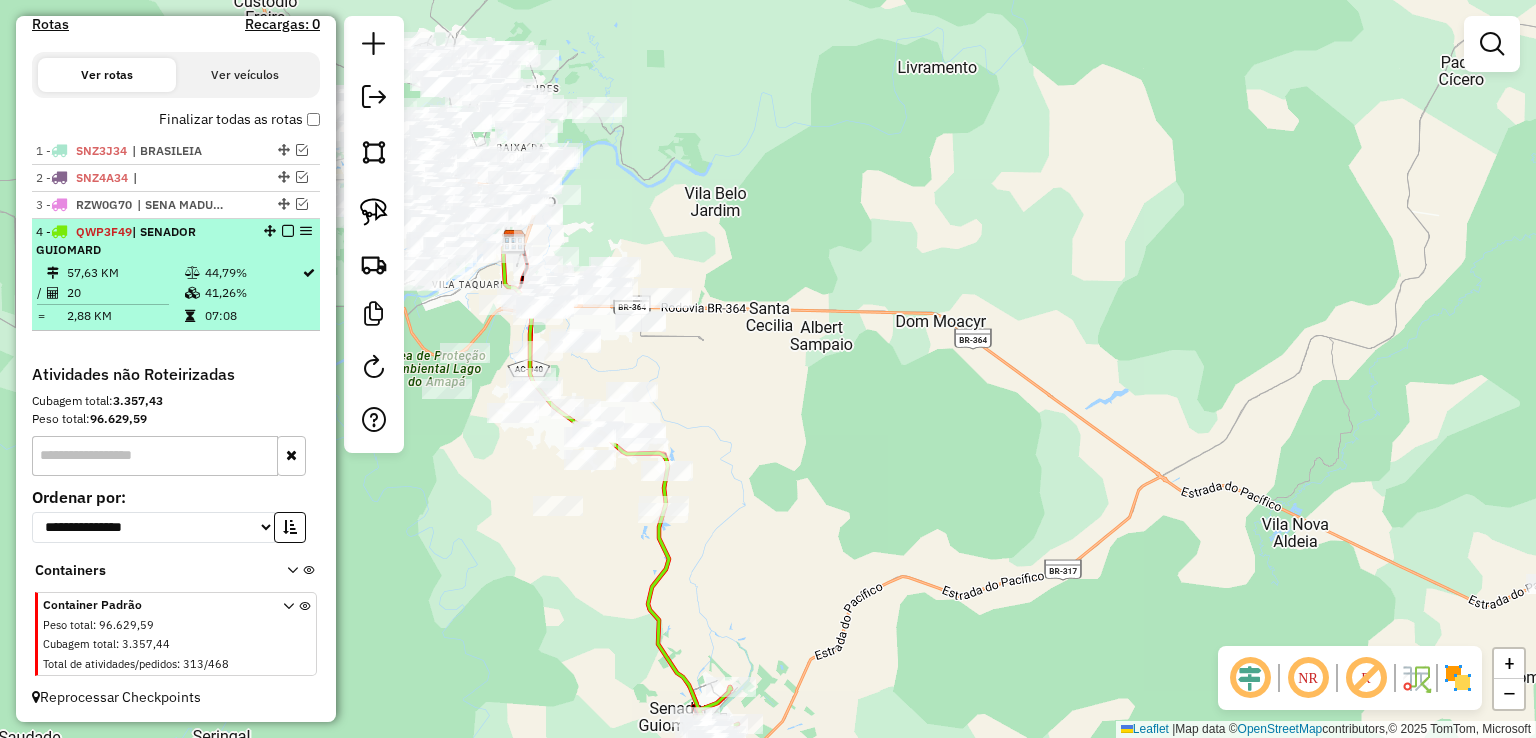 click at bounding box center (288, 231) 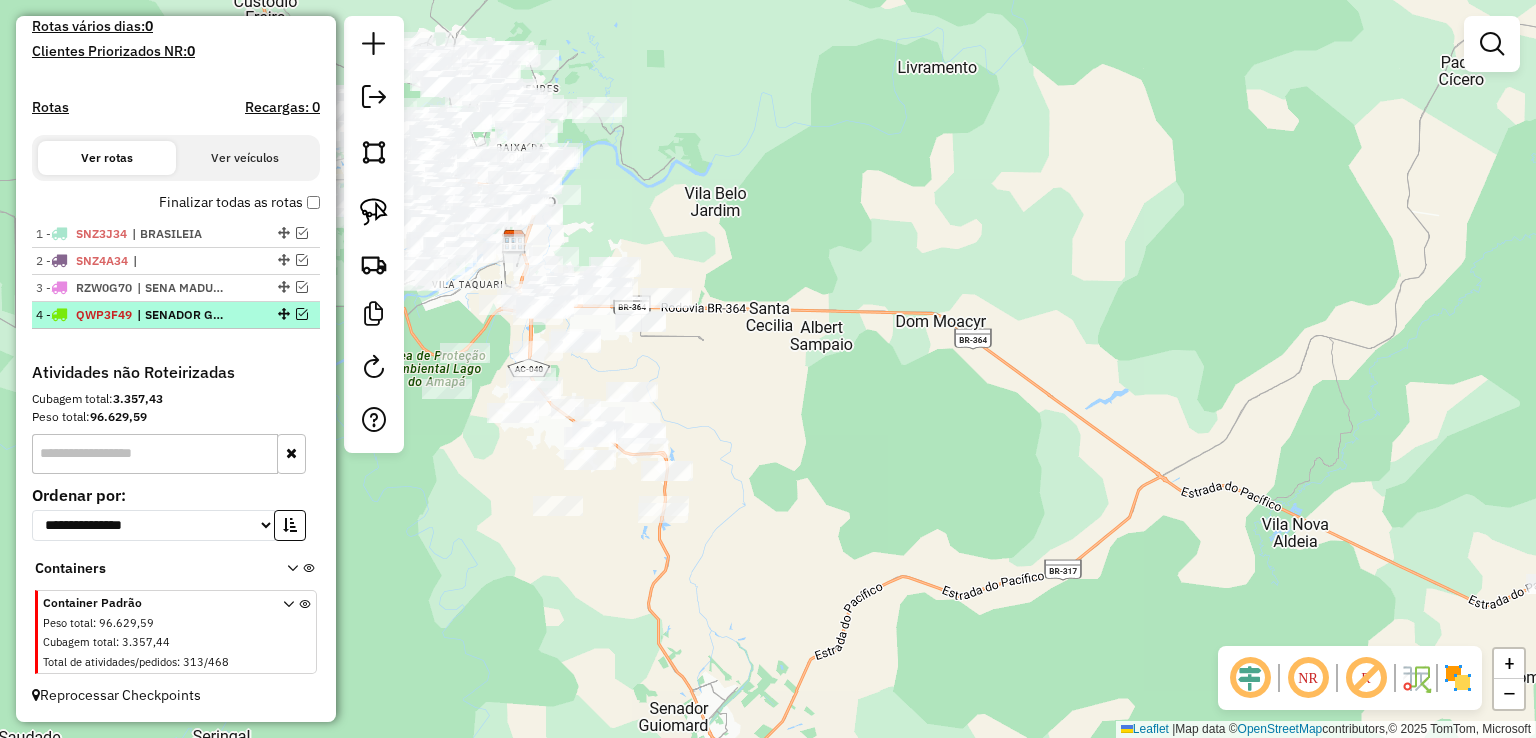 scroll, scrollTop: 544, scrollLeft: 0, axis: vertical 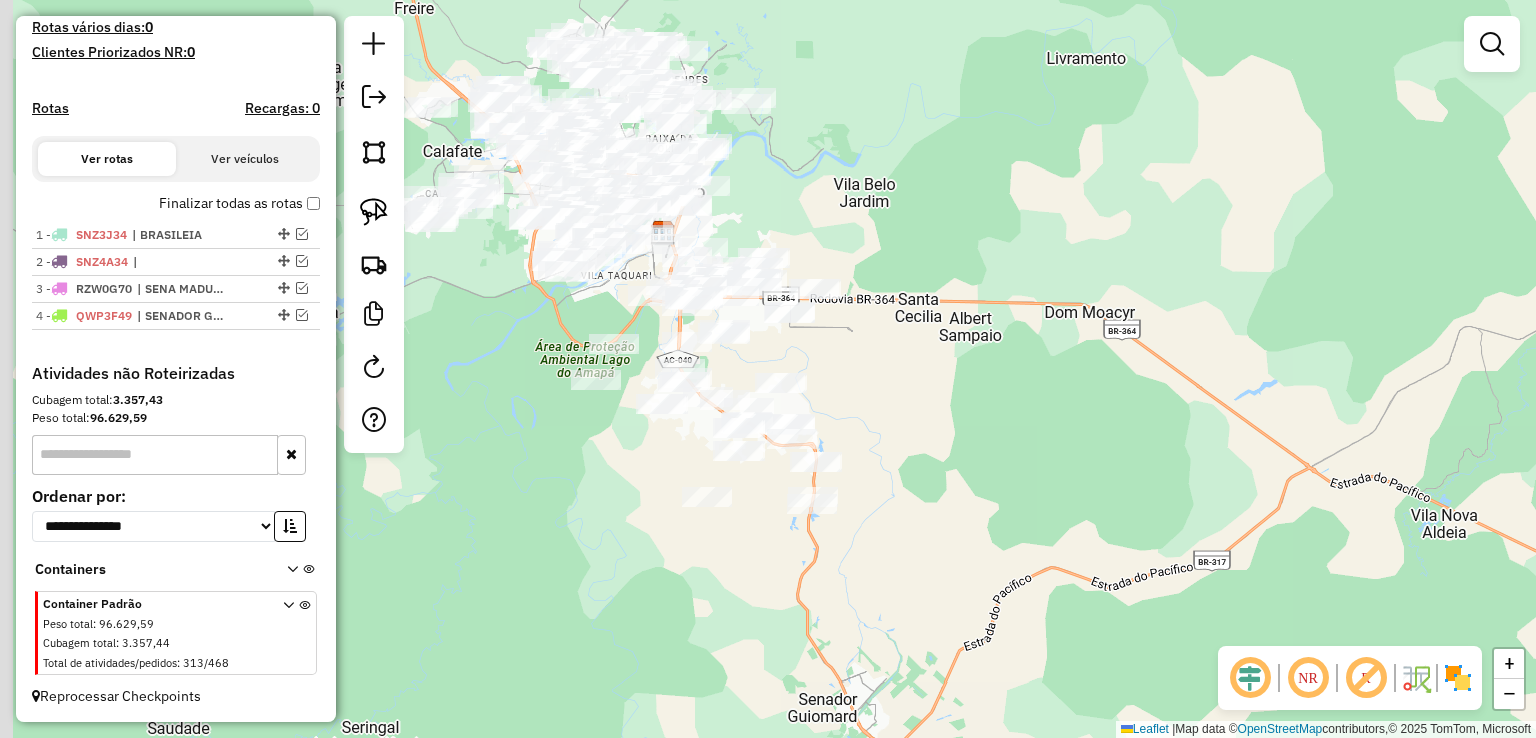 drag, startPoint x: 695, startPoint y: 377, endPoint x: 844, endPoint y: 368, distance: 149.27156 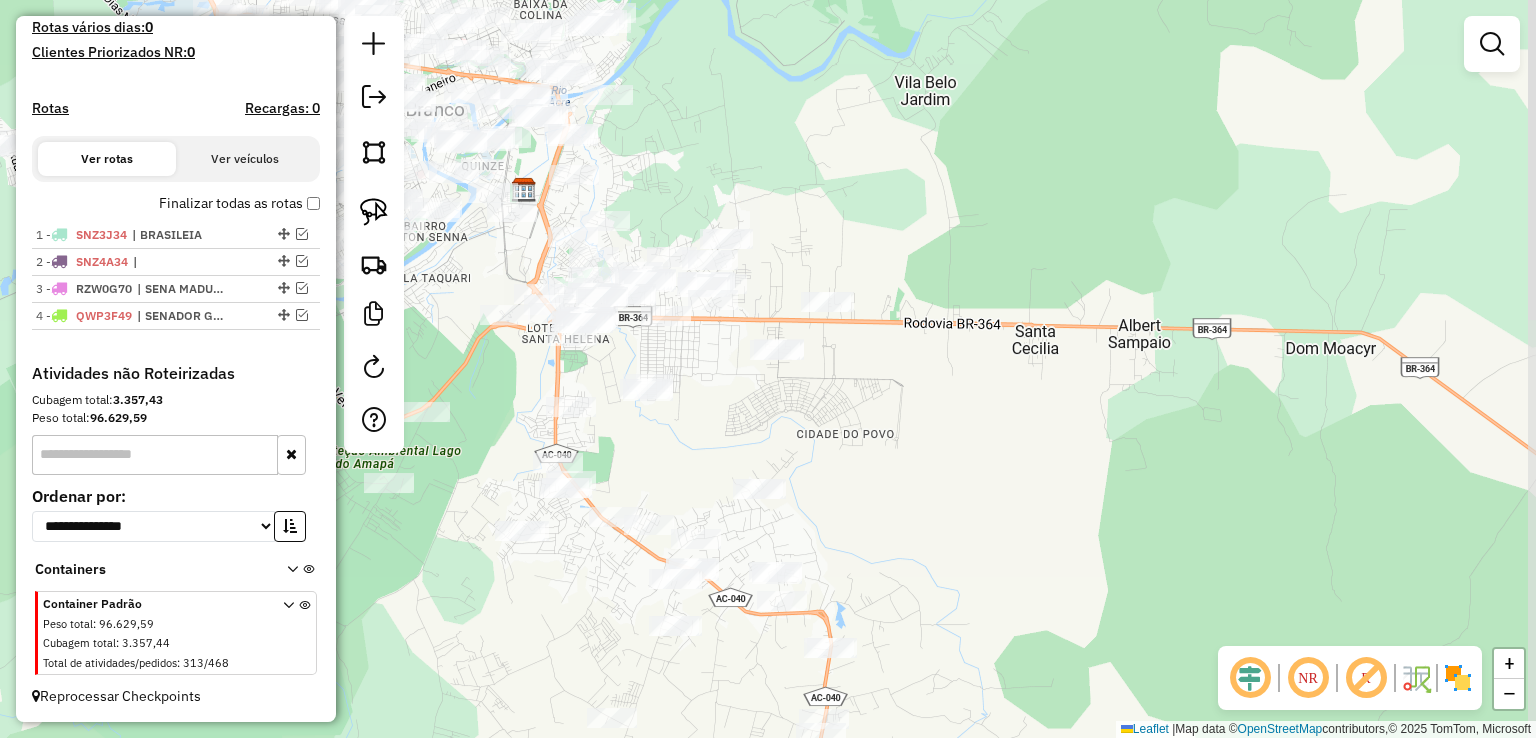 drag, startPoint x: 790, startPoint y: 359, endPoint x: 740, endPoint y: 388, distance: 57.801384 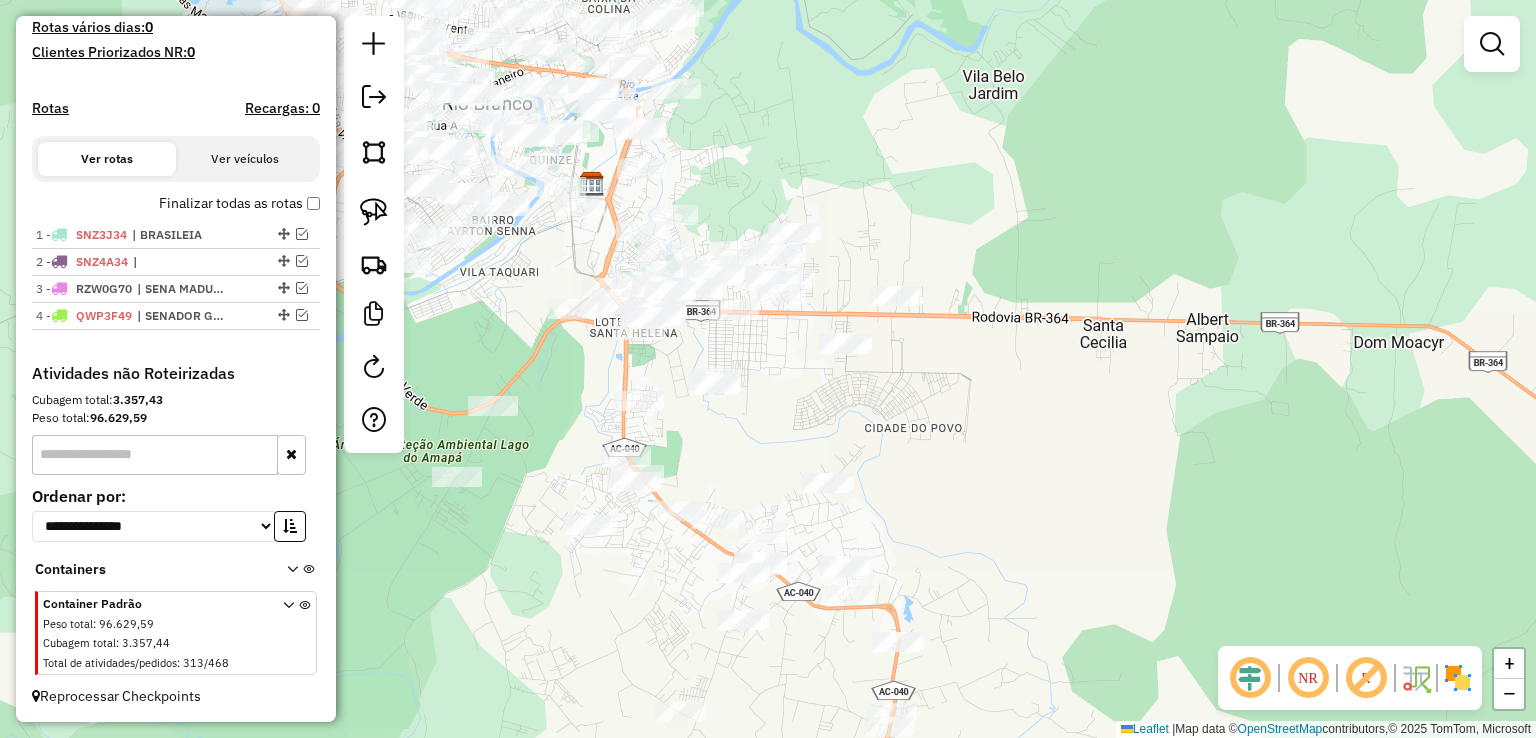 drag, startPoint x: 820, startPoint y: 365, endPoint x: 924, endPoint y: 355, distance: 104.47966 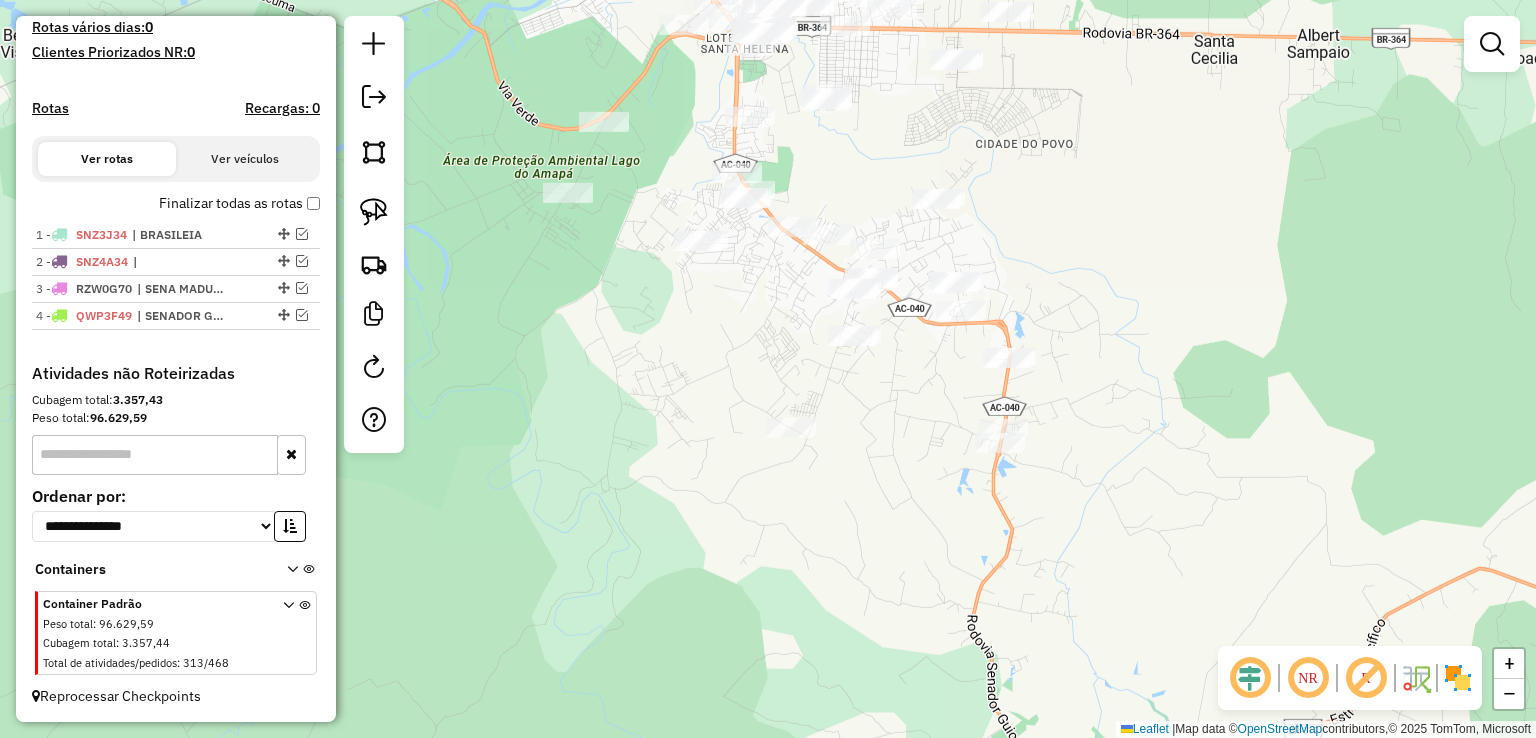 drag, startPoint x: 1057, startPoint y: 441, endPoint x: 1164, endPoint y: 160, distance: 300.68256 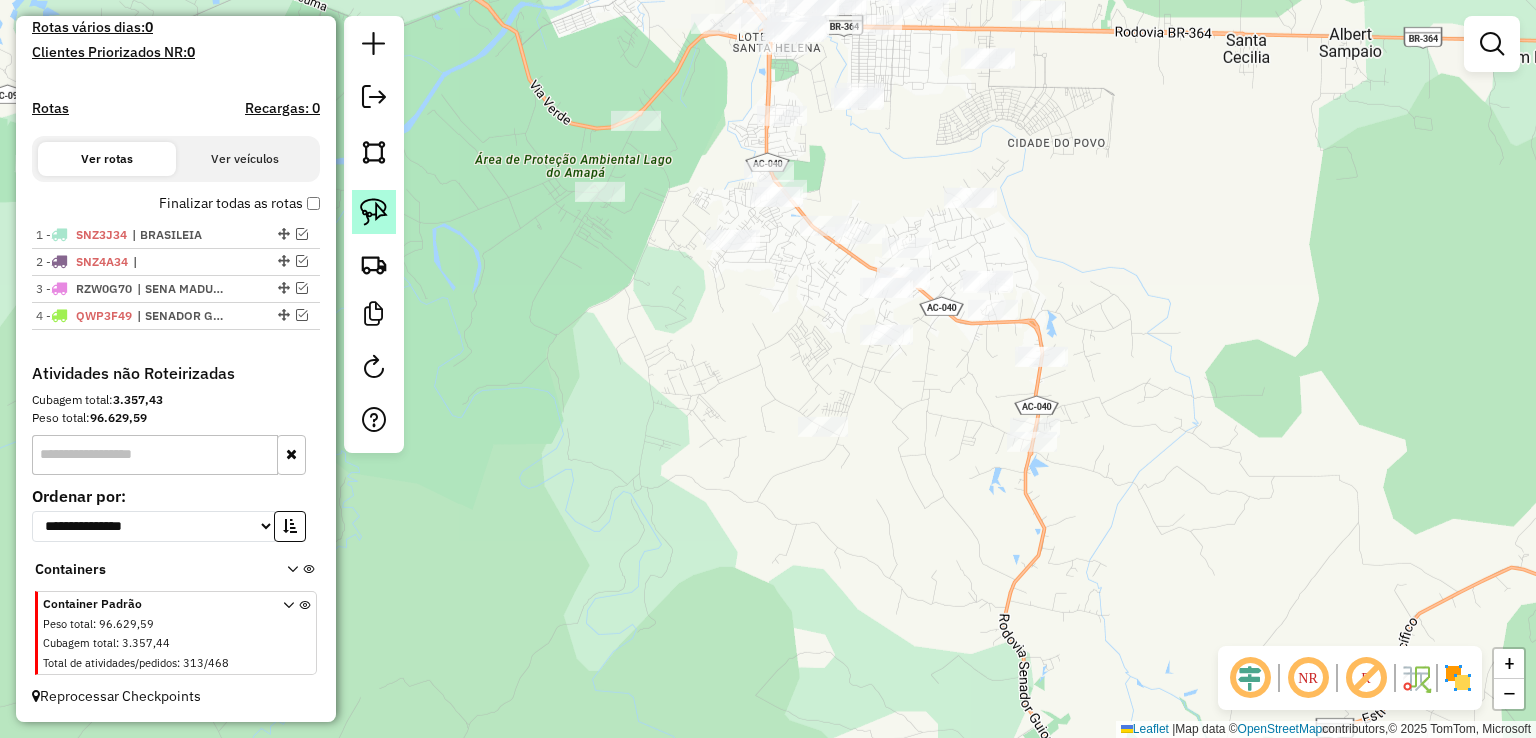 click 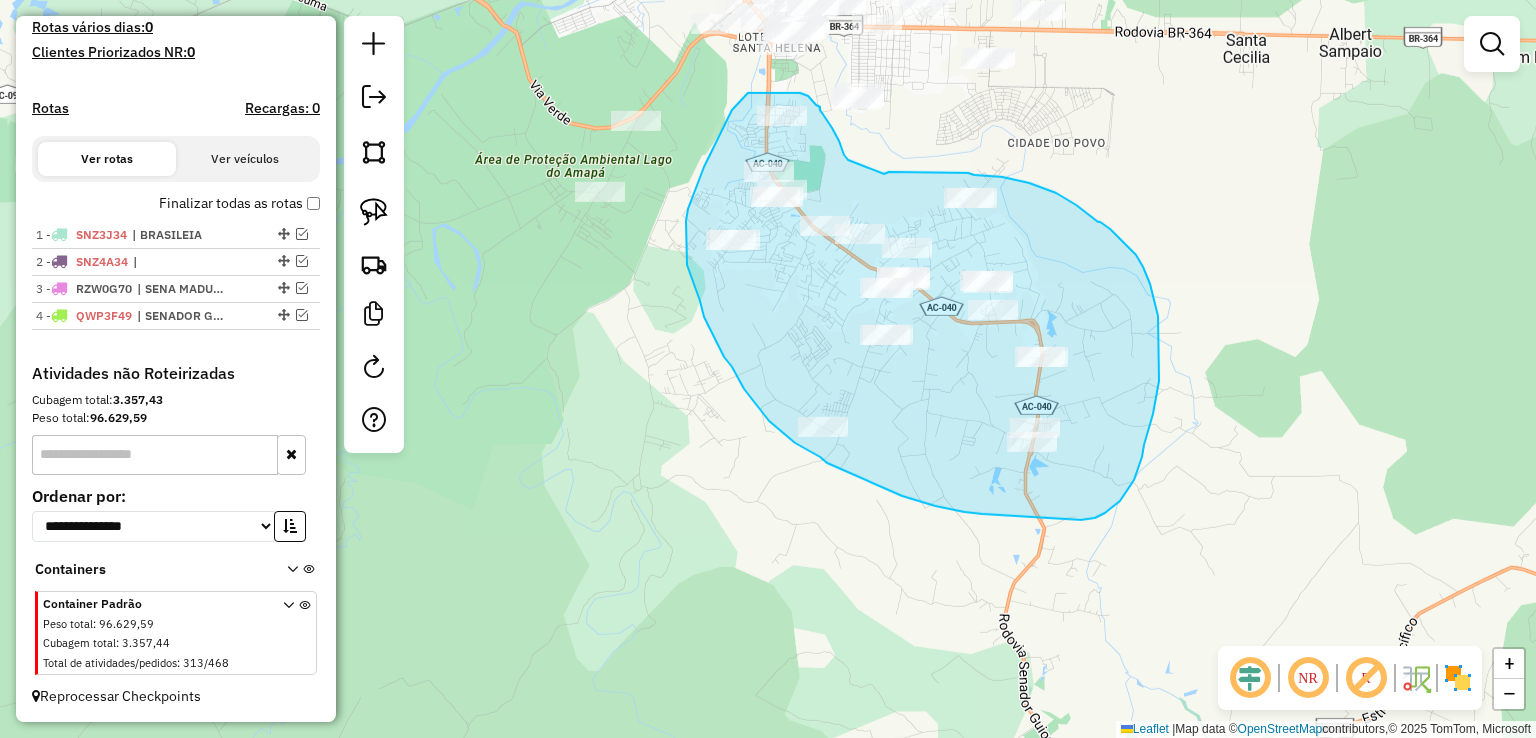 drag, startPoint x: 848, startPoint y: 160, endPoint x: 881, endPoint y: 175, distance: 36.249138 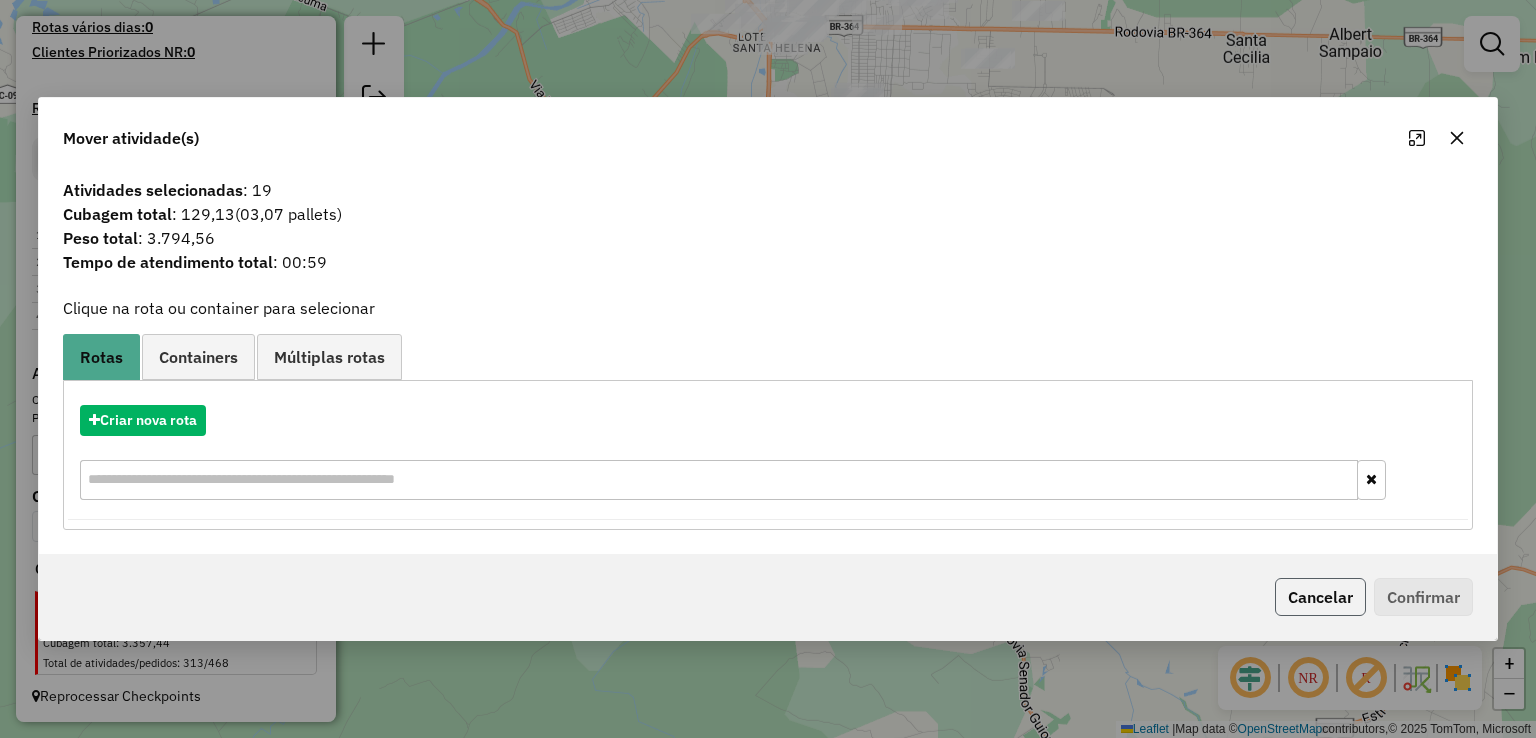 click on "Cancelar" 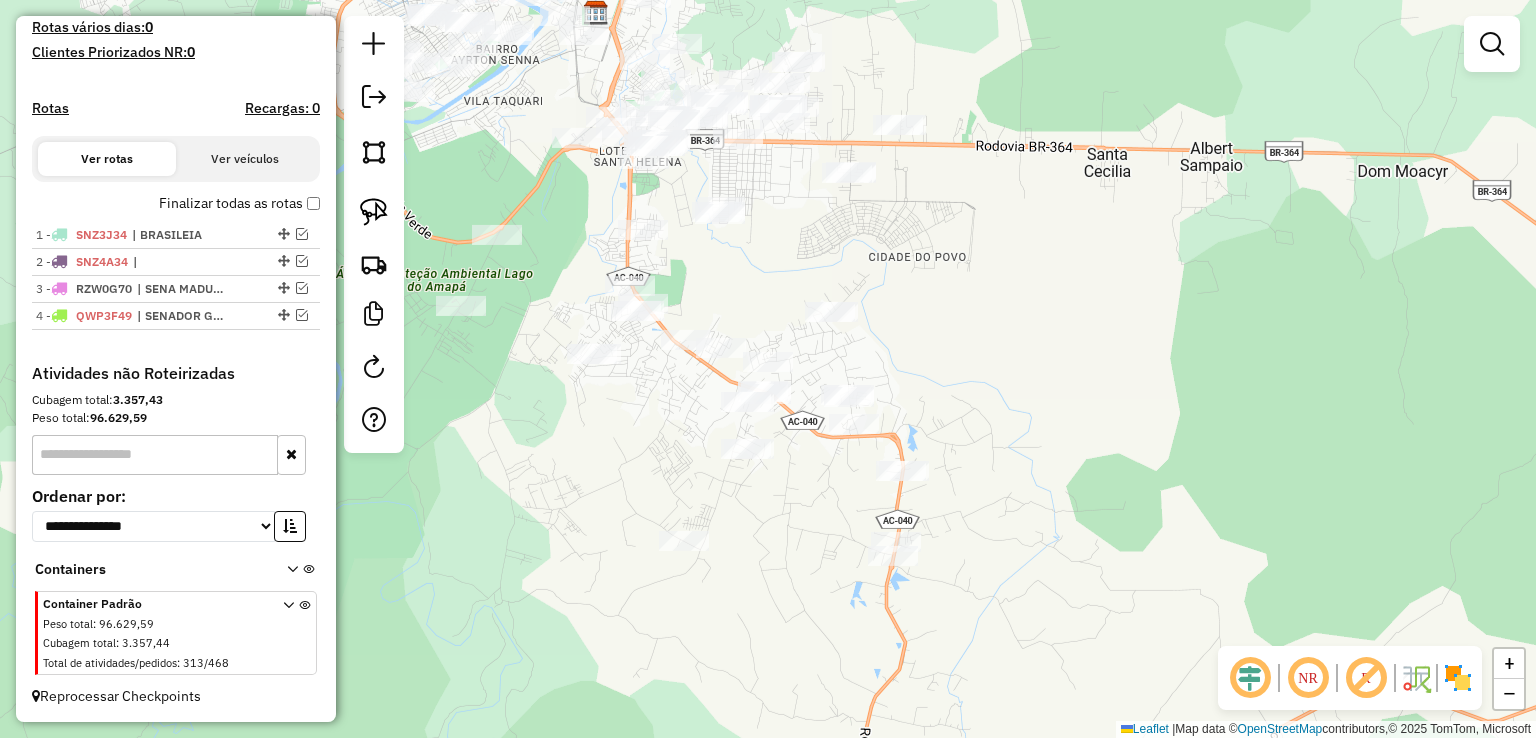drag, startPoint x: 1072, startPoint y: 263, endPoint x: 933, endPoint y: 350, distance: 163.9817 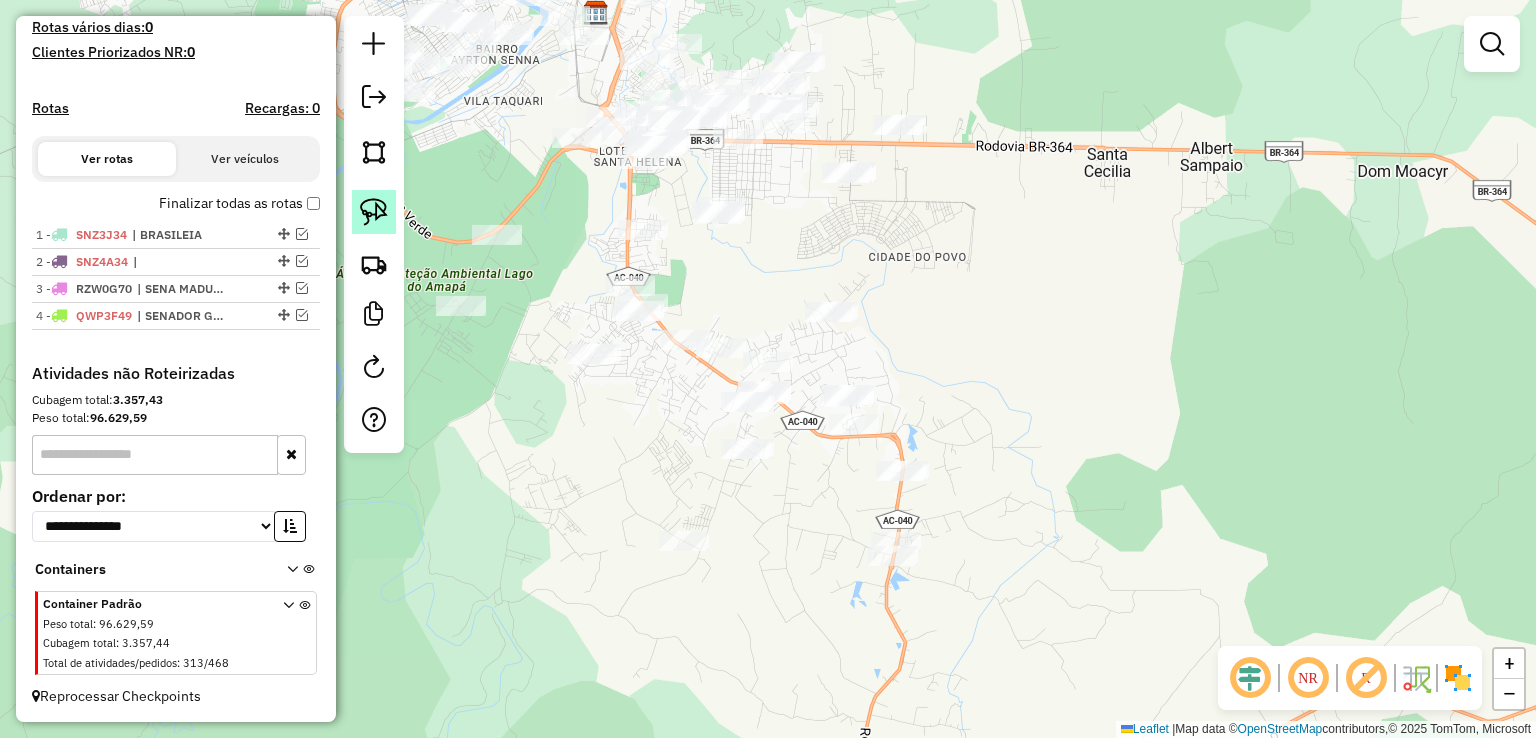 click 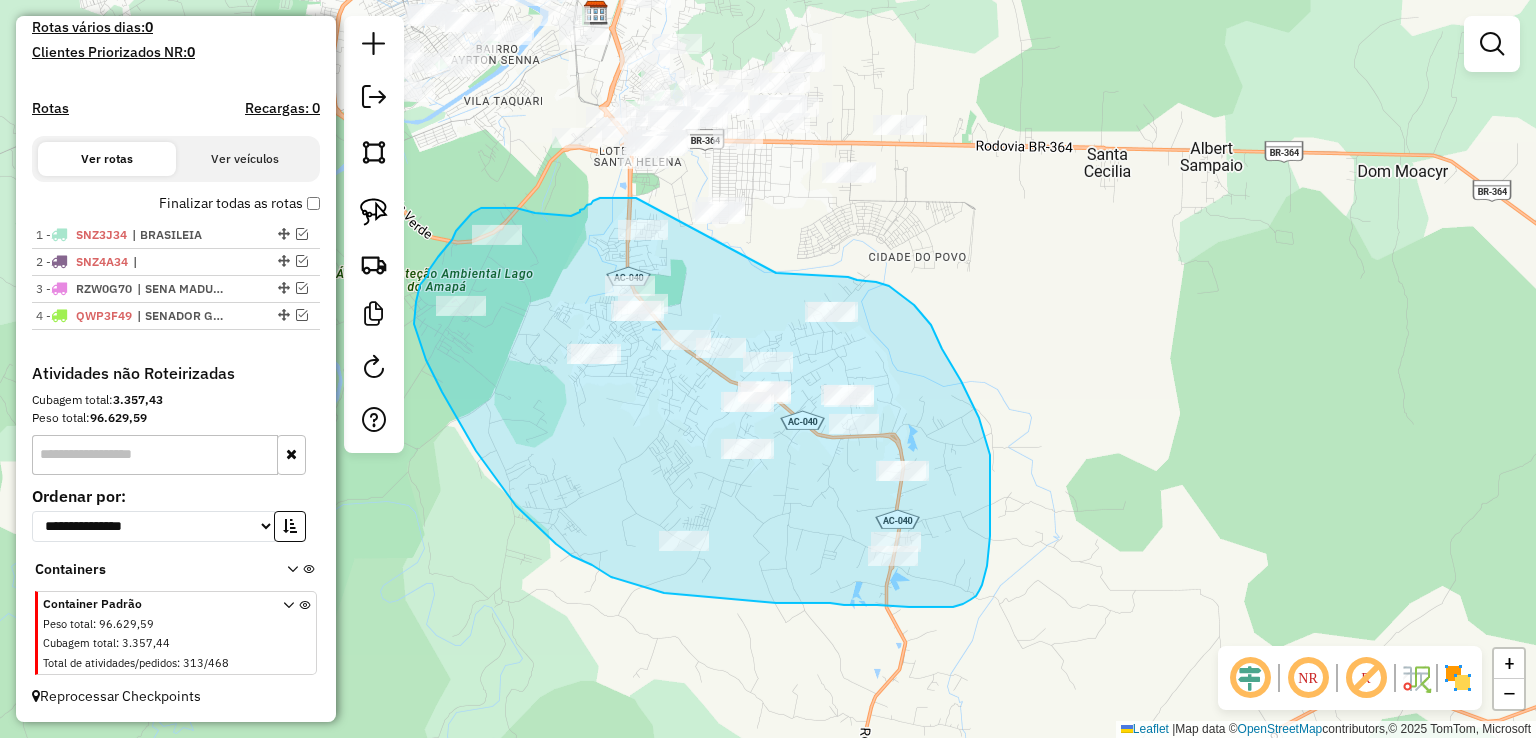 drag, startPoint x: 636, startPoint y: 198, endPoint x: 719, endPoint y: 273, distance: 111.86599 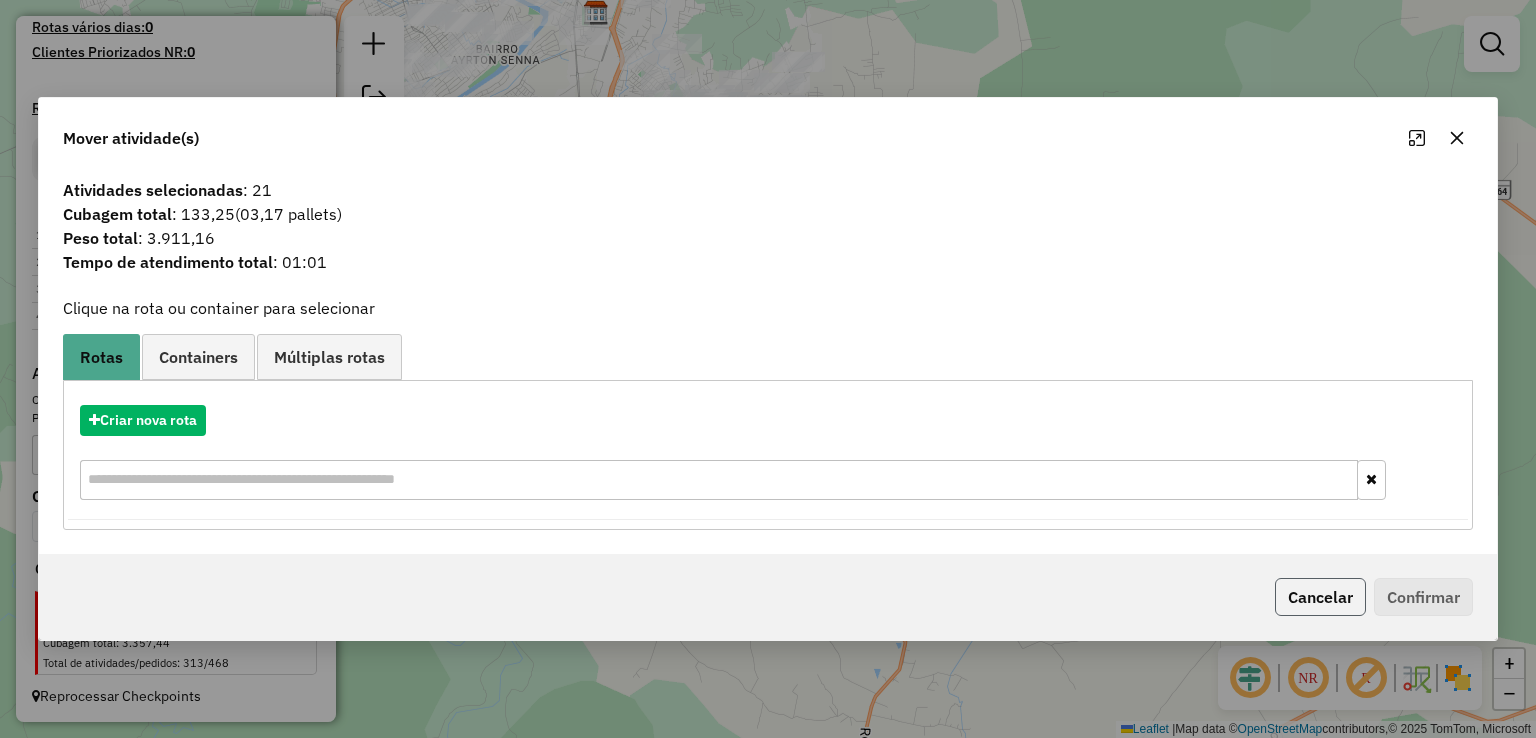 click on "Cancelar" 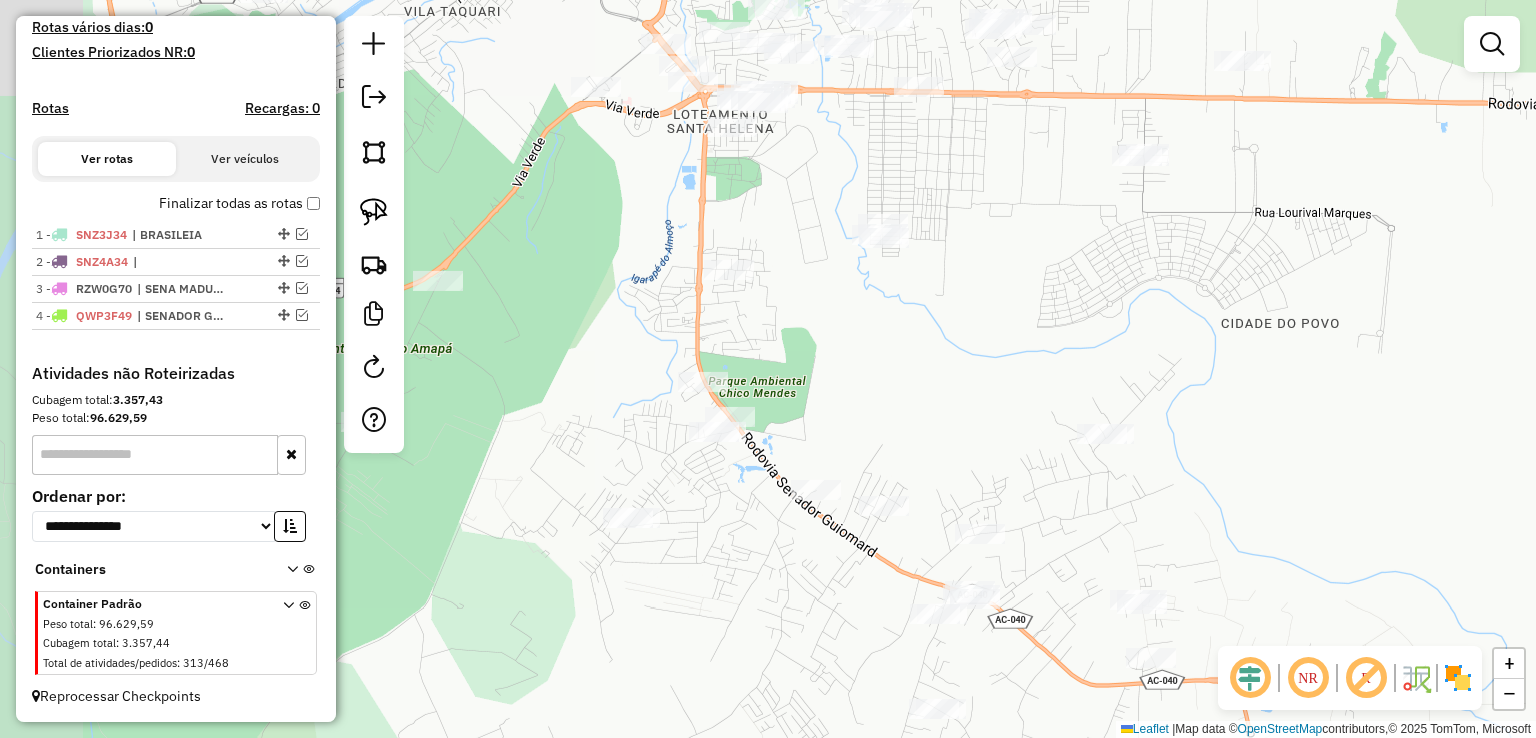 drag, startPoint x: 671, startPoint y: 184, endPoint x: 842, endPoint y: 185, distance: 171.00293 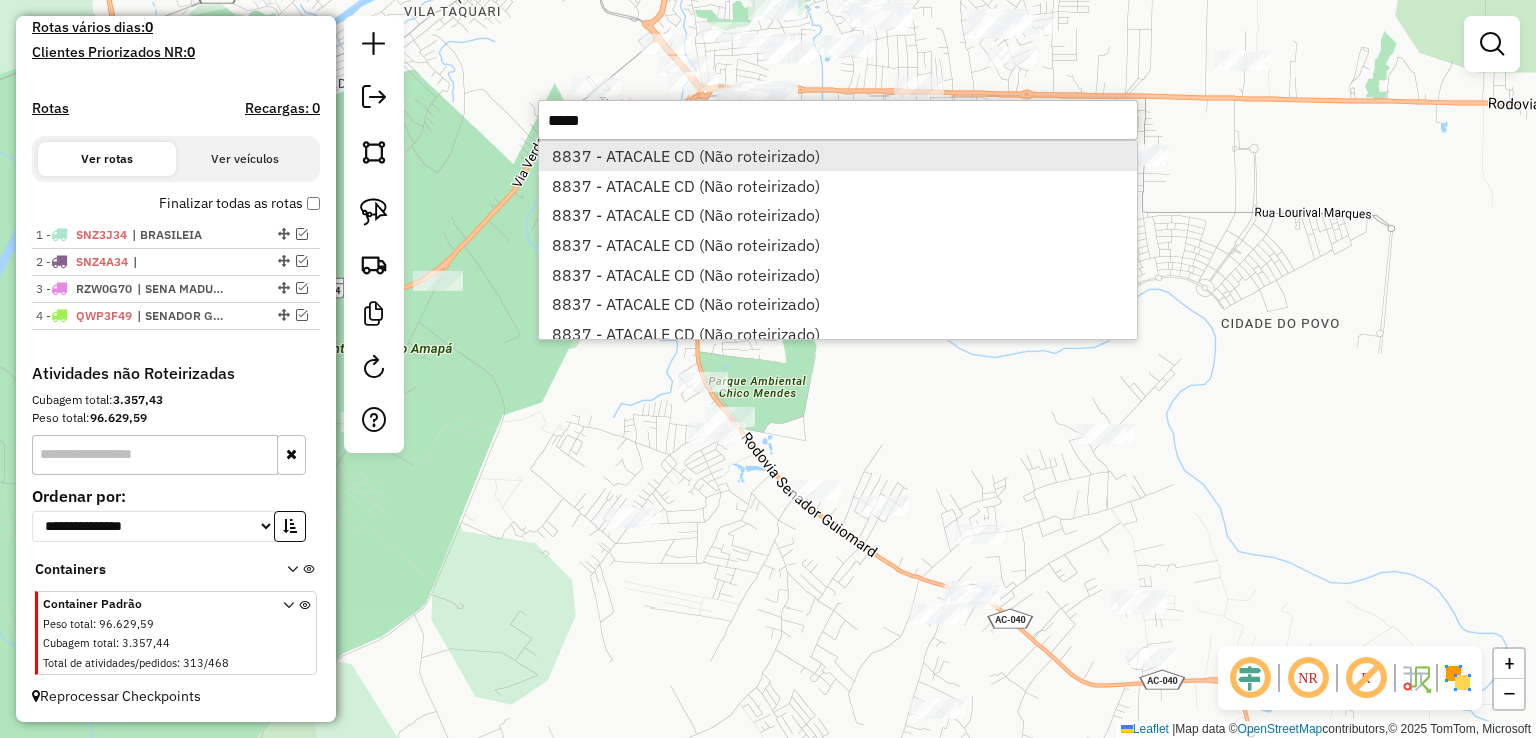 type on "*****" 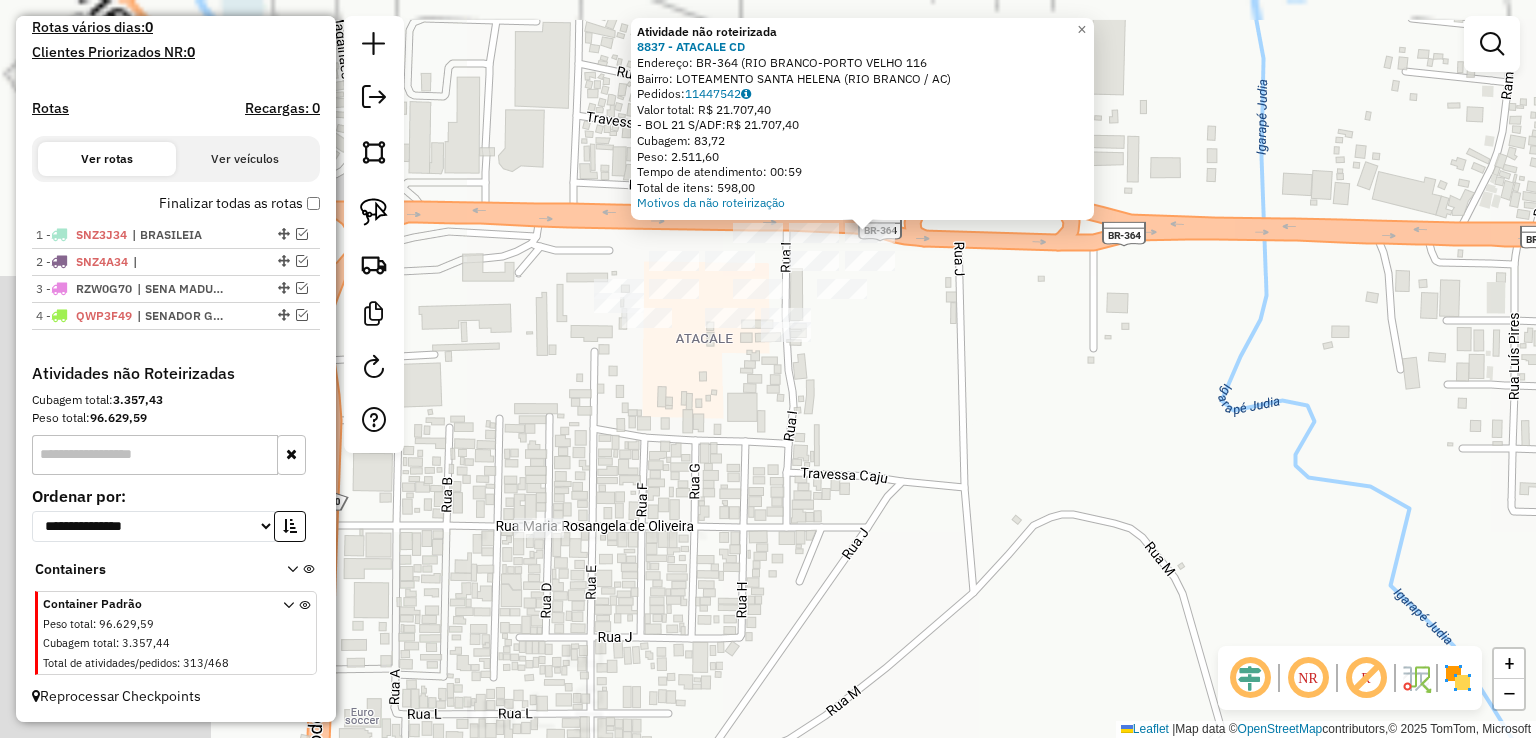 drag, startPoint x: 764, startPoint y: 410, endPoint x: 995, endPoint y: 449, distance: 234.26907 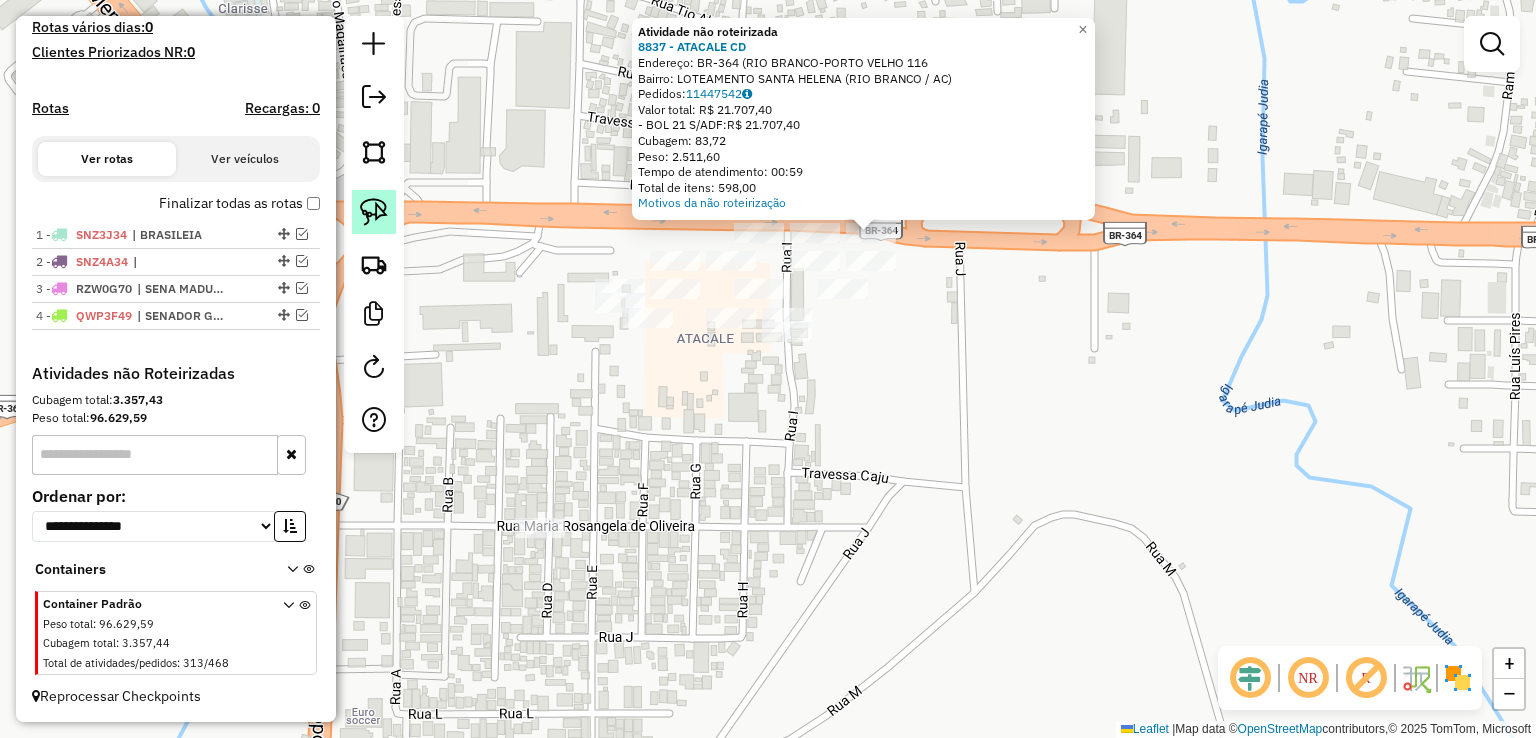 click 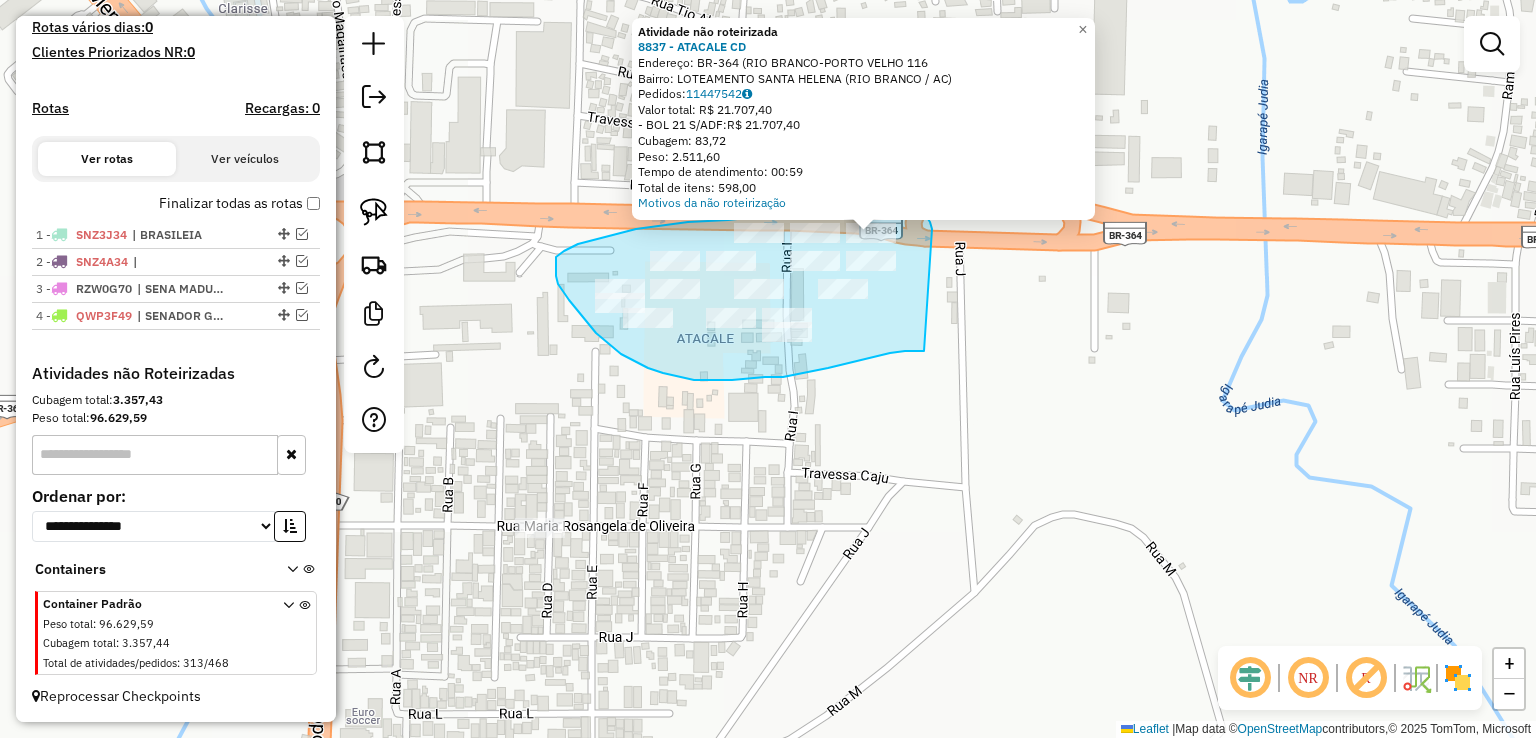 drag, startPoint x: 924, startPoint y: 351, endPoint x: 932, endPoint y: 232, distance: 119.26861 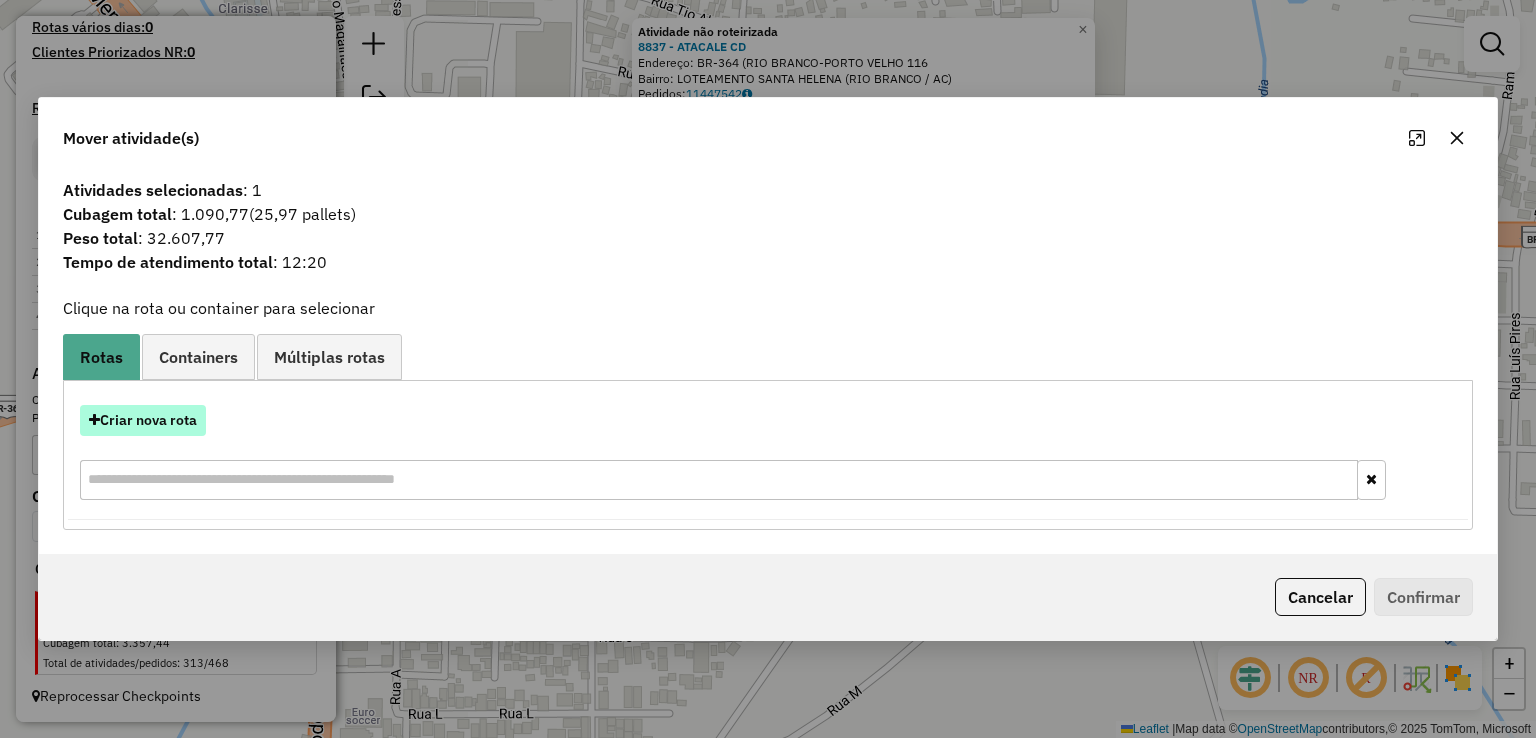 click on "Criar nova rota" at bounding box center (143, 420) 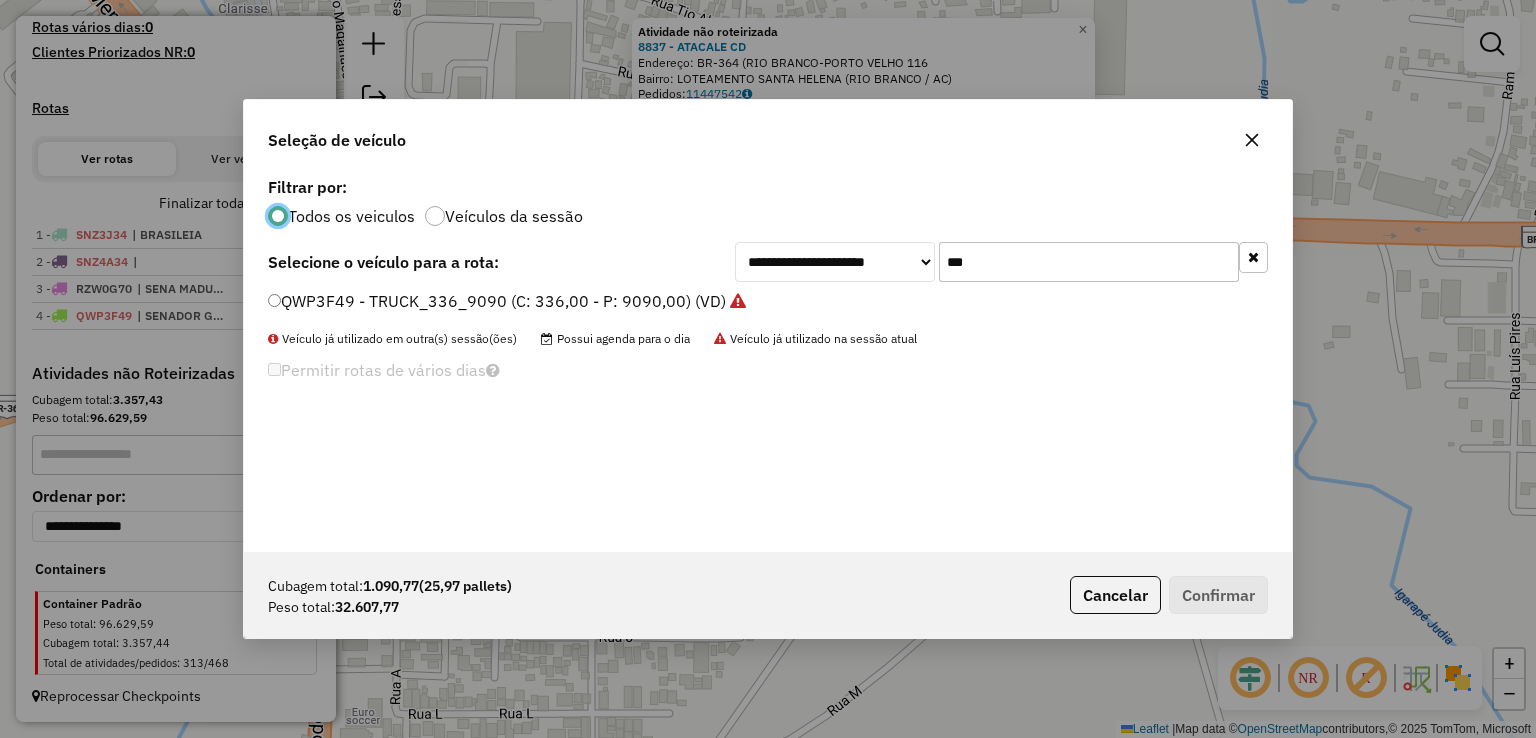 scroll, scrollTop: 10, scrollLeft: 6, axis: both 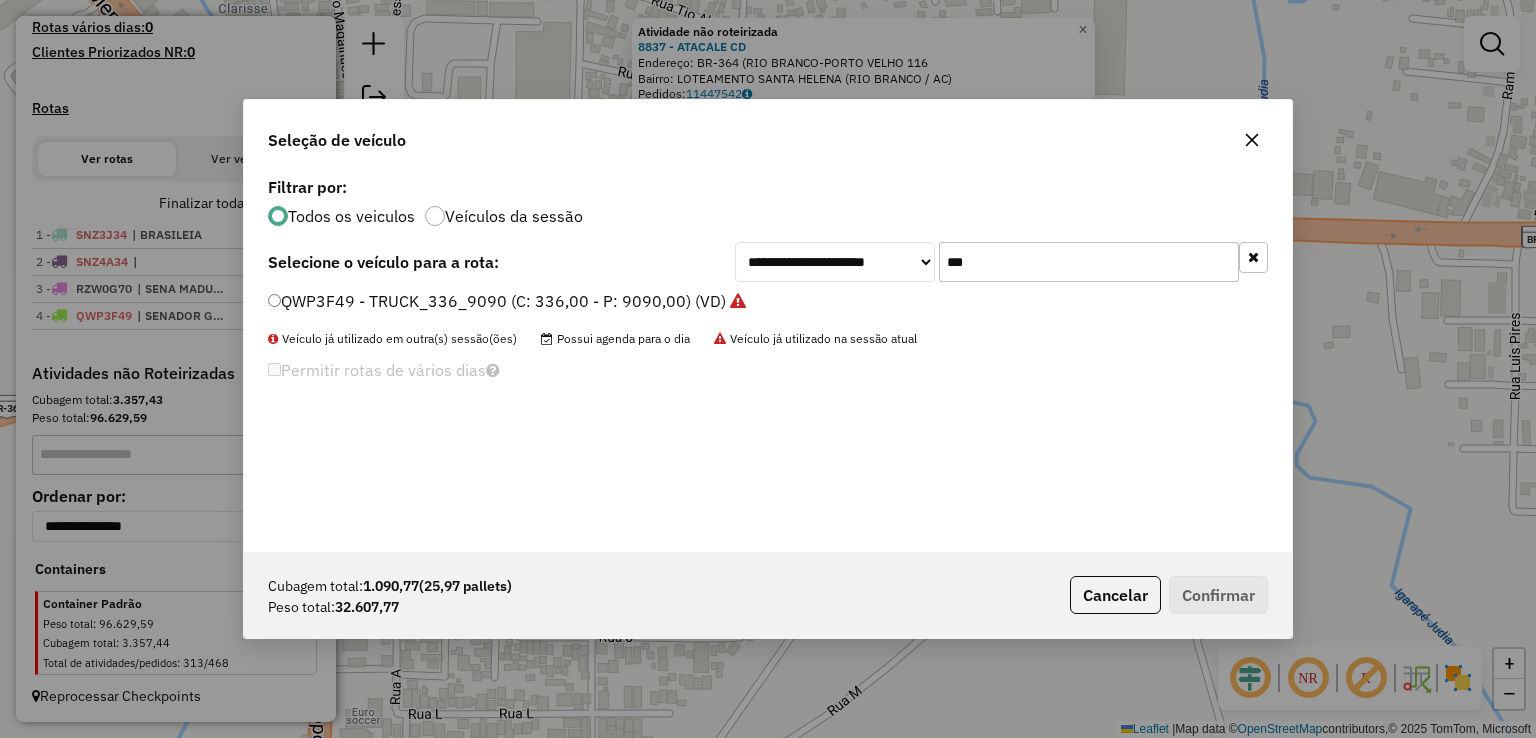 drag, startPoint x: 1044, startPoint y: 257, endPoint x: 768, endPoint y: 257, distance: 276 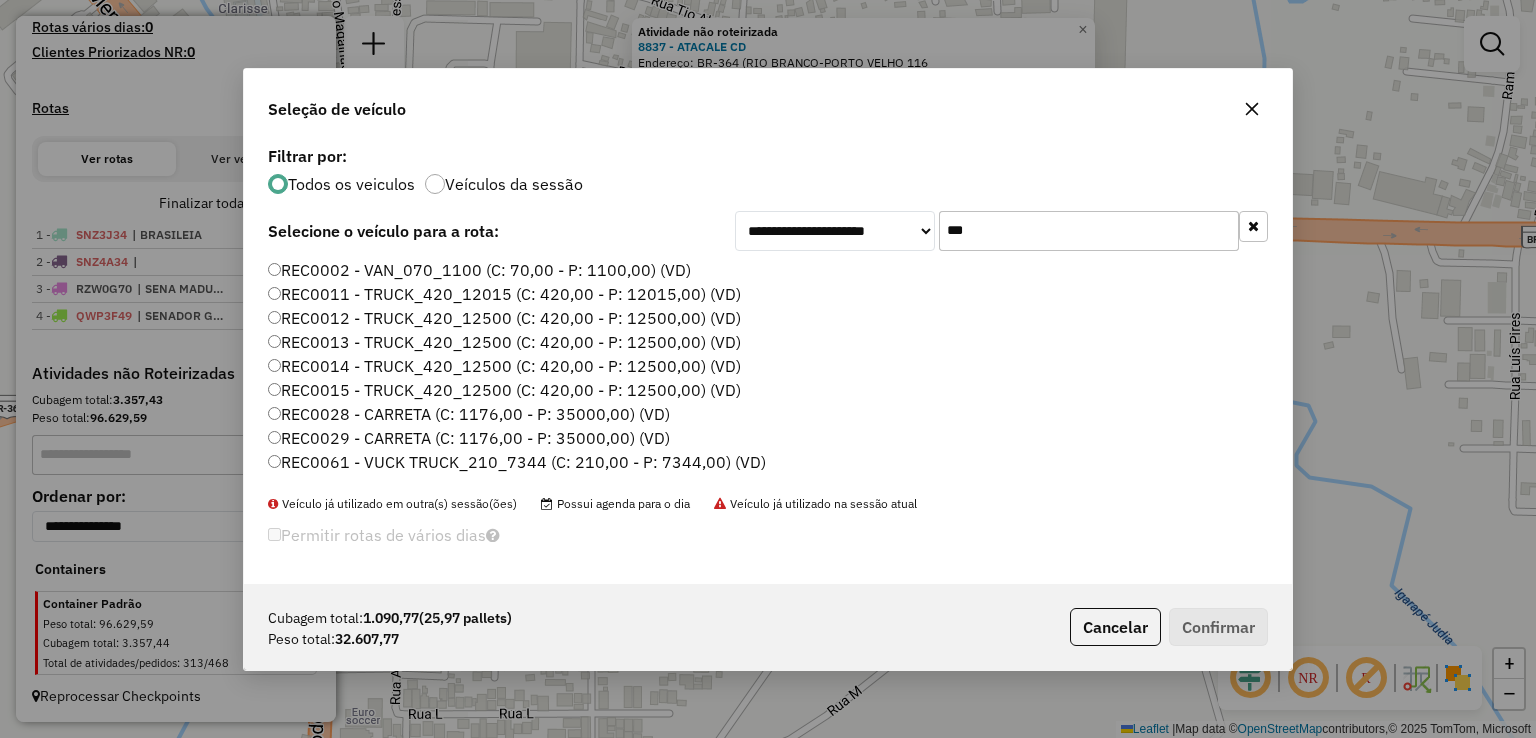 type on "***" 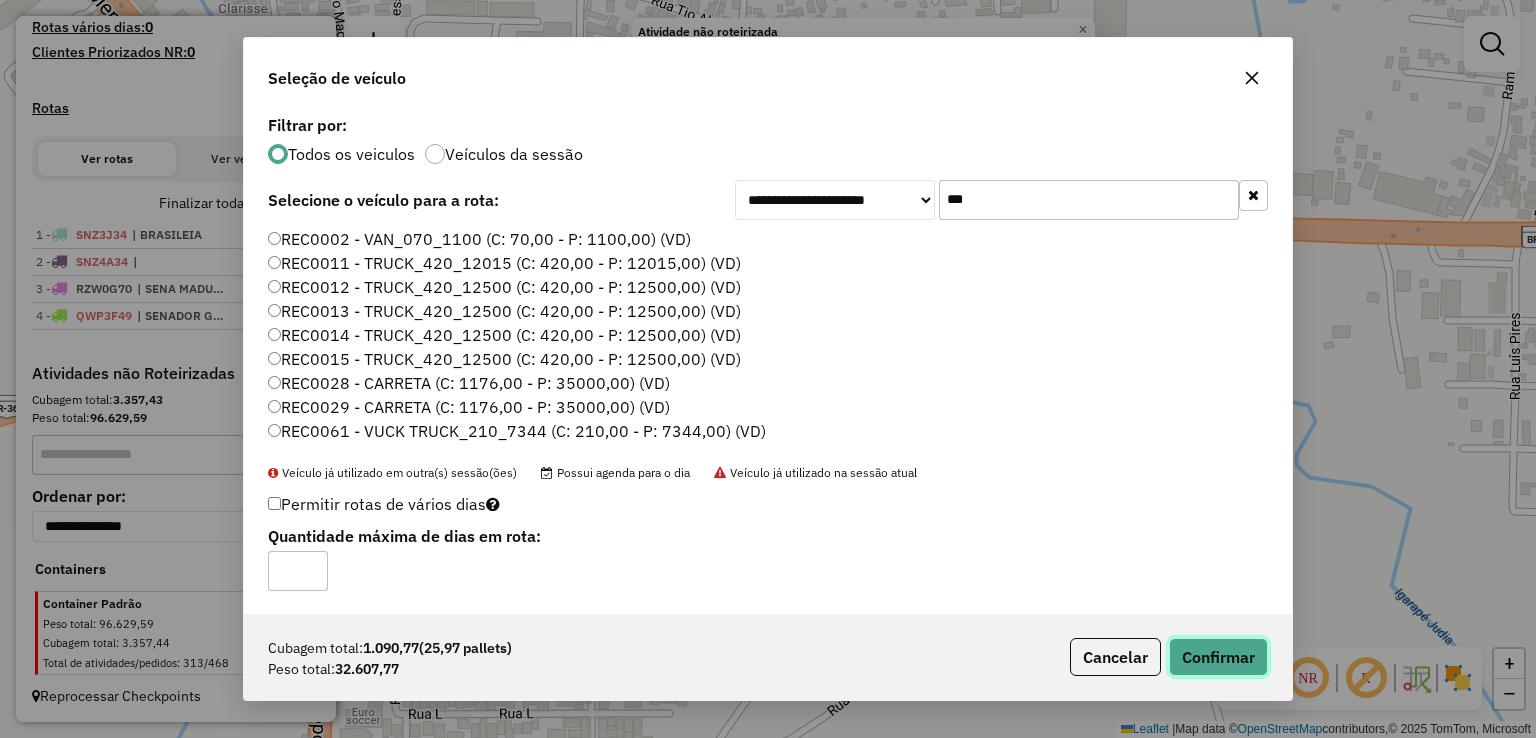 click on "Confirmar" 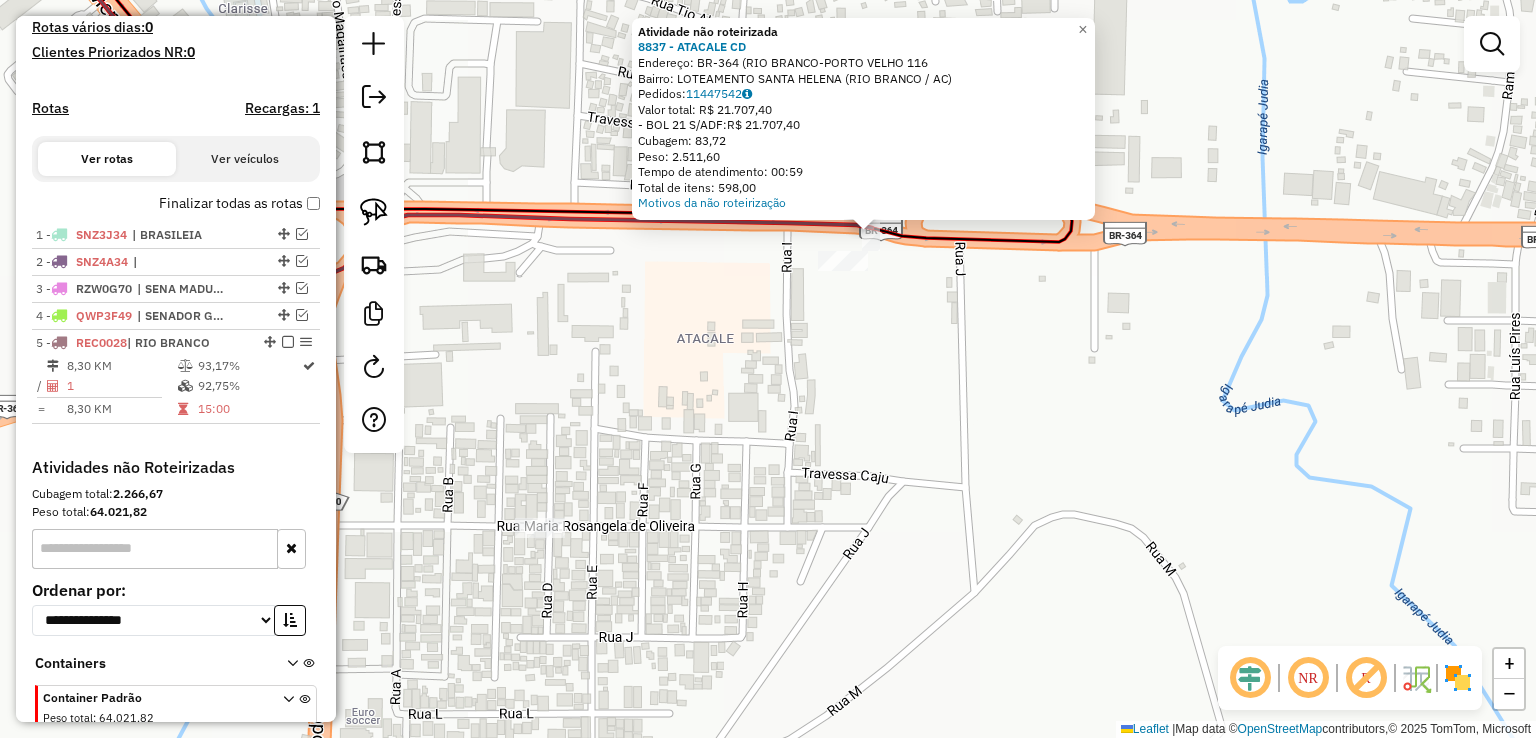 scroll, scrollTop: 637, scrollLeft: 0, axis: vertical 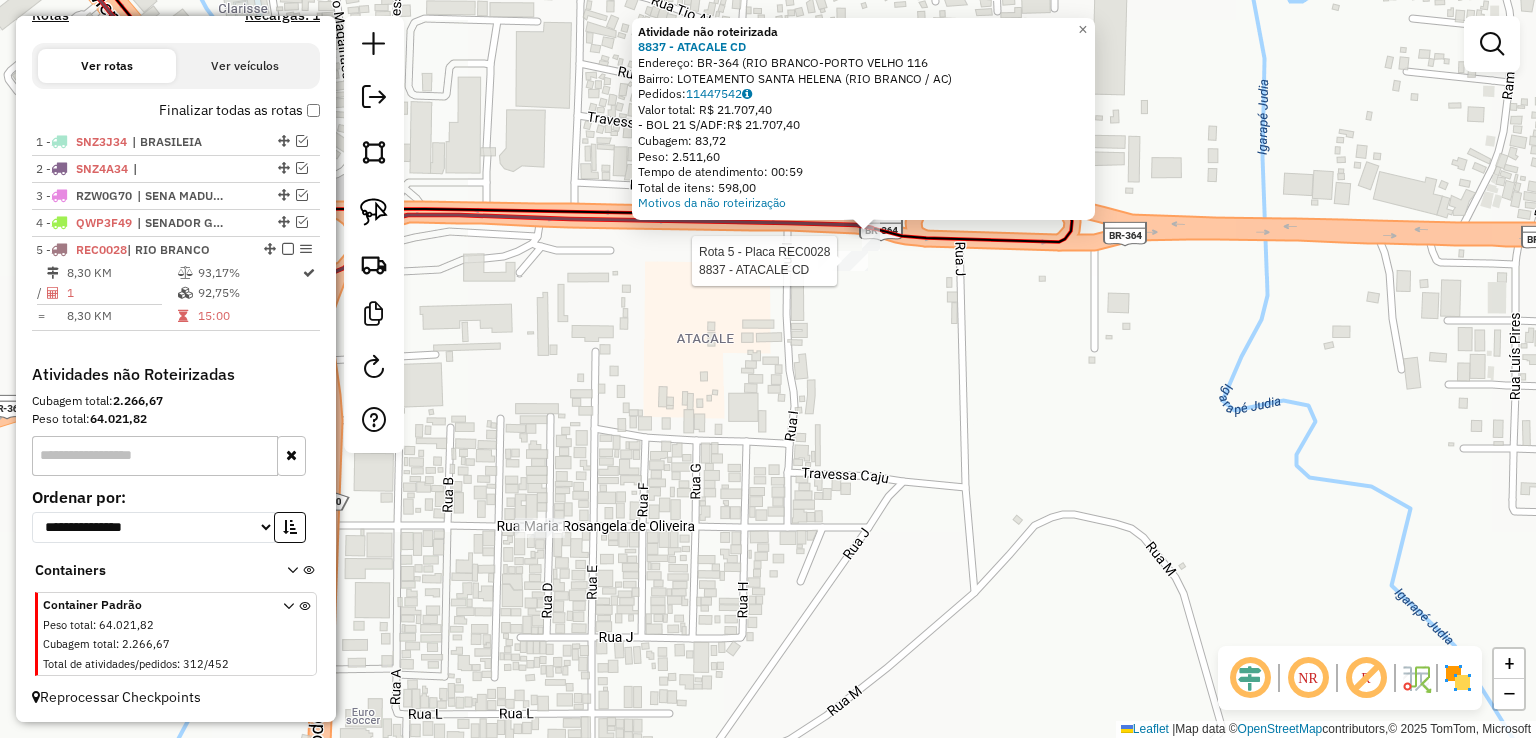 select on "**********" 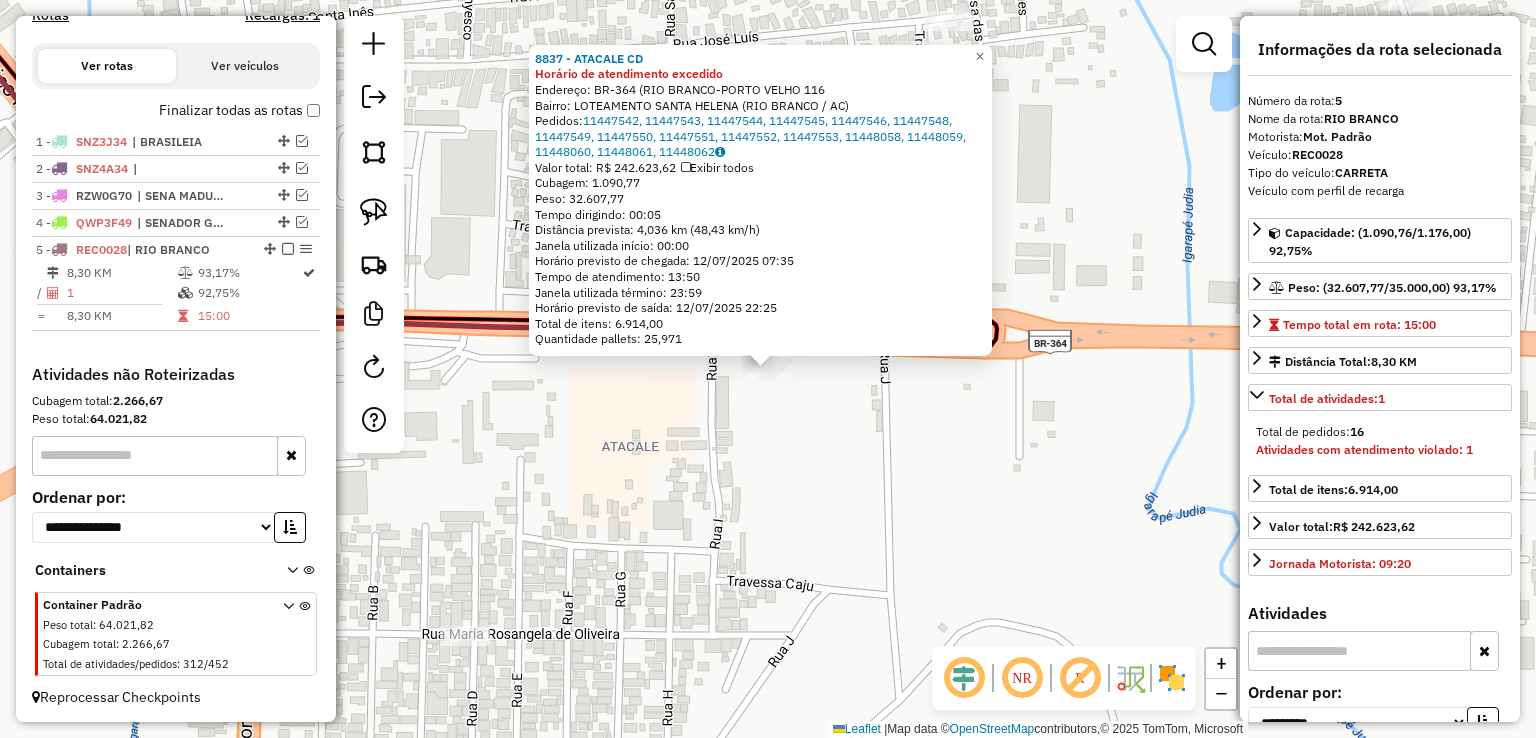 click on "8837 - ATACALE CD Horário de atendimento excedido  Endereço:  BR-364 (RIO BRANCO-PORTO VELHO 116   Bairro: LOTEAMENTO SANTA HELENA (RIO BRANCO / AC)   Pedidos:  11447542, 11447543, 11447544, 11447545, 11447546, 11447548, 11447549, 11447550, 11447551, 11447552, 11447553, 11448058, 11448059, 11448060, 11448061, 11448062   Valor total: R$ 242.623,62   Exibir todos   Cubagem: 1.090,77  Peso: 32.607,77  Tempo dirigindo: 00:05   Distância prevista: 4,036 km (48,43 km/h)   Janela utilizada início: 00:00   Horário previsto de chegada: 12/07/2025 07:35   Tempo de atendimento: 13:50   Janela utilizada término: 23:59   Horário previsto de saída: 12/07/2025 22:25   Total de itens: 6.914,00   Quantidade pallets: 25,971  × Janela de atendimento Grade de atendimento Capacidade Transportadoras Veículos Cliente Pedidos  Rotas Selecione os dias de semana para filtrar as janelas de atendimento  Seg   Ter   Qua   Qui   Sex   Sáb   Dom  Informe o período da janela de atendimento: De: Até:  Seg   Ter   Qua   Qui  De:" 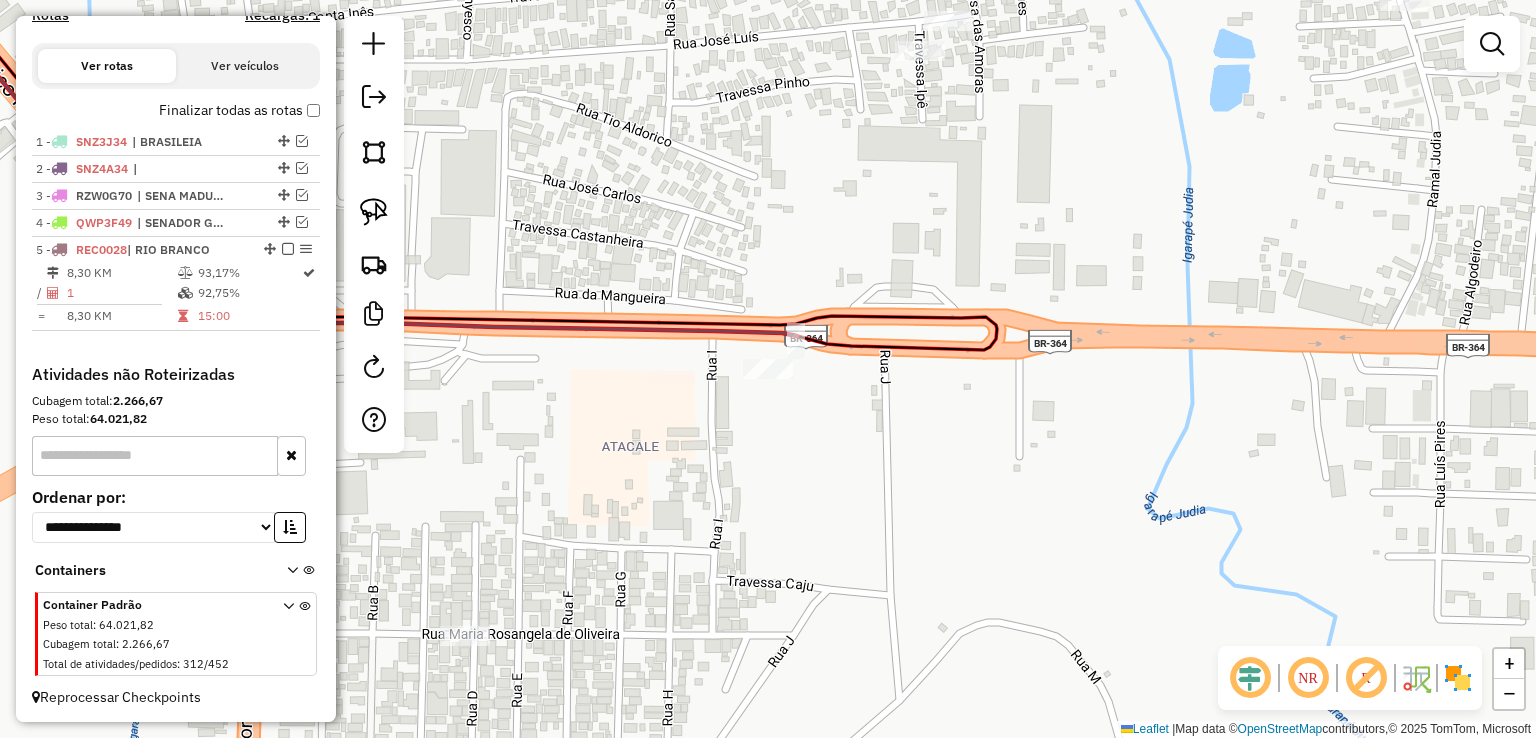 select on "**********" 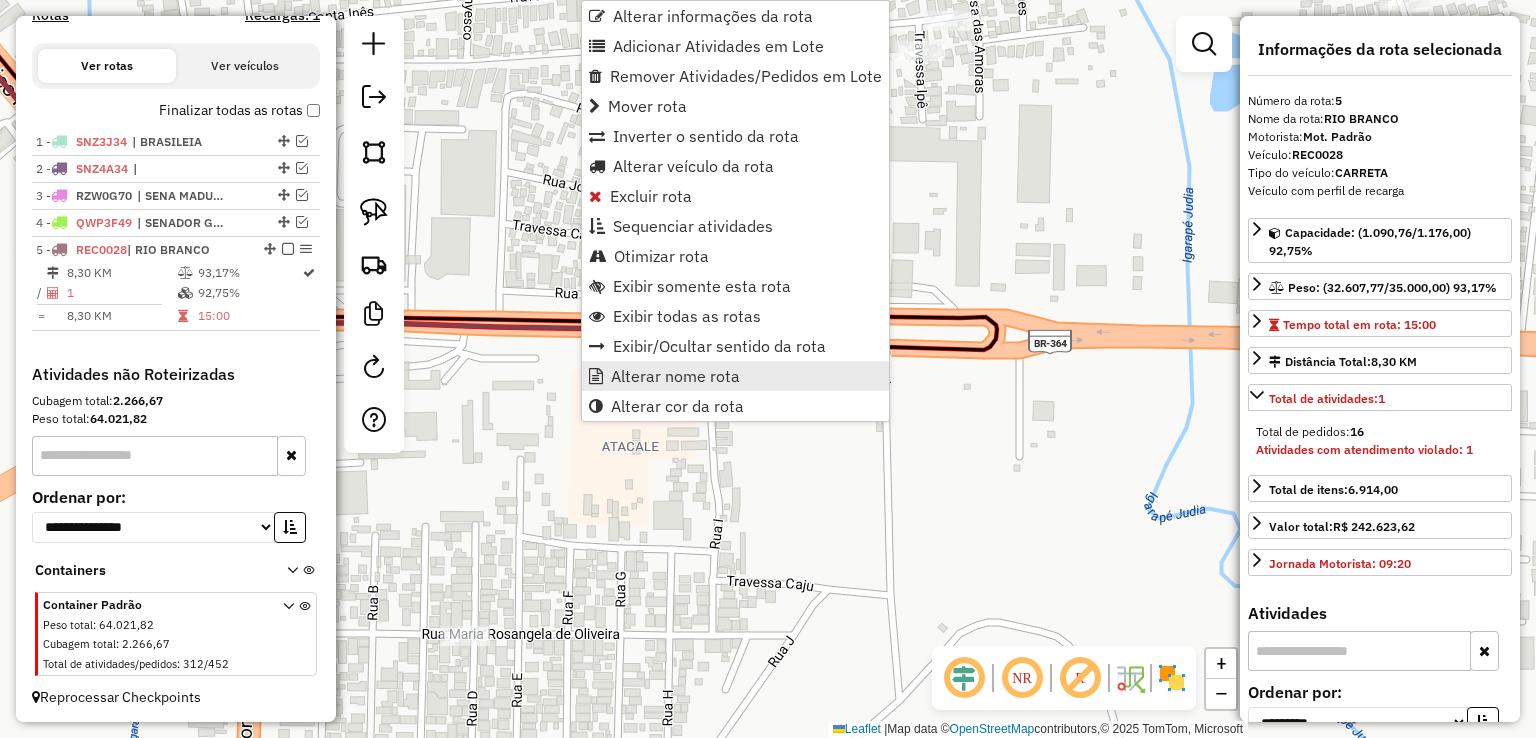 click on "Alterar nome rota" at bounding box center [675, 376] 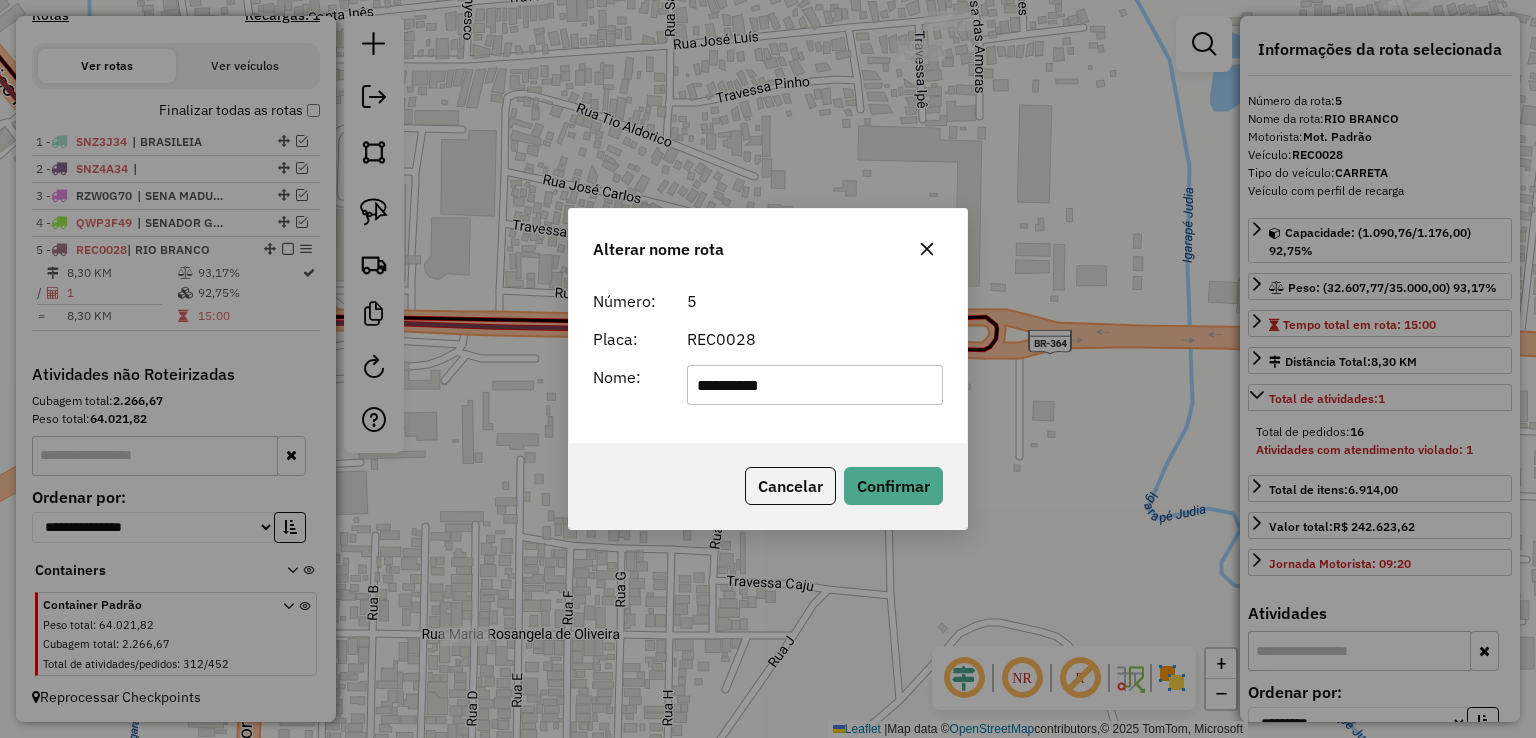 drag, startPoint x: 845, startPoint y: 387, endPoint x: 580, endPoint y: 389, distance: 265.00754 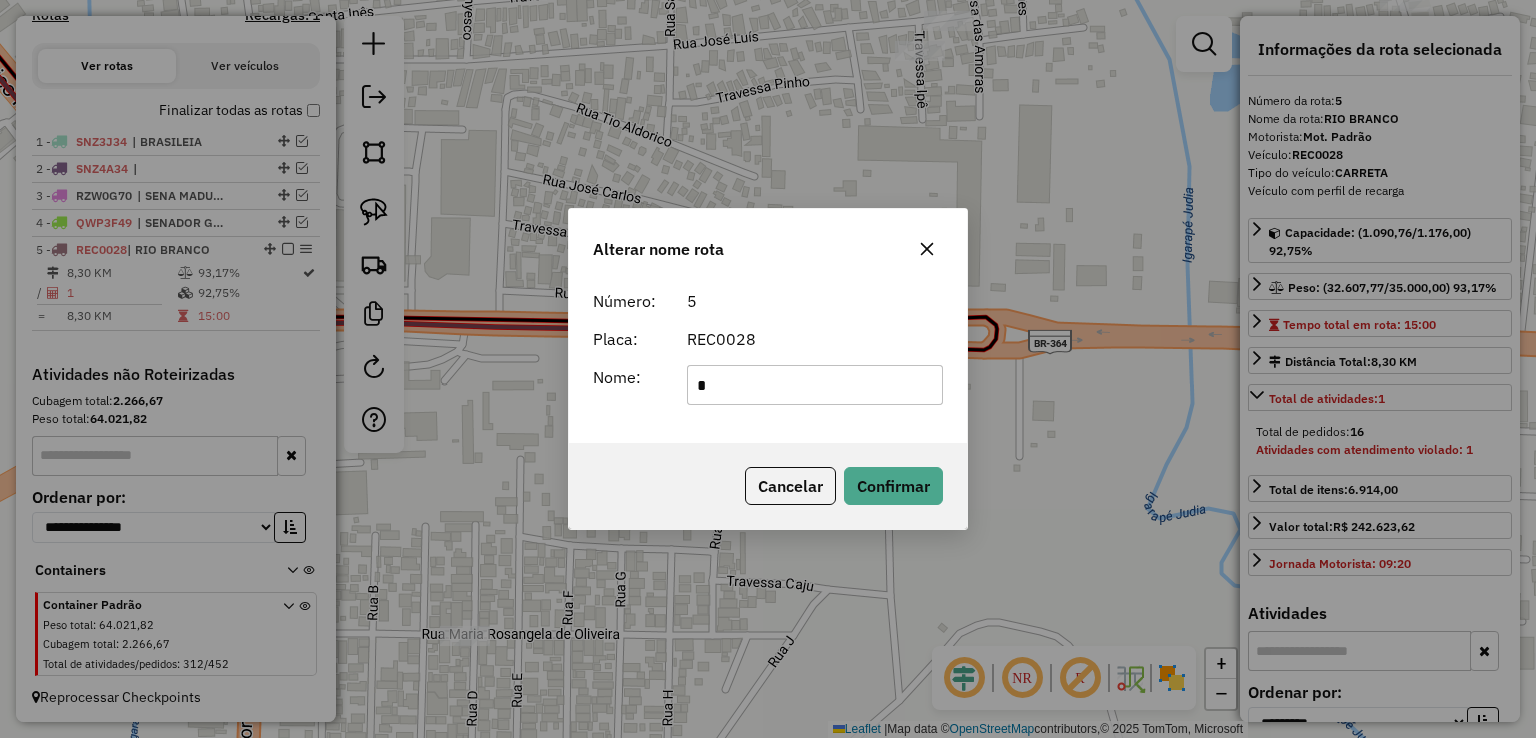 type on "*******" 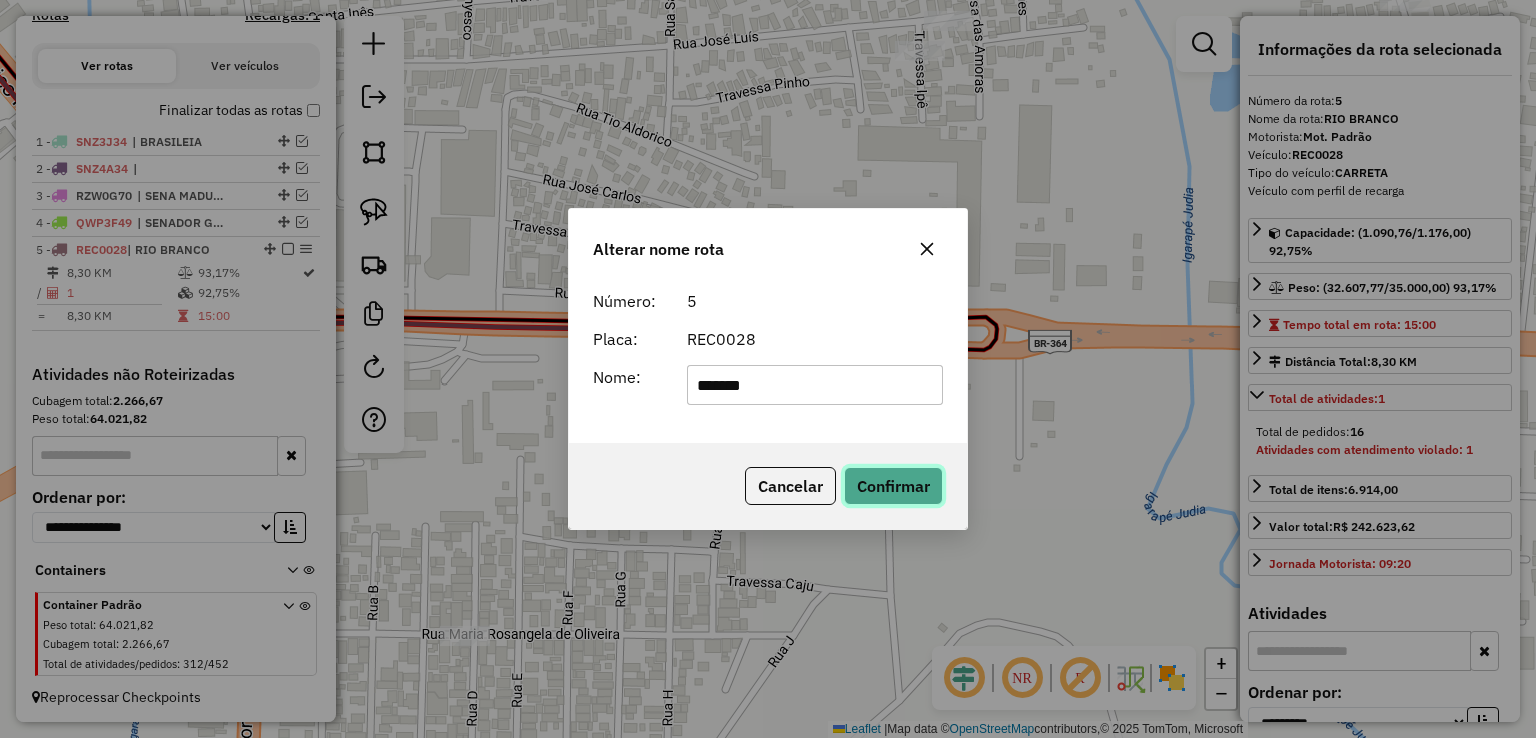 click on "Confirmar" 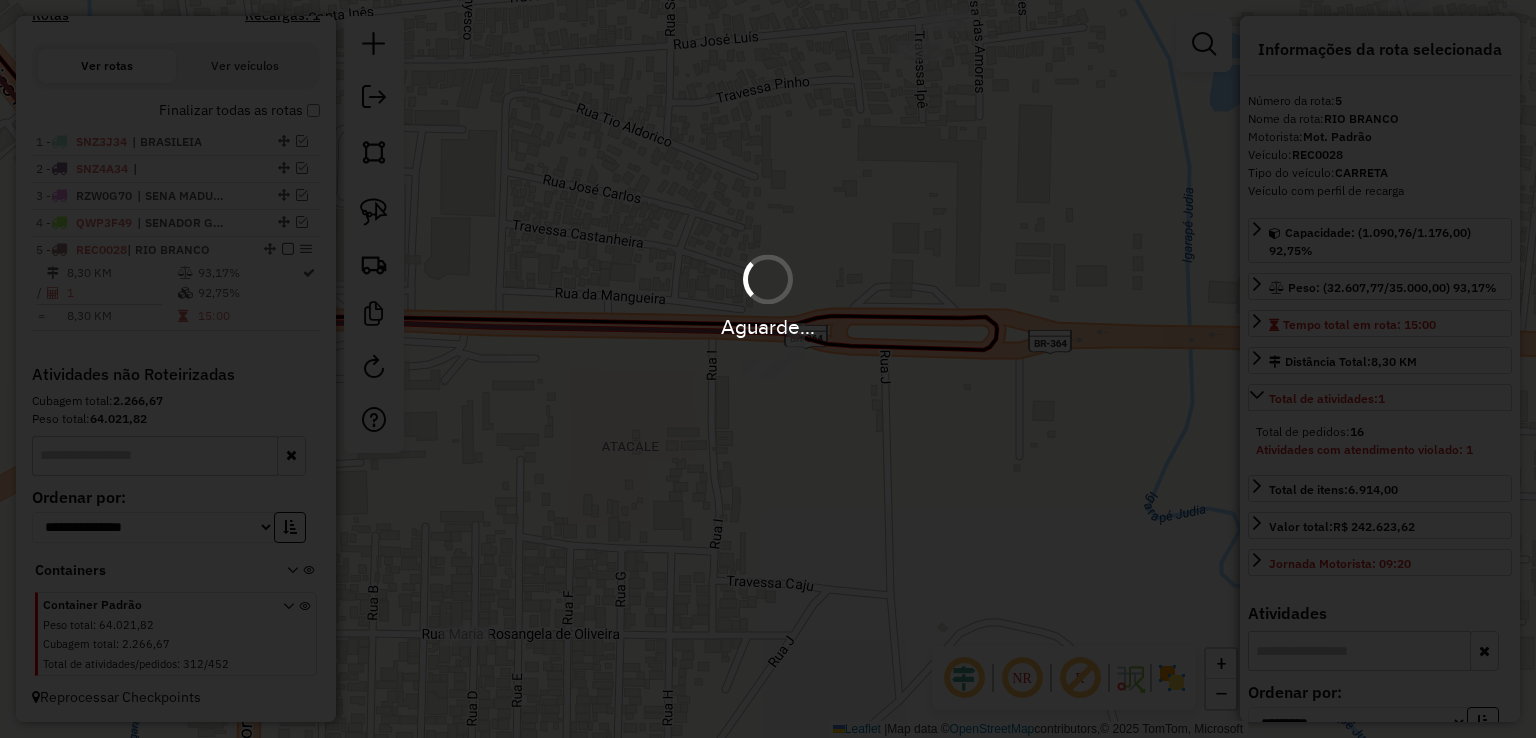 type 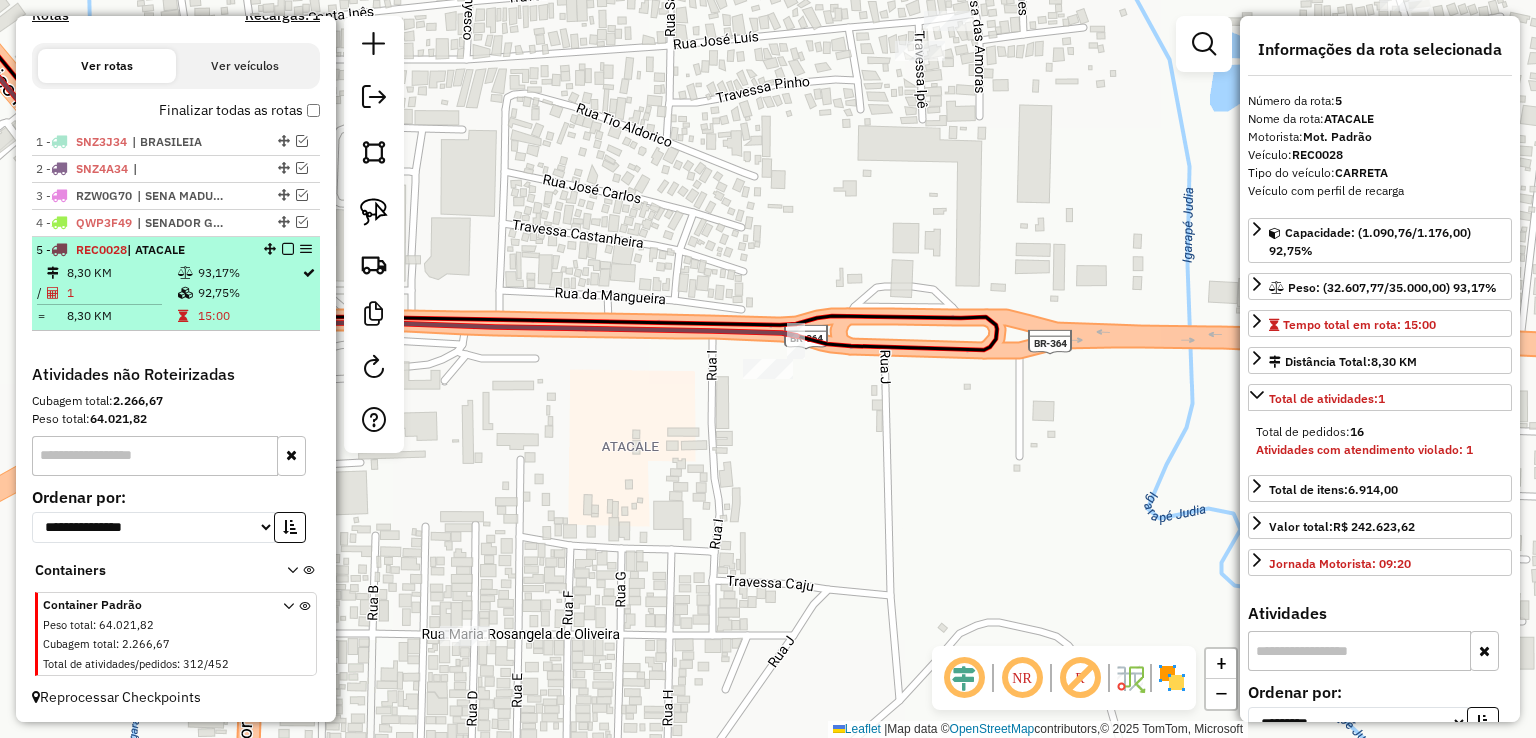 click at bounding box center [288, 249] 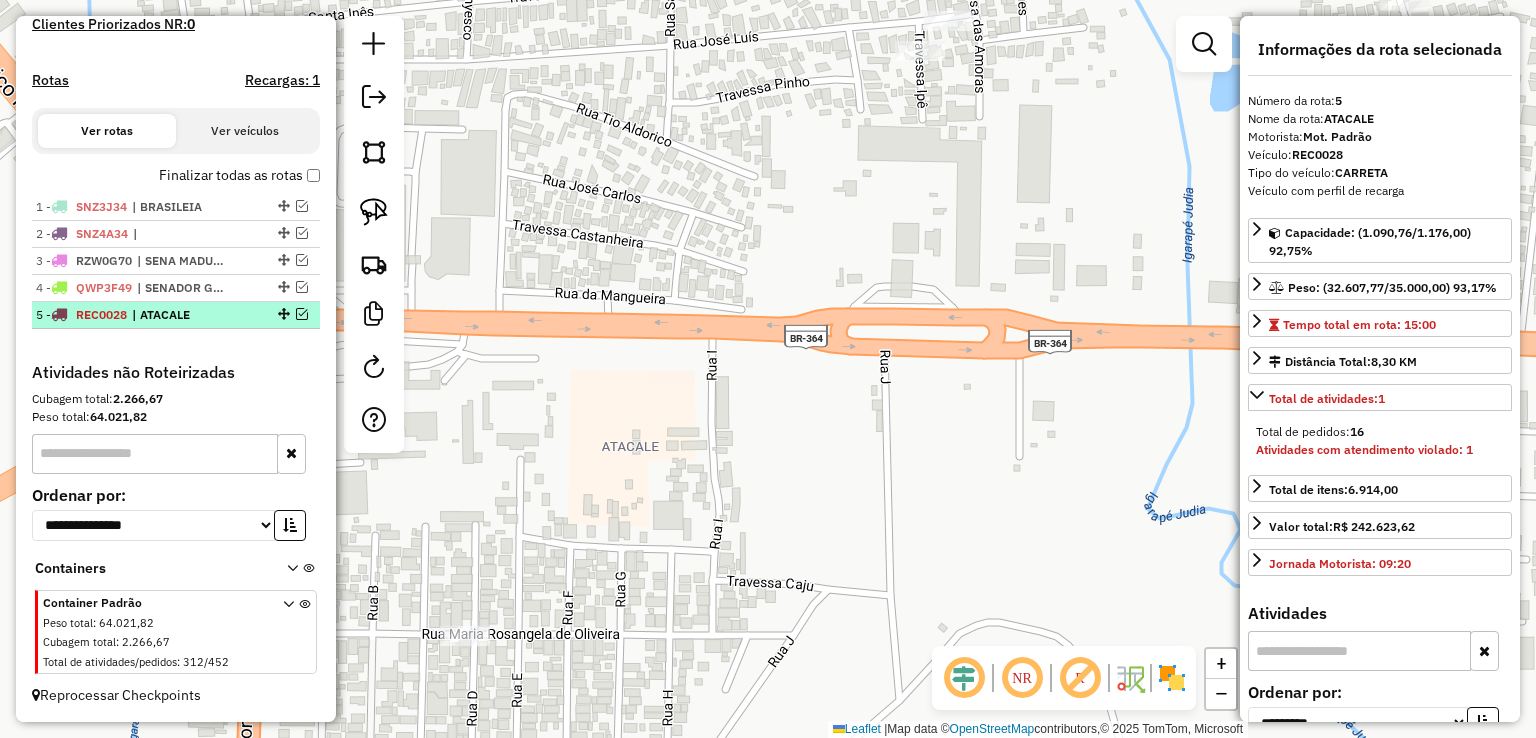 scroll, scrollTop: 570, scrollLeft: 0, axis: vertical 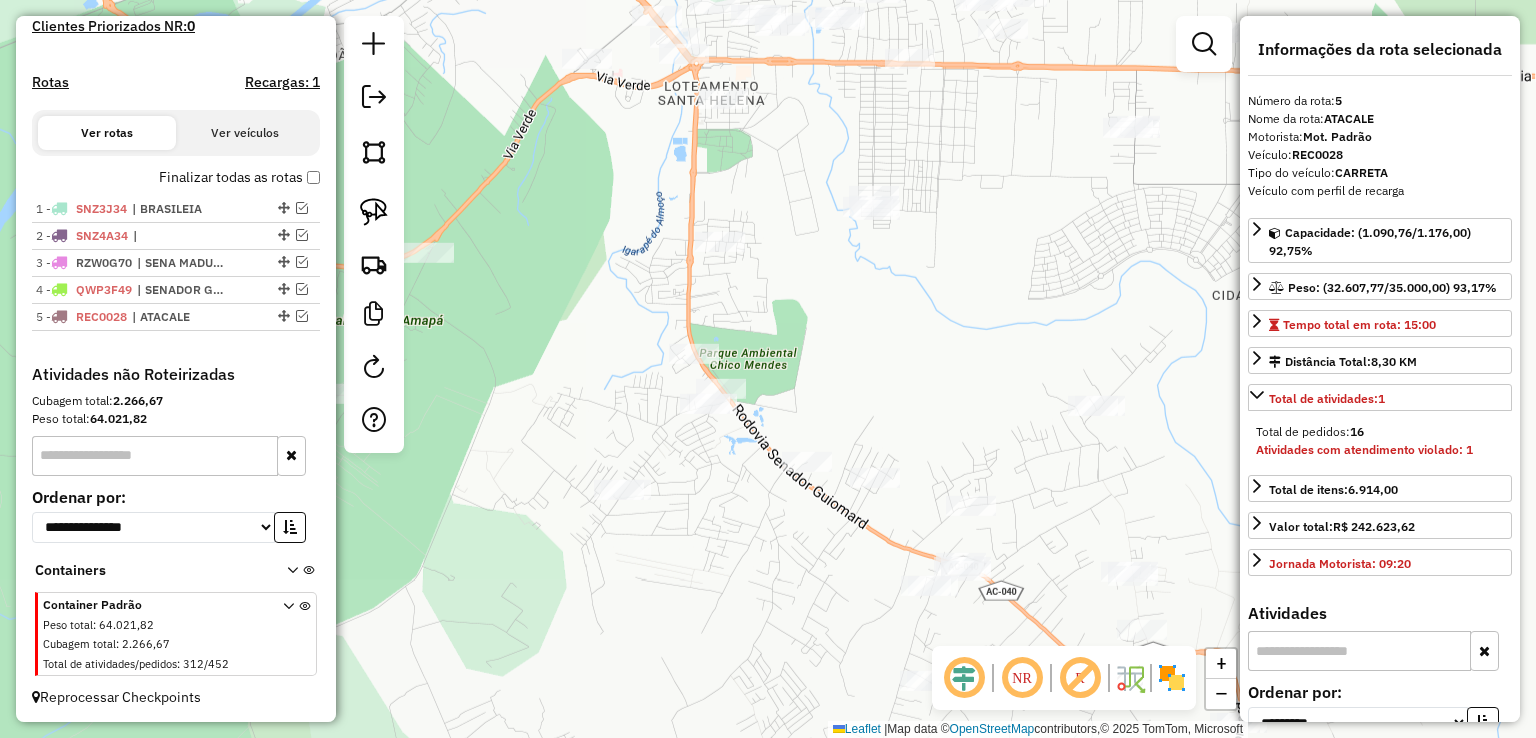 drag, startPoint x: 824, startPoint y: 469, endPoint x: 786, endPoint y: 184, distance: 287.5222 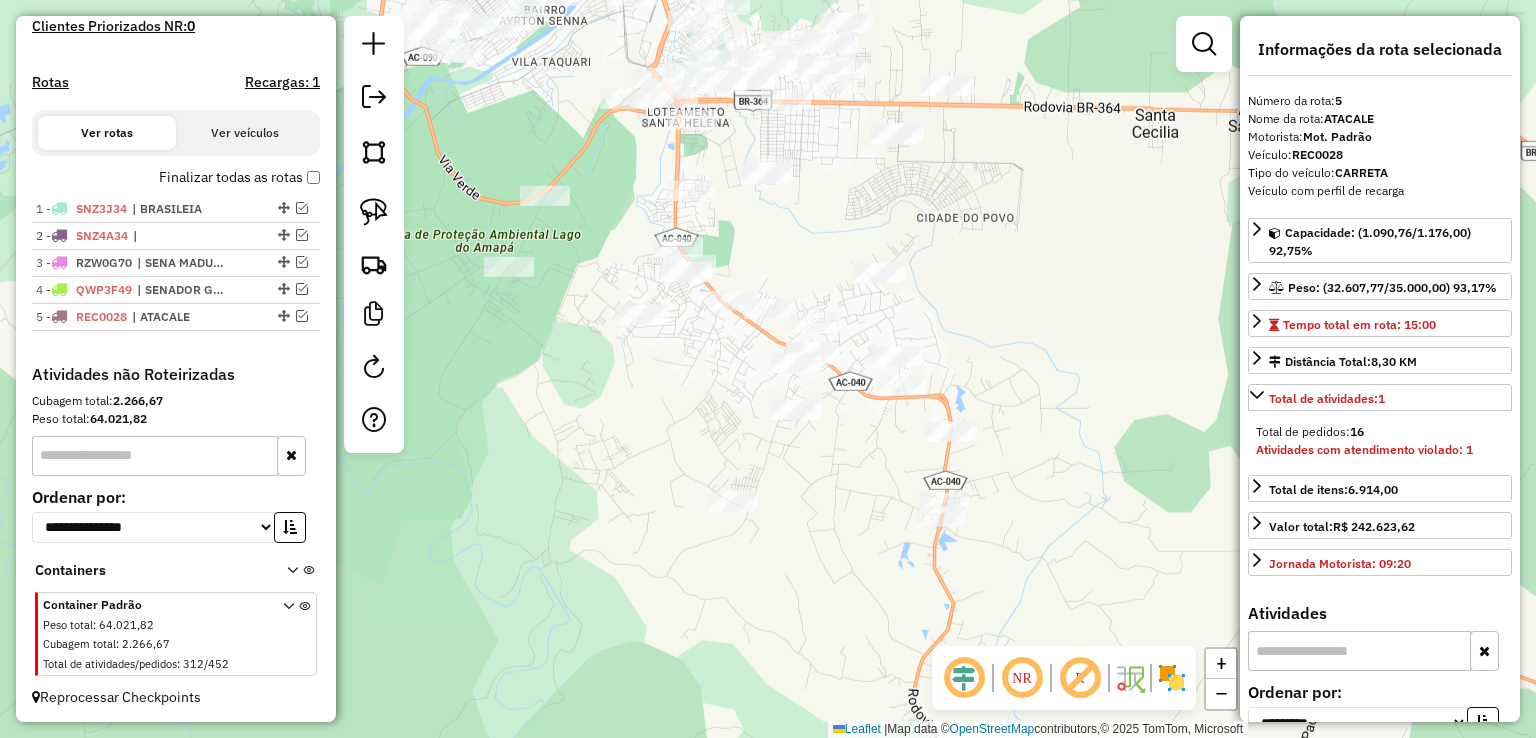 drag, startPoint x: 1004, startPoint y: 281, endPoint x: 891, endPoint y: 228, distance: 124.81186 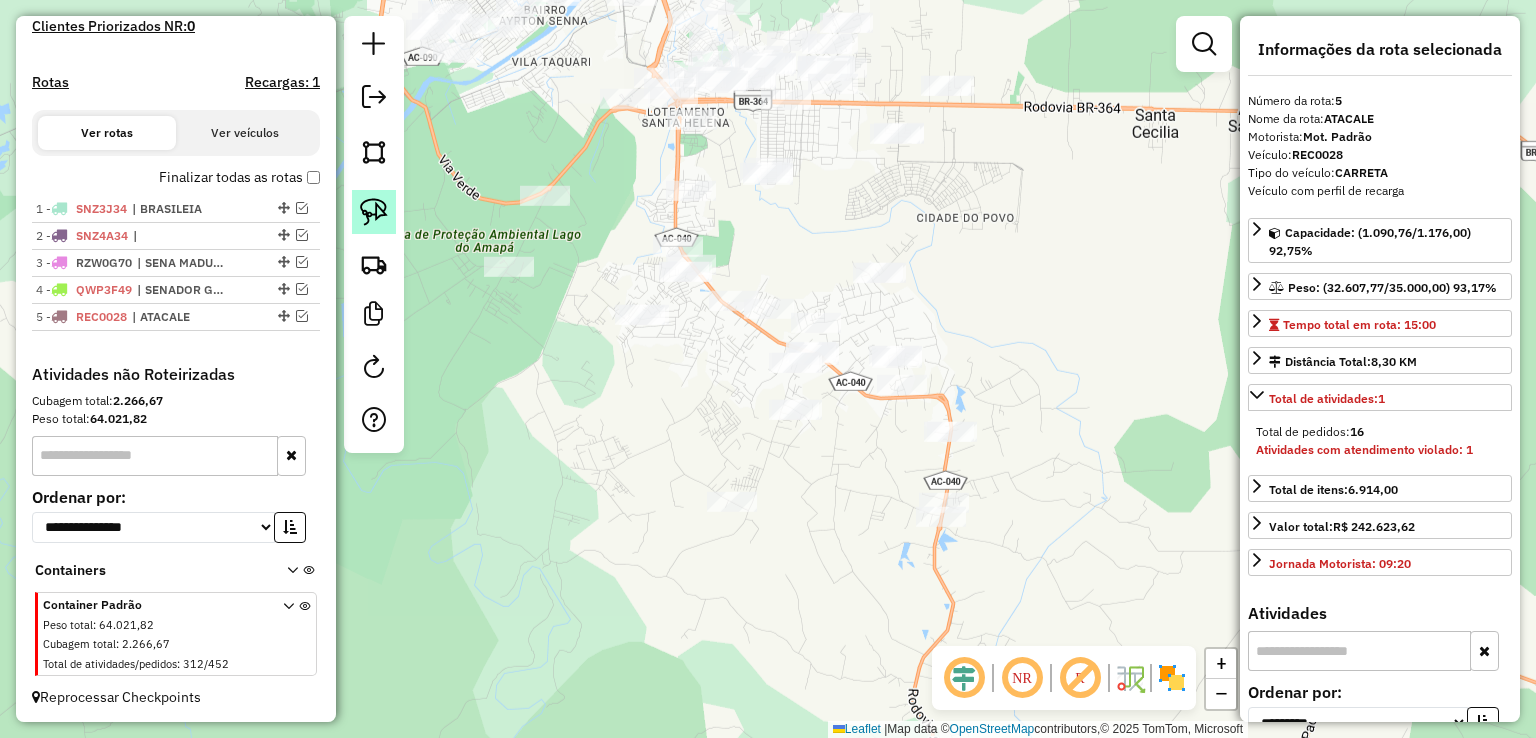 click 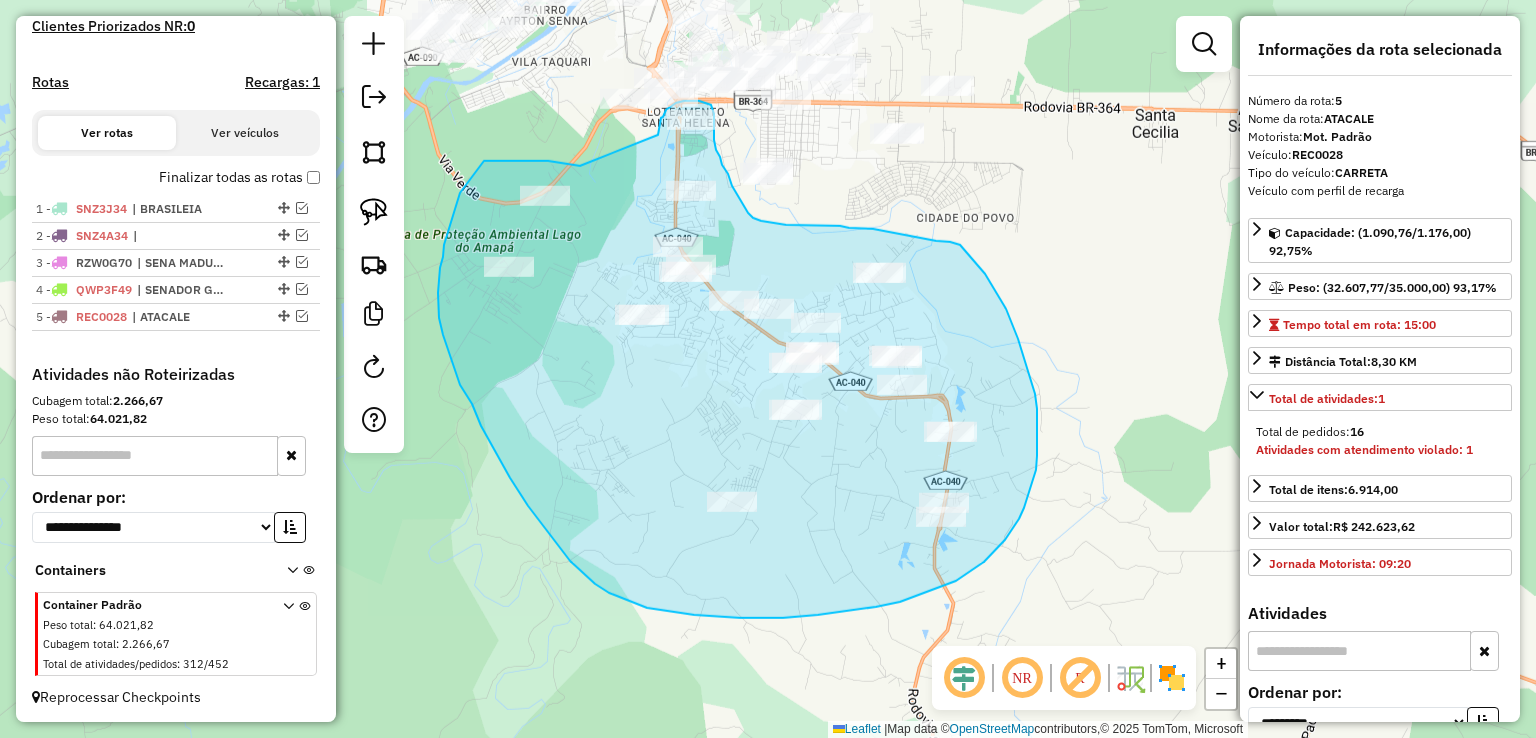 drag, startPoint x: 580, startPoint y: 166, endPoint x: 658, endPoint y: 137, distance: 83.21658 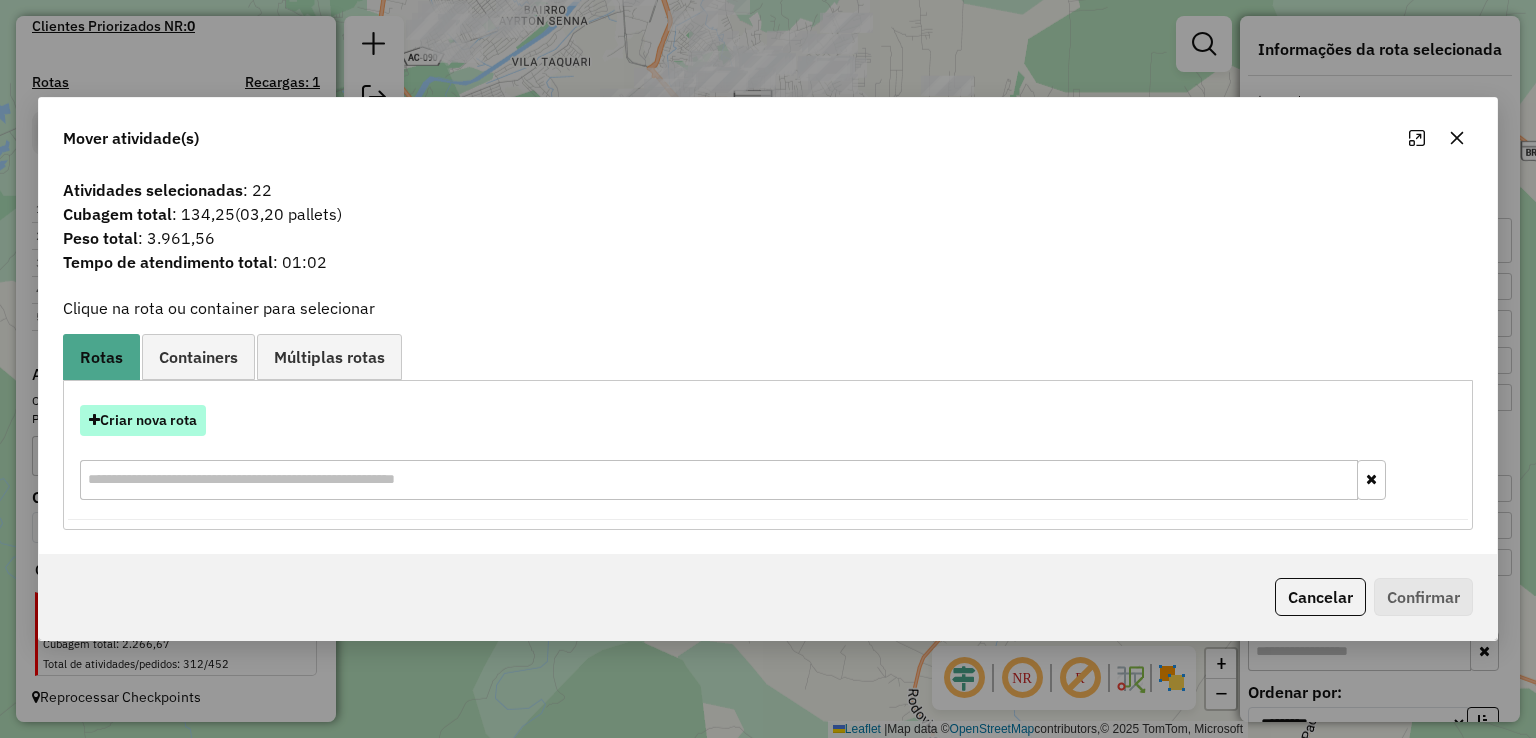 click on "Criar nova rota" at bounding box center [143, 420] 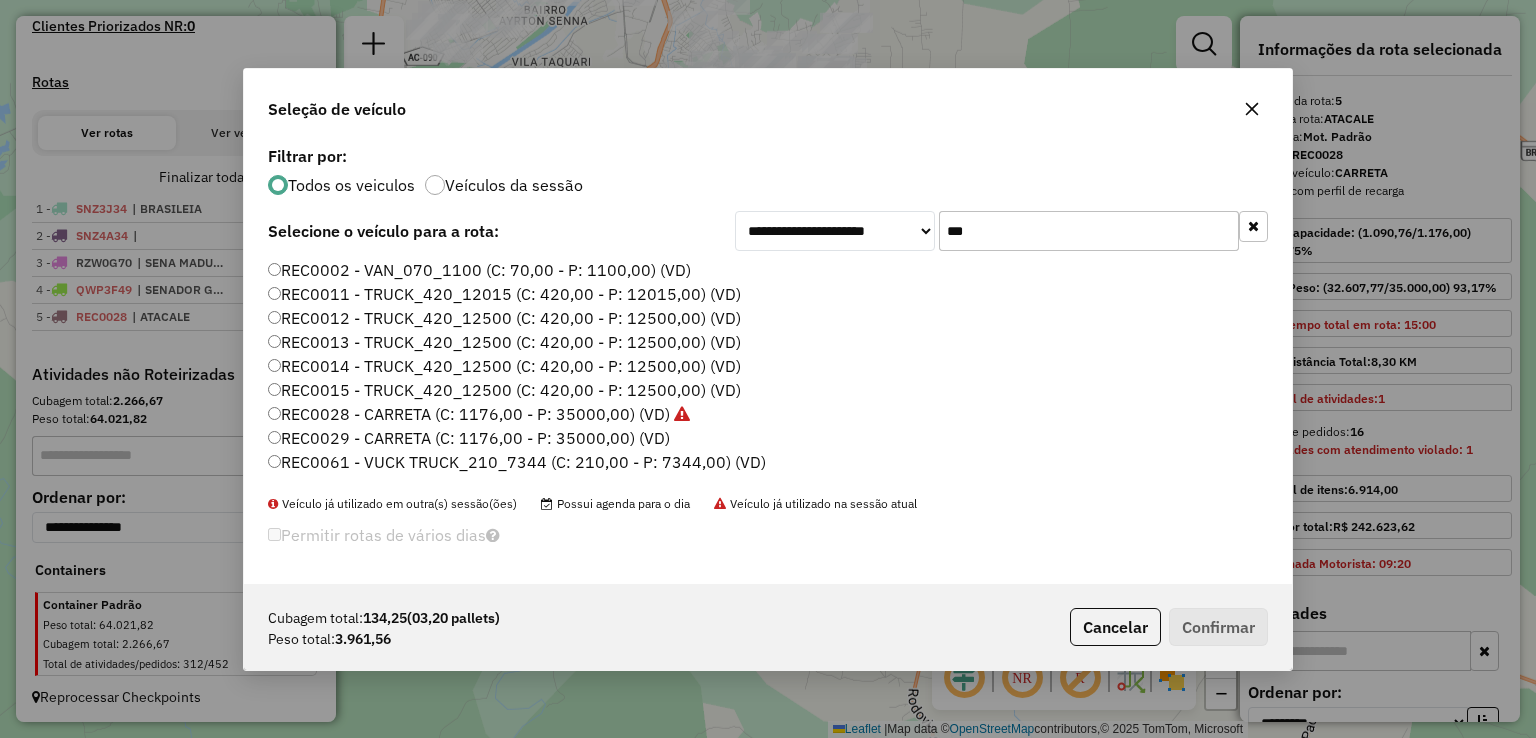 scroll, scrollTop: 10, scrollLeft: 6, axis: both 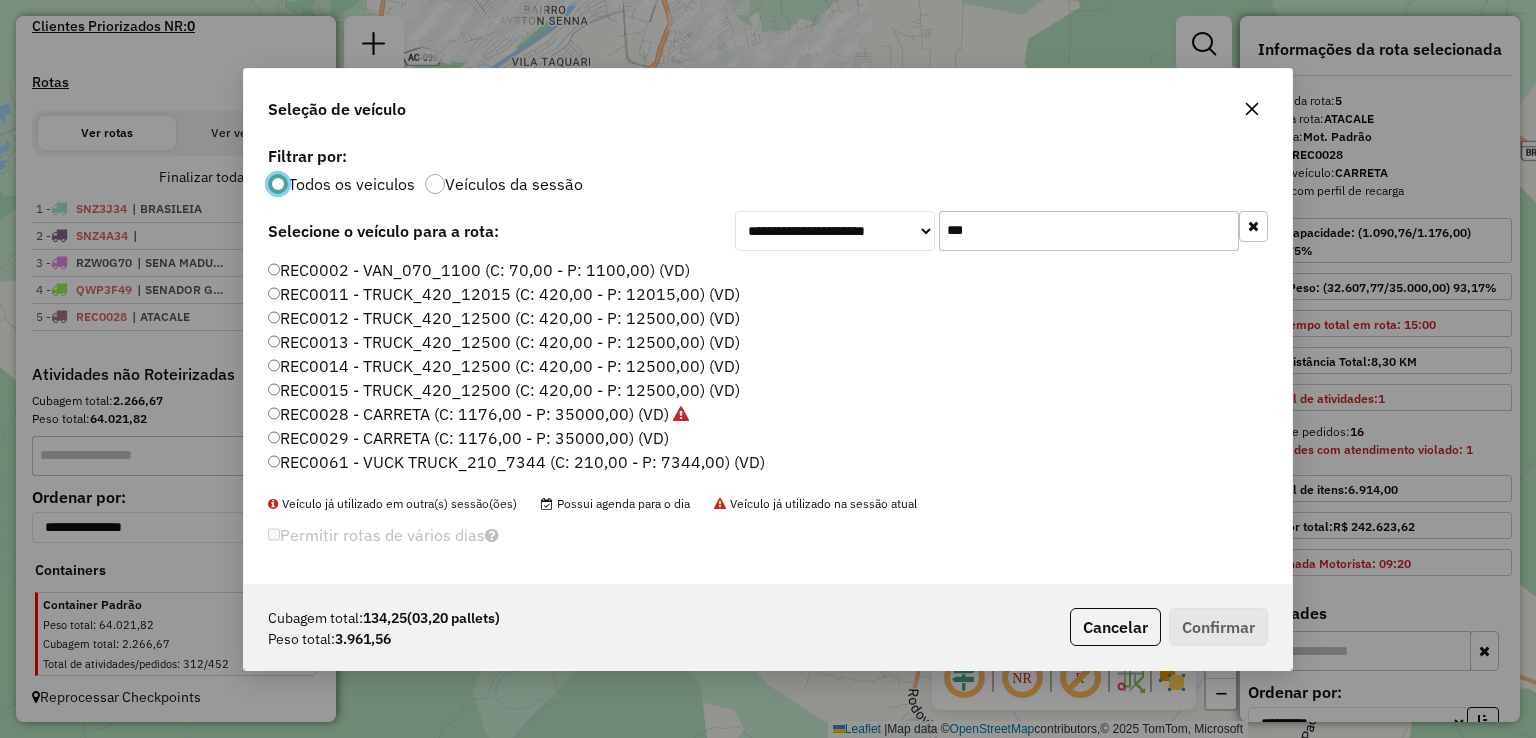 drag, startPoint x: 1020, startPoint y: 235, endPoint x: 509, endPoint y: 240, distance: 511.02448 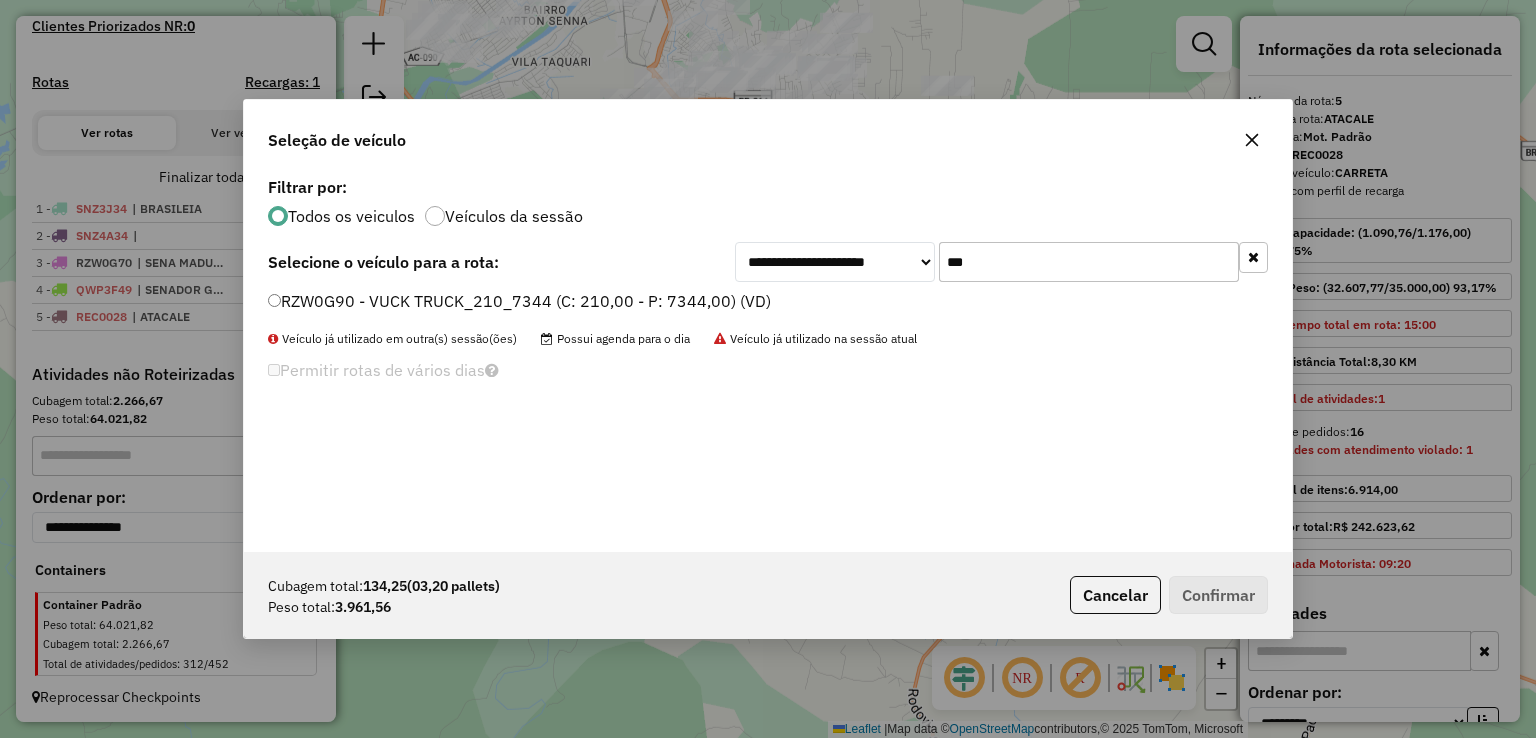 type on "***" 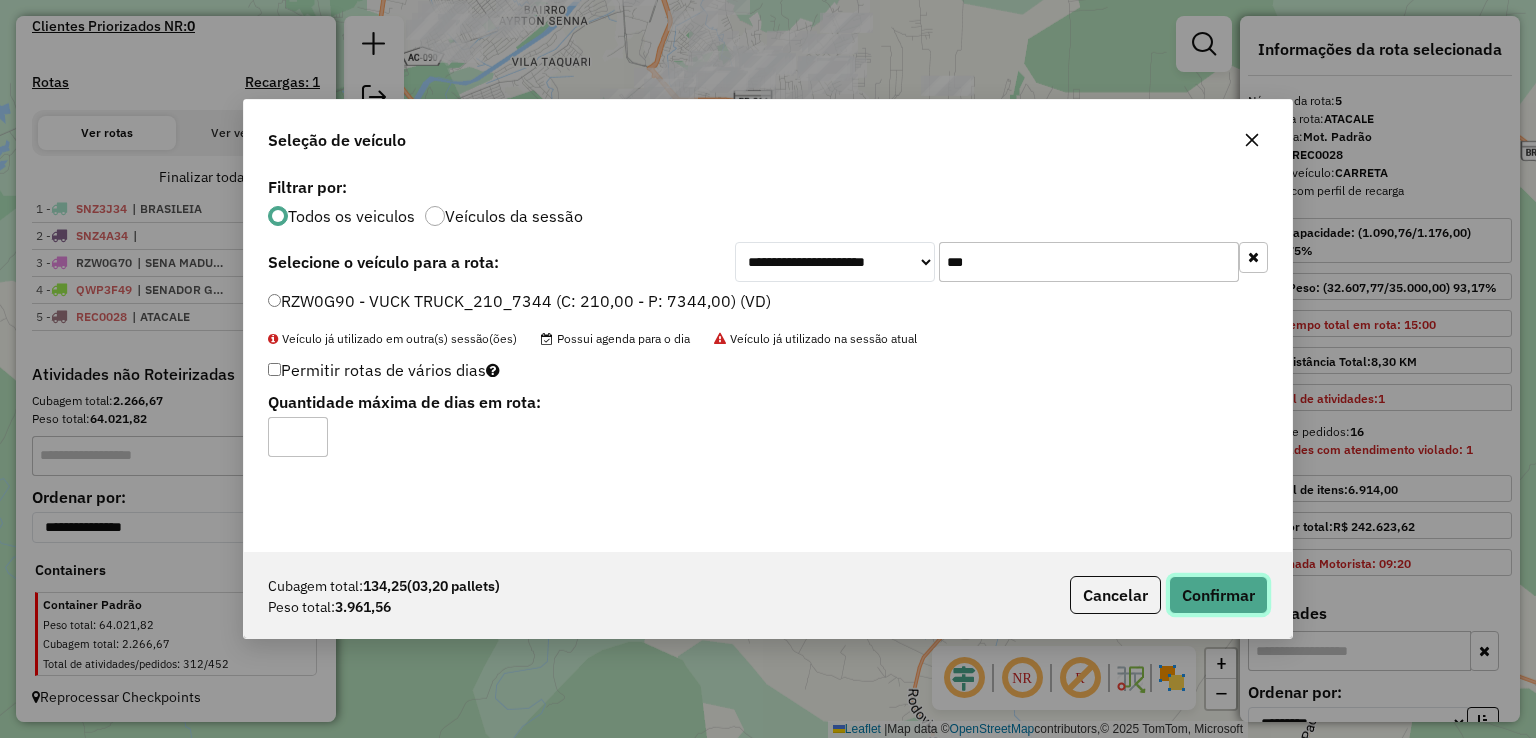 click on "Confirmar" 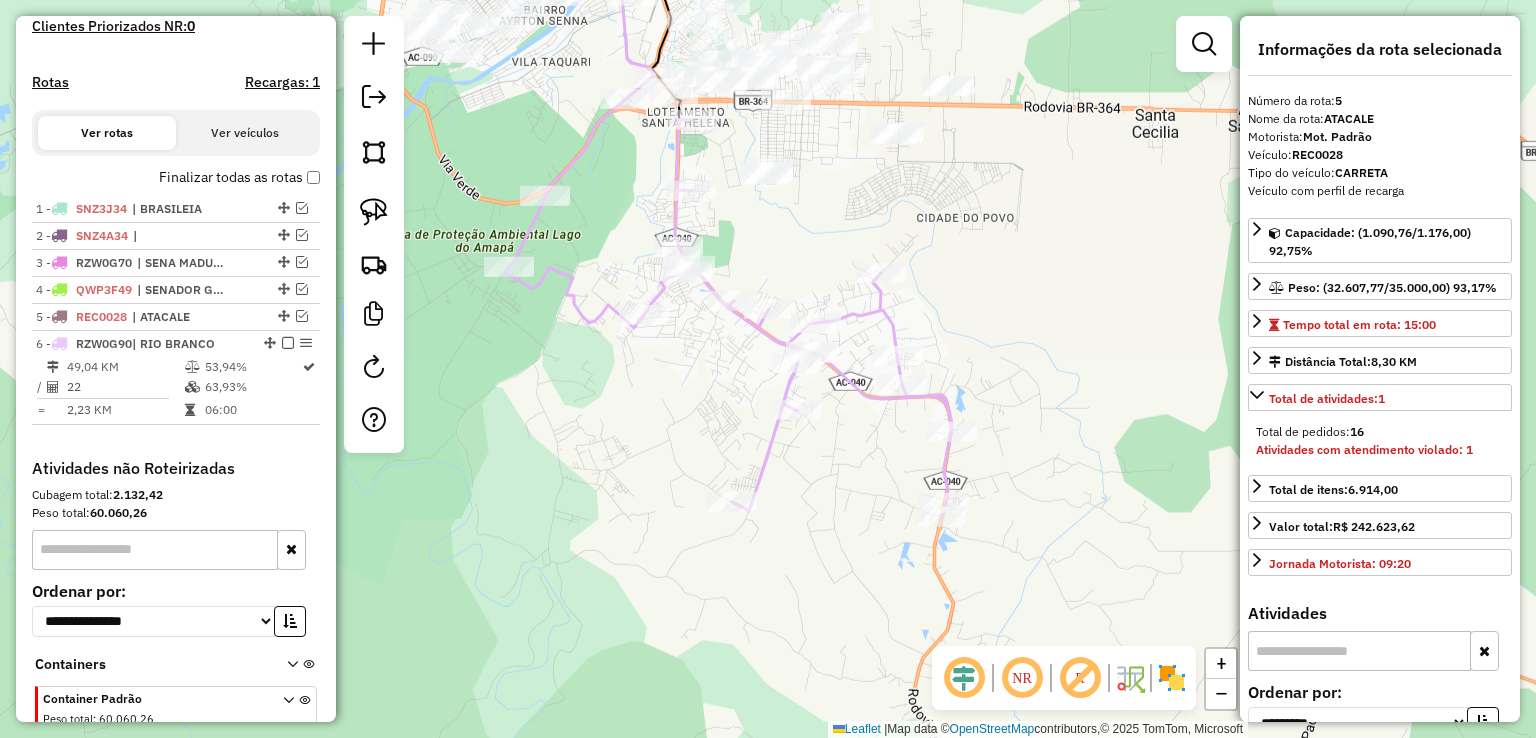 scroll, scrollTop: 664, scrollLeft: 0, axis: vertical 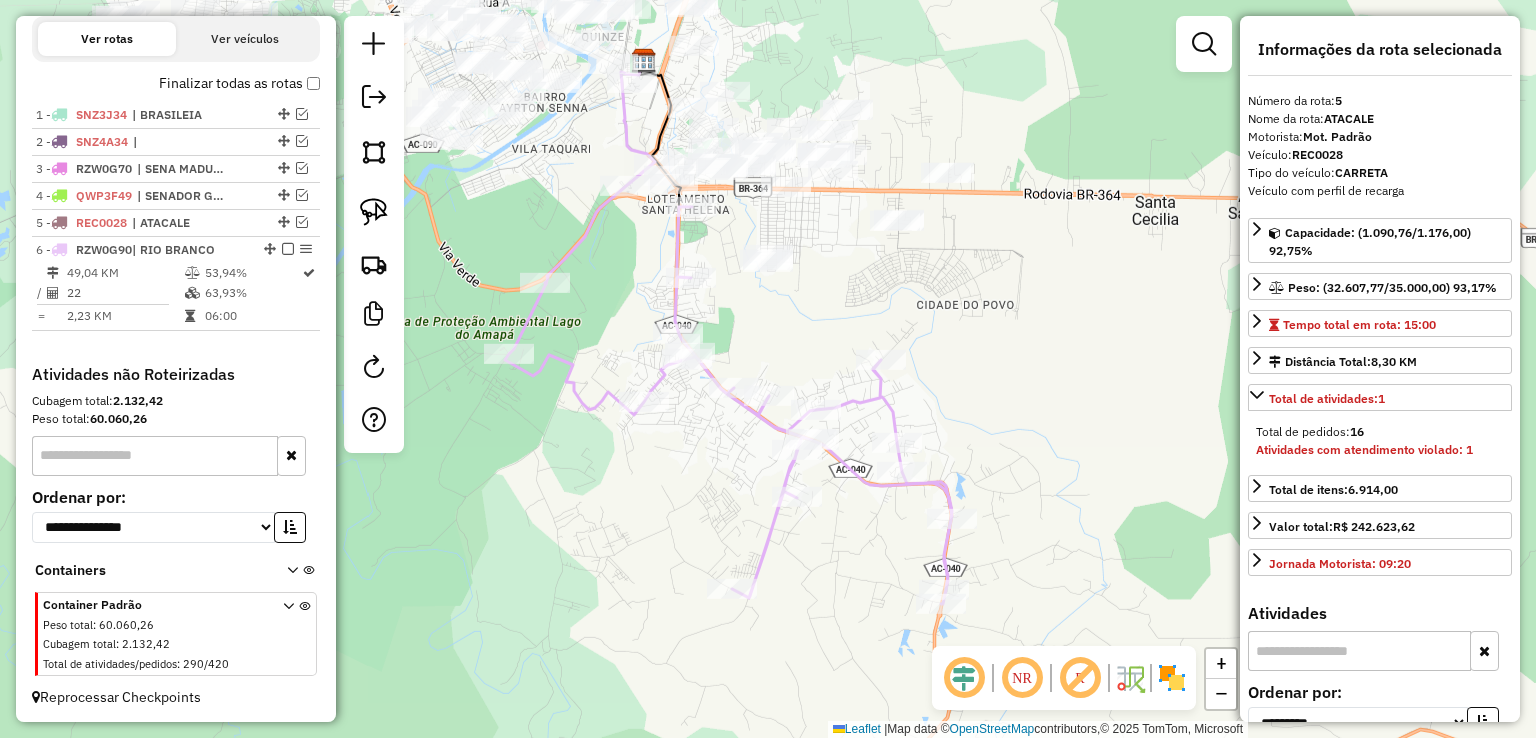 drag, startPoint x: 1008, startPoint y: 346, endPoint x: 1008, endPoint y: 434, distance: 88 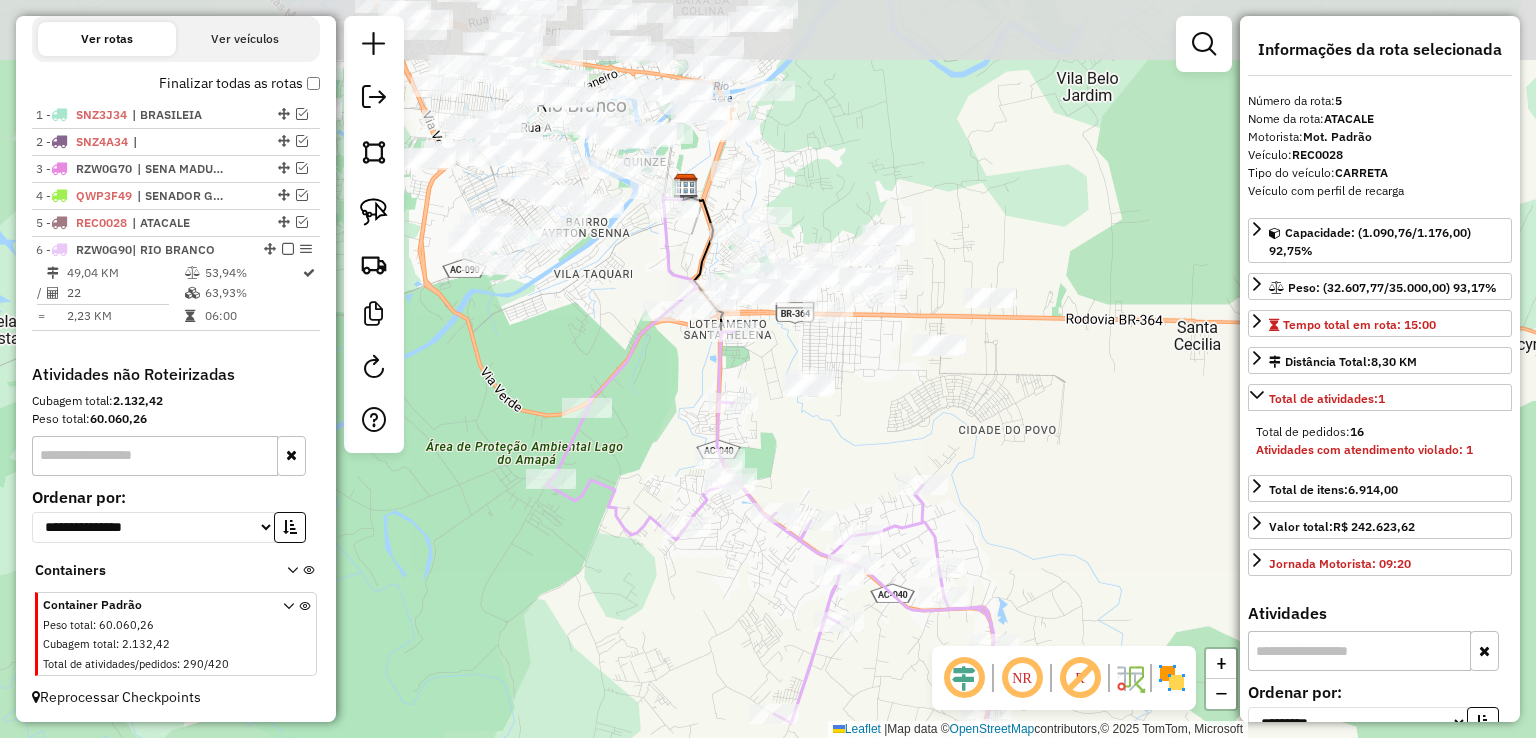 drag, startPoint x: 817, startPoint y: 317, endPoint x: 859, endPoint y: 442, distance: 131.86736 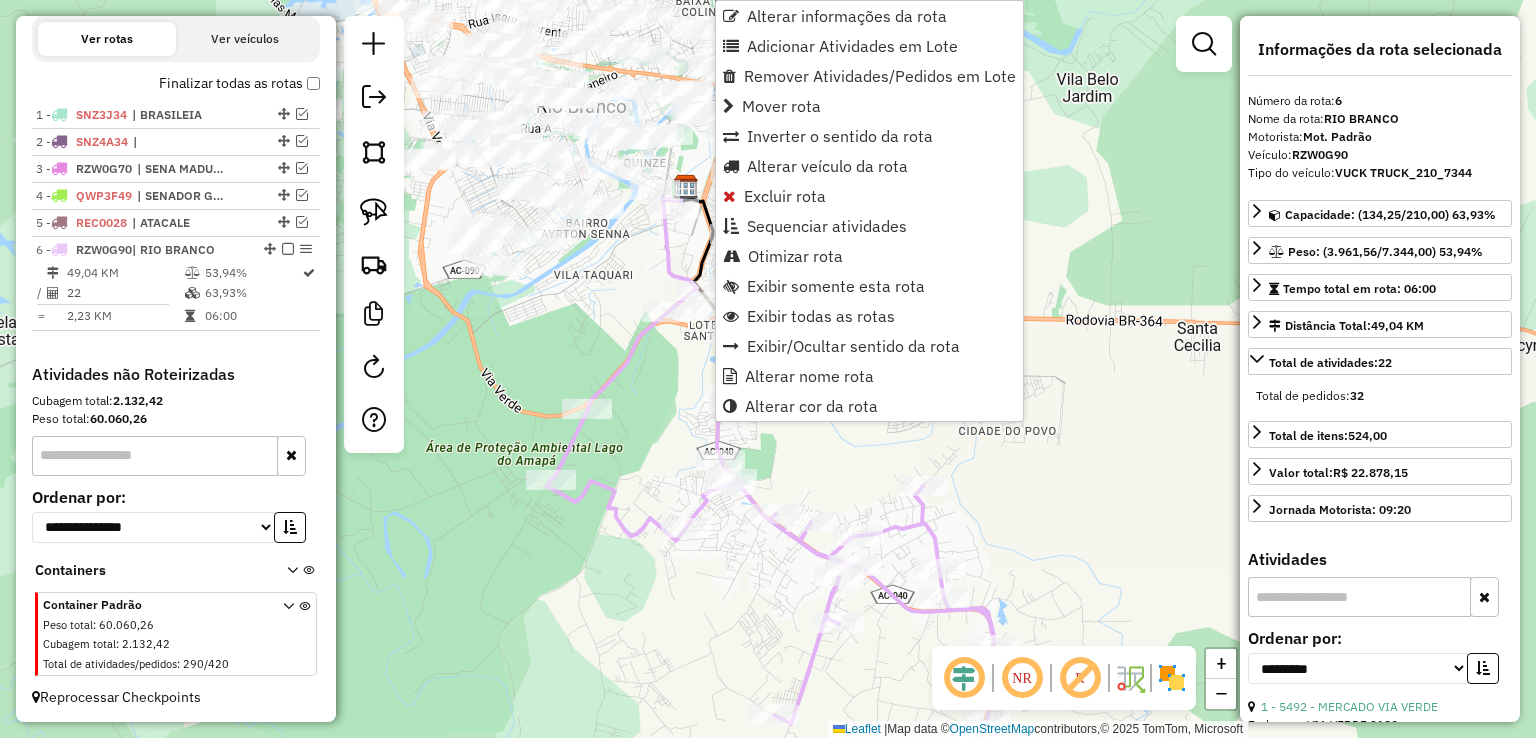click on "Janela de atendimento Grade de atendimento Capacidade Transportadoras Veículos Cliente Pedidos  Rotas Selecione os dias de semana para filtrar as janelas de atendimento  Seg   Ter   Qua   Qui   Sex   Sáb   Dom  Informe o período da janela de atendimento: De: Até:  Filtrar exatamente a janela do cliente  Considerar janela de atendimento padrão  Selecione os dias de semana para filtrar as grades de atendimento  Seg   Ter   Qua   Qui   Sex   Sáb   Dom   Considerar clientes sem dia de atendimento cadastrado  Clientes fora do dia de atendimento selecionado Filtrar as atividades entre os valores definidos abaixo:  Peso mínimo:   Peso máximo:   Cubagem mínima:   Cubagem máxima:   De:   Até:  Filtrar as atividades entre o tempo de atendimento definido abaixo:  De:   Até:   Considerar capacidade total dos clientes não roteirizados Transportadora: Selecione um ou mais itens Tipo de veículo: Selecione um ou mais itens Veículo: Selecione um ou mais itens Motorista: Selecione um ou mais itens Nome: Rótulo:" 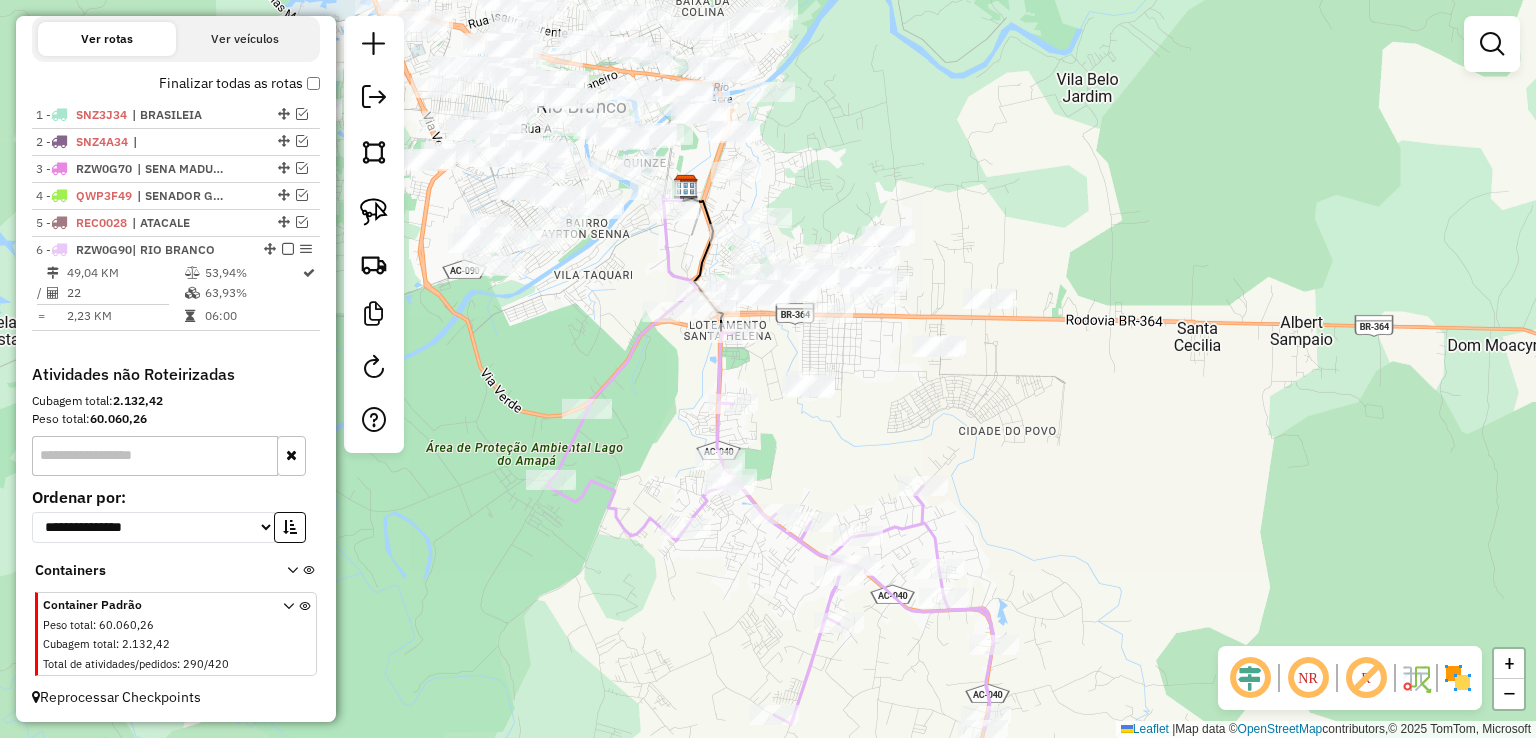 click 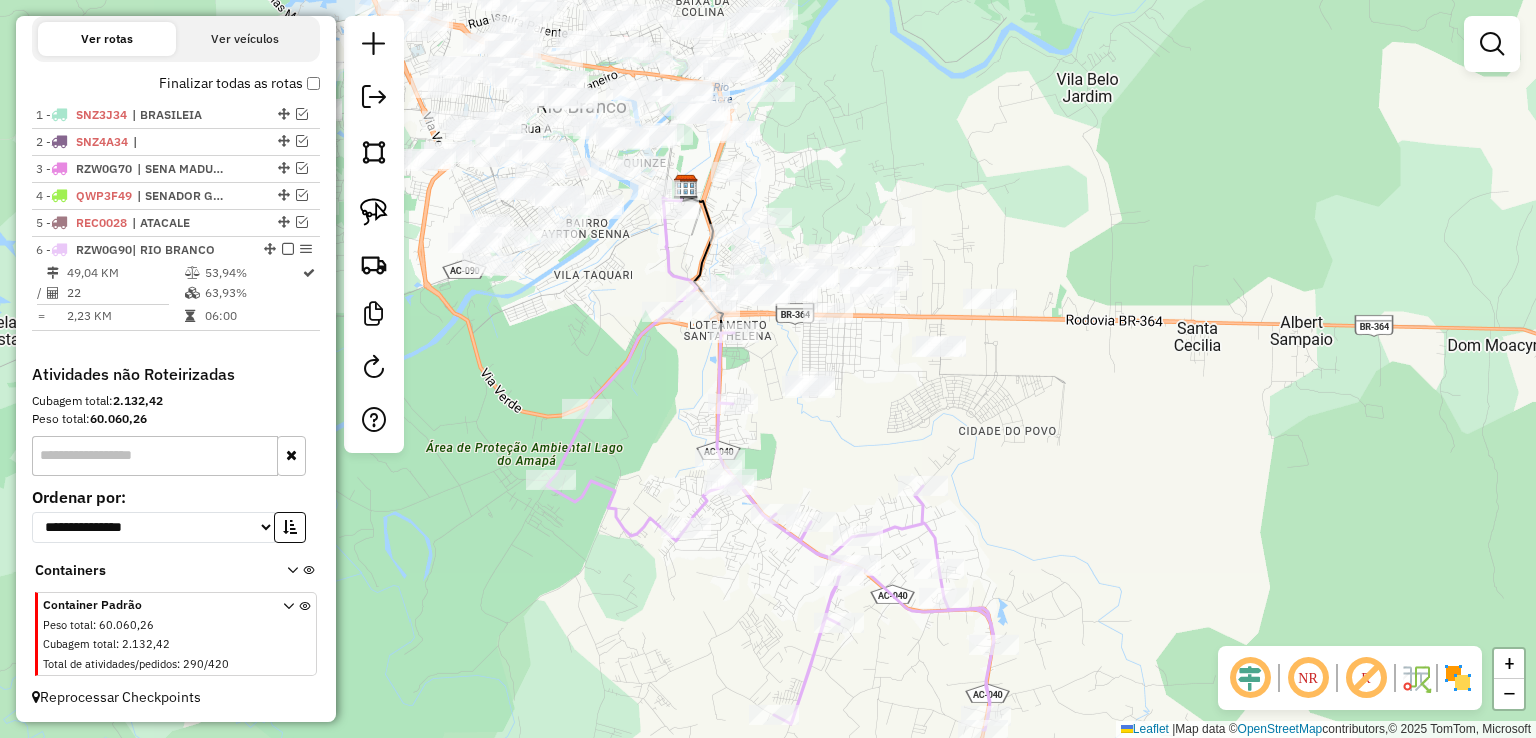 select on "**********" 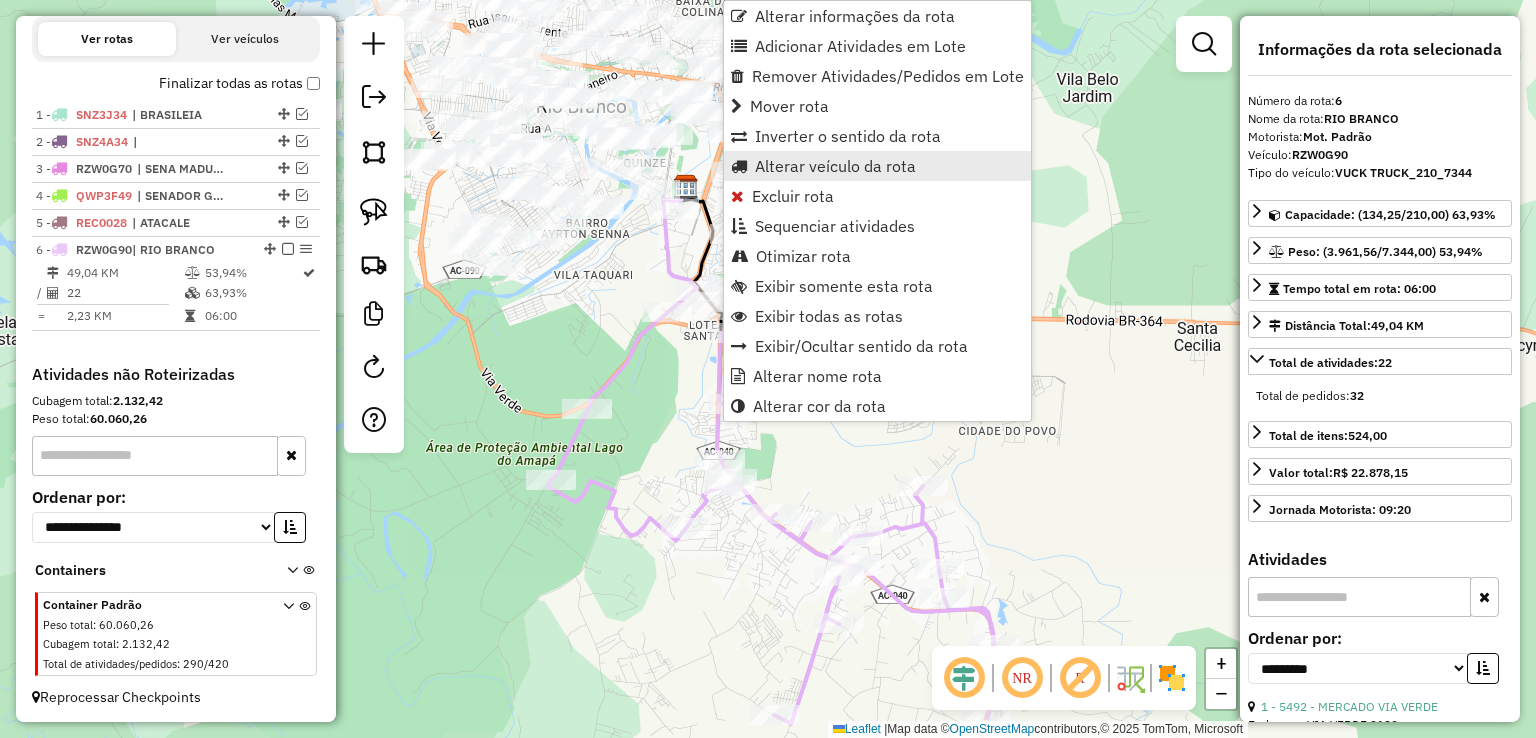 click on "Alterar veículo da rota" at bounding box center (835, 166) 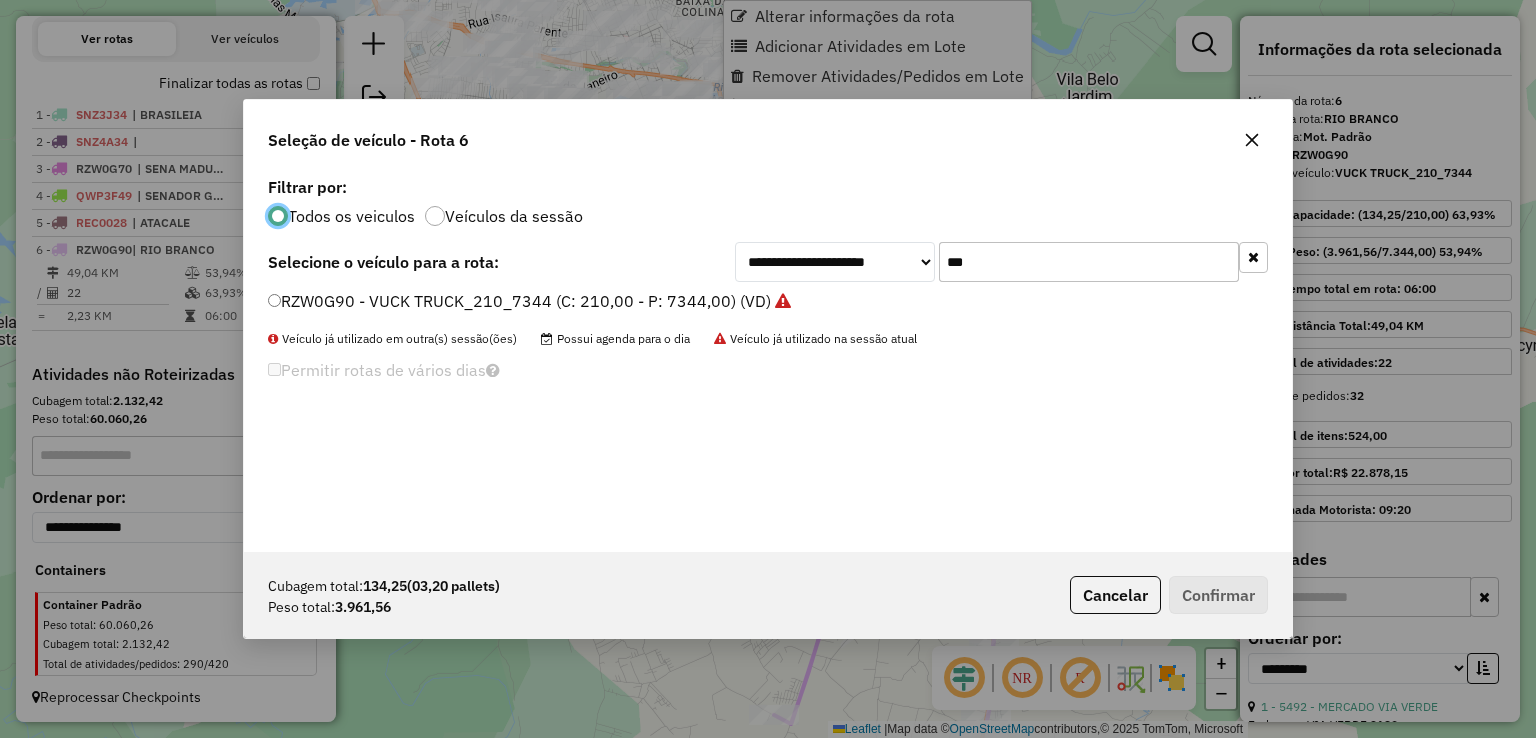 scroll, scrollTop: 10, scrollLeft: 6, axis: both 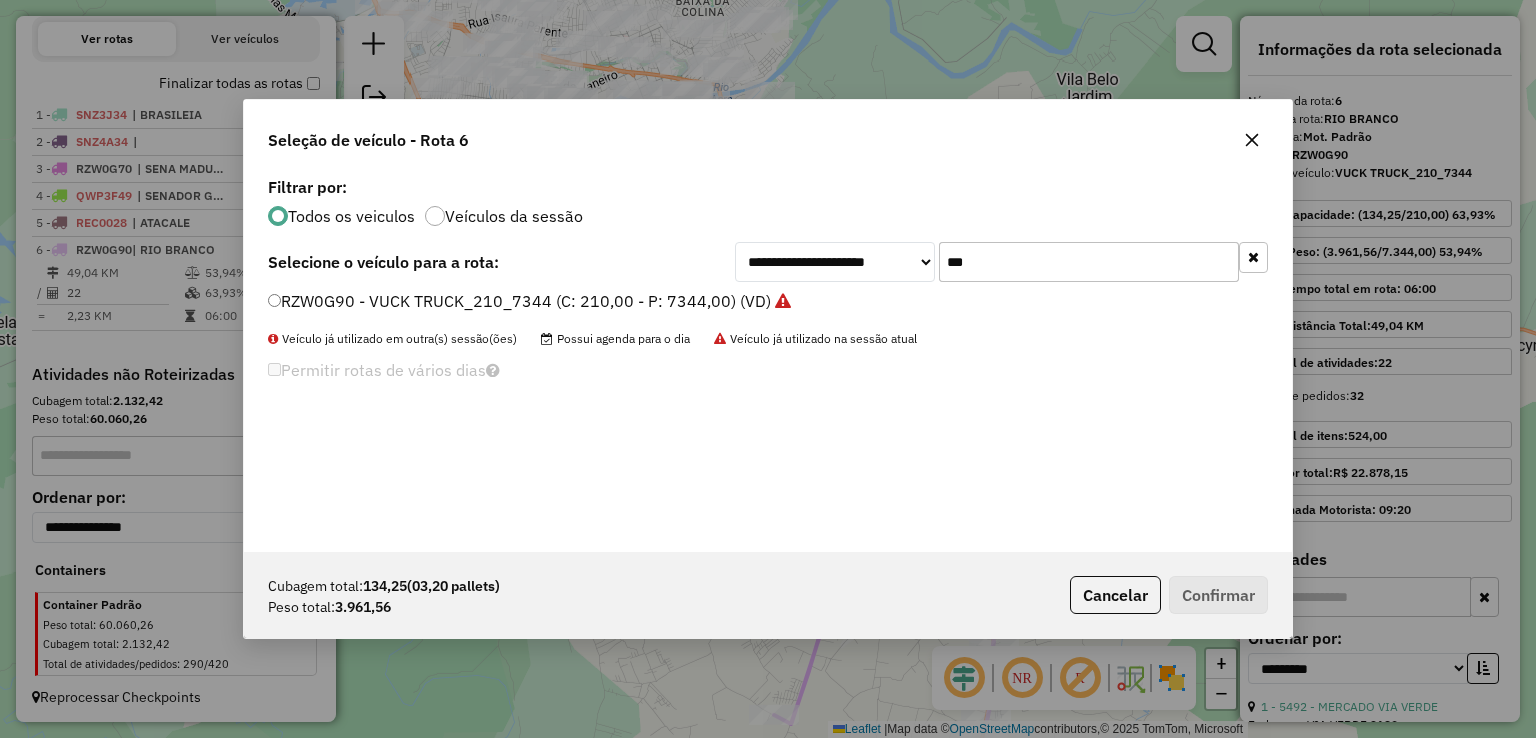 drag, startPoint x: 1042, startPoint y: 253, endPoint x: 880, endPoint y: 253, distance: 162 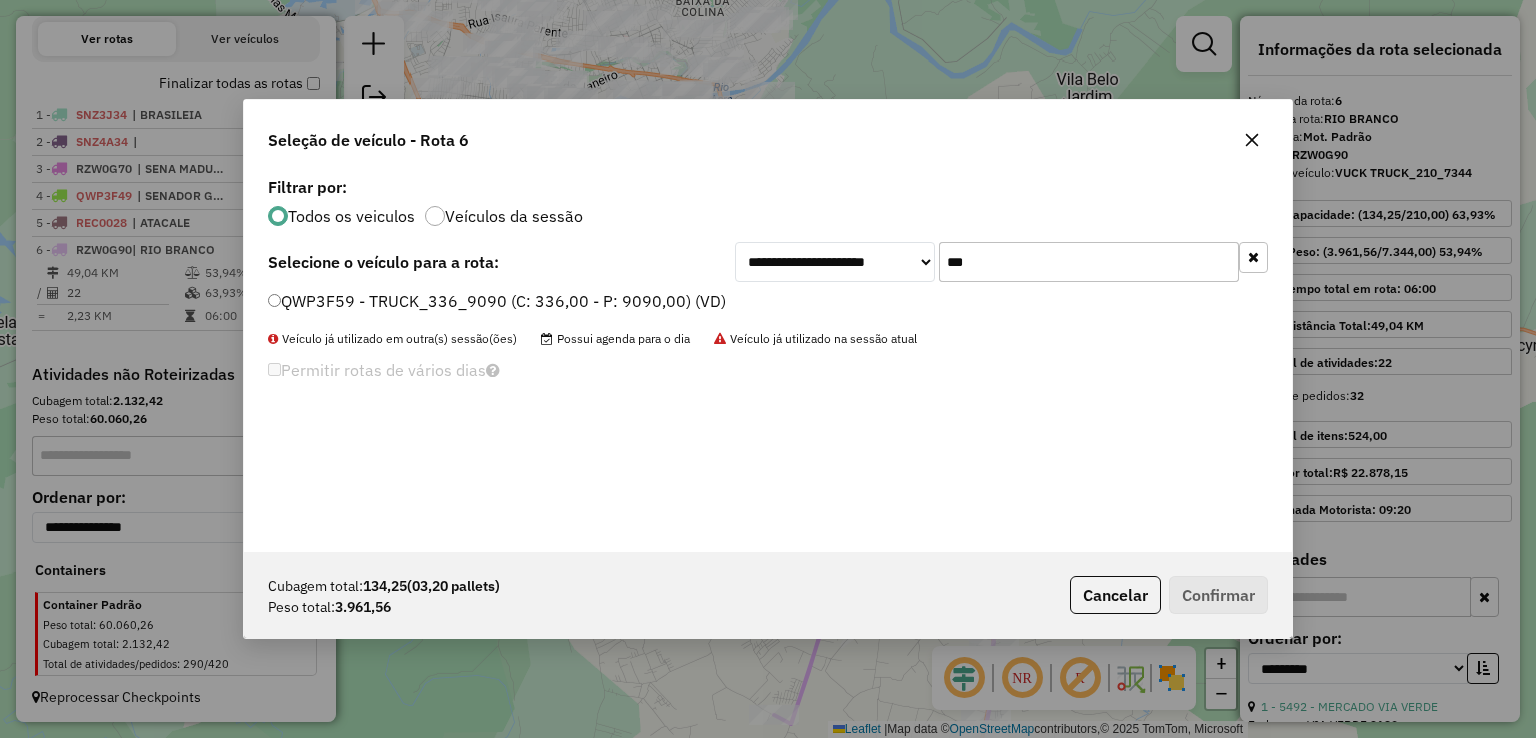 type on "***" 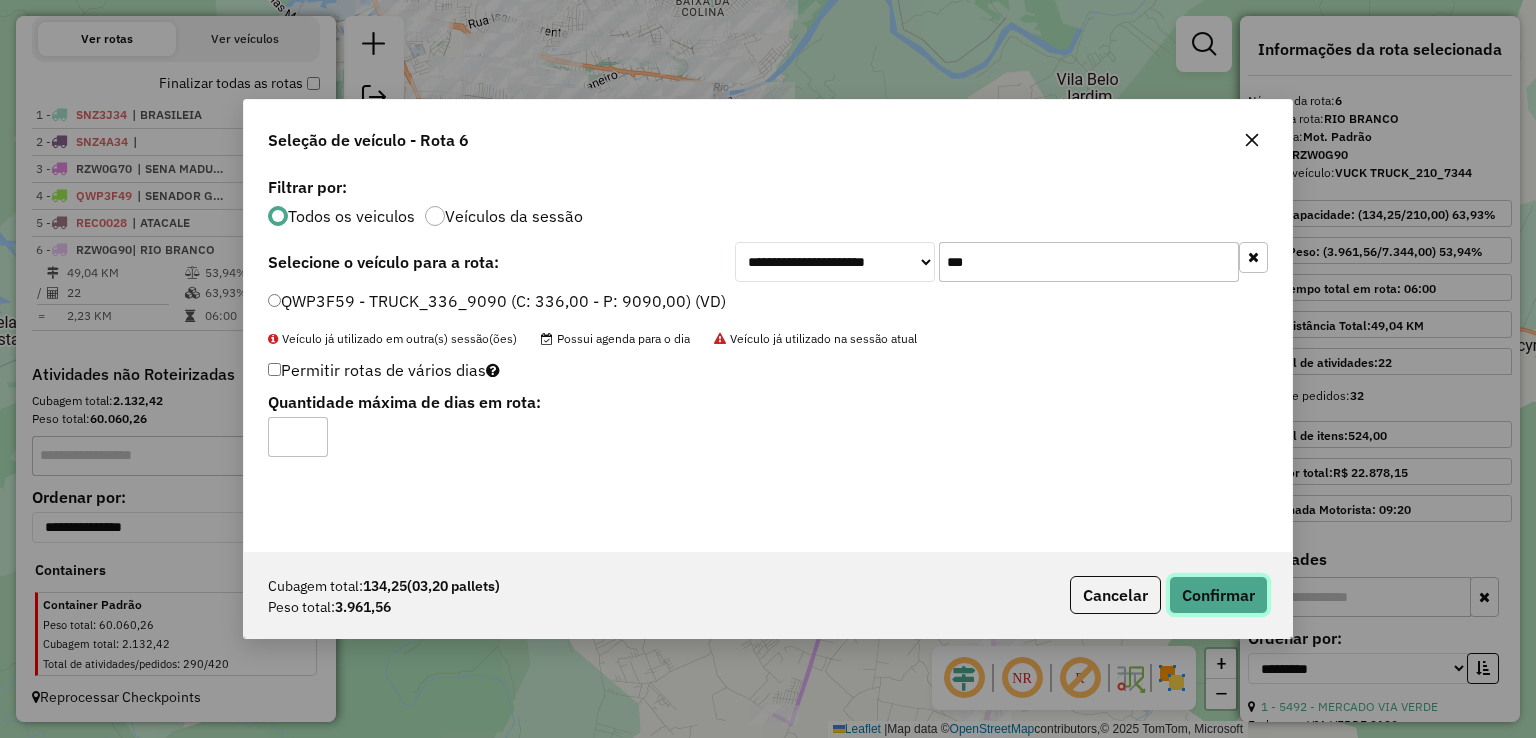 click on "Confirmar" 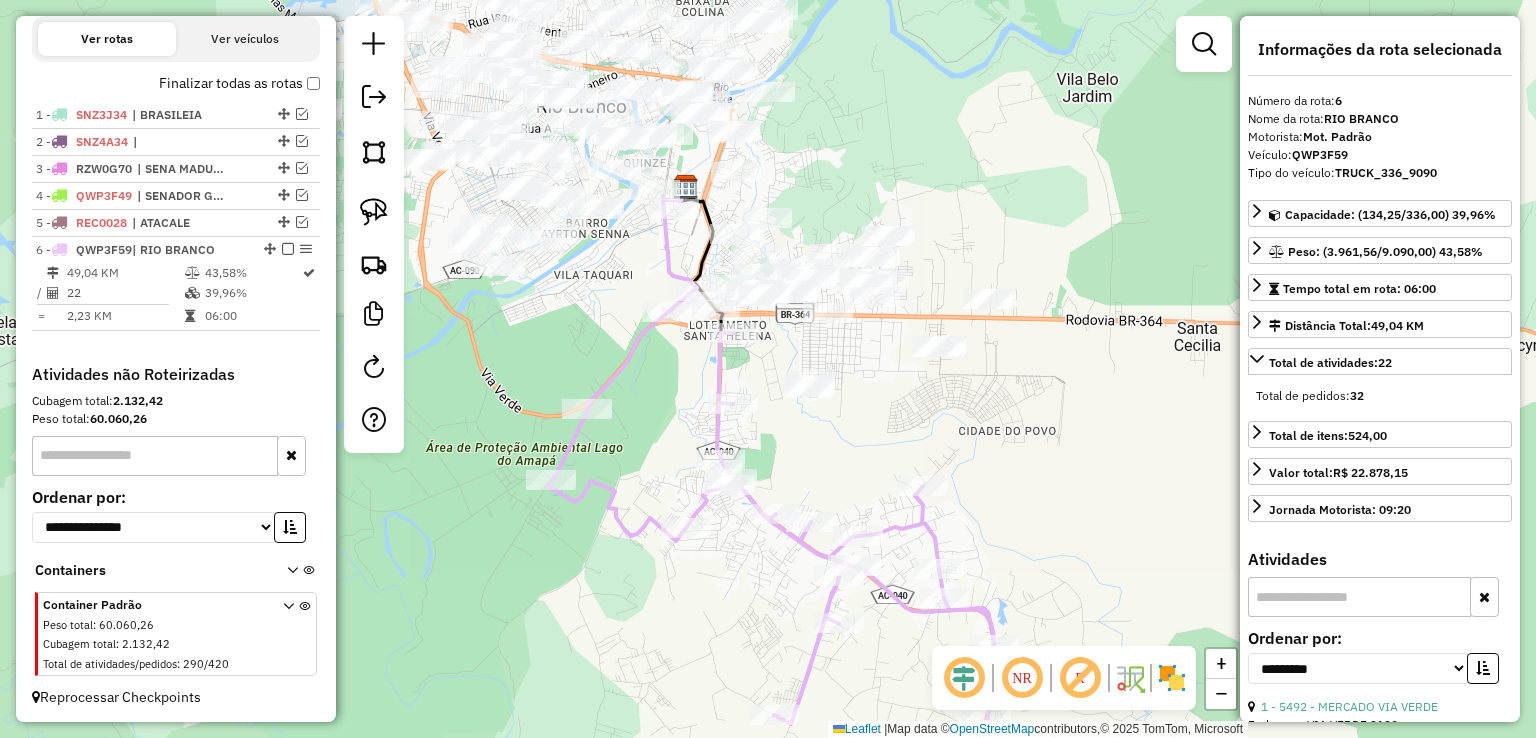 click 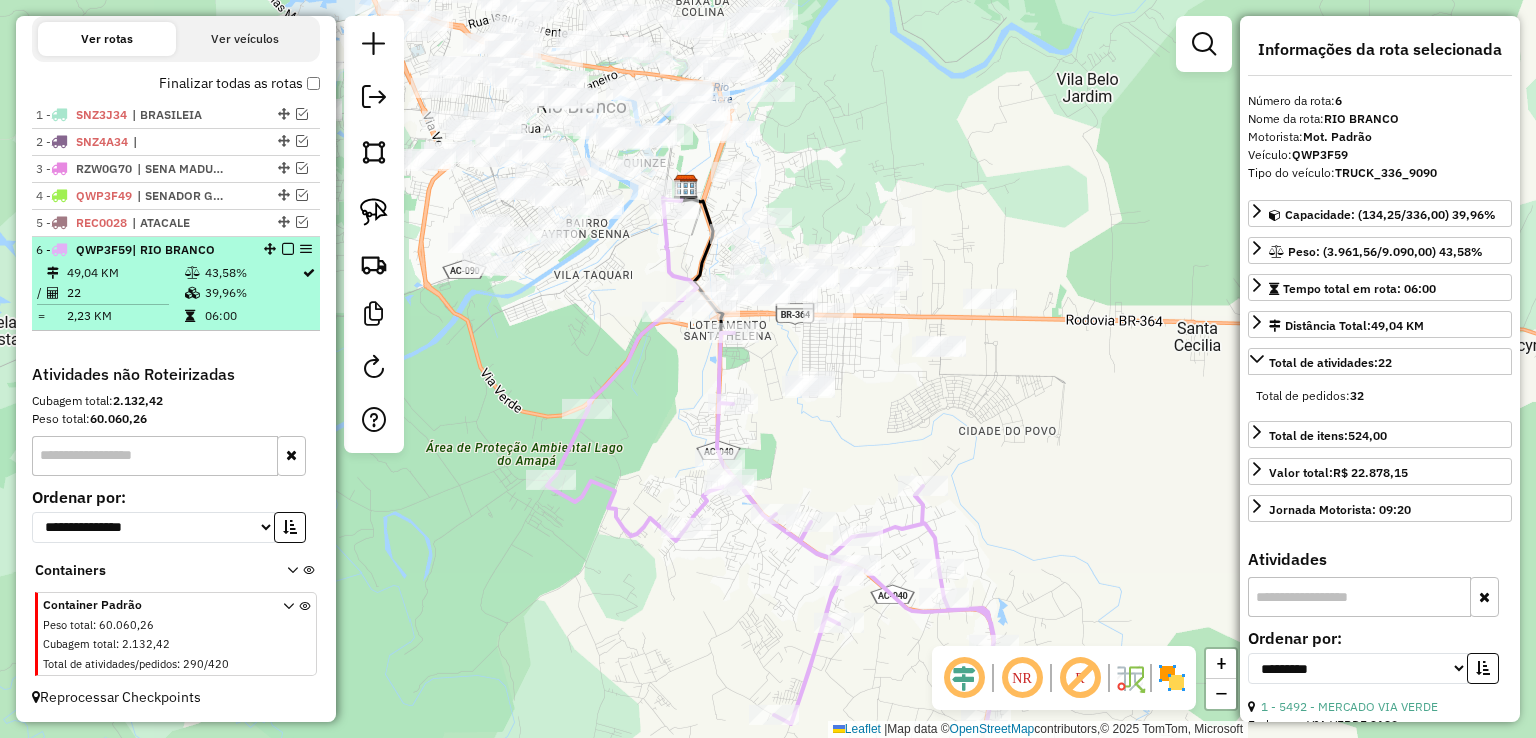 click at bounding box center [288, 249] 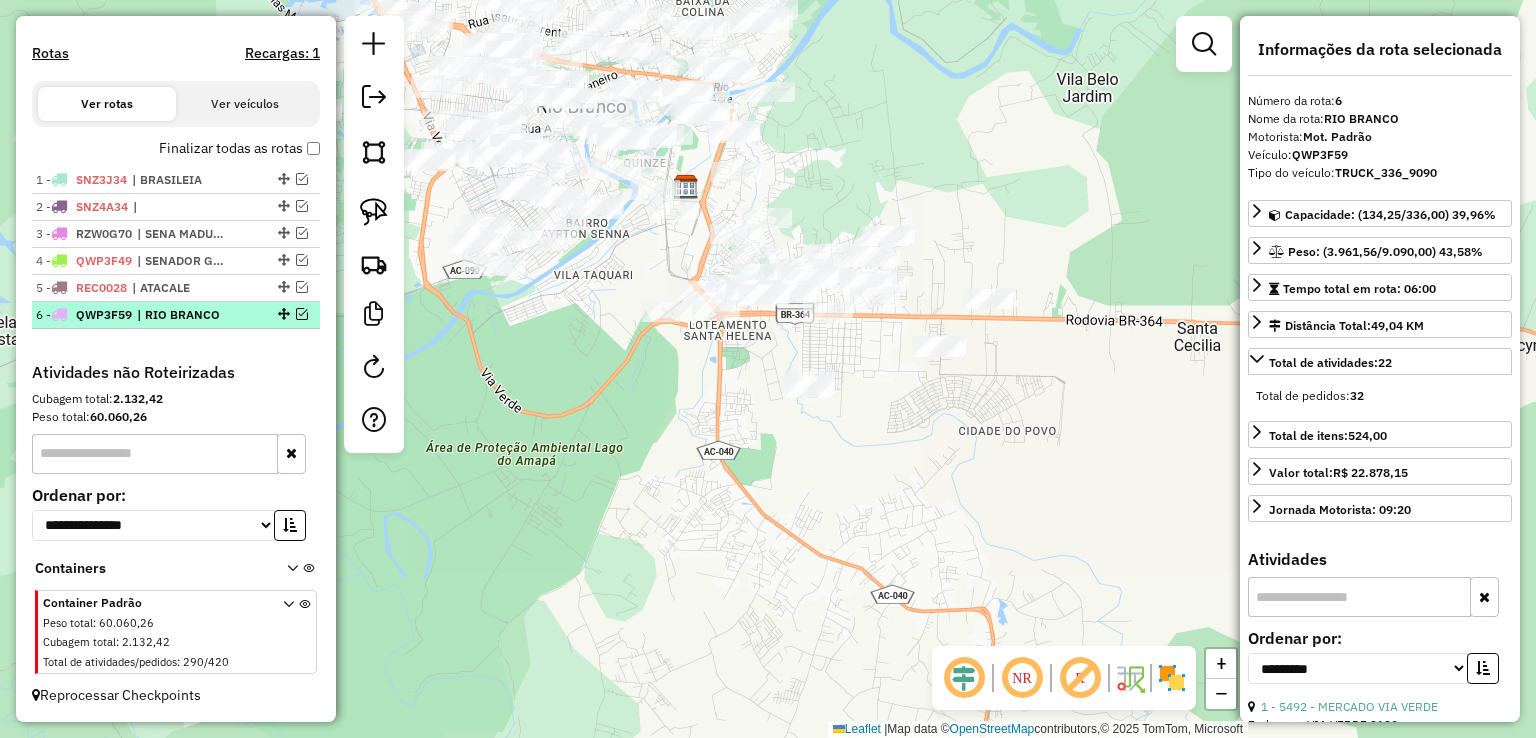 scroll, scrollTop: 597, scrollLeft: 0, axis: vertical 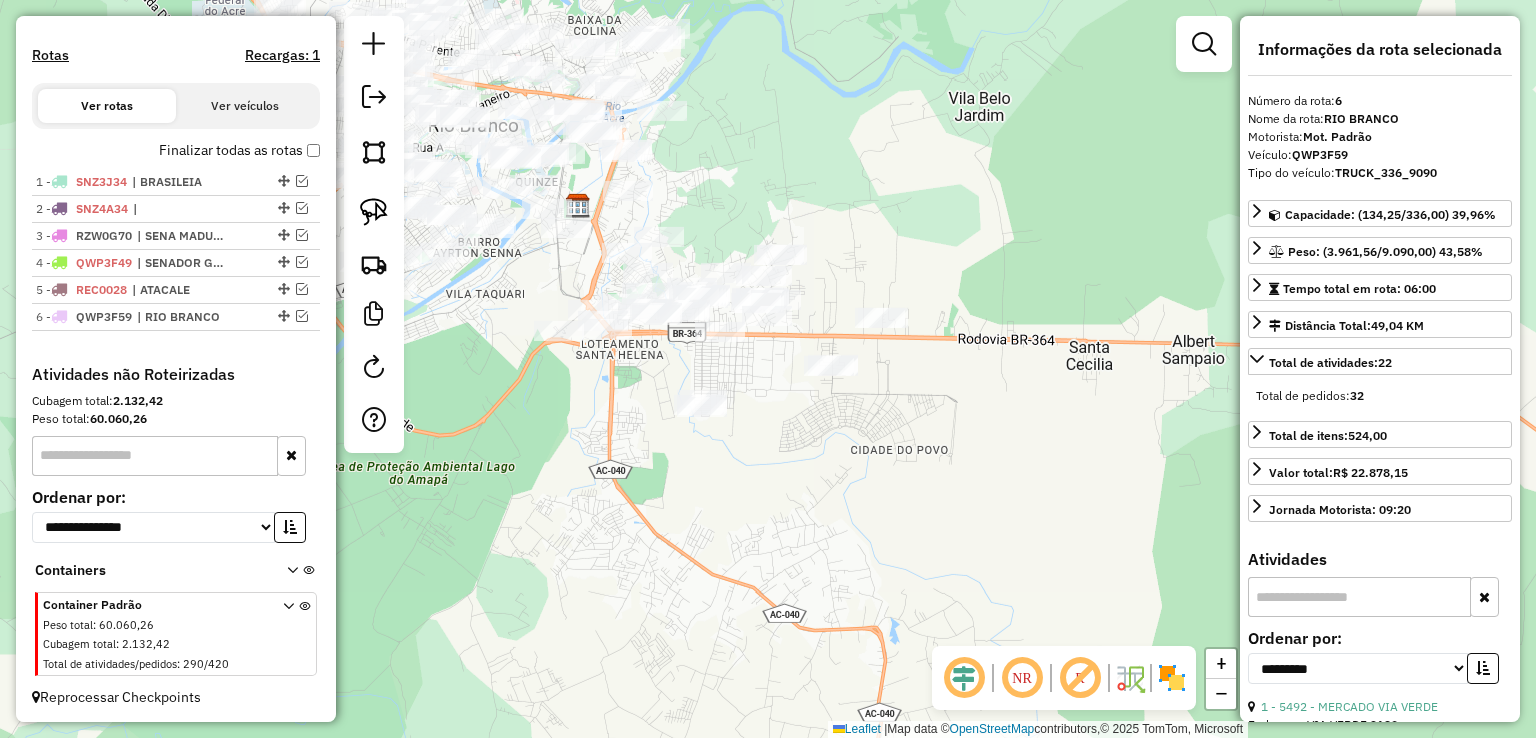 drag, startPoint x: 920, startPoint y: 406, endPoint x: 790, endPoint y: 424, distance: 131.24023 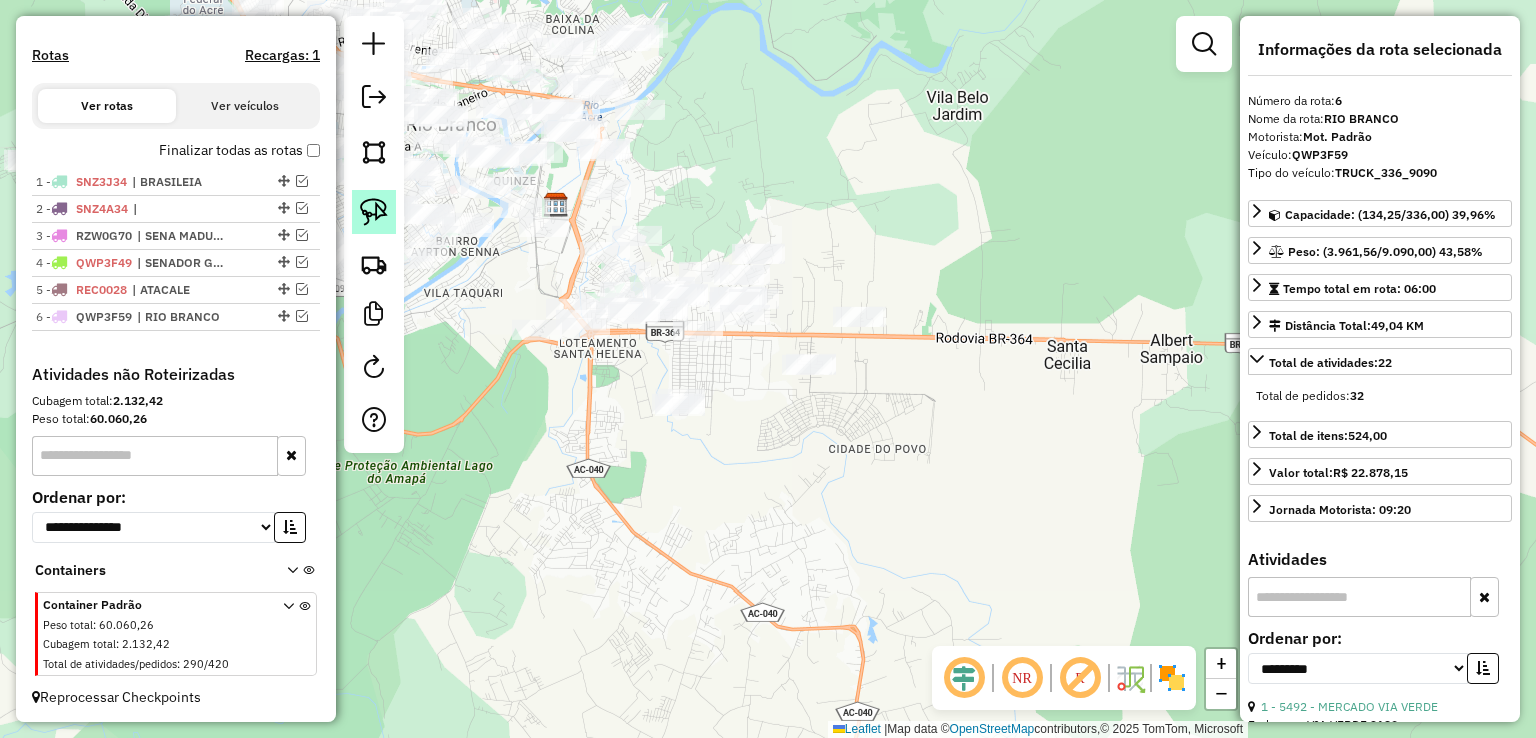 click 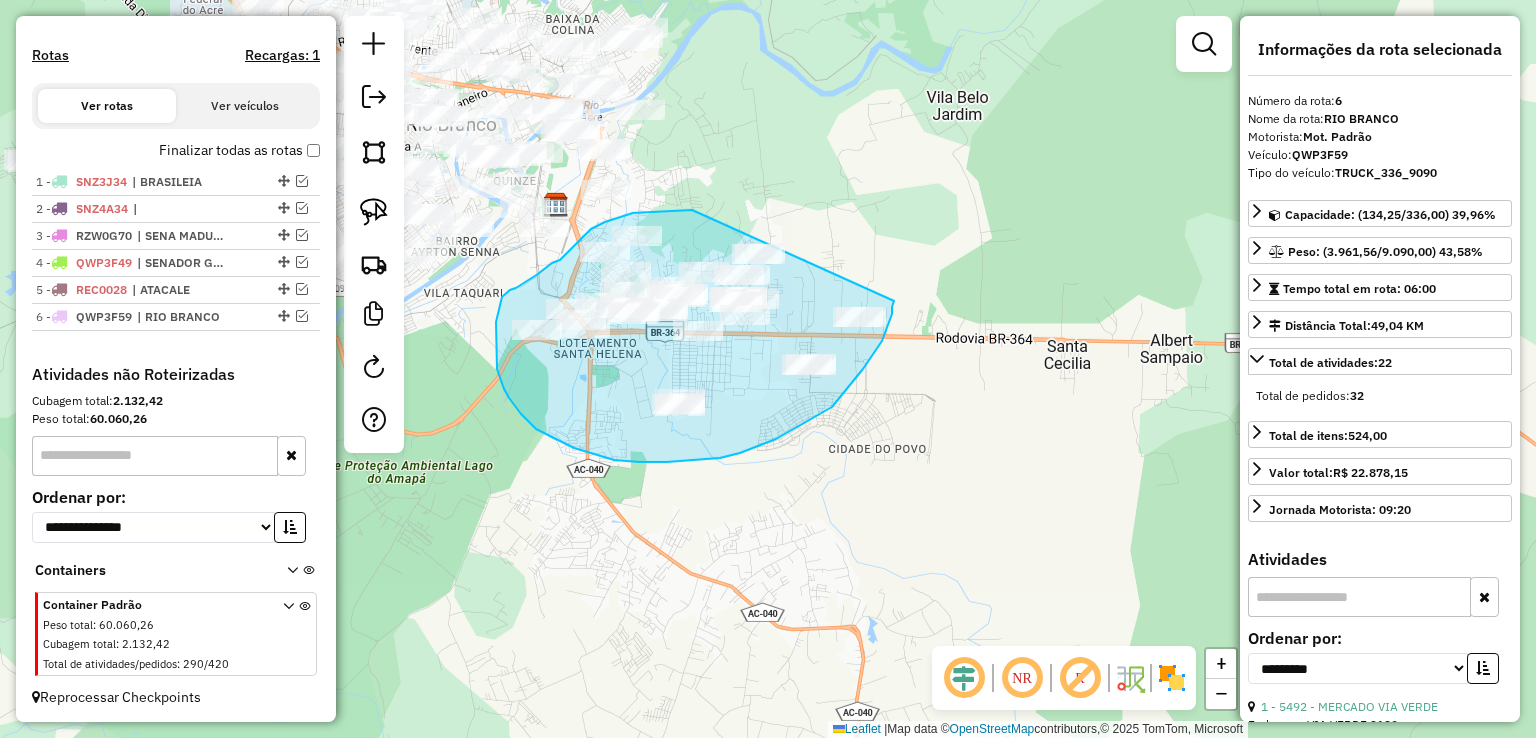 drag, startPoint x: 692, startPoint y: 210, endPoint x: 894, endPoint y: 301, distance: 221.55135 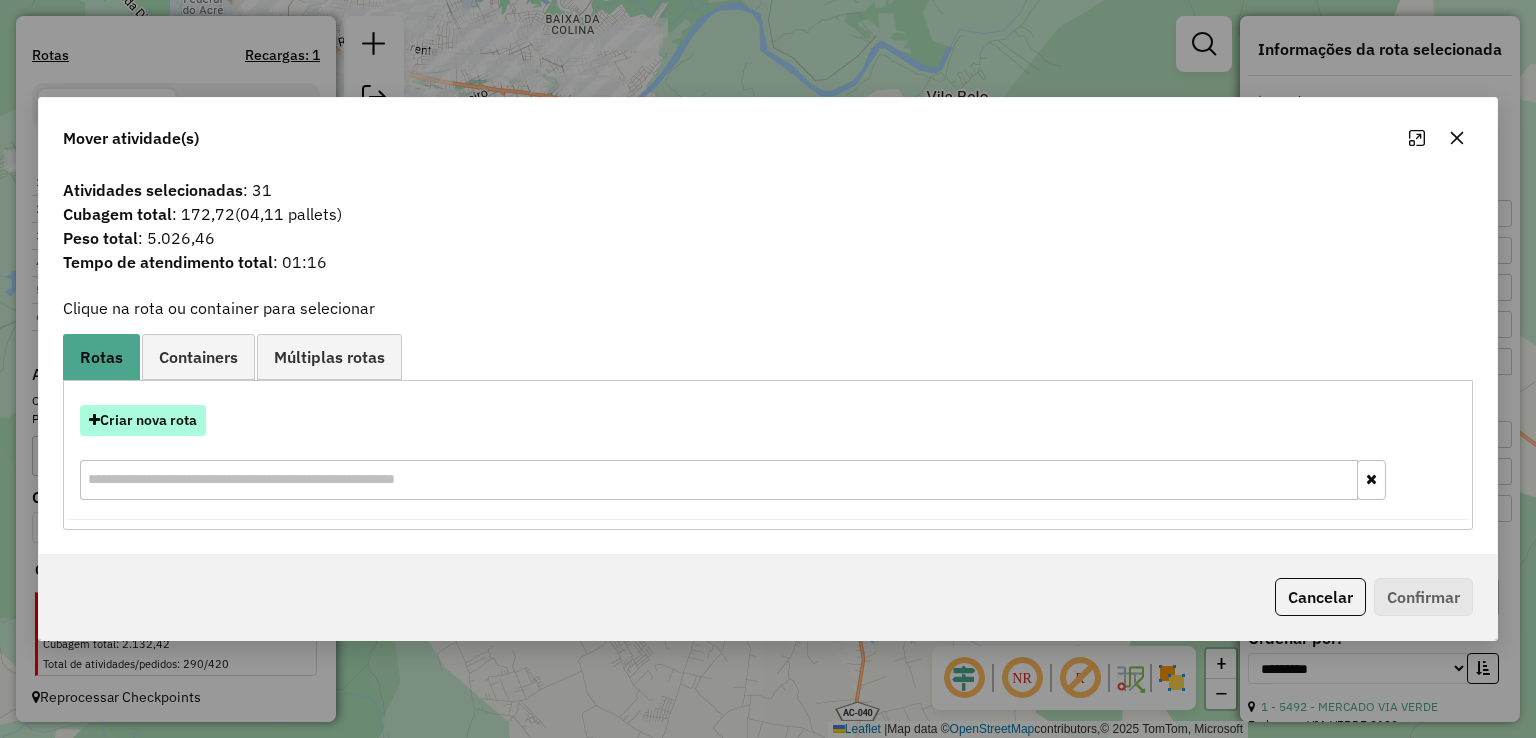 click on "Criar nova rota" at bounding box center (143, 420) 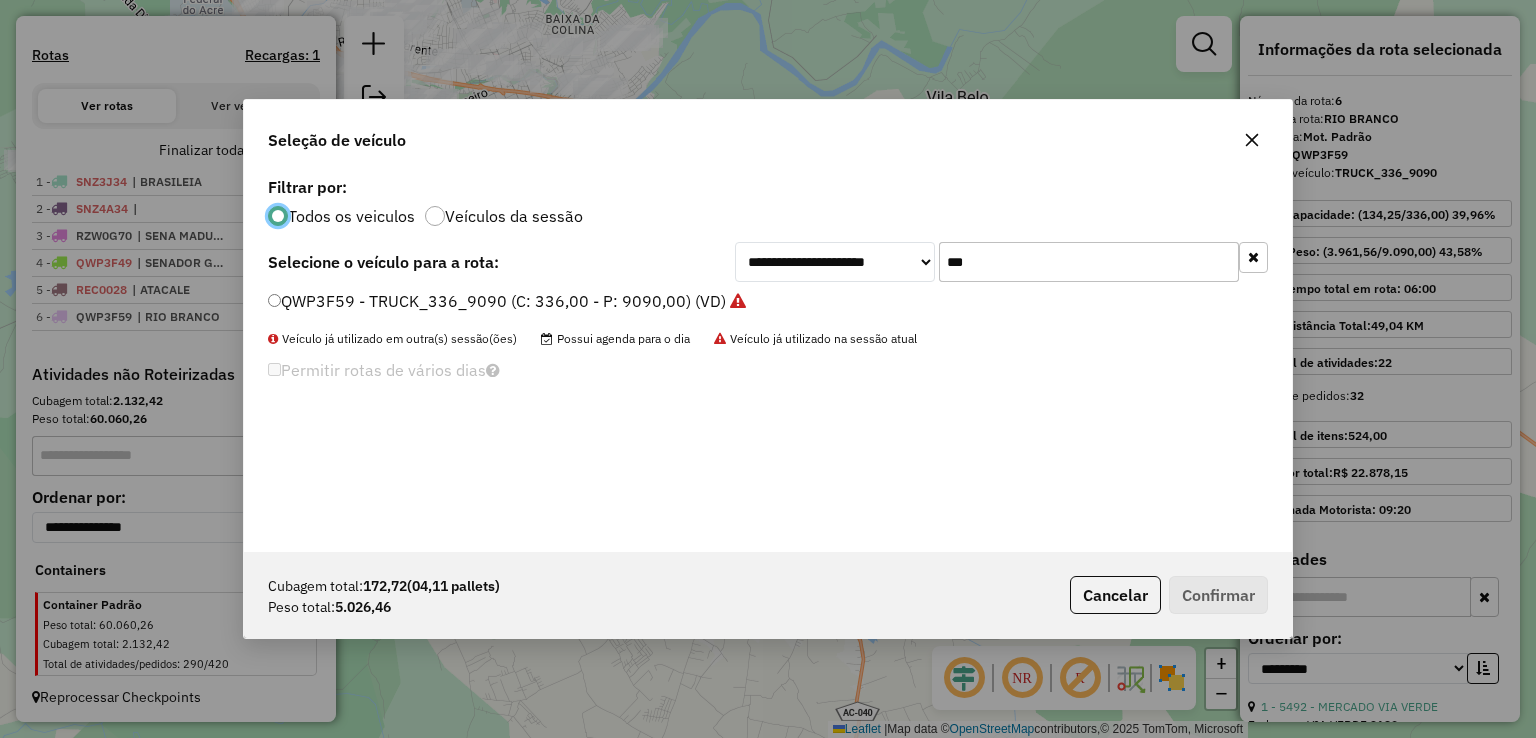 scroll, scrollTop: 10, scrollLeft: 6, axis: both 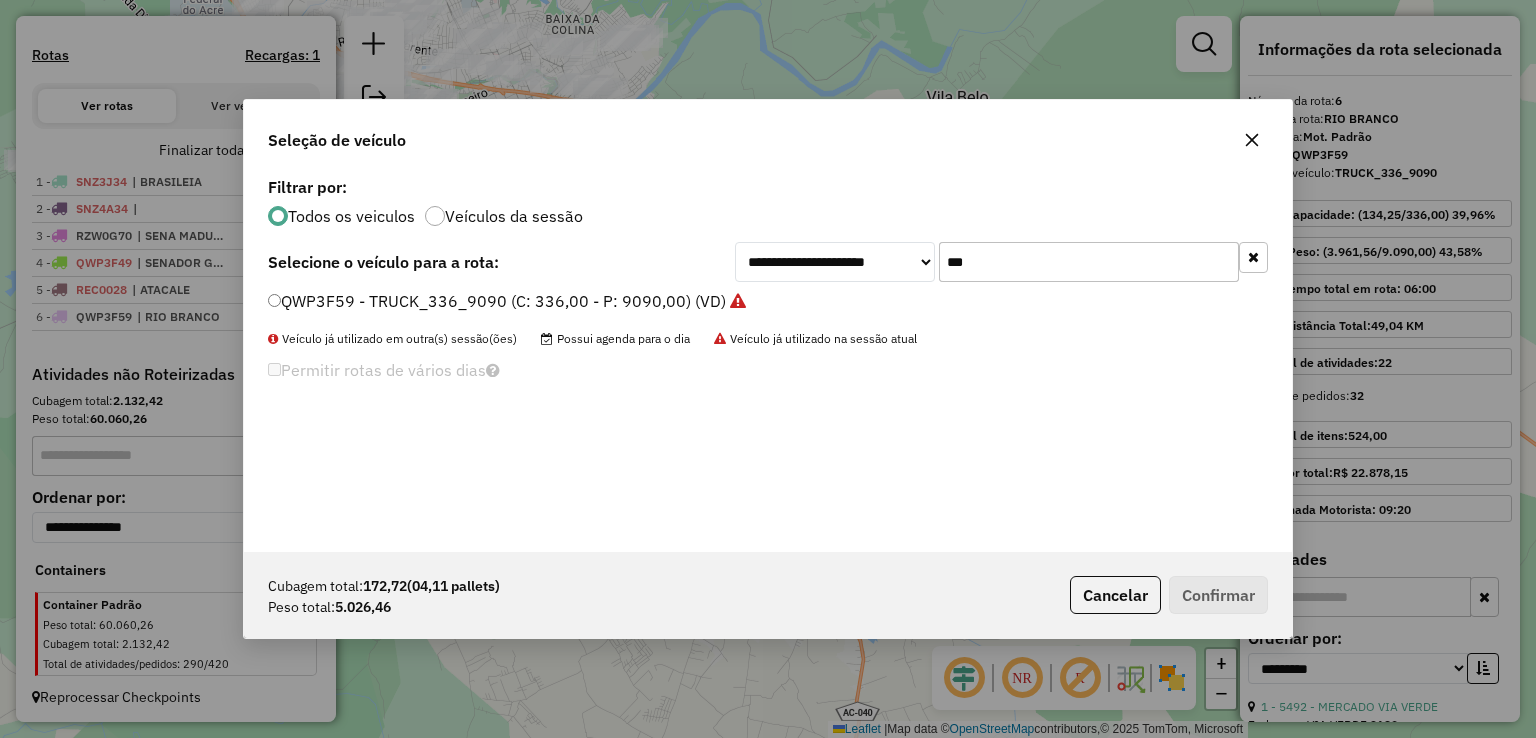 drag, startPoint x: 1013, startPoint y: 261, endPoint x: 843, endPoint y: 270, distance: 170.23807 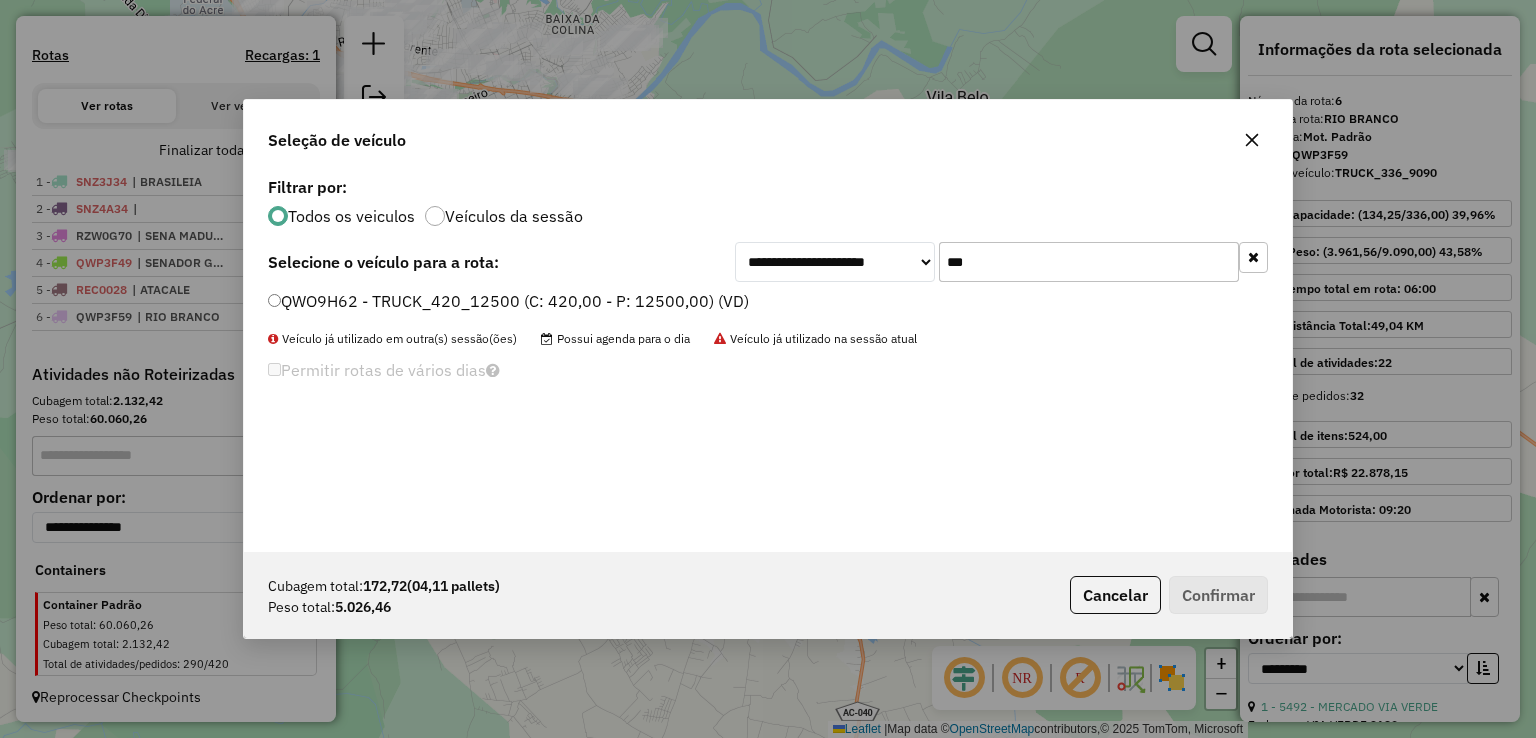 type on "***" 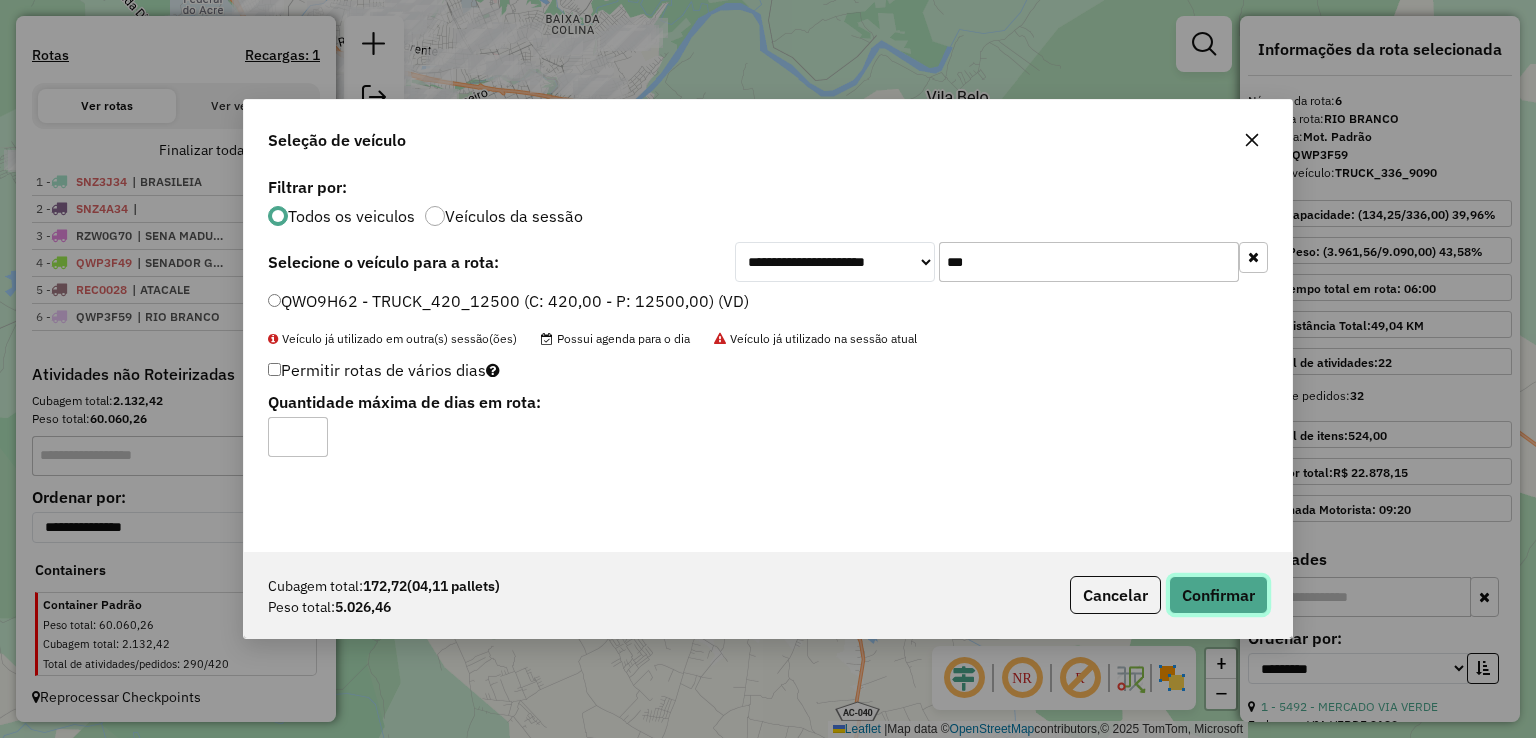 click on "Confirmar" 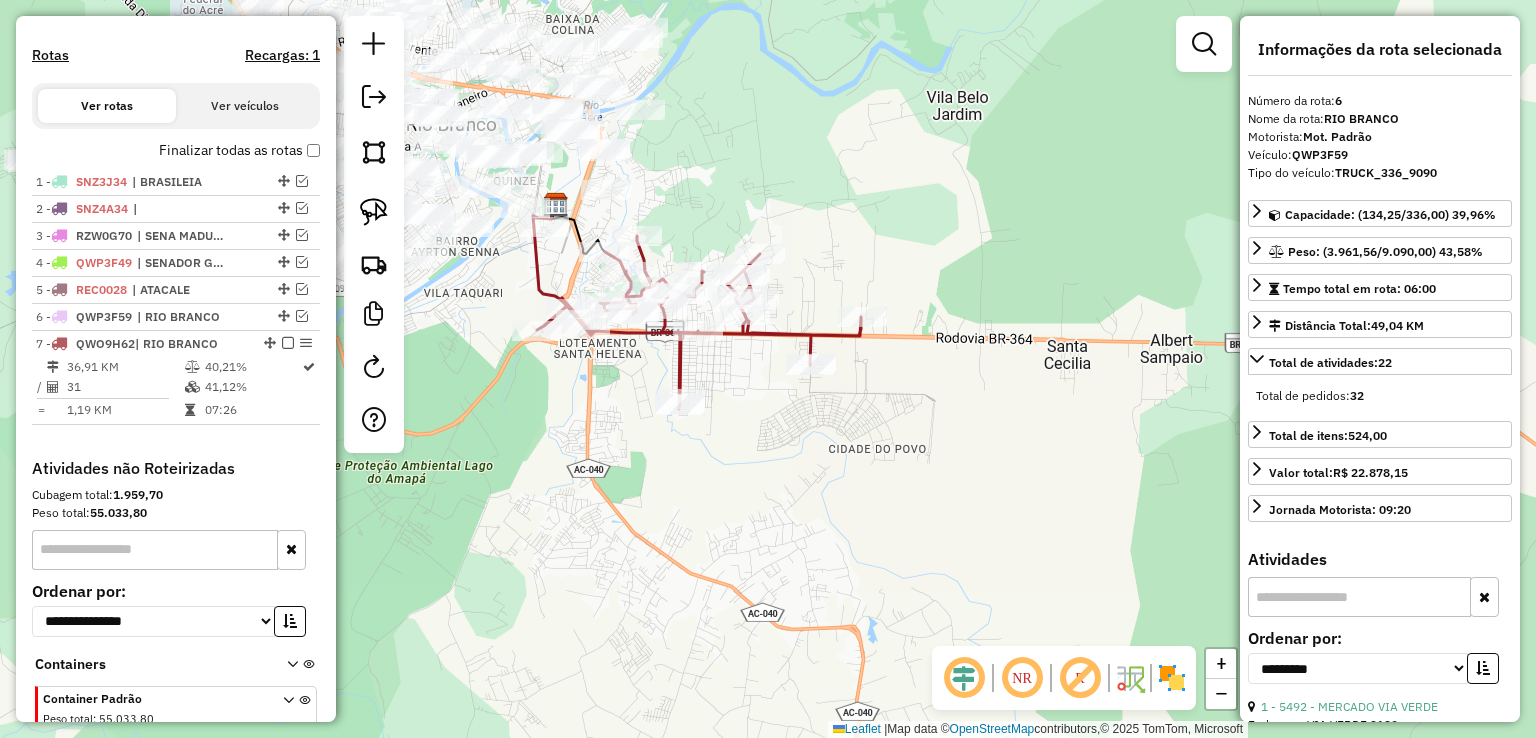 scroll, scrollTop: 691, scrollLeft: 0, axis: vertical 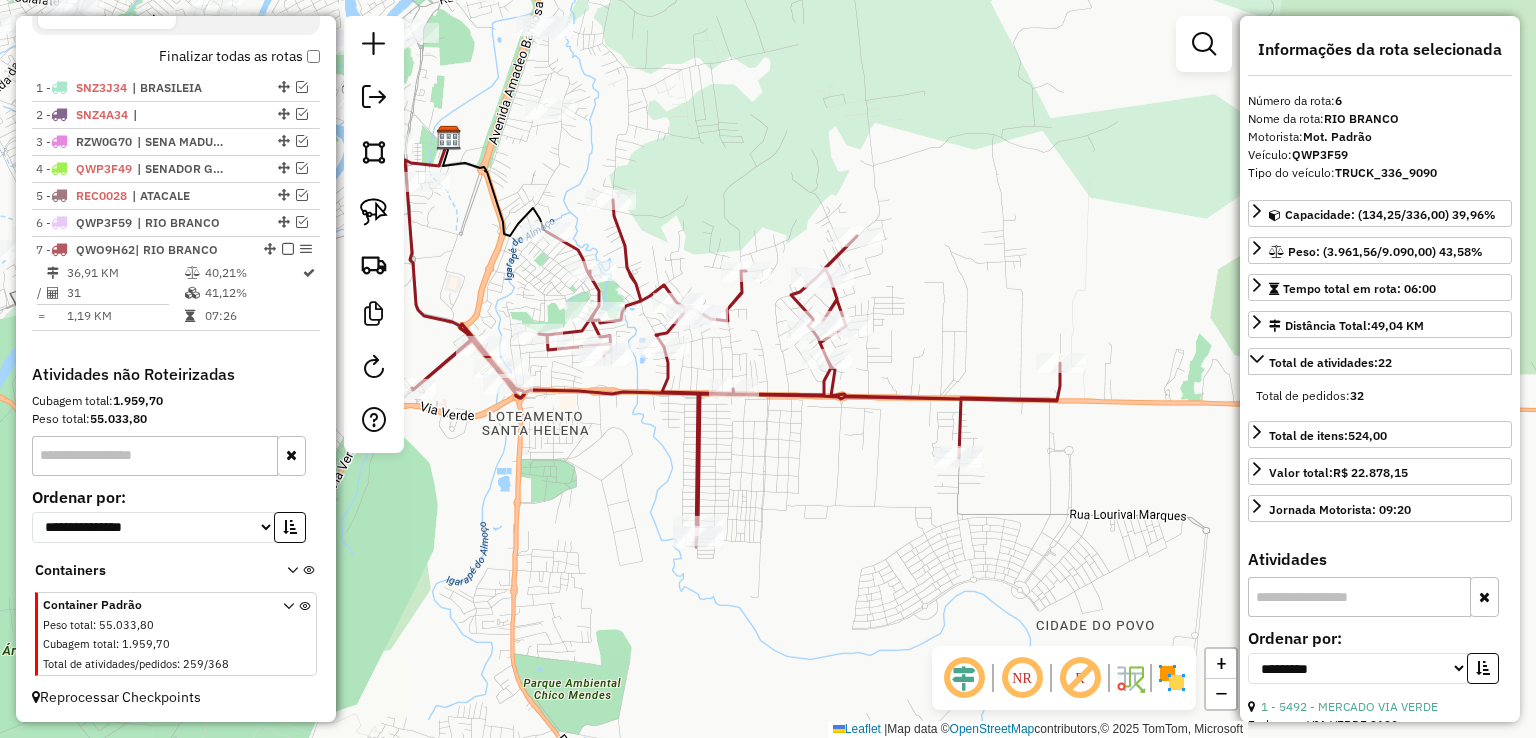drag, startPoint x: 697, startPoint y: 224, endPoint x: 669, endPoint y: 200, distance: 36.878178 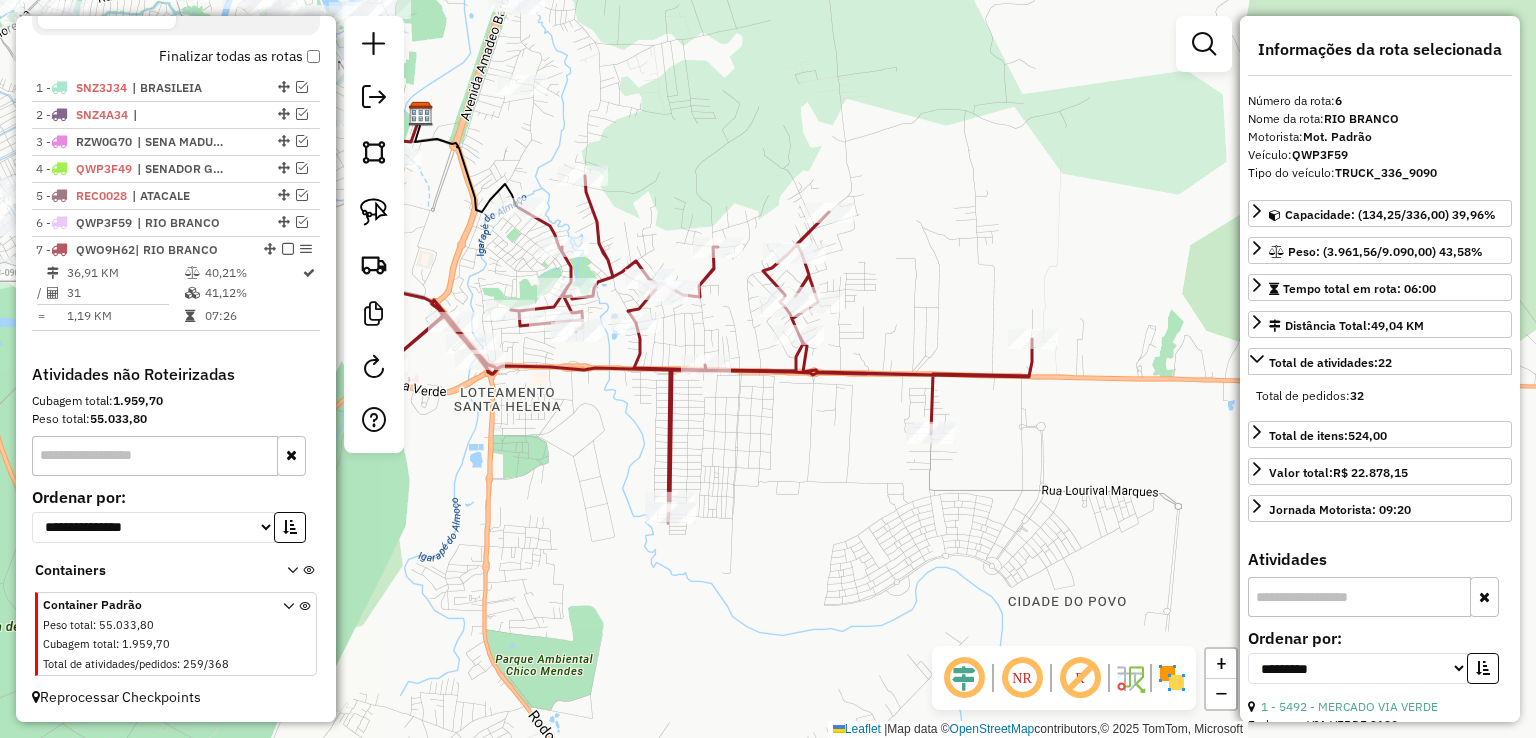click 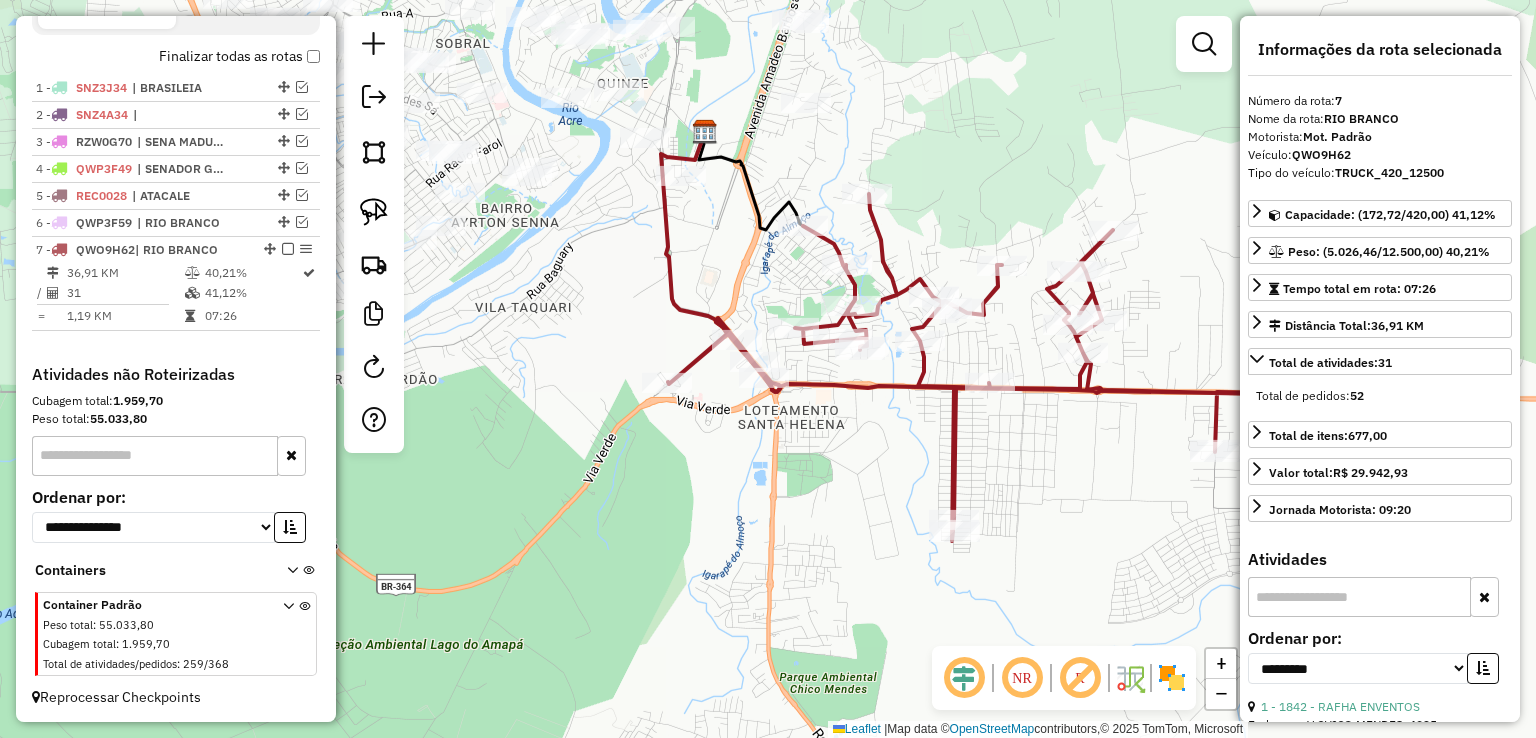 drag, startPoint x: 944, startPoint y: 195, endPoint x: 989, endPoint y: 219, distance: 51 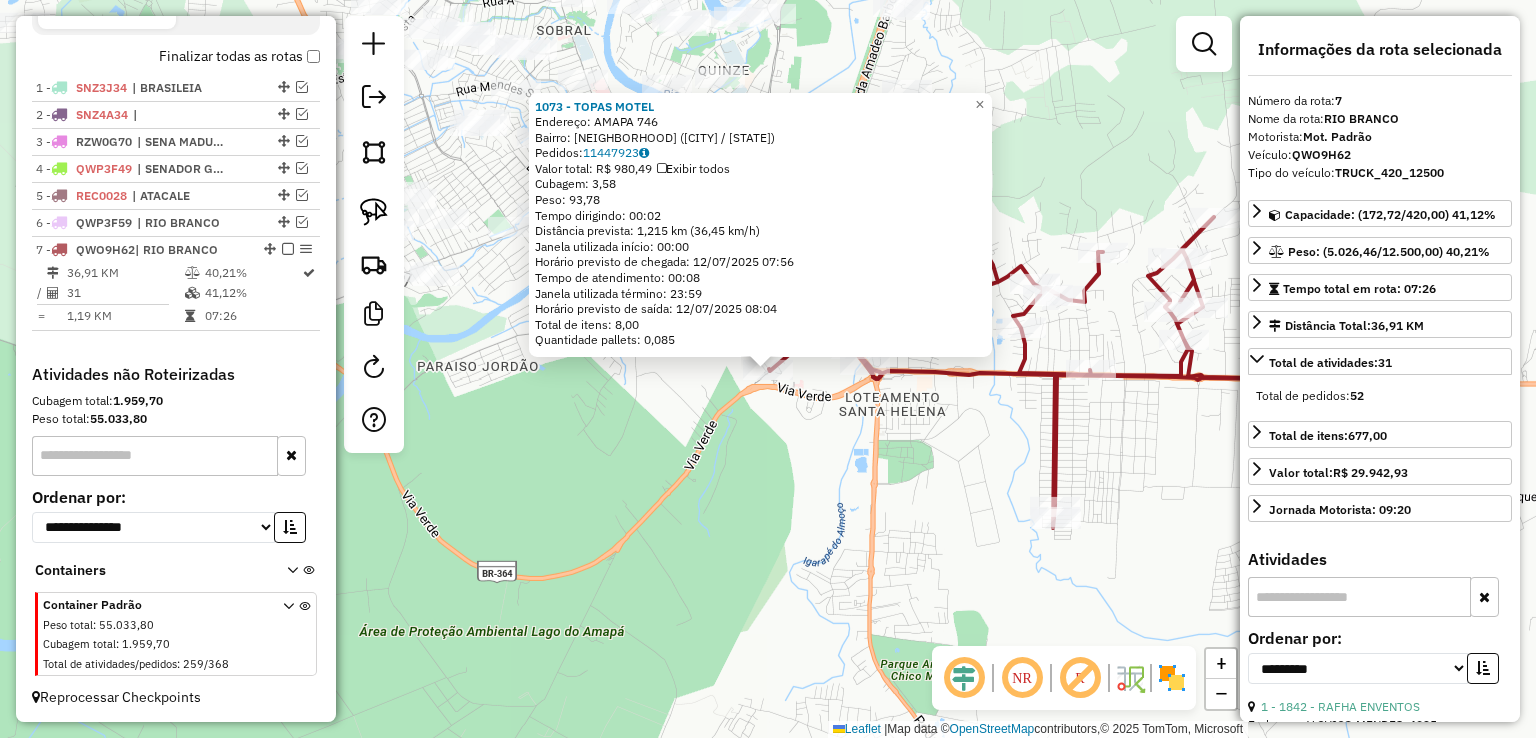 click on "1073 - TOPAS MOTEL  Endereço:  AMAPA 746   Bairro: PRAIA DO AMAPA (RIO BRANCO / AC)   Pedidos:  11447923   Valor total: R$ 980,49   Exibir todos   Cubagem: 3,58  Peso: 93,78  Tempo dirigindo: 00:02   Distância prevista: 1,215 km (36,45 km/h)   Janela utilizada início: 00:00   Horário previsto de chegada: 12/07/2025 07:56   Tempo de atendimento: 00:08   Janela utilizada término: 23:59   Horário previsto de saída: 12/07/2025 08:04   Total de itens: 8,00   Quantidade pallets: 0,085  × Janela de atendimento Grade de atendimento Capacidade Transportadoras Veículos Cliente Pedidos  Rotas Selecione os dias de semana para filtrar as janelas de atendimento  Seg   Ter   Qua   Qui   Sex   Sáb   Dom  Informe o período da janela de atendimento: De: Até:  Filtrar exatamente a janela do cliente  Considerar janela de atendimento padrão  Selecione os dias de semana para filtrar as grades de atendimento  Seg   Ter   Qua   Qui   Sex   Sáb   Dom   Considerar clientes sem dia de atendimento cadastrado  De:   Até:" 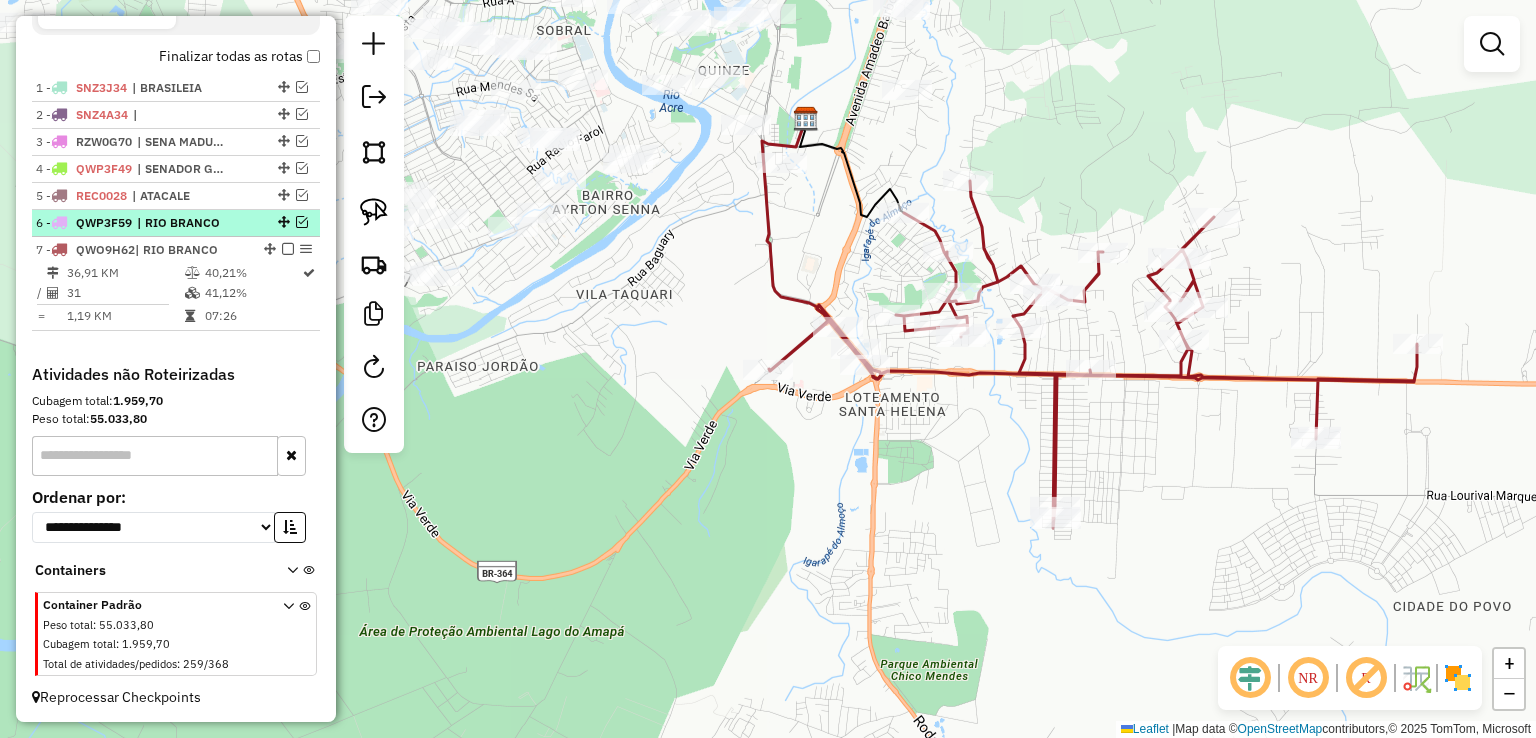 click at bounding box center (302, 222) 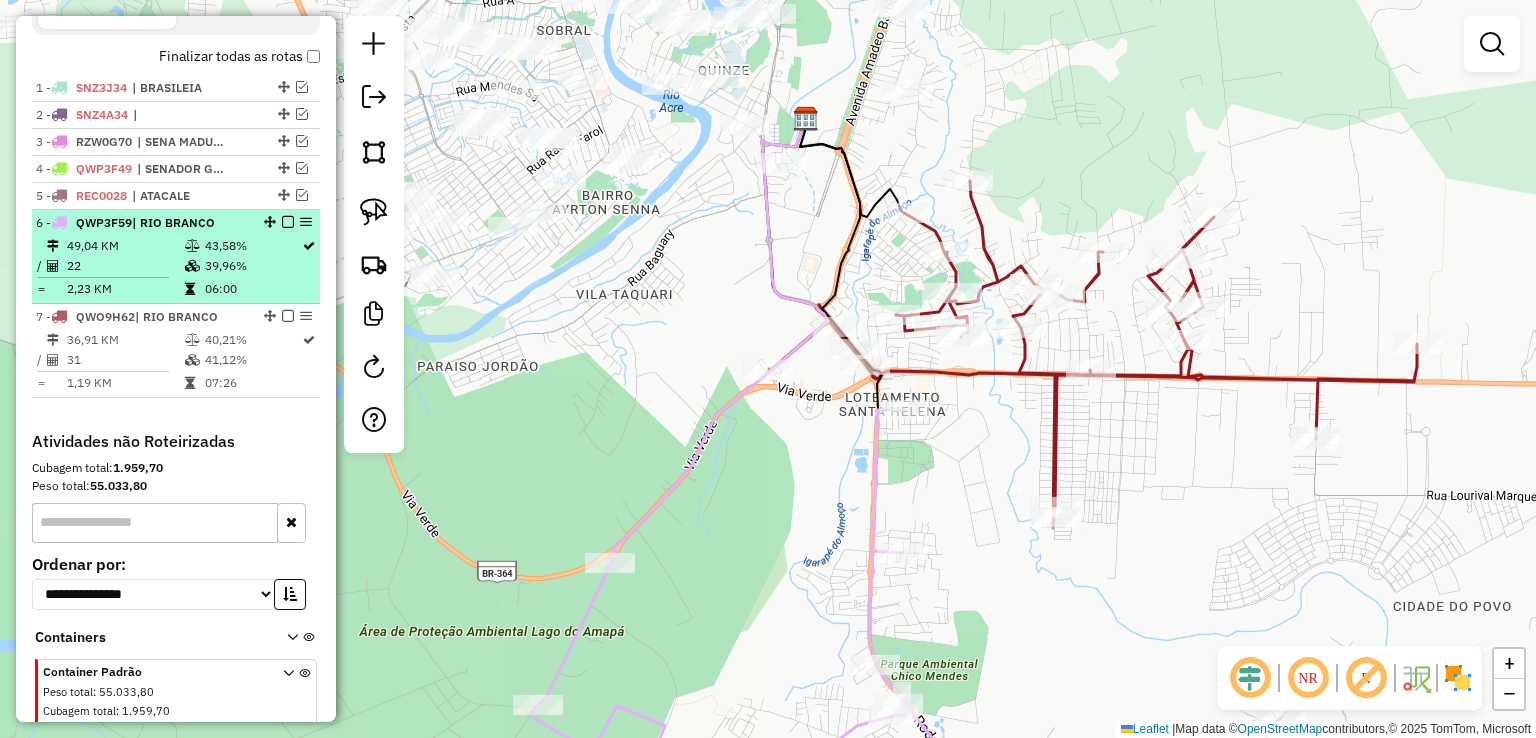 scroll, scrollTop: 736, scrollLeft: 0, axis: vertical 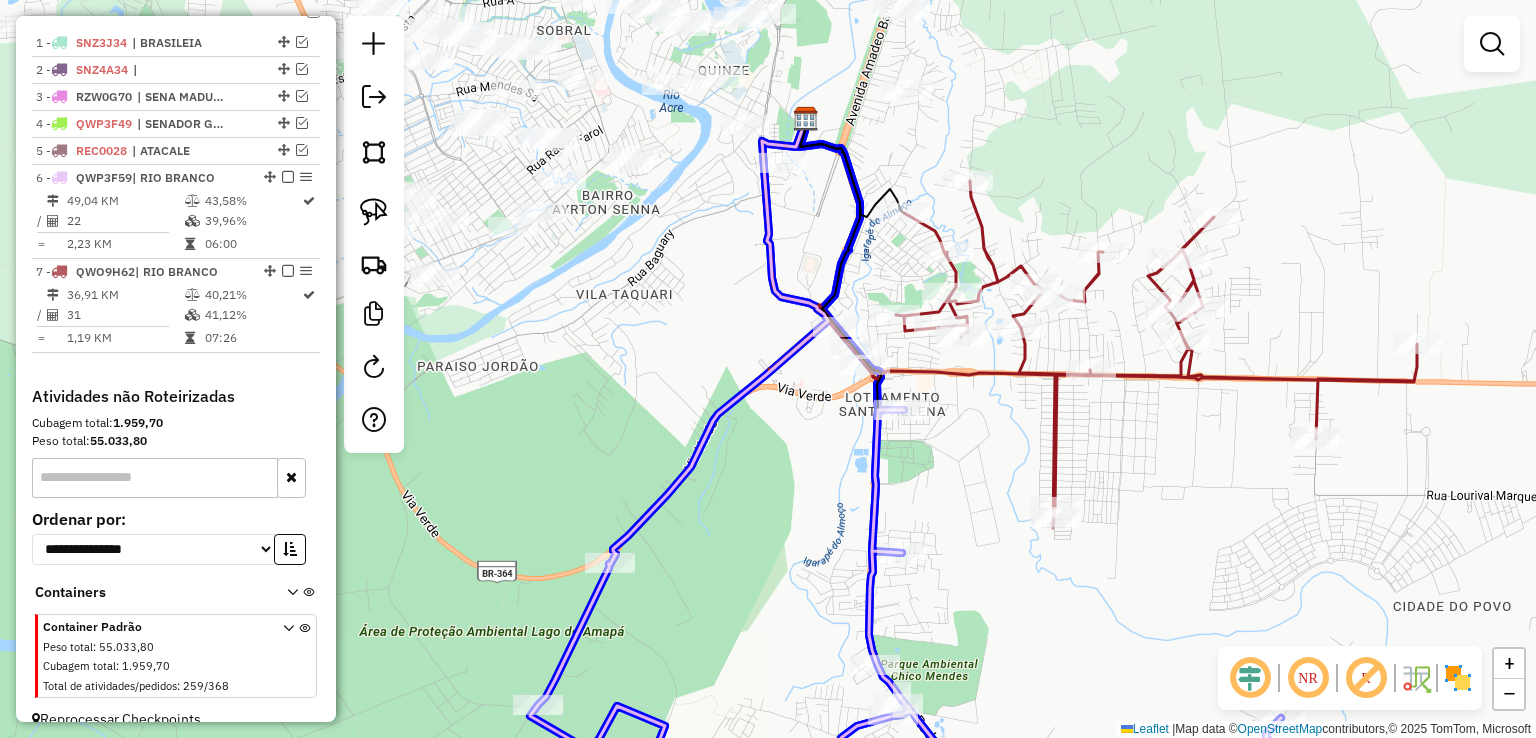 click 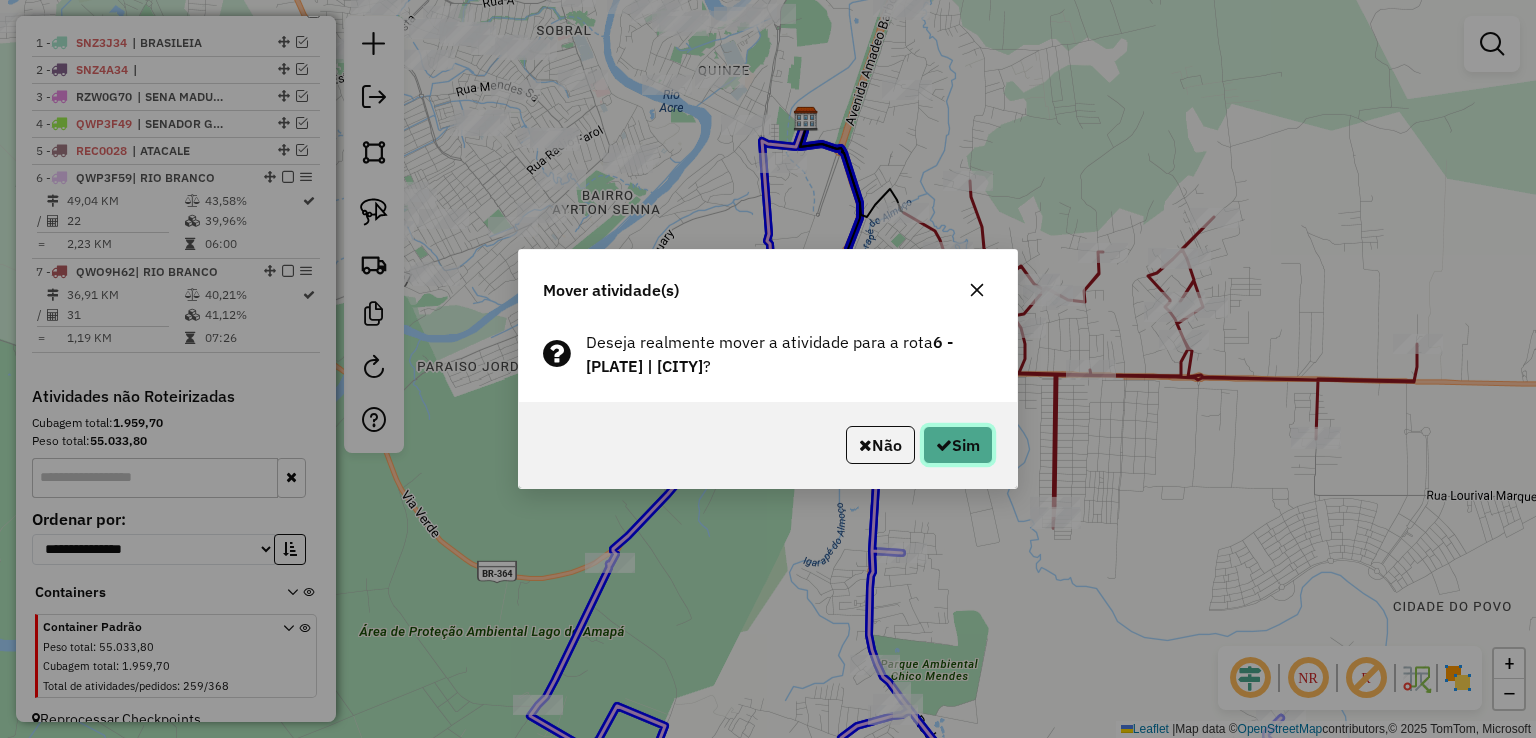 click 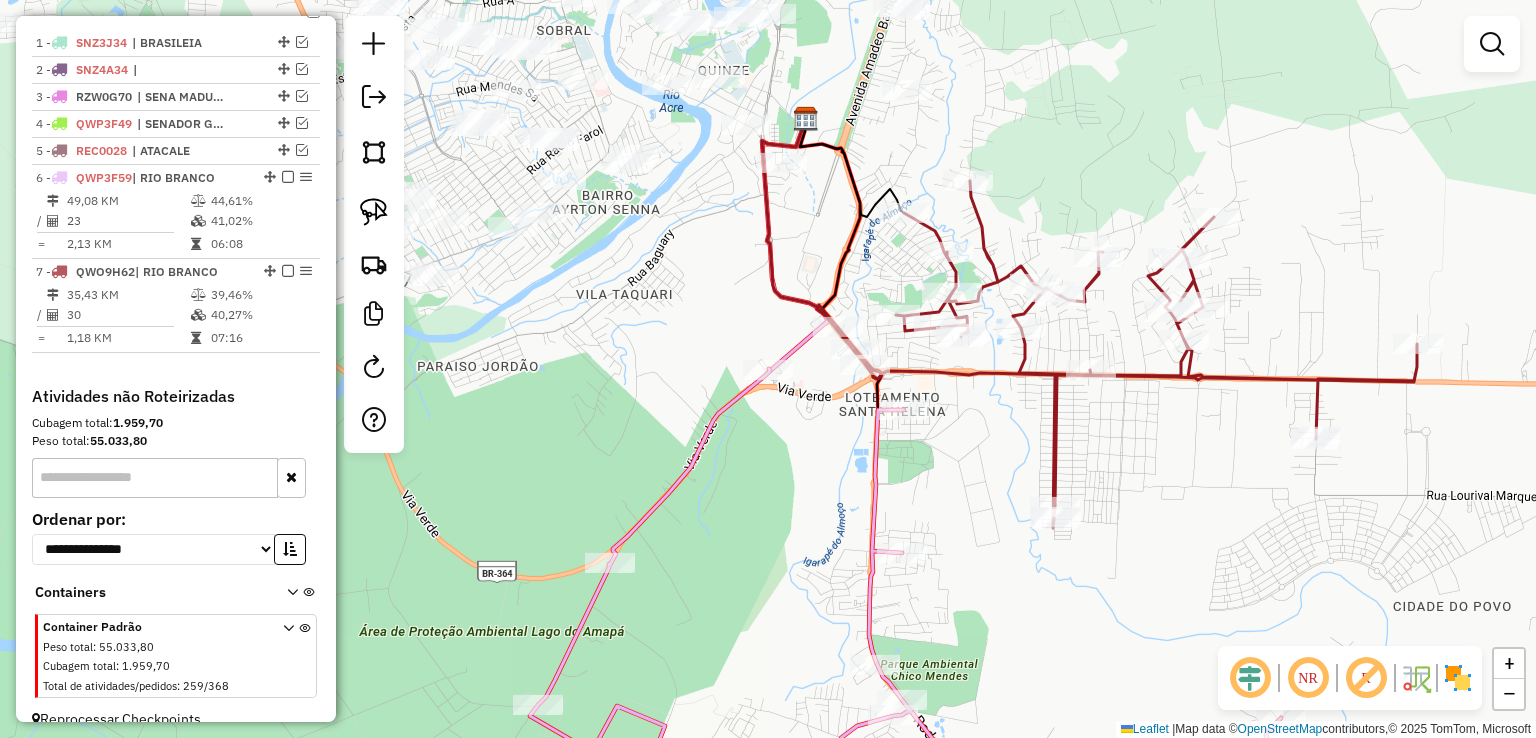 click 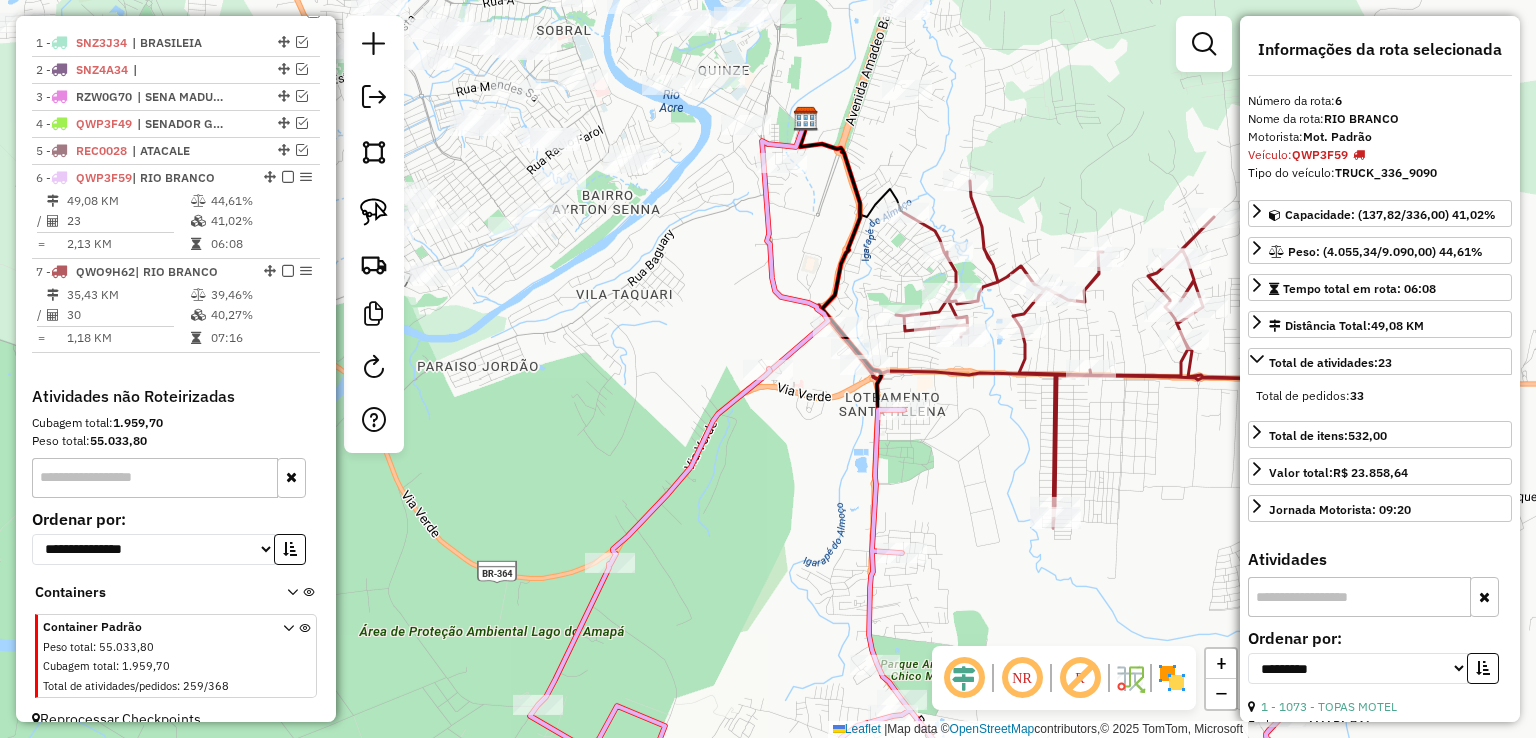 scroll, scrollTop: 758, scrollLeft: 0, axis: vertical 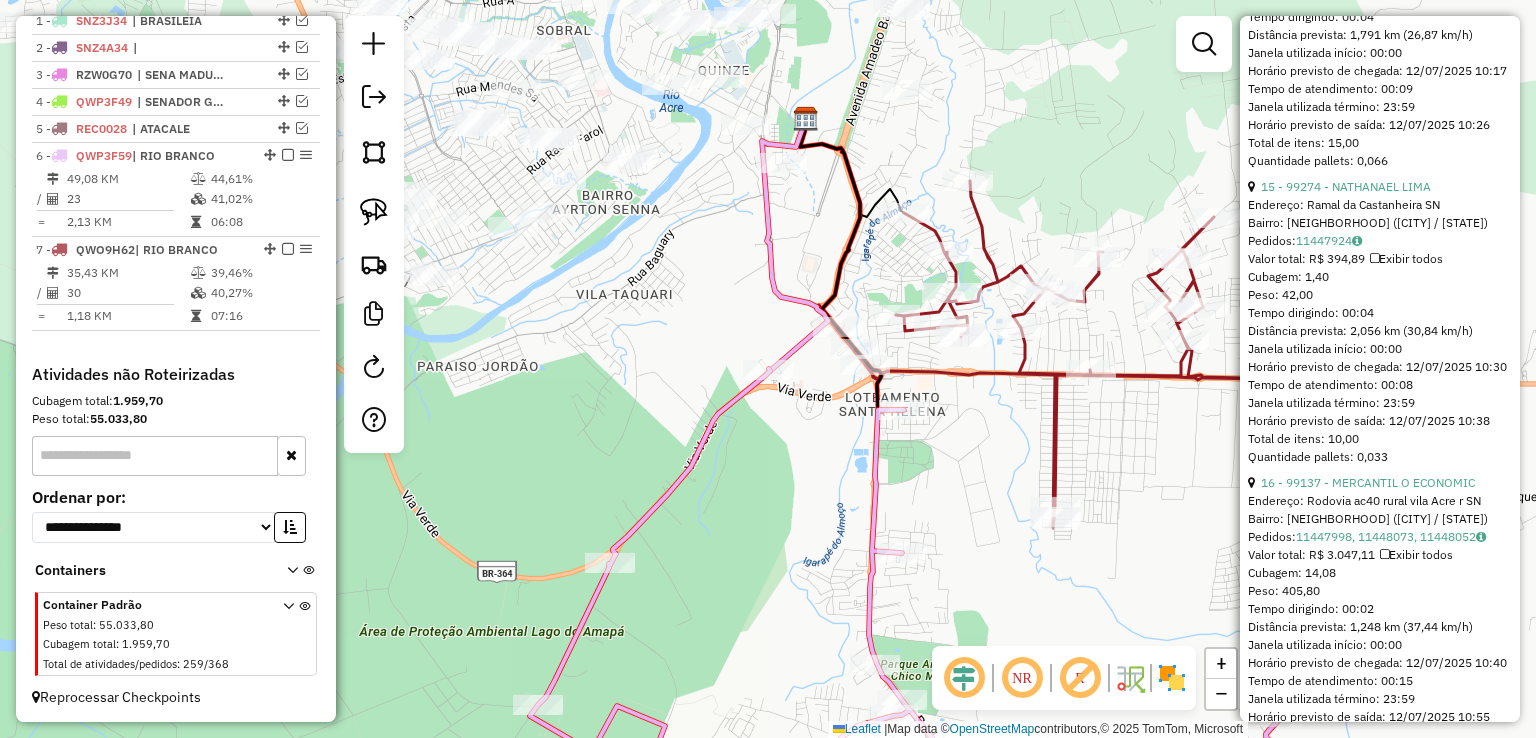 click on "14 - 99838 - MERCEARIA GABRIEL" at bounding box center (1357, -128) 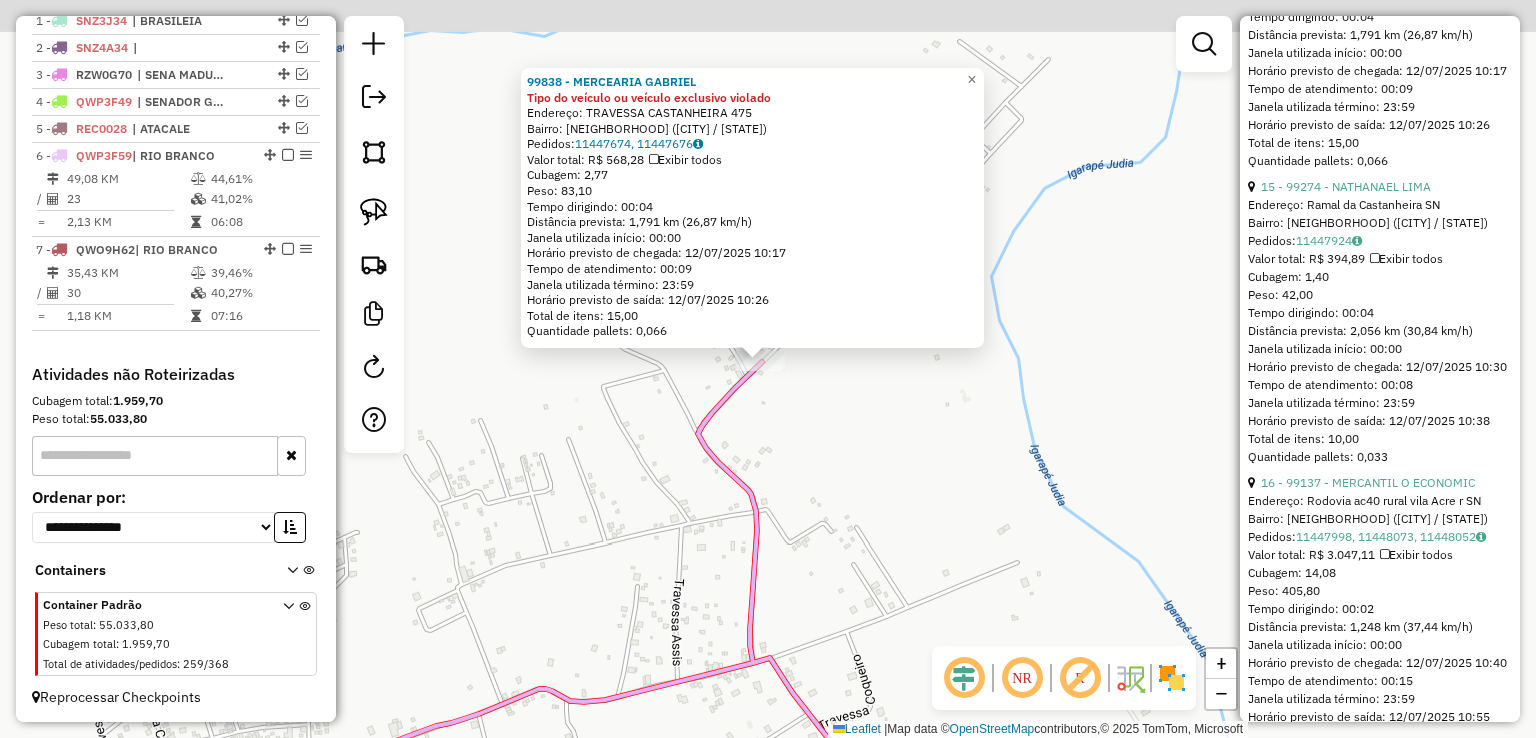 drag, startPoint x: 792, startPoint y: 360, endPoint x: 833, endPoint y: 469, distance: 116.456 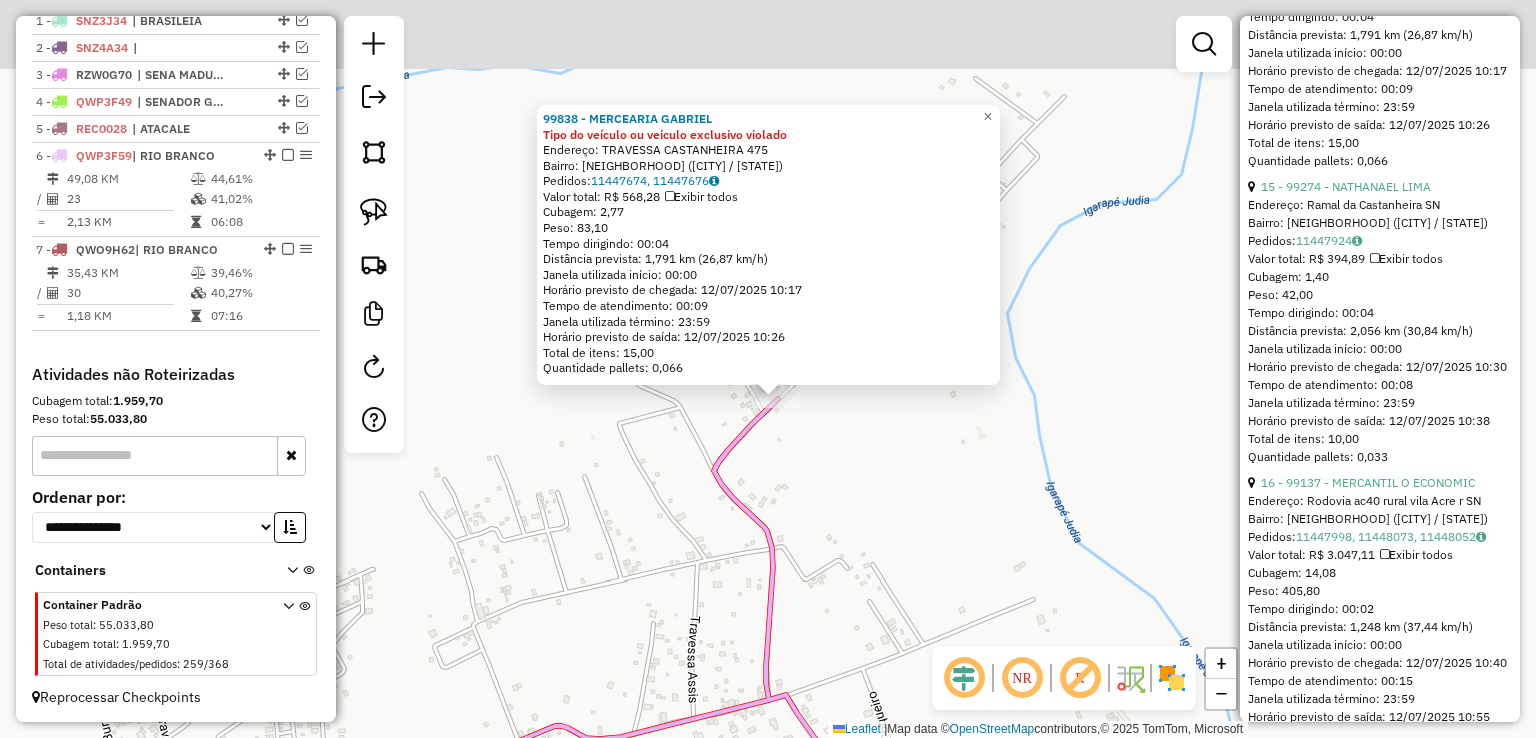 click on "99838 - MERCEARIA GABRIEL Tipo do veículo ou veículo exclusivo violado  Endereço:  TRAVESSA CASTANHEIRA 475   Bairro: VILA ACRE (RIO BRANCO / AC)   Pedidos:  11447674, 11447676   Valor total: R$ 568,28   Exibir todos   Cubagem: 2,77  Peso: 83,10  Tempo dirigindo: 00:04   Distância prevista: 1,791 km (26,87 km/h)   Janela utilizada início: 00:00   Horário previsto de chegada: 12/07/2025 10:17   Tempo de atendimento: 00:09   Janela utilizada término: 23:59   Horário previsto de saída: 12/07/2025 10:26   Total de itens: 15,00   Quantidade pallets: 0,066  × Janela de atendimento Grade de atendimento Capacidade Transportadoras Veículos Cliente Pedidos  Rotas Selecione os dias de semana para filtrar as janelas de atendimento  Seg   Ter   Qua   Qui   Sex   Sáb   Dom  Informe o período da janela de atendimento: De: Até:  Filtrar exatamente a janela do cliente  Considerar janela de atendimento padrão  Selecione os dias de semana para filtrar as grades de atendimento  Seg   Ter   Qua   Qui   Sex   Sáb" 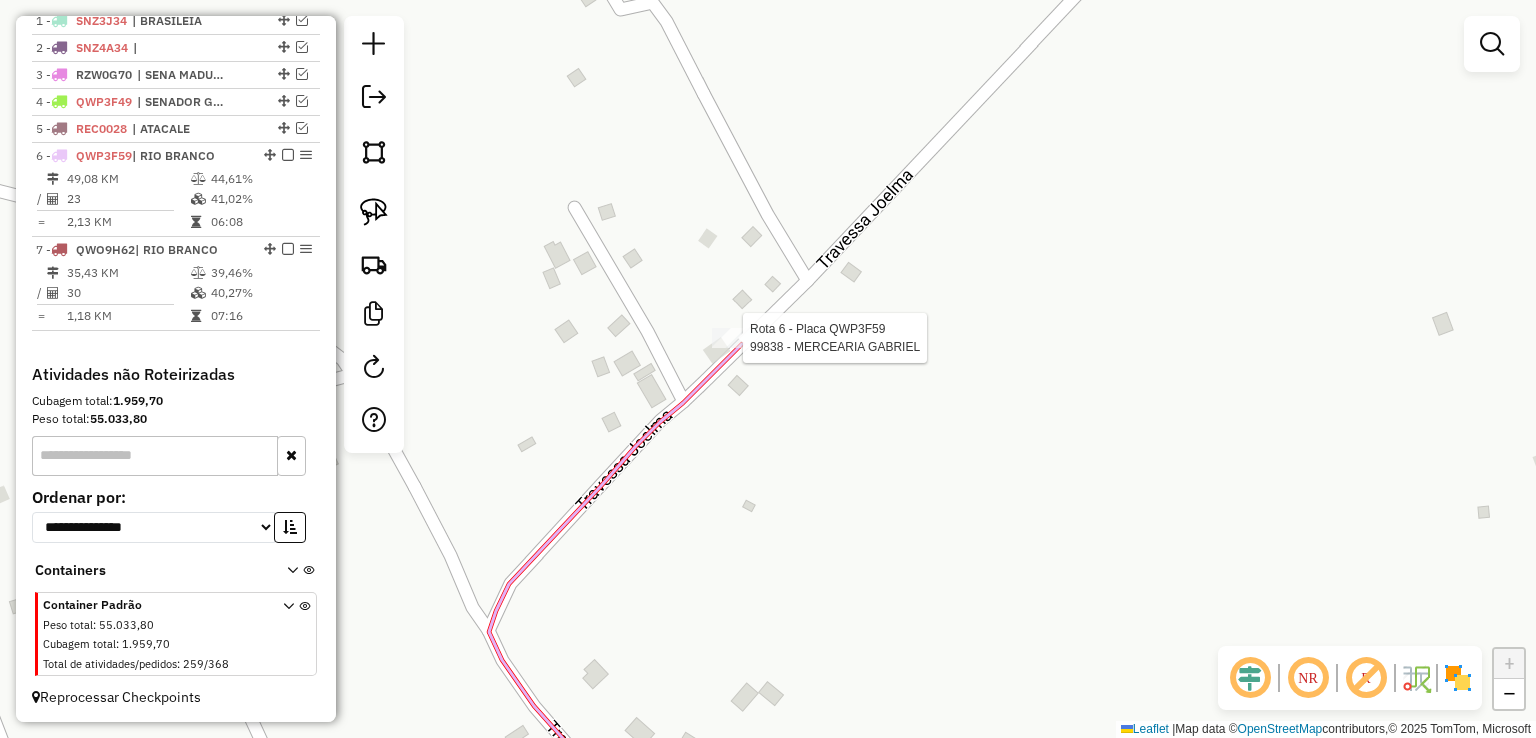 select on "**********" 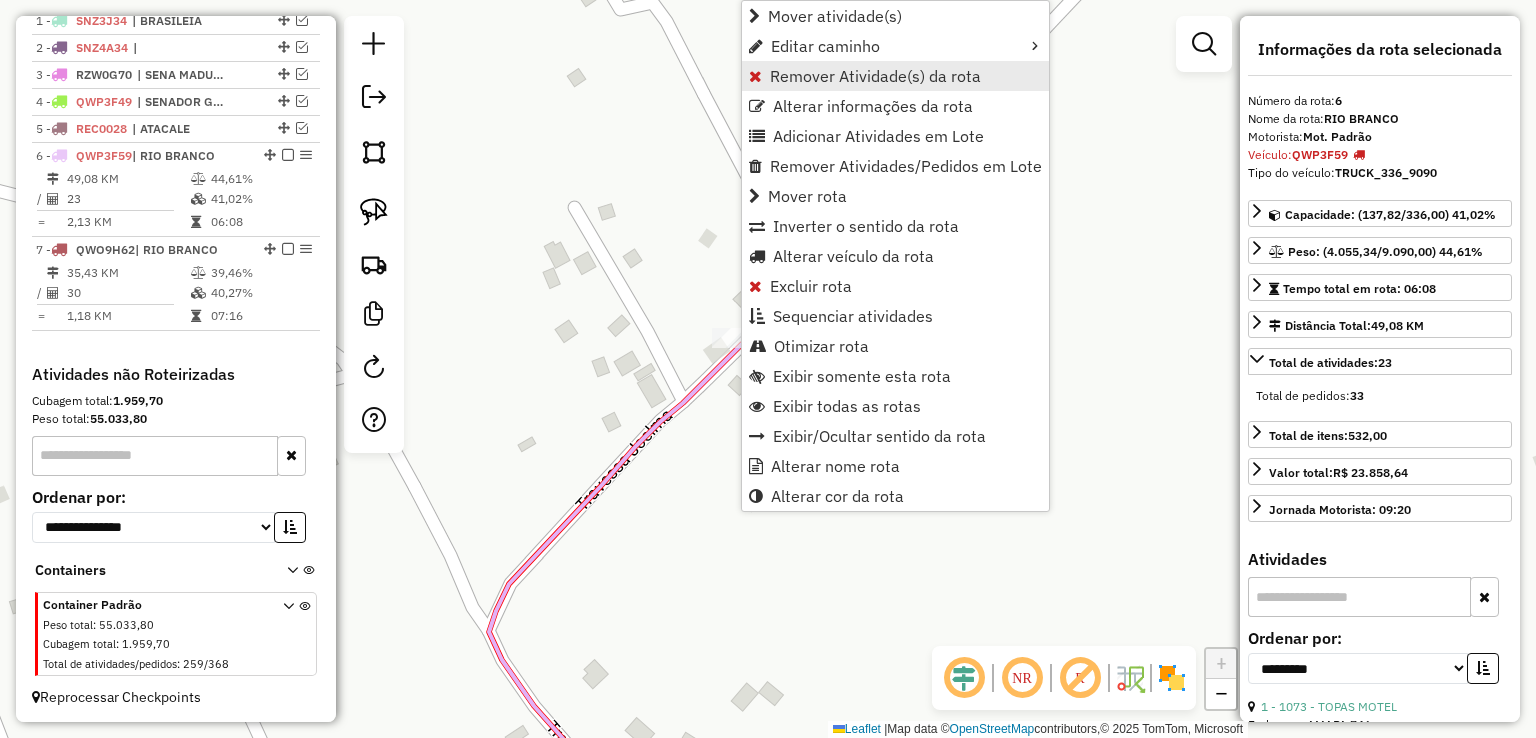 click on "Remover Atividade(s) da rota" at bounding box center (875, 76) 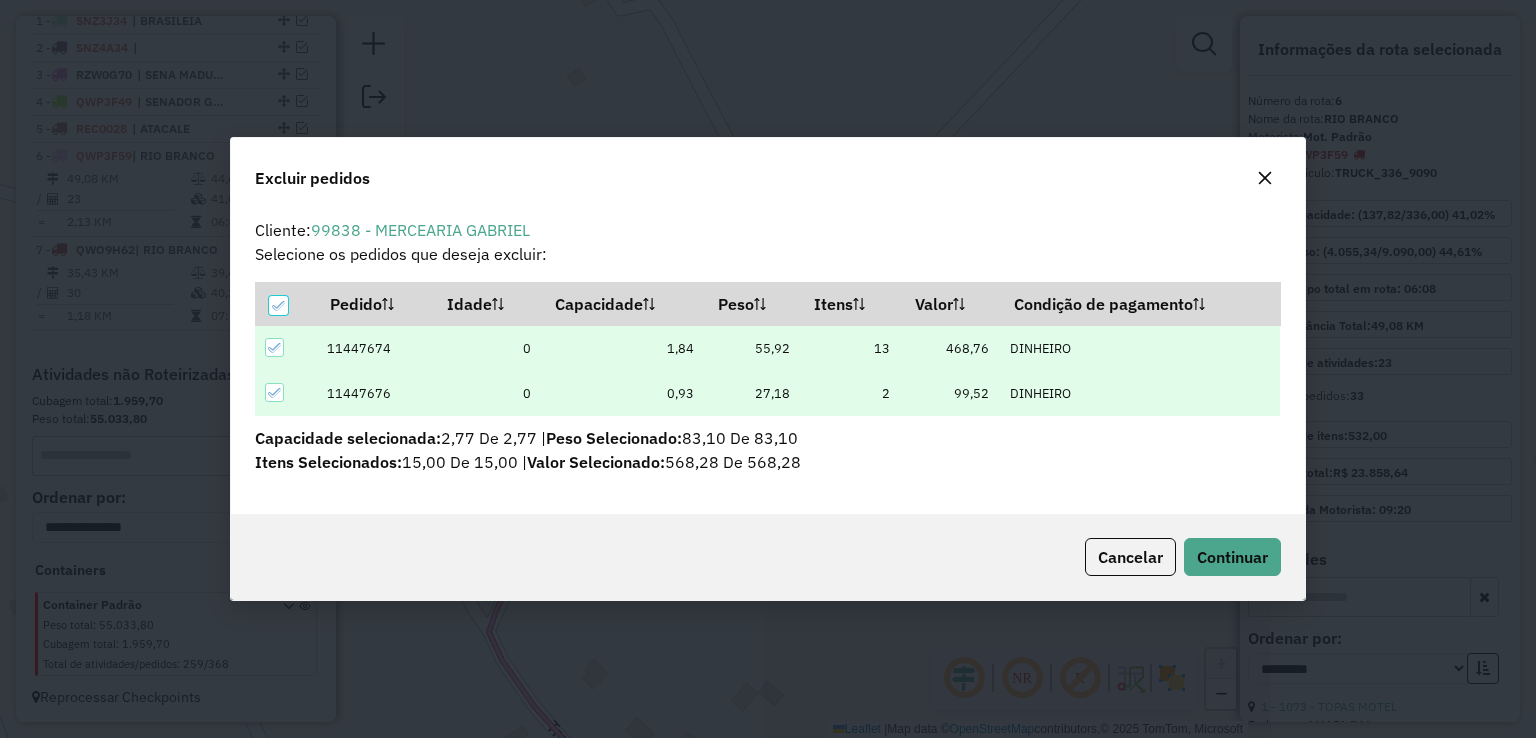 scroll, scrollTop: 0, scrollLeft: 0, axis: both 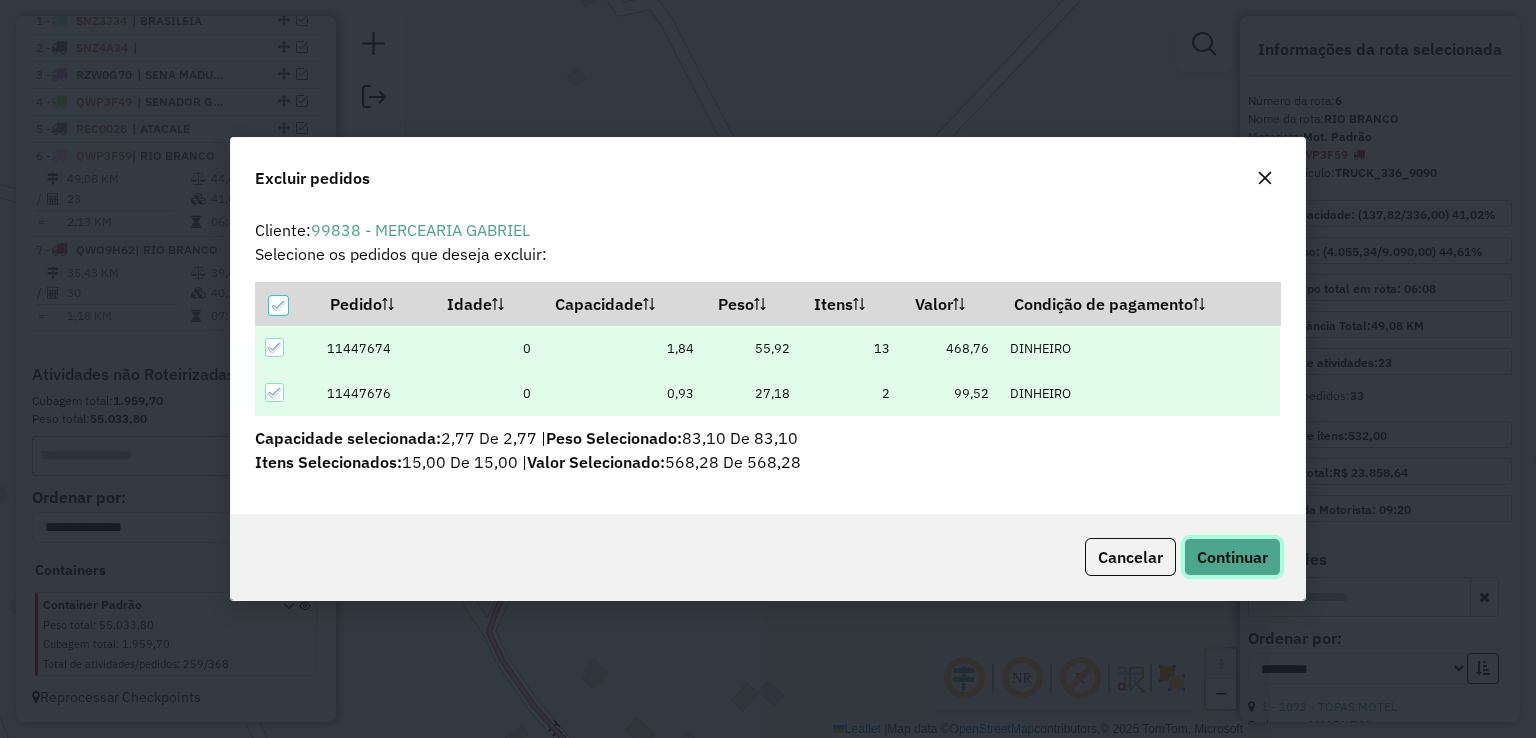 click on "Continuar" 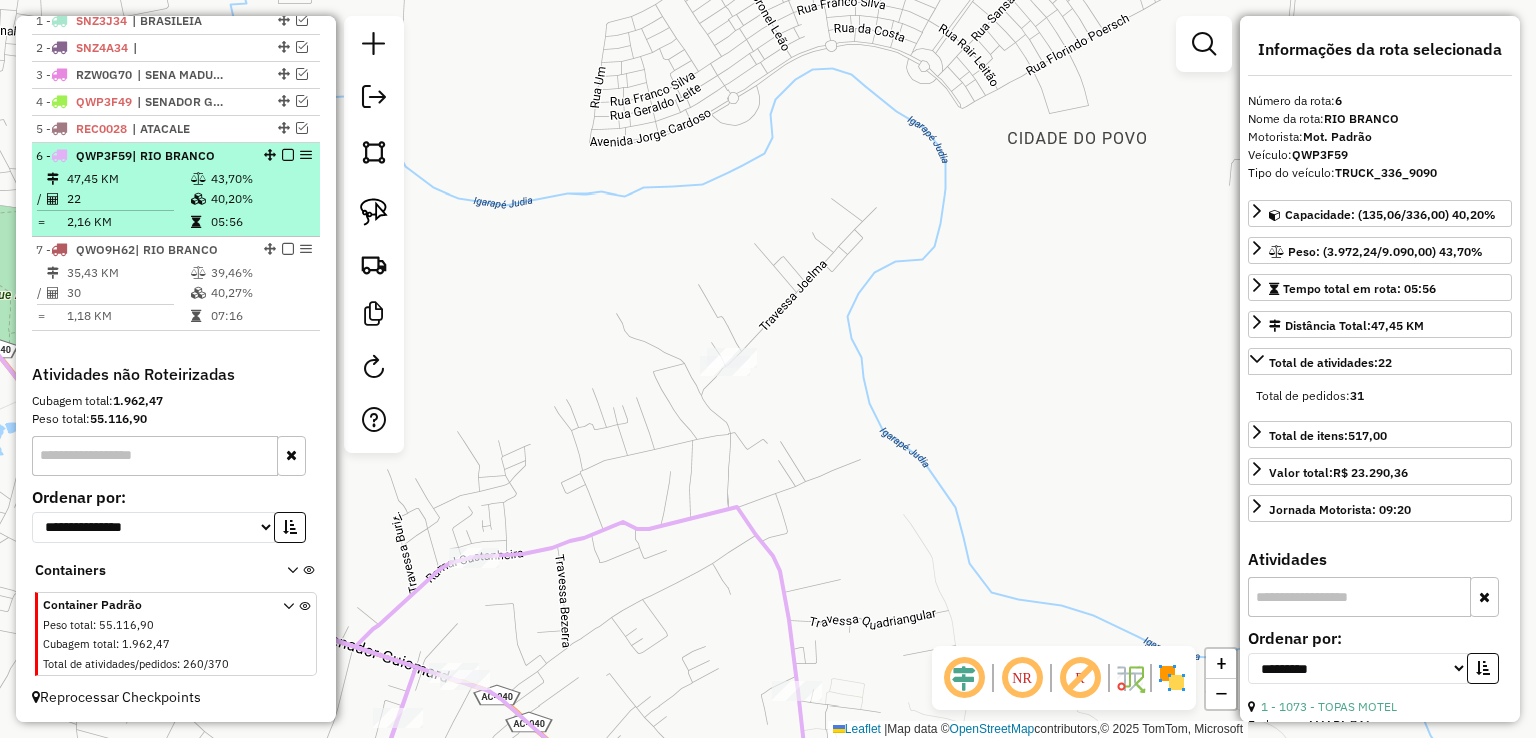 click at bounding box center [288, 155] 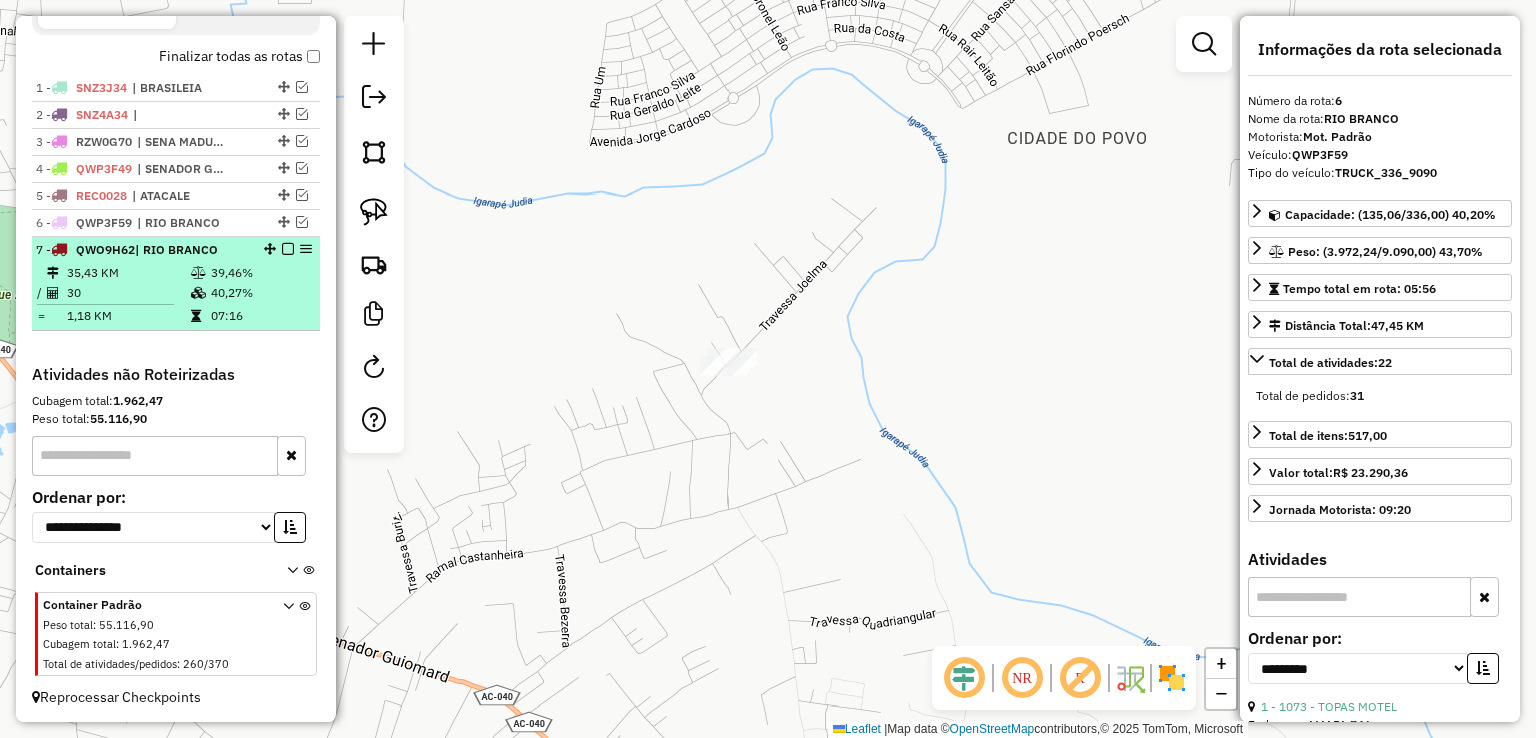 click on "40,27%" at bounding box center (260, 293) 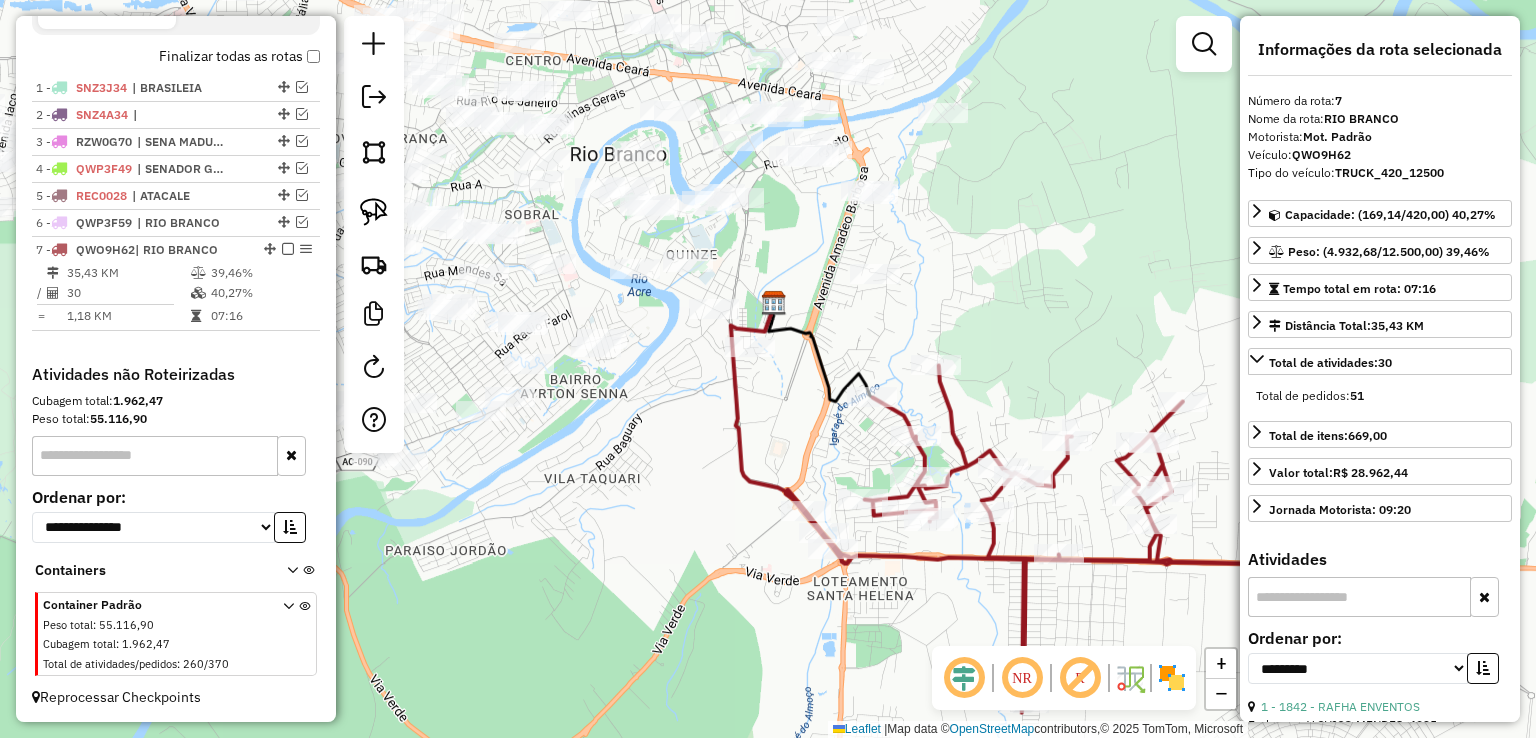 drag, startPoint x: 498, startPoint y: 293, endPoint x: 787, endPoint y: 431, distance: 320.25772 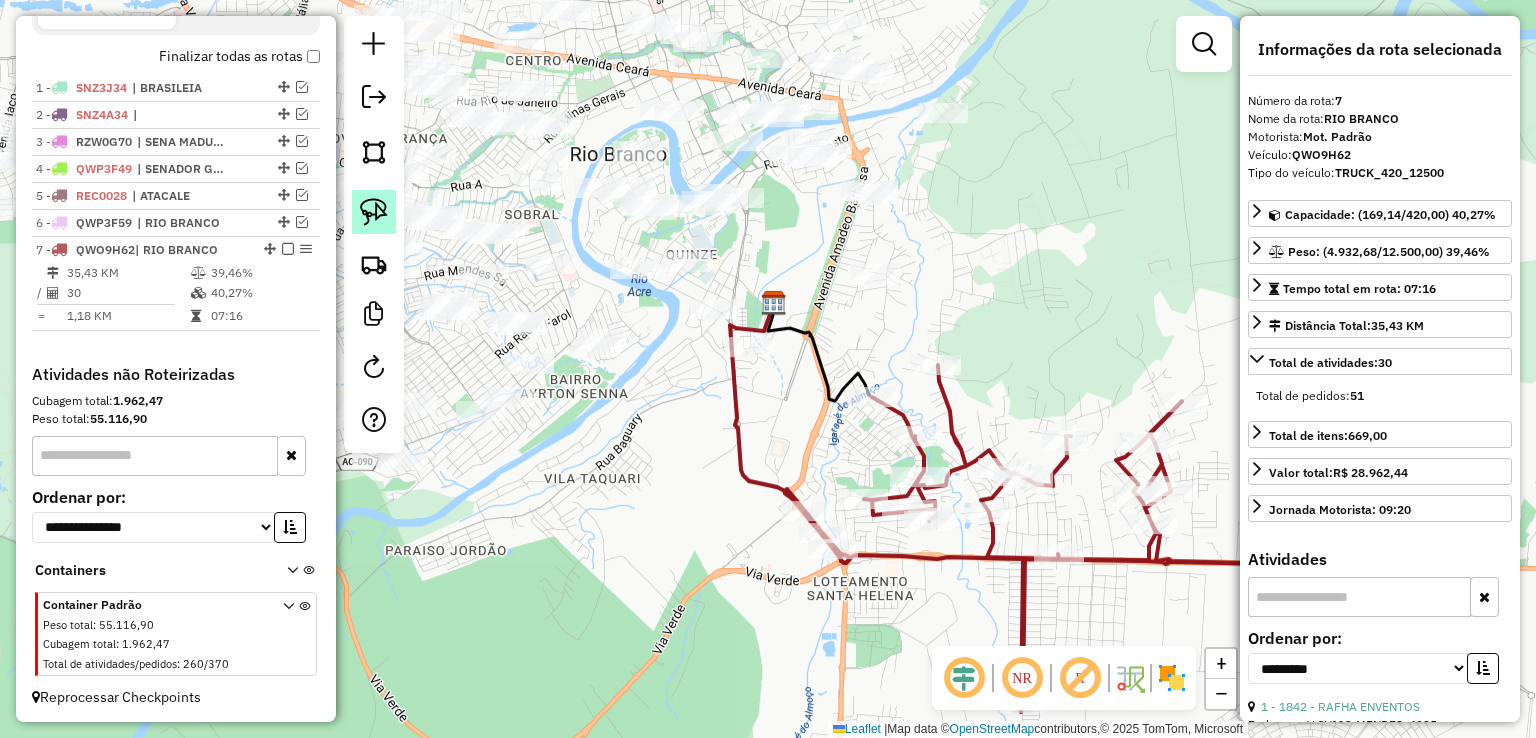 click 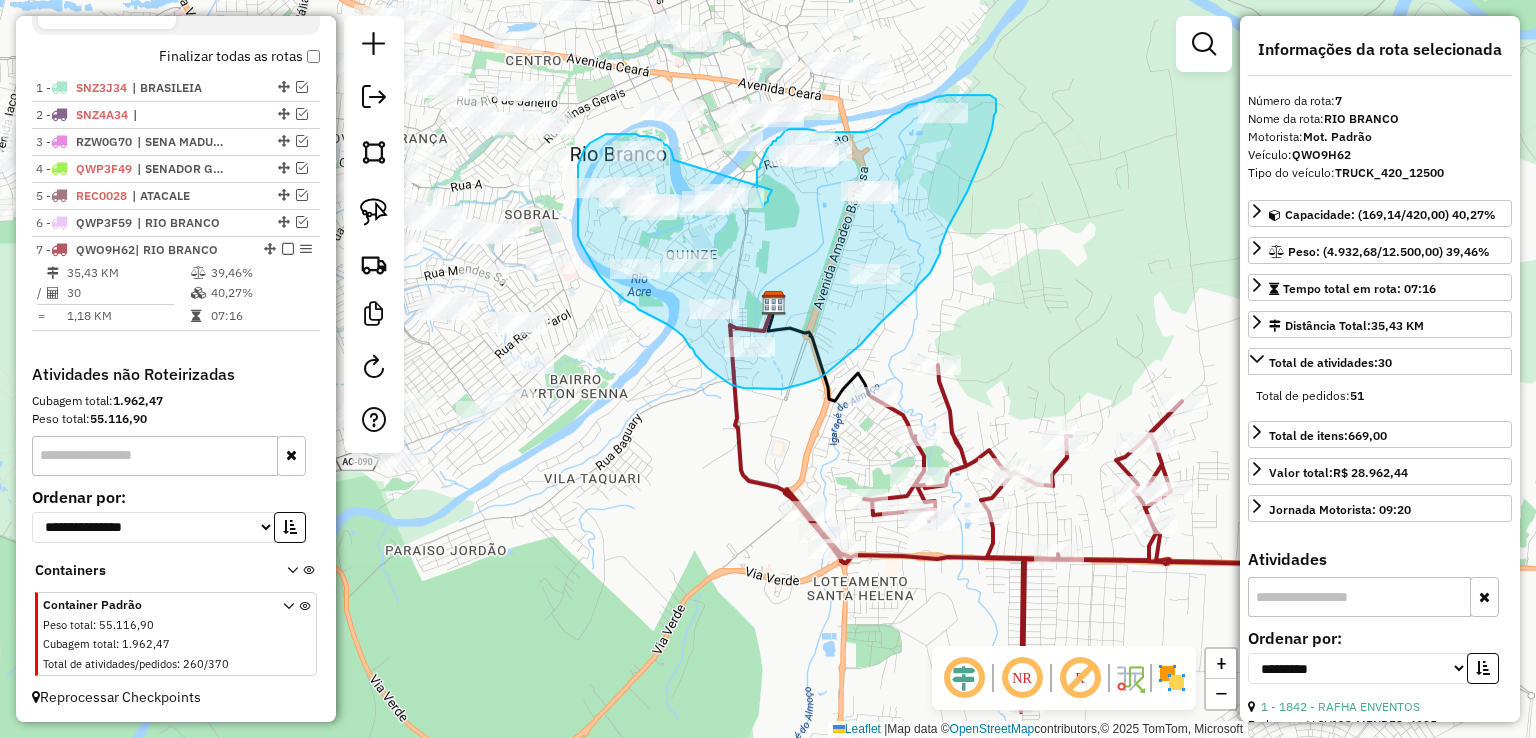 drag, startPoint x: 674, startPoint y: 160, endPoint x: 772, endPoint y: 190, distance: 102.48902 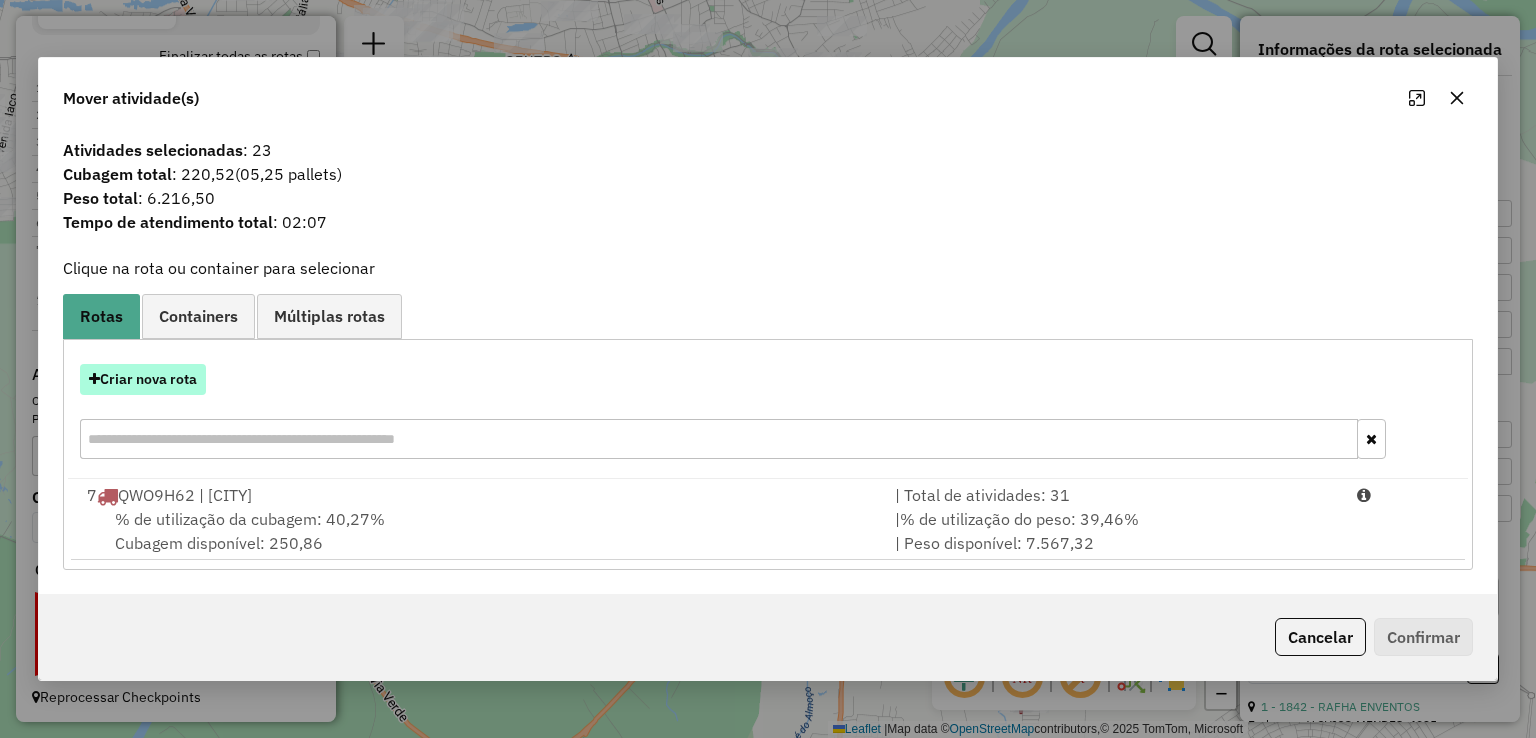 click on "Criar nova rota" at bounding box center (143, 379) 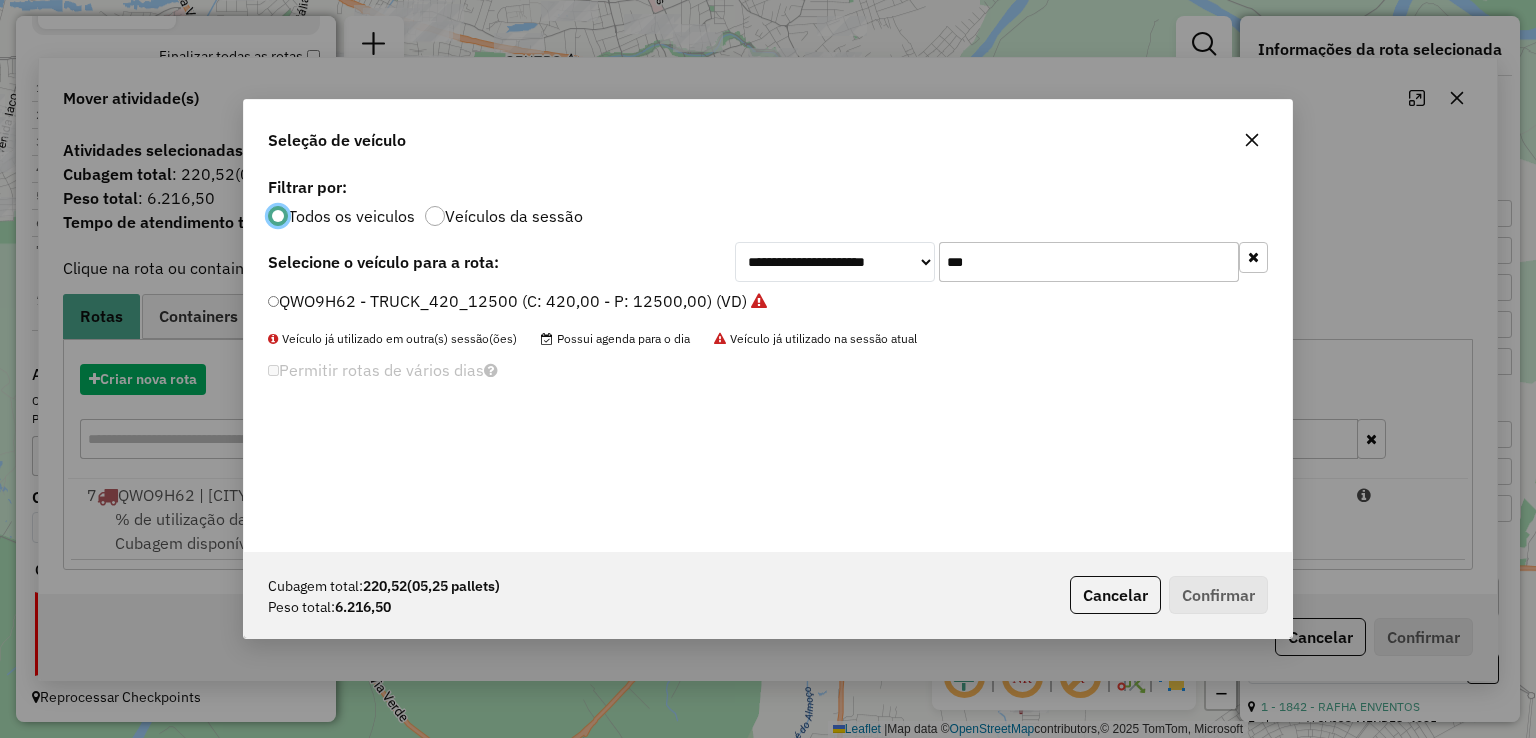 scroll, scrollTop: 10, scrollLeft: 6, axis: both 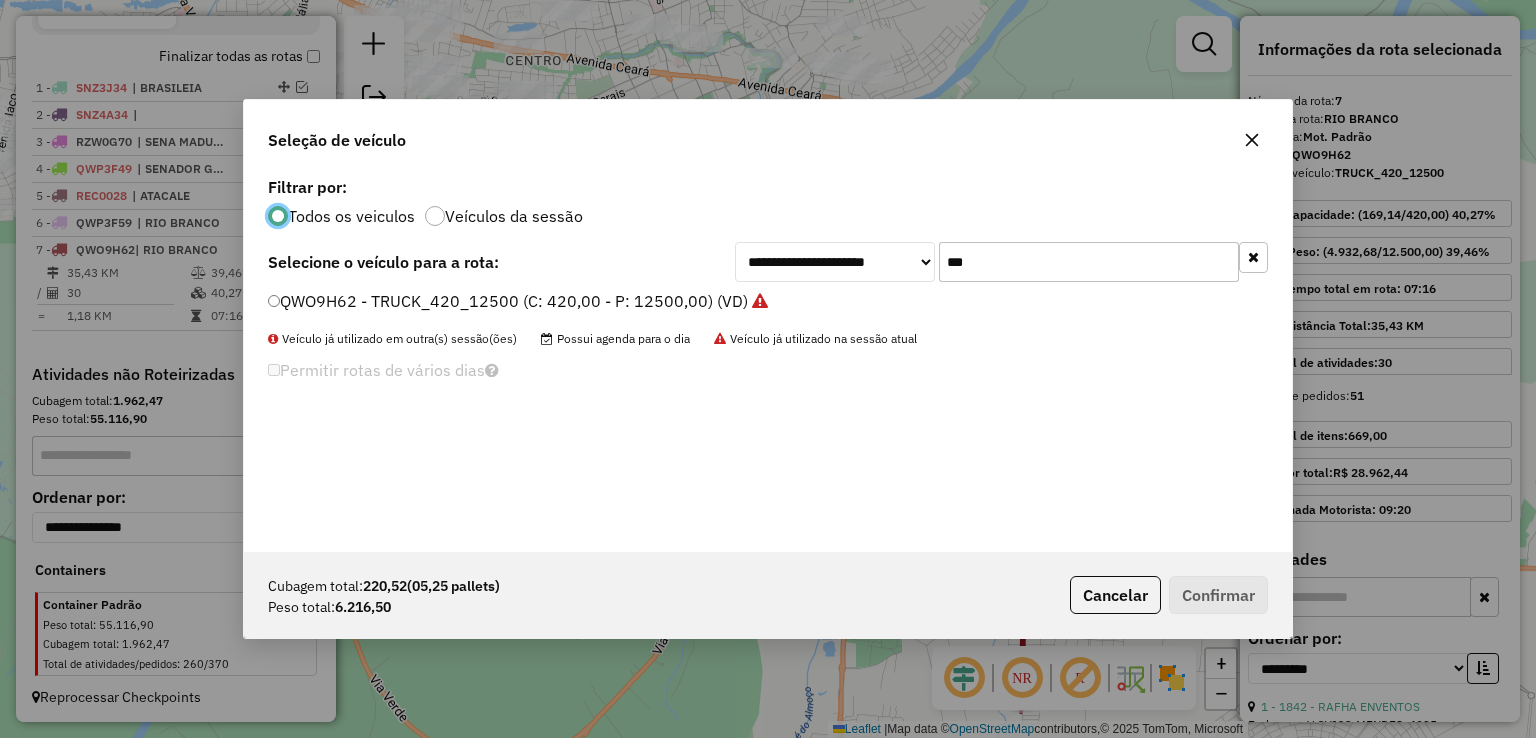 drag, startPoint x: 988, startPoint y: 265, endPoint x: 795, endPoint y: 269, distance: 193.04144 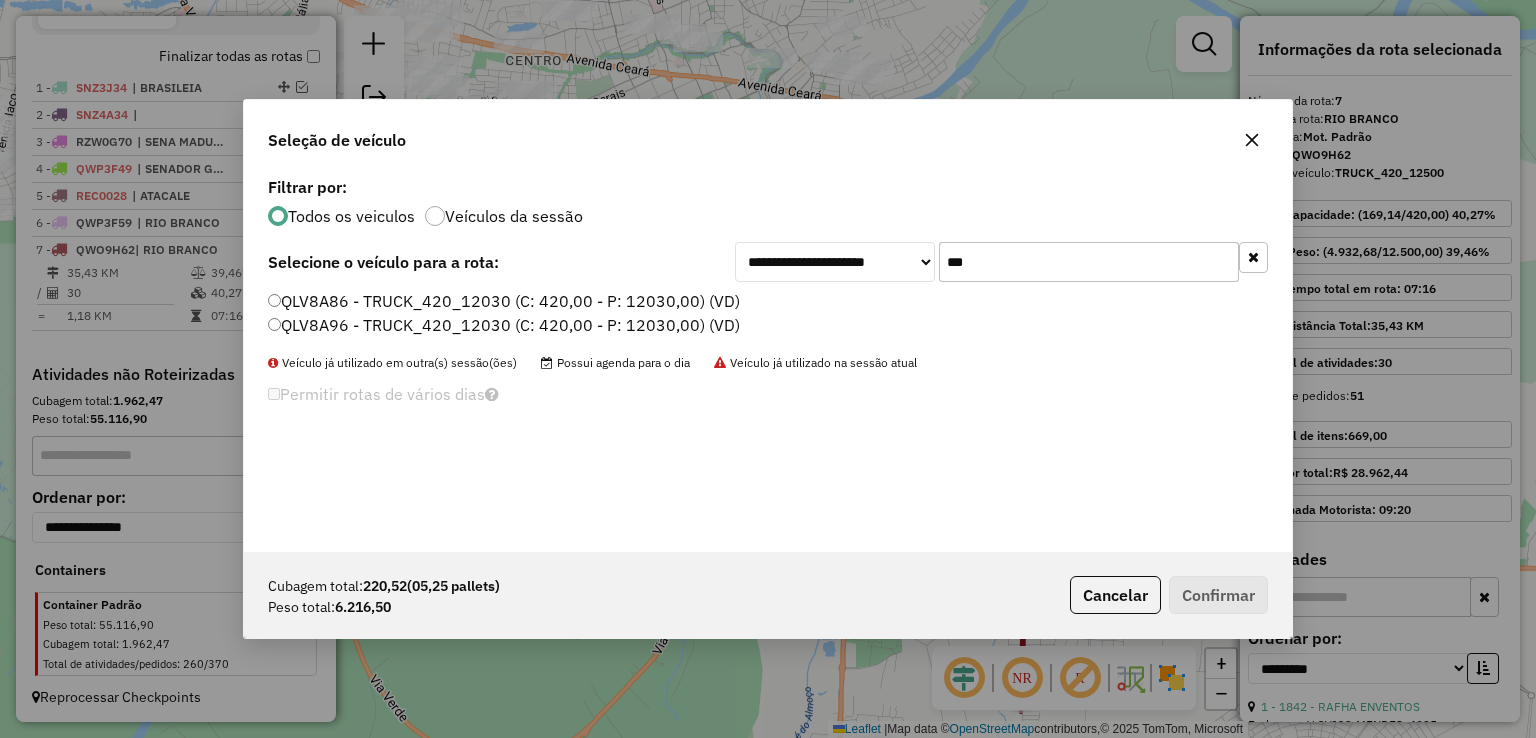 type on "***" 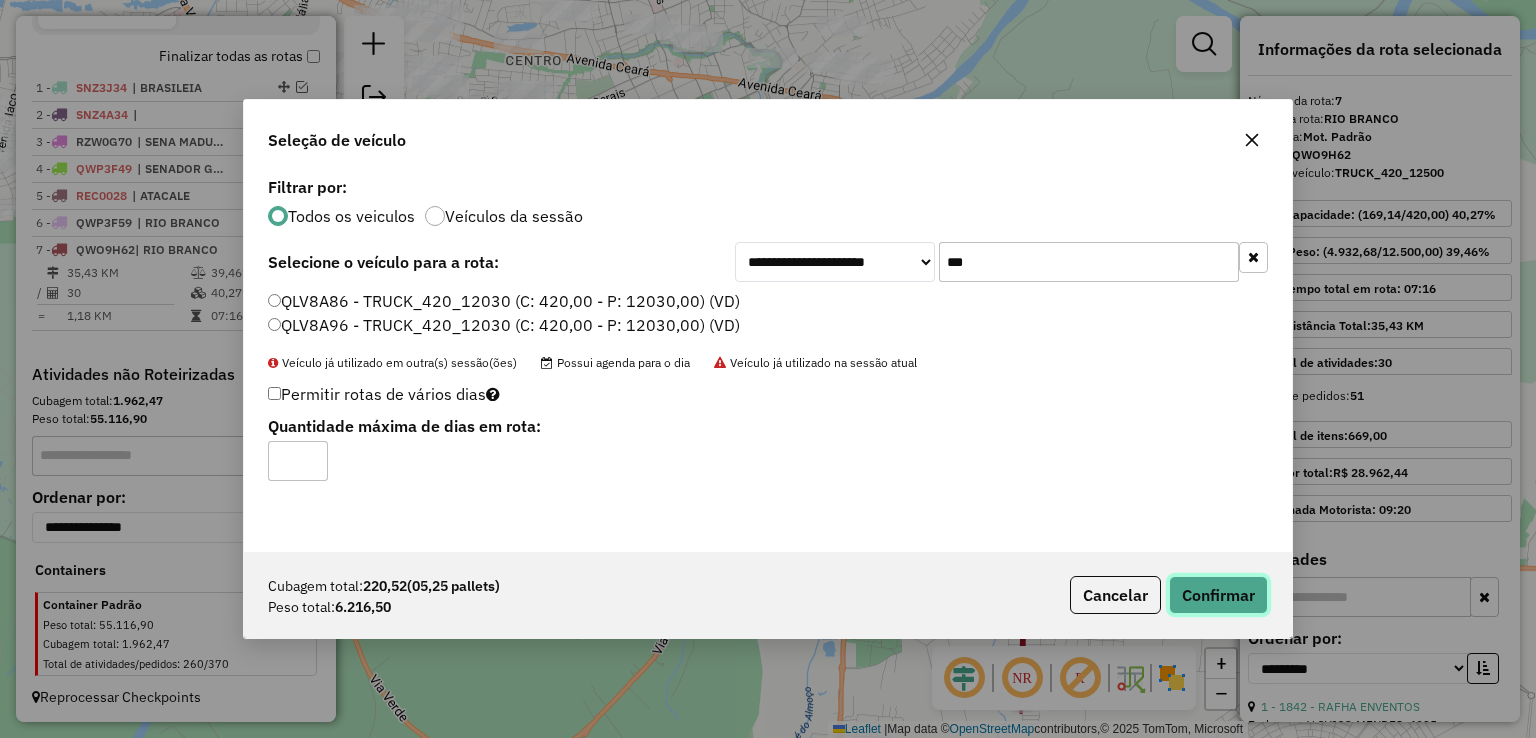 click on "Confirmar" 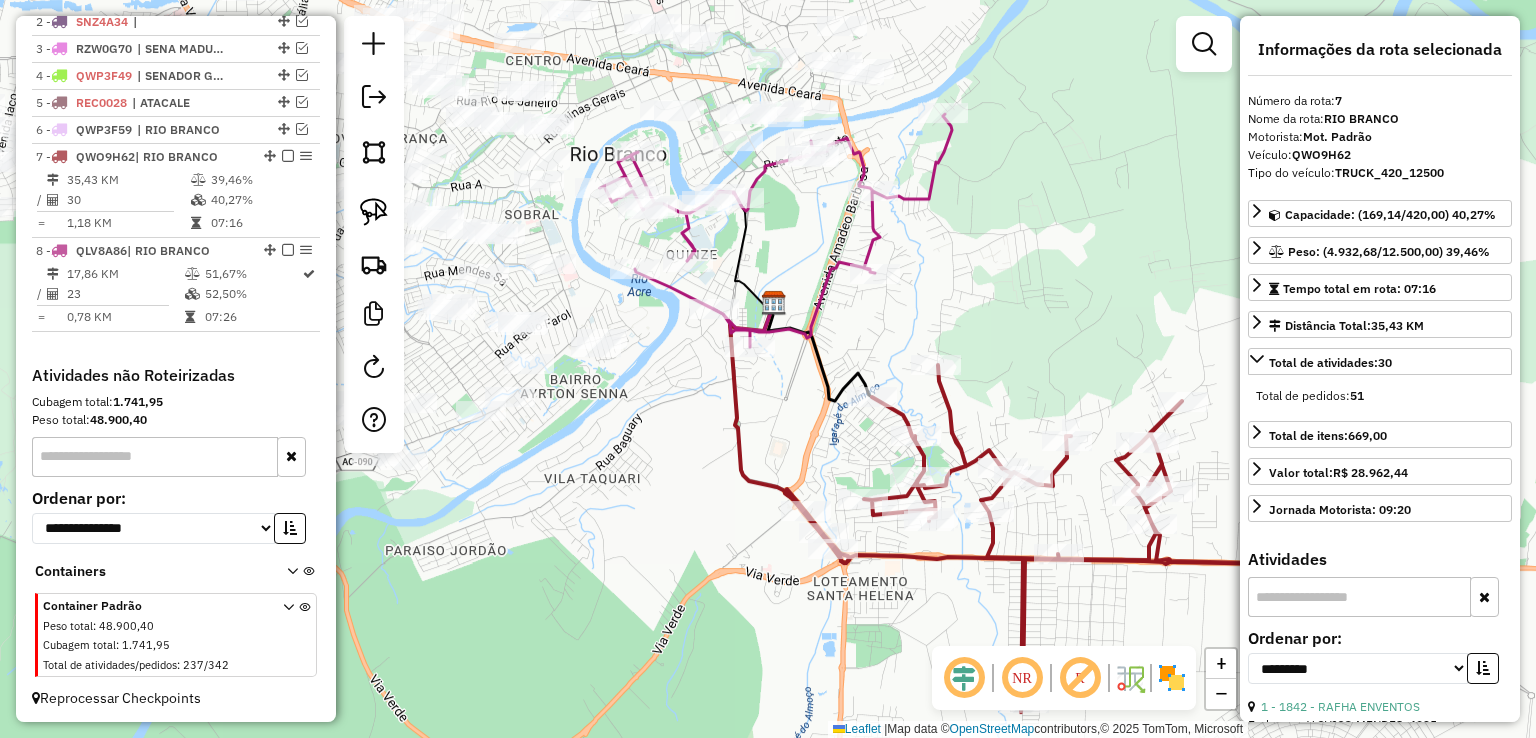 scroll, scrollTop: 784, scrollLeft: 0, axis: vertical 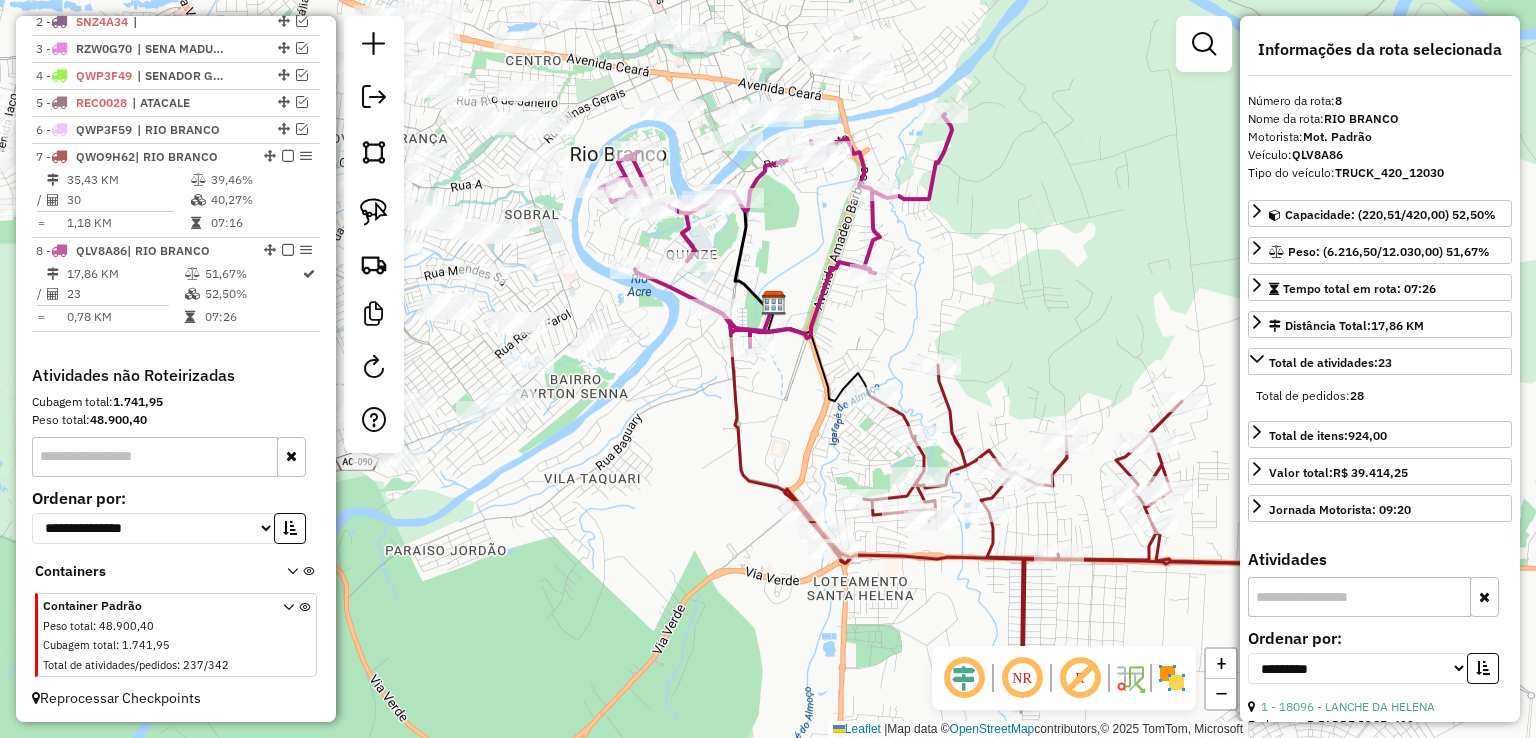 click 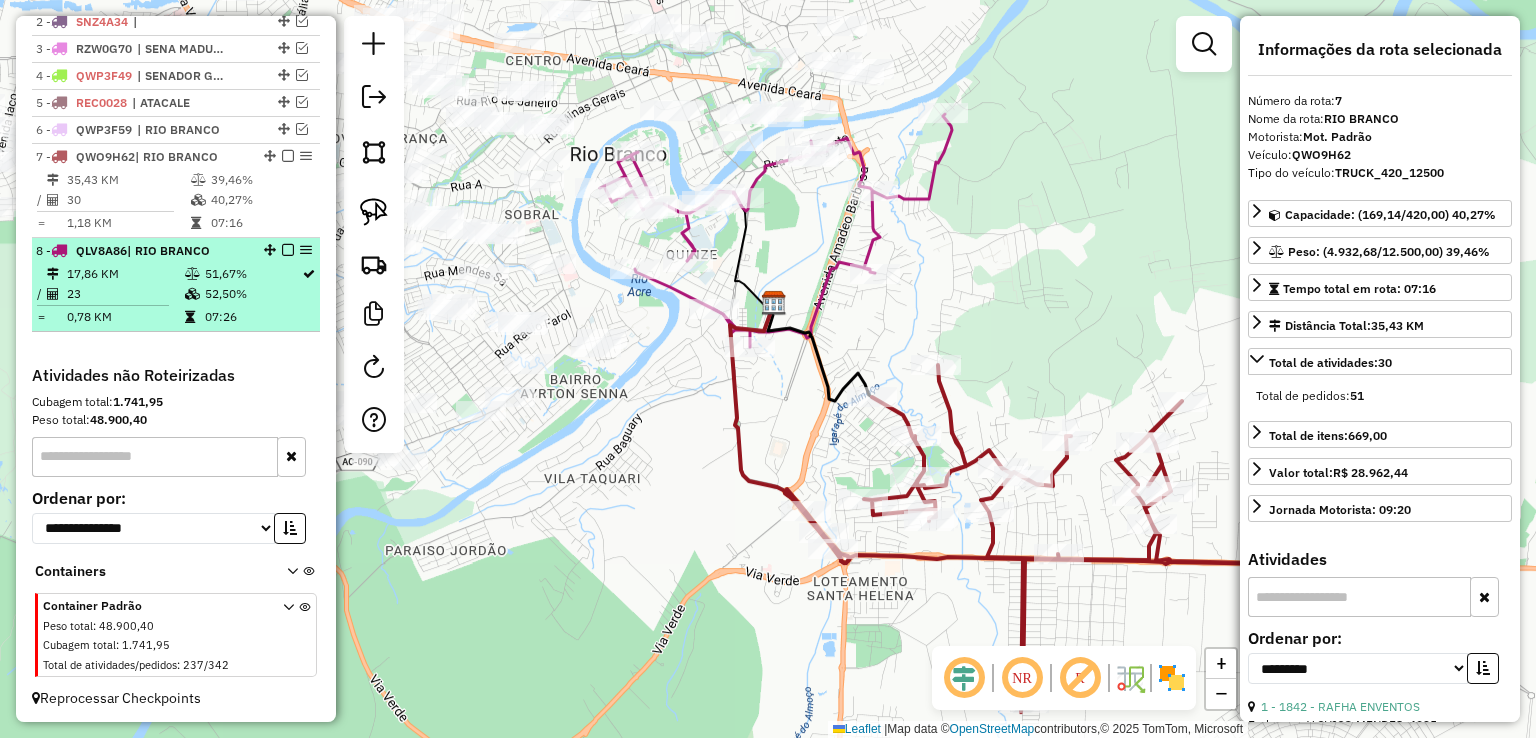 click at bounding box center [288, 250] 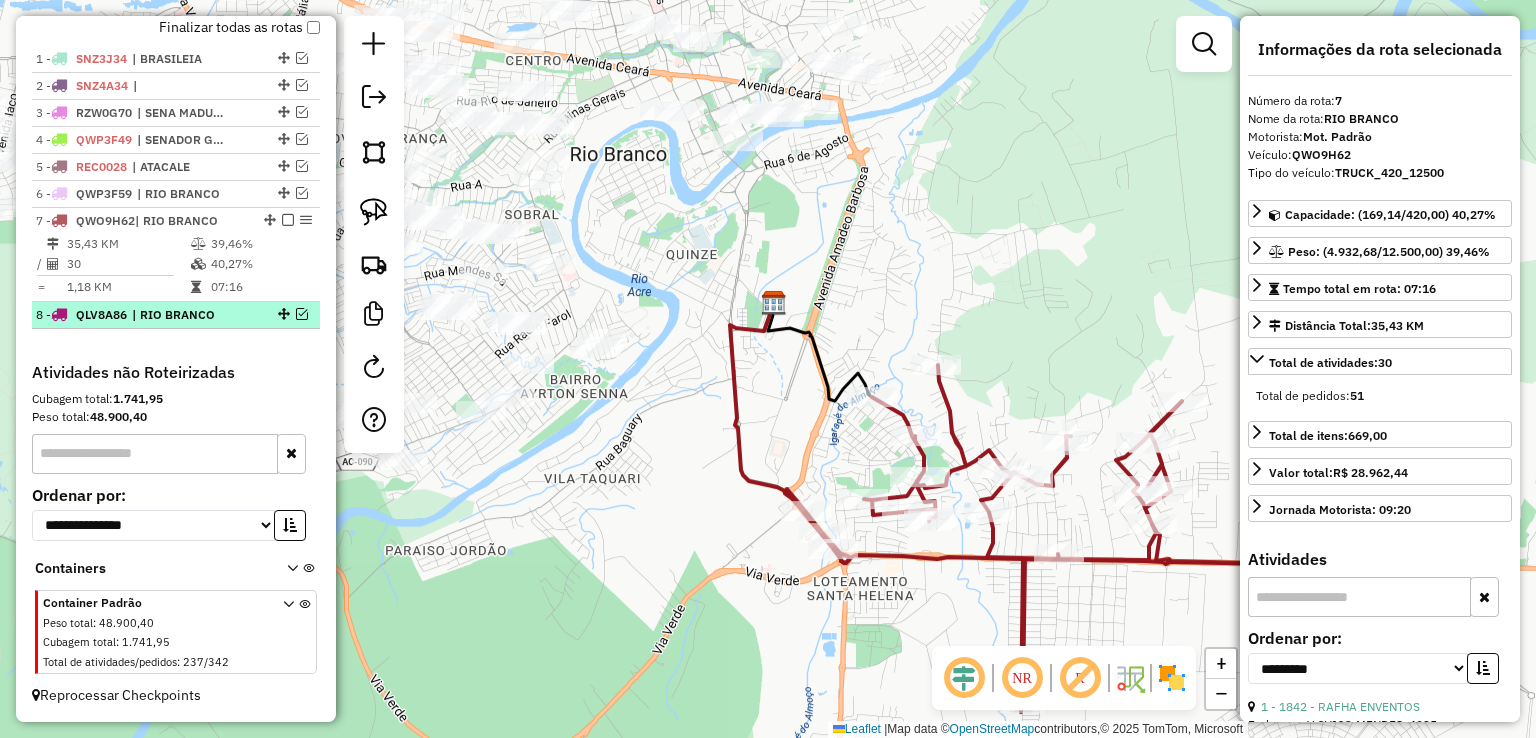 scroll, scrollTop: 717, scrollLeft: 0, axis: vertical 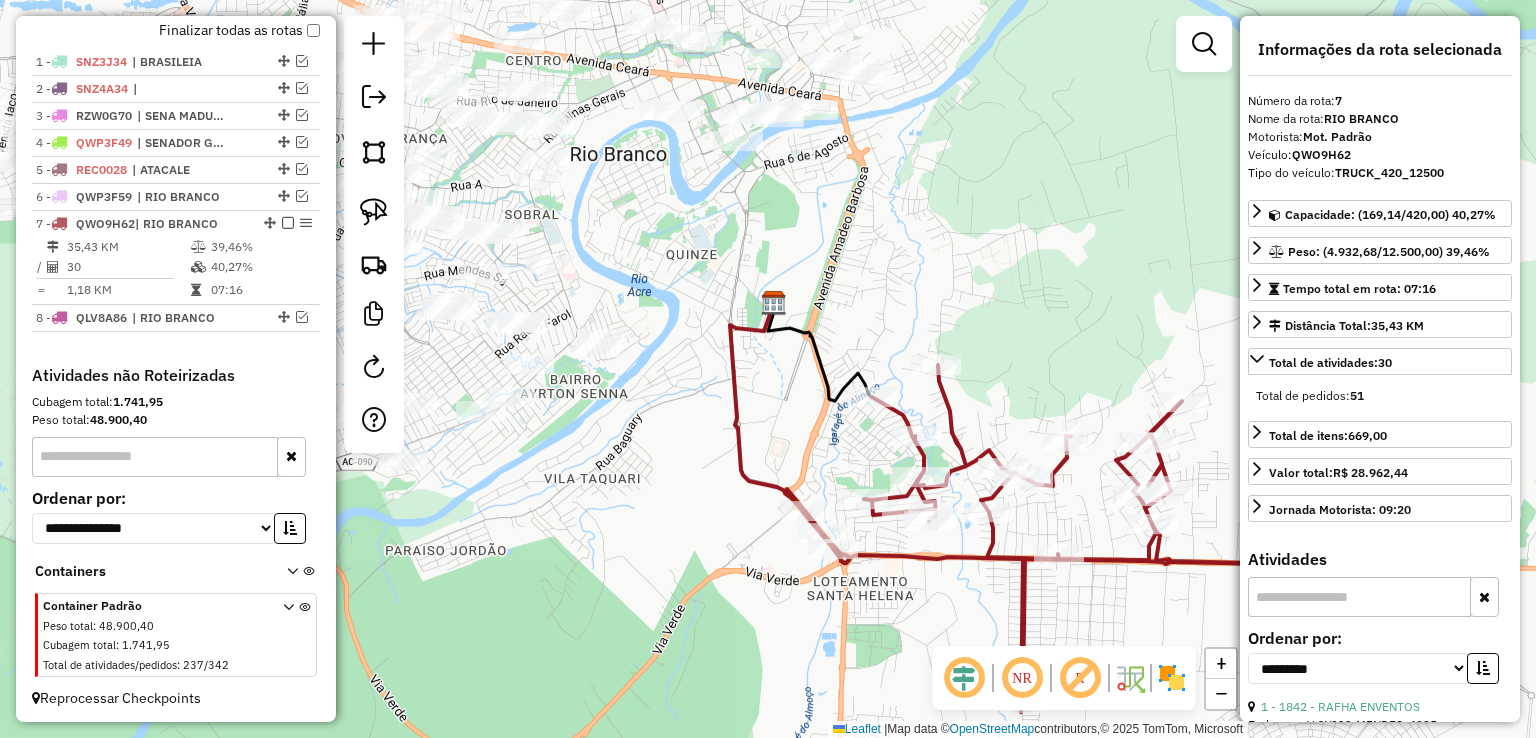 click 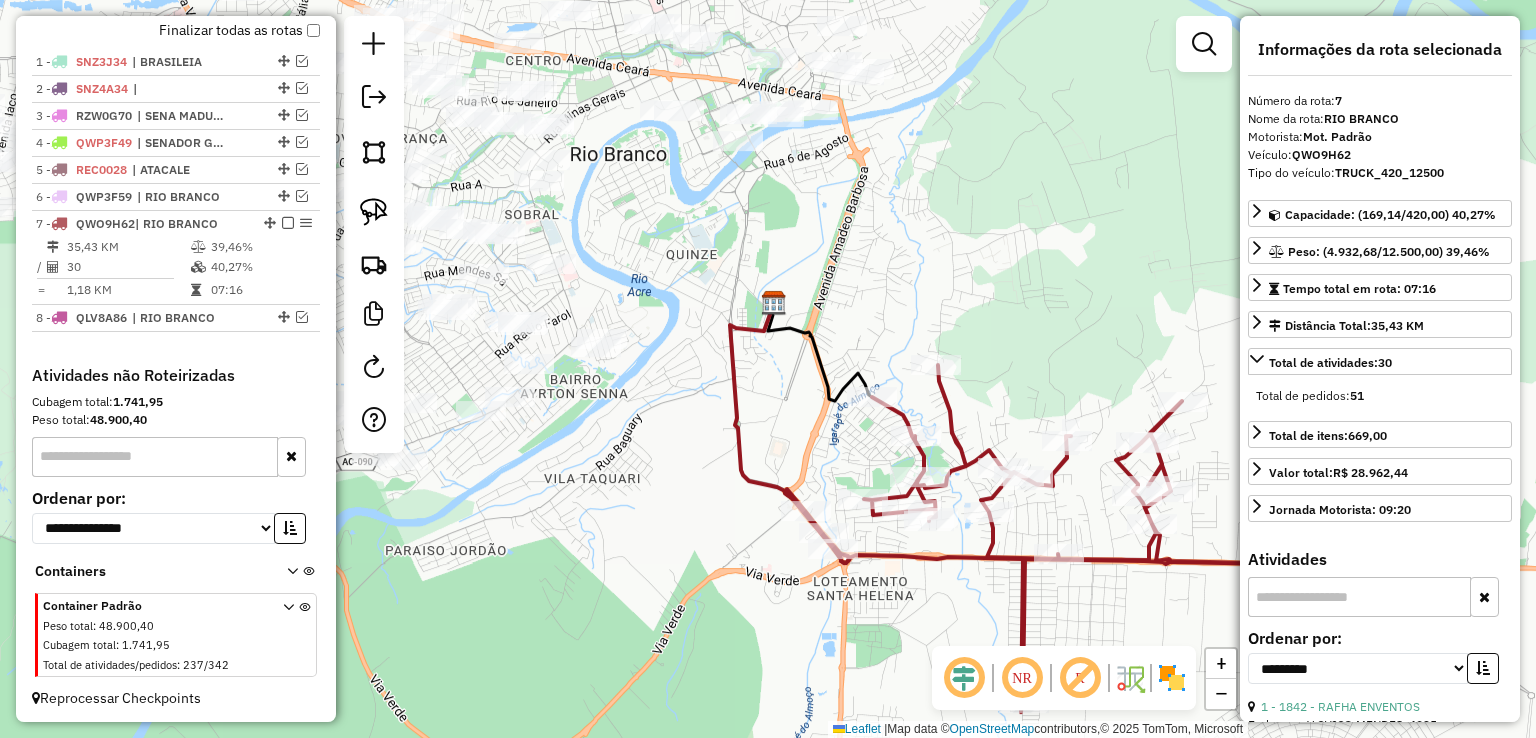 click 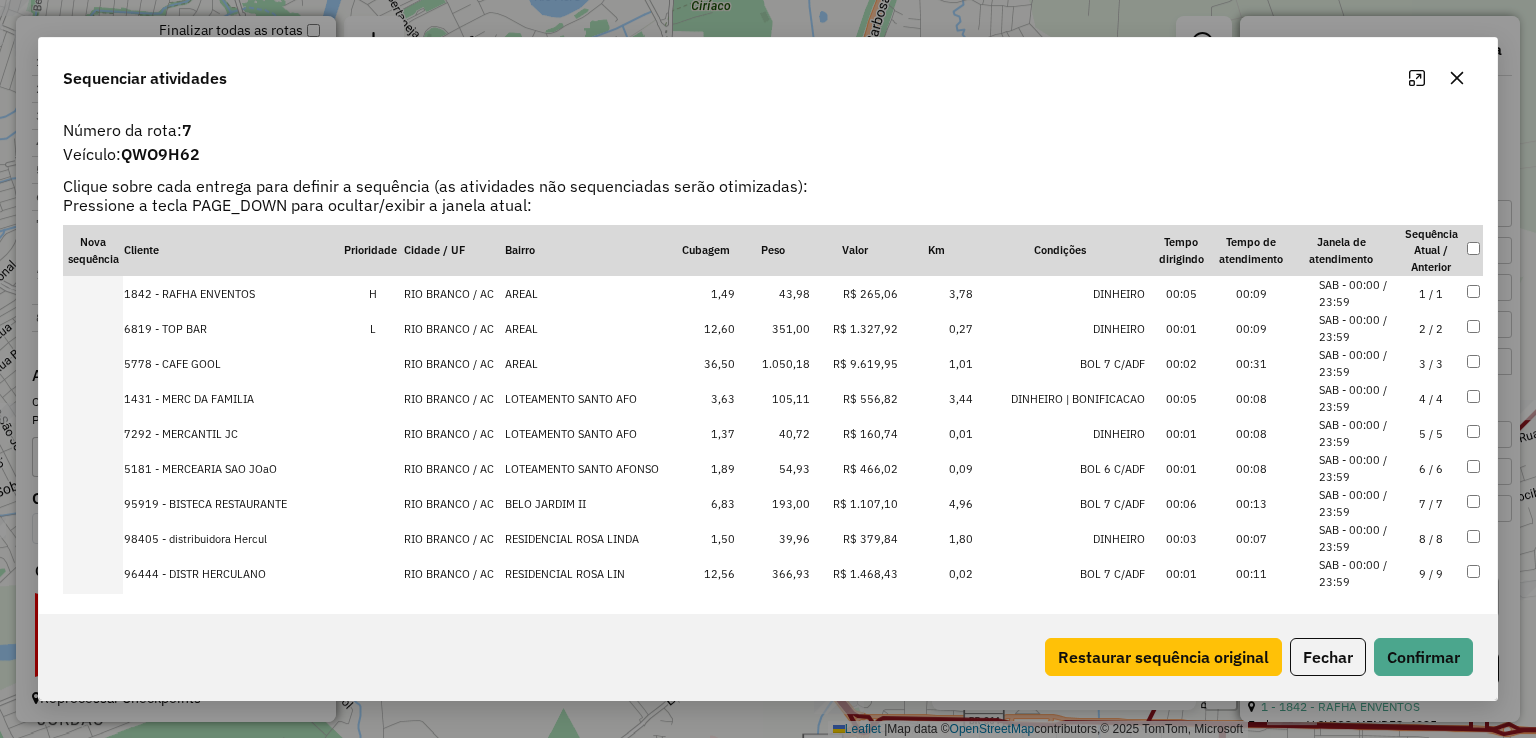 click on "RIO BRANCO / AC" at bounding box center [453, 293] 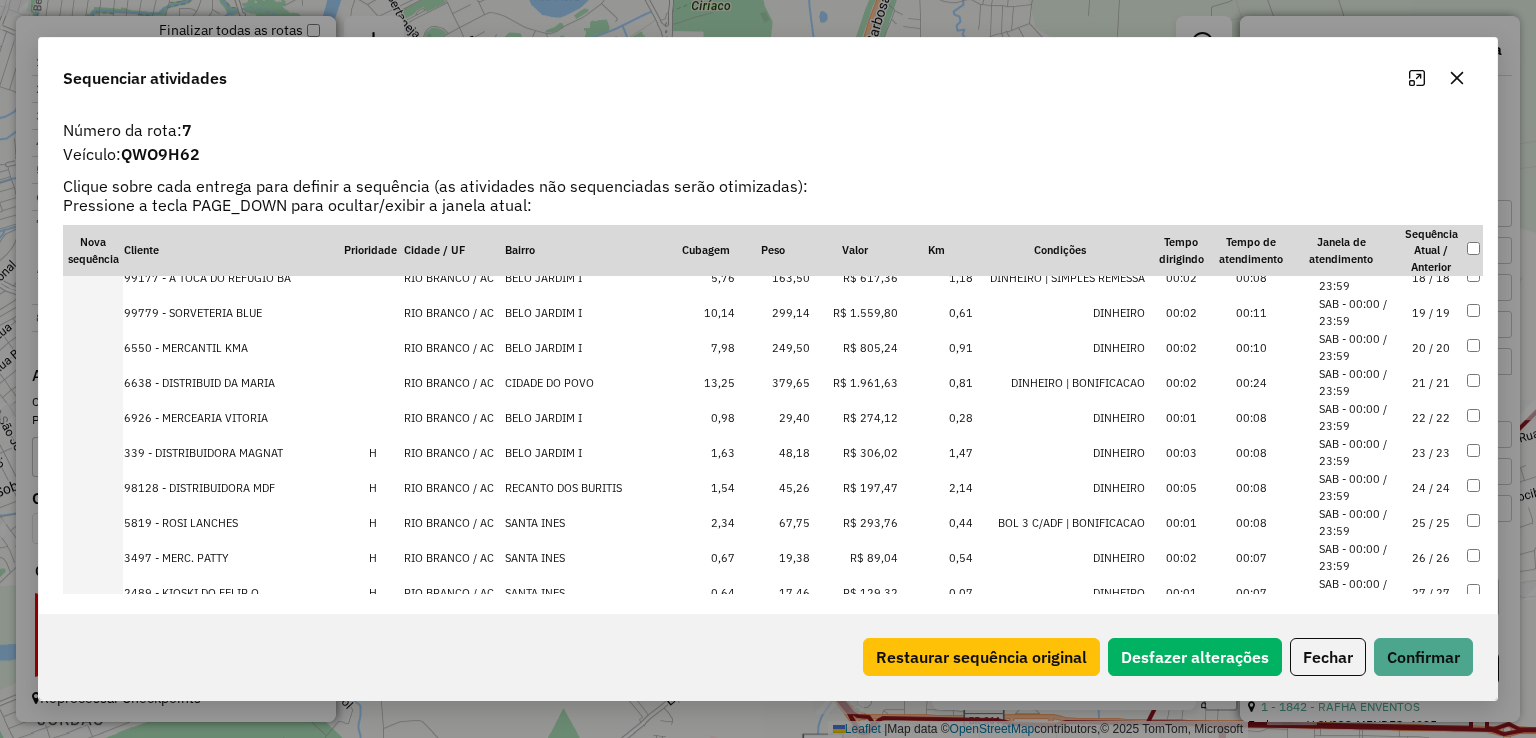 scroll, scrollTop: 751, scrollLeft: 0, axis: vertical 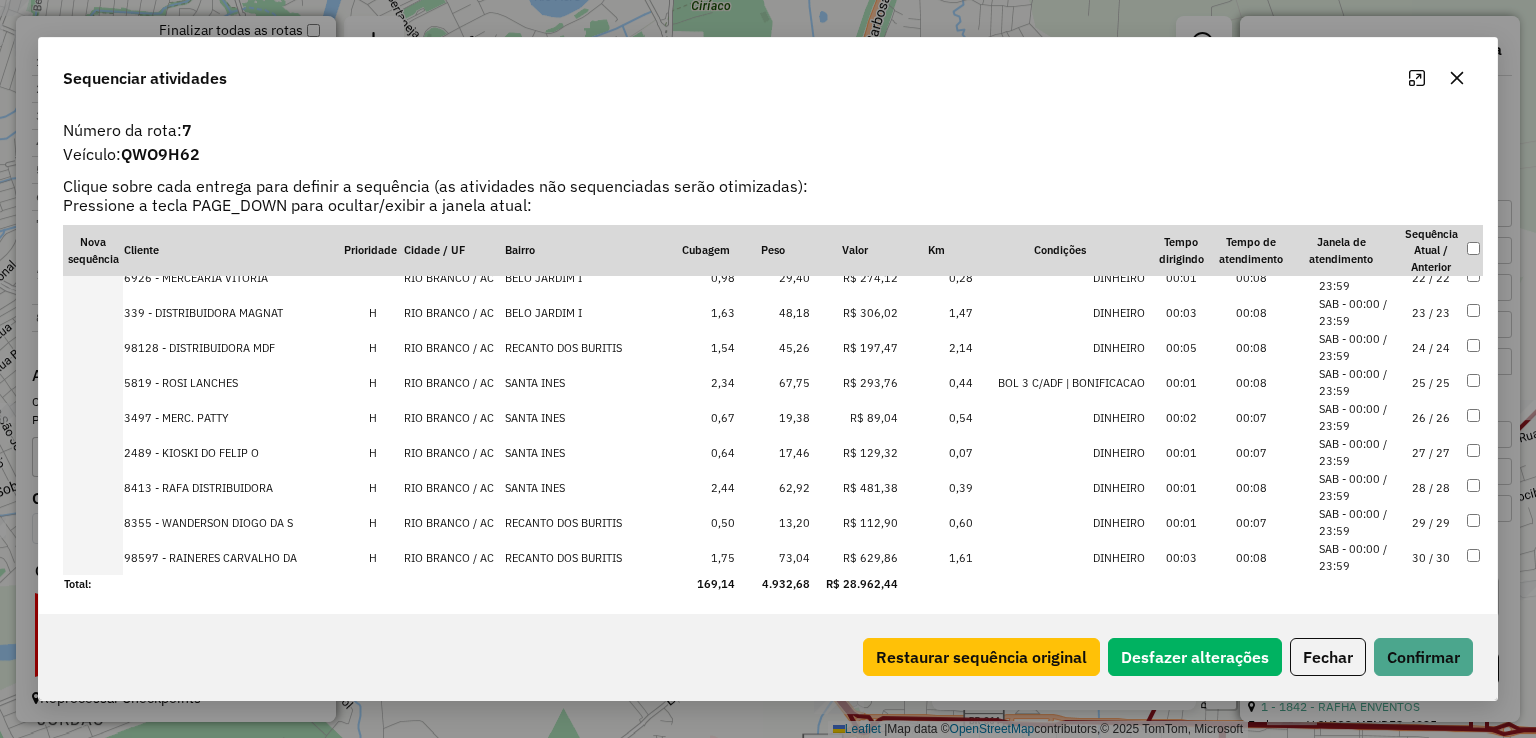click on "RIO BRANCO / AC" at bounding box center [453, 417] 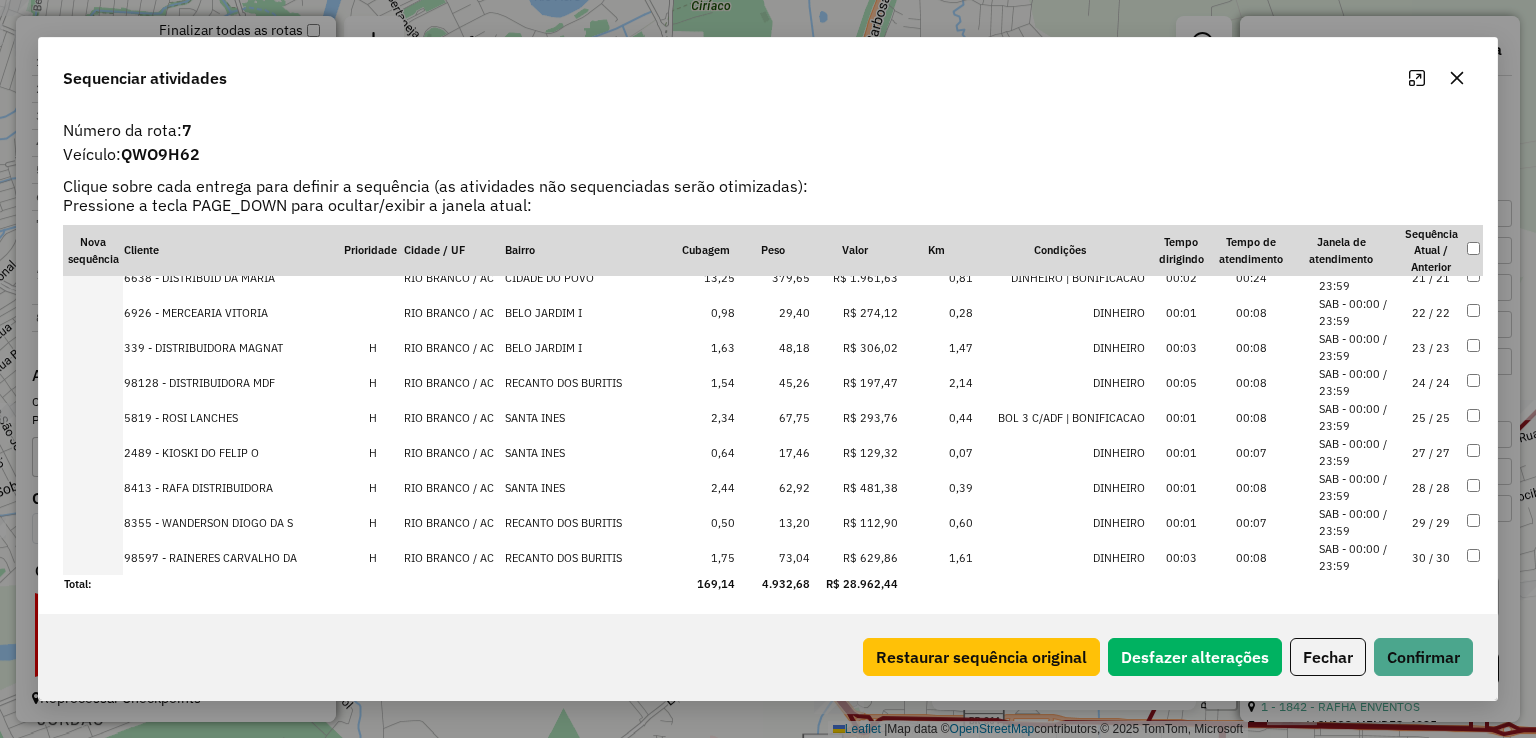 click on "RIO BRANCO / AC" at bounding box center [453, 417] 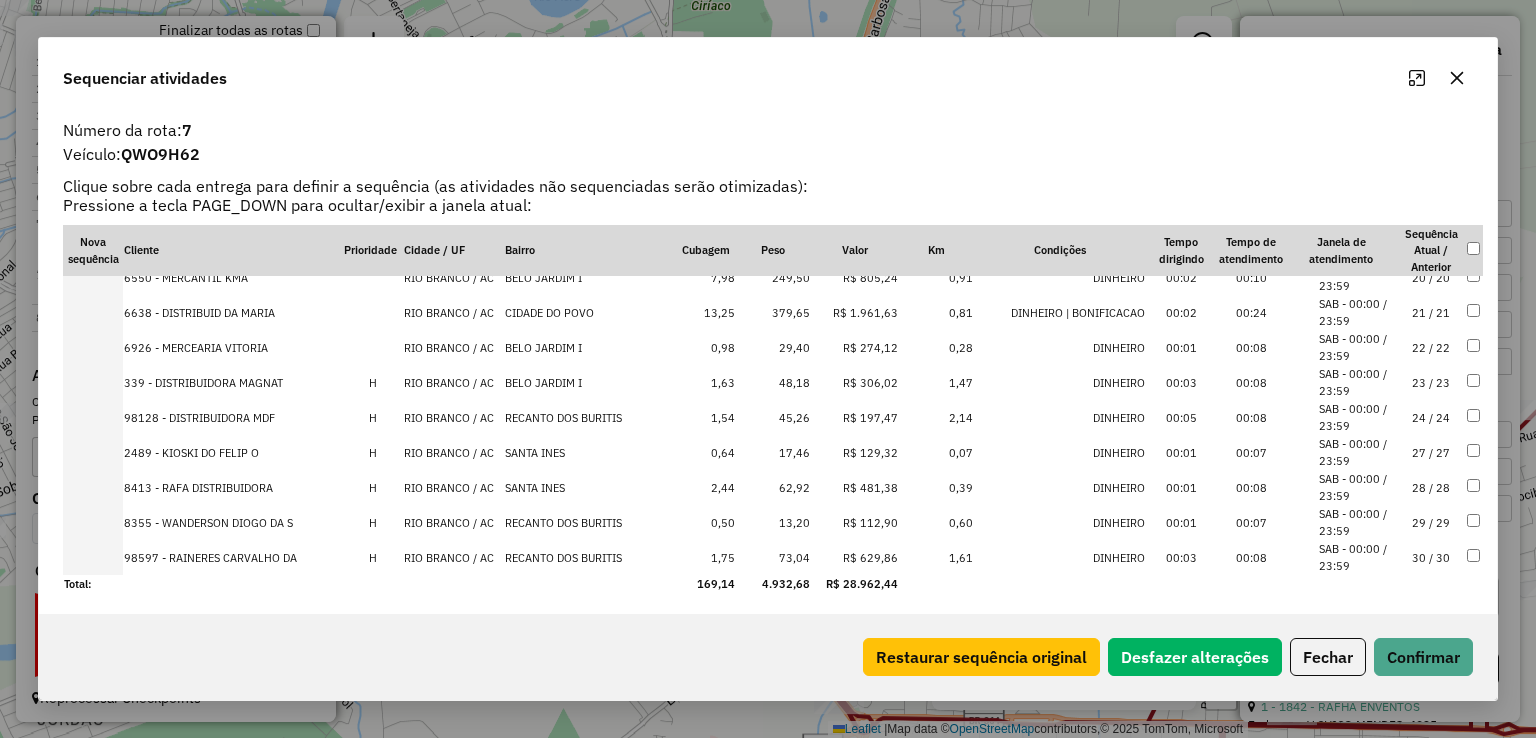 click on "RIO BRANCO / AC" at bounding box center (453, 417) 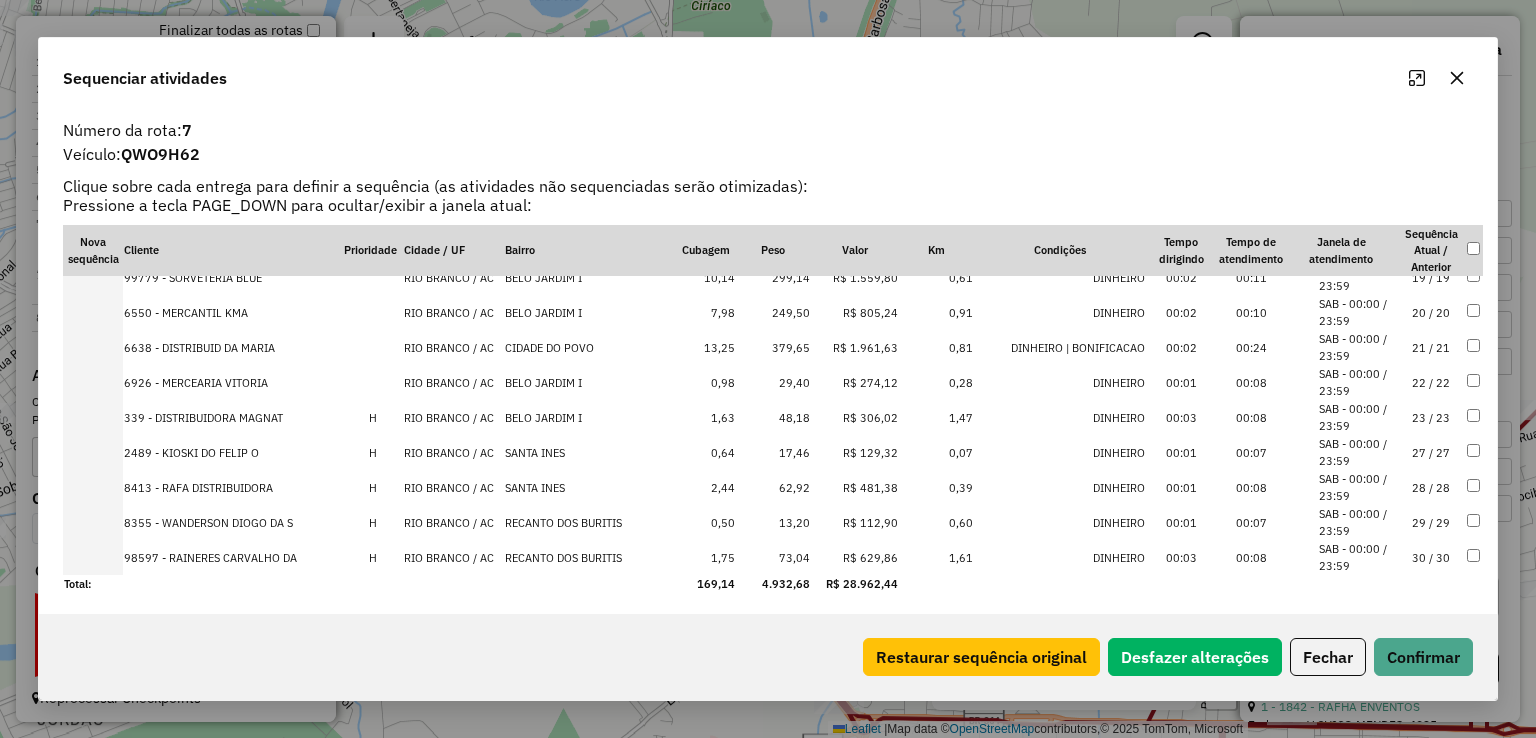 click on "RIO BRANCO / AC" at bounding box center (453, 452) 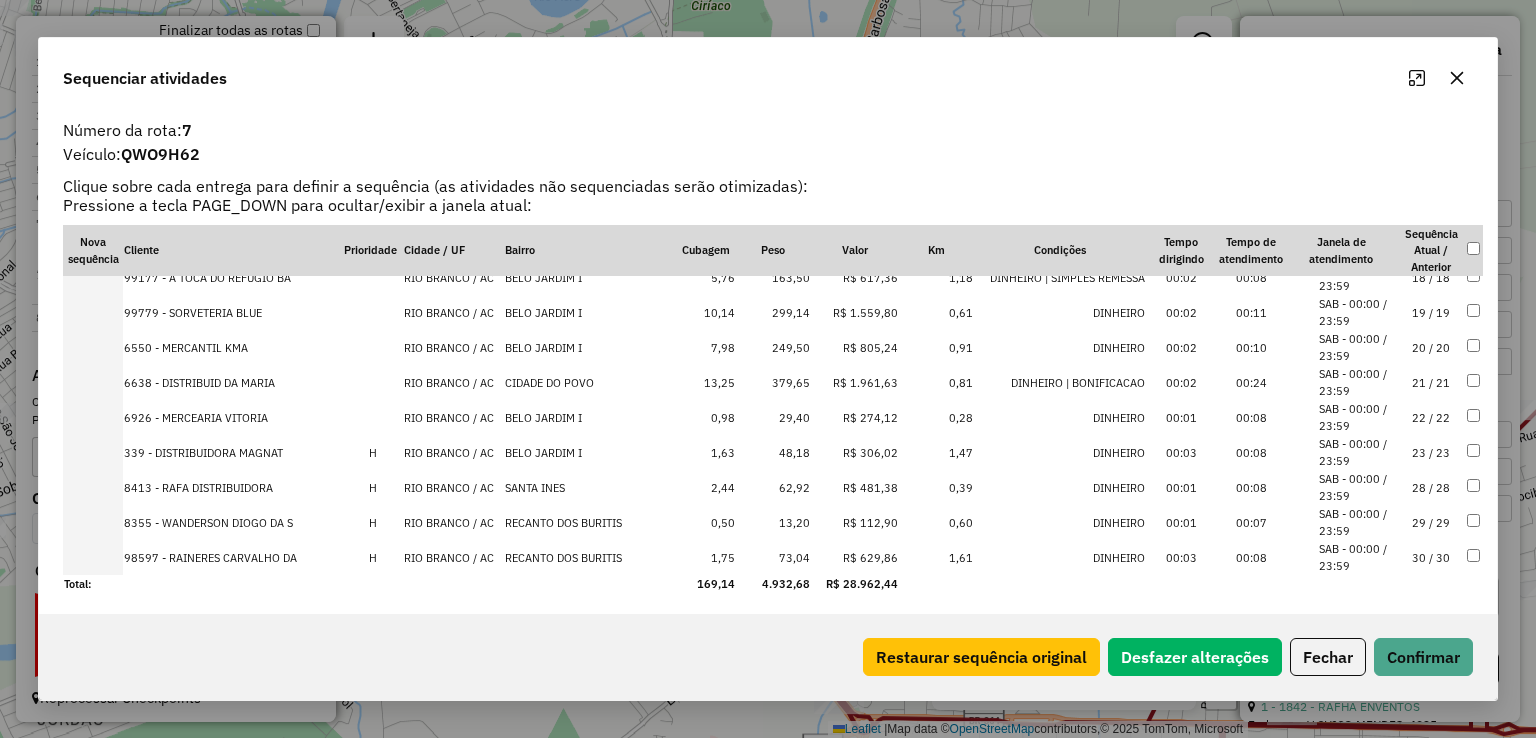 click on "RIO BRANCO / AC" at bounding box center (453, 452) 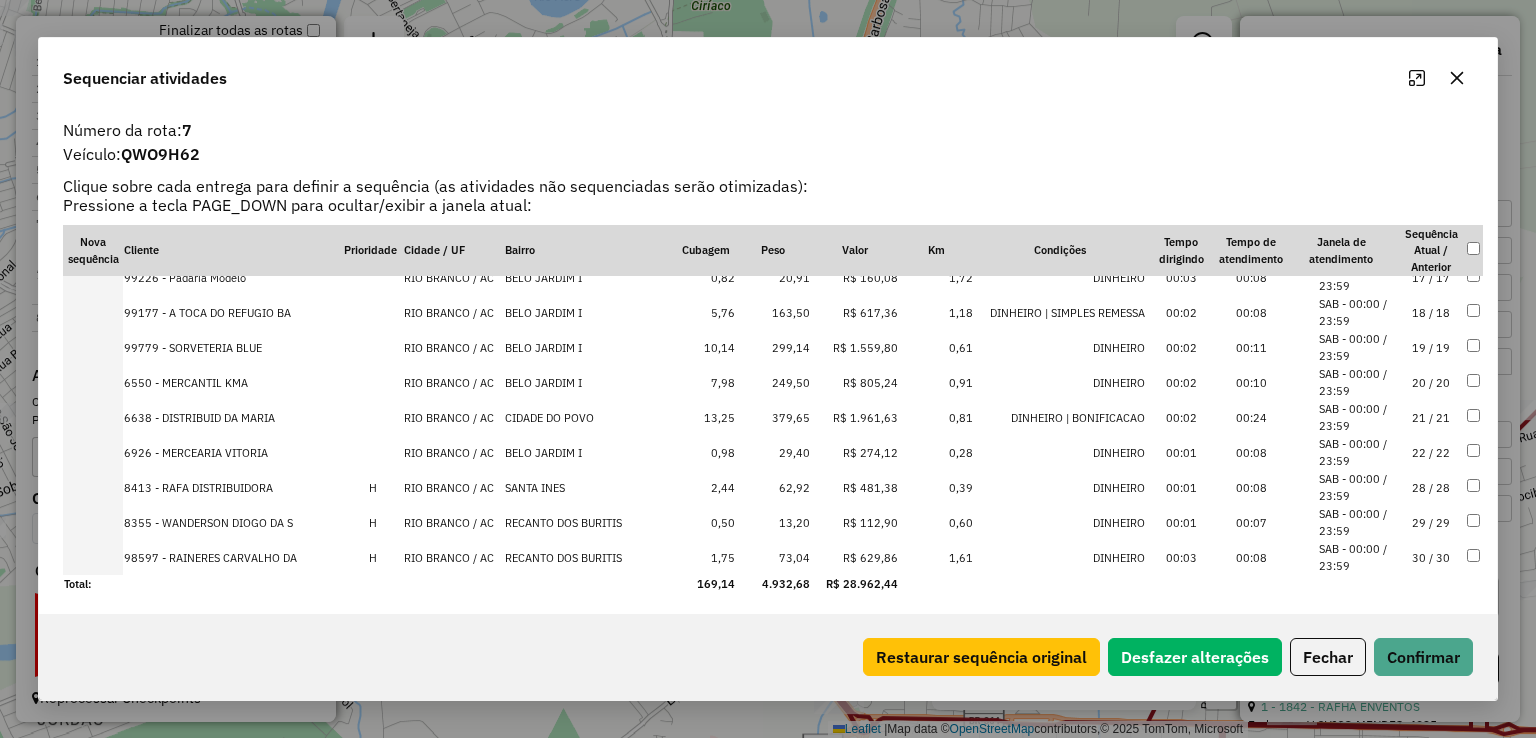 click on "RIO BRANCO / AC" at bounding box center [453, 522] 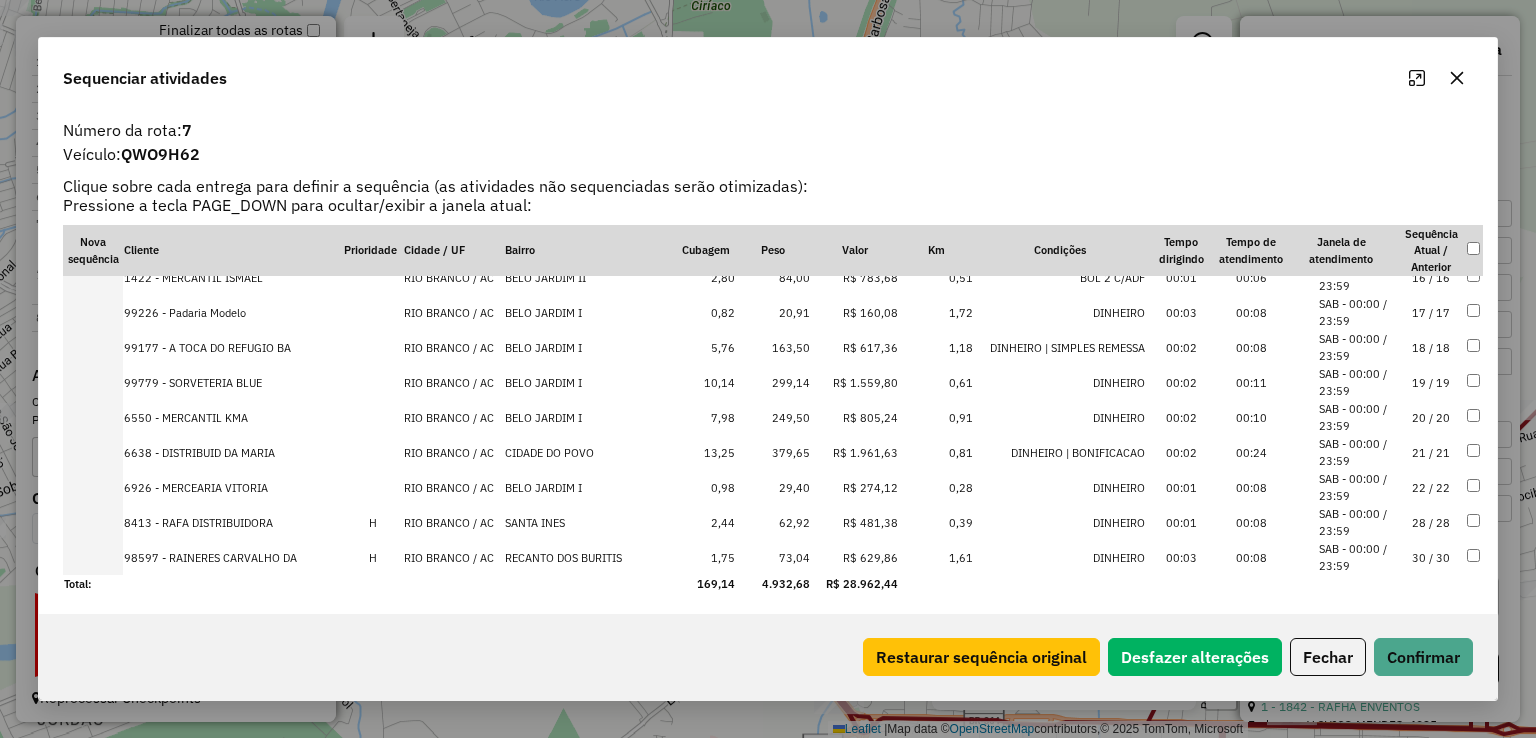 click on "RIO BRANCO / AC" at bounding box center (453, 522) 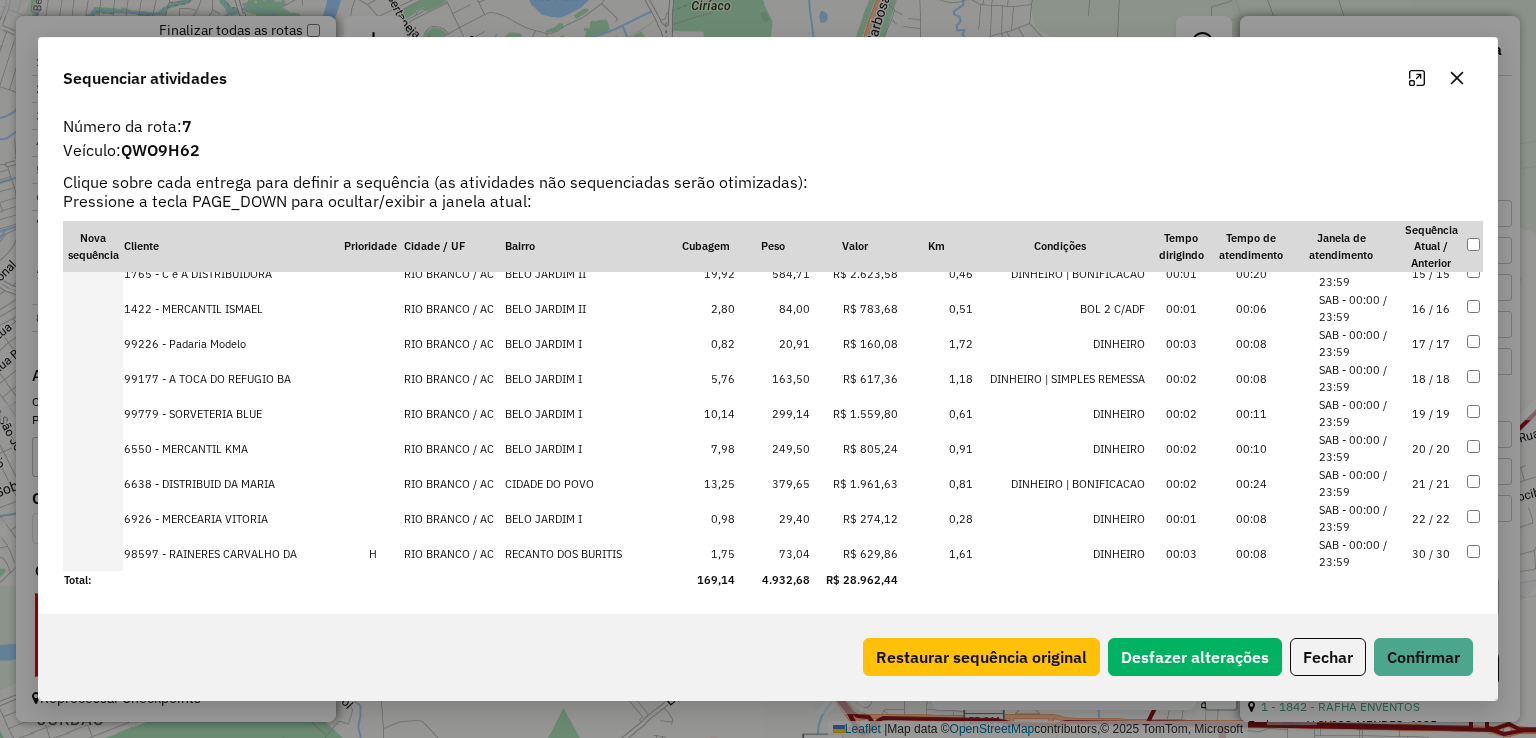 scroll, scrollTop: 4, scrollLeft: 0, axis: vertical 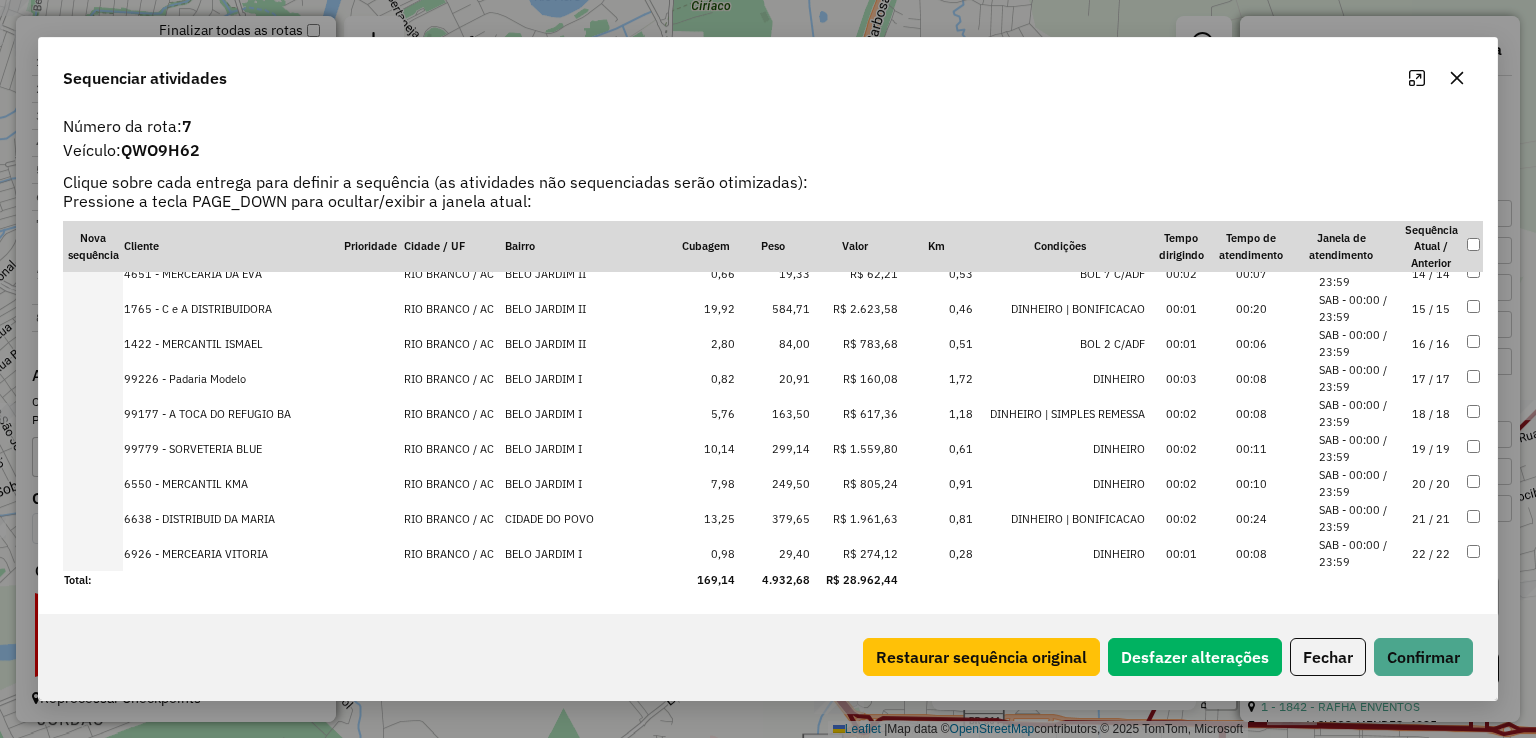 click on "379,65" at bounding box center [773, 518] 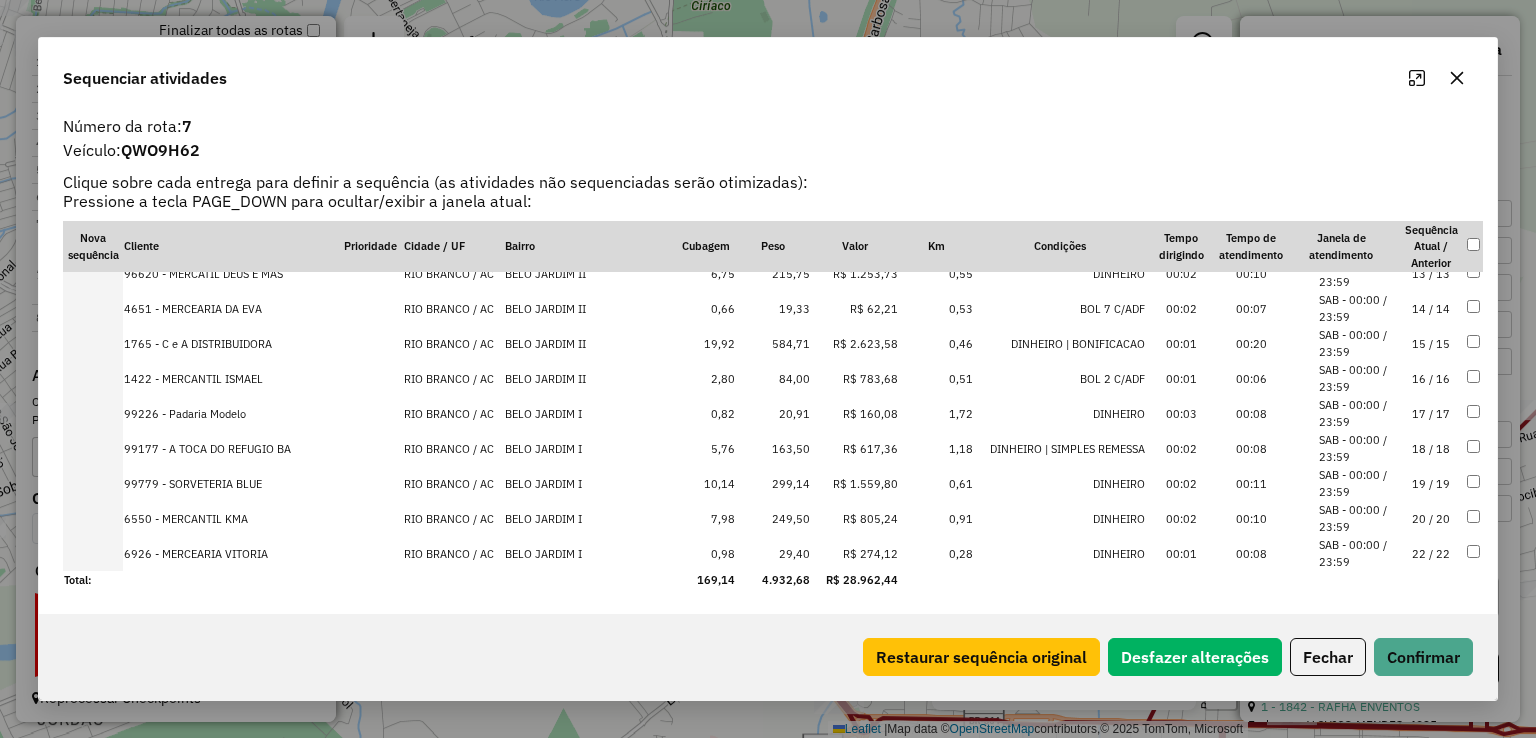 click on "299,14" at bounding box center [773, 483] 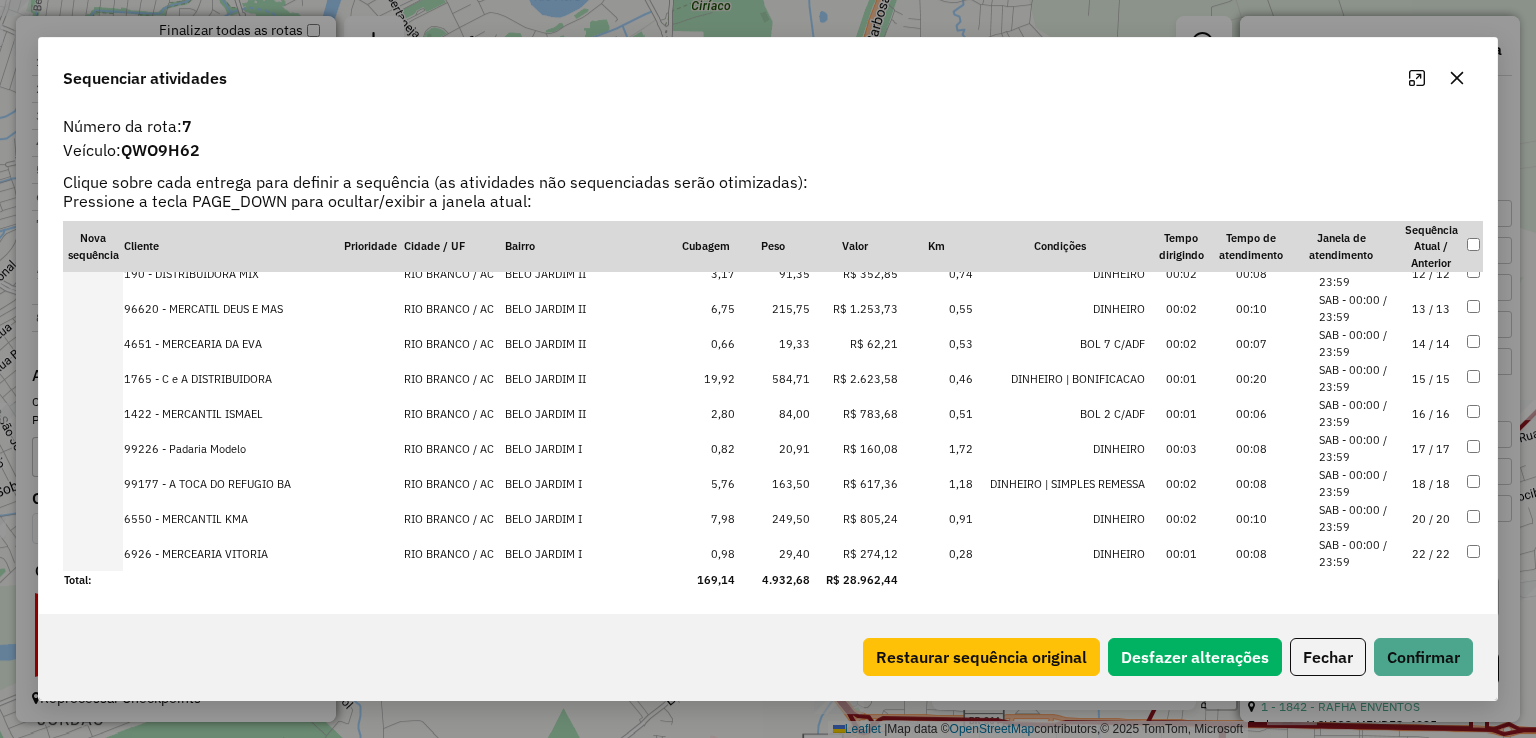 click on "249,50" at bounding box center (773, 518) 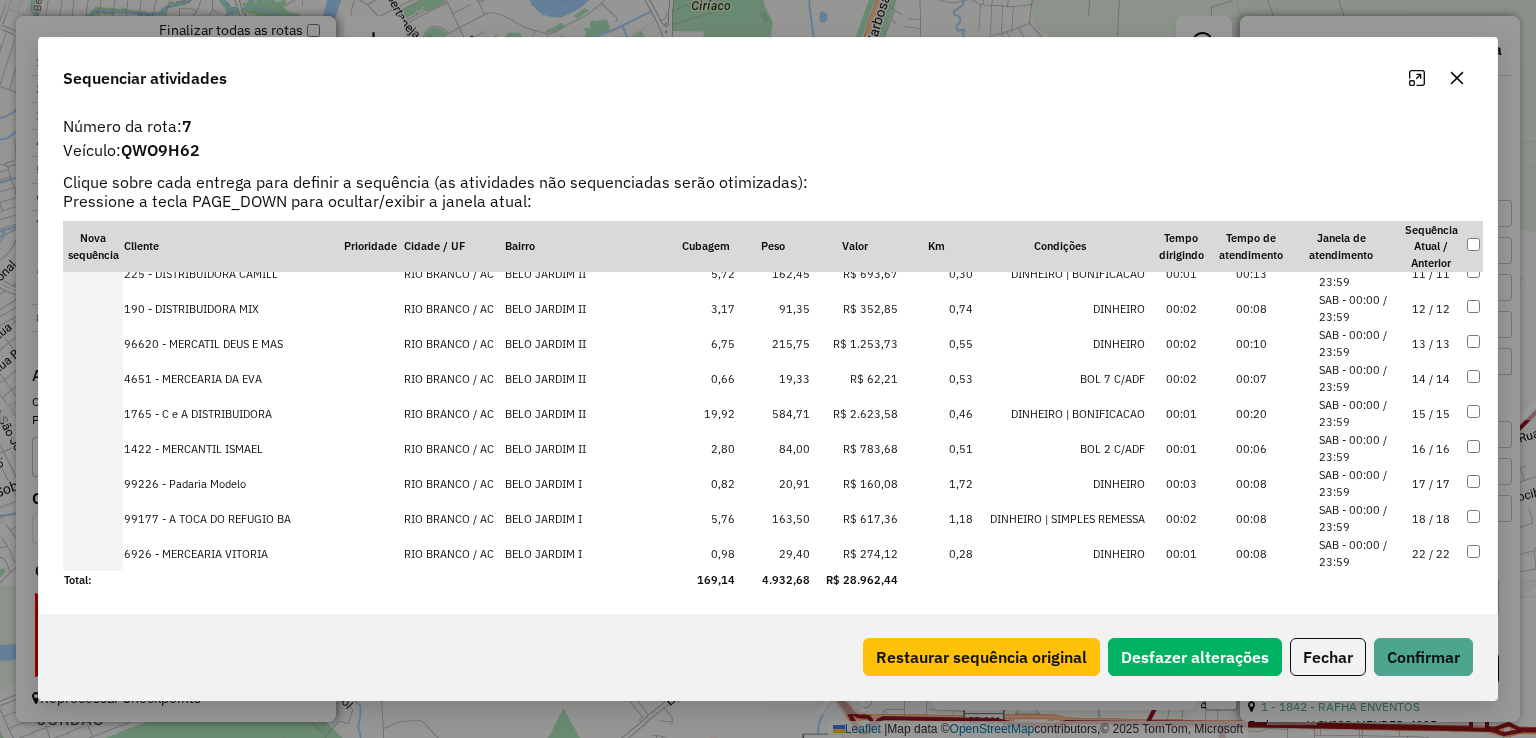 click on "584,71" at bounding box center [773, 413] 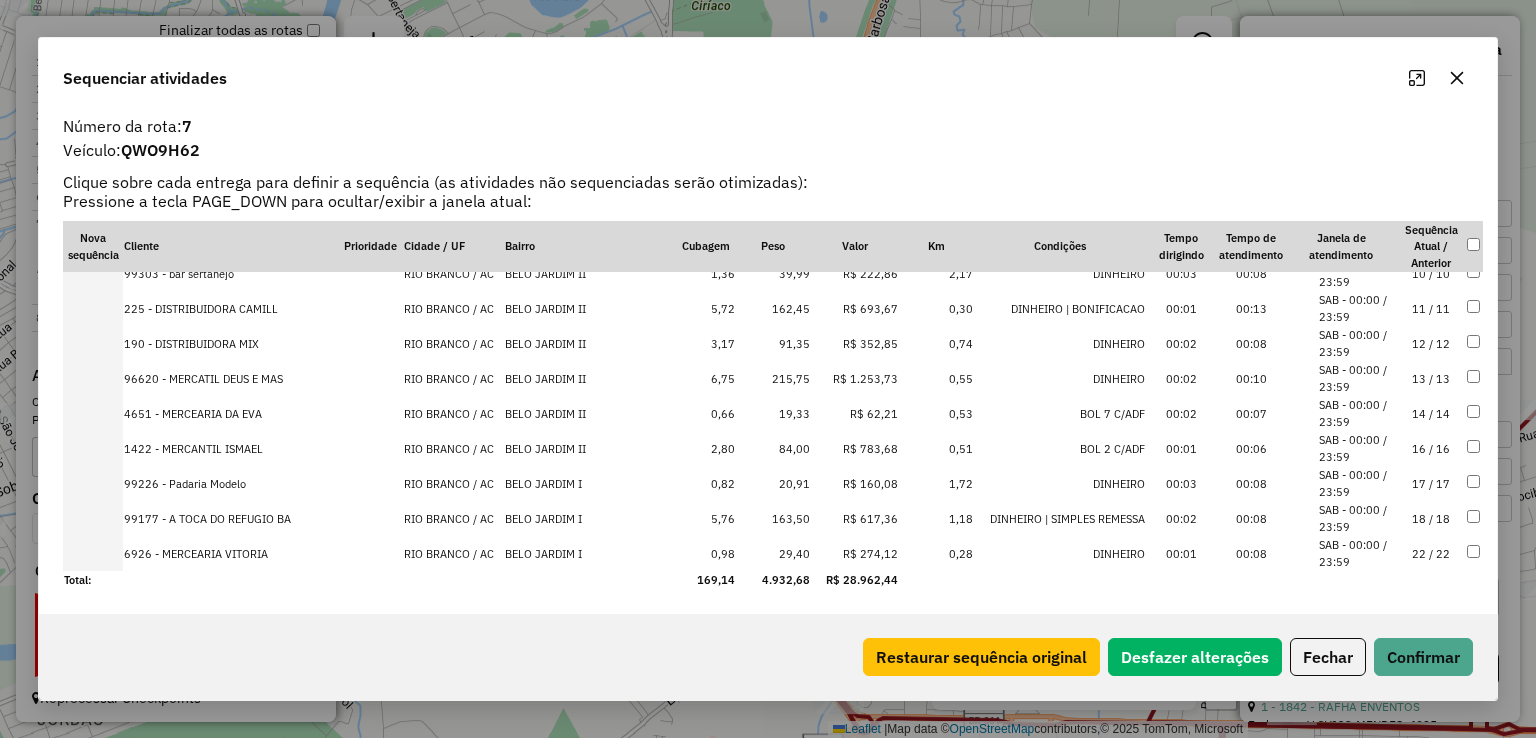 click on "215,75" at bounding box center [773, 378] 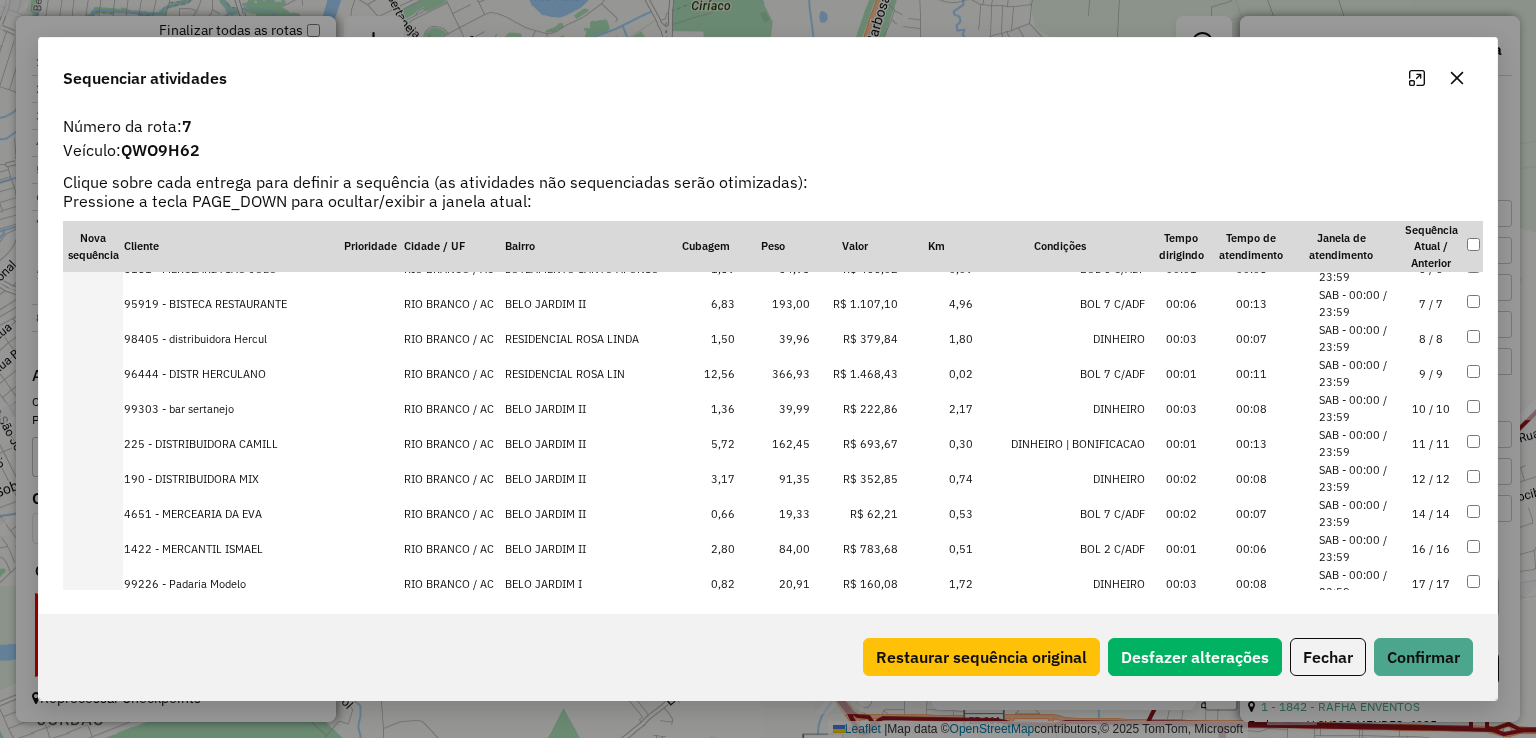 click on "366,93" at bounding box center [773, 373] 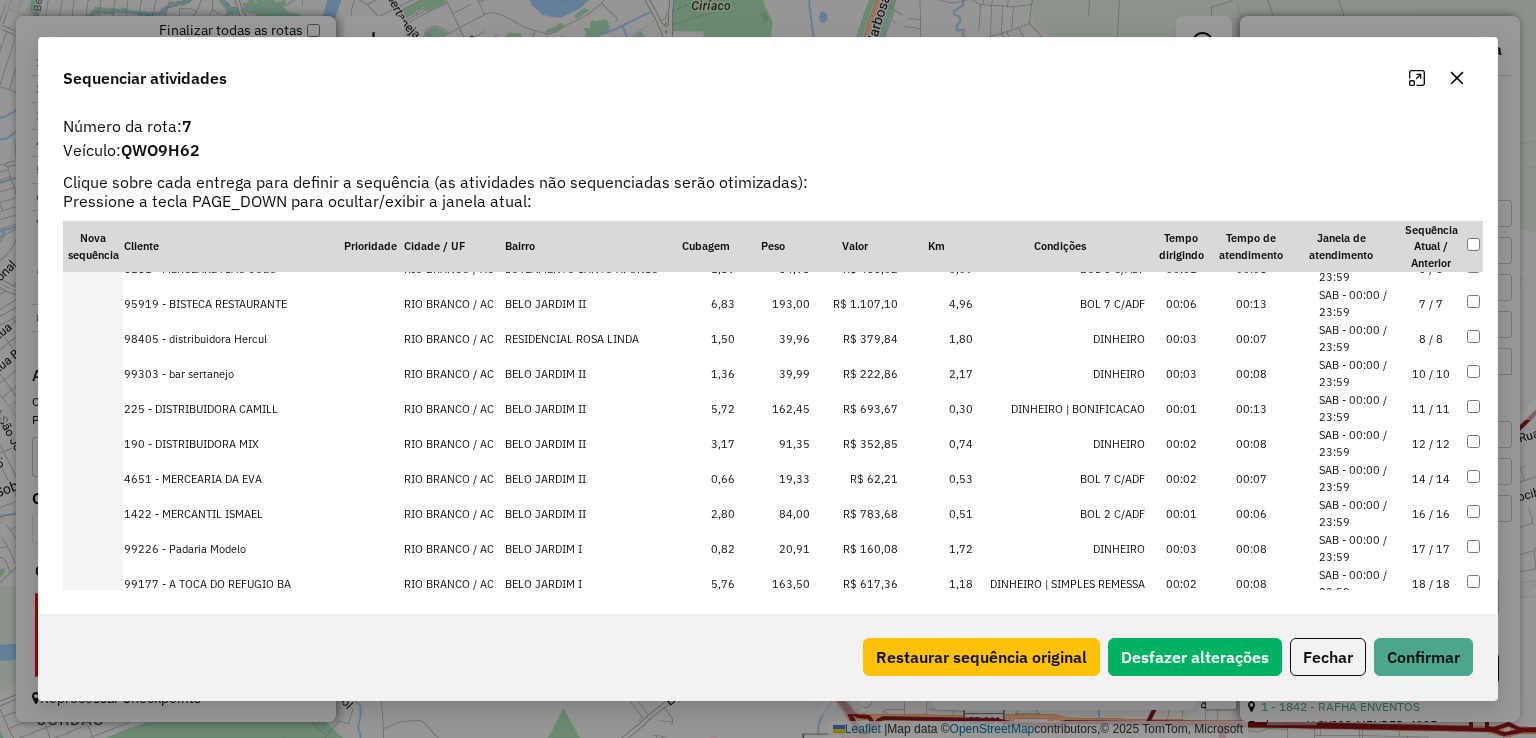 click on "162,45" at bounding box center [773, 408] 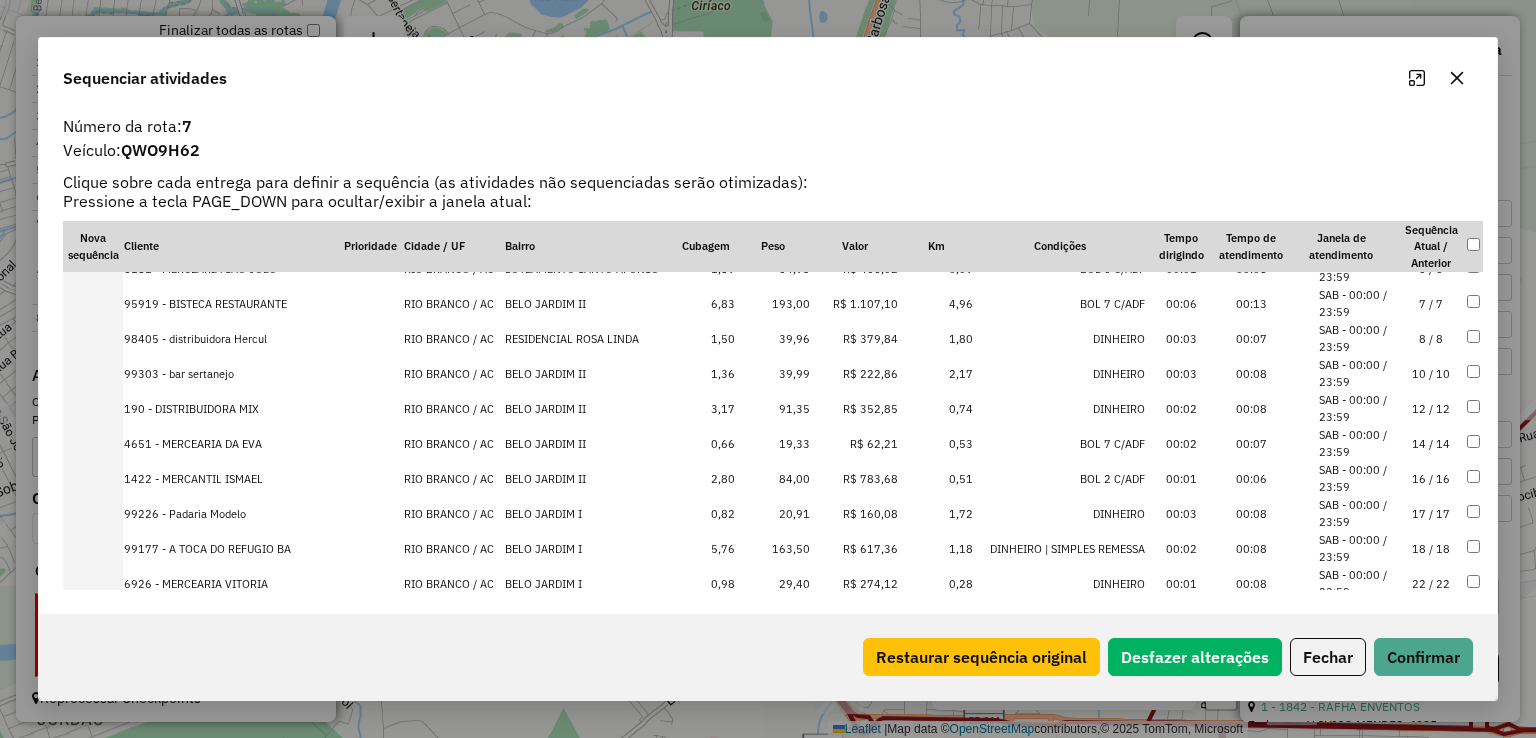 click on "163,50" at bounding box center [773, 548] 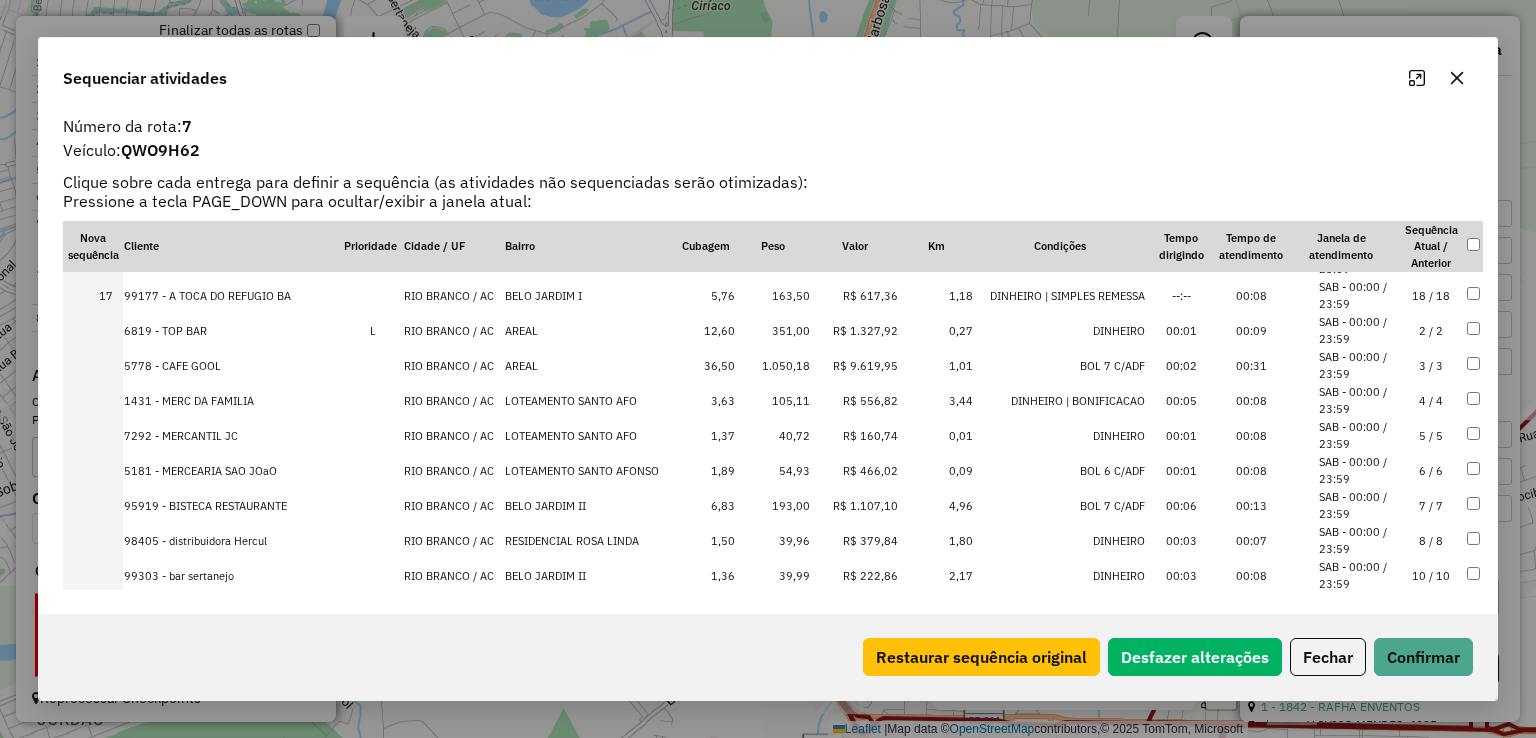 scroll, scrollTop: 551, scrollLeft: 0, axis: vertical 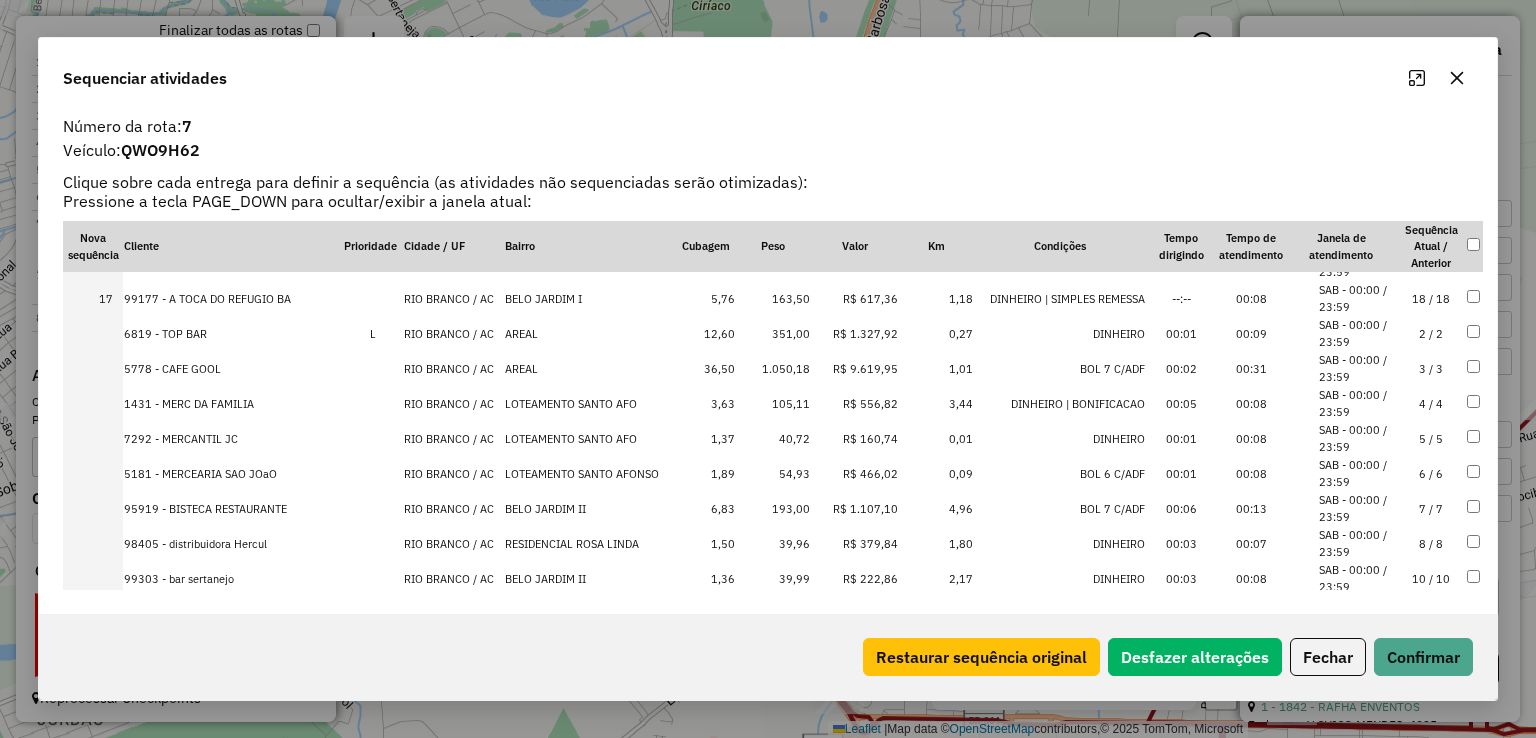 click on "193,00" at bounding box center (773, 508) 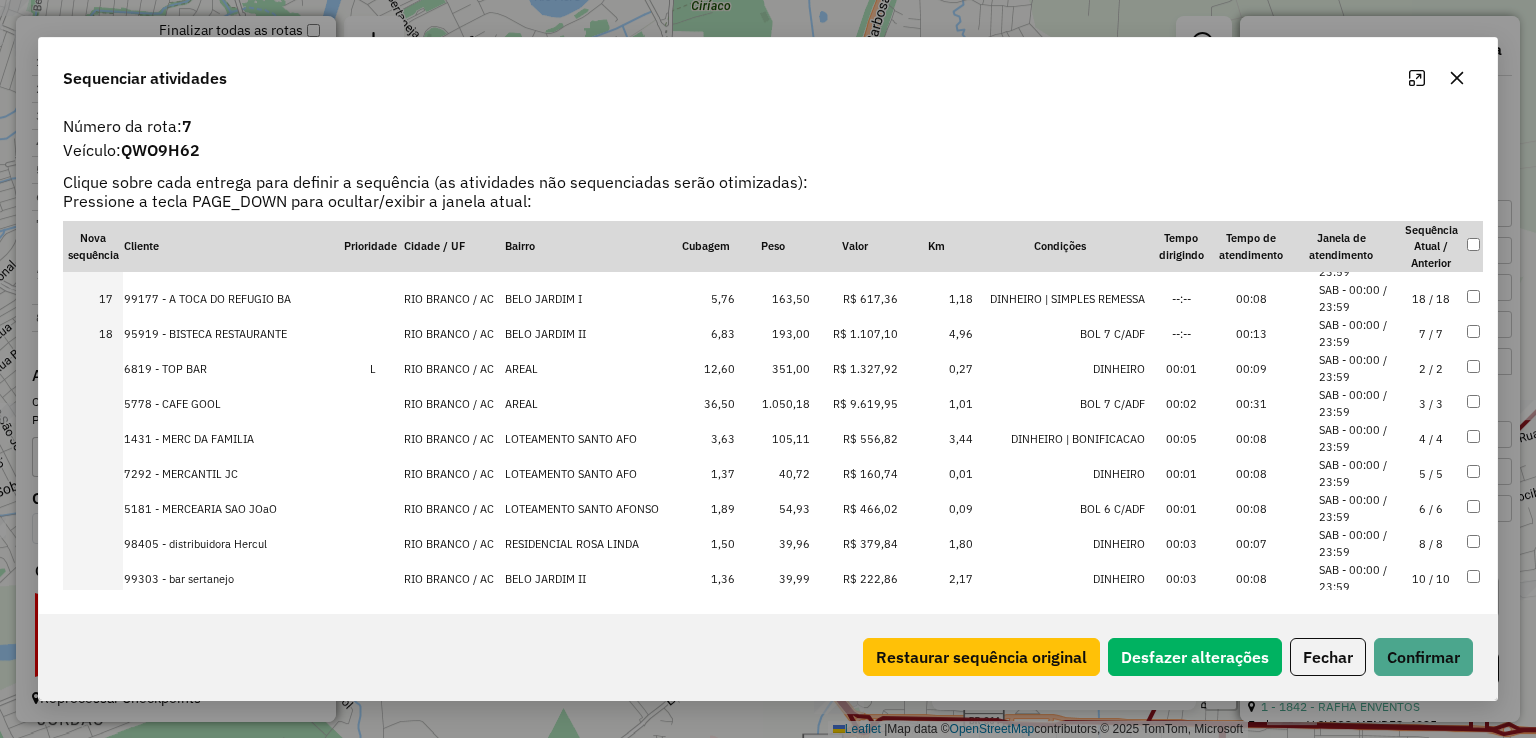 click on "1.050,18" at bounding box center [773, 403] 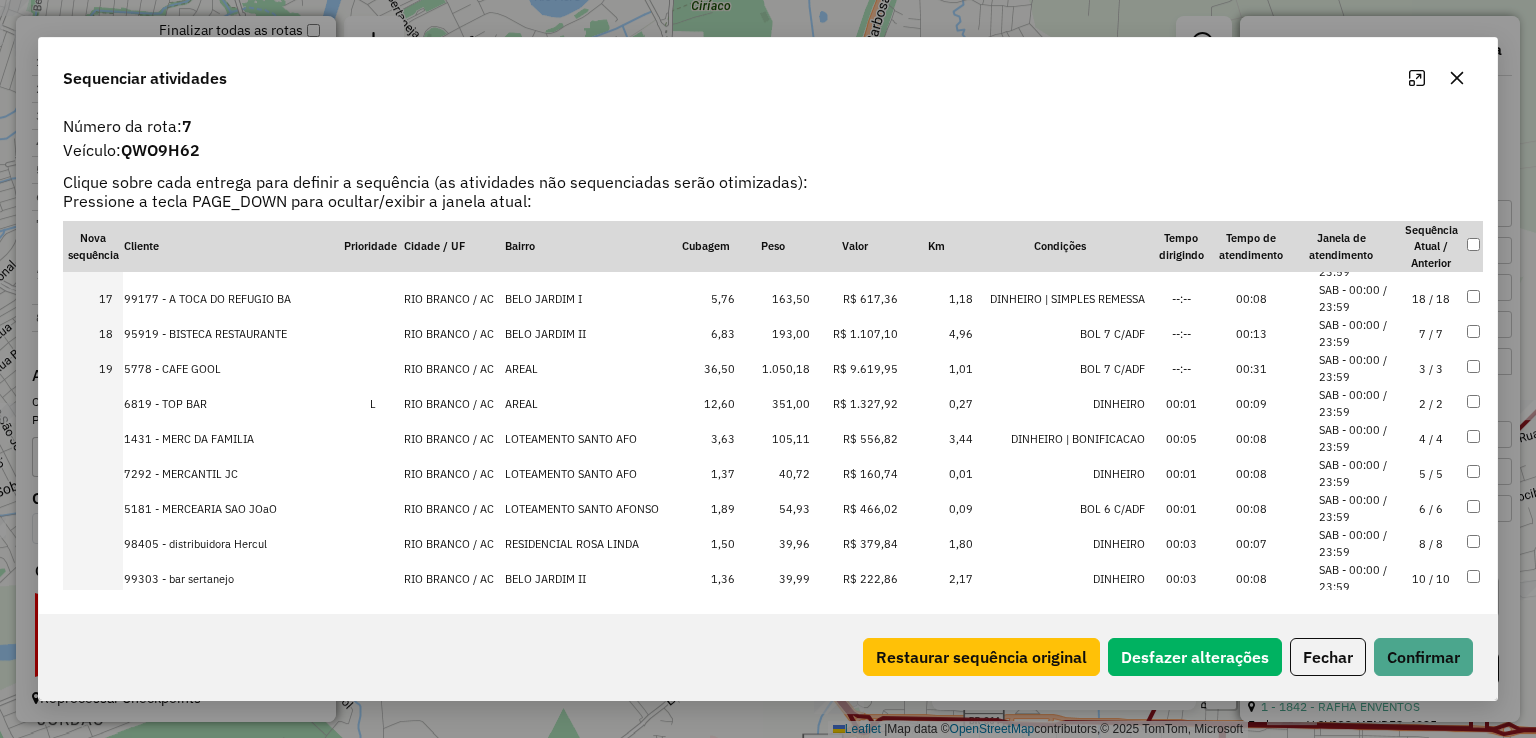 click on "351,00" at bounding box center [773, 403] 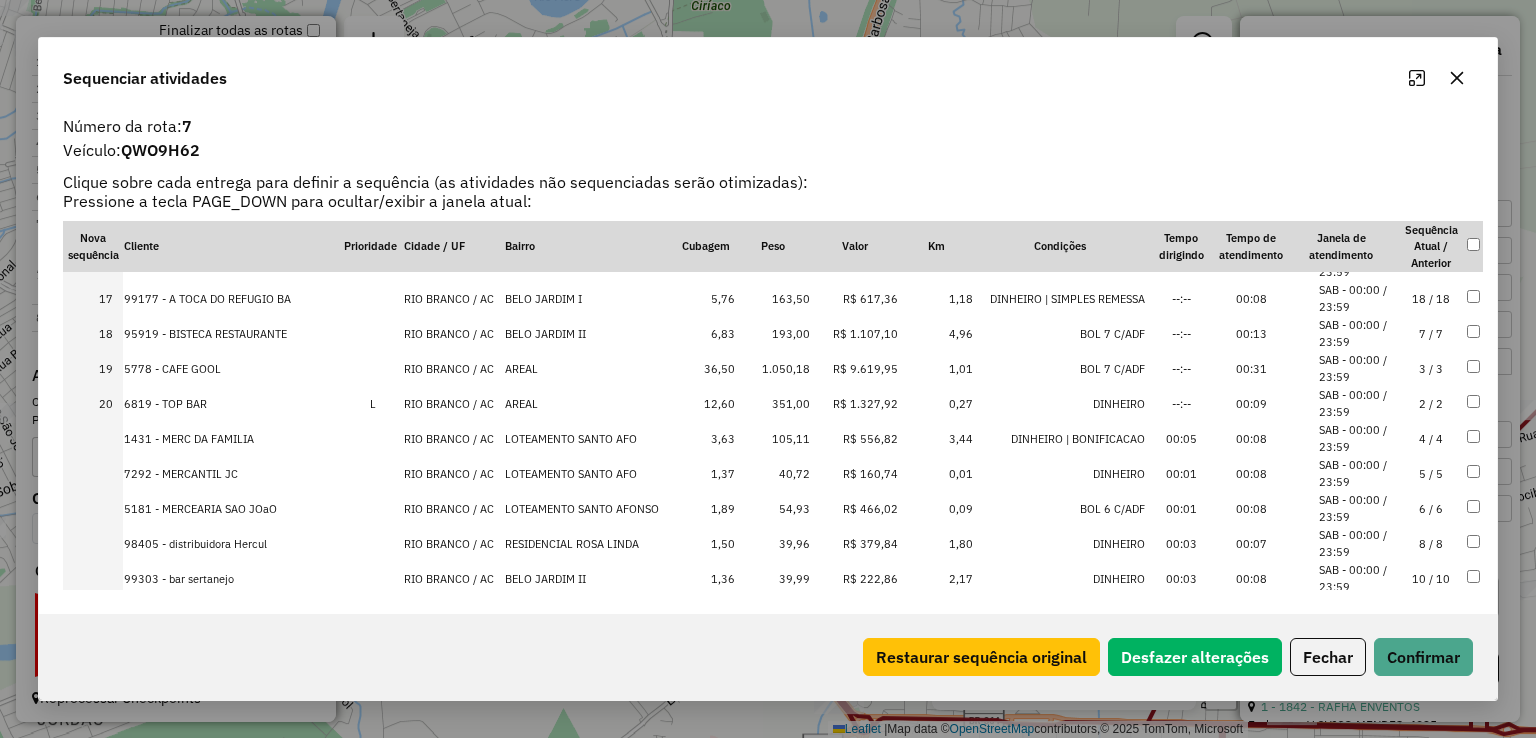 click on "105,11" at bounding box center [773, 438] 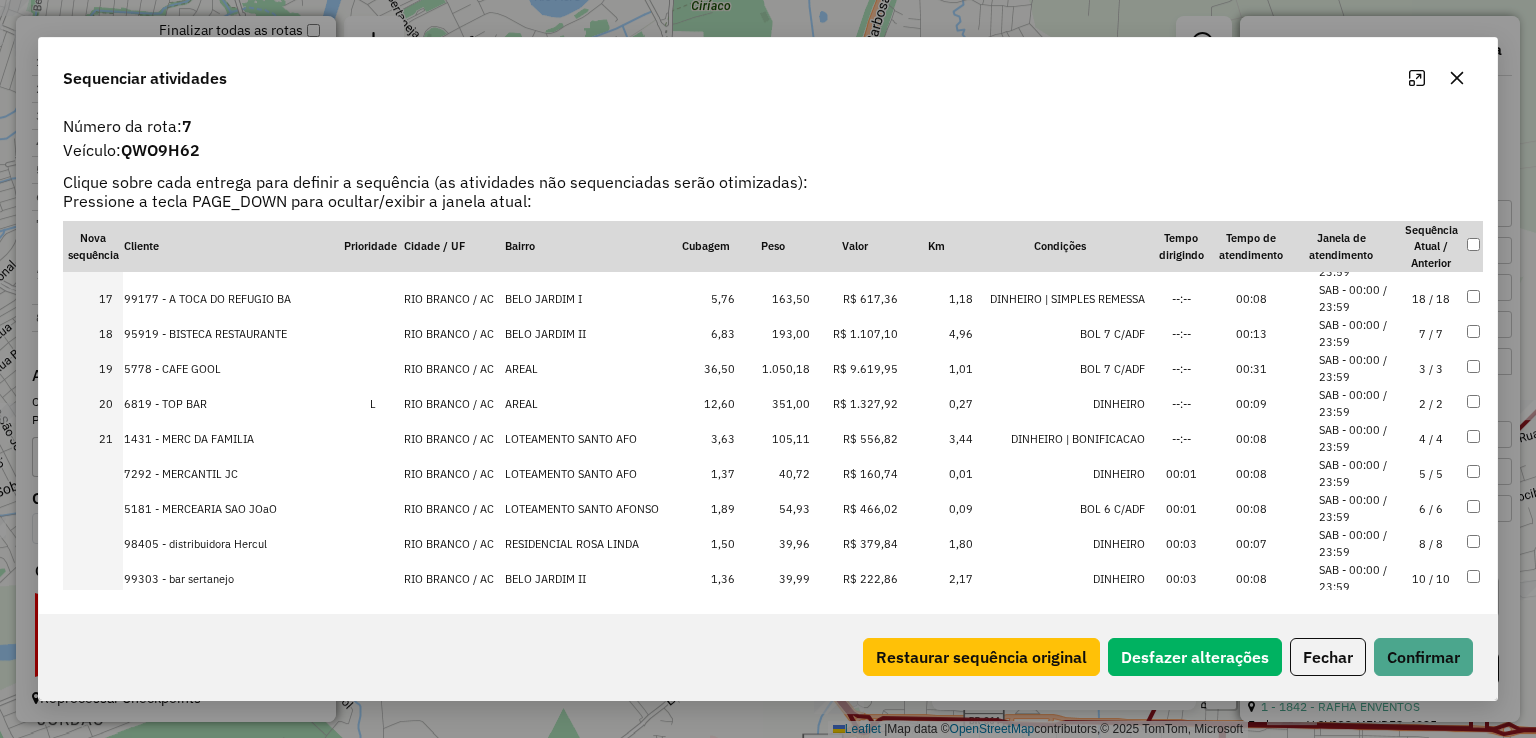 scroll, scrollTop: 751, scrollLeft: 0, axis: vertical 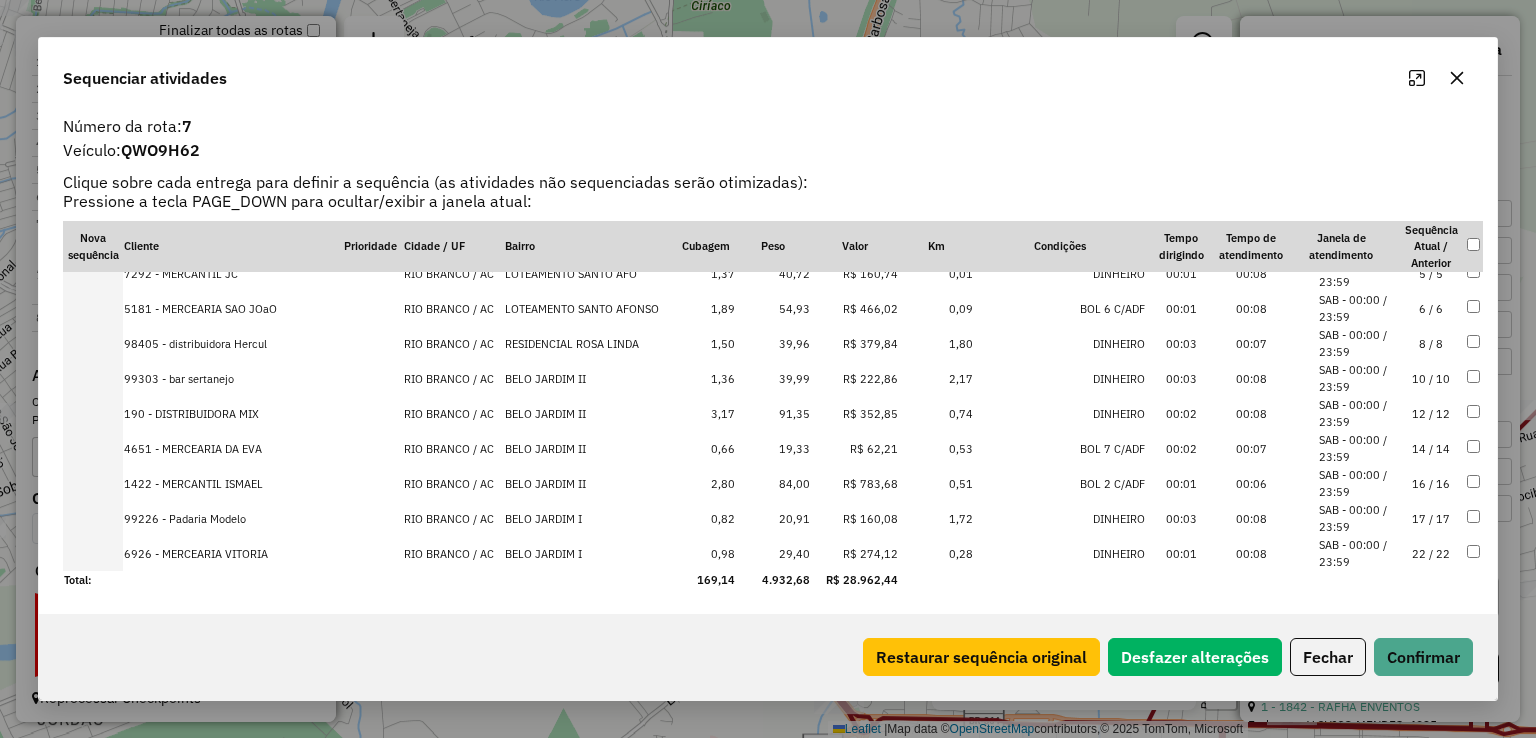 click on "R$ 352,85" at bounding box center [855, 413] 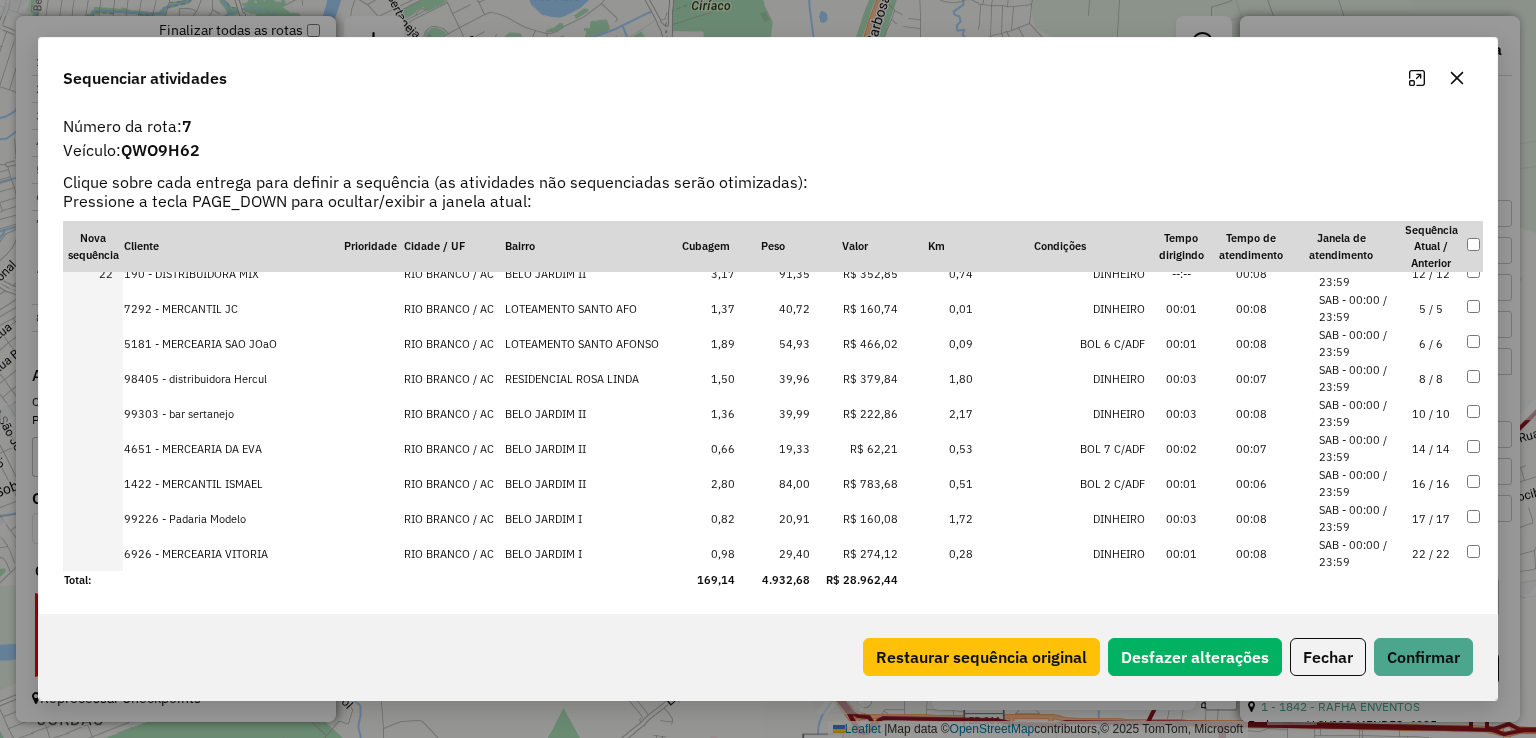 click on "R$ 783,68" at bounding box center (855, 483) 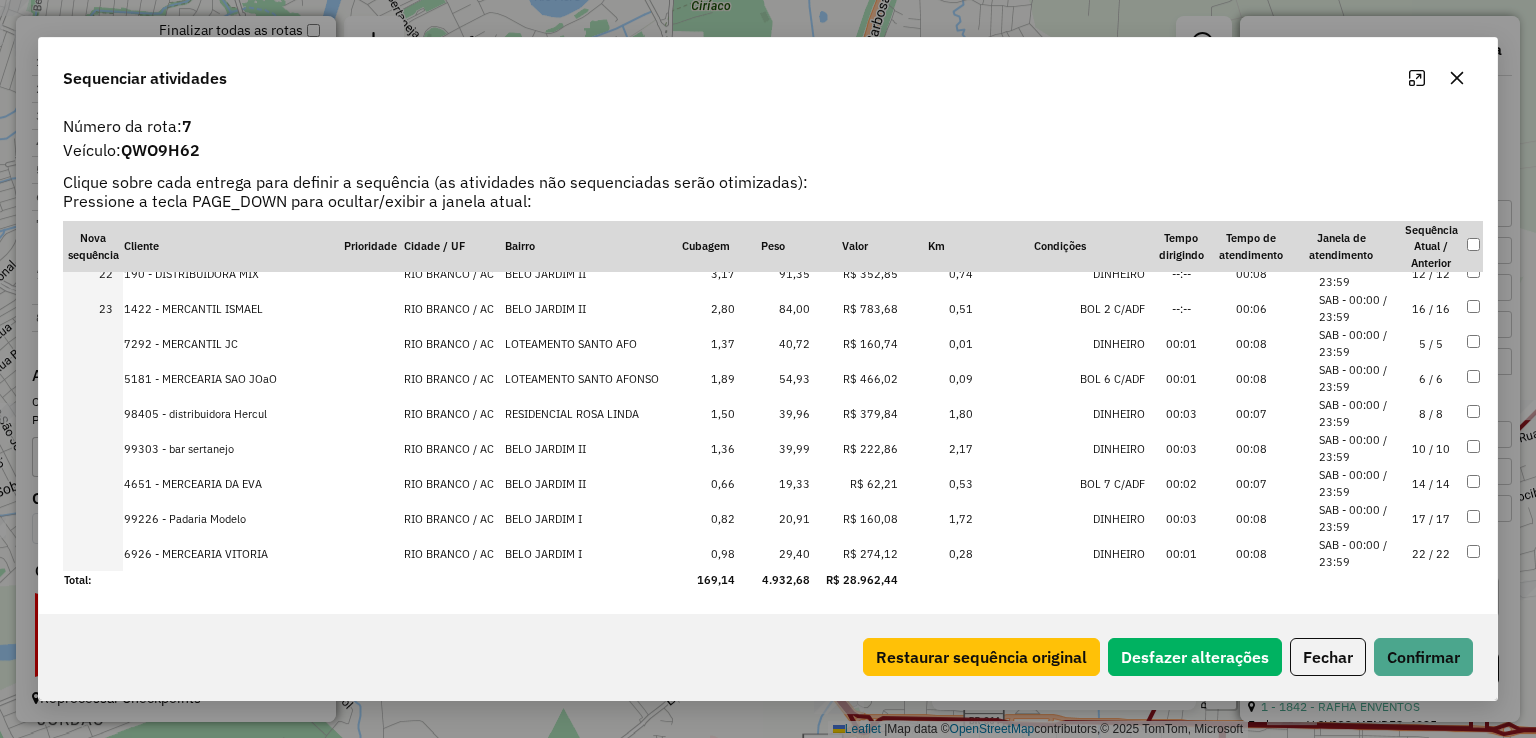 click on "R$ 466,02" at bounding box center [855, 378] 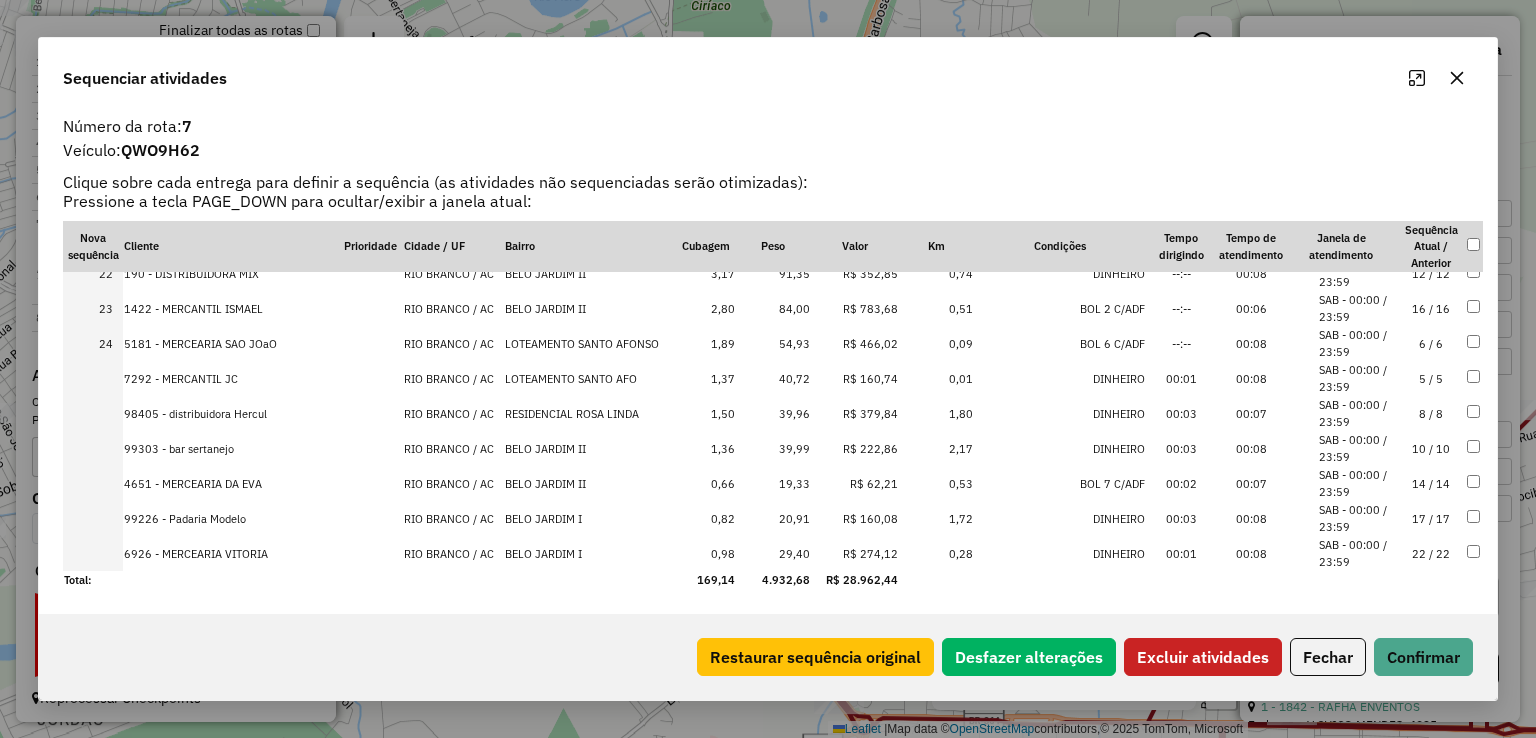 click at bounding box center [1474, 413] 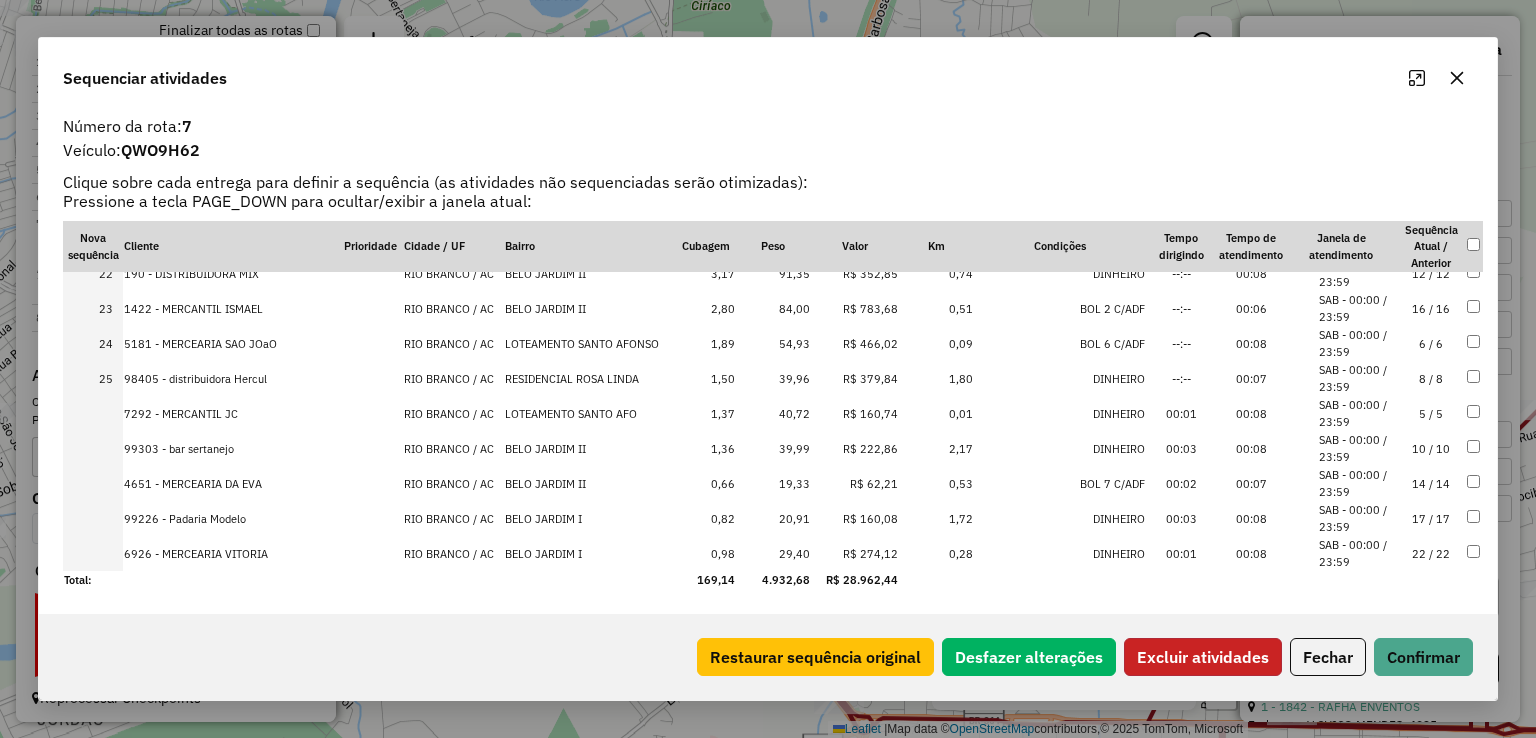 click on "Excluir atividades" 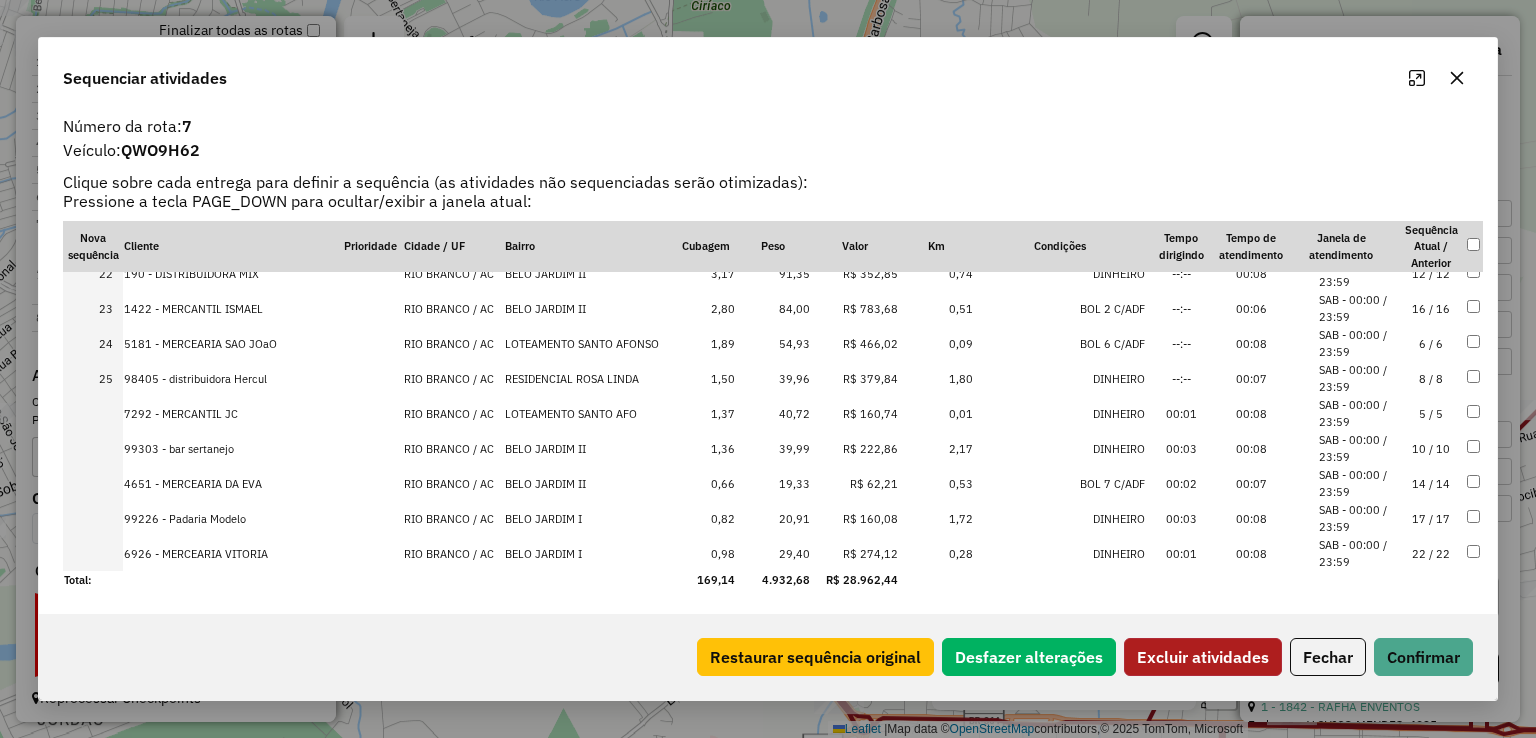 scroll, scrollTop: 0, scrollLeft: 0, axis: both 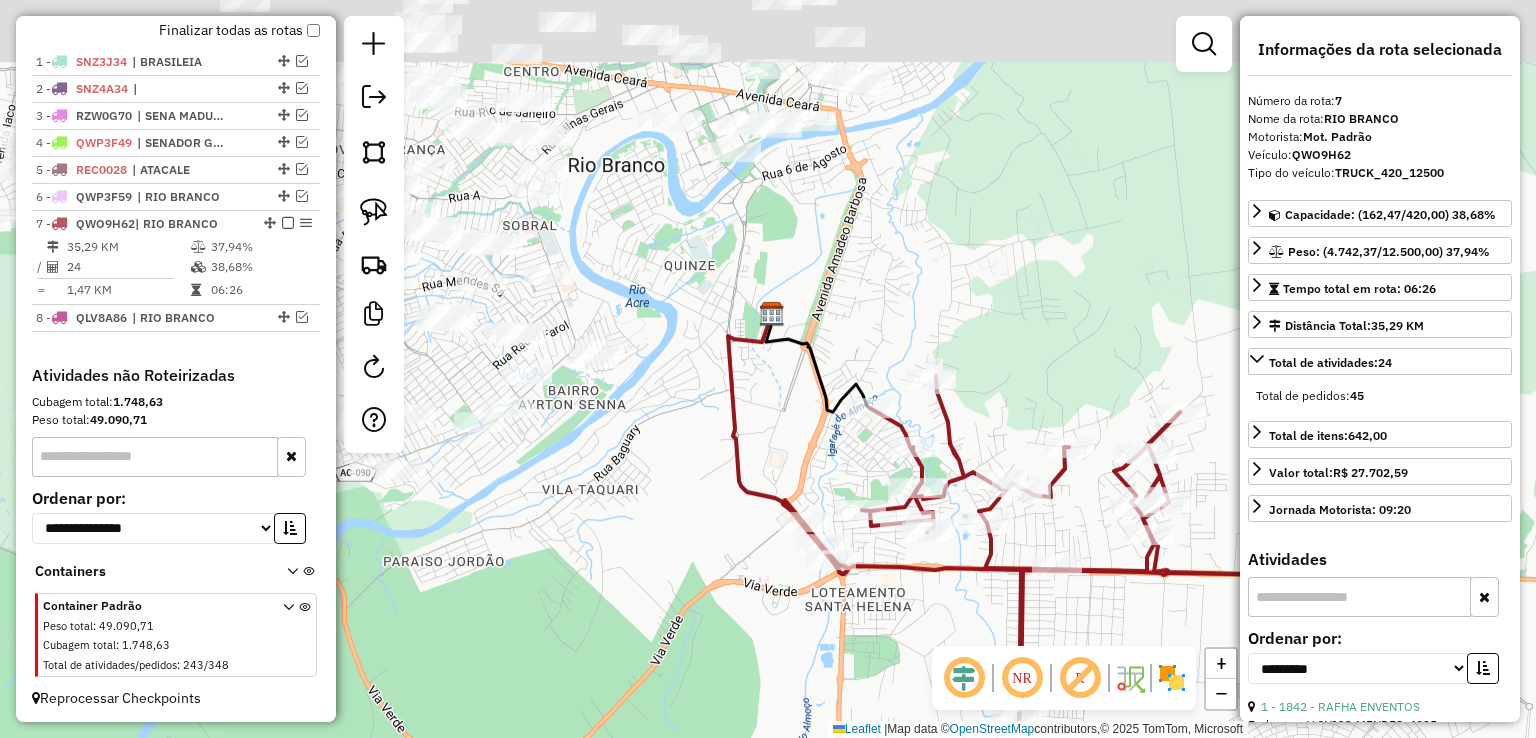drag, startPoint x: 839, startPoint y: 234, endPoint x: 835, endPoint y: 289, distance: 55.145264 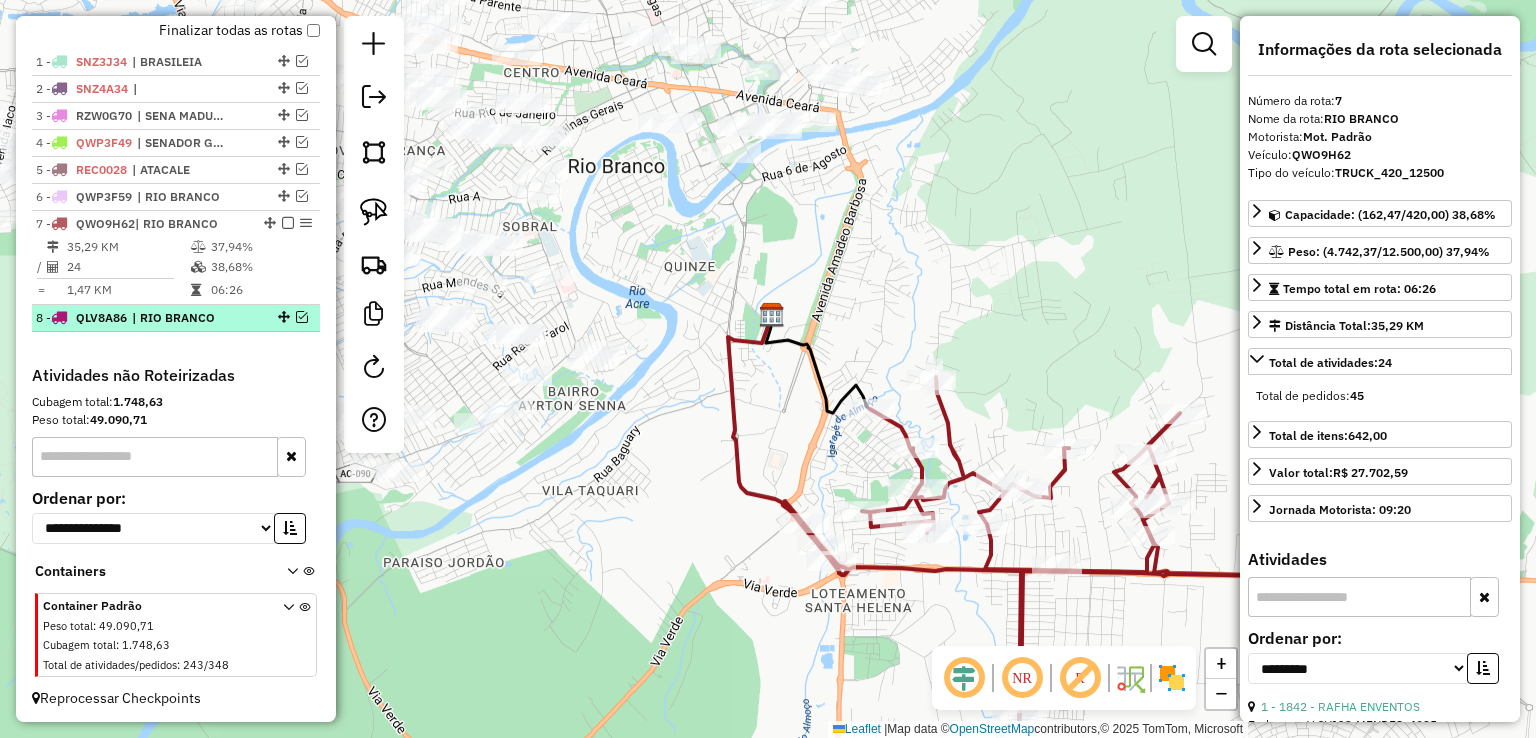click at bounding box center (302, 317) 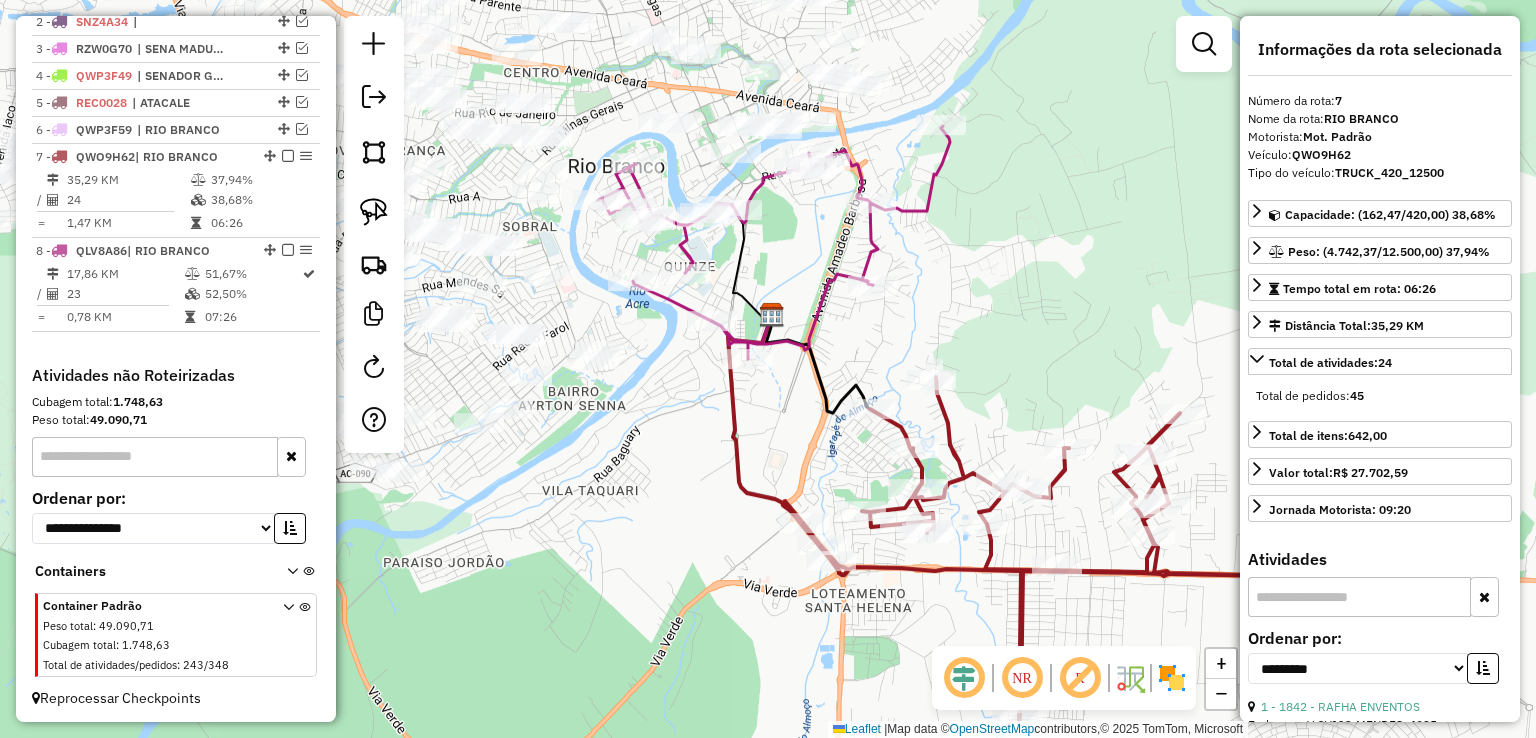 click 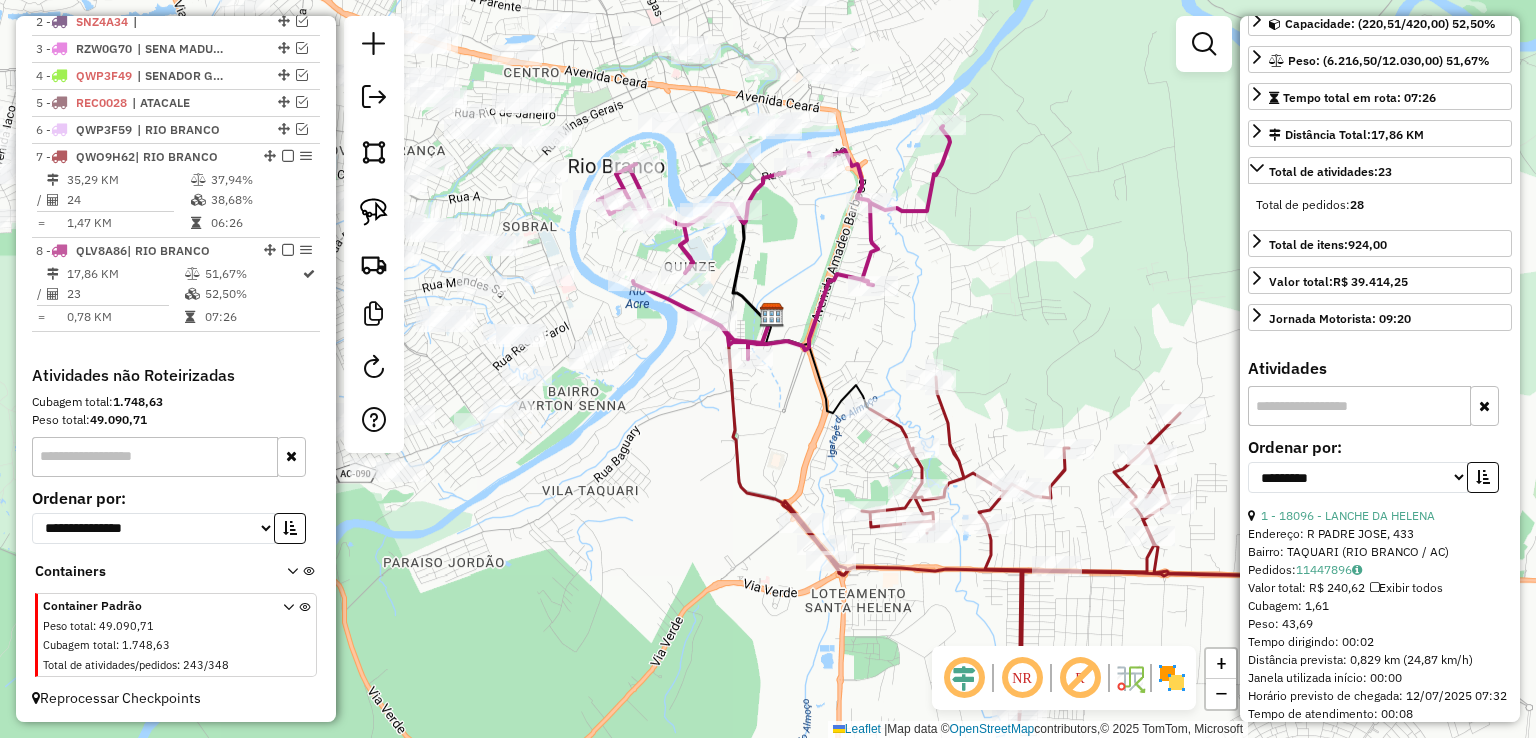 scroll, scrollTop: 200, scrollLeft: 0, axis: vertical 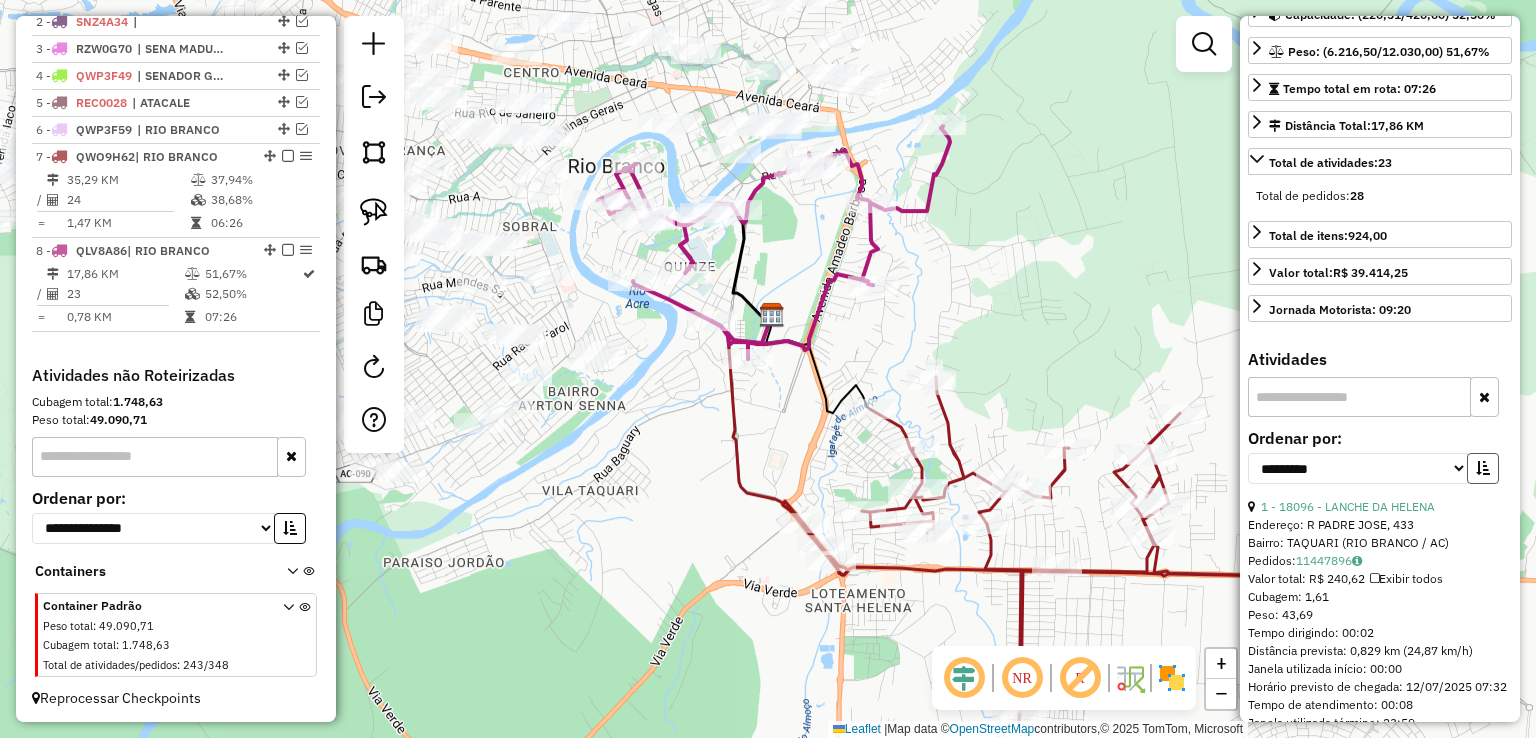 click at bounding box center [1483, 468] 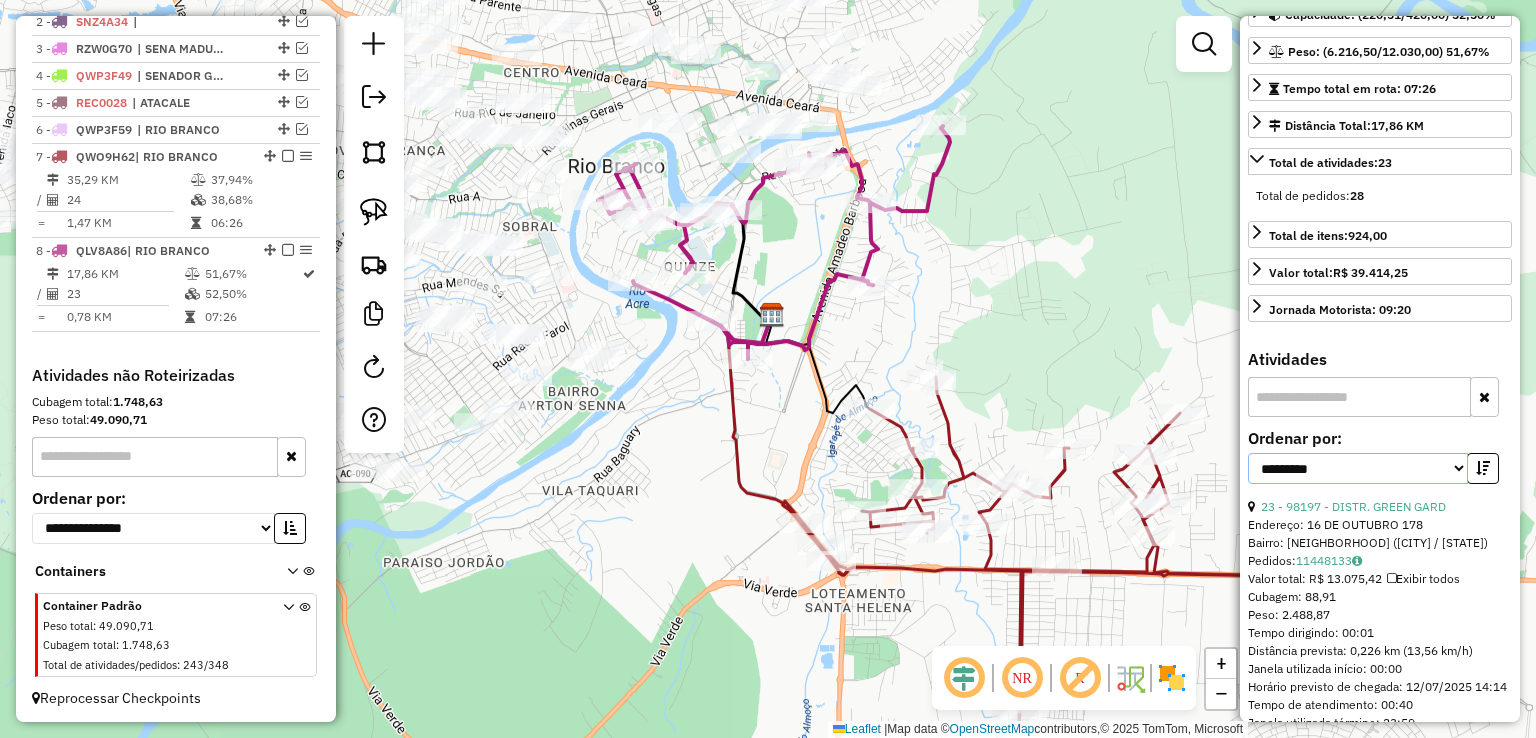 click on "**********" at bounding box center (1358, 468) 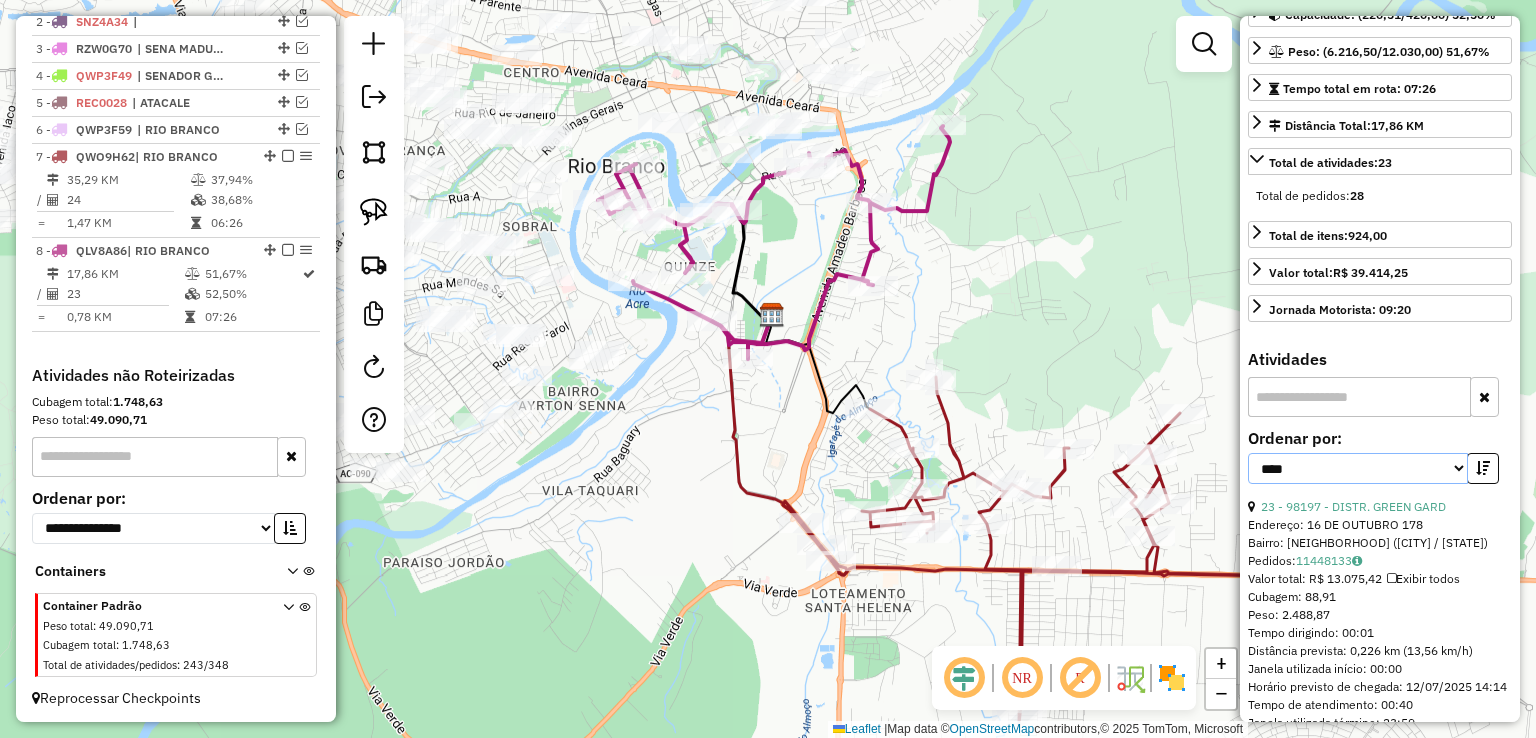 click on "**********" at bounding box center [1358, 468] 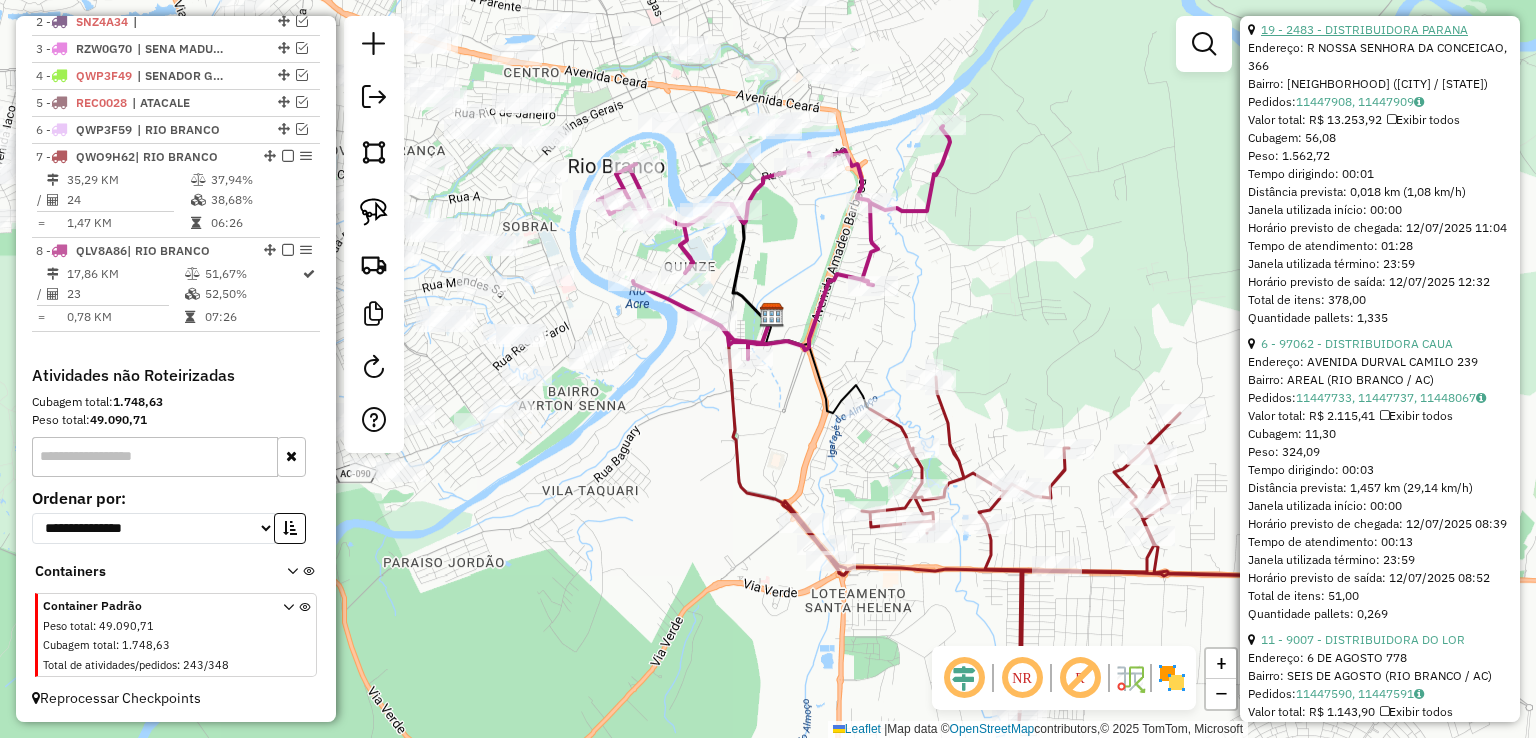 scroll, scrollTop: 1000, scrollLeft: 0, axis: vertical 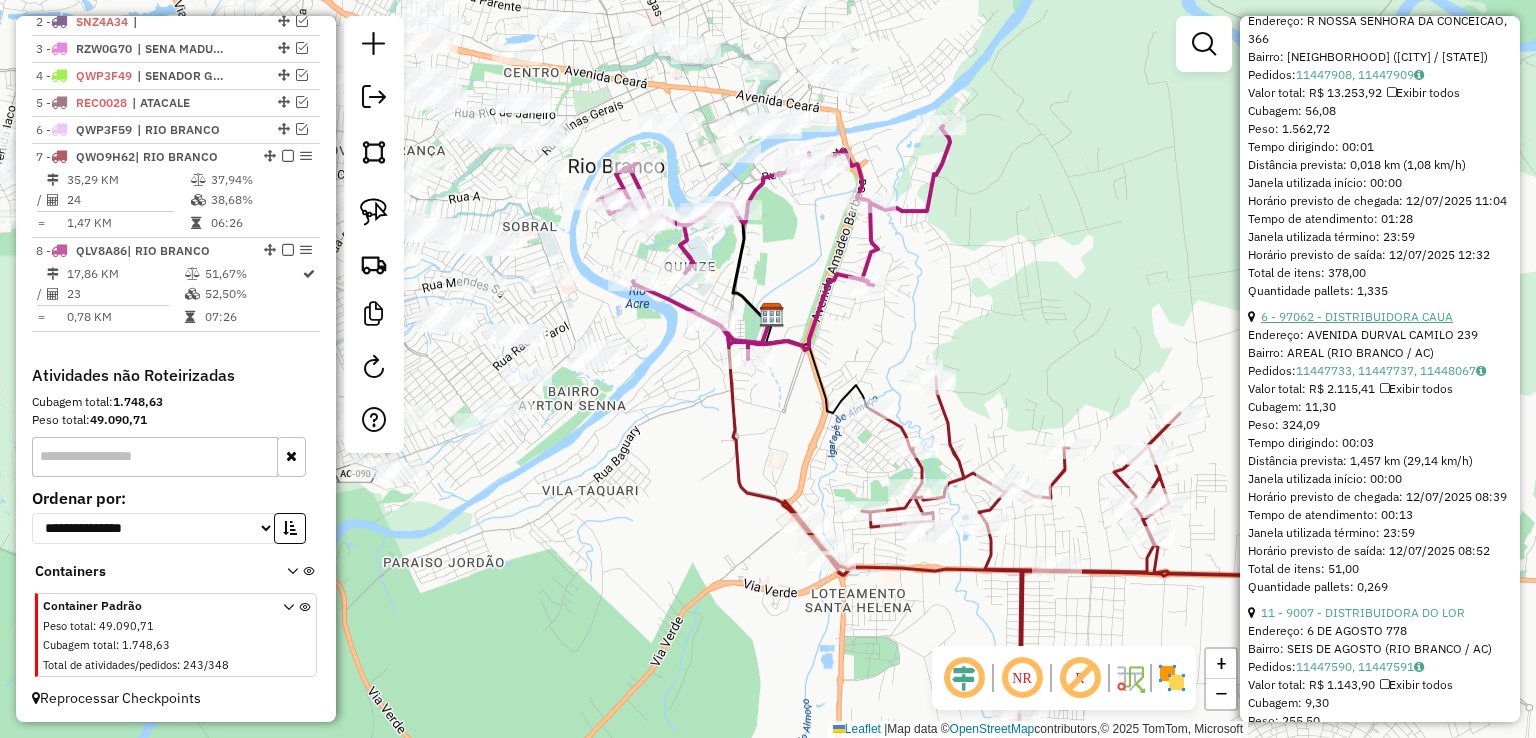 click on "6 - 97062 - DISTRIBUIDORA CAUA" at bounding box center [1357, 316] 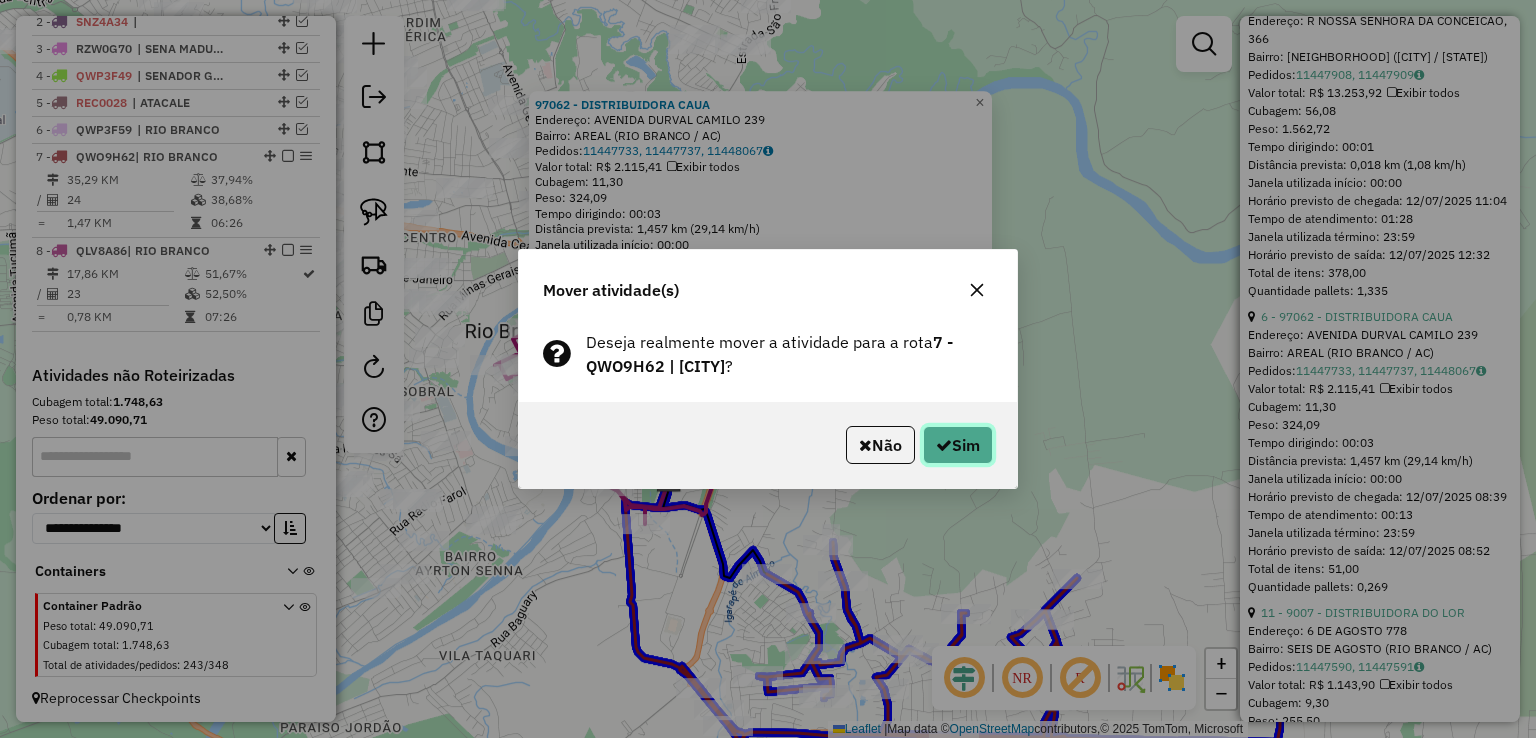click on "Sim" 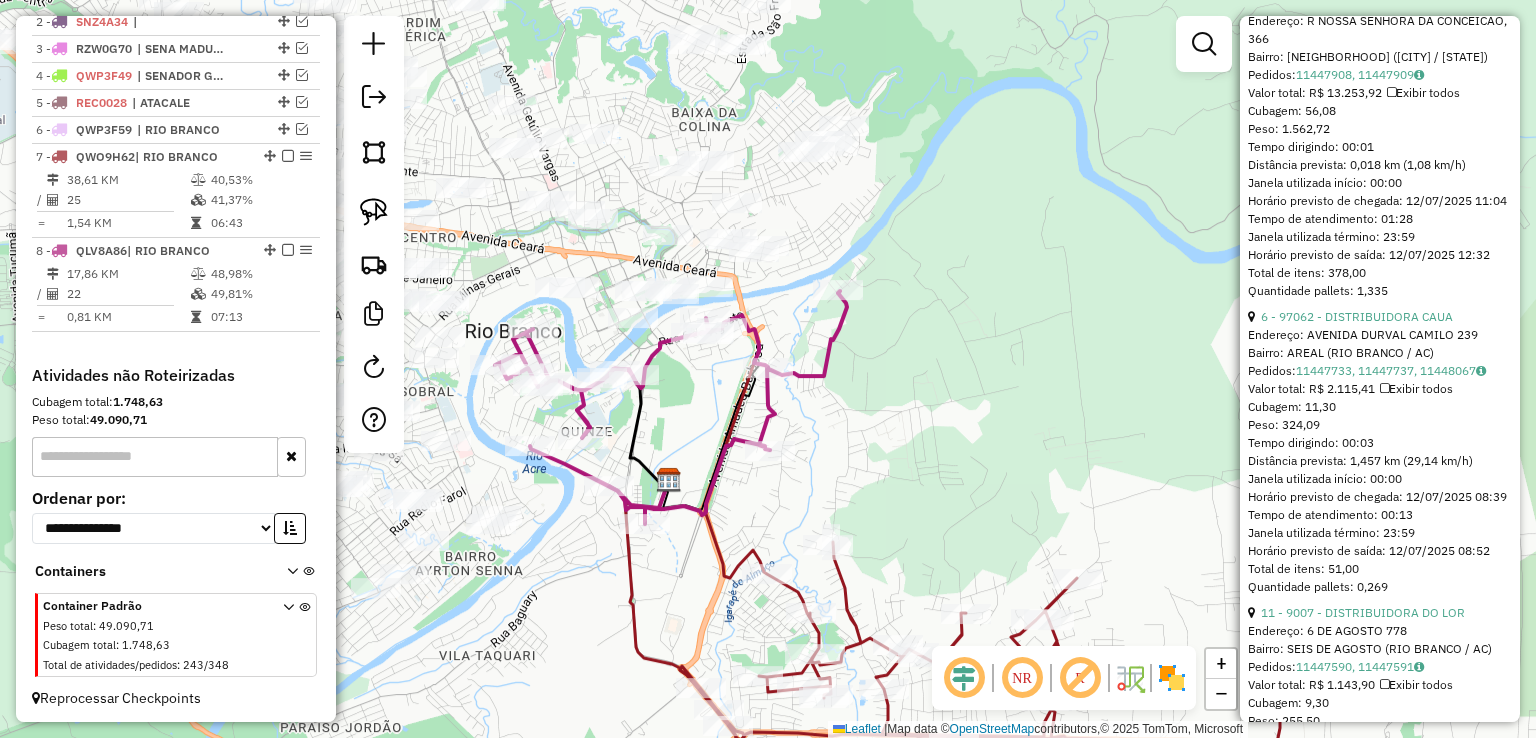 click 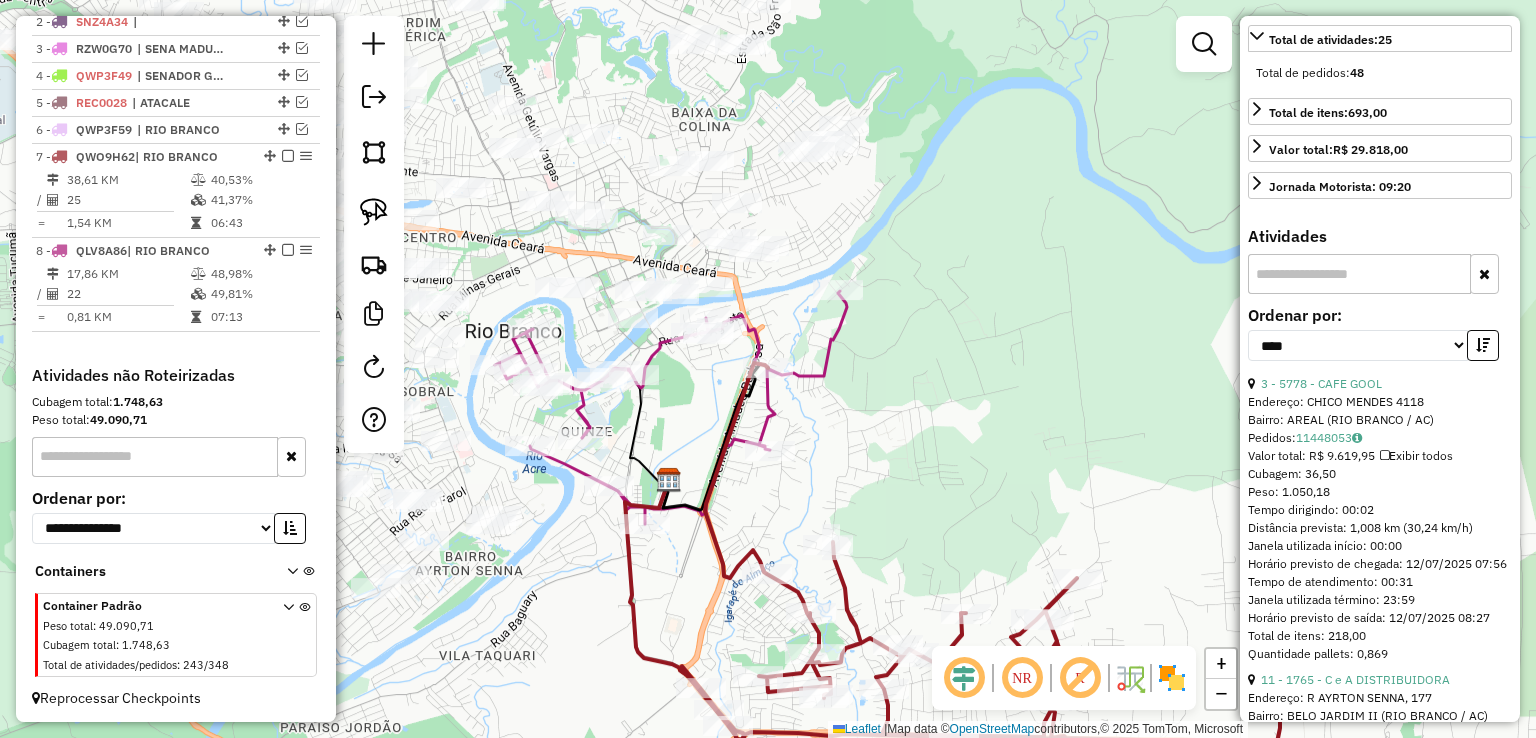 scroll, scrollTop: 0, scrollLeft: 0, axis: both 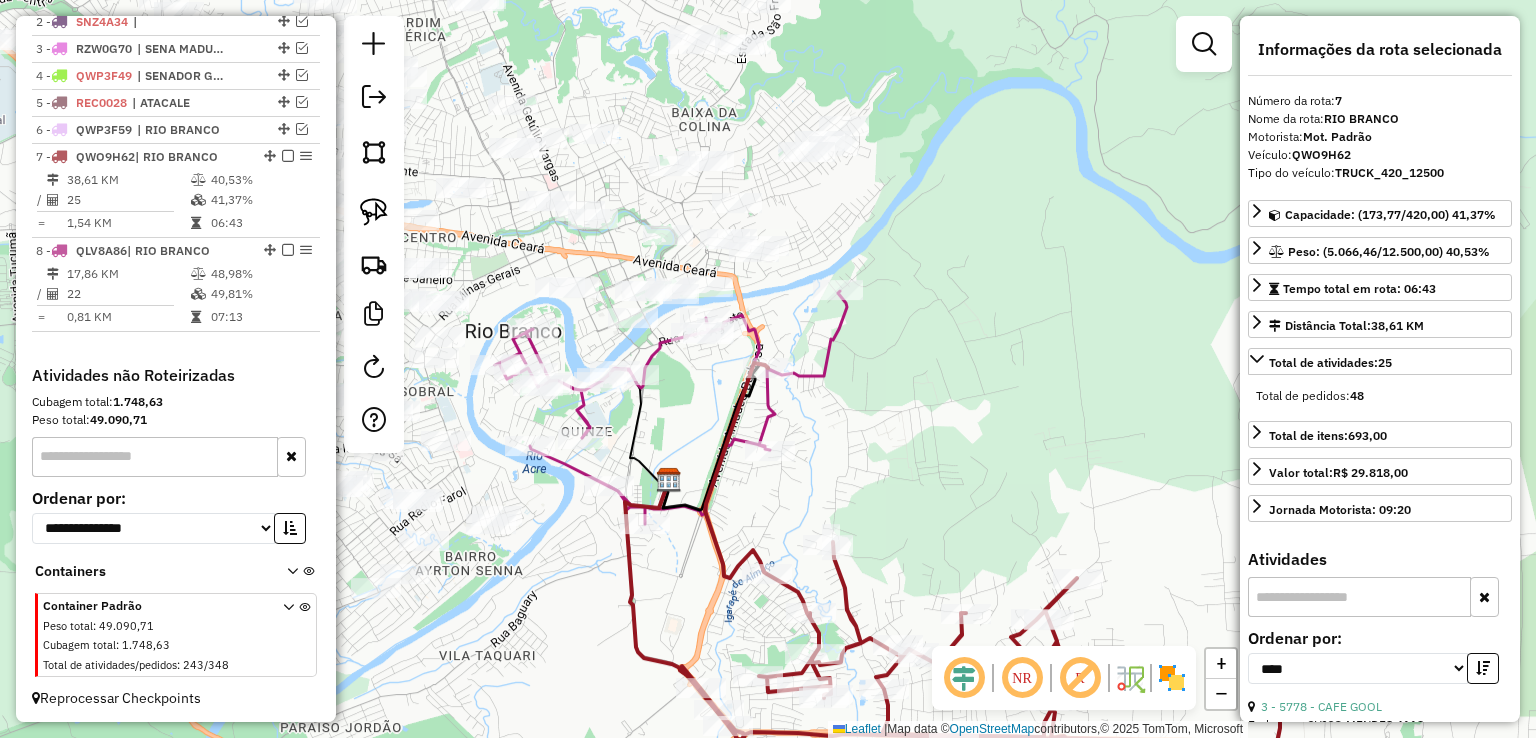 click 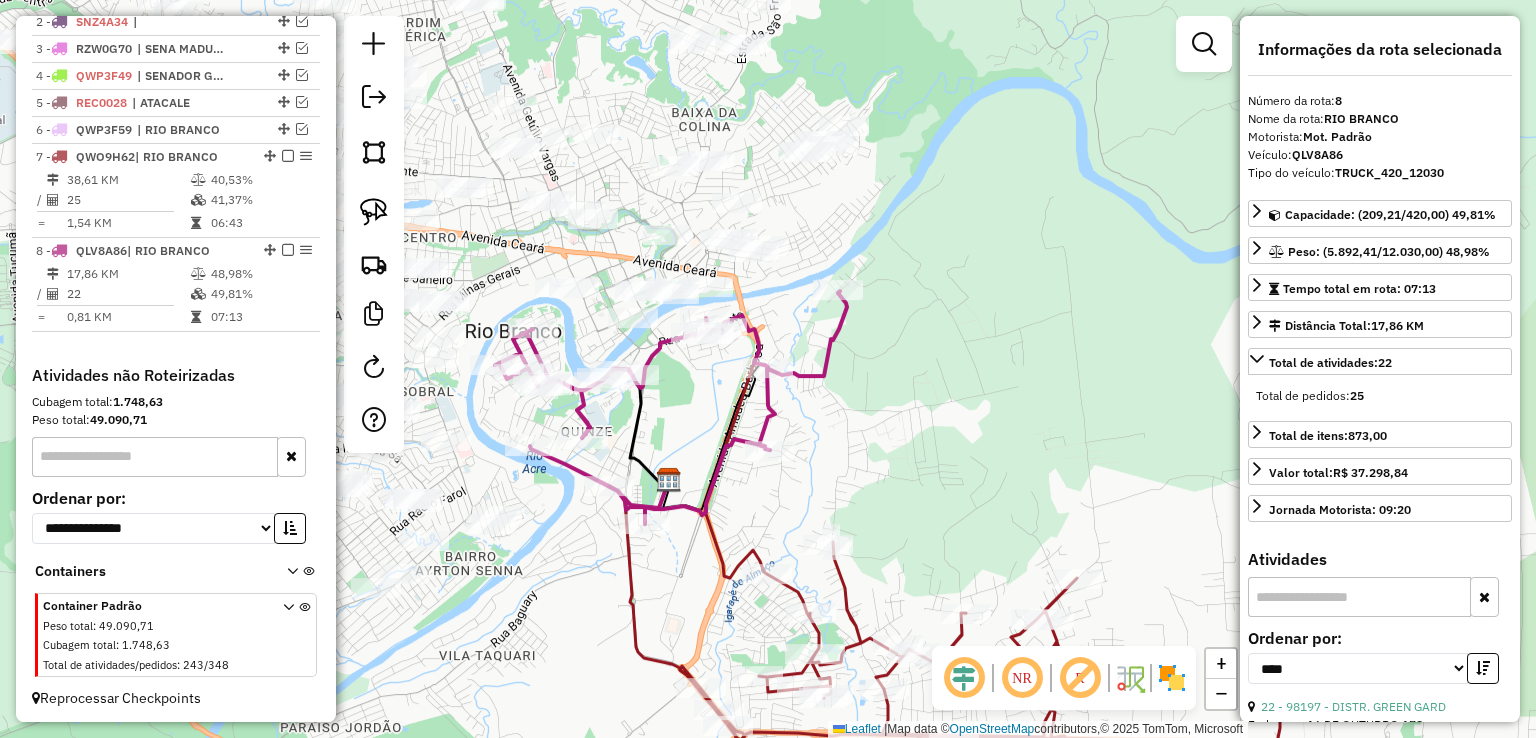 click 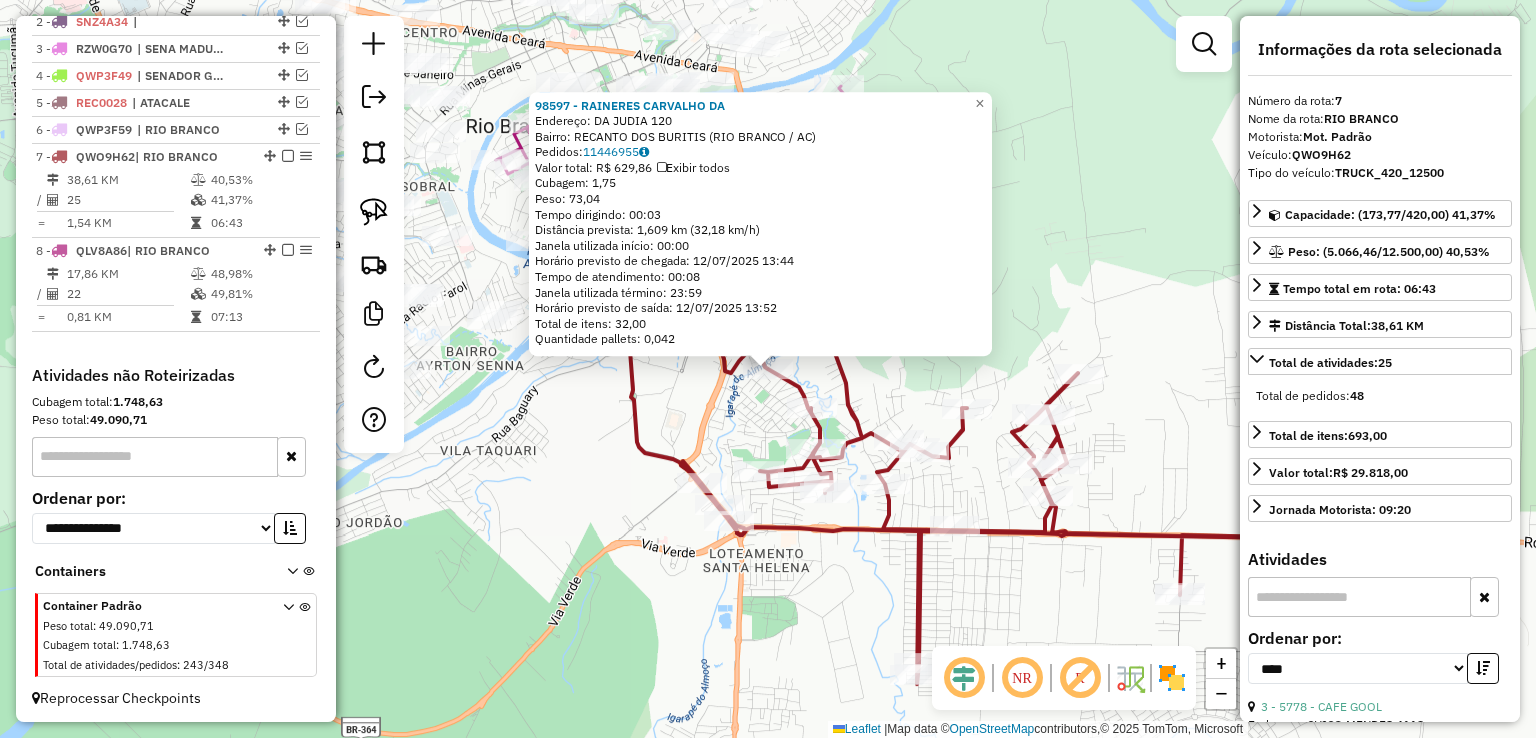 click on "98597 - RAINERES CARVALHO DA  Endereço:  DA JUDIA 120   Bairro: RECANTO DOS BURITIS (RIO BRANCO / AC)   Pedidos:  11446955   Valor total: R$ 629,86   Exibir todos   Cubagem: 1,75  Peso: 73,04  Tempo dirigindo: 00:03   Distância prevista: 1,609 km (32,18 km/h)   Janela utilizada início: 00:00   Horário previsto de chegada: 12/07/2025 13:44   Tempo de atendimento: 00:08   Janela utilizada término: 23:59   Horário previsto de saída: 12/07/2025 13:52   Total de itens: 32,00   Quantidade pallets: 0,042  × Janela de atendimento Grade de atendimento Capacidade Transportadoras Veículos Cliente Pedidos  Rotas Selecione os dias de semana para filtrar as janelas de atendimento  Seg   Ter   Qua   Qui   Sex   Sáb   Dom  Informe o período da janela de atendimento: De: Até:  Filtrar exatamente a janela do cliente  Considerar janela de atendimento padrão  Selecione os dias de semana para filtrar as grades de atendimento  Seg   Ter   Qua   Qui   Sex   Sáb   Dom   Clientes fora do dia de atendimento selecionado +" 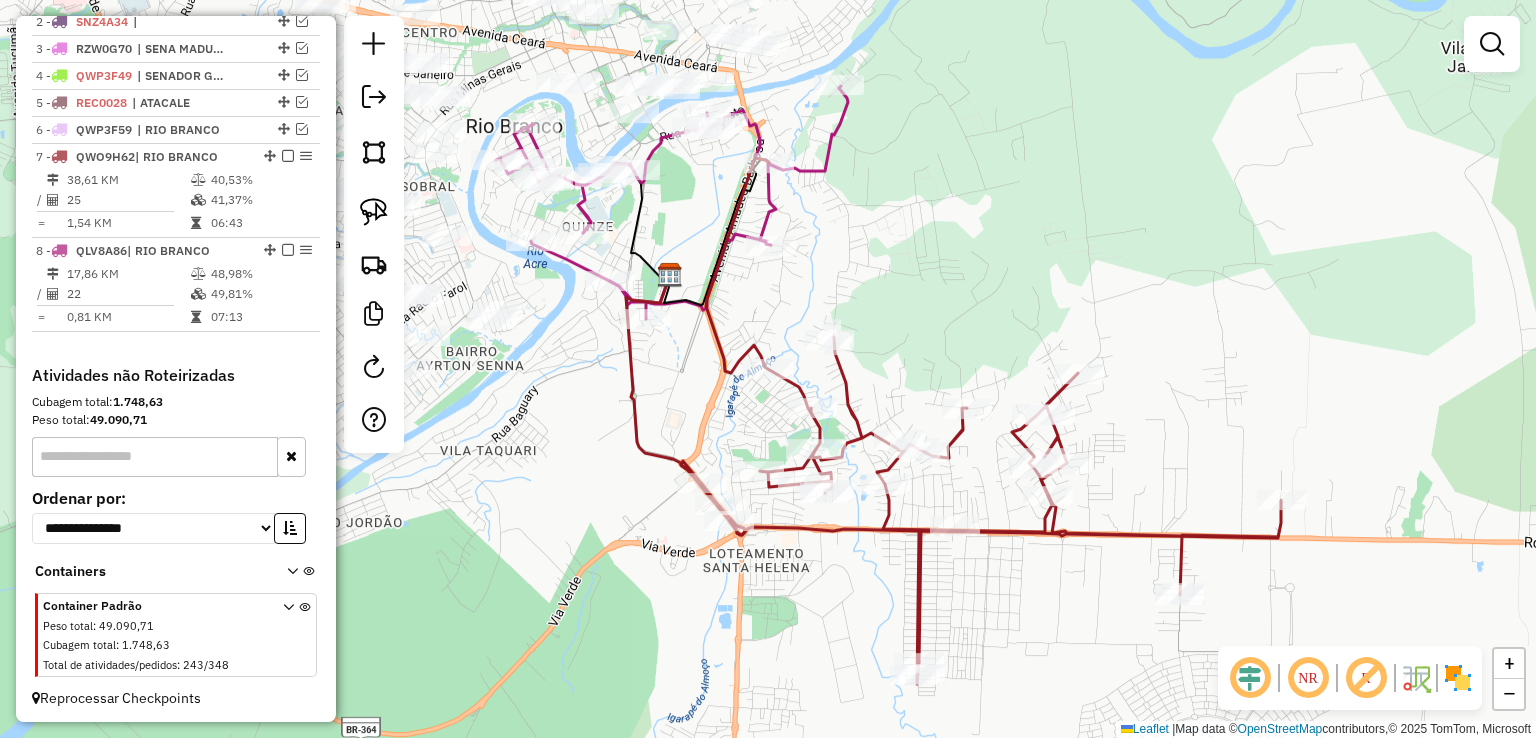 drag, startPoint x: 694, startPoint y: 398, endPoint x: 704, endPoint y: 455, distance: 57.870544 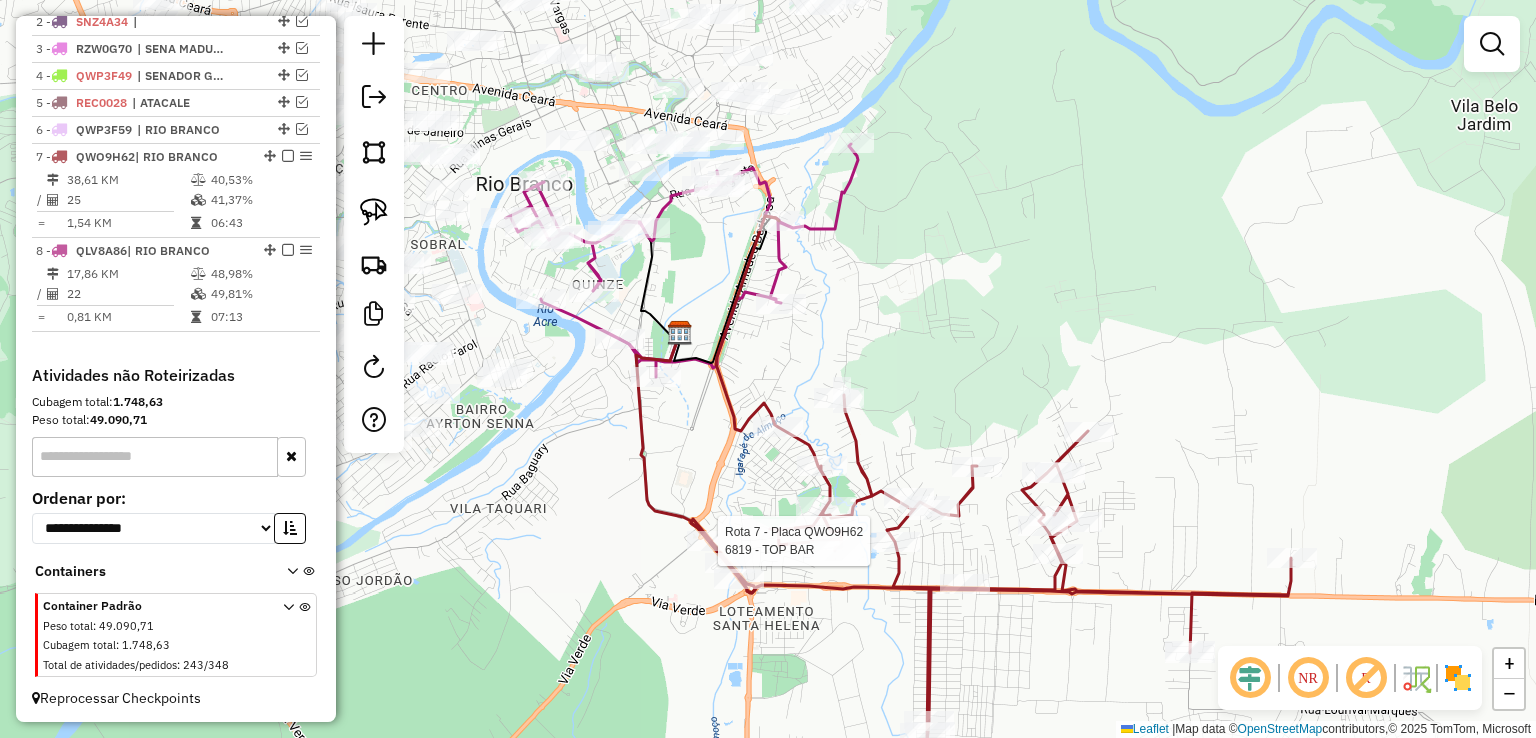 select on "*********" 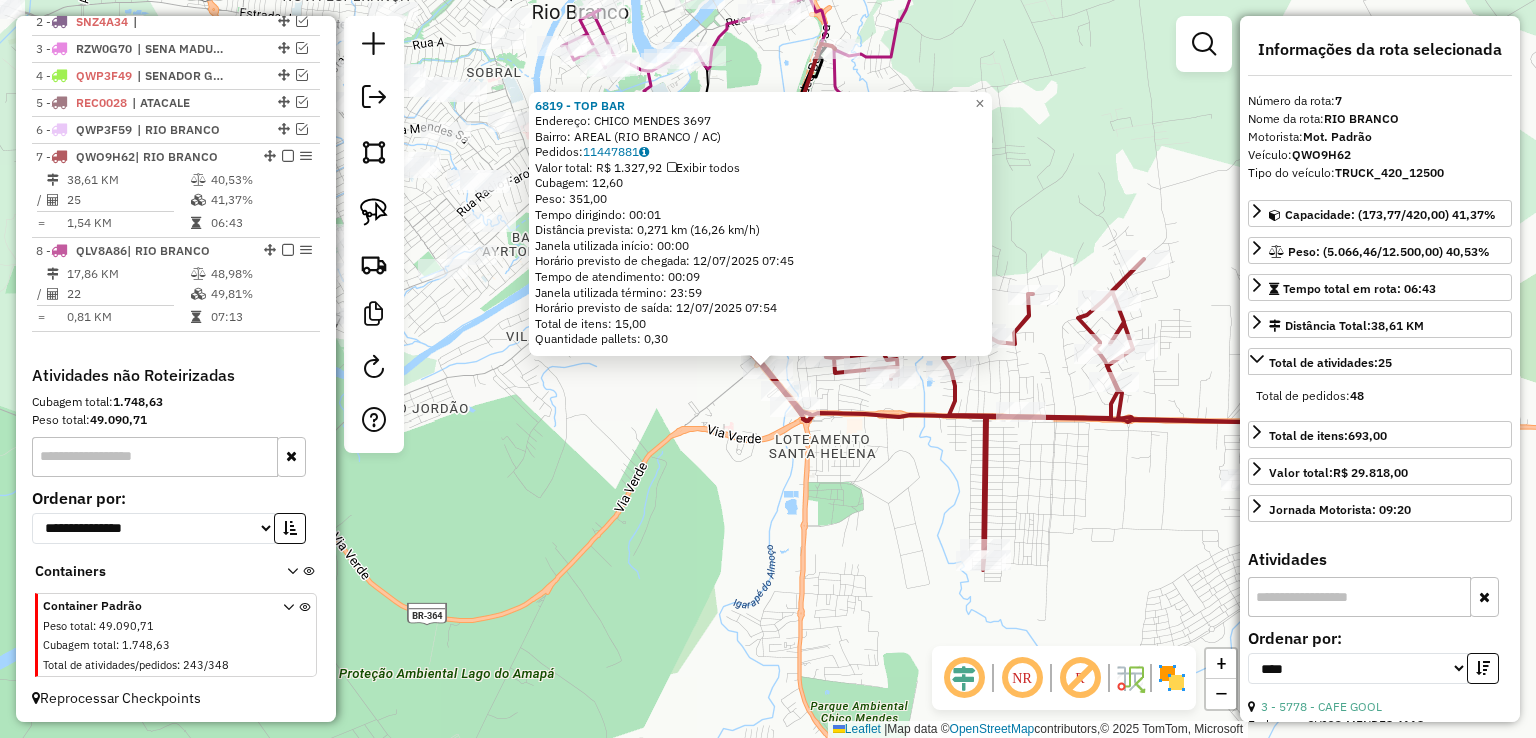 click on "6819 - TOP BAR  Endereço:  CHICO MENDES 3697   Bairro: AREAL (RIO BRANCO / AC)   Pedidos:  11447881   Valor total: R$ 1.327,92   Exibir todos   Cubagem: 12,60  Peso: 351,00  Tempo dirigindo: 00:01   Distância prevista: 0,271 km (16,26 km/h)   Janela utilizada início: 00:00   Horário previsto de chegada: 12/07/2025 07:45   Tempo de atendimento: 00:09   Janela utilizada término: 23:59   Horário previsto de saída: 12/07/2025 07:54   Total de itens: 15,00   Quantidade pallets: 0,30  × Janela de atendimento Grade de atendimento Capacidade Transportadoras Veículos Cliente Pedidos  Rotas Selecione os dias de semana para filtrar as janelas de atendimento  Seg   Ter   Qua   Qui   Sex   Sáb   Dom  Informe o período da janela de atendimento: De: Até:  Filtrar exatamente a janela do cliente  Considerar janela de atendimento padrão  Selecione os dias de semana para filtrar as grades de atendimento  Seg   Ter   Qua   Qui   Sex   Sáb   Dom   Considerar clientes sem dia de atendimento cadastrado  Peso mínimo:" 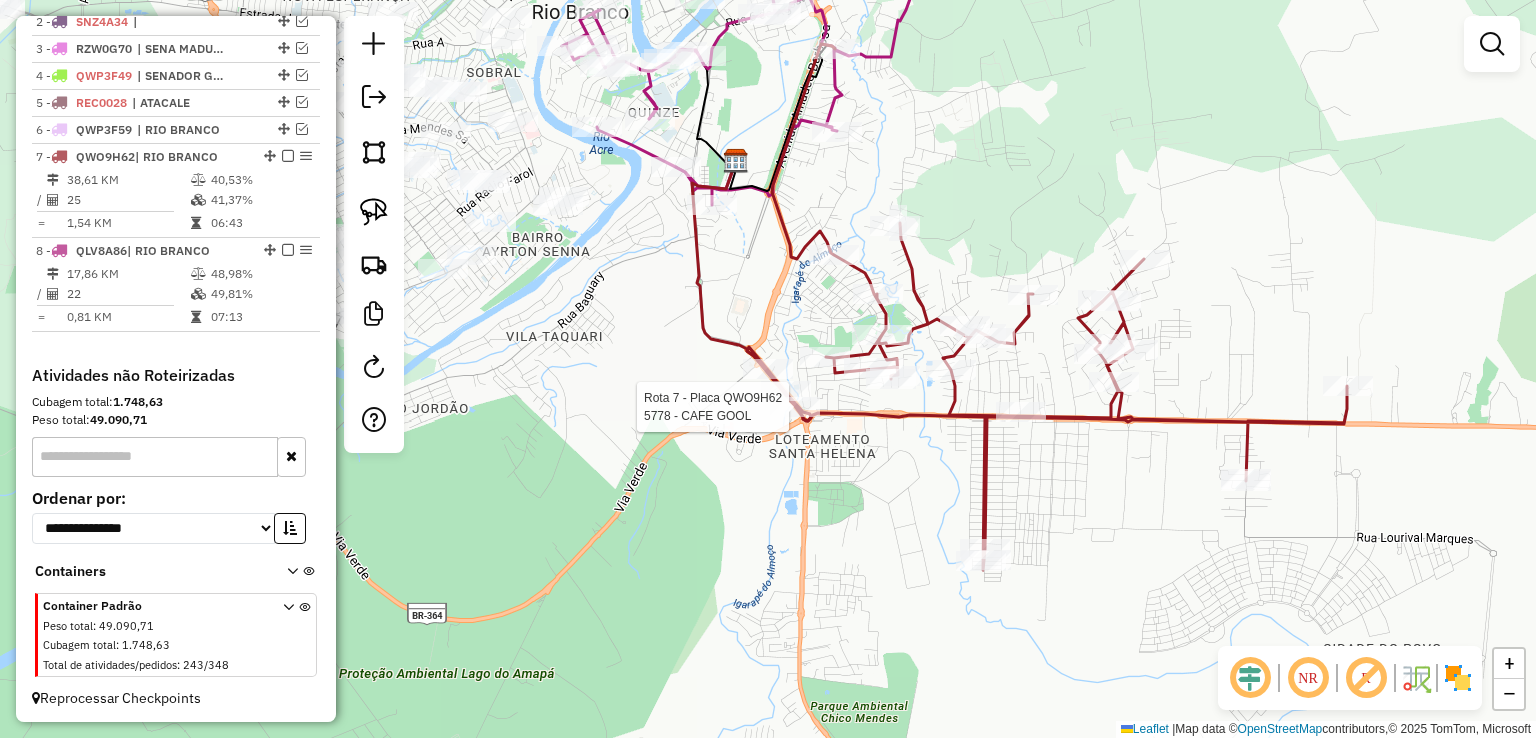 select on "*********" 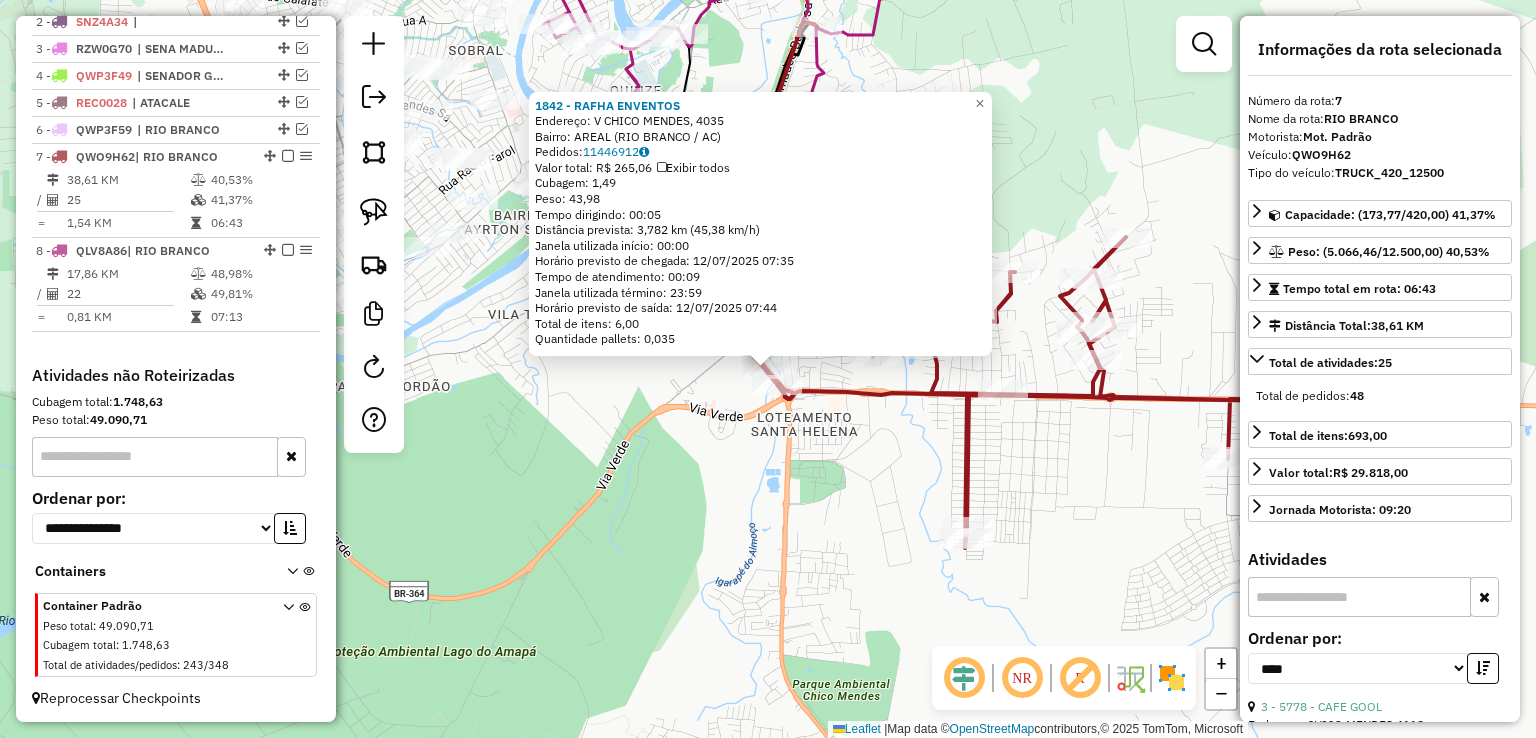 click on "1842 - RAFHA ENVENTOS  Endereço: V   CHICO MENDES, 4035   Bairro: AREAL (RIO BRANCO / AC)   Pedidos:  11446912   Valor total: R$ 265,06   Exibir todos   Cubagem: 1,49  Peso: 43,98  Tempo dirigindo: 00:05   Distância prevista: 3,782 km (45,38 km/h)   Janela utilizada início: 00:00   Horário previsto de chegada: 12/07/2025 07:35   Tempo de atendimento: 00:09   Janela utilizada término: 23:59   Horário previsto de saída: 12/07/2025 07:44   Total de itens: 6,00   Quantidade pallets: 0,035  × Janela de atendimento Grade de atendimento Capacidade Transportadoras Veículos Cliente Pedidos  Rotas Selecione os dias de semana para filtrar as janelas de atendimento  Seg   Ter   Qua   Qui   Sex   Sáb   Dom  Informe o período da janela de atendimento: De: Até:  Filtrar exatamente a janela do cliente  Considerar janela de atendimento padrão  Selecione os dias de semana para filtrar as grades de atendimento  Seg   Ter   Qua   Qui   Sex   Sáb   Dom   Considerar clientes sem dia de atendimento cadastrado  De:  +" 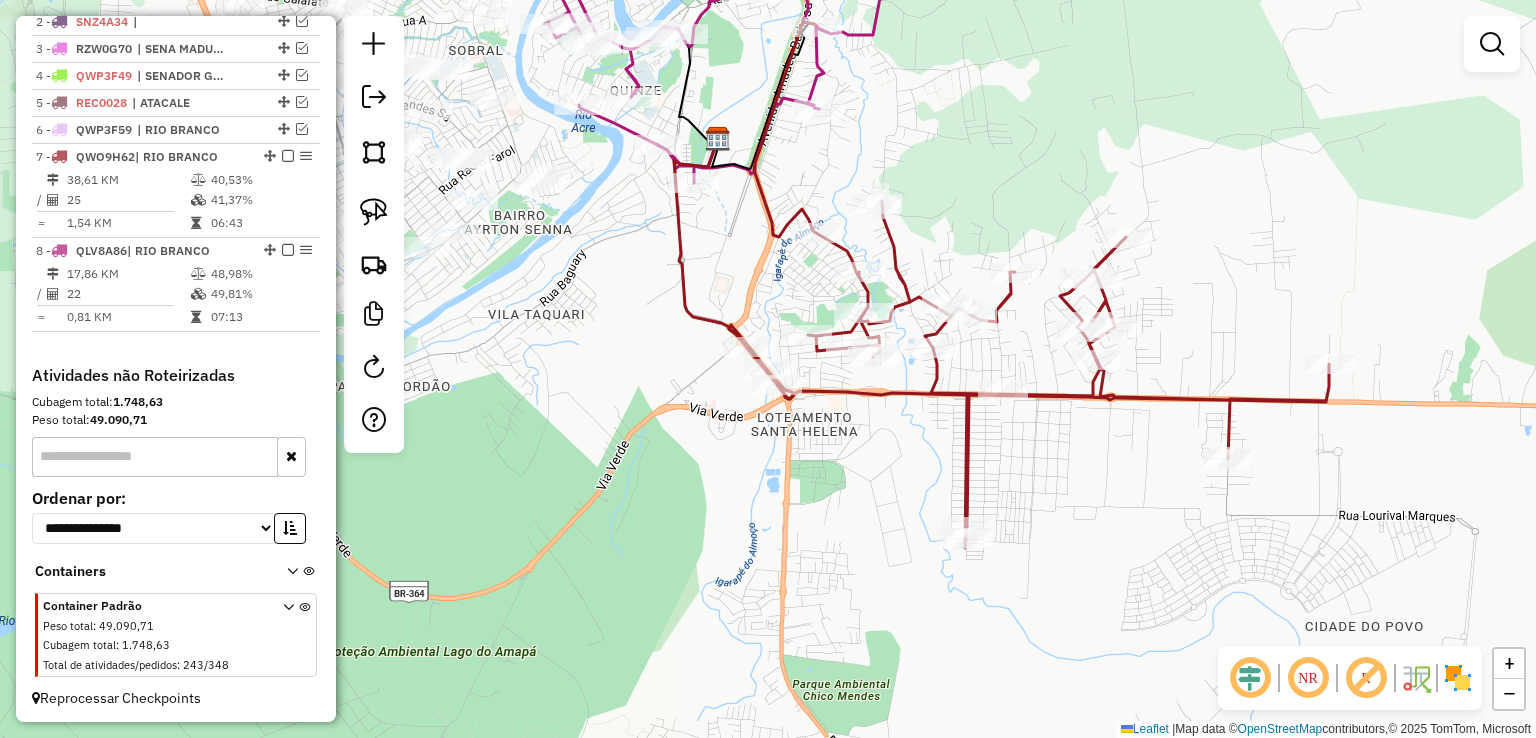 click 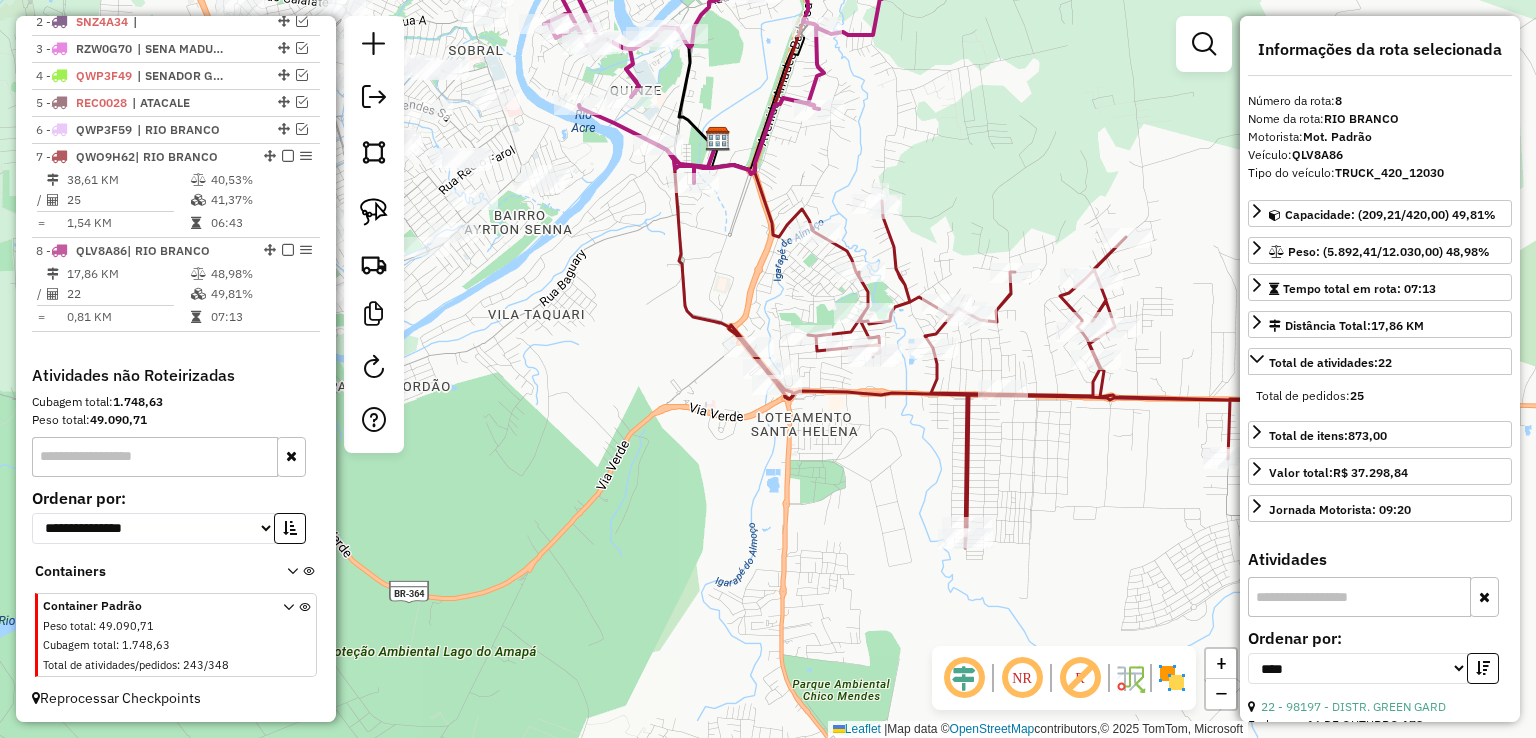 click 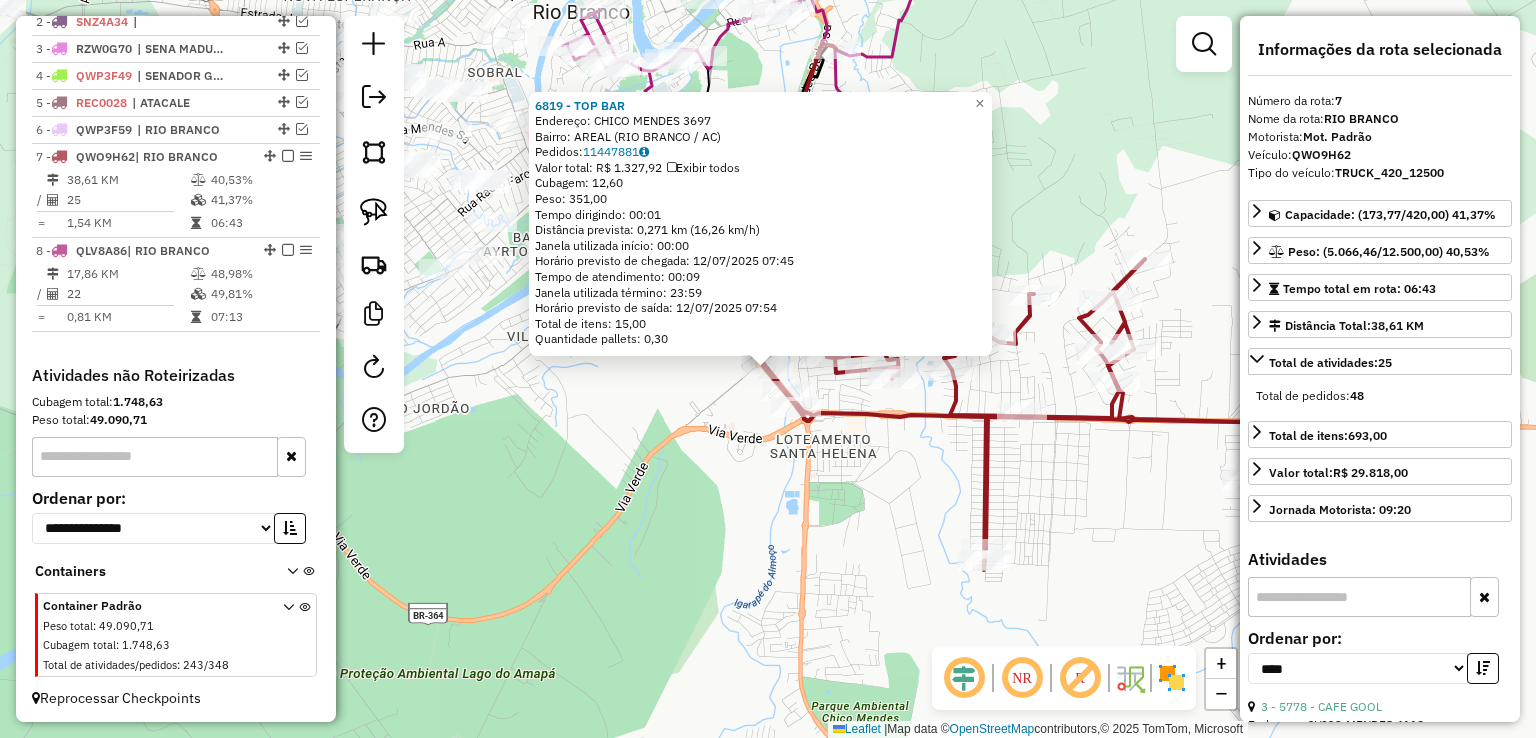 click on "6819 - TOP BAR  Endereço:  CHICO MENDES 3697   Bairro: AREAL (RIO BRANCO / AC)   Pedidos:  11447881   Valor total: R$ 1.327,92   Exibir todos   Cubagem: 12,60  Peso: 351,00  Tempo dirigindo: 00:01   Distância prevista: 0,271 km (16,26 km/h)   Janela utilizada início: 00:00   Horário previsto de chegada: 12/07/2025 07:45   Tempo de atendimento: 00:09   Janela utilizada término: 23:59   Horário previsto de saída: 12/07/2025 07:54   Total de itens: 15,00   Quantidade pallets: 0,30  × Janela de atendimento Grade de atendimento Capacidade Transportadoras Veículos Cliente Pedidos  Rotas Selecione os dias de semana para filtrar as janelas de atendimento  Seg   Ter   Qua   Qui   Sex   Sáb   Dom  Informe o período da janela de atendimento: De: Até:  Filtrar exatamente a janela do cliente  Considerar janela de atendimento padrão  Selecione os dias de semana para filtrar as grades de atendimento  Seg   Ter   Qua   Qui   Sex   Sáb   Dom   Considerar clientes sem dia de atendimento cadastrado  Peso mínimo:" 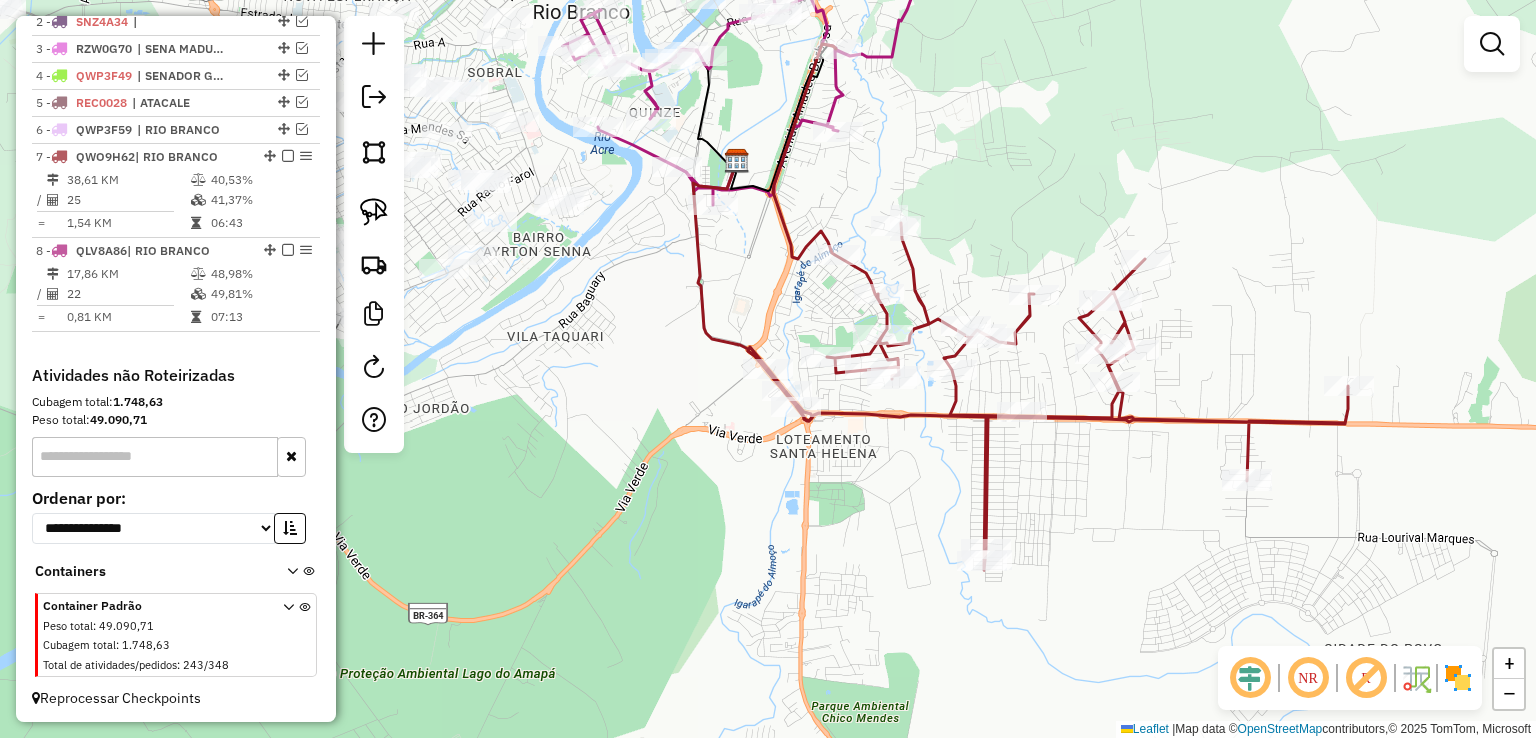 click on "Rota 8 - Placa QLV8A86  98678 - DISTRIBUIDORA MOURA Janela de atendimento Grade de atendimento Capacidade Transportadoras Veículos Cliente Pedidos  Rotas Selecione os dias de semana para filtrar as janelas de atendimento  Seg   Ter   Qua   Qui   Sex   Sáb   Dom  Informe o período da janela de atendimento: De: Até:  Filtrar exatamente a janela do cliente  Considerar janela de atendimento padrão  Selecione os dias de semana para filtrar as grades de atendimento  Seg   Ter   Qua   Qui   Sex   Sáb   Dom   Considerar clientes sem dia de atendimento cadastrado  Clientes fora do dia de atendimento selecionado Filtrar as atividades entre os valores definidos abaixo:  Peso mínimo:   Peso máximo:   Cubagem mínima:   Cubagem máxima:   De:   Até:  Filtrar as atividades entre o tempo de atendimento definido abaixo:  De:   Até:   Considerar capacidade total dos clientes não roteirizados Transportadora: Selecione um ou mais itens Tipo de veículo: Selecione um ou mais itens Veículo: Selecione um ou mais itens" 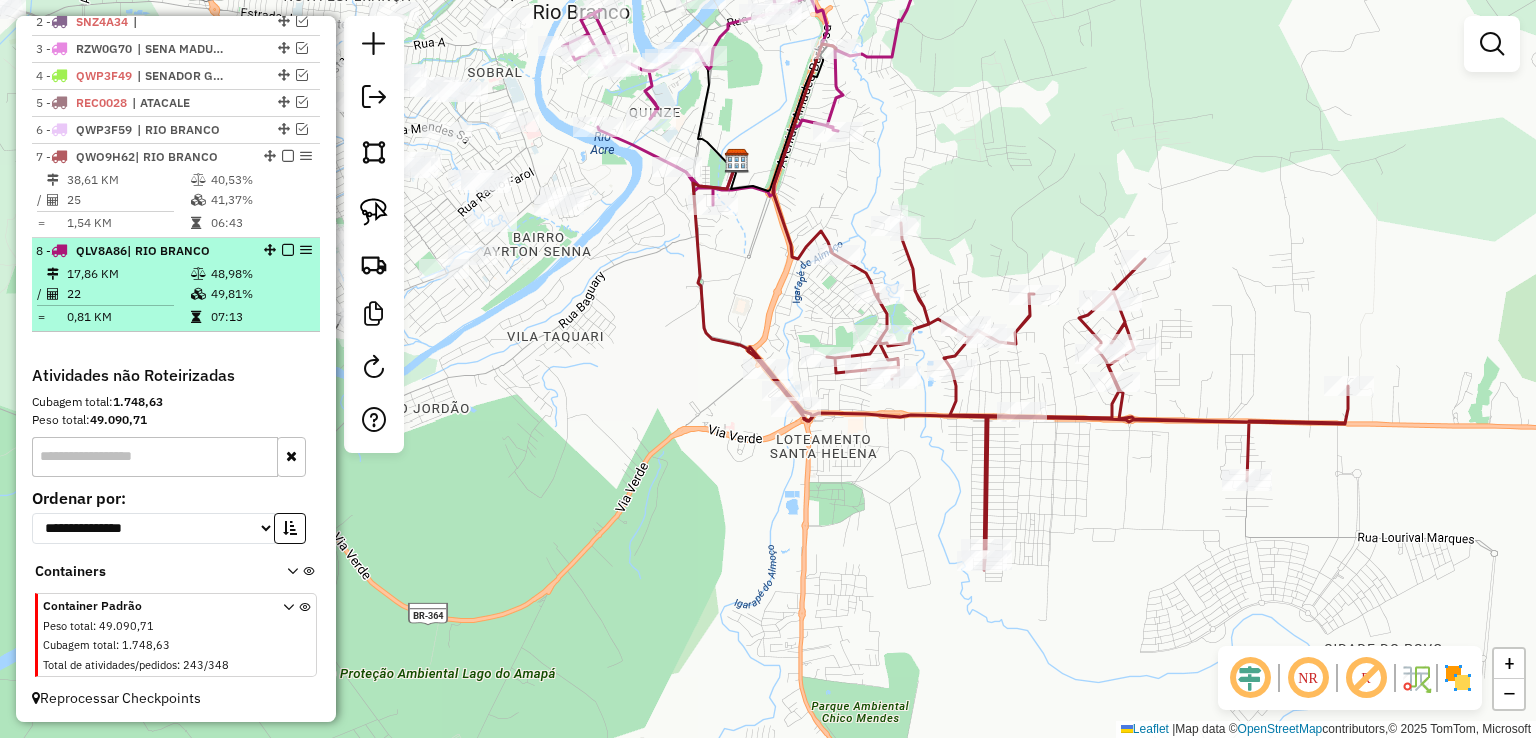 click at bounding box center (288, 250) 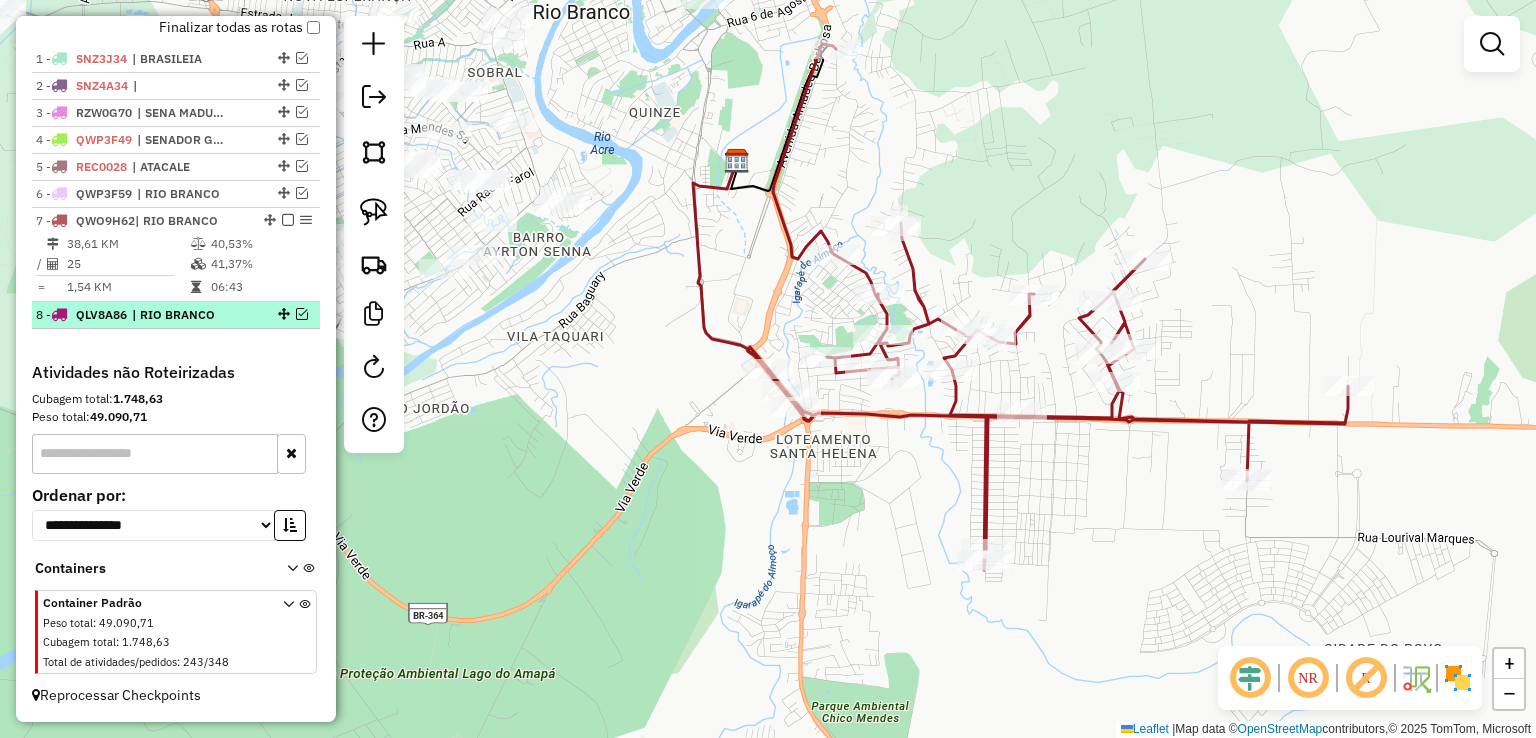 scroll, scrollTop: 717, scrollLeft: 0, axis: vertical 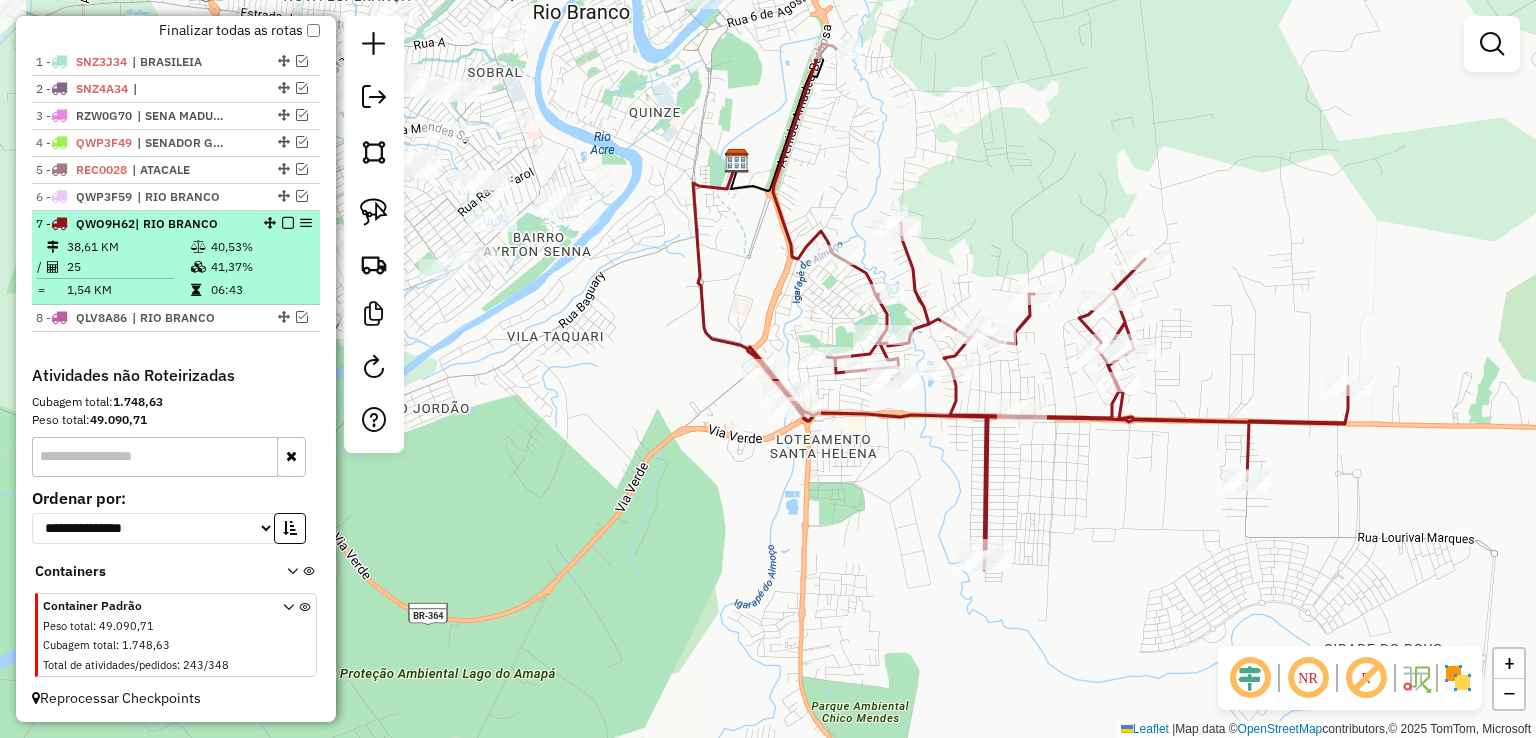 click at bounding box center (288, 223) 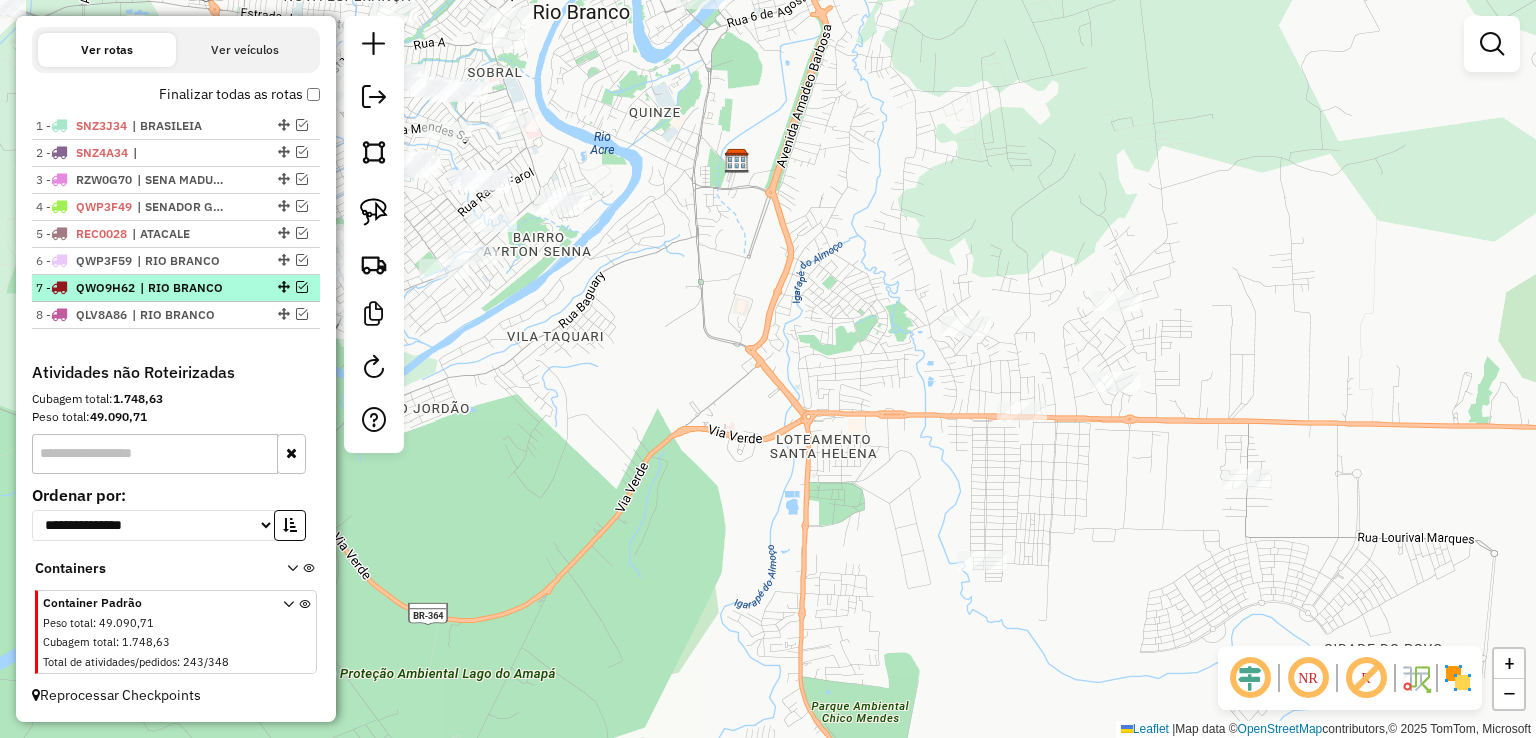 scroll, scrollTop: 651, scrollLeft: 0, axis: vertical 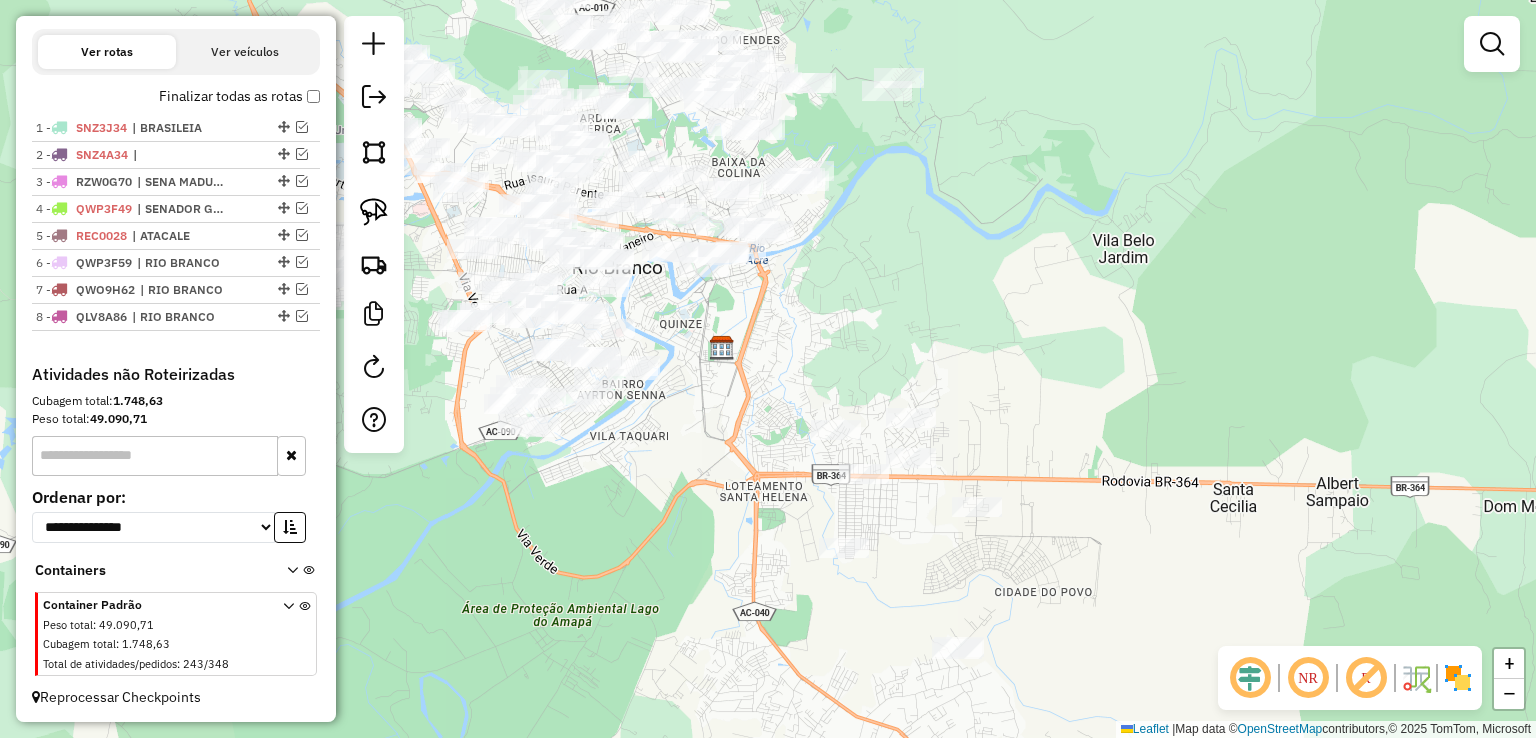 drag, startPoint x: 698, startPoint y: 298, endPoint x: 827, endPoint y: 481, distance: 223.8973 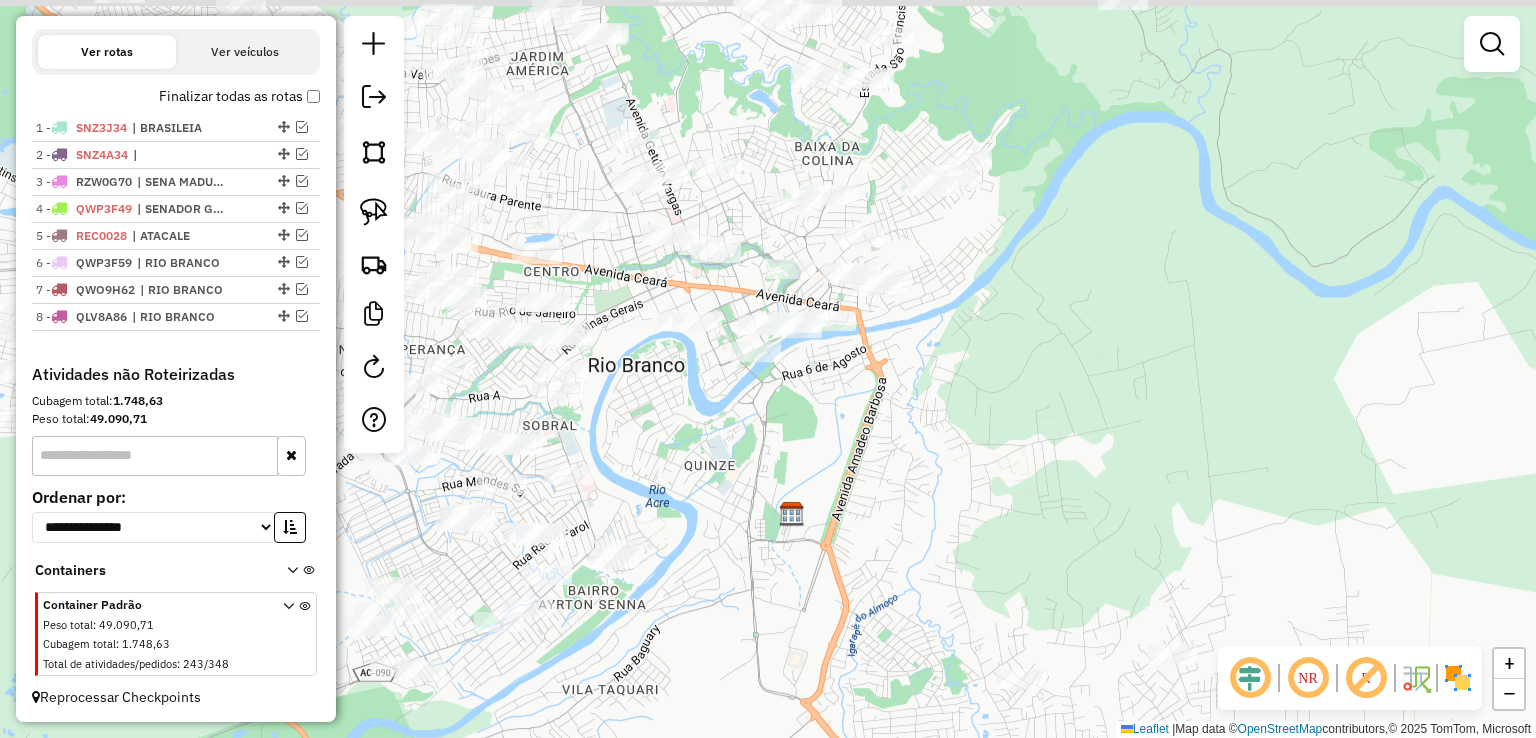drag, startPoint x: 799, startPoint y: 380, endPoint x: 879, endPoint y: 509, distance: 151.79262 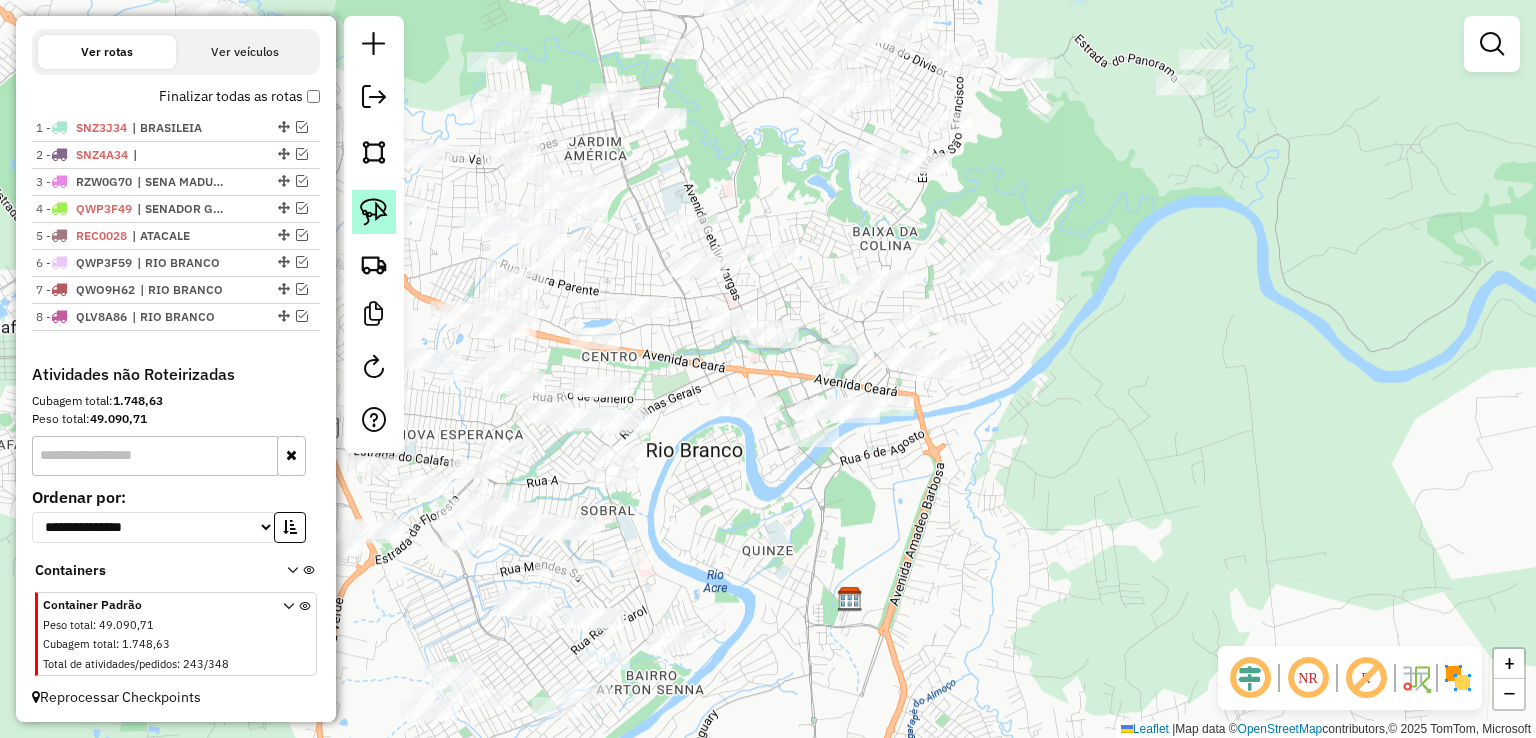 click 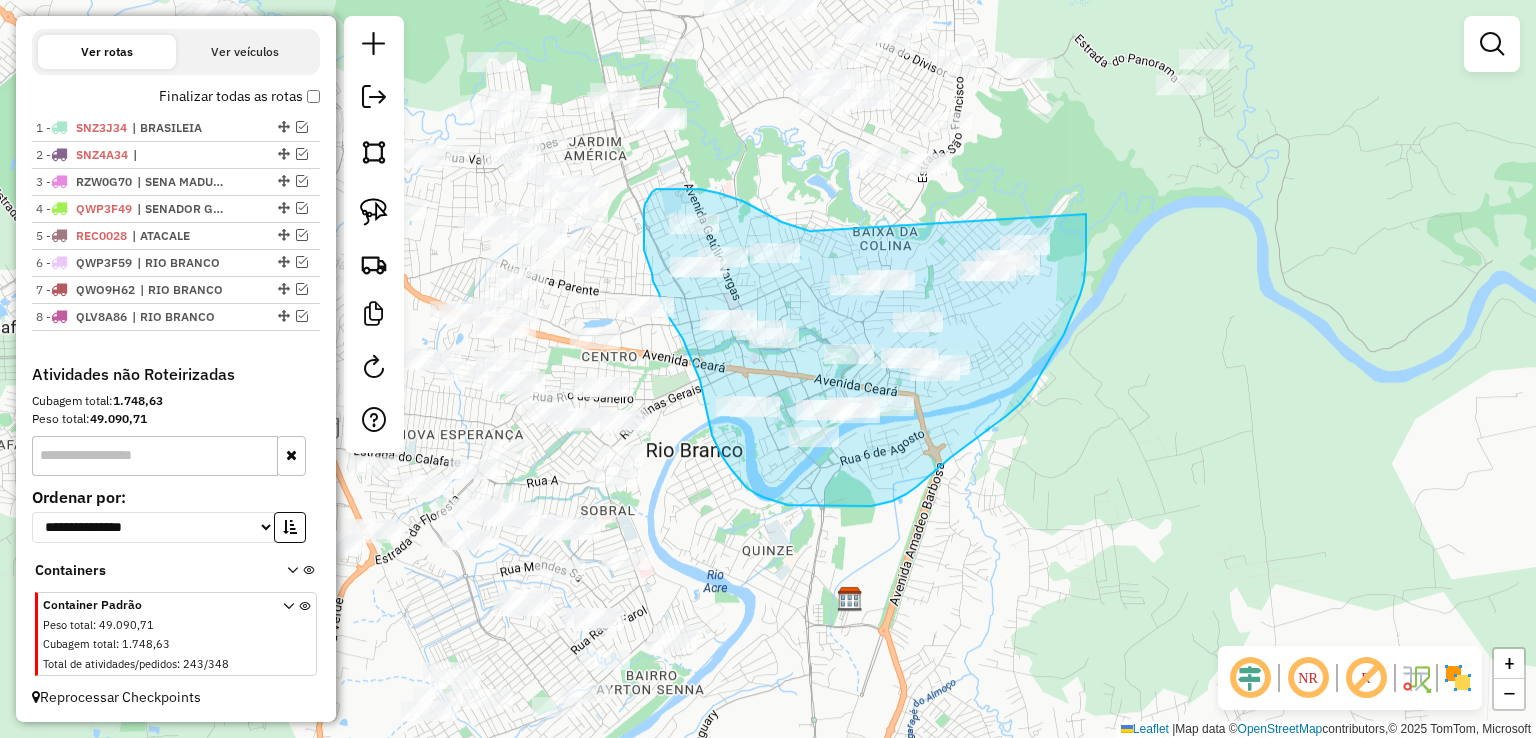 drag, startPoint x: 810, startPoint y: 231, endPoint x: 1086, endPoint y: 214, distance: 276.52304 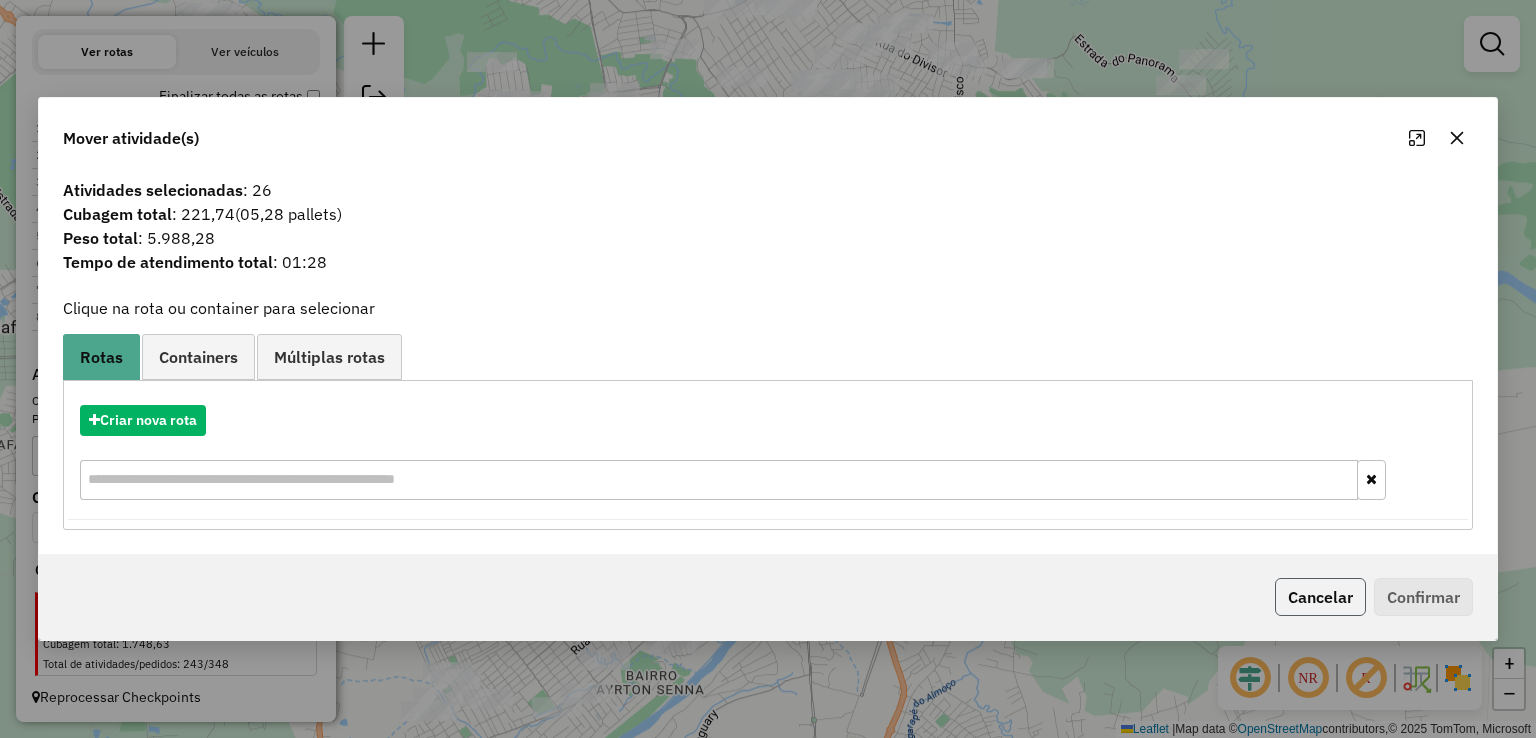 click on "Cancelar" 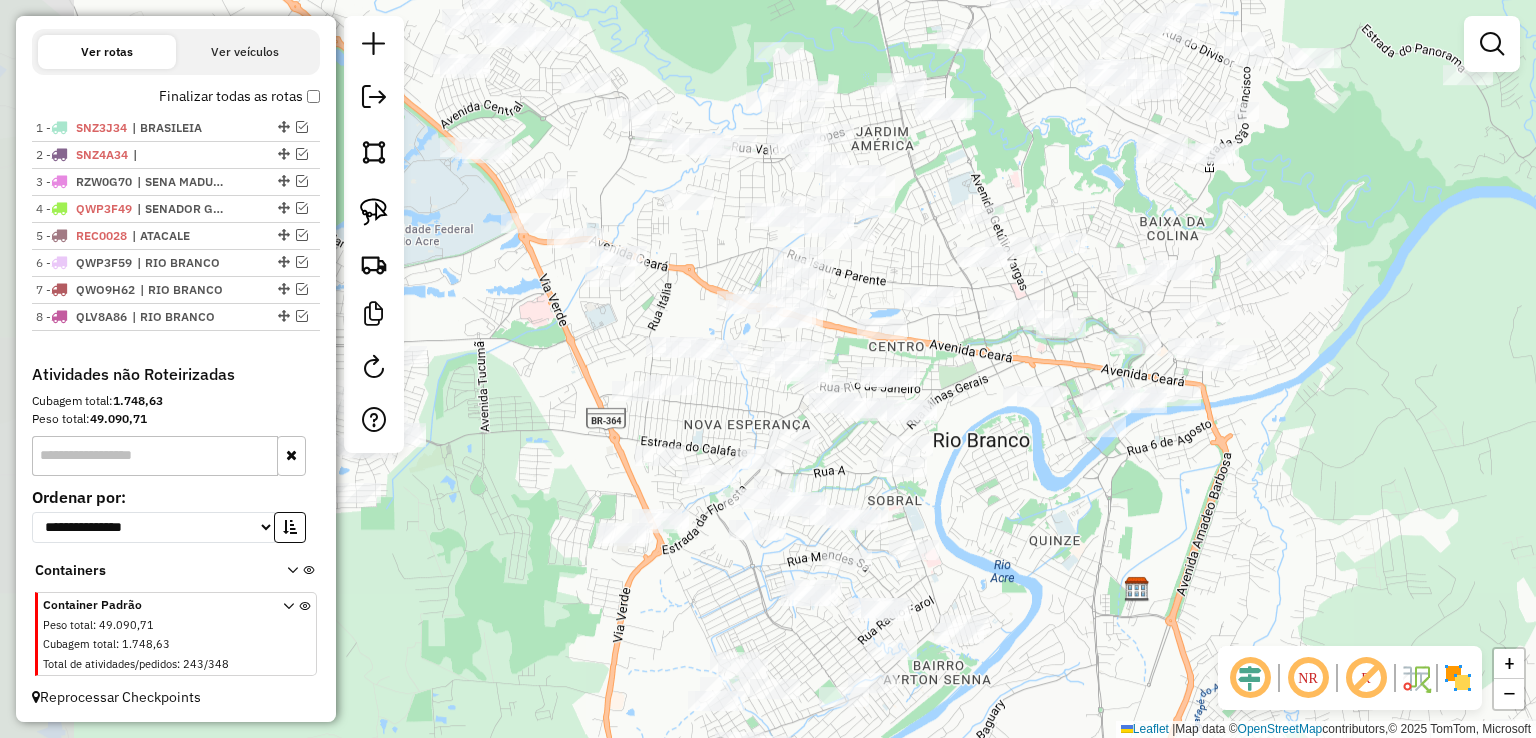 drag, startPoint x: 936, startPoint y: 512, endPoint x: 1112, endPoint y: 702, distance: 258.99036 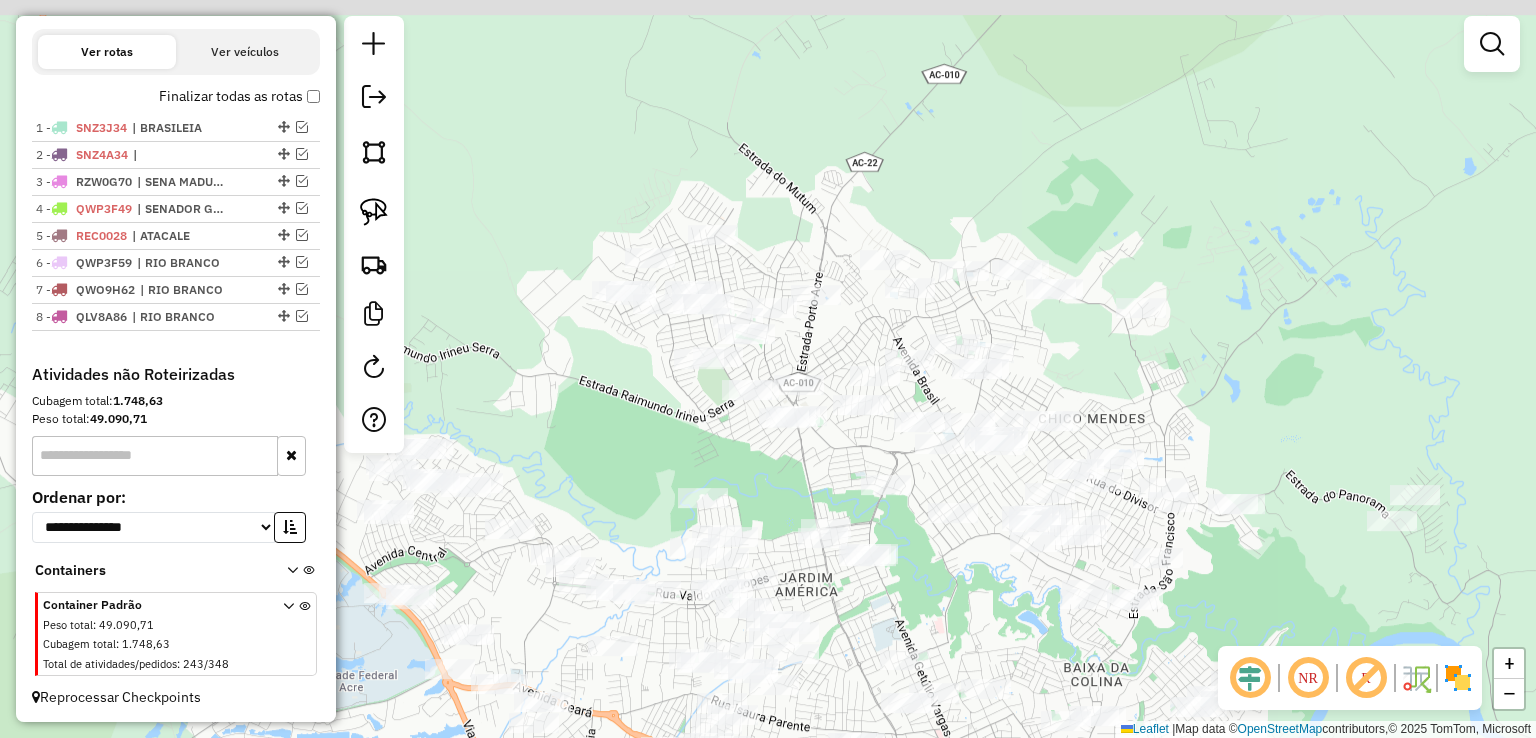 drag, startPoint x: 904, startPoint y: 351, endPoint x: 937, endPoint y: 545, distance: 196.78668 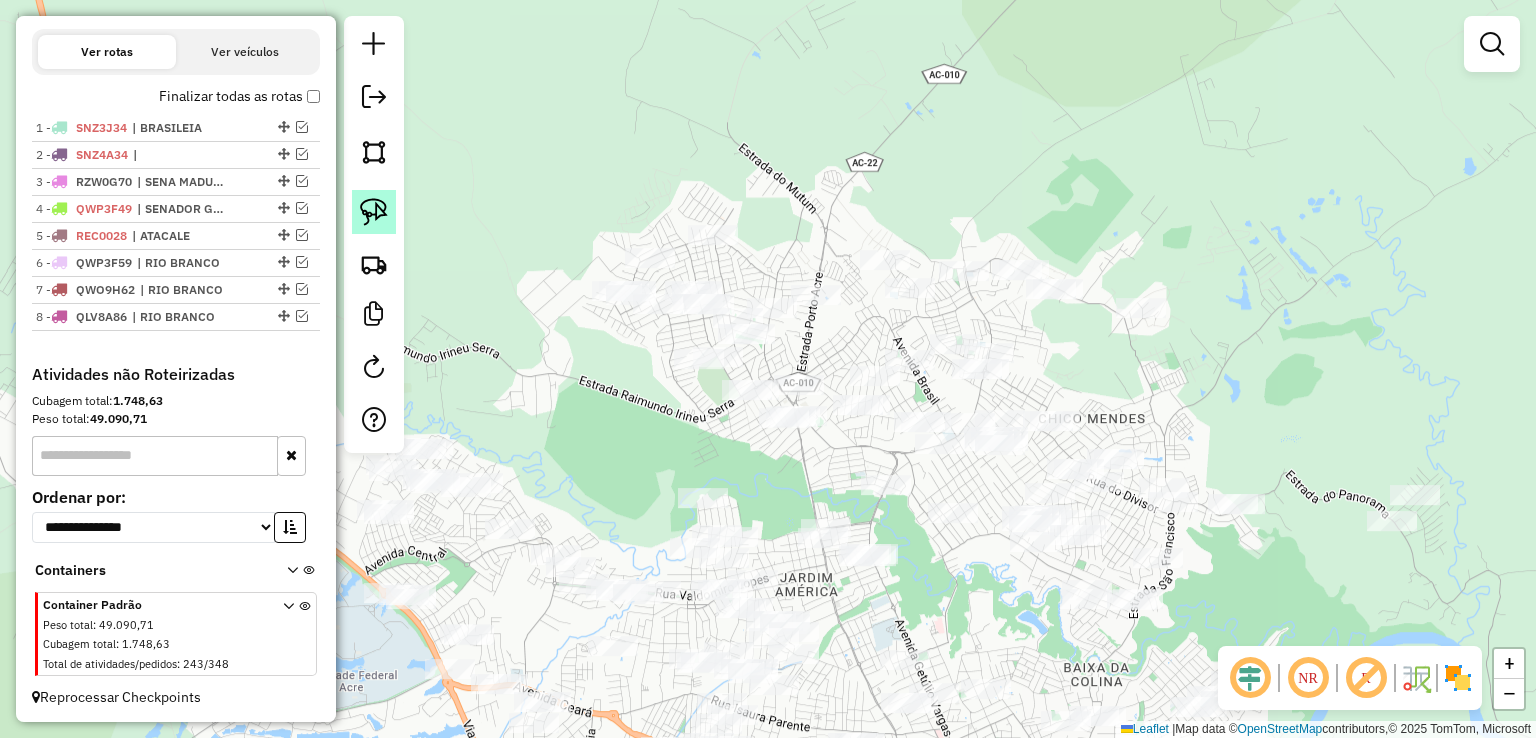 click 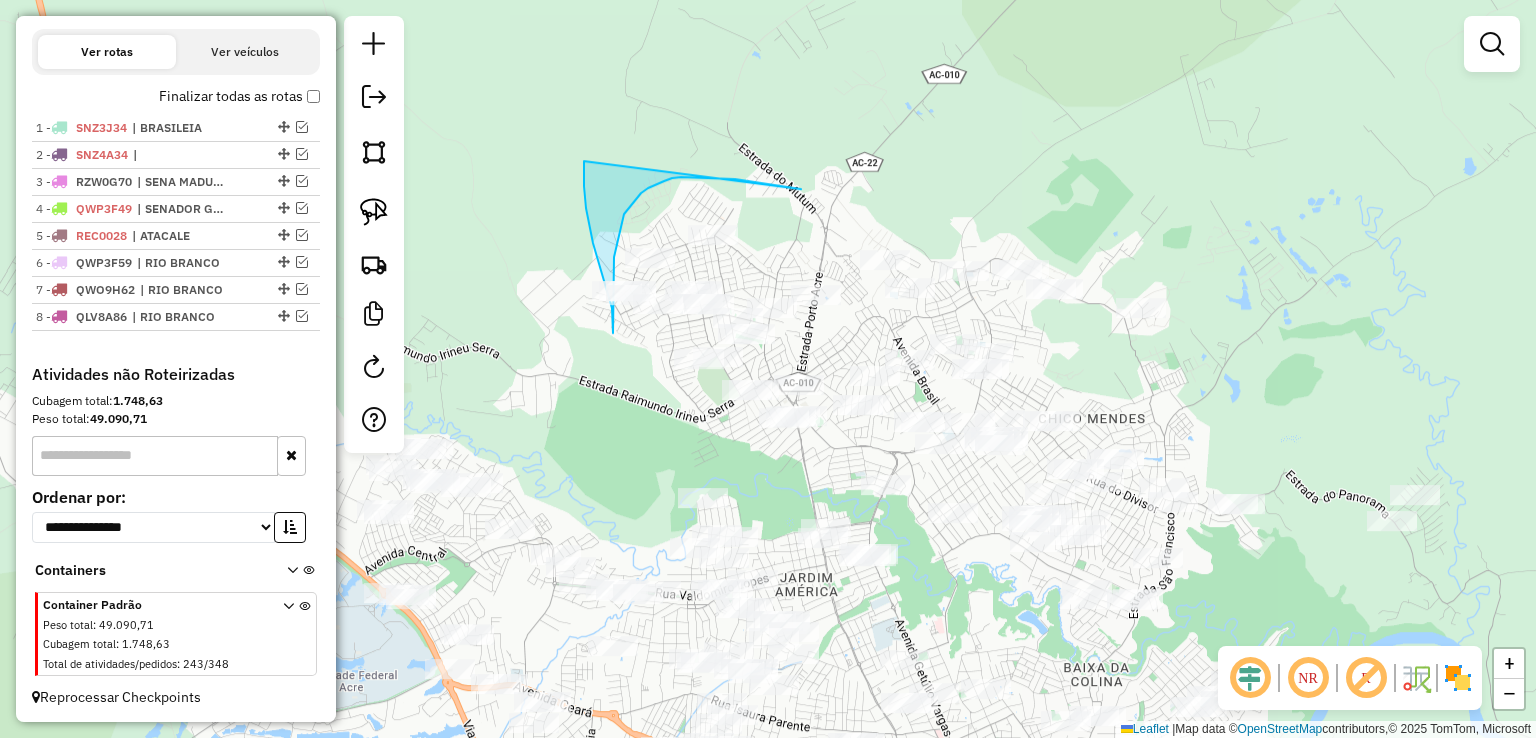 drag, startPoint x: 798, startPoint y: 189, endPoint x: 584, endPoint y: 161, distance: 215.824 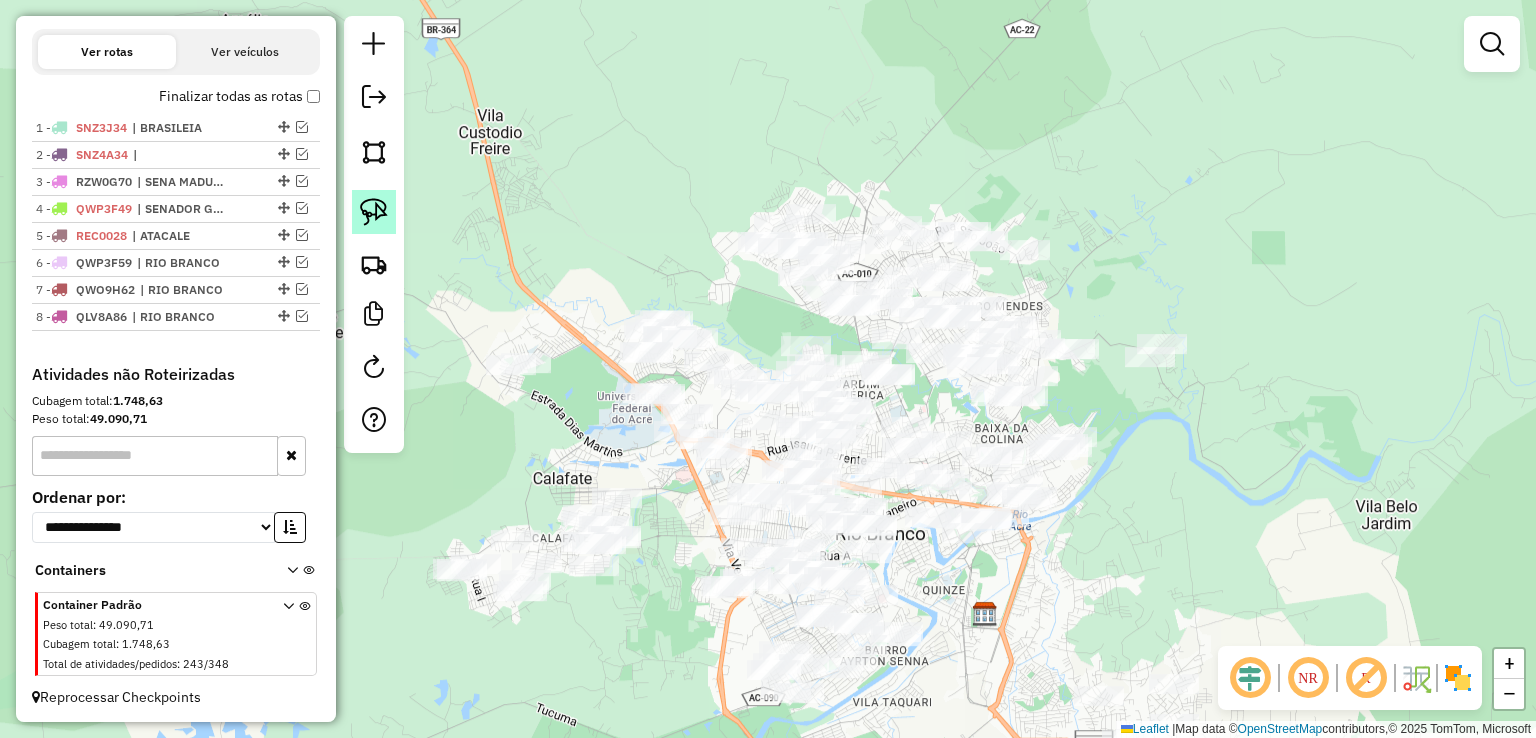 click 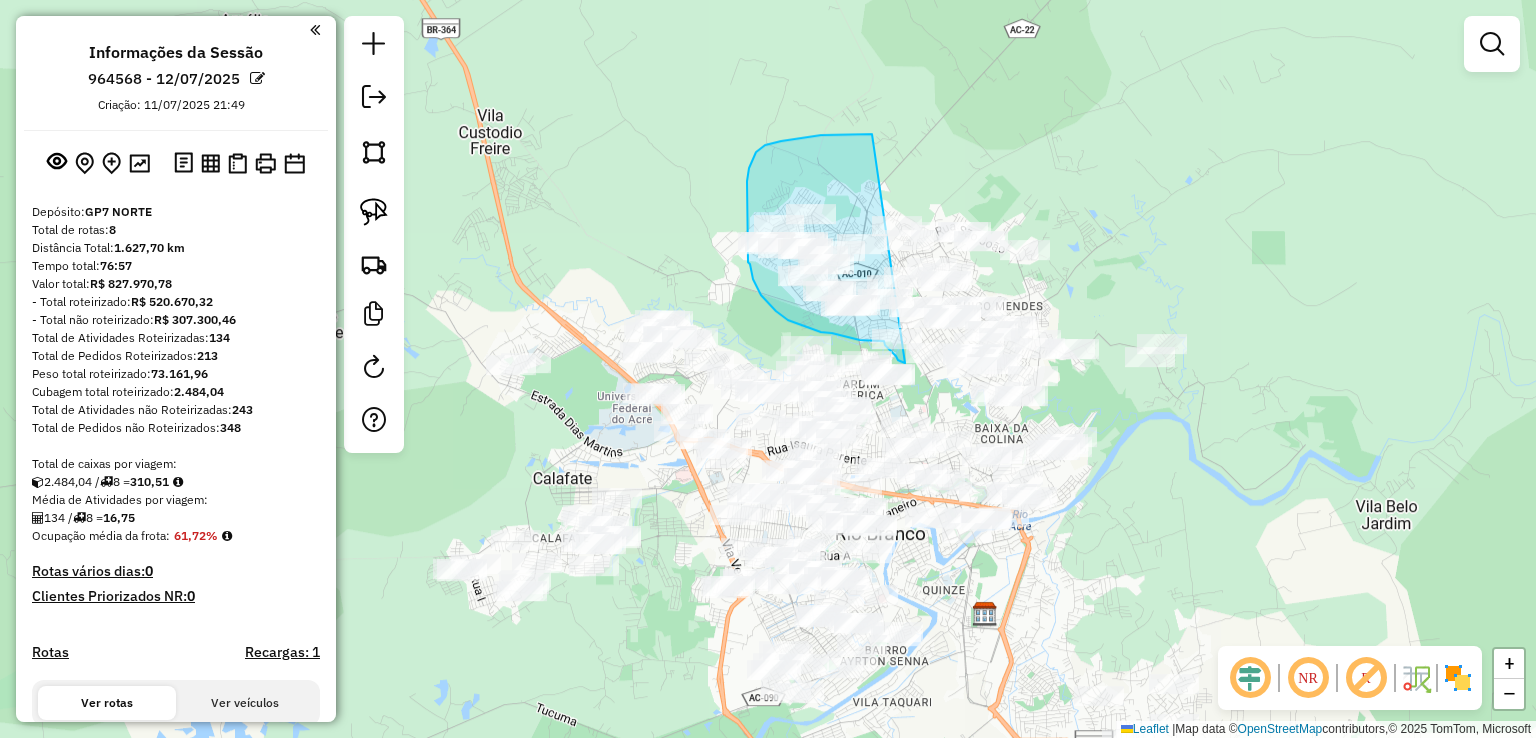 scroll, scrollTop: 0, scrollLeft: 0, axis: both 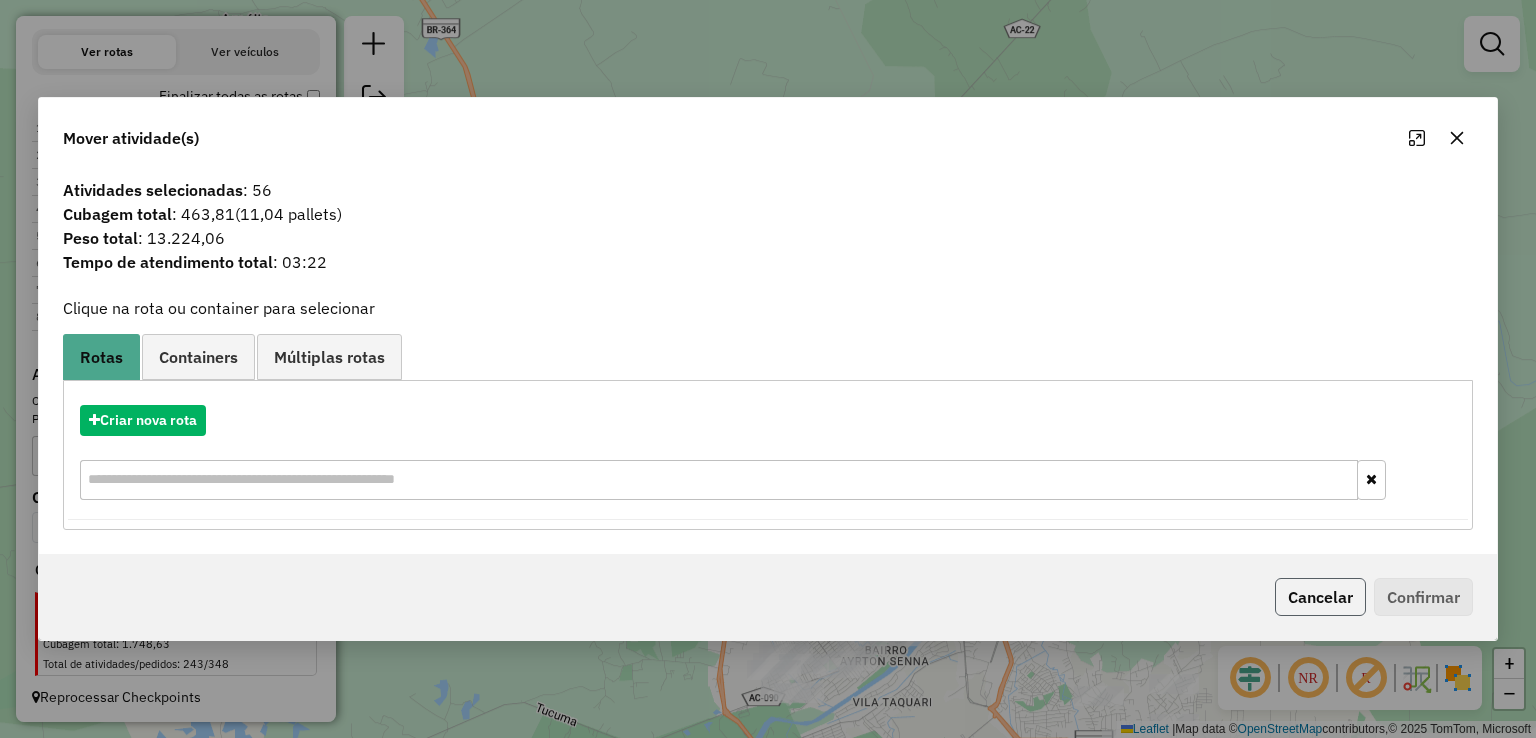 click on "Cancelar" 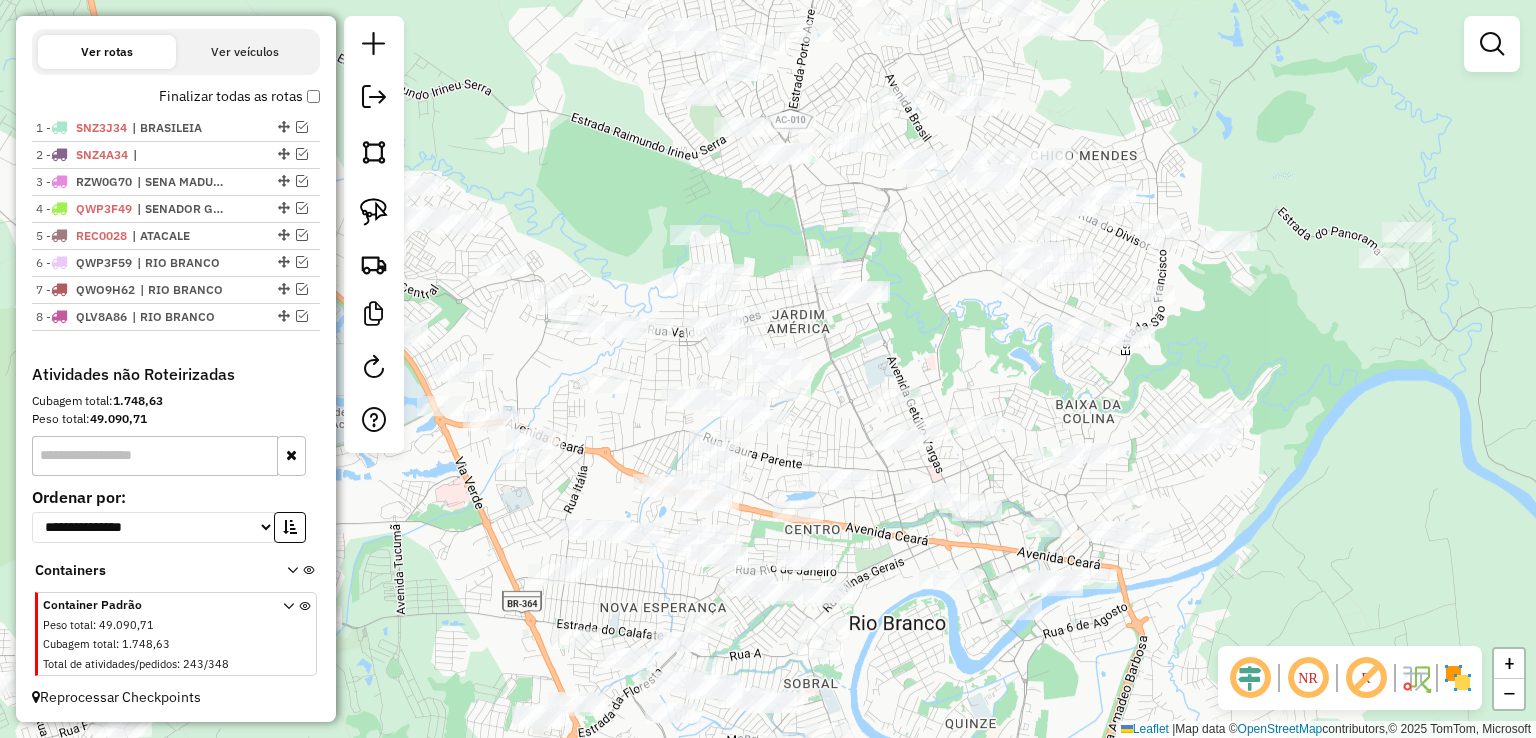 drag, startPoint x: 1155, startPoint y: 418, endPoint x: 1264, endPoint y: 337, distance: 135.80133 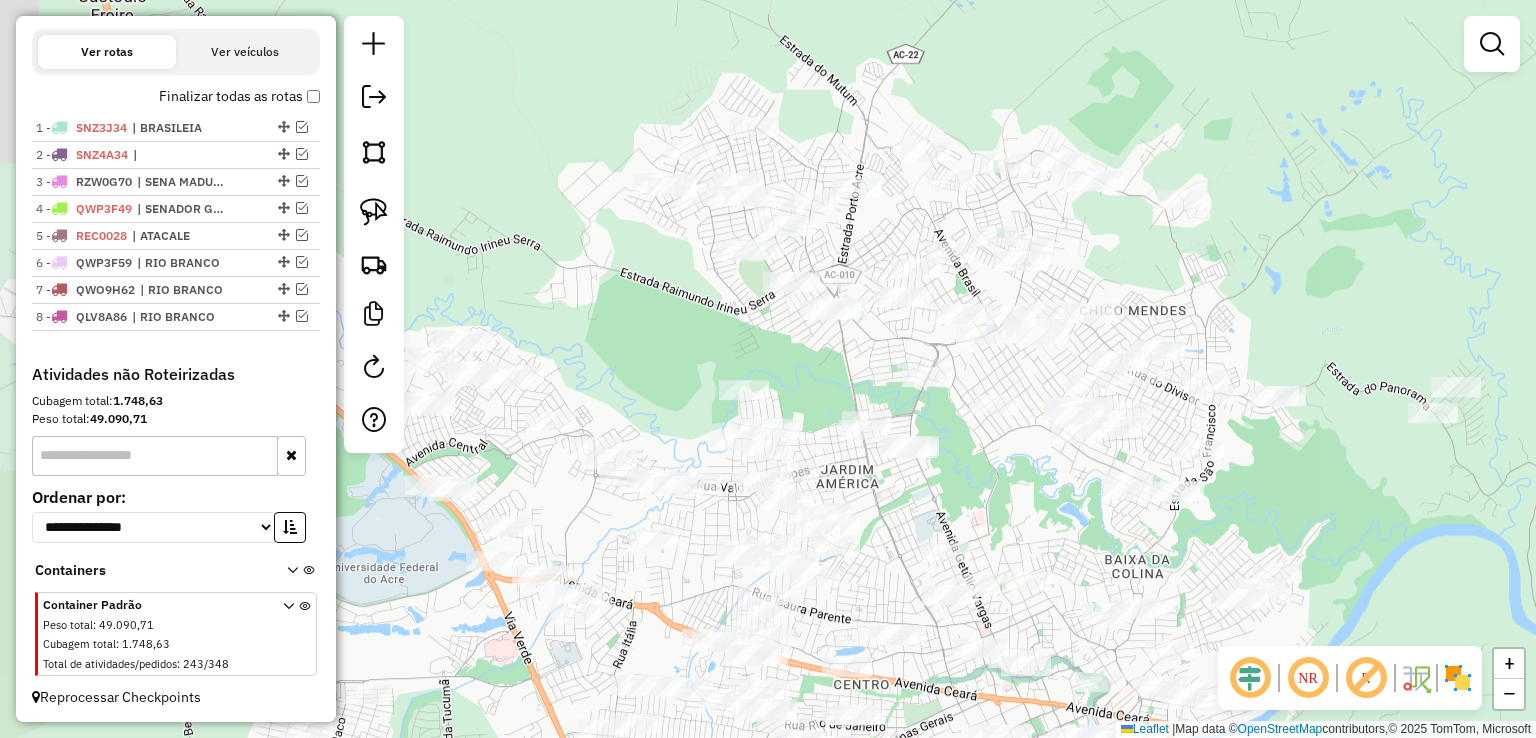 drag, startPoint x: 962, startPoint y: 331, endPoint x: 1009, endPoint y: 483, distance: 159.1006 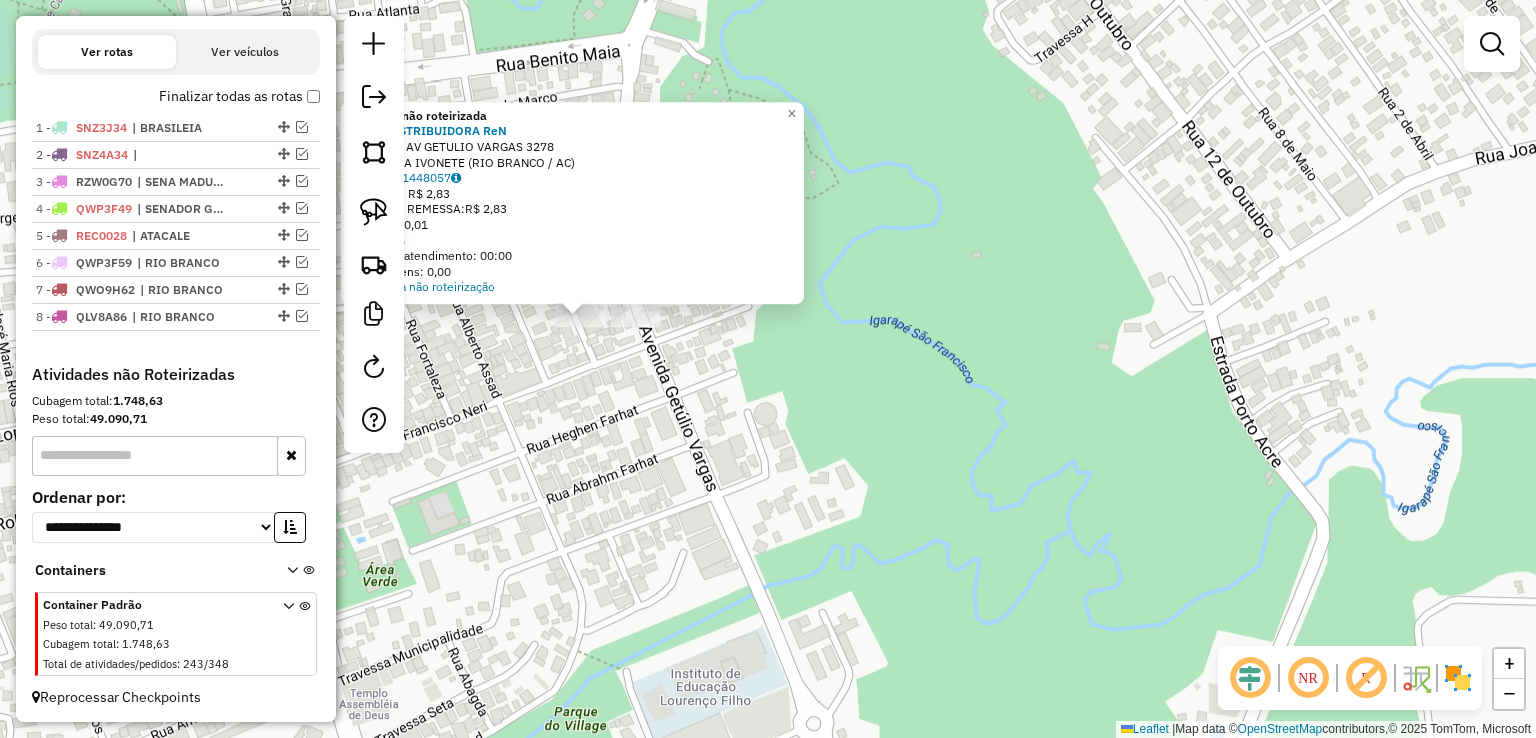 click on "Atividade não roteirizada 5497 - DISTRIBUIDORA ReN  Endereço:  AV GETULIO VARGAS 3278   Bairro: VILA IVONETE (RIO BRANCO / AC)   Pedidos:  11448057   Valor total: R$ 2,83   - SIMPLES REMESSA:  R$ 2,83   Cubagem: 0,01   Peso: 0,36   Tempo de atendimento: 00:00   Total de itens: 0,00  Motivos da não roteirização × Janela de atendimento Grade de atendimento Capacidade Transportadoras Veículos Cliente Pedidos  Rotas Selecione os dias de semana para filtrar as janelas de atendimento  Seg   Ter   Qua   Qui   Sex   Sáb   Dom  Informe o período da janela de atendimento: De: Até:  Filtrar exatamente a janela do cliente  Considerar janela de atendimento padrão  Selecione os dias de semana para filtrar as grades de atendimento  Seg   Ter   Qua   Qui   Sex   Sáb   Dom   Considerar clientes sem dia de atendimento cadastrado  Clientes fora do dia de atendimento selecionado Filtrar as atividades entre os valores definidos abaixo:  Peso mínimo:   Peso máximo:   Cubagem mínima:   Cubagem máxima:   De:   Até:" 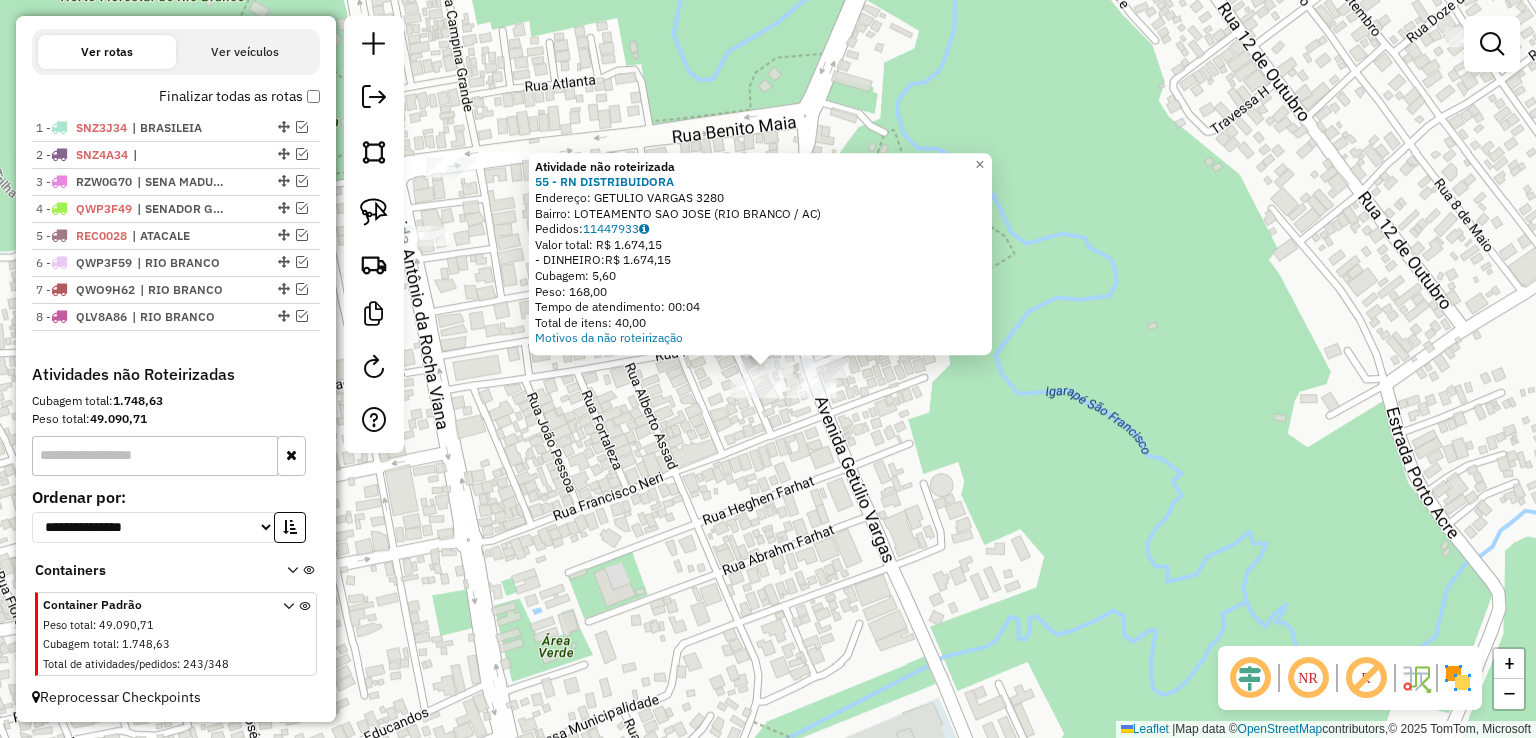 click on "Atividade não roteirizada 55 - RN DISTRIBUIDORA  Endereço:  GETULIO VARGAS 3280   Bairro: LOTEAMENTO SAO JOSE (RIO BRANCO / AC)   Pedidos:  11447933   Valor total: R$ 1.674,15   - DINHEIRO:  R$ 1.674,15   Cubagem: 5,60   Peso: 168,00   Tempo de atendimento: 00:04   Total de itens: 40,00  Motivos da não roteirização × Janela de atendimento Grade de atendimento Capacidade Transportadoras Veículos Cliente Pedidos  Rotas Selecione os dias de semana para filtrar as janelas de atendimento  Seg   Ter   Qua   Qui   Sex   Sáb   Dom  Informe o período da janela de atendimento: De: Até:  Filtrar exatamente a janela do cliente  Considerar janela de atendimento padrão  Selecione os dias de semana para filtrar as grades de atendimento  Seg   Ter   Qua   Qui   Sex   Sáb   Dom   Considerar clientes sem dia de atendimento cadastrado  Clientes fora do dia de atendimento selecionado Filtrar as atividades entre os valores definidos abaixo:  Peso mínimo:   Peso máximo:   Cubagem mínima:   Cubagem máxima:   De:  +" 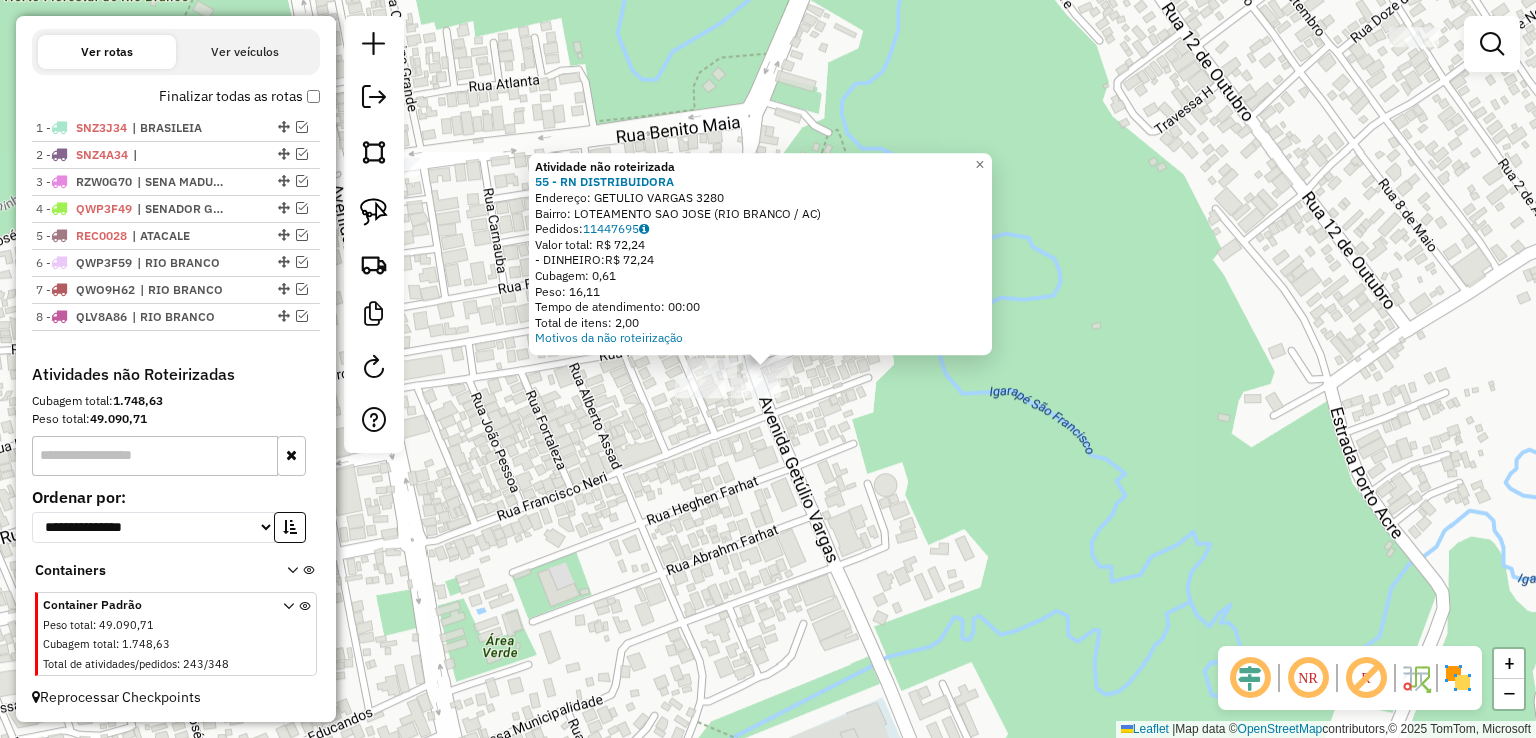 click on "Atividade não roteirizada 55 - RN DISTRIBUIDORA  Endereço:  GETULIO VARGAS 3280   Bairro: LOTEAMENTO SAO JOSE (RIO BRANCO / AC)   Pedidos:  11447695   Valor total: R$ 72,24   - DINHEIRO:  R$ 72,24   Cubagem: 0,61   Peso: 16,11   Tempo de atendimento: 00:00   Total de itens: 2,00  Motivos da não roteirização × Janela de atendimento Grade de atendimento Capacidade Transportadoras Veículos Cliente Pedidos  Rotas Selecione os dias de semana para filtrar as janelas de atendimento  Seg   Ter   Qua   Qui   Sex   Sáb   Dom  Informe o período da janela de atendimento: De: Até:  Filtrar exatamente a janela do cliente  Considerar janela de atendimento padrão  Selecione os dias de semana para filtrar as grades de atendimento  Seg   Ter   Qua   Qui   Sex   Sáb   Dom   Considerar clientes sem dia de atendimento cadastrado  Clientes fora do dia de atendimento selecionado Filtrar as atividades entre os valores definidos abaixo:  Peso mínimo:   Peso máximo:   Cubagem mínima:   Cubagem máxima:   De:   Até:  +" 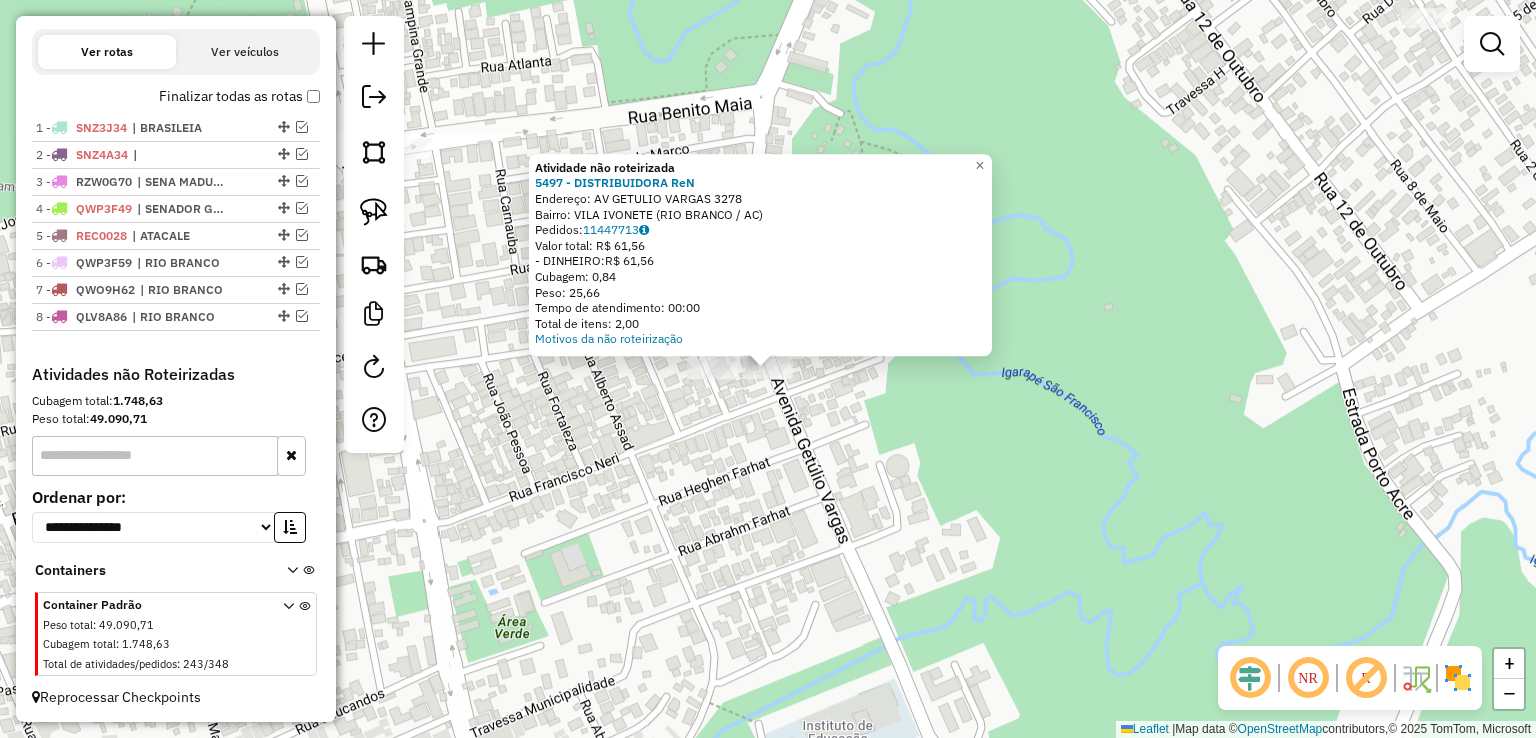 click on "Atividade não roteirizada 5497 - DISTRIBUIDORA ReN  Endereço:  AV GETULIO VARGAS 3278   Bairro: VILA IVONETE (RIO BRANCO / AC)   Pedidos:  11447713   Valor total: R$ 61,56   - DINHEIRO:  R$ 61,56   Cubagem: 0,84   Peso: 25,66   Tempo de atendimento: 00:00   Total de itens: 2,00  Motivos da não roteirização × Janela de atendimento Grade de atendimento Capacidade Transportadoras Veículos Cliente Pedidos  Rotas Selecione os dias de semana para filtrar as janelas de atendimento  Seg   Ter   Qua   Qui   Sex   Sáb   Dom  Informe o período da janela de atendimento: De: Até:  Filtrar exatamente a janela do cliente  Considerar janela de atendimento padrão  Selecione os dias de semana para filtrar as grades de atendimento  Seg   Ter   Qua   Qui   Sex   Sáb   Dom   Considerar clientes sem dia de atendimento cadastrado  Clientes fora do dia de atendimento selecionado Filtrar as atividades entre os valores definidos abaixo:  Peso mínimo:   Peso máximo:   Cubagem mínima:   Cubagem máxima:   De:   Até:  De:" 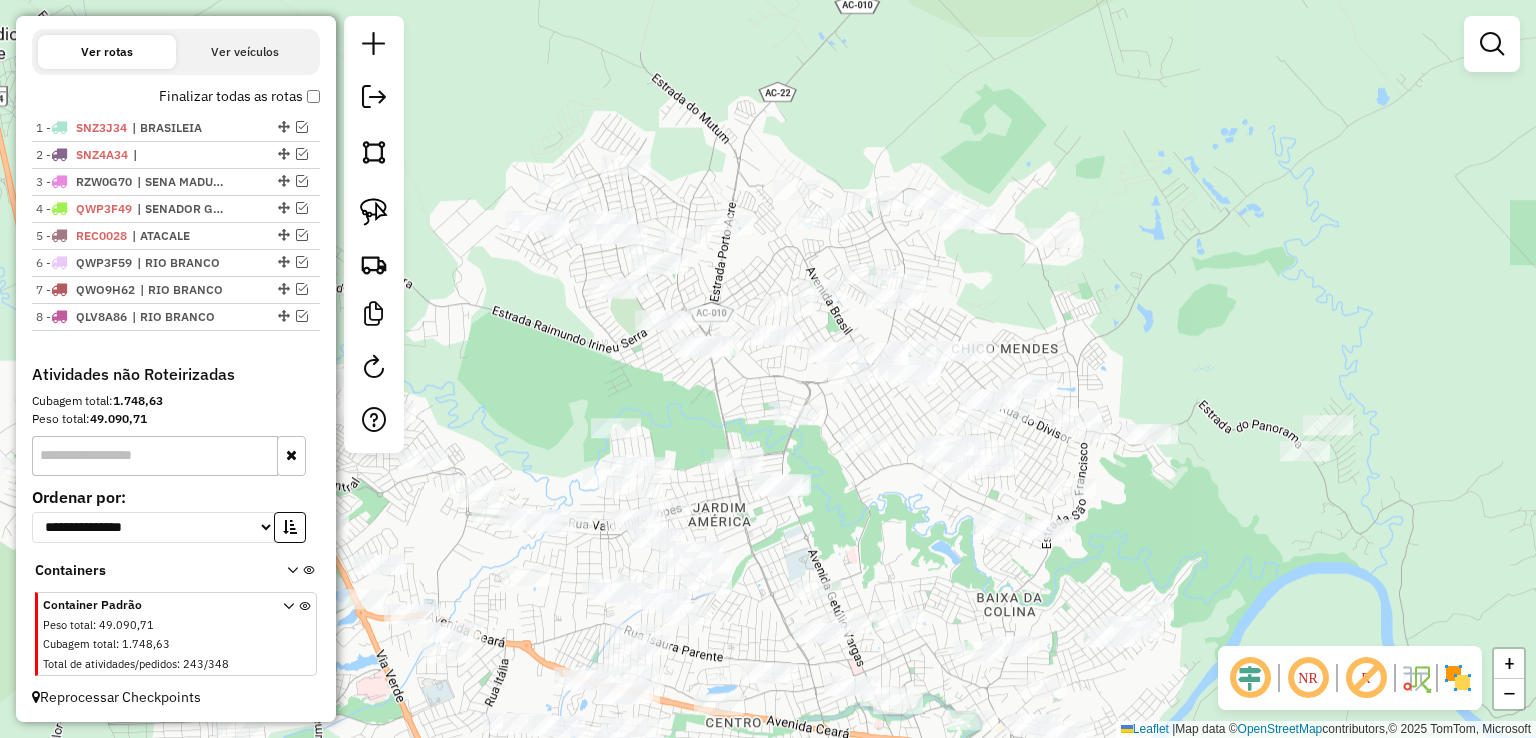 drag, startPoint x: 786, startPoint y: 368, endPoint x: 828, endPoint y: 457, distance: 98.4124 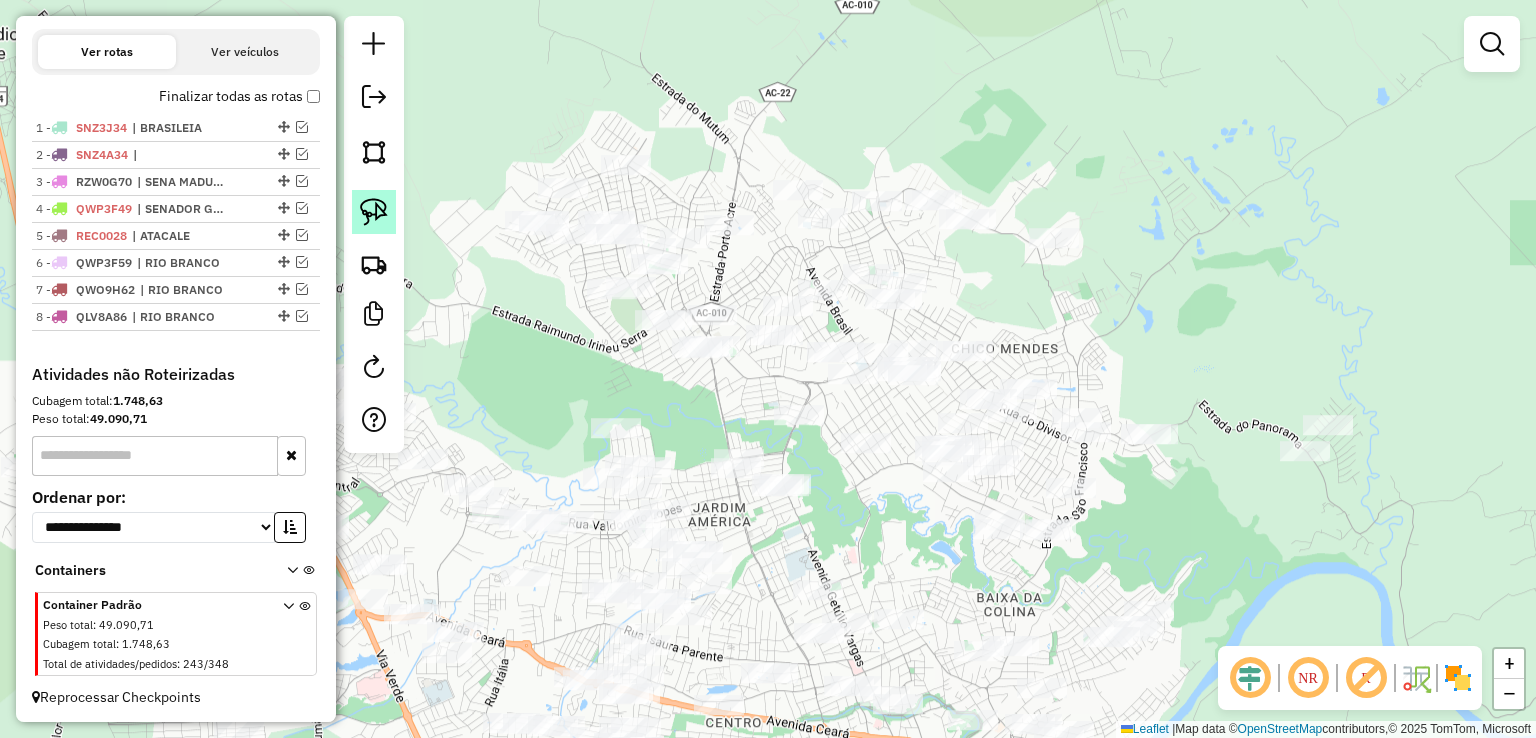 click 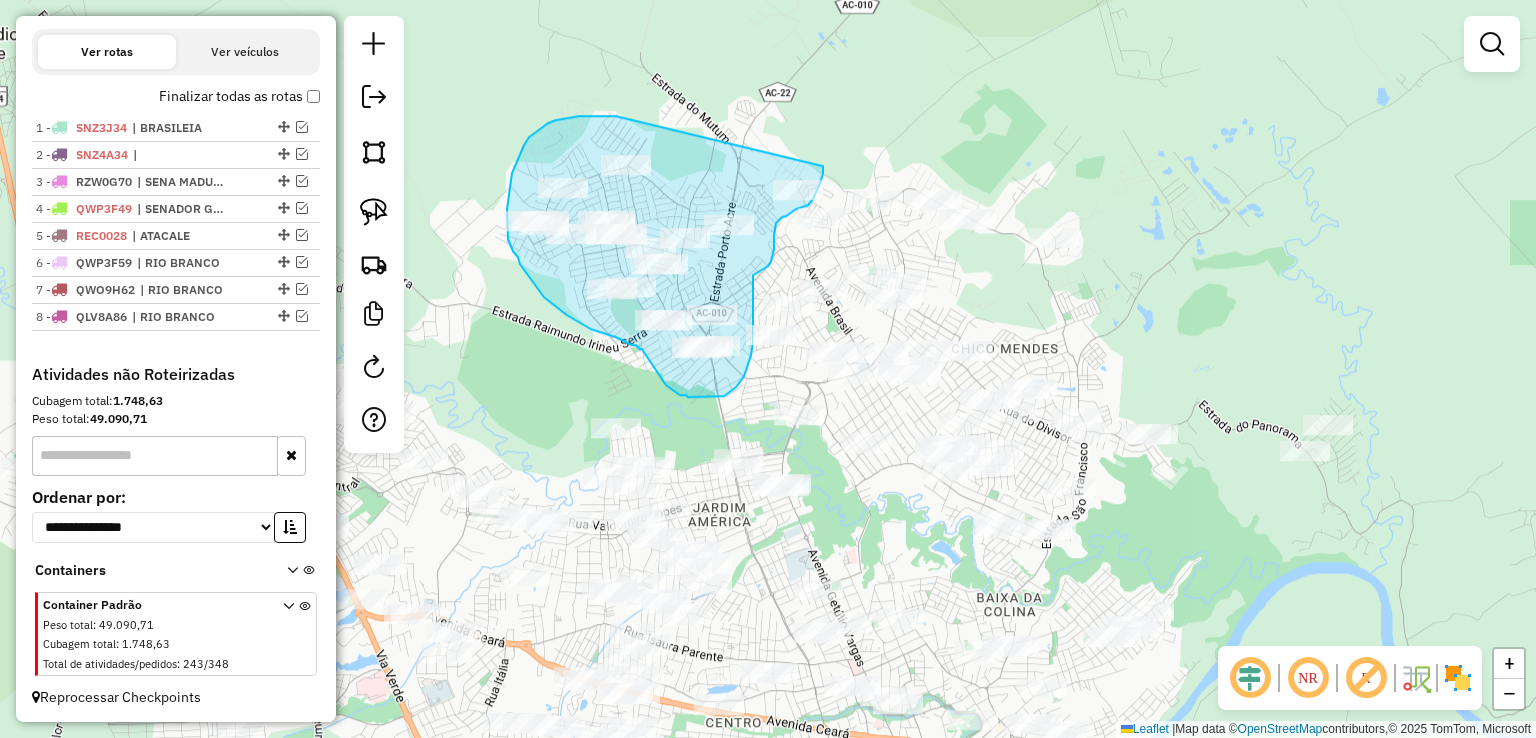 drag, startPoint x: 616, startPoint y: 116, endPoint x: 823, endPoint y: 166, distance: 212.95305 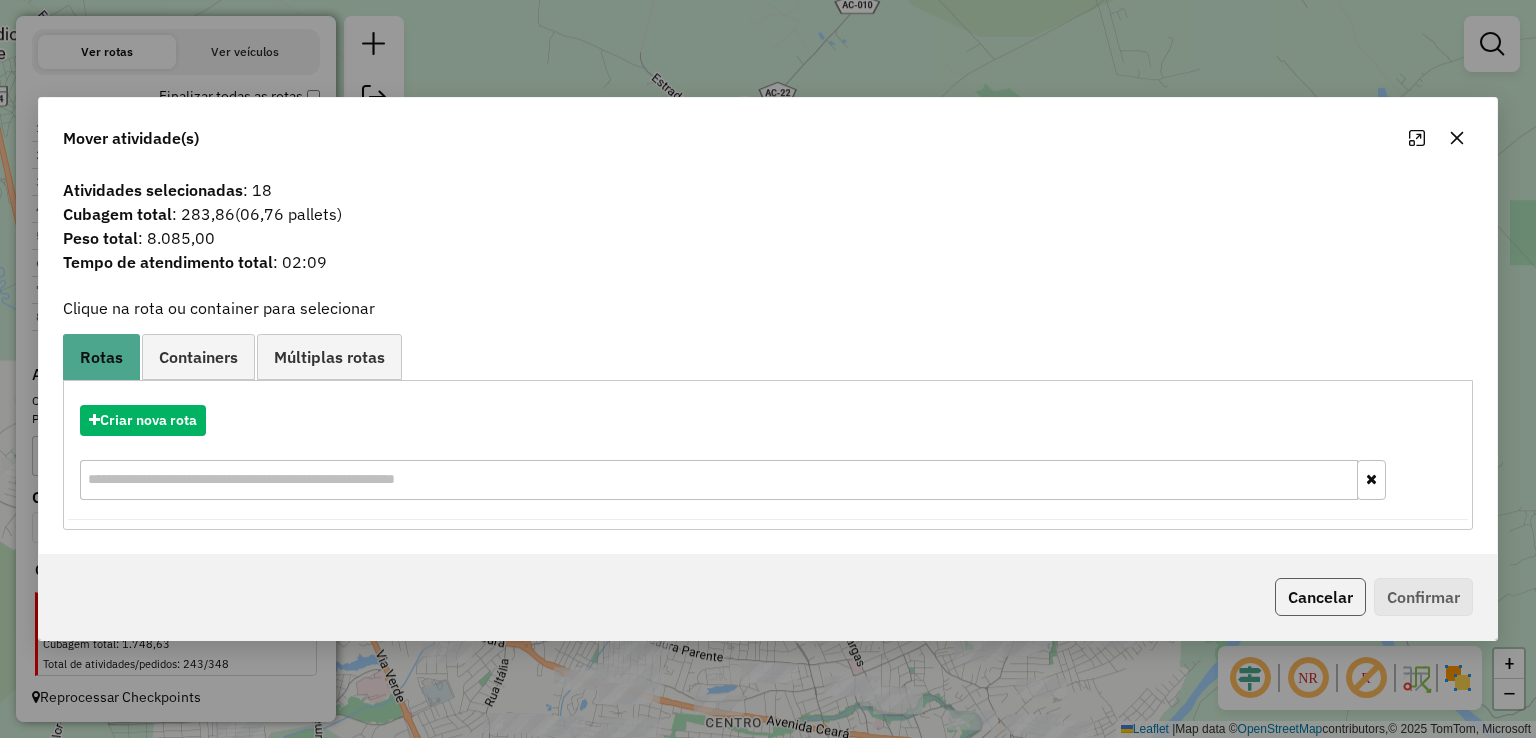 click on "Cancelar" 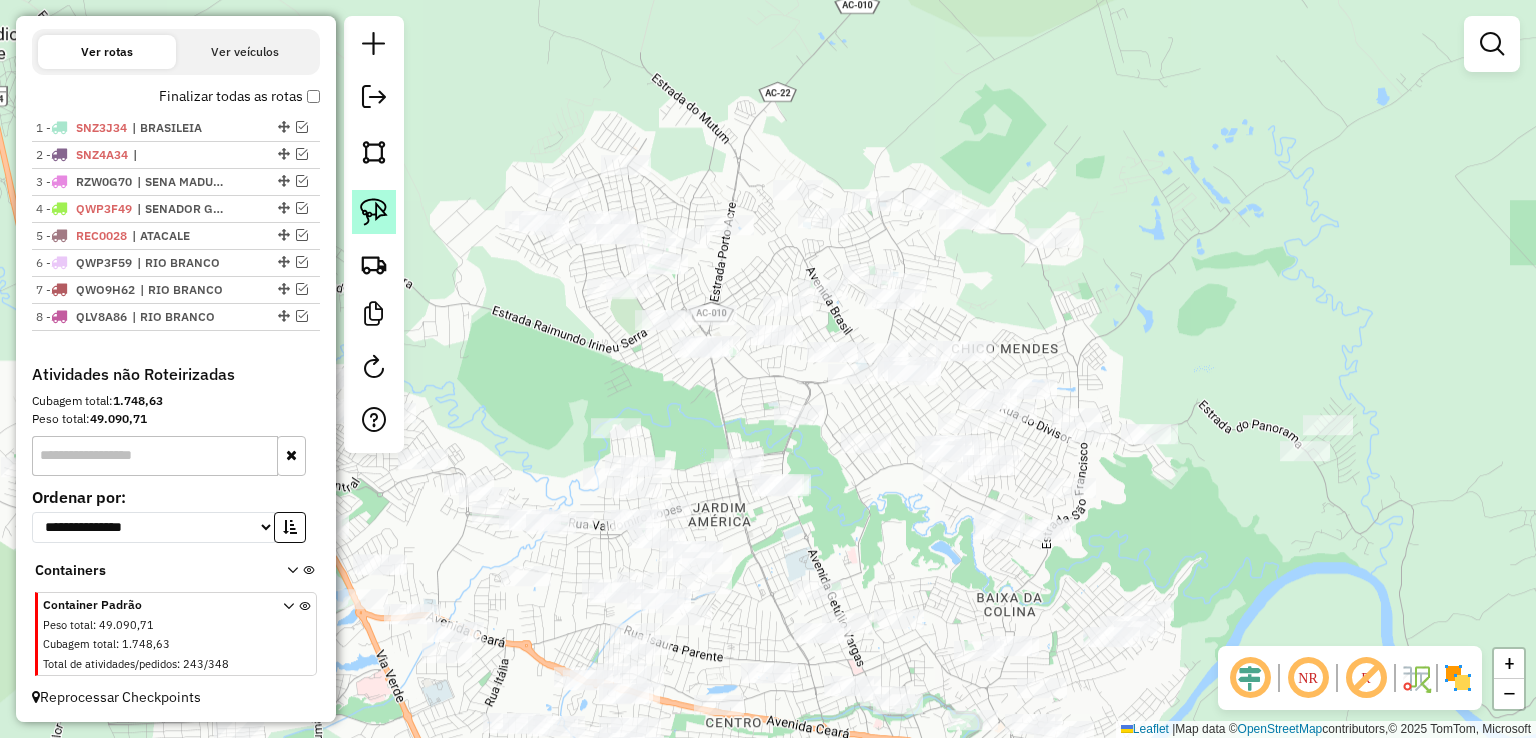 click 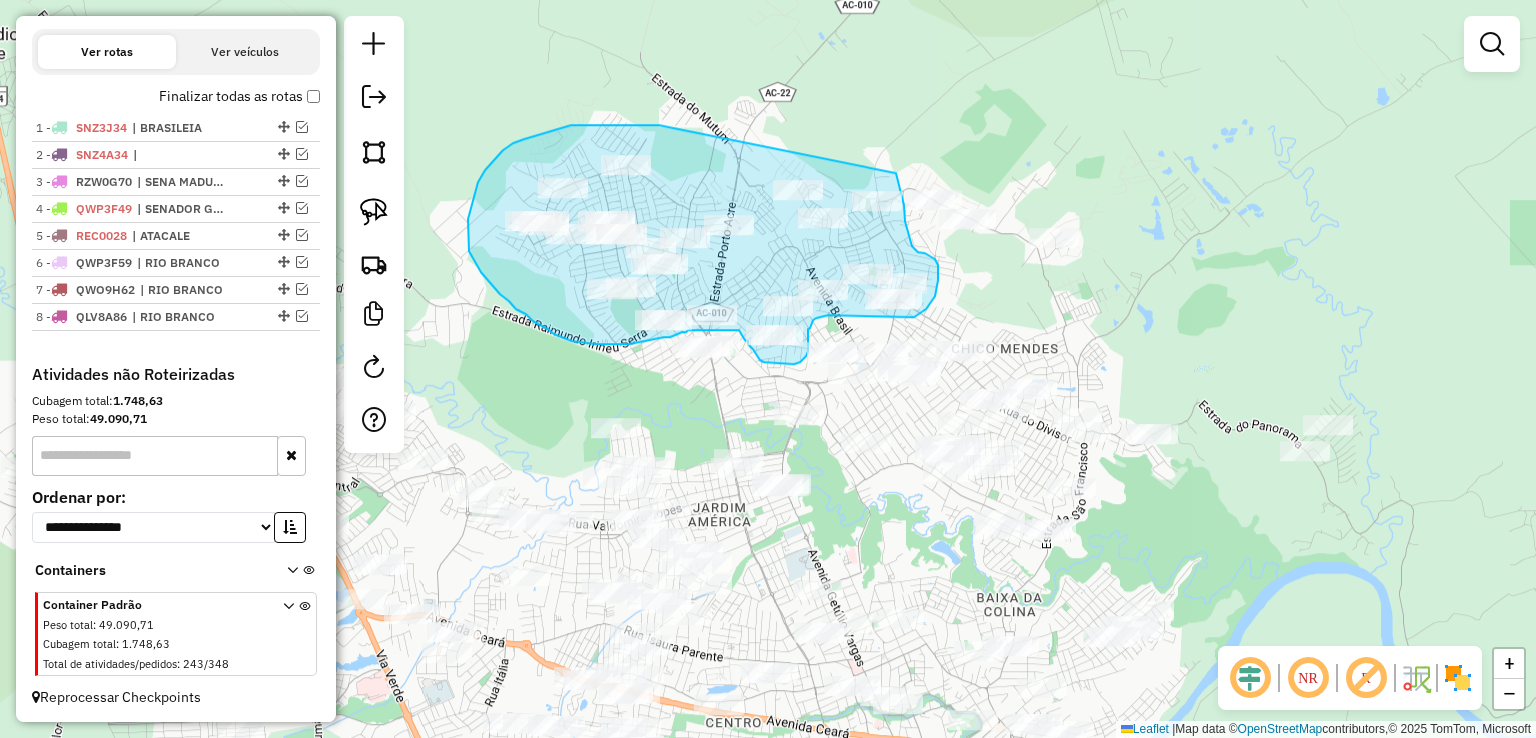 drag, startPoint x: 659, startPoint y: 125, endPoint x: 896, endPoint y: 173, distance: 241.8119 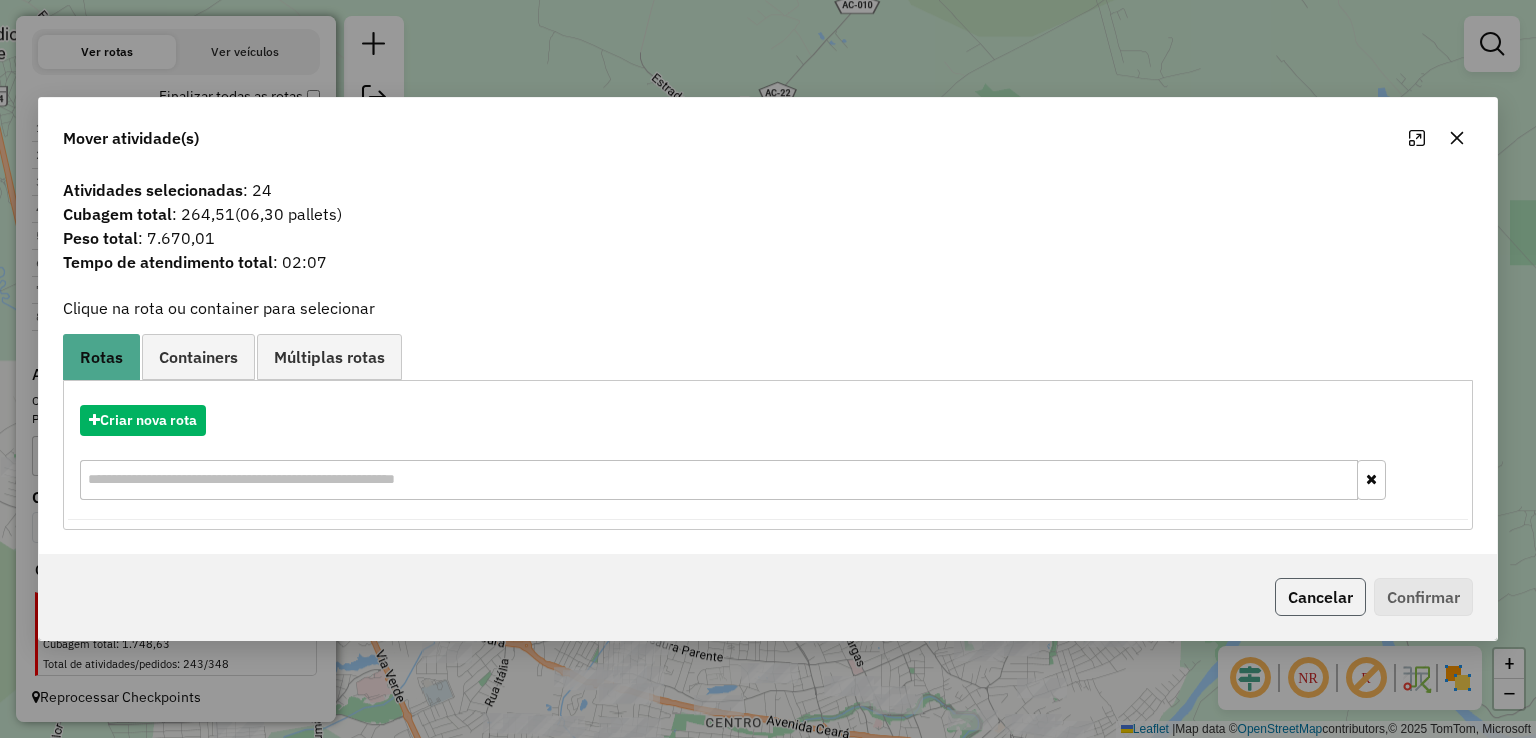 click on "Cancelar" 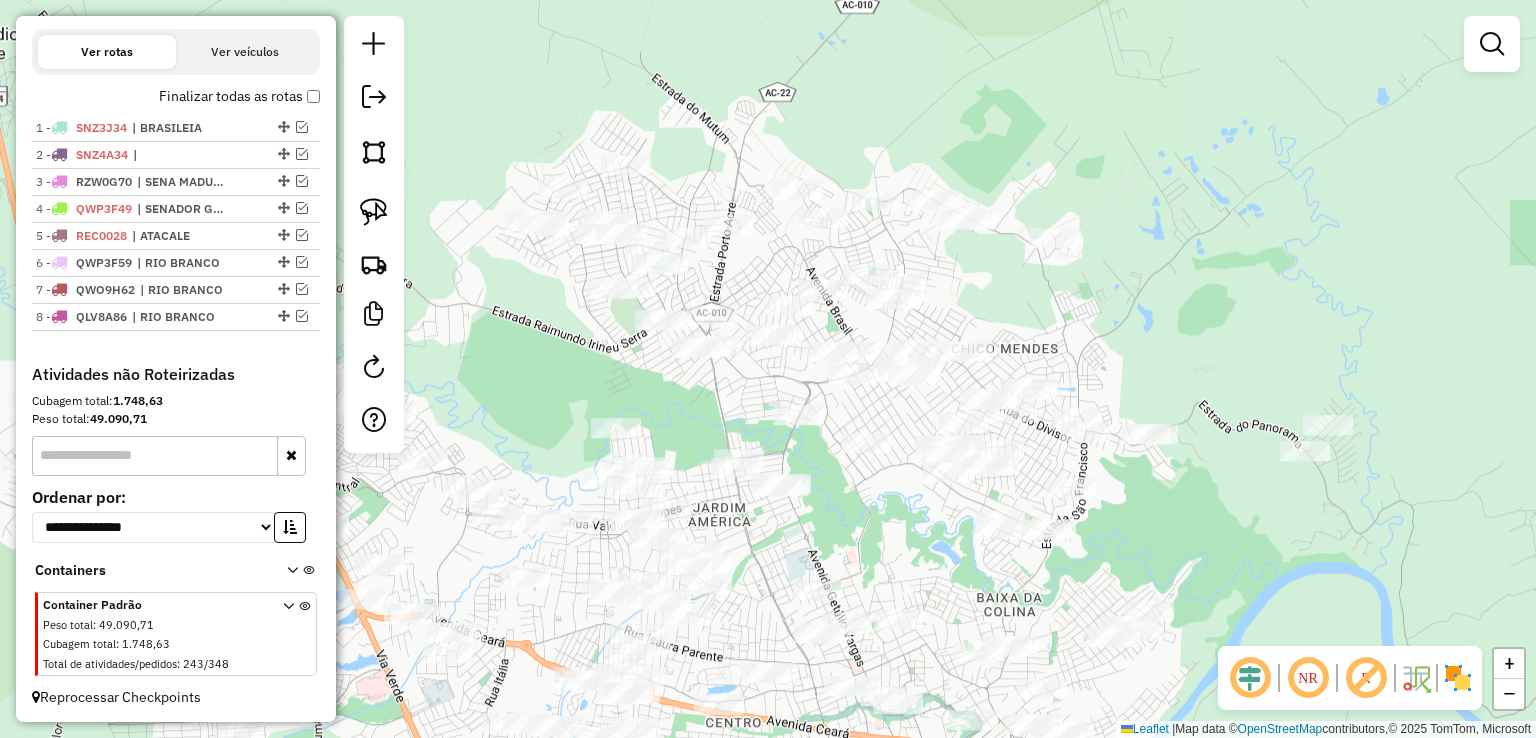 click 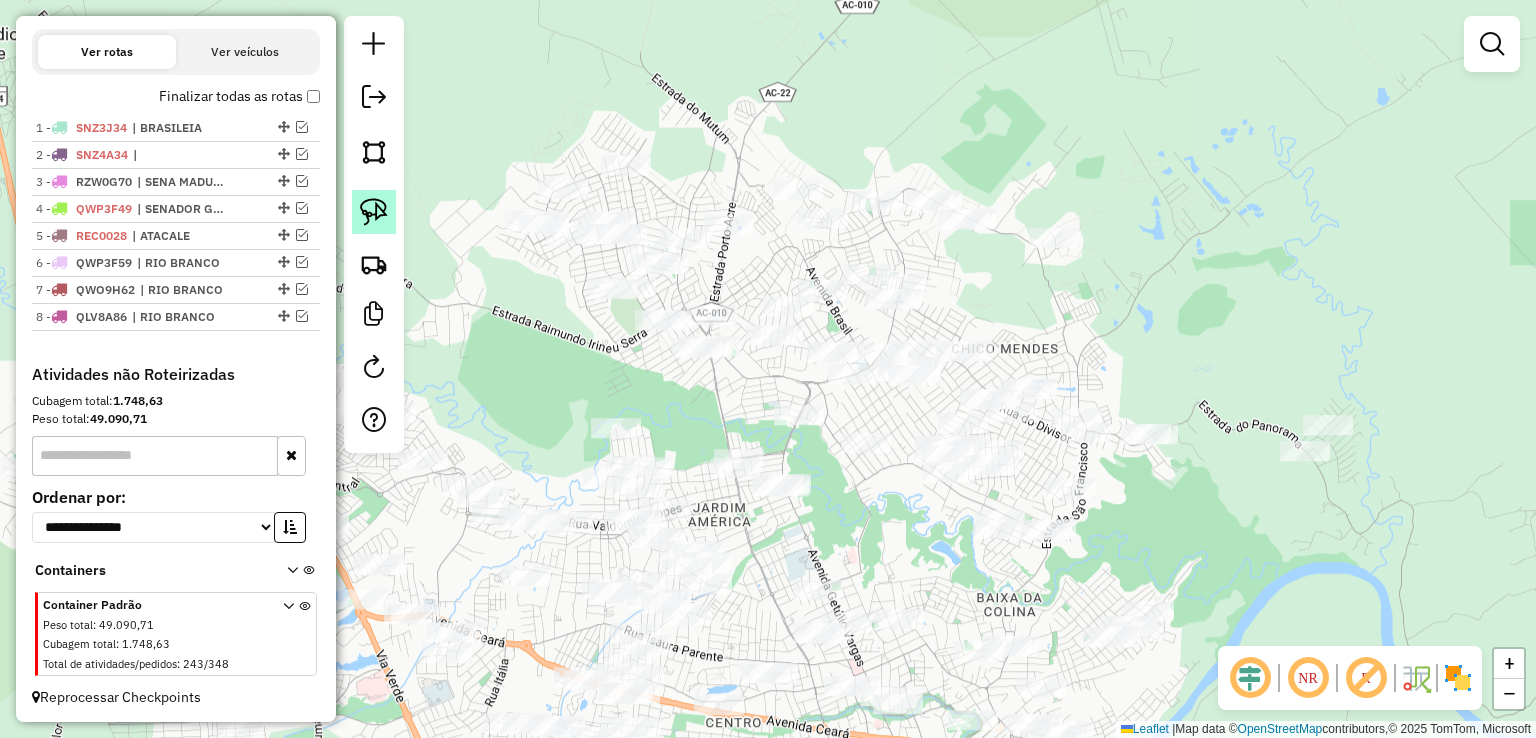 drag, startPoint x: 363, startPoint y: 205, endPoint x: 493, endPoint y: 185, distance: 131.52946 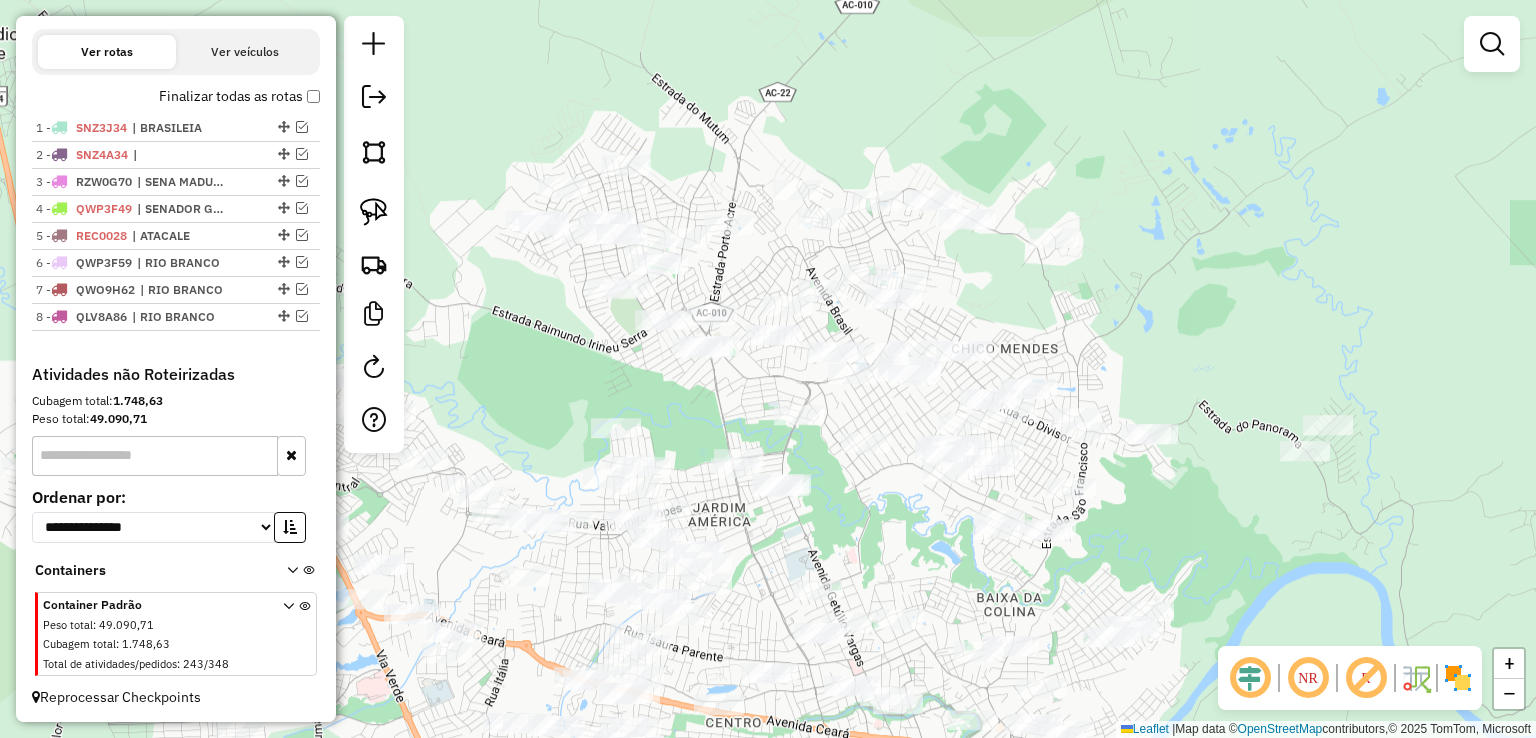 click 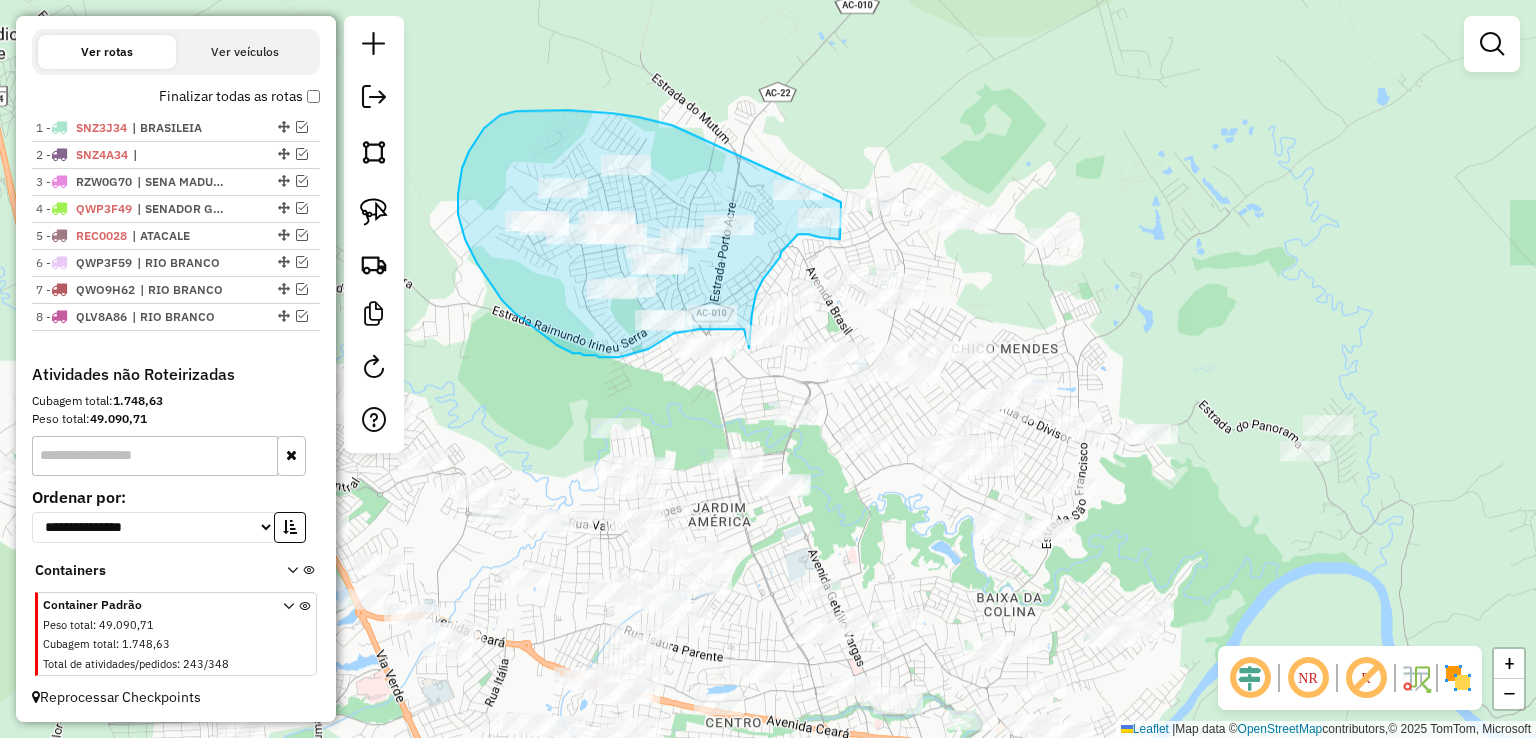drag, startPoint x: 583, startPoint y: 111, endPoint x: 839, endPoint y: 159, distance: 260.46112 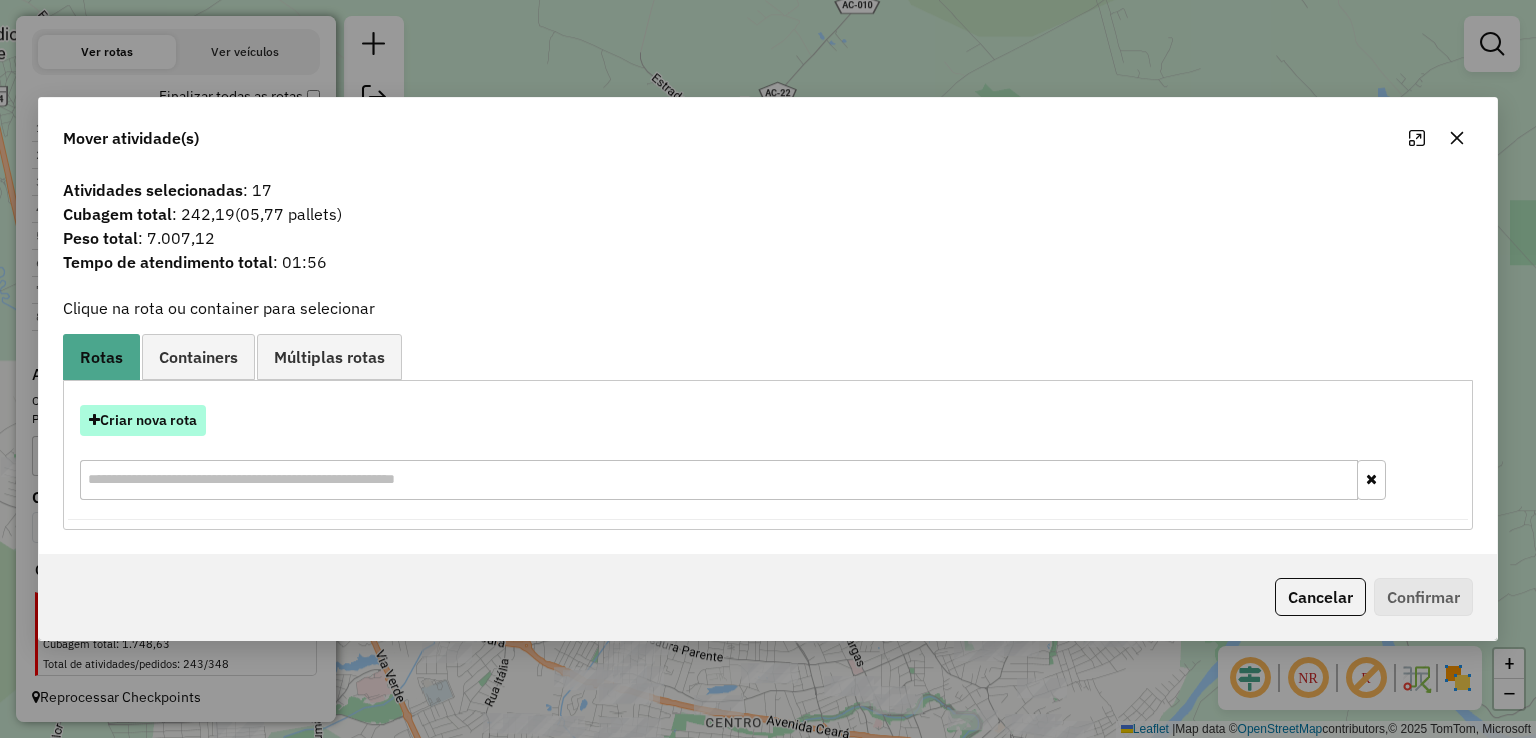 click on "Criar nova rota" at bounding box center [143, 420] 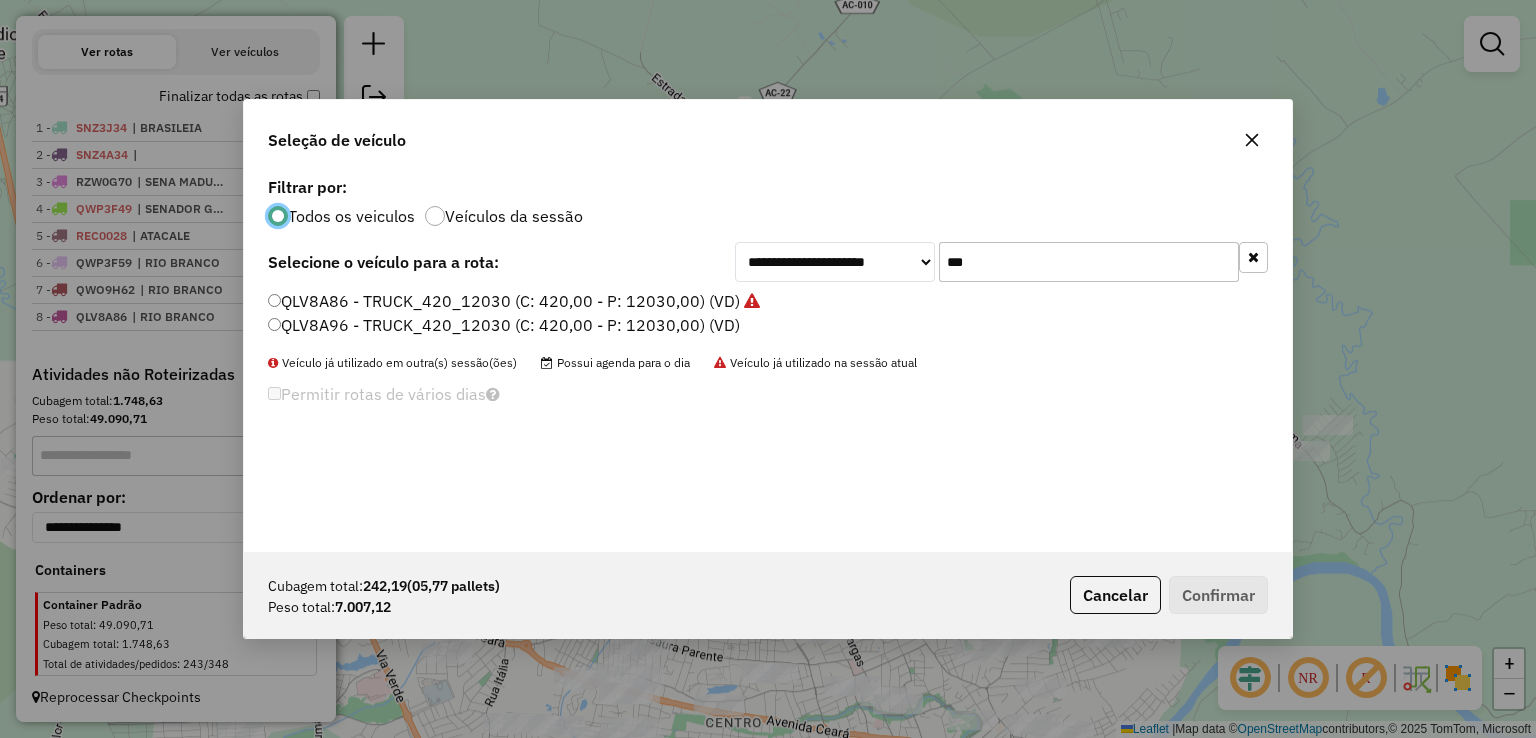 scroll, scrollTop: 10, scrollLeft: 6, axis: both 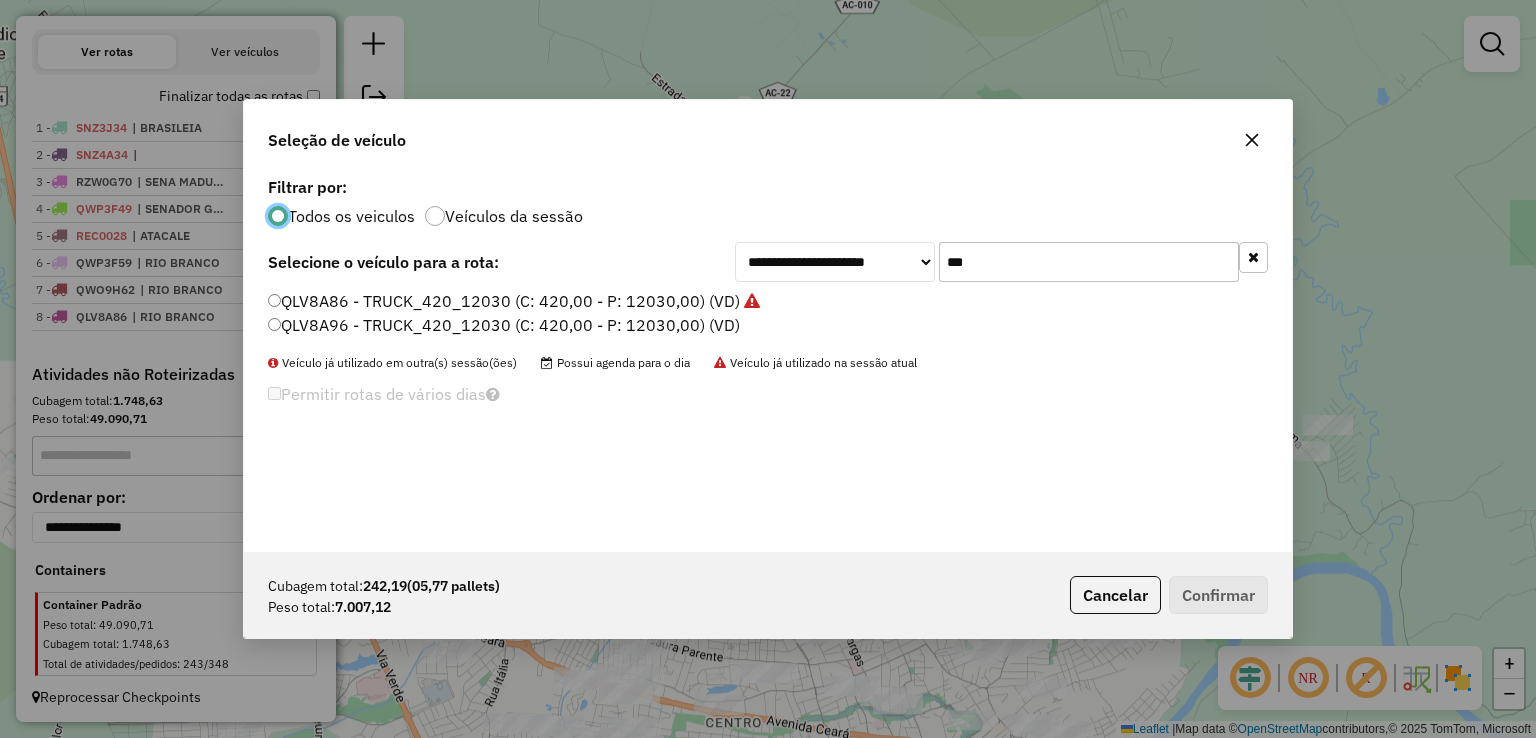 drag, startPoint x: 964, startPoint y: 256, endPoint x: 821, endPoint y: 267, distance: 143.42245 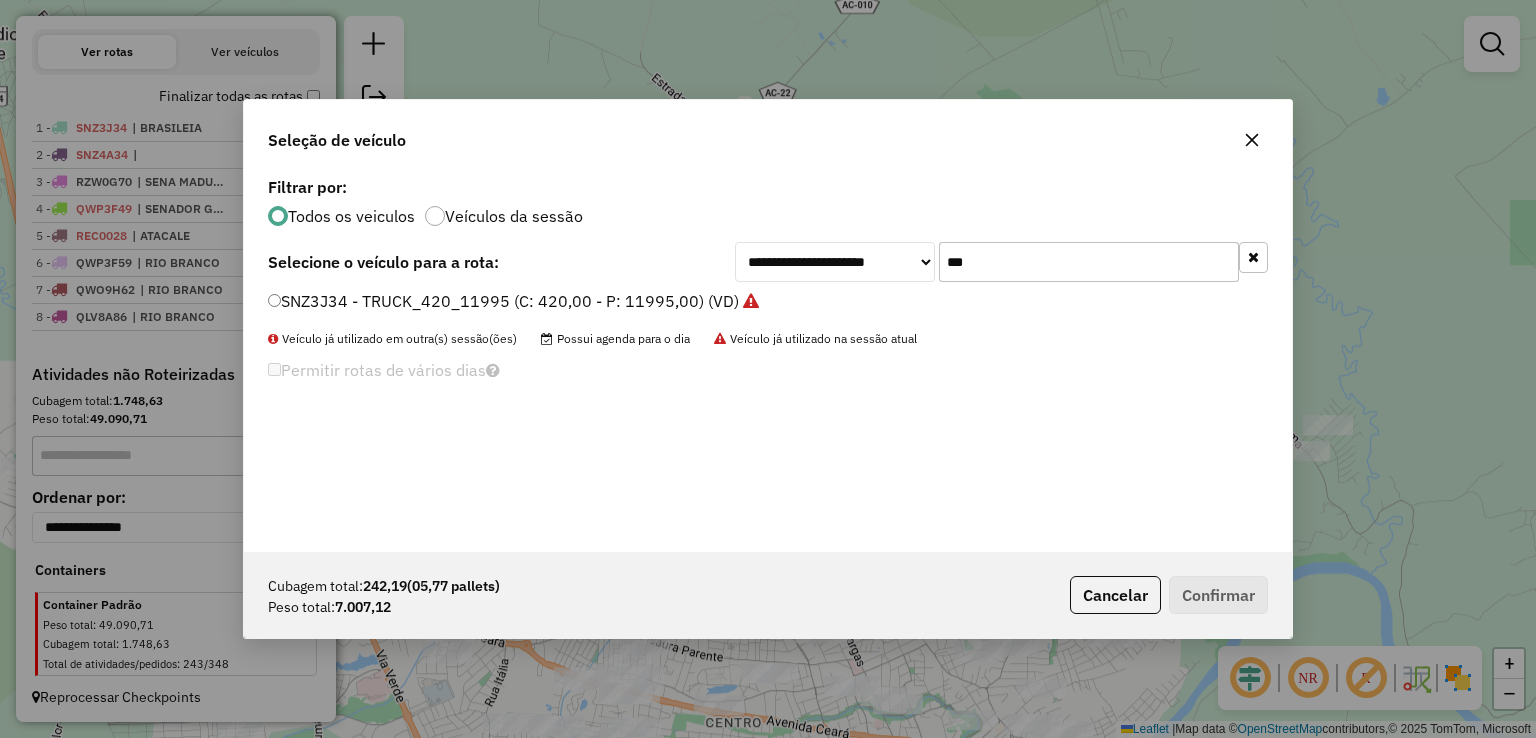 drag, startPoint x: 983, startPoint y: 265, endPoint x: 882, endPoint y: 264, distance: 101.00495 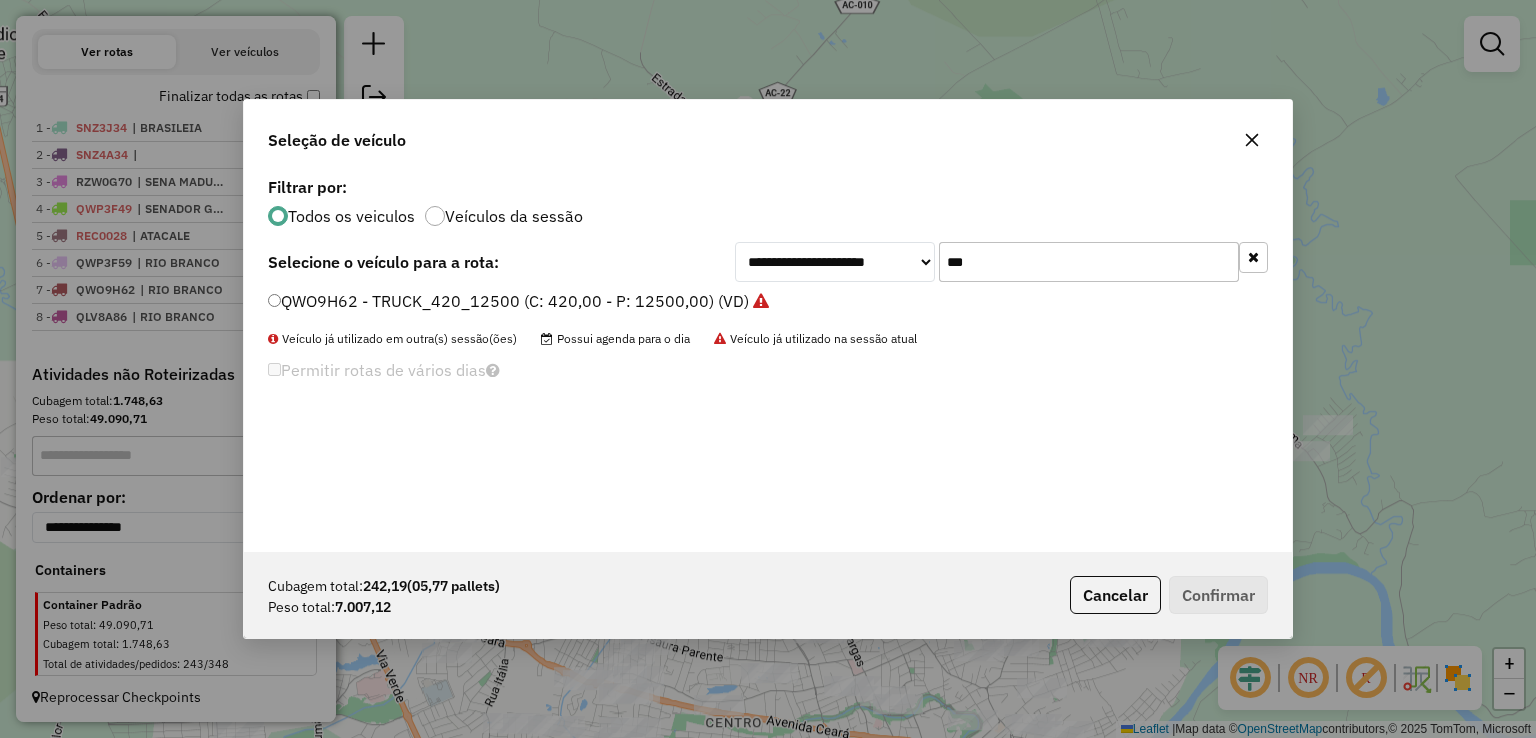 type on "***" 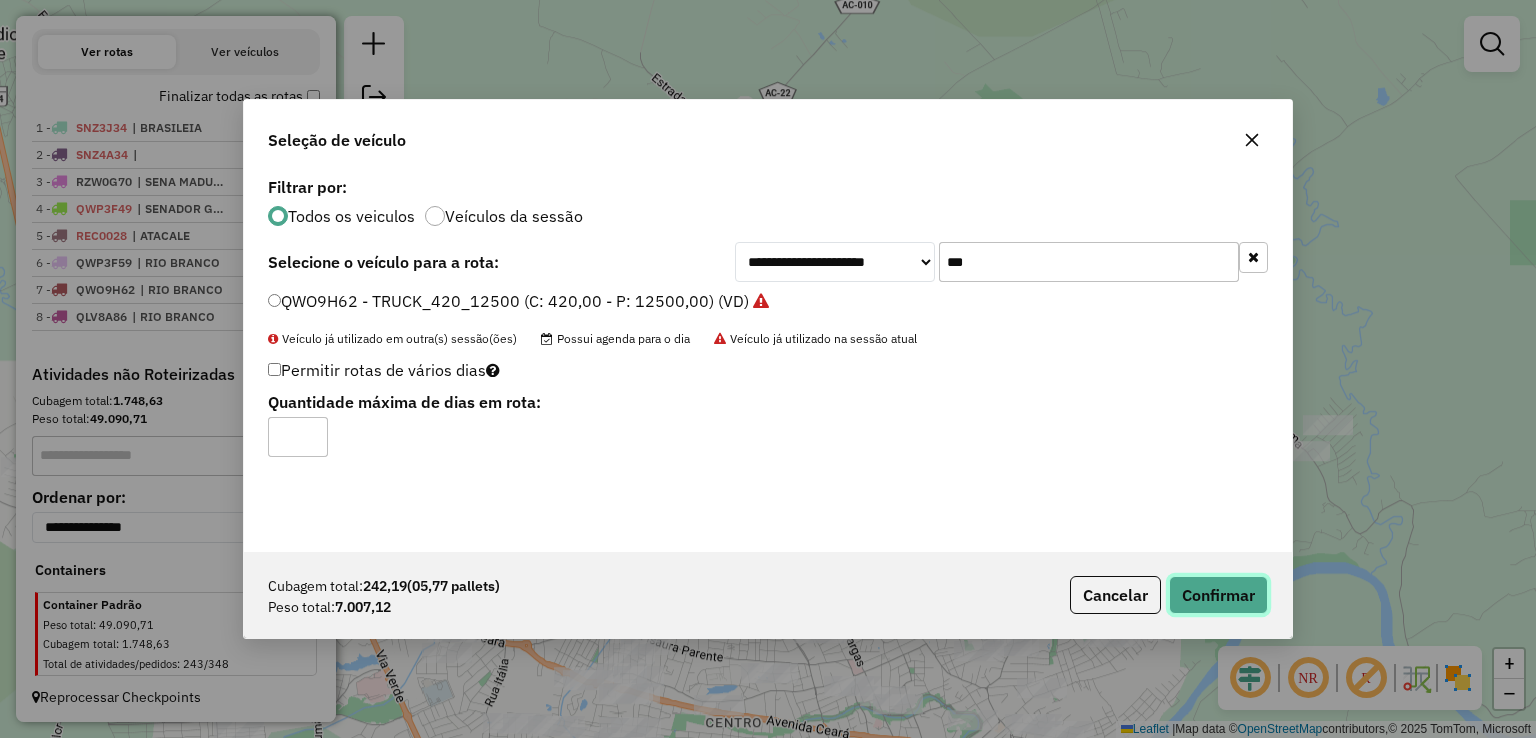 click on "Confirmar" 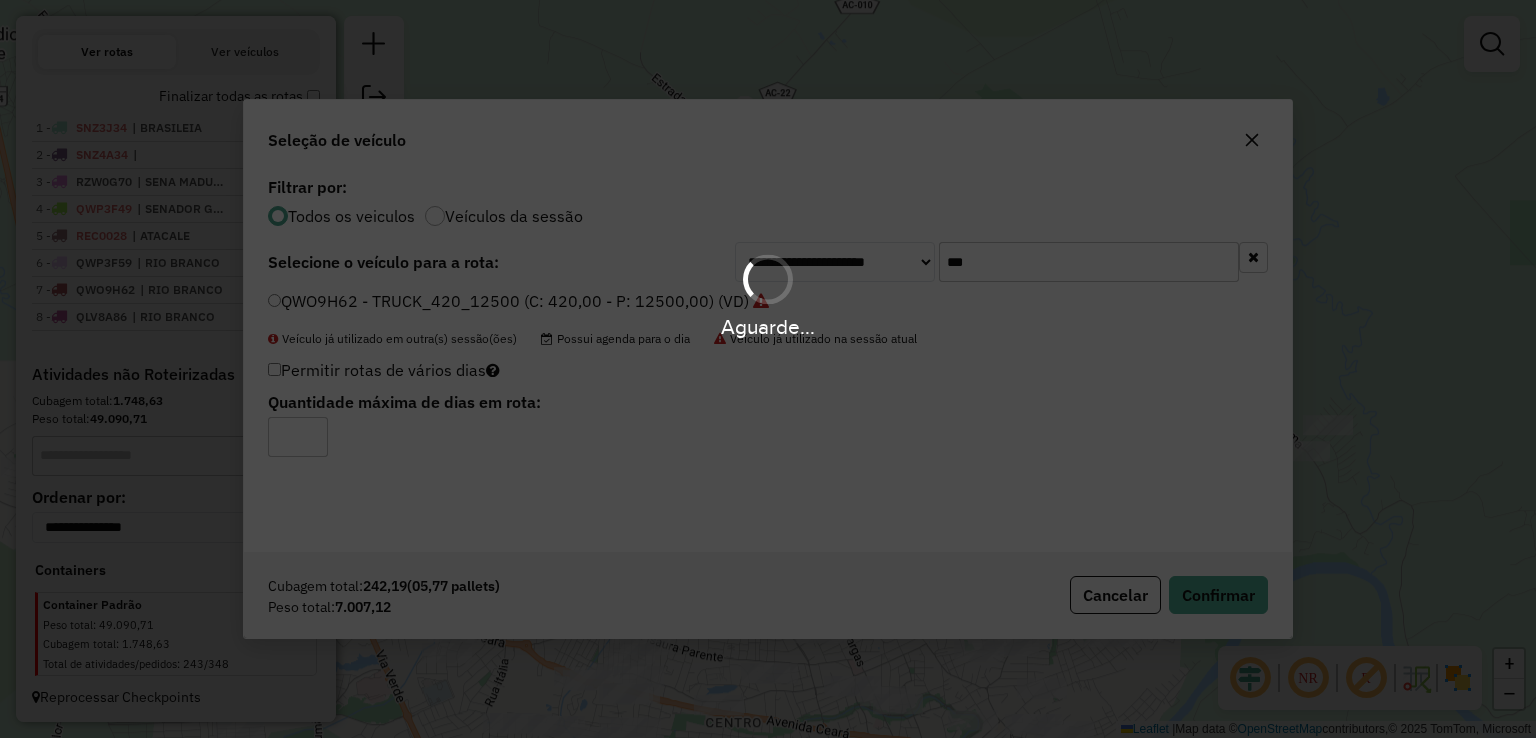 click on "Aguarde..." at bounding box center [768, 295] 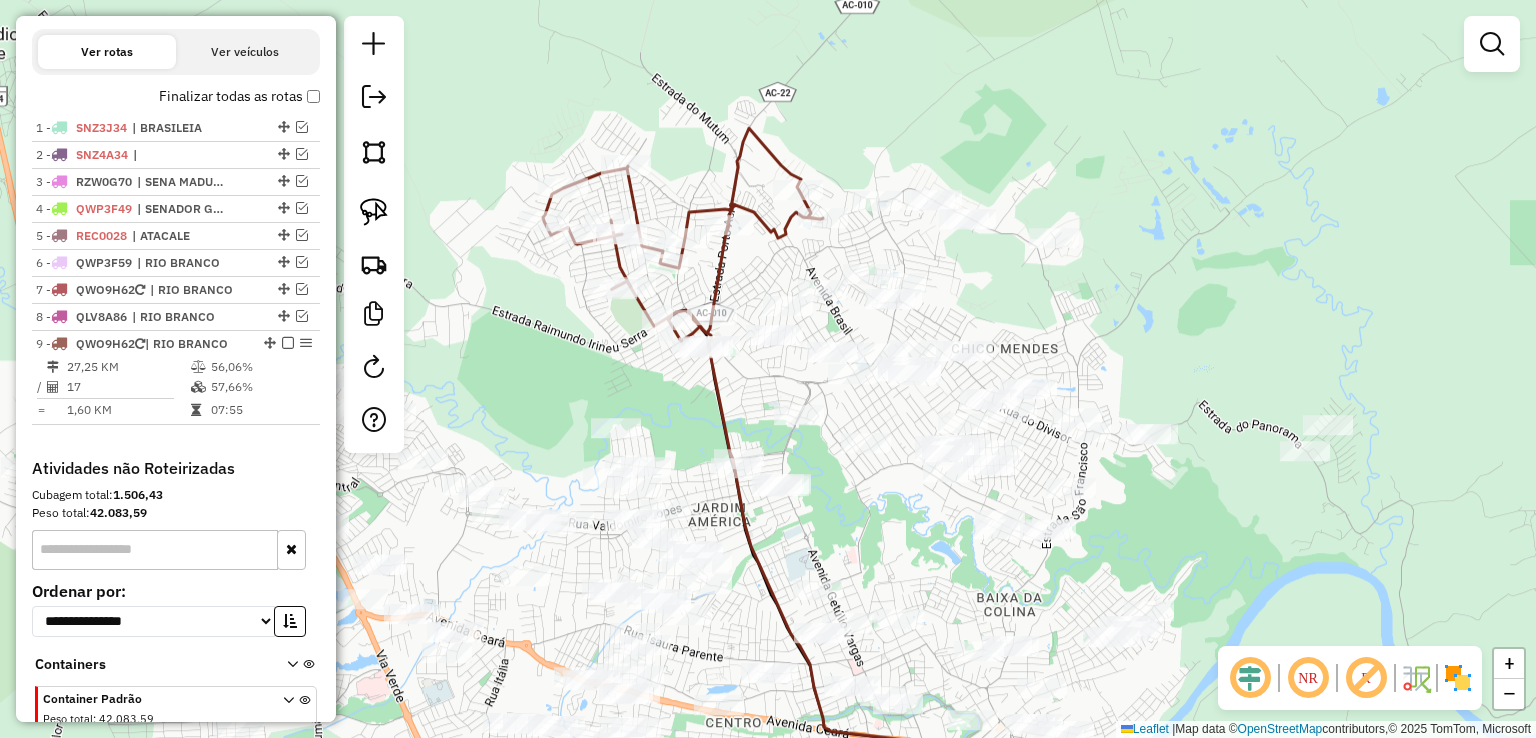 scroll, scrollTop: 744, scrollLeft: 0, axis: vertical 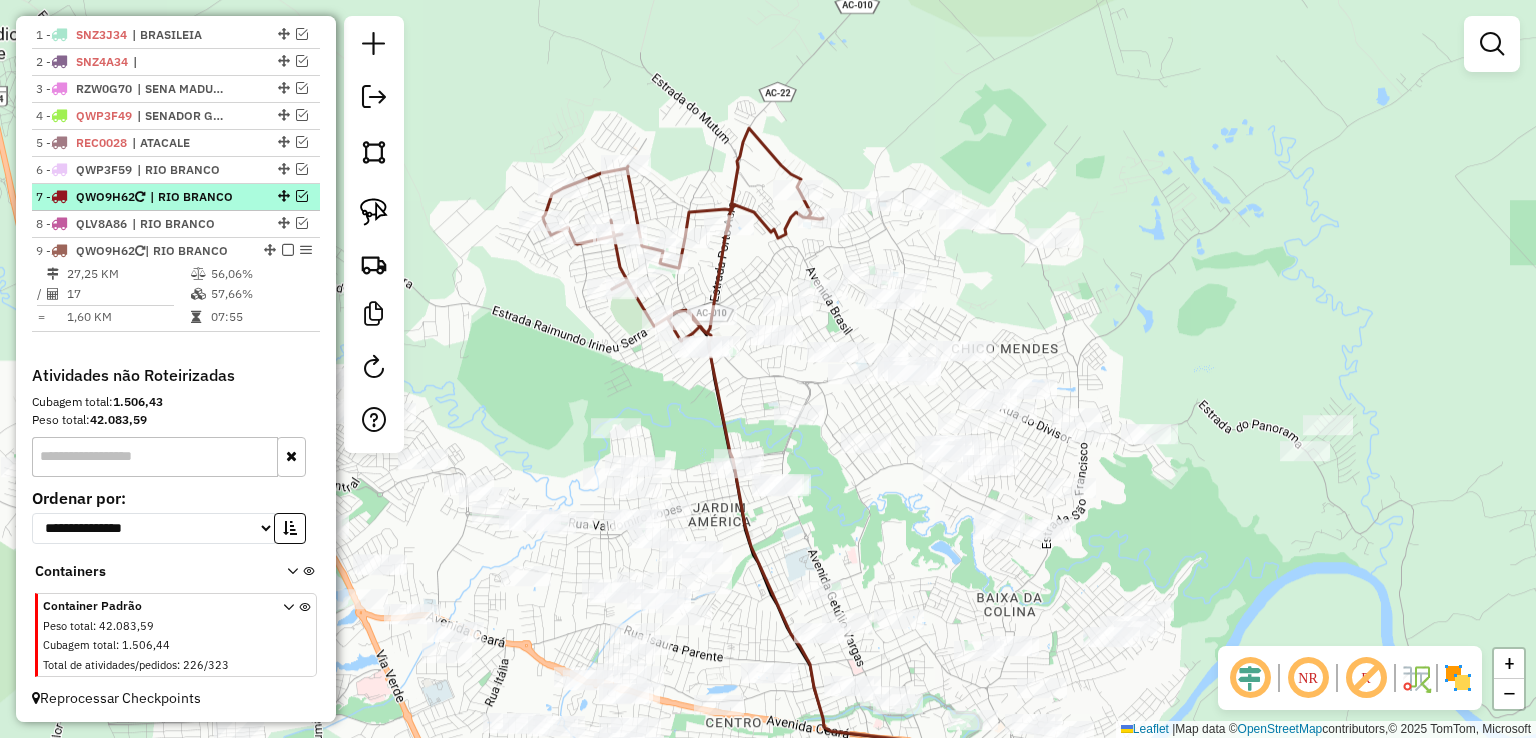 click on "QWO9H62" at bounding box center [105, 196] 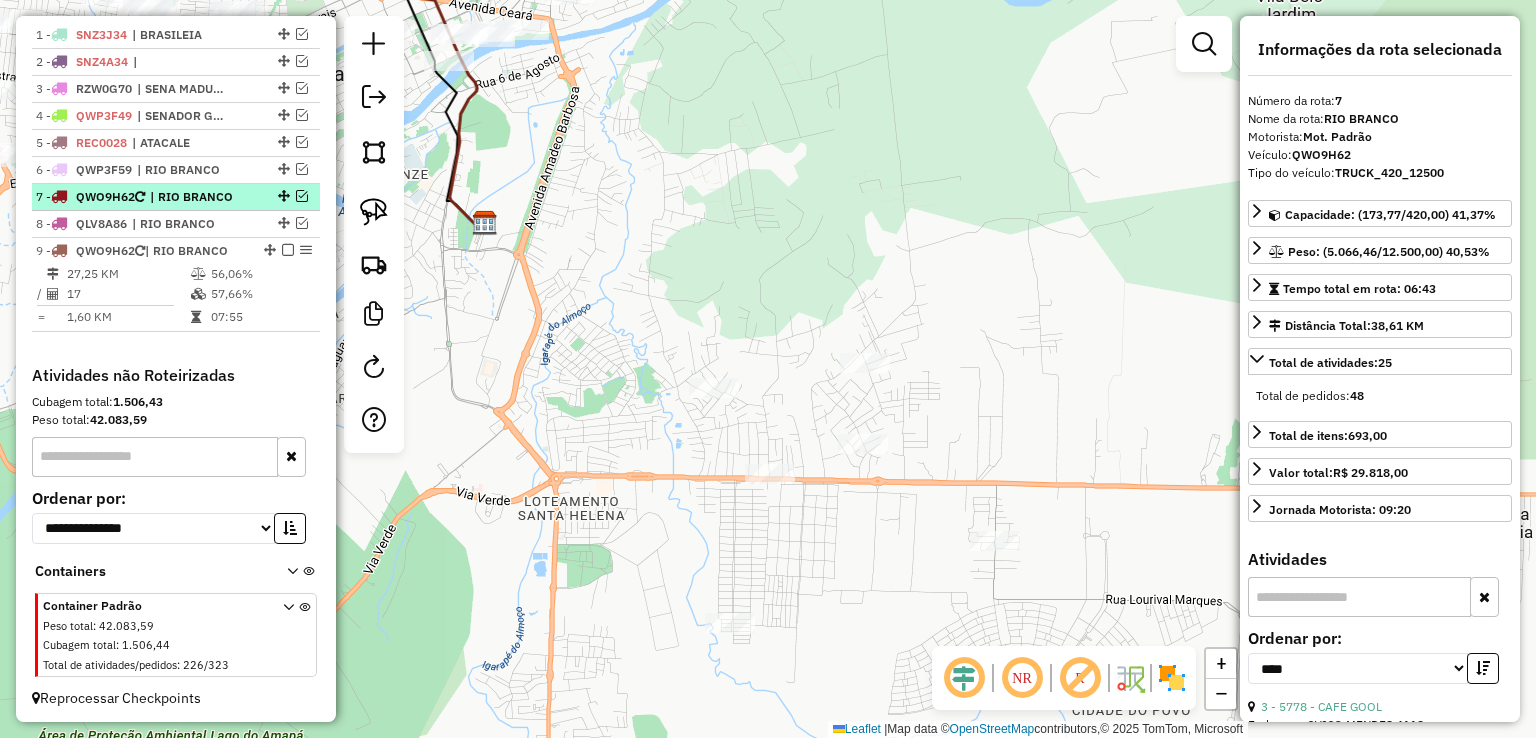 click at bounding box center [302, 196] 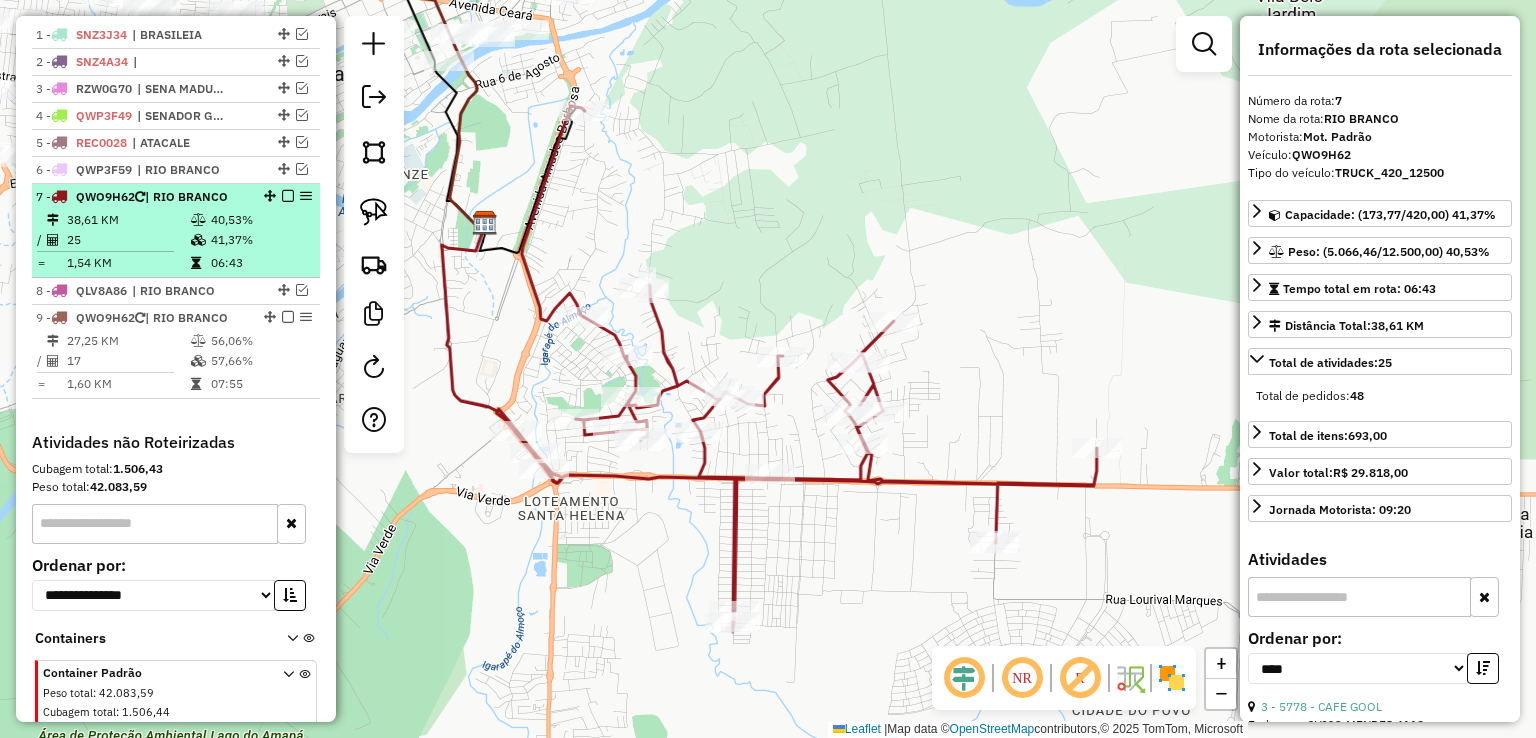 scroll, scrollTop: 784, scrollLeft: 0, axis: vertical 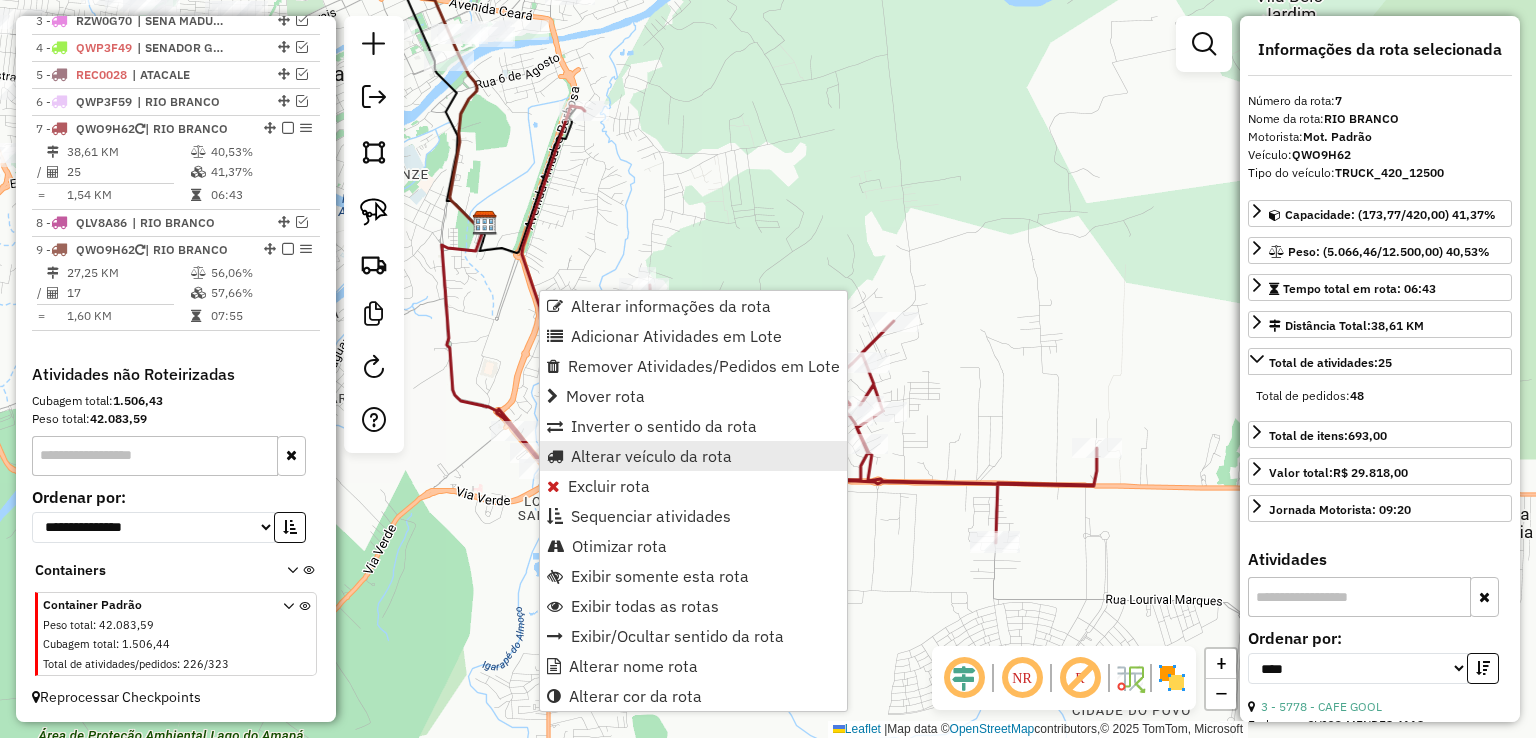 click on "Alterar veículo da rota" at bounding box center [651, 456] 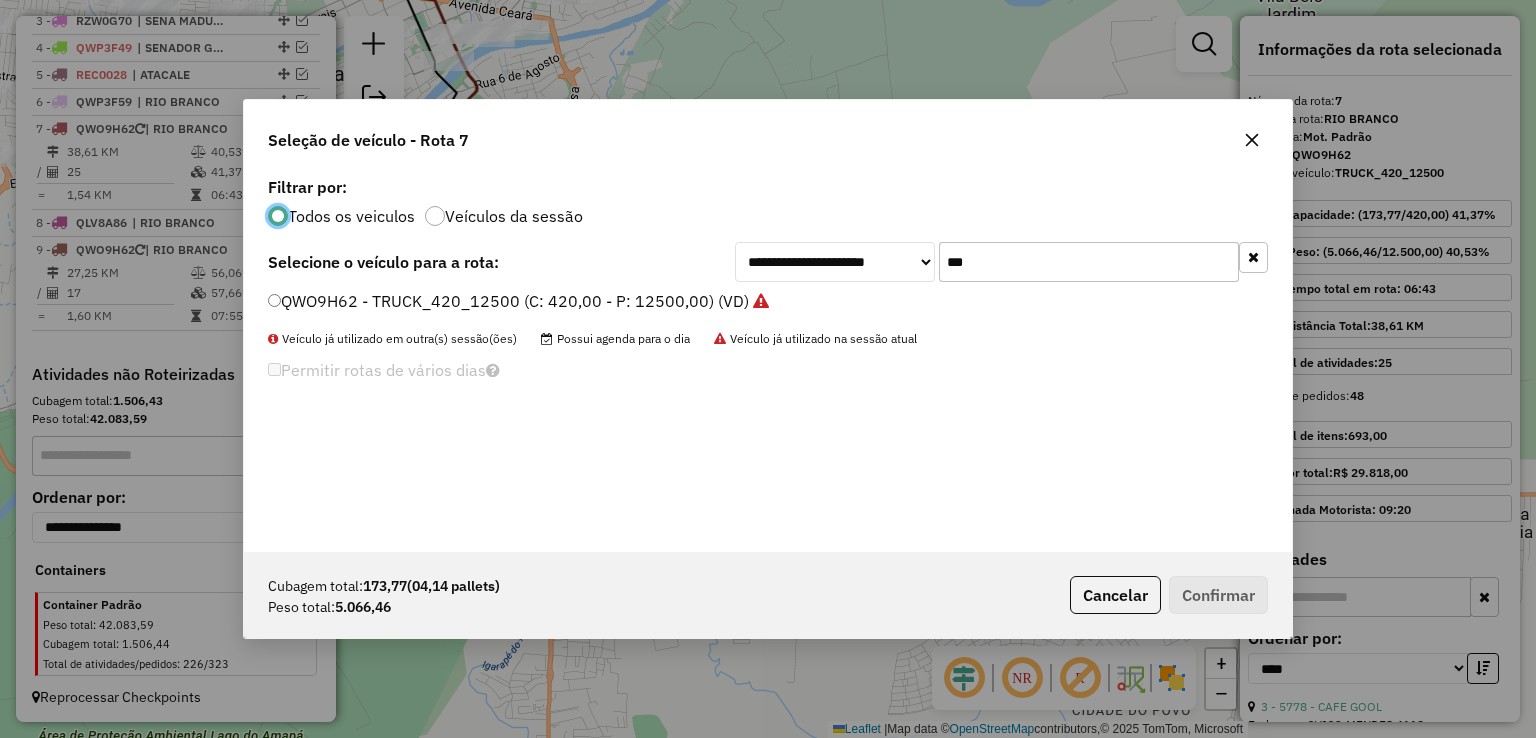 scroll, scrollTop: 10, scrollLeft: 6, axis: both 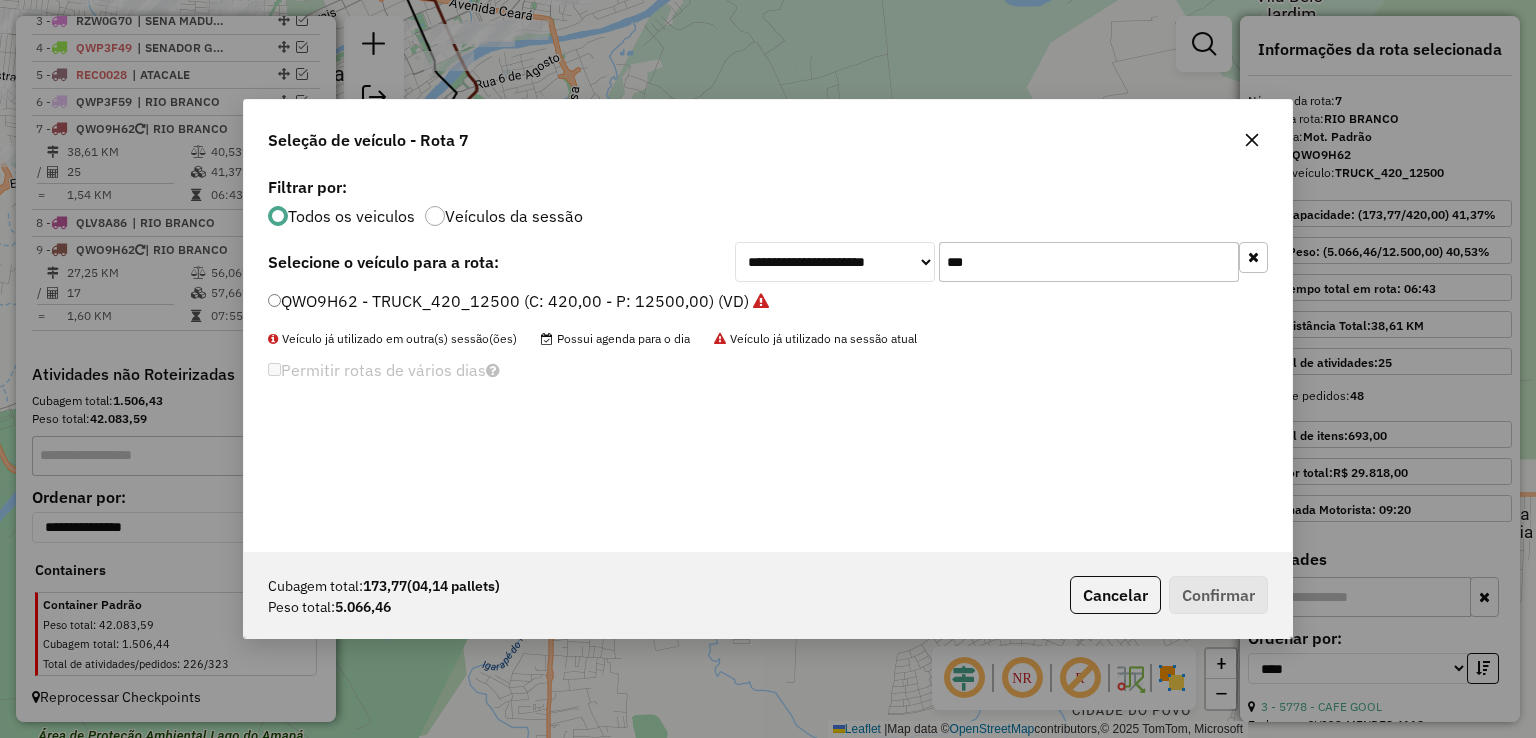 drag, startPoint x: 989, startPoint y: 262, endPoint x: 888, endPoint y: 262, distance: 101 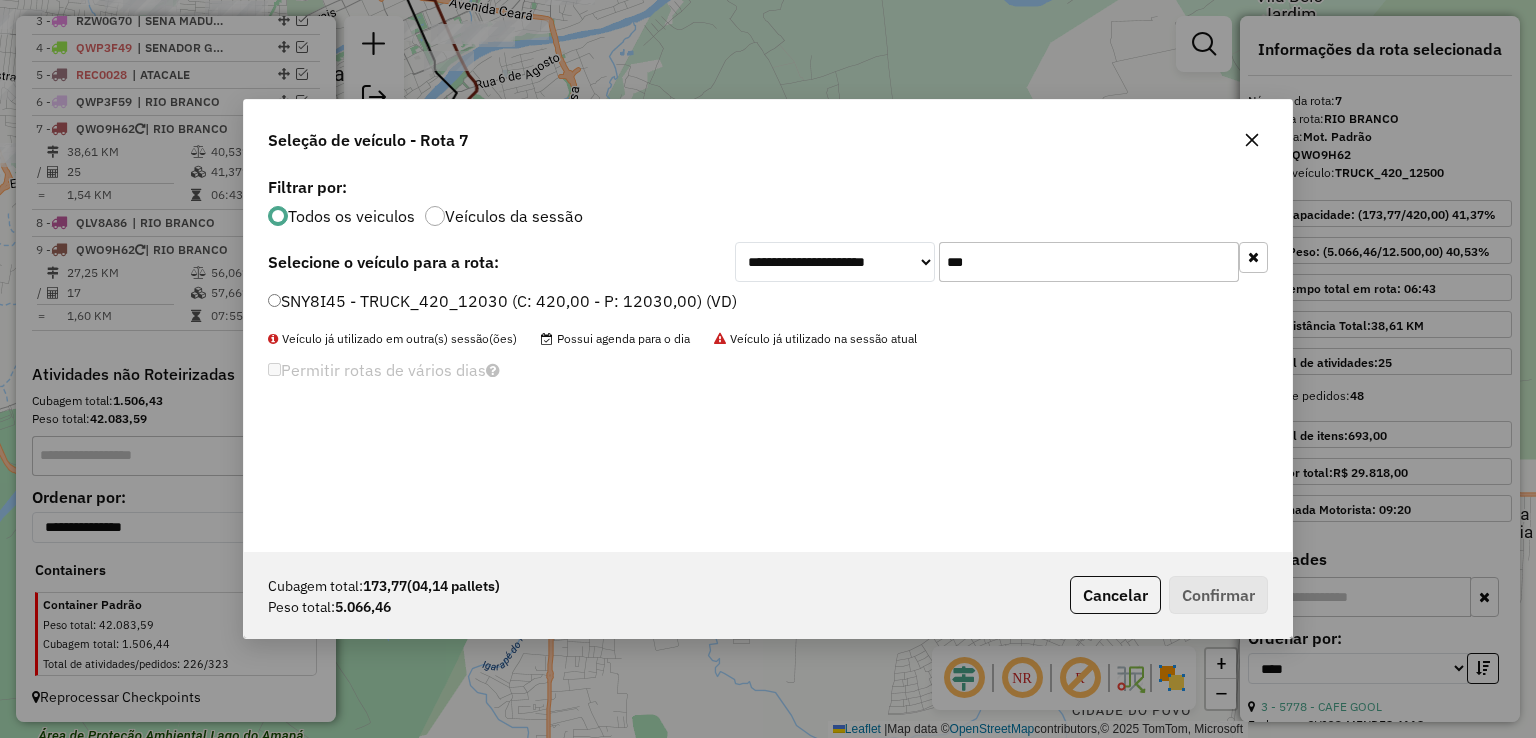 type on "***" 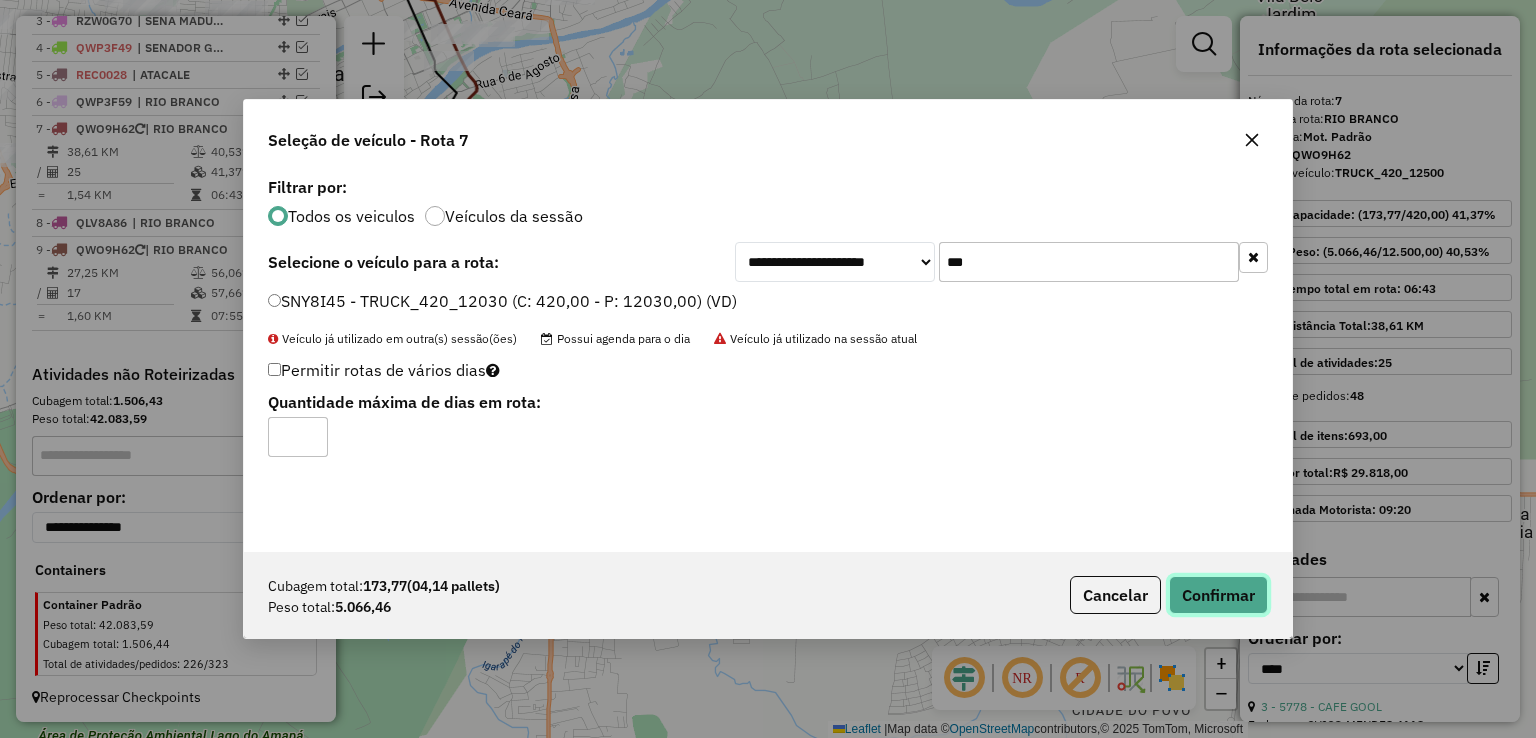 click on "Confirmar" 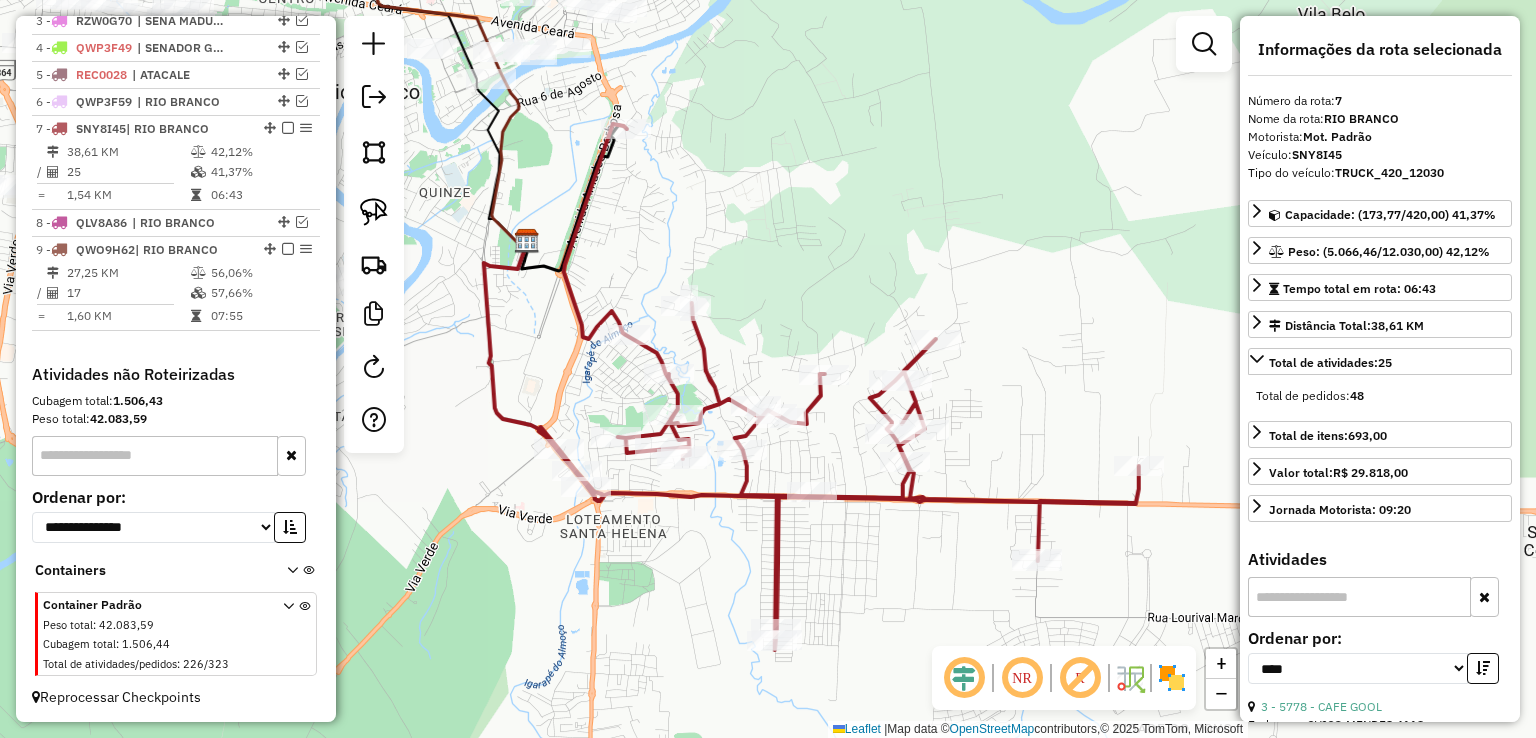 drag, startPoint x: 731, startPoint y: 160, endPoint x: 864, endPoint y: 211, distance: 142.44298 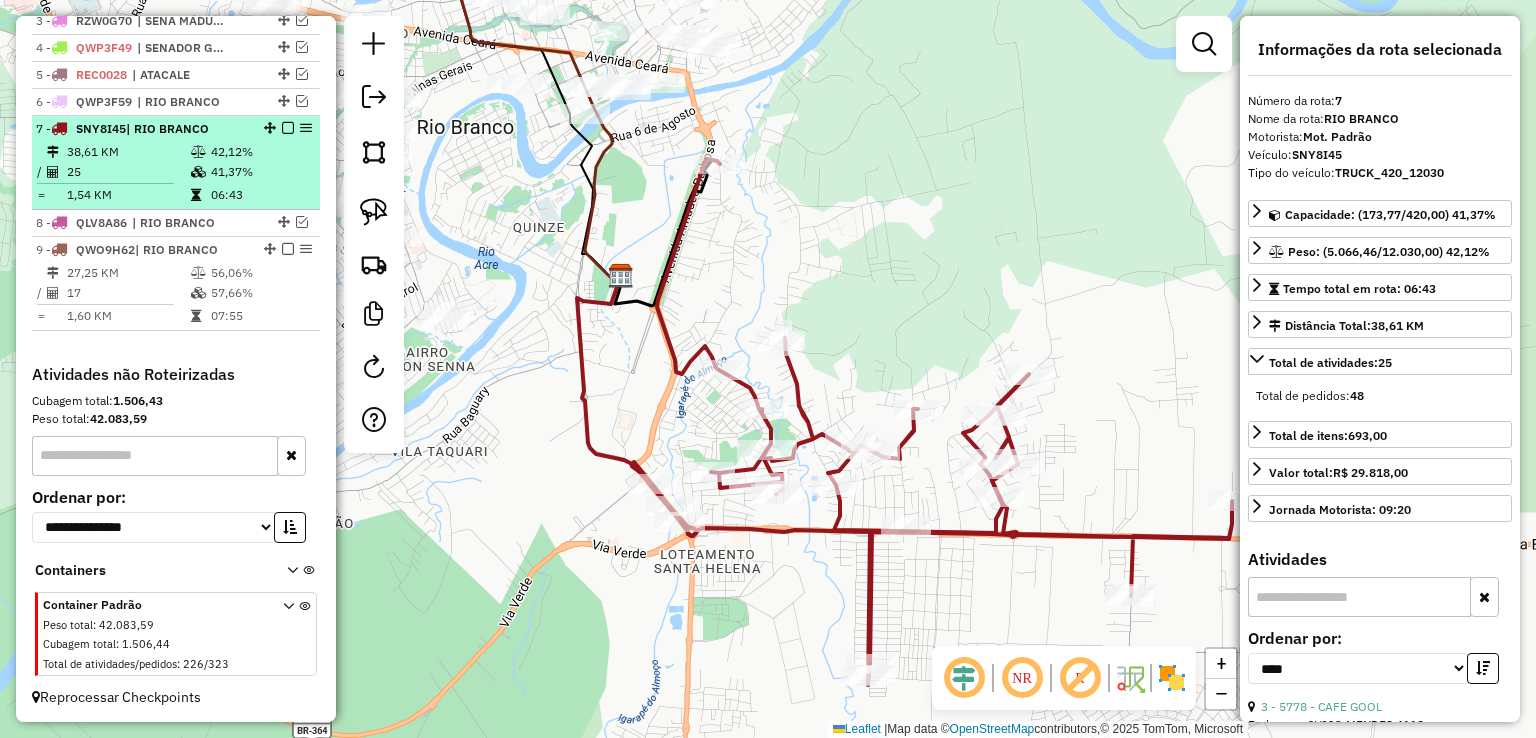 click at bounding box center [288, 128] 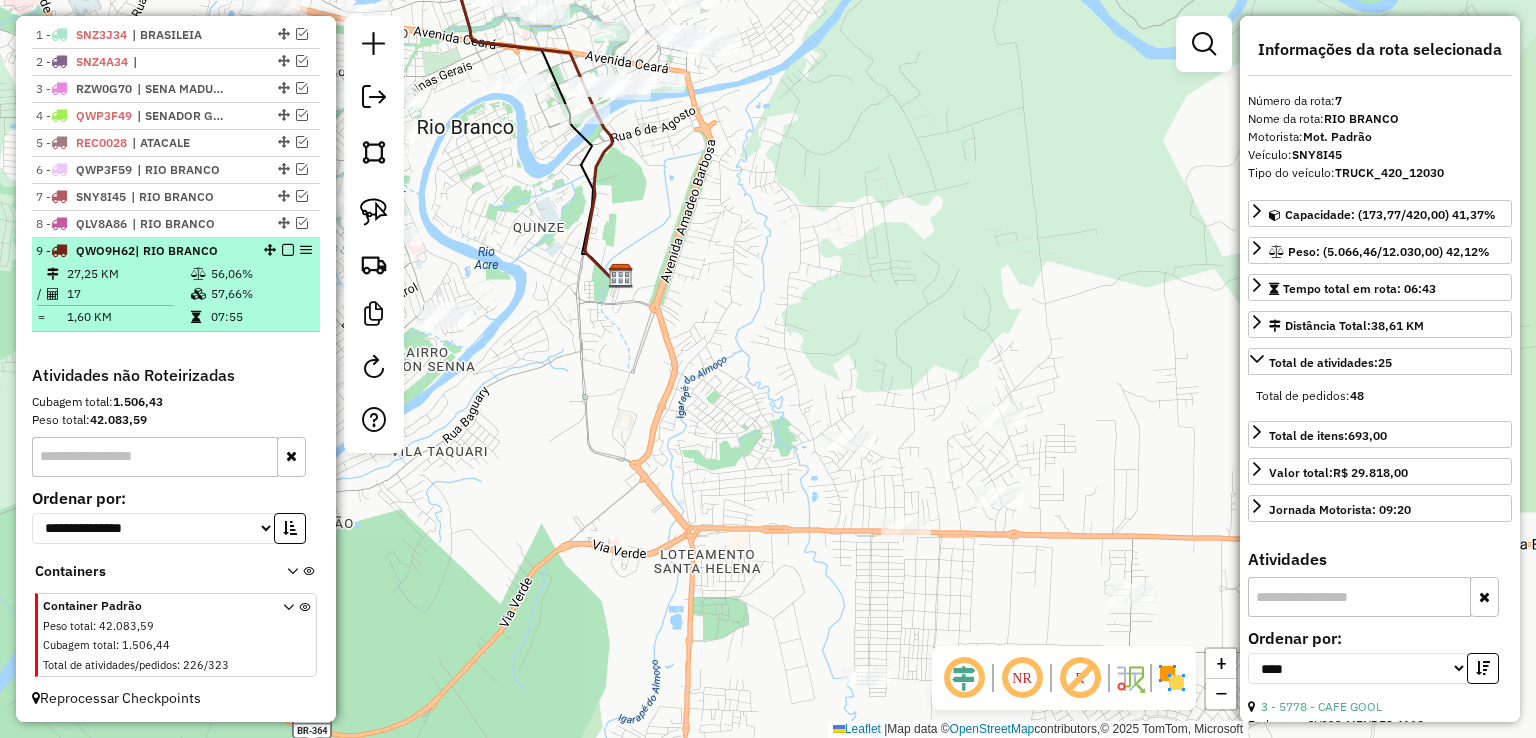click on "56,06%" at bounding box center [260, 274] 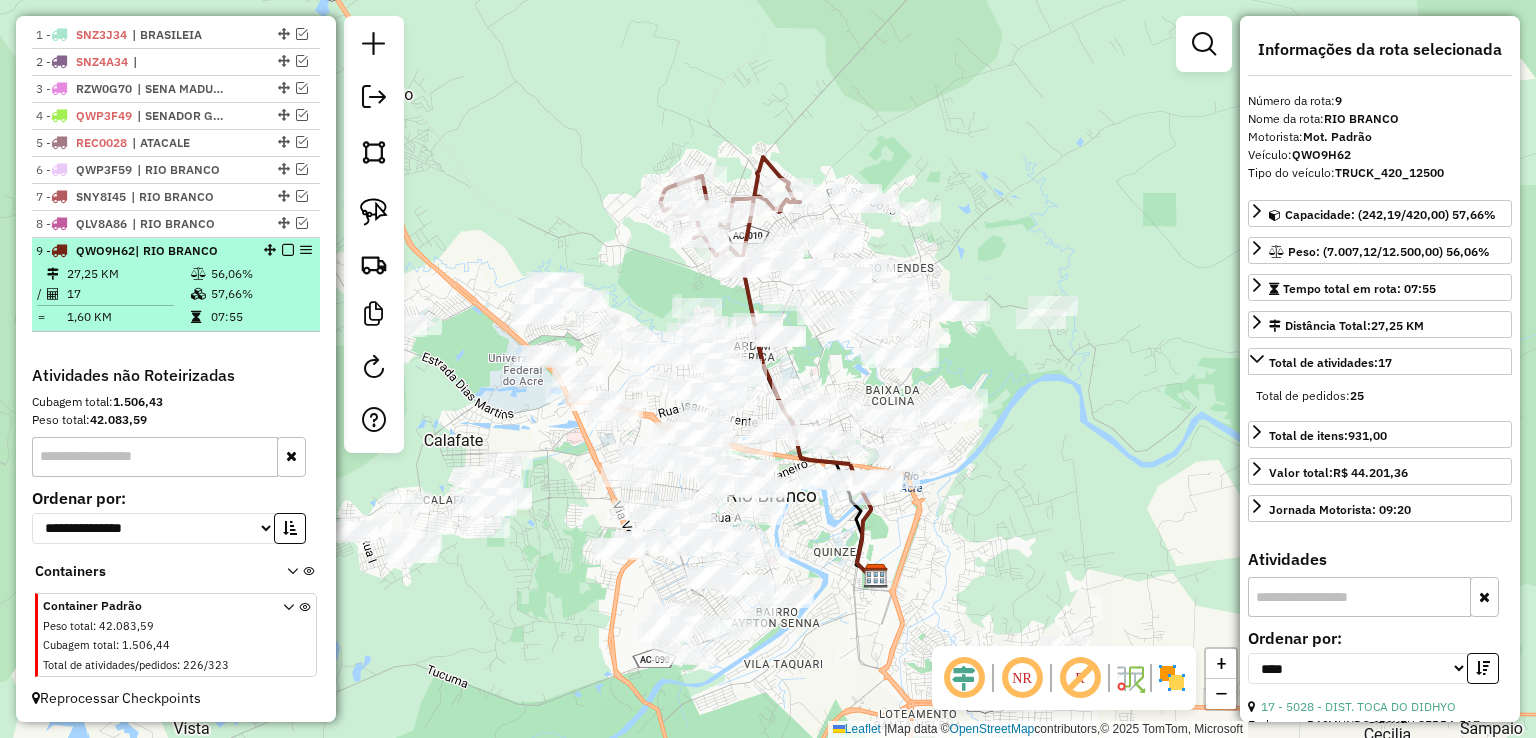click at bounding box center (288, 250) 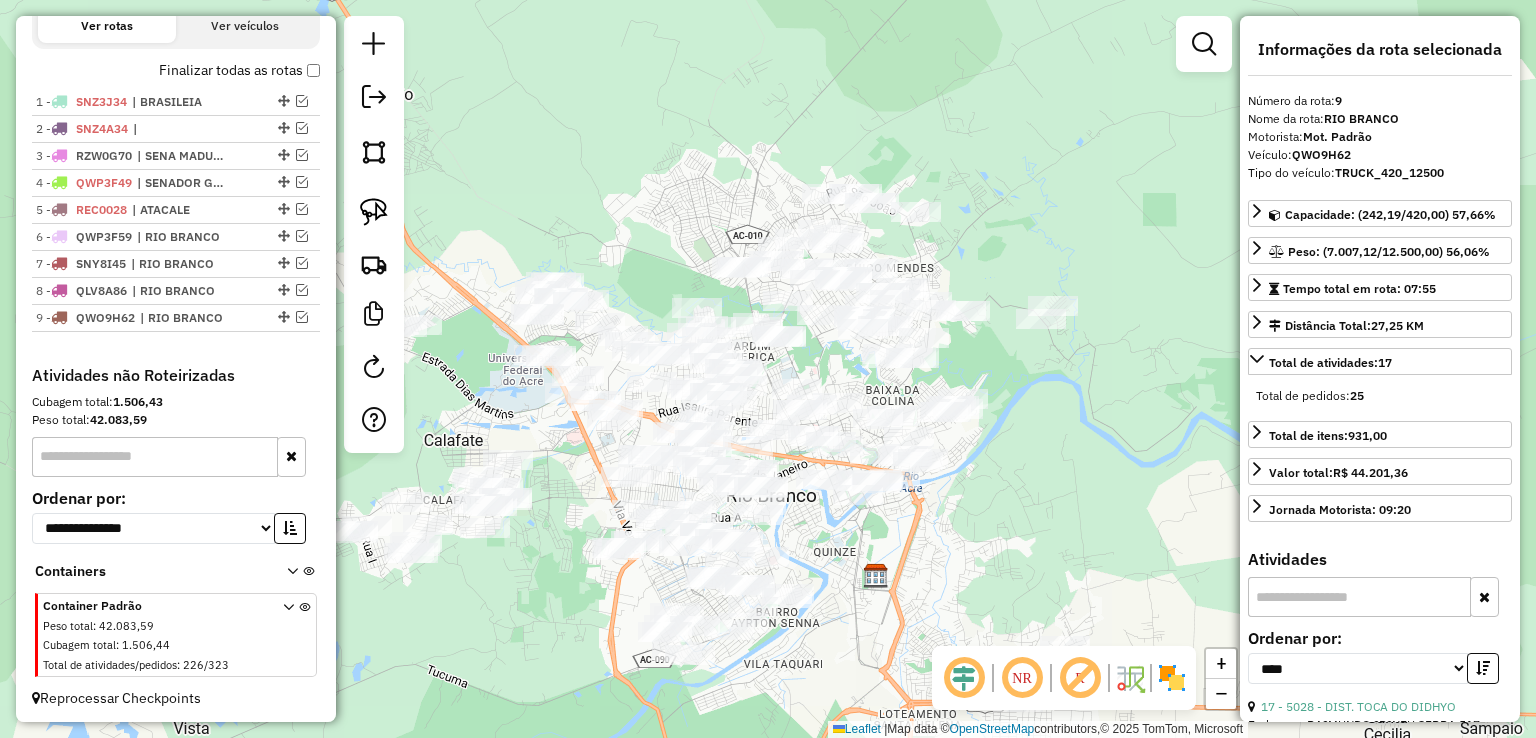 drag, startPoint x: 663, startPoint y: 193, endPoint x: 546, endPoint y: 176, distance: 118.22859 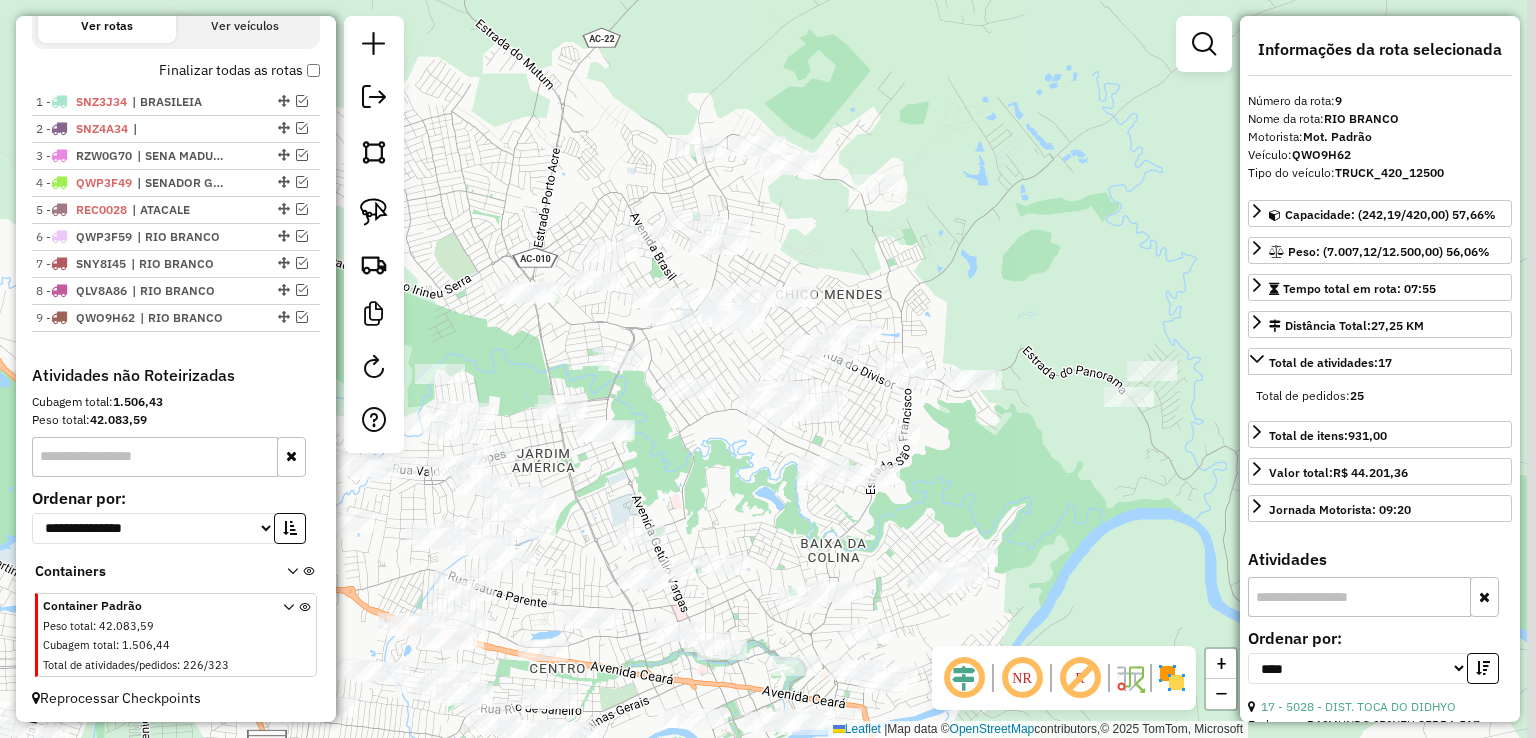 click on "Janela de atendimento Grade de atendimento Capacidade Transportadoras Veículos Cliente Pedidos  Rotas Selecione os dias de semana para filtrar as janelas de atendimento  Seg   Ter   Qua   Qui   Sex   Sáb   Dom  Informe o período da janela de atendimento: De: Até:  Filtrar exatamente a janela do cliente  Considerar janela de atendimento padrão  Selecione os dias de semana para filtrar as grades de atendimento  Seg   Ter   Qua   Qui   Sex   Sáb   Dom   Considerar clientes sem dia de atendimento cadastrado  Clientes fora do dia de atendimento selecionado Filtrar as atividades entre os valores definidos abaixo:  Peso mínimo:   Peso máximo:   Cubagem mínima:   Cubagem máxima:   De:   Até:  Filtrar as atividades entre o tempo de atendimento definido abaixo:  De:   Até:   Considerar capacidade total dos clientes não roteirizados Transportadora: Selecione um ou mais itens Tipo de veículo: Selecione um ou mais itens Veículo: Selecione um ou mais itens Motorista: Selecione um ou mais itens Nome: Rótulo:" 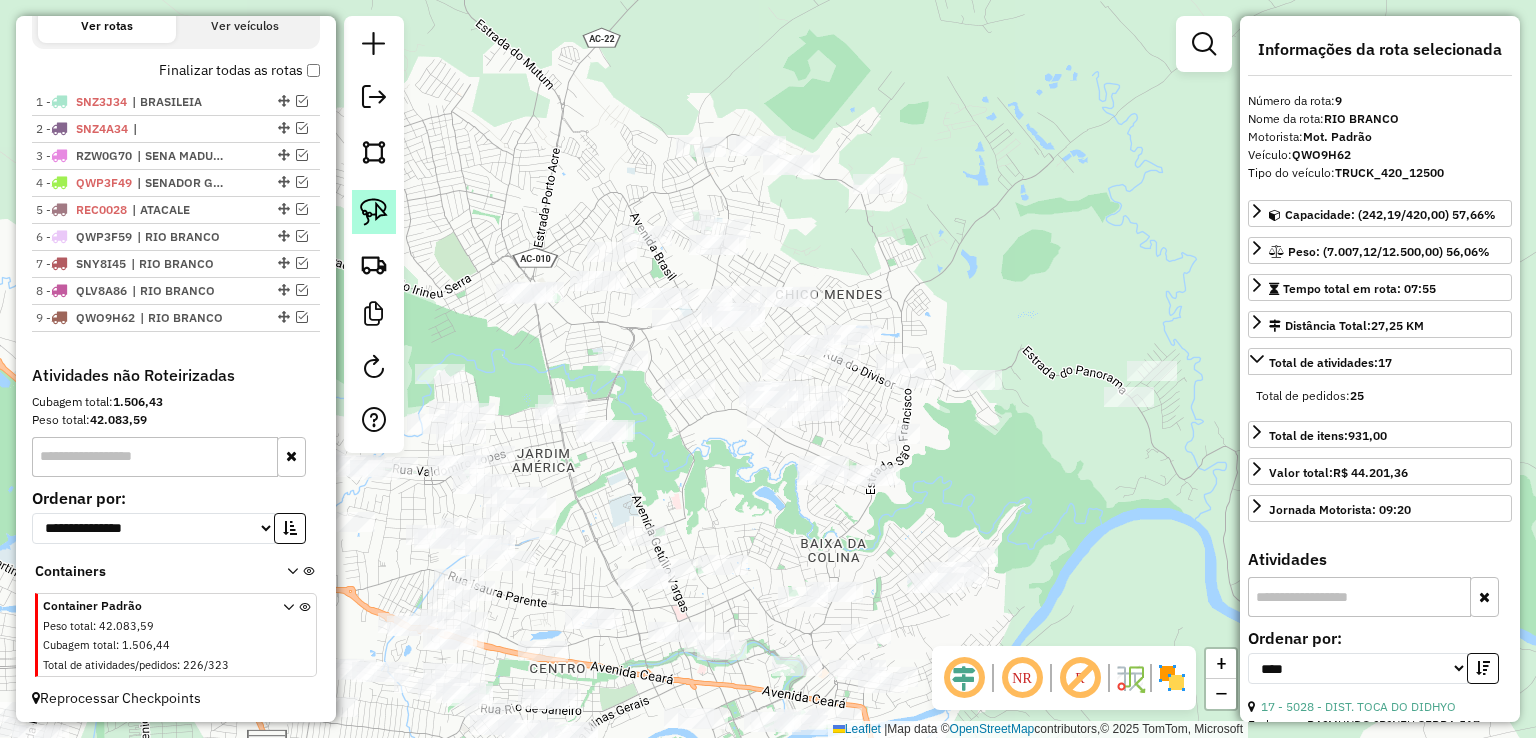 click 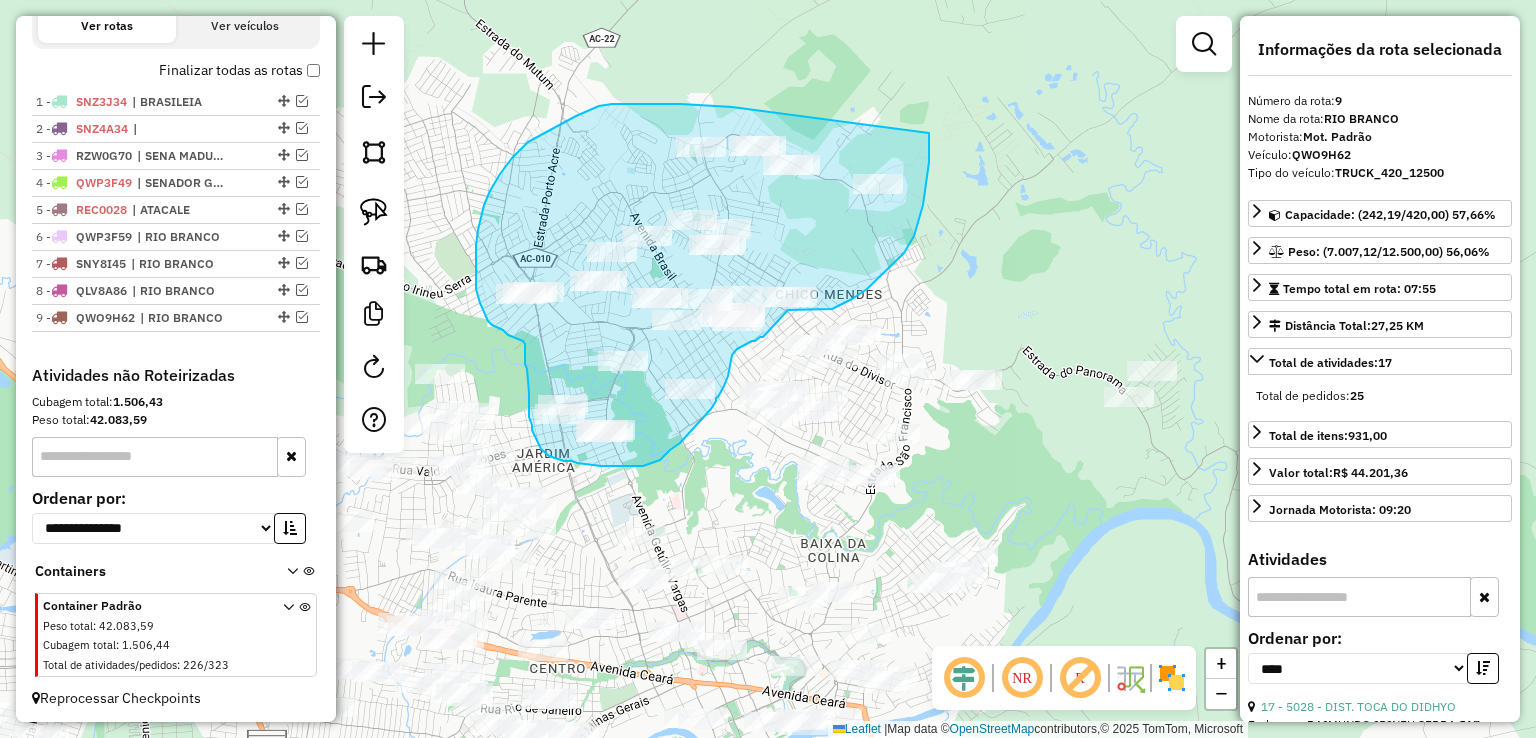 drag, startPoint x: 732, startPoint y: 107, endPoint x: 929, endPoint y: 133, distance: 198.70833 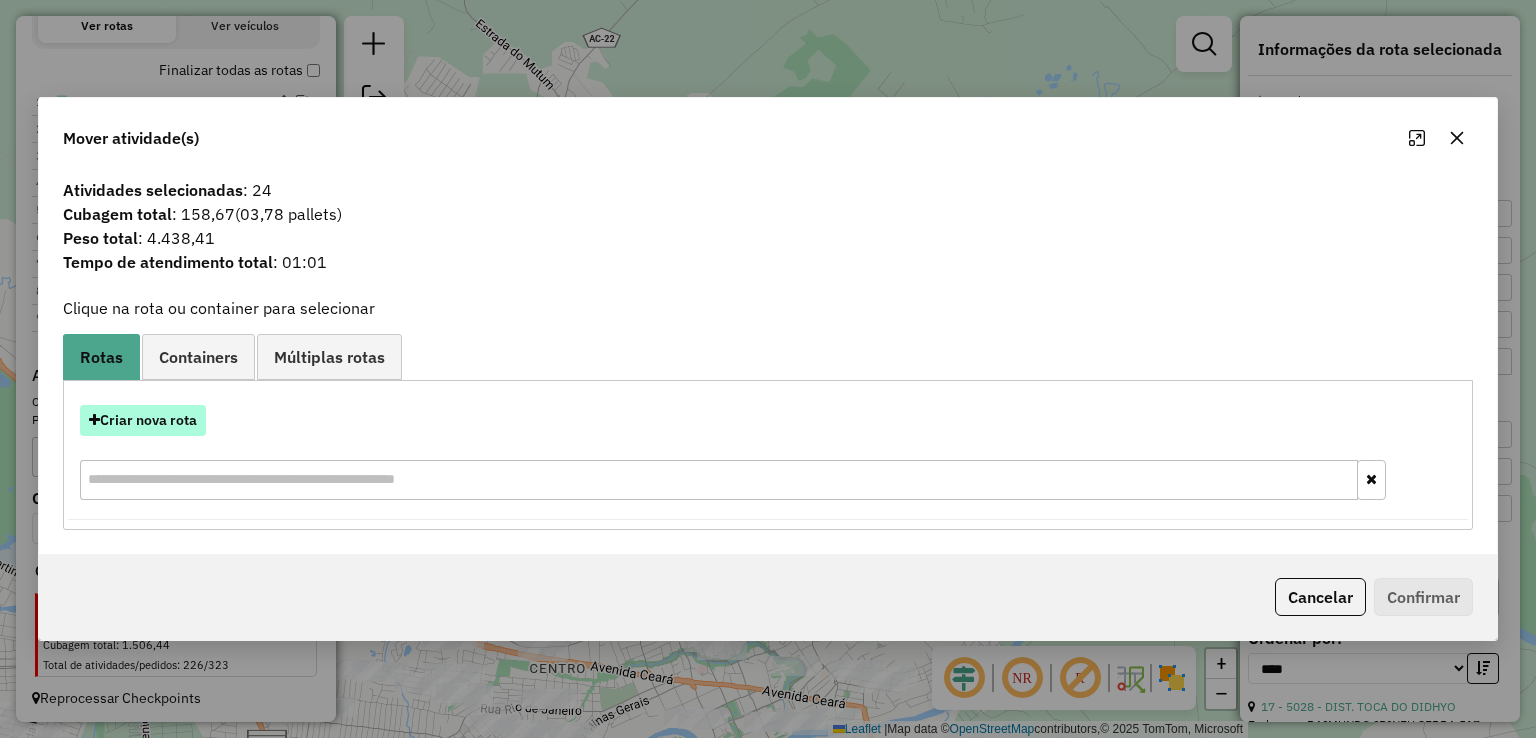 click on "Criar nova rota" at bounding box center [143, 420] 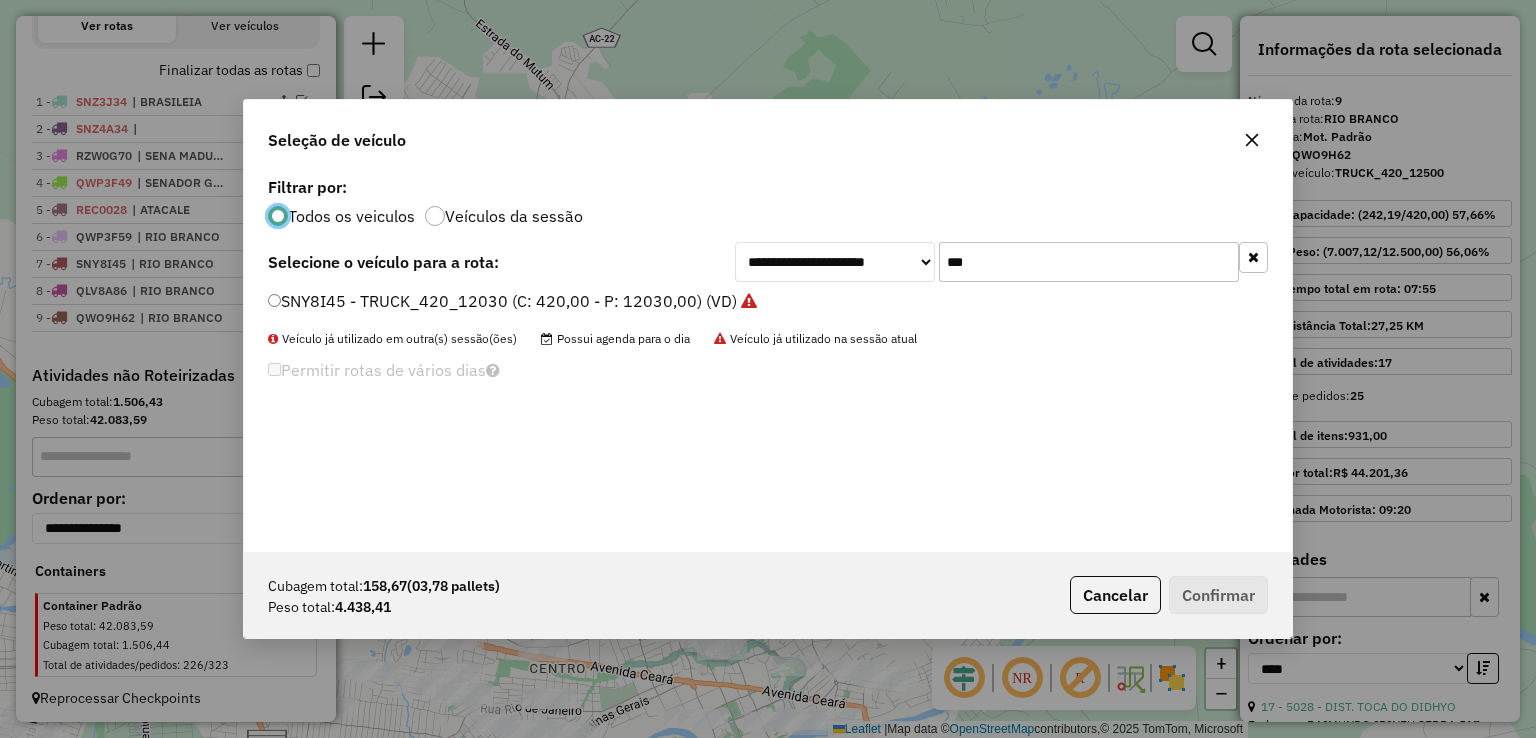 scroll, scrollTop: 10, scrollLeft: 6, axis: both 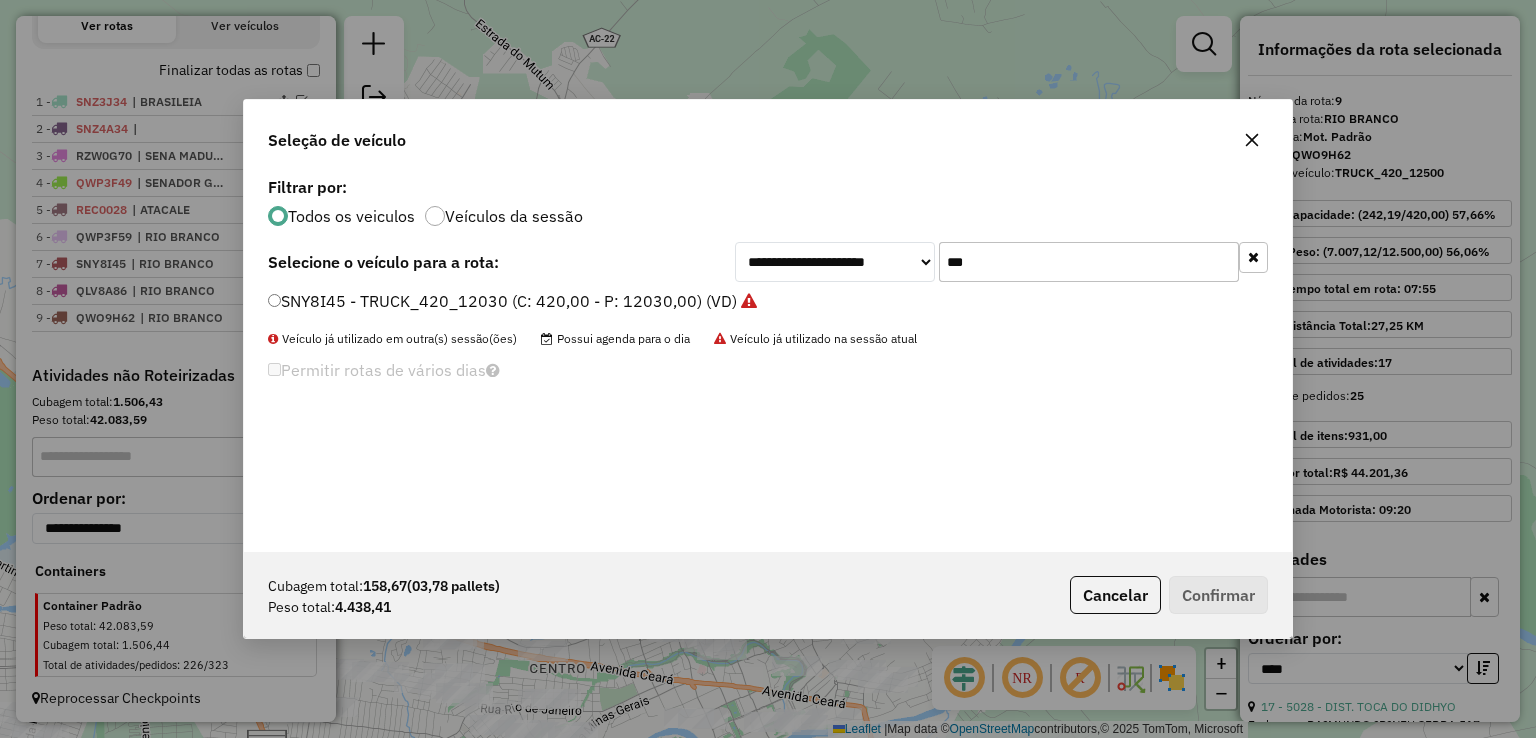 drag, startPoint x: 992, startPoint y: 251, endPoint x: 748, endPoint y: 252, distance: 244.00204 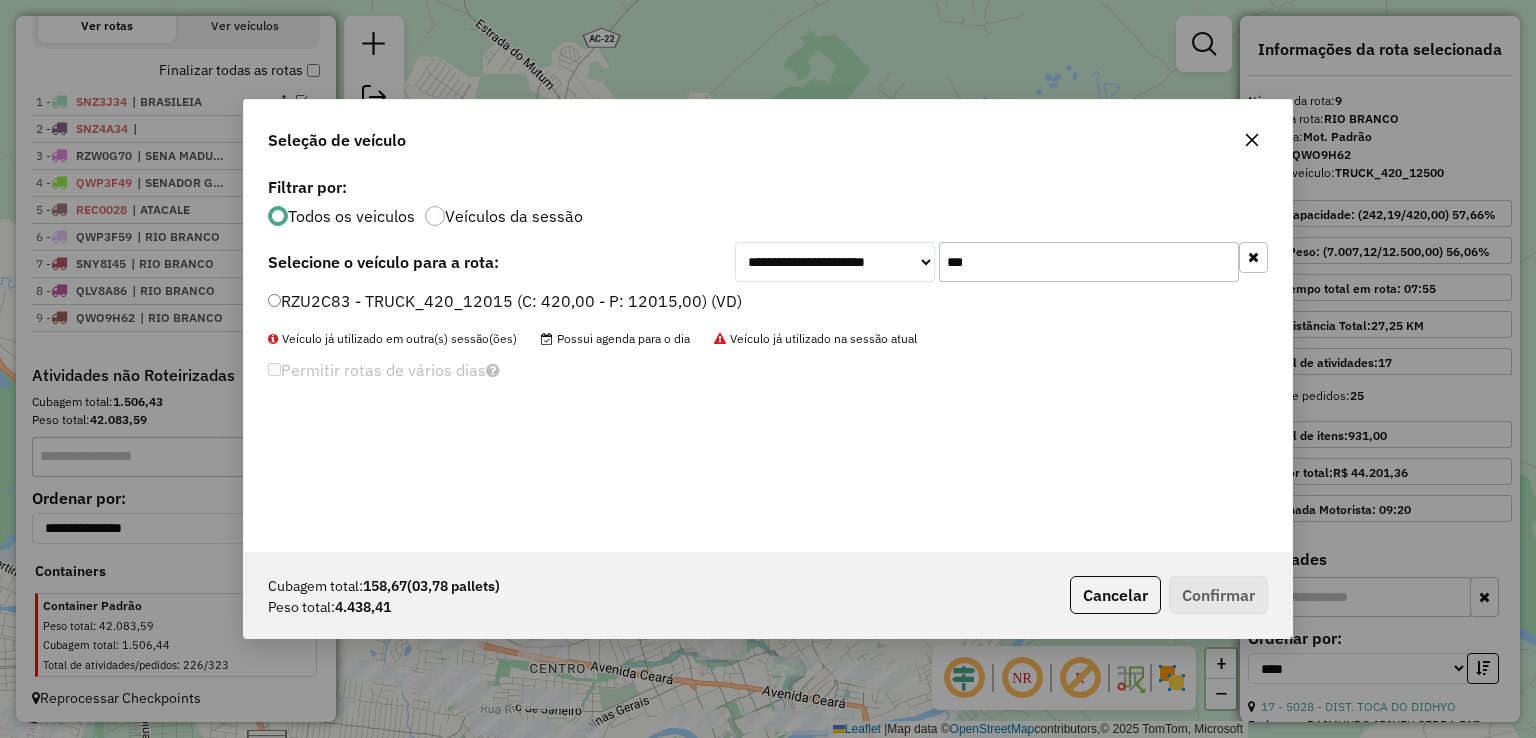 click on "RZU2C83 - TRUCK_420_12015 (C: 420,00 - P: 12015,00) (VD)" 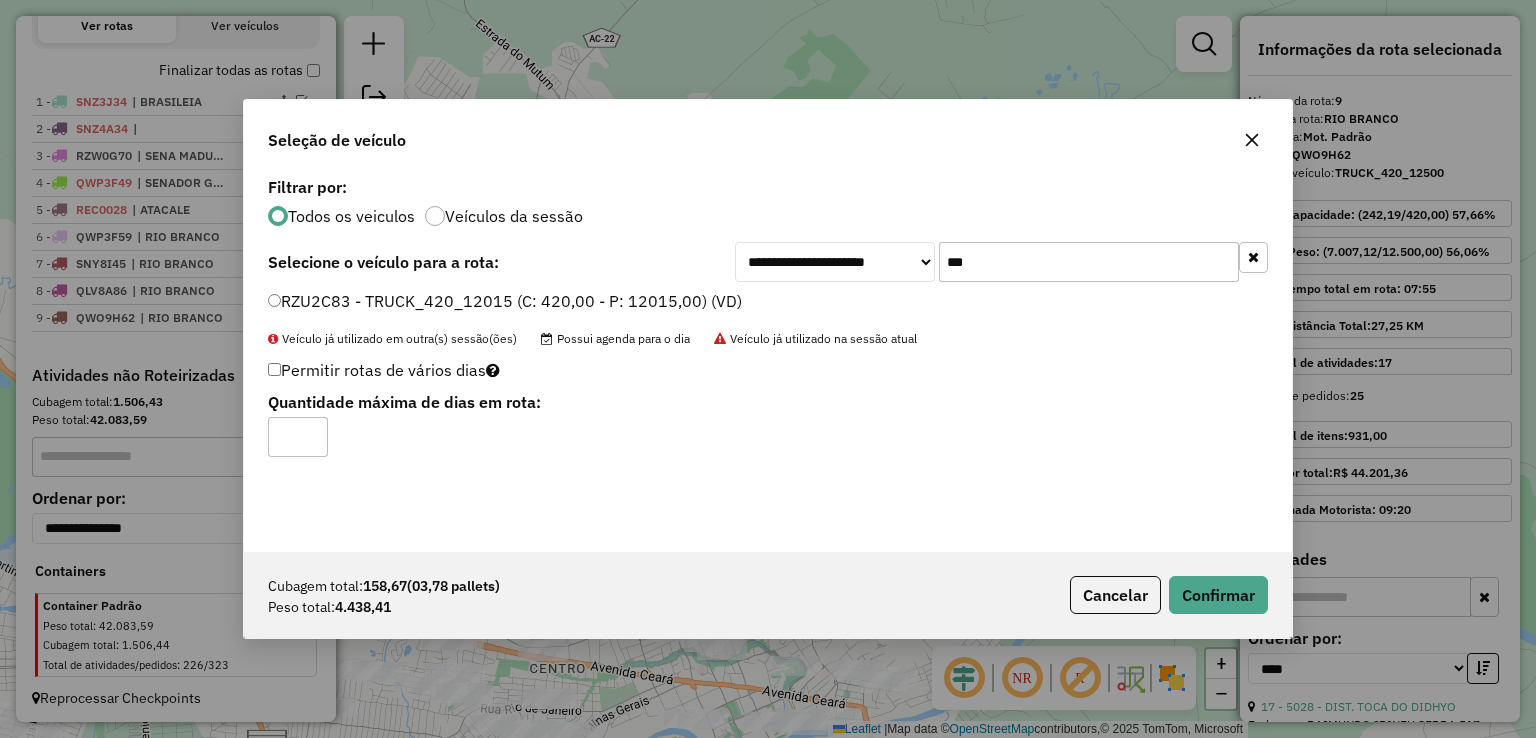 drag, startPoint x: 1027, startPoint y: 265, endPoint x: 825, endPoint y: 265, distance: 202 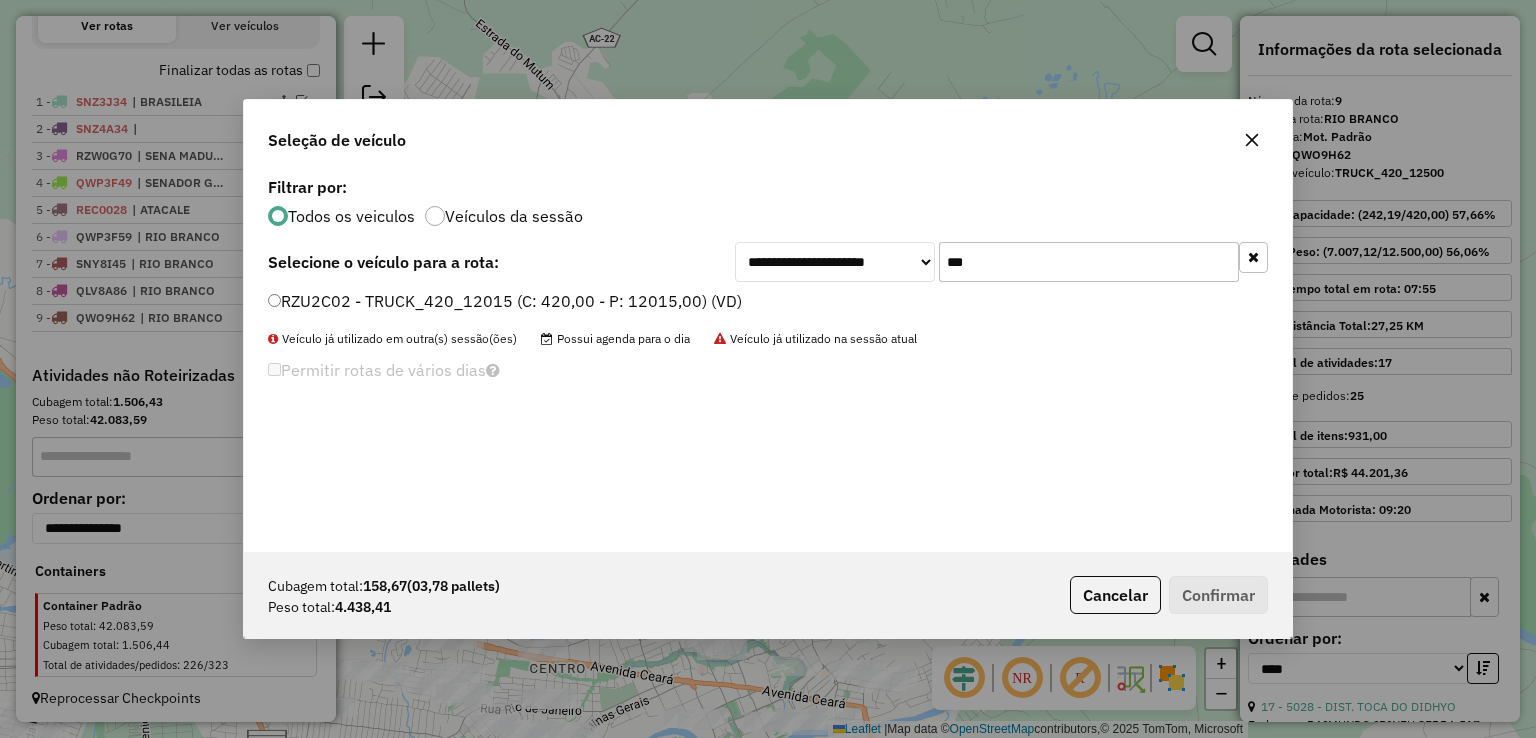 type on "***" 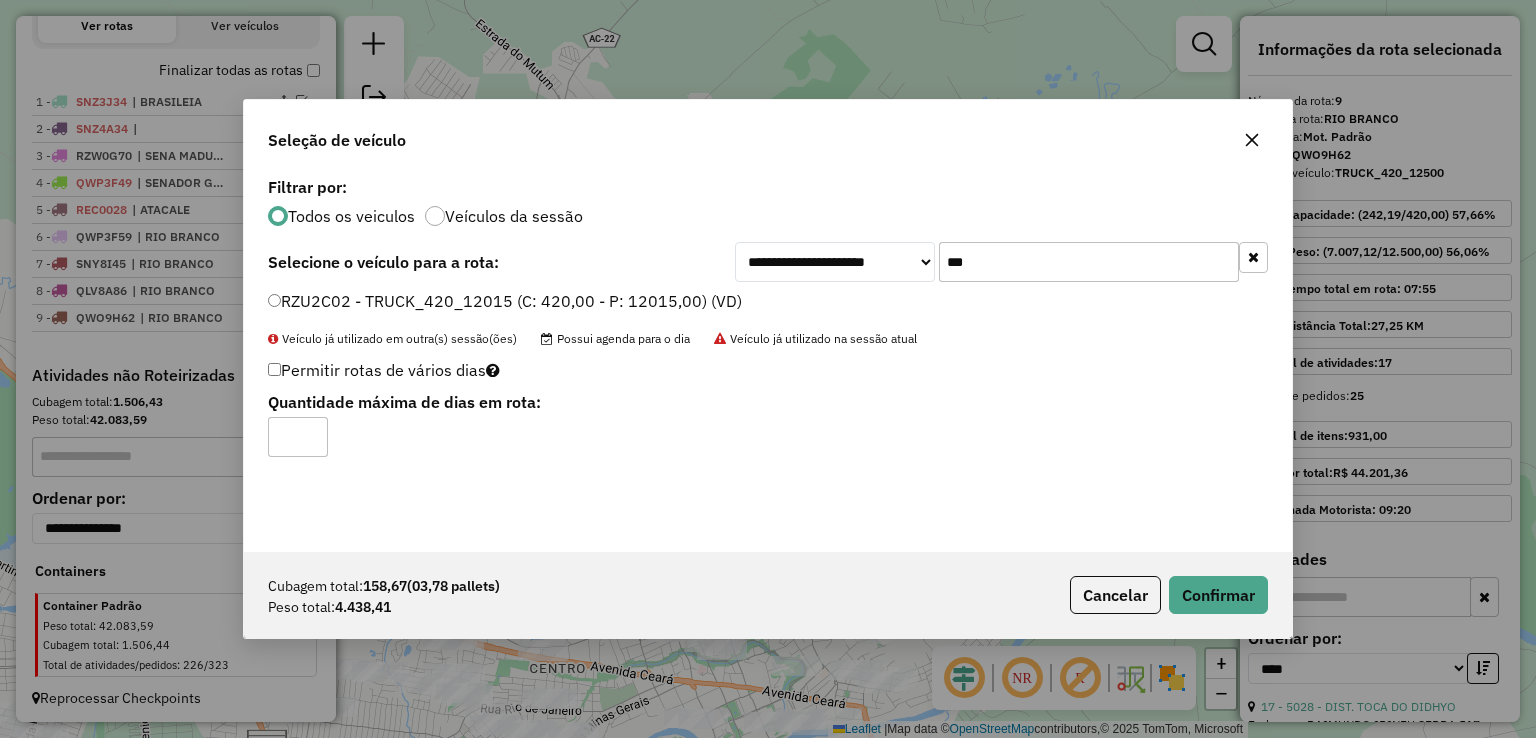 click on "Cubagem total:  158,67   (03,78 pallets)  Peso total: 4.438,41  Cancelar   Confirmar" 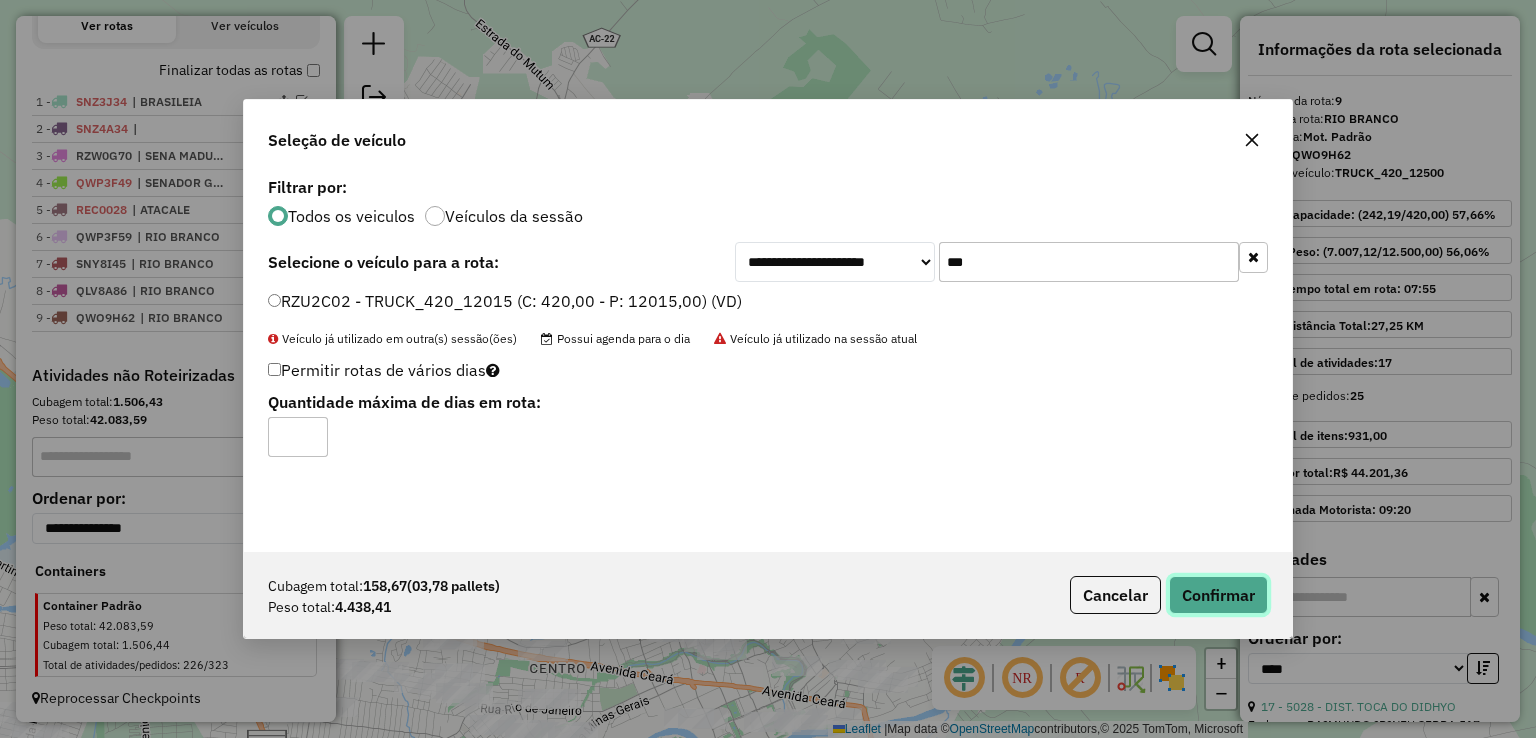 click on "Confirmar" 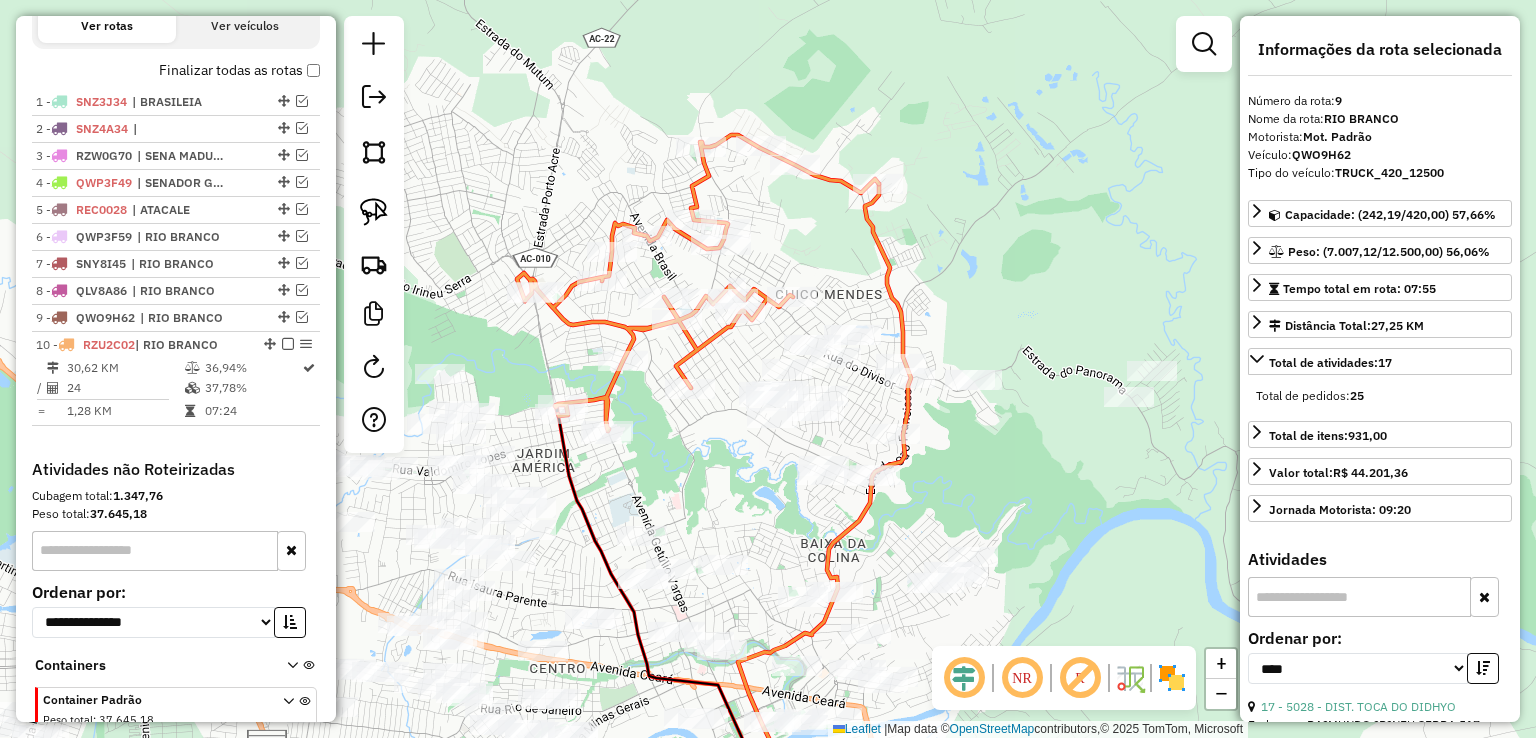 scroll, scrollTop: 771, scrollLeft: 0, axis: vertical 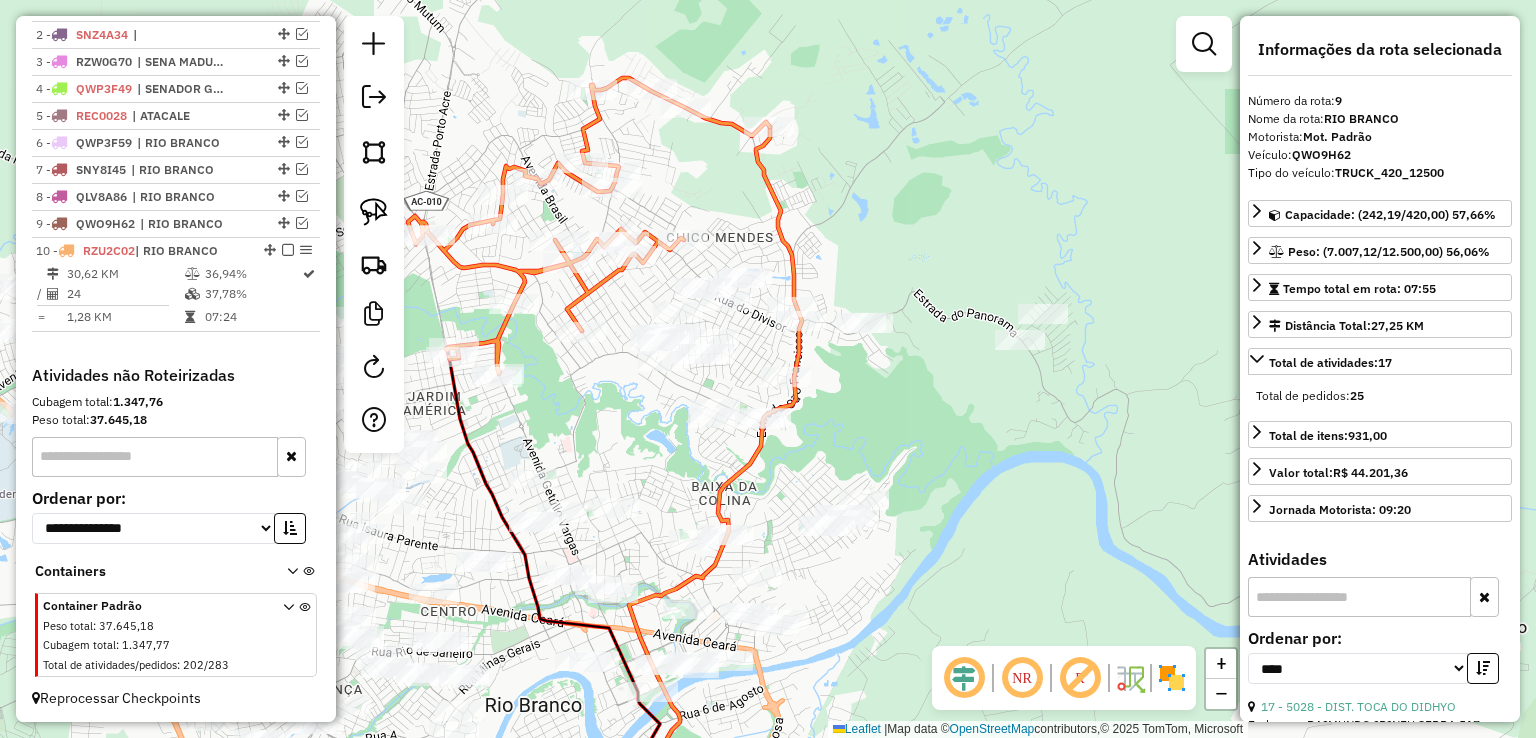 drag, startPoint x: 956, startPoint y: 225, endPoint x: 880, endPoint y: 168, distance: 95 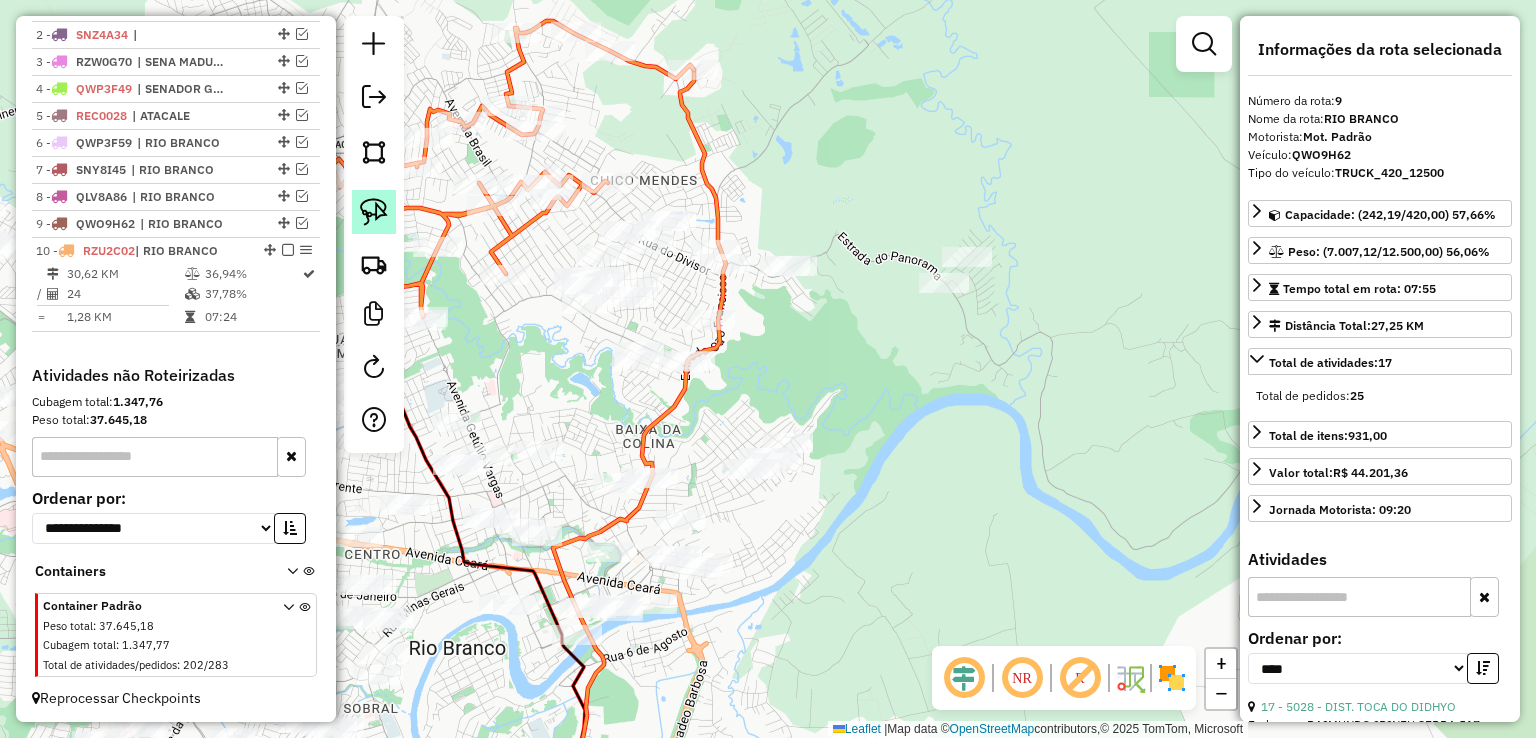 click 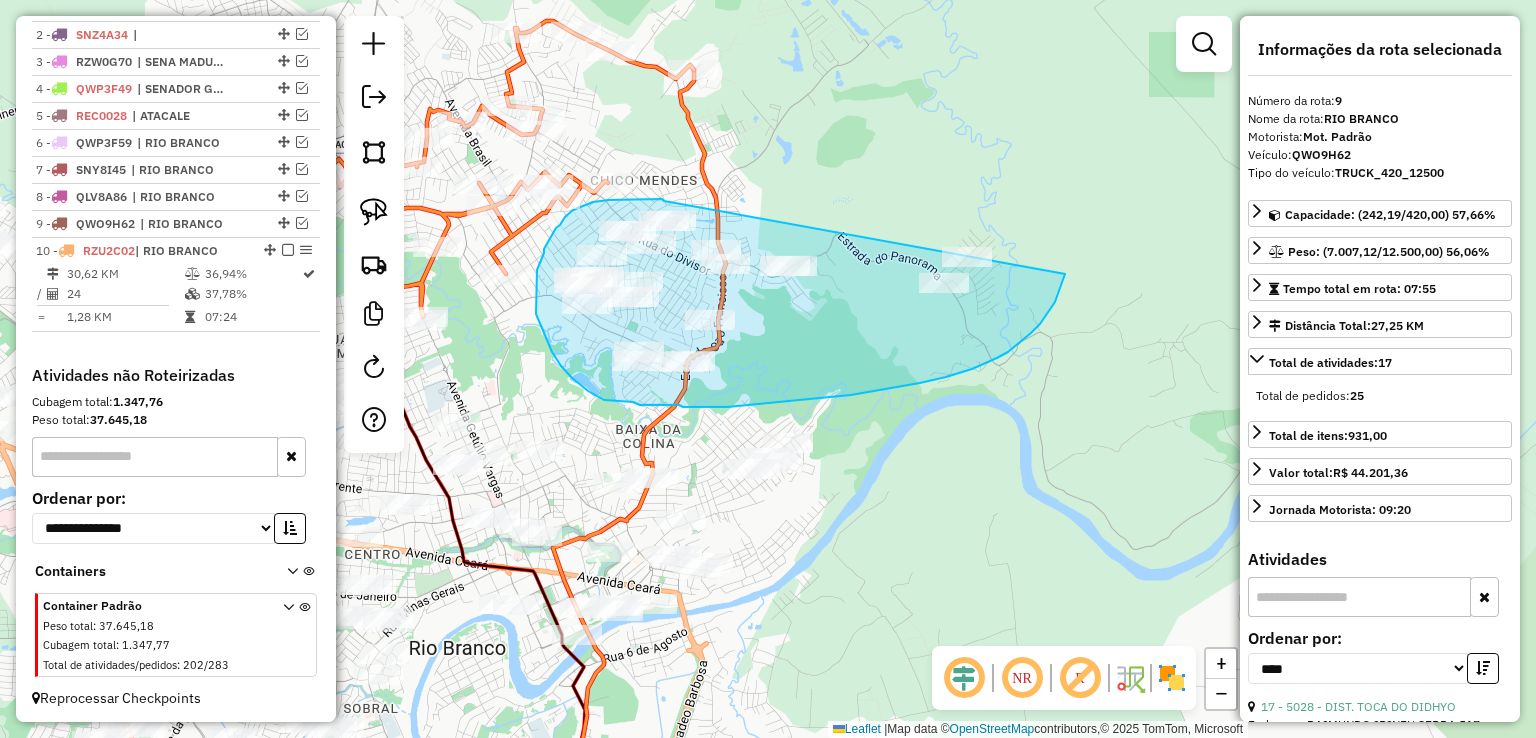 drag, startPoint x: 664, startPoint y: 201, endPoint x: 1064, endPoint y: 197, distance: 400.02 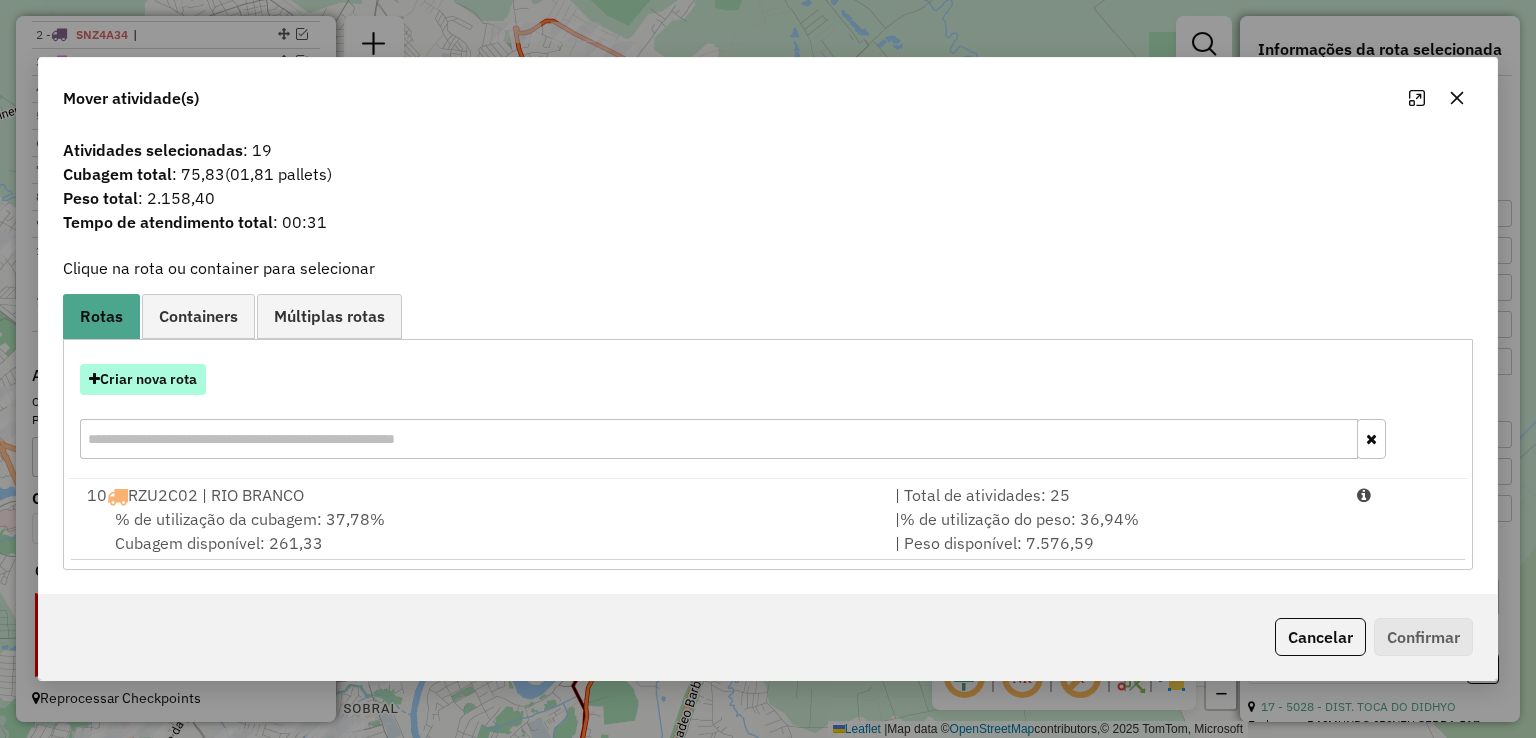 click on "Criar nova rota" at bounding box center [143, 379] 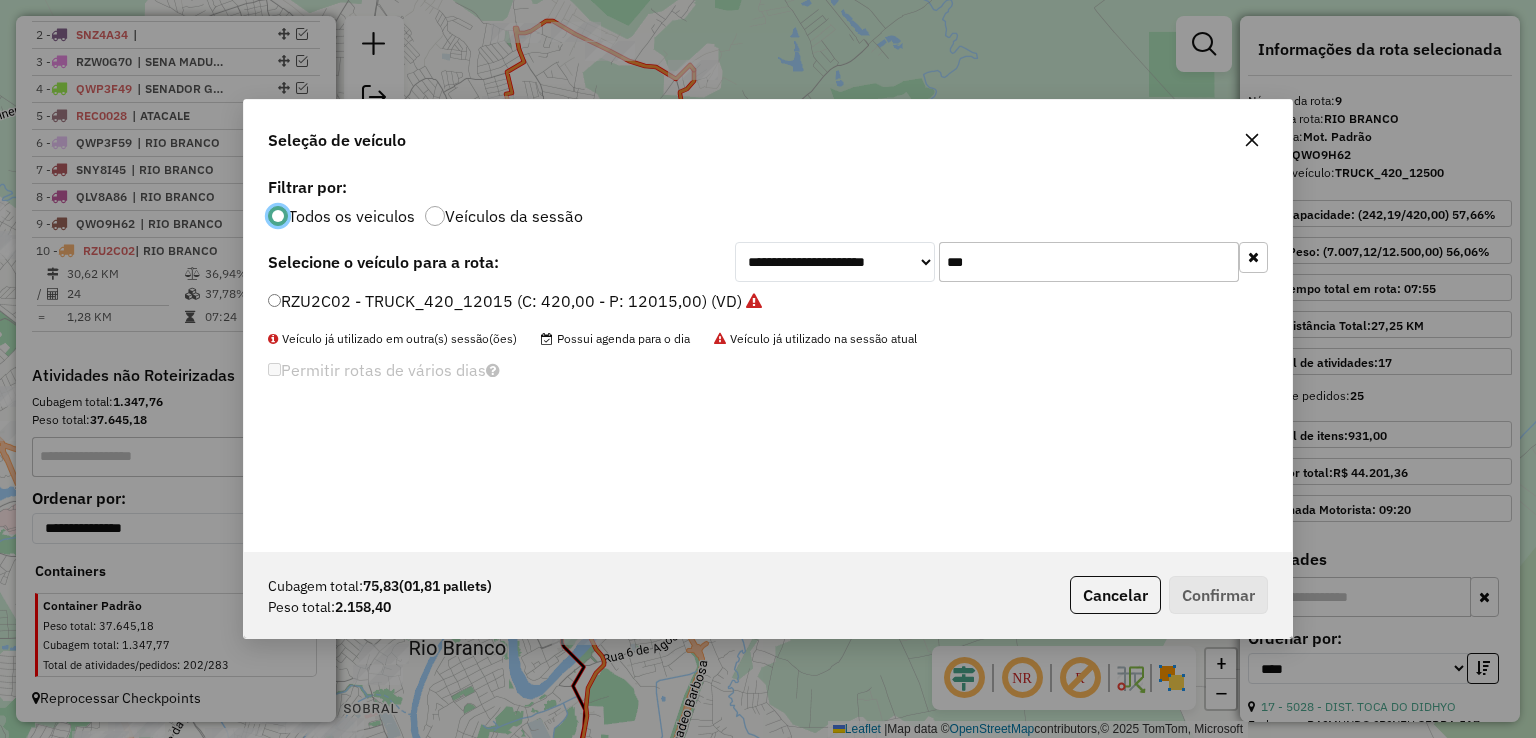 scroll, scrollTop: 10, scrollLeft: 6, axis: both 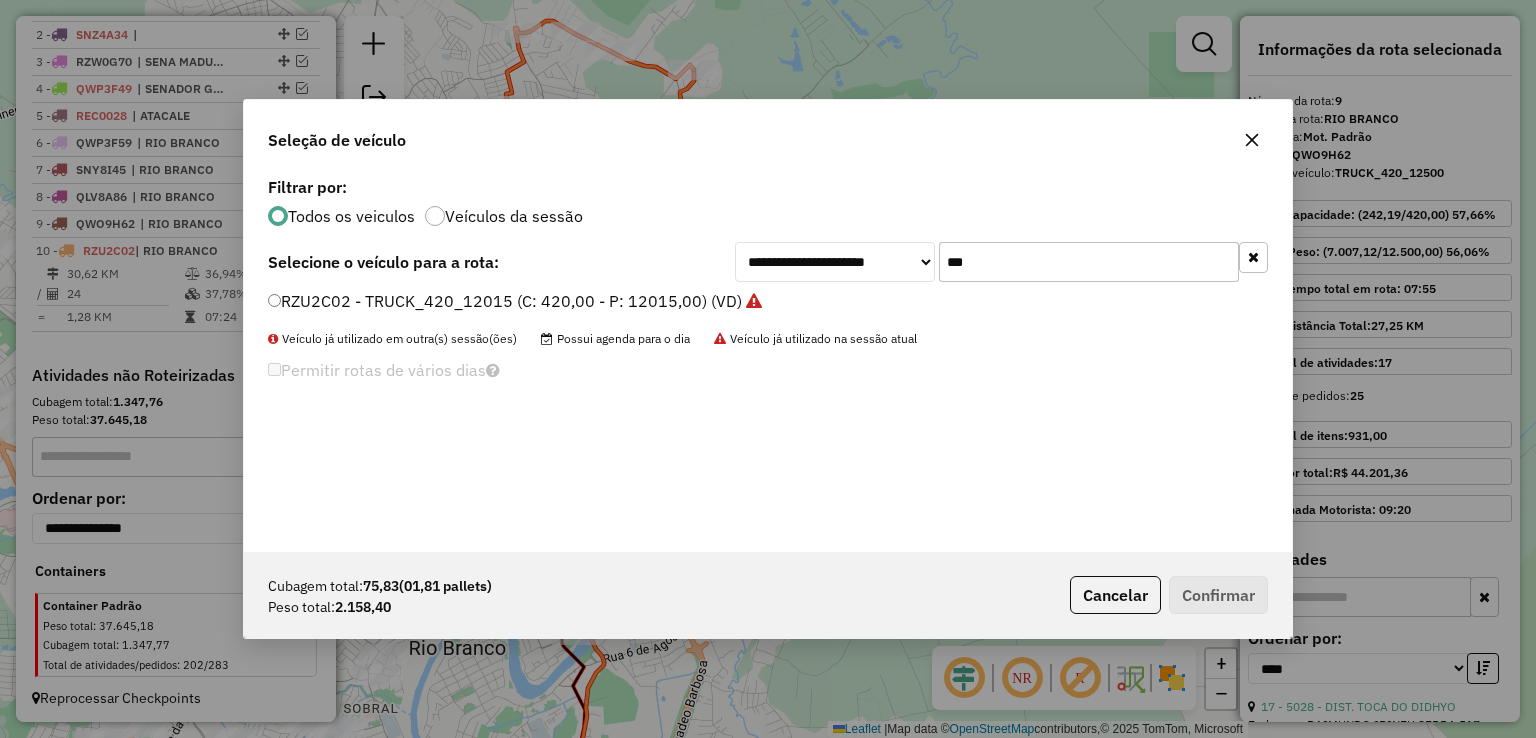 click on "***" 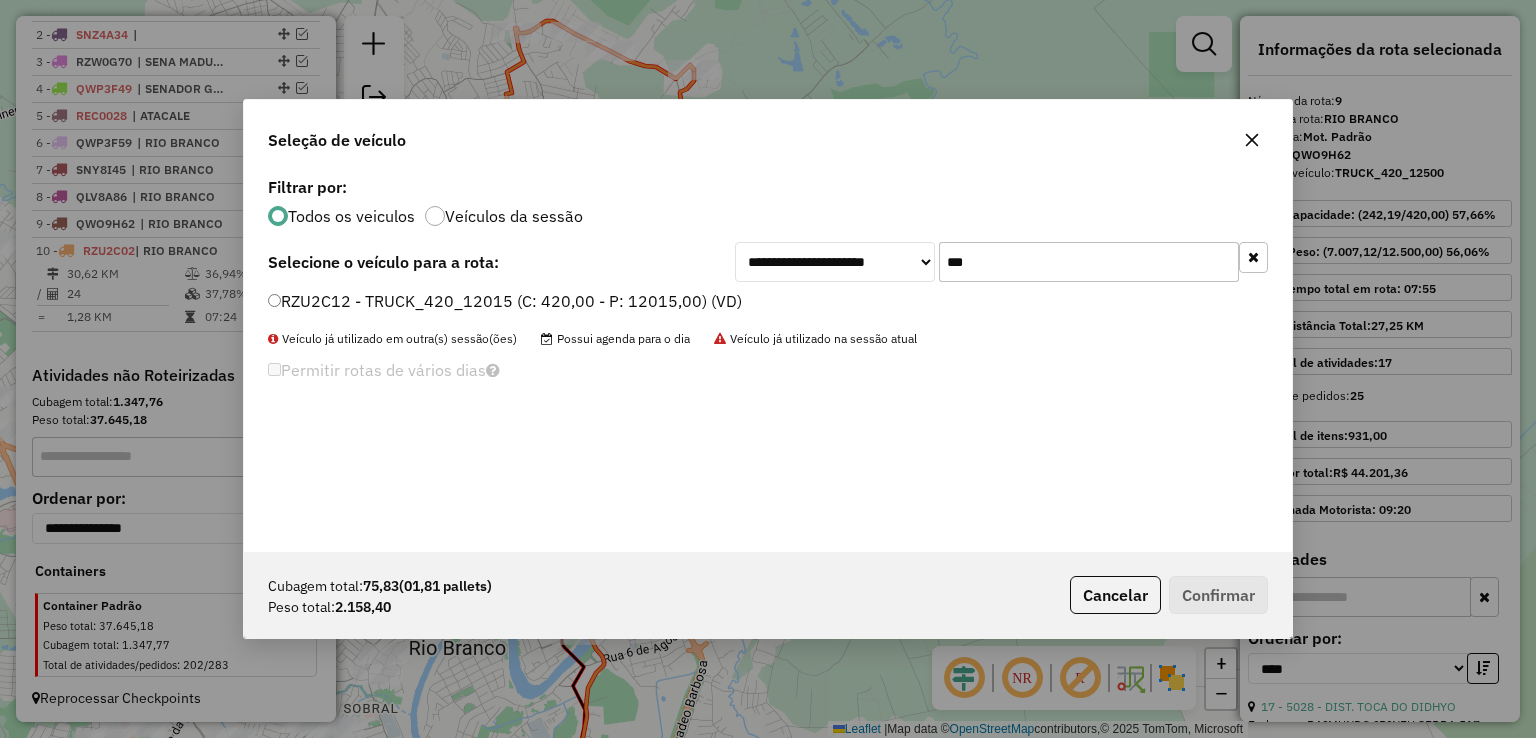 type on "***" 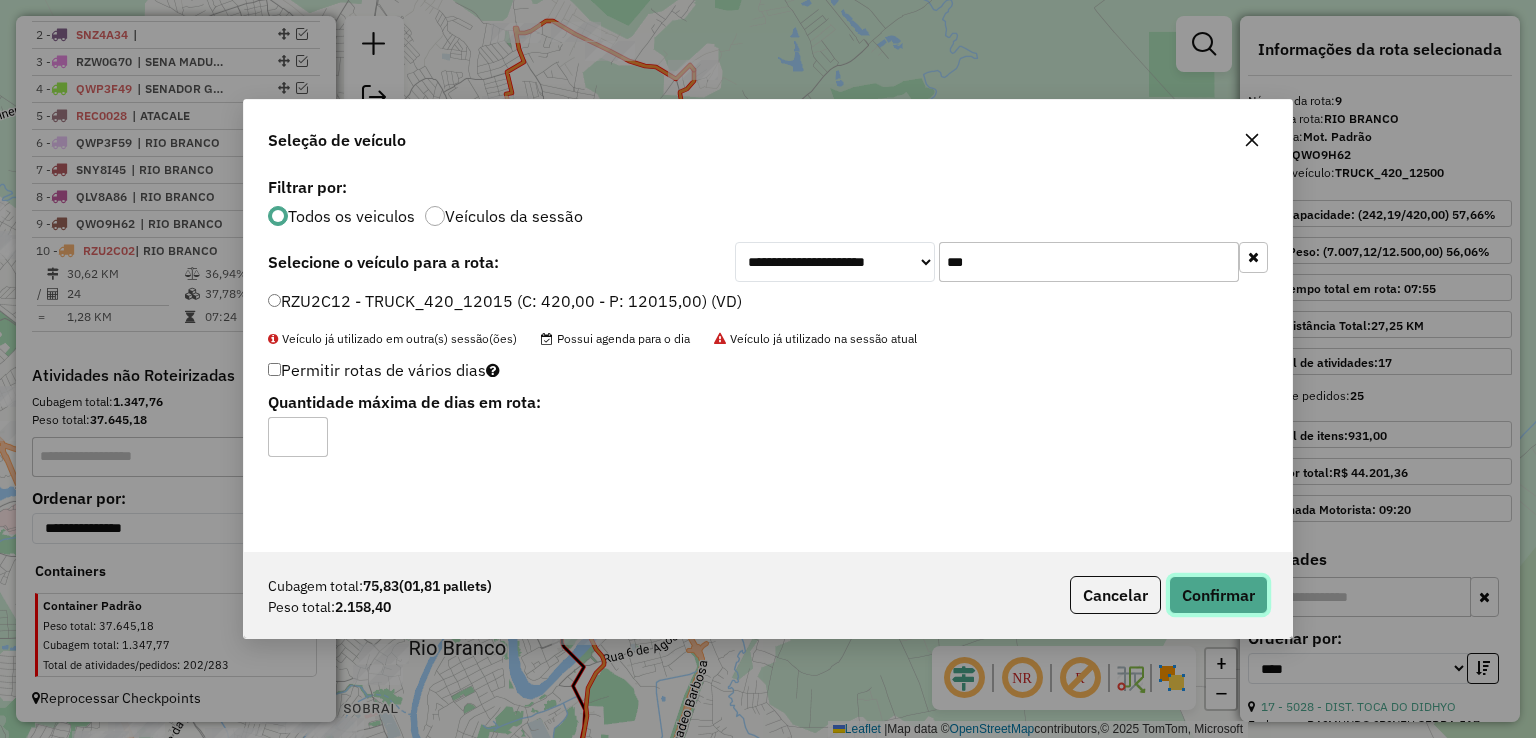 click on "Confirmar" 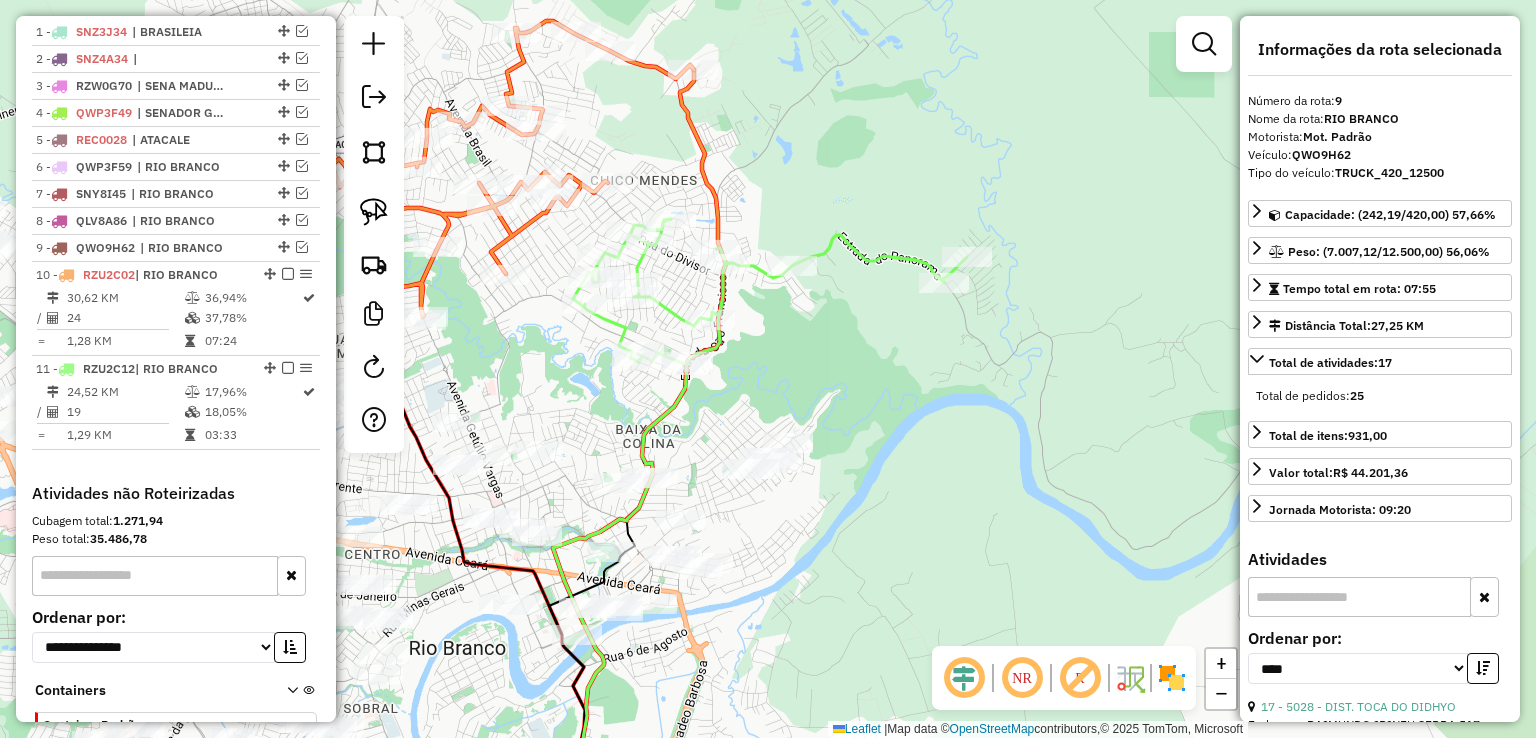 scroll, scrollTop: 890, scrollLeft: 0, axis: vertical 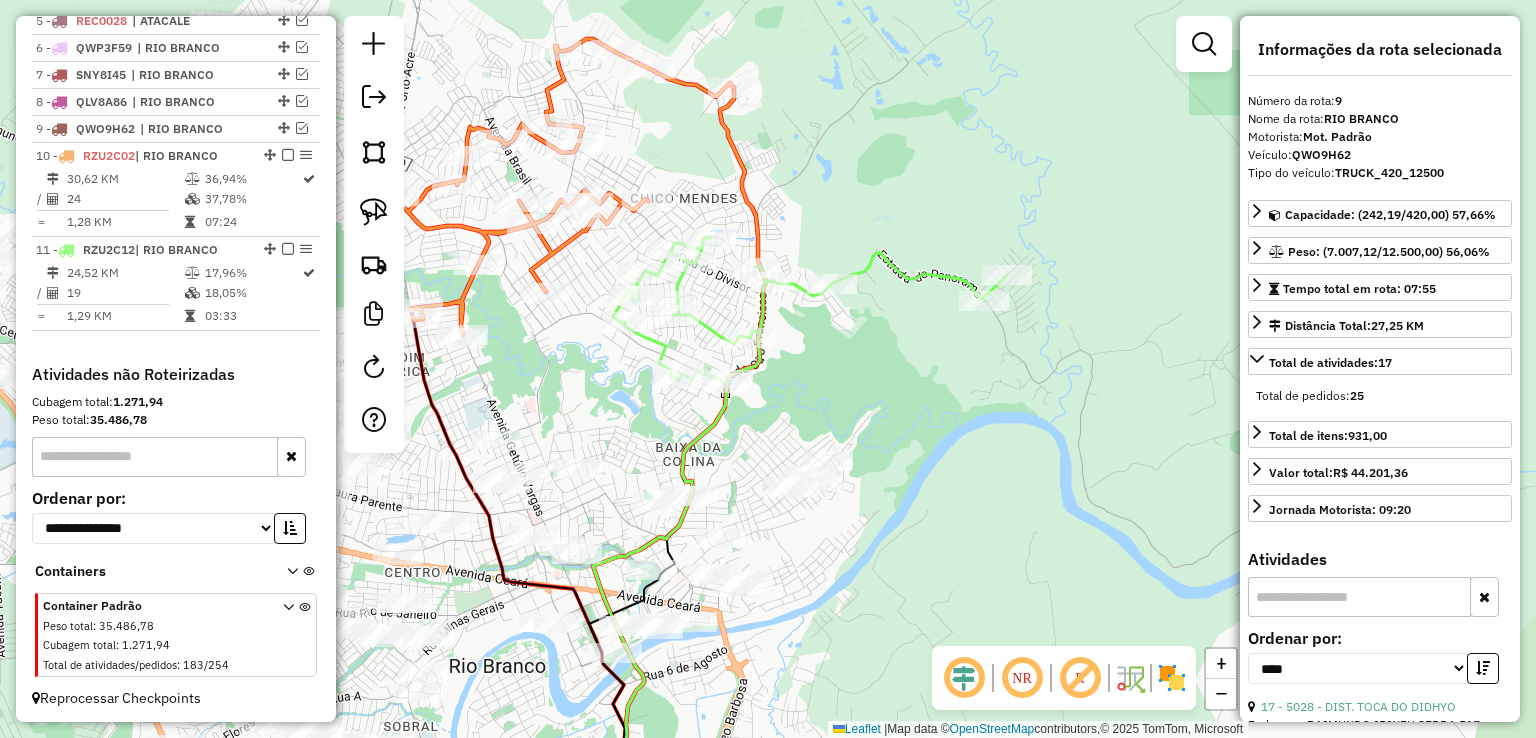 drag, startPoint x: 788, startPoint y: 215, endPoint x: 1051, endPoint y: 258, distance: 266.49203 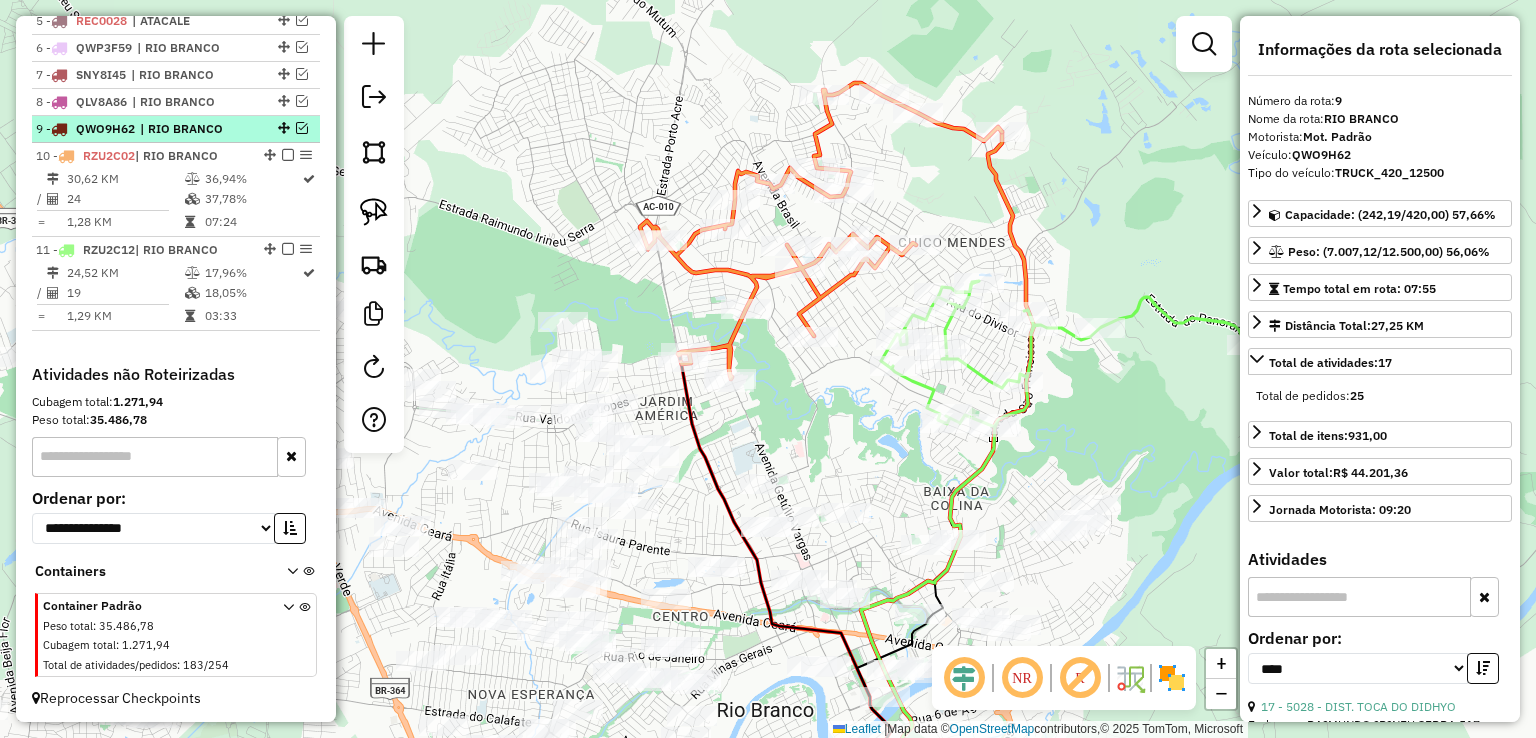 click at bounding box center [302, 128] 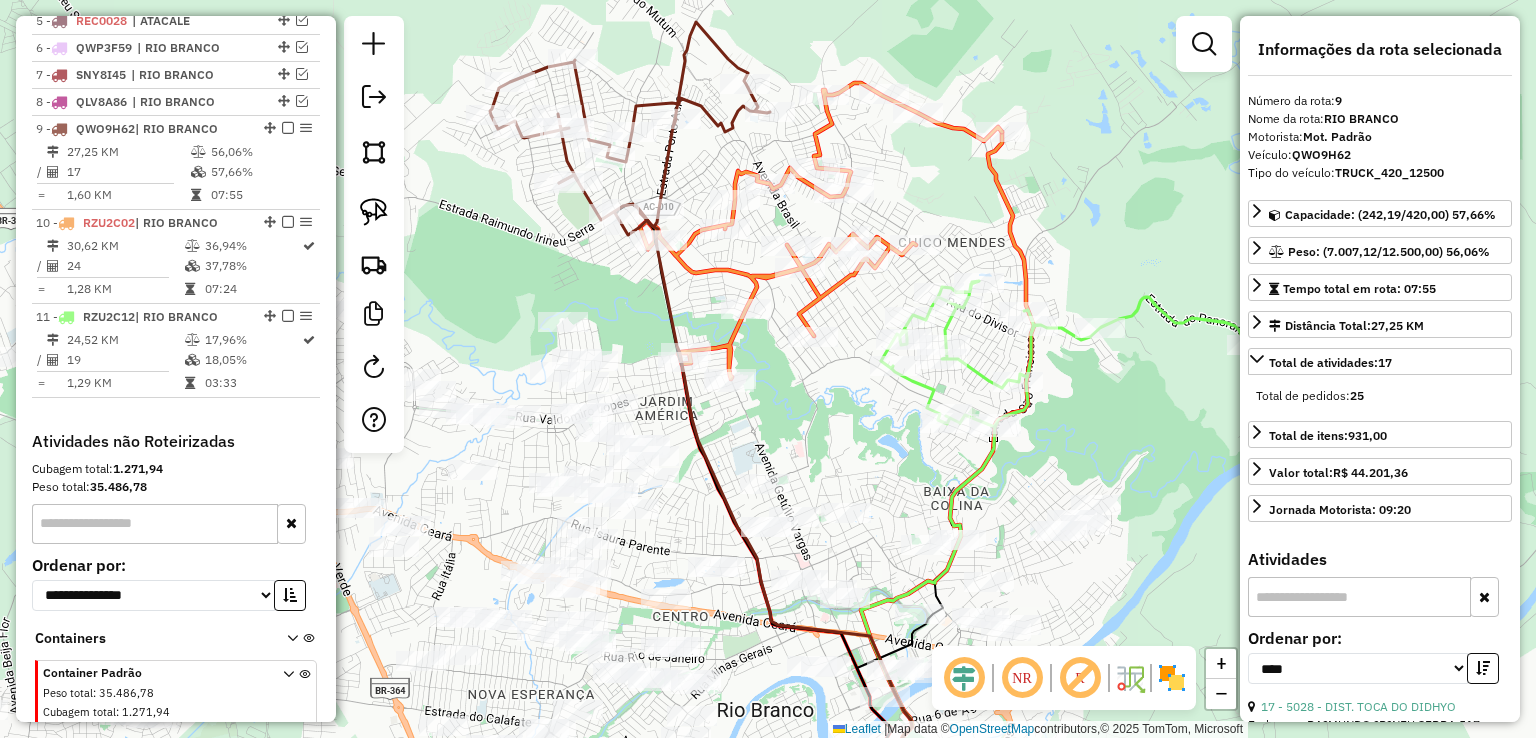 click 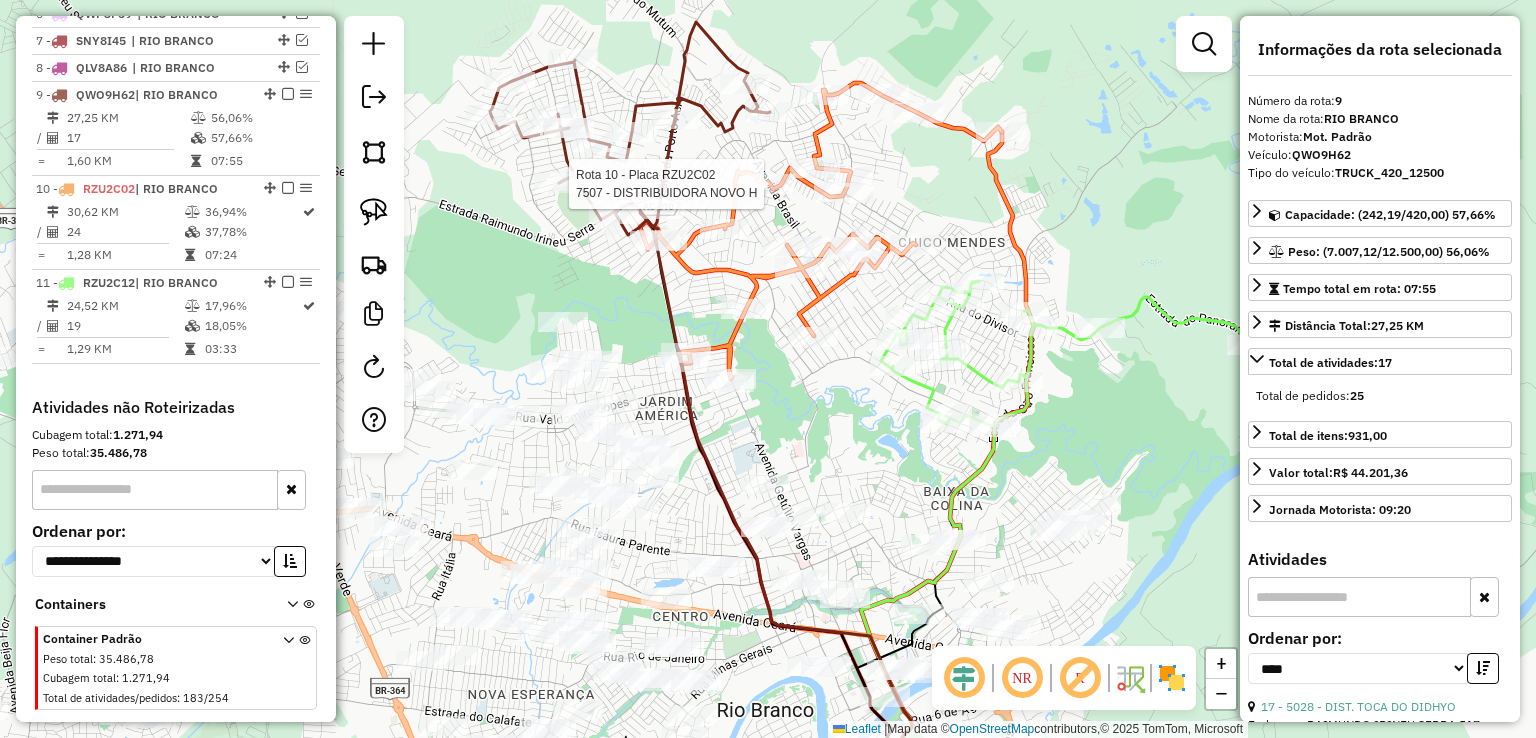 scroll, scrollTop: 956, scrollLeft: 0, axis: vertical 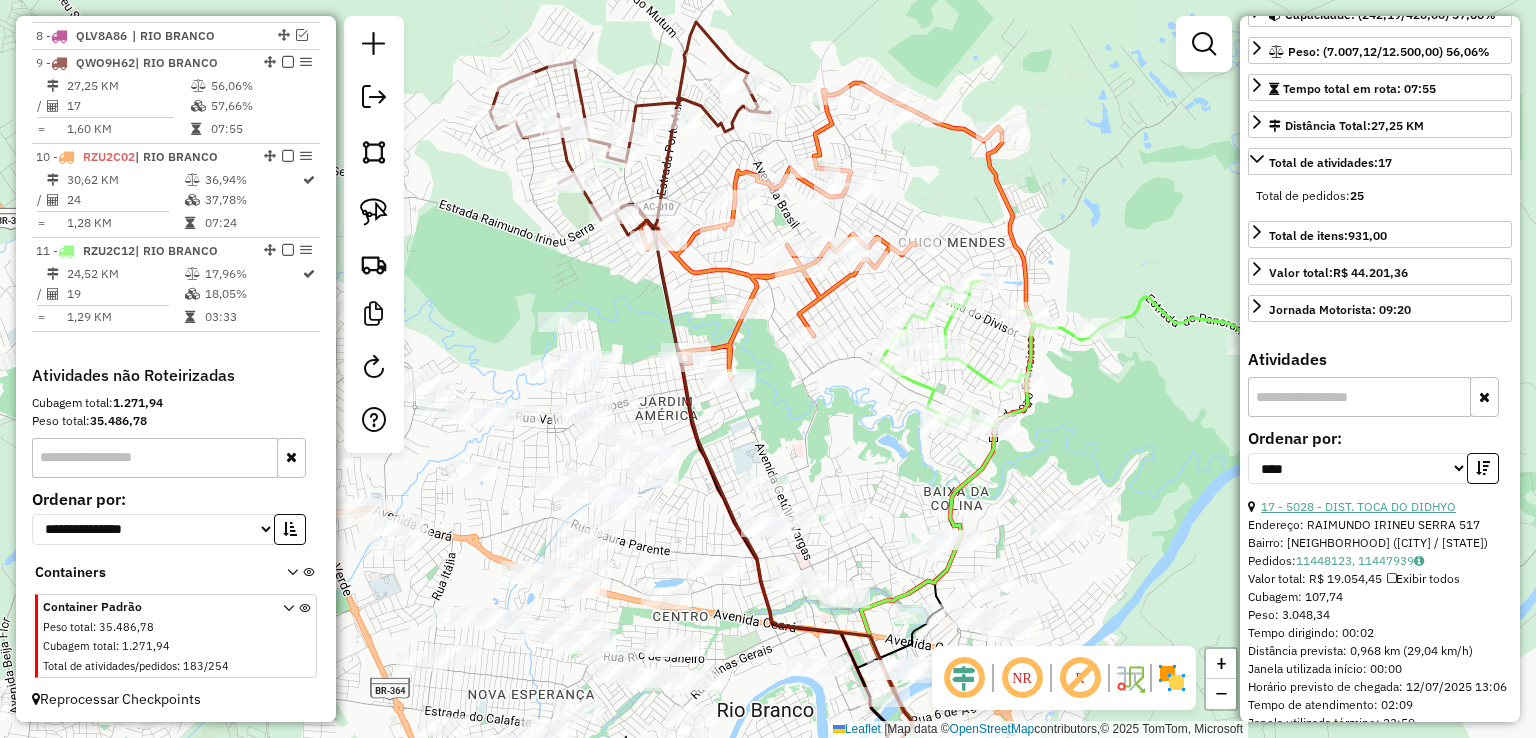 click on "17 - 5028 - DIST. TOCA DO DIDHYO" at bounding box center [1358, 506] 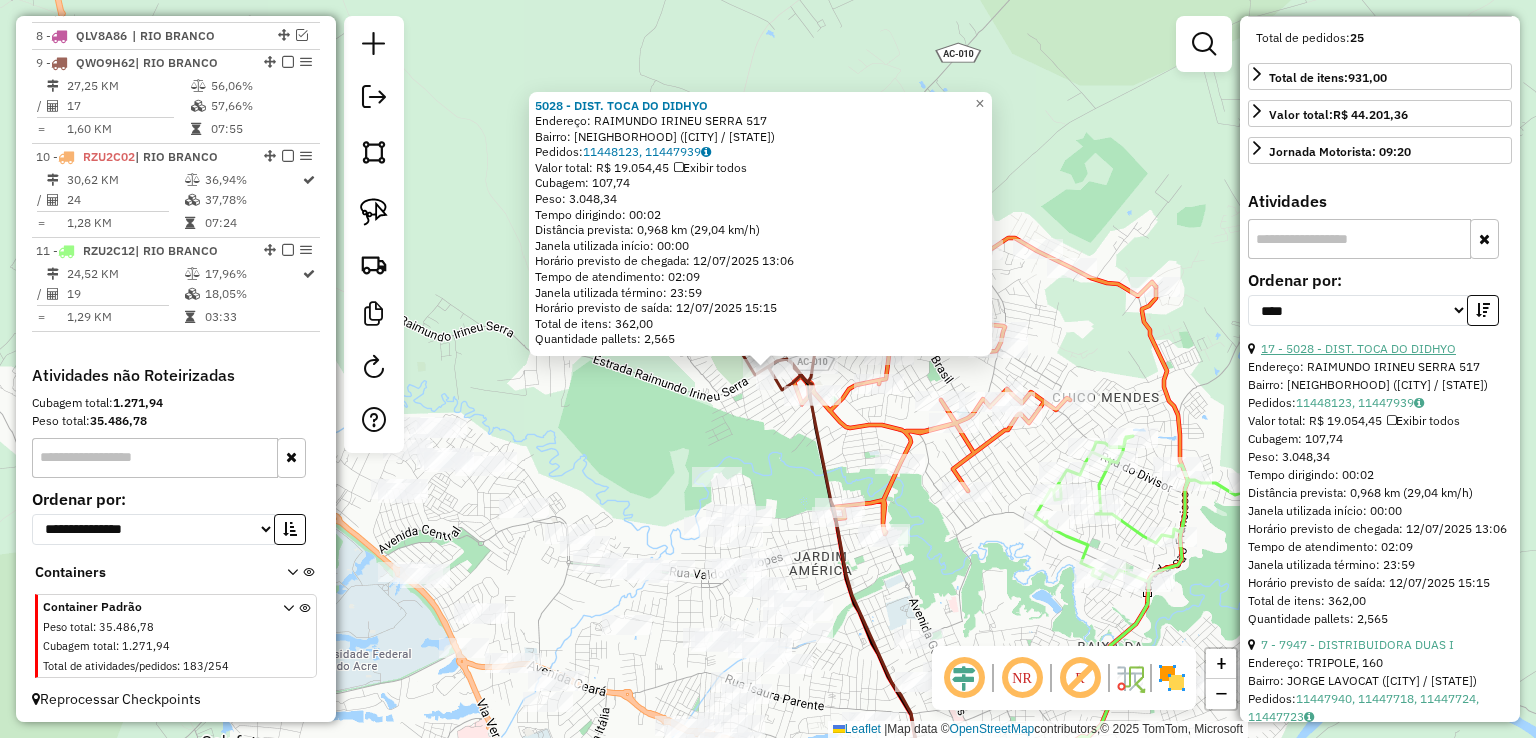 scroll, scrollTop: 500, scrollLeft: 0, axis: vertical 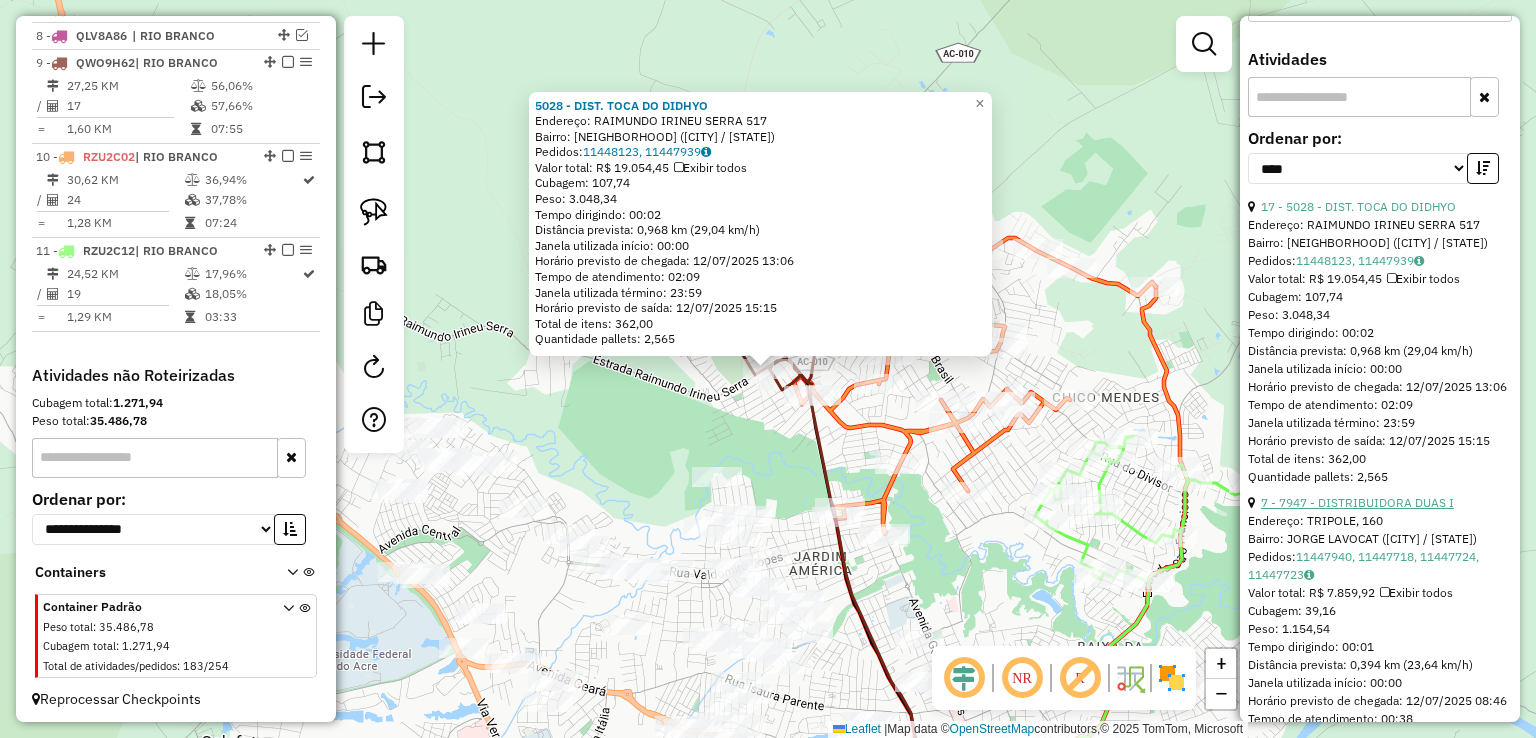 click on "7 - 7947 - DISTRIBUIDORA DUAS I" at bounding box center (1357, 502) 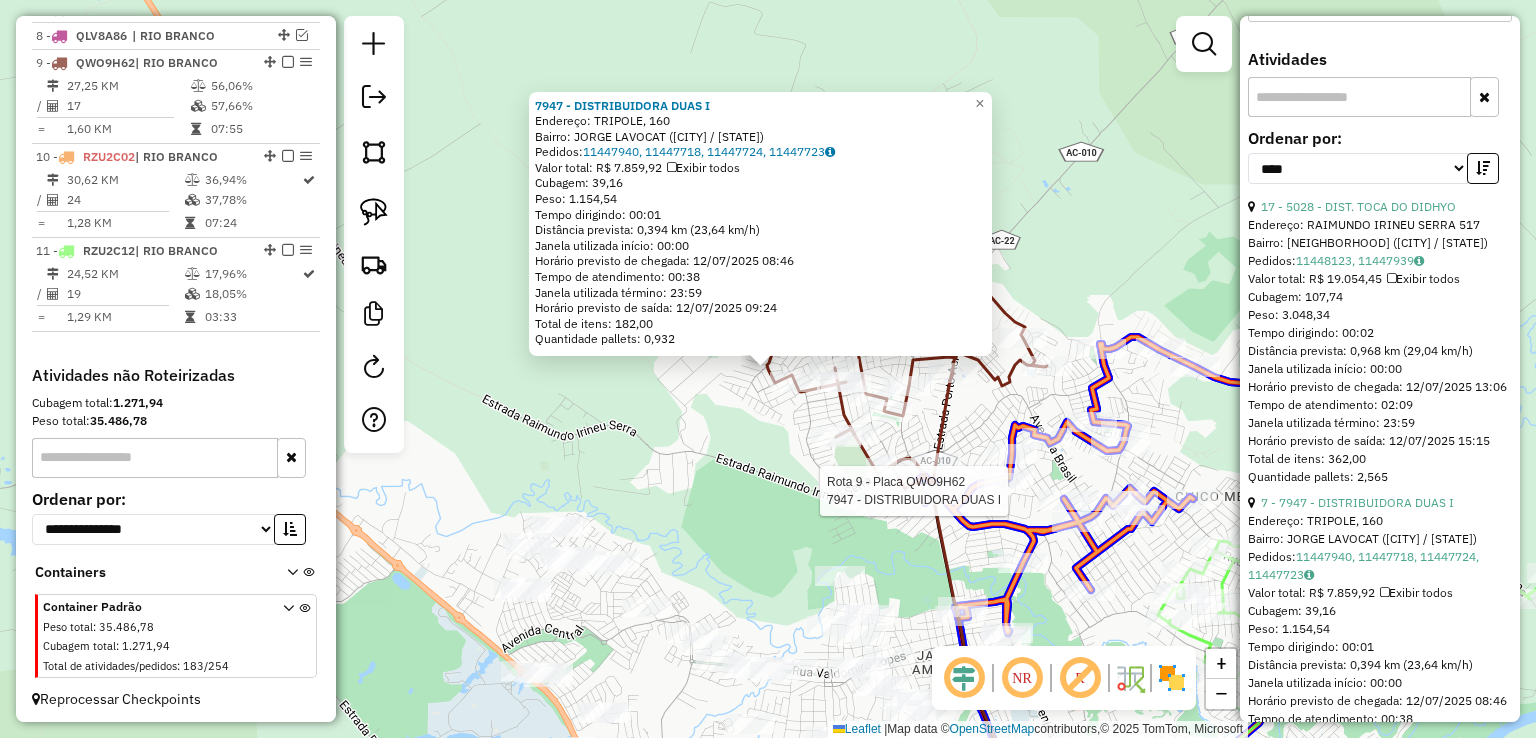 click 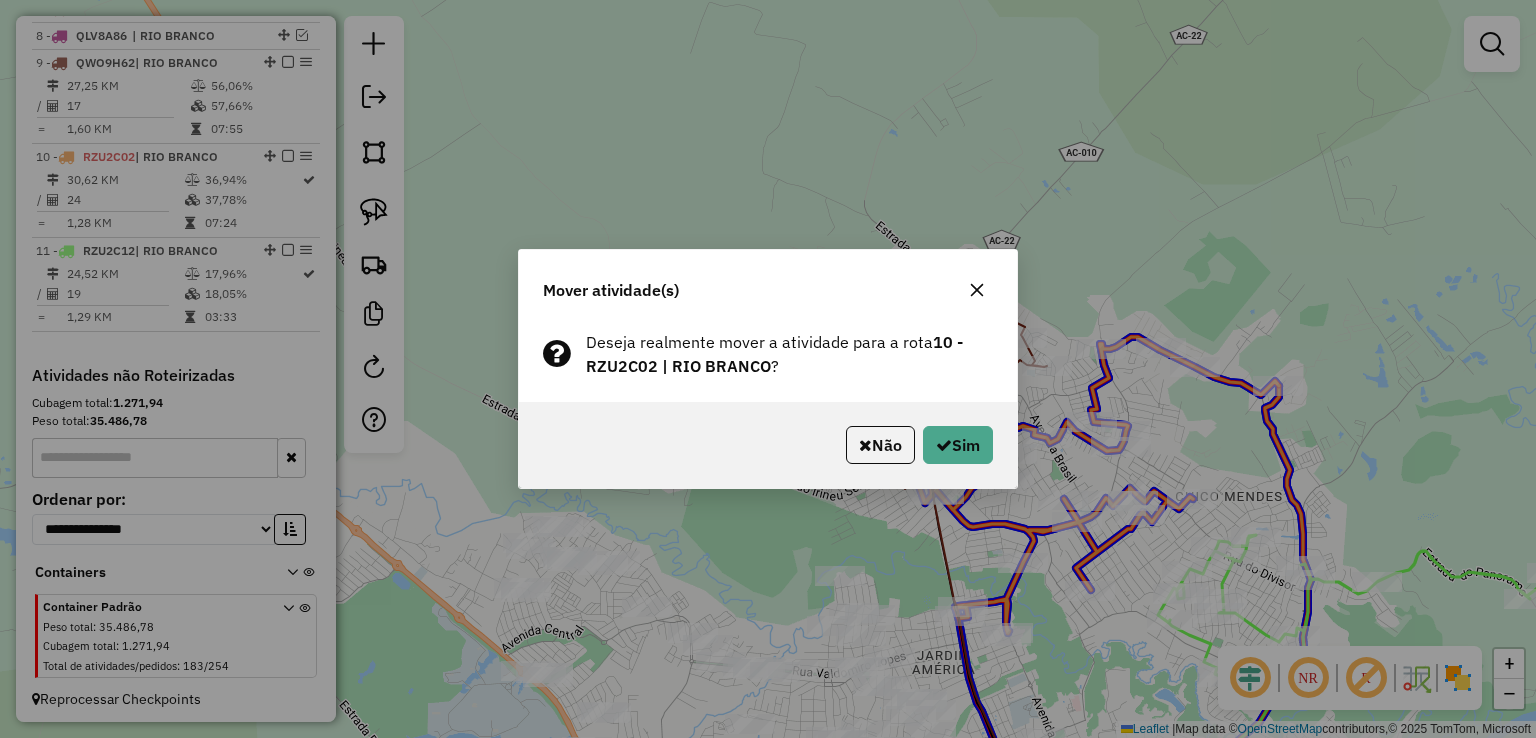 click on "Não   Sim" 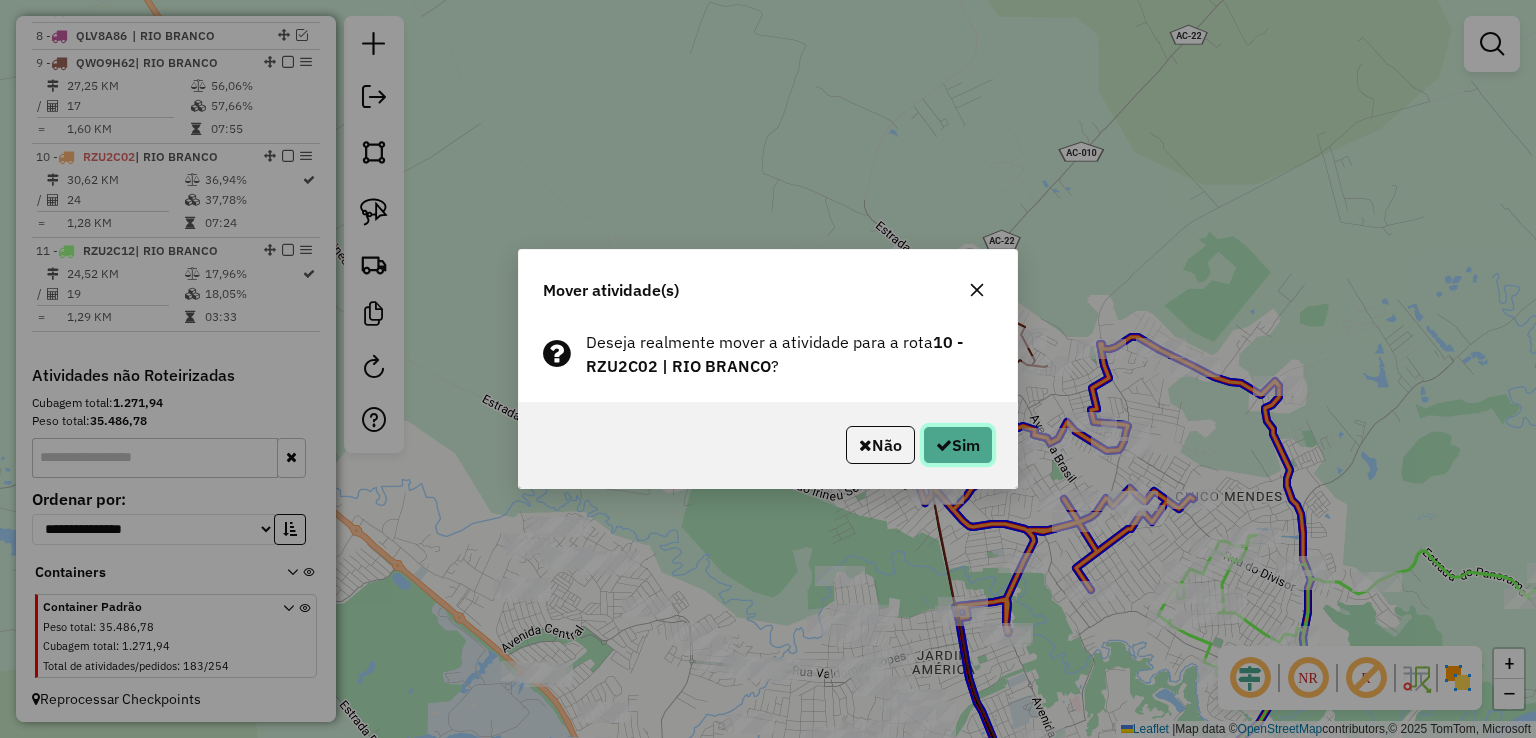 click on "Sim" 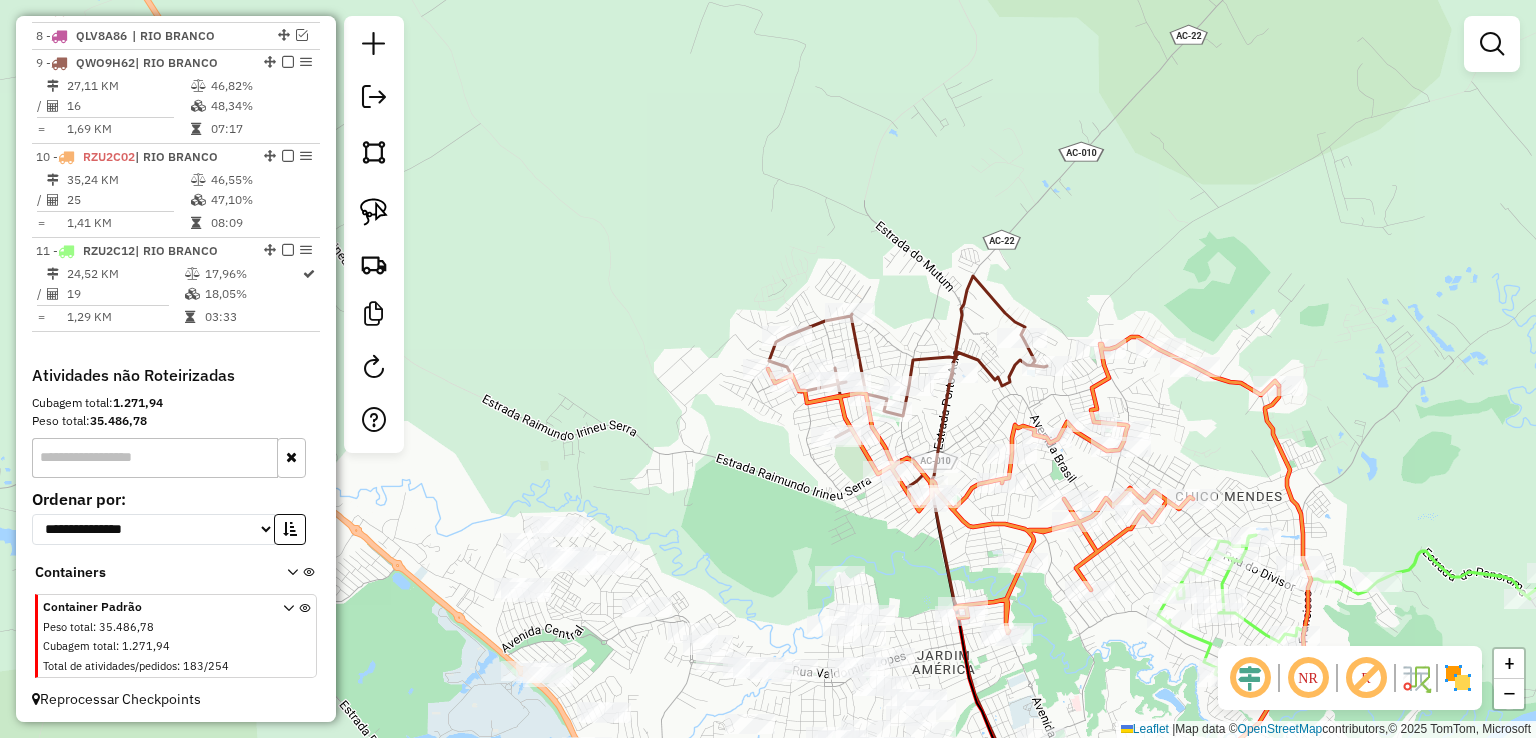 click 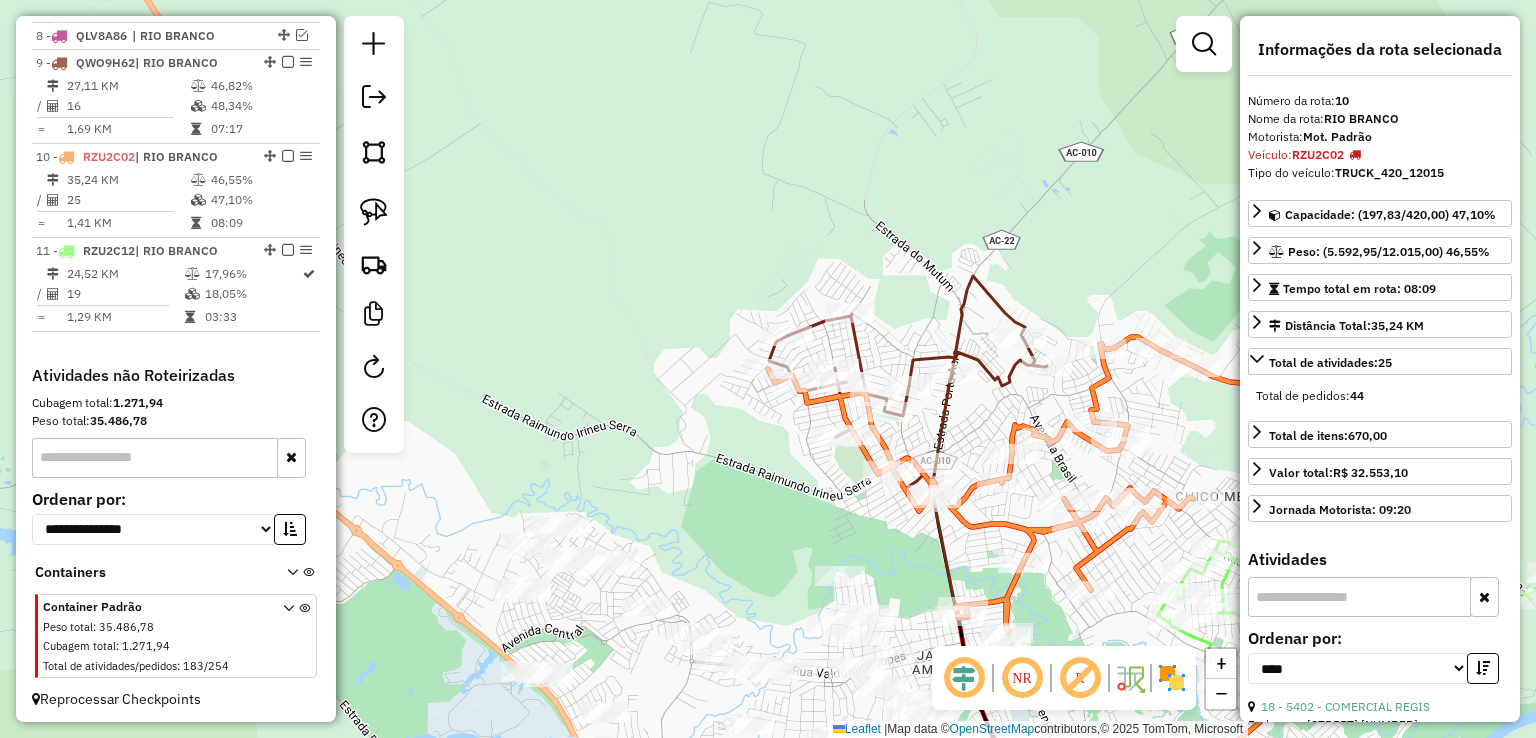 click 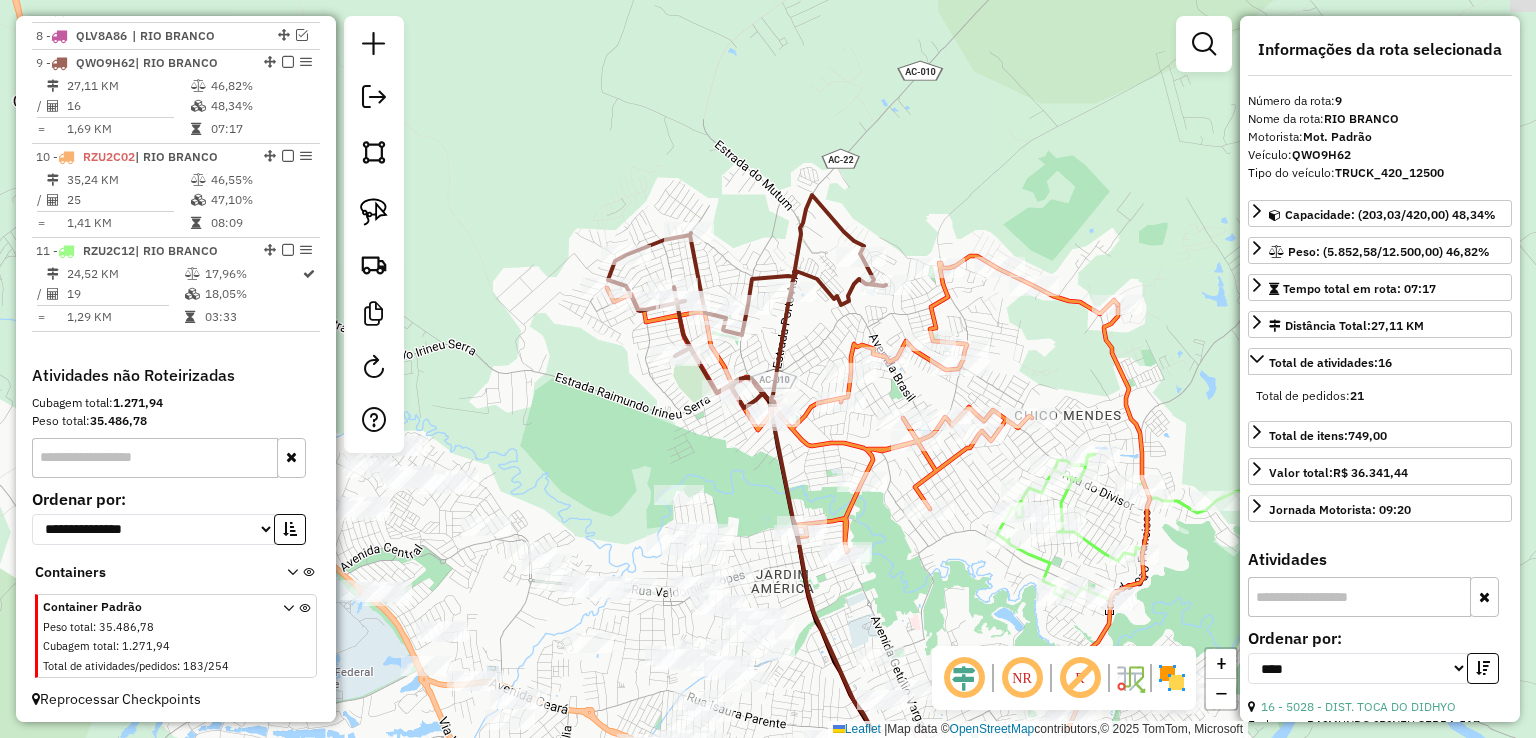 drag, startPoint x: 964, startPoint y: 422, endPoint x: 756, endPoint y: 262, distance: 262.41953 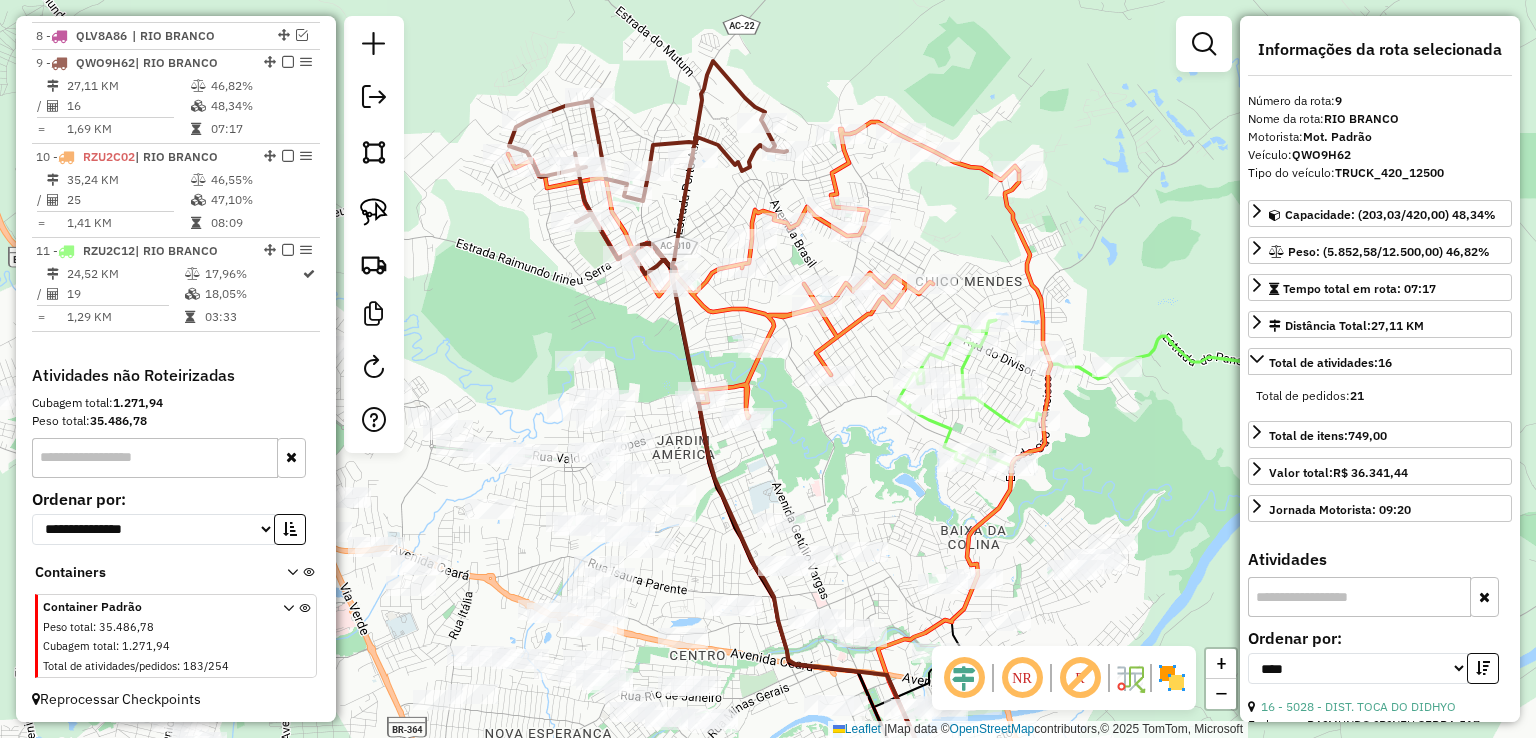 drag, startPoint x: 877, startPoint y: 528, endPoint x: 787, endPoint y: 392, distance: 163.0828 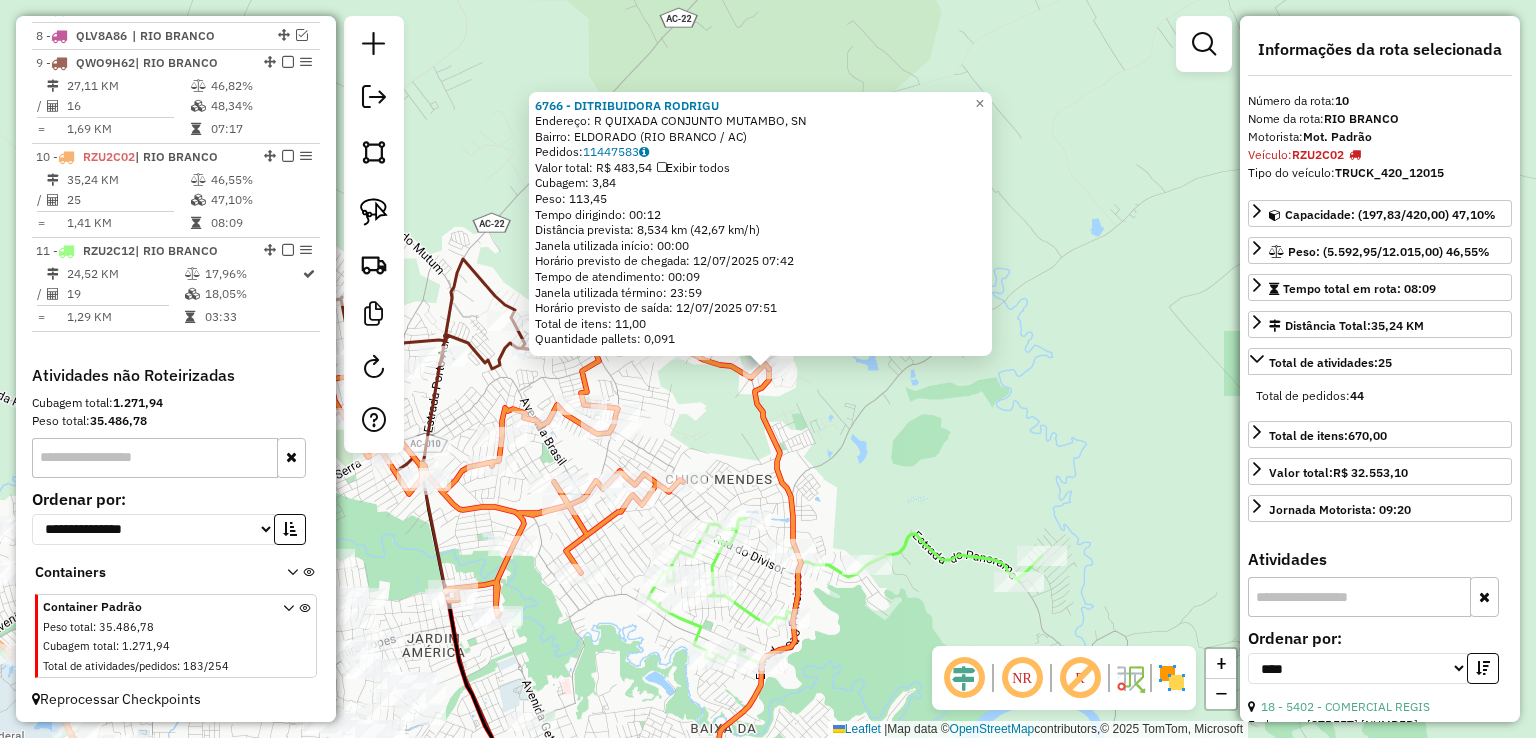 click on "6766 - DITRIBUIDORA RODRIGU  Endereço: R   QUIXADA  CONJUNTO MUTAMBO, SN   Bairro: ELDORADO (RIO BRANCO / AC)   Pedidos:  11447583   Valor total: R$ 483,54   Exibir todos   Cubagem: 3,84  Peso: 113,45  Tempo dirigindo: 00:12   Distância prevista: 8,534 km (42,67 km/h)   Janela utilizada início: 00:00   Horário previsto de chegada: 12/07/2025 07:42   Tempo de atendimento: 00:09   Janela utilizada término: 23:59   Horário previsto de saída: 12/07/2025 07:51   Total de itens: 11,00   Quantidade pallets: 0,091  × Janela de atendimento Grade de atendimento Capacidade Transportadoras Veículos Cliente Pedidos  Rotas Selecione os dias de semana para filtrar as janelas de atendimento  Seg   Ter   Qua   Qui   Sex   Sáb   Dom  Informe o período da janela de atendimento: De: Até:  Filtrar exatamente a janela do cliente  Considerar janela de atendimento padrão  Selecione os dias de semana para filtrar as grades de atendimento  Seg   Ter   Qua   Qui   Sex   Sáb   Dom   Peso mínimo:   Peso máximo:   De:  De:" 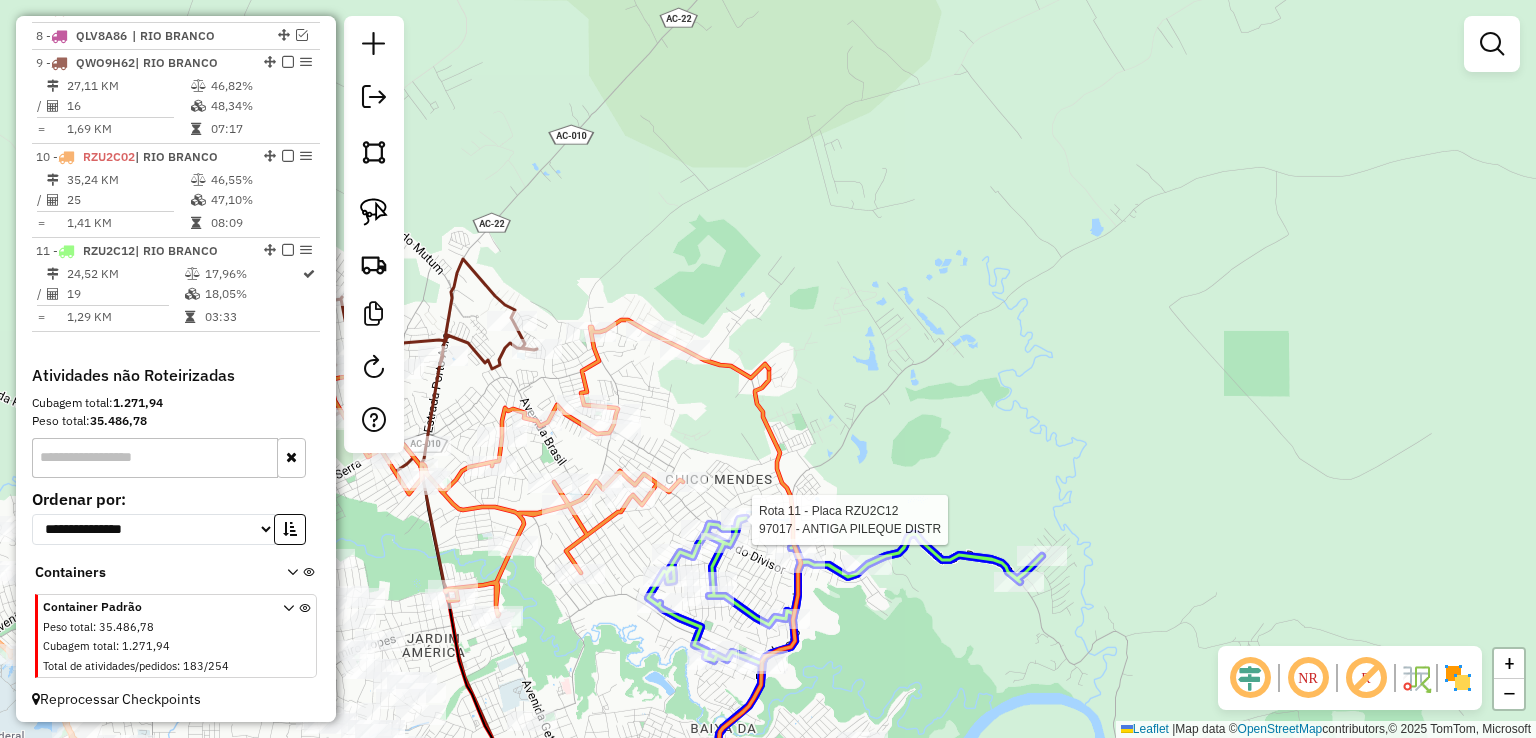 click 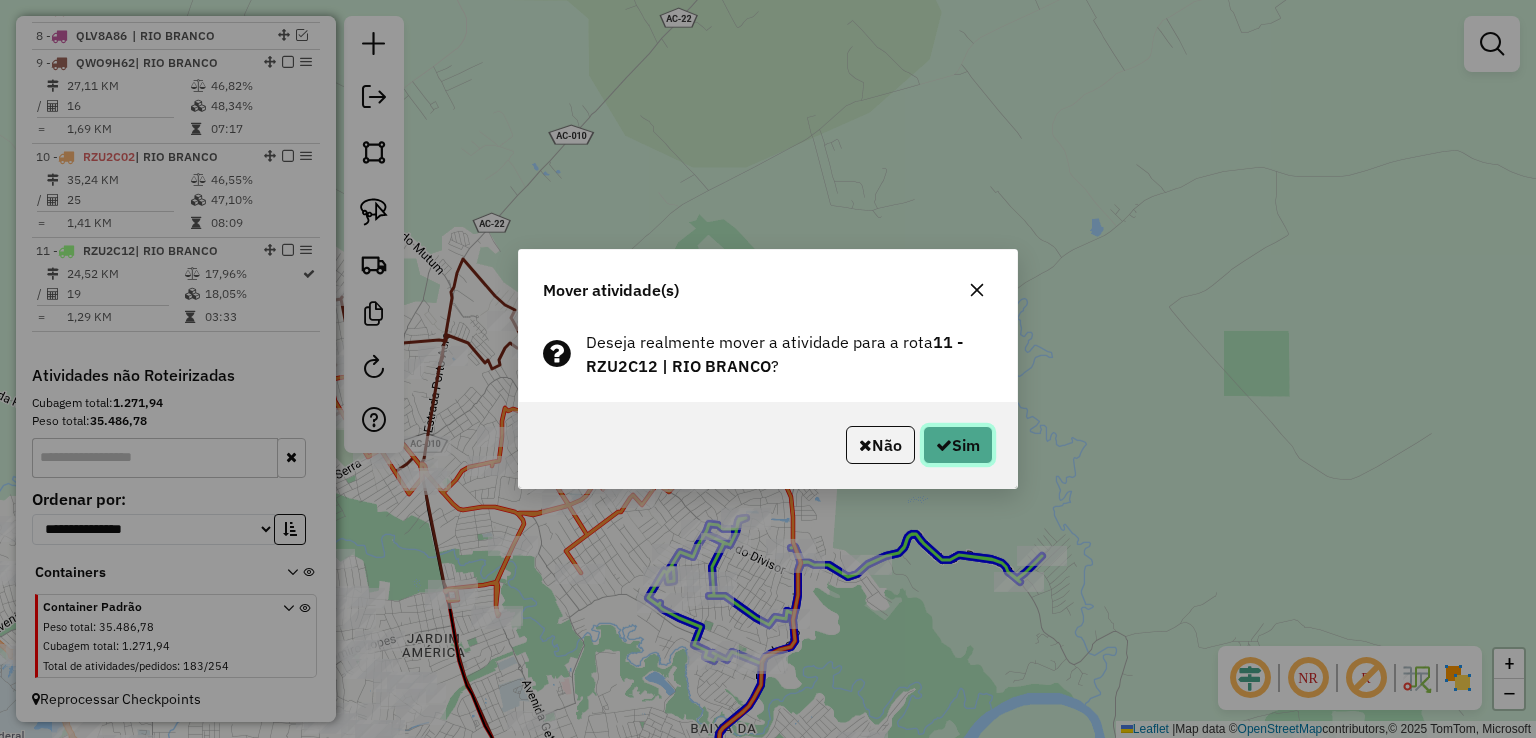 click on "Sim" 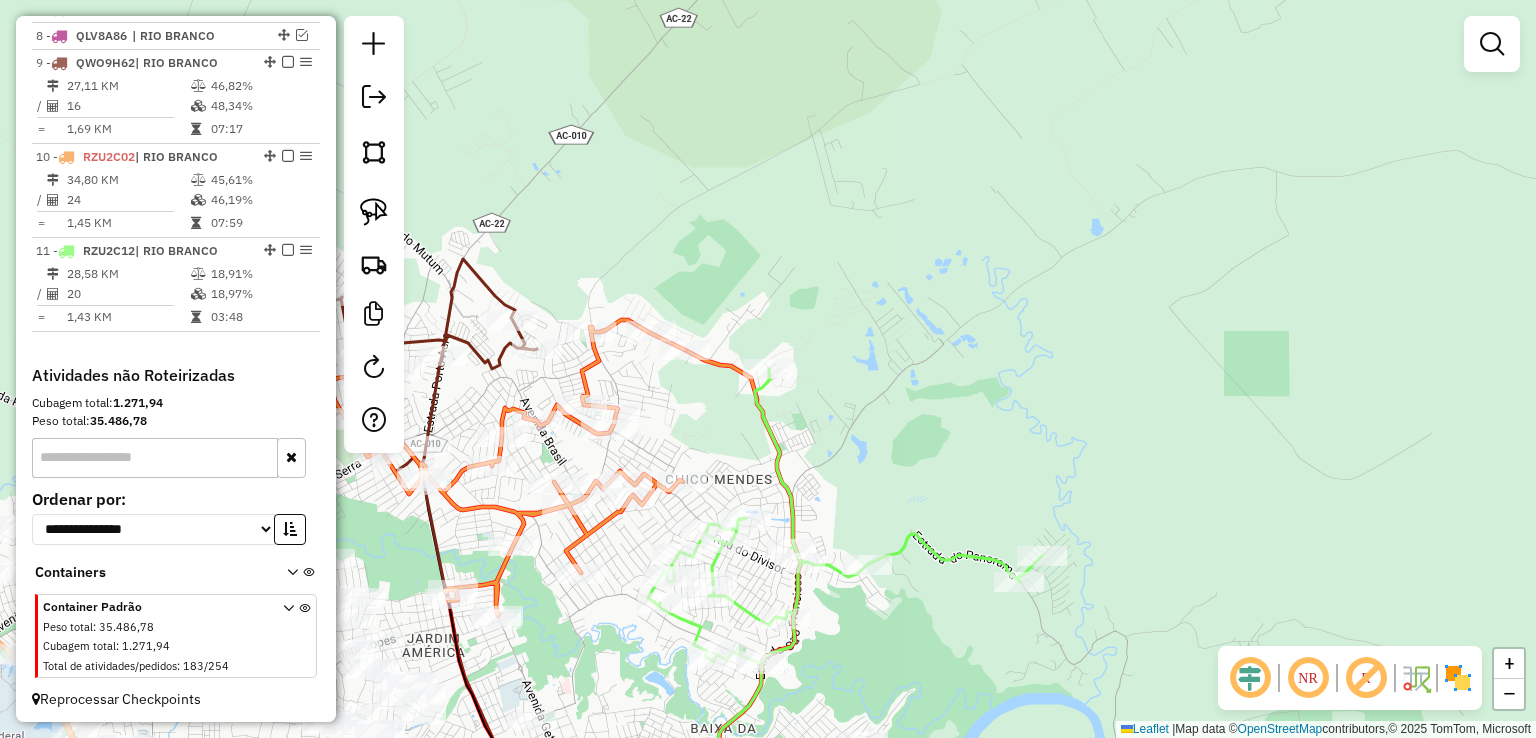 click 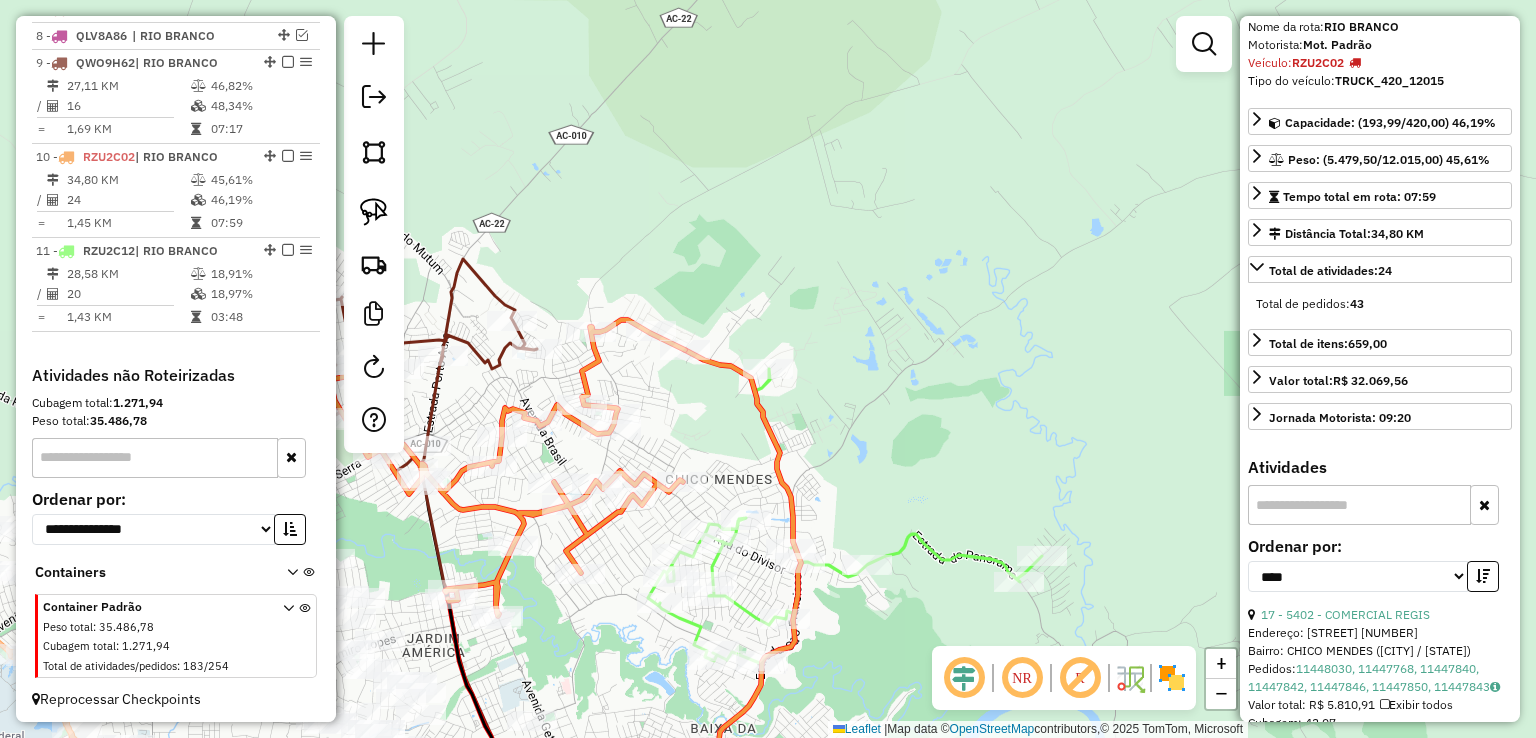 scroll, scrollTop: 200, scrollLeft: 0, axis: vertical 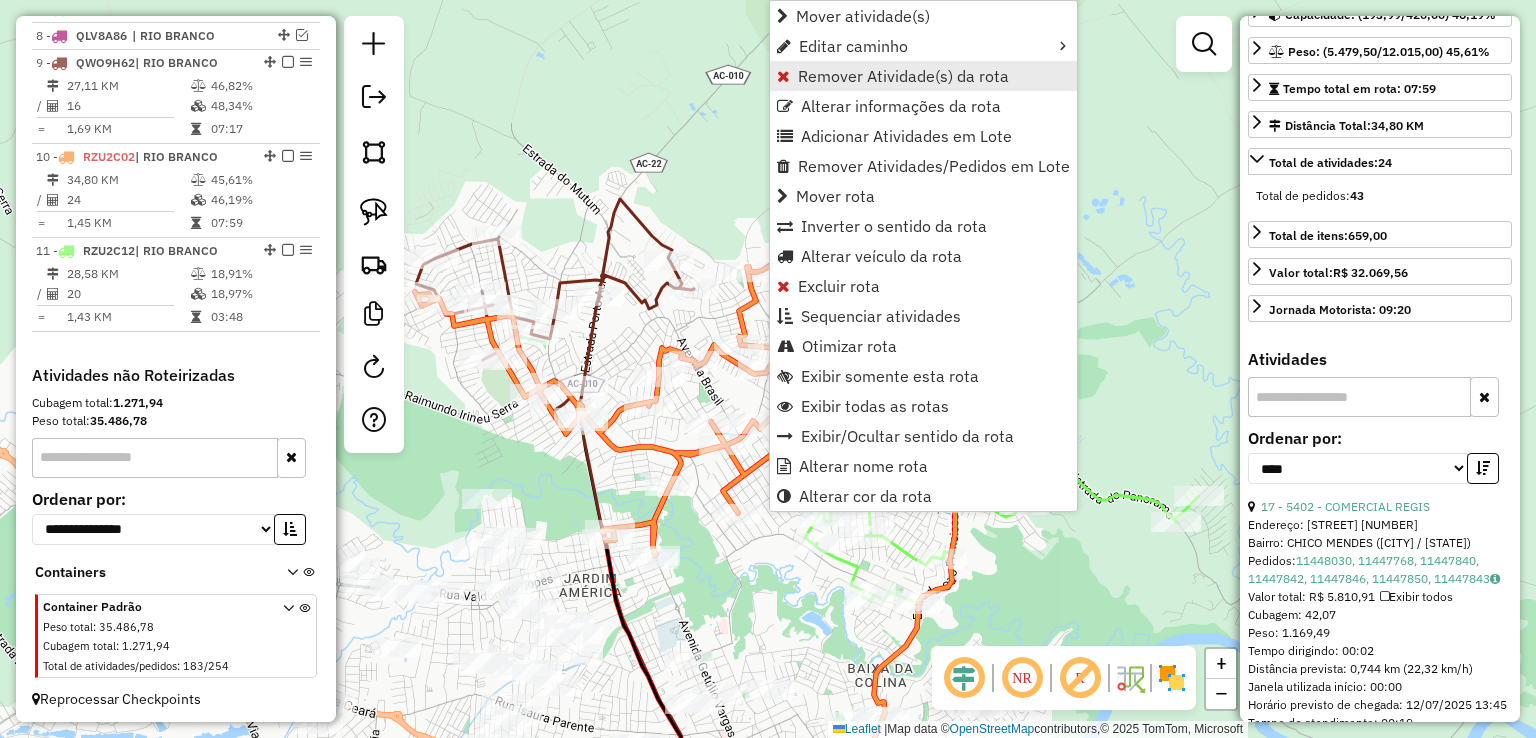 click on "Remover Atividade(s) da rota" at bounding box center (903, 76) 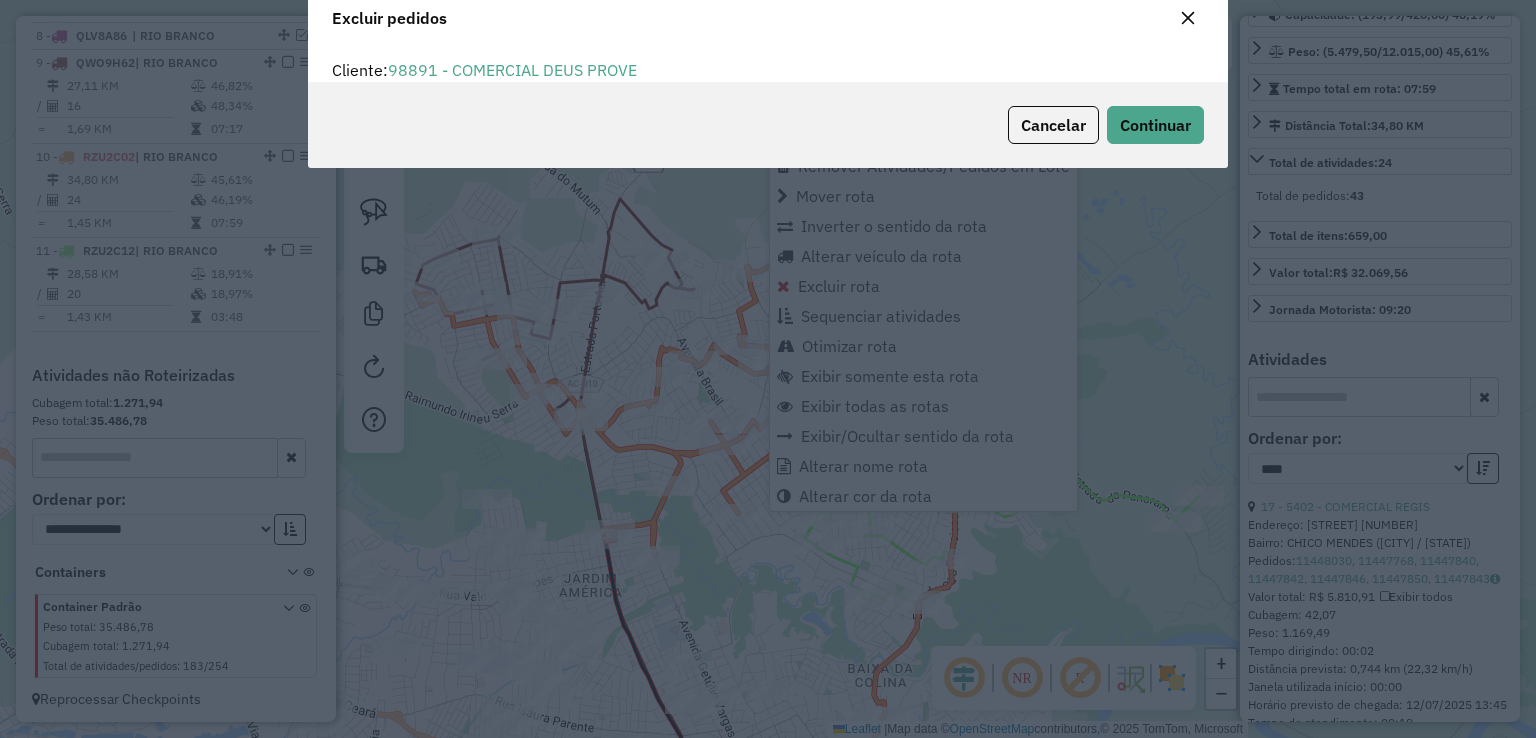 scroll, scrollTop: 69, scrollLeft: 0, axis: vertical 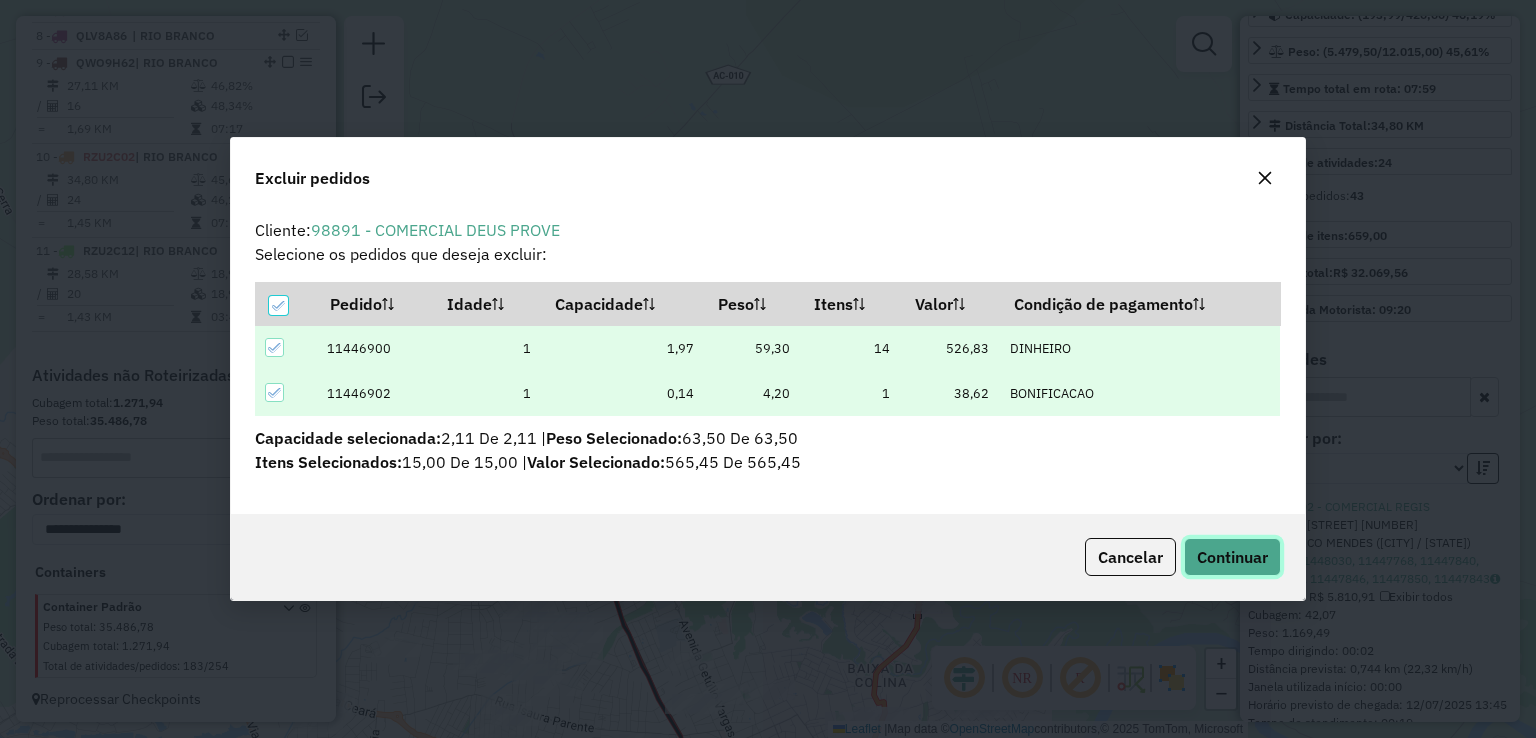 click on "Continuar" 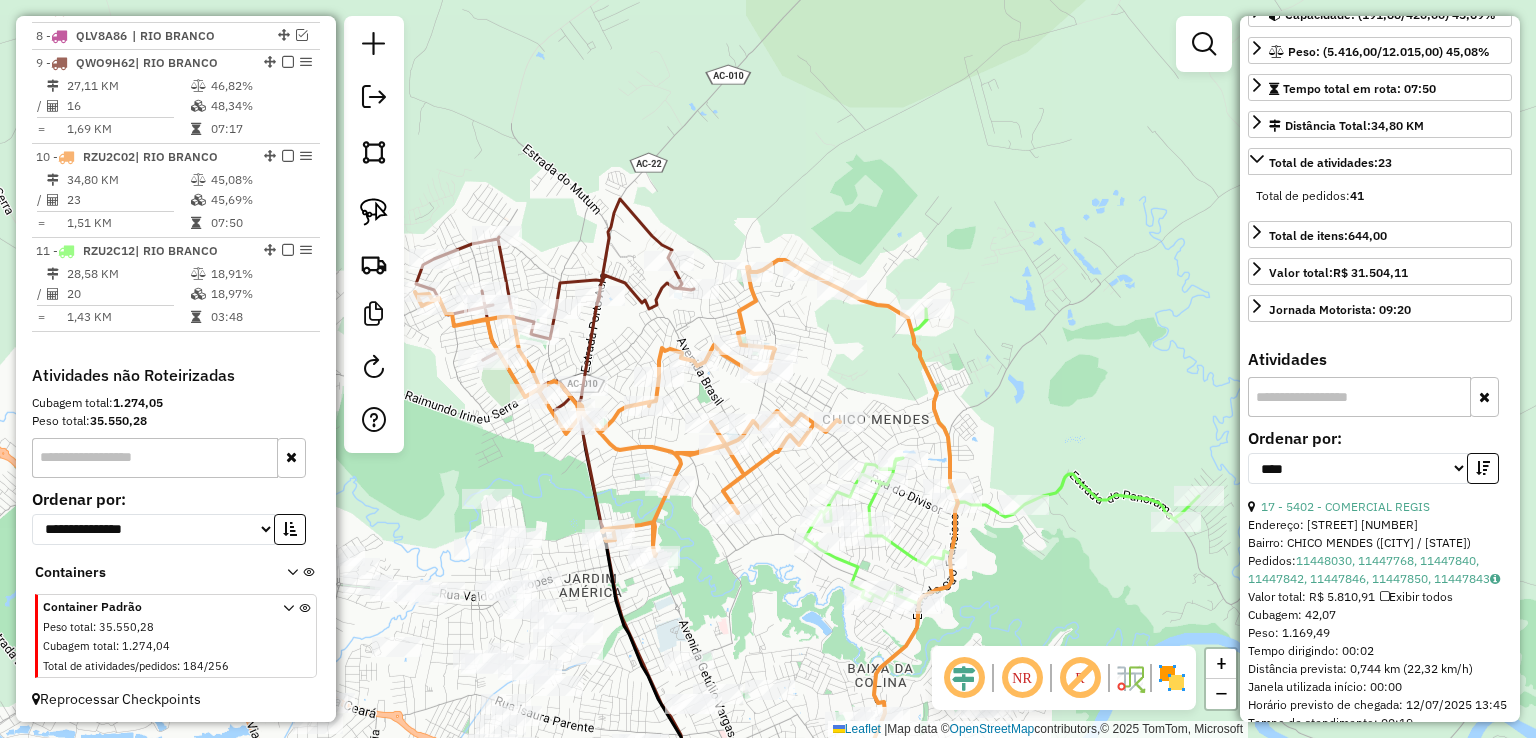 click 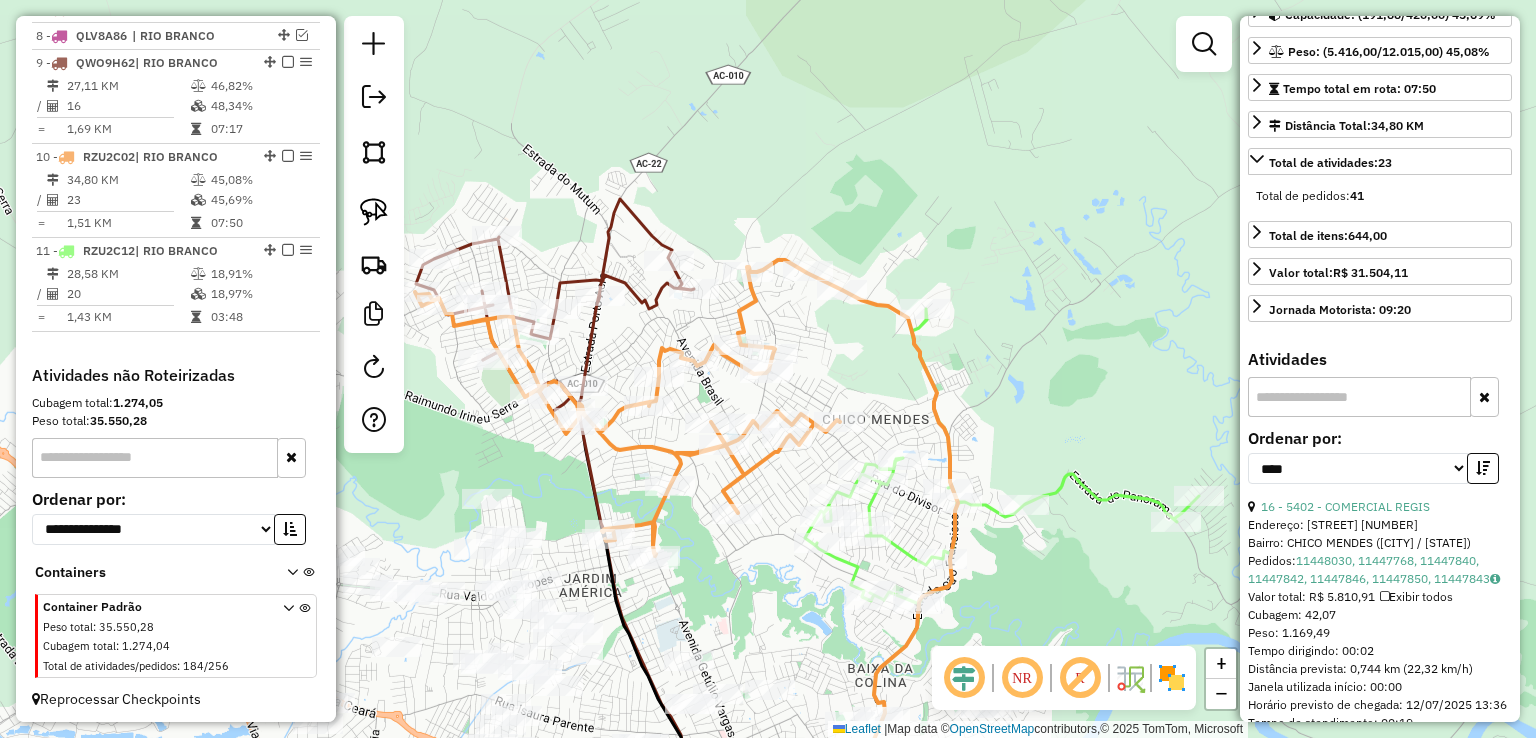click 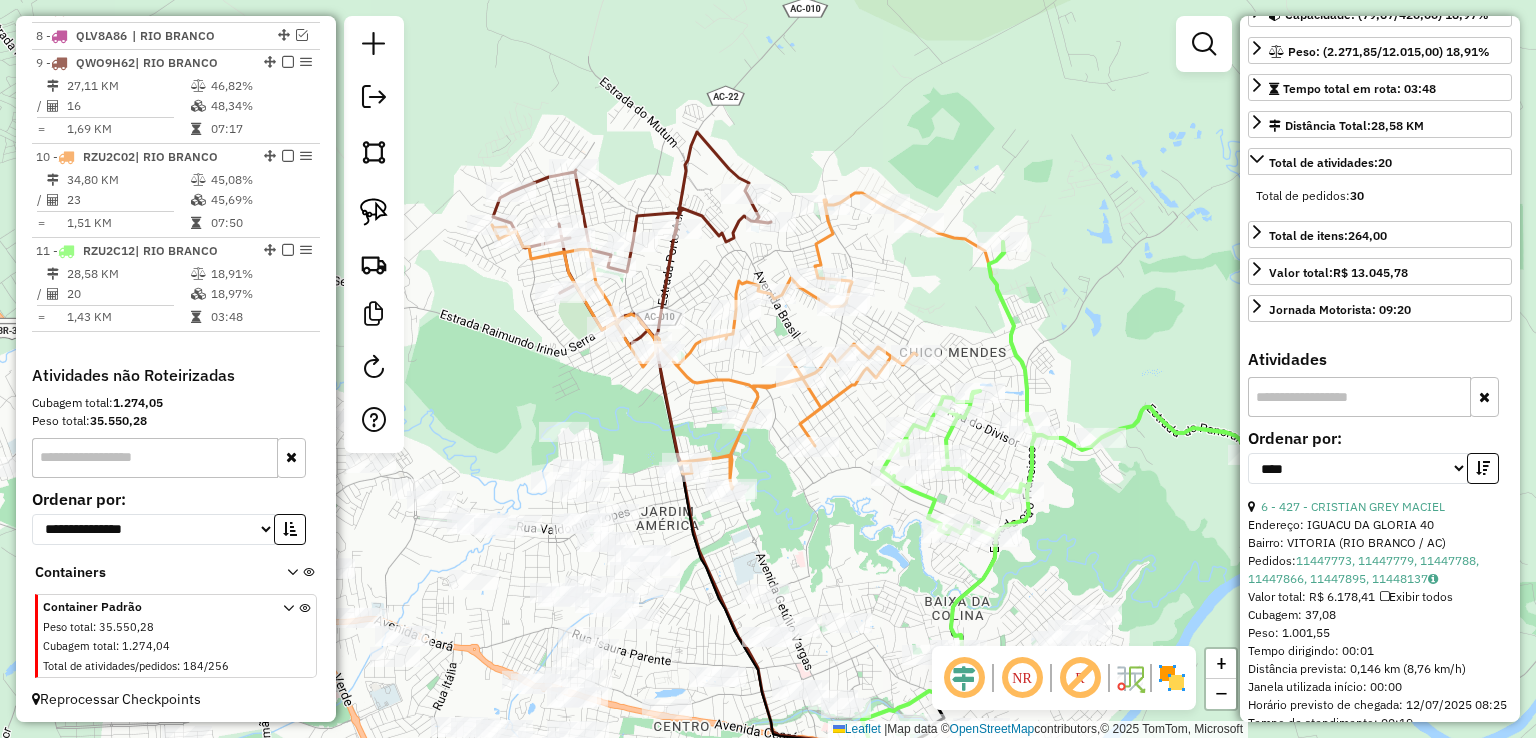 drag, startPoint x: 1008, startPoint y: 420, endPoint x: 1003, endPoint y: 340, distance: 80.1561 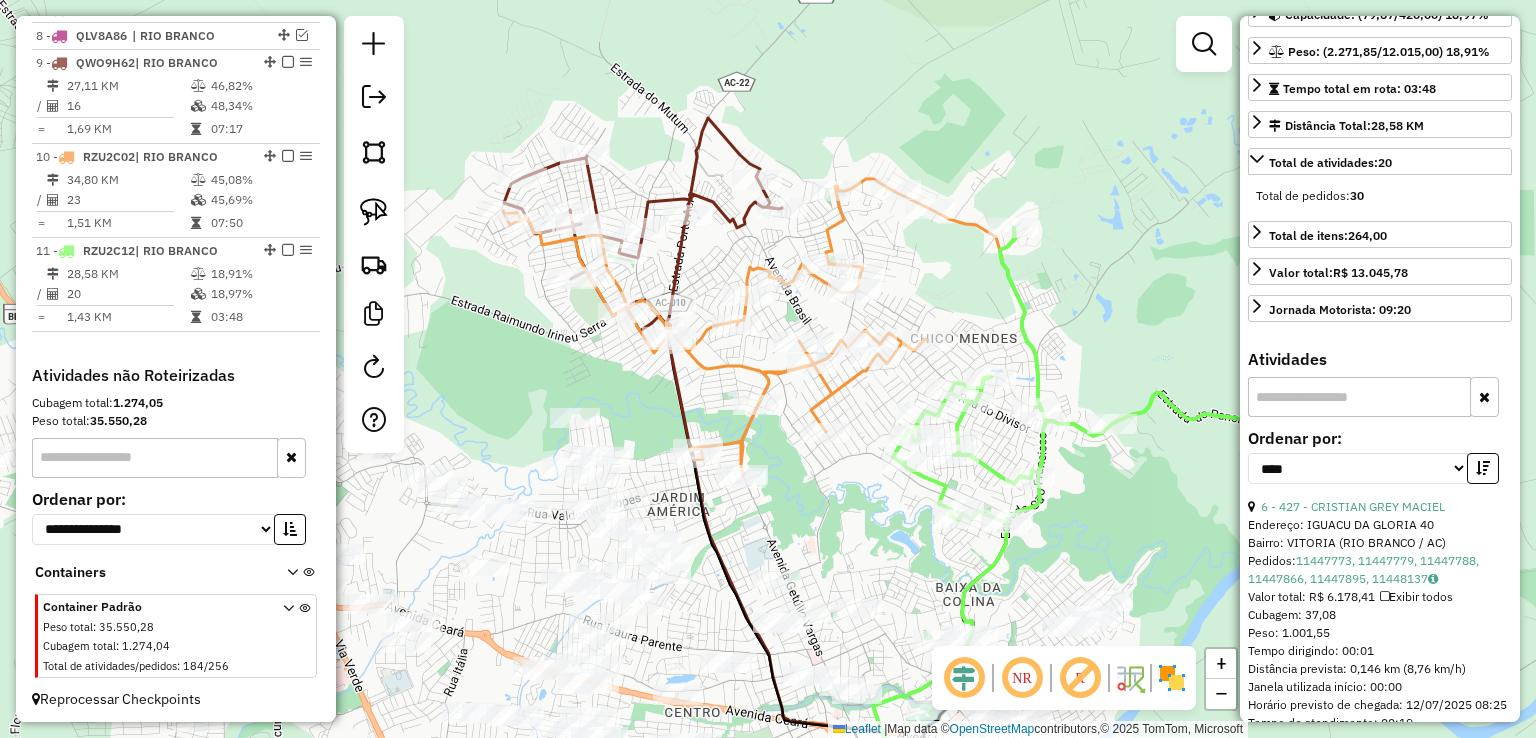 click 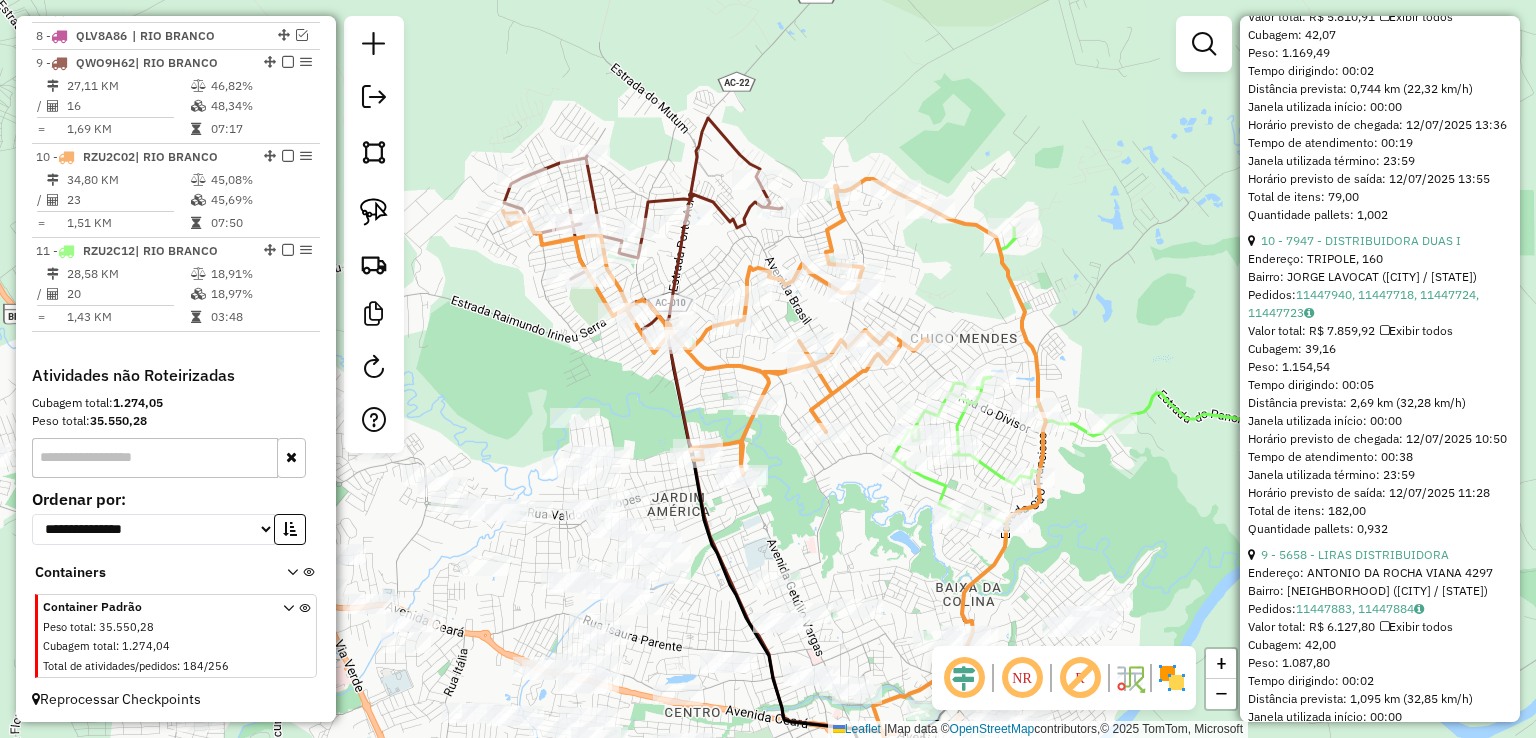 scroll, scrollTop: 800, scrollLeft: 0, axis: vertical 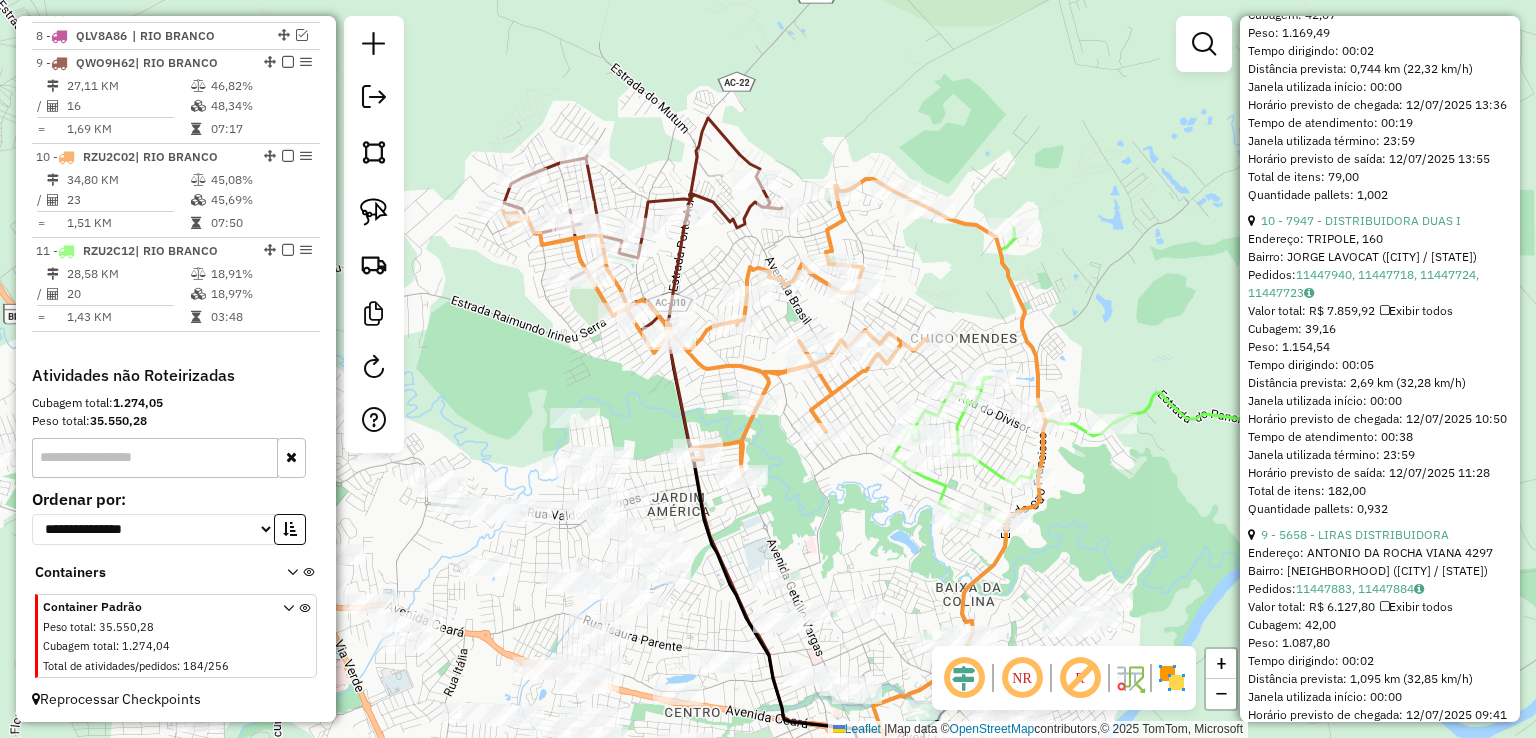 click 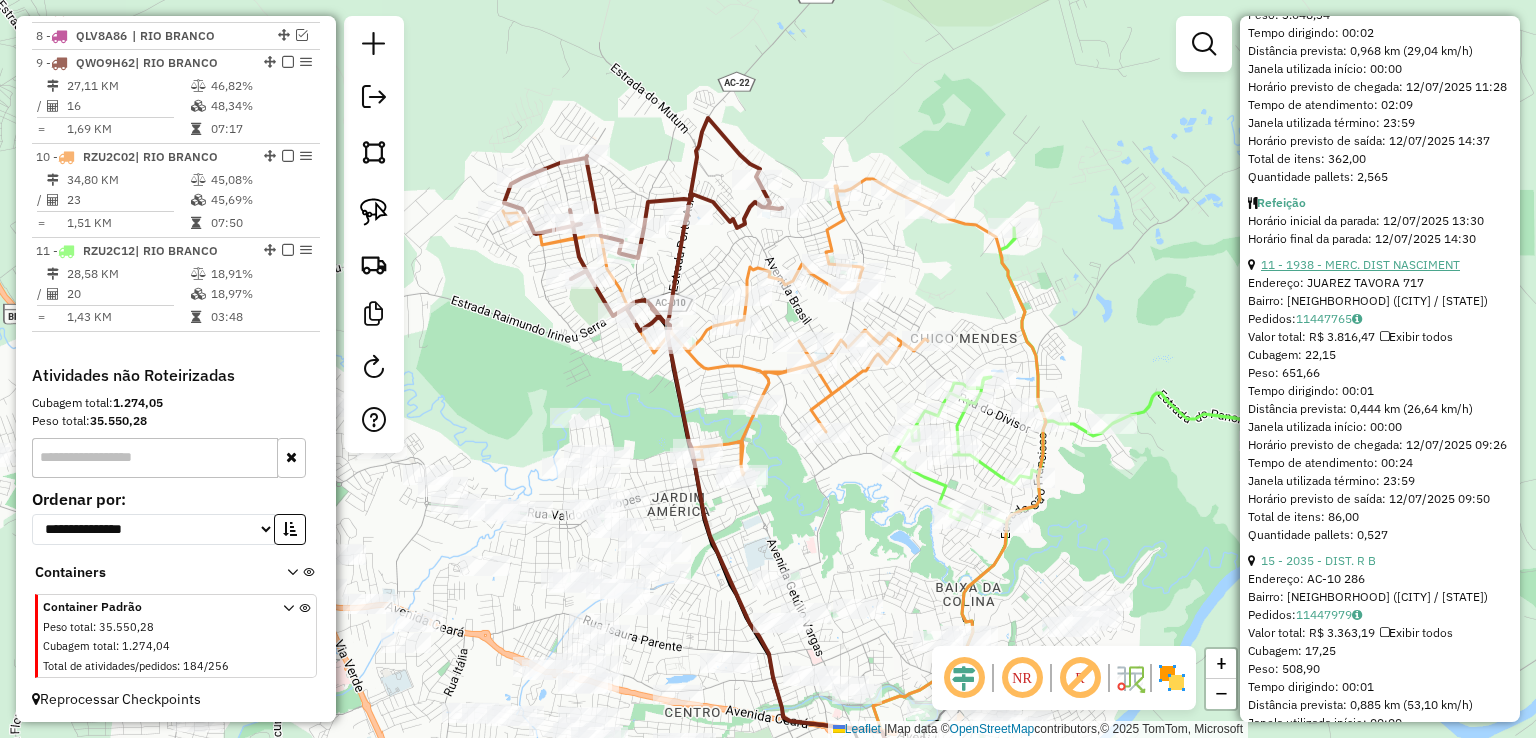 click on "11 - 1938 - MERC. DIST NASCIMENT" at bounding box center [1360, 264] 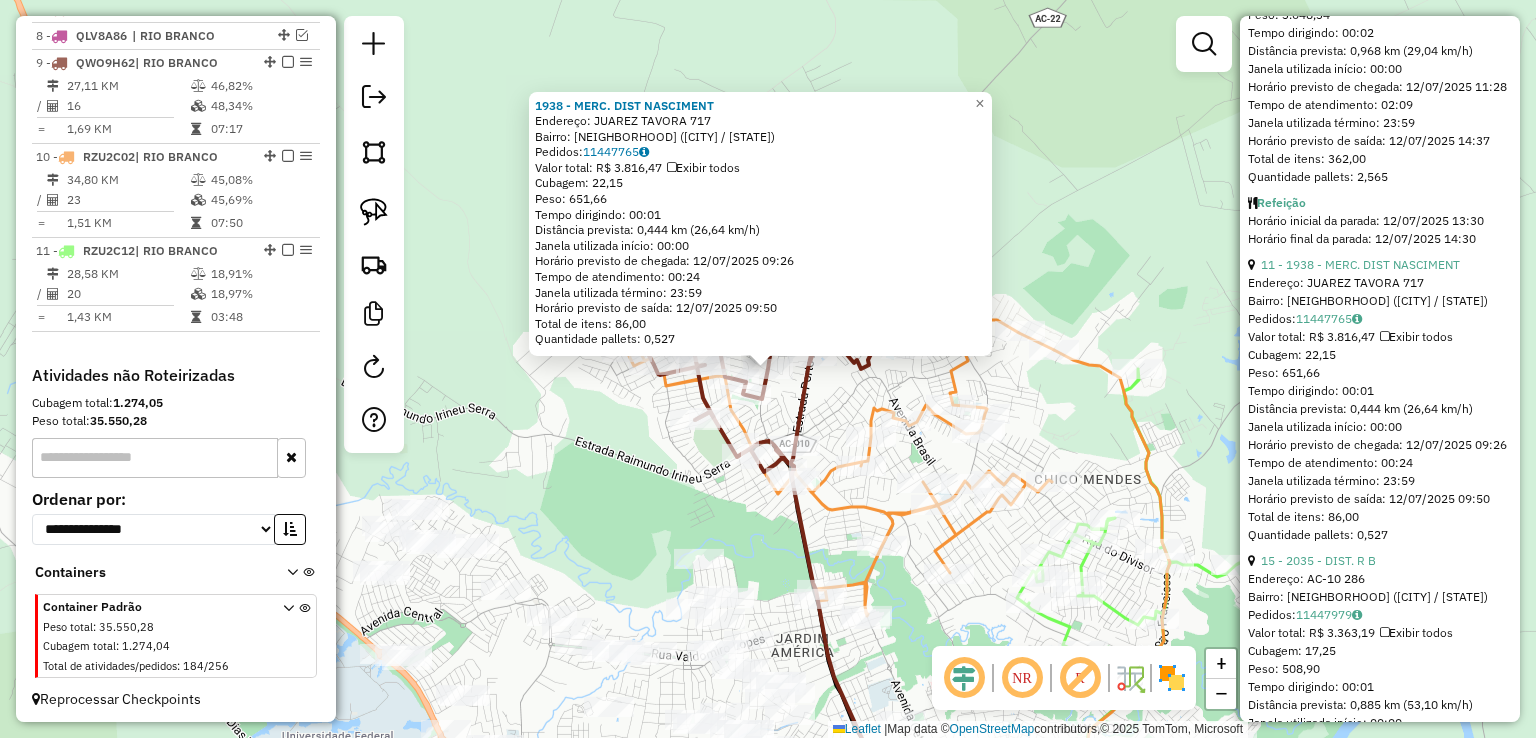 click 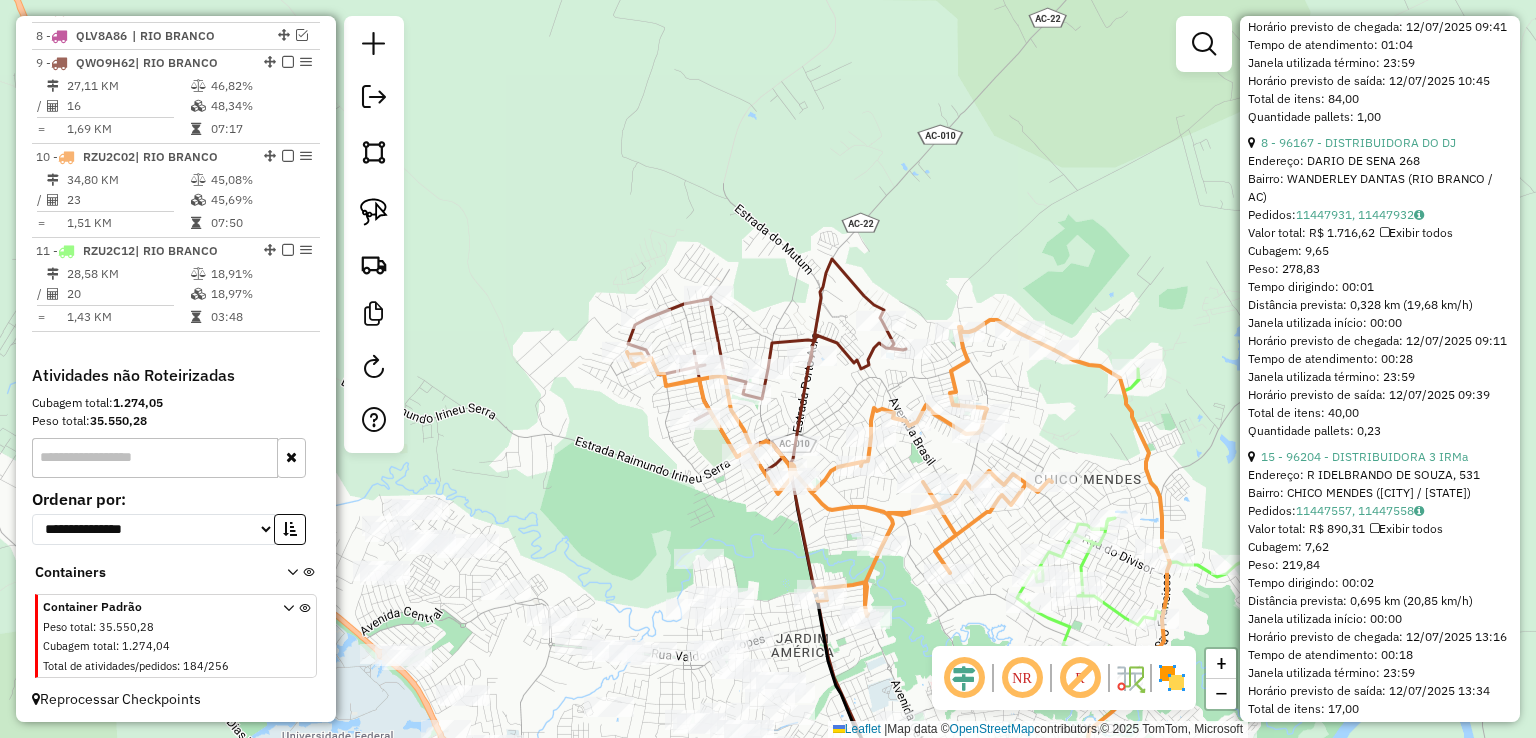 scroll, scrollTop: 1500, scrollLeft: 0, axis: vertical 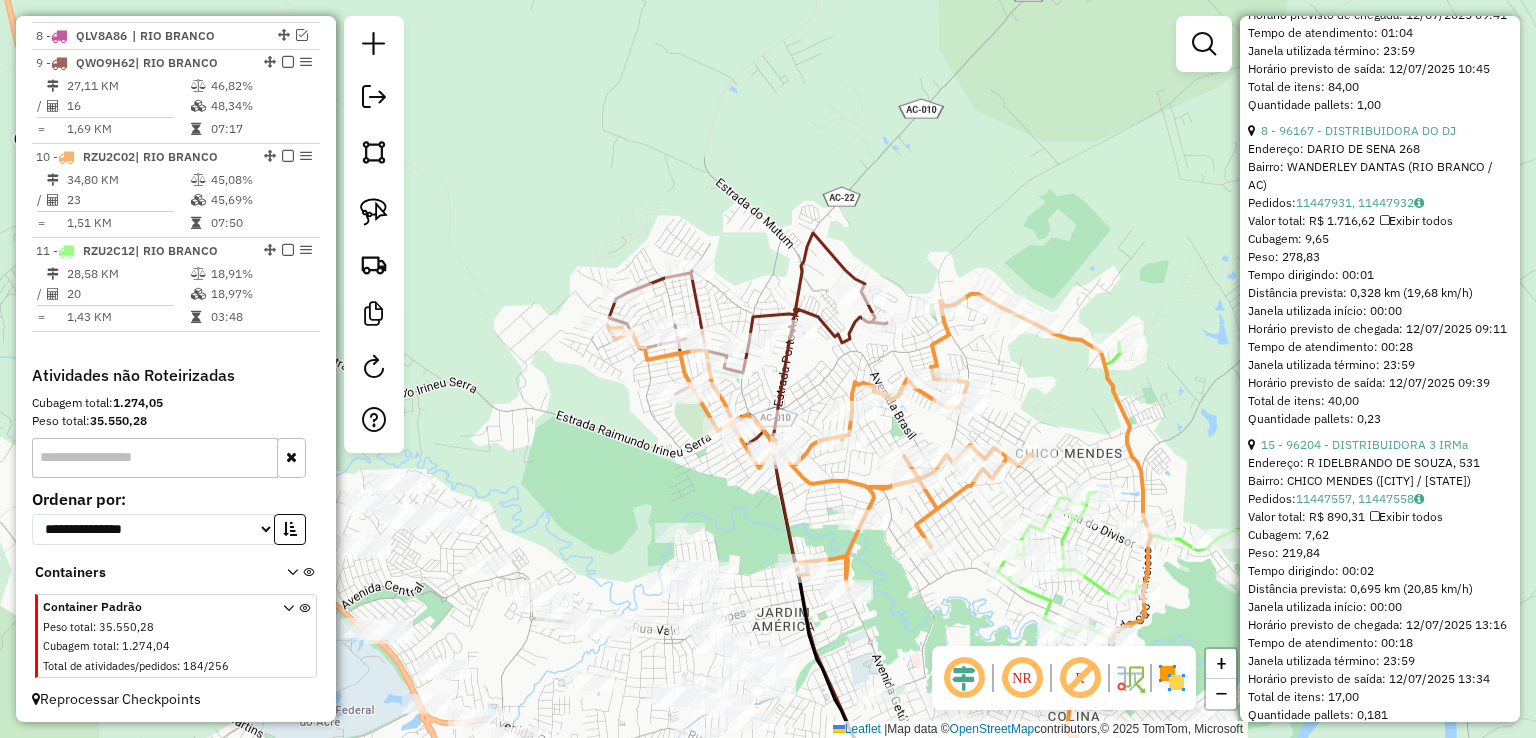 drag, startPoint x: 1076, startPoint y: 298, endPoint x: 914, endPoint y: -17, distance: 354.21603 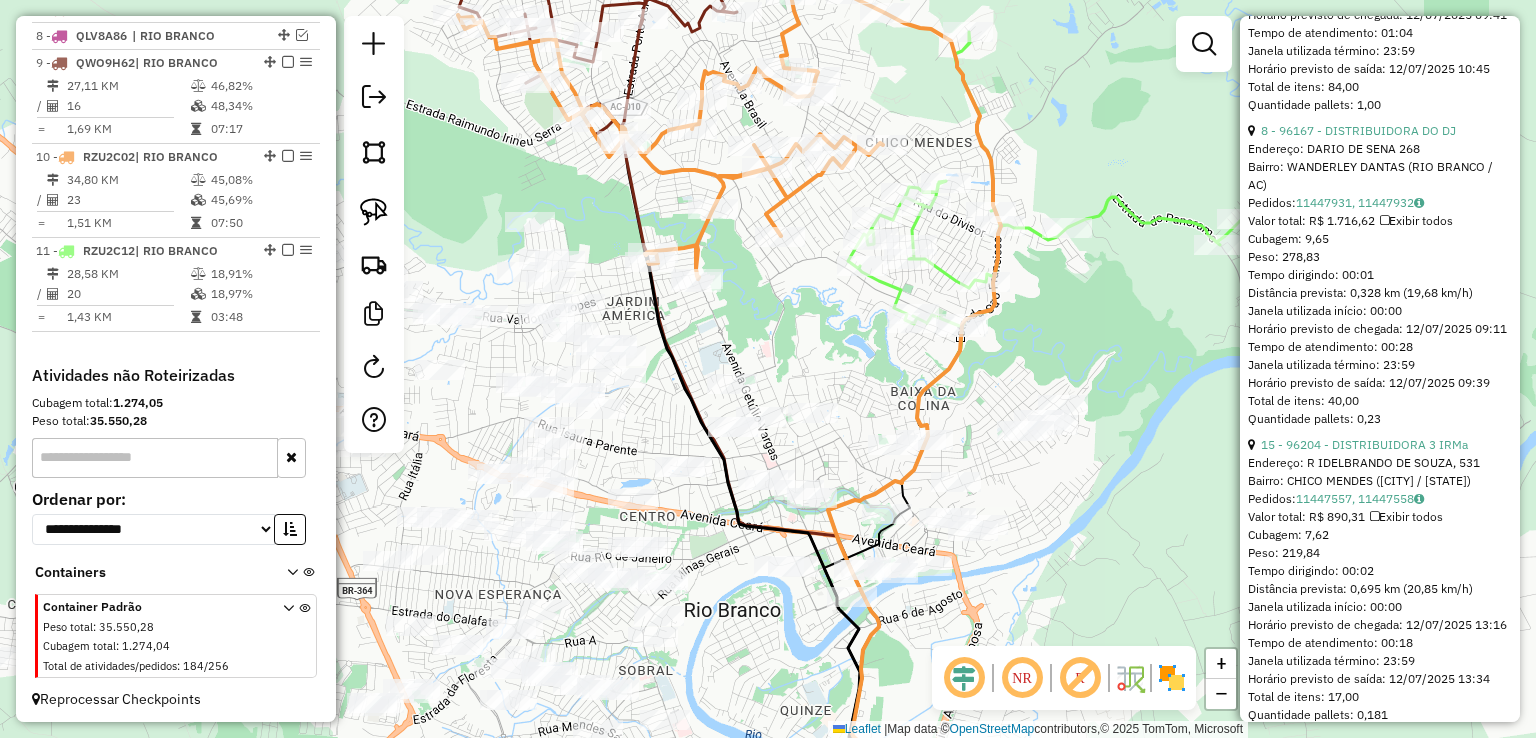 click on "Janela de atendimento Grade de atendimento Capacidade Transportadoras Veículos Cliente Pedidos  Rotas Selecione os dias de semana para filtrar as janelas de atendimento  Seg   Ter   Qua   Qui   Sex   Sáb   Dom  Informe o período da janela de atendimento: De: Até:  Filtrar exatamente a janela do cliente  Considerar janela de atendimento padrão  Selecione os dias de semana para filtrar as grades de atendimento  Seg   Ter   Qua   Qui   Sex   Sáb   Dom   Considerar clientes sem dia de atendimento cadastrado  Clientes fora do dia de atendimento selecionado Filtrar as atividades entre os valores definidos abaixo:  Peso mínimo:   Peso máximo:   Cubagem mínima:   Cubagem máxima:   De:   Até:  Filtrar as atividades entre o tempo de atendimento definido abaixo:  De:   Até:   Considerar capacidade total dos clientes não roteirizados Transportadora: Selecione um ou mais itens Tipo de veículo: Selecione um ou mais itens Veículo: Selecione um ou mais itens Motorista: Selecione um ou mais itens Nome: Rótulo:" 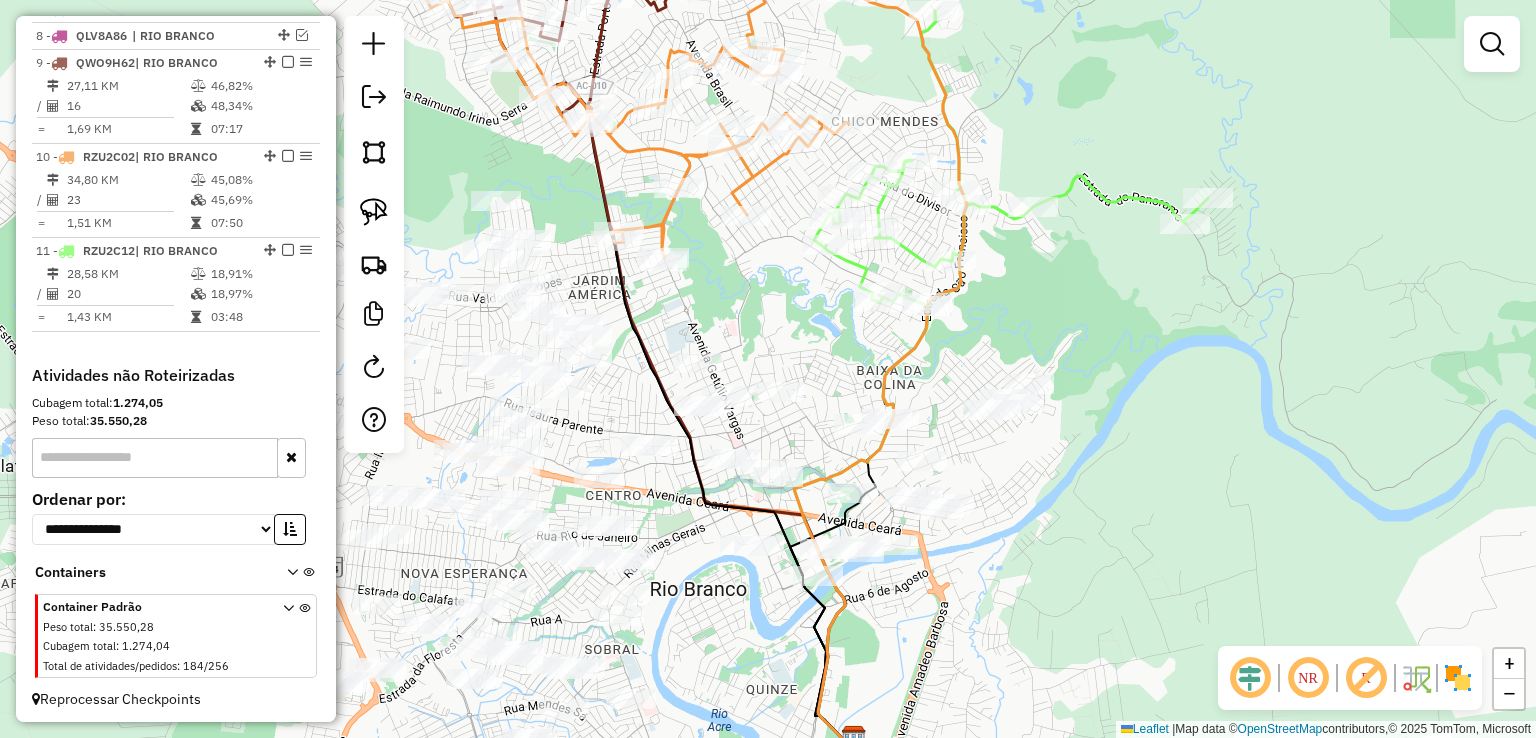 drag, startPoint x: 1092, startPoint y: 377, endPoint x: 1058, endPoint y: 356, distance: 39.962482 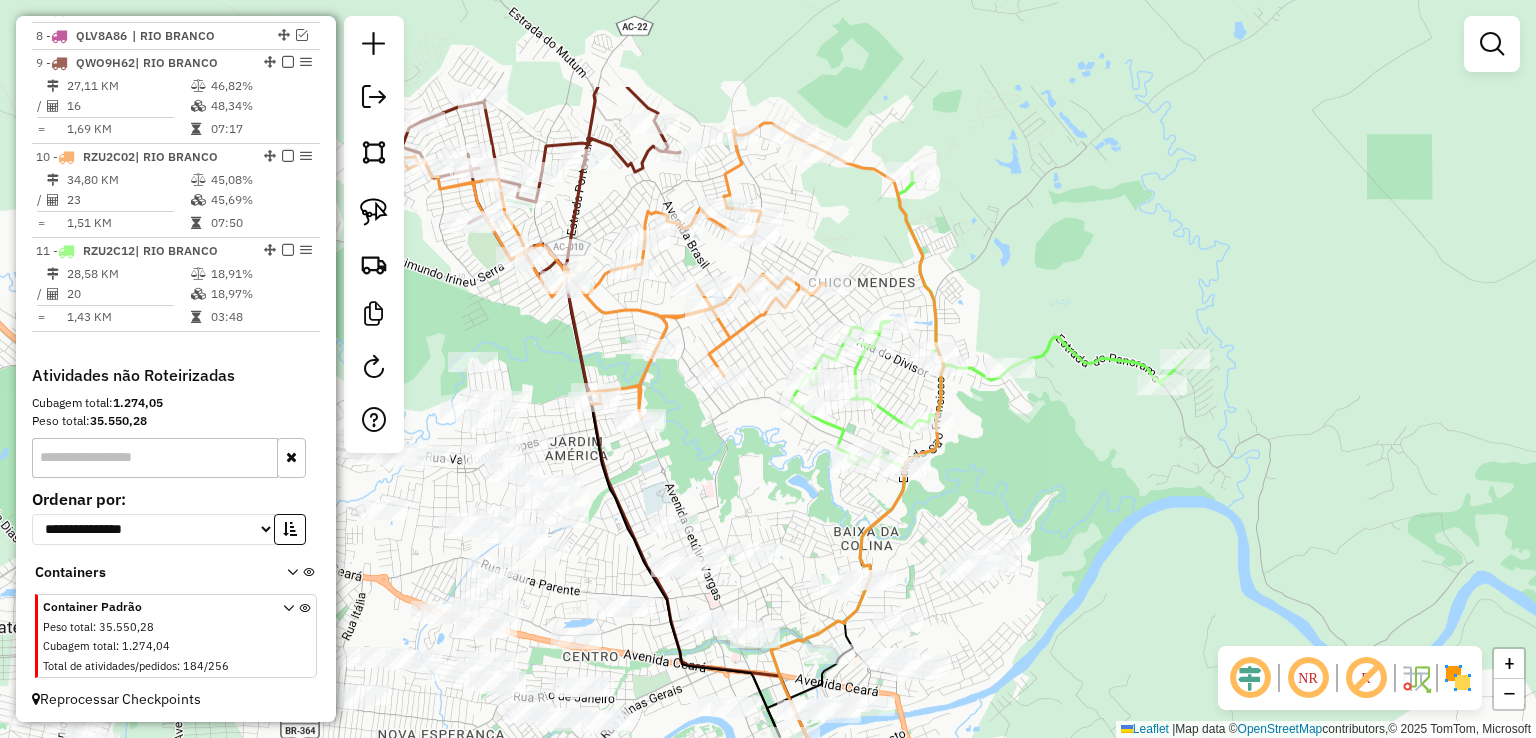 drag, startPoint x: 1036, startPoint y: 334, endPoint x: 1013, endPoint y: 495, distance: 162.63457 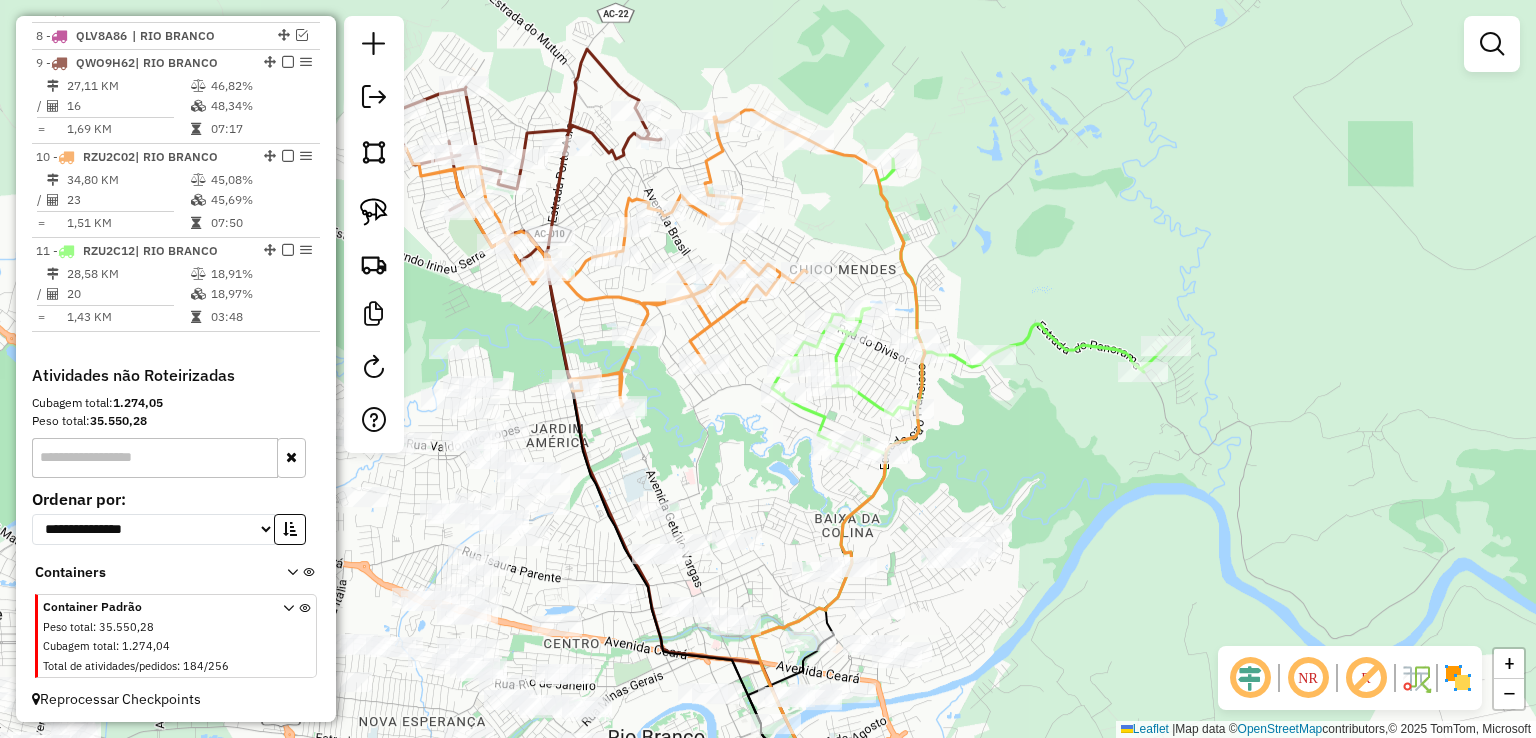 drag, startPoint x: 1001, startPoint y: 184, endPoint x: 1180, endPoint y: 199, distance: 179.6274 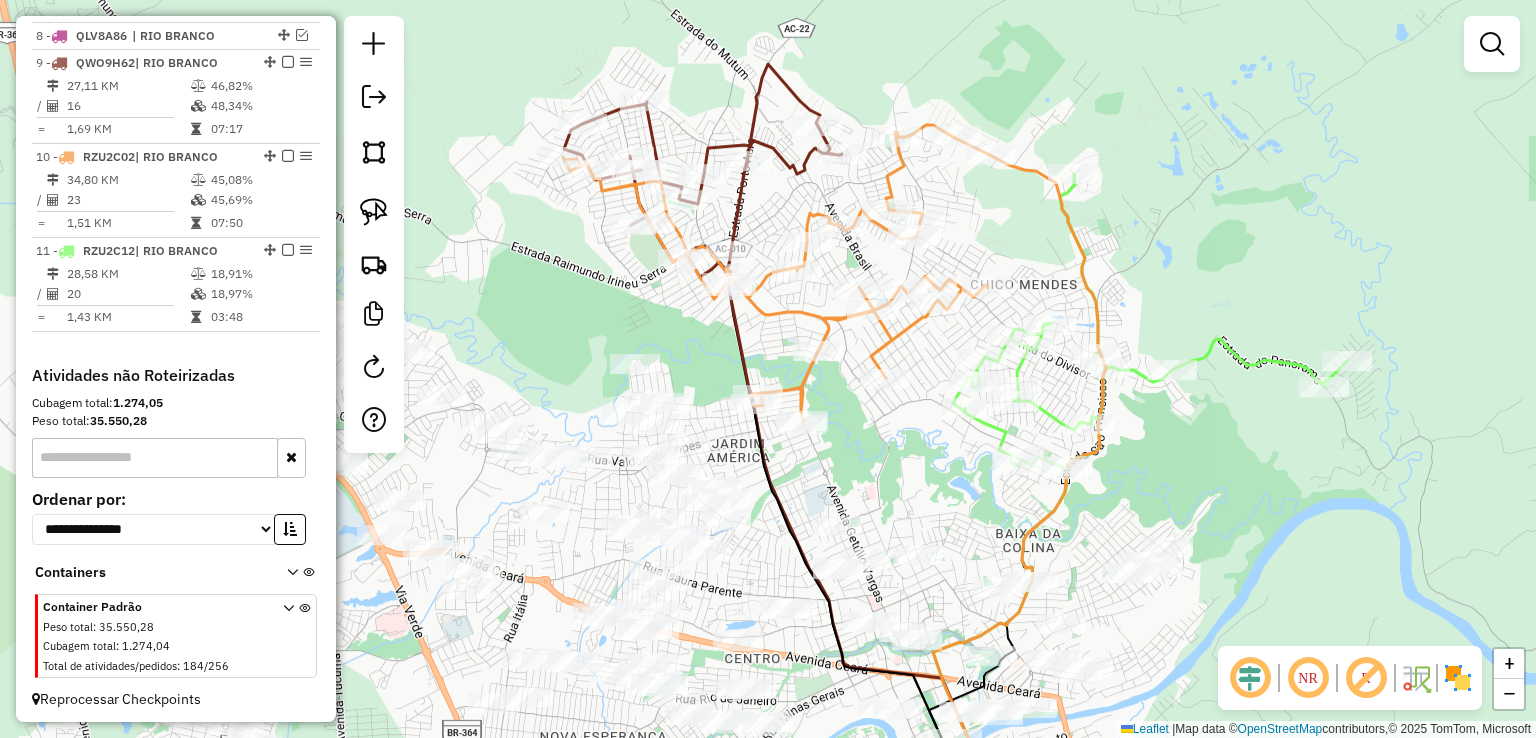click 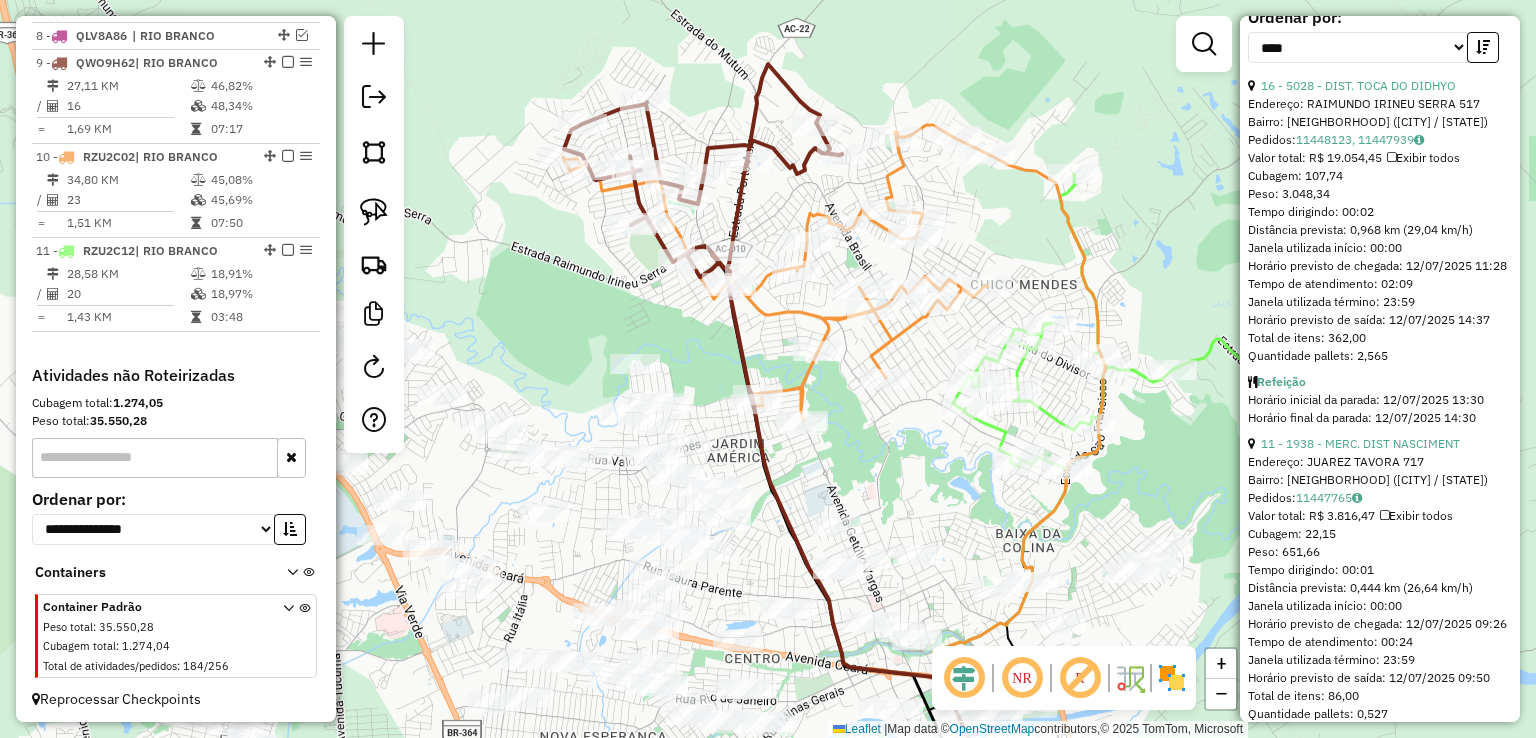 scroll, scrollTop: 800, scrollLeft: 0, axis: vertical 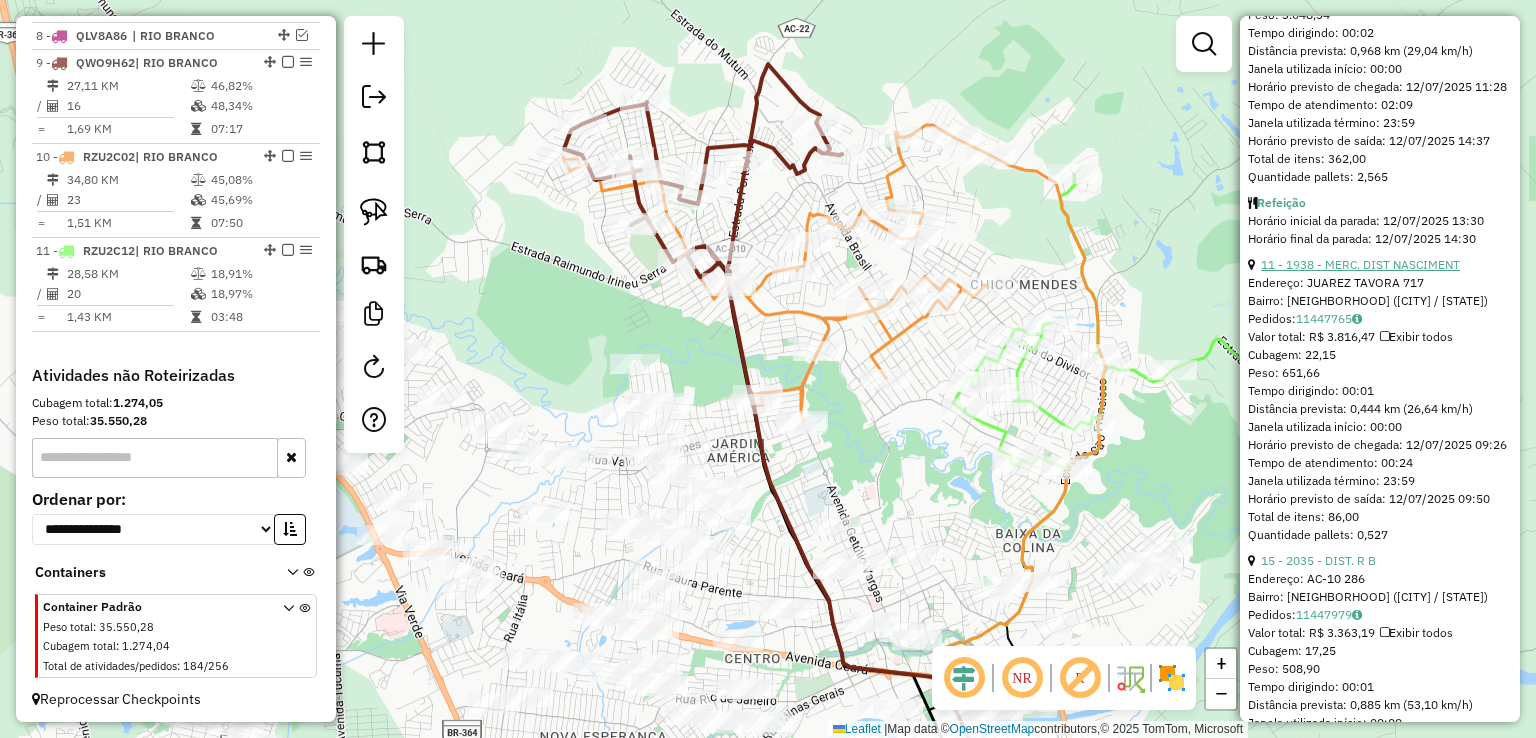 click on "11 - 1938 - MERC. DIST NASCIMENT" at bounding box center [1360, 264] 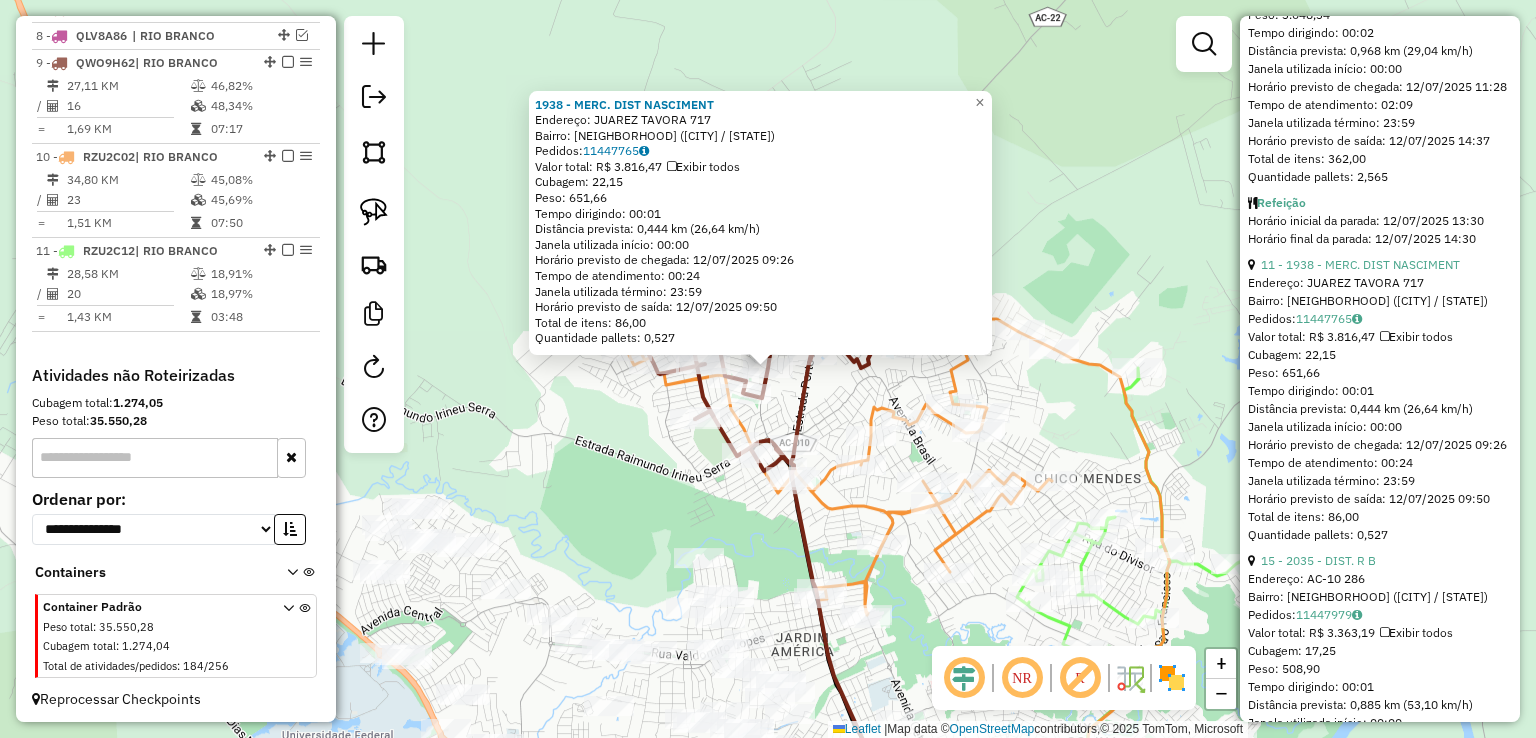 click 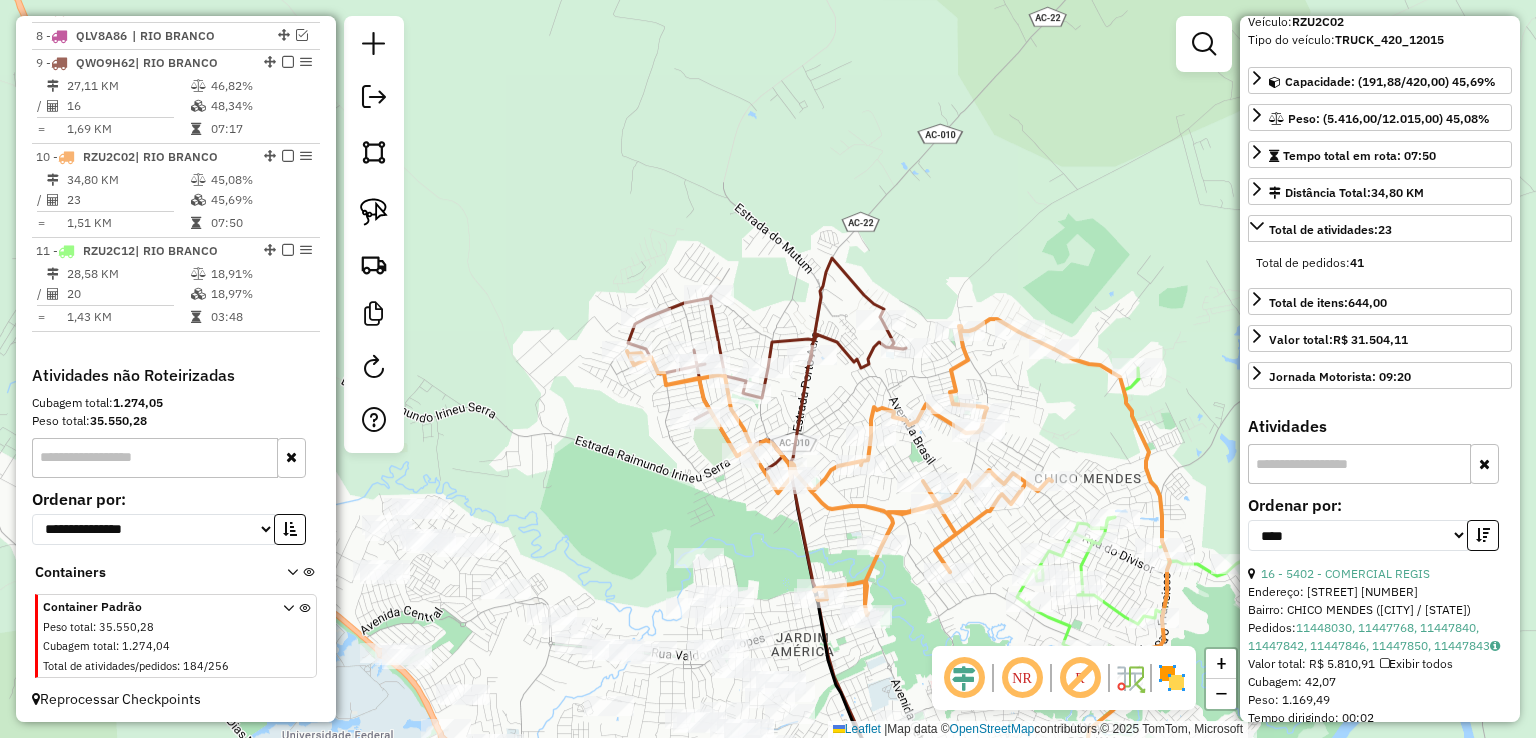 scroll, scrollTop: 100, scrollLeft: 0, axis: vertical 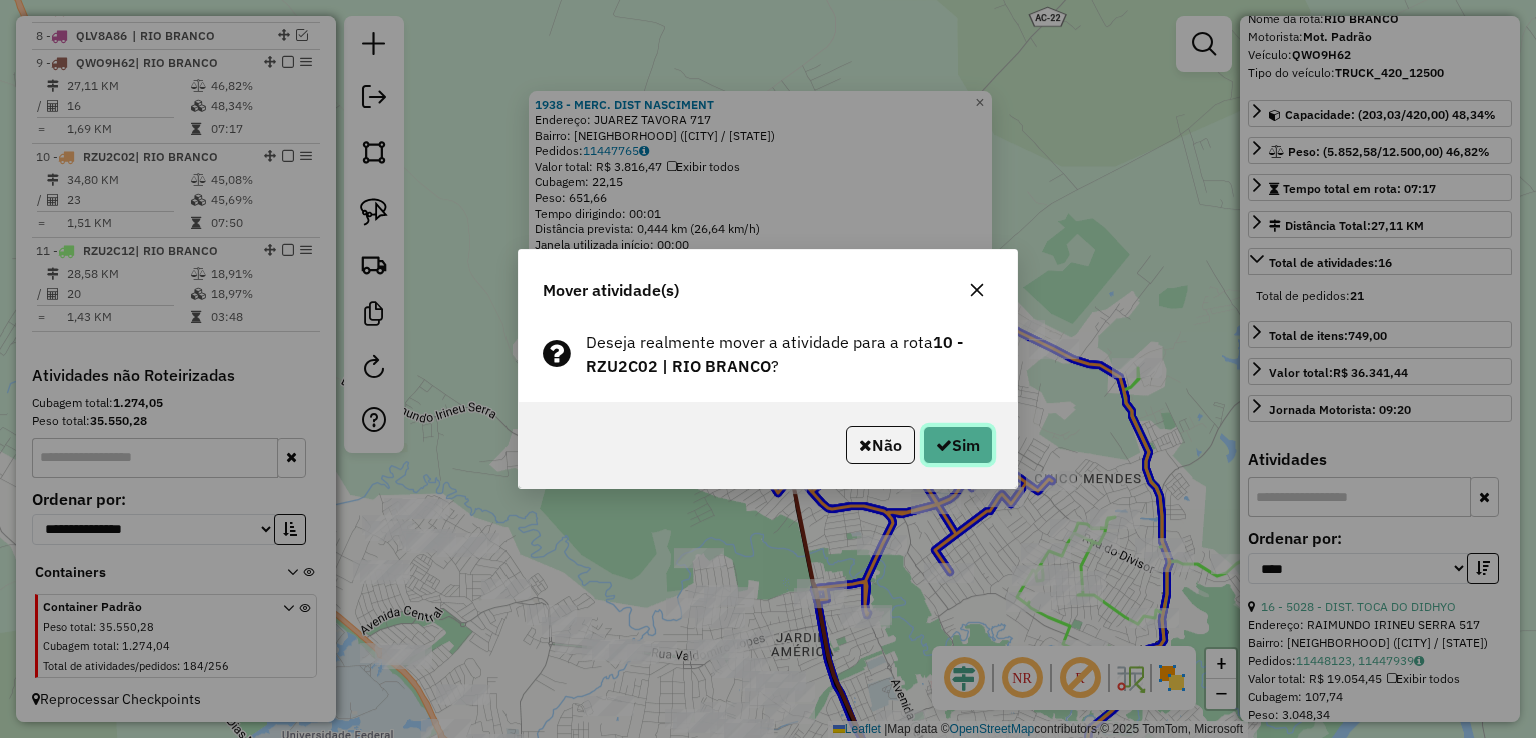 click on "Sim" 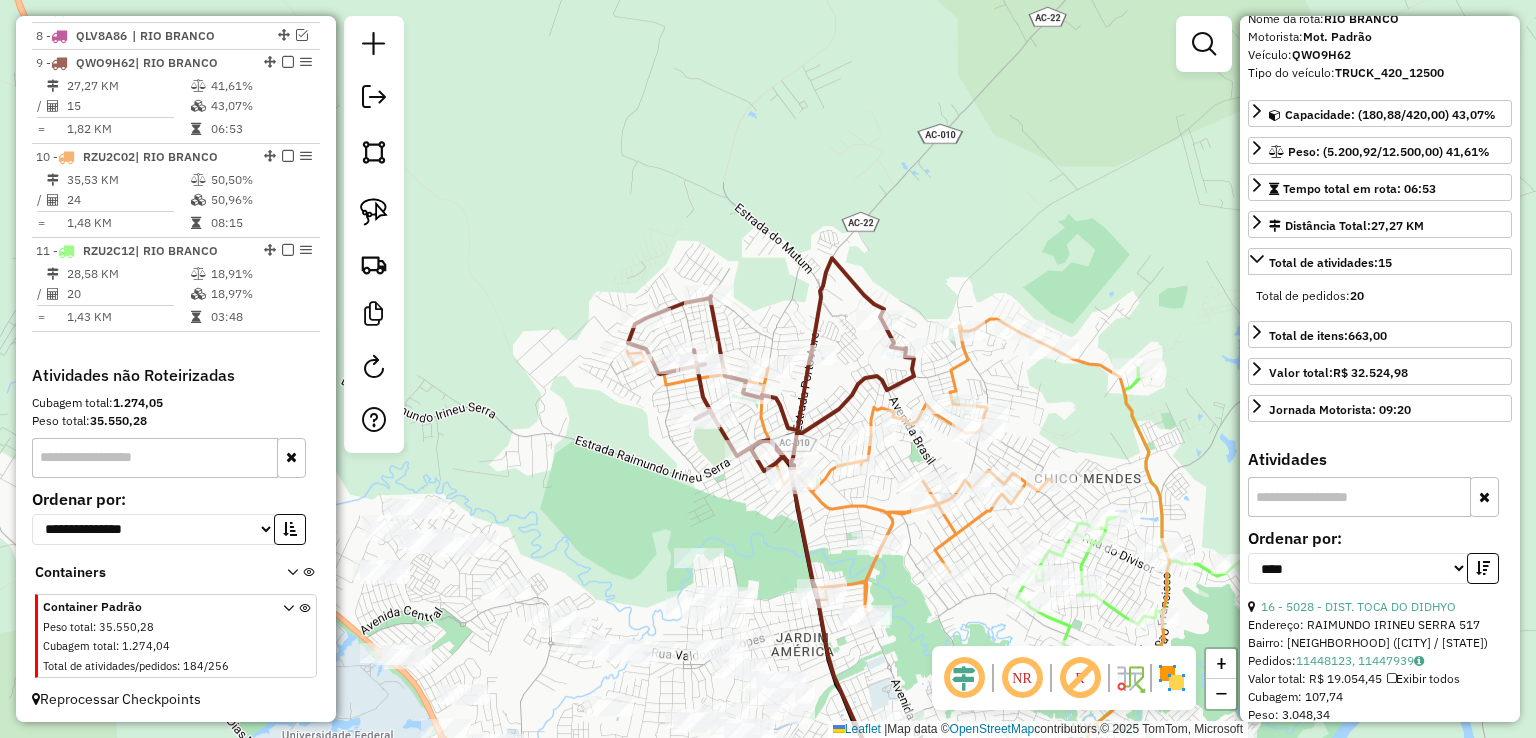 drag, startPoint x: 1039, startPoint y: 404, endPoint x: 932, endPoint y: 341, distance: 124.16924 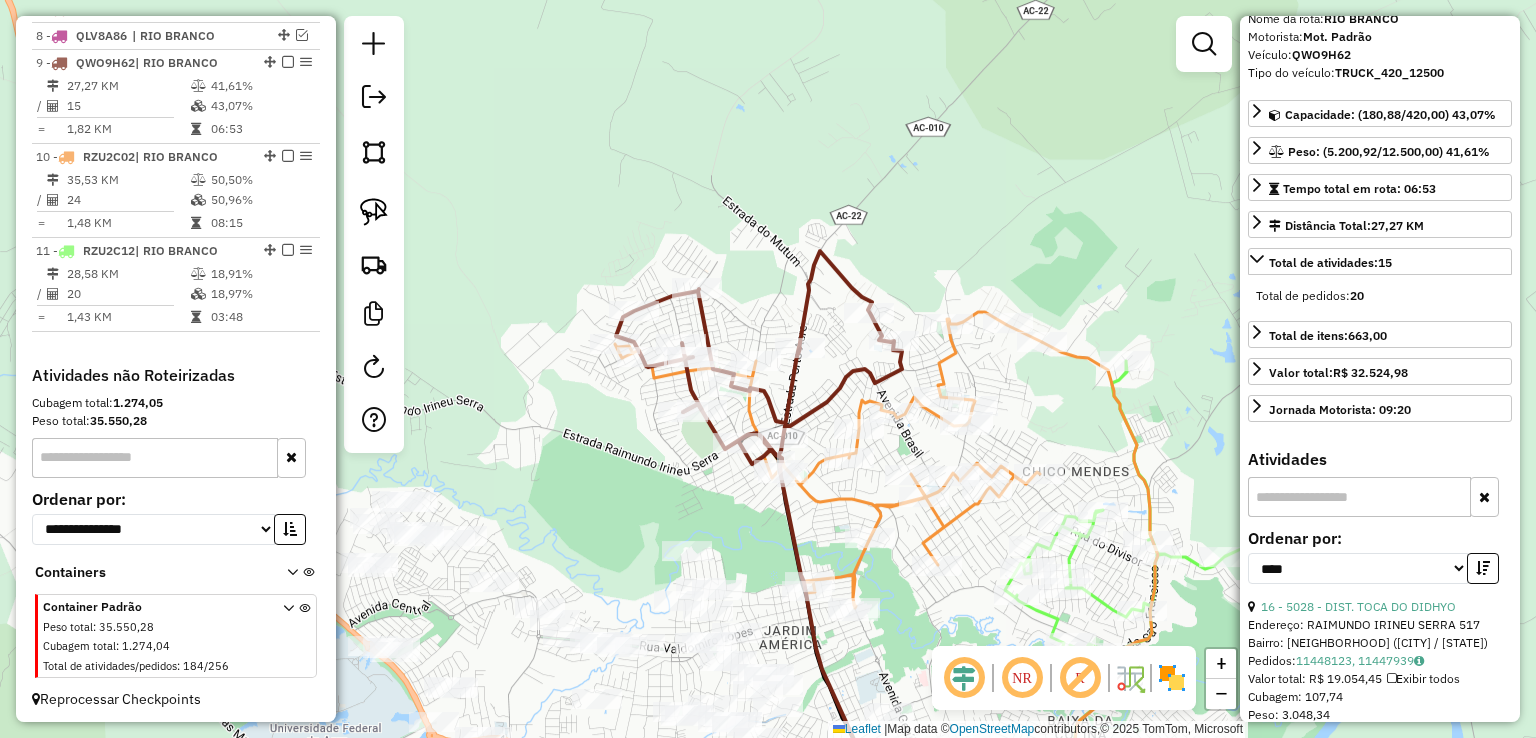 drag, startPoint x: 1028, startPoint y: 410, endPoint x: 936, endPoint y: 330, distance: 121.91801 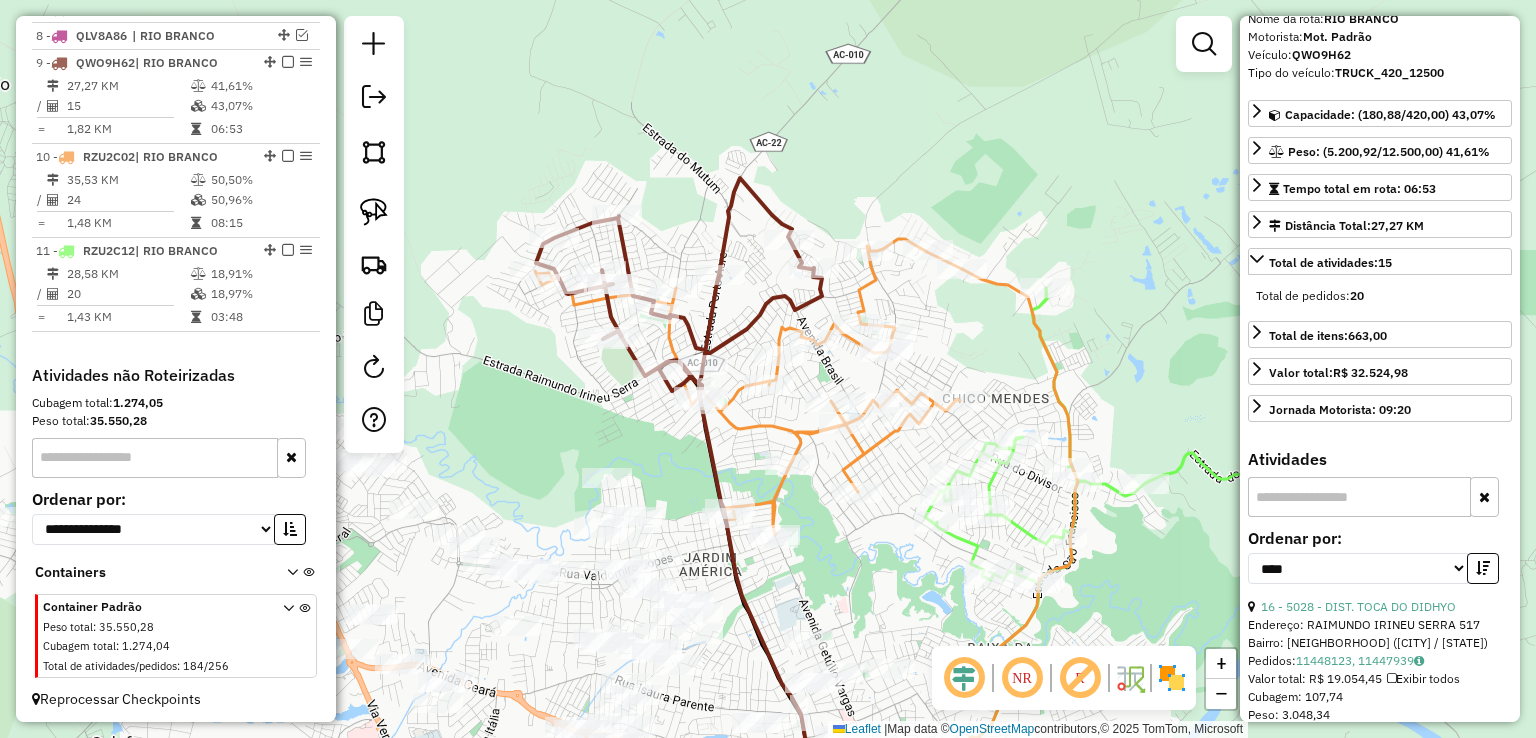click 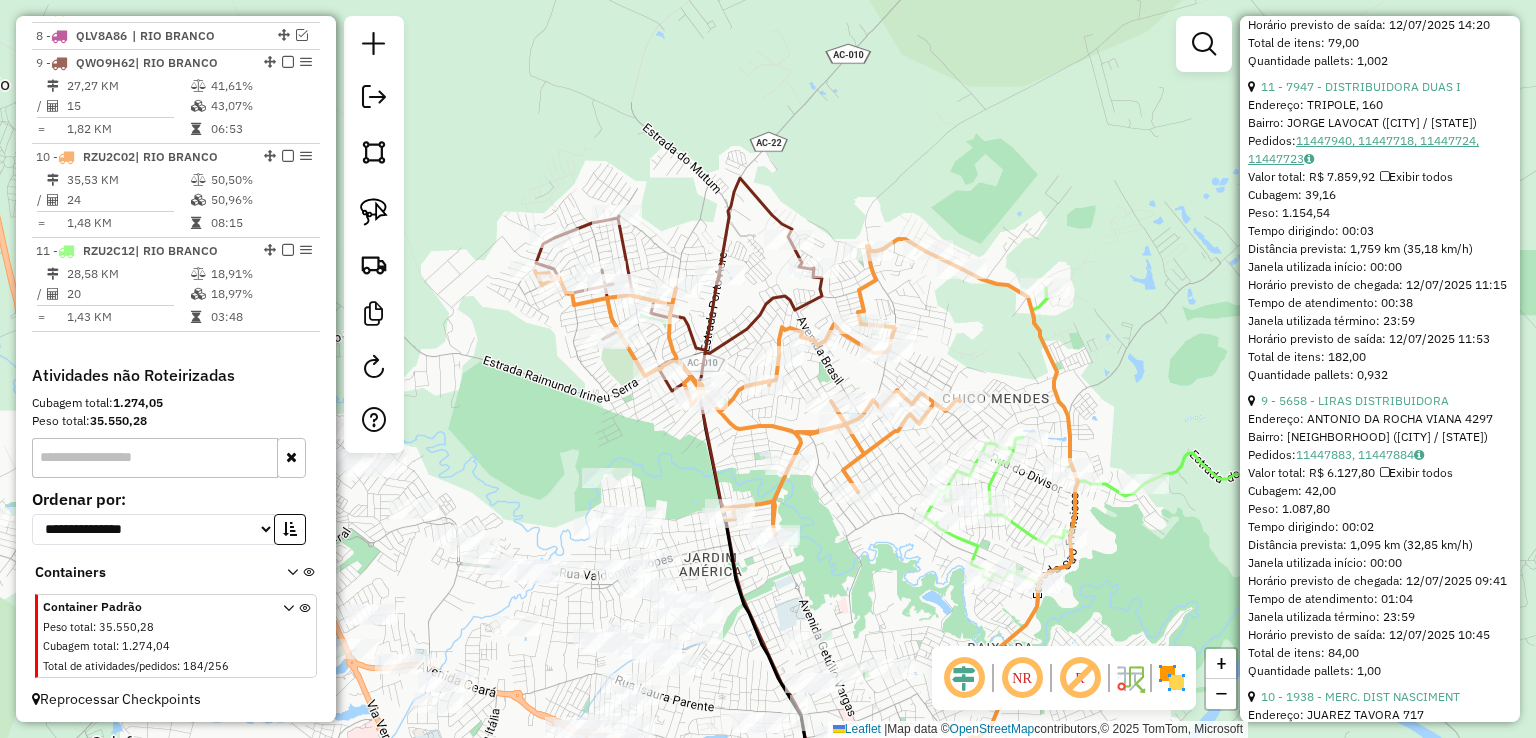 scroll, scrollTop: 900, scrollLeft: 0, axis: vertical 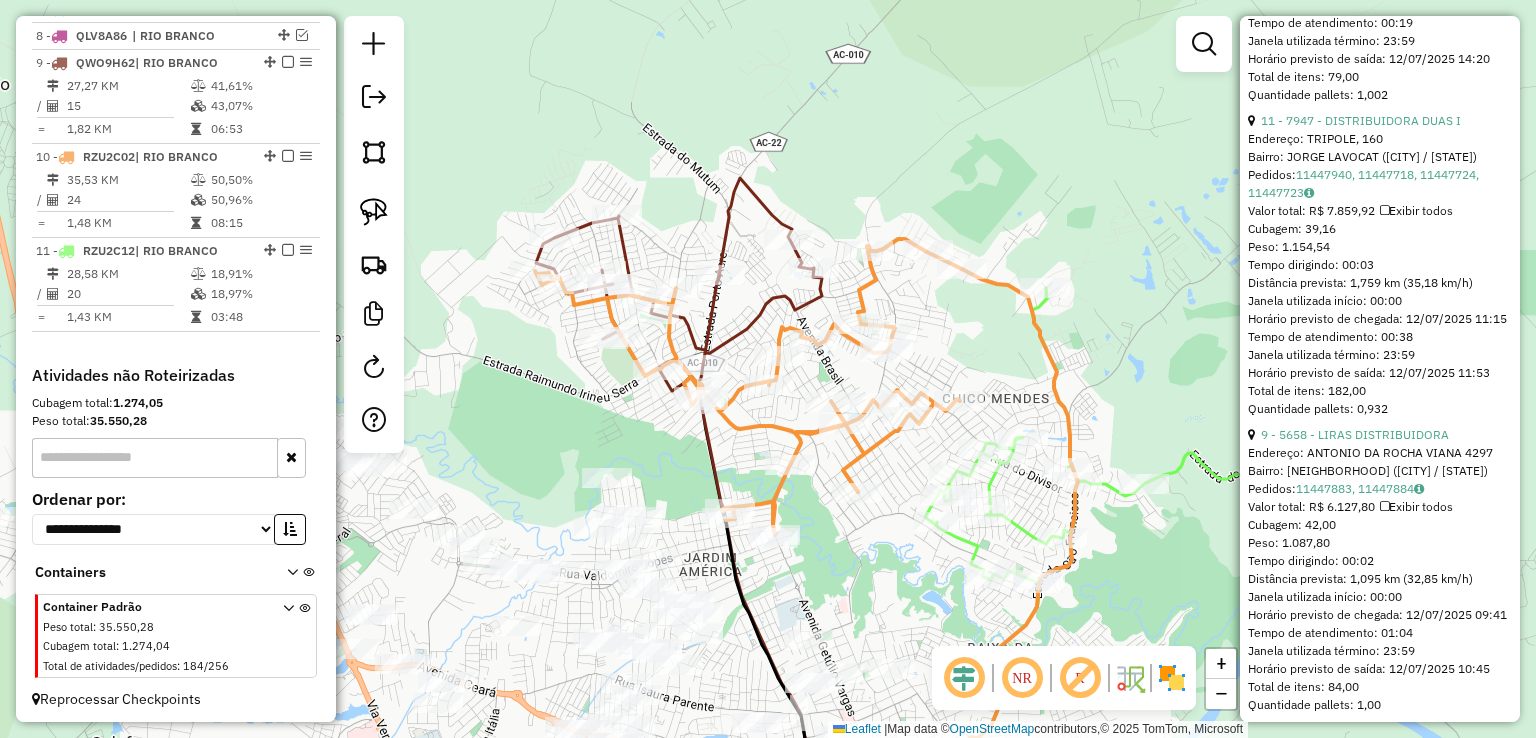 click on "17 - 5402 - COMERCIAL REGIS  Endereço:  RUA DA LUA 119   Bairro: CHICO MENDES (RIO BRANCO / AC)   Pedidos:  11448030, 11447768, 11447840, 11447842, 11447846, 11447850, 11447843   Valor total: R$ 5.810,91   Exibir todos   Cubagem: 42,07  Peso: 1.169,49  Tempo dirigindo: 00:02   Distância prevista: 0,744 km (22,32 km/h)   Janela utilizada início: 00:00   Horário previsto de chegada: 12/07/2025 14:01   Tempo de atendimento: 00:19   Janela utilizada término: 23:59   Horário previsto de saída: 12/07/2025 14:20   Total de itens: 79,00   Quantidade pallets: 1,002     11 - 7947 - DISTRIBUIDORA DUAS I  Endereço: TRIPOLE, 160   Bairro: JORGE LAVOCAT (RIO BRANCO / AC)   Pedidos:  11447940, 11447718, 11447724, 11447723   Valor total: R$ 7.859,92   Exibir todos   Cubagem: 39,16  Peso: 1.154,54  Tempo dirigindo: 00:03   Distância prevista: 1,759 km (35,18 km/h)   Janela utilizada início: 00:00   Horário previsto de chegada: 12/07/2025 11:15   Tempo de atendimento: 00:38   Janela utilizada término: 23:59" at bounding box center (1380, 3471) 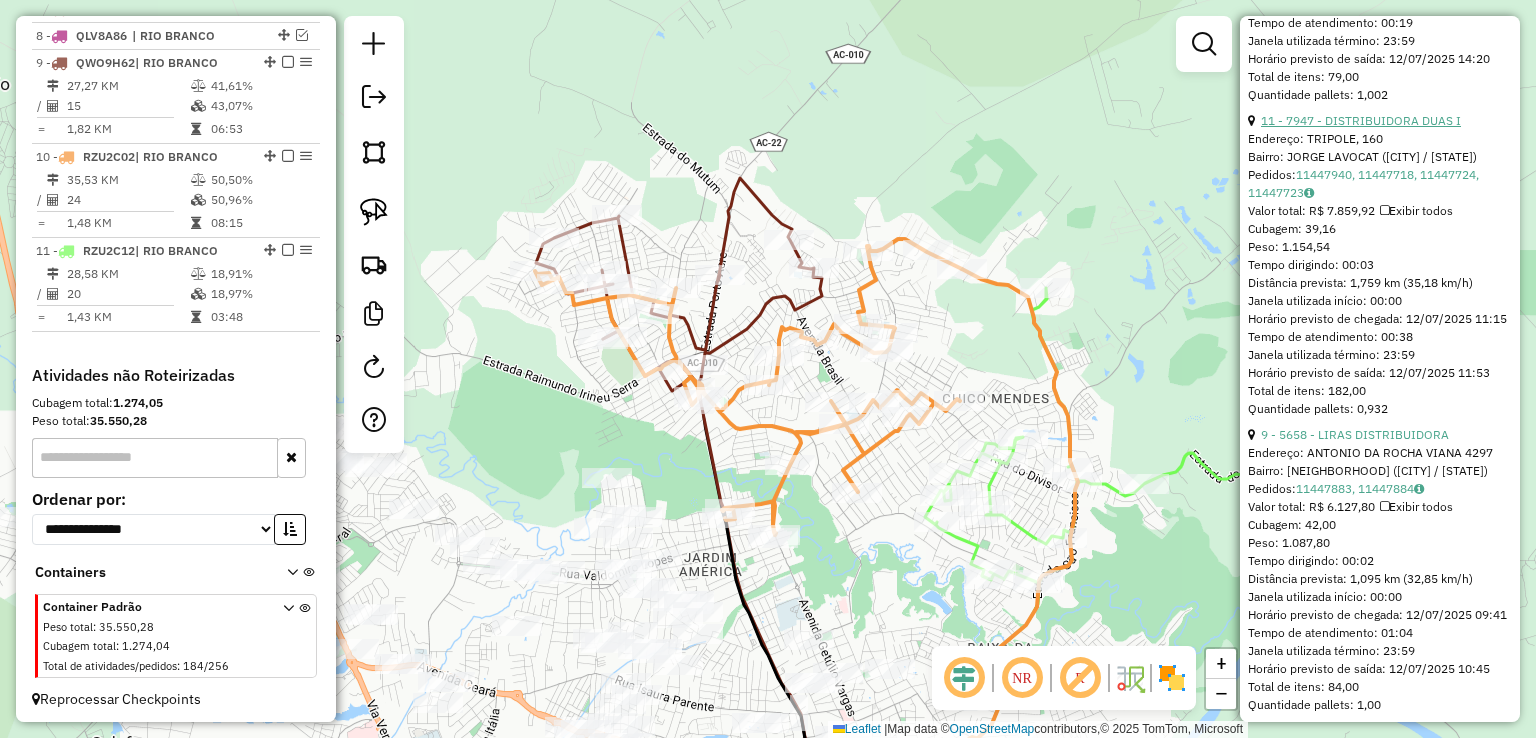 click on "11 - 7947 - DISTRIBUIDORA DUAS I" at bounding box center [1361, 120] 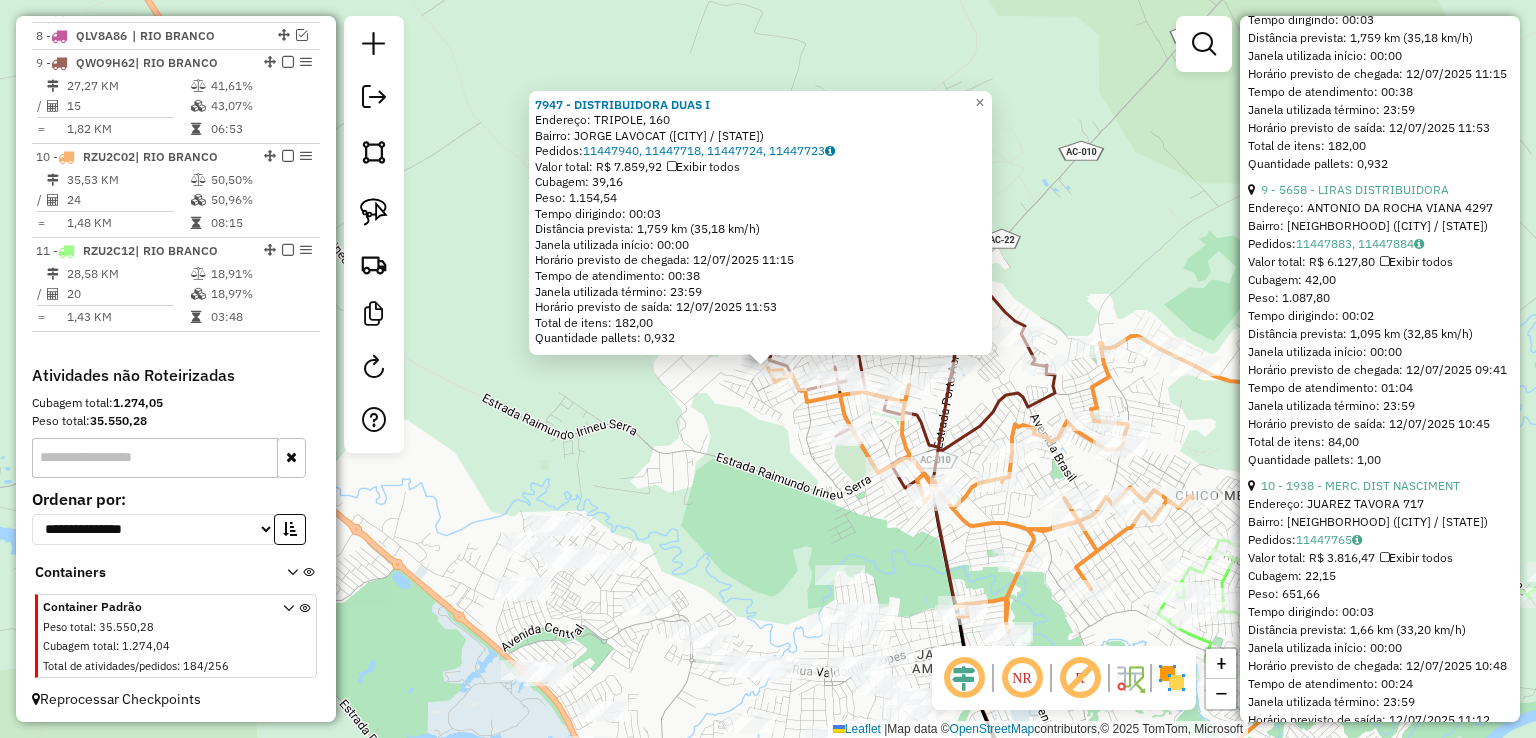 scroll, scrollTop: 1200, scrollLeft: 0, axis: vertical 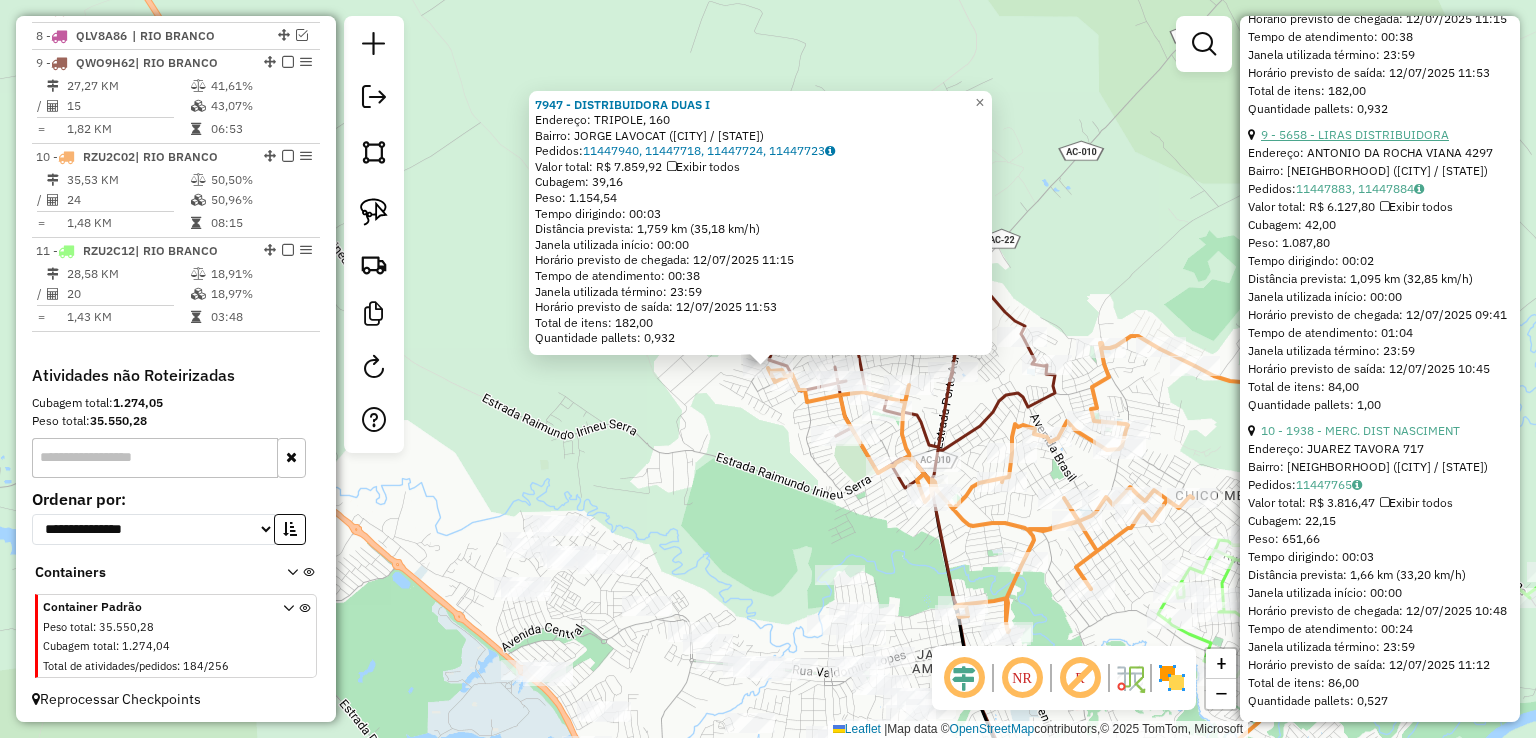 click on "9 - 5658 - LIRAS DISTRIBUIDORA" at bounding box center (1355, 134) 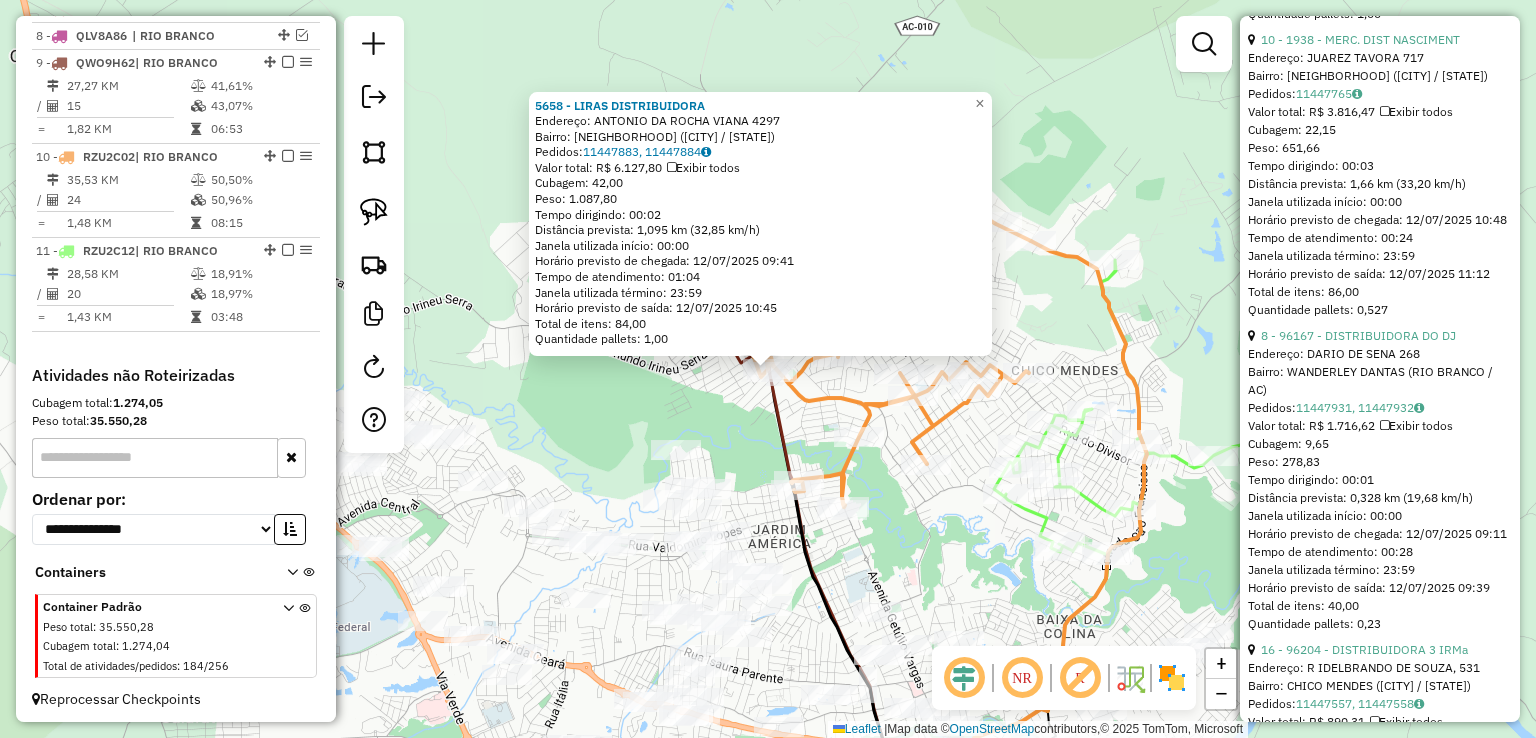 scroll, scrollTop: 1600, scrollLeft: 0, axis: vertical 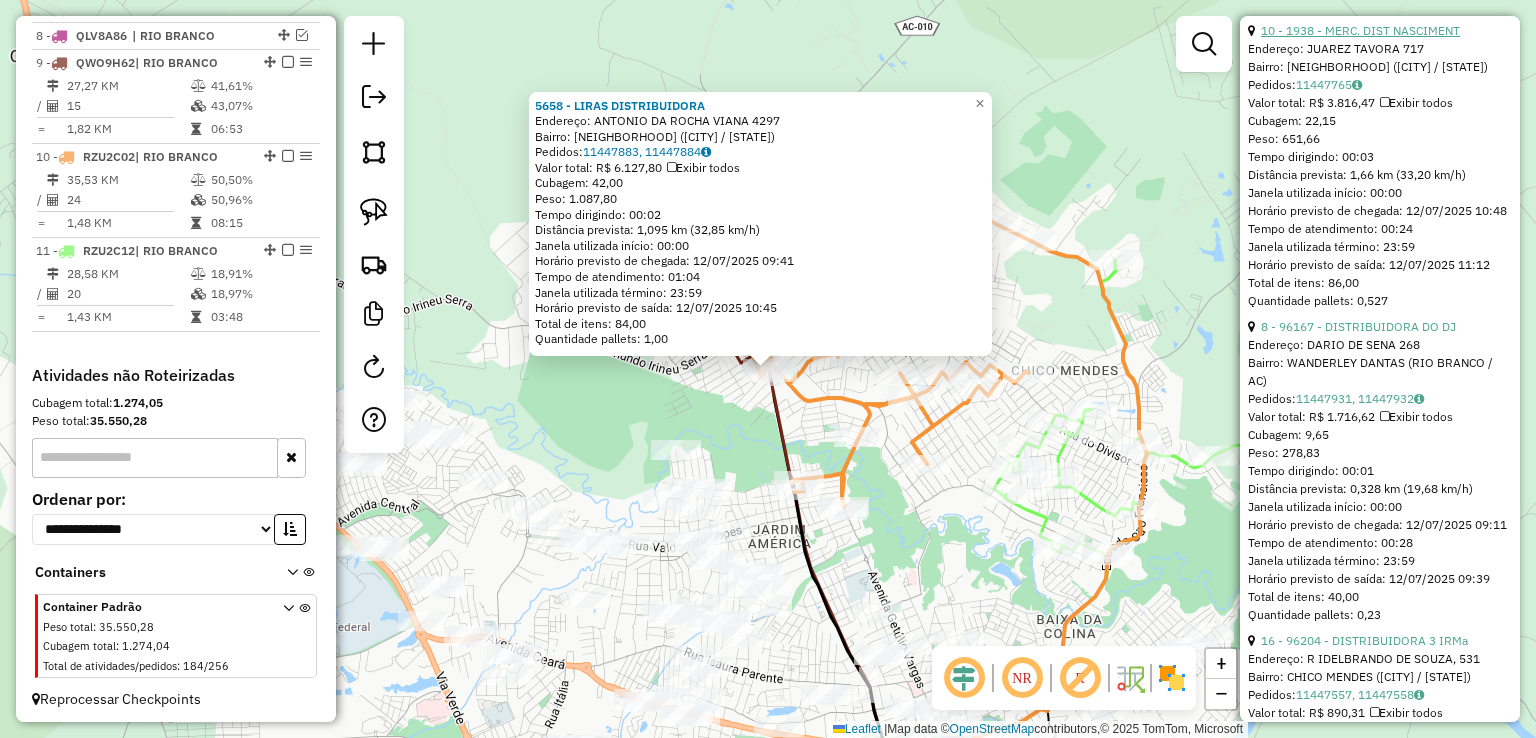 click on "10 - 1938 - MERC. DIST NASCIMENT" at bounding box center (1360, 30) 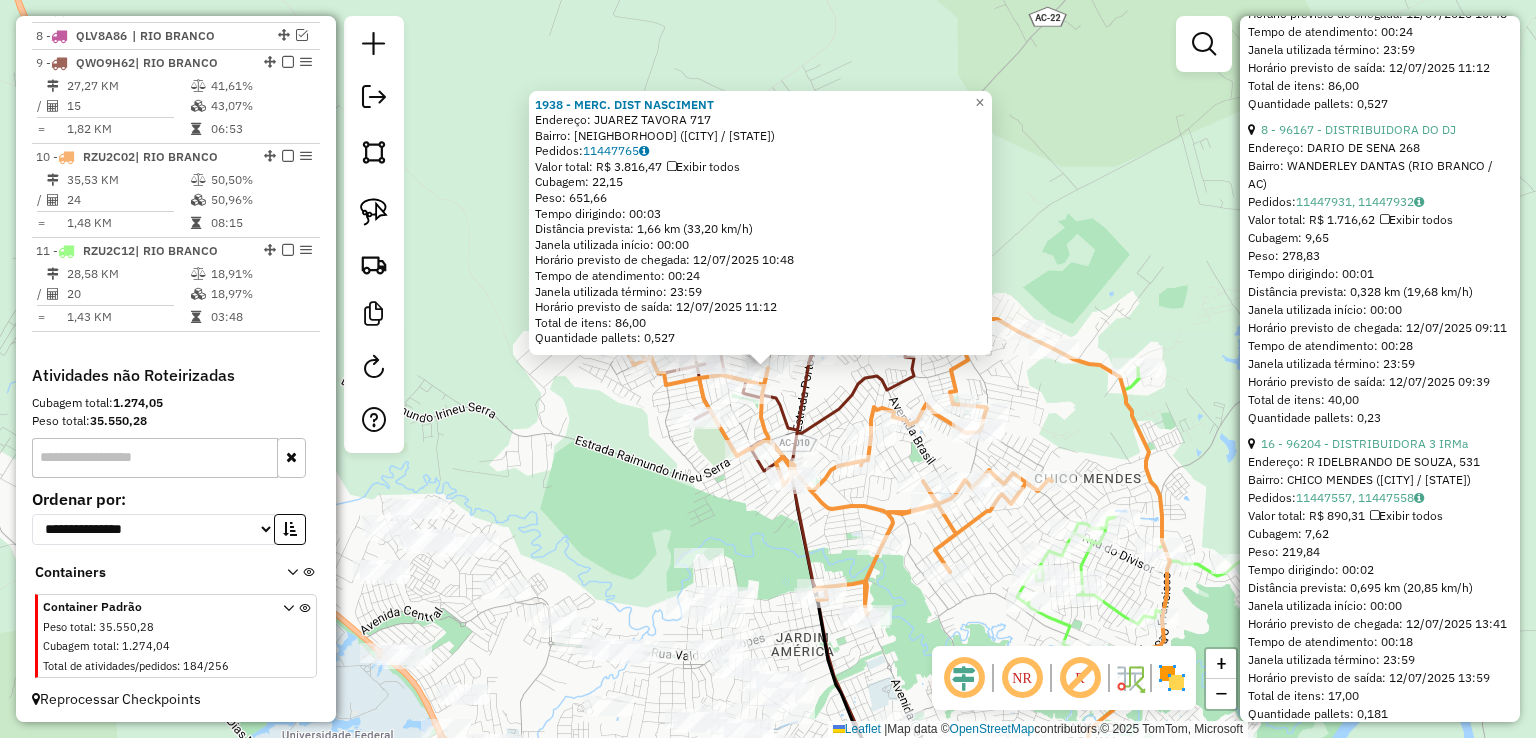 scroll, scrollTop: 1900, scrollLeft: 0, axis: vertical 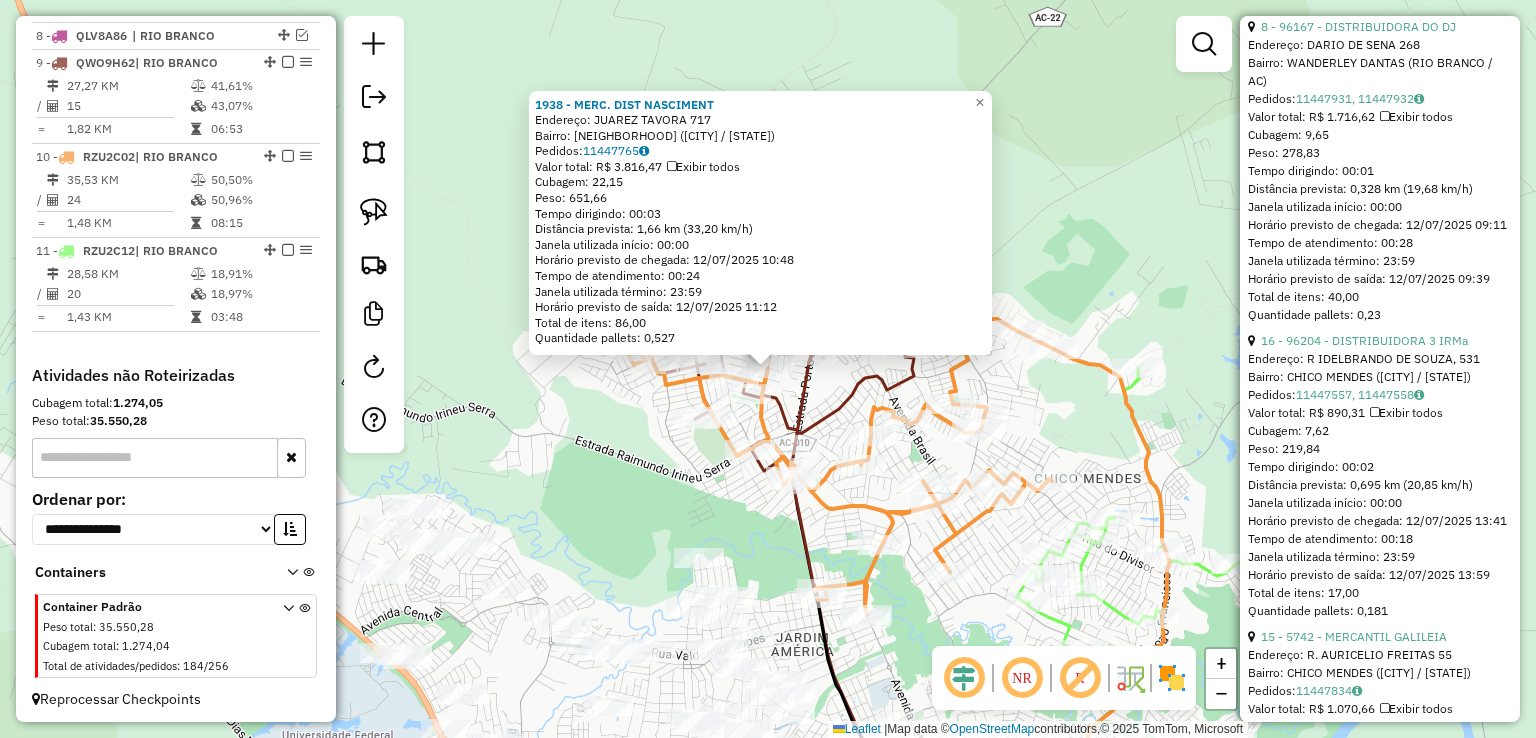 click on "Endereço:  DARIO DE SENA 268" at bounding box center (1380, 45) 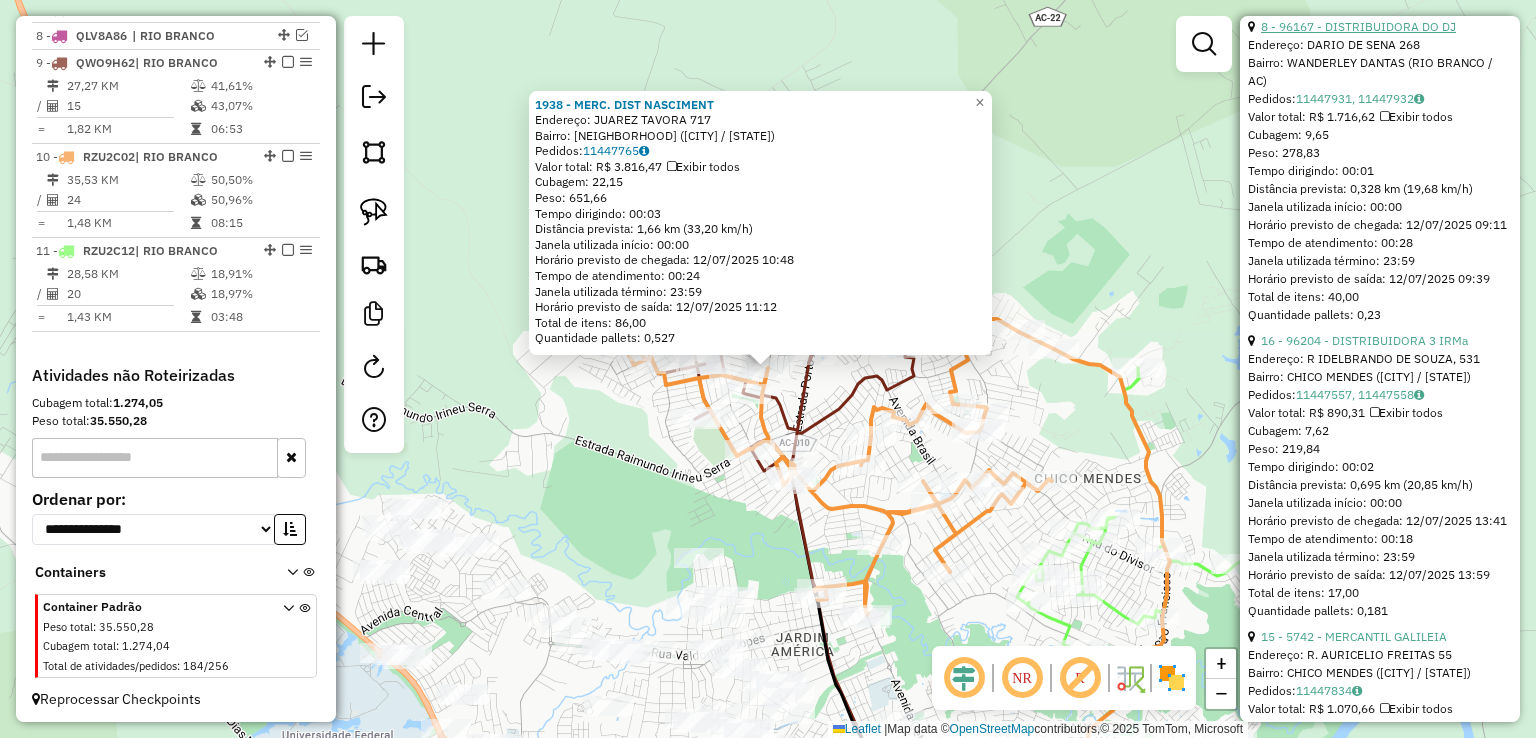 click on "8 - 96167 - DISTRIBUIDORA DO DJ" at bounding box center [1358, 26] 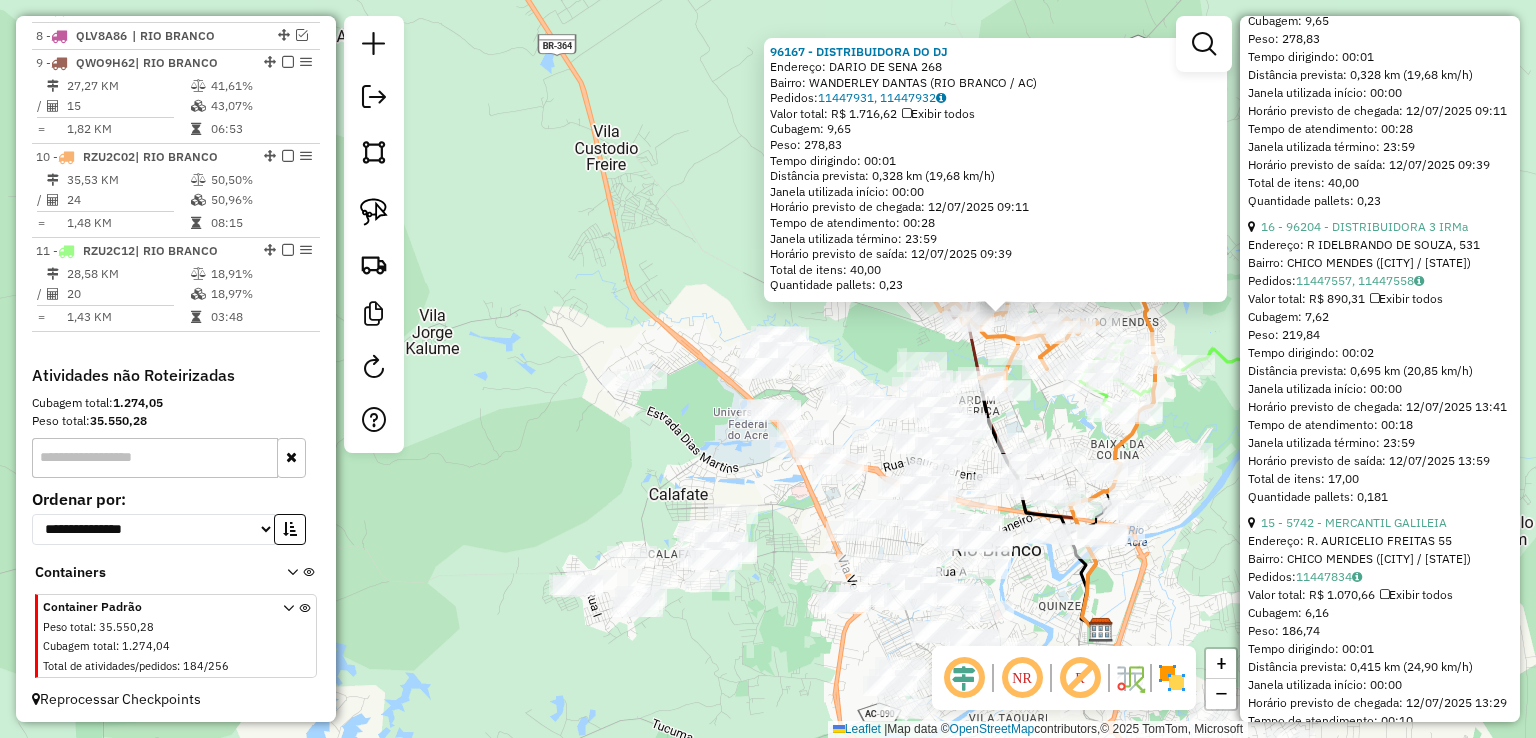 scroll, scrollTop: 2100, scrollLeft: 0, axis: vertical 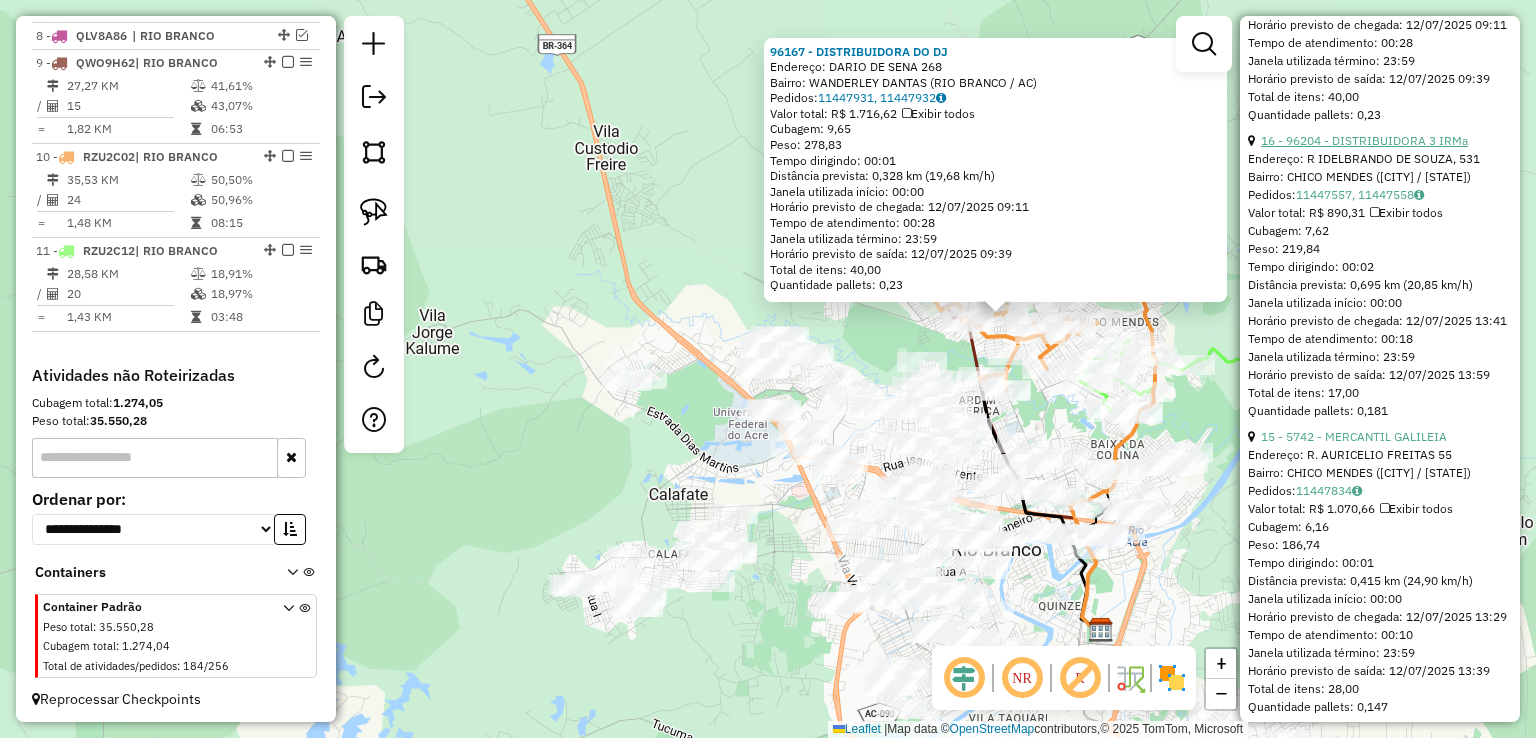 click on "16 - 96204 - DISTRIBUIDORA 3 IRMa" at bounding box center [1364, 140] 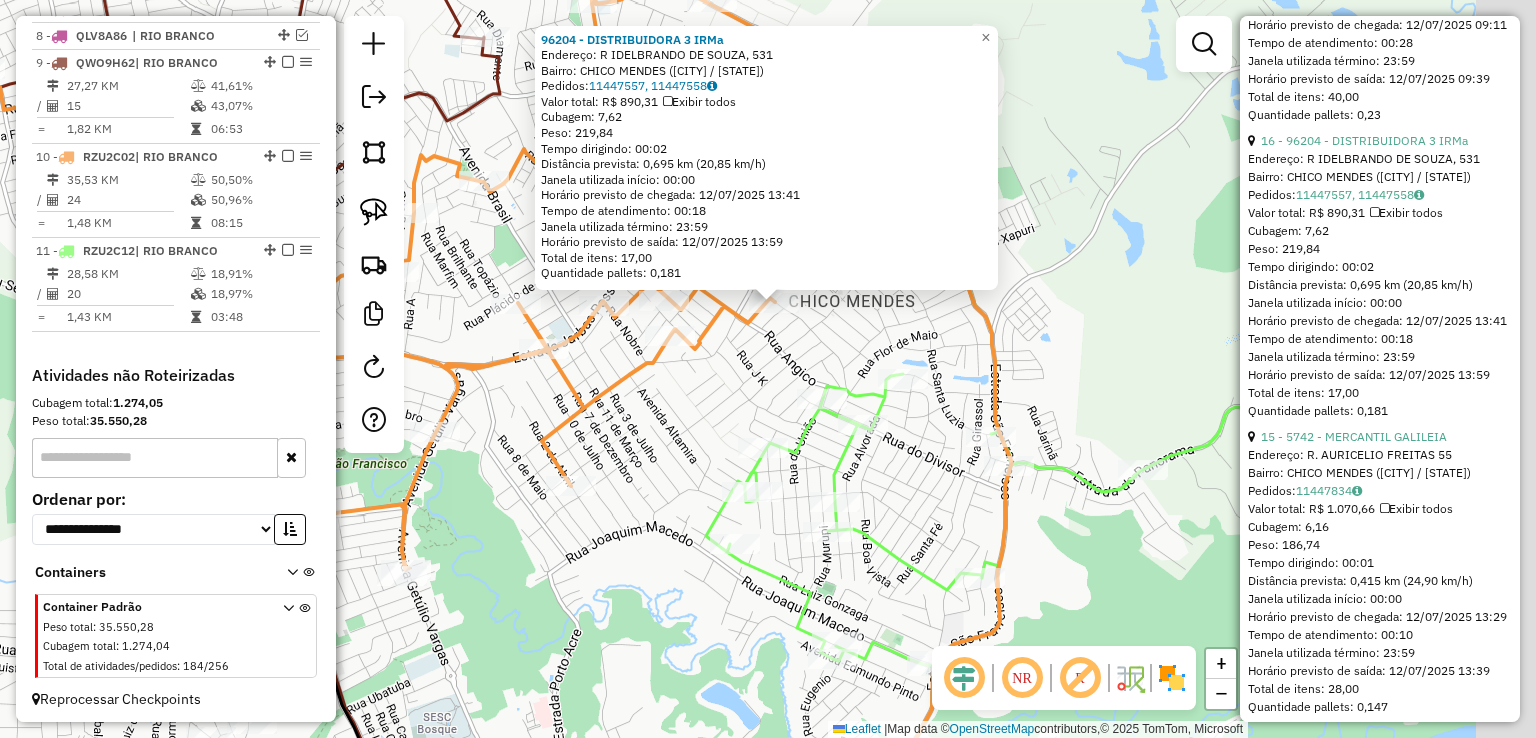 drag, startPoint x: 929, startPoint y: 406, endPoint x: 826, endPoint y: 347, distance: 118.70131 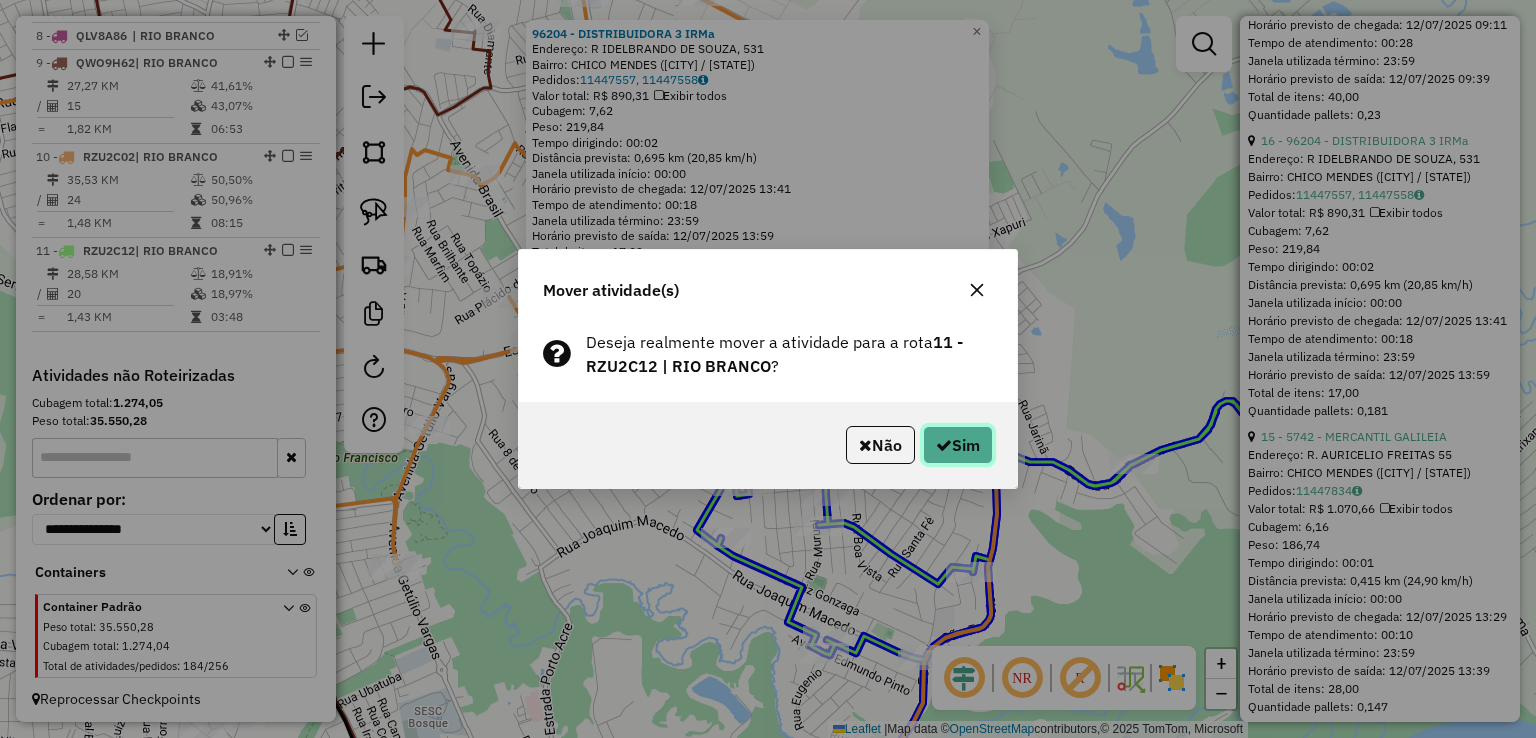 click on "Sim" 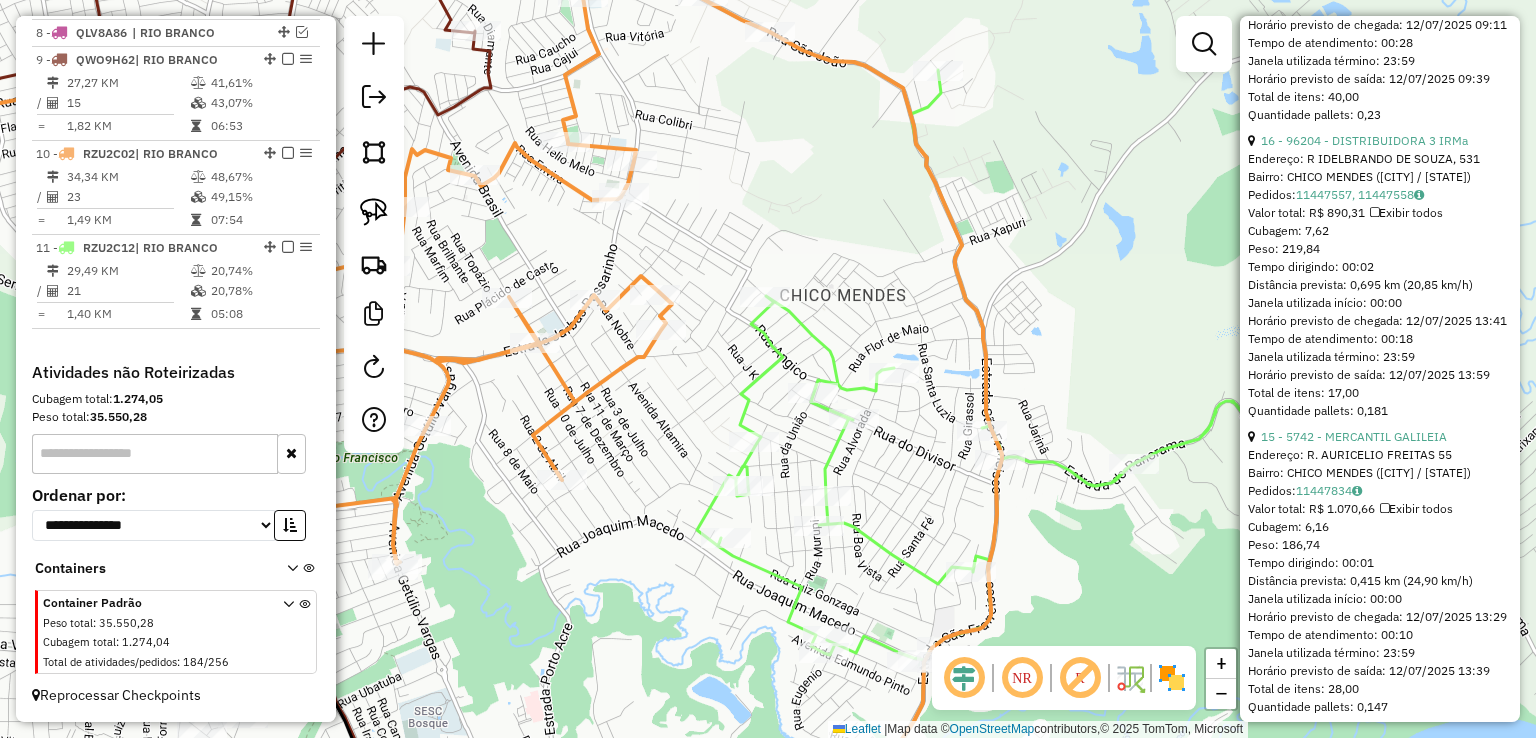 scroll, scrollTop: 932, scrollLeft: 0, axis: vertical 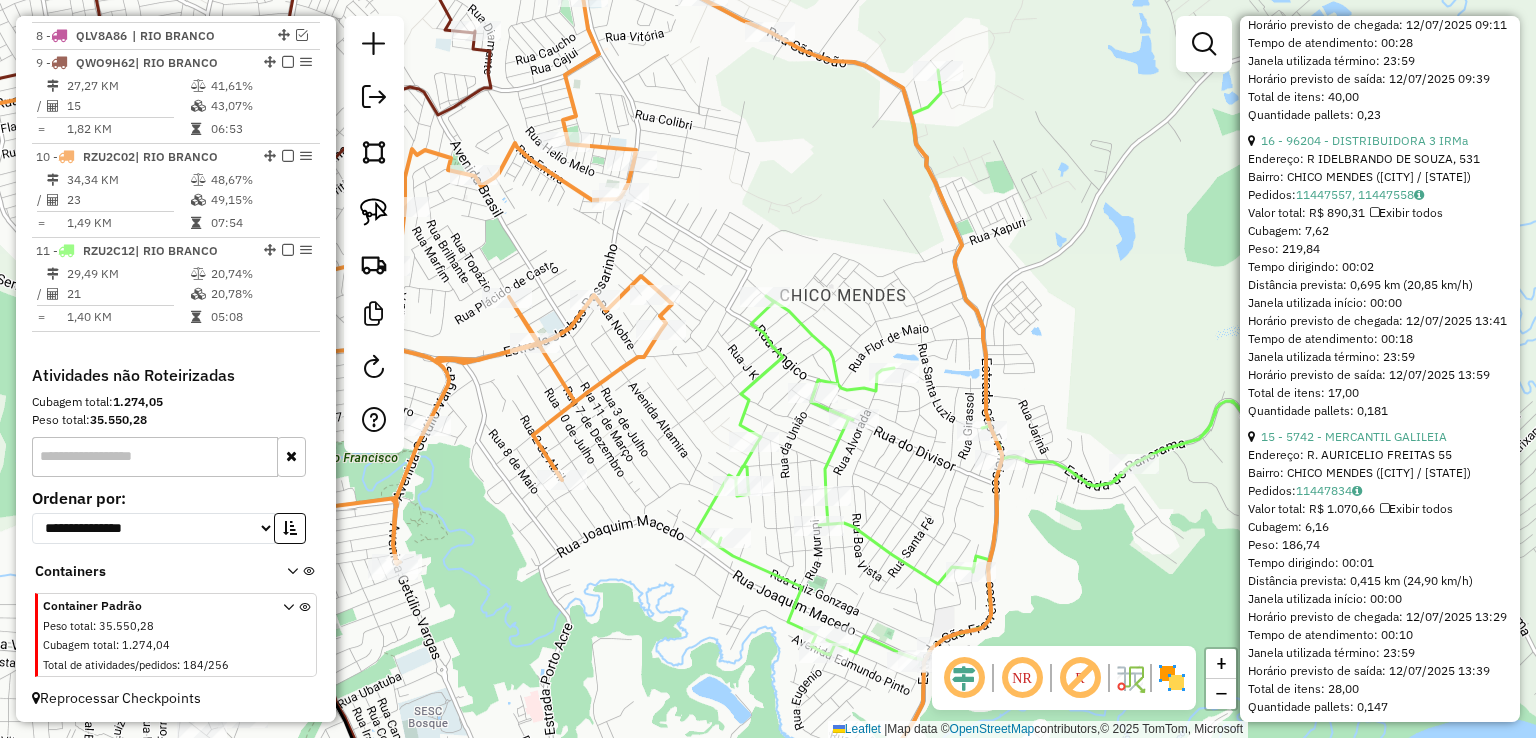 click 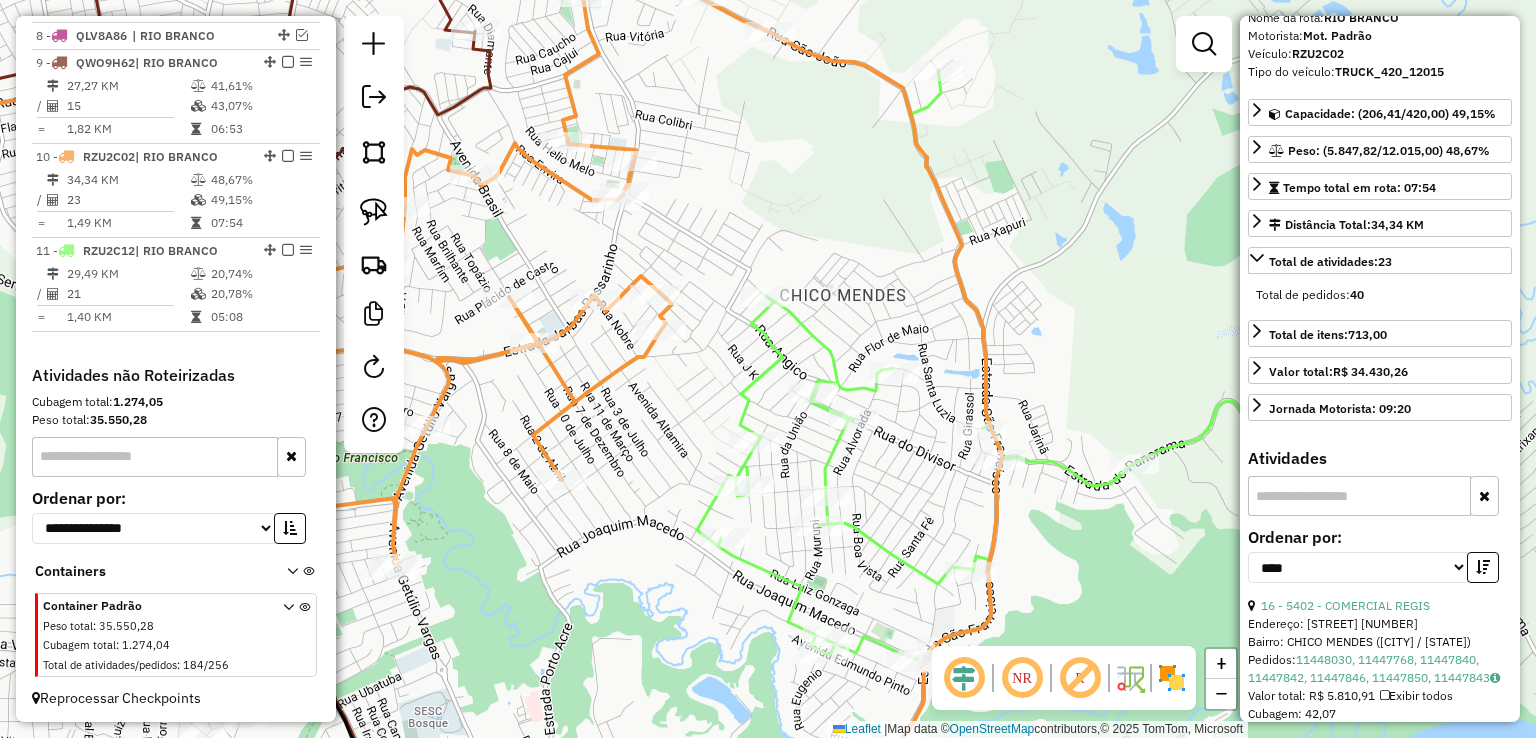 scroll, scrollTop: 100, scrollLeft: 0, axis: vertical 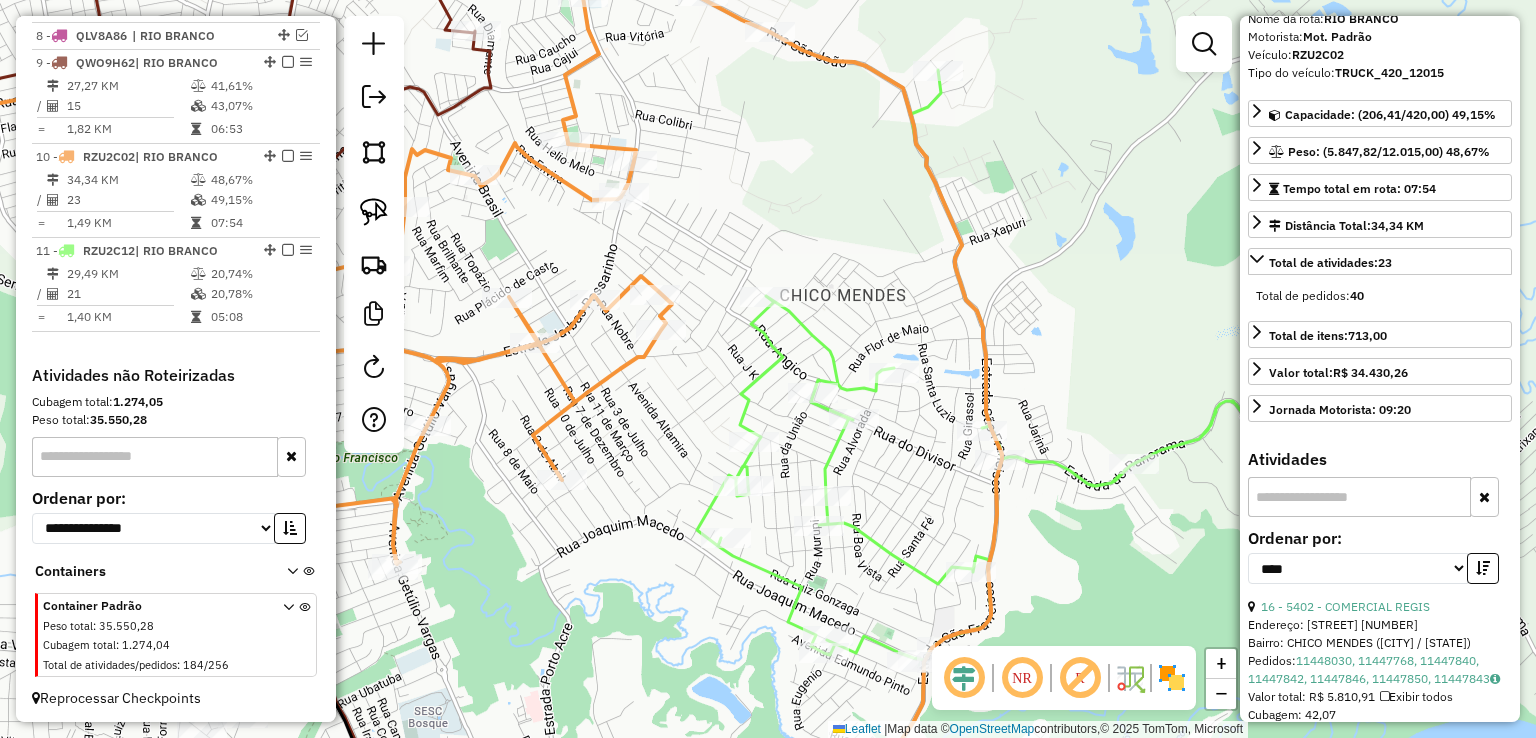 click 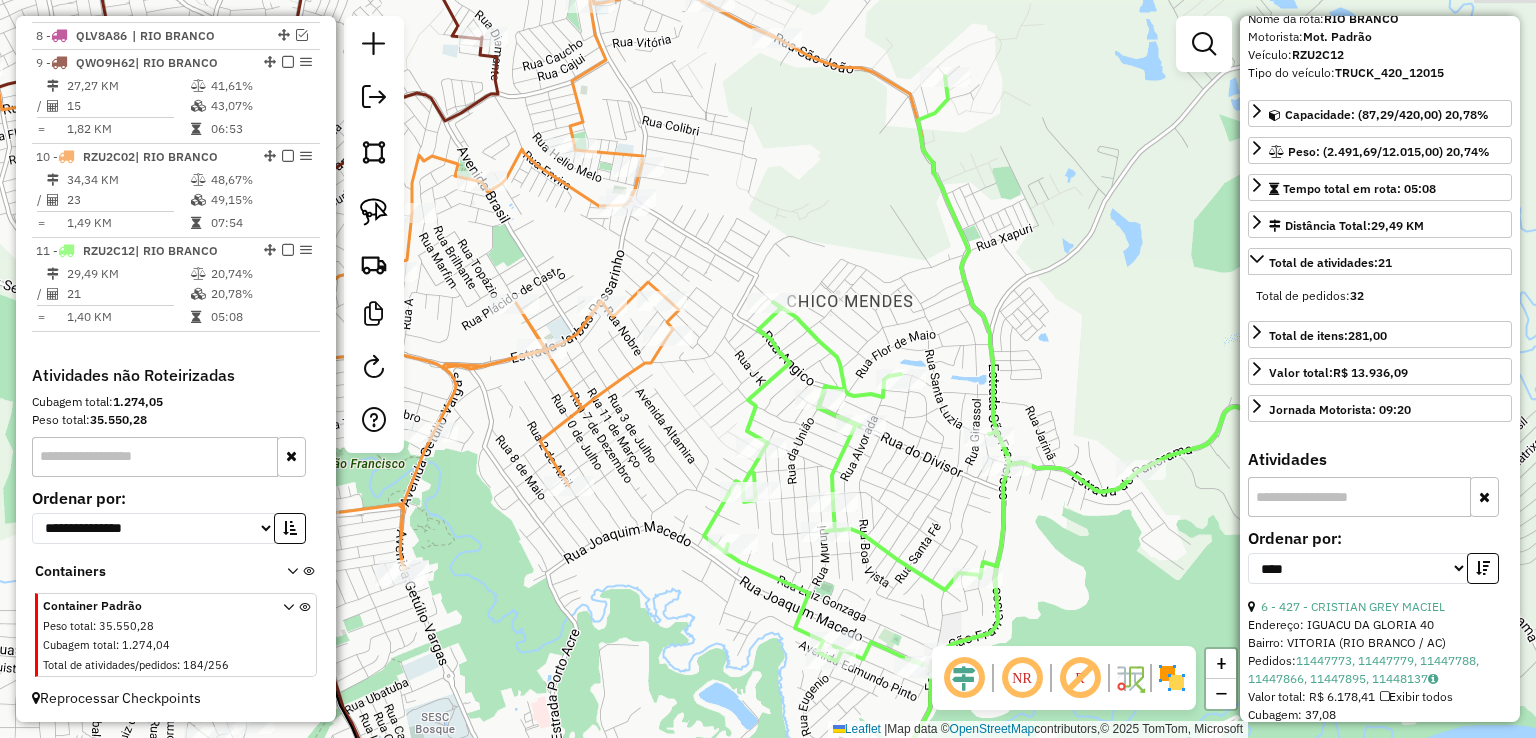 drag, startPoint x: 762, startPoint y: 233, endPoint x: 897, endPoint y: 301, distance: 151.15886 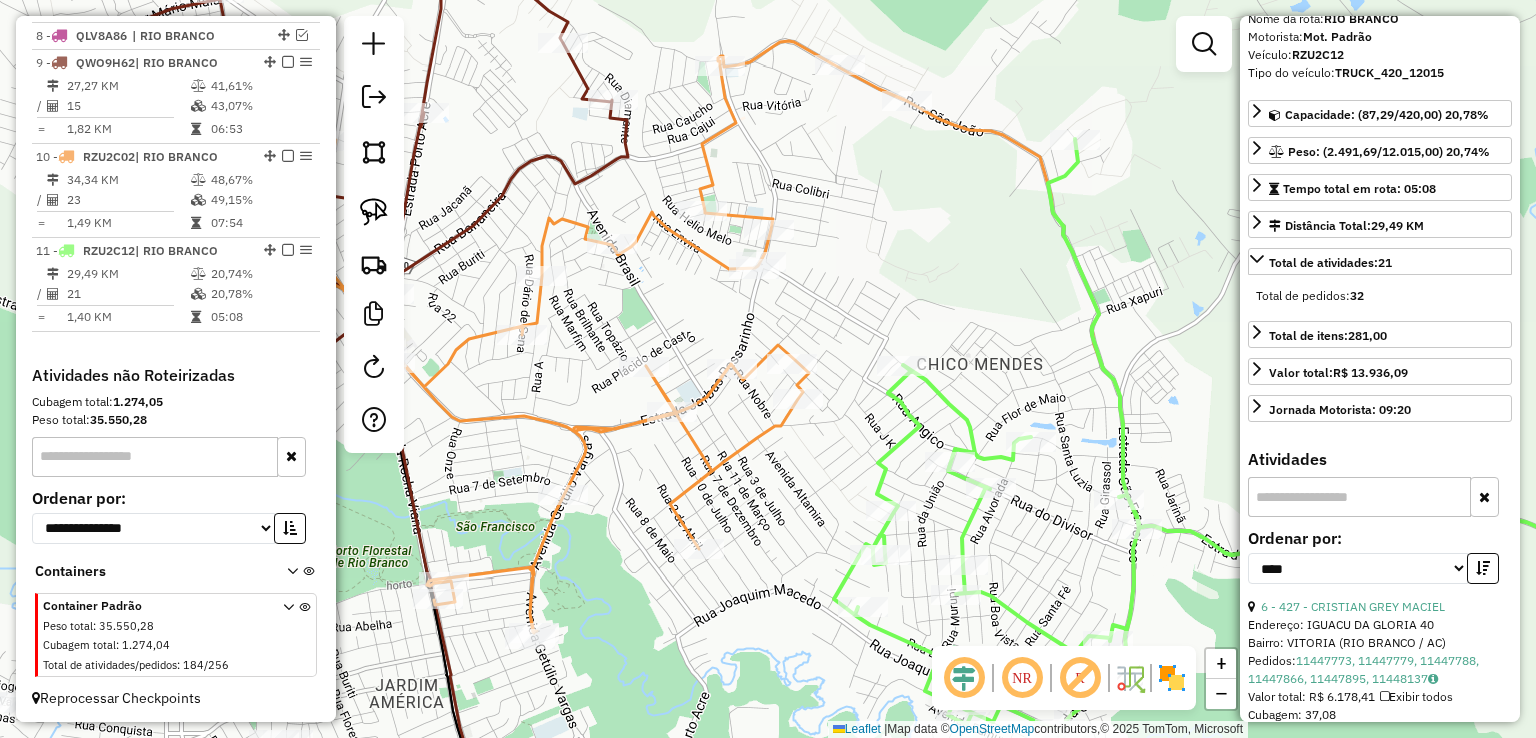 click 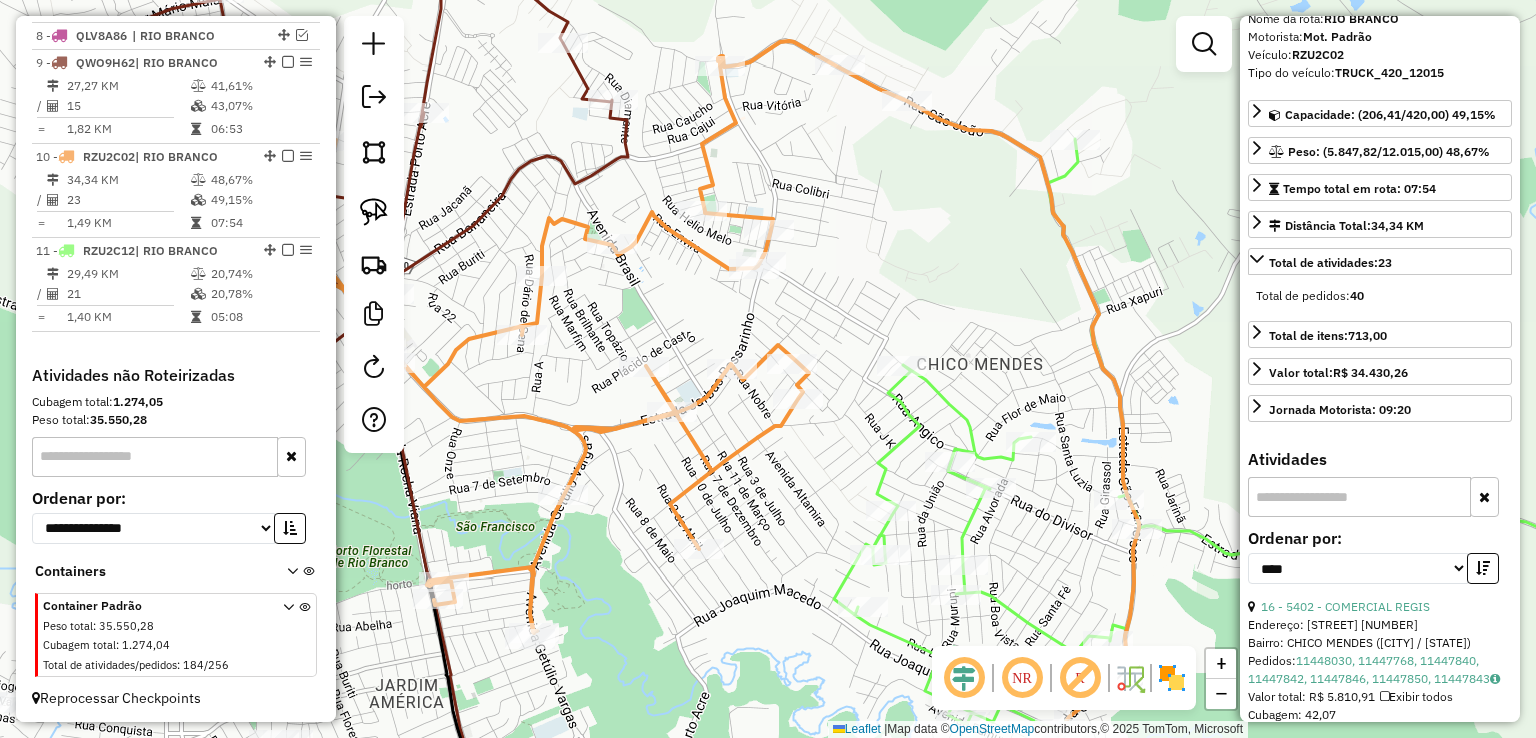 click 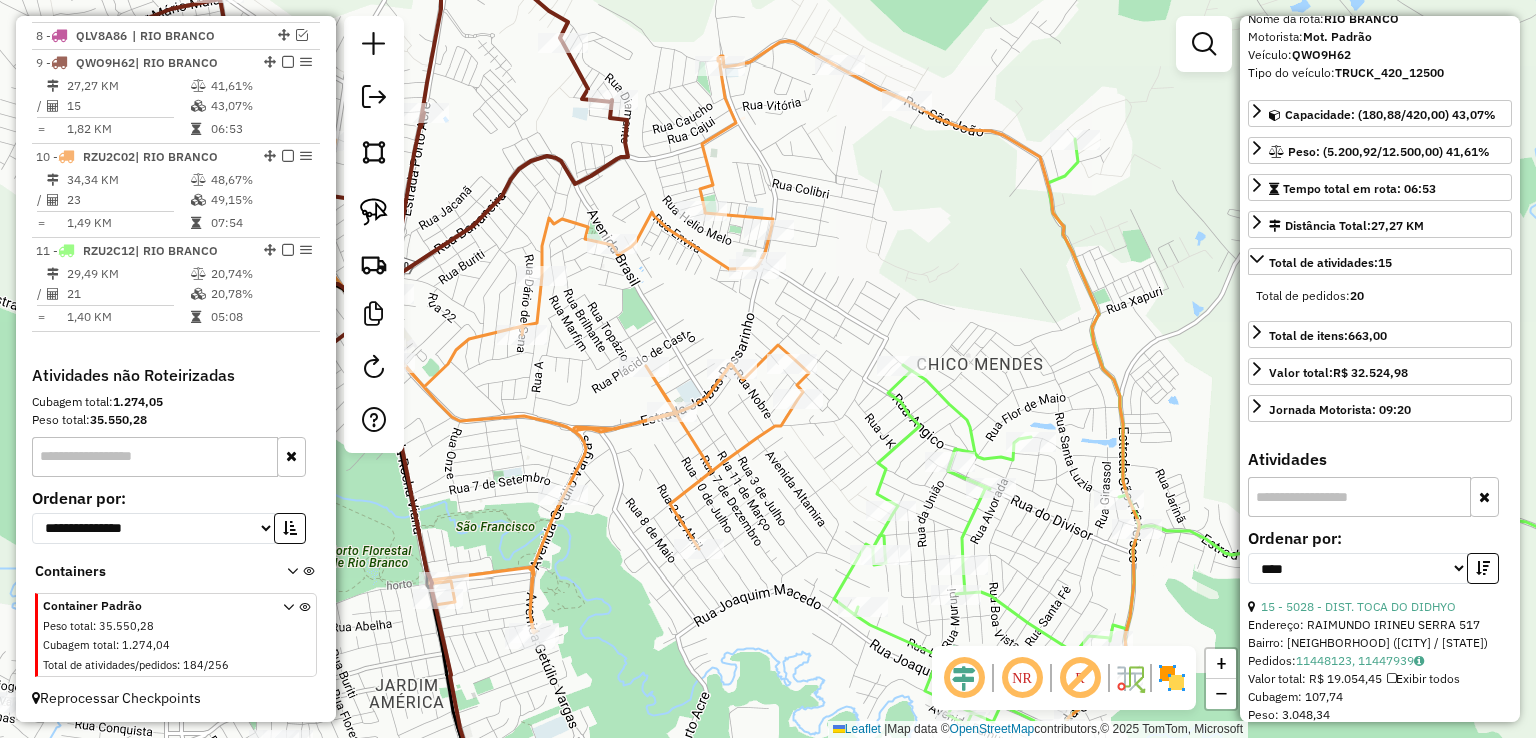click 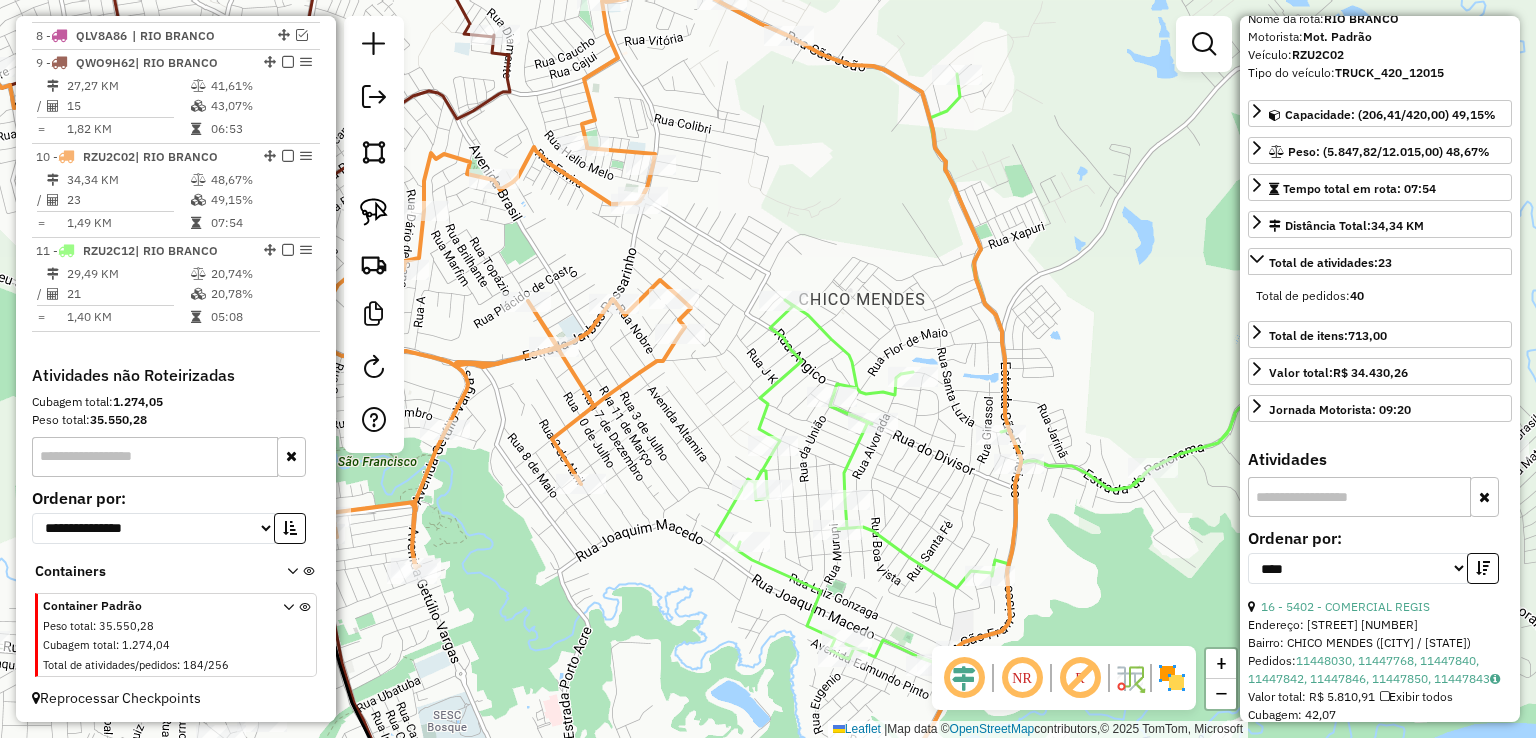 drag, startPoint x: 864, startPoint y: 178, endPoint x: 746, endPoint y: 113, distance: 134.71823 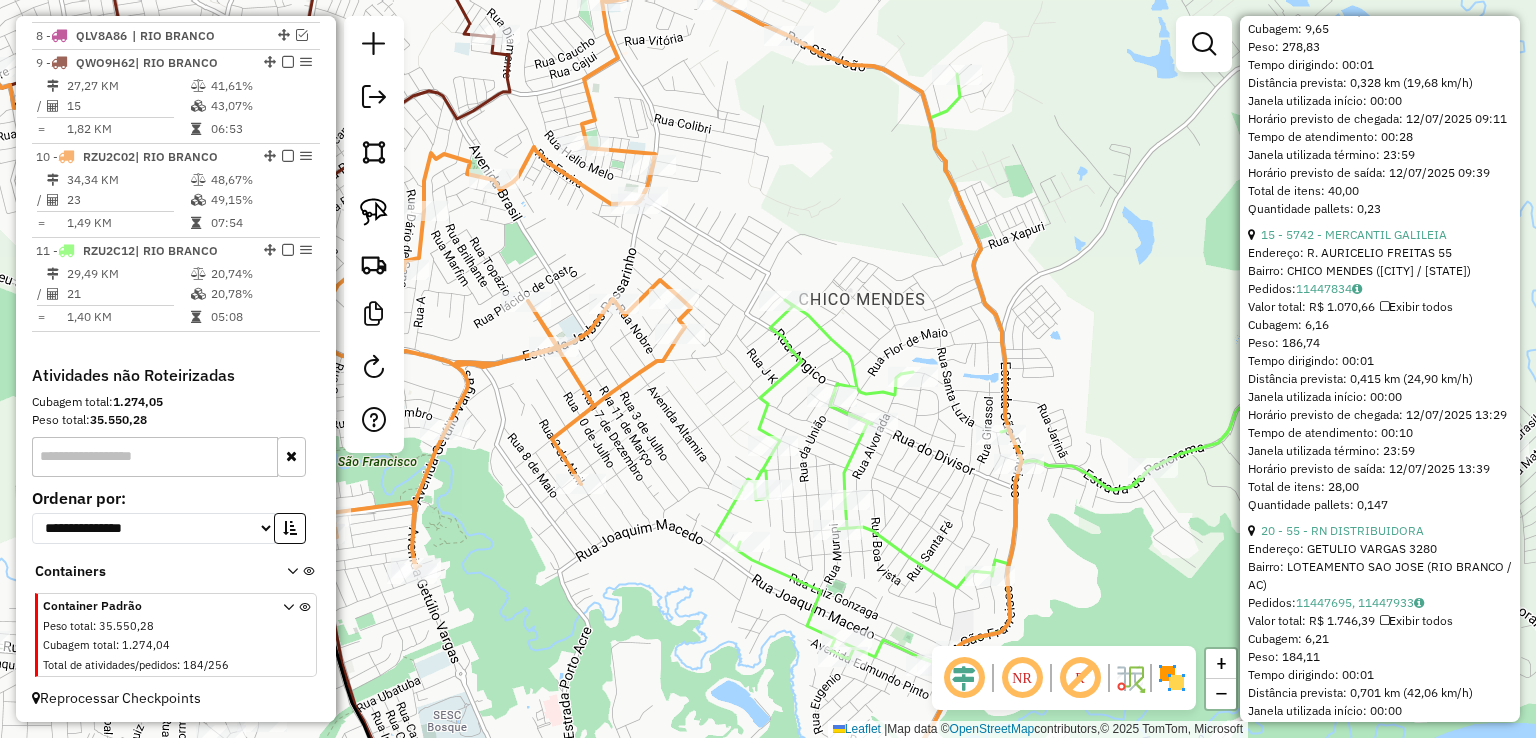 scroll, scrollTop: 2200, scrollLeft: 0, axis: vertical 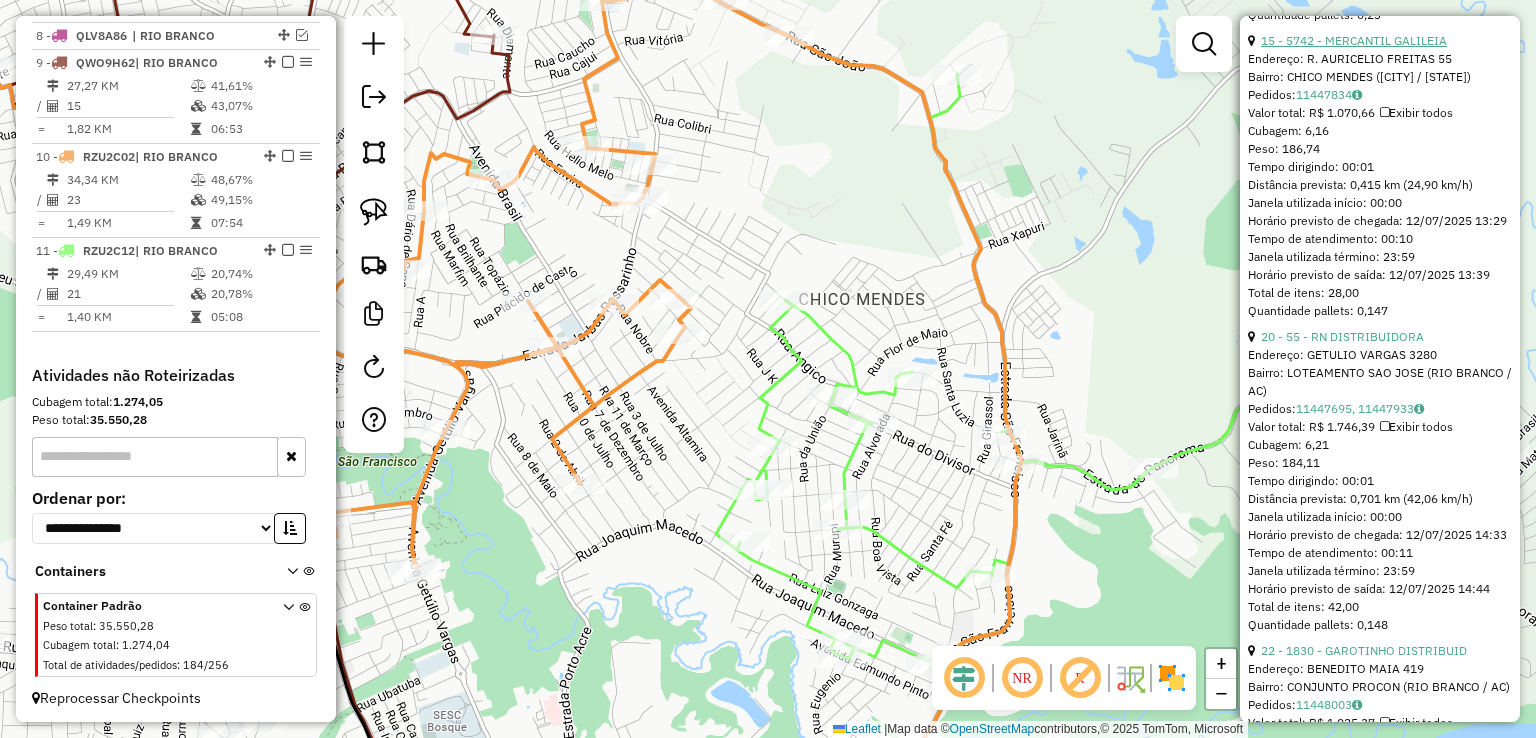 click on "15 - 5742 - MERCANTIL GALILEIA" at bounding box center (1354, 40) 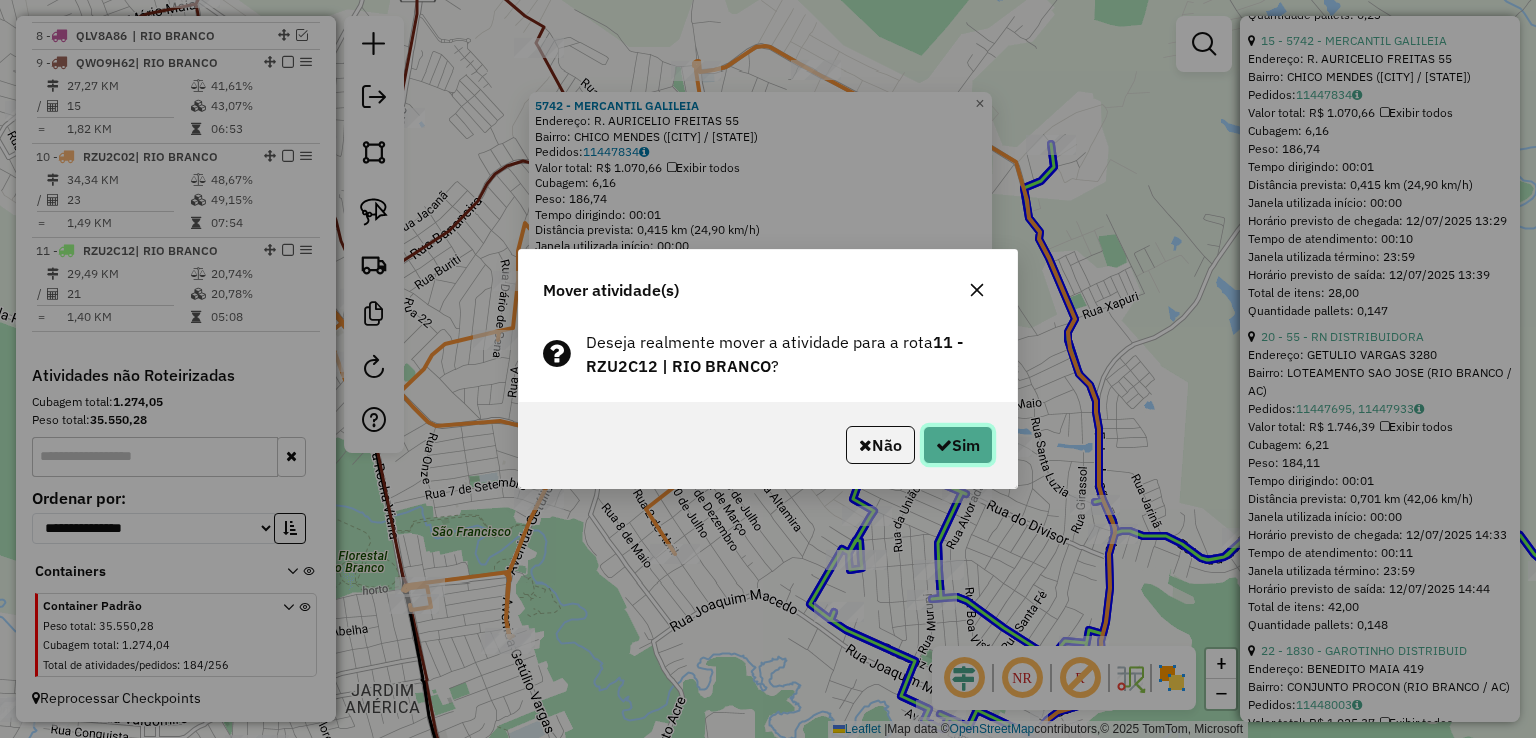 click on "Sim" 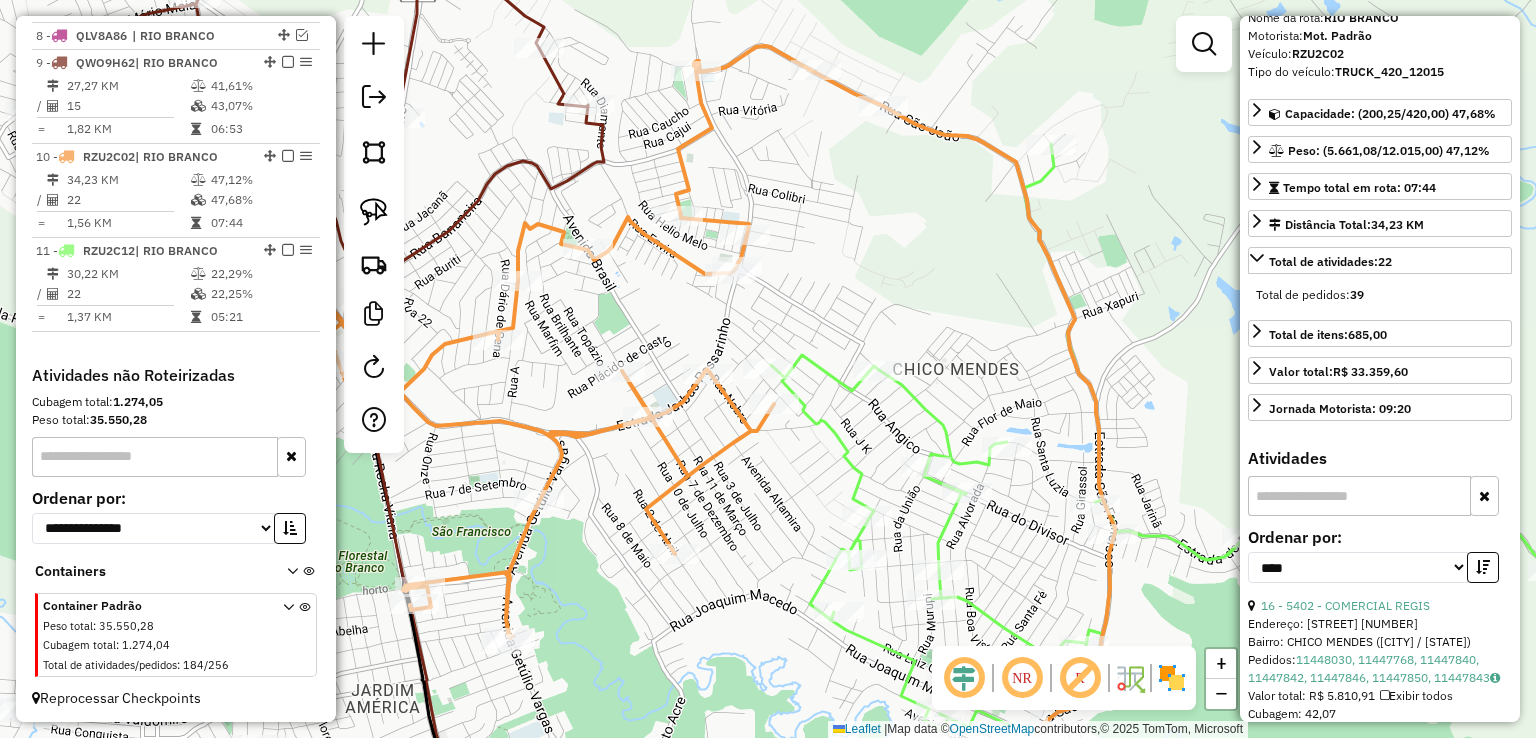 scroll, scrollTop: 100, scrollLeft: 0, axis: vertical 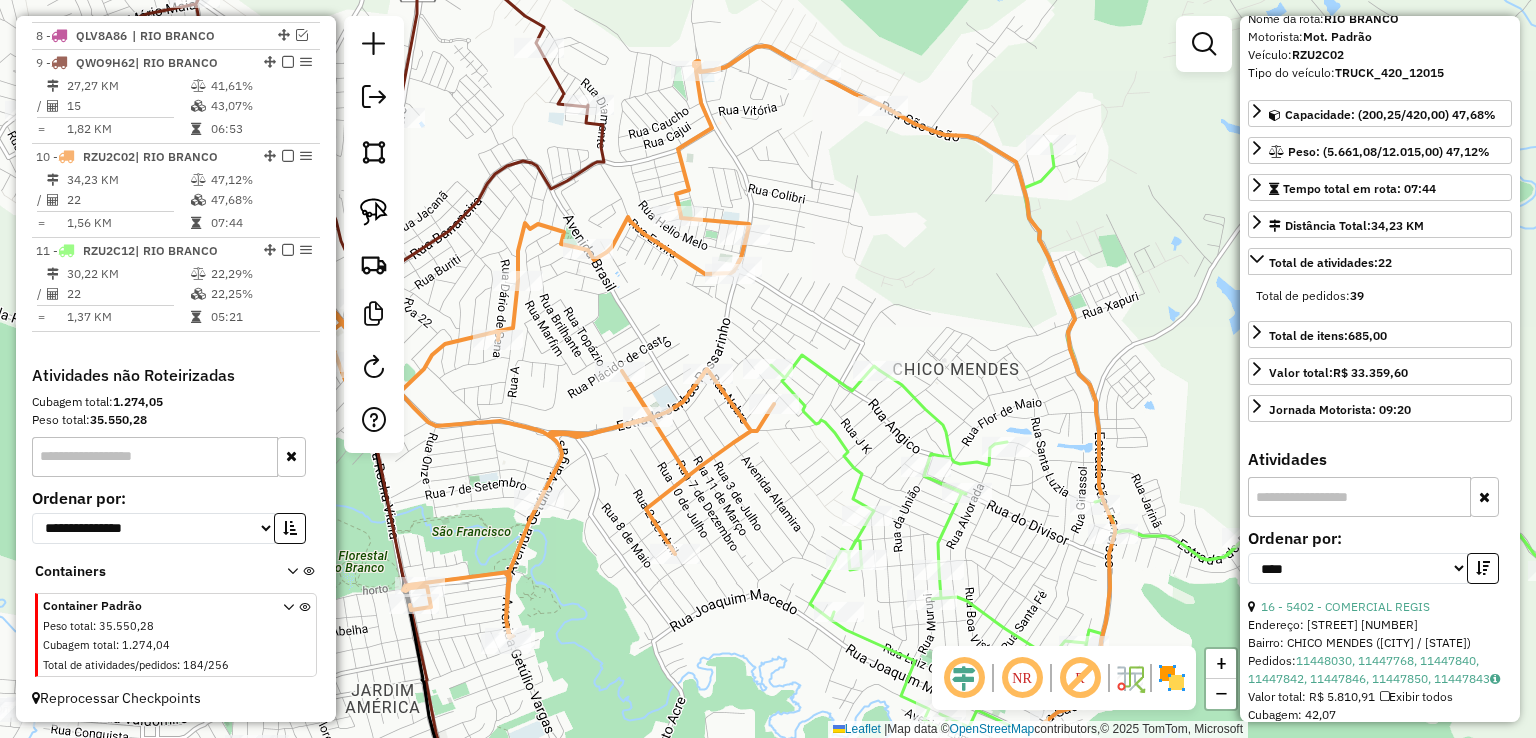 click 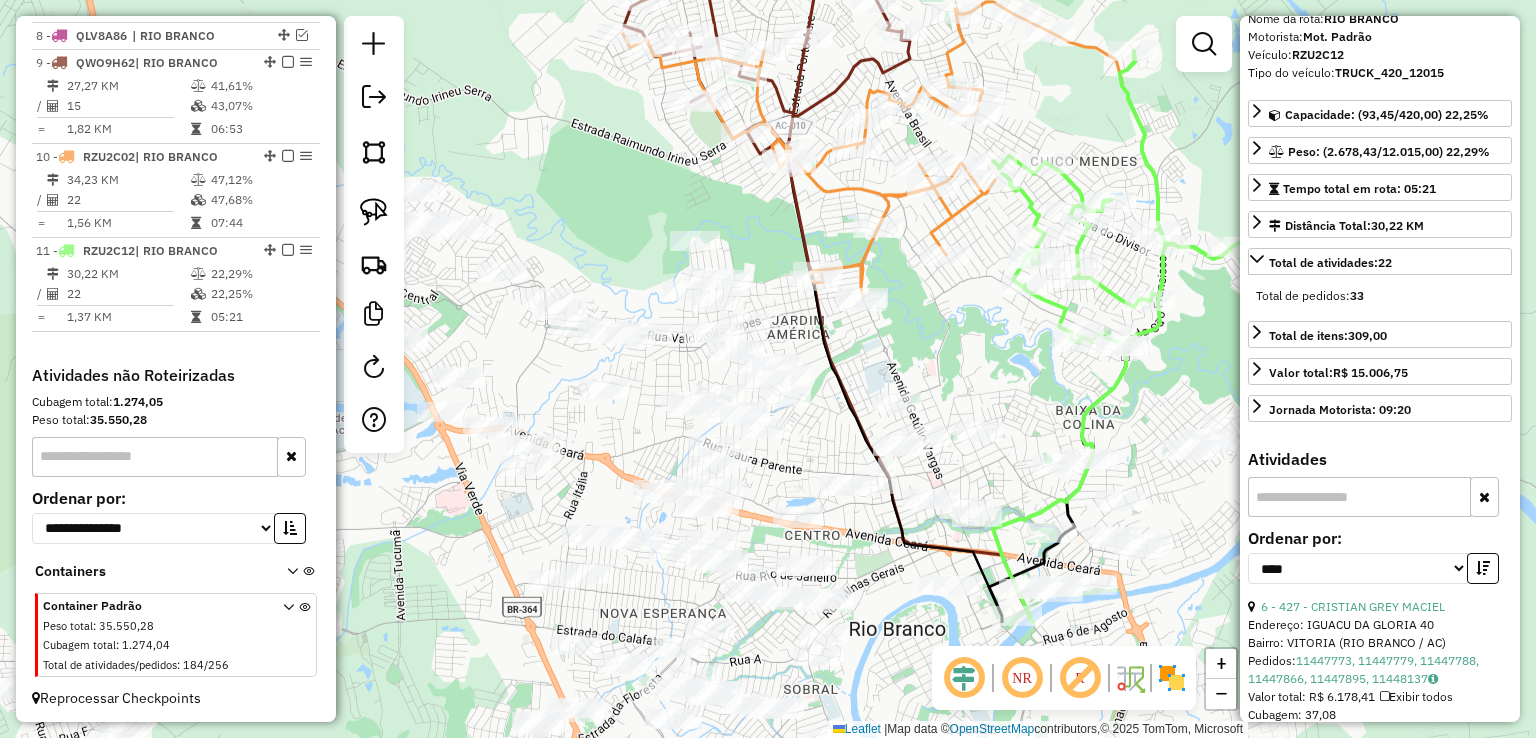 drag, startPoint x: 947, startPoint y: 303, endPoint x: 1061, endPoint y: 114, distance: 220.71928 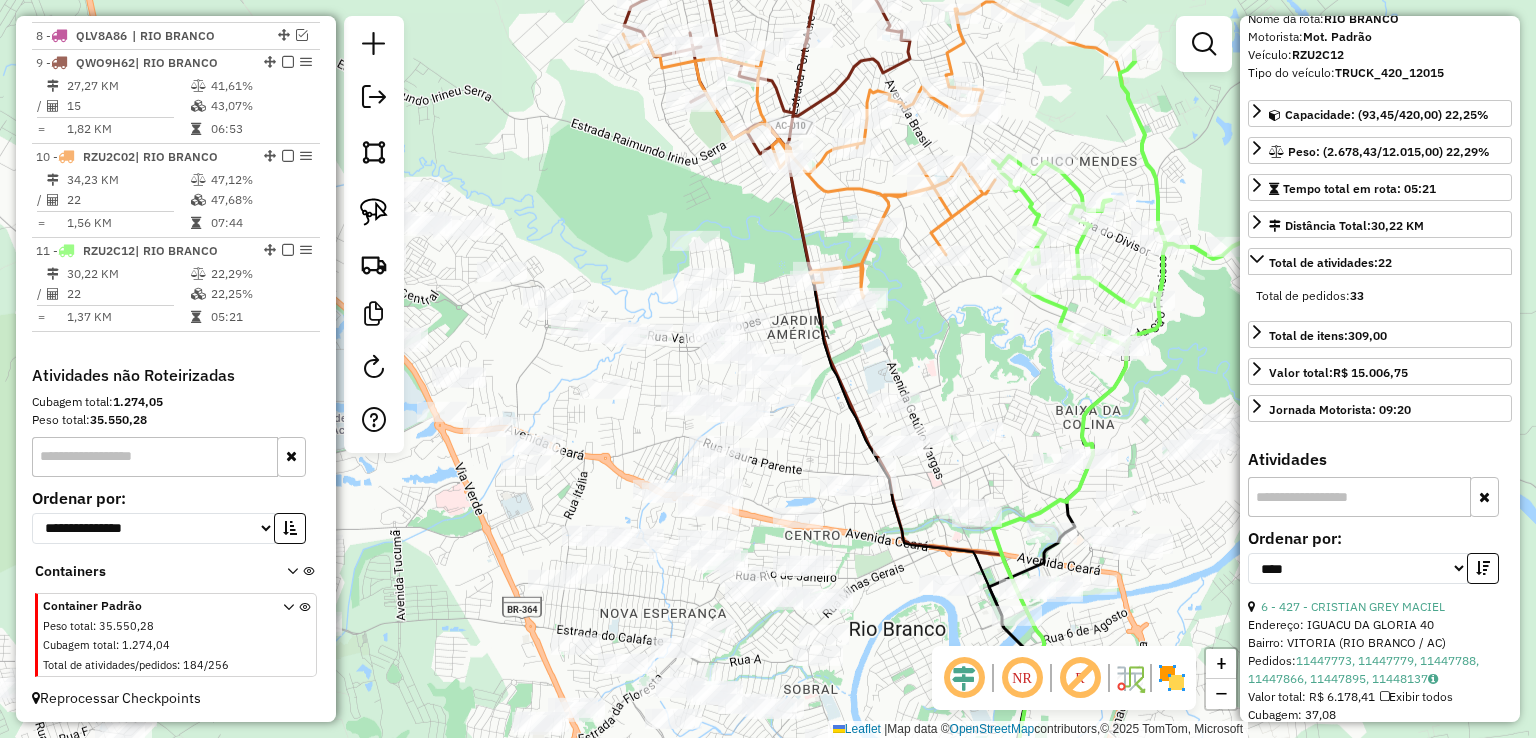 click 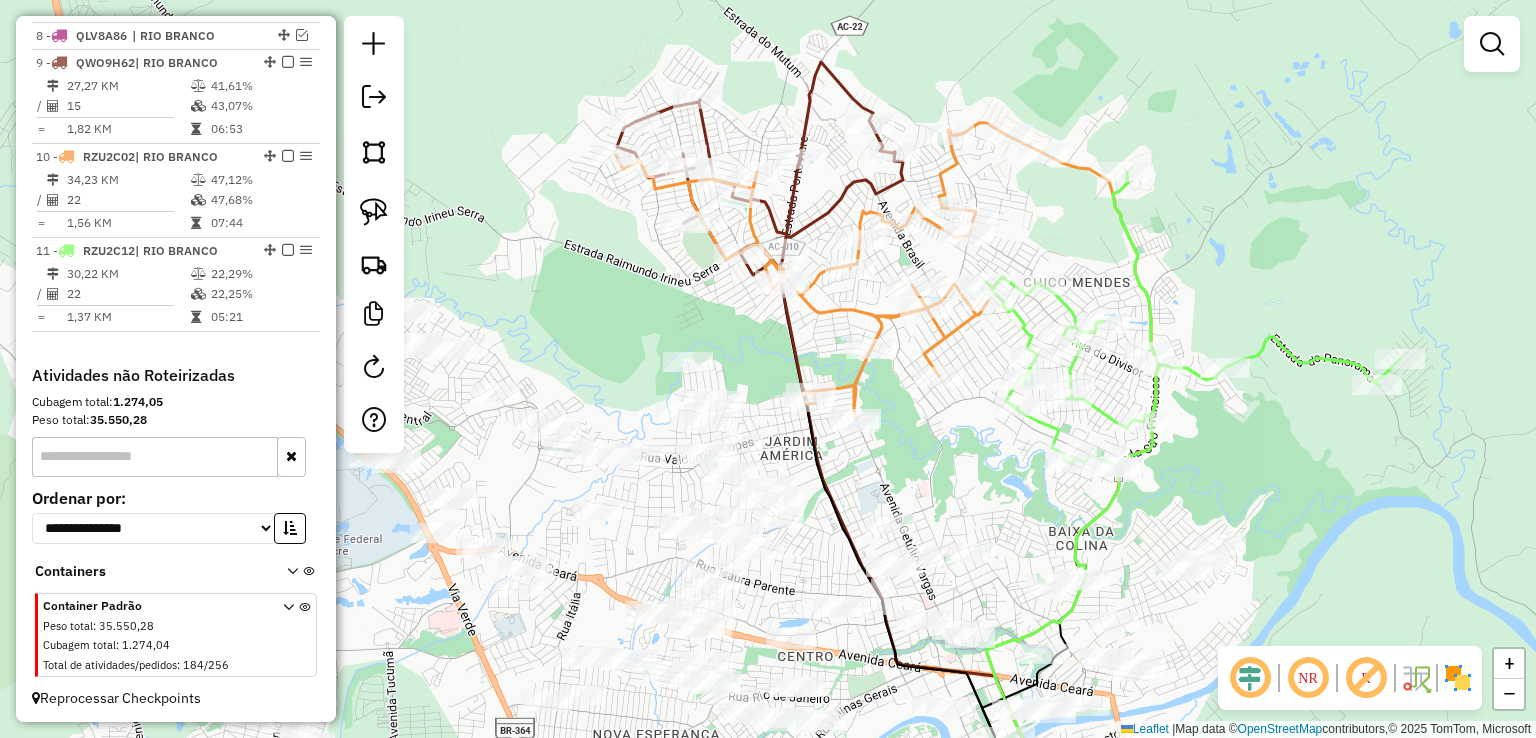 drag, startPoint x: 759, startPoint y: 306, endPoint x: 752, endPoint y: 395, distance: 89.27486 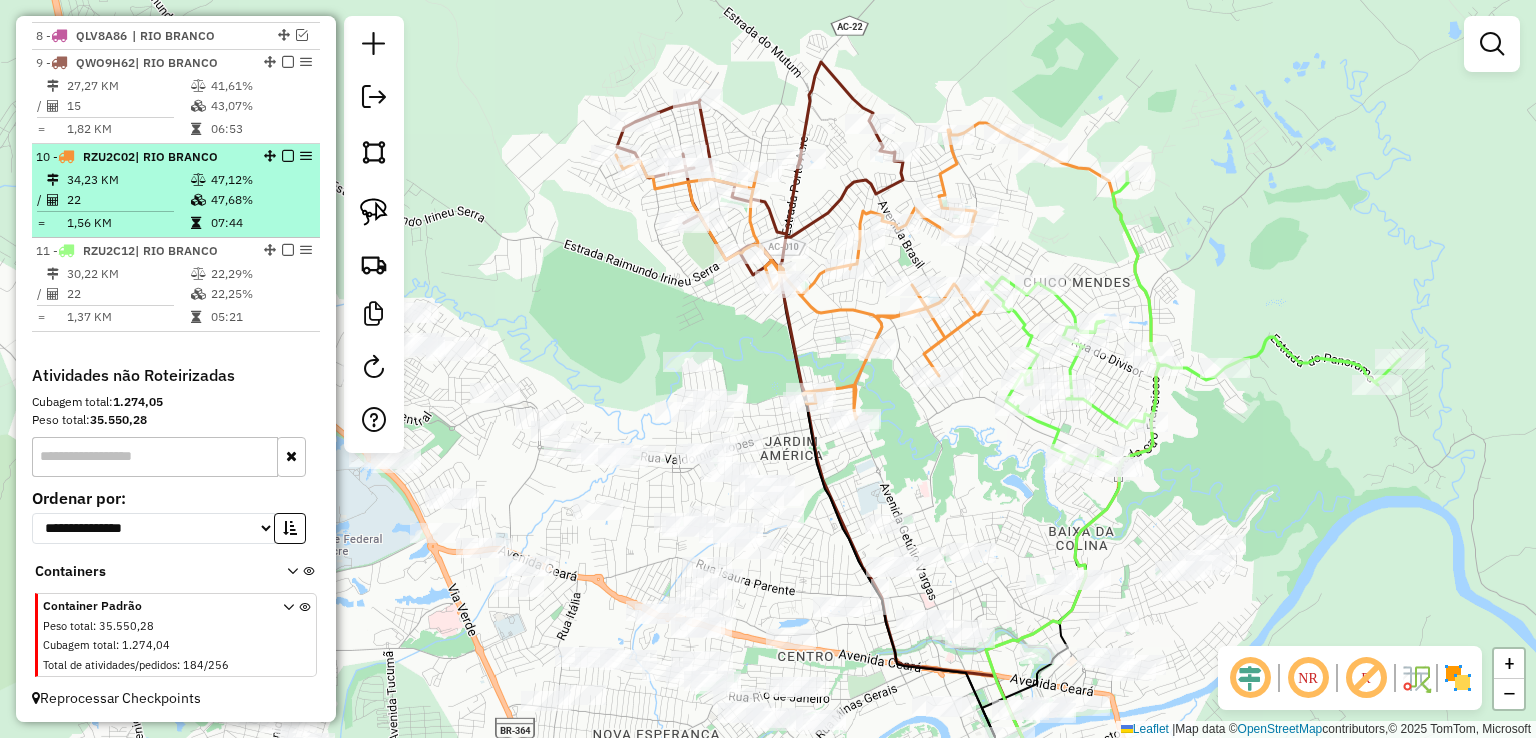 click at bounding box center [288, 156] 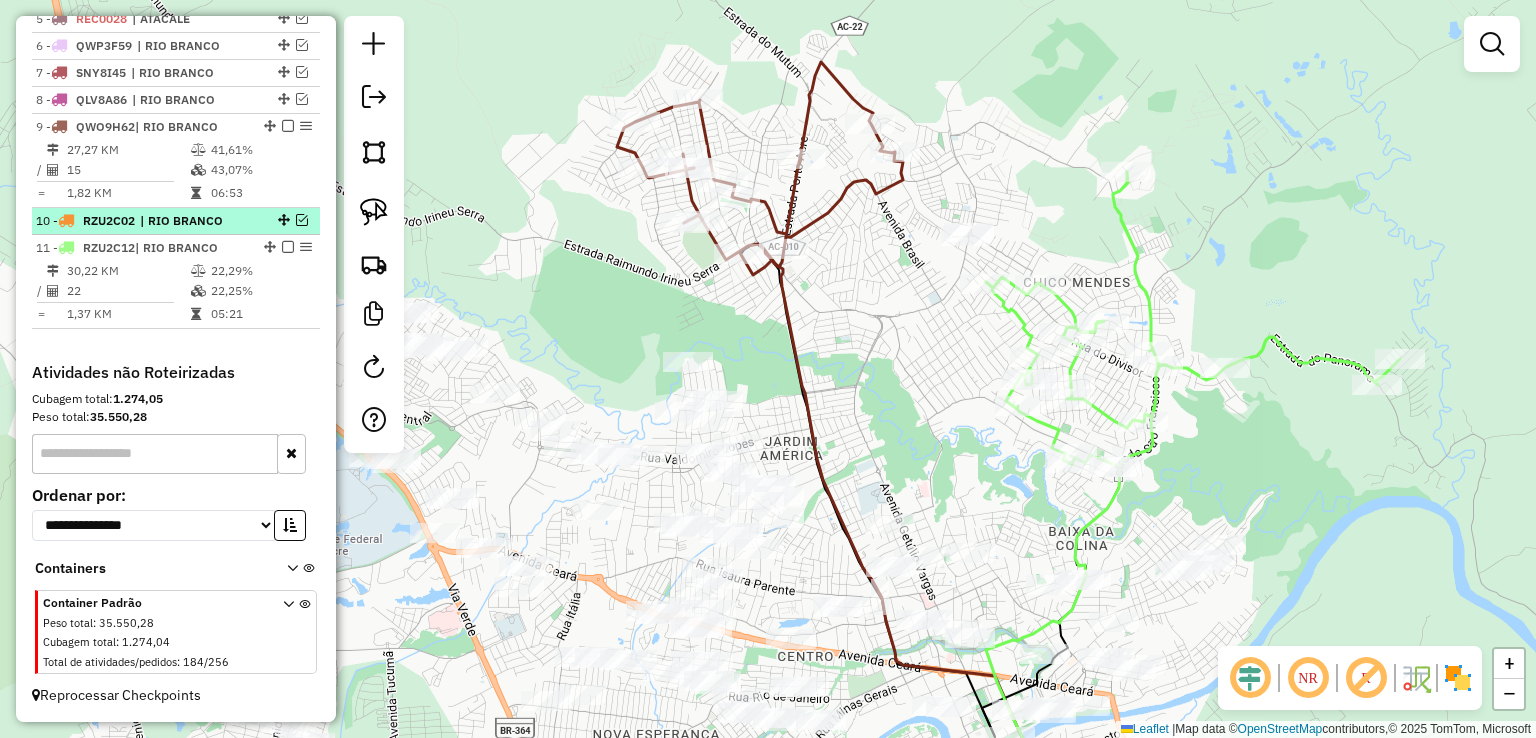 scroll, scrollTop: 865, scrollLeft: 0, axis: vertical 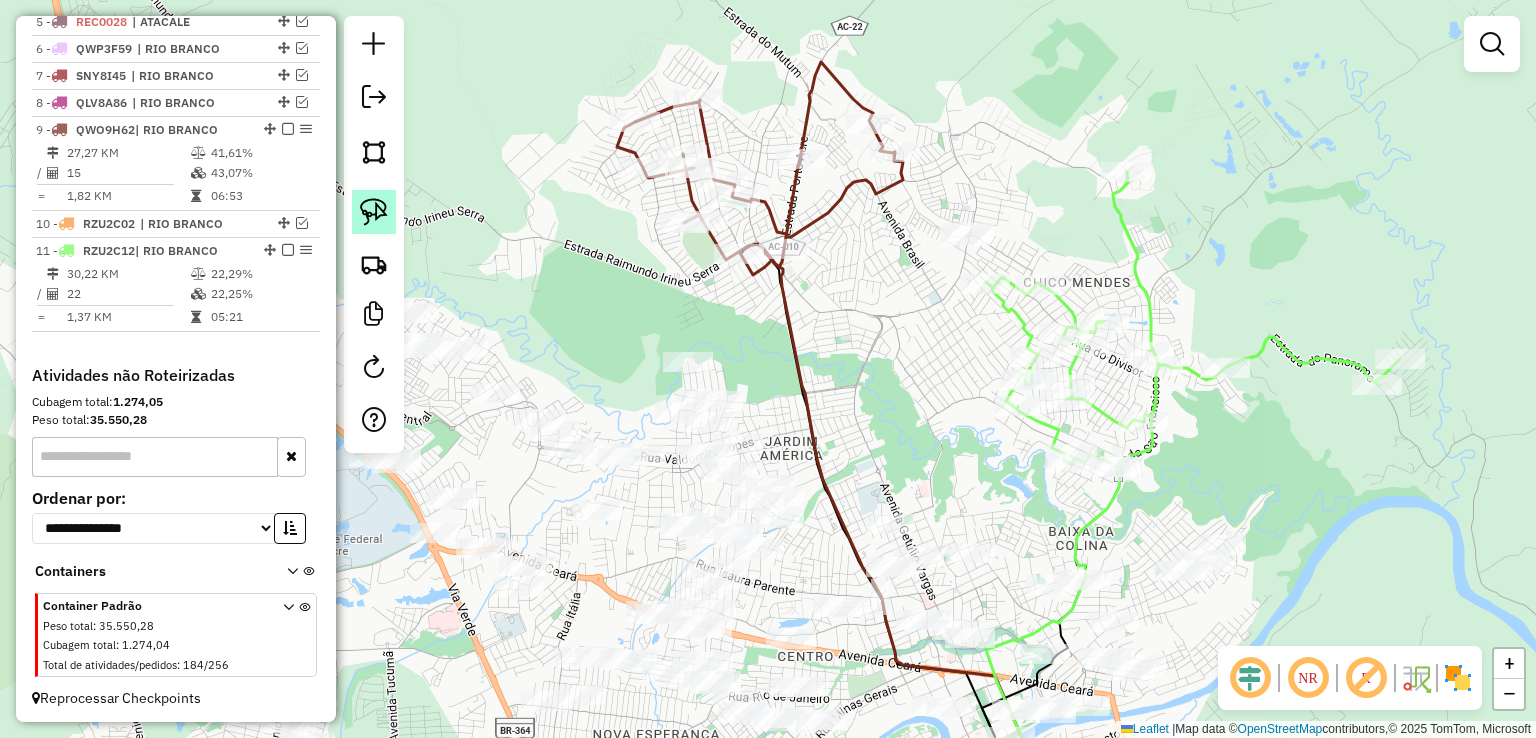 click 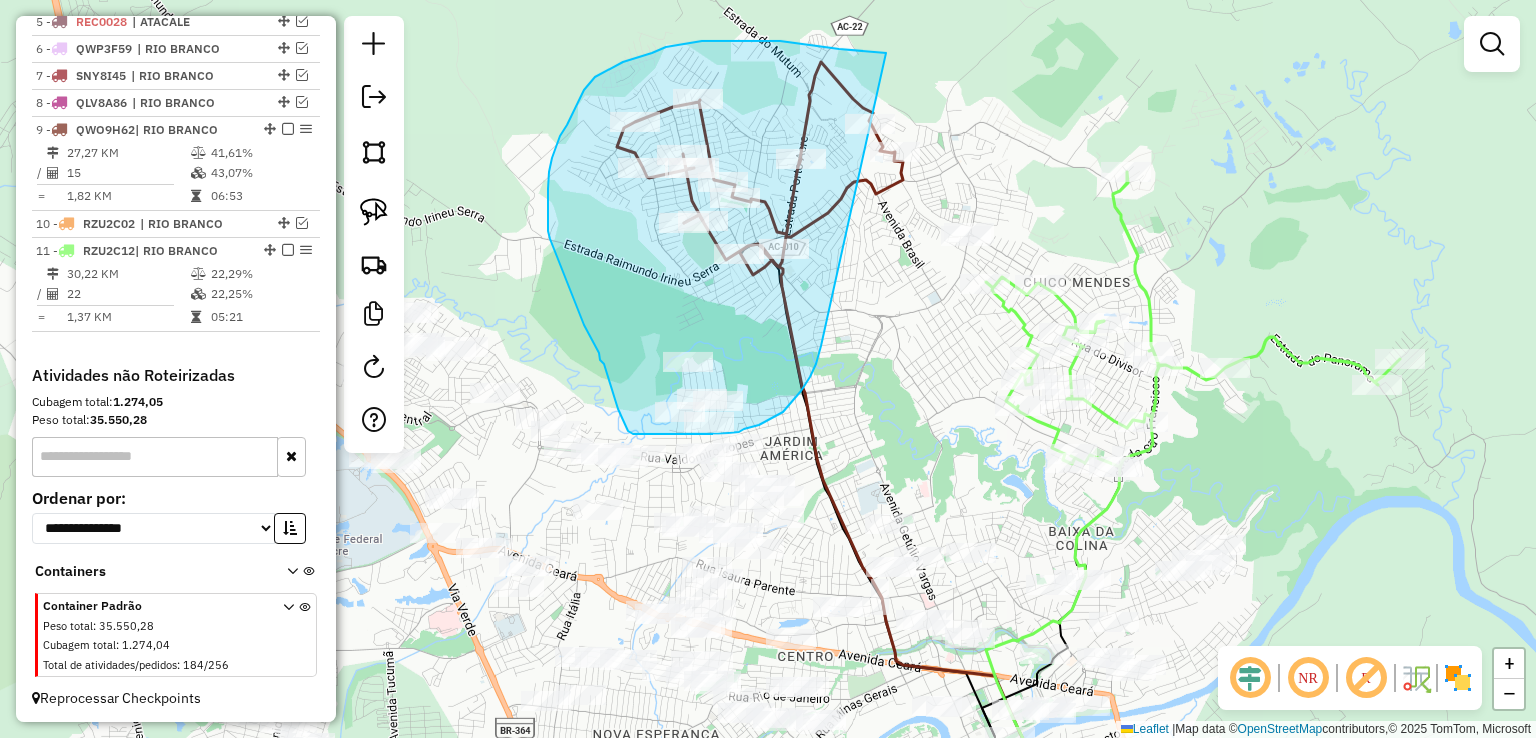 drag, startPoint x: 886, startPoint y: 53, endPoint x: 866, endPoint y: 262, distance: 209.95476 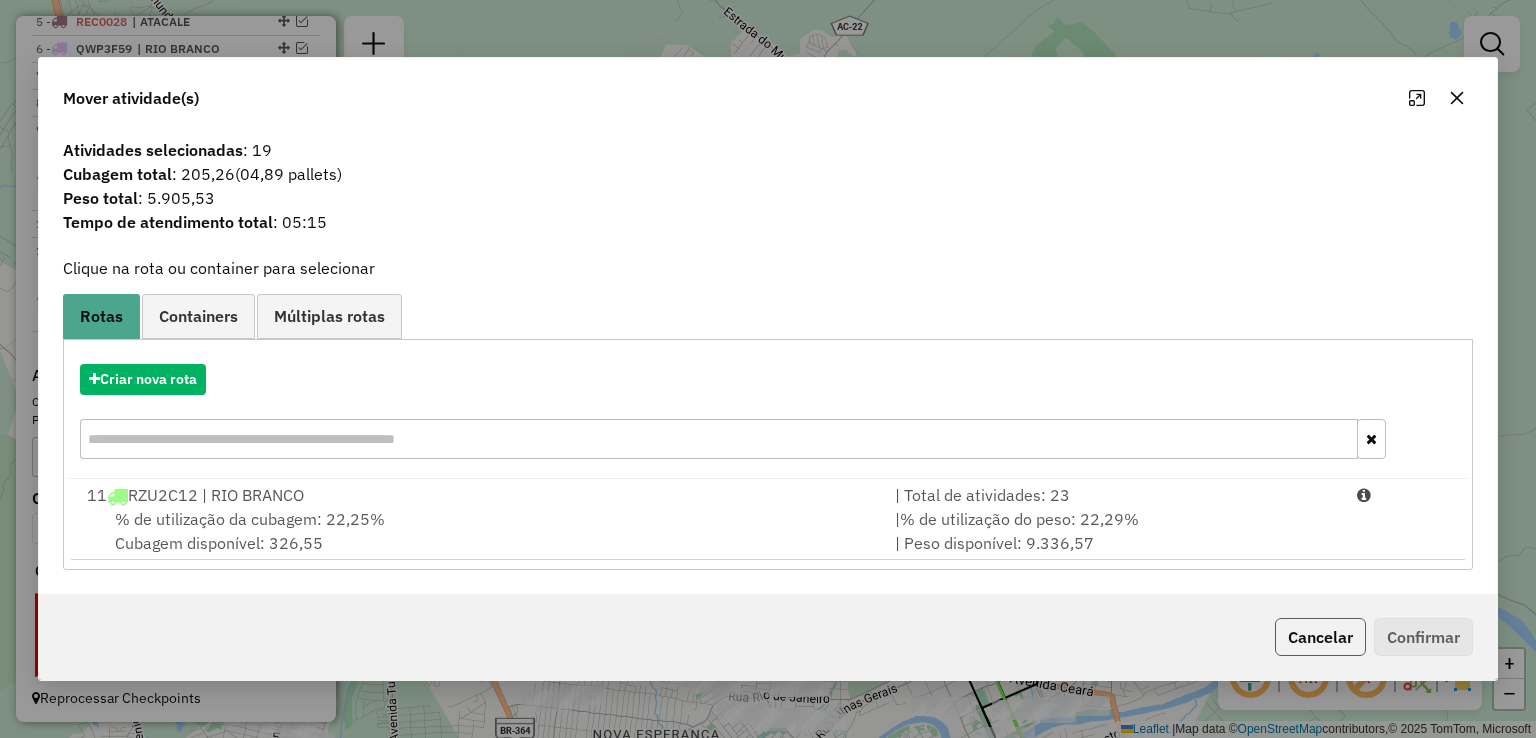 click on "Cancelar" 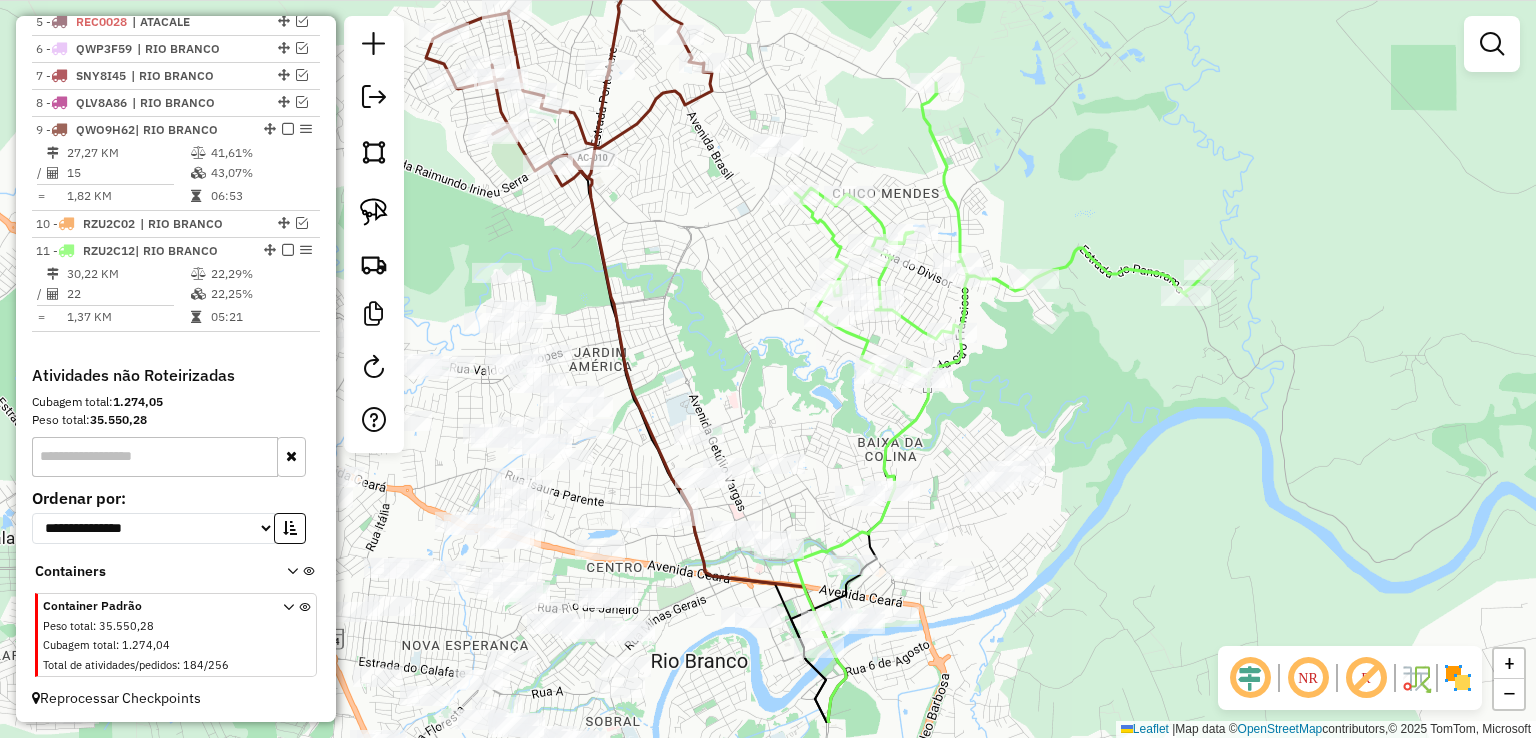 drag, startPoint x: 622, startPoint y: 293, endPoint x: 489, endPoint y: 200, distance: 162.28987 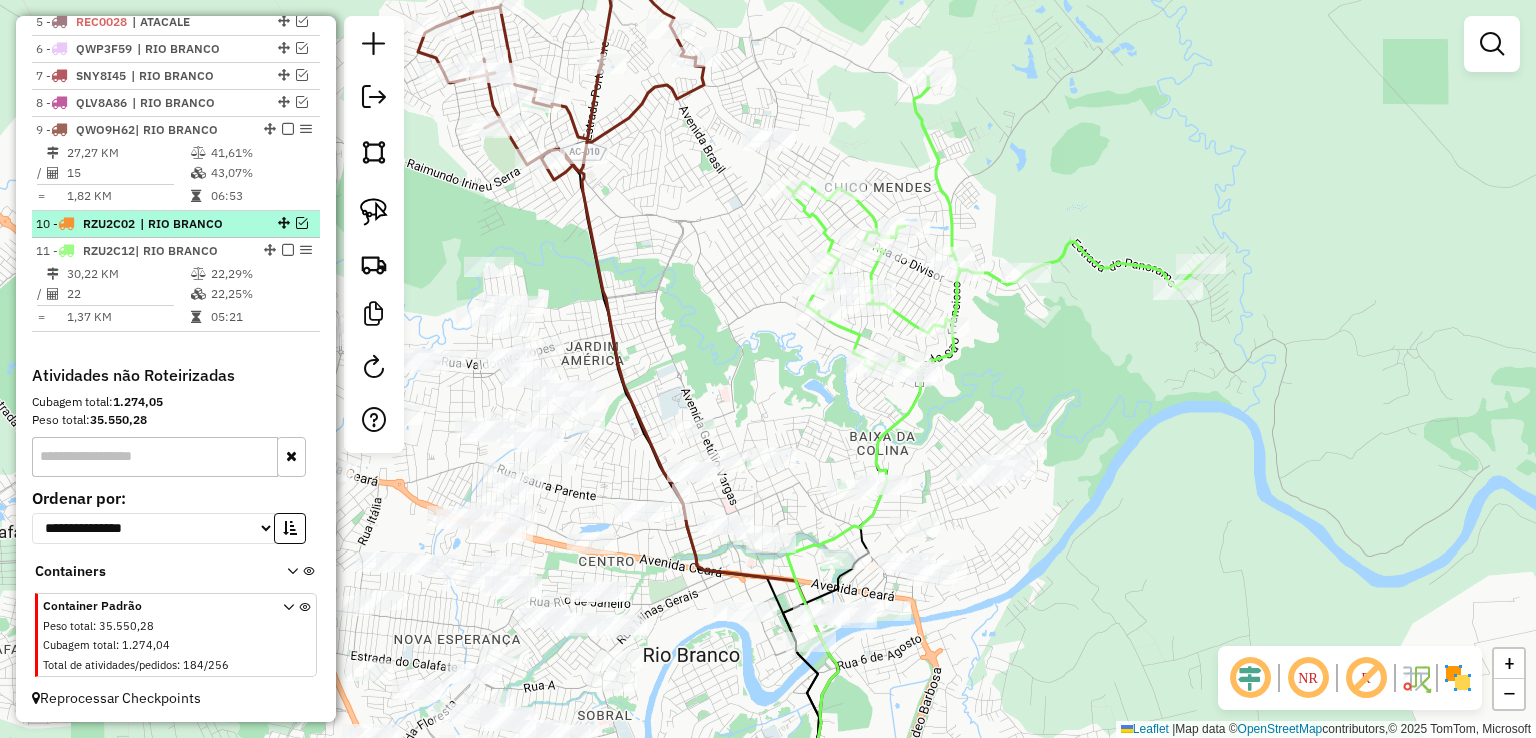 click at bounding box center (302, 223) 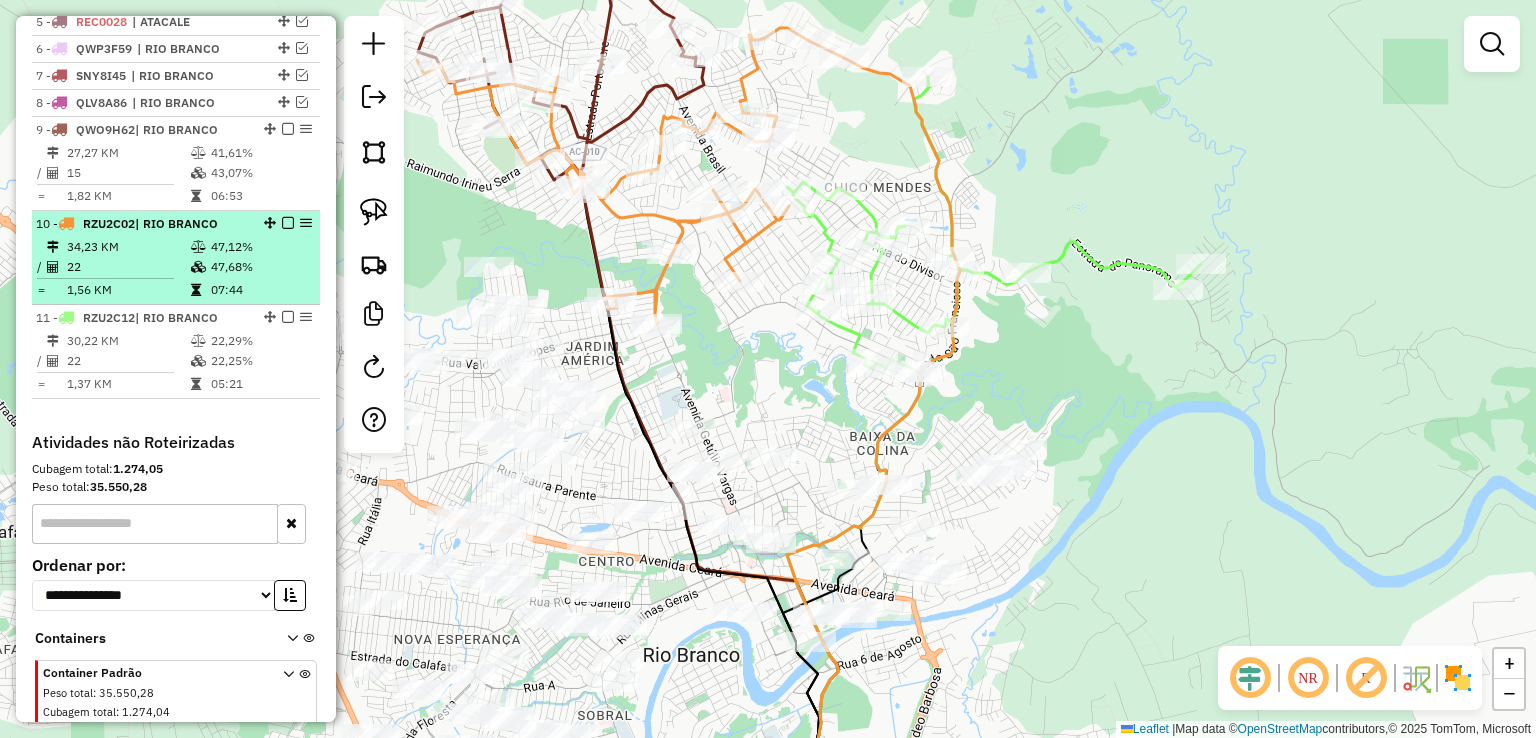 scroll, scrollTop: 932, scrollLeft: 0, axis: vertical 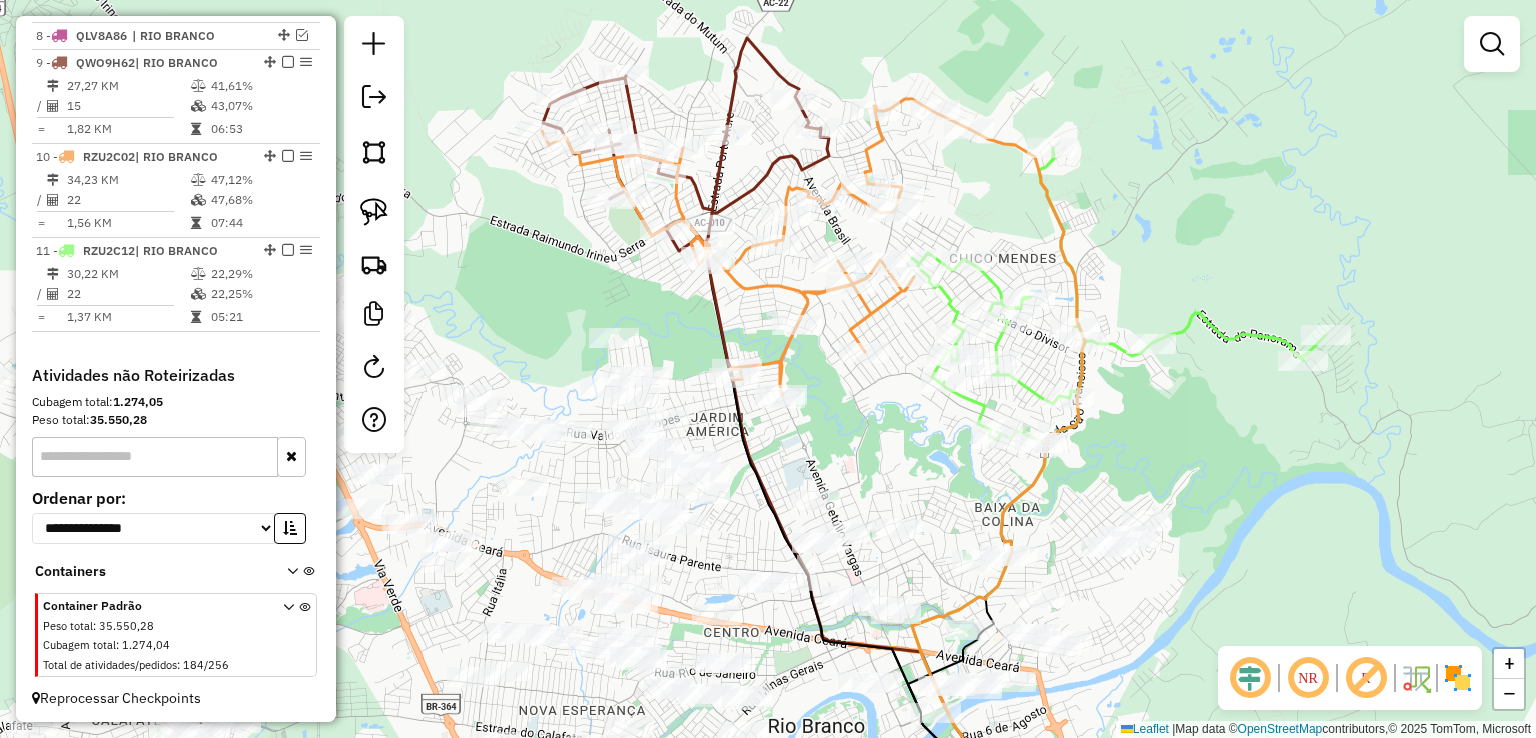 drag, startPoint x: 1051, startPoint y: 234, endPoint x: 1140, endPoint y: 283, distance: 101.597244 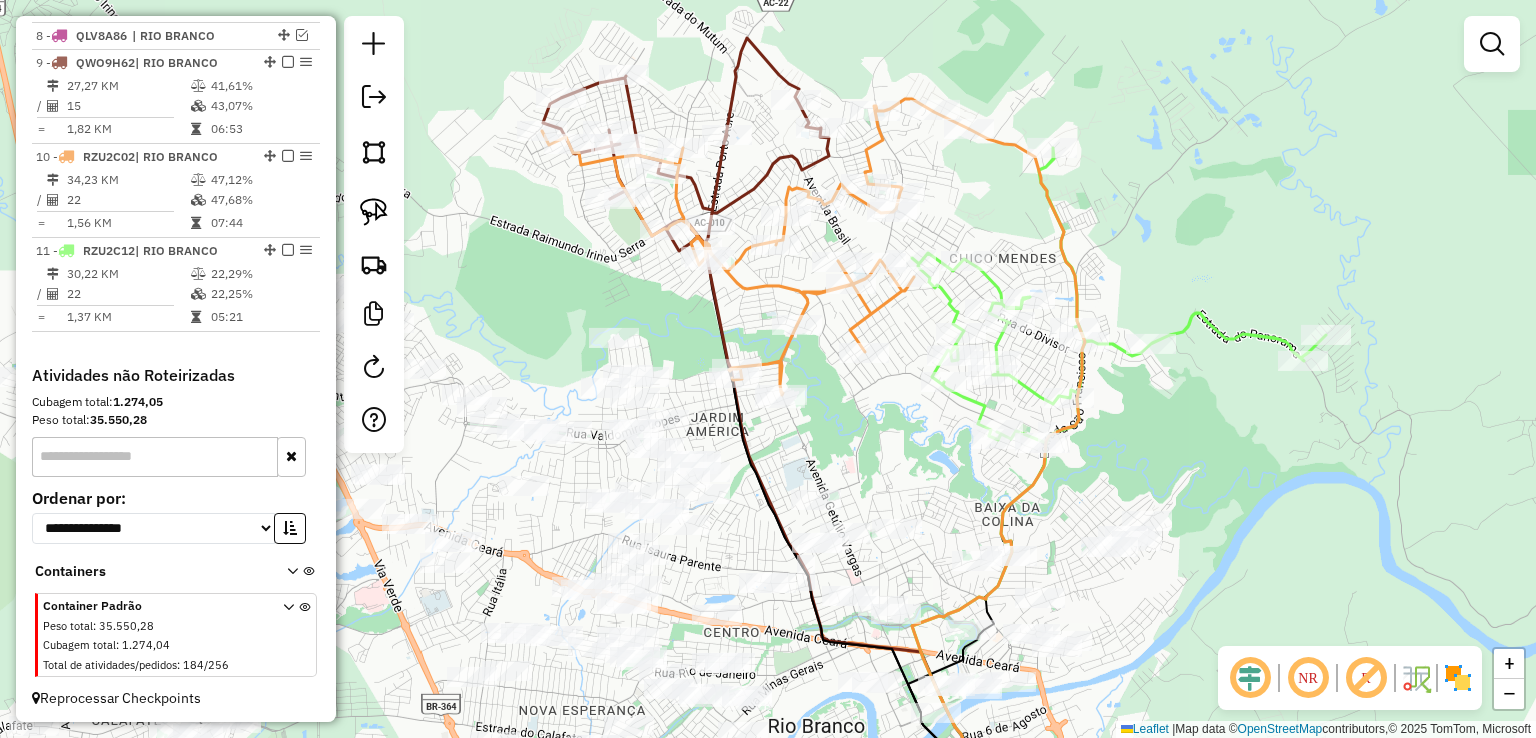 click 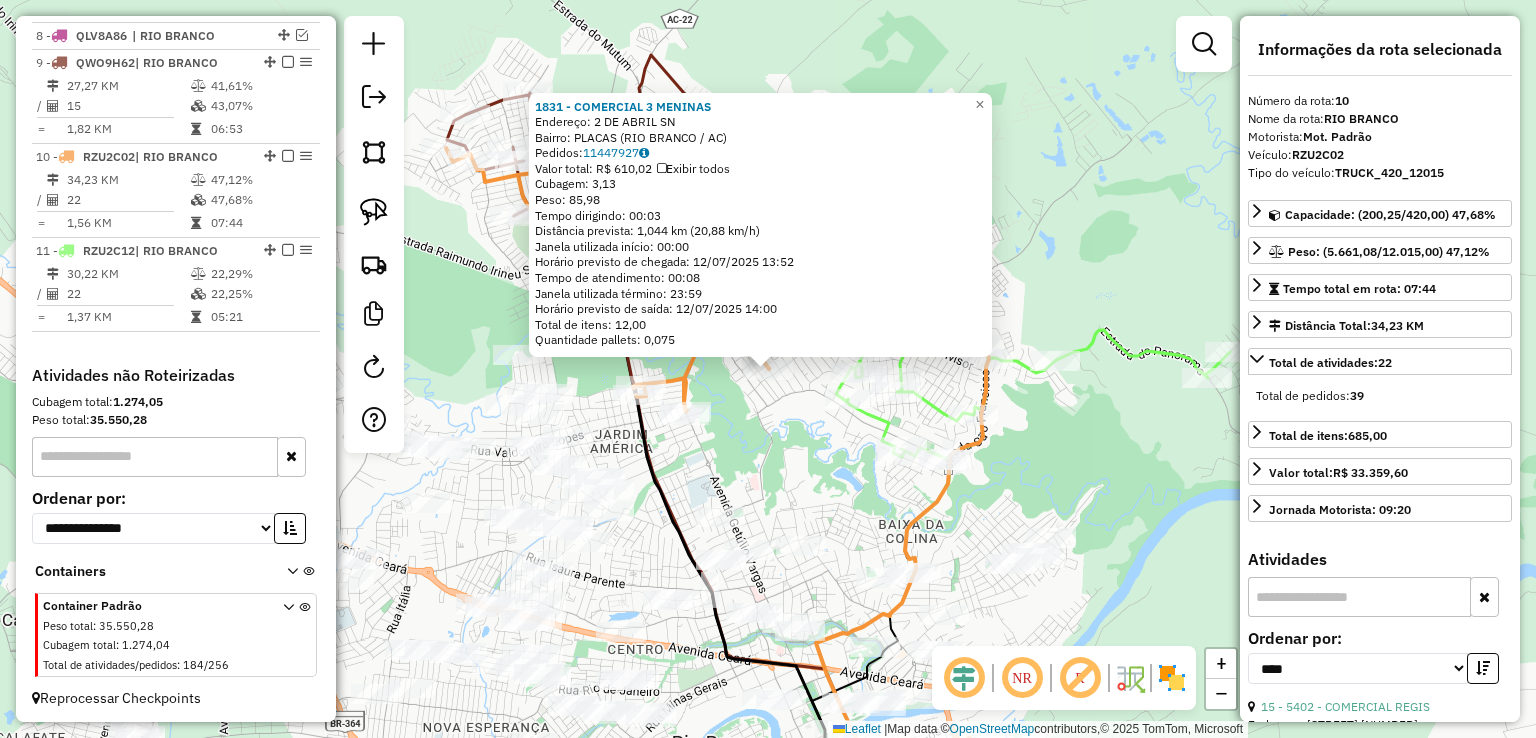 click on "1831 - COMERCIAL 3 MENINAS  Endereço:  2 DE ABRIL SN   Bairro: PLACAS (RIO BRANCO / AC)   Pedidos:  11447927   Valor total: R$ 610,02   Exibir todos   Cubagem: 3,13  Peso: 85,98  Tempo dirigindo: 00:03   Distância prevista: 1,044 km (20,88 km/h)   Janela utilizada início: 00:00   Horário previsto de chegada: 12/07/2025 13:52   Tempo de atendimento: 00:08   Janela utilizada término: 23:59   Horário previsto de saída: 12/07/2025 14:00   Total de itens: 12,00   Quantidade pallets: 0,075  × Janela de atendimento Grade de atendimento Capacidade Transportadoras Veículos Cliente Pedidos  Rotas Selecione os dias de semana para filtrar as janelas de atendimento  Seg   Ter   Qua   Qui   Sex   Sáb   Dom  Informe o período da janela de atendimento: De: Até:  Filtrar exatamente a janela do cliente  Considerar janela de atendimento padrão  Selecione os dias de semana para filtrar as grades de atendimento  Seg   Ter   Qua   Qui   Sex   Sáb   Dom   Considerar clientes sem dia de atendimento cadastrado  De:  De:" 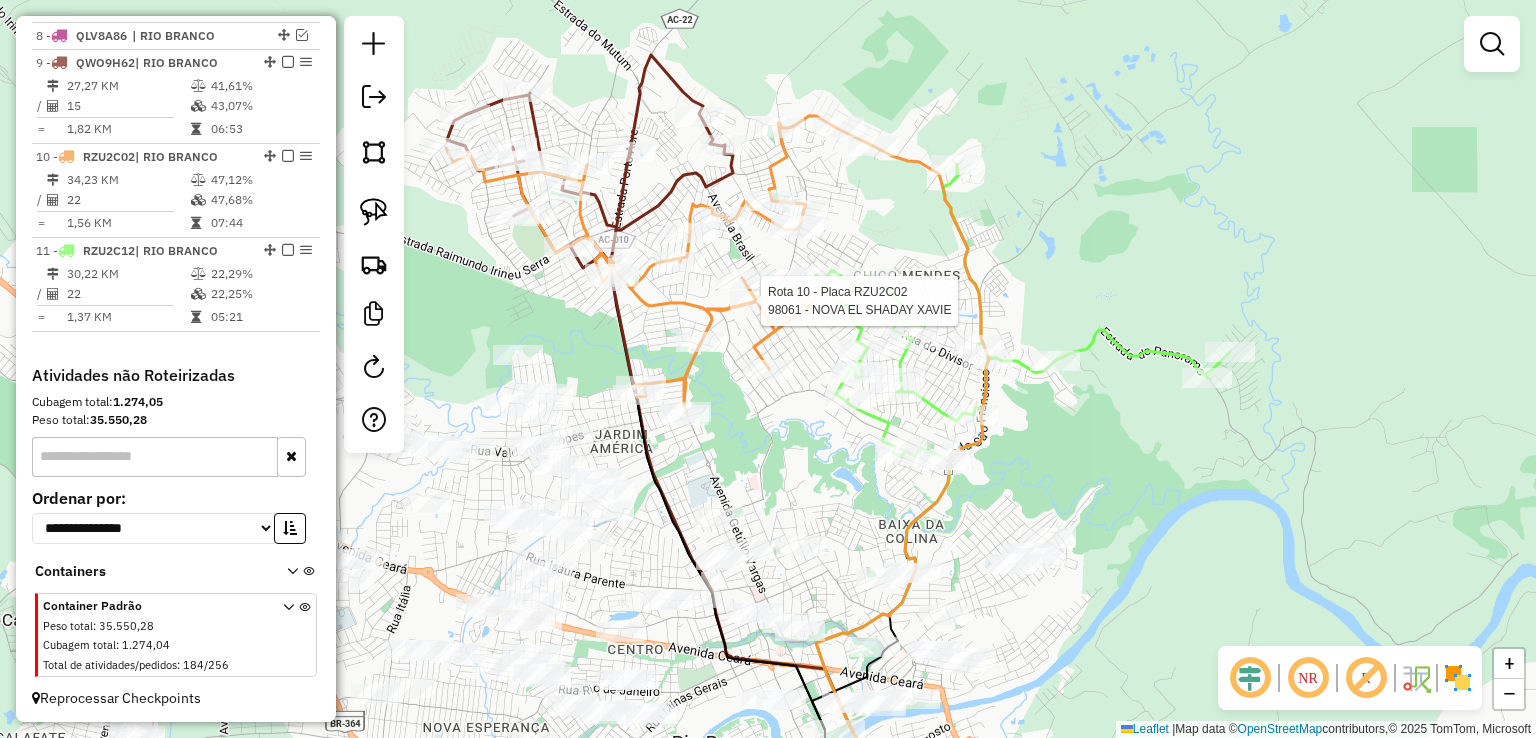select on "*********" 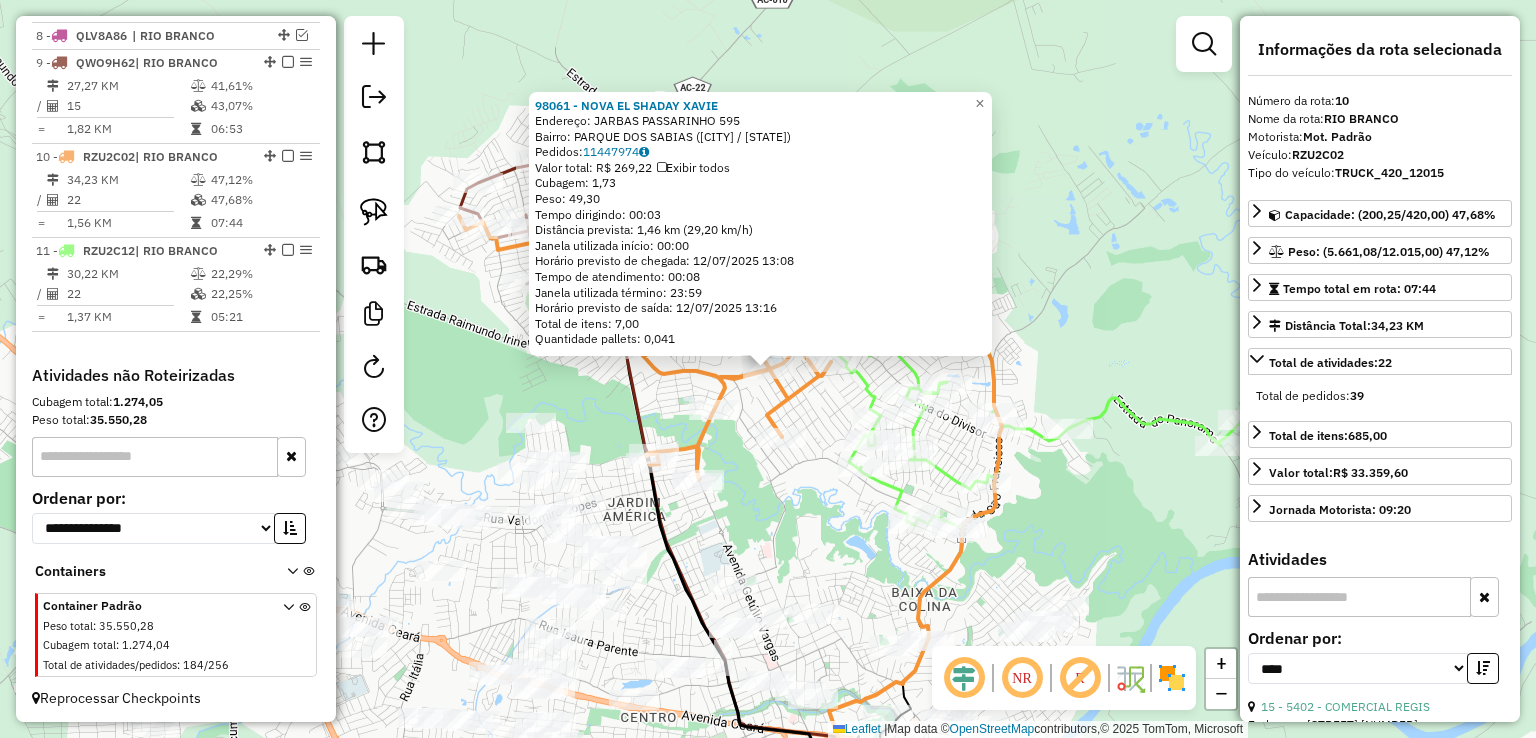 click on "Rota 10 - Placa RZU2C02  97979 - Distribuidora Centra 98061 - NOVA EL SHADAY XAVIE  Endereço:  JARBAS PASSARINHO 595   Bairro: PARQUE DOS SABIAS (RIO BRANCO / AC)   Pedidos:  11447974   Valor total: R$ 269,22   Exibir todos   Cubagem: 1,73  Peso: 49,30  Tempo dirigindo: 00:03   Distância prevista: 1,46 km (29,20 km/h)   Janela utilizada início: 00:00   Horário previsto de chegada: 12/07/2025 13:08   Tempo de atendimento: 00:08   Janela utilizada término: 23:59   Horário previsto de saída: 12/07/2025 13:16   Total de itens: 7,00   Quantidade pallets: 0,041  × Janela de atendimento Grade de atendimento Capacidade Transportadoras Veículos Cliente Pedidos  Rotas Selecione os dias de semana para filtrar as janelas de atendimento  Seg   Ter   Qua   Qui   Sex   Sáb   Dom  Informe o período da janela de atendimento: De: Até:  Filtrar exatamente a janela do cliente  Considerar janela de atendimento padrão  Selecione os dias de semana para filtrar as grades de atendimento  Seg   Ter   Qua   Qui   Sex  De:" 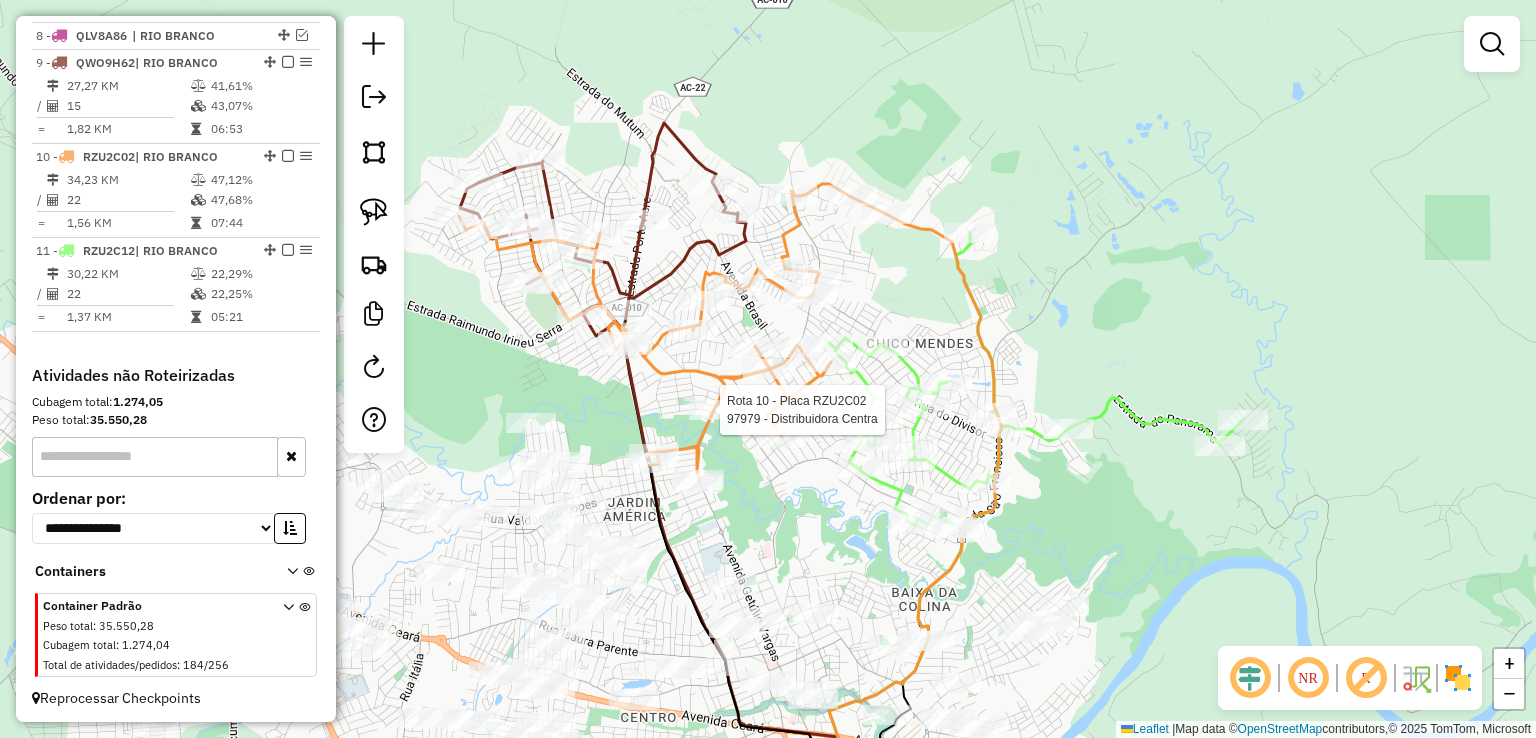 select on "*********" 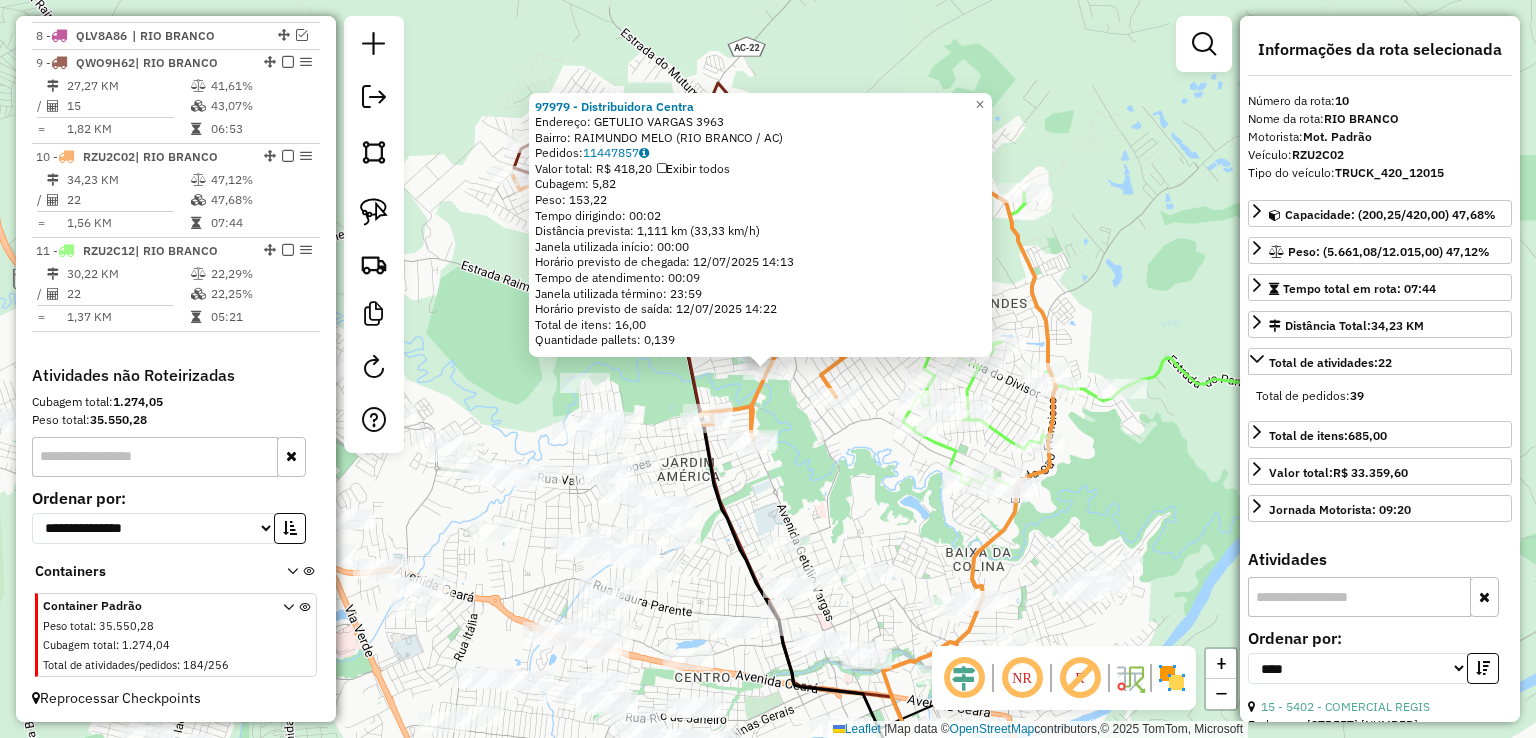 click on "97979 - Distribuidora Centra  Endereço:  GETULIO VARGAS 3963   Bairro: RAIMUNDO MELO (RIO BRANCO / AC)   Pedidos:  11447857   Valor total: R$ 418,20   Exibir todos   Cubagem: 5,82  Peso: 153,22  Tempo dirigindo: 00:02   Distância prevista: 1,111 km (33,33 km/h)   Janela utilizada início: 00:00   Horário previsto de chegada: 12/07/2025 14:13   Tempo de atendimento: 00:09   Janela utilizada término: 23:59   Horário previsto de saída: 12/07/2025 14:22   Total de itens: 16,00   Quantidade pallets: 0,139  × Janela de atendimento Grade de atendimento Capacidade Transportadoras Veículos Cliente Pedidos  Rotas Selecione os dias de semana para filtrar as janelas de atendimento  Seg   Ter   Qua   Qui   Sex   Sáb   Dom  Informe o período da janela de atendimento: De: Até:  Filtrar exatamente a janela do cliente  Considerar janela de atendimento padrão  Selecione os dias de semana para filtrar as grades de atendimento  Seg   Ter   Qua   Qui   Sex   Sáb   Dom   Clientes fora do dia de atendimento selecionado" 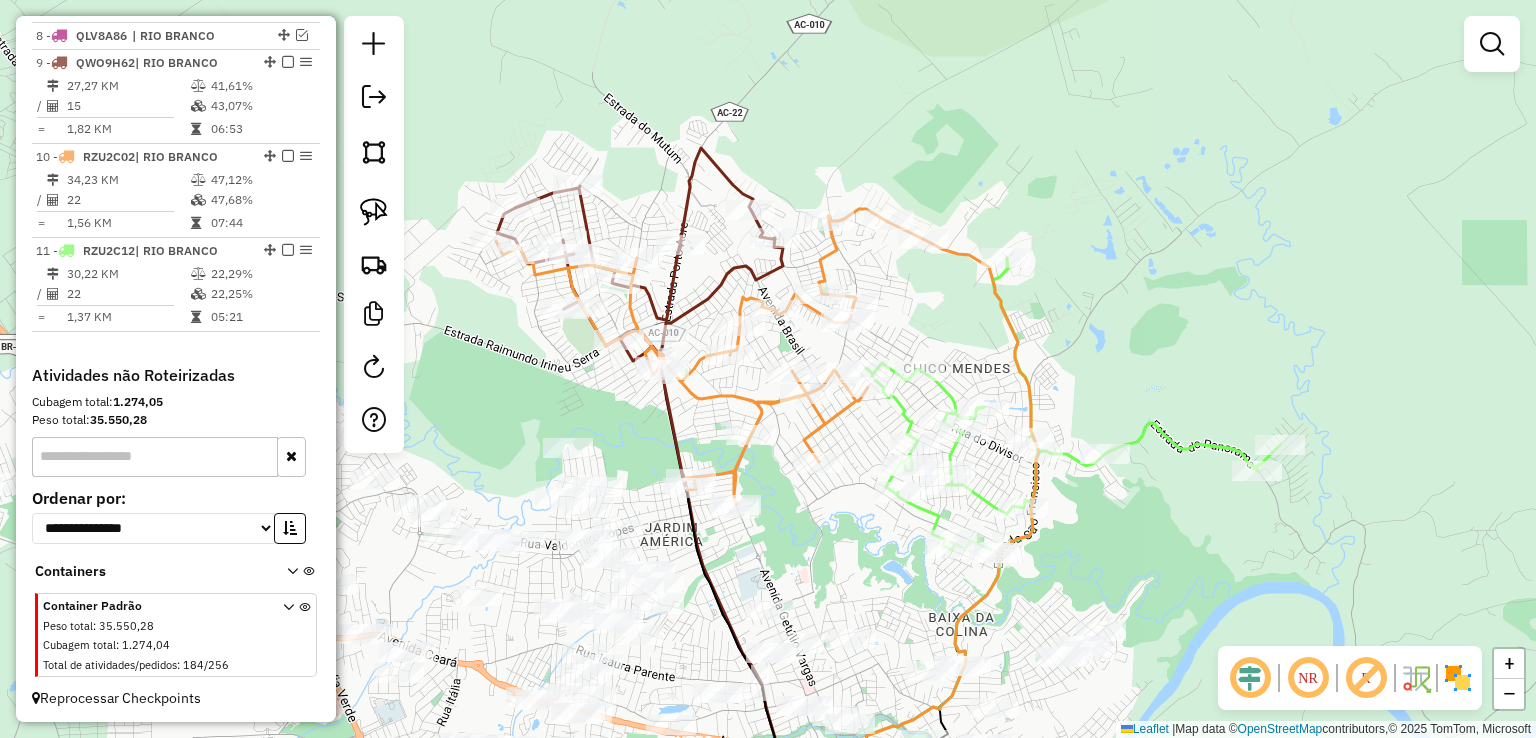 drag, startPoint x: 813, startPoint y: 364, endPoint x: 788, endPoint y: 412, distance: 54.120235 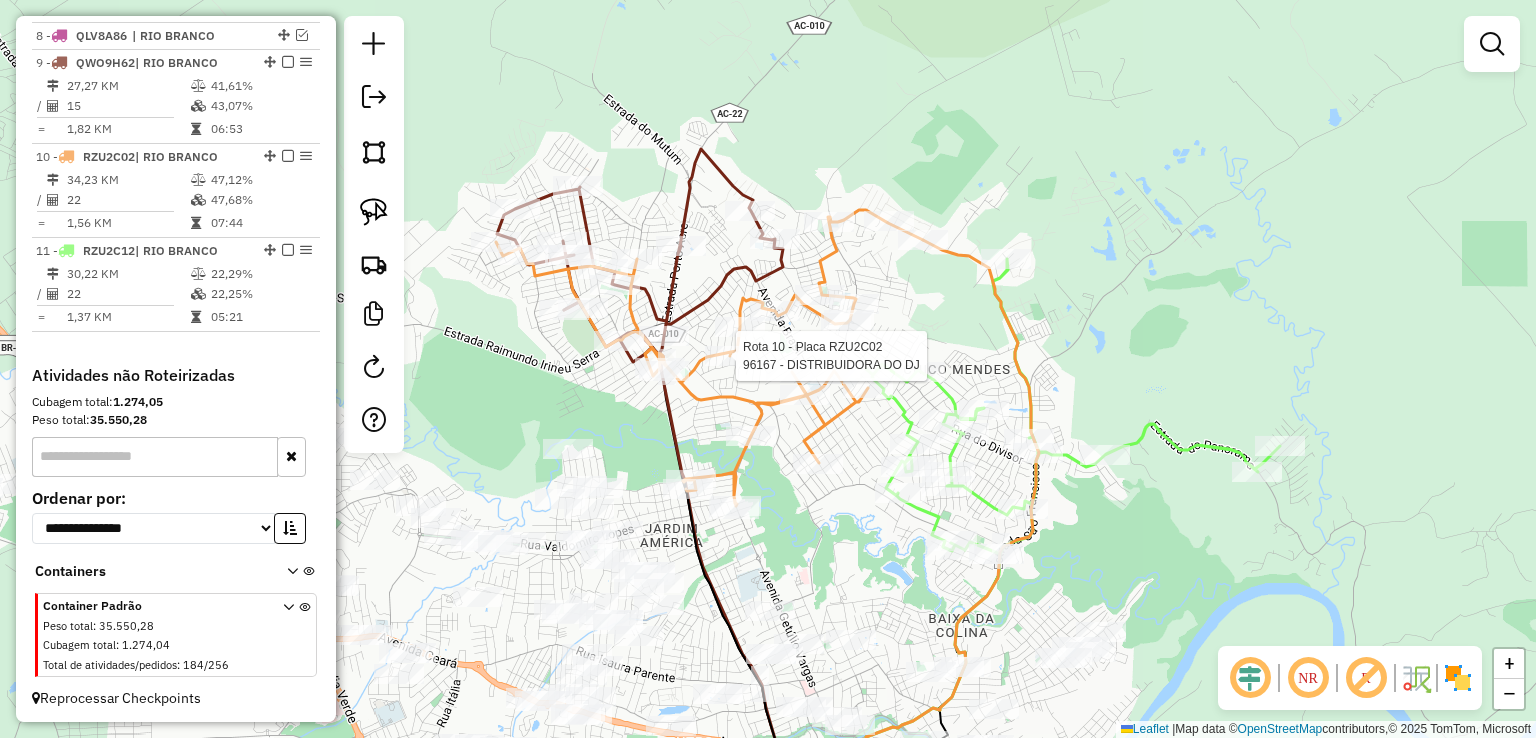 select on "*********" 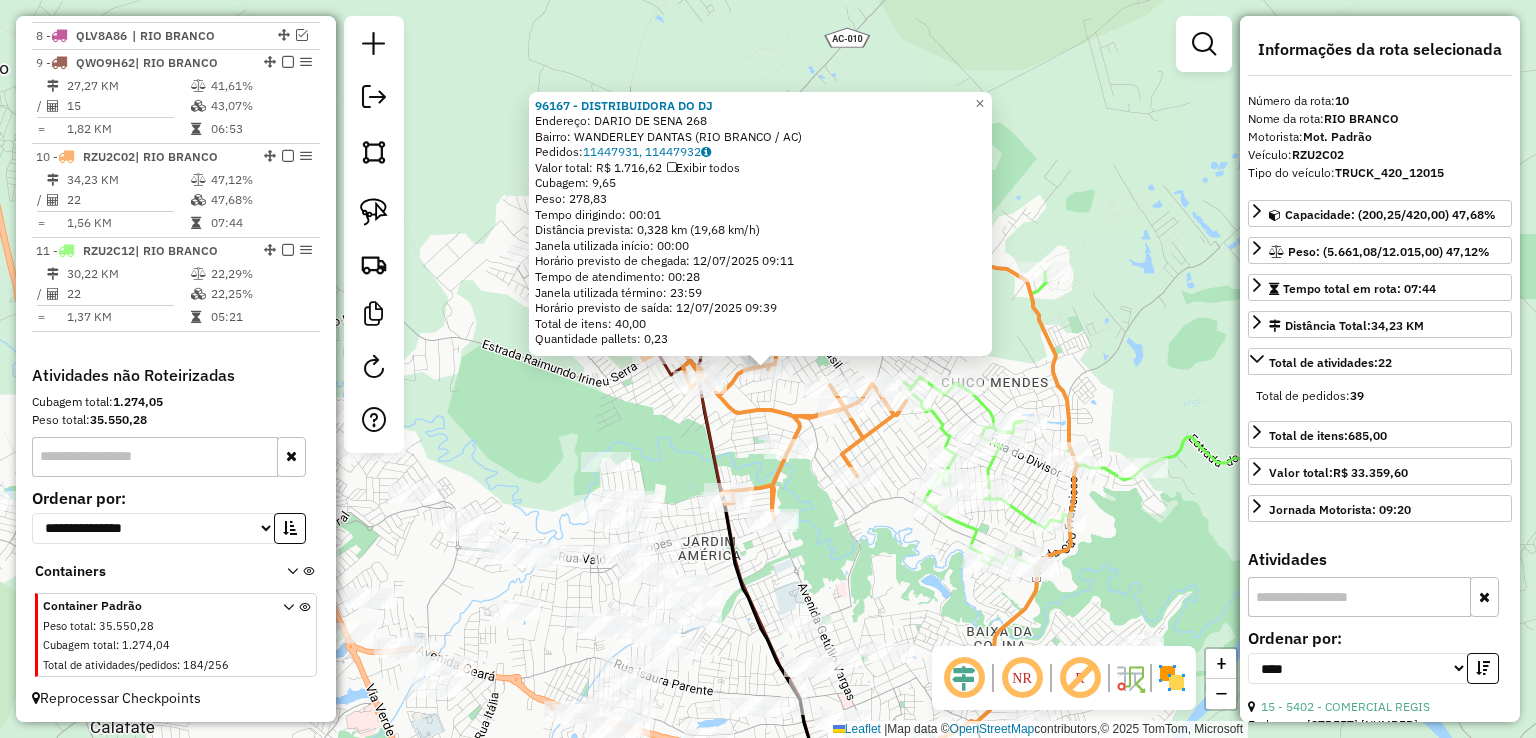 click on "96167 - DISTRIBUIDORA DO DJ  Endereço:  DARIO DE SENA 268   Bairro: WANDERLEY DANTAS (RIO BRANCO / AC)   Pedidos:  11447931, 11447932   Valor total: R$ 1.716,62   Exibir todos   Cubagem: 9,65  Peso: 278,83  Tempo dirigindo: 00:01   Distância prevista: 0,328 km (19,68 km/h)   Janela utilizada início: 00:00   Horário previsto de chegada: 12/07/2025 09:11   Tempo de atendimento: 00:28   Janela utilizada término: 23:59   Horário previsto de saída: 12/07/2025 09:39   Total de itens: 40,00   Quantidade pallets: 0,23  × Janela de atendimento Grade de atendimento Capacidade Transportadoras Veículos Cliente Pedidos  Rotas Selecione os dias de semana para filtrar as janelas de atendimento  Seg   Ter   Qua   Qui   Sex   Sáb   Dom  Informe o período da janela de atendimento: De: Até:  Filtrar exatamente a janela do cliente  Considerar janela de atendimento padrão  Selecione os dias de semana para filtrar as grades de atendimento  Seg   Ter   Qua   Qui   Sex   Sáb   Dom   Peso mínimo:   Peso máximo:   De:" 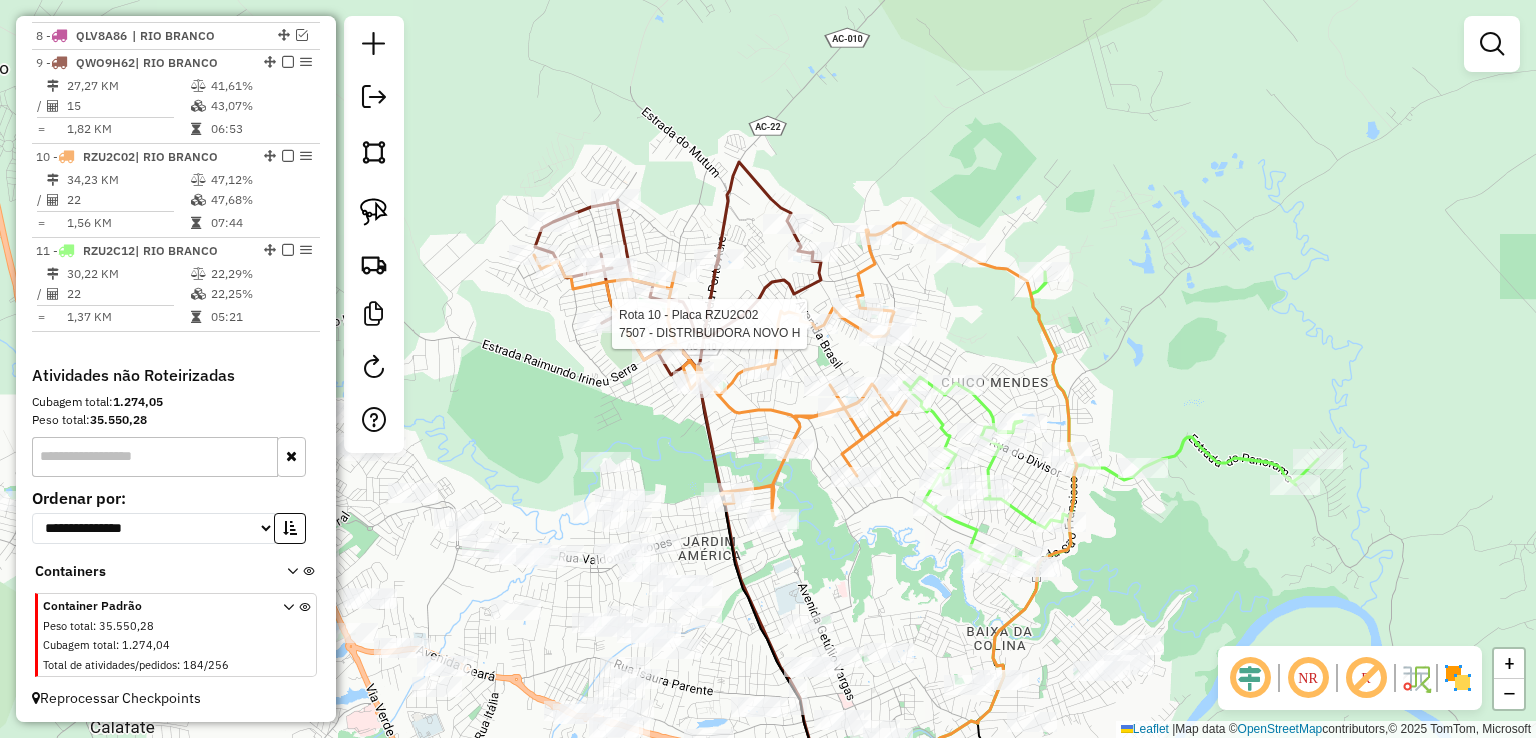 select on "*********" 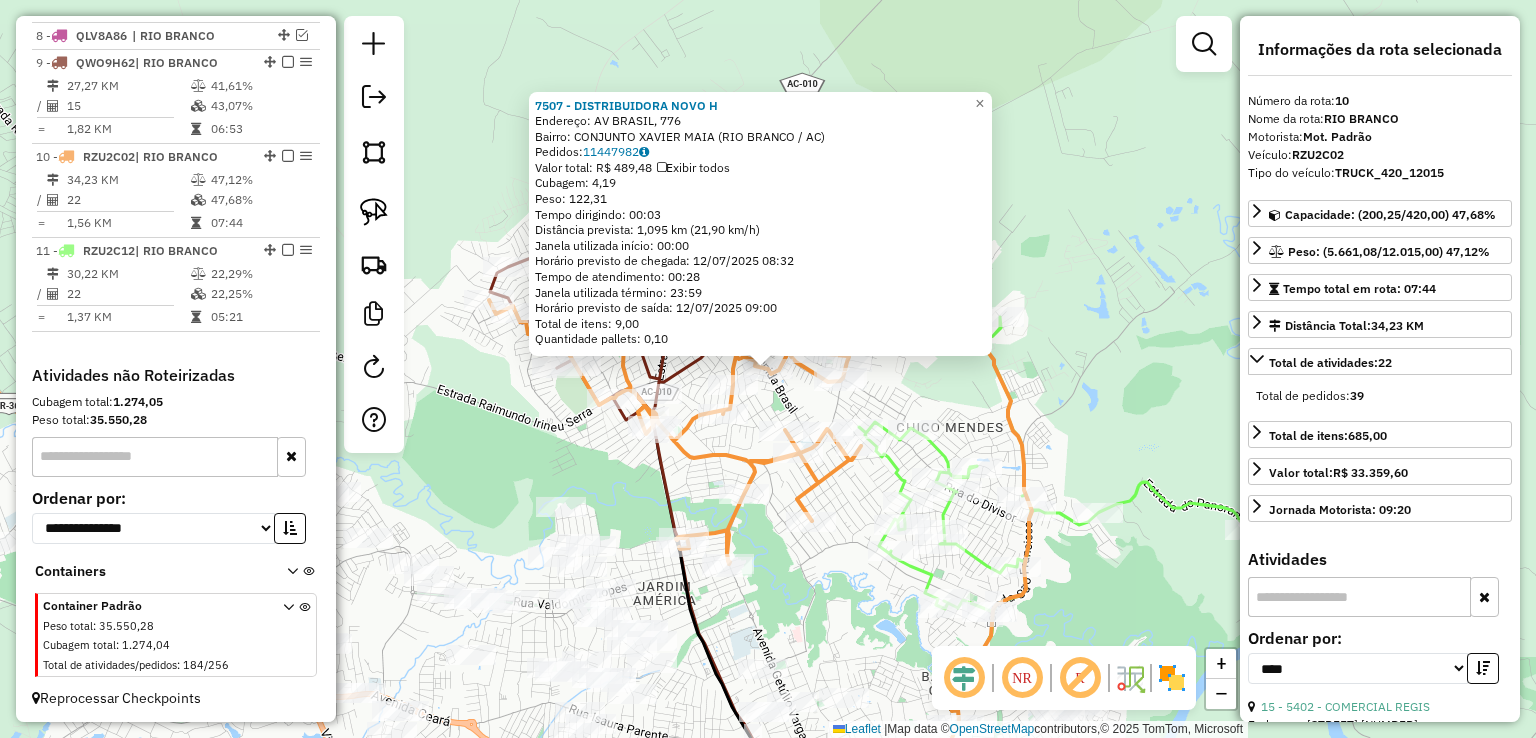 click on "Rota 10 - Placa RZU2C02  99445 - MERCANTIL TODO DIA 7507 - DISTRIBUIDORA NOVO H  Endereço: AV  BRASIL, 776   Bairro: CONJUNTO XAVIER MAIA (RIO BRANCO / AC)   Pedidos:  11447982   Valor total: R$ 489,48   Exibir todos   Cubagem: 4,19  Peso: 122,31  Tempo dirigindo: 00:03   Distância prevista: 1,095 km (21,90 km/h)   Janela utilizada início: 00:00   Horário previsto de chegada: 12/07/2025 08:32   Tempo de atendimento: 00:28   Janela utilizada término: 23:59   Horário previsto de saída: 12/07/2025 09:00   Total de itens: 9,00   Quantidade pallets: 0,10  × Janela de atendimento Grade de atendimento Capacidade Transportadoras Veículos Cliente Pedidos  Rotas Selecione os dias de semana para filtrar as janelas de atendimento  Seg   Ter   Qua   Qui   Sex   Sáb   Dom  Informe o período da janela de atendimento: De: Até:  Filtrar exatamente a janela do cliente  Considerar janela de atendimento padrão  Selecione os dias de semana para filtrar as grades de atendimento  Seg   Ter   Qua   Qui   Sex   Sáb  De:" 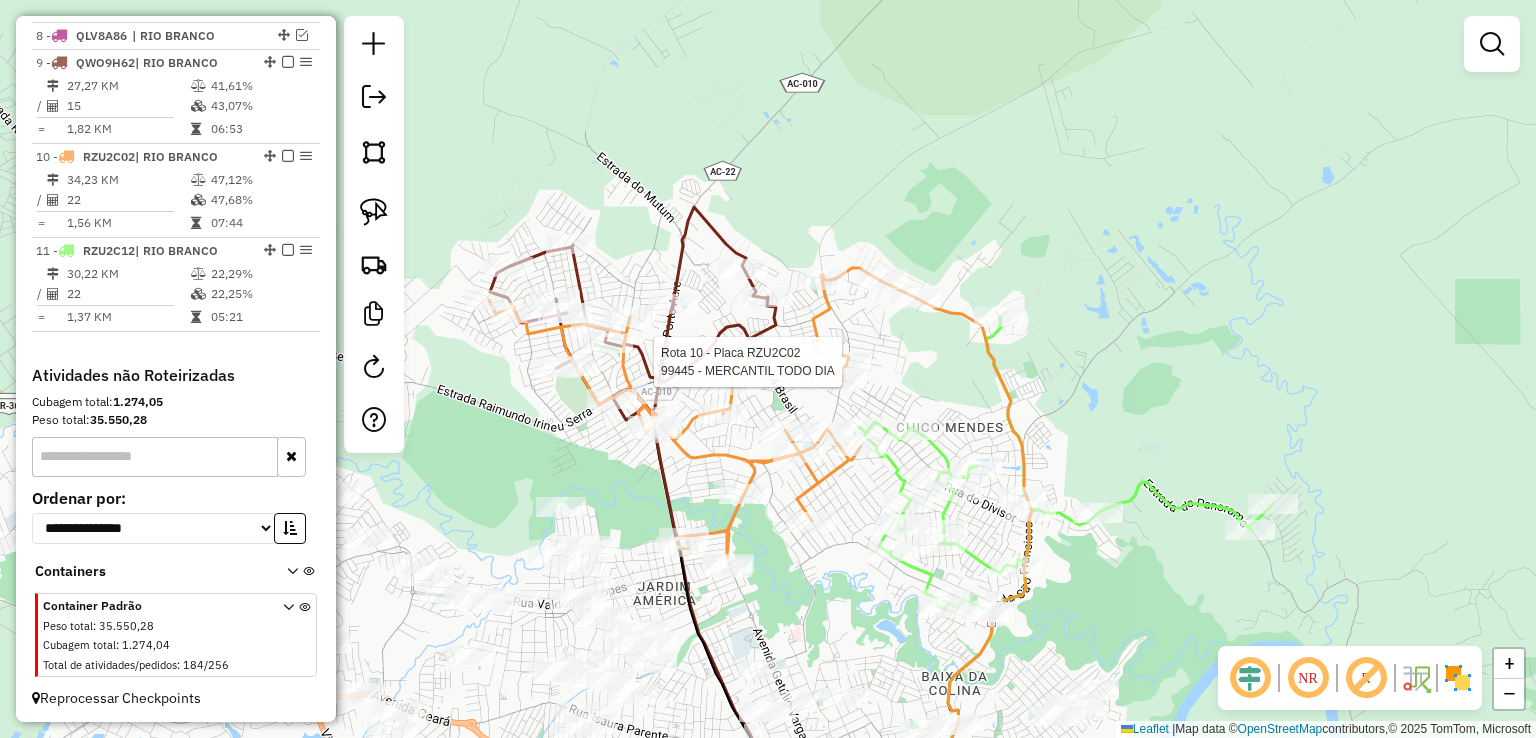 select on "*********" 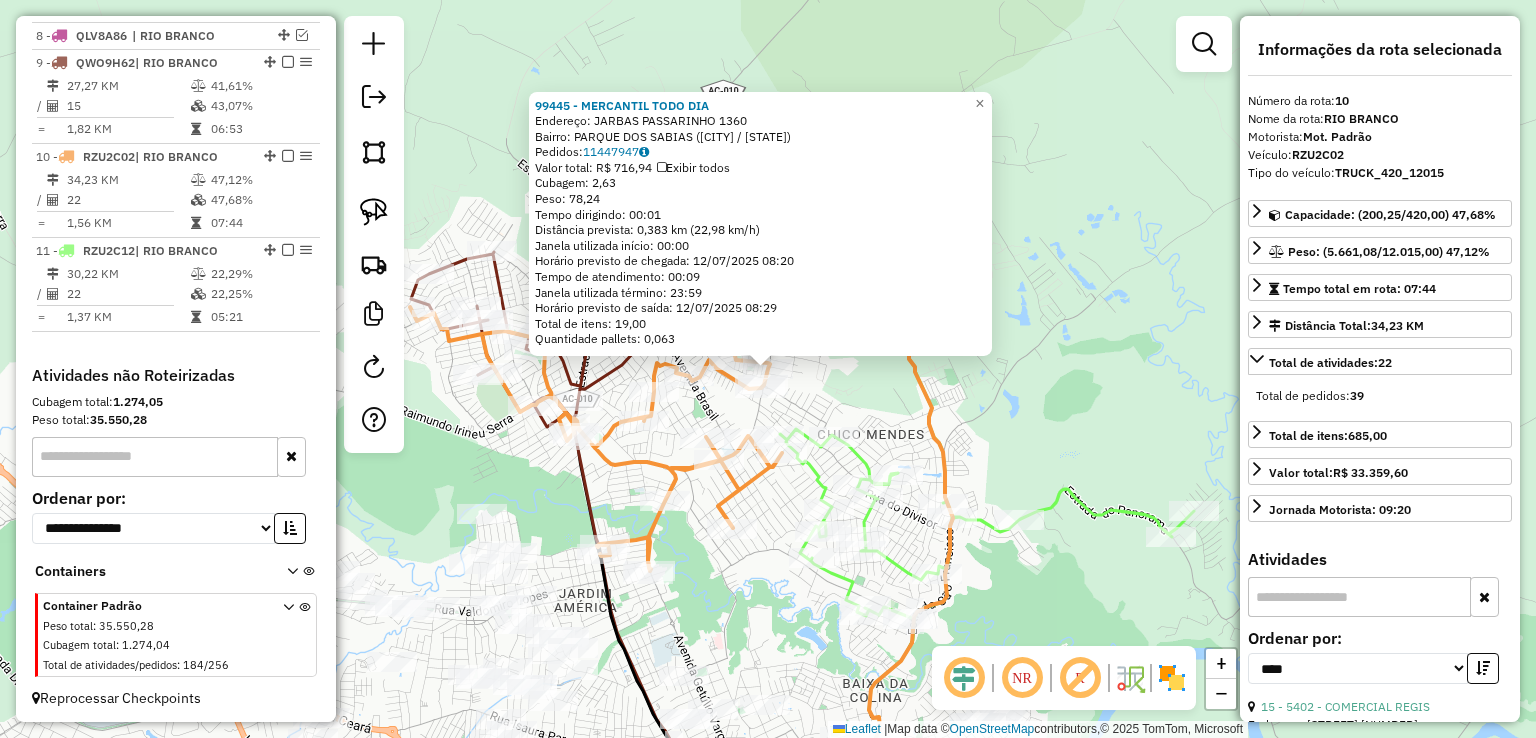 click on "99445 - MERCANTIL TODO DIA  Endereço:  JARBAS PASSARINHO 1360   Bairro: PARQUE DOS SABIAS (RIO BRANCO / AC)   Pedidos:  11447947   Valor total: R$ 716,94   Exibir todos   Cubagem: 2,63  Peso: 78,24  Tempo dirigindo: 00:01   Distância prevista: 0,383 km (22,98 km/h)   Janela utilizada início: 00:00   Horário previsto de chegada: 12/07/2025 08:20   Tempo de atendimento: 00:09   Janela utilizada término: 23:59   Horário previsto de saída: 12/07/2025 08:29   Total de itens: 19,00   Quantidade pallets: 0,063  × Janela de atendimento Grade de atendimento Capacidade Transportadoras Veículos Cliente Pedidos  Rotas Selecione os dias de semana para filtrar as janelas de atendimento  Seg   Ter   Qua   Qui   Sex   Sáb   Dom  Informe o período da janela de atendimento: De: Até:  Filtrar exatamente a janela do cliente  Considerar janela de atendimento padrão  Selecione os dias de semana para filtrar as grades de atendimento  Seg   Ter   Qua   Qui   Sex   Sáb   Dom   Peso mínimo:   Peso máximo:   De:   De:" 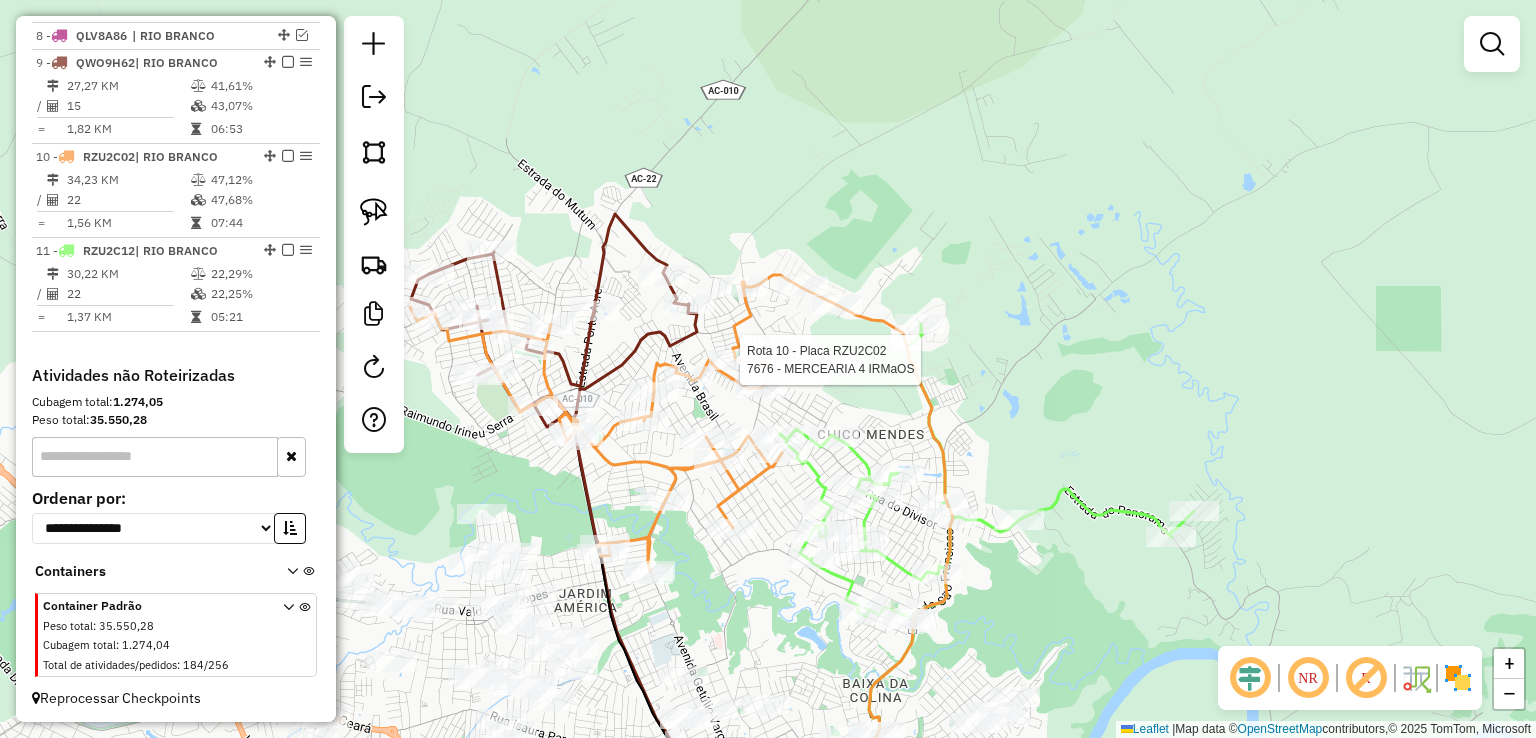 select on "*********" 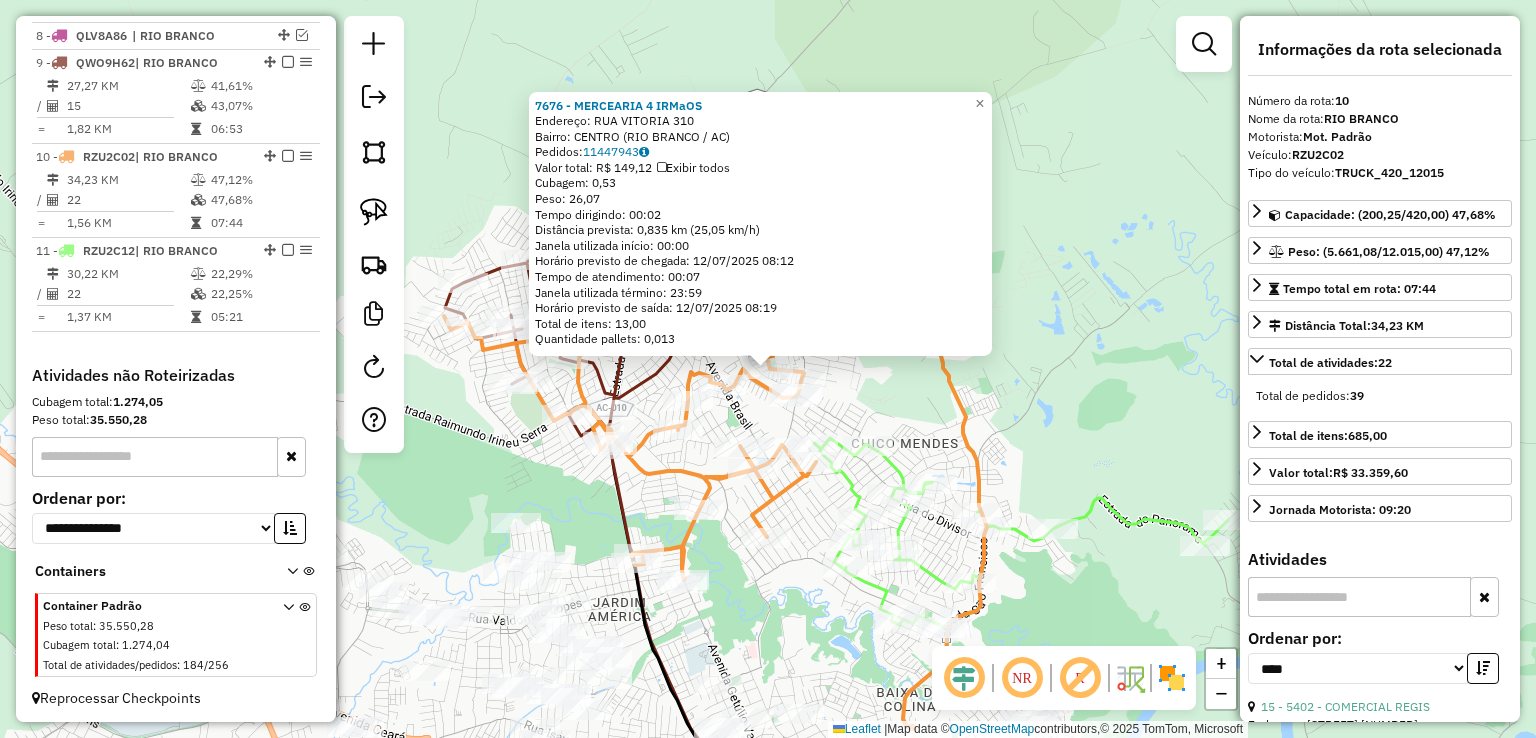 click on "7676 - MERCEARIA 4 IRMaOS  Endereço:  RUA VITORIA 310   Bairro: CENTRO (RIO BRANCO / AC)   Pedidos:  11447943   Valor total: R$ 149,12   Exibir todos   Cubagem: 0,53  Peso: 26,07  Tempo dirigindo: 00:02   Distância prevista: 0,835 km (25,05 km/h)   Janela utilizada início: 00:00   Horário previsto de chegada: 12/07/2025 08:12   Tempo de atendimento: 00:07   Janela utilizada término: 23:59   Horário previsto de saída: 12/07/2025 08:19   Total de itens: 13,00   Quantidade pallets: 0,013  × Janela de atendimento Grade de atendimento Capacidade Transportadoras Veículos Cliente Pedidos  Rotas Selecione os dias de semana para filtrar as janelas de atendimento  Seg   Ter   Qua   Qui   Sex   Sáb   Dom  Informe o período da janela de atendimento: De: Até:  Filtrar exatamente a janela do cliente  Considerar janela de atendimento padrão  Selecione os dias de semana para filtrar as grades de atendimento  Seg   Ter   Qua   Qui   Sex   Sáb   Dom   Considerar clientes sem dia de atendimento cadastrado  De:  +" 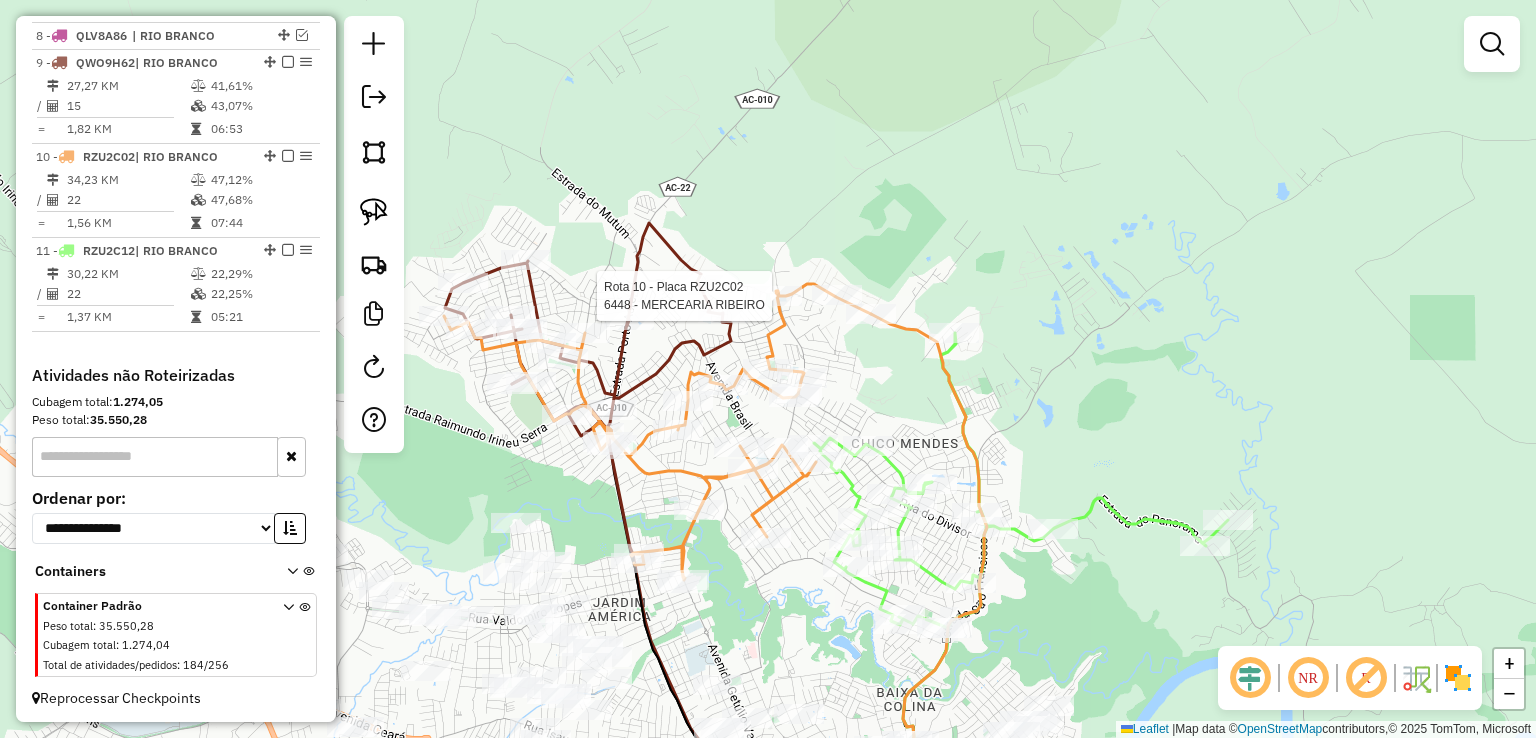 select on "*********" 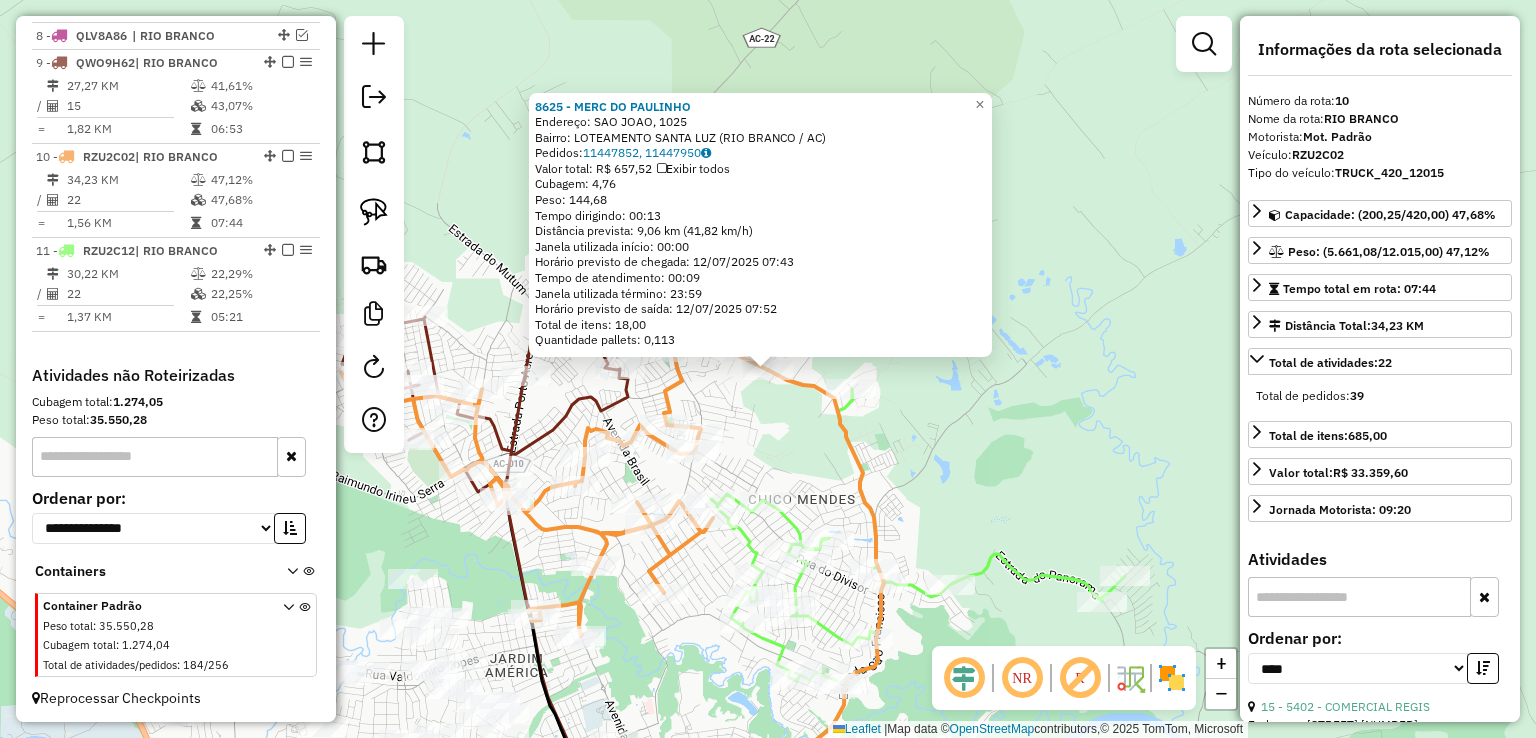 click on "8625 - MERC DO PAULINHO  Endereço: SAO JOAO, 1025   Bairro: LOTEAMENTO SANTA LUZ (RIO BRANCO / AC)   Pedidos:  11447852, 11447950   Valor total: R$ 657,52   Exibir todos   Cubagem: 4,76  Peso: 144,68  Tempo dirigindo: 00:13   Distância prevista: 9,06 km (41,82 km/h)   Janela utilizada início: 00:00   Horário previsto de chegada: 12/07/2025 07:43   Tempo de atendimento: 00:09   Janela utilizada término: 23:59   Horário previsto de saída: 12/07/2025 07:52   Total de itens: 18,00   Quantidade pallets: 0,113  × Janela de atendimento Grade de atendimento Capacidade Transportadoras Veículos Cliente Pedidos  Rotas Selecione os dias de semana para filtrar as janelas de atendimento  Seg   Ter   Qua   Qui   Sex   Sáb   Dom  Informe o período da janela de atendimento: De: Até:  Filtrar exatamente a janela do cliente  Considerar janela de atendimento padrão  Selecione os dias de semana para filtrar as grades de atendimento  Seg   Ter   Qua   Qui   Sex   Sáb   Dom   Peso mínimo:   Peso máximo:   De:   De:" 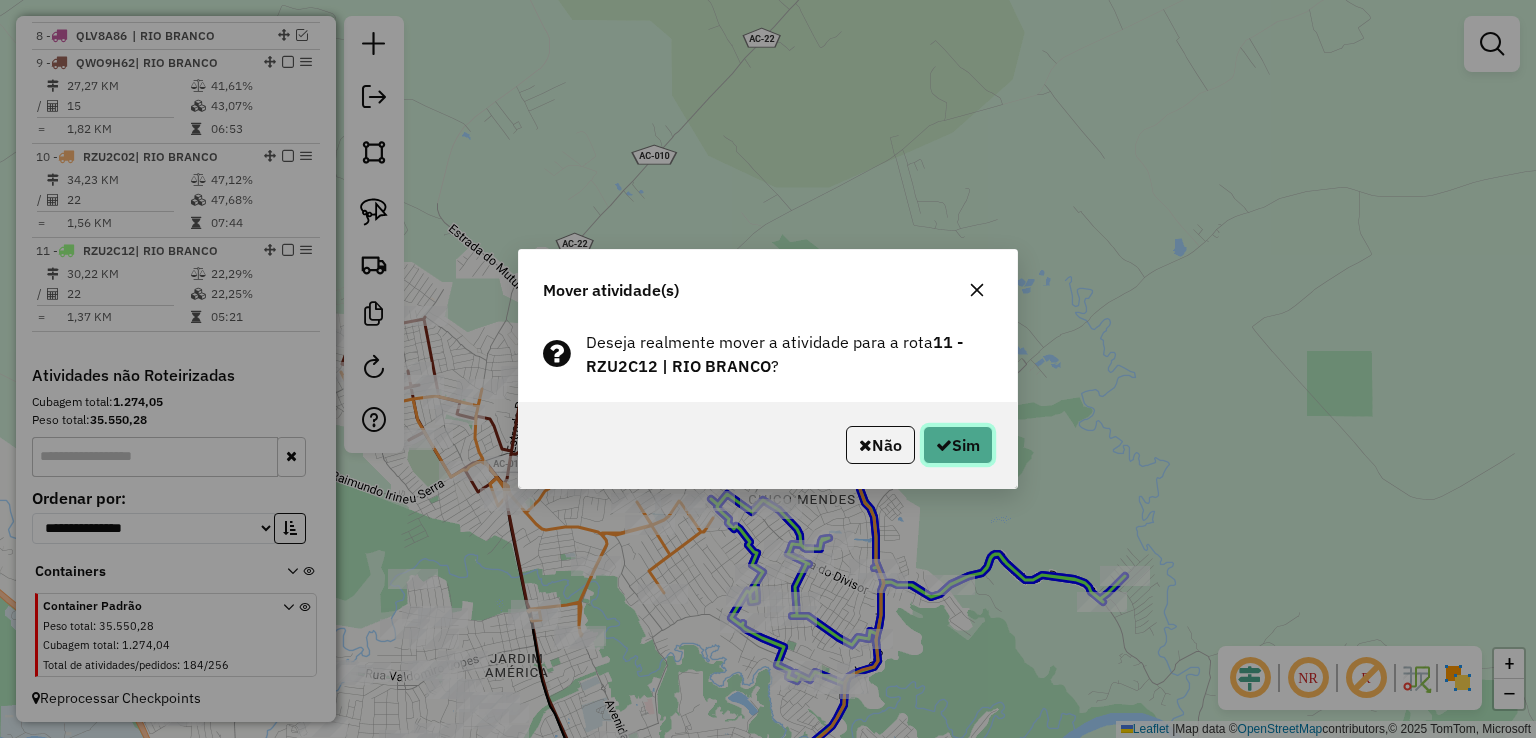 click on "Sim" 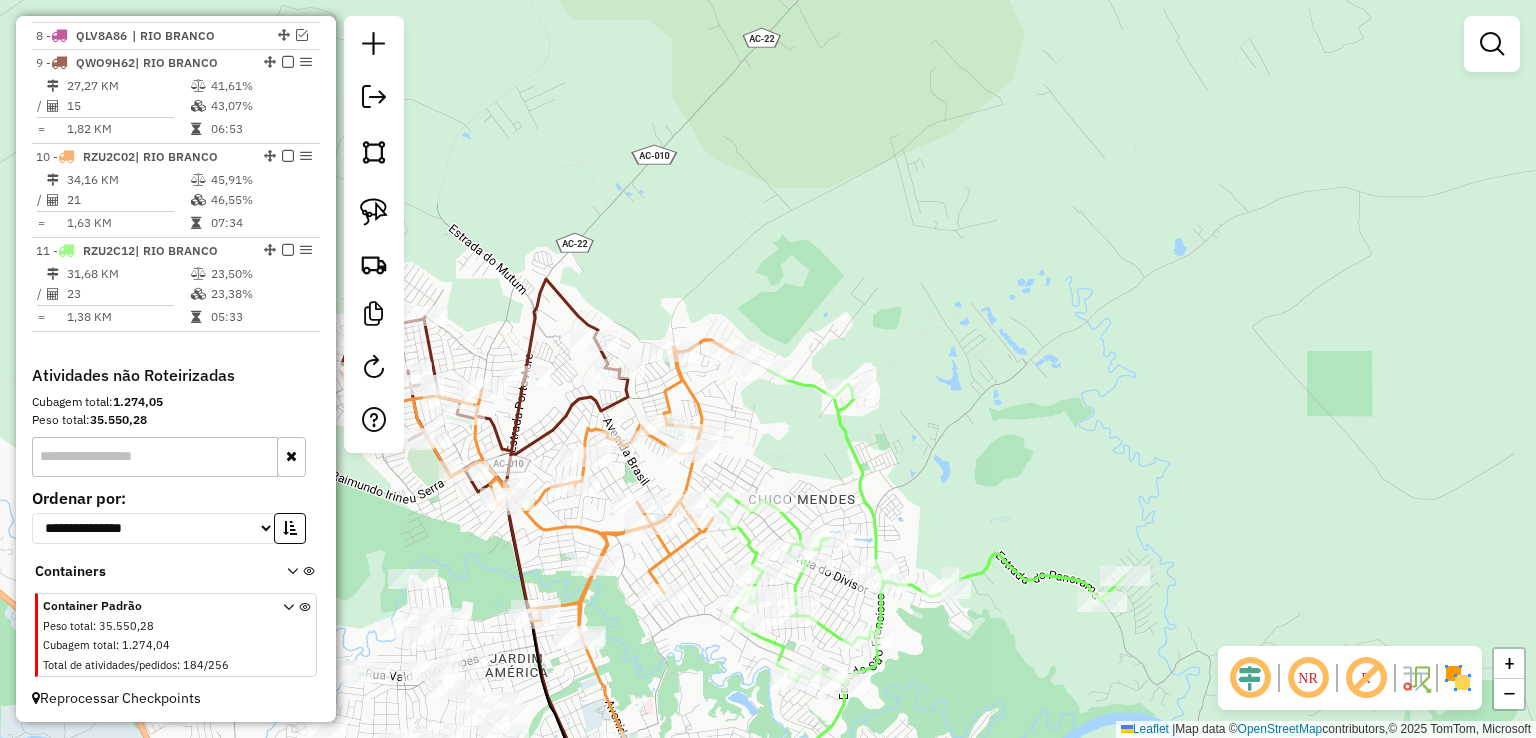 click 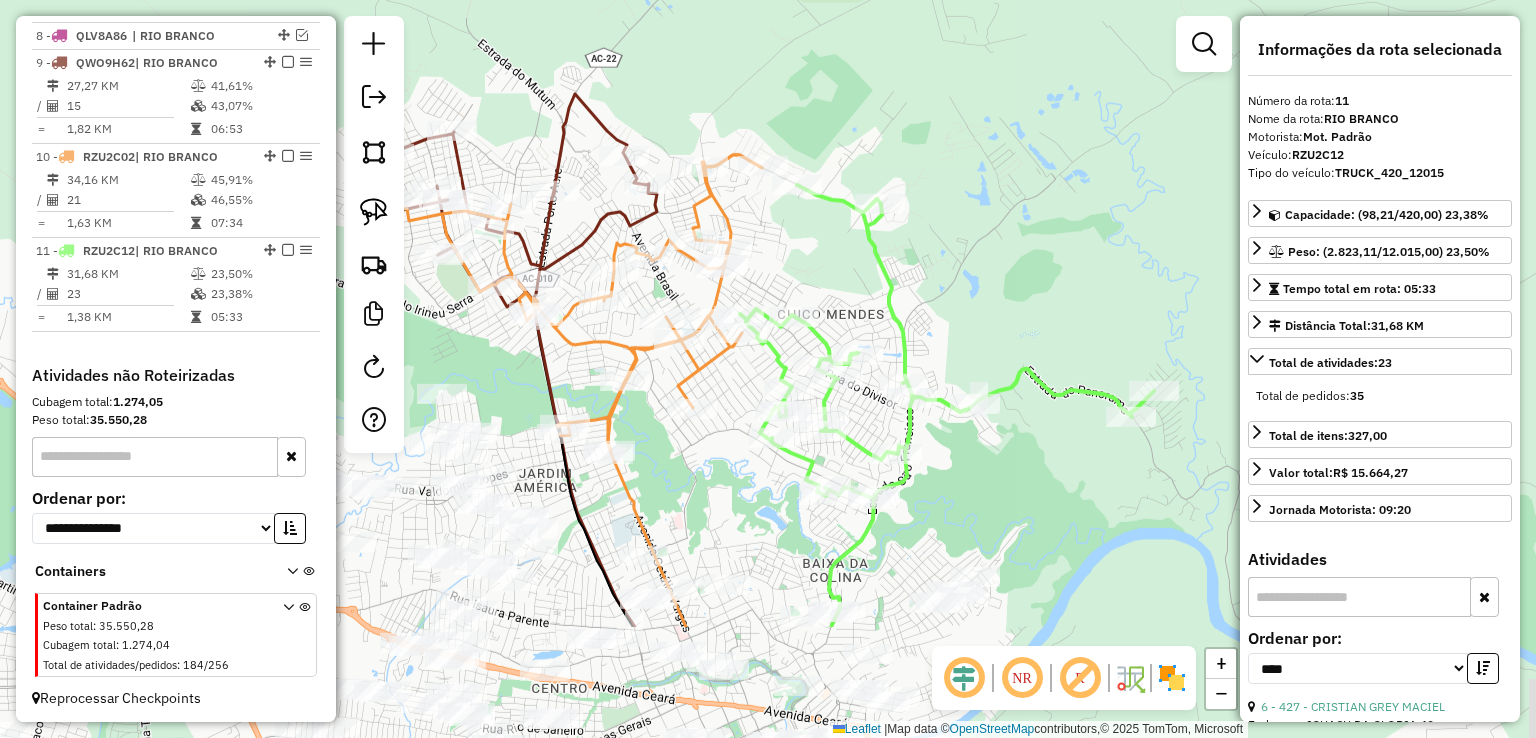 drag, startPoint x: 771, startPoint y: 464, endPoint x: 800, endPoint y: 264, distance: 202.09157 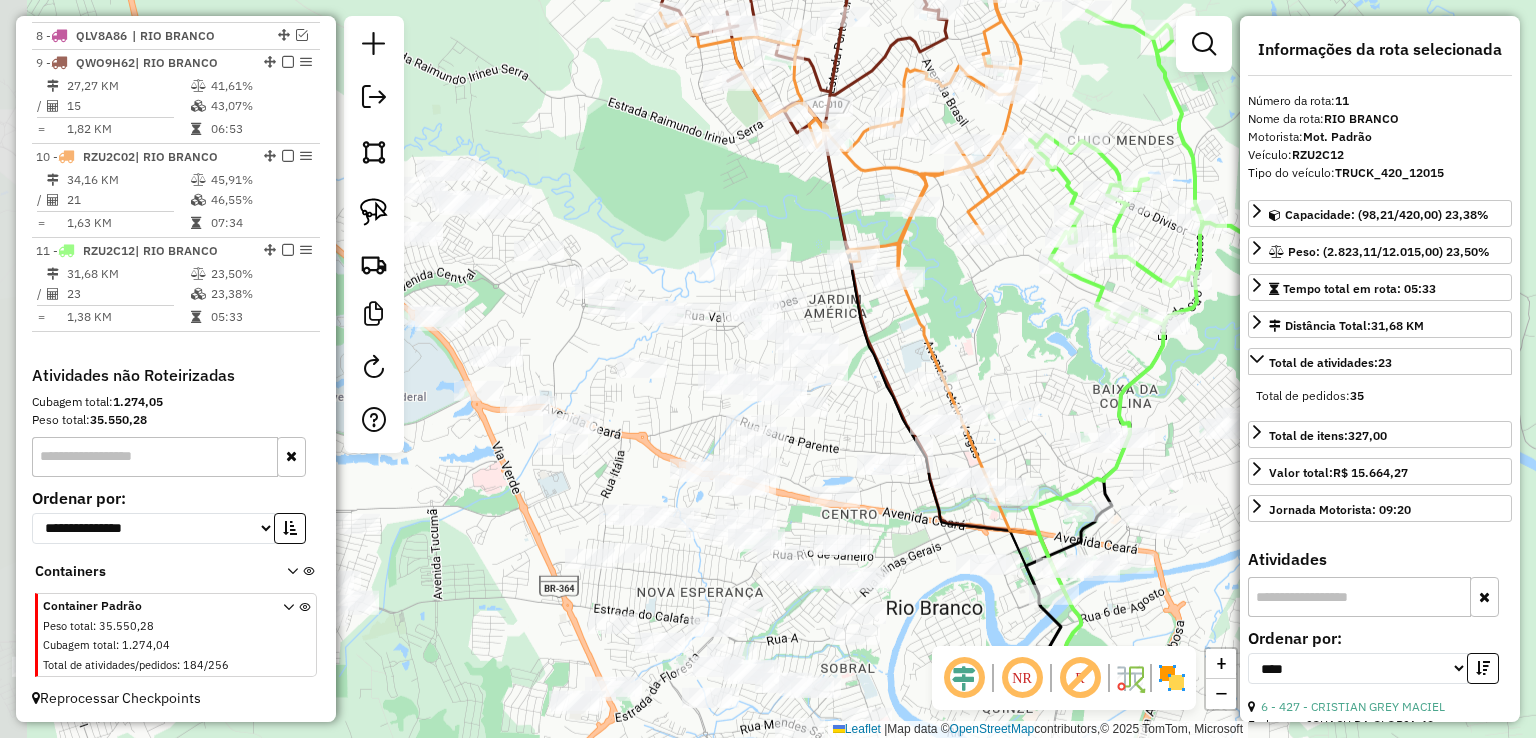 drag, startPoint x: 749, startPoint y: 501, endPoint x: 1039, endPoint y: 342, distance: 330.728 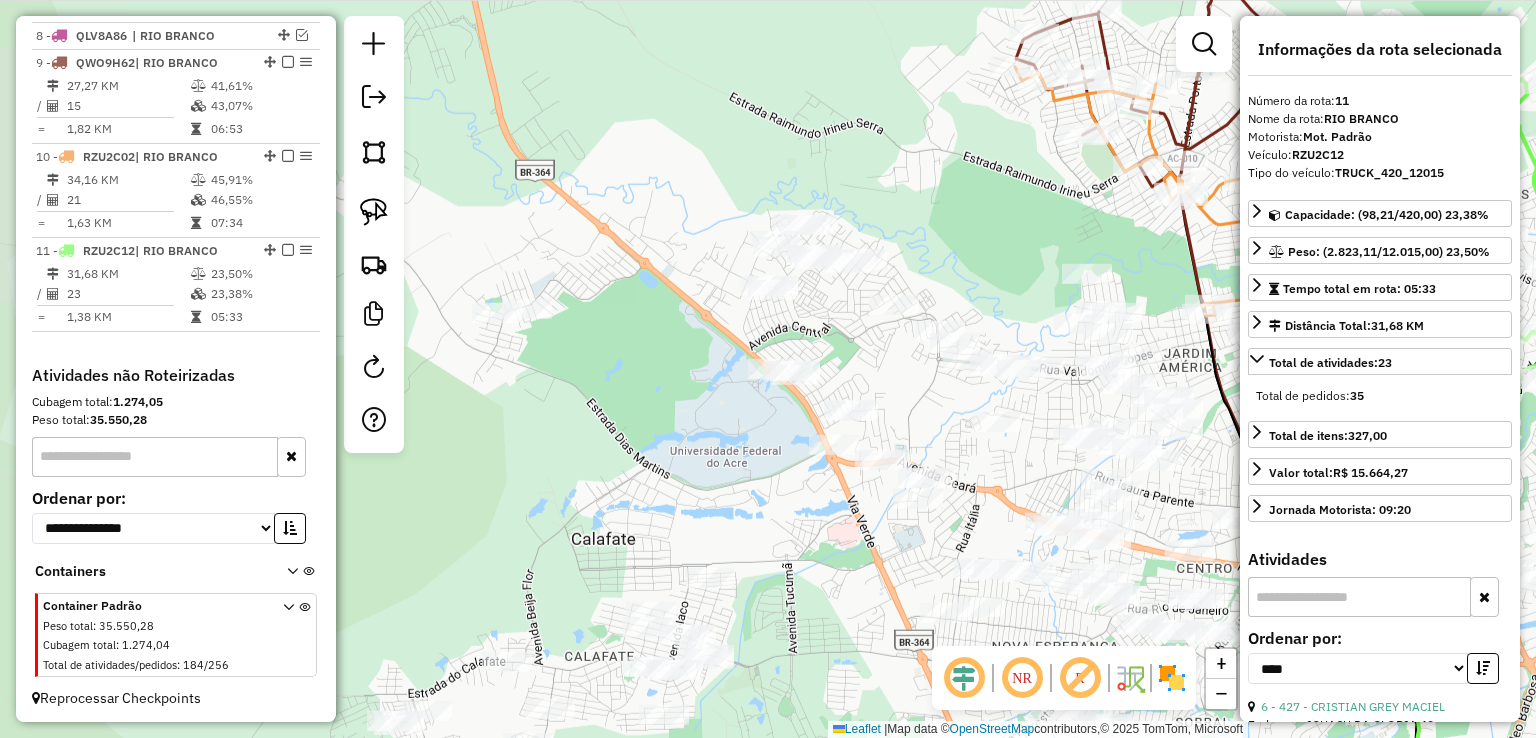 drag, startPoint x: 626, startPoint y: 213, endPoint x: 966, endPoint y: 265, distance: 343.9535 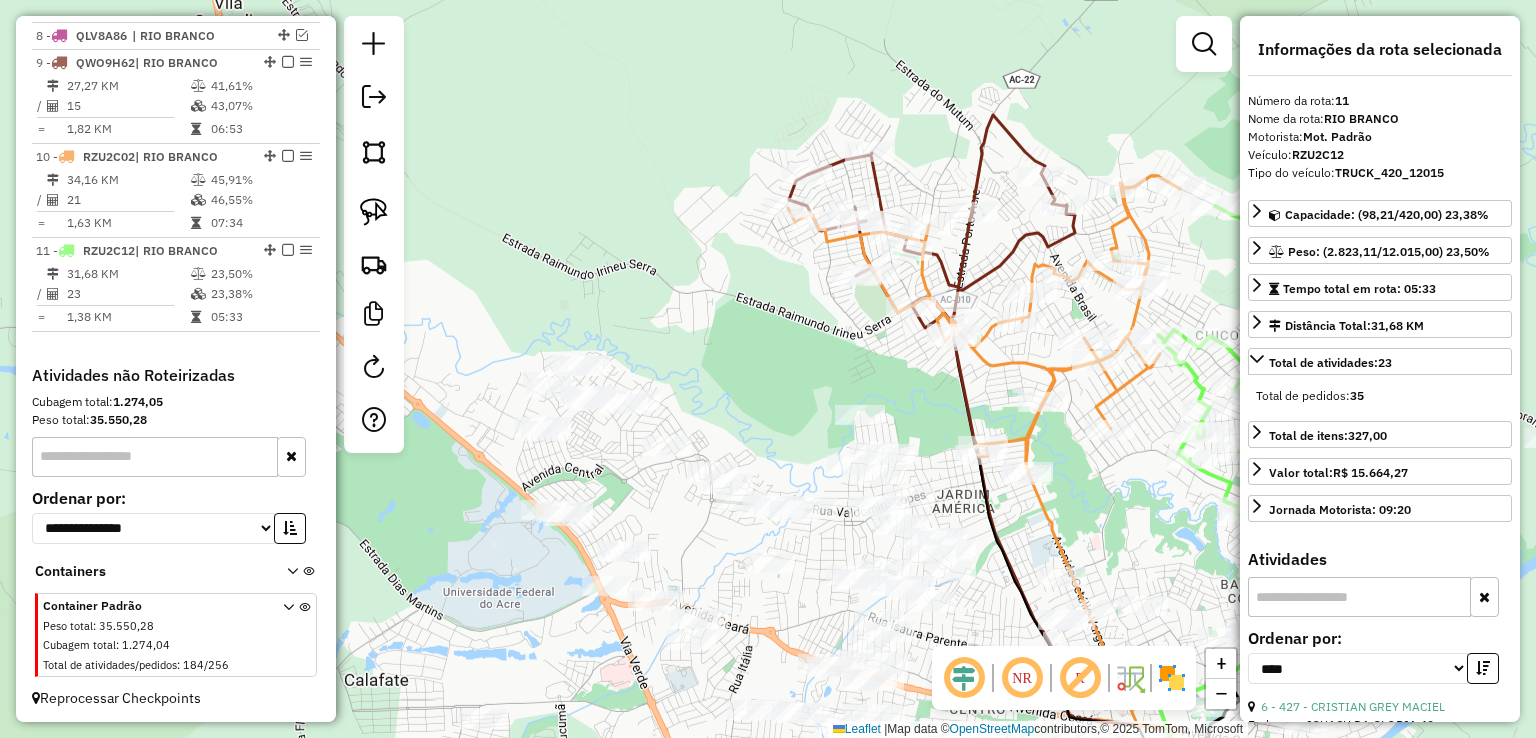 drag, startPoint x: 945, startPoint y: 240, endPoint x: 637, endPoint y: 381, distance: 338.74033 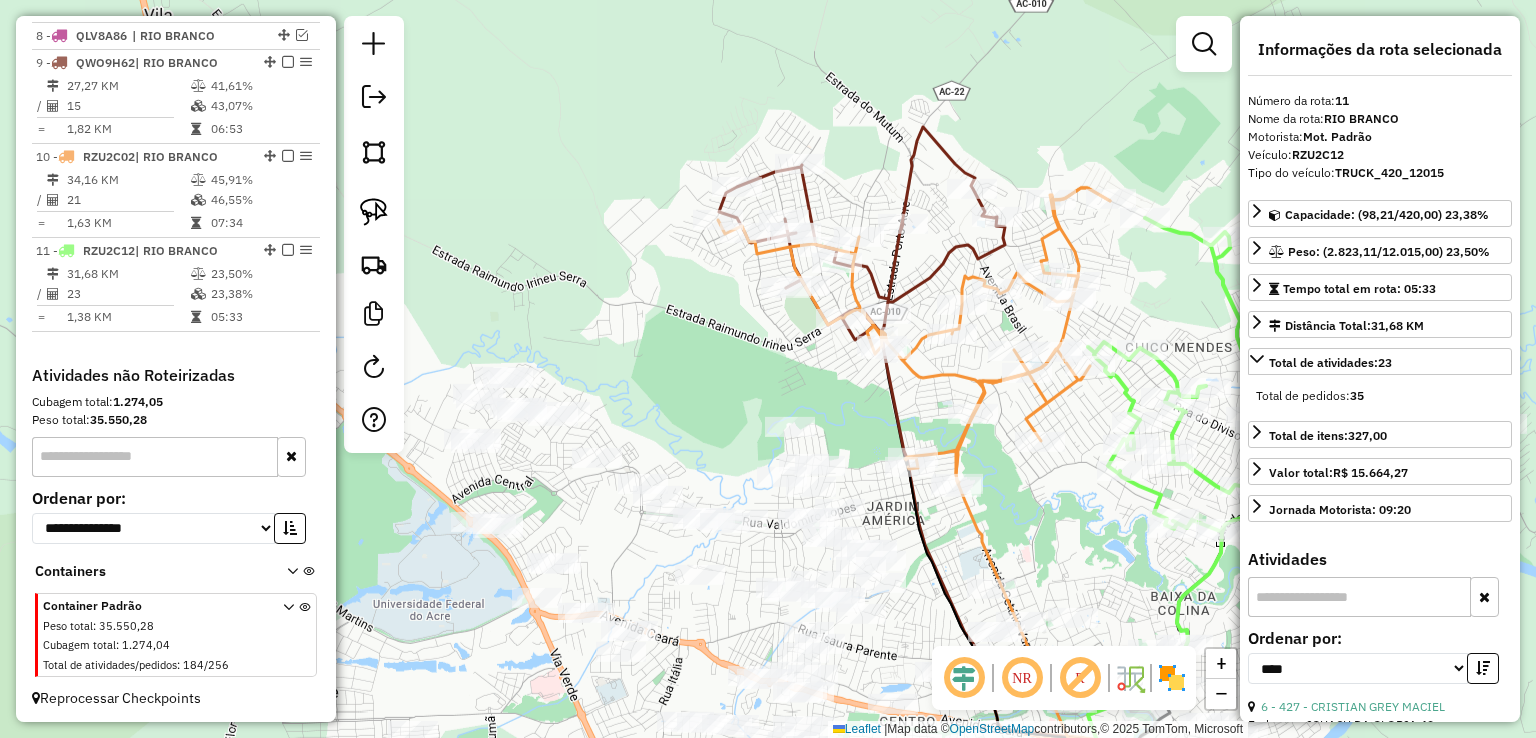 click 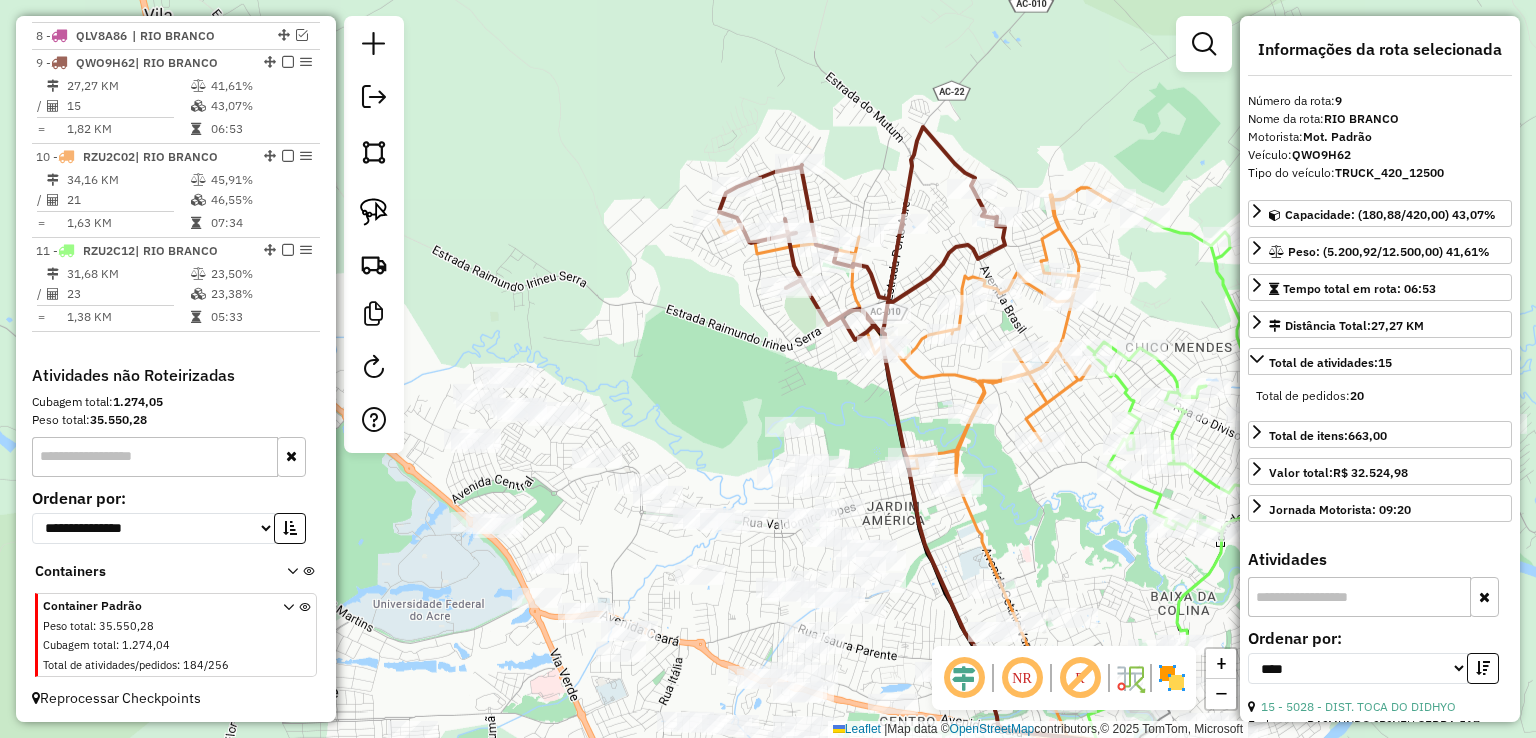 click 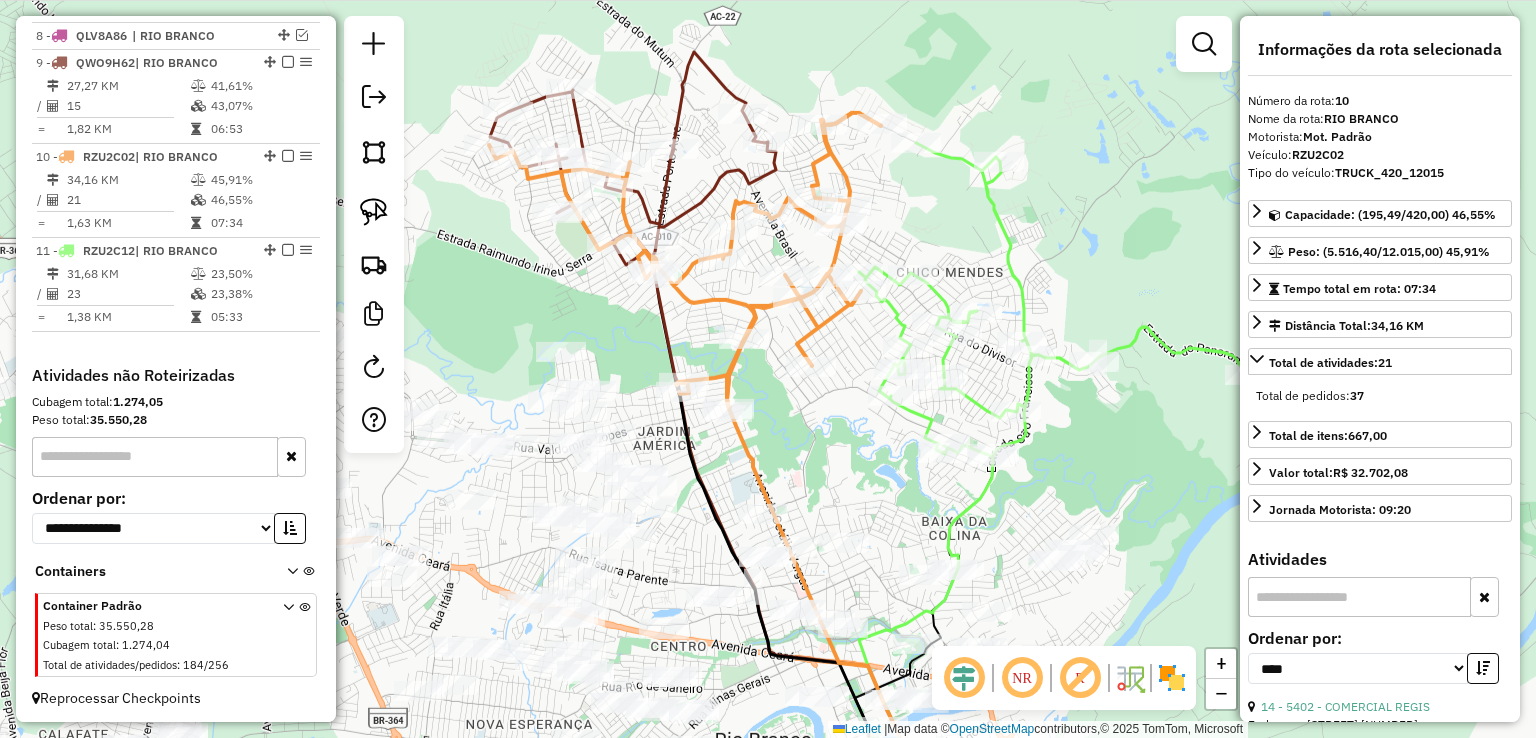 drag, startPoint x: 1118, startPoint y: 253, endPoint x: 847, endPoint y: 177, distance: 281.45514 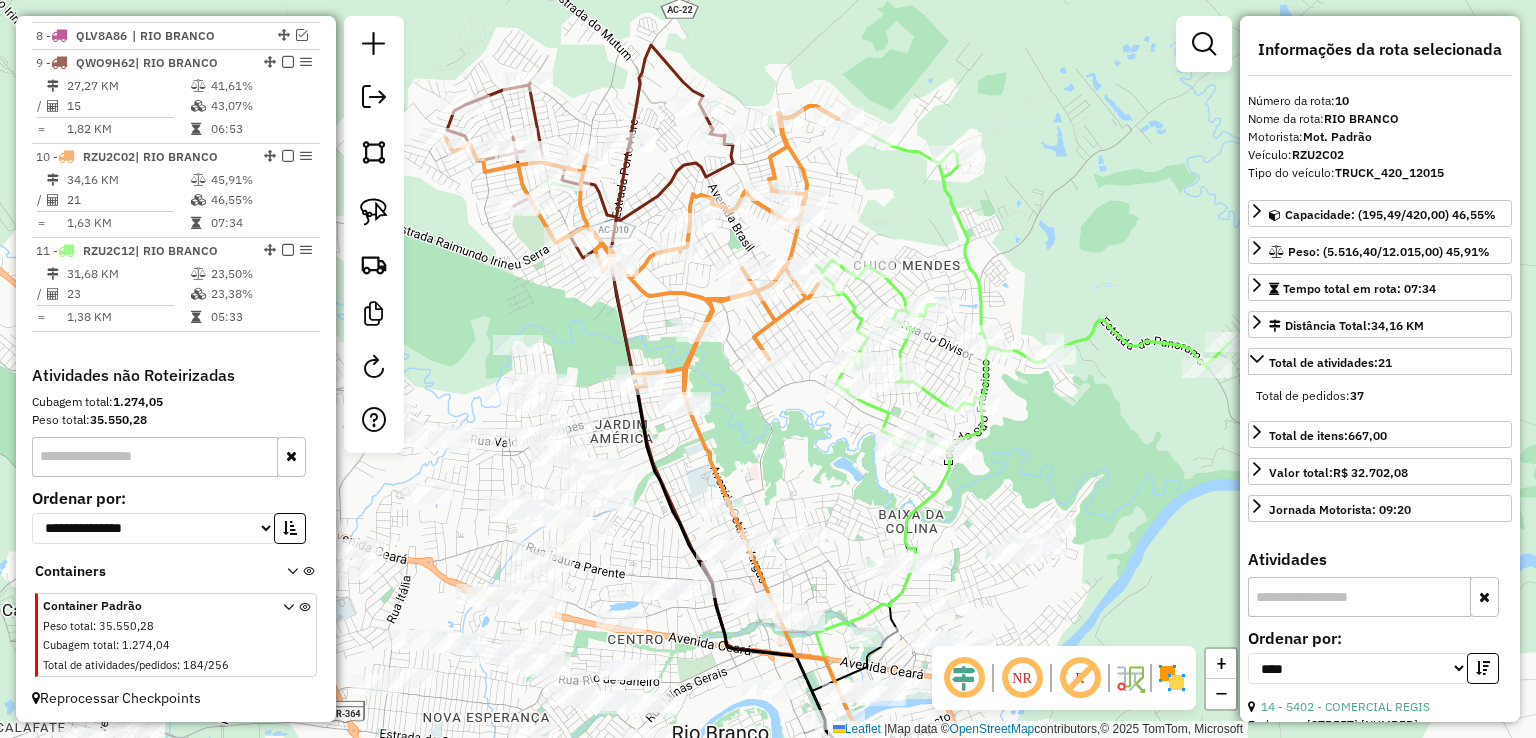 click 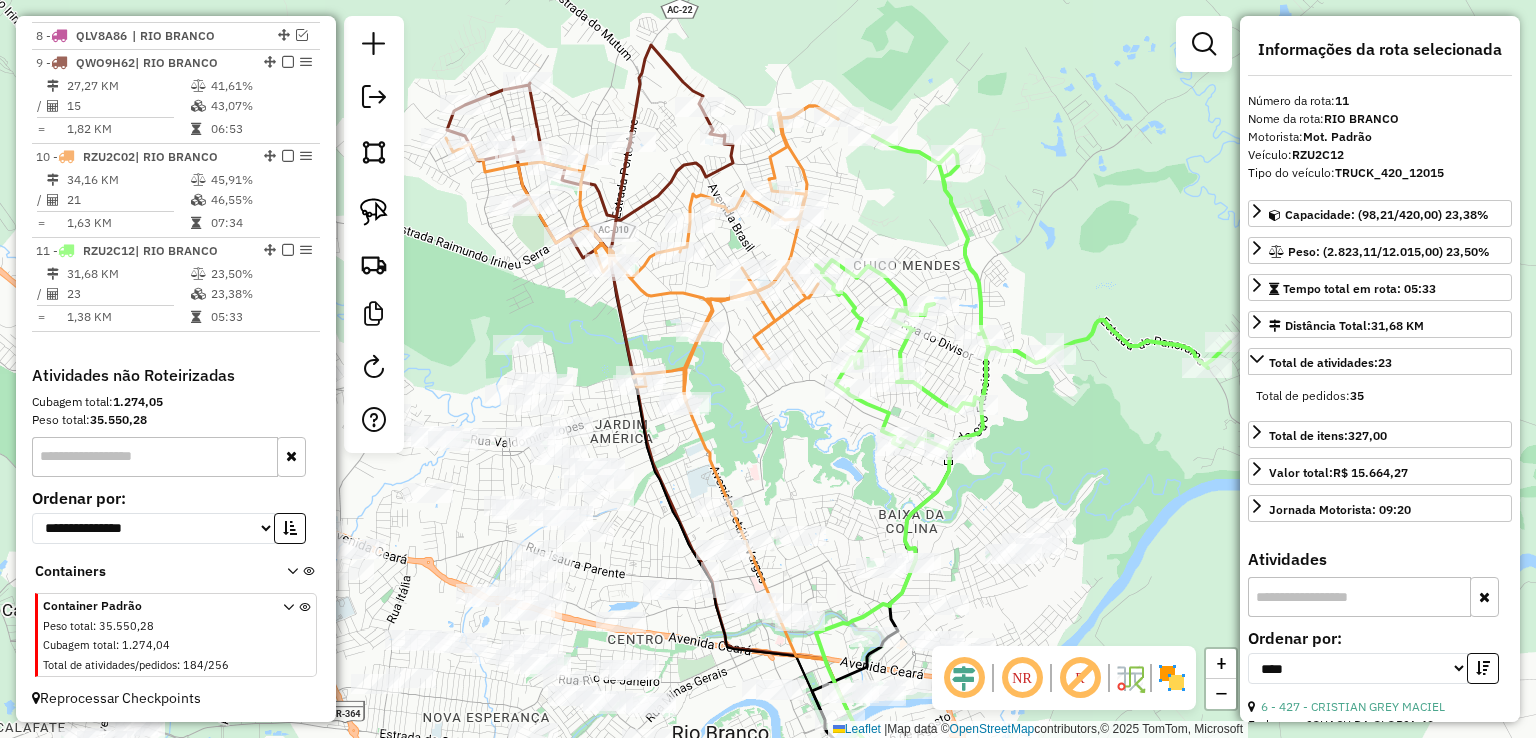 drag, startPoint x: 1008, startPoint y: 246, endPoint x: 954, endPoint y: 194, distance: 74.96666 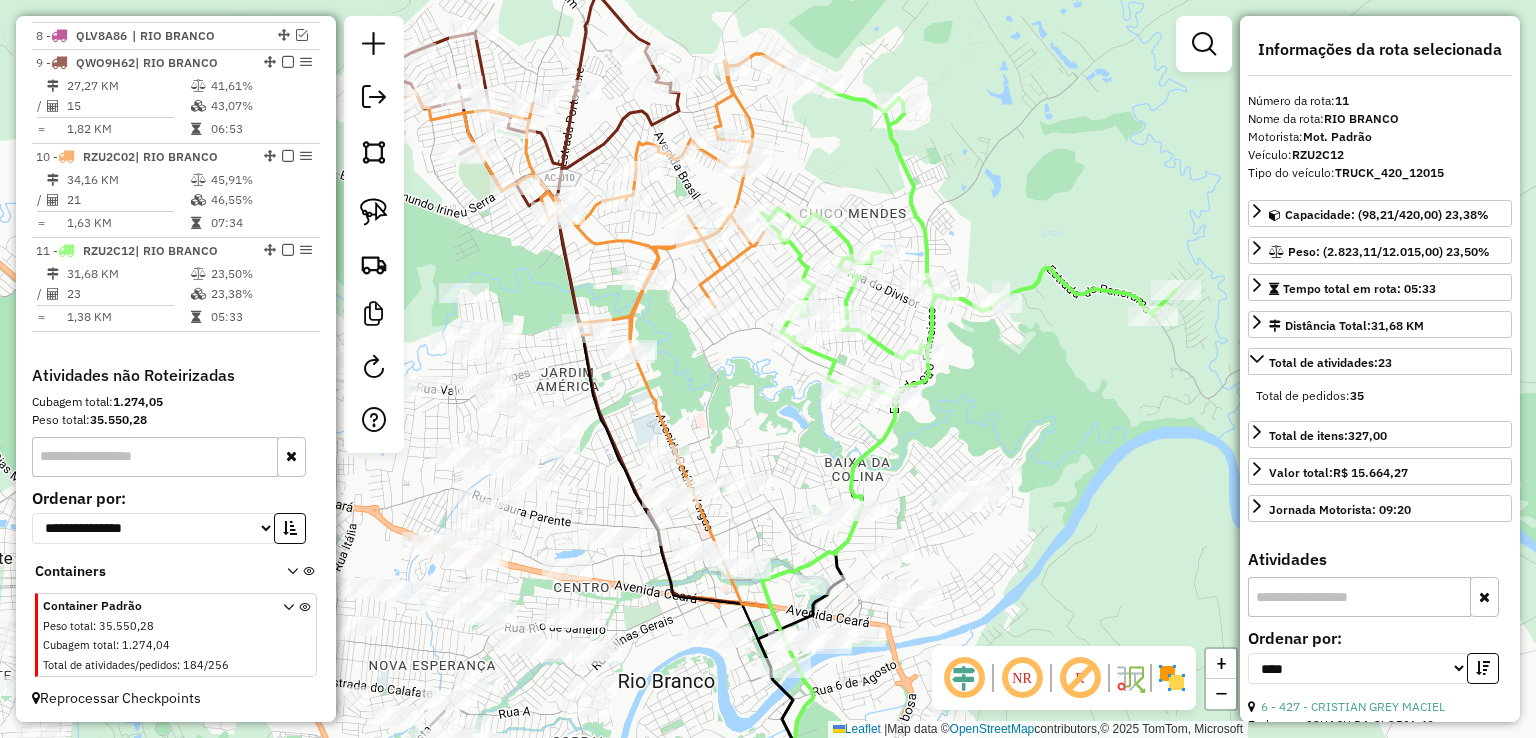 click 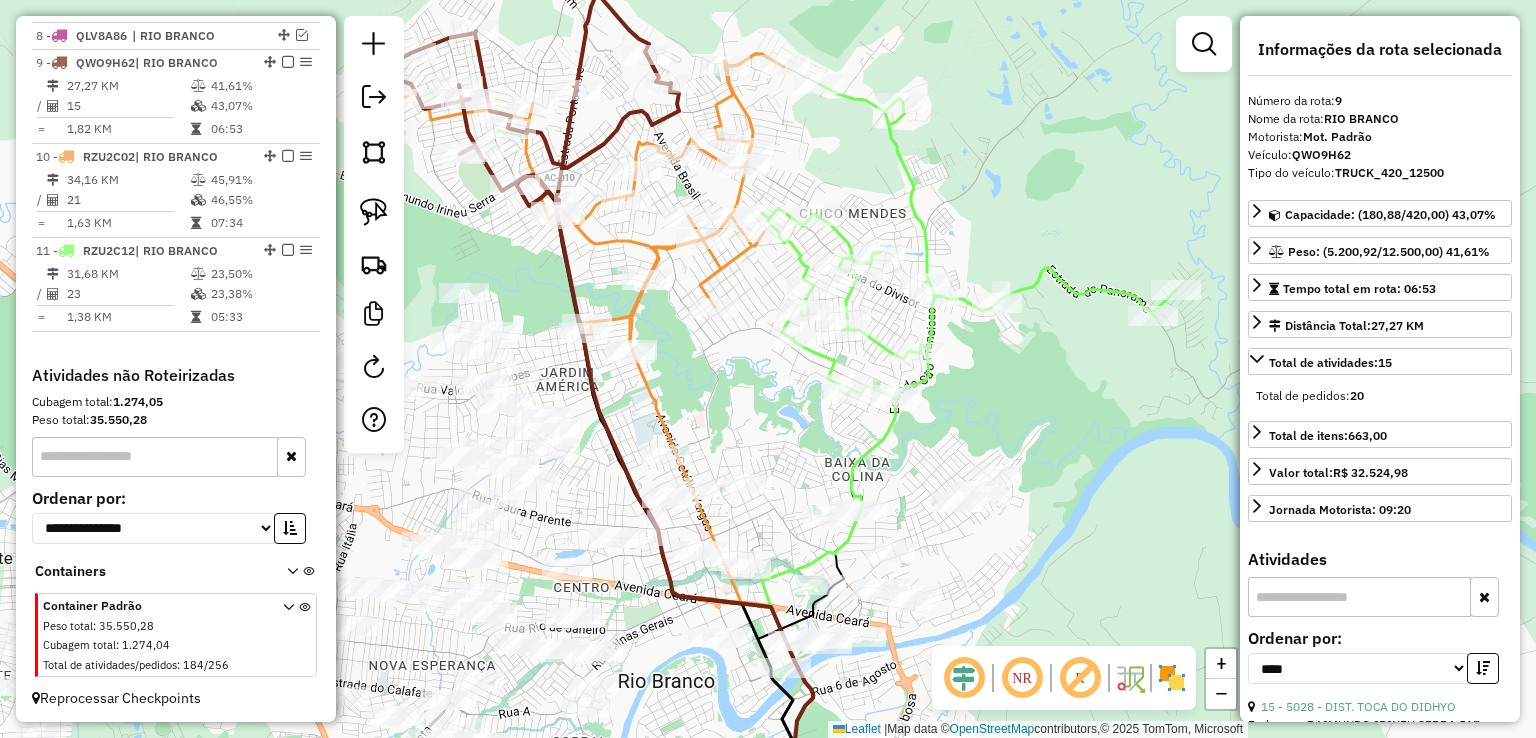 click 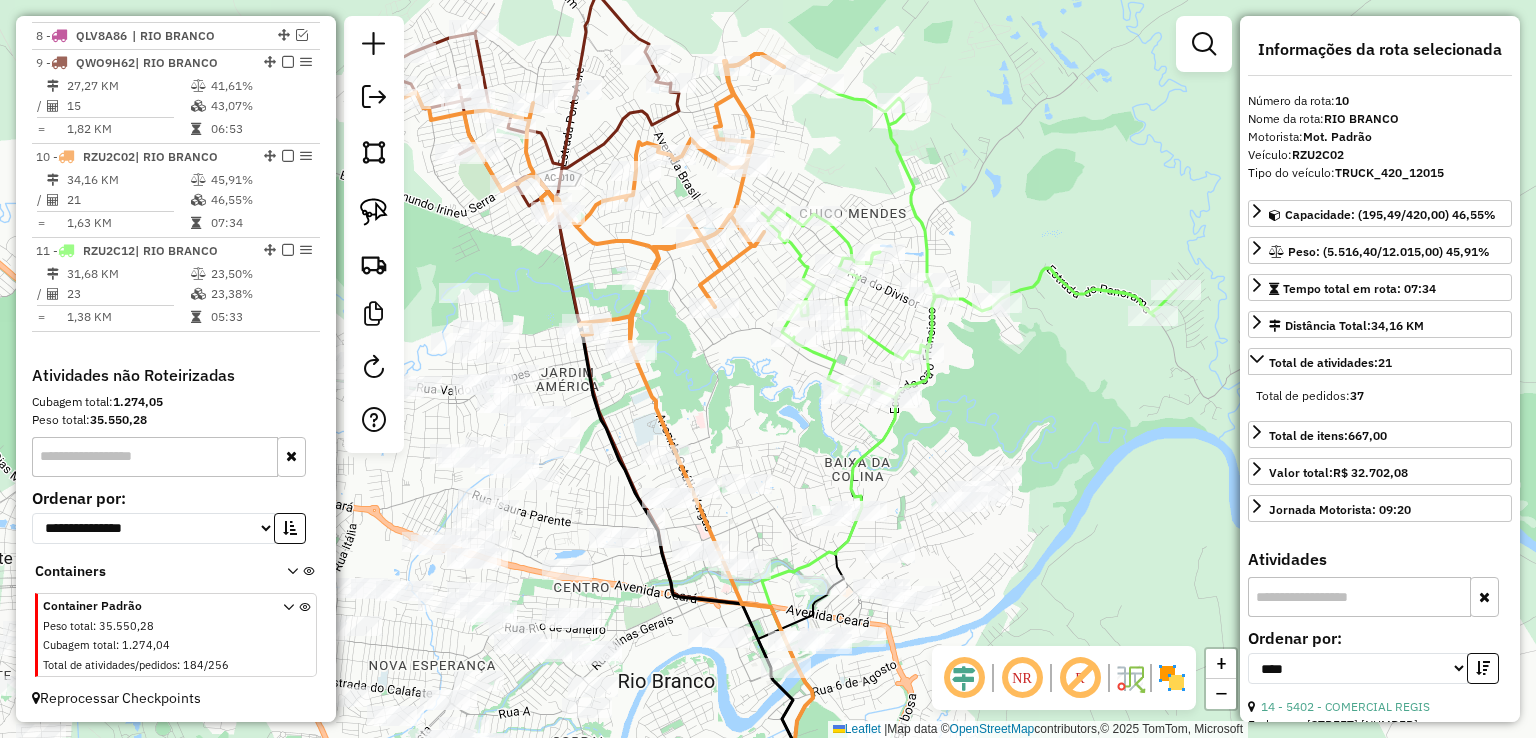 click 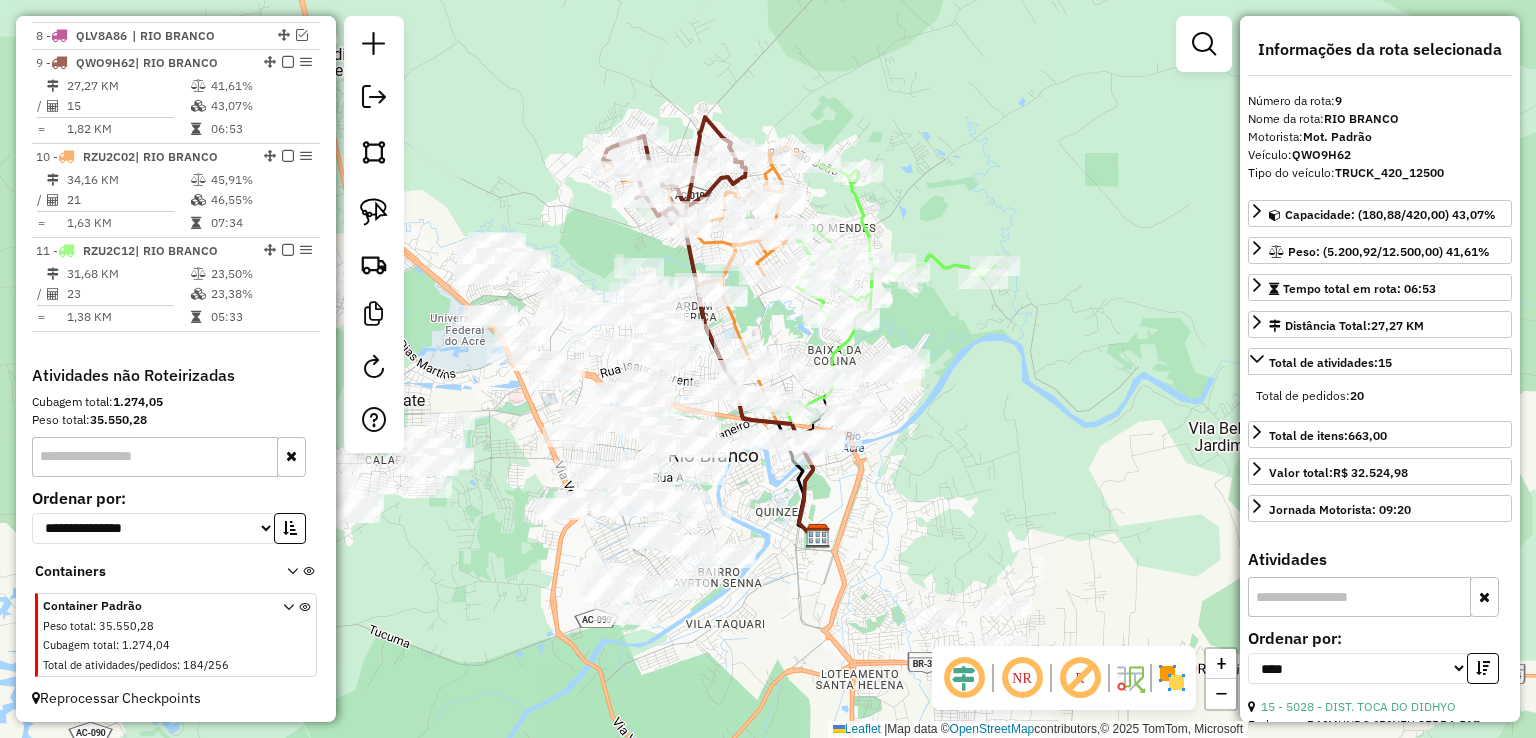 drag, startPoint x: 819, startPoint y: 107, endPoint x: 952, endPoint y: 153, distance: 140.73024 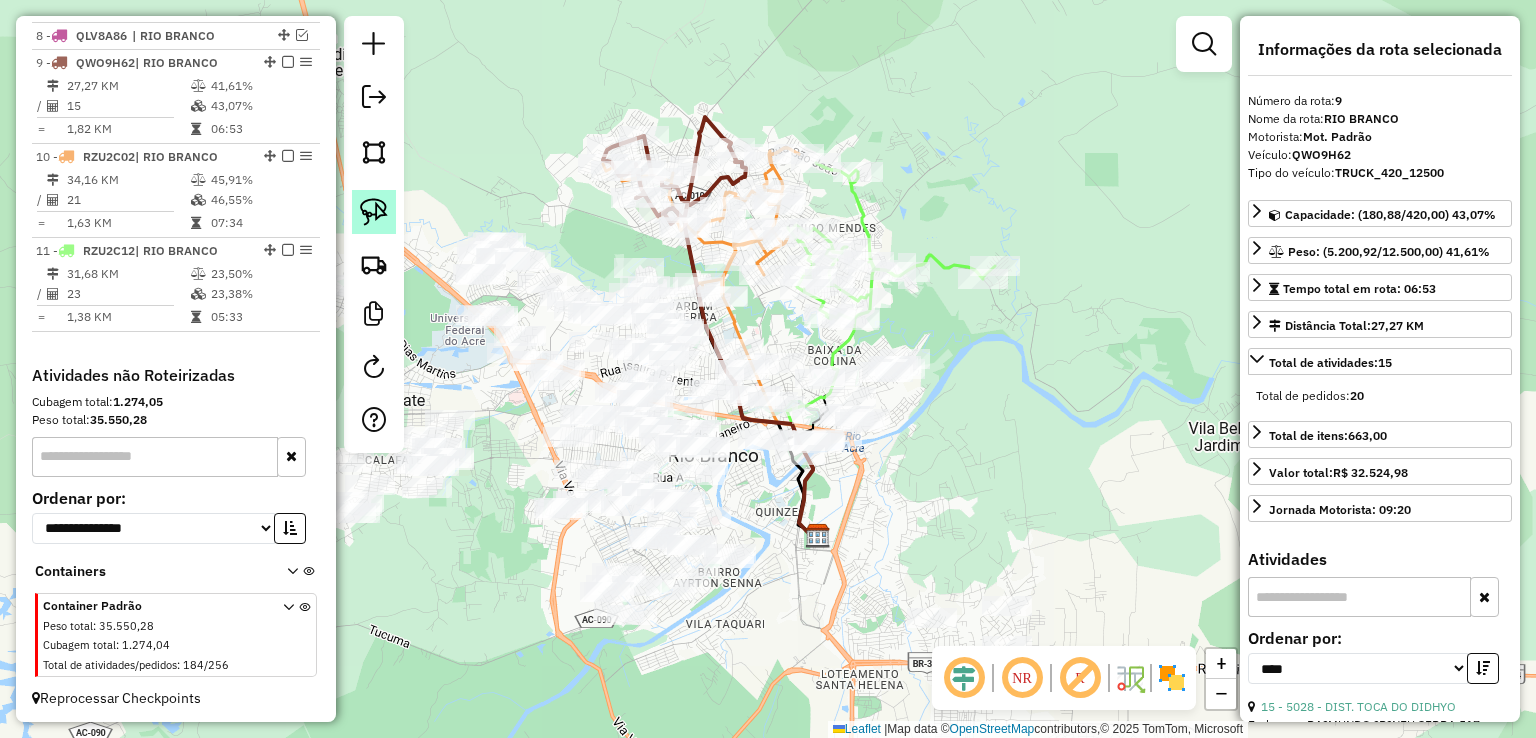 click 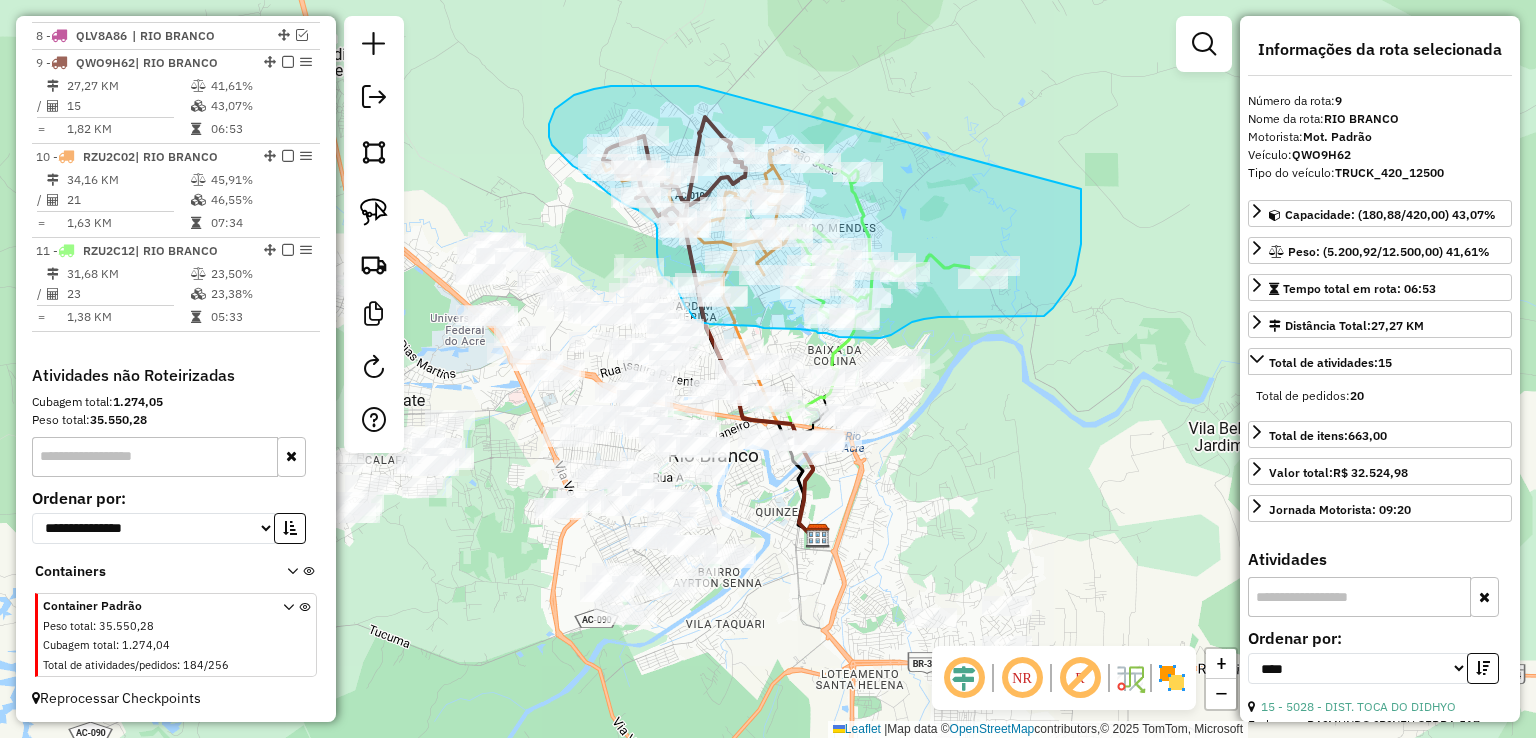 drag, startPoint x: 698, startPoint y: 86, endPoint x: 1081, endPoint y: 185, distance: 395.58817 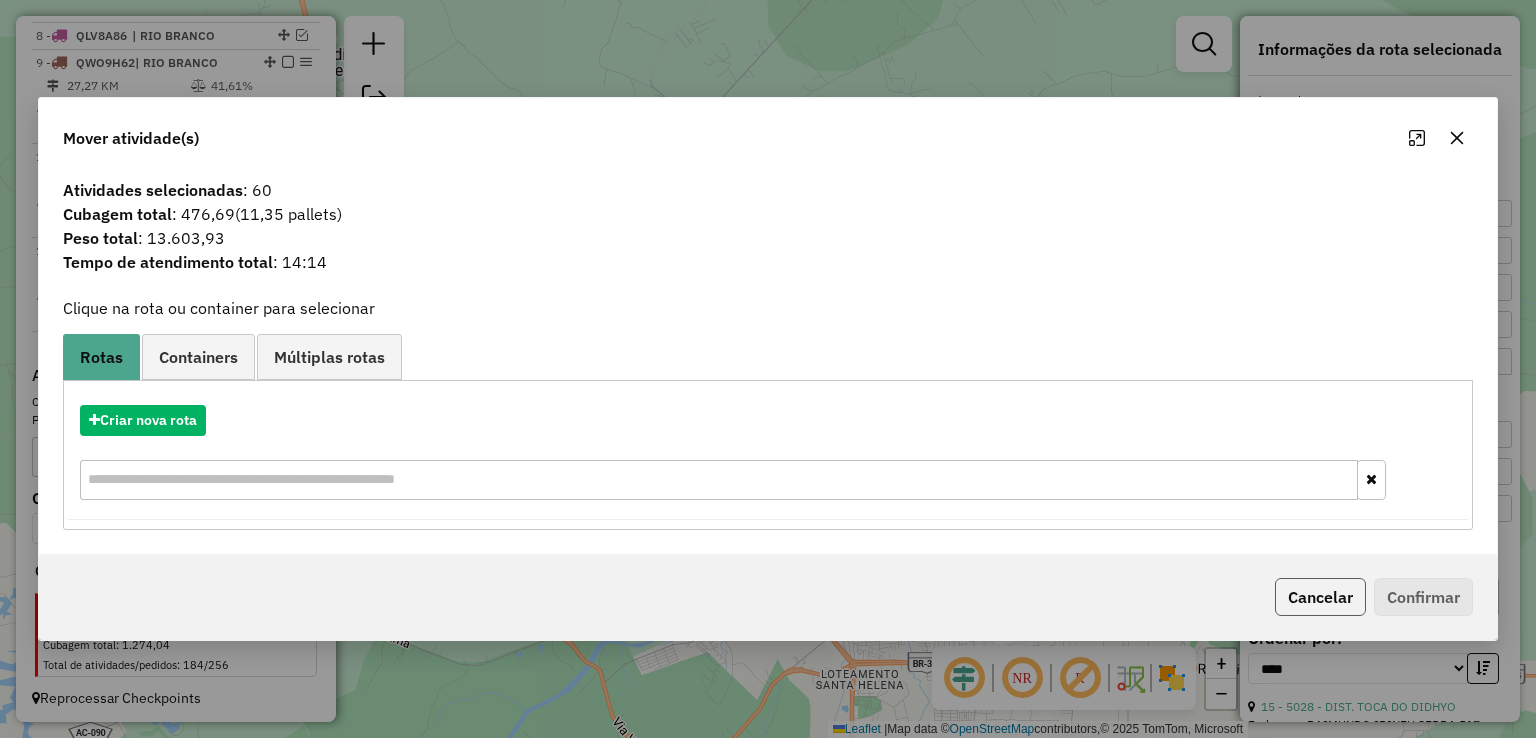 click on "Cancelar" 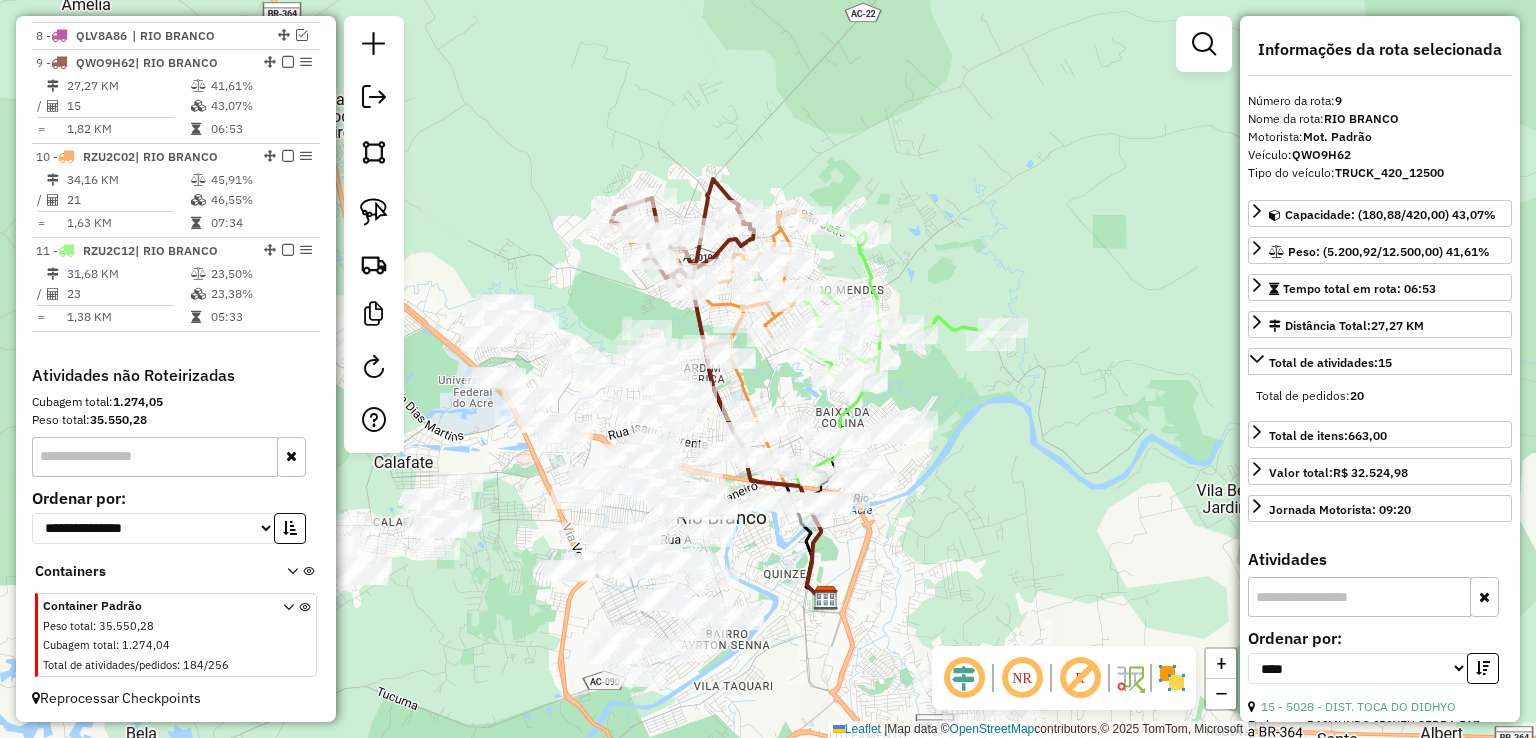 drag, startPoint x: 991, startPoint y: 321, endPoint x: 999, endPoint y: 385, distance: 64.49806 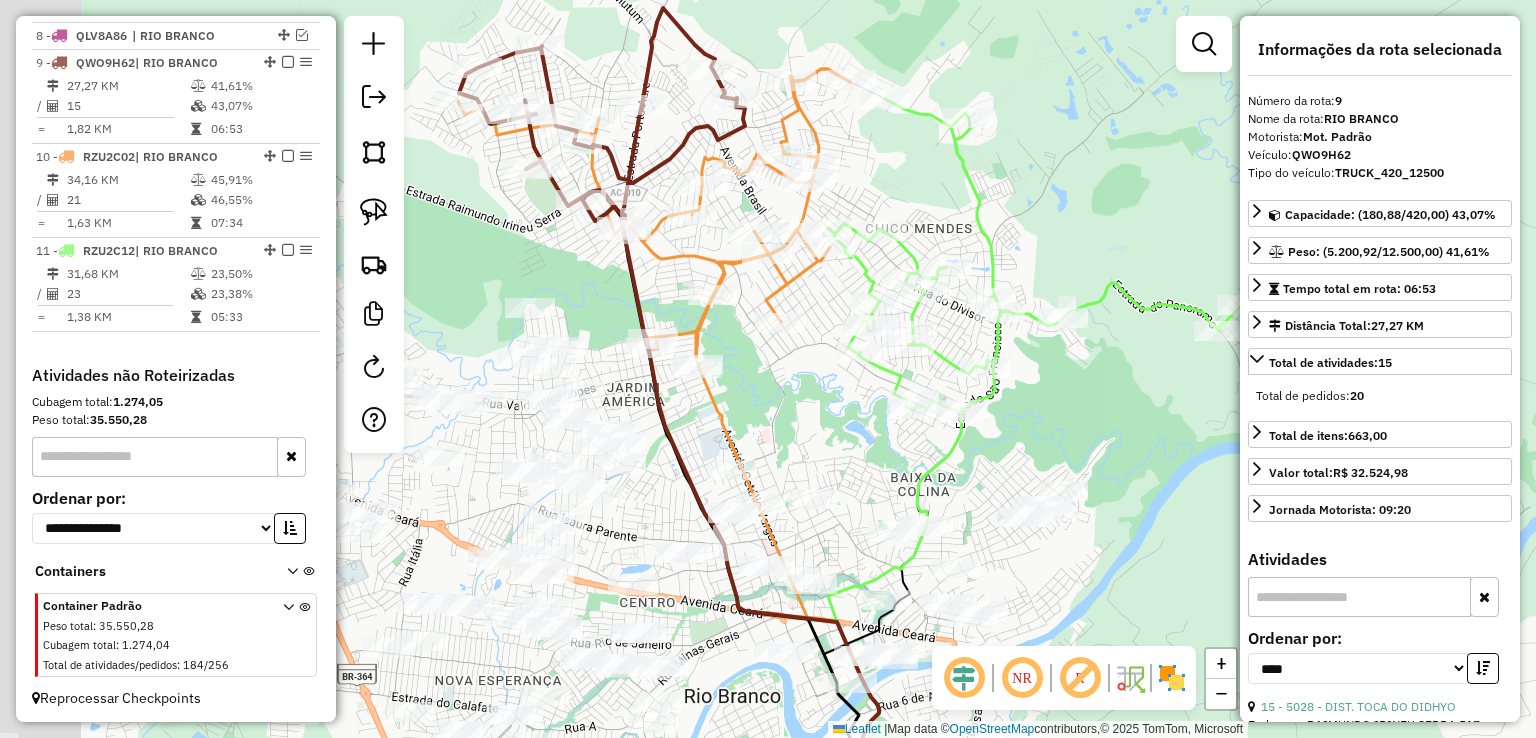 drag, startPoint x: 864, startPoint y: 403, endPoint x: 1069, endPoint y: 401, distance: 205.00975 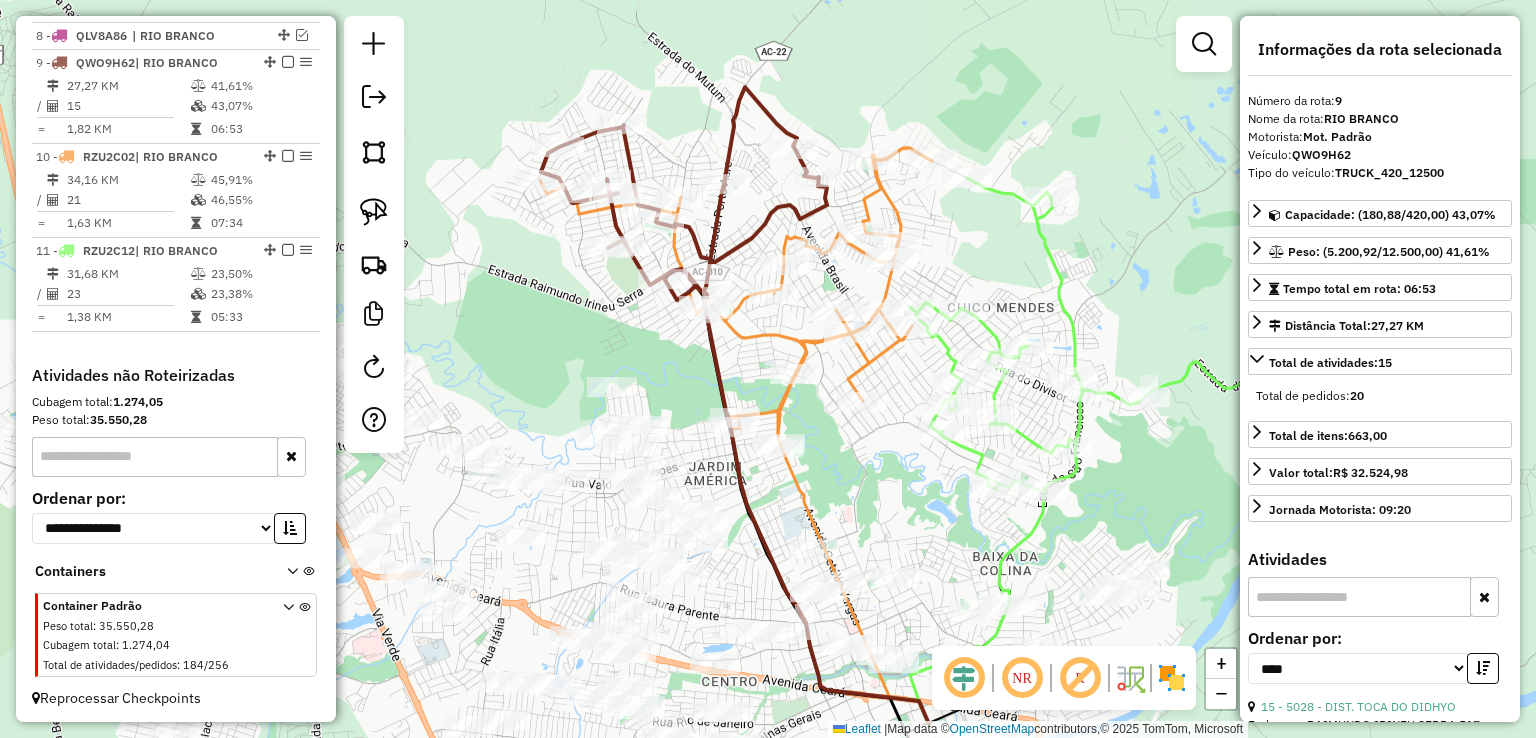 drag, startPoint x: 896, startPoint y: 440, endPoint x: 900, endPoint y: 452, distance: 12.649111 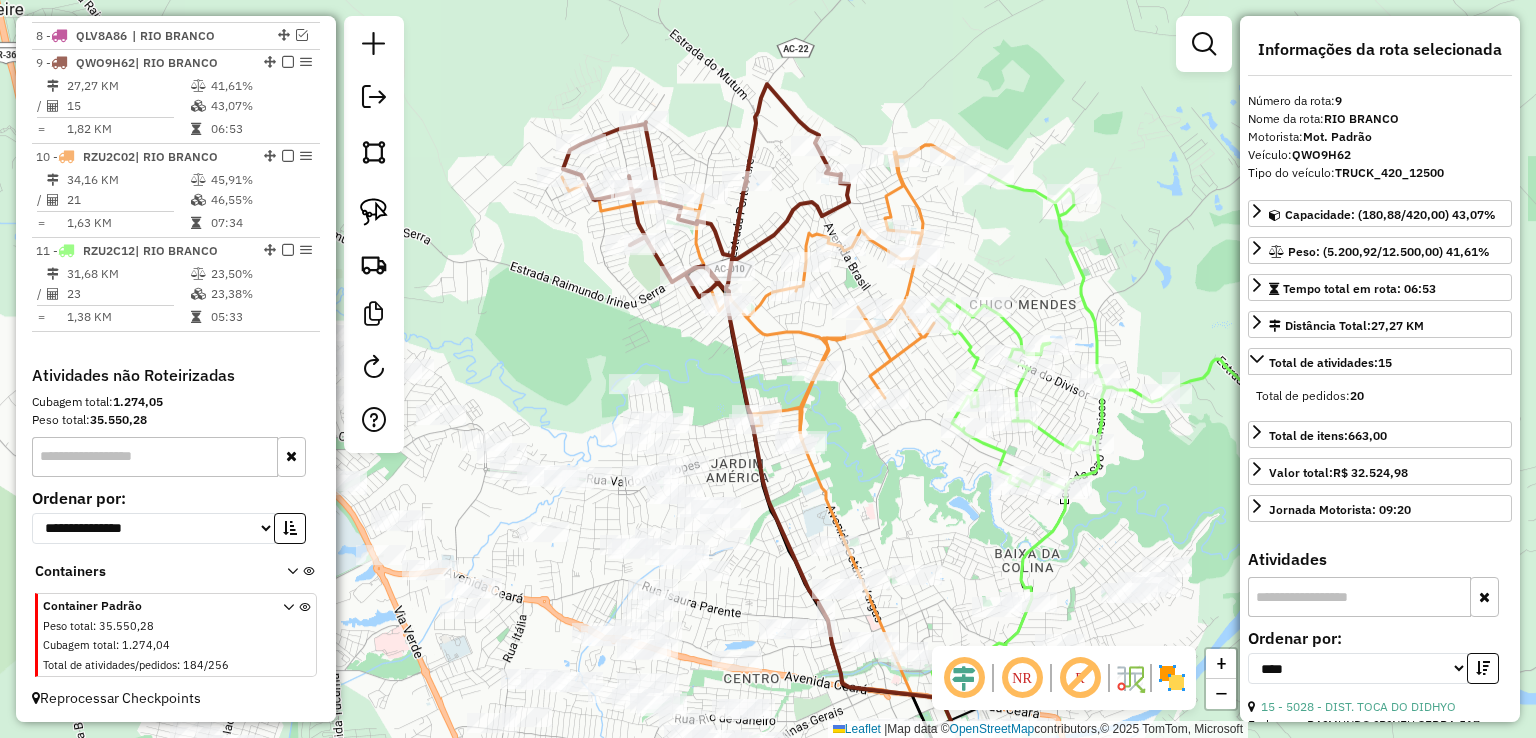 drag, startPoint x: 950, startPoint y: 278, endPoint x: 1036, endPoint y: 246, distance: 91.76056 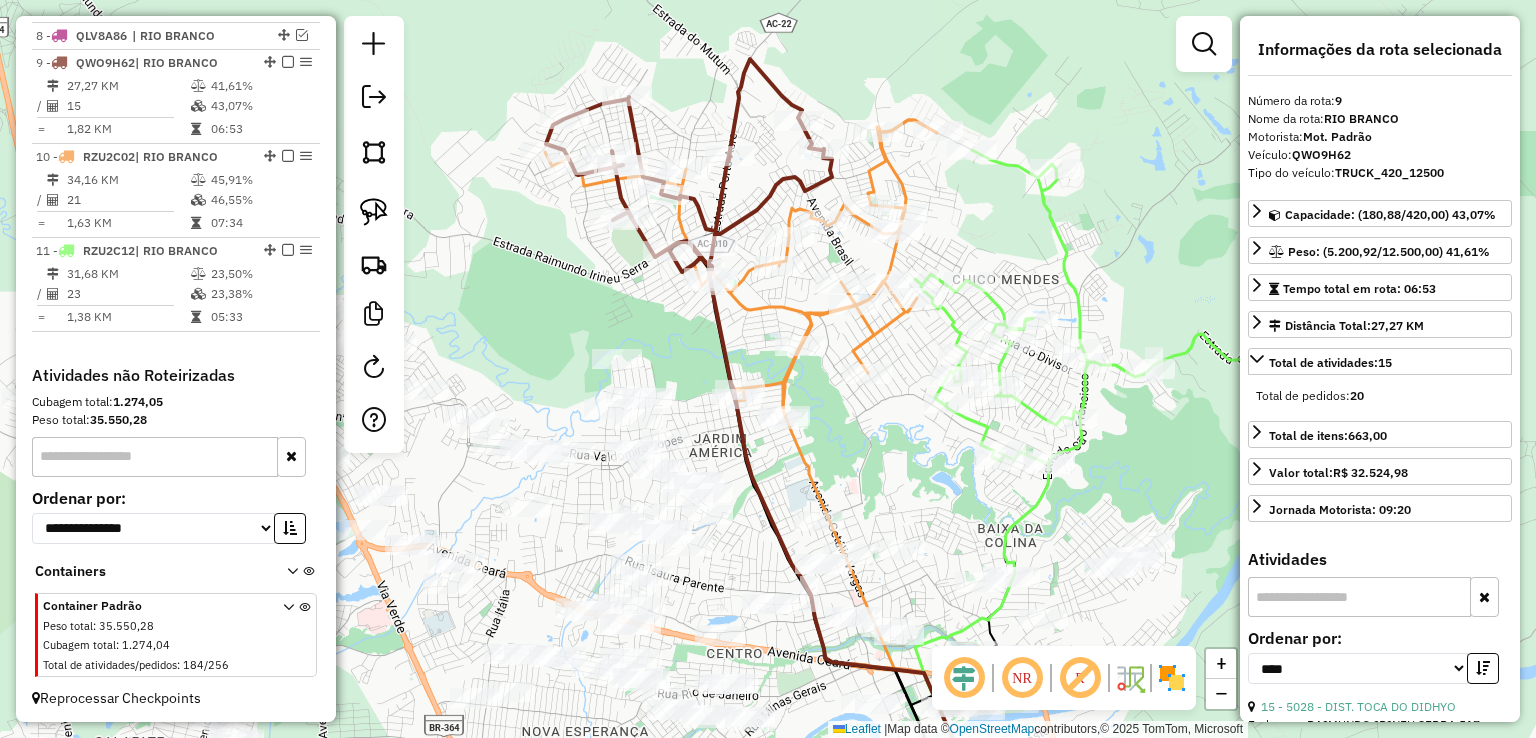 drag, startPoint x: 1040, startPoint y: 241, endPoint x: 923, endPoint y: 236, distance: 117.10679 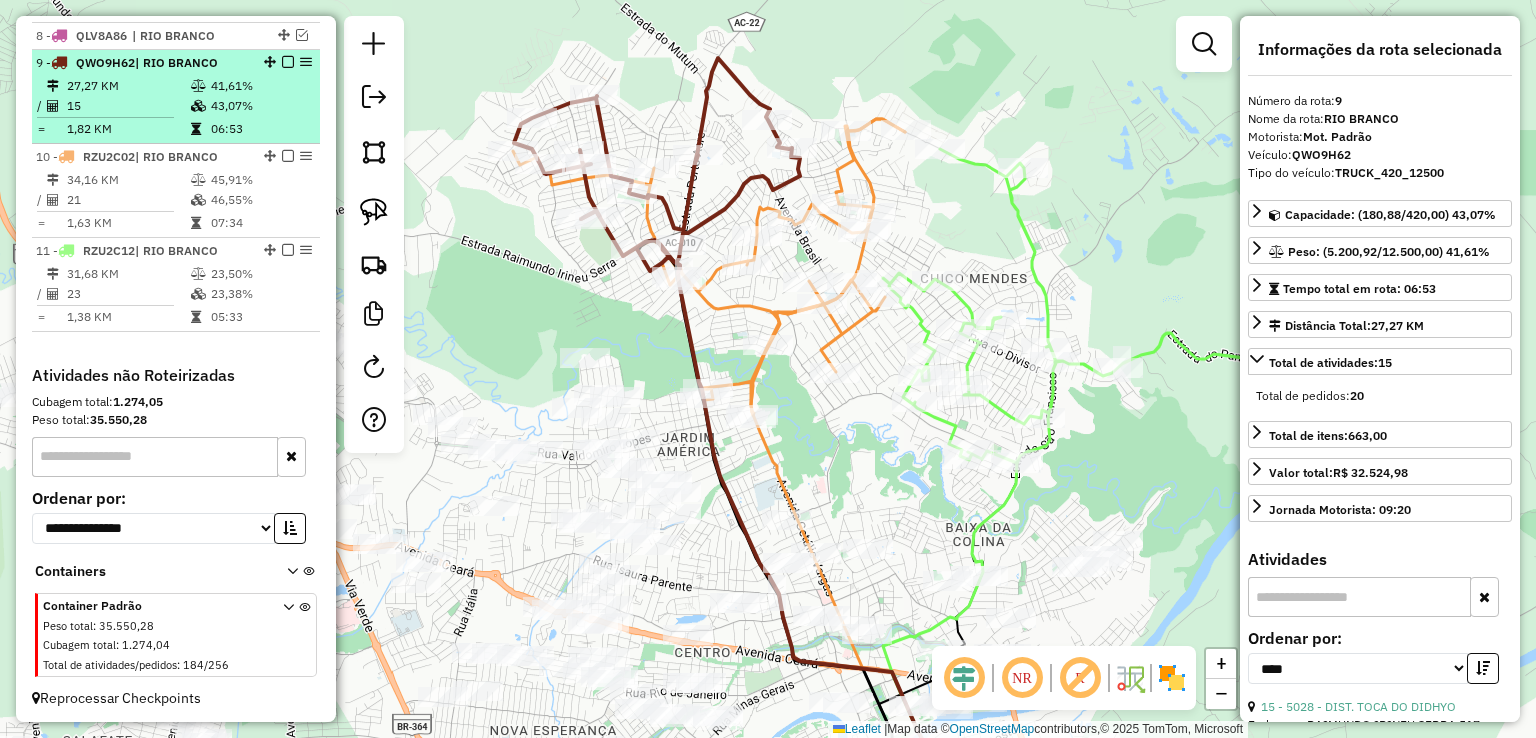 click at bounding box center (288, 62) 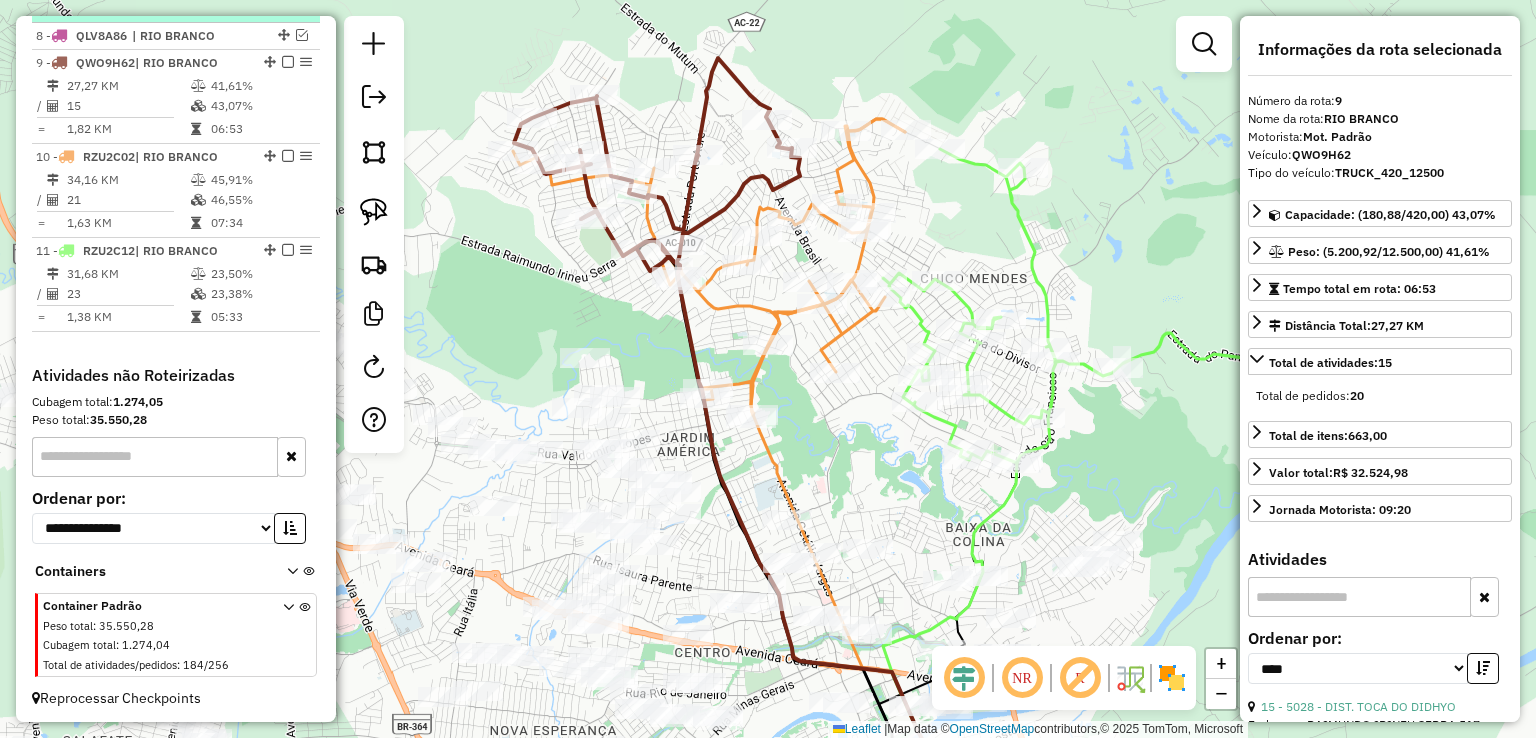 scroll, scrollTop: 865, scrollLeft: 0, axis: vertical 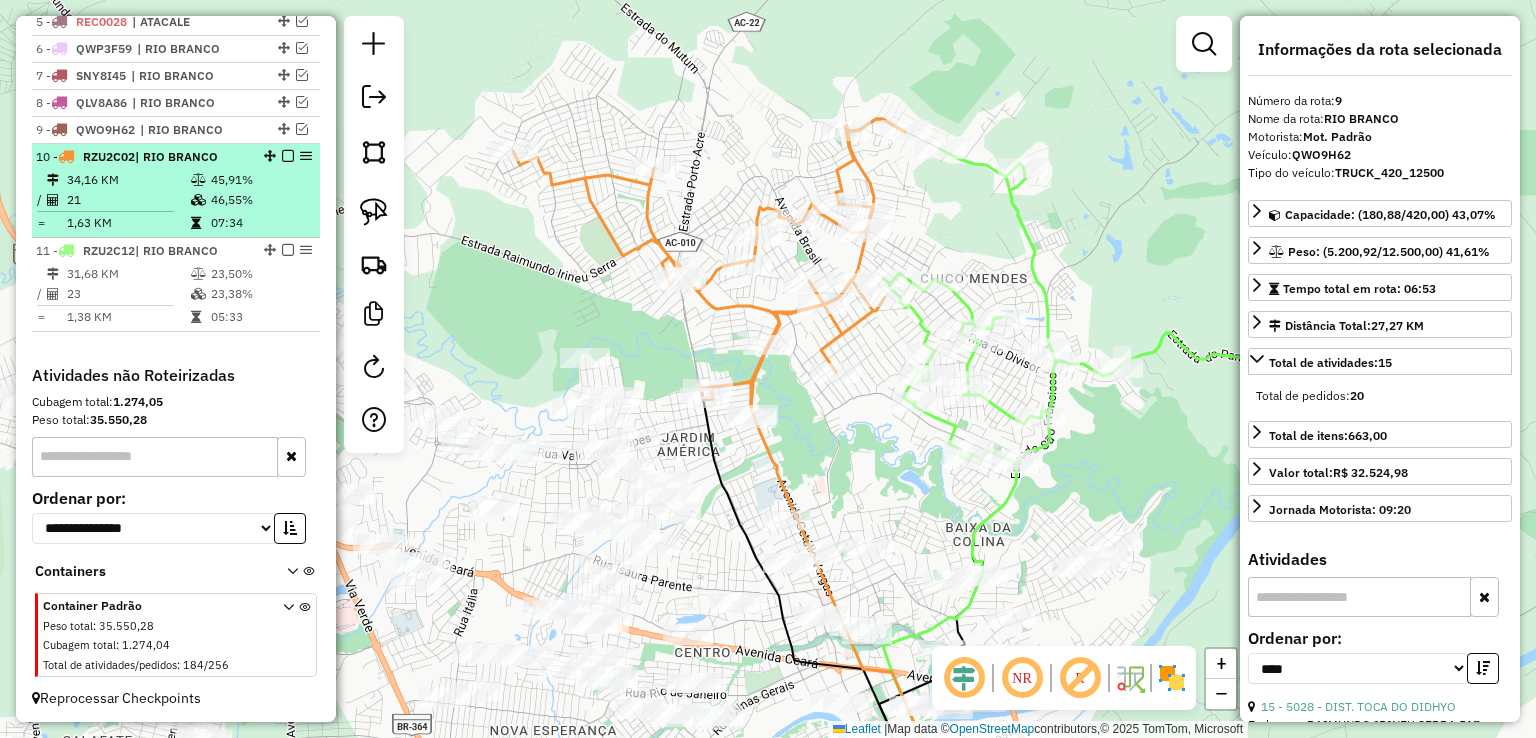 click at bounding box center (288, 156) 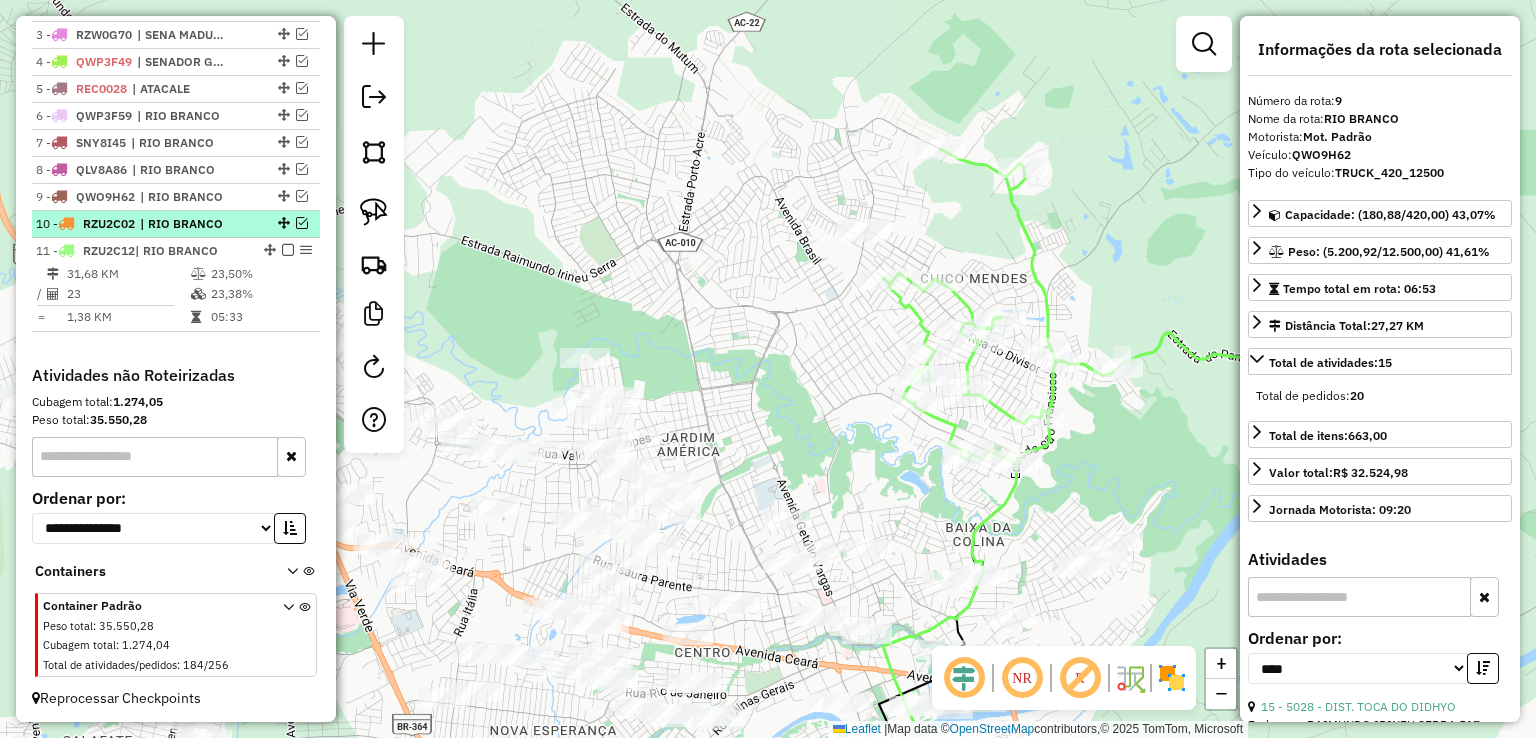 click at bounding box center (302, 223) 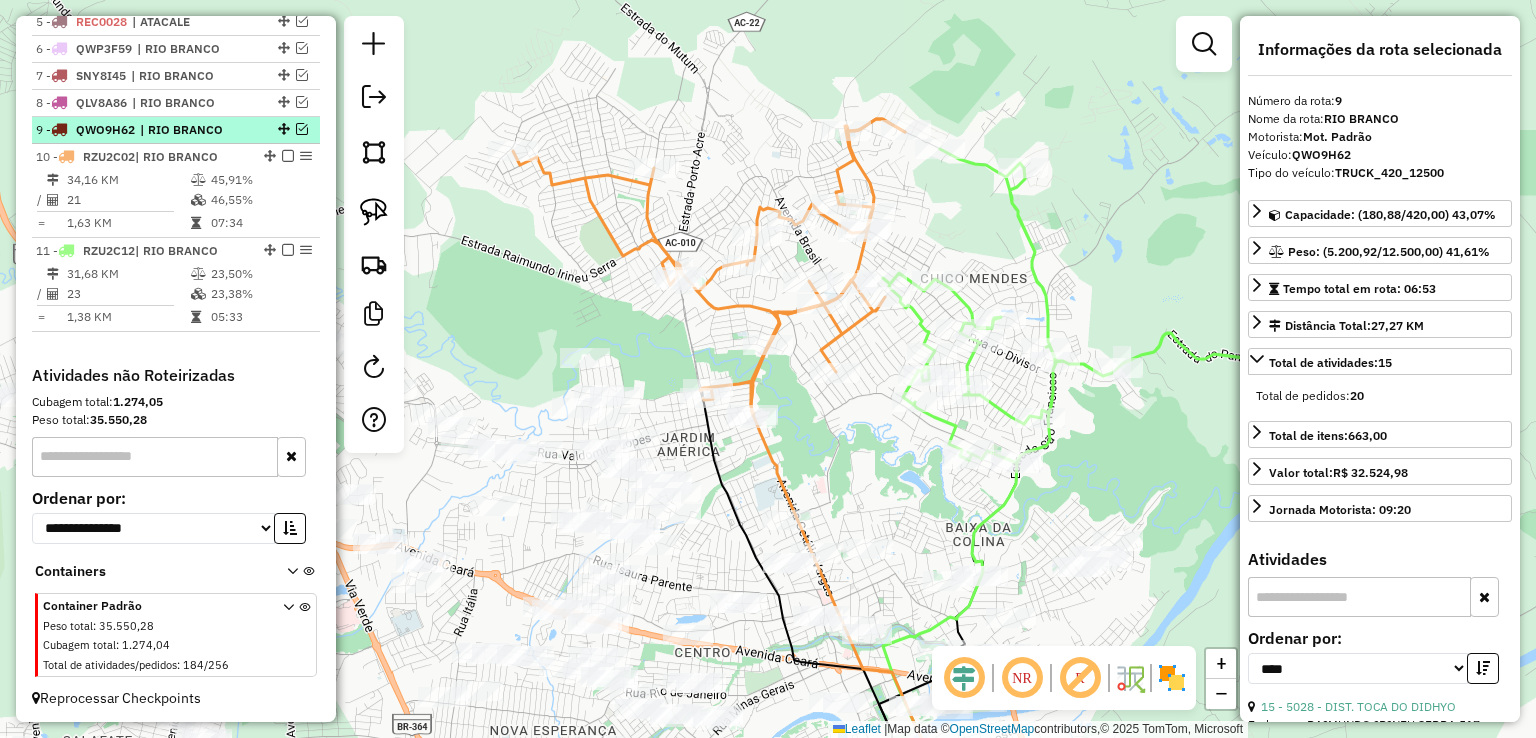 click at bounding box center (302, 129) 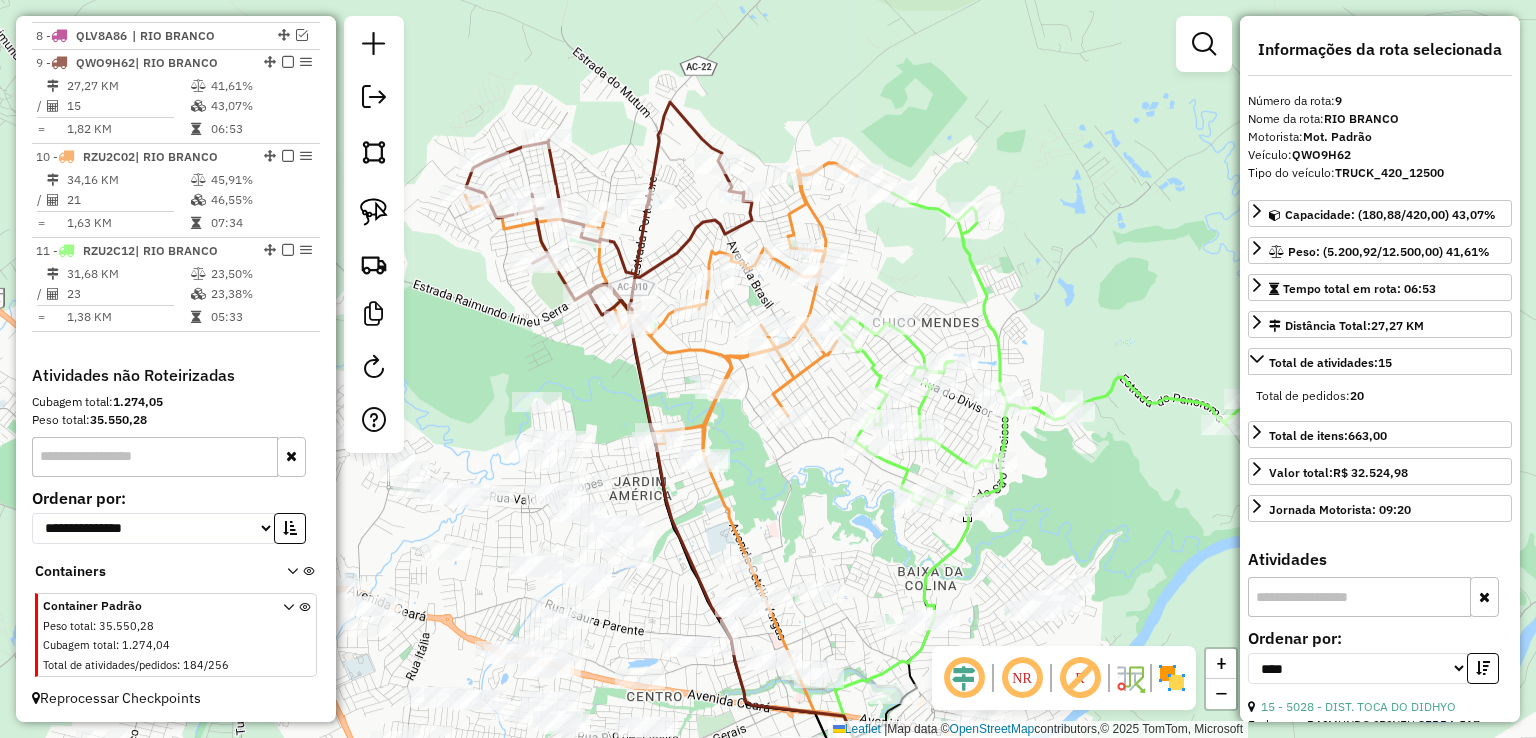 drag, startPoint x: 984, startPoint y: 100, endPoint x: 936, endPoint y: 144, distance: 65.11528 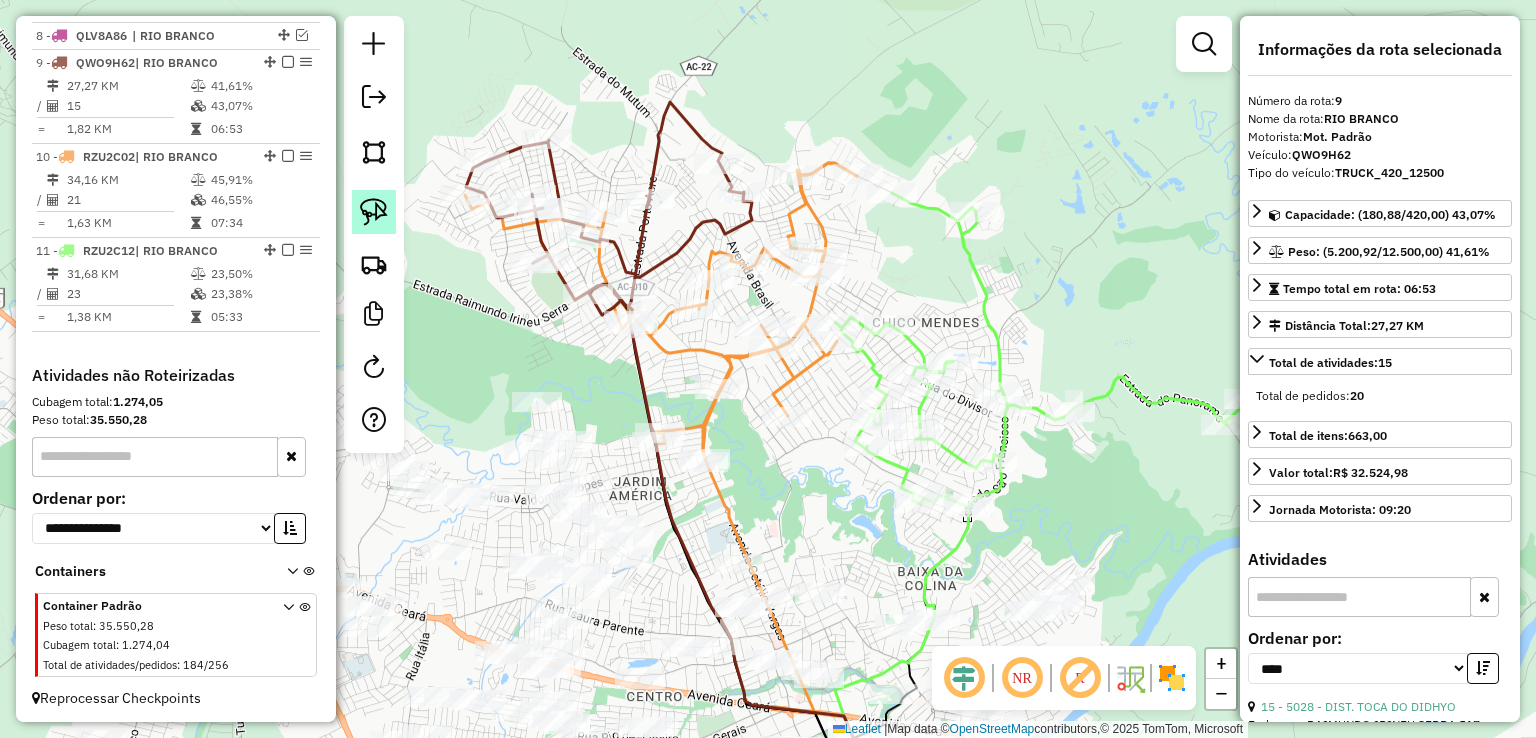 click 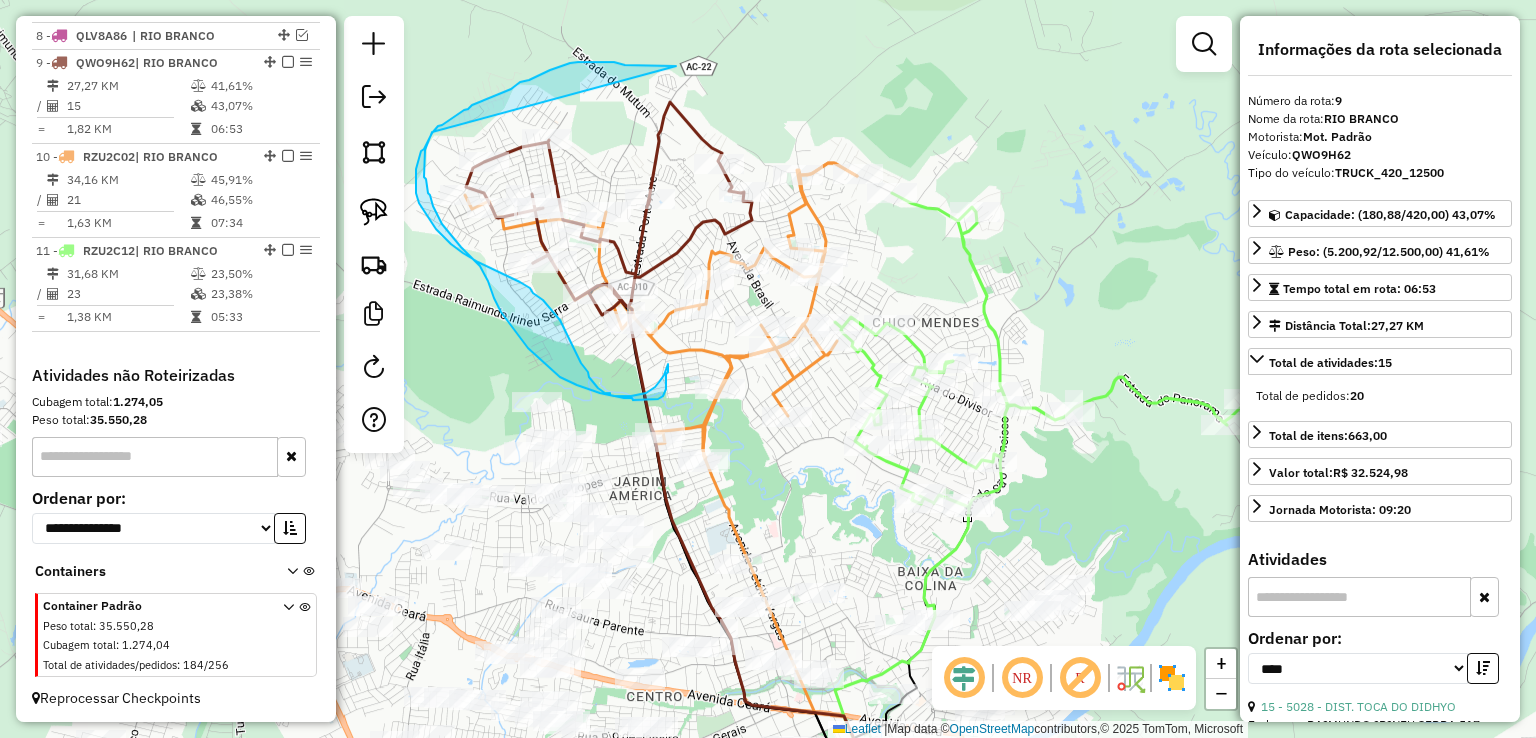 drag, startPoint x: 676, startPoint y: 66, endPoint x: 432, endPoint y: 132, distance: 252.76866 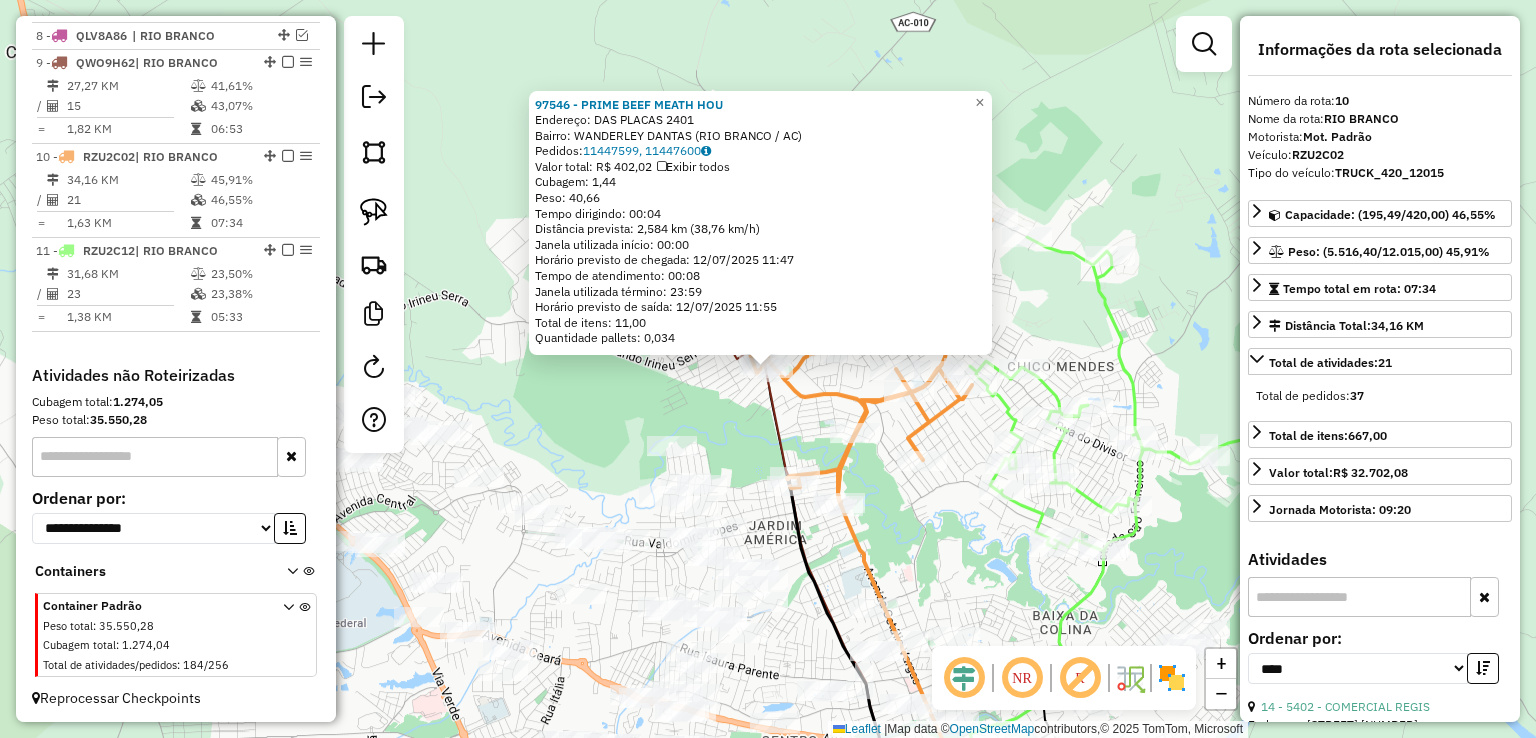 click 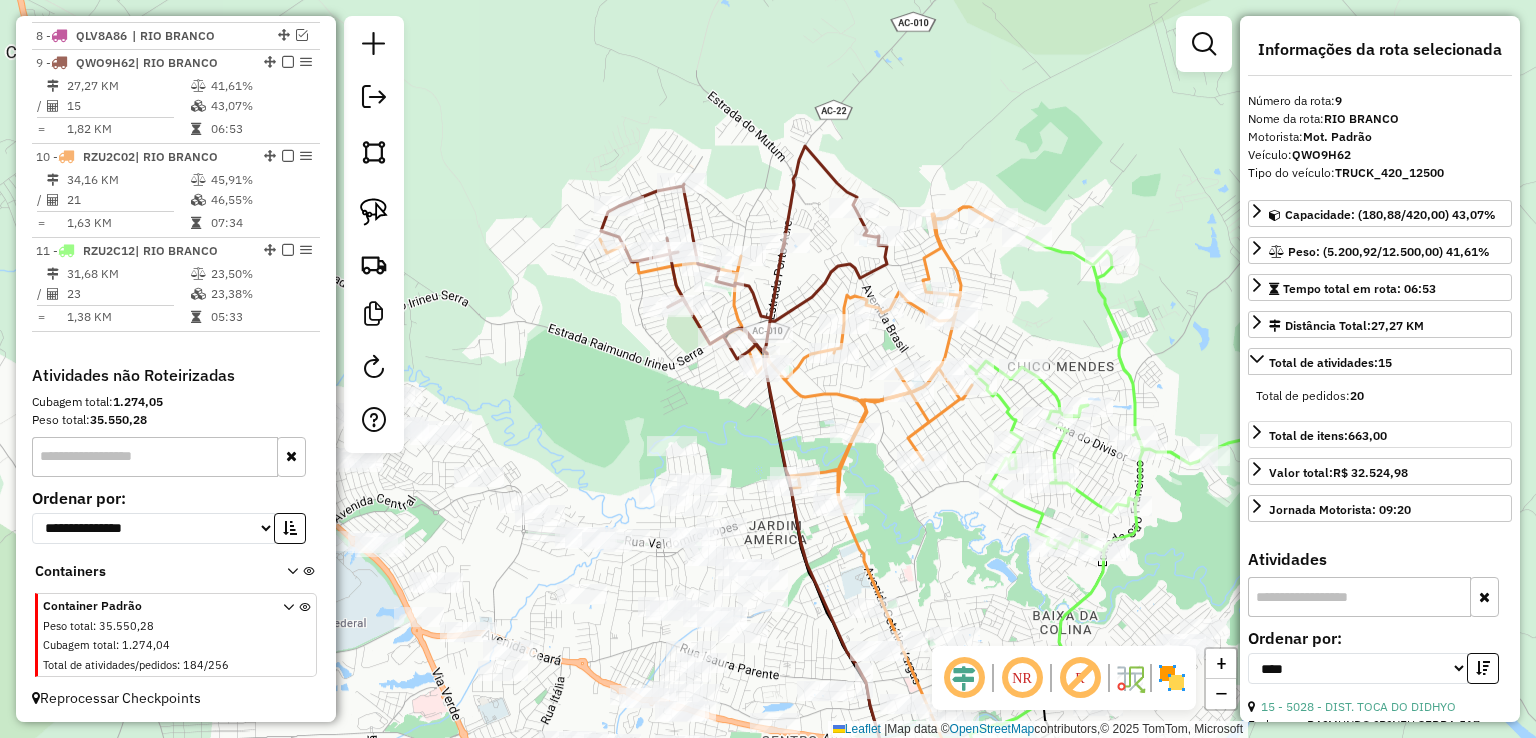 scroll, scrollTop: 200, scrollLeft: 0, axis: vertical 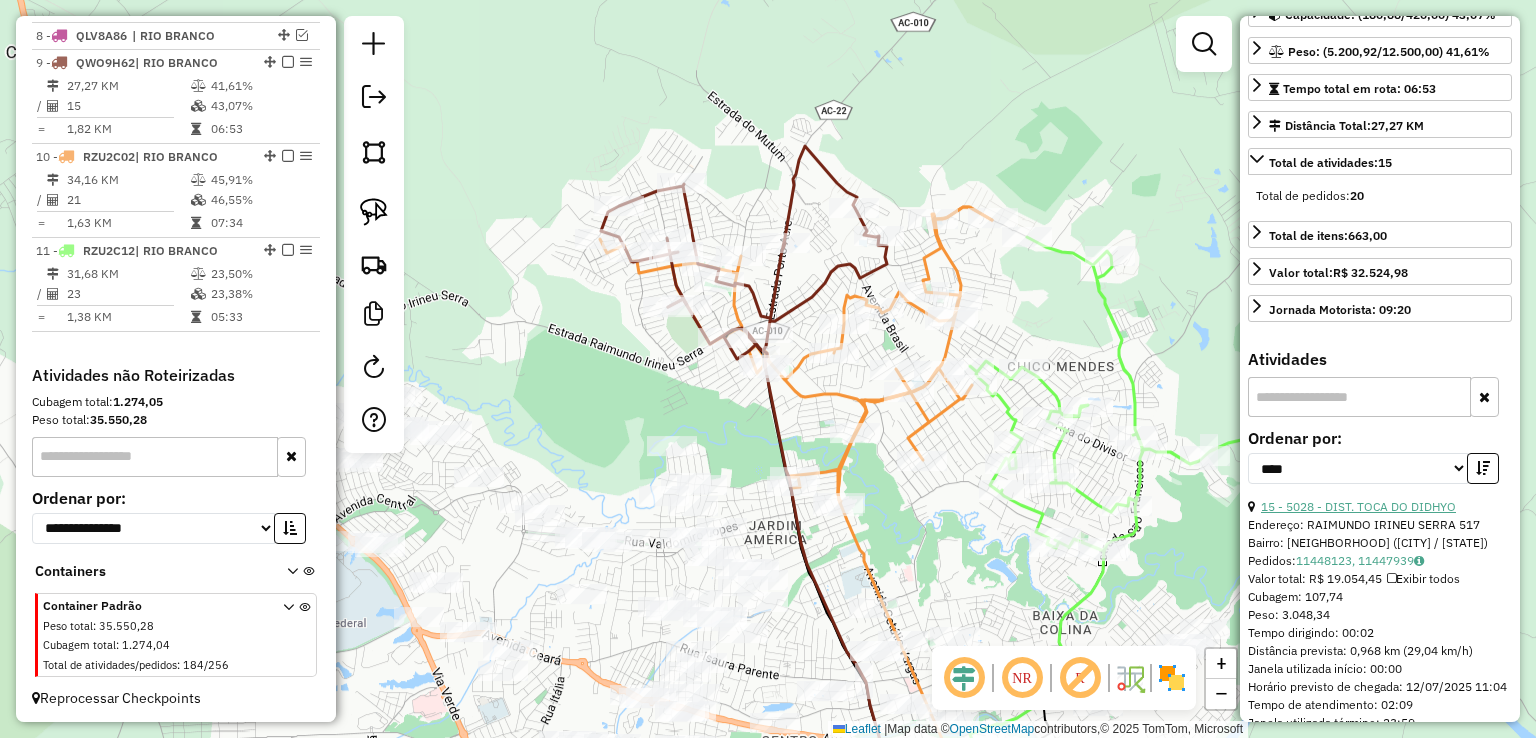 click on "15 - 5028 - DIST. TOCA DO DIDHYO" at bounding box center (1358, 506) 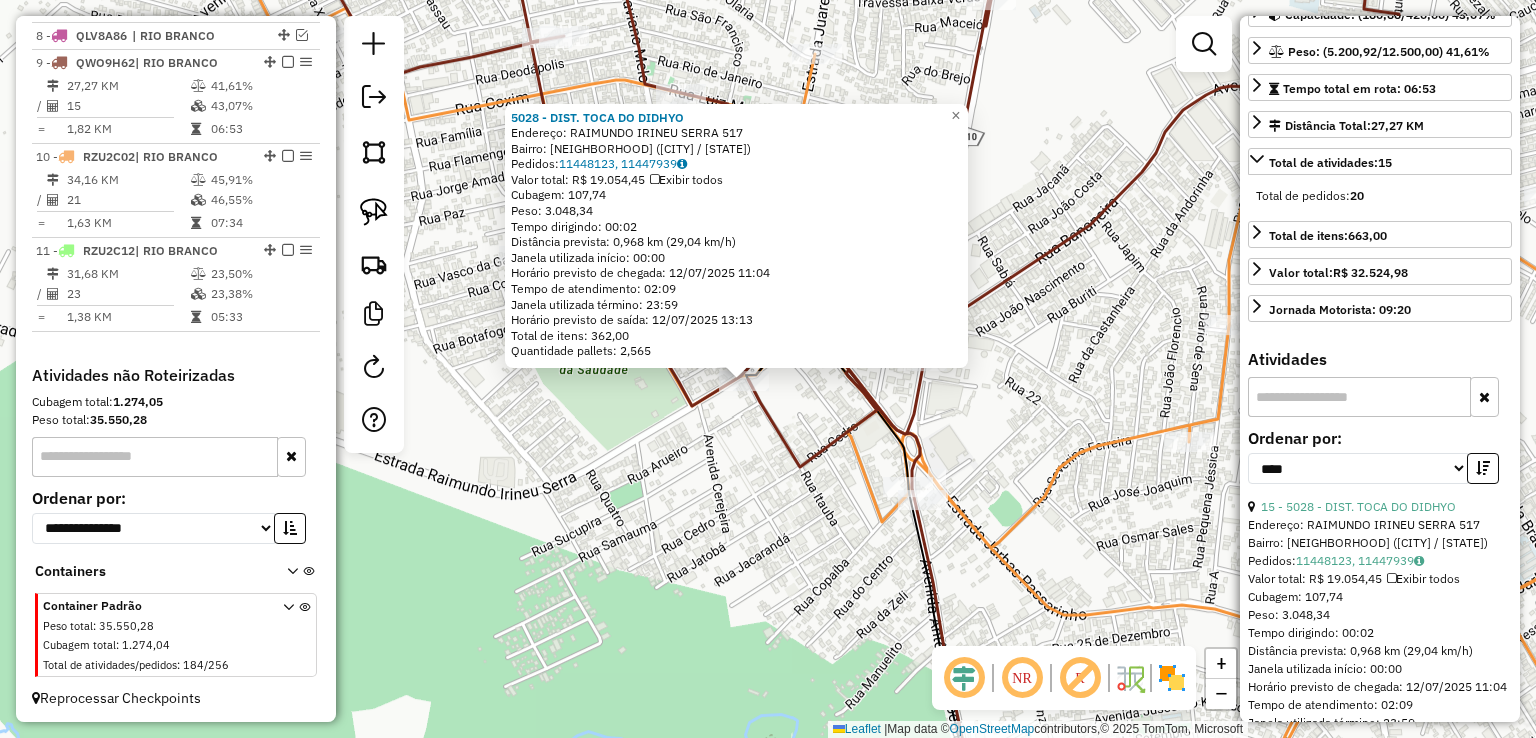 click on "5028 - DIST. TOCA DO DIDHYO  Endereço:  RAIMUNDO IRINEU SERRA 517   Bairro: LOTEAMENTO NOVO HORIZONTE (RIO BRANCO / AC)   Pedidos:  11448123, 11447939   Valor total: R$ 19.054,45   Exibir todos   Cubagem: 107,74  Peso: 3.048,34  Tempo dirigindo: 00:02   Distância prevista: 0,968 km (29,04 km/h)   Janela utilizada início: 00:00   Horário previsto de chegada: 12/07/2025 11:04   Tempo de atendimento: 02:09   Janela utilizada término: 23:59   Horário previsto de saída: 12/07/2025 13:13   Total de itens: 362,00   Quantidade pallets: 2,565  × Janela de atendimento Grade de atendimento Capacidade Transportadoras Veículos Cliente Pedidos  Rotas Selecione os dias de semana para filtrar as janelas de atendimento  Seg   Ter   Qua   Qui   Sex   Sáb   Dom  Informe o período da janela de atendimento: De: Até:  Filtrar exatamente a janela do cliente  Considerar janela de atendimento padrão  Selecione os dias de semana para filtrar as grades de atendimento  Seg   Ter   Qua   Qui   Sex   Sáb   Dom   De:   Até:" 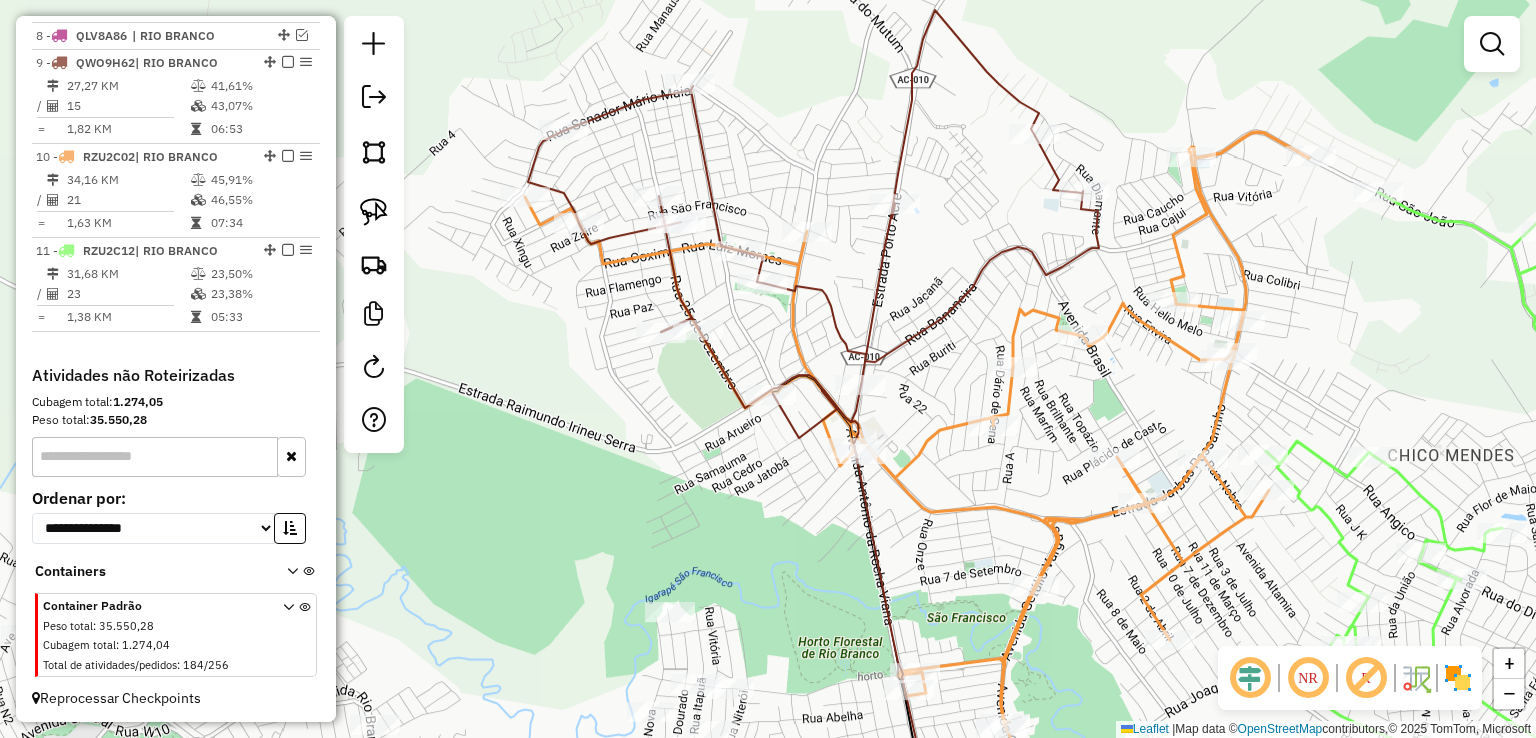 click 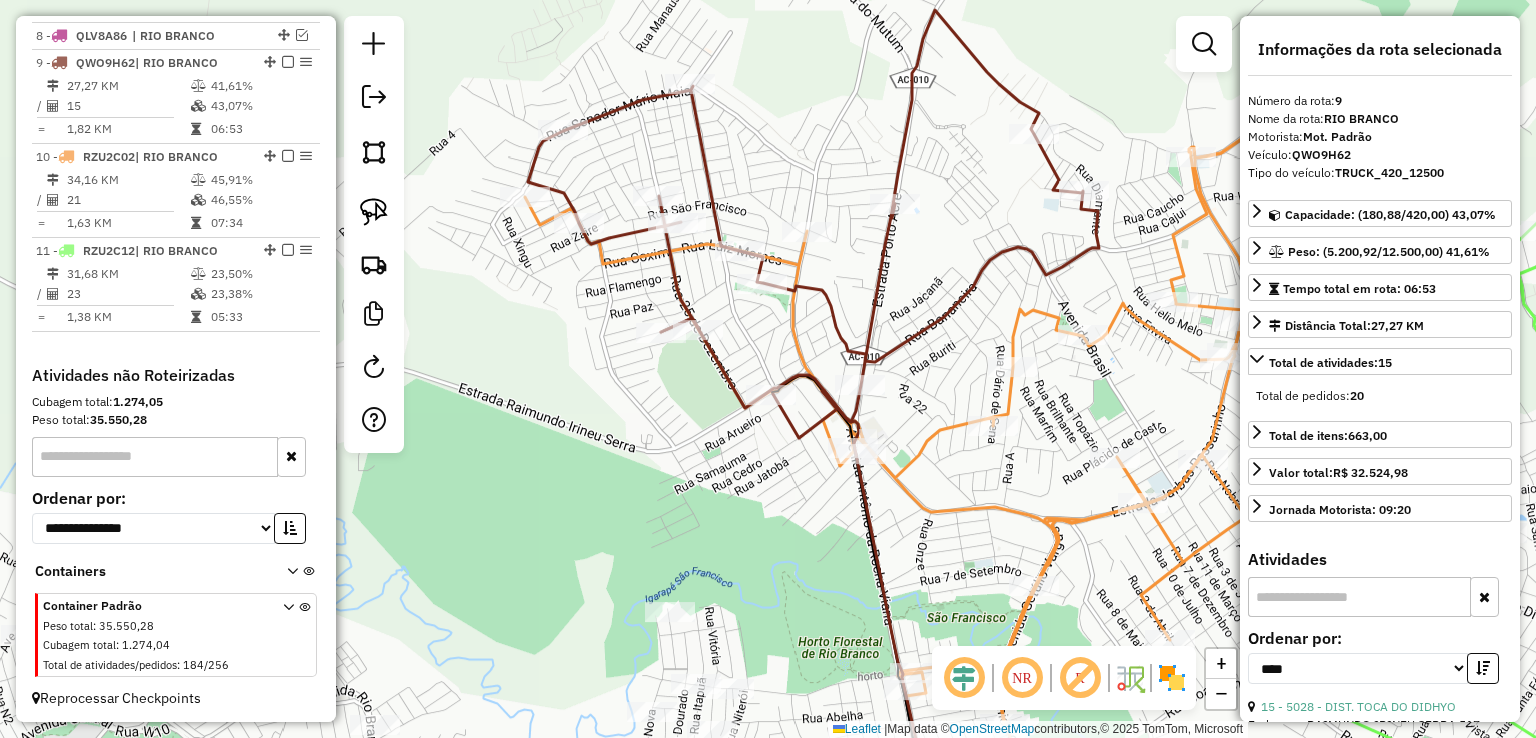 click 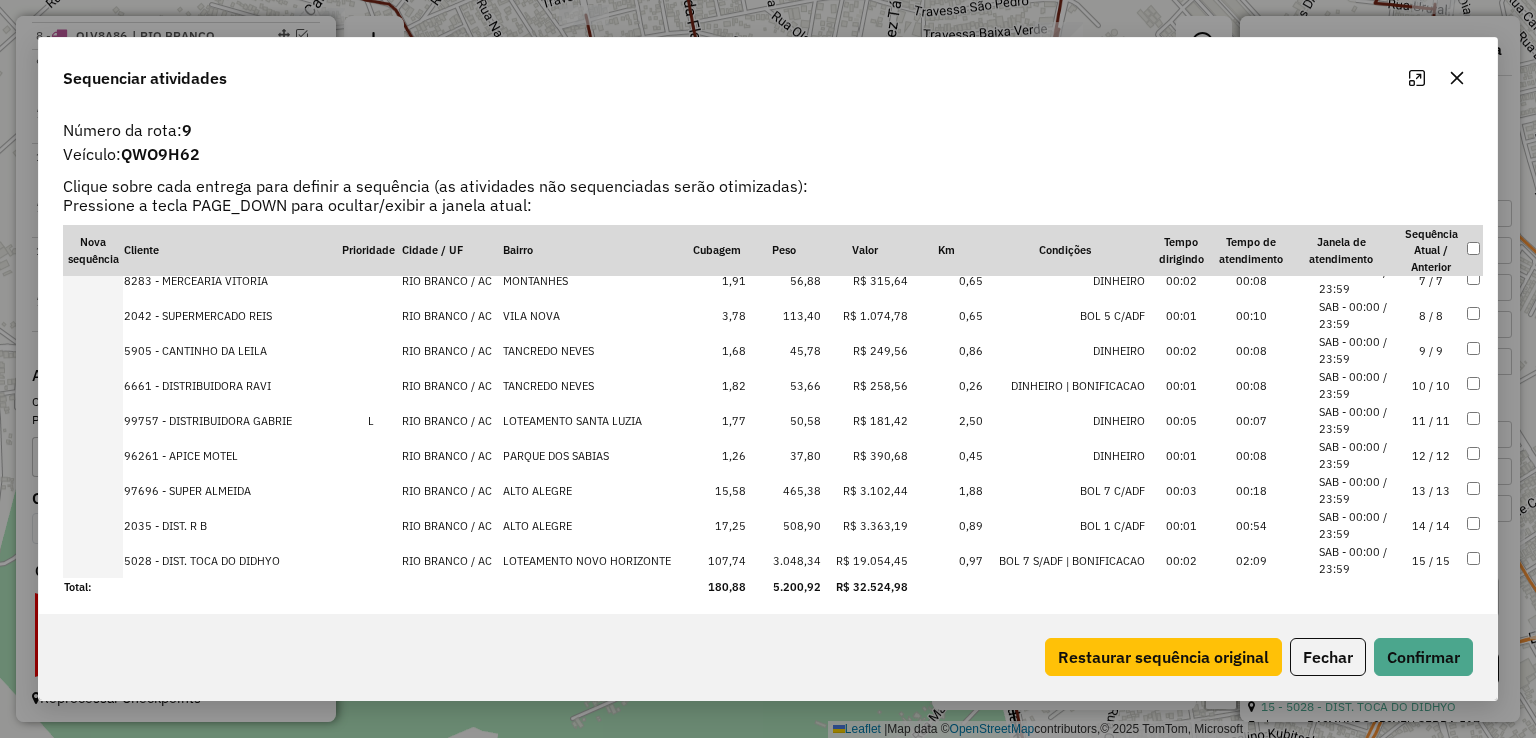 scroll, scrollTop: 226, scrollLeft: 0, axis: vertical 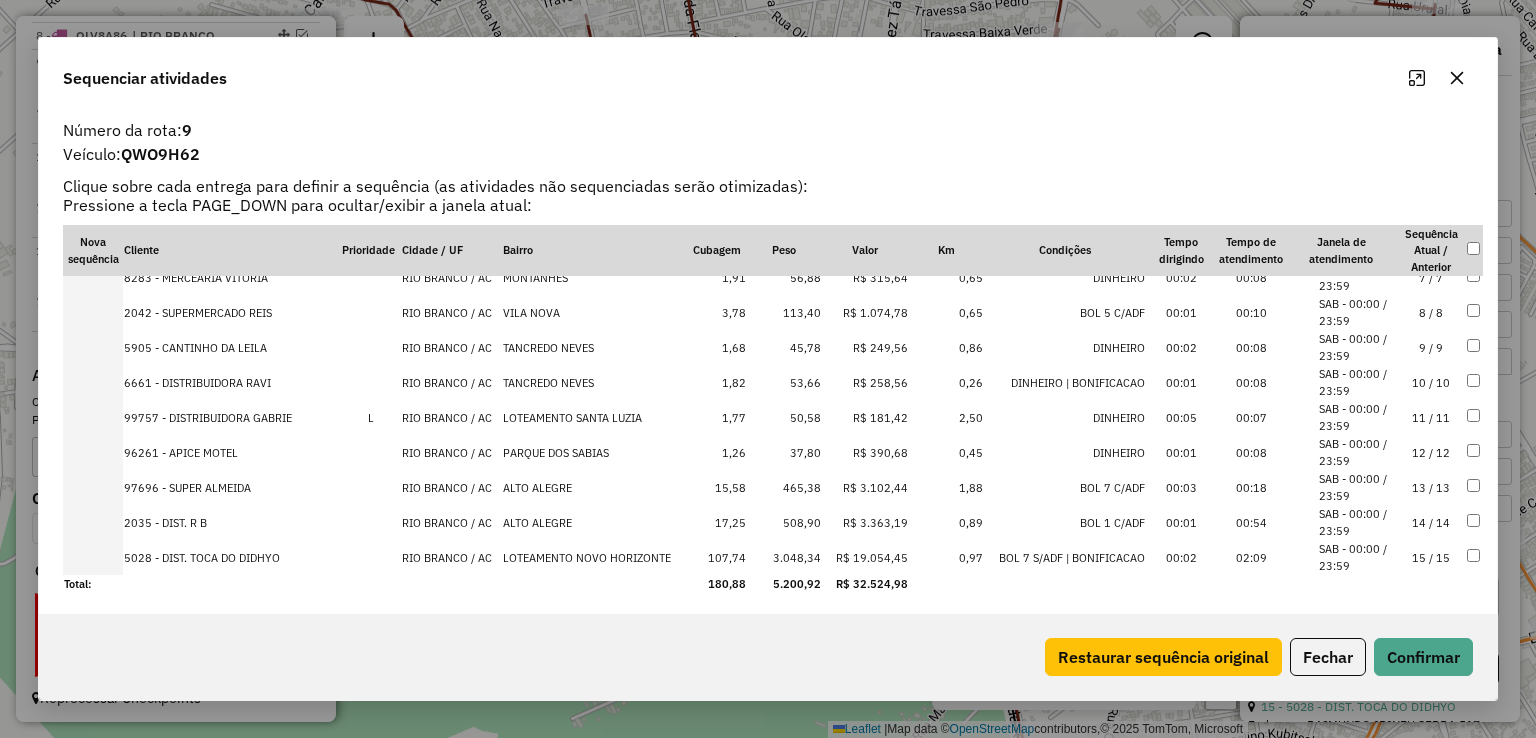 click on "R$ 19.054,45" at bounding box center [865, 557] 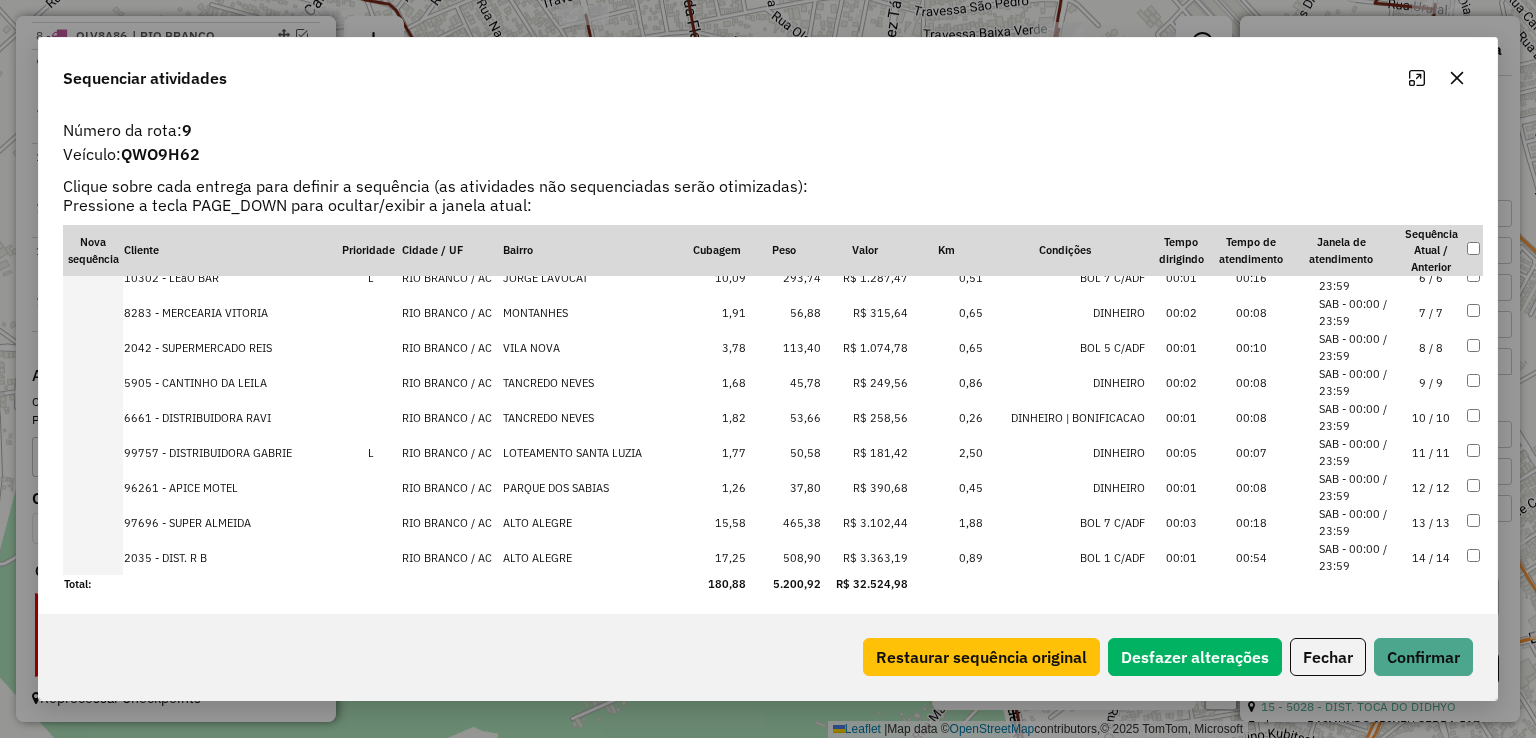 click on "R$ 3.102,44" at bounding box center [865, 522] 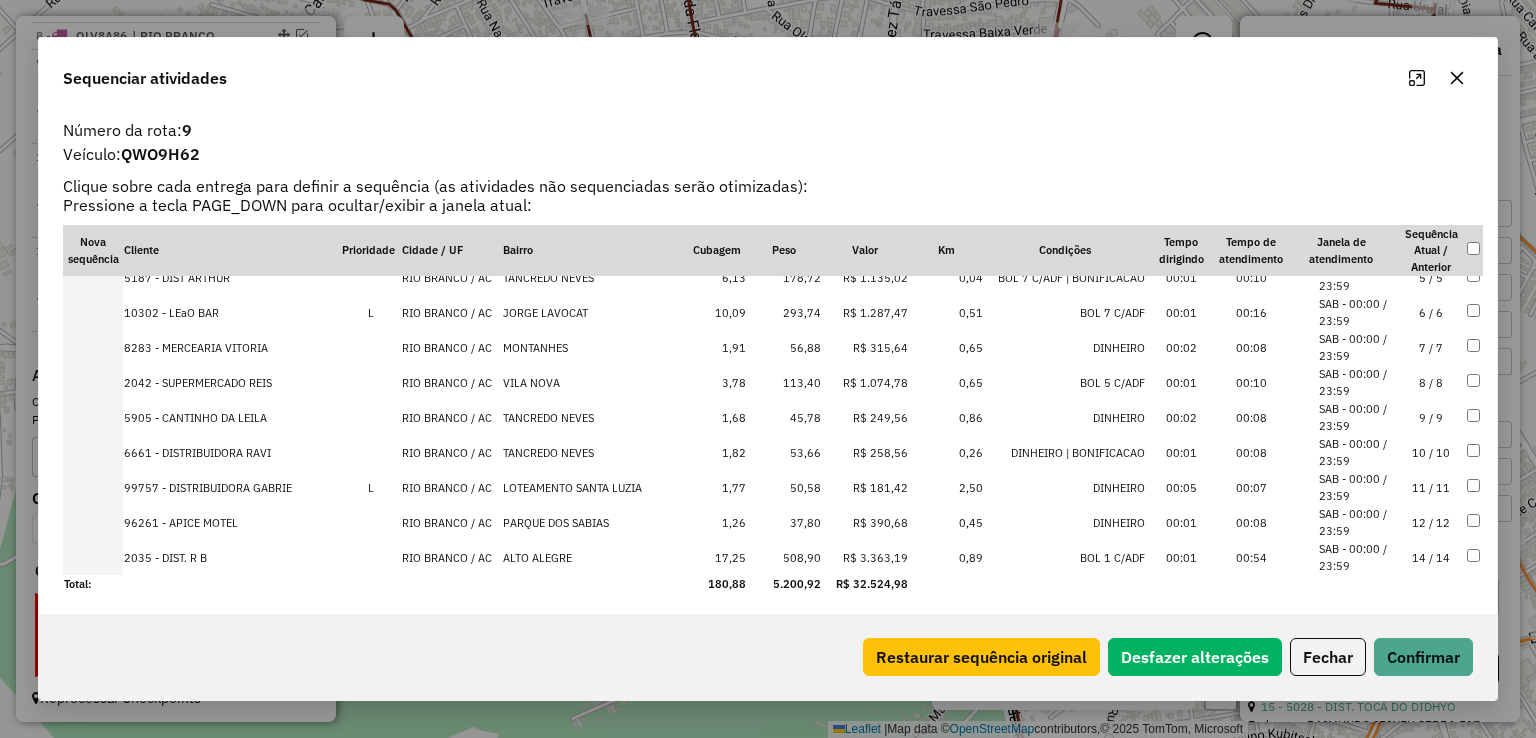 click on "R$ 3.363,19" at bounding box center (865, 557) 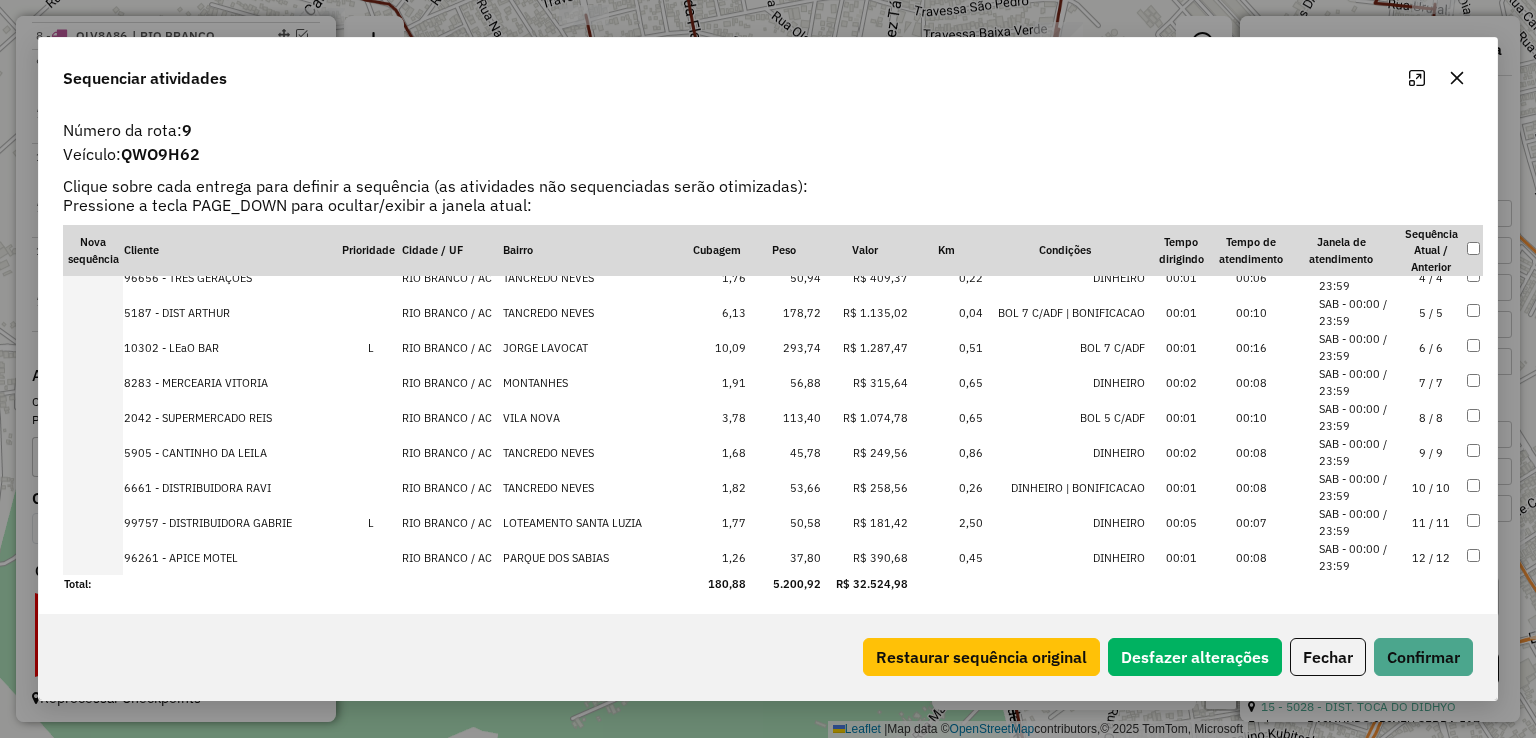 click on "293,74" at bounding box center [784, 347] 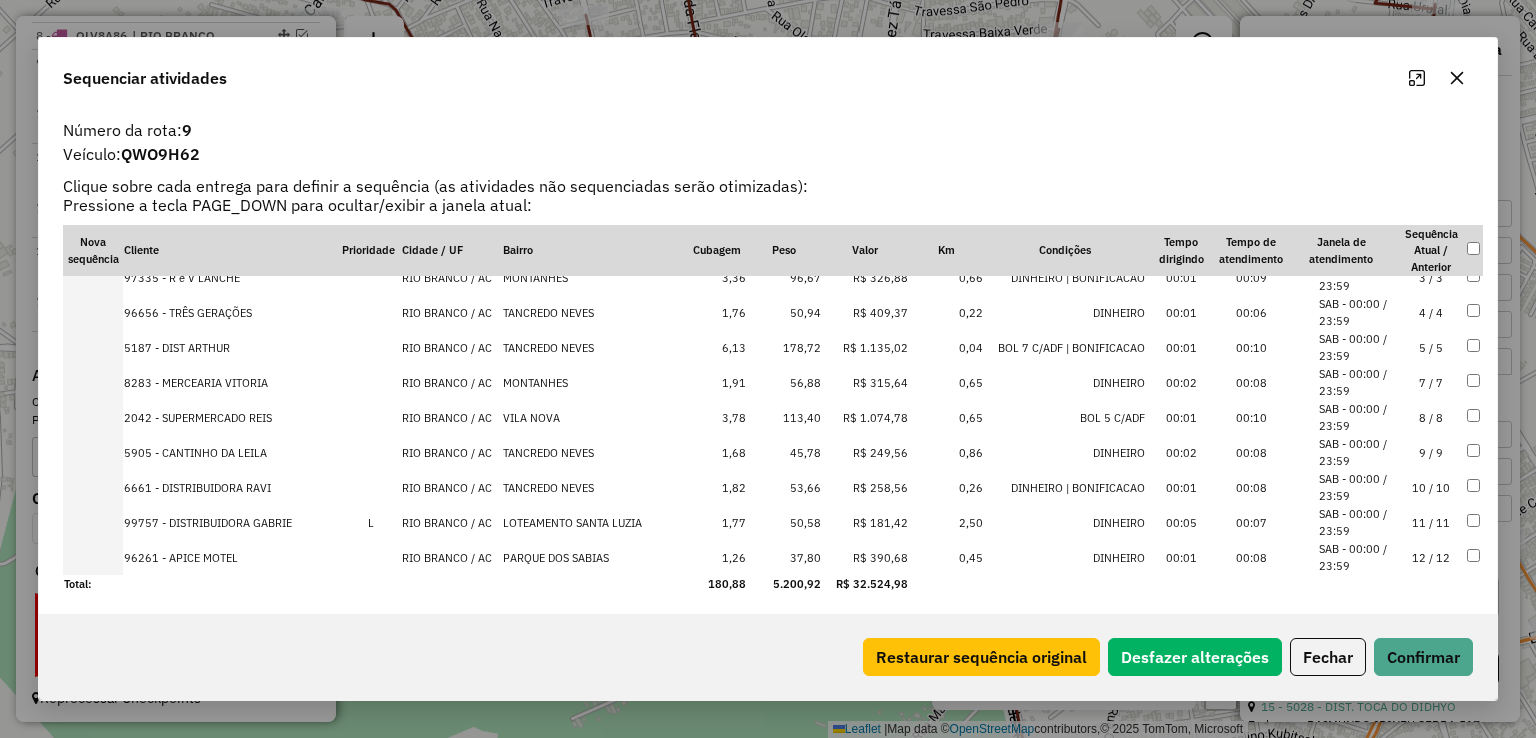 click on "113,40" at bounding box center (784, 417) 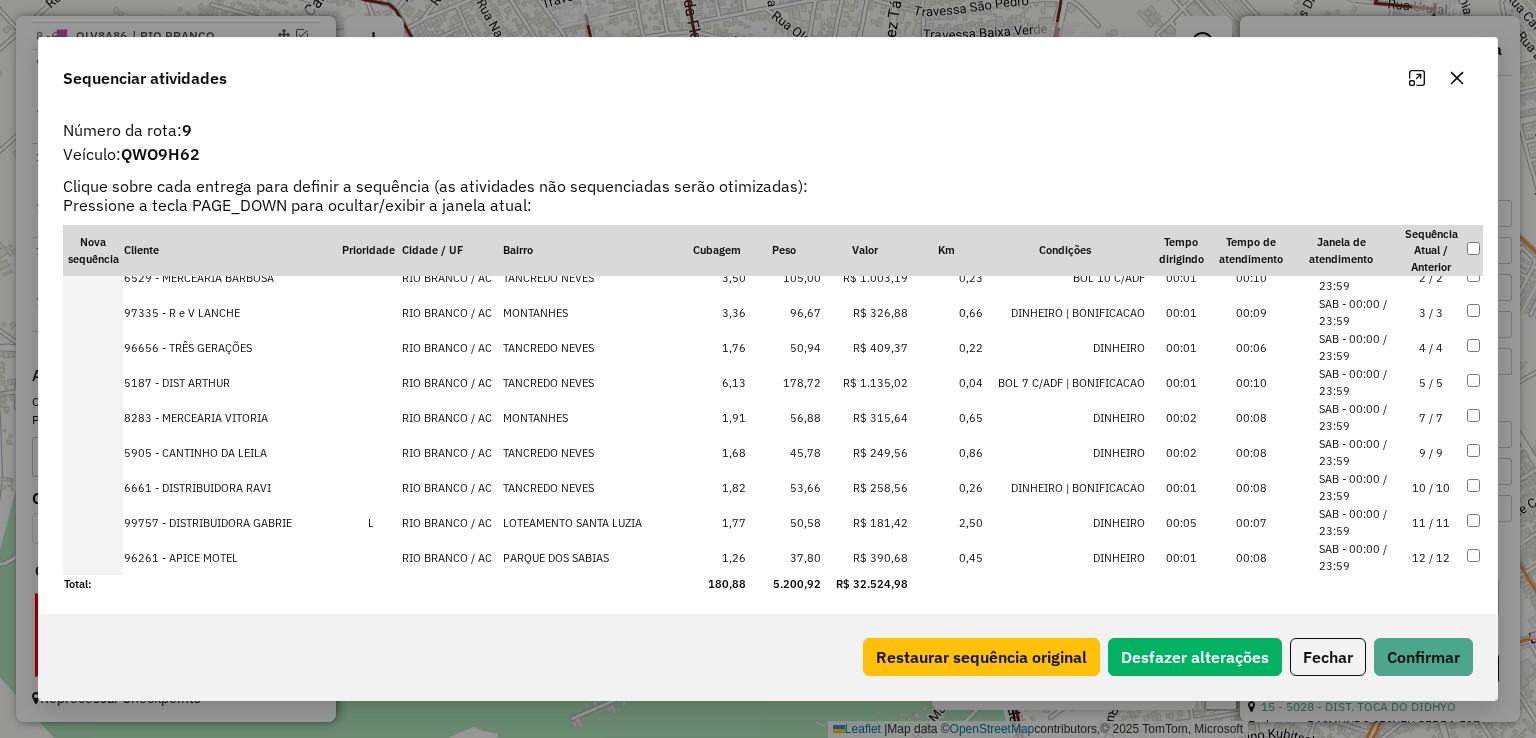 click on "R$ 1.135,02" at bounding box center (865, 382) 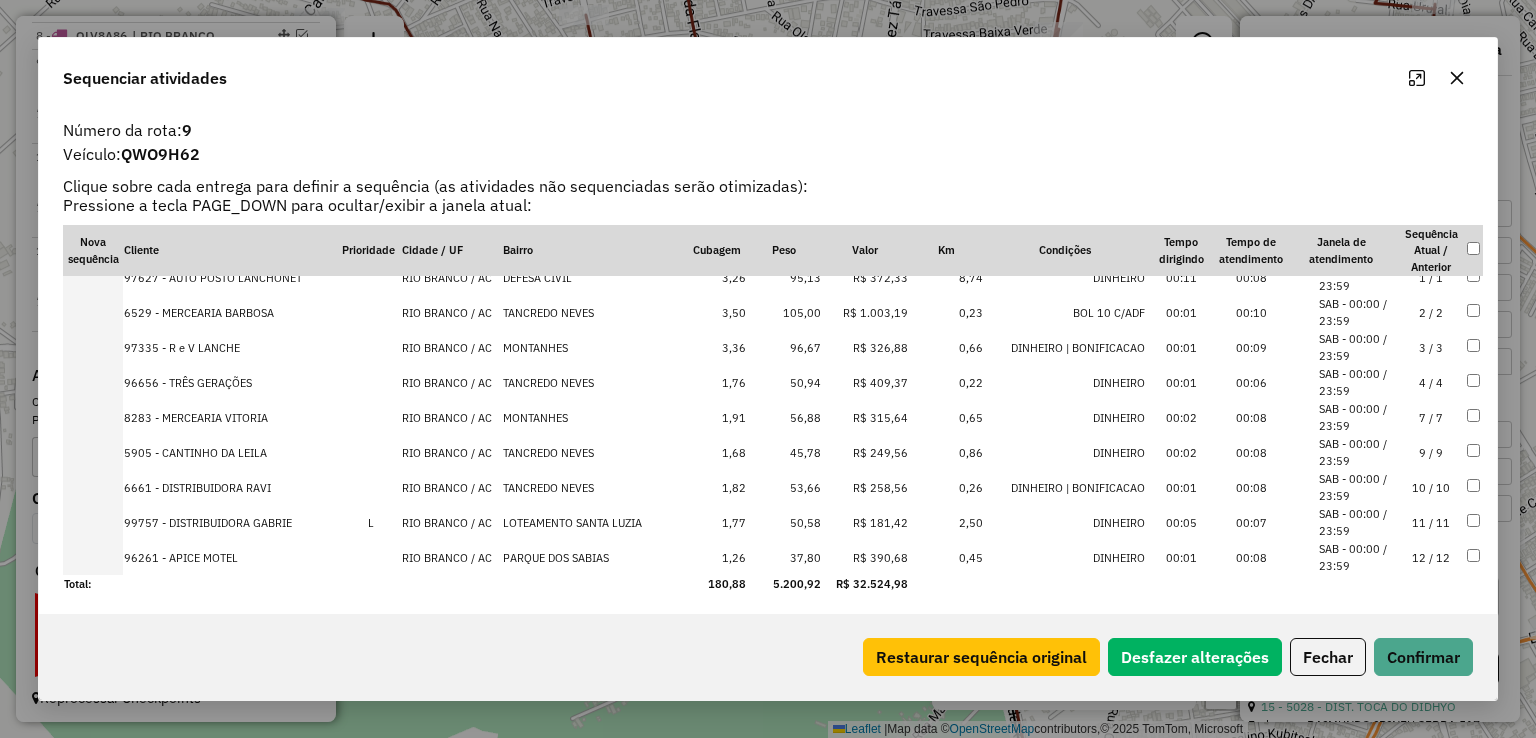 scroll, scrollTop: 126, scrollLeft: 0, axis: vertical 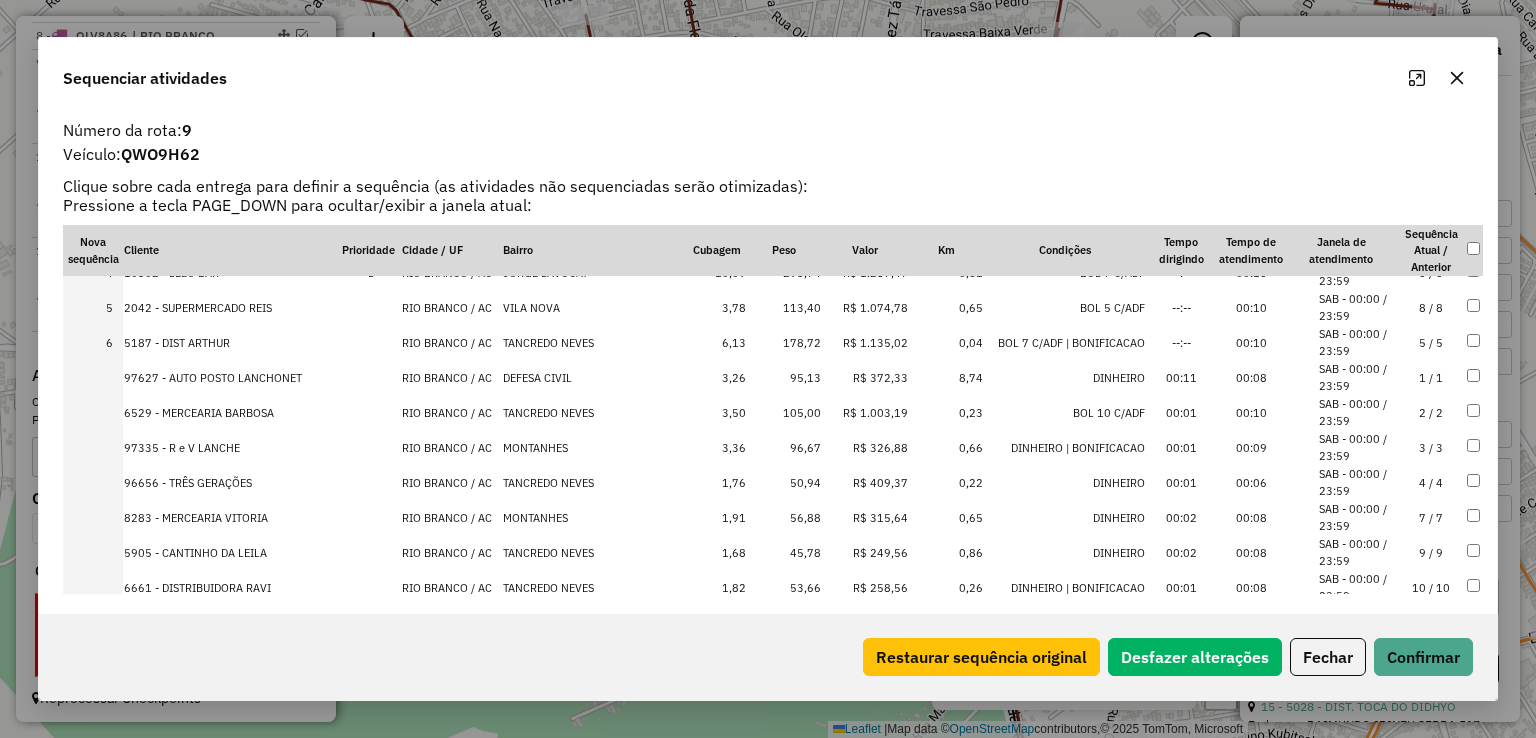 click on "R$ 1.003,19" at bounding box center (865, 412) 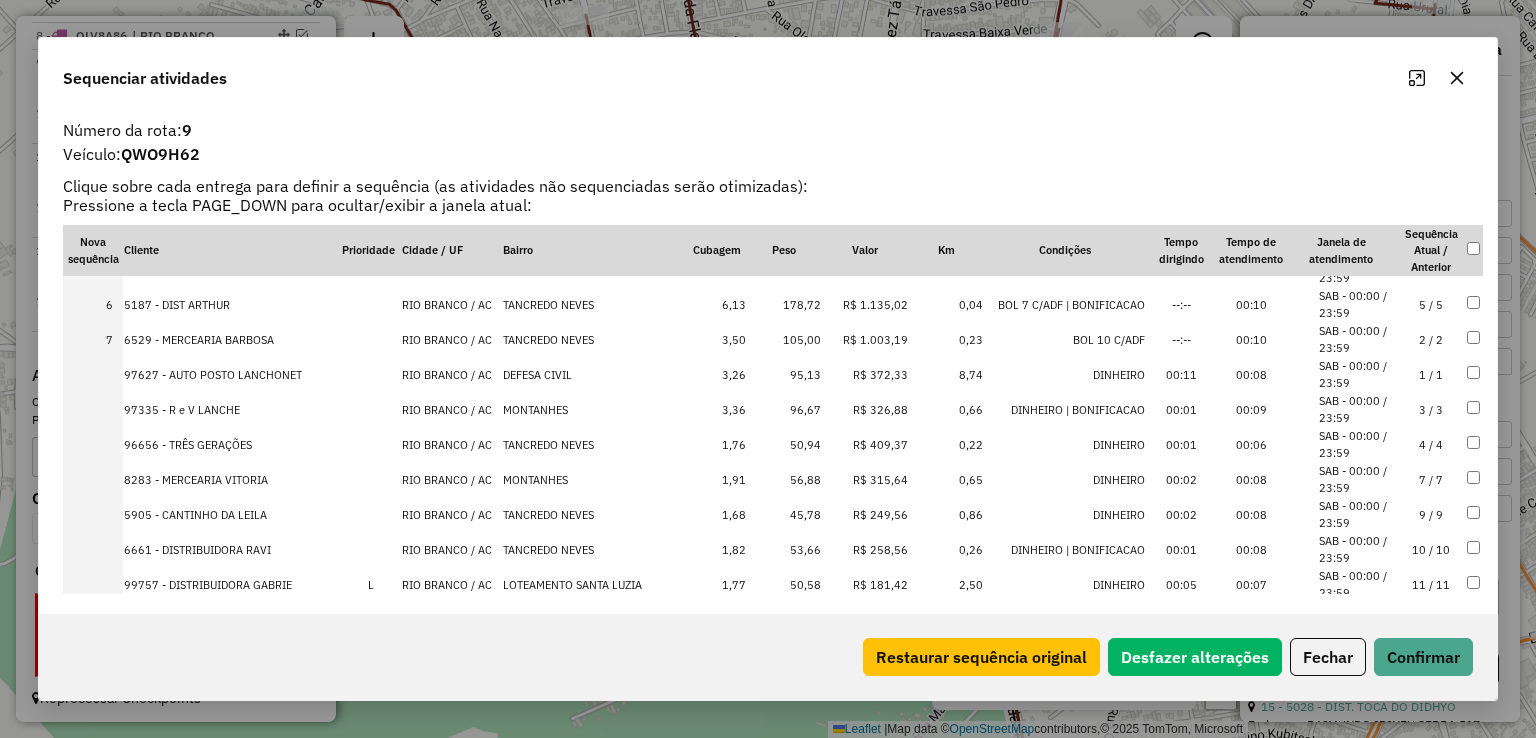 scroll, scrollTop: 226, scrollLeft: 0, axis: vertical 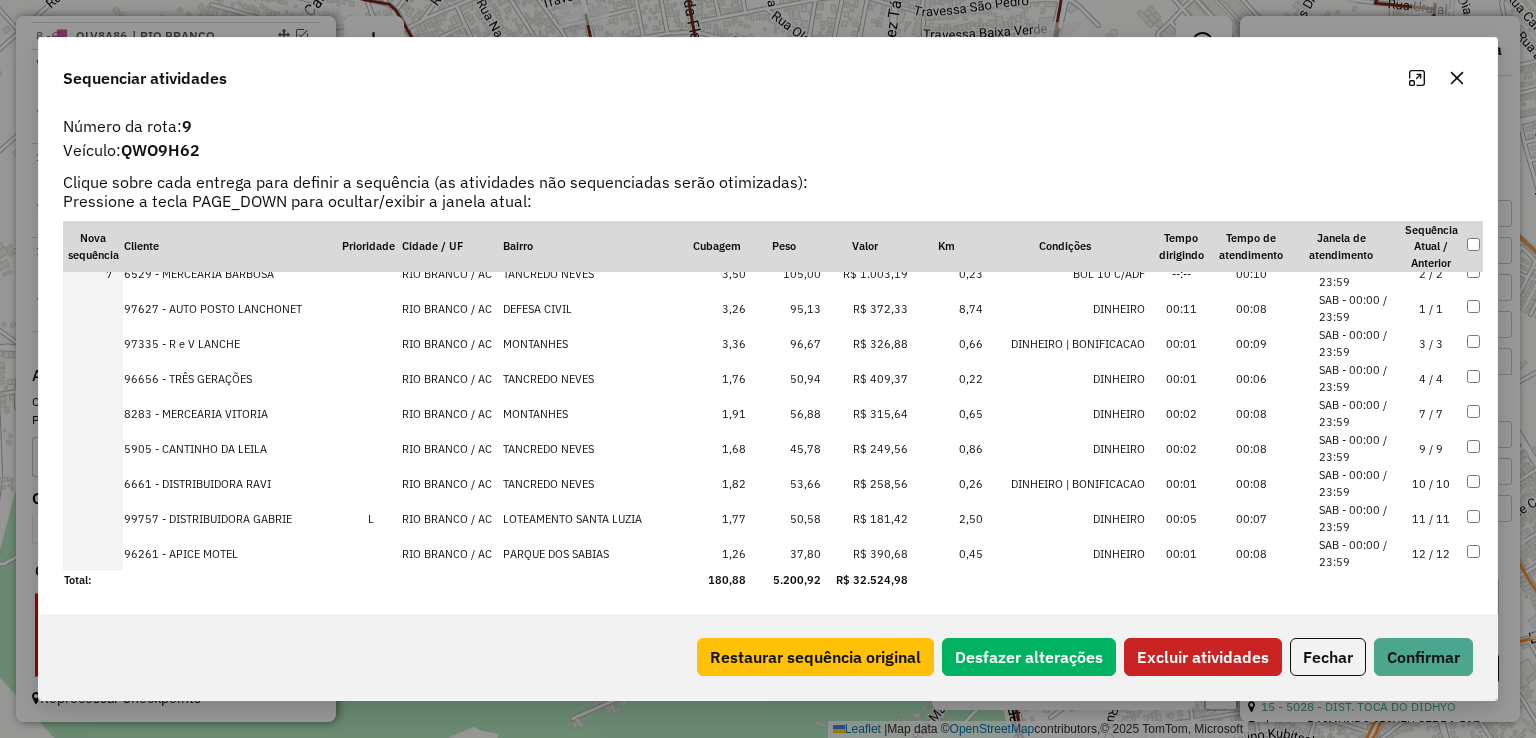 click at bounding box center (1474, 553) 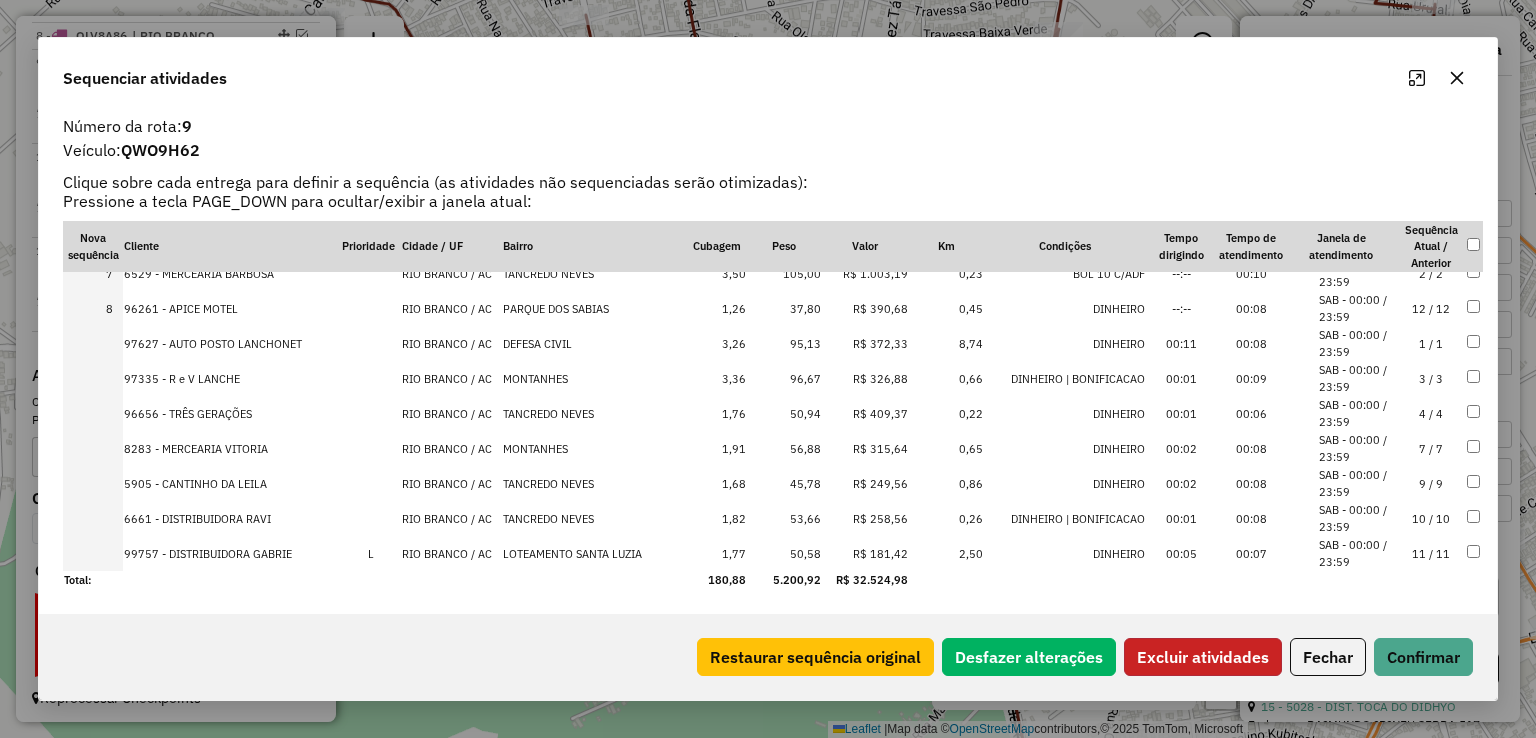 click on "Excluir atividades" 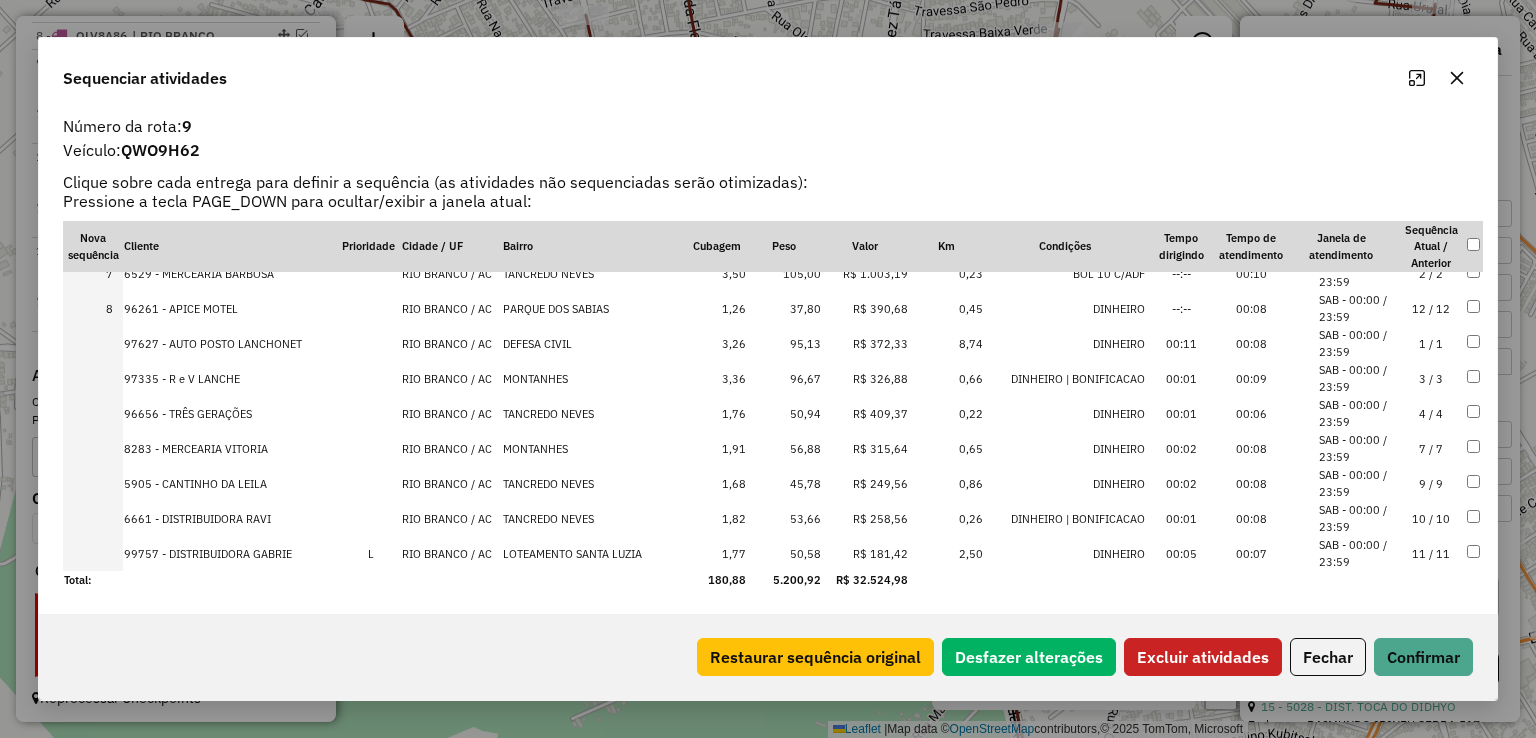scroll, scrollTop: 0, scrollLeft: 0, axis: both 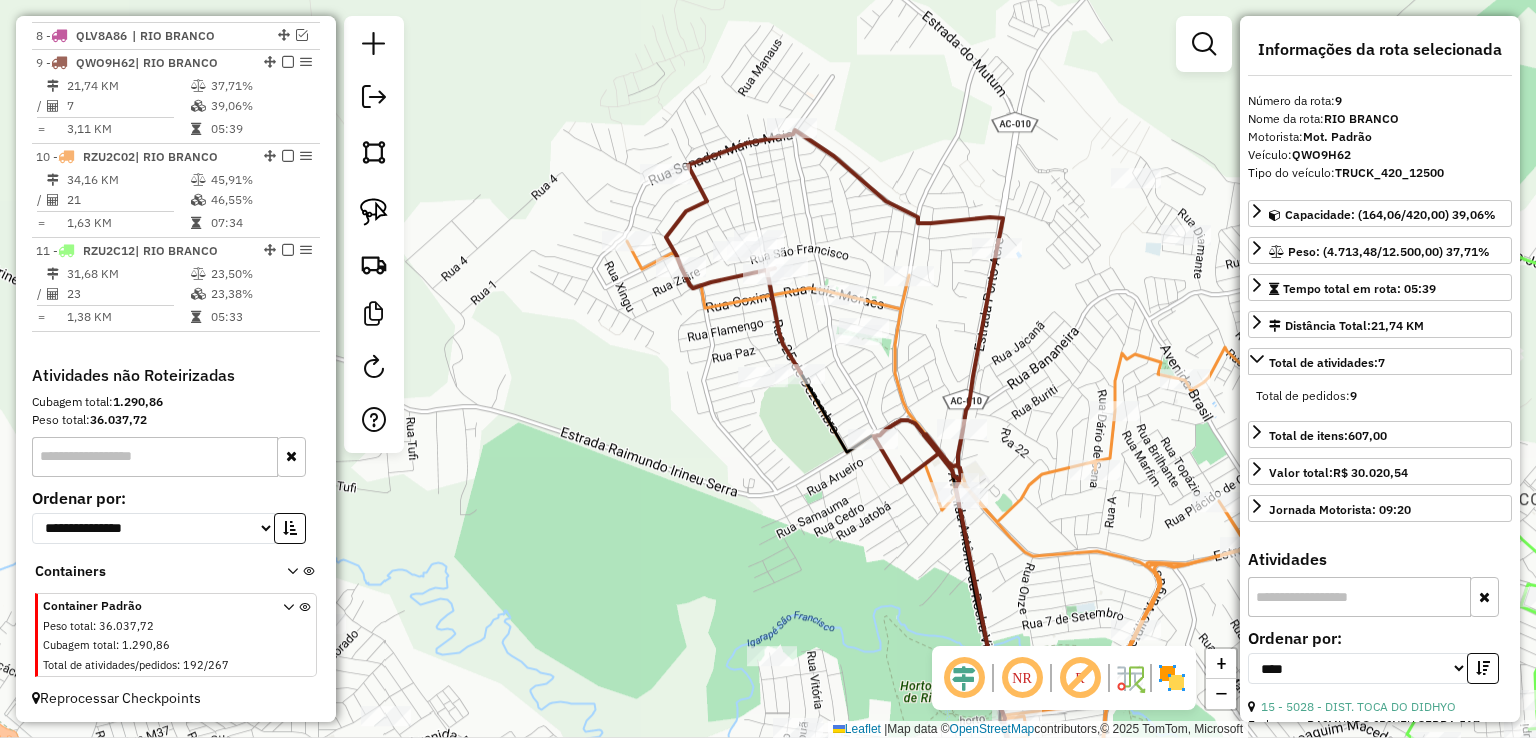 drag, startPoint x: 709, startPoint y: 67, endPoint x: 819, endPoint y: 266, distance: 227.37854 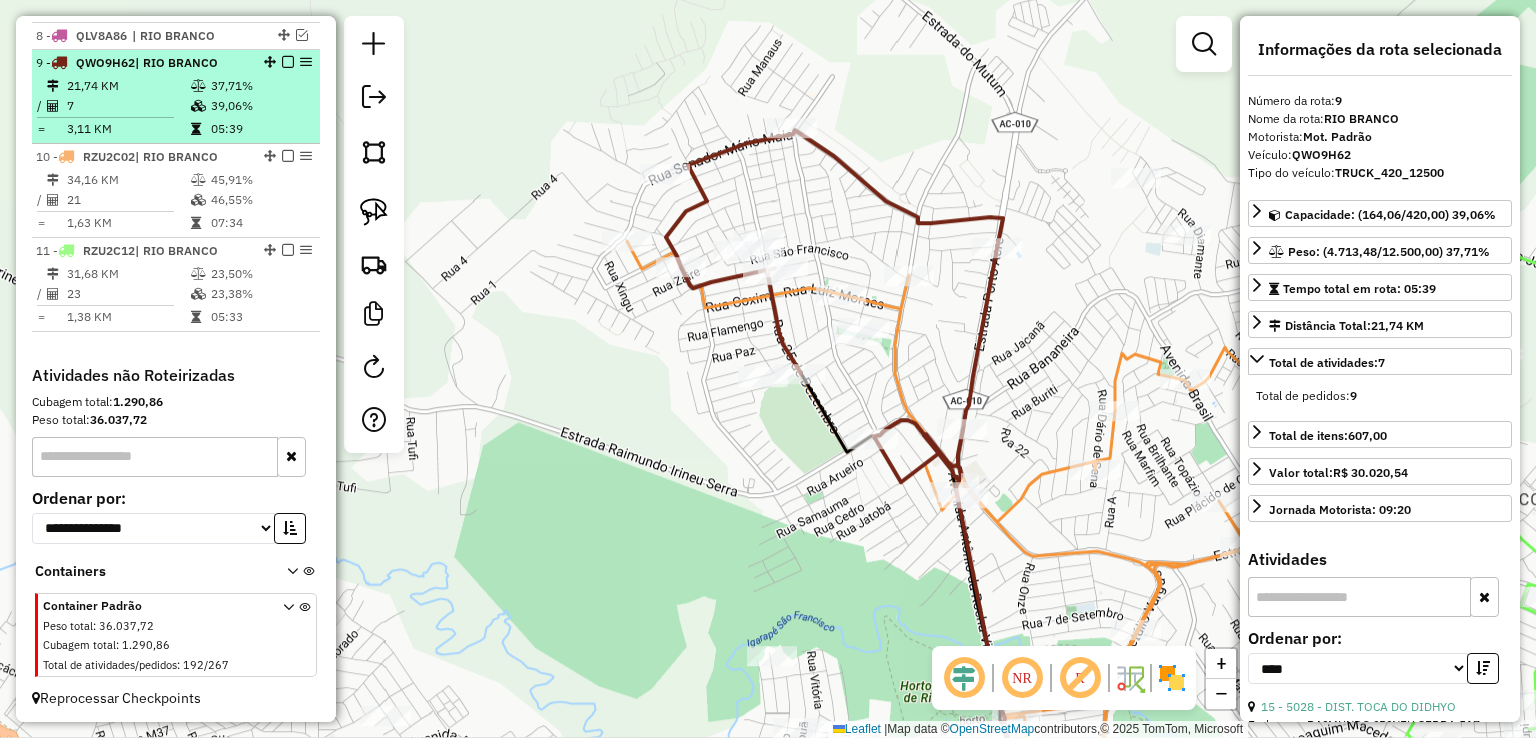 click at bounding box center [288, 62] 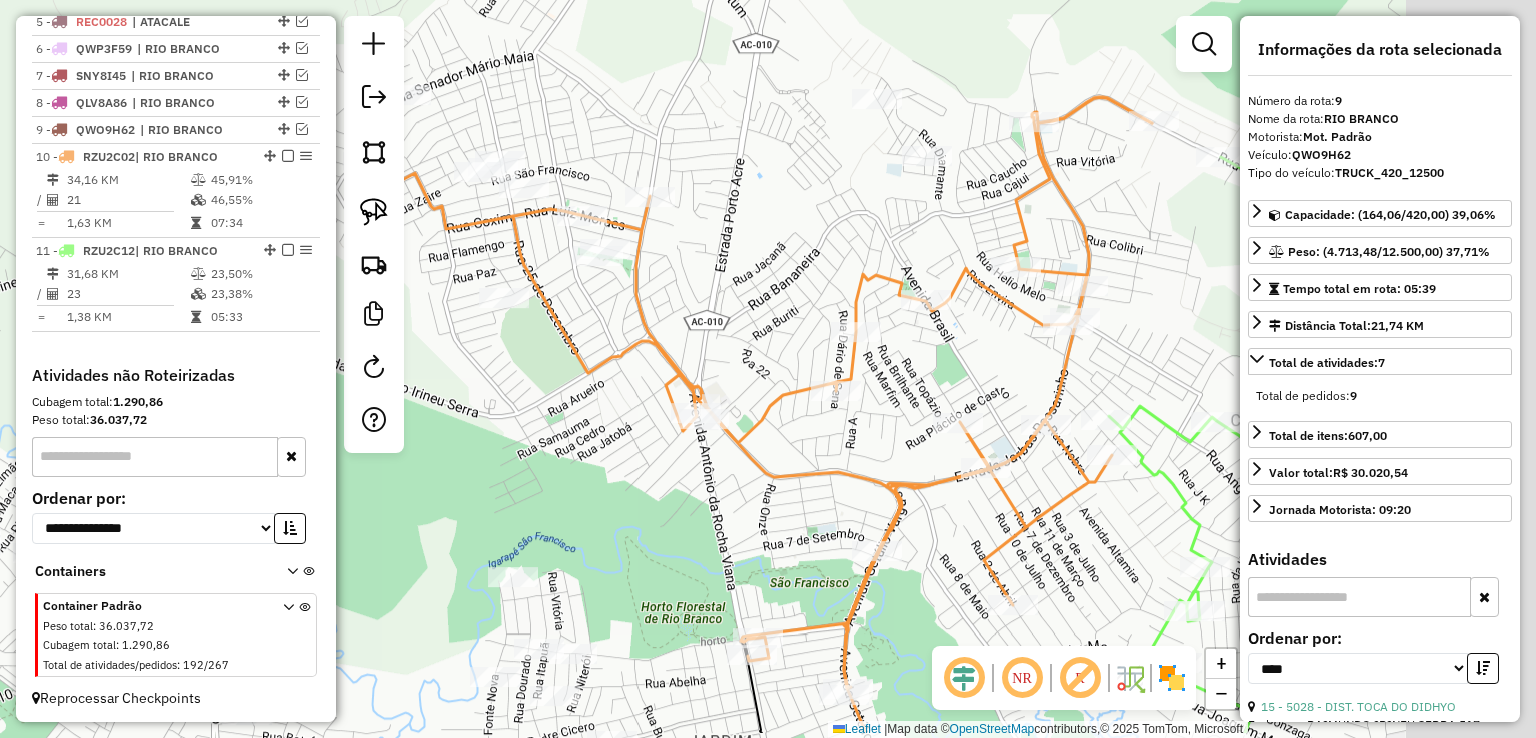 drag, startPoint x: 1016, startPoint y: 206, endPoint x: 736, endPoint y: 103, distance: 298.34375 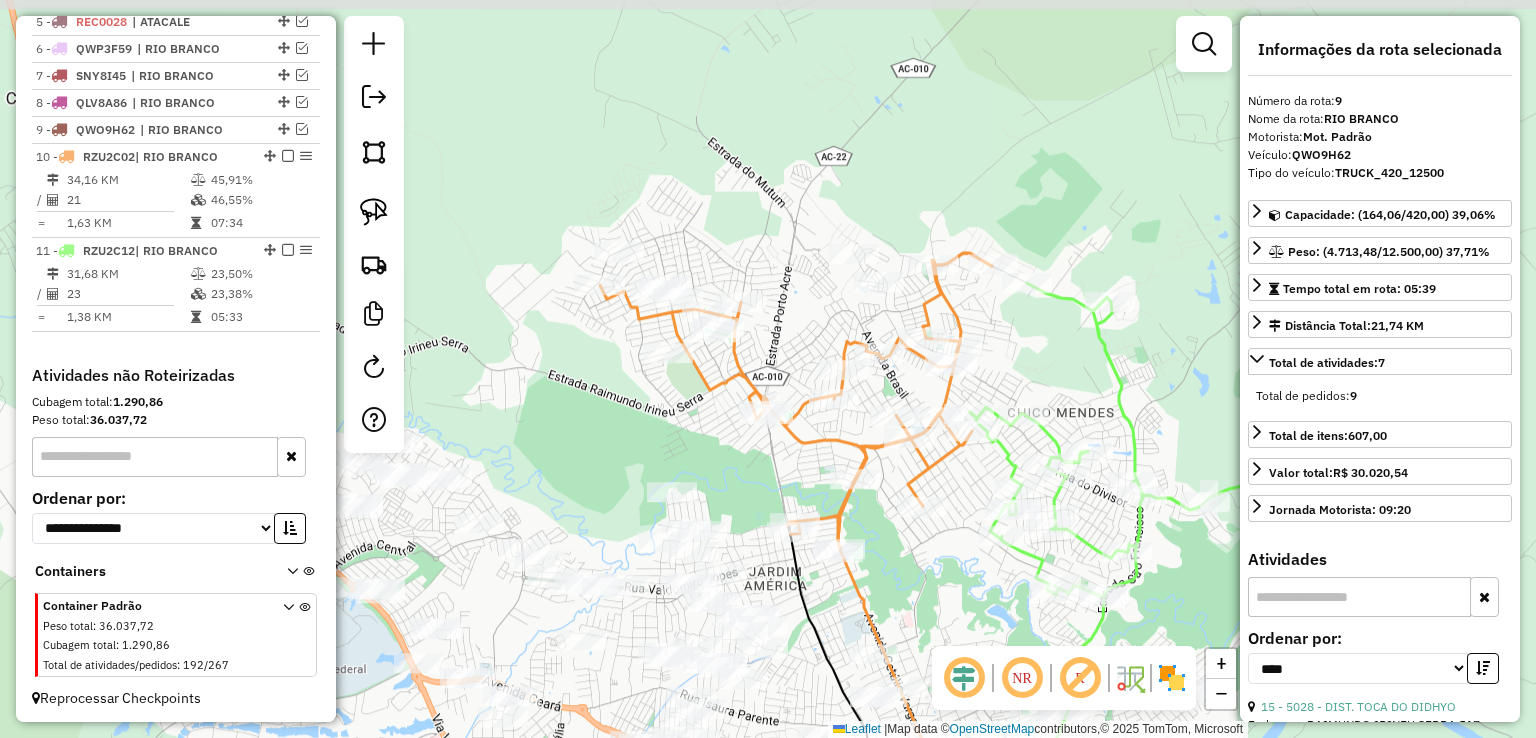 drag, startPoint x: 706, startPoint y: 54, endPoint x: 771, endPoint y: 219, distance: 177.34148 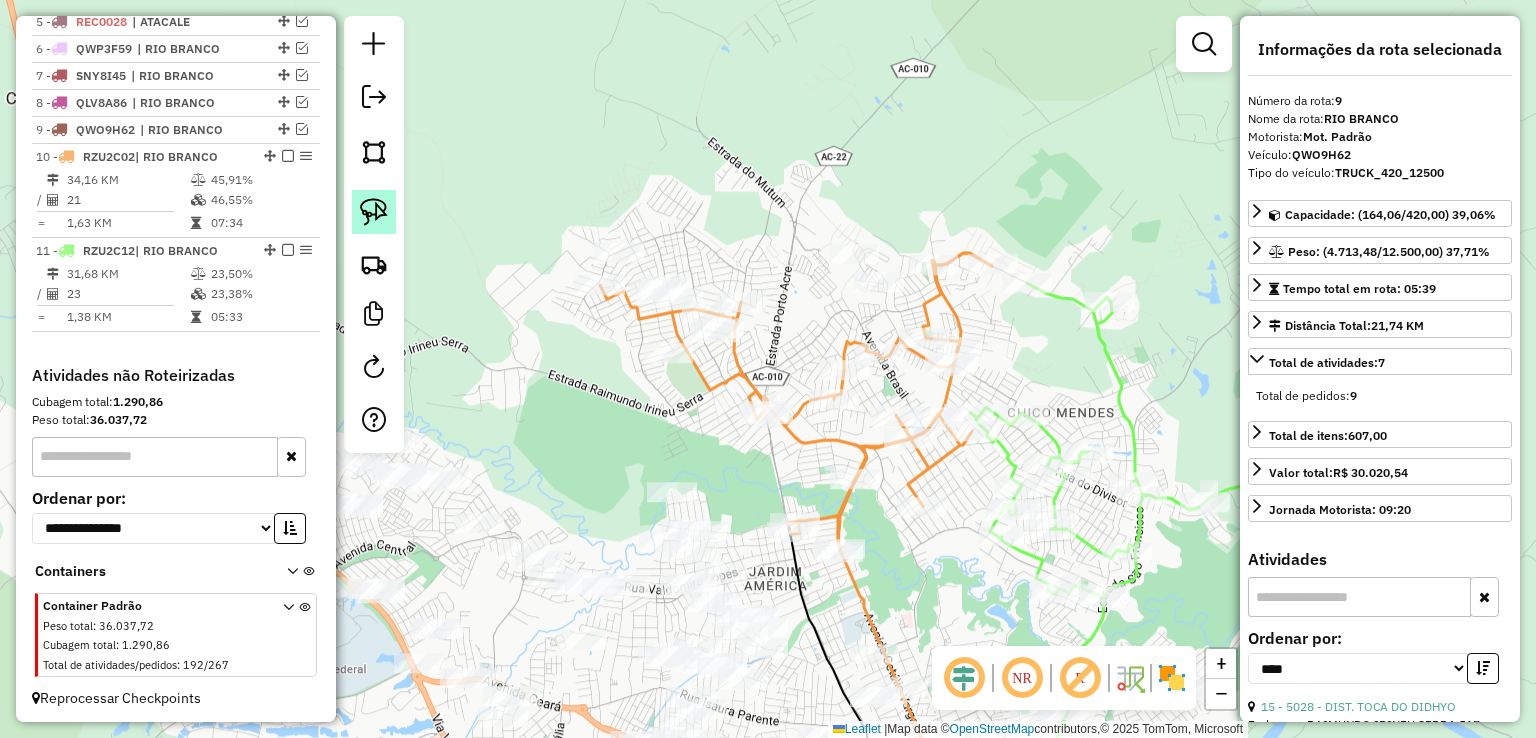 click 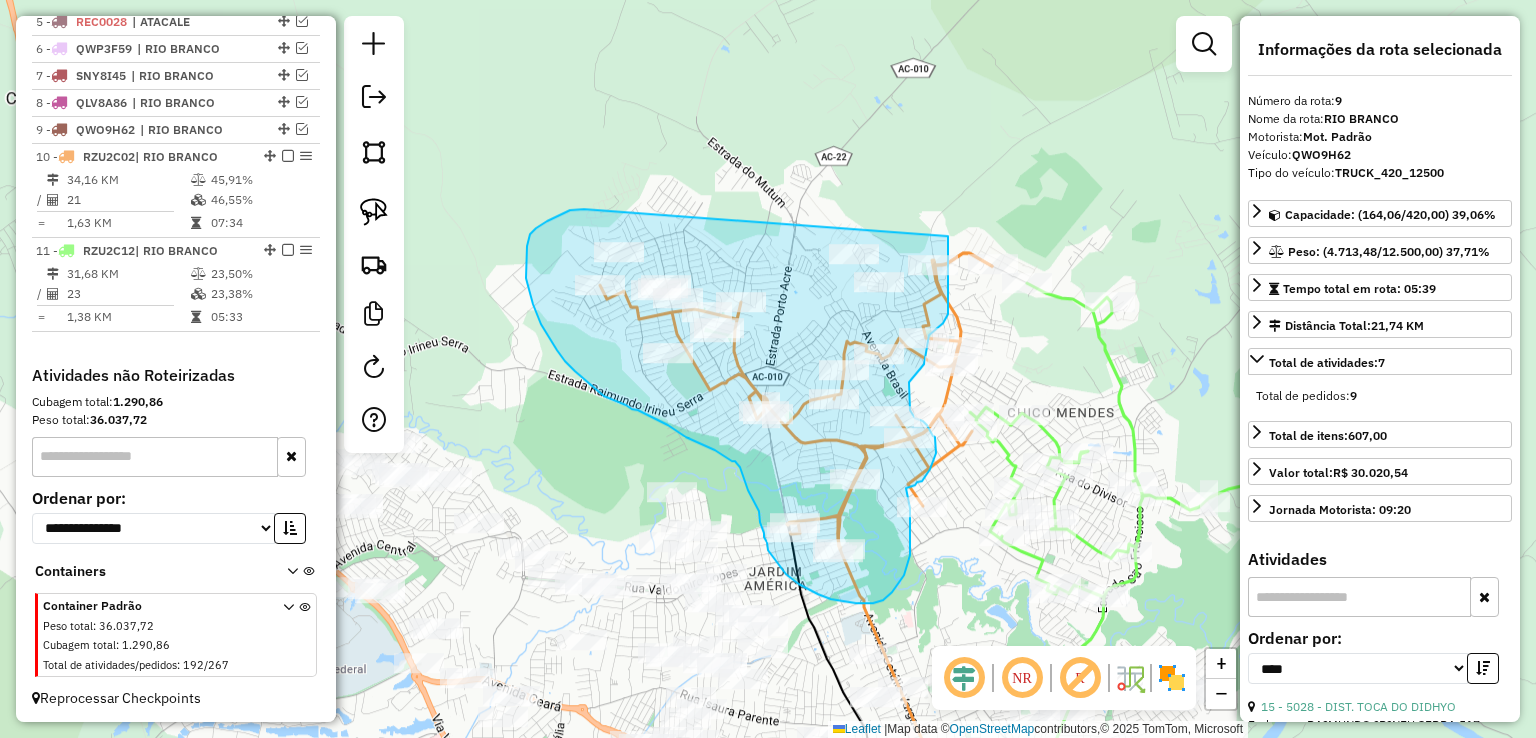 drag, startPoint x: 584, startPoint y: 209, endPoint x: 948, endPoint y: 235, distance: 364.9274 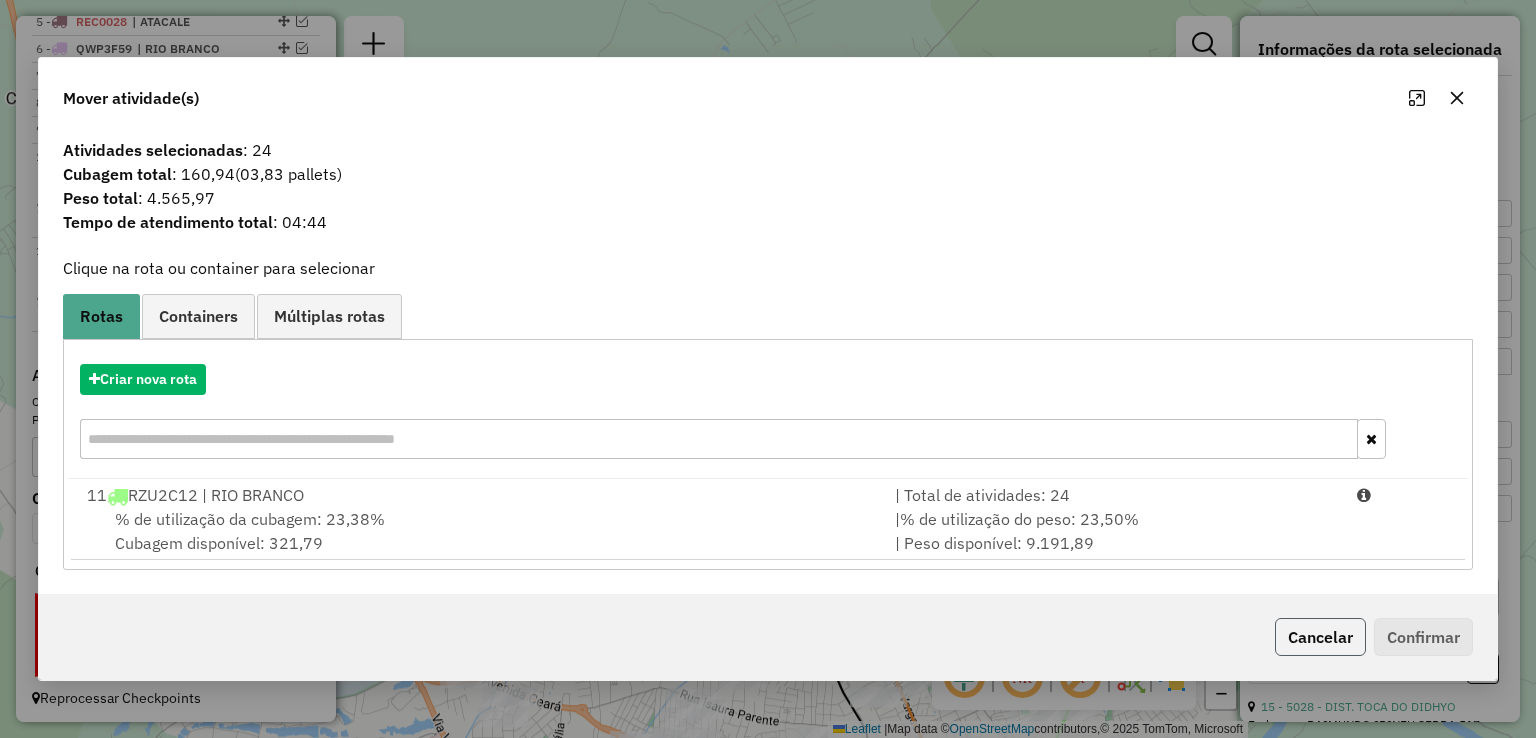 click on "Cancelar" 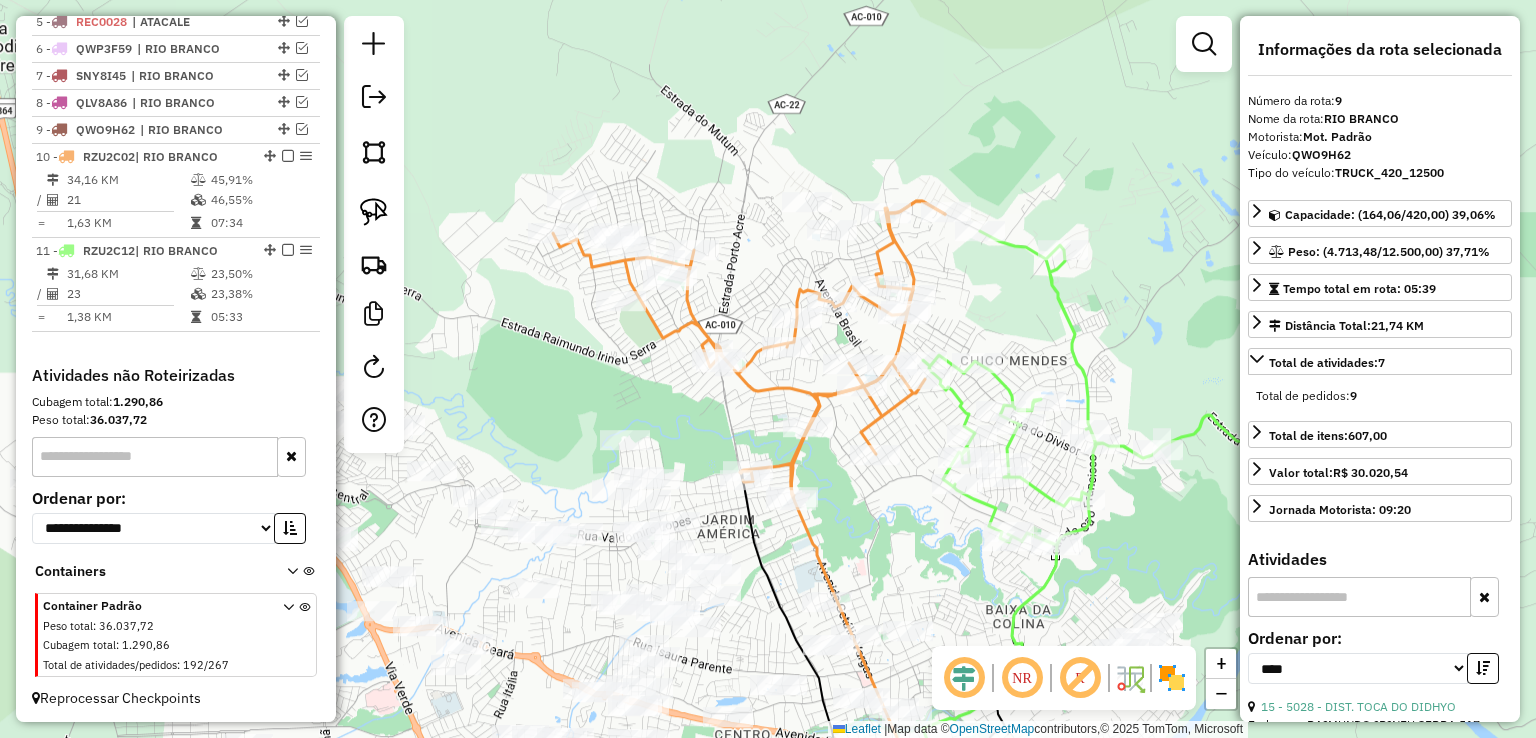 drag, startPoint x: 1041, startPoint y: 357, endPoint x: 994, endPoint y: 305, distance: 70.0928 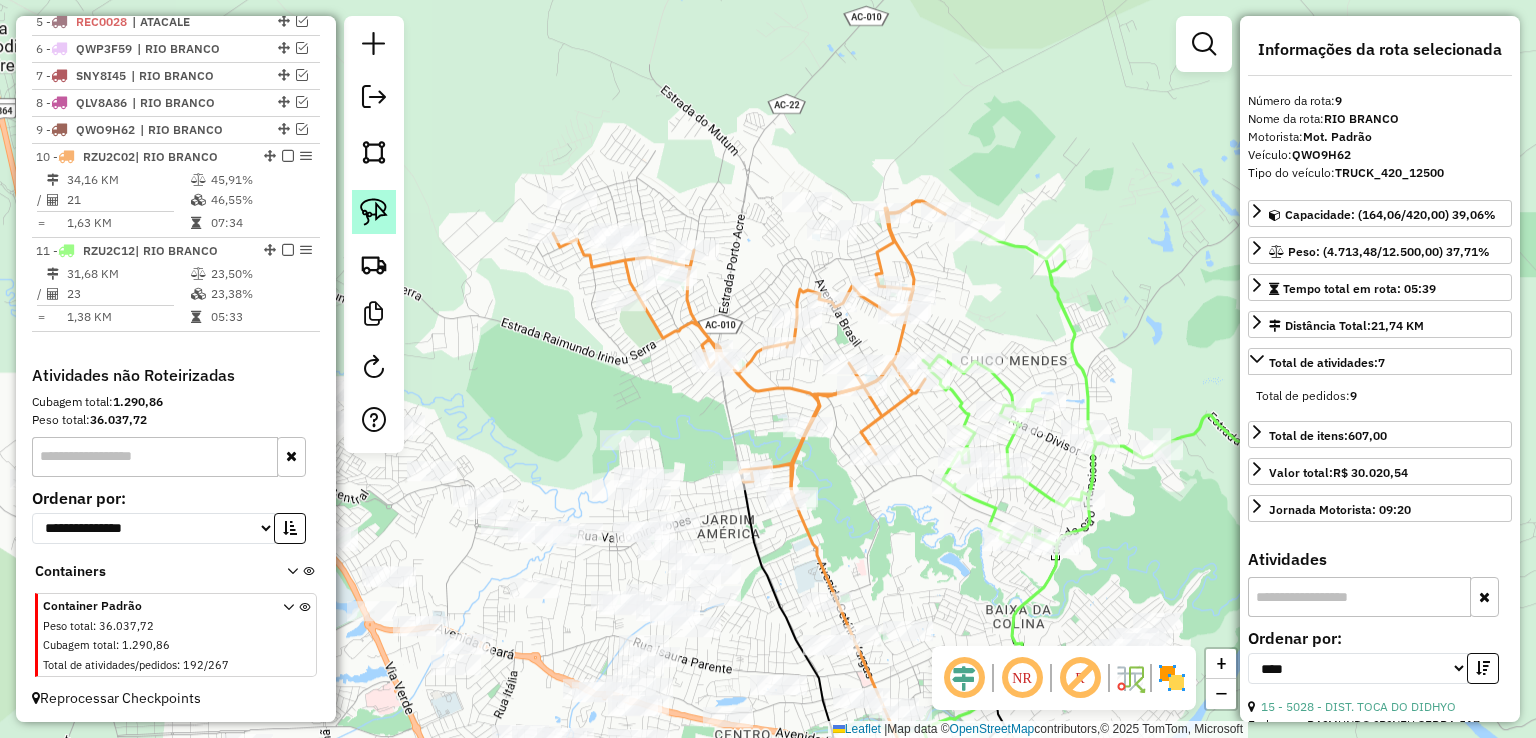 click 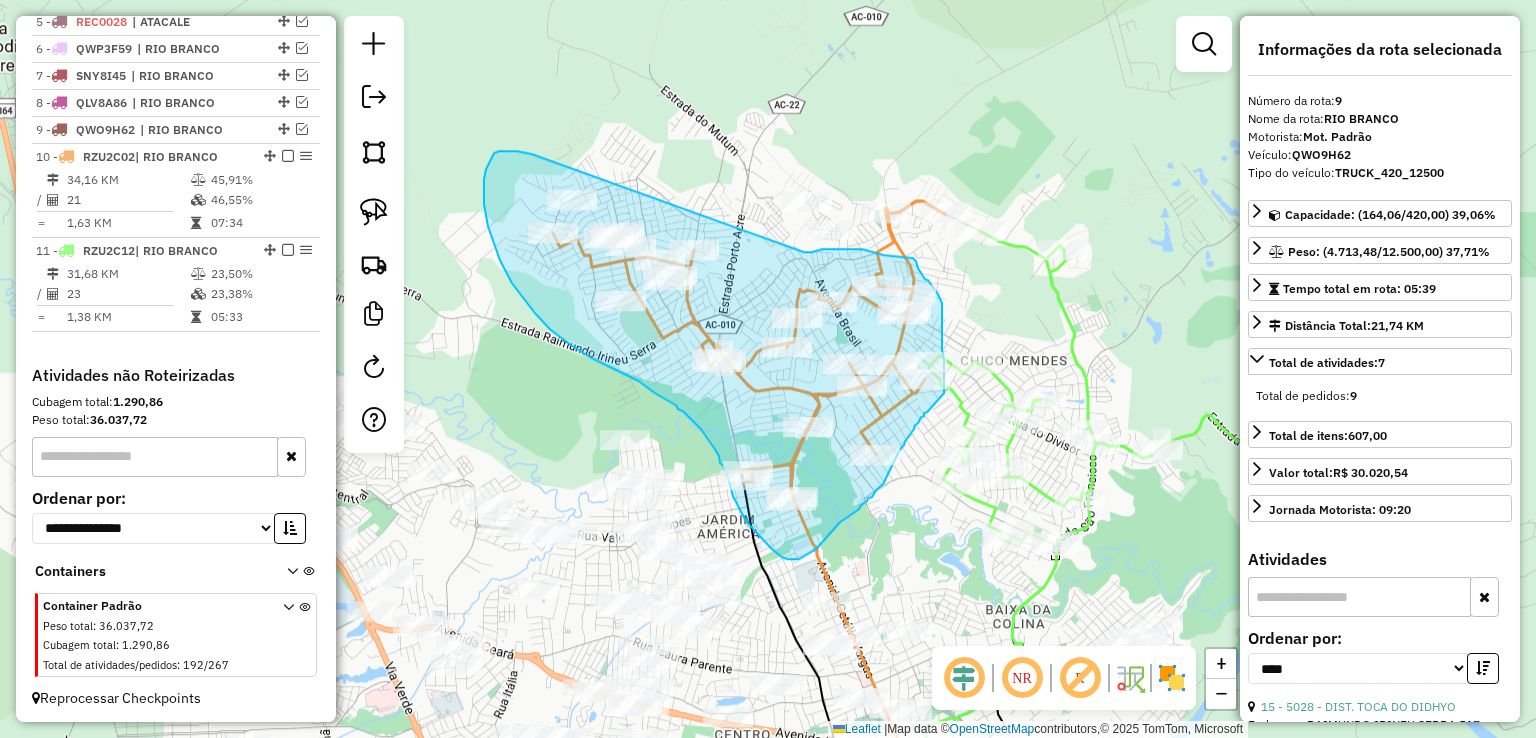 drag, startPoint x: 532, startPoint y: 154, endPoint x: 796, endPoint y: 253, distance: 281.95212 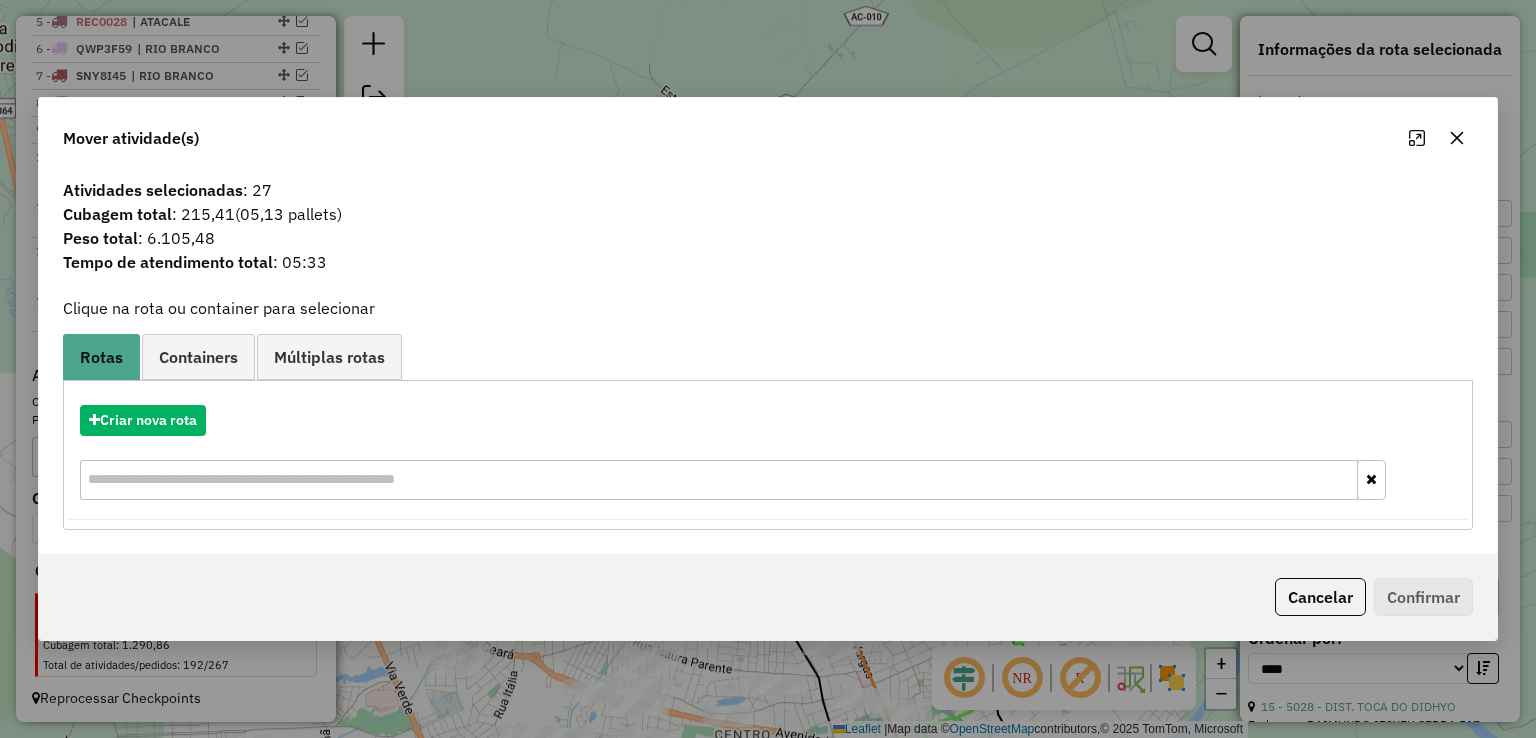 click on "Criar nova rota" at bounding box center (767, 455) 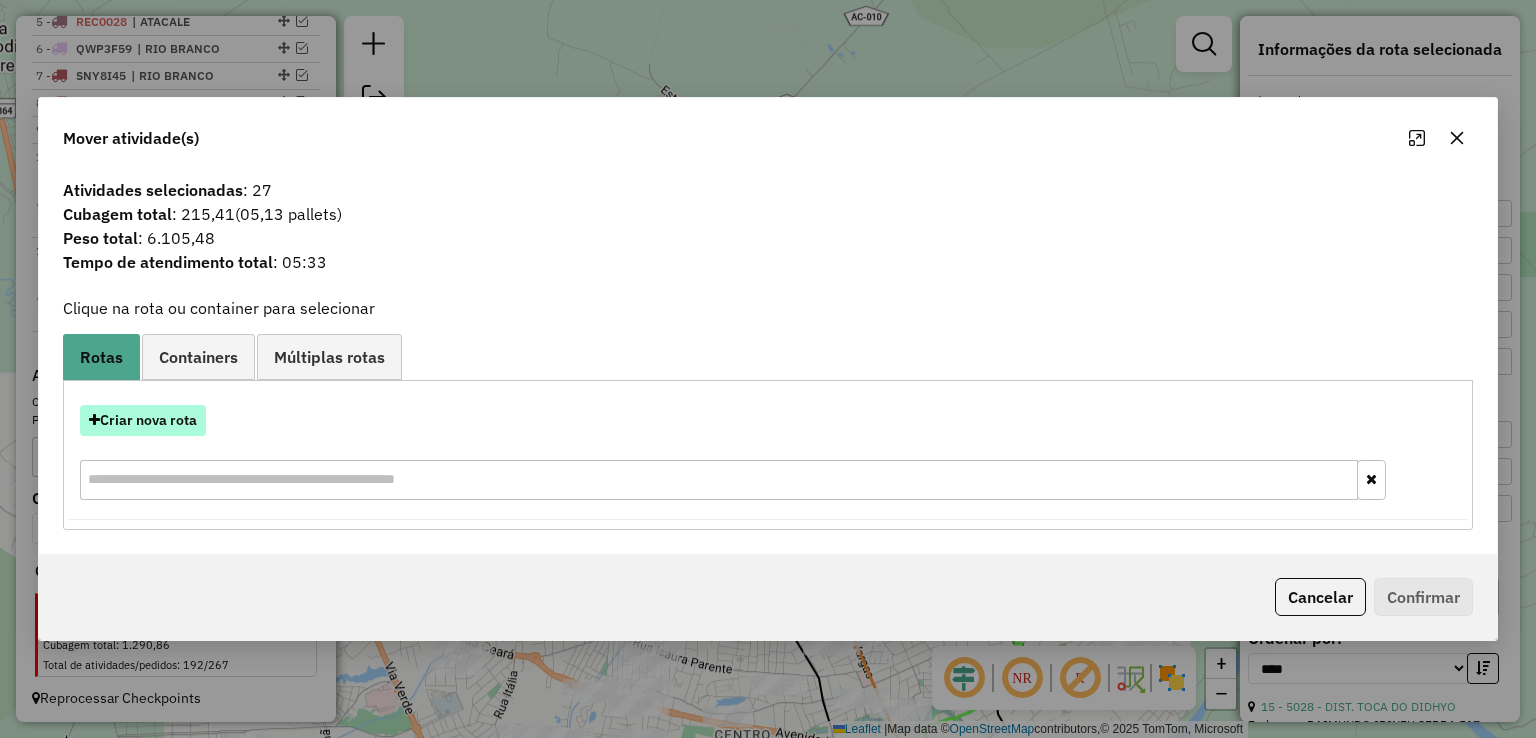 click on "Criar nova rota" at bounding box center (143, 420) 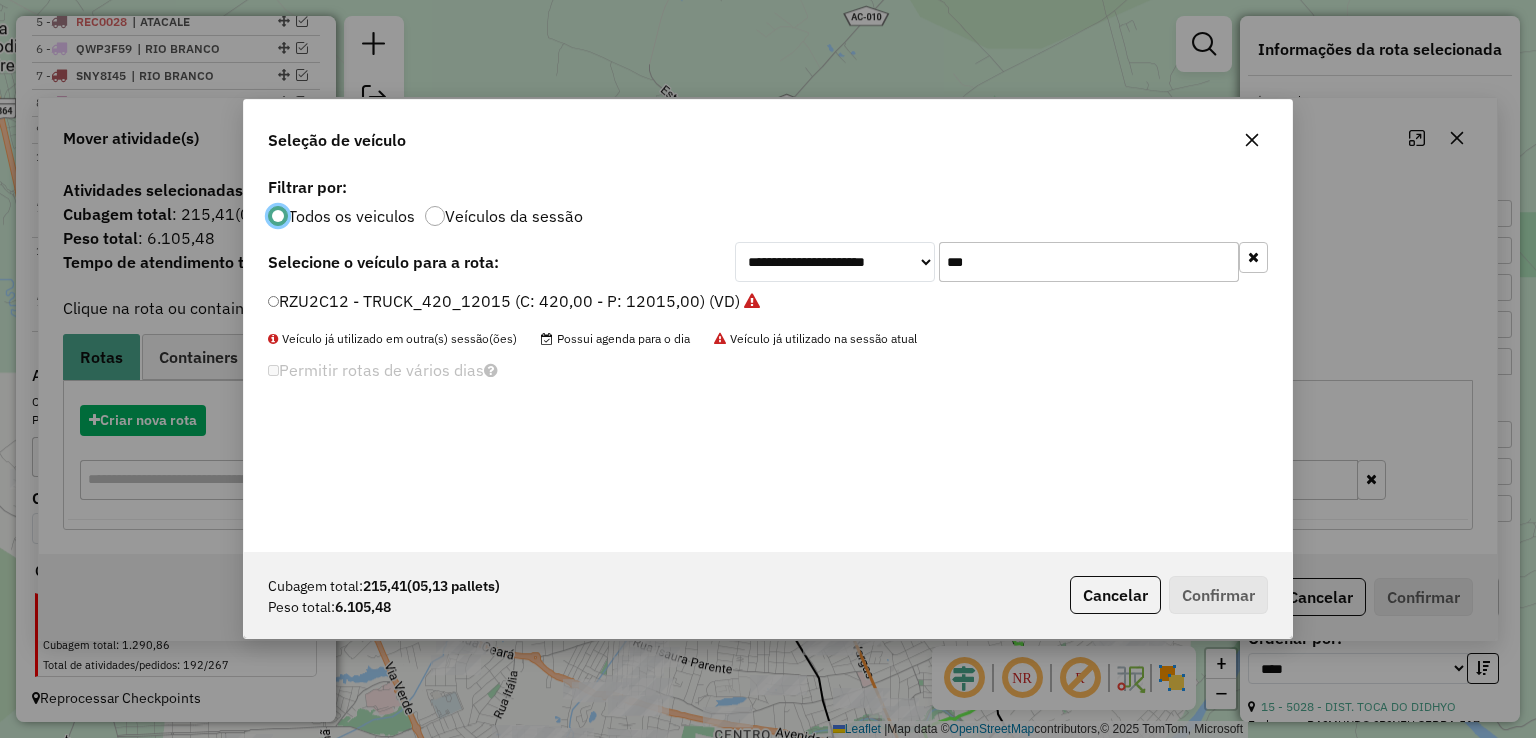 scroll, scrollTop: 10, scrollLeft: 6, axis: both 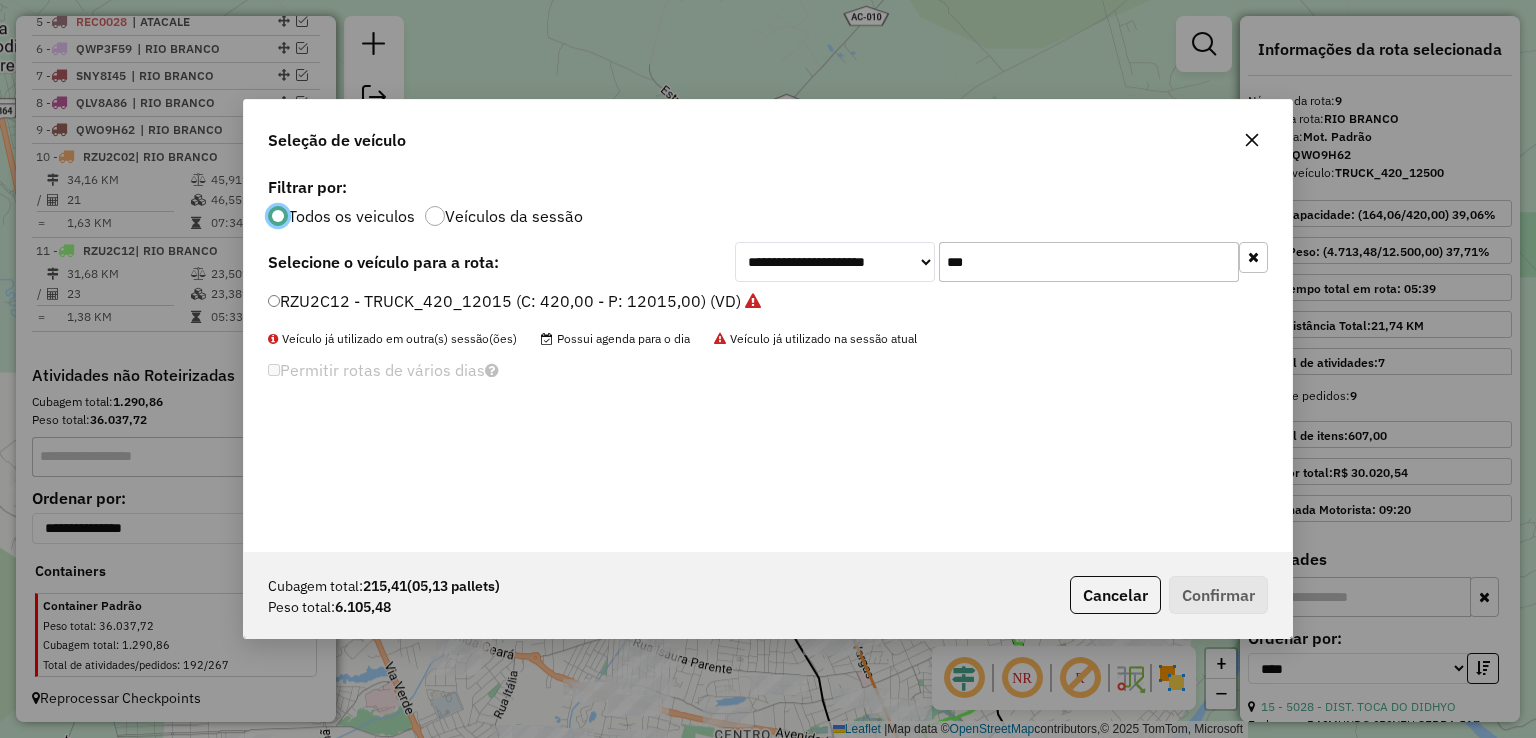 click on "***" 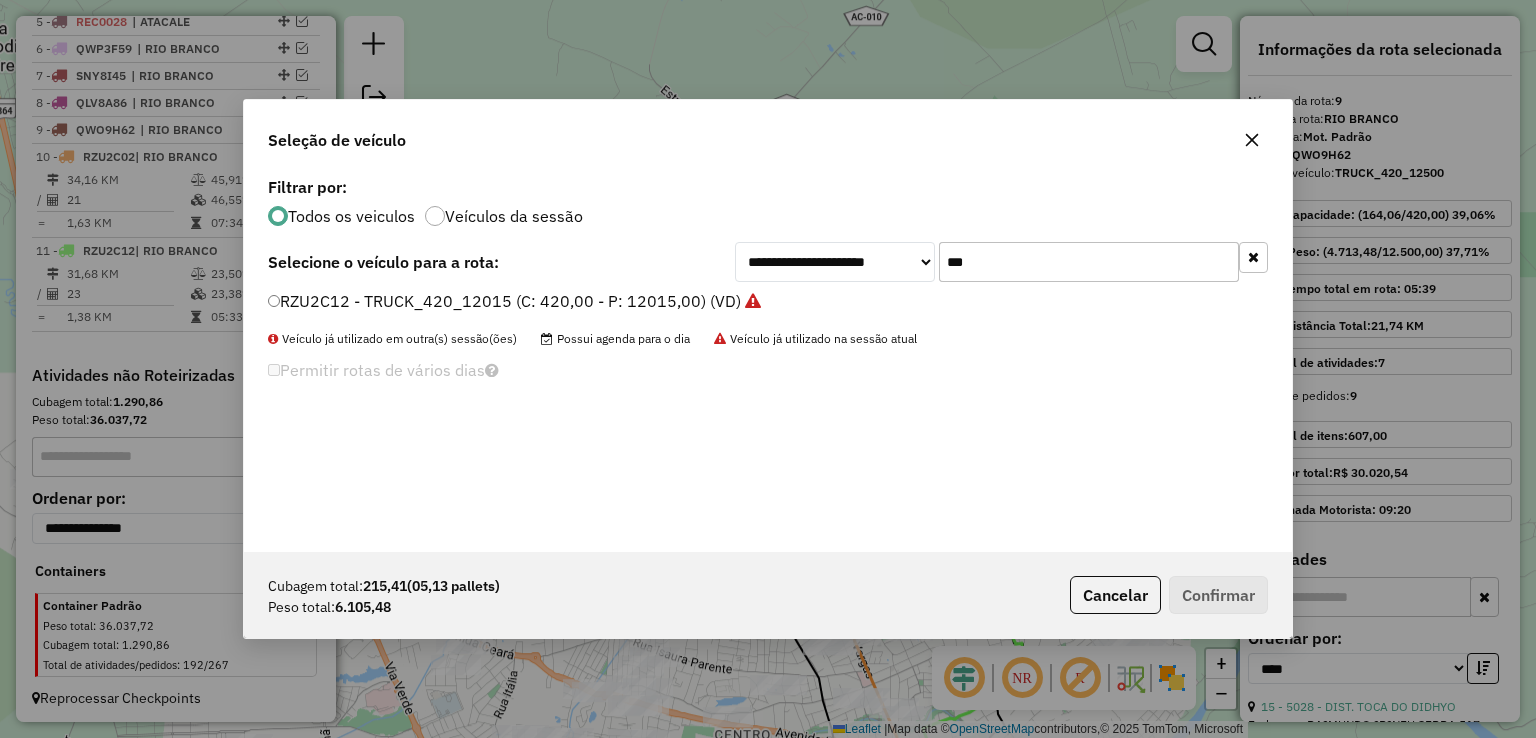 click on "***" 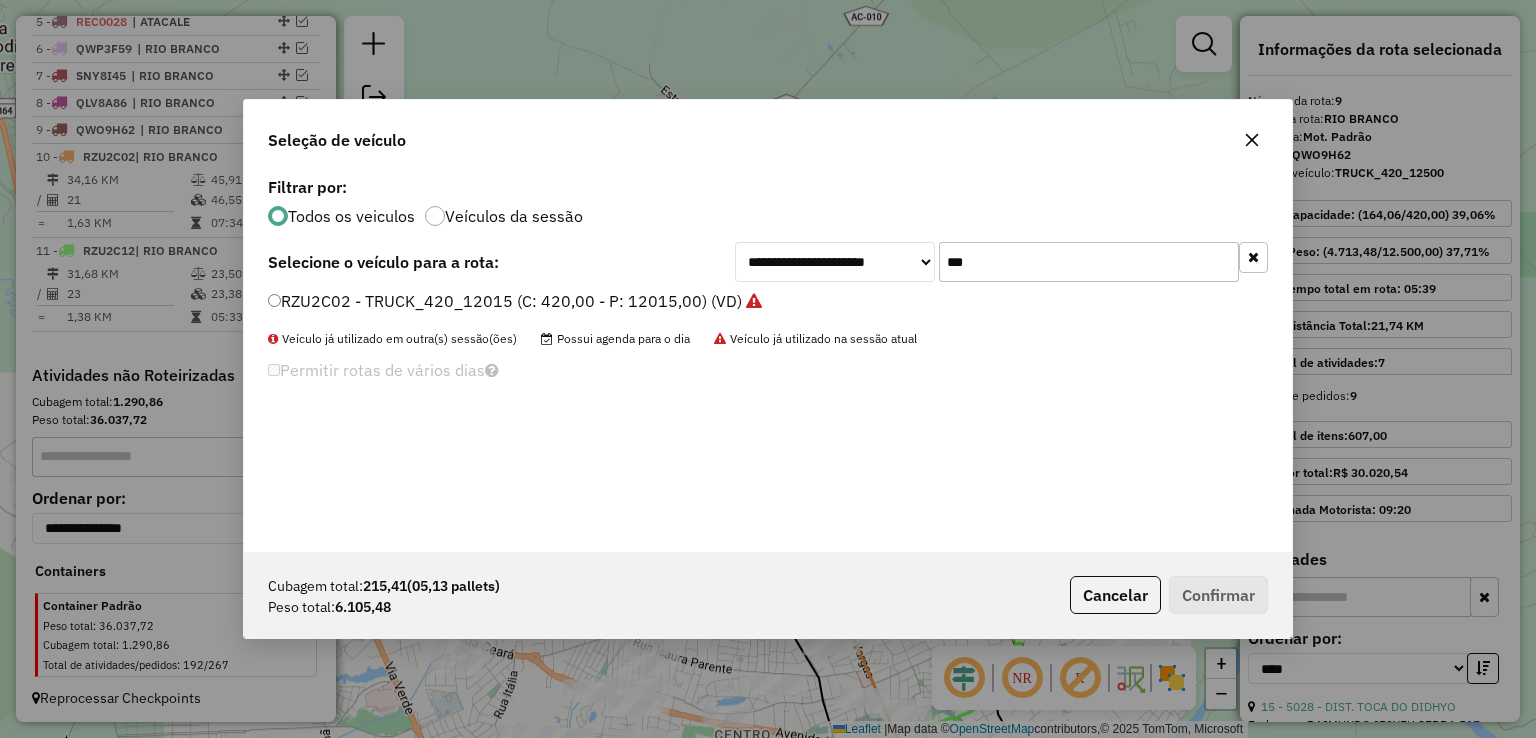 type on "***" 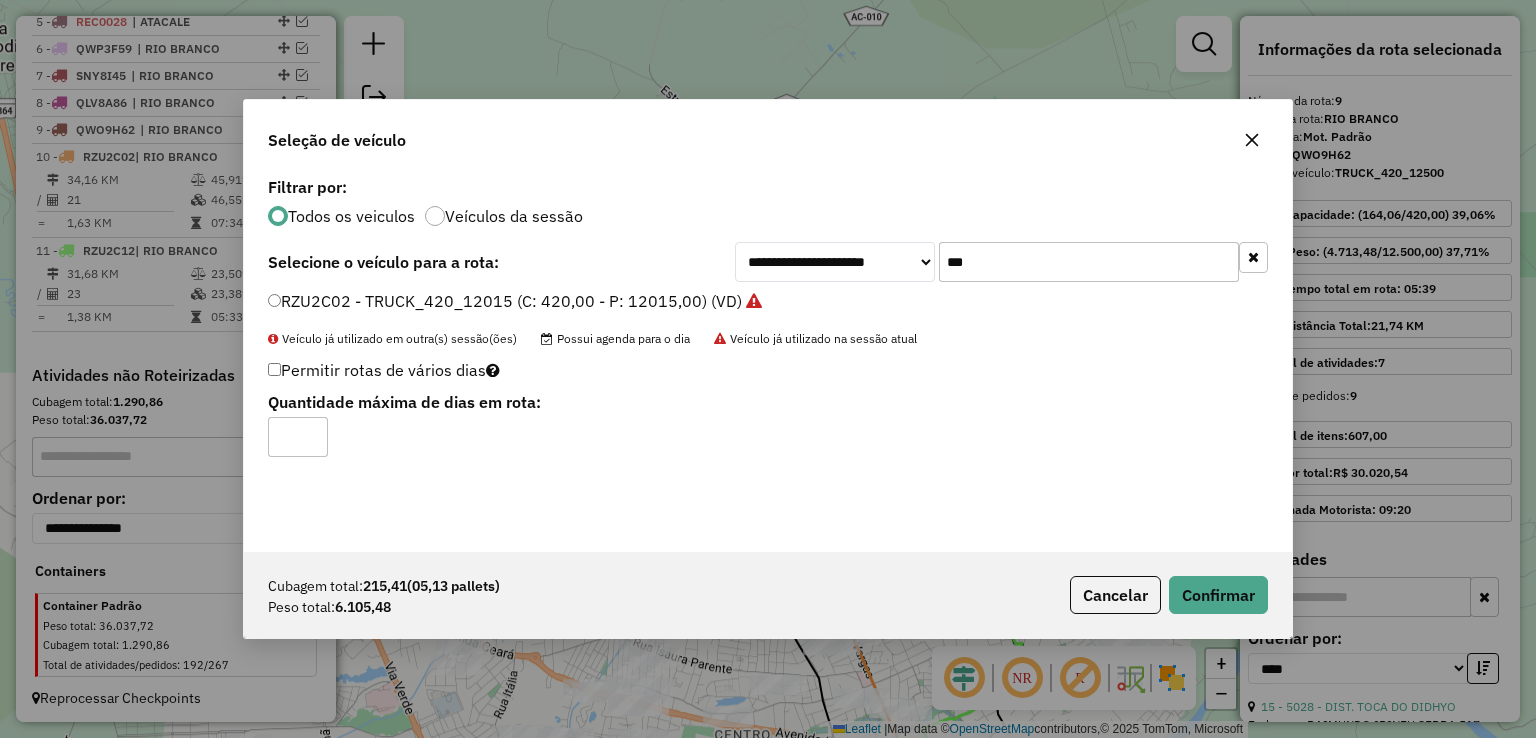 click on "Cubagem total:  215,41   (05,13 pallets)  Peso total: 6.105,48  Cancelar   Confirmar" 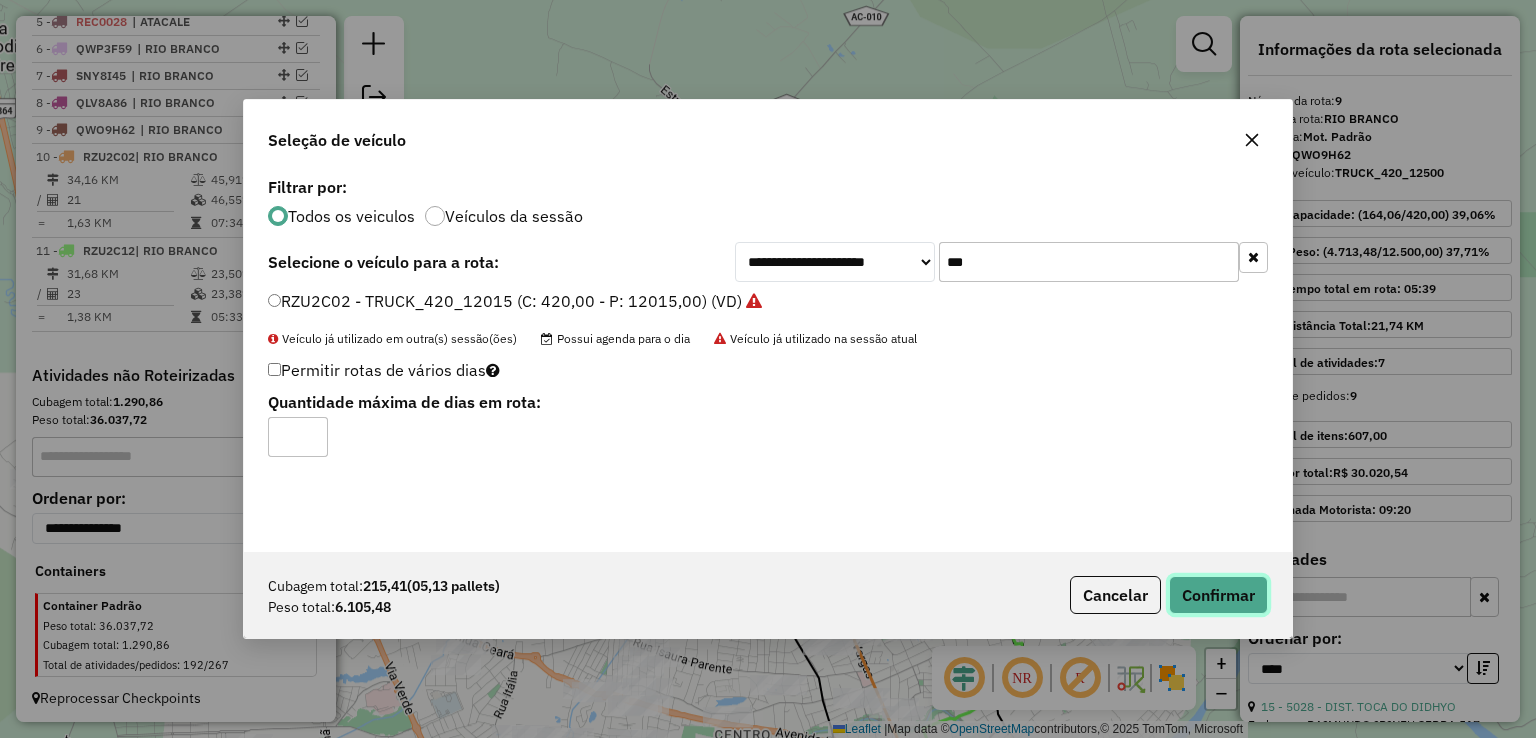 click on "Confirmar" 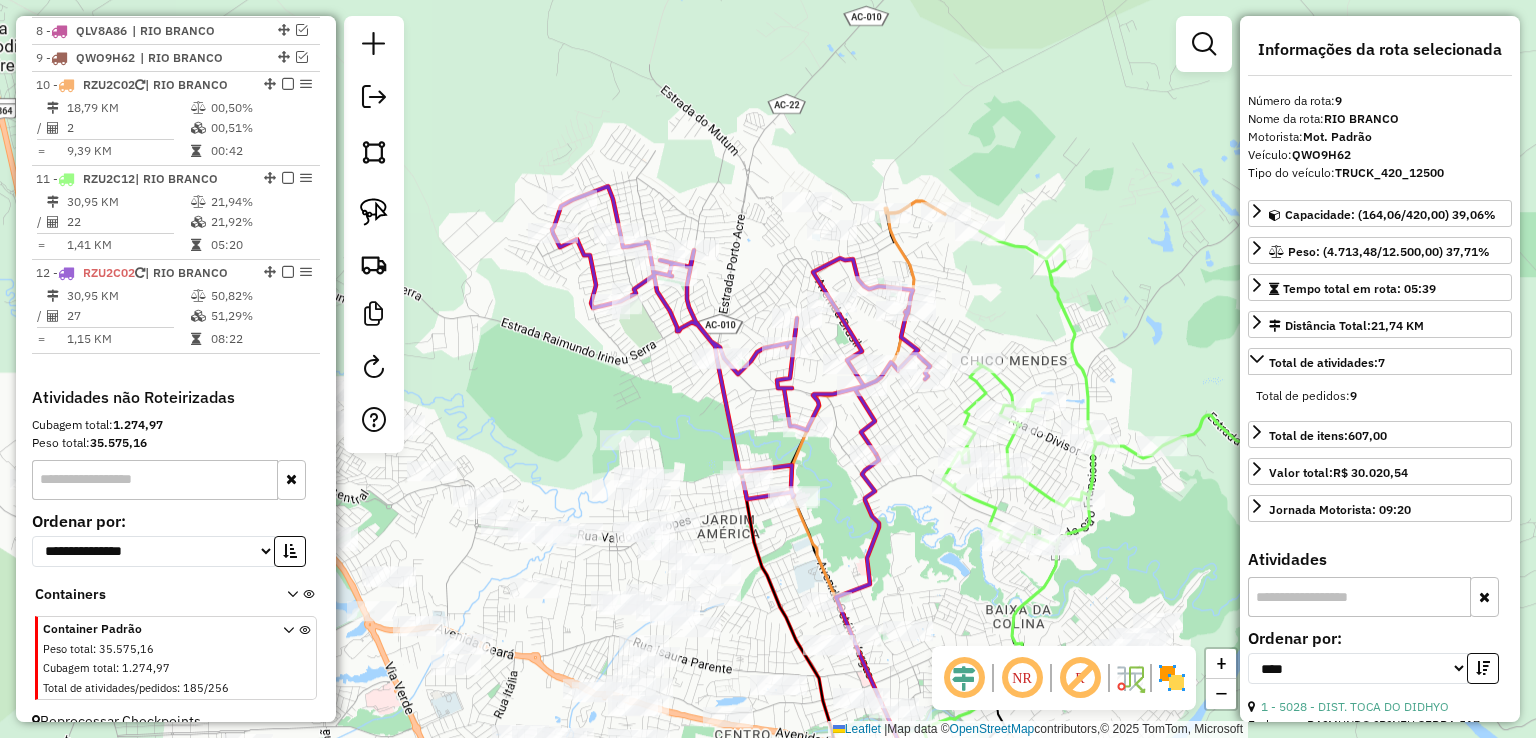 scroll, scrollTop: 964, scrollLeft: 0, axis: vertical 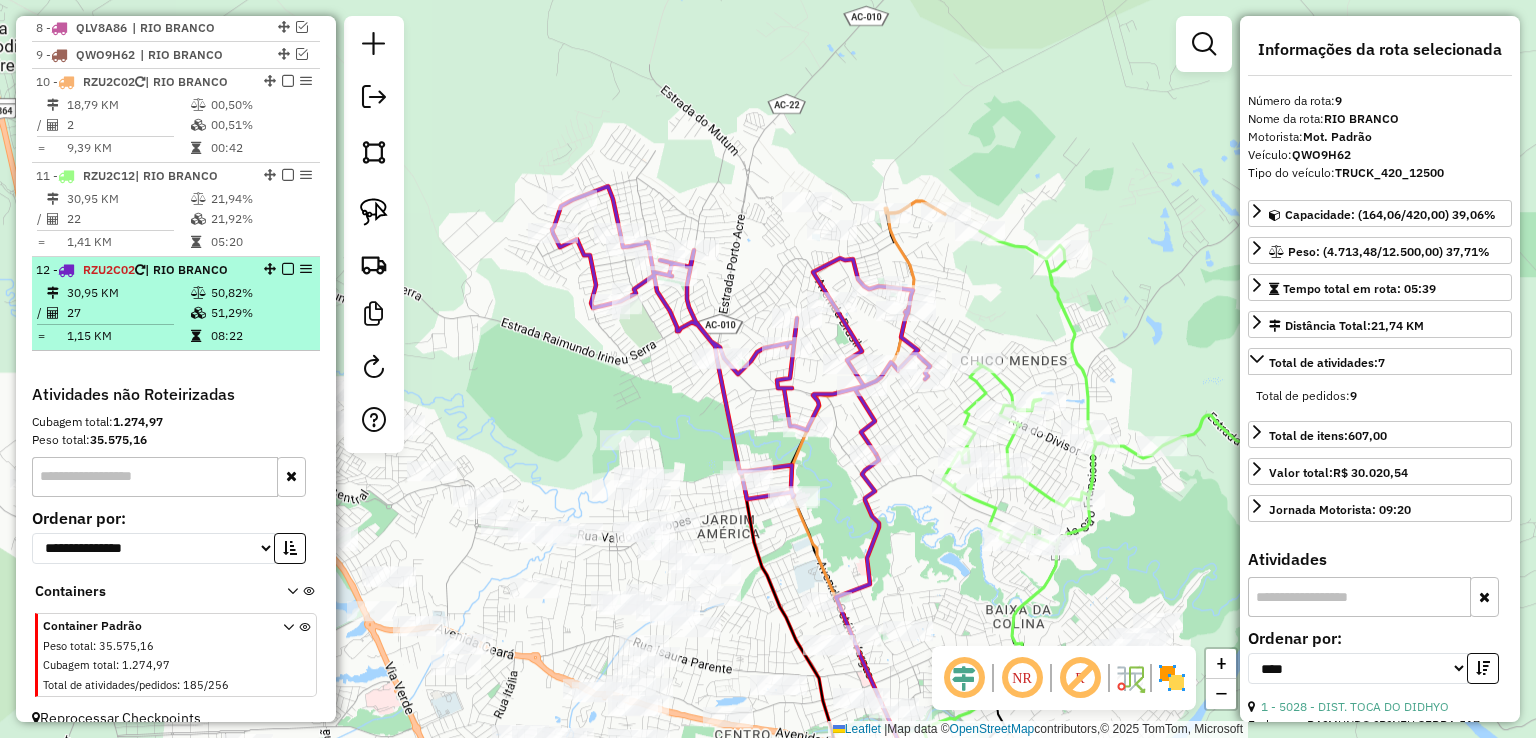click on "50,82%" at bounding box center [260, 293] 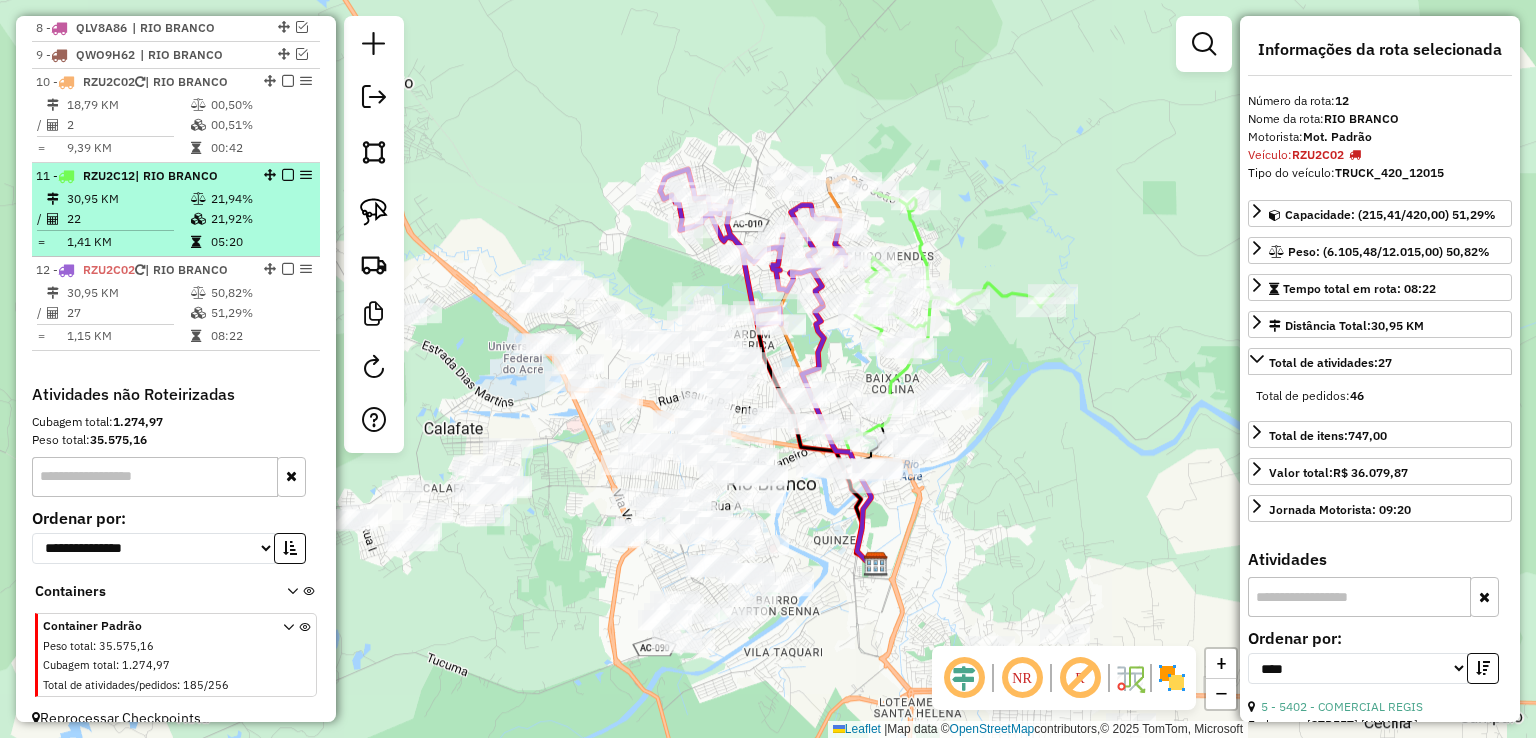 click on "21,92%" at bounding box center (260, 219) 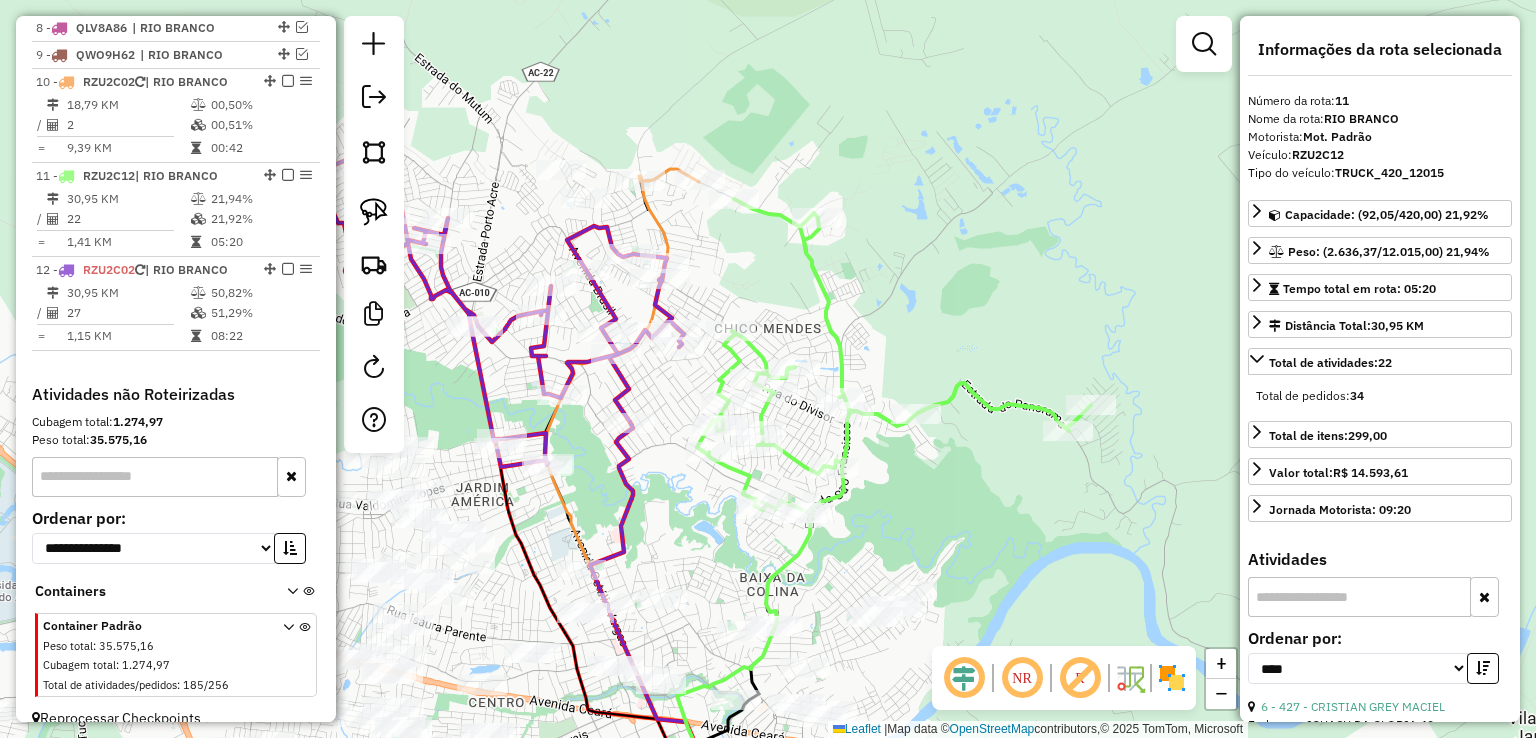 drag, startPoint x: 868, startPoint y: 209, endPoint x: 980, endPoint y: 209, distance: 112 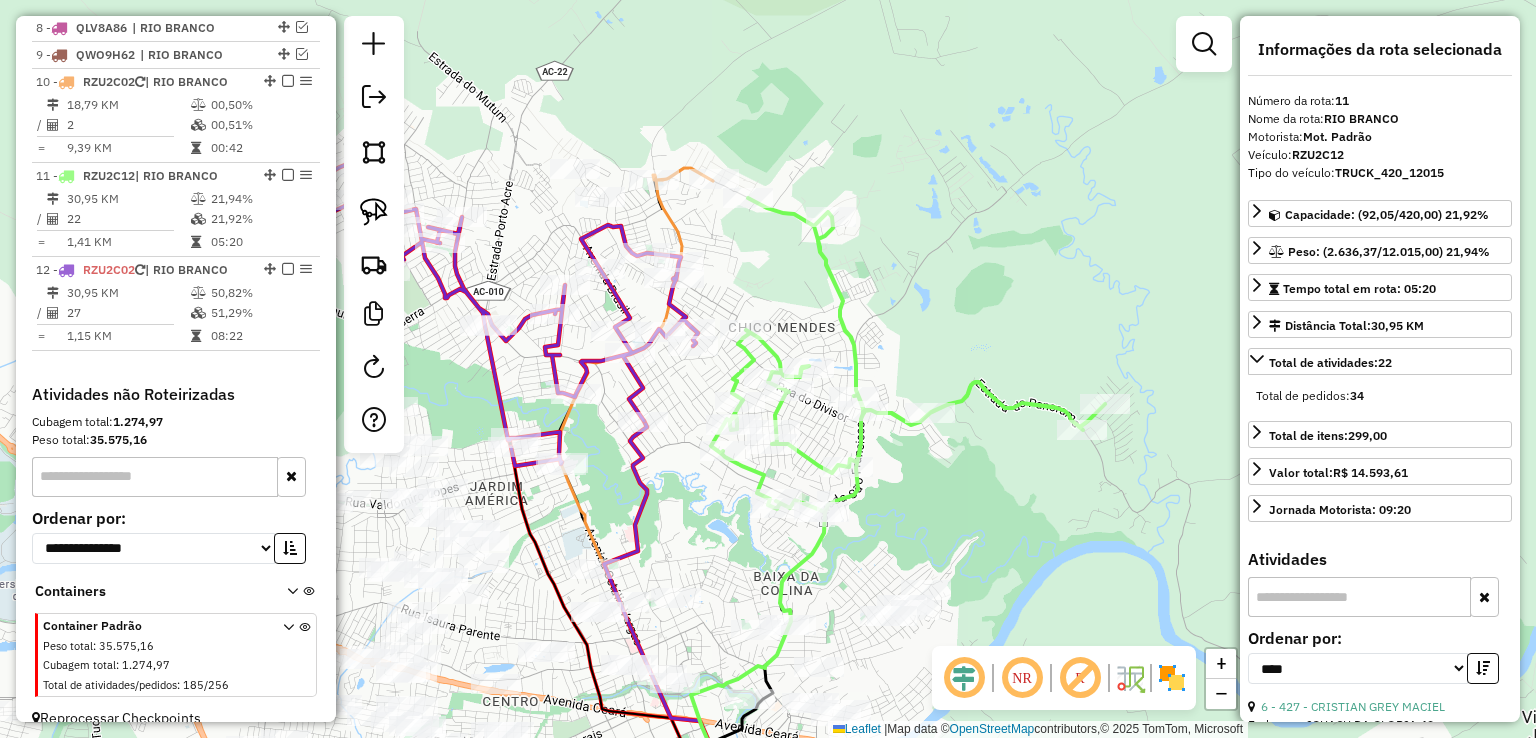 drag, startPoint x: 958, startPoint y: 241, endPoint x: 995, endPoint y: 181, distance: 70.491135 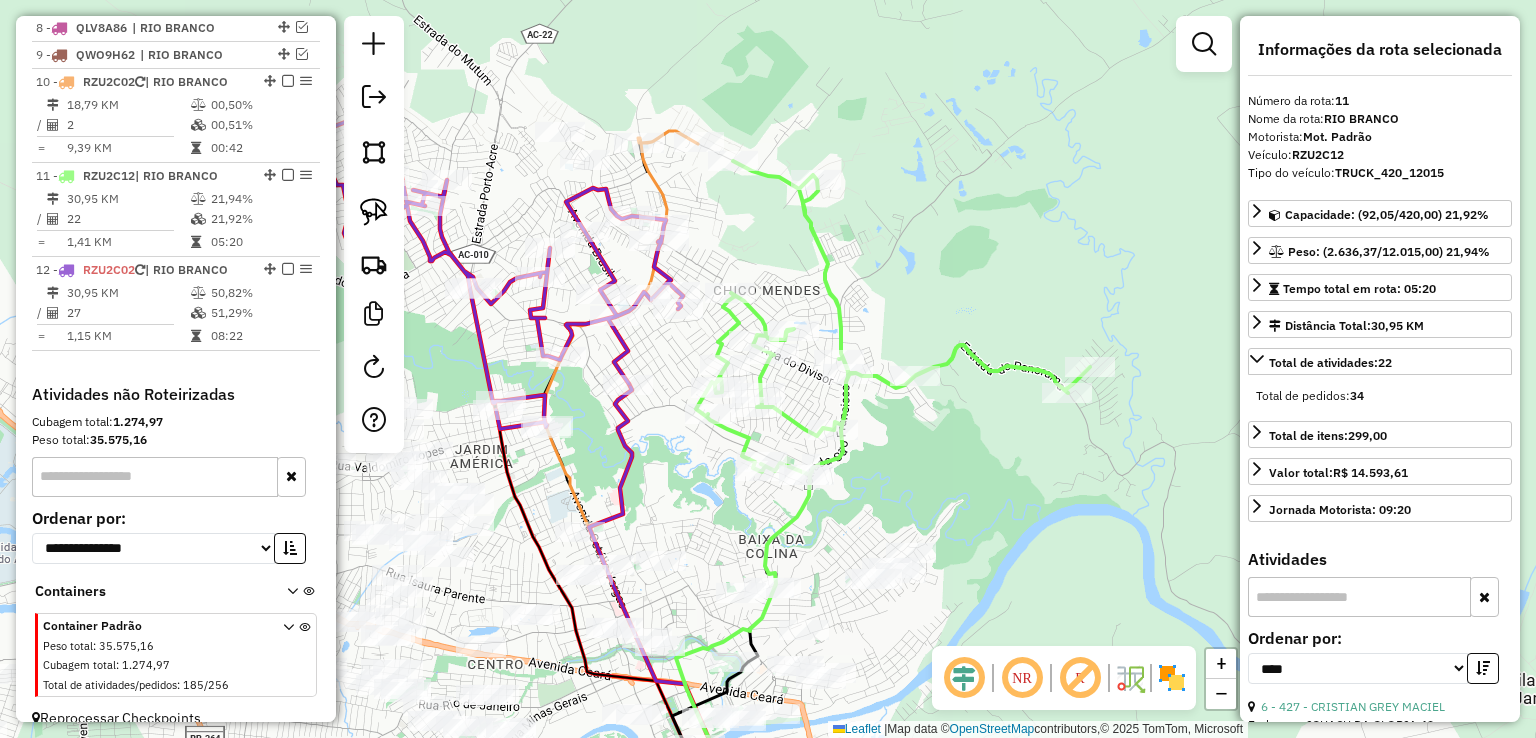 drag, startPoint x: 616, startPoint y: 61, endPoint x: 566, endPoint y: 84, distance: 55.03635 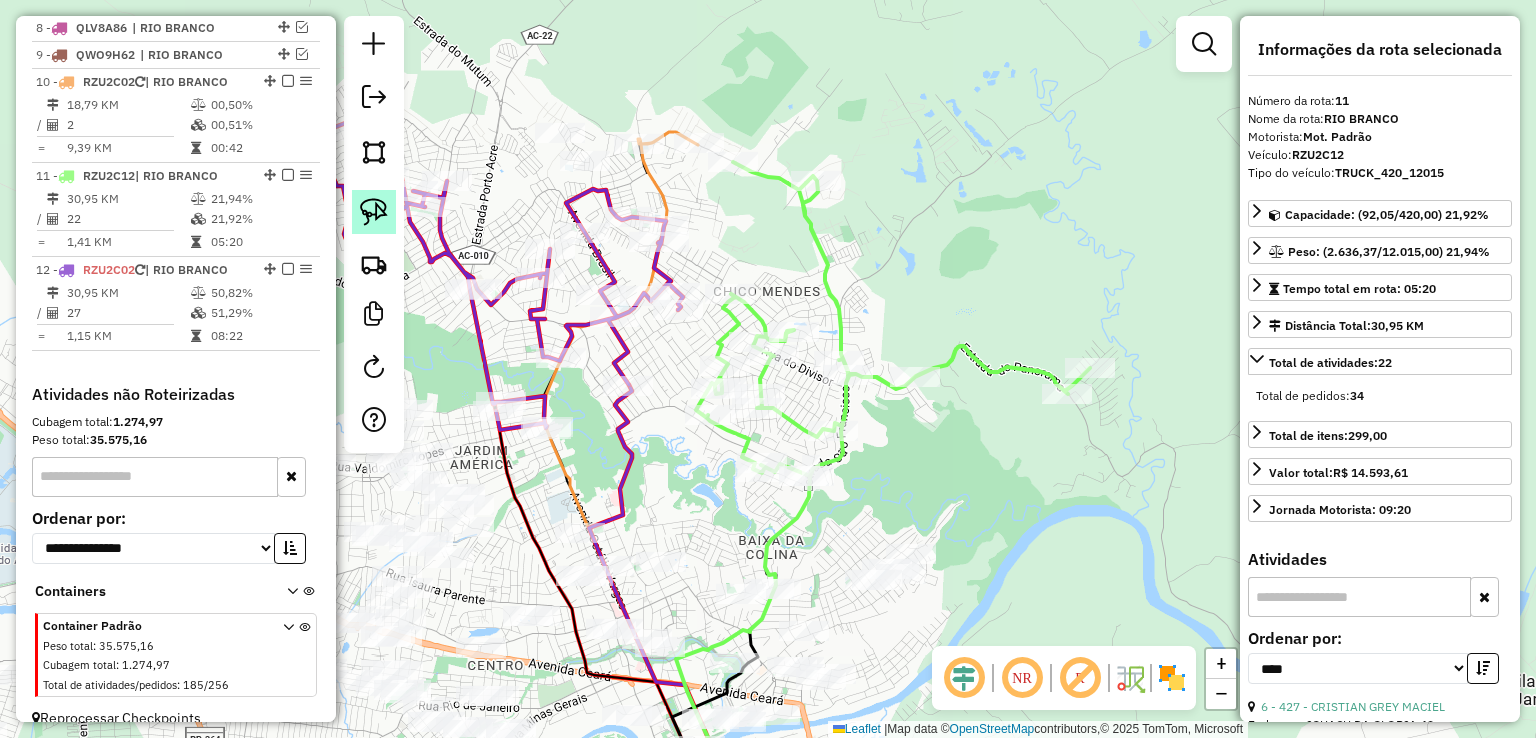 click 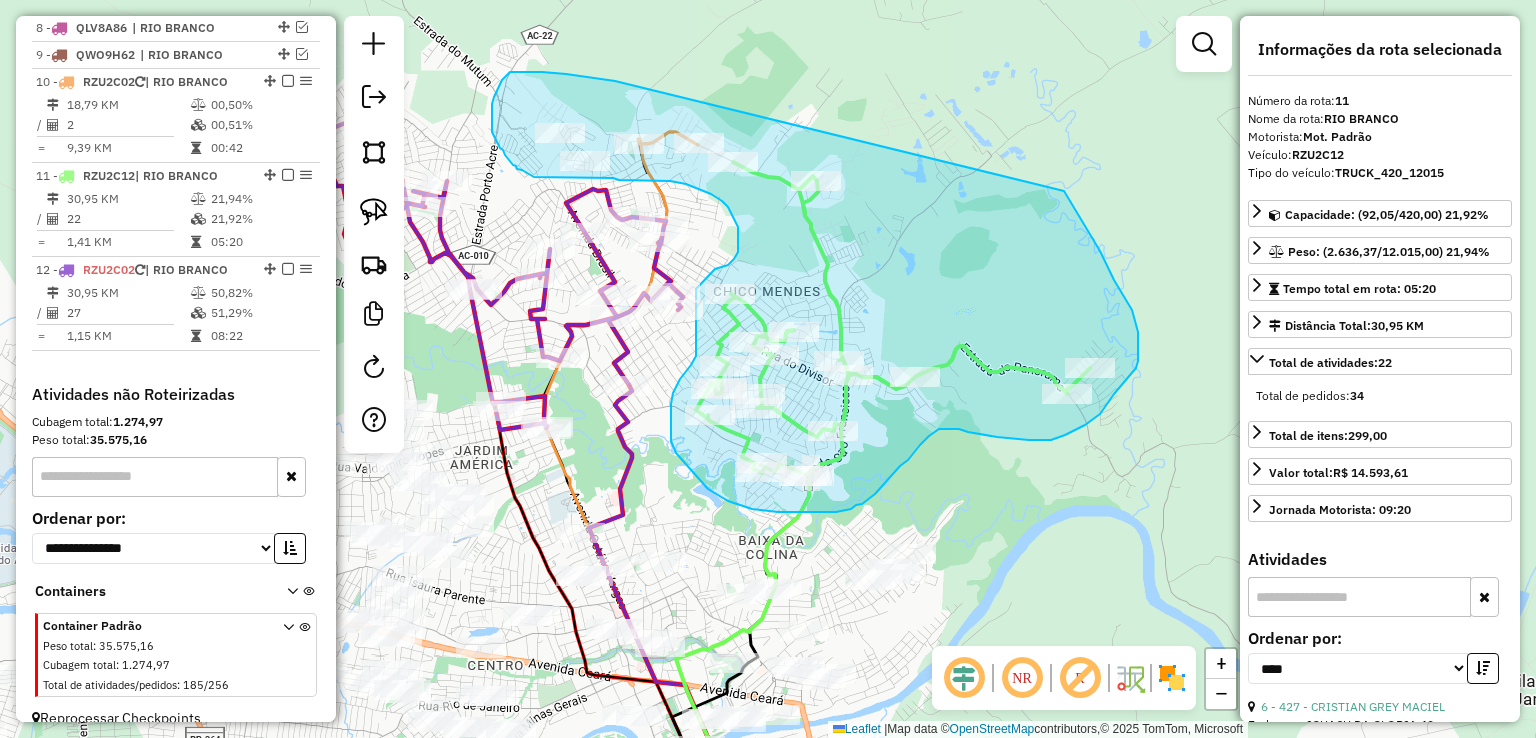 drag, startPoint x: 615, startPoint y: 81, endPoint x: 1056, endPoint y: 170, distance: 449.89108 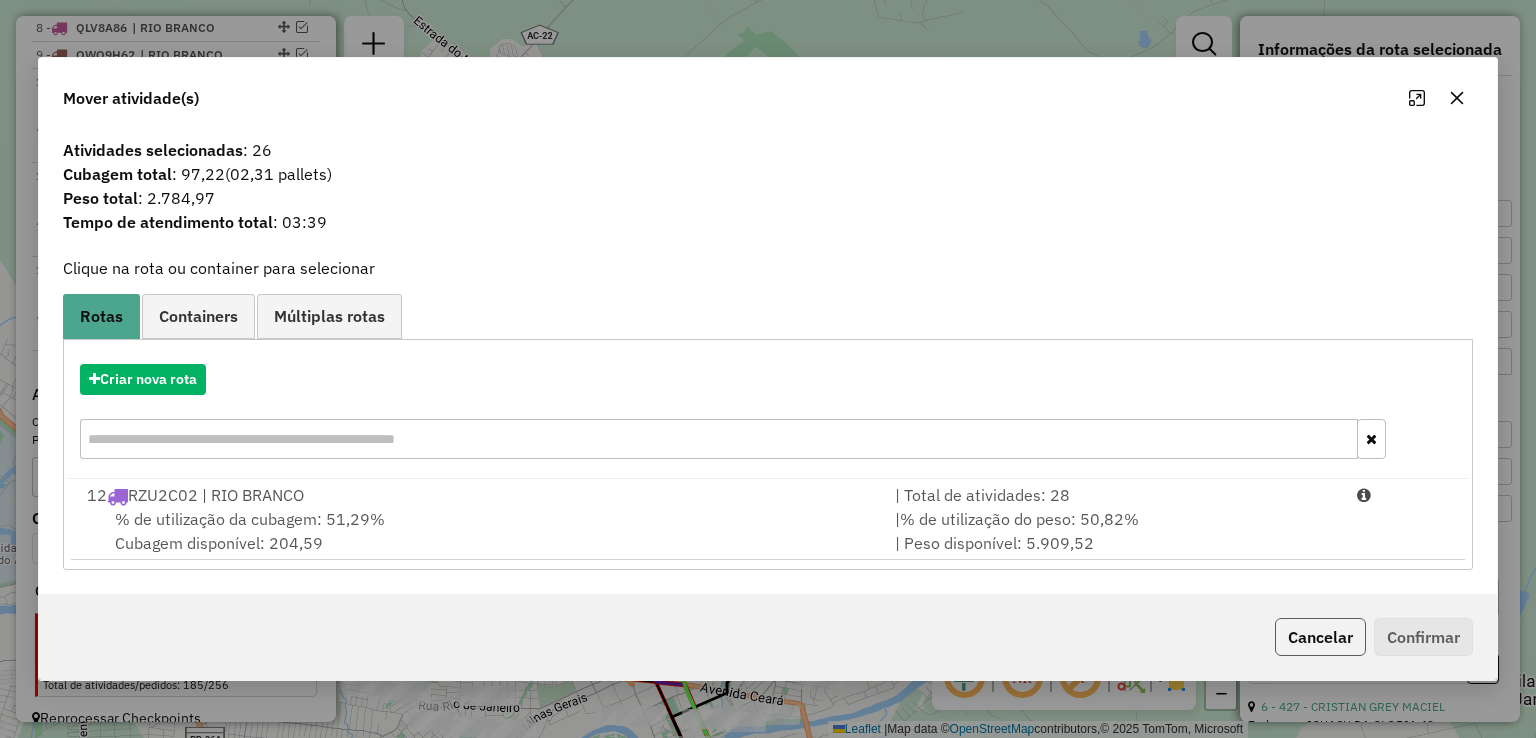 click on "Cancelar" 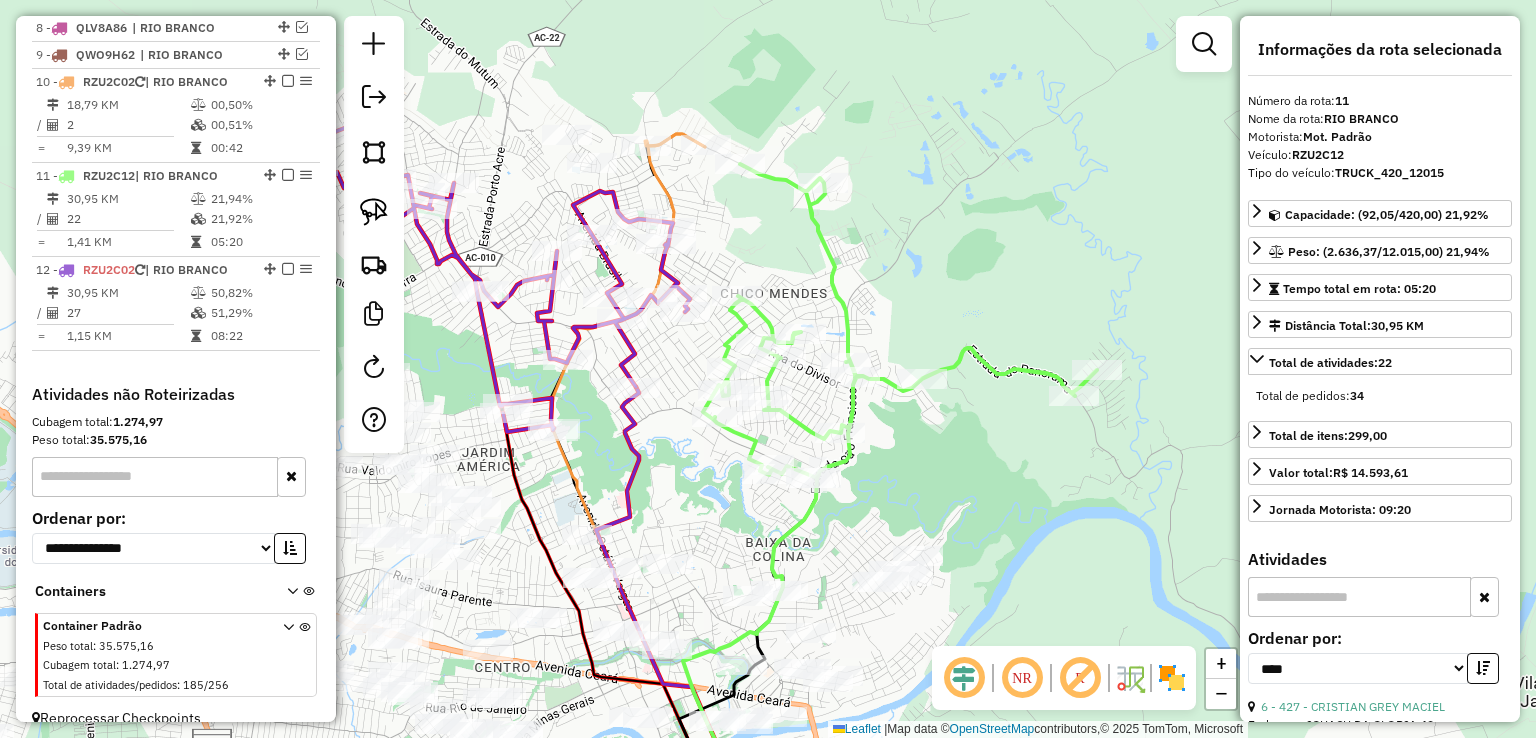 drag, startPoint x: 952, startPoint y: 247, endPoint x: 1060, endPoint y: 248, distance: 108.00463 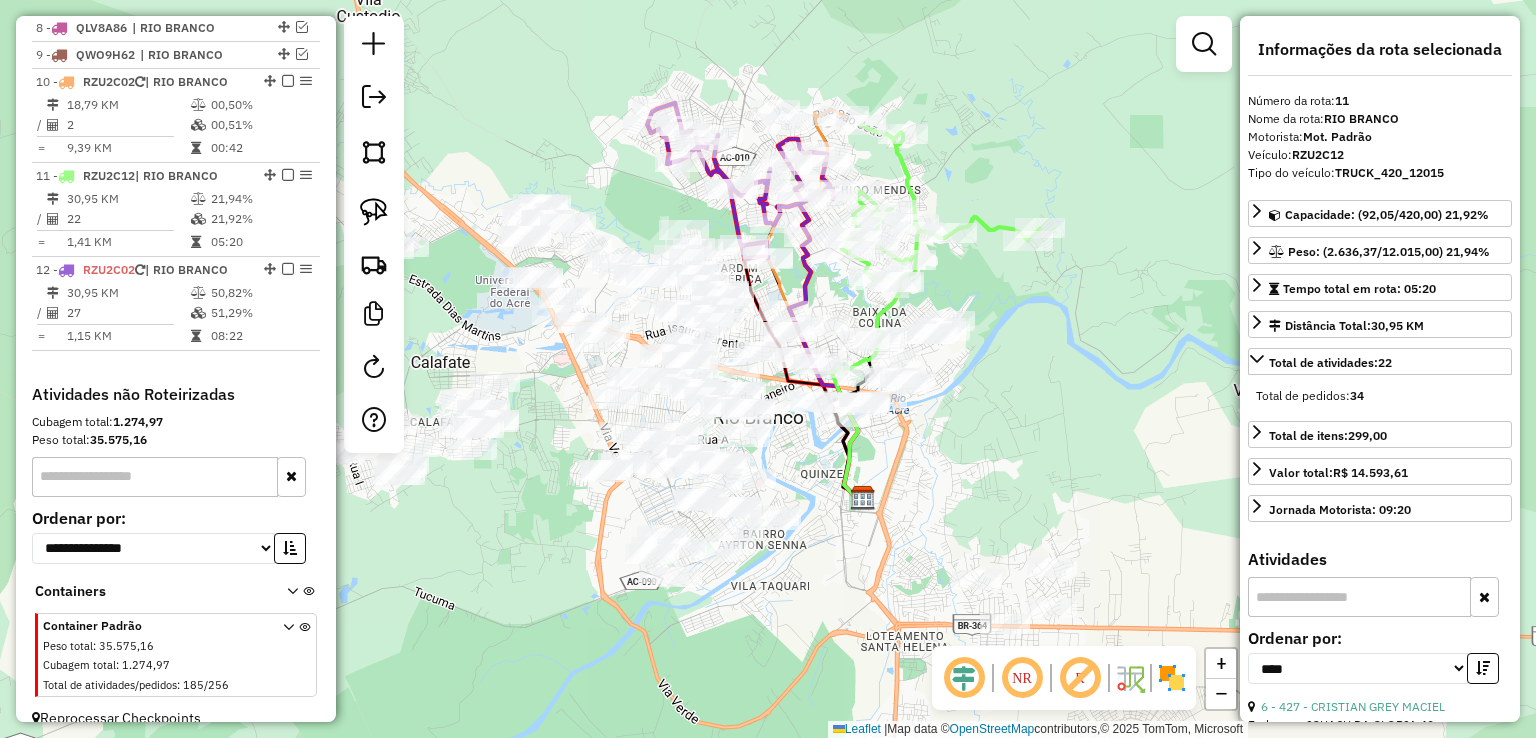 drag, startPoint x: 1056, startPoint y: 169, endPoint x: 984, endPoint y: 131, distance: 81.41253 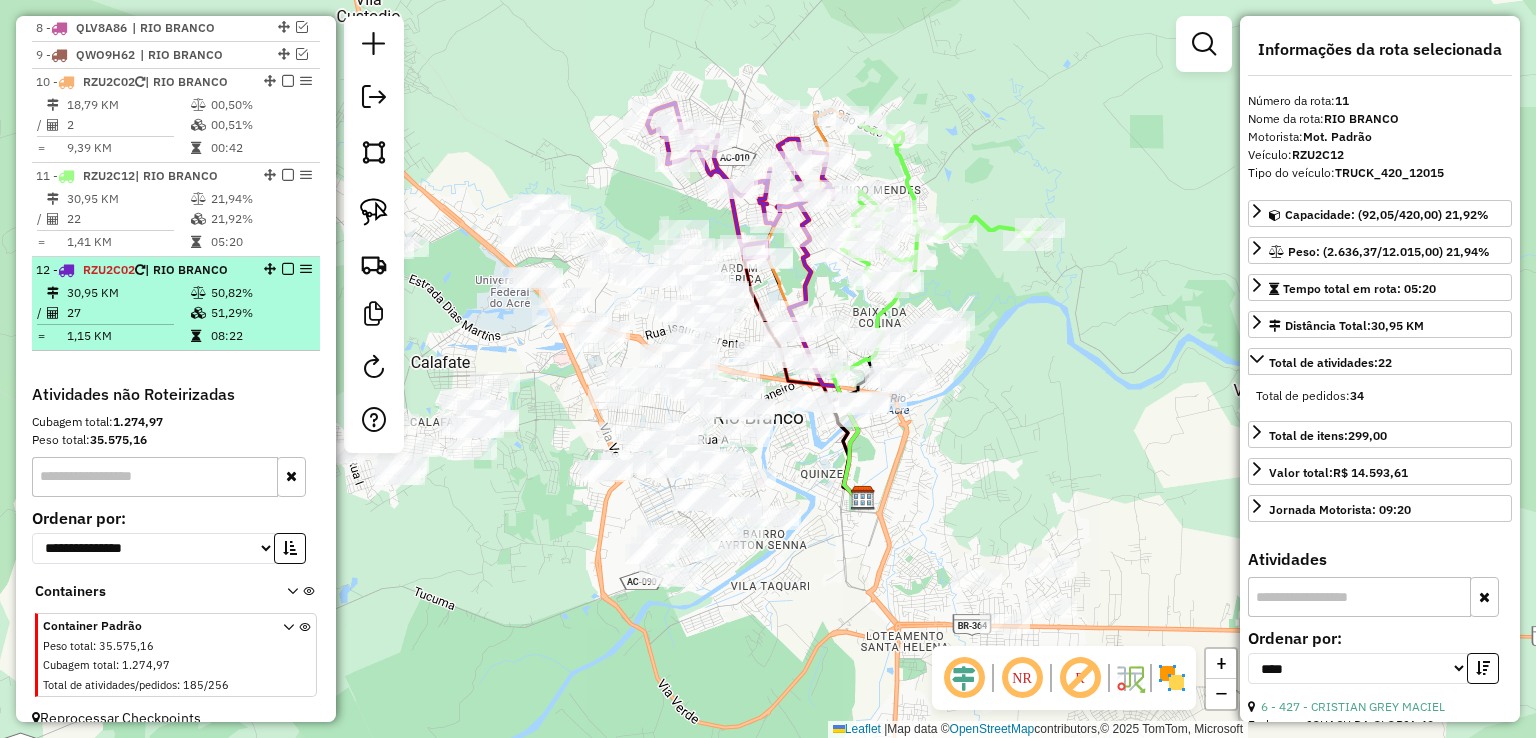 click on "30,95 KM" at bounding box center [128, 293] 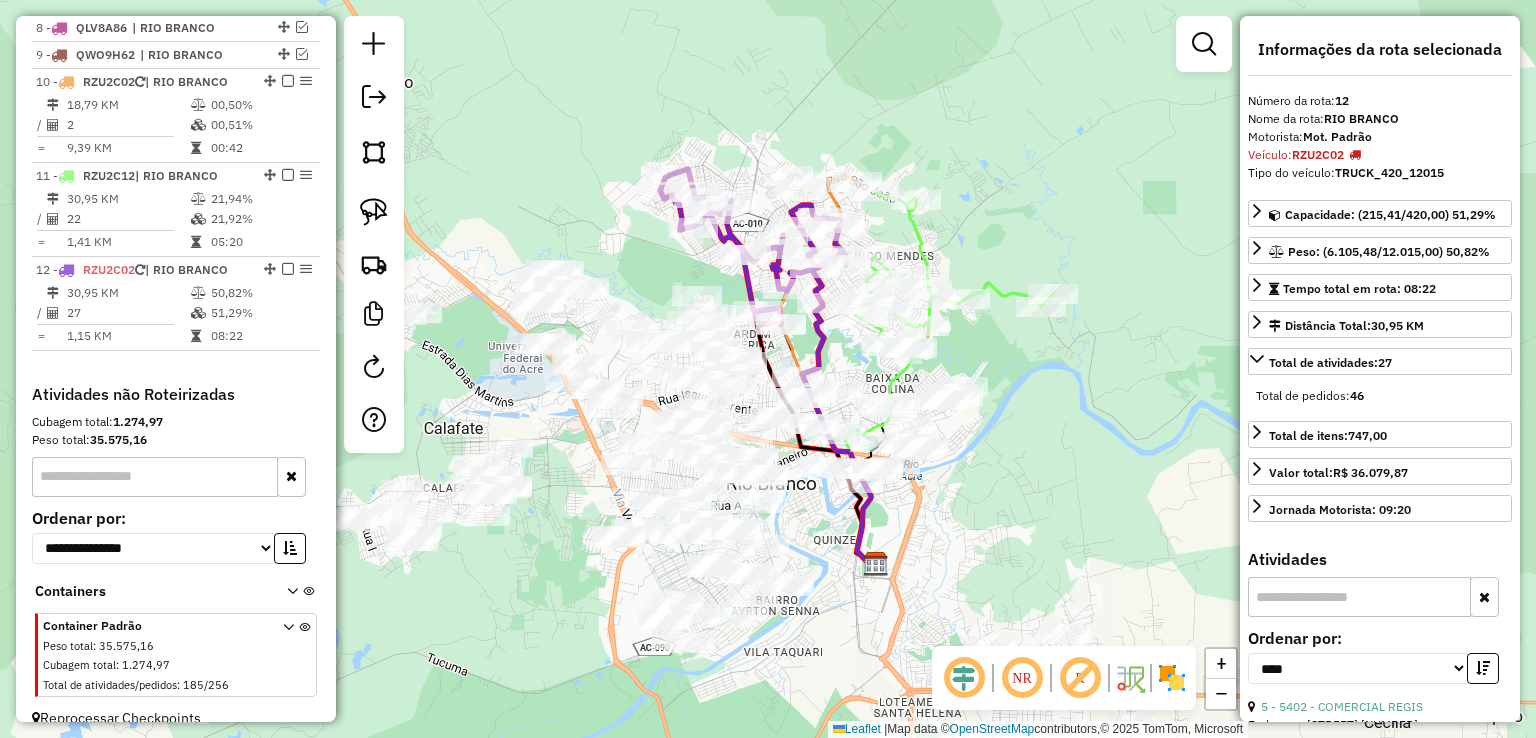 scroll, scrollTop: 984, scrollLeft: 0, axis: vertical 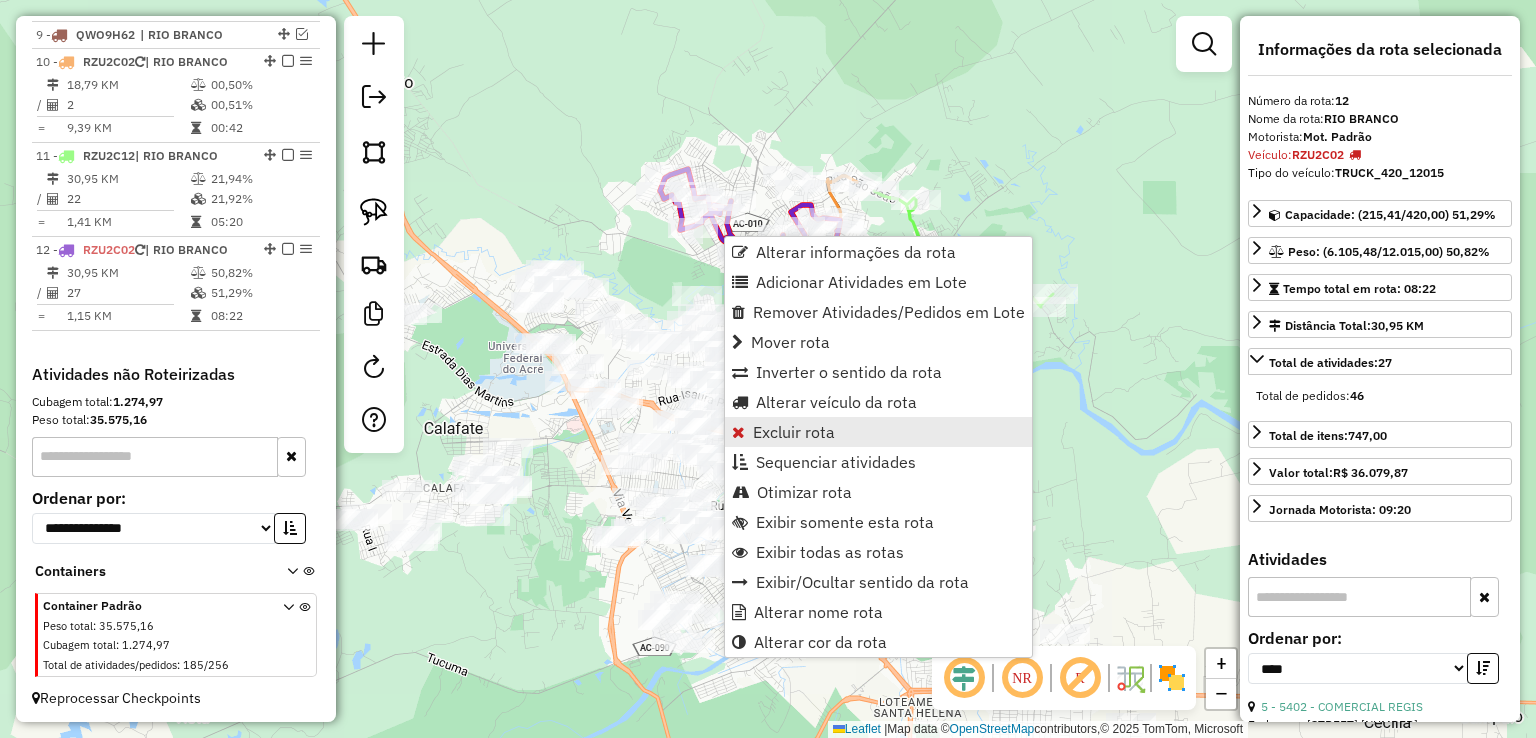 click on "Excluir rota" at bounding box center (878, 432) 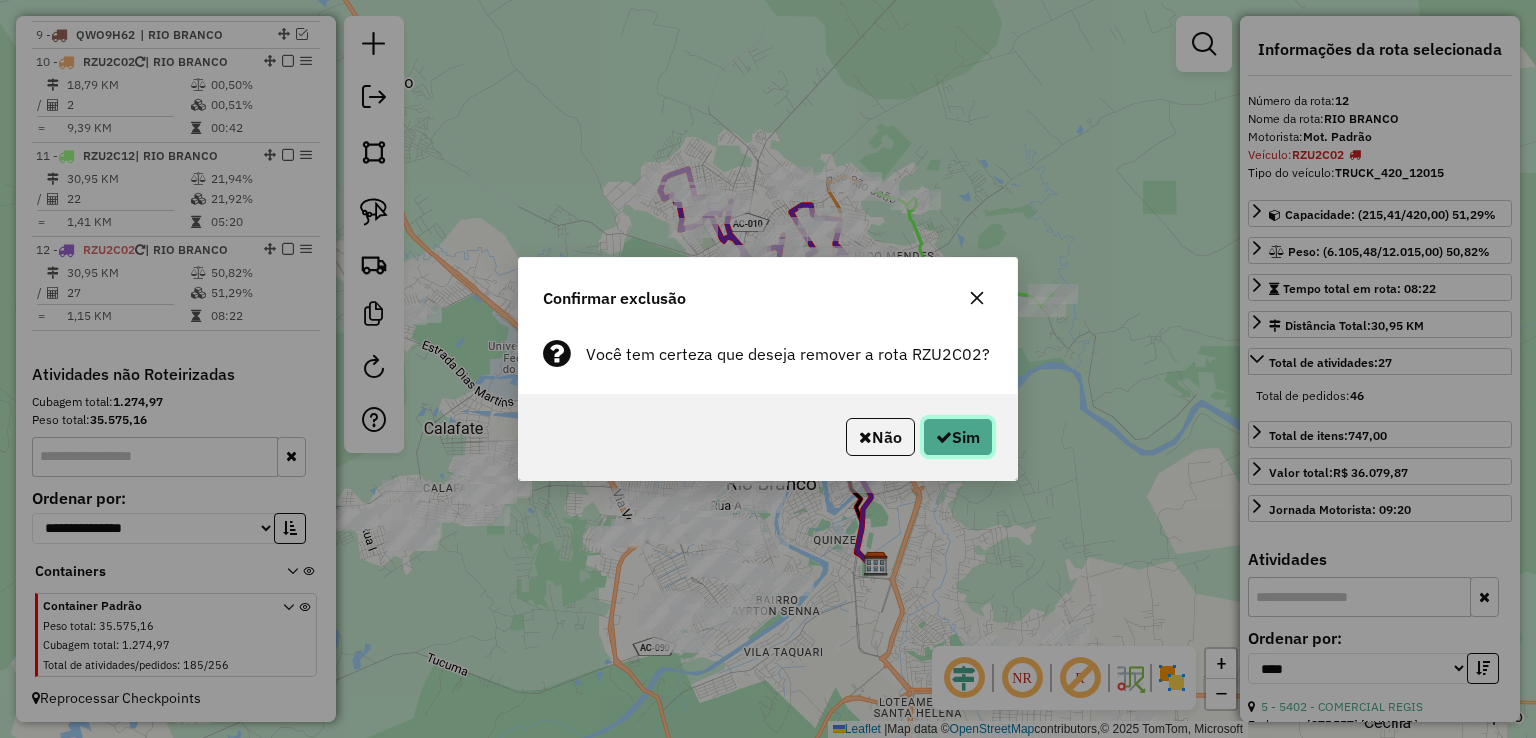 click on "Sim" 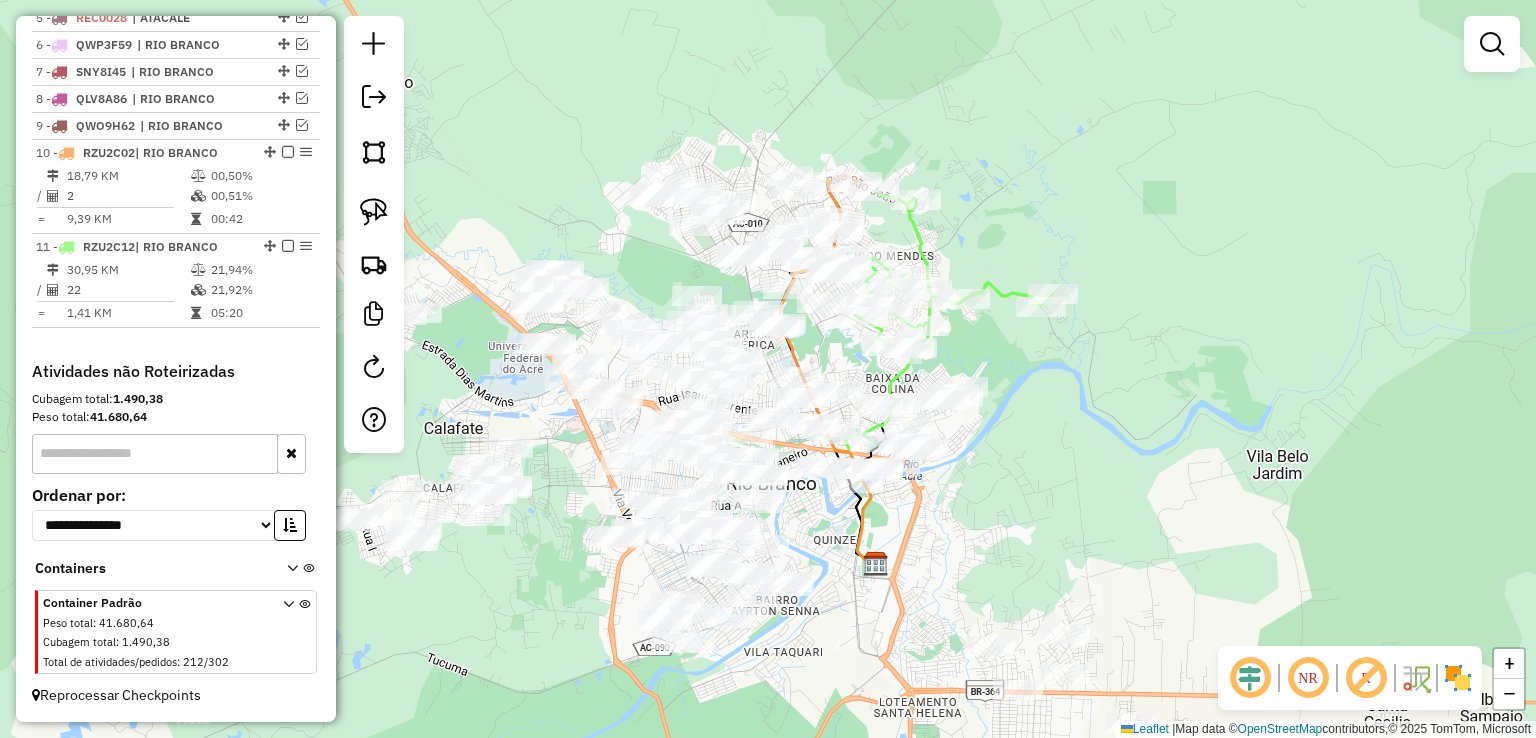 scroll, scrollTop: 890, scrollLeft: 0, axis: vertical 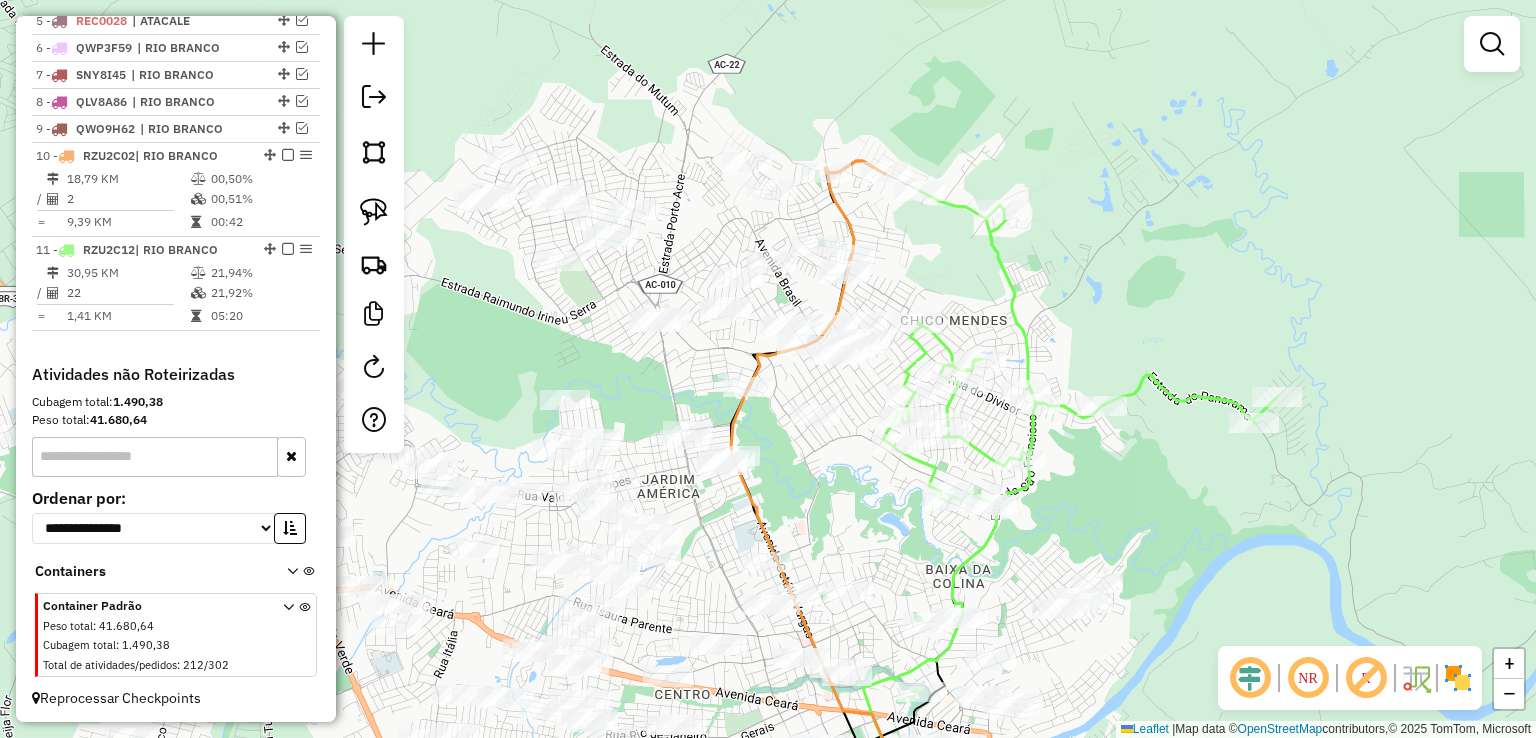 select on "*********" 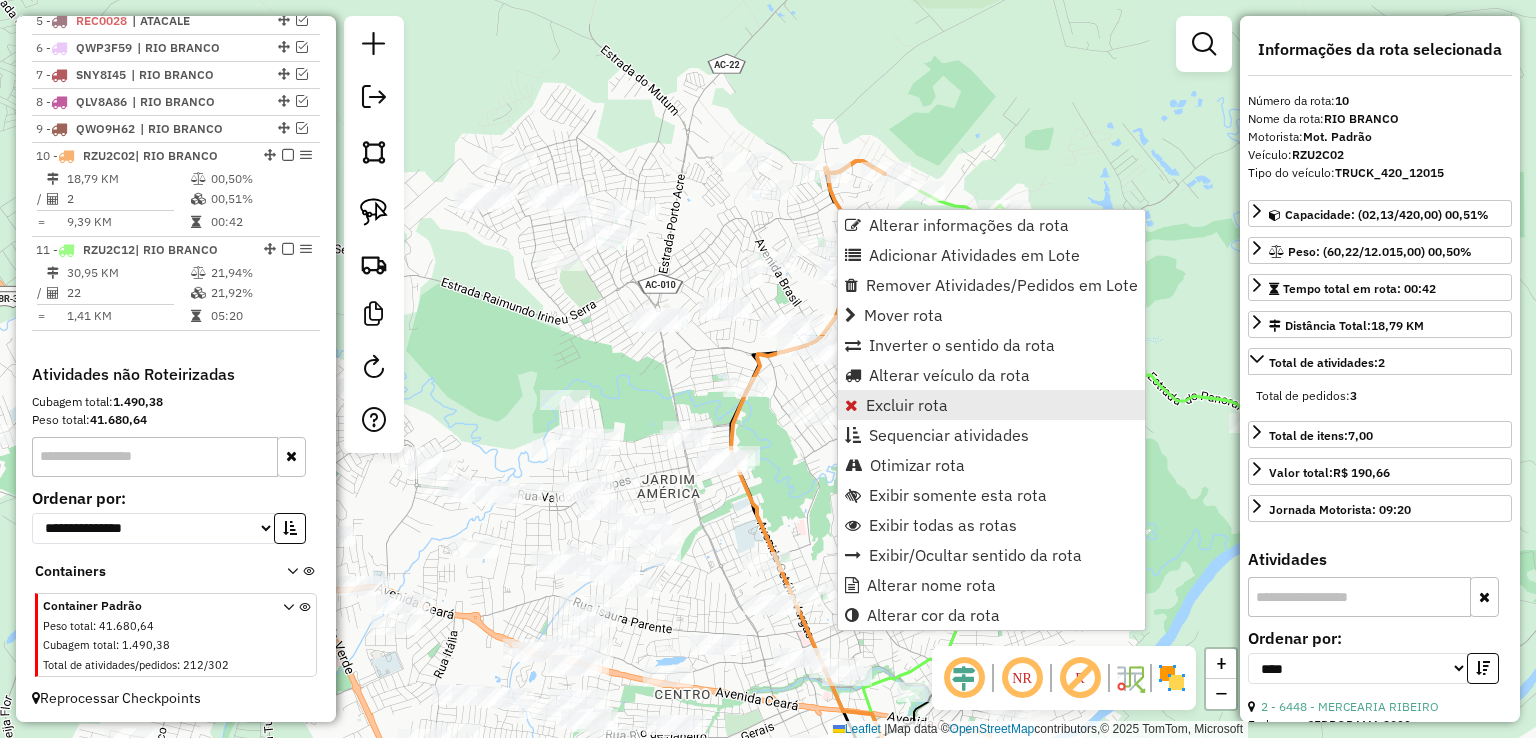 click on "Excluir rota" at bounding box center [907, 405] 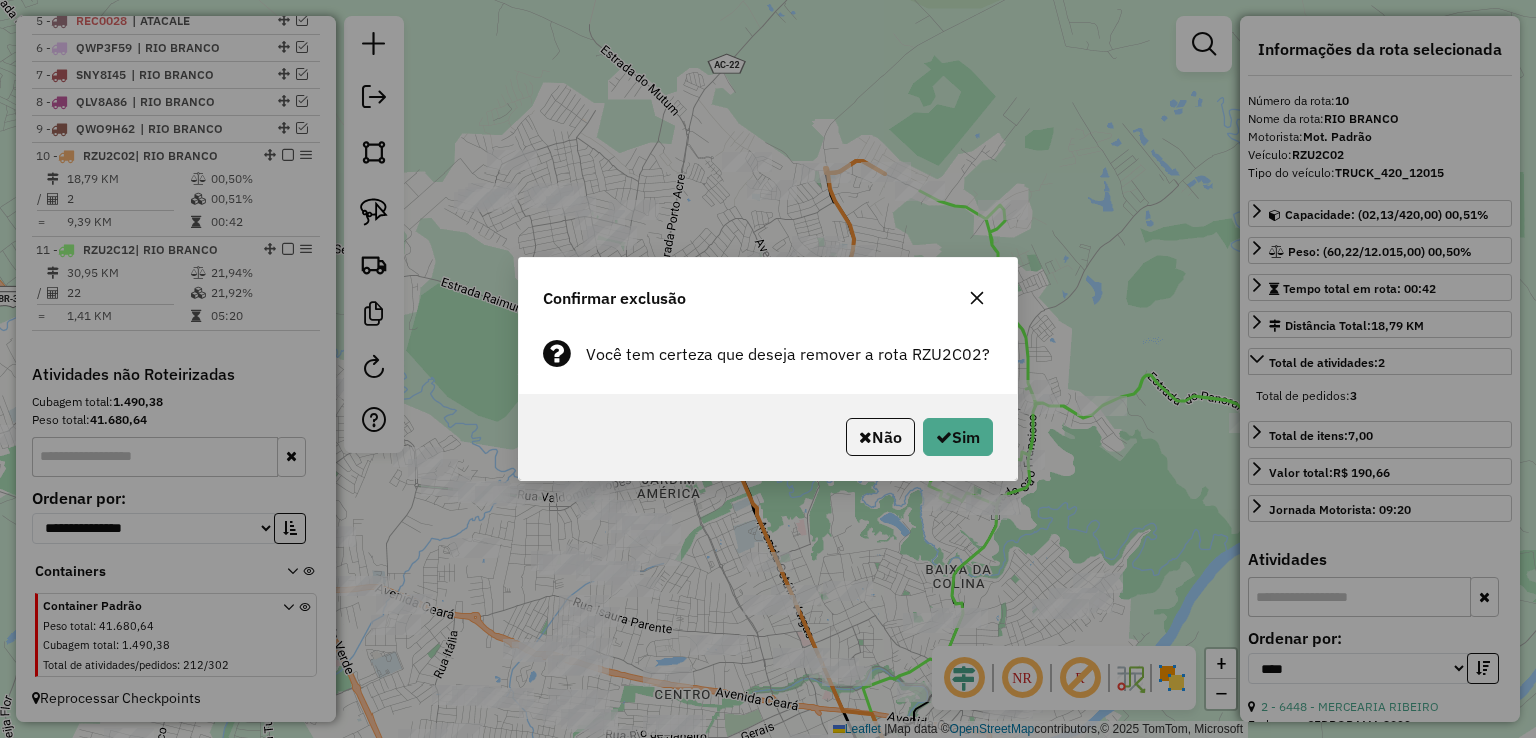 click on "Não   Sim" 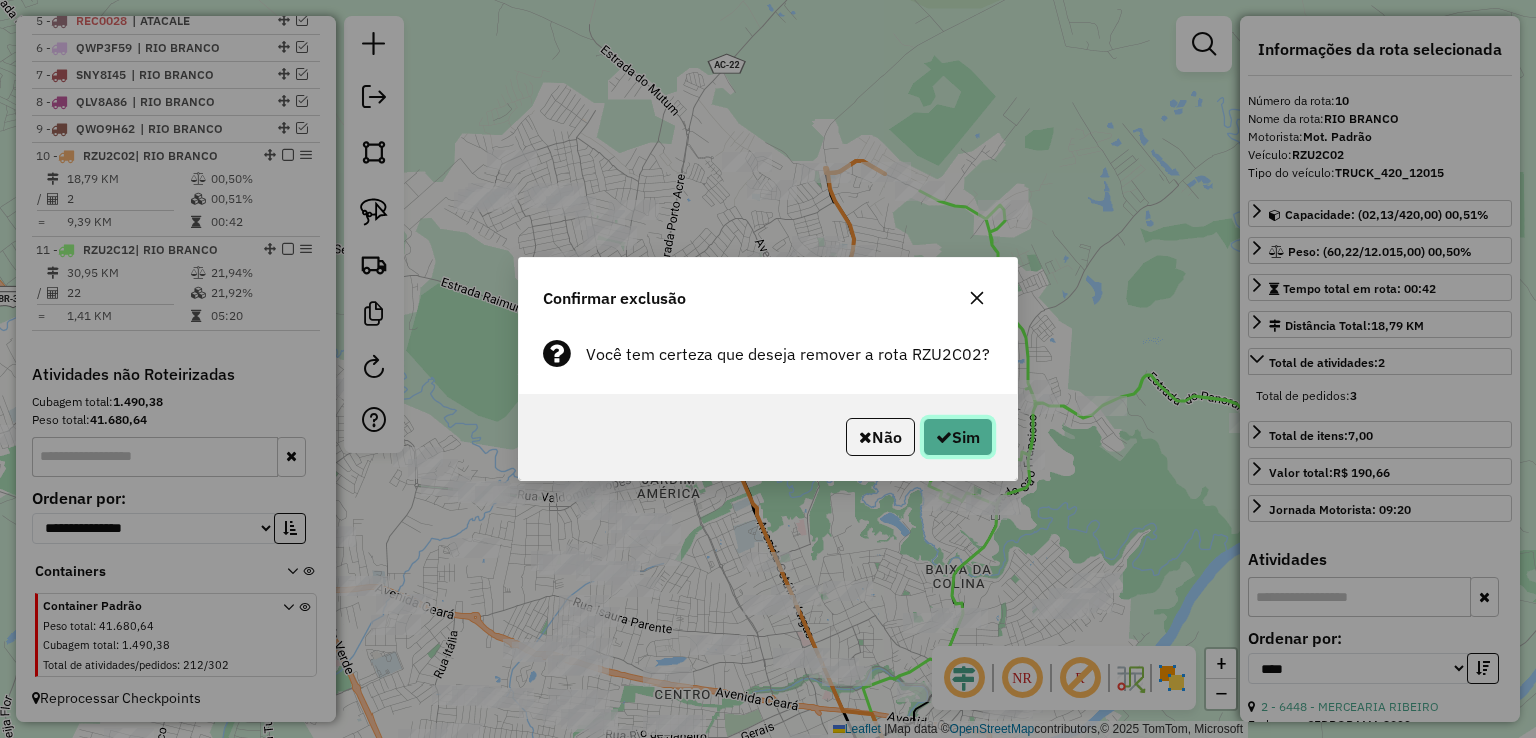 click on "Sim" 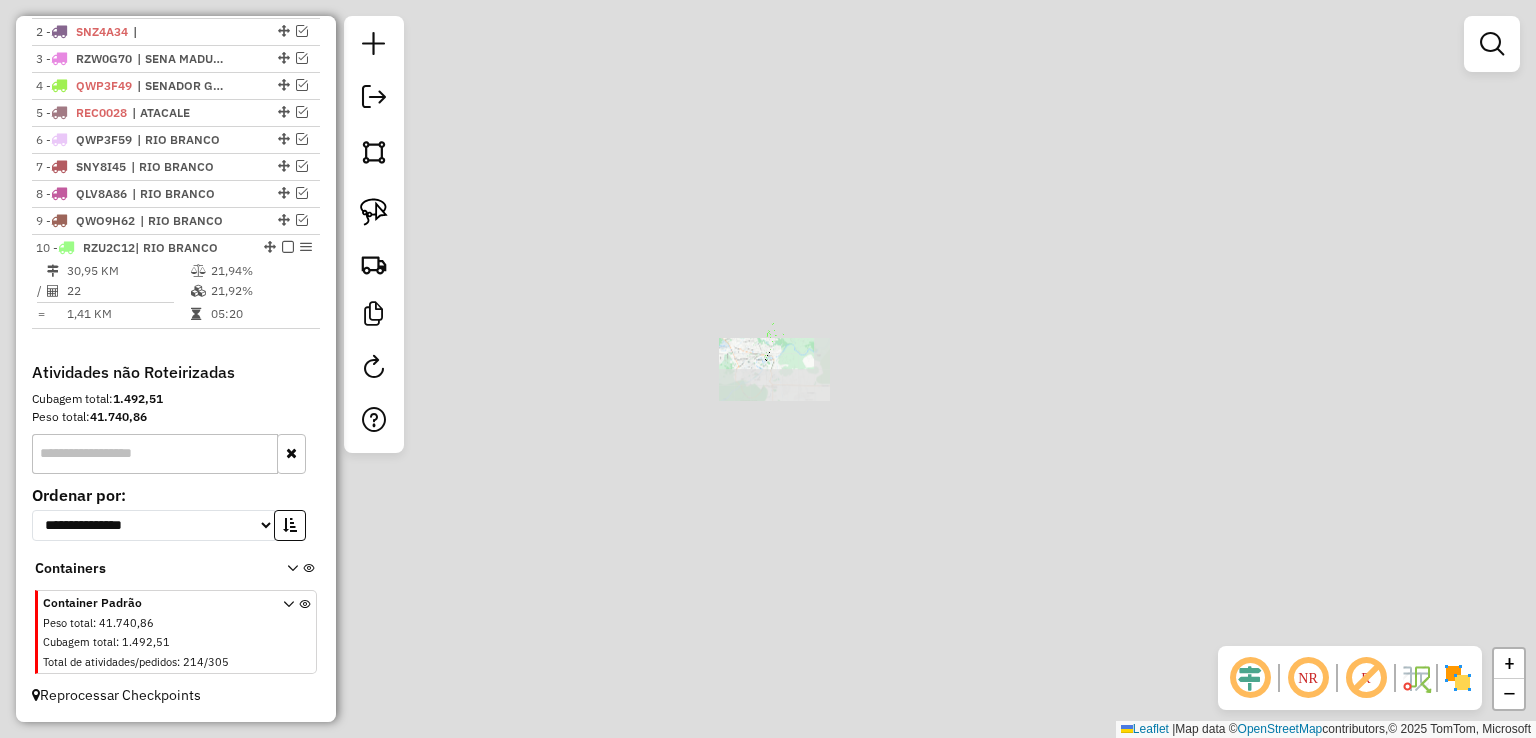scroll, scrollTop: 771, scrollLeft: 0, axis: vertical 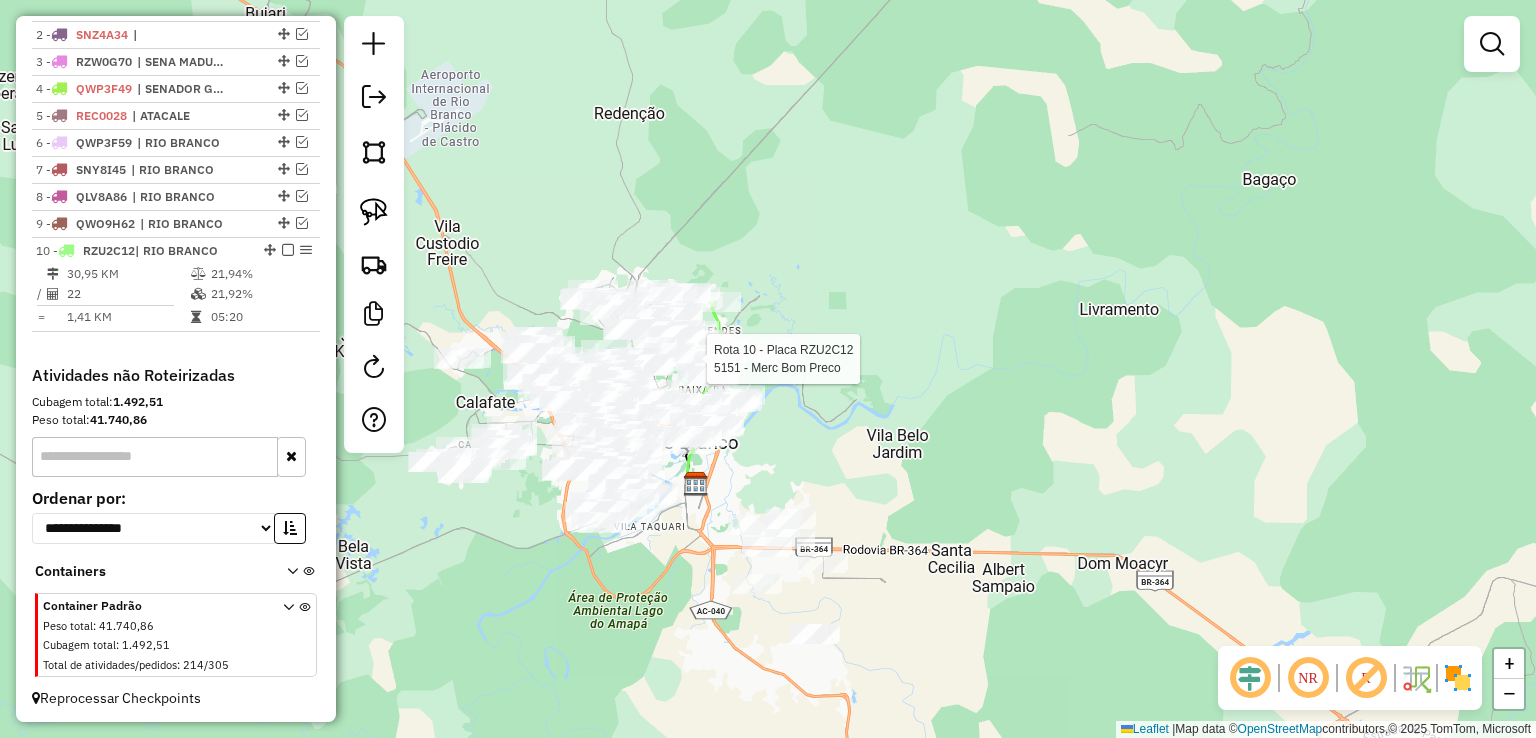 select on "*********" 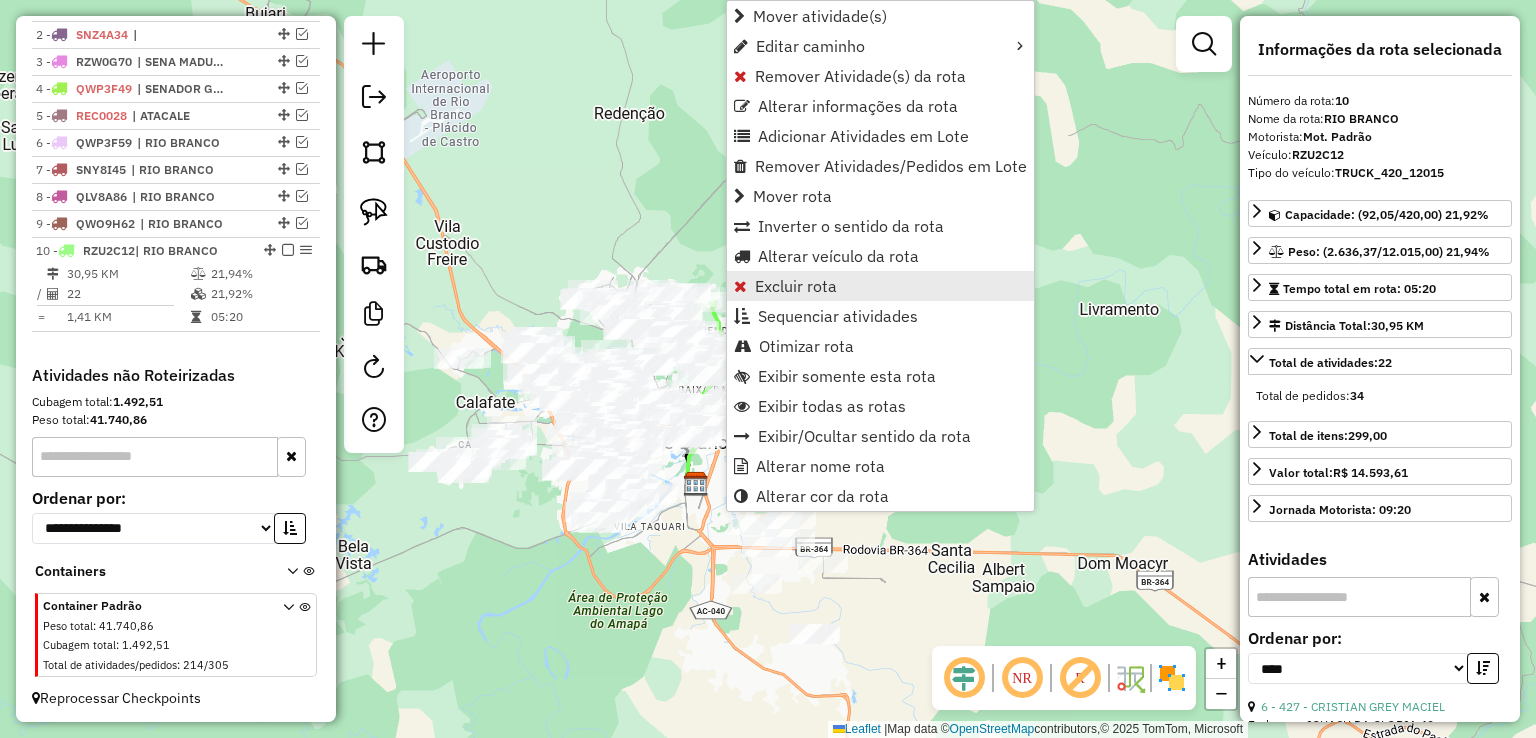 click on "Excluir rota" at bounding box center [880, 286] 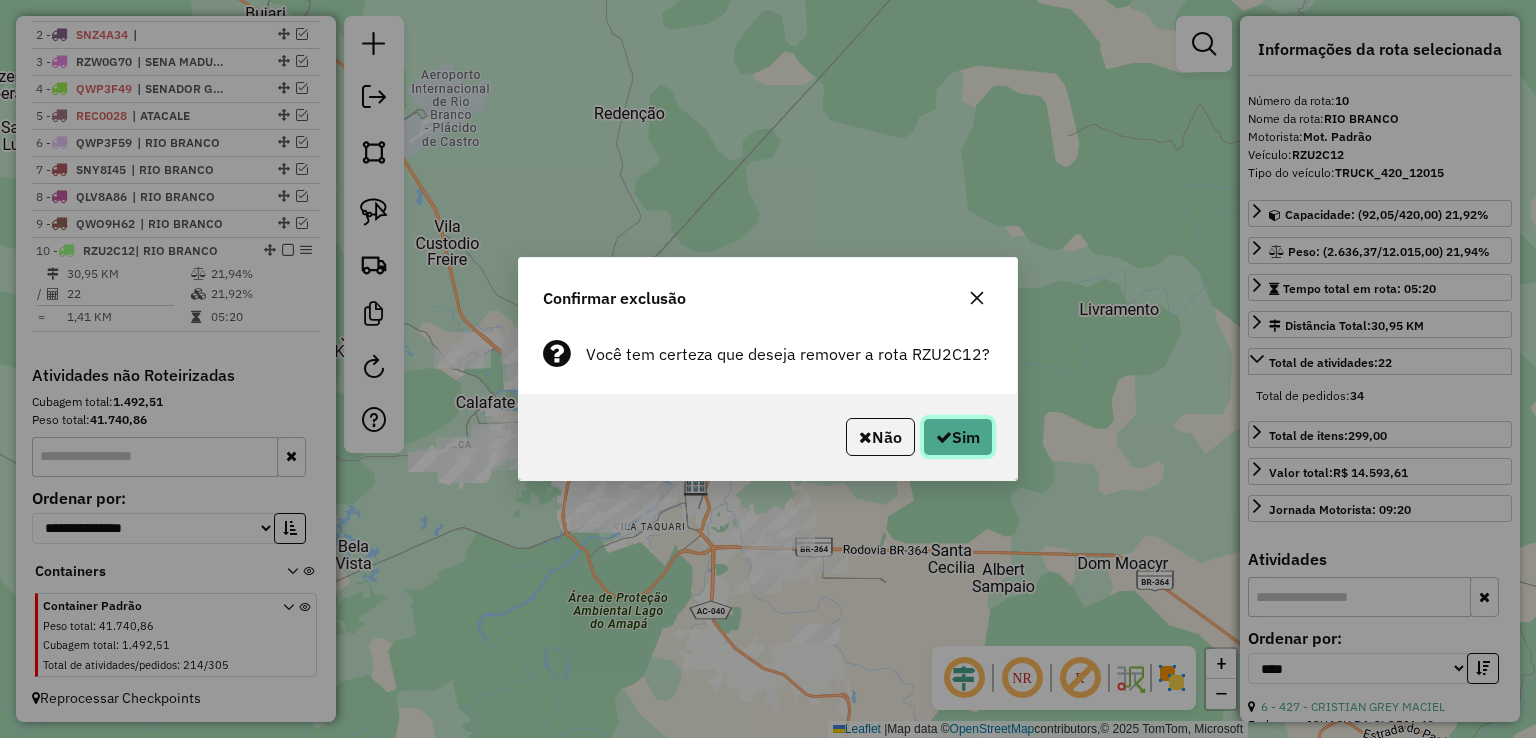 click on "Sim" 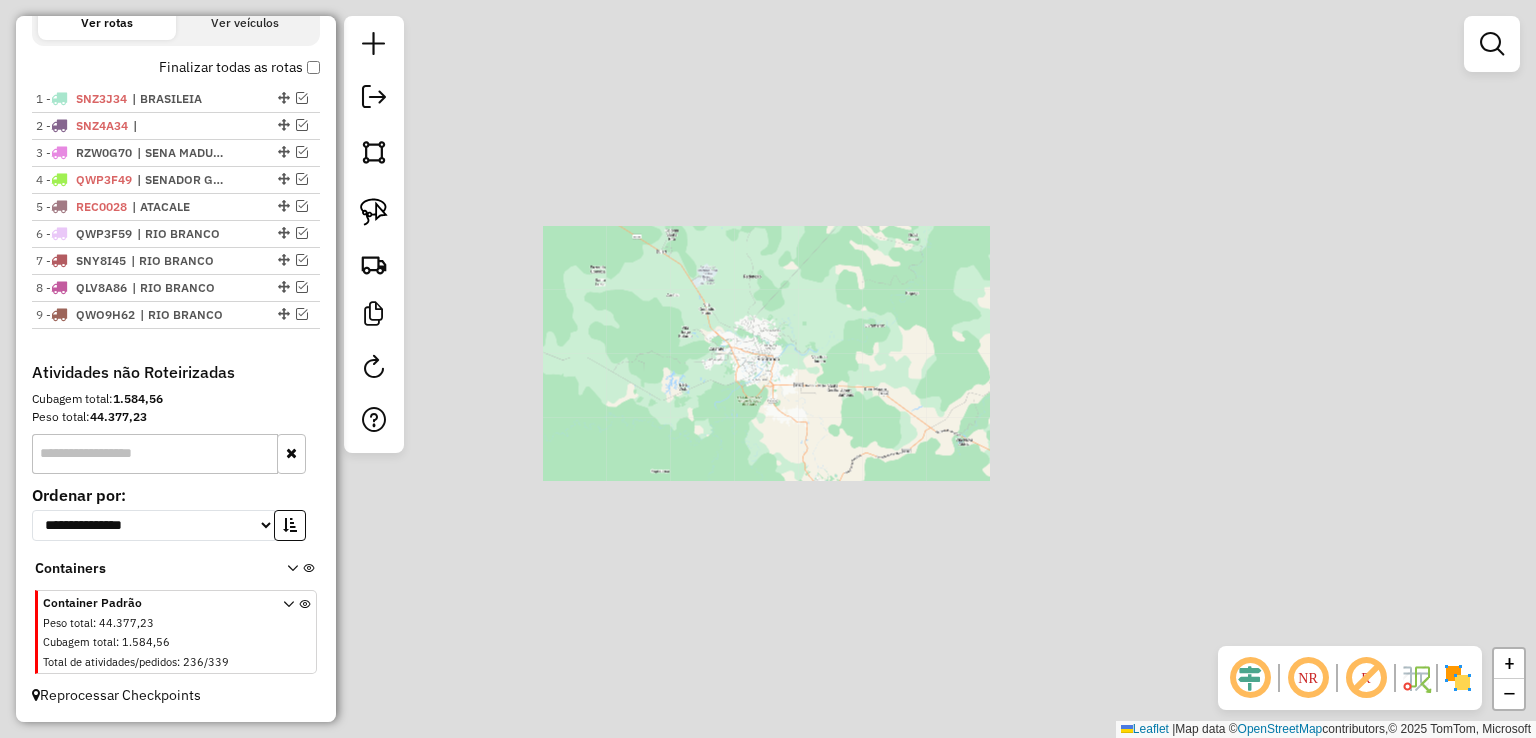 scroll, scrollTop: 677, scrollLeft: 0, axis: vertical 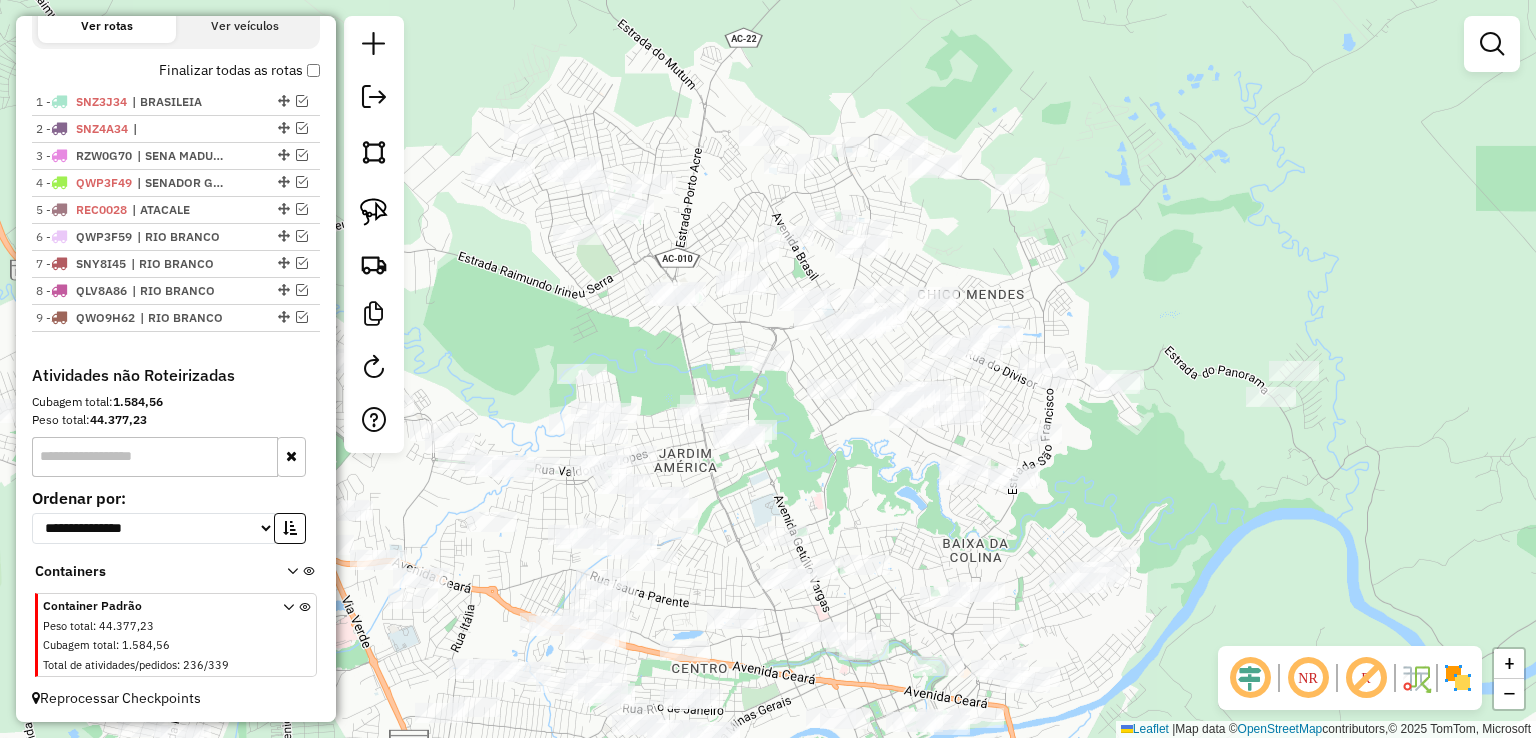 drag, startPoint x: 762, startPoint y: 339, endPoint x: 747, endPoint y: 204, distance: 135.83078 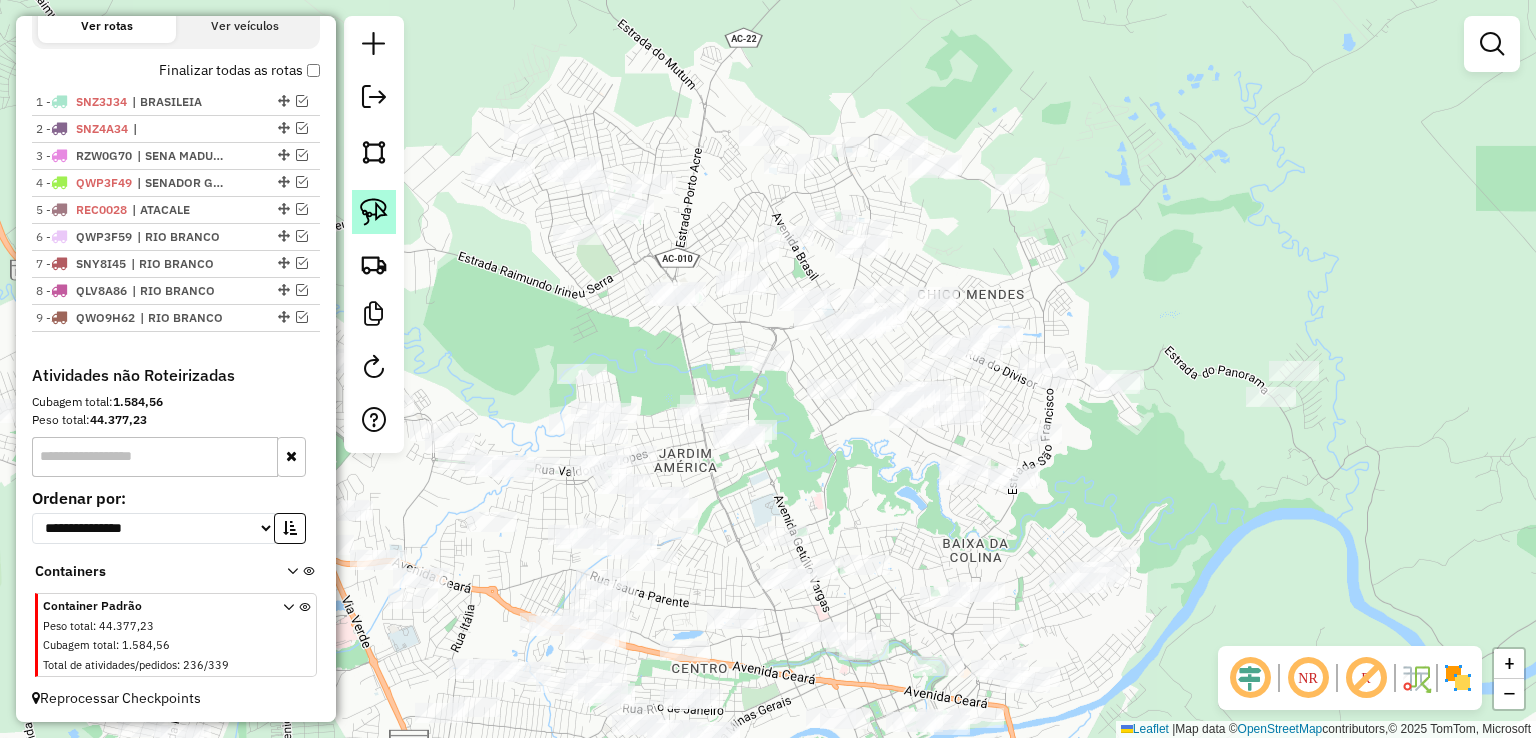 click 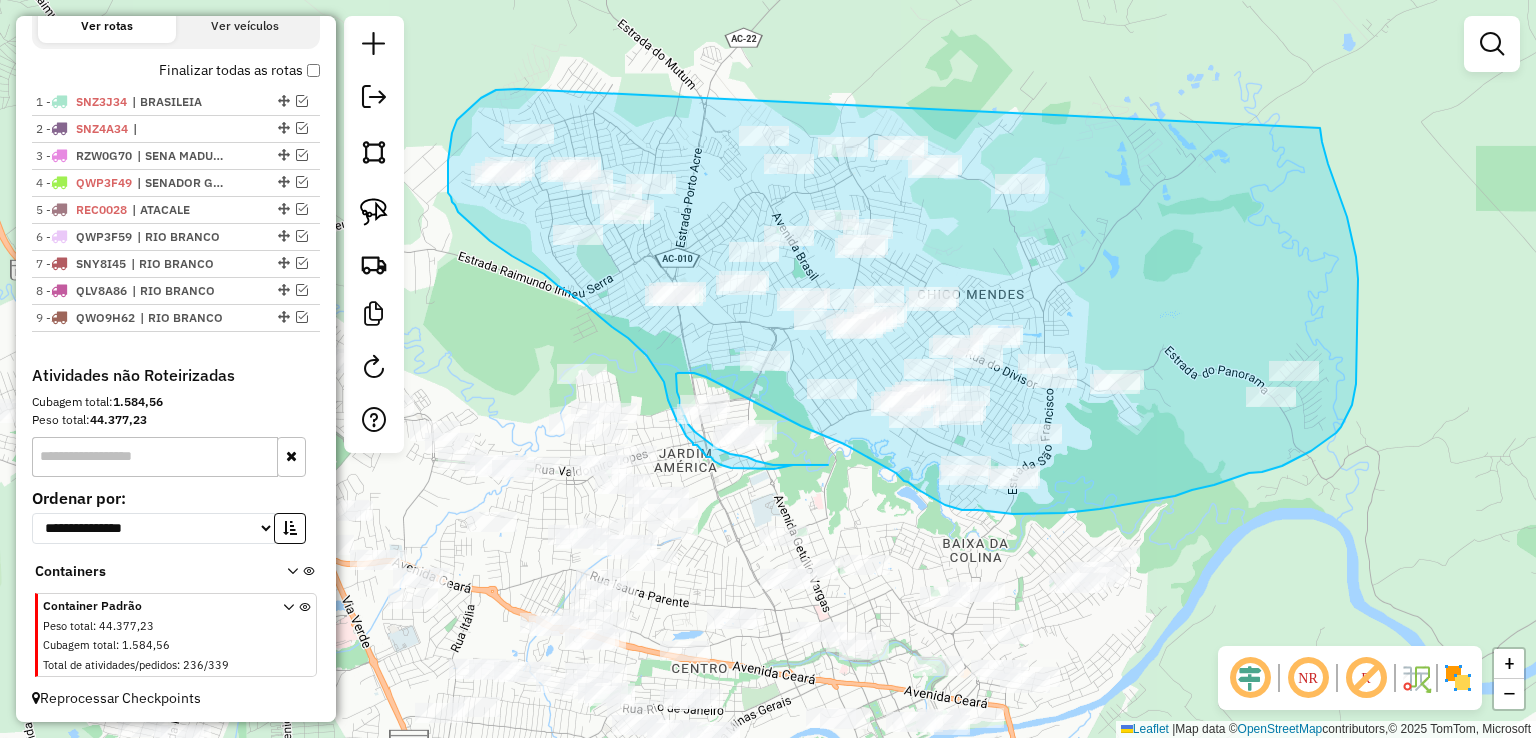 drag, startPoint x: 518, startPoint y: 89, endPoint x: 1319, endPoint y: 126, distance: 801.8541 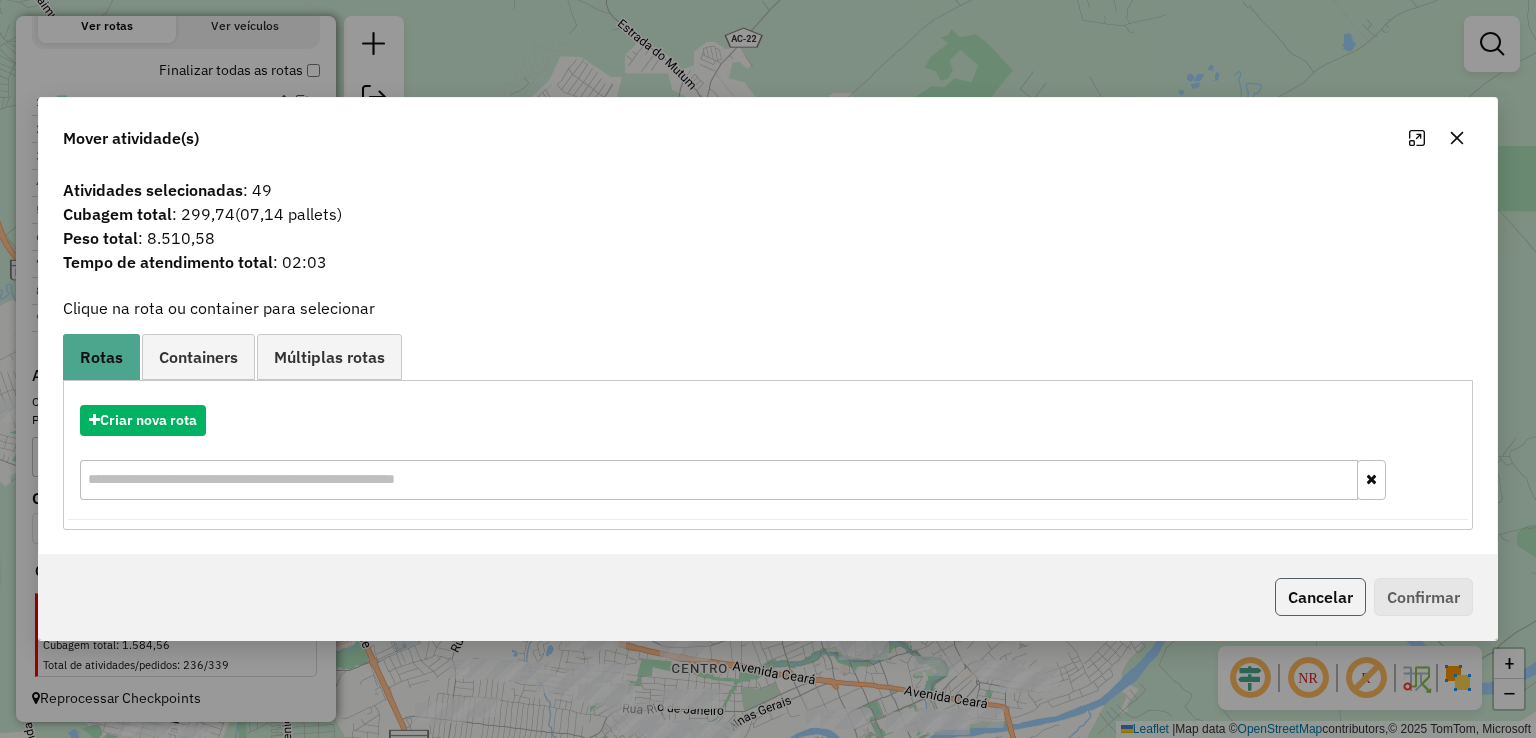click on "Cancelar" 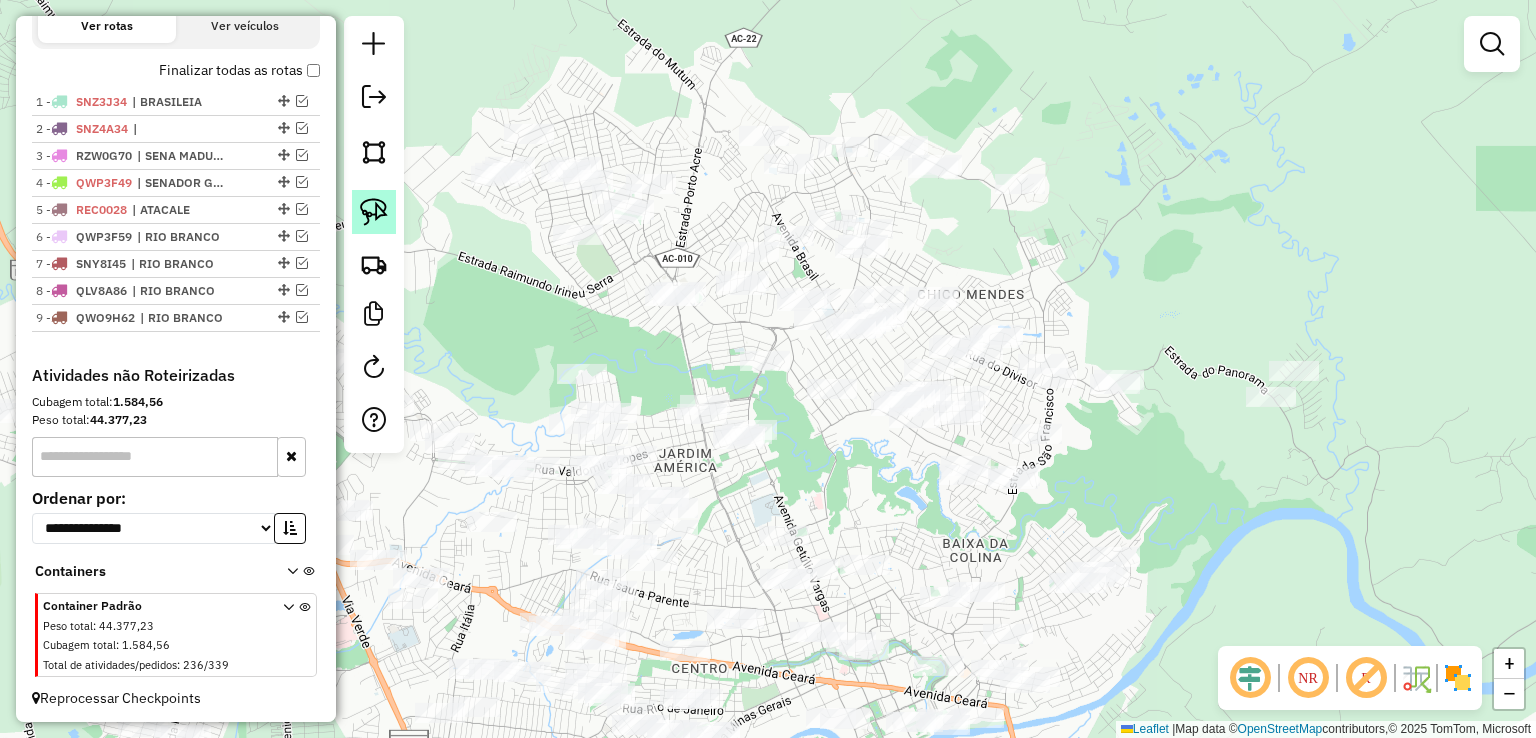click 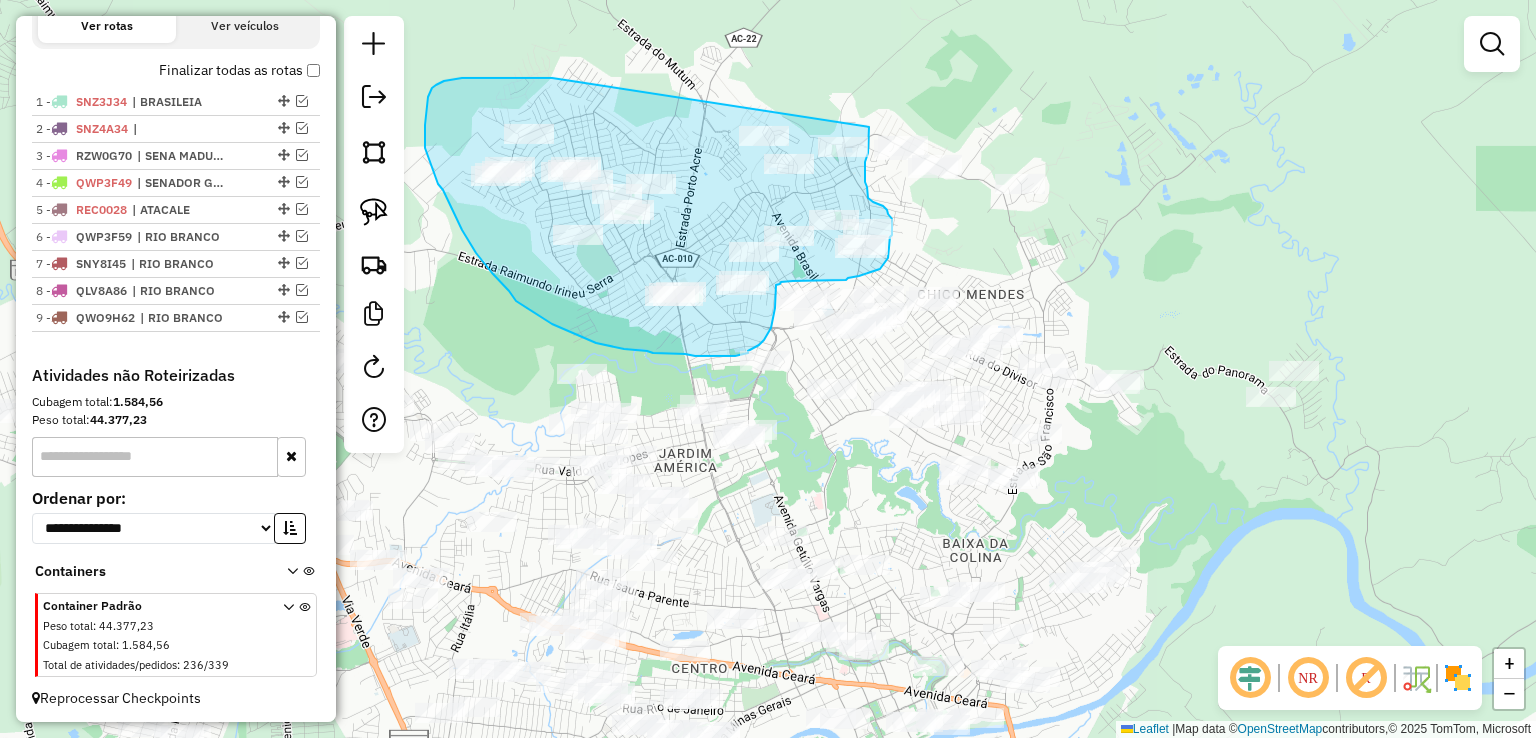 drag, startPoint x: 548, startPoint y: 78, endPoint x: 869, endPoint y: 125, distance: 324.42258 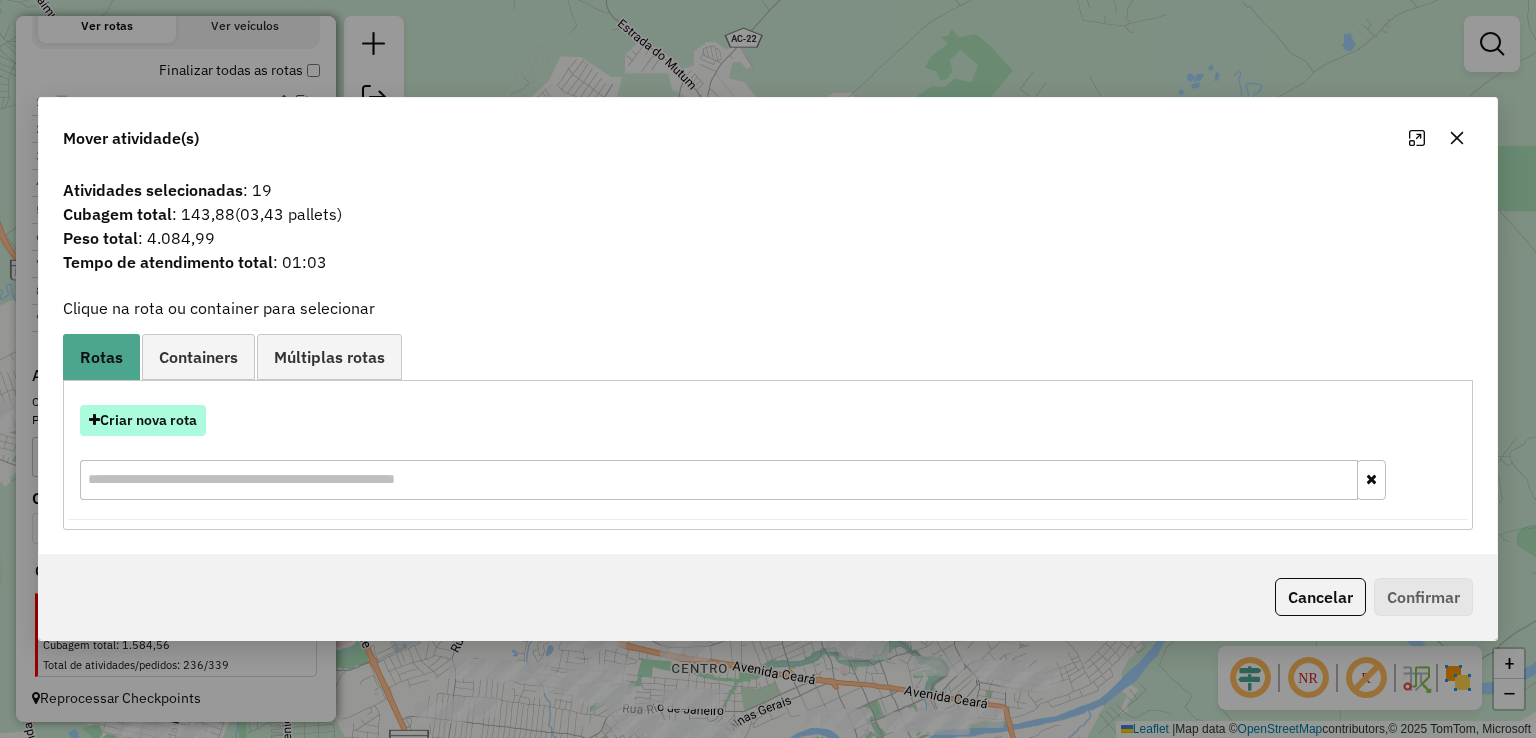 click on "Criar nova rota" at bounding box center [143, 420] 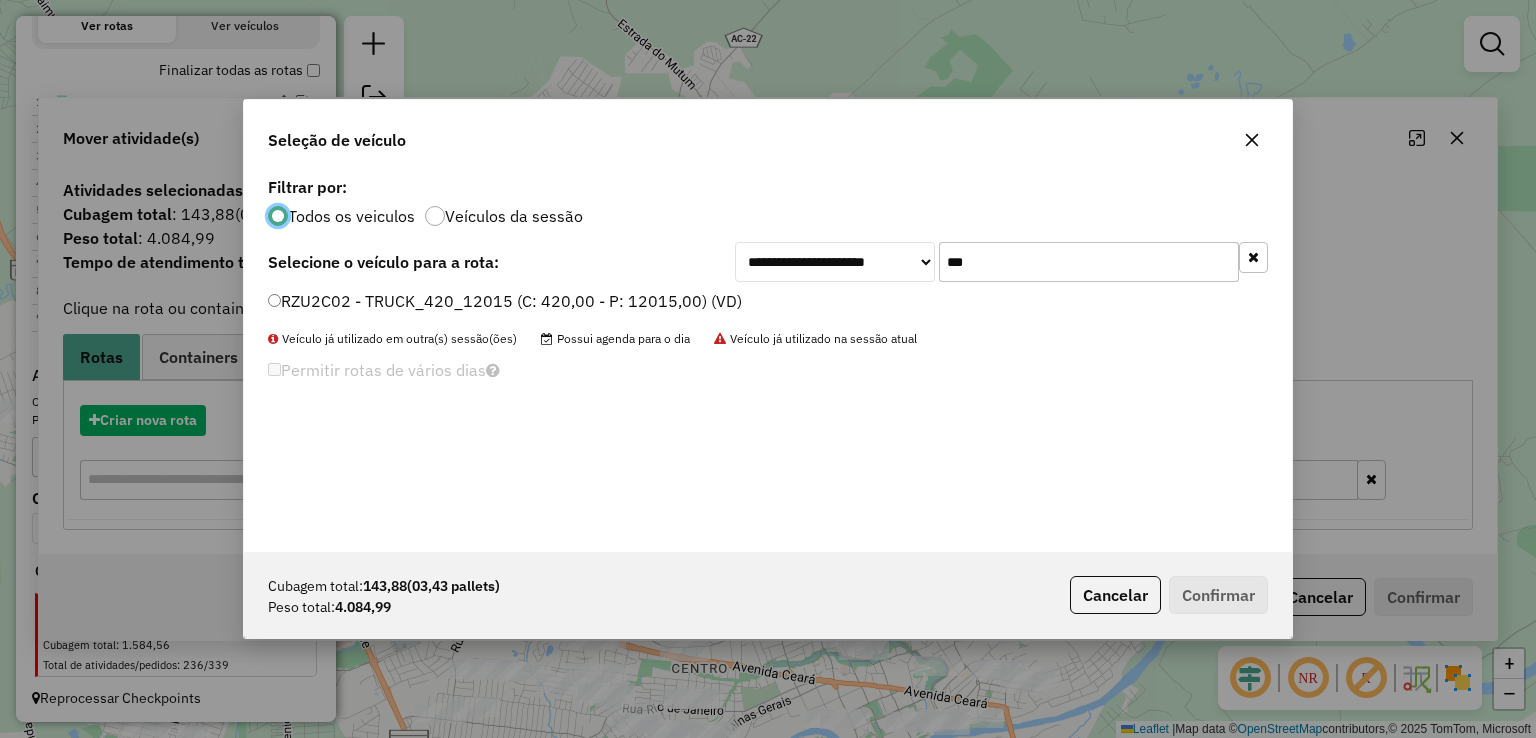 scroll, scrollTop: 10, scrollLeft: 6, axis: both 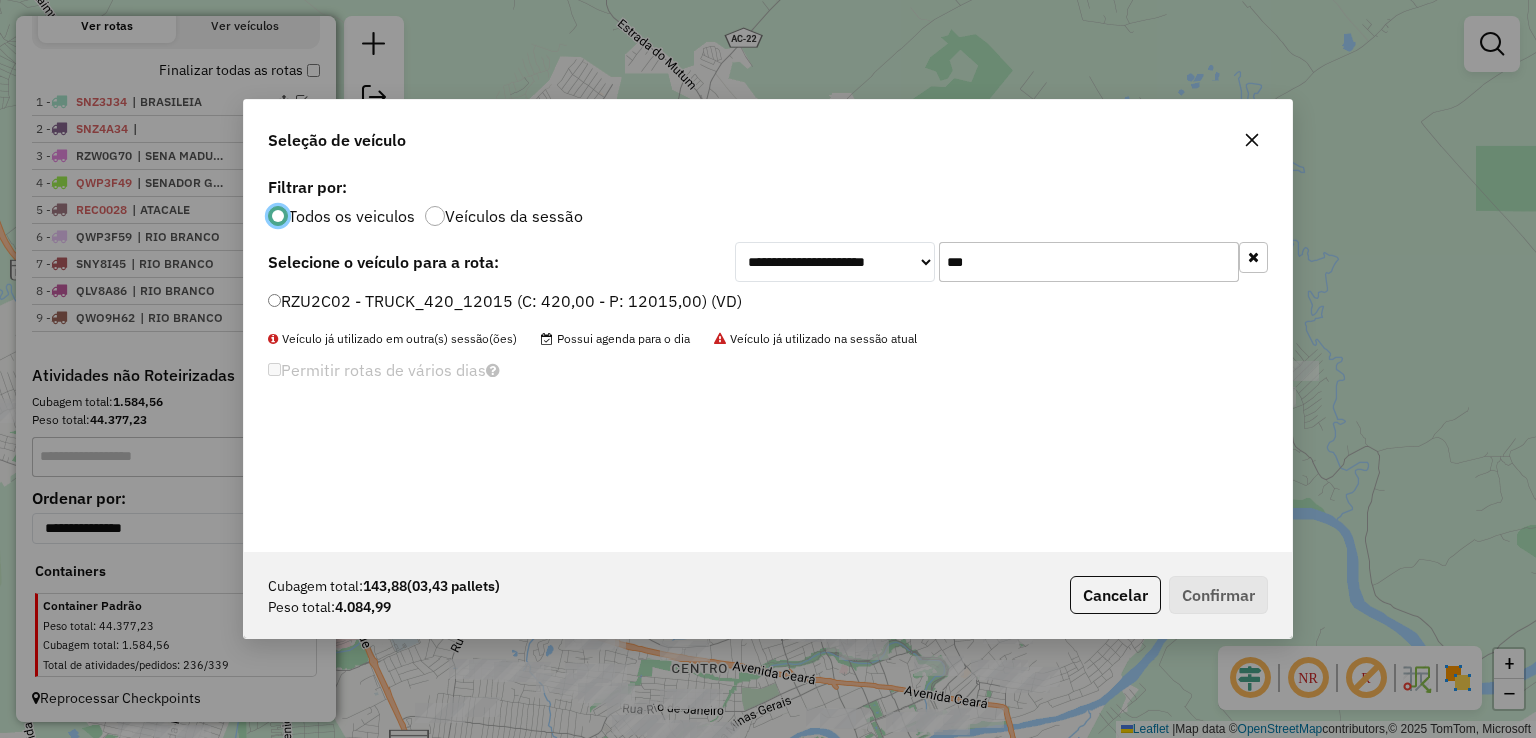 click on "***" 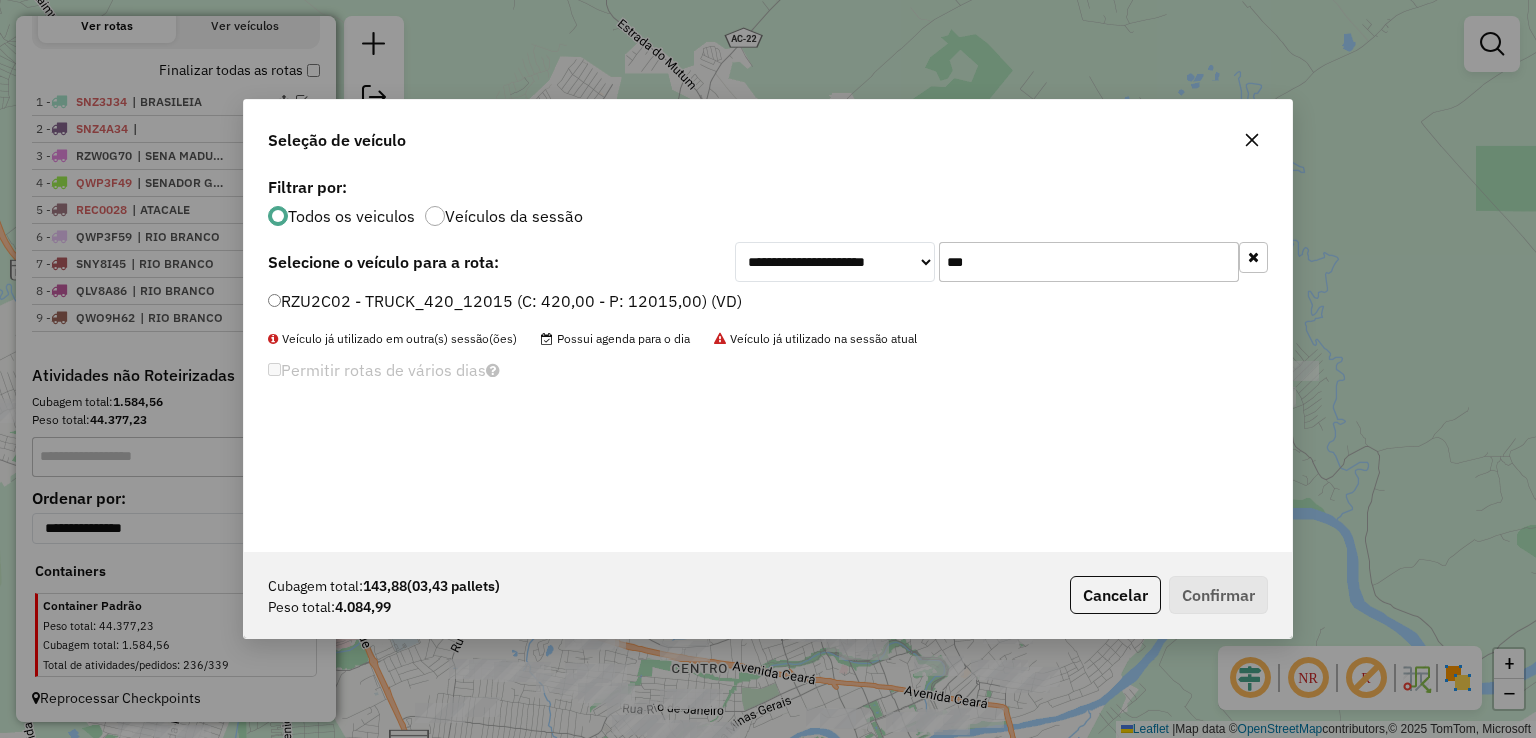 drag, startPoint x: 1003, startPoint y: 255, endPoint x: 870, endPoint y: 249, distance: 133.13527 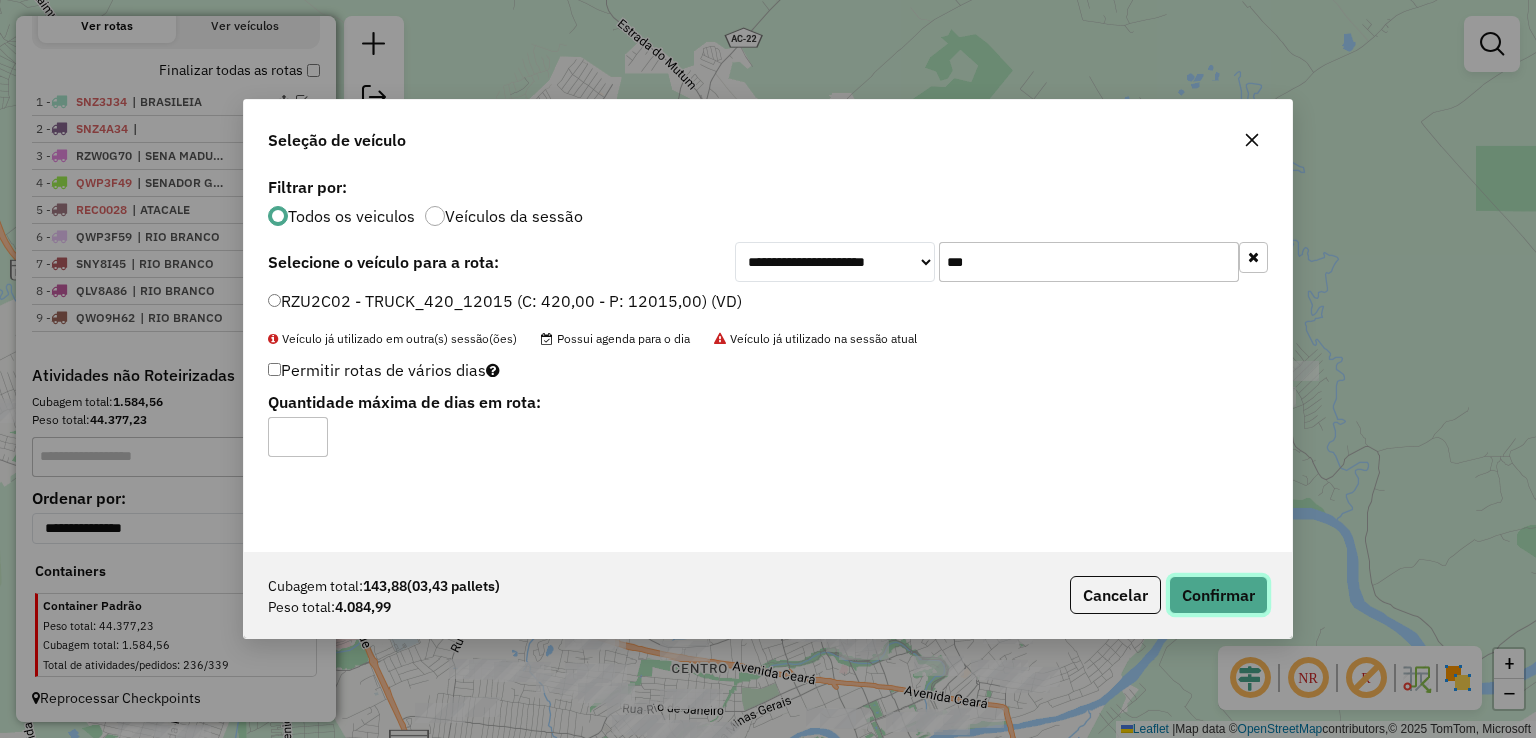 click on "Confirmar" 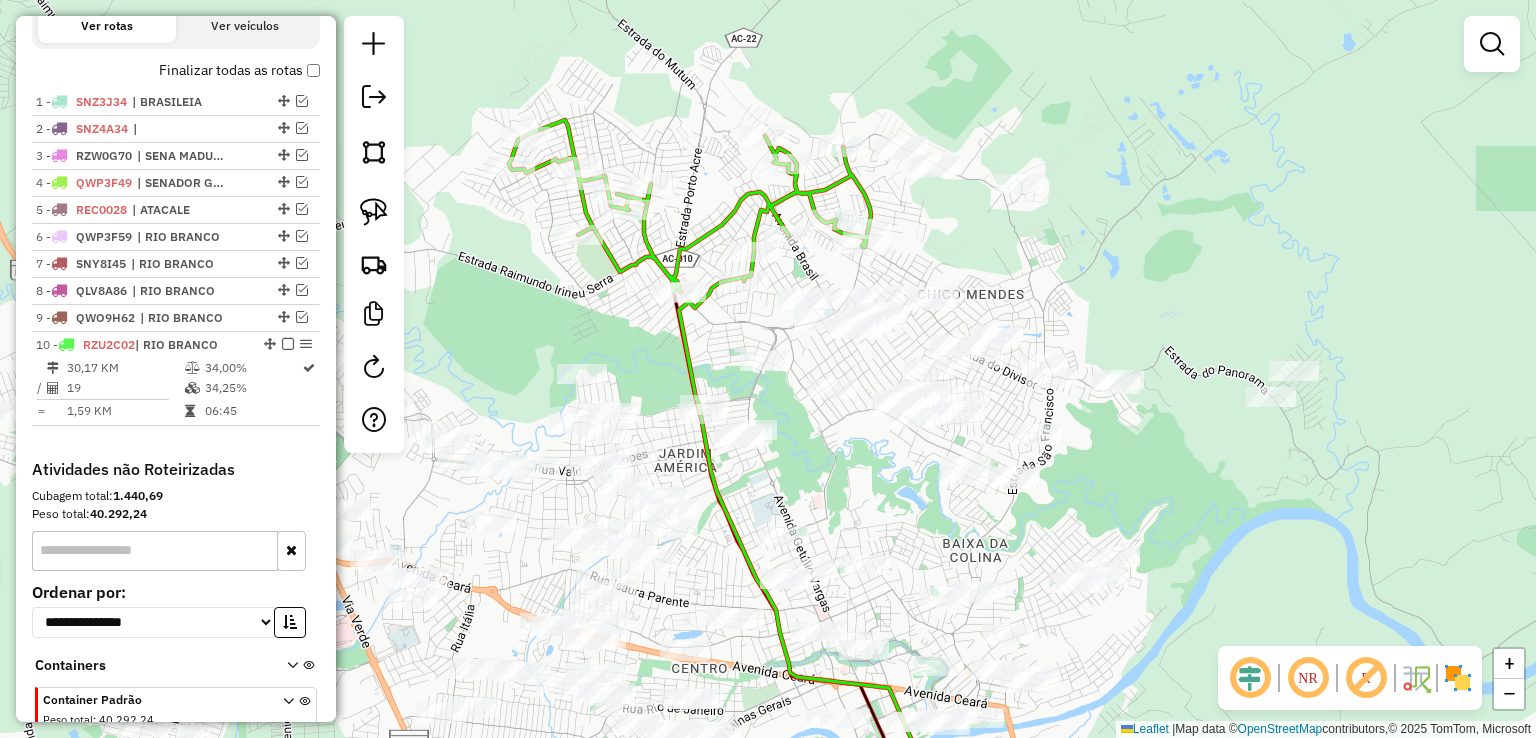 scroll, scrollTop: 771, scrollLeft: 0, axis: vertical 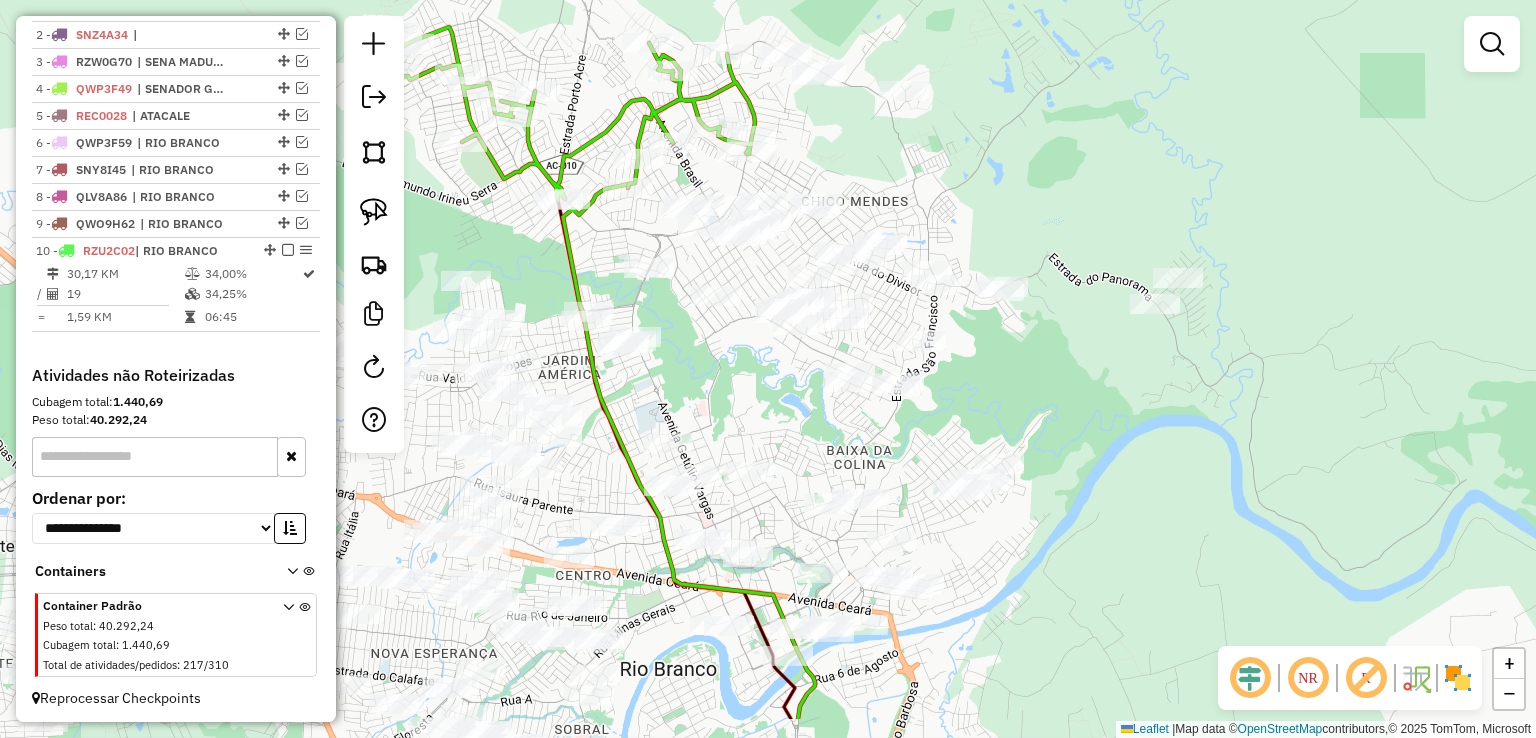 drag, startPoint x: 696, startPoint y: 157, endPoint x: 553, endPoint y: 35, distance: 187.97075 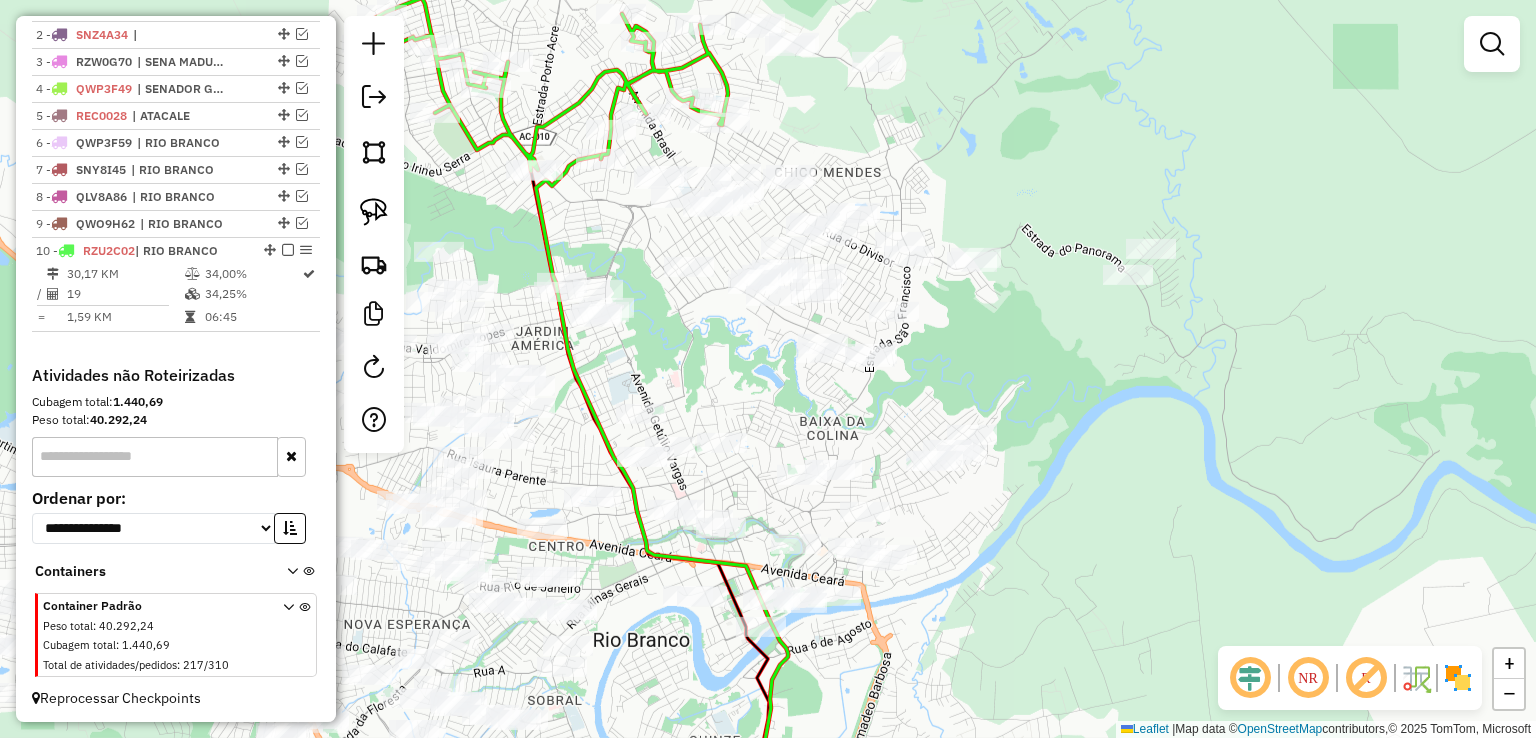 click 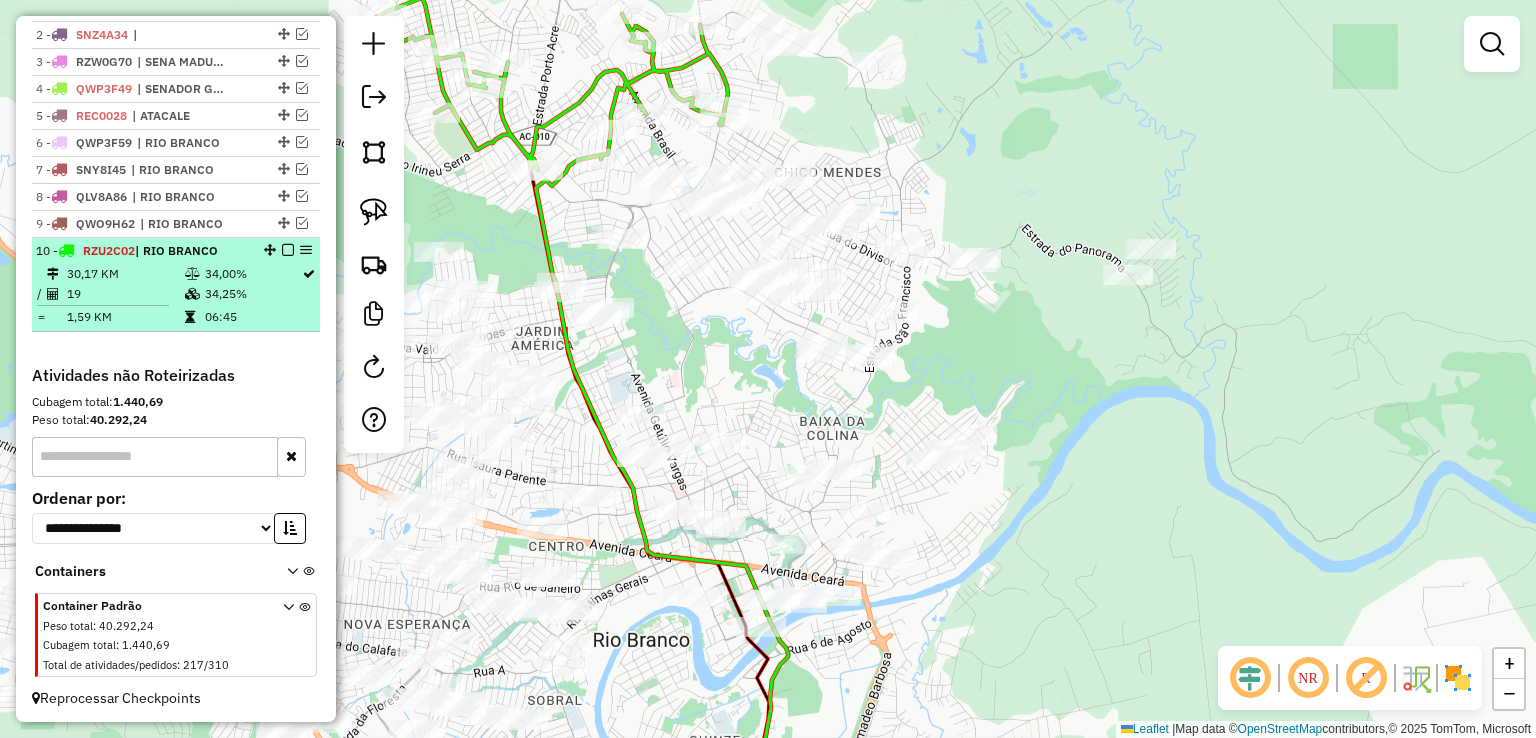 click at bounding box center (288, 250) 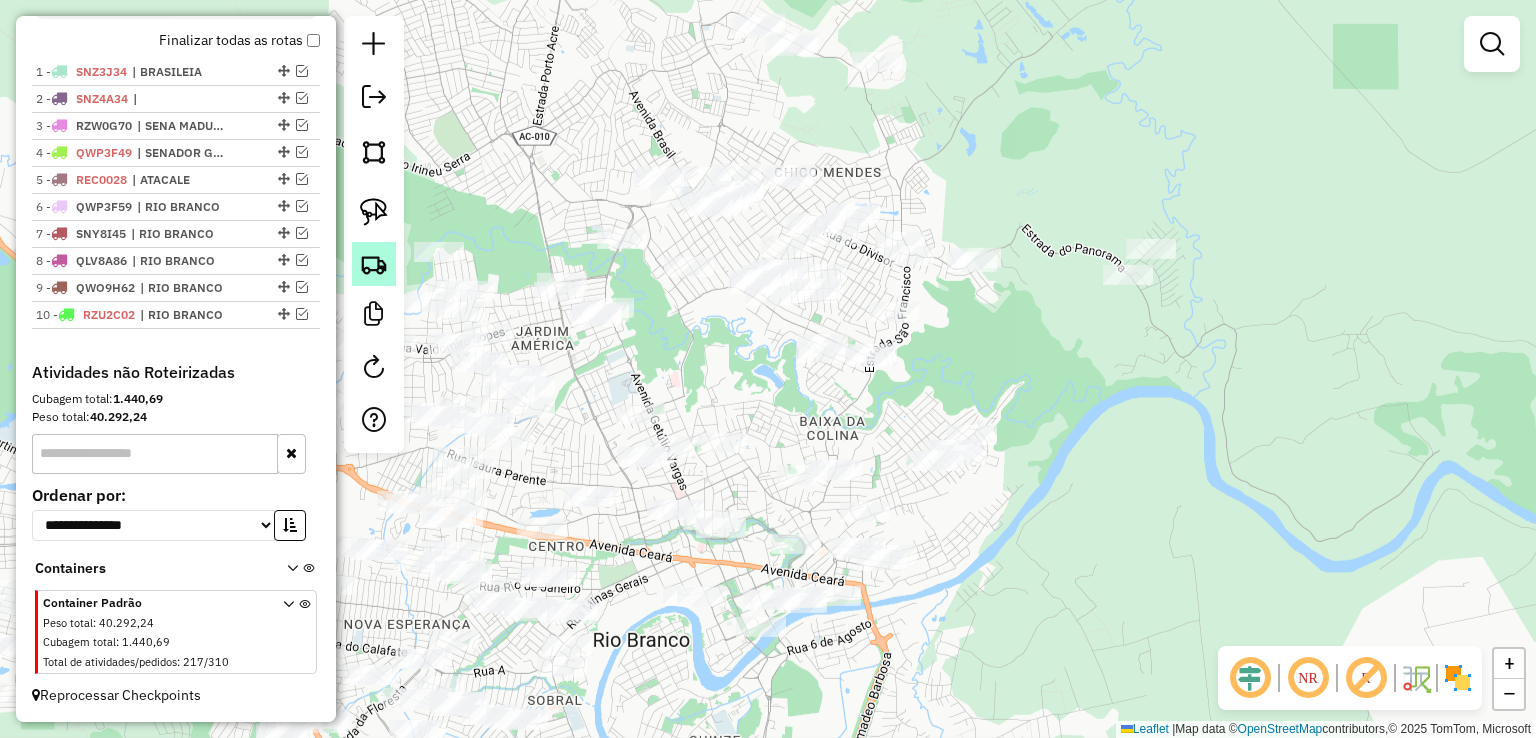 scroll, scrollTop: 704, scrollLeft: 0, axis: vertical 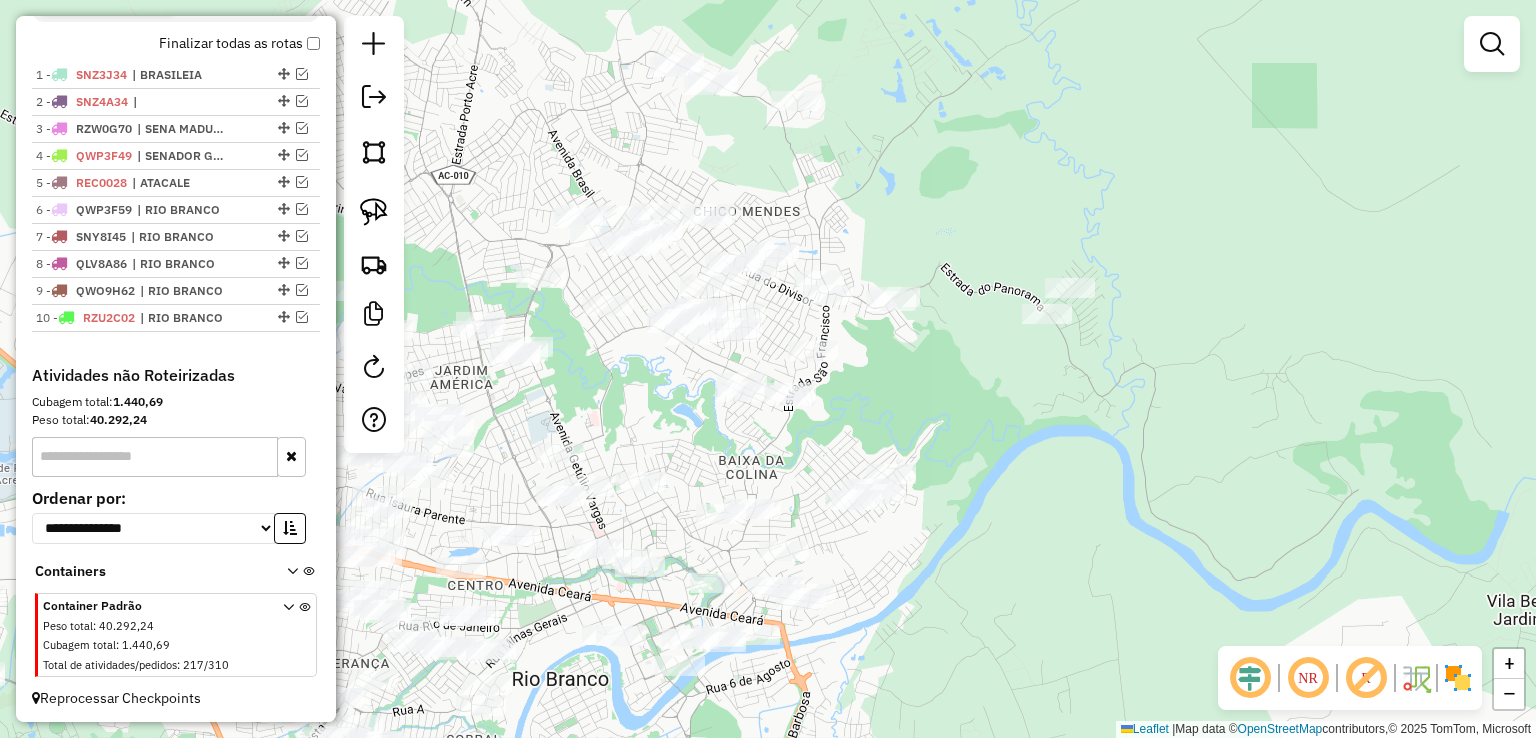 drag, startPoint x: 852, startPoint y: 143, endPoint x: 770, endPoint y: 182, distance: 90.80198 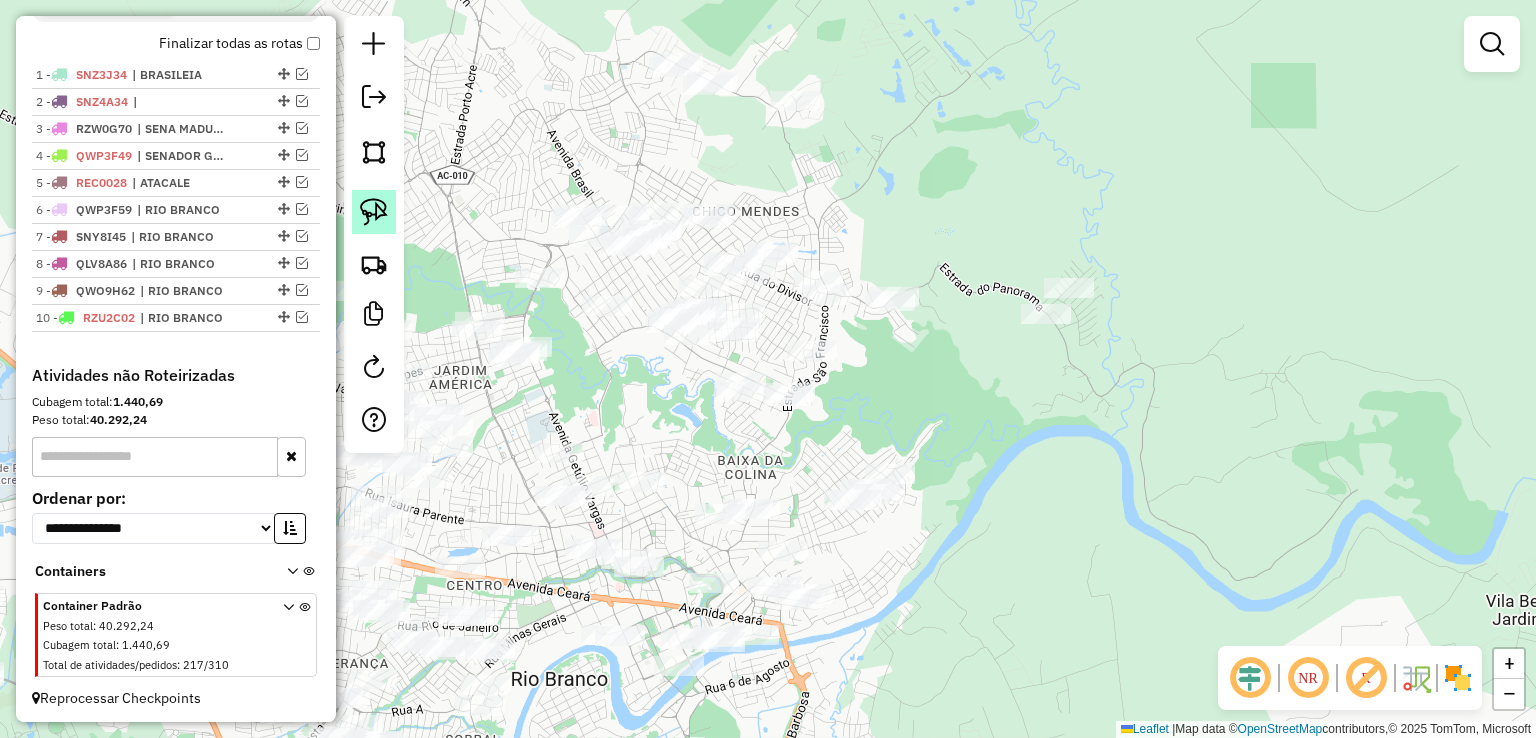 click 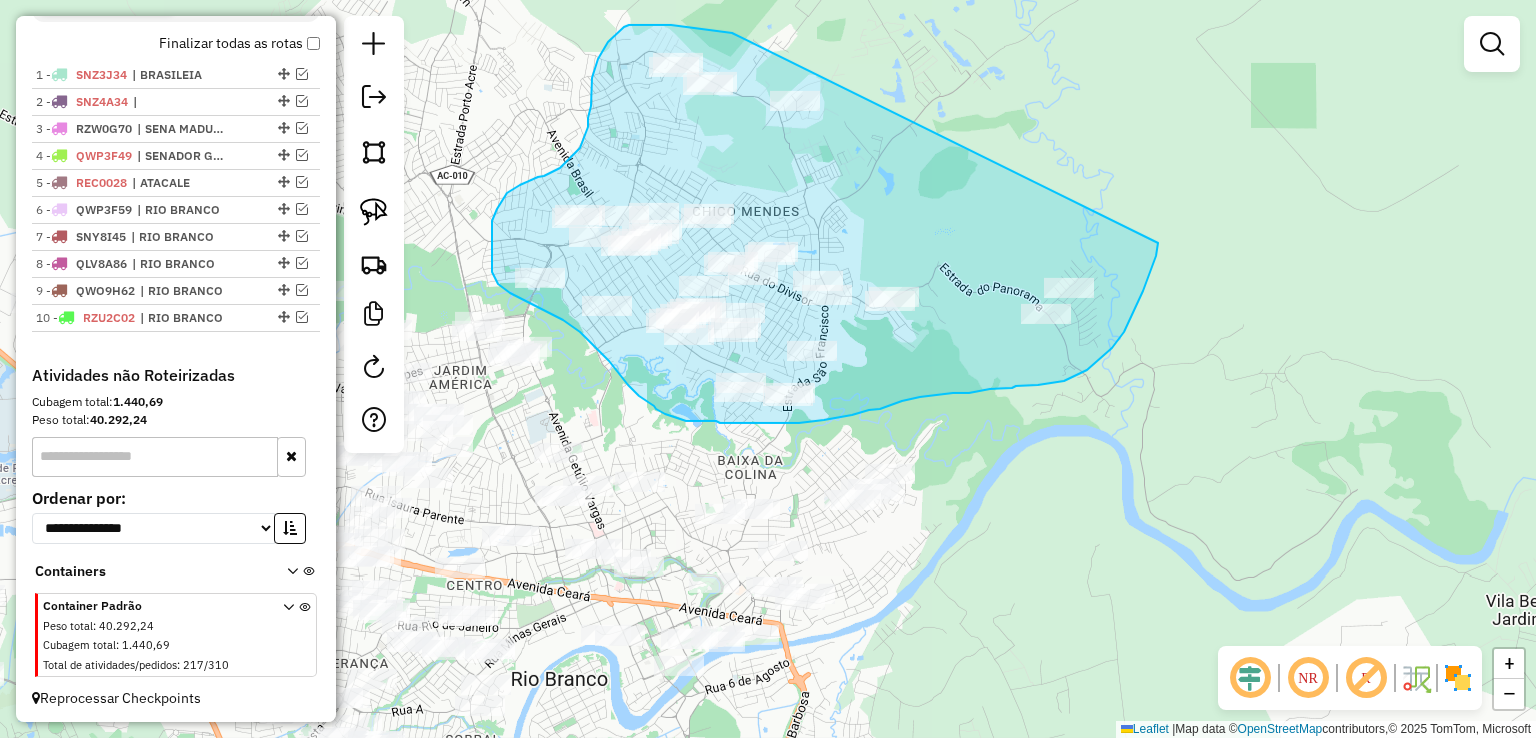 drag, startPoint x: 732, startPoint y: 33, endPoint x: 1162, endPoint y: 181, distance: 454.75708 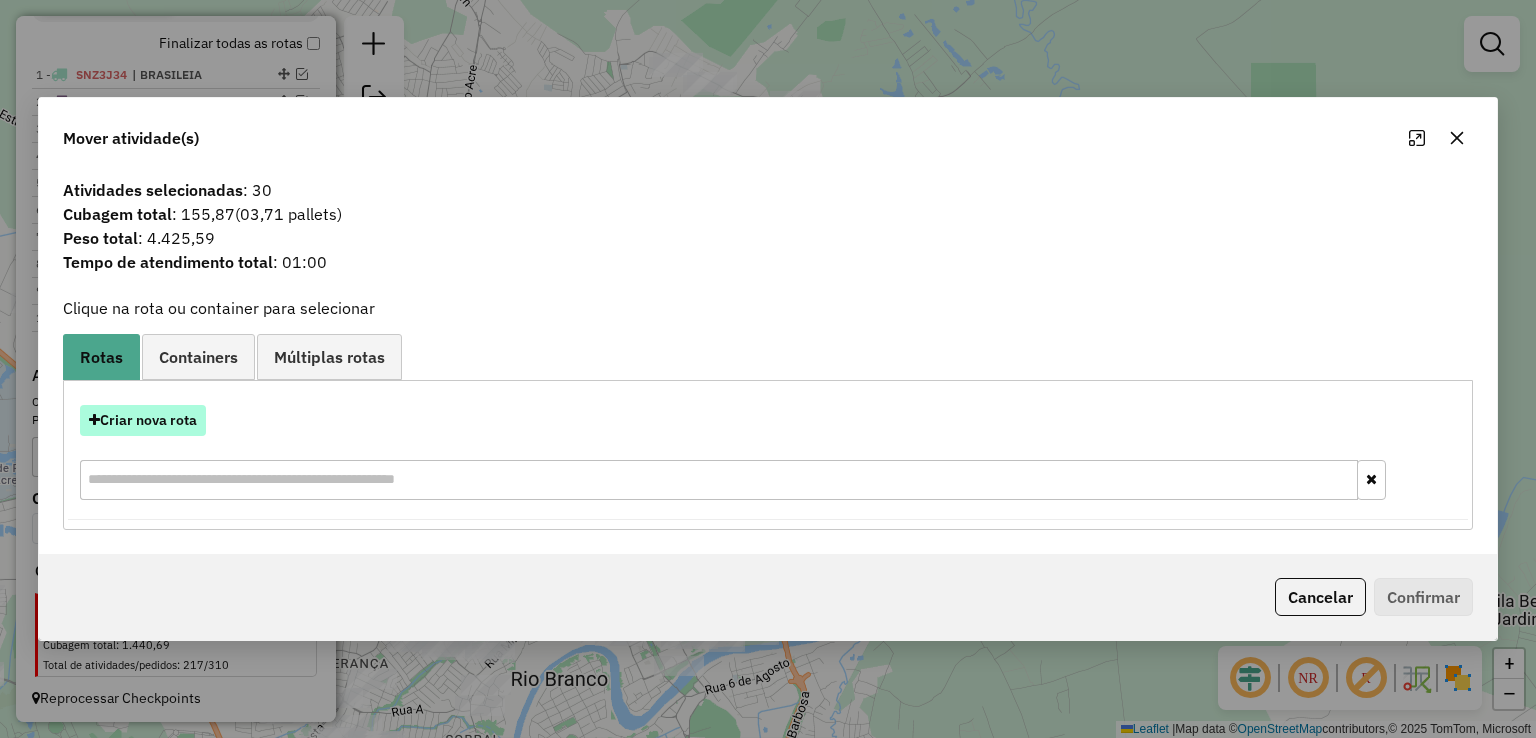 click on "Criar nova rota" at bounding box center (143, 420) 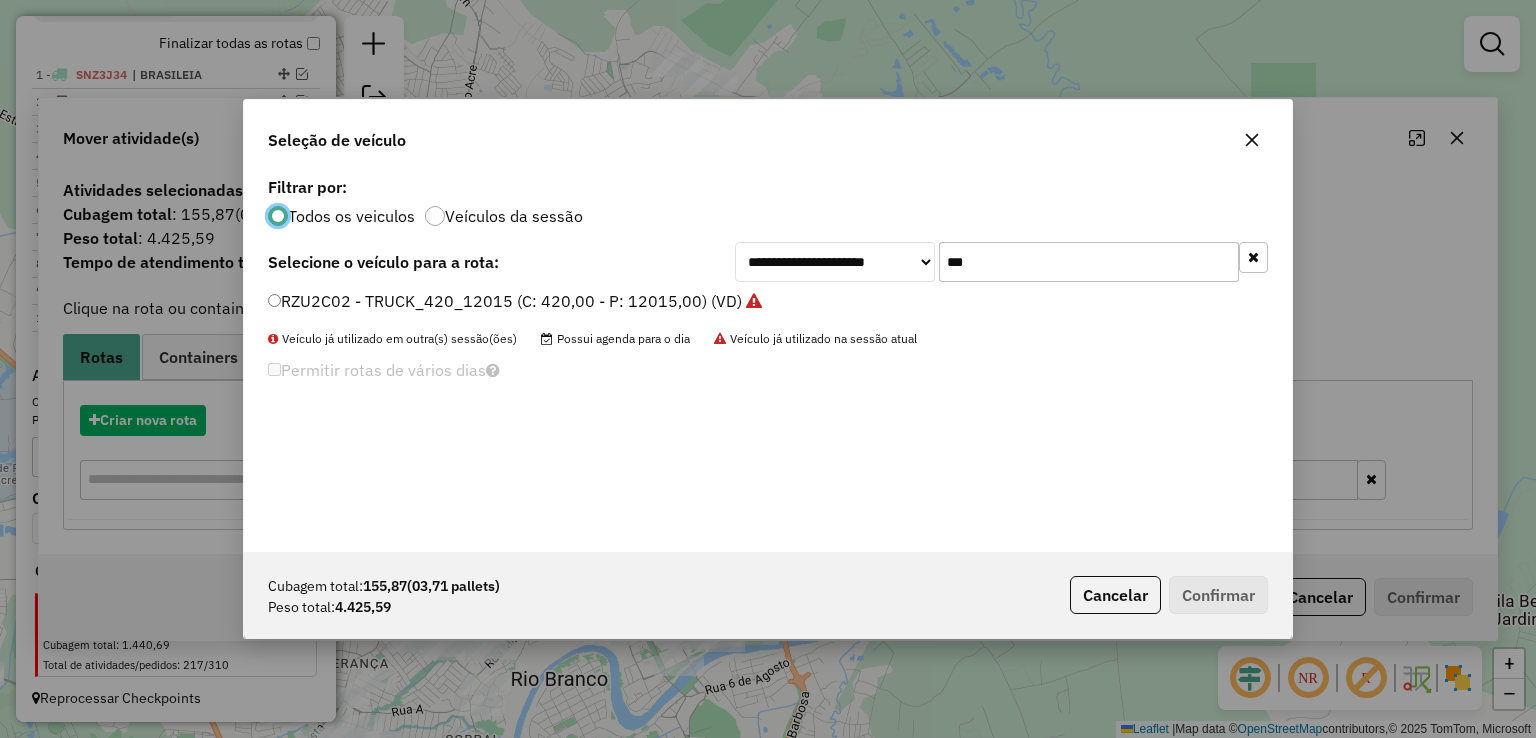 scroll, scrollTop: 10, scrollLeft: 6, axis: both 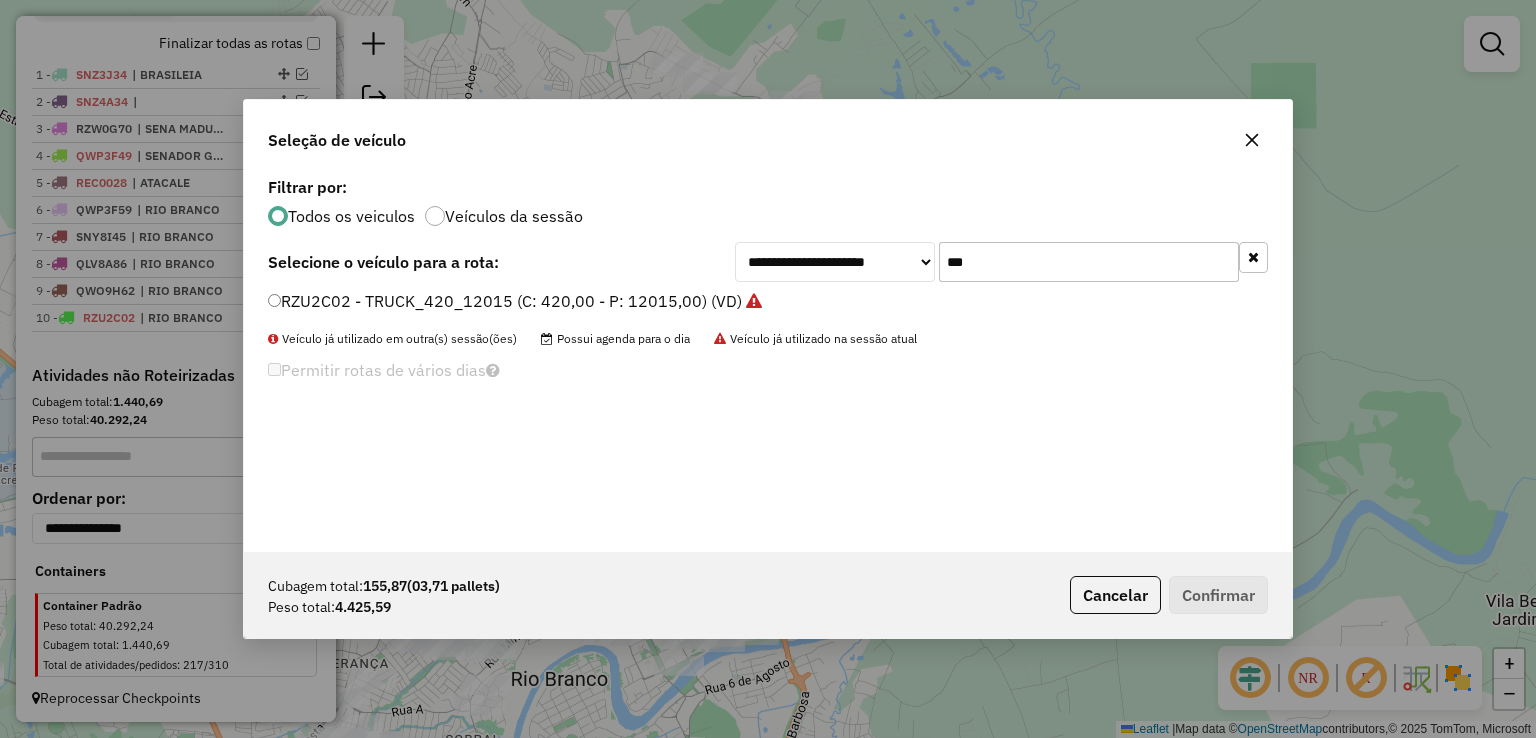 drag, startPoint x: 1081, startPoint y: 269, endPoint x: 662, endPoint y: 300, distance: 420.1452 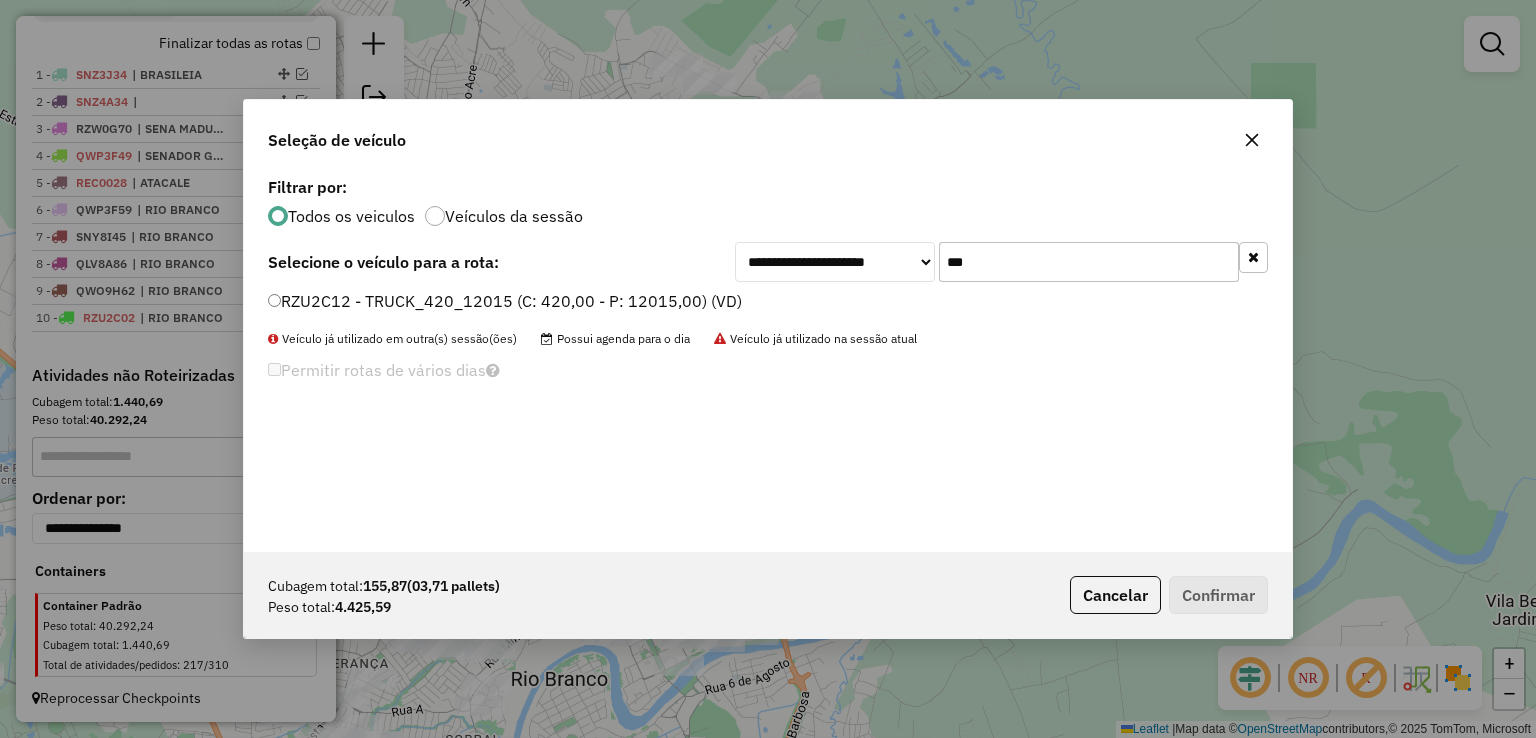 type on "***" 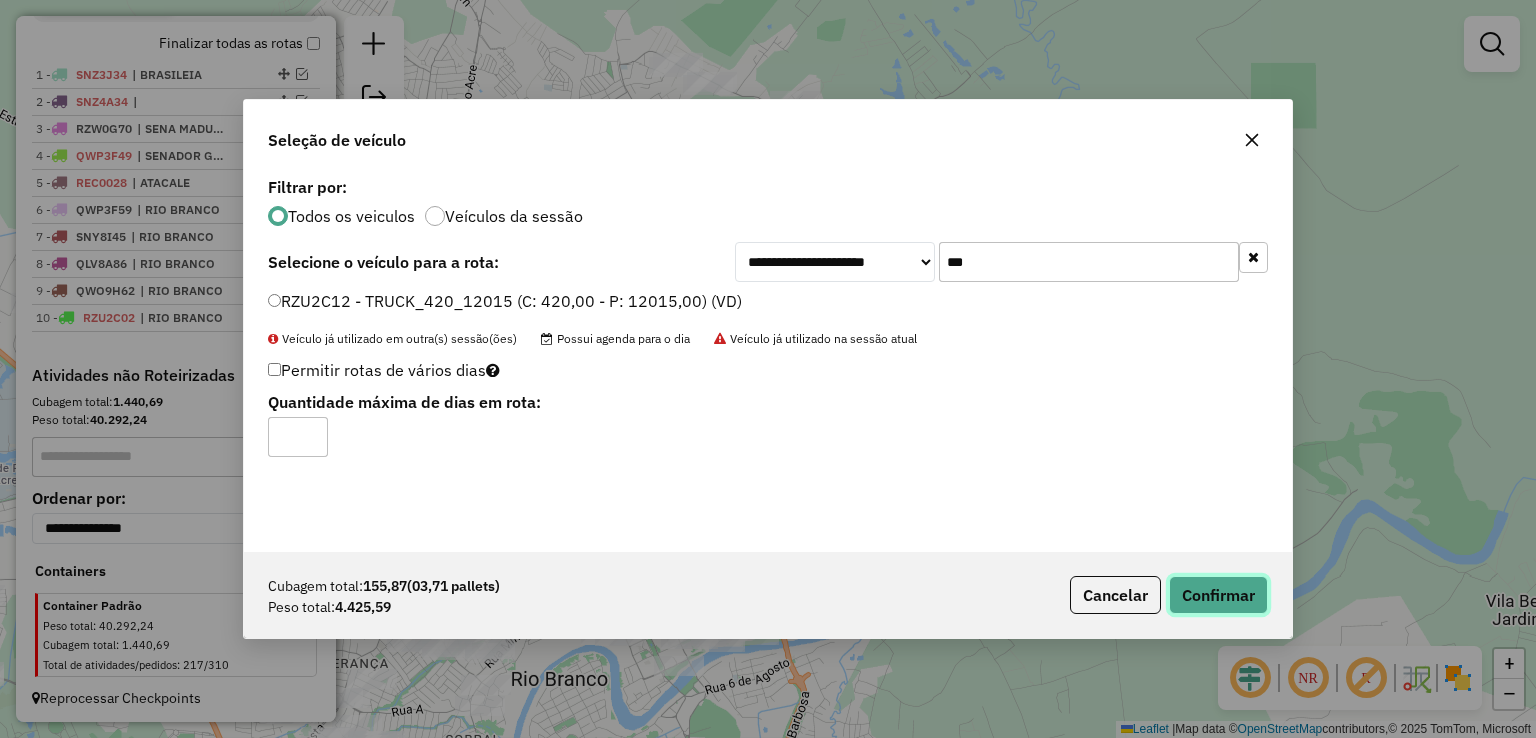 click on "Confirmar" 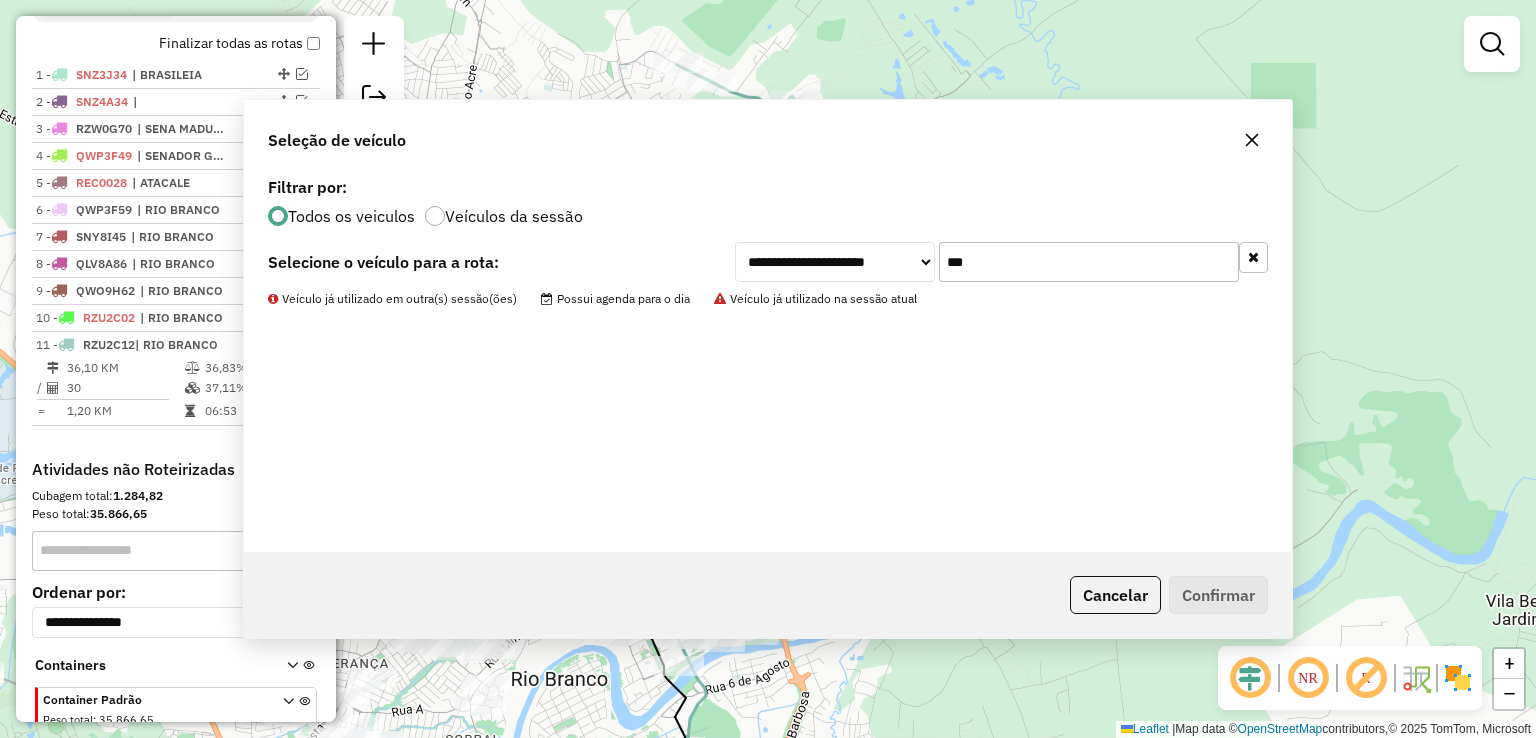 scroll, scrollTop: 798, scrollLeft: 0, axis: vertical 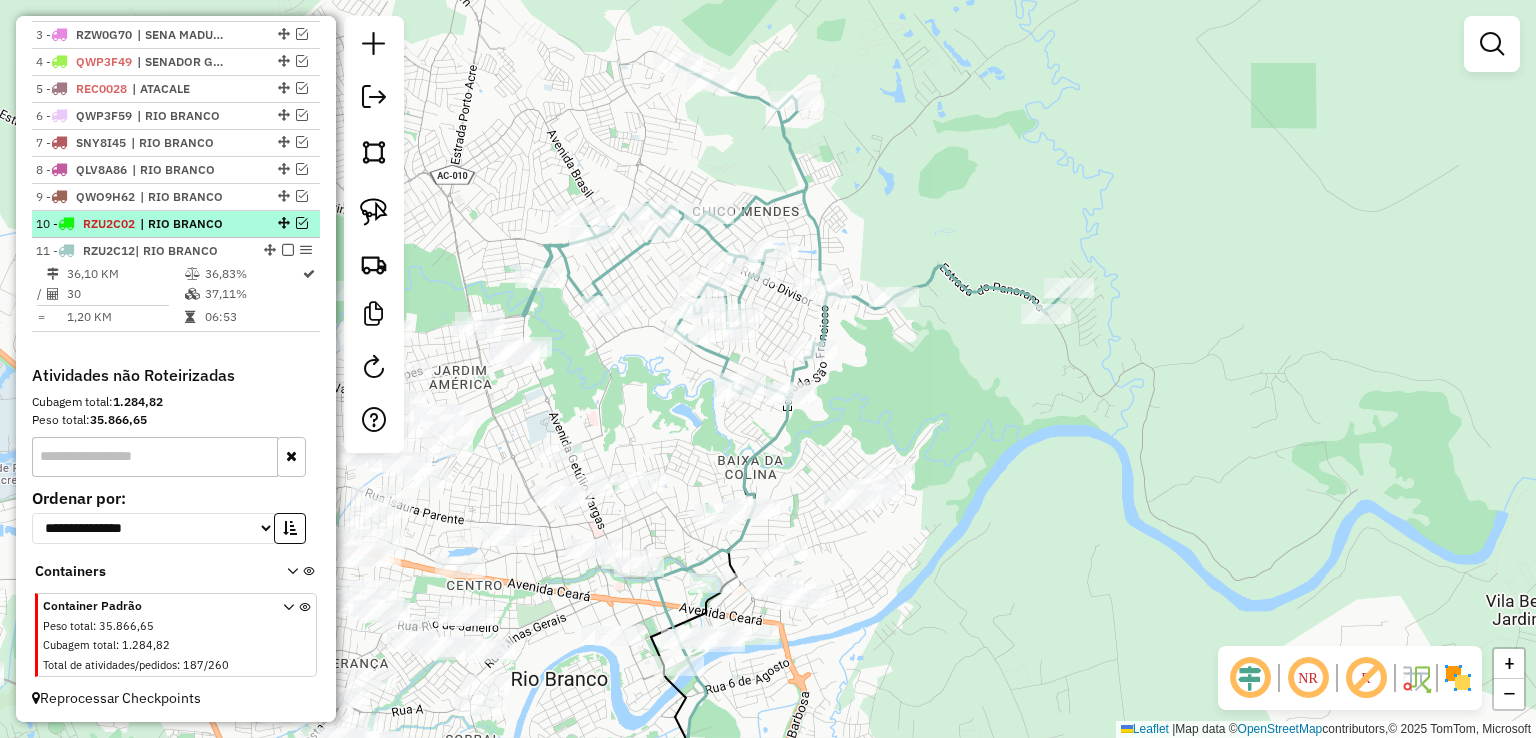 click at bounding box center [282, 223] 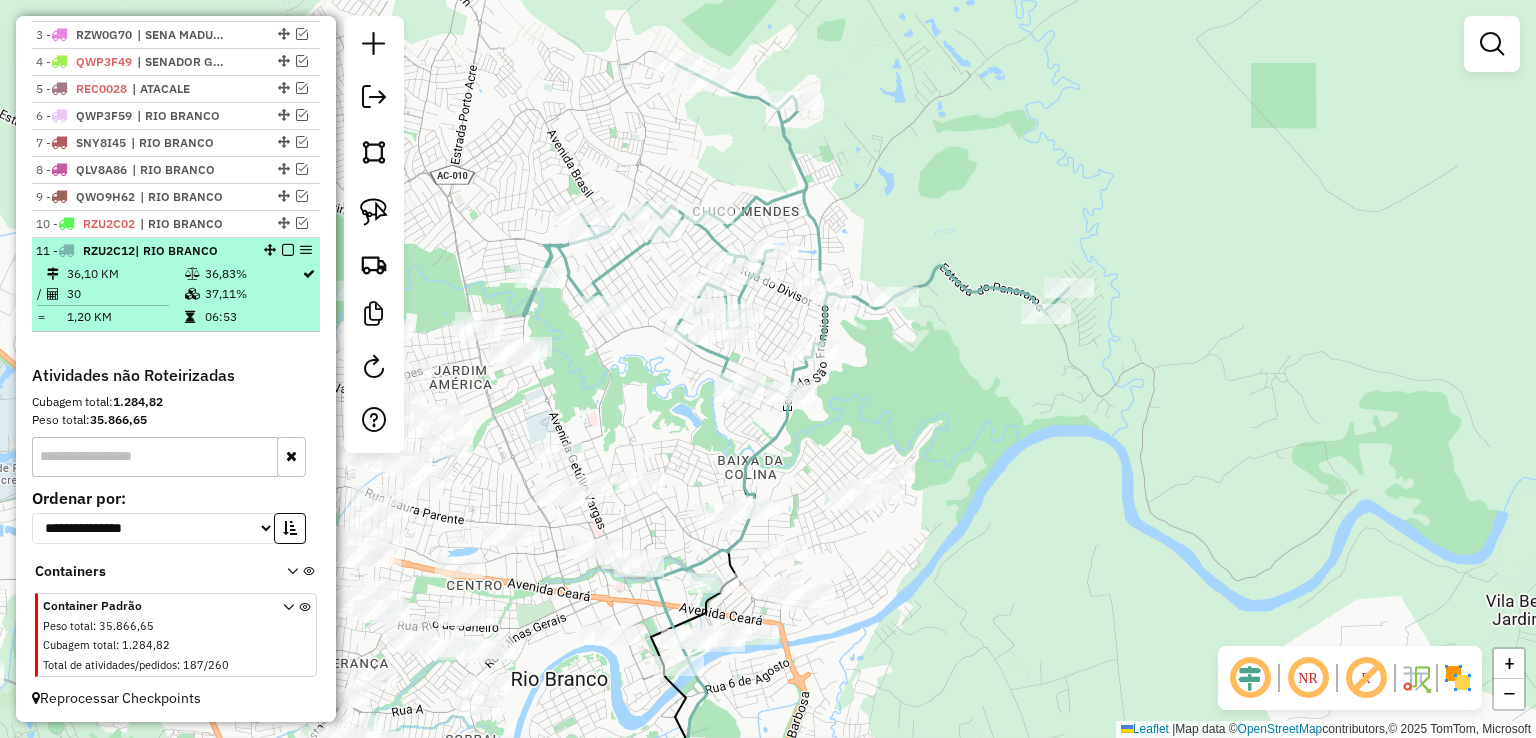 select on "*********" 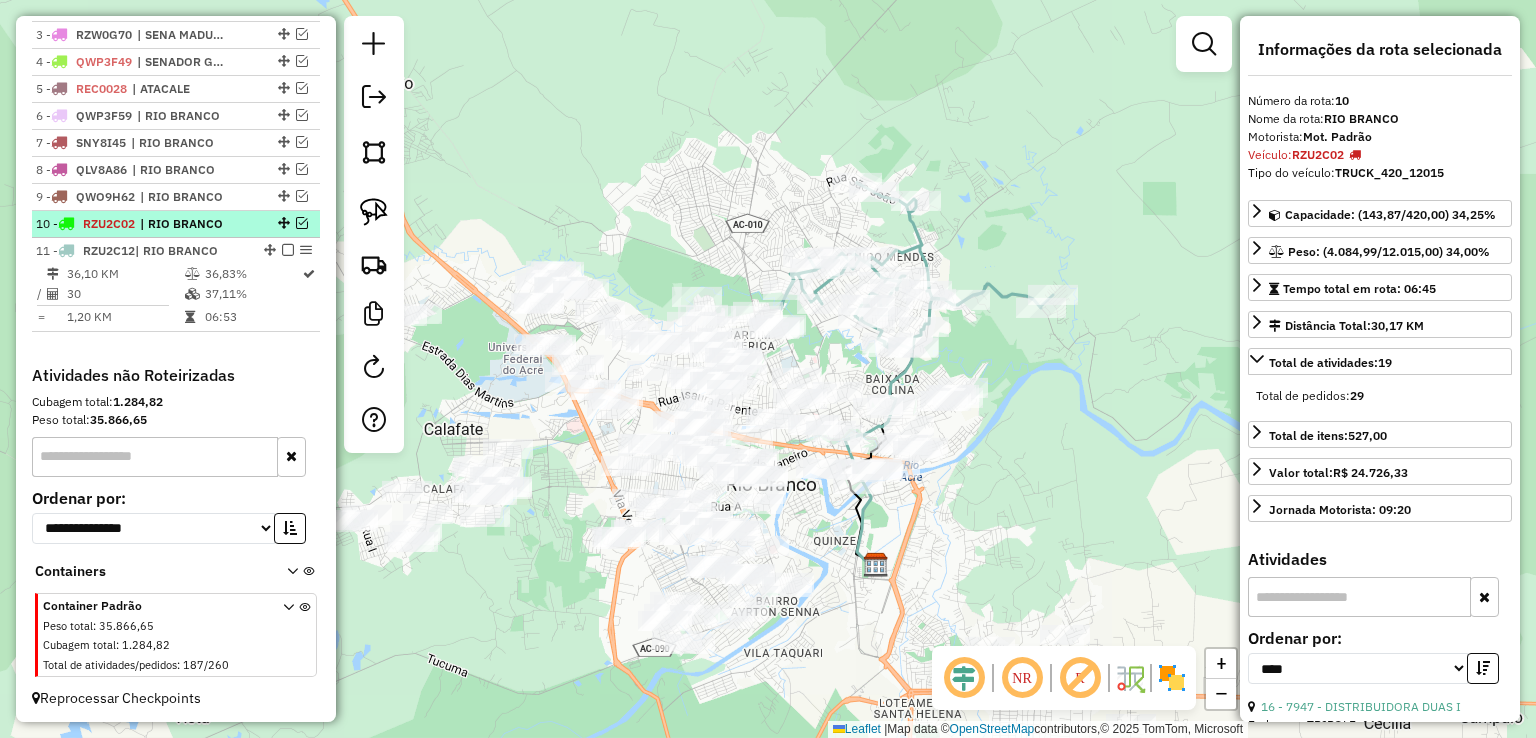 click at bounding box center (302, 223) 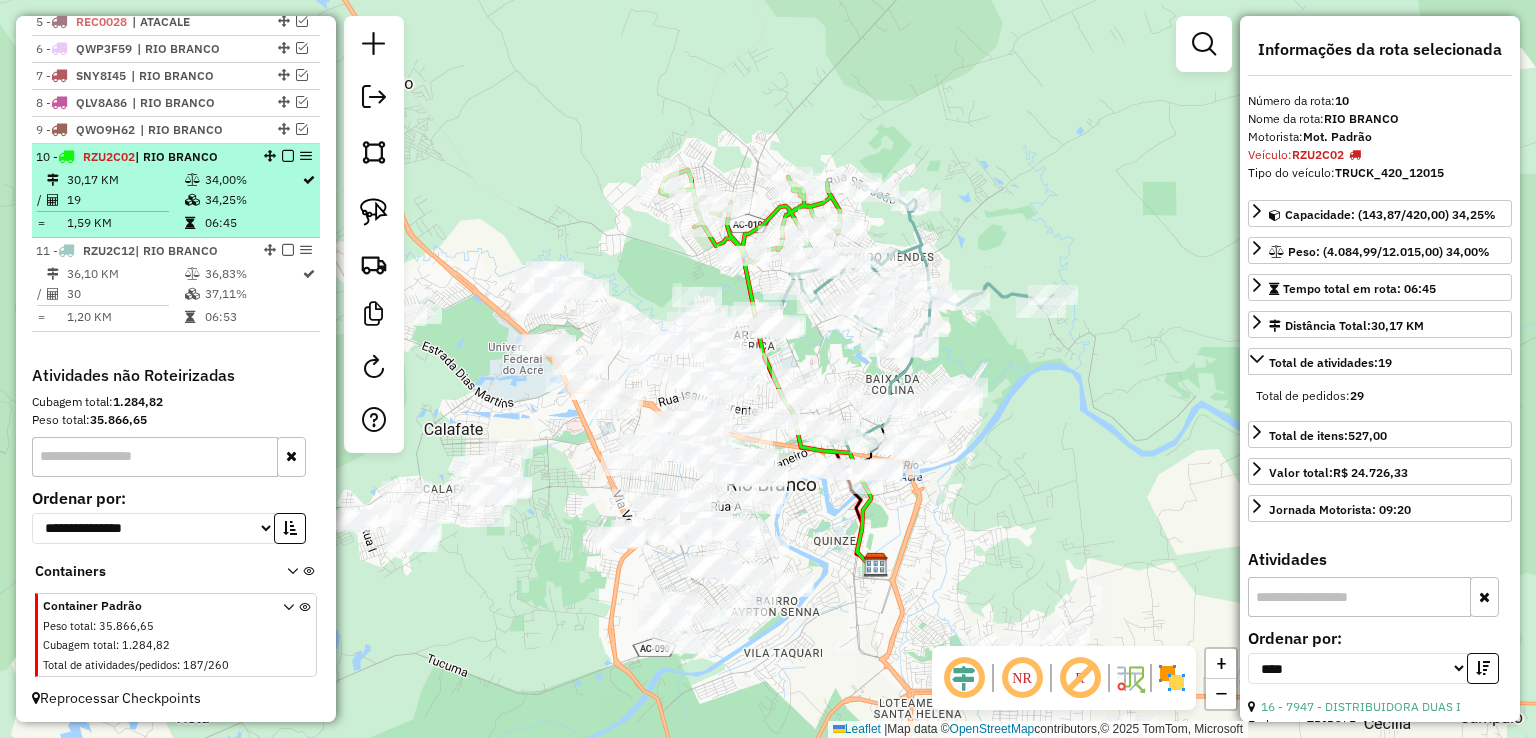 click on "06:45" at bounding box center [252, 223] 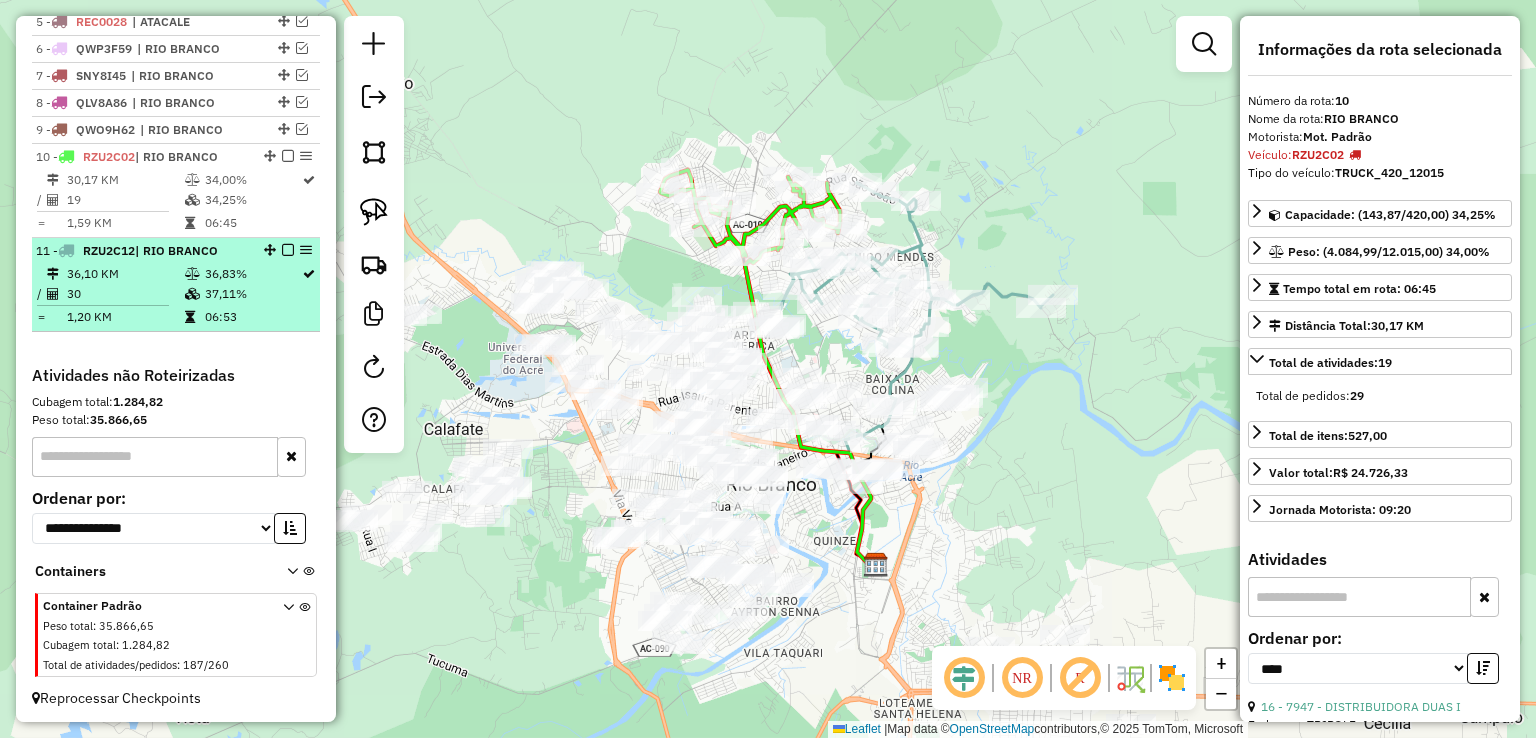 click on "36,10 KM   36,83%  /  30   37,11%     =  1,20 KM   06:53" at bounding box center (176, 295) 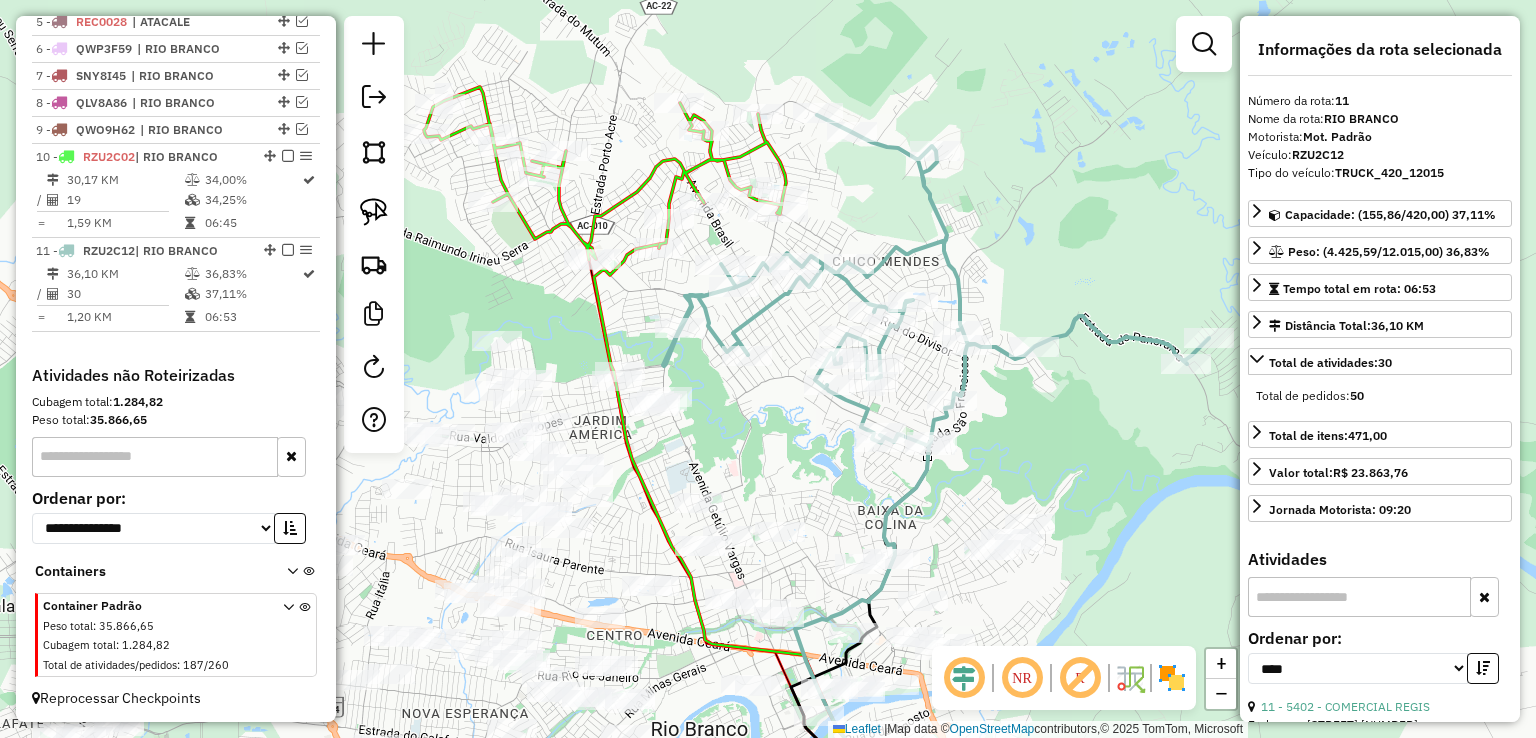 click 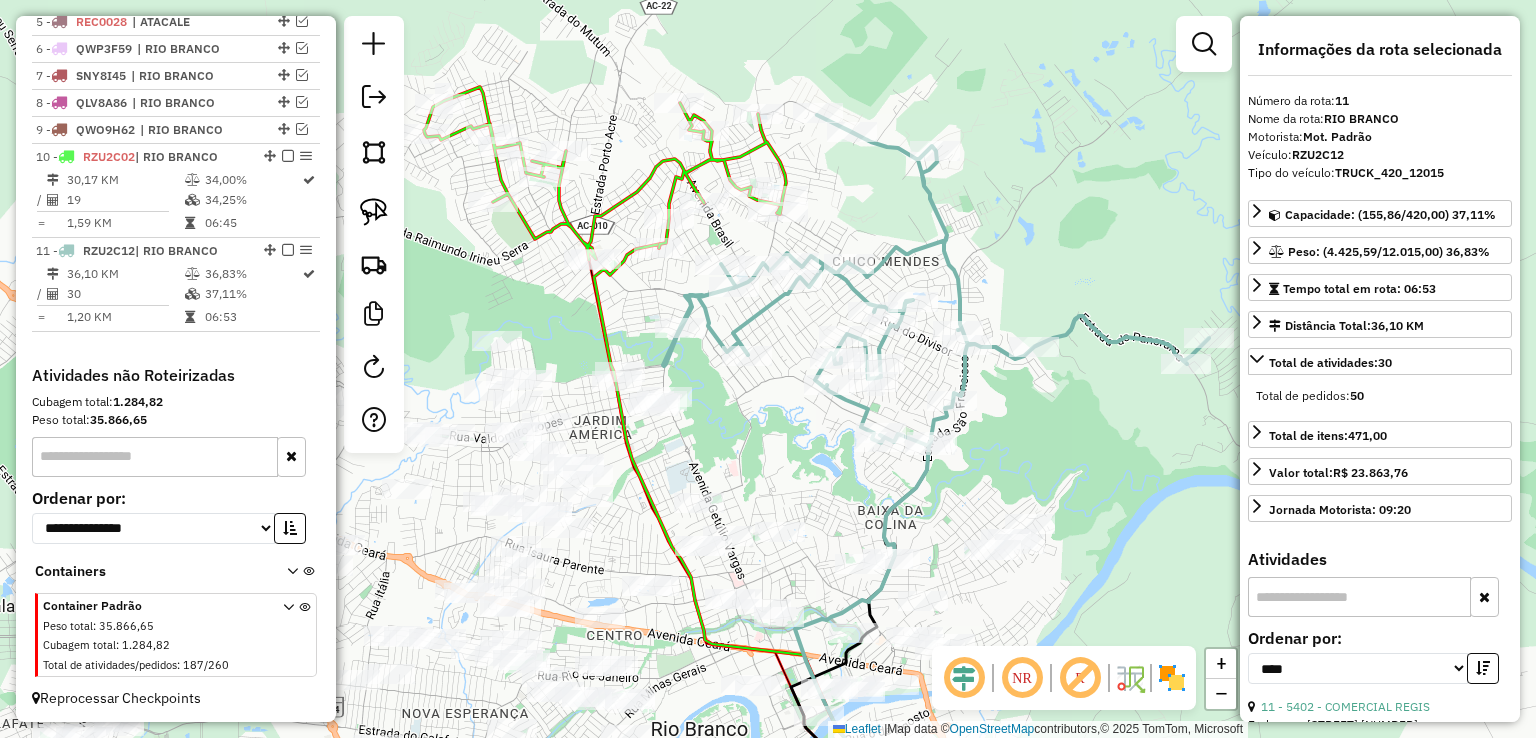 click 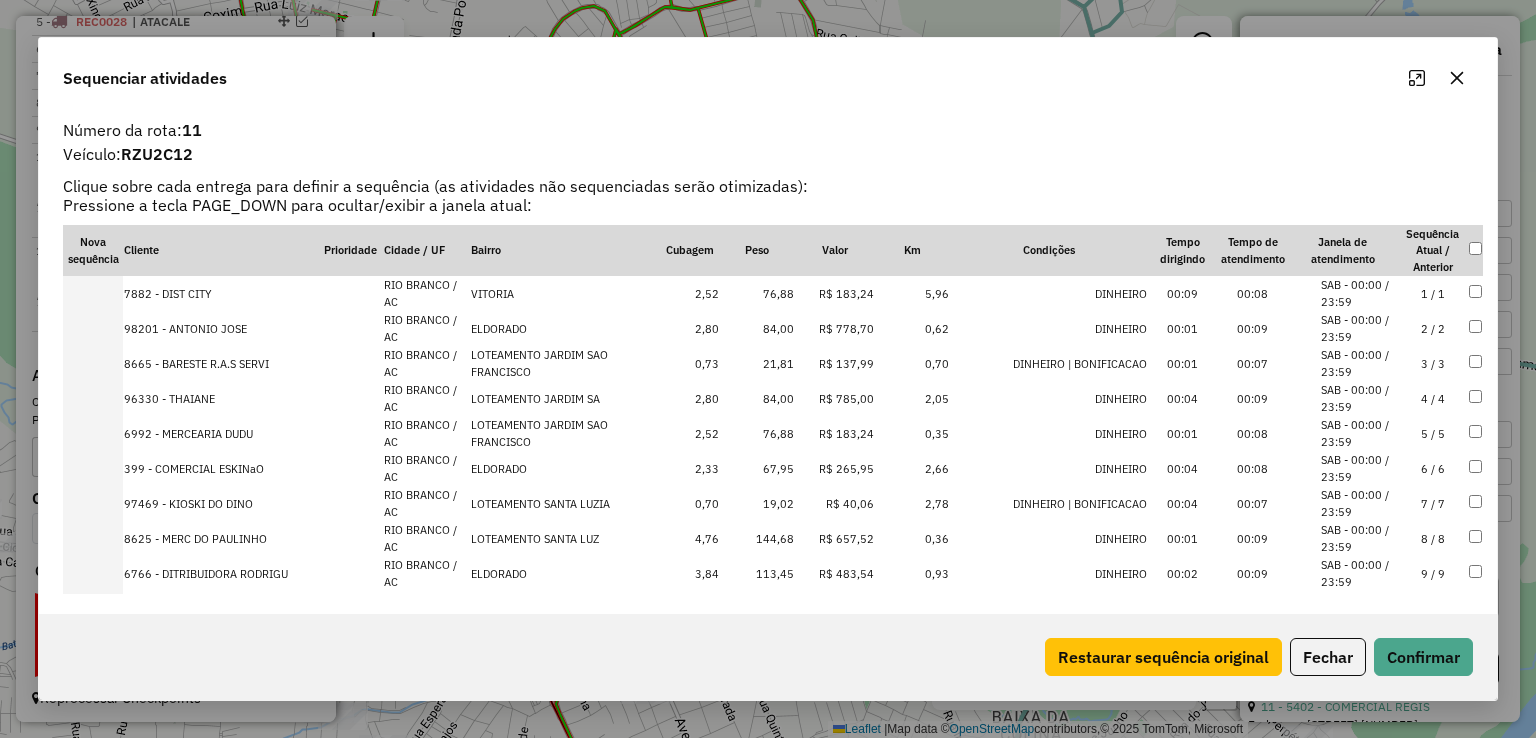 click on "19,02" at bounding box center [757, 503] 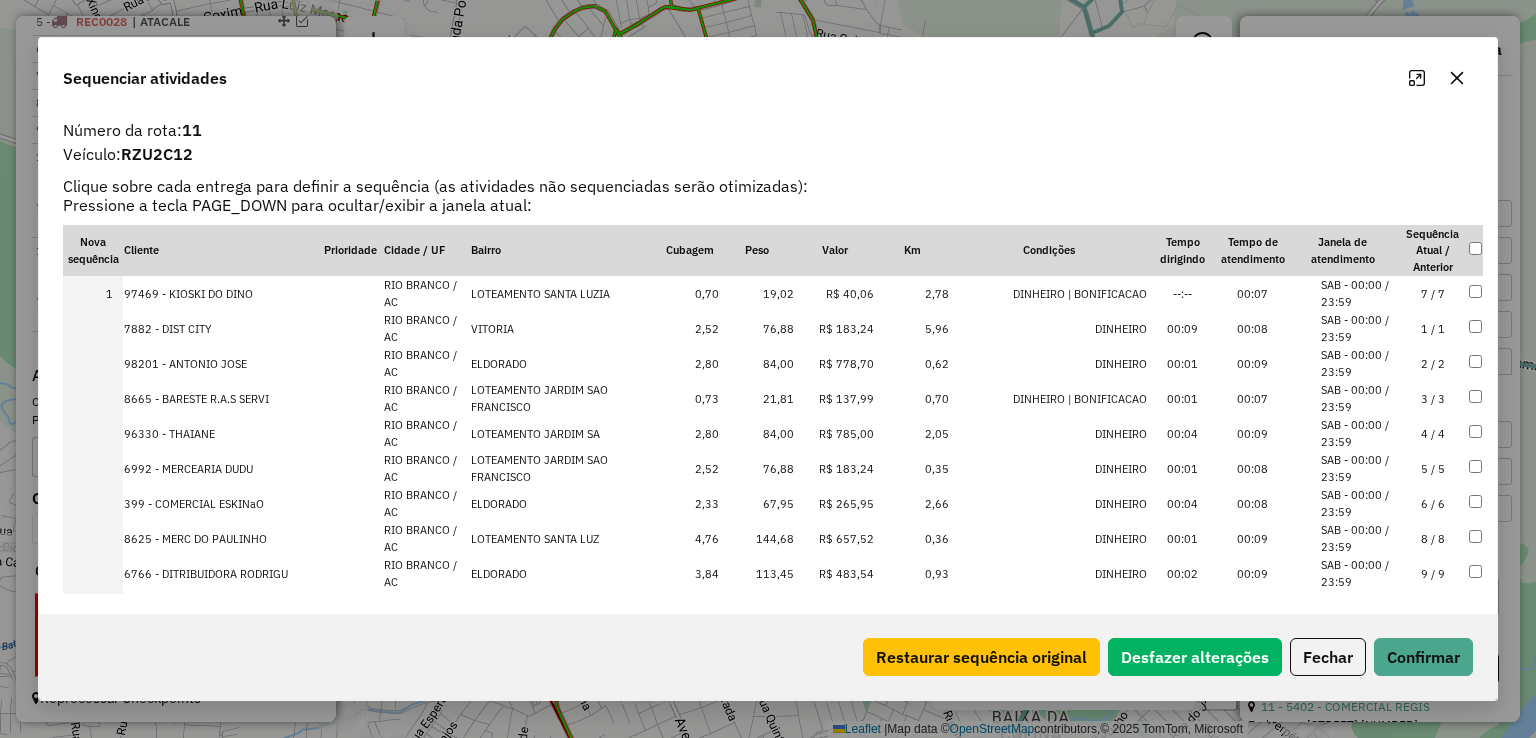 click on "21,81" at bounding box center (757, 398) 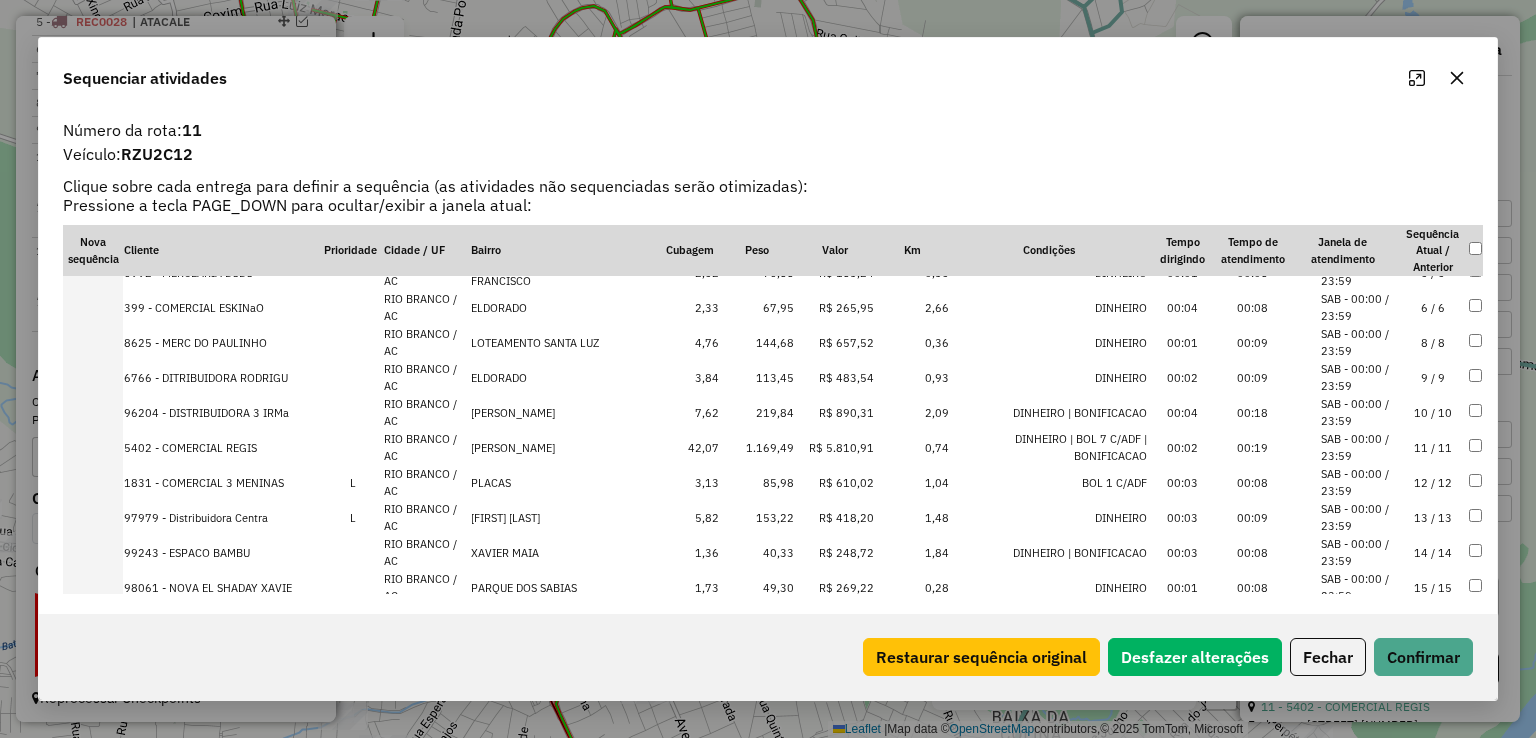 scroll, scrollTop: 200, scrollLeft: 0, axis: vertical 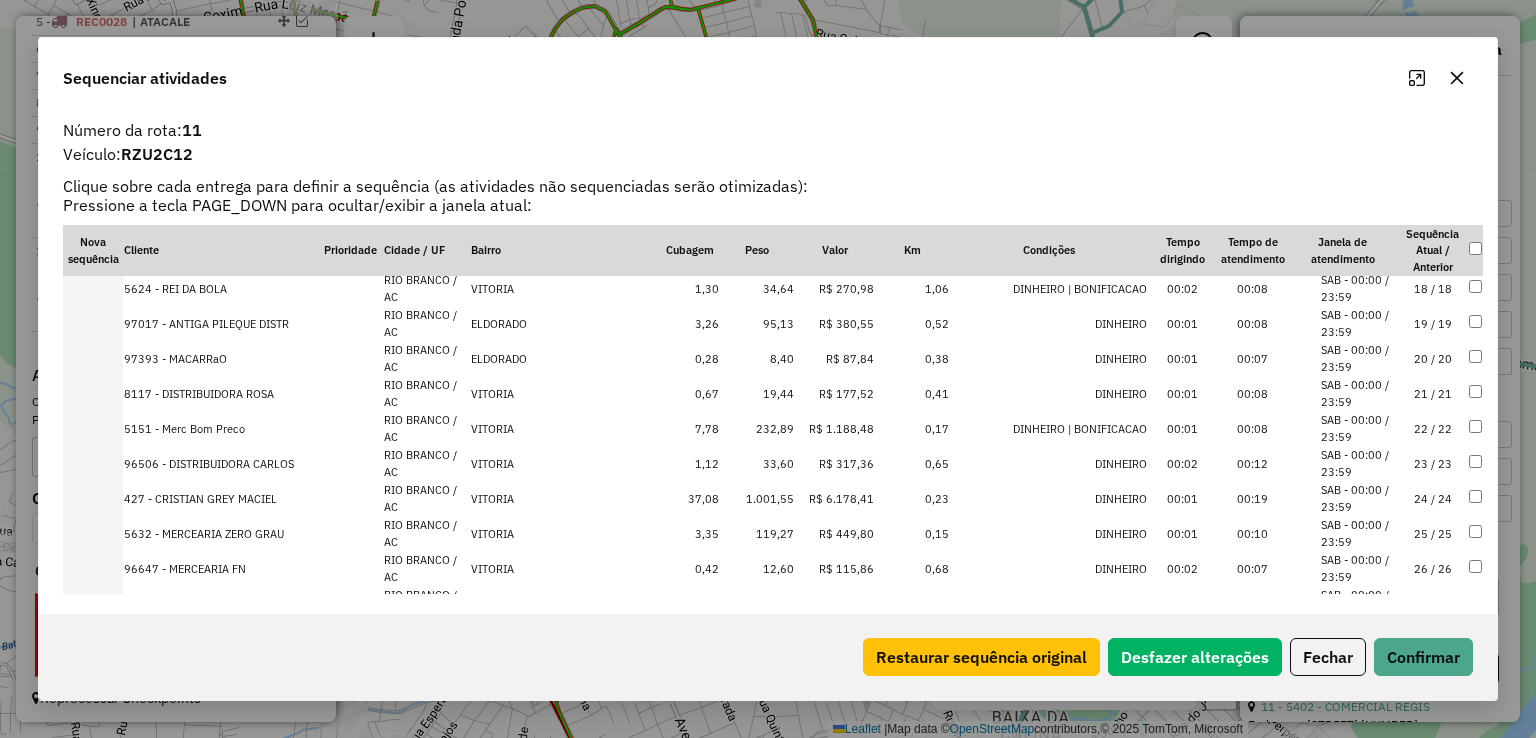 click on "8,40" at bounding box center (757, 358) 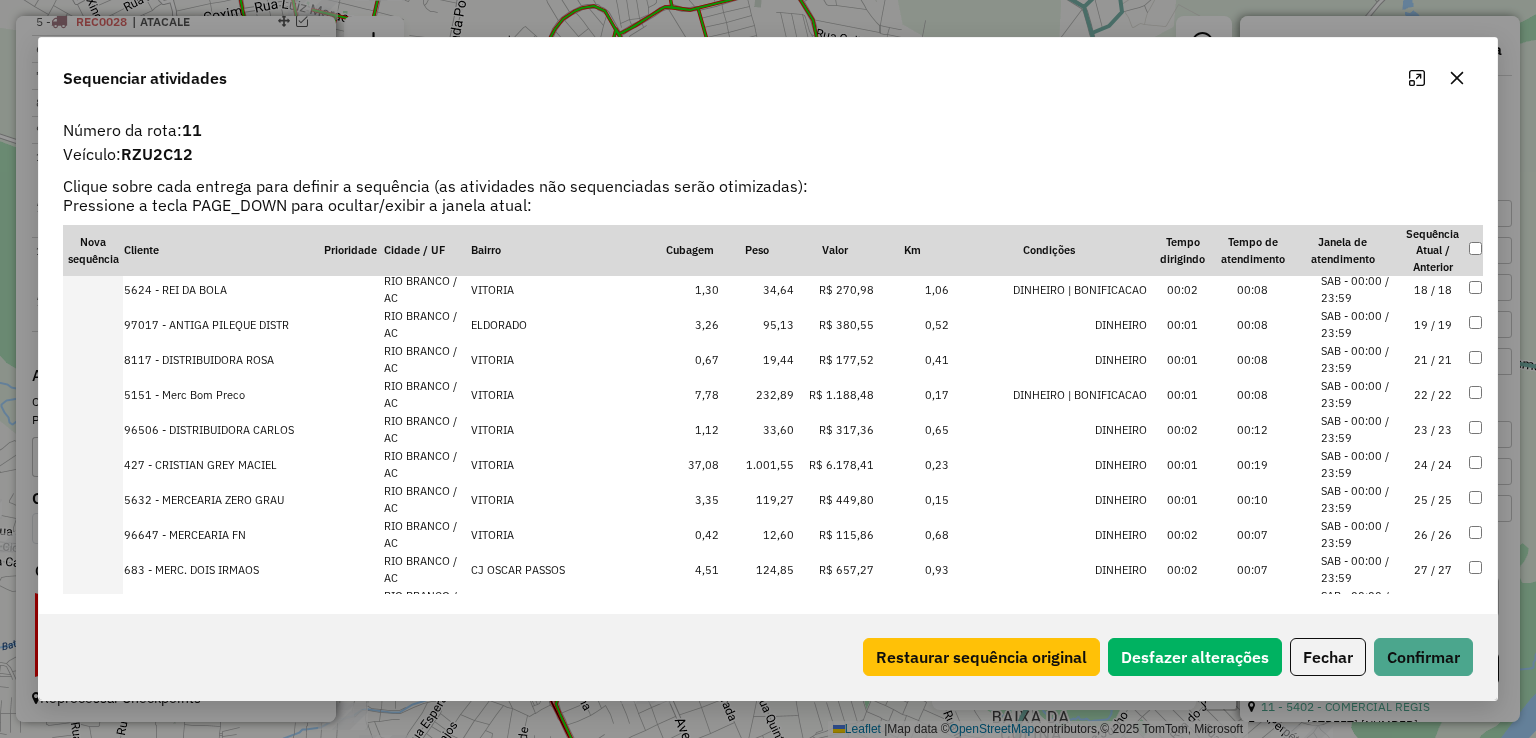 click on "19,44" at bounding box center (757, 359) 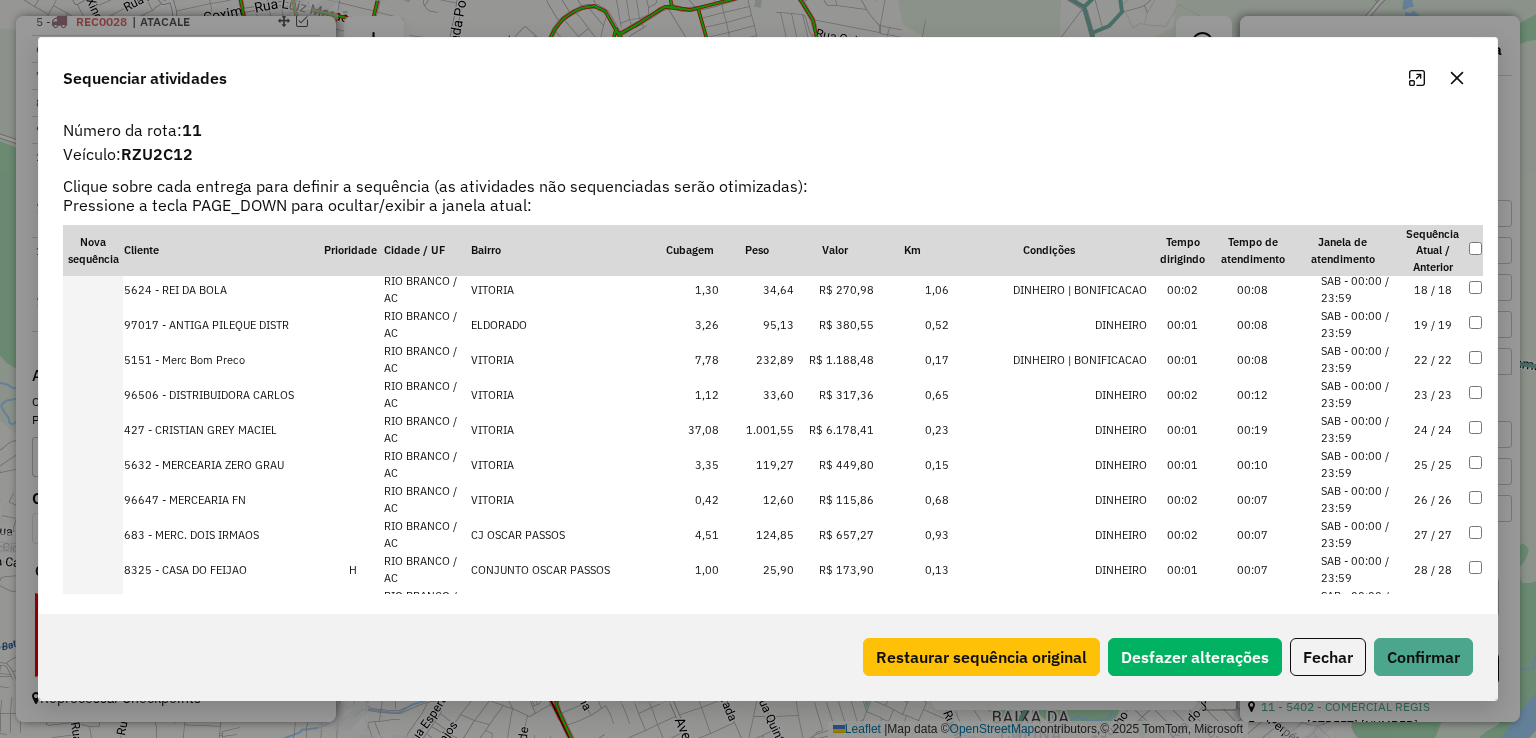 scroll, scrollTop: 751, scrollLeft: 0, axis: vertical 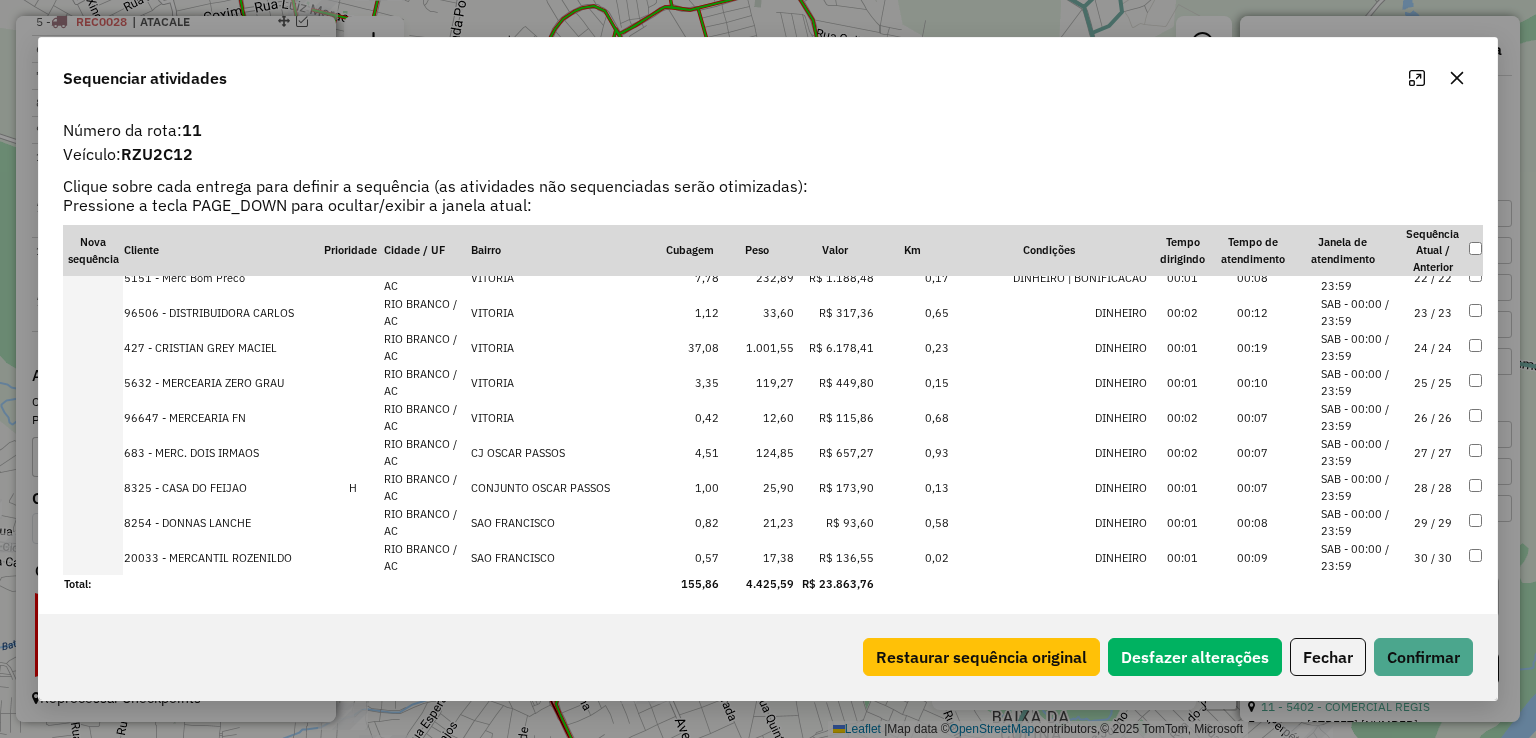 click on "12,60" at bounding box center [757, 417] 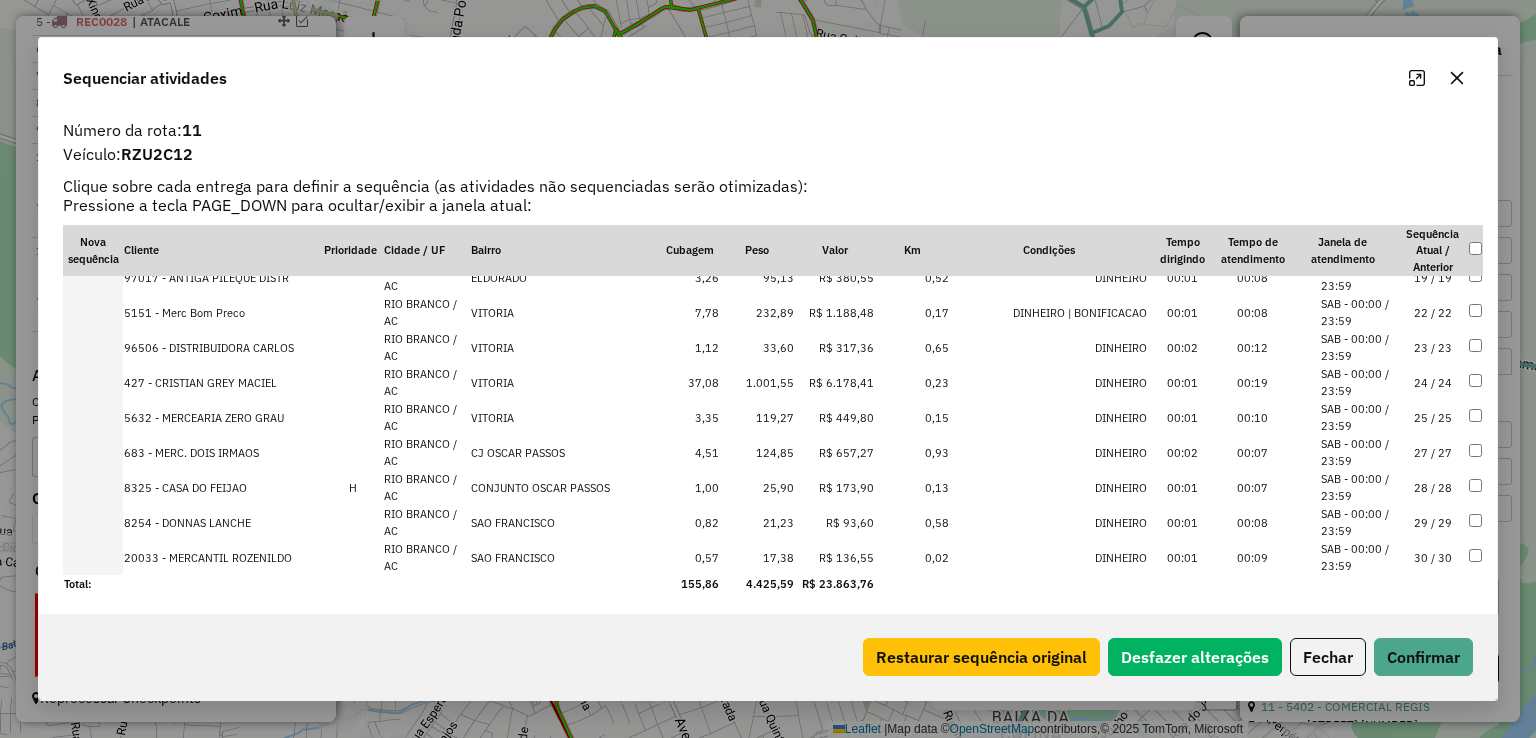 click on "21,23" at bounding box center [757, 522] 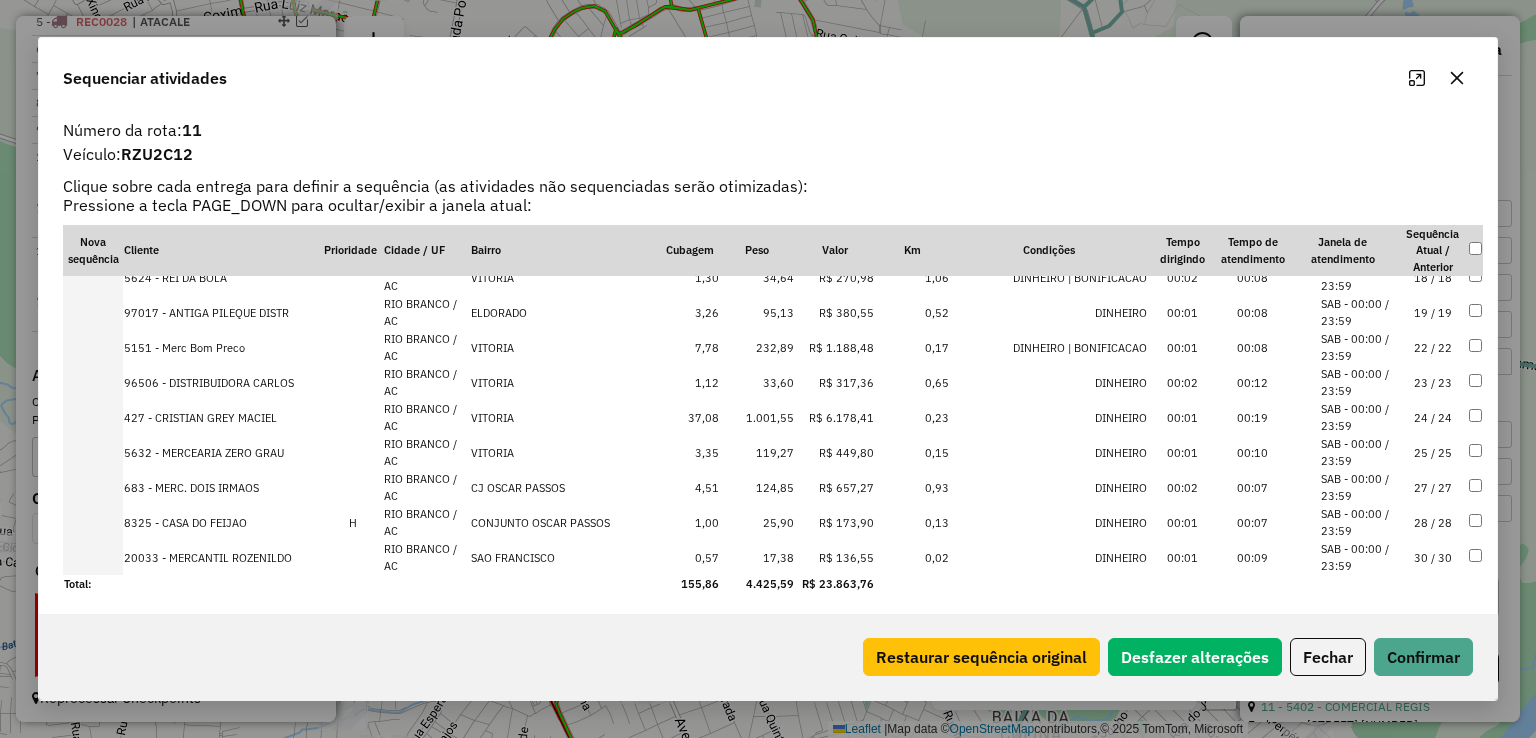 click on "17,38" at bounding box center (757, 557) 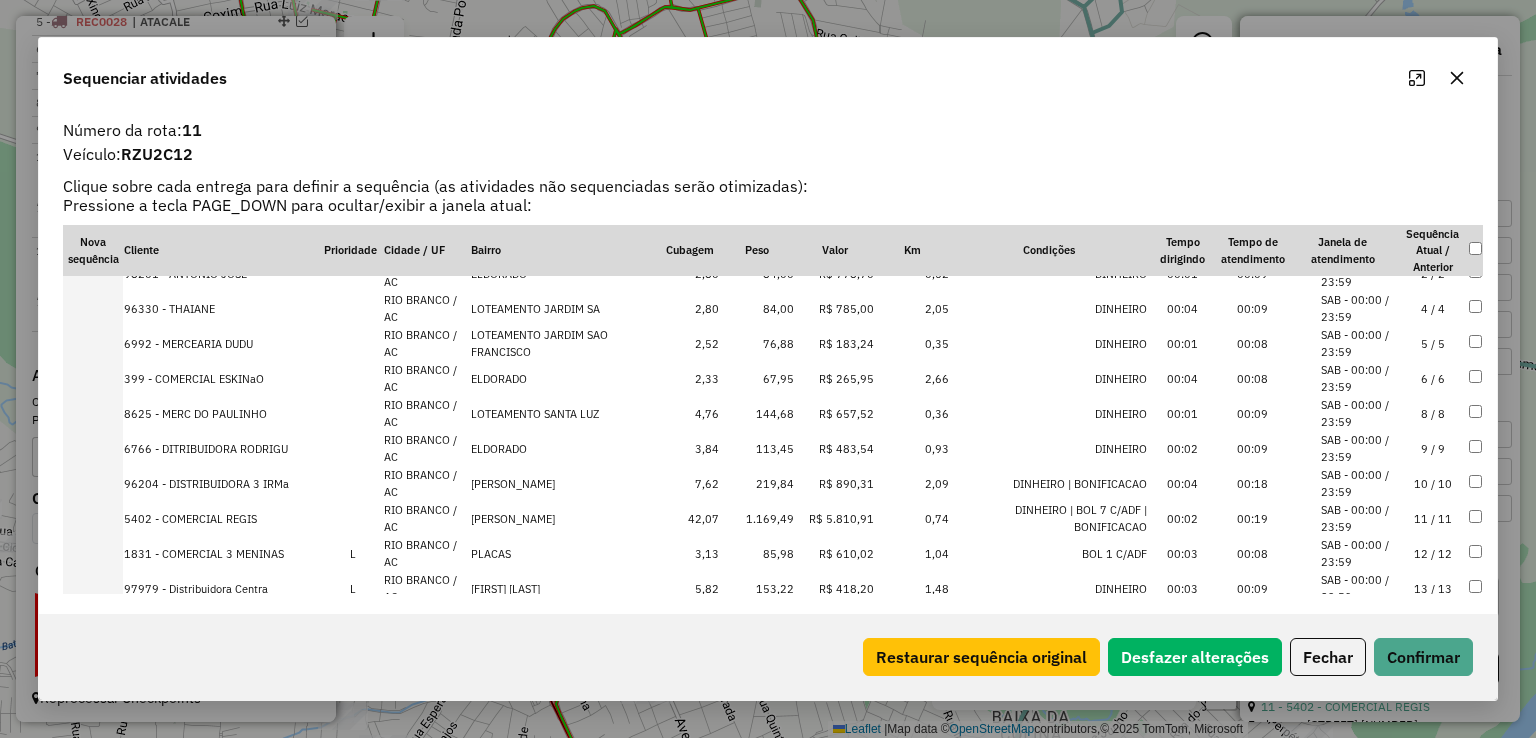 scroll, scrollTop: 500, scrollLeft: 0, axis: vertical 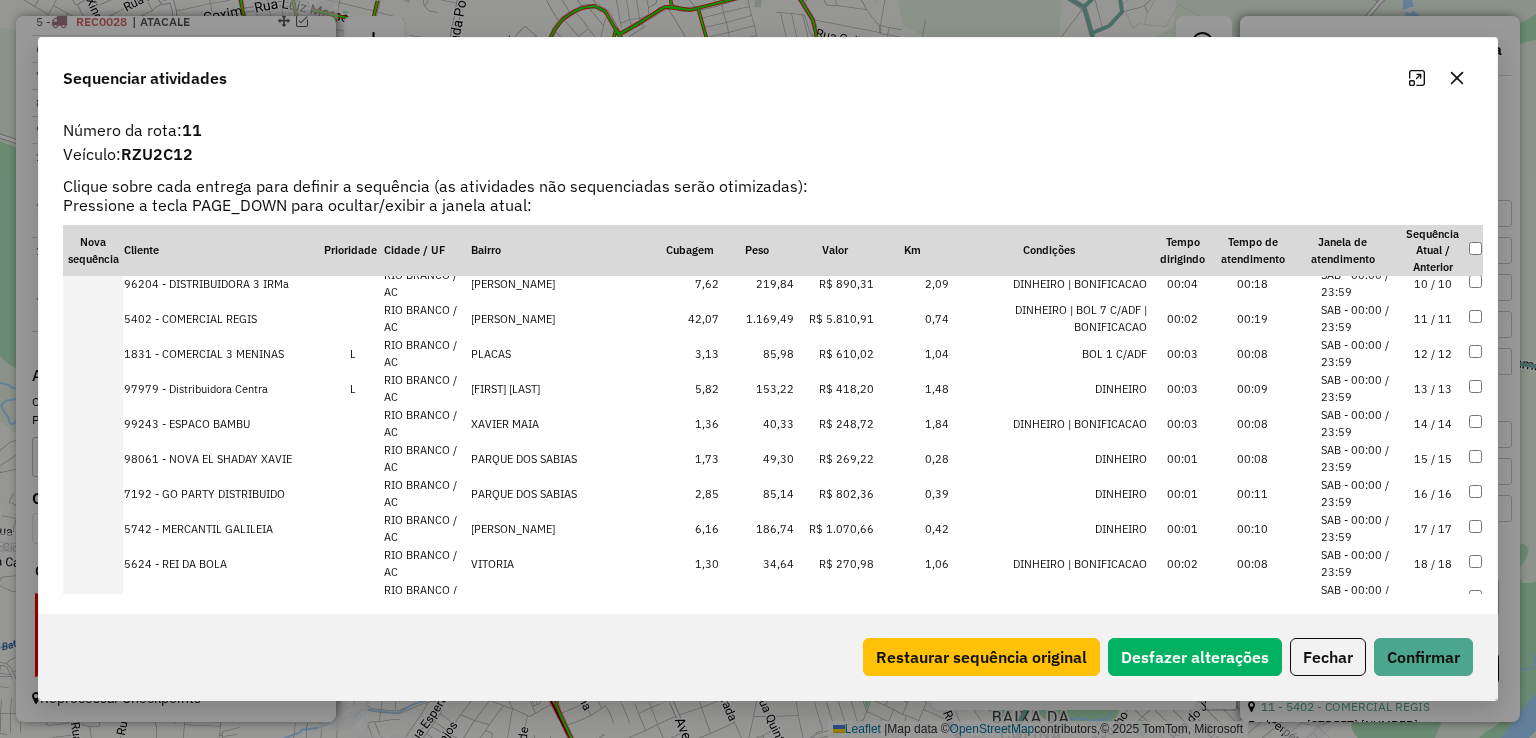 click on "49,30" at bounding box center [757, 458] 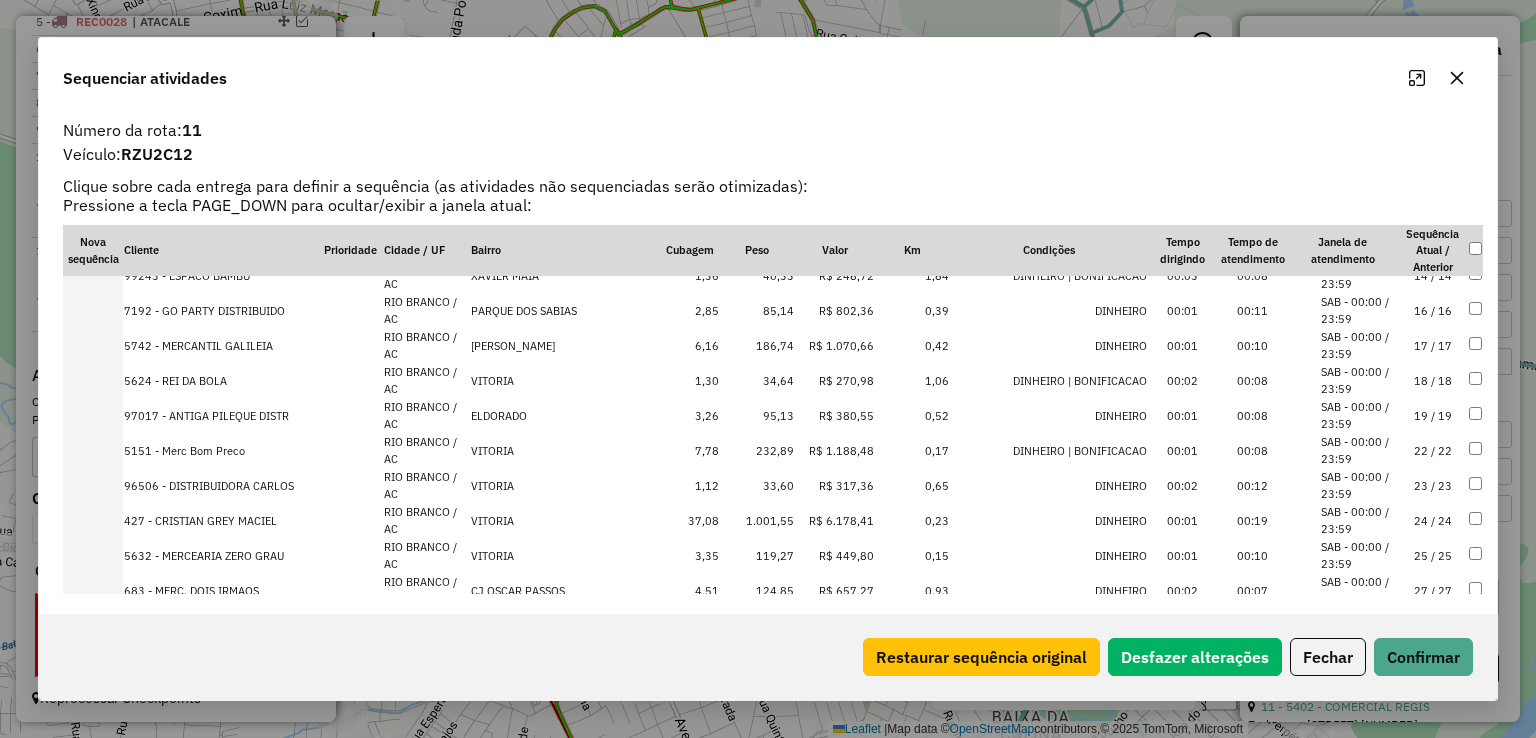 scroll, scrollTop: 751, scrollLeft: 0, axis: vertical 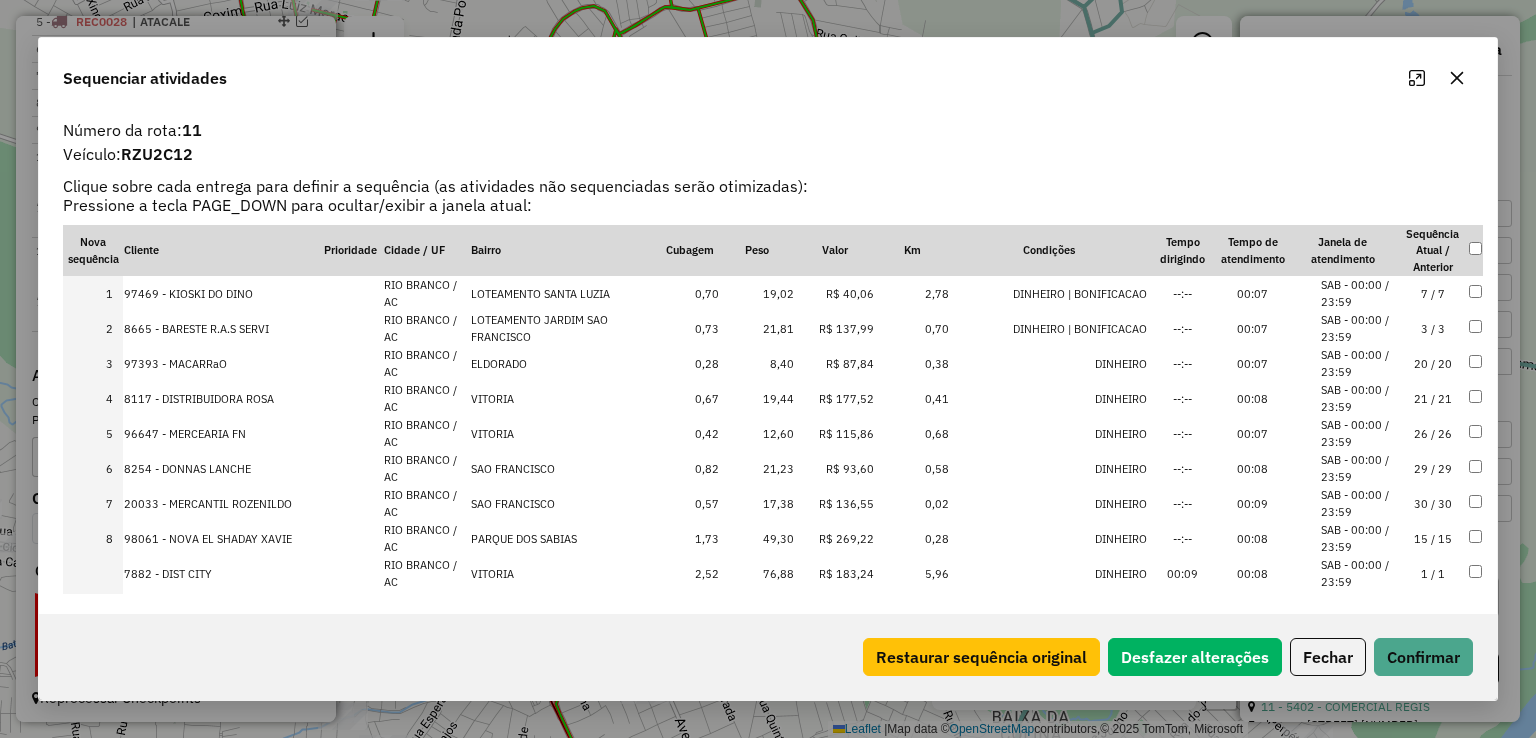 click on "Fechar" 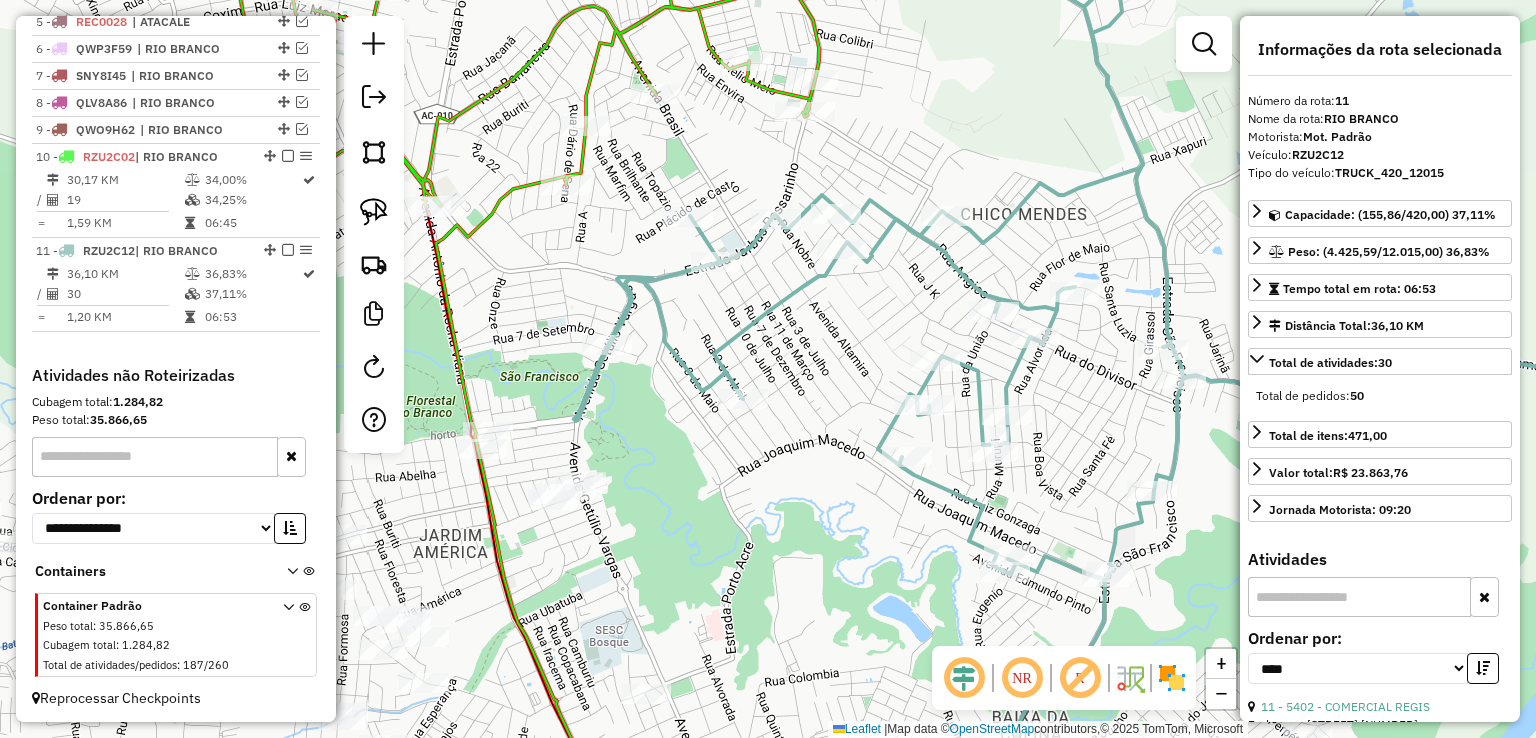 click 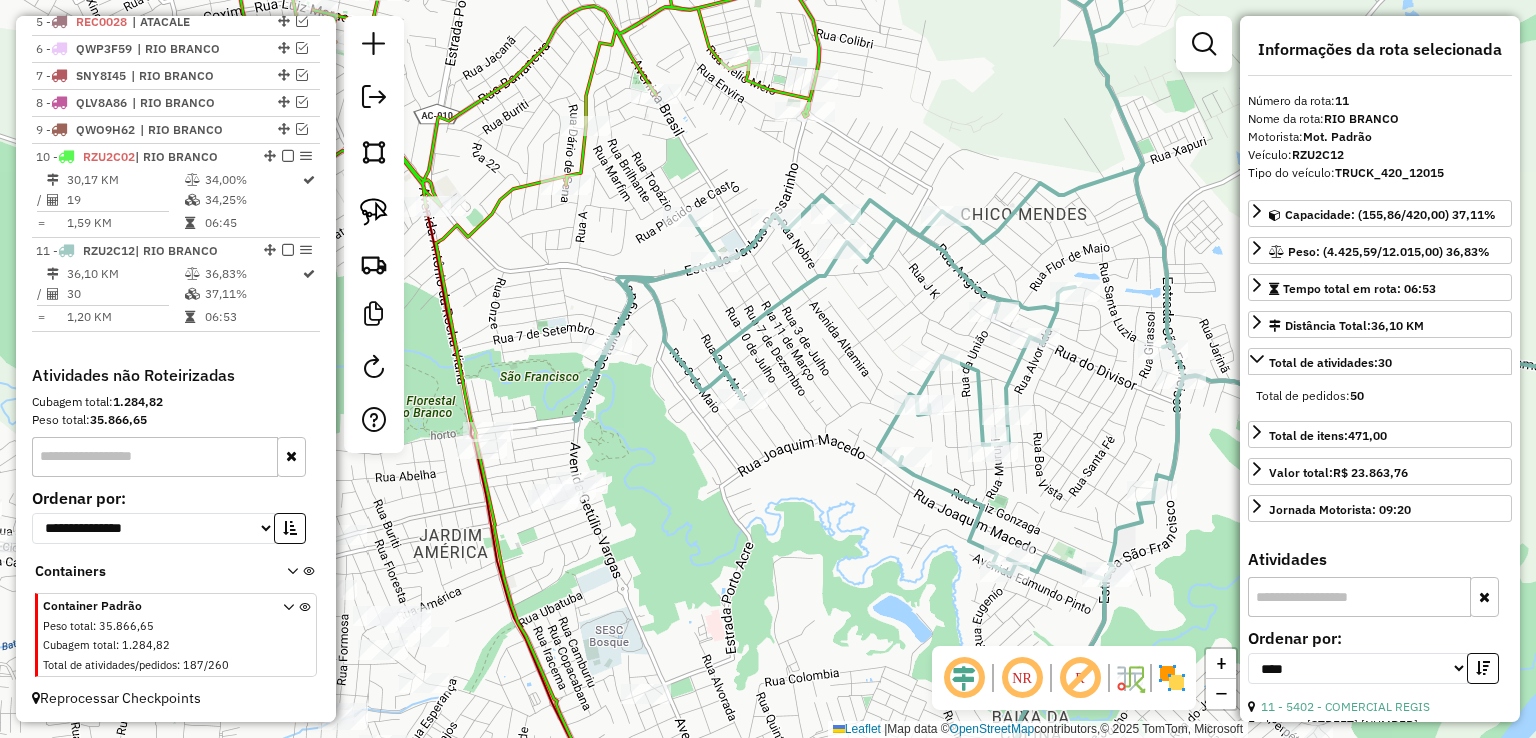 click 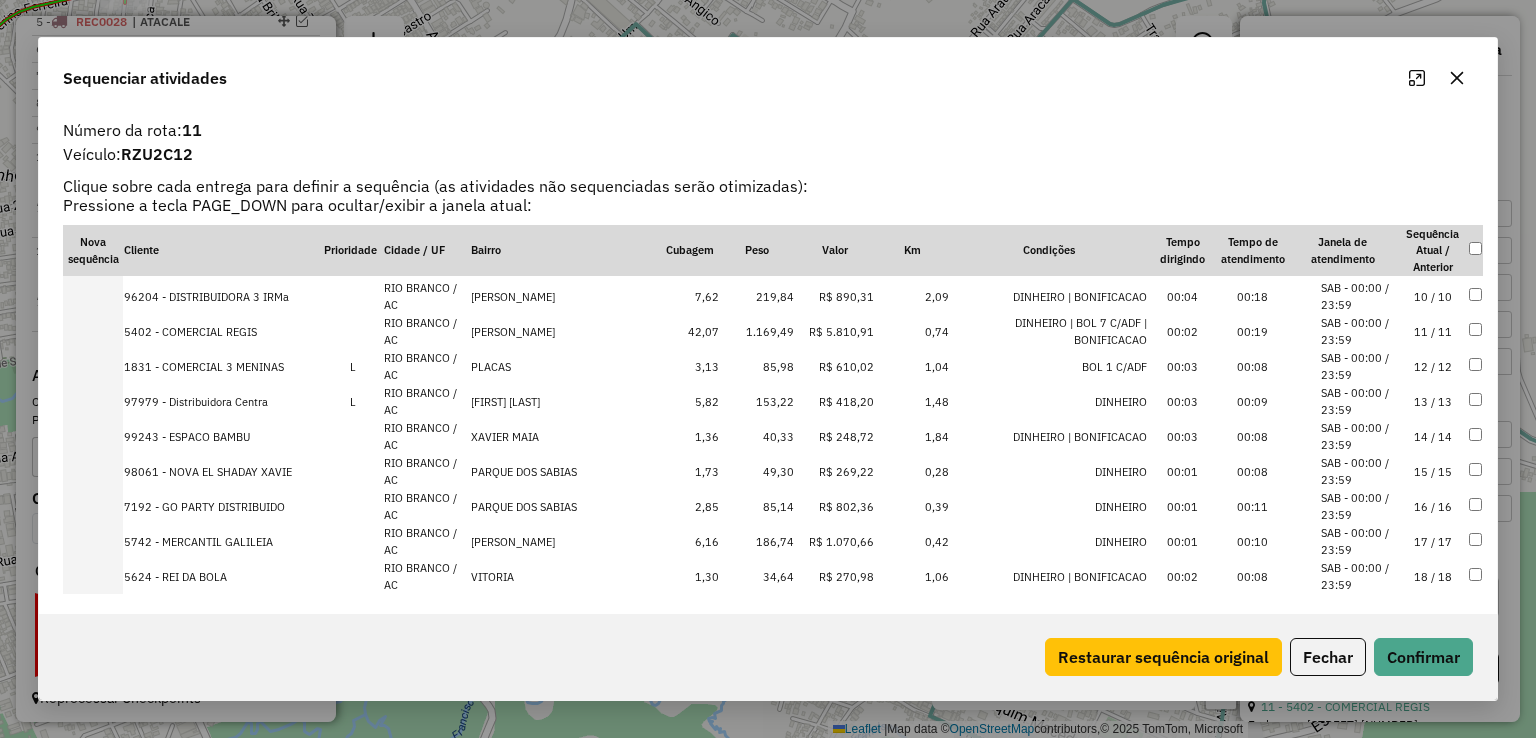 scroll, scrollTop: 400, scrollLeft: 0, axis: vertical 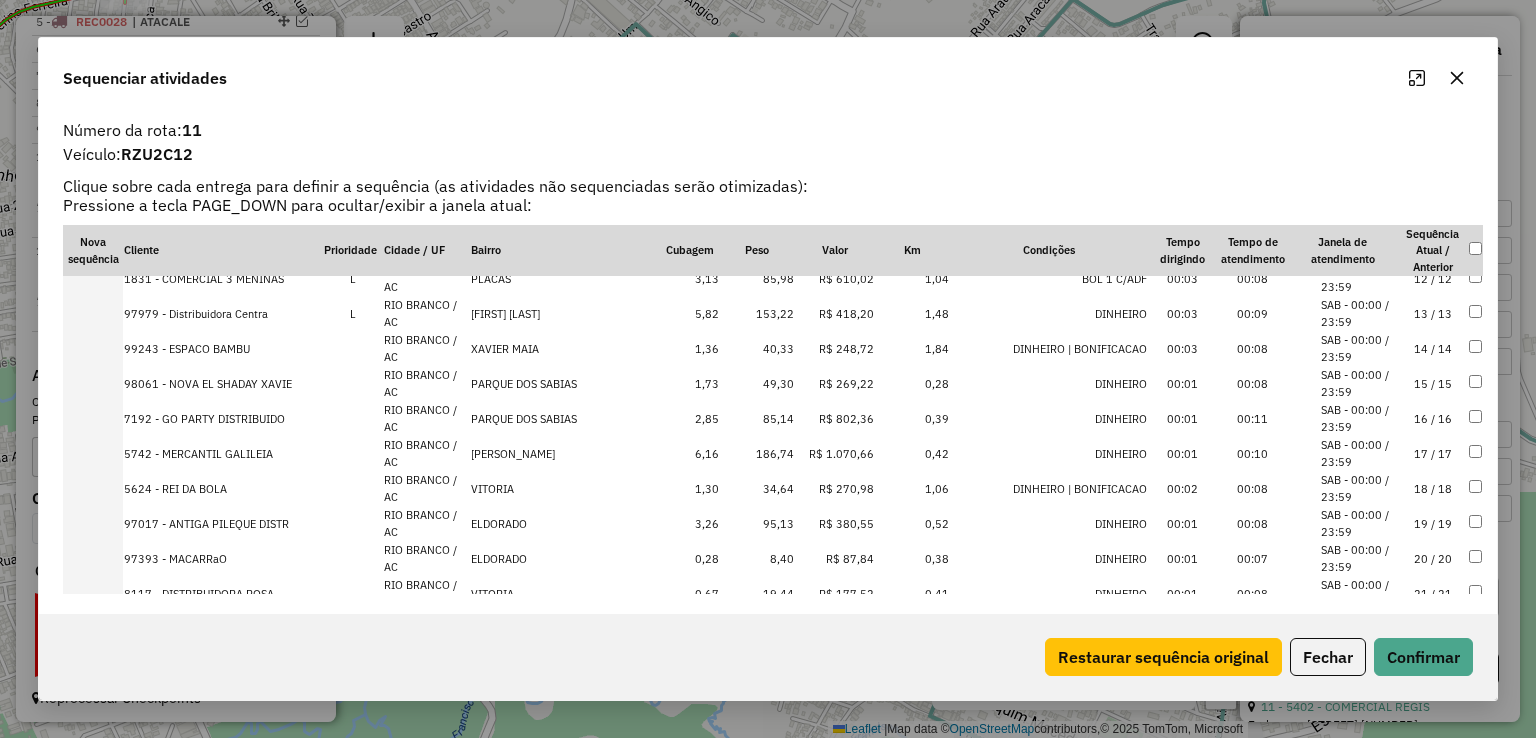 click on "R$ 248,72" at bounding box center (835, 348) 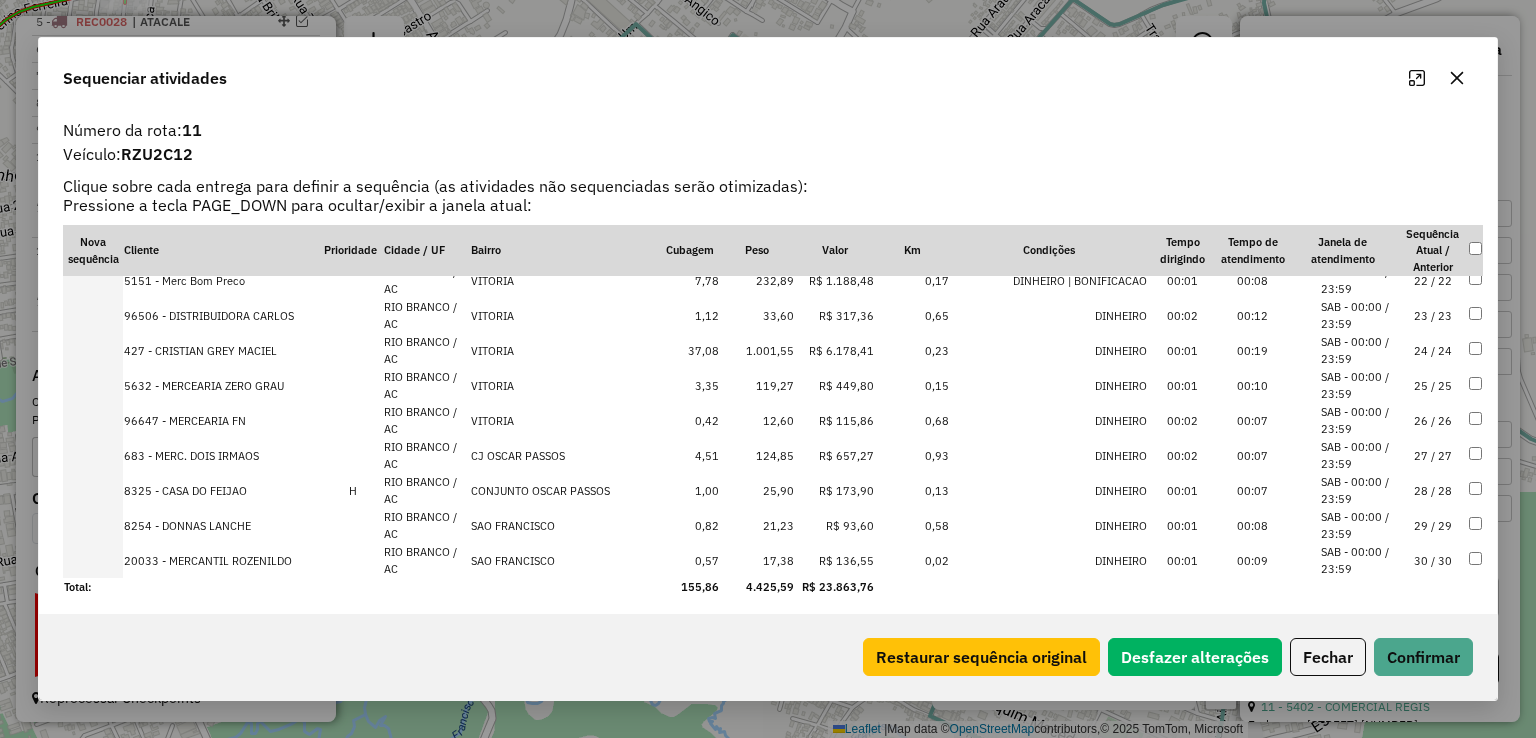 scroll, scrollTop: 751, scrollLeft: 0, axis: vertical 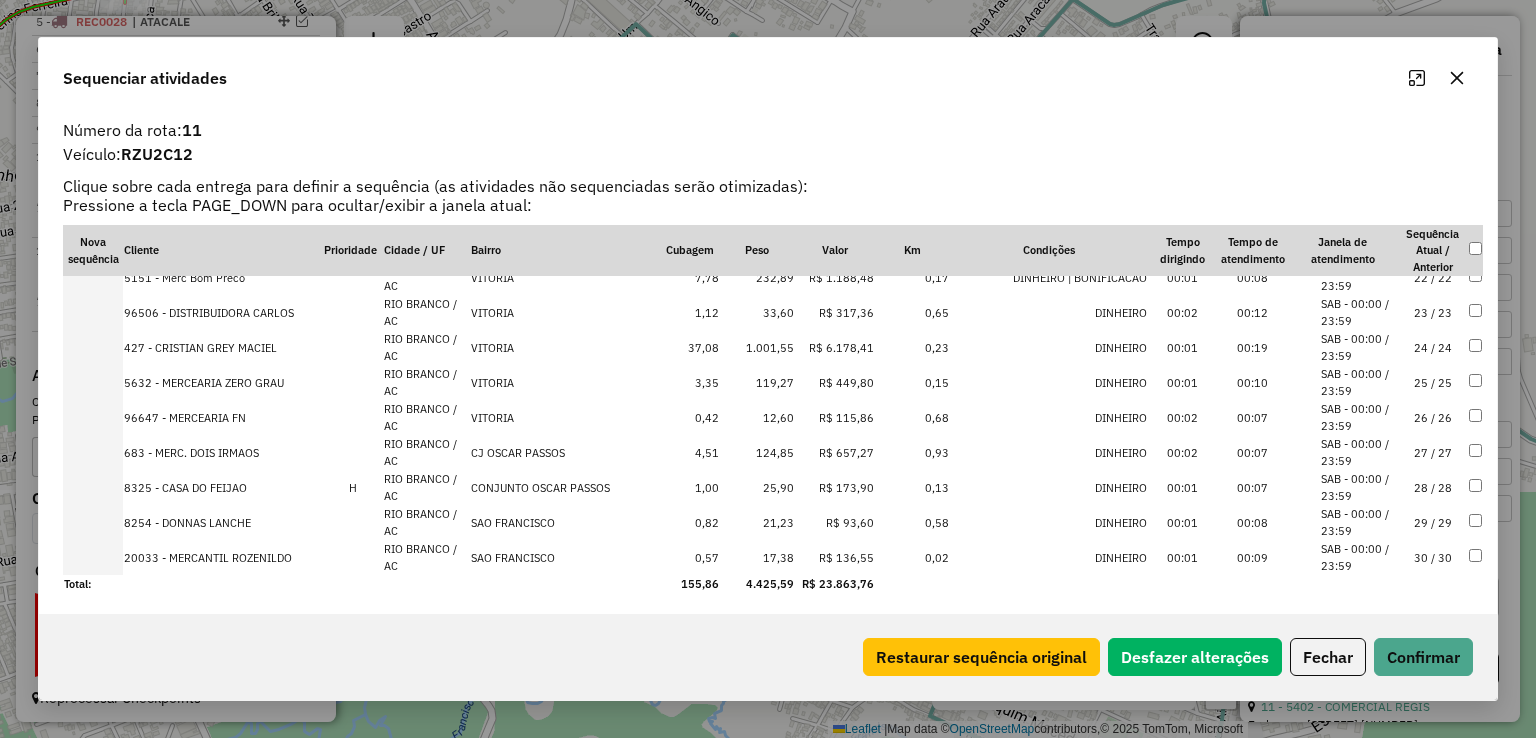click on "R$ 173,90" at bounding box center (835, 487) 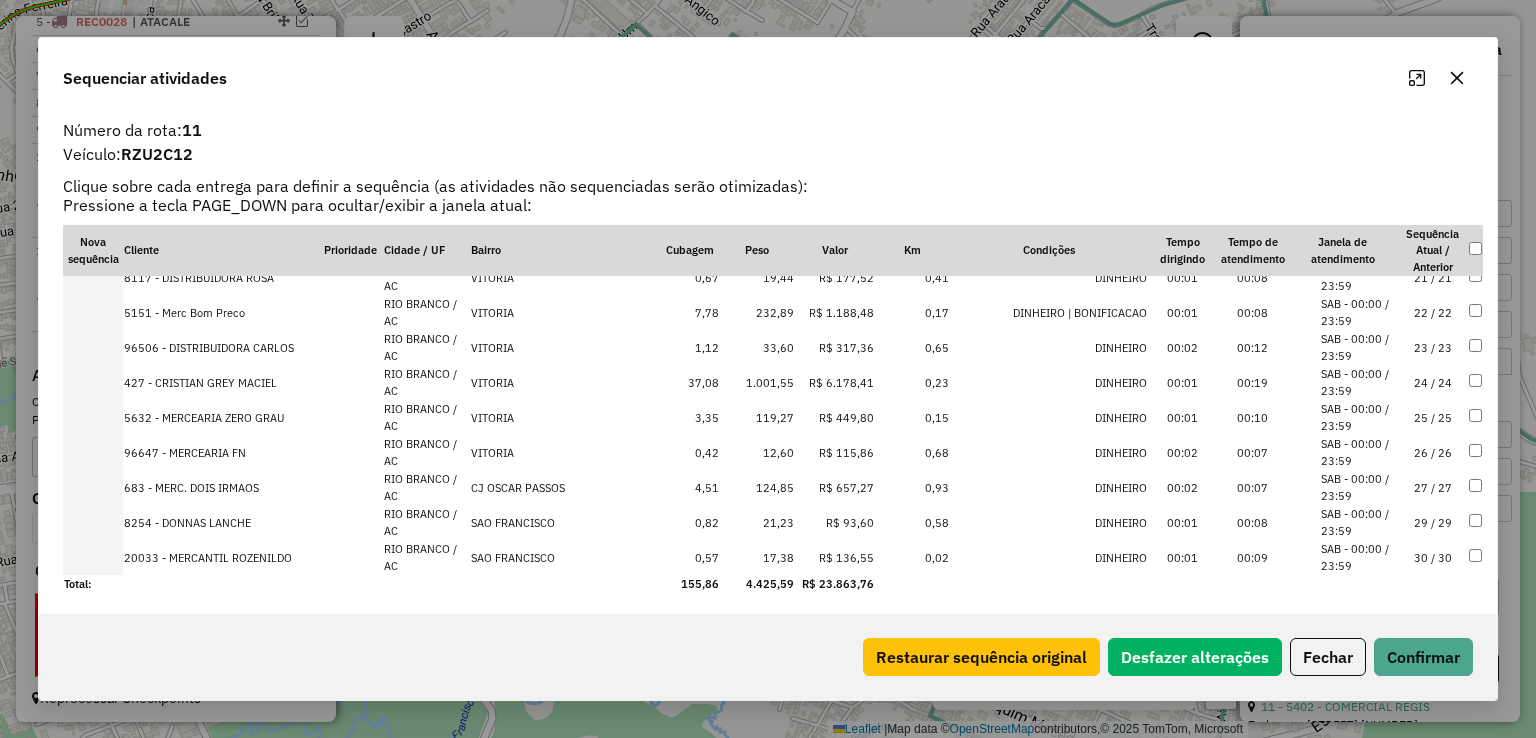click on "R$ 93,60" at bounding box center (835, 522) 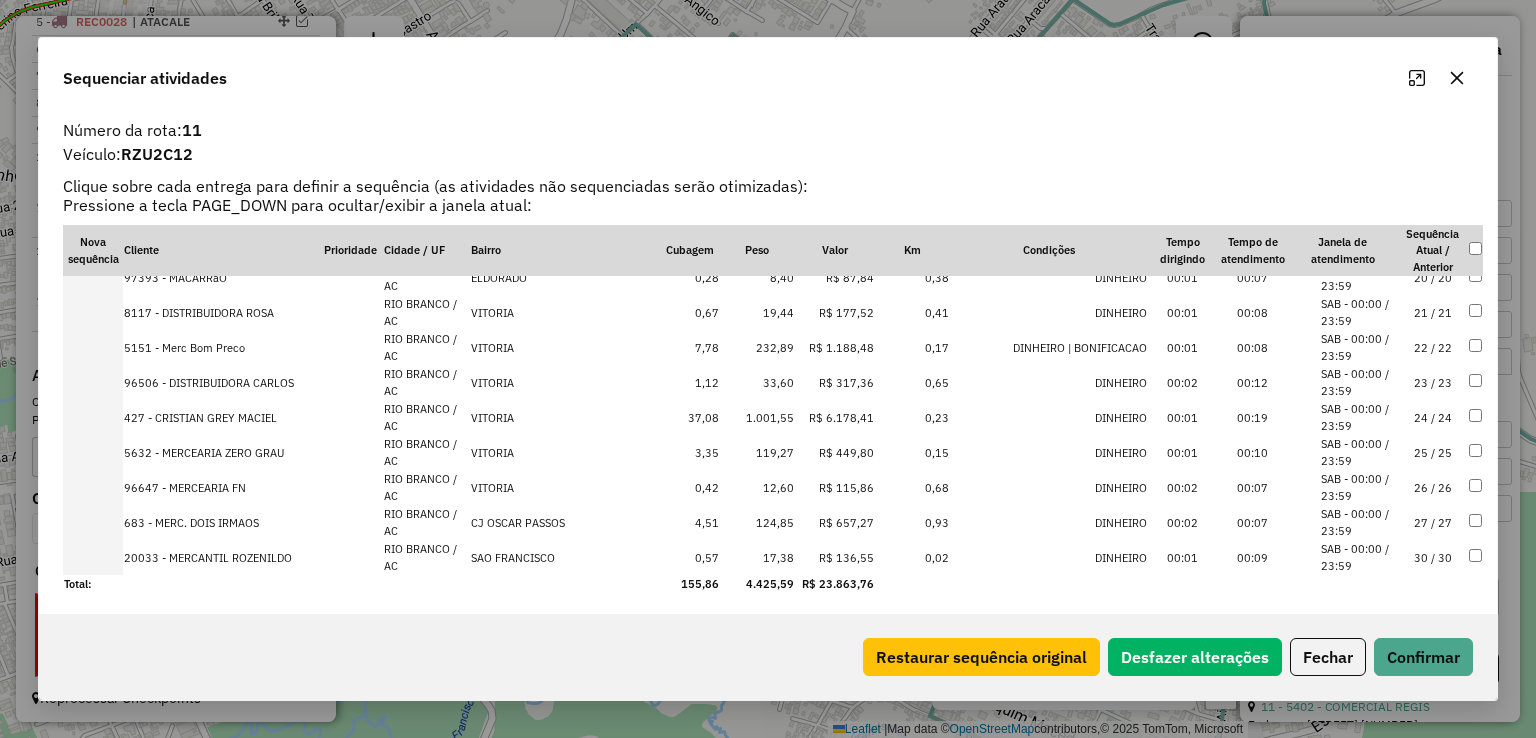 click on "R$ 136,55" at bounding box center (835, 557) 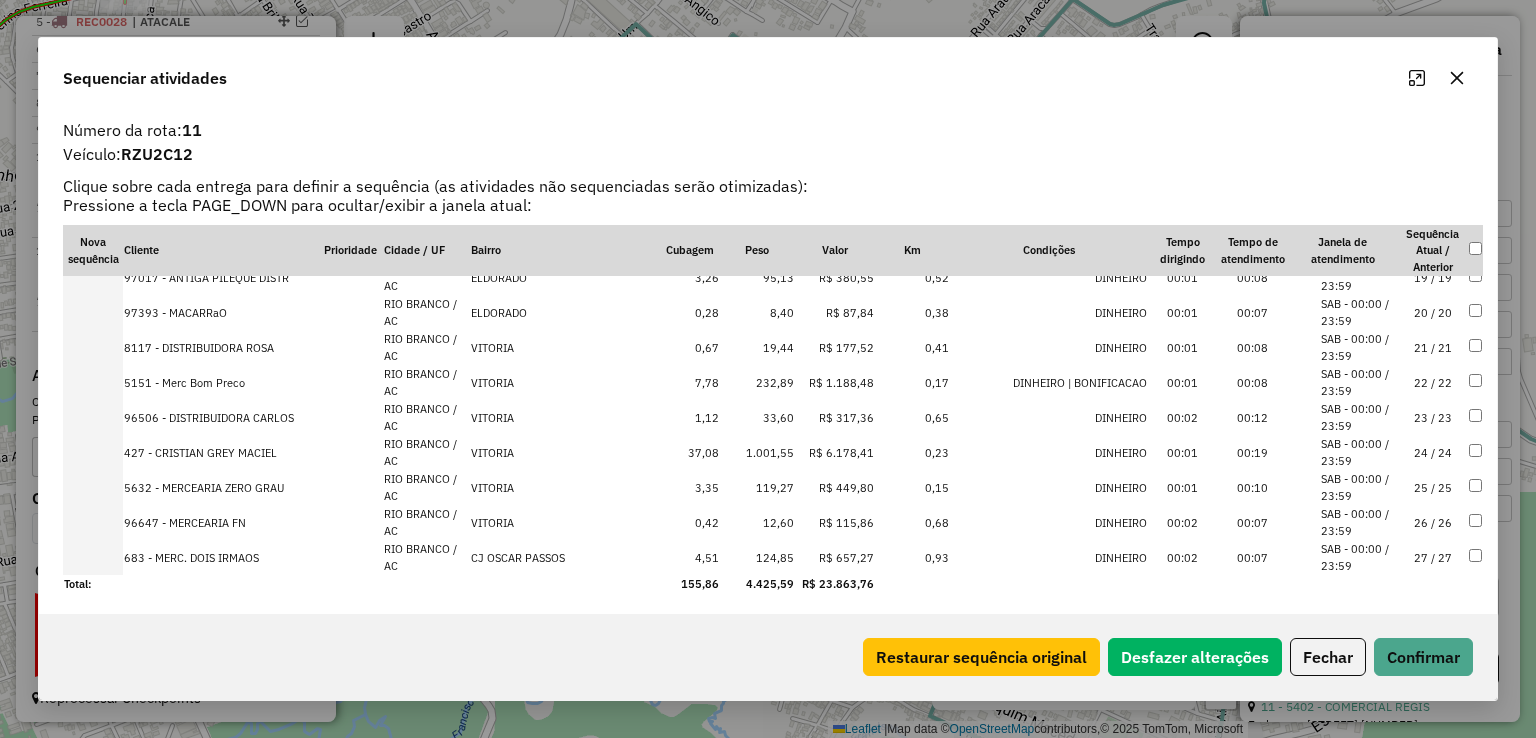 click on "12,60" at bounding box center (757, 522) 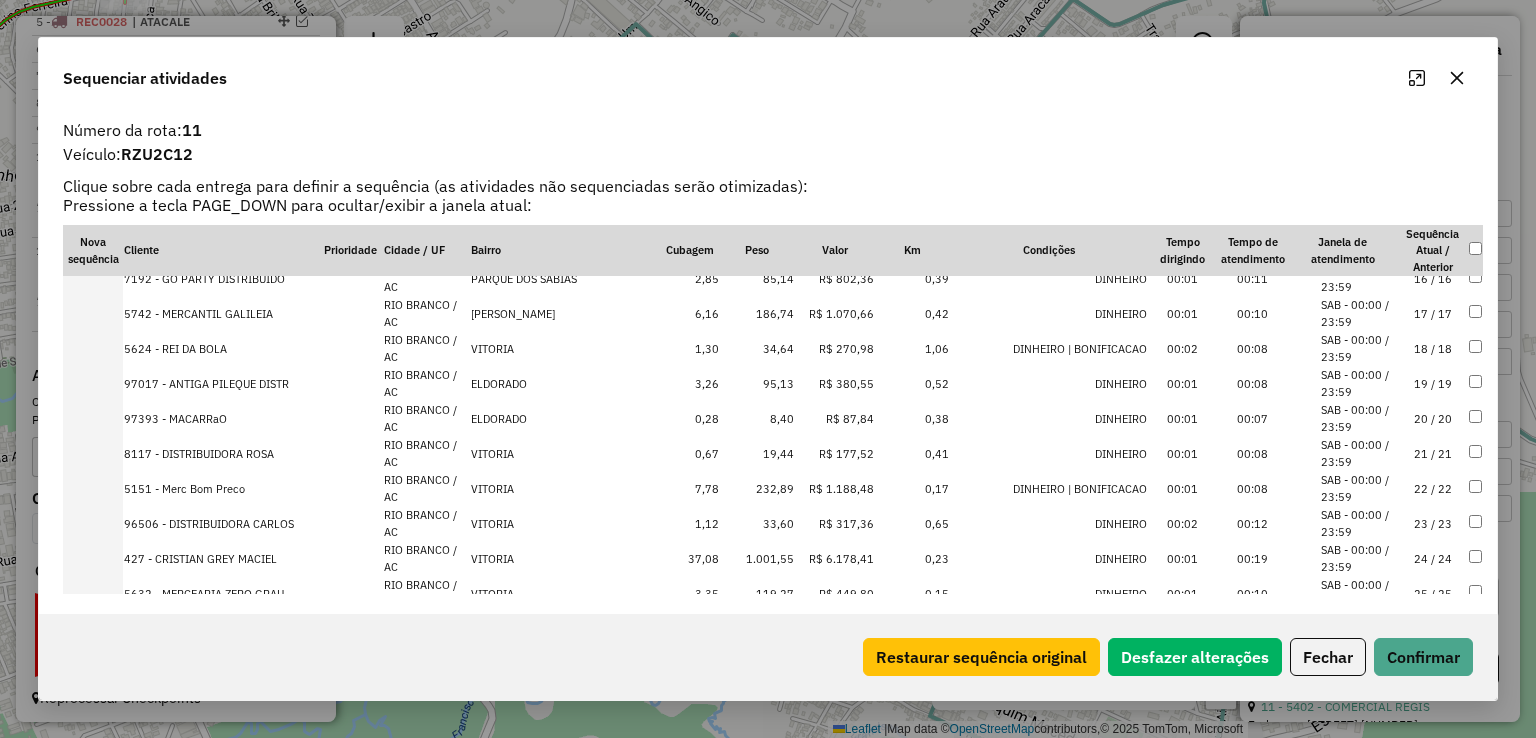 scroll, scrollTop: 651, scrollLeft: 0, axis: vertical 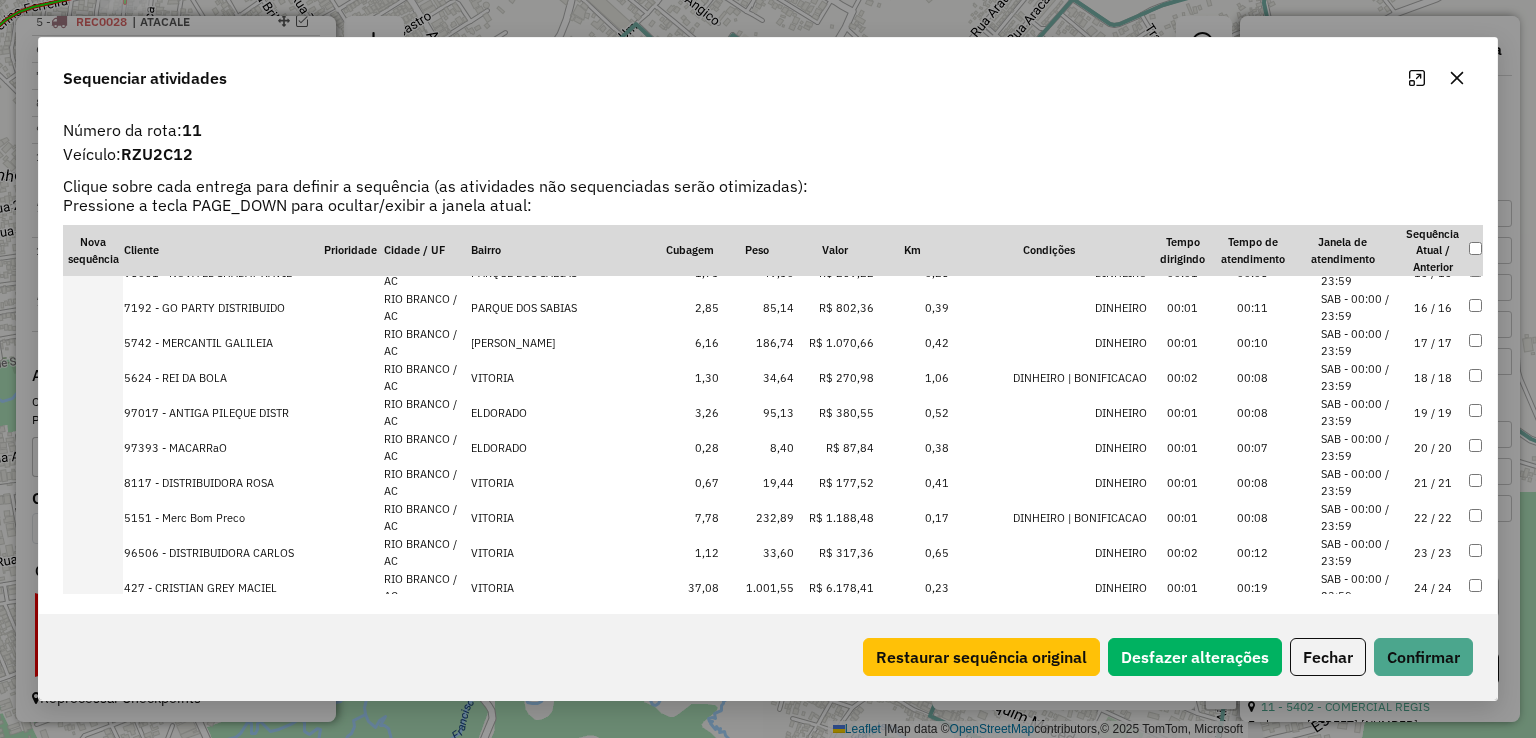 click on "8,40" at bounding box center [757, 447] 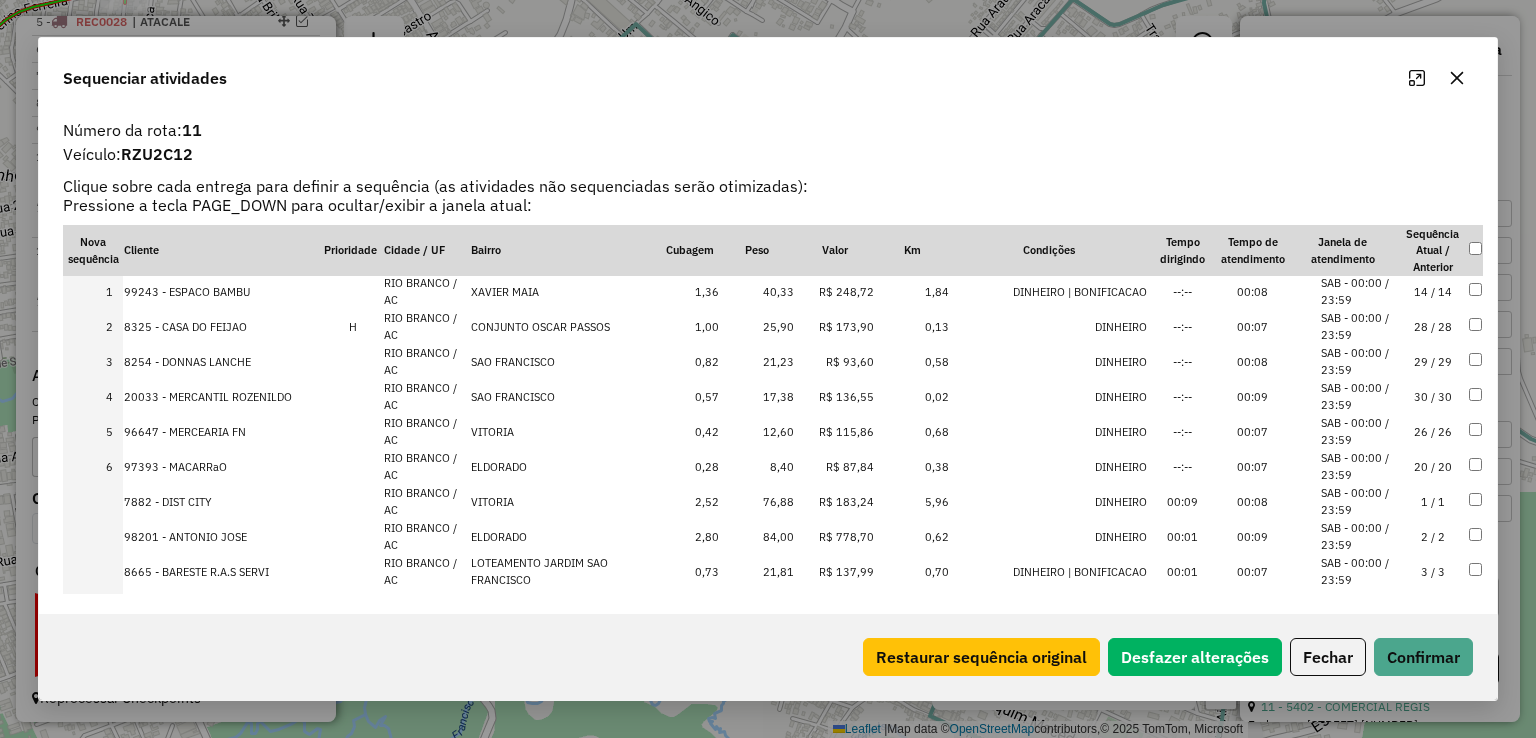 scroll, scrollTop: 0, scrollLeft: 0, axis: both 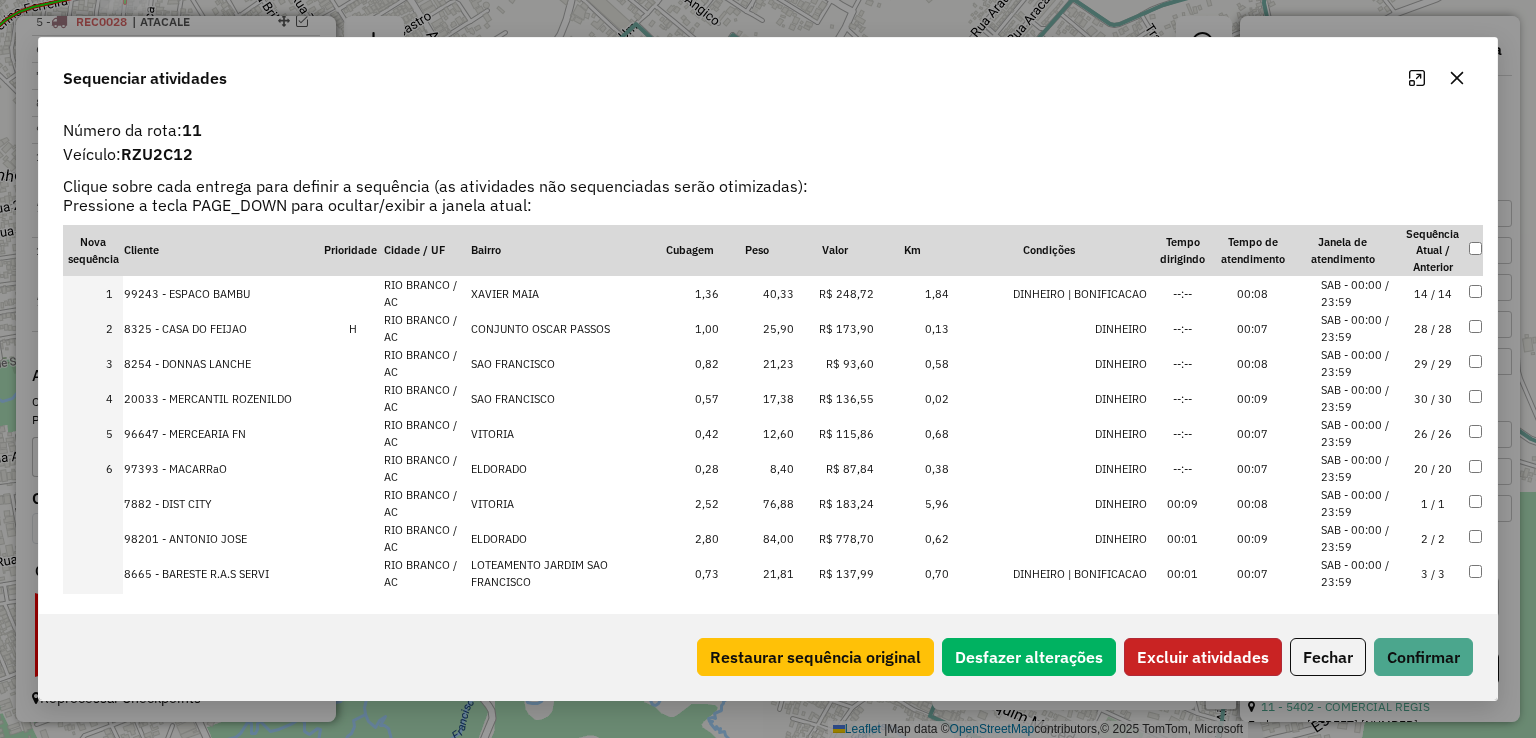 click on "Excluir atividades" 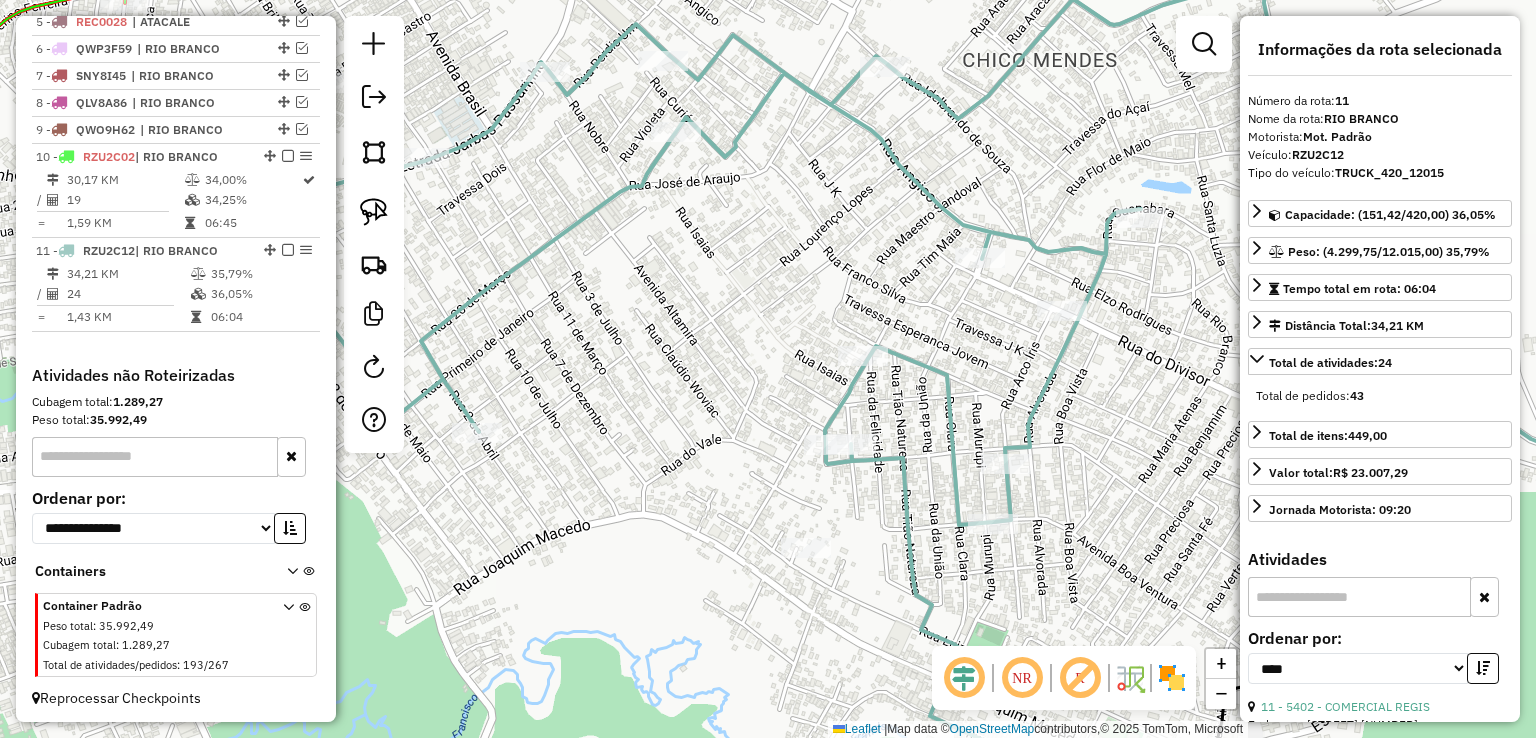 click on "Janela de atendimento Grade de atendimento Capacidade Transportadoras Veículos Cliente Pedidos  Rotas Selecione os dias de semana para filtrar as janelas de atendimento  Seg   Ter   Qua   Qui   Sex   Sáb   Dom  Informe o período da janela de atendimento: De: Até:  Filtrar exatamente a janela do cliente  Considerar janela de atendimento padrão  Selecione os dias de semana para filtrar as grades de atendimento  Seg   Ter   Qua   Qui   Sex   Sáb   Dom   Considerar clientes sem dia de atendimento cadastrado  Clientes fora do dia de atendimento selecionado Filtrar as atividades entre os valores definidos abaixo:  Peso mínimo:   Peso máximo:   Cubagem mínima:   Cubagem máxima:   De:   Até:  Filtrar as atividades entre o tempo de atendimento definido abaixo:  De:   Até:   Considerar capacidade total dos clientes não roteirizados Transportadora: Selecione um ou mais itens Tipo de veículo: Selecione um ou mais itens Veículo: Selecione um ou mais itens Motorista: Selecione um ou mais itens Nome: Rótulo:" 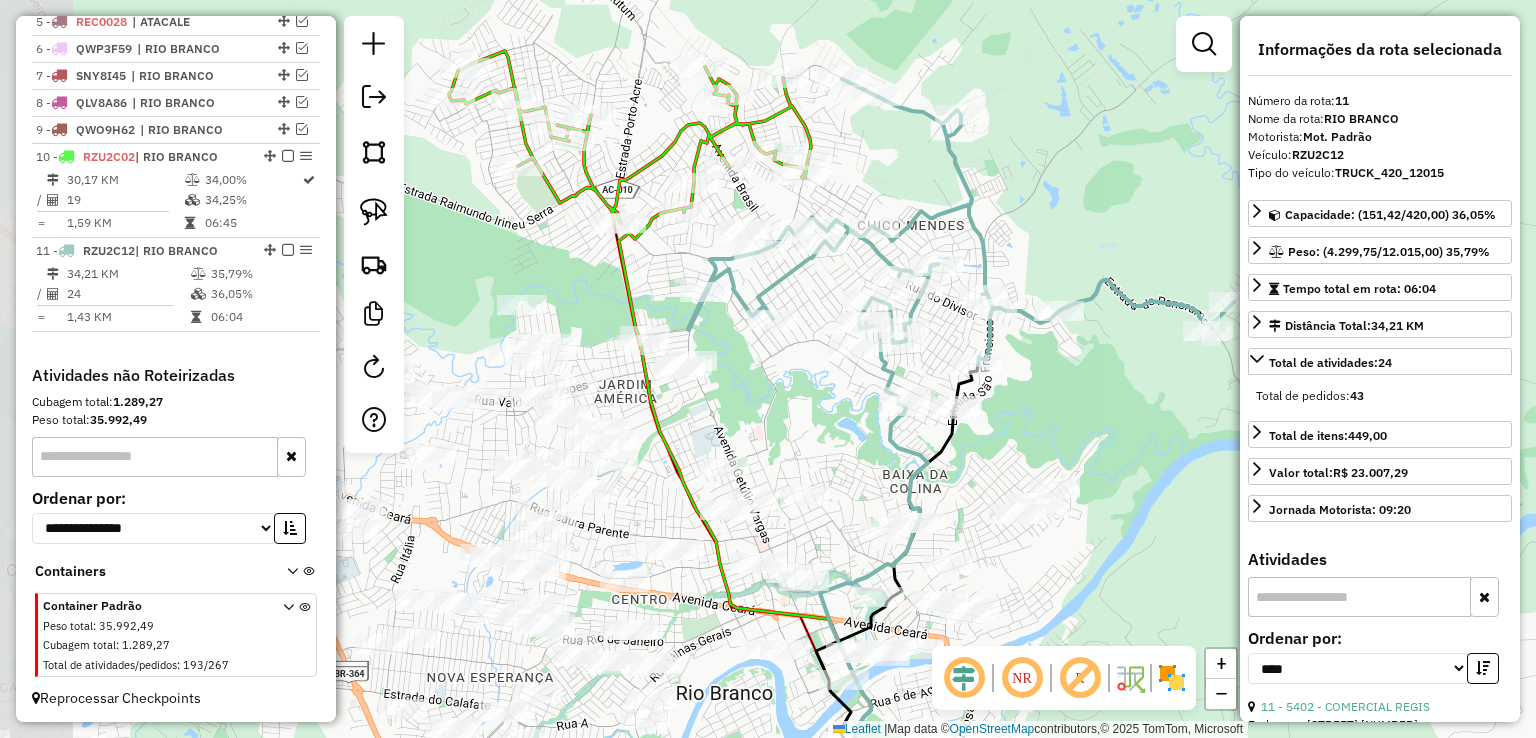 drag, startPoint x: 738, startPoint y: 293, endPoint x: 836, endPoint y: 296, distance: 98.045906 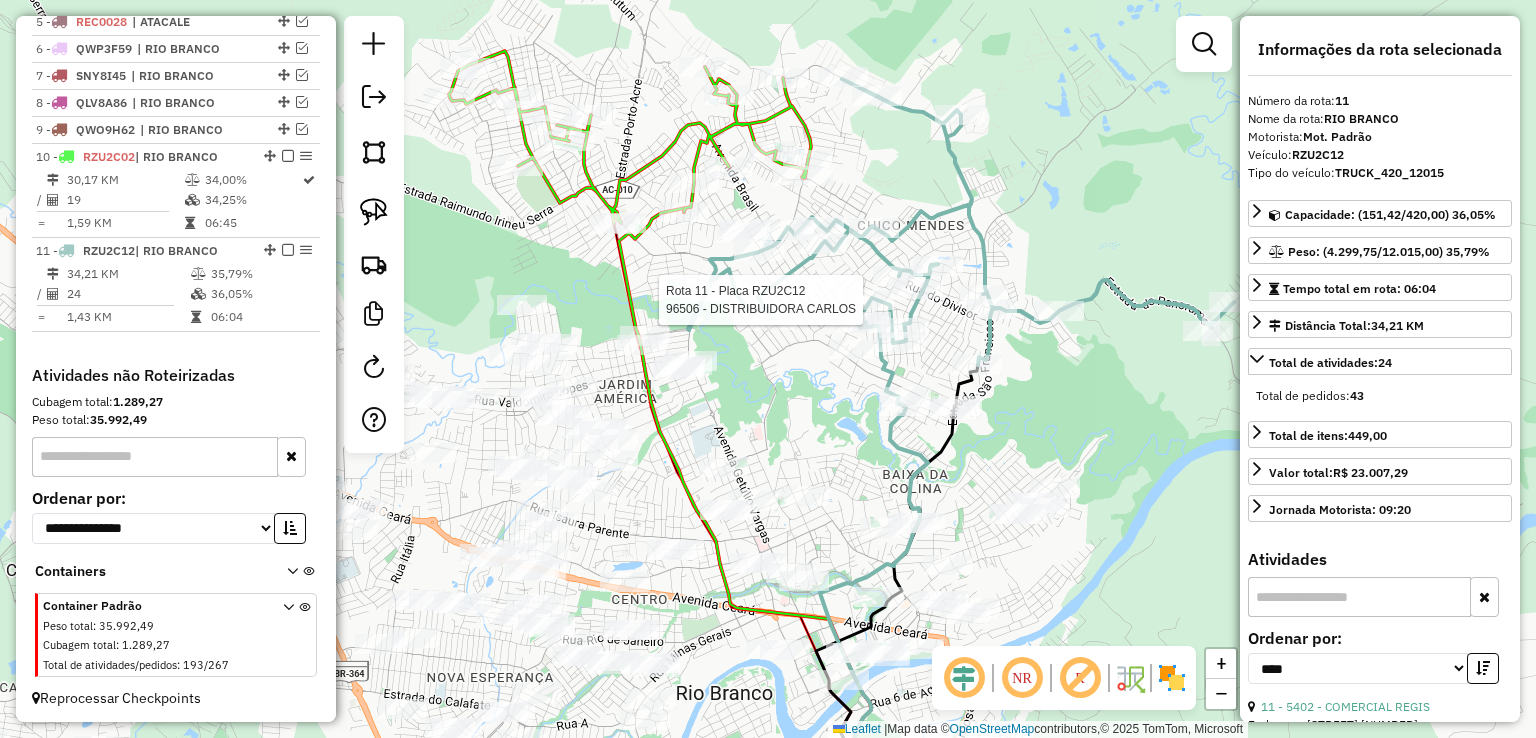click 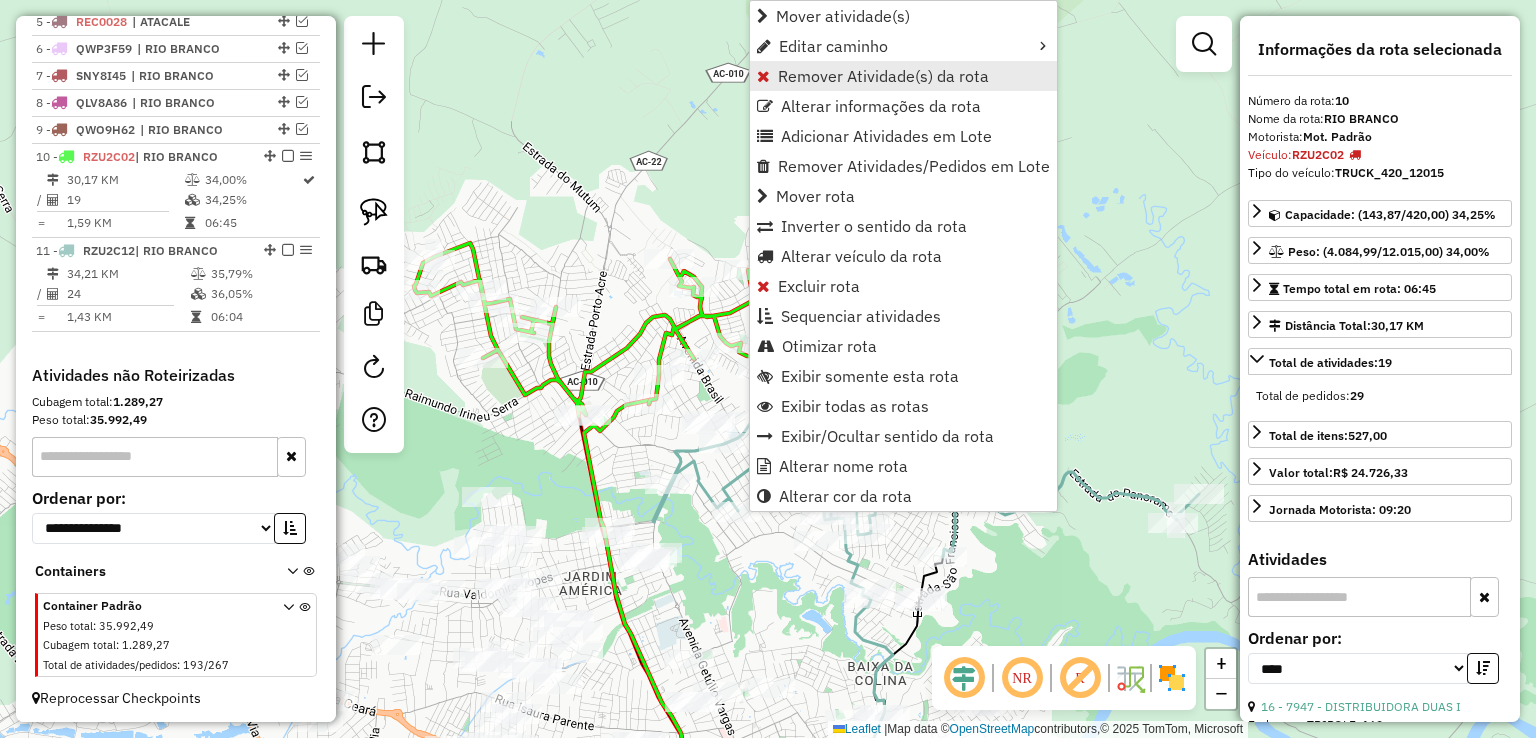 click on "Remover Atividade(s) da rota" at bounding box center (883, 76) 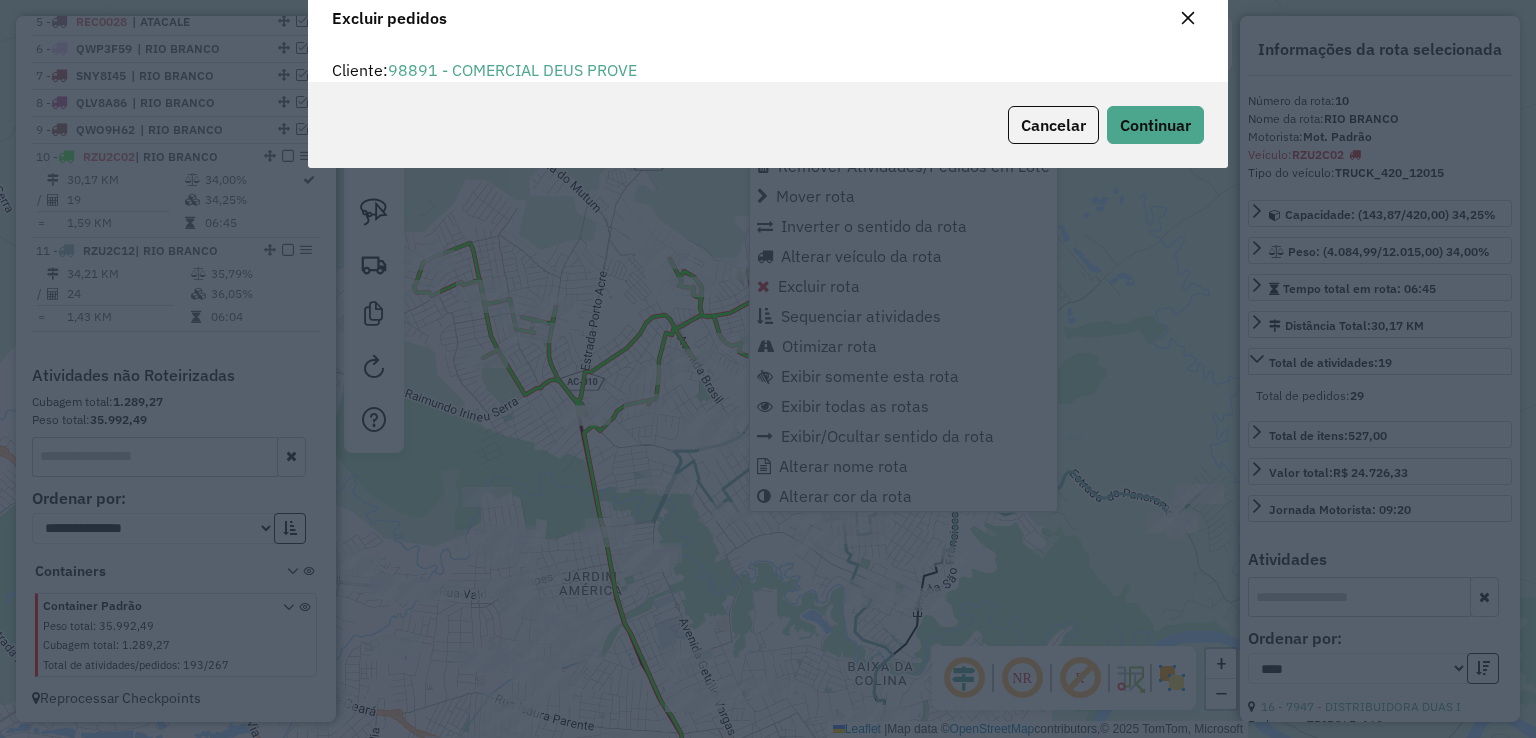 scroll, scrollTop: 69, scrollLeft: 0, axis: vertical 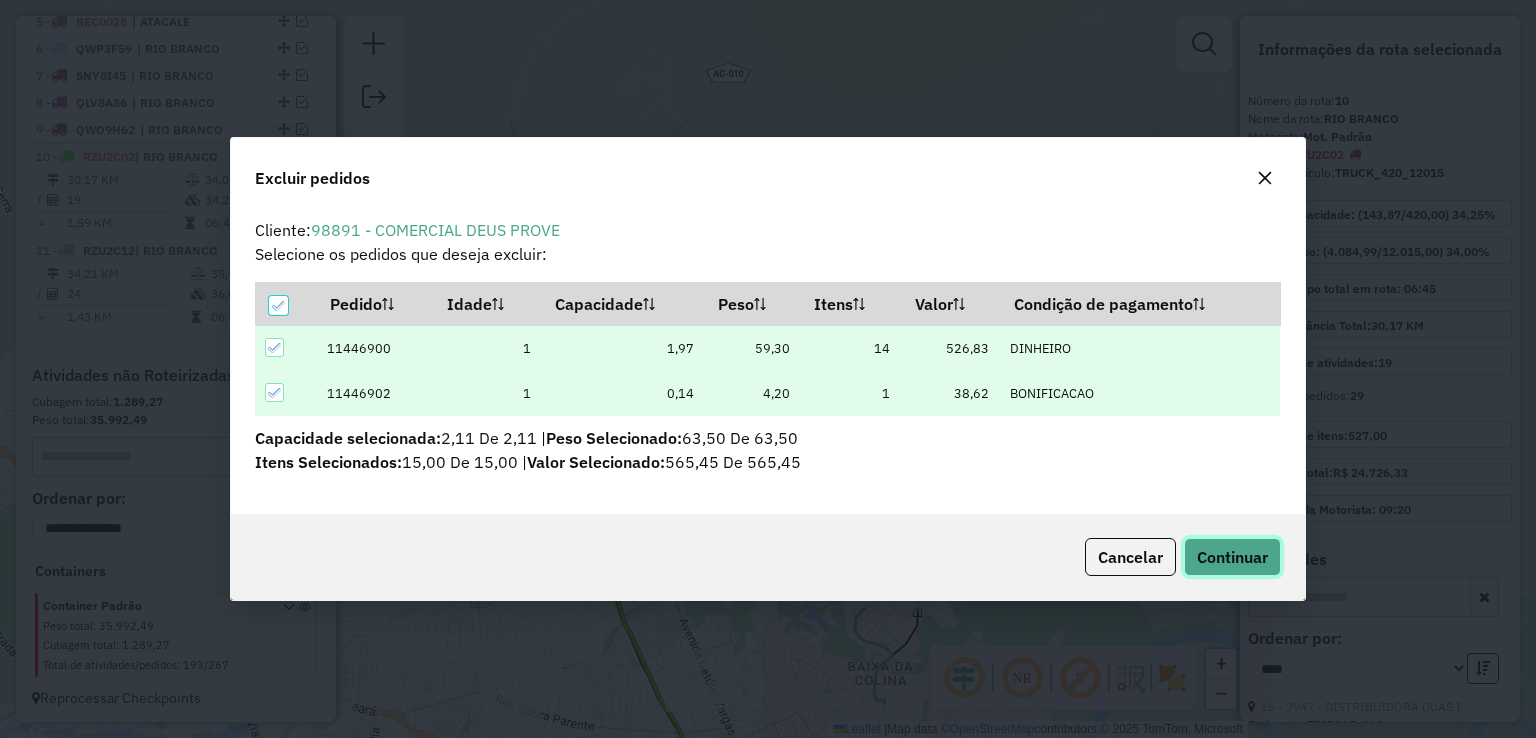 click on "Continuar" 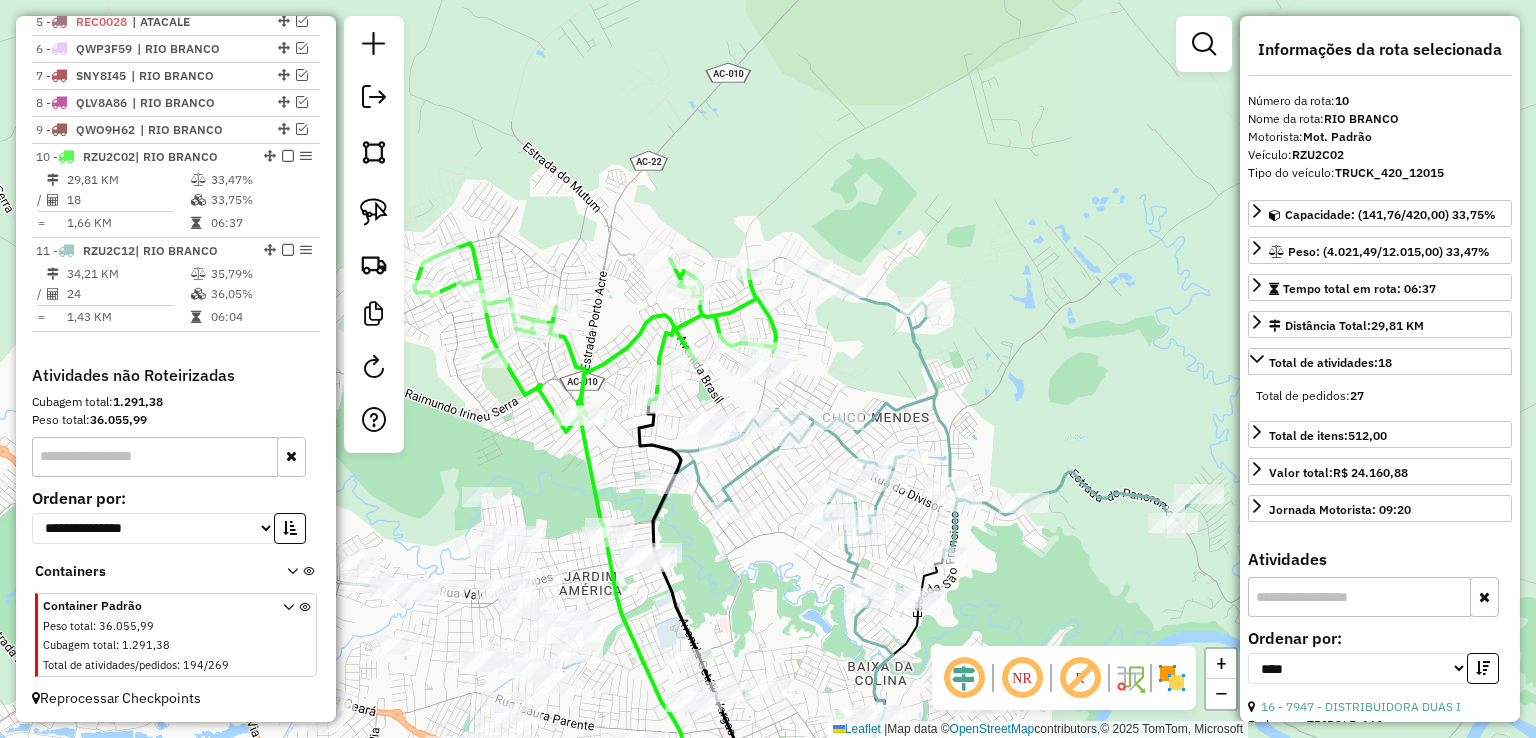click 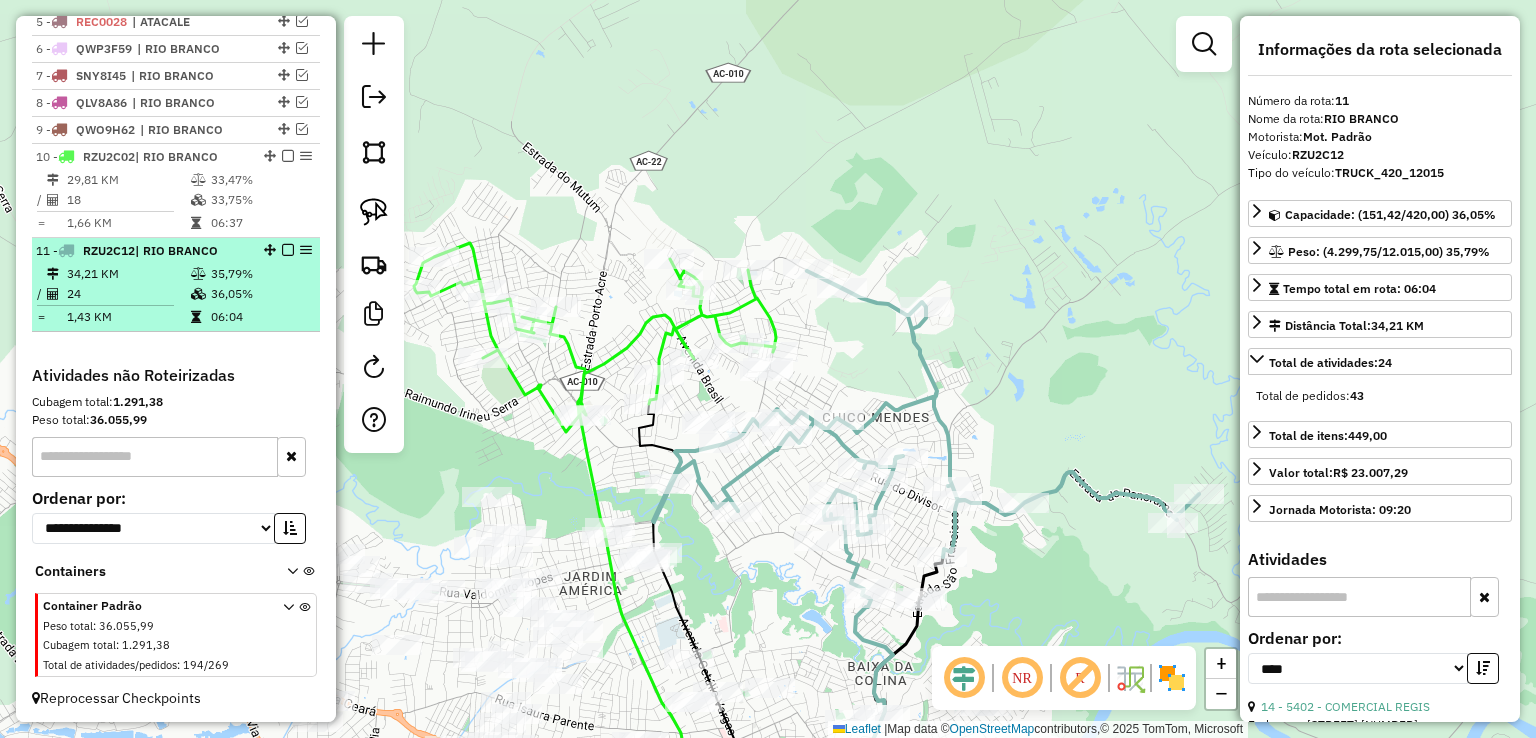 click on "11 -       RZU2C12   | RIO BRANCO" at bounding box center (176, 251) 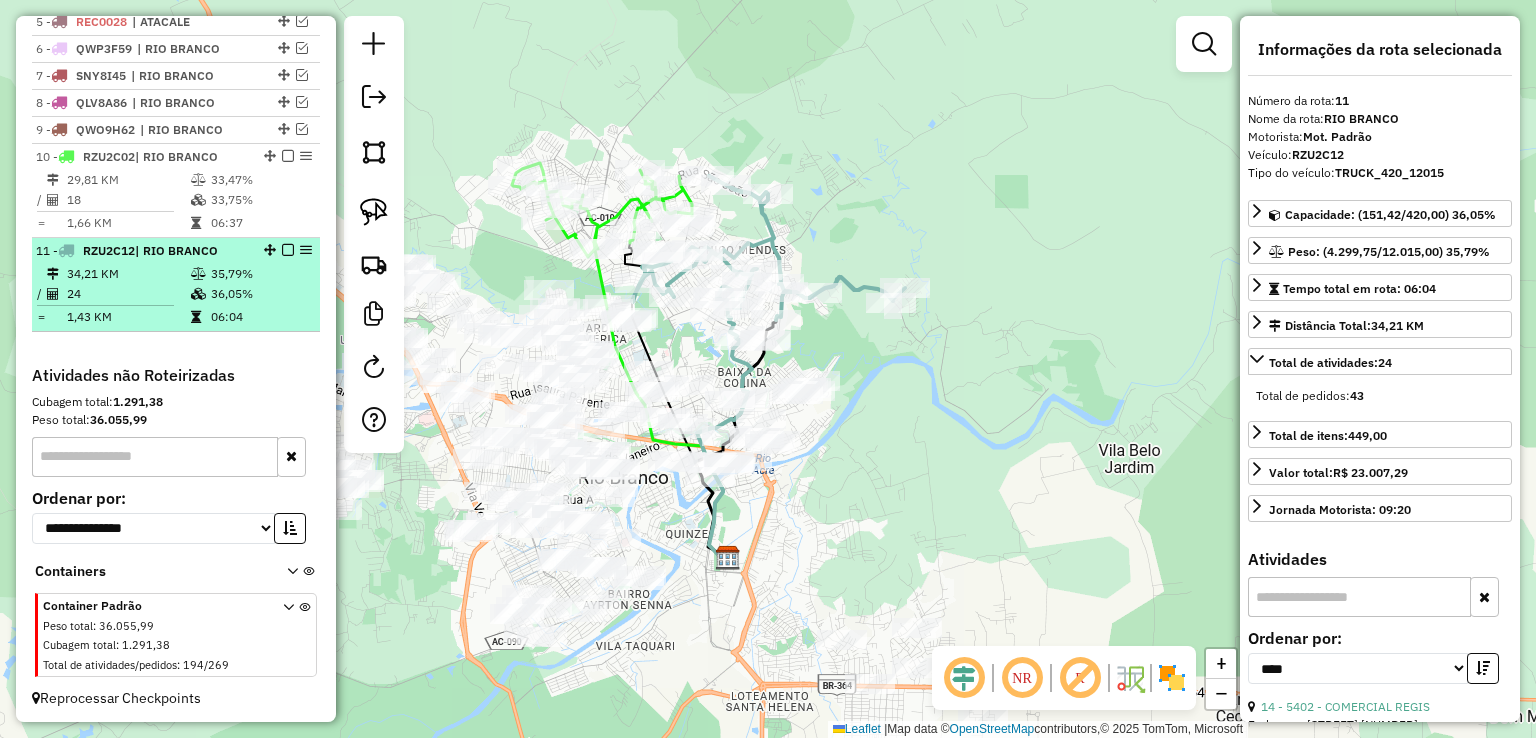 click at bounding box center [288, 250] 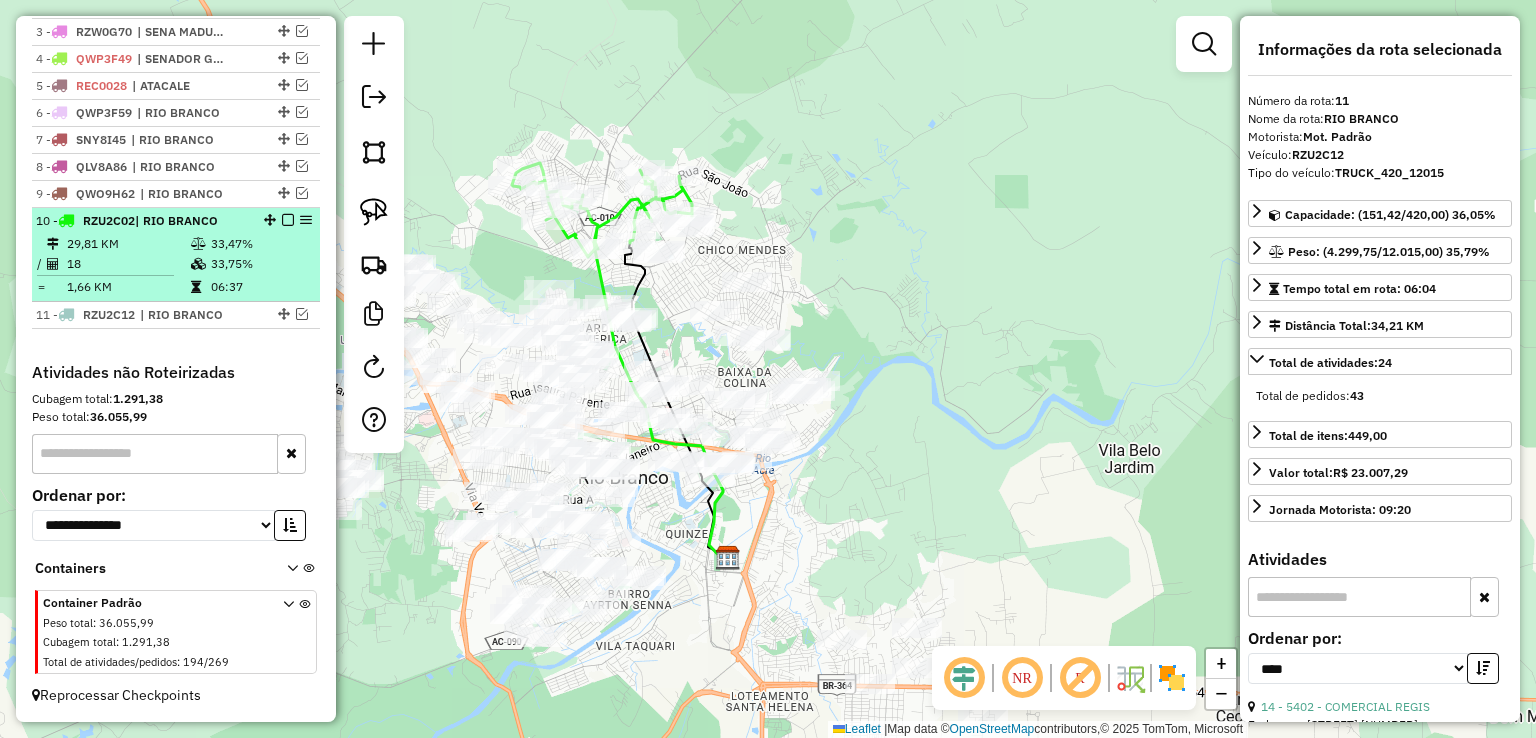 scroll, scrollTop: 798, scrollLeft: 0, axis: vertical 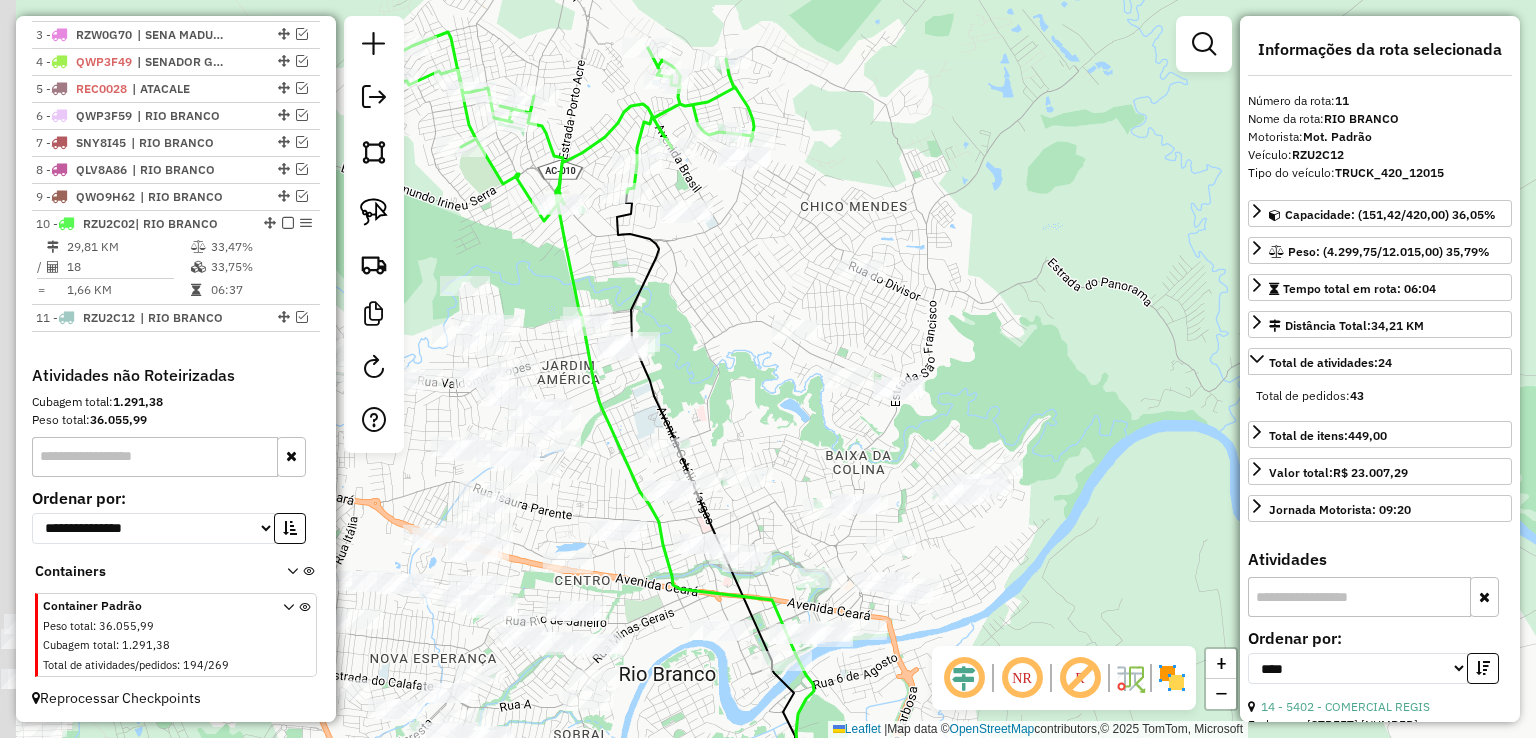drag, startPoint x: 800, startPoint y: 270, endPoint x: 864, endPoint y: 237, distance: 72.00694 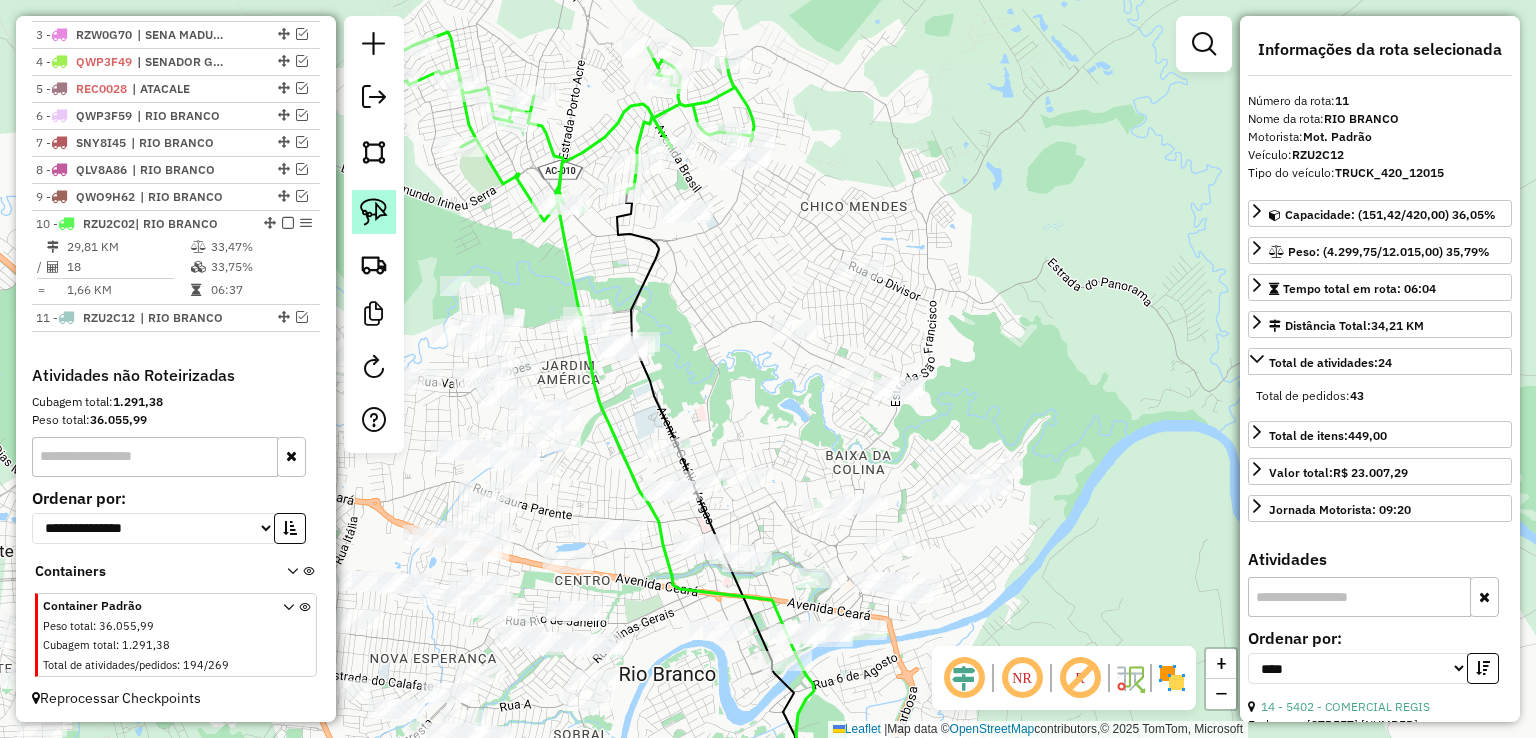 click 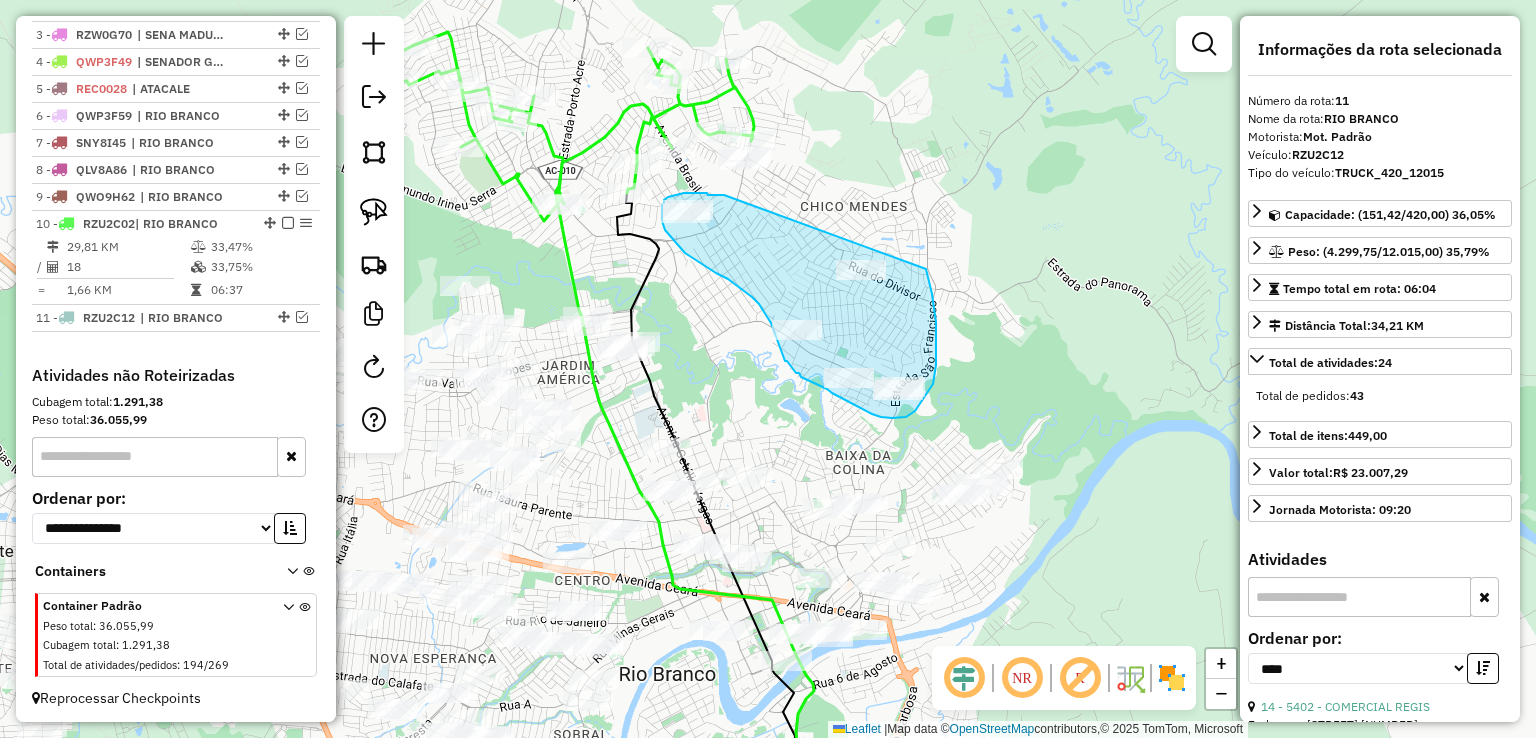 drag, startPoint x: 724, startPoint y: 195, endPoint x: 921, endPoint y: 250, distance: 204.53362 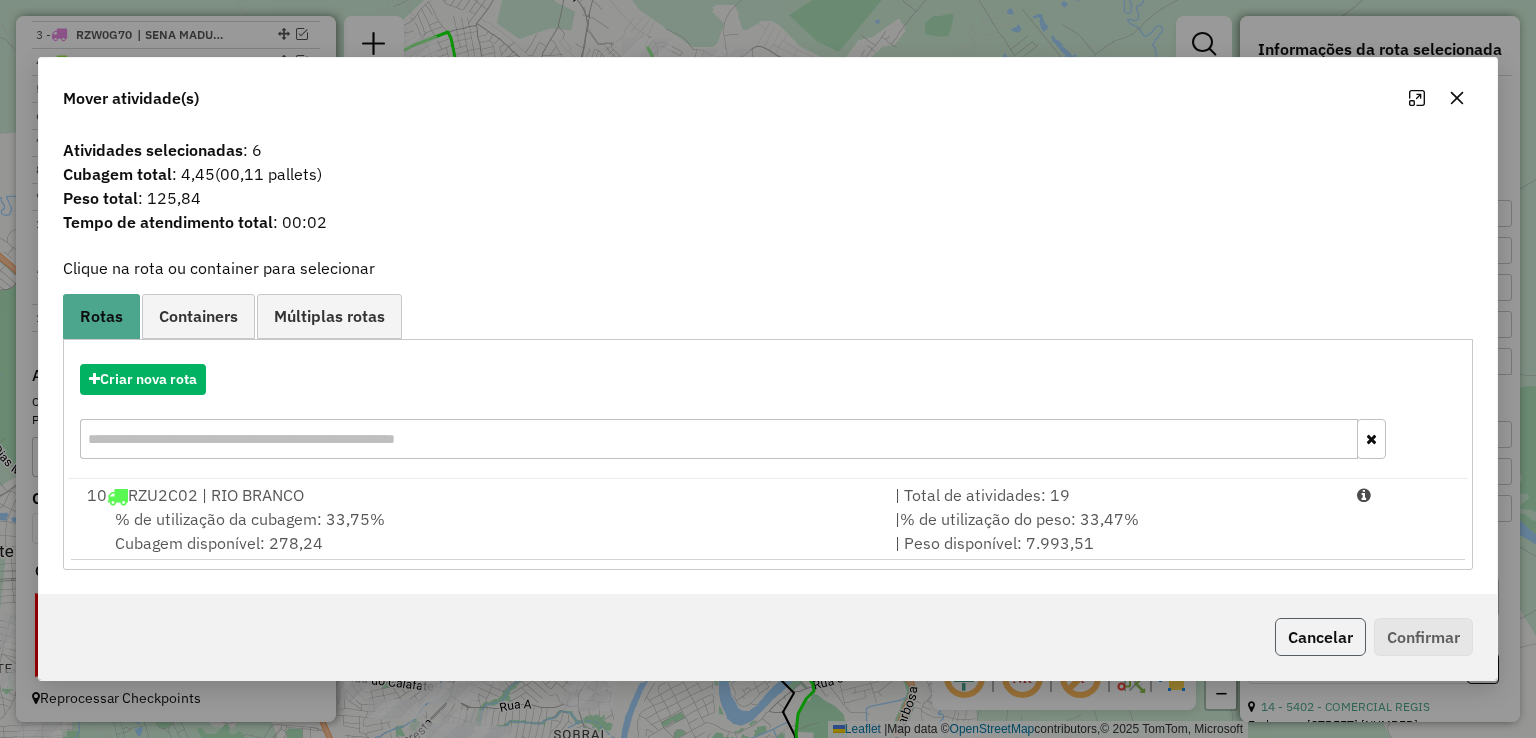 click on "Cancelar" 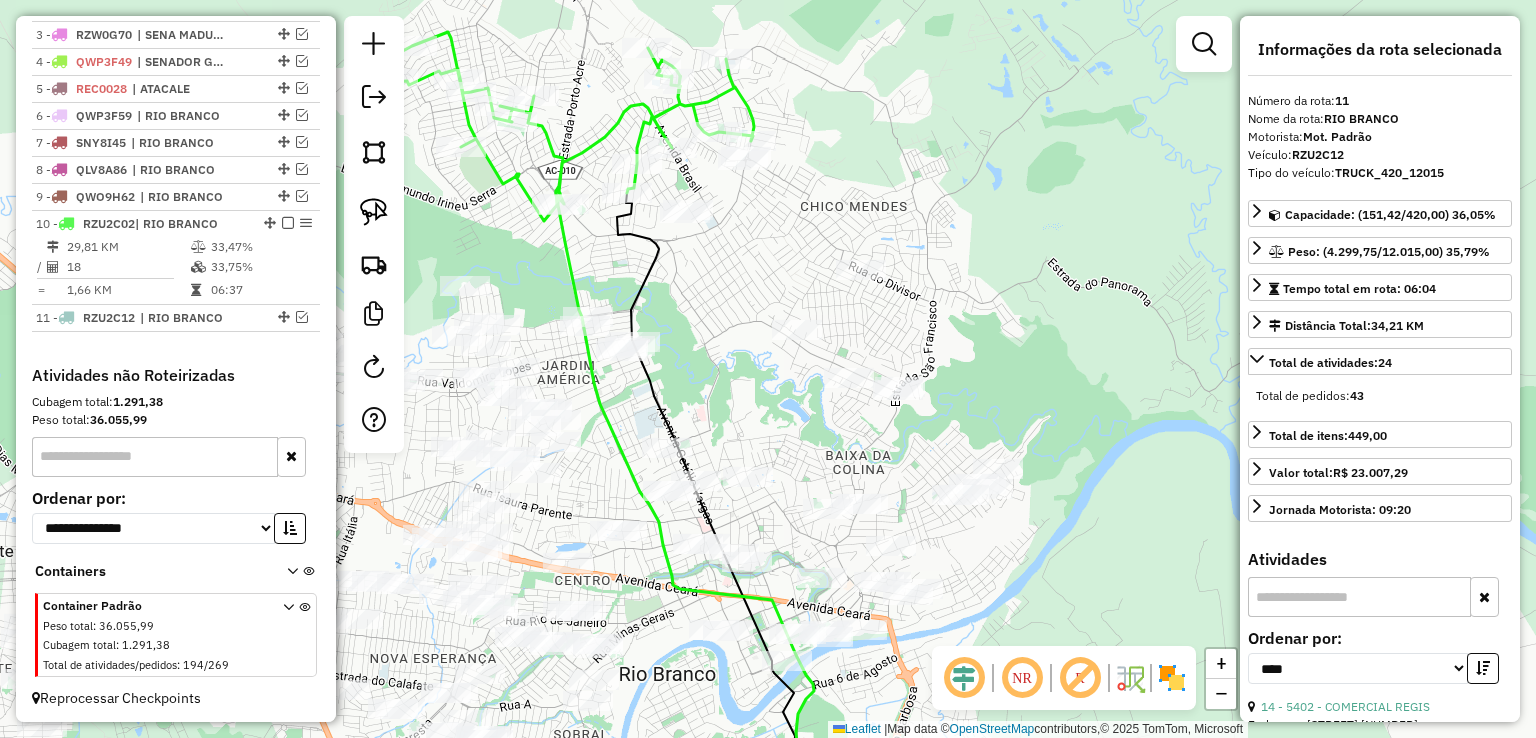 click 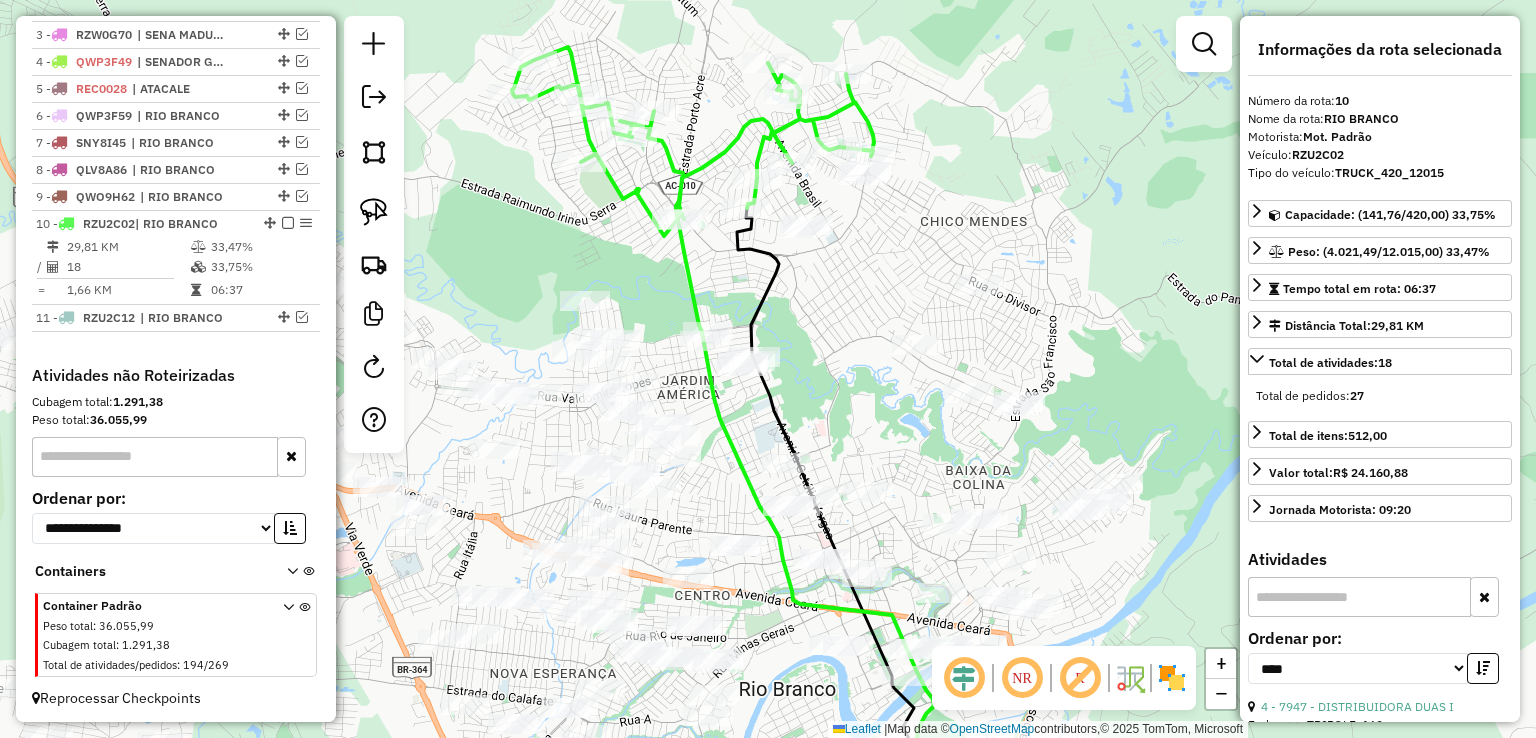 drag, startPoint x: 832, startPoint y: 269, endPoint x: 904, endPoint y: 278, distance: 72.56032 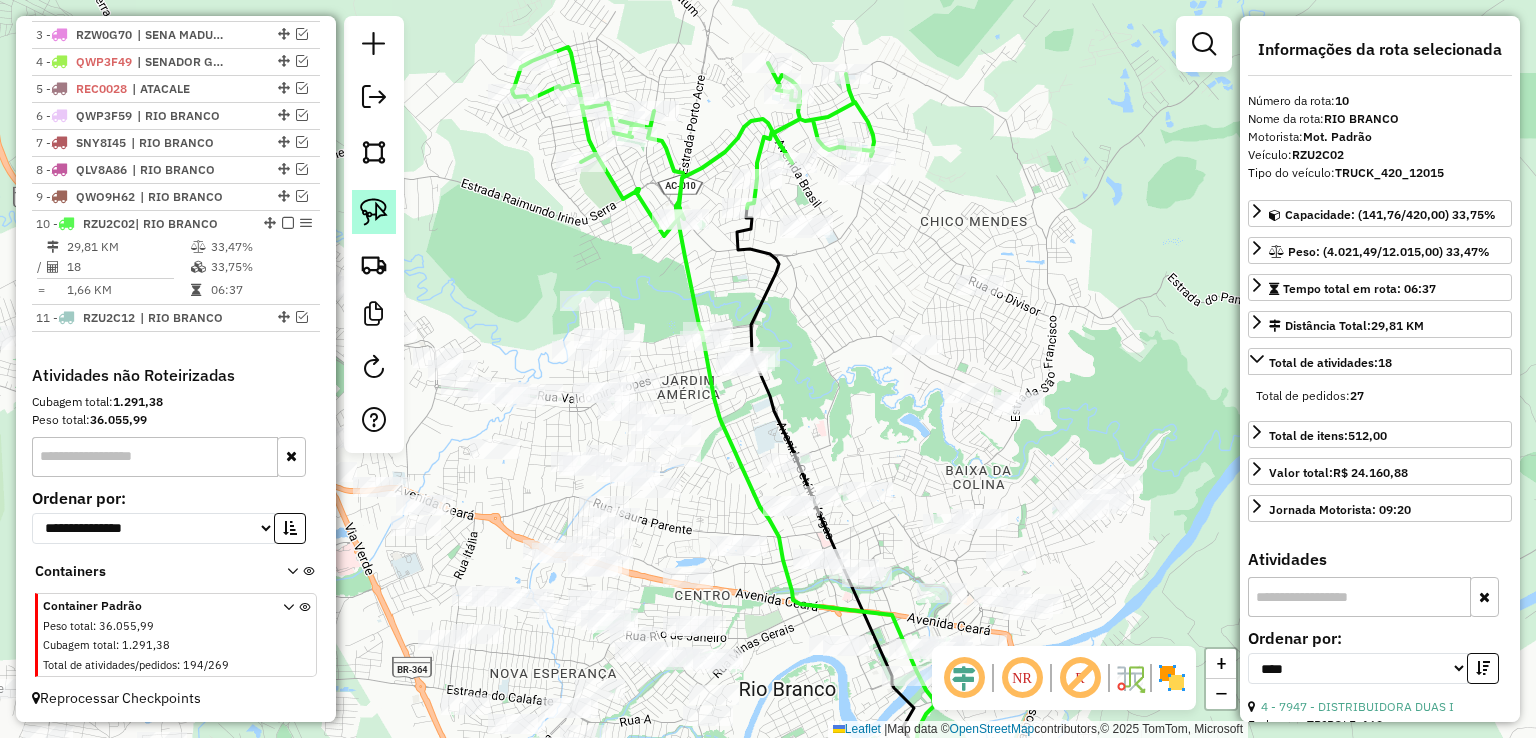 click 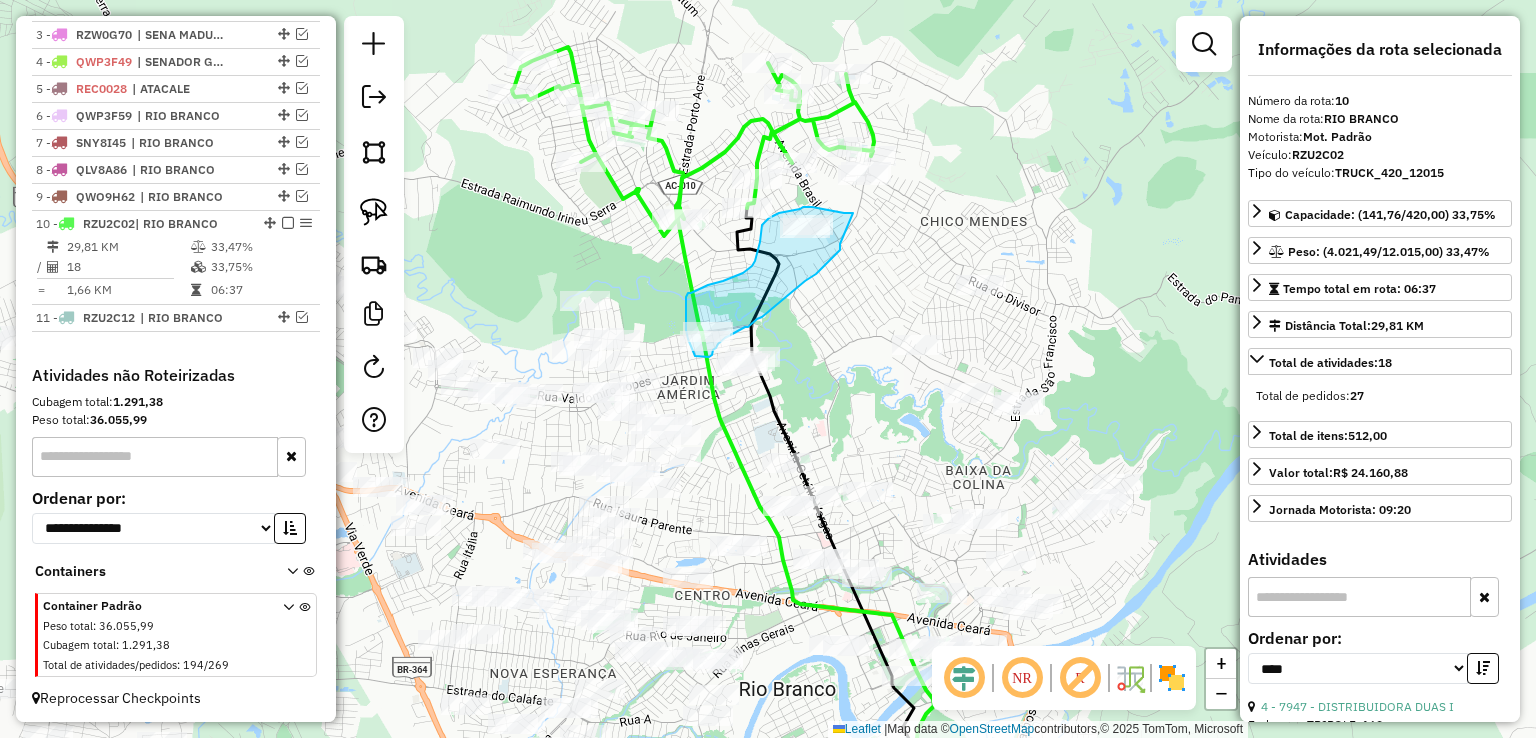 drag, startPoint x: 840, startPoint y: 244, endPoint x: 853, endPoint y: 213, distance: 33.61547 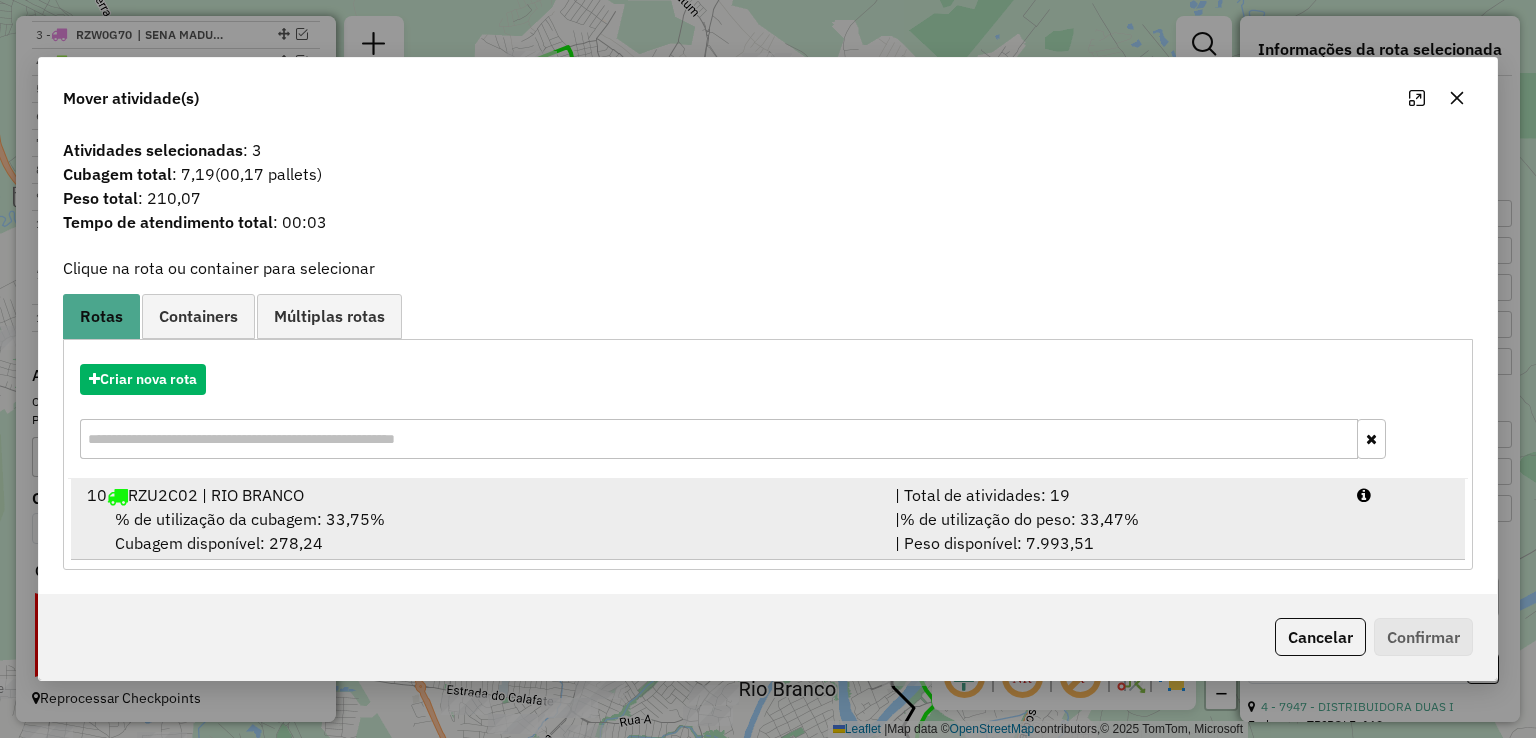 click on "% de utilização da cubagem: 33,75%  Cubagem disponível: 278,24" at bounding box center (479, 531) 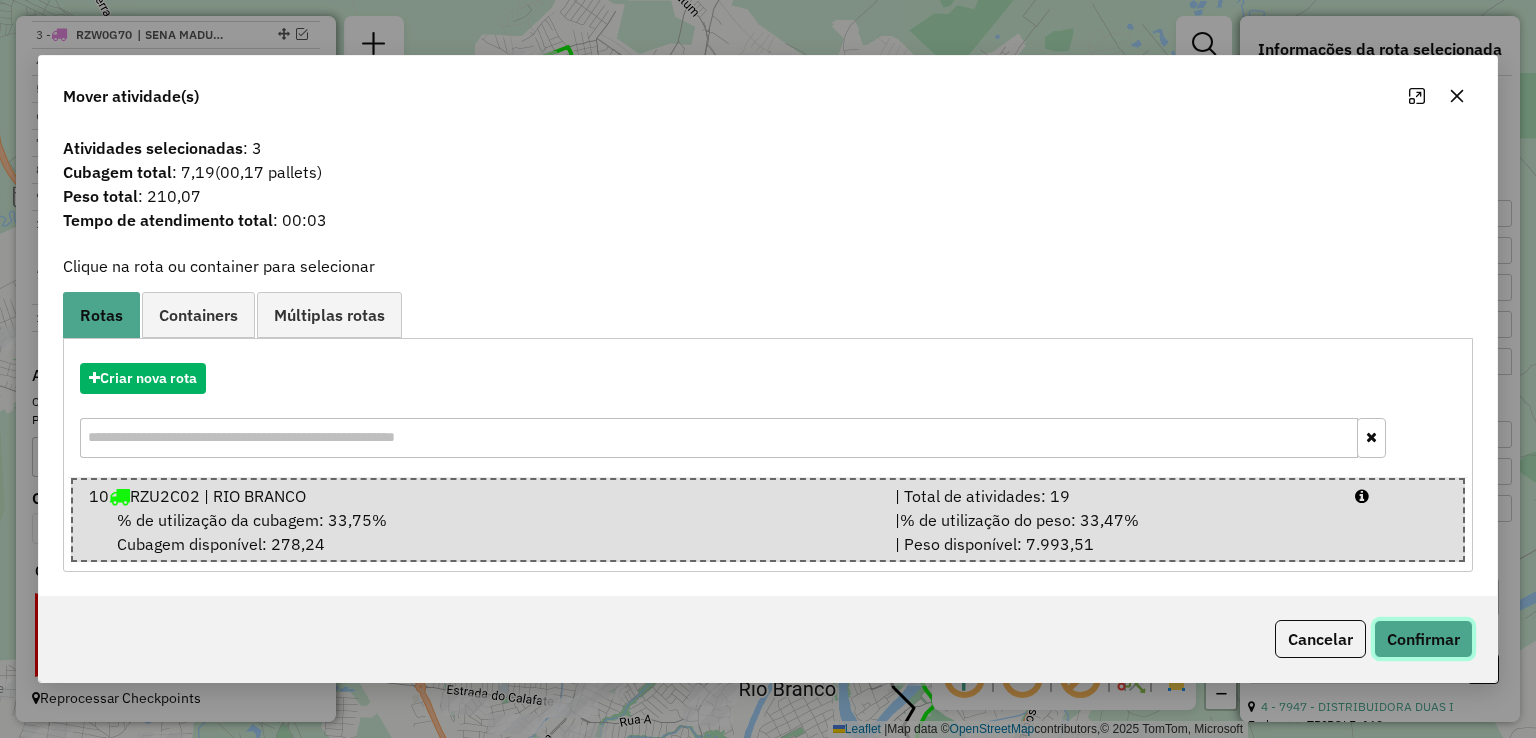 click on "Confirmar" 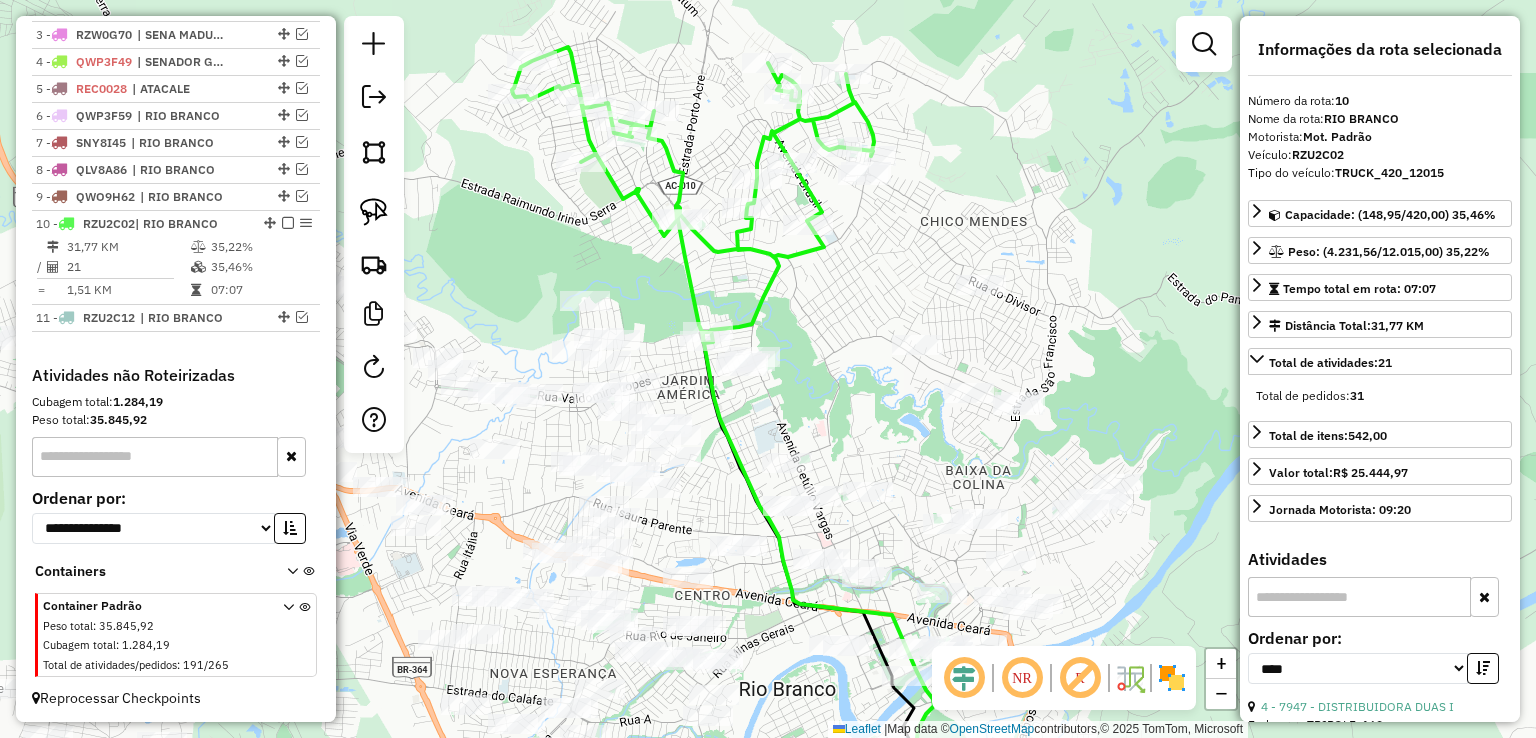 click 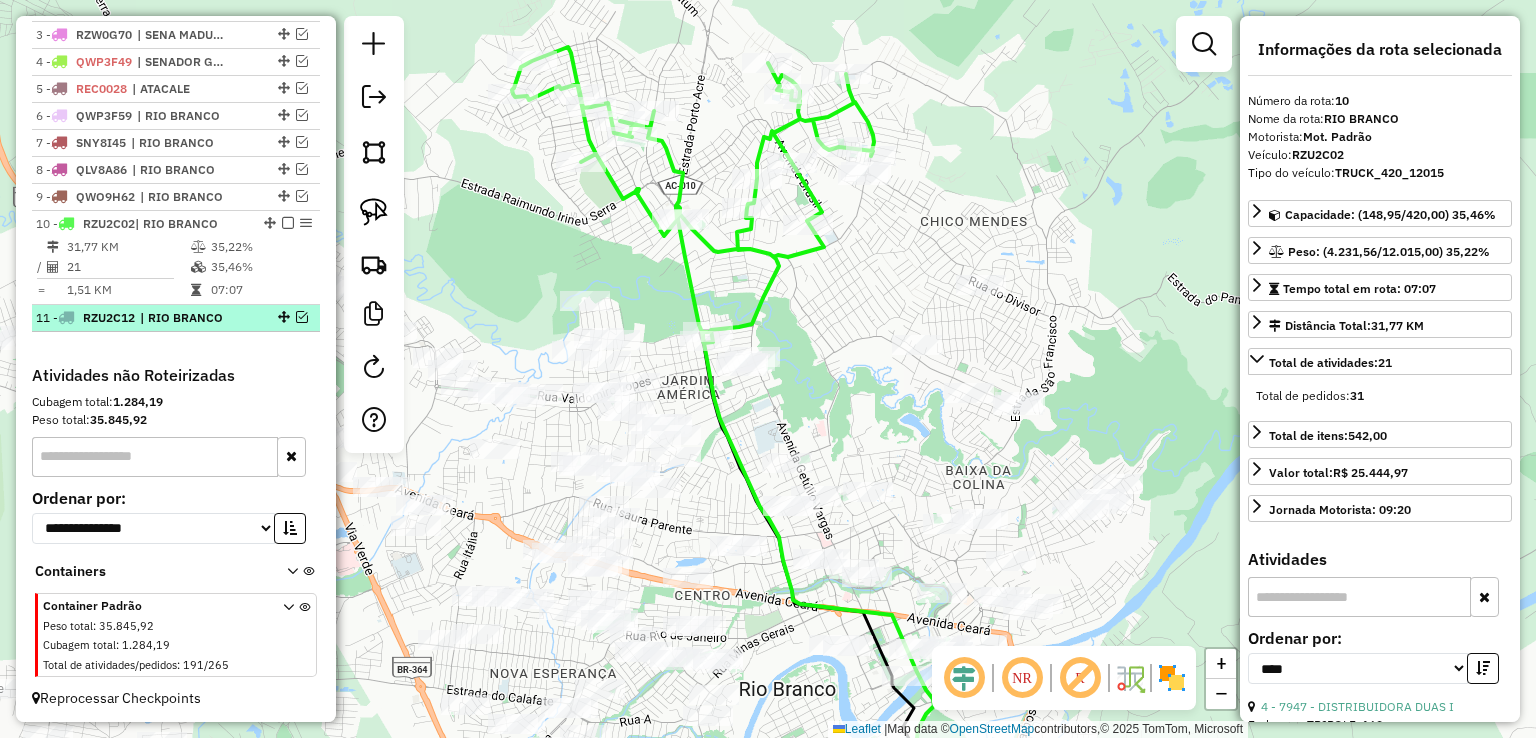 click at bounding box center (282, 317) 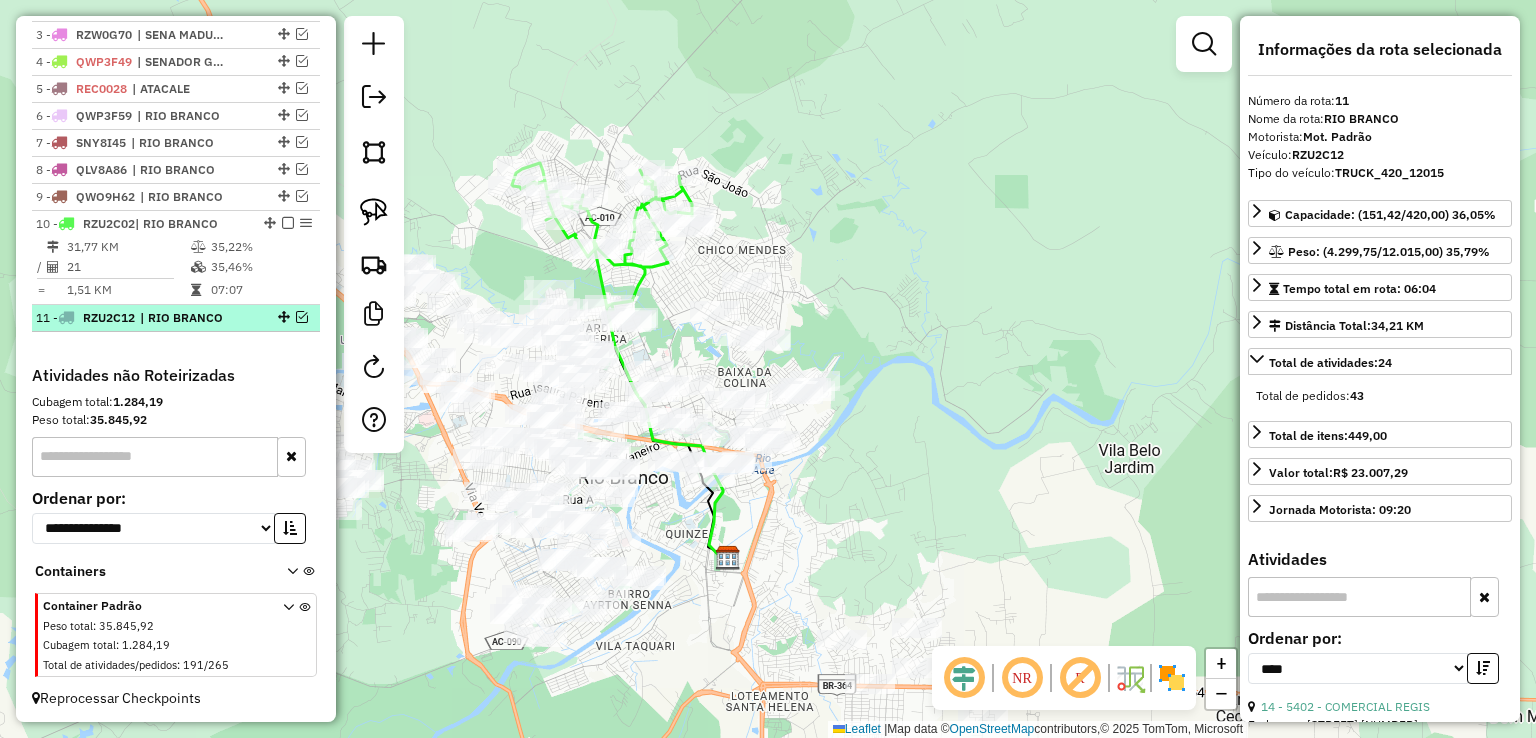 click at bounding box center [302, 317] 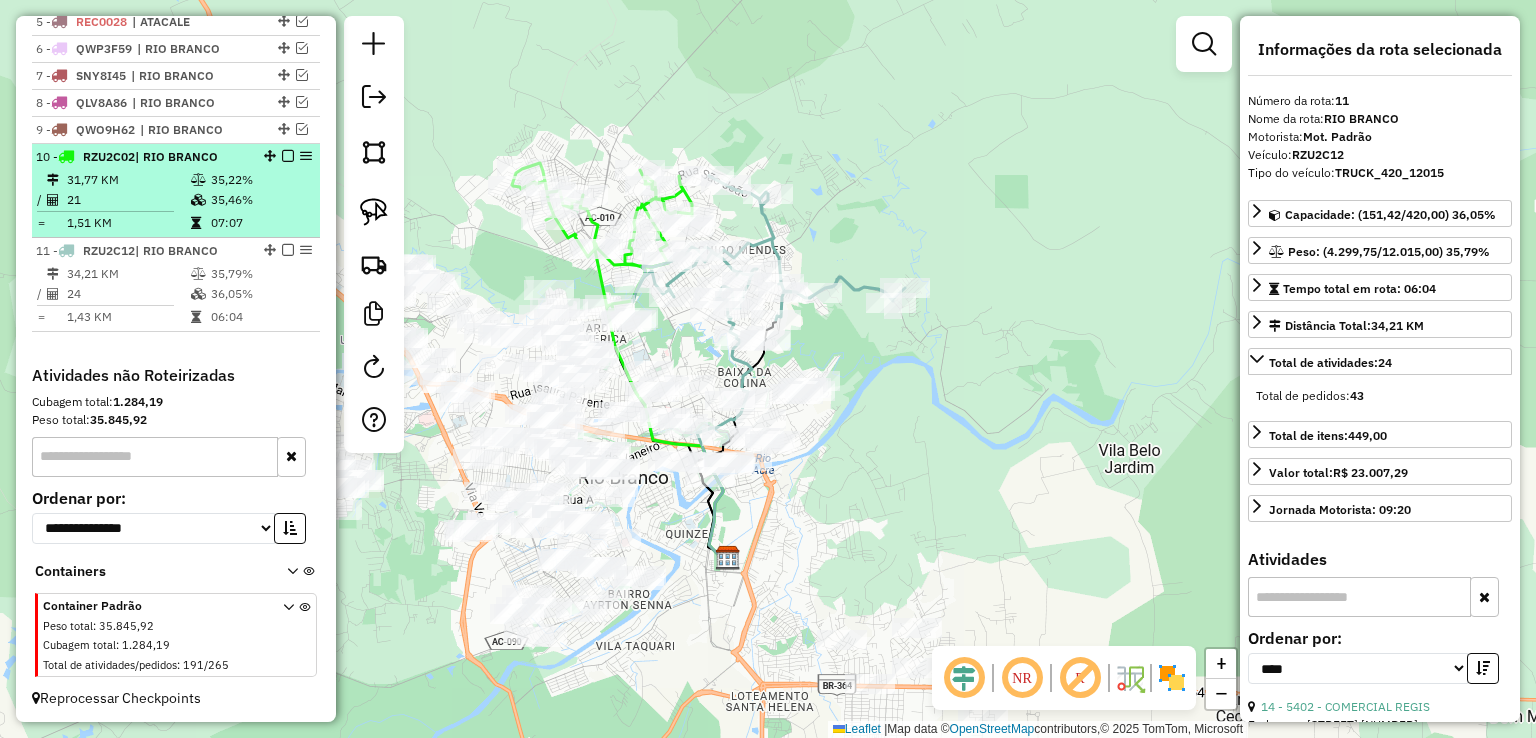 click at bounding box center [288, 156] 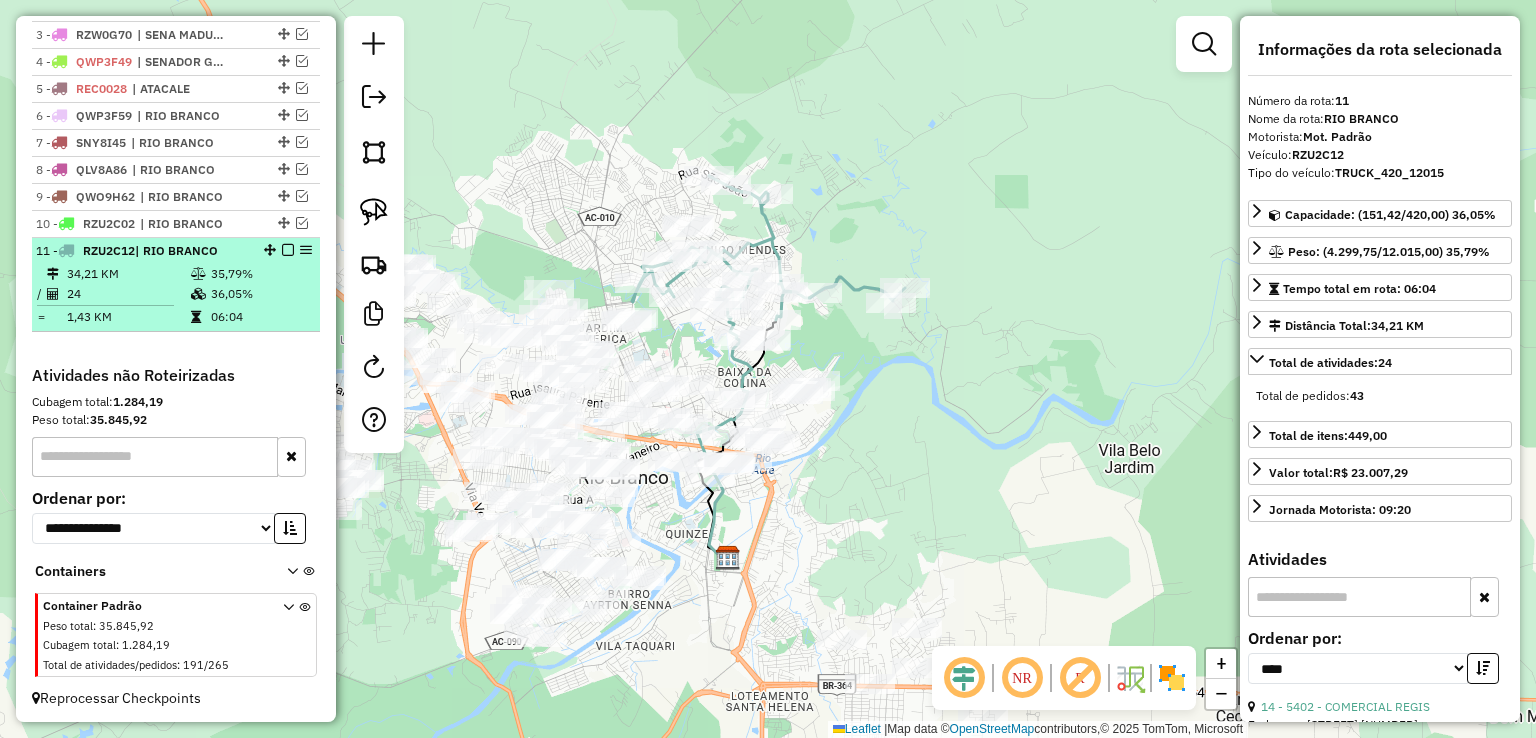 click at bounding box center [288, 250] 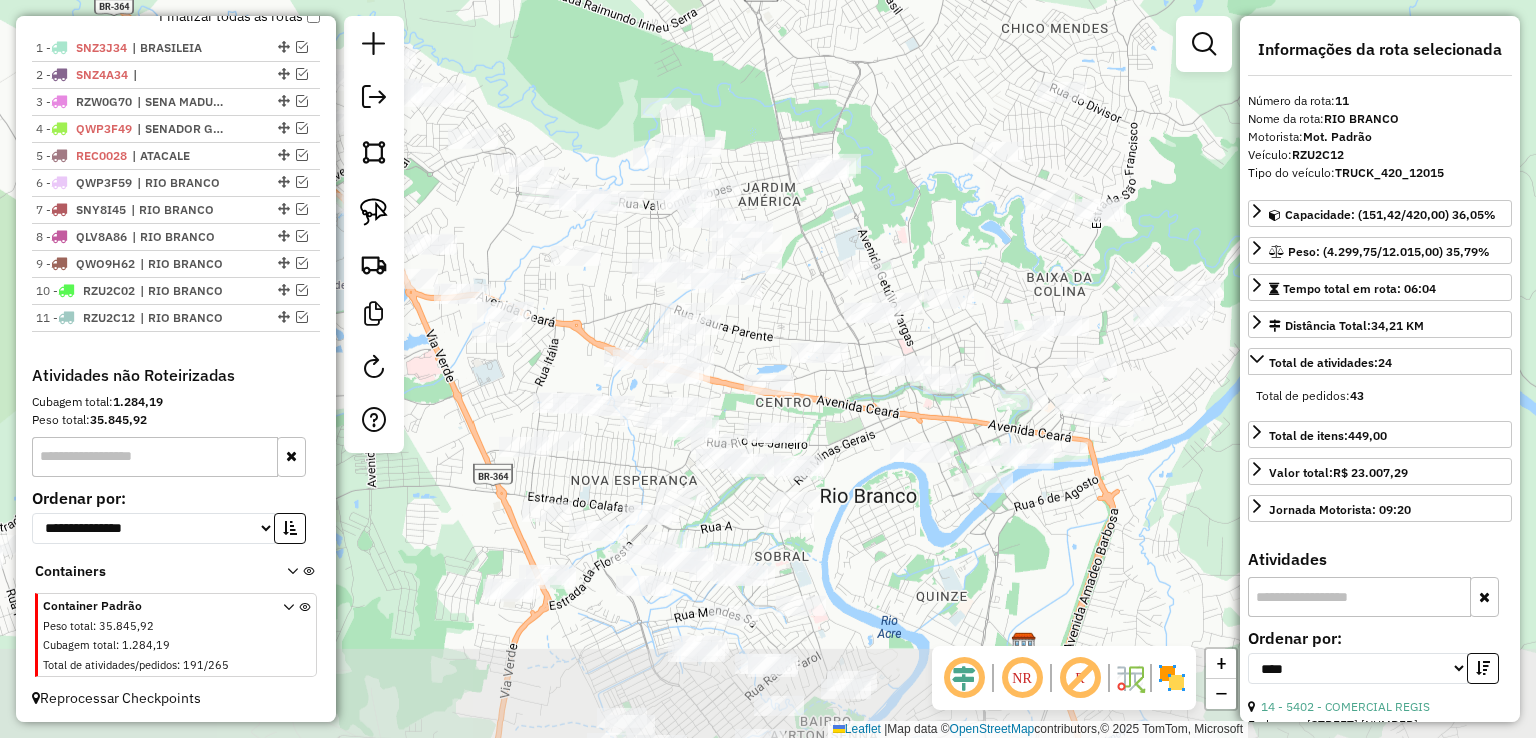 drag, startPoint x: 819, startPoint y: 305, endPoint x: 1150, endPoint y: 89, distance: 395.24295 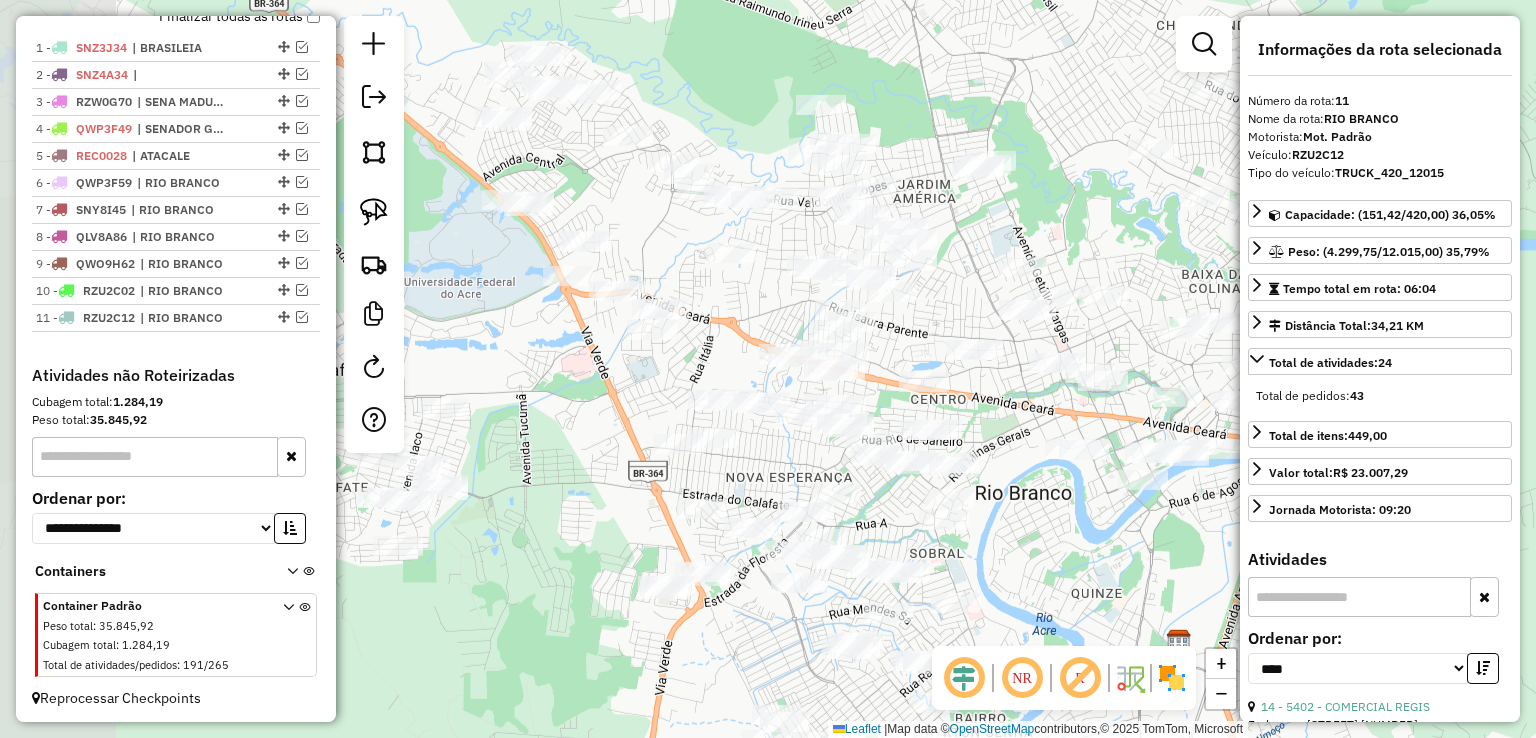 drag, startPoint x: 881, startPoint y: 233, endPoint x: 1035, endPoint y: 230, distance: 154.02922 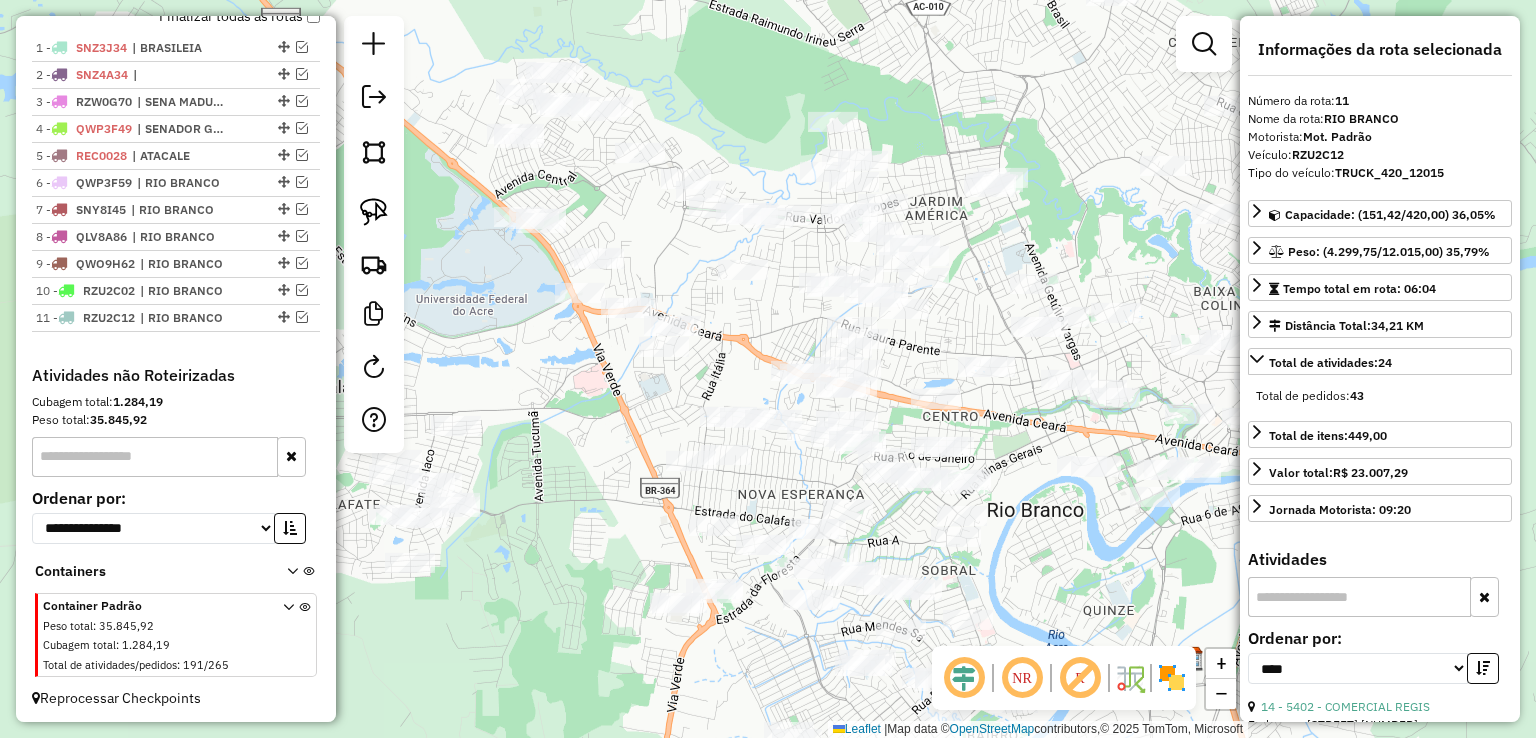 drag, startPoint x: 1026, startPoint y: 238, endPoint x: 1057, endPoint y: 277, distance: 49.819675 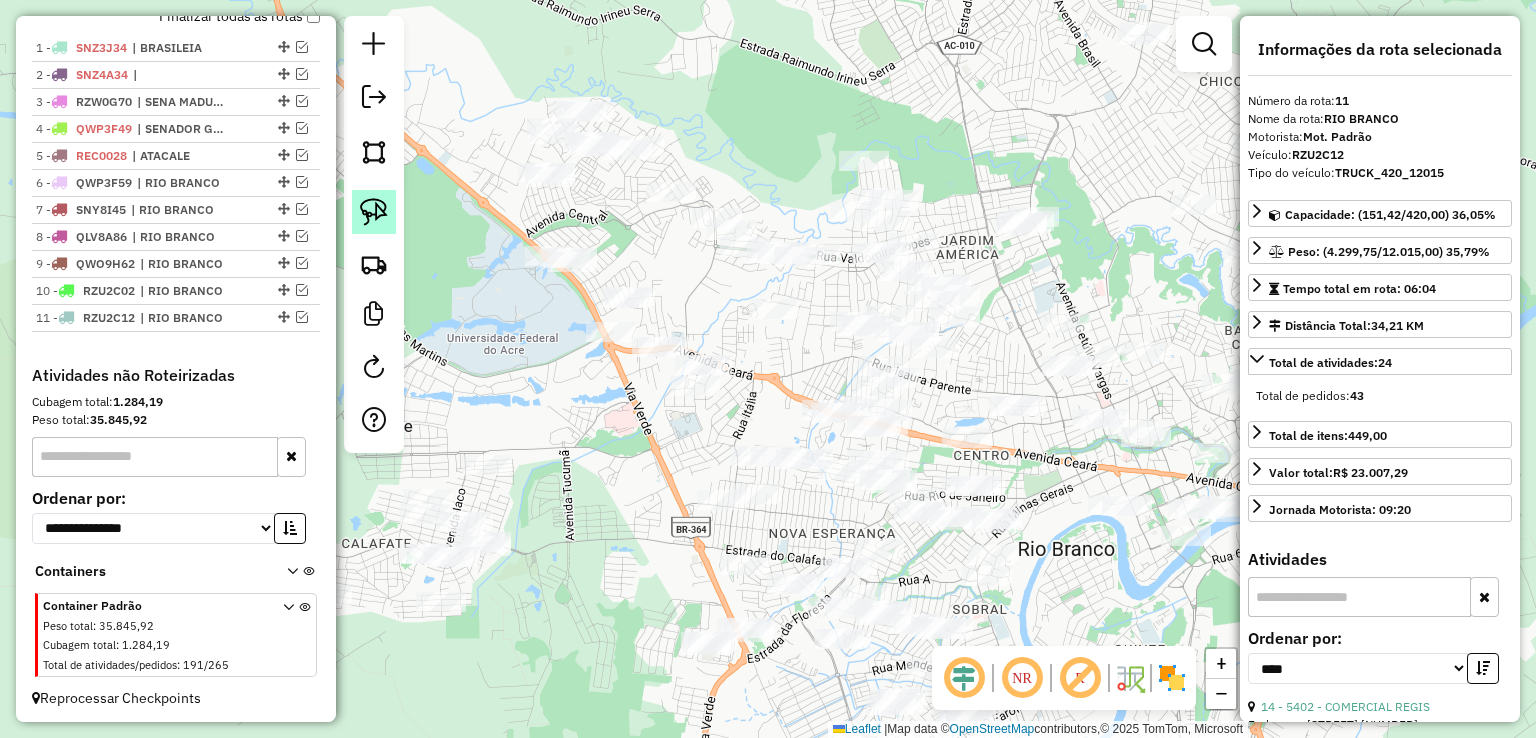click 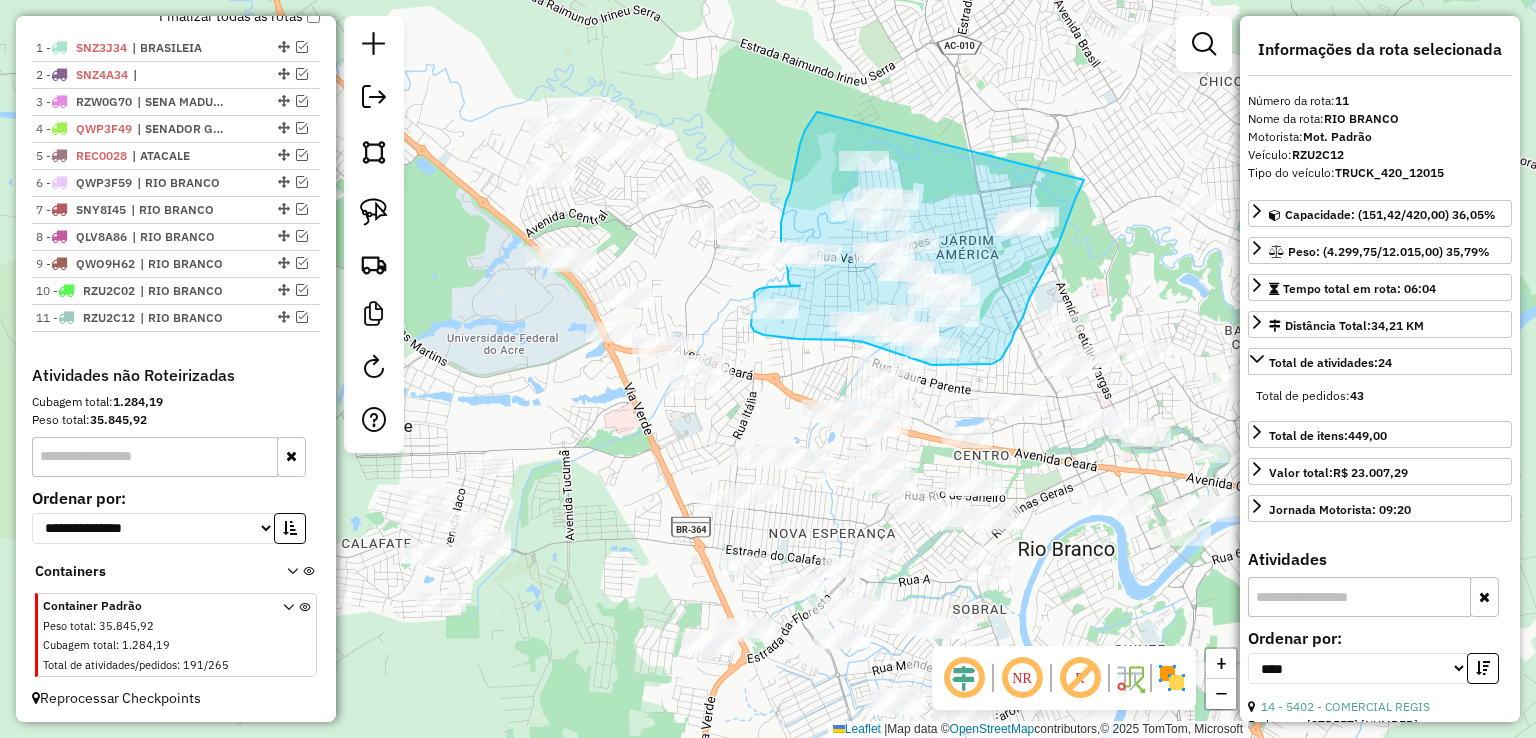 drag, startPoint x: 1081, startPoint y: 188, endPoint x: 817, endPoint y: 112, distance: 274.72168 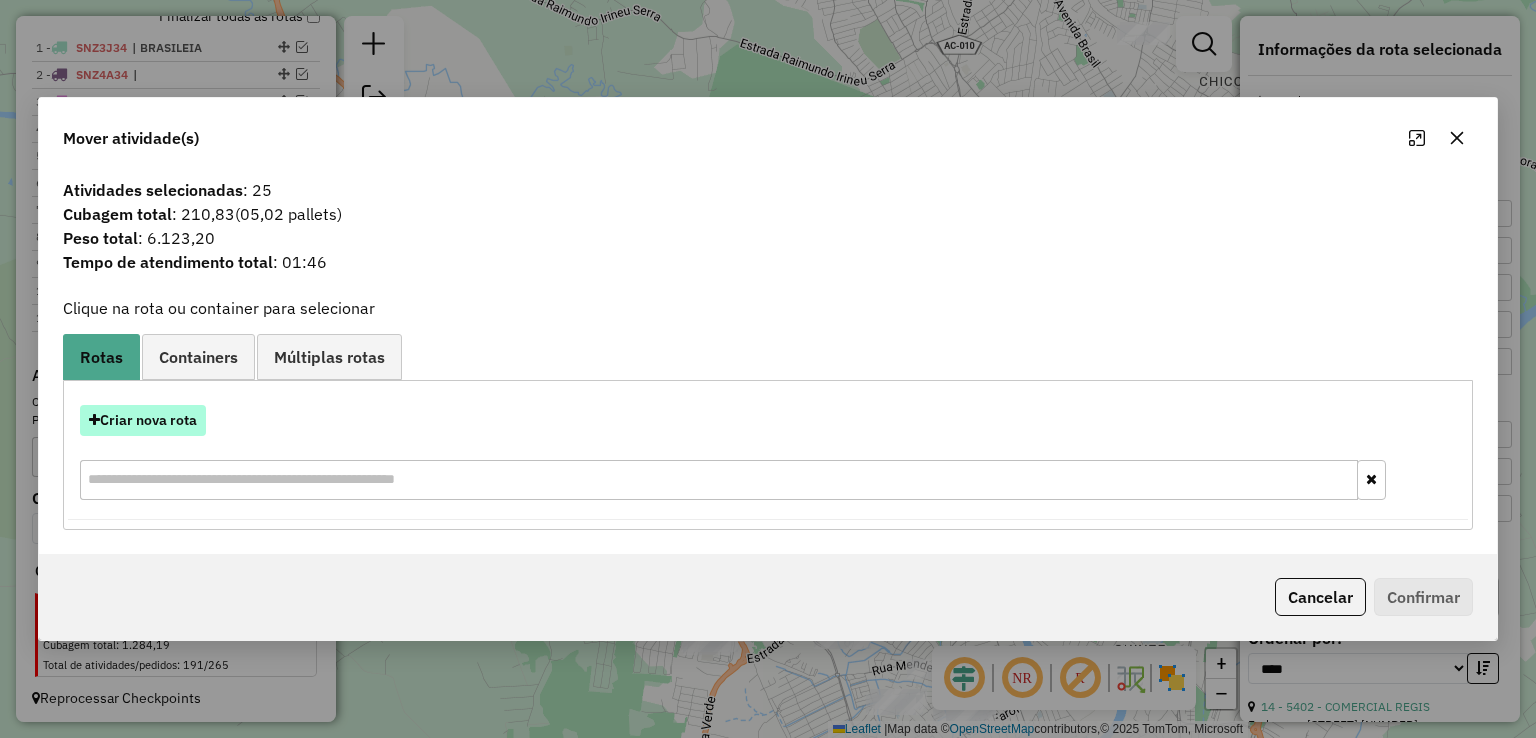 click on "Criar nova rota" at bounding box center [143, 420] 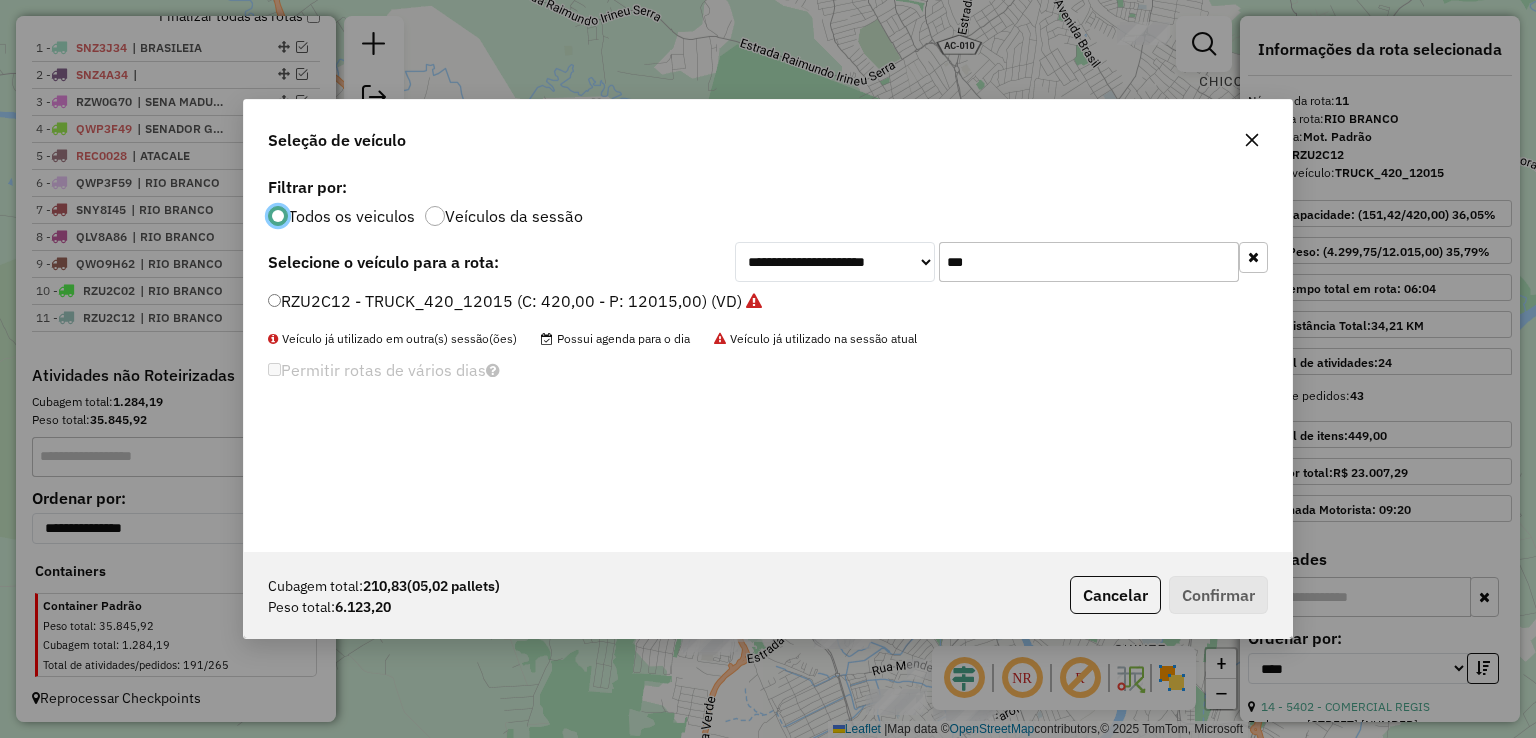 scroll, scrollTop: 10, scrollLeft: 6, axis: both 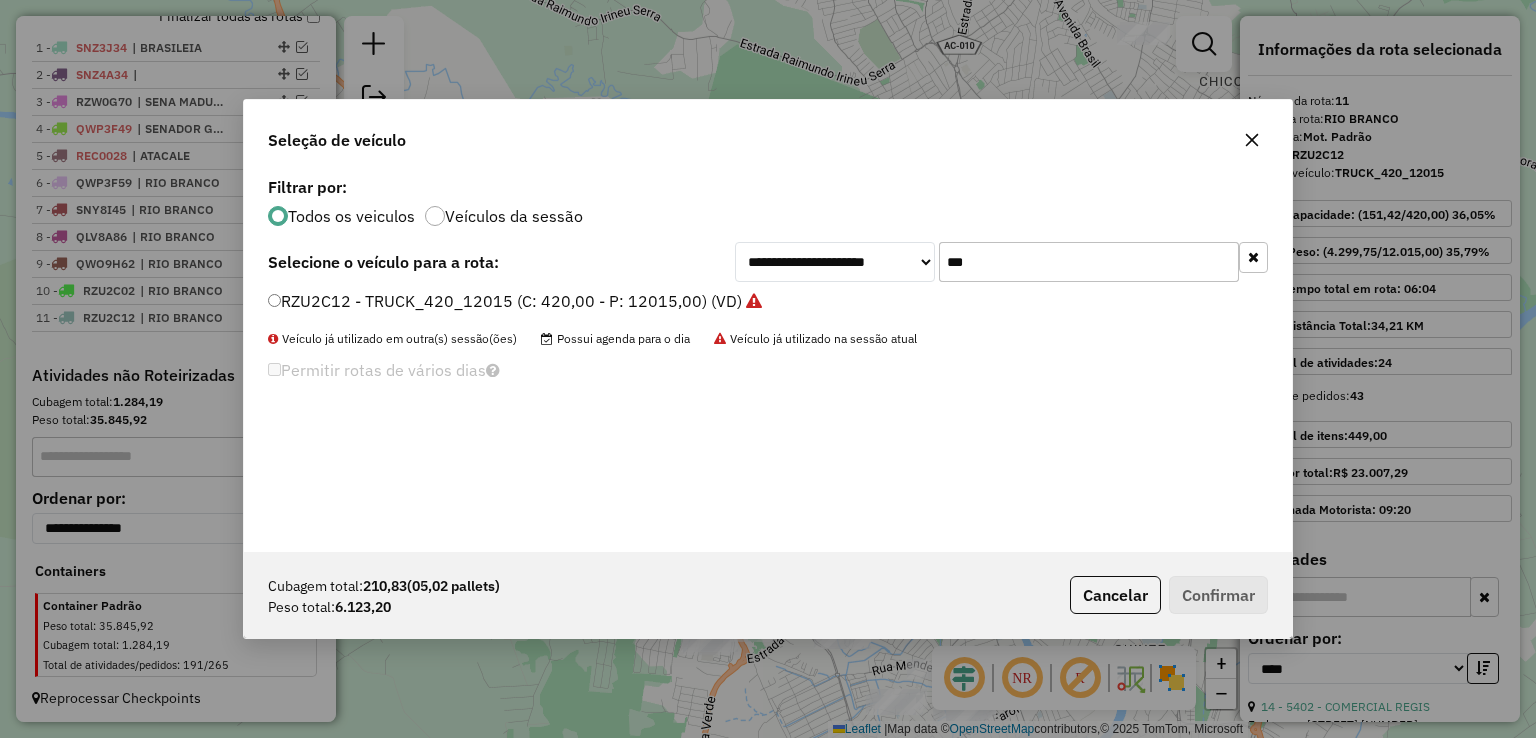 drag, startPoint x: 1145, startPoint y: 249, endPoint x: 672, endPoint y: 258, distance: 473.0856 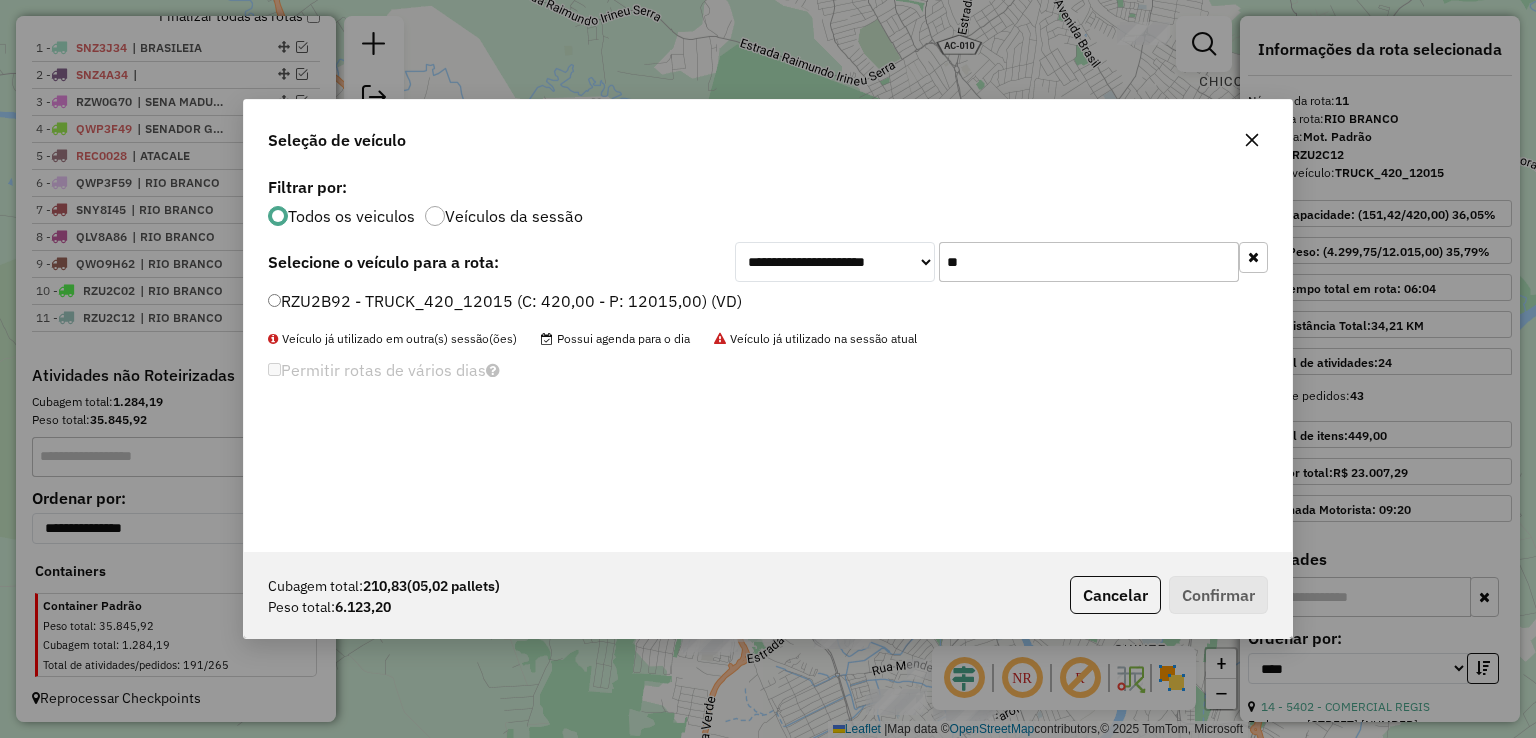 type on "**" 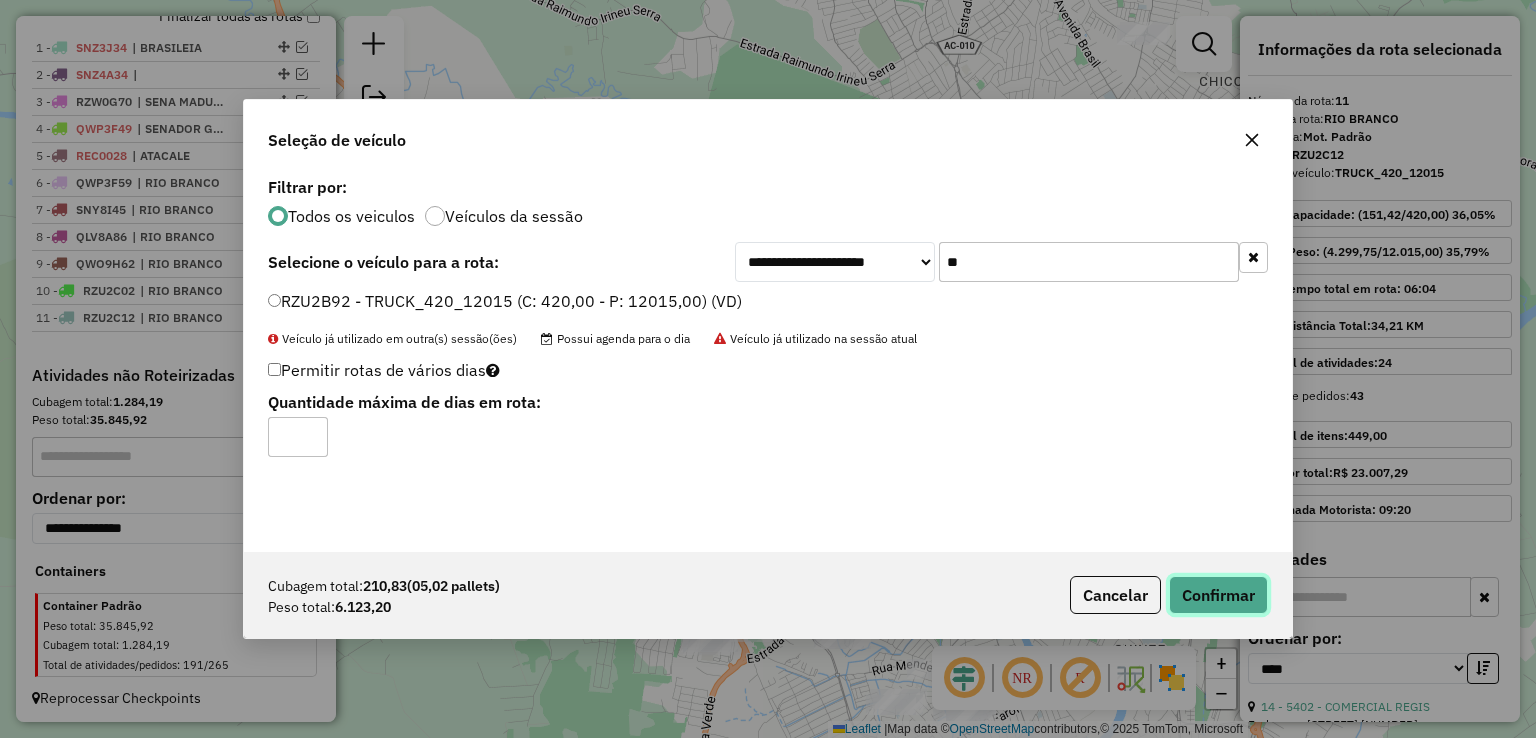click on "Confirmar" 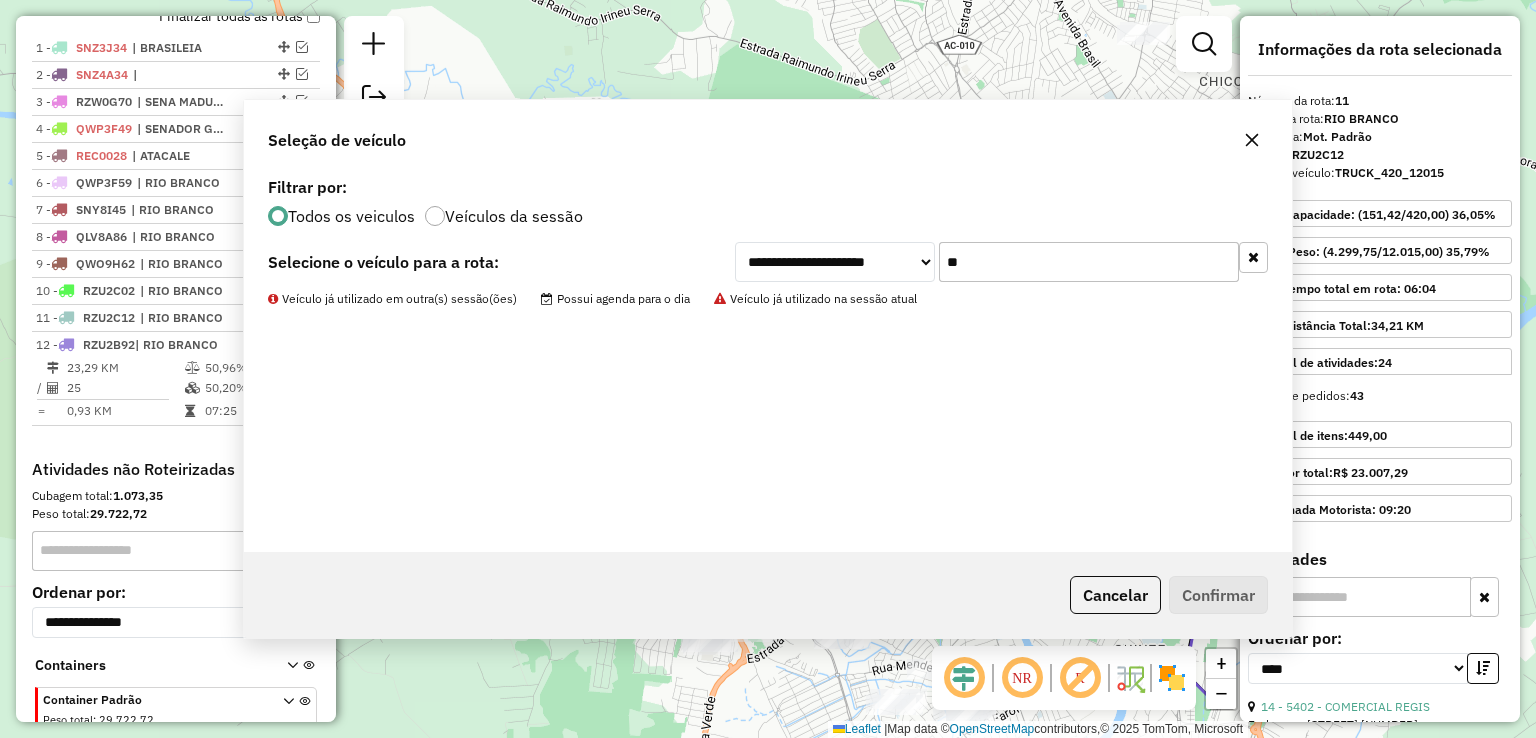 scroll, scrollTop: 824, scrollLeft: 0, axis: vertical 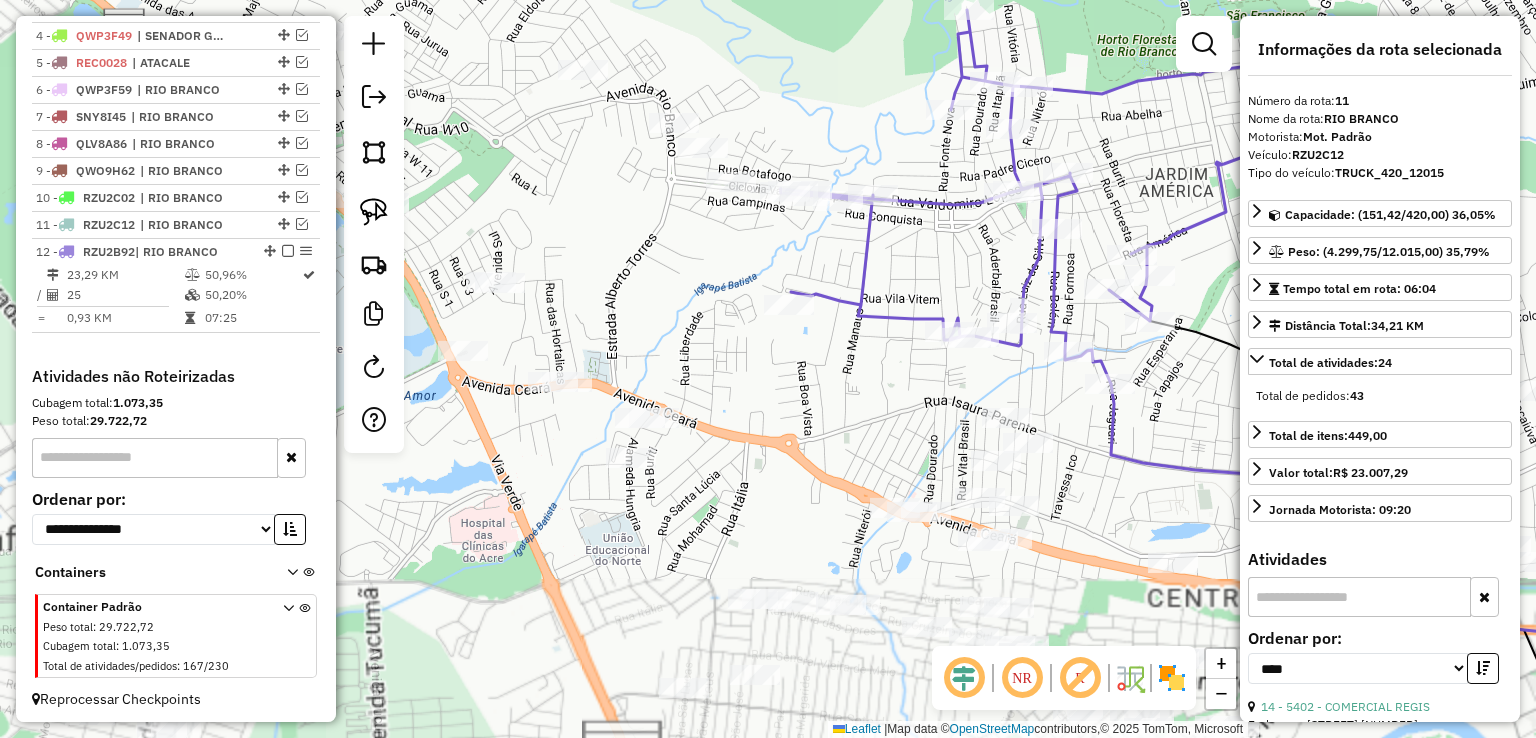 drag, startPoint x: 801, startPoint y: 261, endPoint x: 728, endPoint y: 333, distance: 102.53292 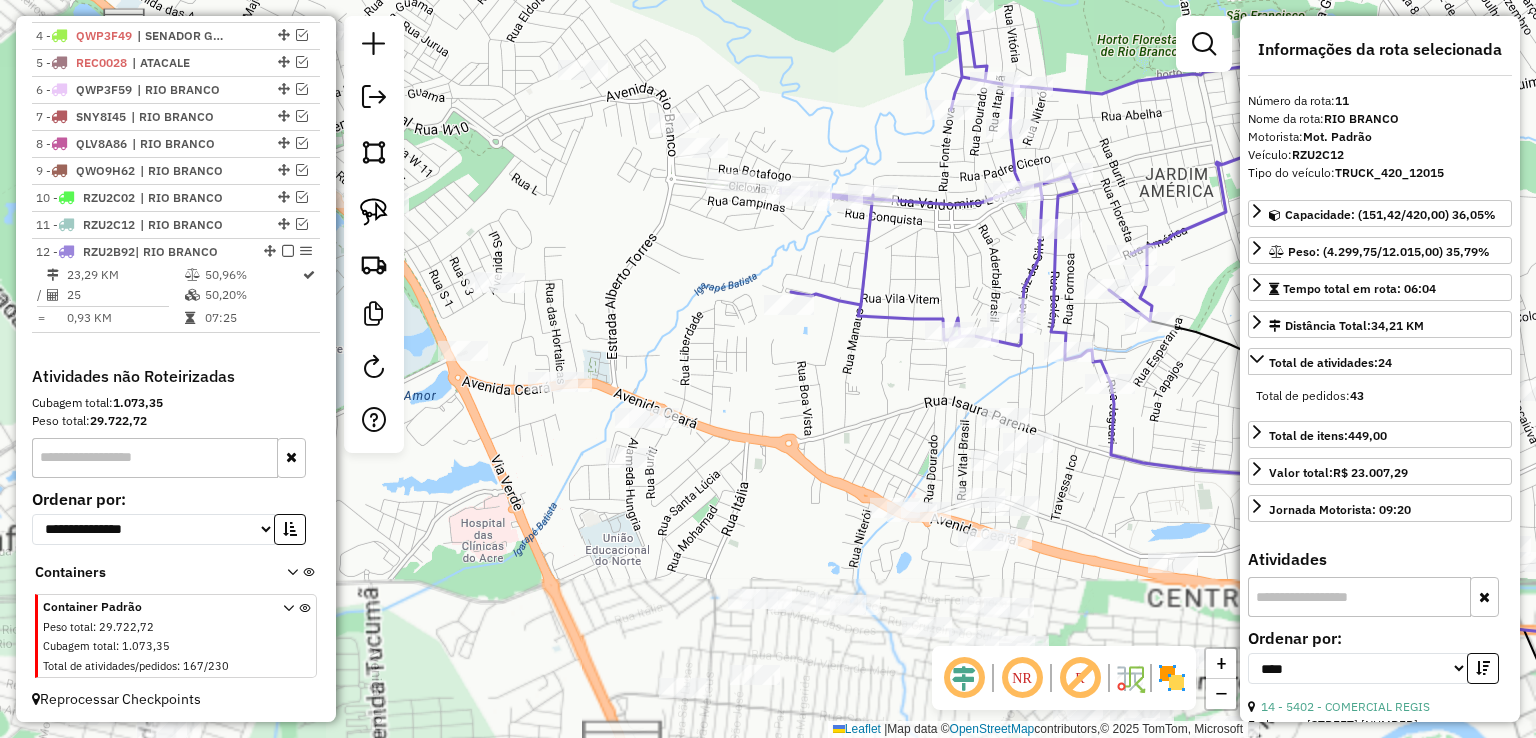 click on "Janela de atendimento Grade de atendimento Capacidade Transportadoras Veículos Cliente Pedidos  Rotas Selecione os dias de semana para filtrar as janelas de atendimento  Seg   Ter   Qua   Qui   Sex   Sáb   Dom  Informe o período da janela de atendimento: De: Até:  Filtrar exatamente a janela do cliente  Considerar janela de atendimento padrão  Selecione os dias de semana para filtrar as grades de atendimento  Seg   Ter   Qua   Qui   Sex   Sáb   Dom   Considerar clientes sem dia de atendimento cadastrado  Clientes fora do dia de atendimento selecionado Filtrar as atividades entre os valores definidos abaixo:  Peso mínimo:   Peso máximo:   Cubagem mínima:   Cubagem máxima:   De:   Até:  Filtrar as atividades entre o tempo de atendimento definido abaixo:  De:   Até:   Considerar capacidade total dos clientes não roteirizados Transportadora: Selecione um ou mais itens Tipo de veículo: Selecione um ou mais itens Veículo: Selecione um ou mais itens Motorista: Selecione um ou mais itens Nome: Rótulo:" 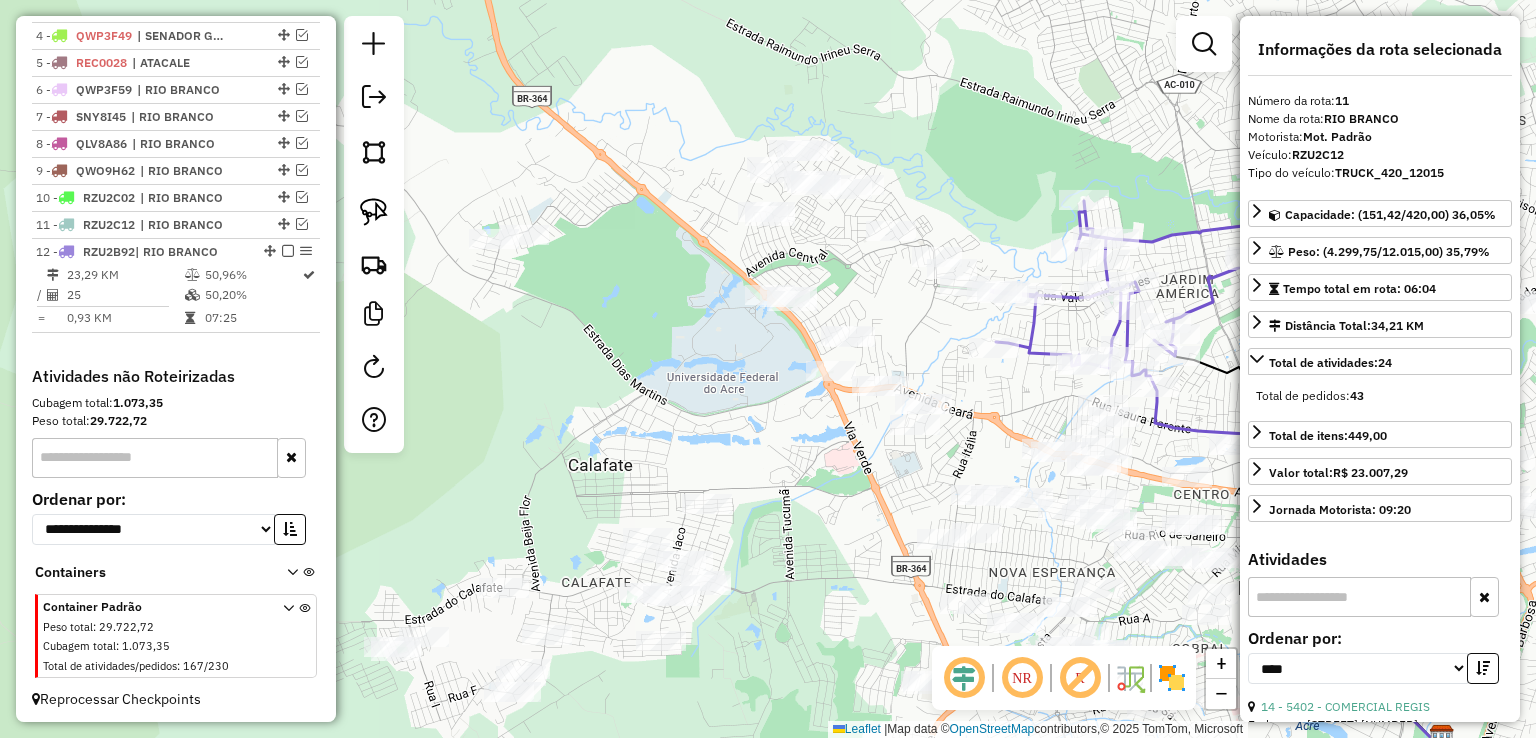 drag, startPoint x: 639, startPoint y: 309, endPoint x: 943, endPoint y: 327, distance: 304.53244 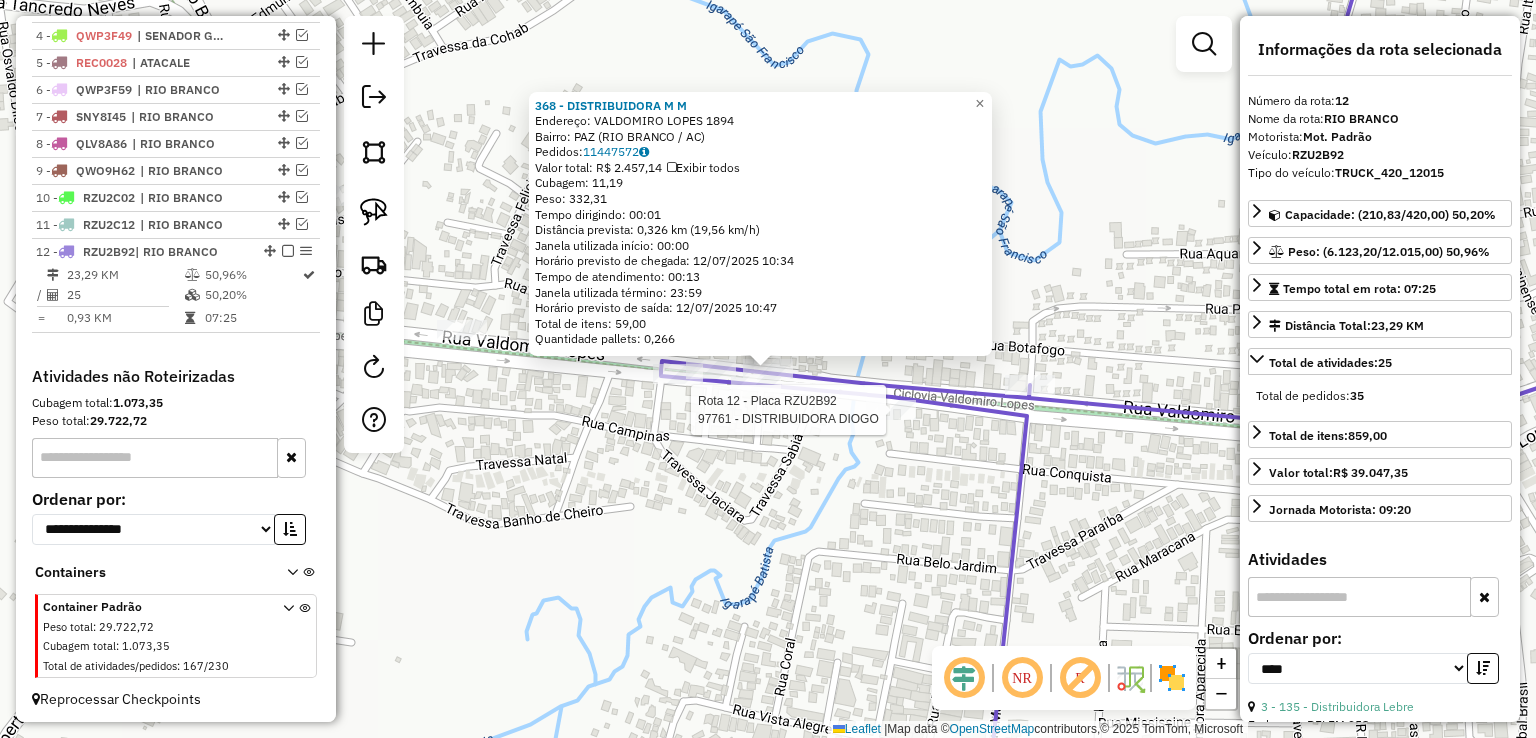 click 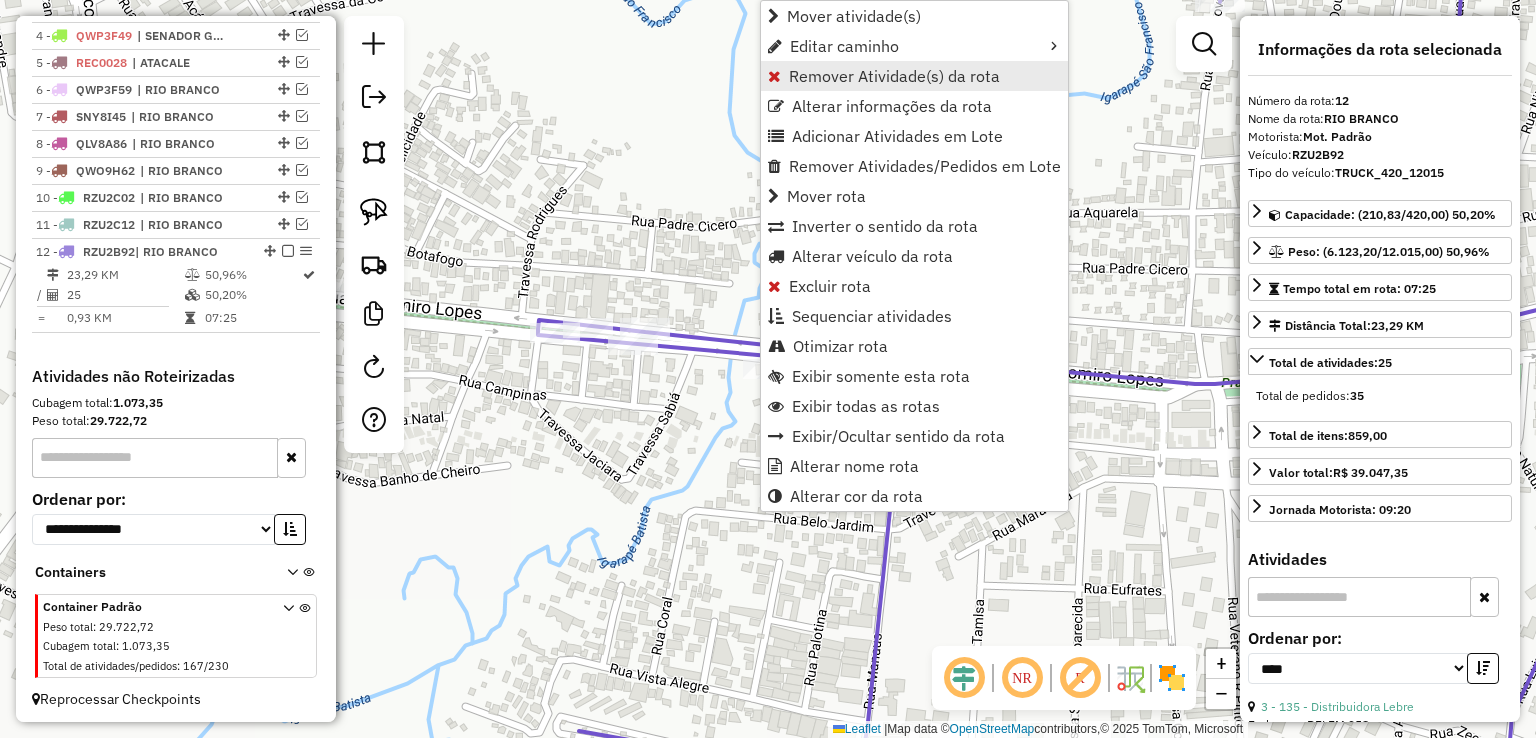 click on "Remover Atividade(s) da rota" at bounding box center [894, 76] 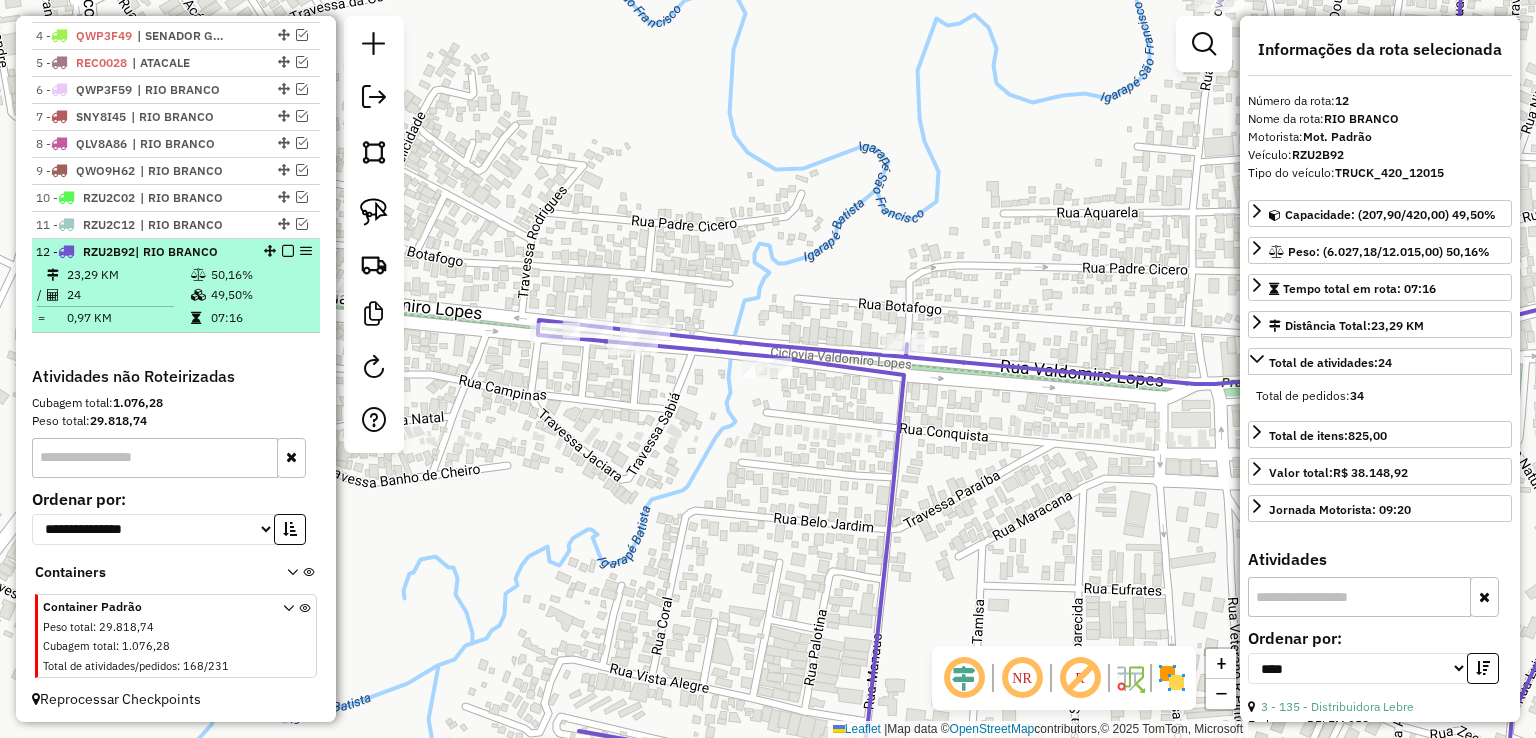 click at bounding box center (288, 251) 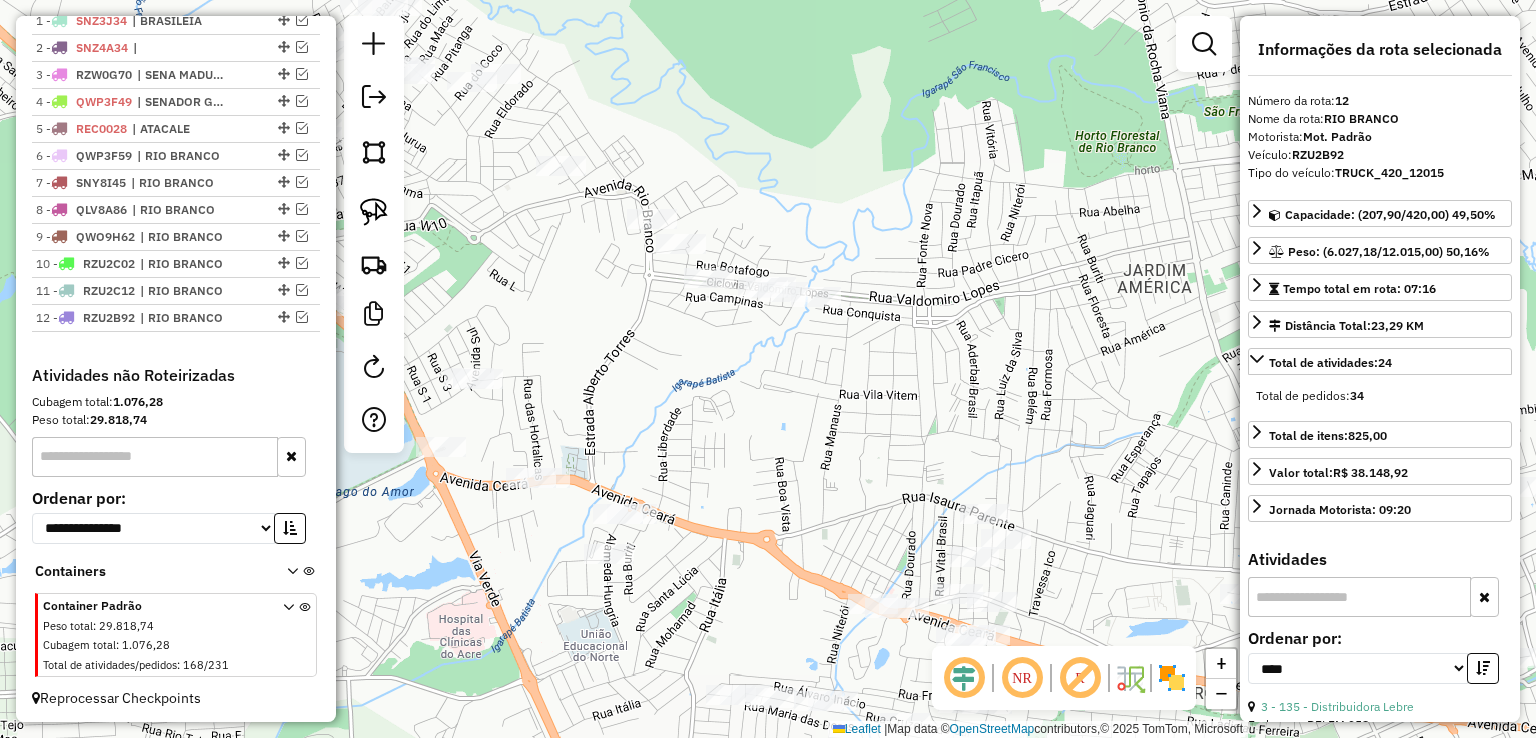 drag, startPoint x: 787, startPoint y: 191, endPoint x: 944, endPoint y: 207, distance: 157.81319 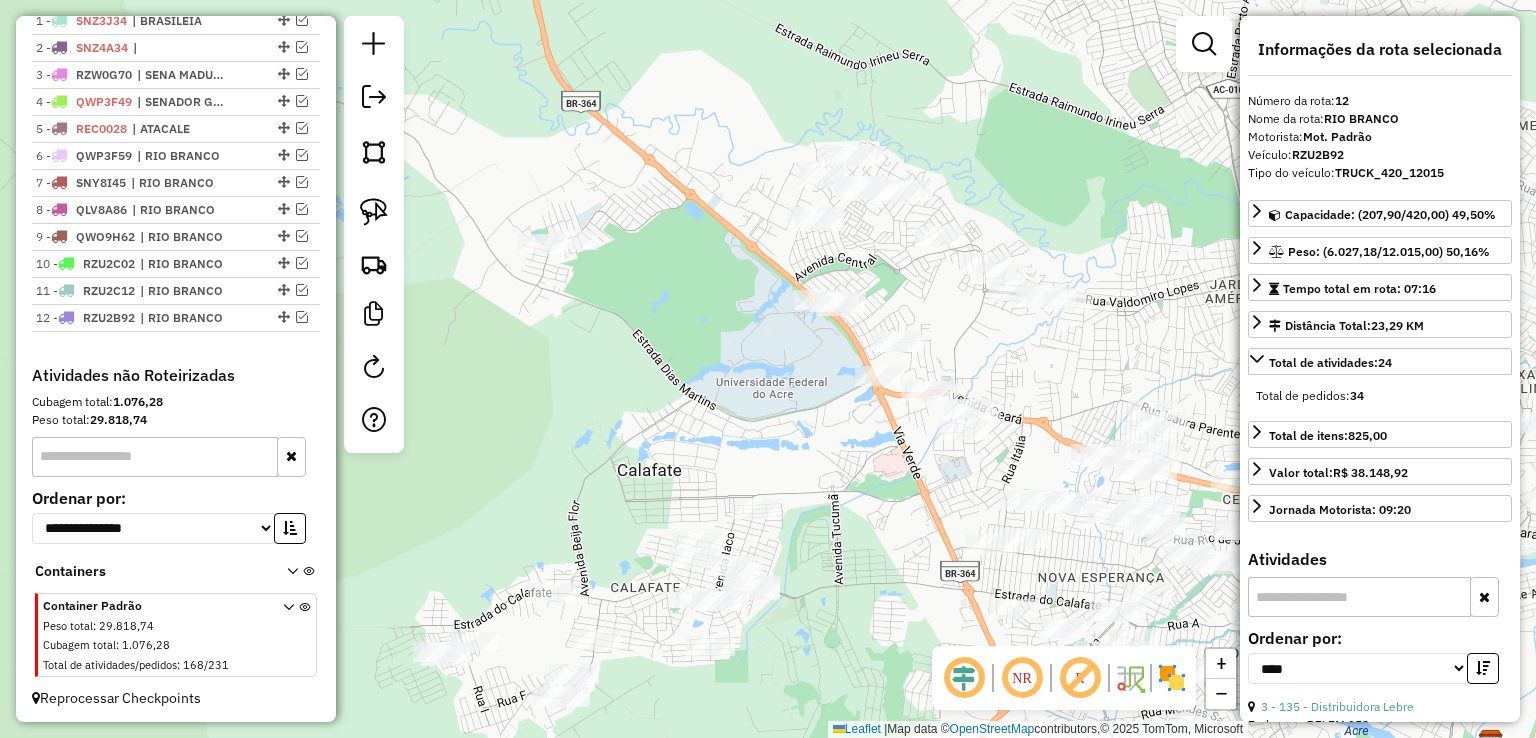 drag, startPoint x: 942, startPoint y: 191, endPoint x: 1030, endPoint y: 231, distance: 96.66437 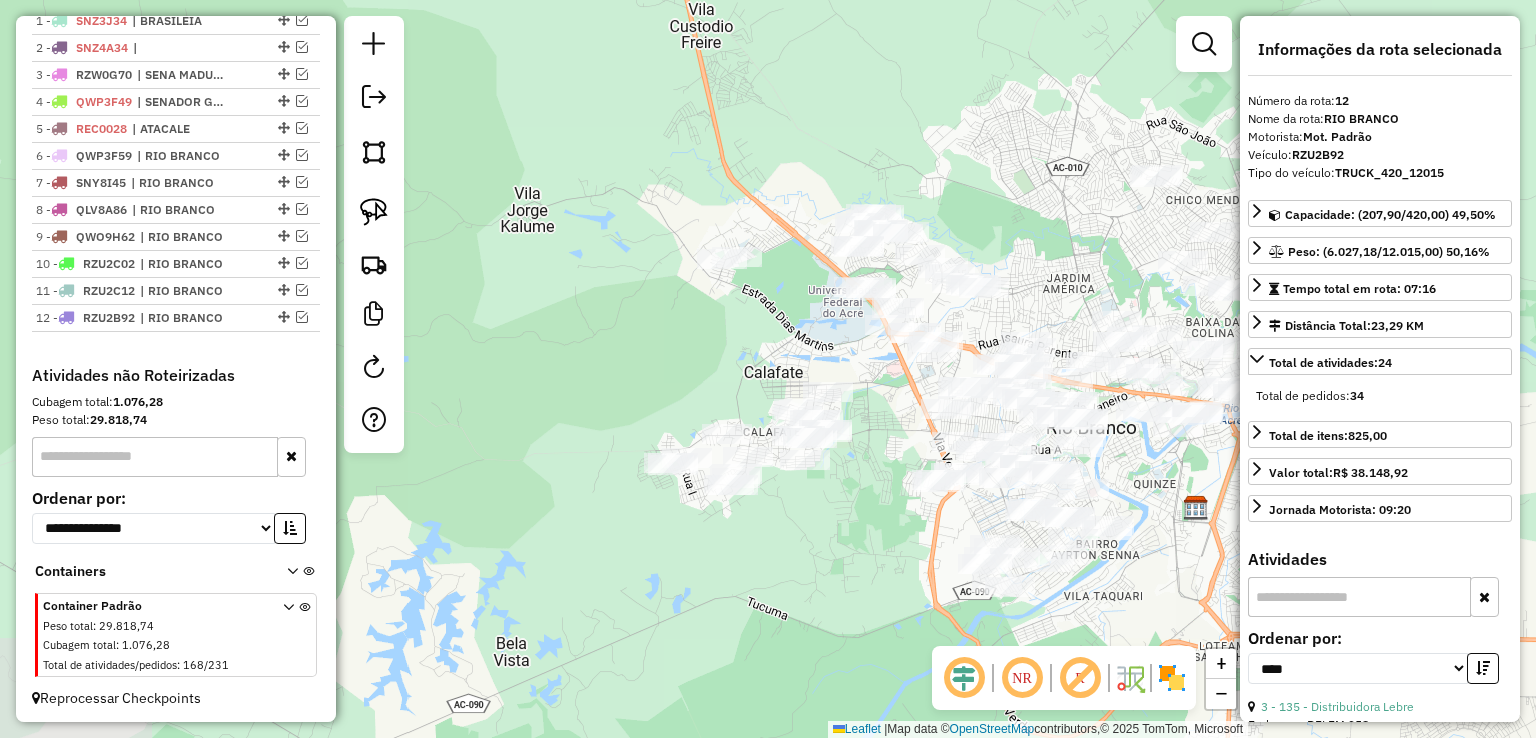 drag, startPoint x: 548, startPoint y: 169, endPoint x: 775, endPoint y: 232, distance: 235.58014 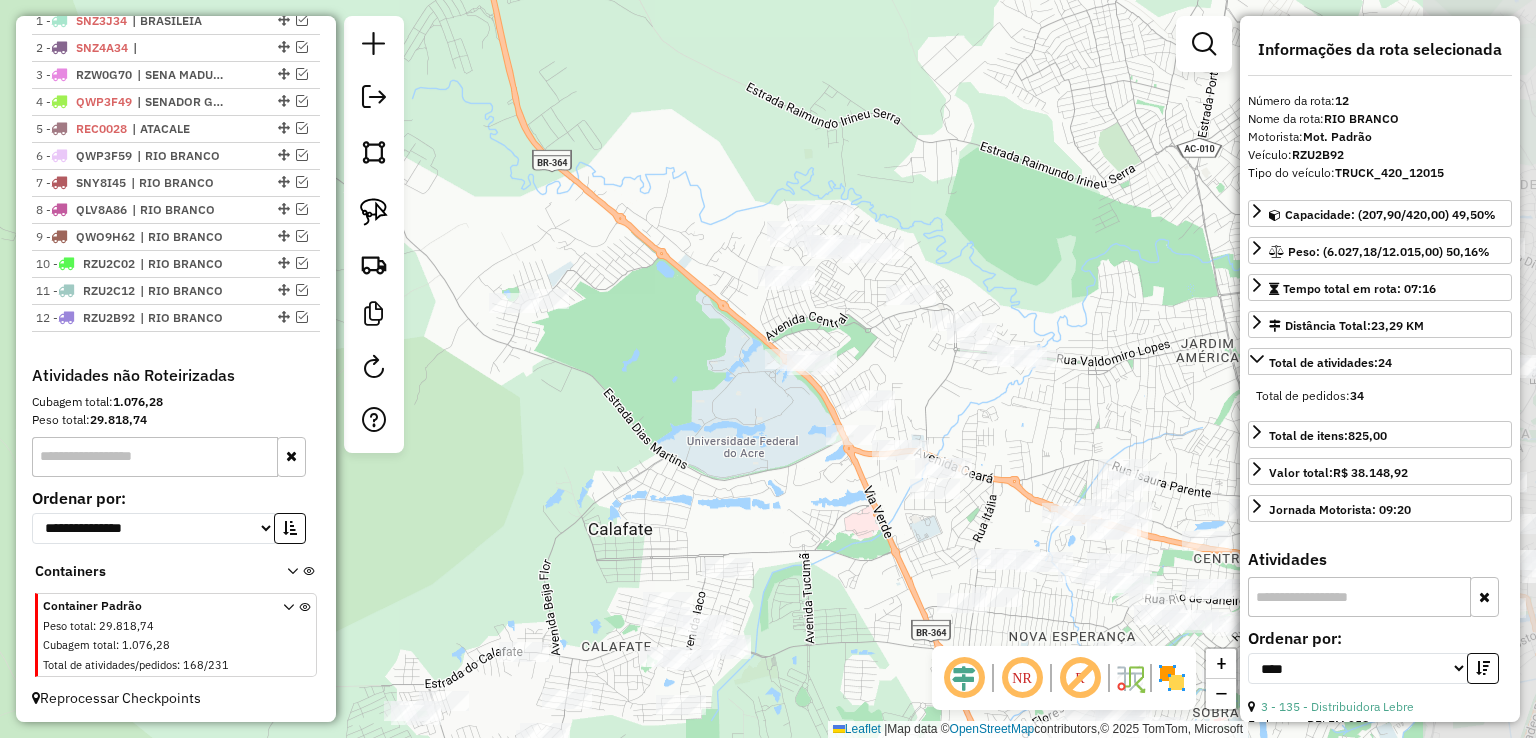 drag, startPoint x: 849, startPoint y: 198, endPoint x: 673, endPoint y: 144, distance: 184.0978 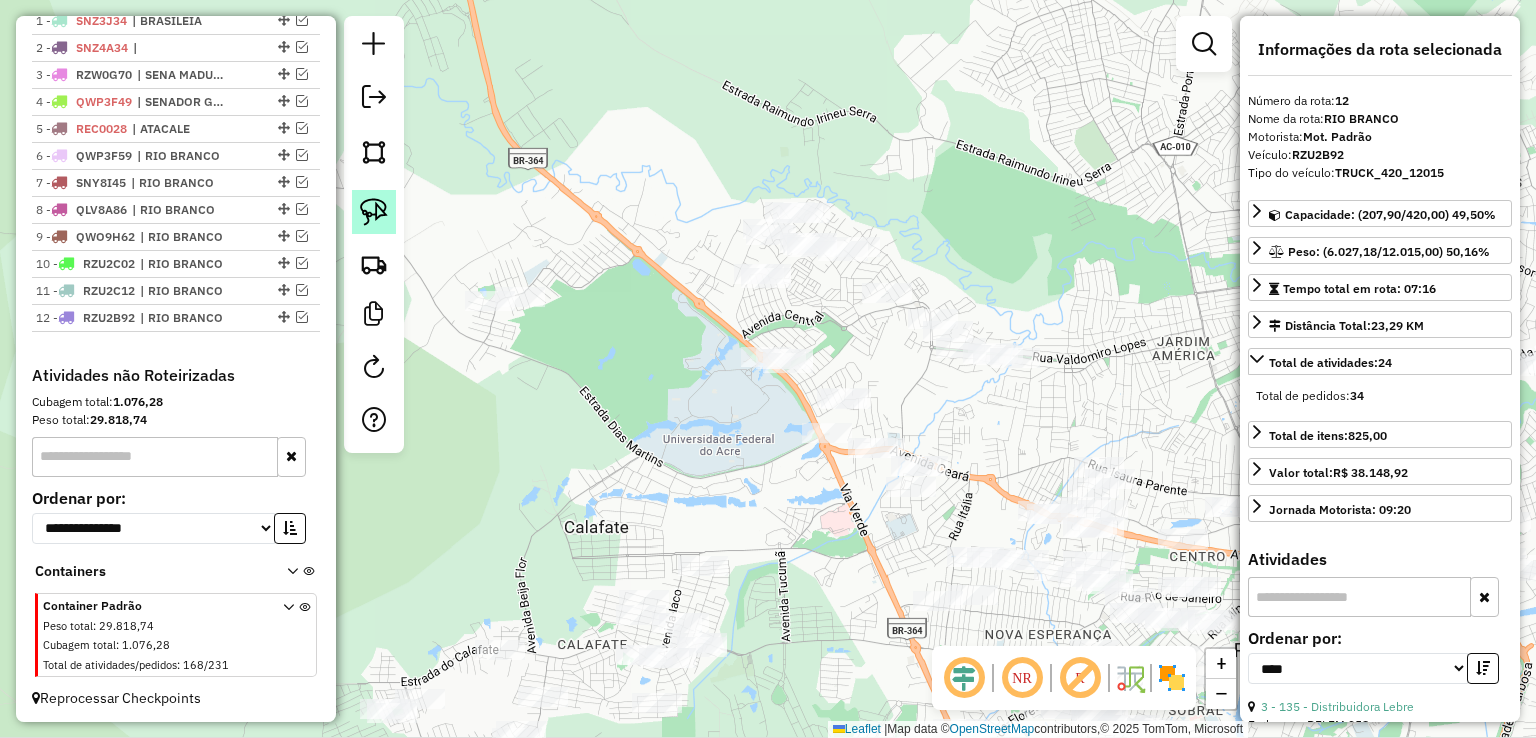 click 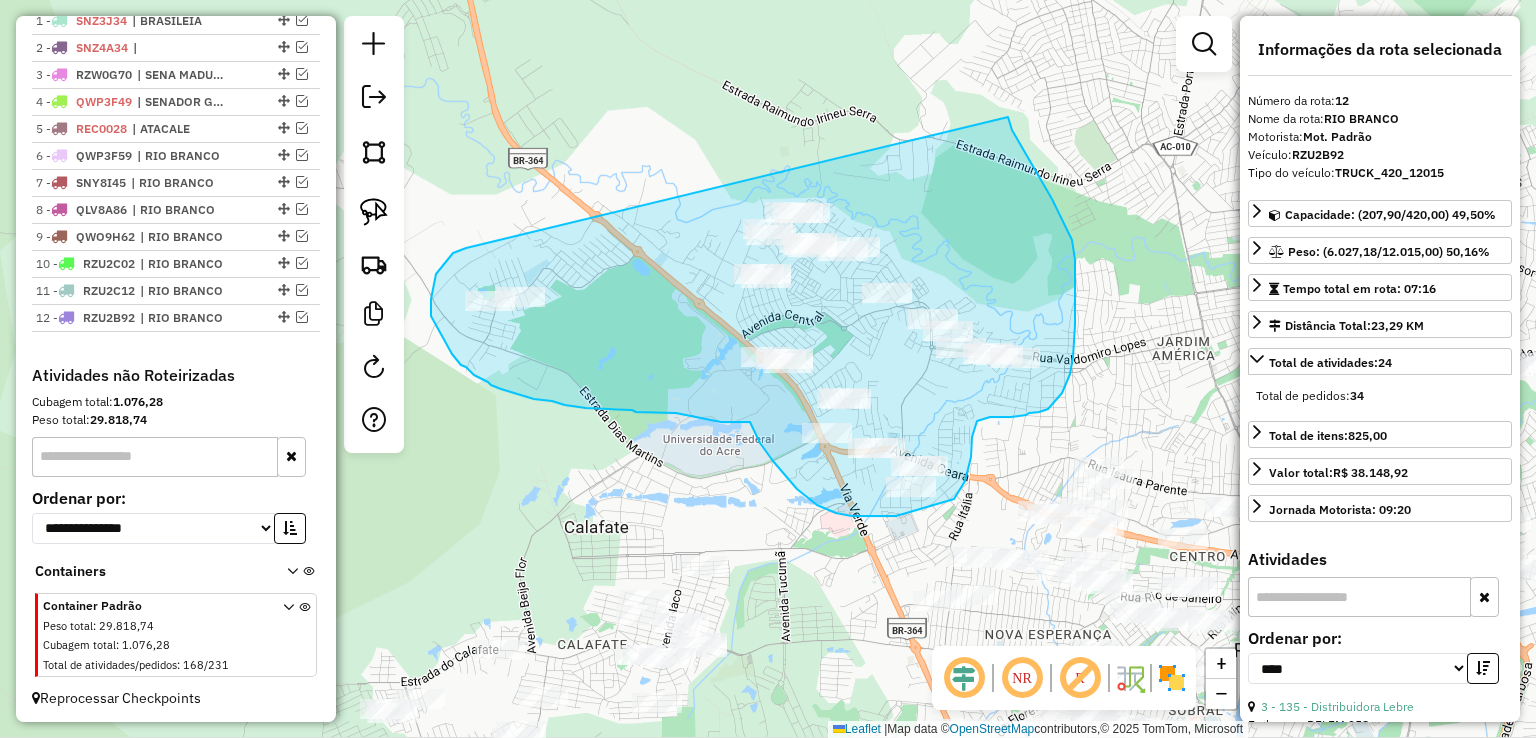 drag, startPoint x: 466, startPoint y: 248, endPoint x: 998, endPoint y: 89, distance: 555.2522 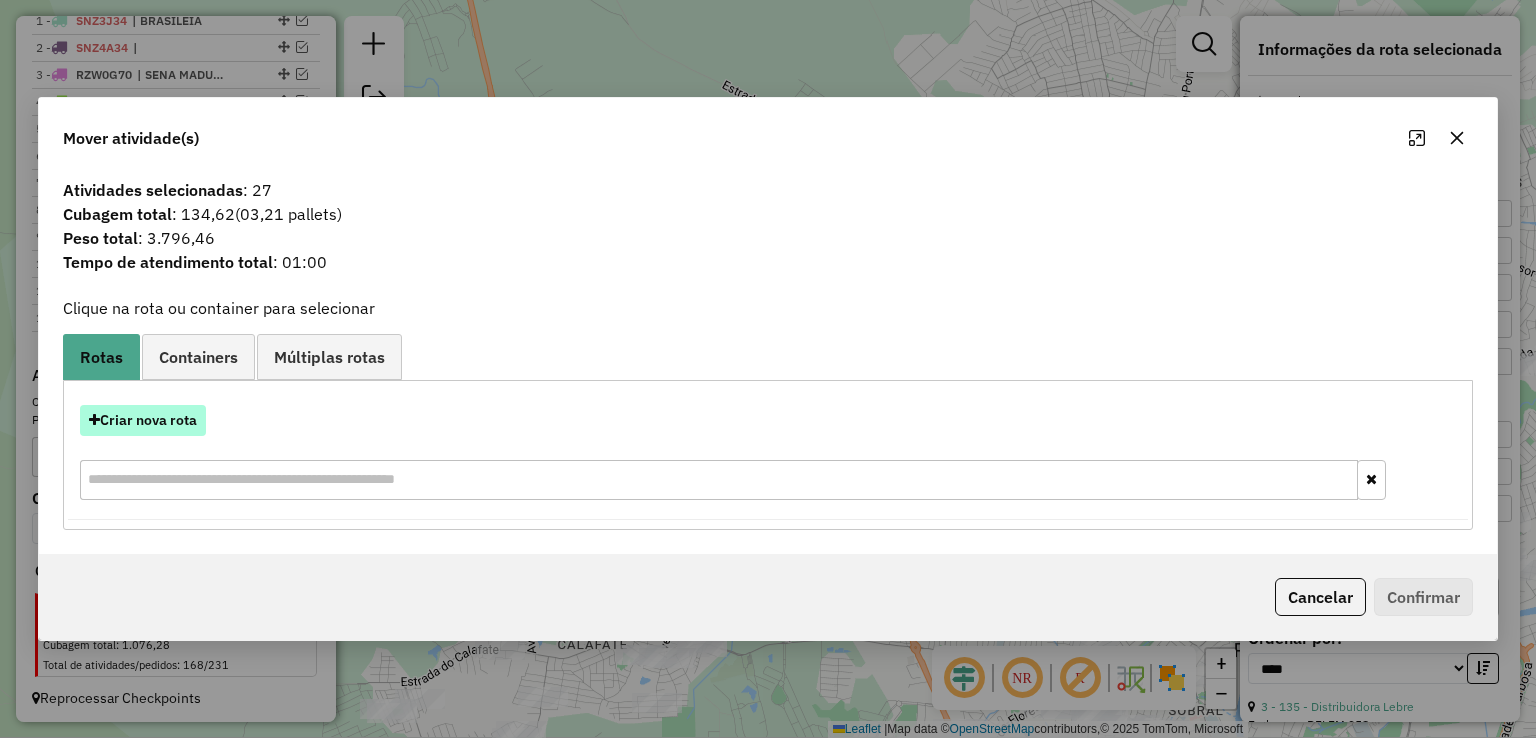click on "Criar nova rota" at bounding box center [143, 420] 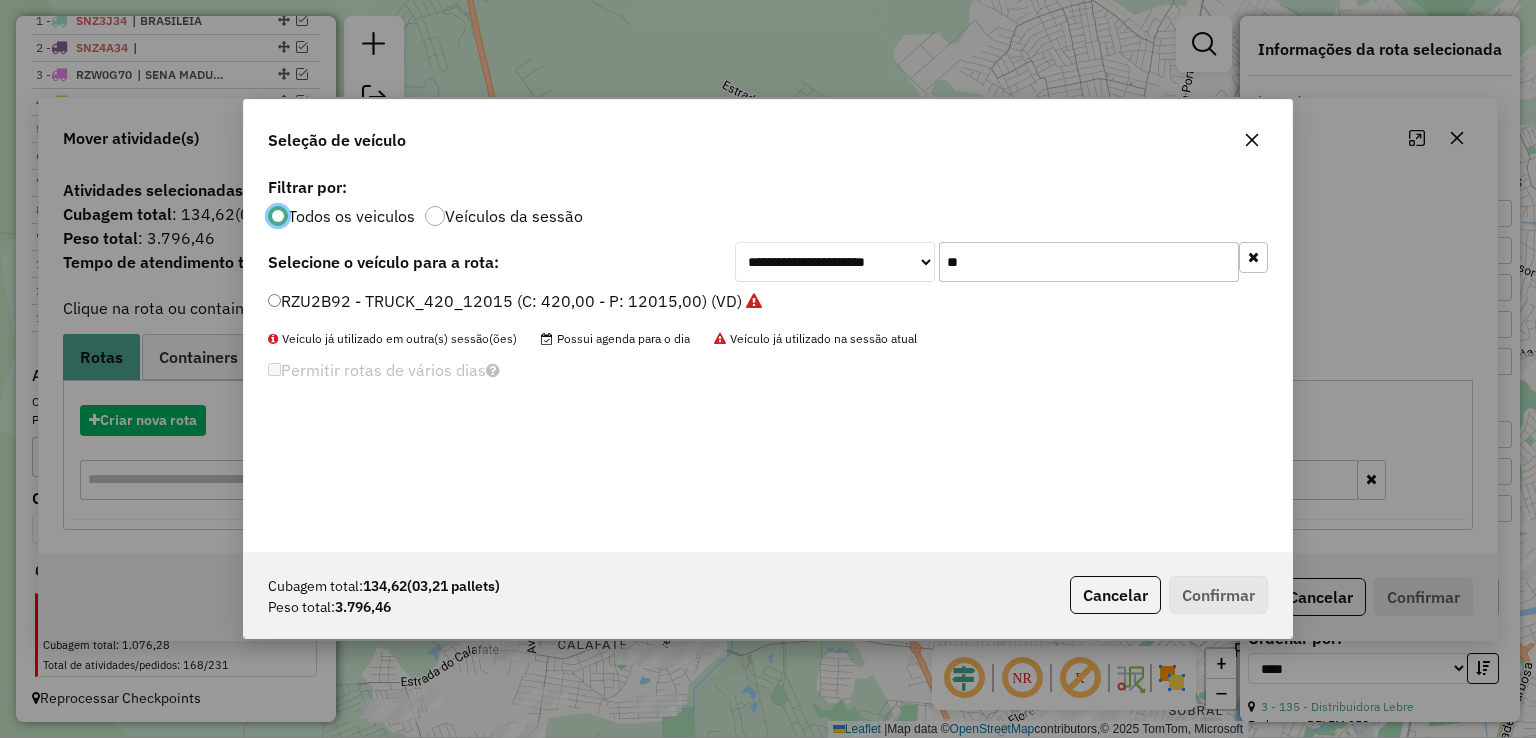 scroll, scrollTop: 10, scrollLeft: 6, axis: both 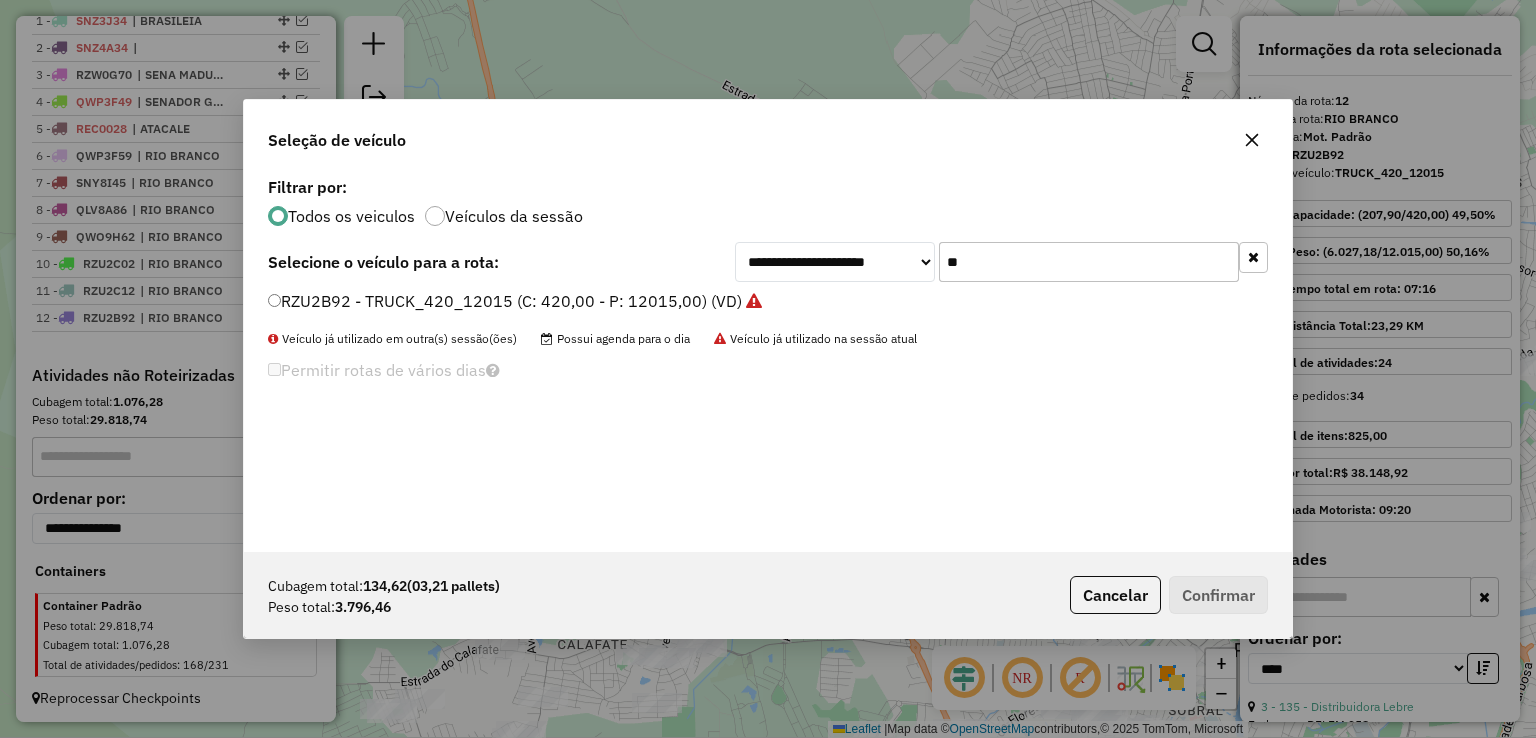 drag, startPoint x: 986, startPoint y: 255, endPoint x: 814, endPoint y: 258, distance: 172.02615 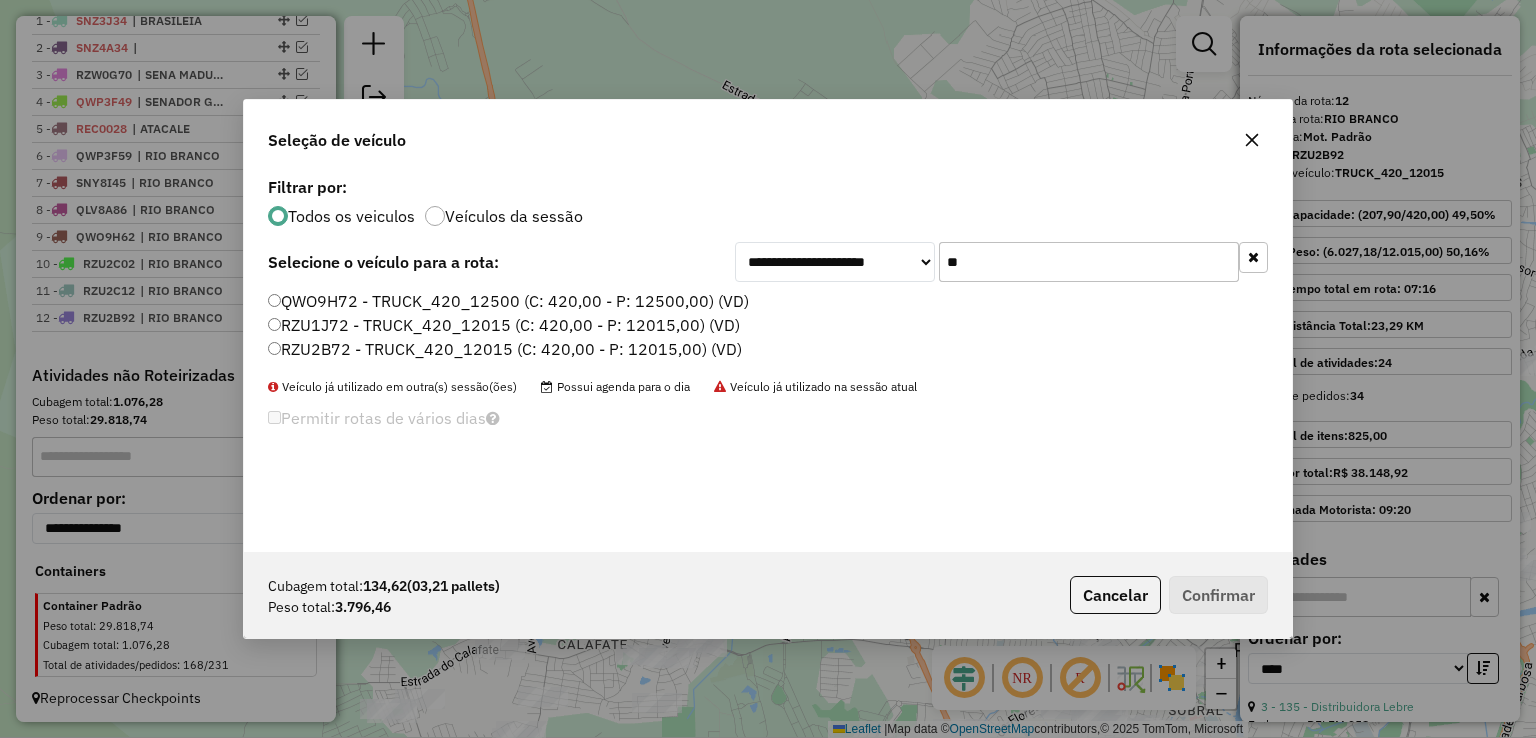 type on "**" 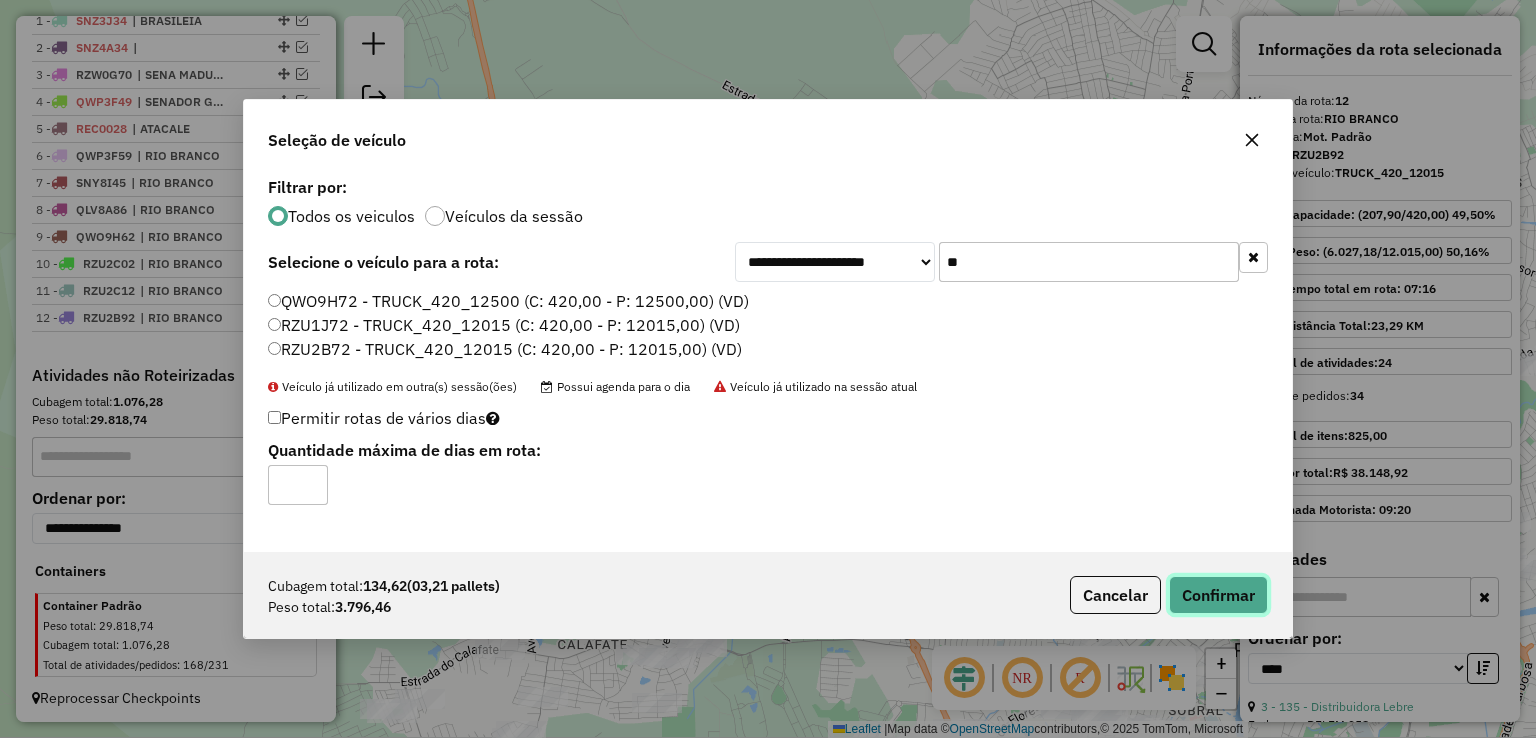 click on "Confirmar" 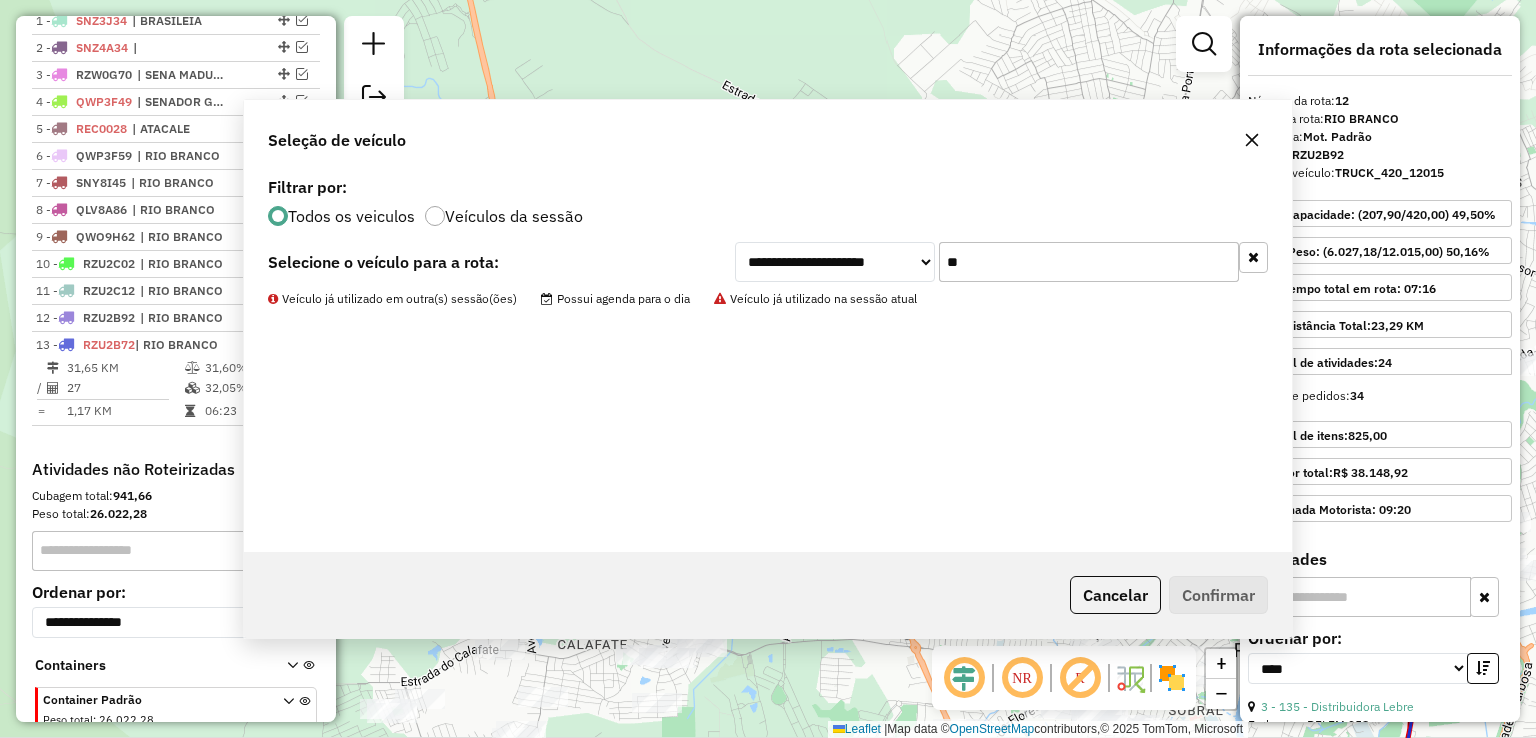 scroll, scrollTop: 852, scrollLeft: 0, axis: vertical 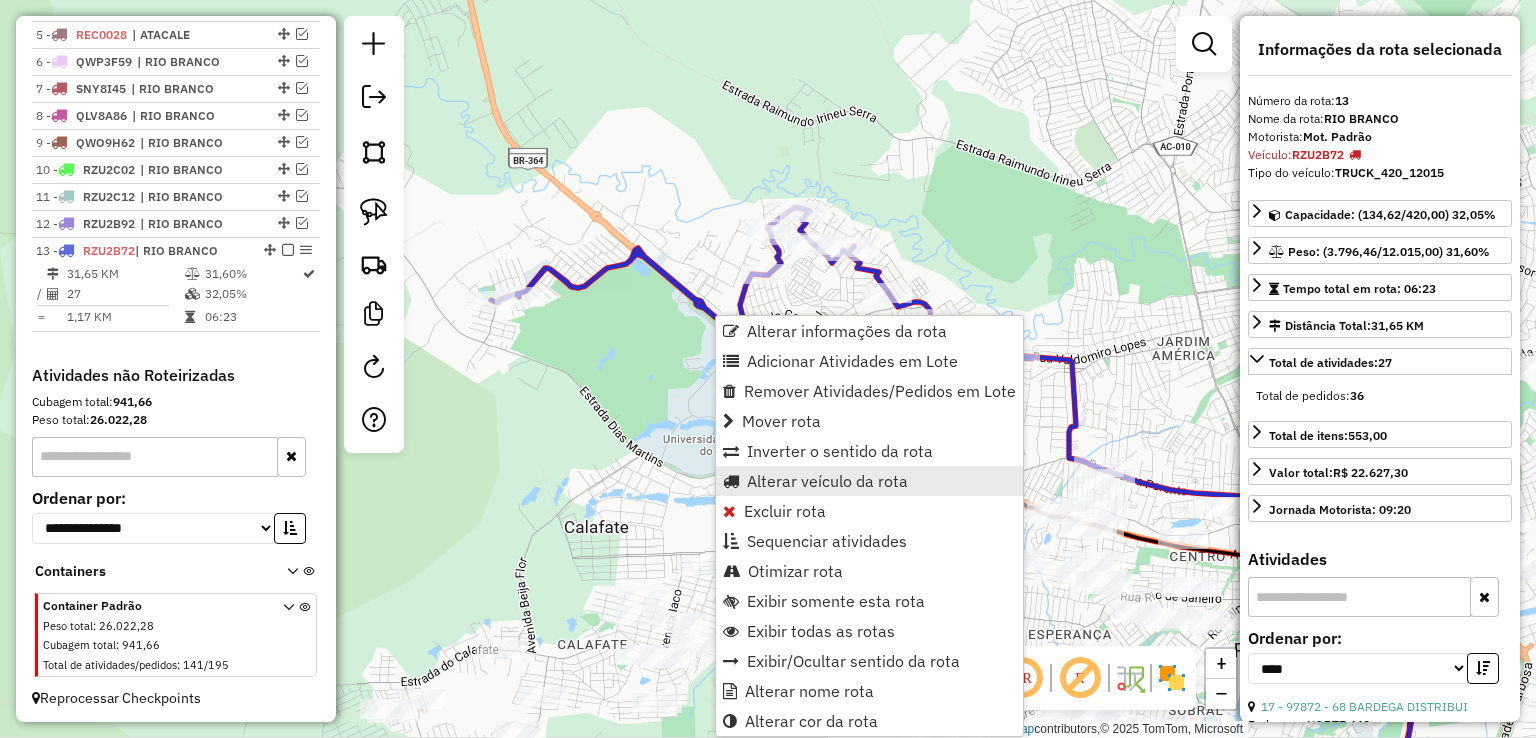 click on "Alterar veículo da rota" at bounding box center (827, 481) 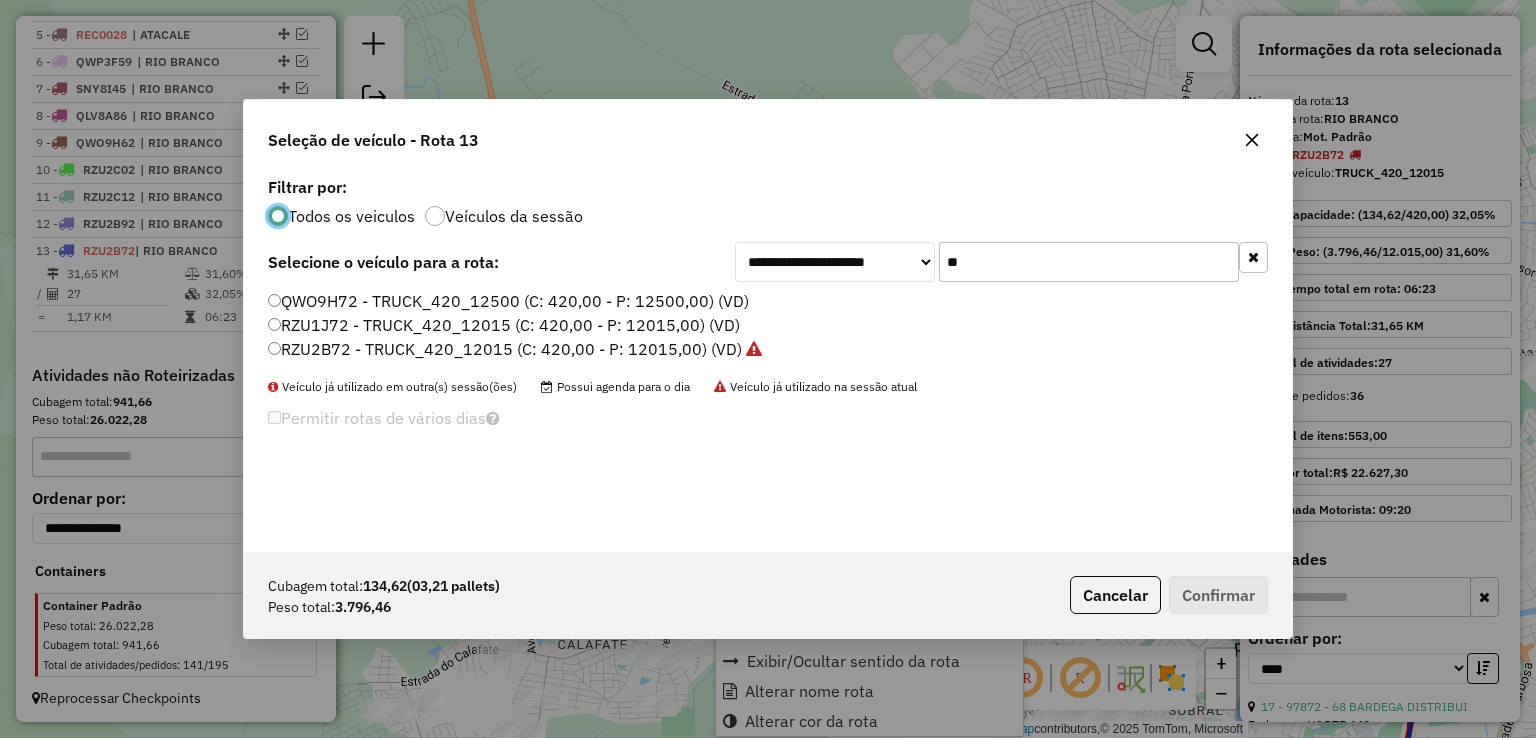 scroll, scrollTop: 10, scrollLeft: 6, axis: both 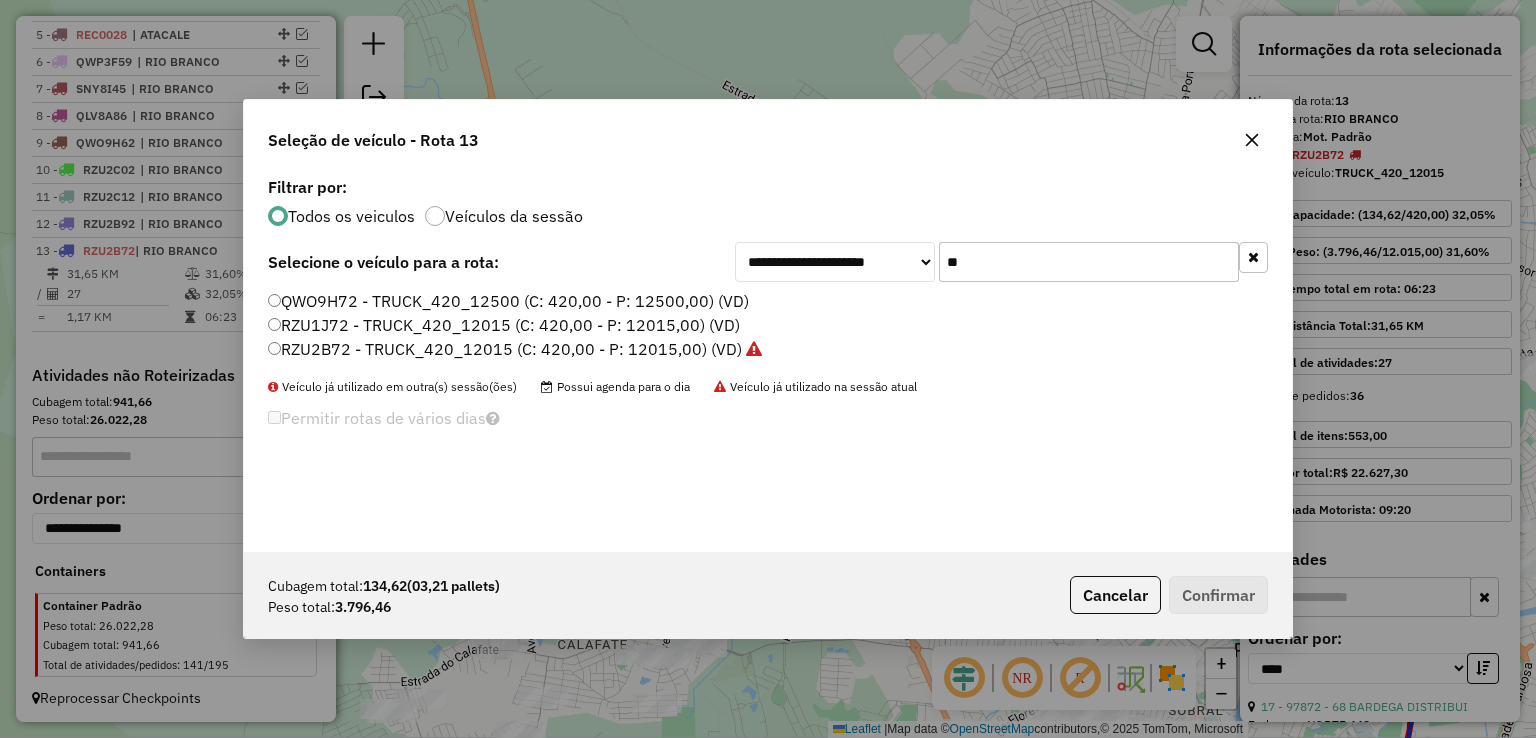 drag, startPoint x: 1008, startPoint y: 251, endPoint x: 765, endPoint y: 256, distance: 243.05144 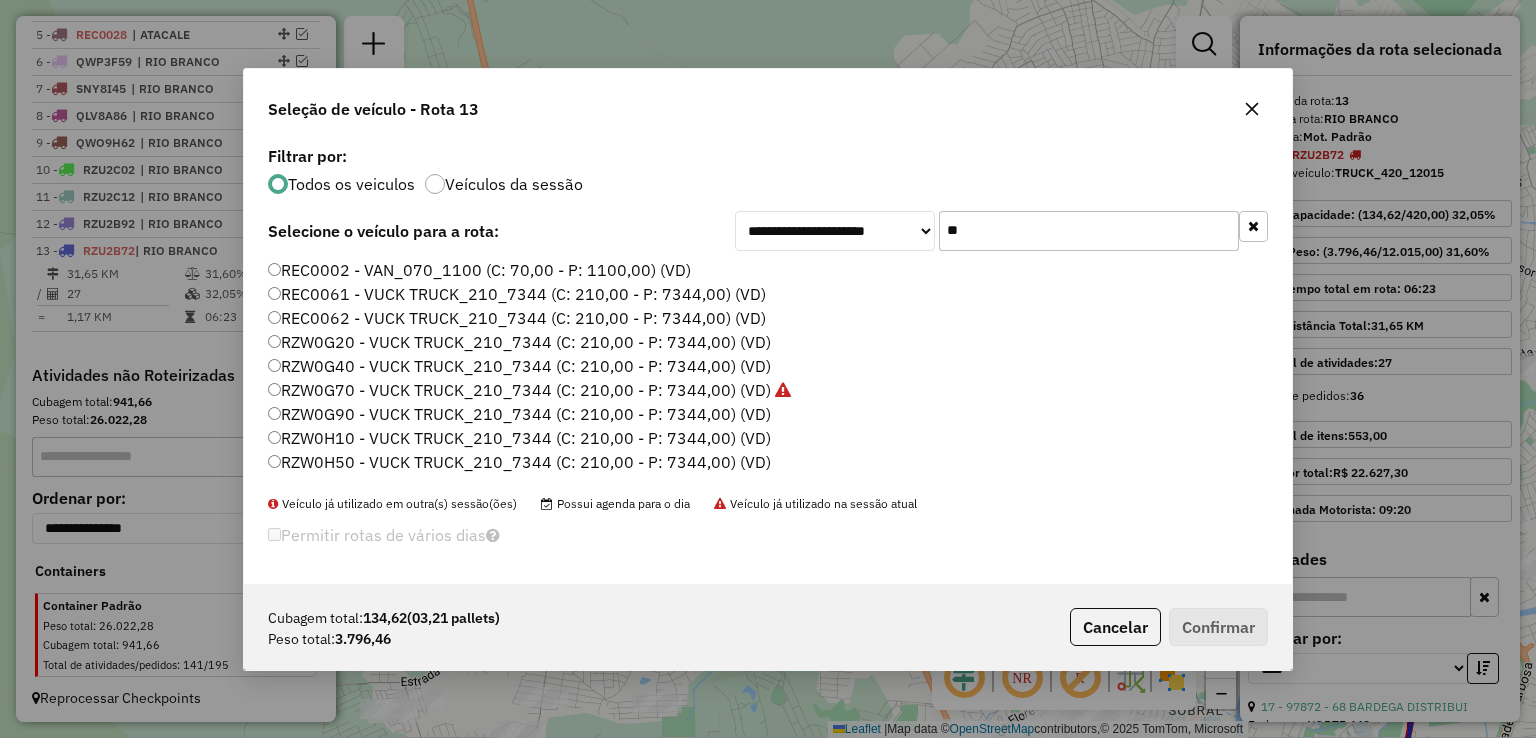 type on "**" 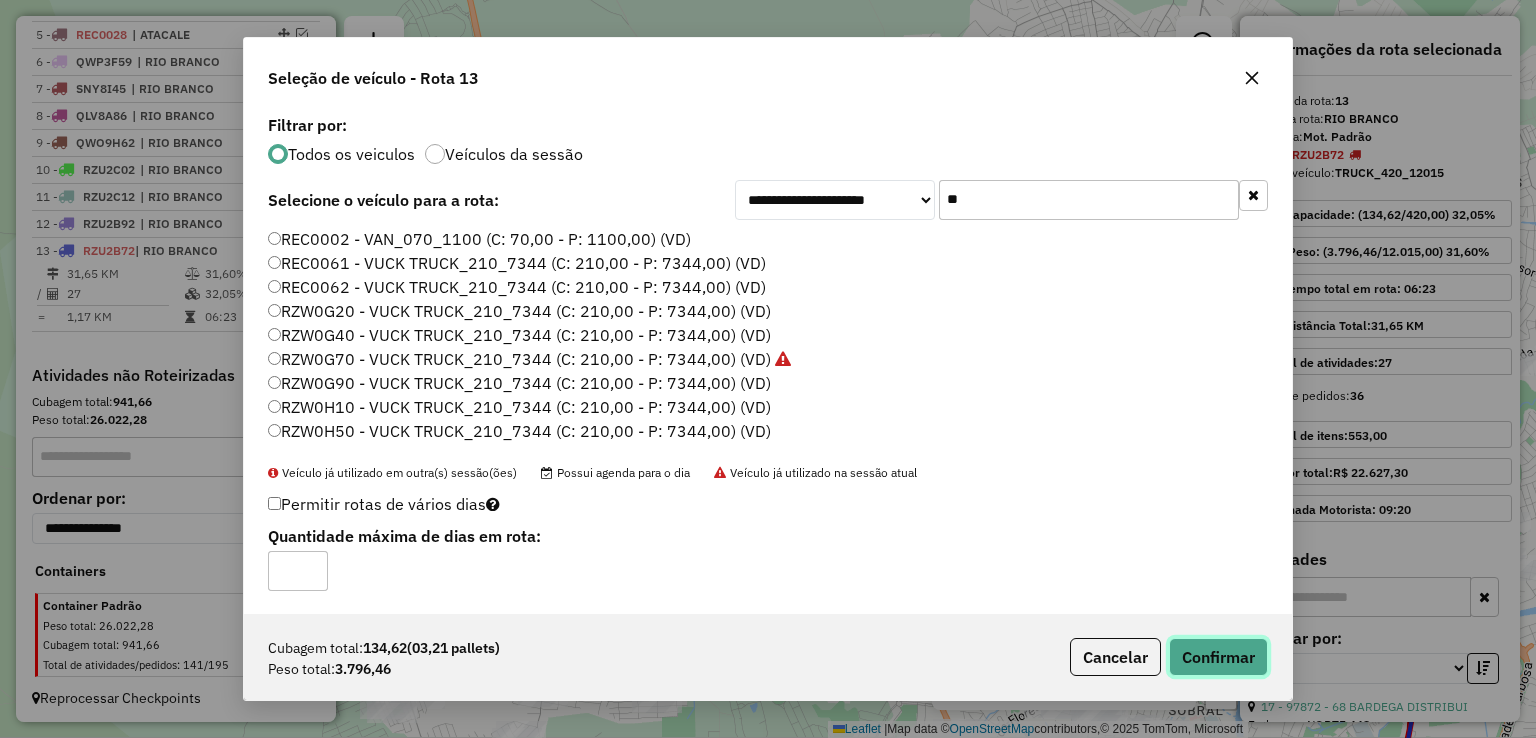 click on "Confirmar" 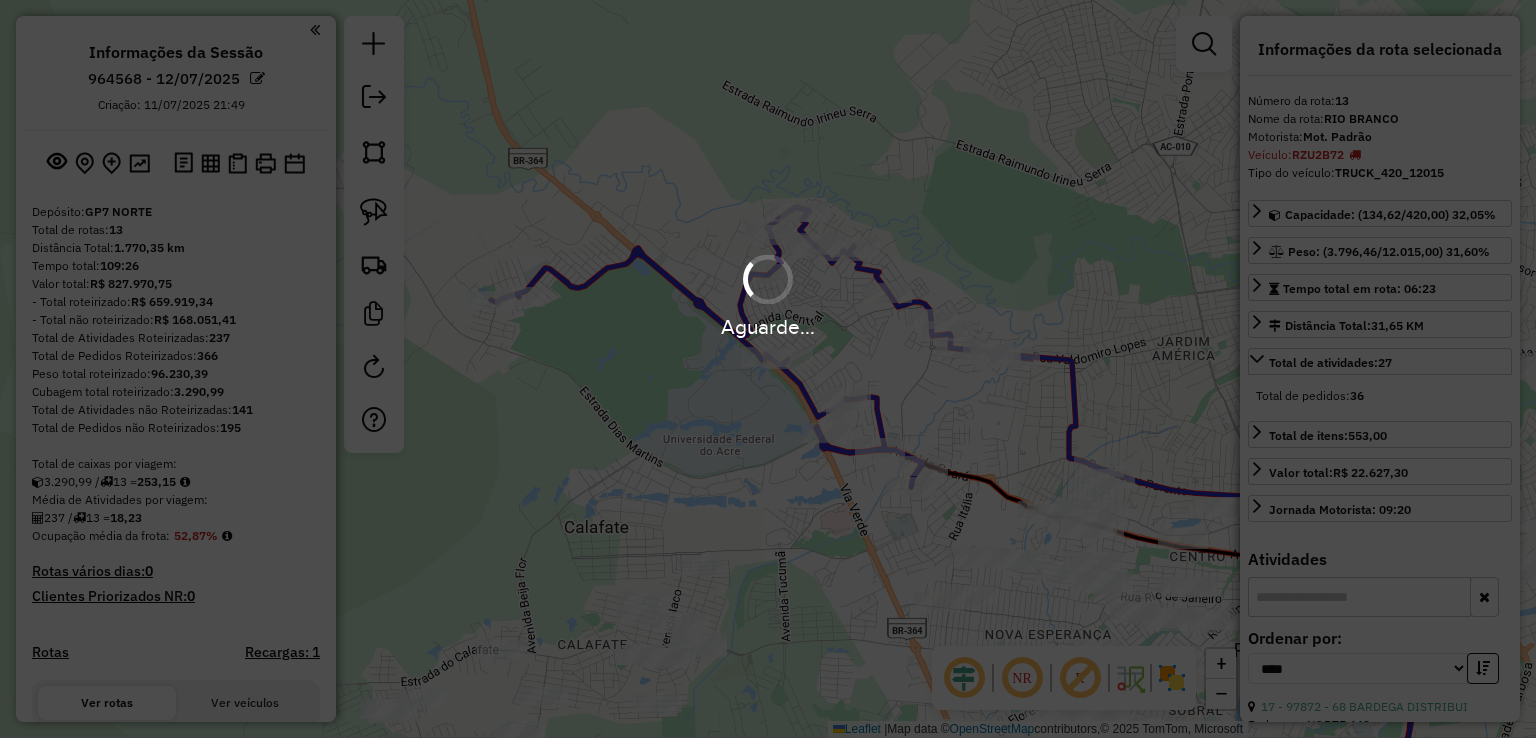 select on "*********" 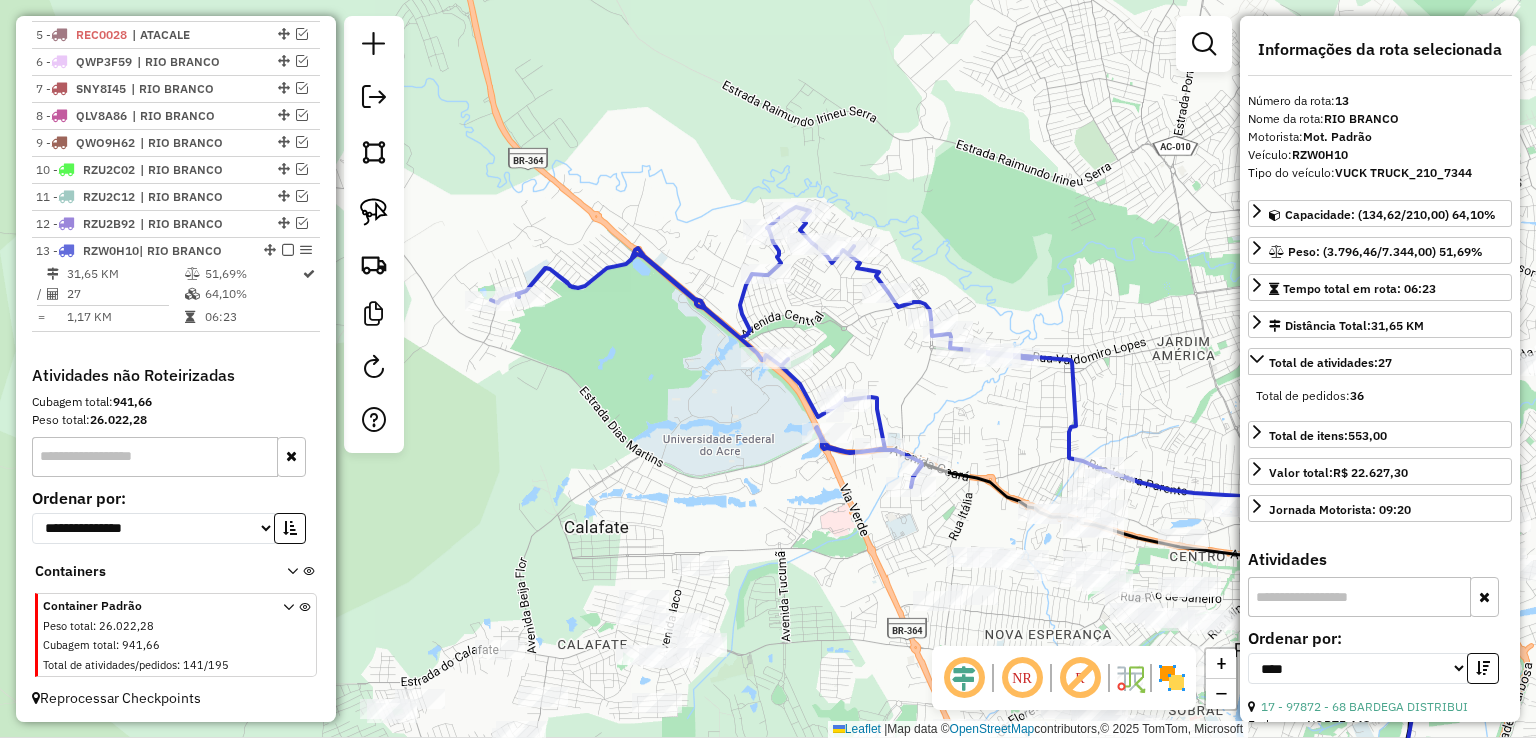 click 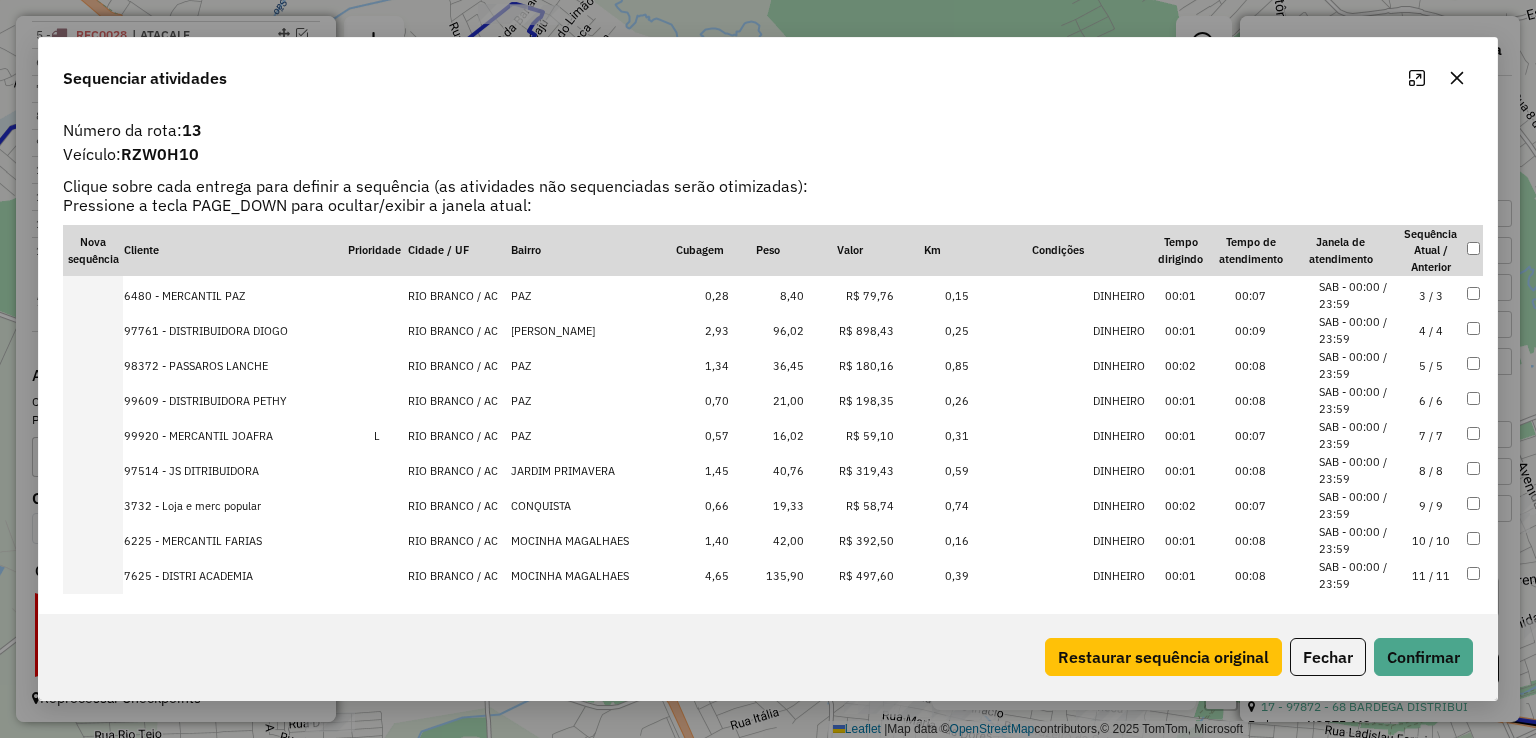 scroll, scrollTop: 0, scrollLeft: 0, axis: both 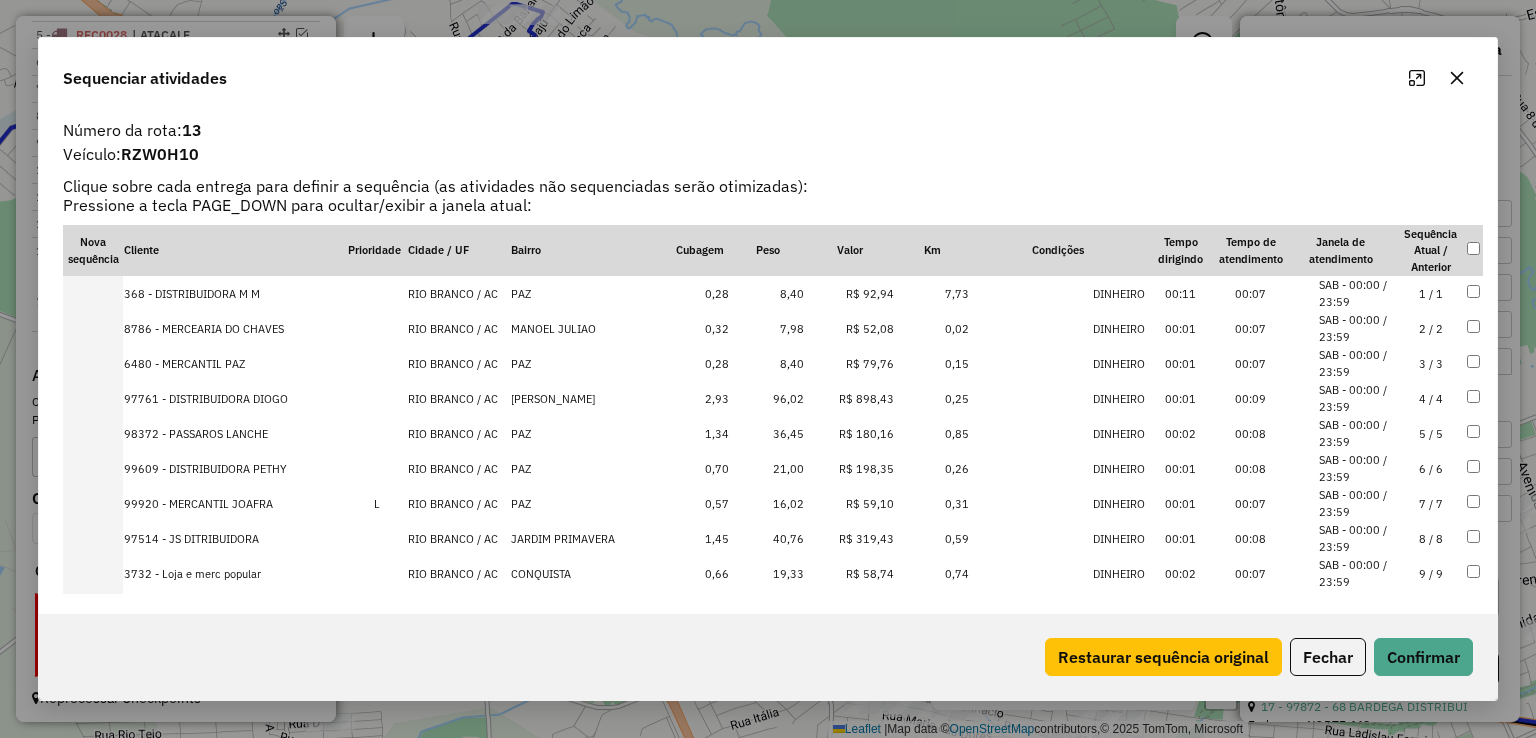 click on "8,40" at bounding box center [767, 363] 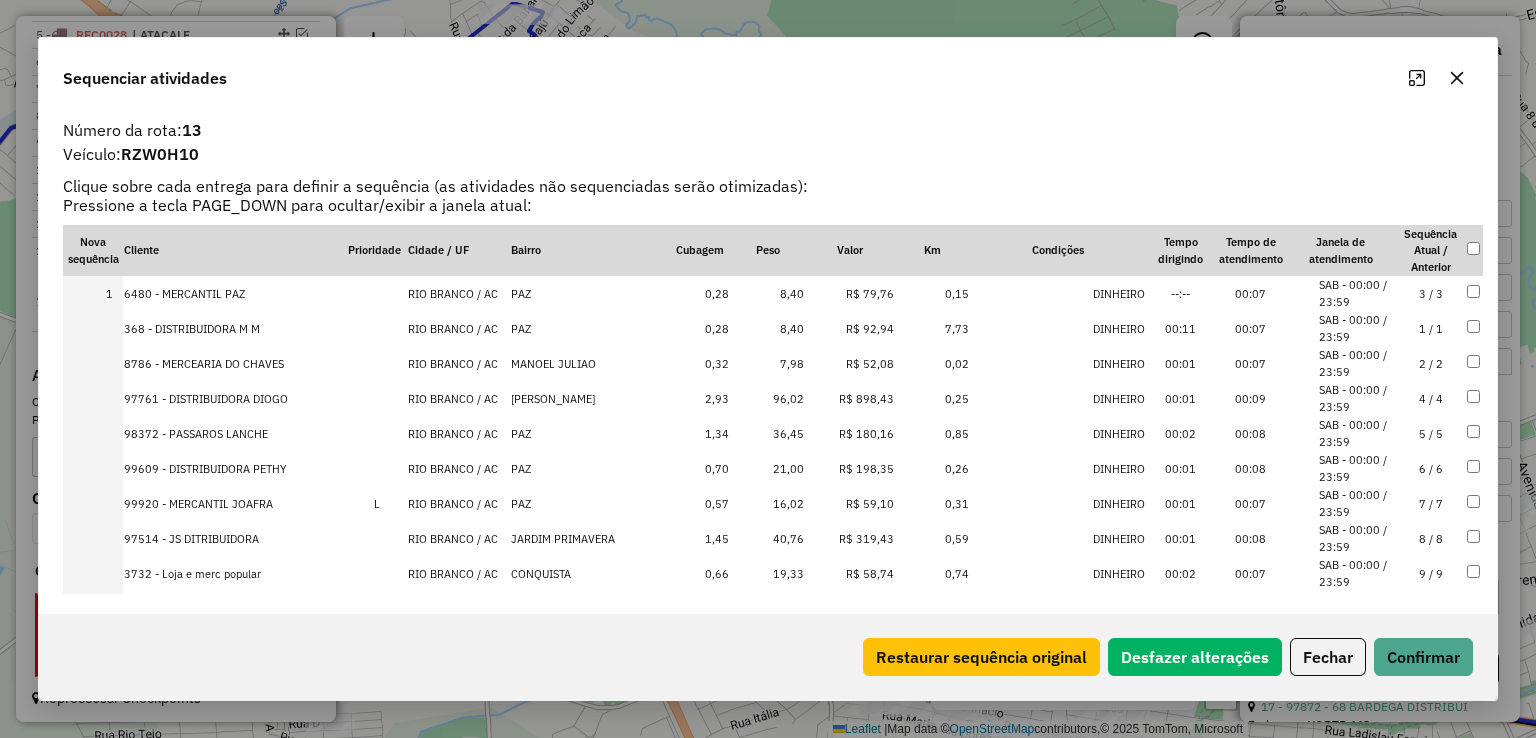 click on "8,40" at bounding box center [767, 293] 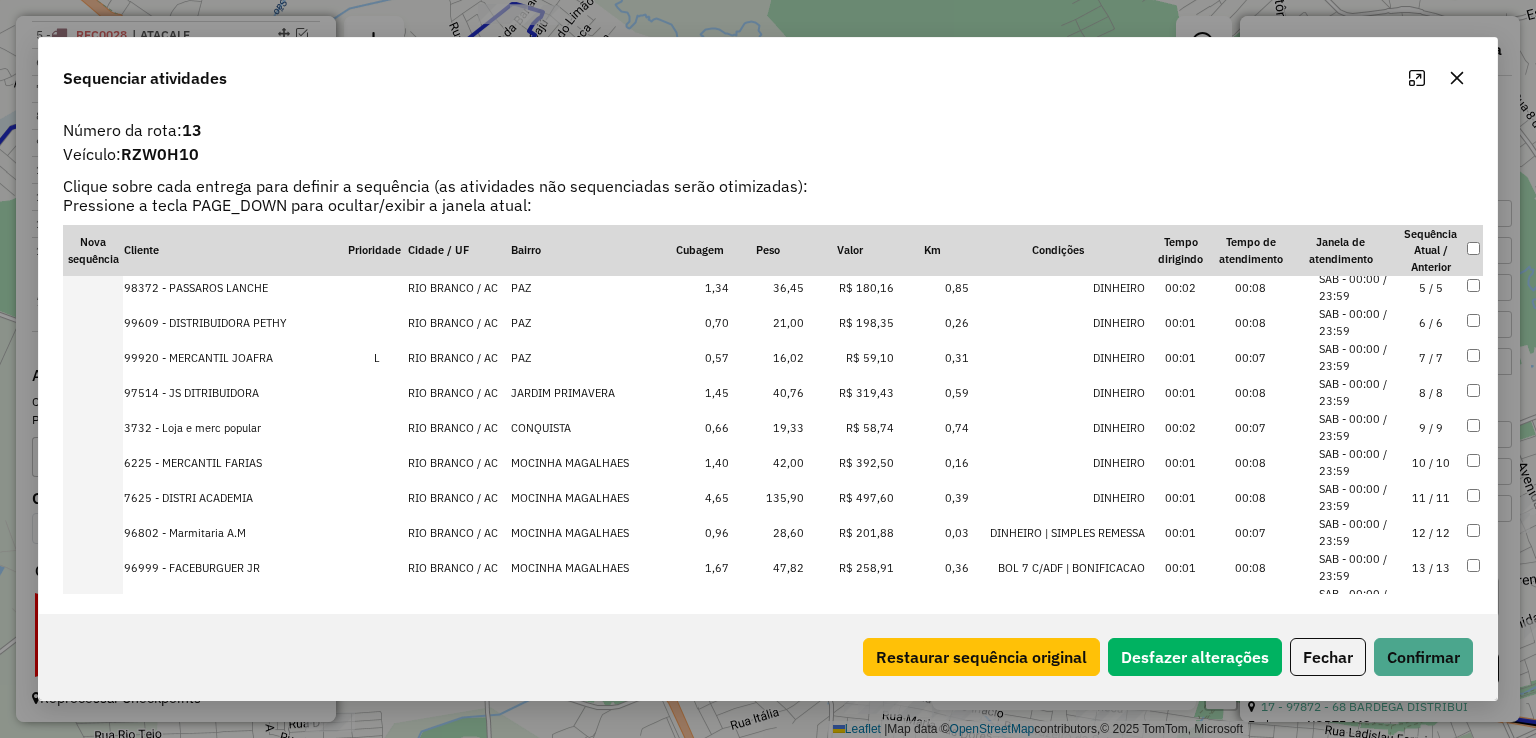 scroll, scrollTop: 346, scrollLeft: 0, axis: vertical 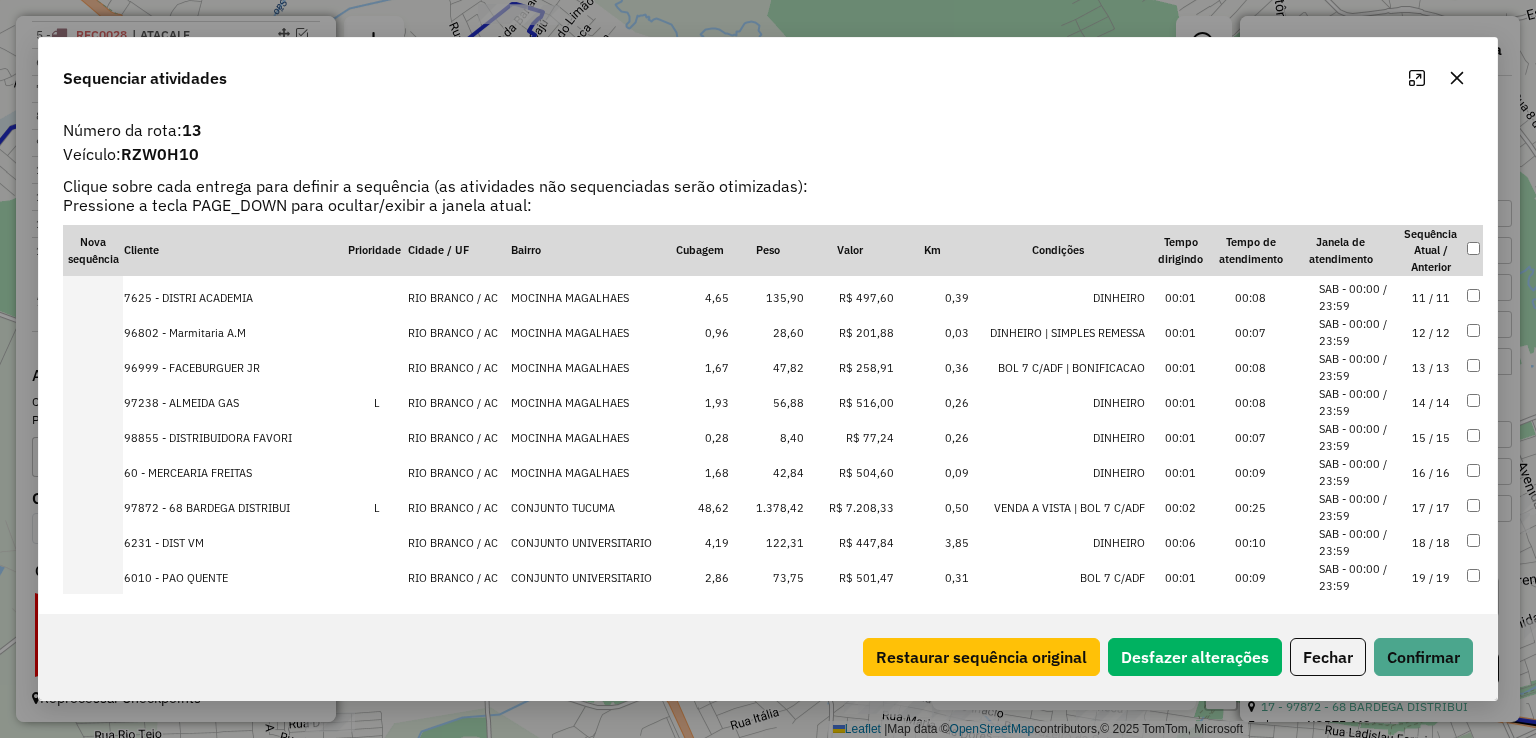 click on "8,40" at bounding box center (767, 437) 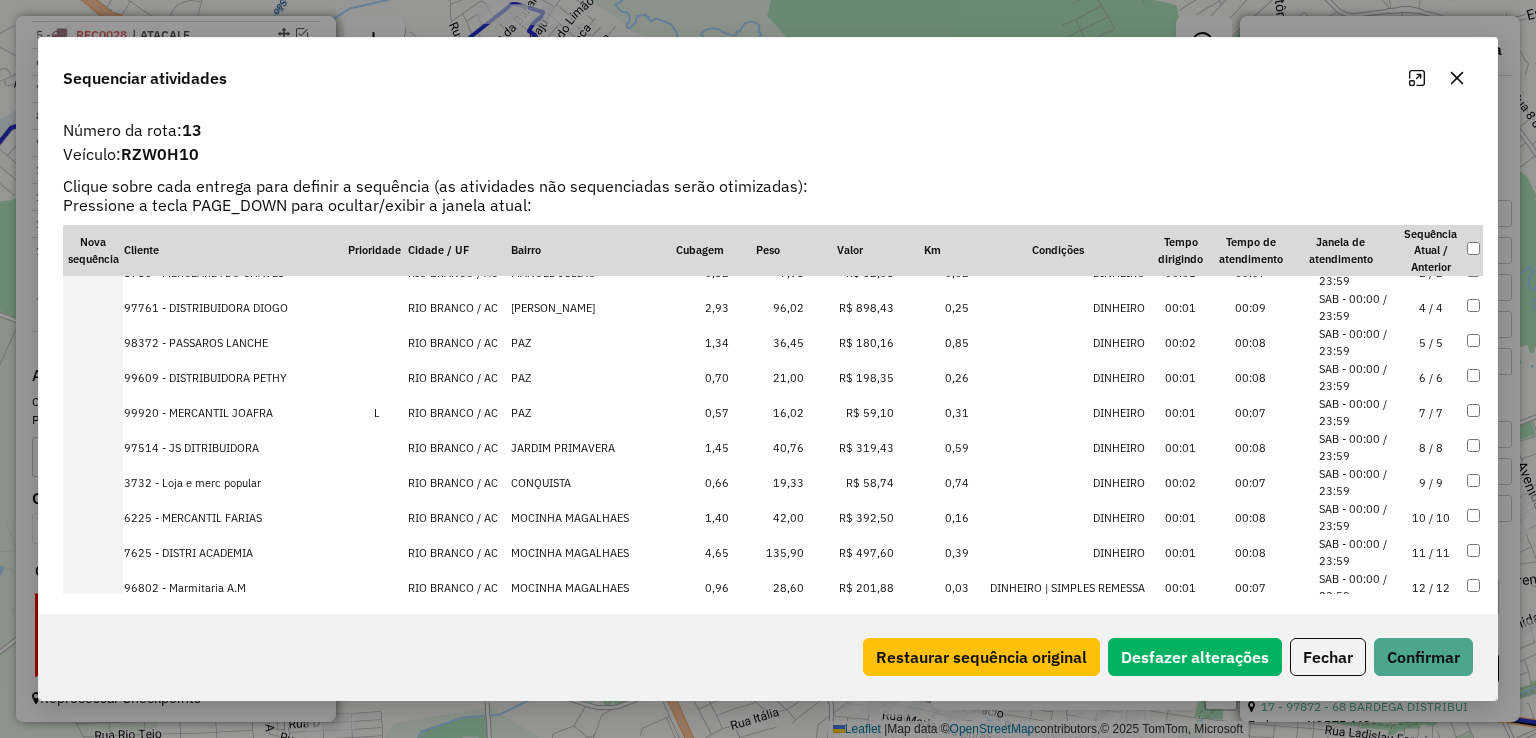 scroll, scrollTop: 0, scrollLeft: 0, axis: both 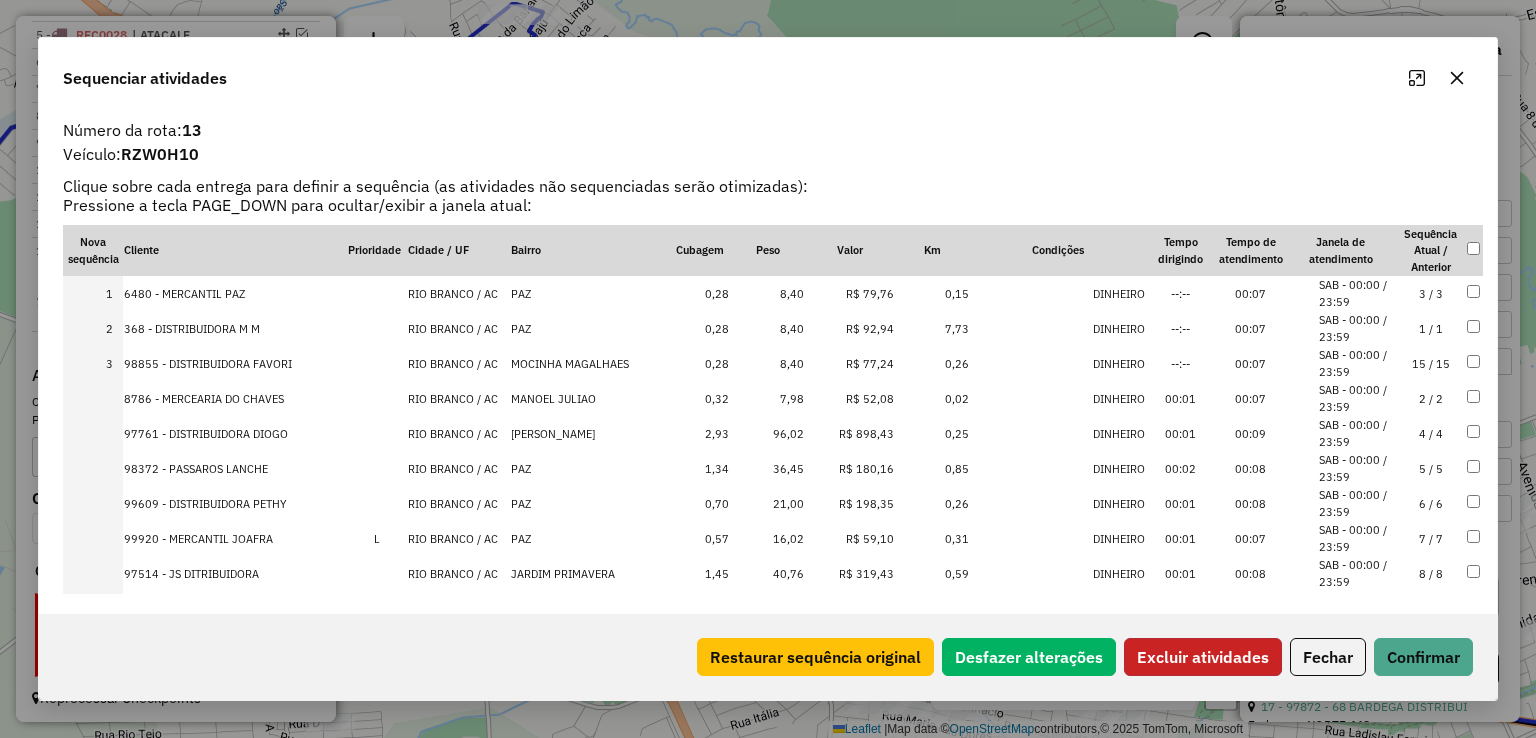 click on "Excluir atividades" 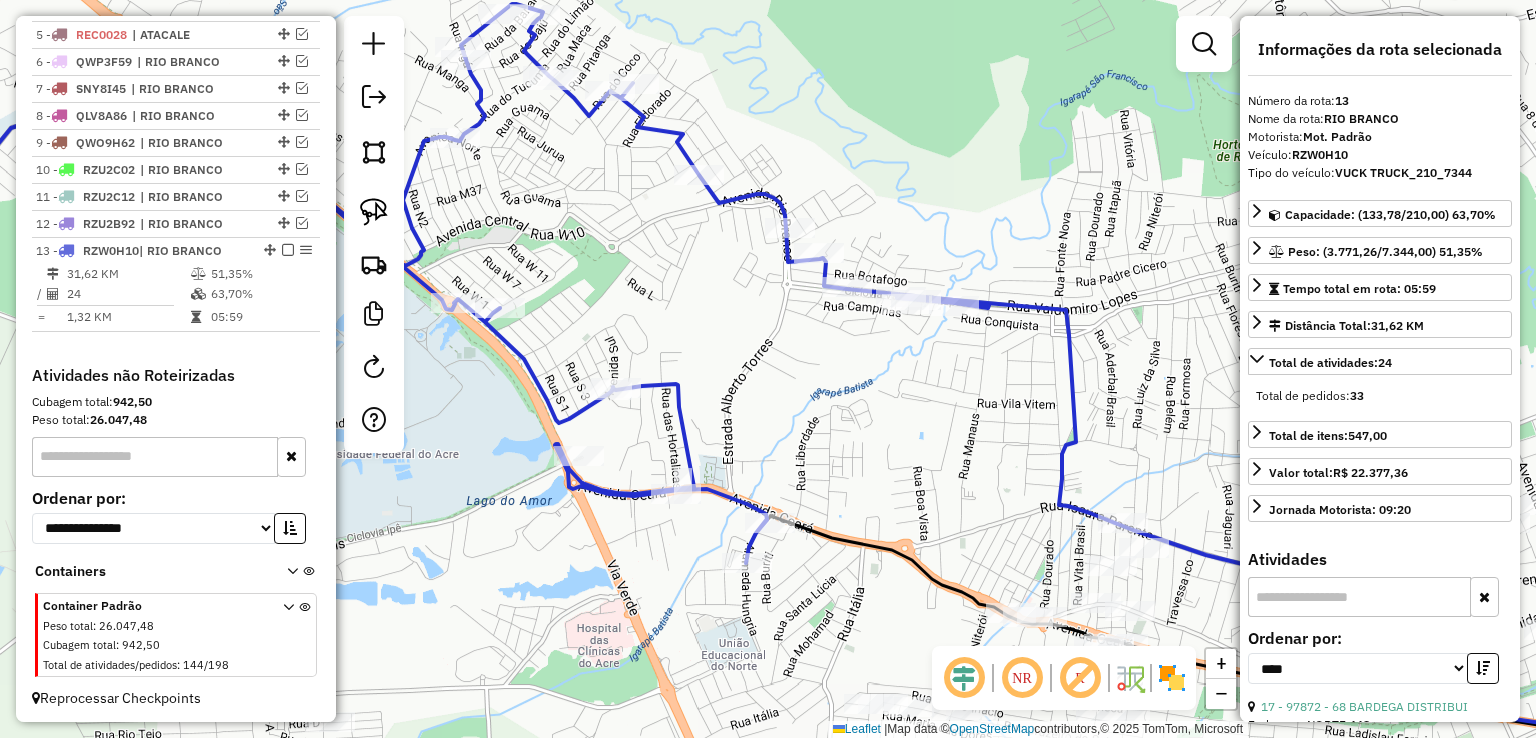click 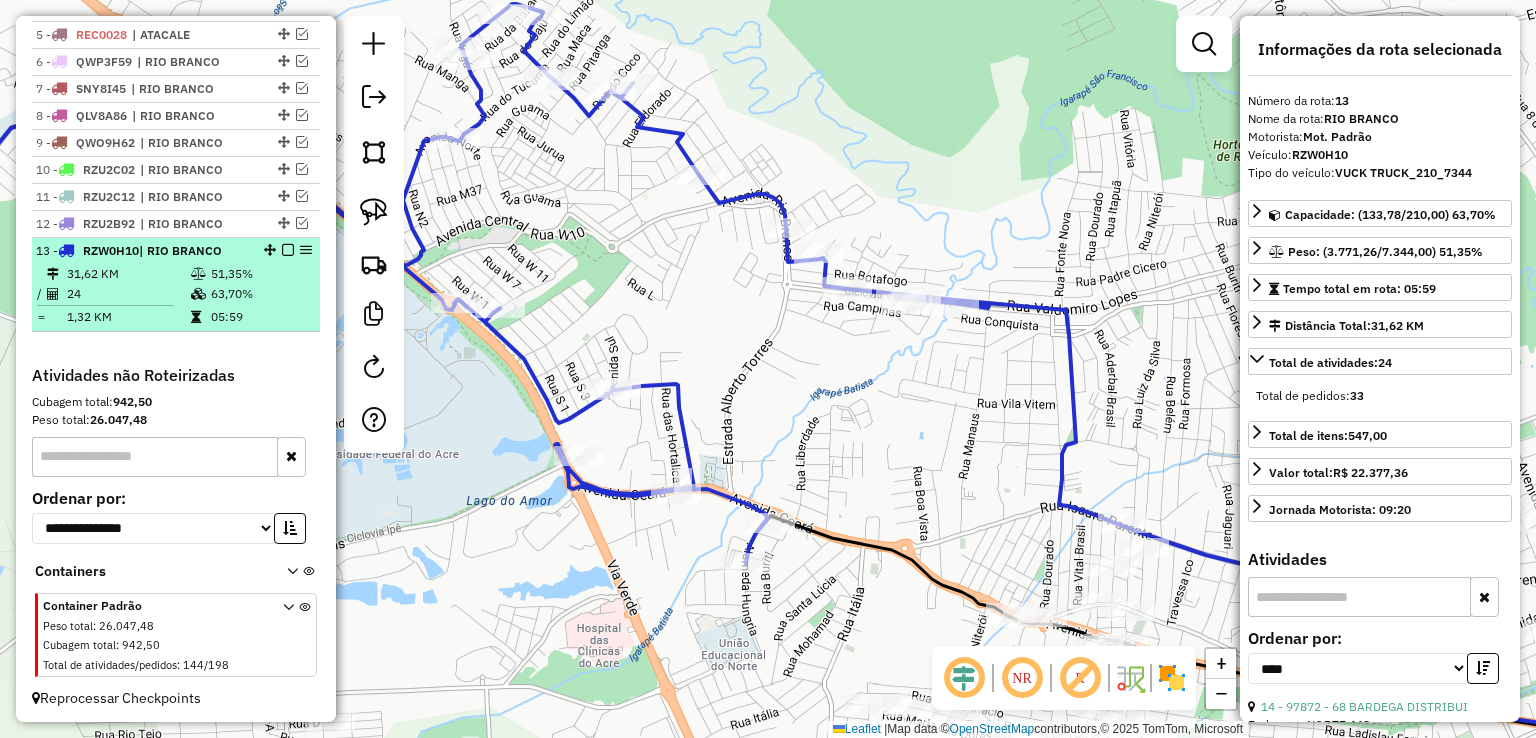 click at bounding box center [288, 250] 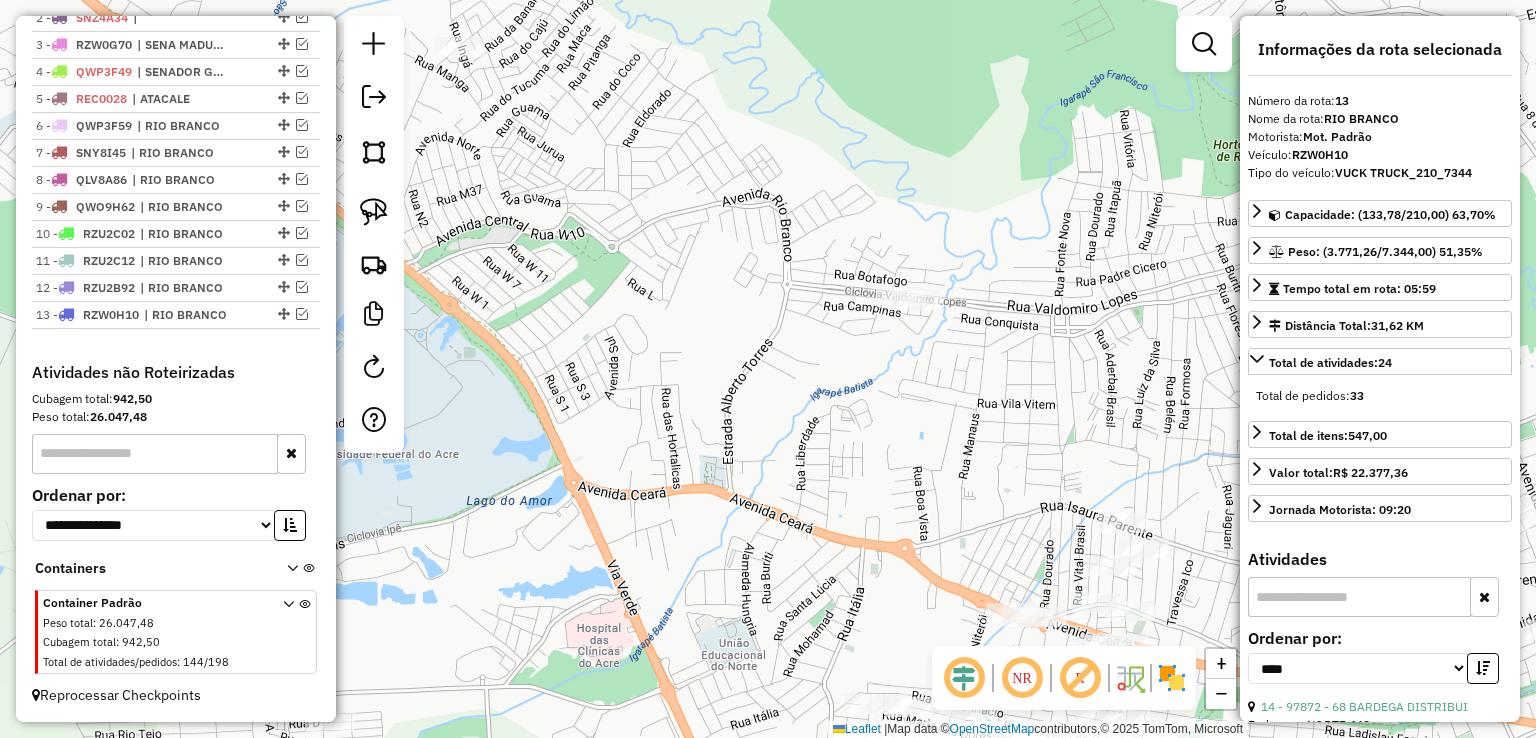 scroll, scrollTop: 784, scrollLeft: 0, axis: vertical 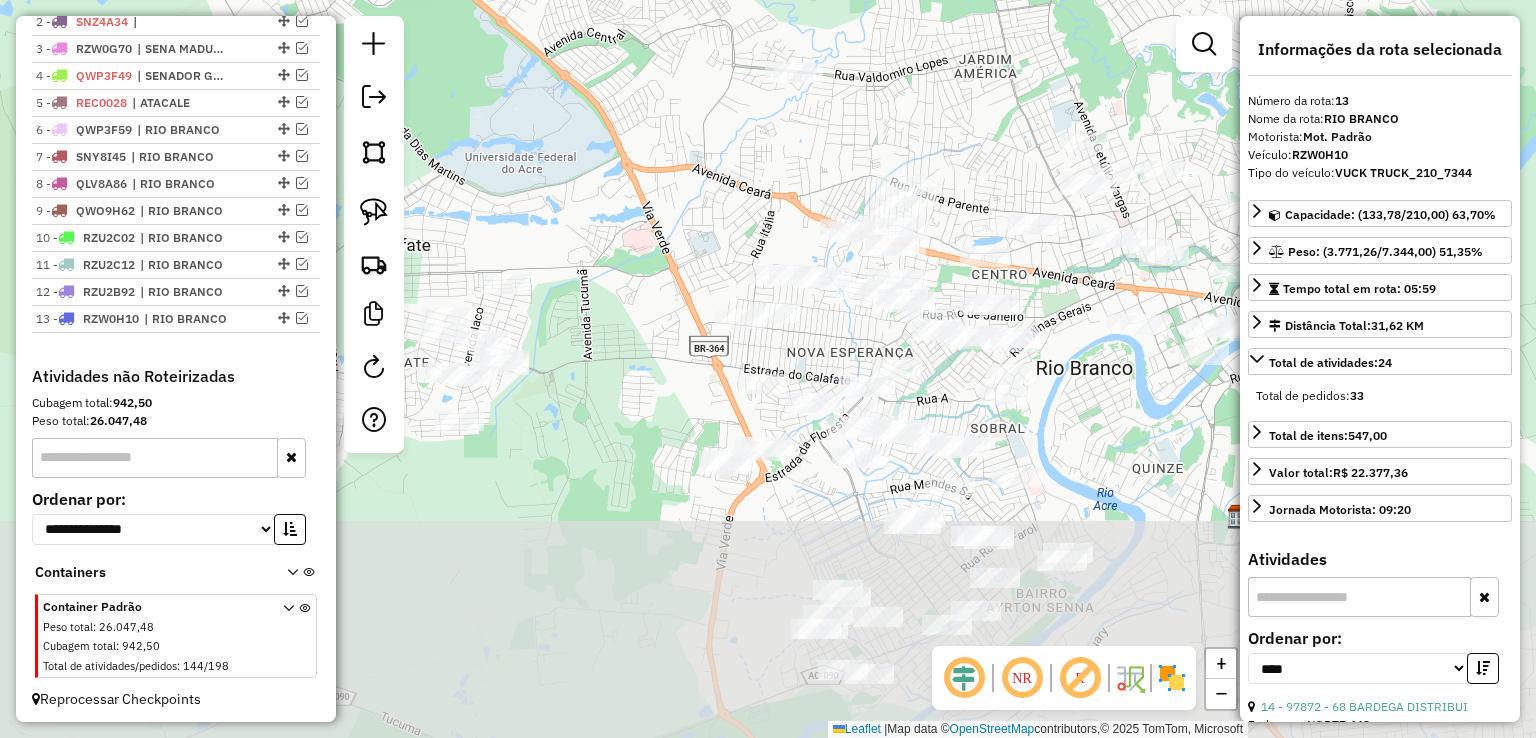 drag, startPoint x: 853, startPoint y: 372, endPoint x: 806, endPoint y: 118, distance: 258.31183 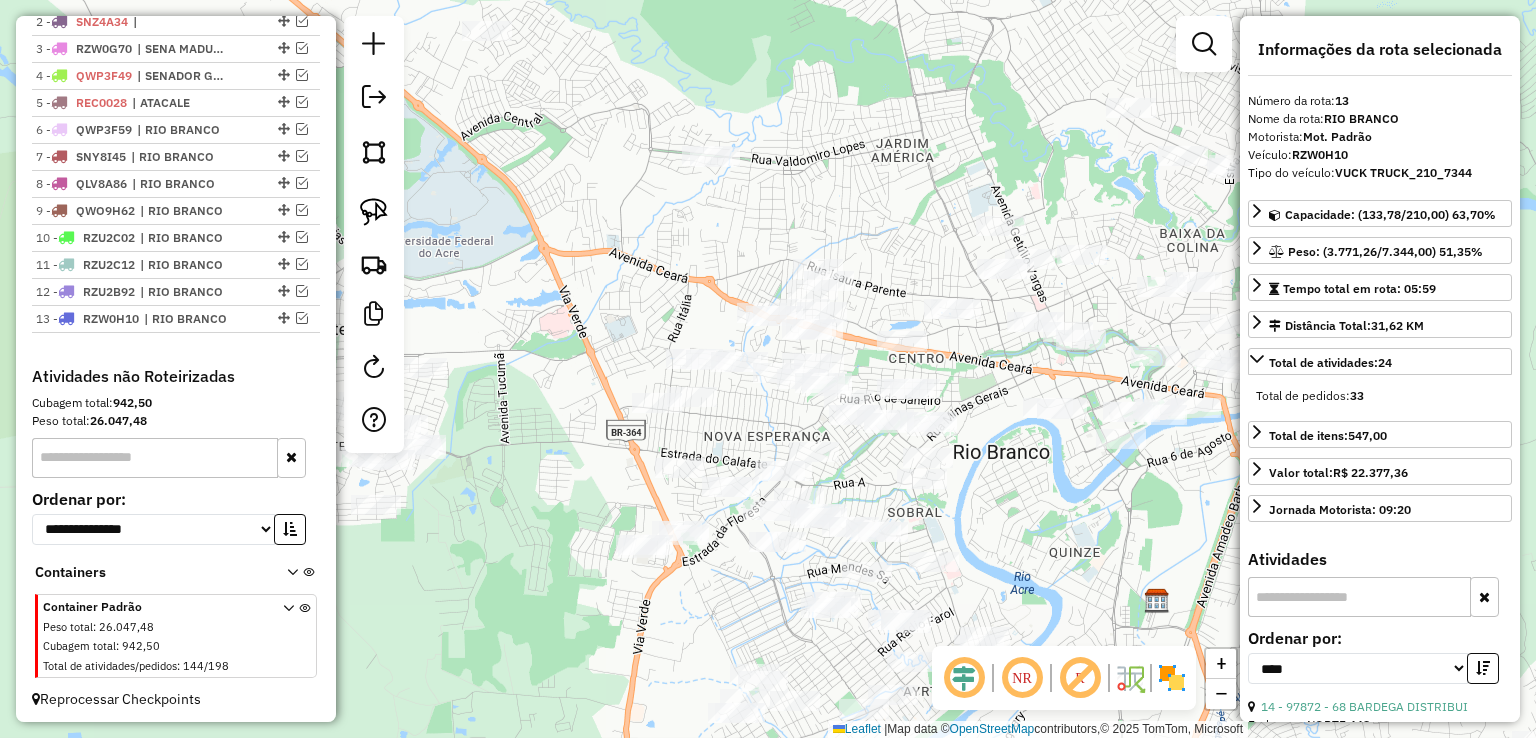 drag, startPoint x: 804, startPoint y: 141, endPoint x: 940, endPoint y: 224, distance: 159.3267 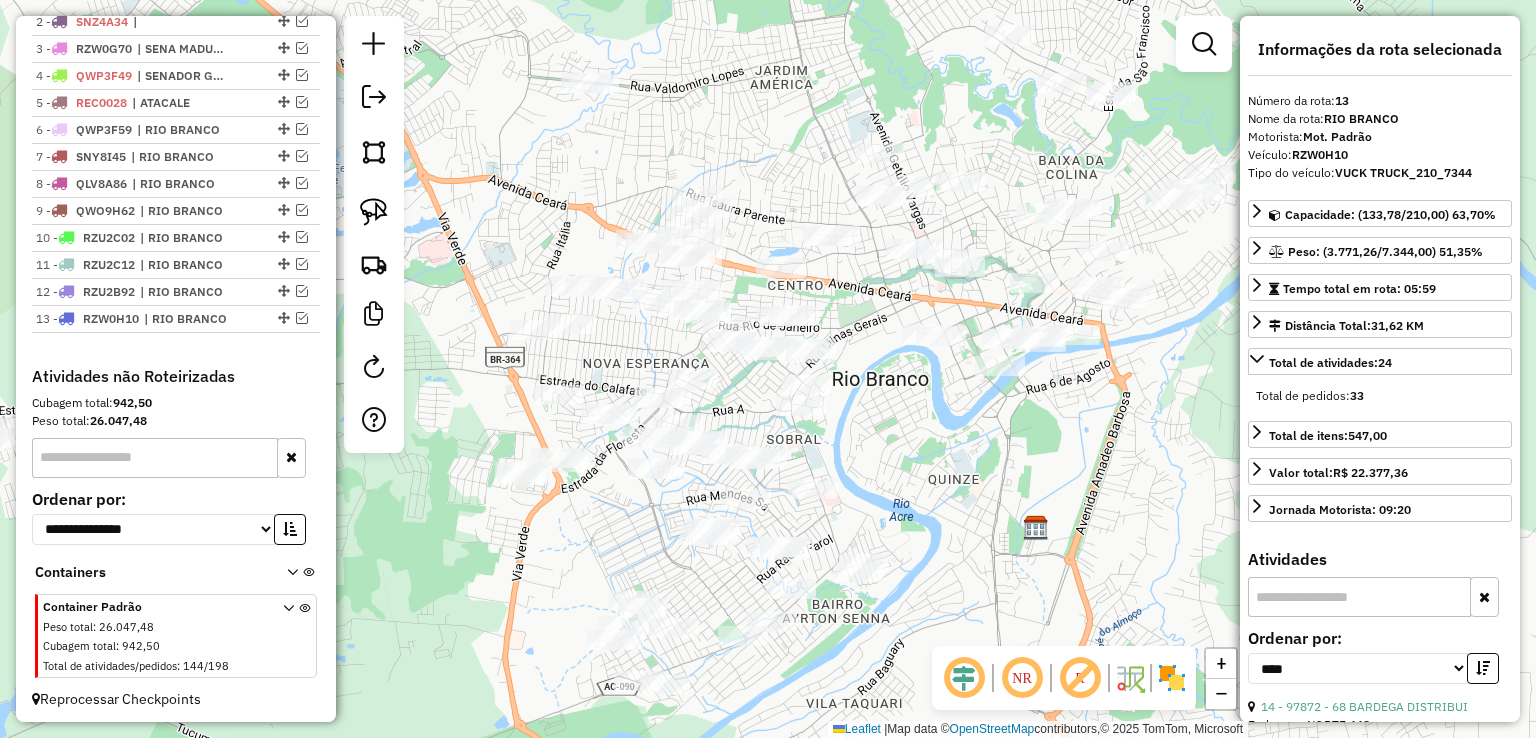 drag, startPoint x: 874, startPoint y: 214, endPoint x: 780, endPoint y: 173, distance: 102.55243 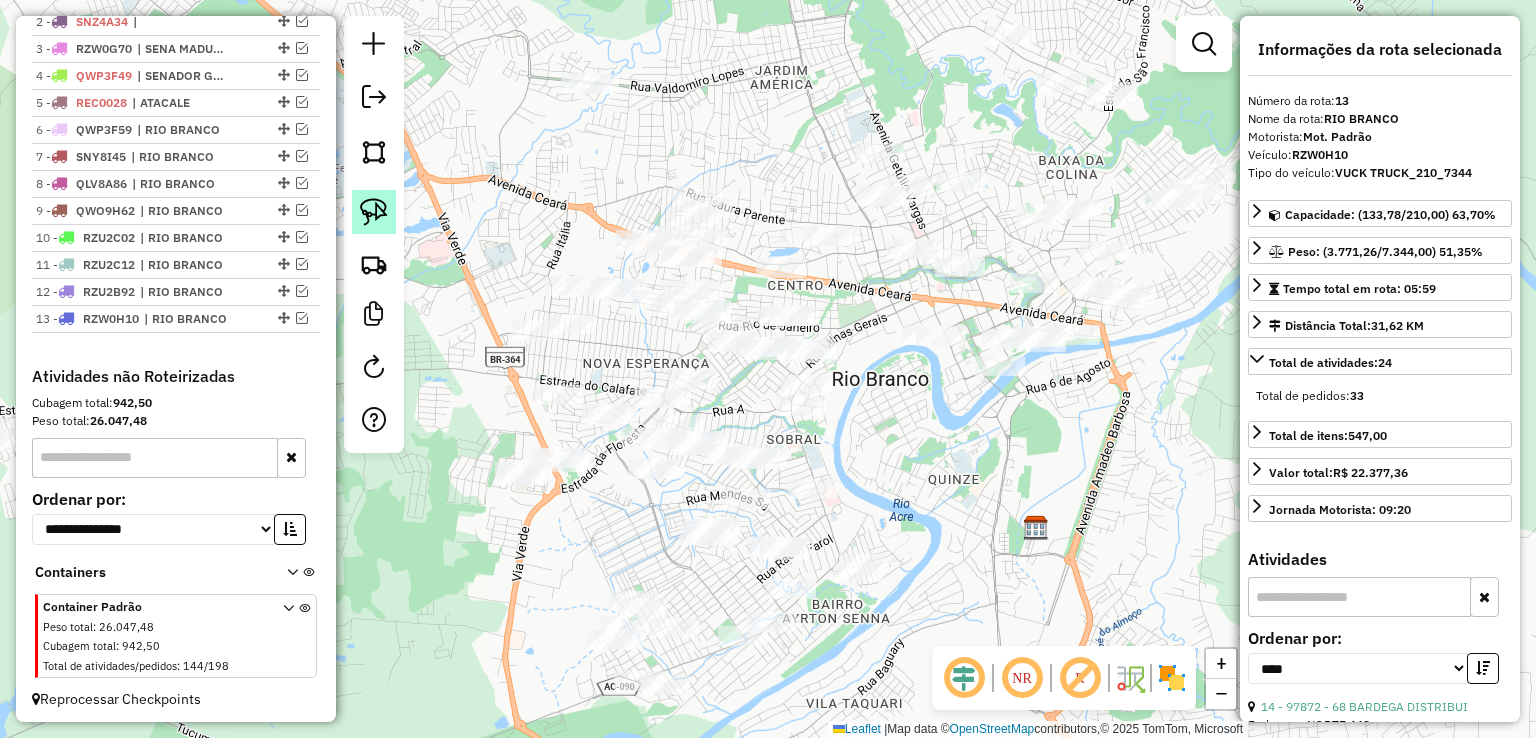 click 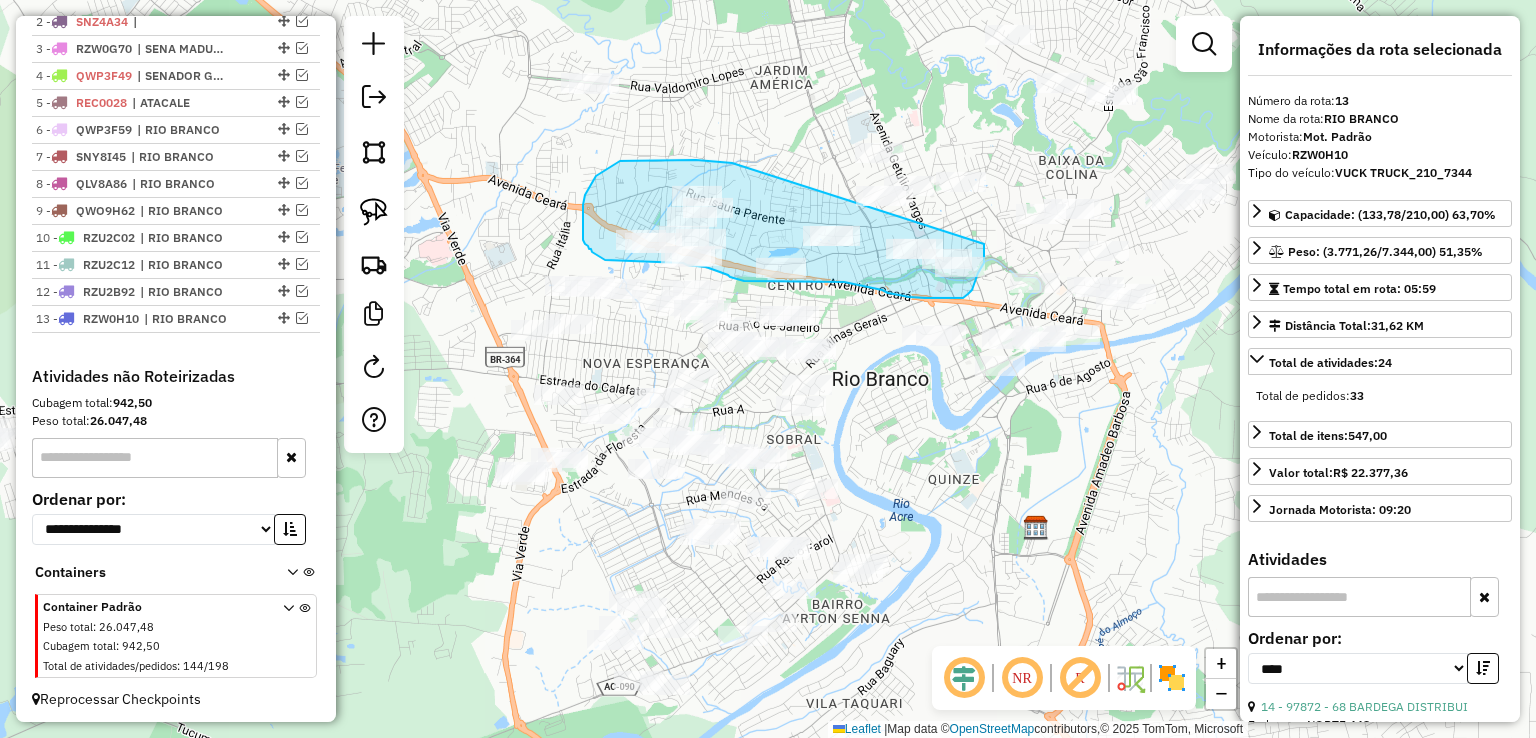 drag, startPoint x: 732, startPoint y: 163, endPoint x: 984, endPoint y: 244, distance: 264.69794 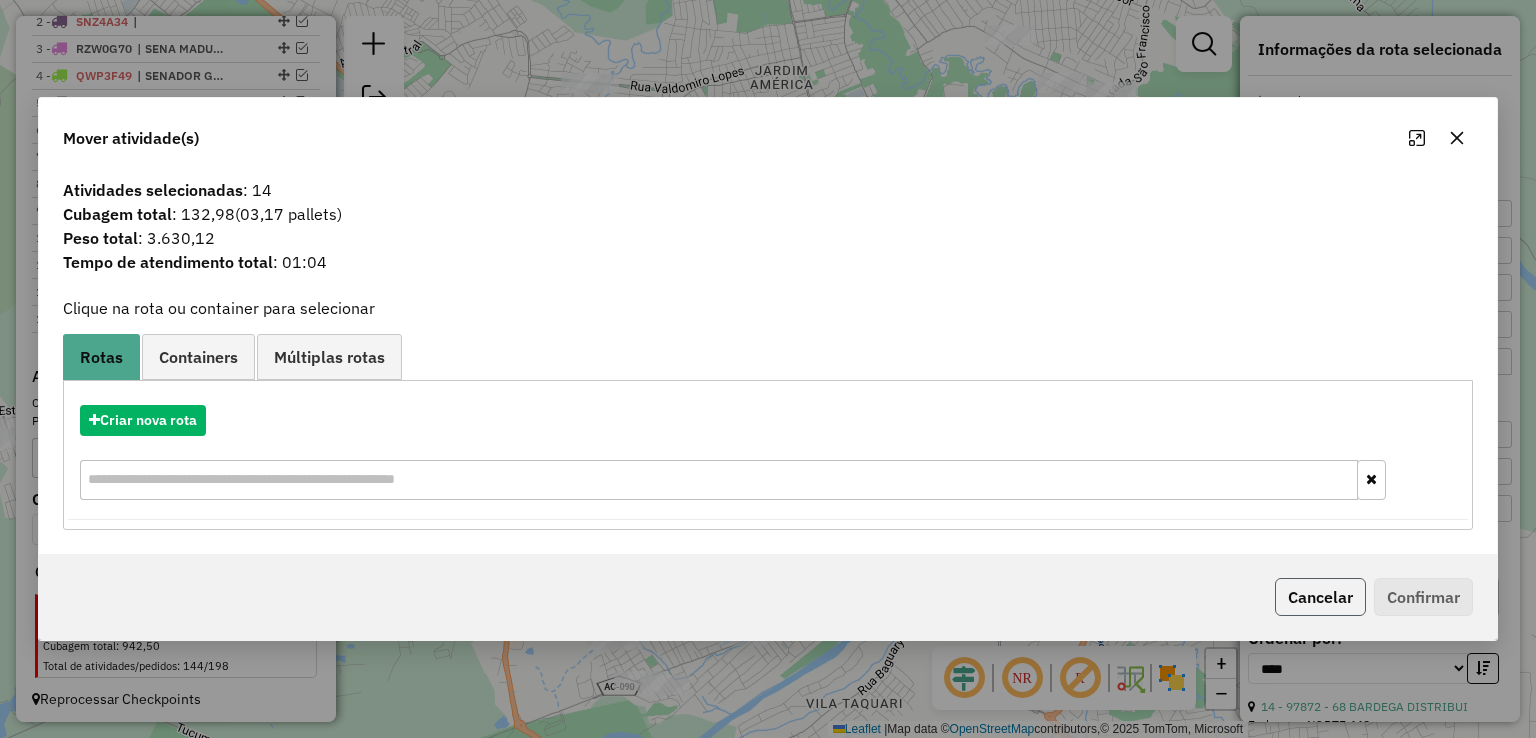 click on "Cancelar" 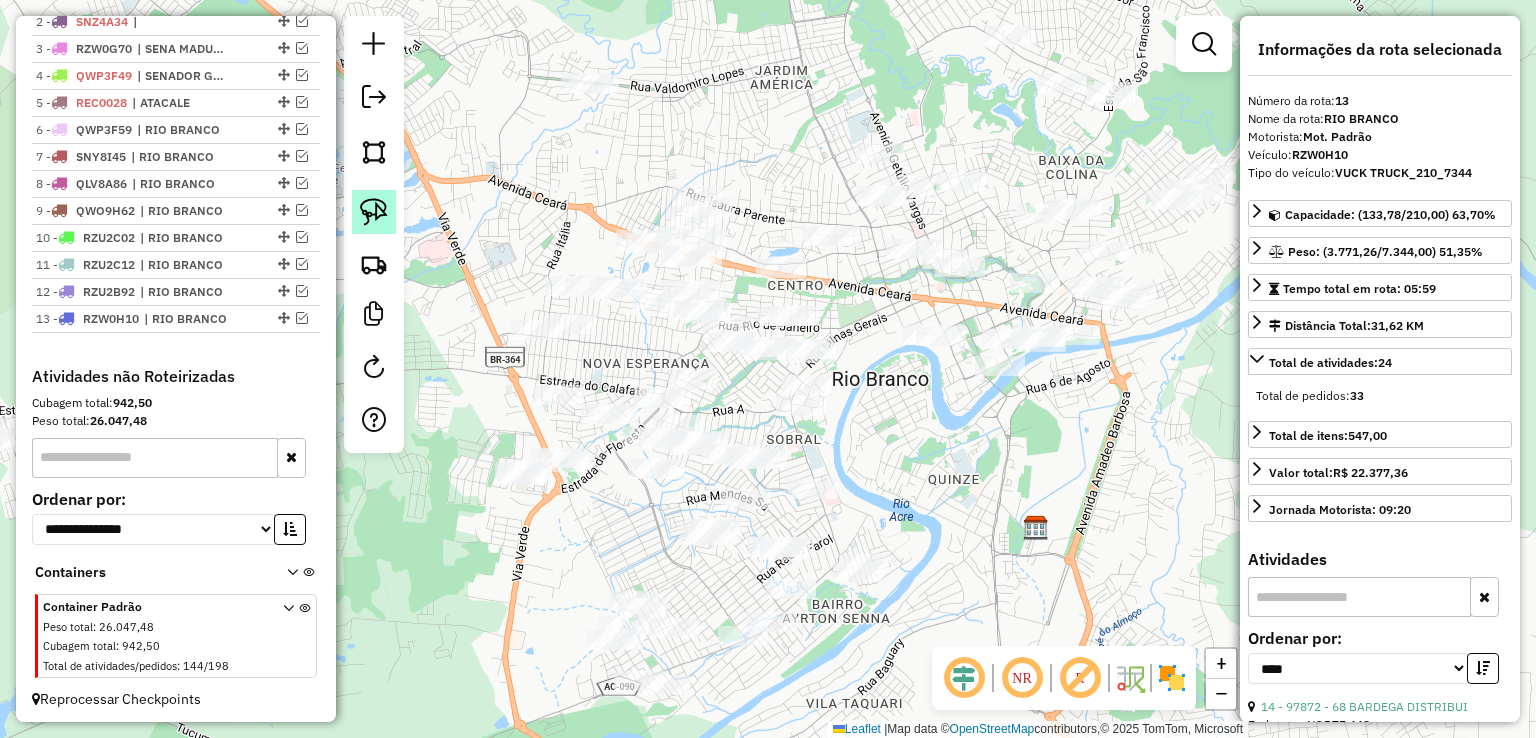 click 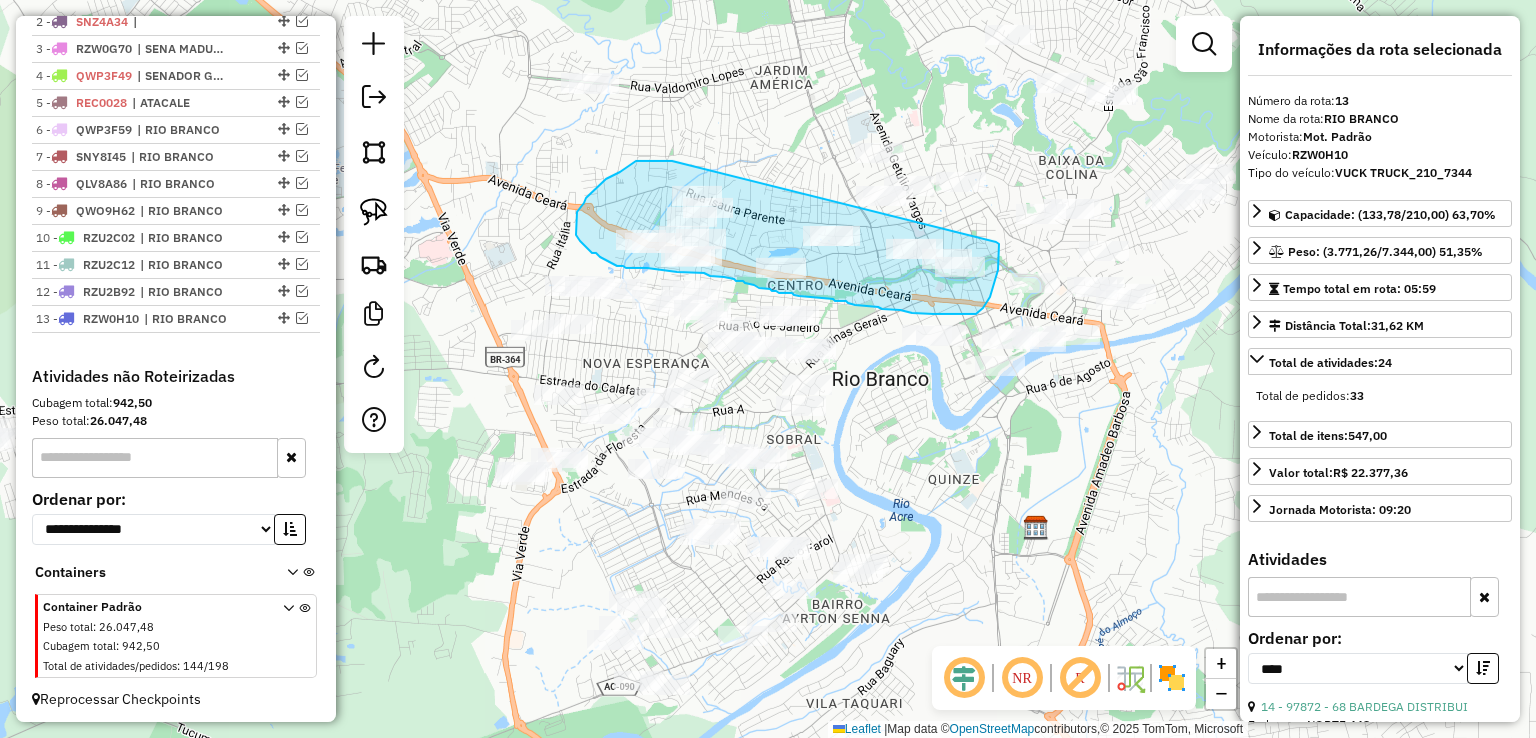 drag, startPoint x: 642, startPoint y: 161, endPoint x: 996, endPoint y: 242, distance: 363.14874 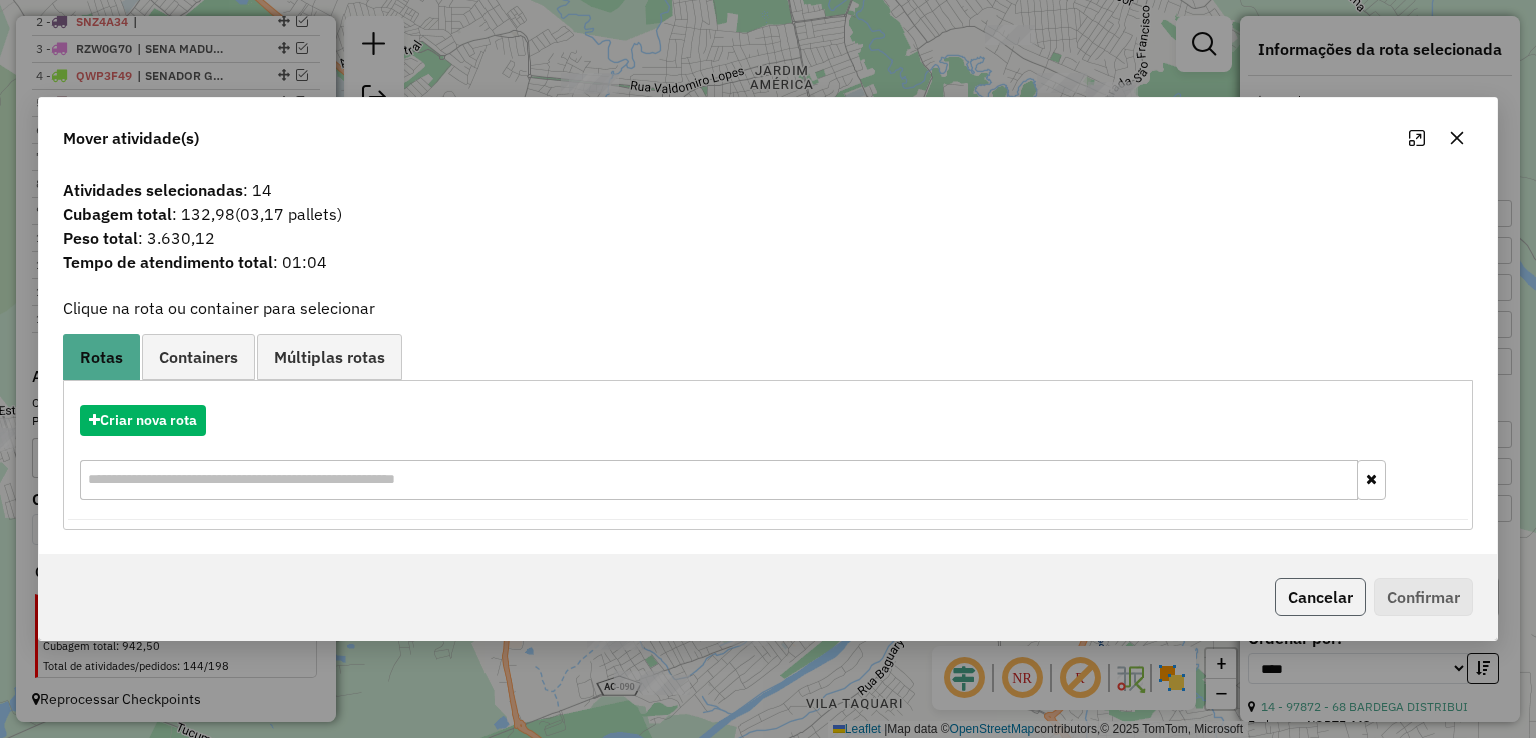 click on "Cancelar" 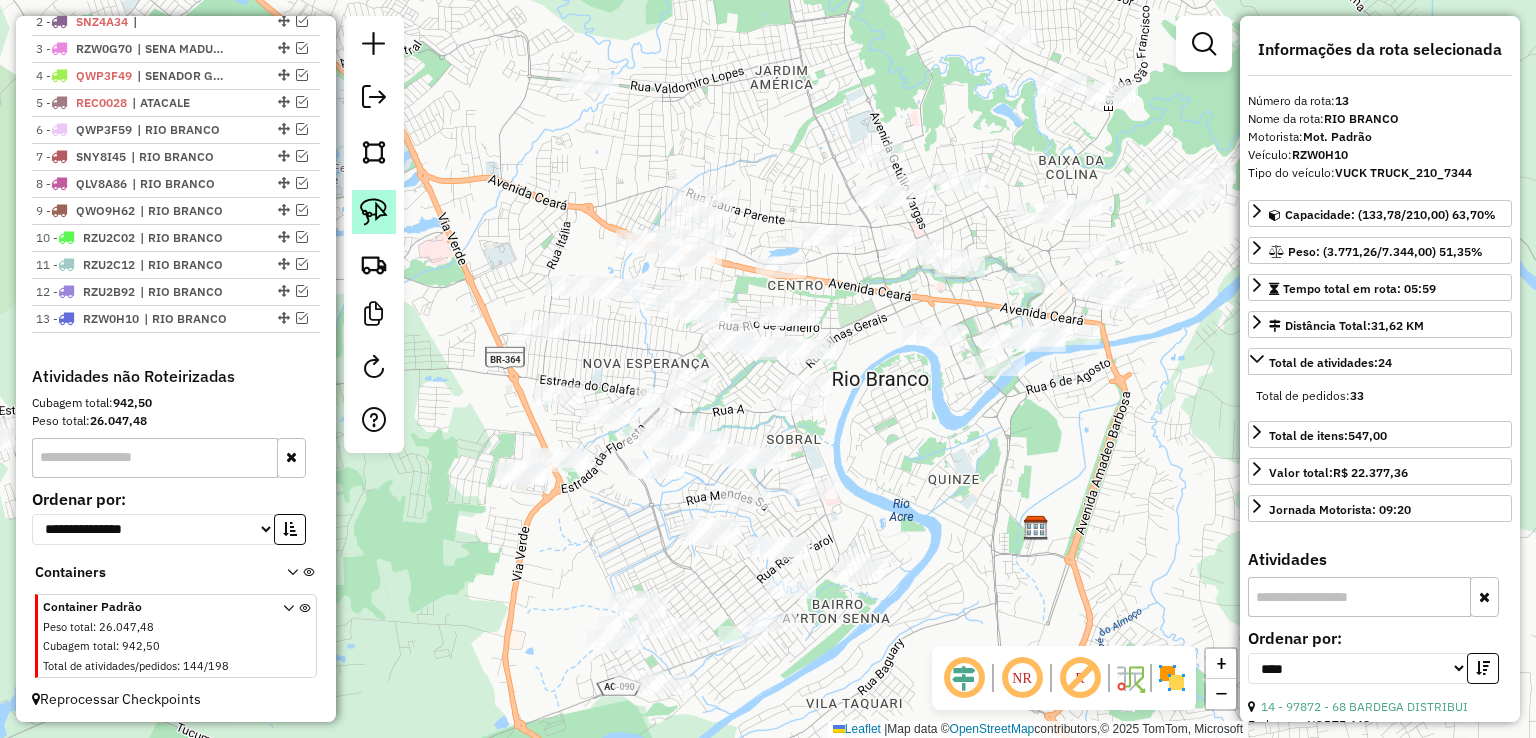 click 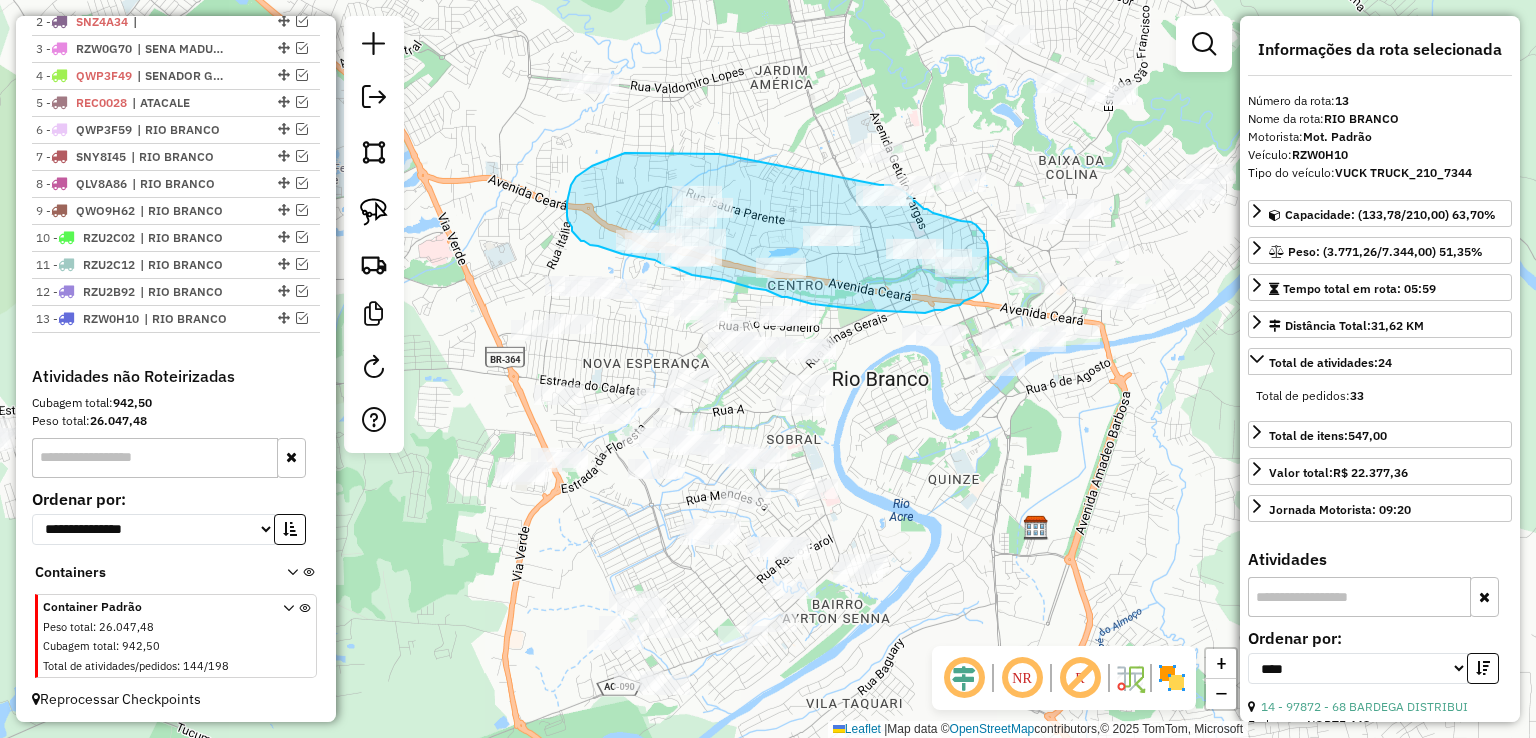 drag, startPoint x: 719, startPoint y: 154, endPoint x: 880, endPoint y: 185, distance: 163.9573 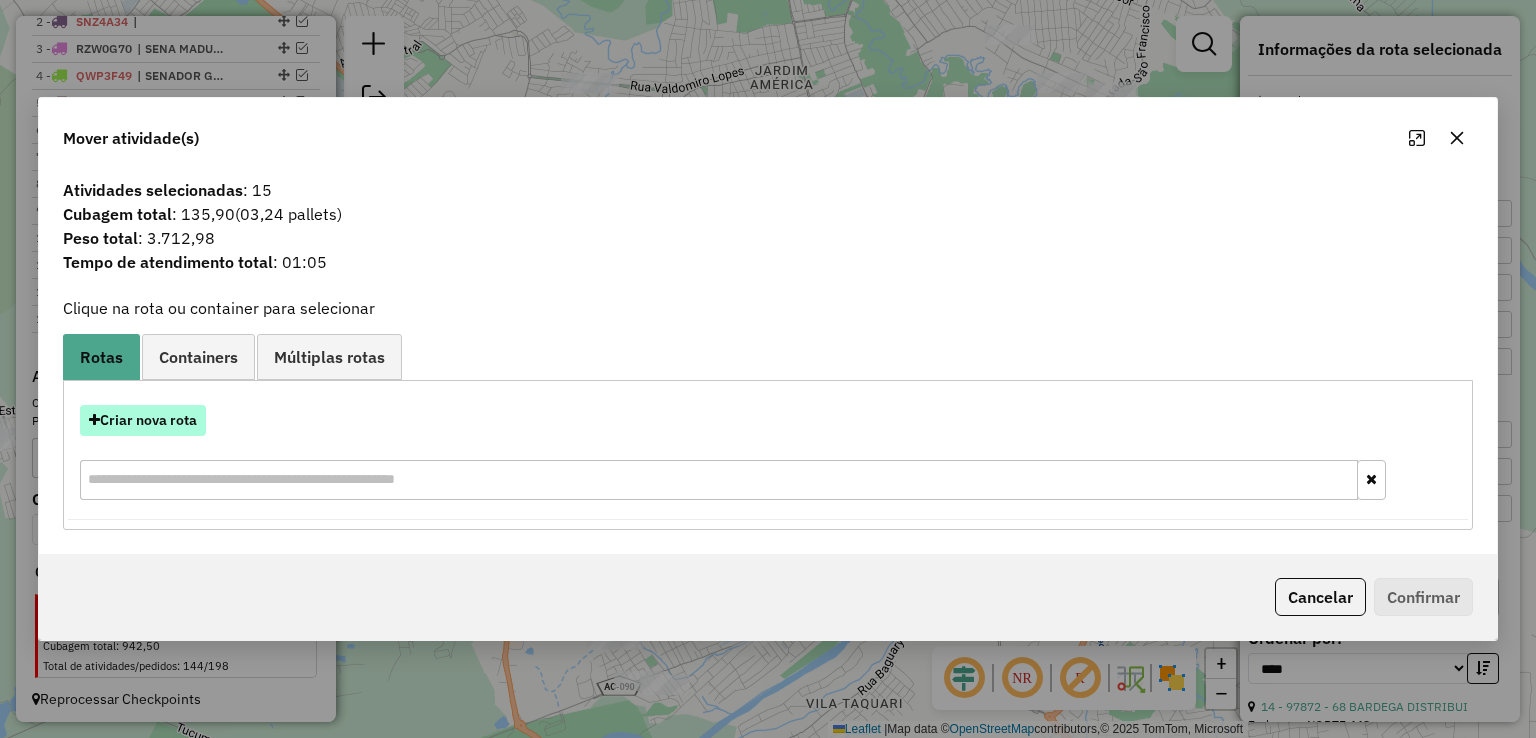 click on "Criar nova rota" at bounding box center (143, 420) 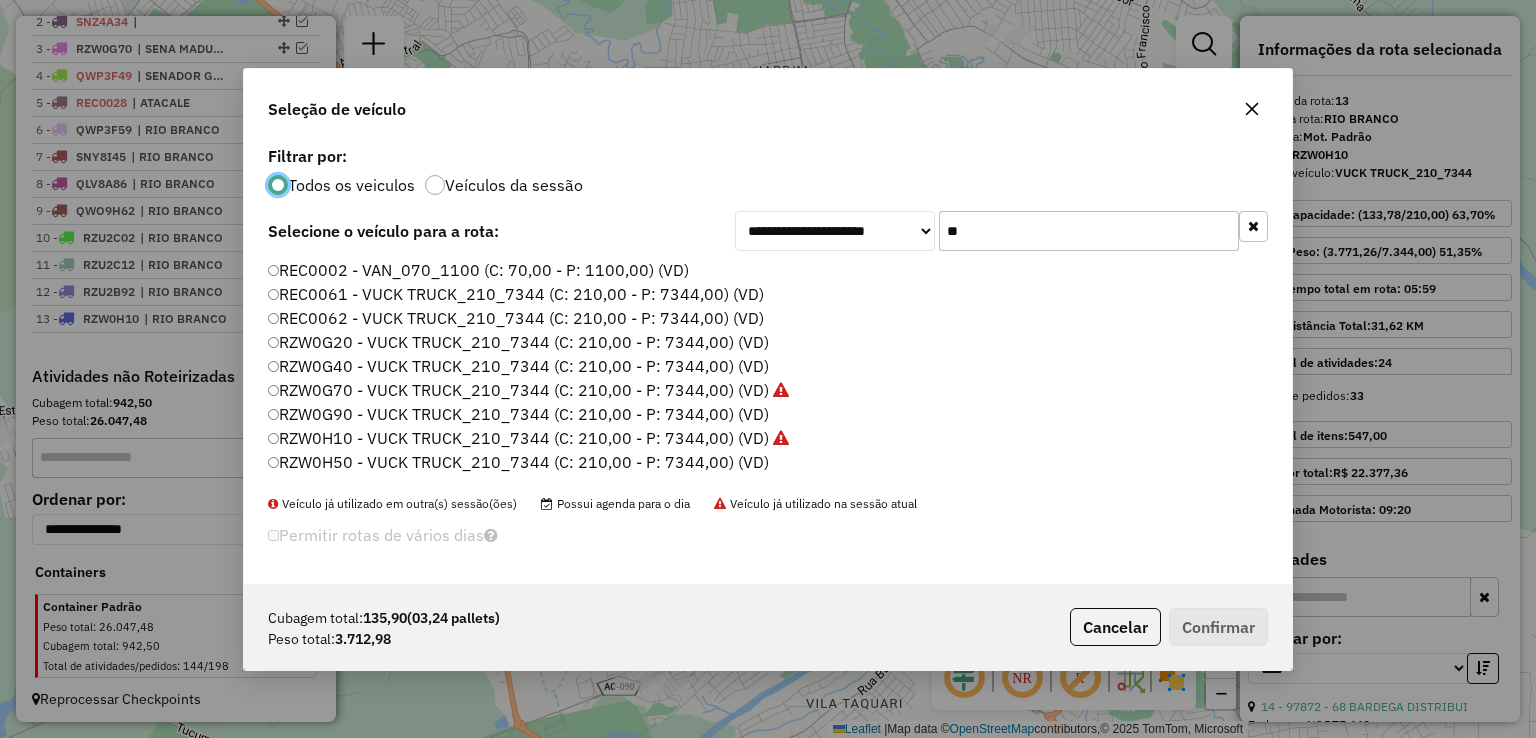 scroll, scrollTop: 10, scrollLeft: 6, axis: both 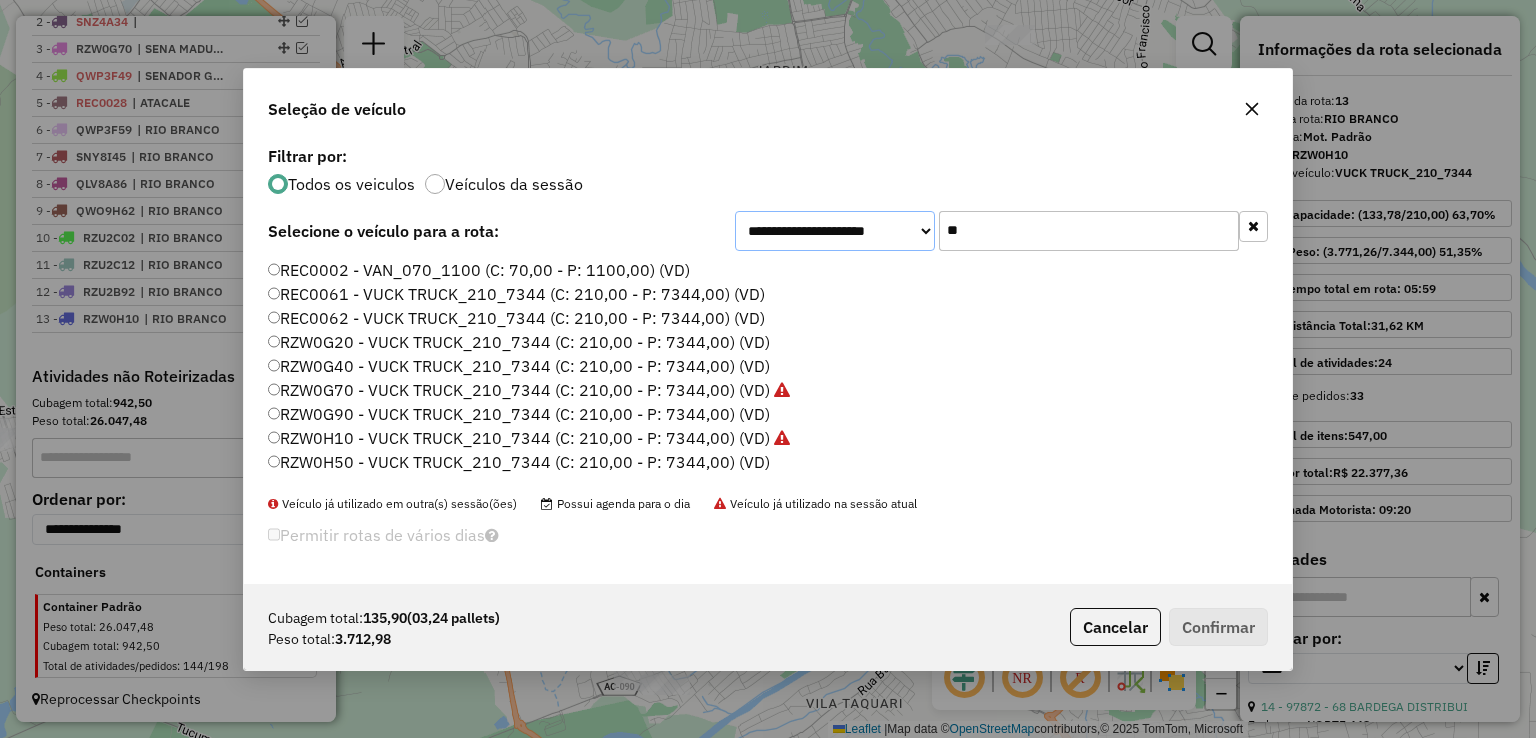 click on "**********" 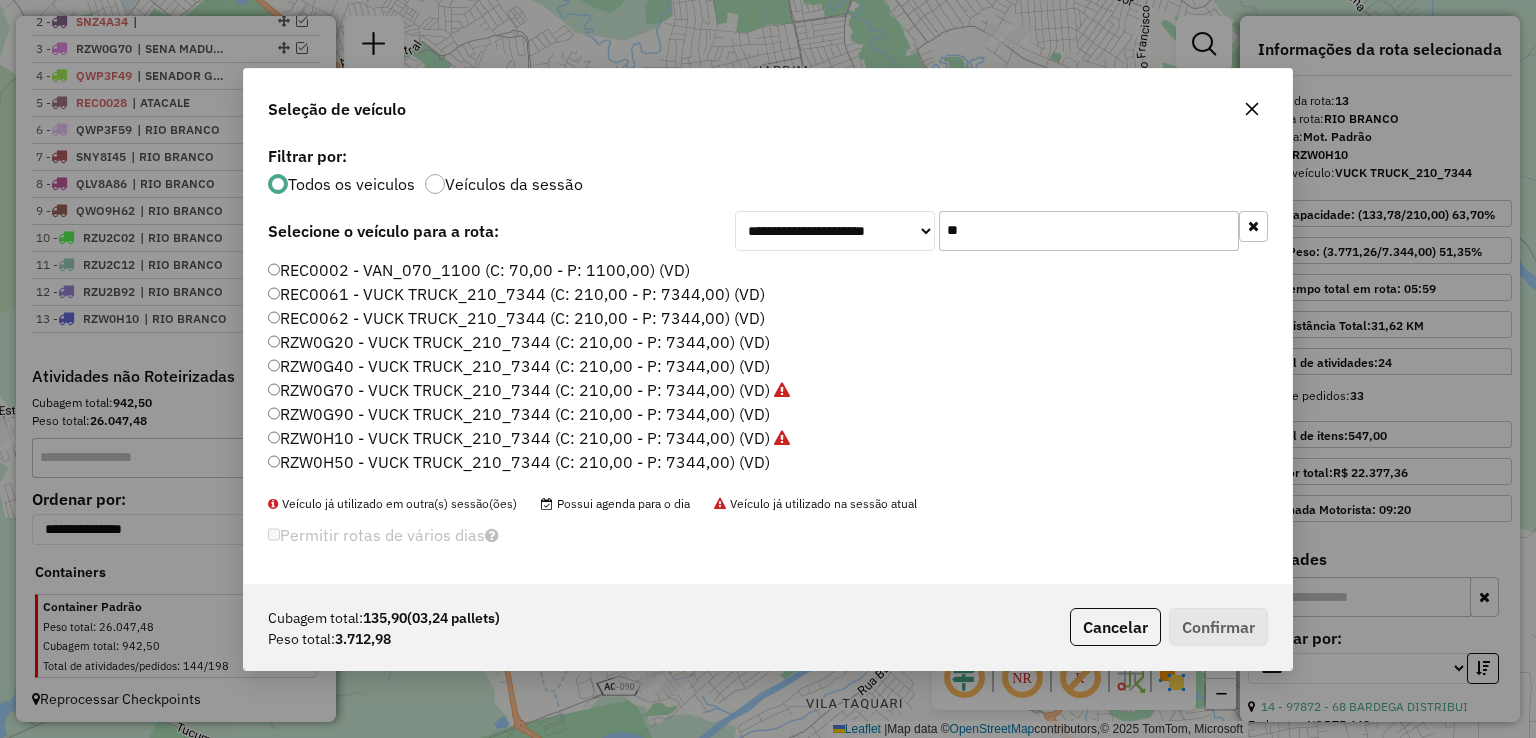 click on "**" 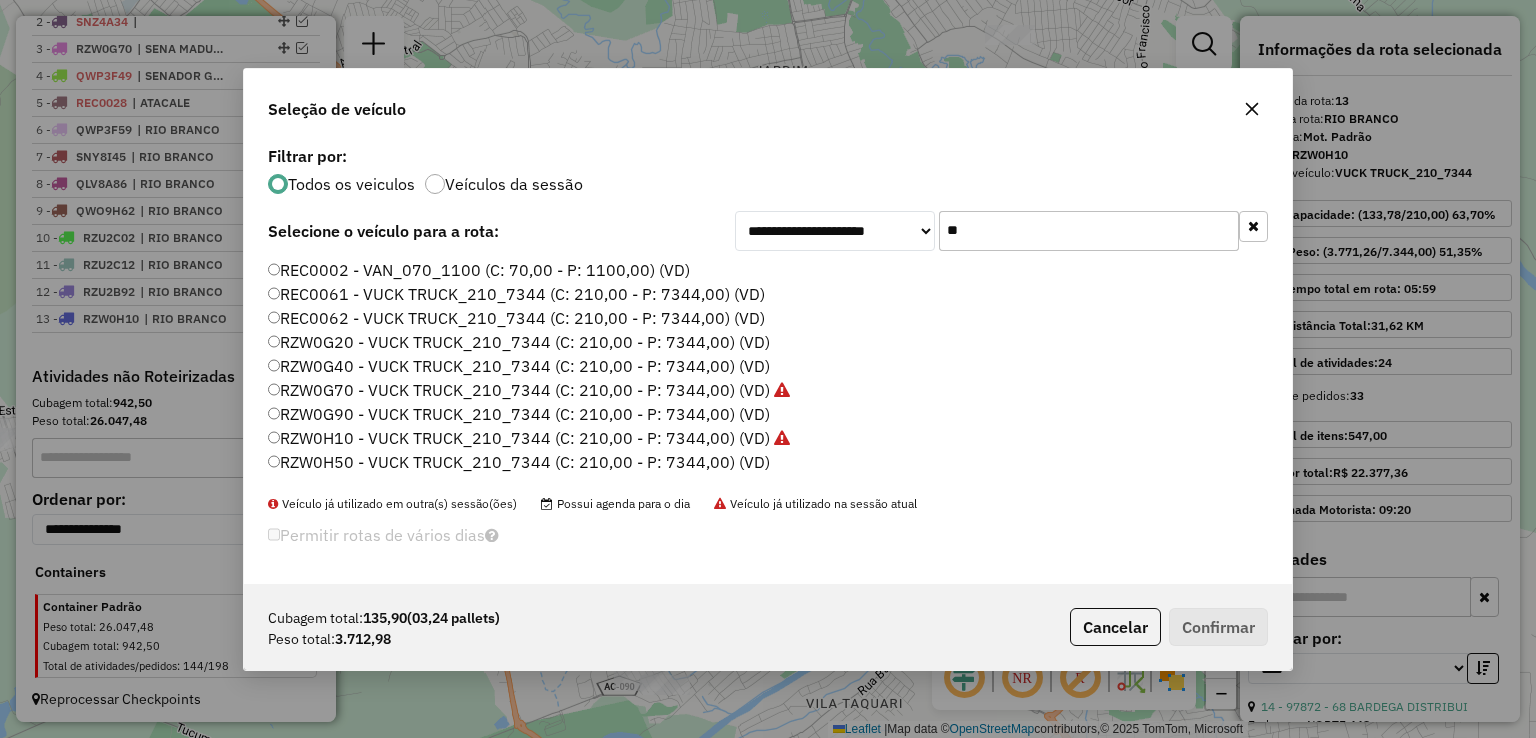 click on "**" 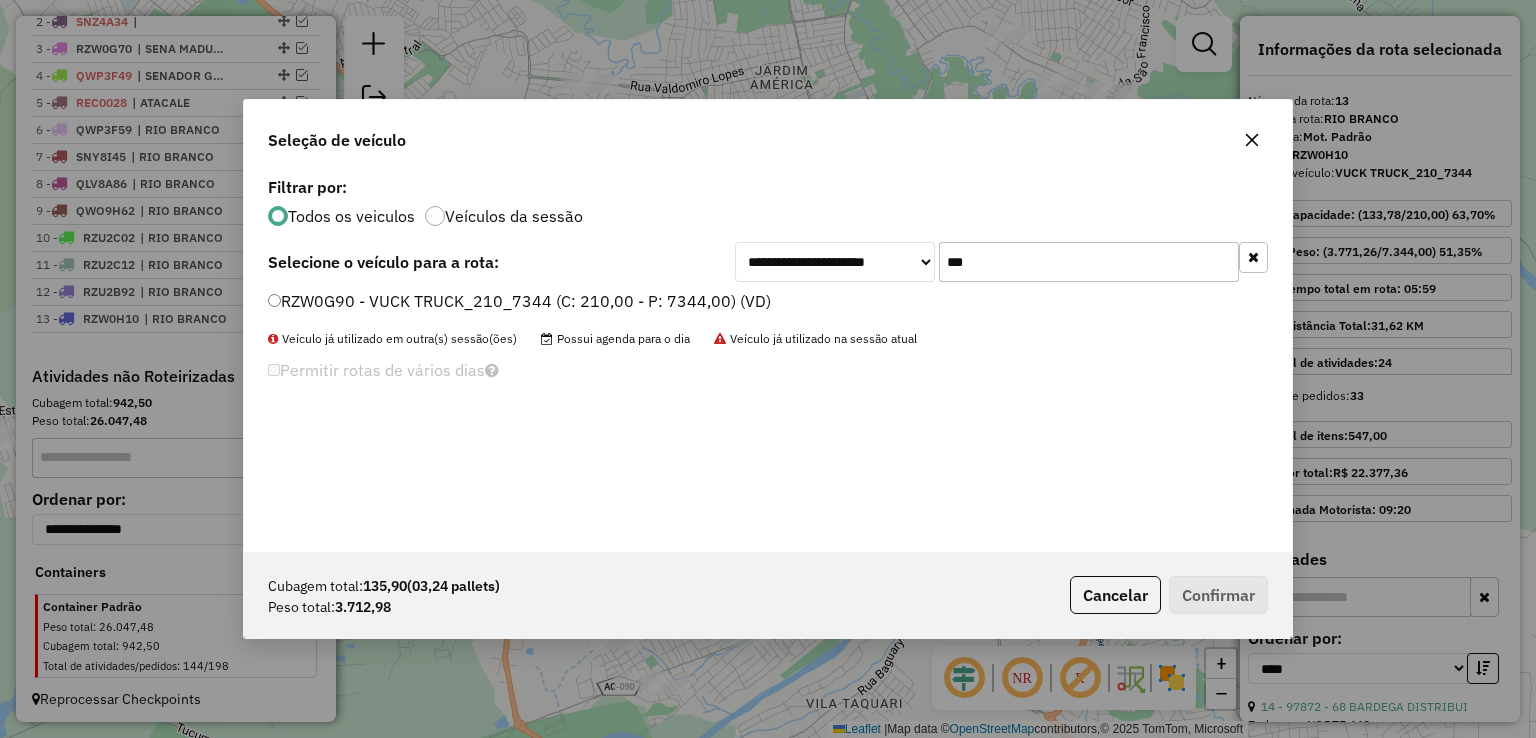 type on "***" 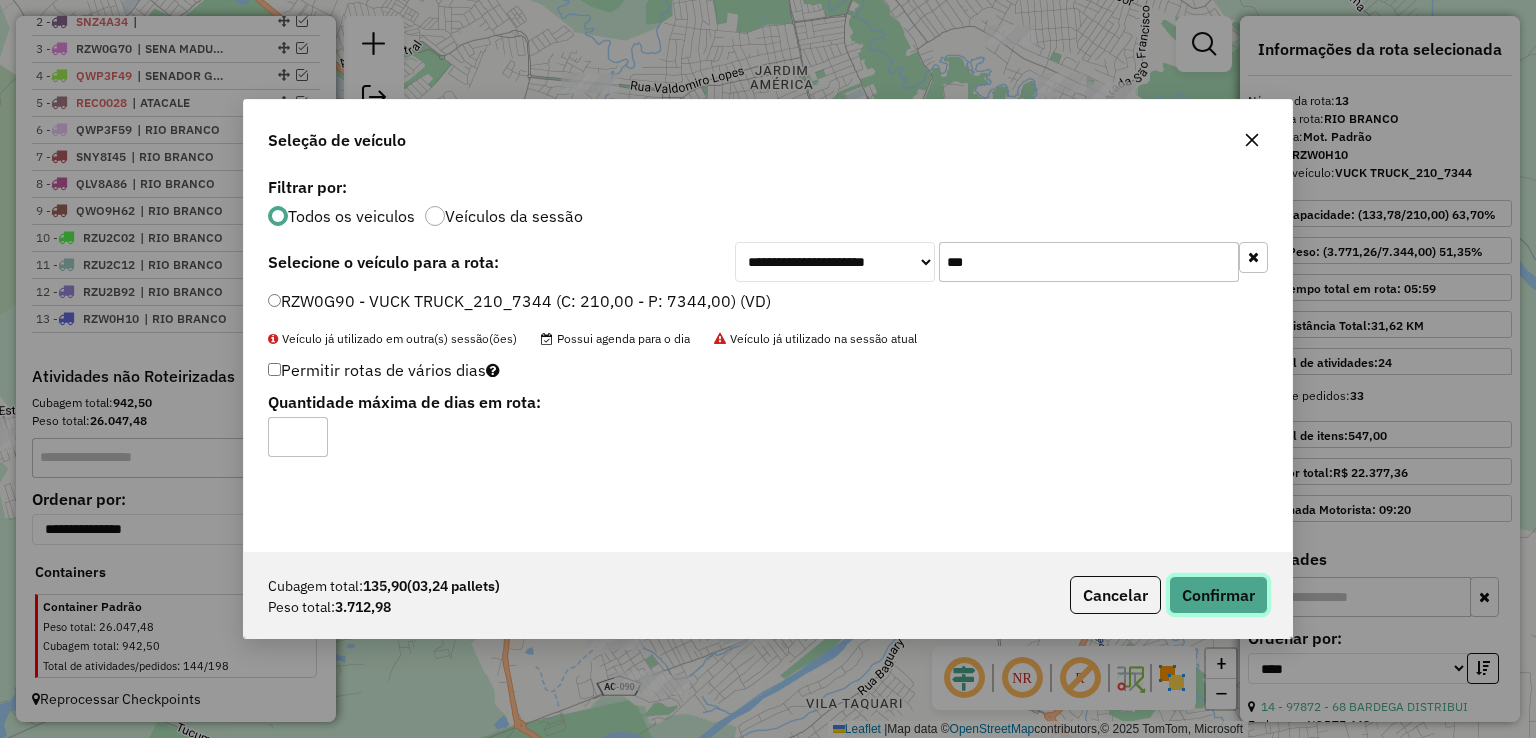 click on "Confirmar" 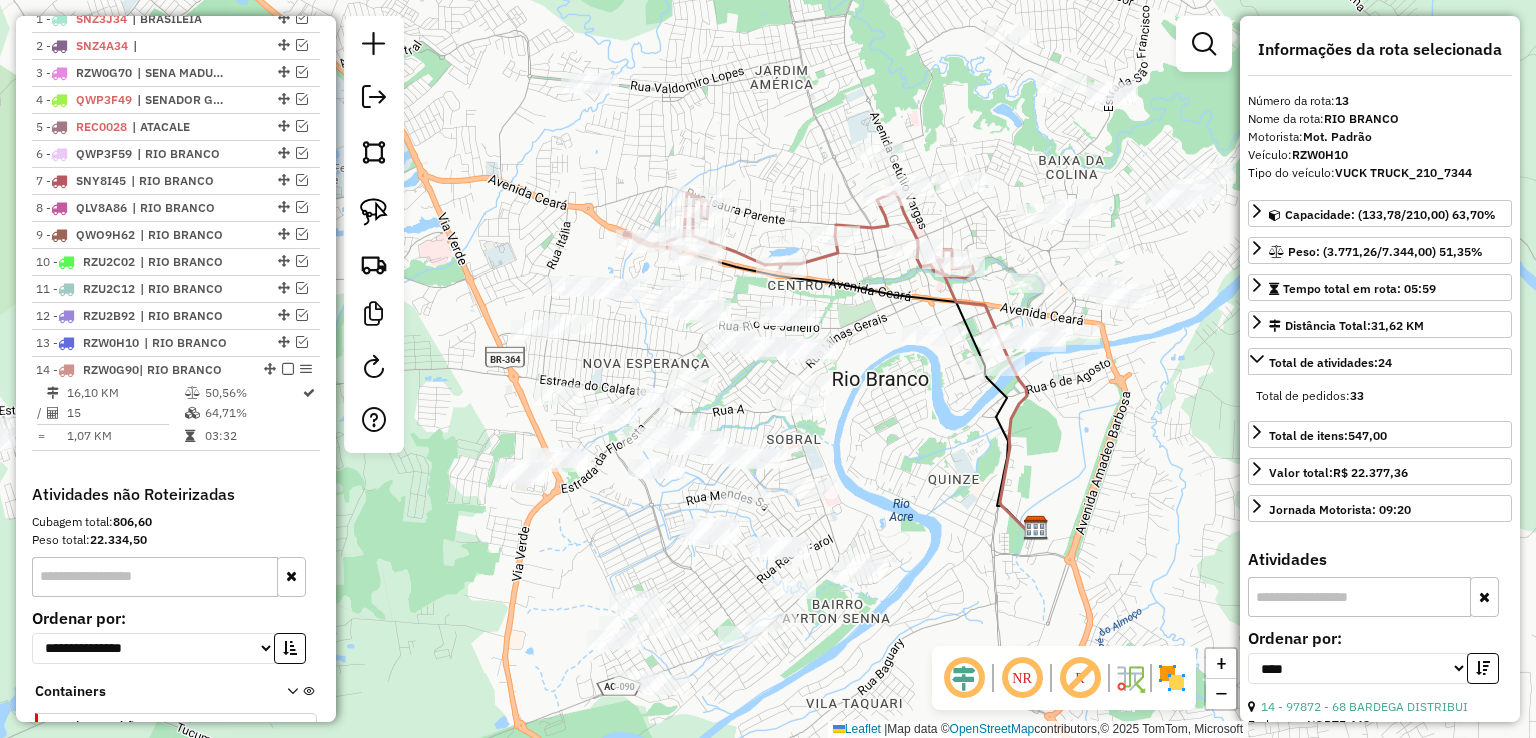 scroll, scrollTop: 903, scrollLeft: 0, axis: vertical 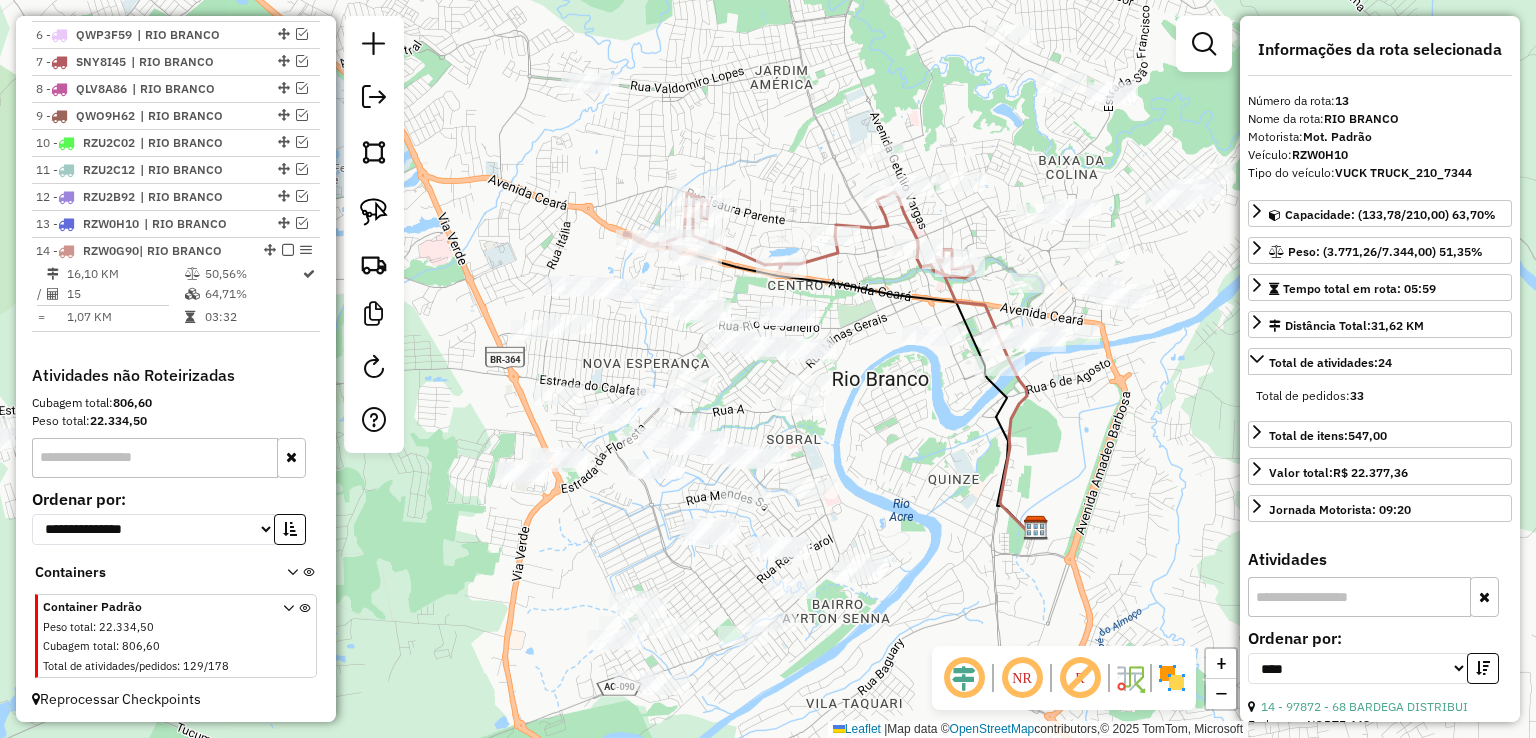 click 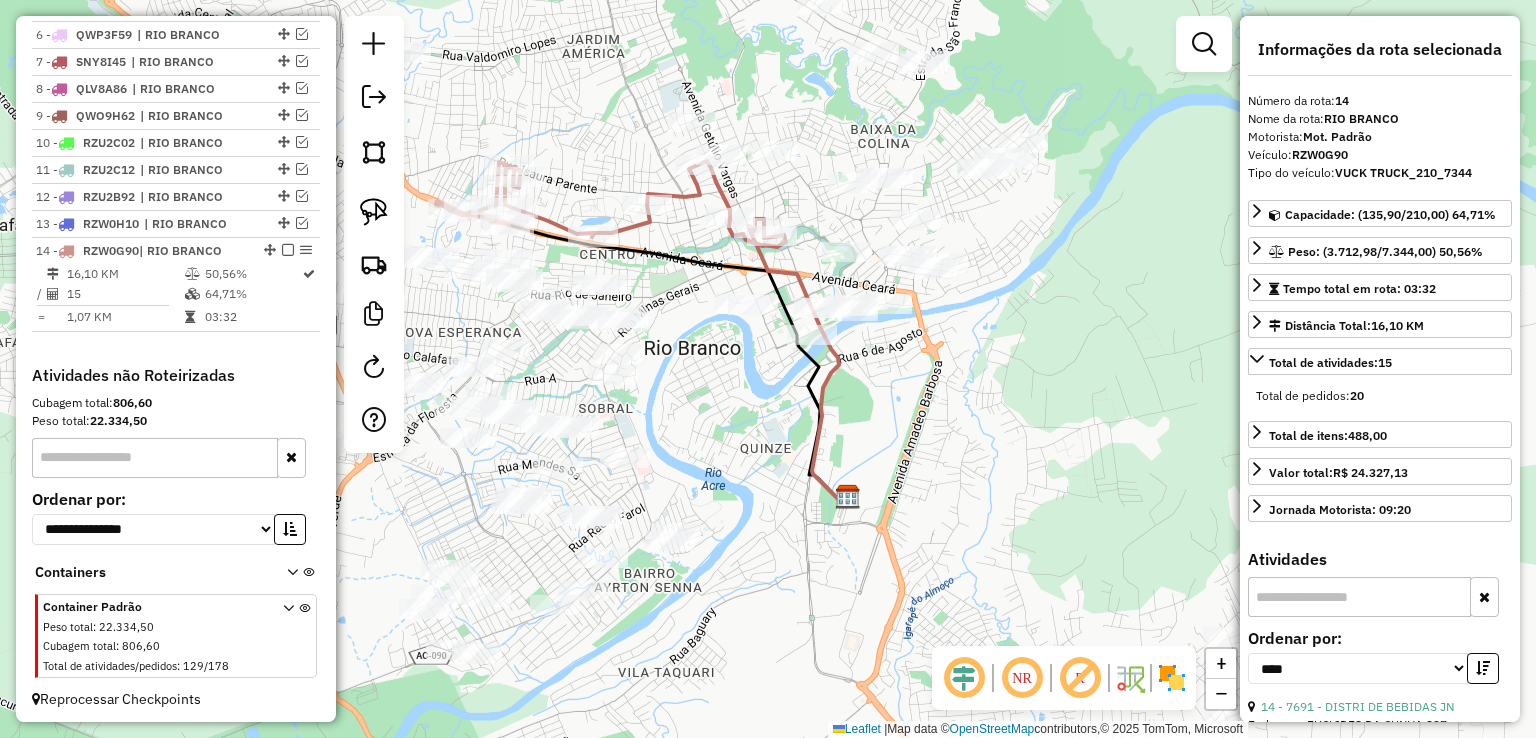 drag, startPoint x: 866, startPoint y: 284, endPoint x: 678, endPoint y: 253, distance: 190.53871 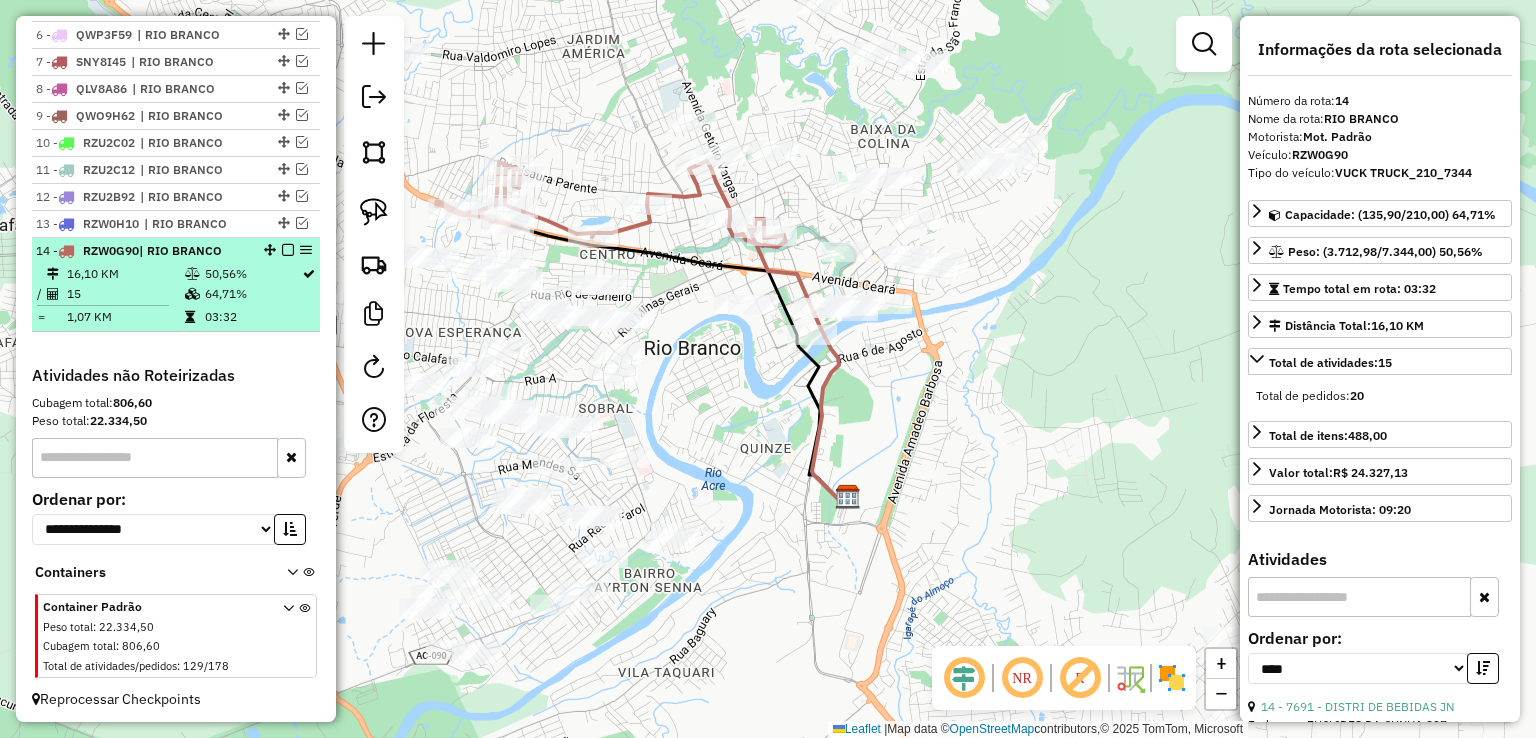 click at bounding box center (288, 250) 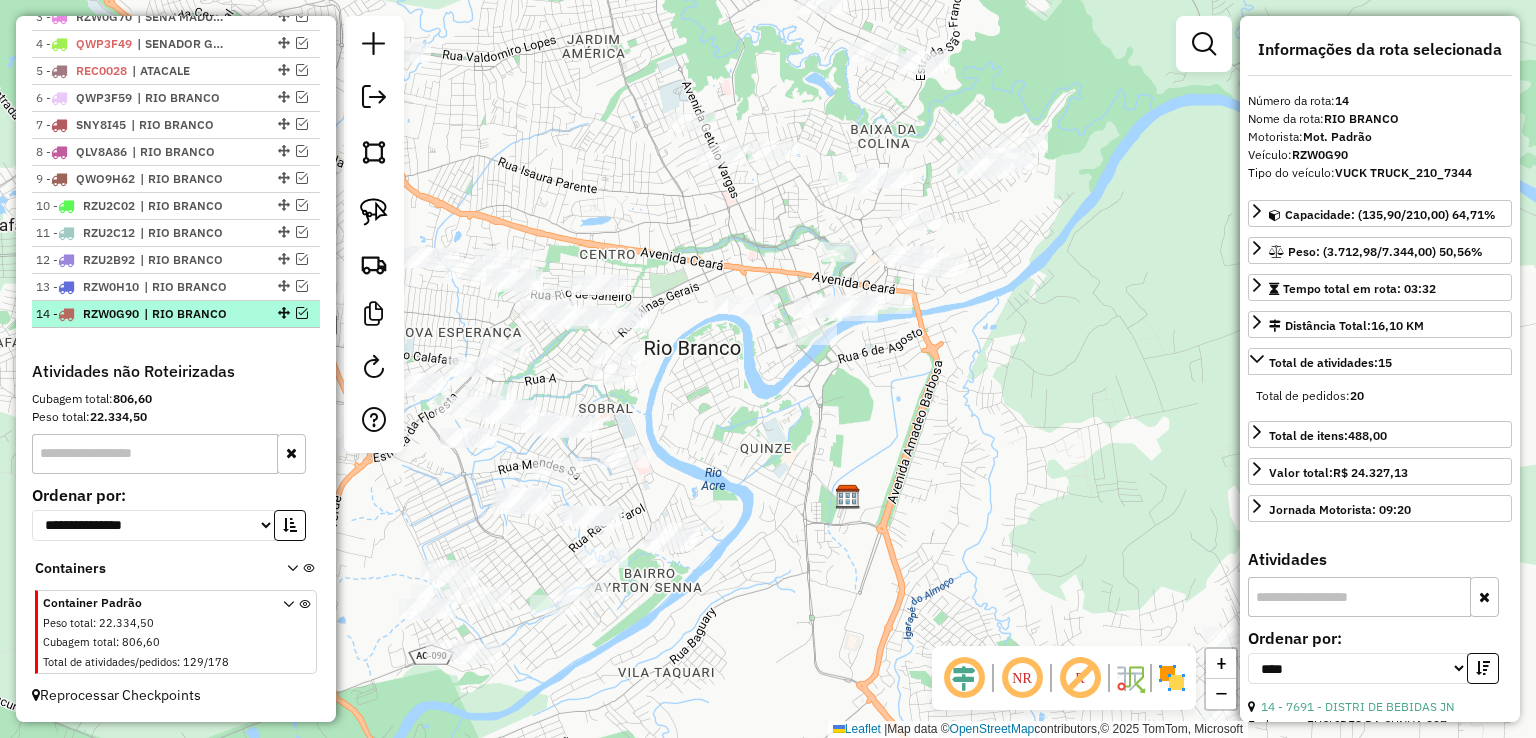 scroll, scrollTop: 836, scrollLeft: 0, axis: vertical 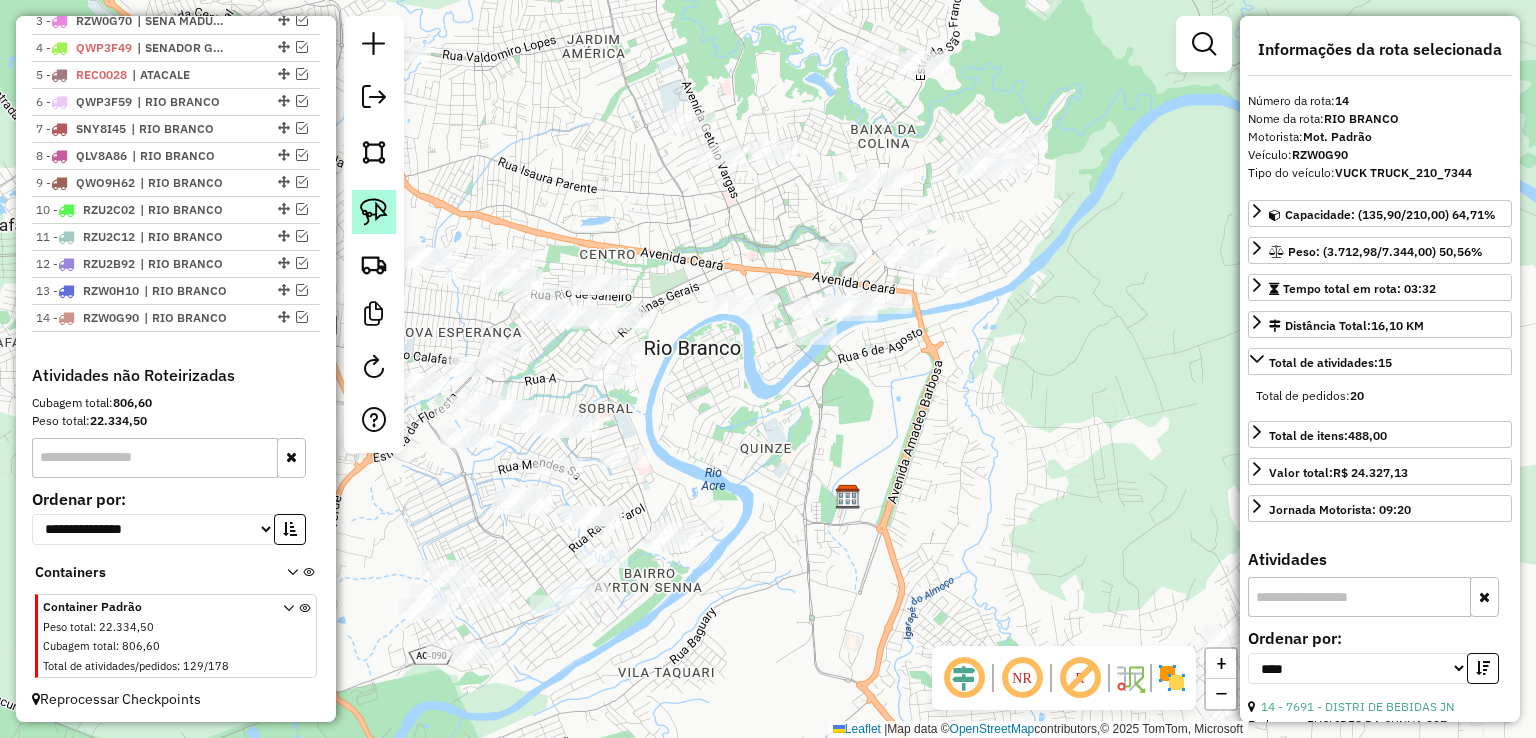 click 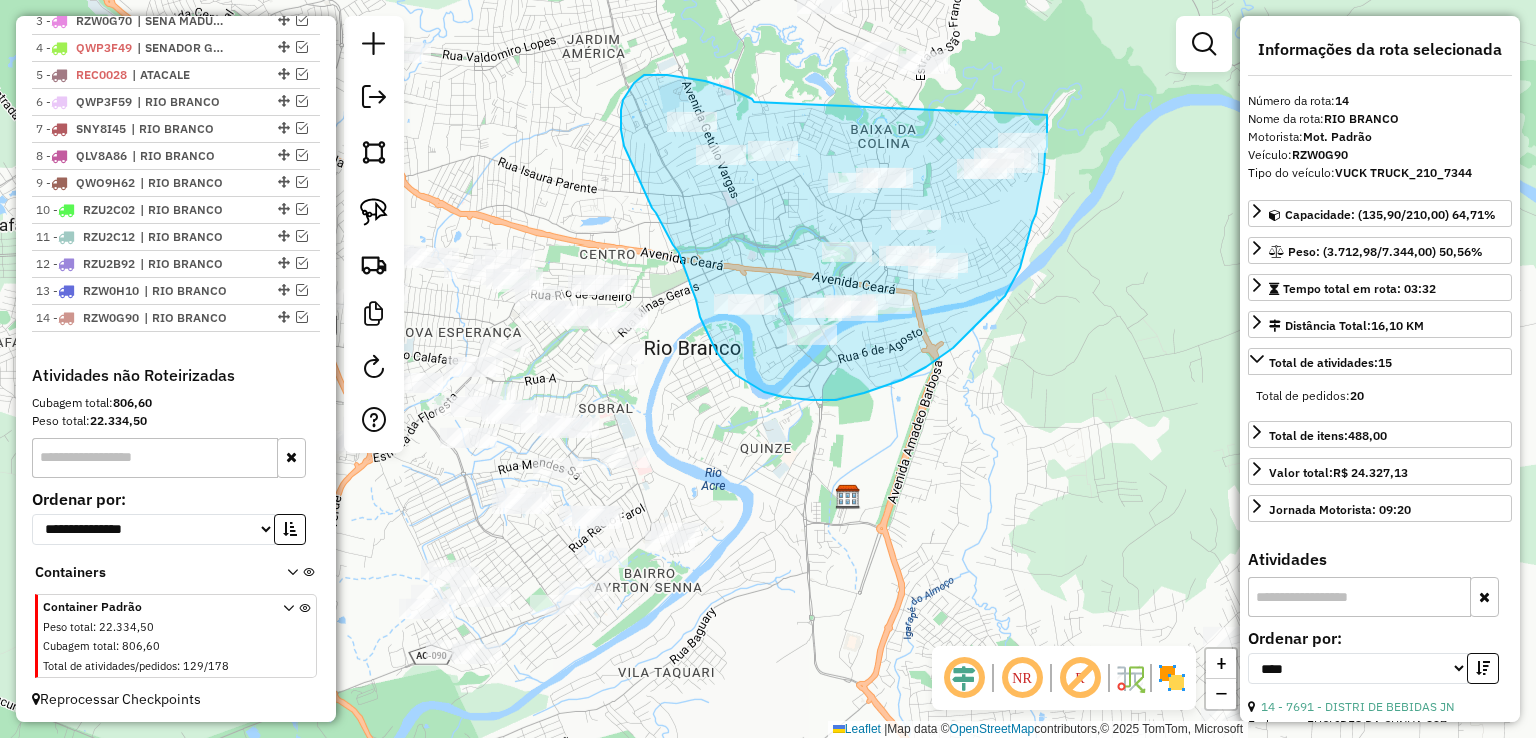 drag, startPoint x: 754, startPoint y: 102, endPoint x: 1047, endPoint y: 108, distance: 293.06143 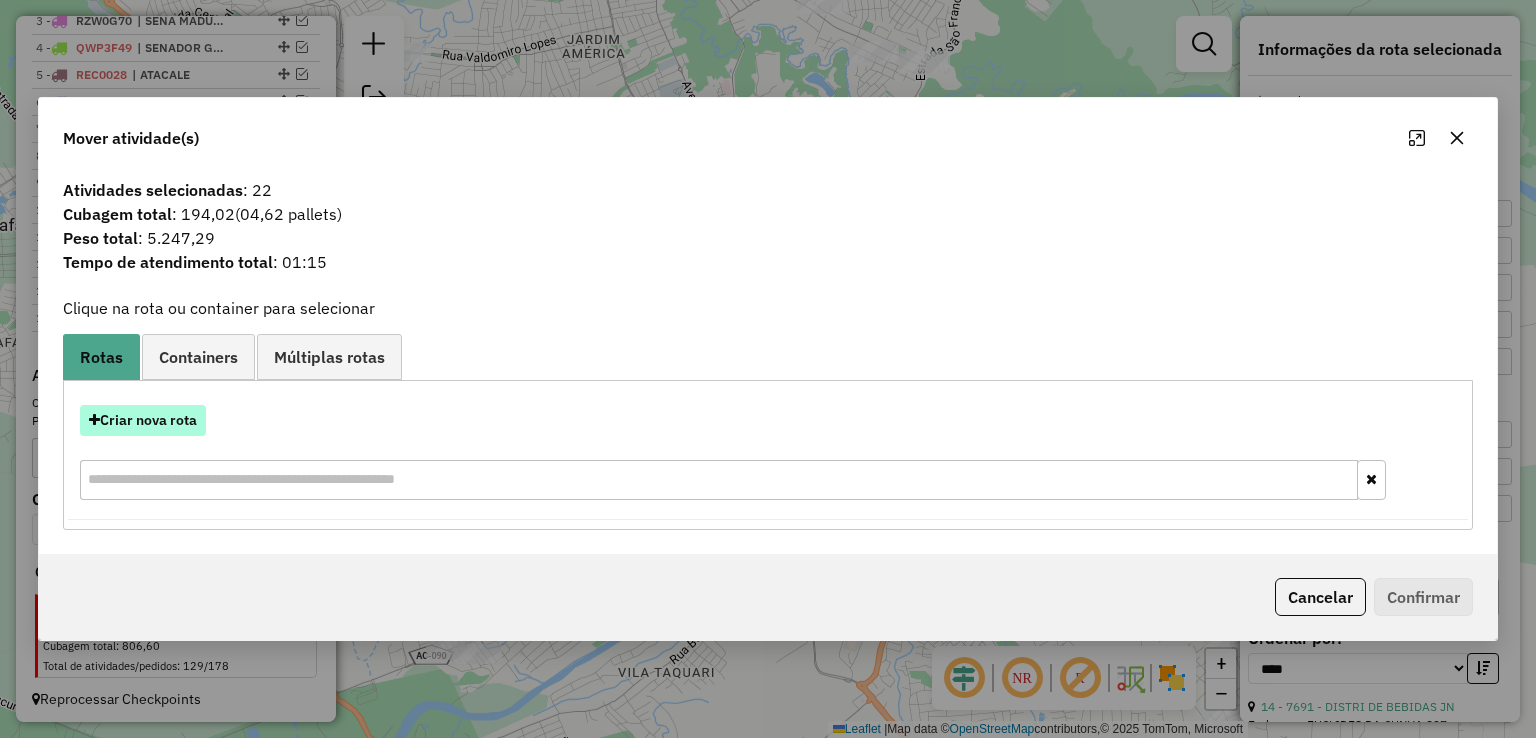 click on "Criar nova rota" at bounding box center [143, 420] 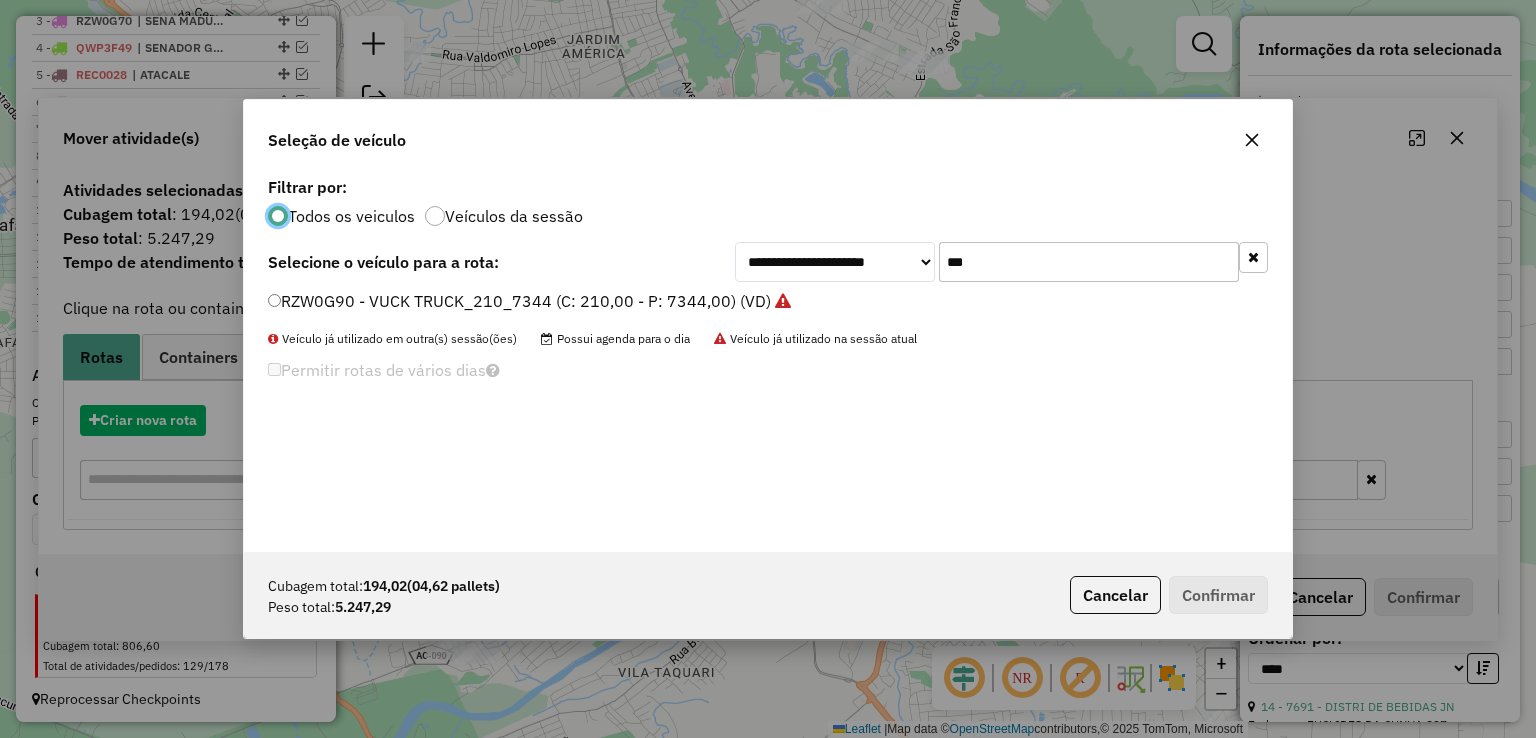 scroll, scrollTop: 10, scrollLeft: 6, axis: both 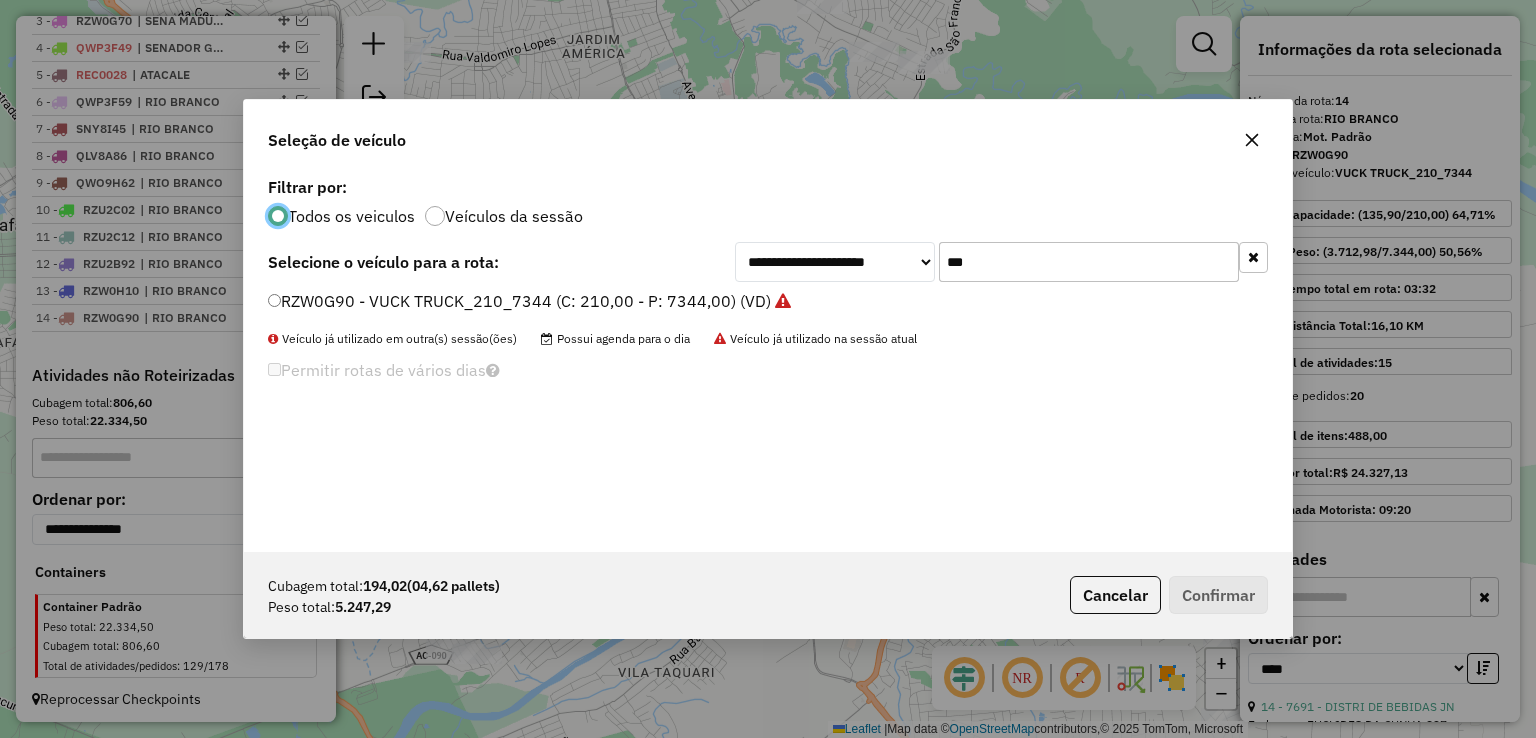 drag, startPoint x: 1008, startPoint y: 261, endPoint x: 968, endPoint y: 262, distance: 40.012497 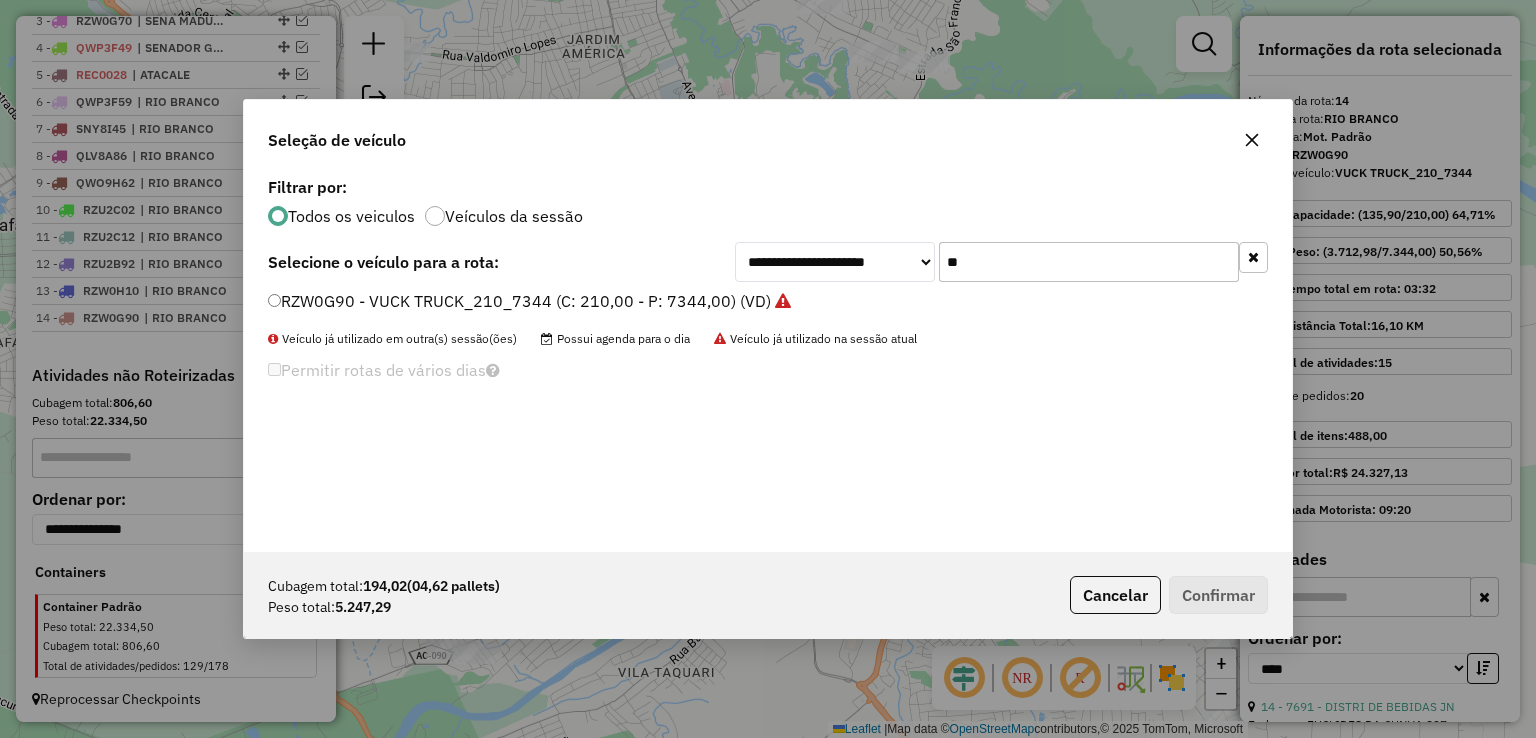 type on "*" 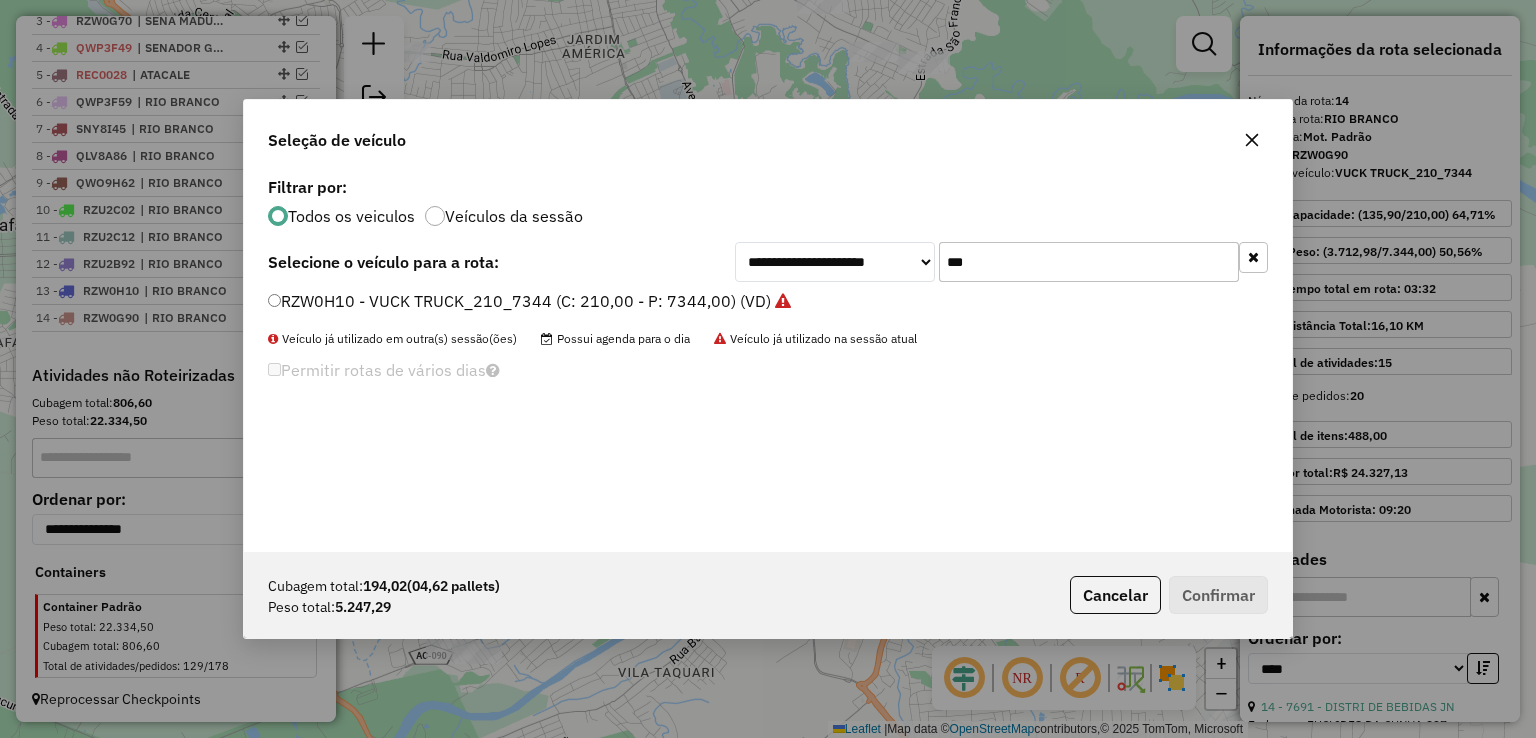 type on "***" 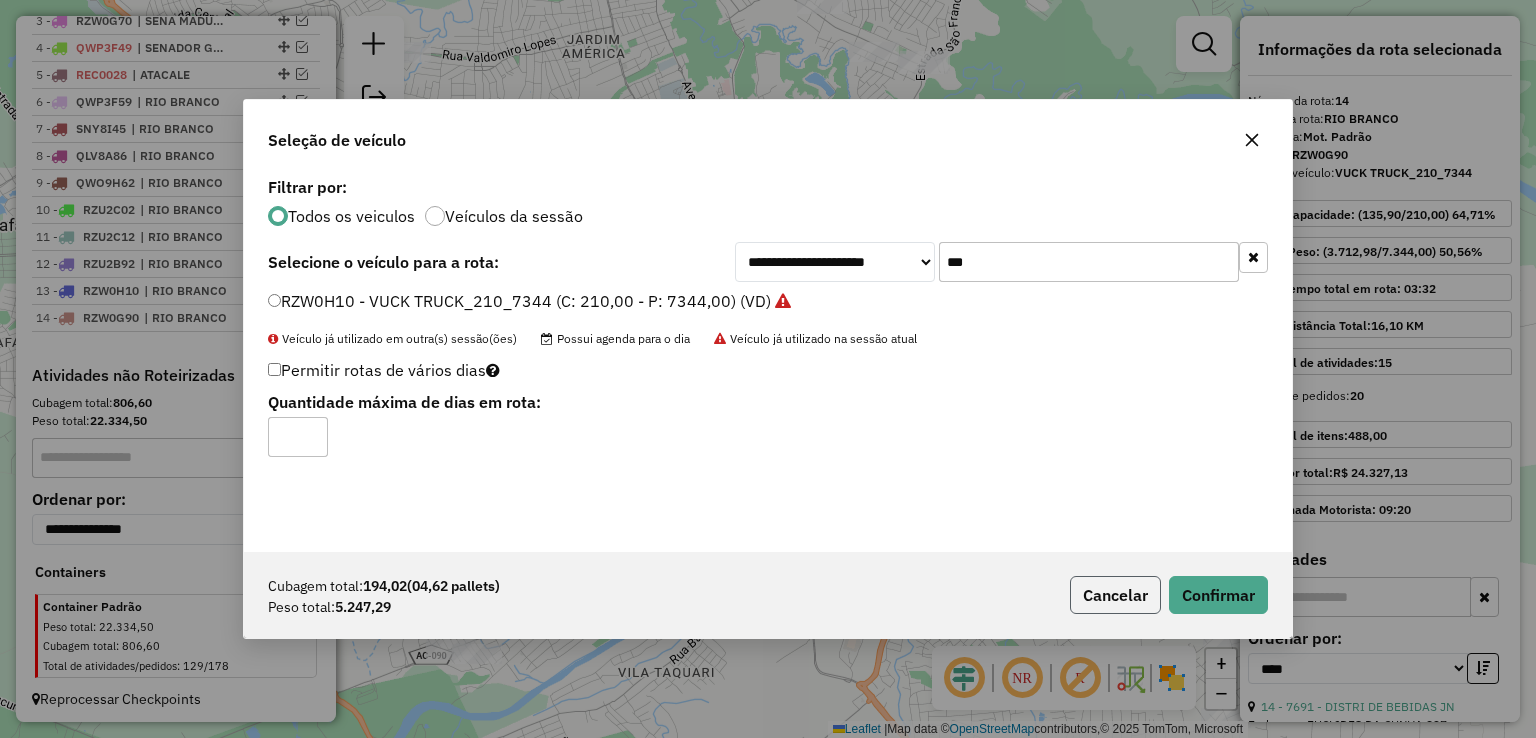 click on "Cancelar" 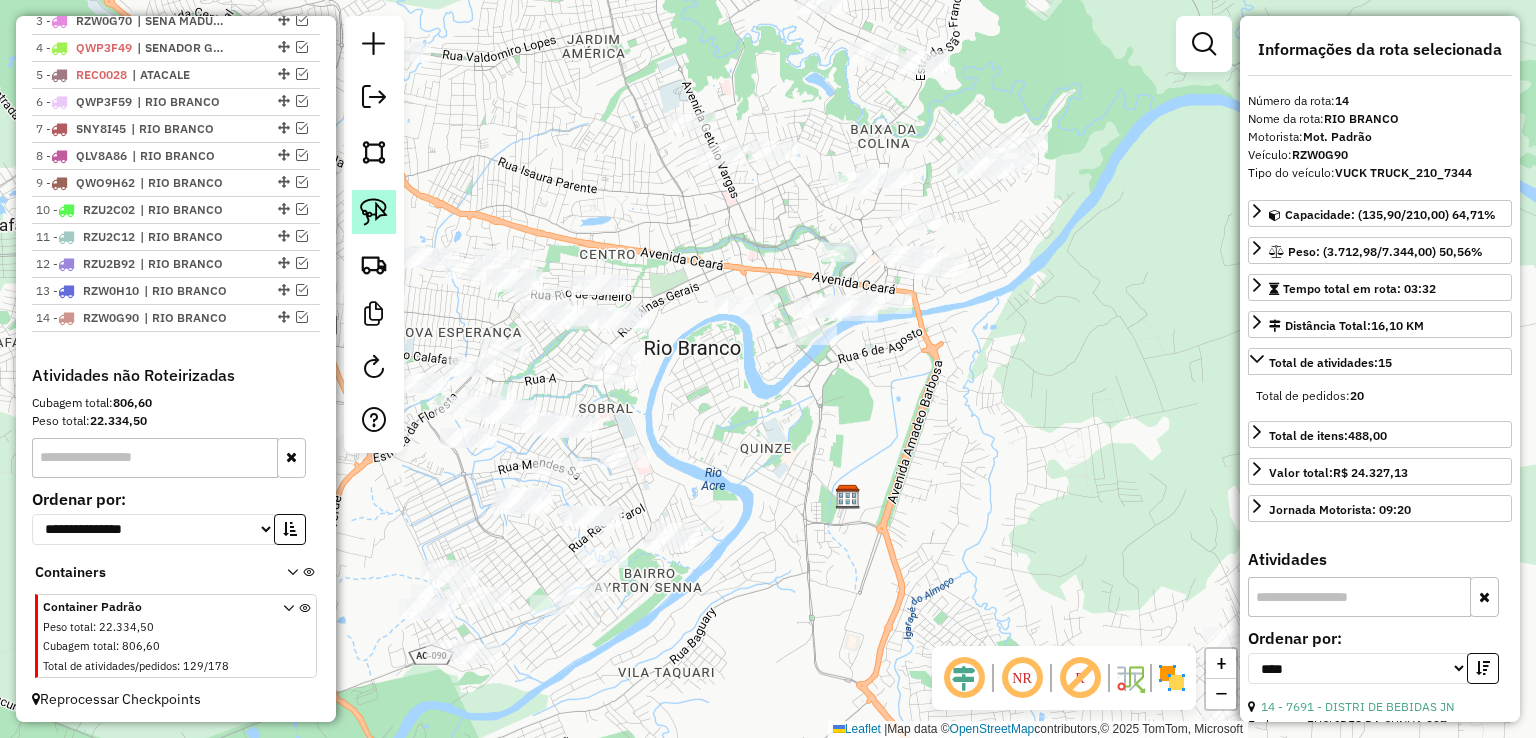 click 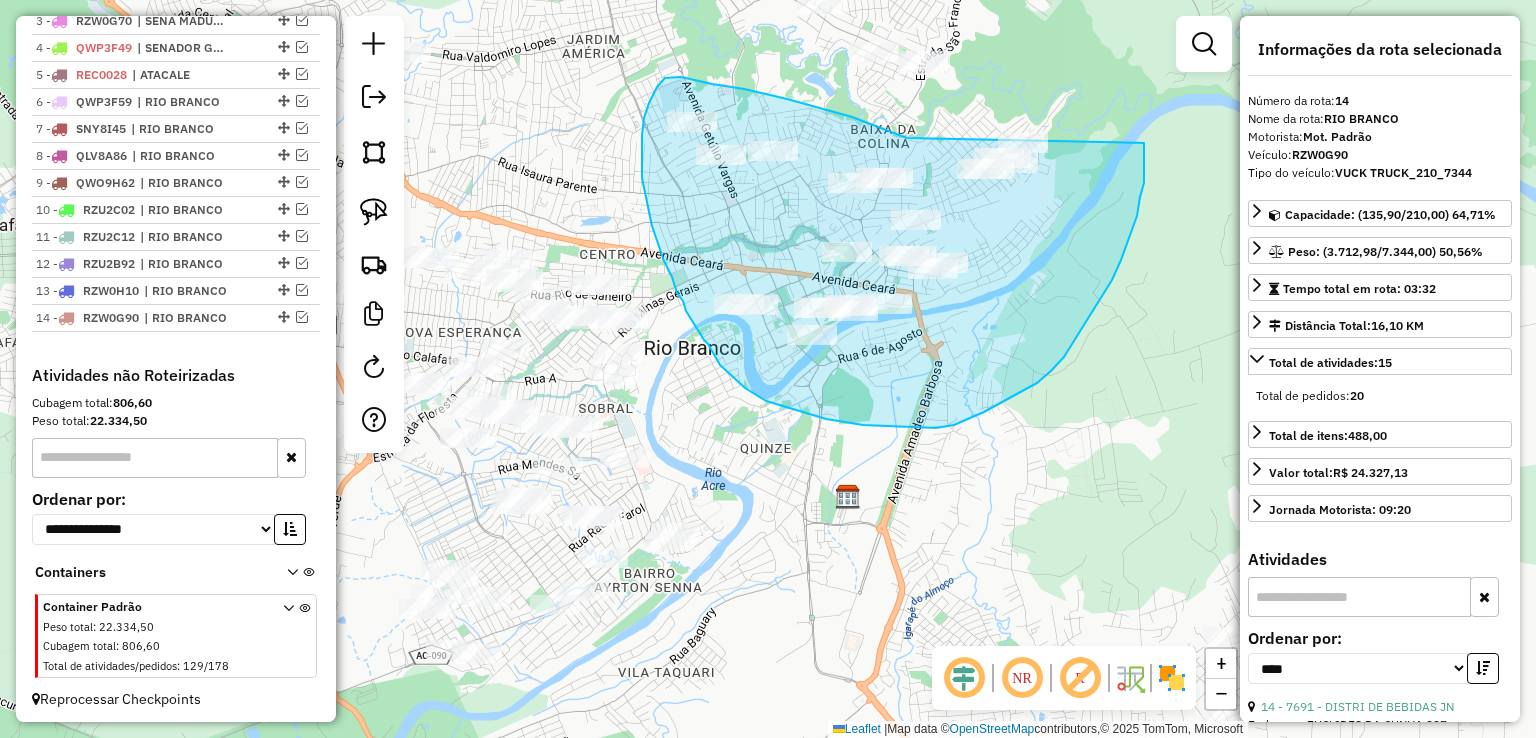 drag, startPoint x: 907, startPoint y: 138, endPoint x: 1144, endPoint y: 143, distance: 237.05273 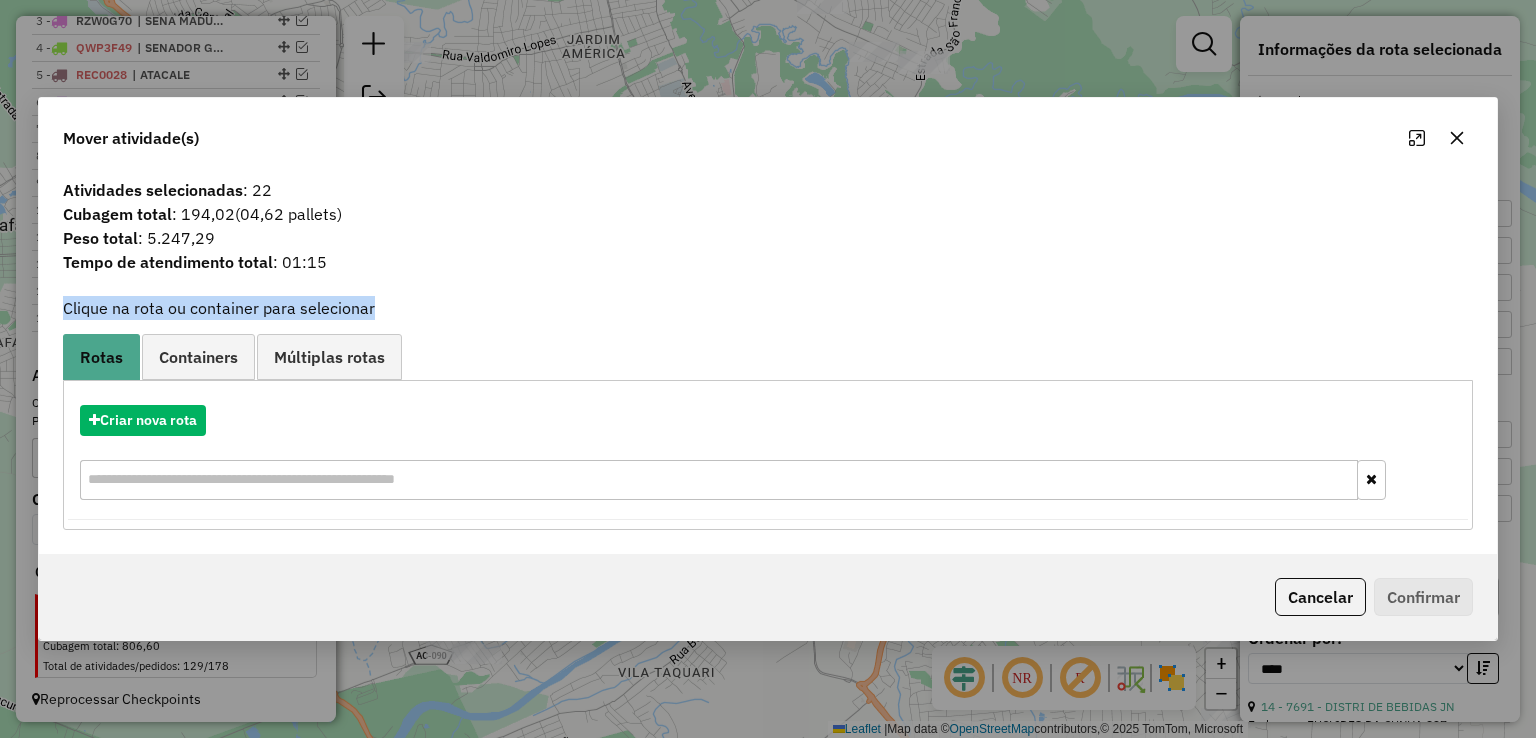 drag, startPoint x: 1170, startPoint y: 252, endPoint x: 1250, endPoint y: 417, distance: 183.37122 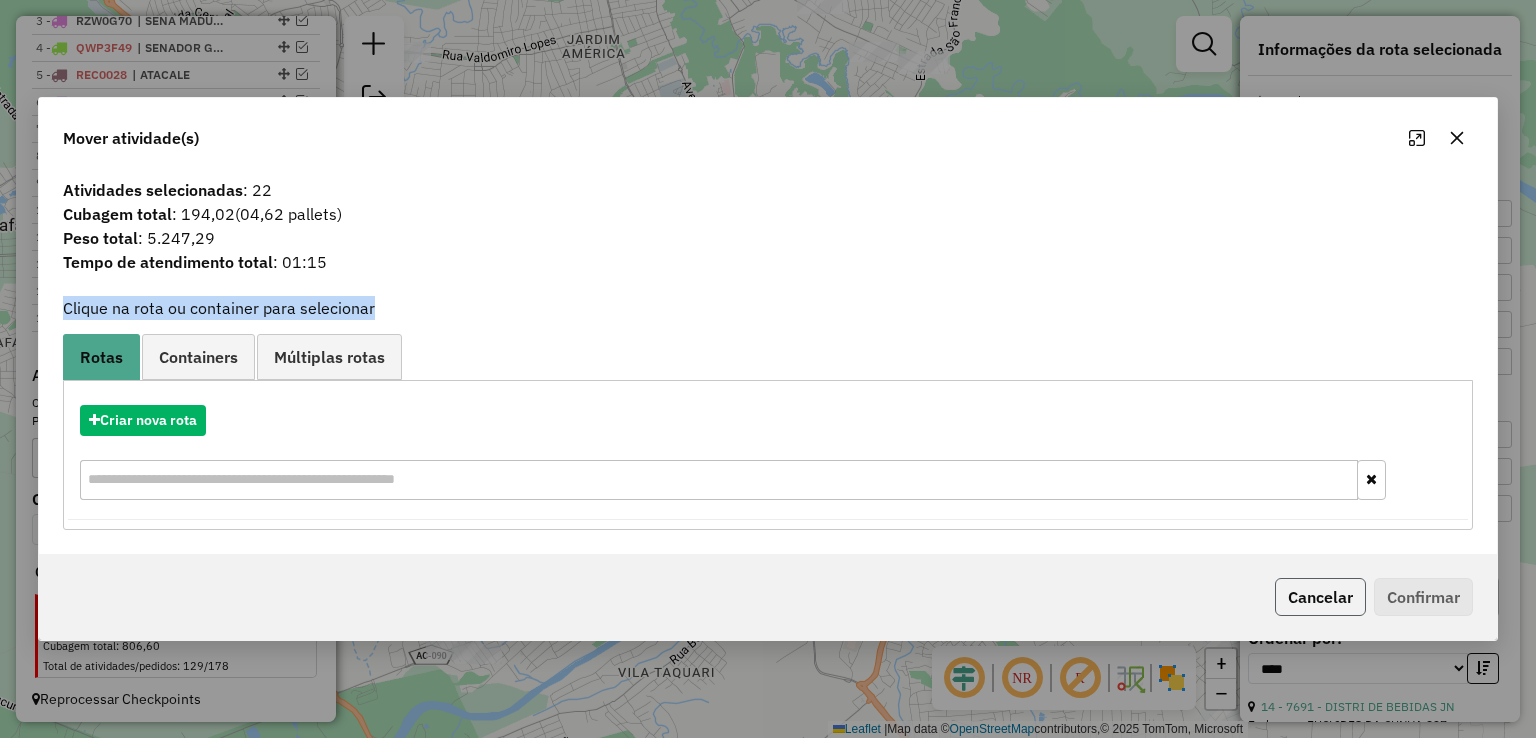 click on "Cancelar" 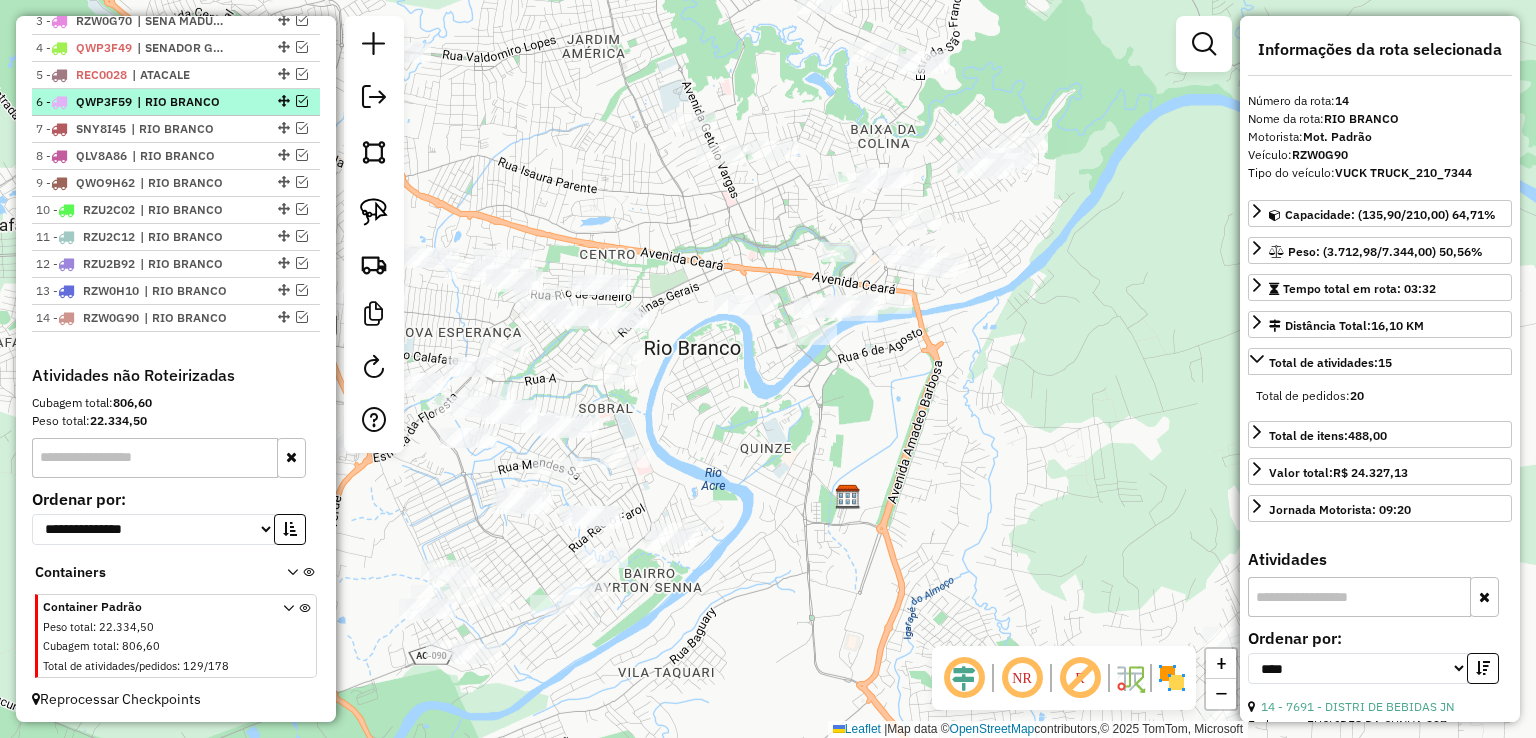 click on "| RIO BRANCO" at bounding box center (183, 102) 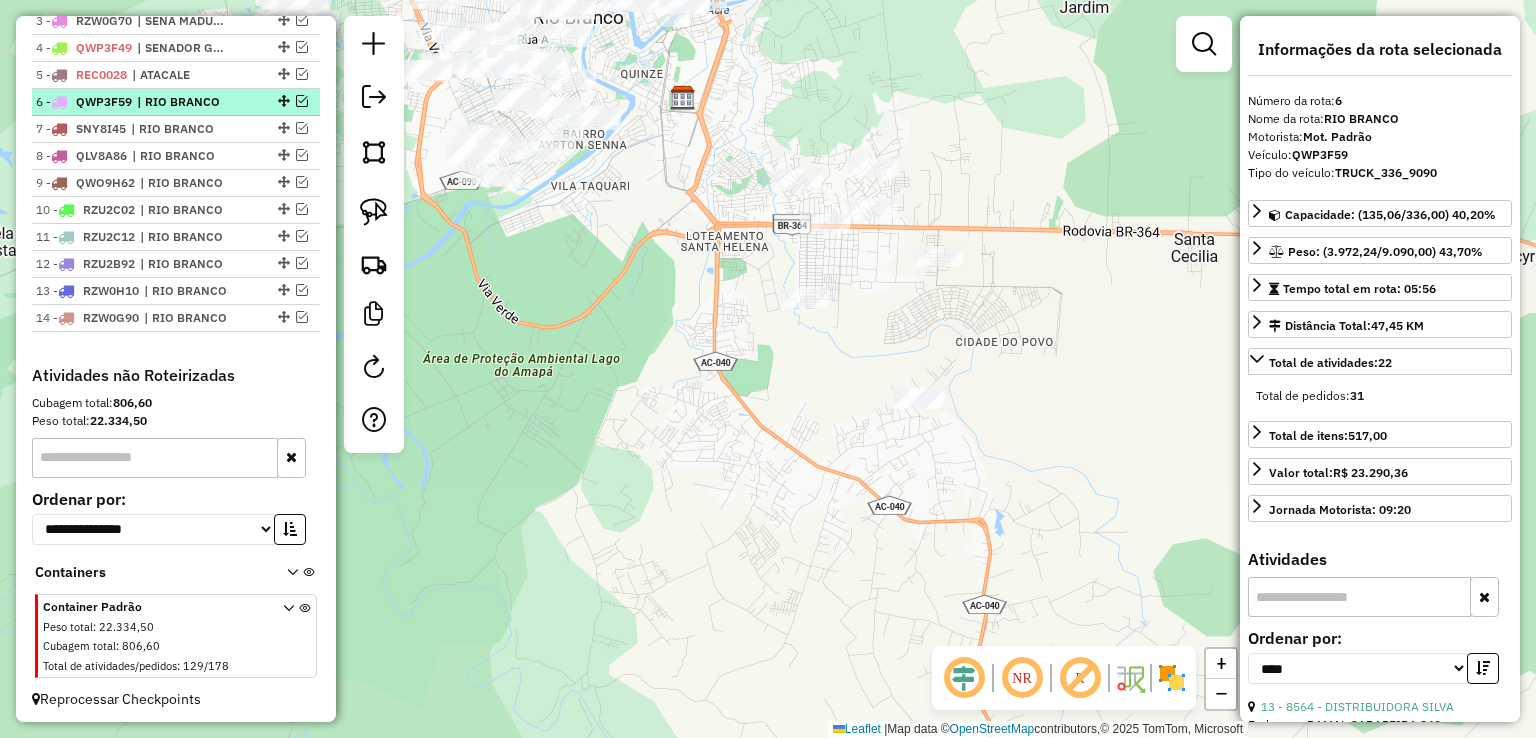 click at bounding box center [302, 101] 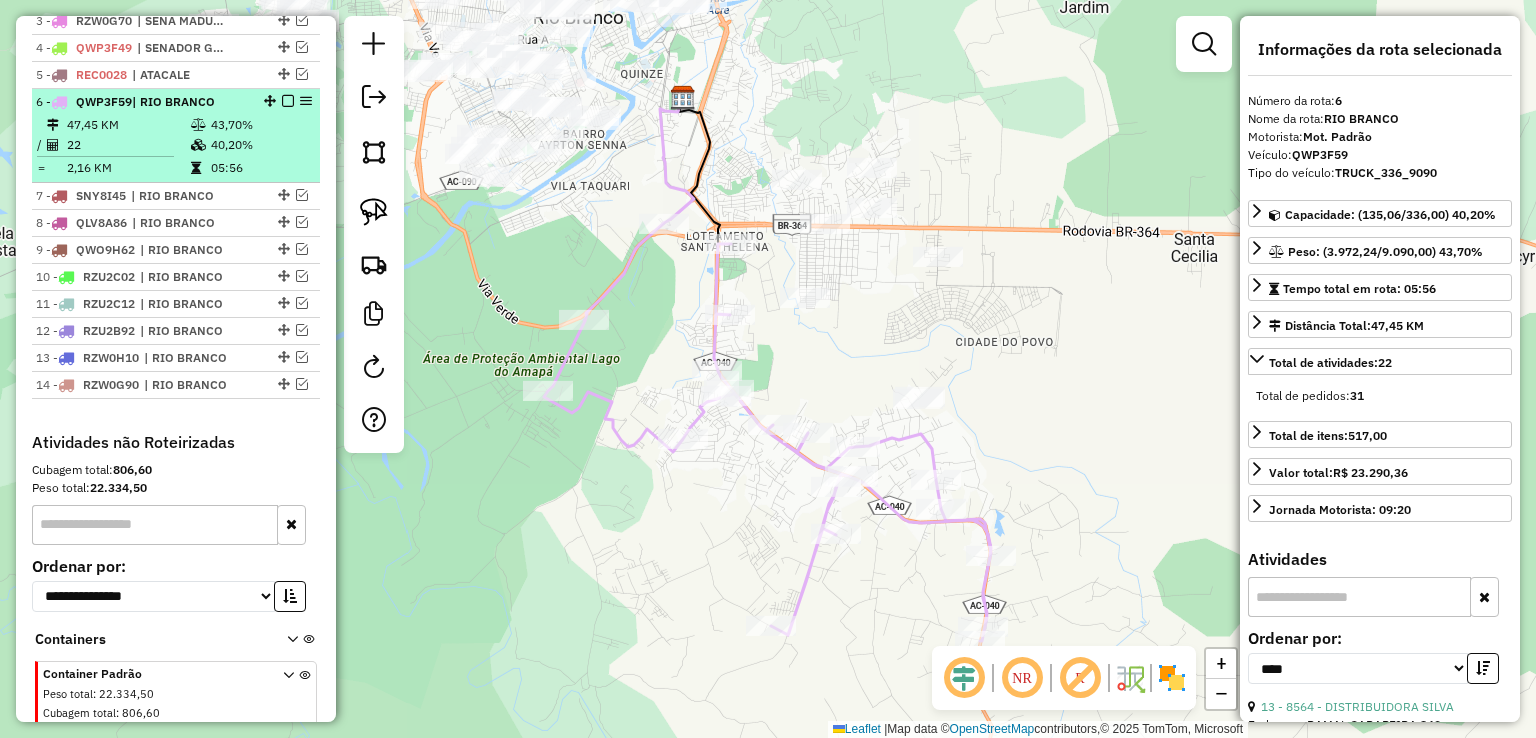 scroll, scrollTop: 903, scrollLeft: 0, axis: vertical 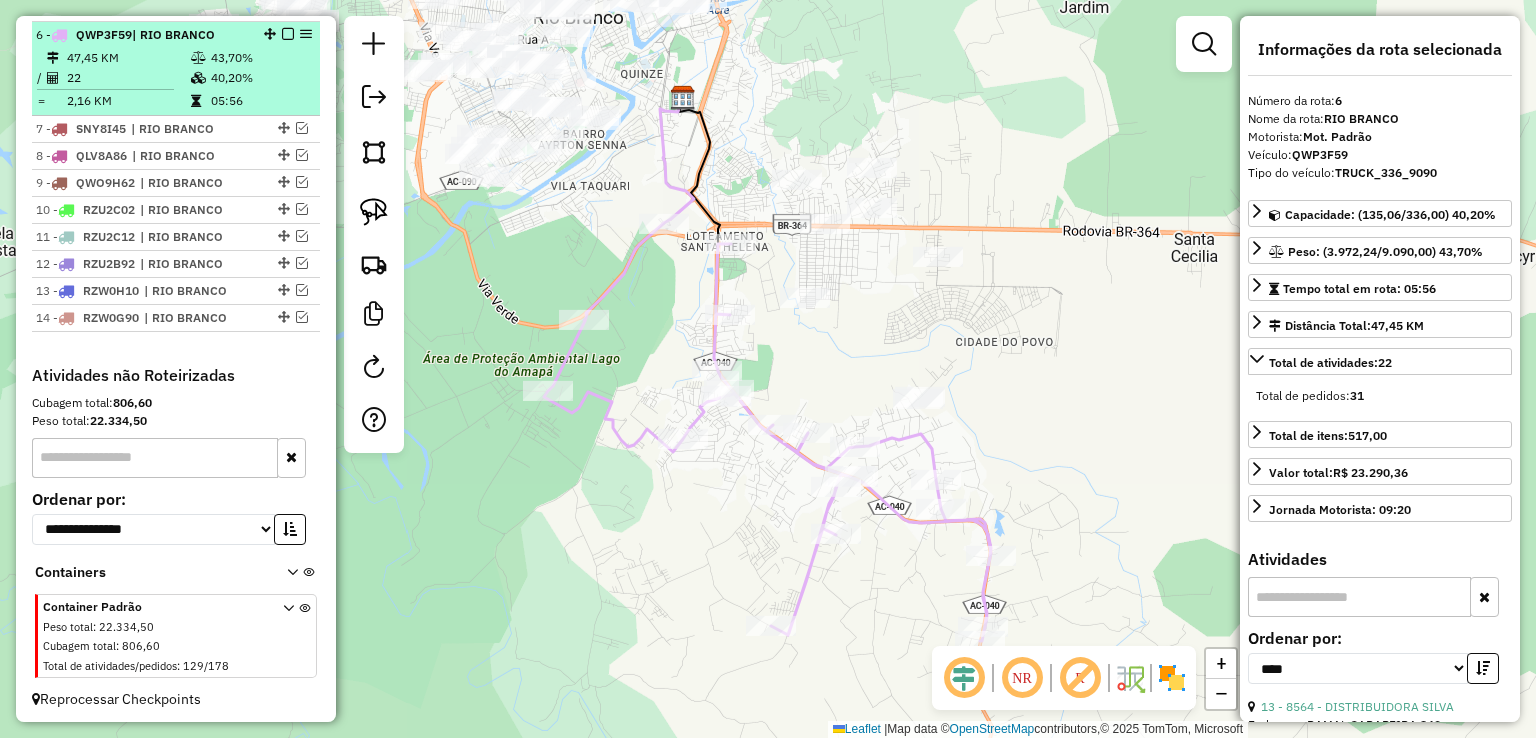 click at bounding box center [288, 34] 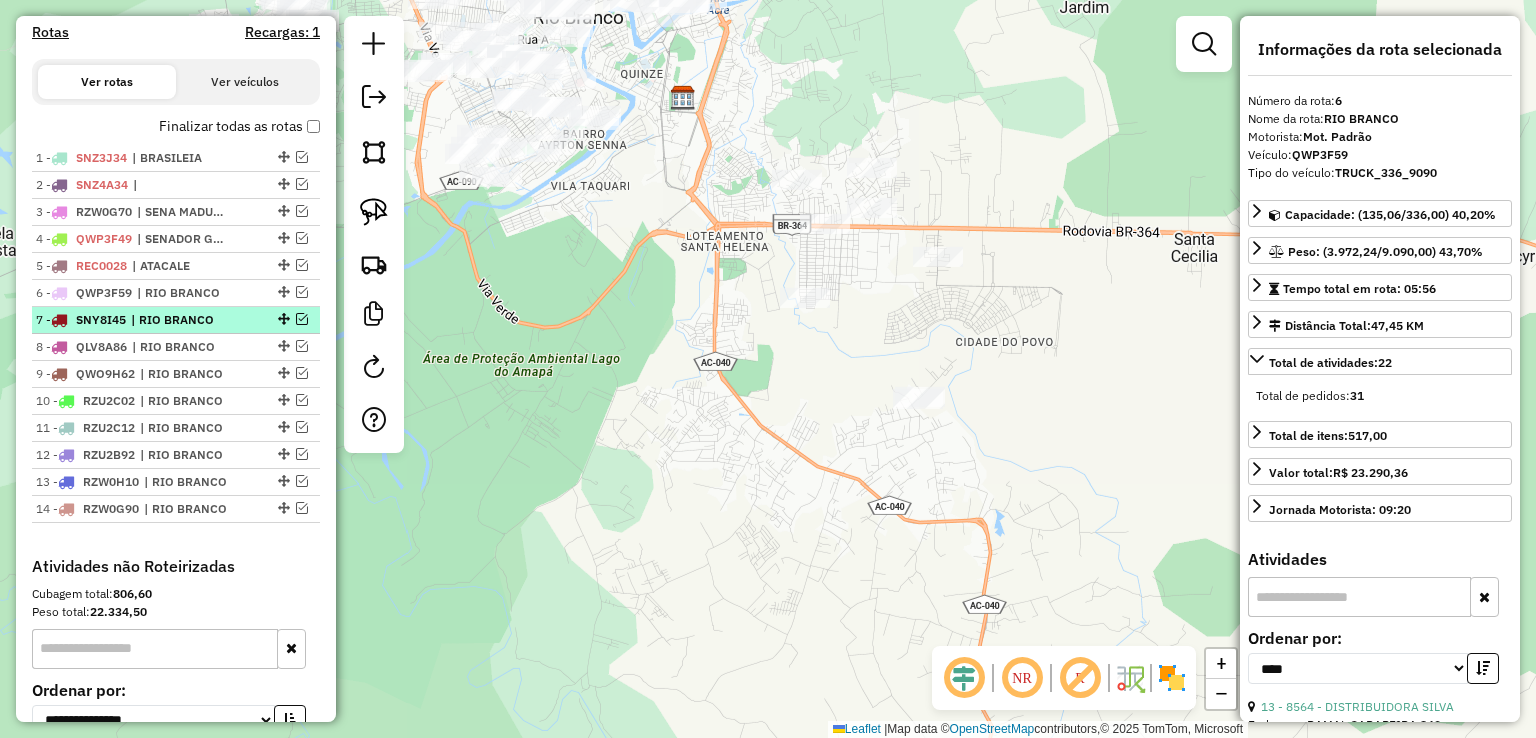scroll, scrollTop: 636, scrollLeft: 0, axis: vertical 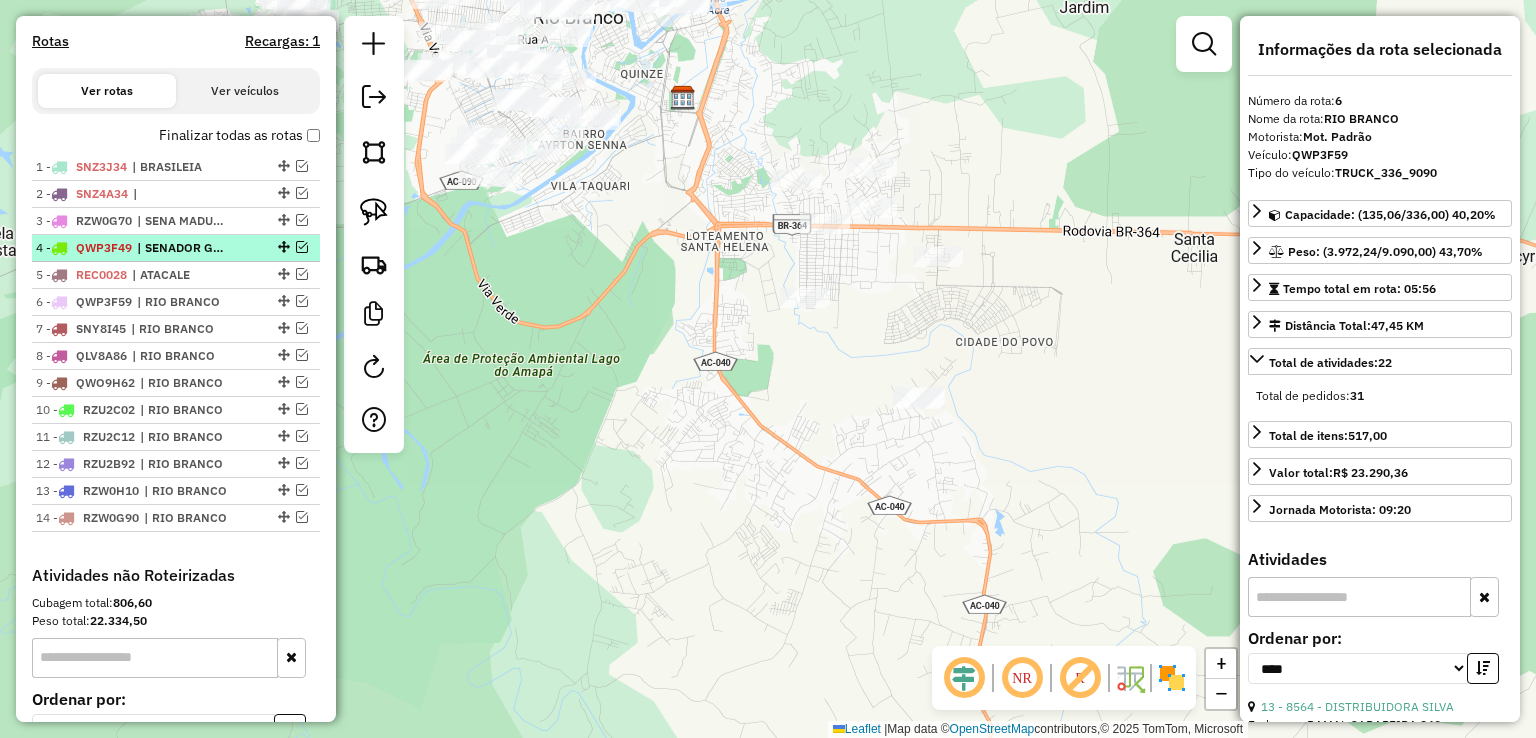 click at bounding box center (302, 247) 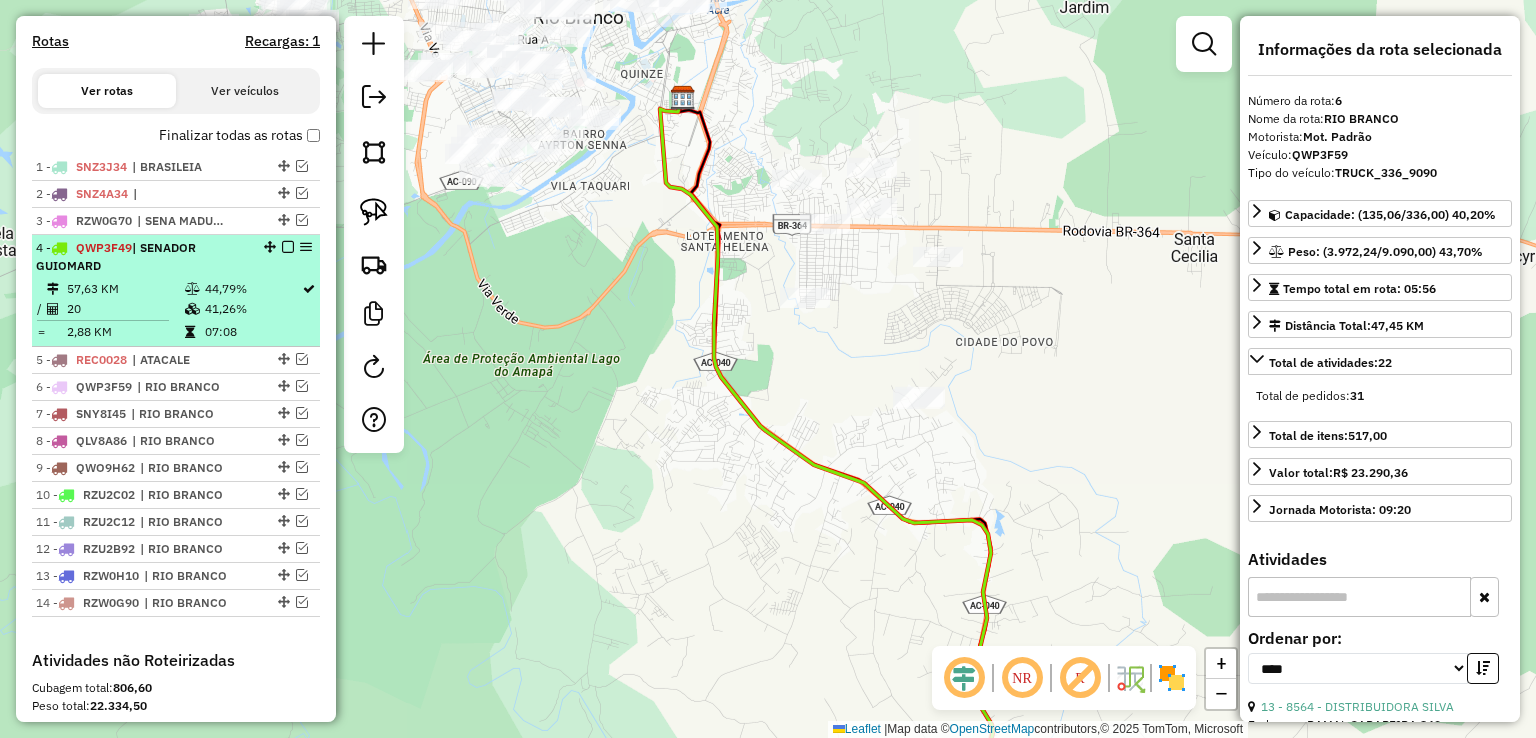 click on "4 -       QWP3F49   | SENADOR GUIOMARD" at bounding box center (142, 257) 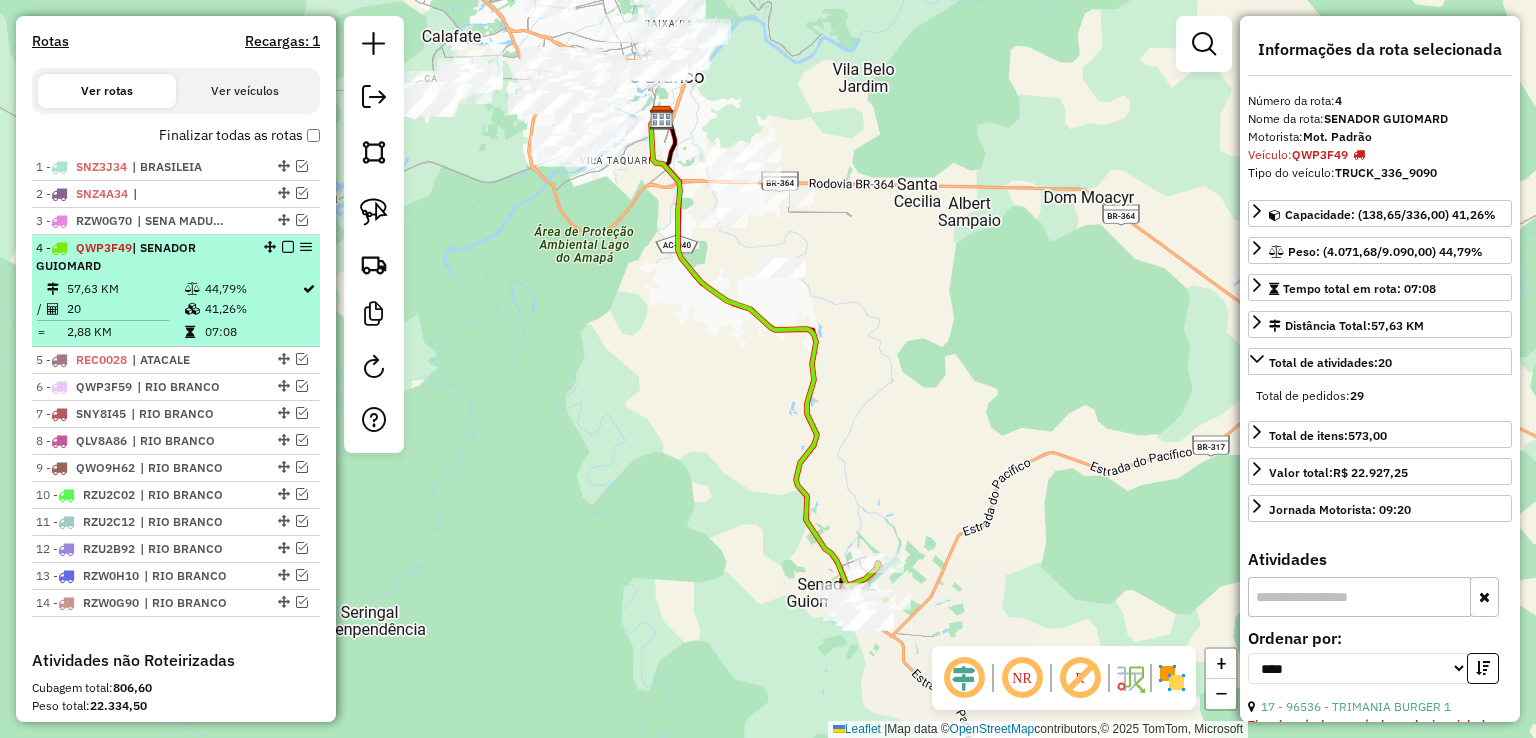 click at bounding box center [288, 247] 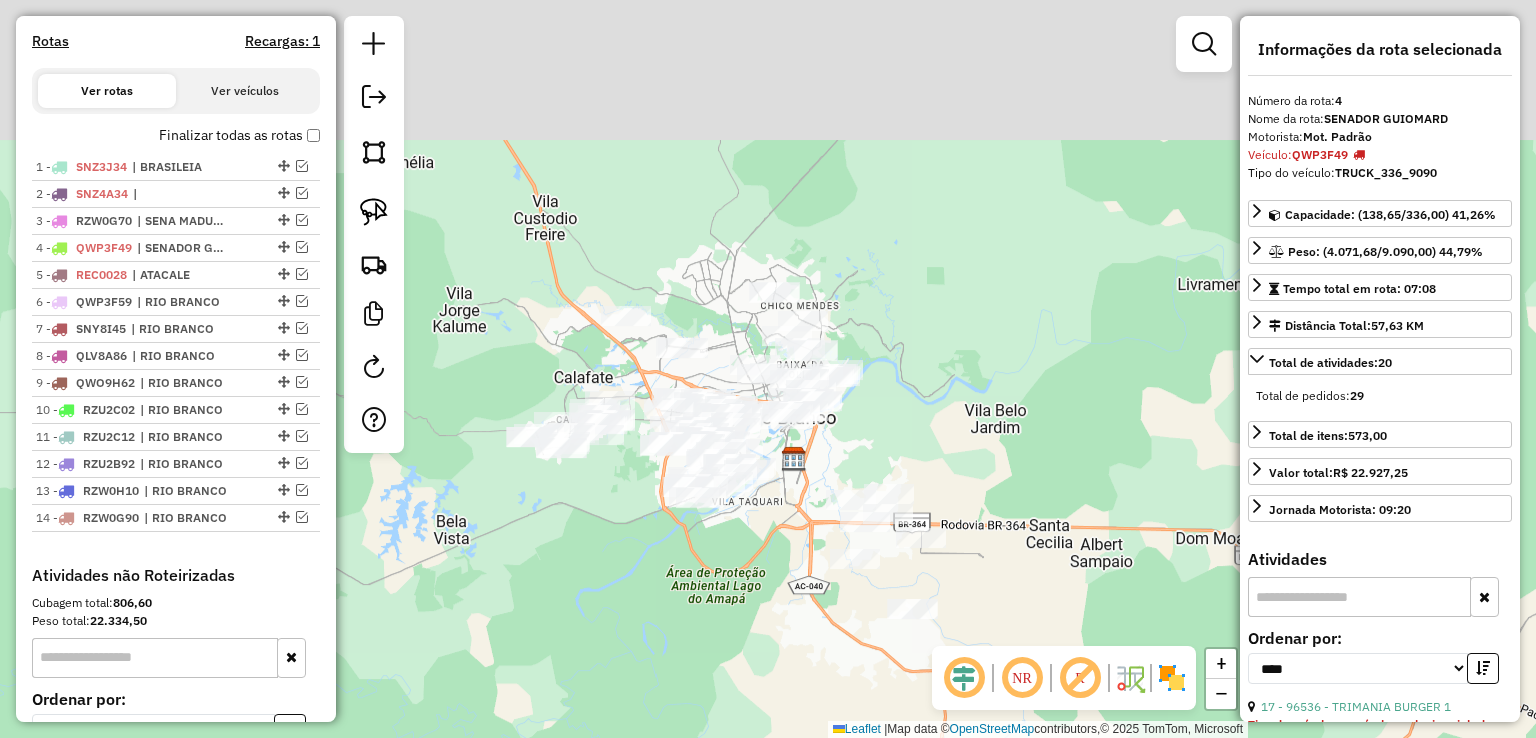 drag, startPoint x: 572, startPoint y: 239, endPoint x: 707, endPoint y: 585, distance: 371.40408 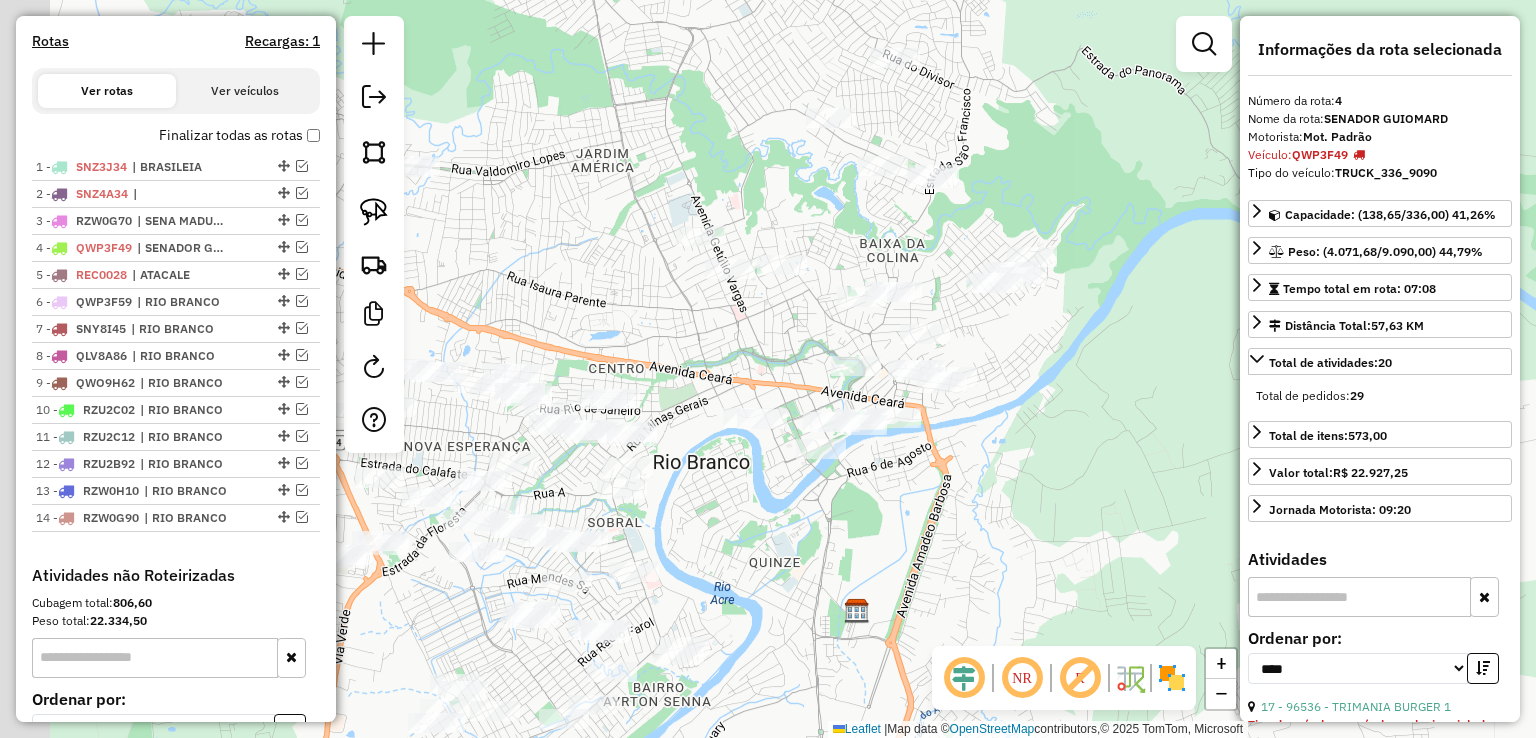 drag, startPoint x: 774, startPoint y: 389, endPoint x: 1028, endPoint y: 349, distance: 257.1303 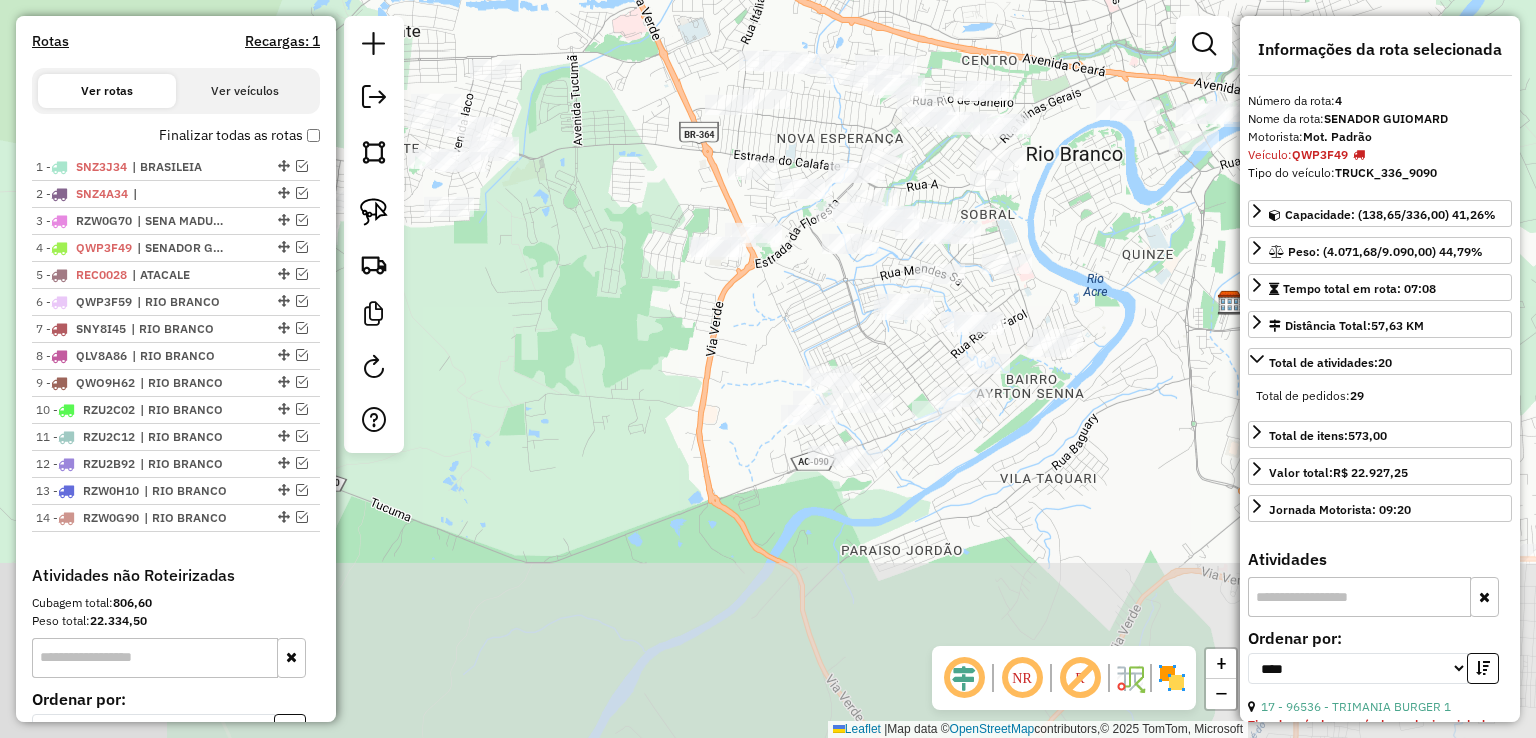 drag, startPoint x: 817, startPoint y: 494, endPoint x: 1156, endPoint y: 187, distance: 457.35107 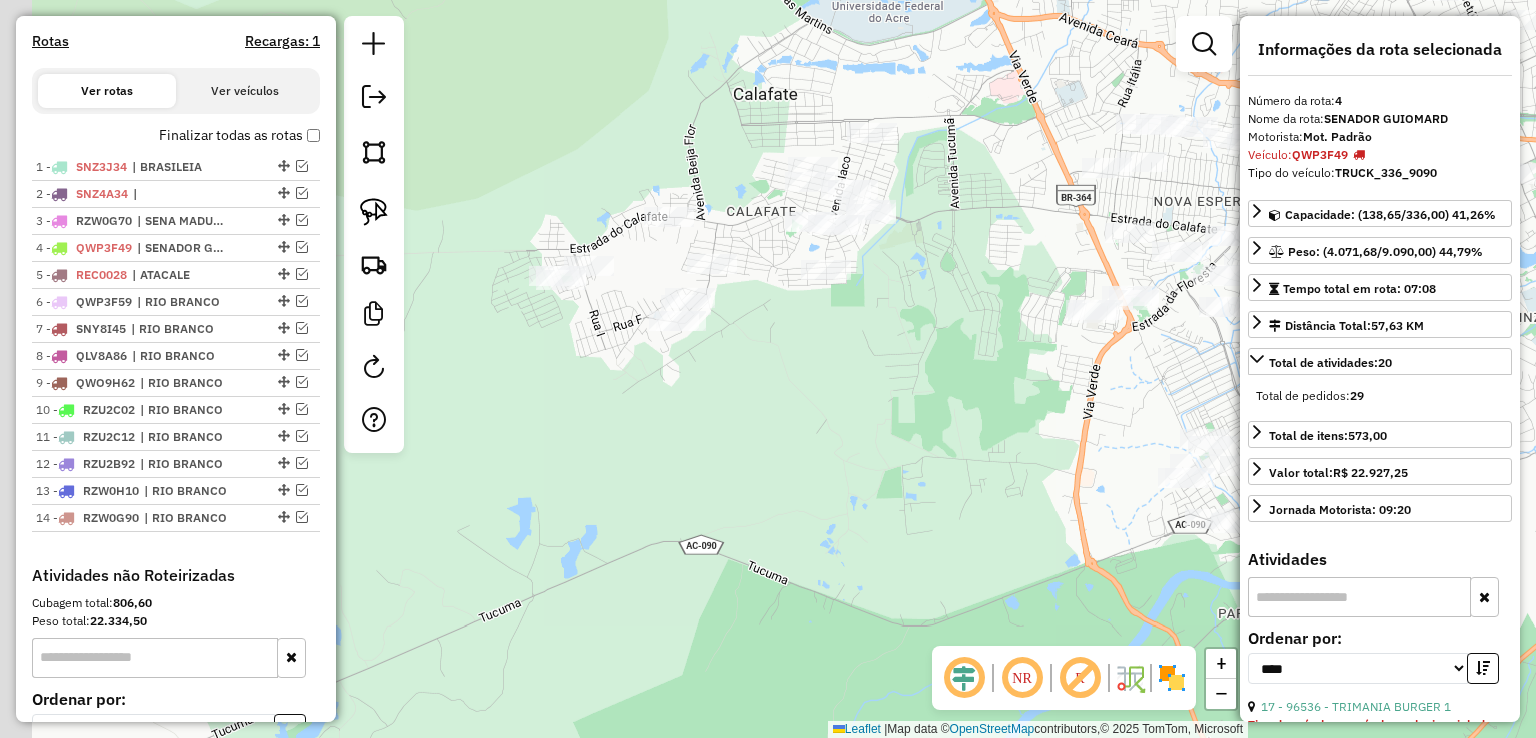 drag, startPoint x: 656, startPoint y: 308, endPoint x: 942, endPoint y: 381, distance: 295.16943 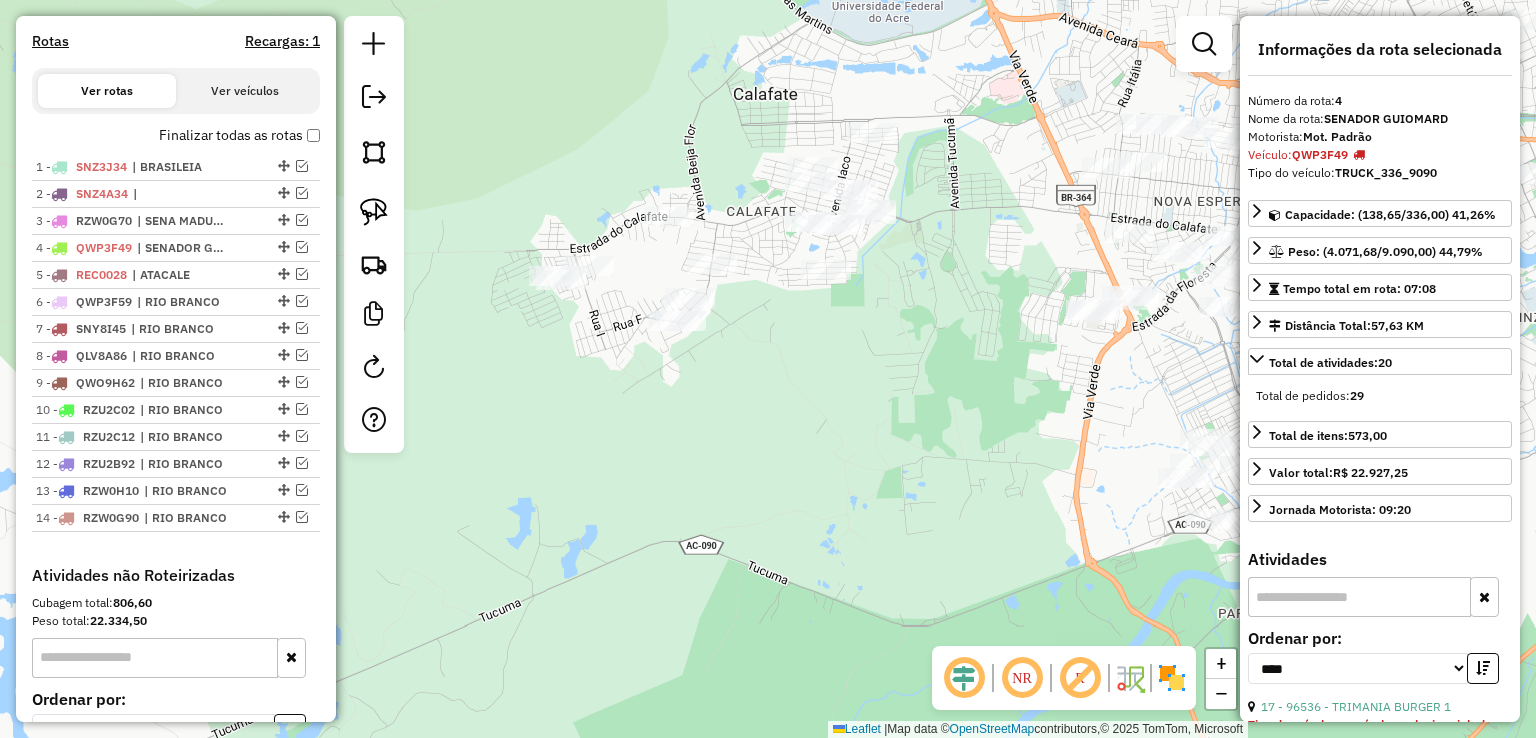 click 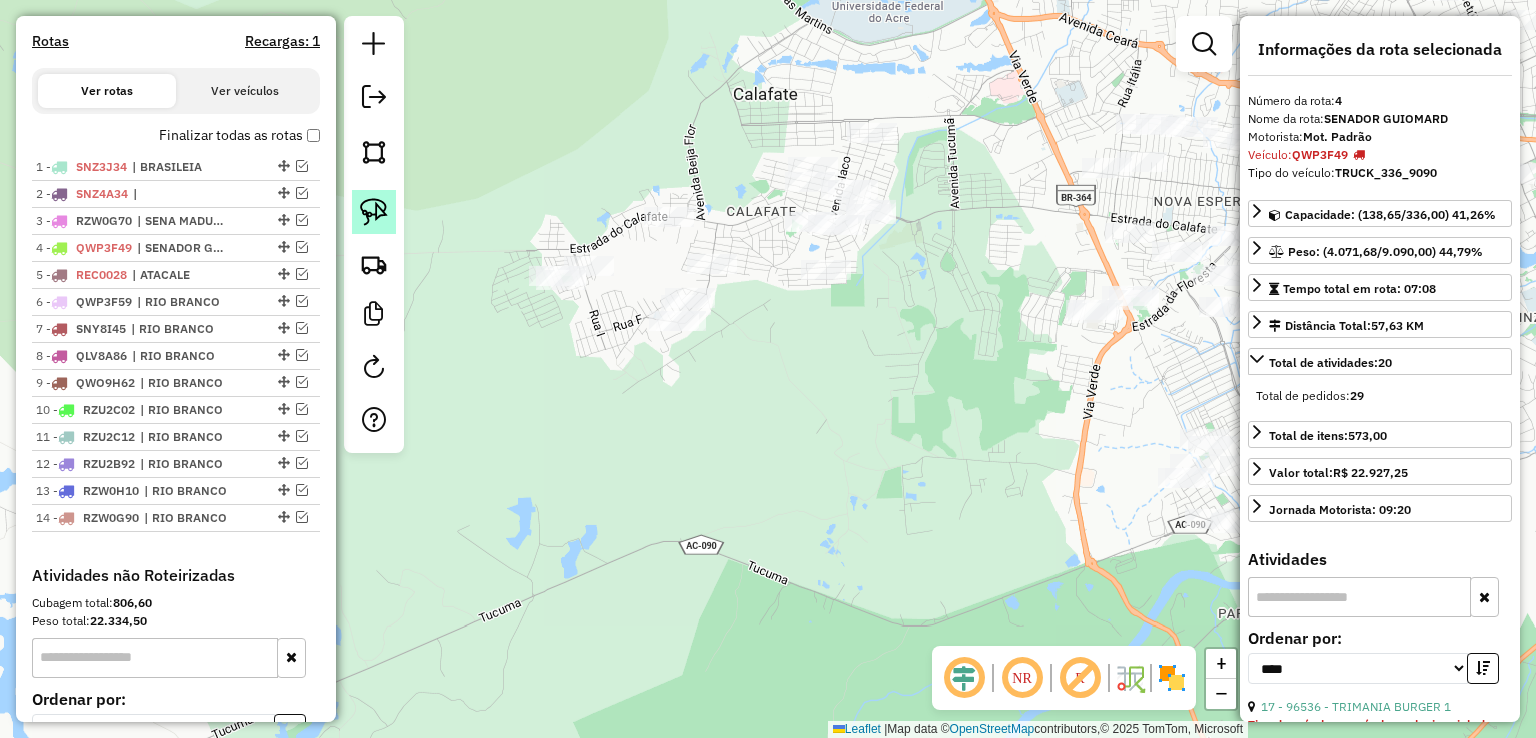 click 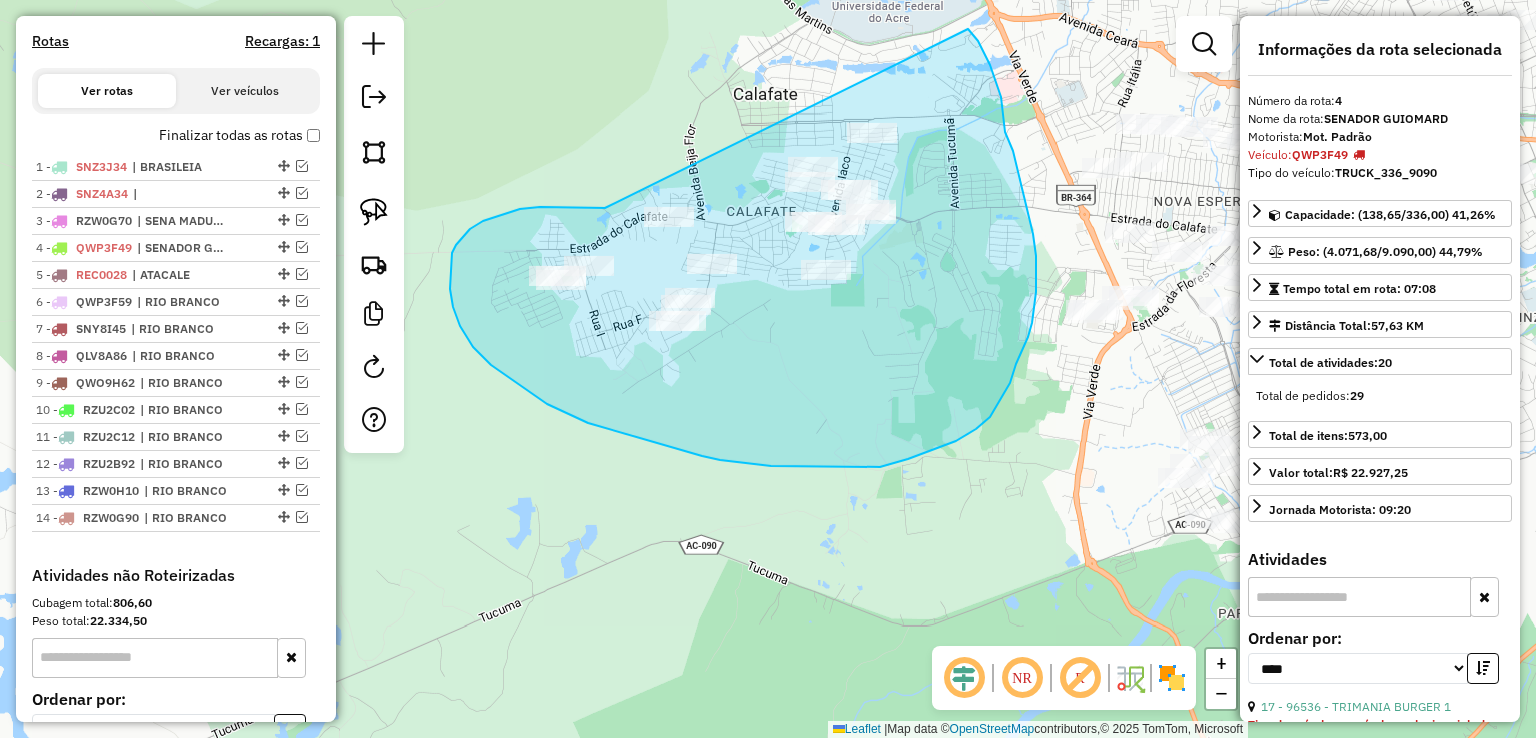 drag, startPoint x: 605, startPoint y: 208, endPoint x: 966, endPoint y: 28, distance: 403.3869 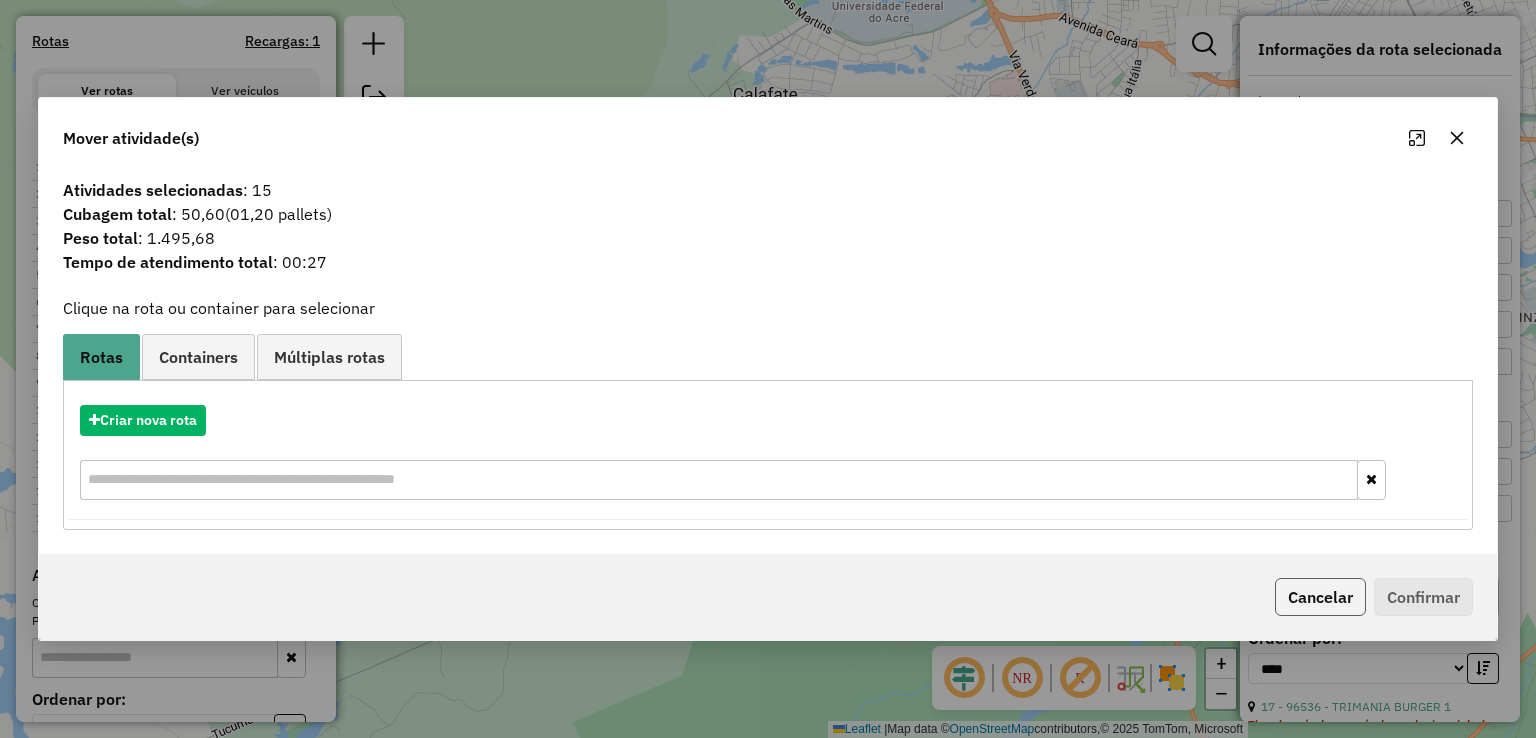click on "Cancelar" 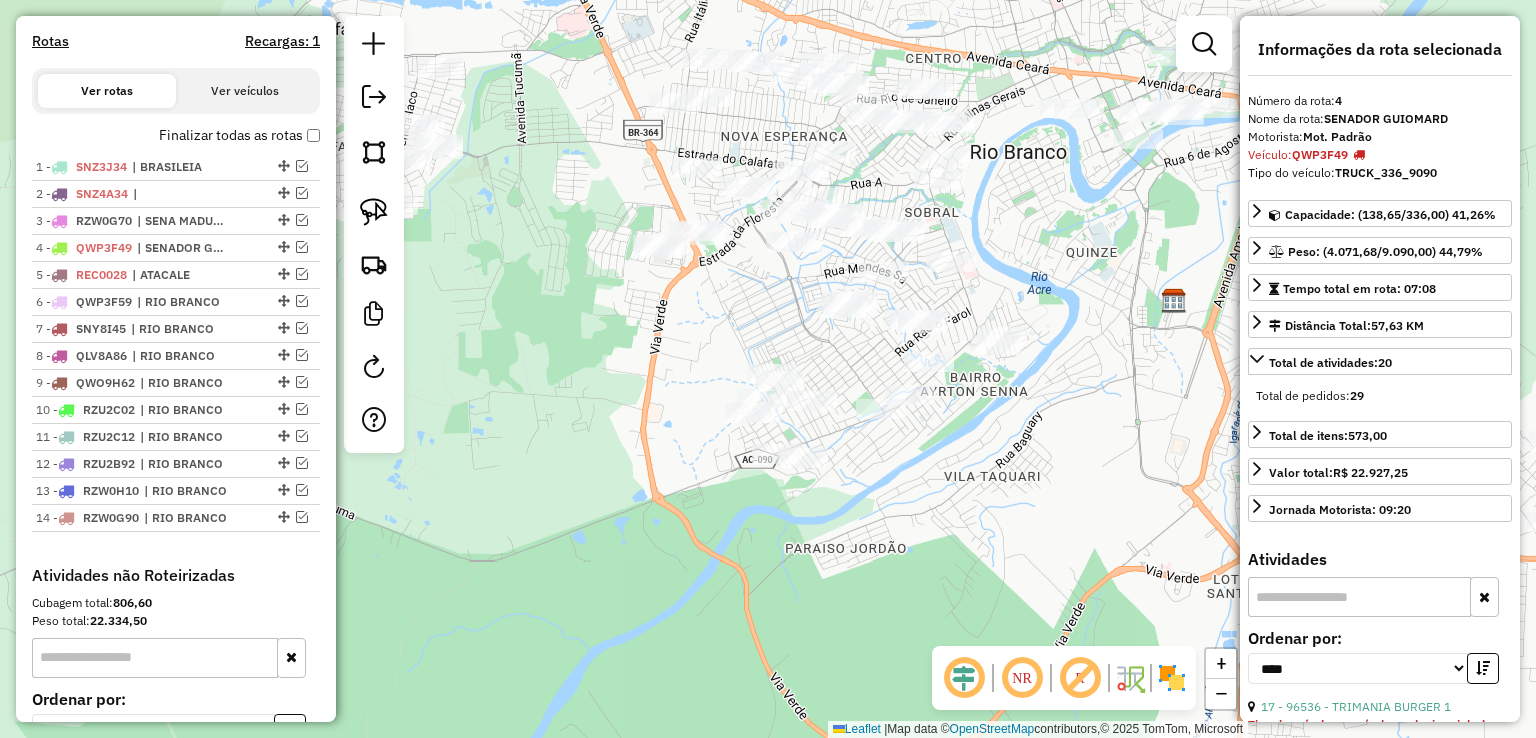 drag, startPoint x: 979, startPoint y: 530, endPoint x: 546, endPoint y: 465, distance: 437.85156 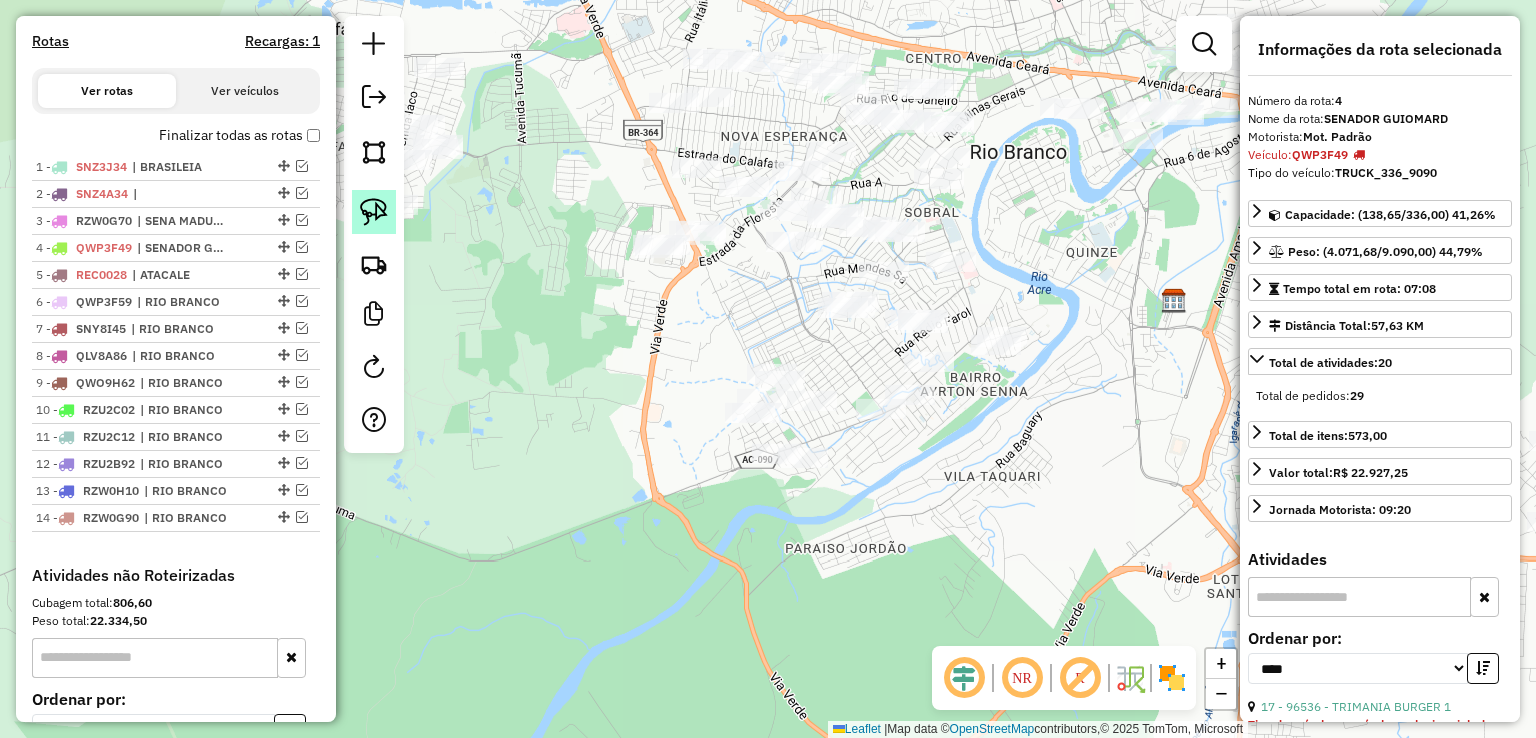 click 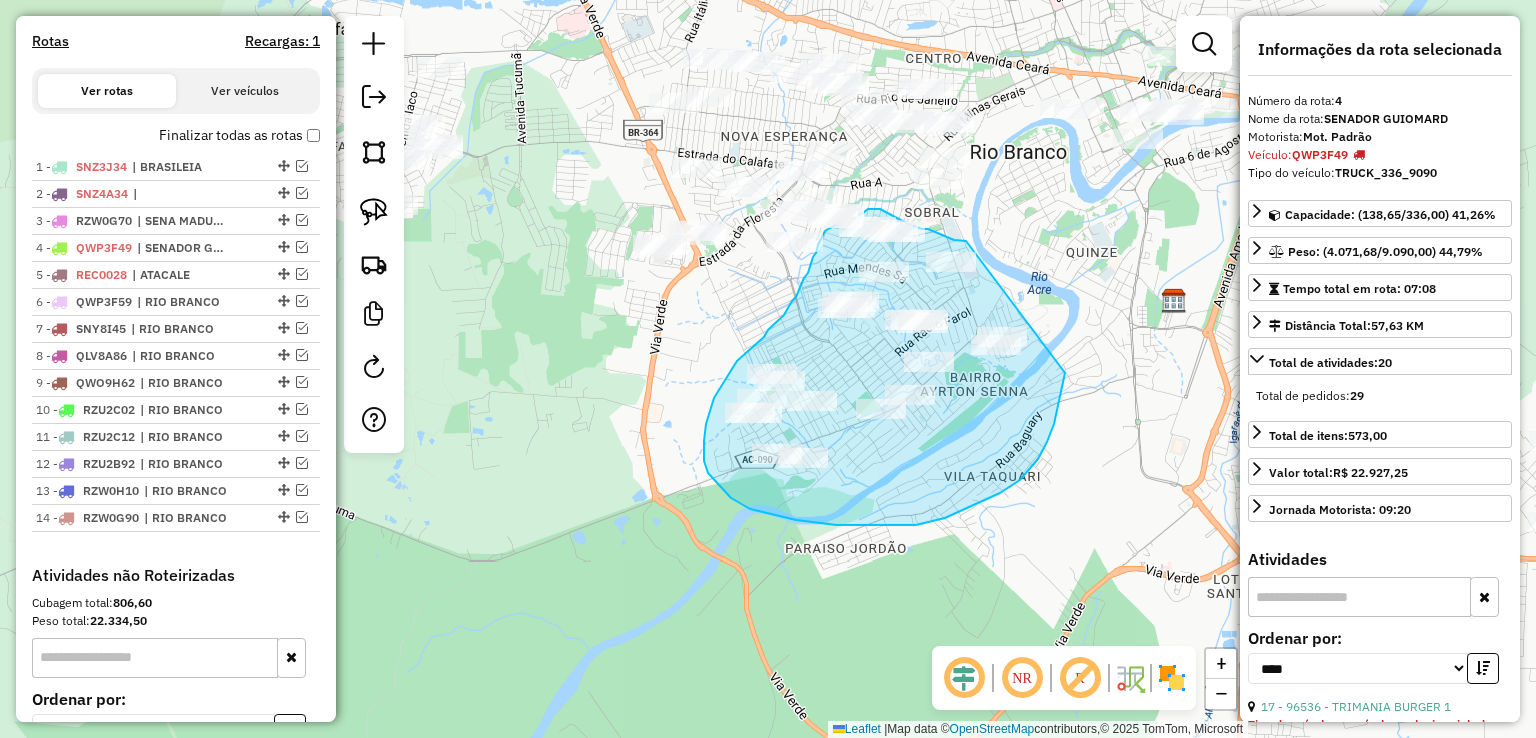 drag, startPoint x: 966, startPoint y: 241, endPoint x: 1065, endPoint y: 342, distance: 141.42842 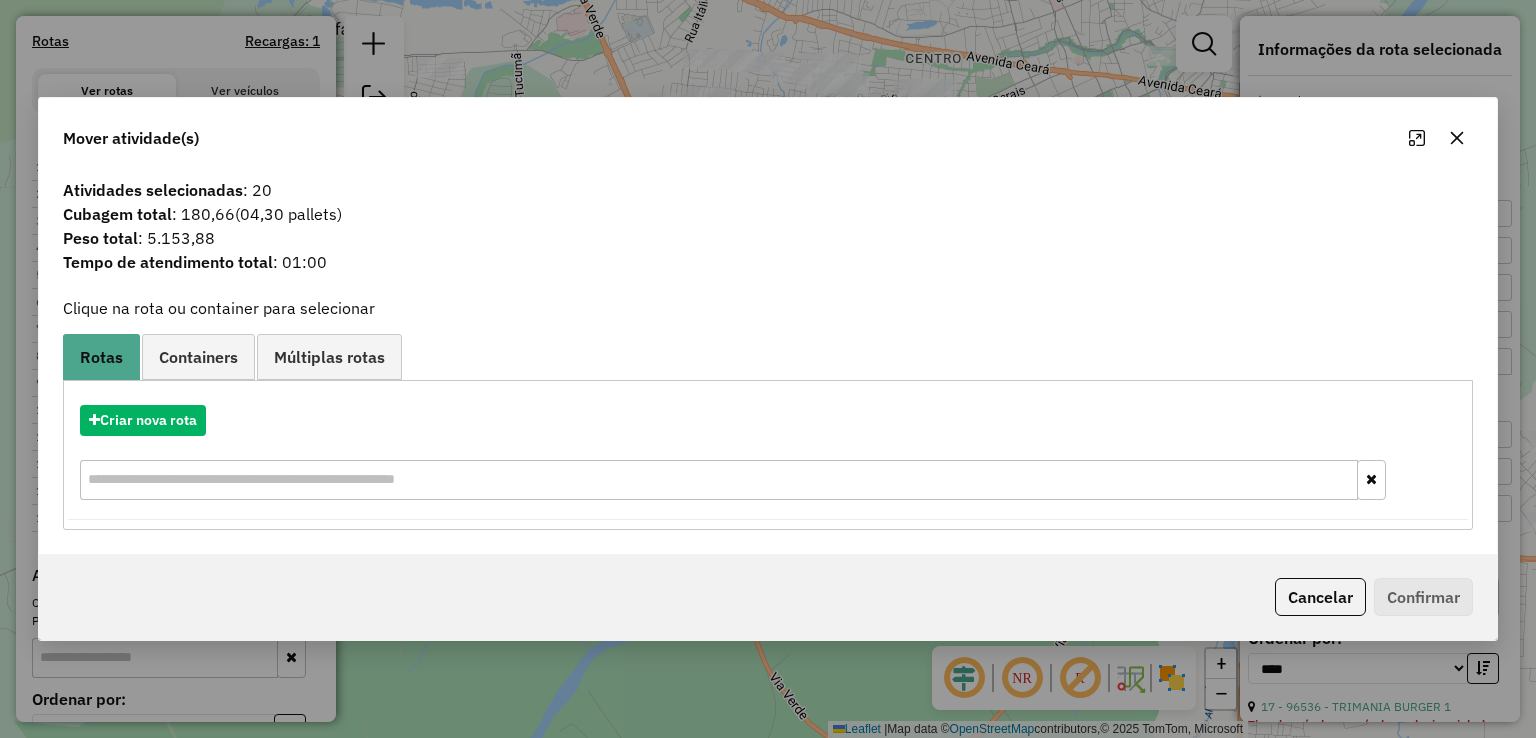 click on "Criar nova rota" at bounding box center (767, 455) 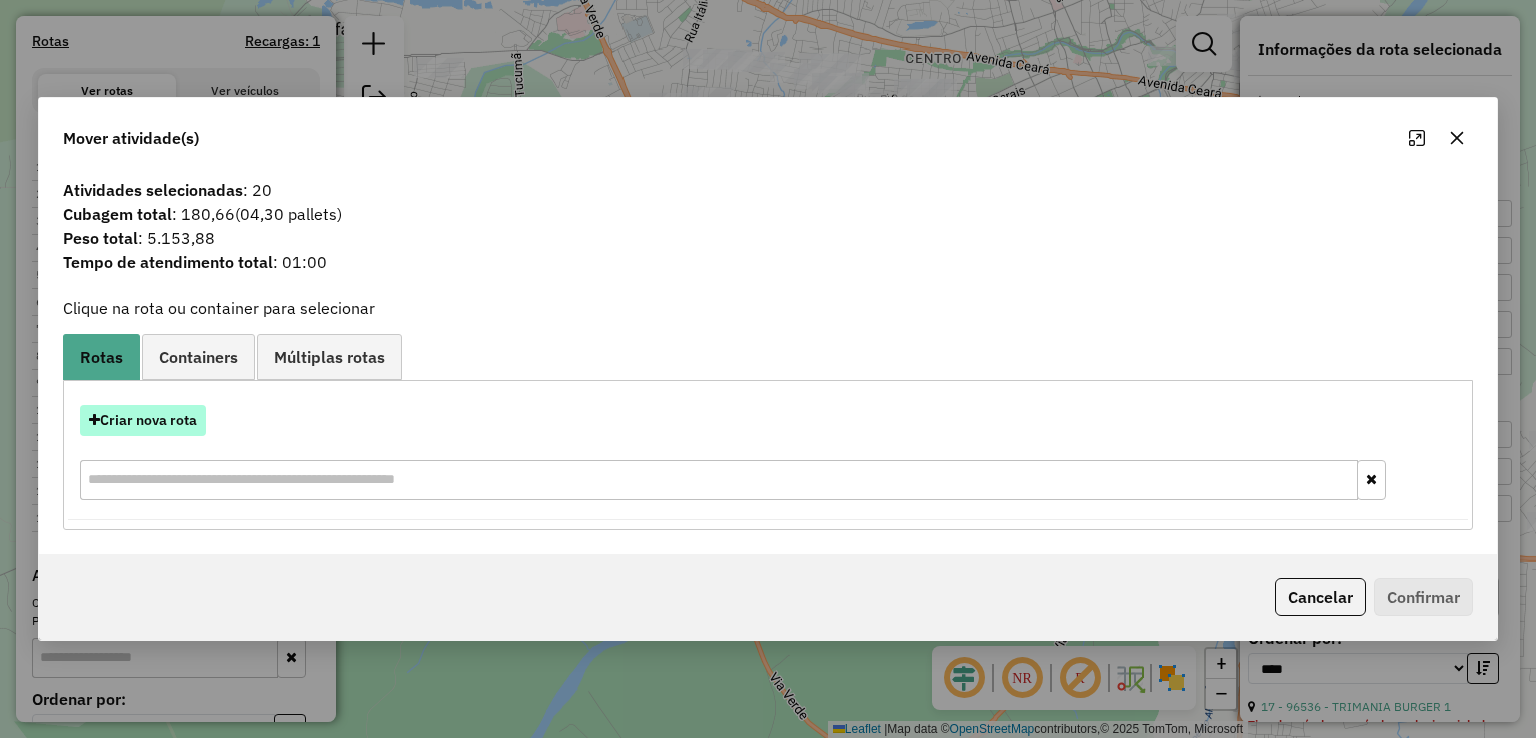 click on "Criar nova rota" at bounding box center (143, 420) 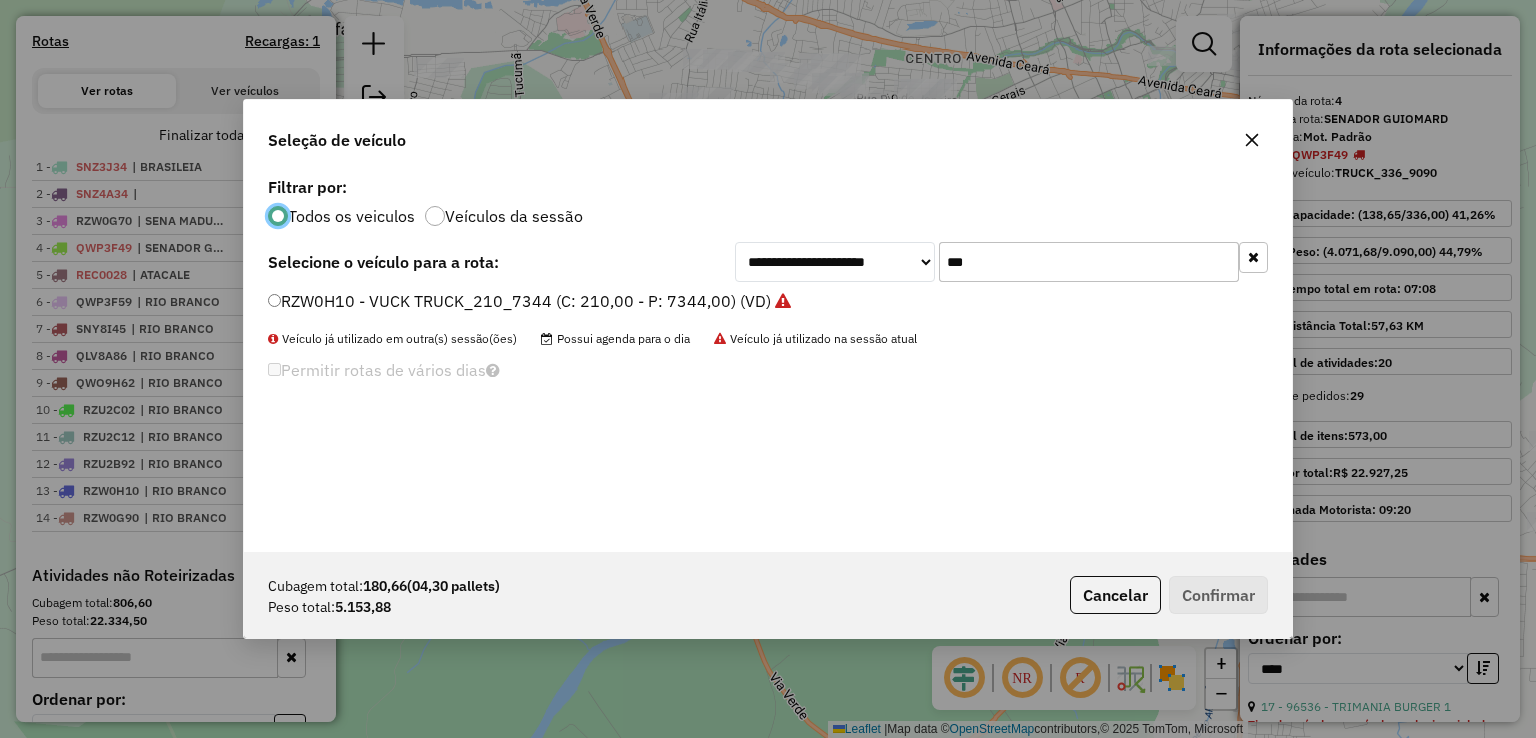 scroll, scrollTop: 10, scrollLeft: 6, axis: both 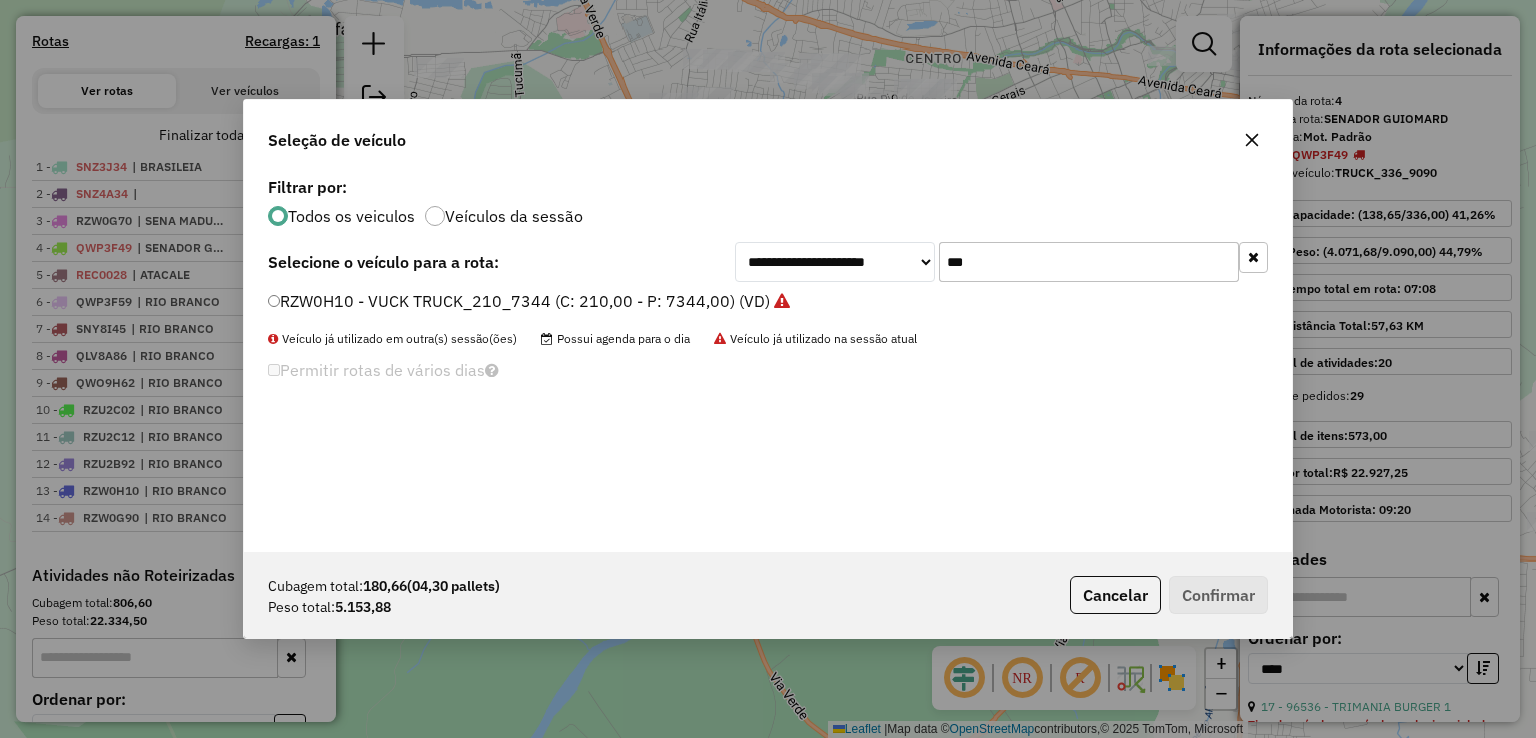 drag, startPoint x: 1003, startPoint y: 263, endPoint x: 855, endPoint y: 260, distance: 148.0304 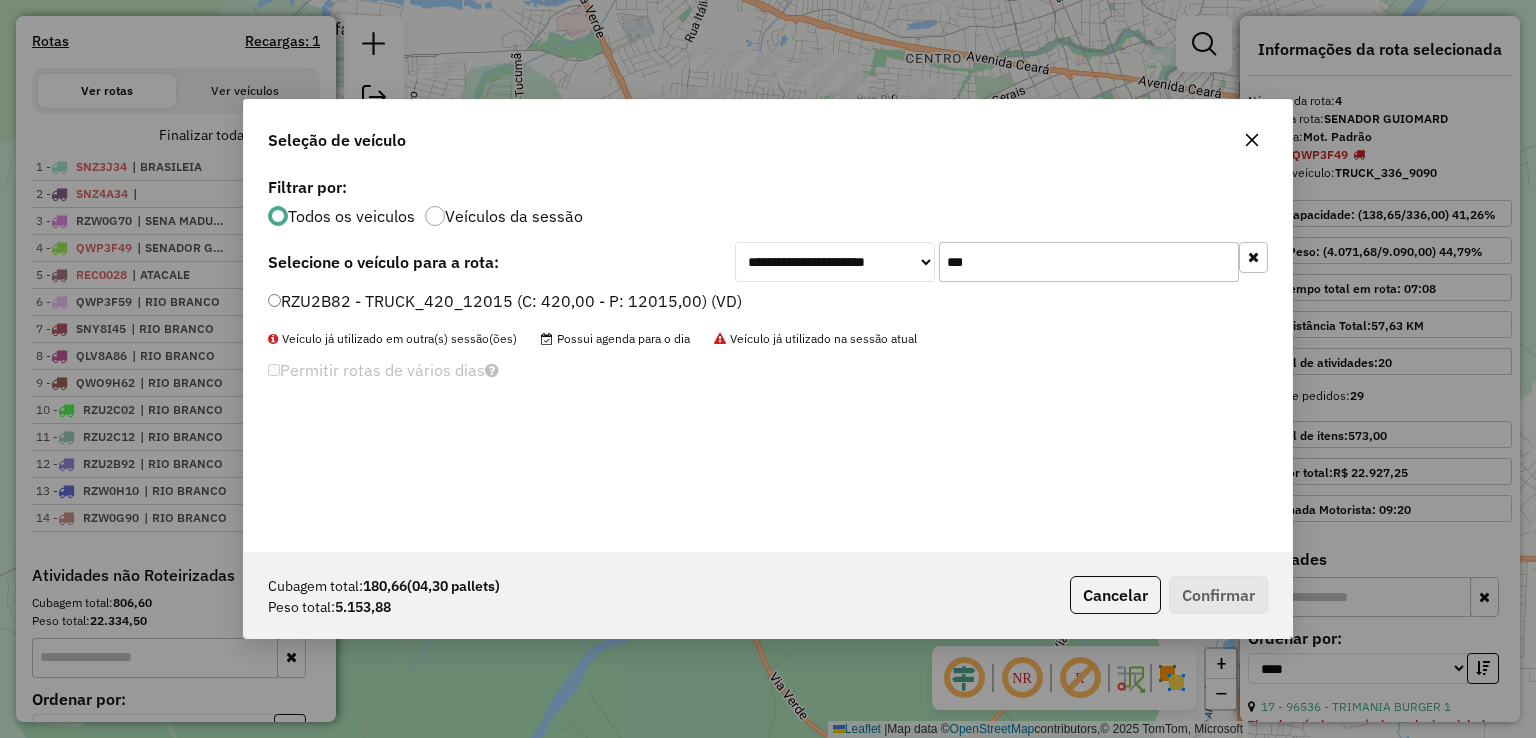 type on "***" 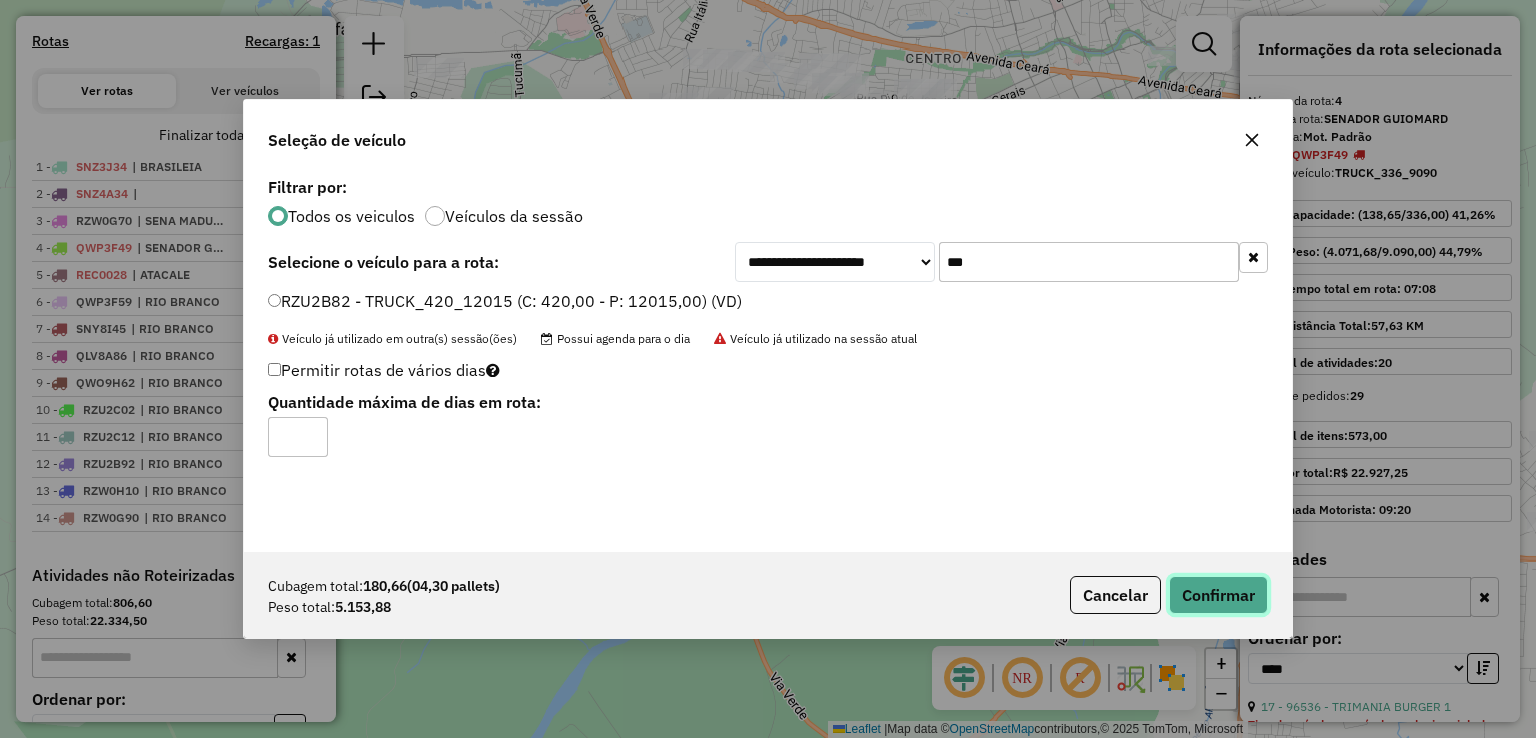 click on "Confirmar" 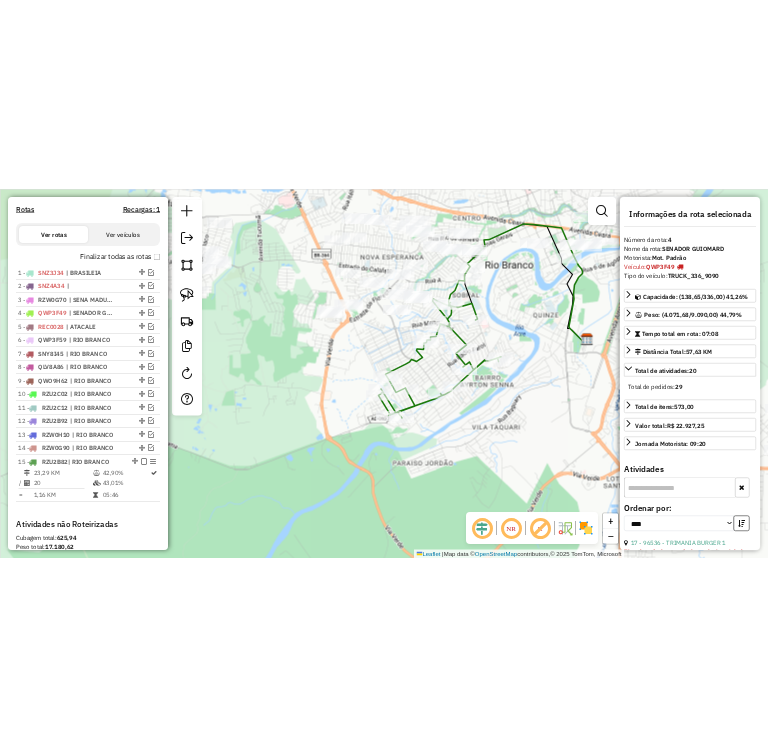 scroll, scrollTop: 853, scrollLeft: 0, axis: vertical 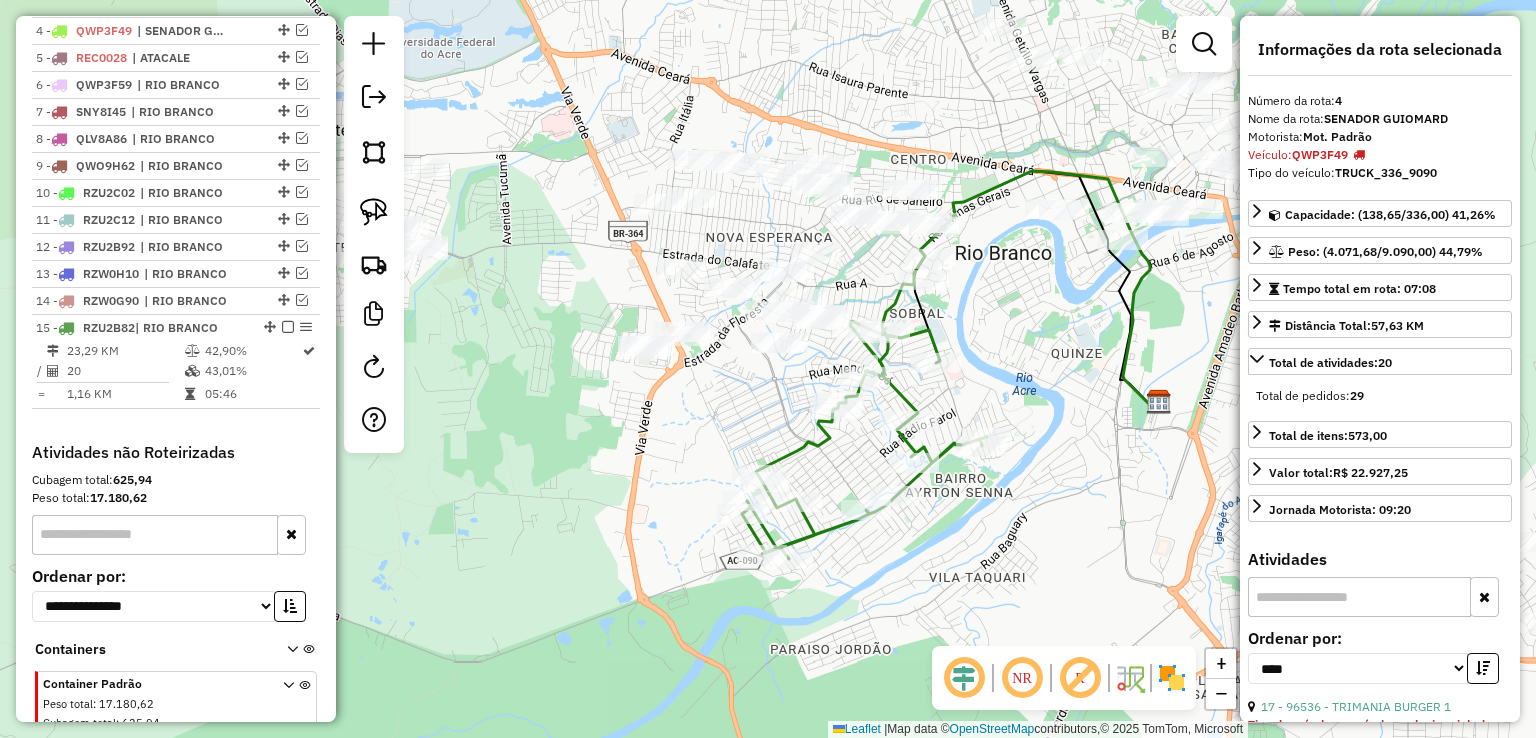 drag, startPoint x: 629, startPoint y: 299, endPoint x: 608, endPoint y: 405, distance: 108.060165 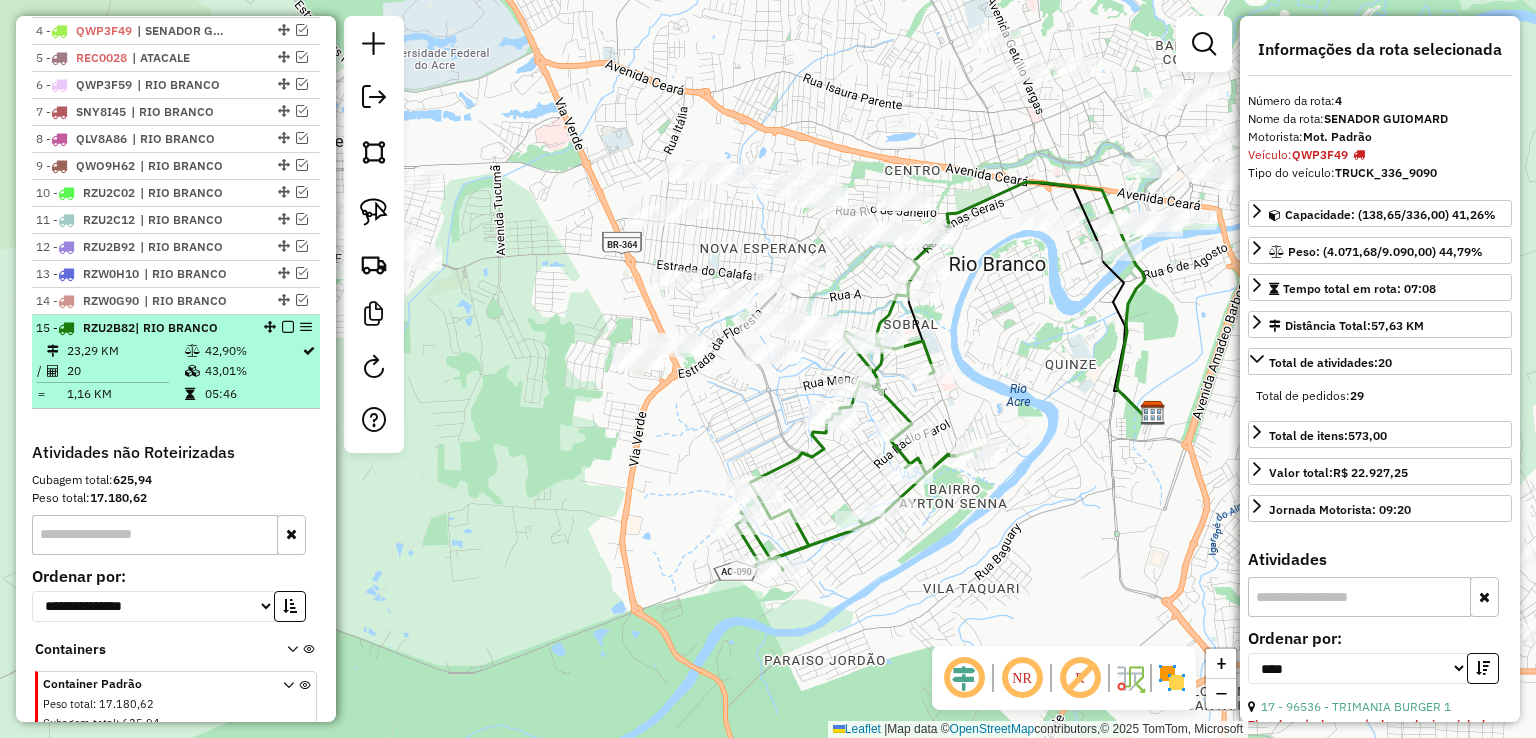 click at bounding box center (288, 327) 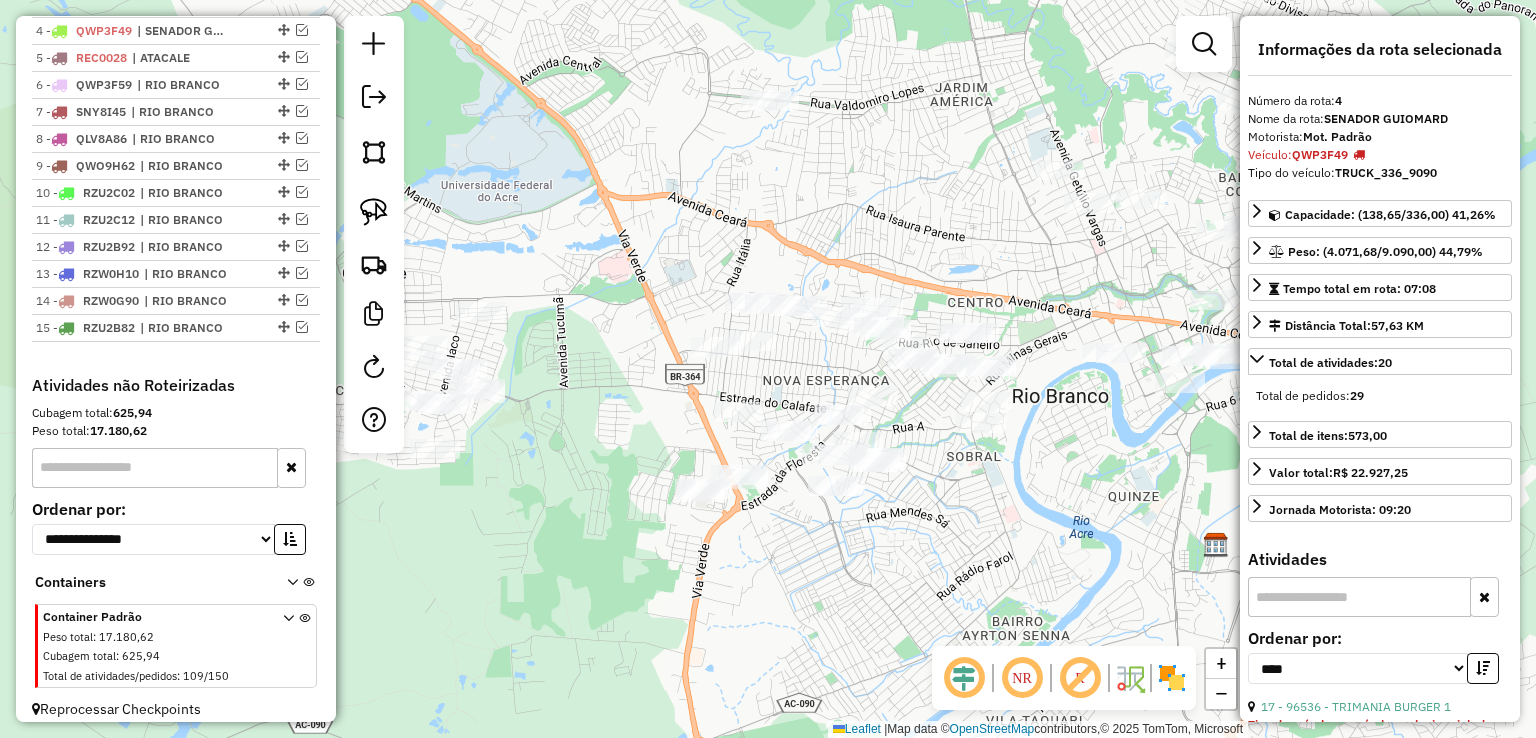 drag, startPoint x: 766, startPoint y: 464, endPoint x: 802, endPoint y: 558, distance: 100.65784 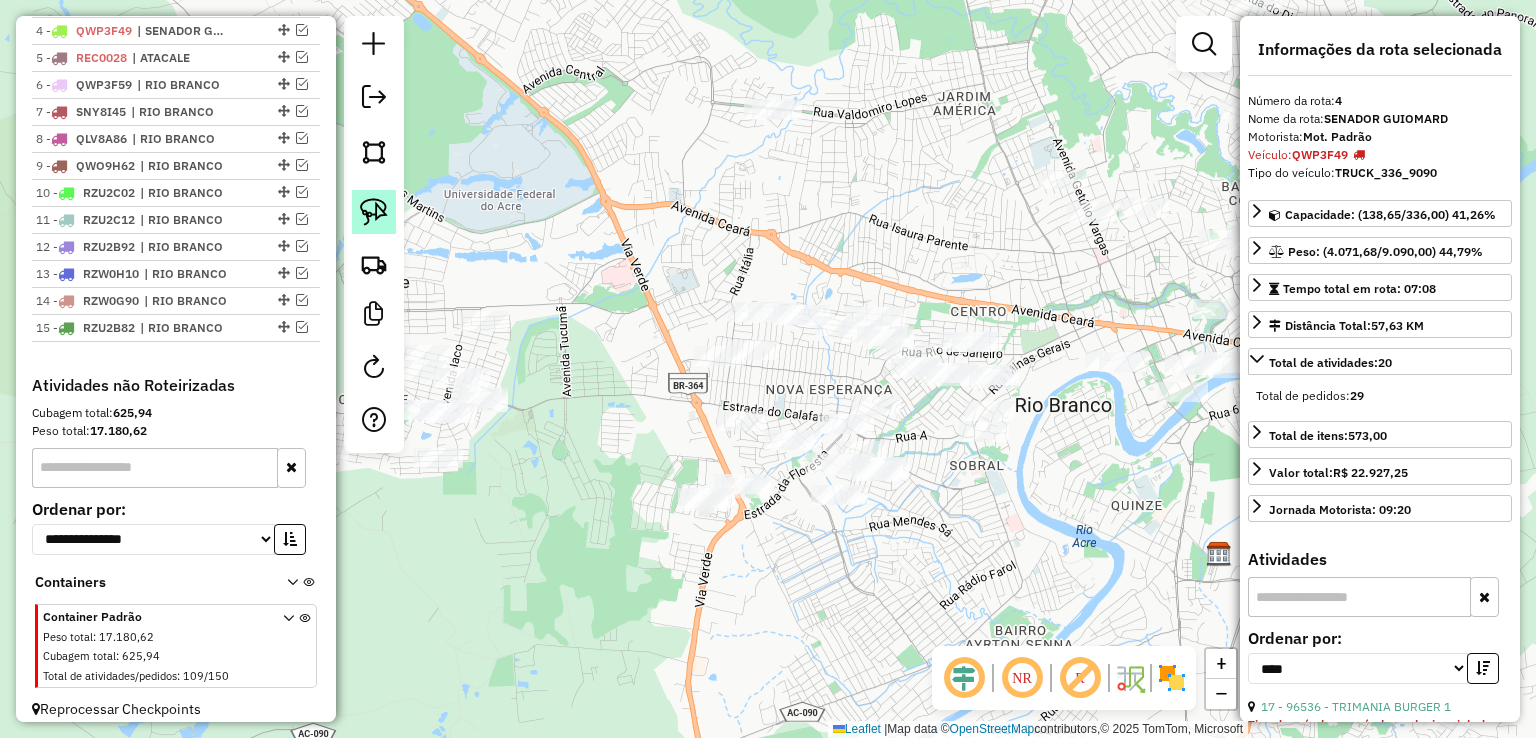 click 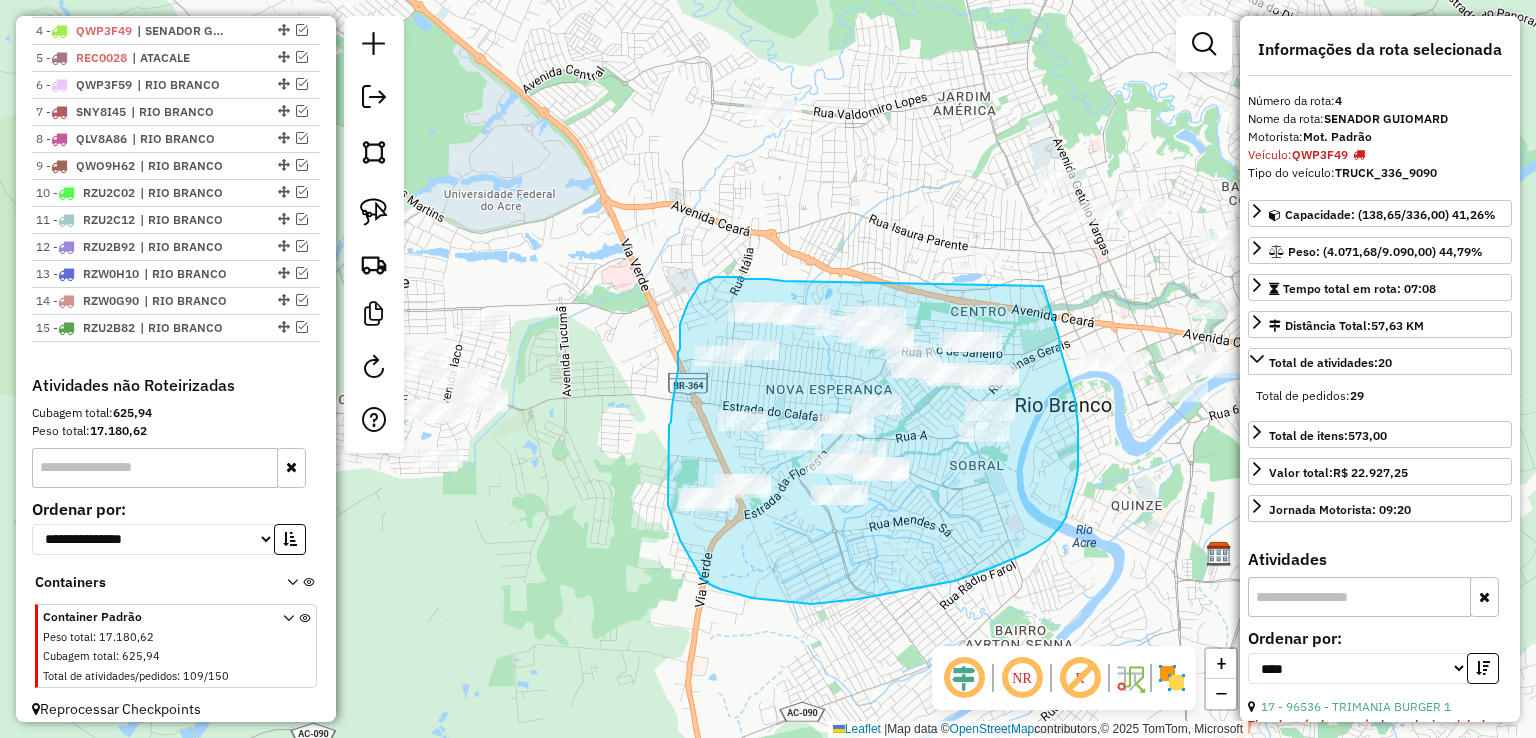 drag, startPoint x: 784, startPoint y: 281, endPoint x: 1043, endPoint y: 286, distance: 259.04825 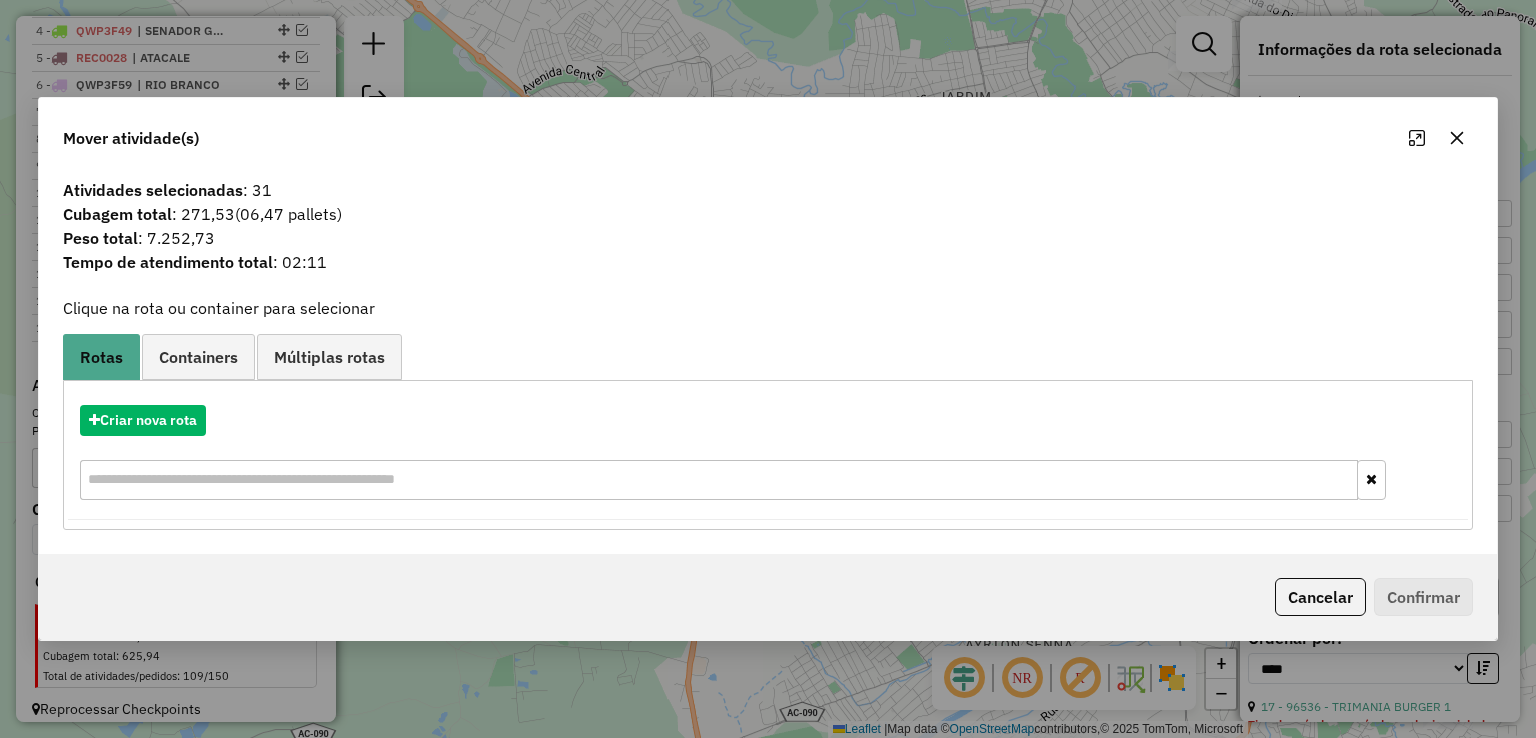 drag, startPoint x: 1294, startPoint y: 599, endPoint x: 1262, endPoint y: 591, distance: 32.984844 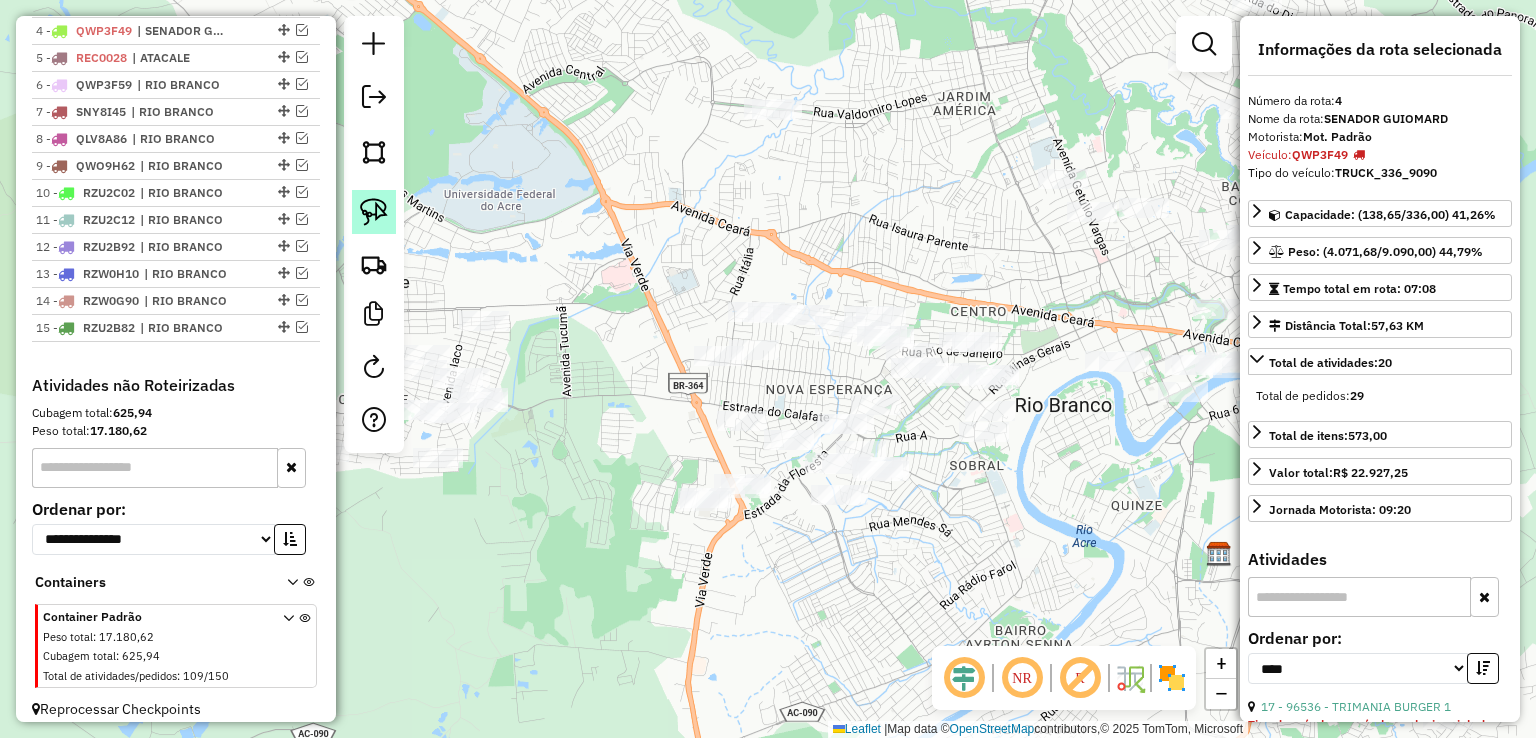 click 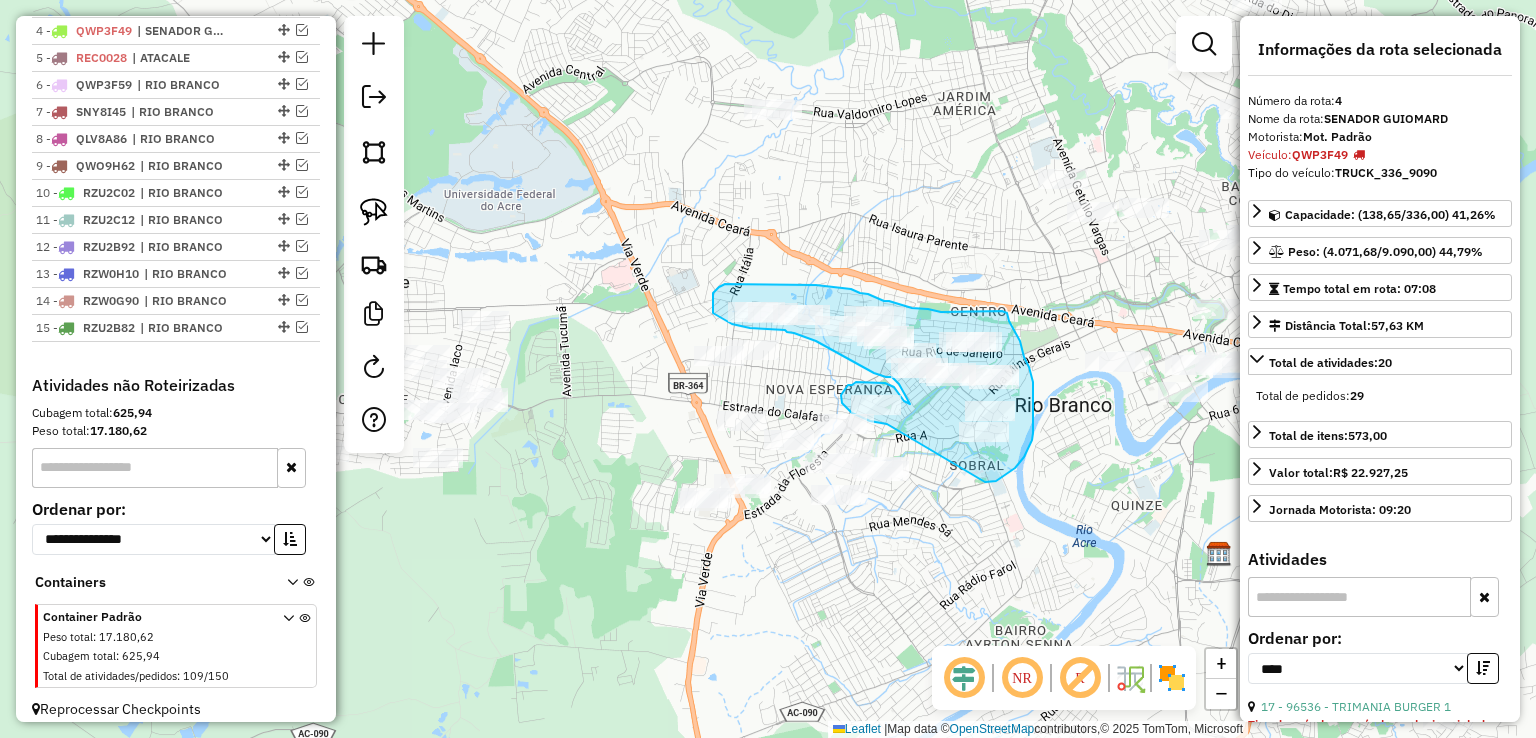 drag, startPoint x: 985, startPoint y: 482, endPoint x: 887, endPoint y: 424, distance: 113.87713 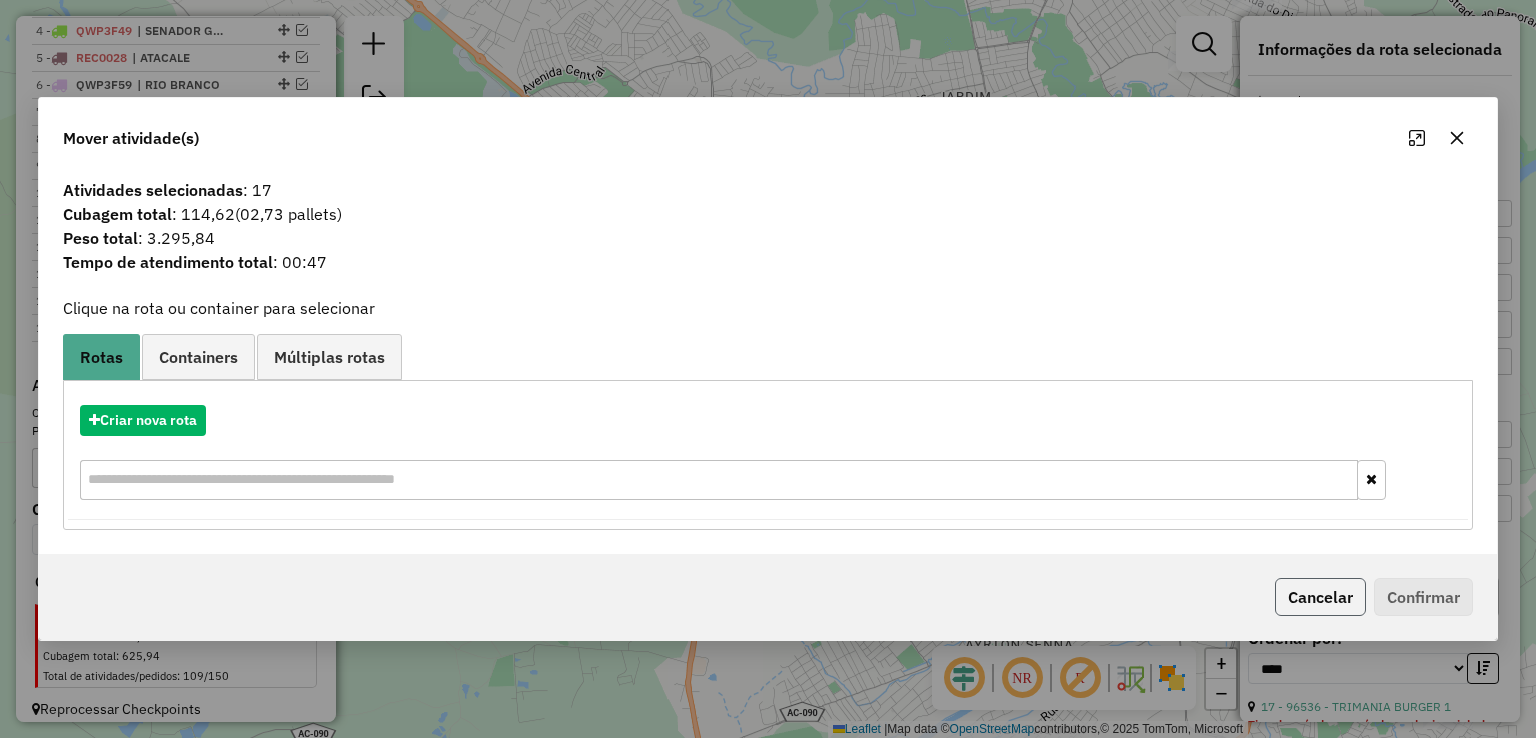 click on "Cancelar" 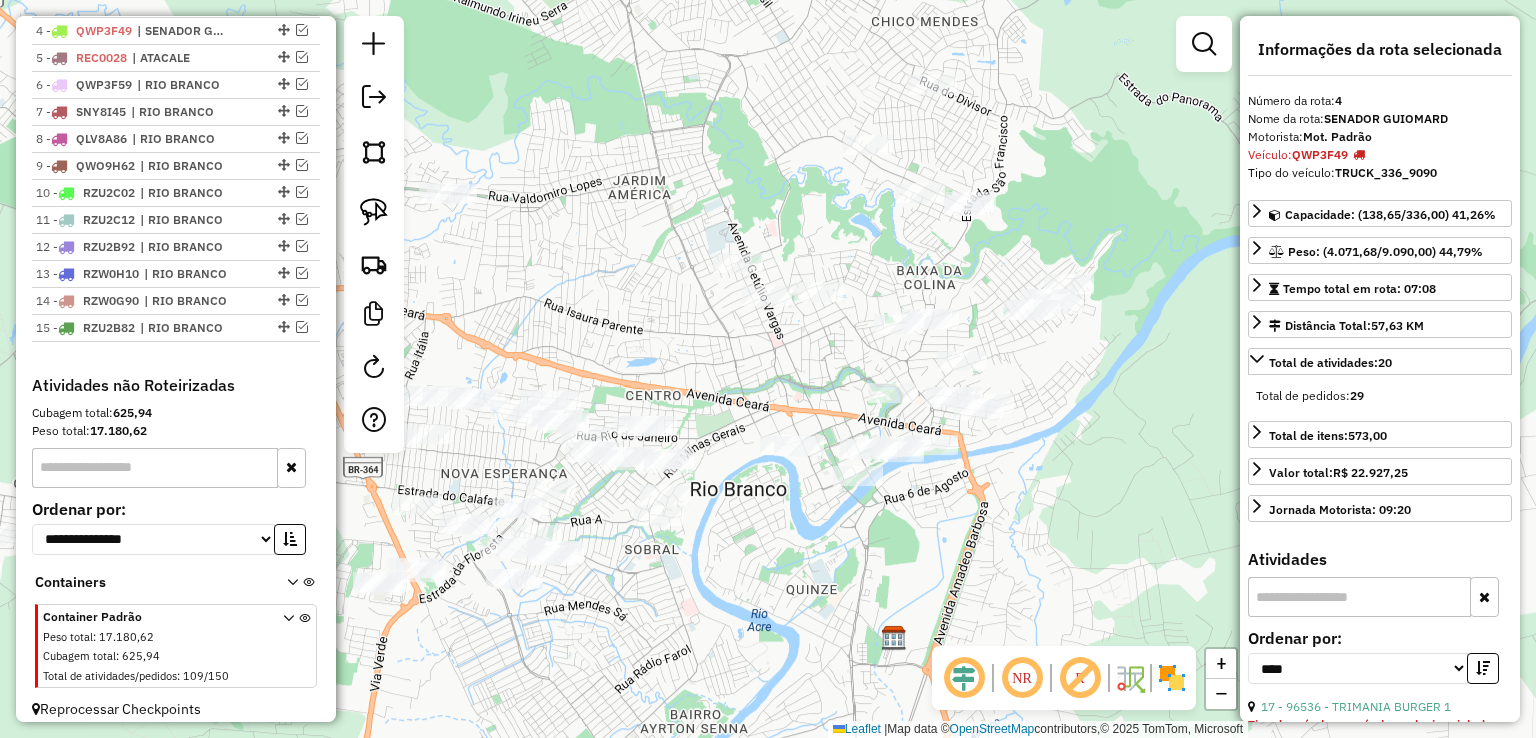 drag, startPoint x: 907, startPoint y: 557, endPoint x: 625, endPoint y: 645, distance: 295.4116 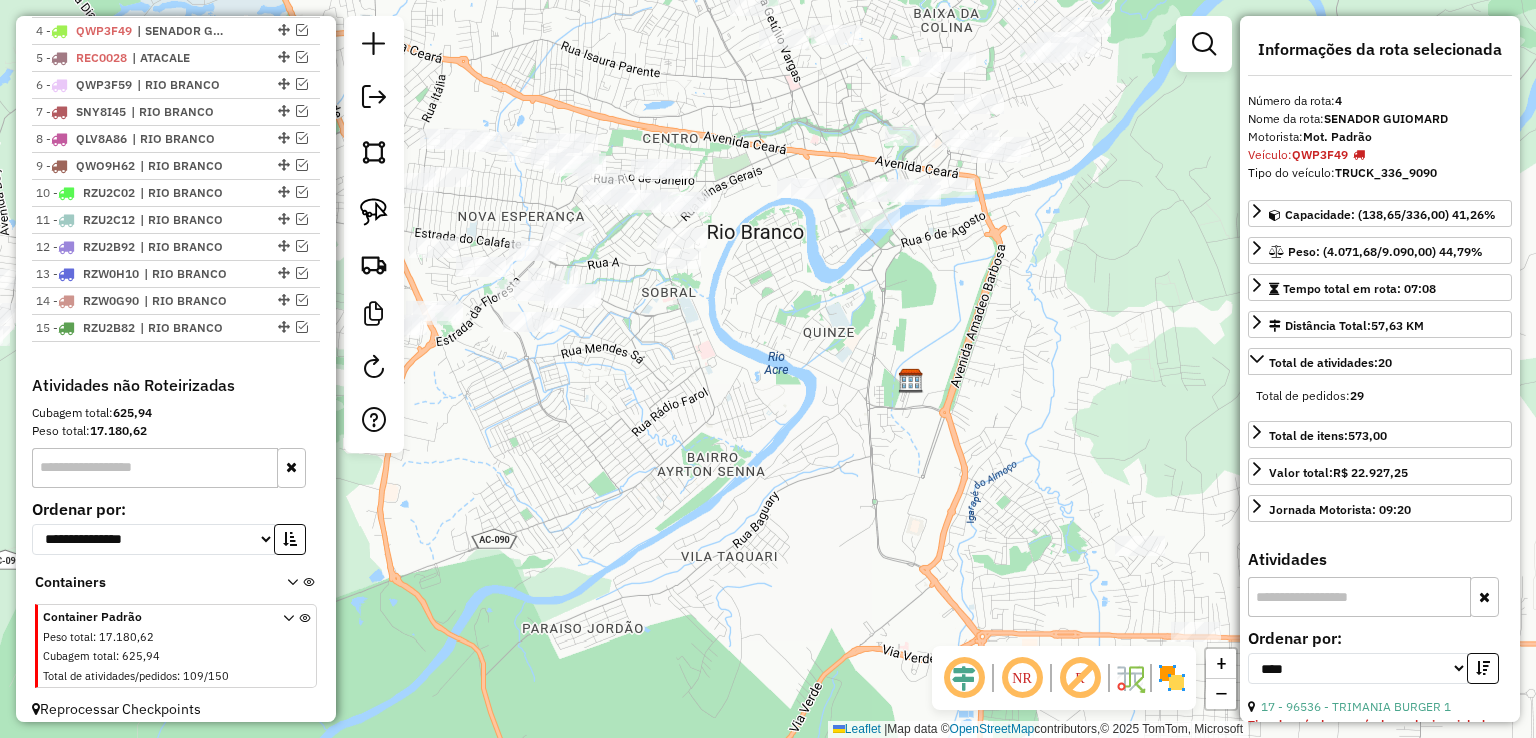 drag, startPoint x: 1128, startPoint y: 513, endPoint x: 1160, endPoint y: 174, distance: 340.507 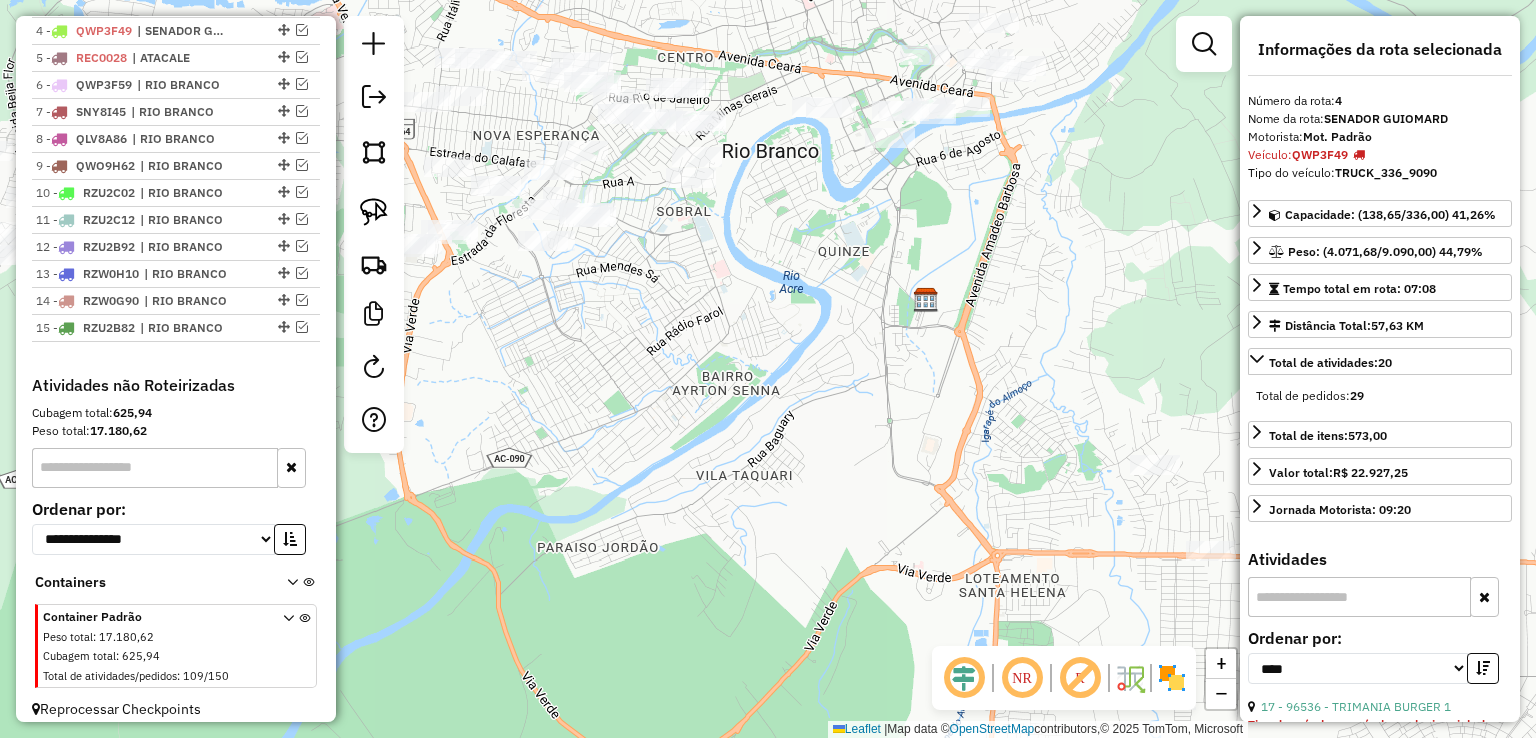 drag, startPoint x: 920, startPoint y: 246, endPoint x: 719, endPoint y: 166, distance: 216.33539 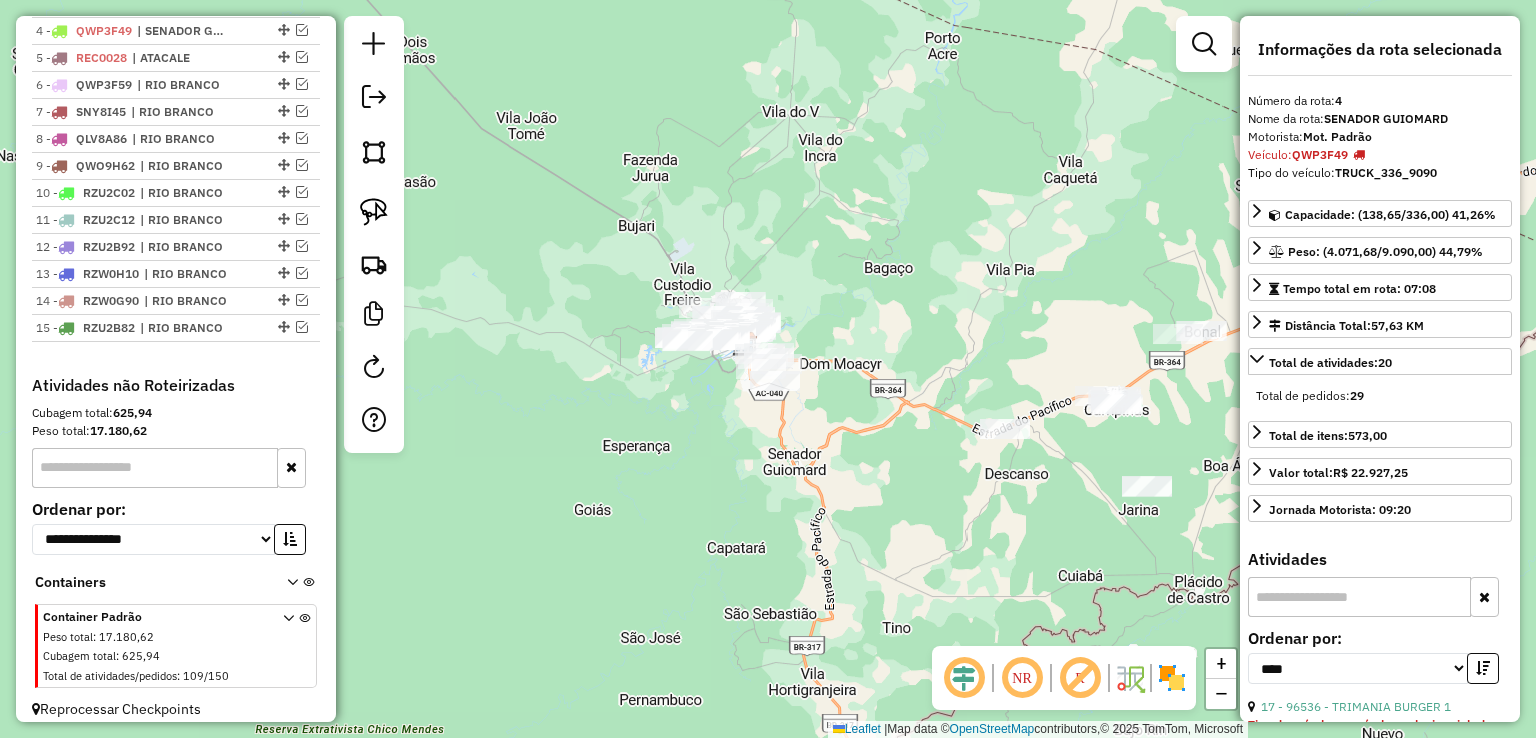drag, startPoint x: 872, startPoint y: 483, endPoint x: 776, endPoint y: 585, distance: 140.07141 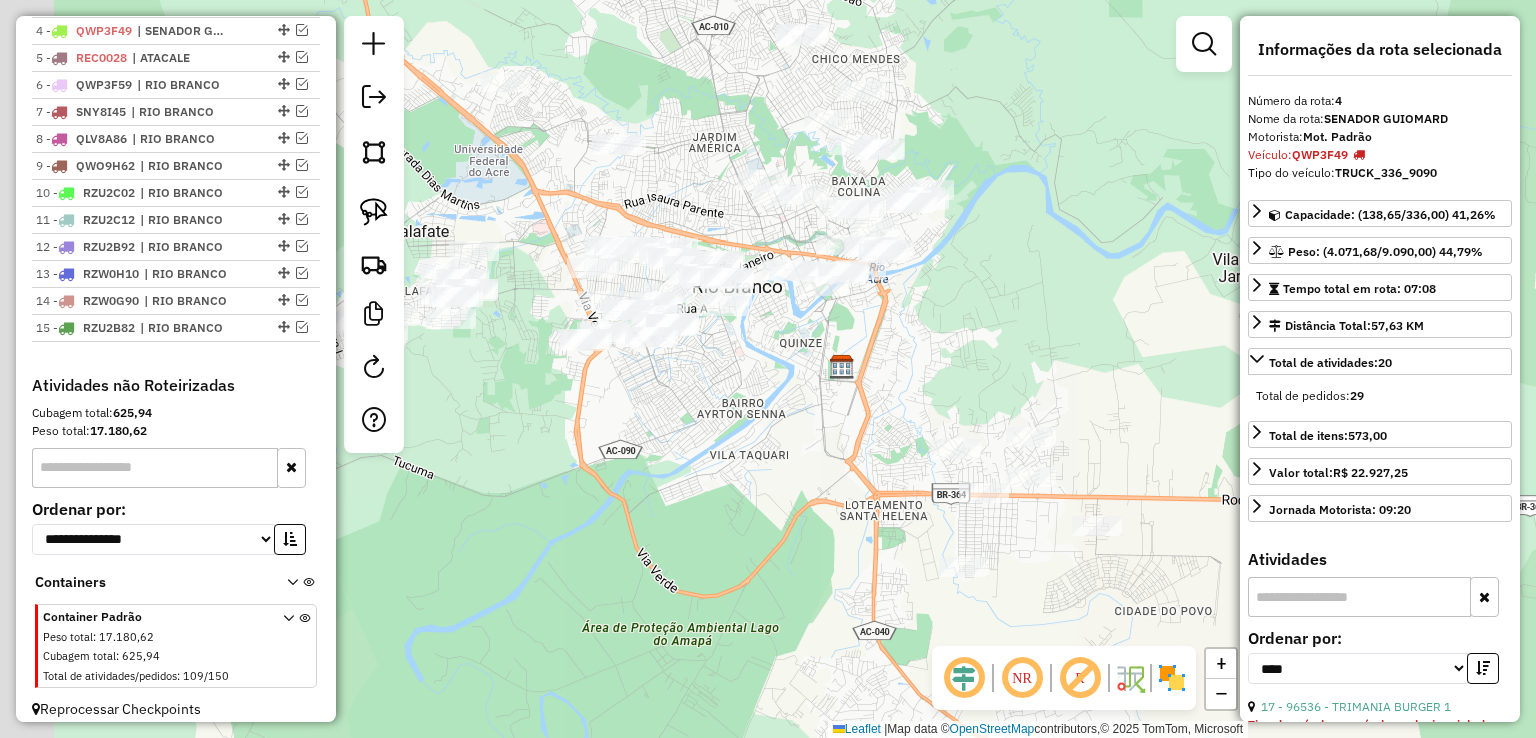 drag, startPoint x: 759, startPoint y: 402, endPoint x: 954, endPoint y: 393, distance: 195.20758 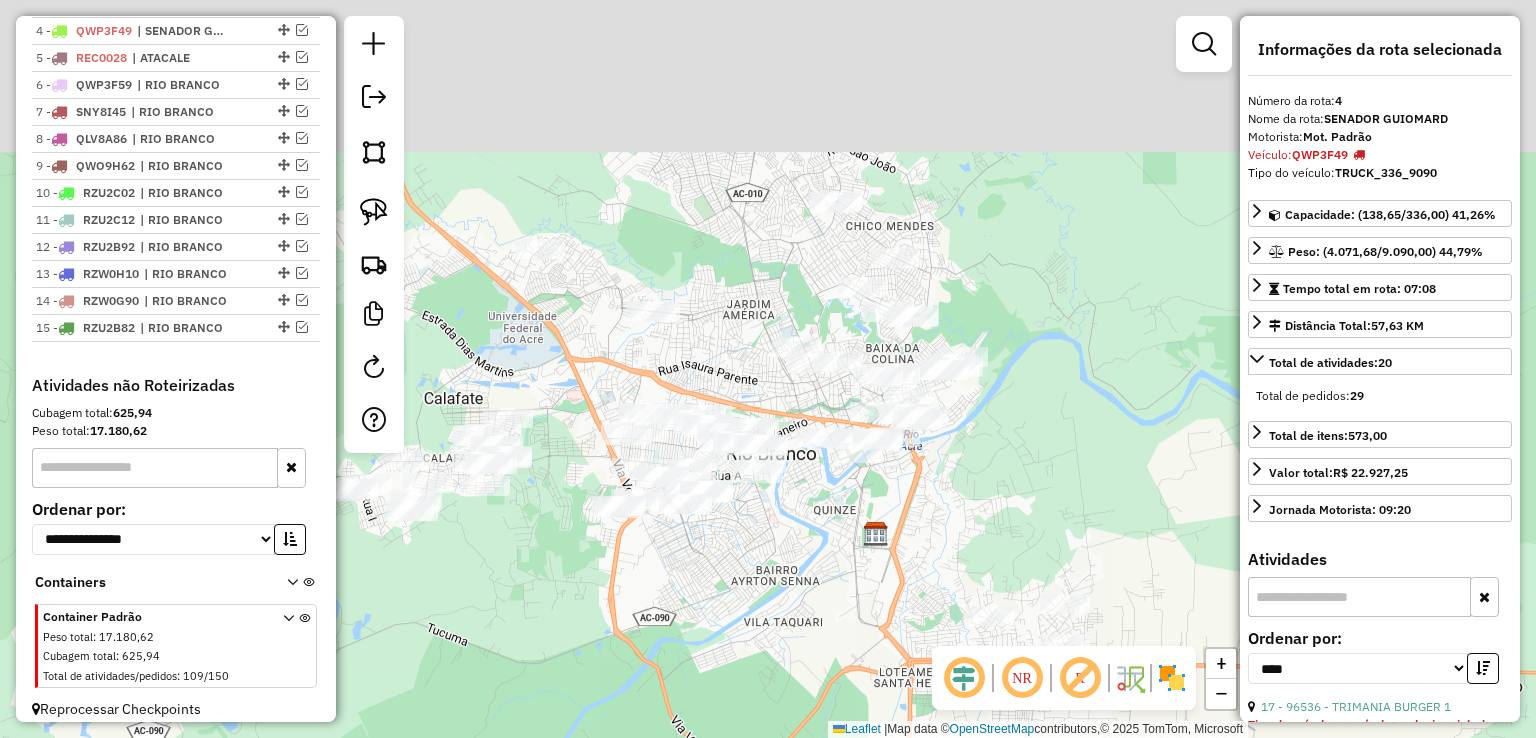 drag, startPoint x: 1008, startPoint y: 269, endPoint x: 1014, endPoint y: 447, distance: 178.10109 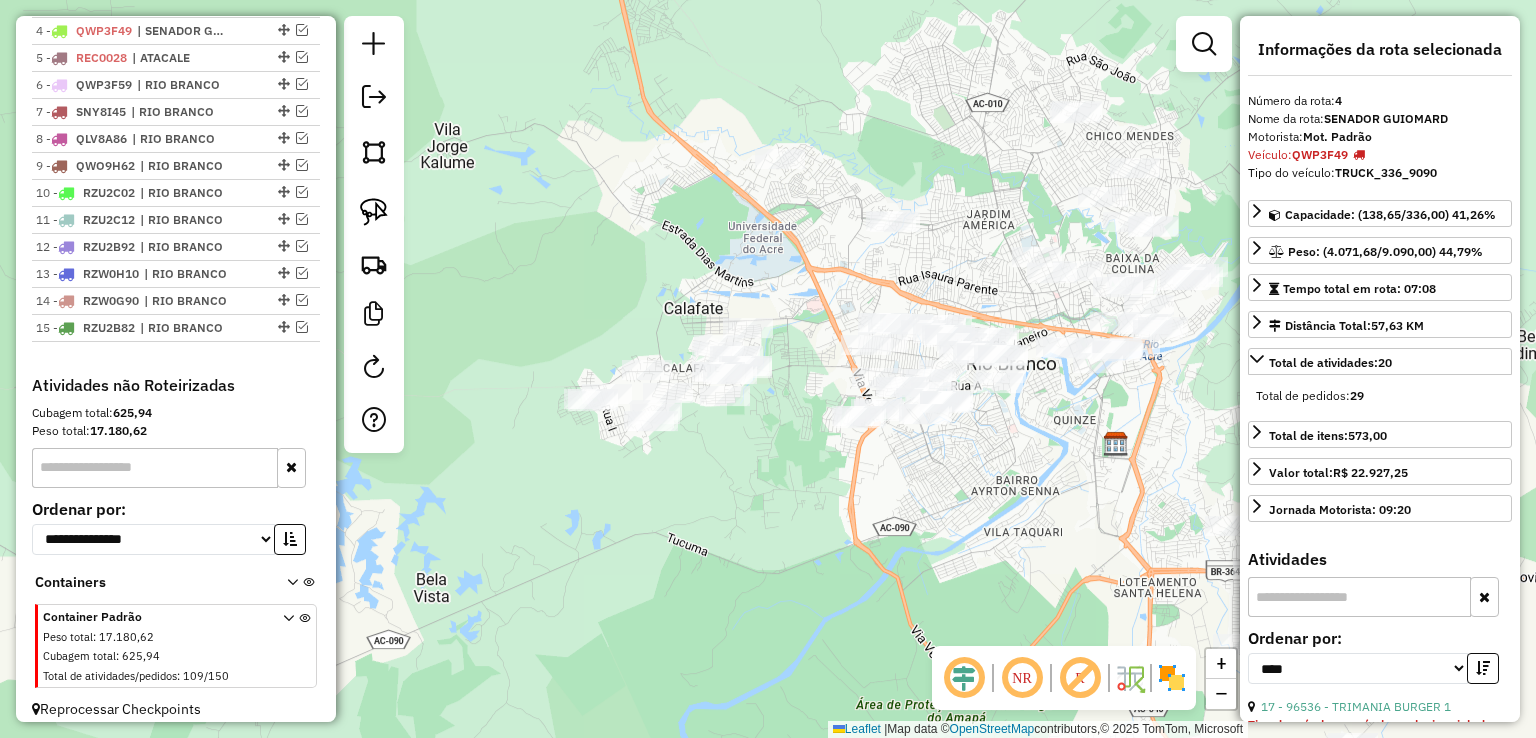 drag, startPoint x: 552, startPoint y: 349, endPoint x: 774, endPoint y: 248, distance: 243.89546 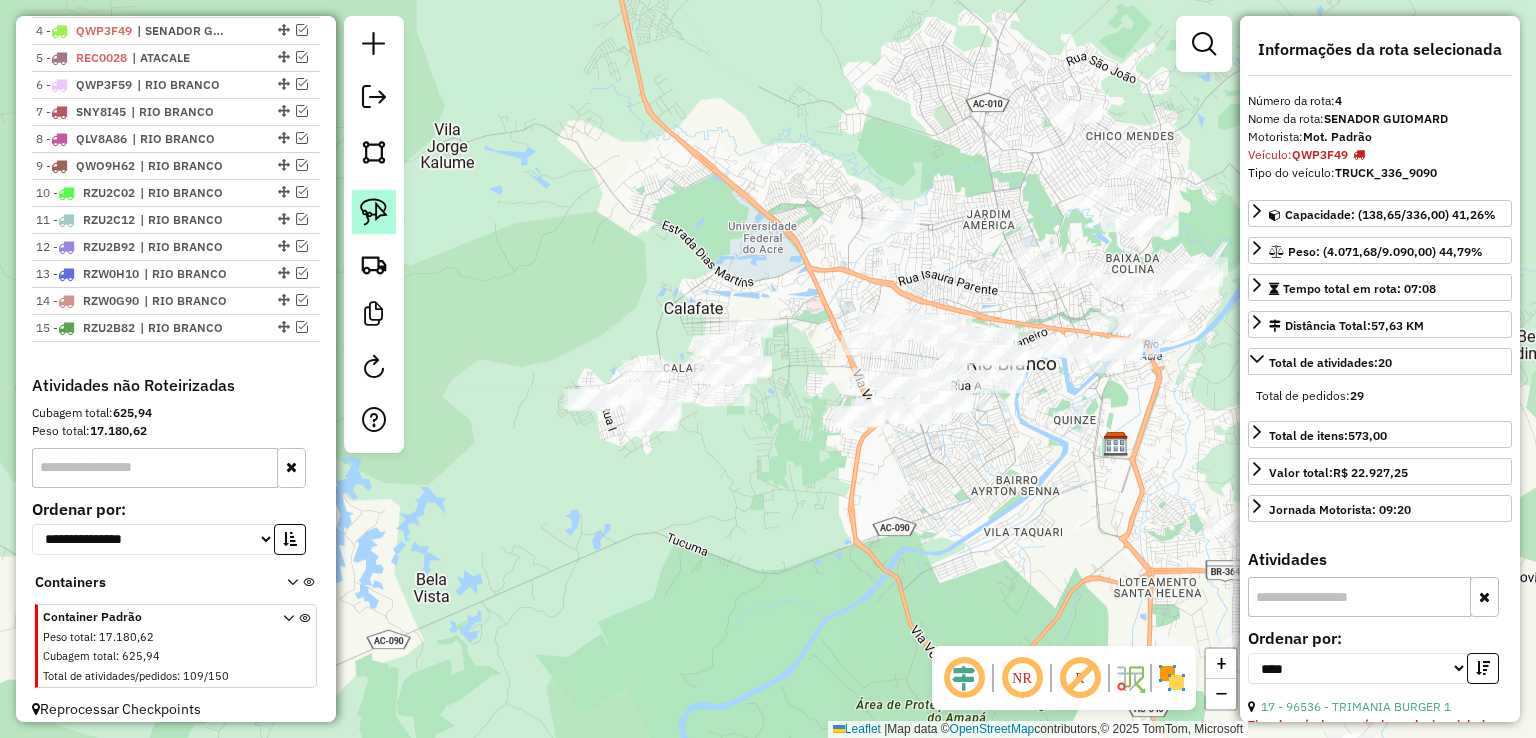 click 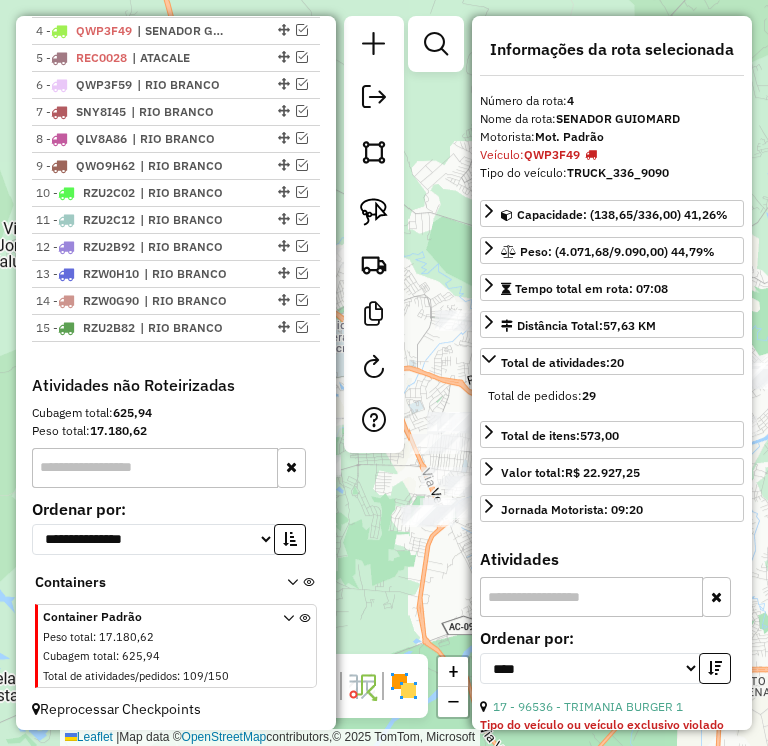 drag, startPoint x: 412, startPoint y: 505, endPoint x: 364, endPoint y: 601, distance: 107.33126 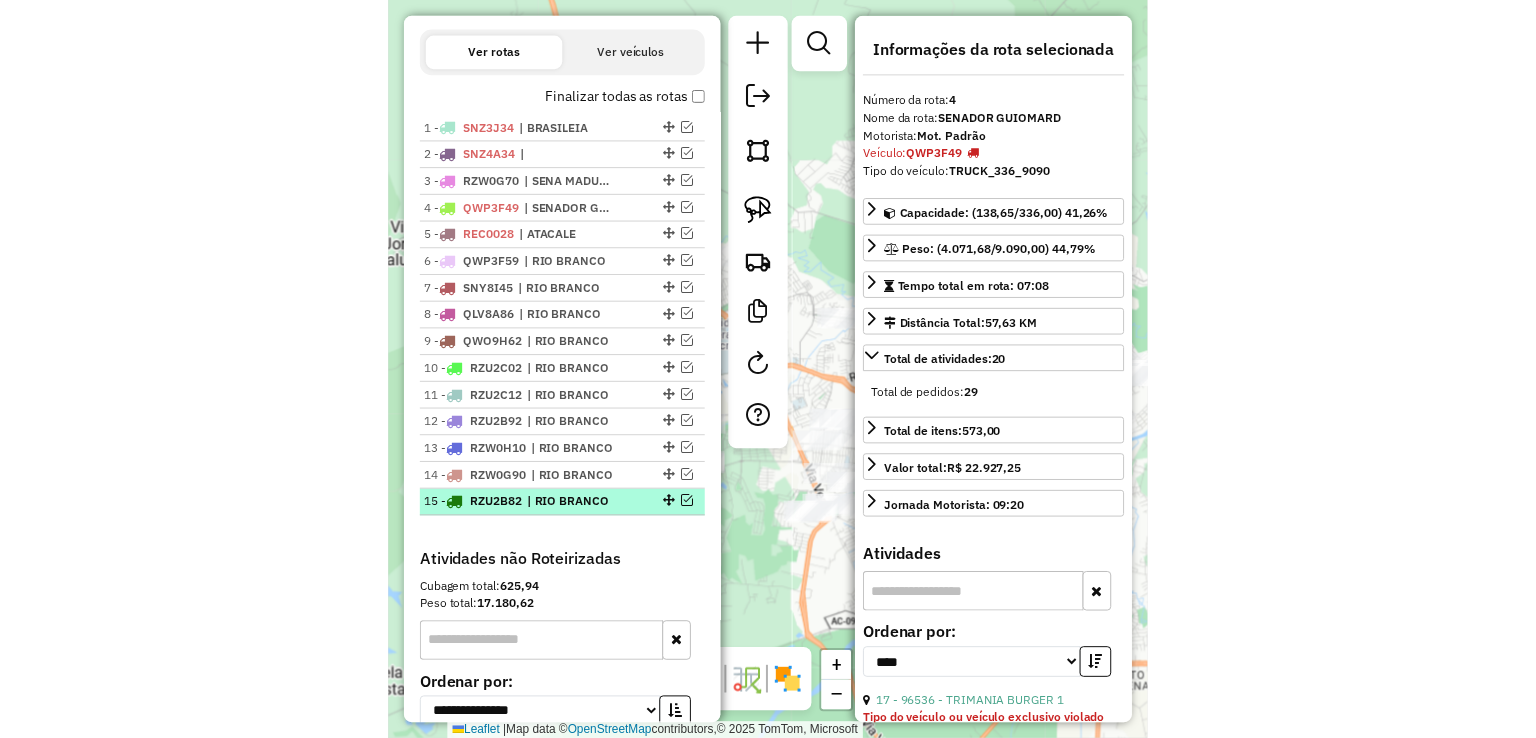 scroll, scrollTop: 653, scrollLeft: 0, axis: vertical 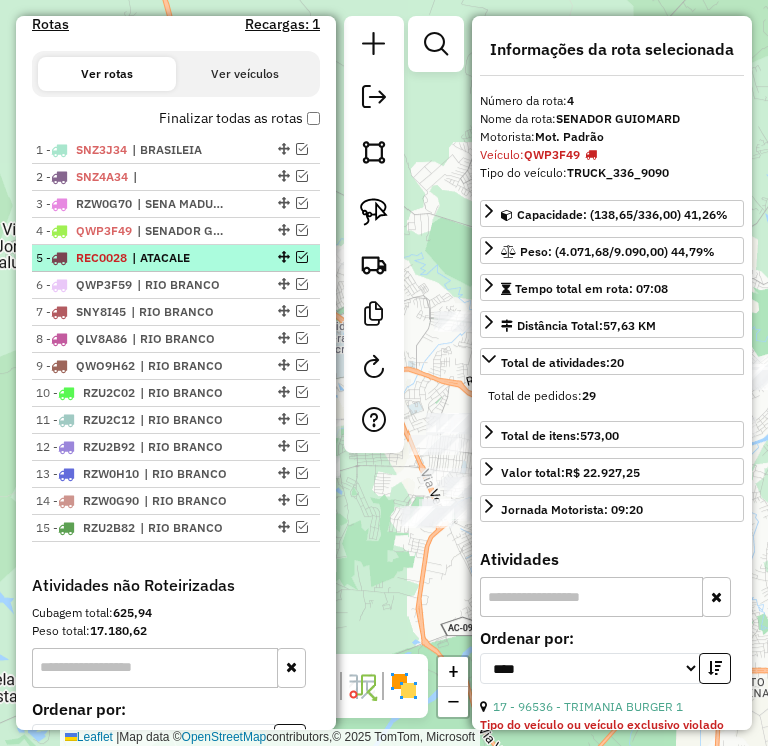click on "| ATACALE" at bounding box center (178, 258) 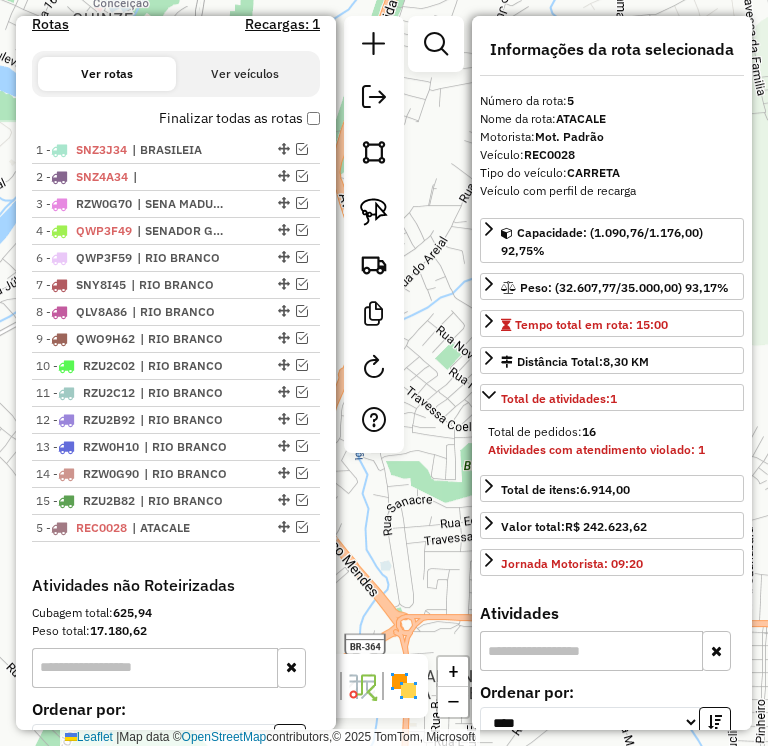 drag, startPoint x: 272, startPoint y: 253, endPoint x: 253, endPoint y: 530, distance: 277.65085 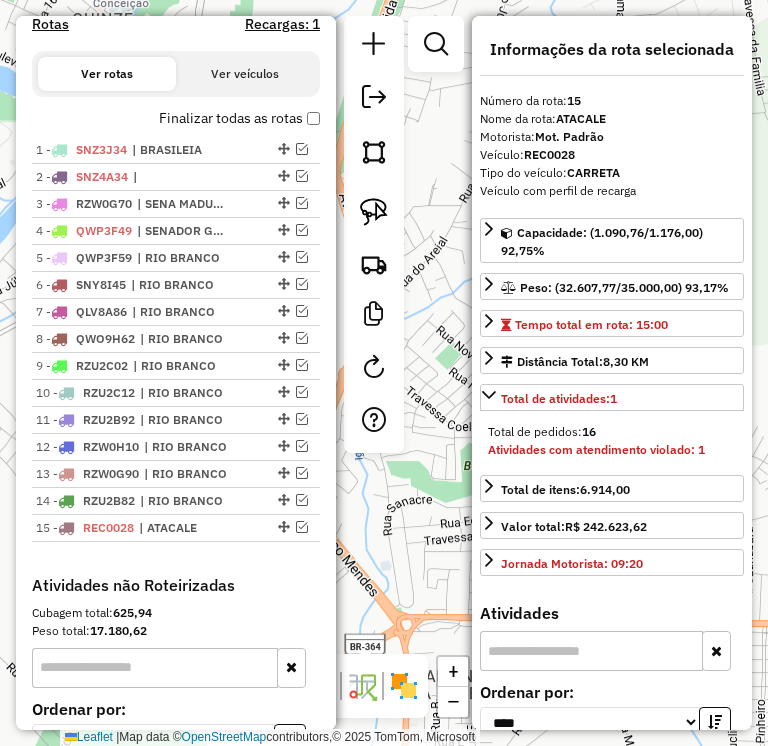 click on "Janela de atendimento Grade de atendimento Capacidade Transportadoras Veículos Cliente Pedidos  Rotas Selecione os dias de semana para filtrar as janelas de atendimento  Seg   Ter   Qua   Qui   Sex   Sáb   Dom  Informe o período da janela de atendimento: De: Até:  Filtrar exatamente a janela do cliente  Considerar janela de atendimento padrão  Selecione os dias de semana para filtrar as grades de atendimento  Seg   Ter   Qua   Qui   Sex   Sáb   Dom   Considerar clientes sem dia de atendimento cadastrado  Clientes fora do dia de atendimento selecionado Filtrar as atividades entre os valores definidos abaixo:  Peso mínimo:   Peso máximo:   Cubagem mínima:   Cubagem máxima:   De:   Até:  Filtrar as atividades entre o tempo de atendimento definido abaixo:  De:   Até:   Considerar capacidade total dos clientes não roteirizados Transportadora: Selecione um ou mais itens Tipo de veículo: Selecione um ou mais itens Veículo: Selecione um ou mais itens Motorista: Selecione um ou mais itens Nome: Rótulo:" 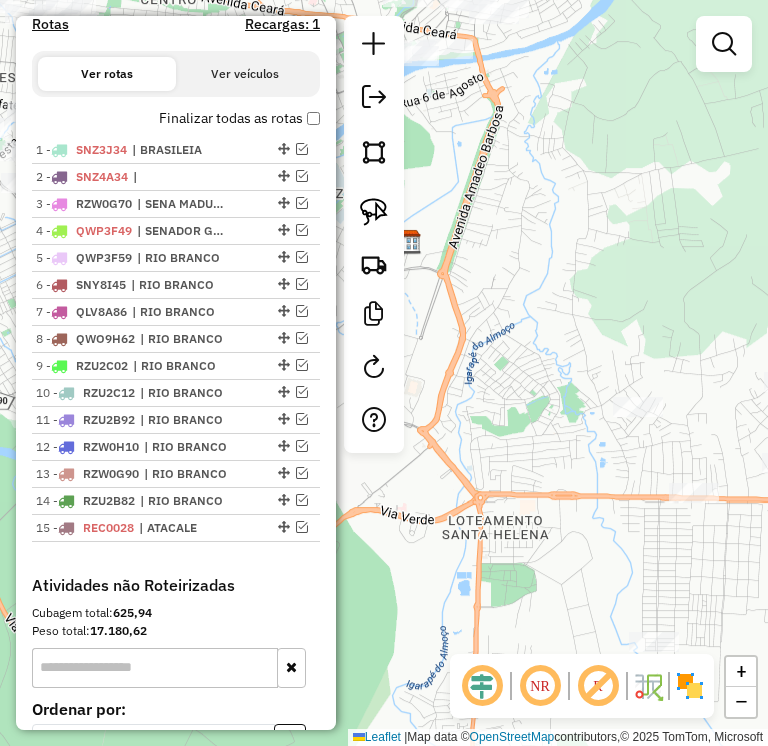 click on "Janela de atendimento Grade de atendimento Capacidade Transportadoras Veículos Cliente Pedidos  Rotas Selecione os dias de semana para filtrar as janelas de atendimento  Seg   Ter   Qua   Qui   Sex   Sáb   Dom  Informe o período da janela de atendimento: De: Até:  Filtrar exatamente a janela do cliente  Considerar janela de atendimento padrão  Selecione os dias de semana para filtrar as grades de atendimento  Seg   Ter   Qua   Qui   Sex   Sáb   Dom   Considerar clientes sem dia de atendimento cadastrado  Clientes fora do dia de atendimento selecionado Filtrar as atividades entre os valores definidos abaixo:  Peso mínimo:   Peso máximo:   Cubagem mínima:   Cubagem máxima:   De:   Até:  Filtrar as atividades entre o tempo de atendimento definido abaixo:  De:   Até:   Considerar capacidade total dos clientes não roteirizados Transportadora: Selecione um ou mais itens Tipo de veículo: Selecione um ou mais itens Veículo: Selecione um ou mais itens Motorista: Selecione um ou mais itens Nome: Rótulo:" 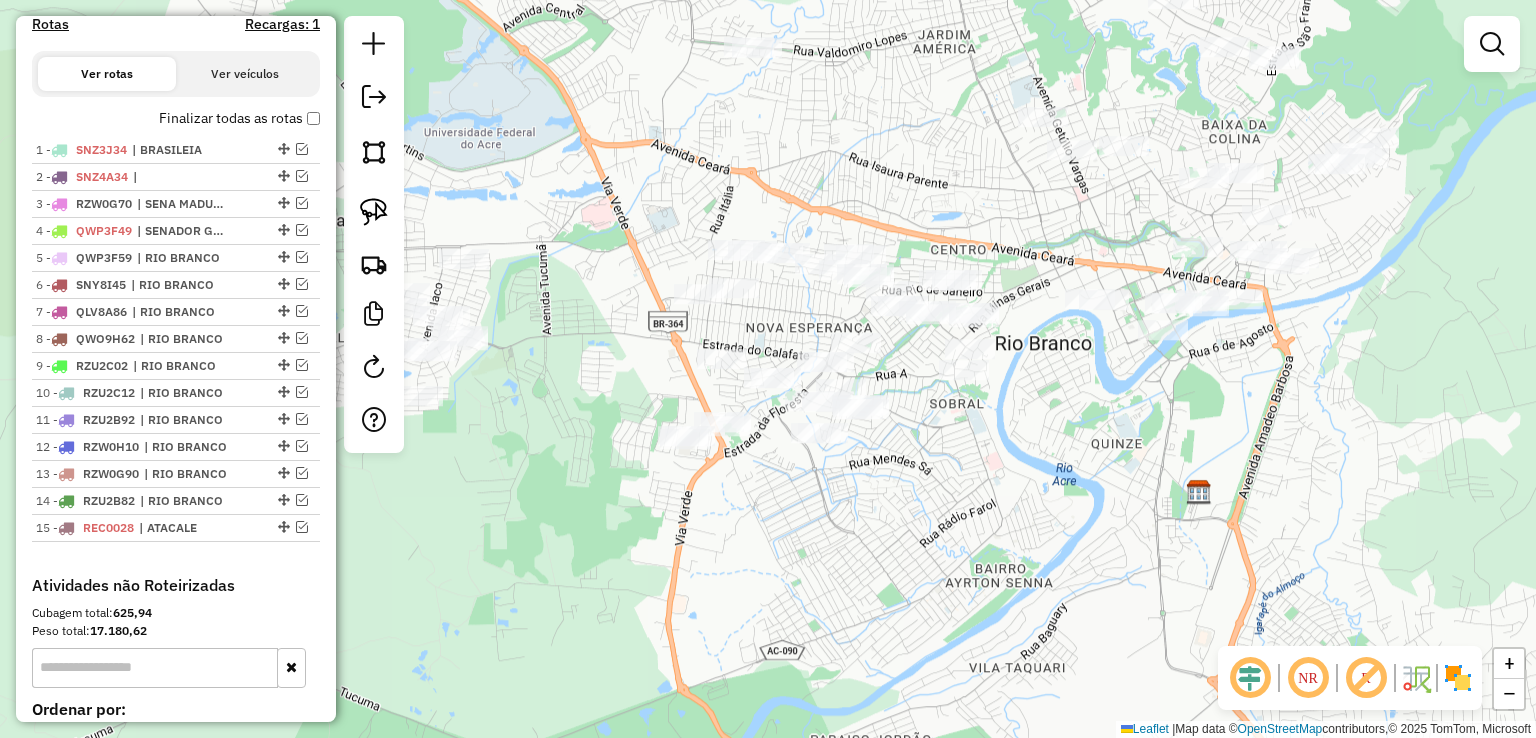 drag, startPoint x: 650, startPoint y: 207, endPoint x: 1056, endPoint y: 461, distance: 478.90707 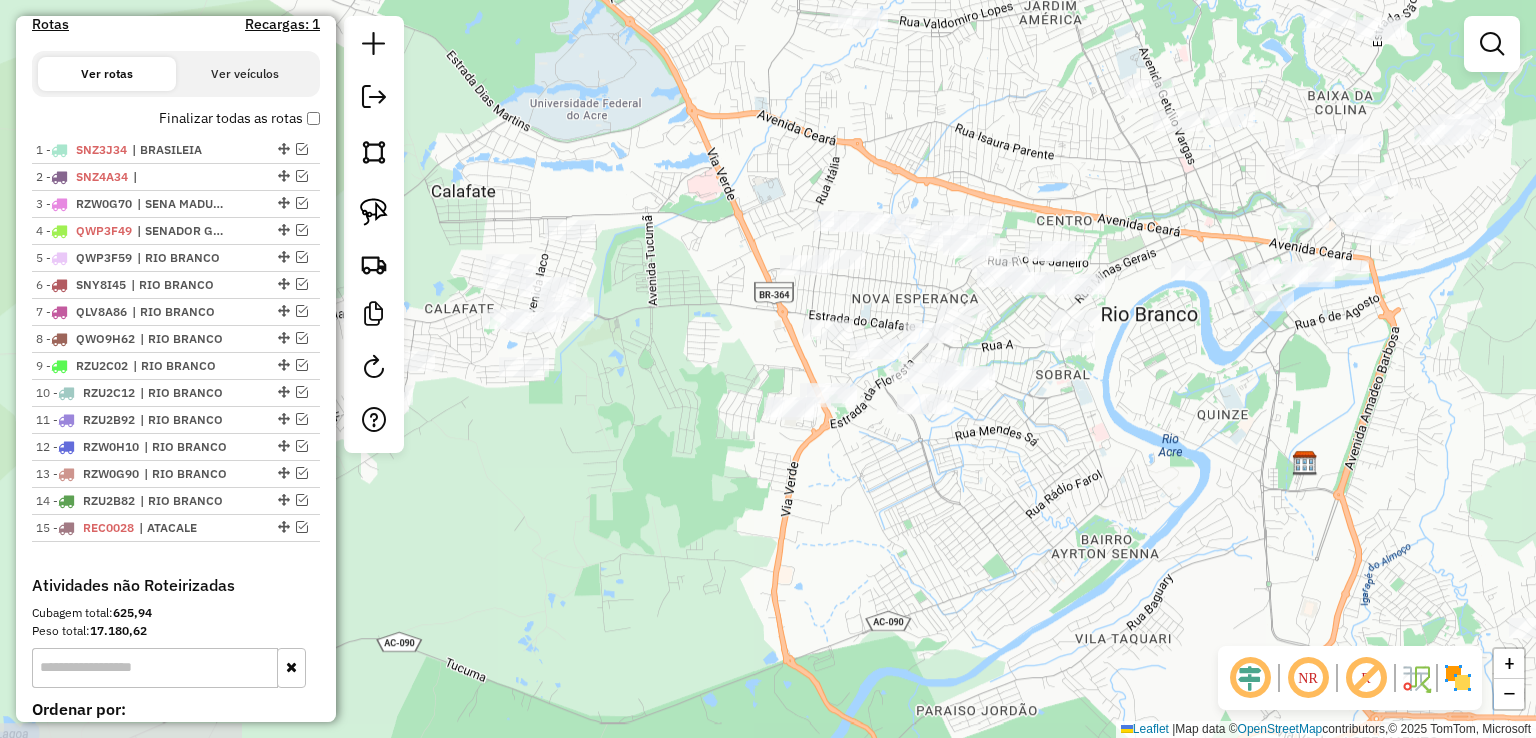 drag, startPoint x: 950, startPoint y: 474, endPoint x: 1056, endPoint y: 445, distance: 109.89541 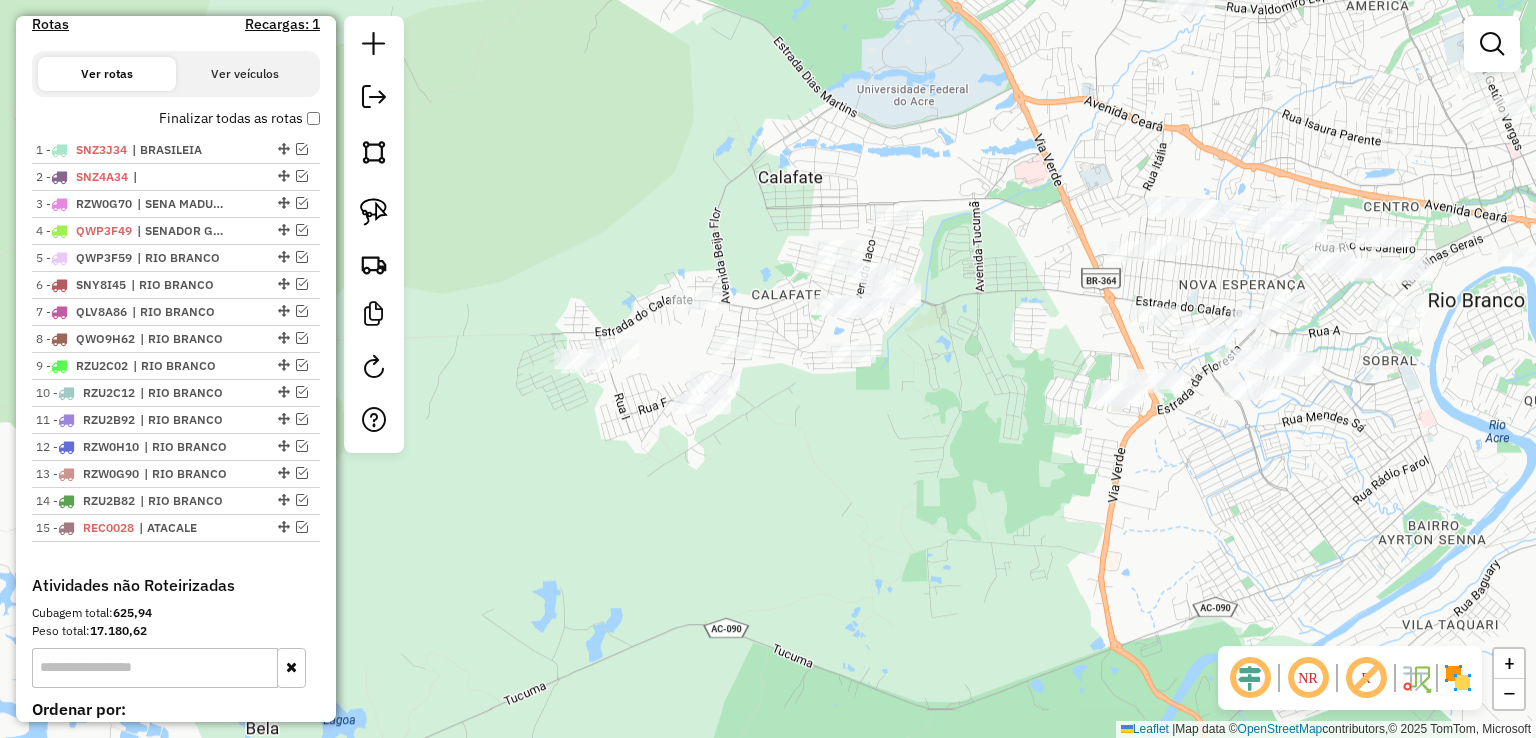 drag, startPoint x: 643, startPoint y: 471, endPoint x: 970, endPoint y: 457, distance: 327.29956 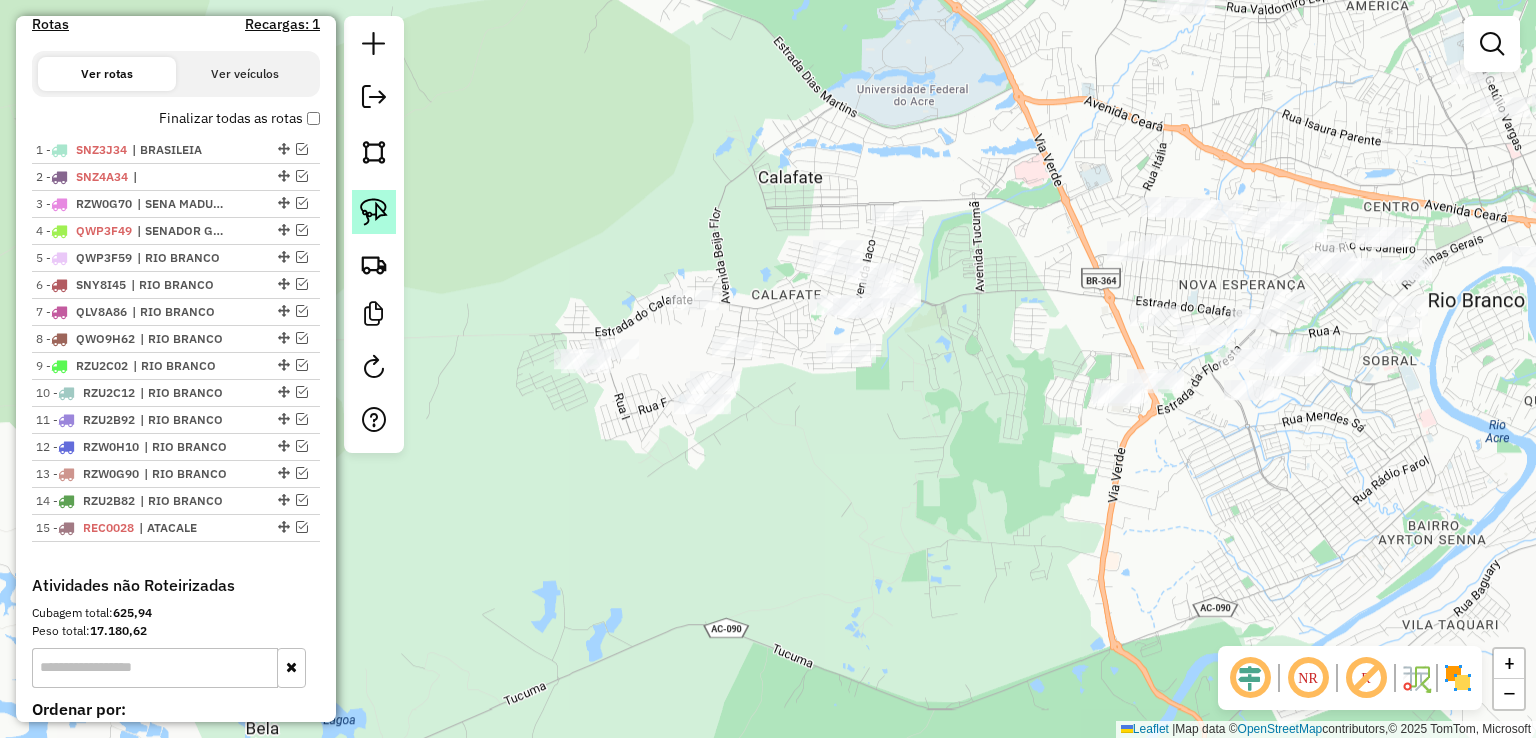 click 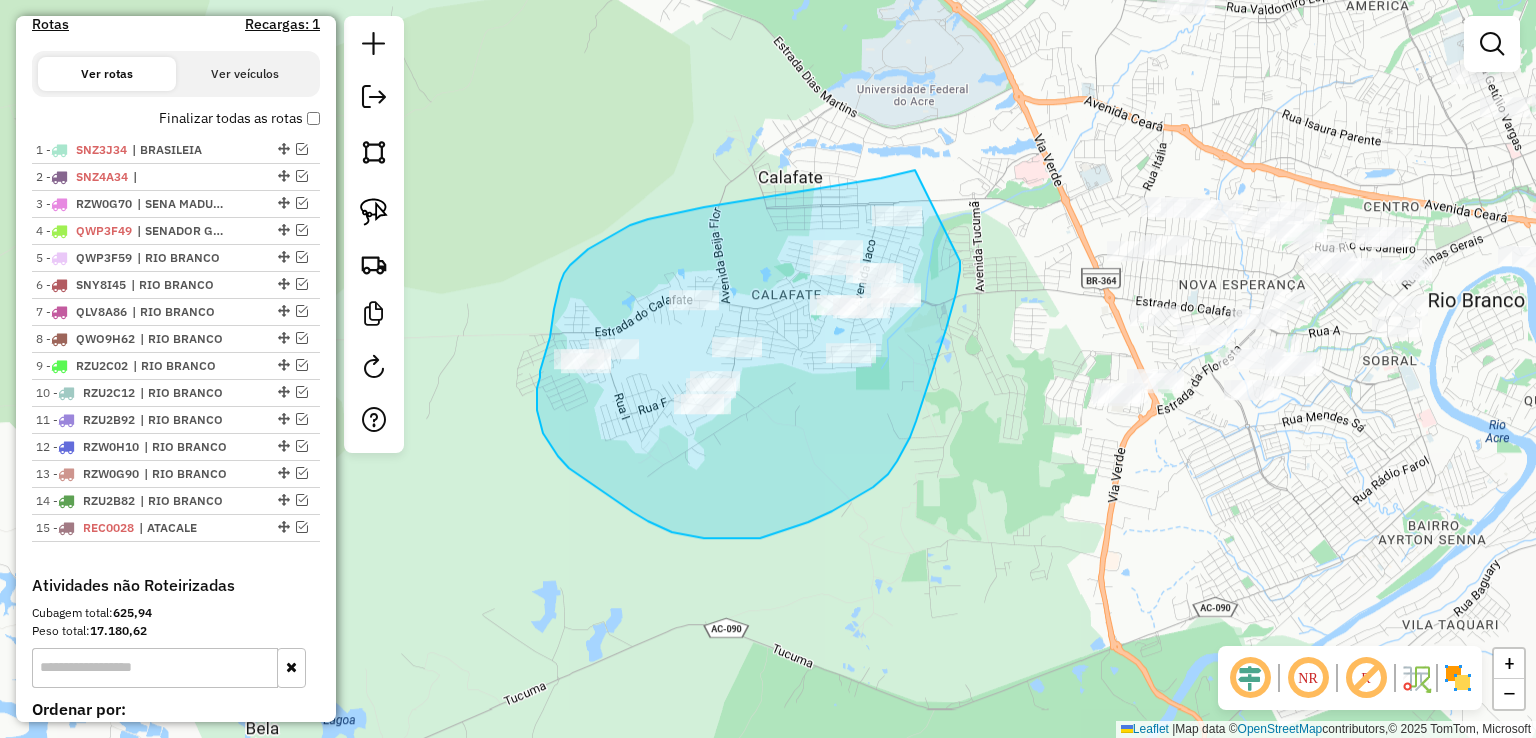 drag, startPoint x: 915, startPoint y: 170, endPoint x: 960, endPoint y: 261, distance: 101.51847 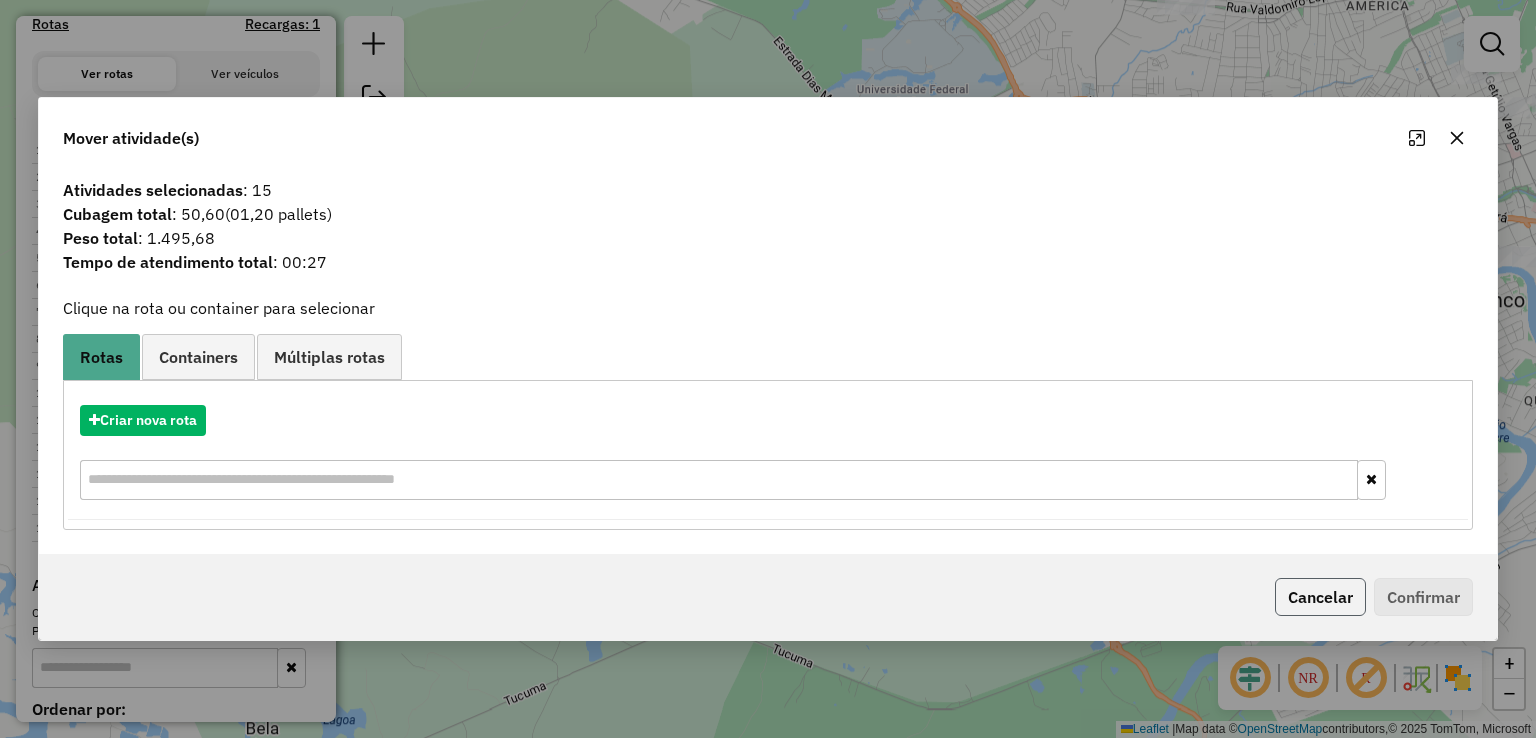 click on "Cancelar" 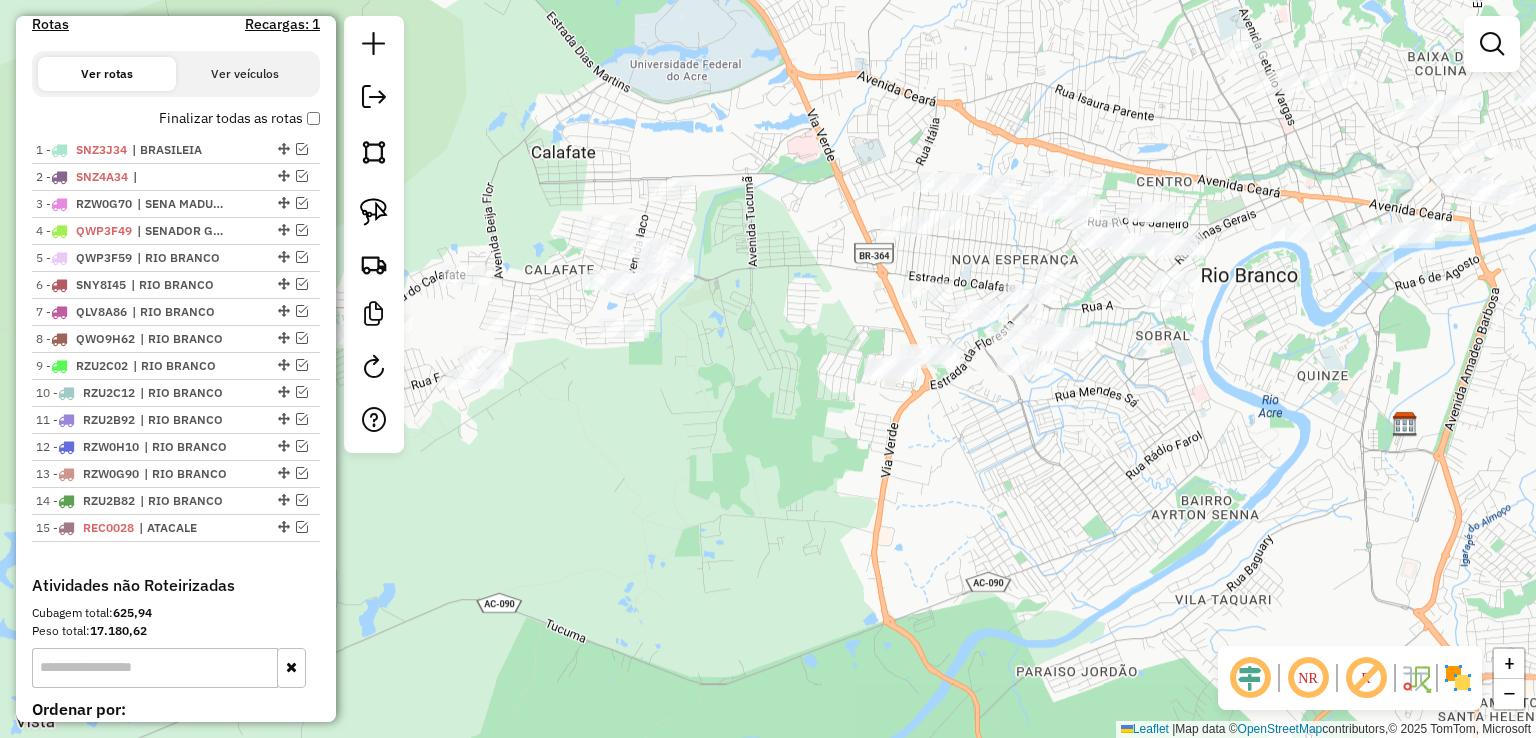 drag, startPoint x: 1011, startPoint y: 394, endPoint x: 784, endPoint y: 369, distance: 228.3725 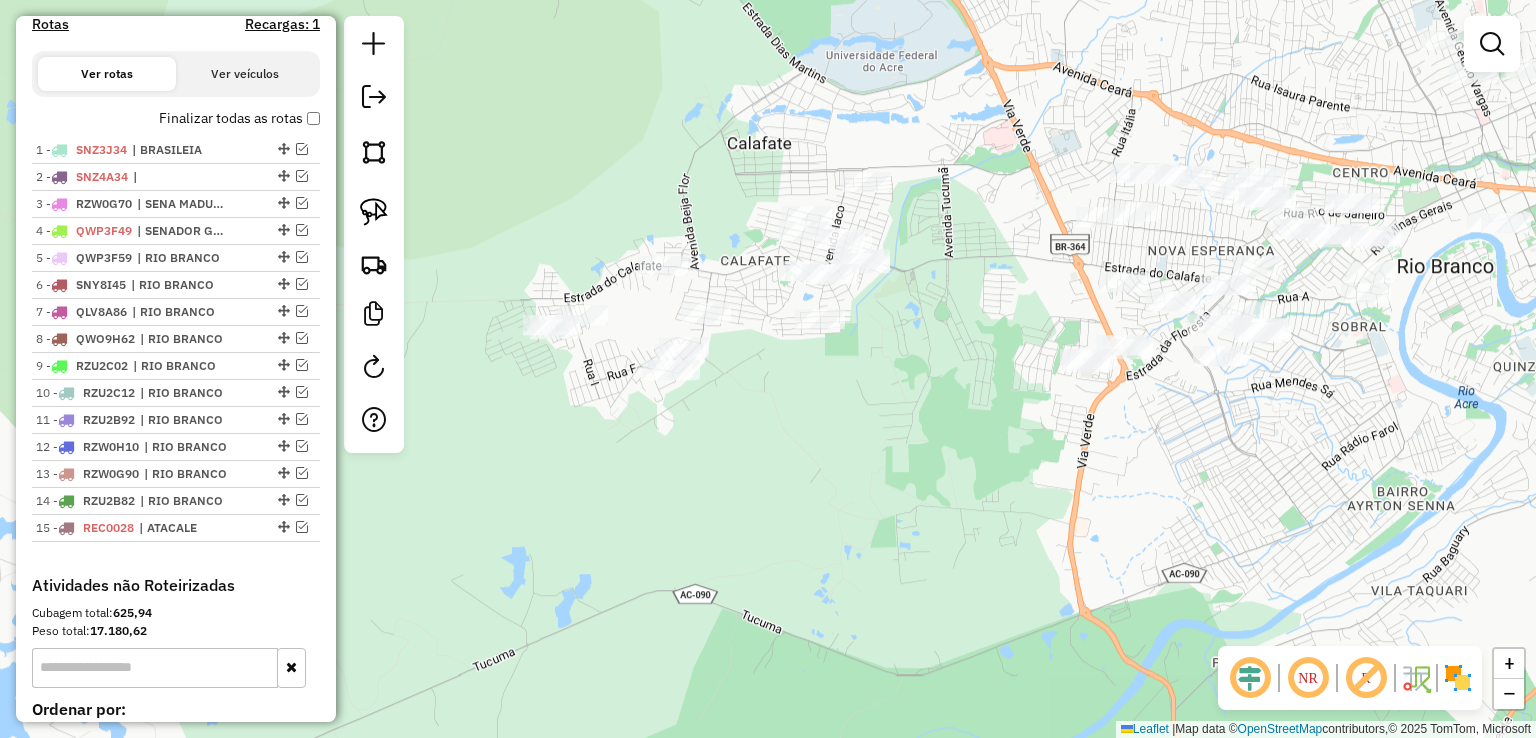 drag, startPoint x: 752, startPoint y: 367, endPoint x: 937, endPoint y: 358, distance: 185.2188 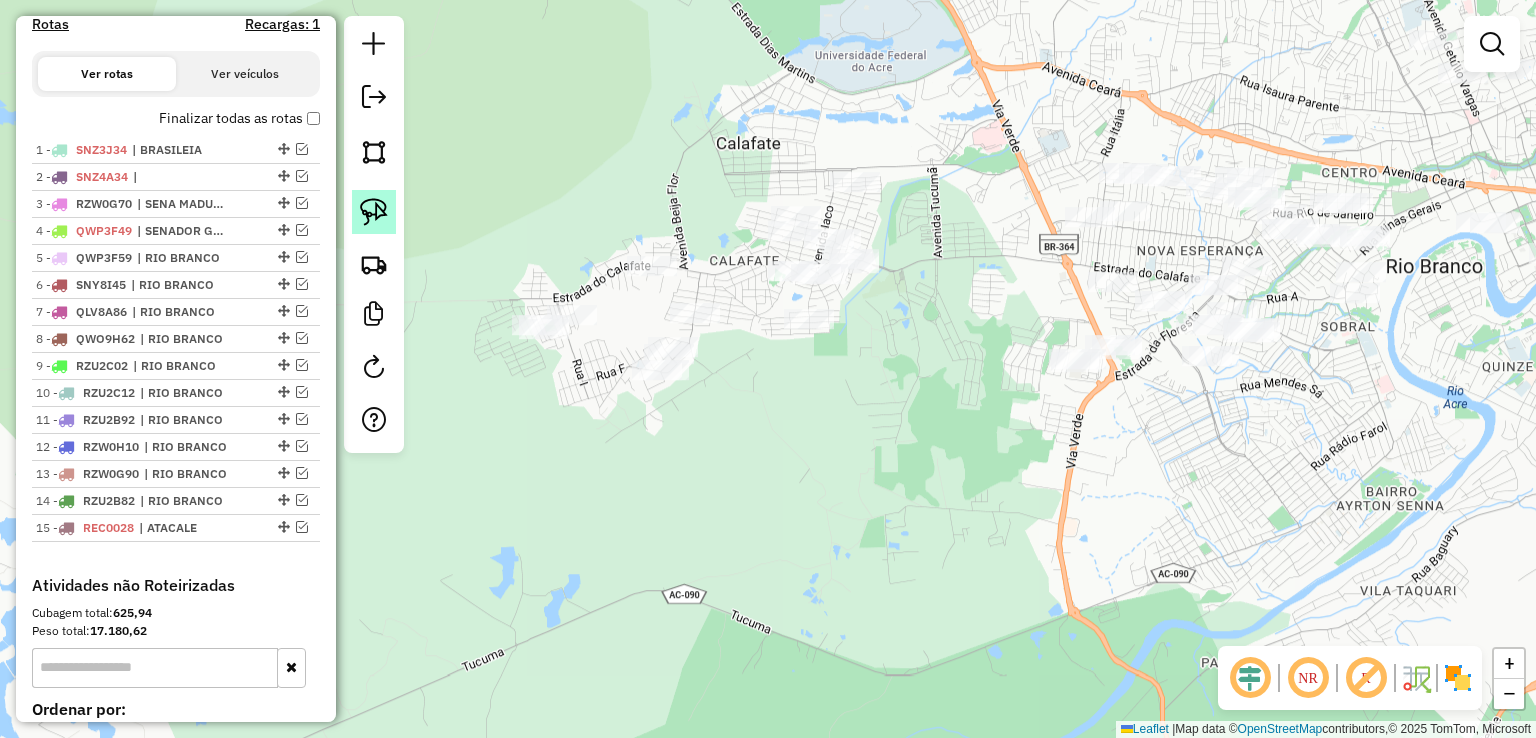 click 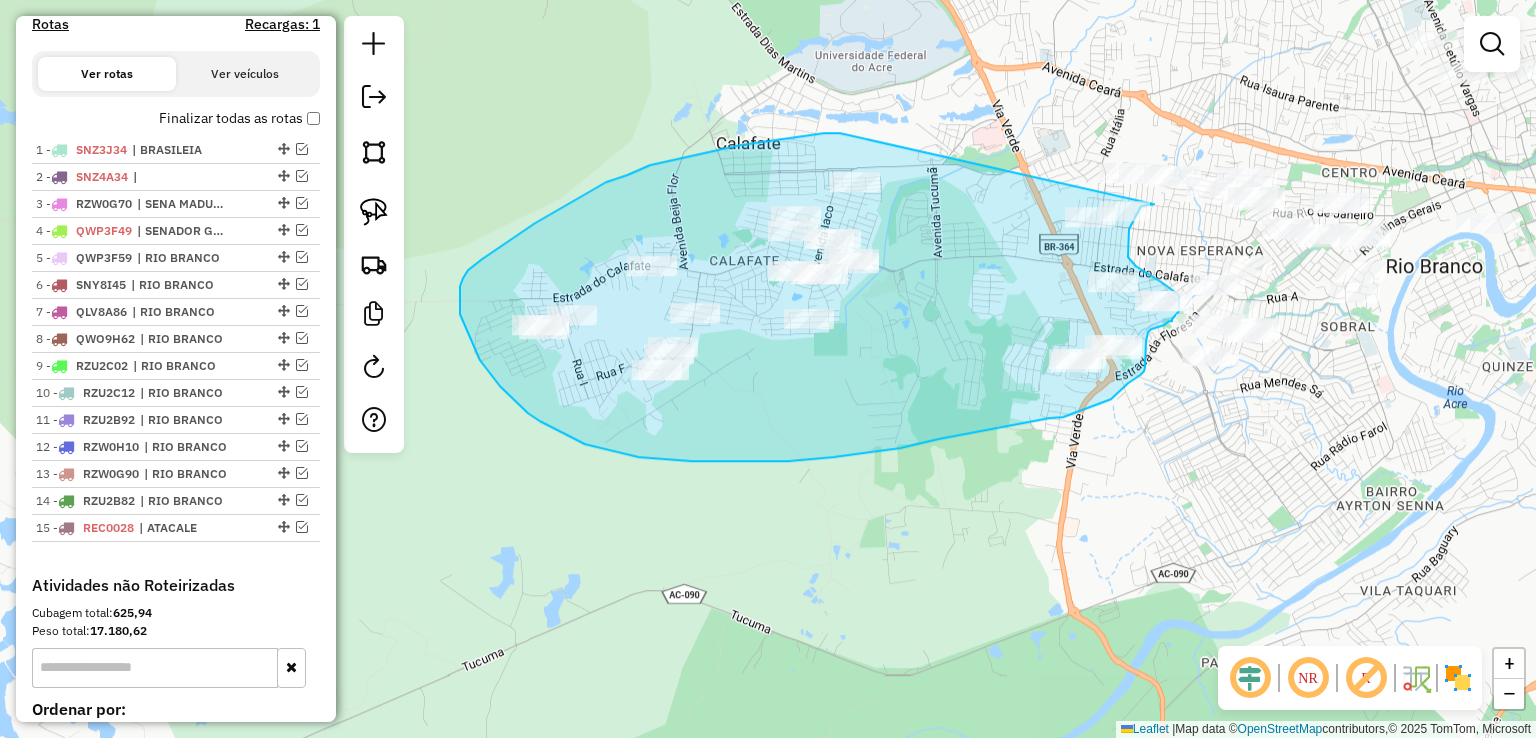 drag, startPoint x: 840, startPoint y: 133, endPoint x: 1154, endPoint y: 204, distance: 321.927 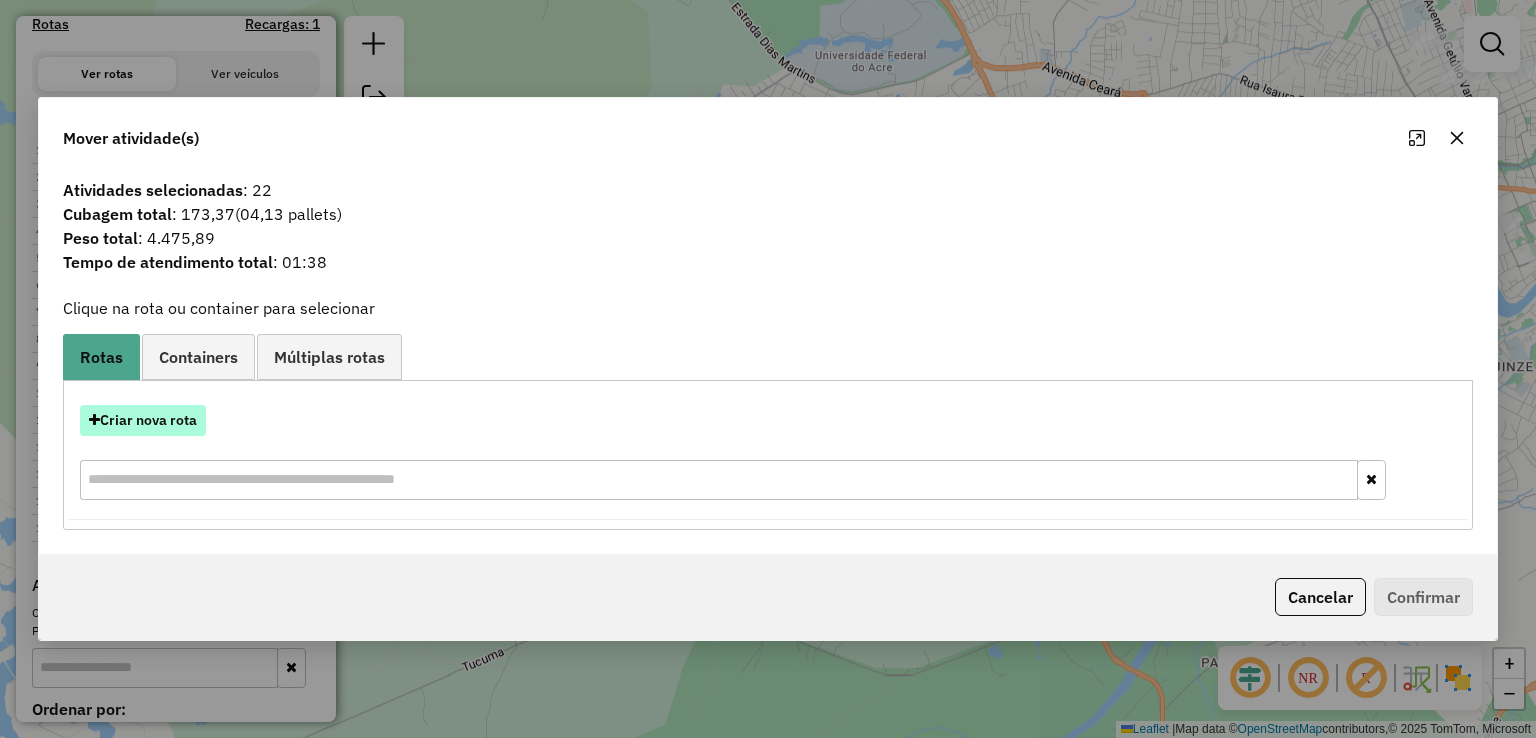 click on "Criar nova rota" at bounding box center [143, 420] 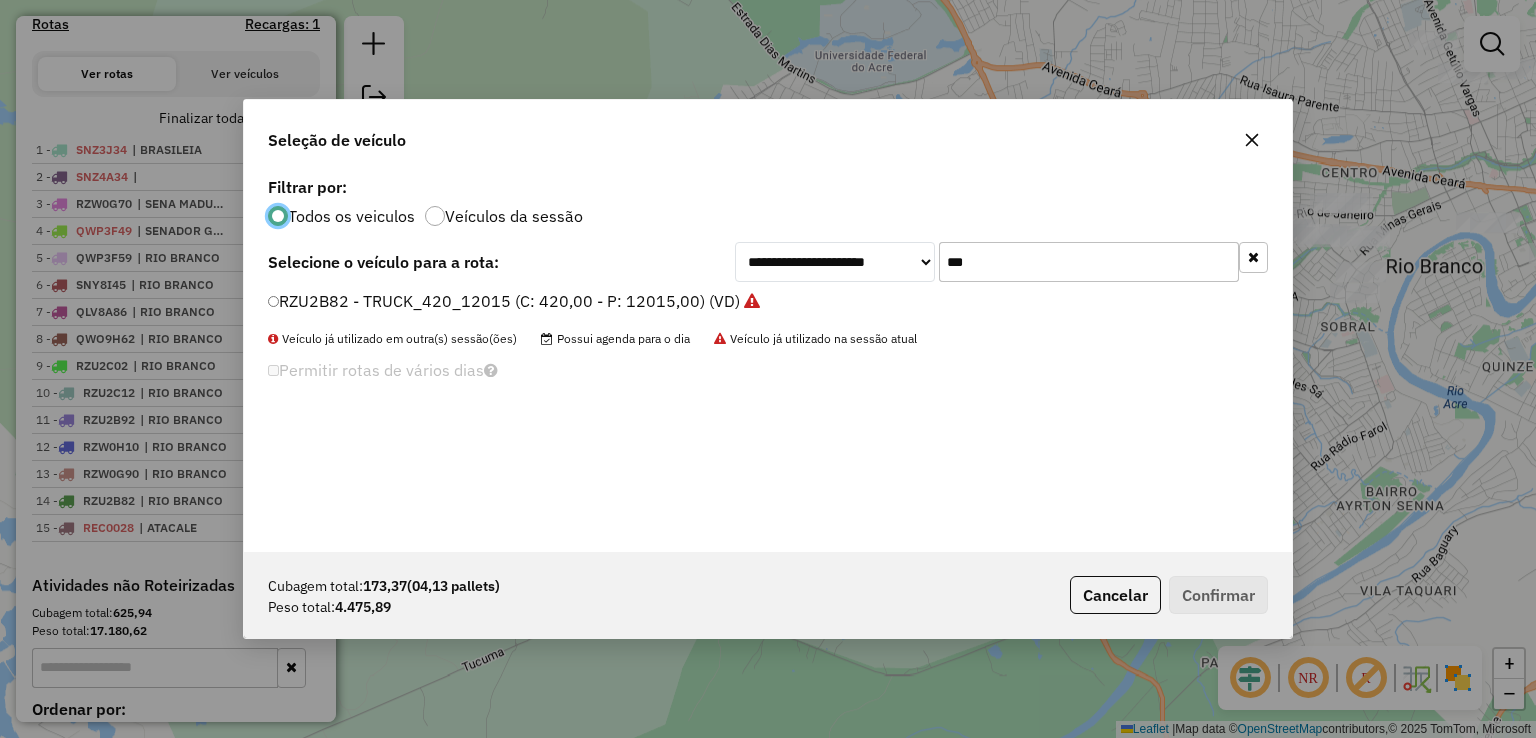 scroll, scrollTop: 10, scrollLeft: 6, axis: both 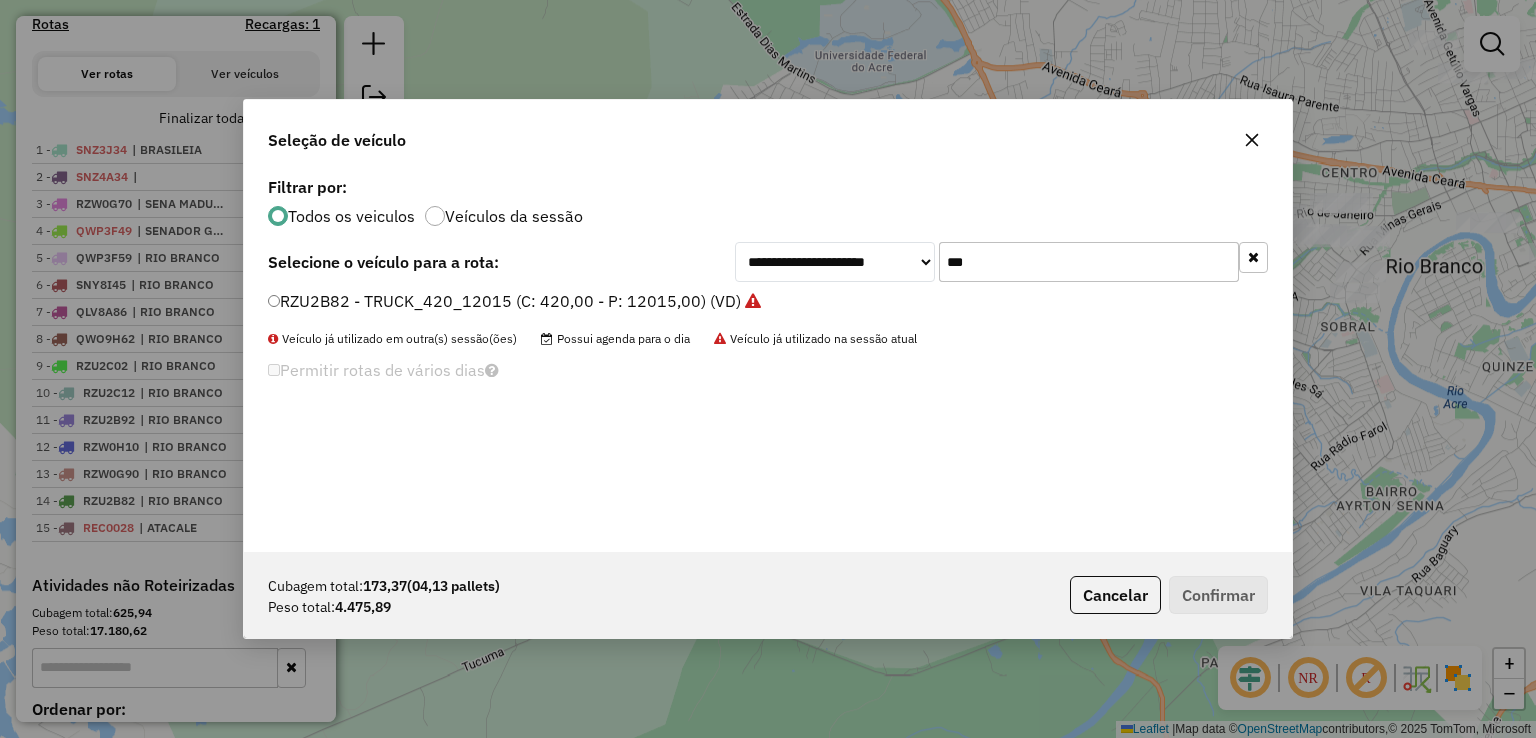 drag, startPoint x: 1048, startPoint y: 273, endPoint x: 849, endPoint y: 273, distance: 199 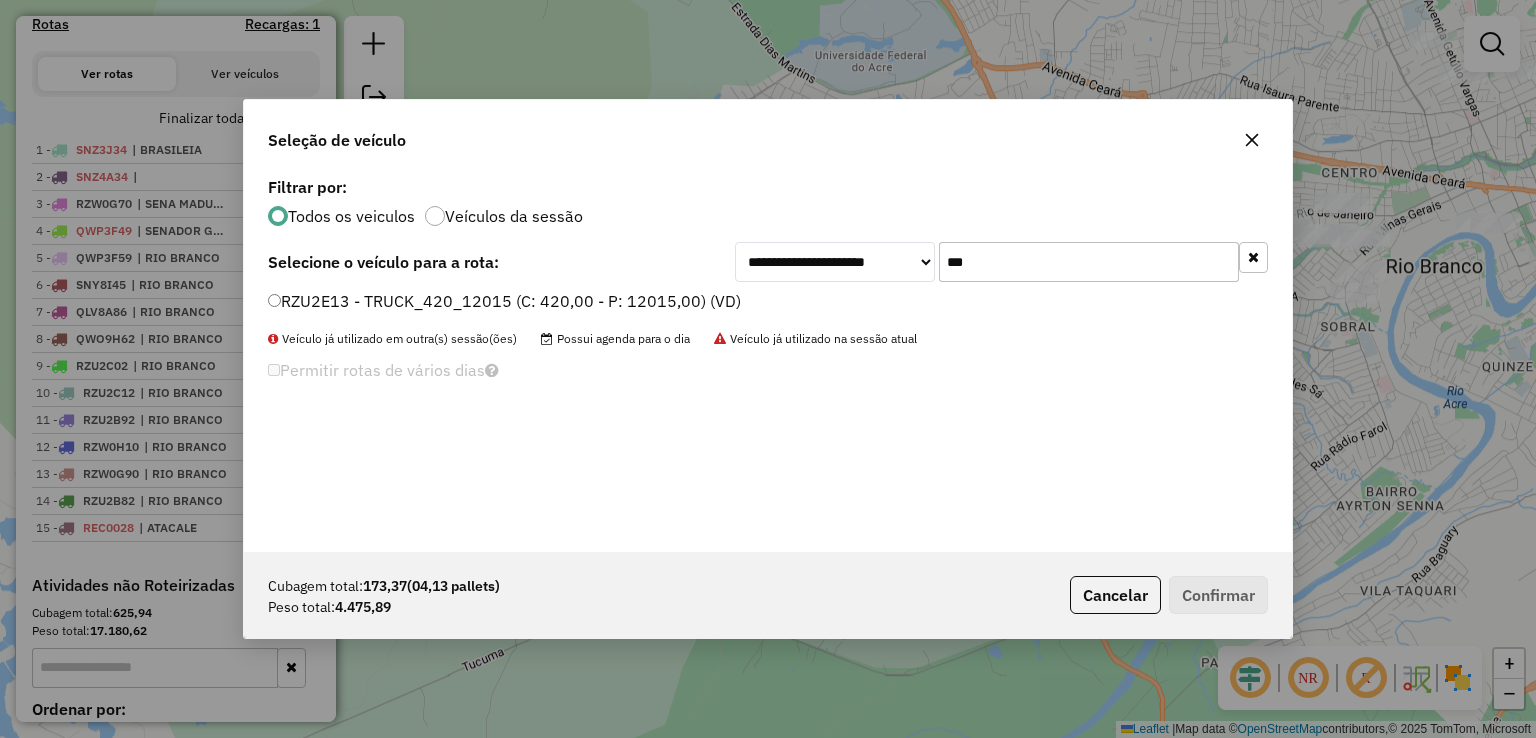 type on "***" 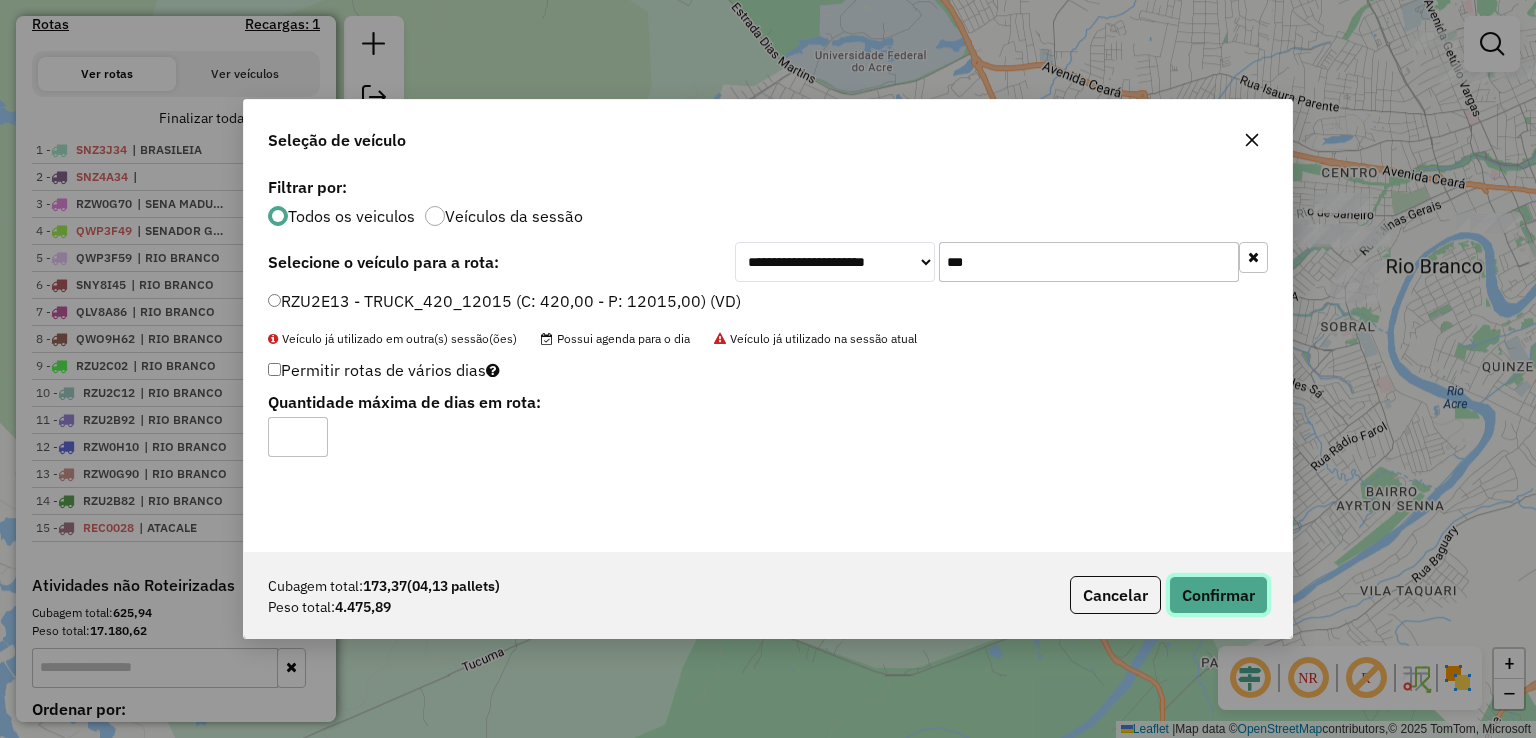 click on "Confirmar" 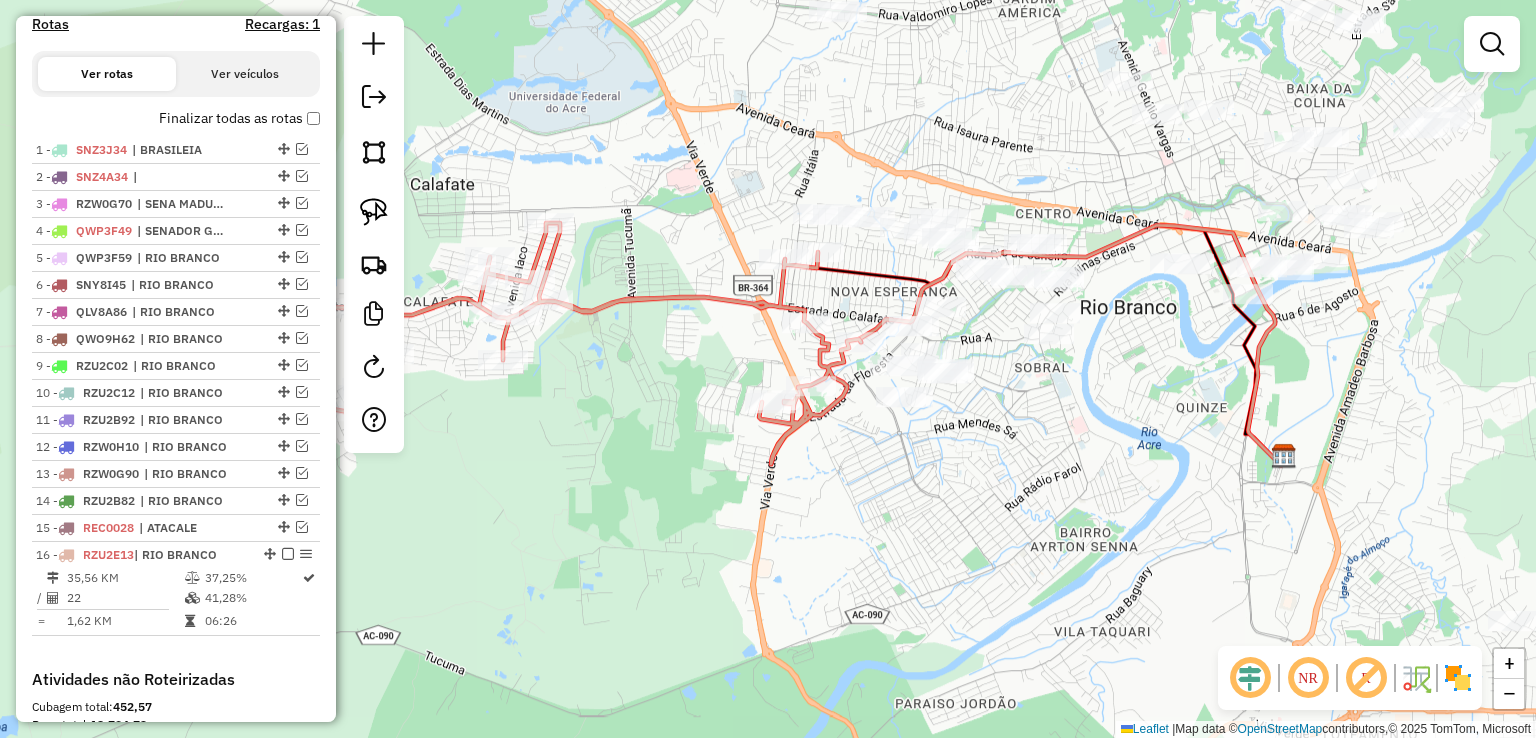 drag, startPoint x: 1009, startPoint y: 372, endPoint x: 661, endPoint y: 433, distance: 353.30582 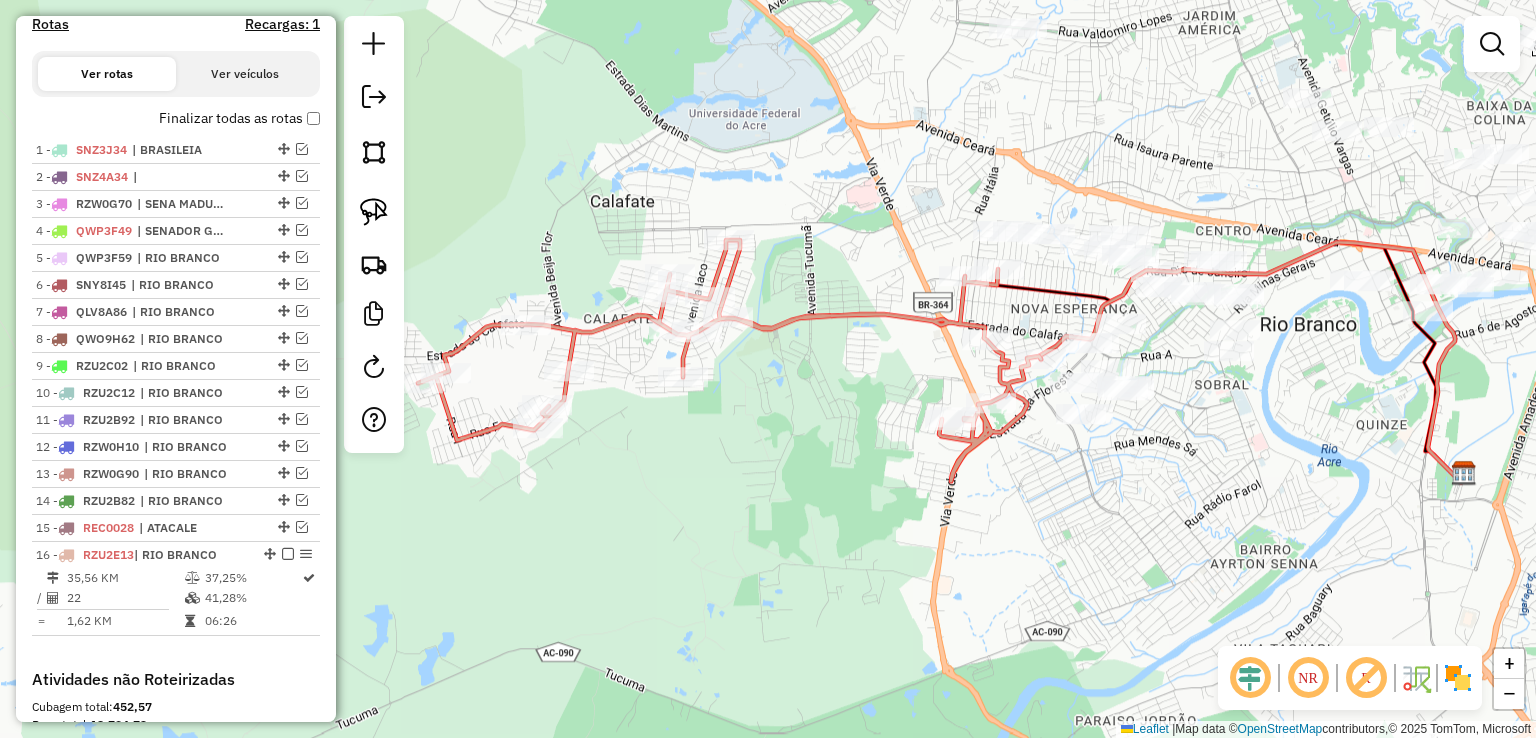 drag, startPoint x: 525, startPoint y: 476, endPoint x: 745, endPoint y: 476, distance: 220 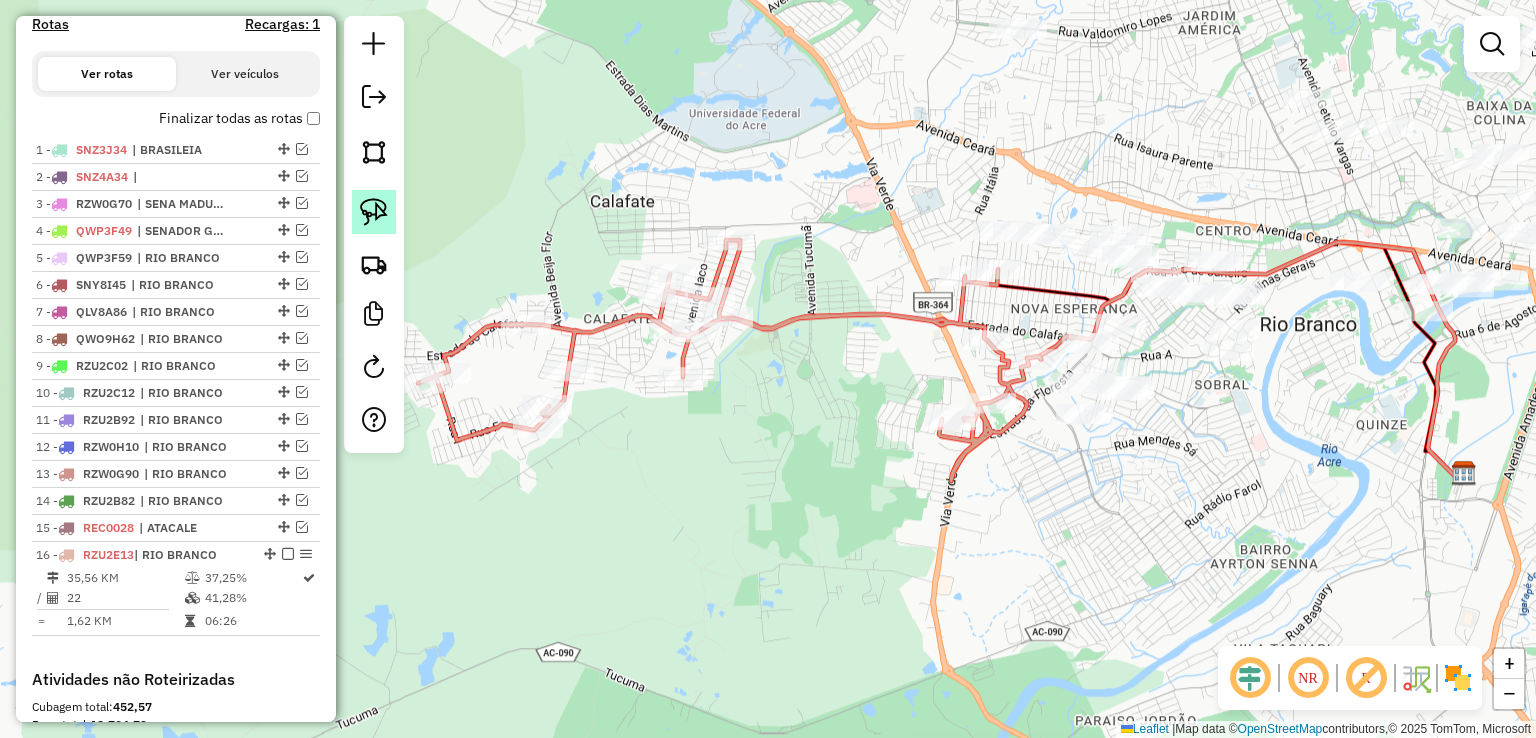 click 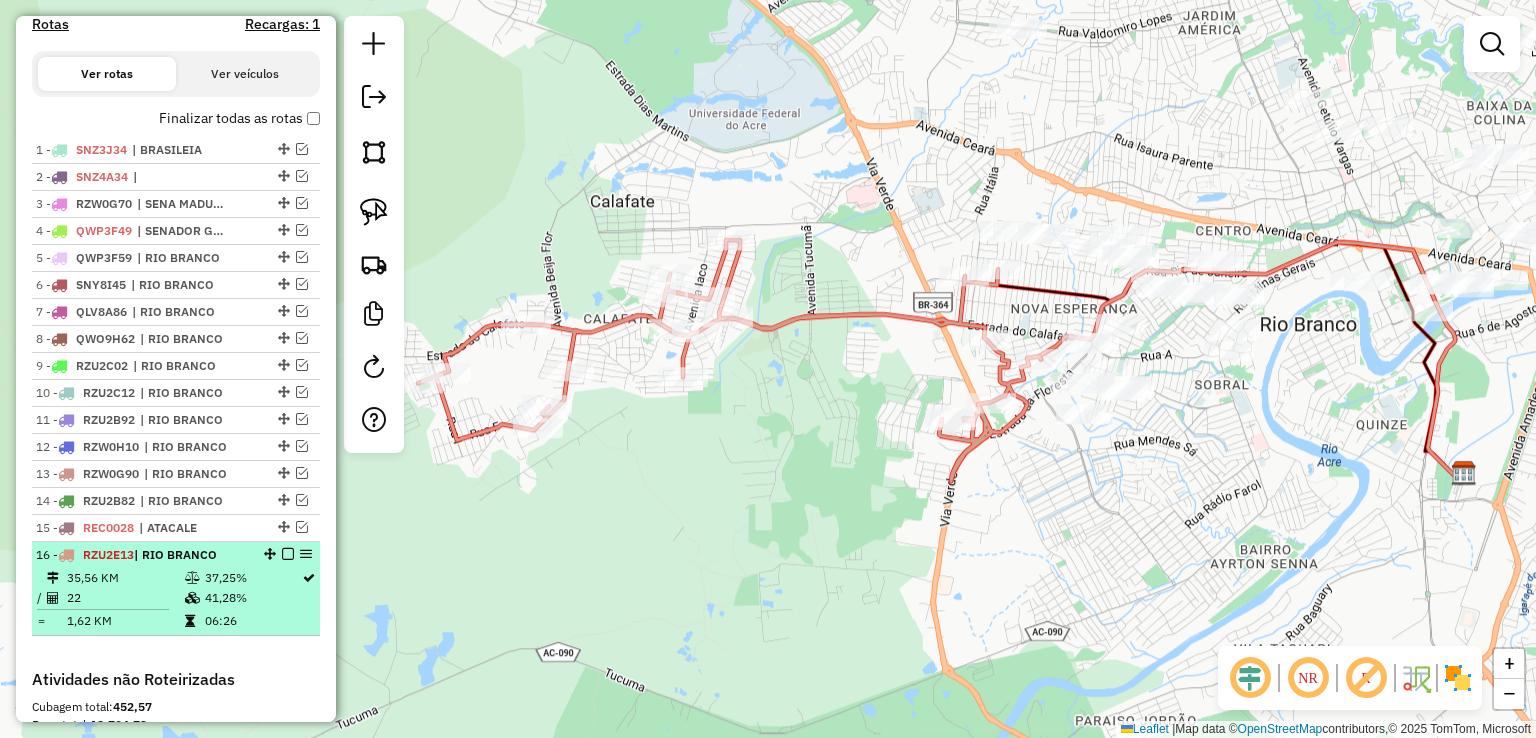 click at bounding box center (288, 554) 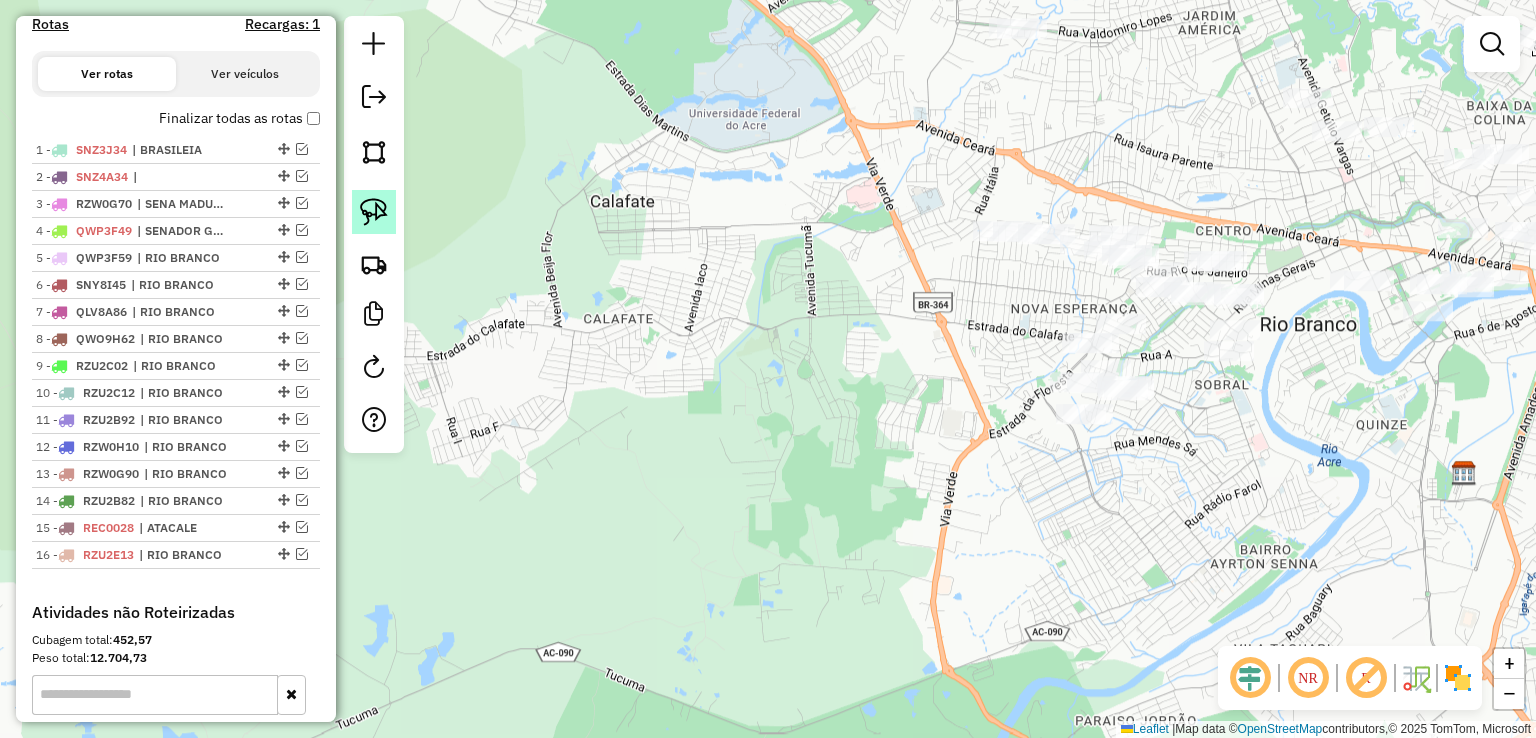click 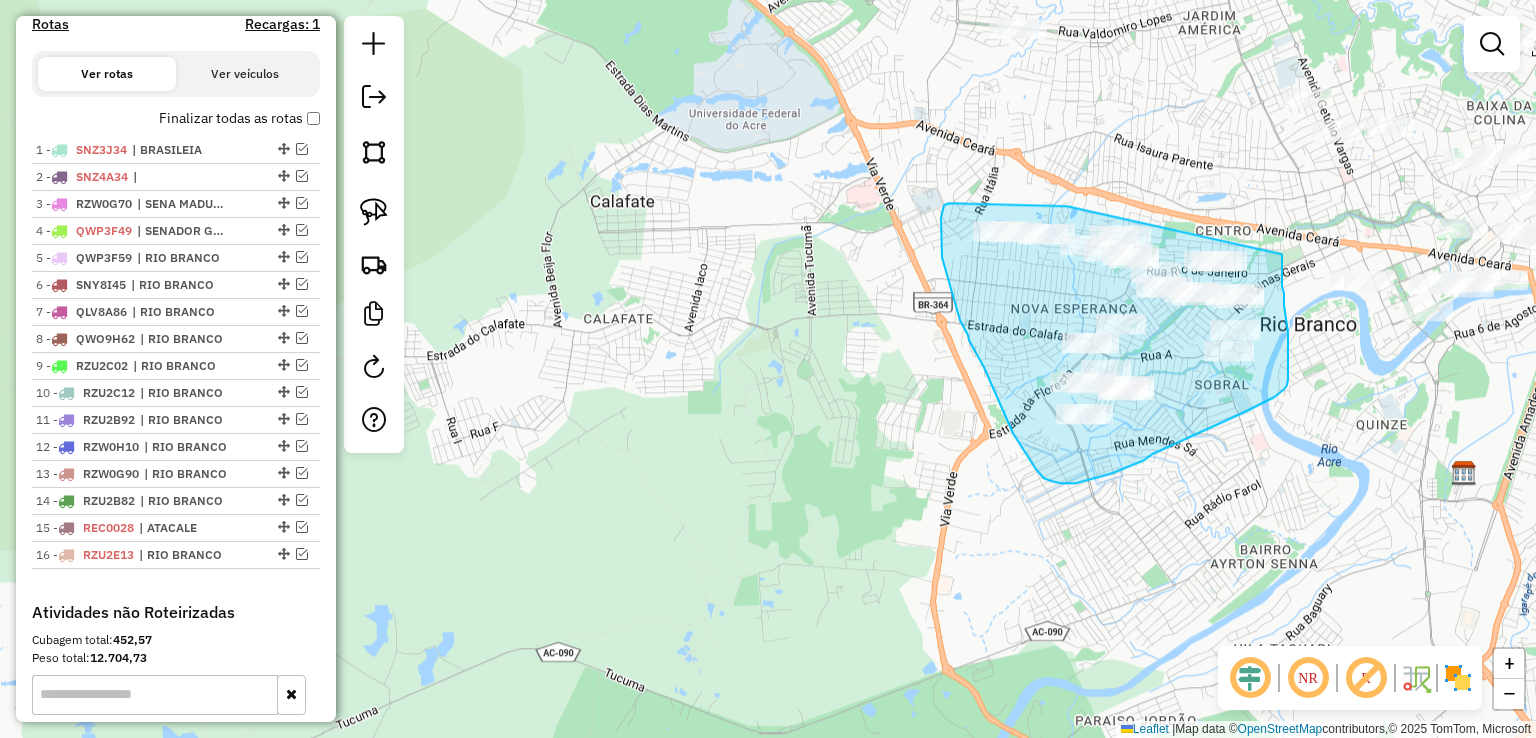 drag, startPoint x: 1067, startPoint y: 206, endPoint x: 1282, endPoint y: 254, distance: 220.29298 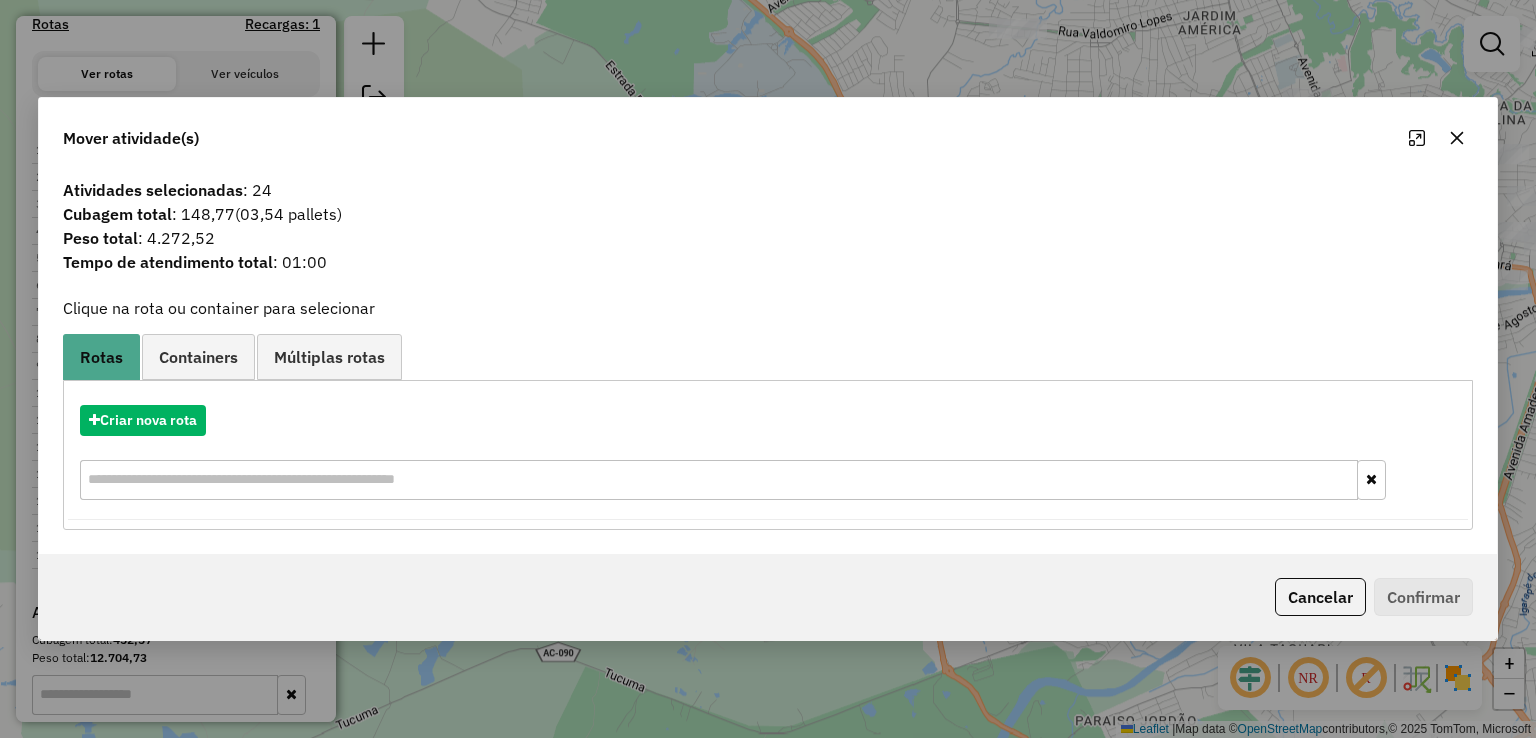 drag, startPoint x: 140, startPoint y: 445, endPoint x: 149, endPoint y: 433, distance: 15 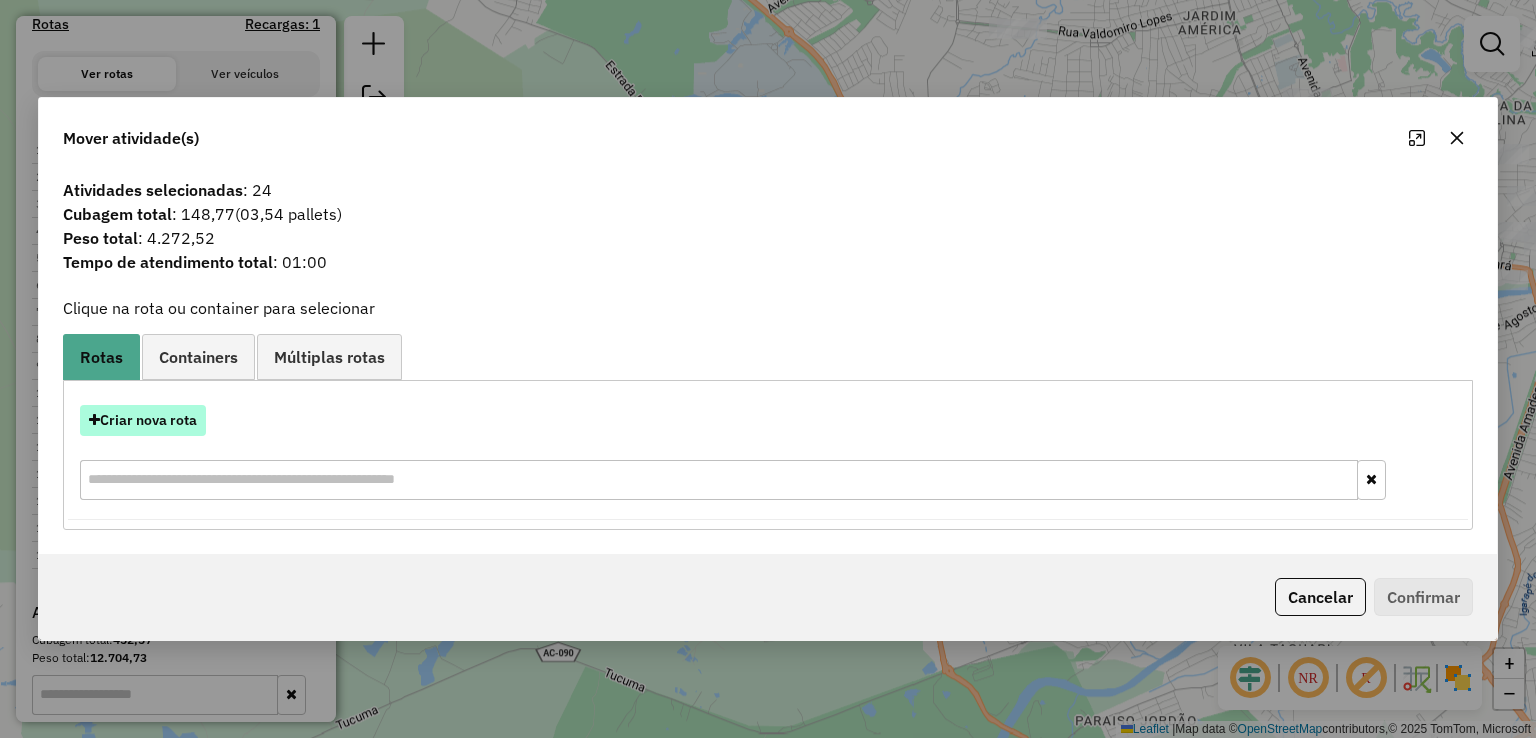 click on "Criar nova rota" at bounding box center [767, 455] 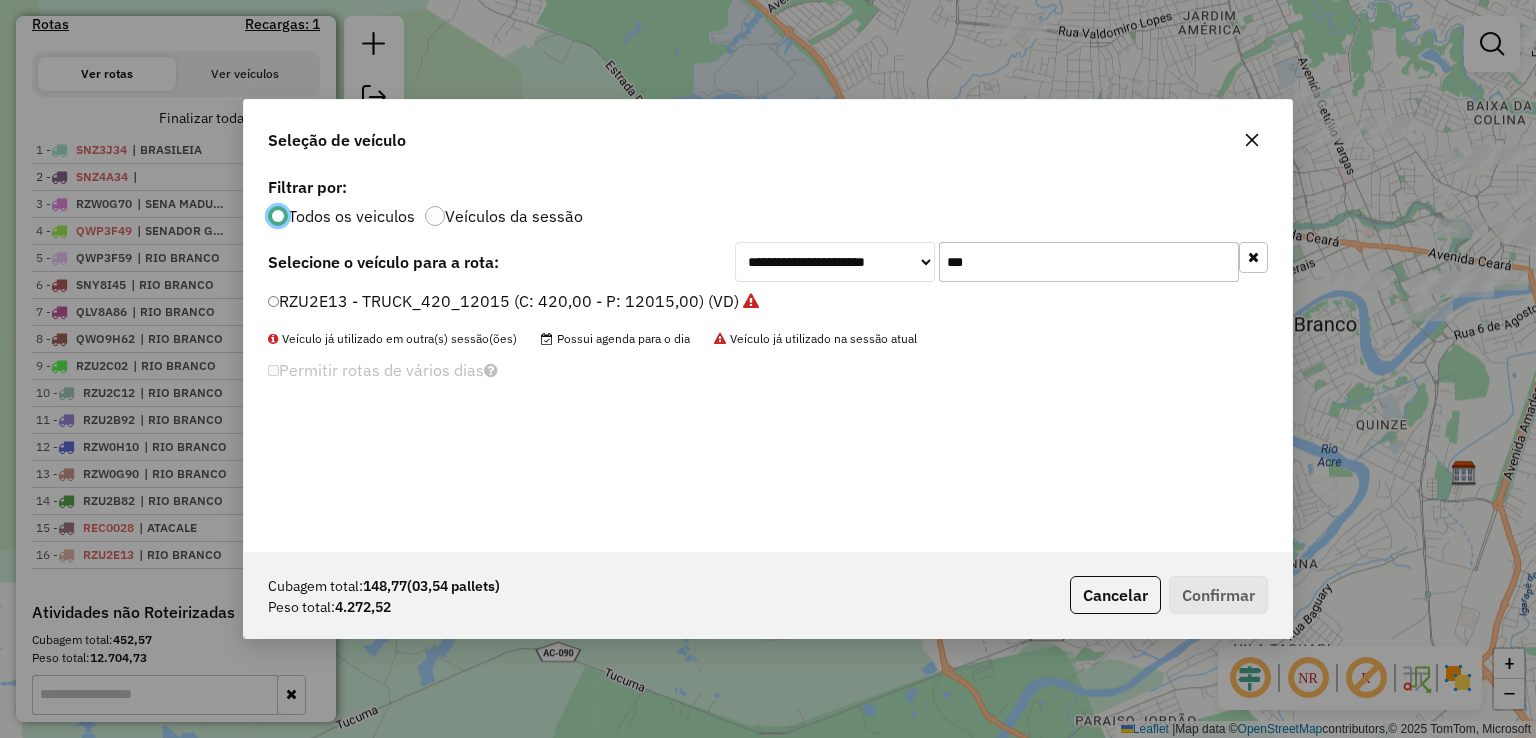 scroll, scrollTop: 10, scrollLeft: 6, axis: both 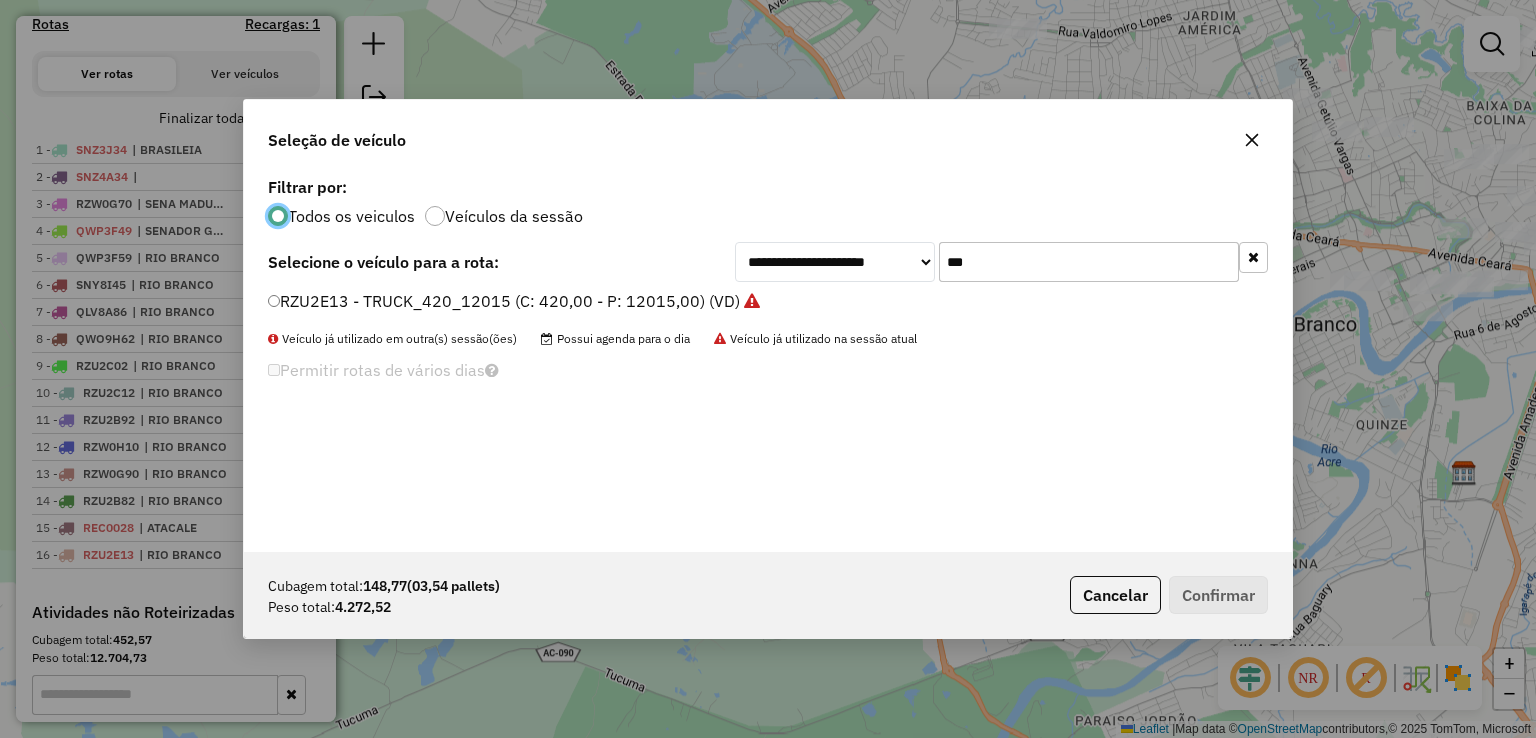 drag, startPoint x: 940, startPoint y: 265, endPoint x: 926, endPoint y: 267, distance: 14.142136 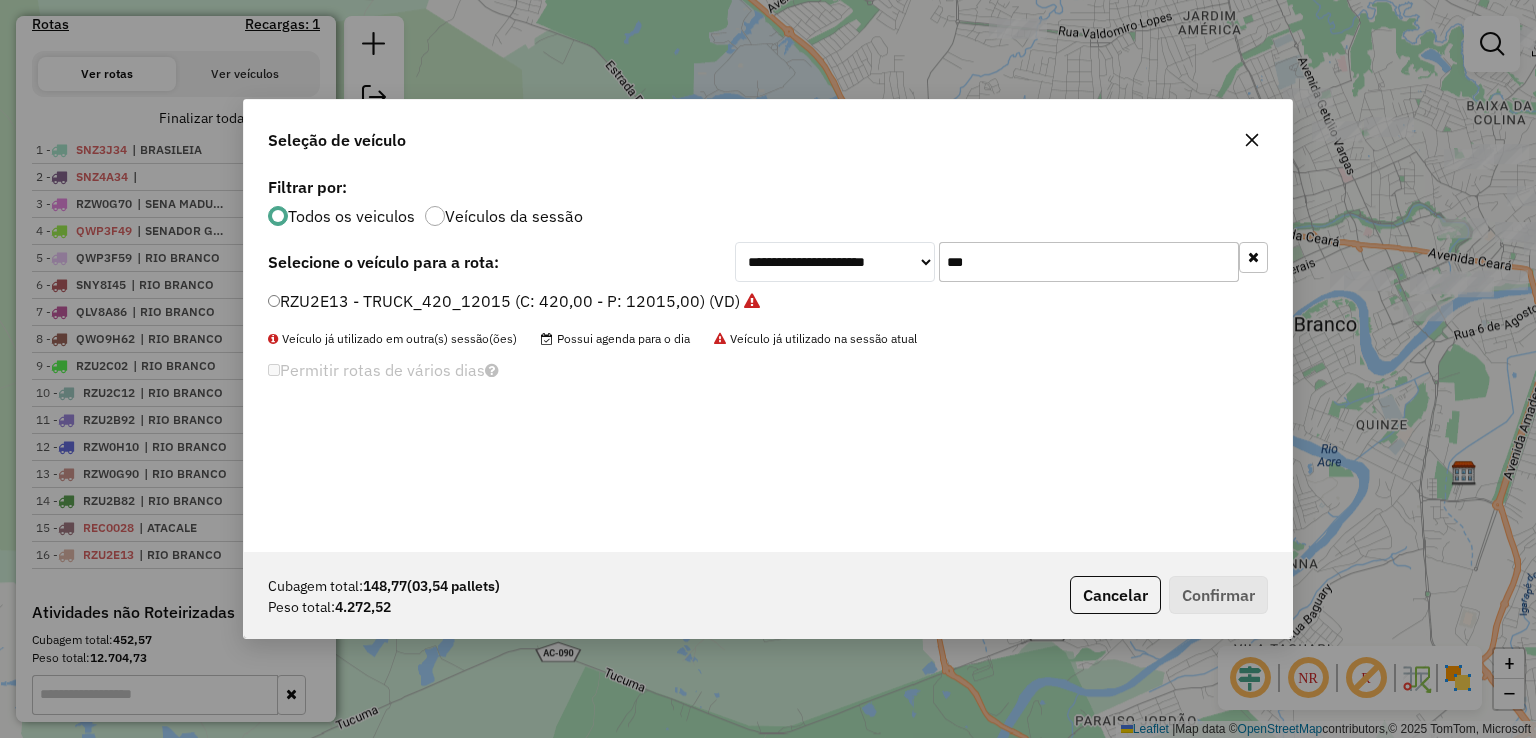 click on "**********" 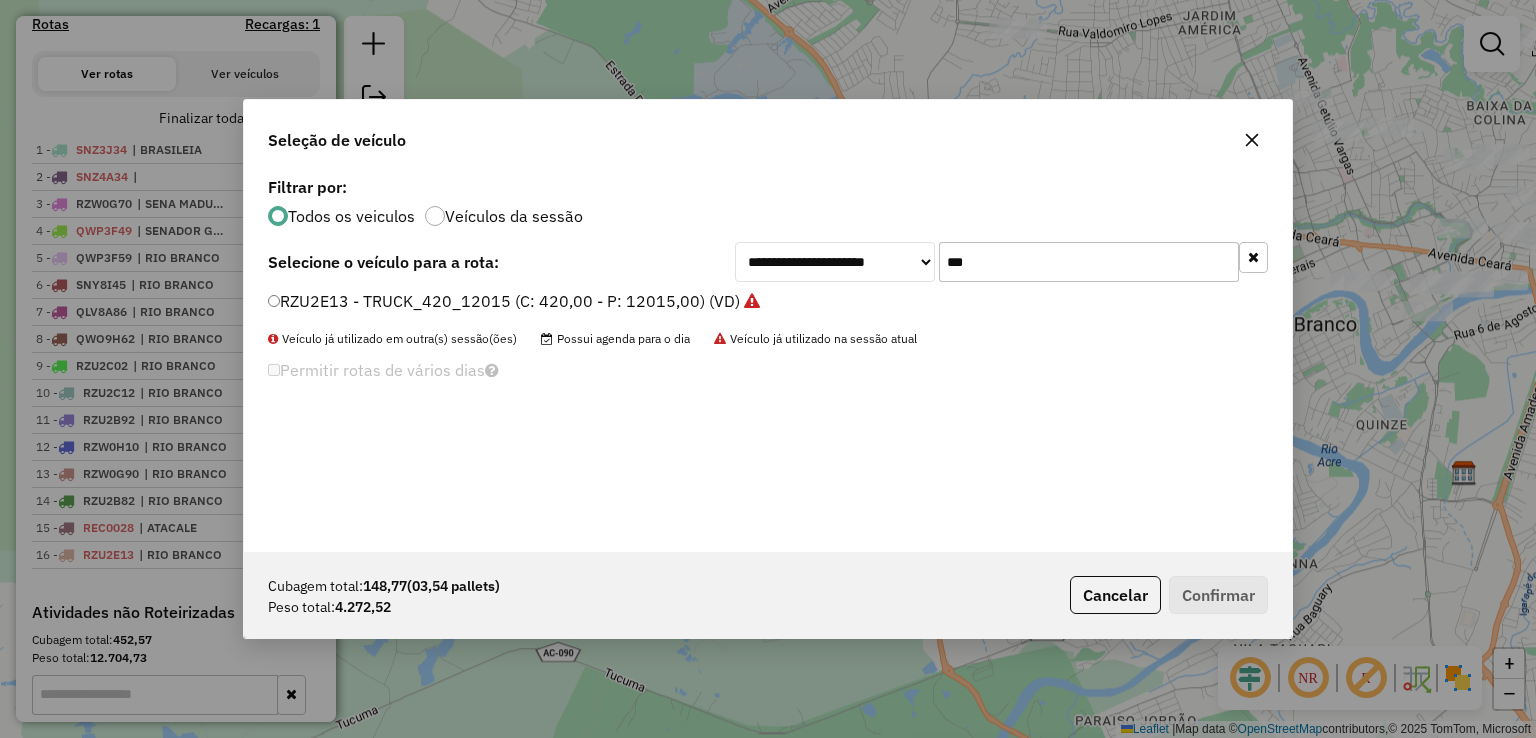 click on "***" 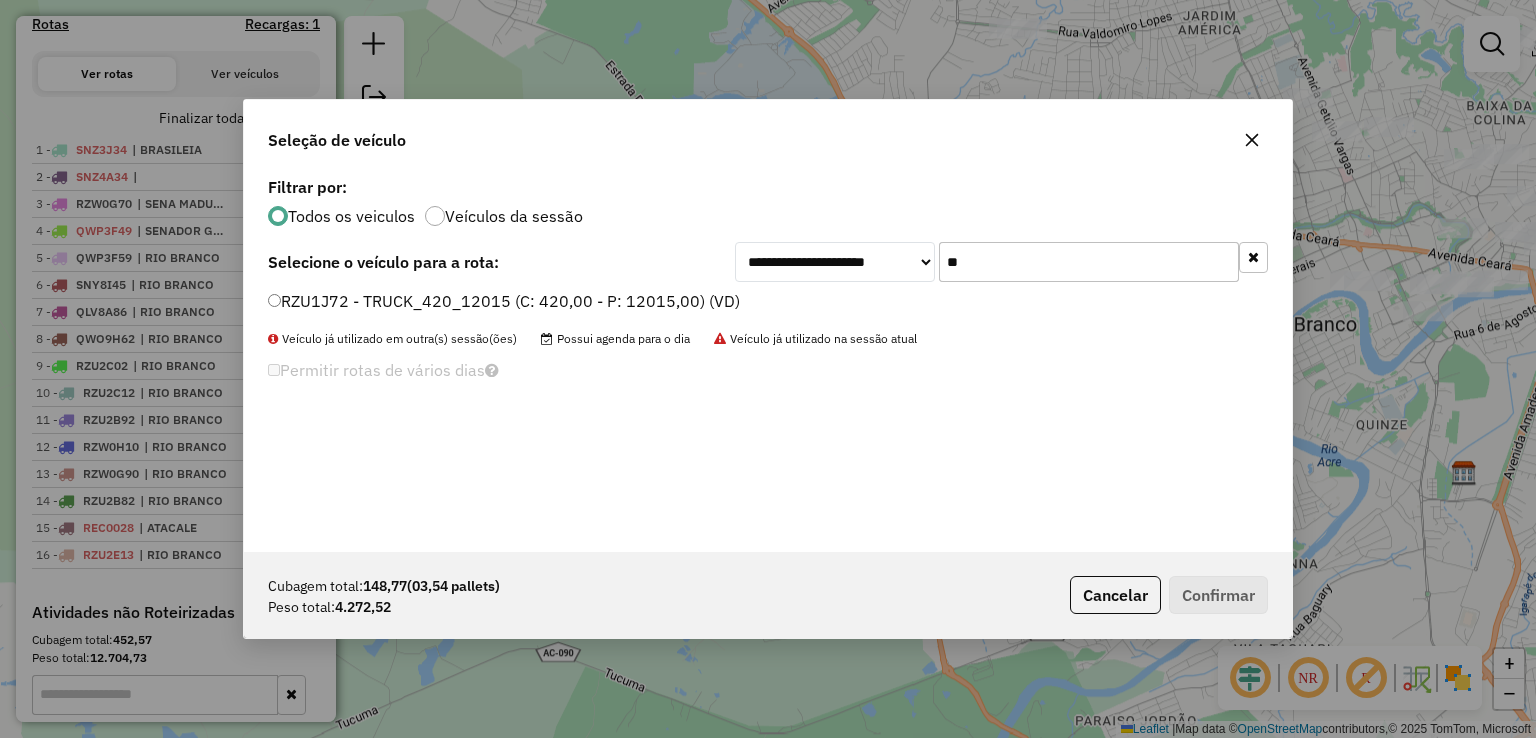 type on "**" 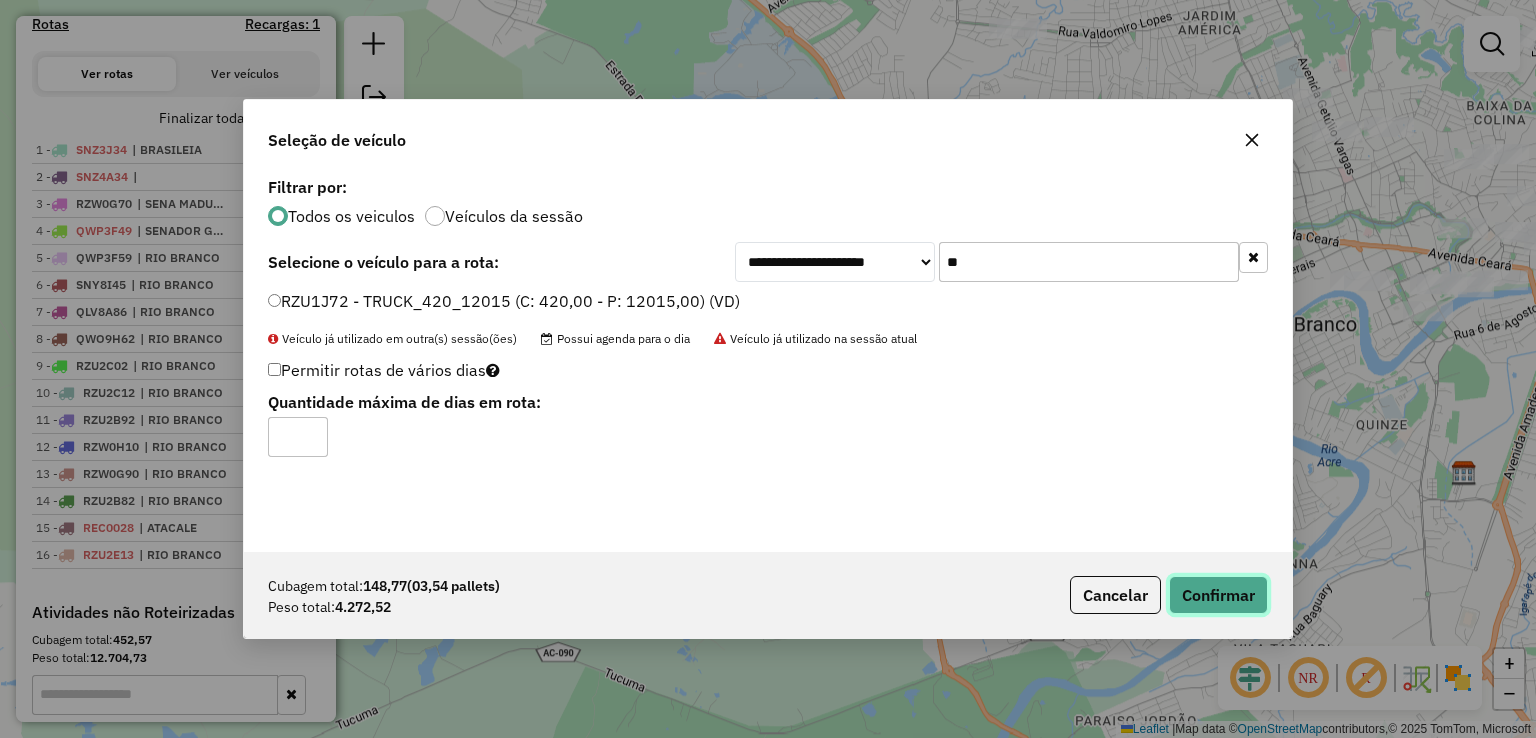 click on "Confirmar" 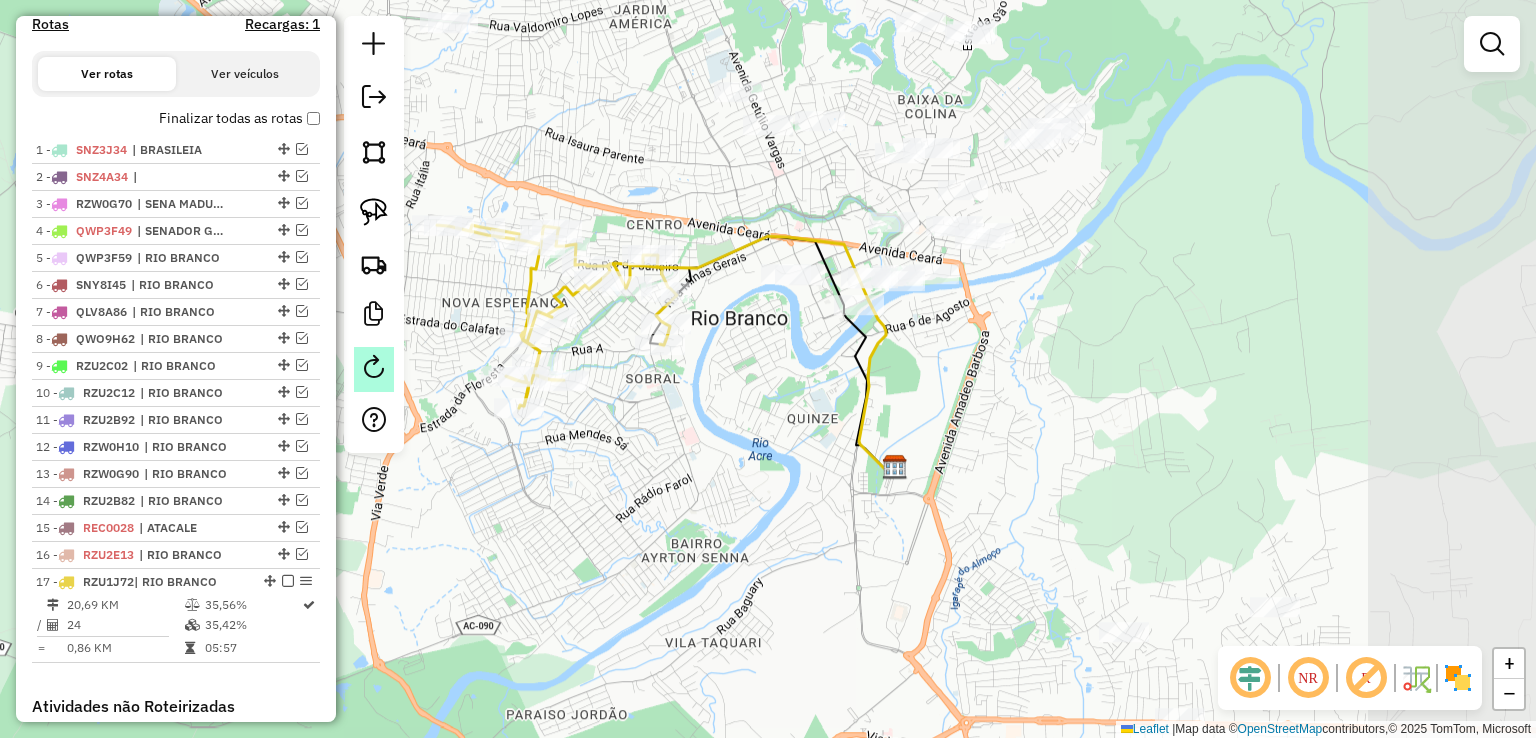 drag, startPoint x: 988, startPoint y: 358, endPoint x: 368, endPoint y: 352, distance: 620.02905 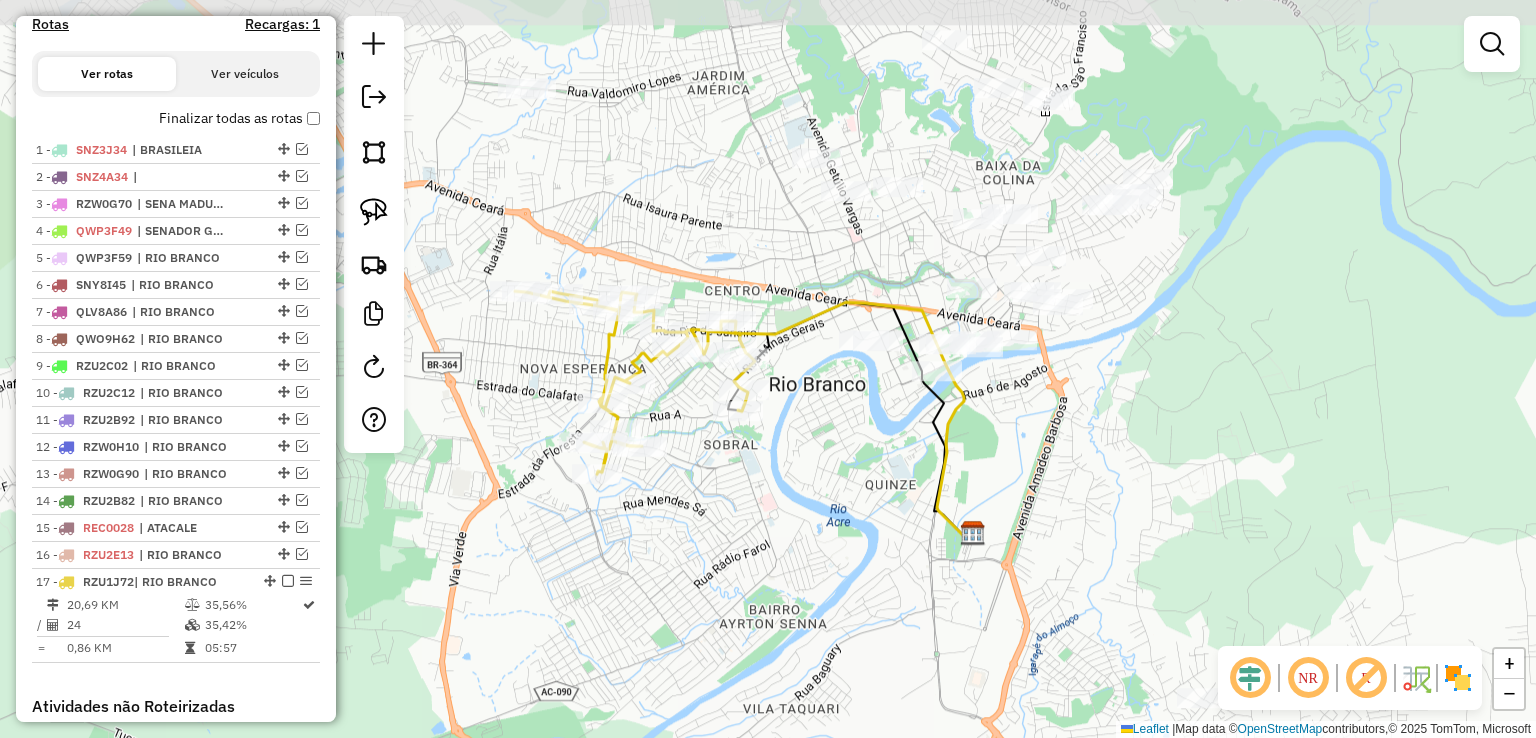 drag, startPoint x: 622, startPoint y: 431, endPoint x: 756, endPoint y: 497, distance: 149.37202 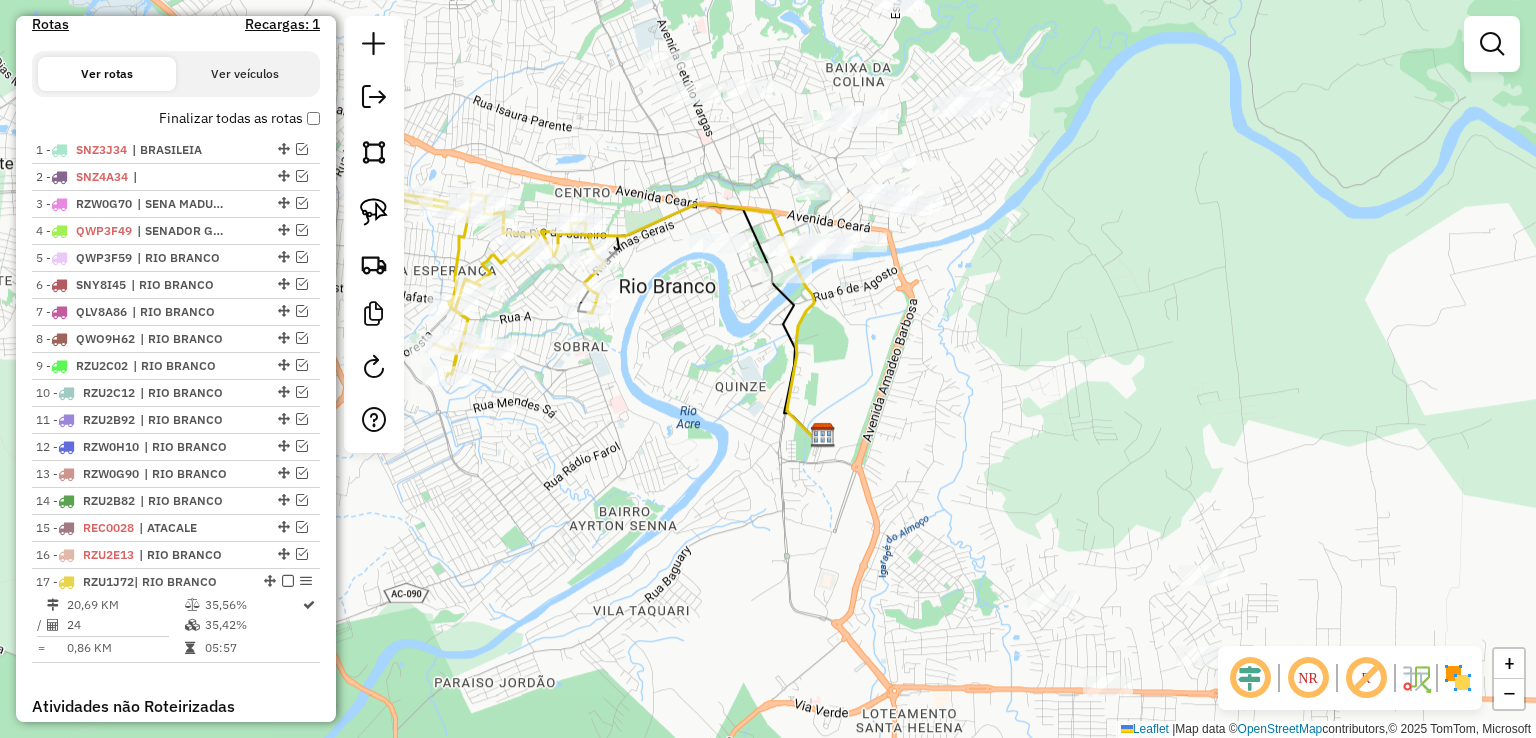 drag, startPoint x: 784, startPoint y: 238, endPoint x: 618, endPoint y: 127, distance: 199.69226 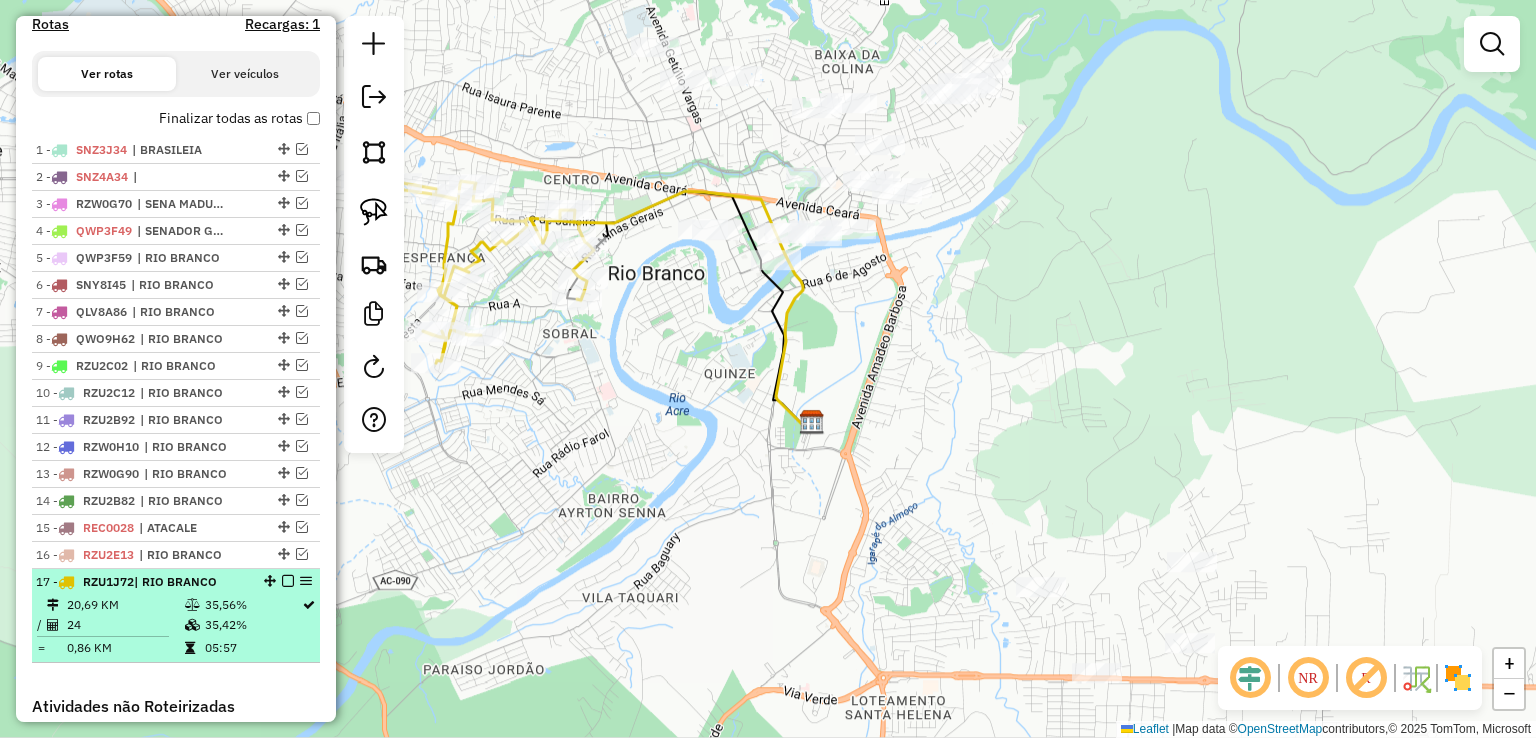 click on "35,56%" at bounding box center (252, 605) 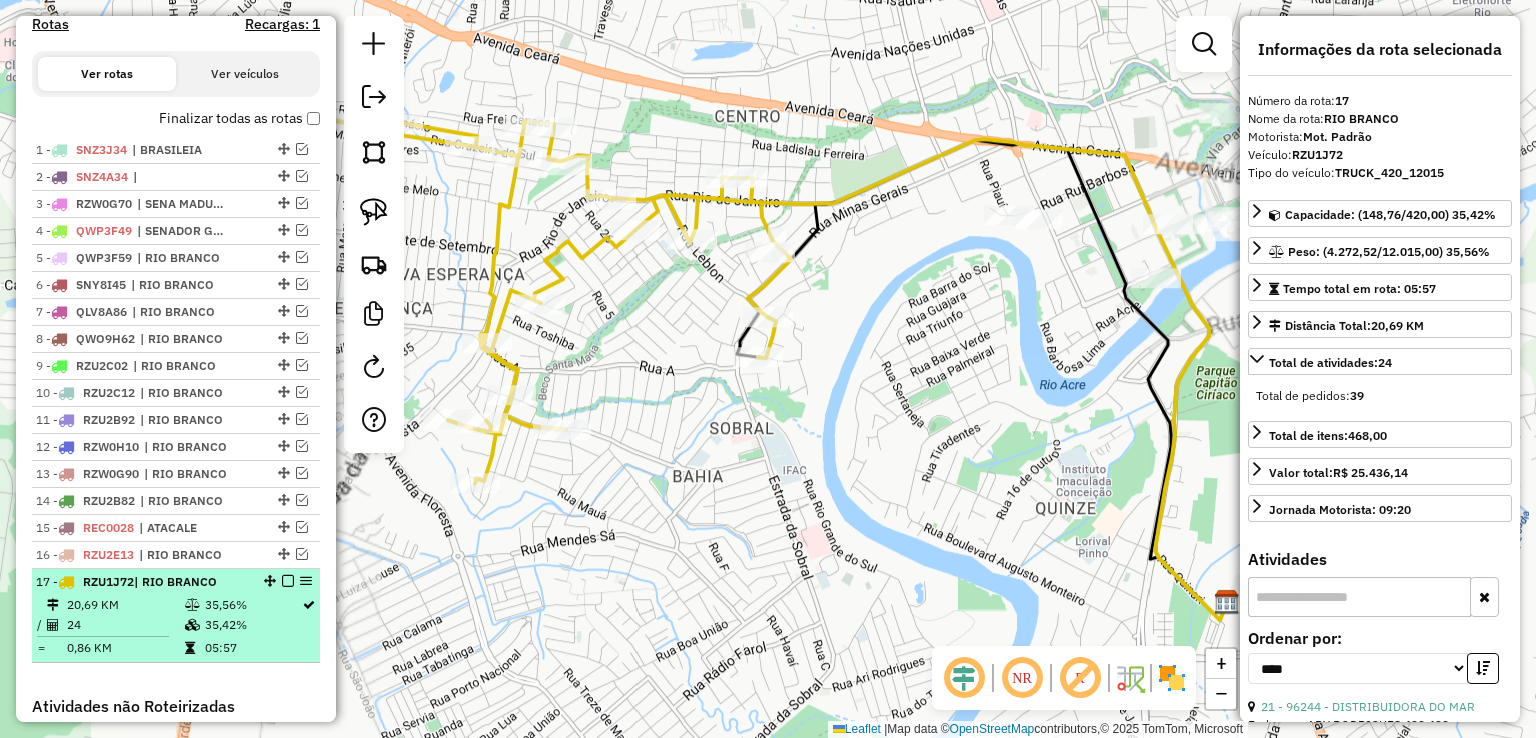 click at bounding box center (288, 581) 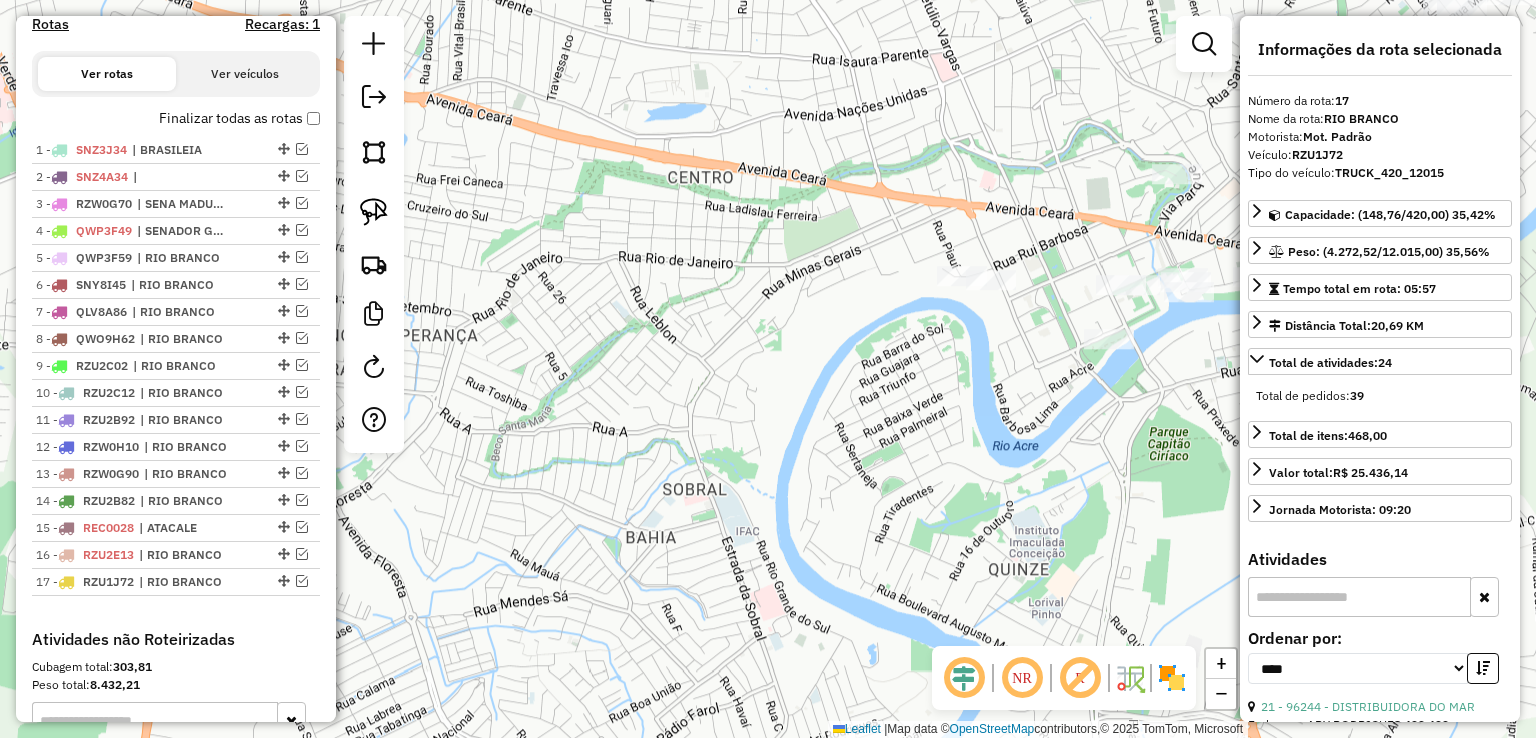 drag, startPoint x: 697, startPoint y: 534, endPoint x: 617, endPoint y: 576, distance: 90.35486 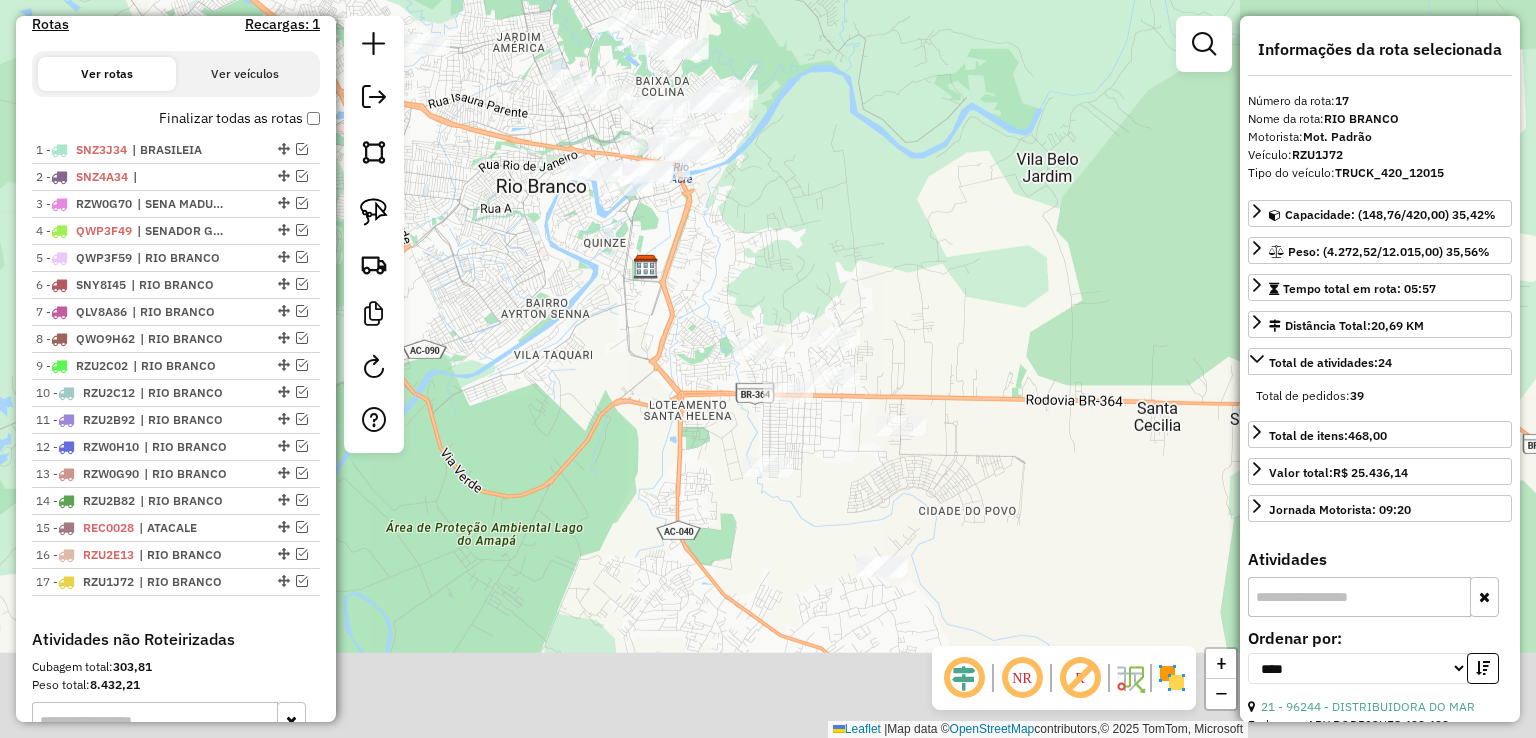 drag, startPoint x: 584, startPoint y: 417, endPoint x: 544, endPoint y: 113, distance: 306.6203 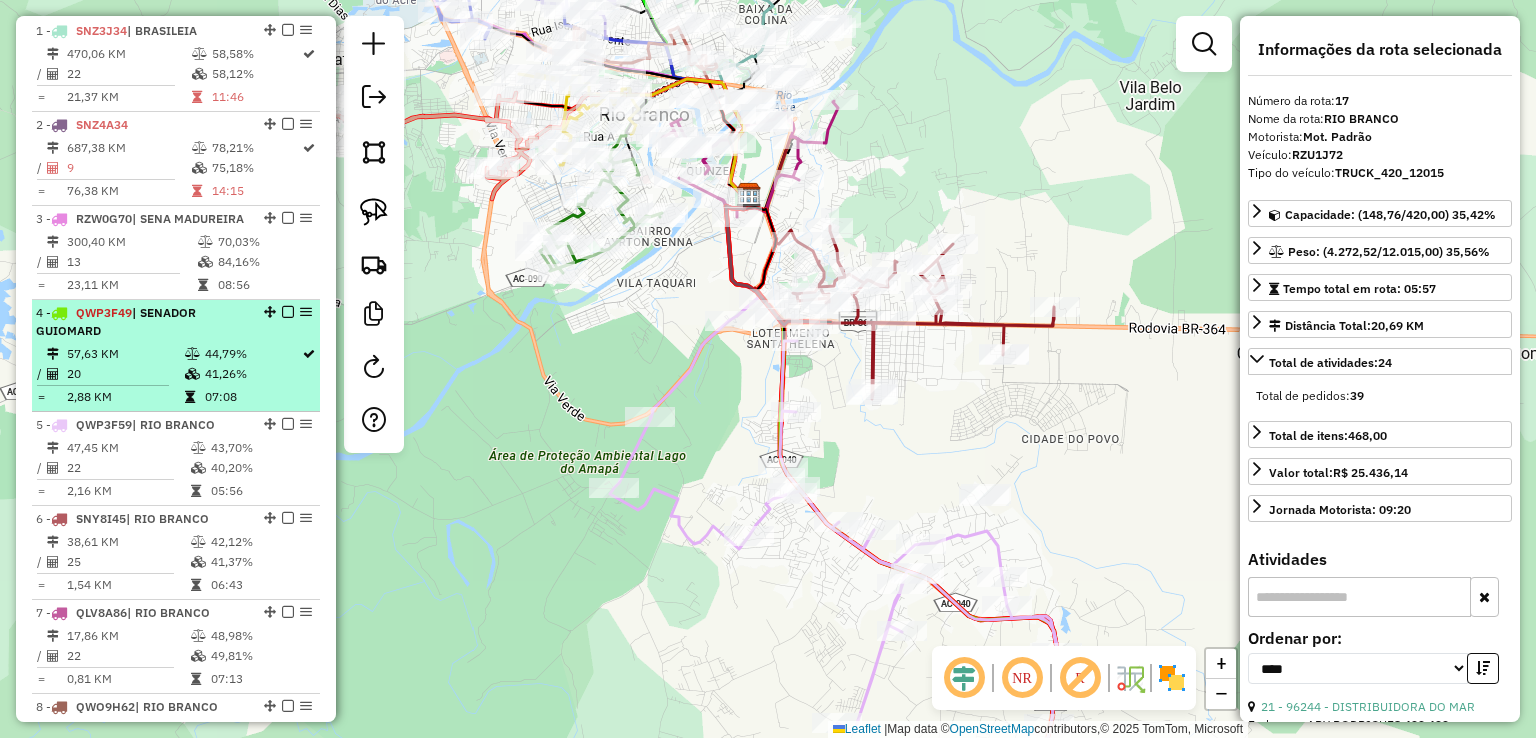 scroll, scrollTop: 853, scrollLeft: 0, axis: vertical 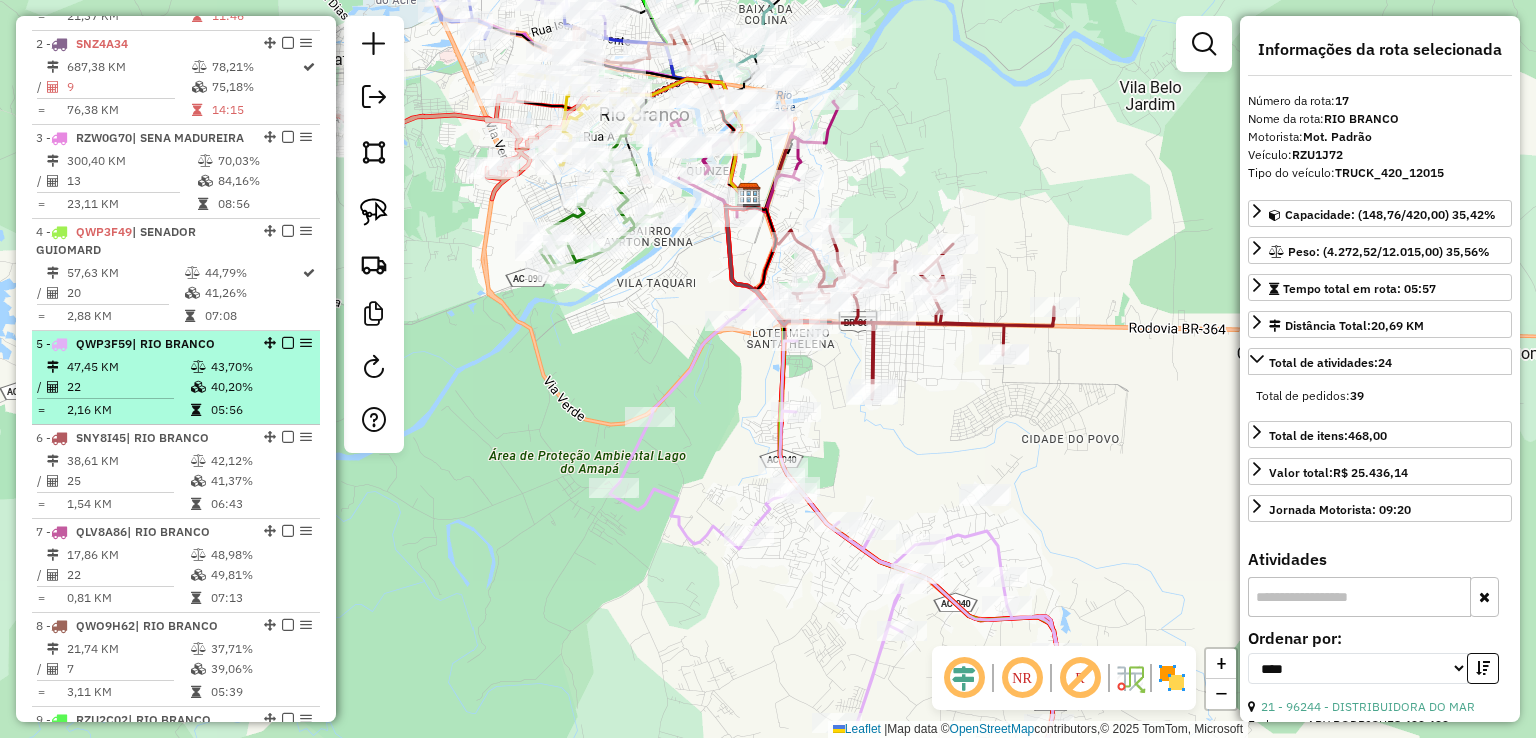 click at bounding box center [200, 367] 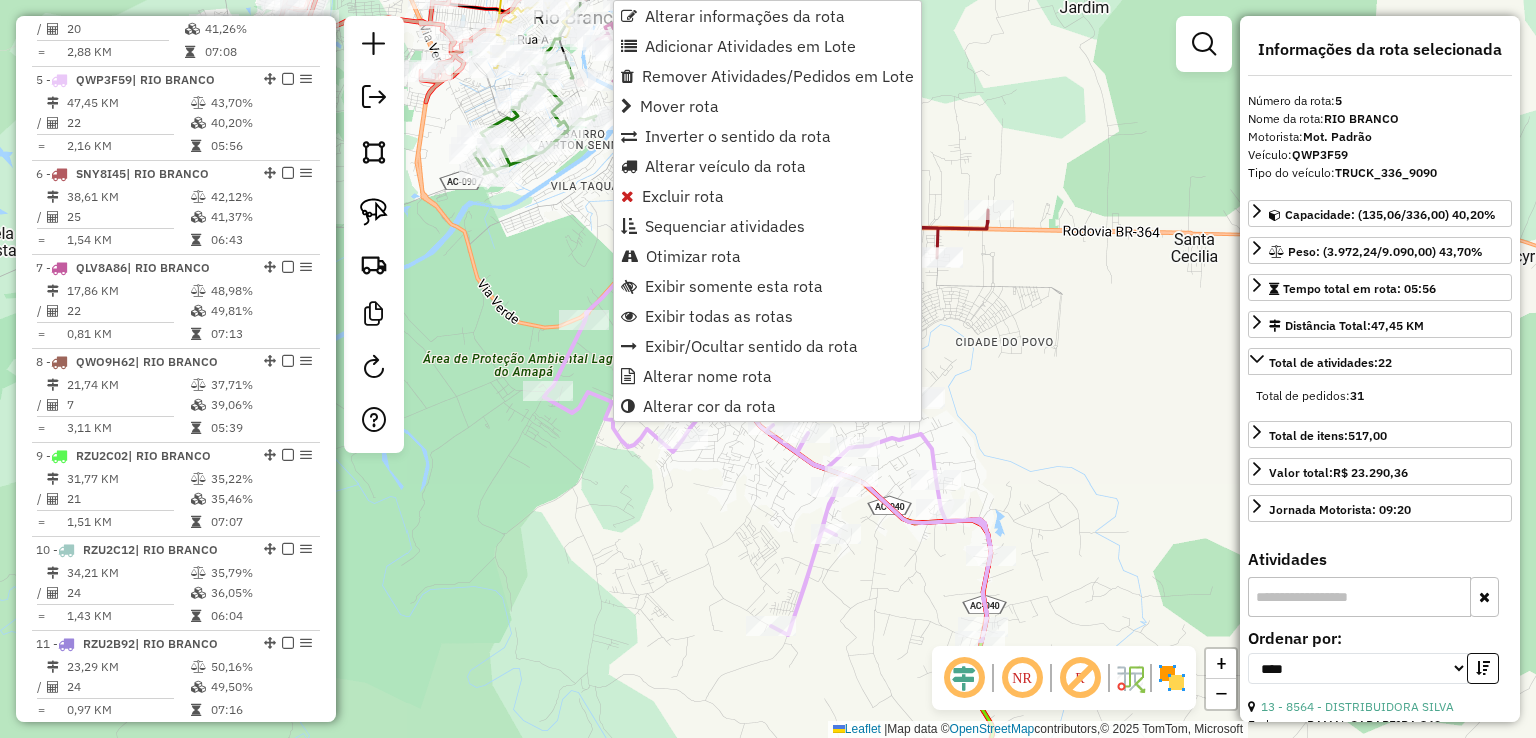 scroll, scrollTop: 1184, scrollLeft: 0, axis: vertical 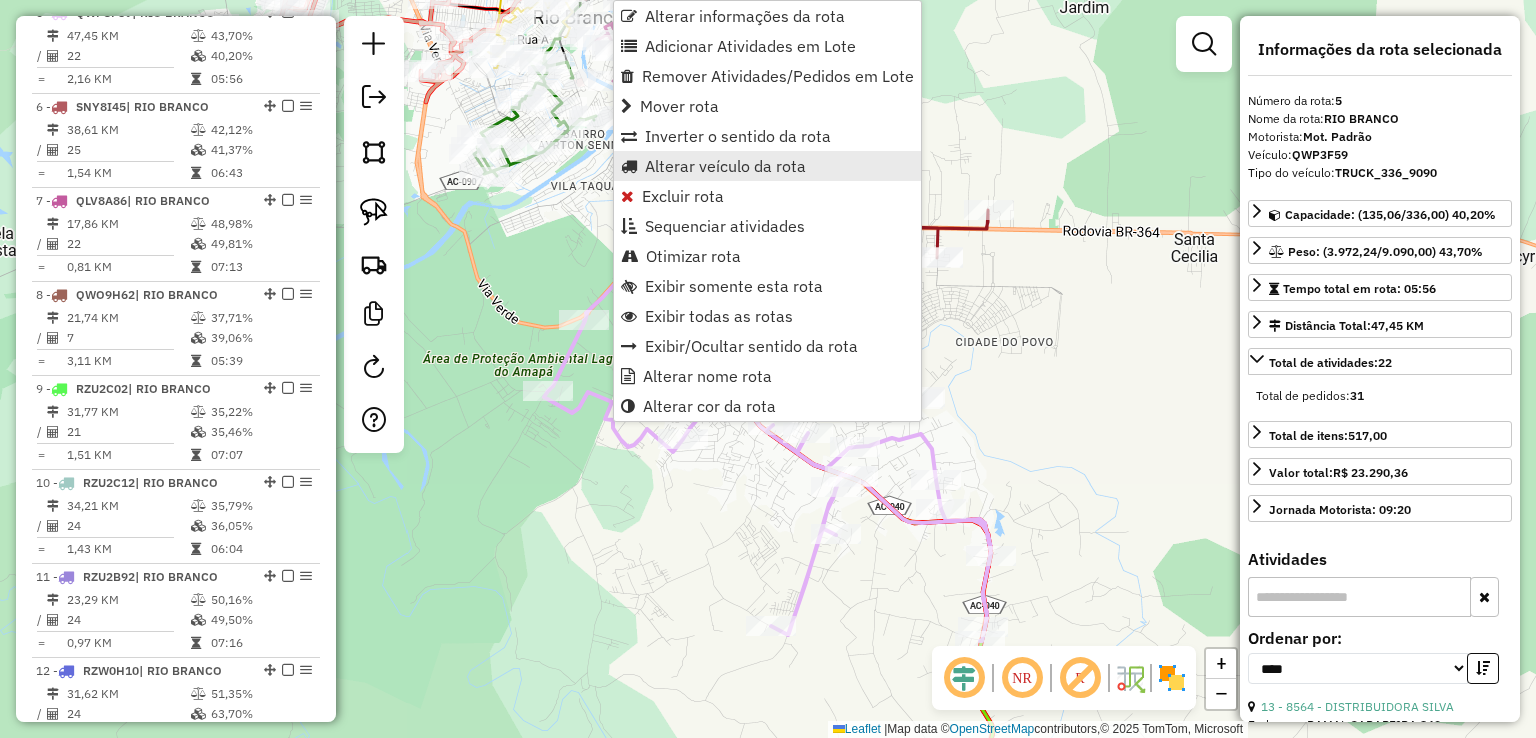 click on "Alterar veículo da rota" at bounding box center [725, 166] 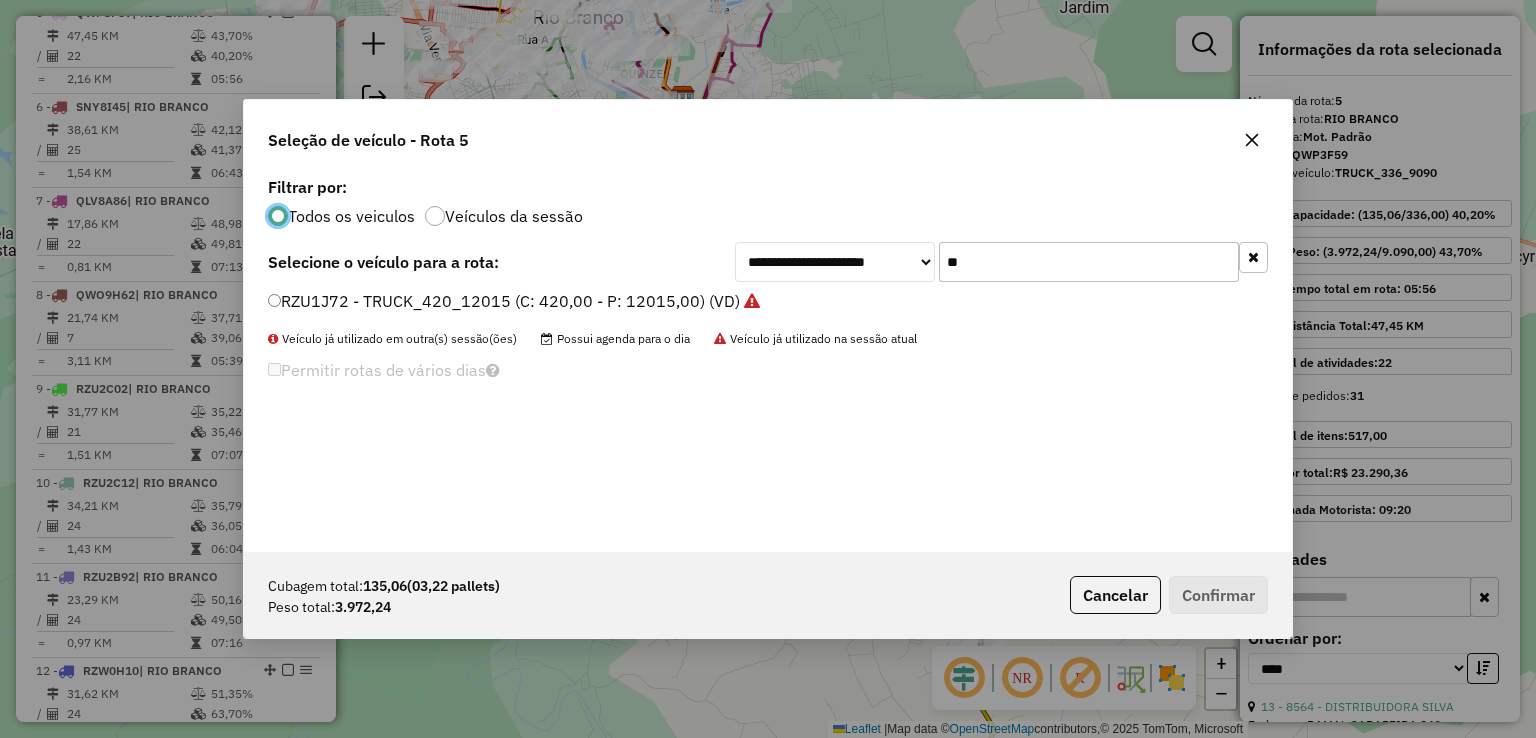 scroll, scrollTop: 10, scrollLeft: 6, axis: both 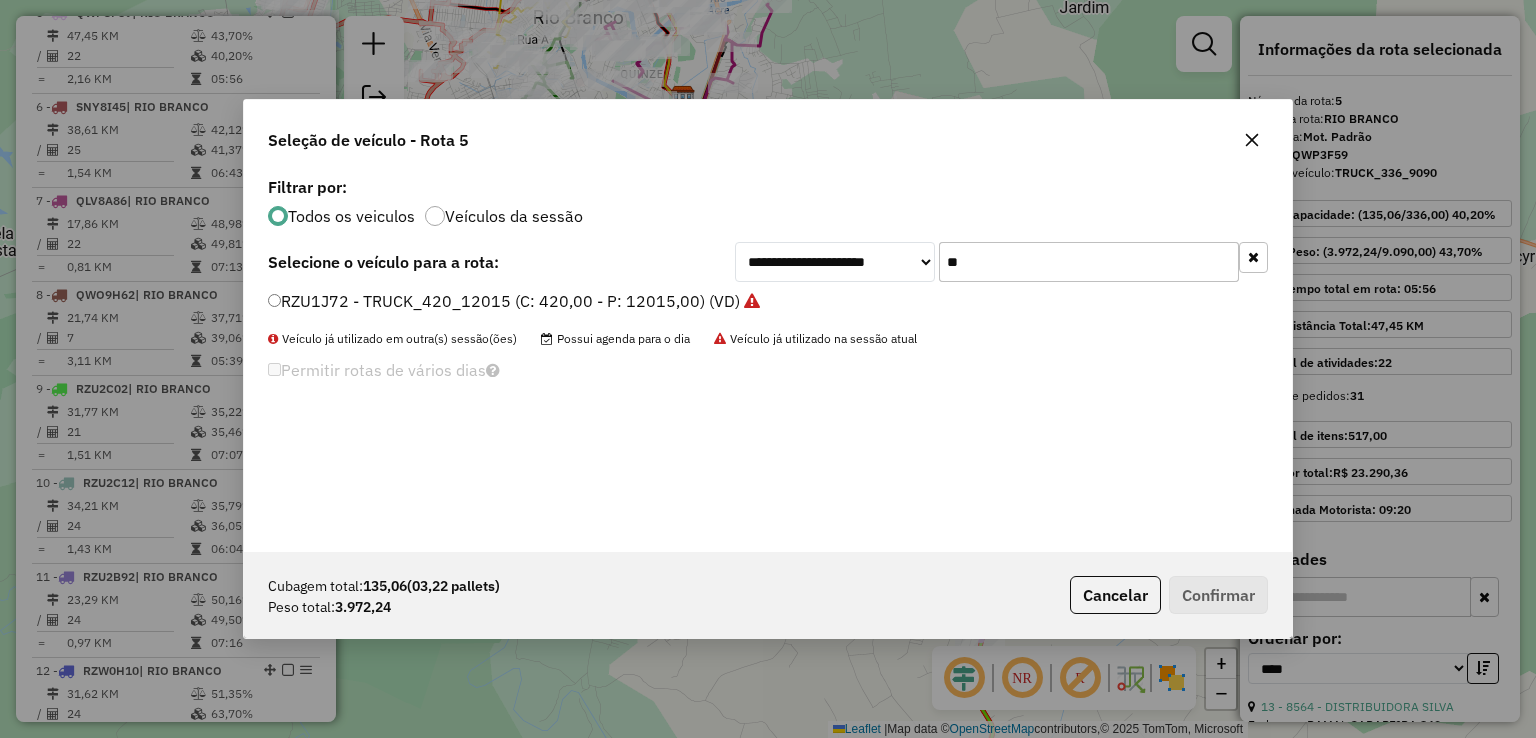 drag, startPoint x: 983, startPoint y: 266, endPoint x: 884, endPoint y: 268, distance: 99.0202 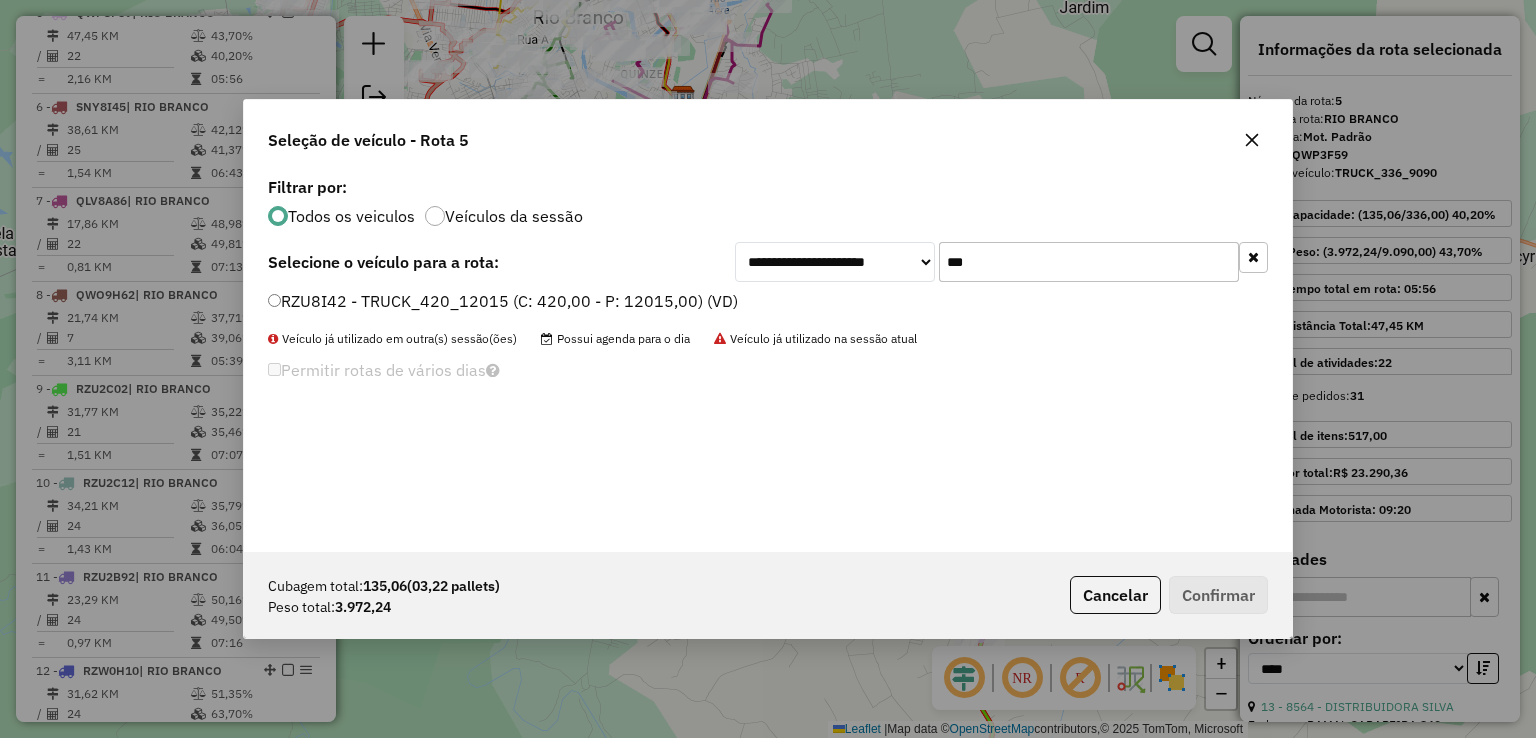 type on "***" 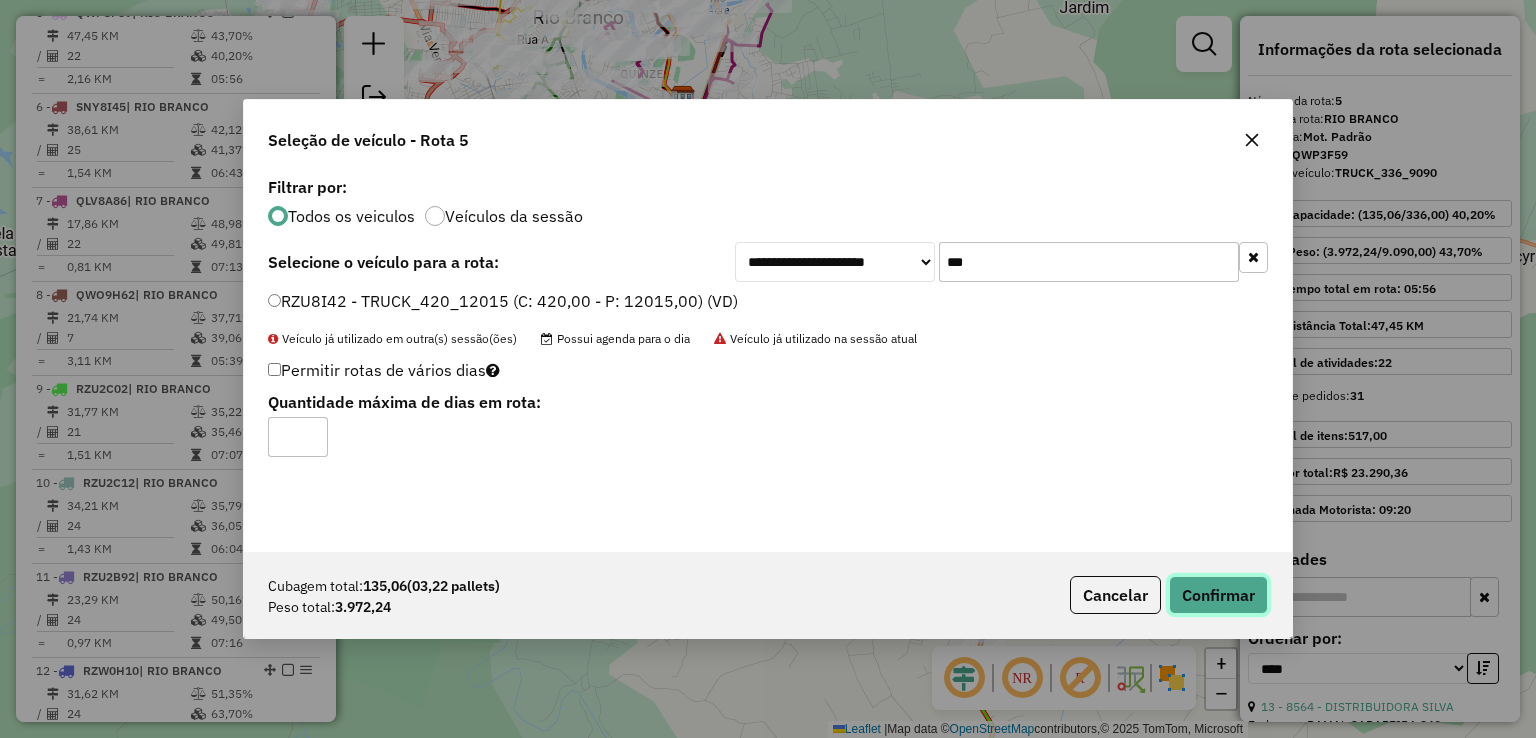 click on "Confirmar" 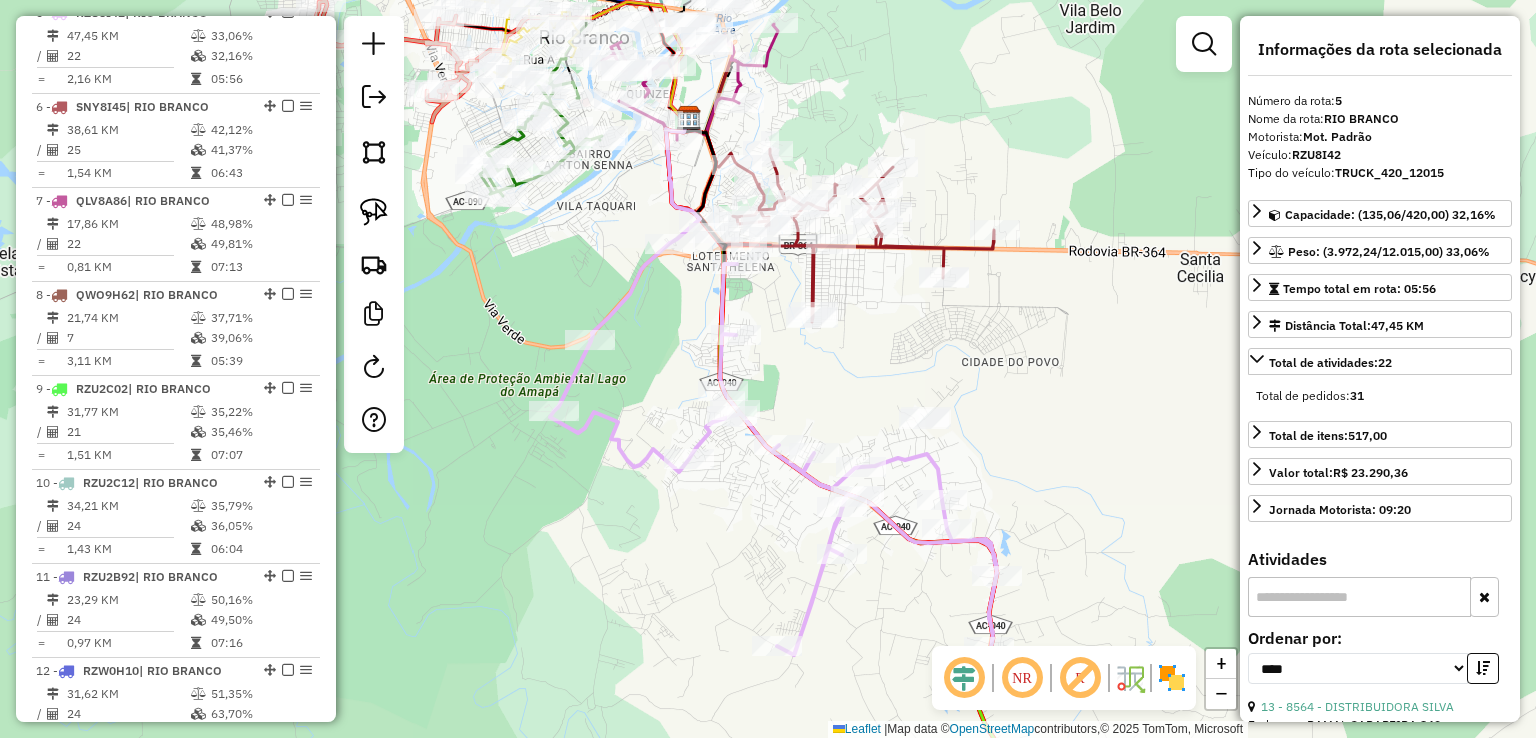 drag, startPoint x: 760, startPoint y: 281, endPoint x: 854, endPoint y: 487, distance: 226.43321 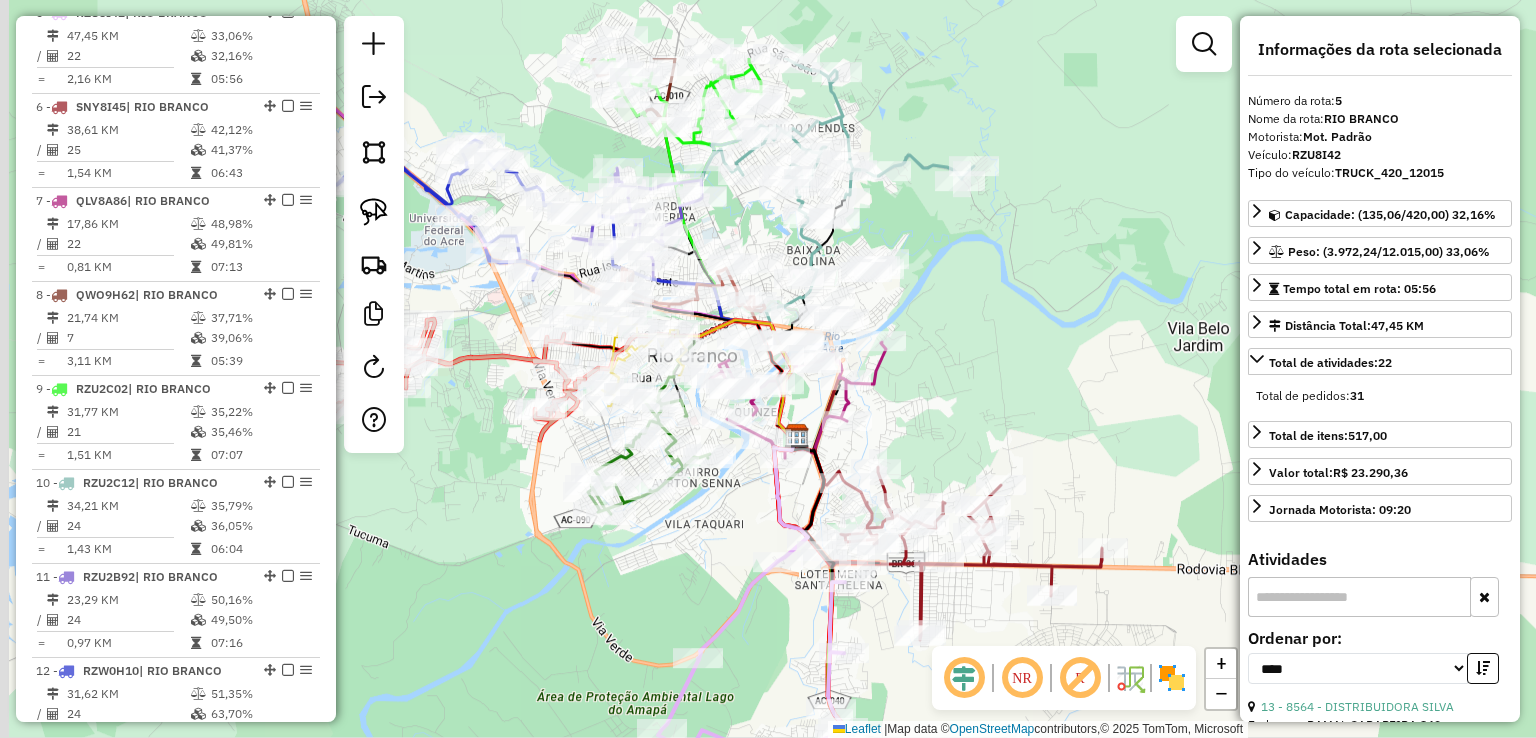 drag, startPoint x: 912, startPoint y: 273, endPoint x: 925, endPoint y: 392, distance: 119.70798 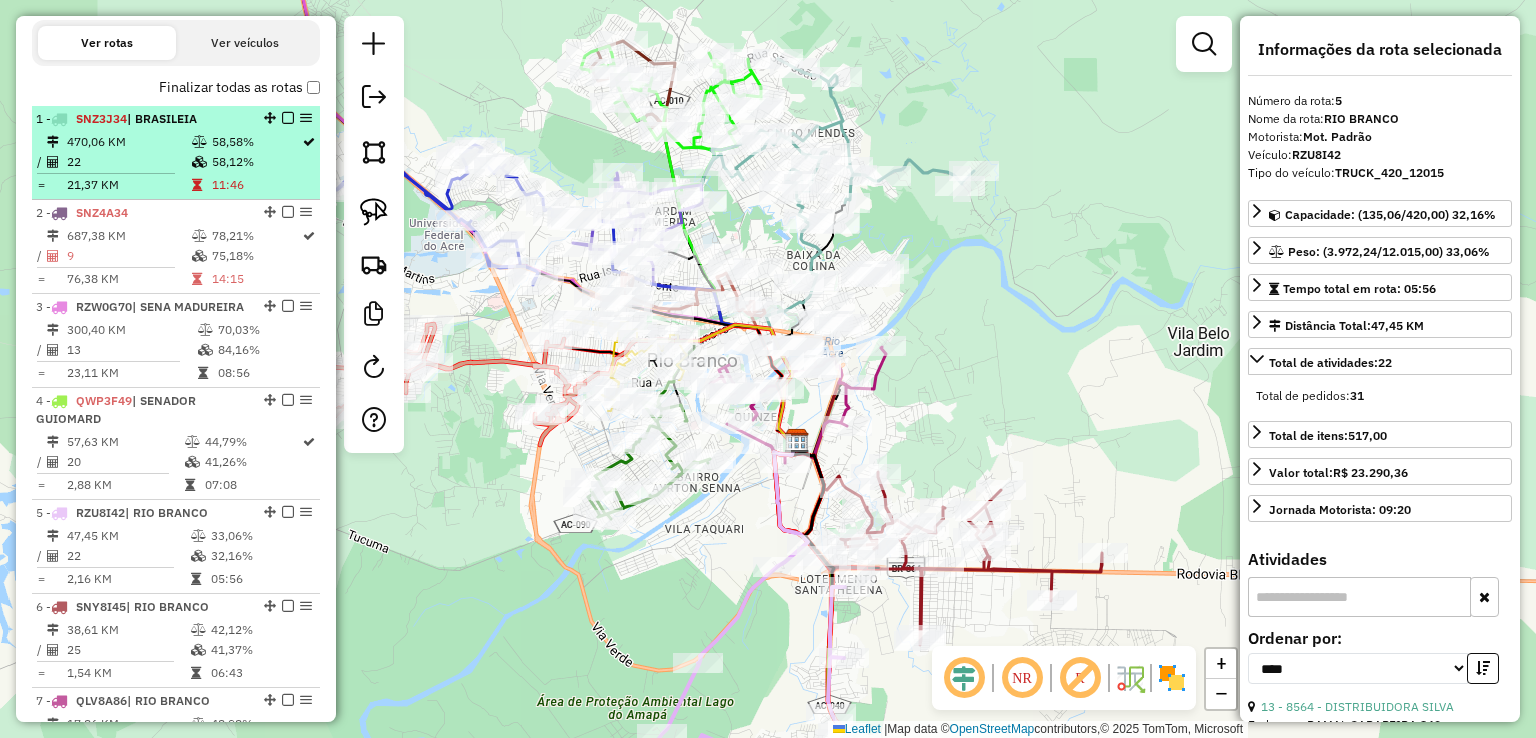 scroll, scrollTop: 484, scrollLeft: 0, axis: vertical 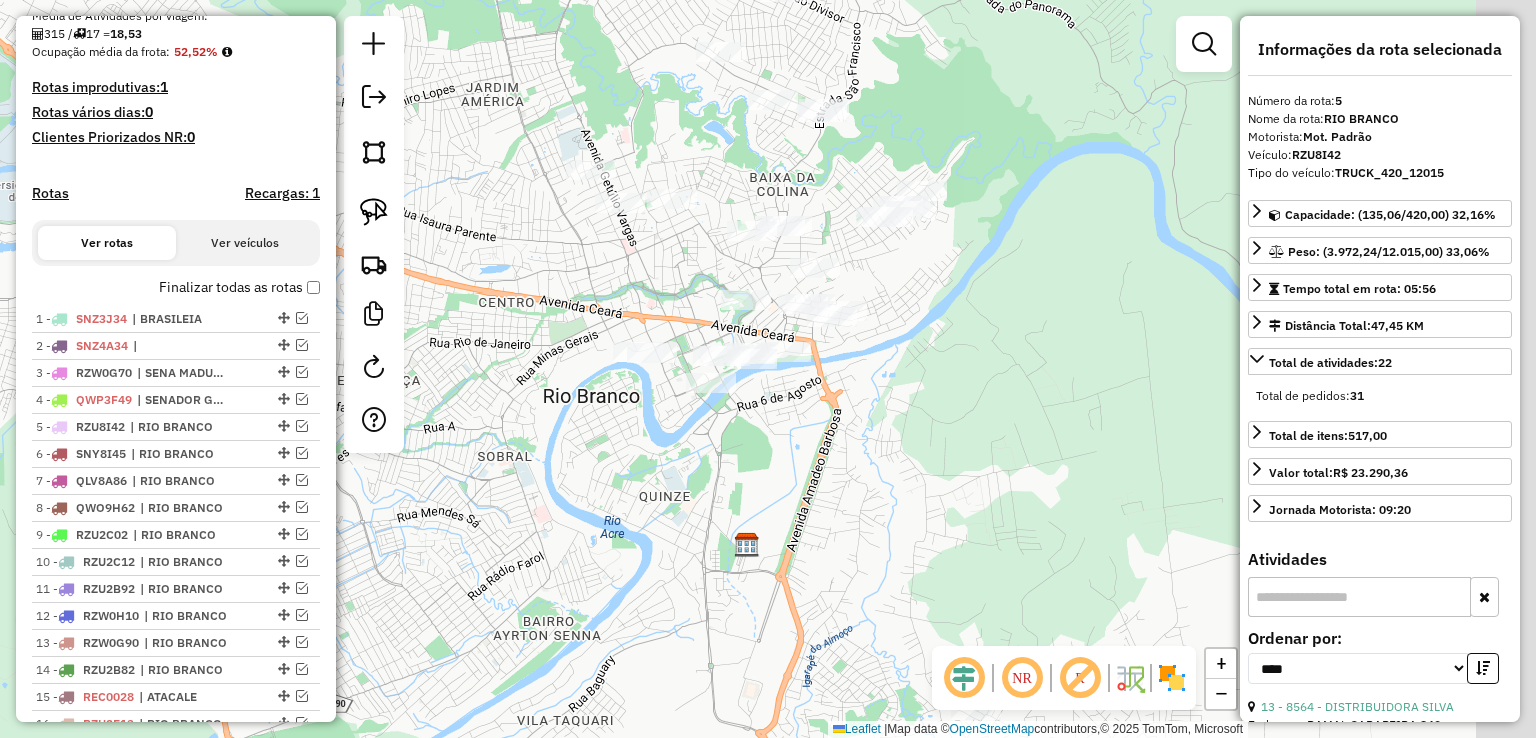 drag, startPoint x: 717, startPoint y: 355, endPoint x: 524, endPoint y: 259, distance: 215.55742 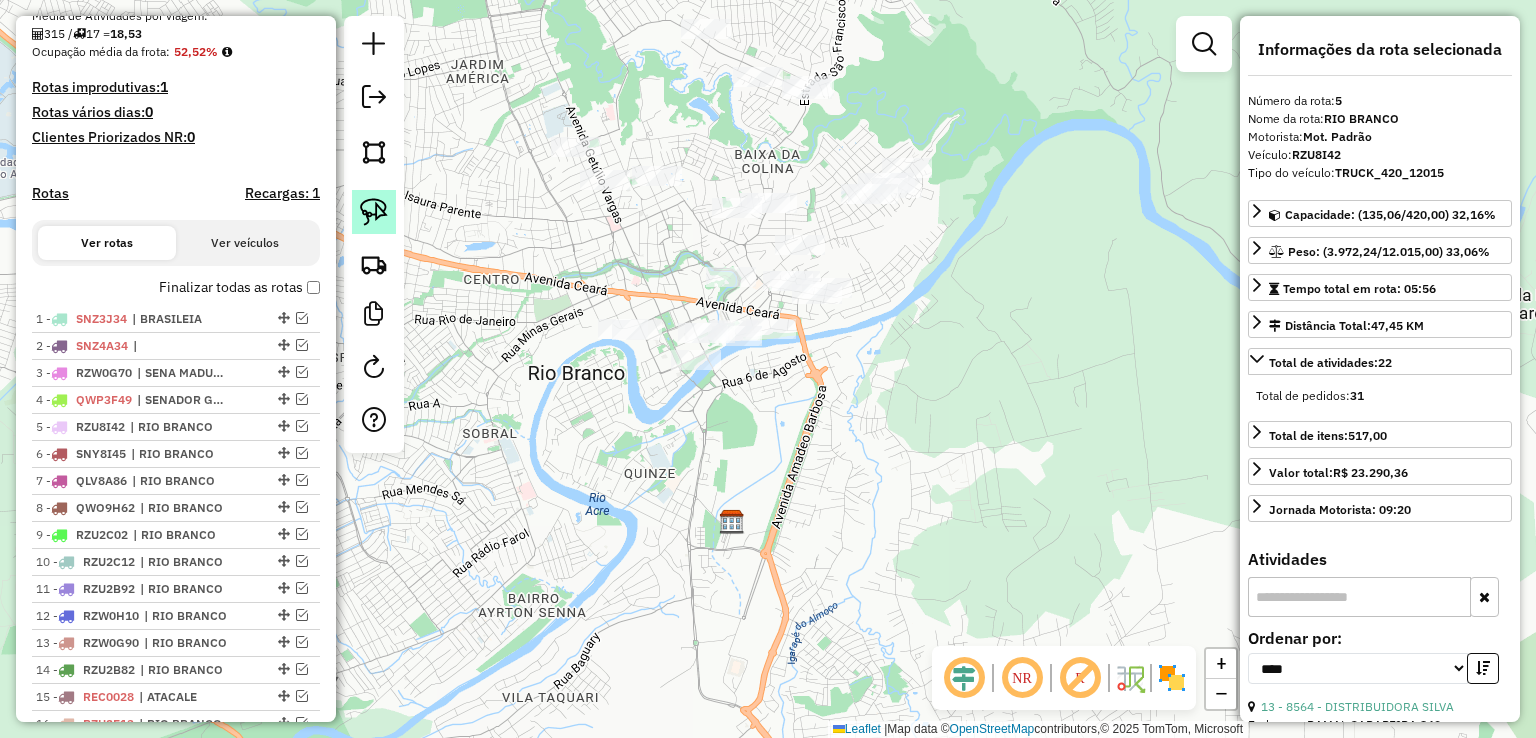 click 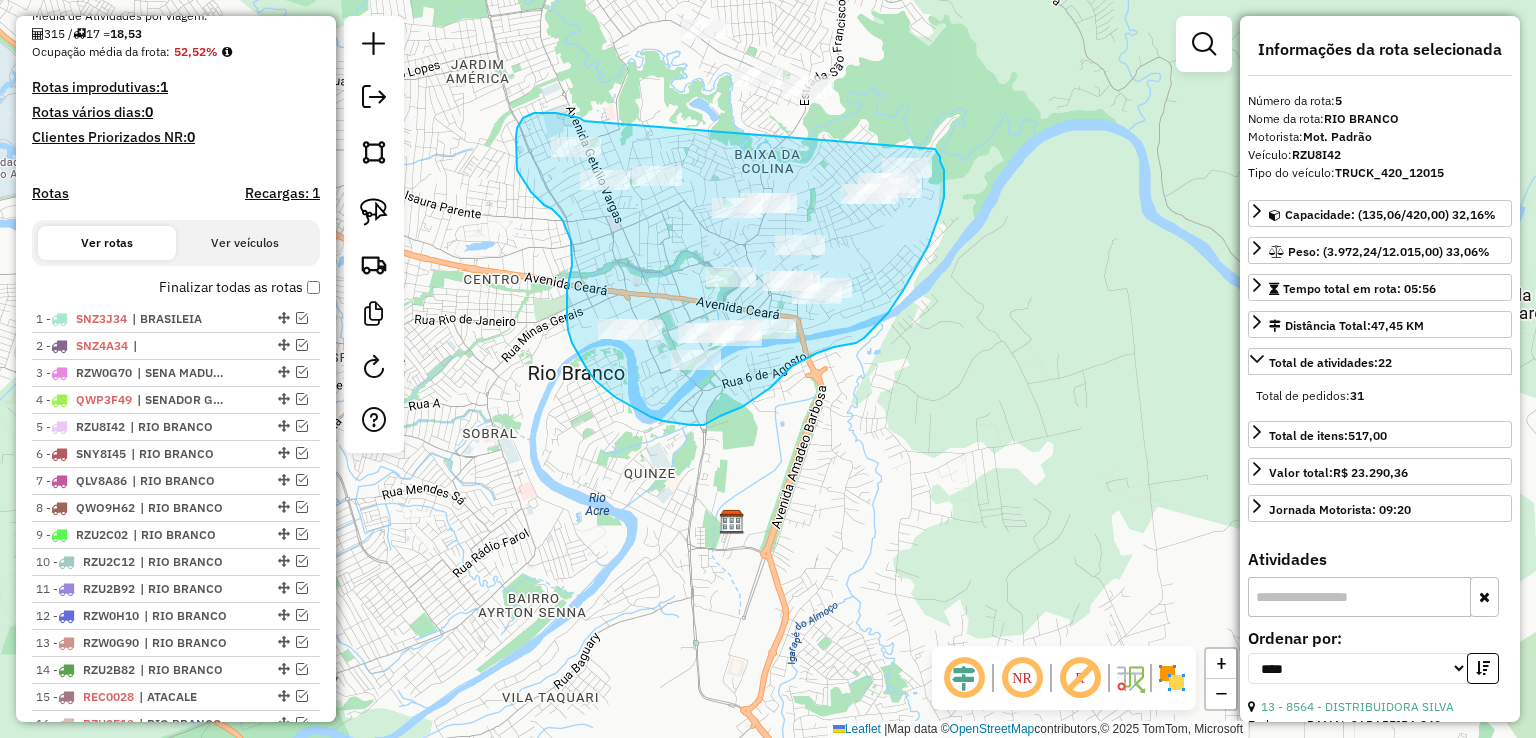 drag, startPoint x: 556, startPoint y: 113, endPoint x: 931, endPoint y: 143, distance: 376.1981 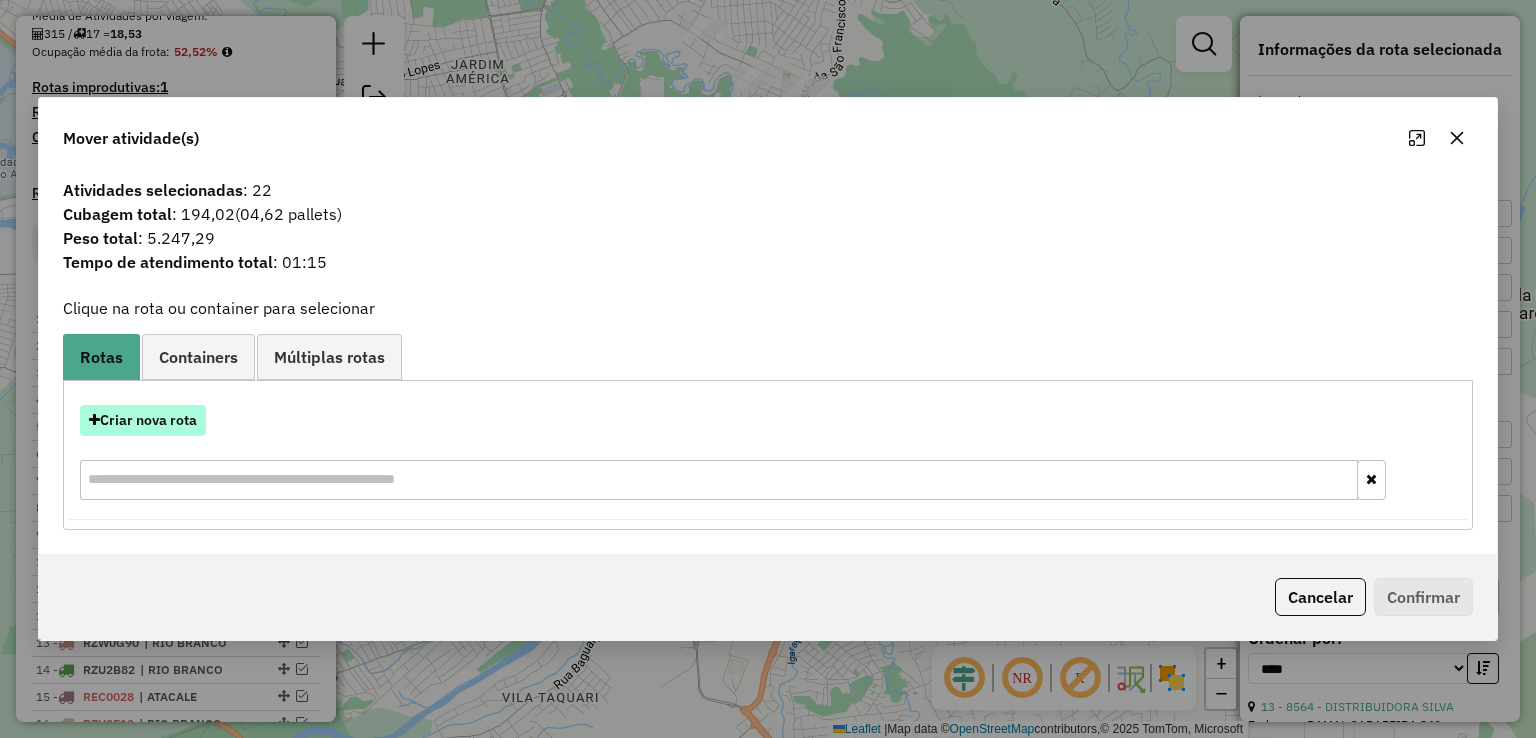 click on "Criar nova rota" at bounding box center [143, 420] 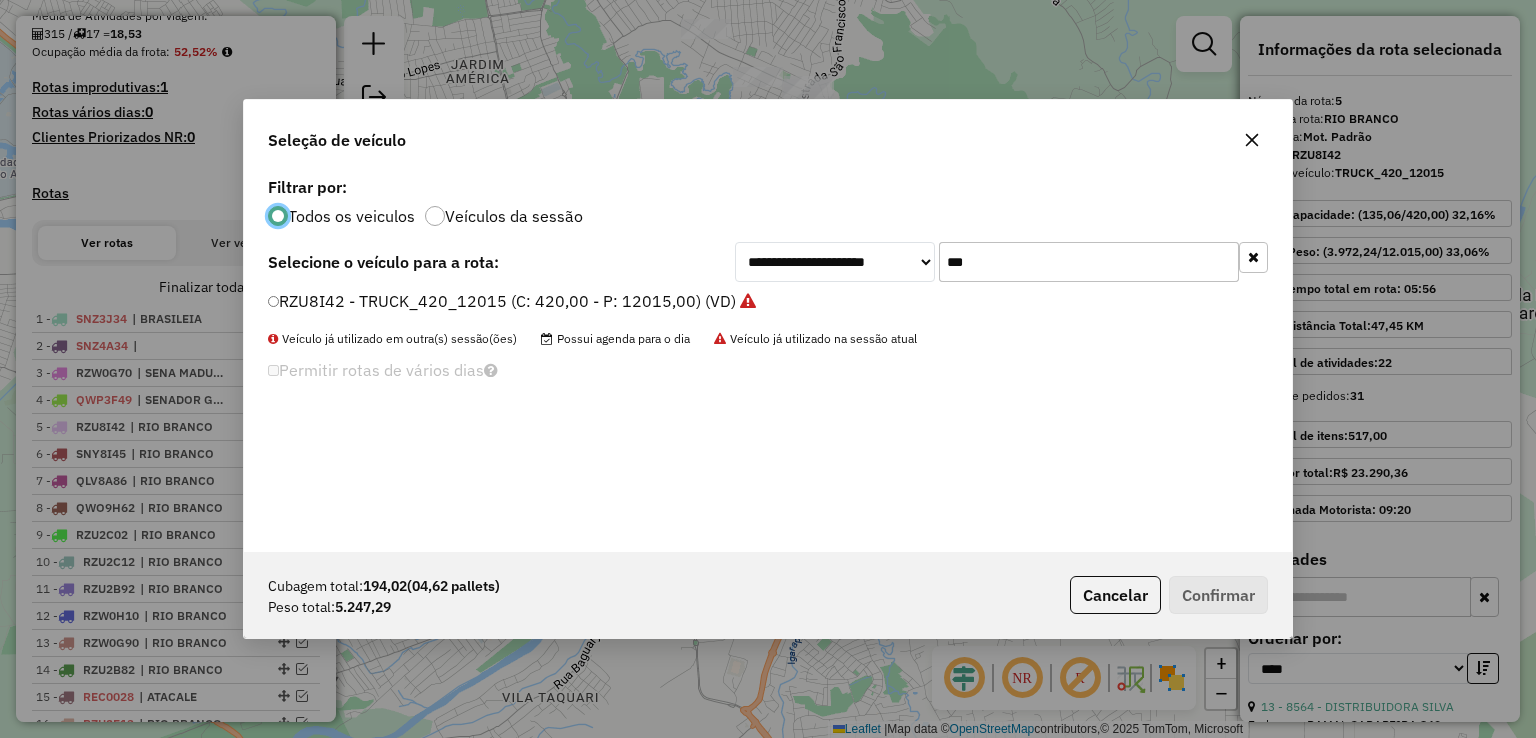 scroll, scrollTop: 10, scrollLeft: 6, axis: both 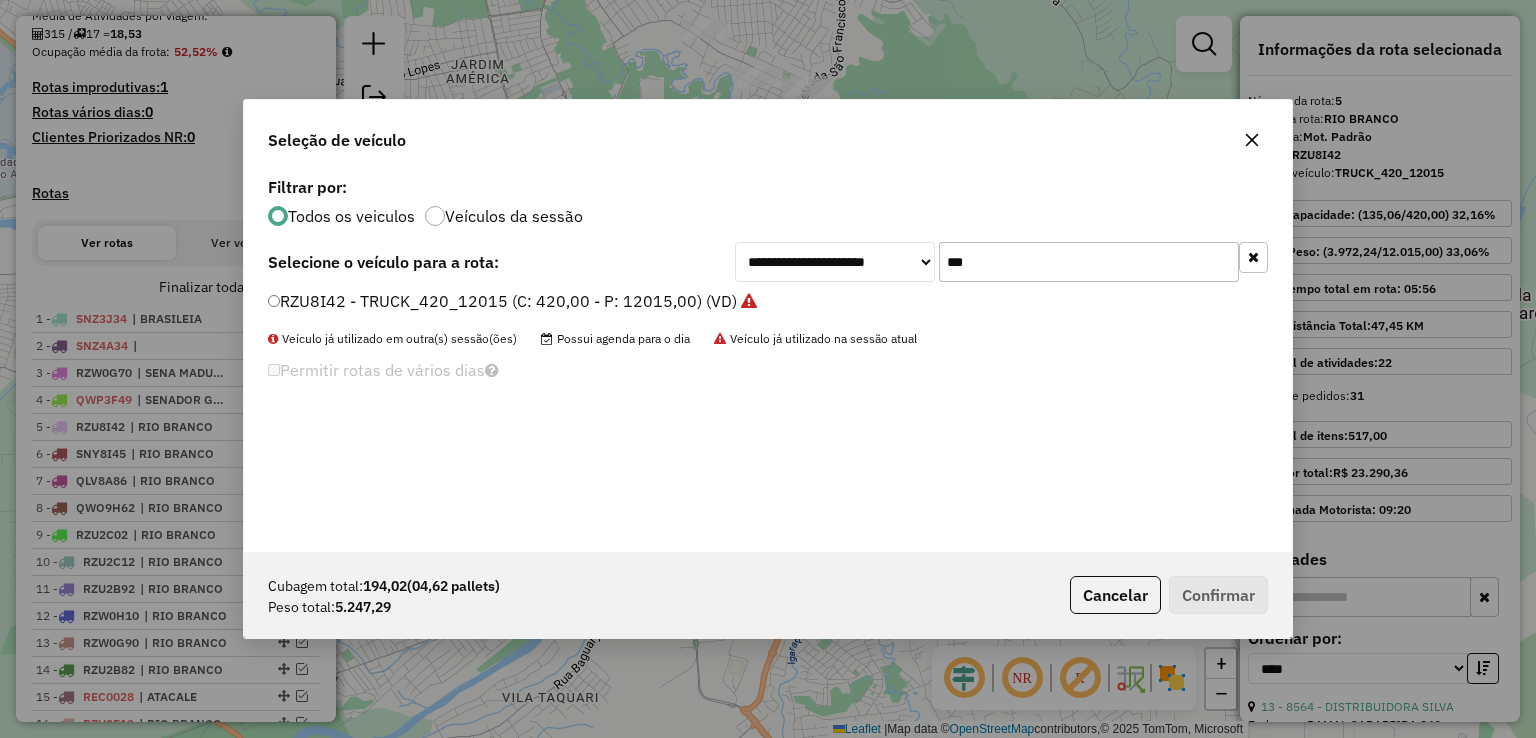 drag, startPoint x: 1076, startPoint y: 275, endPoint x: 768, endPoint y: 273, distance: 308.0065 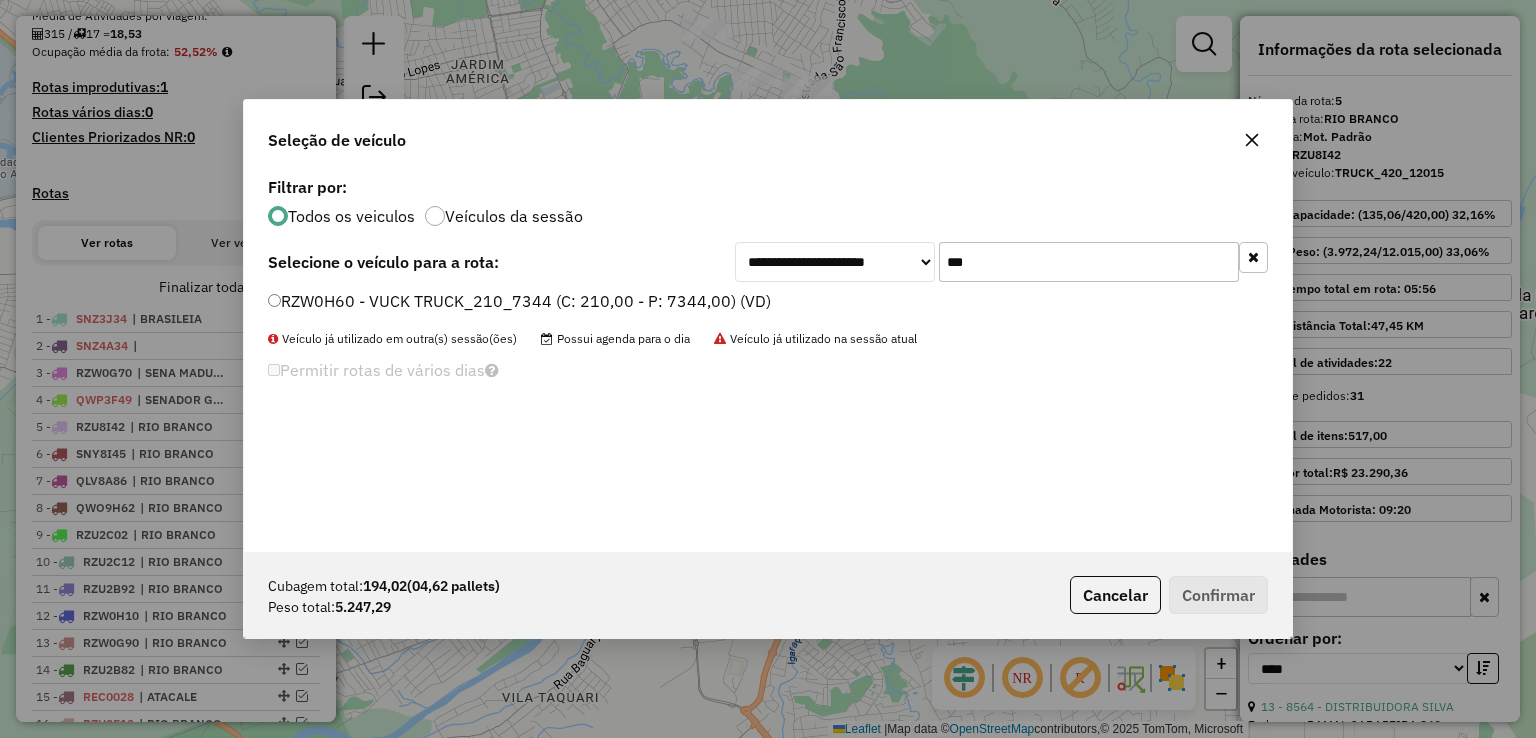 type on "***" 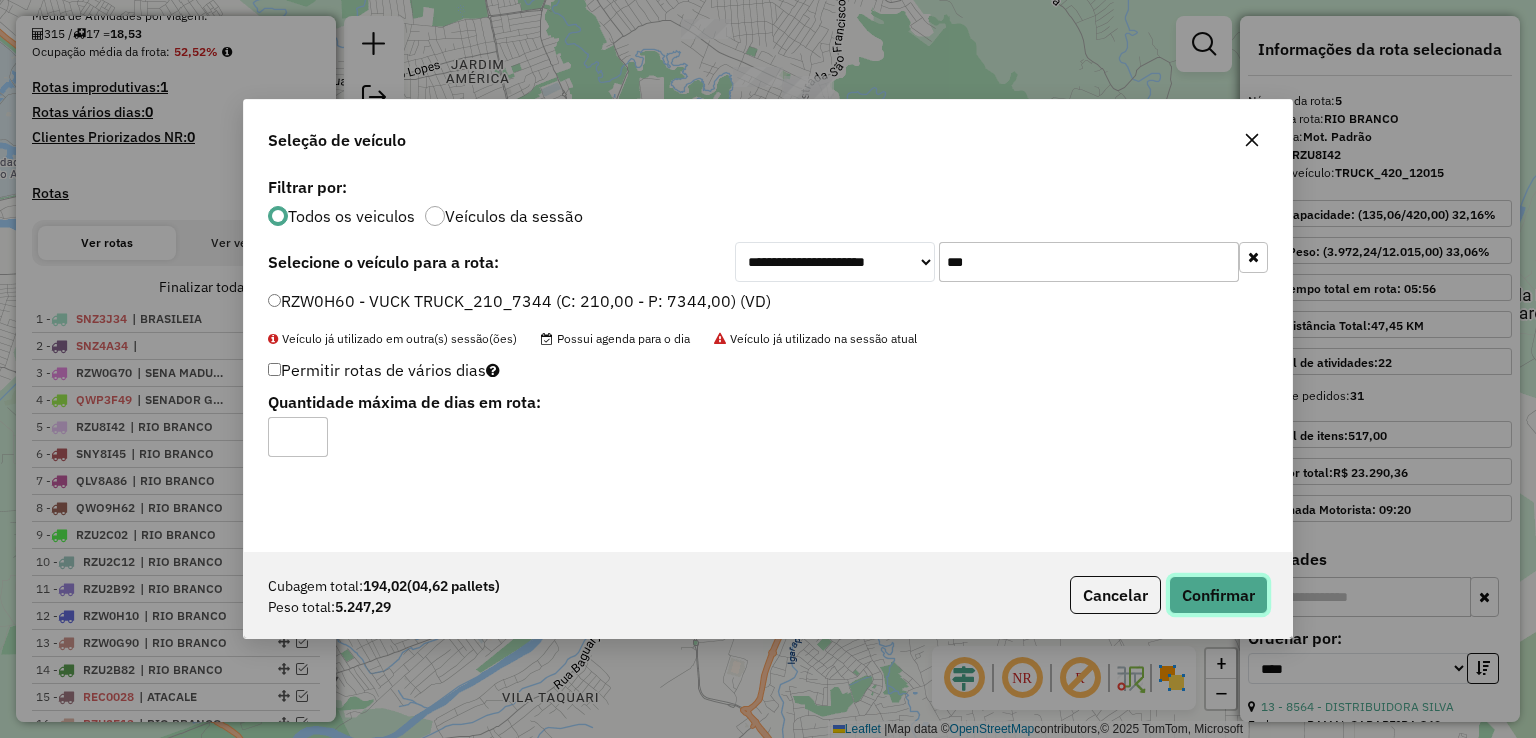 click on "Confirmar" 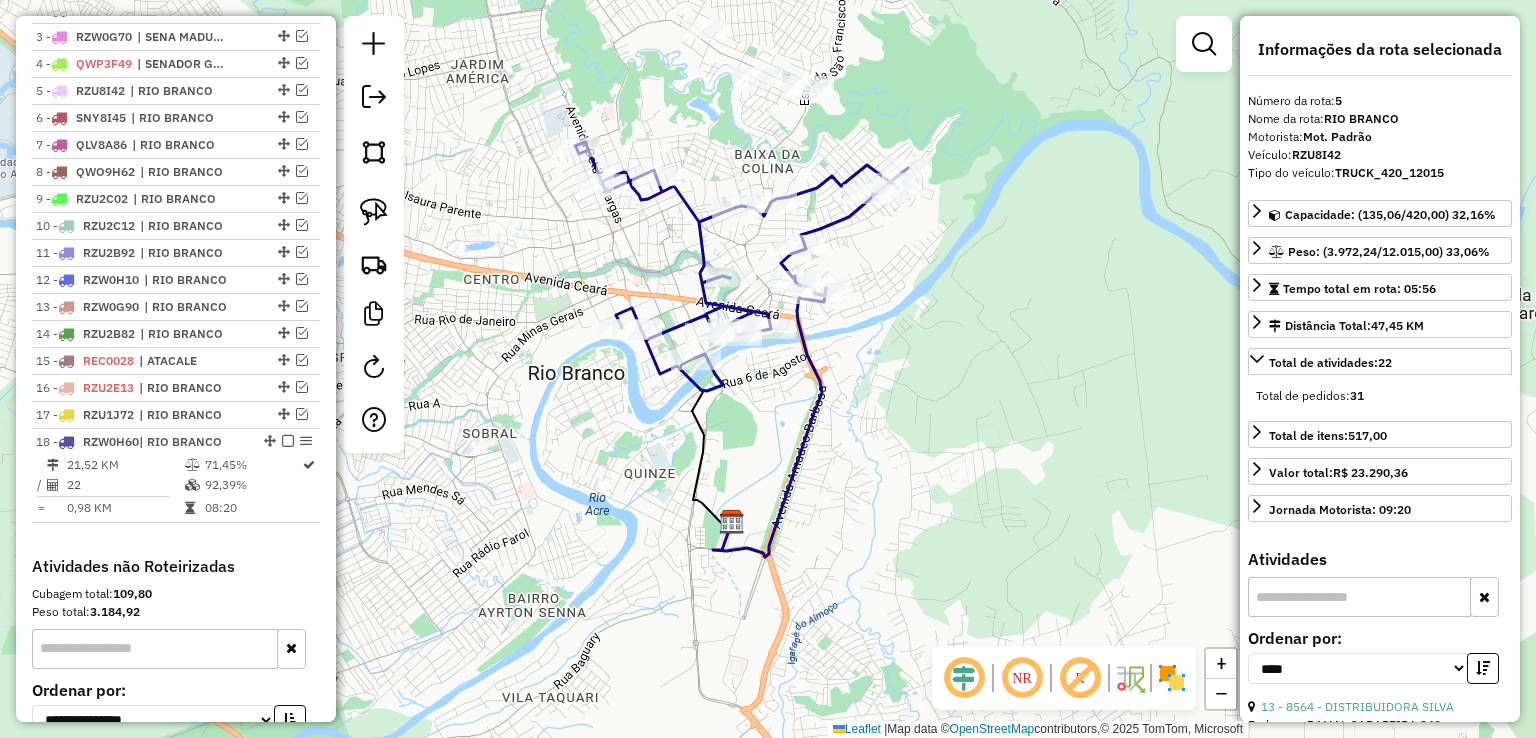 scroll, scrollTop: 880, scrollLeft: 0, axis: vertical 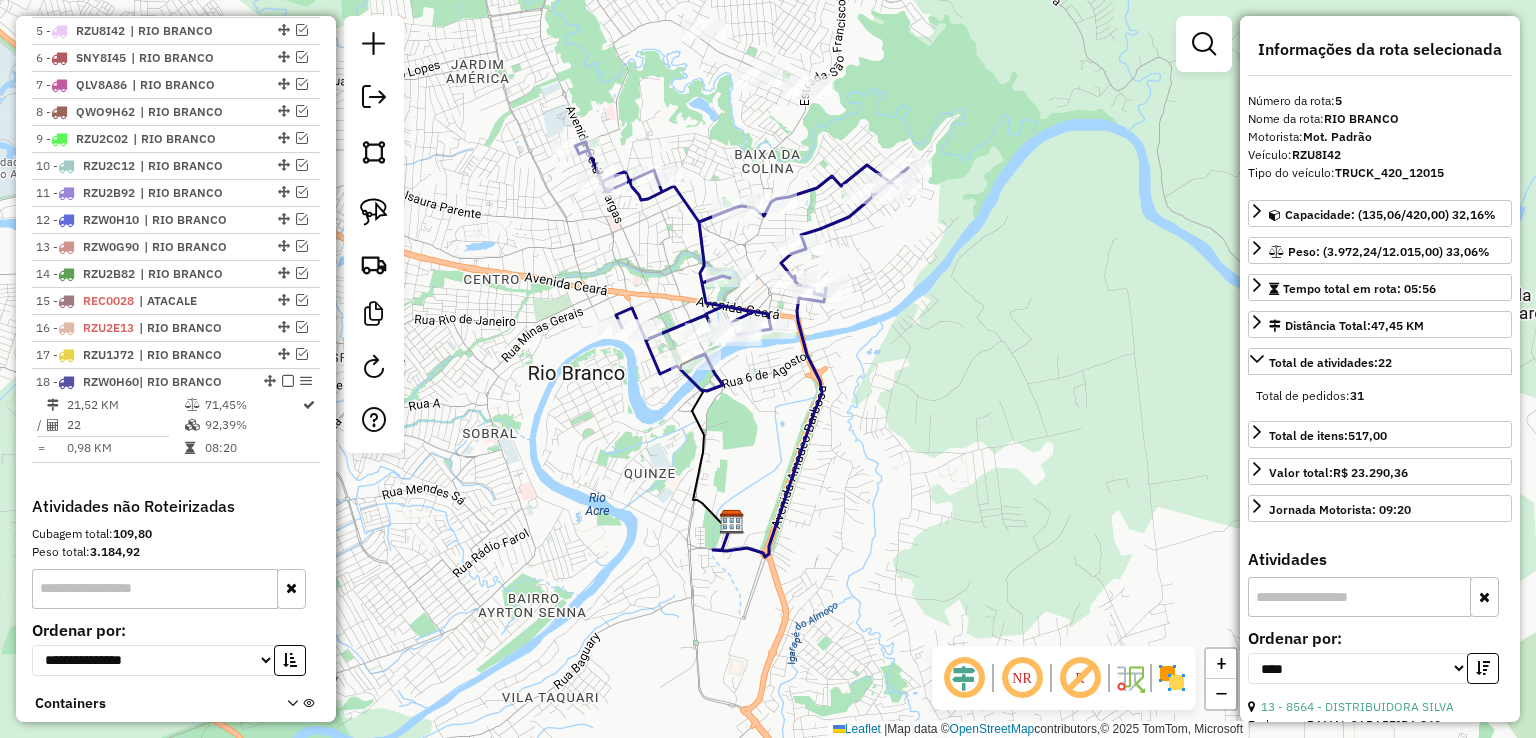 click 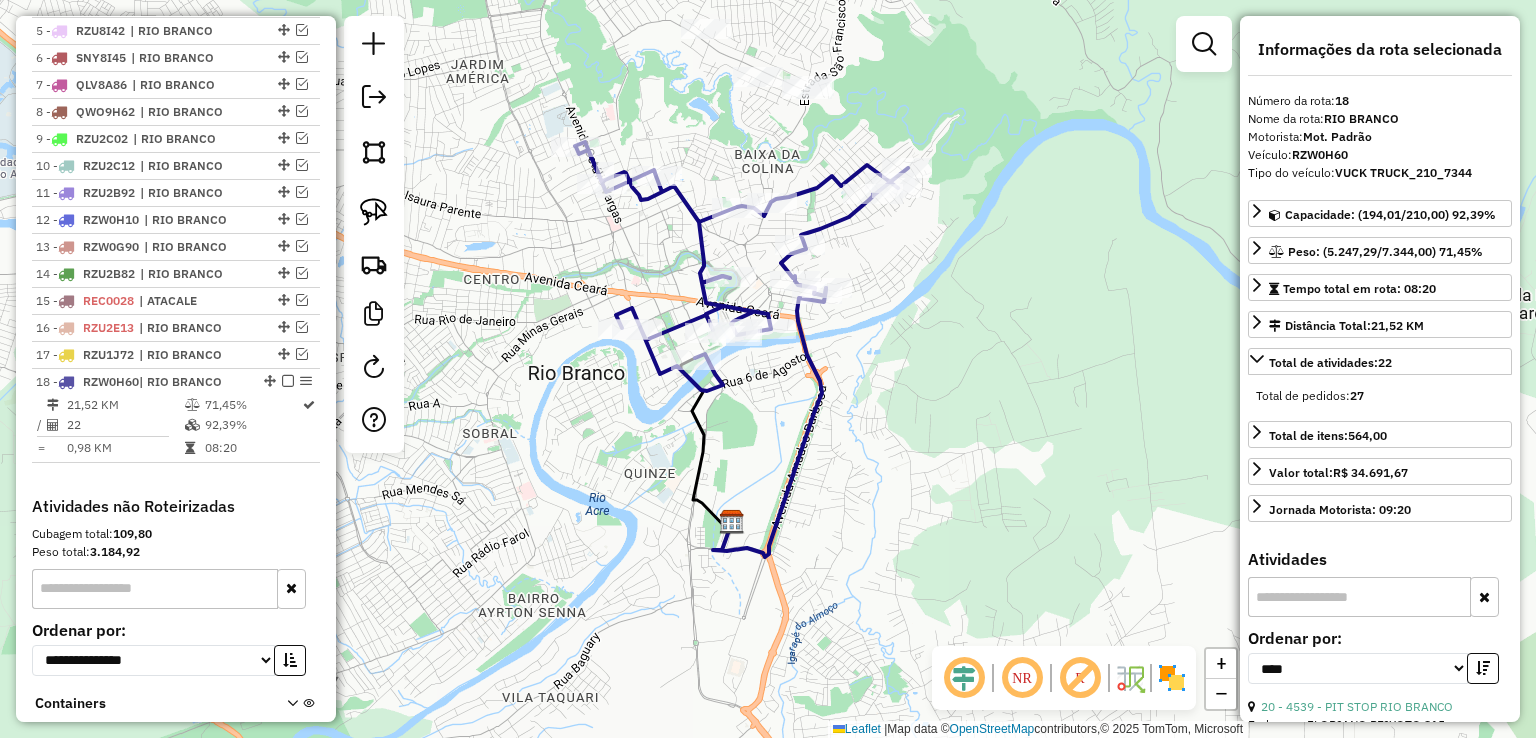 scroll, scrollTop: 1010, scrollLeft: 0, axis: vertical 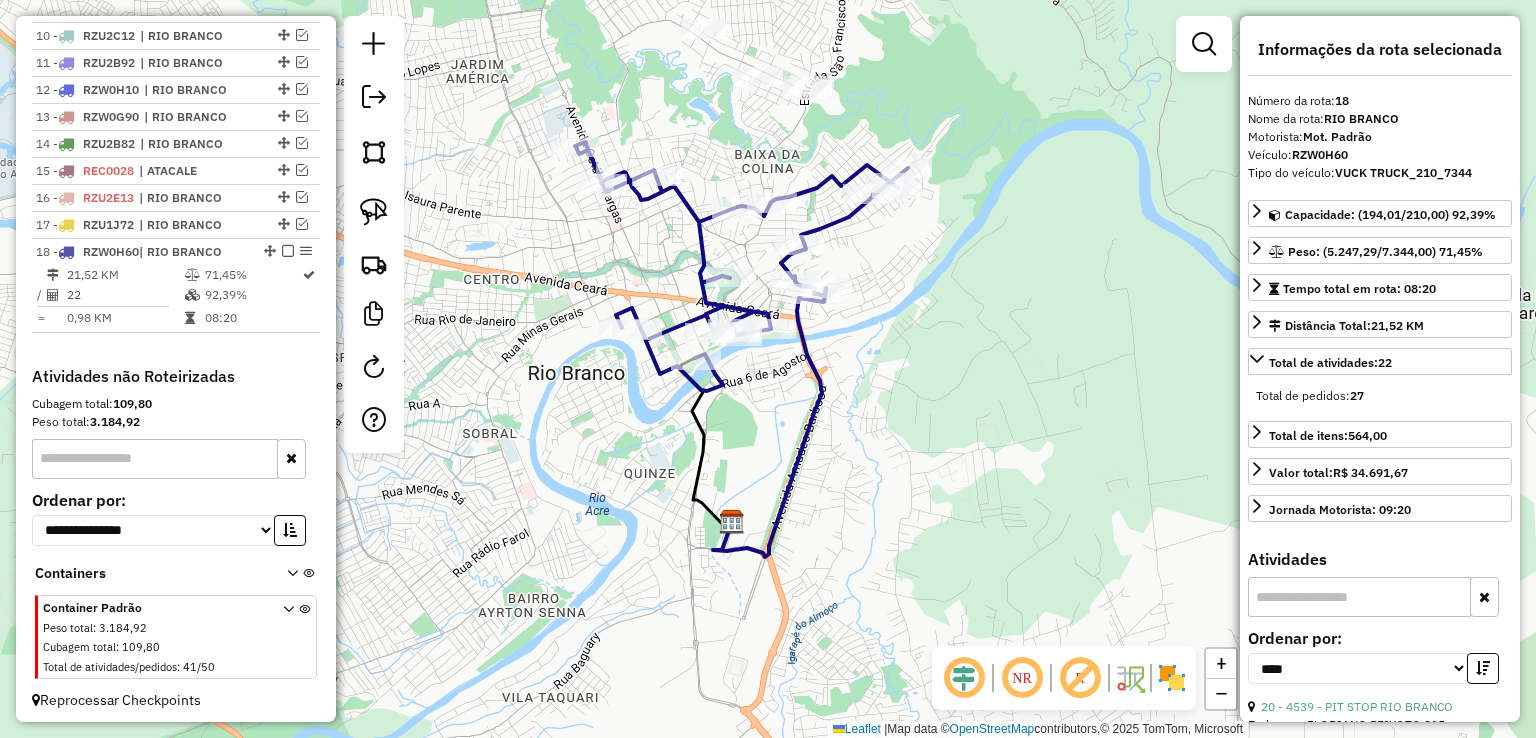 click 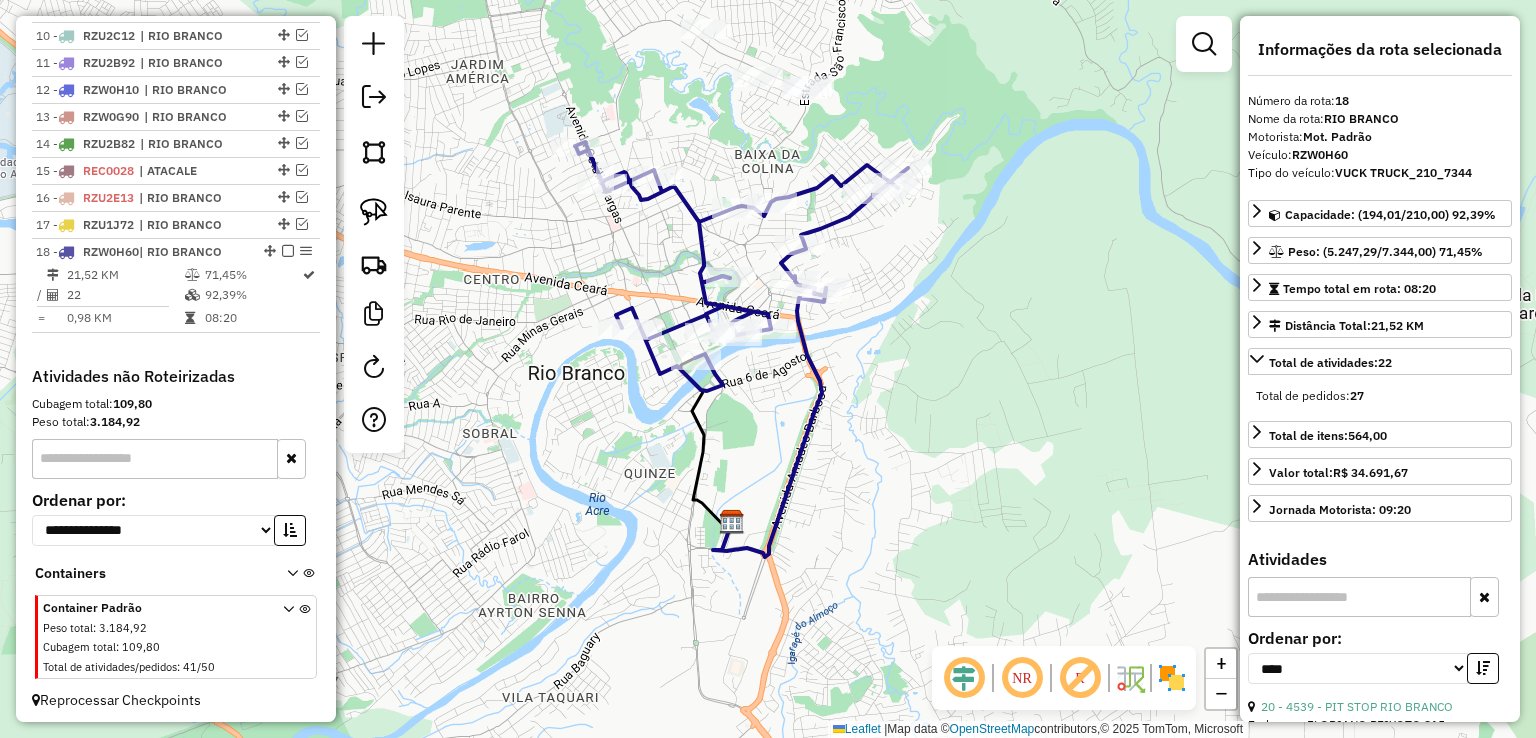 click 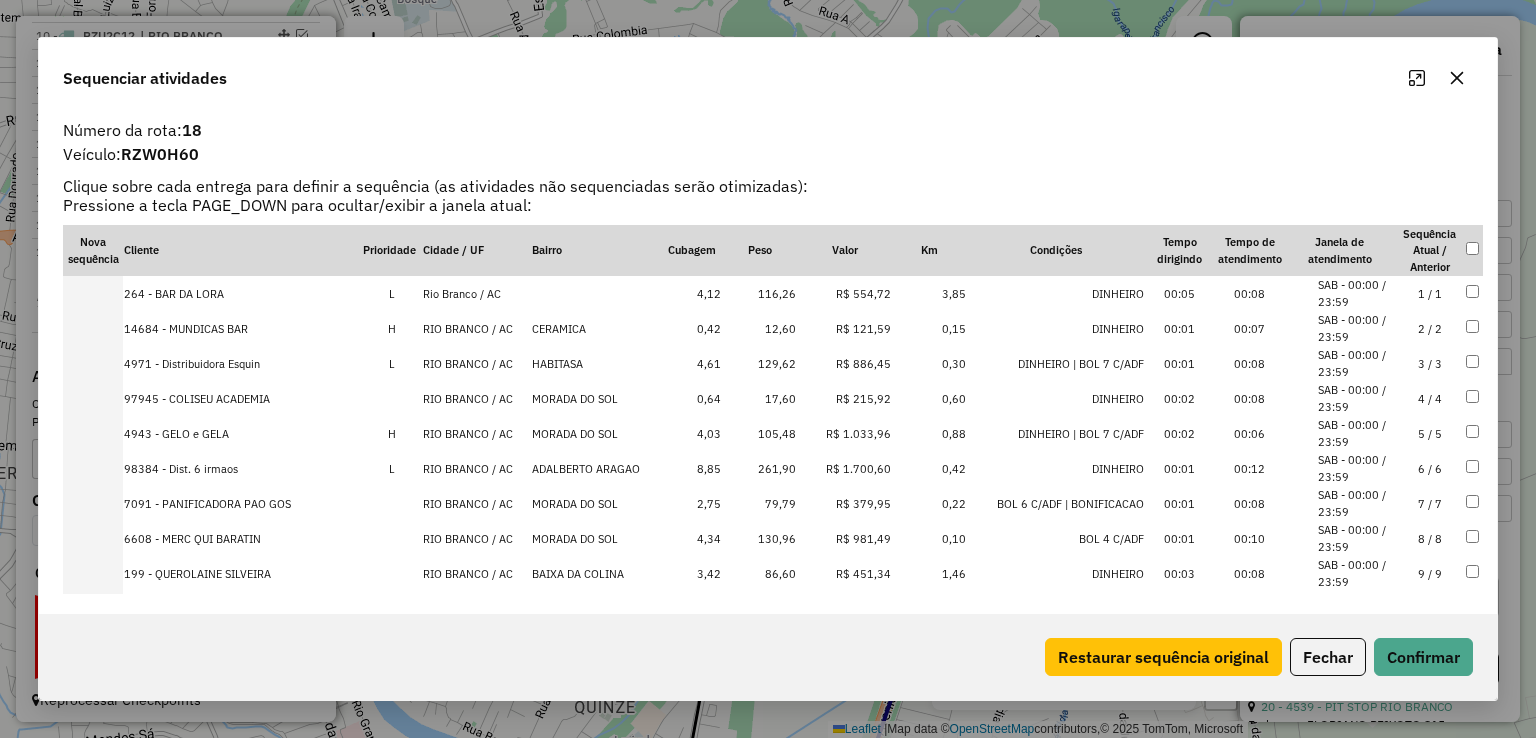 click on "RIO BRANCO / AC" at bounding box center [477, 328] 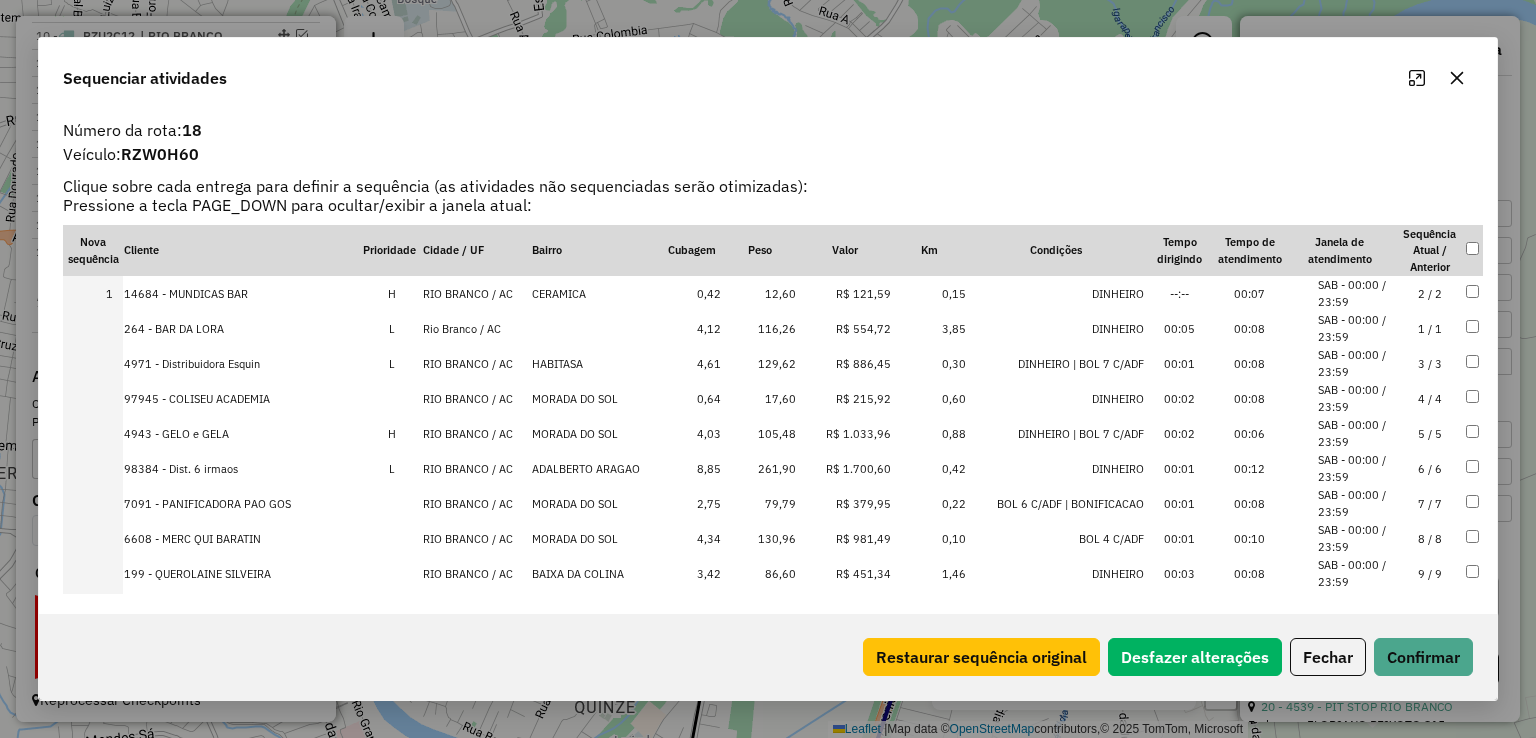 click on "RIO BRANCO / AC" at bounding box center (477, 433) 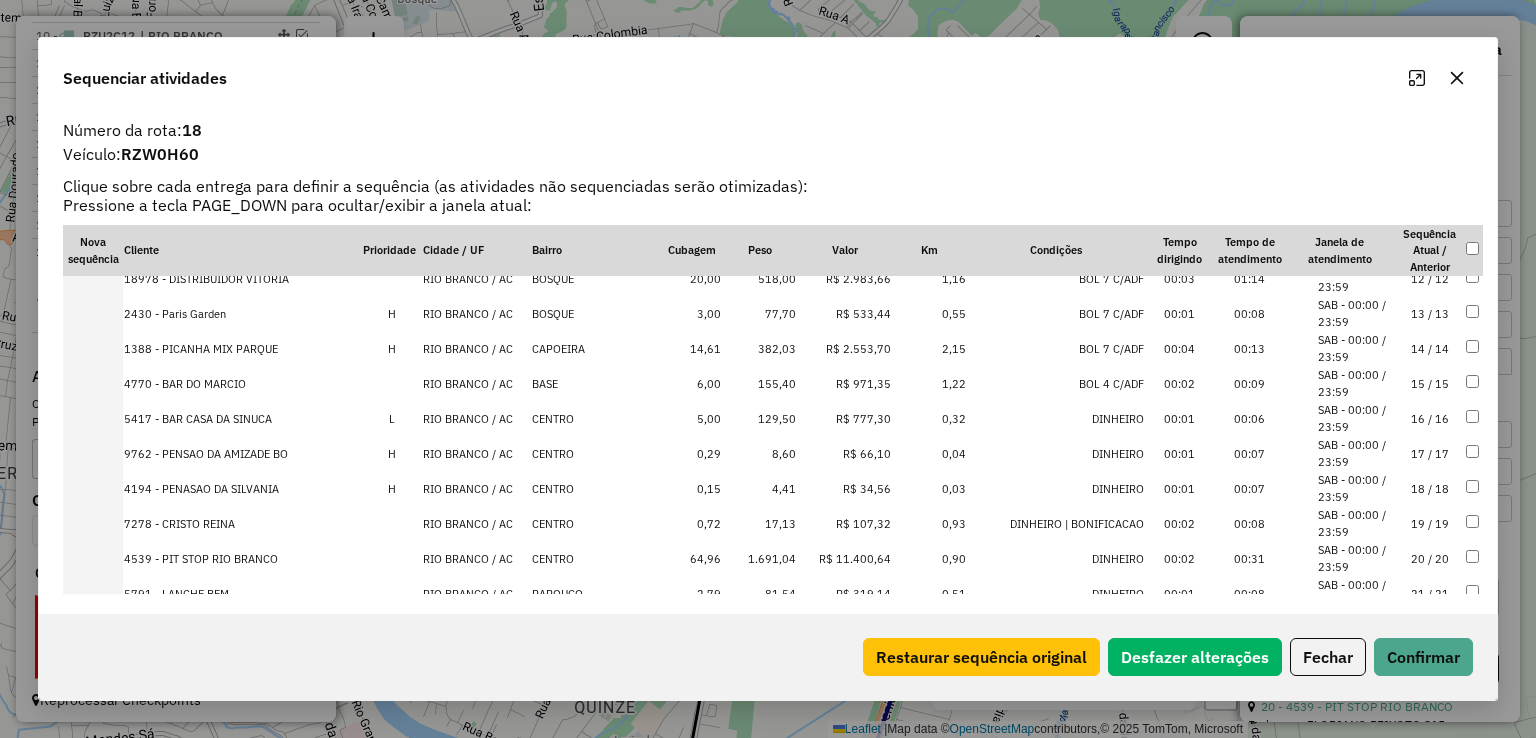 click on "RIO BRANCO / AC" at bounding box center (477, 453) 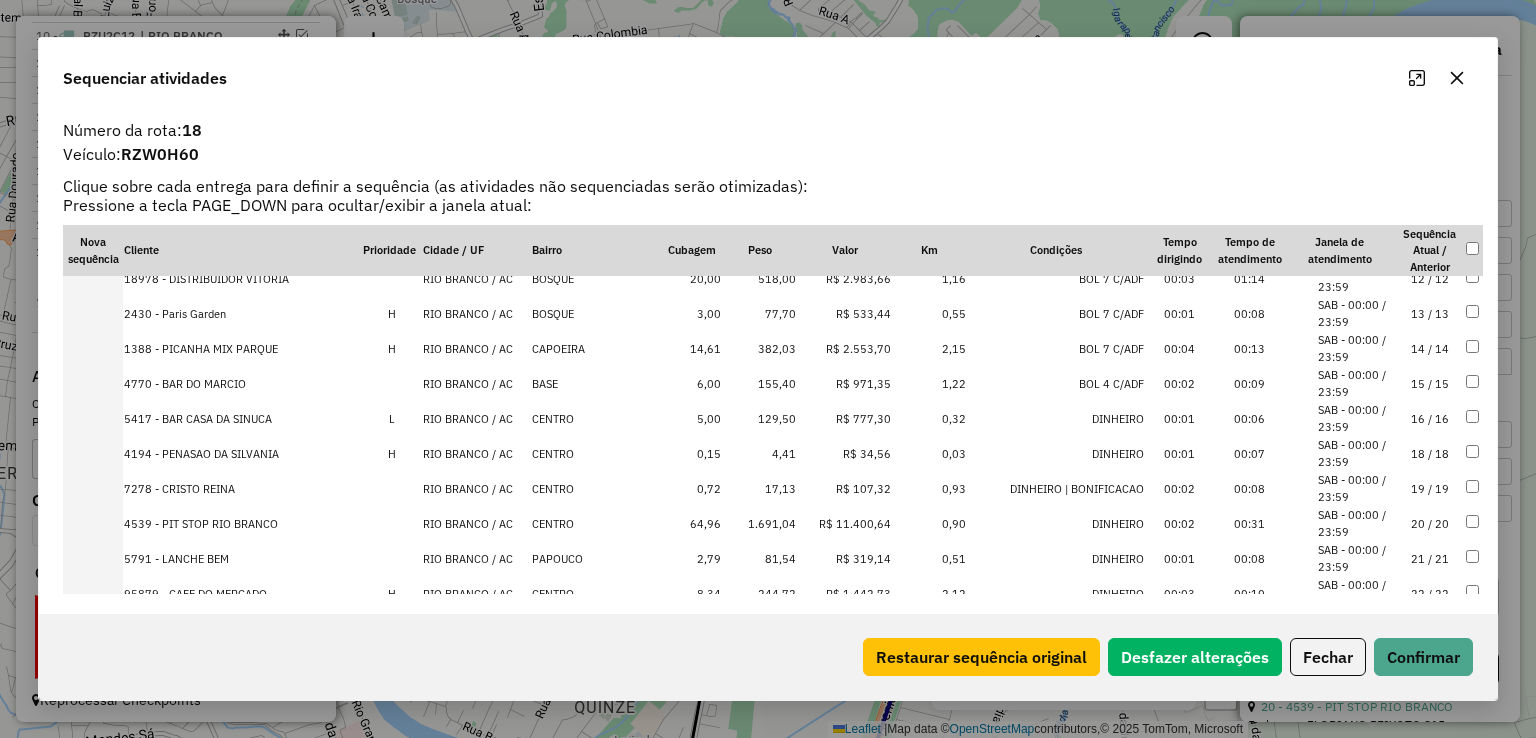 click on "RIO BRANCO / AC" at bounding box center (477, 453) 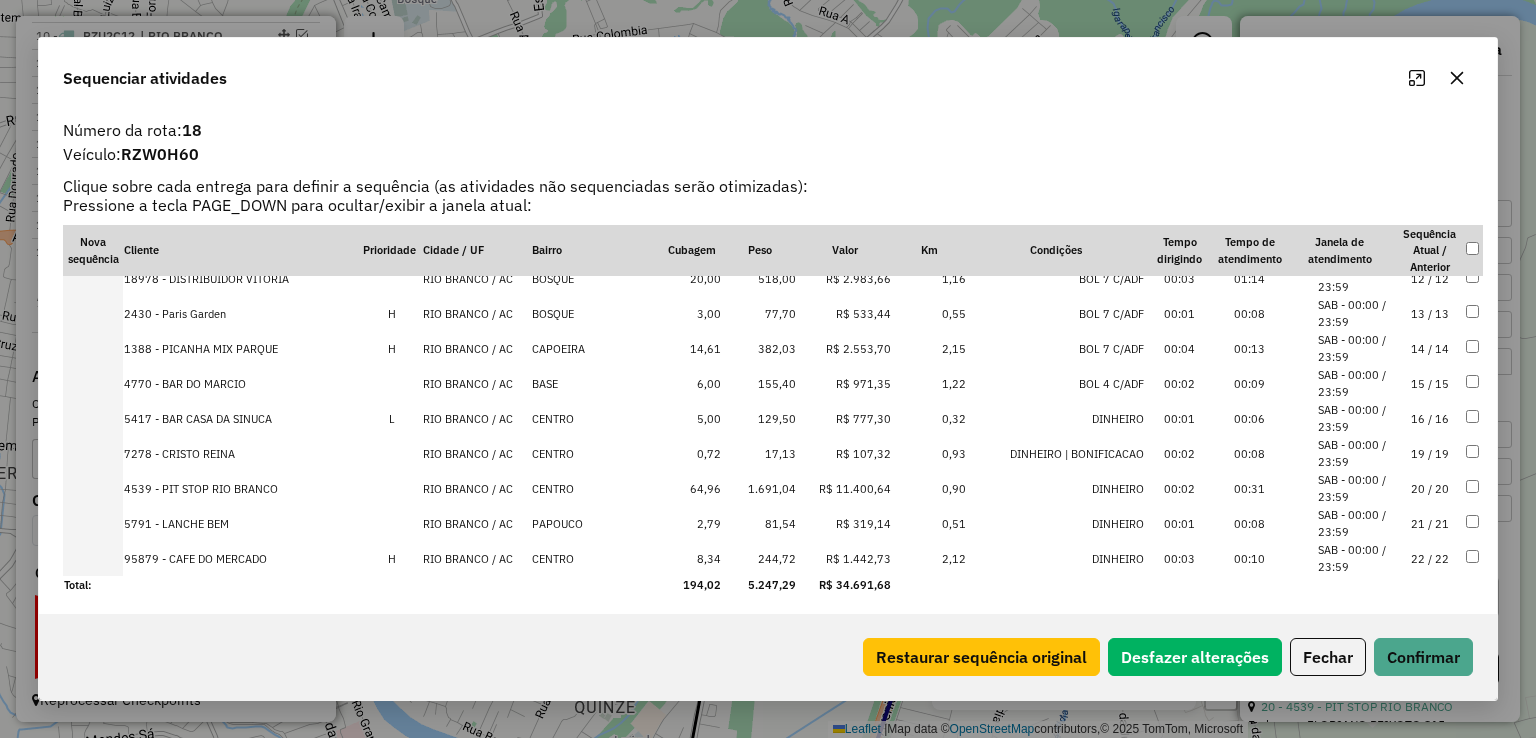 click on "RIO BRANCO / AC" at bounding box center [477, 348] 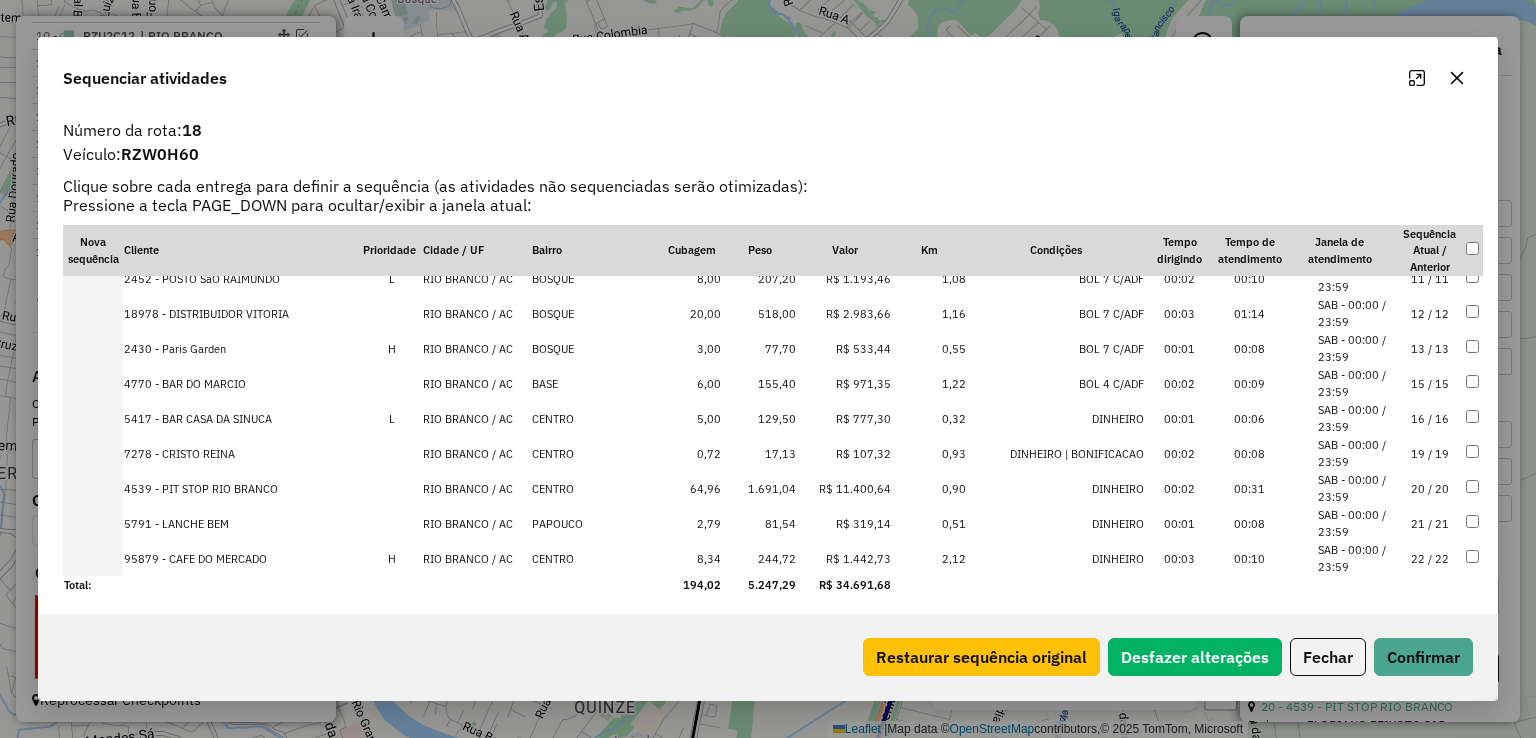 scroll, scrollTop: 471, scrollLeft: 0, axis: vertical 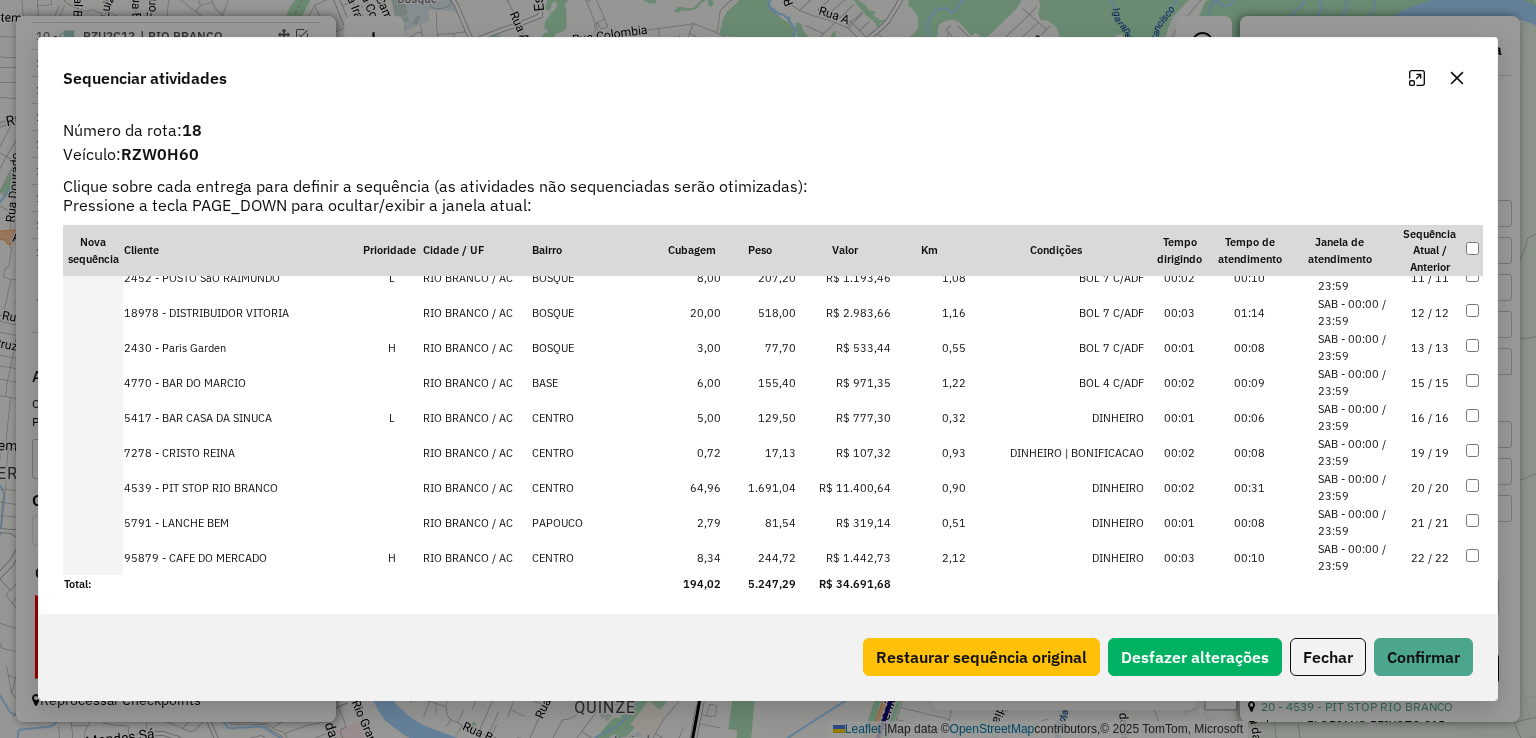 click on "RIO BRANCO / AC" at bounding box center [477, 347] 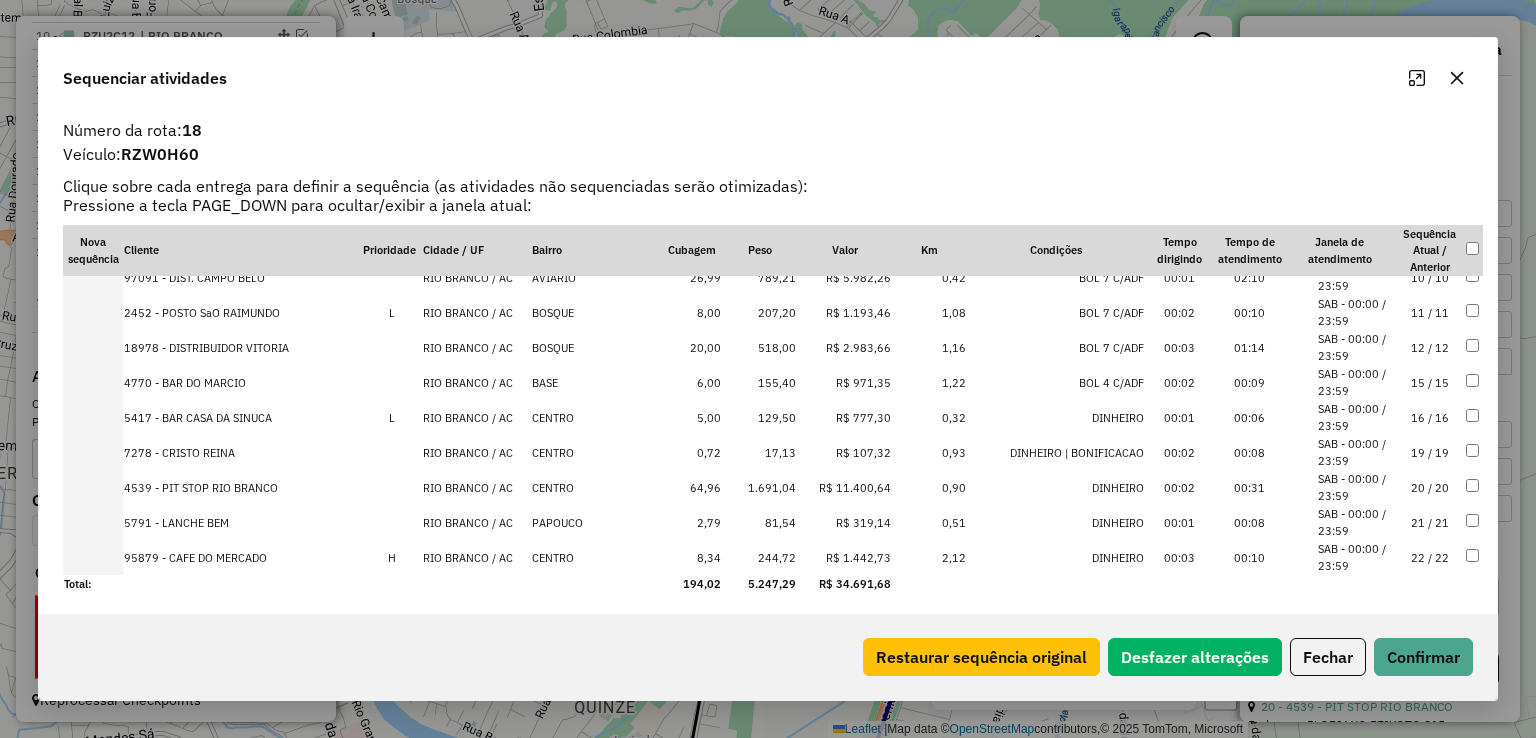 click on "RIO BRANCO / AC" at bounding box center (477, 557) 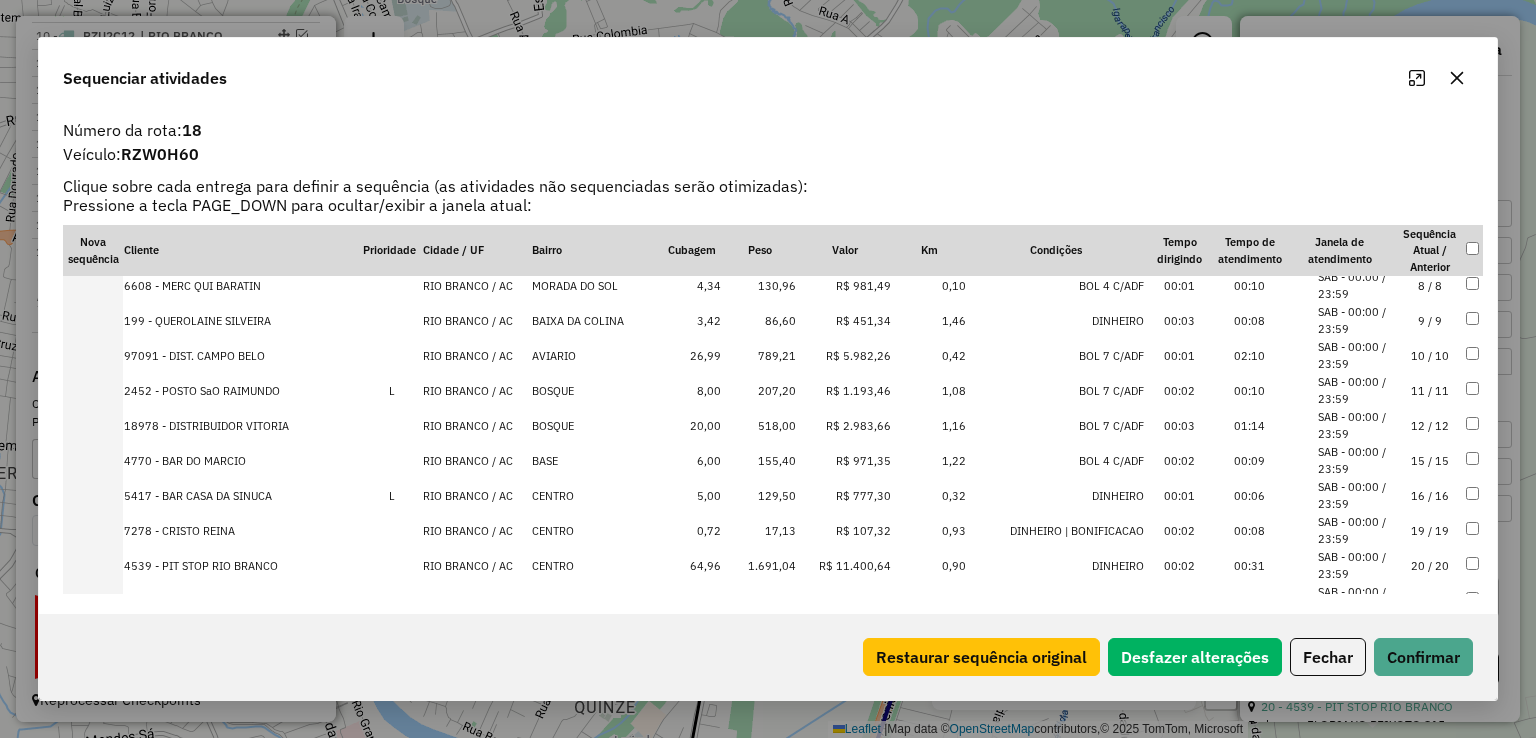 scroll, scrollTop: 471, scrollLeft: 0, axis: vertical 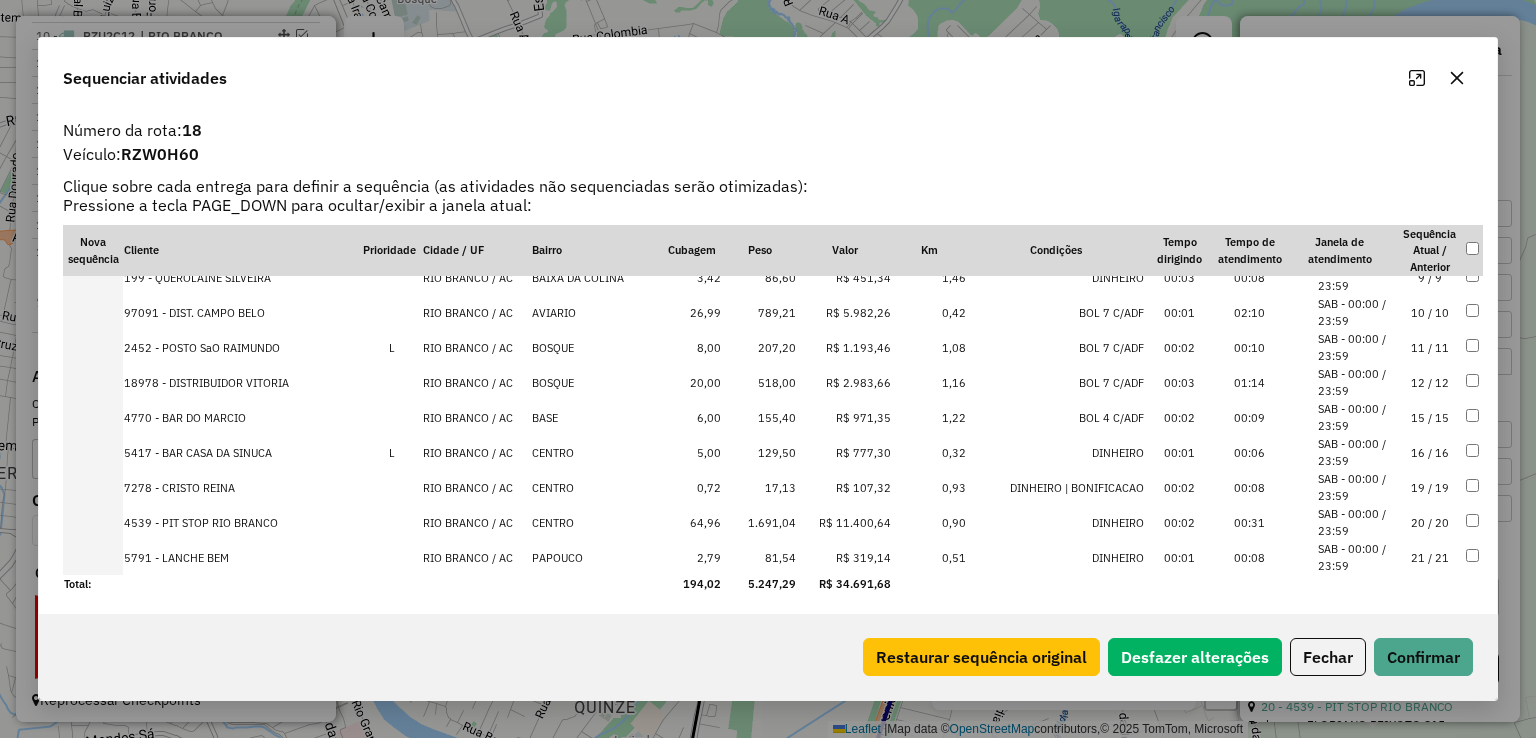 click on "R$ 11.400,64" at bounding box center (844, 522) 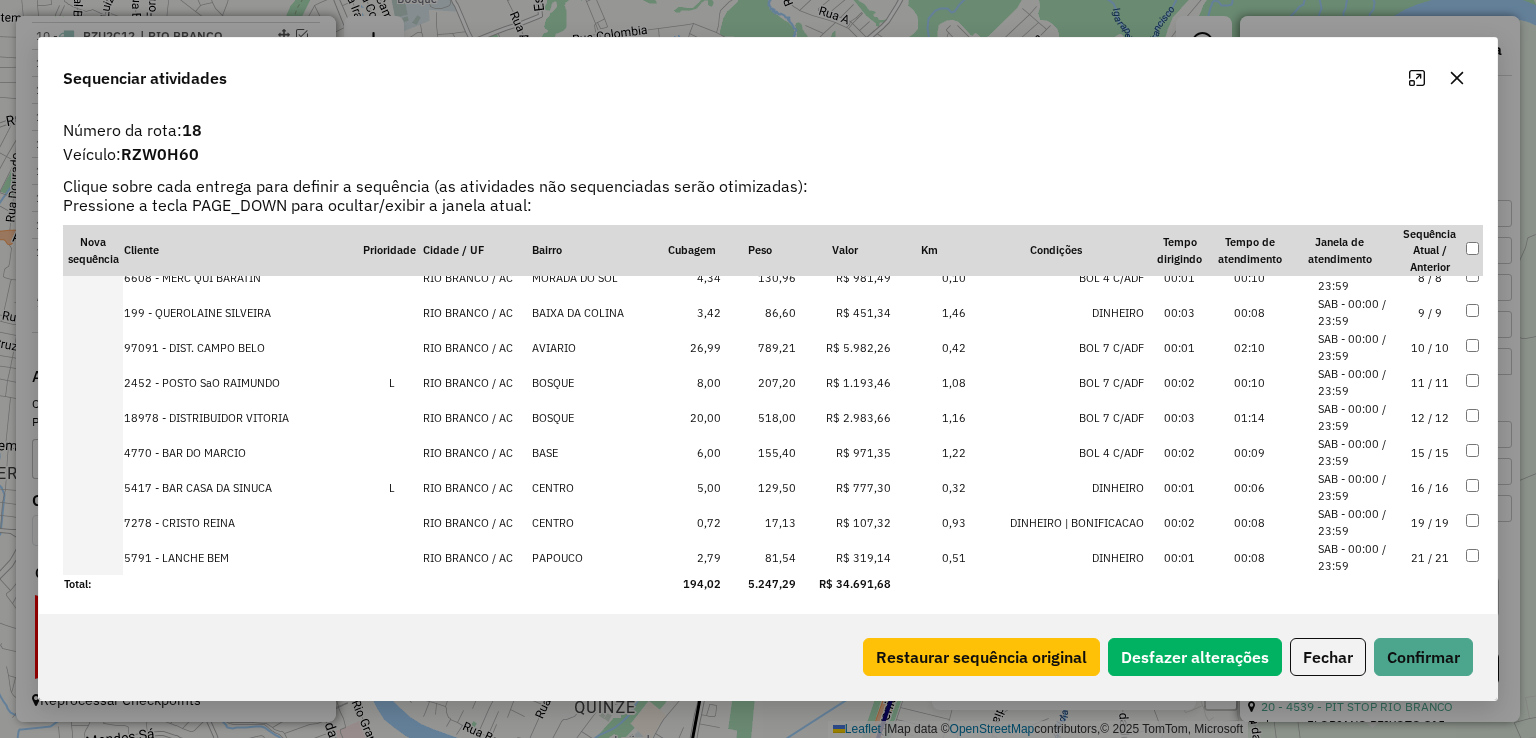 scroll, scrollTop: 371, scrollLeft: 0, axis: vertical 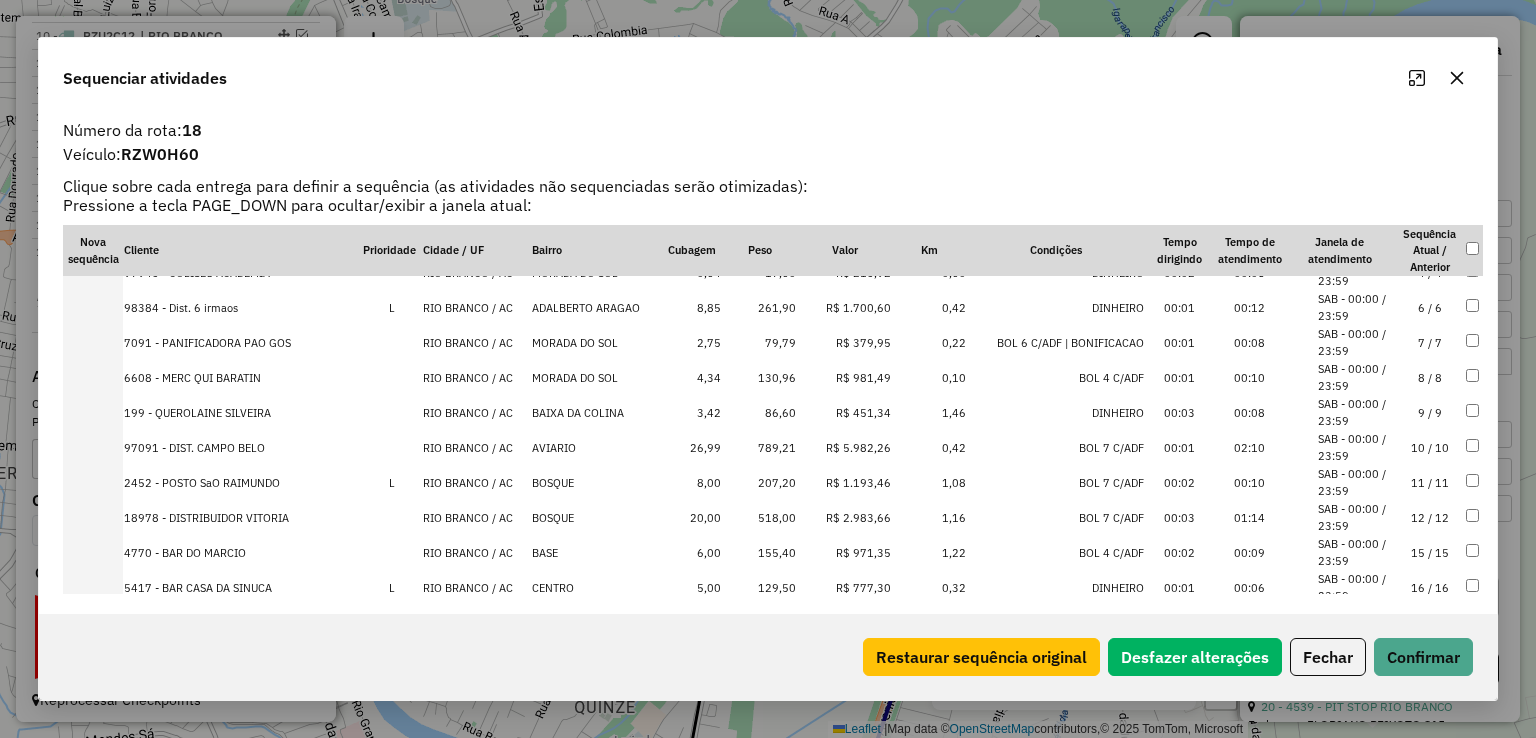 click on "R$ 5.982,26" at bounding box center (844, 447) 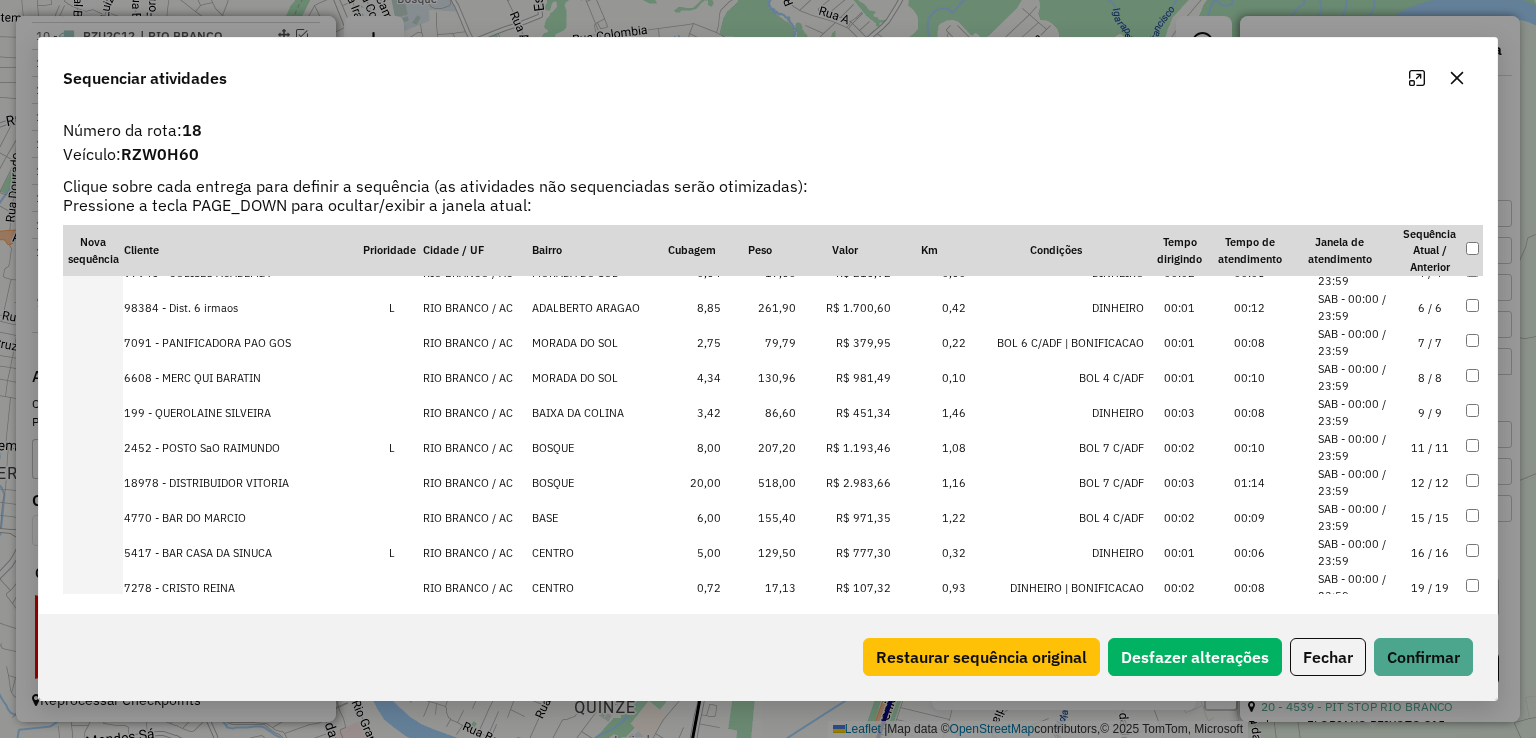 click on "R$ 1.700,60" at bounding box center [844, 307] 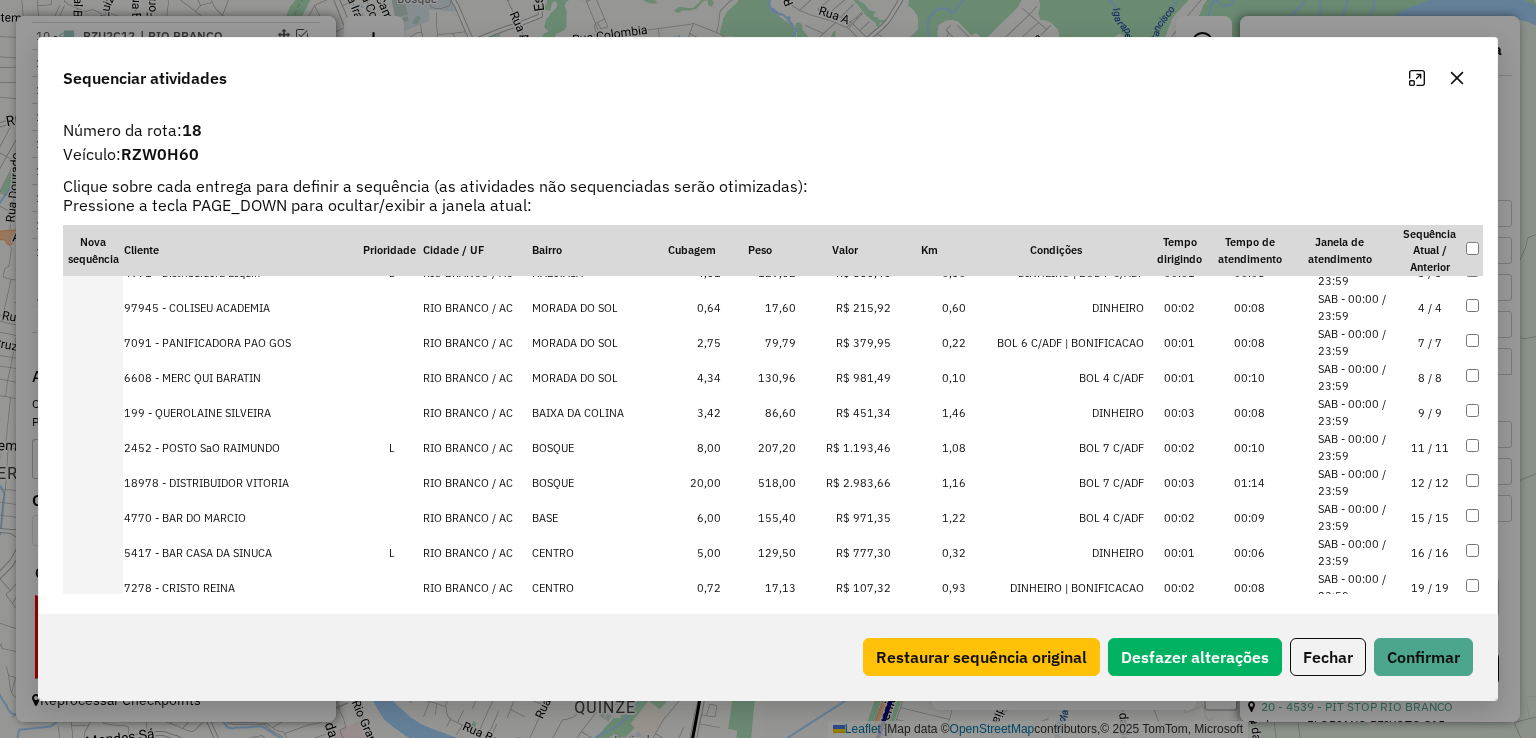 scroll, scrollTop: 441, scrollLeft: 0, axis: vertical 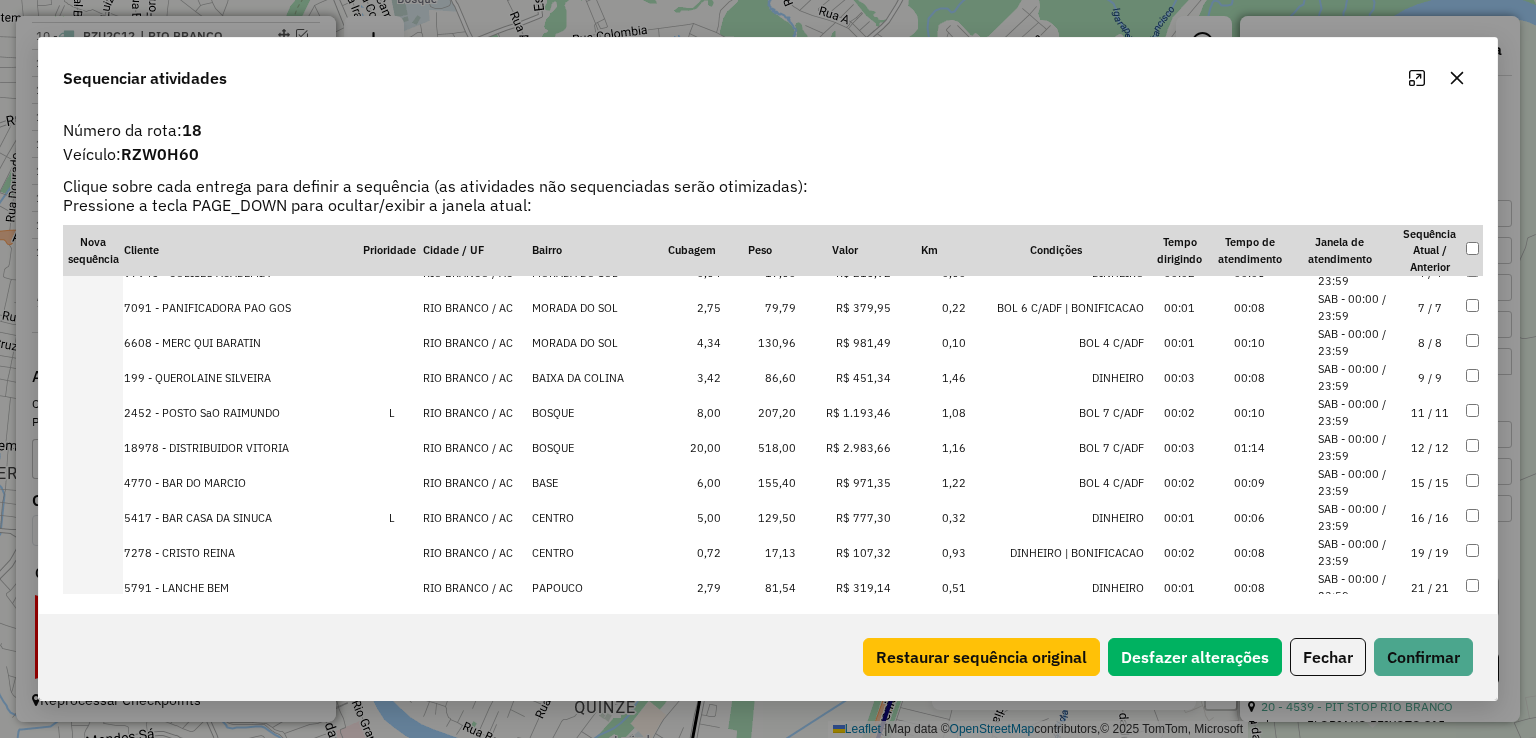 click on "207,20" at bounding box center [759, 412] 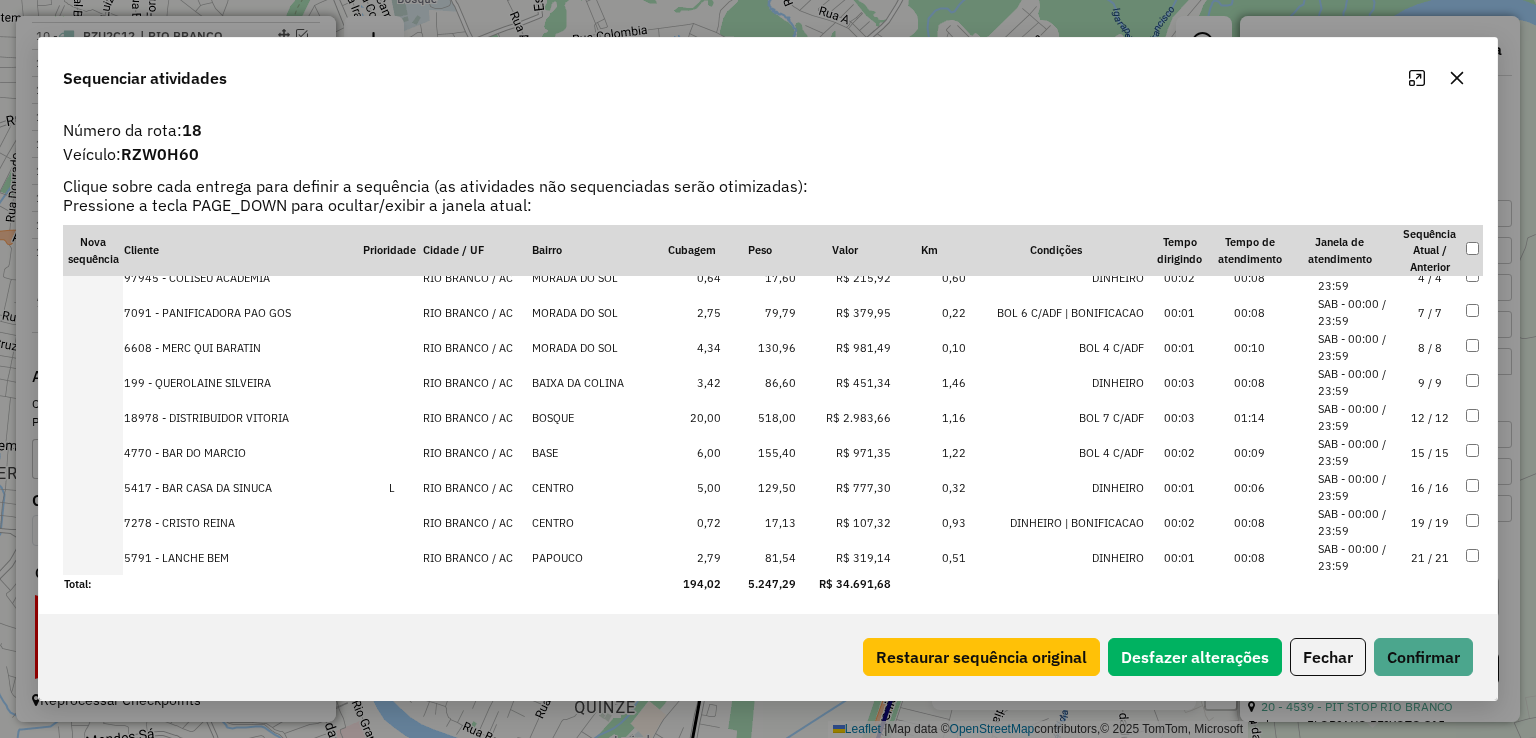 click on "155,40" at bounding box center [759, 452] 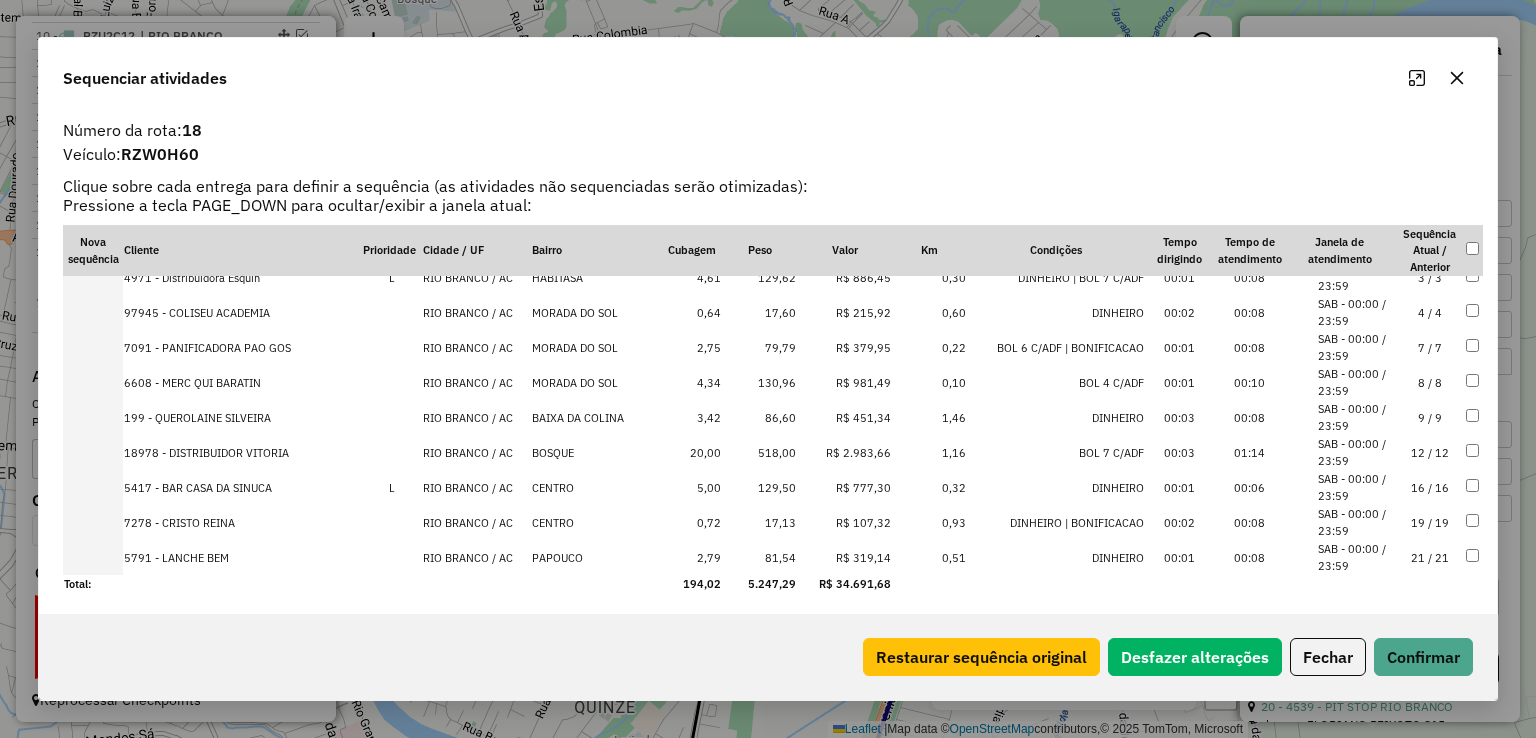 click on "518,00" at bounding box center (759, 452) 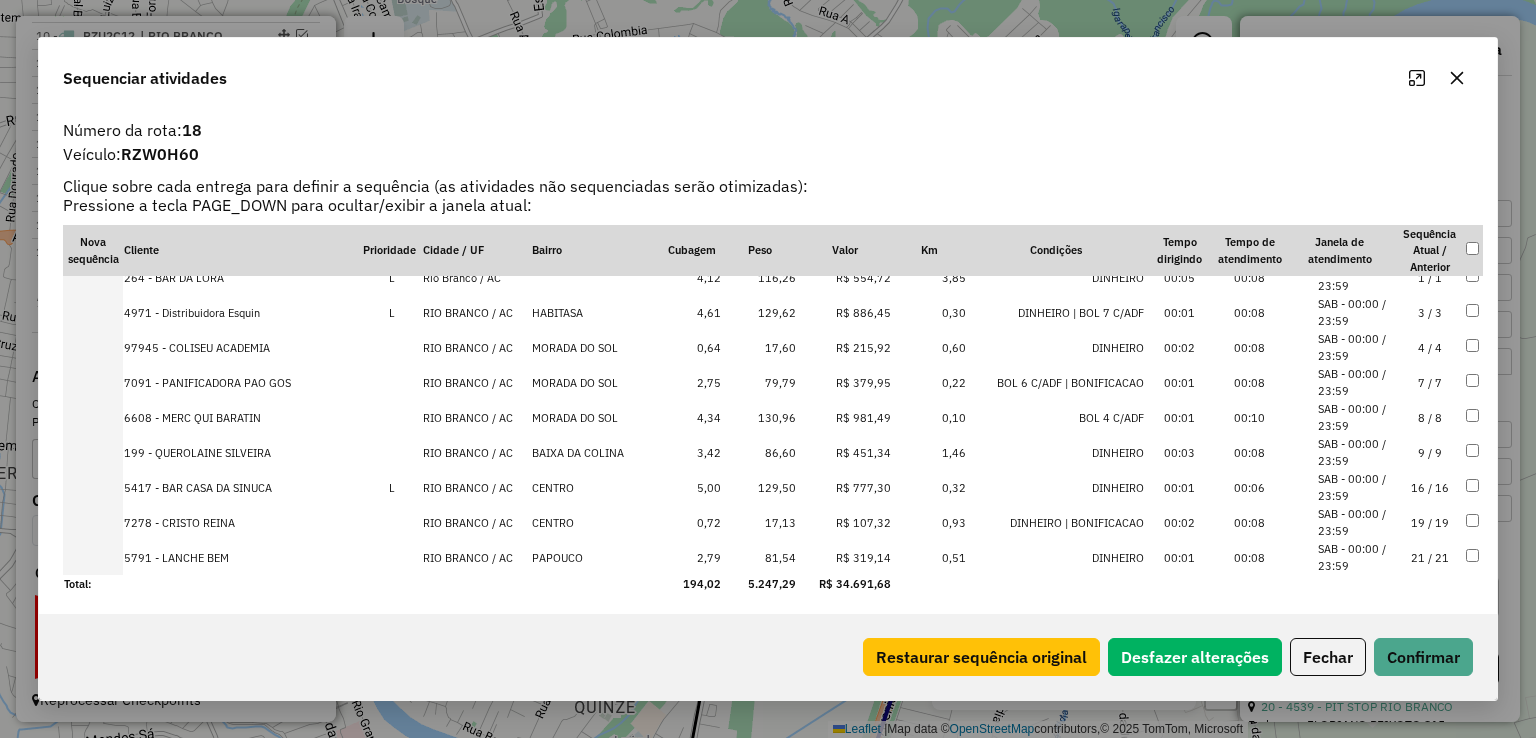 click on "129,50" at bounding box center (759, 487) 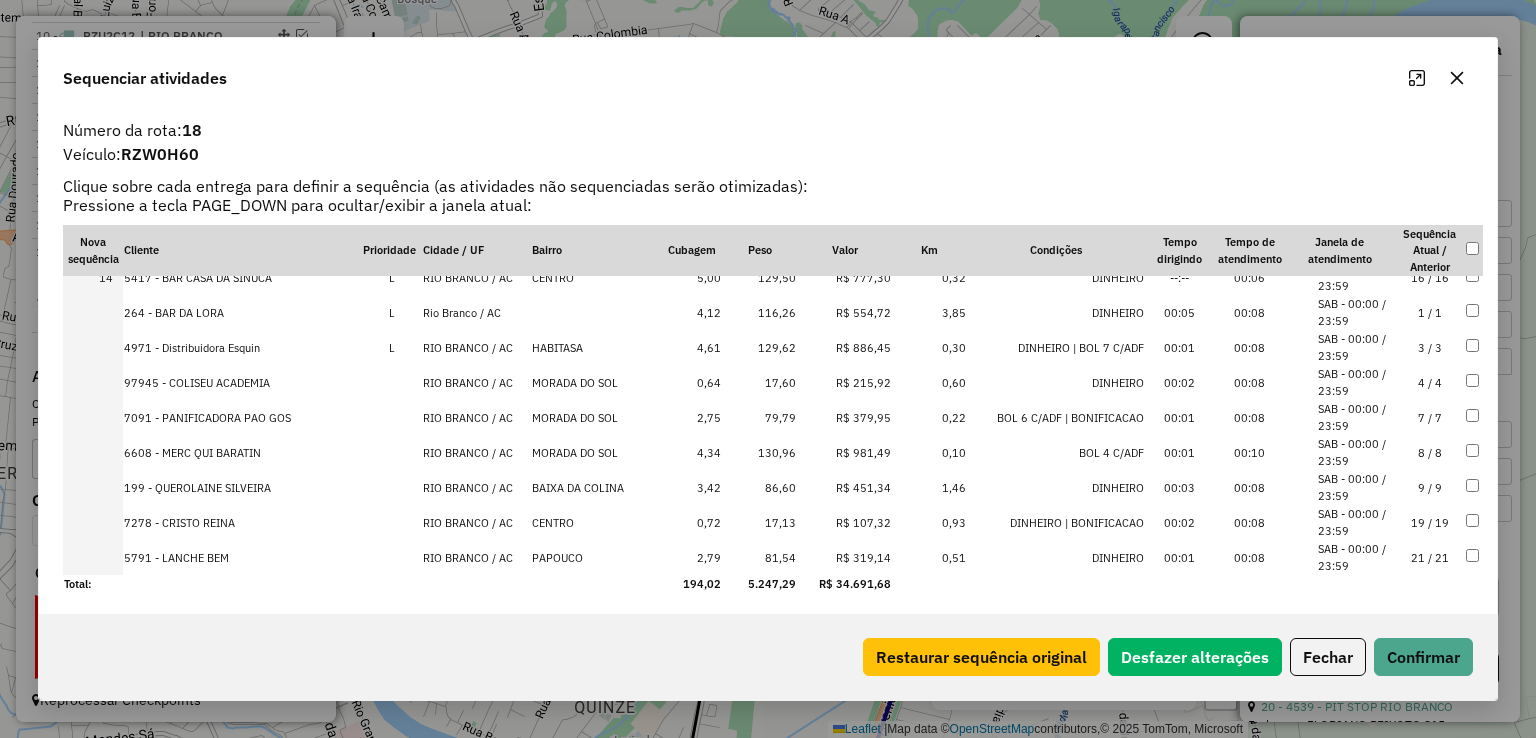 click on "130,96" at bounding box center (759, 452) 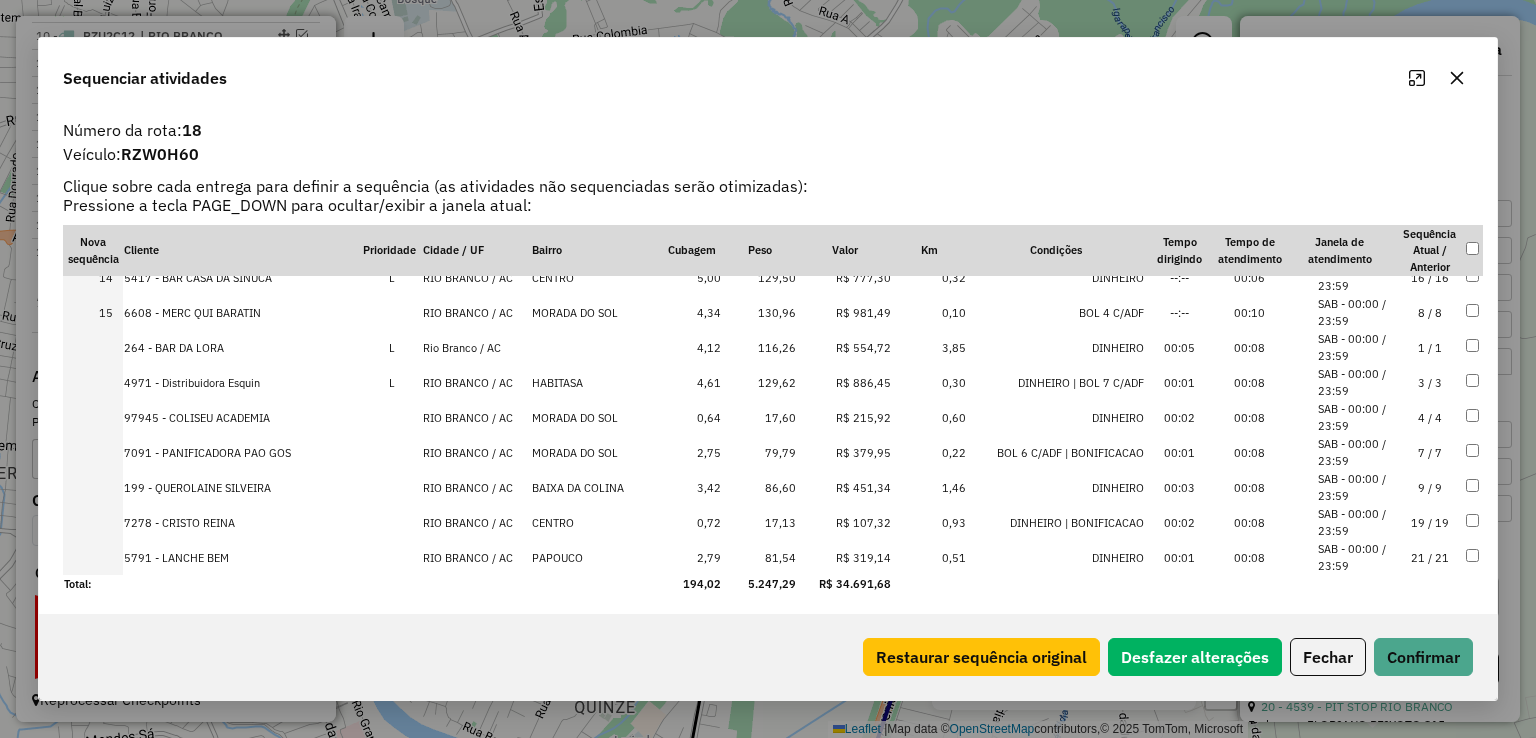 click on "129,62" at bounding box center (759, 382) 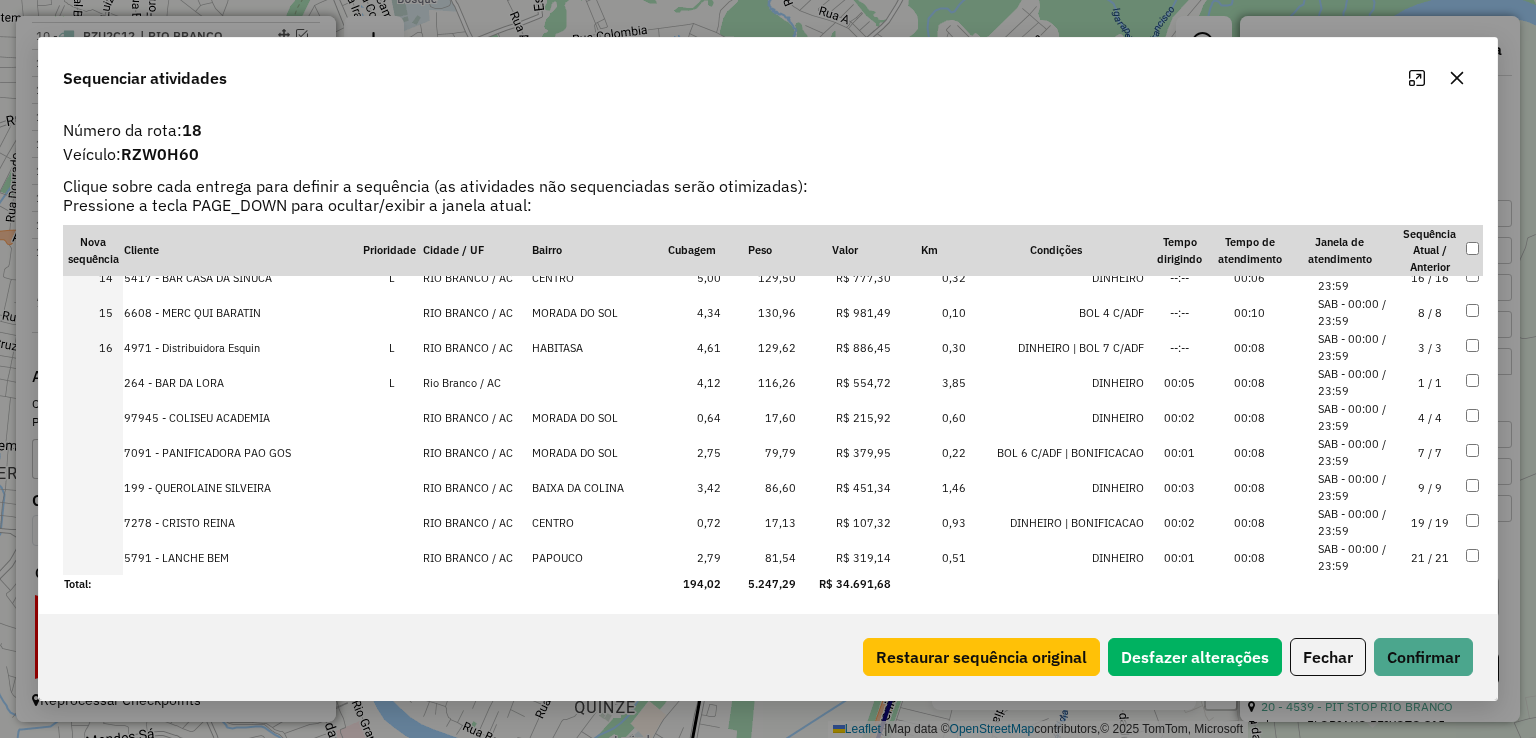 click on "116,26" at bounding box center [759, 382] 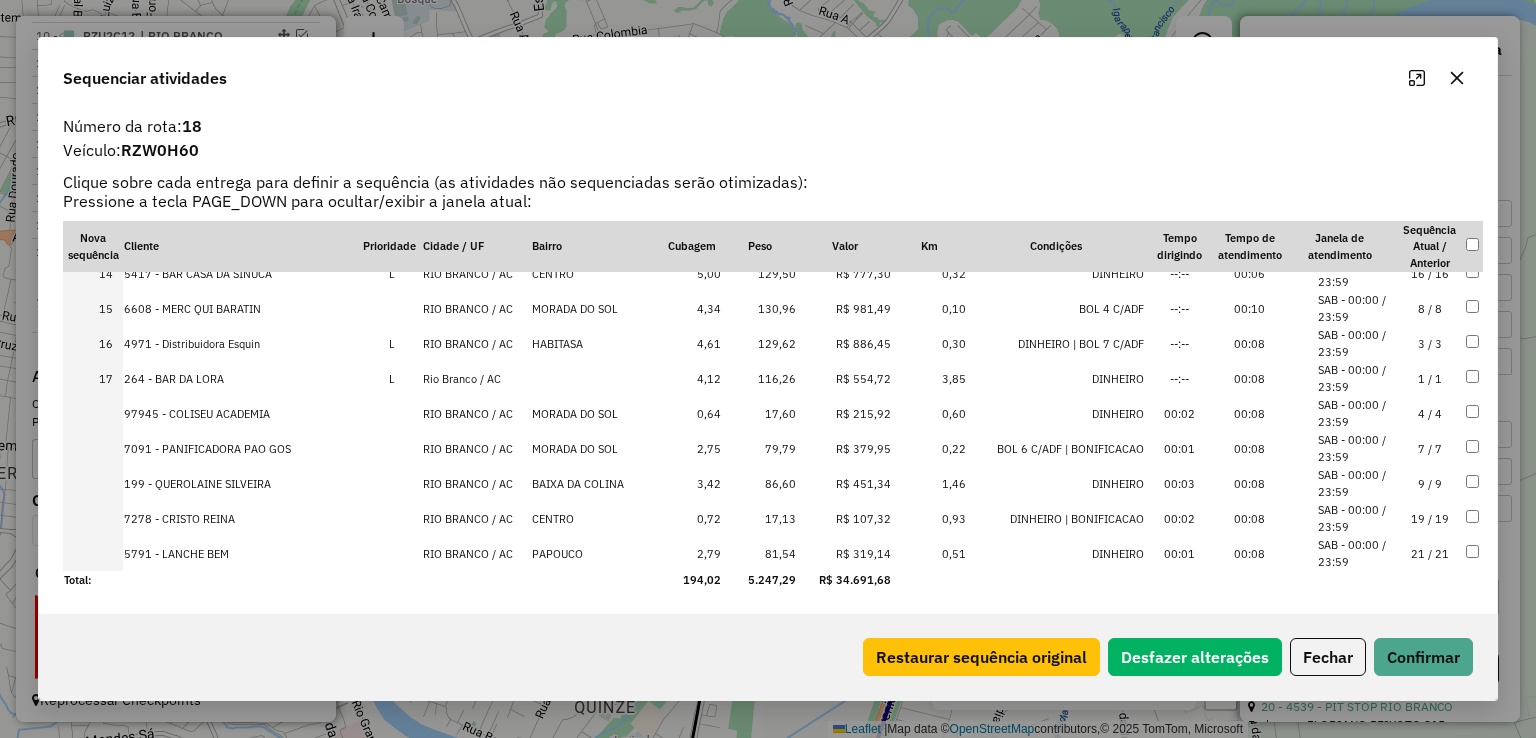 scroll, scrollTop: 4, scrollLeft: 0, axis: vertical 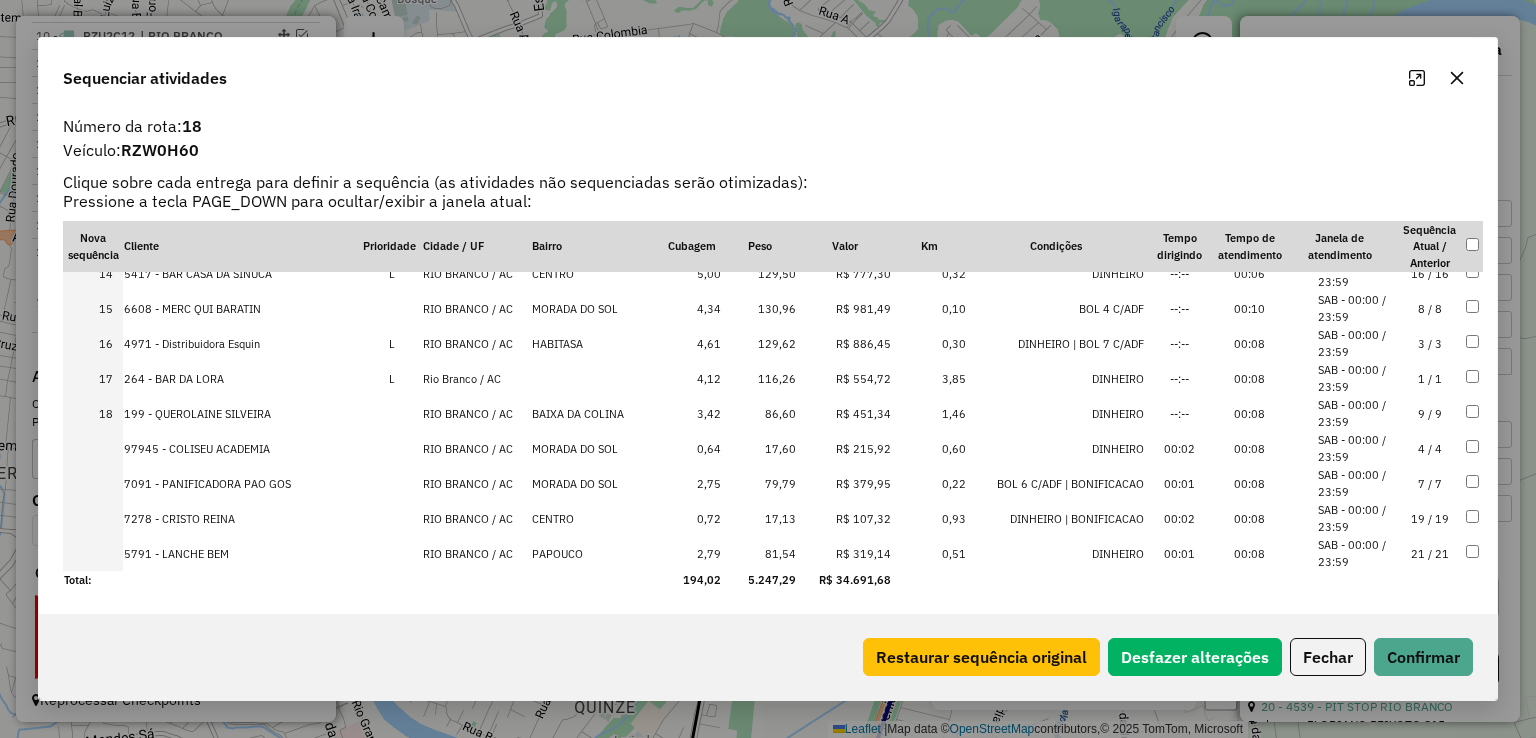 click on "81,54" at bounding box center [759, 553] 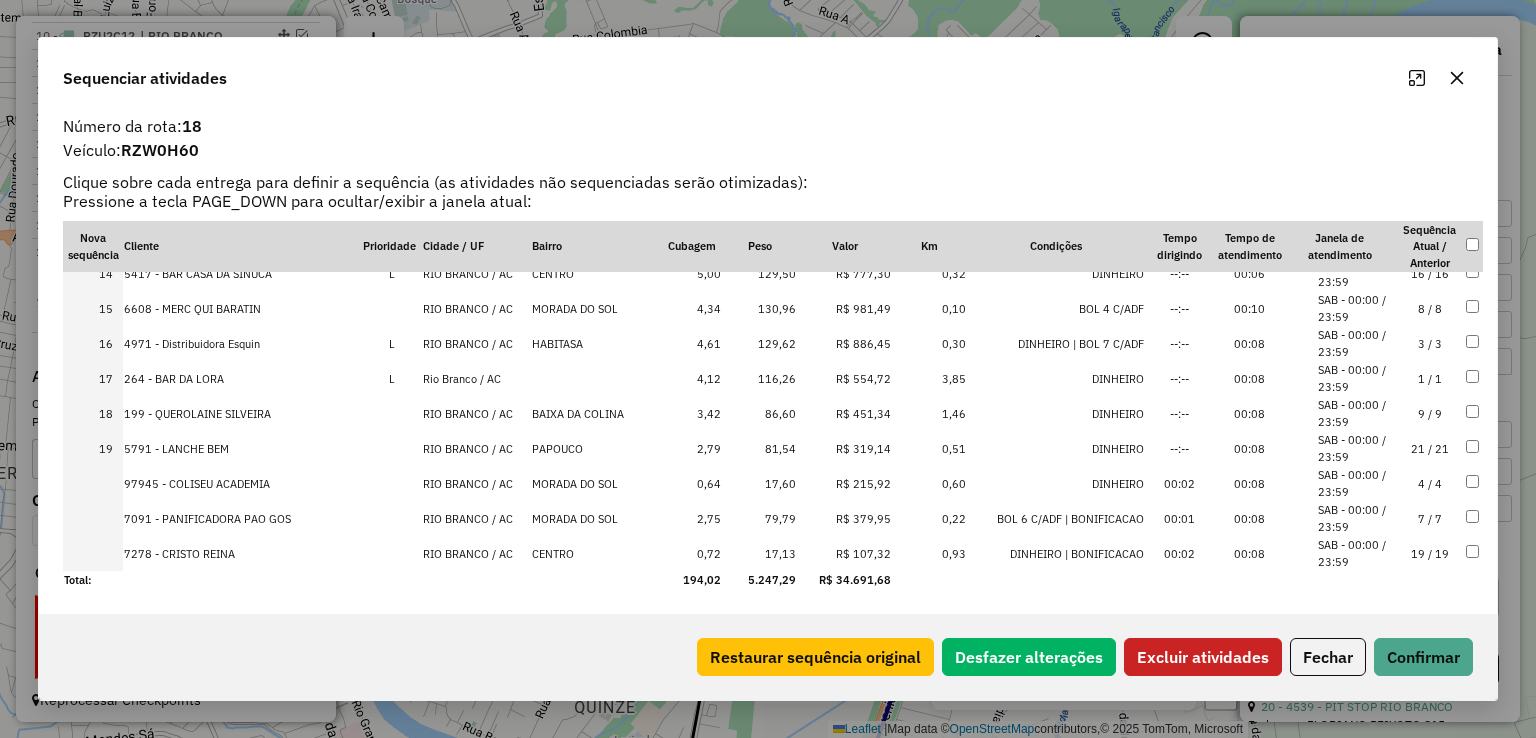click at bounding box center [1474, 518] 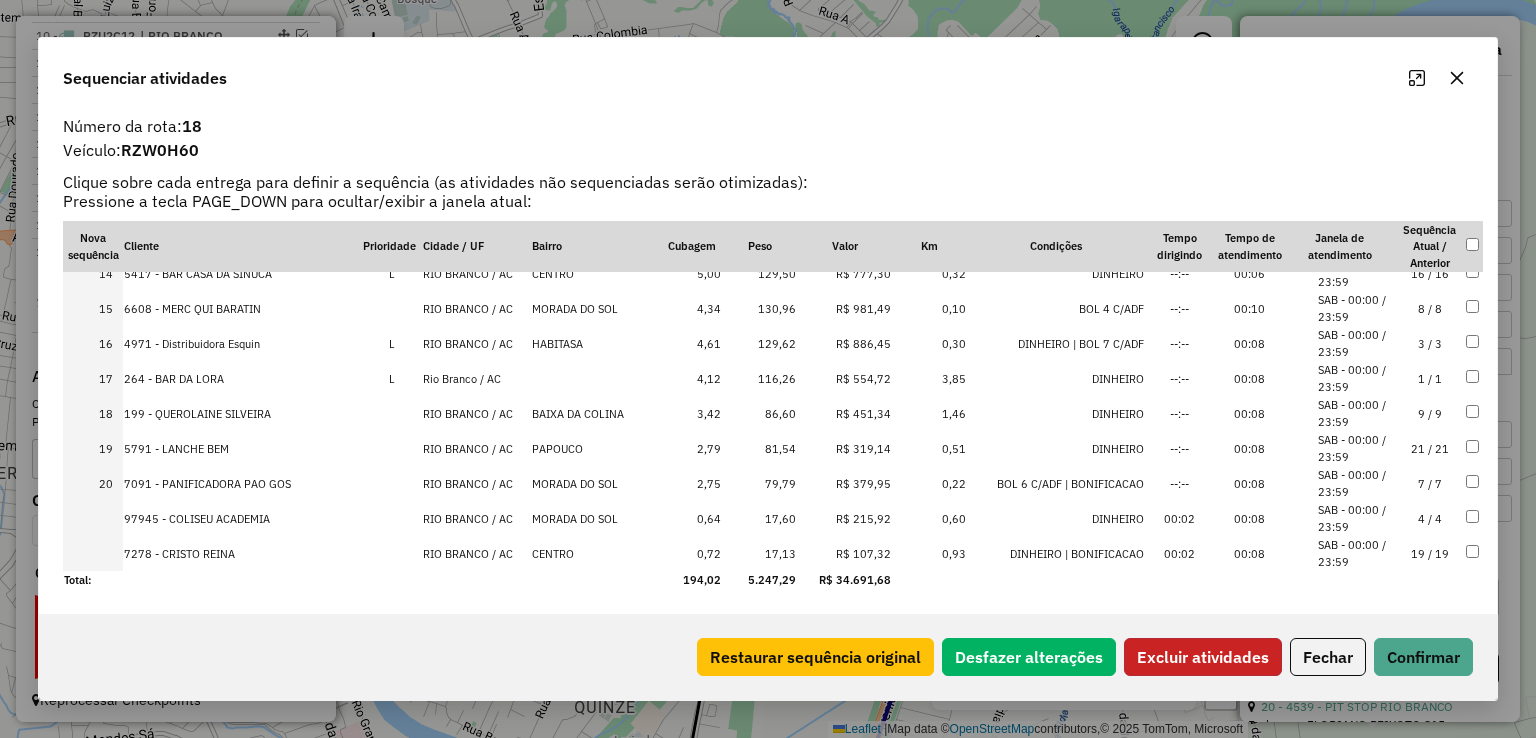 click on "Excluir atividades" 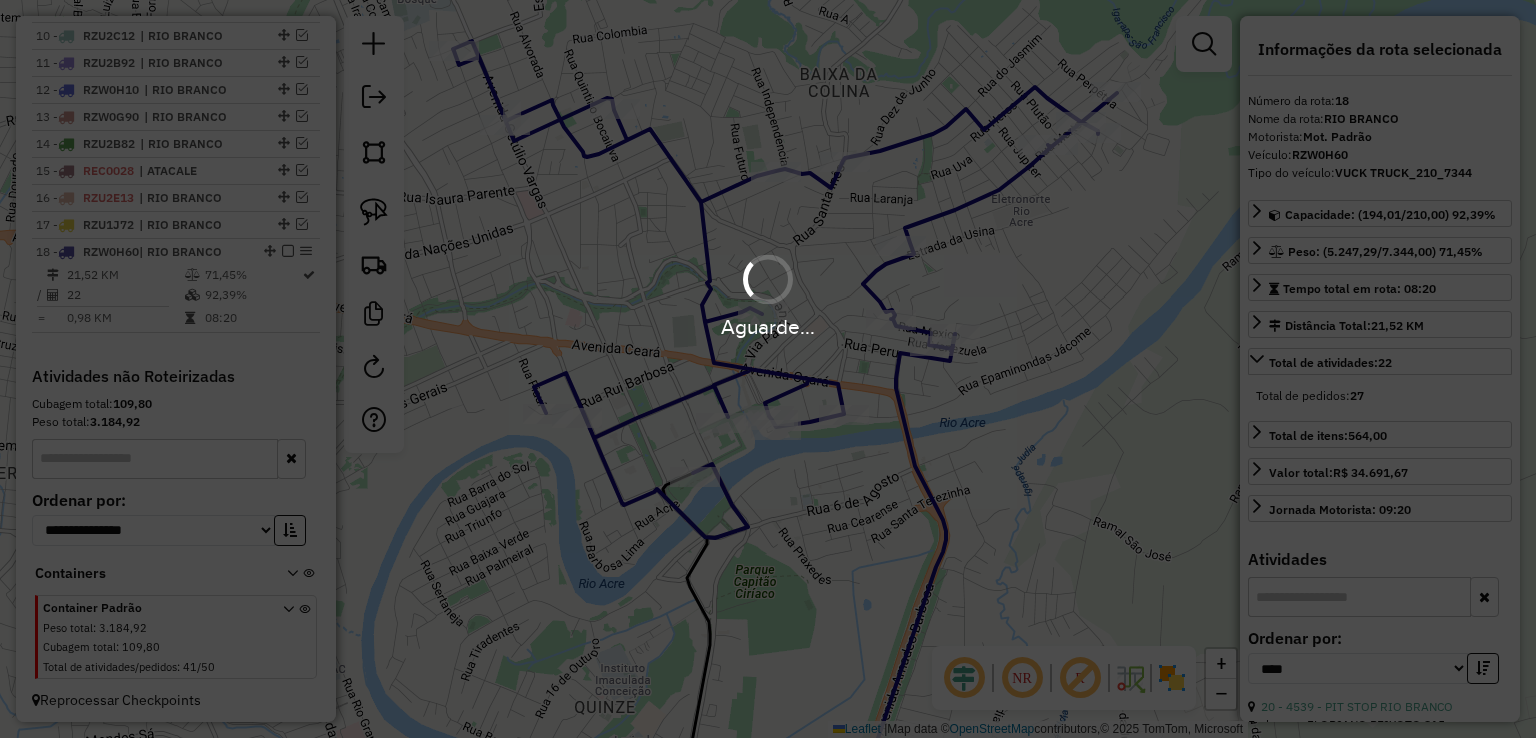 scroll, scrollTop: 0, scrollLeft: 0, axis: both 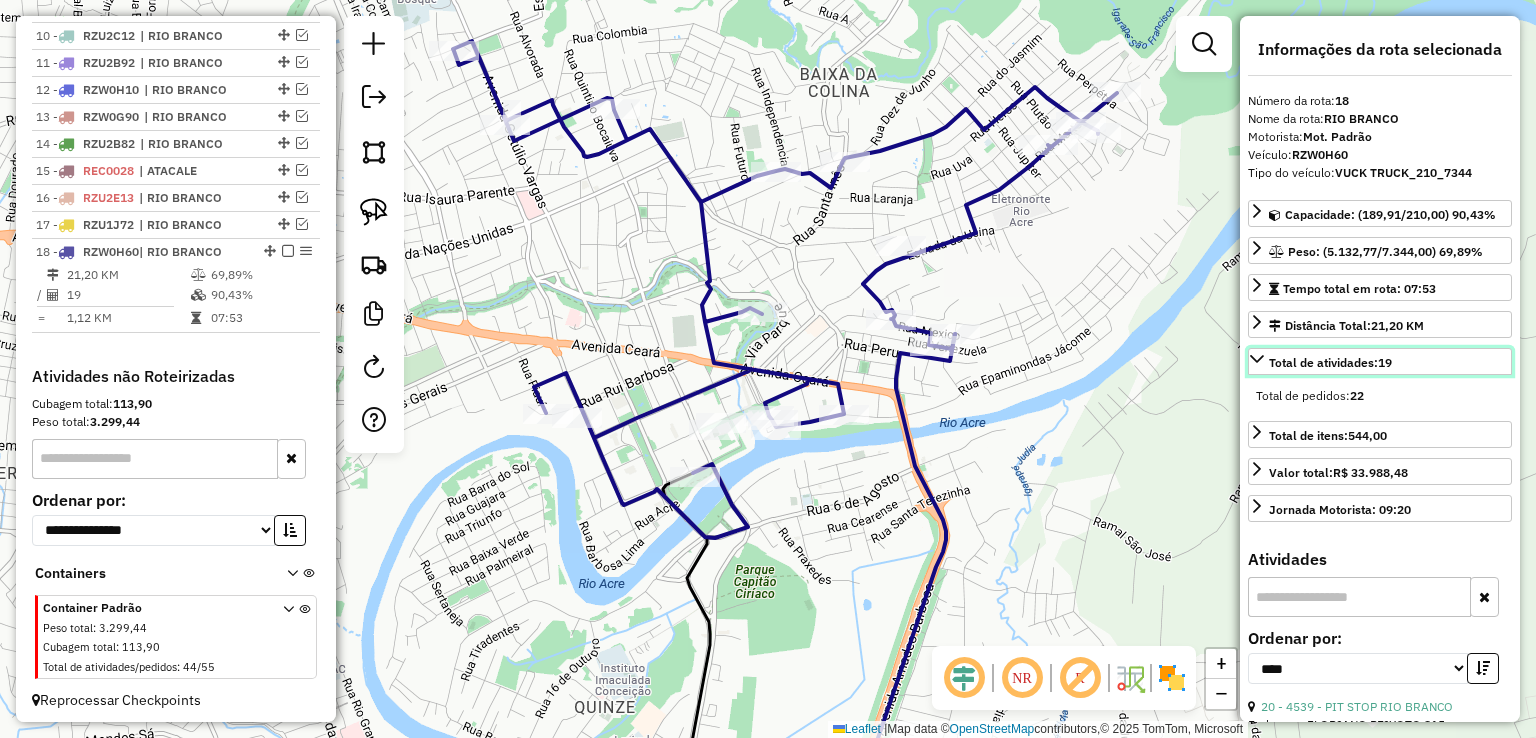 click on "Total de atividades:  19" at bounding box center (1330, 362) 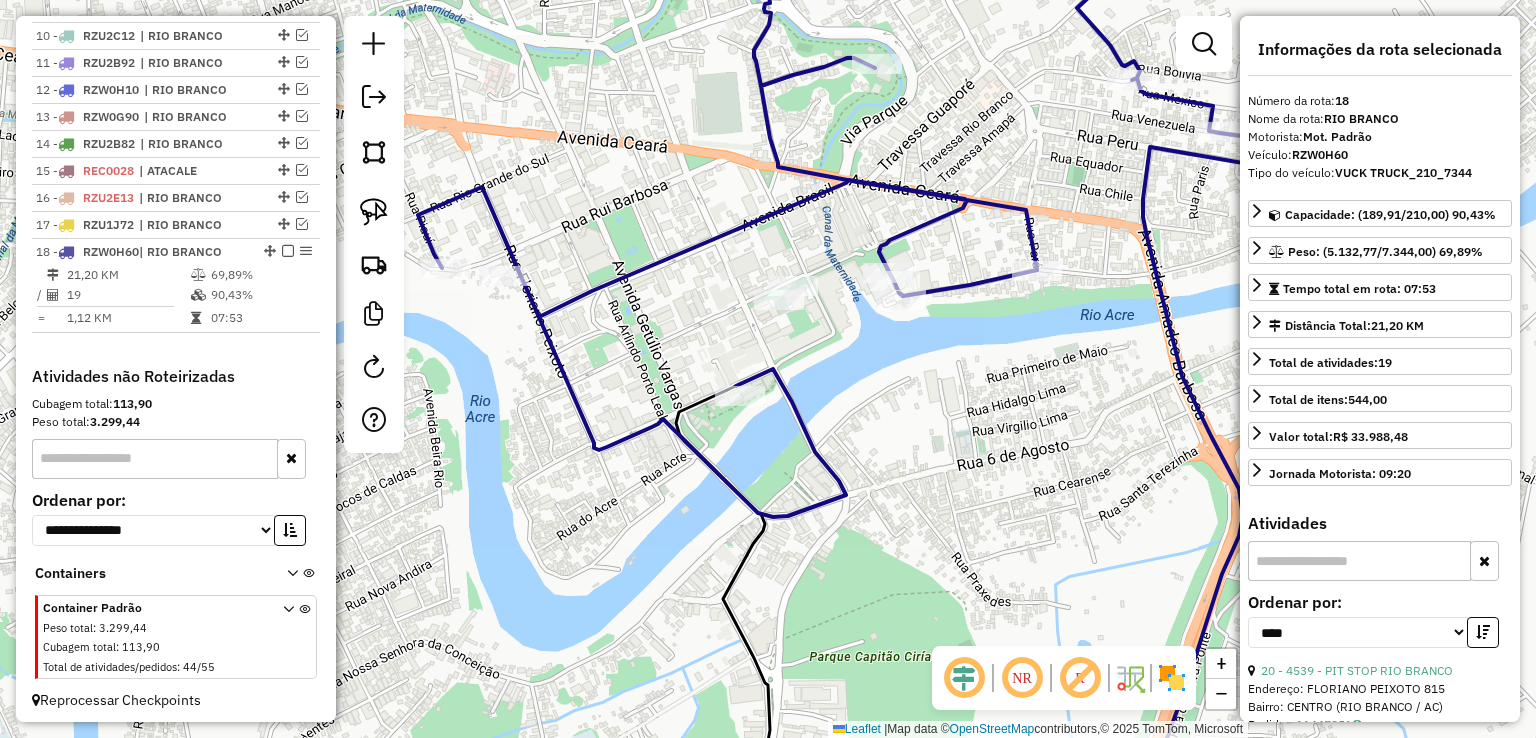 click 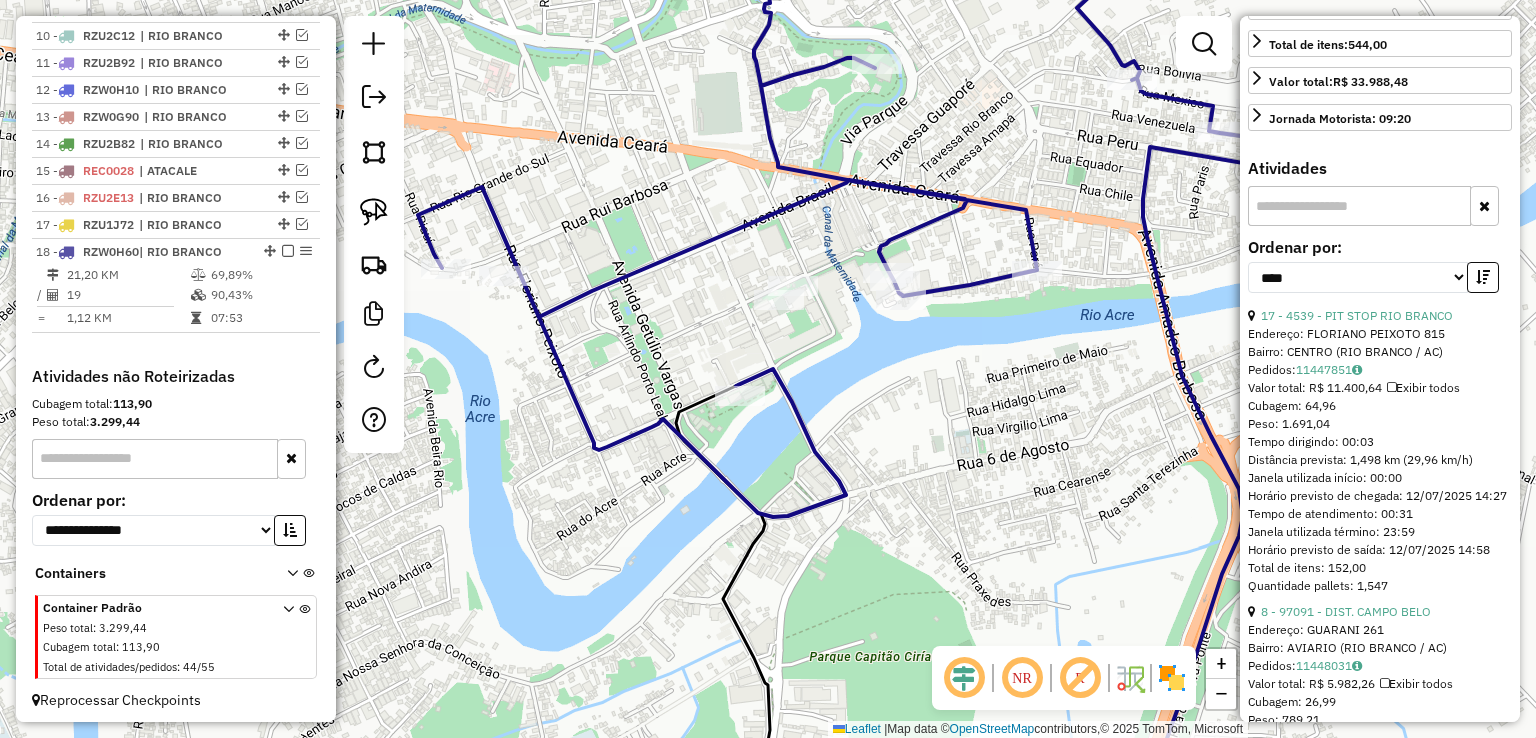 scroll, scrollTop: 400, scrollLeft: 0, axis: vertical 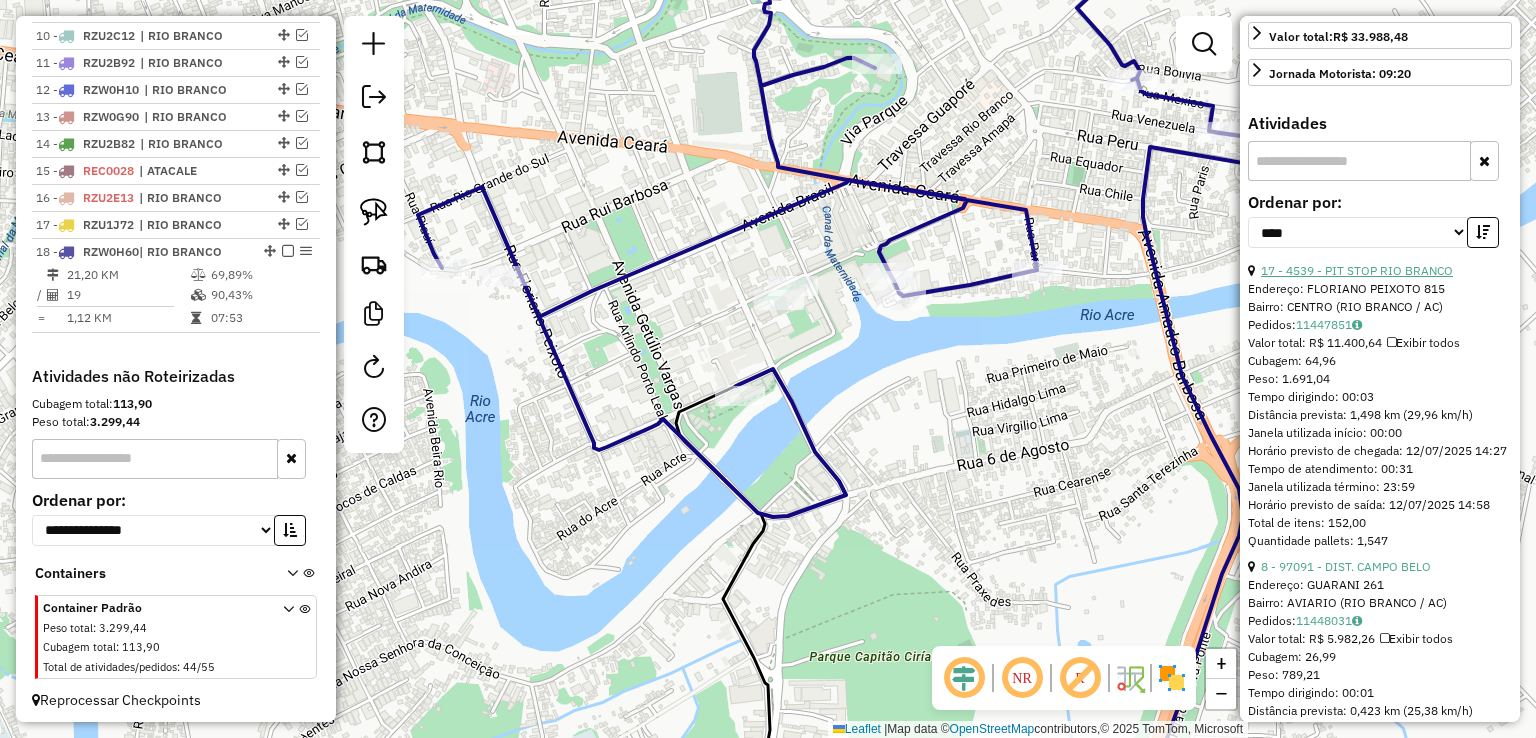click on "17 - 4539 - PIT STOP RIO BRANCO" at bounding box center [1357, 270] 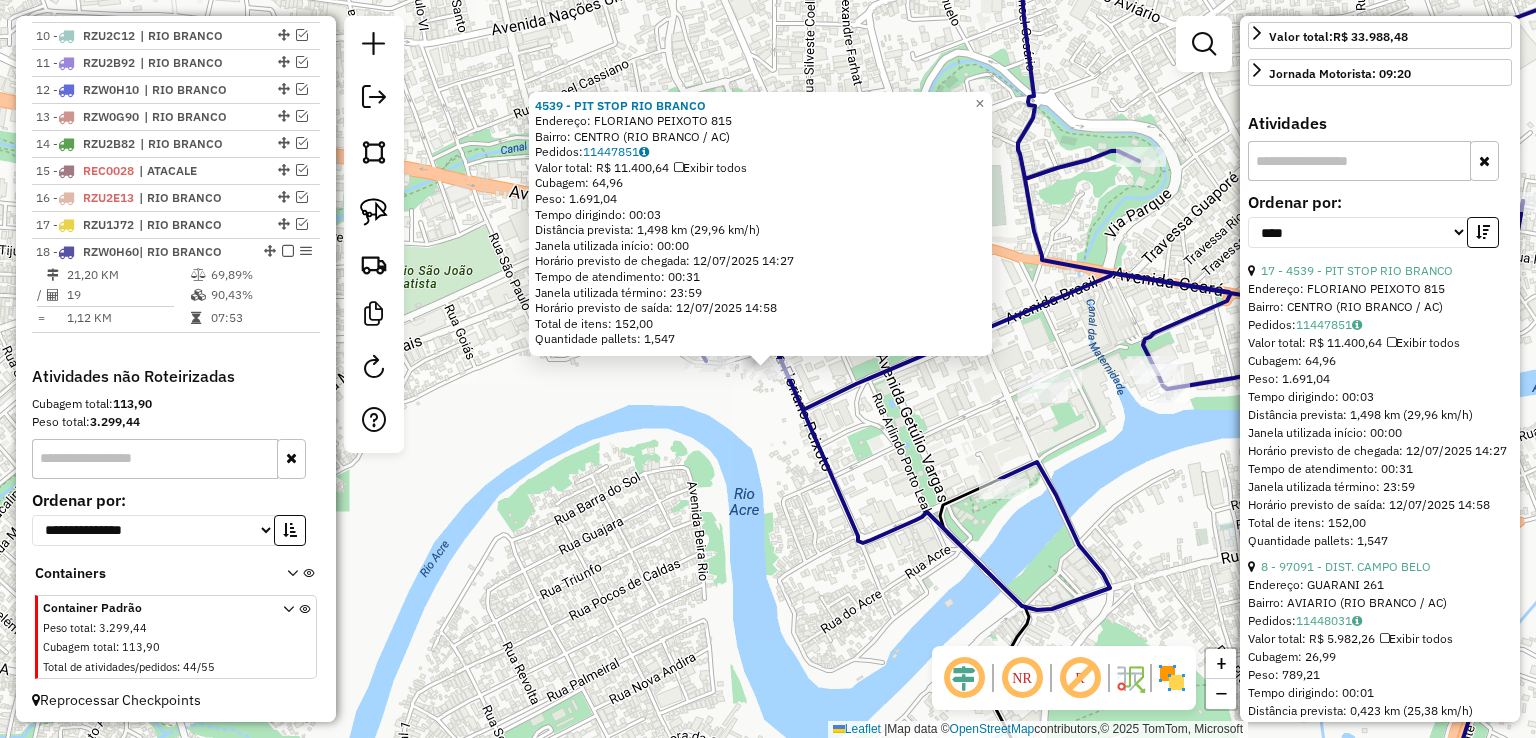 click on "4539 - PIT STOP RIO BRANCO  Endereço:  FLORIANO PEIXOTO 815   Bairro: CENTRO (RIO BRANCO / AC)   Pedidos:  11447851   Valor total: R$ 11.400,64   Exibir todos   Cubagem: 64,96  Peso: 1.691,04  Tempo dirigindo: 00:03   Distância prevista: 1,498 km (29,96 km/h)   Janela utilizada início: 00:00   Horário previsto de chegada: 12/07/2025 14:27   Tempo de atendimento: 00:31   Janela utilizada término: 23:59   Horário previsto de saída: 12/07/2025 14:58   Total de itens: 152,00   Quantidade pallets: 1,547  × Janela de atendimento Grade de atendimento Capacidade Transportadoras Veículos Cliente Pedidos  Rotas Selecione os dias de semana para filtrar as janelas de atendimento  Seg   Ter   Qua   Qui   Sex   Sáb   Dom  Informe o período da janela de atendimento: De: Até:  Filtrar exatamente a janela do cliente  Considerar janela de atendimento padrão  Selecione os dias de semana para filtrar as grades de atendimento  Seg   Ter   Qua   Qui   Sex   Sáb   Dom   Clientes fora do dia de atendimento selecionado" 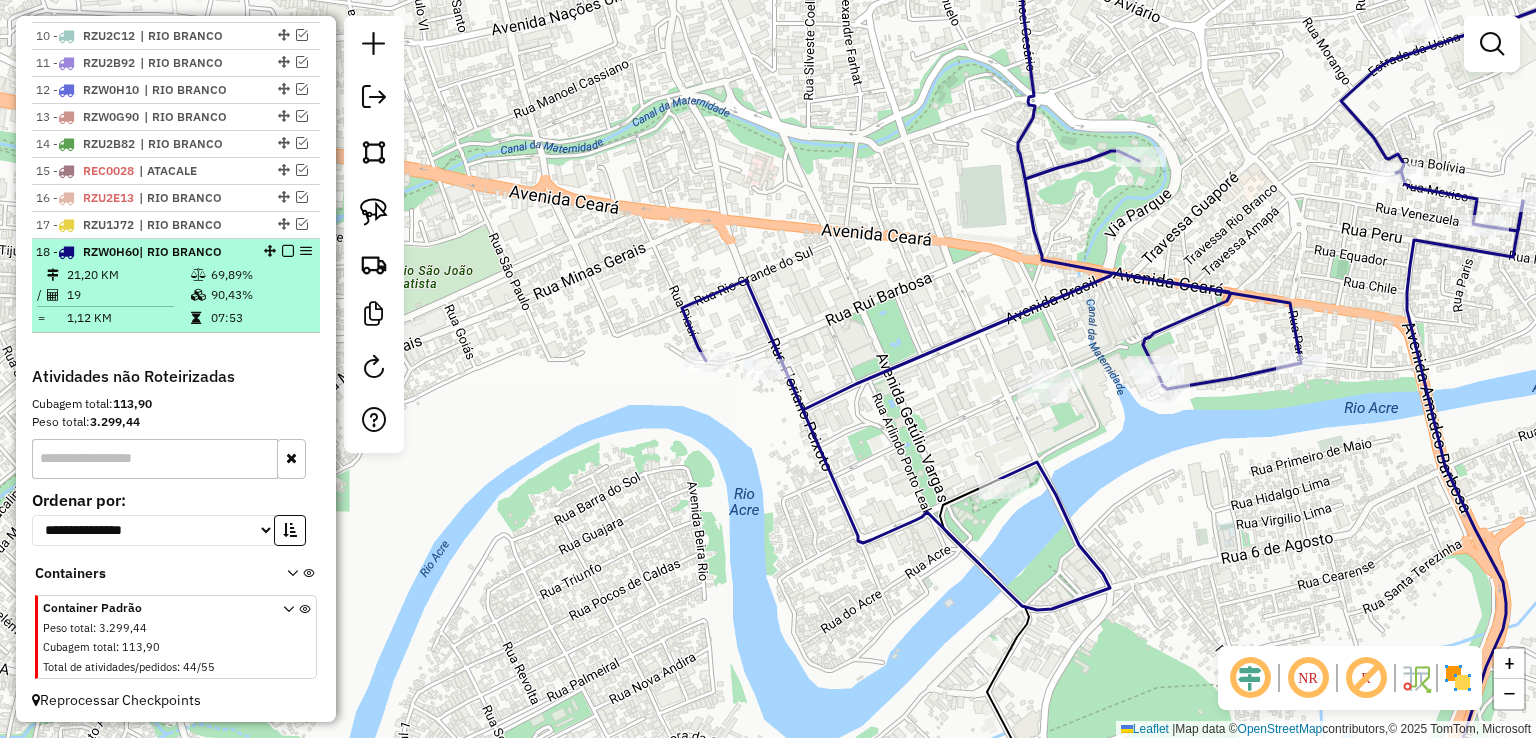 click at bounding box center (288, 251) 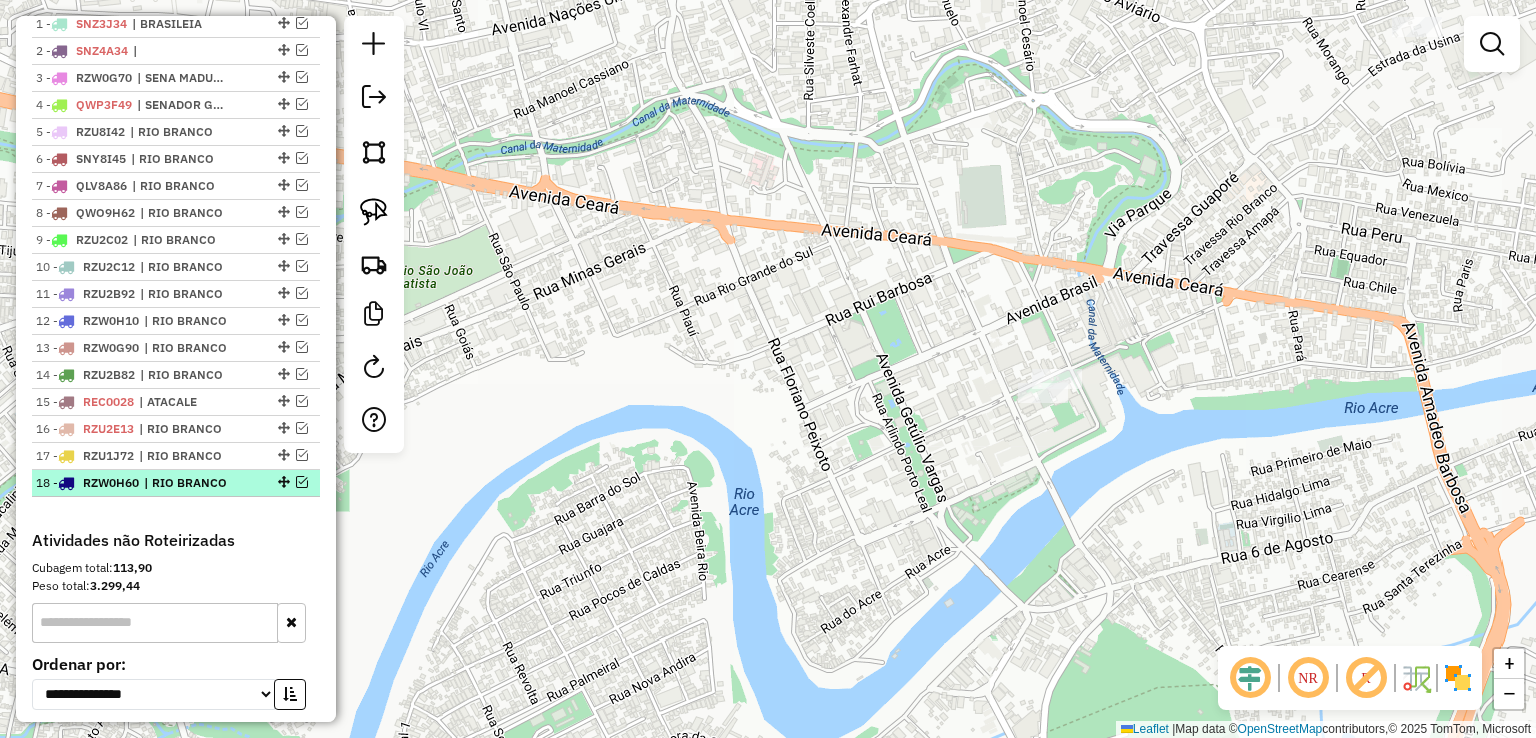 scroll, scrollTop: 744, scrollLeft: 0, axis: vertical 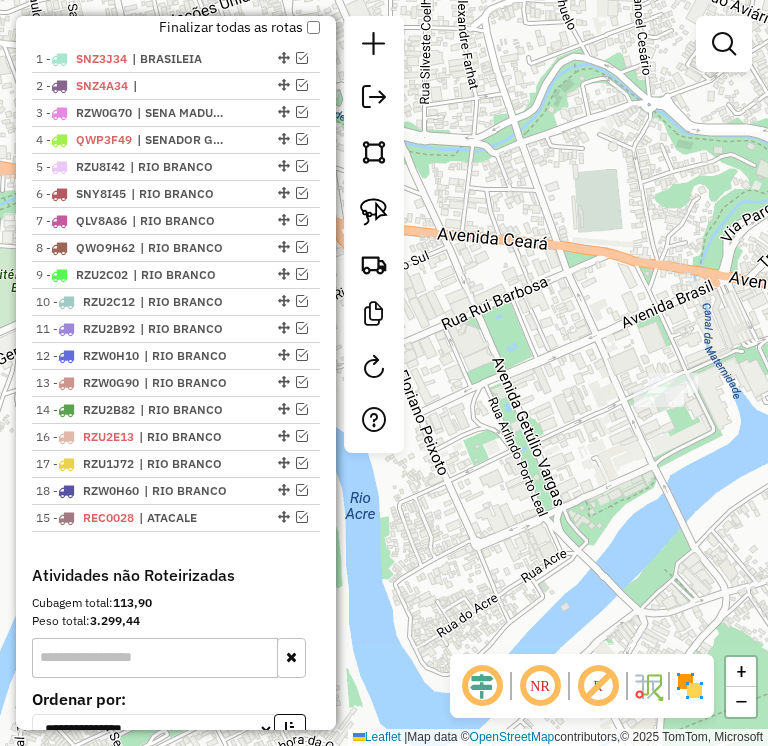 drag, startPoint x: 276, startPoint y: 429, endPoint x: 272, endPoint y: 520, distance: 91.08787 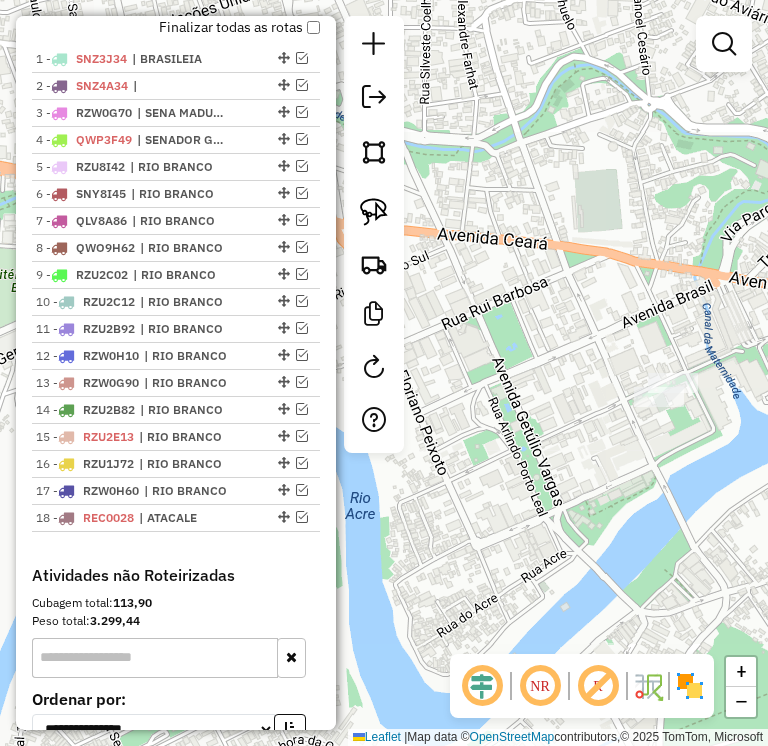 click on "Janela de atendimento Grade de atendimento Capacidade Transportadoras Veículos Cliente Pedidos  Rotas Selecione os dias de semana para filtrar as janelas de atendimento  Seg   Ter   Qua   Qui   Sex   Sáb   Dom  Informe o período da janela de atendimento: De: Até:  Filtrar exatamente a janela do cliente  Considerar janela de atendimento padrão  Selecione os dias de semana para filtrar as grades de atendimento  Seg   Ter   Qua   Qui   Sex   Sáb   Dom   Considerar clientes sem dia de atendimento cadastrado  Clientes fora do dia de atendimento selecionado Filtrar as atividades entre os valores definidos abaixo:  Peso mínimo:   Peso máximo:   Cubagem mínima:   Cubagem máxima:   De:   Até:  Filtrar as atividades entre o tempo de atendimento definido abaixo:  De:   Até:   Considerar capacidade total dos clientes não roteirizados Transportadora: Selecione um ou mais itens Tipo de veículo: Selecione um ou mais itens Veículo: Selecione um ou mais itens Motorista: Selecione um ou mais itens Nome: Rótulo:" 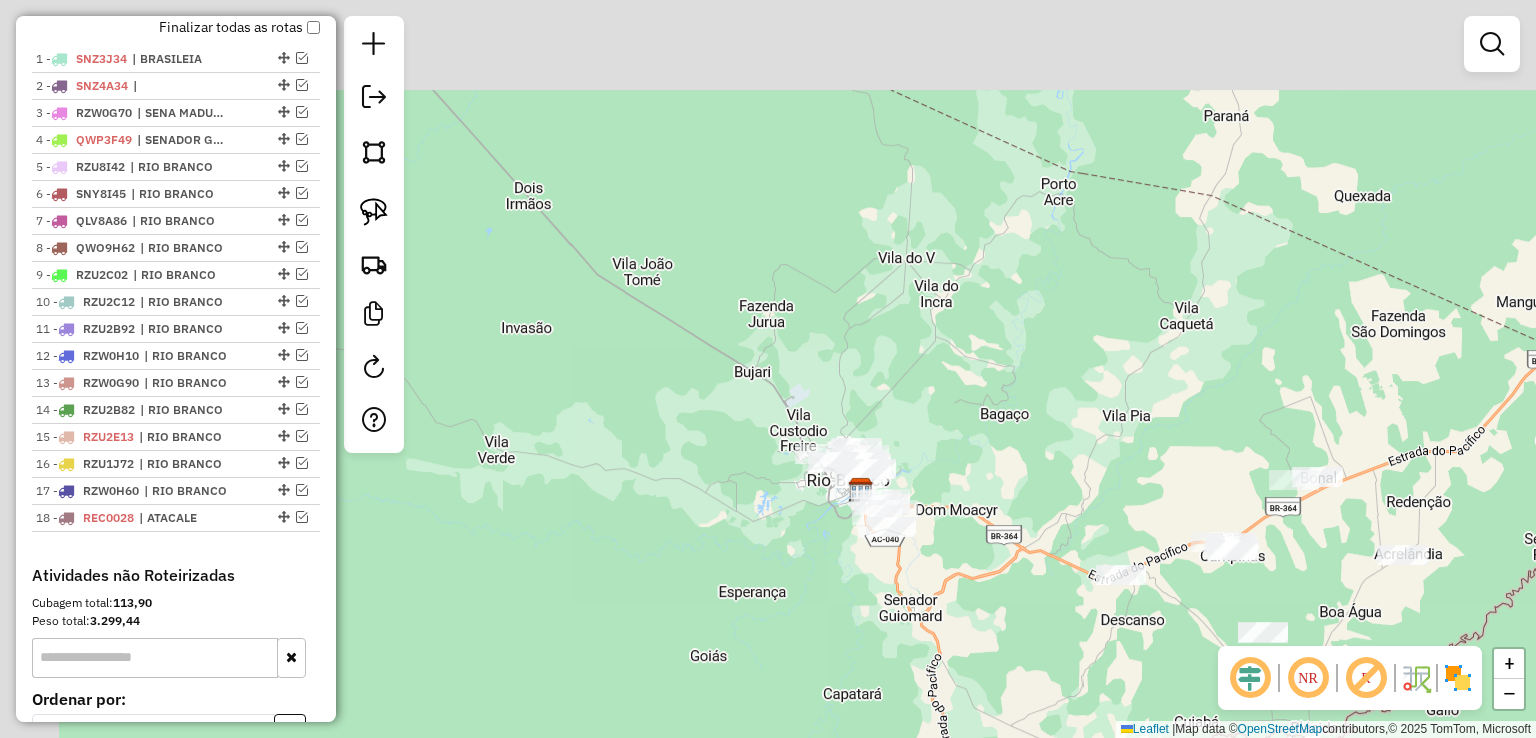 drag, startPoint x: 926, startPoint y: 208, endPoint x: 1128, endPoint y: 457, distance: 320.6322 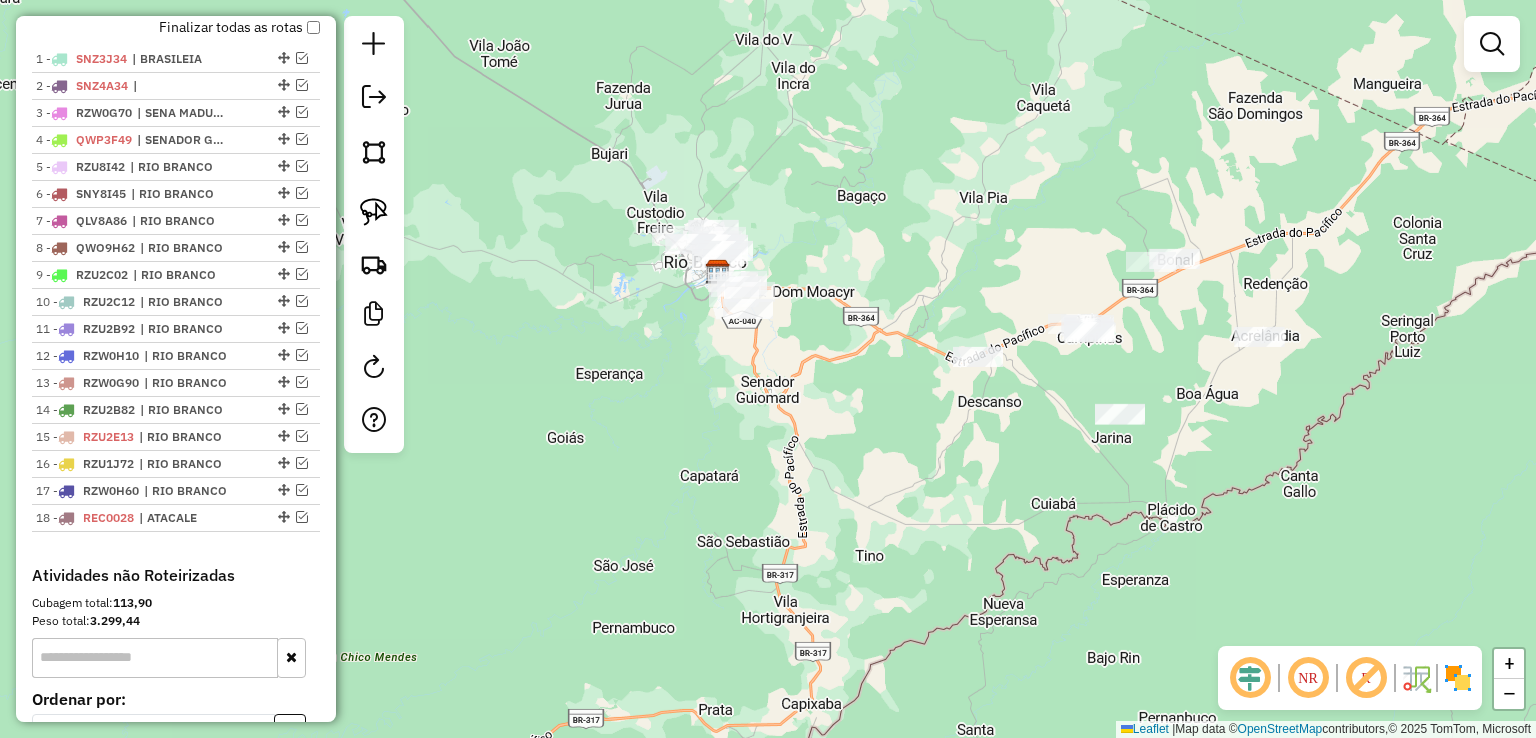 drag, startPoint x: 915, startPoint y: 376, endPoint x: 703, endPoint y: 174, distance: 292.8276 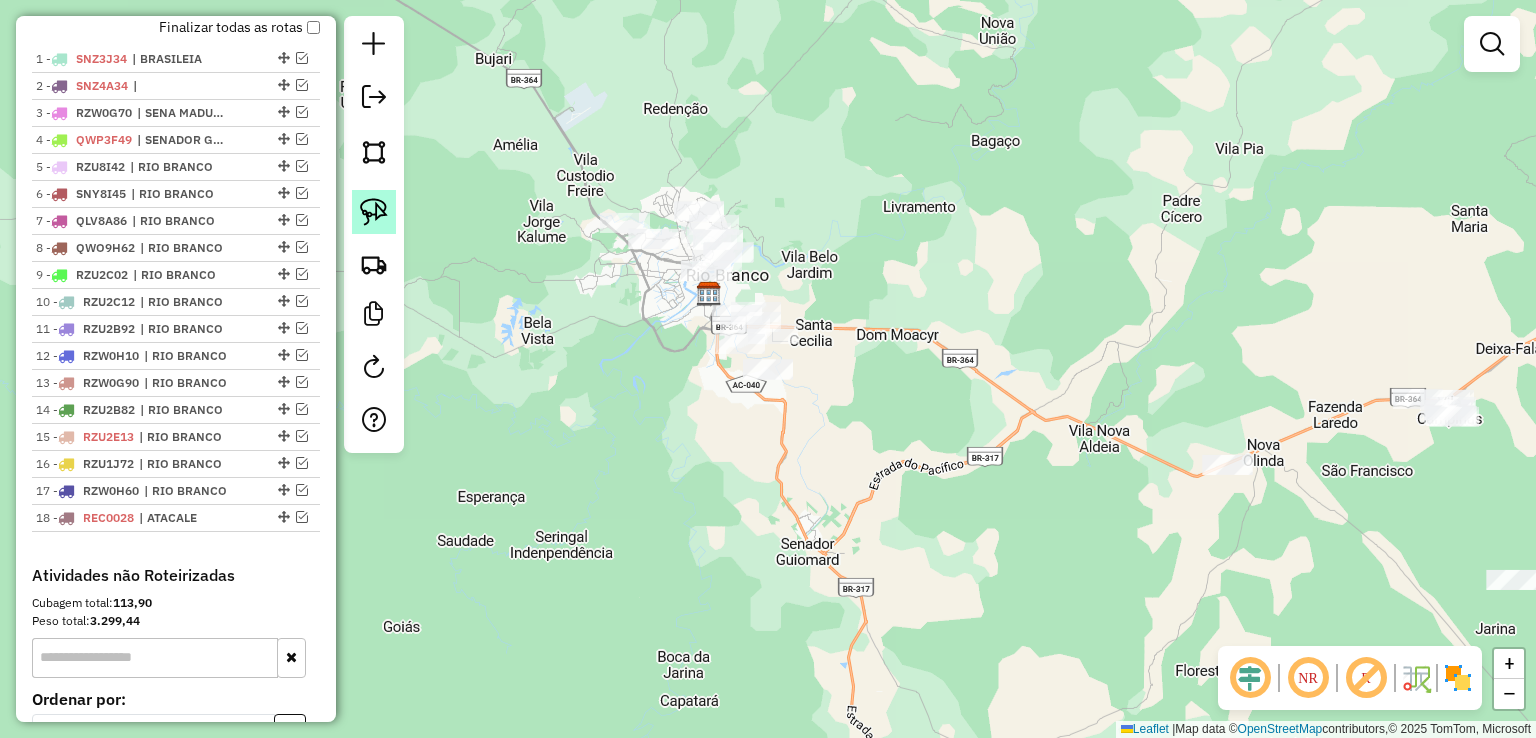 click 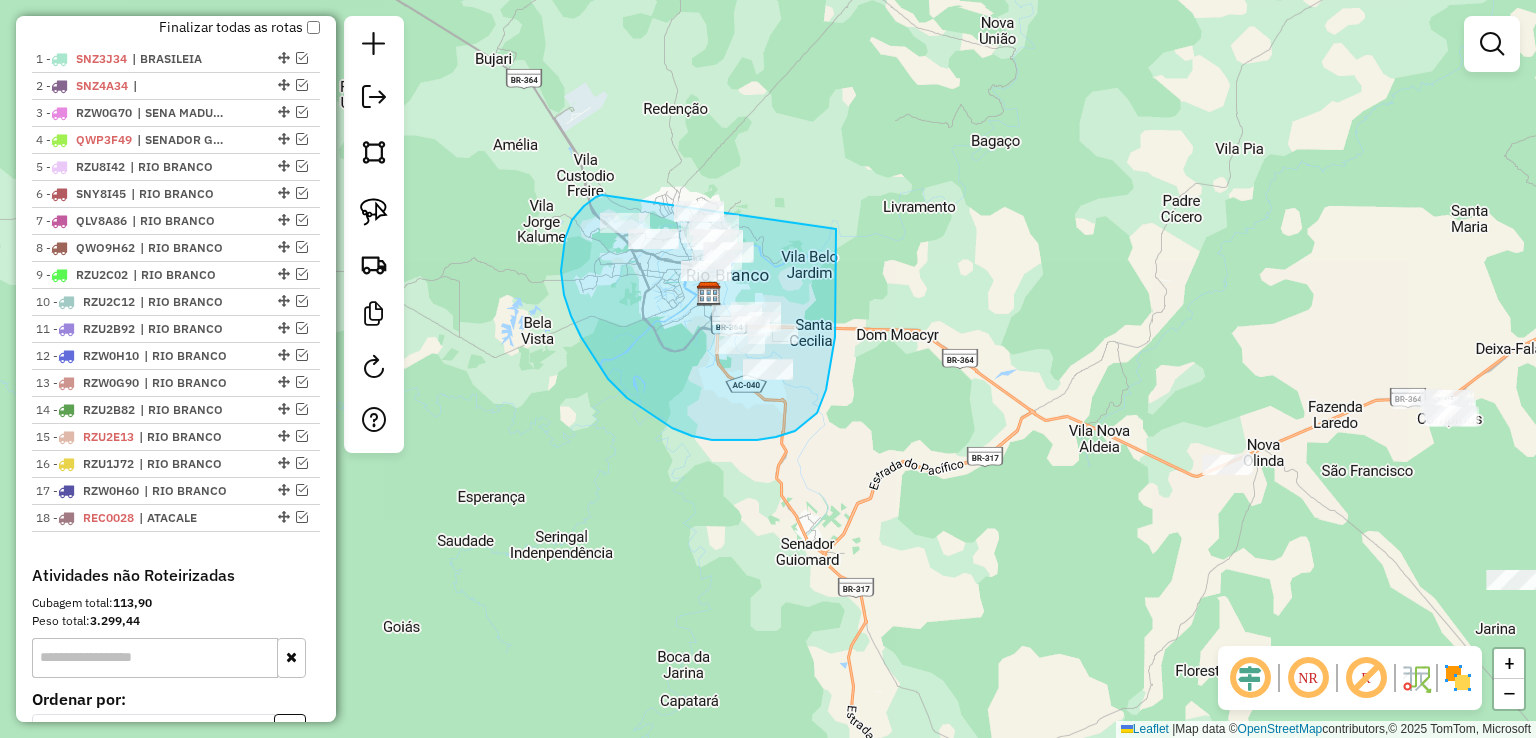 drag, startPoint x: 602, startPoint y: 195, endPoint x: 823, endPoint y: 145, distance: 226.58553 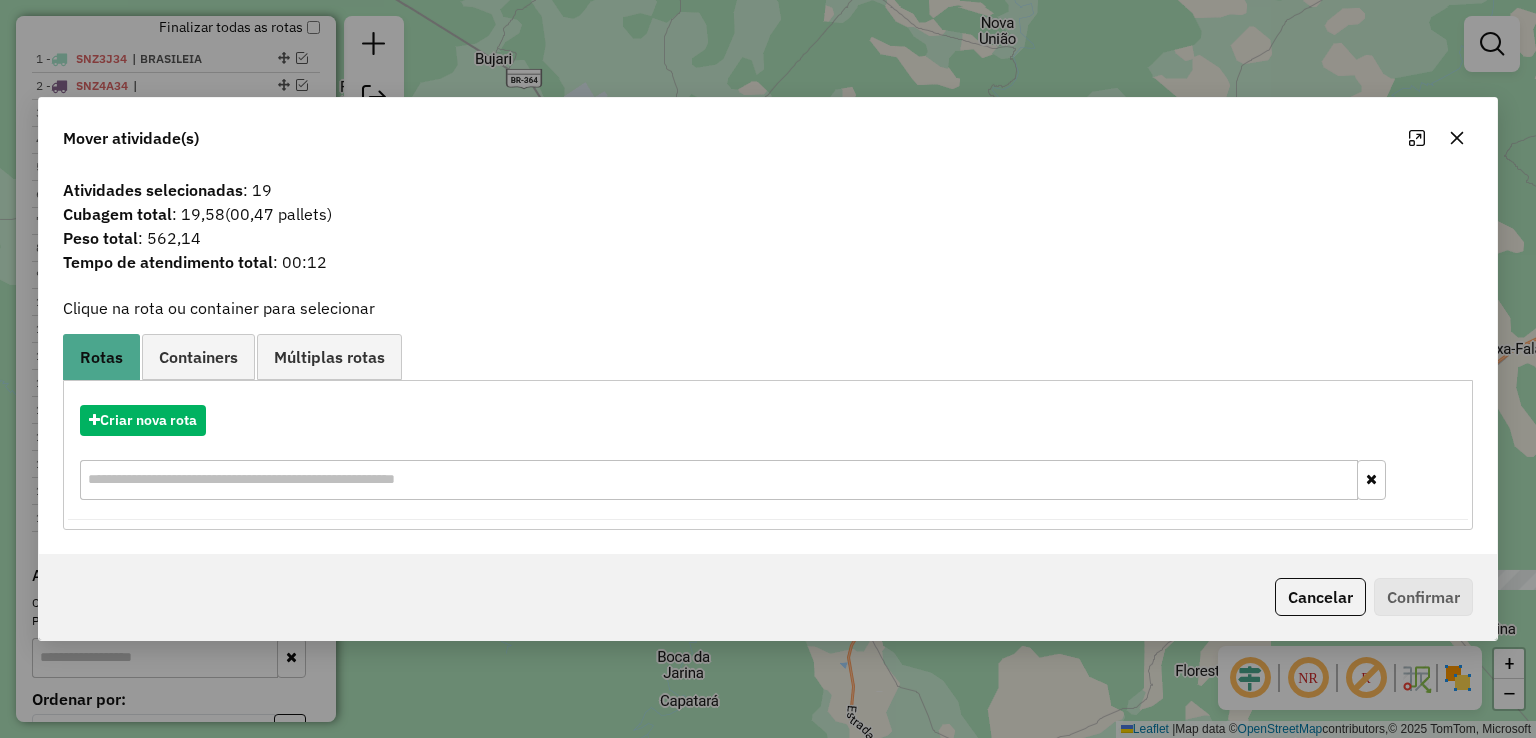 click on "Aguarde...  Pop-up bloqueado!  Seu navegador bloqueou automáticamente a abertura de uma nova janela.   Acesse as configurações e adicione o endereço do sistema a lista de permissão.   Fechar  Informações da Sessão 964568 - 12/07/2025     Criação: 11/07/2025 21:49   Depósito:  GP7 NORTE  Total de rotas:  18  Distância Total:  1.887,16 km  Tempo total:  138:36  Valor total:  R$ 827.970,72  - Total roteirizado:  R$ 803.247,60  - Total não roteirizado:  R$ 24.723,12  Total de Atividades Roteirizadas:  334  Total de Pedidos Roteirizados:  506  Peso total roteirizado:  118.953,23  Cubagem total roteirizado:  4.118,74  Total de Atividades não Roteirizadas:  44  Total de Pedidos não Roteirizados:  55 Total de caixas por viagem:  4.118,74 /   18 =  228,82 Média de Atividades por viagem:  334 /   18 =  18,56 Ocupação média da frota:  54,63%   Rotas improdutivas:  1  Rotas vários dias:  0  Clientes Priorizados NR:  0 Rotas  Recargas: 1   Ver rotas   Ver veículos  Finalizar todas as rotas   1 -  : :" at bounding box center (768, 369) 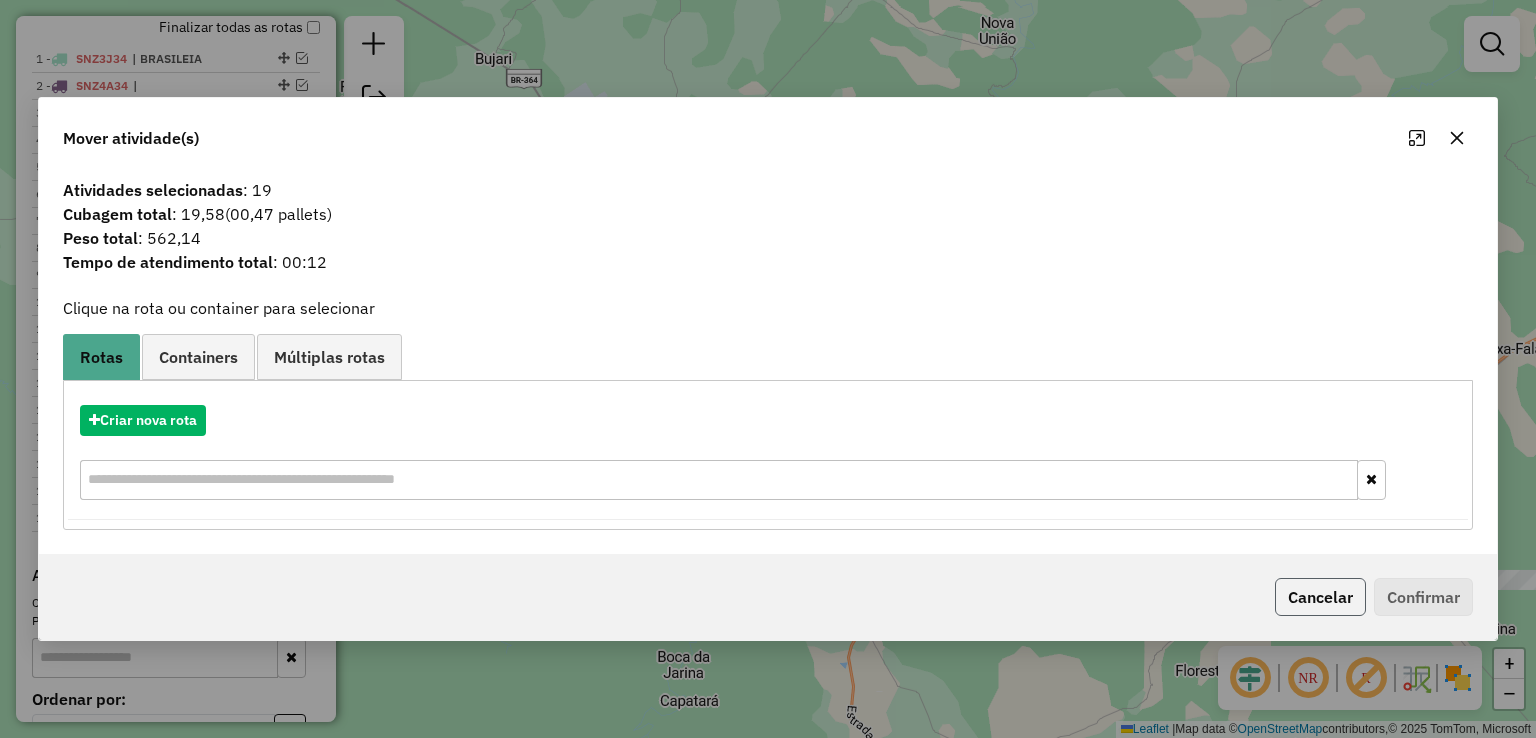 click on "Cancelar" 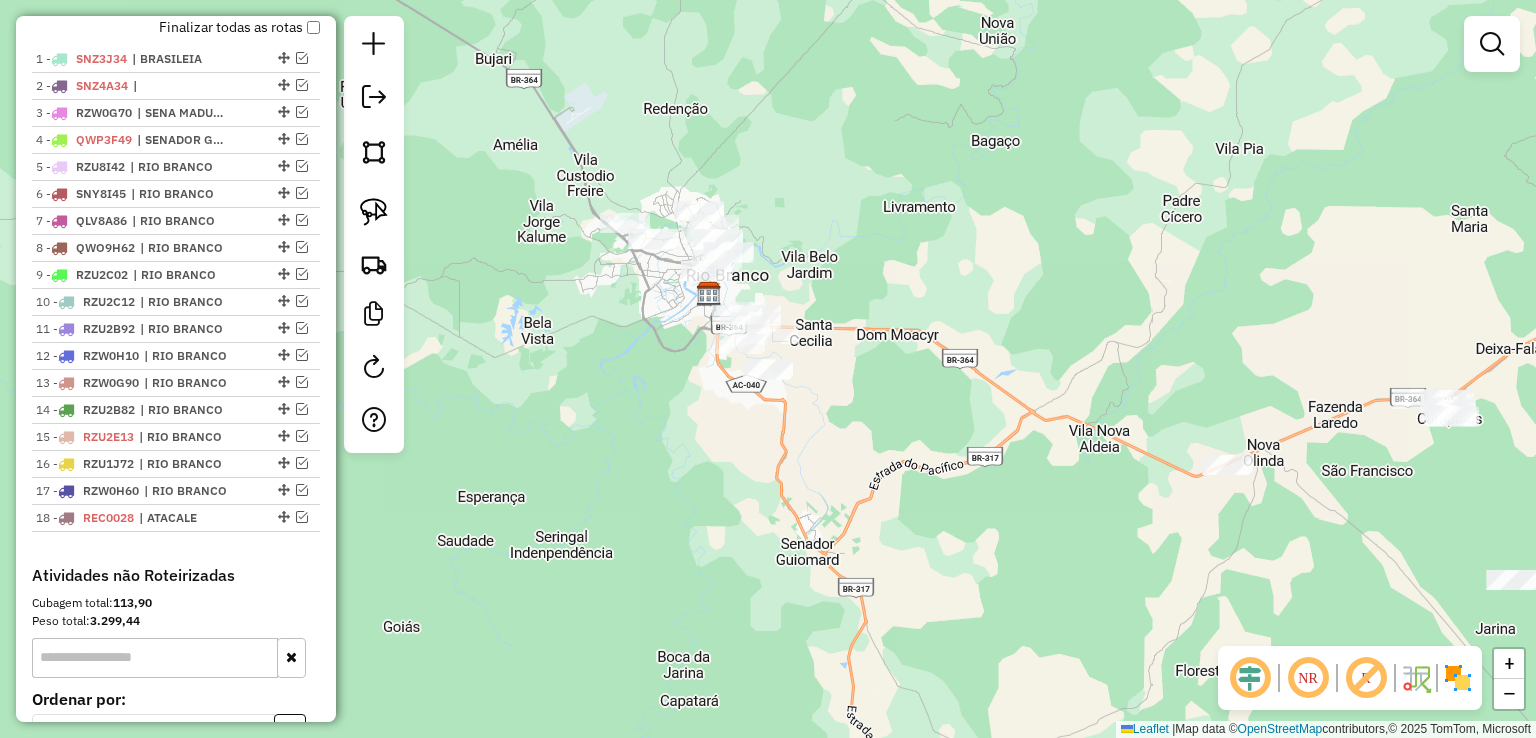 click on "Janela de atendimento Grade de atendimento Capacidade Transportadoras Veículos Cliente Pedidos  Rotas Selecione os dias de semana para filtrar as janelas de atendimento  Seg   Ter   Qua   Qui   Sex   Sáb   Dom  Informe o período da janela de atendimento: De: Até:  Filtrar exatamente a janela do cliente  Considerar janela de atendimento padrão  Selecione os dias de semana para filtrar as grades de atendimento  Seg   Ter   Qua   Qui   Sex   Sáb   Dom   Considerar clientes sem dia de atendimento cadastrado  Clientes fora do dia de atendimento selecionado Filtrar as atividades entre os valores definidos abaixo:  Peso mínimo:   Peso máximo:   Cubagem mínima:   Cubagem máxima:   De:   Até:  Filtrar as atividades entre o tempo de atendimento definido abaixo:  De:   Até:   Considerar capacidade total dos clientes não roteirizados Transportadora: Selecione um ou mais itens Tipo de veículo: Selecione um ou mais itens Veículo: Selecione um ou mais itens Motorista: Selecione um ou mais itens Nome: Rótulo:" 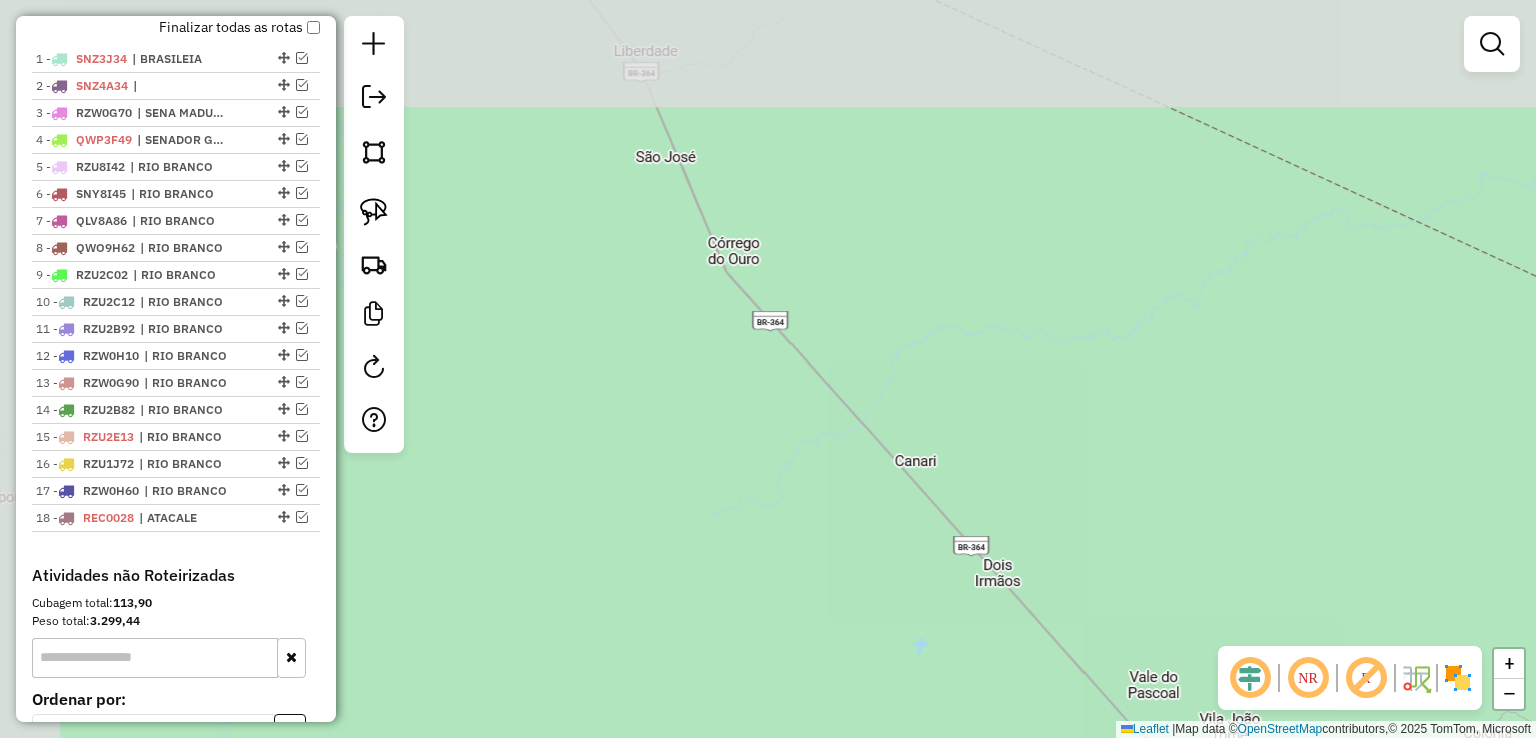 drag, startPoint x: 701, startPoint y: 138, endPoint x: 899, endPoint y: 377, distance: 310.3627 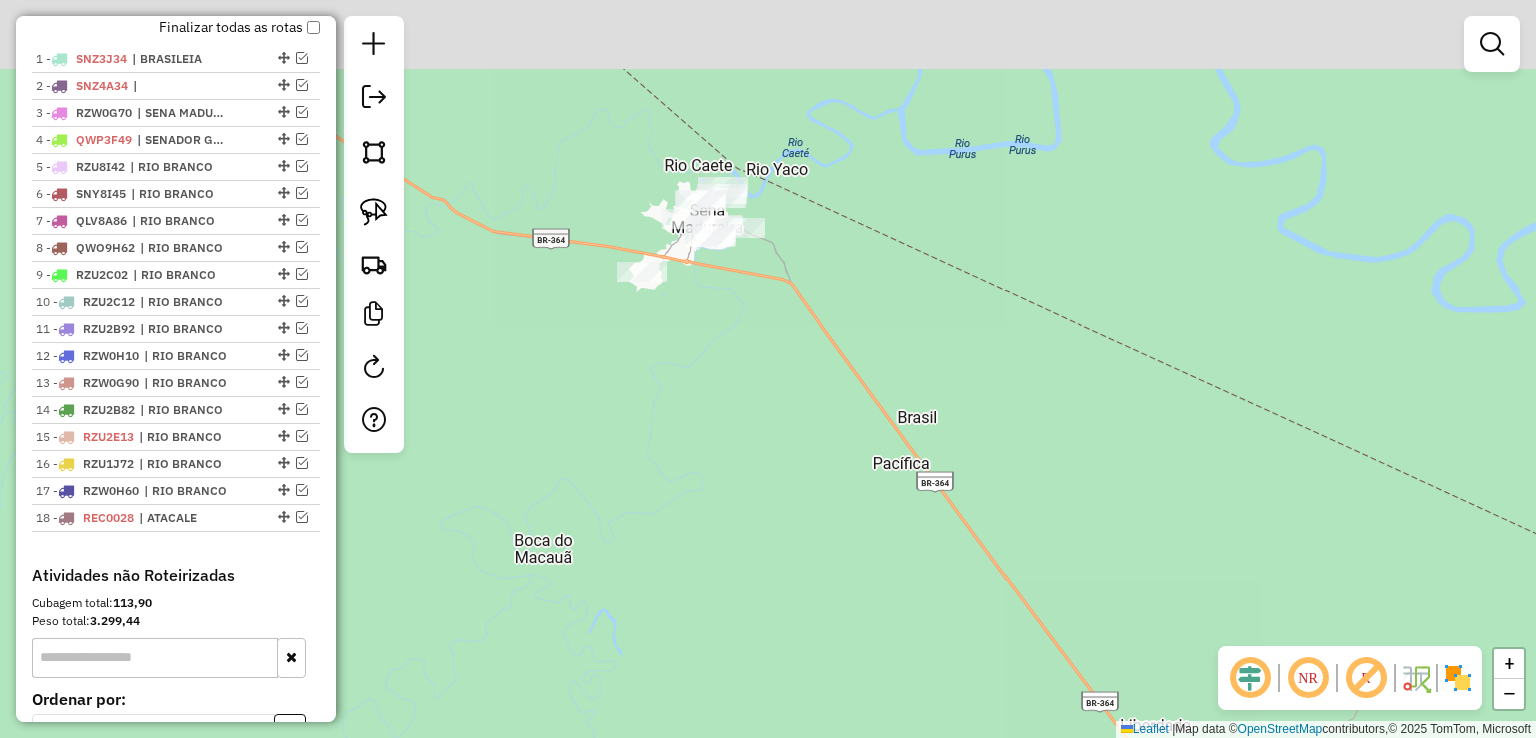 drag, startPoint x: 760, startPoint y: 147, endPoint x: 764, endPoint y: 285, distance: 138.05795 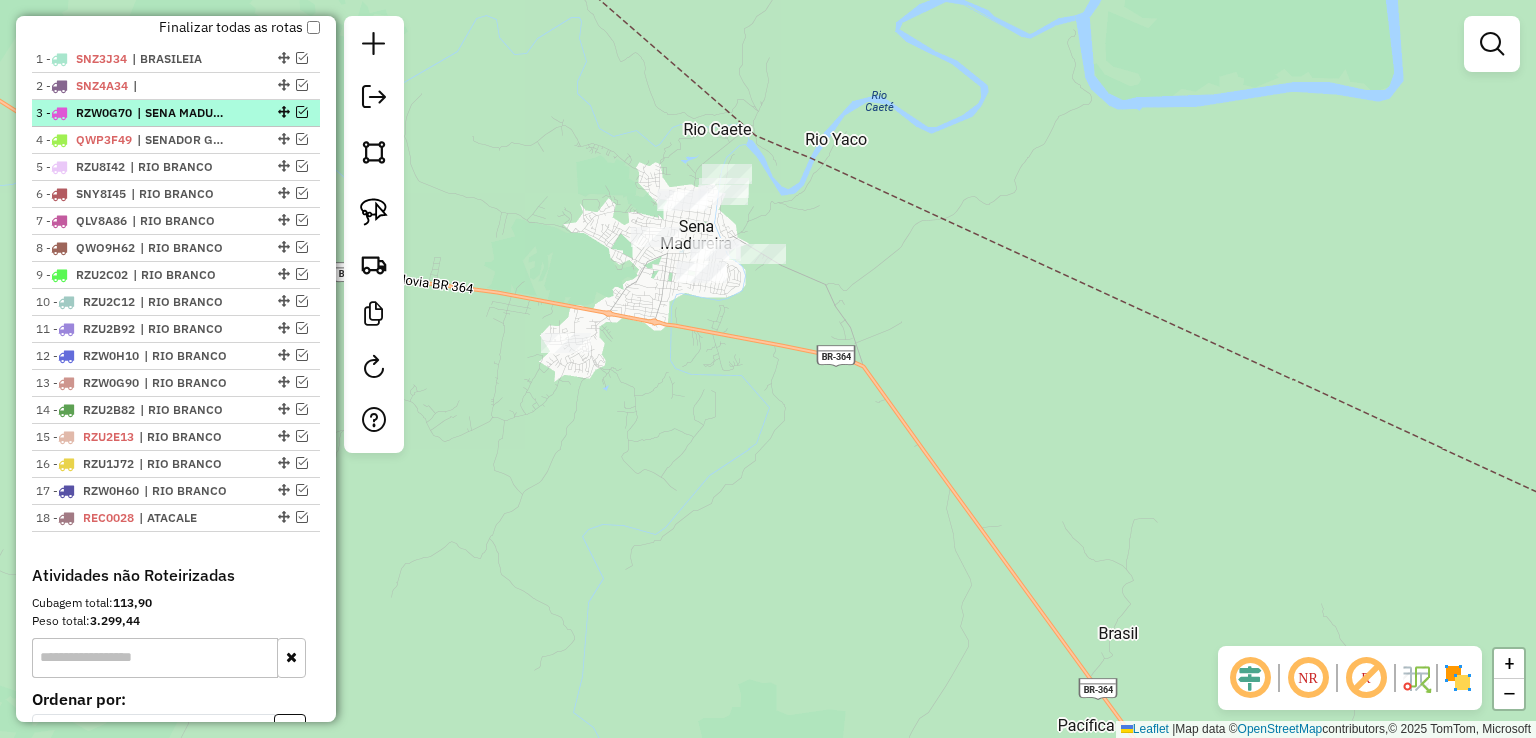 click at bounding box center (302, 112) 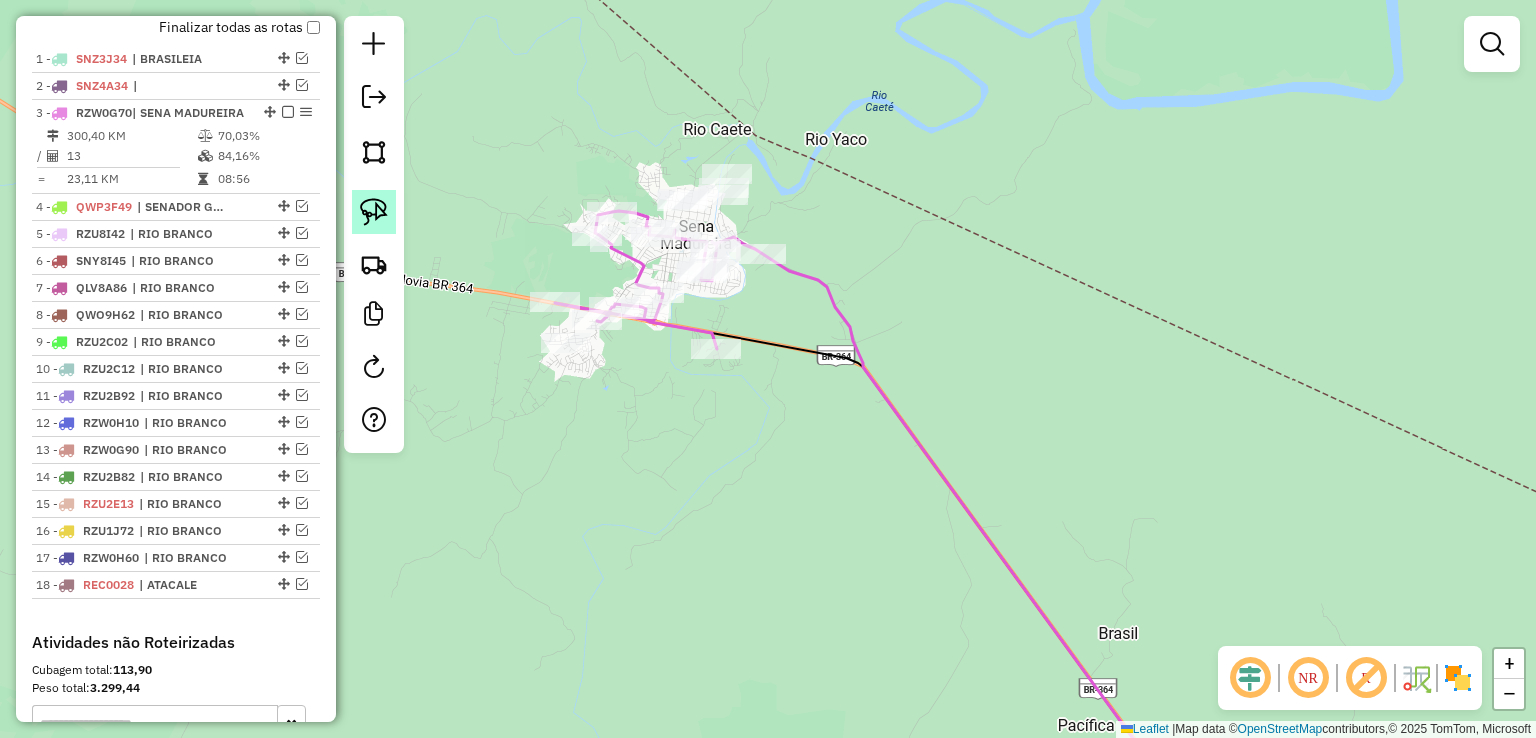 click 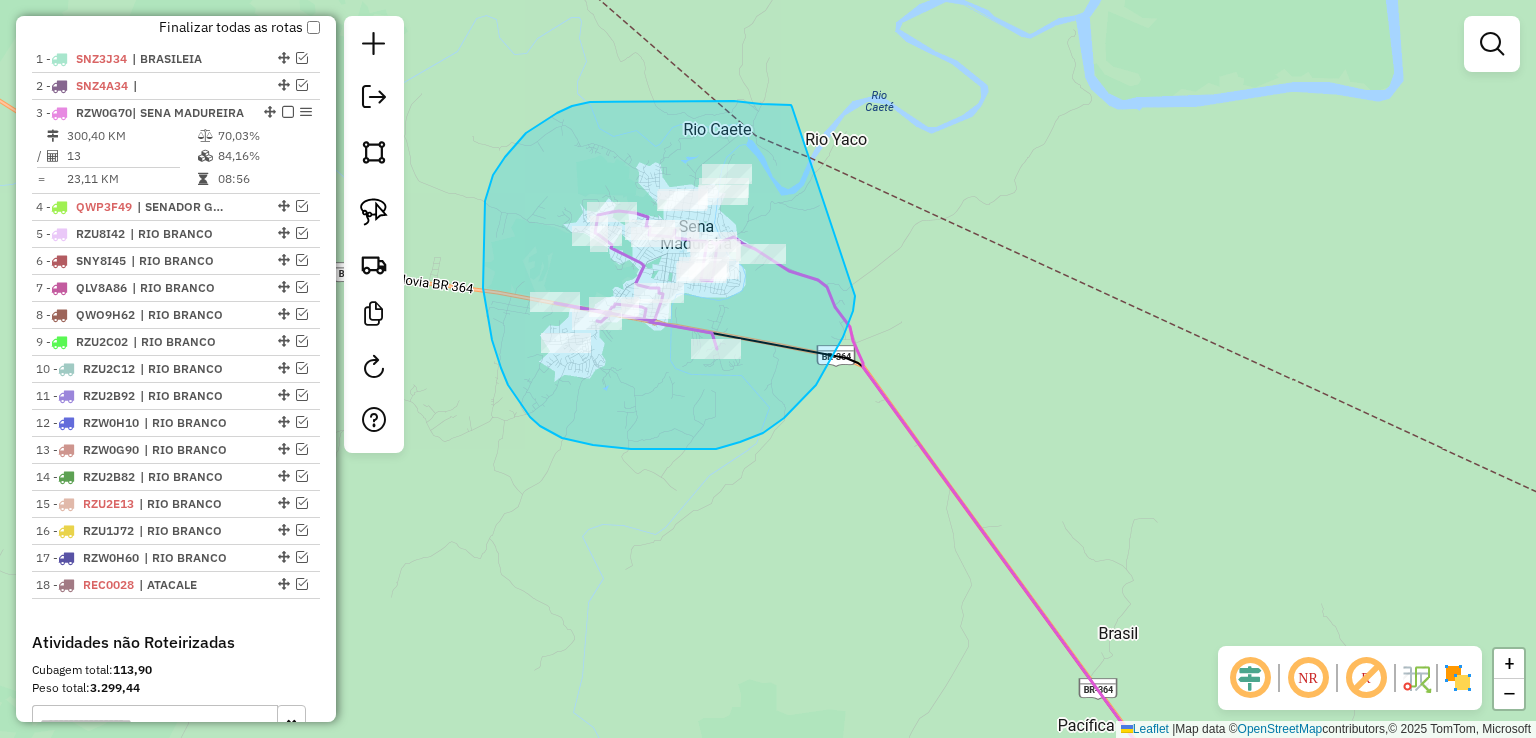 drag, startPoint x: 792, startPoint y: 107, endPoint x: 855, endPoint y: 296, distance: 199.2235 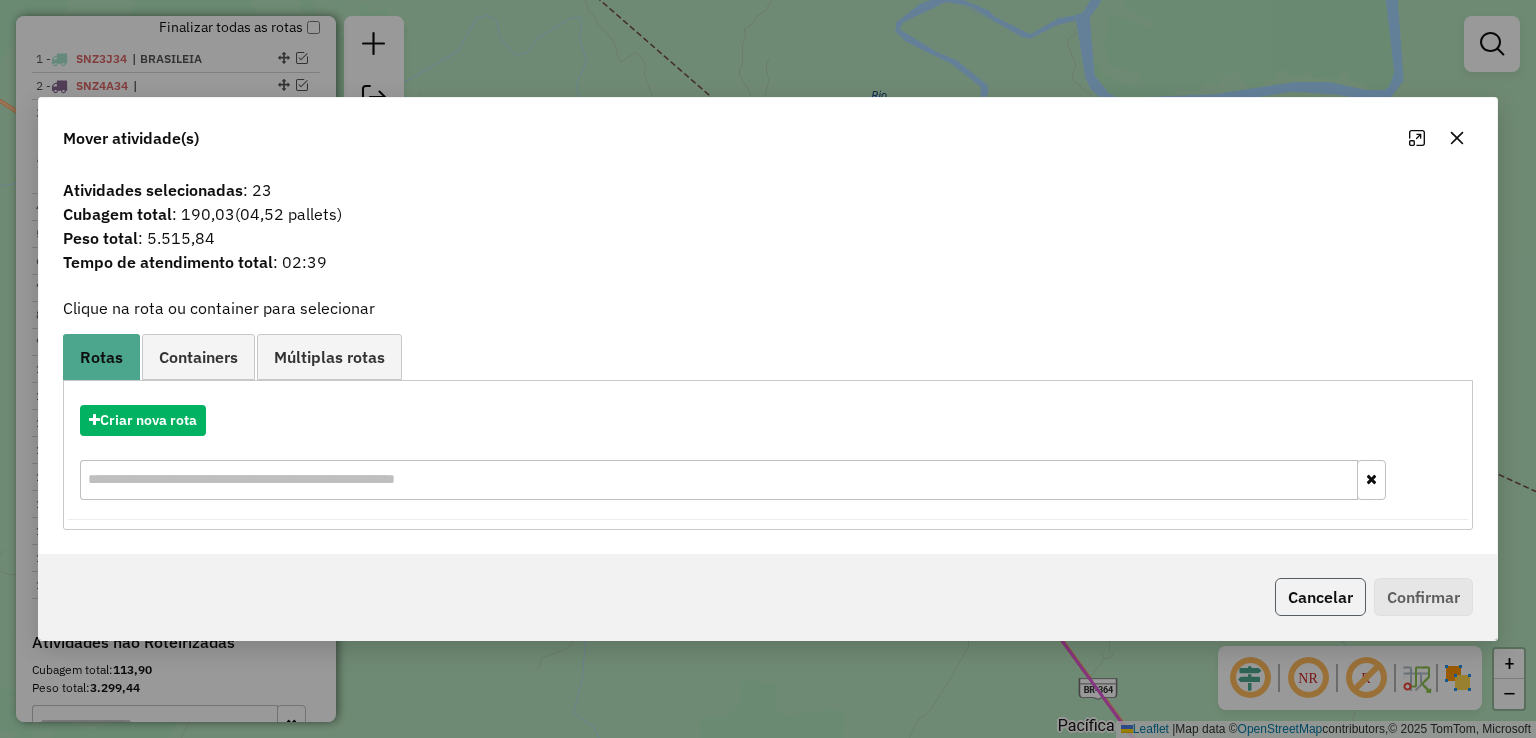 click on "Cancelar" 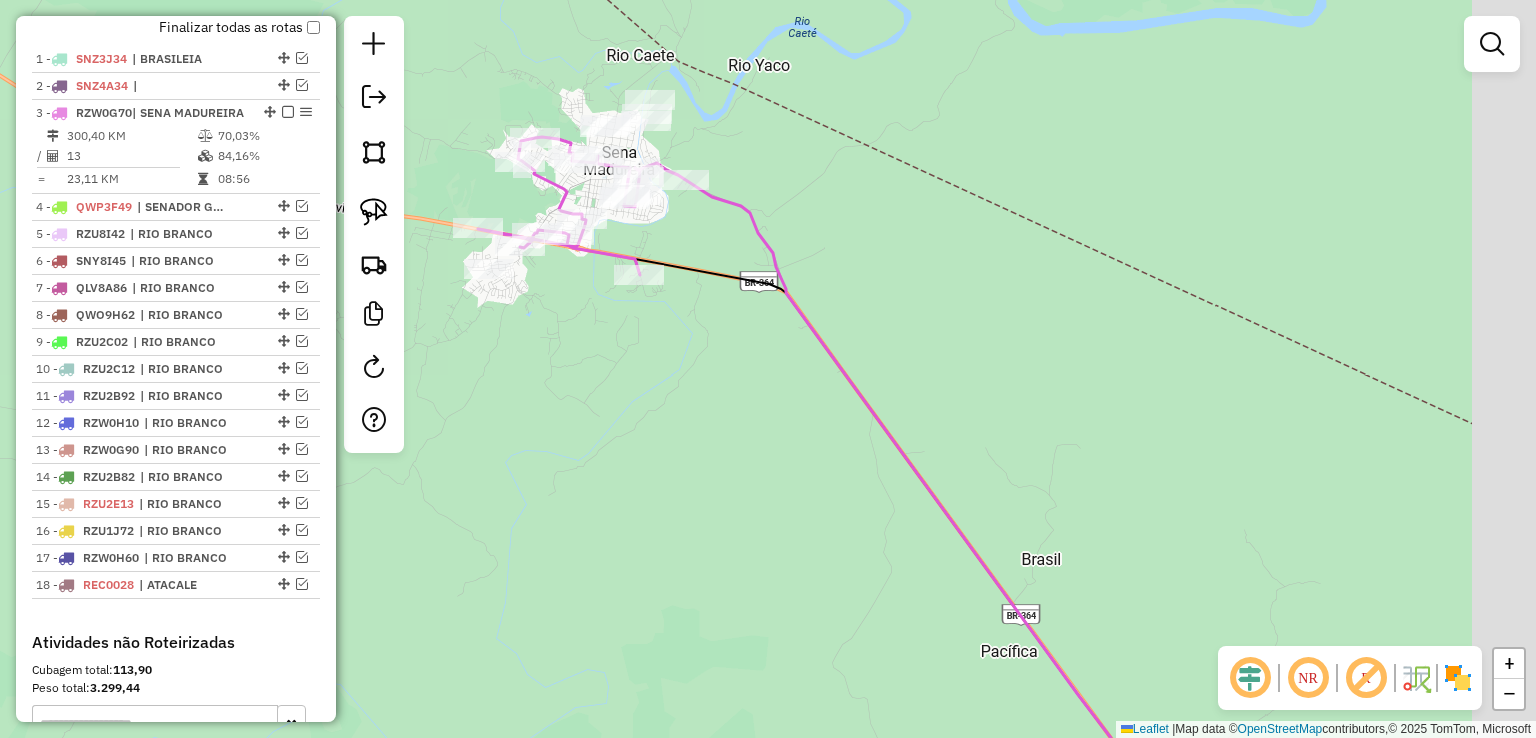 drag, startPoint x: 1103, startPoint y: 457, endPoint x: 658, endPoint y: 130, distance: 552.2264 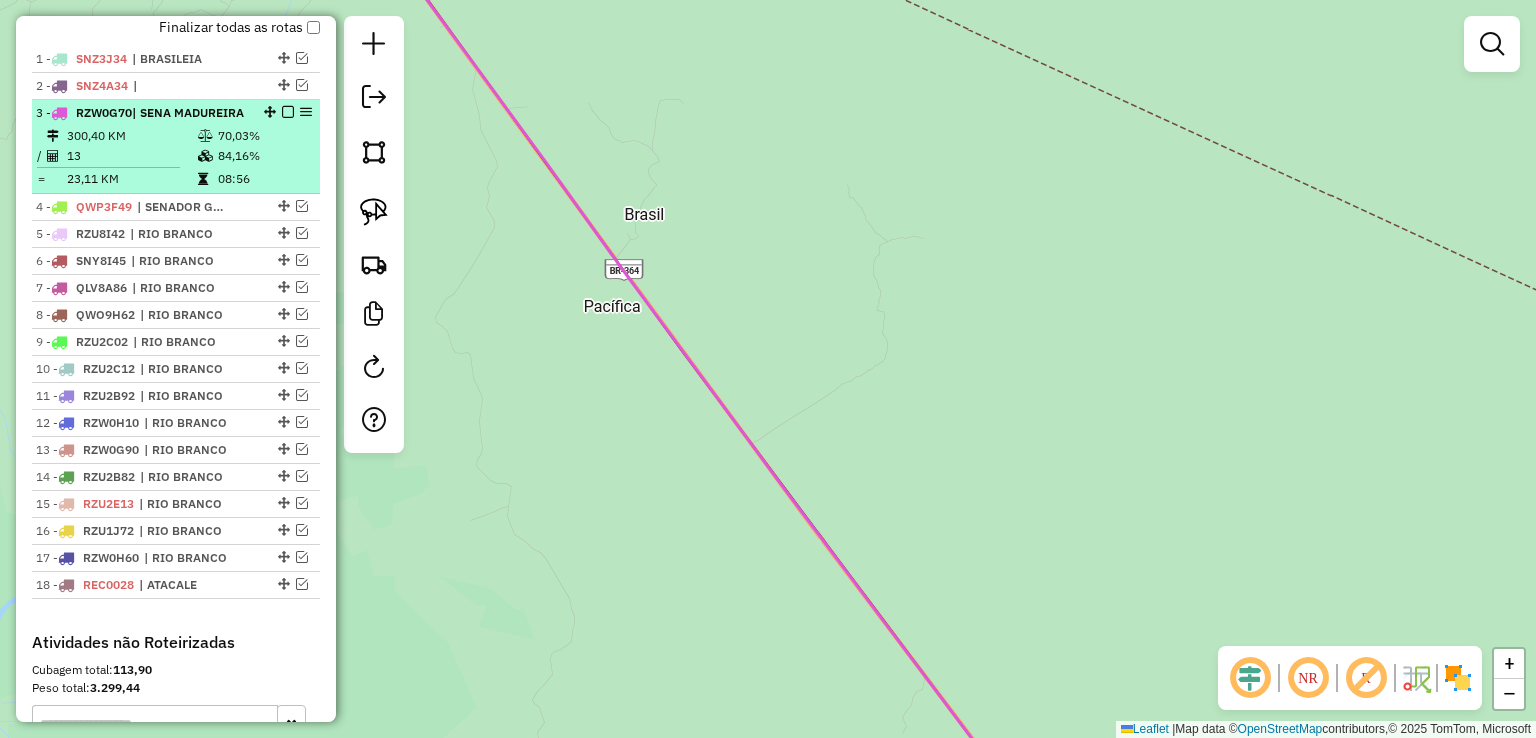 click at bounding box center [288, 112] 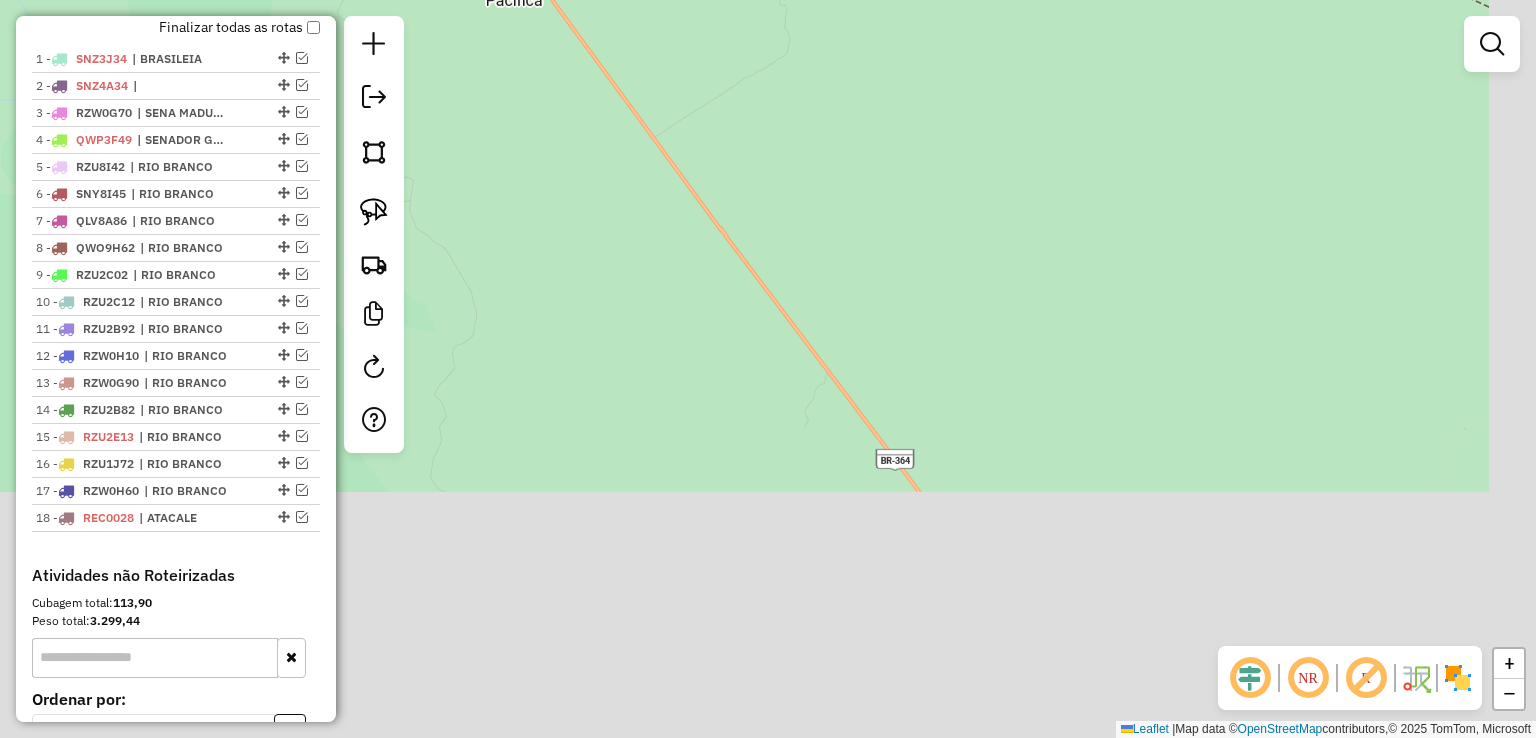 drag, startPoint x: 672, startPoint y: 619, endPoint x: 568, endPoint y: 249, distance: 384.33838 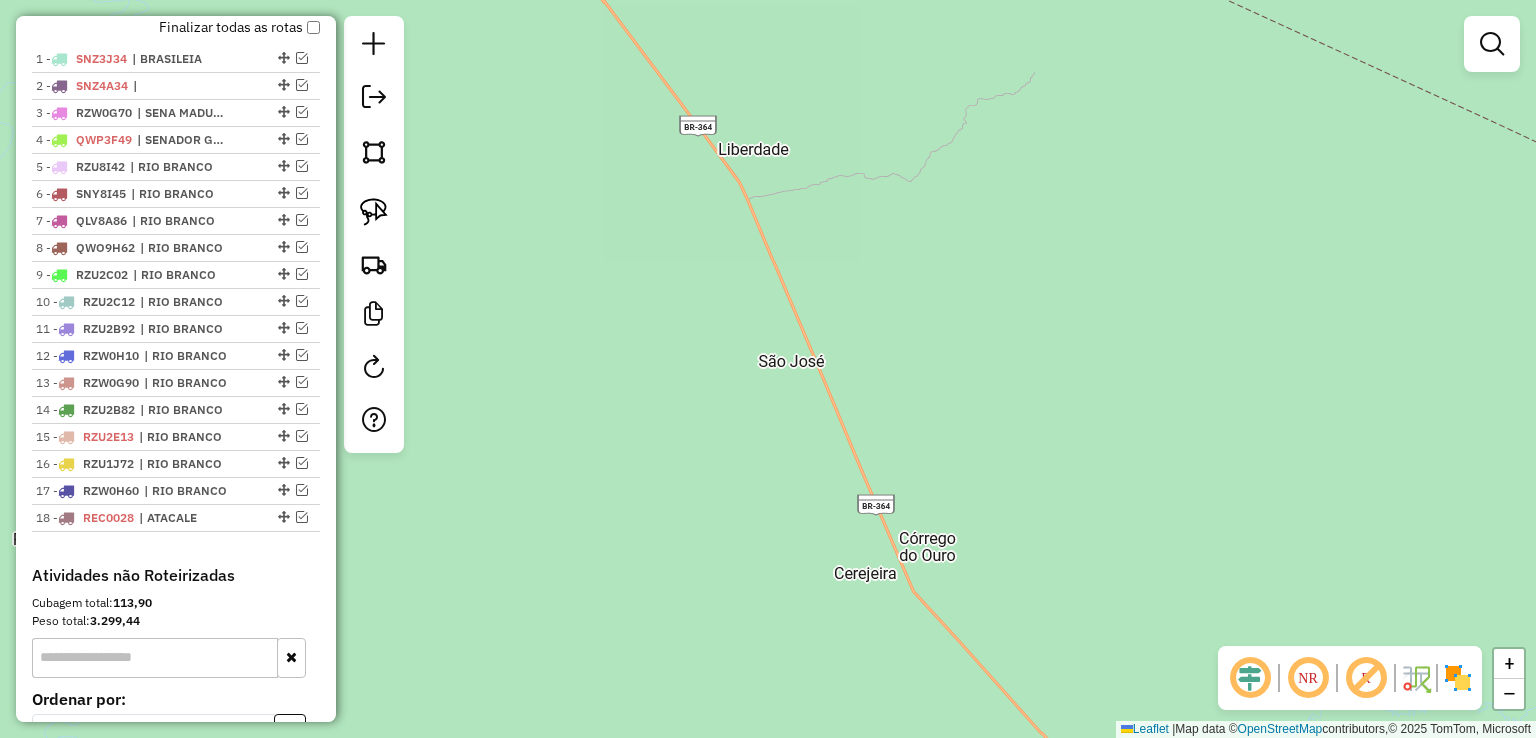 drag, startPoint x: 672, startPoint y: 456, endPoint x: 438, endPoint y: 35, distance: 481.66068 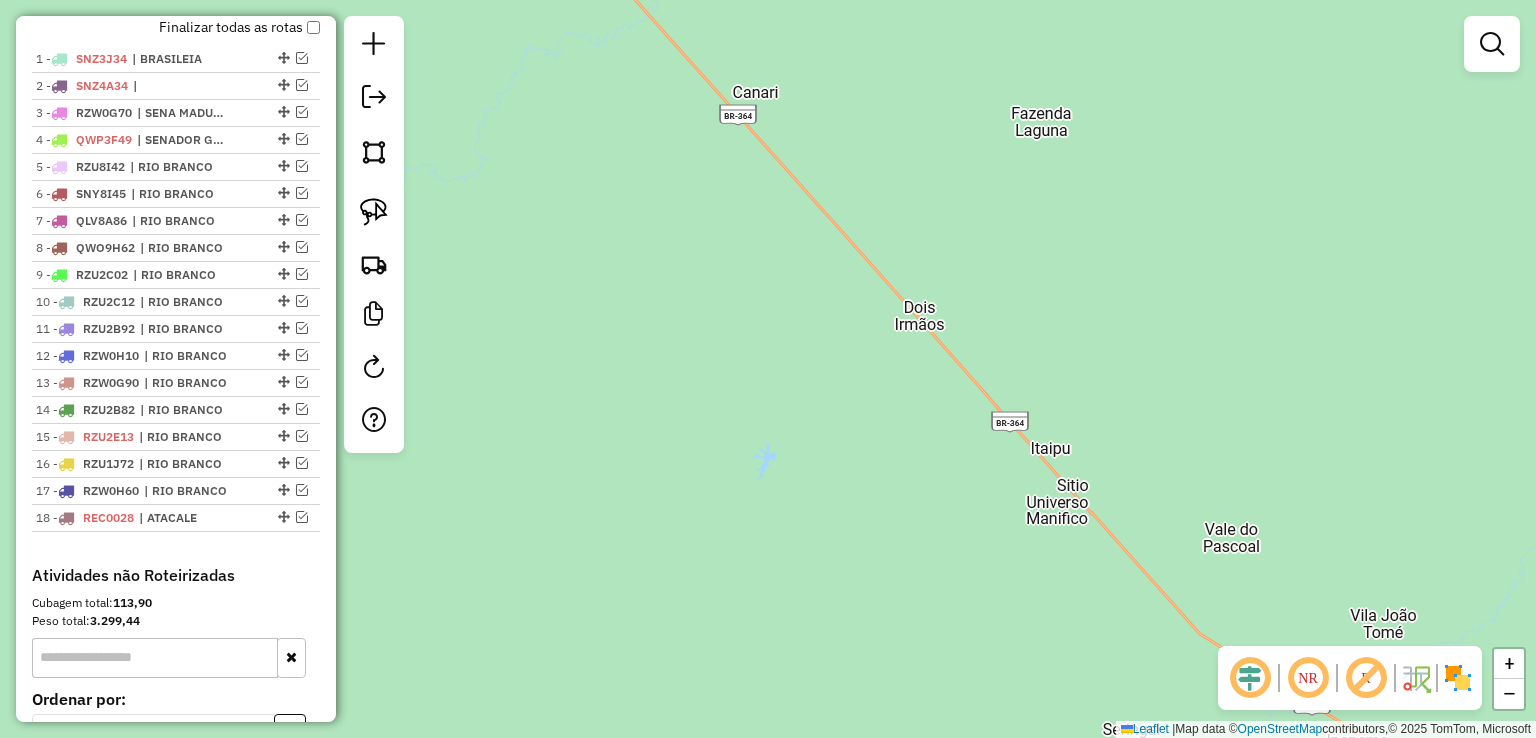 drag, startPoint x: 981, startPoint y: 437, endPoint x: 584, endPoint y: 36, distance: 564.2783 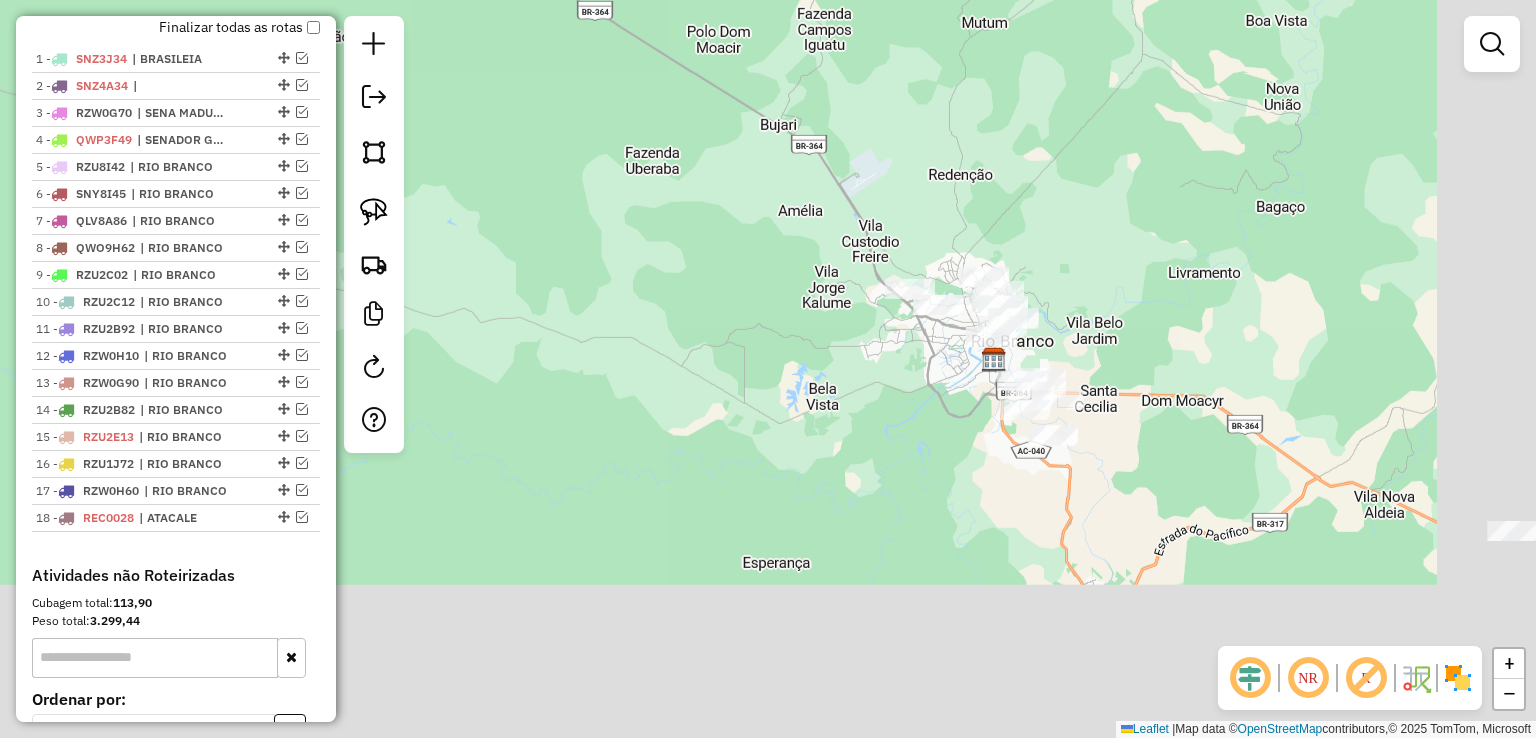 drag, startPoint x: 1032, startPoint y: 413, endPoint x: 602, endPoint y: -35, distance: 620.9702 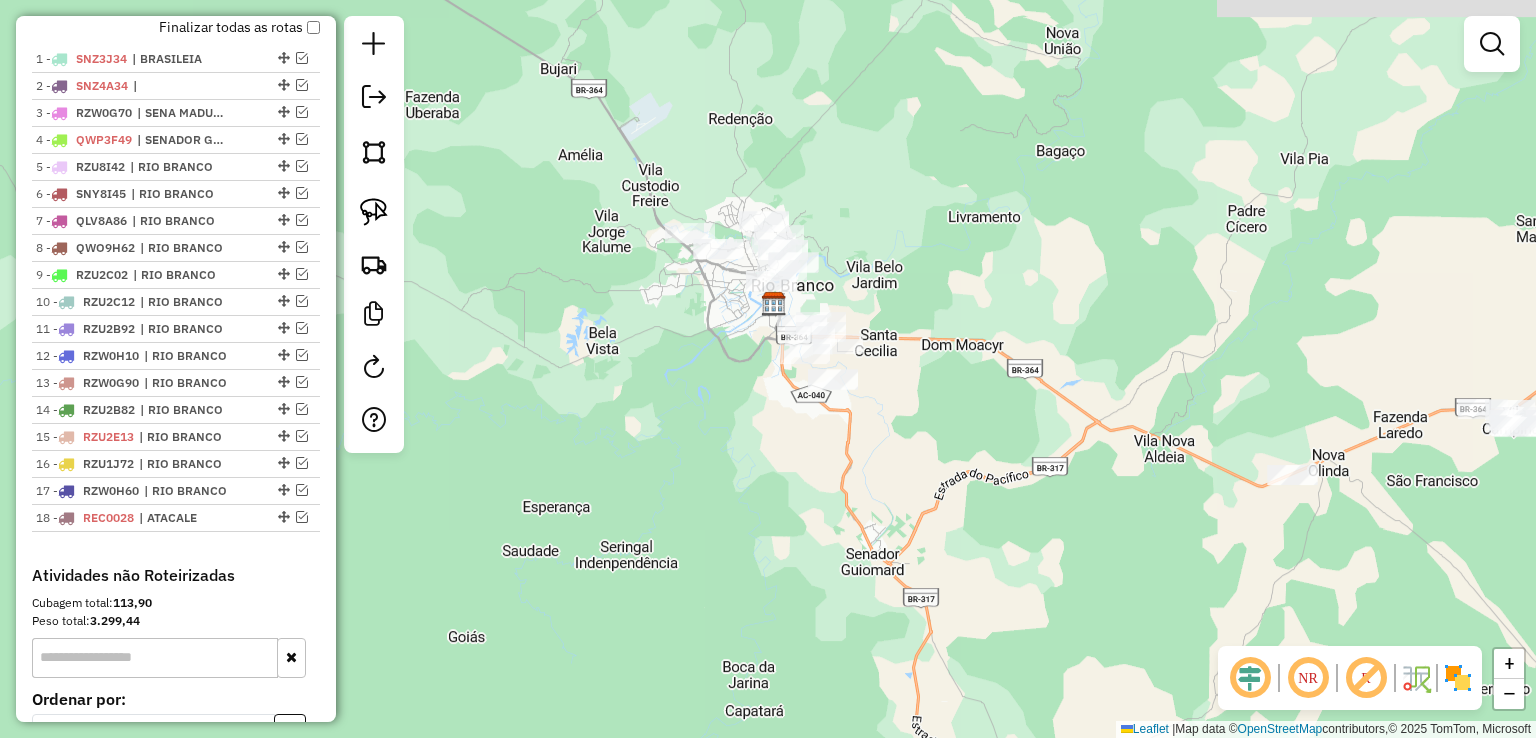 drag, startPoint x: 839, startPoint y: 209, endPoint x: 784, endPoint y: 409, distance: 207.42468 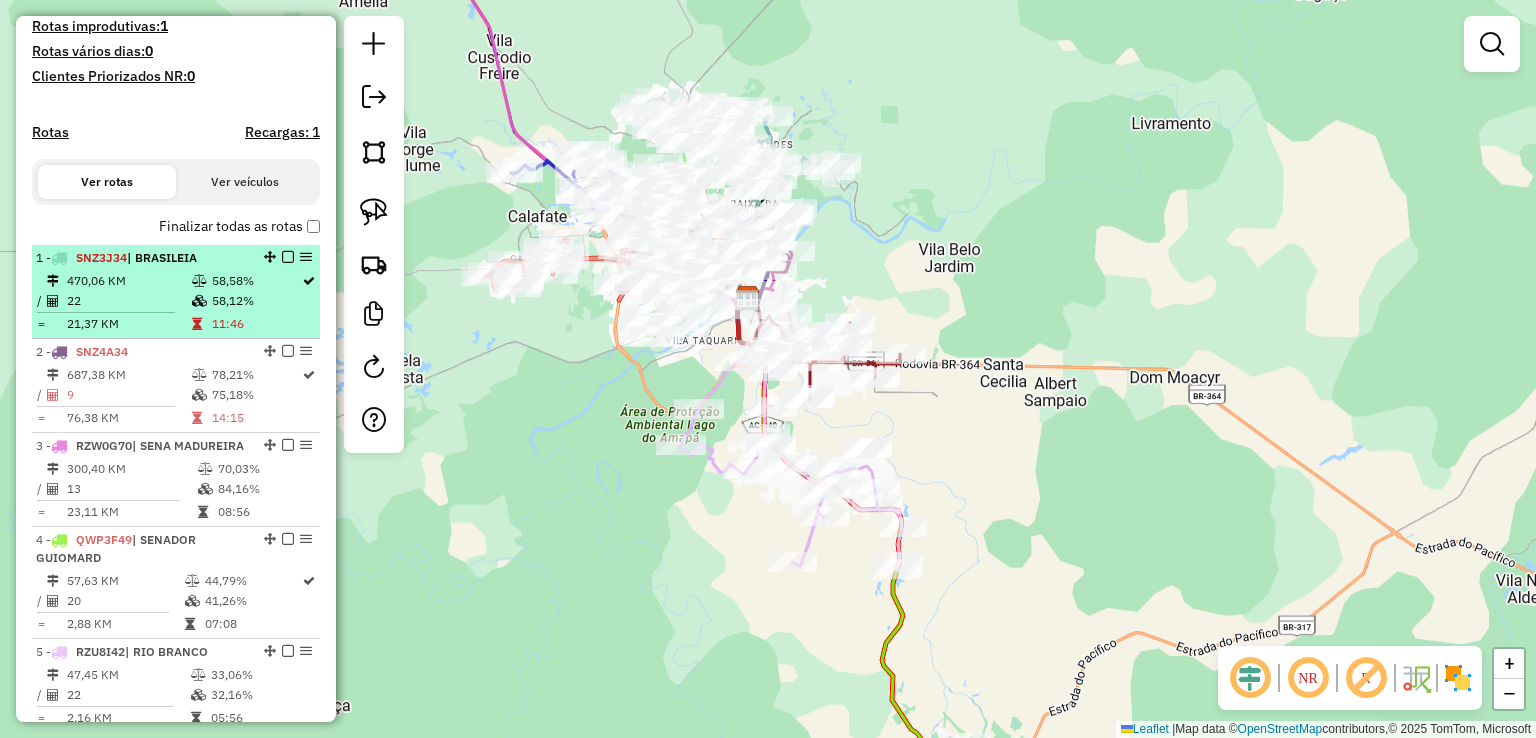 scroll, scrollTop: 444, scrollLeft: 0, axis: vertical 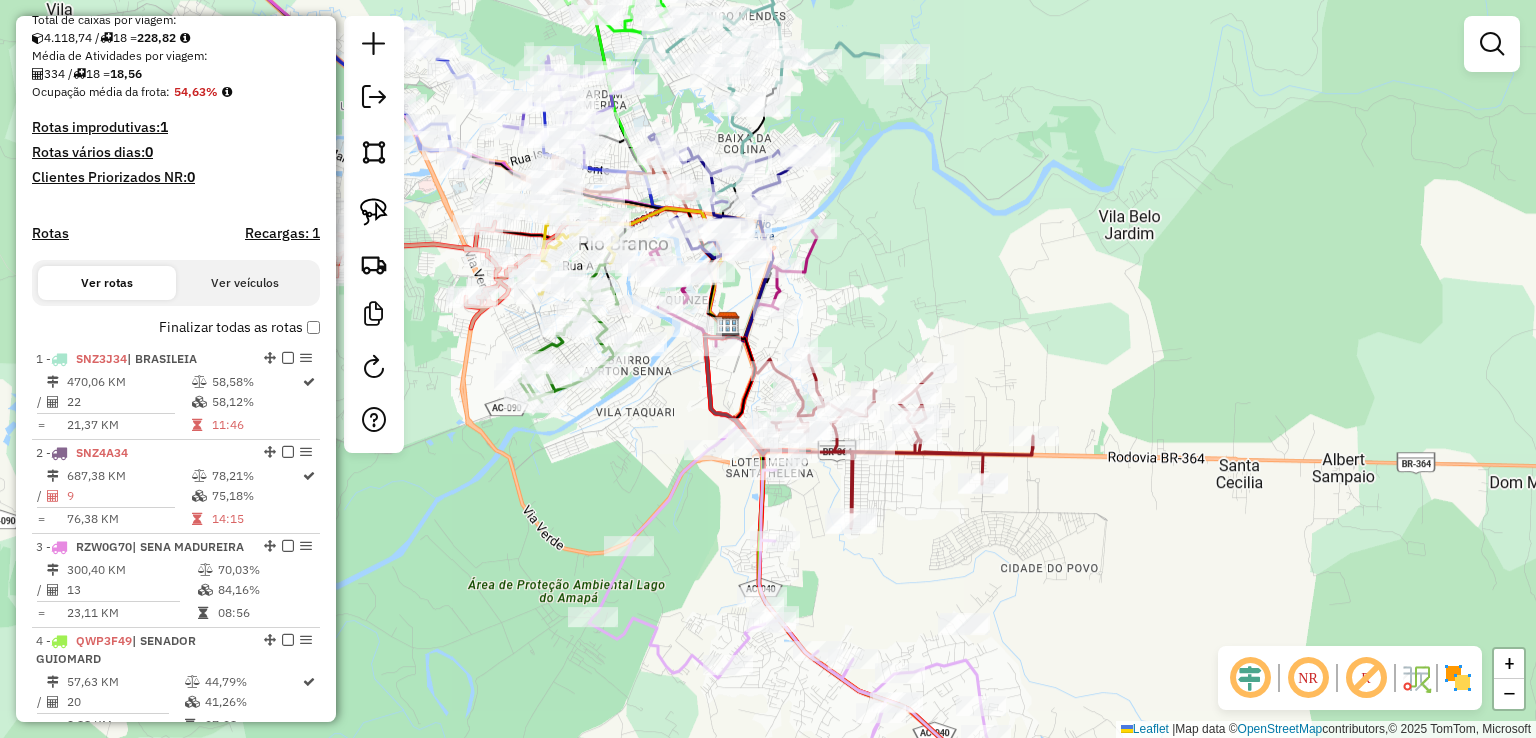 drag, startPoint x: 991, startPoint y: 261, endPoint x: 986, endPoint y: 516, distance: 255.04901 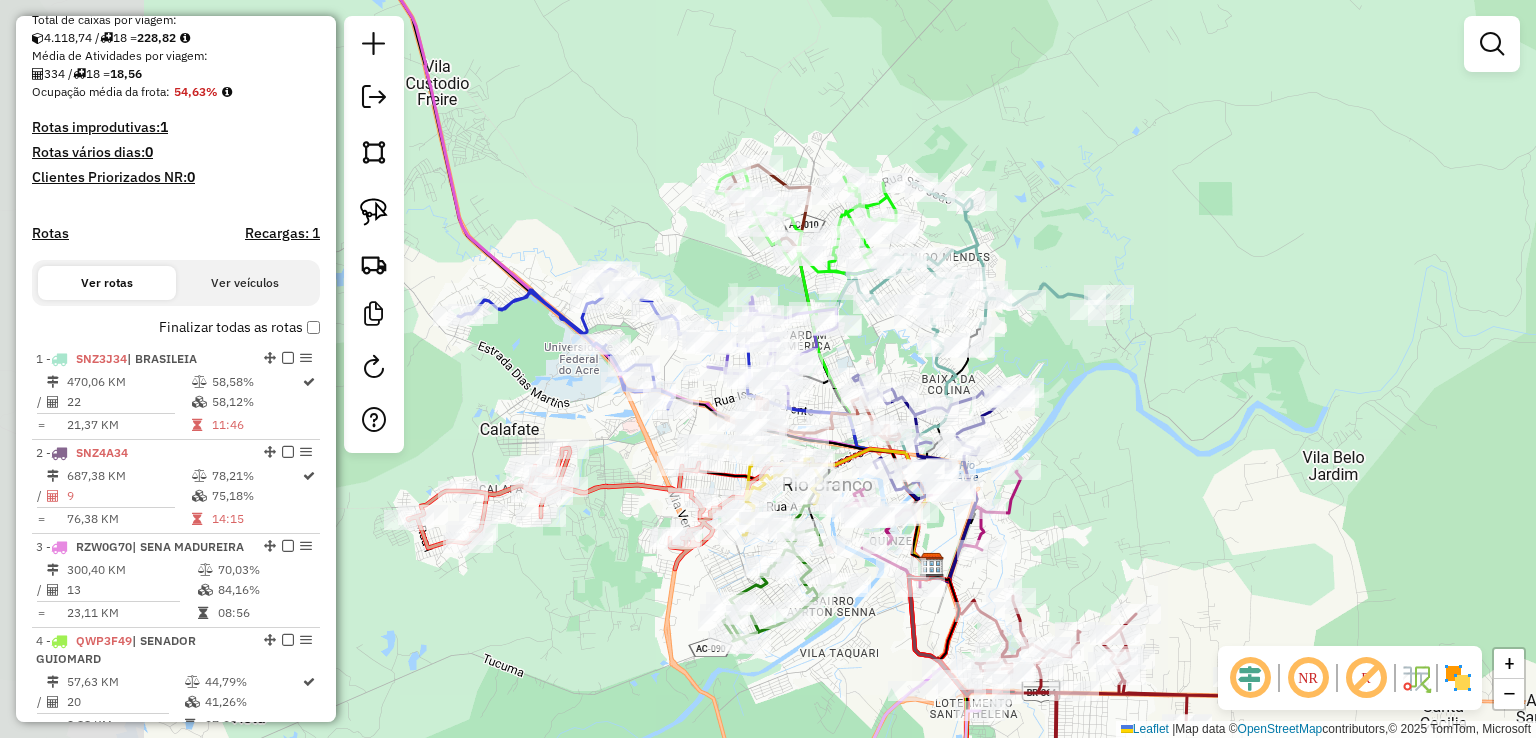 drag, startPoint x: 684, startPoint y: 374, endPoint x: 903, endPoint y: 361, distance: 219.3855 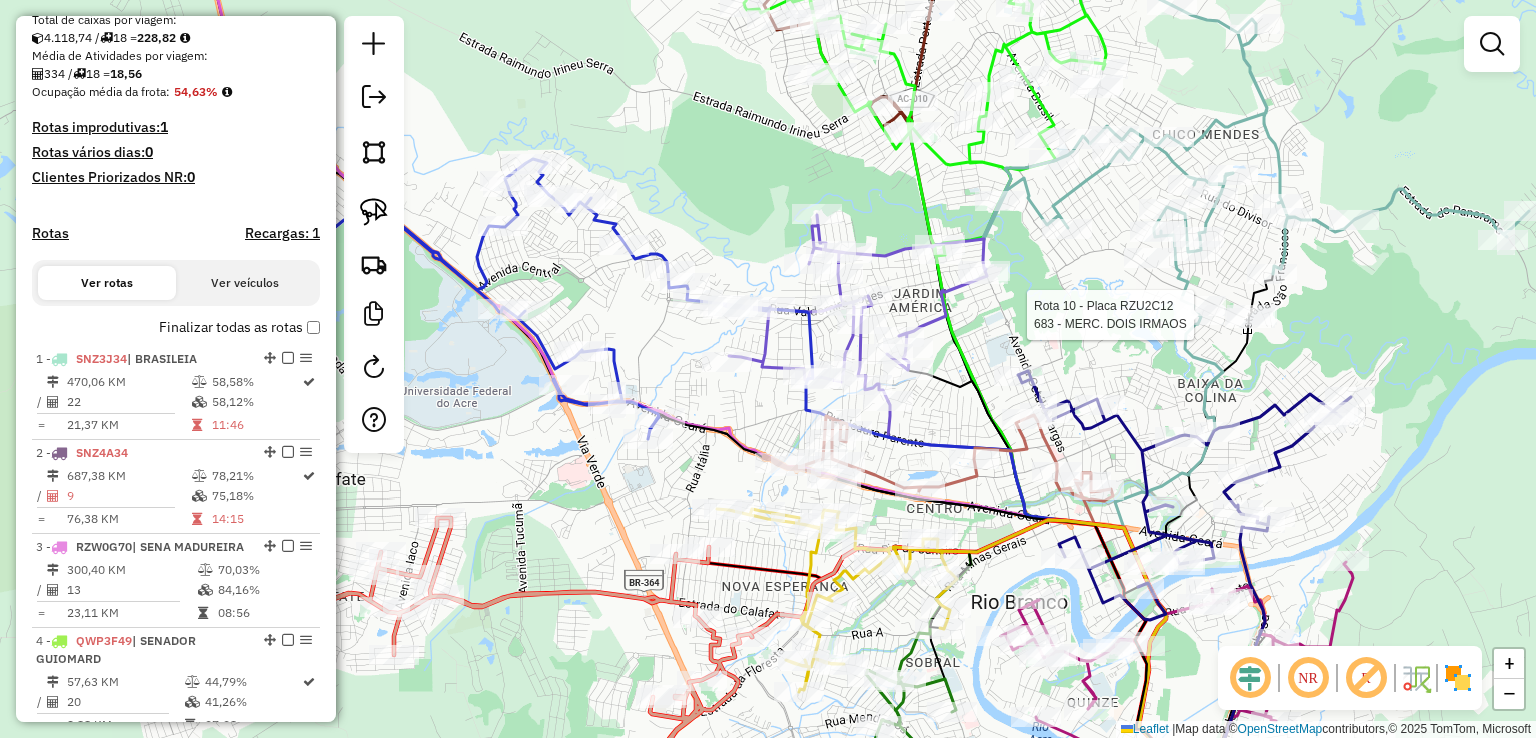 drag, startPoint x: 717, startPoint y: 370, endPoint x: 622, endPoint y: 329, distance: 103.4698 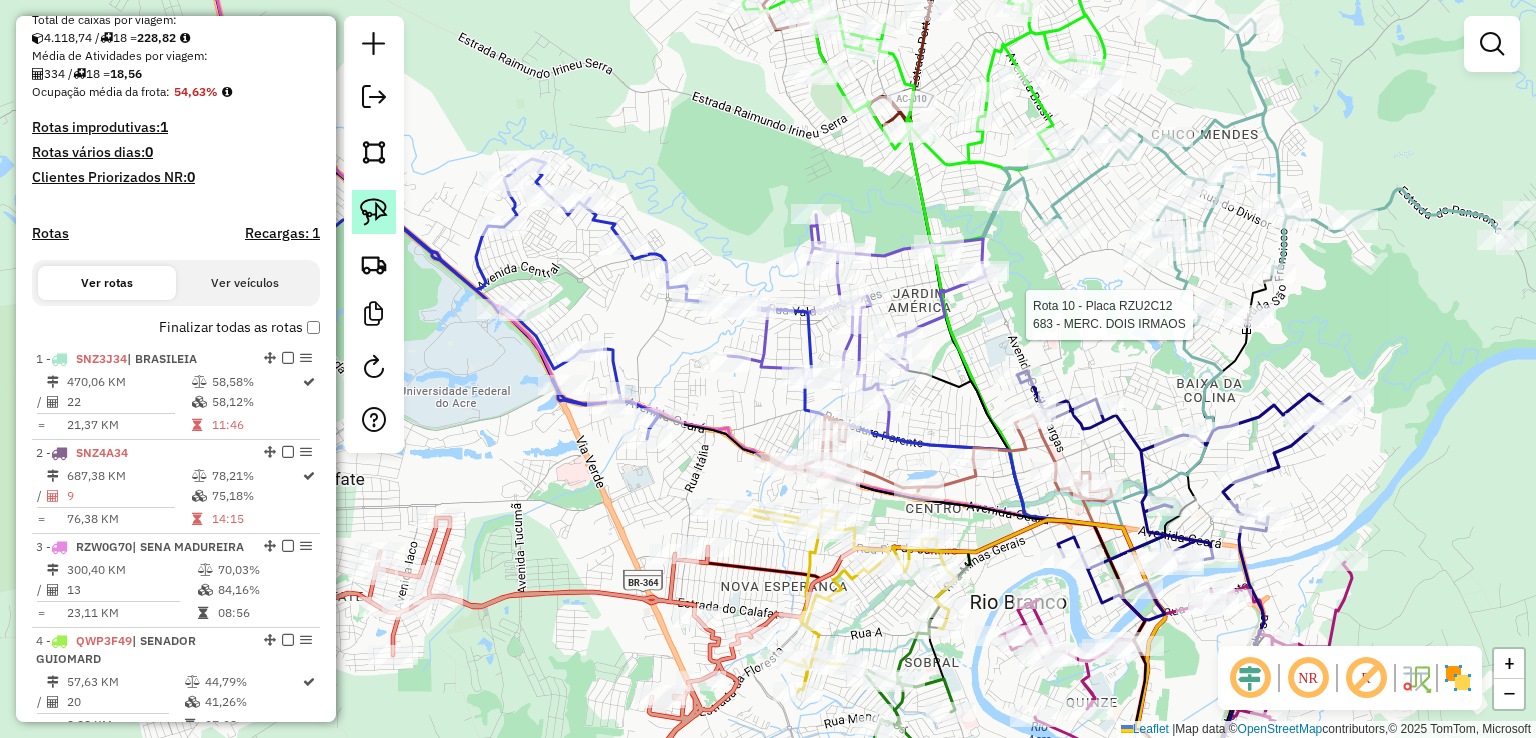 click 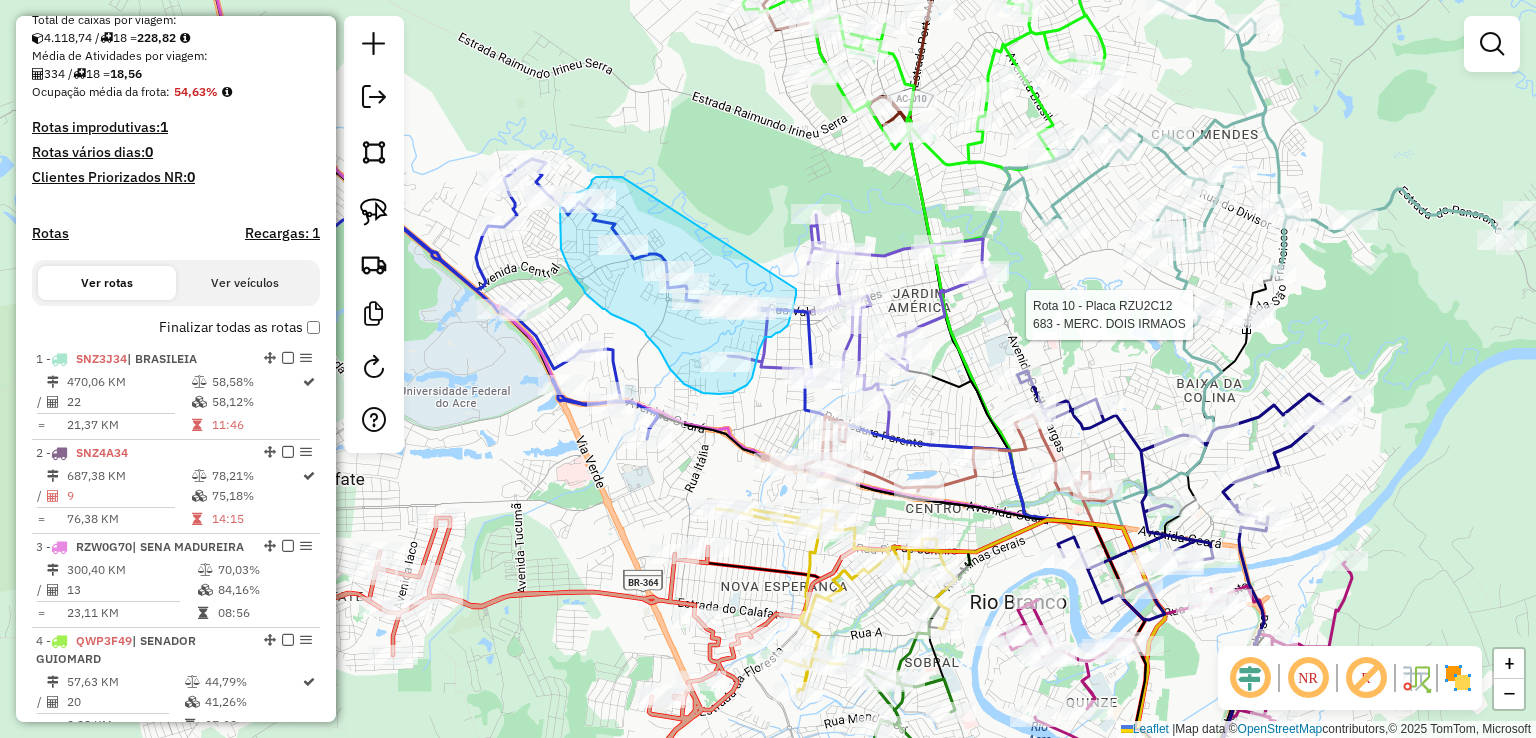 drag, startPoint x: 622, startPoint y: 177, endPoint x: 796, endPoint y: 289, distance: 206.92995 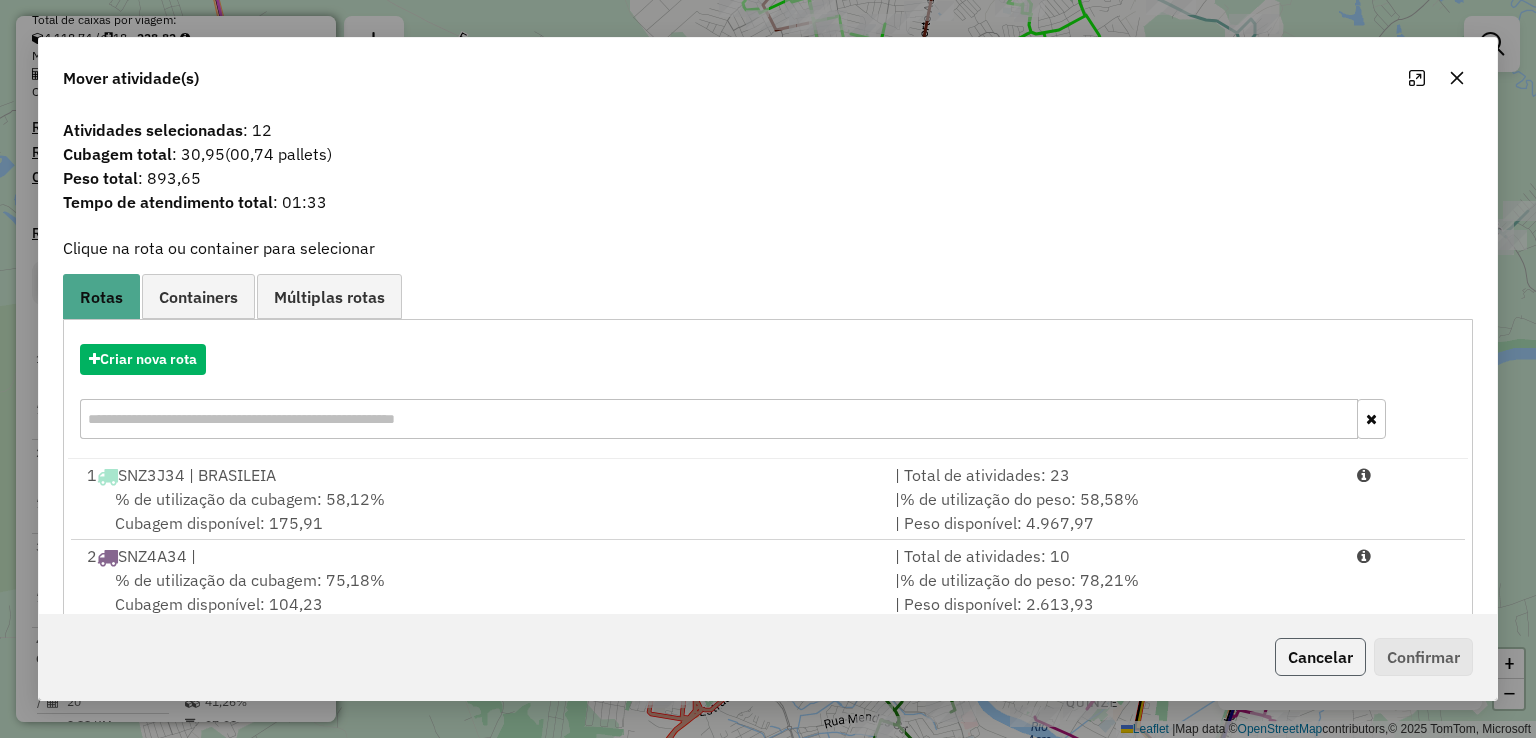 click on "Cancelar" 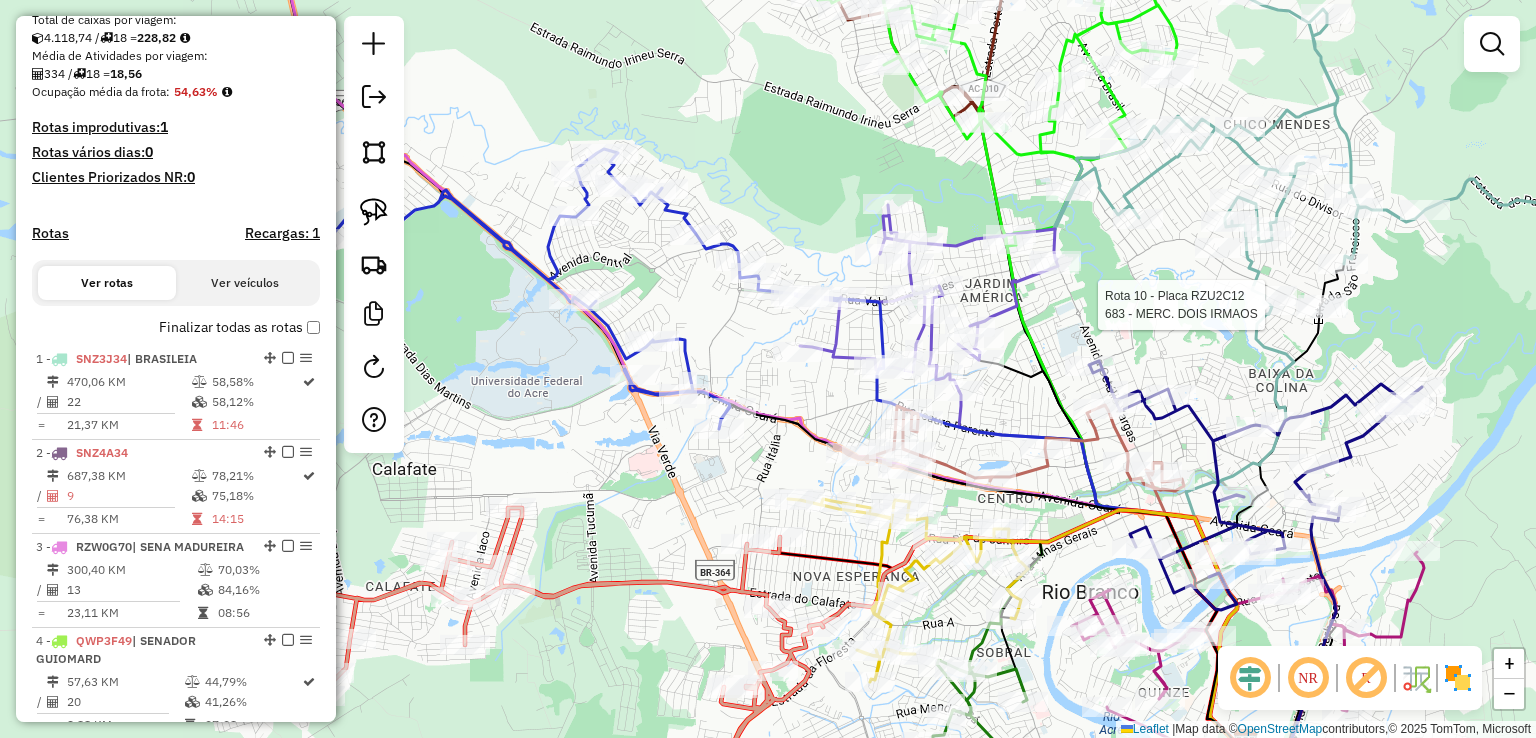 drag, startPoint x: 500, startPoint y: 489, endPoint x: 794, endPoint y: 422, distance: 301.53772 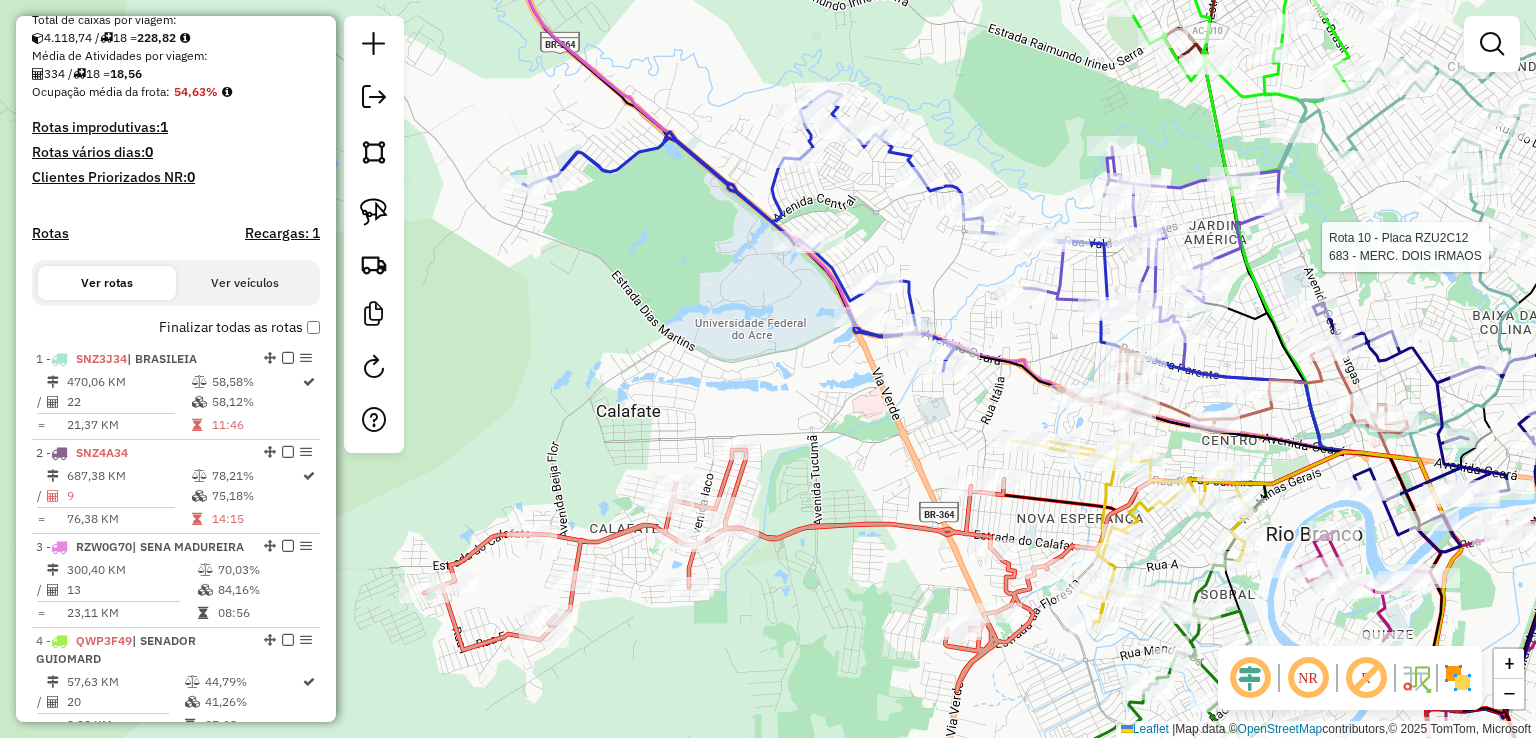 click 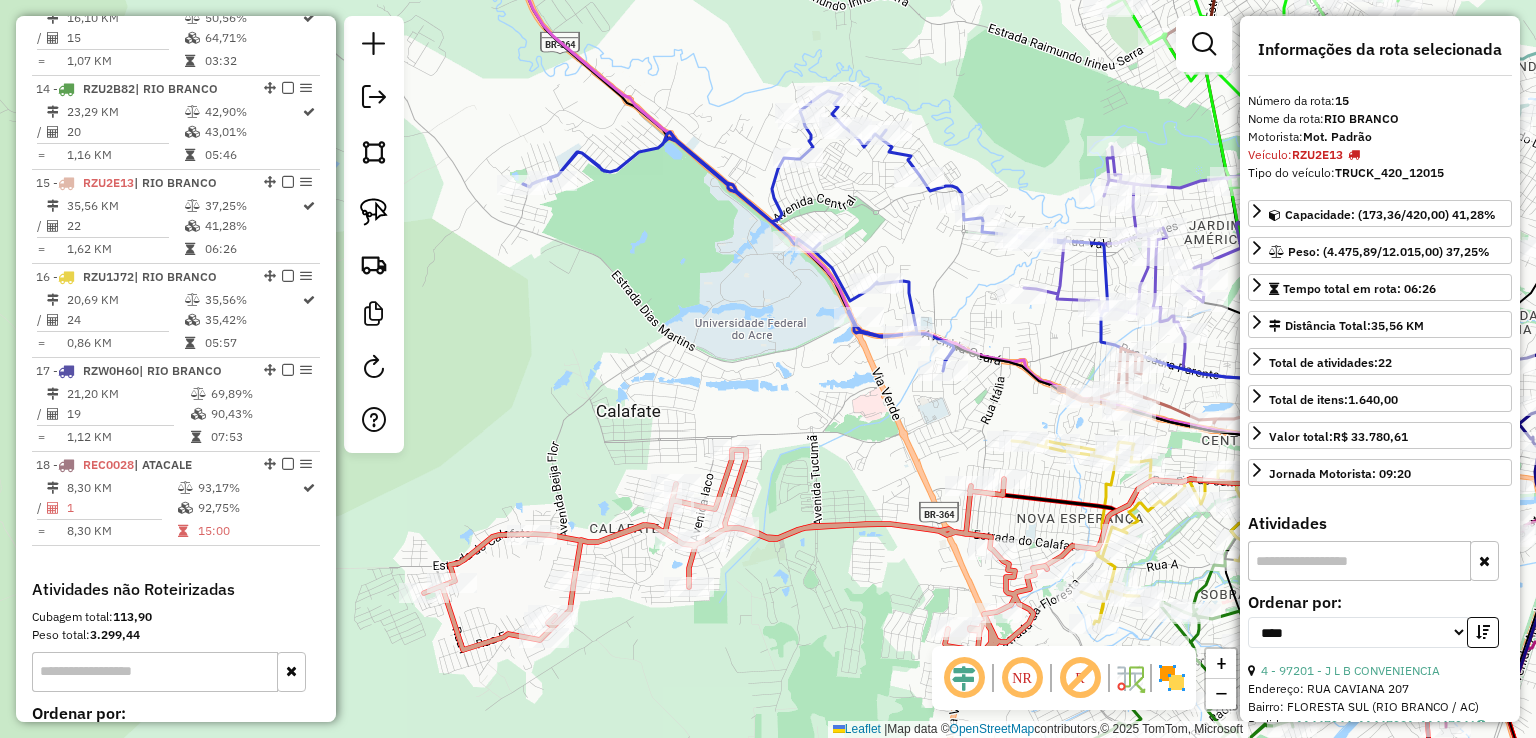 scroll, scrollTop: 2122, scrollLeft: 0, axis: vertical 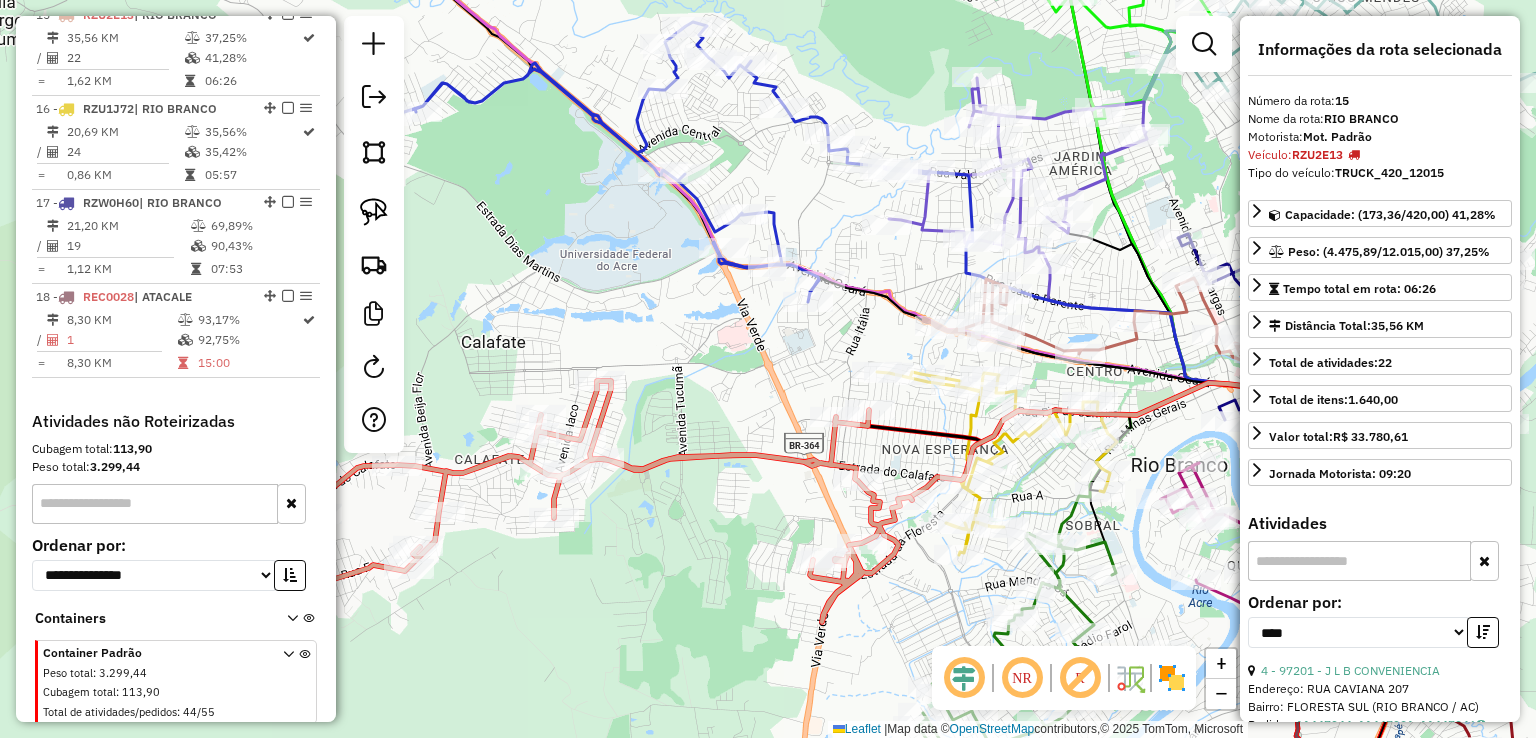 drag, startPoint x: 828, startPoint y: 409, endPoint x: 693, endPoint y: 340, distance: 151.61134 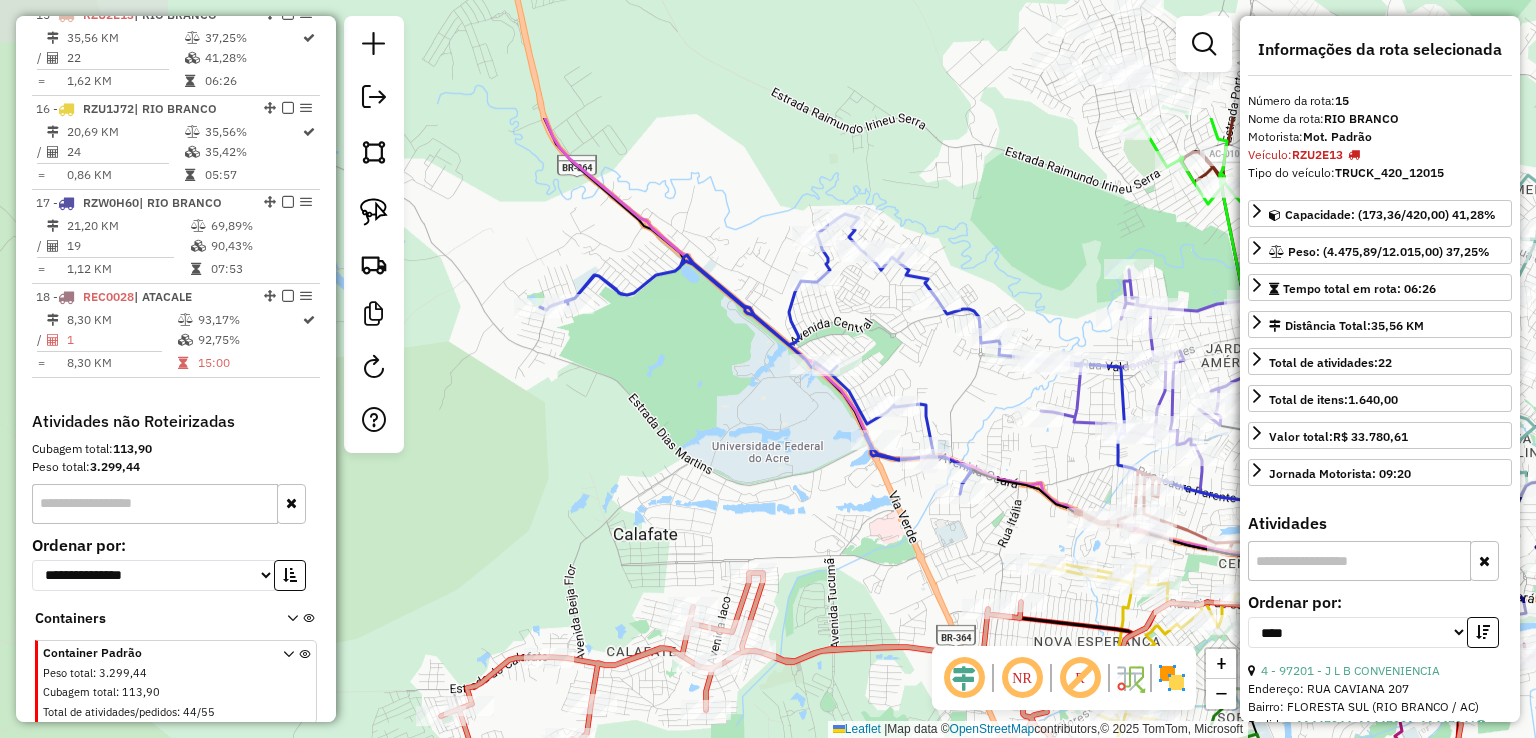 drag, startPoint x: 605, startPoint y: 257, endPoint x: 757, endPoint y: 449, distance: 244.88365 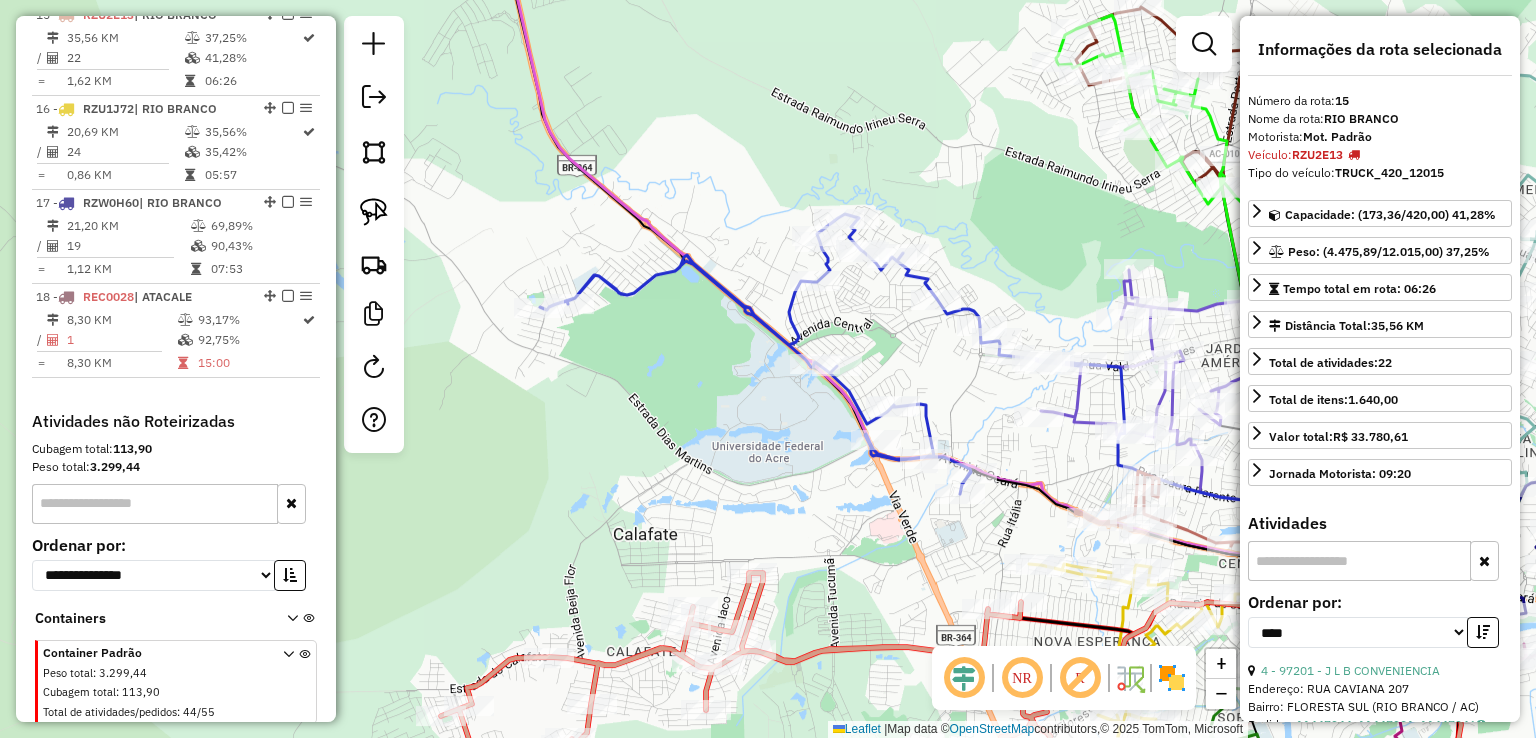 click 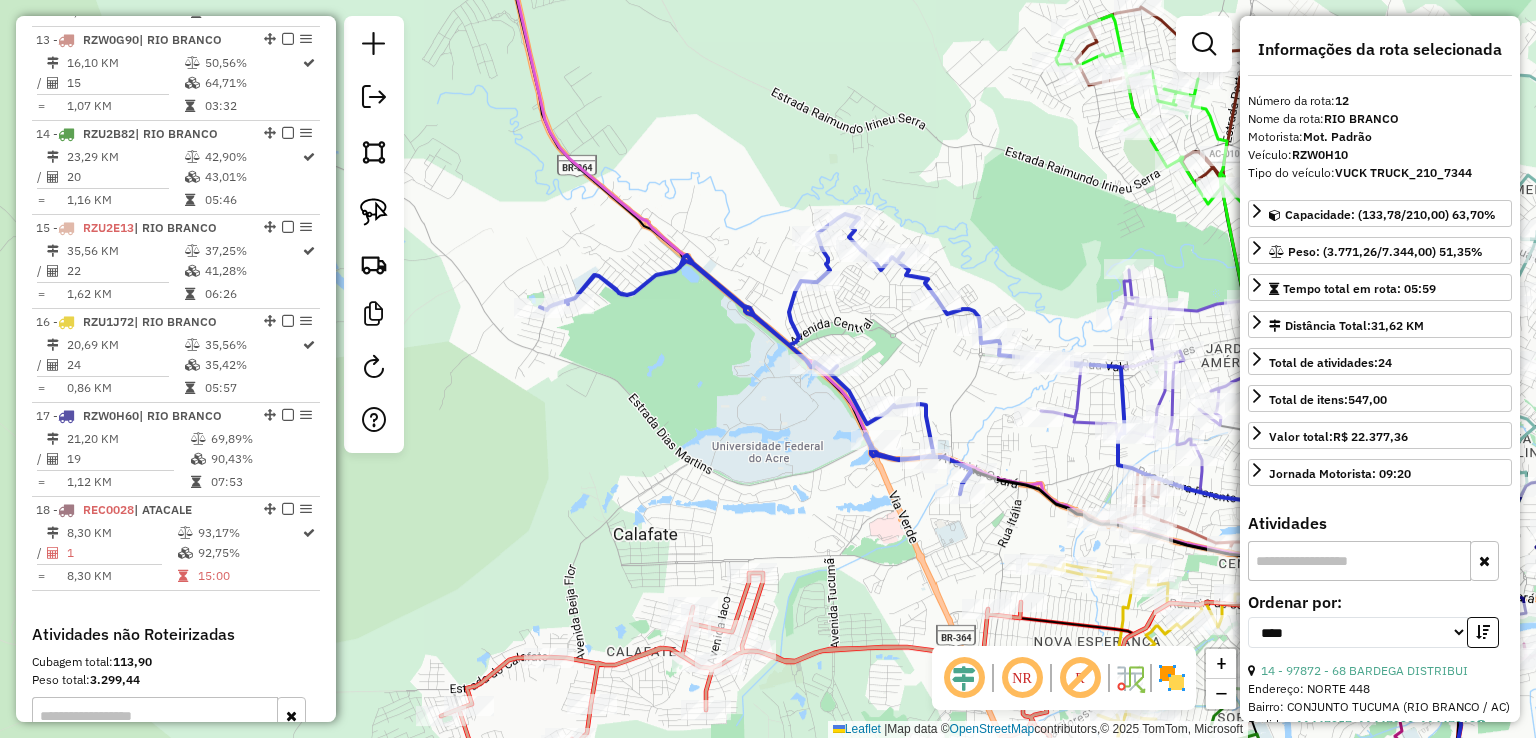 scroll, scrollTop: 1841, scrollLeft: 0, axis: vertical 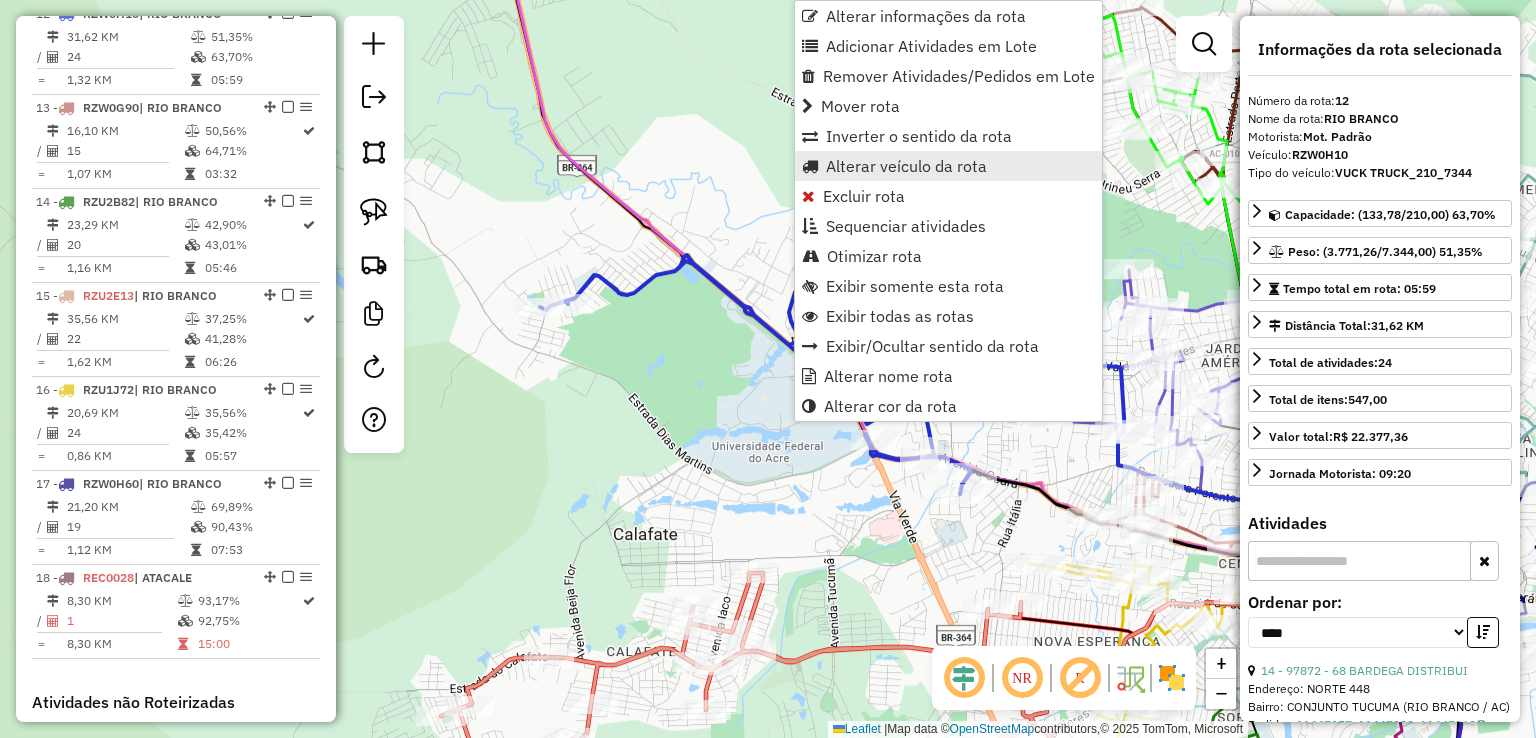 click on "Alterar veículo da rota" at bounding box center [906, 166] 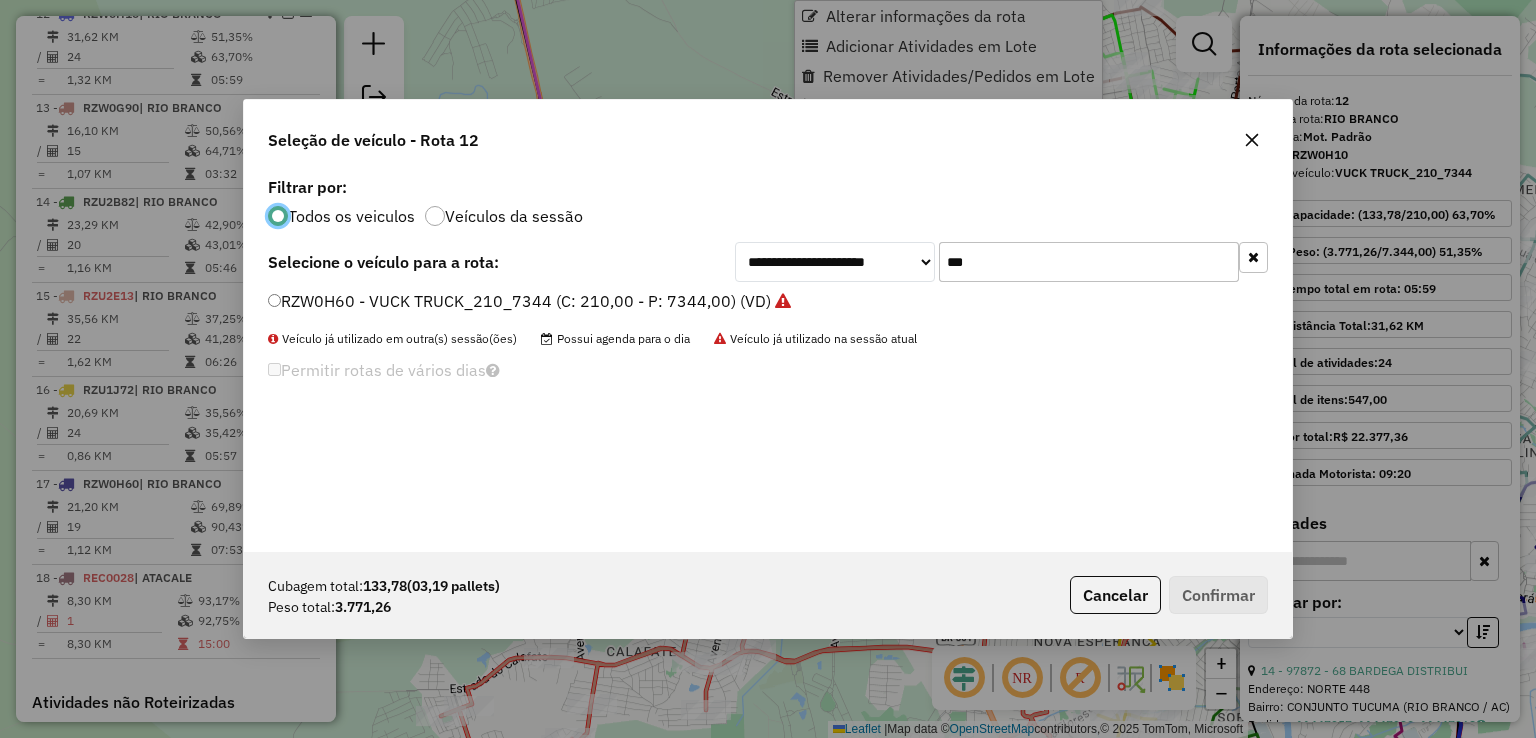 scroll, scrollTop: 10, scrollLeft: 6, axis: both 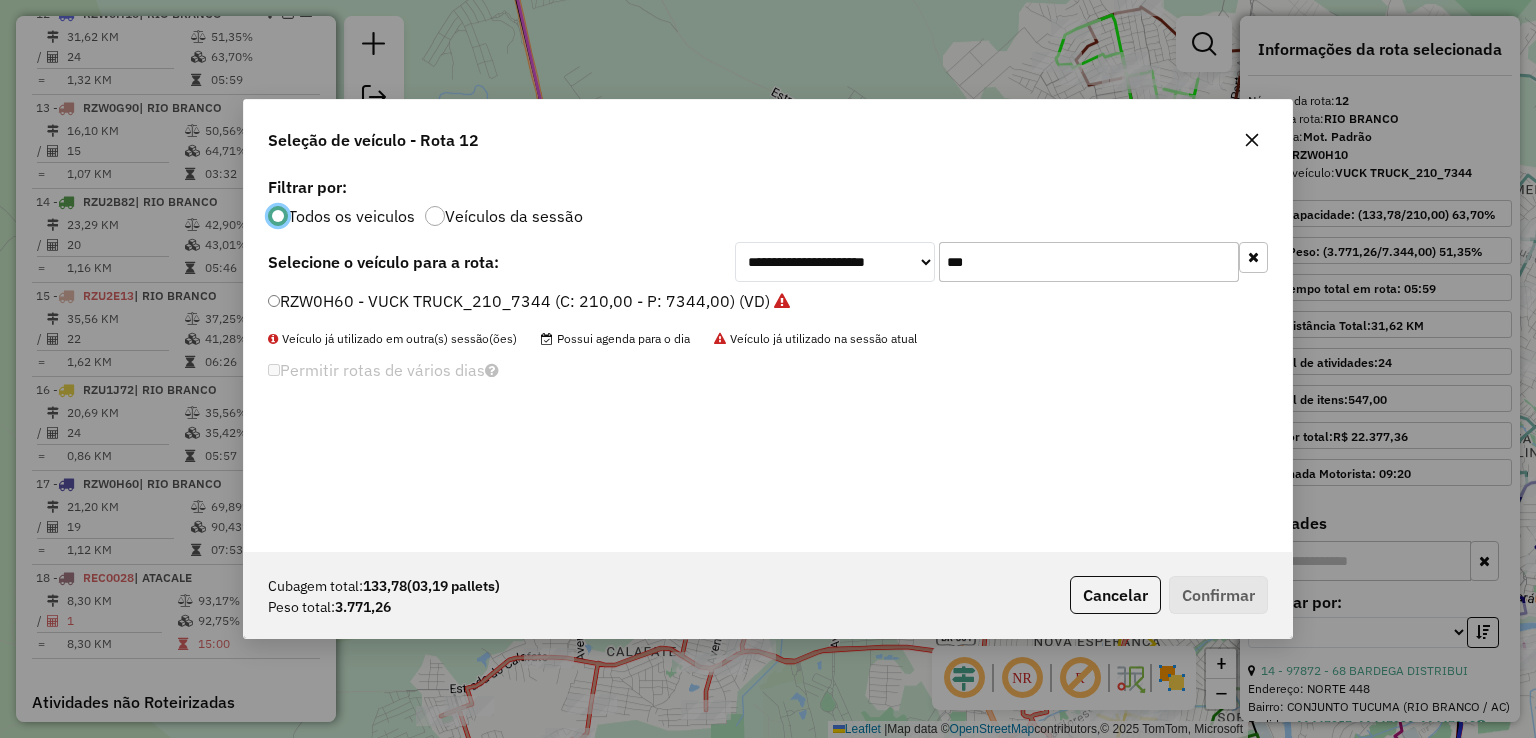 drag, startPoint x: 1045, startPoint y: 267, endPoint x: 692, endPoint y: 269, distance: 353.00568 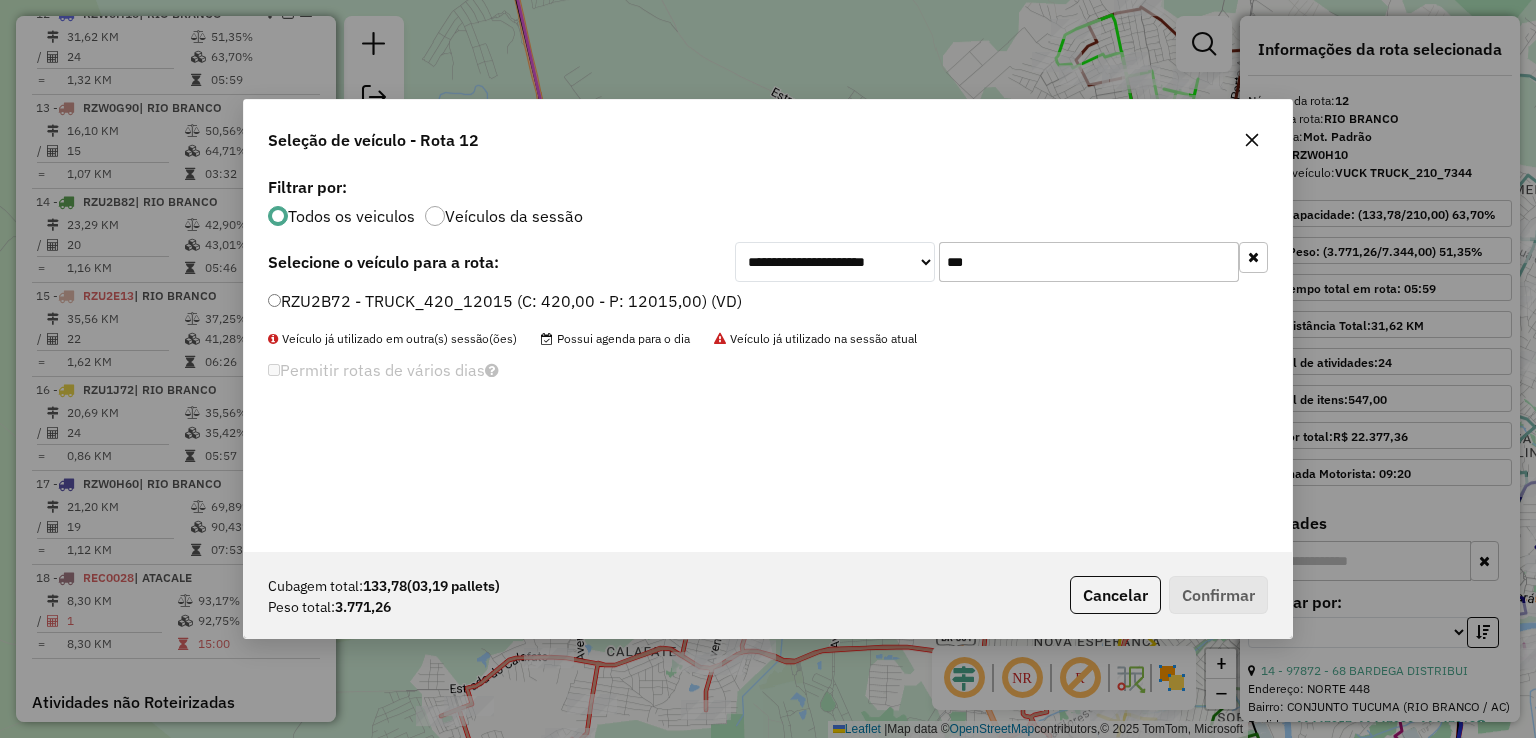 type on "***" 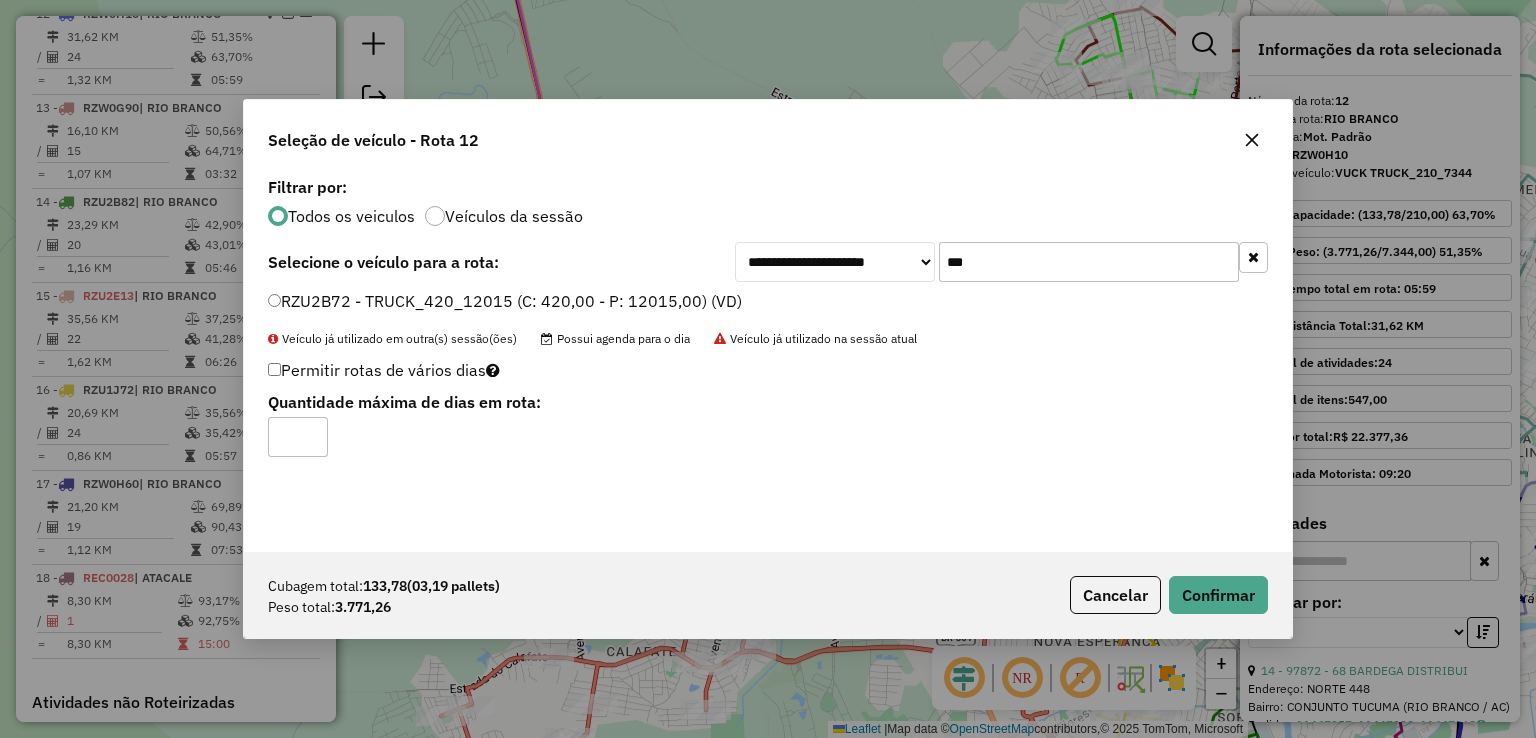 click on "Cubagem total:  133,78   (03,19 pallets)  Peso total: 3.771,26  Cancelar   Confirmar" 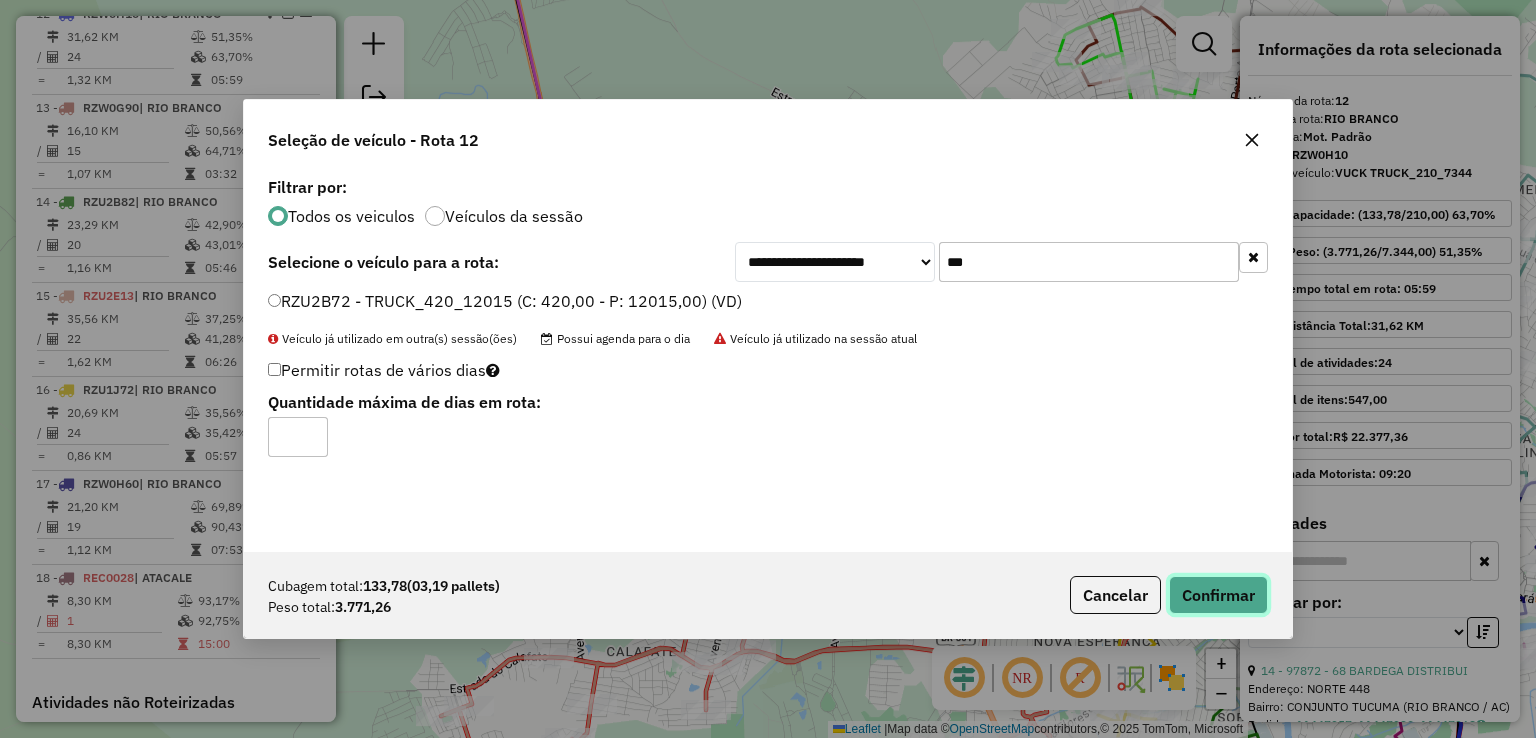 click on "Confirmar" 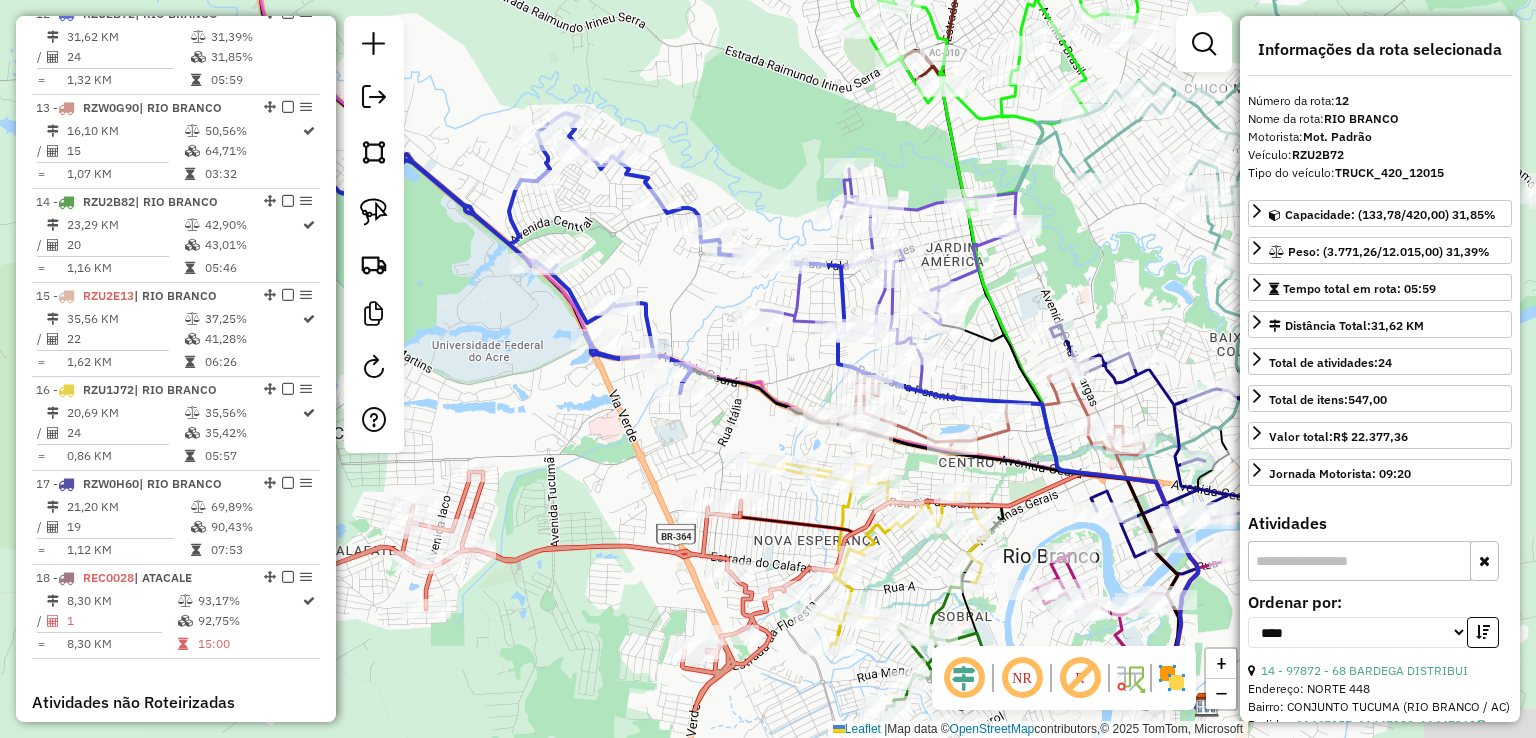 drag, startPoint x: 885, startPoint y: 121, endPoint x: 648, endPoint y: 30, distance: 253.87004 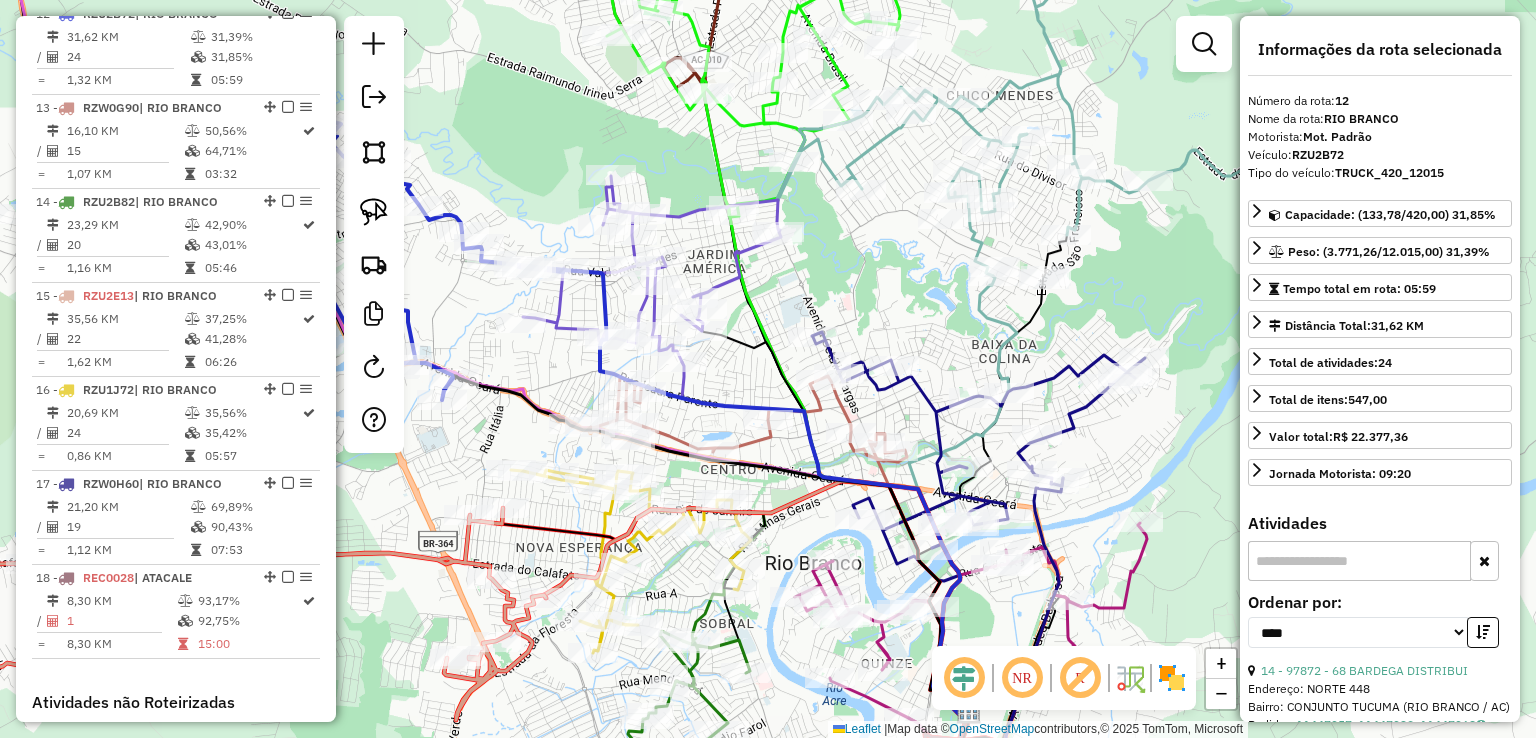 drag, startPoint x: 1090, startPoint y: 226, endPoint x: 852, endPoint y: 233, distance: 238.10292 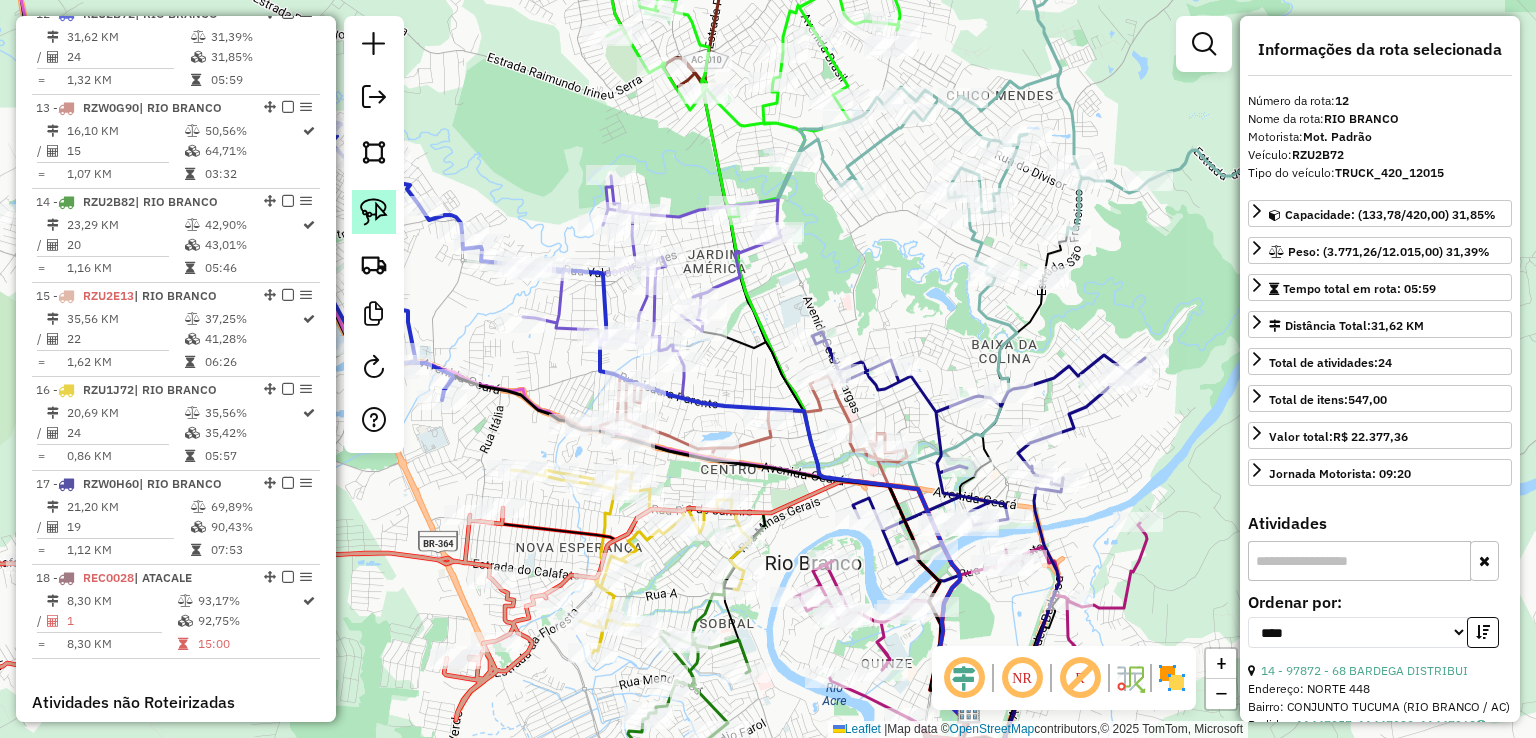 click 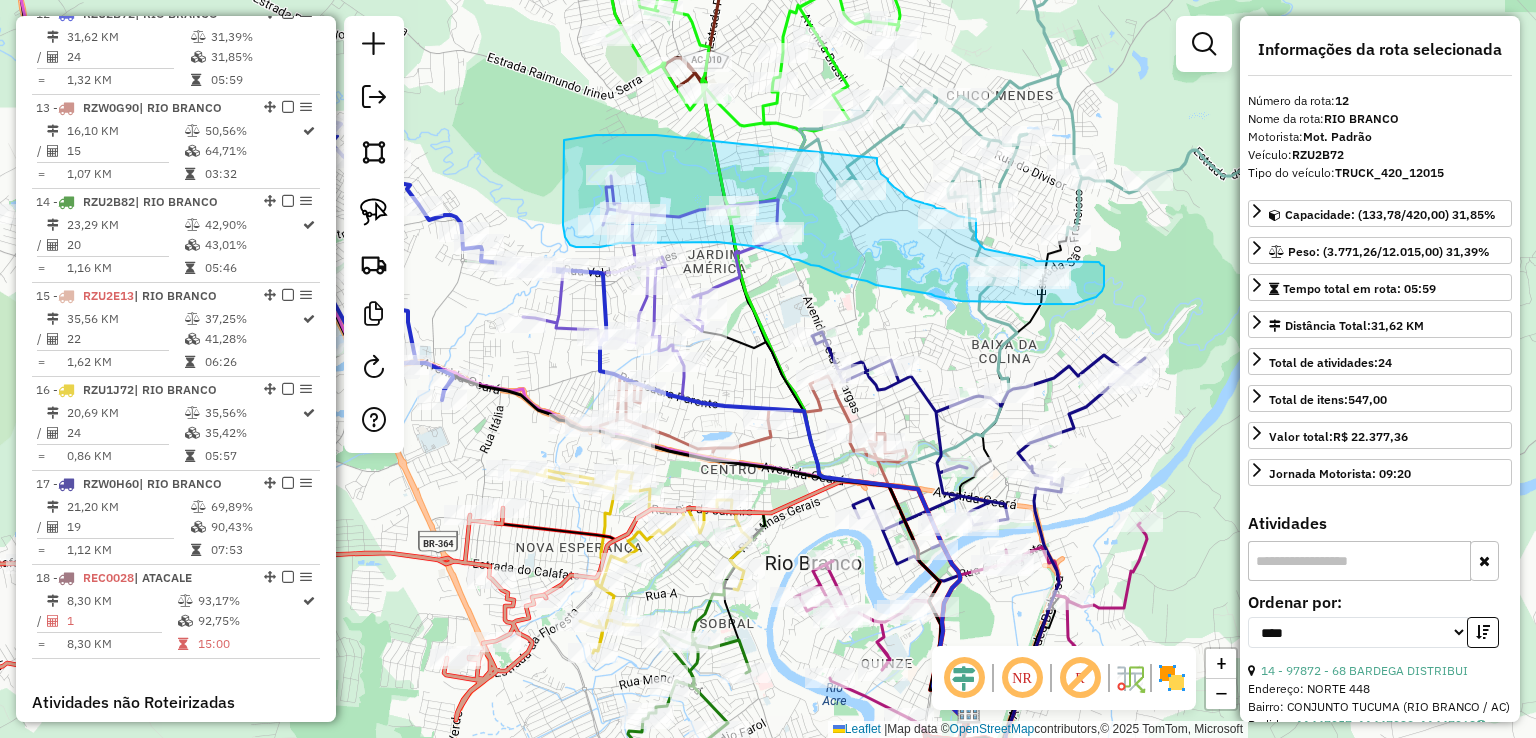 drag, startPoint x: 656, startPoint y: 135, endPoint x: 877, endPoint y: 158, distance: 222.1936 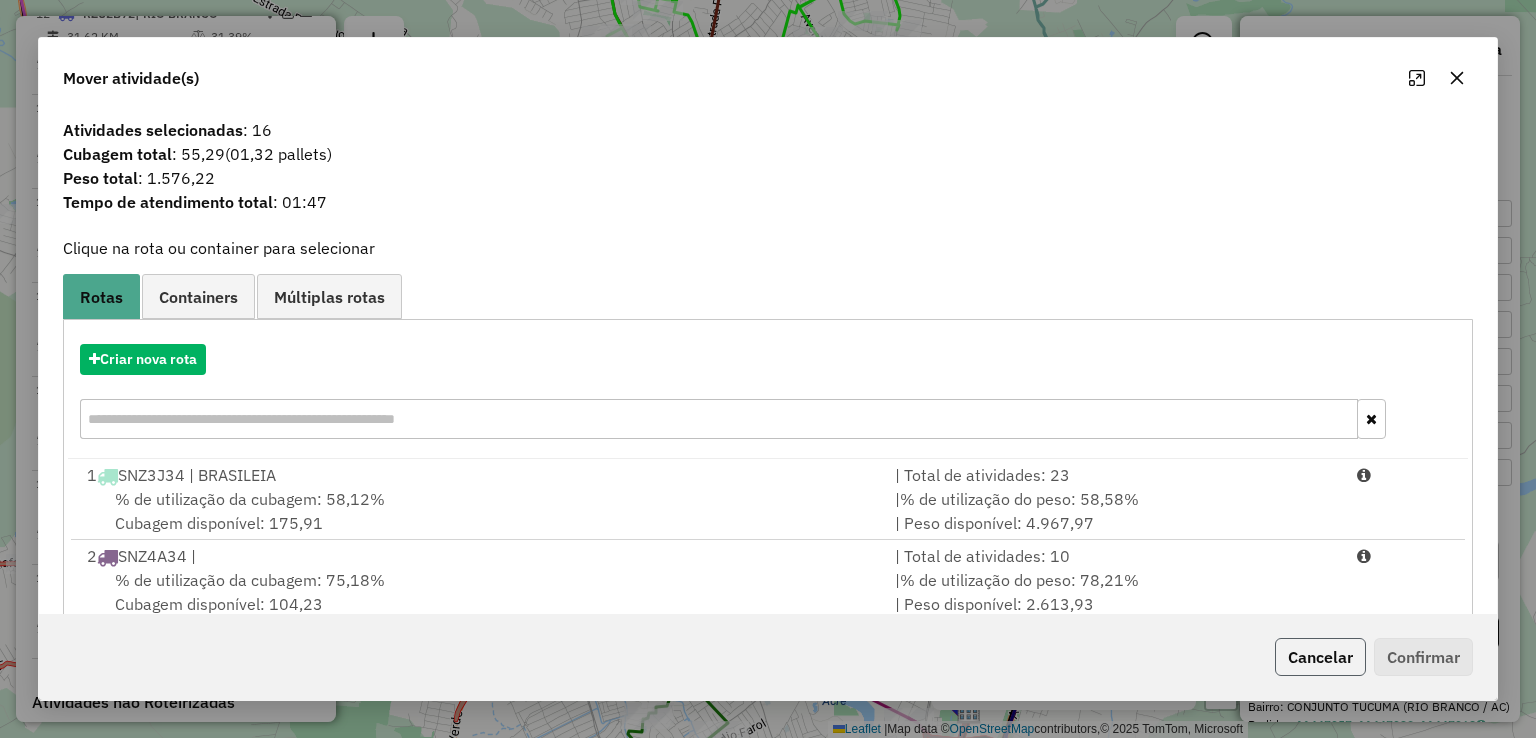 click on "Cancelar" 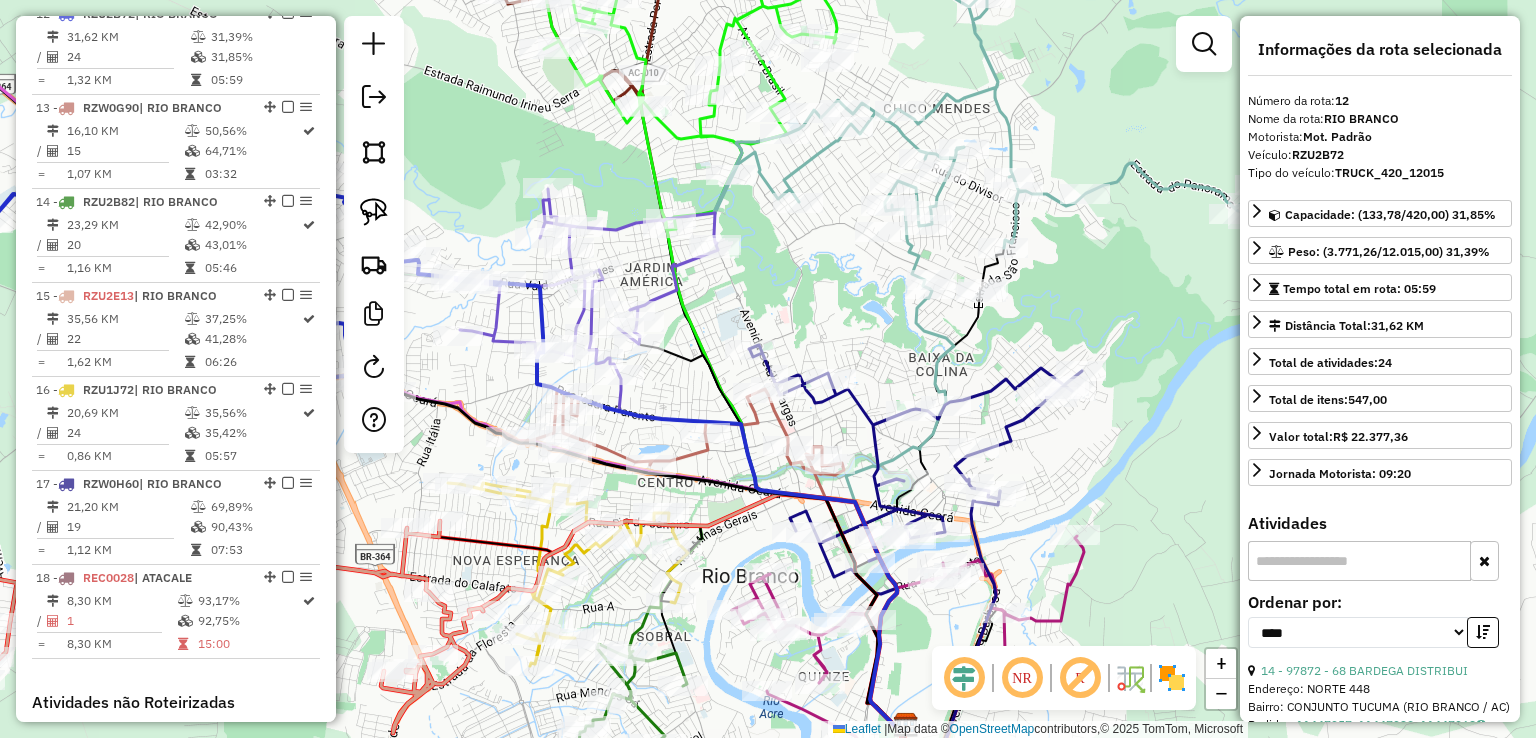 drag, startPoint x: 1144, startPoint y: 309, endPoint x: 1000, endPoint y: 318, distance: 144.28098 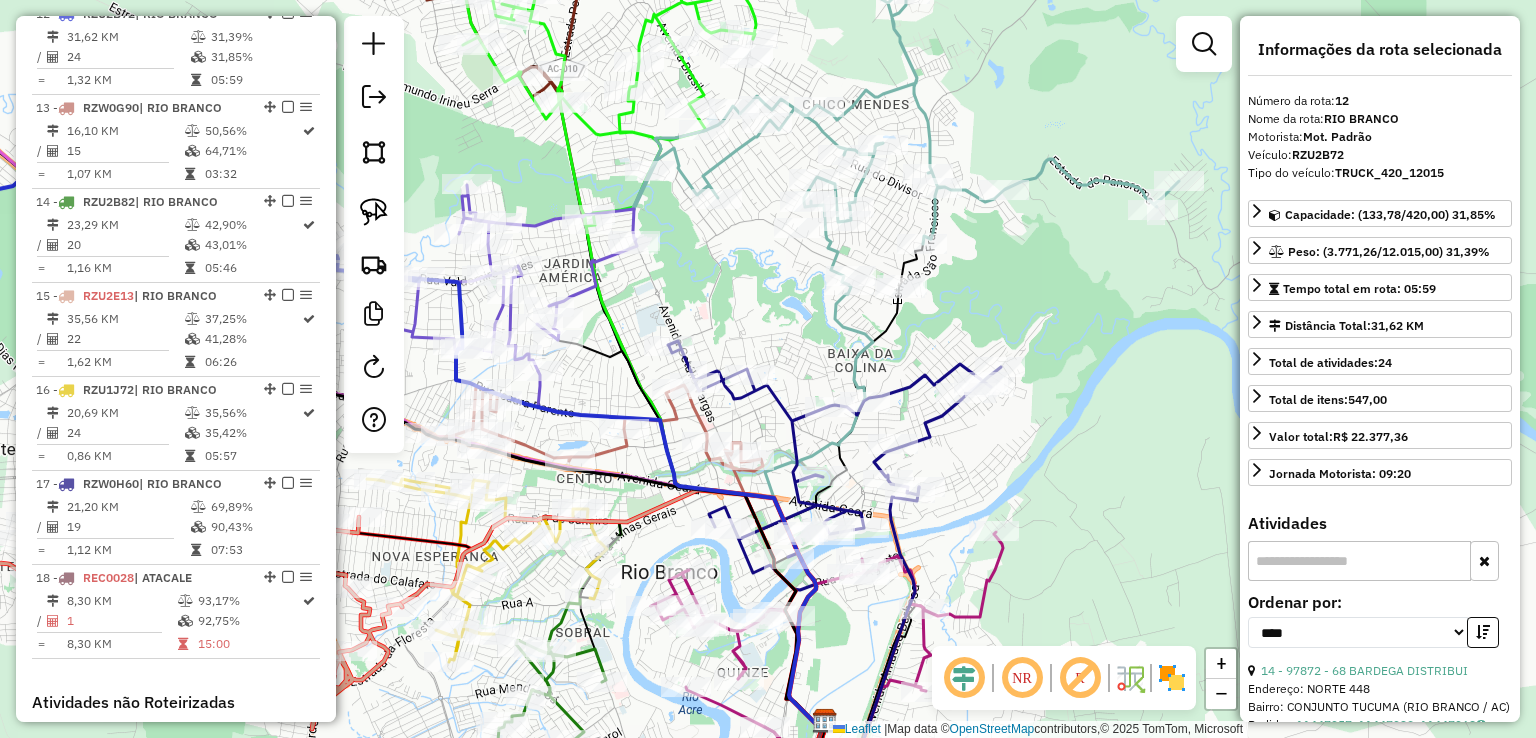 click on "Janela de atendimento Grade de atendimento Capacidade Transportadoras Veículos Cliente Pedidos  Rotas Selecione os dias de semana para filtrar as janelas de atendimento  Seg   Ter   Qua   Qui   Sex   Sáb   Dom  Informe o período da janela de atendimento: De: Até:  Filtrar exatamente a janela do cliente  Considerar janela de atendimento padrão  Selecione os dias de semana para filtrar as grades de atendimento  Seg   Ter   Qua   Qui   Sex   Sáb   Dom   Considerar clientes sem dia de atendimento cadastrado  Clientes fora do dia de atendimento selecionado Filtrar as atividades entre os valores definidos abaixo:  Peso mínimo:   Peso máximo:   Cubagem mínima:   Cubagem máxima:   De:   Até:  Filtrar as atividades entre o tempo de atendimento definido abaixo:  De:   Até:   Considerar capacidade total dos clientes não roteirizados Transportadora: Selecione um ou mais itens Tipo de veículo: Selecione um ou mais itens Veículo: Selecione um ou mais itens Motorista: Selecione um ou mais itens Nome: Rótulo:" 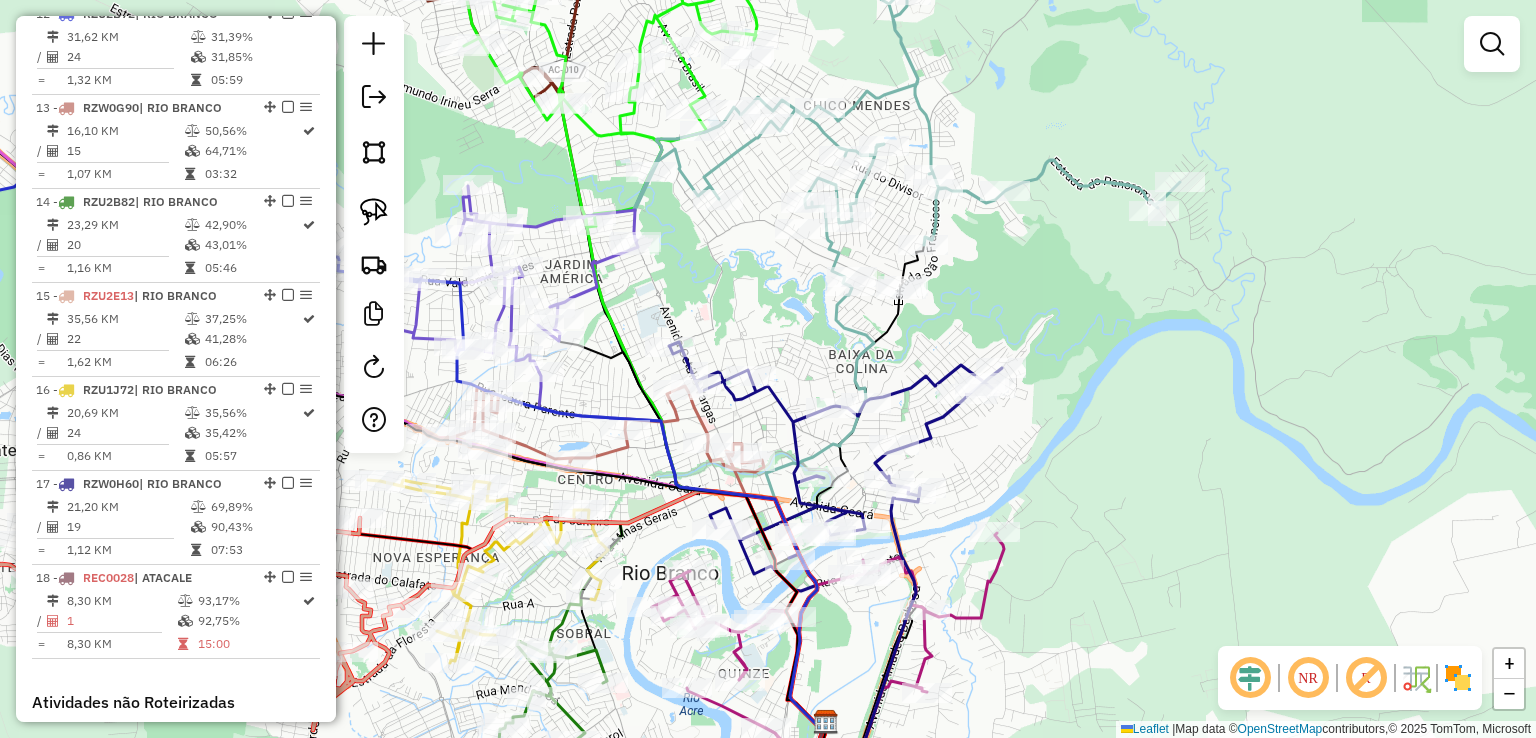 drag, startPoint x: 1006, startPoint y: 306, endPoint x: 1103, endPoint y: 395, distance: 131.64346 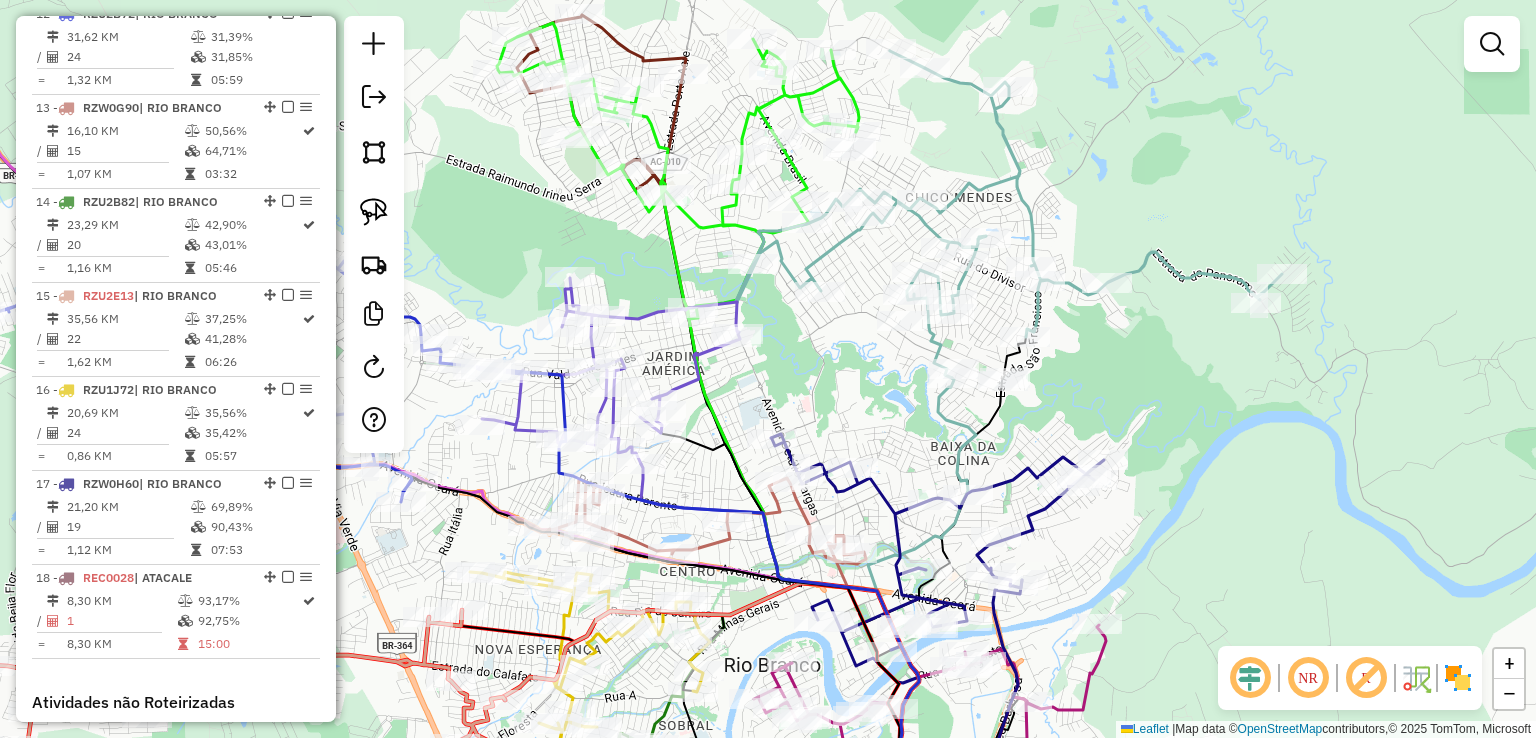 click 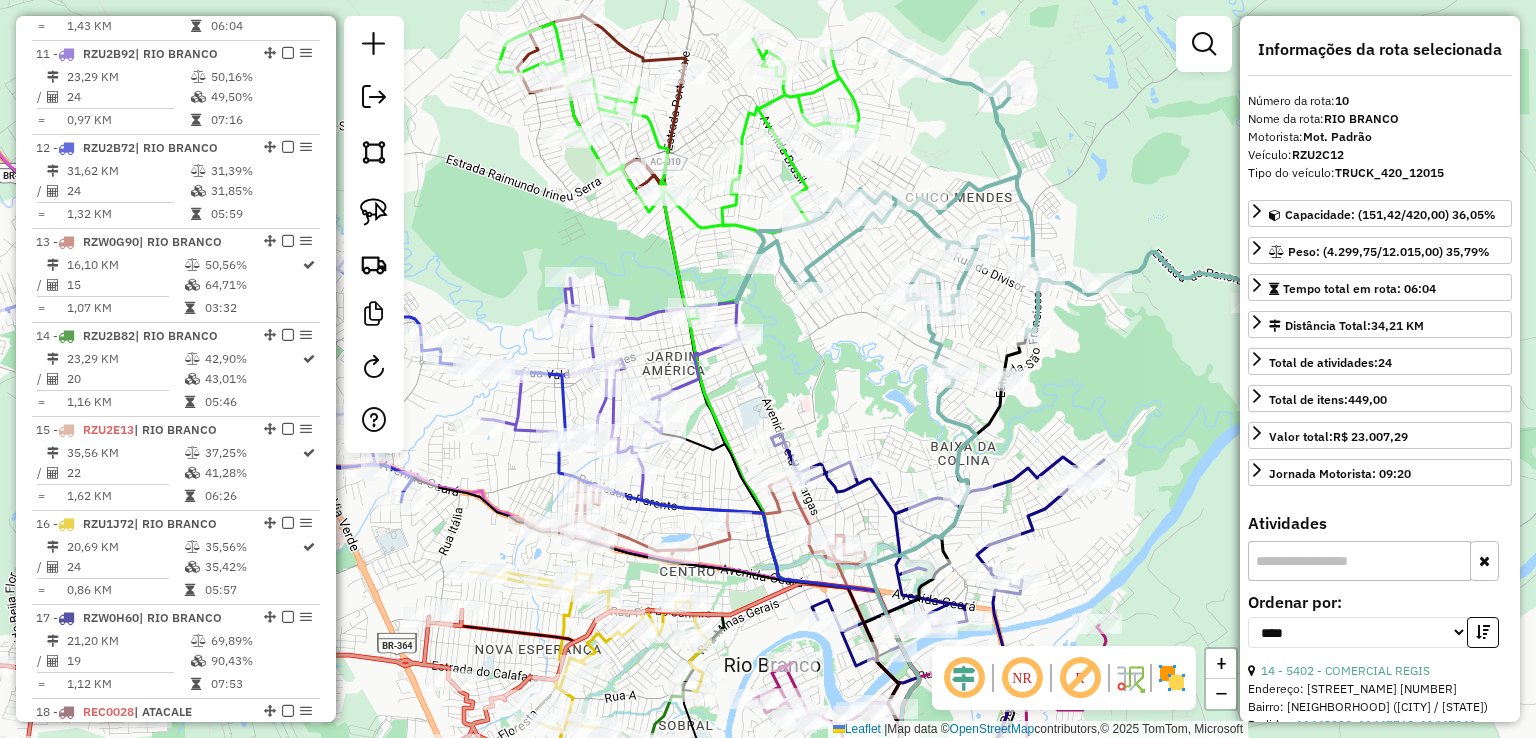 scroll, scrollTop: 1653, scrollLeft: 0, axis: vertical 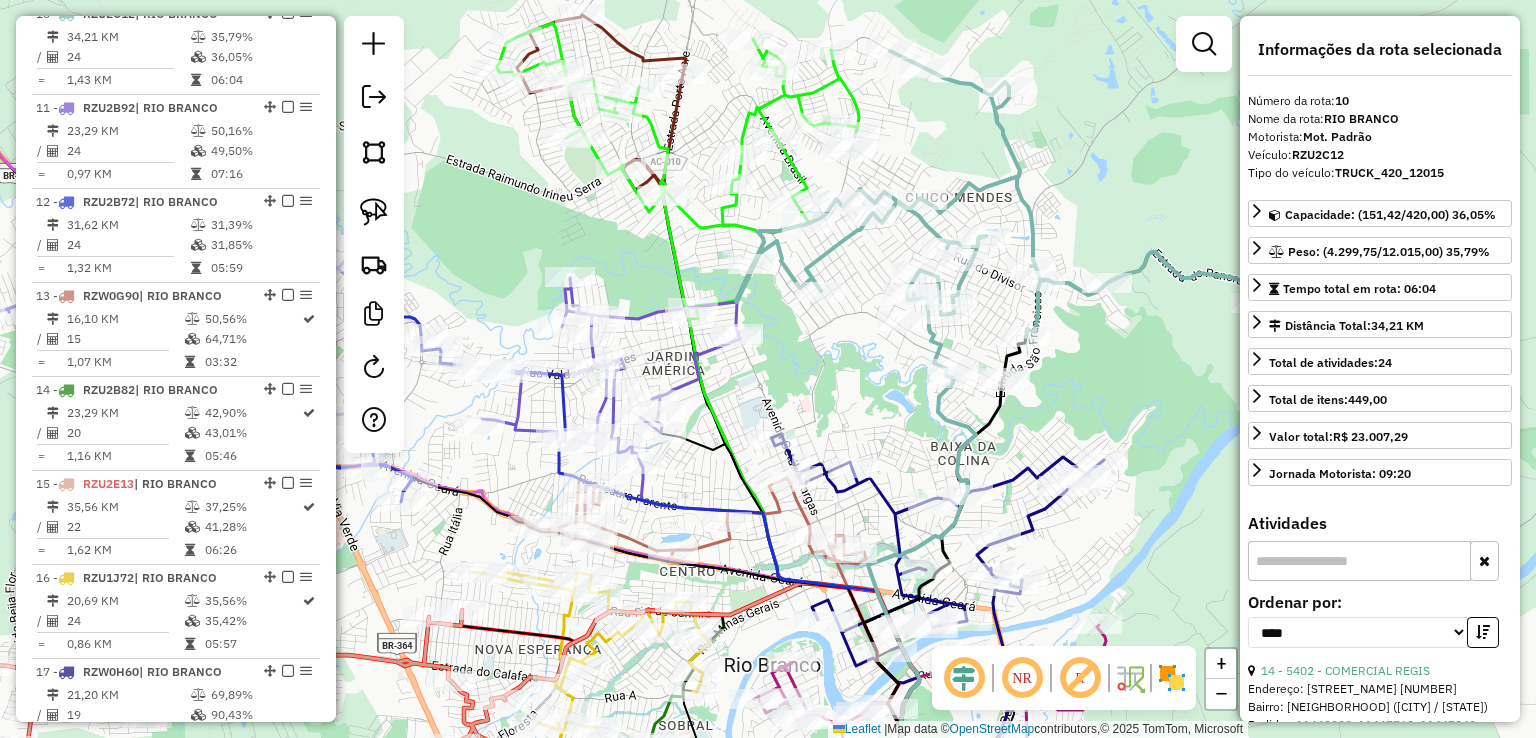 click 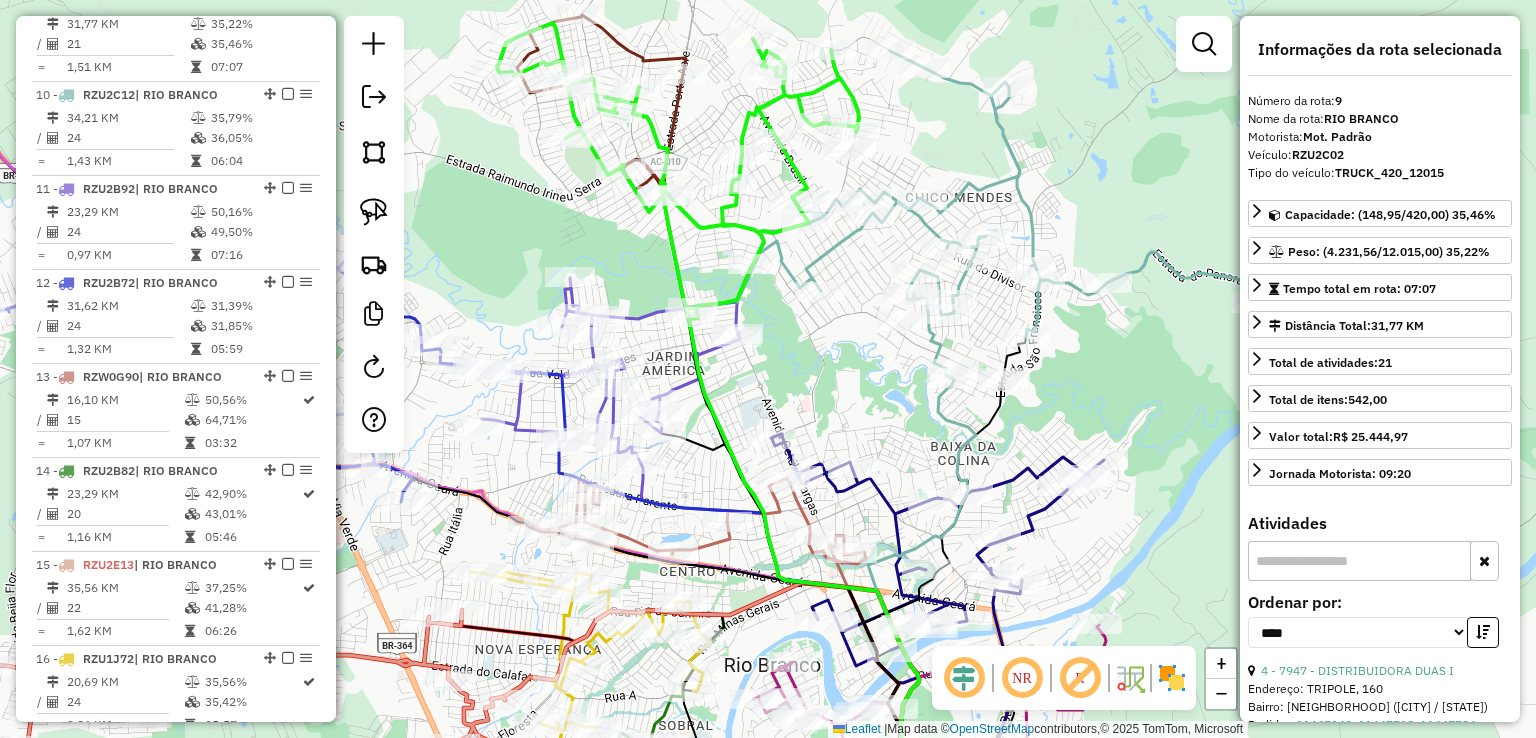 scroll, scrollTop: 1560, scrollLeft: 0, axis: vertical 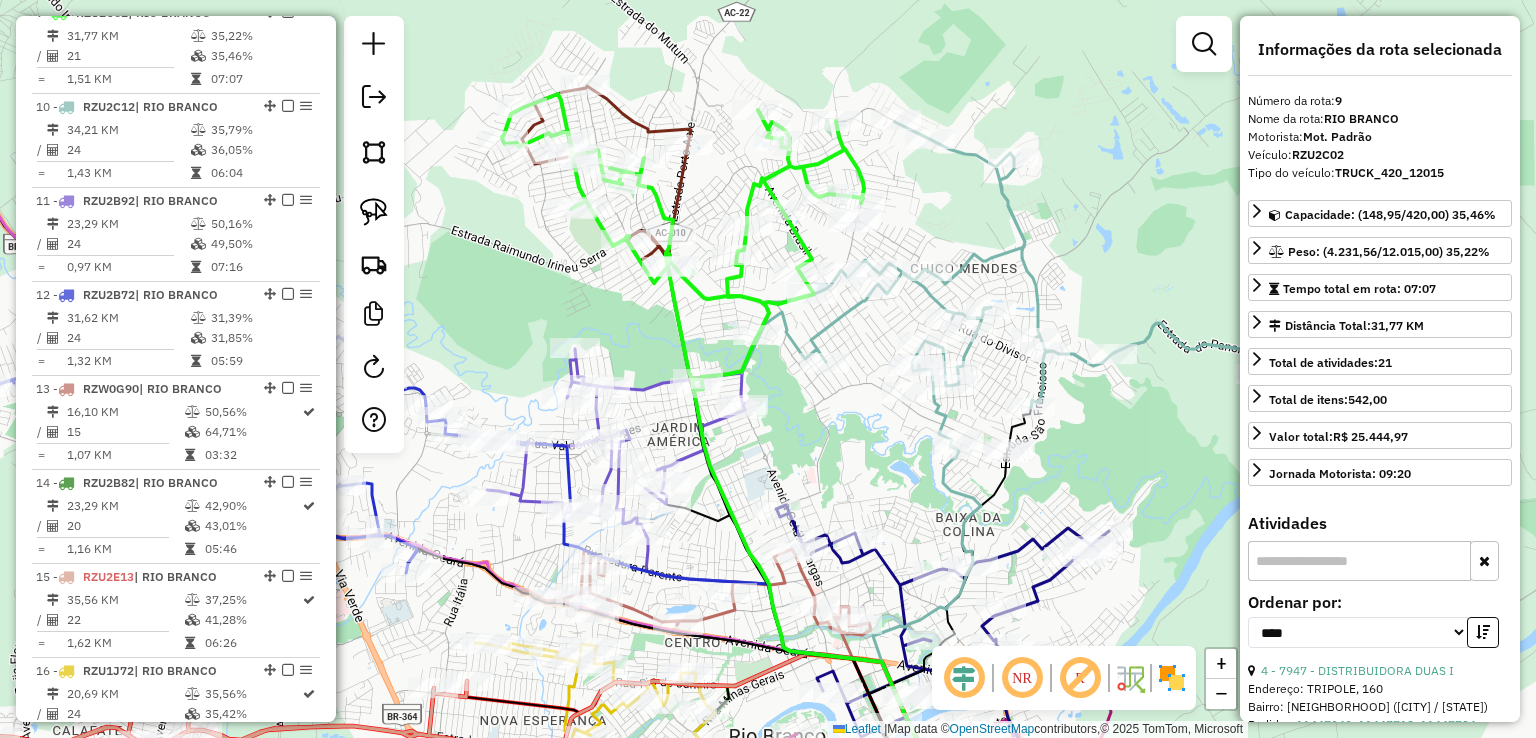 drag, startPoint x: 726, startPoint y: 90, endPoint x: 731, endPoint y: 198, distance: 108.11568 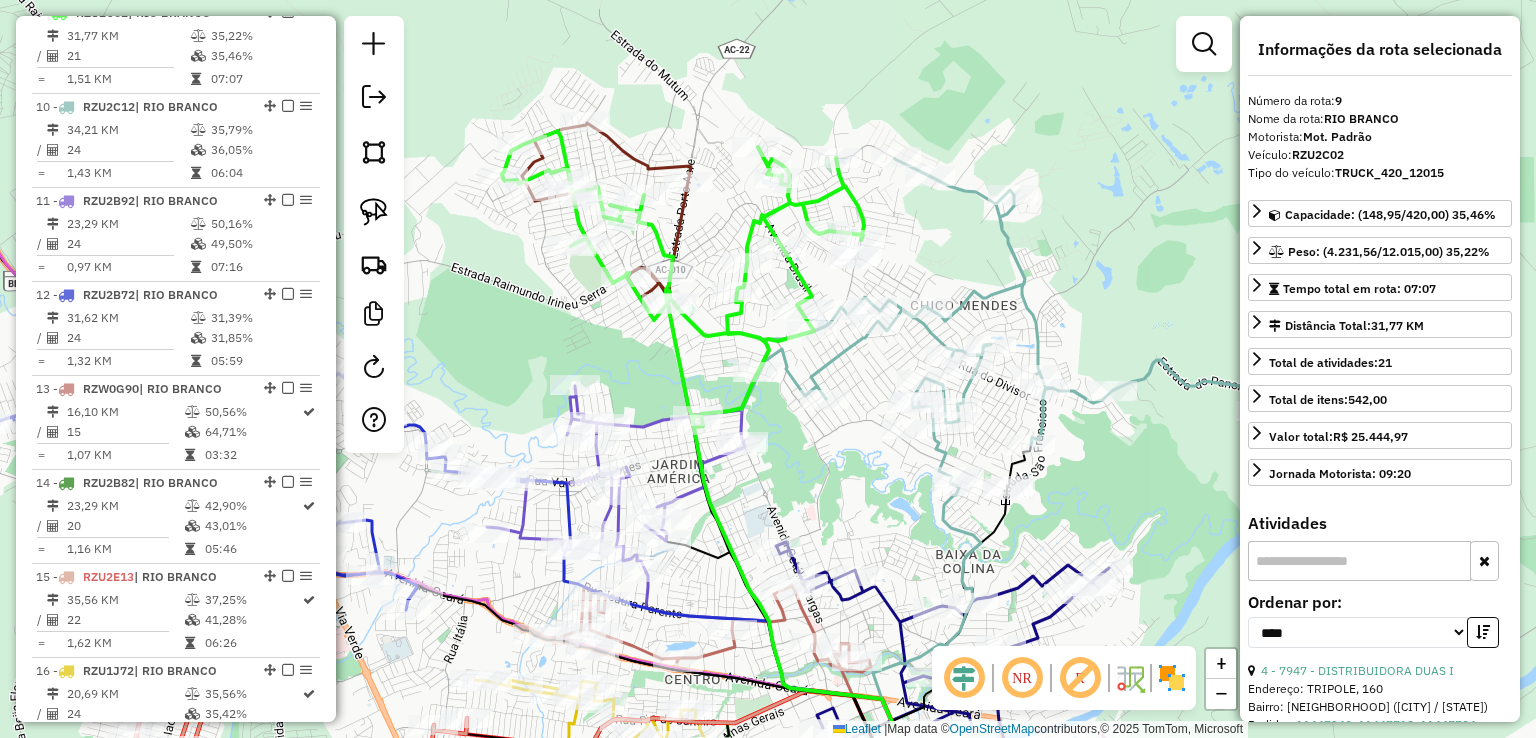 click 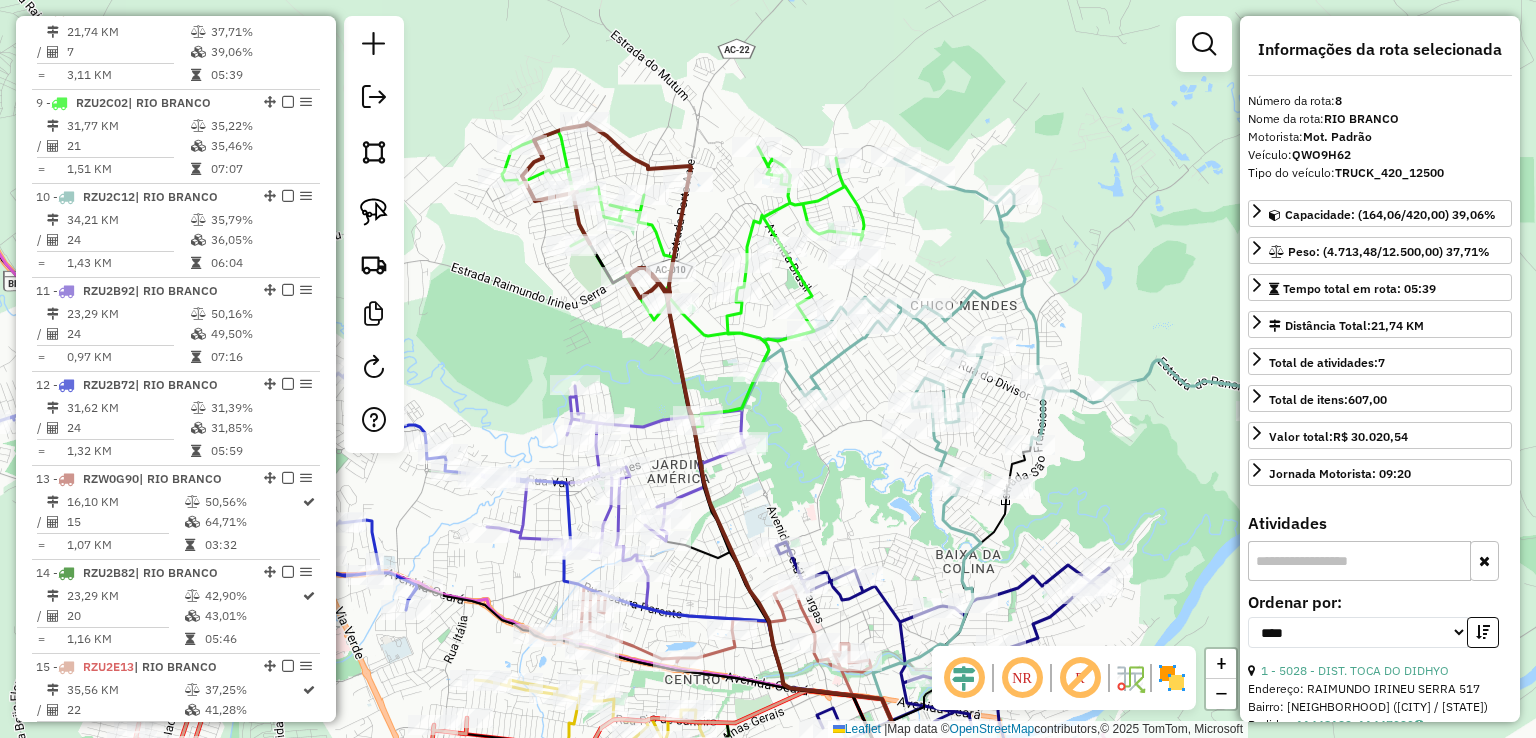 scroll, scrollTop: 1466, scrollLeft: 0, axis: vertical 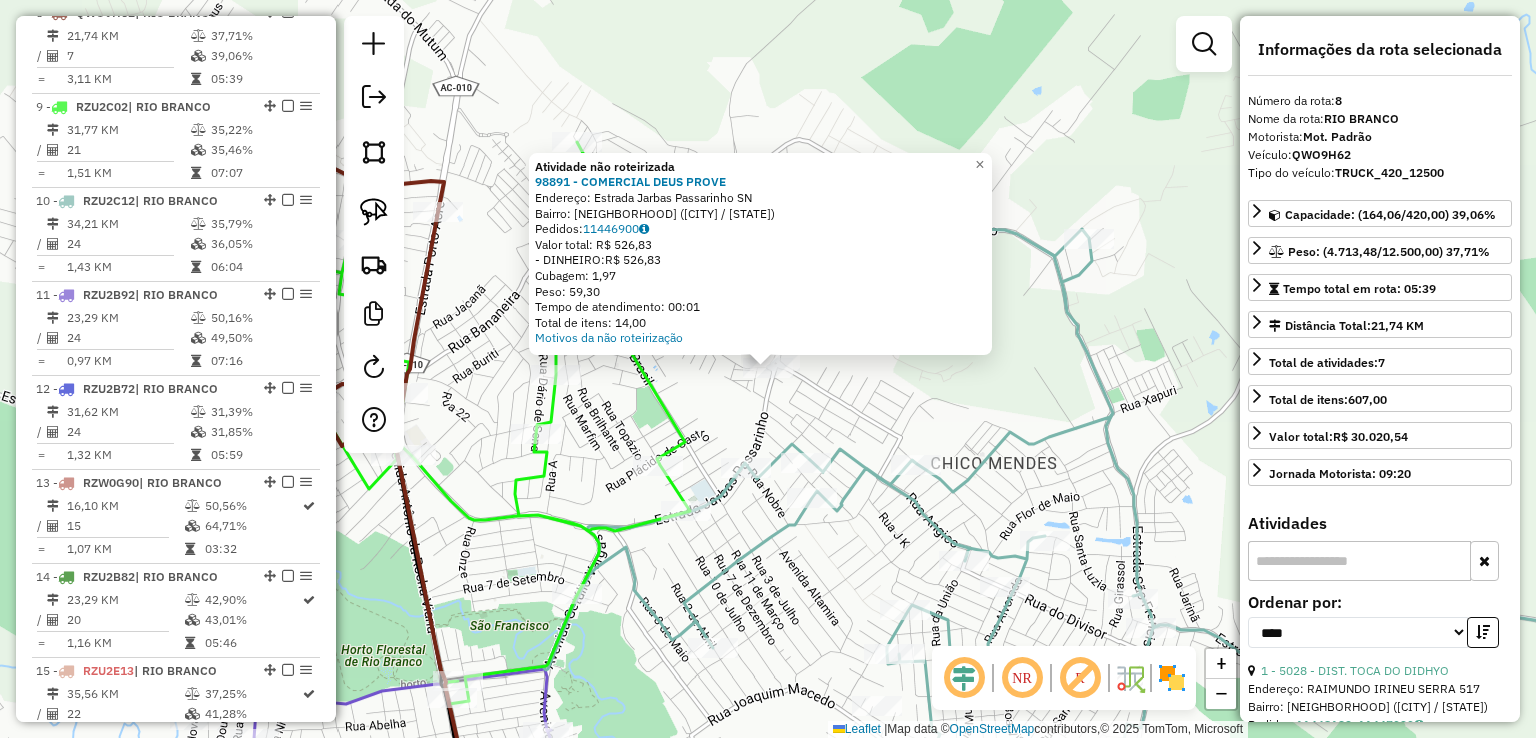 click on "Atividade não roteirizada 98891 - COMERCIAL DEUS PROVE  Endereço:  Estrada Jarbas Passarinho SN   Bairro: PARQUE DOS SABIAS (RIO BRANCO / AC)   Pedidos:  11446900   Valor total: R$ 526,83   - DINHEIRO:  R$ 526,83   Cubagem: 1,97   Peso: 59,30   Tempo de atendimento: 00:01   Total de itens: 14,00  Motivos da não roteirização × Janela de atendimento Grade de atendimento Capacidade Transportadoras Veículos Cliente Pedidos  Rotas Selecione os dias de semana para filtrar as janelas de atendimento  Seg   Ter   Qua   Qui   Sex   Sáb   Dom  Informe o período da janela de atendimento: De: Até:  Filtrar exatamente a janela do cliente  Considerar janela de atendimento padrão  Selecione os dias de semana para filtrar as grades de atendimento  Seg   Ter   Qua   Qui   Sex   Sáb   Dom   Considerar clientes sem dia de atendimento cadastrado  Clientes fora do dia de atendimento selecionado Filtrar as atividades entre os valores definidos abaixo:  Peso mínimo:   Peso máximo:   Cubagem mínima:   Cubagem máxima:" 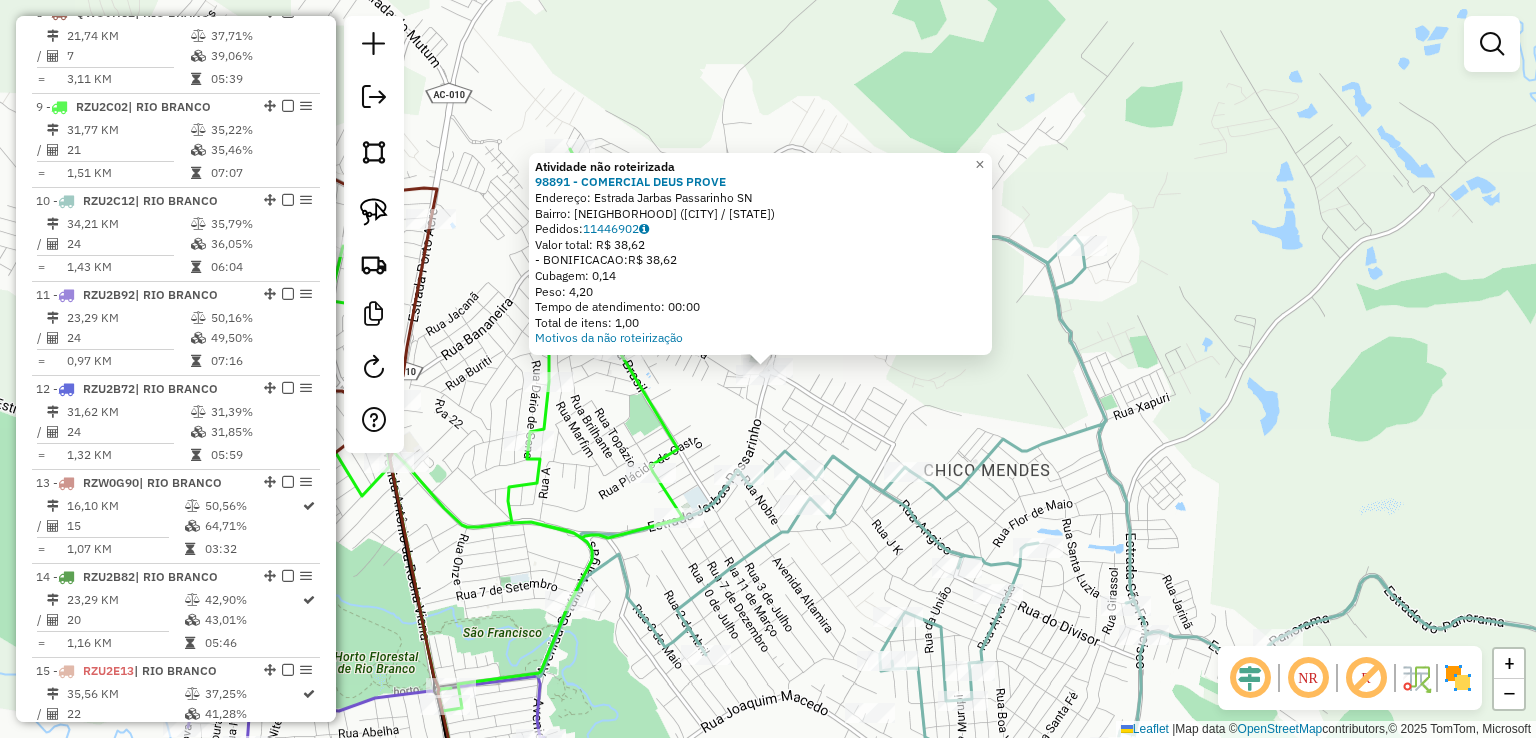 click on "Atividade não roteirizada 98891 - COMERCIAL DEUS PROVE  Endereço:  Estrada Jarbas Passarinho SN   Bairro: PARQUE DOS SABIAS (RIO BRANCO / AC)   Pedidos:  11446902   Valor total: R$ 38,62   - BONIFICACAO:  R$ 38,62   Cubagem: 0,14   Peso: 4,20   Tempo de atendimento: 00:00   Total de itens: 1,00  Motivos da não roteirização × Janela de atendimento Grade de atendimento Capacidade Transportadoras Veículos Cliente Pedidos  Rotas Selecione os dias de semana para filtrar as janelas de atendimento  Seg   Ter   Qua   Qui   Sex   Sáb   Dom  Informe o período da janela de atendimento: De: Até:  Filtrar exatamente a janela do cliente  Considerar janela de atendimento padrão  Selecione os dias de semana para filtrar as grades de atendimento  Seg   Ter   Qua   Qui   Sex   Sáb   Dom   Considerar clientes sem dia de atendimento cadastrado  Clientes fora do dia de atendimento selecionado Filtrar as atividades entre os valores definidos abaixo:  Peso mínimo:   Peso máximo:   Cubagem mínima:   Cubagem máxima:" 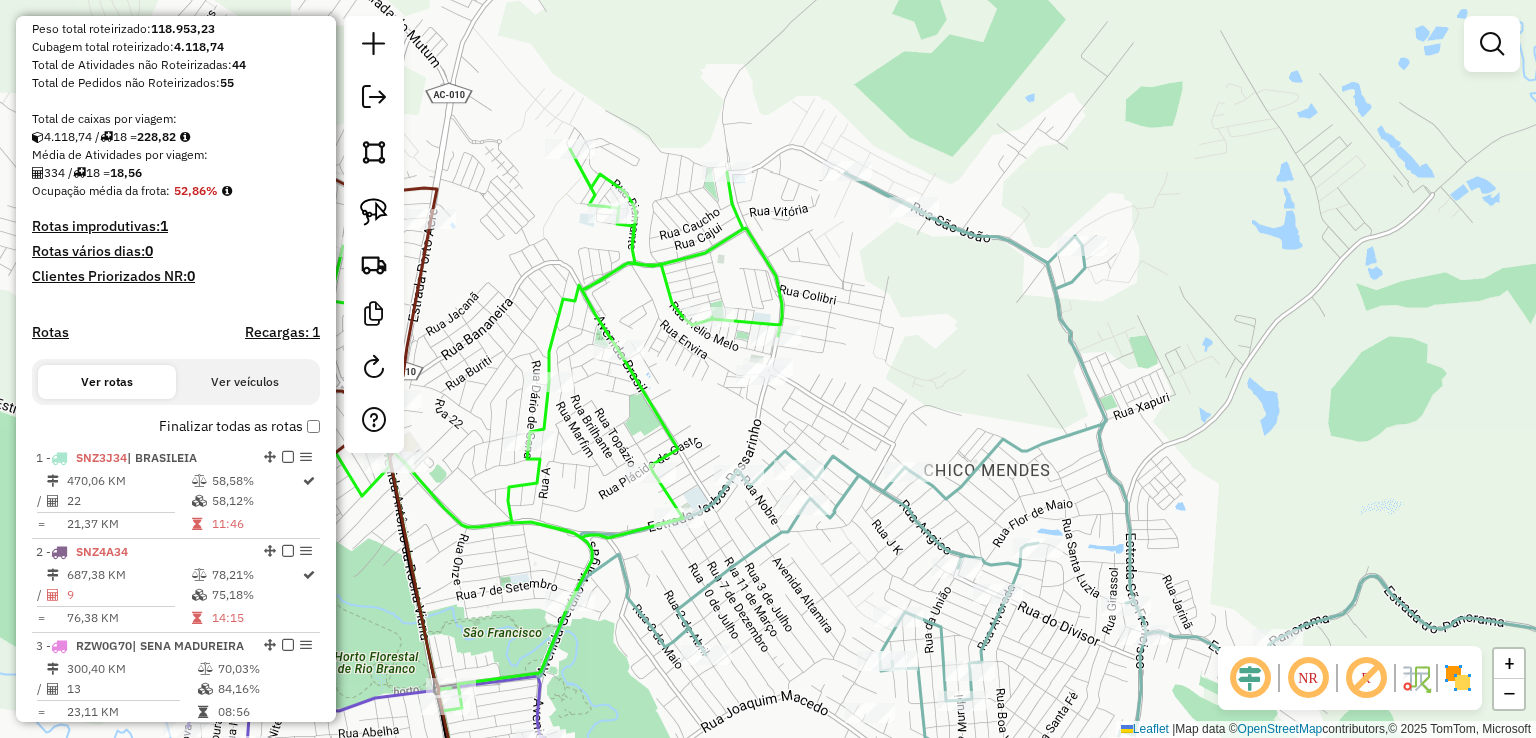 scroll, scrollTop: 285, scrollLeft: 0, axis: vertical 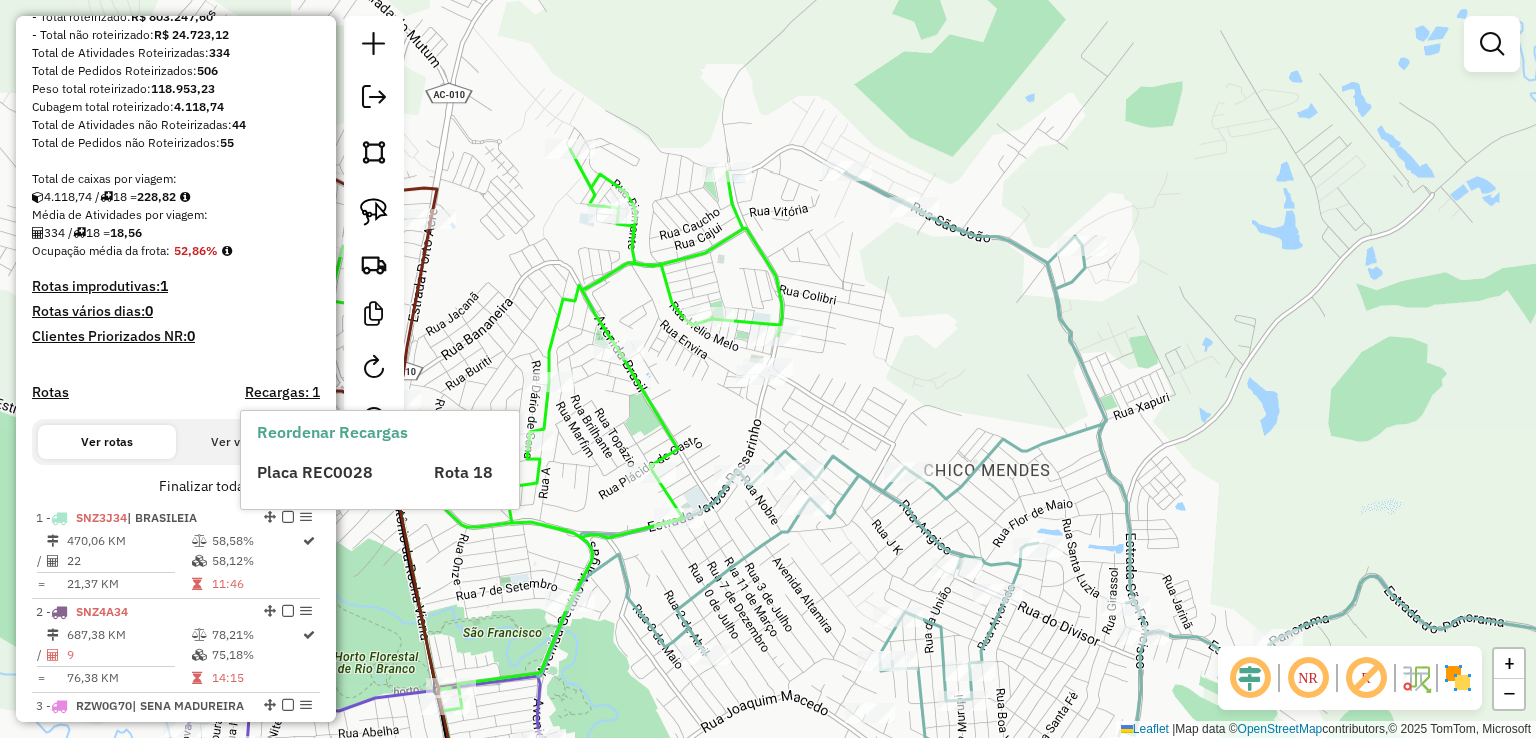 click on "Reordenar Recargas Placa REC0028 Rota 18" at bounding box center (380, 460) 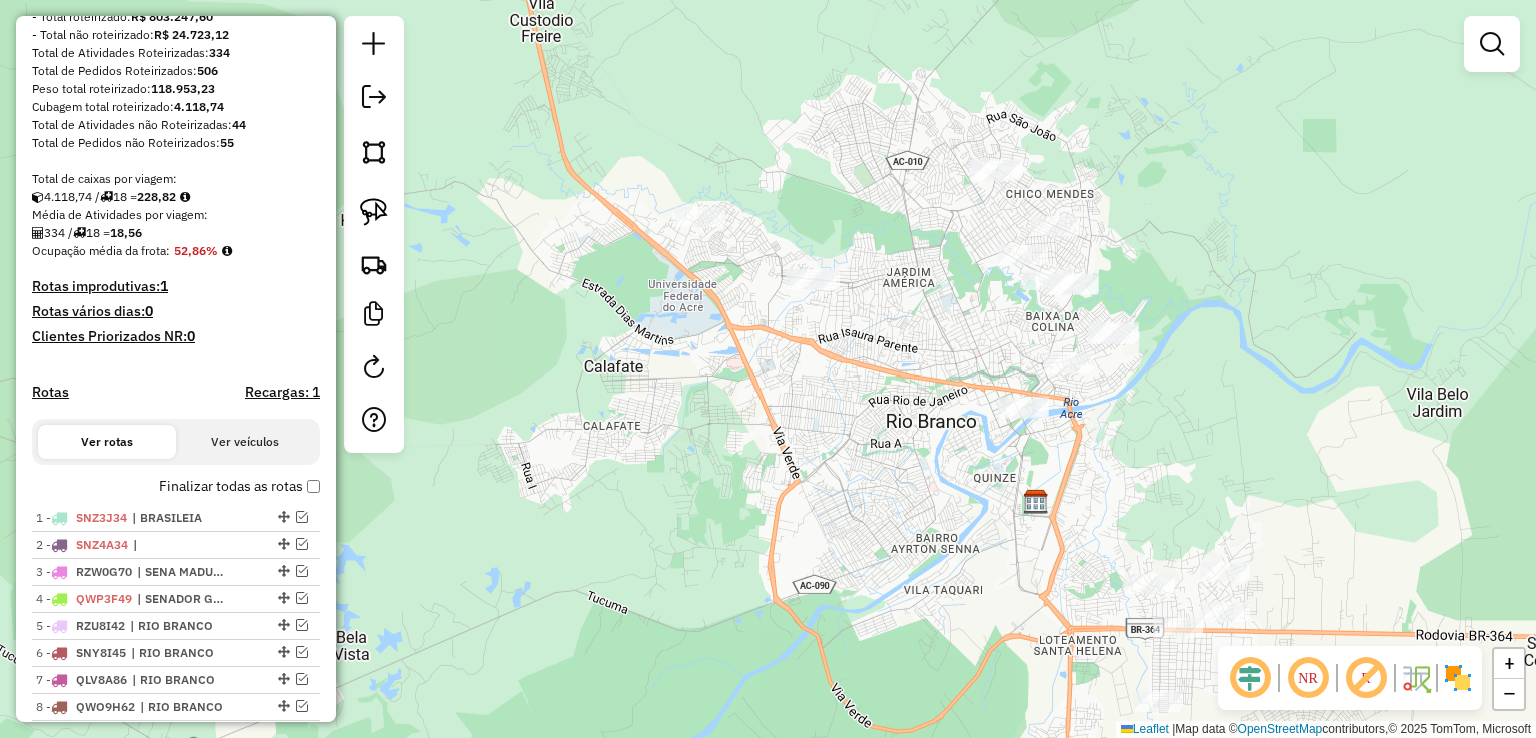 drag, startPoint x: 602, startPoint y: 541, endPoint x: 908, endPoint y: 256, distance: 418.16385 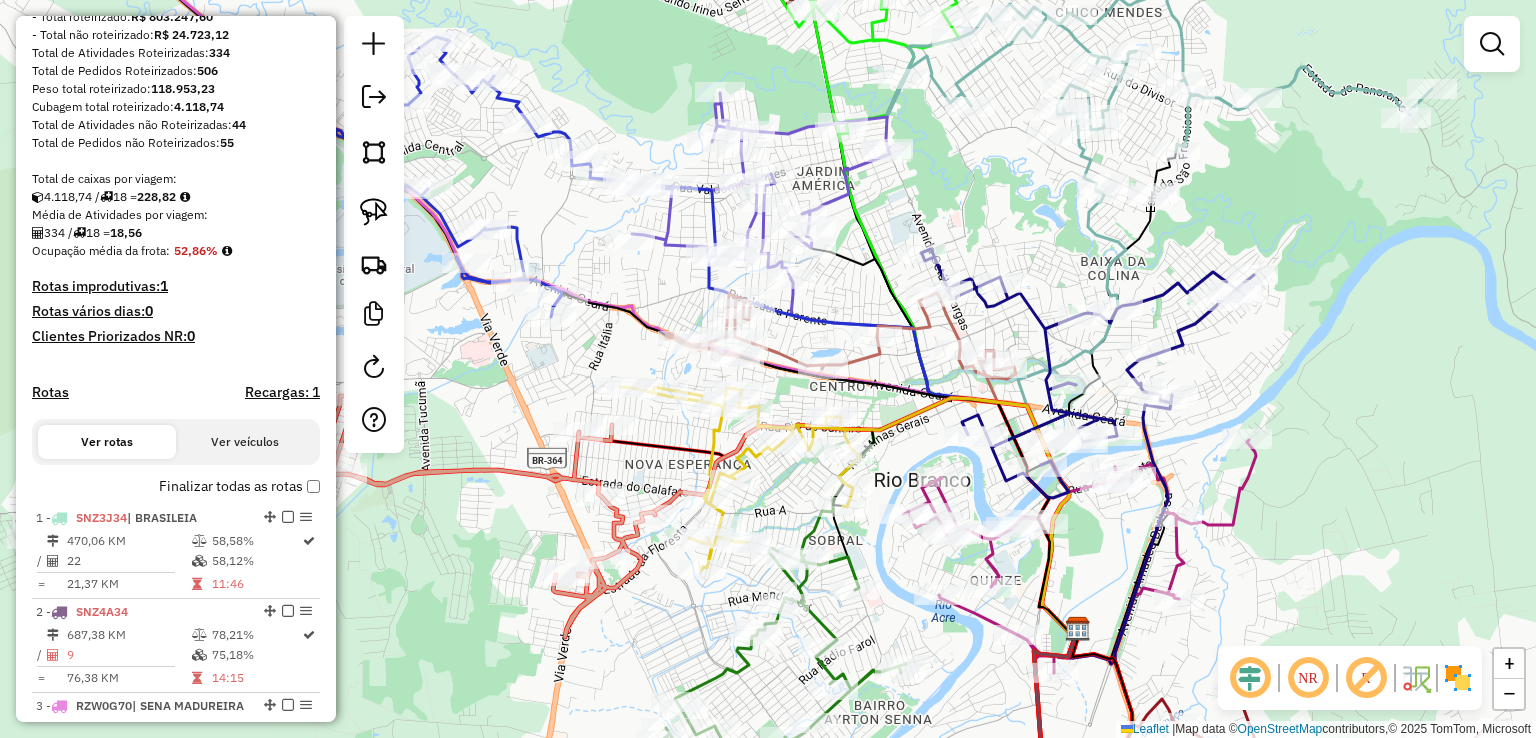 click 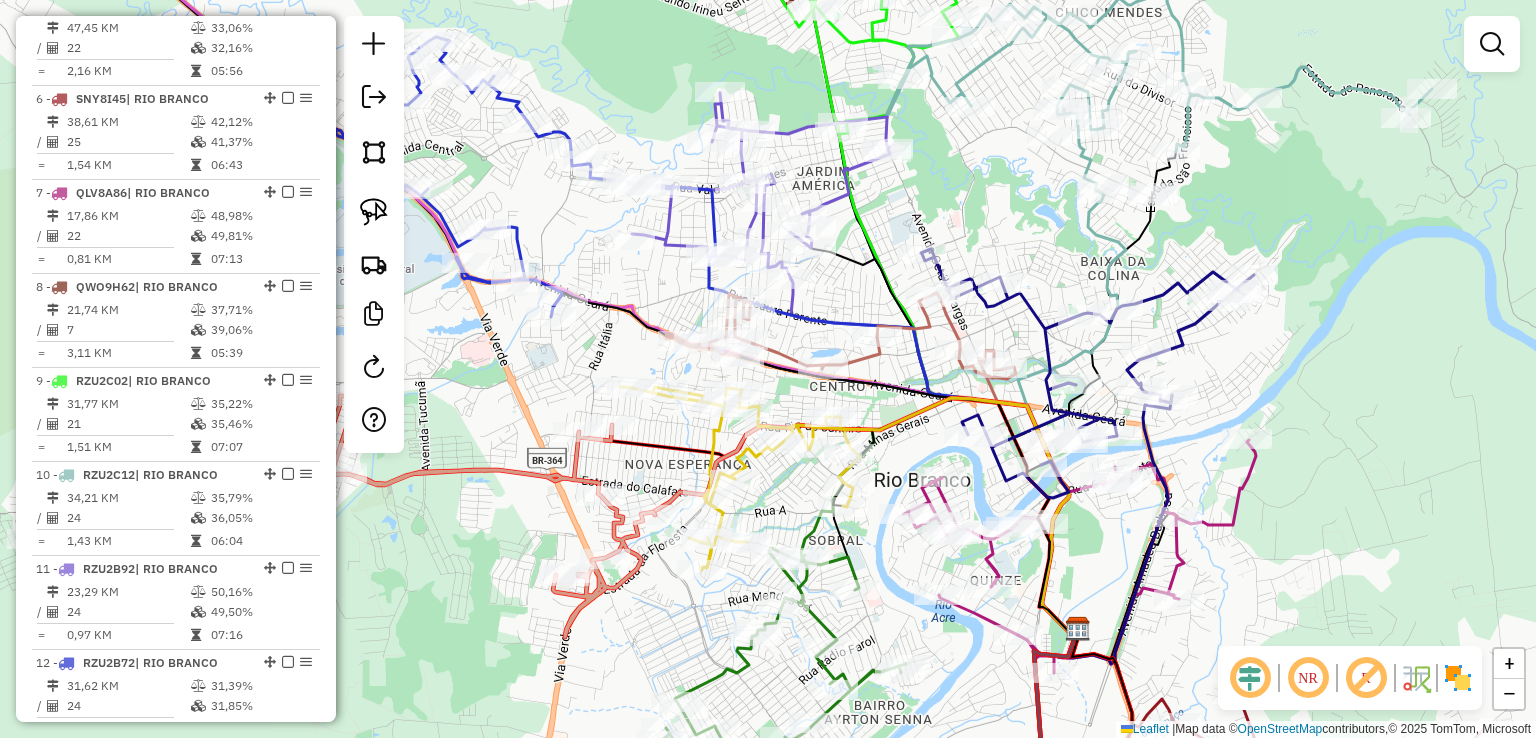select on "*********" 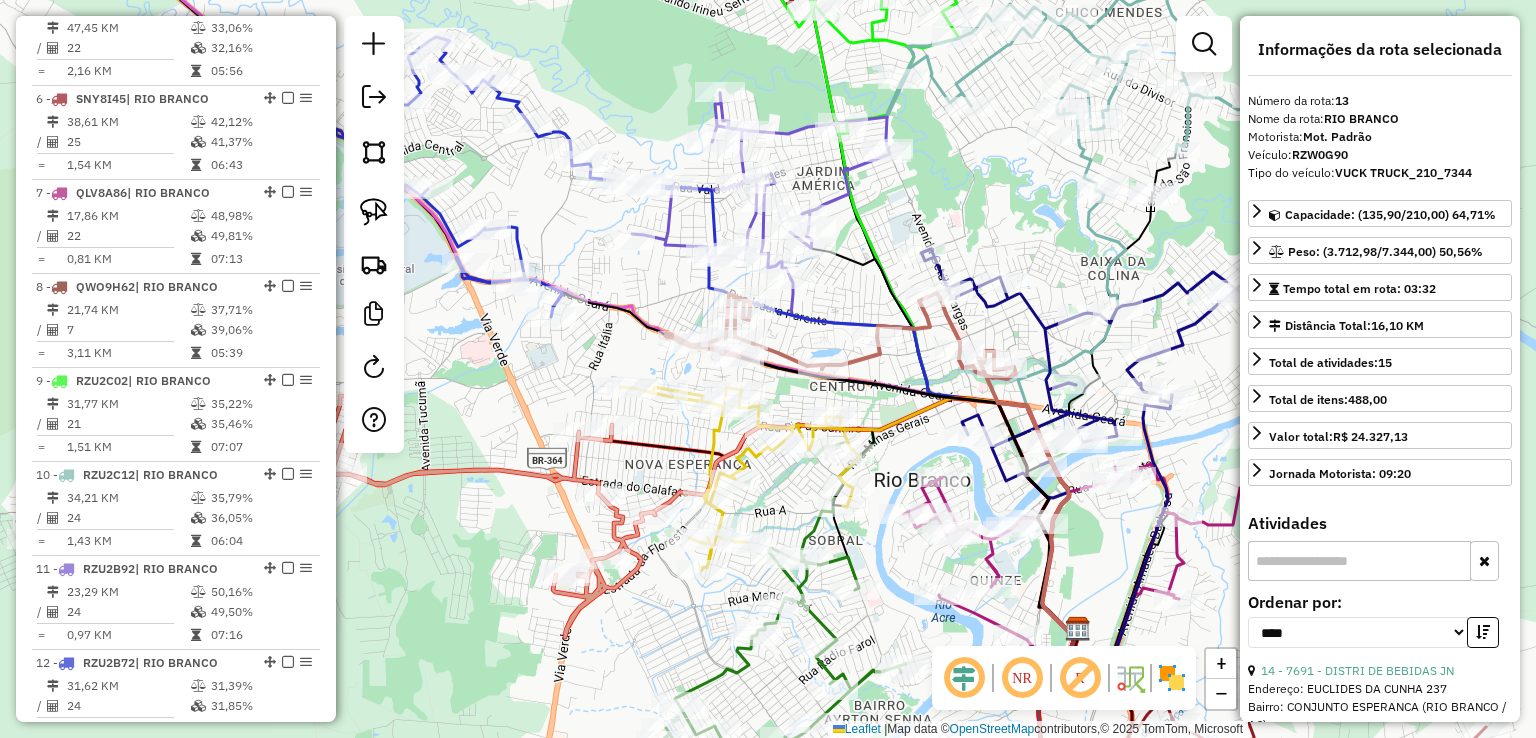 scroll, scrollTop: 1936, scrollLeft: 0, axis: vertical 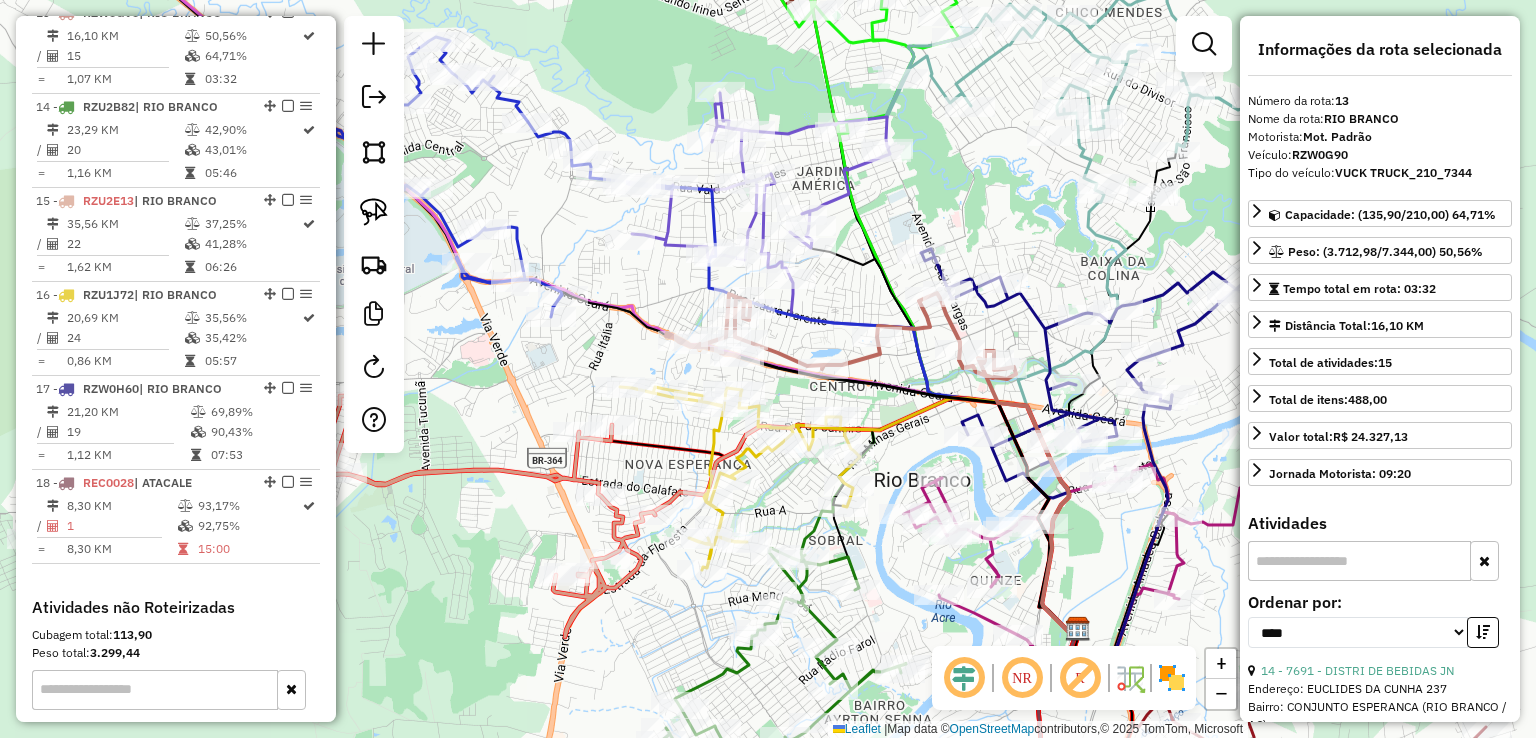 click 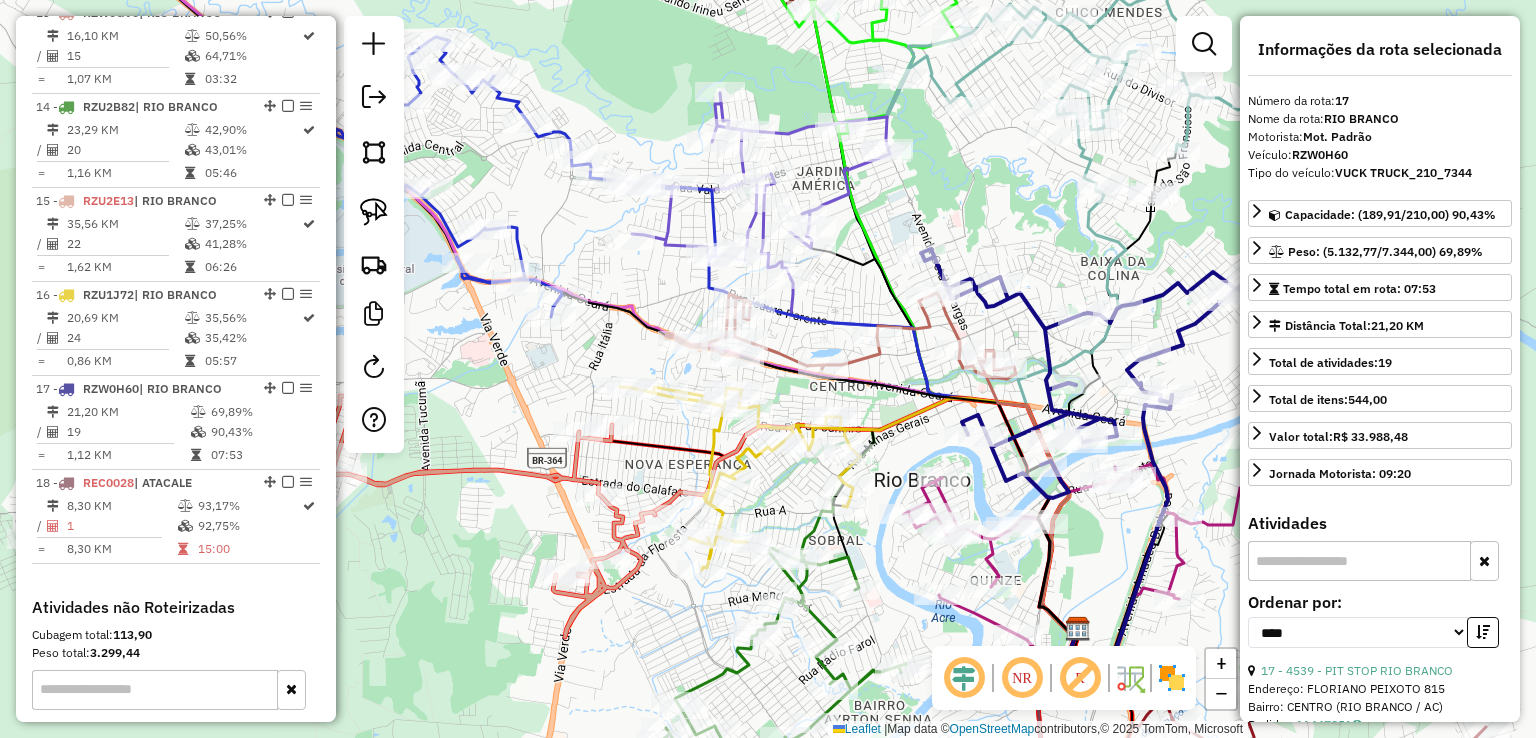 scroll, scrollTop: 2185, scrollLeft: 0, axis: vertical 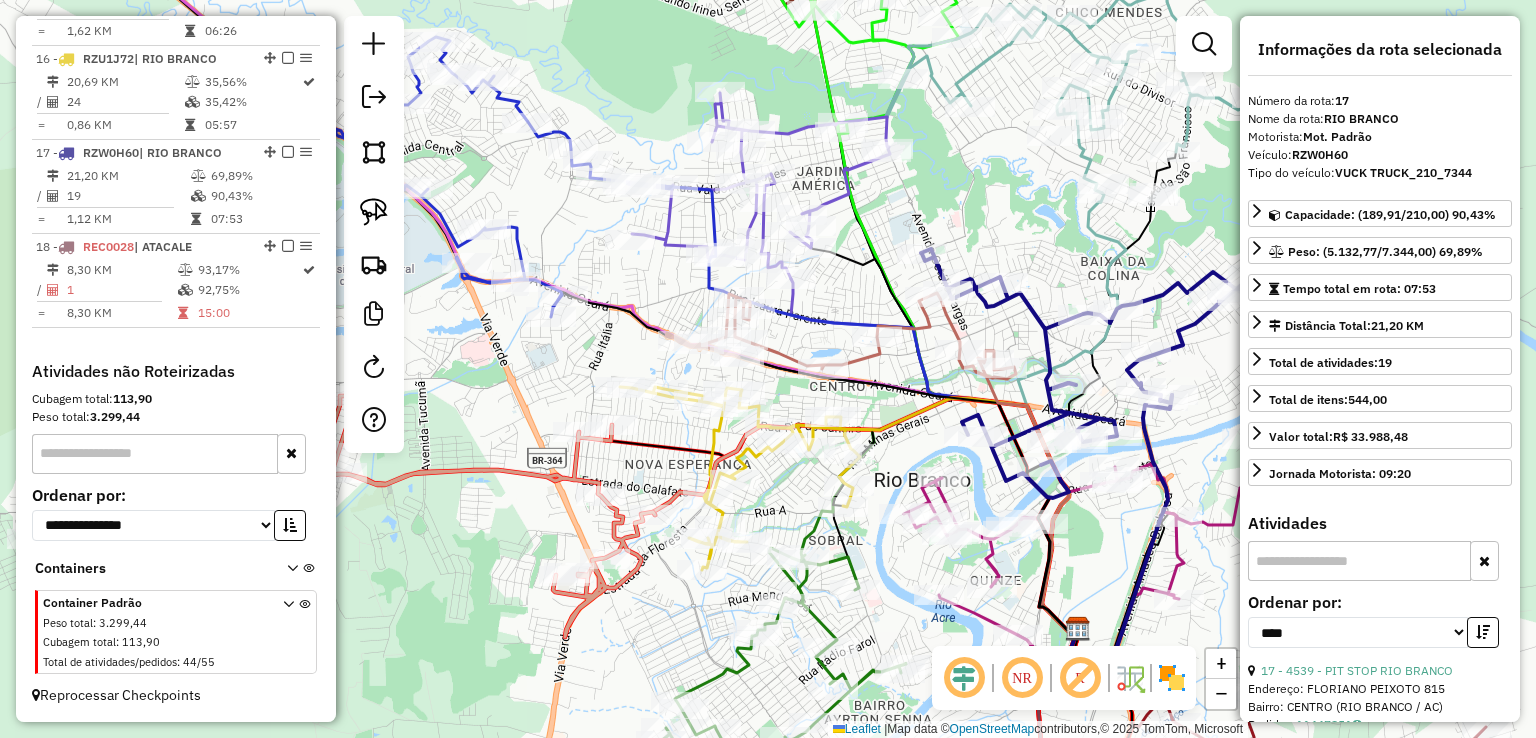 click 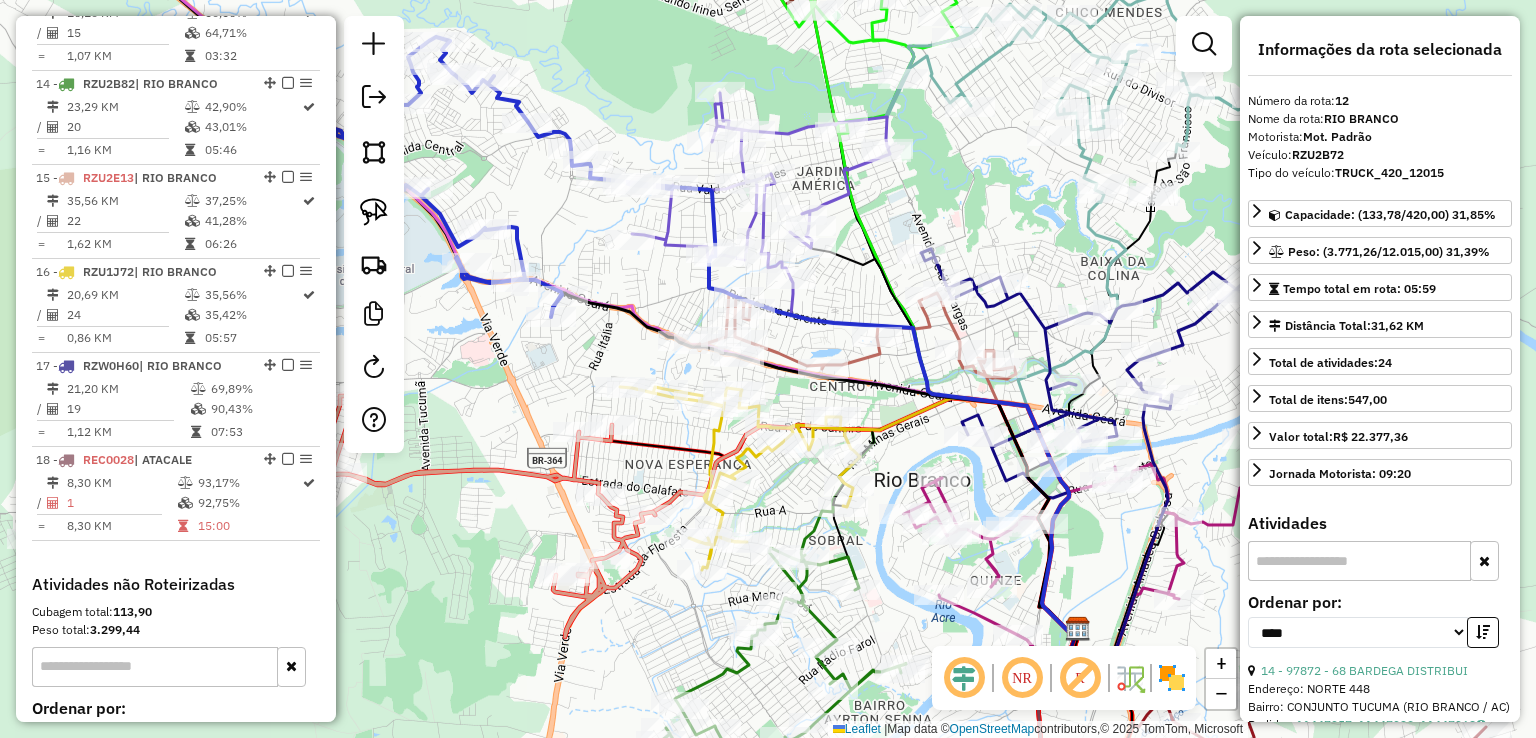 scroll, scrollTop: 1841, scrollLeft: 0, axis: vertical 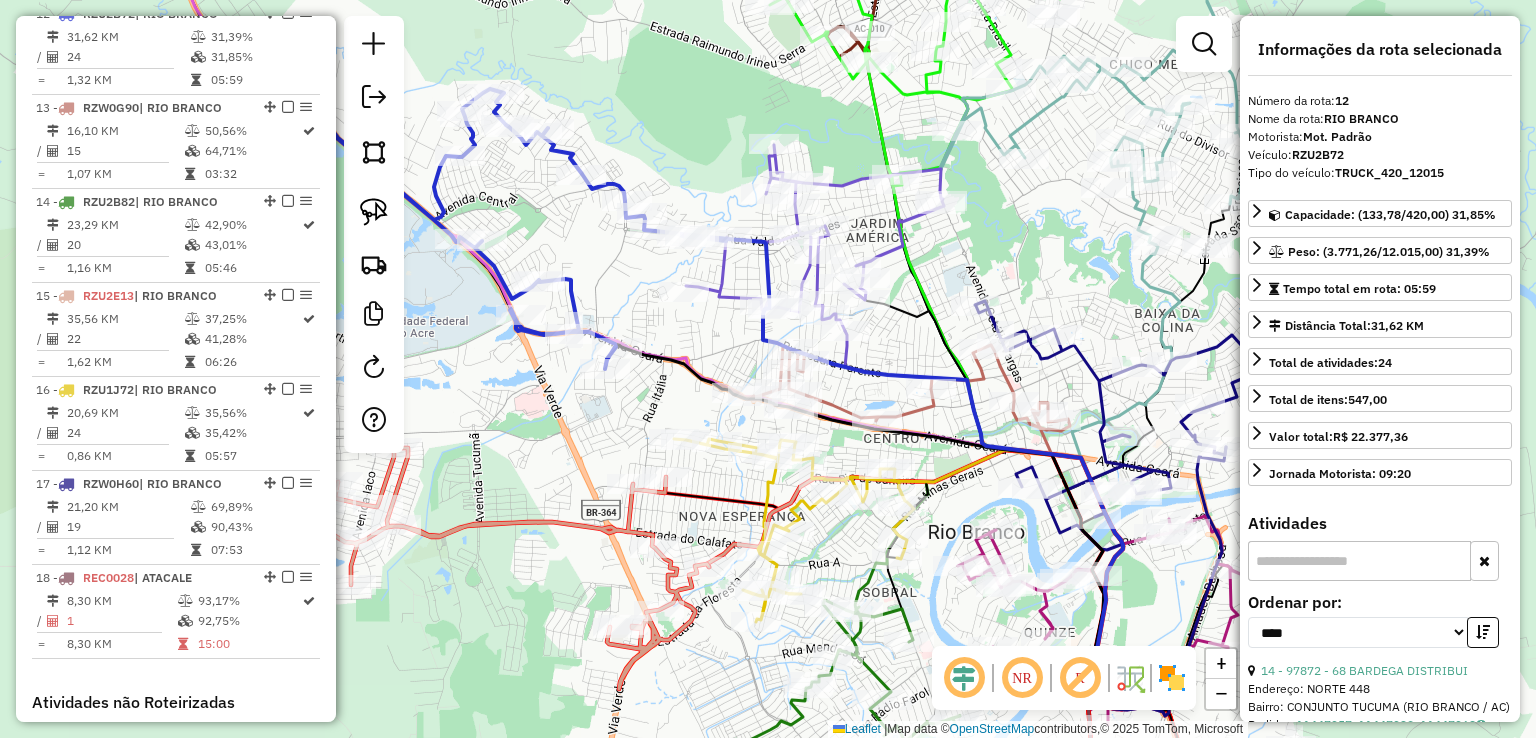 drag, startPoint x: 568, startPoint y: 228, endPoint x: 696, endPoint y: 346, distance: 174.09193 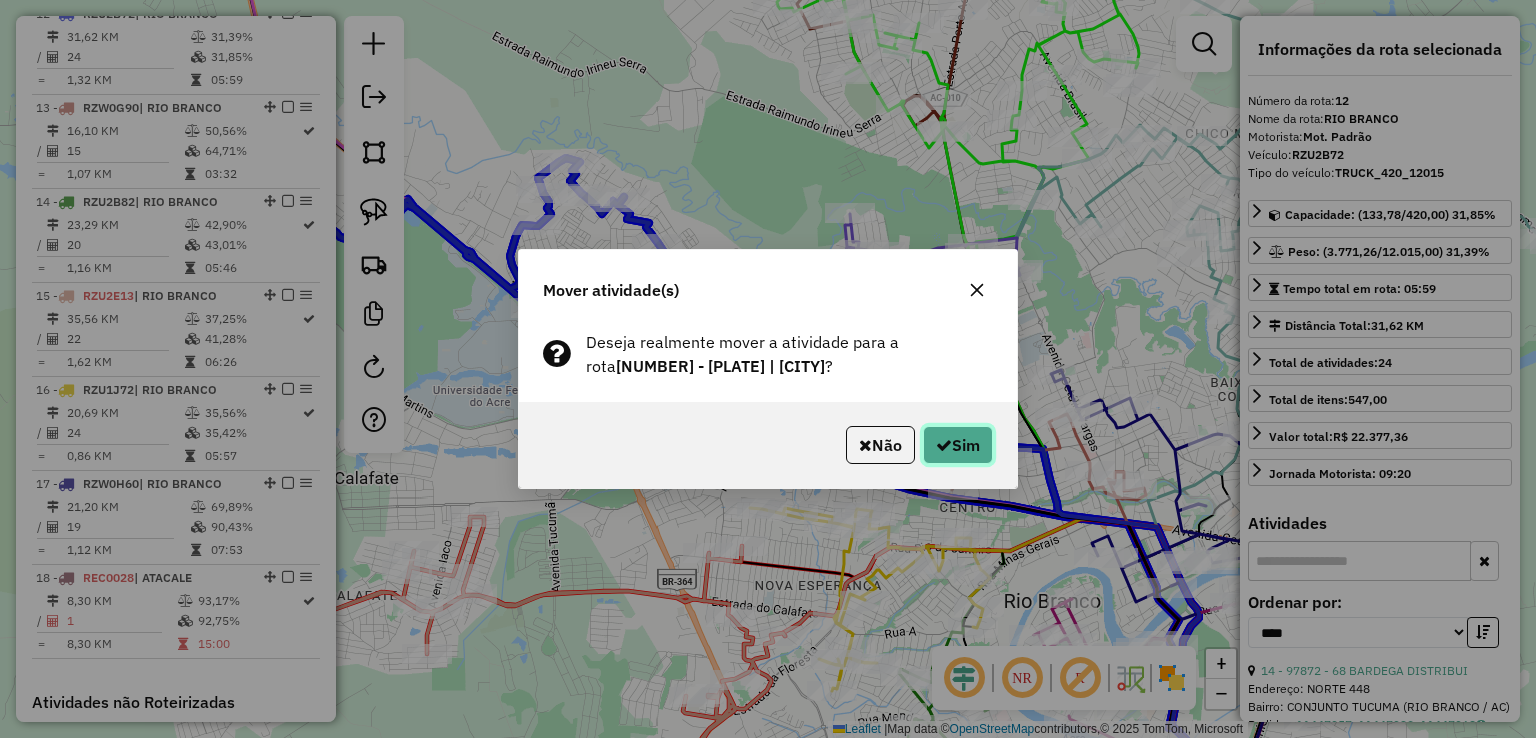 click 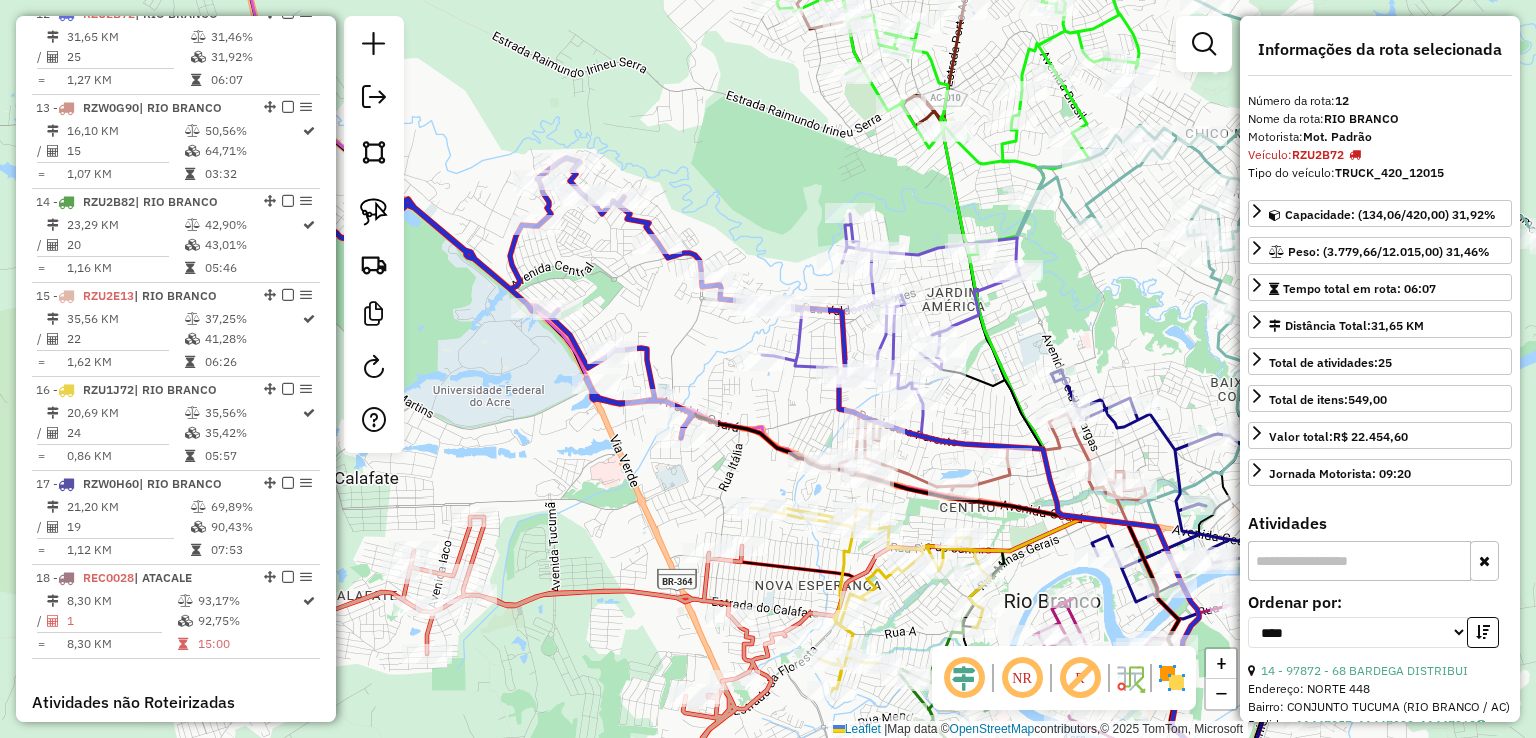 click 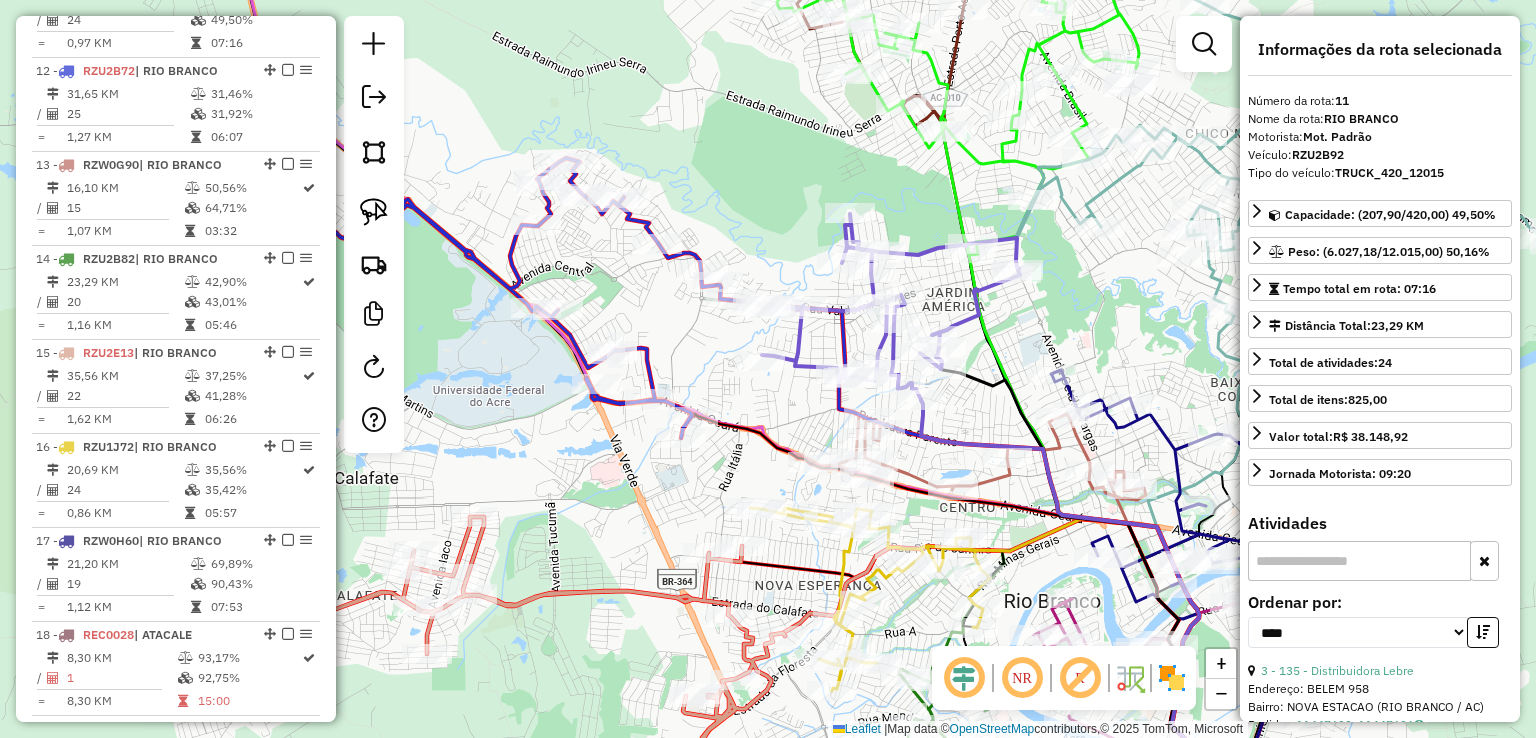 scroll, scrollTop: 1748, scrollLeft: 0, axis: vertical 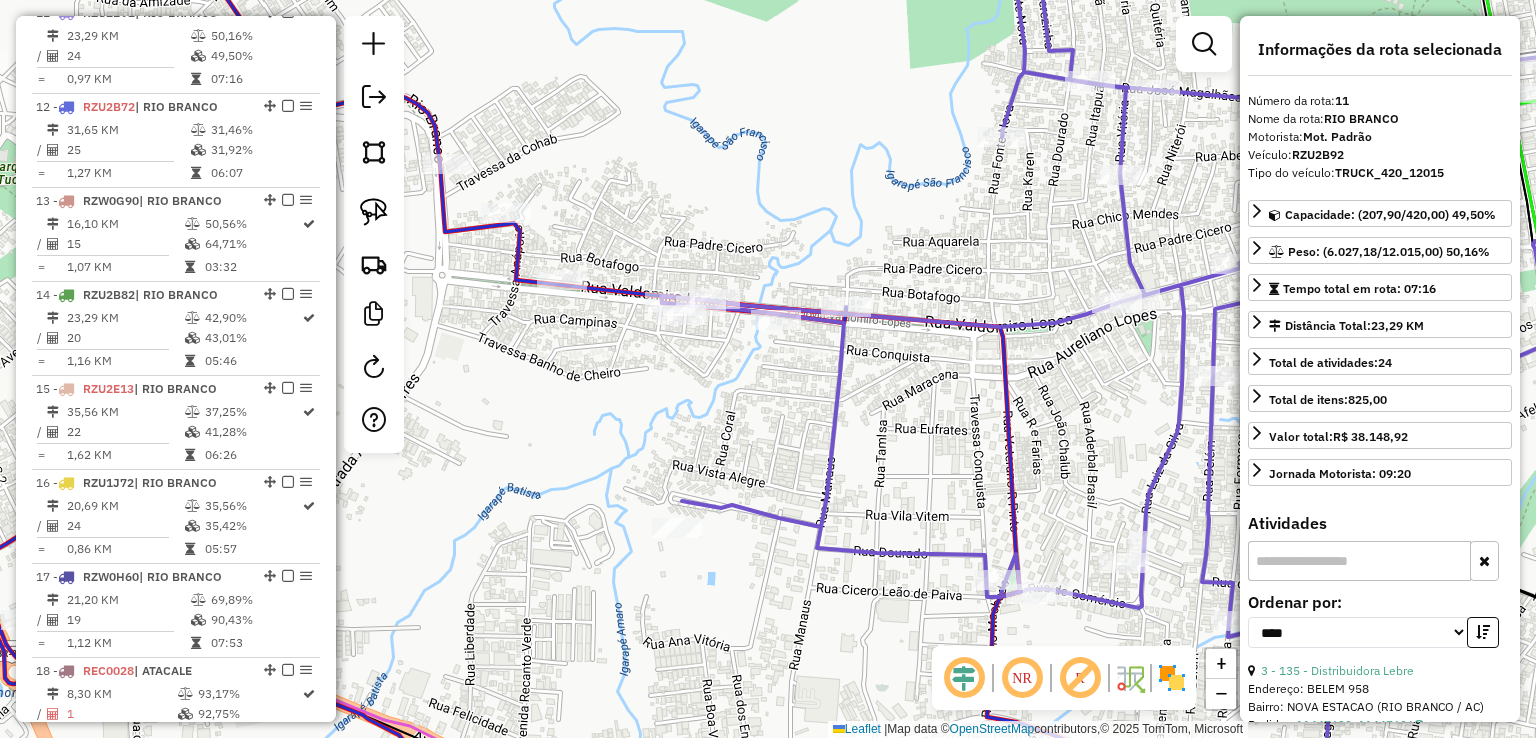 click 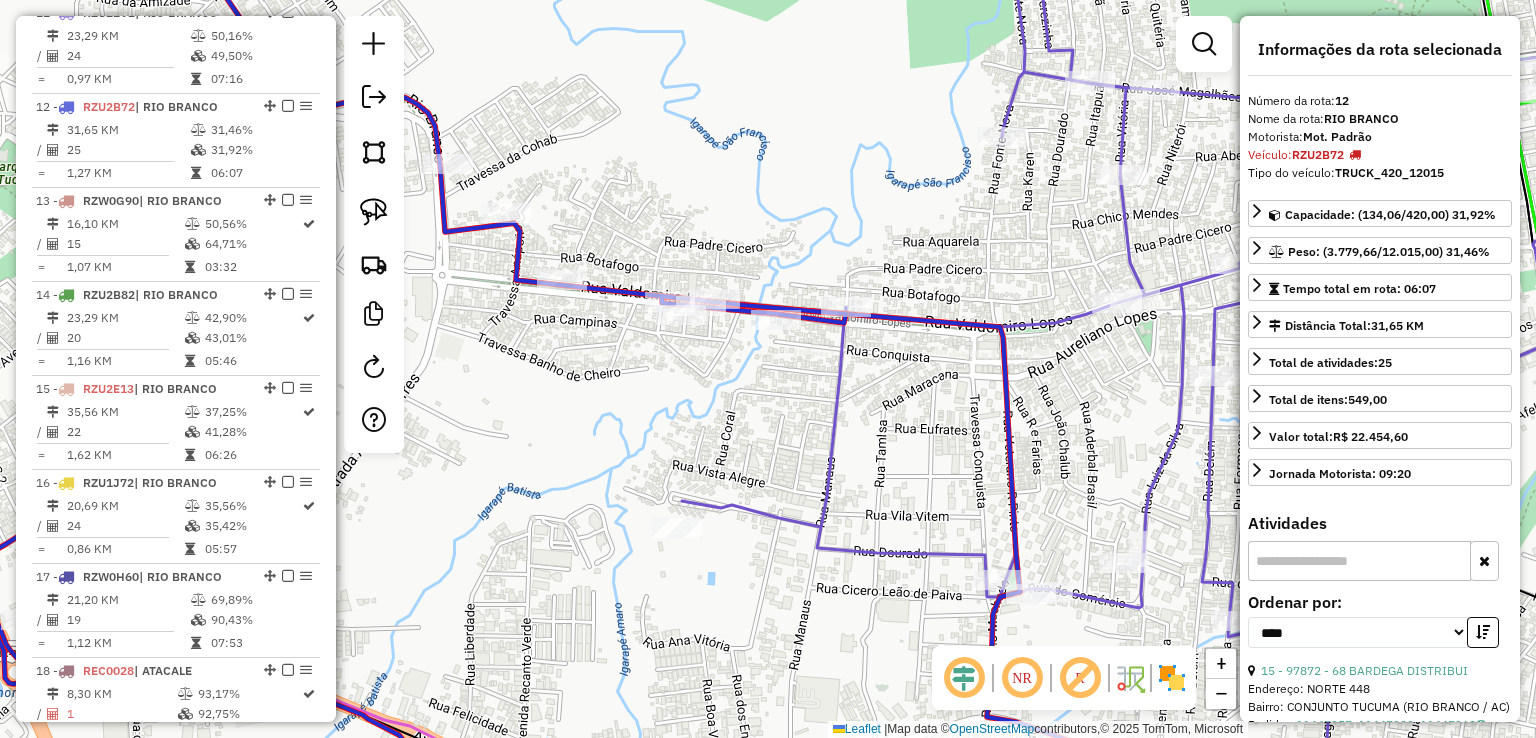 scroll, scrollTop: 1841, scrollLeft: 0, axis: vertical 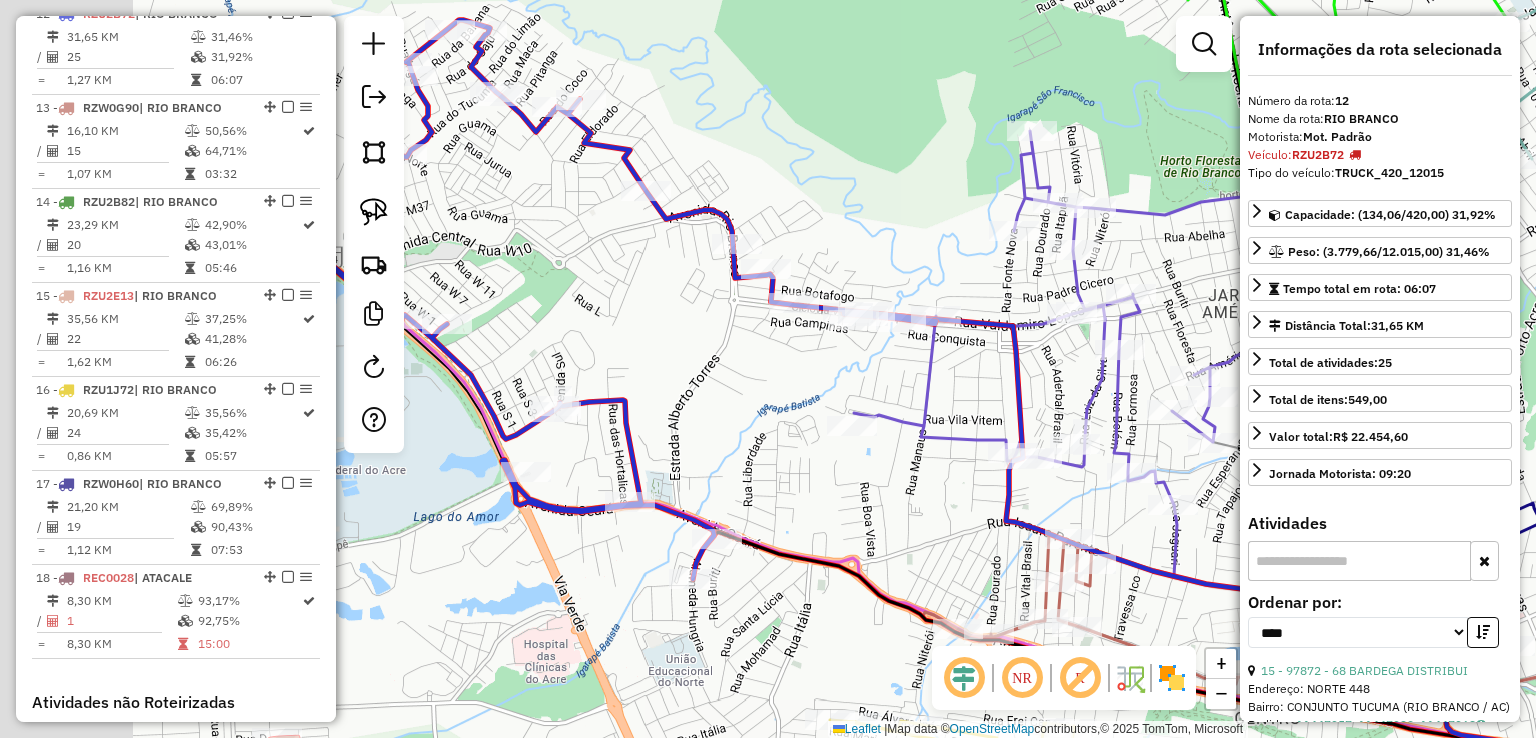 drag, startPoint x: 628, startPoint y: 142, endPoint x: 972, endPoint y: 218, distance: 352.29532 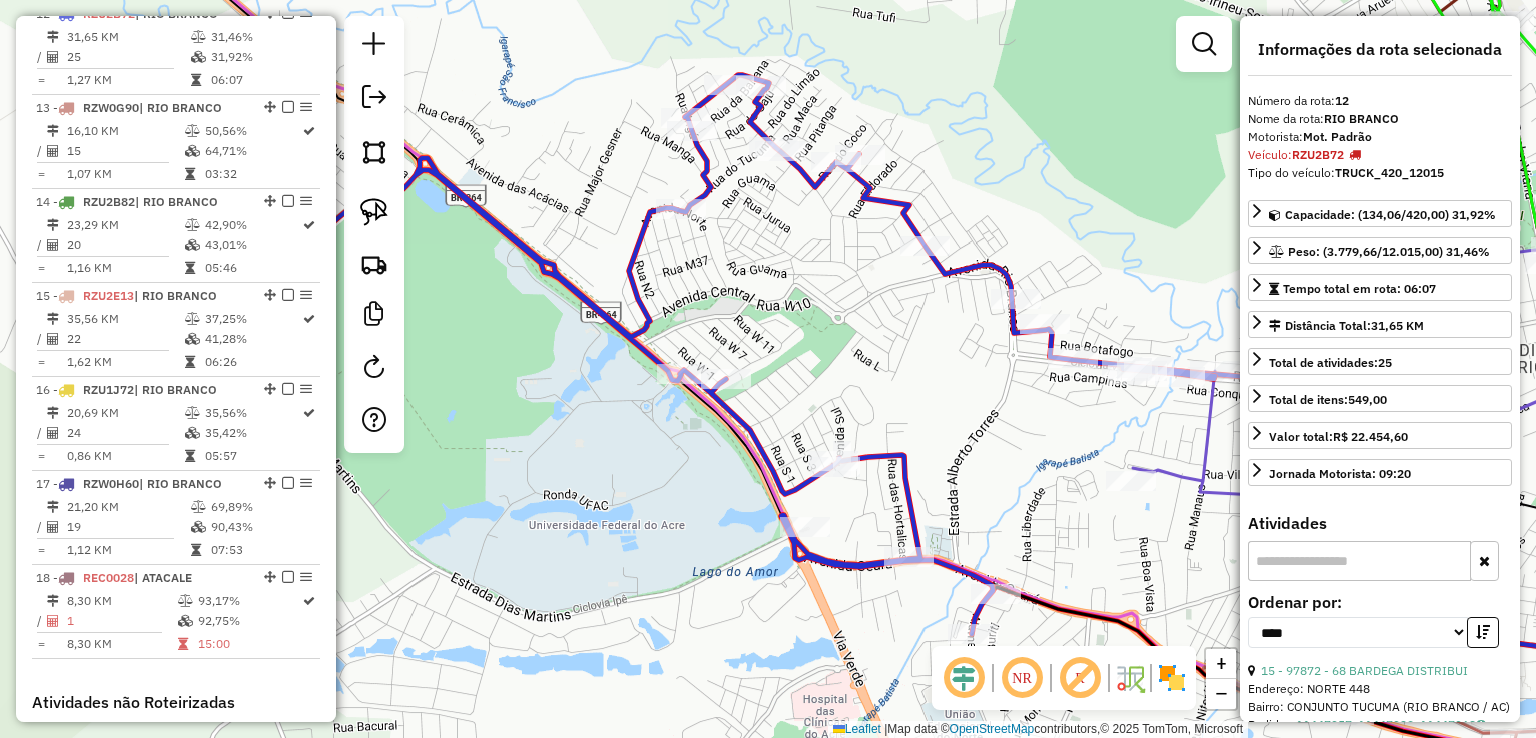 drag, startPoint x: 830, startPoint y: 285, endPoint x: 844, endPoint y: 289, distance: 14.56022 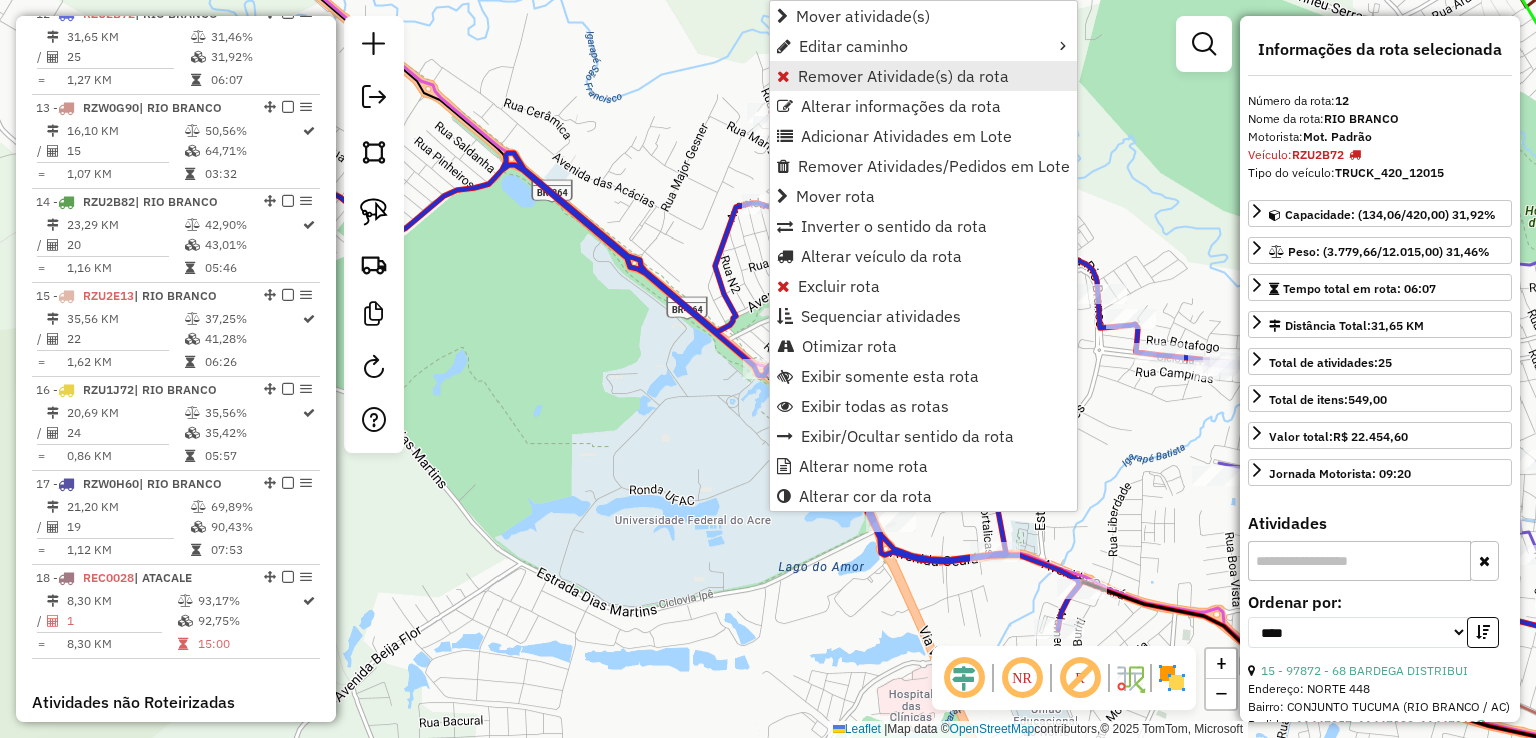 click on "Remover Atividade(s) da rota" at bounding box center [923, 76] 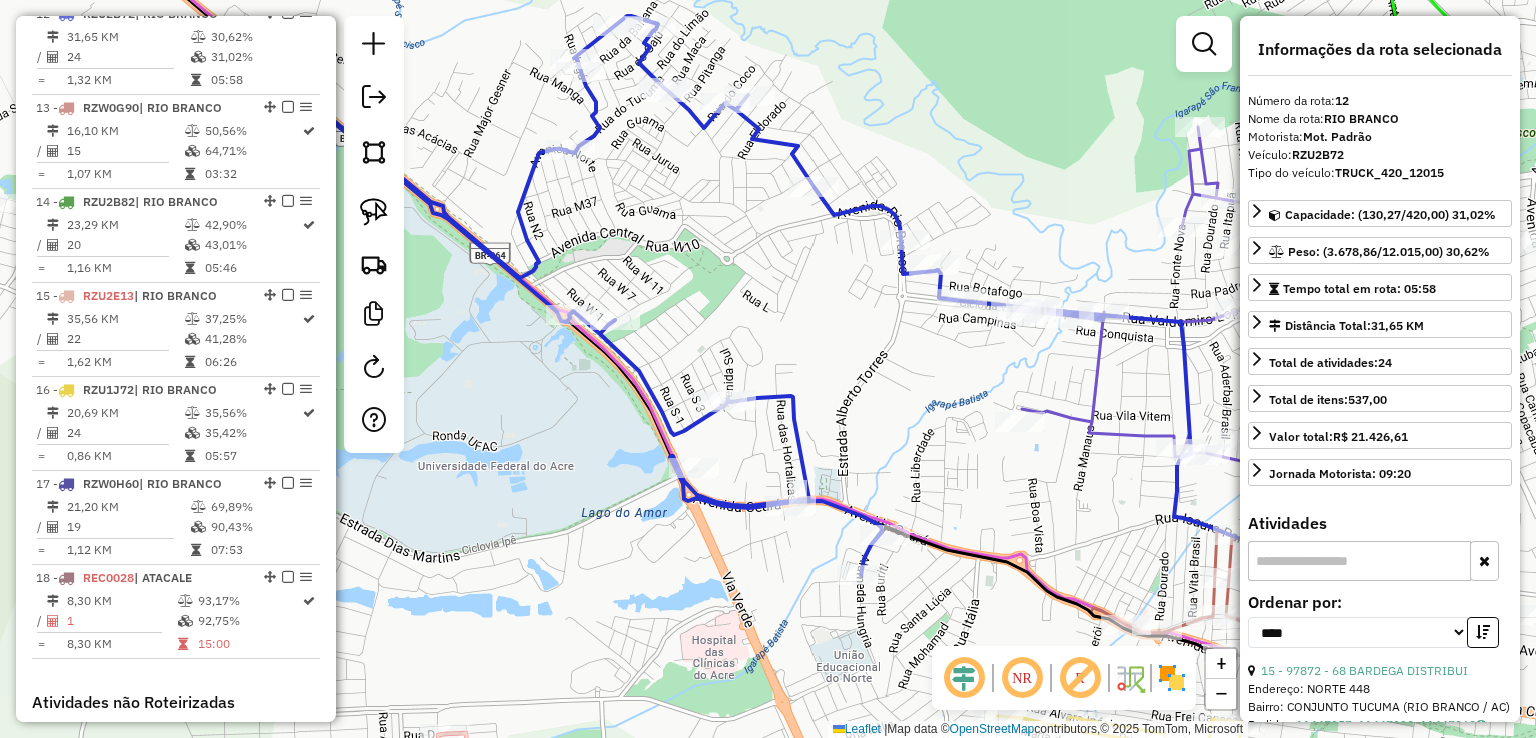 drag, startPoint x: 885, startPoint y: 356, endPoint x: 688, endPoint y: 302, distance: 204.26698 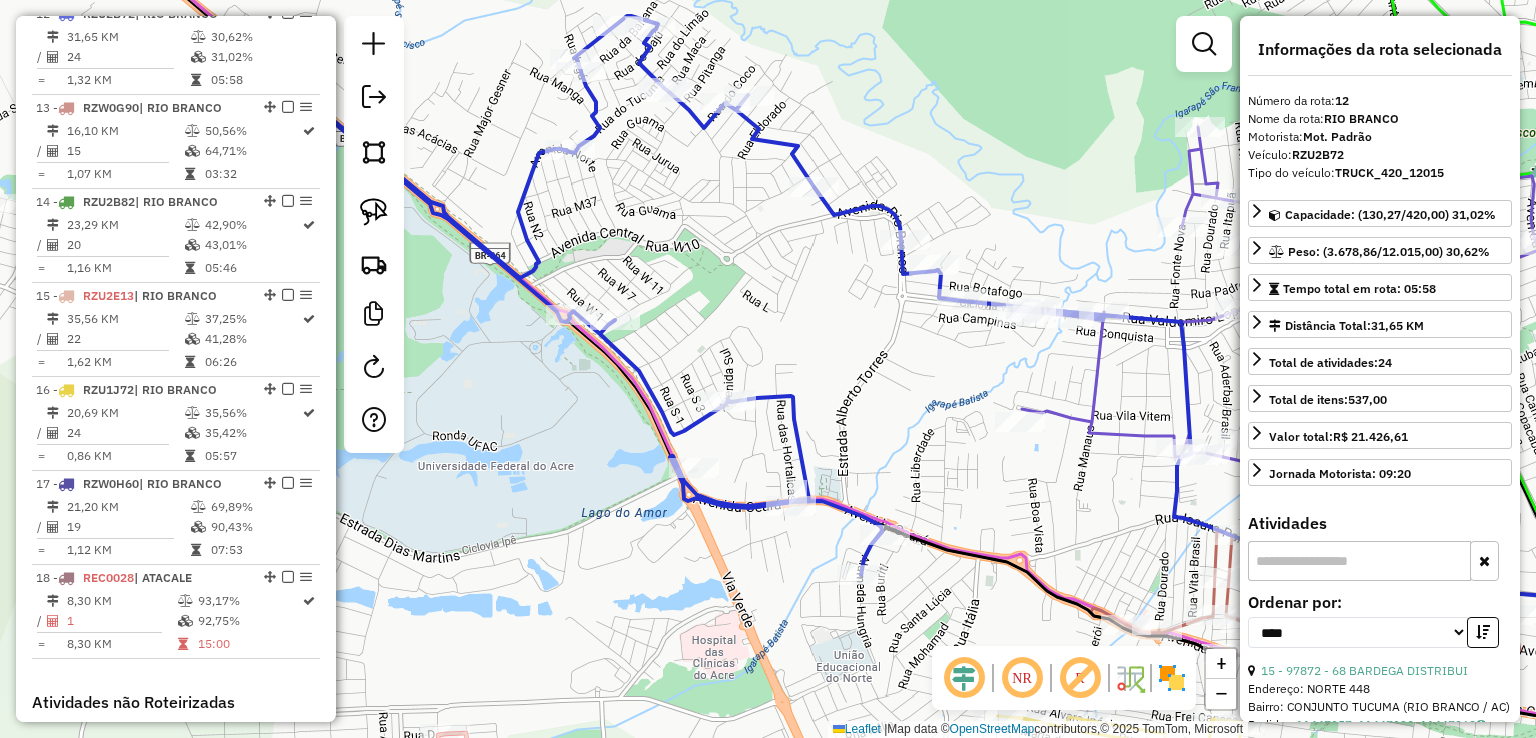 click 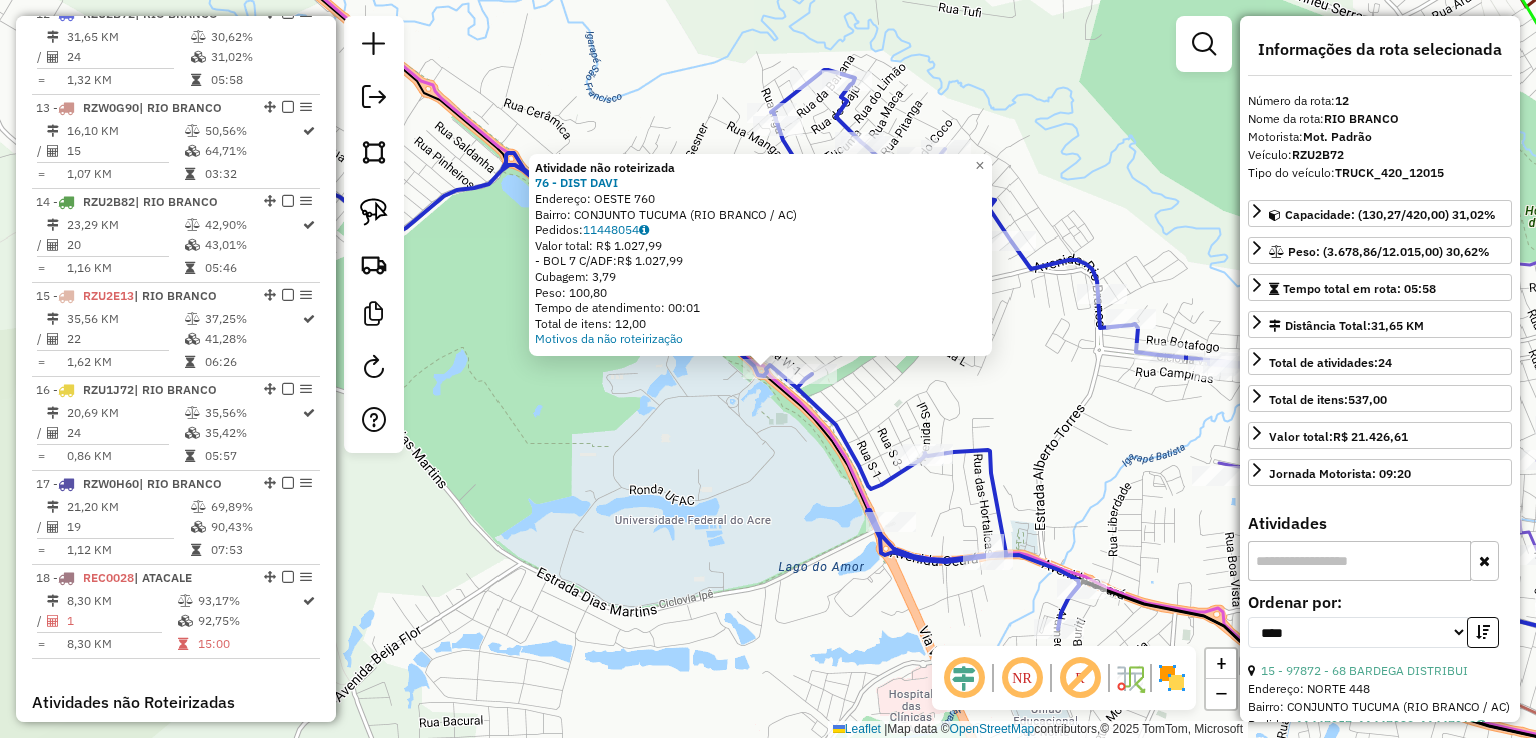 click on "Atividade não roteirizada [NUMBER] - [BUSINESS_NAME]  Endereço:  [STREET_NAME] [NUMBER]   Bairro: [NEIGHBORHOOD] ([CITY] / [STATE])   Pedidos:  [ORDER_ID]   Valor total: [CURRENCY][AMOUNT]   - BOL [NUMBER] C/ADF:  [CURRENCY][AMOUNT]   Cubagem: [CUBAGE]   Peso: [WEIGHT]  Tempo de atendimento: [TIME]   Total de itens: [ITEM_COUNT],00  Motivos da não roteirização × Janela de atendimento Grade de atendimento Capacidade Transportadoras Veículos Cliente Pedidos  Rotas Selecione os dias de semana para filtrar as janelas de atendimento  Seg   Ter   Qua   Qui   Sex   Sáb   Dom  Informe o período da janela de atendimento: De: Até:  Filtrar exatamente a janela do cliente  Considerar janela de atendimento padrão  Selecione os dias de semana para filtrar as grades de atendimento  Seg   Ter   Qua   Qui   Sex   Sáb   Dom   Considerar clientes sem dia de atendimento cadastrado  Clientes fora do dia de atendimento selecionado Filtrar as atividades entre os valores definidos abaixo:  Peso mínimo:   Peso máximo:   Cubagem mínima:   Cubagem máxima:   De:   Até:   De:  Nome:" 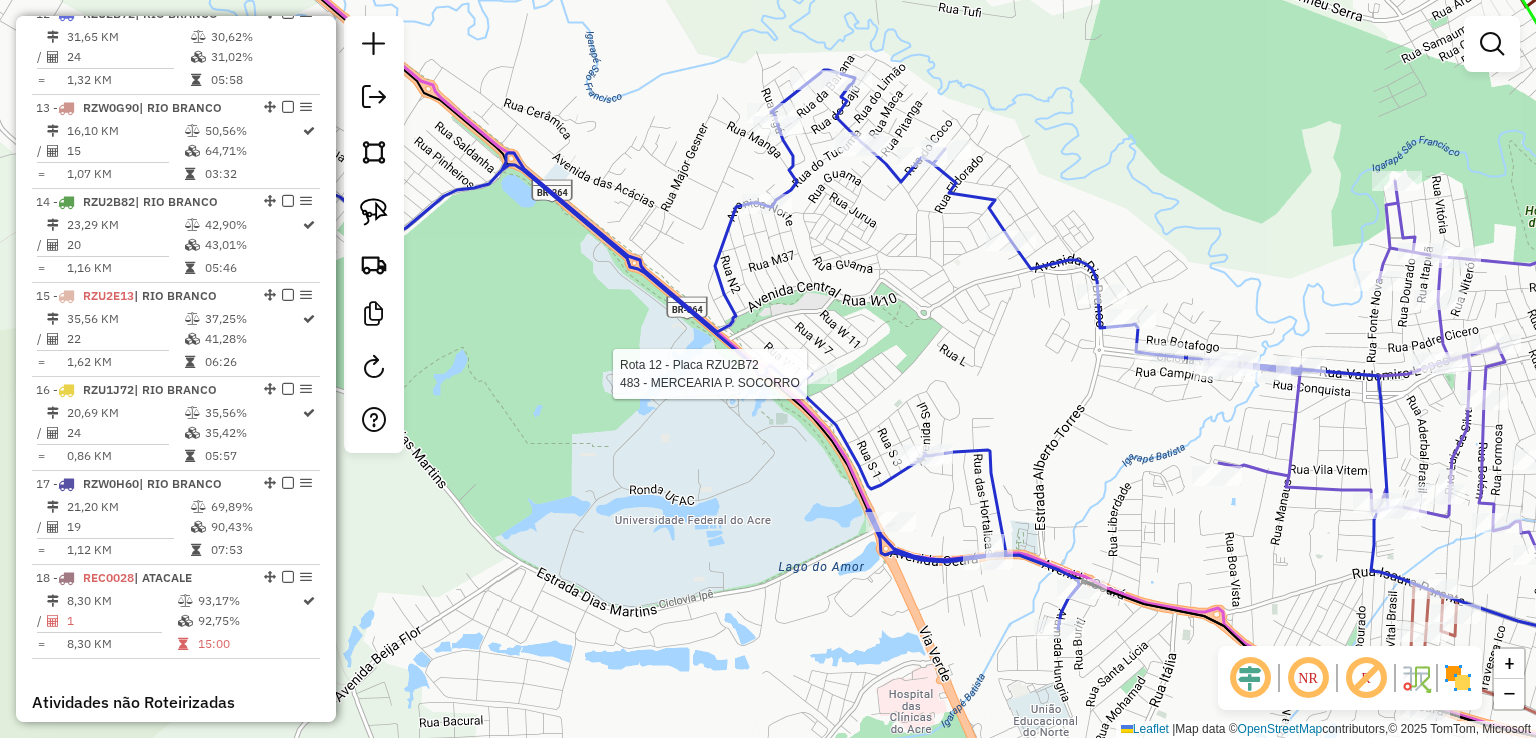 select on "*********" 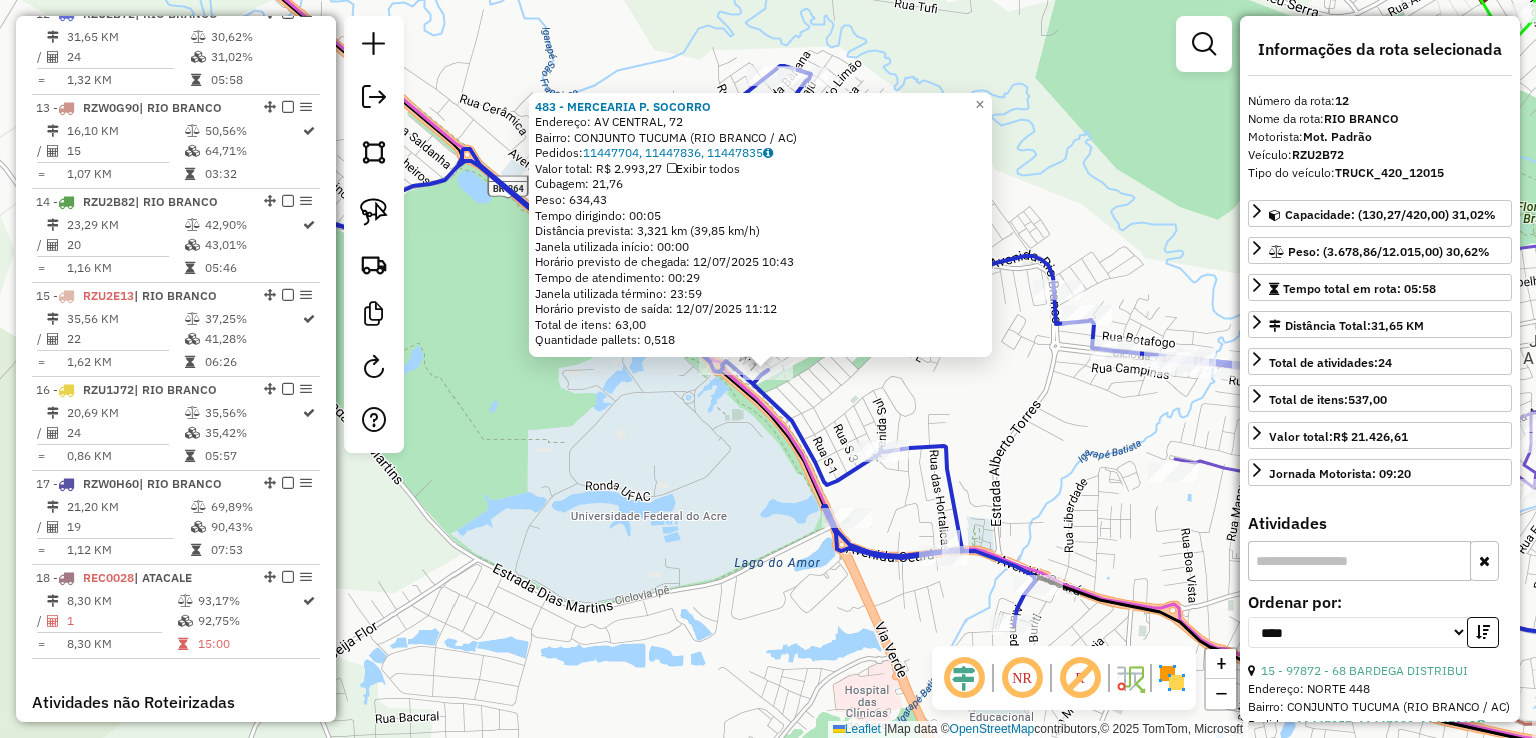 click on "483 - MERCEARIA P. SOCORRO  Endereço: AV  CENTRAL, 72   Bairro: CONJUNTO TUCUMA (RIO BRANCO / AC)   Pedidos:  11447704, 11447836, 11447835   Valor total: R$ 2.993,27   Exibir todos   Cubagem: 21,76  Peso: 634,43  Tempo dirigindo: 00:05   Distância prevista: 3,321 km (39,85 km/h)   Janela utilizada início: 00:00   Horário previsto de chegada: 12/07/2025 10:43   Tempo de atendimento: 00:29   Janela utilizada término: 23:59   Horário previsto de saída: 12/07/2025 11:12   Total de itens: 63,00   Quantidade pallets: 0,518  × Janela de atendimento Grade de atendimento Capacidade Transportadoras Veículos Cliente Pedidos  Rotas Selecione os dias de semana para filtrar as janelas de atendimento  Seg   Ter   Qua   Qui   Sex   Sáb   Dom  Informe o período da janela de atendimento: De: Até:  Filtrar exatamente a janela do cliente  Considerar janela de atendimento padrão  Selecione os dias de semana para filtrar as grades de atendimento  Seg   Ter   Qua   Qui   Sex   Sáb   Dom   Peso mínimo:   De:   Até:" 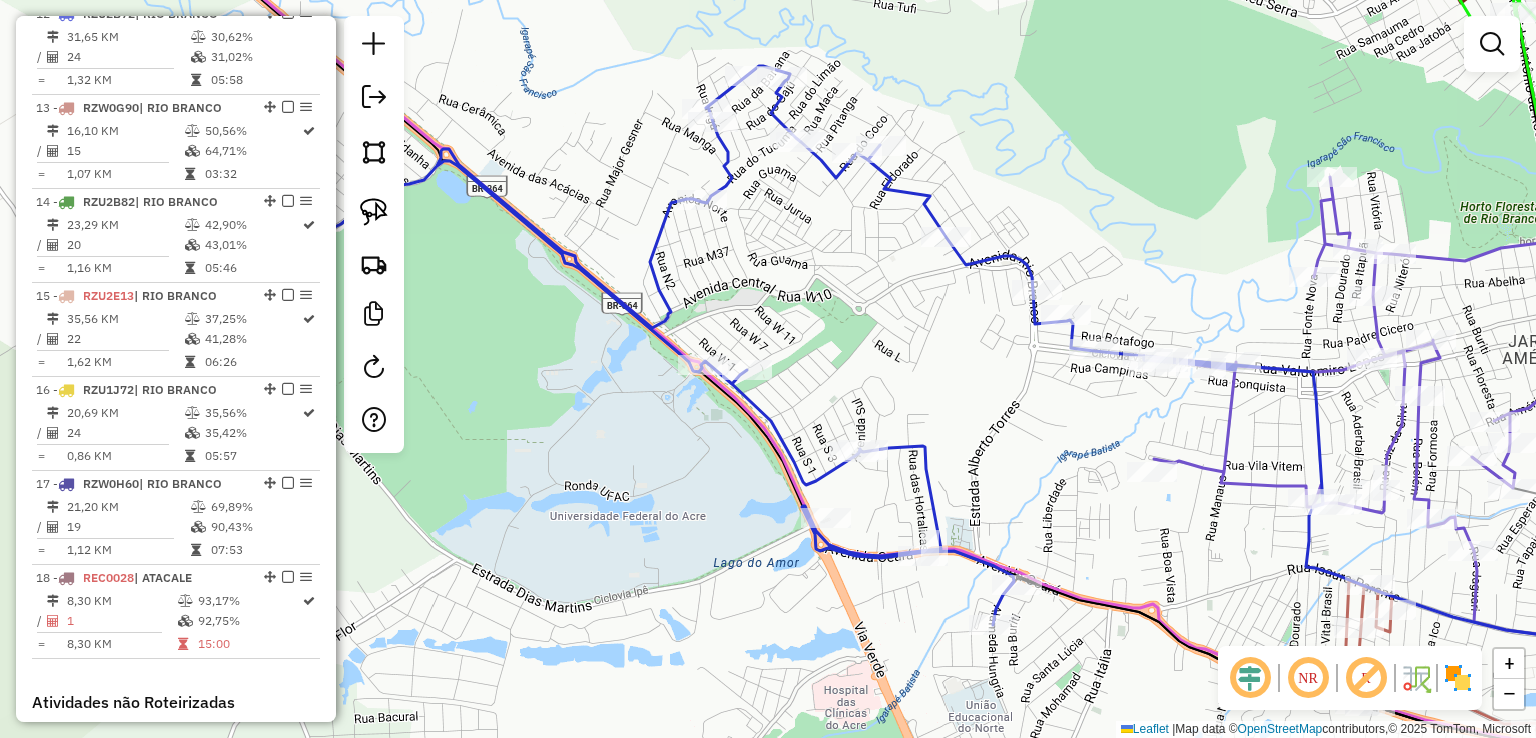 drag, startPoint x: 951, startPoint y: 428, endPoint x: 755, endPoint y: 431, distance: 196.02296 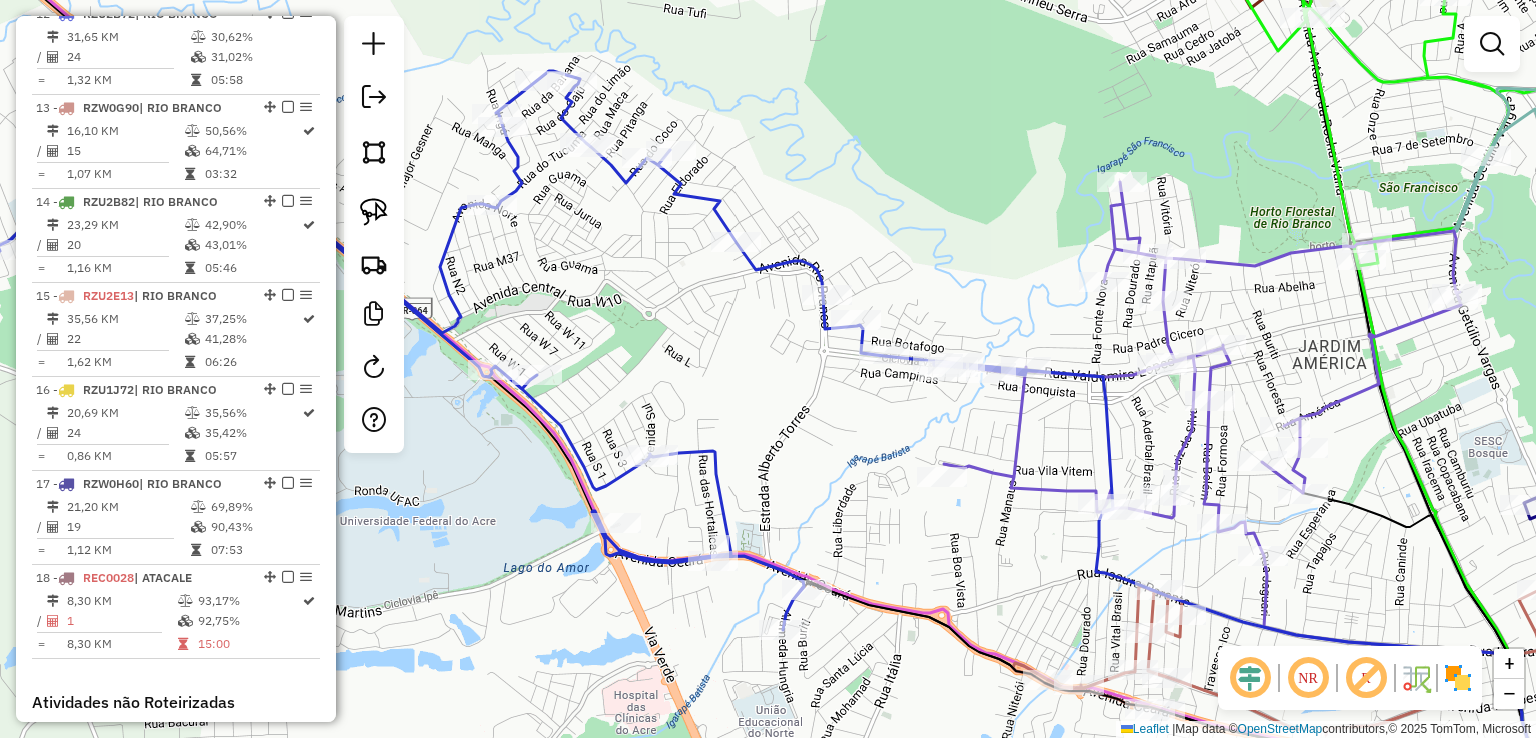 click 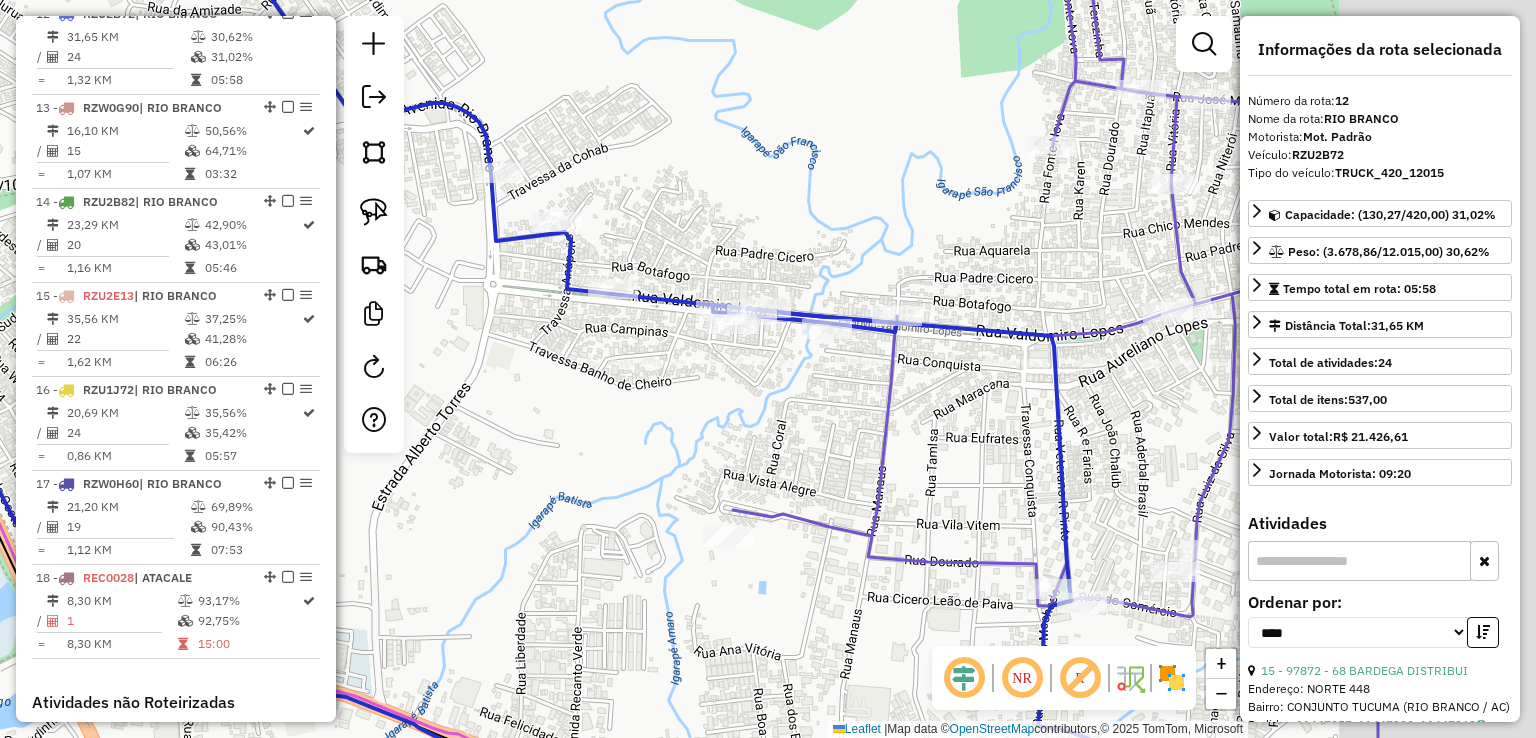 drag, startPoint x: 923, startPoint y: 482, endPoint x: 674, endPoint y: 403, distance: 261.2317 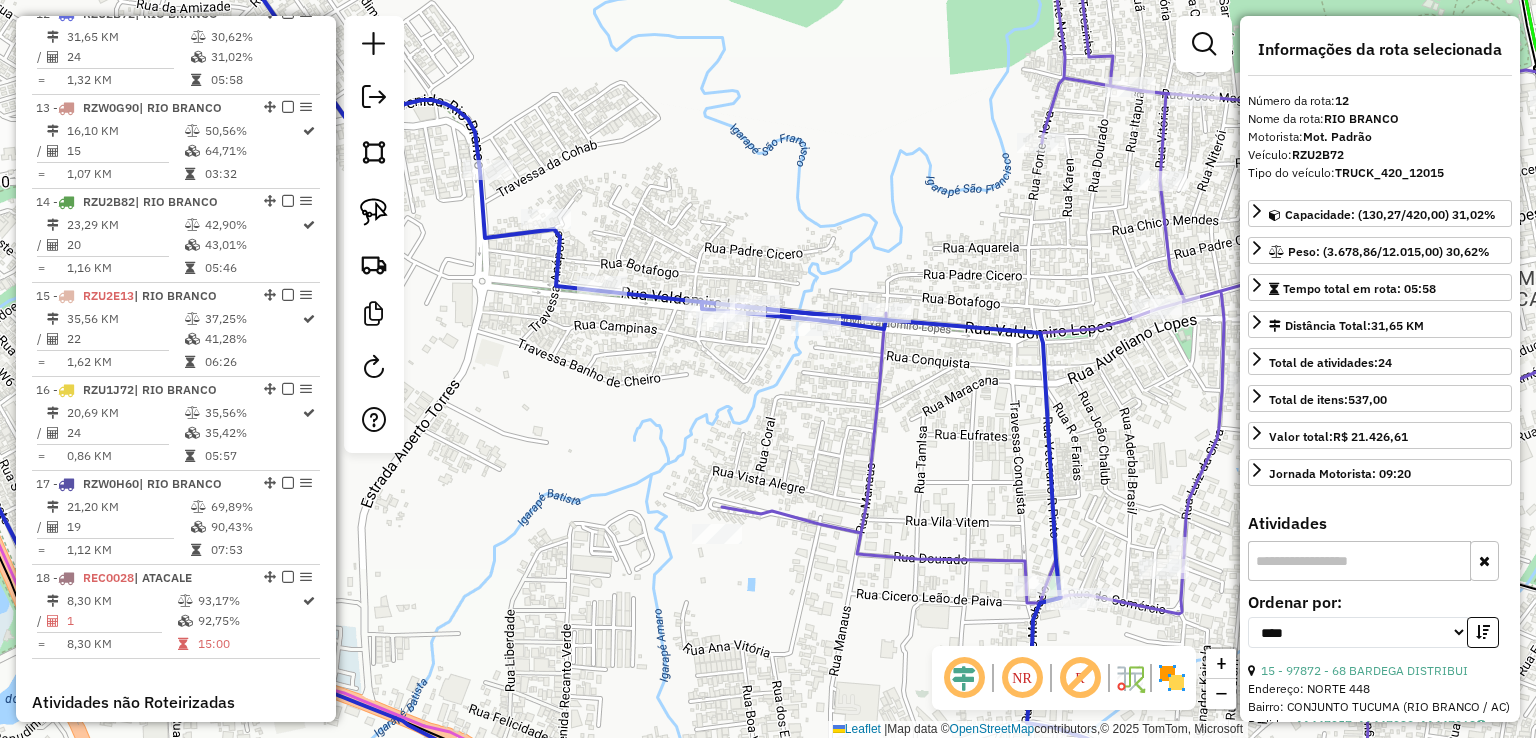 click 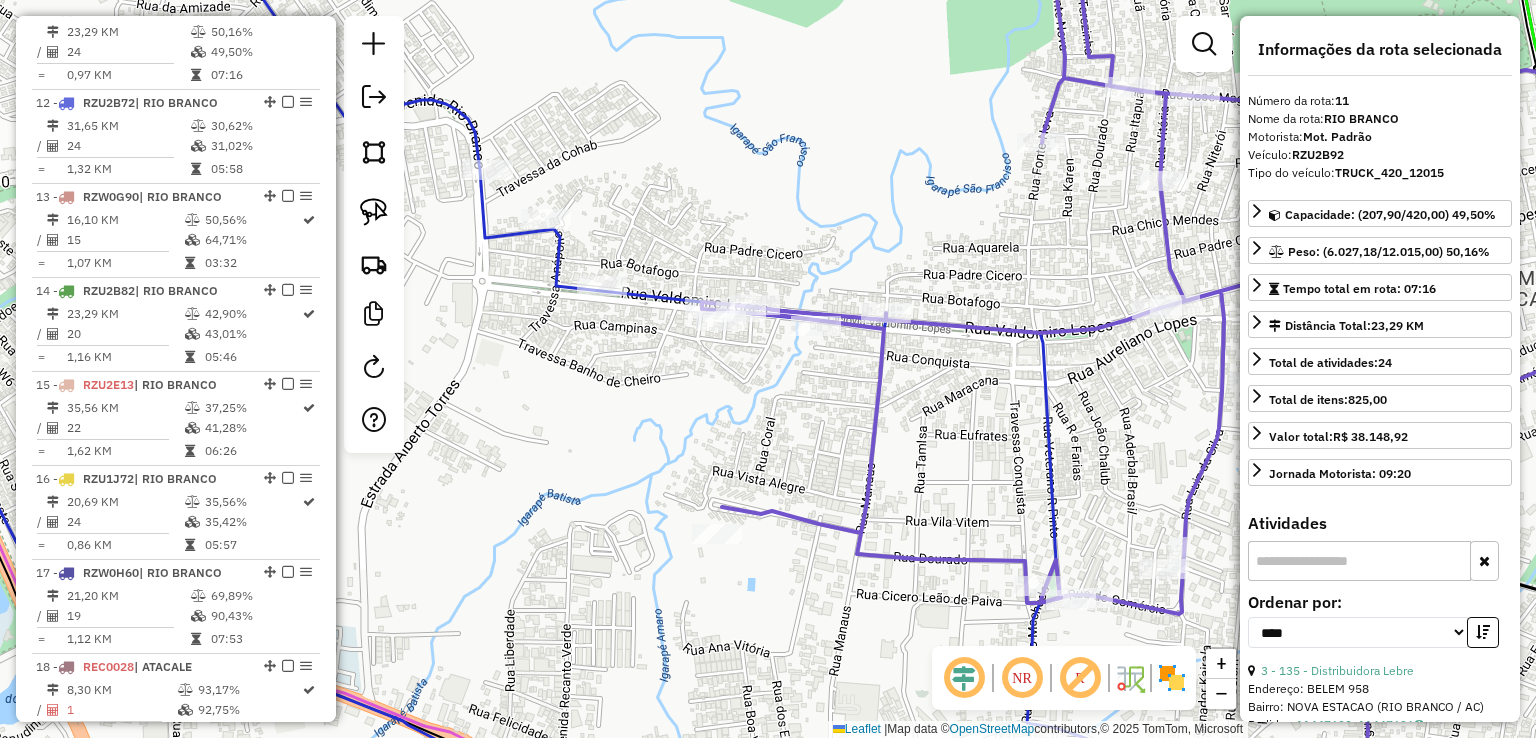 scroll, scrollTop: 1748, scrollLeft: 0, axis: vertical 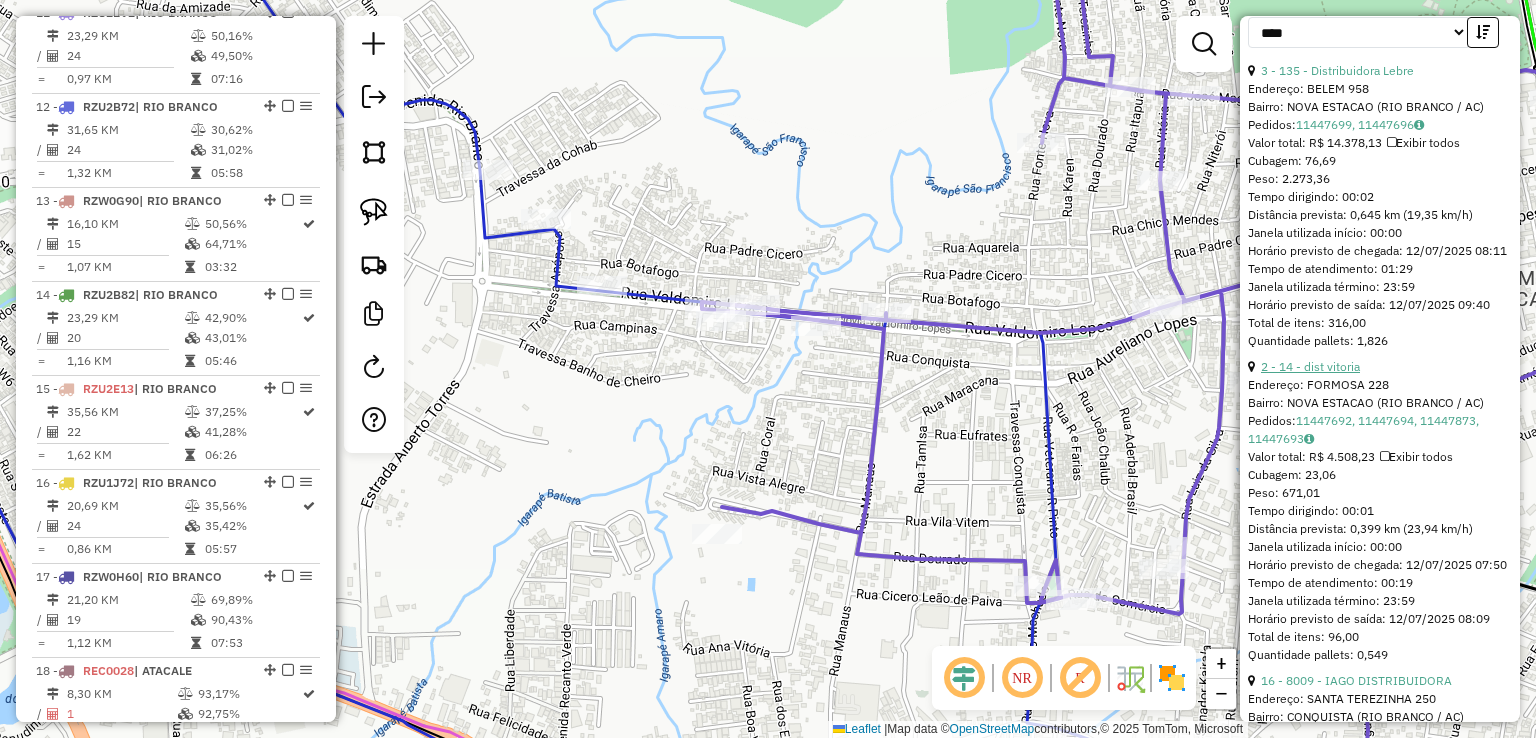 click on "2 - 14 - dist vitoria" at bounding box center [1310, 366] 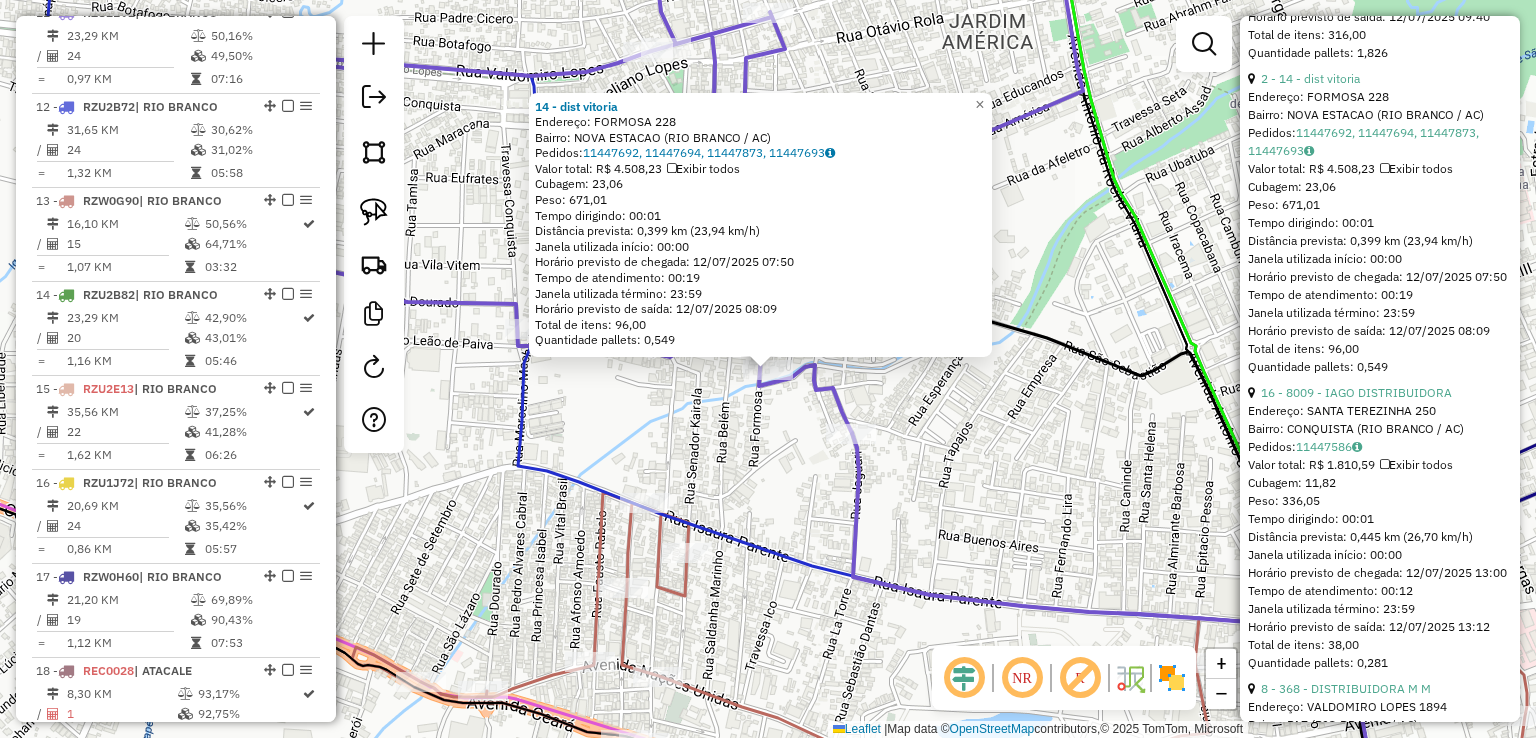 scroll, scrollTop: 900, scrollLeft: 0, axis: vertical 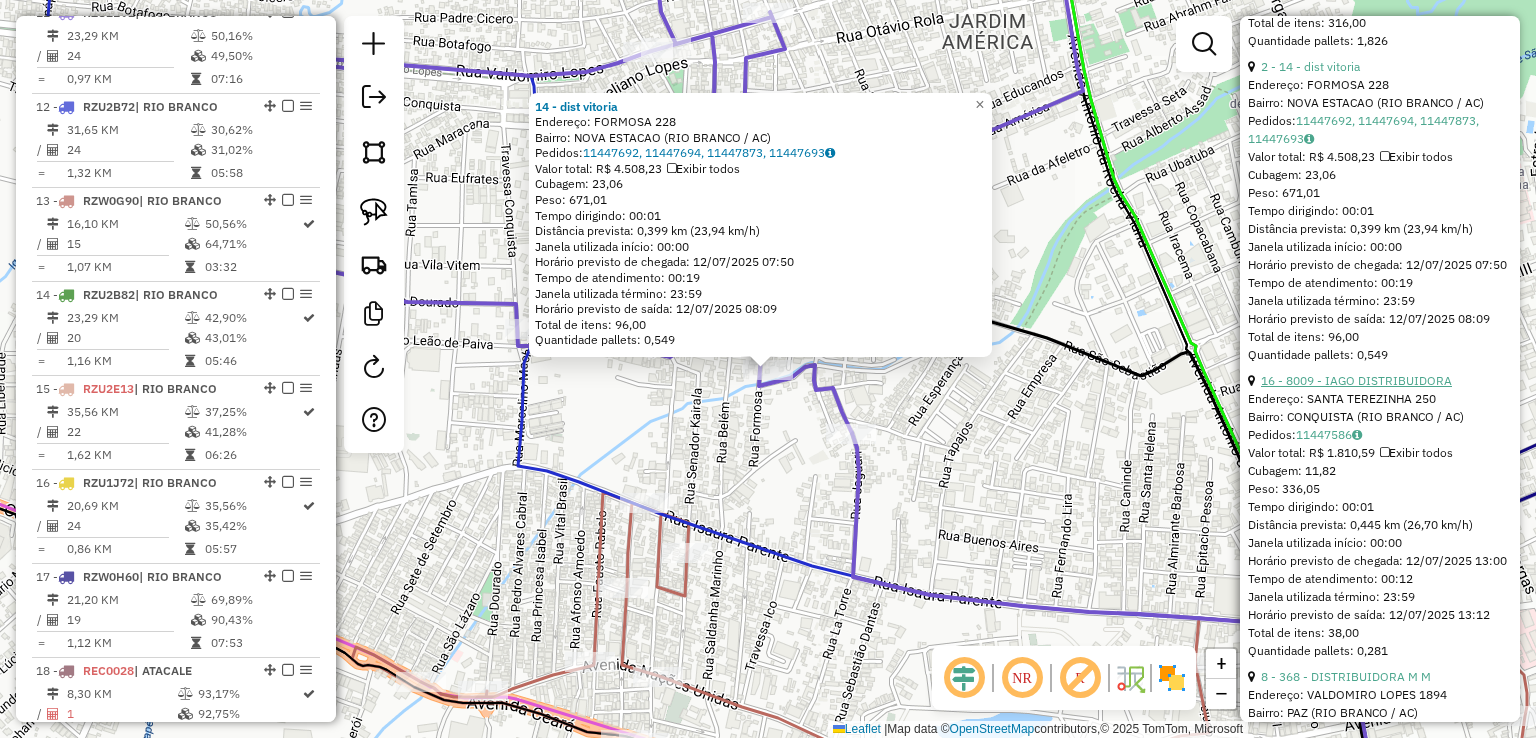 click on "16 - 8009 - IAGO DISTRIBUIDORA" at bounding box center [1356, 380] 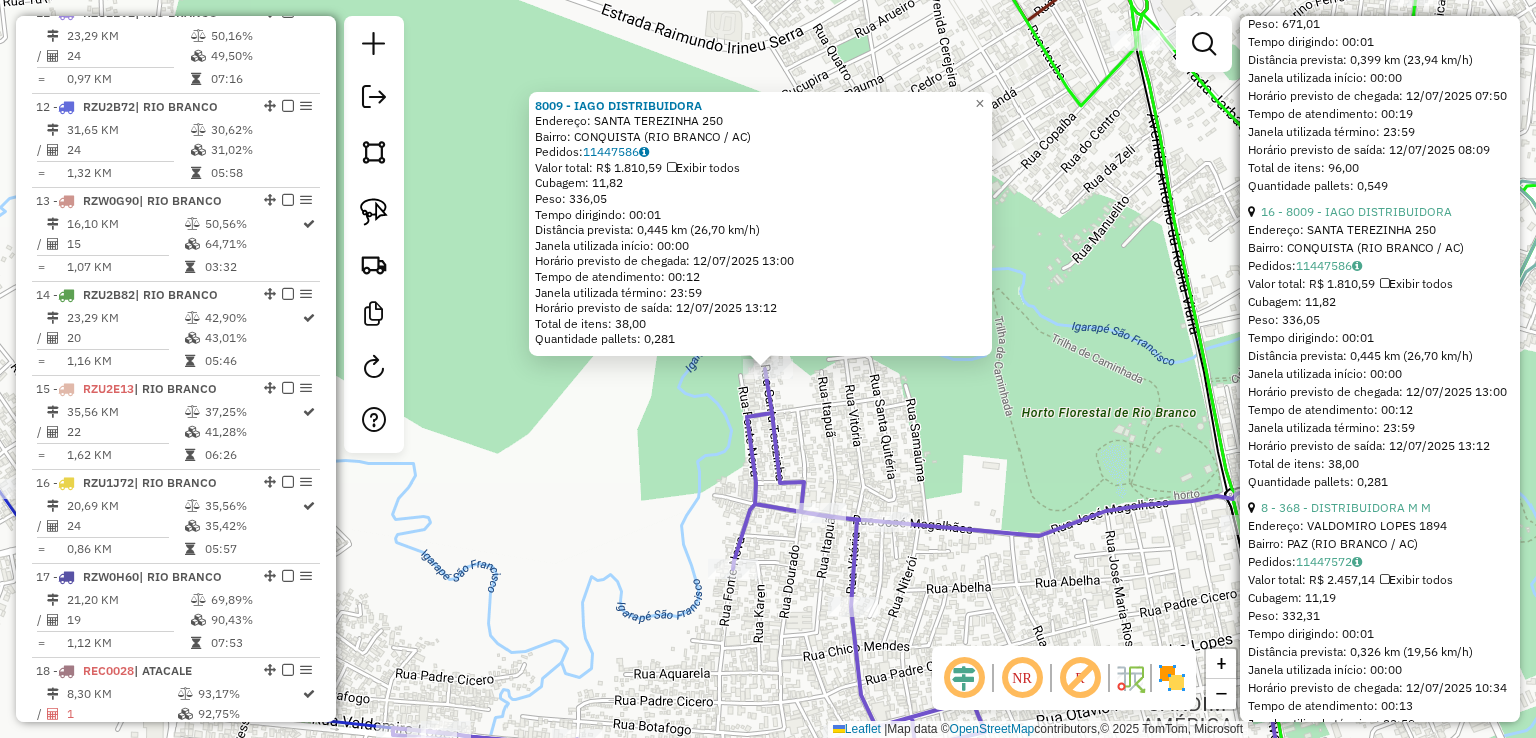 scroll, scrollTop: 1100, scrollLeft: 0, axis: vertical 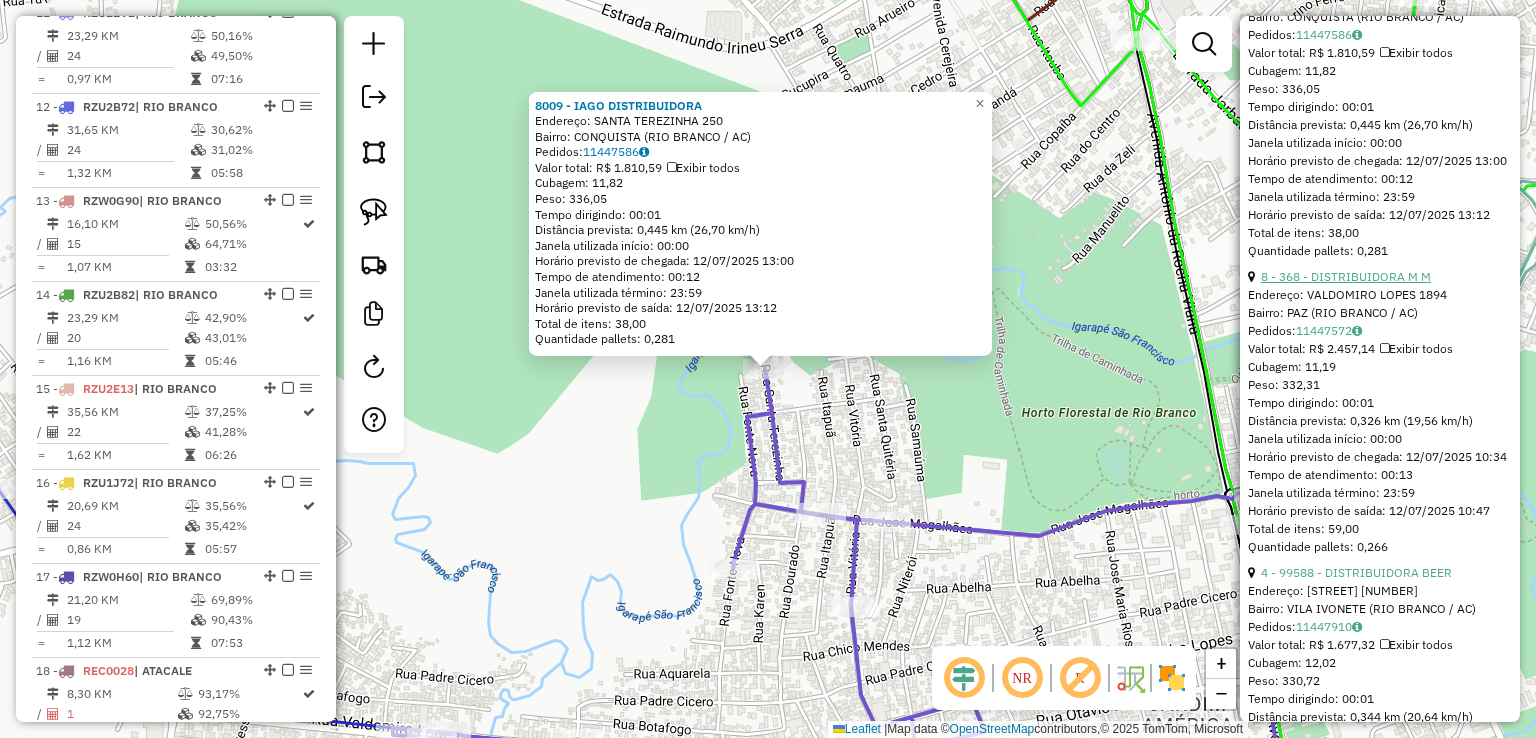 click on "8 - 368 - DISTRIBUIDORA M M" at bounding box center [1346, 276] 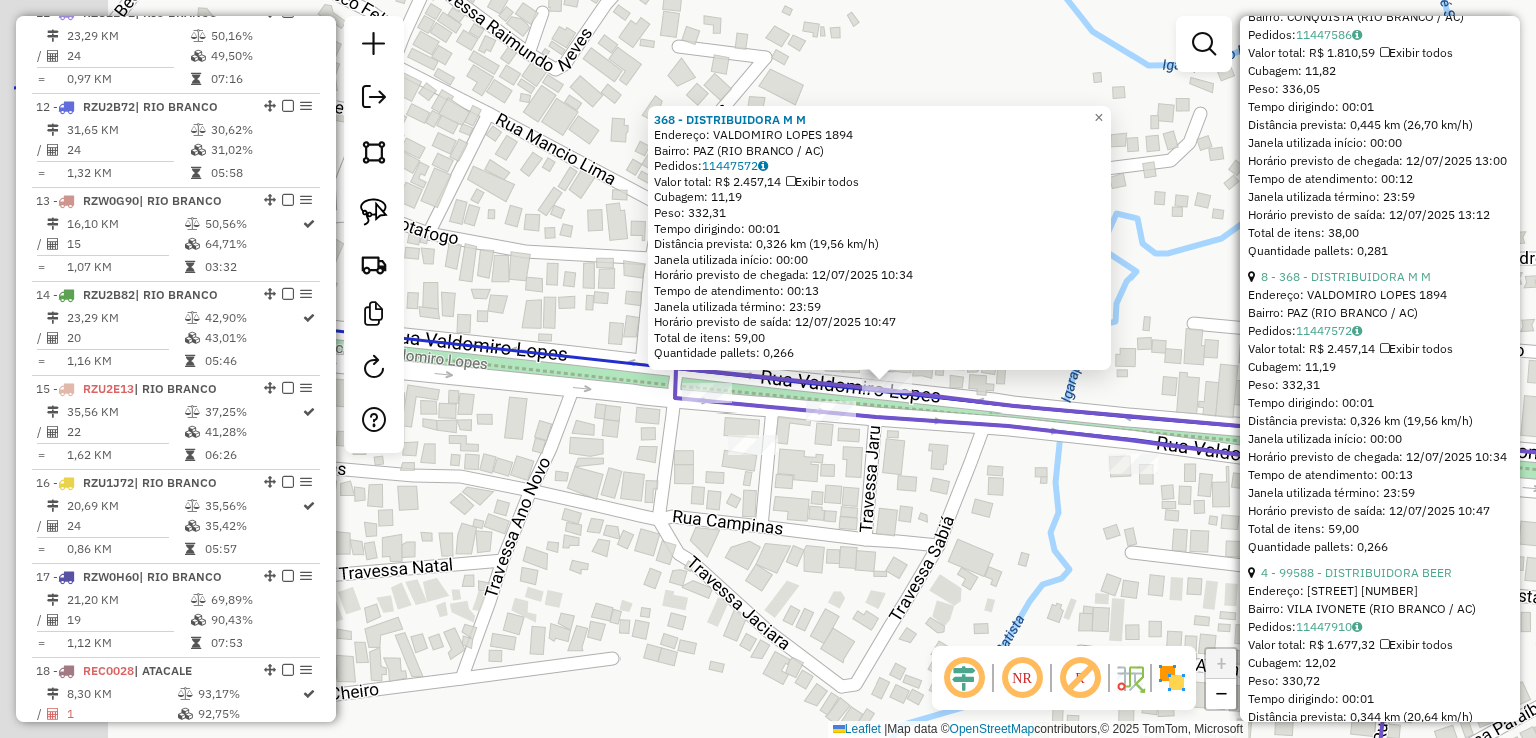 drag, startPoint x: 852, startPoint y: 349, endPoint x: 1009, endPoint y: 373, distance: 158.8238 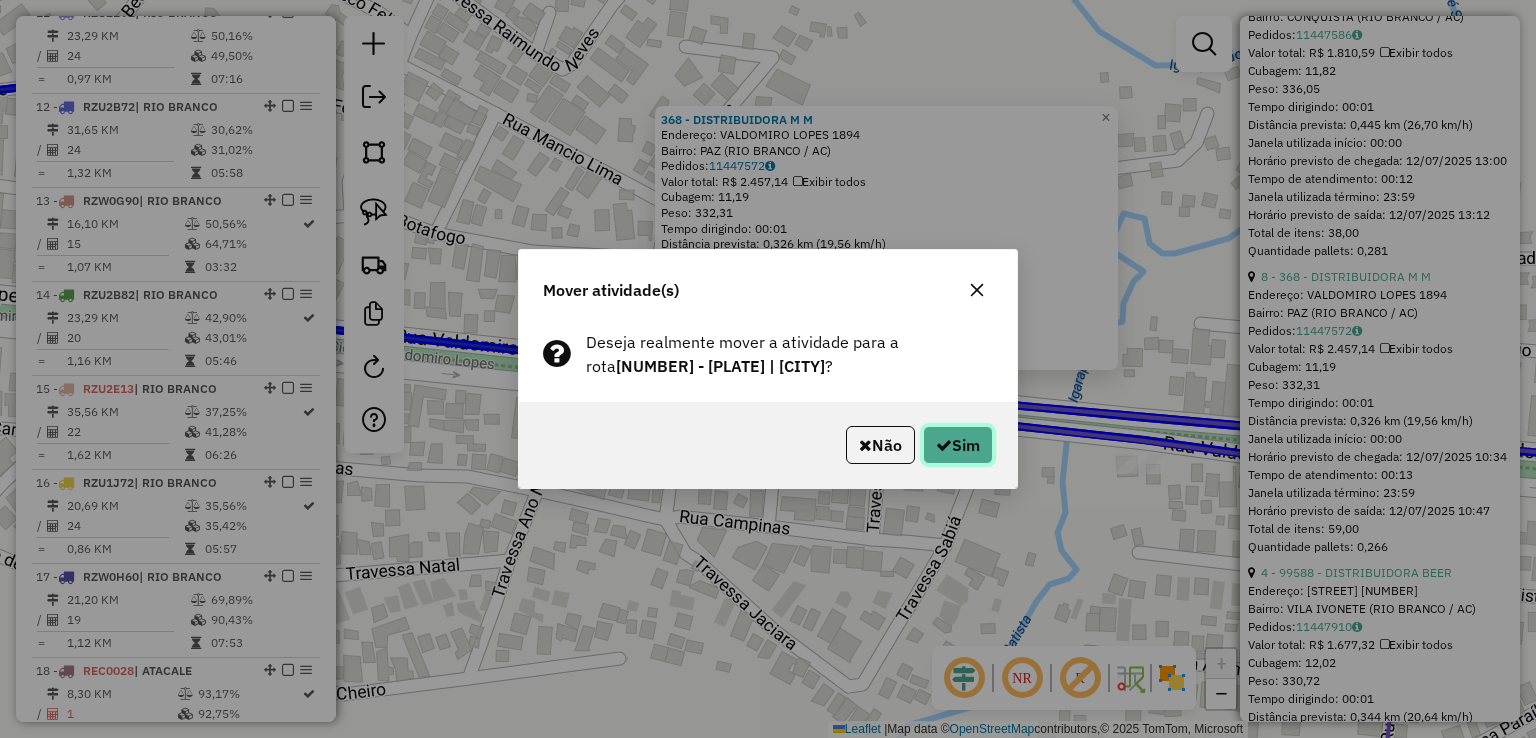 click on "Sim" 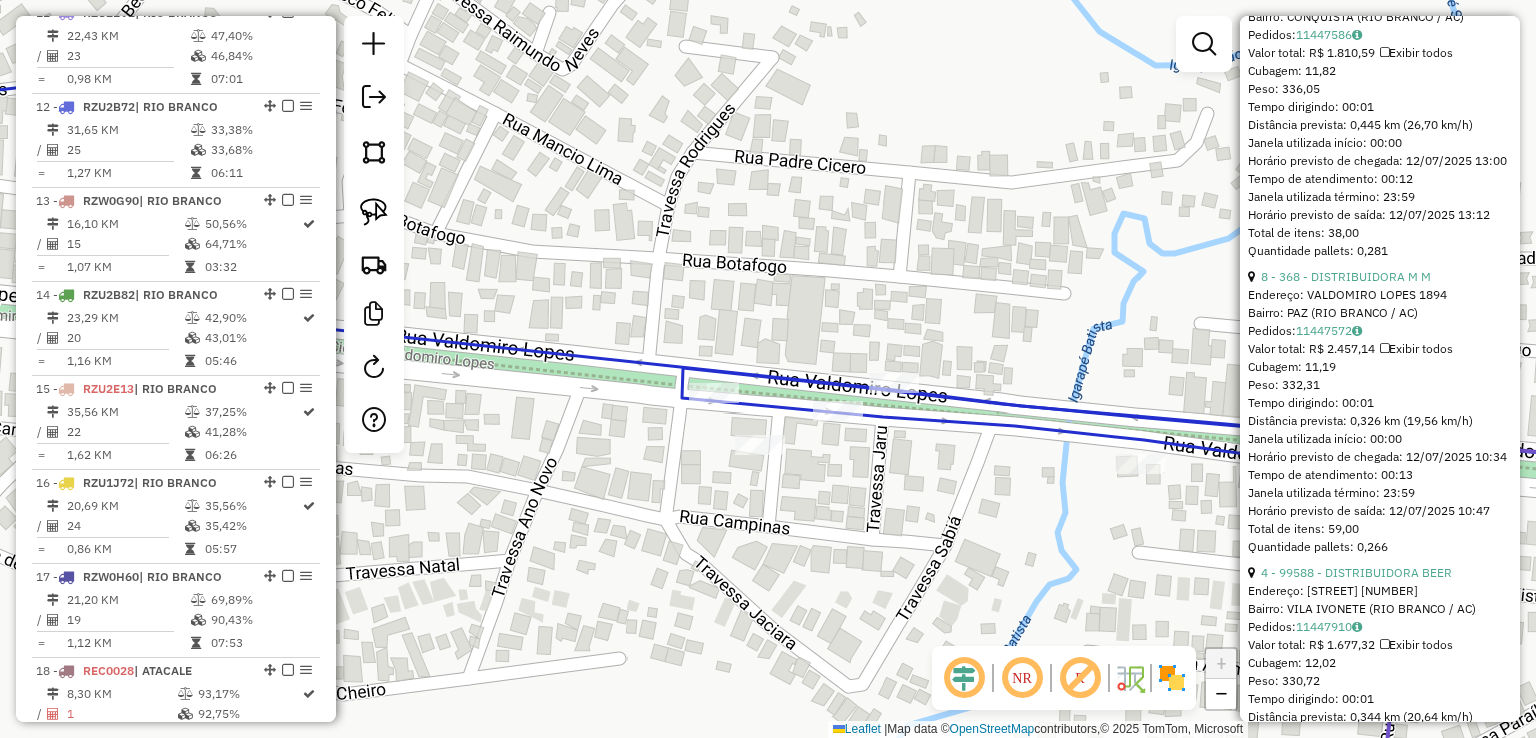 click 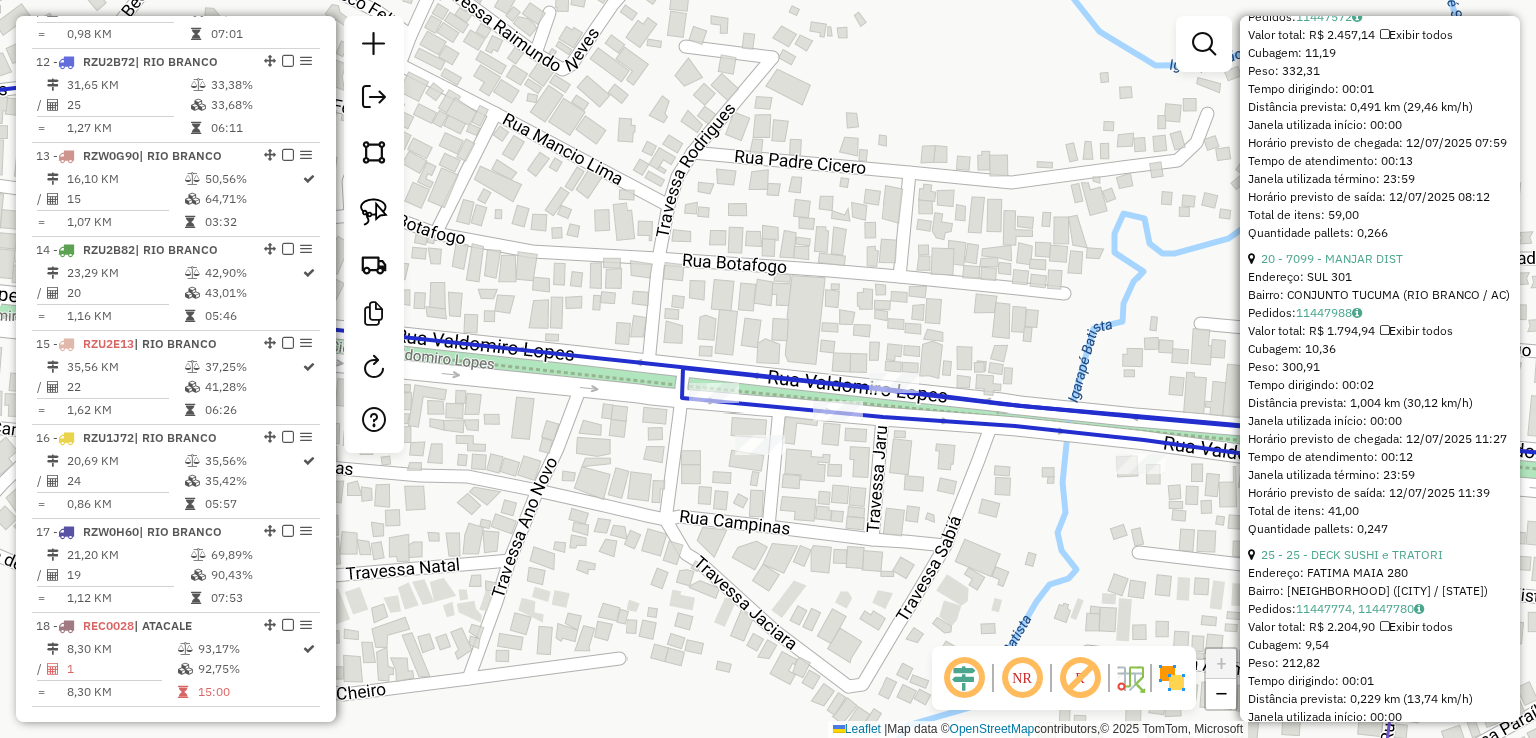 scroll, scrollTop: 1841, scrollLeft: 0, axis: vertical 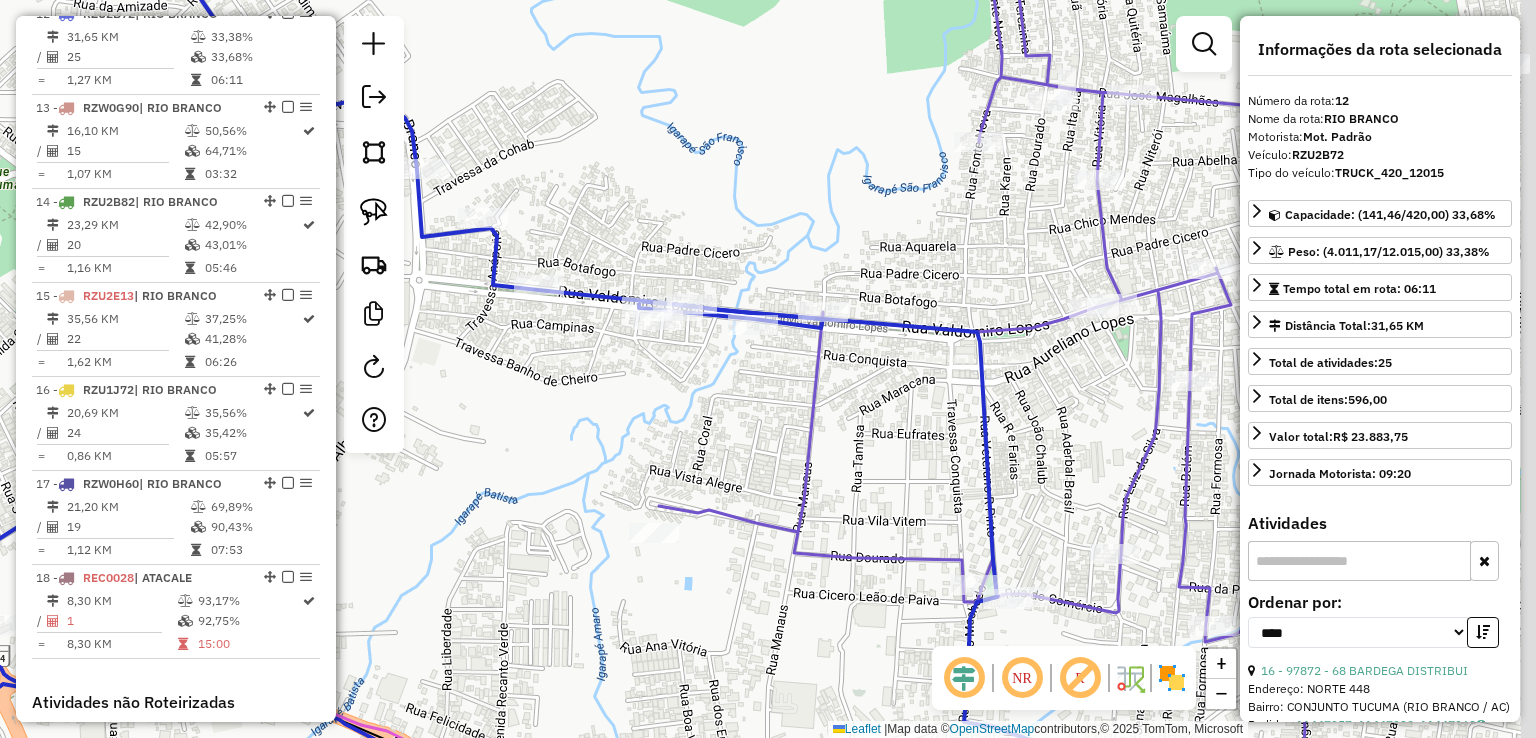 drag, startPoint x: 1008, startPoint y: 239, endPoint x: 744, endPoint y: 239, distance: 264 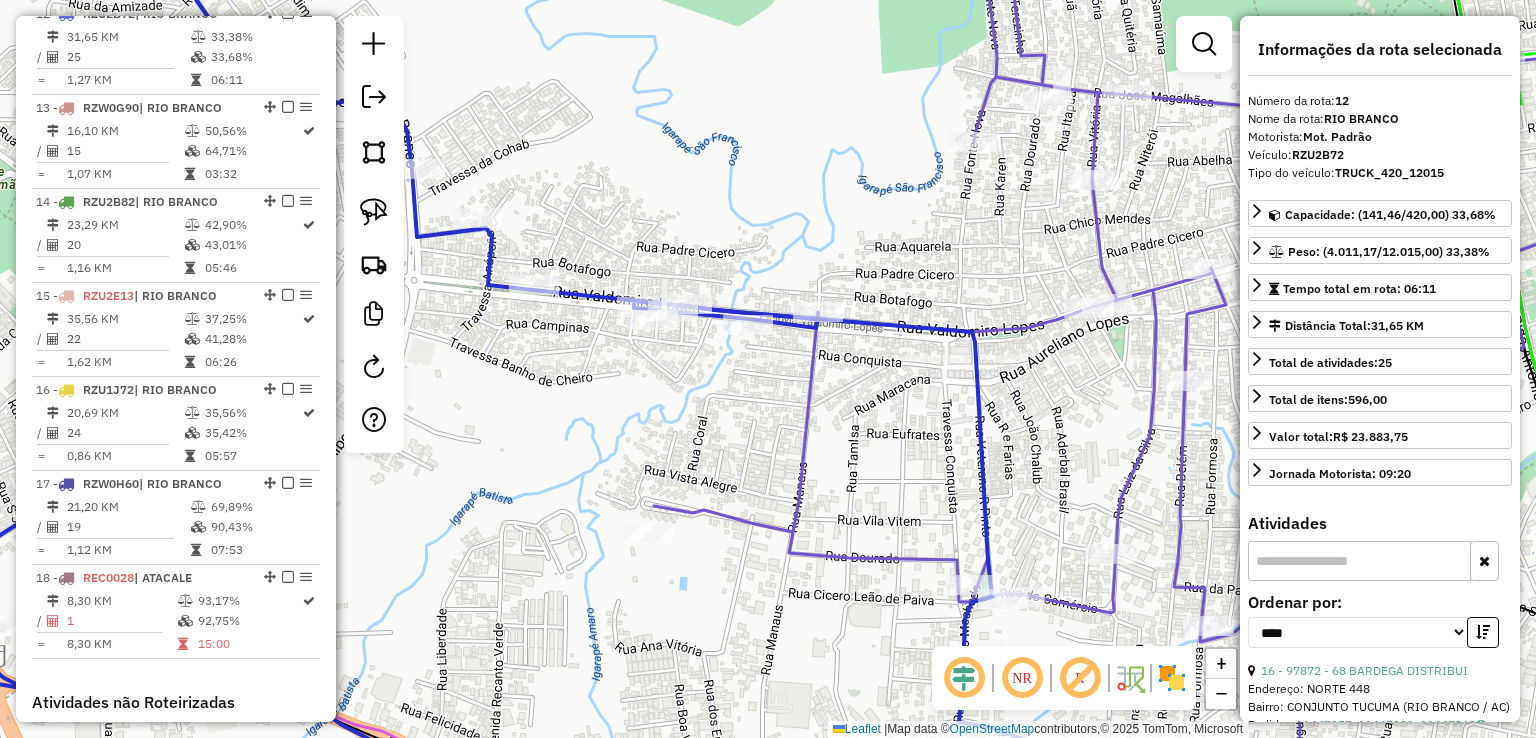 click 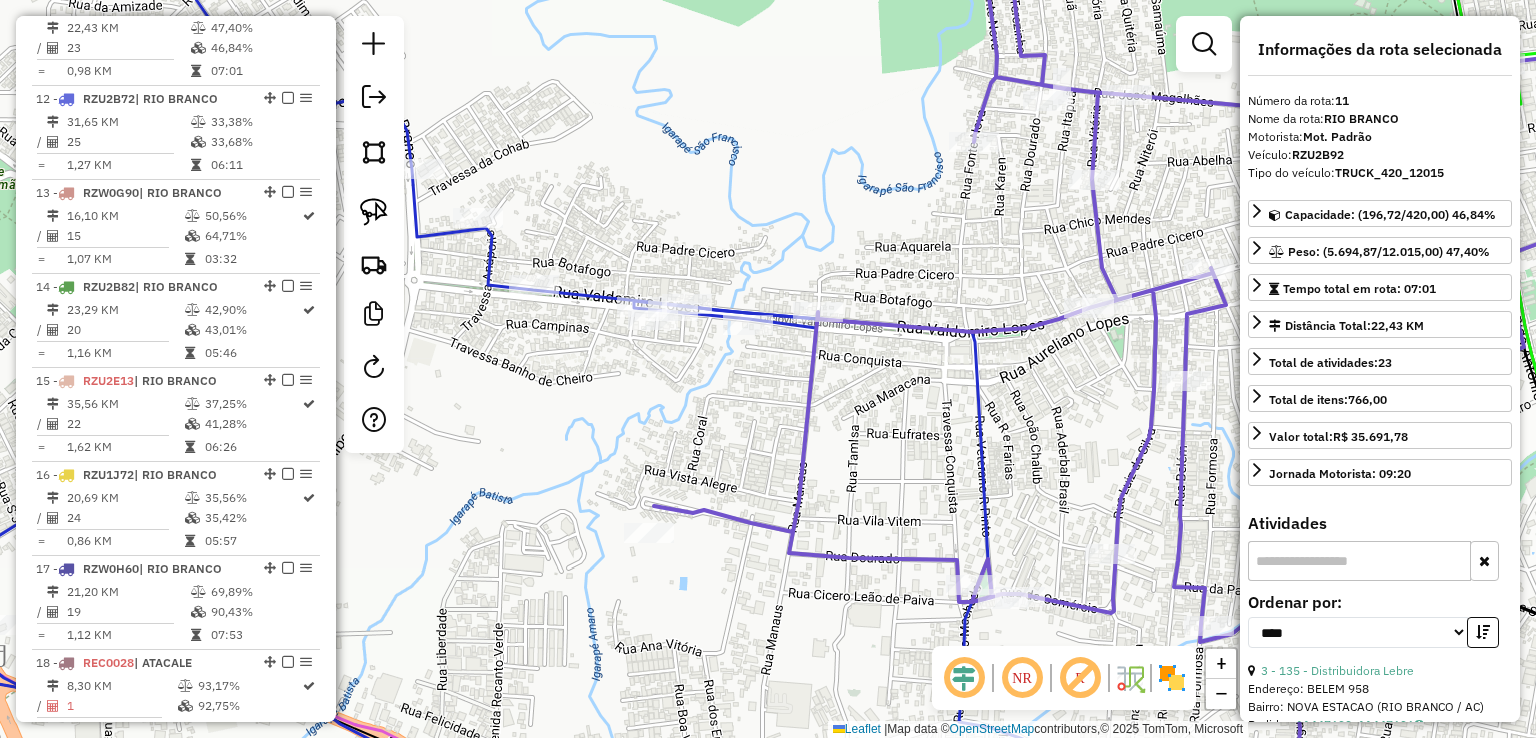 scroll, scrollTop: 1748, scrollLeft: 0, axis: vertical 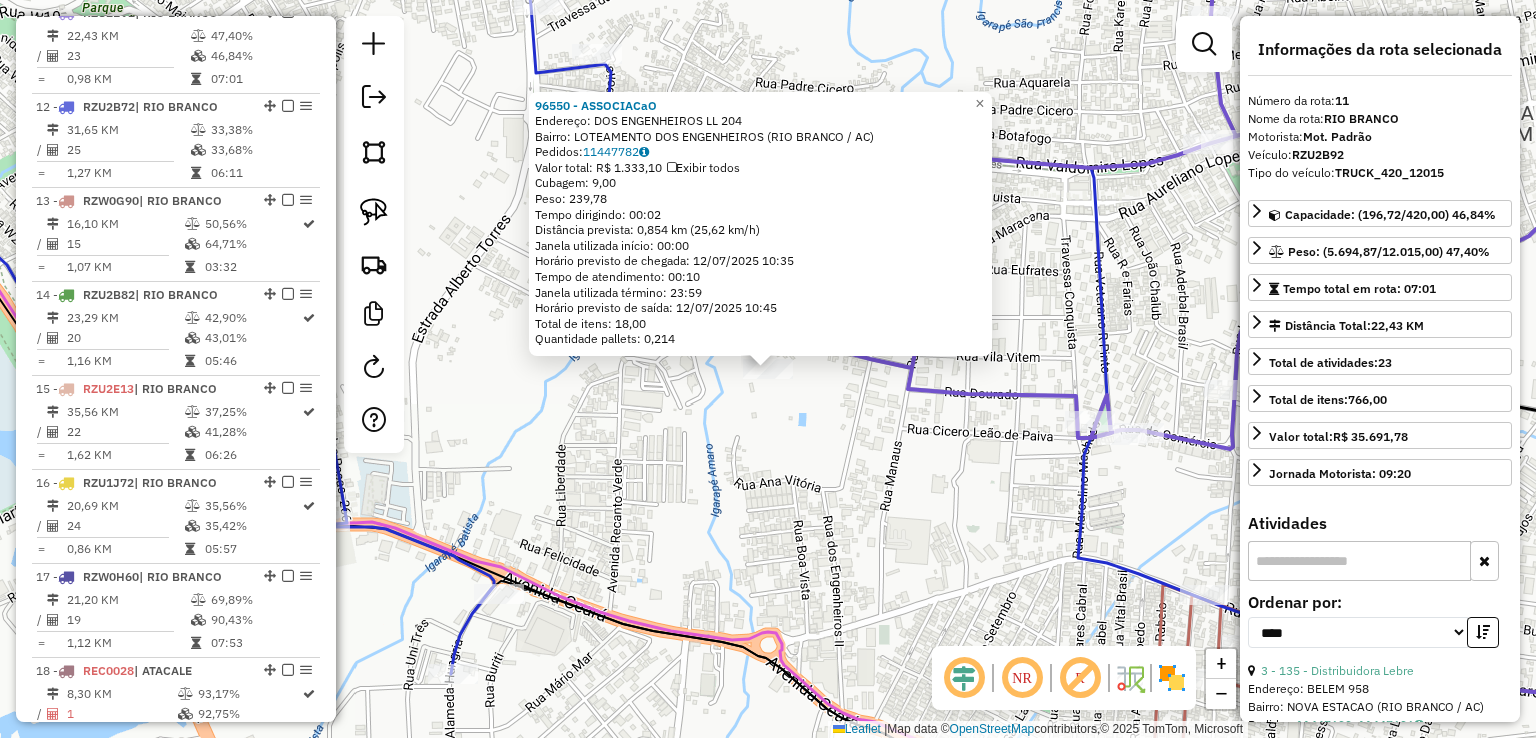 click on "96550 - ASSOCIACaO  Endereço:  DOS ENGENHEIROS LL 204   Bairro: LOTEAMENTO DOS ENGENHEIROS (RIO BRANCO / AC)   Pedidos:  11447782   Valor total: R$ 1.333,10   Exibir todos   Cubagem: 9,00  Peso: 239,78  Tempo dirigindo: 00:02   Distância prevista: 0,854 km (25,62 km/h)   Janela utilizada início: 00:00   Horário previsto de chegada: 12/07/2025 10:35   Tempo de atendimento: 00:10   Janela utilizada término: 23:59   Horário previsto de saída: 12/07/2025 10:45   Total de itens: 18,00   Quantidade pallets: 0,214  × Janela de atendimento Grade de atendimento Capacidade Transportadoras Veículos Cliente Pedidos  Rotas Selecione os dias de semana para filtrar as janelas de atendimento  Seg   Ter   Qua   Qui   Sex   Sáb   Dom  Informe o período da janela de atendimento: De: Até:  Filtrar exatamente a janela do cliente  Considerar janela de atendimento padrão  Selecione os dias de semana para filtrar as grades de atendimento  Seg   Ter   Qua   Qui   Sex   Sáb   Dom   Peso mínimo:   Peso máximo:   De:  +" 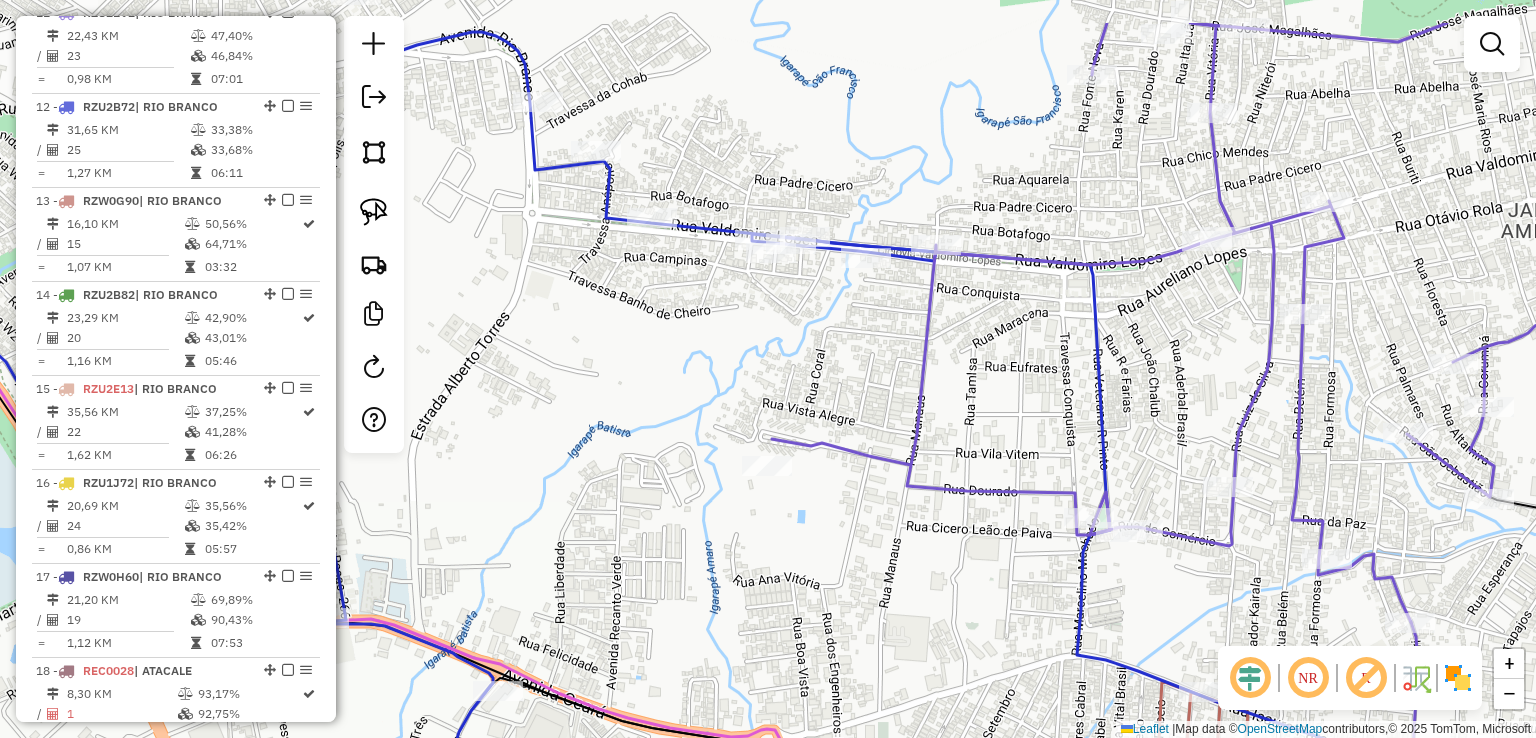 drag, startPoint x: 692, startPoint y: 420, endPoint x: 695, endPoint y: 581, distance: 161.02795 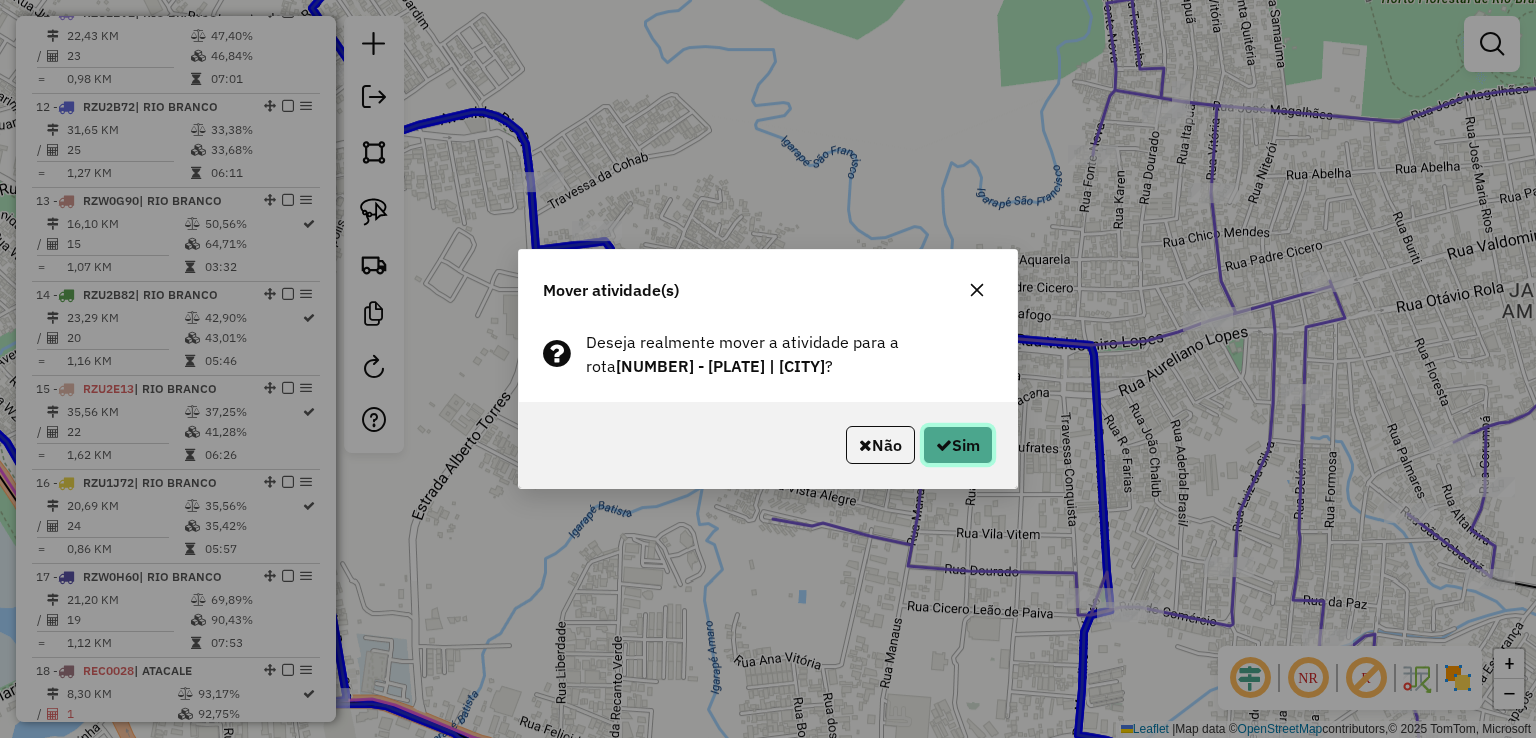 click 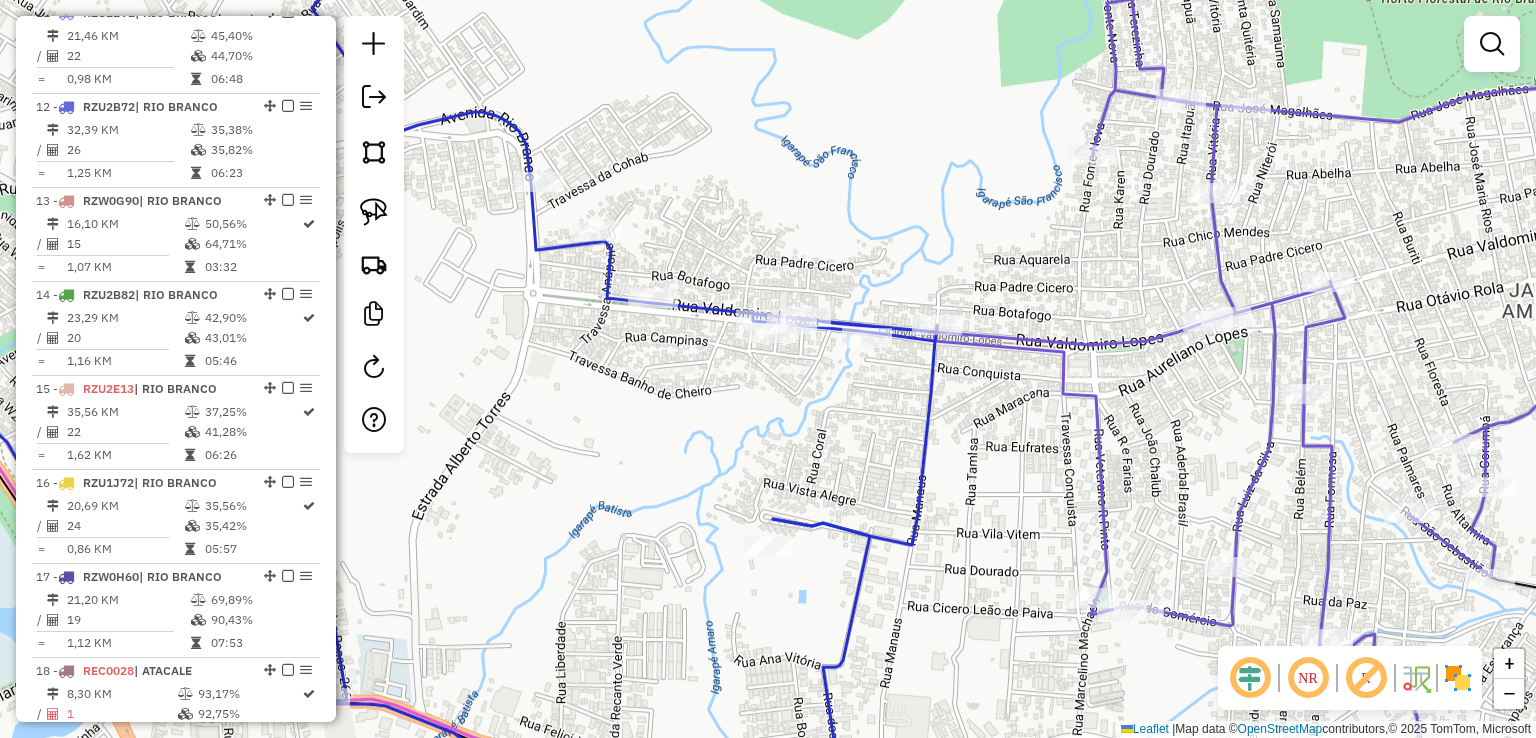 click 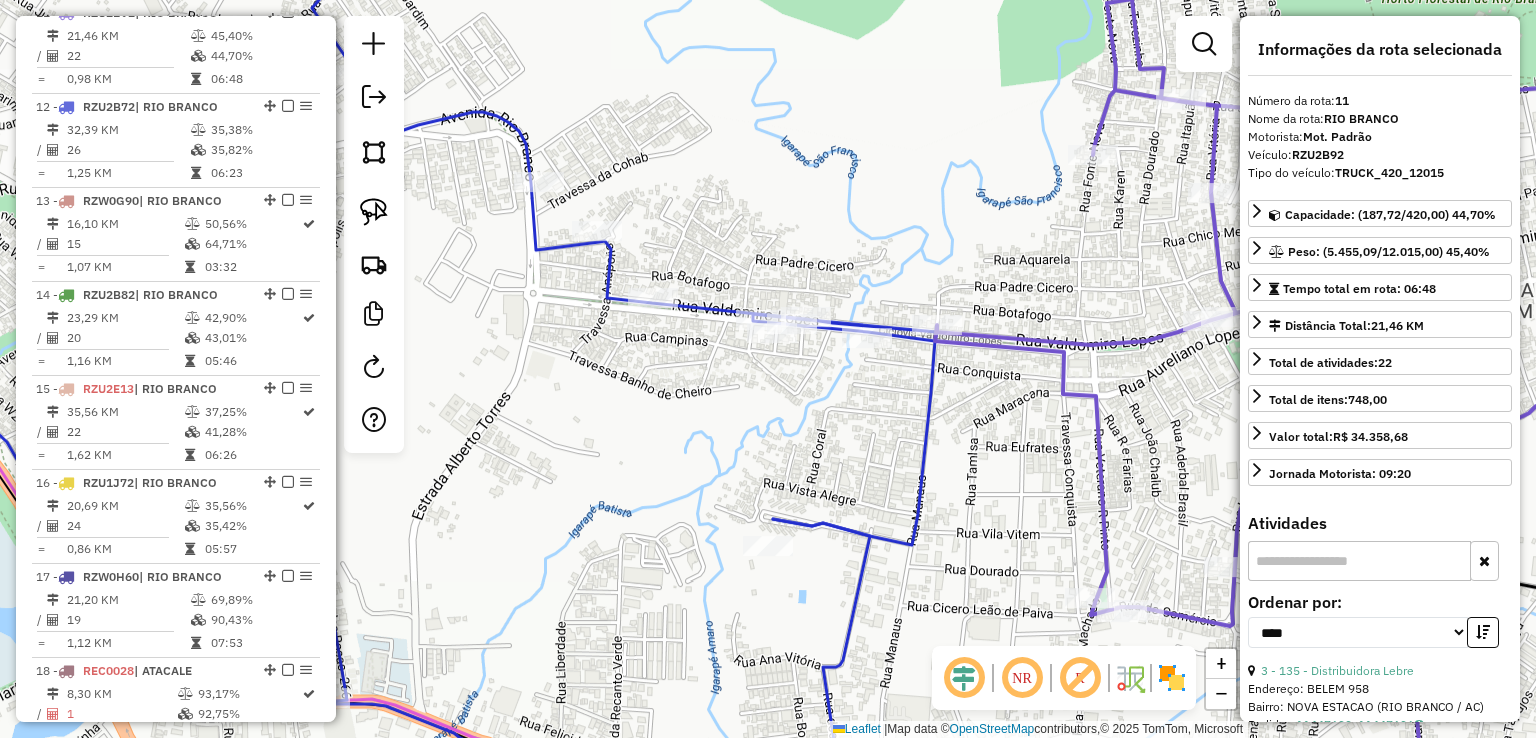 click 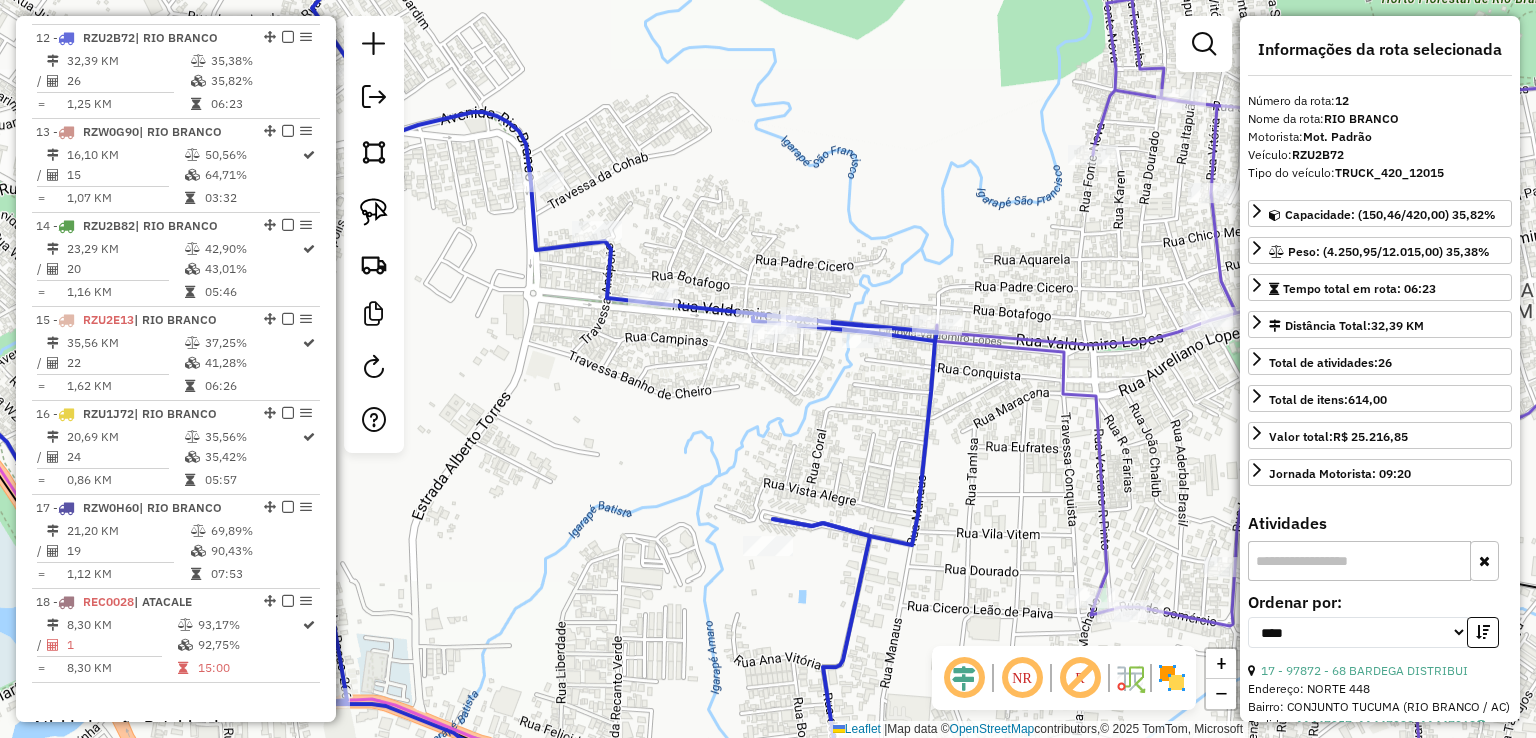 scroll, scrollTop: 1841, scrollLeft: 0, axis: vertical 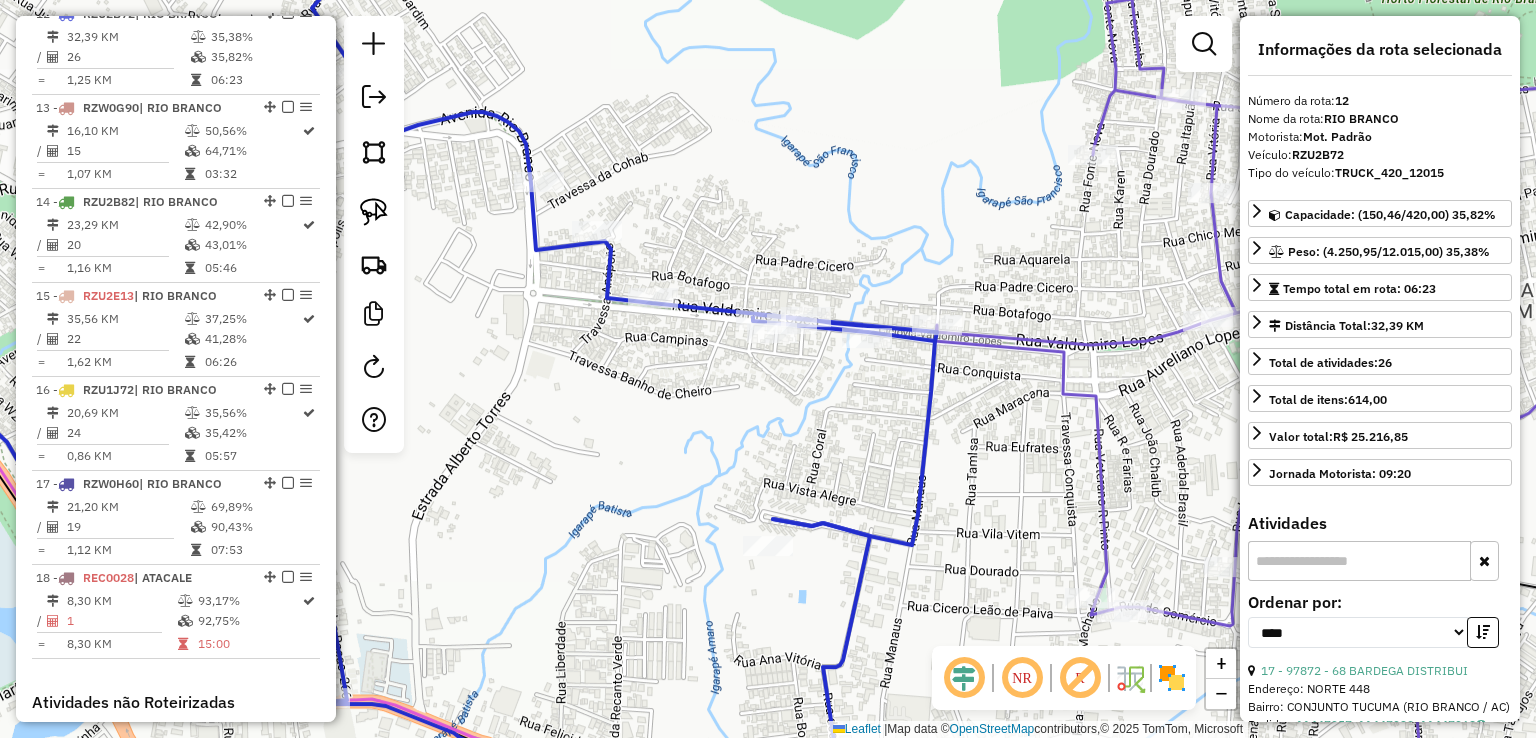 click 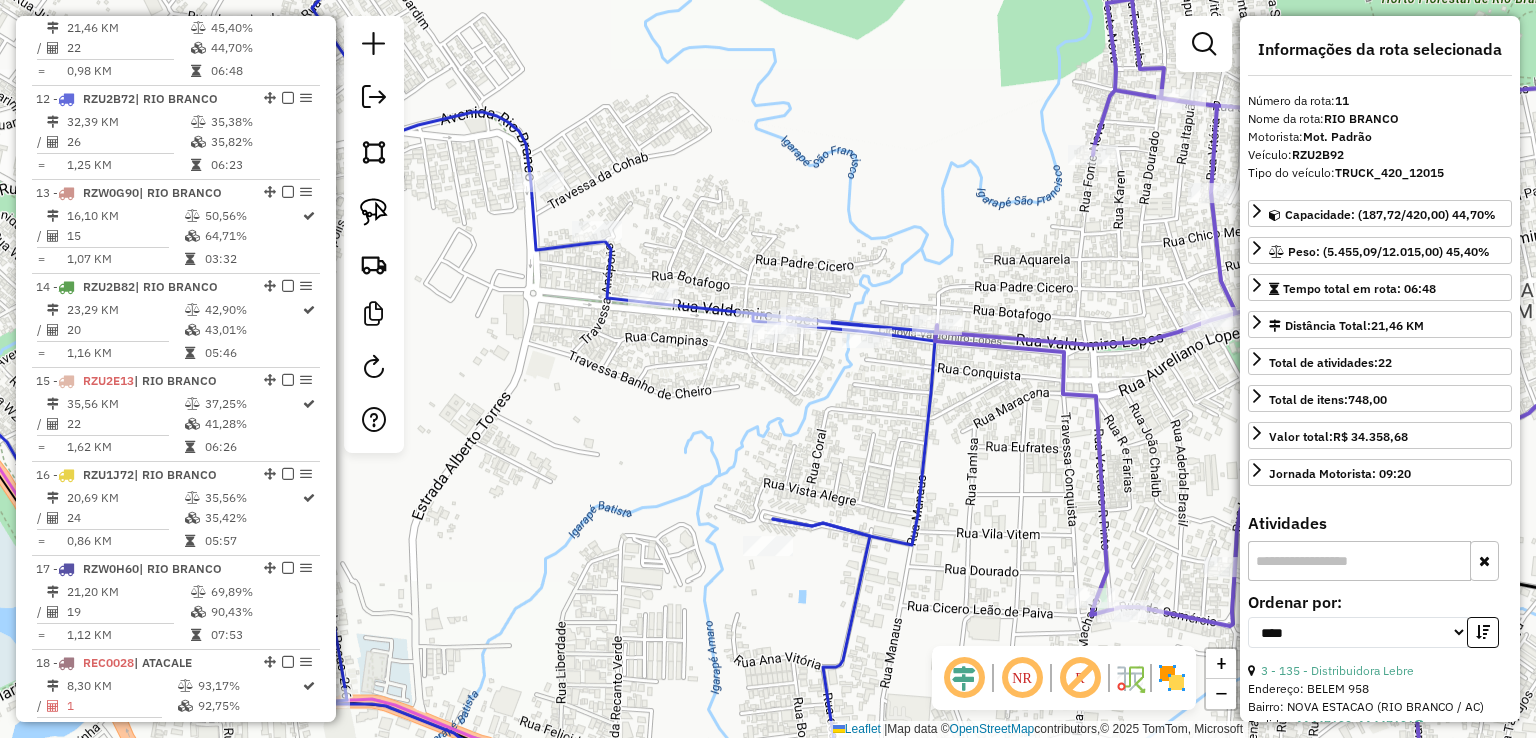 scroll, scrollTop: 1748, scrollLeft: 0, axis: vertical 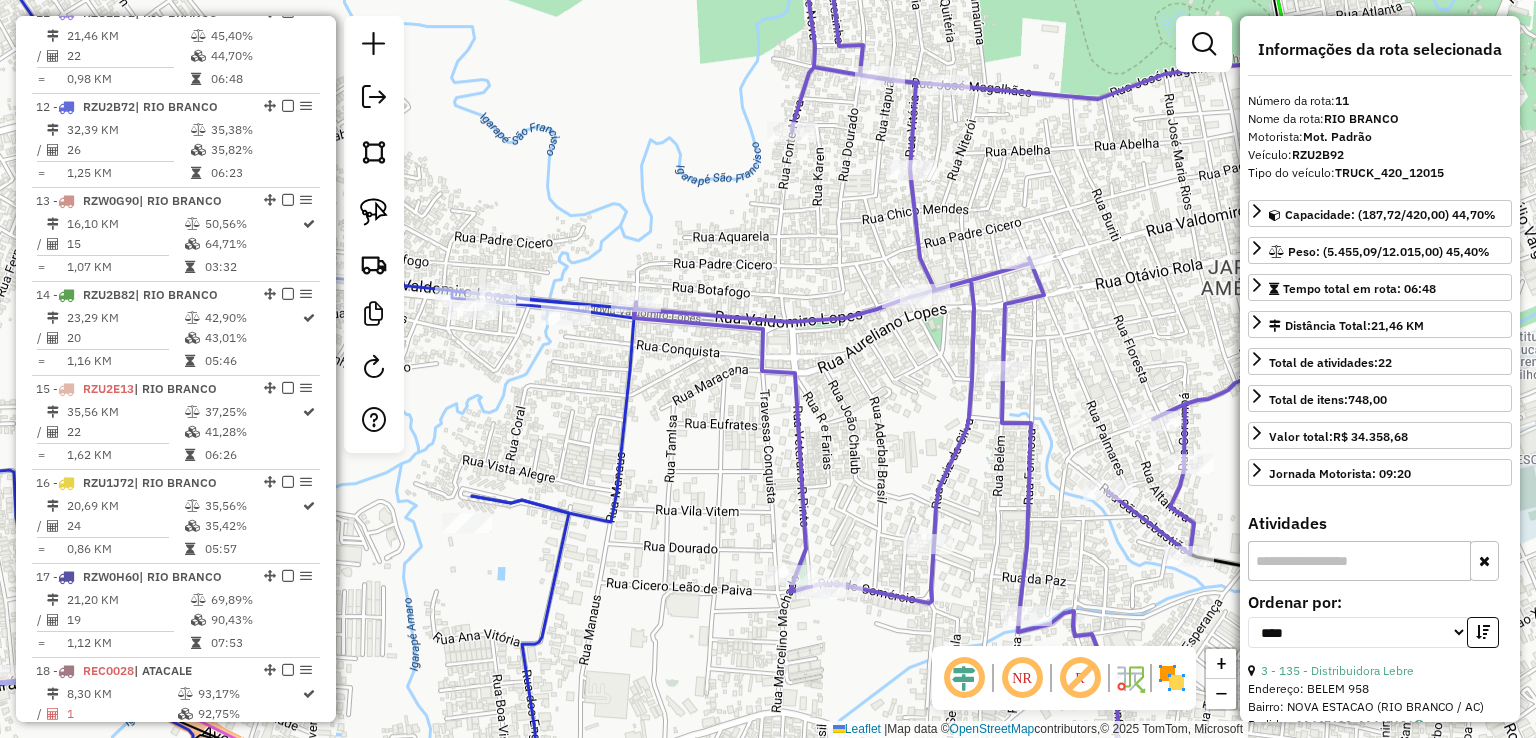 drag, startPoint x: 1100, startPoint y: 285, endPoint x: 799, endPoint y: 262, distance: 301.87747 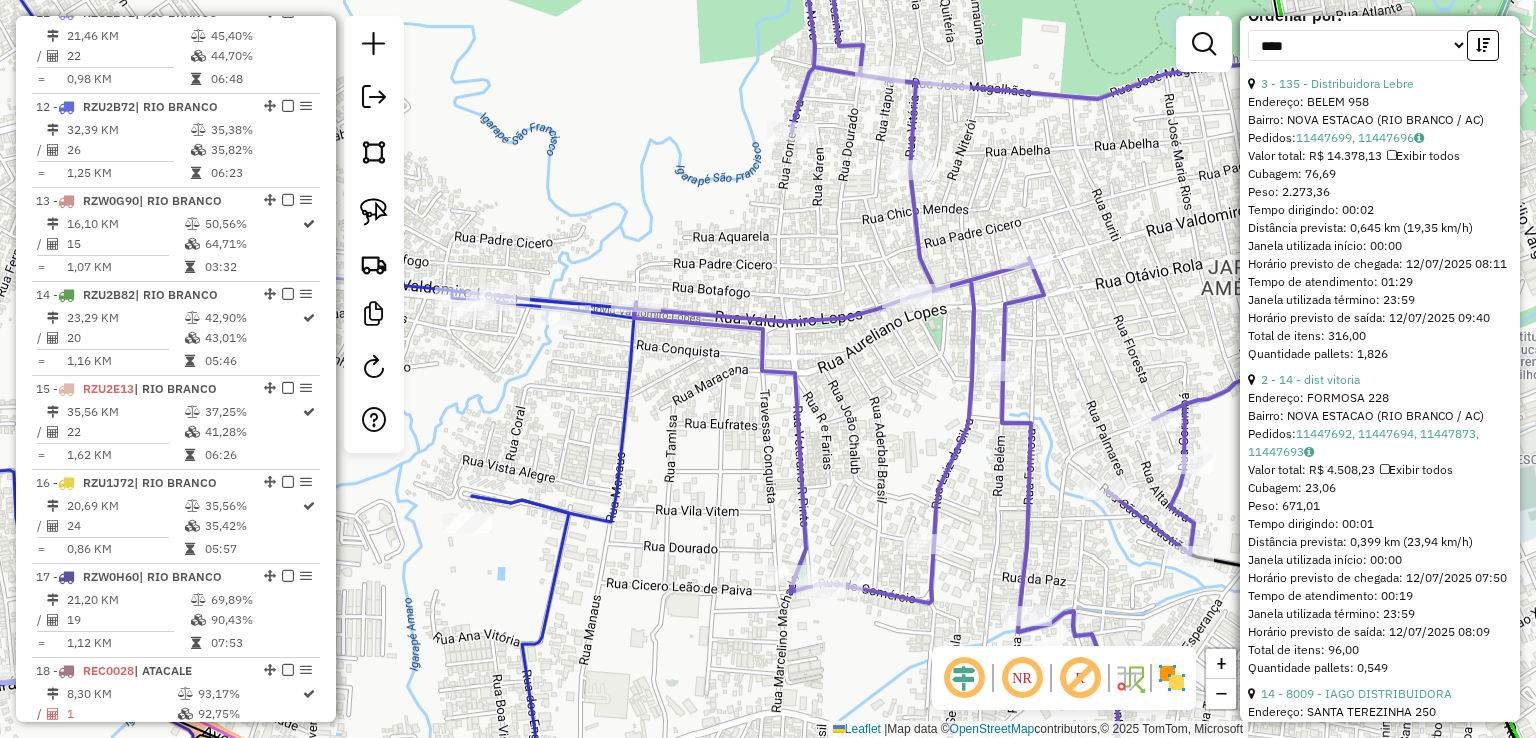 scroll, scrollTop: 800, scrollLeft: 0, axis: vertical 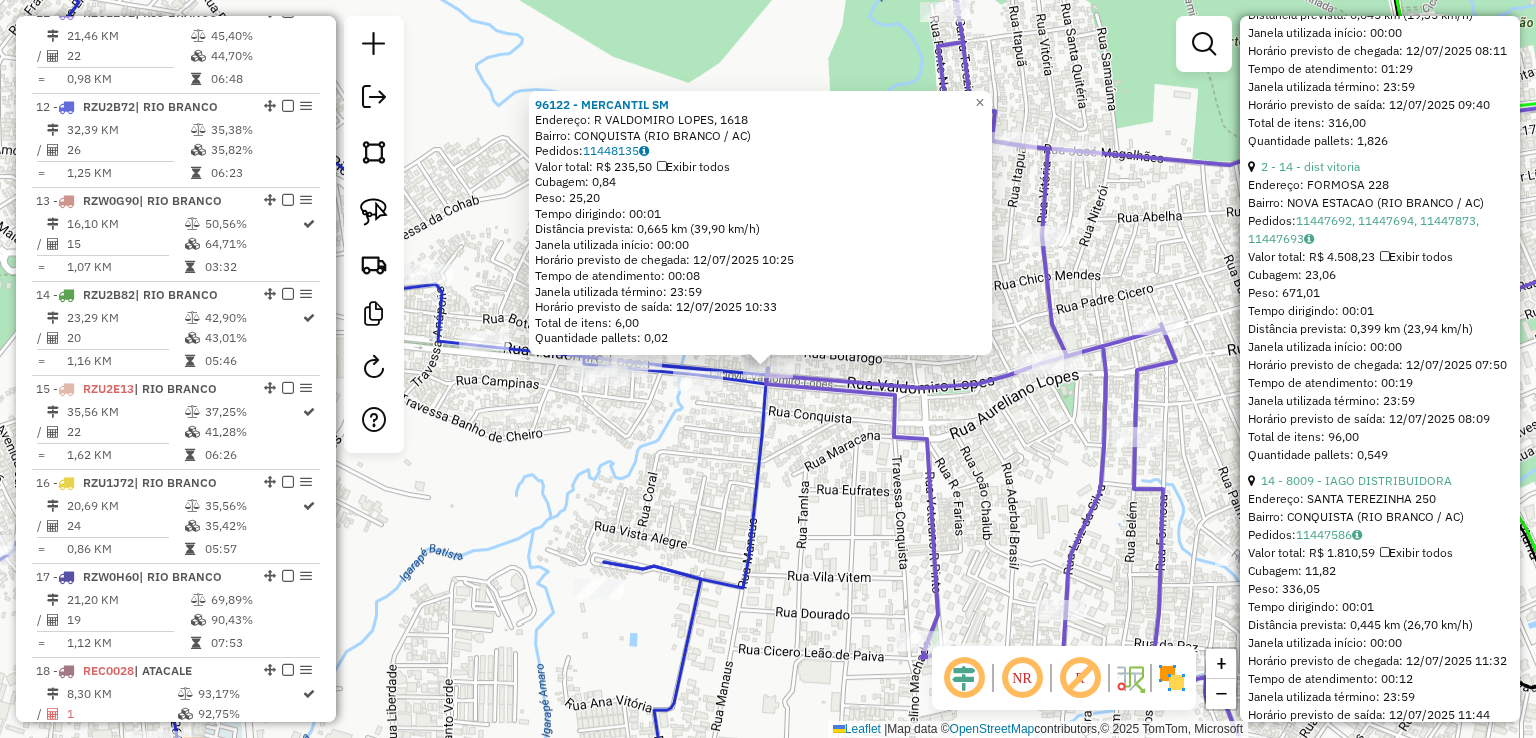 click on "96122 - MERCANTIL SM  Endereço: R   VALDOMIRO LOPES, 1618   Bairro: CONQUISTA (RIO BRANCO / AC)   Pedidos:  11448135   Valor total: R$ 235,50   Exibir todos   Cubagem: 0,84  Peso: 25,20  Tempo dirigindo: 00:01   Distância prevista: 0,665 km (39,90 km/h)   Janela utilizada início: 00:00   Horário previsto de chegada: 12/07/2025 10:25   Tempo de atendimento: 00:08   Janela utilizada término: 23:59   Horário previsto de saída: 12/07/2025 10:33   Total de itens: 6,00   Quantidade pallets: 0,02  × Janela de atendimento Grade de atendimento Capacidade Transportadoras Veículos Cliente Pedidos  Rotas Selecione os dias de semana para filtrar as janelas de atendimento  Seg   Ter   Qua   Qui   Sex   Sáb   Dom  Informe o período da janela de atendimento: De: Até:  Filtrar exatamente a janela do cliente  Considerar janela de atendimento padrão  Selecione os dias de semana para filtrar as grades de atendimento  Seg   Ter   Qua   Qui   Sex   Sáb   Dom   Considerar clientes sem dia de atendimento cadastrado De:" 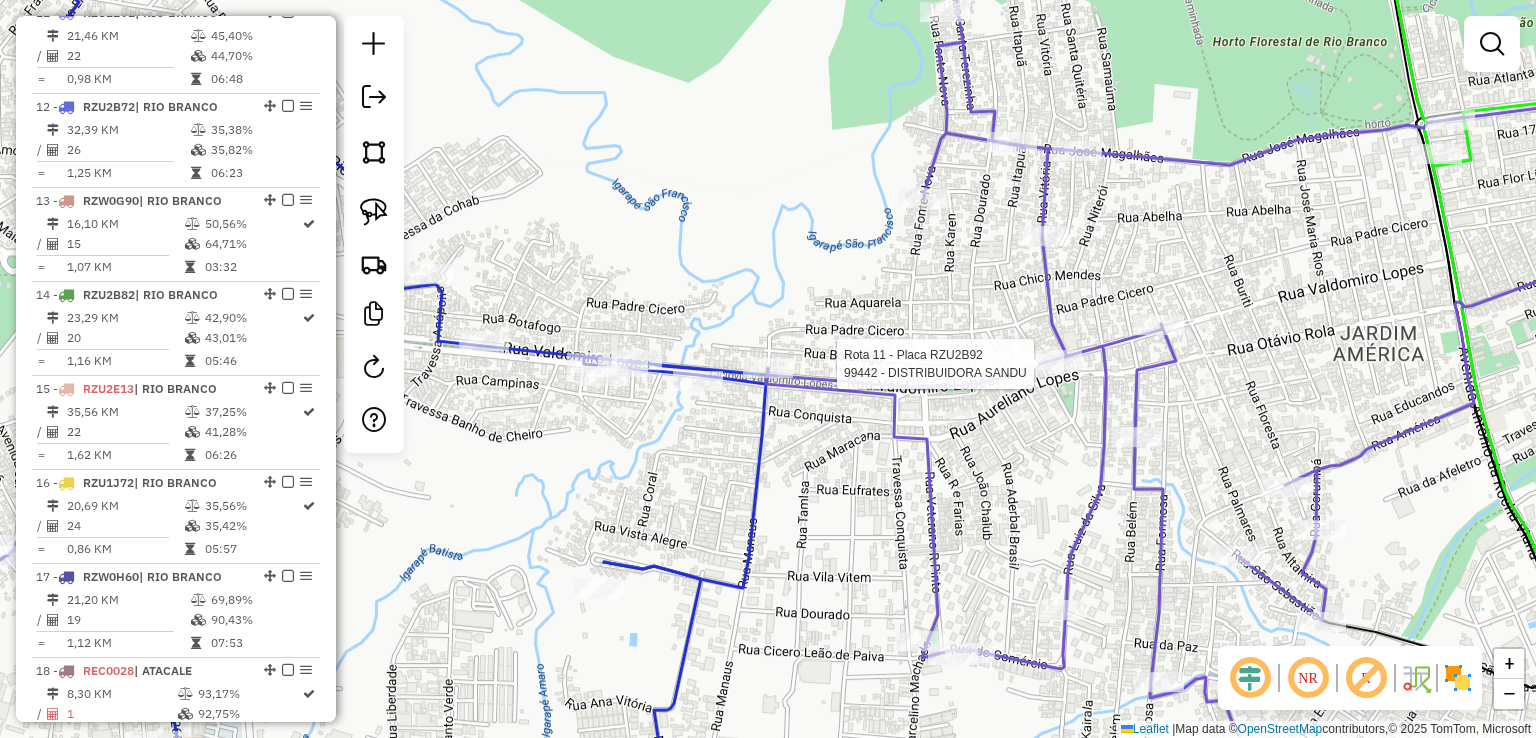 select on "*********" 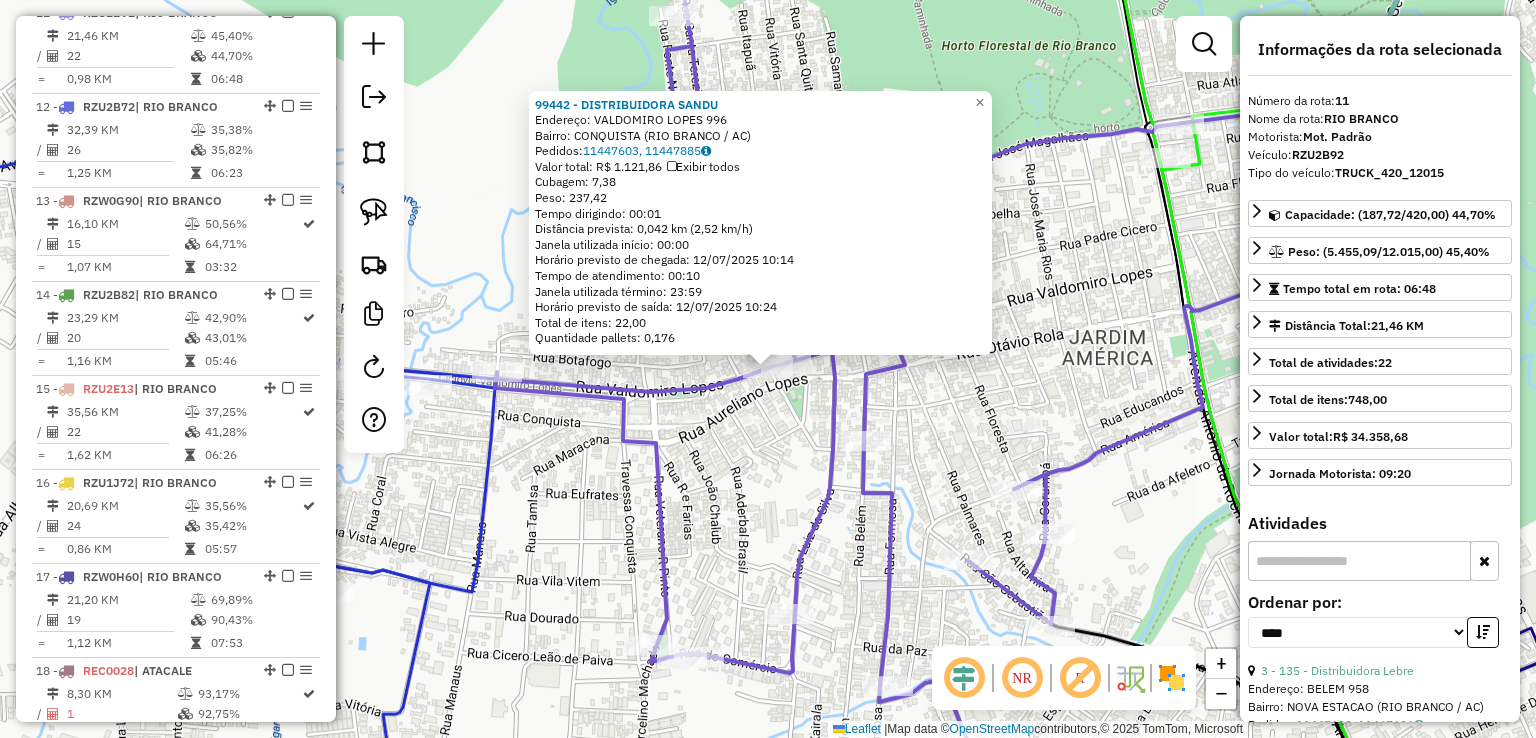 drag, startPoint x: 778, startPoint y: 473, endPoint x: 848, endPoint y: 472, distance: 70.00714 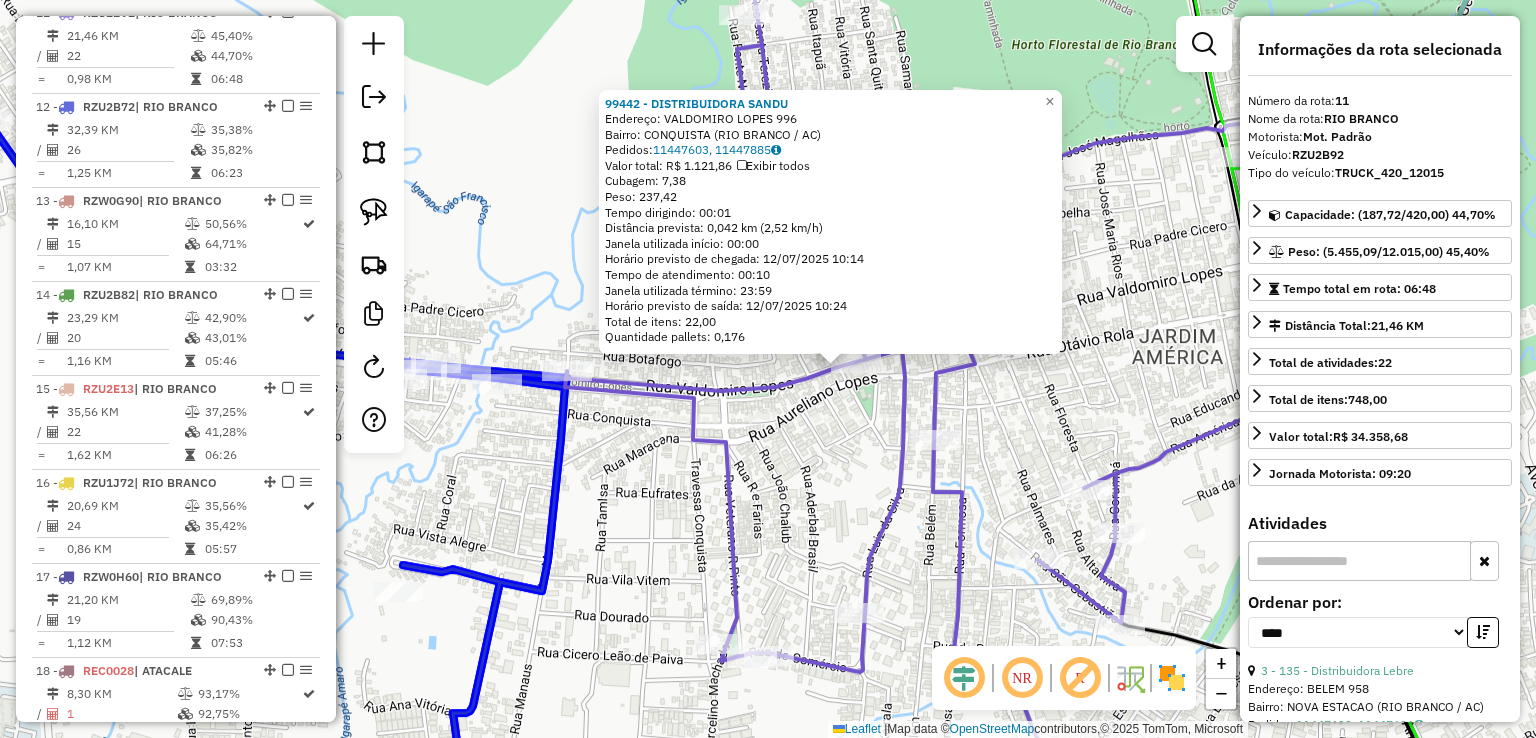 click on "99442 - DISTRIBUIDORA SANDU  Endereço:  VALDOMIRO LOPES 996   Bairro: CONQUISTA (RIO BRANCO / AC)   Pedidos:  11447603, 11447885   Valor total: R$ 1.121,86   Exibir todos   Cubagem: 7,38  Peso: 237,42  Tempo dirigindo: 00:01   Distância prevista: 0,042 km (2,52 km/h)   Janela utilizada início: 00:00   Horário previsto de chegada: 12/07/2025 10:14   Tempo de atendimento: 00:10   Janela utilizada término: 23:59   Horário previsto de saída: 12/07/2025 10:24   Total de itens: 22,00   Quantidade pallets: 0,176  × Janela de atendimento Grade de atendimento Capacidade Transportadoras Veículos Cliente Pedidos  Rotas Selecione os dias de semana para filtrar as janelas de atendimento  Seg   Ter   Qua   Qui   Sex   Sáb   Dom  Informe o período da janela de atendimento: De: Até:  Filtrar exatamente a janela do cliente  Considerar janela de atendimento padrão  Selecione os dias de semana para filtrar as grades de atendimento  Seg   Ter   Qua   Qui   Sex   Sáb   Dom   Peso mínimo:   Peso máximo:   De:  De:" 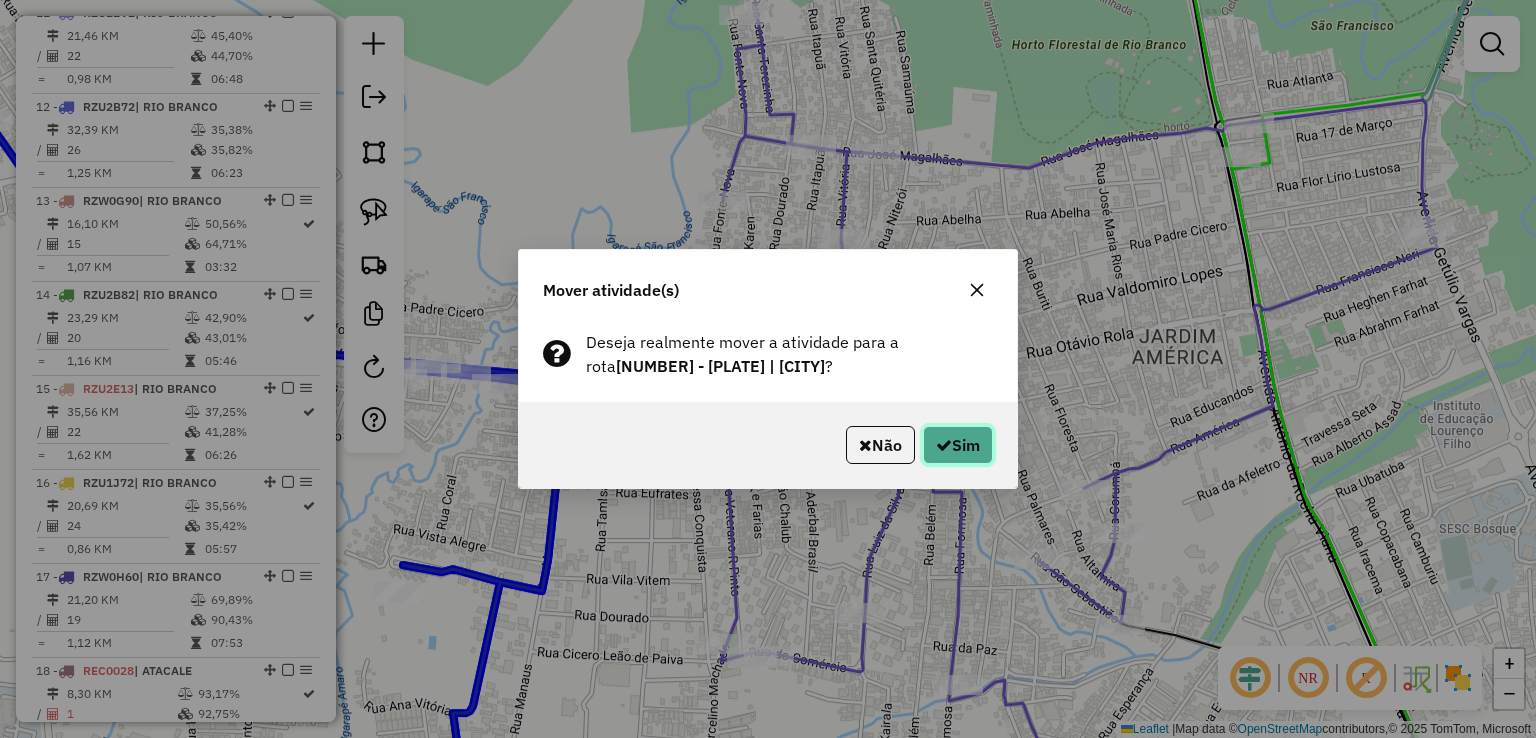 click on "Sim" 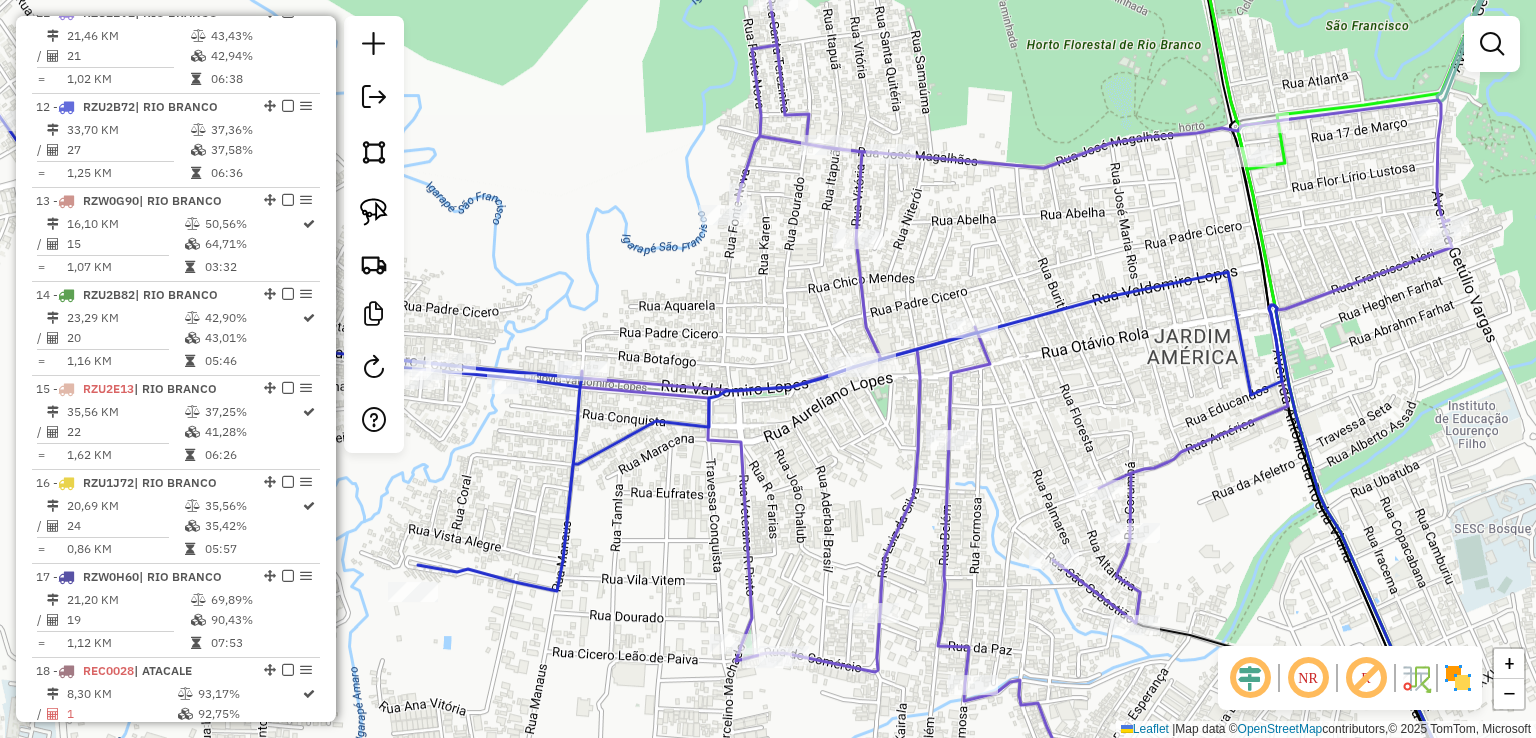 drag, startPoint x: 684, startPoint y: 302, endPoint x: 956, endPoint y: 285, distance: 272.53073 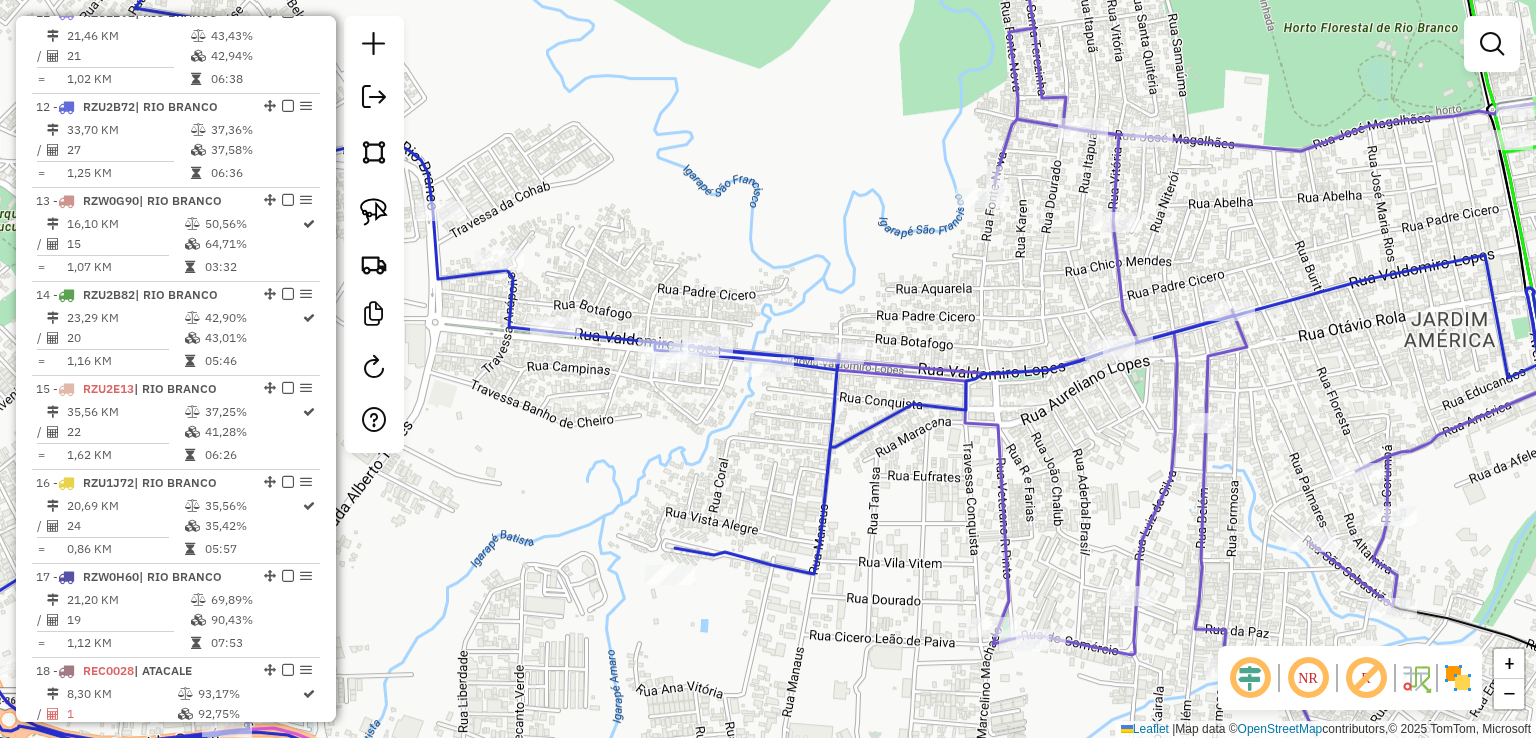 click 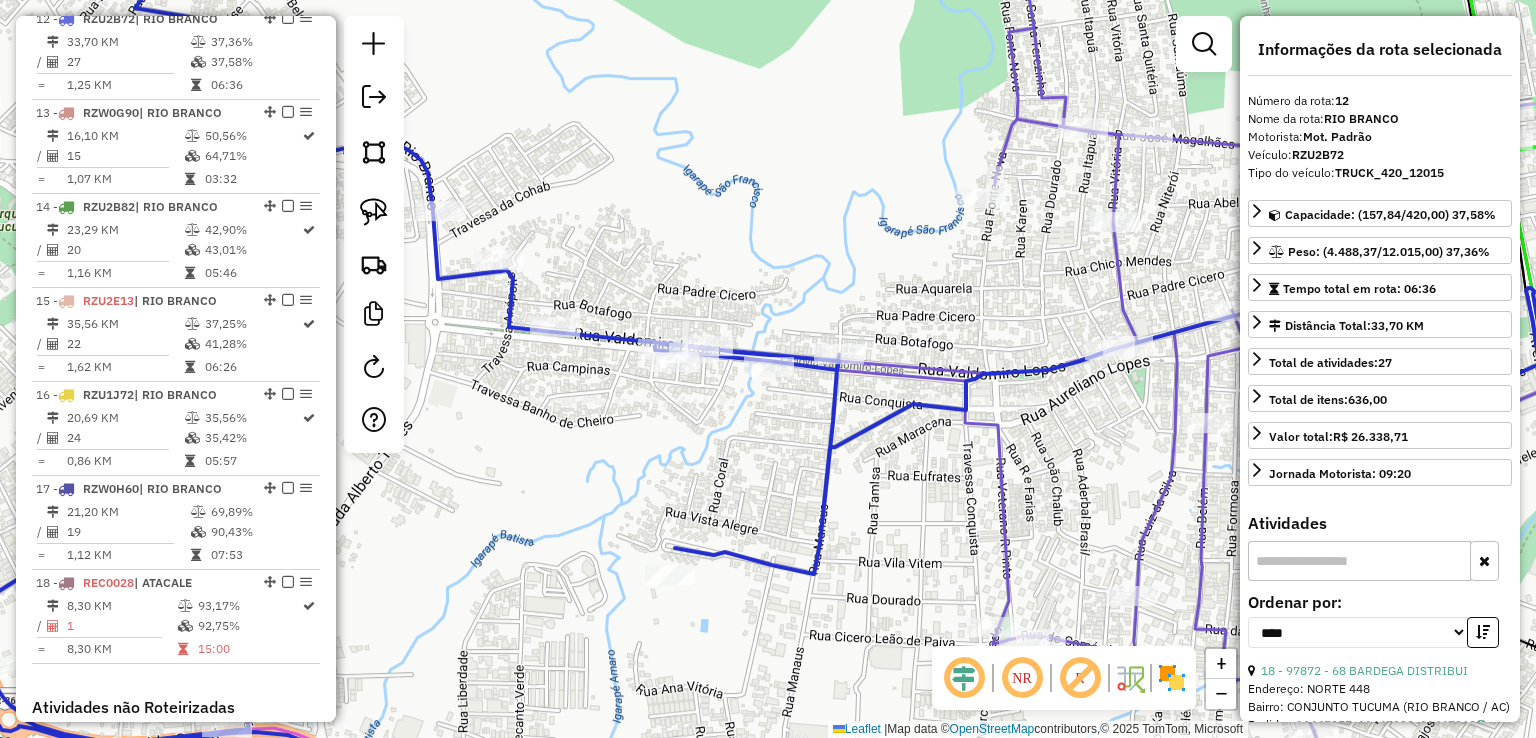 scroll, scrollTop: 1841, scrollLeft: 0, axis: vertical 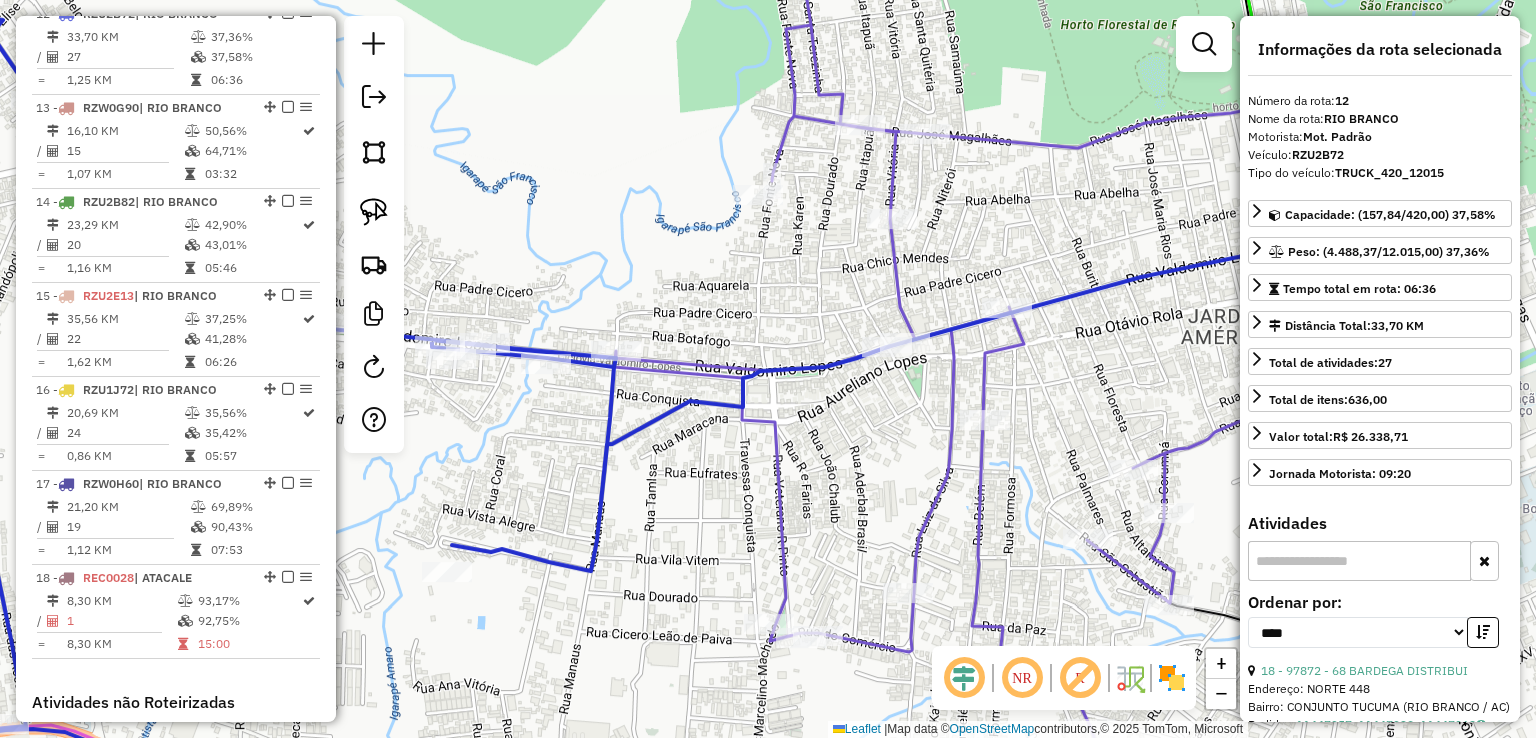 drag, startPoint x: 736, startPoint y: 231, endPoint x: 512, endPoint y: 228, distance: 224.0201 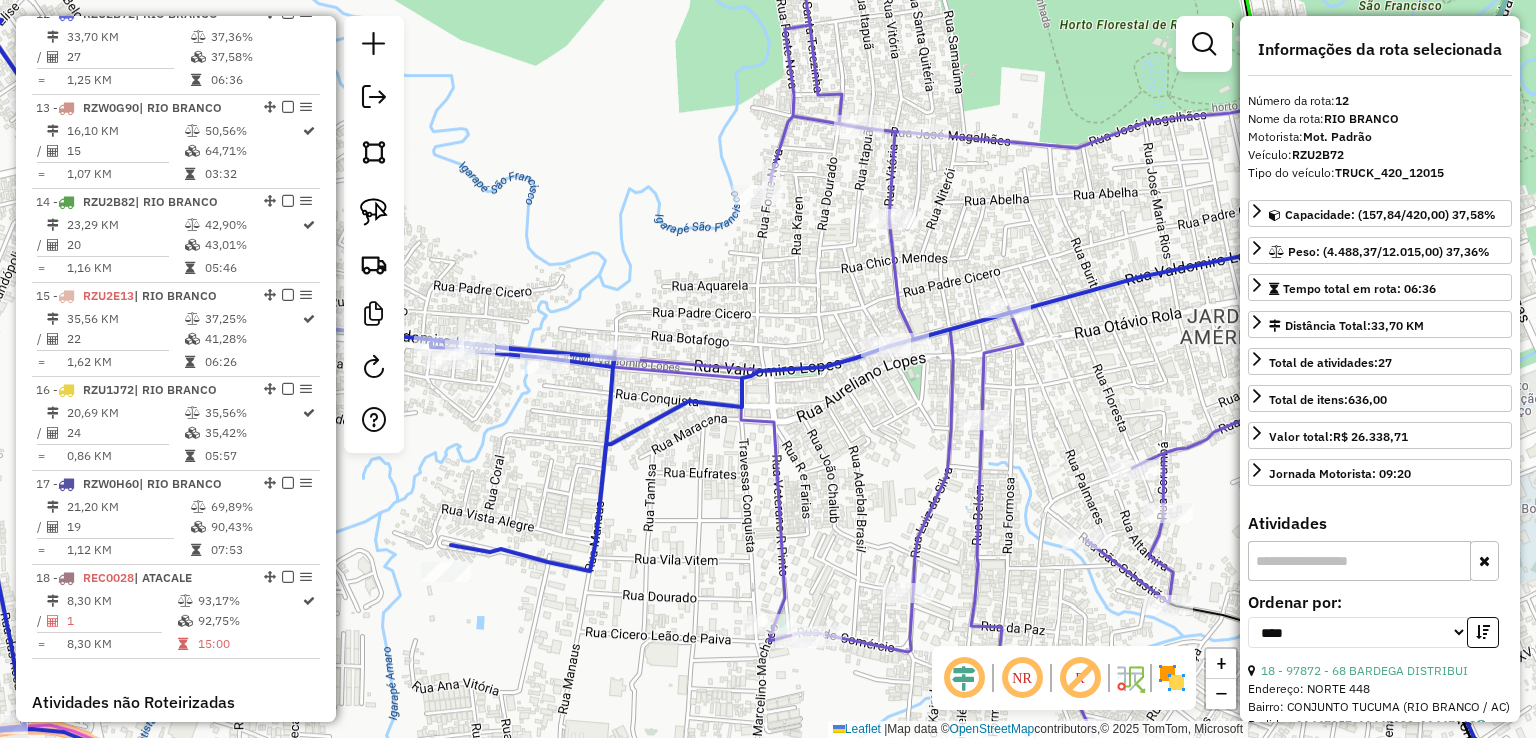 click 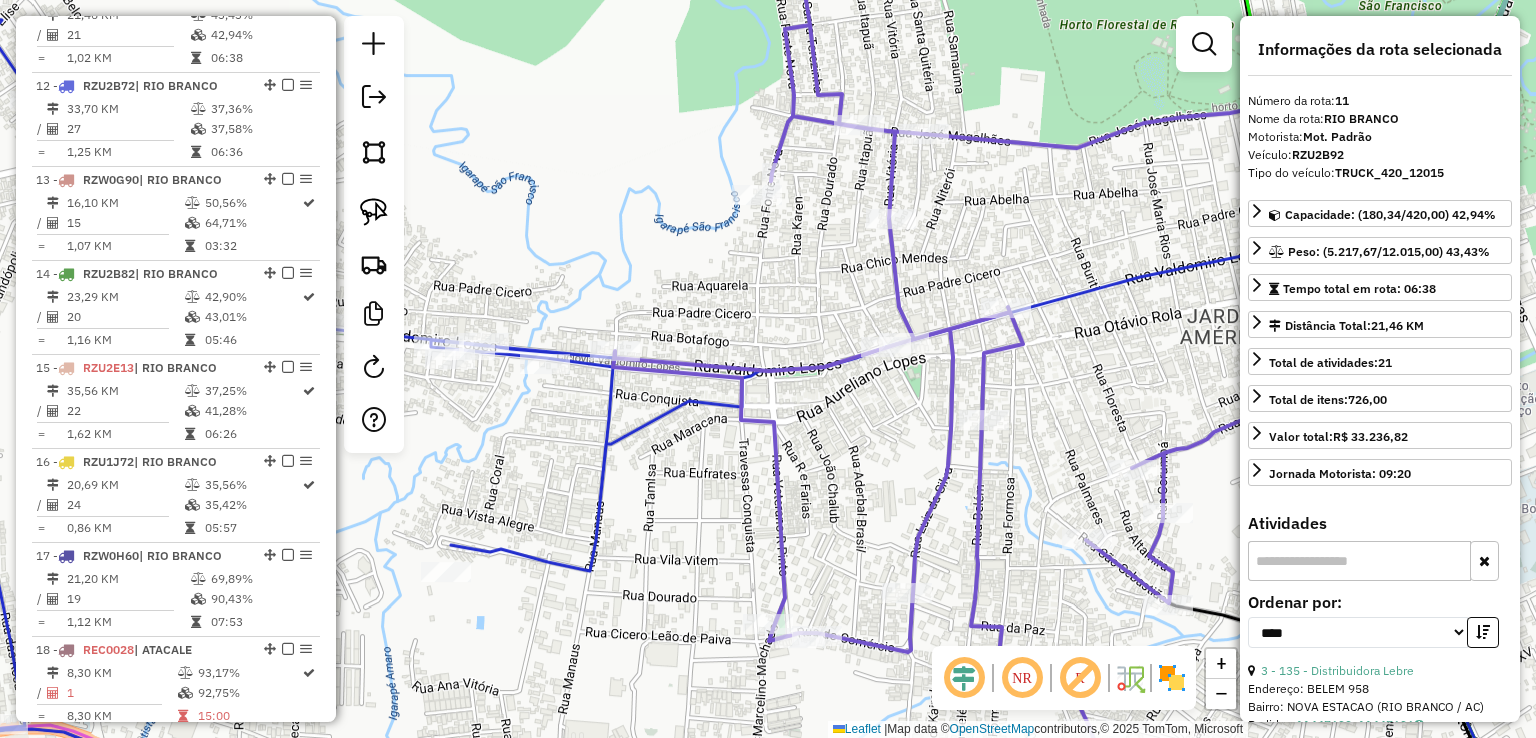 scroll, scrollTop: 1748, scrollLeft: 0, axis: vertical 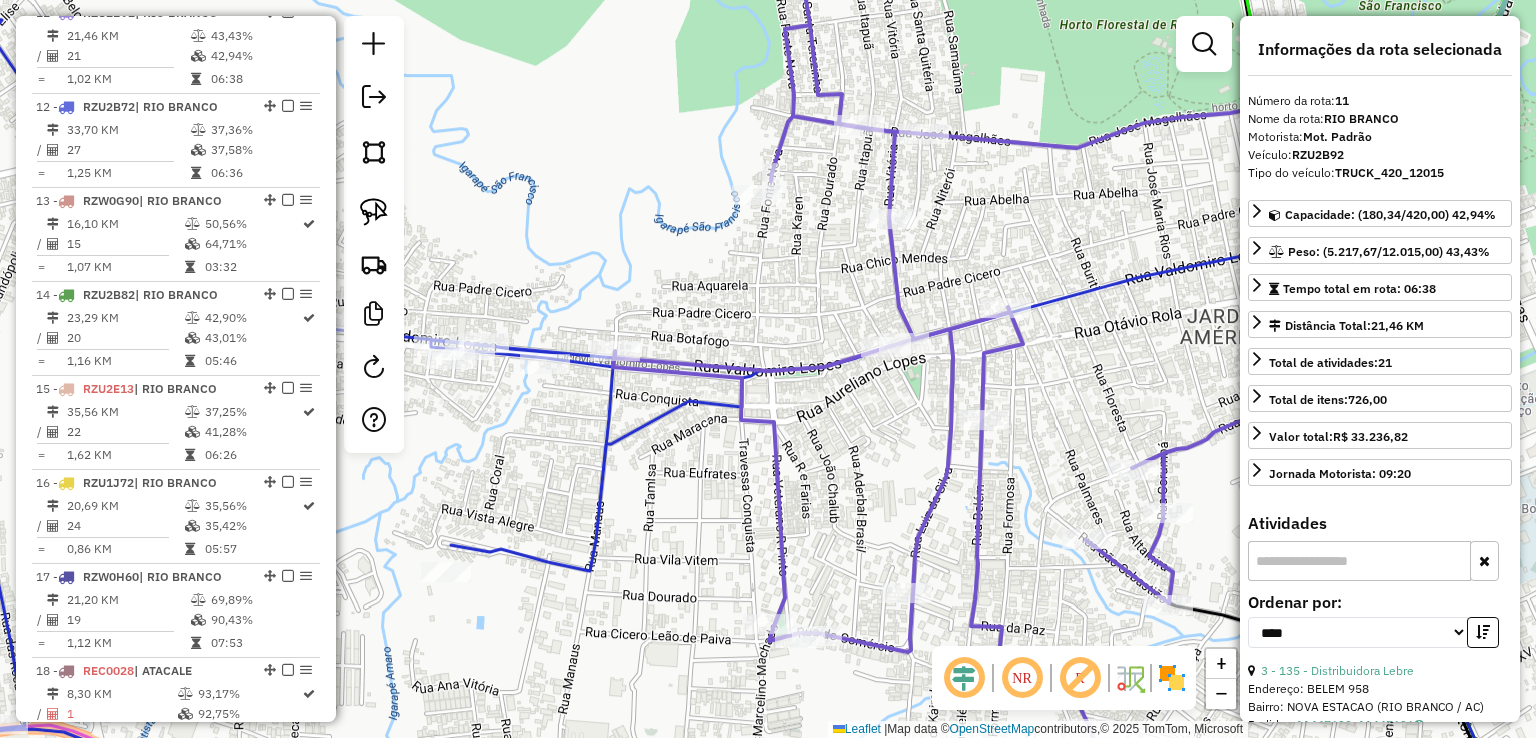 drag, startPoint x: 757, startPoint y: 284, endPoint x: 884, endPoint y: 275, distance: 127.3185 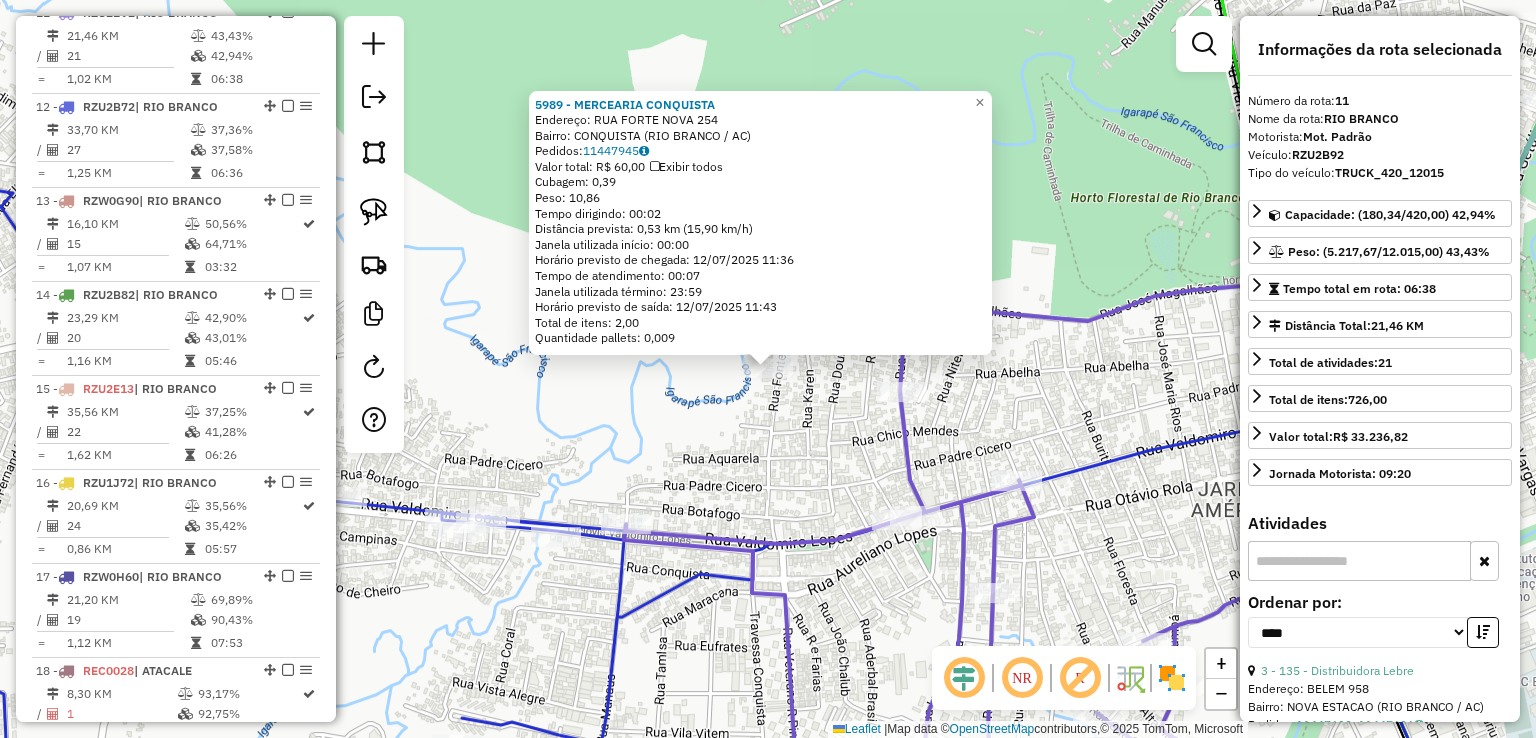 click on "5989 - MERCEARIA CONQUISTA  Endereço:  RUA FORTE NOVA 254   Bairro: CONQUISTA (RIO BRANCO / AC)   Pedidos:  11447945   Valor total: R$ 60,00   Exibir todos   Cubagem: 0,39  Peso: 10,86  Tempo dirigindo: 00:02   Distância prevista: 0,53 km (15,90 km/h)   Janela utilizada início: 00:00   Horário previsto de chegada: 12/07/2025 11:36   Tempo de atendimento: 00:07   Janela utilizada término: 23:59   Horário previsto de saída: 12/07/2025 11:43   Total de itens: 2,00   Quantidade pallets: 0,009  × Janela de atendimento Grade de atendimento Capacidade Transportadoras Veículos Cliente Pedidos  Rotas Selecione os dias de semana para filtrar as janelas de atendimento  Seg   Ter   Qua   Qui   Sex   Sáb   Dom  Informe o período da janela de atendimento: De: Até:  Filtrar exatamente a janela do cliente  Considerar janela de atendimento padrão  Selecione os dias de semana para filtrar as grades de atendimento  Seg   Ter   Qua   Qui   Sex   Sáb   Dom   Considerar clientes sem dia de atendimento cadastrado De:" 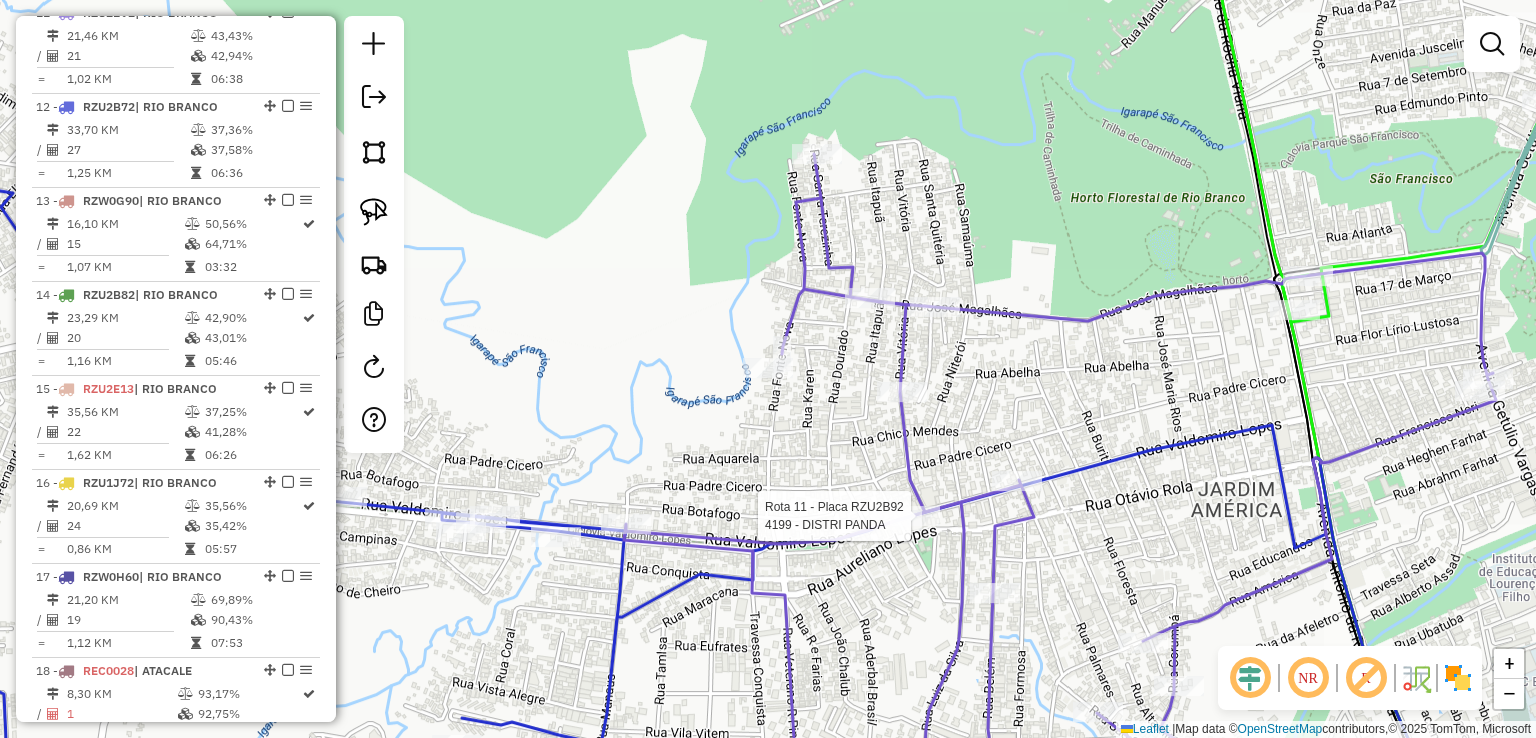 select on "*********" 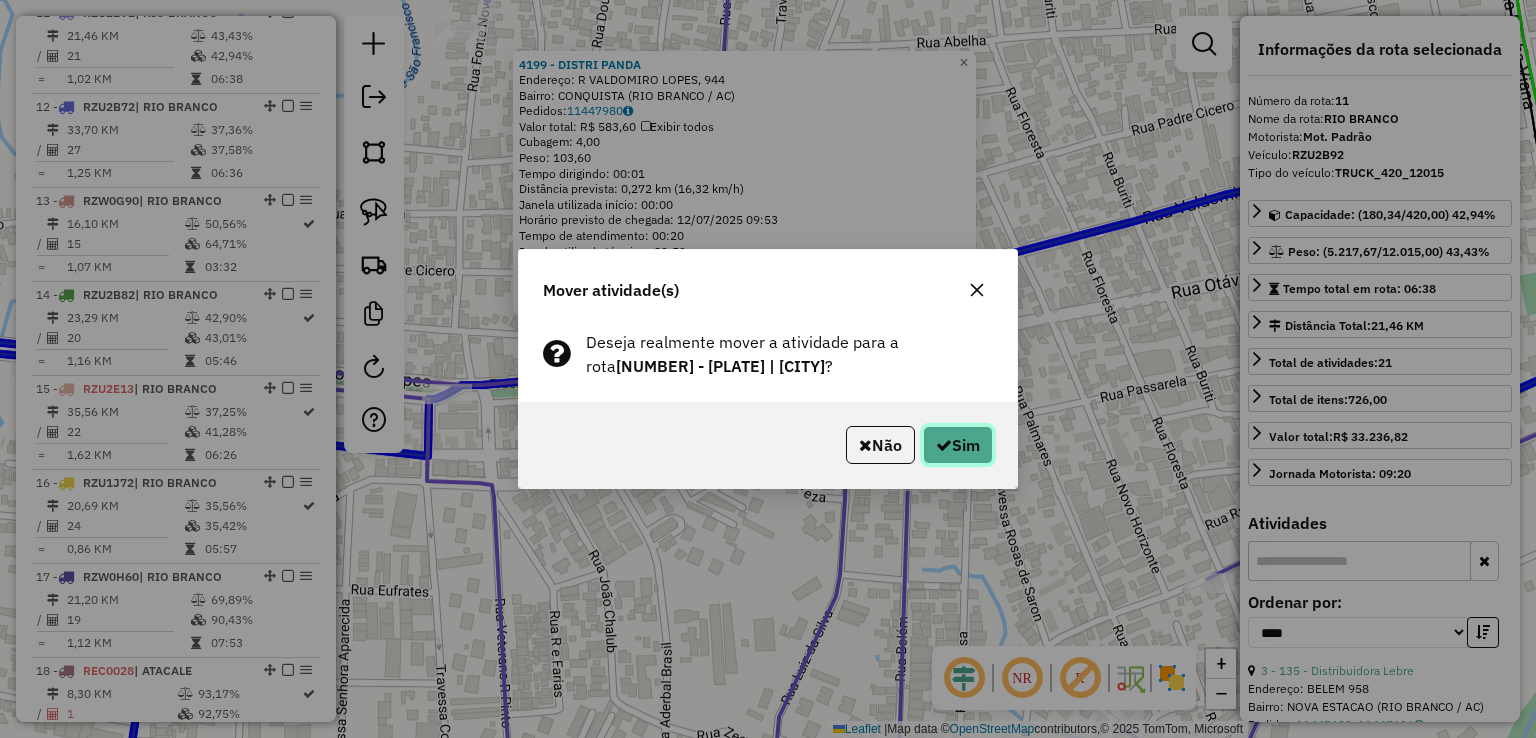 click on "Sim" 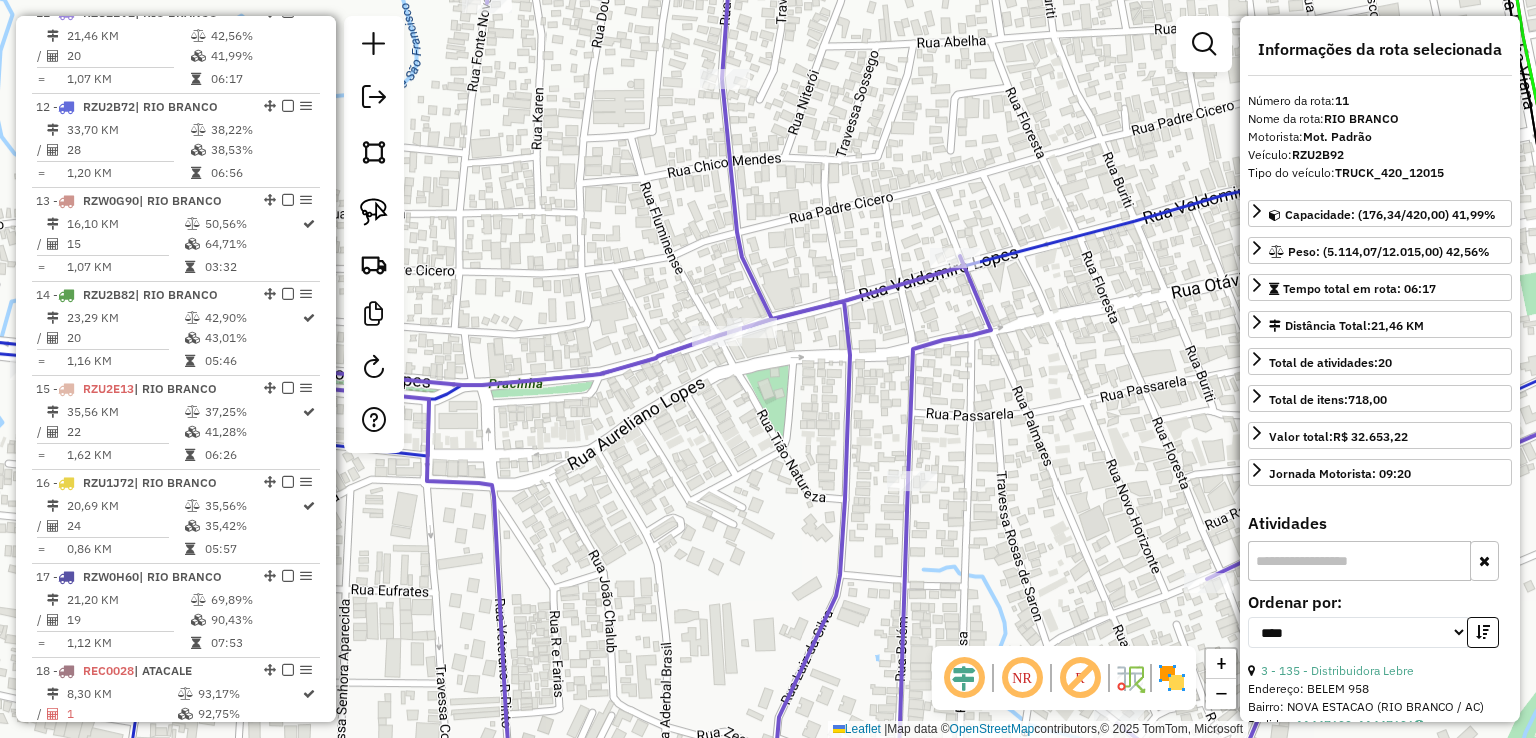 click on "Janela de atendimento Grade de atendimento Capacidade Transportadoras Veículos Cliente Pedidos  Rotas Selecione os dias de semana para filtrar as janelas de atendimento  Seg   Ter   Qua   Qui   Sex   Sáb   Dom  Informe o período da janela de atendimento: De: Até:  Filtrar exatamente a janela do cliente  Considerar janela de atendimento padrão  Selecione os dias de semana para filtrar as grades de atendimento  Seg   Ter   Qua   Qui   Sex   Sáb   Dom   Considerar clientes sem dia de atendimento cadastrado  Clientes fora do dia de atendimento selecionado Filtrar as atividades entre os valores definidos abaixo:  Peso mínimo:   Peso máximo:   Cubagem mínima:   Cubagem máxima:   De:   Até:  Filtrar as atividades entre o tempo de atendimento definido abaixo:  De:   Até:   Considerar capacidade total dos clientes não roteirizados Transportadora: Selecione um ou mais itens Tipo de veículo: Selecione um ou mais itens Veículo: Selecione um ou mais itens Motorista: Selecione um ou mais itens Nome: Rótulo:" 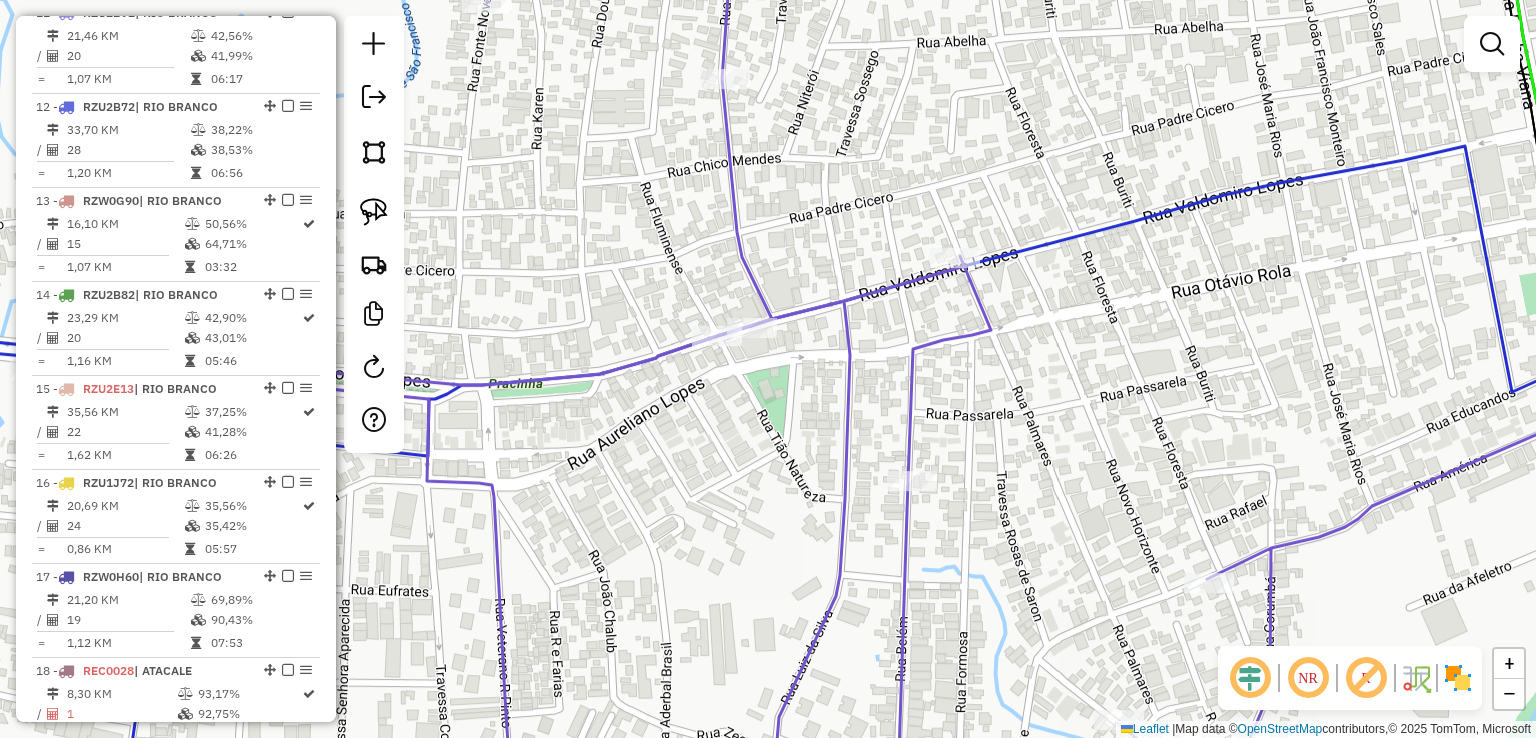 click 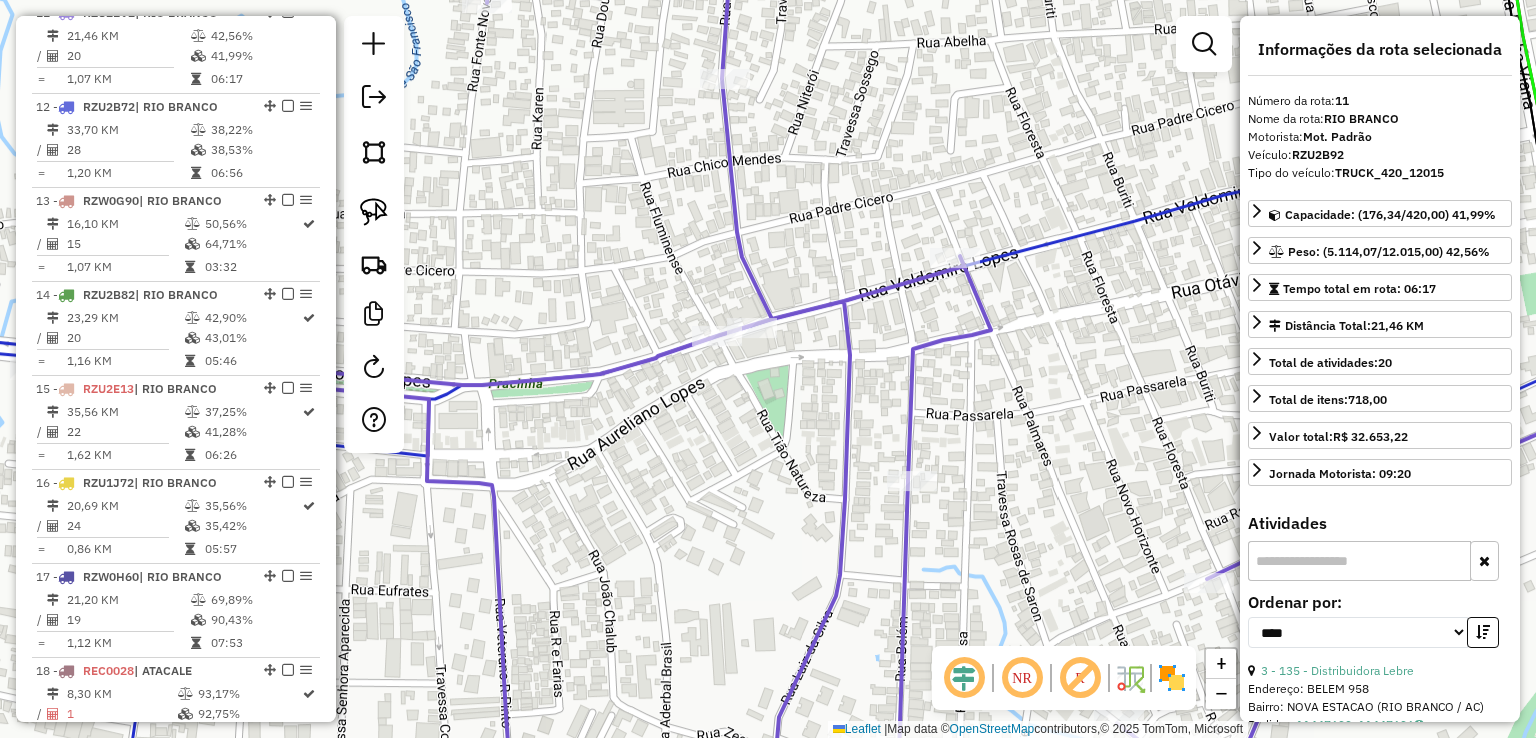click 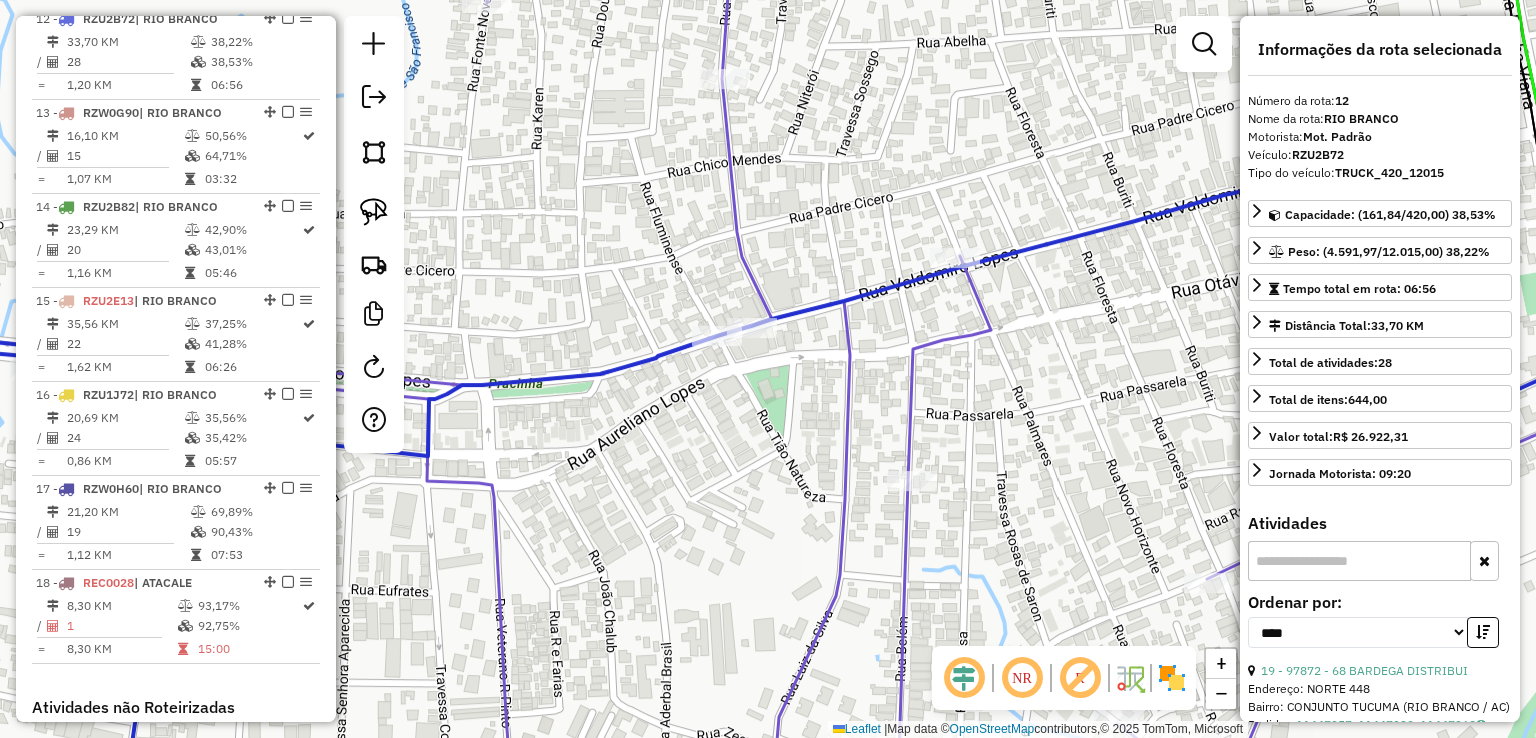 scroll, scrollTop: 1841, scrollLeft: 0, axis: vertical 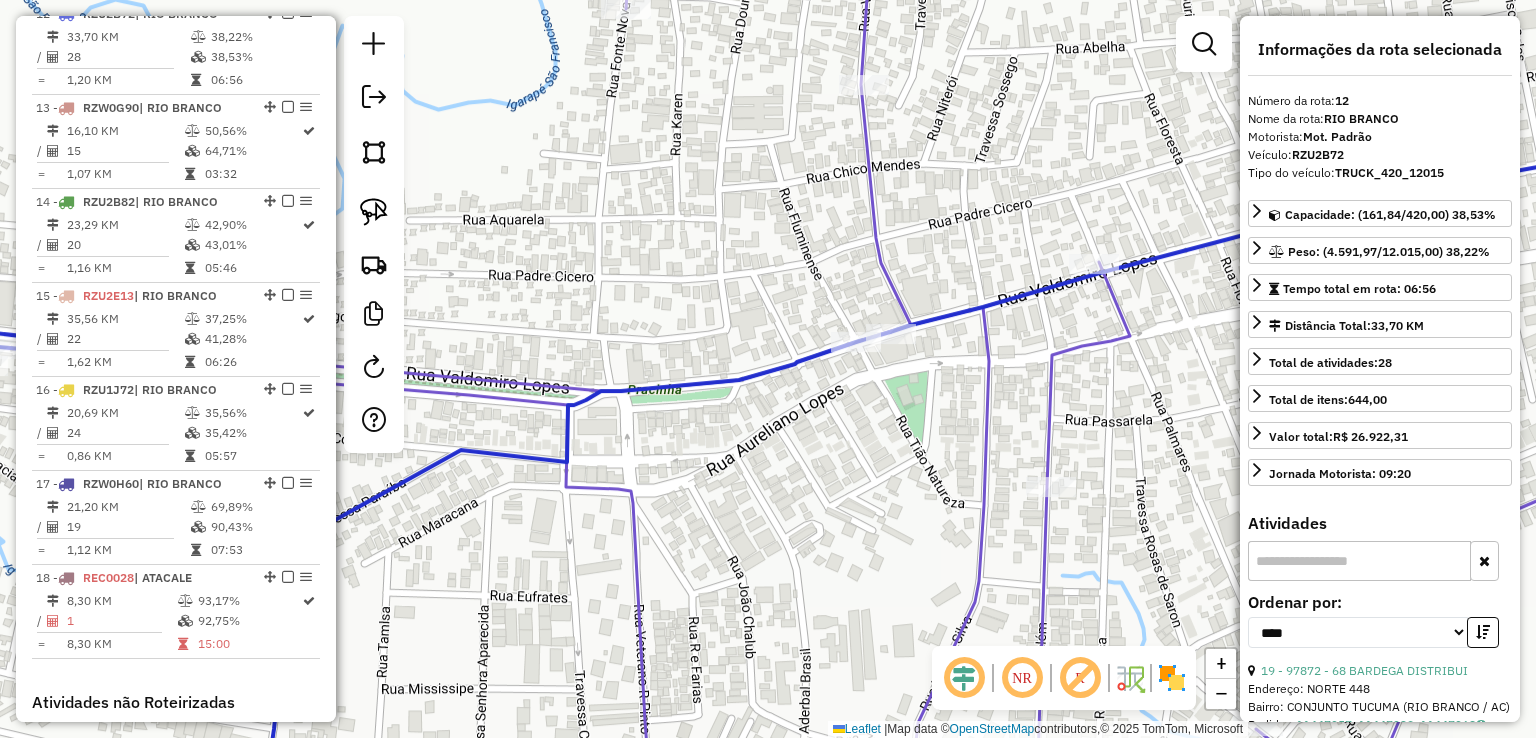 click 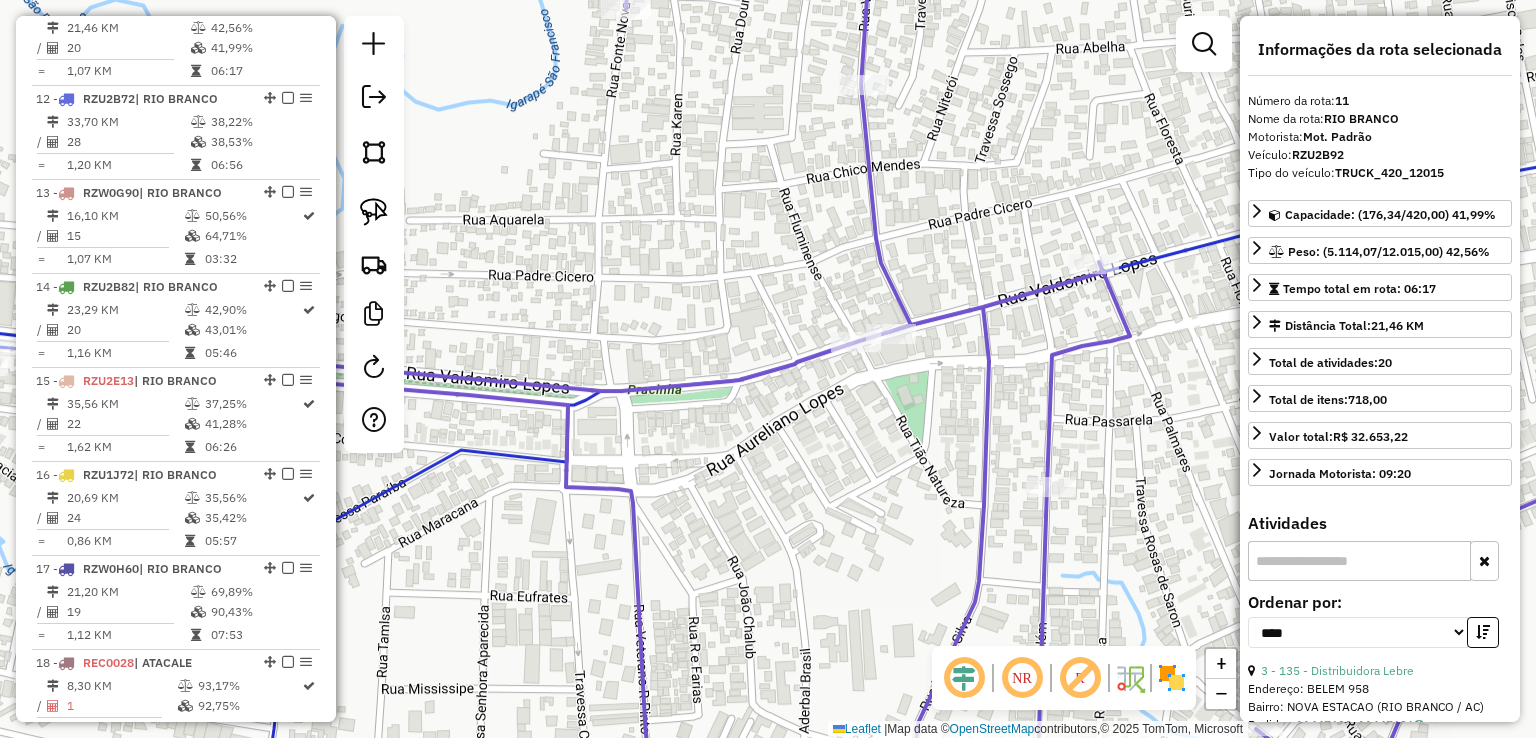 scroll, scrollTop: 1748, scrollLeft: 0, axis: vertical 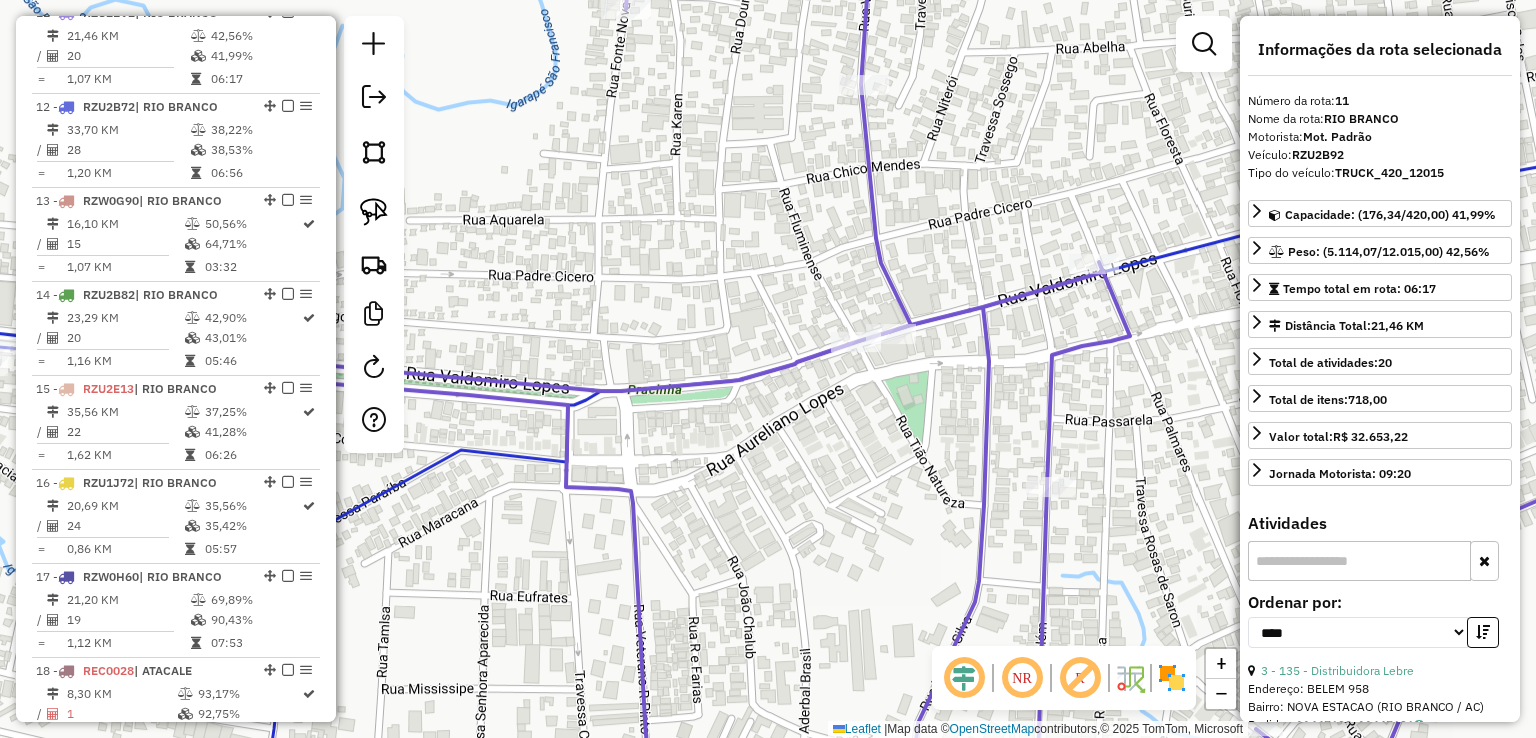 drag, startPoint x: 728, startPoint y: 290, endPoint x: 991, endPoint y: 285, distance: 263.04752 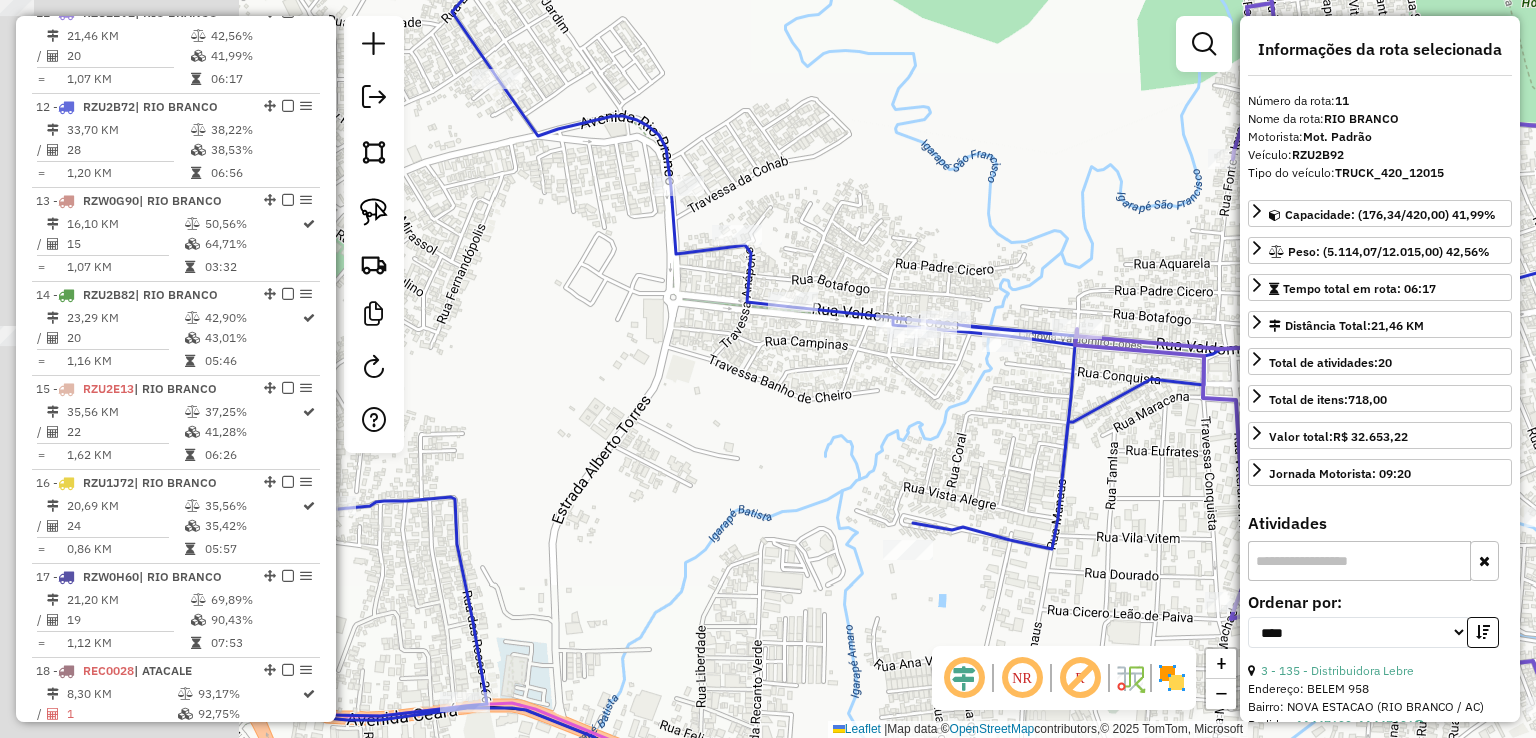 drag, startPoint x: 814, startPoint y: 211, endPoint x: 1221, endPoint y: 235, distance: 407.707 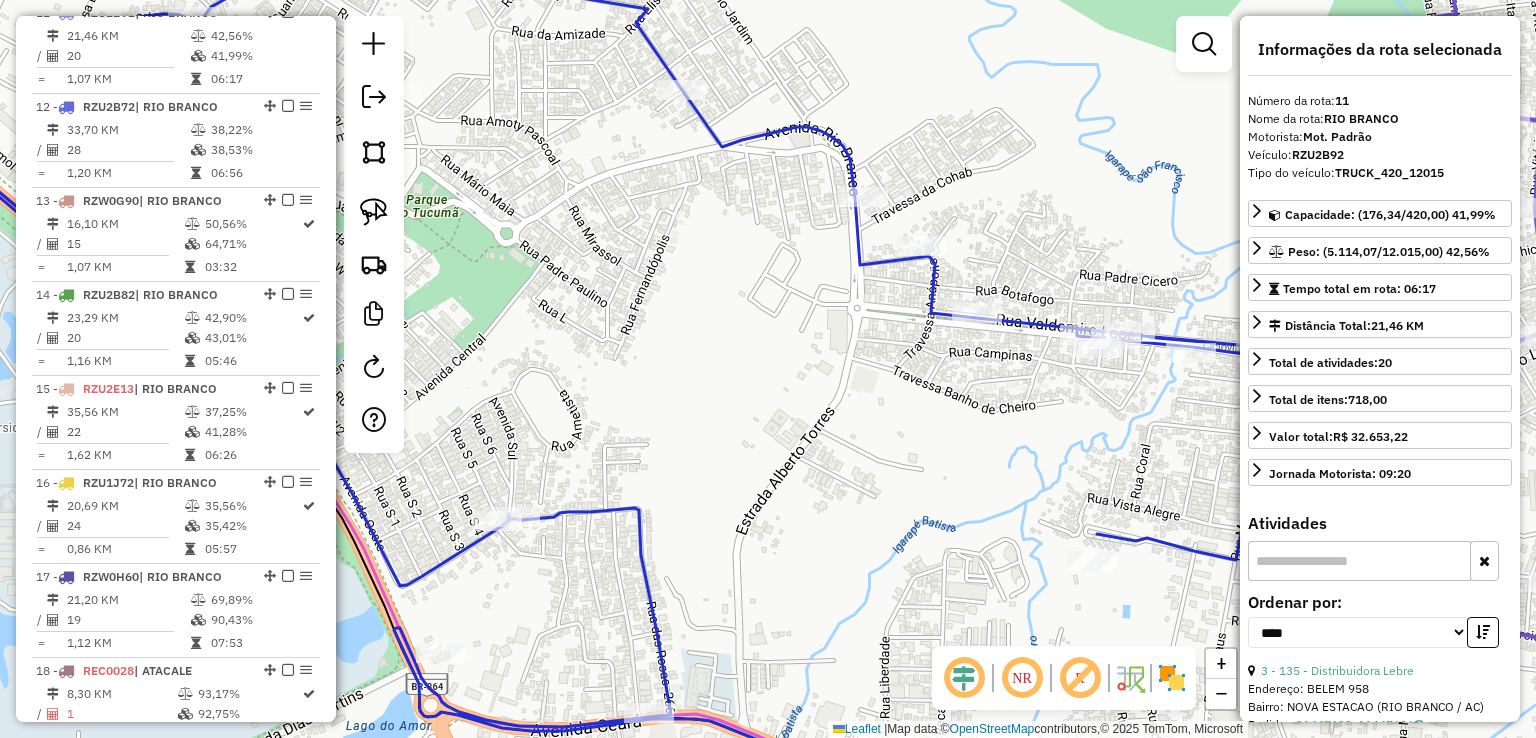 click 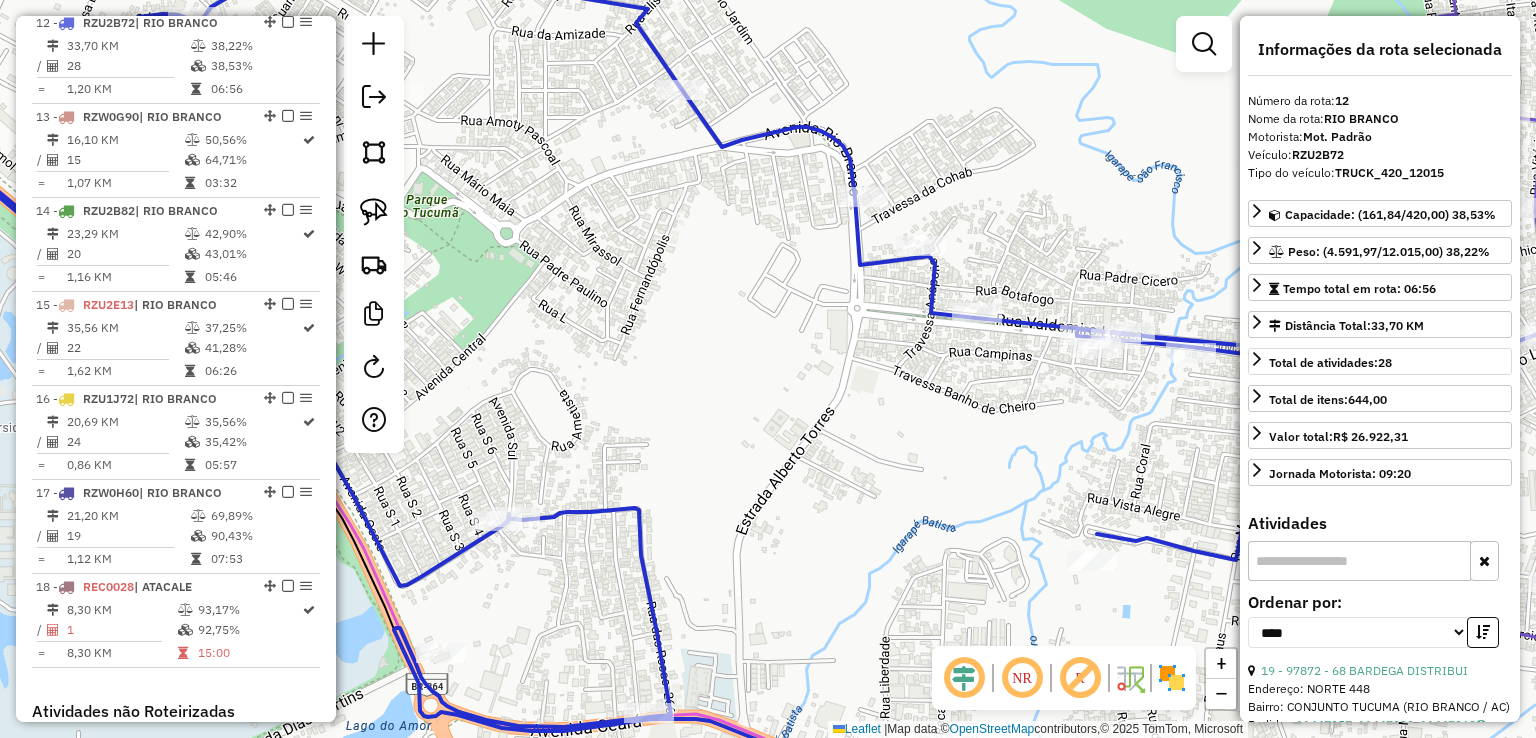 scroll, scrollTop: 1841, scrollLeft: 0, axis: vertical 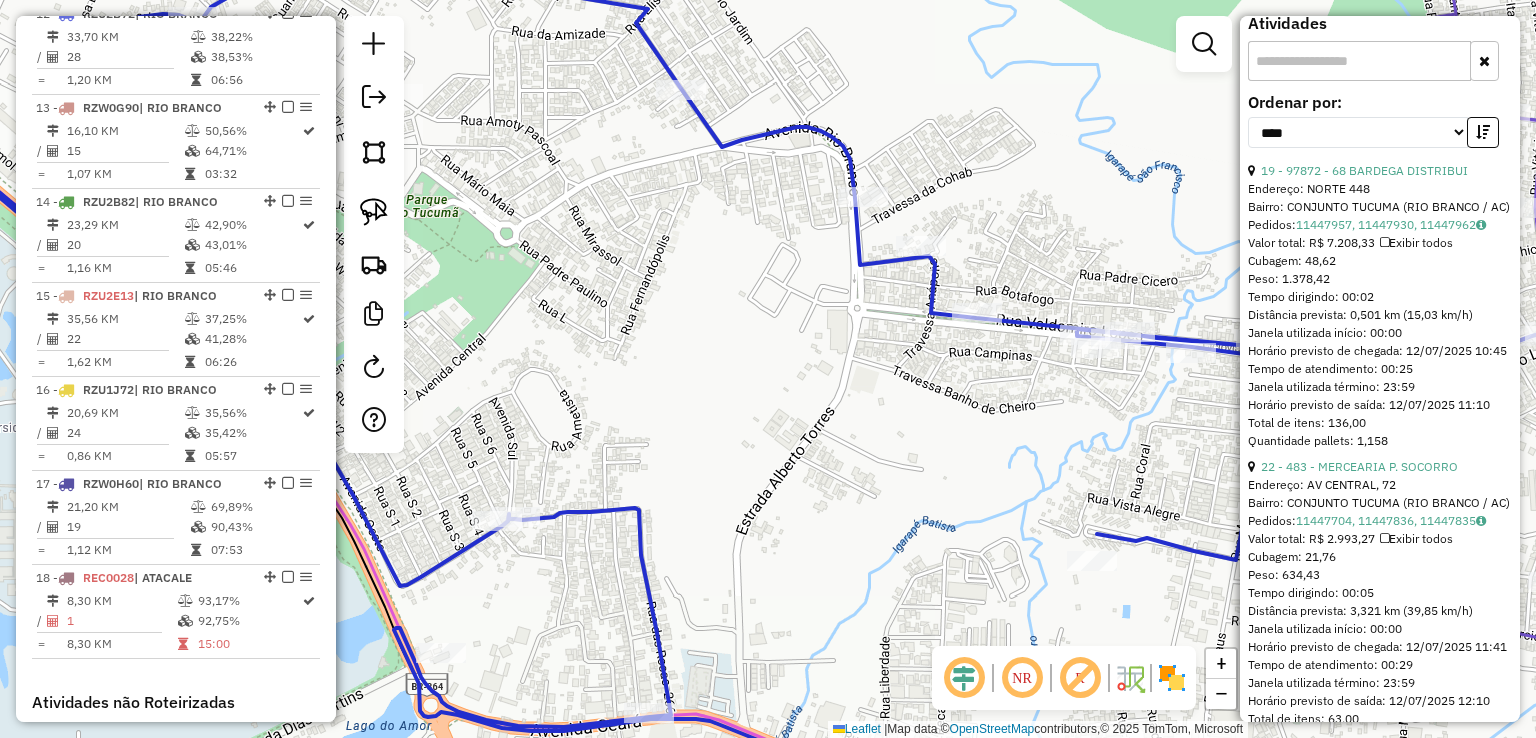 click on "19 - 97872 - 68 BARDEGA DISTRIBUI  Endereço:  NORTE 448   Bairro: CONJUNTO TUCUMA (RIO BRANCO / AC)   Pedidos:  11447957, 11447930, 11447962   Valor total: R$ 7.208,33   Exibir todos   Cubagem: 48,62  Peso: 1.378,42  Tempo dirigindo: 00:02   Distância prevista: 0,501 km (15,03 km/h)   Janela utilizada início: 00:00   Horário previsto de chegada: 12/07/2025 10:45   Tempo de atendimento: 00:25   Janela utilizada término: 23:59   Horário previsto de saída: 12/07/2025 11:10   Total de itens: 136,00   Quantidade pallets: 1,158     22 - 483 - MERCEARIA P. SOCORRO  Endereço: AV  CENTRAL, 72   Bairro: CONJUNTO TUCUMA (RIO BRANCO / AC)   Pedidos:  11447704, 11447836, 11447835   Valor total: R$ 2.993,27   Exibir todos   Cubagem: 21,76  Peso: 634,43  Tempo dirigindo: 00:05   Distância prevista: 3,321 km (39,85 km/h)   Janela utilizada início: 00:00   Horário previsto de chegada: 12/07/2025 11:41   Tempo de atendimento: 00:29   Janela utilizada término: 23:59   Total de itens: 63,00      Pedidos:" at bounding box center [1380, 4391] 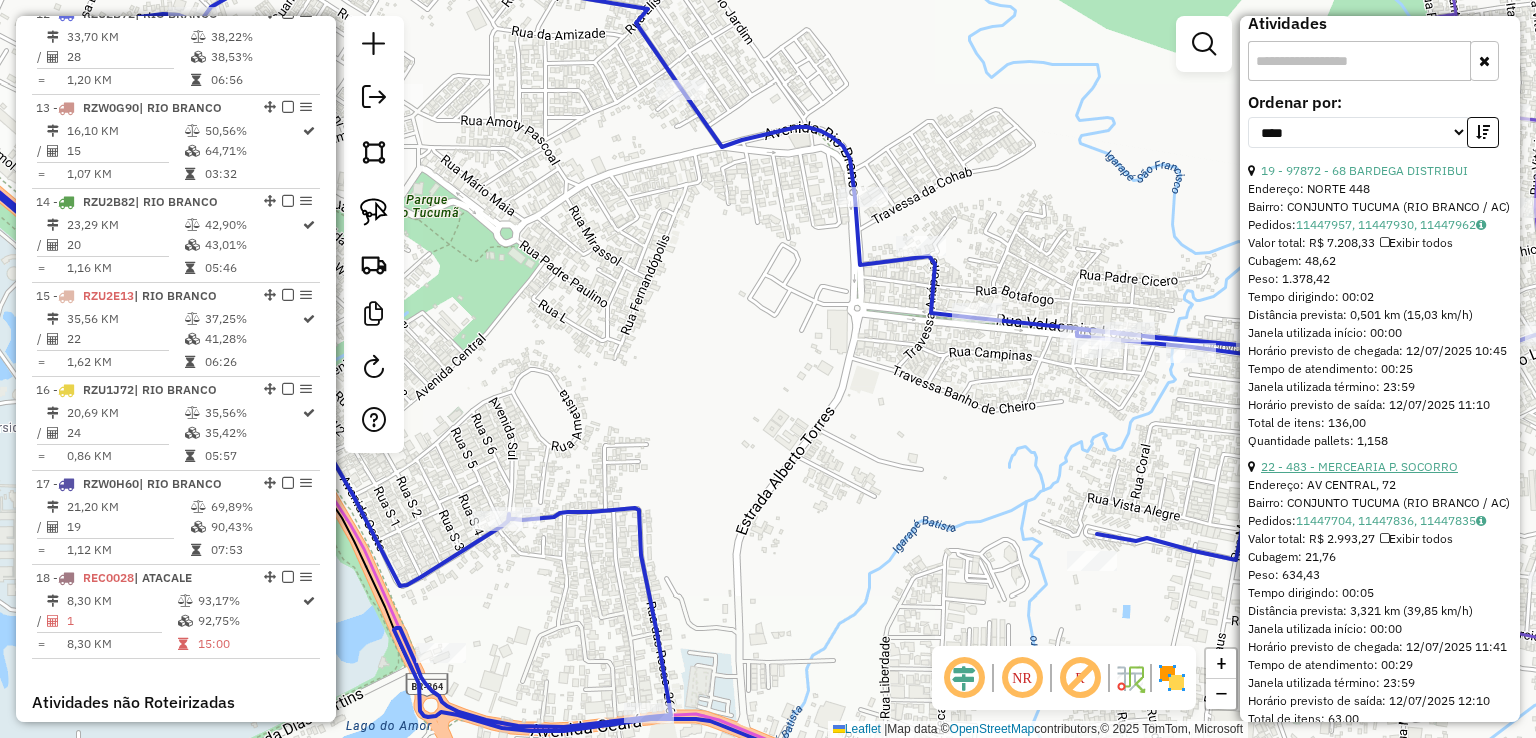 click on "22 - 483 - MERCEARIA P. SOCORRO" at bounding box center [1359, 466] 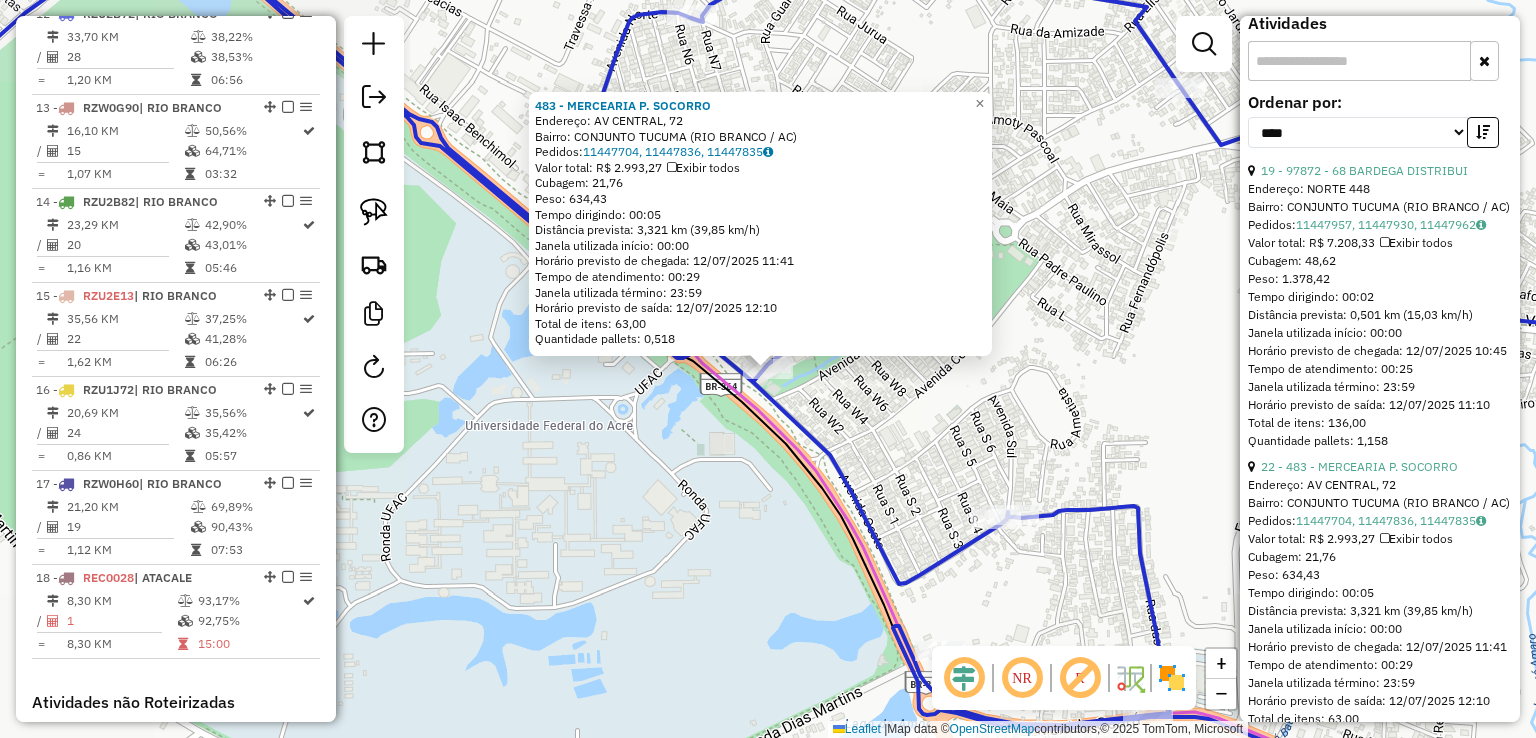 click on "483 - MERCEARIA P. SOCORRO  Endereço: AV  CENTRAL, 72   Bairro: CONJUNTO TUCUMA (RIO BRANCO / AC)   Pedidos:  11447704, 11447836, 11447835   Valor total: R$ 2.993,27   Exibir todos   Cubagem: 21,76  Peso: 634,43  Tempo dirigindo: 00:05   Distância prevista: 3,321 km (39,85 km/h)   Janela utilizada início: 00:00   Horário previsto de chegada: 12/07/2025 11:41   Tempo de atendimento: 00:29   Janela utilizada término: 23:59   Horário previsto de saída: 12/07/2025 12:10   Total de itens: 63,00   Quantidade pallets: 0,518  × Janela de atendimento Grade de atendimento Capacidade Transportadoras Veículos Cliente Pedidos  Rotas Selecione os dias de semana para filtrar as janelas de atendimento  Seg   Ter   Qua   Qui   Sex   Sáb   Dom  Informe o período da janela de atendimento: De: Até:  Filtrar exatamente a janela do cliente  Considerar janela de atendimento padrão  Selecione os dias de semana para filtrar as grades de atendimento  Seg   Ter   Qua   Qui   Sex   Sáb   Dom   Peso mínimo:   De:   Até:" 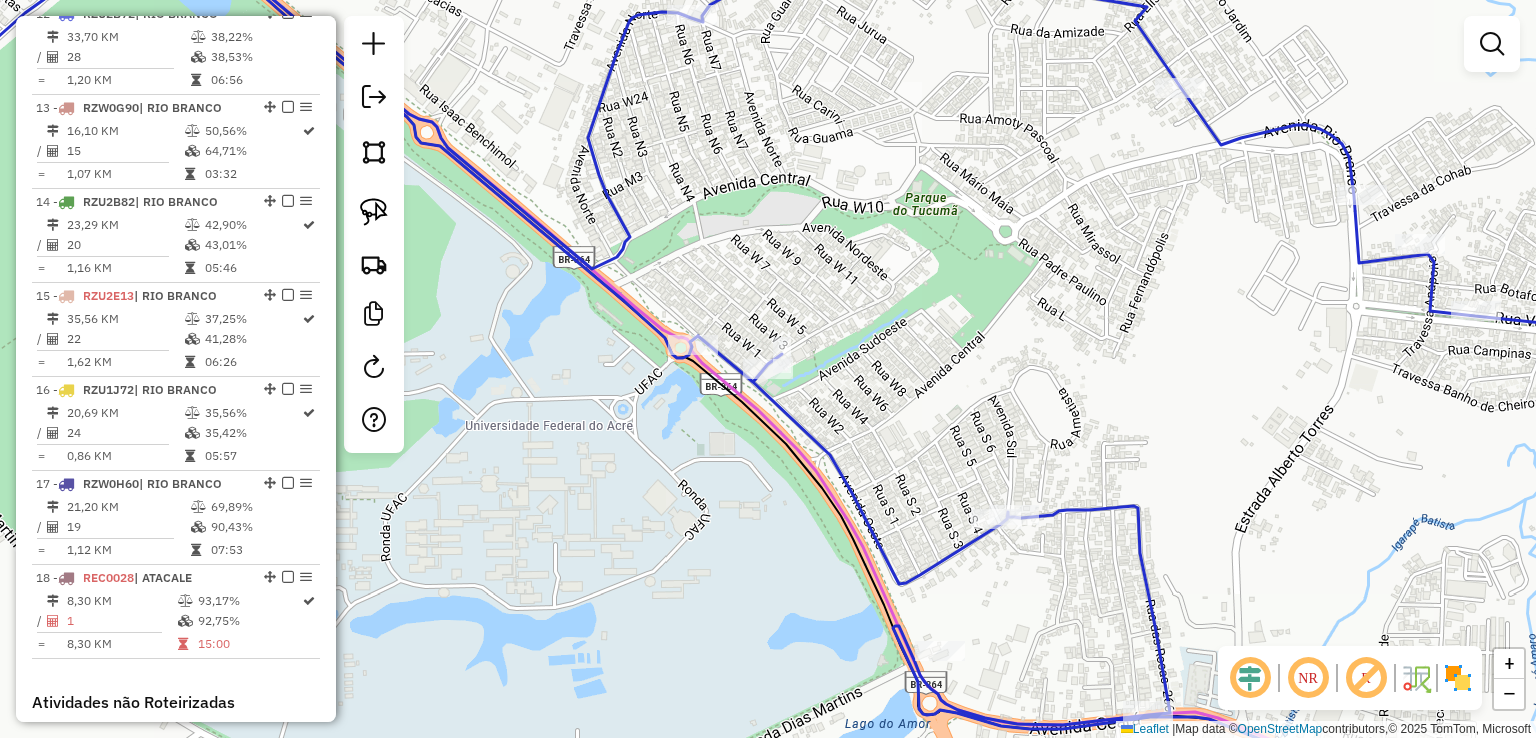 drag, startPoint x: 1085, startPoint y: 382, endPoint x: 887, endPoint y: 389, distance: 198.1237 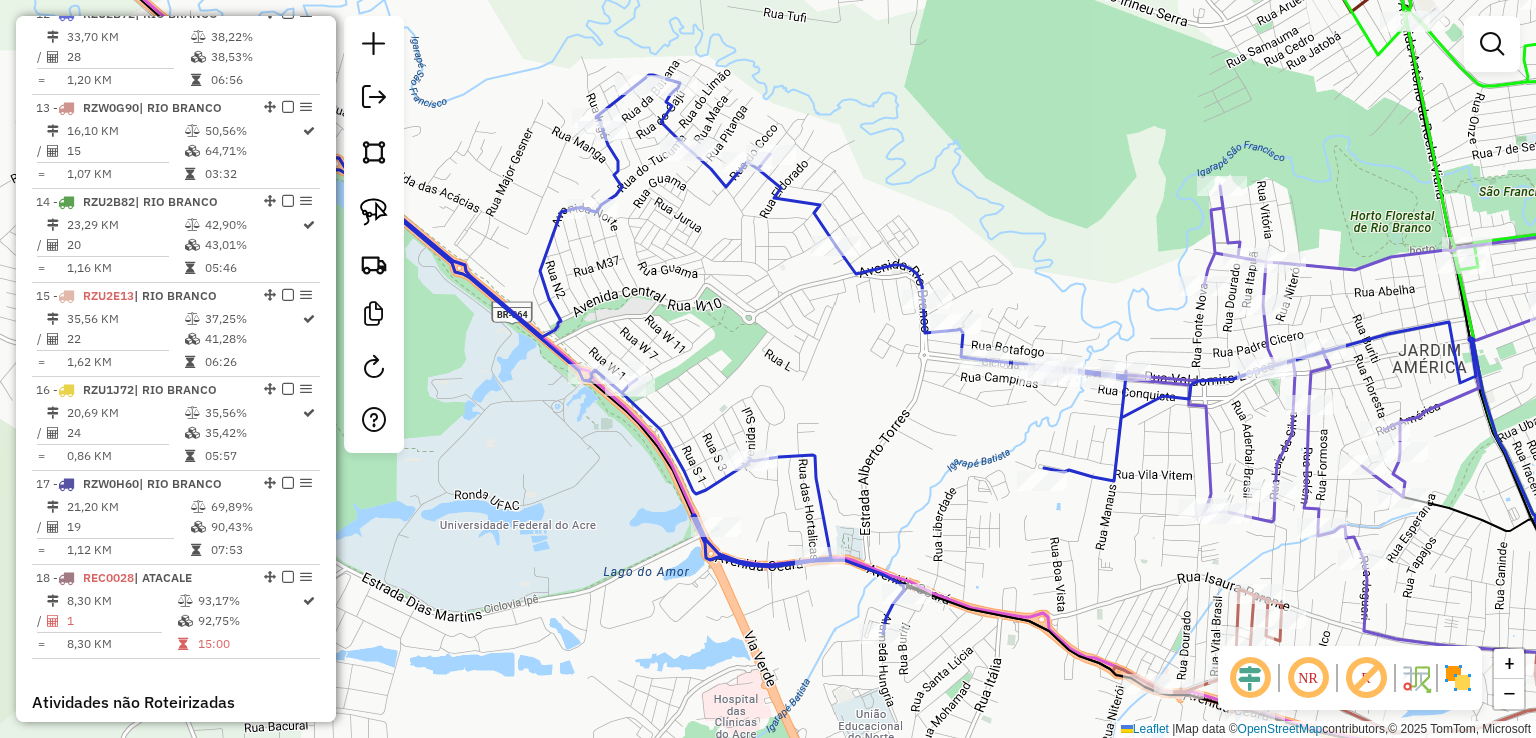 drag, startPoint x: 948, startPoint y: 382, endPoint x: 765, endPoint y: 380, distance: 183.01093 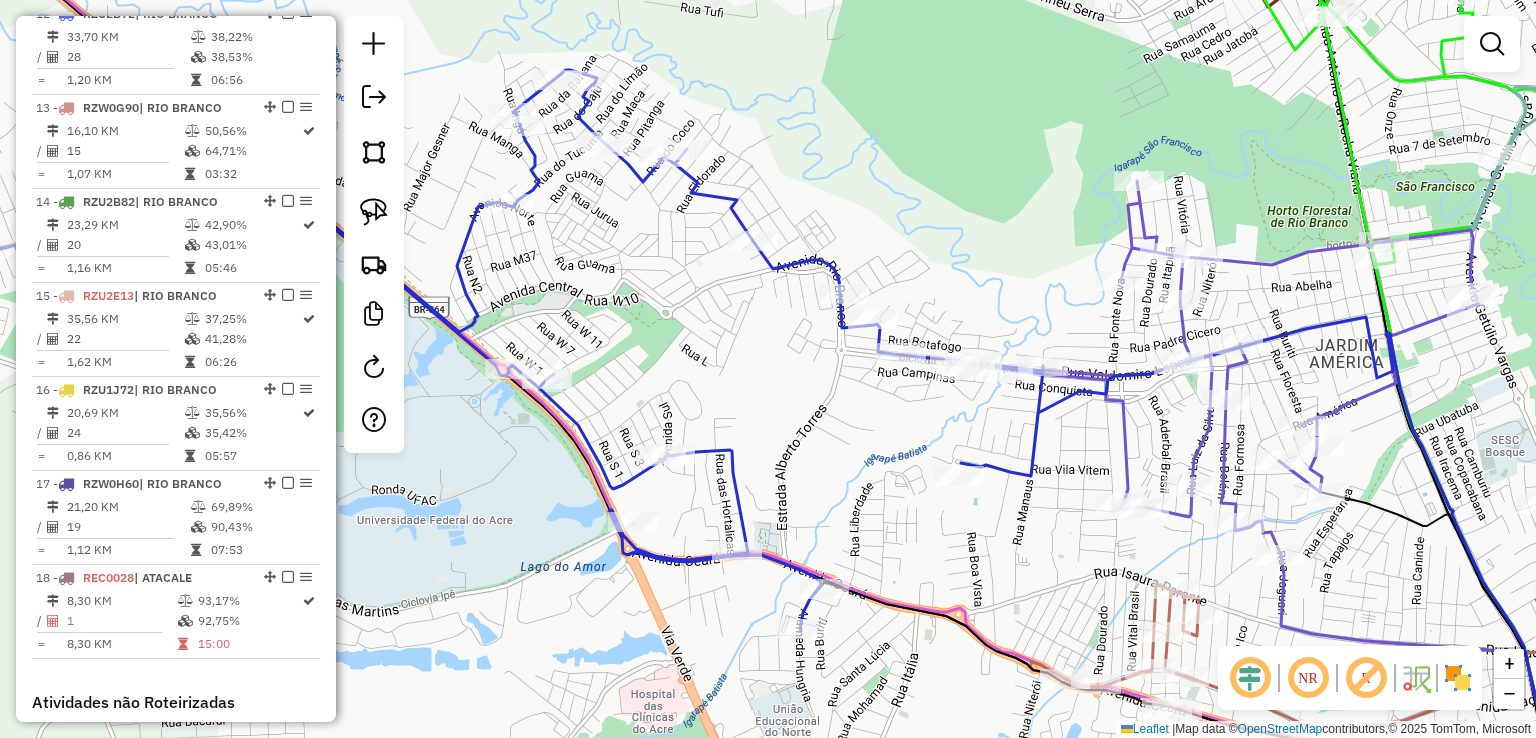 click 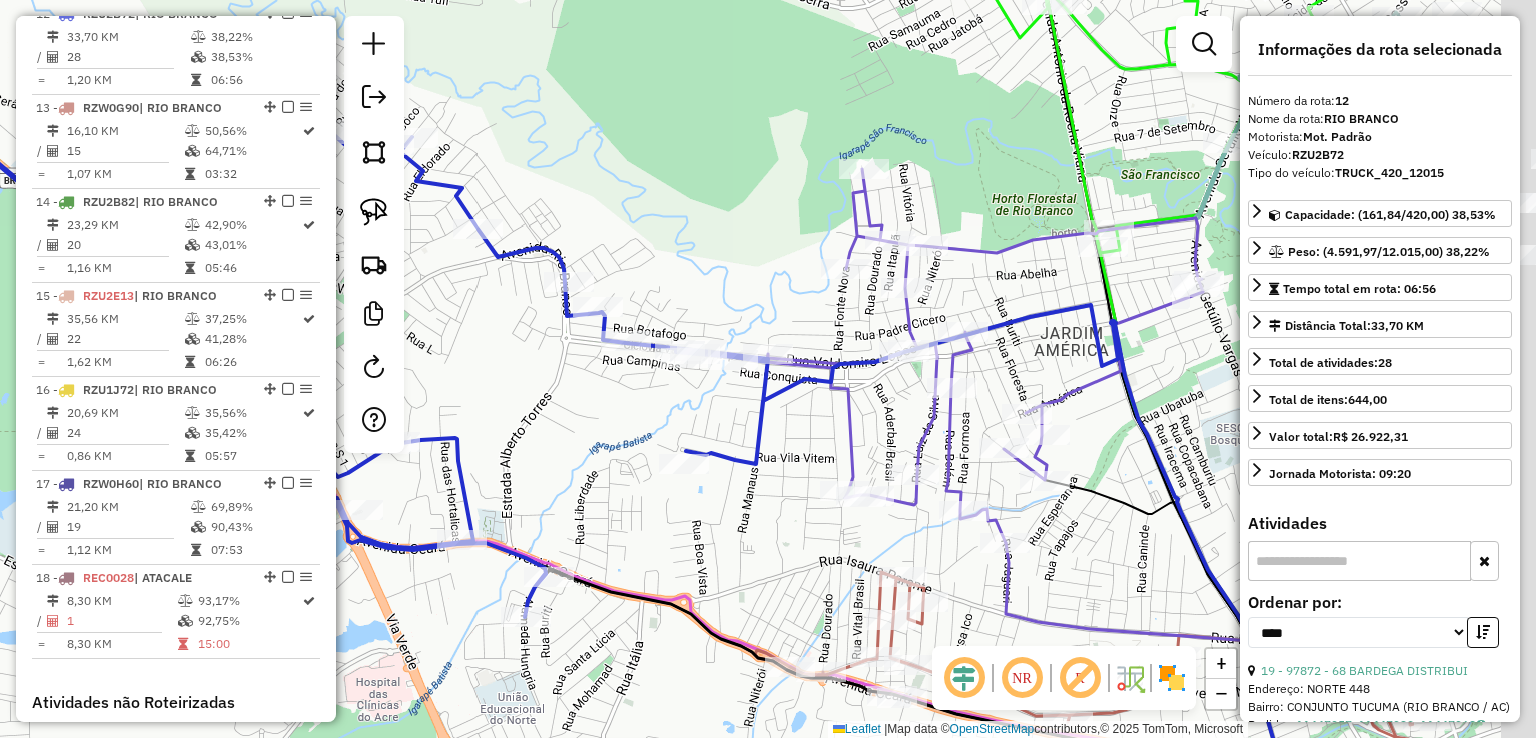 drag, startPoint x: 1004, startPoint y: 257, endPoint x: 729, endPoint y: 245, distance: 275.2617 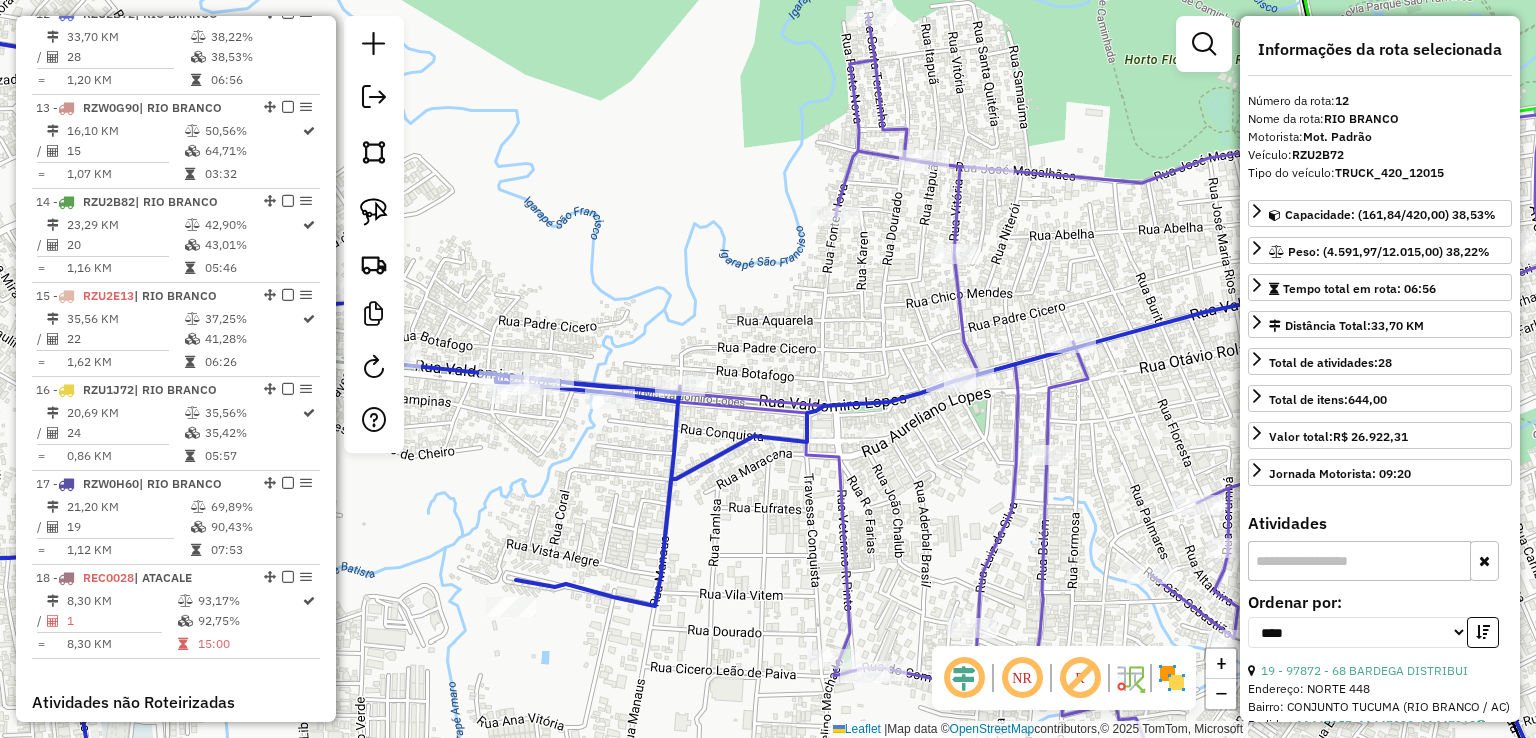 drag, startPoint x: 694, startPoint y: 285, endPoint x: 1161, endPoint y: 337, distance: 469.88617 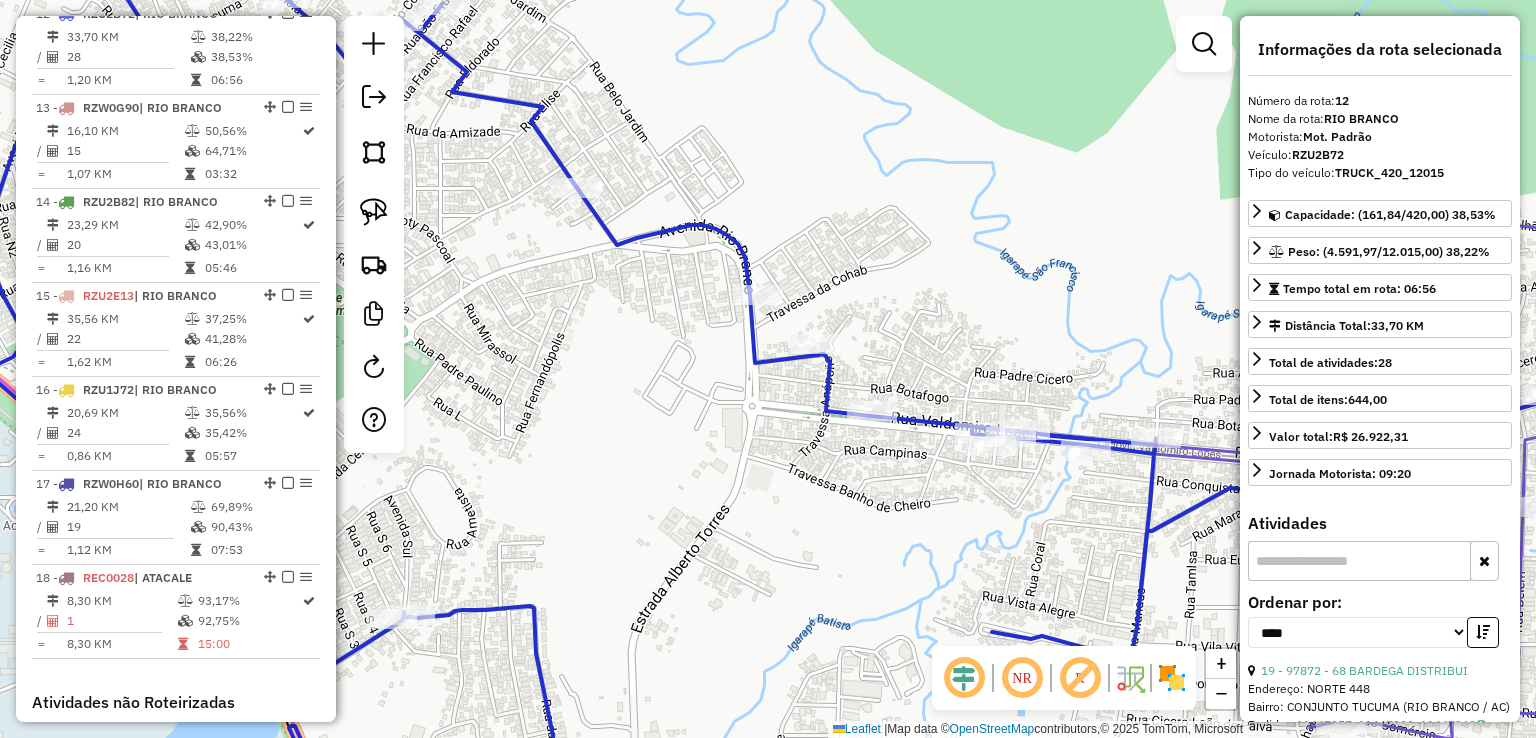 click 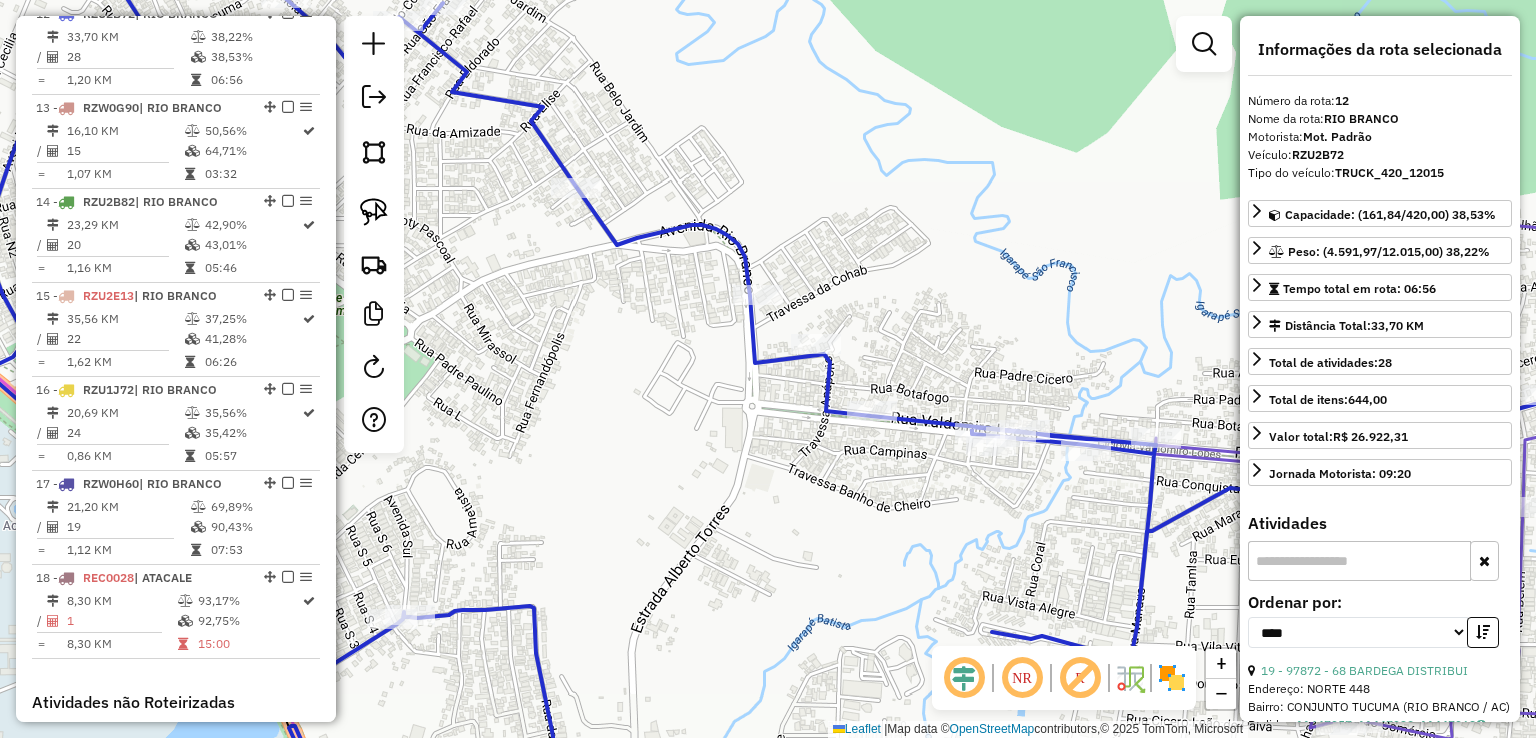 drag, startPoint x: 1003, startPoint y: 375, endPoint x: 763, endPoint y: 299, distance: 251.74591 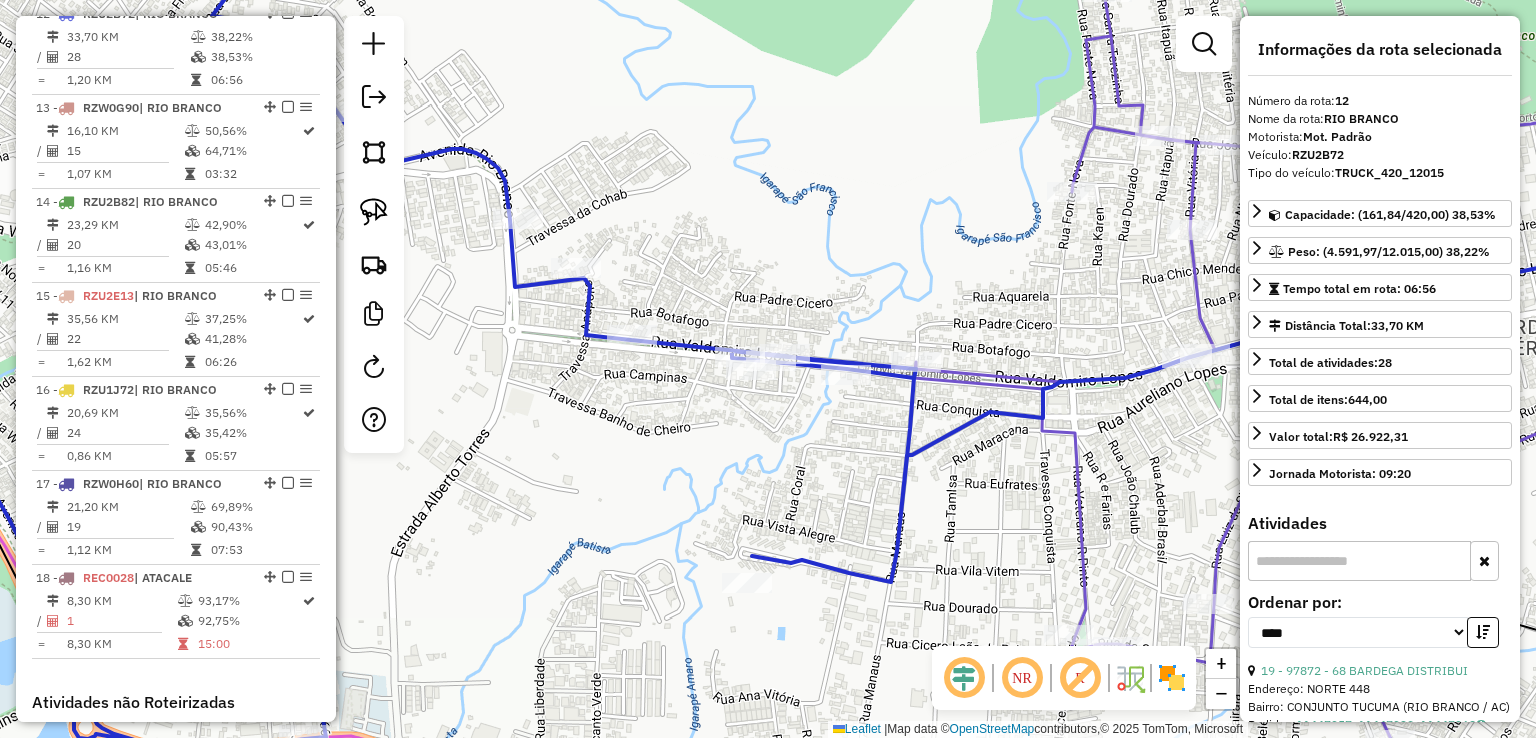 click 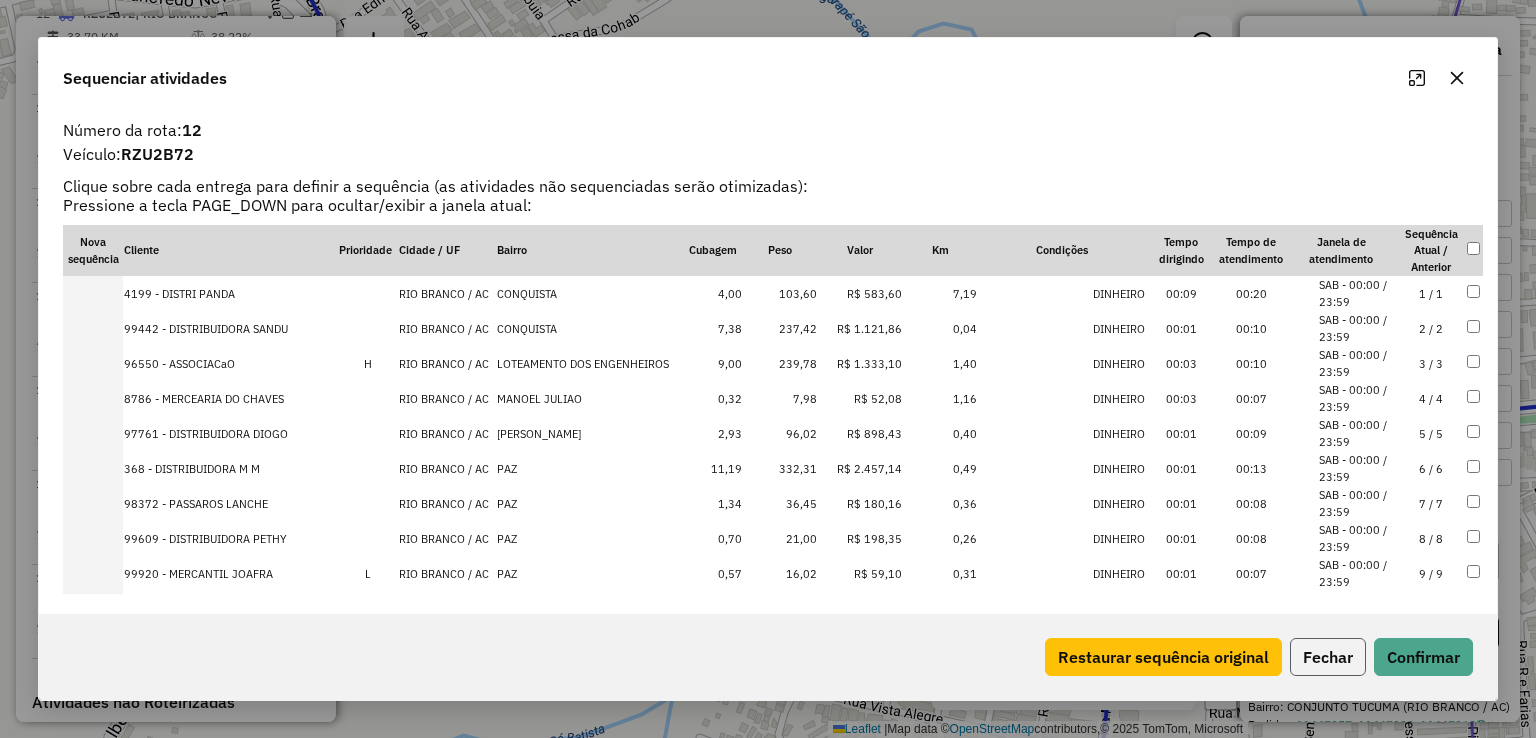 click on "Fechar" 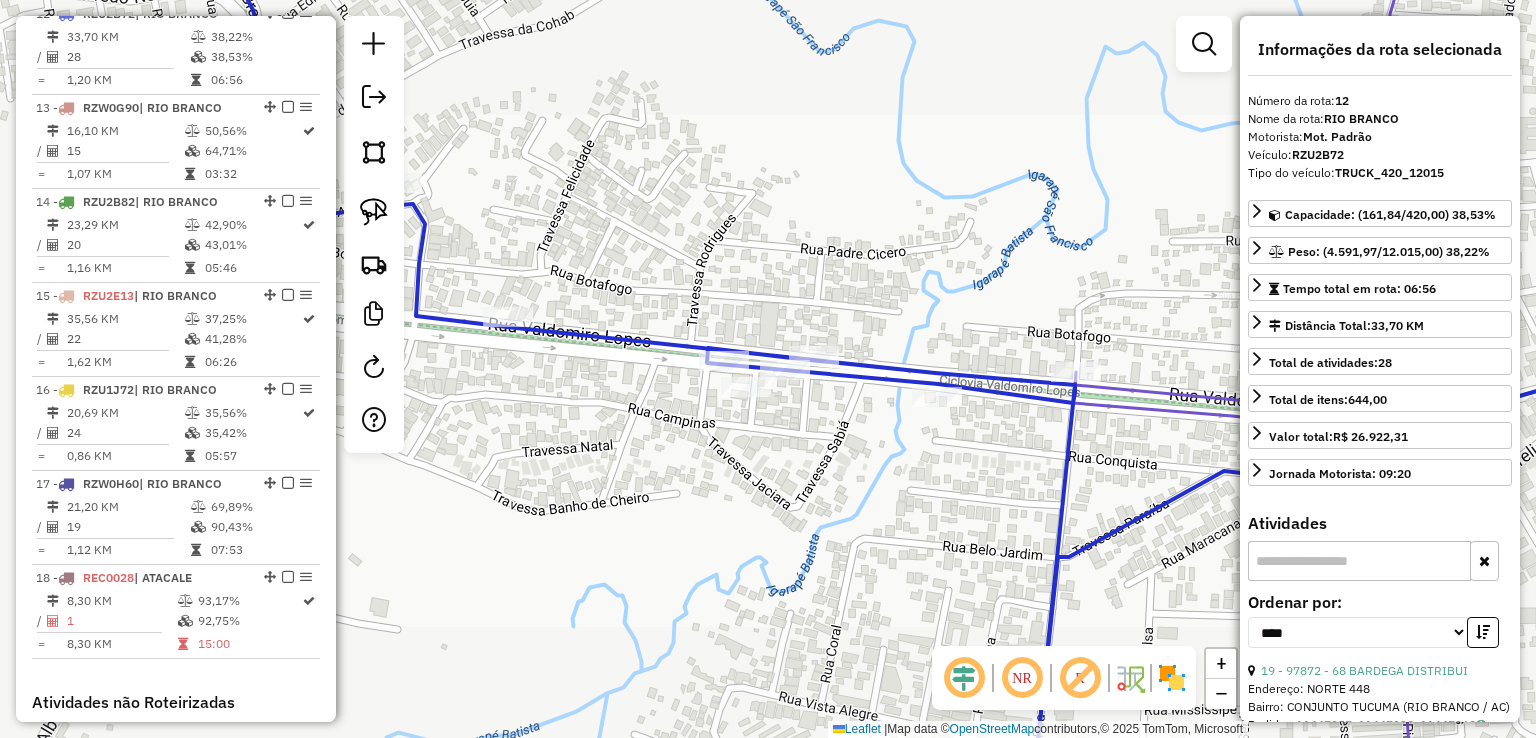 drag, startPoint x: 917, startPoint y: 492, endPoint x: 752, endPoint y: 410, distance: 184.25255 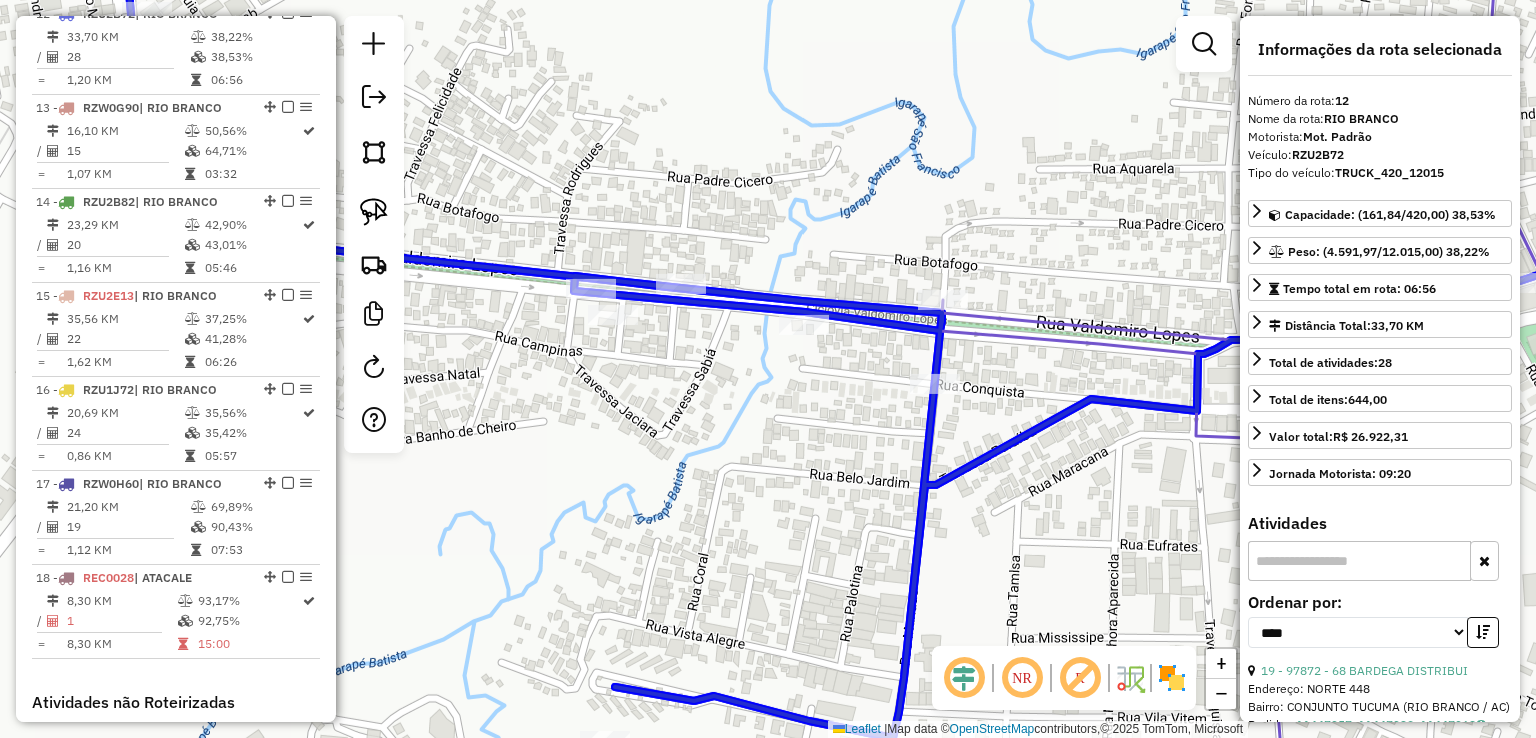 click 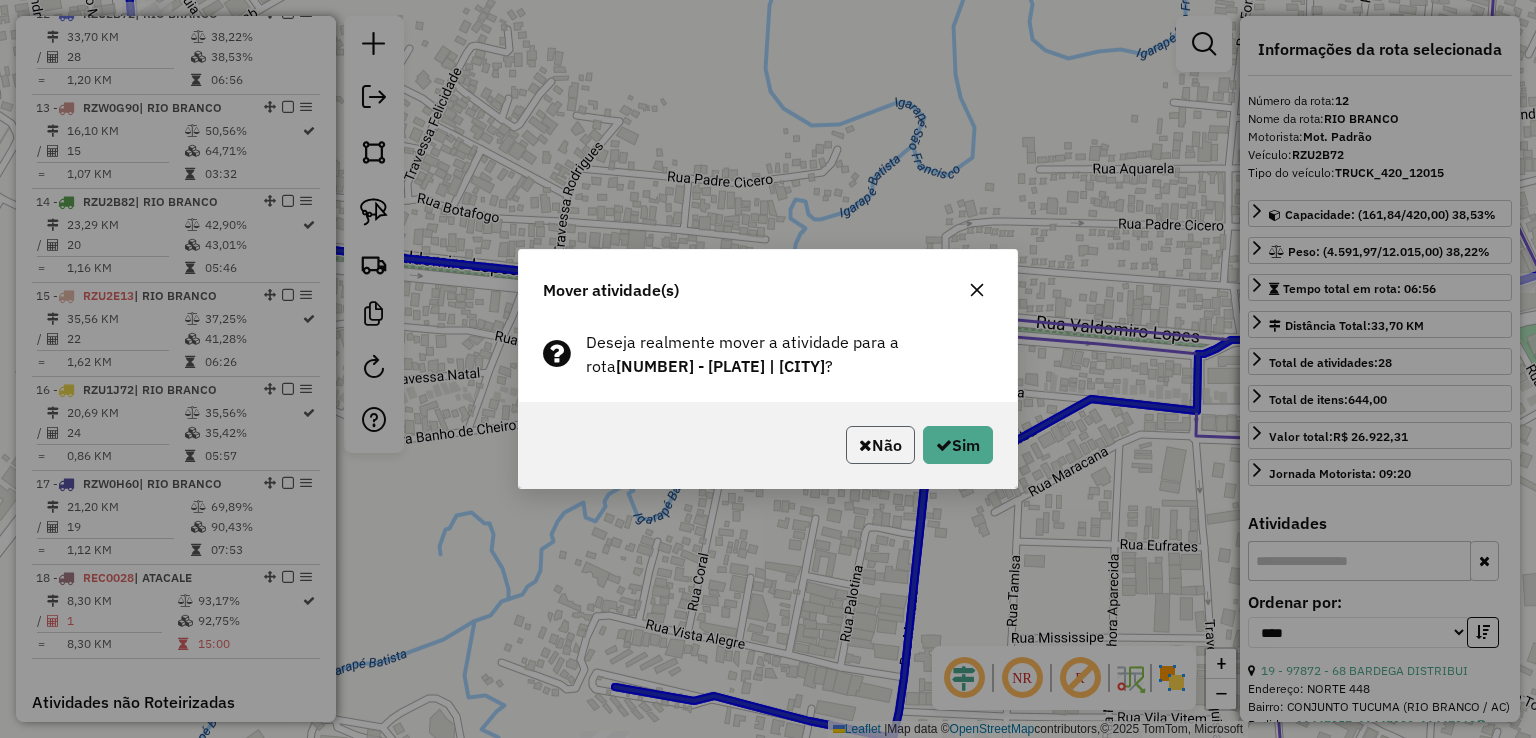click on "Não" 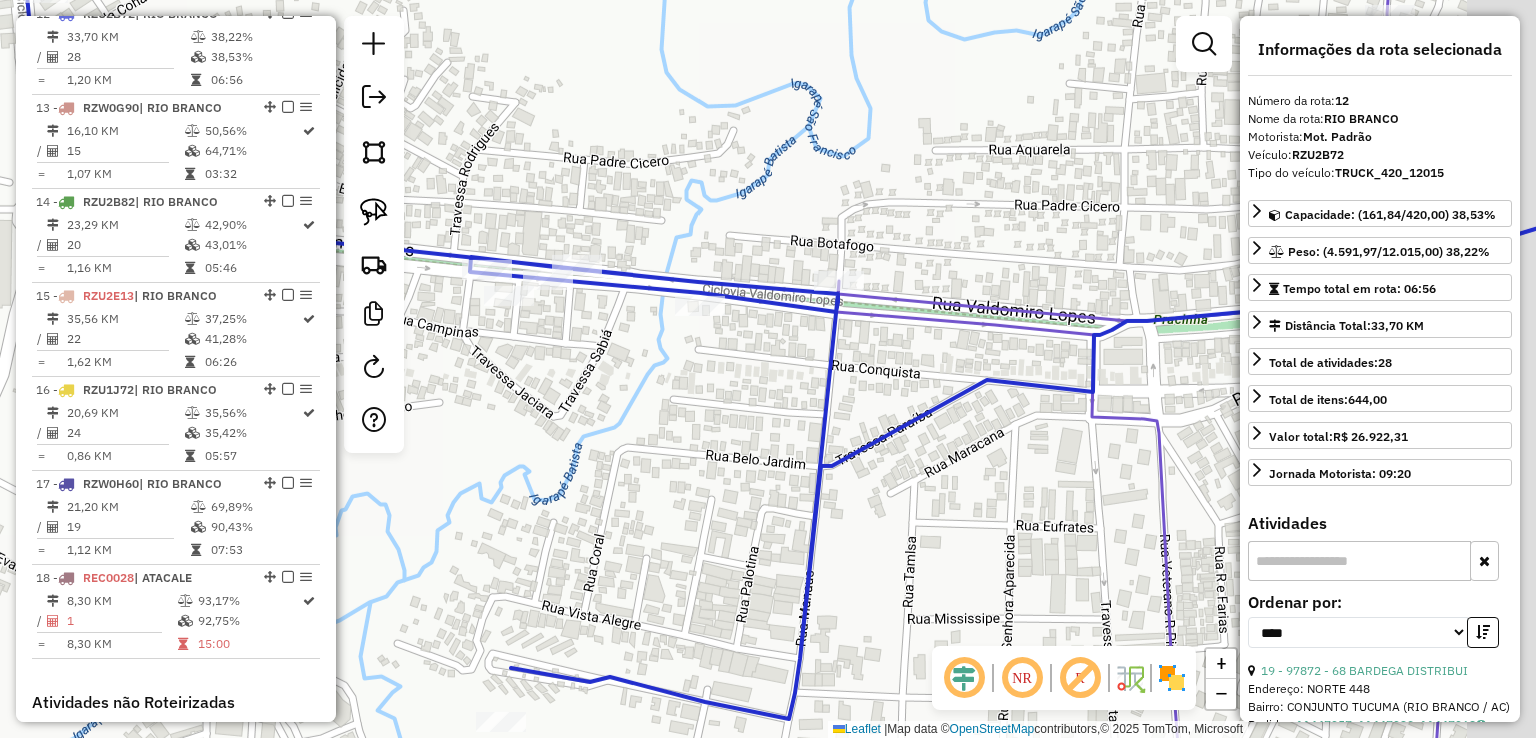 drag, startPoint x: 699, startPoint y: 407, endPoint x: 599, endPoint y: 387, distance: 101.98039 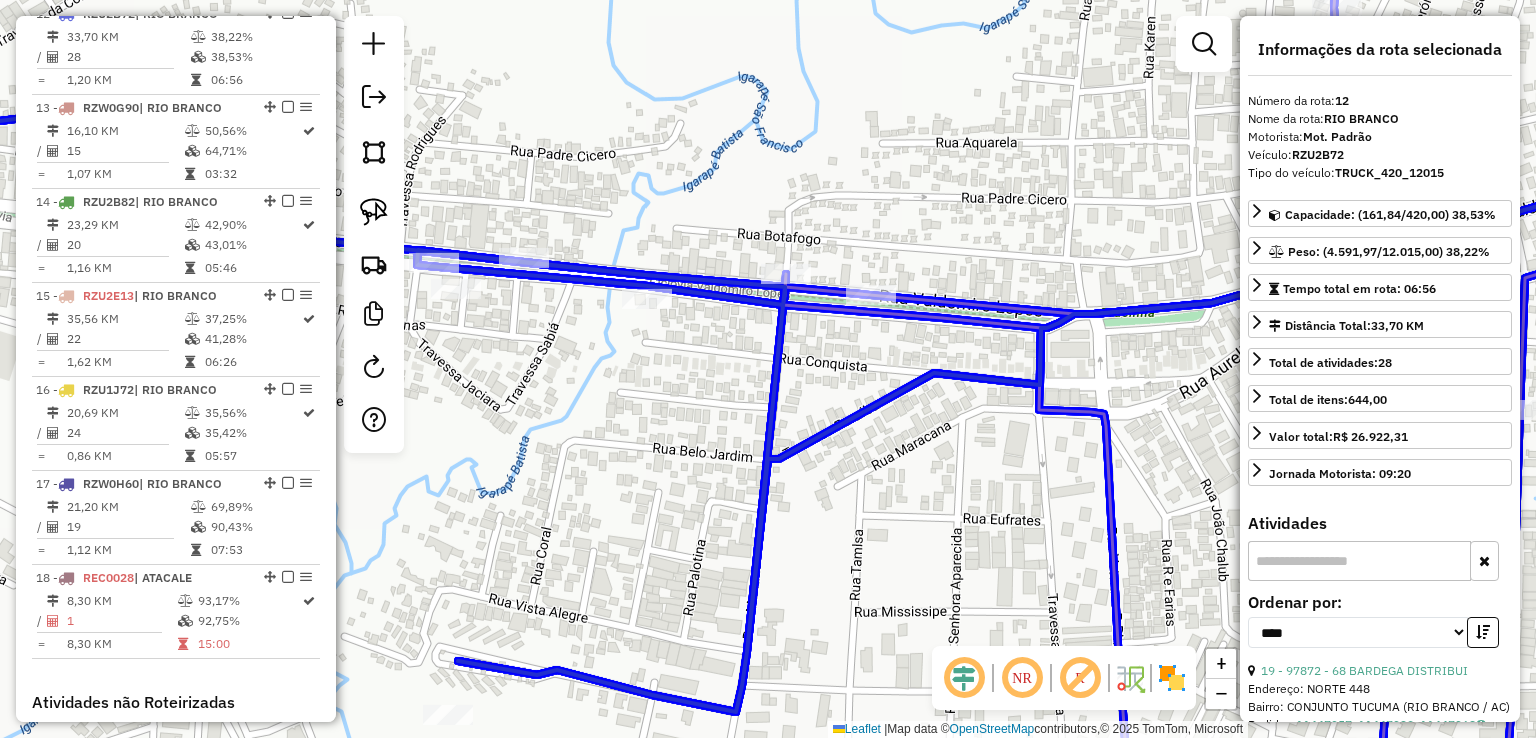 click on "Janela de atendimento Grade de atendimento Capacidade Transportadoras Veículos Cliente Pedidos  Rotas Selecione os dias de semana para filtrar as janelas de atendimento  Seg   Ter   Qua   Qui   Sex   Sáb   Dom  Informe o período da janela de atendimento: De: Até:  Filtrar exatamente a janela do cliente  Considerar janela de atendimento padrão  Selecione os dias de semana para filtrar as grades de atendimento  Seg   Ter   Qua   Qui   Sex   Sáb   Dom   Considerar clientes sem dia de atendimento cadastrado  Clientes fora do dia de atendimento selecionado Filtrar as atividades entre os valores definidos abaixo:  Peso mínimo:   Peso máximo:   Cubagem mínima:   Cubagem máxima:   De:   Até:  Filtrar as atividades entre o tempo de atendimento definido abaixo:  De:   Até:   Considerar capacidade total dos clientes não roteirizados Transportadora: Selecione um ou mais itens Tipo de veículo: Selecione um ou mais itens Veículo: Selecione um ou mais itens Motorista: Selecione um ou mais itens Nome: Rótulo:" 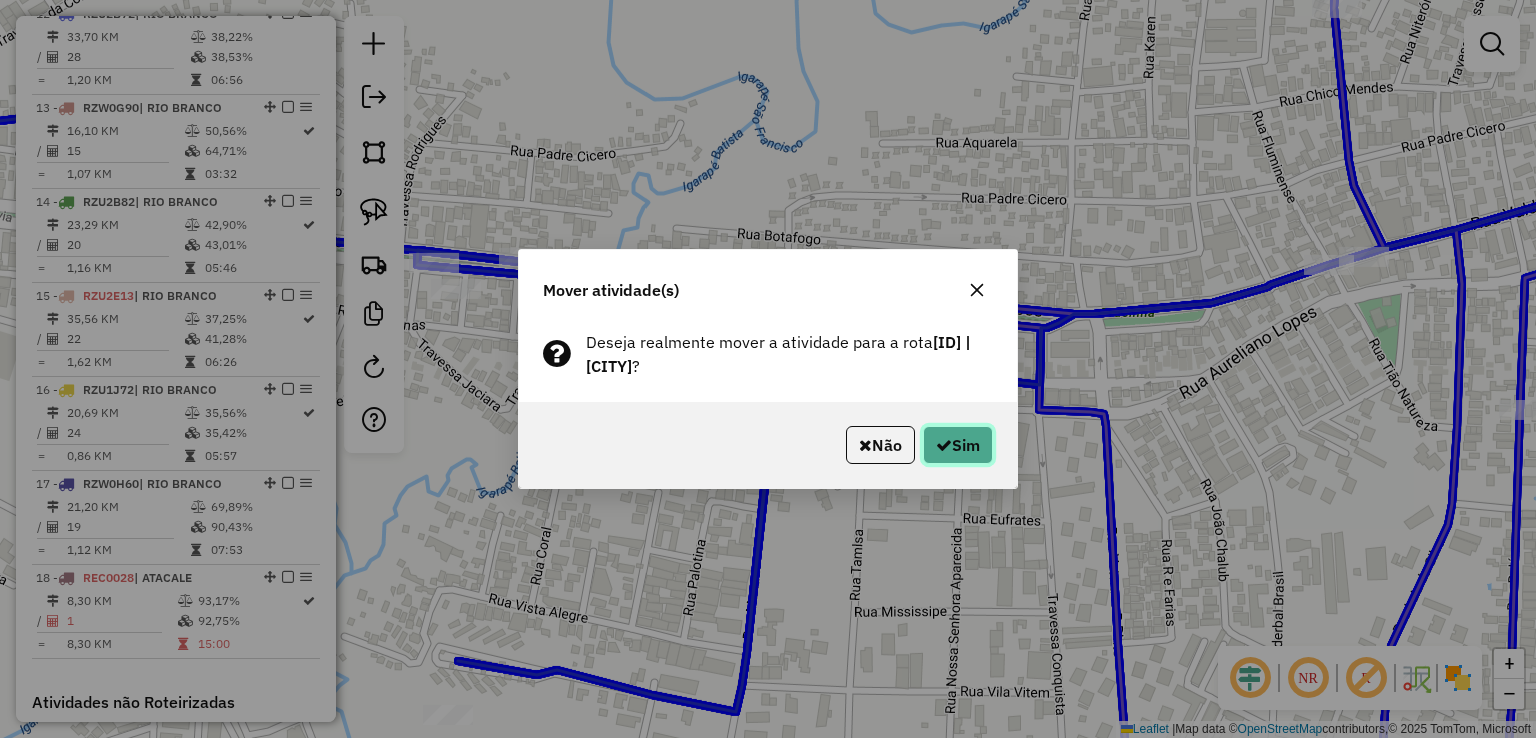 click on "Sim" 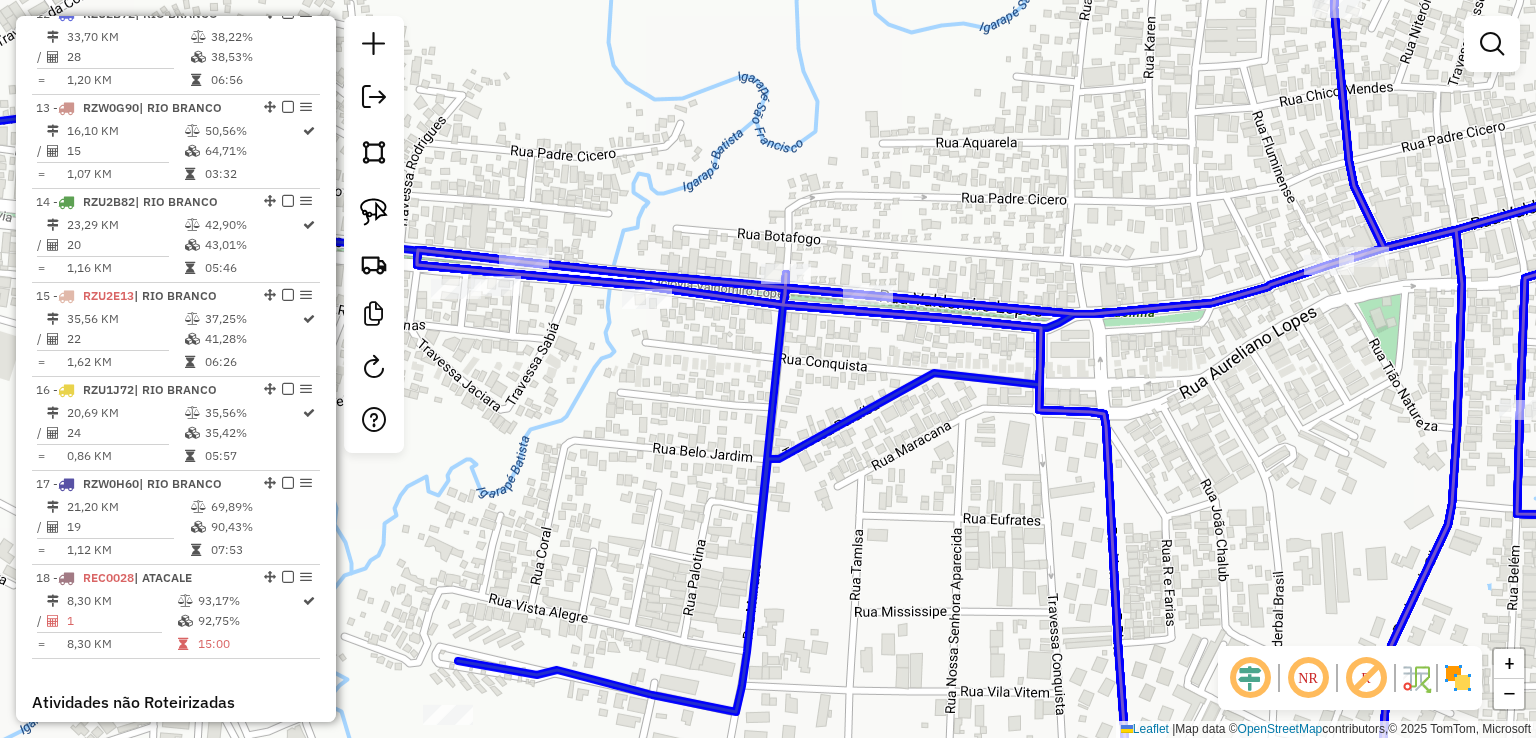 click on "Rota 11 - Placa RZU2B92  96122 - MERCANTIL SM Janela de atendimento Grade de atendimento Capacidade Transportadoras Veículos Cliente Pedidos  Rotas Selecione os dias de semana para filtrar as janelas de atendimento  Seg   Ter   Qua   Qui   Sex   Sáb   Dom  Informe o período da janela de atendimento: De: Até:  Filtrar exatamente a janela do cliente  Considerar janela de atendimento padrão  Selecione os dias de semana para filtrar as grades de atendimento  Seg   Ter   Qua   Qui   Sex   Sáb   Dom   Considerar clientes sem dia de atendimento cadastrado  Clientes fora do dia de atendimento selecionado Filtrar as atividades entre os valores definidos abaixo:  Peso mínimo:   Peso máximo:   Cubagem mínima:   Cubagem máxima:   De:   Até:  Filtrar as atividades entre o tempo de atendimento definido abaixo:  De:   Até:   Considerar capacidade total dos clientes não roteirizados Transportadora: Selecione um ou mais itens Tipo de veículo: Selecione um ou mais itens Veículo: Selecione um ou mais itens Nome:" 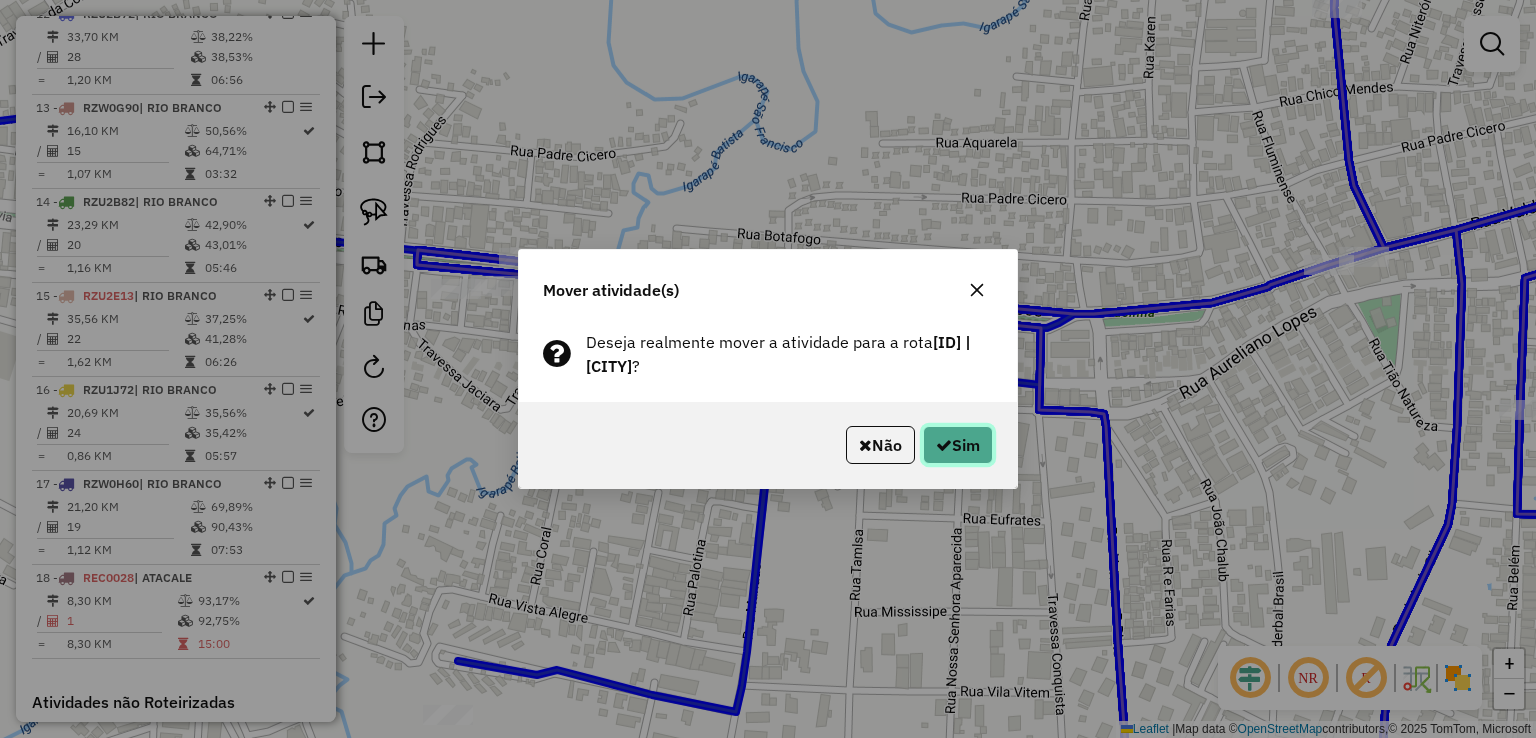 click on "Sim" 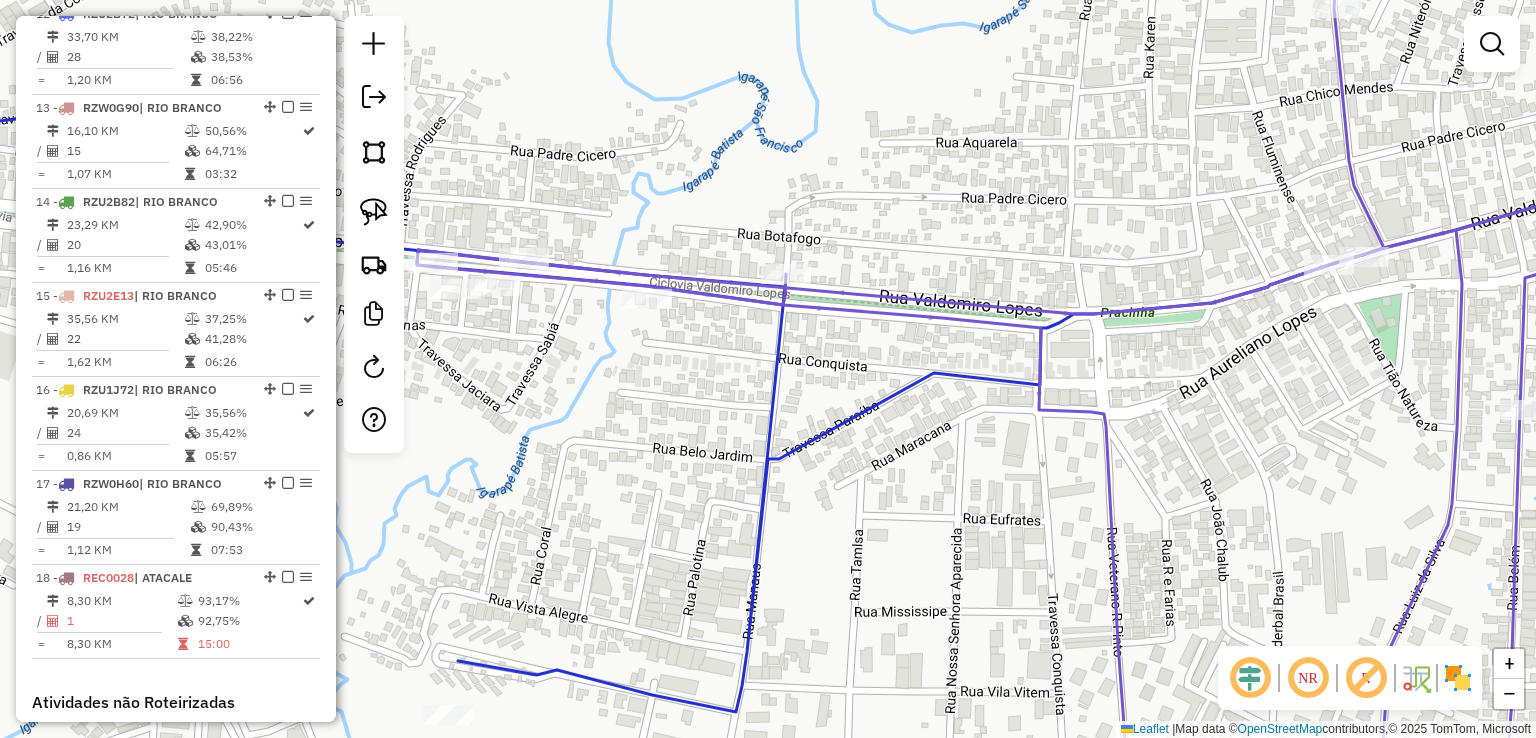 click 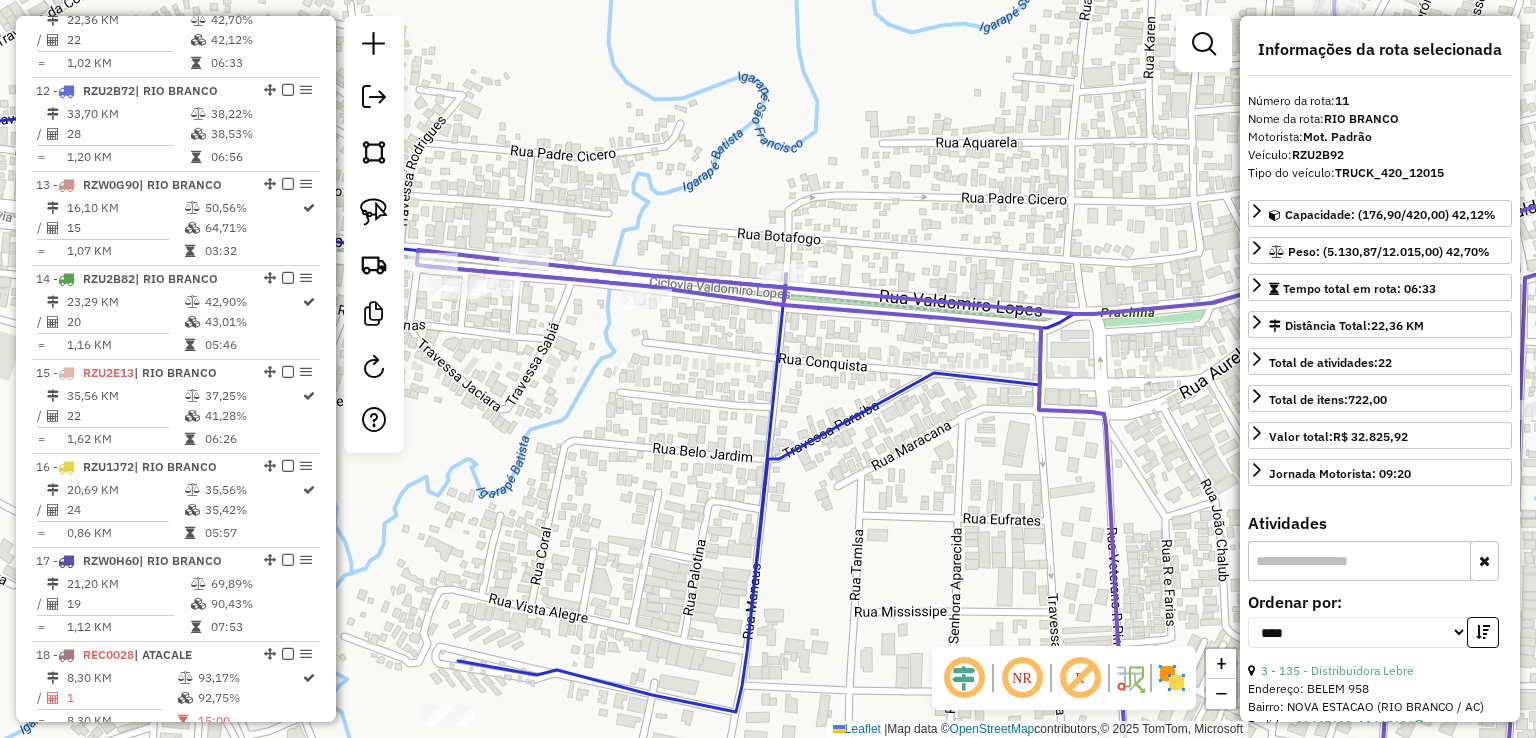scroll, scrollTop: 1748, scrollLeft: 0, axis: vertical 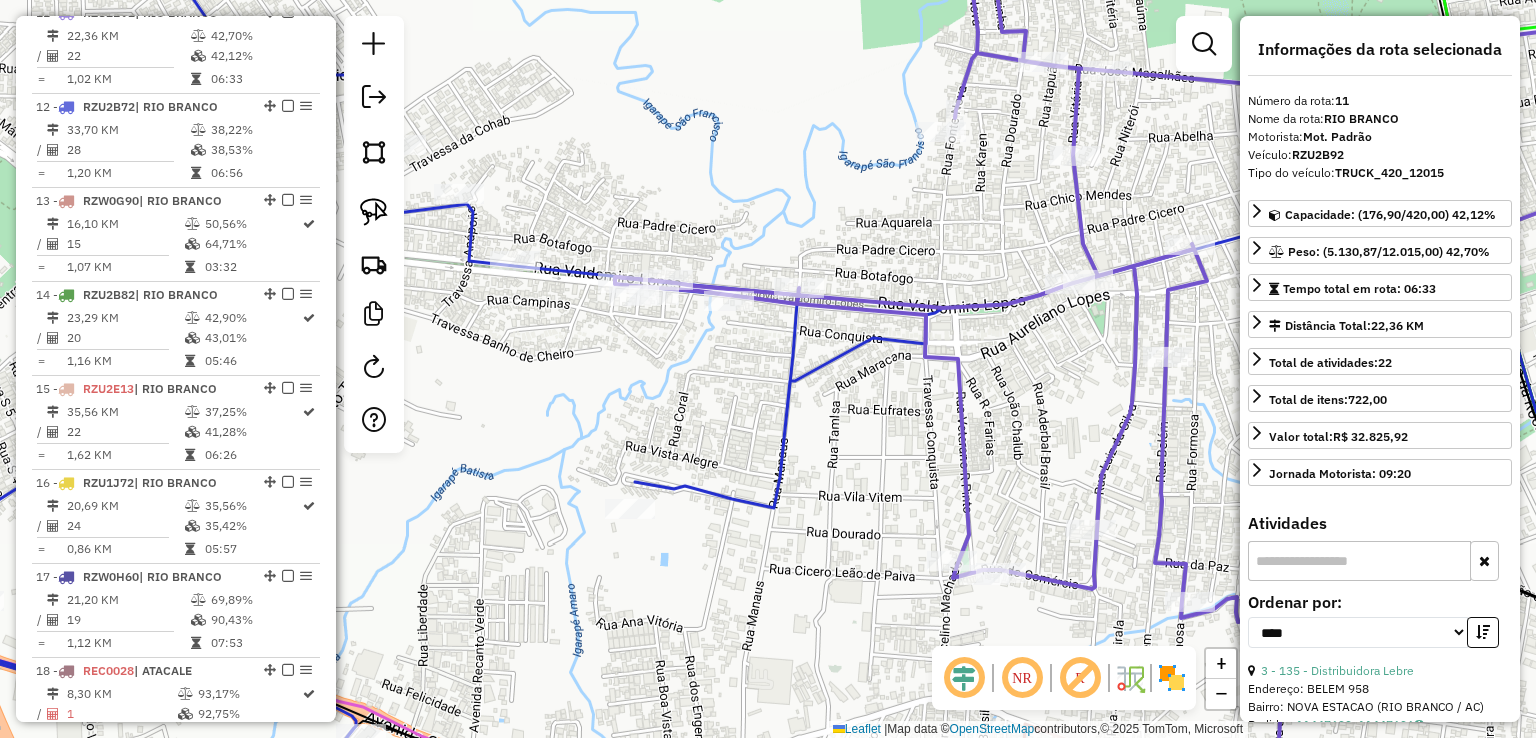 drag, startPoint x: 675, startPoint y: 340, endPoint x: 1032, endPoint y: 370, distance: 358.2583 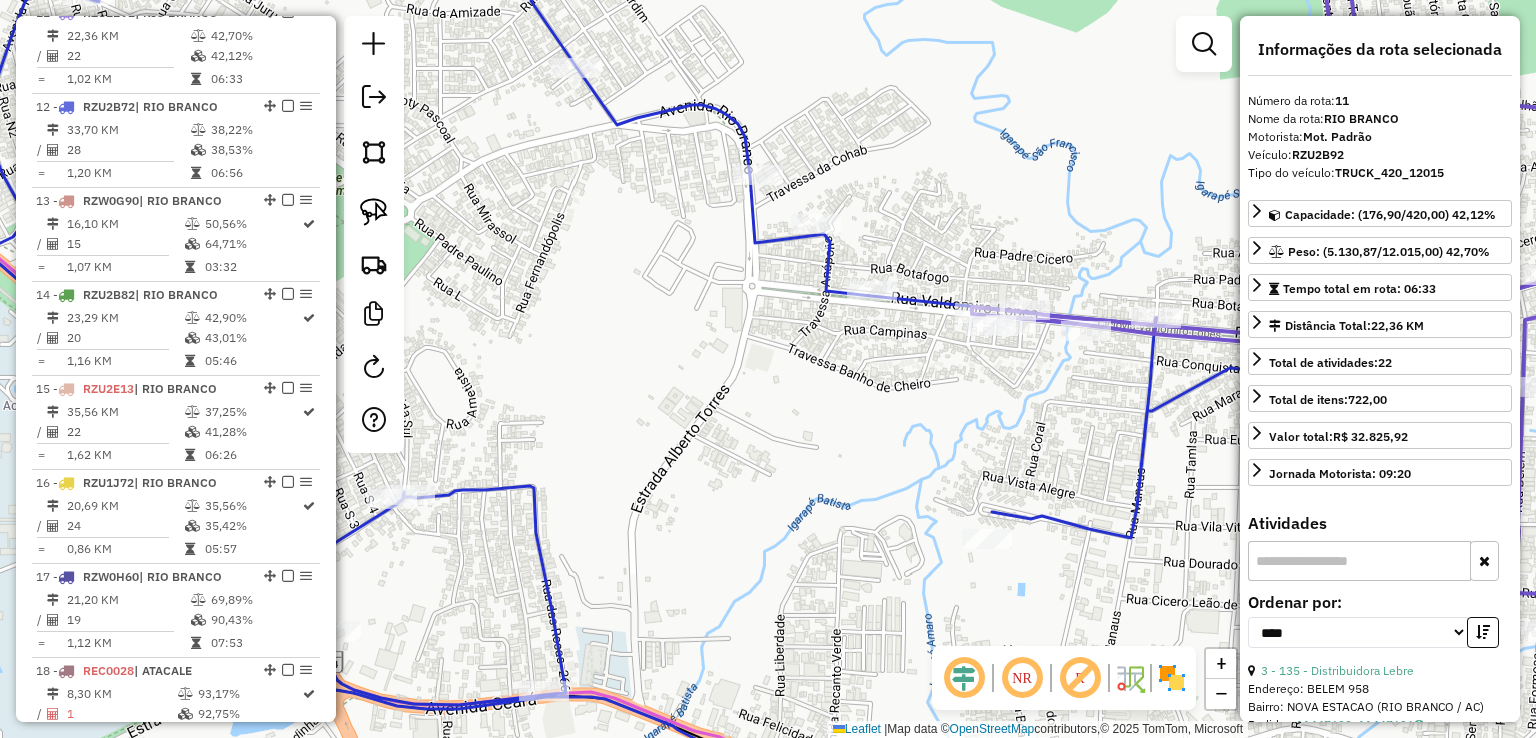 click 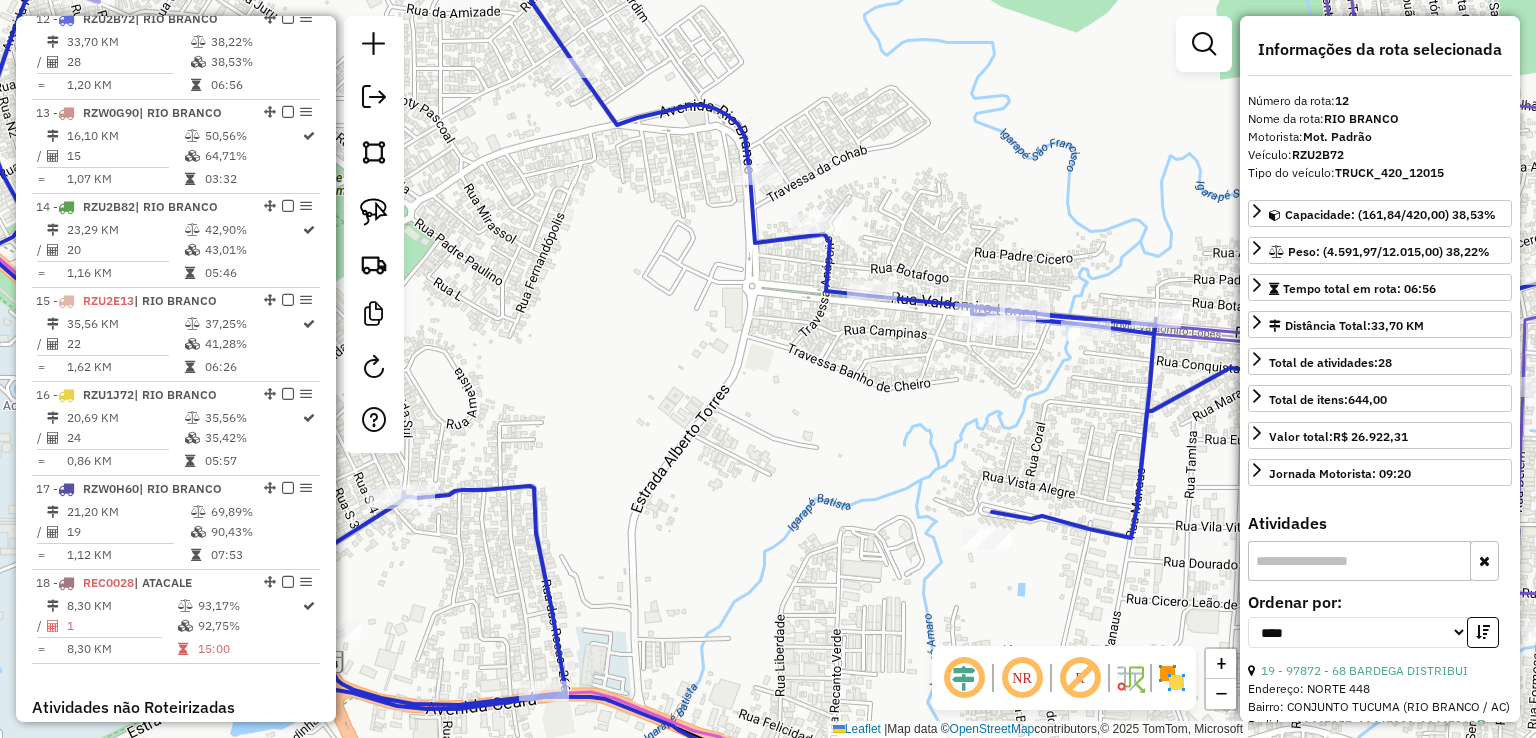 scroll, scrollTop: 1841, scrollLeft: 0, axis: vertical 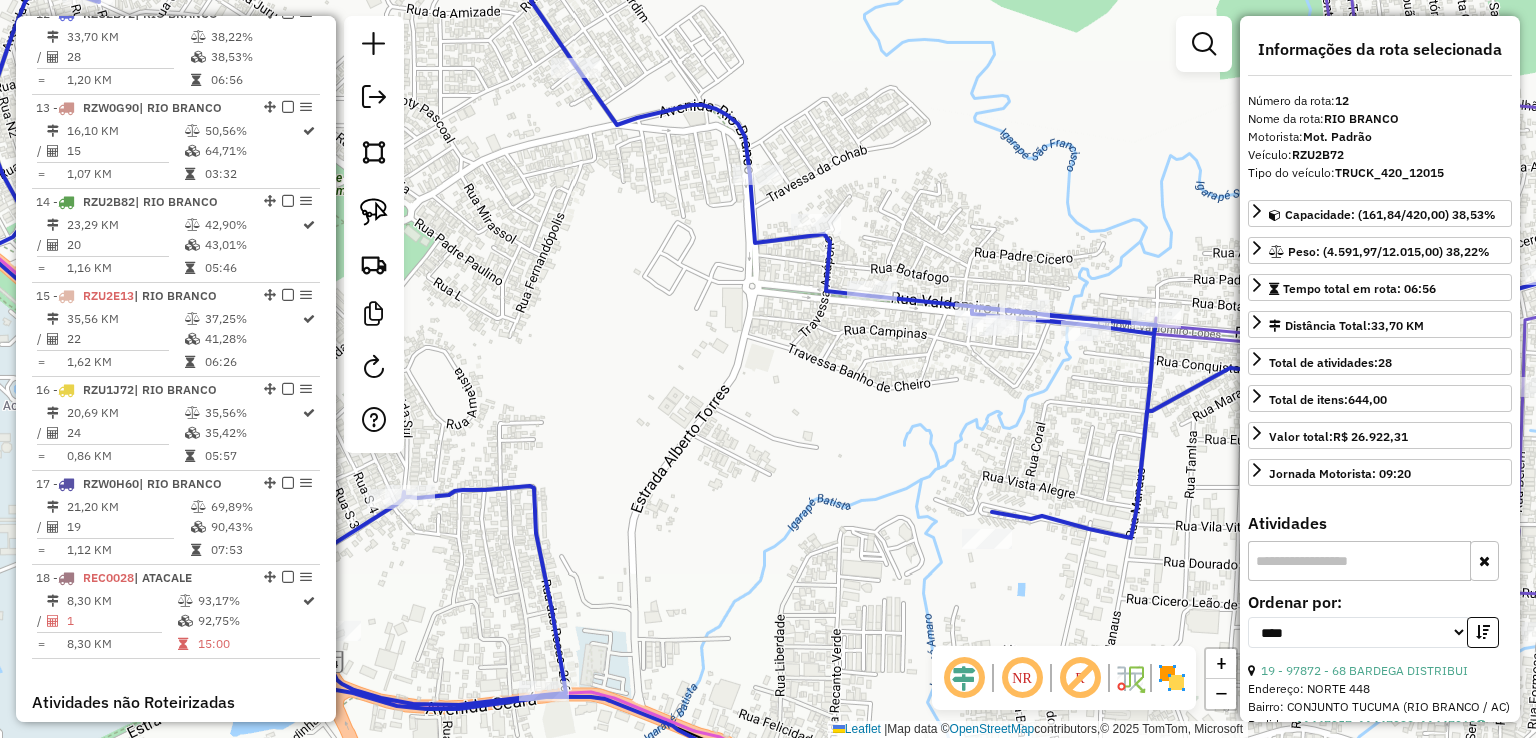 click 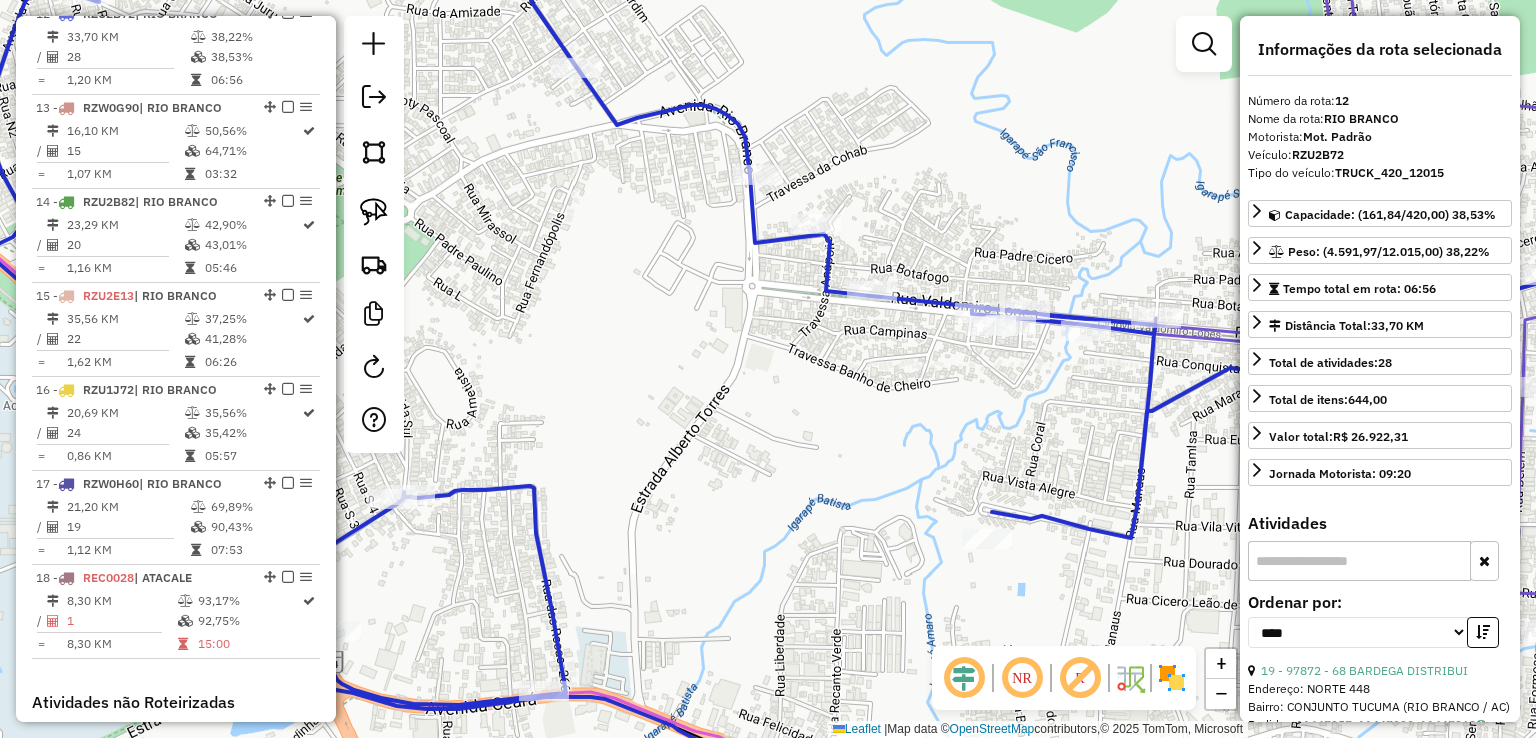 click 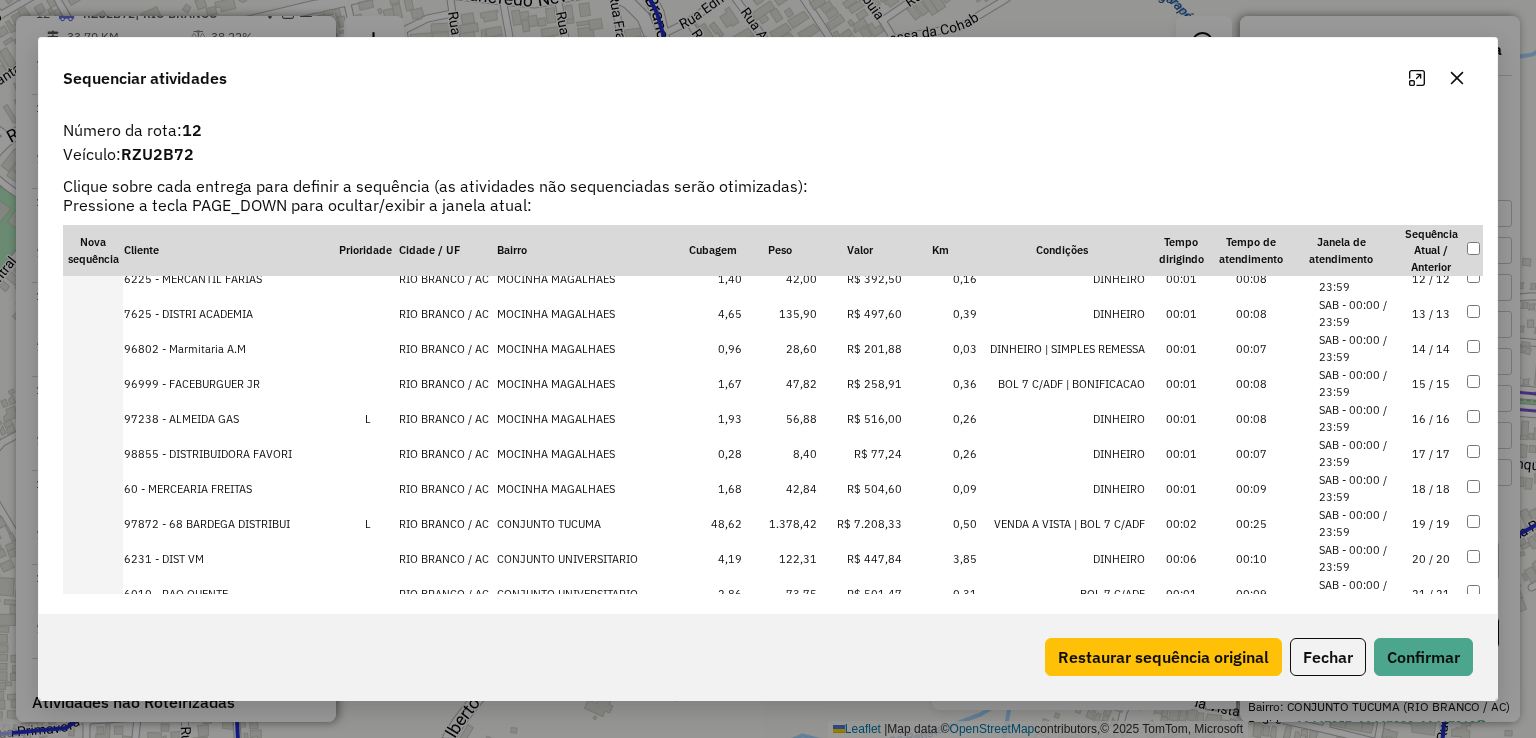 scroll, scrollTop: 500, scrollLeft: 0, axis: vertical 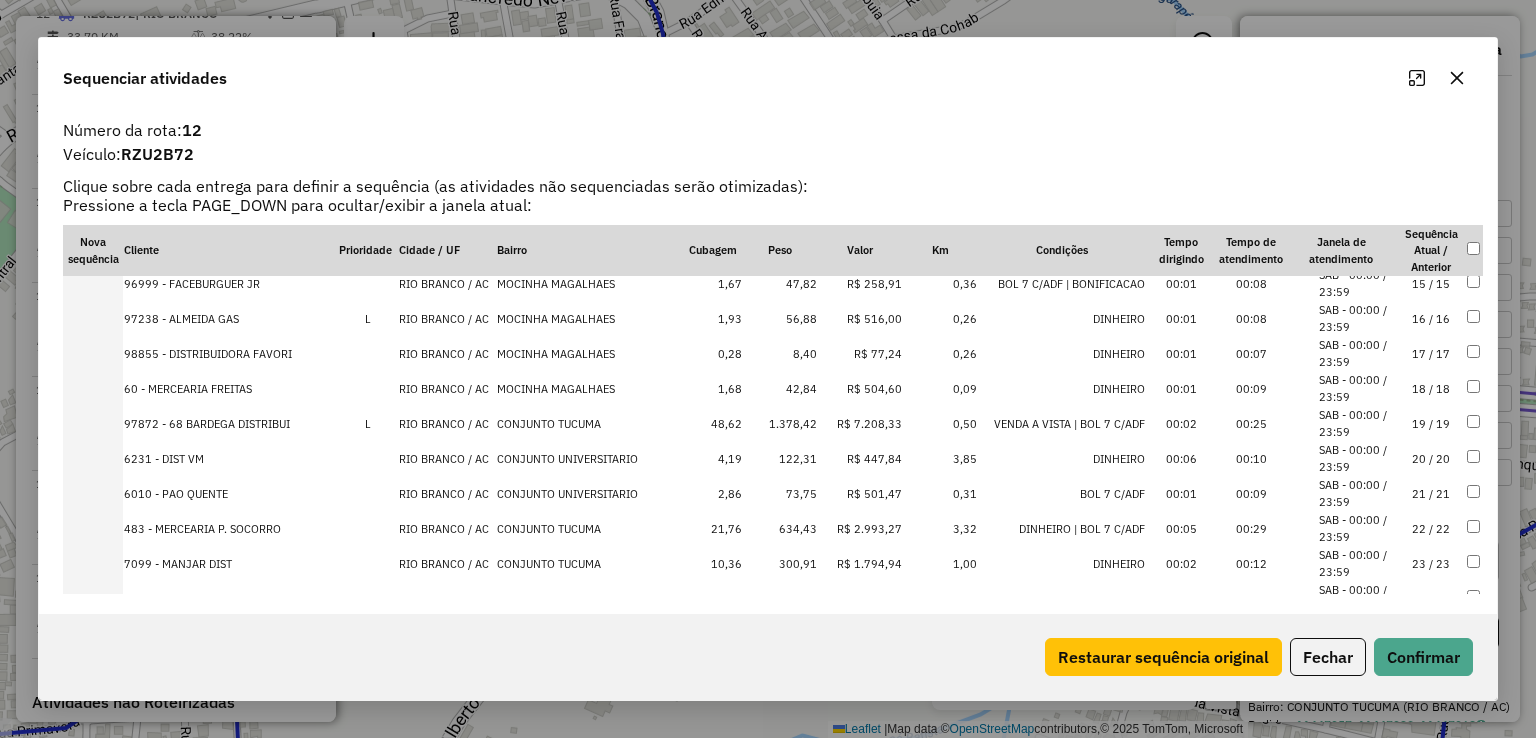 click on "8,40" at bounding box center (780, 353) 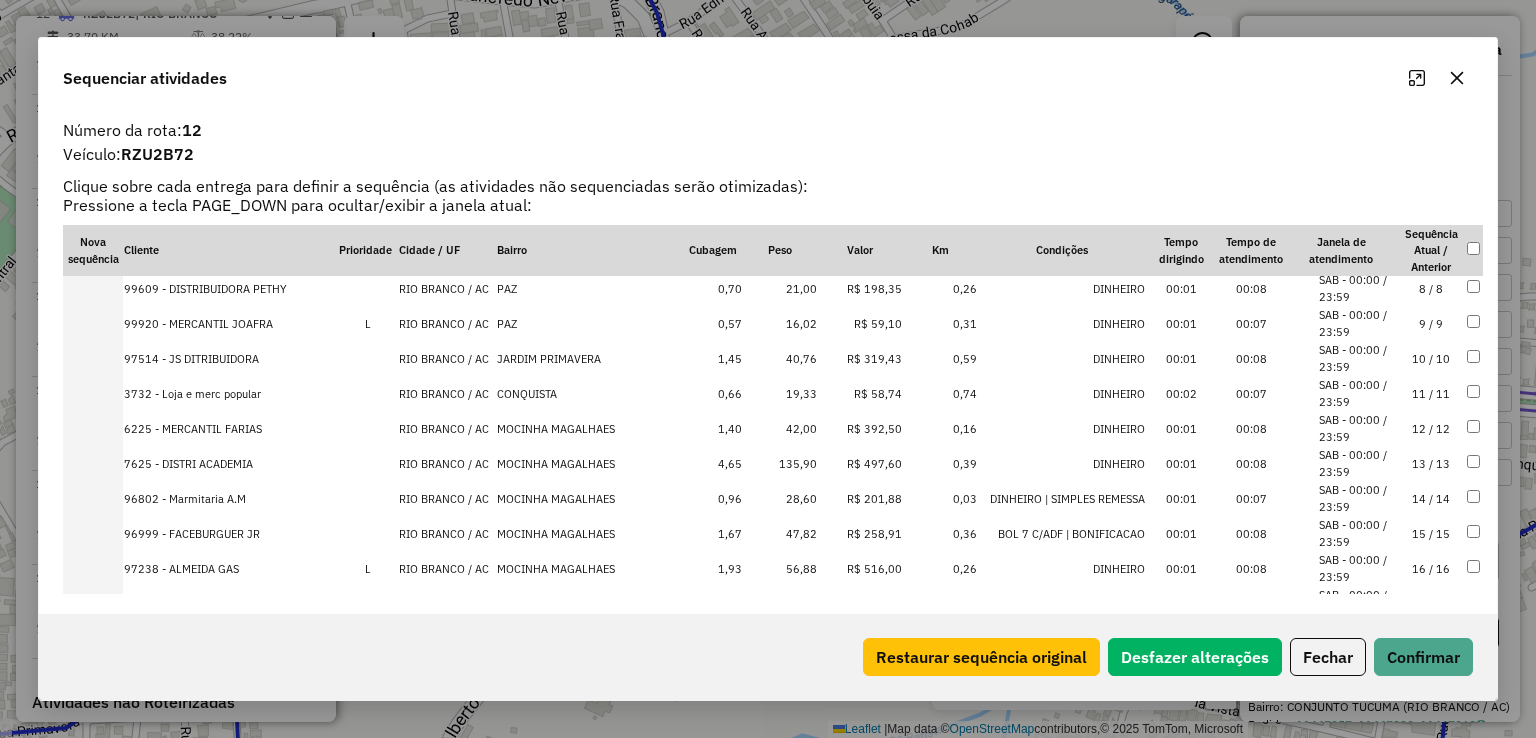 scroll, scrollTop: 280, scrollLeft: 0, axis: vertical 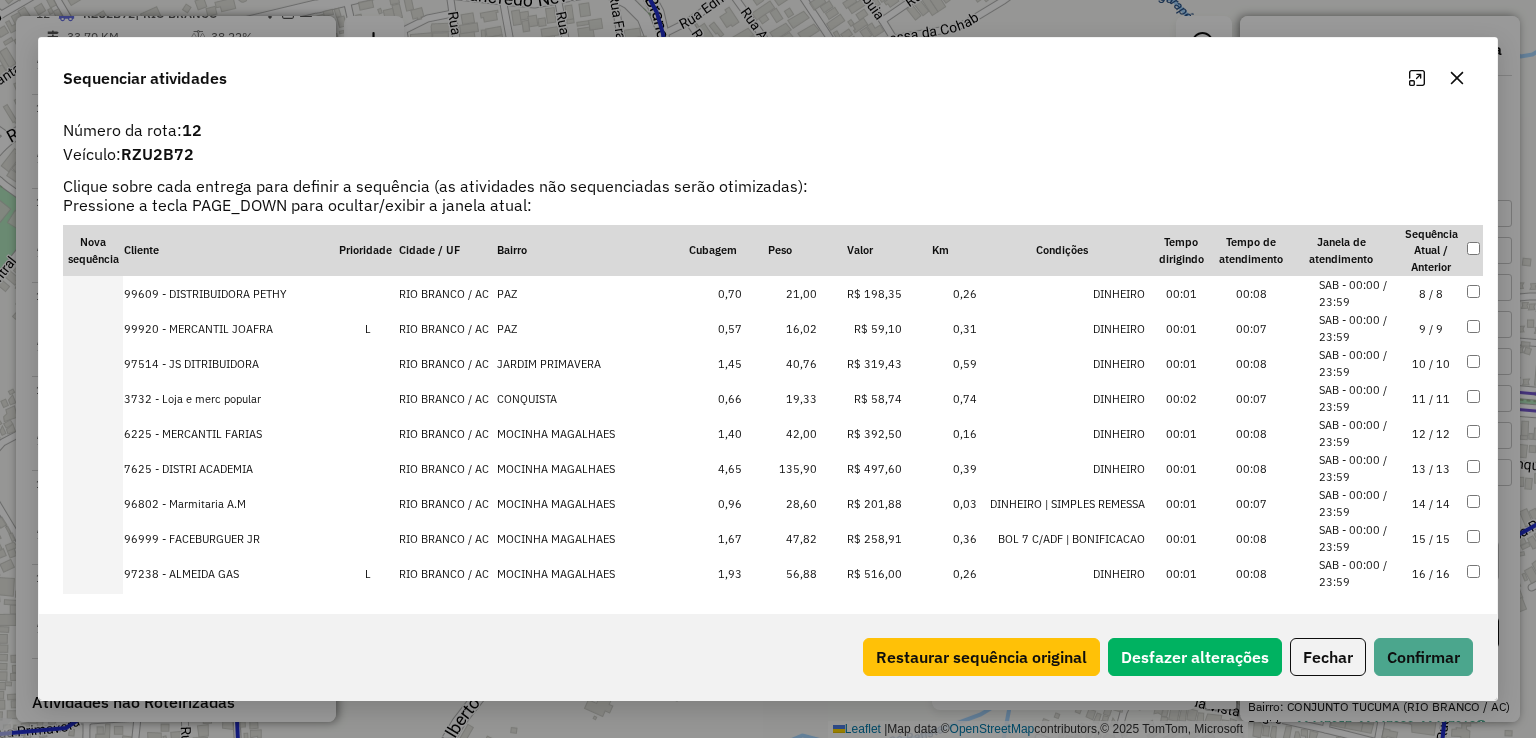click on "19,33" at bounding box center [780, 398] 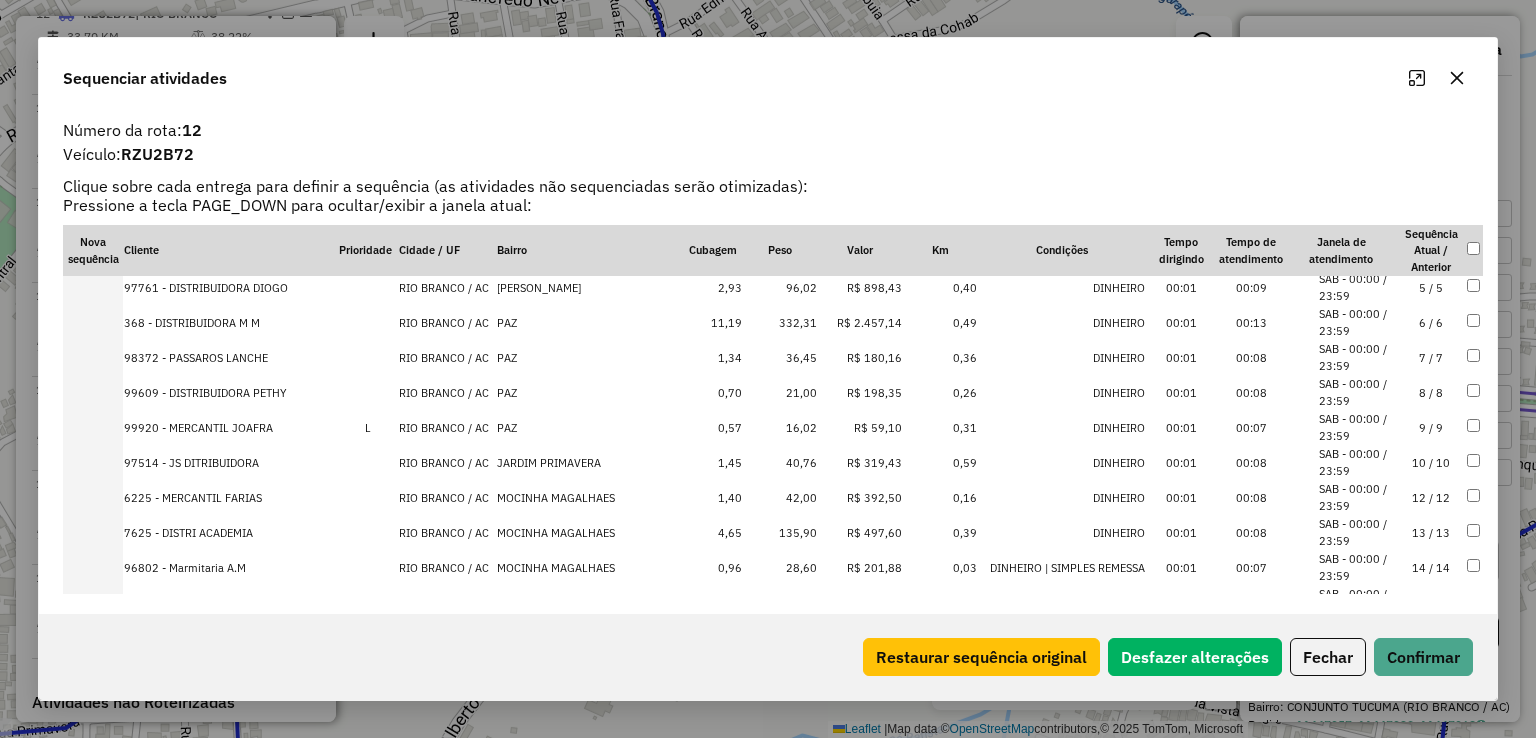 click on "21,00" at bounding box center (780, 392) 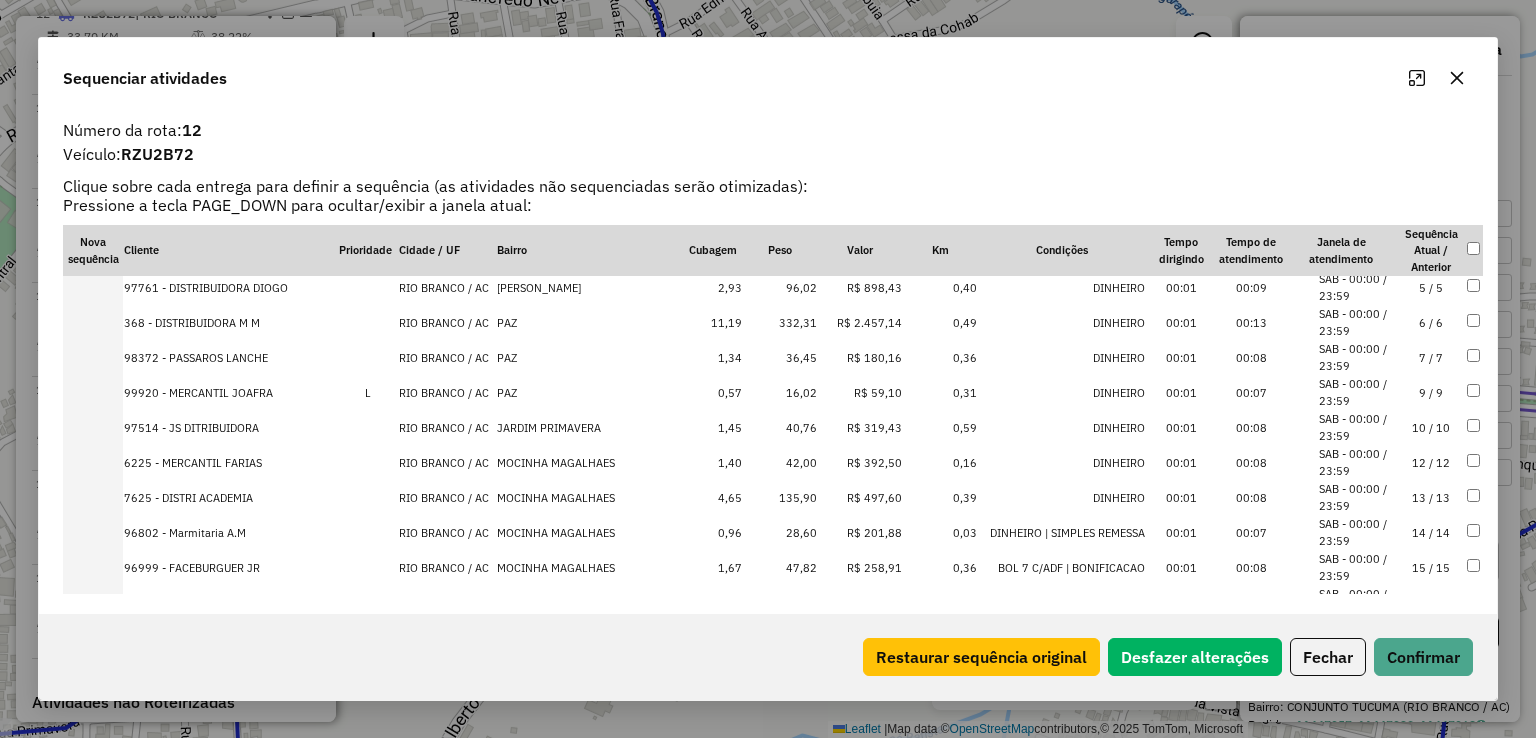 click on "16,02" at bounding box center [780, 392] 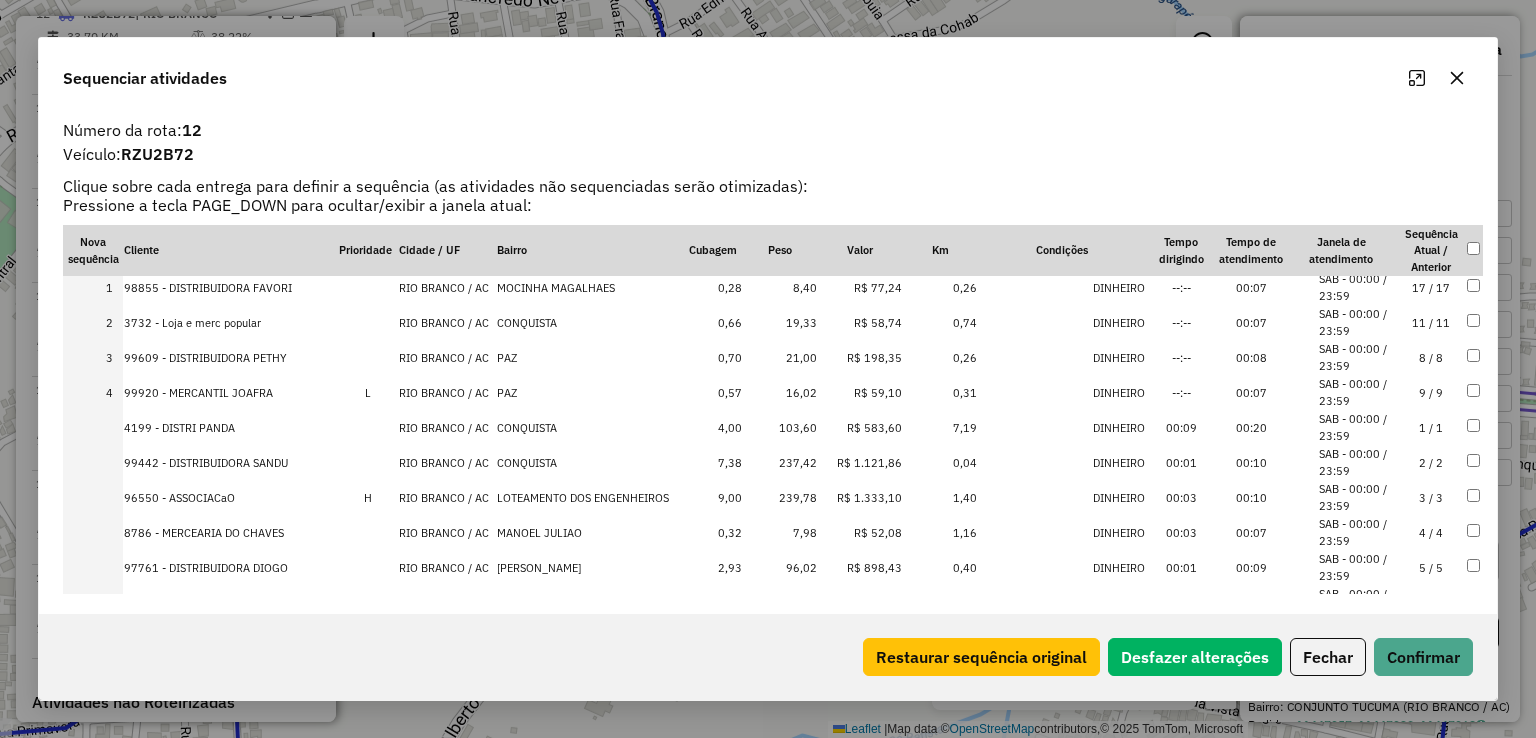 scroll, scrollTop: 0, scrollLeft: 0, axis: both 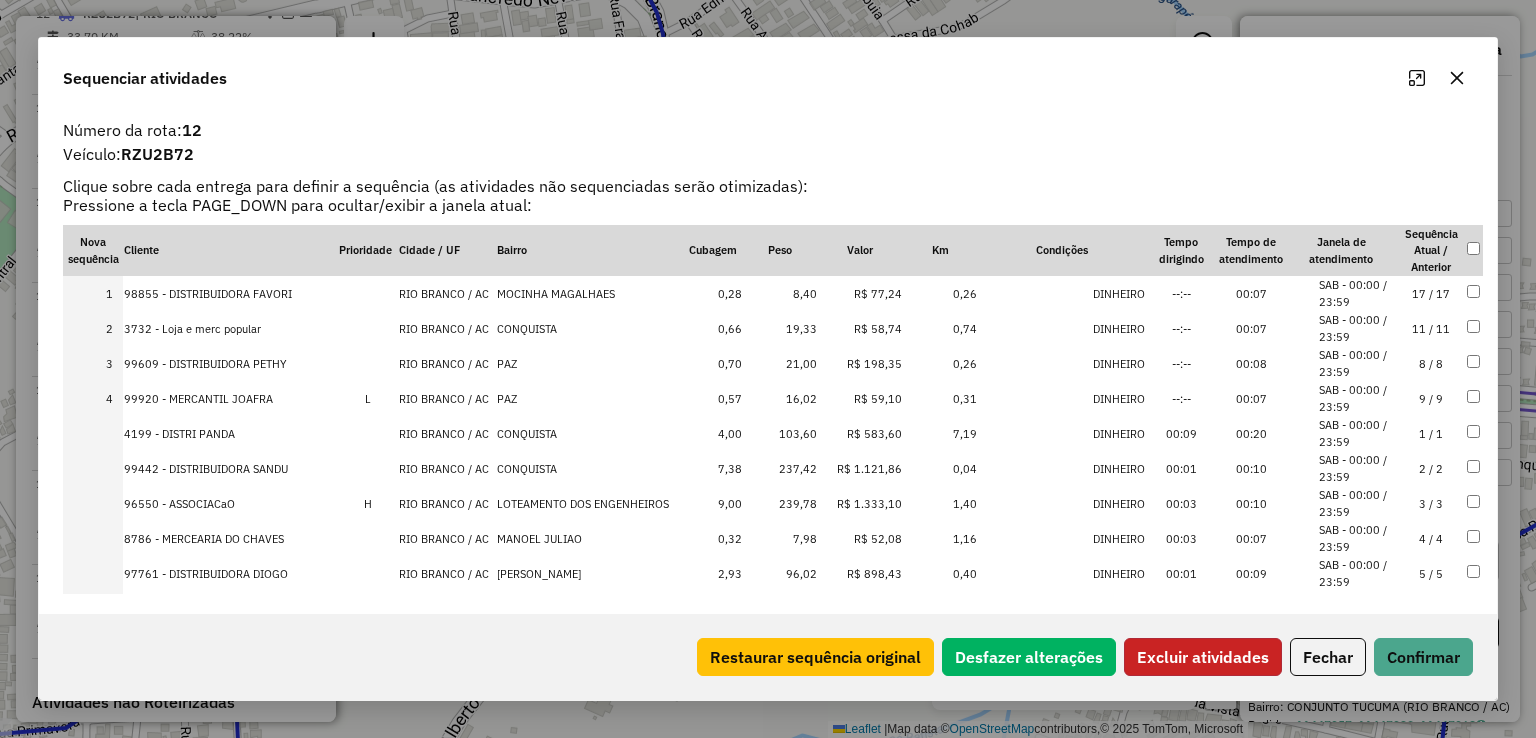 click on "Excluir atividades" 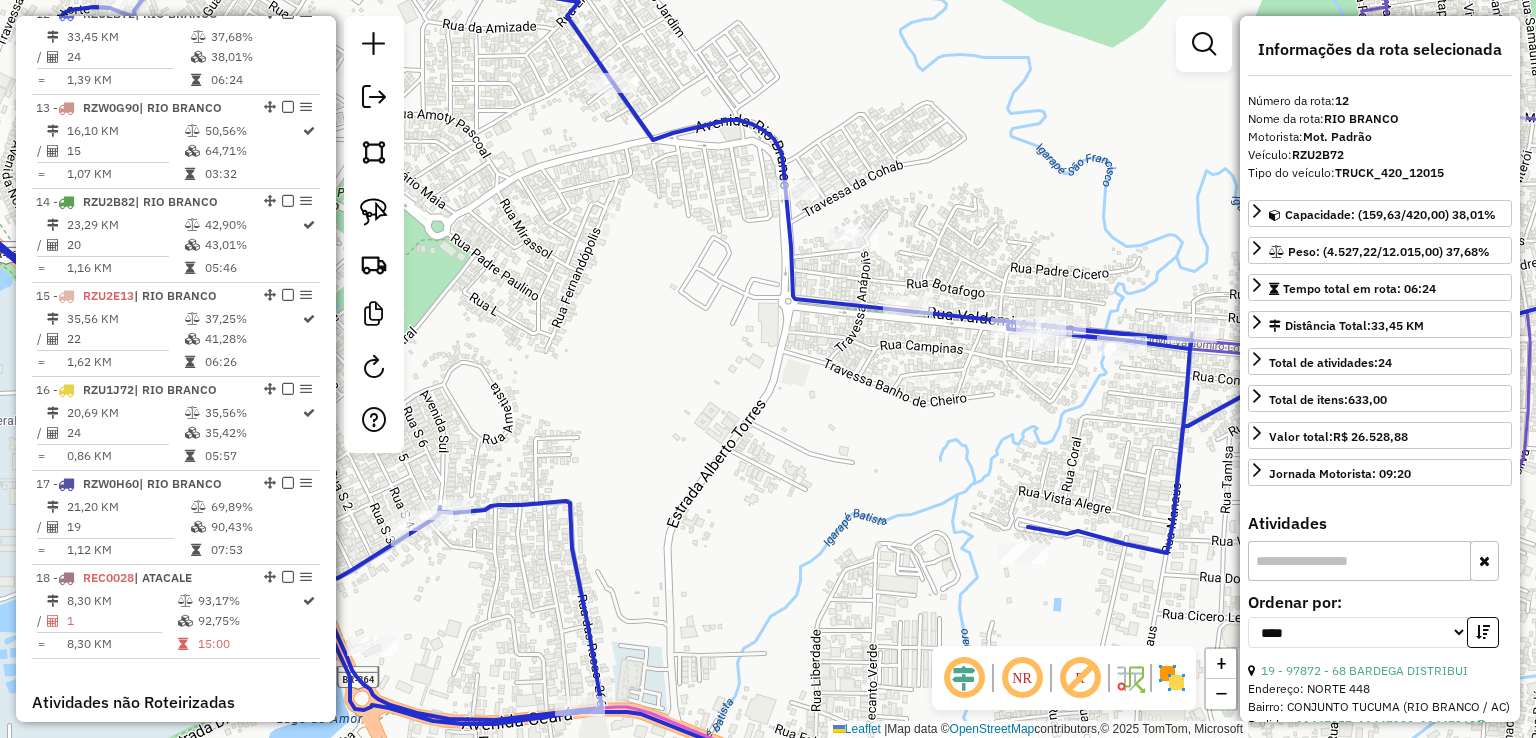 drag, startPoint x: 980, startPoint y: 162, endPoint x: 875, endPoint y: 230, distance: 125.09596 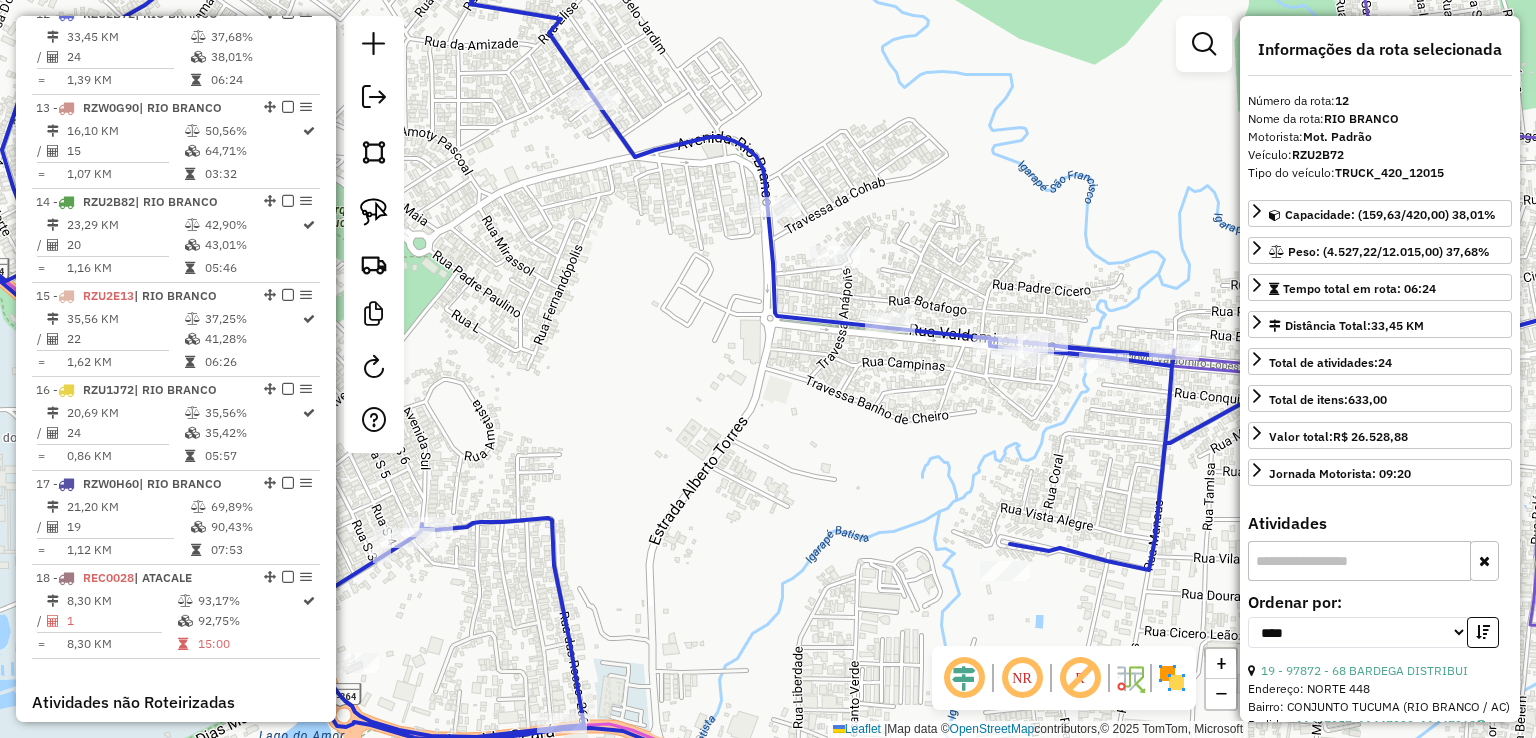click 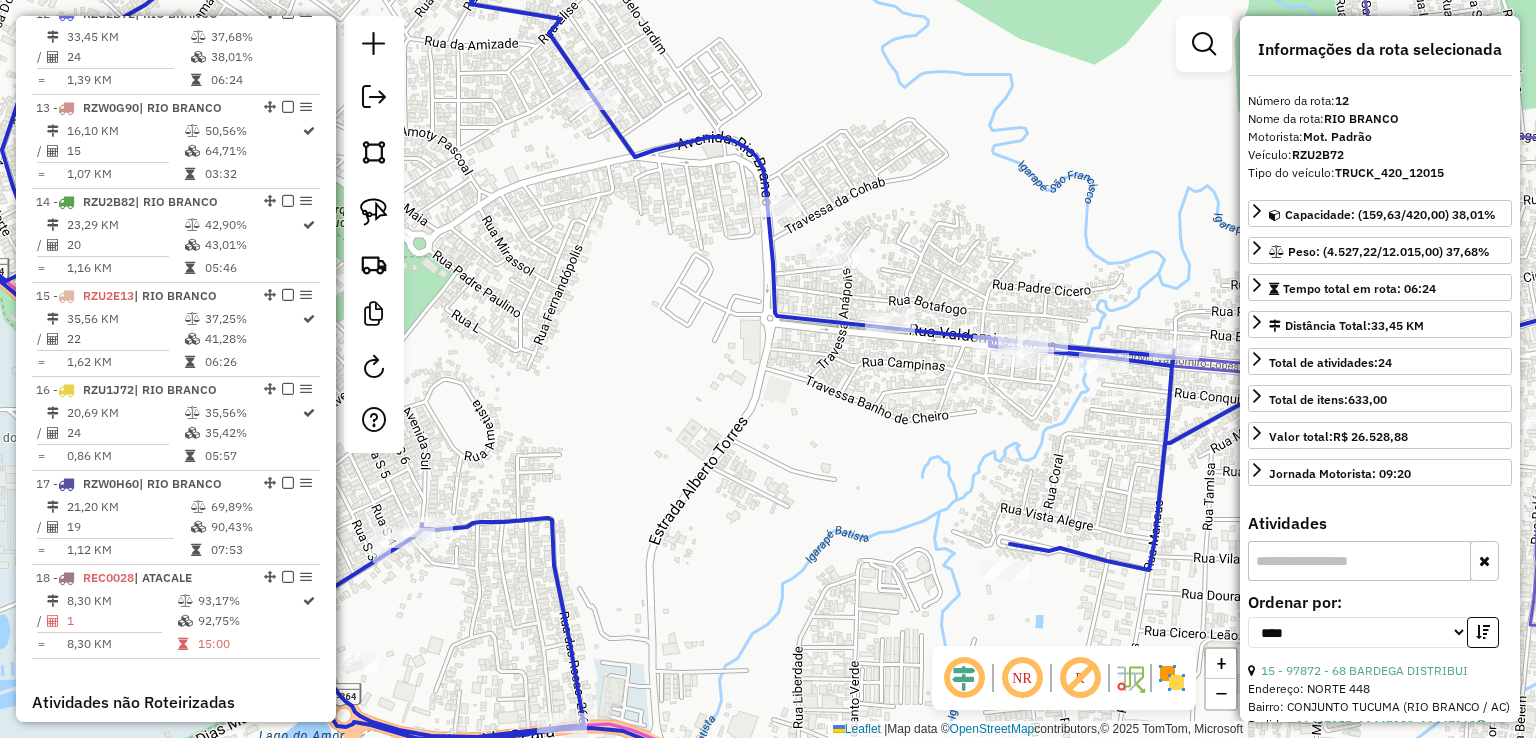 drag, startPoint x: 1027, startPoint y: 244, endPoint x: 666, endPoint y: 127, distance: 379.48648 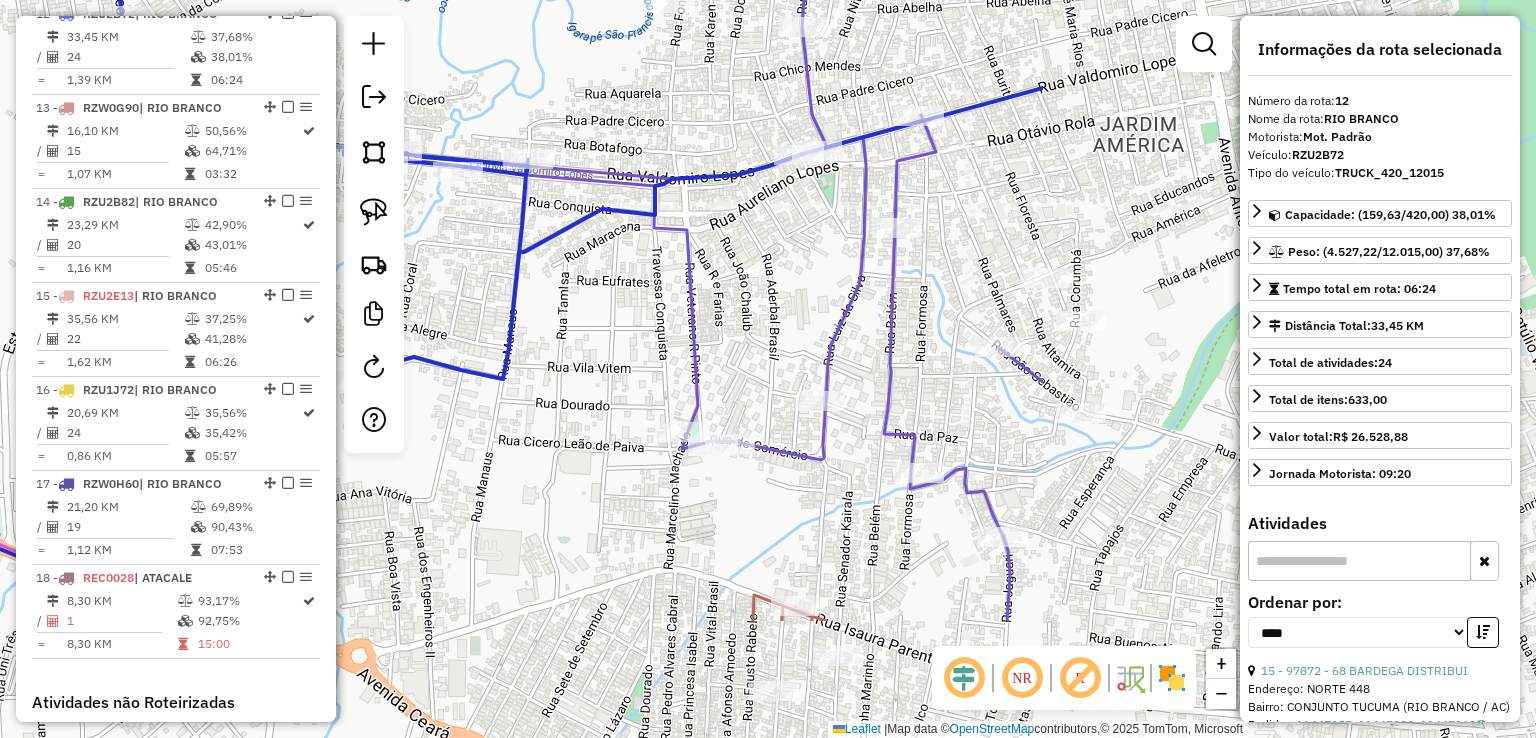 click 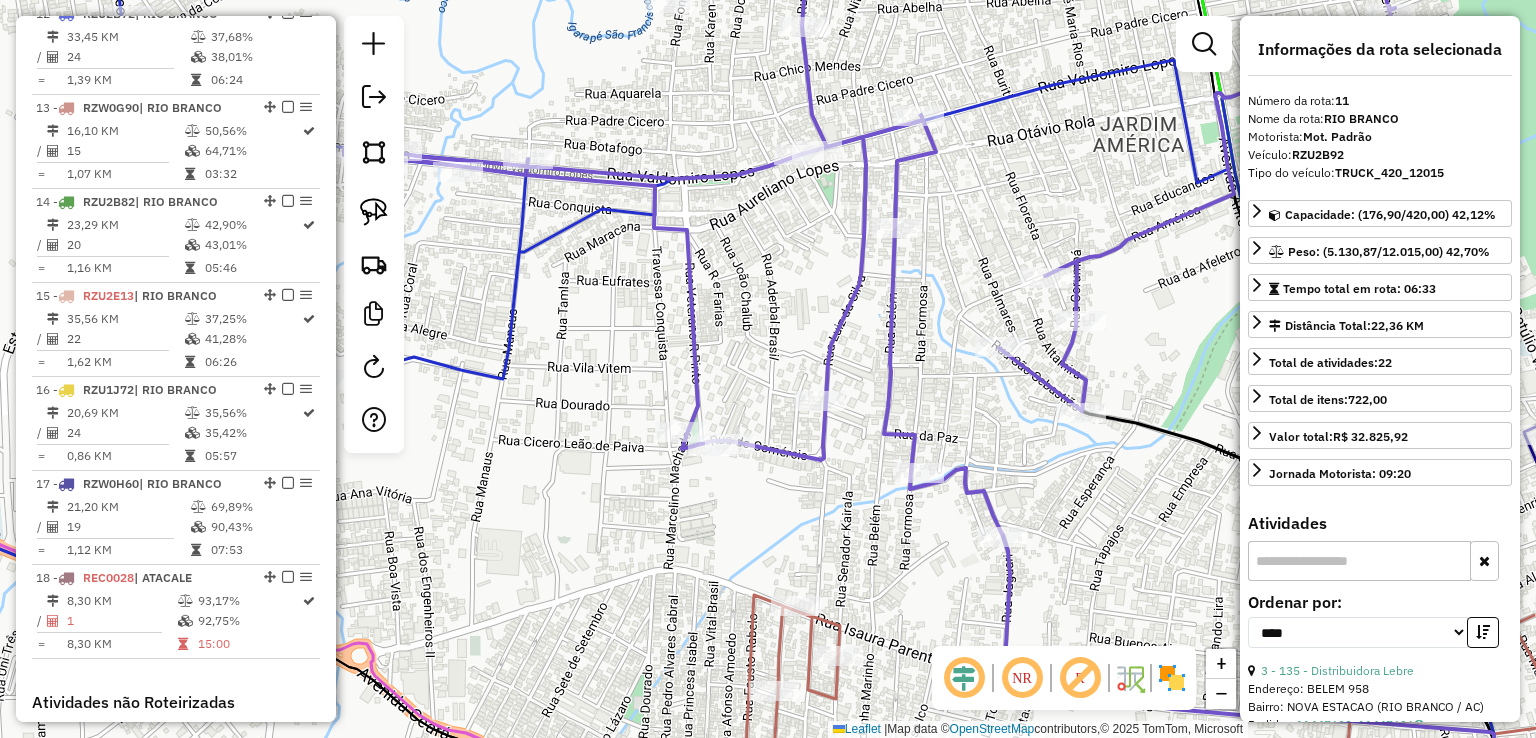 scroll, scrollTop: 1748, scrollLeft: 0, axis: vertical 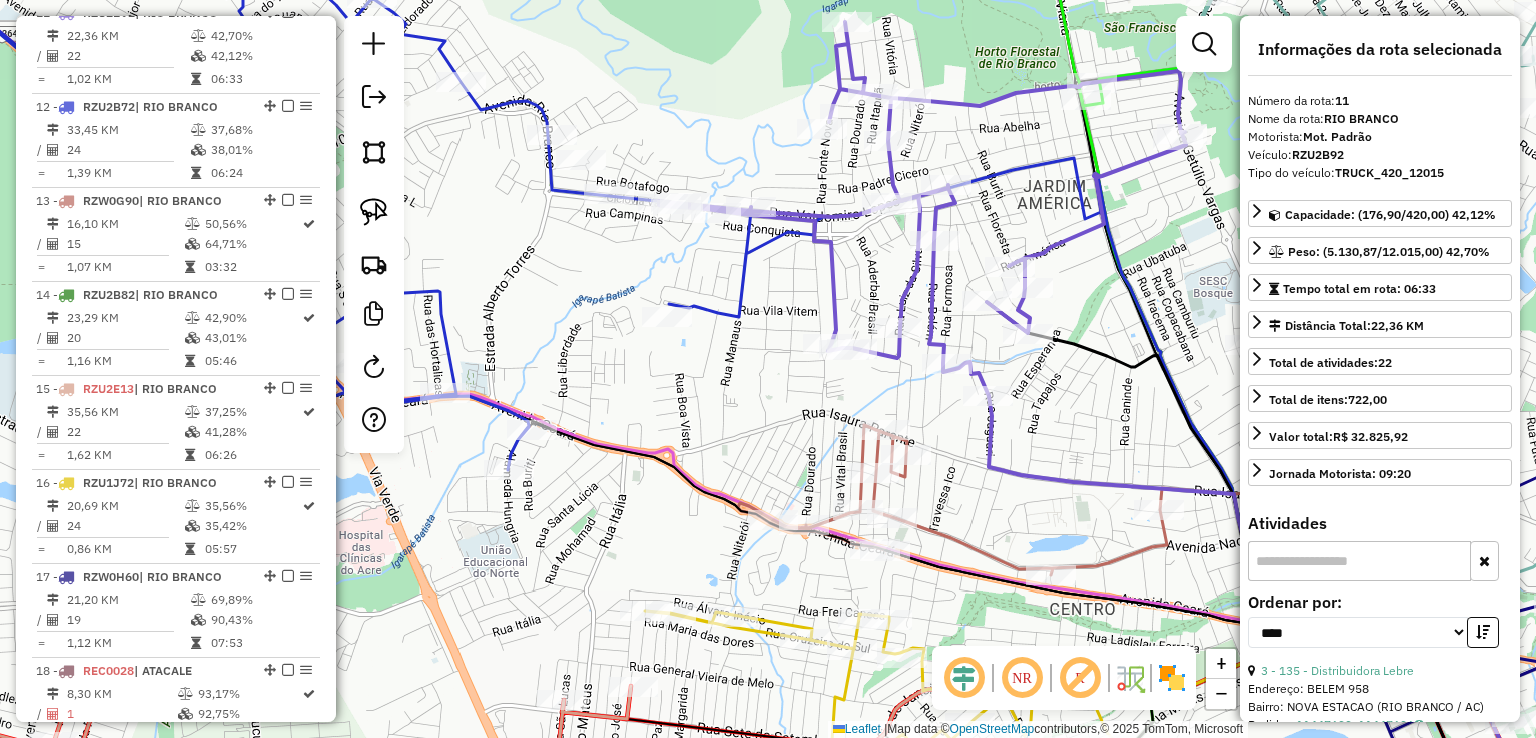 drag, startPoint x: 778, startPoint y: 284, endPoint x: 894, endPoint y: 269, distance: 116.965805 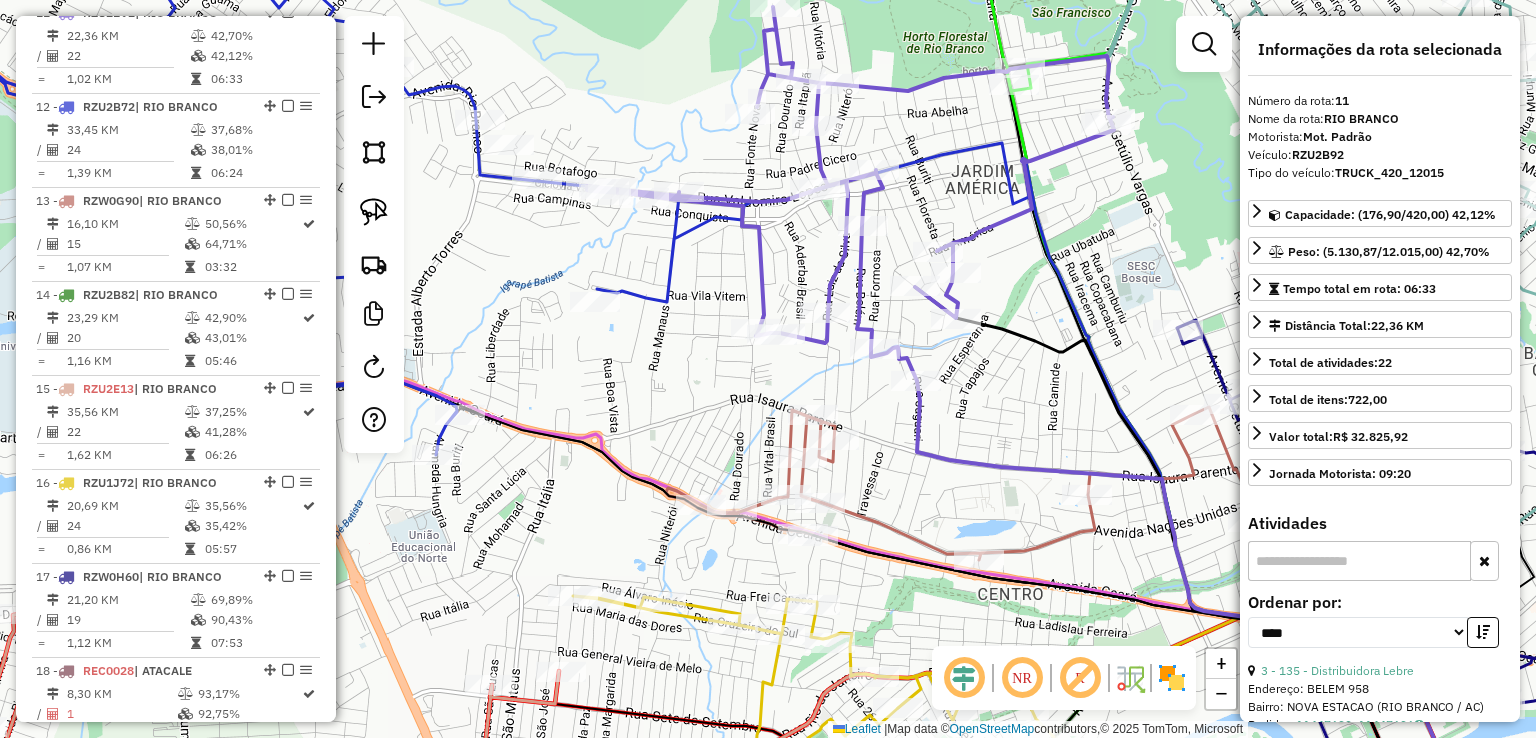 drag, startPoint x: 580, startPoint y: 288, endPoint x: 427, endPoint y: 253, distance: 156.95222 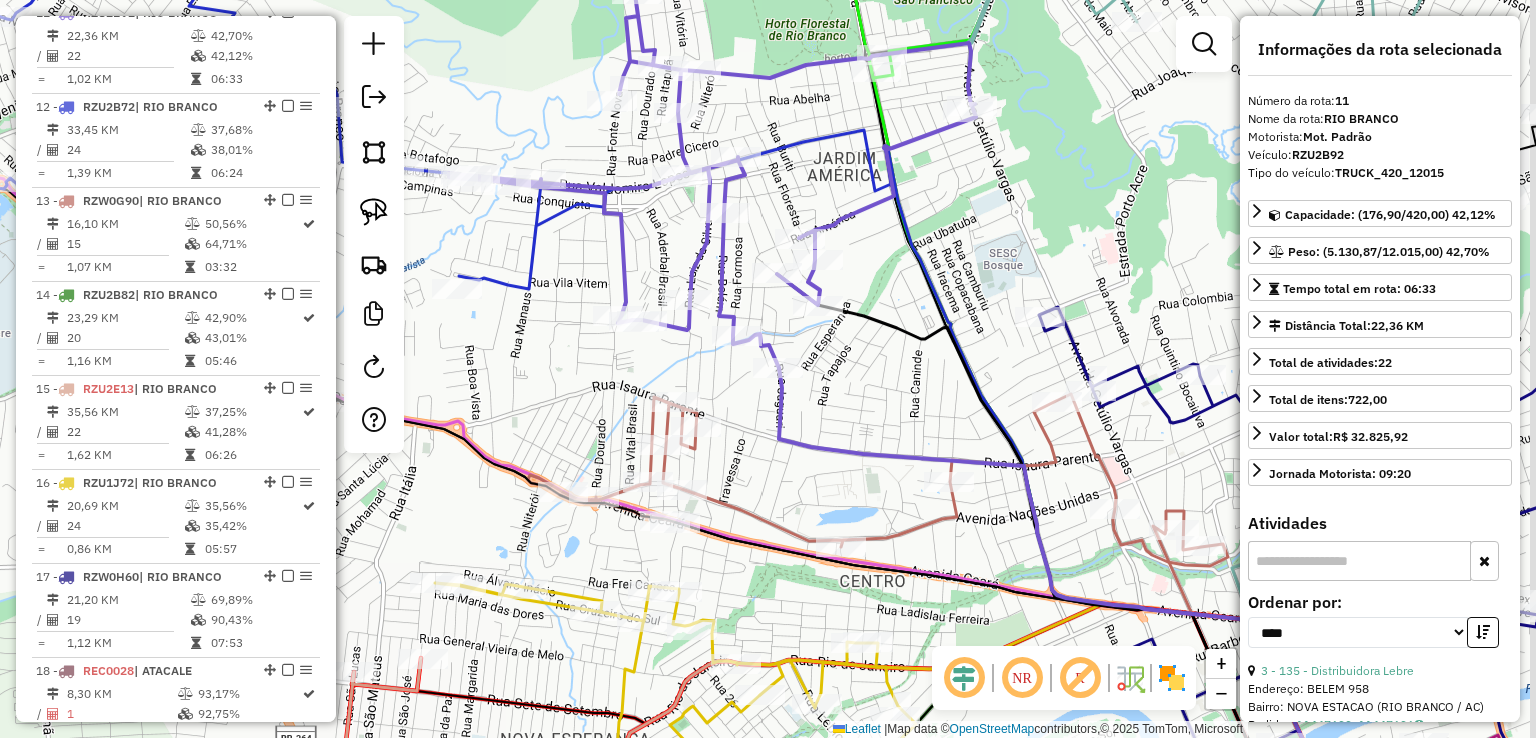 drag, startPoint x: 1018, startPoint y: 194, endPoint x: 864, endPoint y: 474, distance: 319.55594 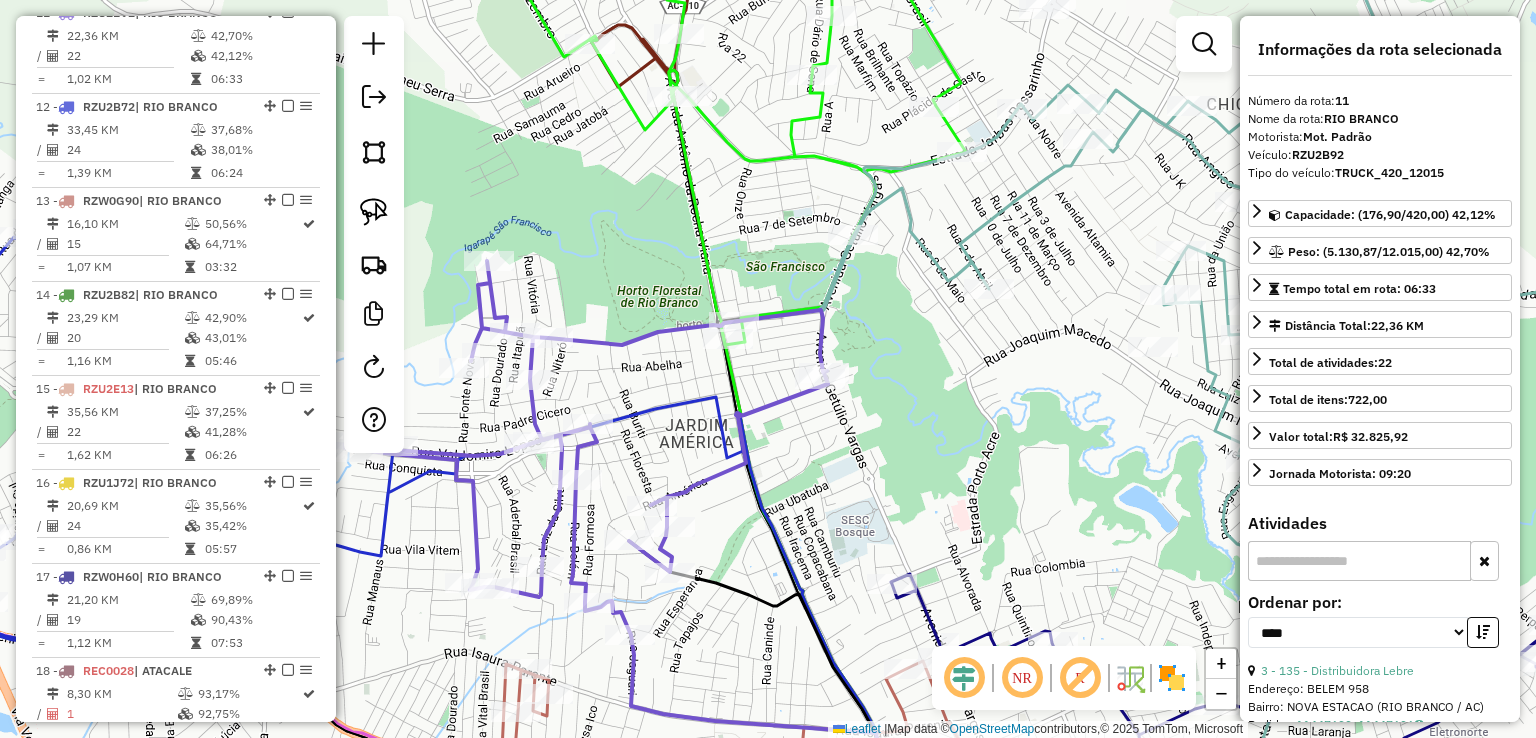click 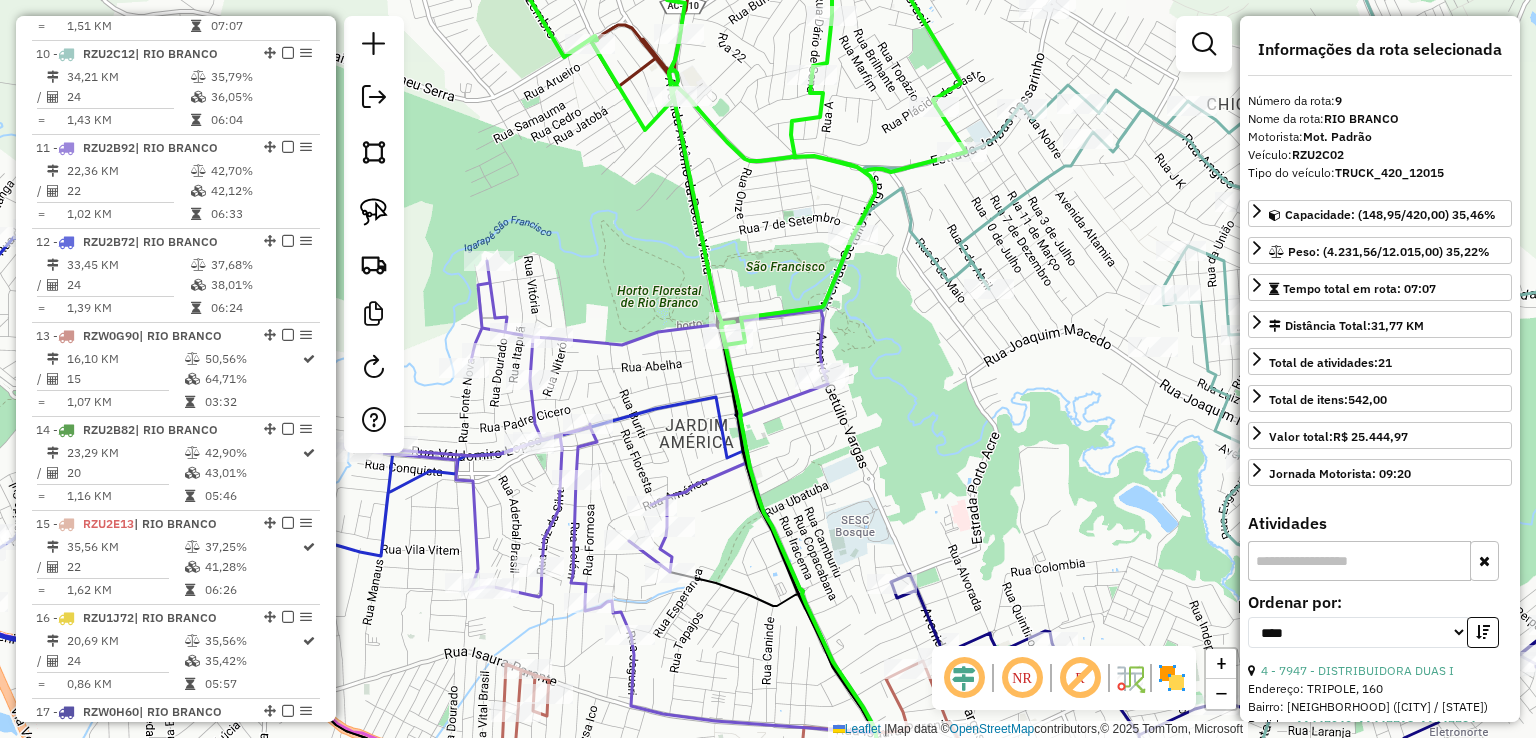 scroll, scrollTop: 1560, scrollLeft: 0, axis: vertical 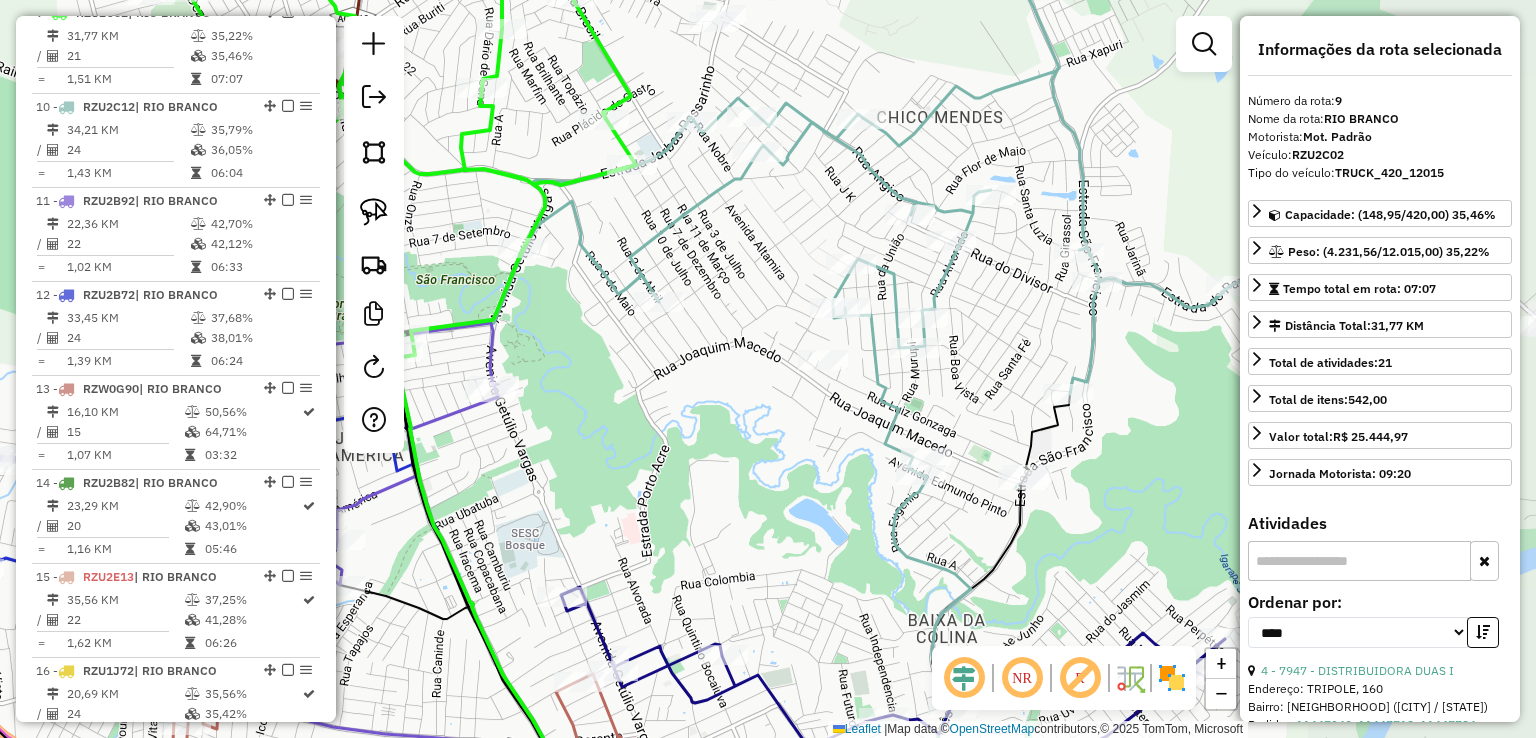 drag, startPoint x: 1080, startPoint y: 253, endPoint x: 764, endPoint y: 263, distance: 316.1582 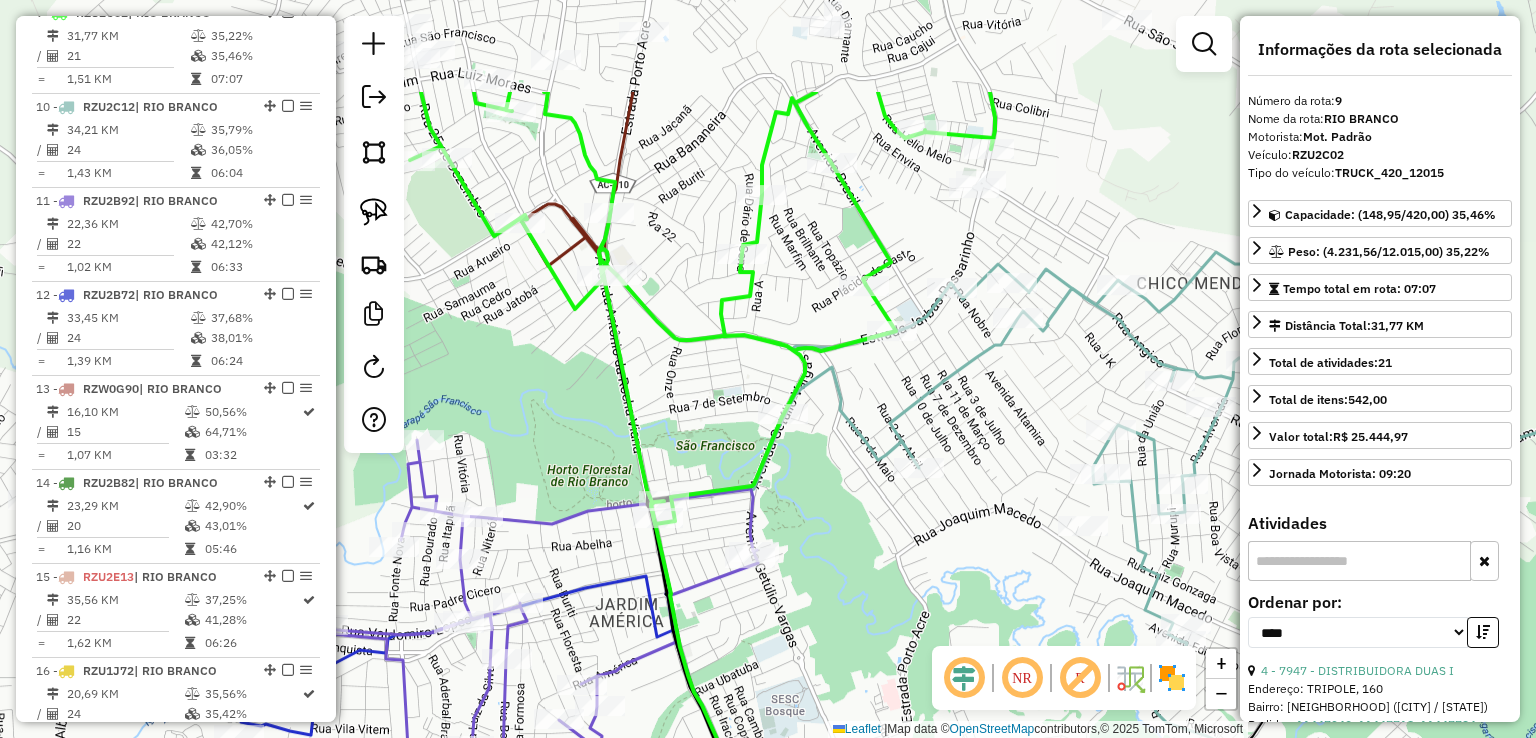 drag, startPoint x: 734, startPoint y: 263, endPoint x: 996, endPoint y: 429, distance: 310.16125 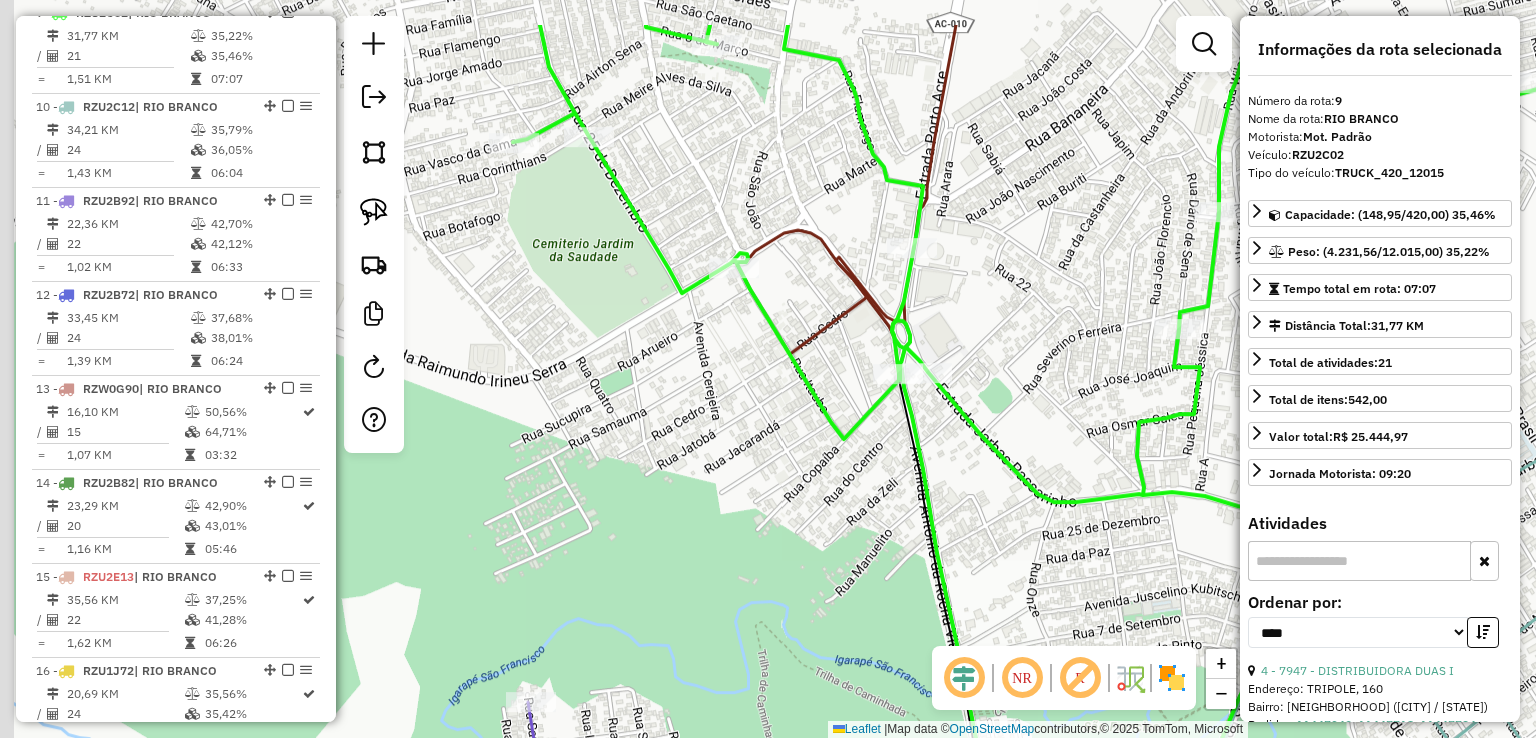 drag, startPoint x: 792, startPoint y: 288, endPoint x: 988, endPoint y: 343, distance: 203.57063 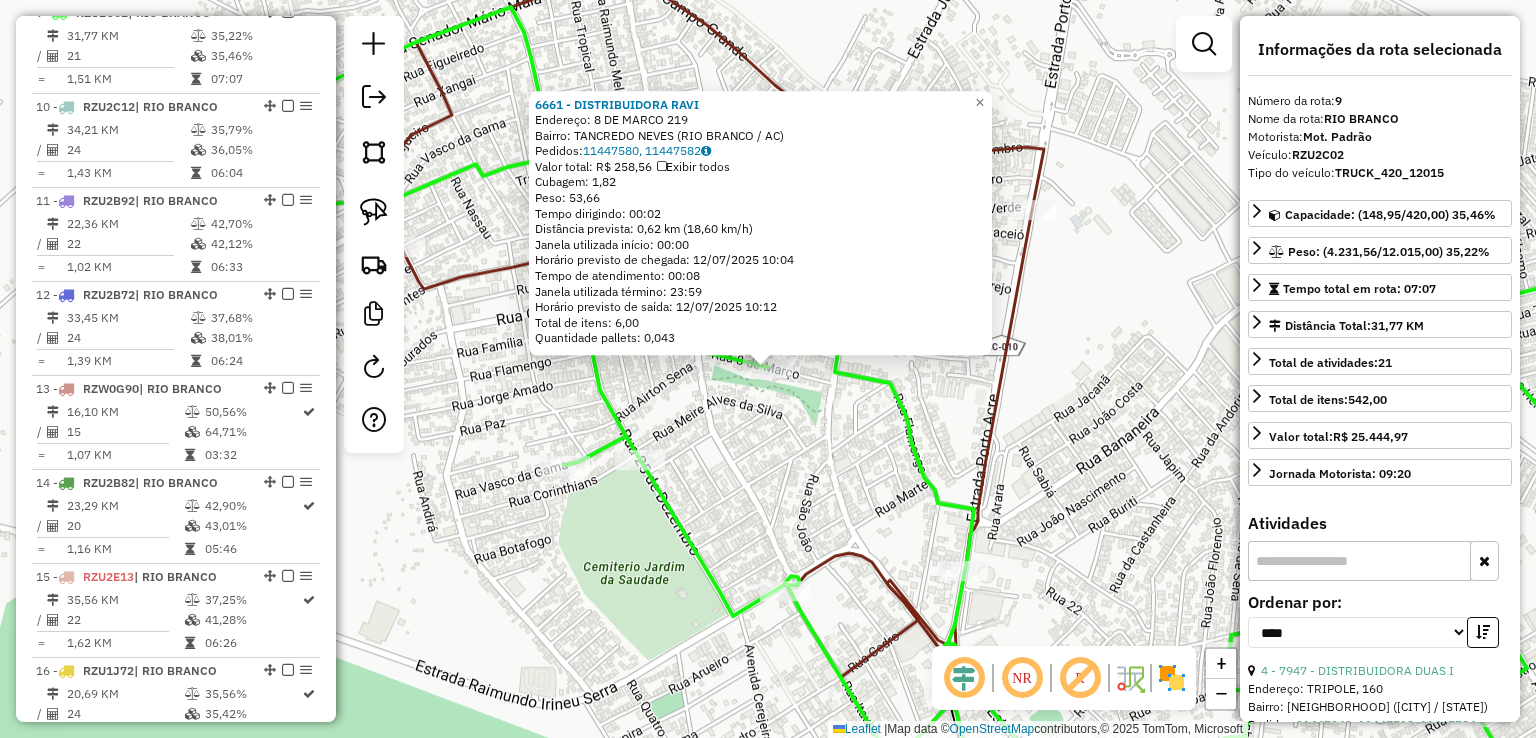 click on "6661 - DISTRIBUIDORA RAVI  Endereço:  8 DE MARCO 219   Bairro: TANCREDO NEVES (RIO BRANCO / AC)   Pedidos:  11447580, 11447582   Valor total: R$ 258,56   Exibir todos   Cubagem: 1,82  Peso: 53,66  Tempo dirigindo: 00:02   Distância prevista: 0,62 km (18,60 km/h)   Janela utilizada início: 00:00   Horário previsto de chegada: 12/07/2025 10:04   Tempo de atendimento: 00:08   Janela utilizada término: 23:59   Horário previsto de saída: 12/07/2025 10:12   Total de itens: 6,00   Quantidade pallets: 0,043  × Janela de atendimento Grade de atendimento Capacidade Transportadoras Veículos Cliente Pedidos  Rotas Selecione os dias de semana para filtrar as janelas de atendimento  Seg   Ter   Qua   Qui   Sex   Sáb   Dom  Informe o período da janela de atendimento: De: Até:  Filtrar exatamente a janela do cliente  Considerar janela de atendimento padrão  Selecione os dias de semana para filtrar as grades de atendimento  Seg   Ter   Qua   Qui   Sex   Sáb   Dom   Clientes fora do dia de atendimento selecionado" 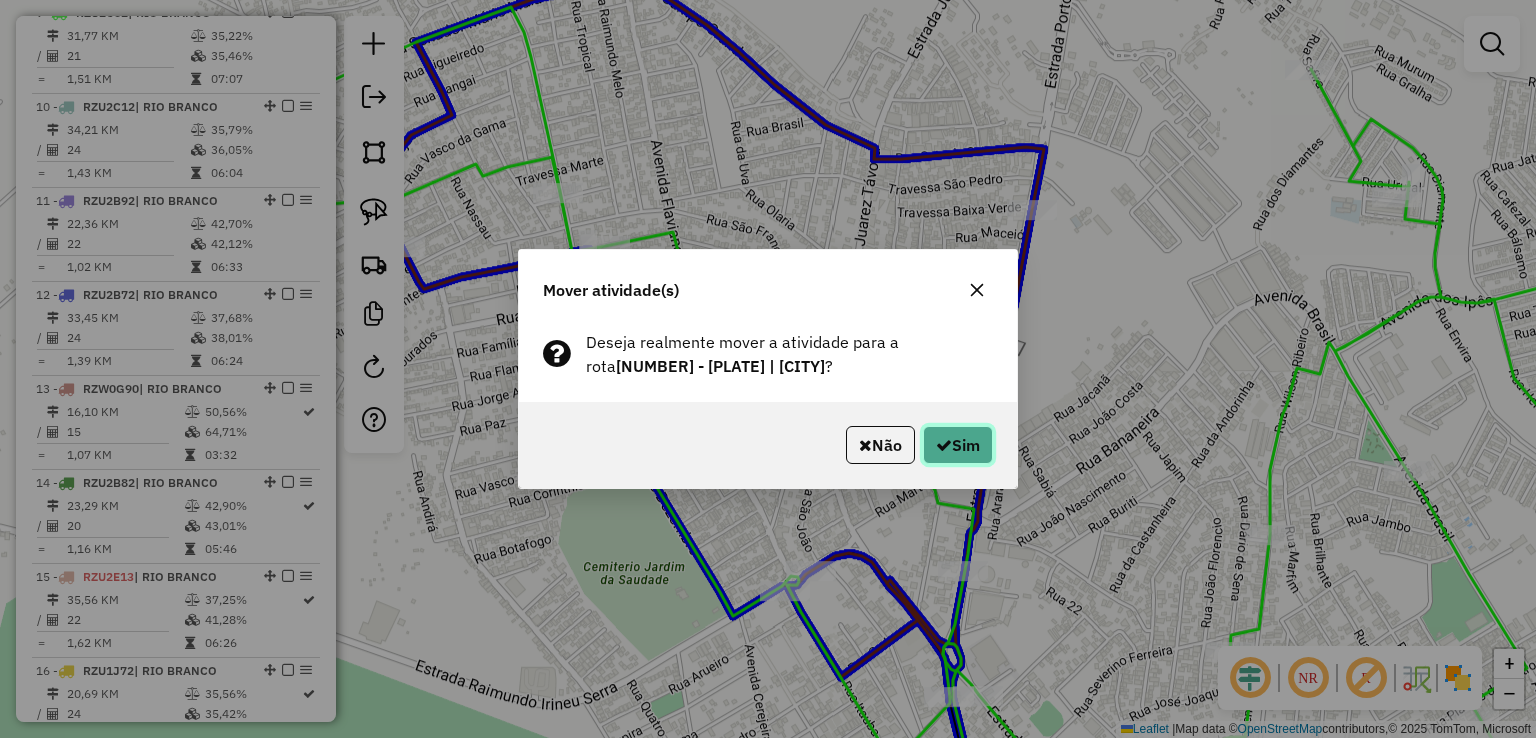click on "Sim" 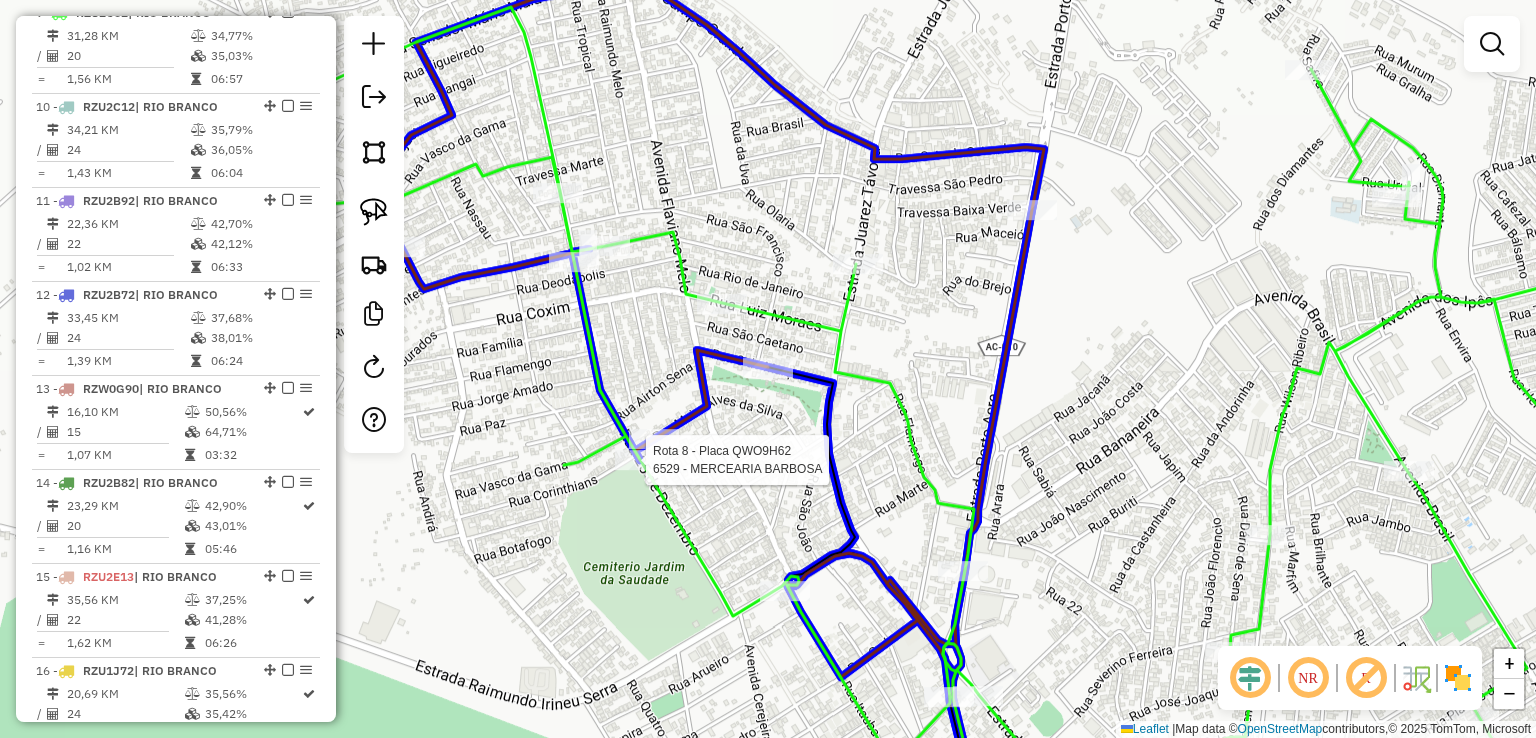 click 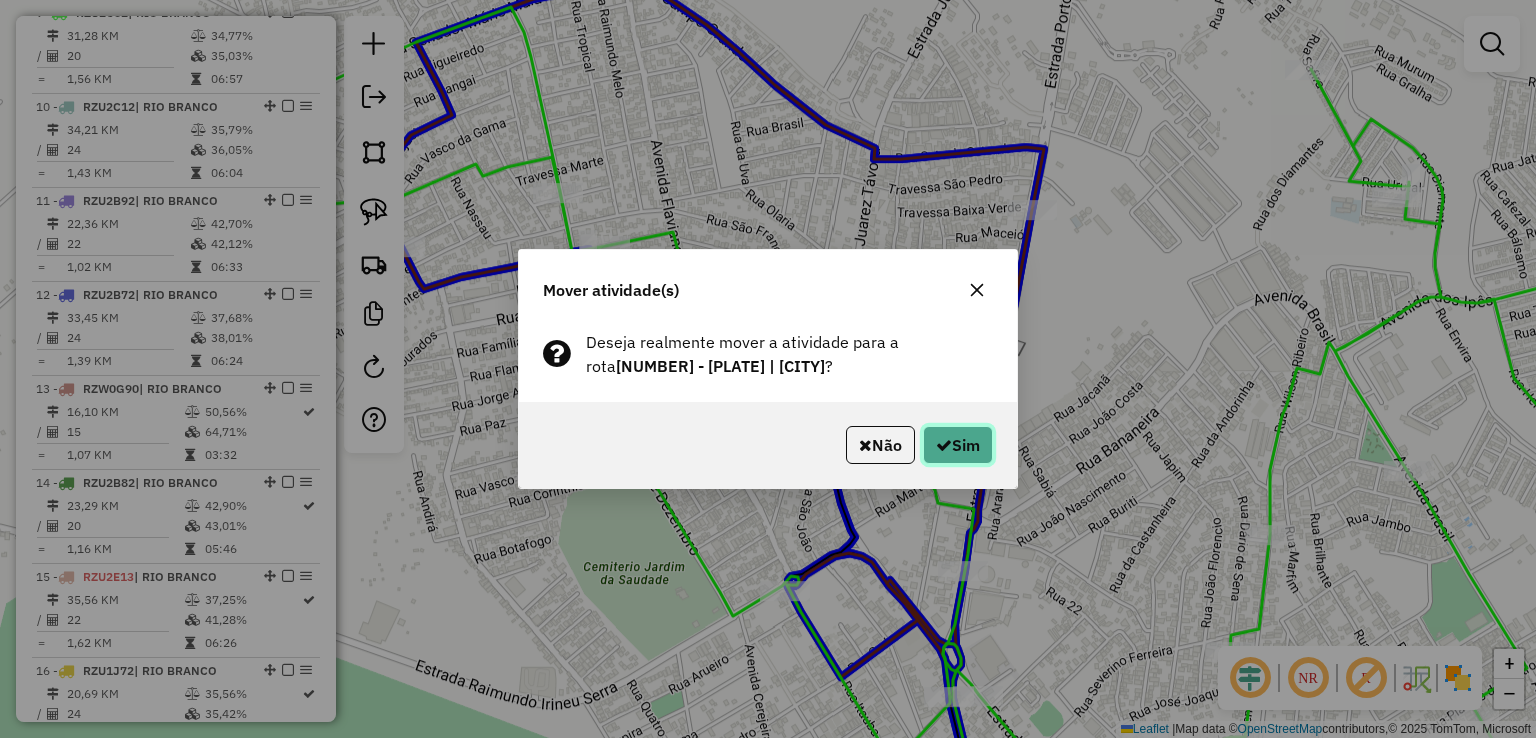 click 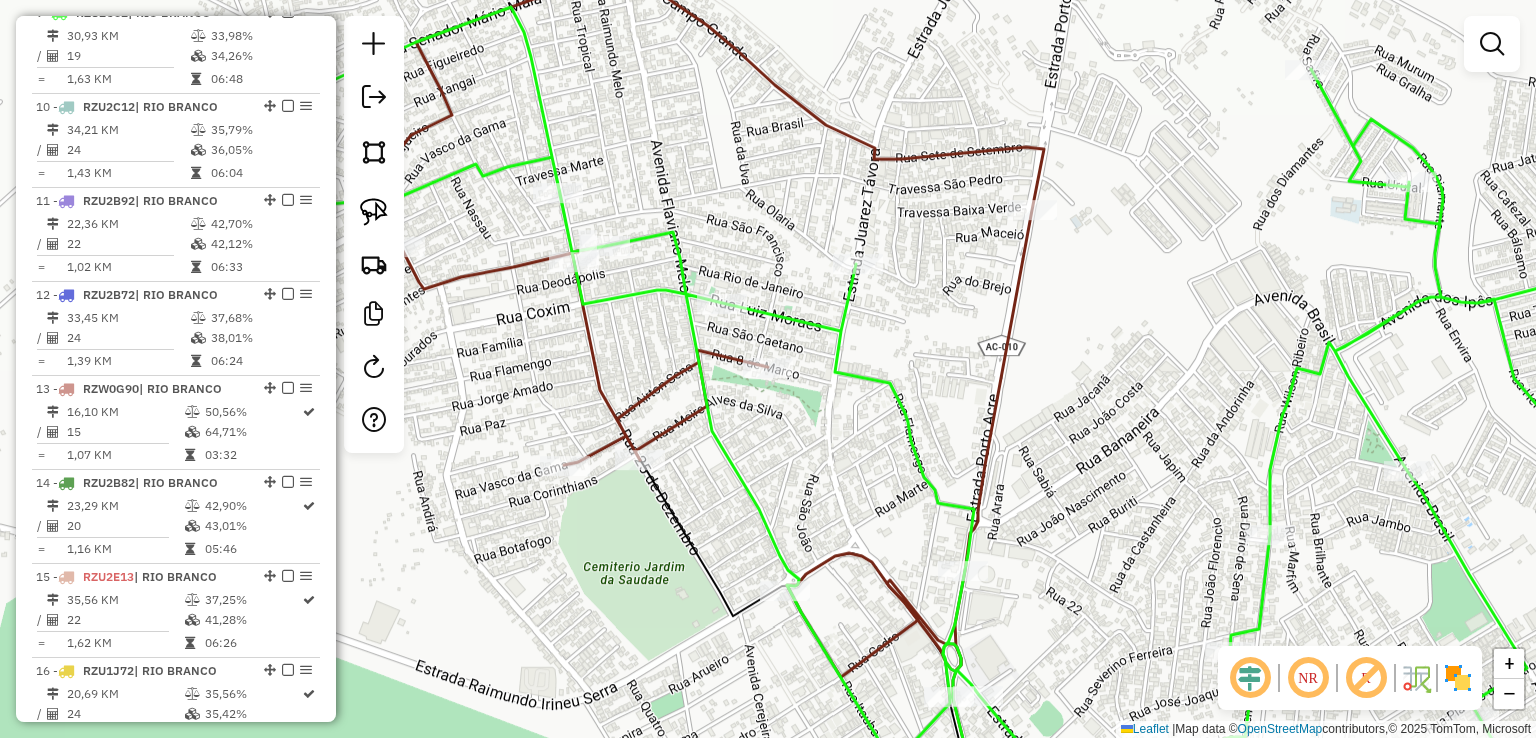 click on "Janela de atendimento Grade de atendimento Capacidade Transportadoras Veículos Cliente Pedidos  Rotas Selecione os dias de semana para filtrar as janelas de atendimento  Seg   Ter   Qua   Qui   Sex   Sáb   Dom  Informe o período da janela de atendimento: De: Até:  Filtrar exatamente a janela do cliente  Considerar janela de atendimento padrão  Selecione os dias de semana para filtrar as grades de atendimento  Seg   Ter   Qua   Qui   Sex   Sáb   Dom   Considerar clientes sem dia de atendimento cadastrado  Clientes fora do dia de atendimento selecionado Filtrar as atividades entre os valores definidos abaixo:  Peso mínimo:   Peso máximo:   Cubagem mínima:   Cubagem máxima:   De:   Até:  Filtrar as atividades entre o tempo de atendimento definido abaixo:  De:   Até:   Considerar capacidade total dos clientes não roteirizados Transportadora: Selecione um ou mais itens Tipo de veículo: Selecione um ou mais itens Veículo: Selecione um ou mais itens Motorista: Selecione um ou mais itens Nome: Rótulo:" 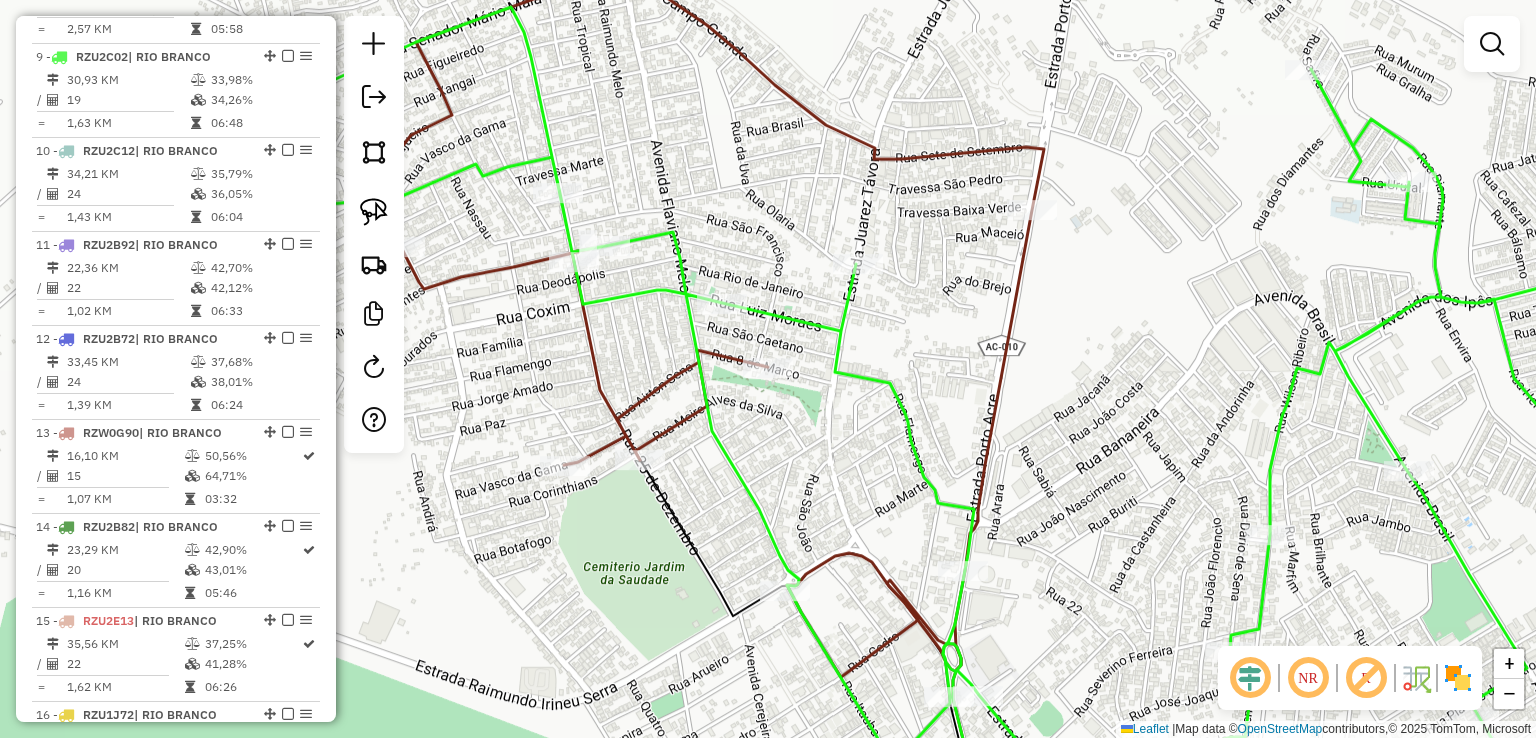 select on "*********" 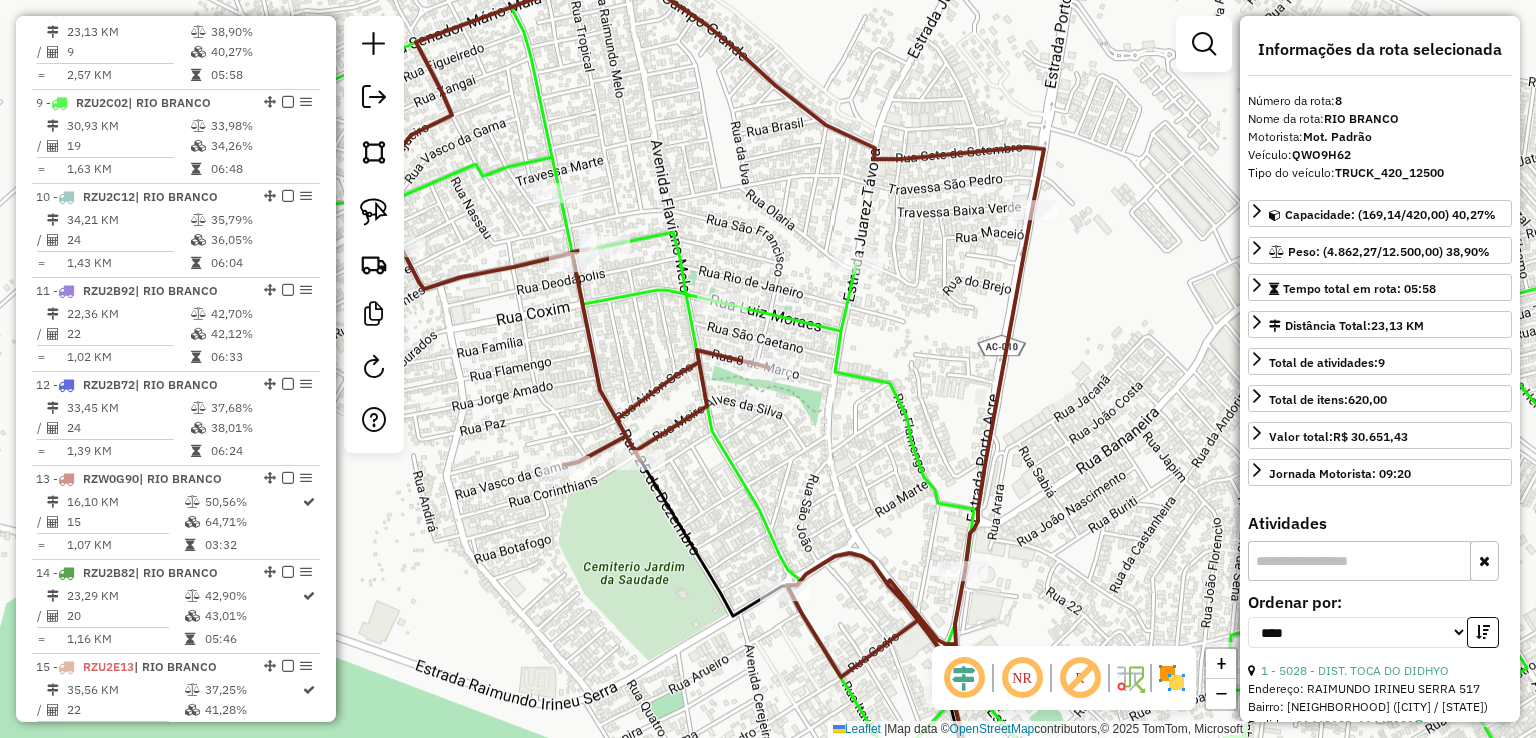 scroll, scrollTop: 1466, scrollLeft: 0, axis: vertical 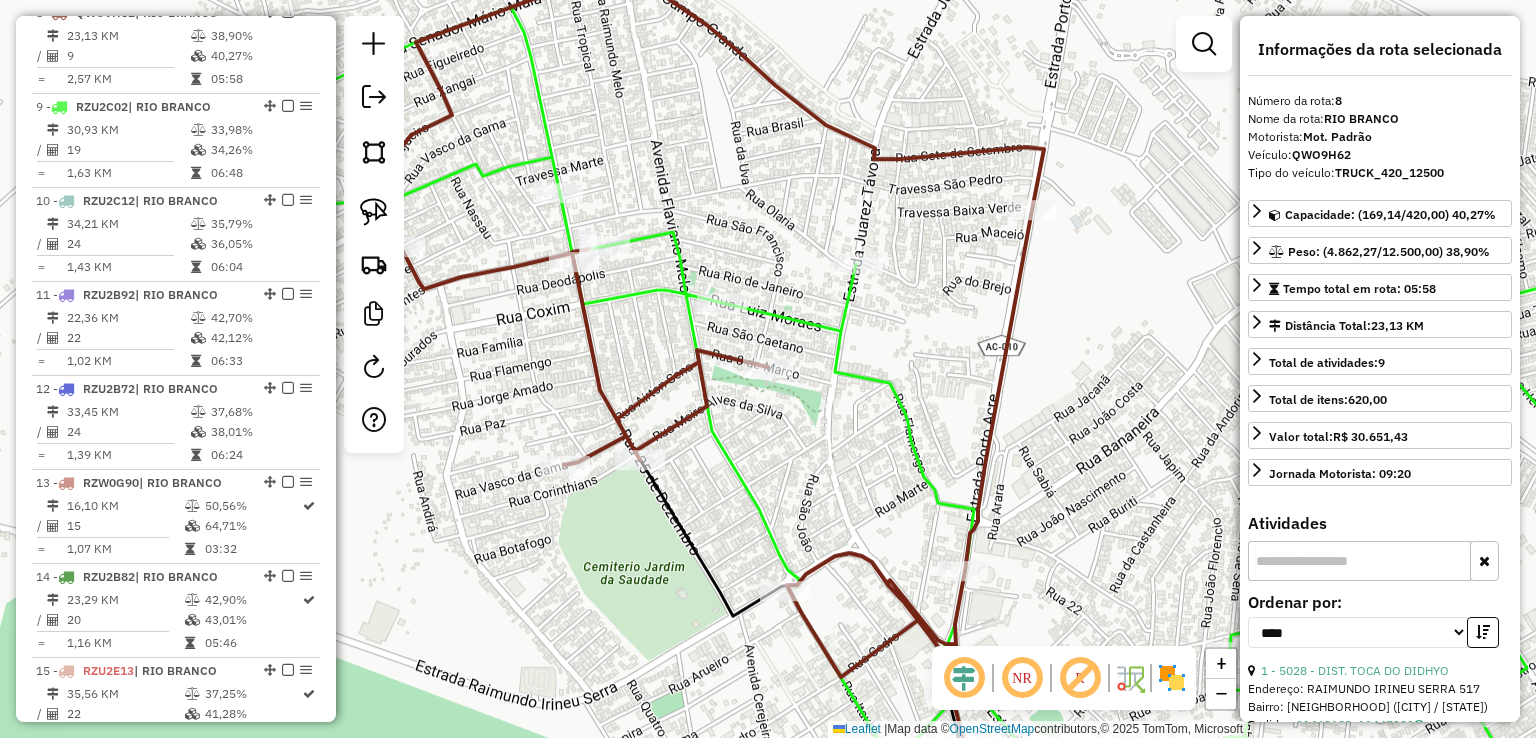 click 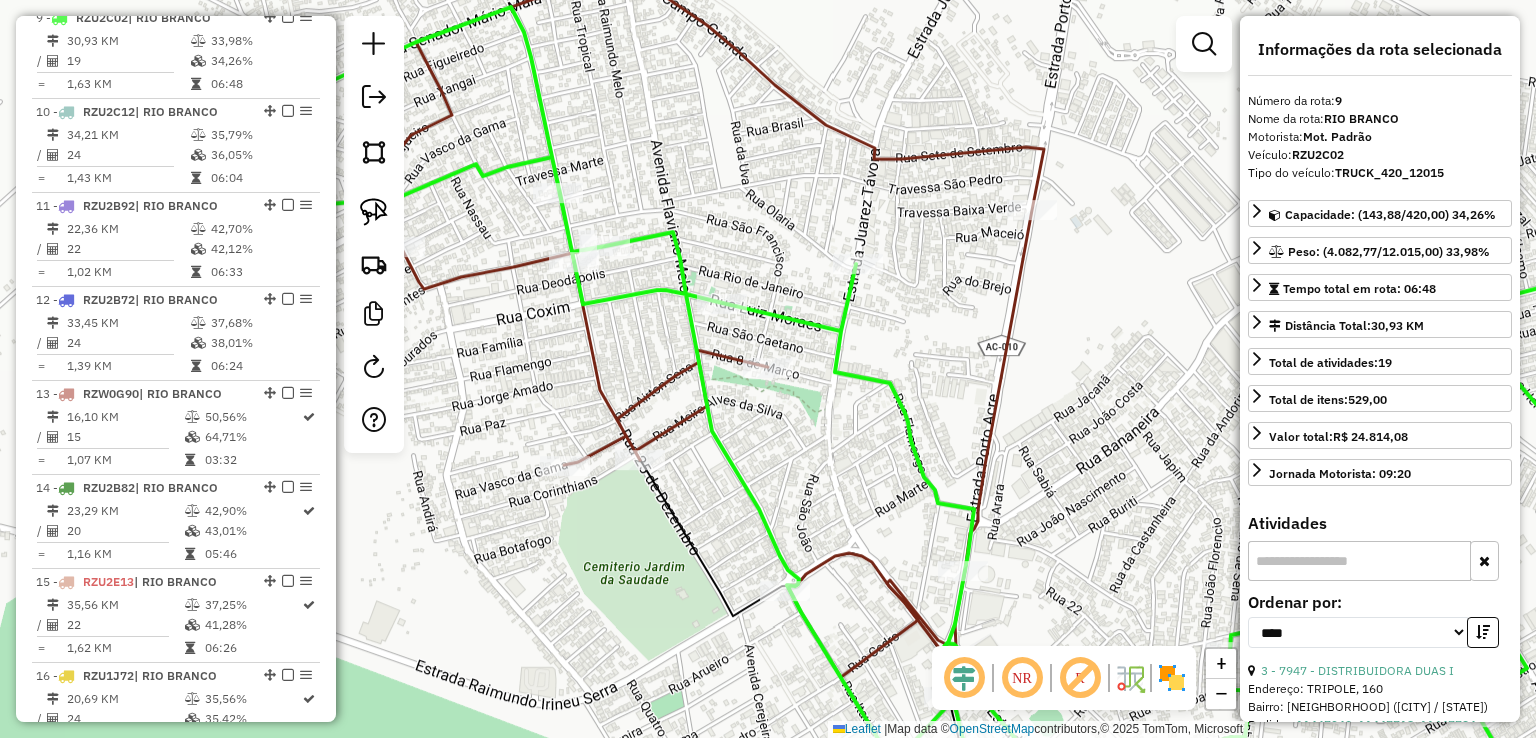 scroll, scrollTop: 1560, scrollLeft: 0, axis: vertical 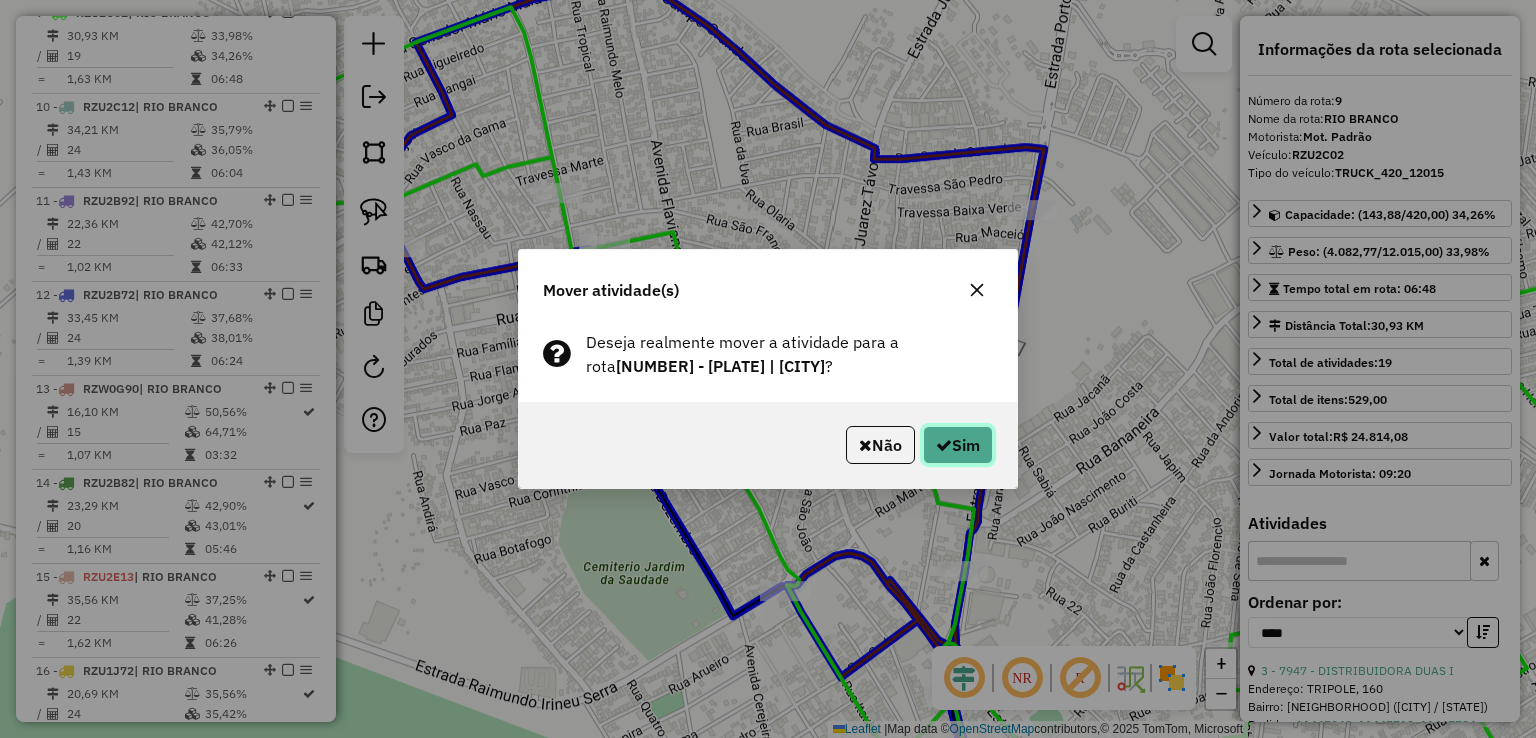 click on "Sim" 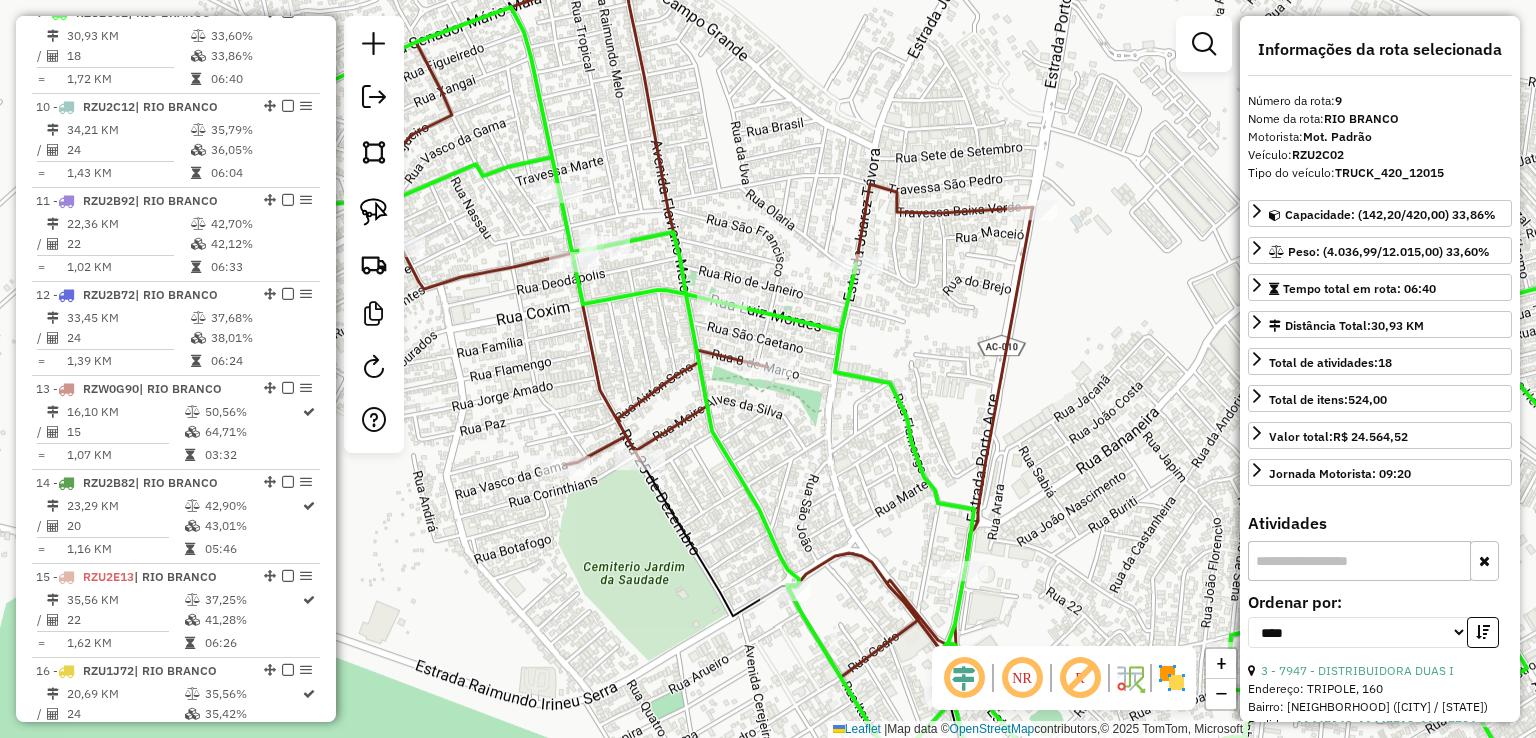 click 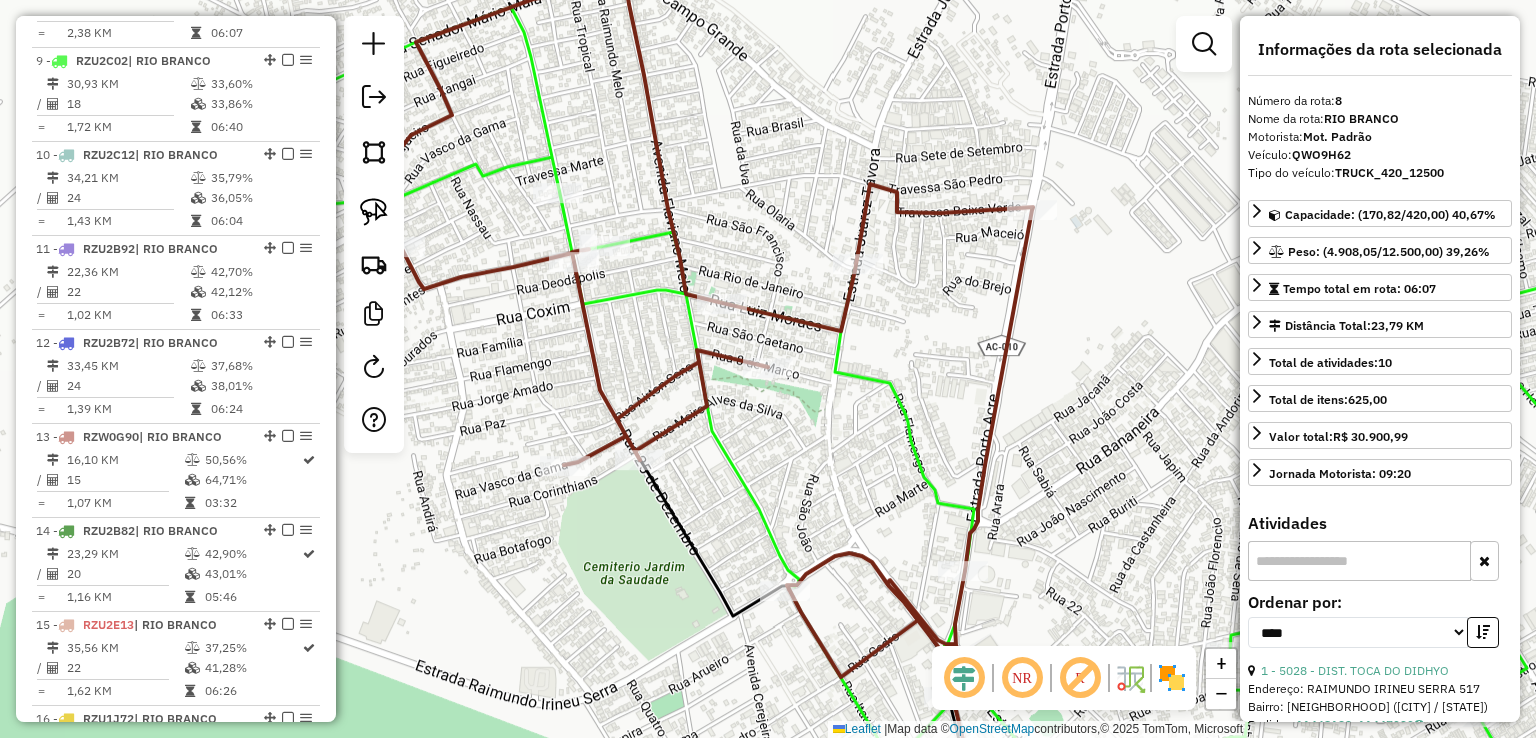 scroll, scrollTop: 1466, scrollLeft: 0, axis: vertical 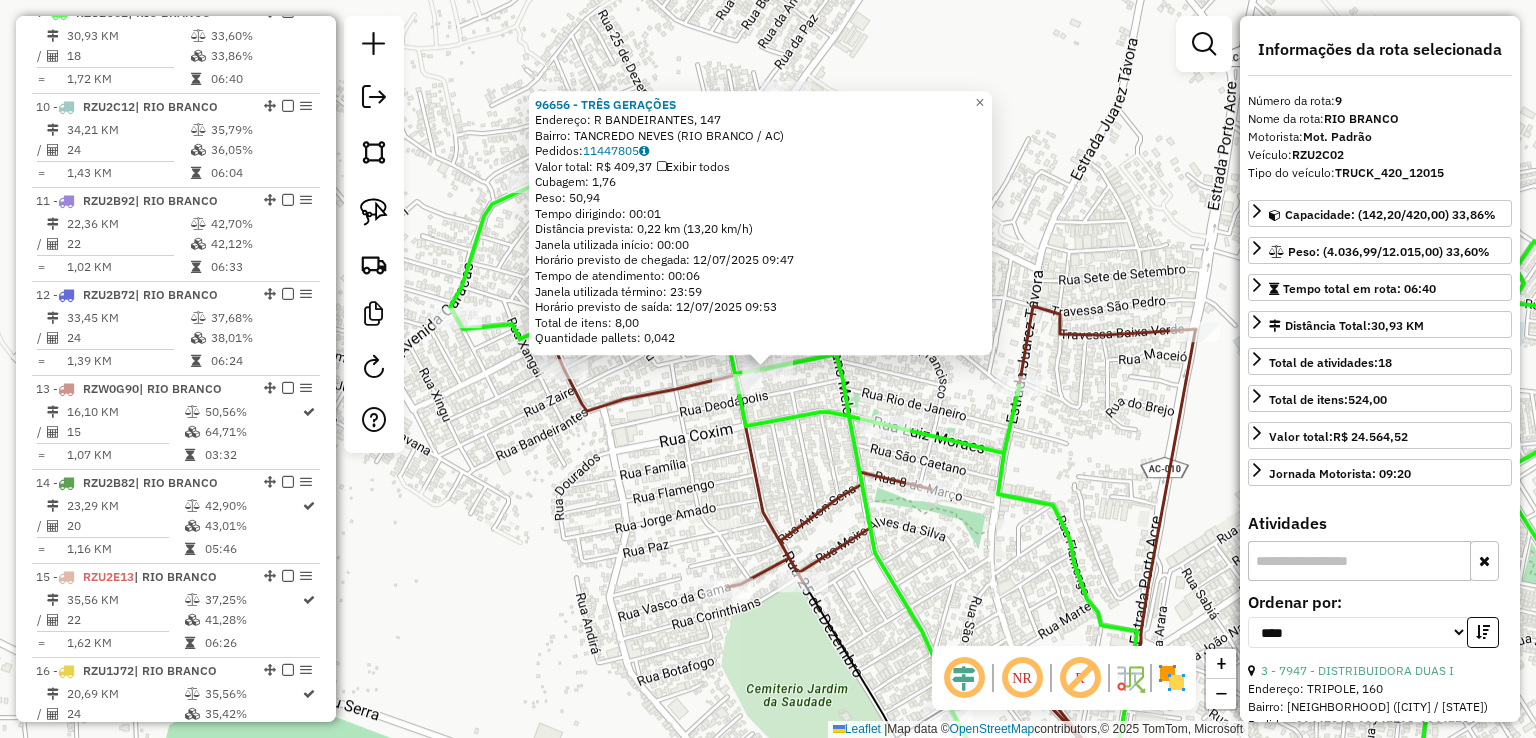 click on "96656 - TRÊS GERAÇÕES  Endereço: R   BANDEIRANTES, 147   Bairro: TANCREDO NEVES (RIO BRANCO / AC)   Pedidos:  11447805   Valor total: R$ 409,37   Exibir todos   Cubagem: 1,76  Peso: 50,94  Tempo dirigindo: 00:01   Distância prevista: 0,22 km (13,20 km/h)   Janela utilizada início: 00:00   Horário previsto de chegada: 12/07/2025 09:47   Tempo de atendimento: 00:06   Janela utilizada término: 23:59   Horário previsto de saída: 12/07/2025 09:53   Total de itens: 8,00   Quantidade pallets: 0,042  × Janela de atendimento Grade de atendimento Capacidade Transportadoras Veículos Cliente Pedidos  Rotas Selecione os dias de semana para filtrar as janelas de atendimento  Seg   Ter   Qua   Qui   Sex   Sáb   Dom  Informe o período da janela de atendimento: De: Até:  Filtrar exatamente a janela do cliente  Considerar janela de atendimento padrão  Selecione os dias de semana para filtrar as grades de atendimento  Seg   Ter   Qua   Qui   Sex   Sáb   Dom   Clientes fora do dia de atendimento selecionado De:" 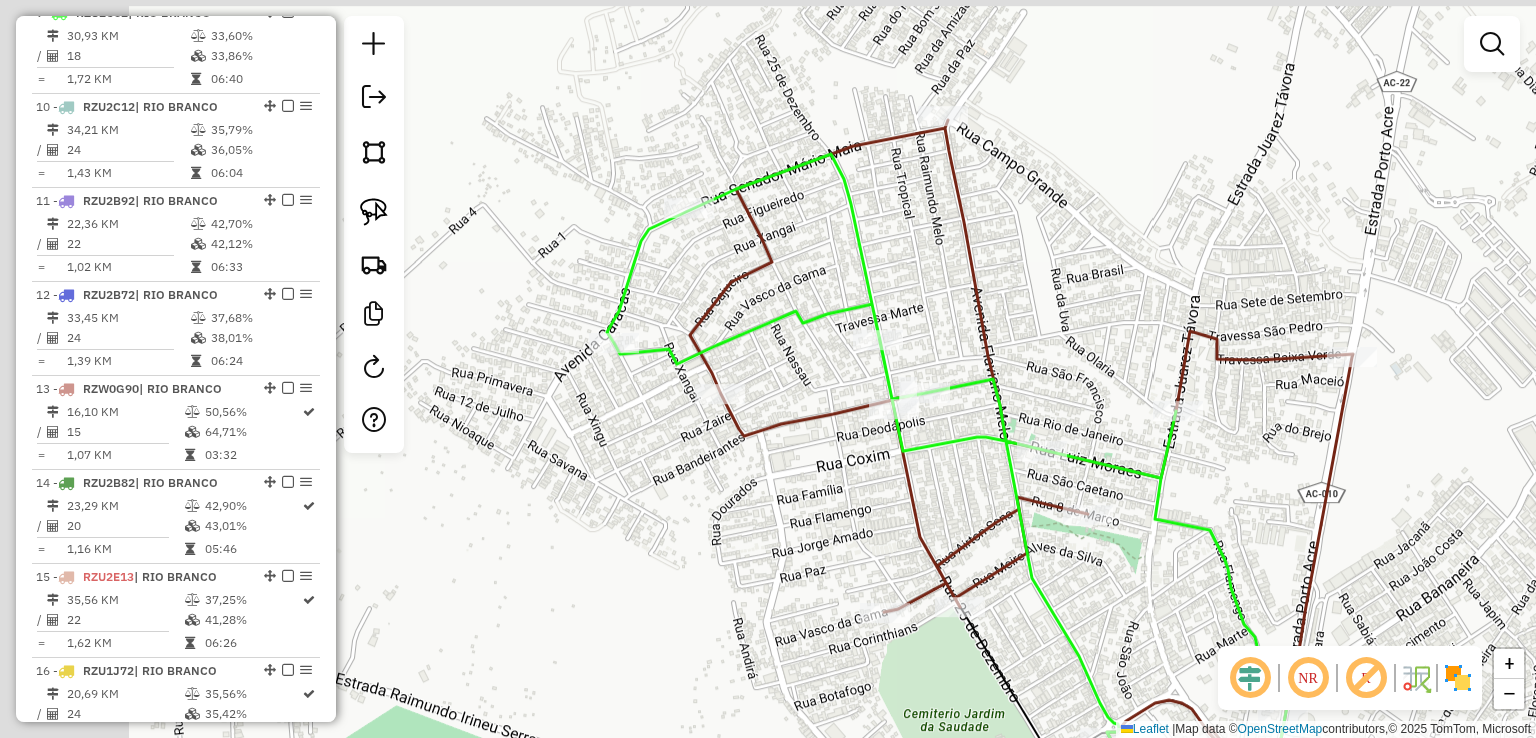 drag, startPoint x: 570, startPoint y: 249, endPoint x: 727, endPoint y: 274, distance: 158.97798 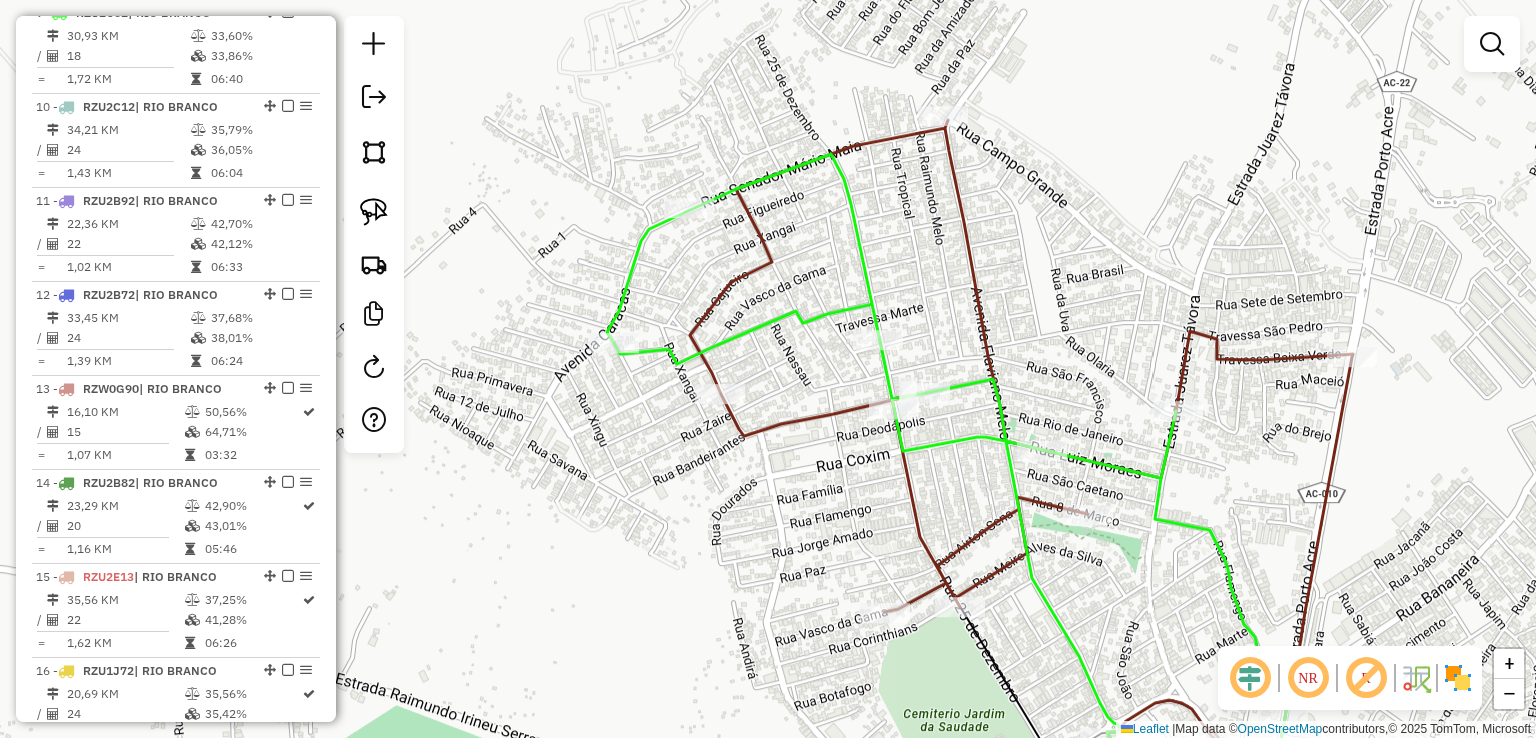 click 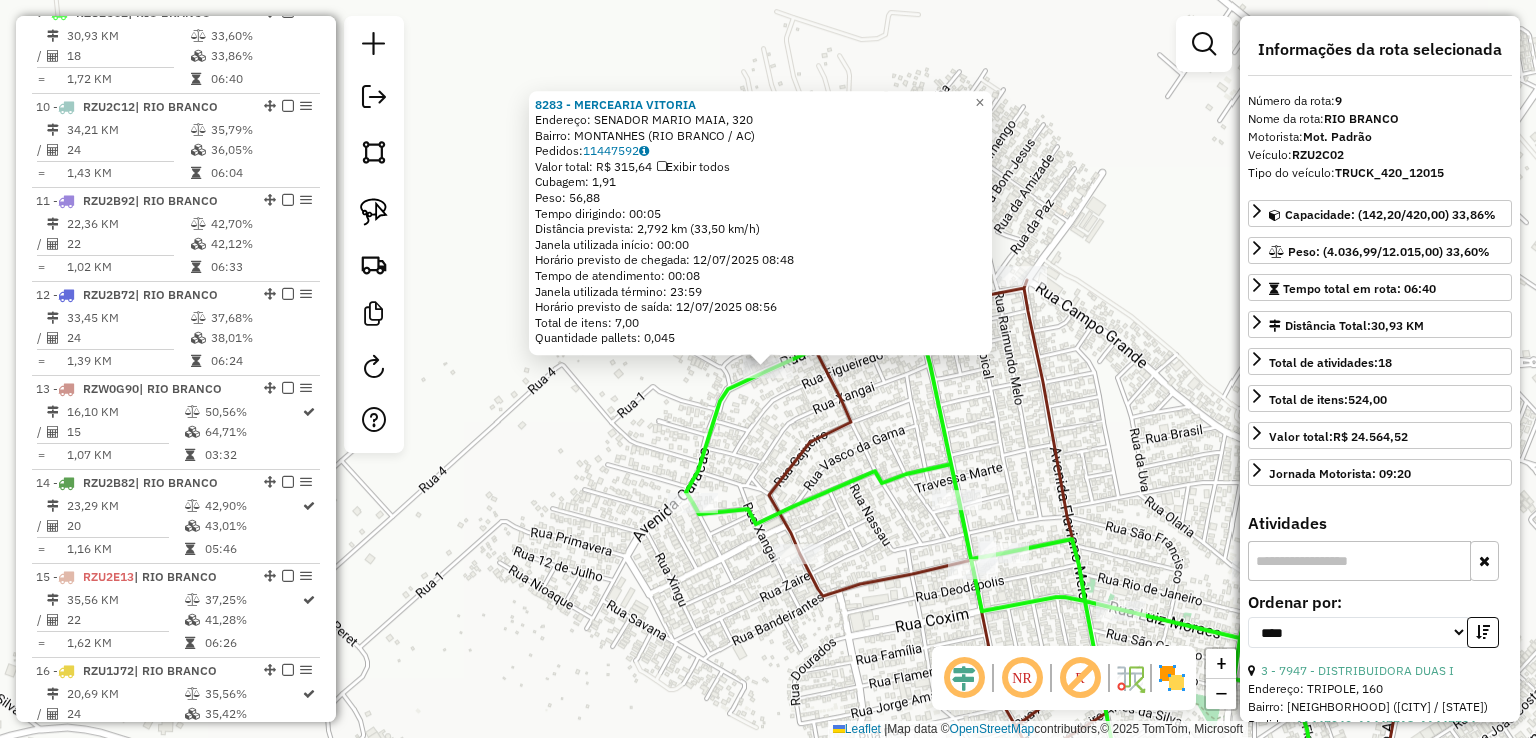 click on "8283 - MERCEARIA VITORIA  Endereço: SENADOR MARIO MAIA, 320   Bairro: MONTANHES (RIO BRANCO / AC)   Pedidos:  11447592   Valor total: R$ 315,64   Exibir todos   Cubagem: 1,91  Peso: 56,88  Tempo dirigindo: 00:05   Distância prevista: 2,792 km (33,50 km/h)   Janela utilizada início: 00:00   Horário previsto de chegada: 12/07/2025 08:48   Tempo de atendimento: 00:08   Janela utilizada término: 23:59   Horário previsto de saída: 12/07/2025 08:56   Total de itens: 7,00   Quantidade pallets: 0,045  × Janela de atendimento Grade de atendimento Capacidade Transportadoras Veículos Cliente Pedidos  Rotas Selecione os dias de semana para filtrar as janelas de atendimento  Seg   Ter   Qua   Qui   Sex   Sáb   Dom  Informe o período da janela de atendimento: De: Até:  Filtrar exatamente a janela do cliente  Considerar janela de atendimento padrão  Selecione os dias de semana para filtrar as grades de atendimento  Seg   Ter   Qua   Qui   Sex   Sáb   Dom   Considerar clientes sem dia de atendimento cadastrado" 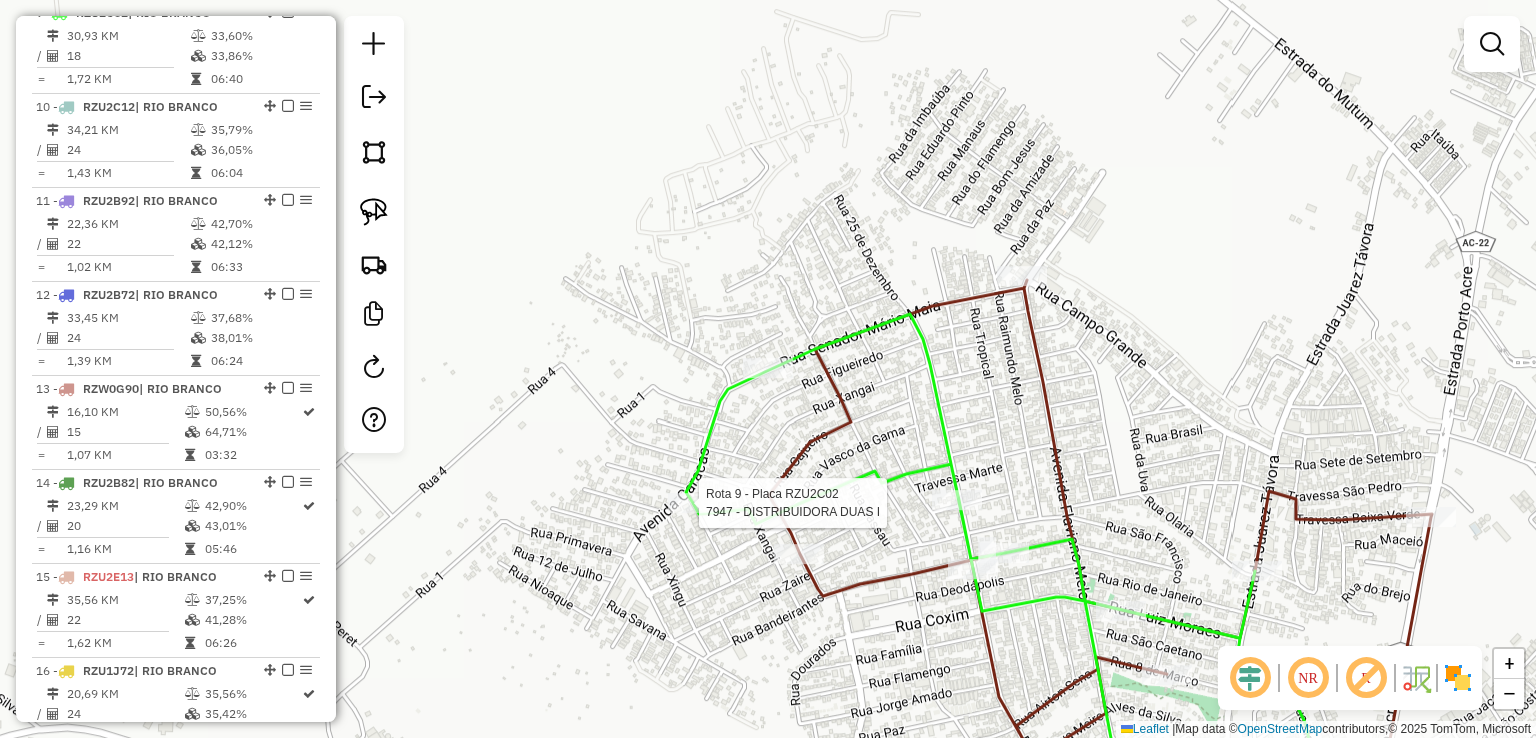 select on "*********" 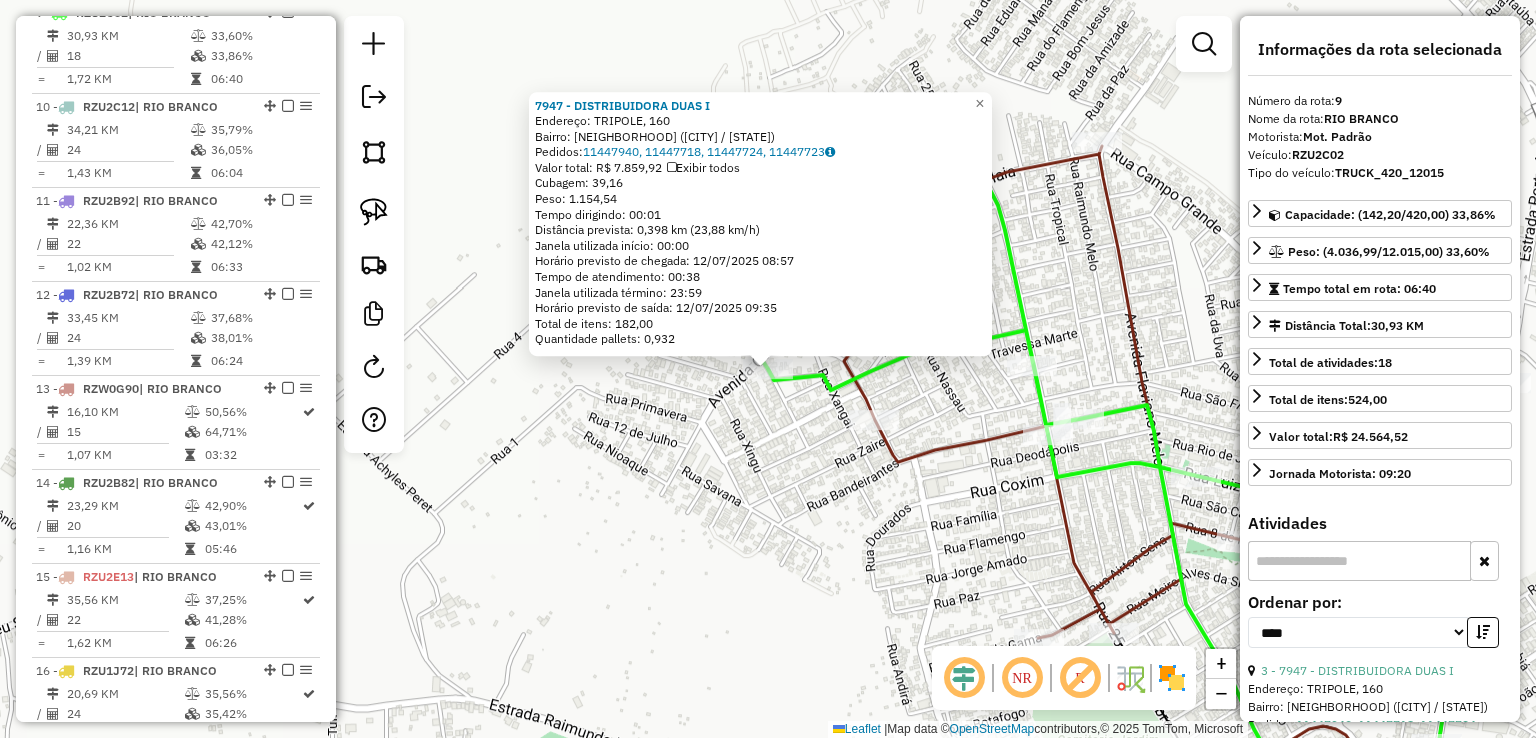 click on "7947 - DISTRIBUIDORA DUAS I  Endereço: TRIPOLE, 160   Bairro: JORGE LAVOCAT (RIO BRANCO / AC)   Pedidos:  11447940, 11447718, 11447724, 11447723   Valor total: R$ 7.859,92   Exibir todos   Cubagem: 39,16  Peso: 1.154,54  Tempo dirigindo: 00:01   Distância prevista: 0,398 km (23,88 km/h)   Janela utilizada início: 00:00   Horário previsto de chegada: 12/07/2025 08:57   Tempo de atendimento: 00:38   Janela utilizada término: 23:59   Horário previsto de saída: 12/07/2025 09:35   Total de itens: 182,00   Quantidade pallets: 0,932  × Janela de atendimento Grade de atendimento Capacidade Transportadoras Veículos Cliente Pedidos  Rotas Selecione os dias de semana para filtrar as janelas de atendimento  Seg   Ter   Qua   Qui   Sex   Sáb   Dom  Informe o período da janela de atendimento: De: Até:  Filtrar exatamente a janela do cliente  Considerar janela de atendimento padrão  Selecione os dias de semana para filtrar as grades de atendimento  Seg   Ter   Qua   Qui   Sex   Sáb   Dom   Peso mínimo:   De:" 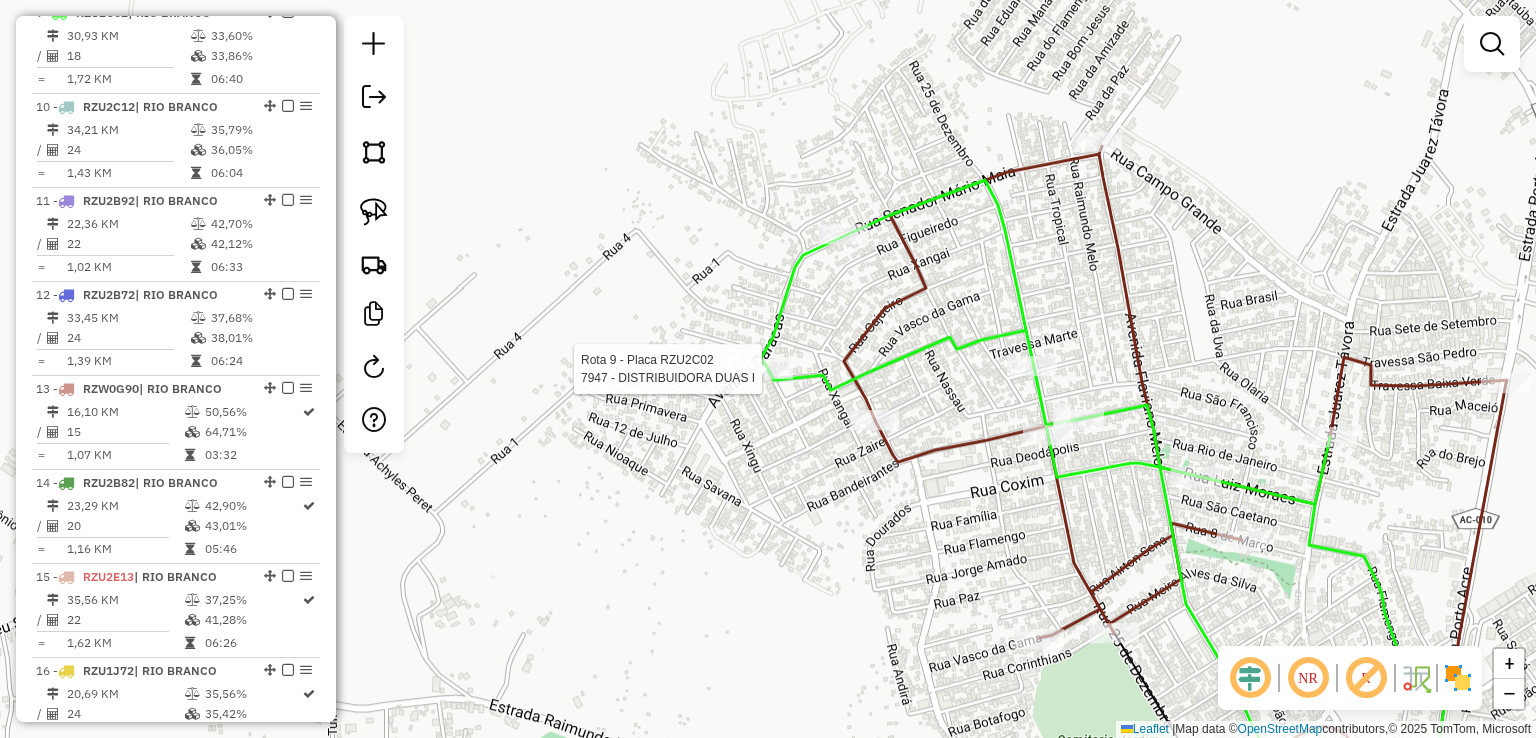 select on "*********" 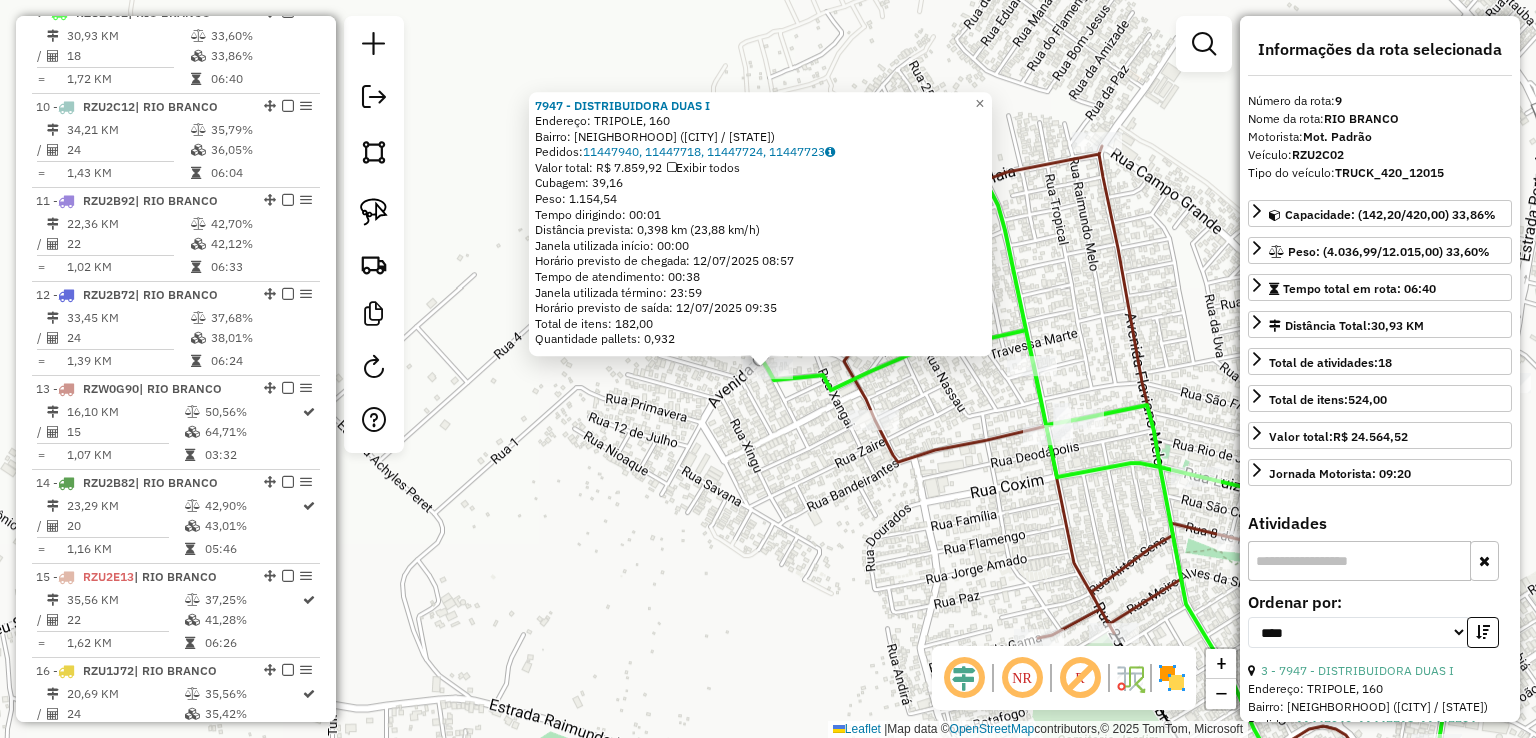 click on "7947 - DISTRIBUIDORA DUAS I  Endereço: TRIPOLE, 160   Bairro: JORGE LAVOCAT (RIO BRANCO / AC)   Pedidos:  11447940, 11447718, 11447724, 11447723   Valor total: R$ 7.859,92   Exibir todos   Cubagem: 39,16  Peso: 1.154,54  Tempo dirigindo: 00:01   Distância prevista: 0,398 km (23,88 km/h)   Janela utilizada início: 00:00   Horário previsto de chegada: 12/07/2025 08:57   Tempo de atendimento: 00:38   Janela utilizada término: 23:59   Horário previsto de saída: 12/07/2025 09:35   Total de itens: 182,00   Quantidade pallets: 0,932  × Janela de atendimento Grade de atendimento Capacidade Transportadoras Veículos Cliente Pedidos  Rotas Selecione os dias de semana para filtrar as janelas de atendimento  Seg   Ter   Qua   Qui   Sex   Sáb   Dom  Informe o período da janela de atendimento: De: Até:  Filtrar exatamente a janela do cliente  Considerar janela de atendimento padrão  Selecione os dias de semana para filtrar as grades de atendimento  Seg   Ter   Qua   Qui   Sex   Sáb   Dom   Peso mínimo:   De:" 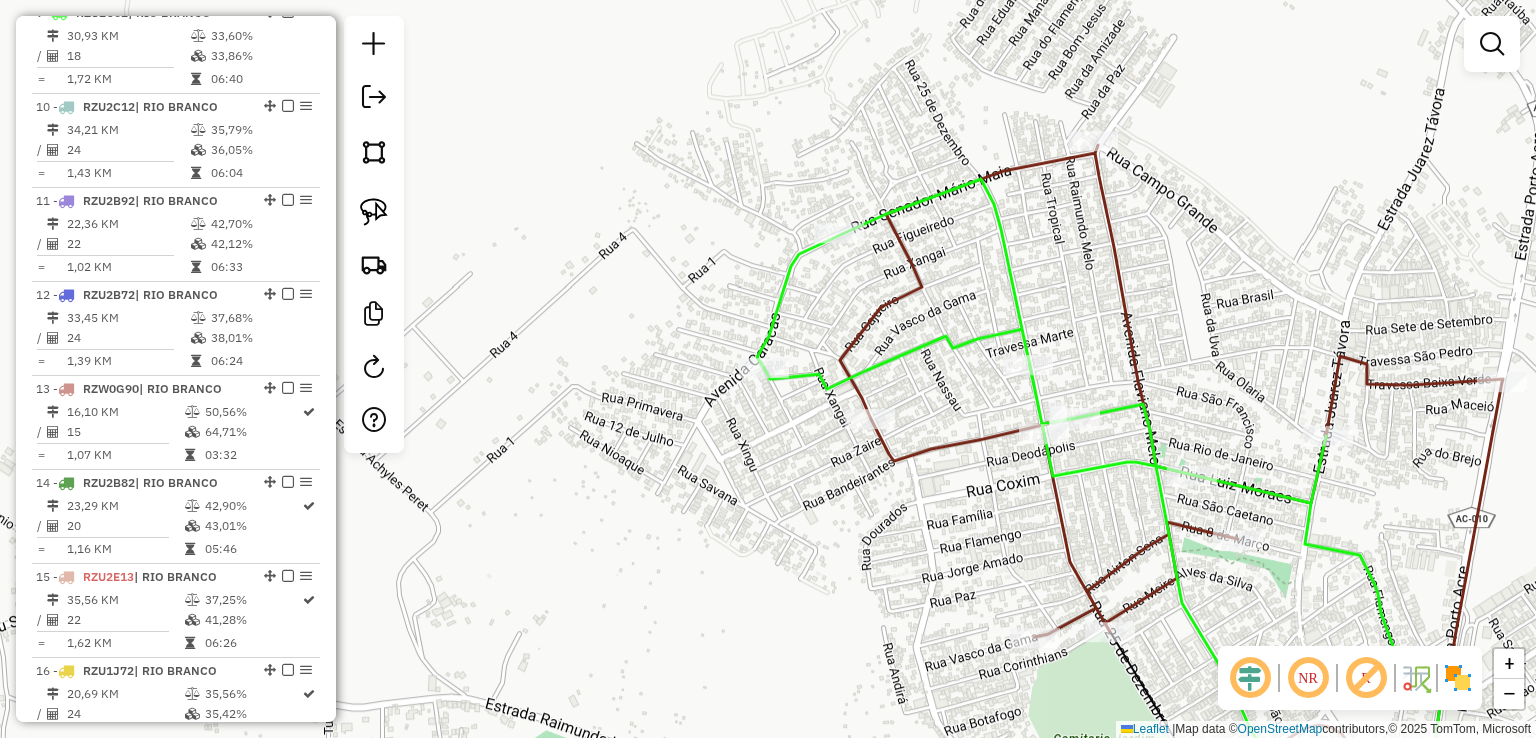 drag, startPoint x: 948, startPoint y: 411, endPoint x: 794, endPoint y: 317, distance: 180.42172 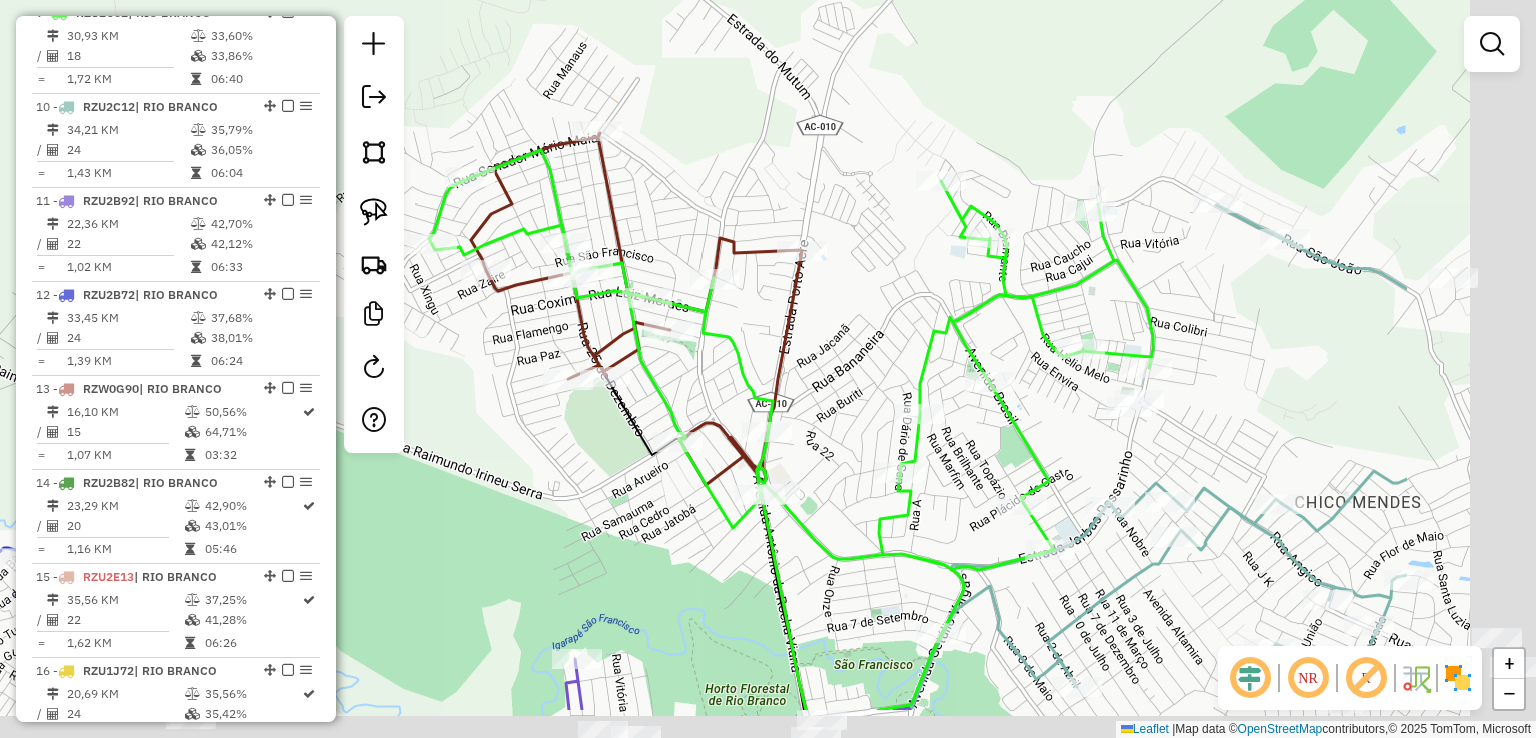 drag, startPoint x: 1070, startPoint y: 283, endPoint x: 769, endPoint y: 173, distance: 320.46997 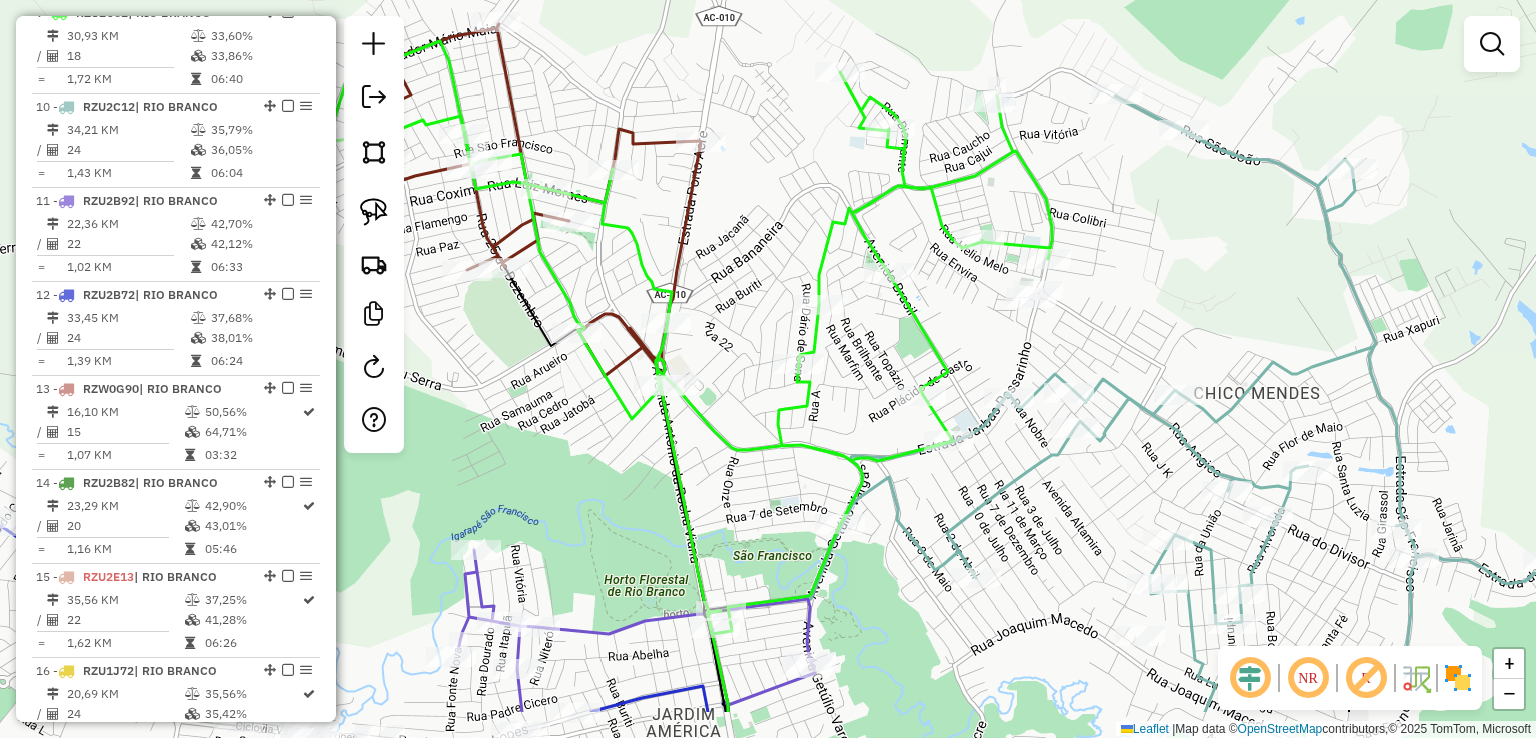 drag, startPoint x: 852, startPoint y: 317, endPoint x: 760, endPoint y: 198, distance: 150.41609 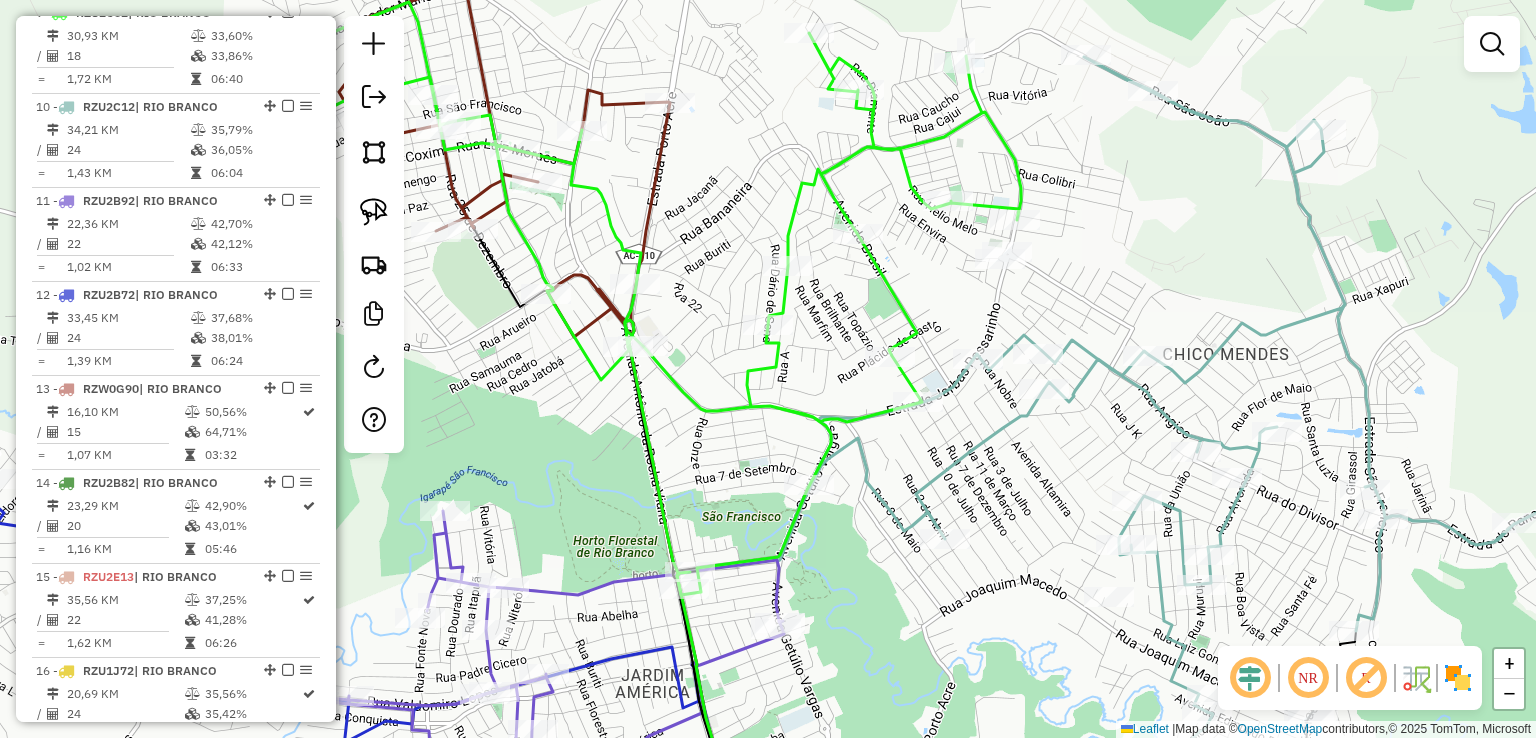 drag, startPoint x: 850, startPoint y: 421, endPoint x: 824, endPoint y: 397, distance: 35.383614 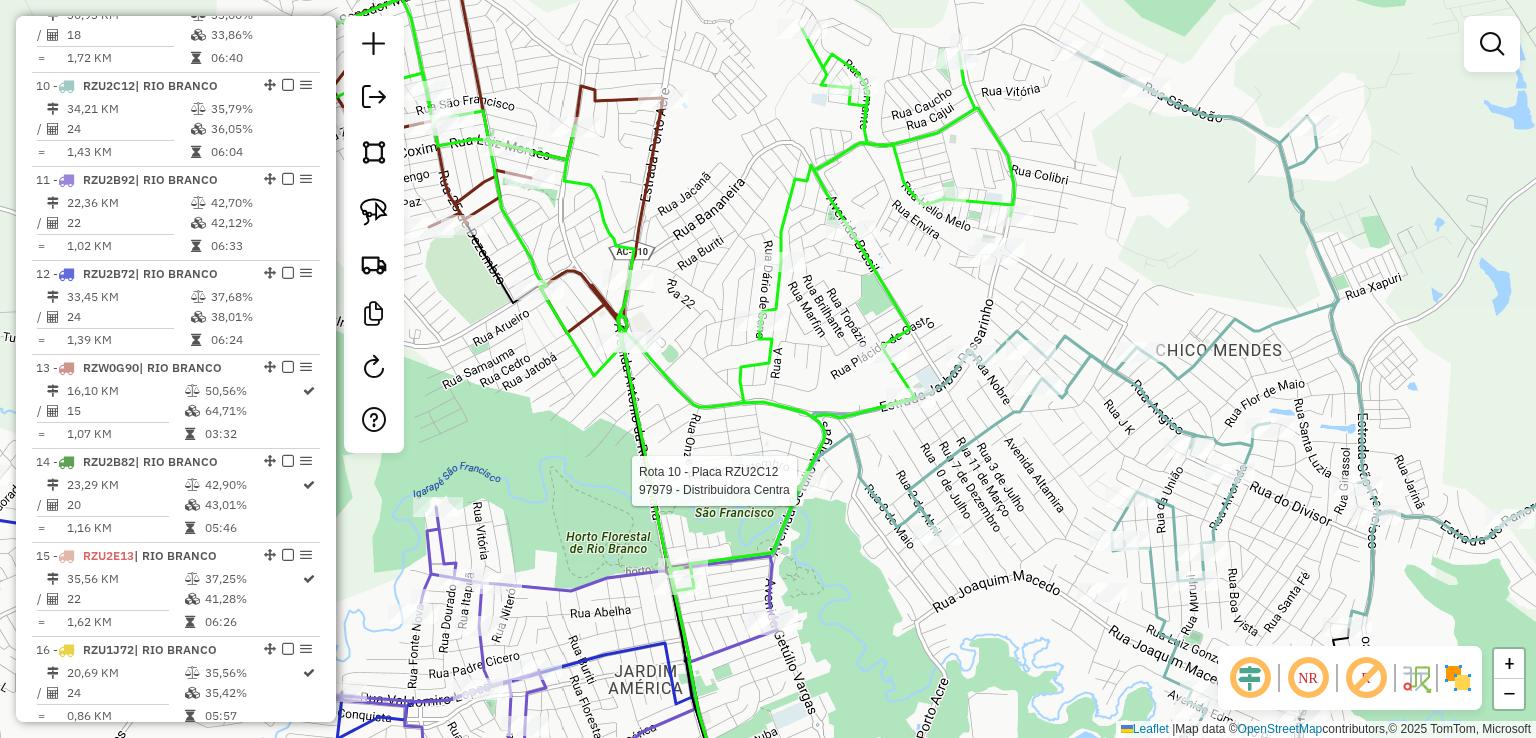 select on "*********" 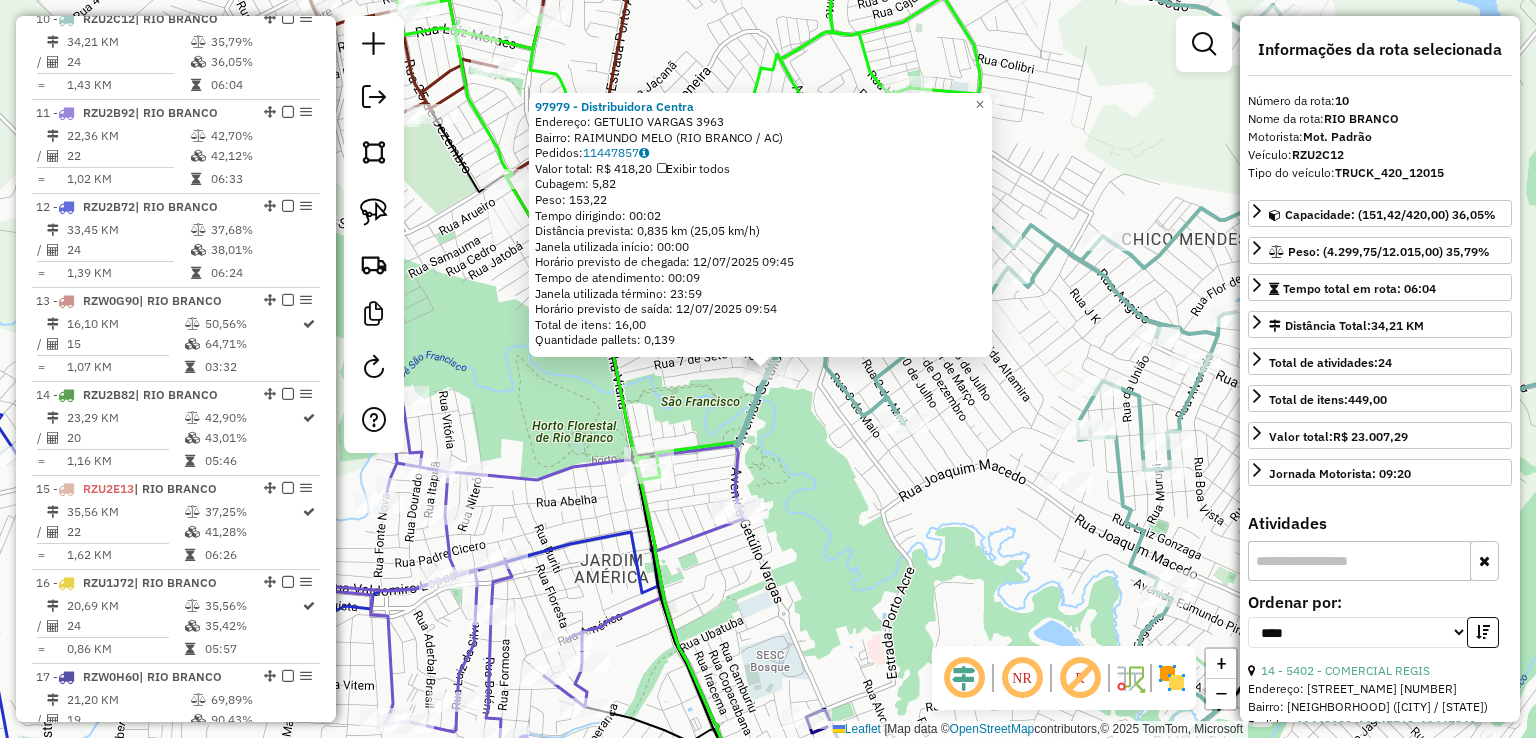 scroll, scrollTop: 1653, scrollLeft: 0, axis: vertical 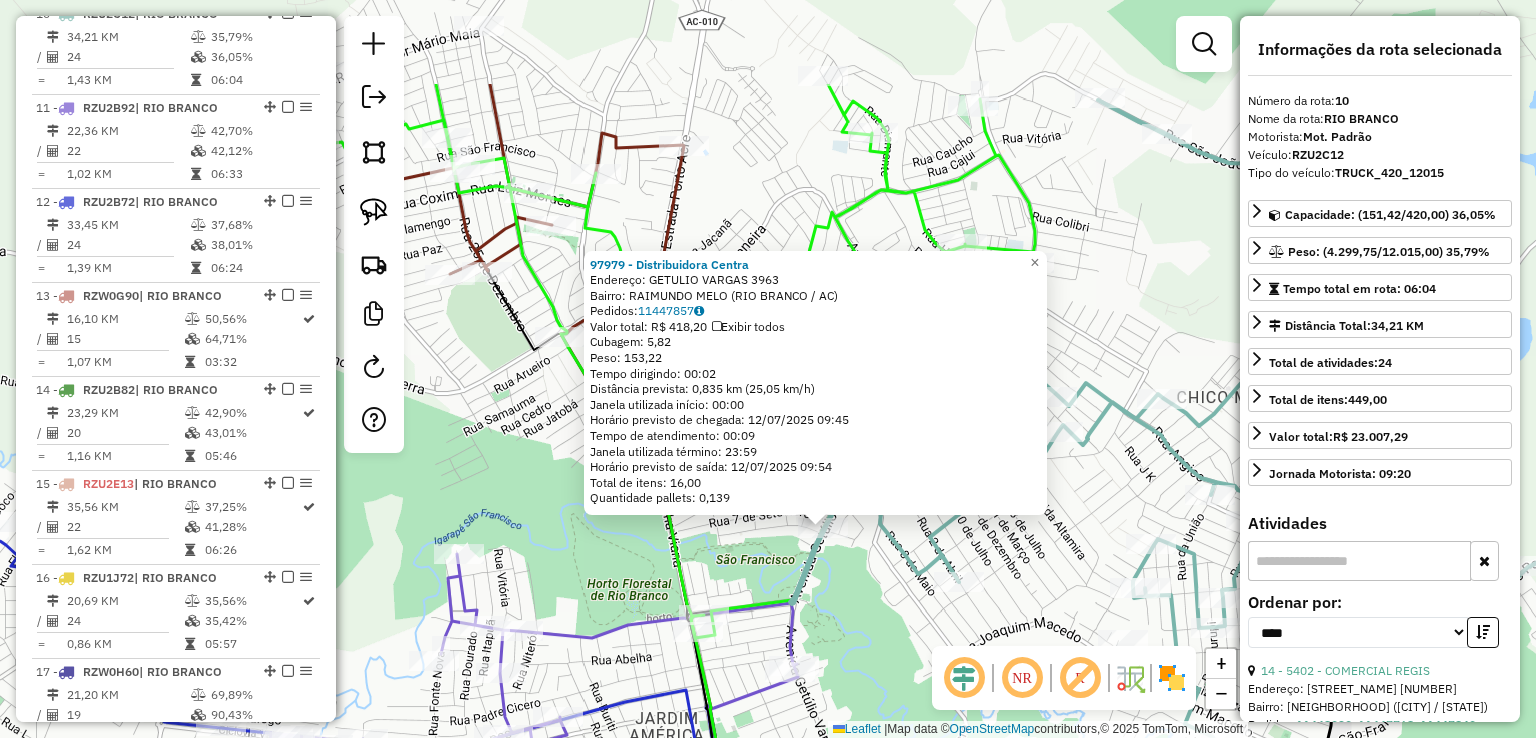 drag, startPoint x: 808, startPoint y: 441, endPoint x: 864, endPoint y: 601, distance: 169.51697 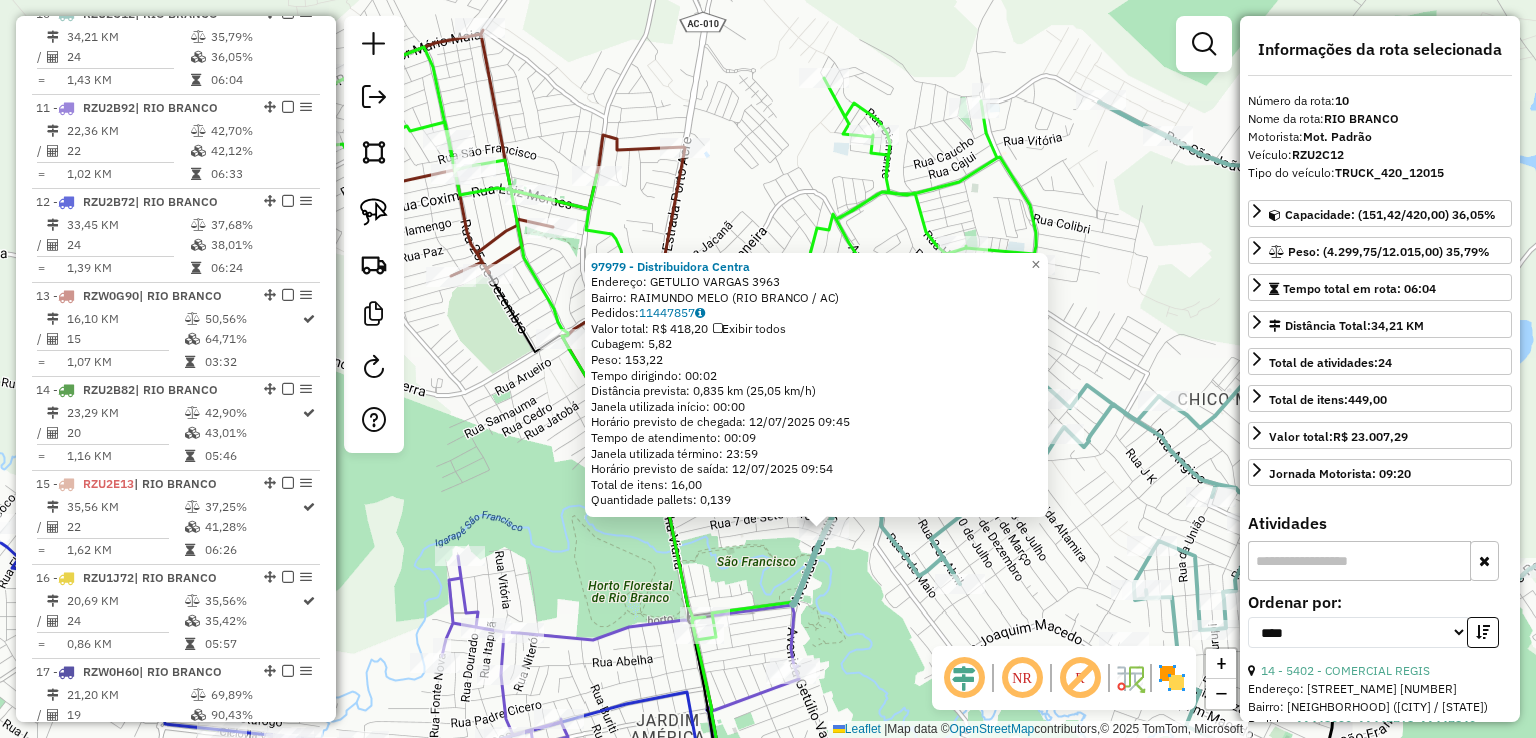 click on "97979 - Distribuidora Centra  Endereço:  GETULIO VARGAS 3963   Bairro: RAIMUNDO MELO (RIO BRANCO / AC)   Pedidos:  11447857   Valor total: R$ 418,20   Exibir todos   Cubagem: 5,82  Peso: 153,22  Tempo dirigindo: 00:02   Distância prevista: 0,835 km (25,05 km/h)   Janela utilizada início: 00:00   Horário previsto de chegada: 12/07/2025 09:45   Tempo de atendimento: 00:09   Janela utilizada término: 23:59   Horário previsto de saída: 12/07/2025 09:54   Total de itens: 16,00   Quantidade pallets: 0,139  × Janela de atendimento Grade de atendimento Capacidade Transportadoras Veículos Cliente Pedidos  Rotas Selecione os dias de semana para filtrar as janelas de atendimento  Seg   Ter   Qua   Qui   Sex   Sáb   Dom  Informe o período da janela de atendimento: De: Até:  Filtrar exatamente a janela do cliente  Considerar janela de atendimento padrão  Selecione os dias de semana para filtrar as grades de atendimento  Seg   Ter   Qua   Qui   Sex   Sáb   Dom   Clientes fora do dia de atendimento selecionado" 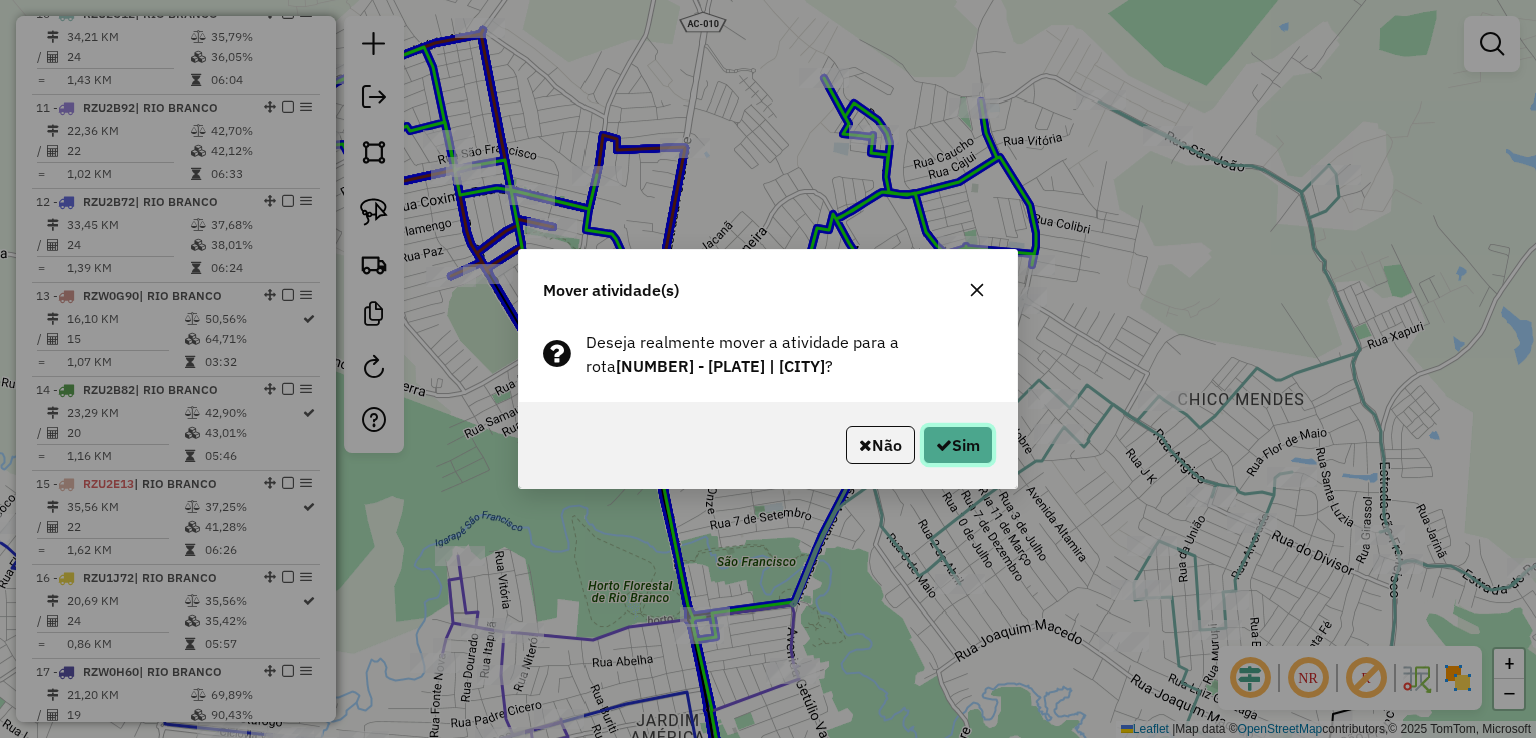 click on "Sim" 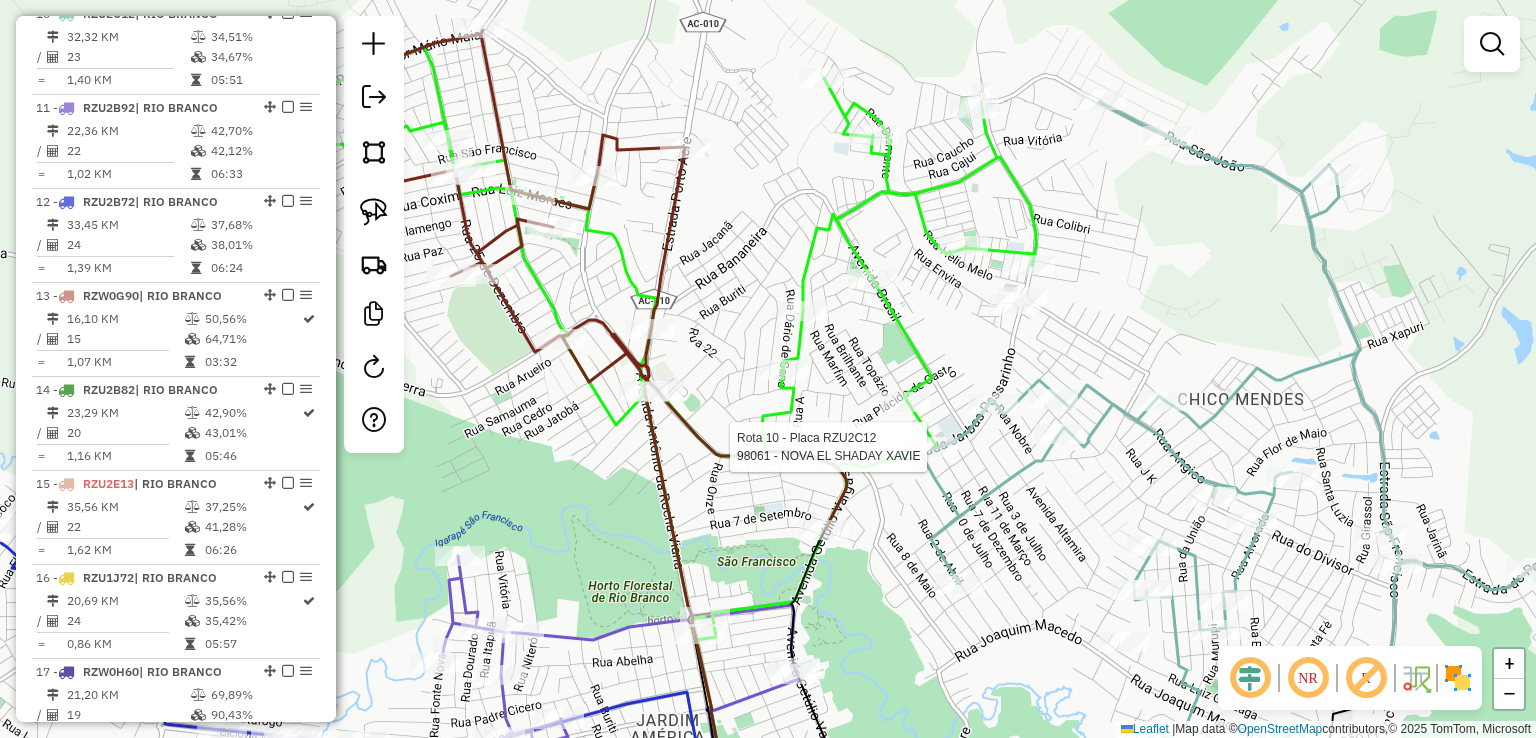 select on "*********" 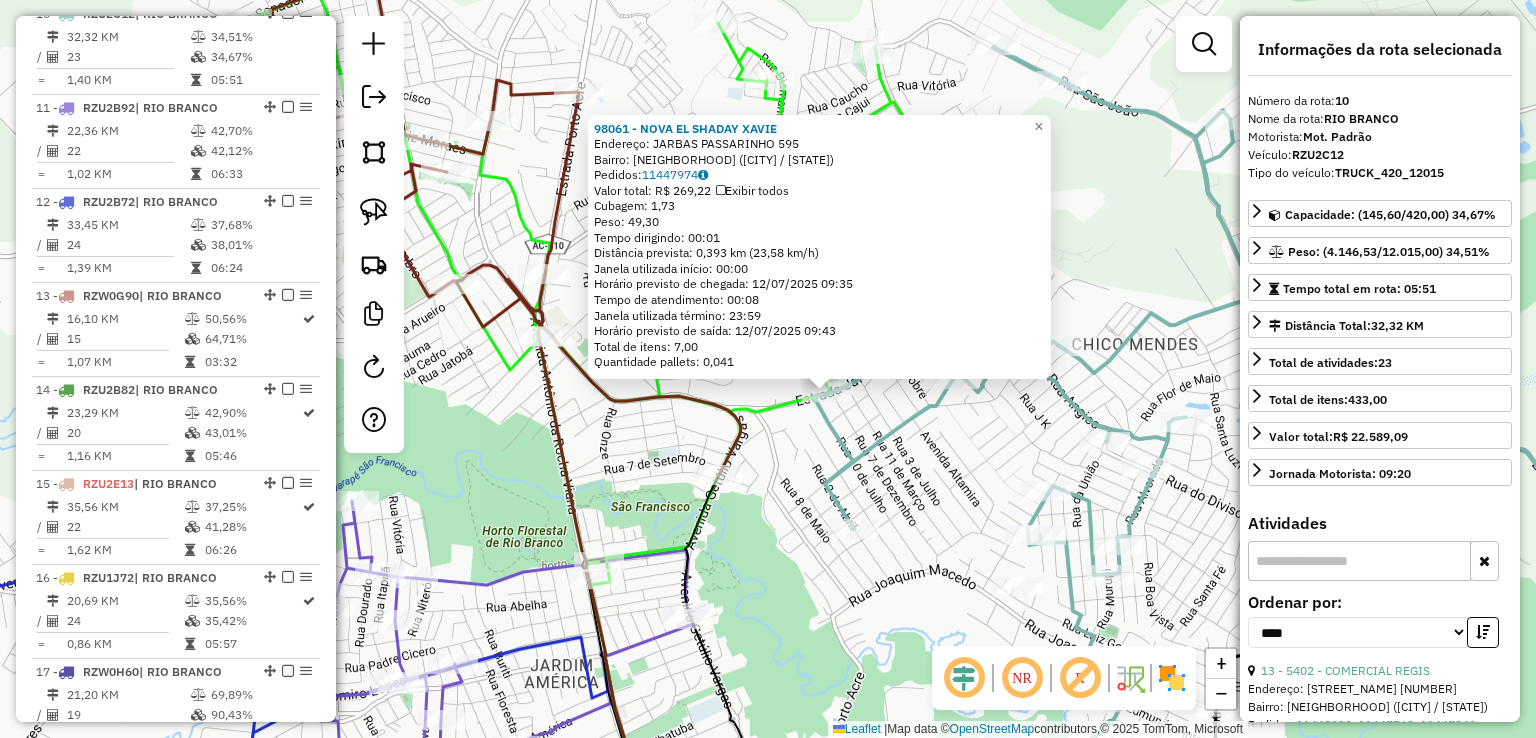 drag, startPoint x: 795, startPoint y: 477, endPoint x: 861, endPoint y: 501, distance: 70.2282 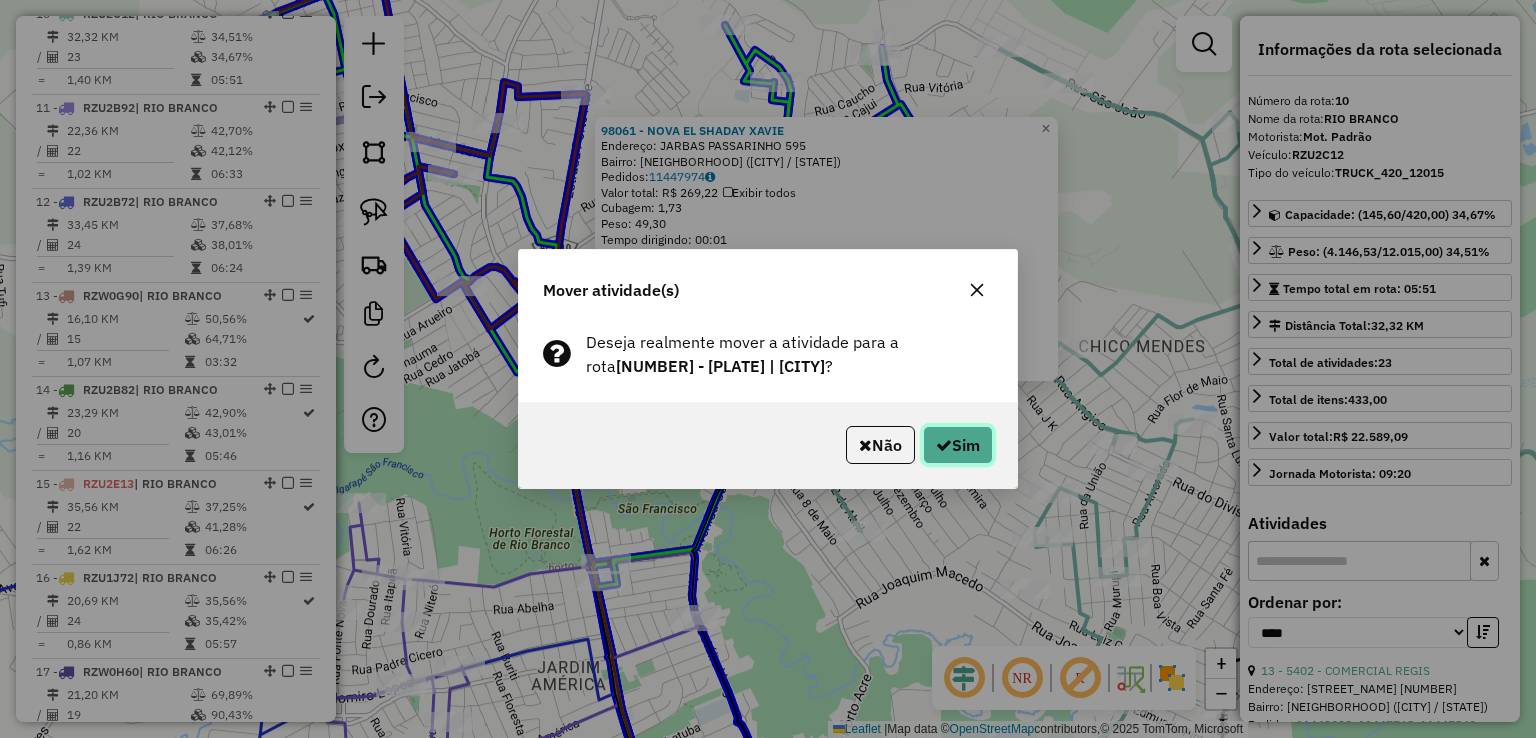 click on "Sim" 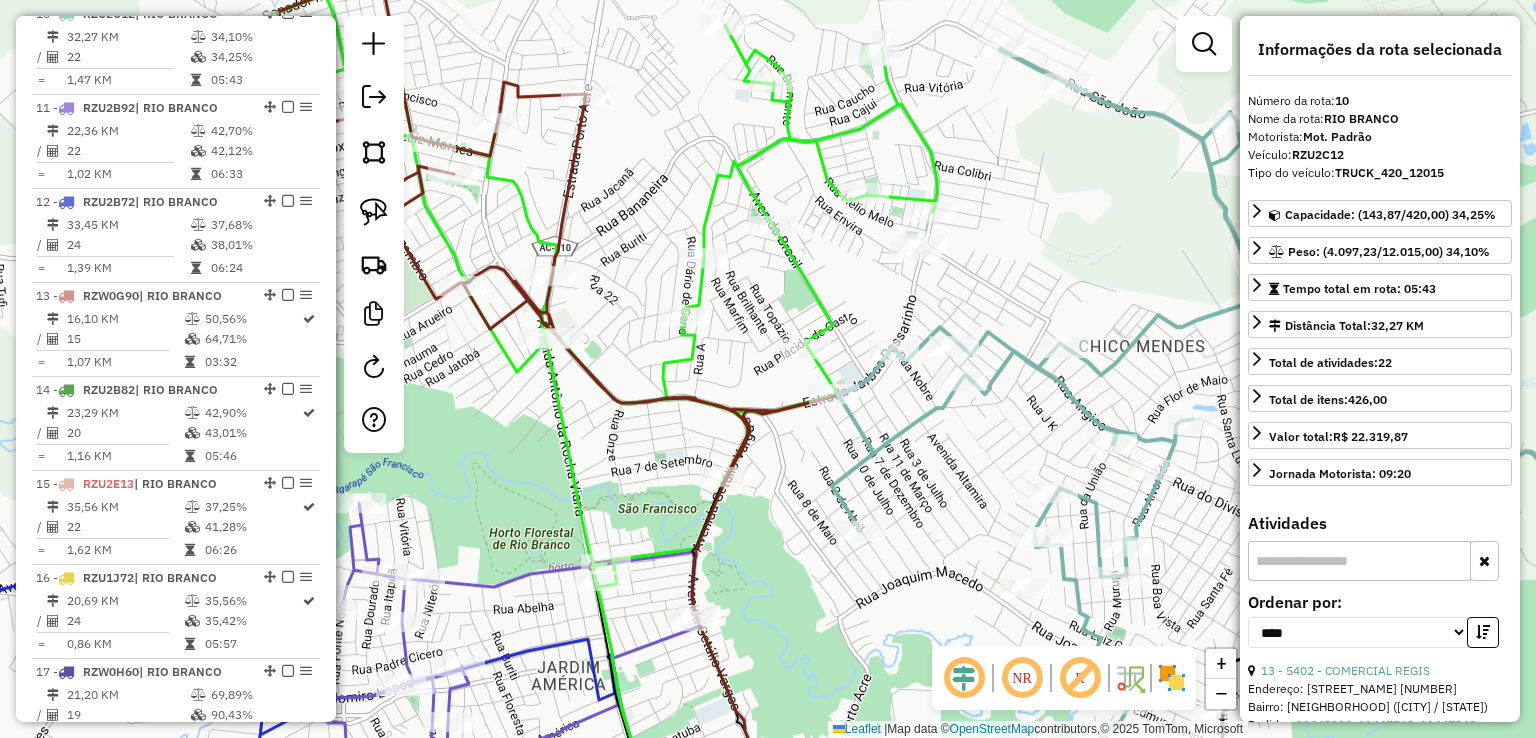 click 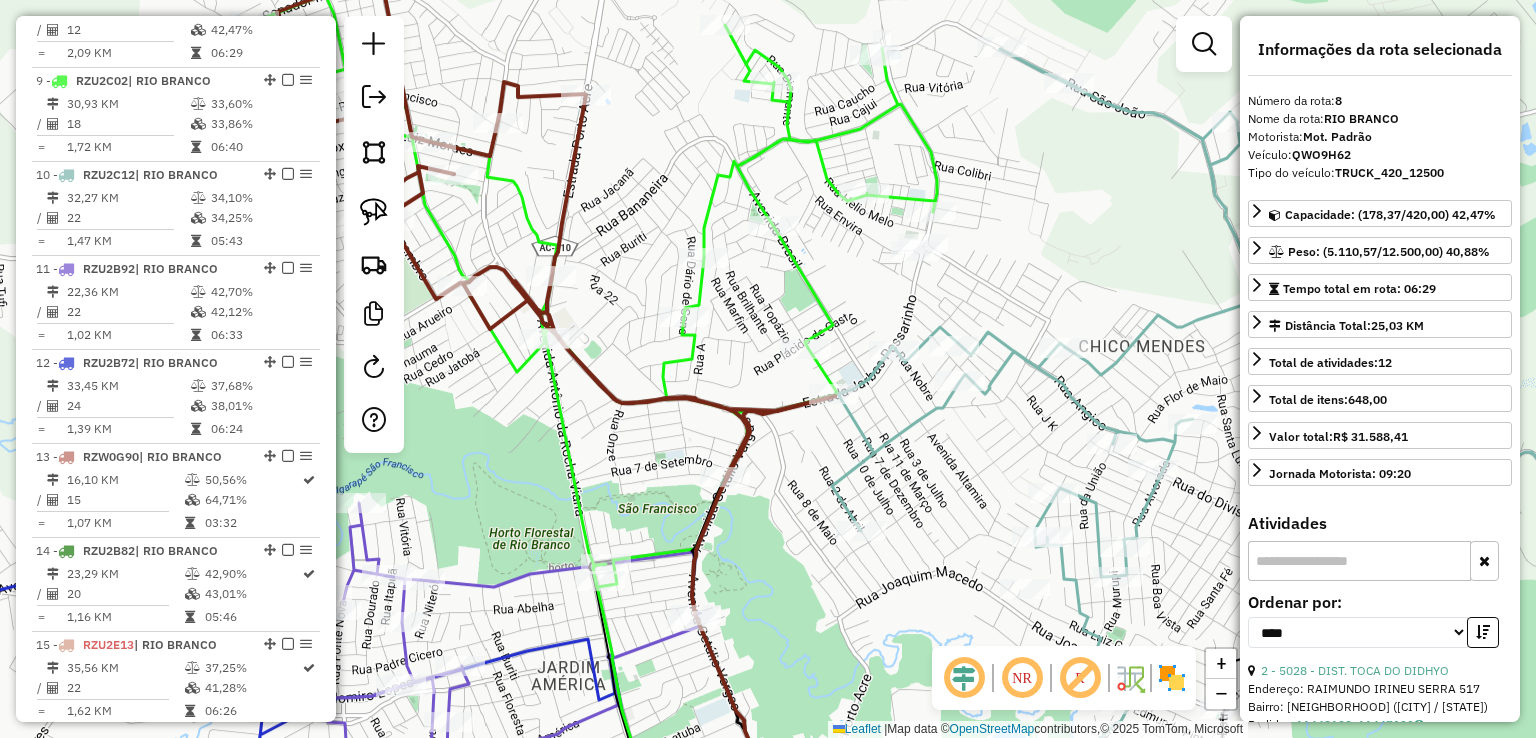 scroll, scrollTop: 1466, scrollLeft: 0, axis: vertical 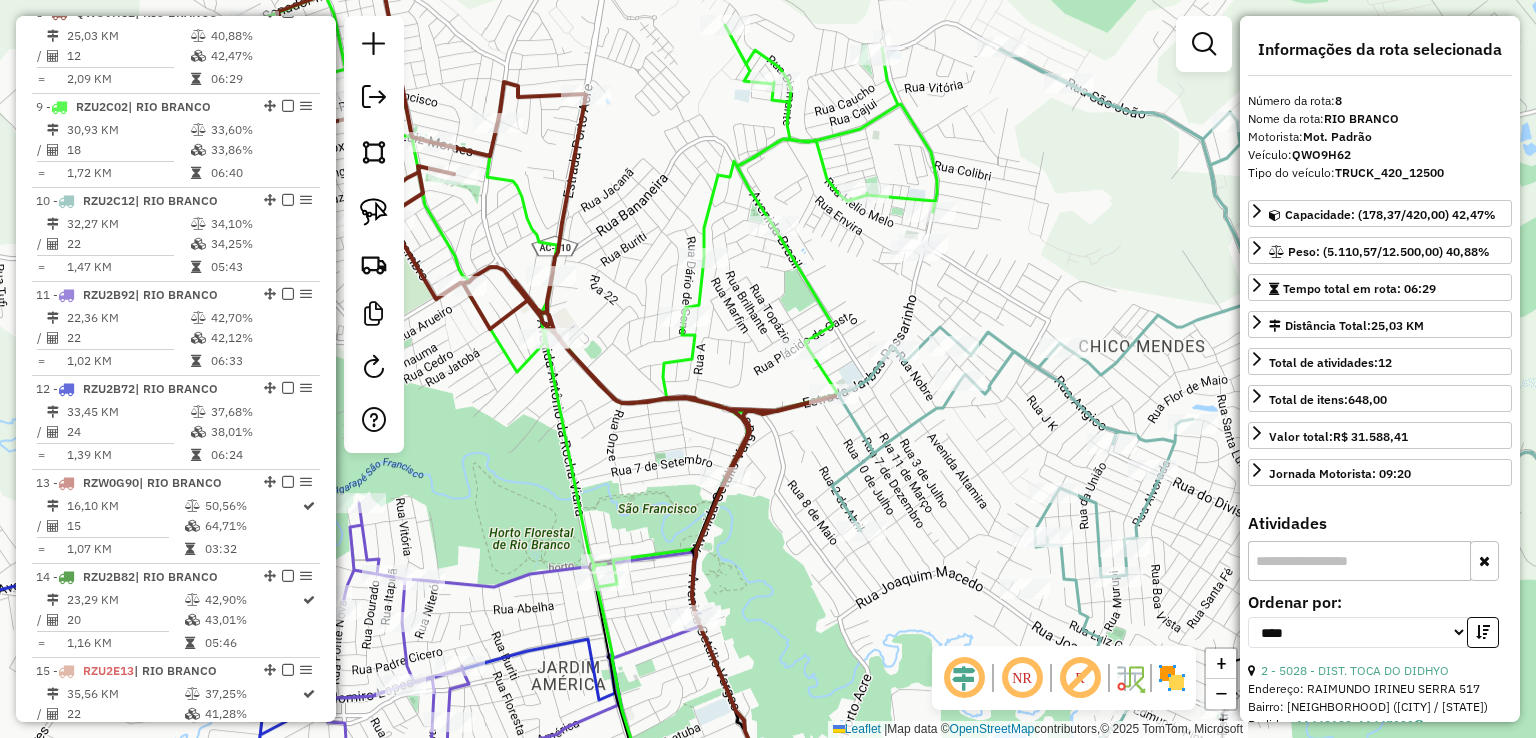 click 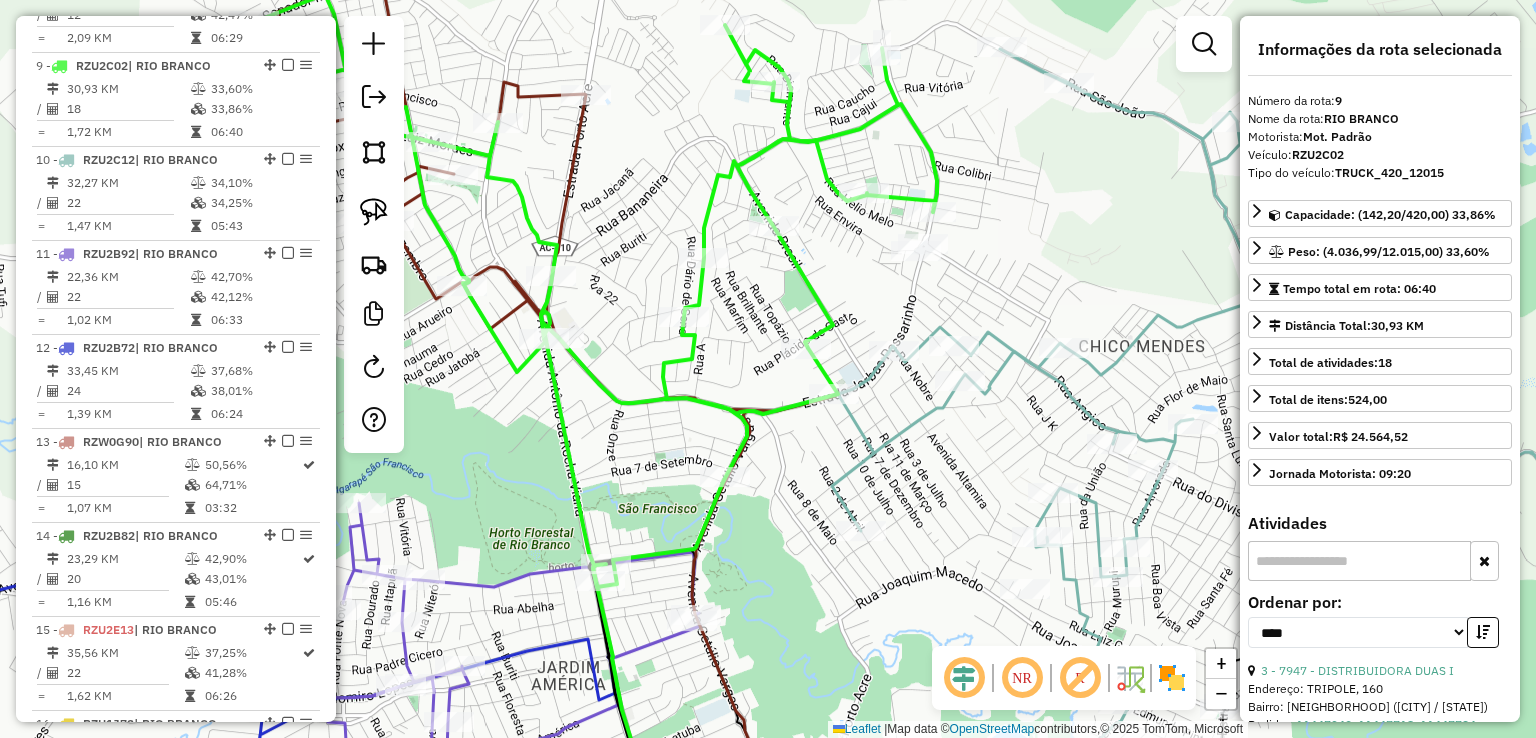 scroll, scrollTop: 1560, scrollLeft: 0, axis: vertical 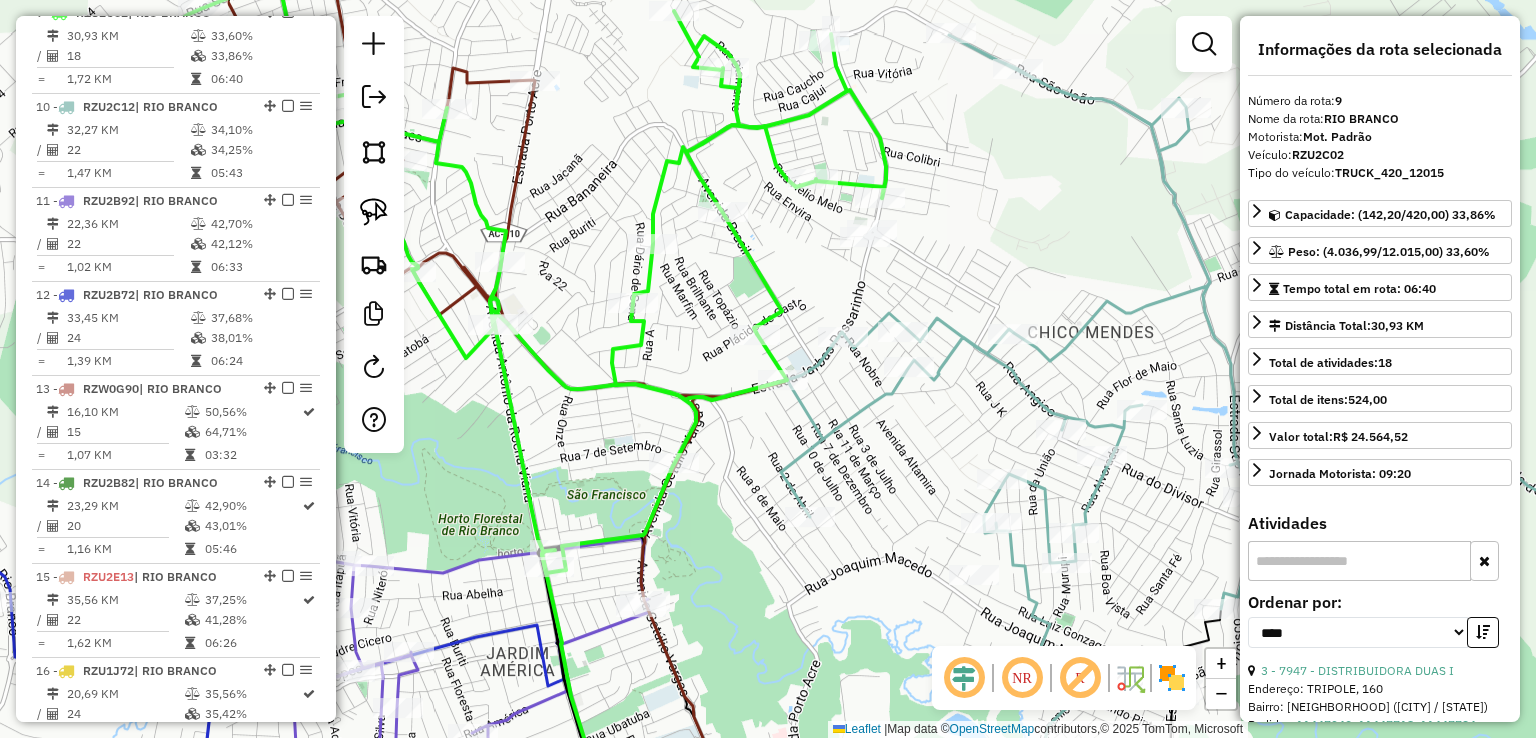 drag, startPoint x: 752, startPoint y: 297, endPoint x: 627, endPoint y: 252, distance: 132.8533 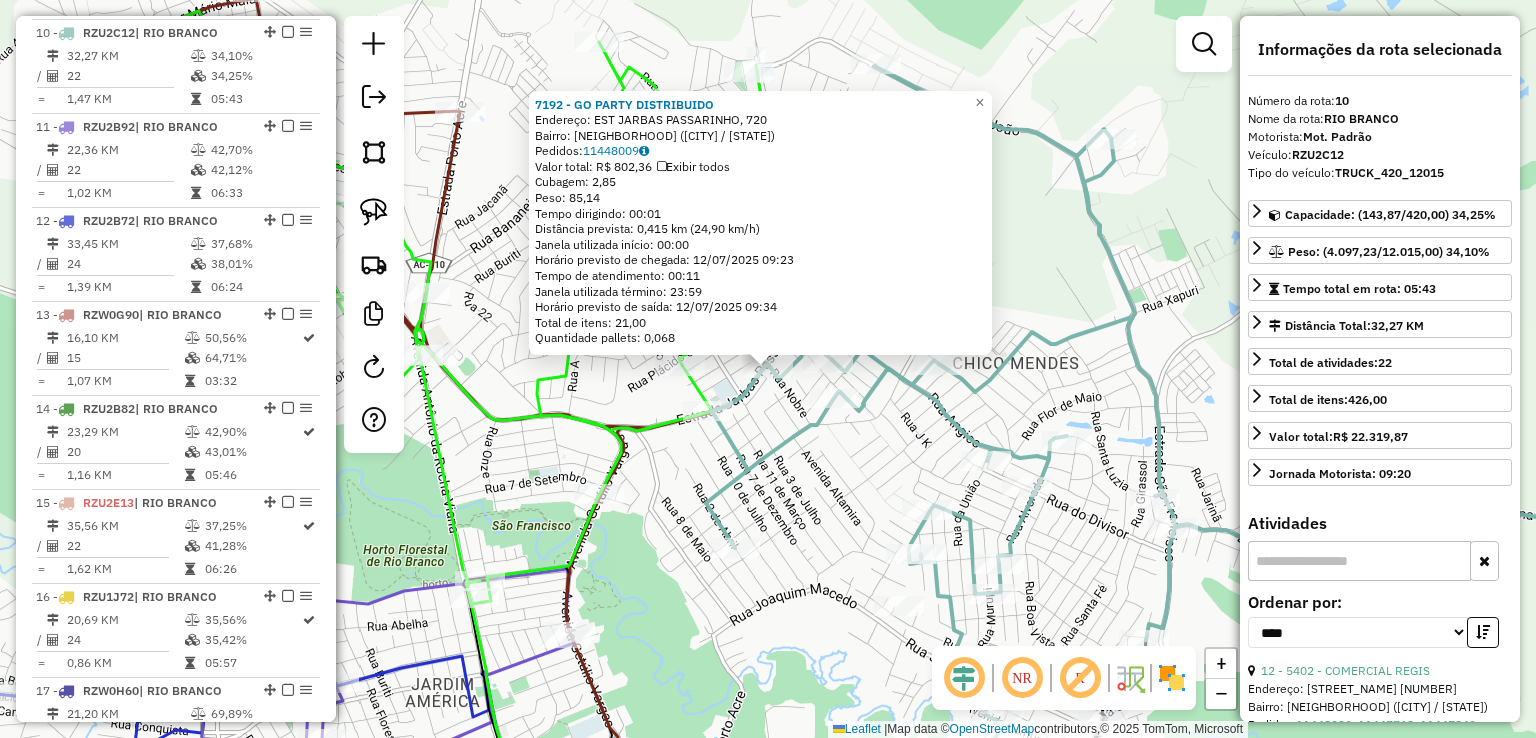 scroll, scrollTop: 1653, scrollLeft: 0, axis: vertical 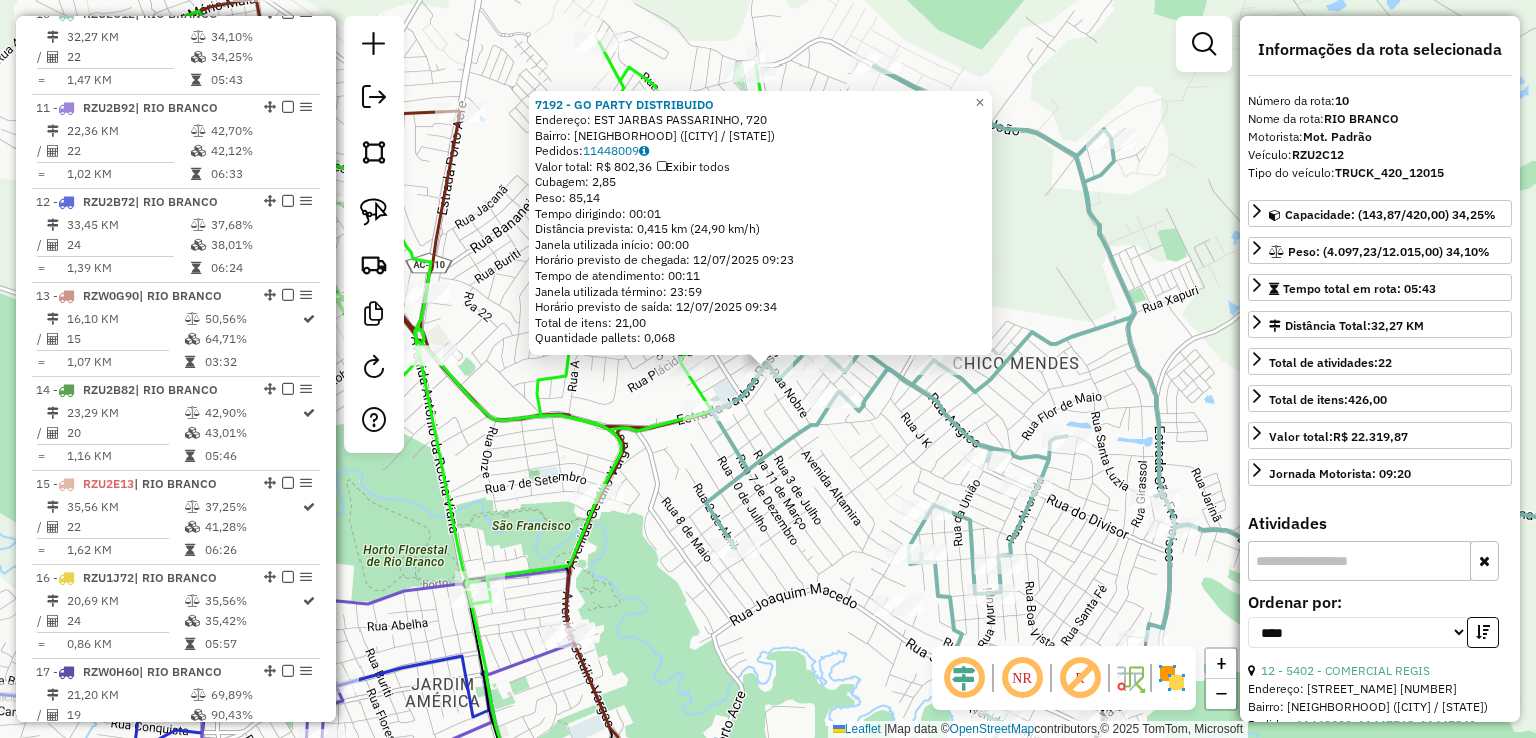 click on "7192 - GO PARTY DISTRIBUIDO  Endereço: EST JARBAS PASSARINHO, 720   Bairro: PARQUE DOS SABIAS (RIO BRANCO / AC)   Pedidos:  11448009   Valor total: R$ 802,36   Exibir todos   Cubagem: 2,85  Peso: 85,14  Tempo dirigindo: 00:01   Distância prevista: 0,415 km (24,90 km/h)   Janela utilizada início: 00:00   Horário previsto de chegada: 12/07/2025 09:23   Tempo de atendimento: 00:11   Janela utilizada término: 23:59   Horário previsto de saída: 12/07/2025 09:34   Total de itens: 21,00   Quantidade pallets: 0,068  × Janela de atendimento Grade de atendimento Capacidade Transportadoras Veículos Cliente Pedidos  Rotas Selecione os dias de semana para filtrar as janelas de atendimento  Seg   Ter   Qua   Qui   Sex   Sáb   Dom  Informe o período da janela de atendimento: De: Até:  Filtrar exatamente a janela do cliente  Considerar janela de atendimento padrão  Selecione os dias de semana para filtrar as grades de atendimento  Seg   Ter   Qua   Qui   Sex   Sáb   Dom   Peso mínimo:   Peso máximo:   De:  +" 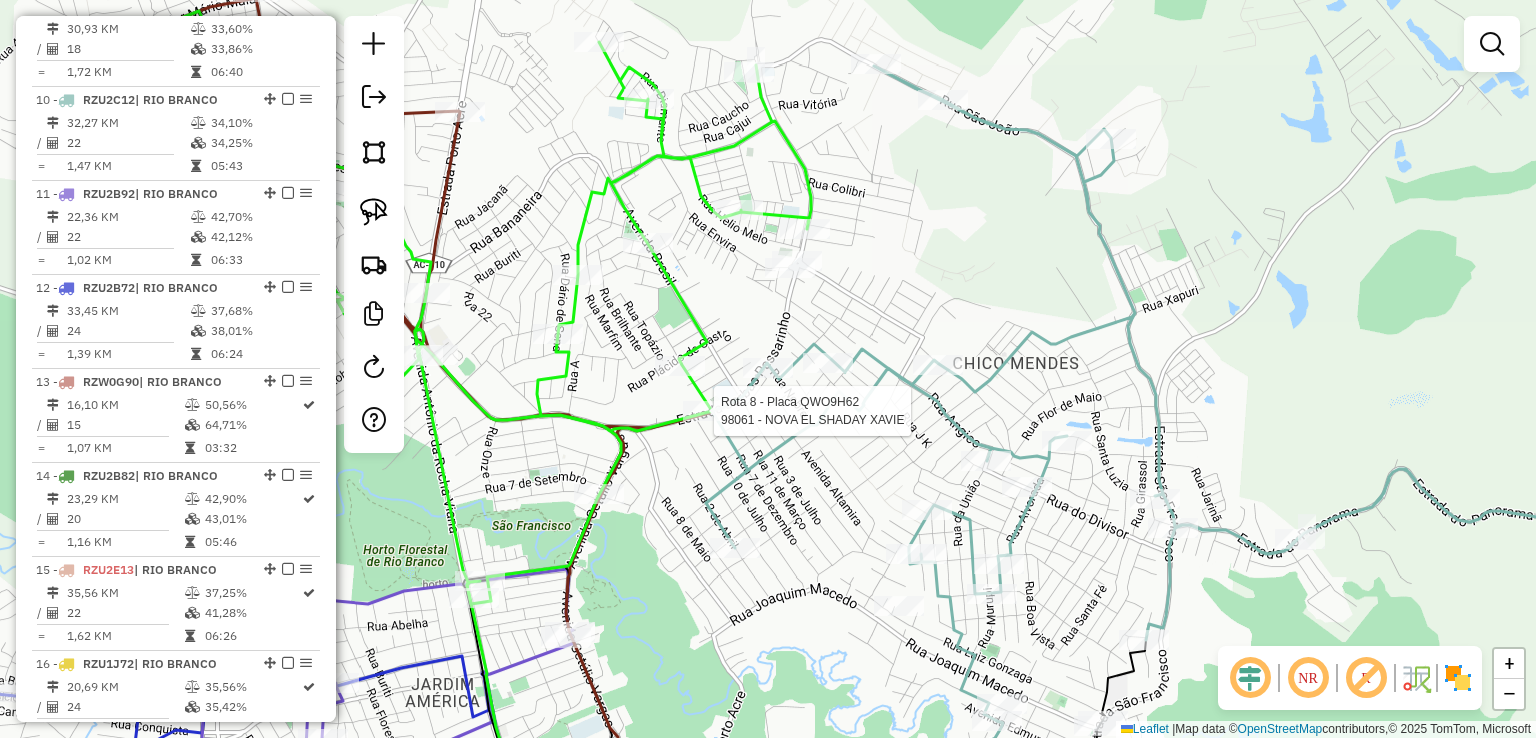 select on "*********" 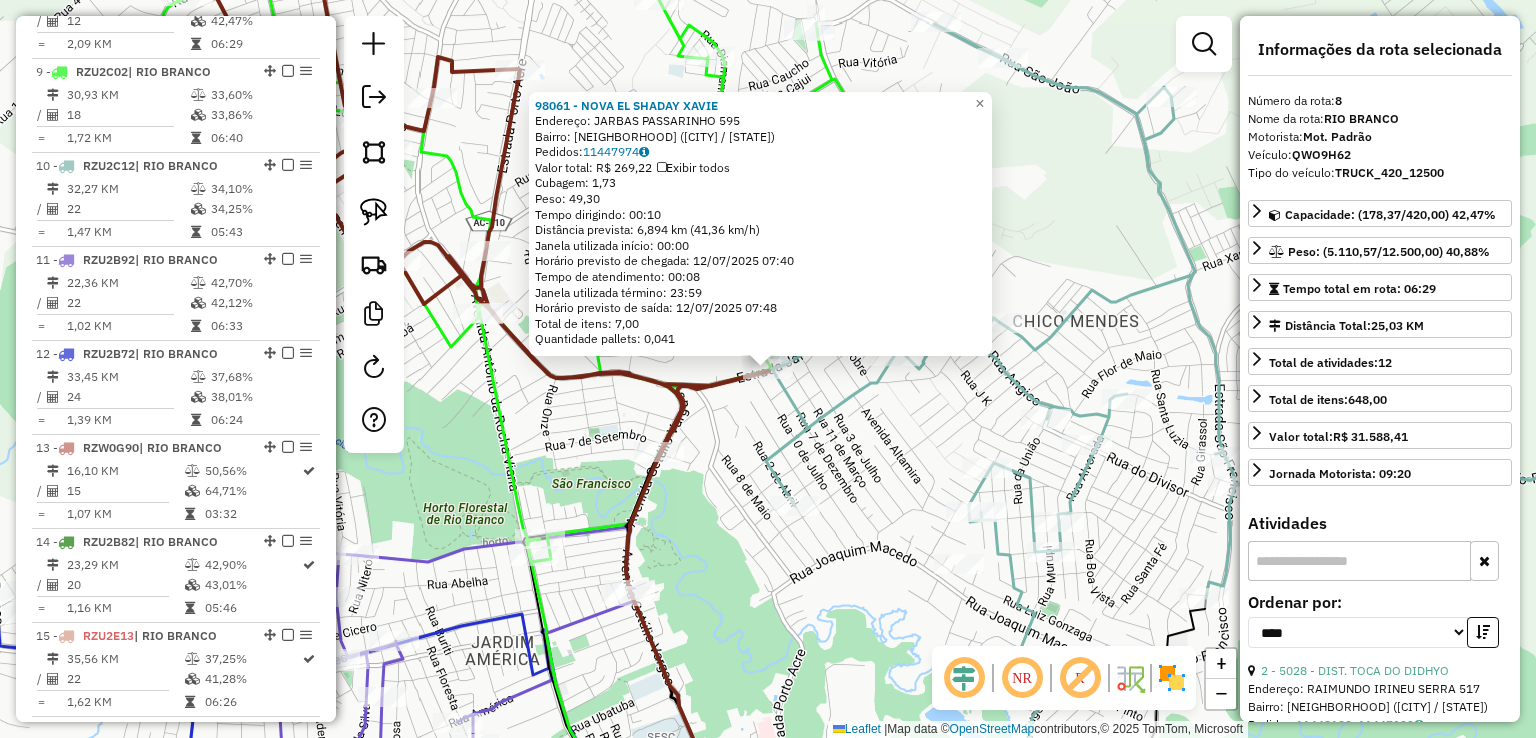 scroll, scrollTop: 1466, scrollLeft: 0, axis: vertical 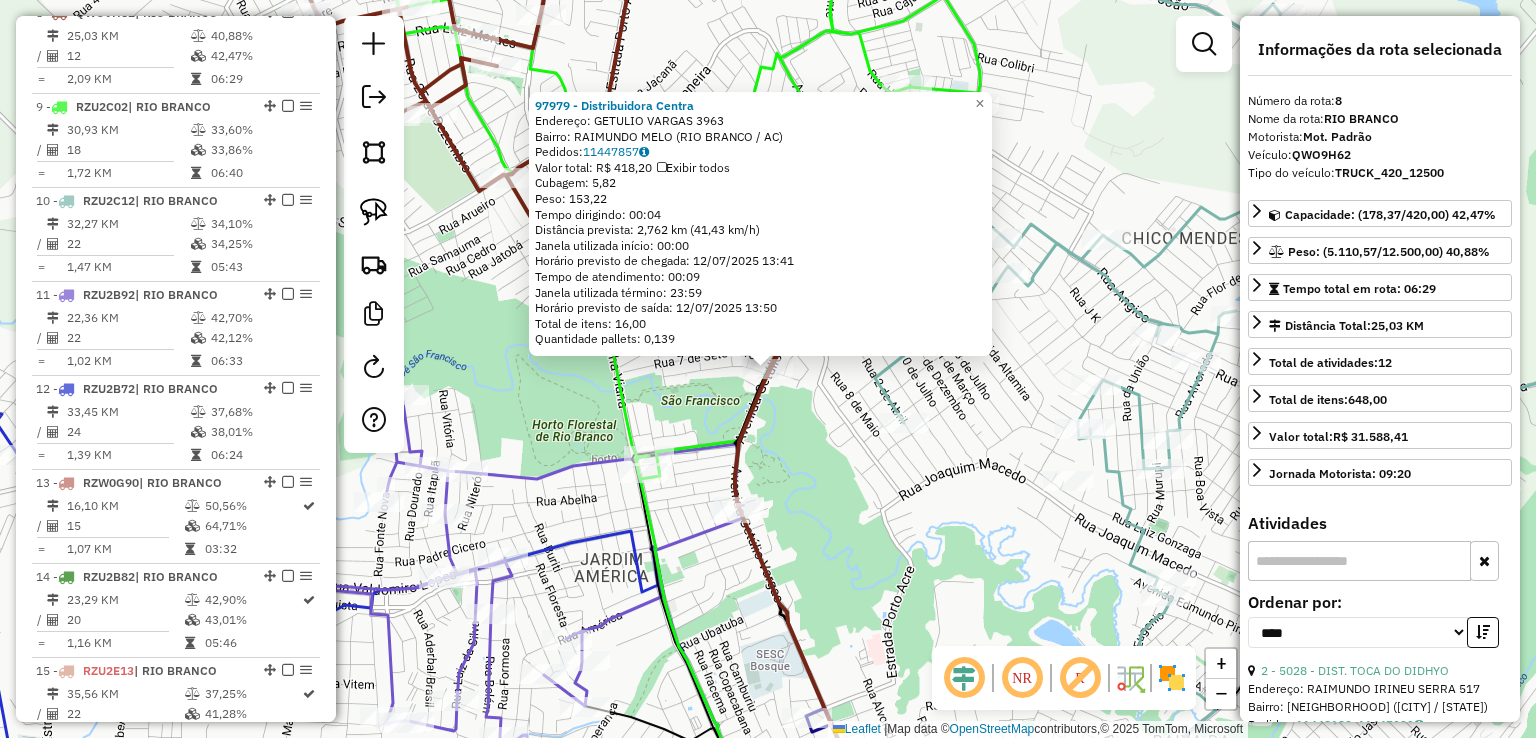 click on "97979 - Distribuidora Centra  Endereço:  GETULIO VARGAS 3963   Bairro: RAIMUNDO MELO (RIO BRANCO / AC)   Pedidos:  11447857   Valor total: R$ 418,20   Exibir todos   Cubagem: 5,82  Peso: 153,22  Tempo dirigindo: 00:04   Distância prevista: 2,762 km (41,43 km/h)   Janela utilizada início: 00:00   Horário previsto de chegada: 12/07/2025 13:41   Tempo de atendimento: 00:09   Janela utilizada término: 23:59   Horário previsto de saída: 12/07/2025 13:50   Total de itens: 16,00   Quantidade pallets: 0,139  × Janela de atendimento Grade de atendimento Capacidade Transportadoras Veículos Cliente Pedidos  Rotas Selecione os dias de semana para filtrar as janelas de atendimento  Seg   Ter   Qua   Qui   Sex   Sáb   Dom  Informe o período da janela de atendimento: De: Até:  Filtrar exatamente a janela do cliente  Considerar janela de atendimento padrão  Selecione os dias de semana para filtrar as grades de atendimento  Seg   Ter   Qua   Qui   Sex   Sáb   Dom   Clientes fora do dia de atendimento selecionado" 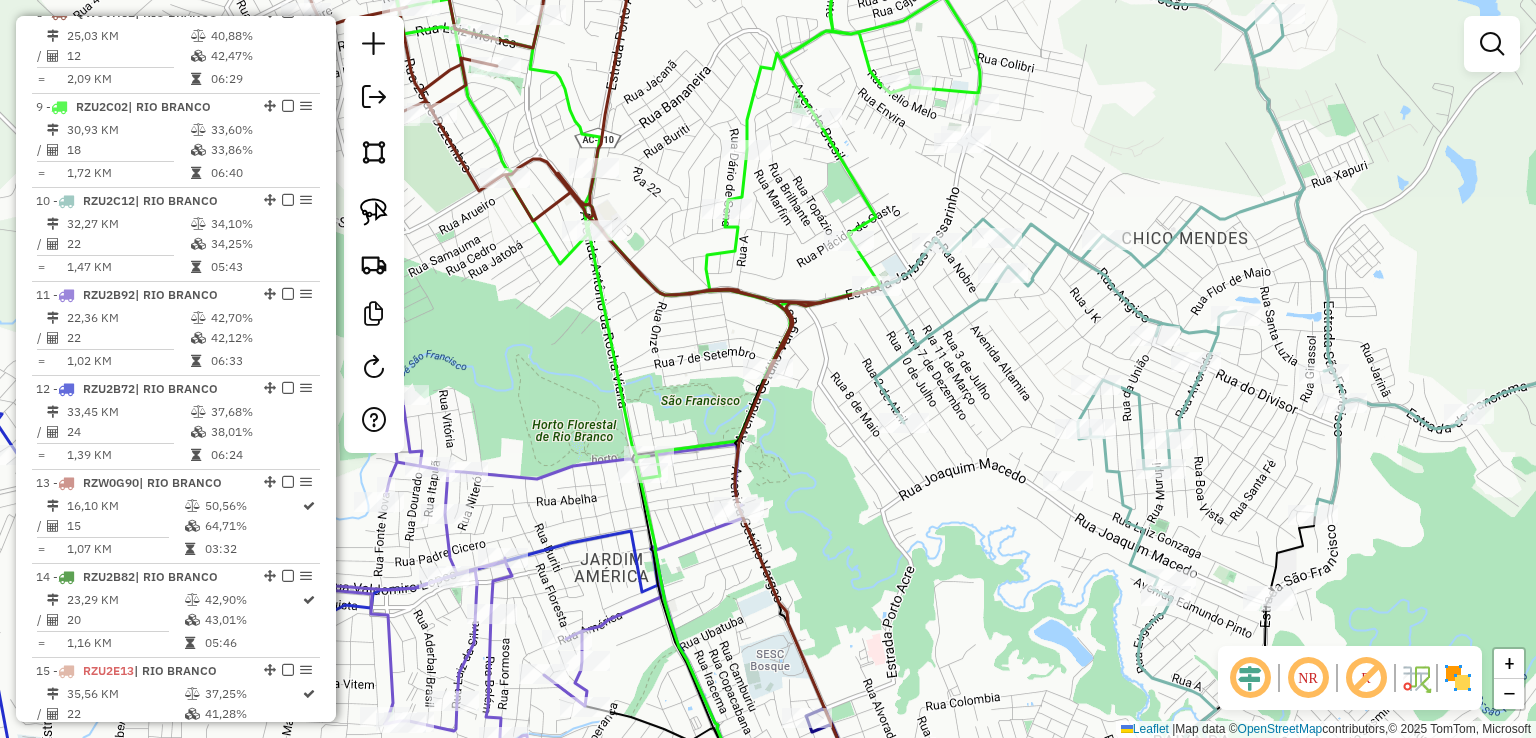 click 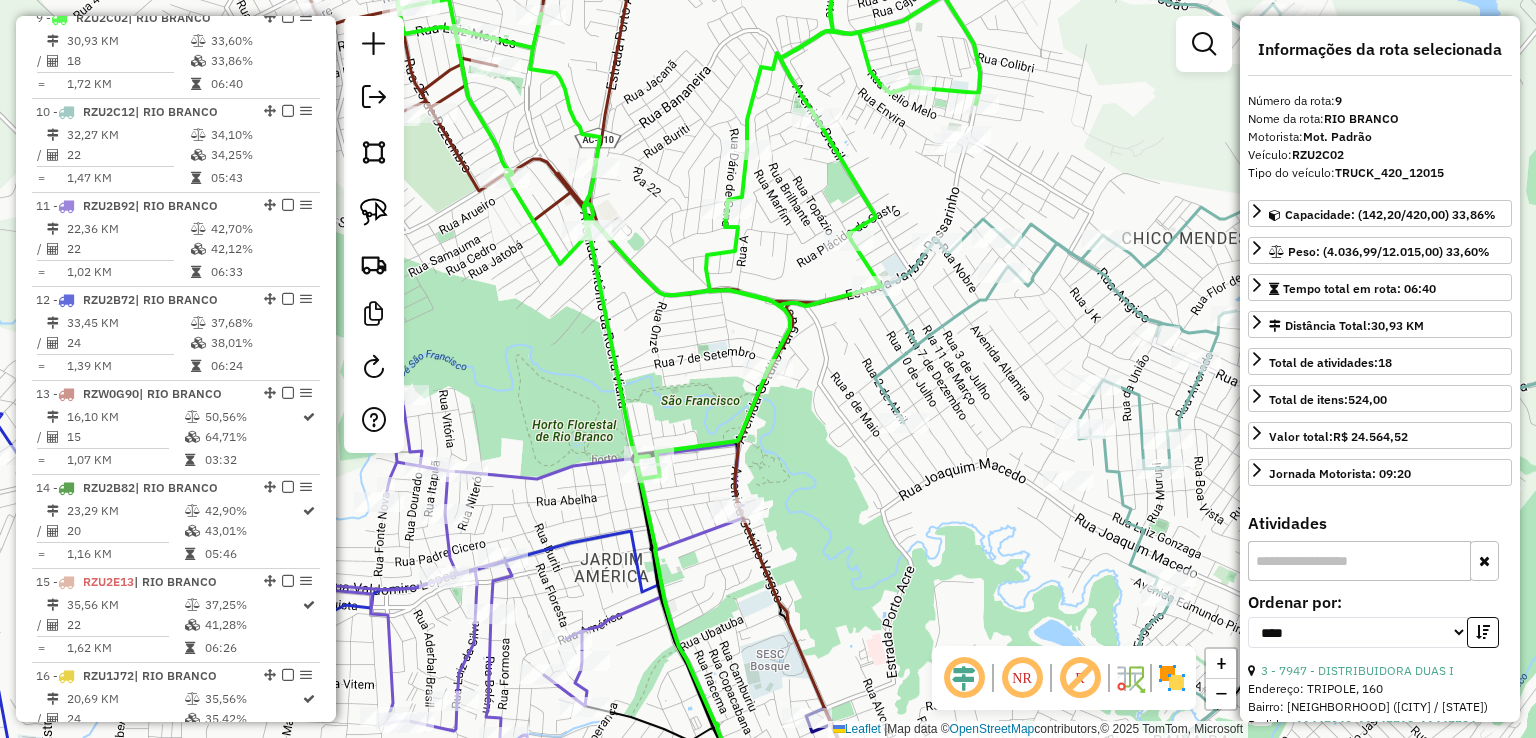scroll, scrollTop: 1560, scrollLeft: 0, axis: vertical 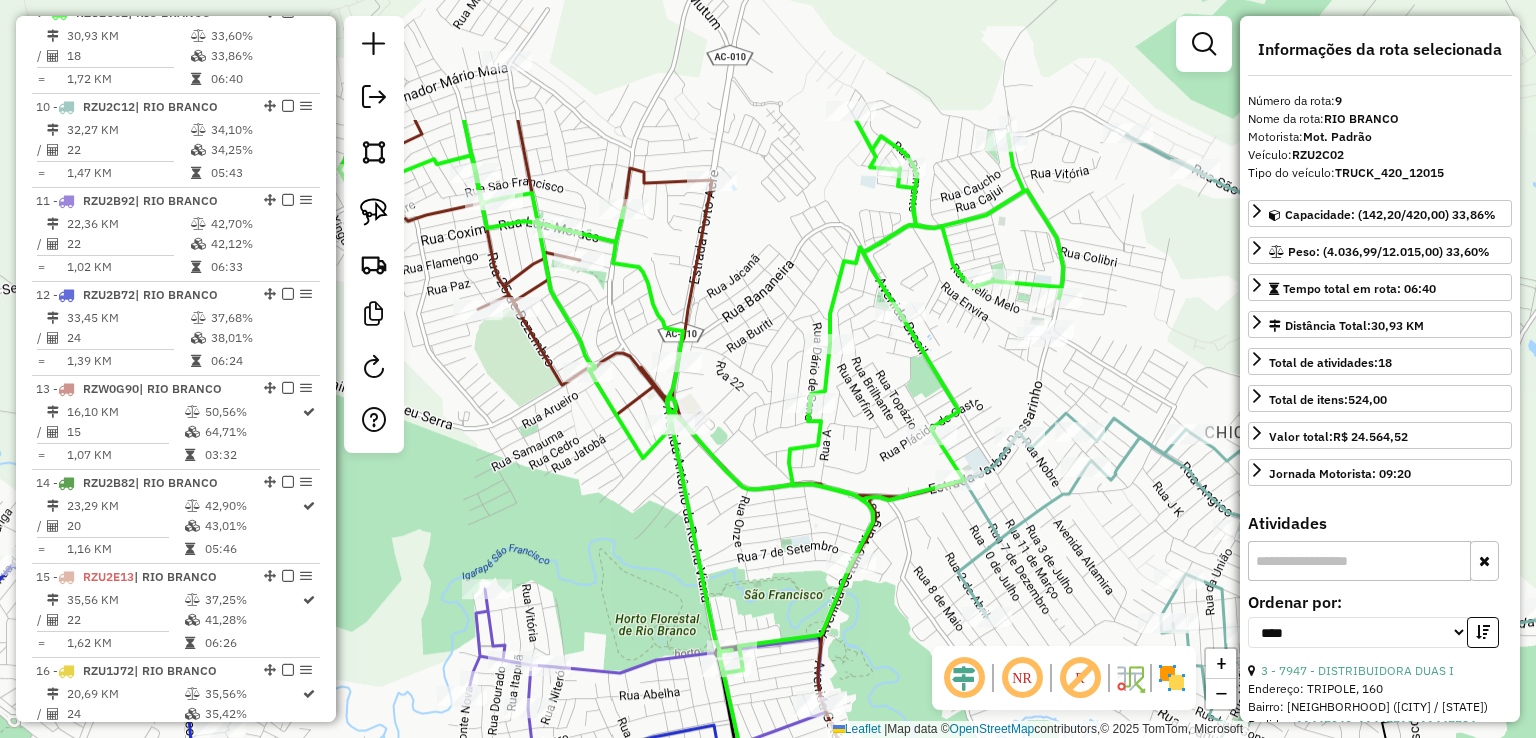 drag, startPoint x: 805, startPoint y: 207, endPoint x: 891, endPoint y: 407, distance: 217.70622 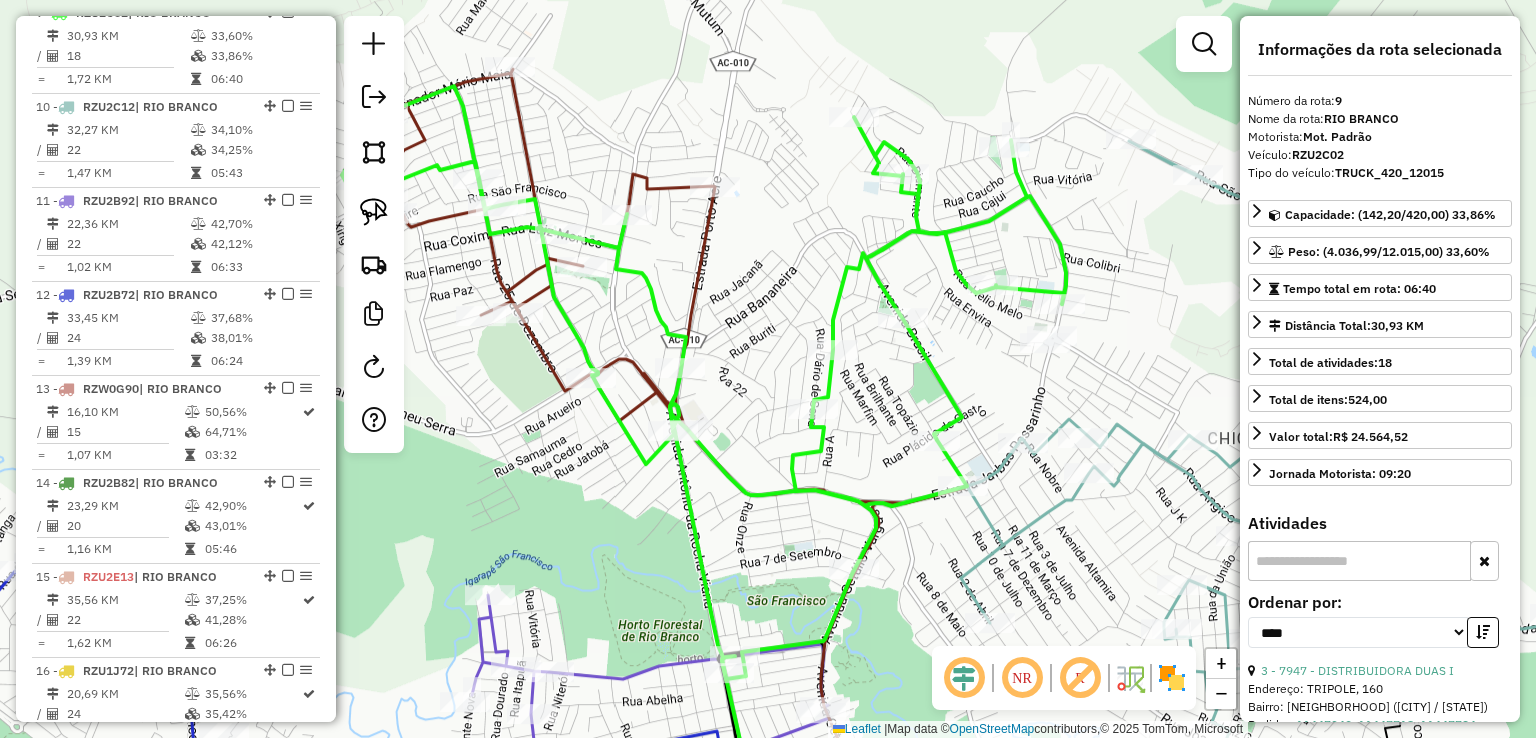click 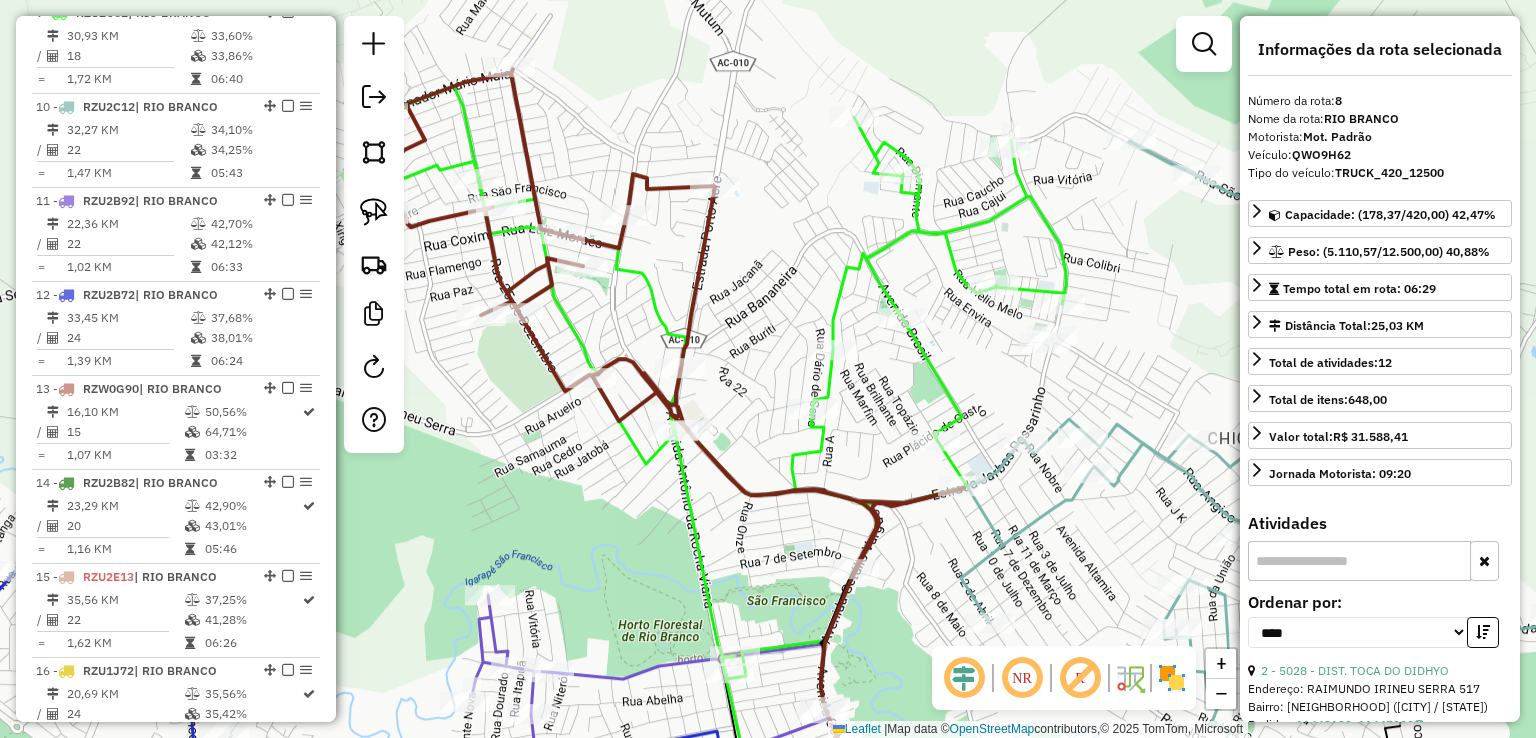 scroll, scrollTop: 1466, scrollLeft: 0, axis: vertical 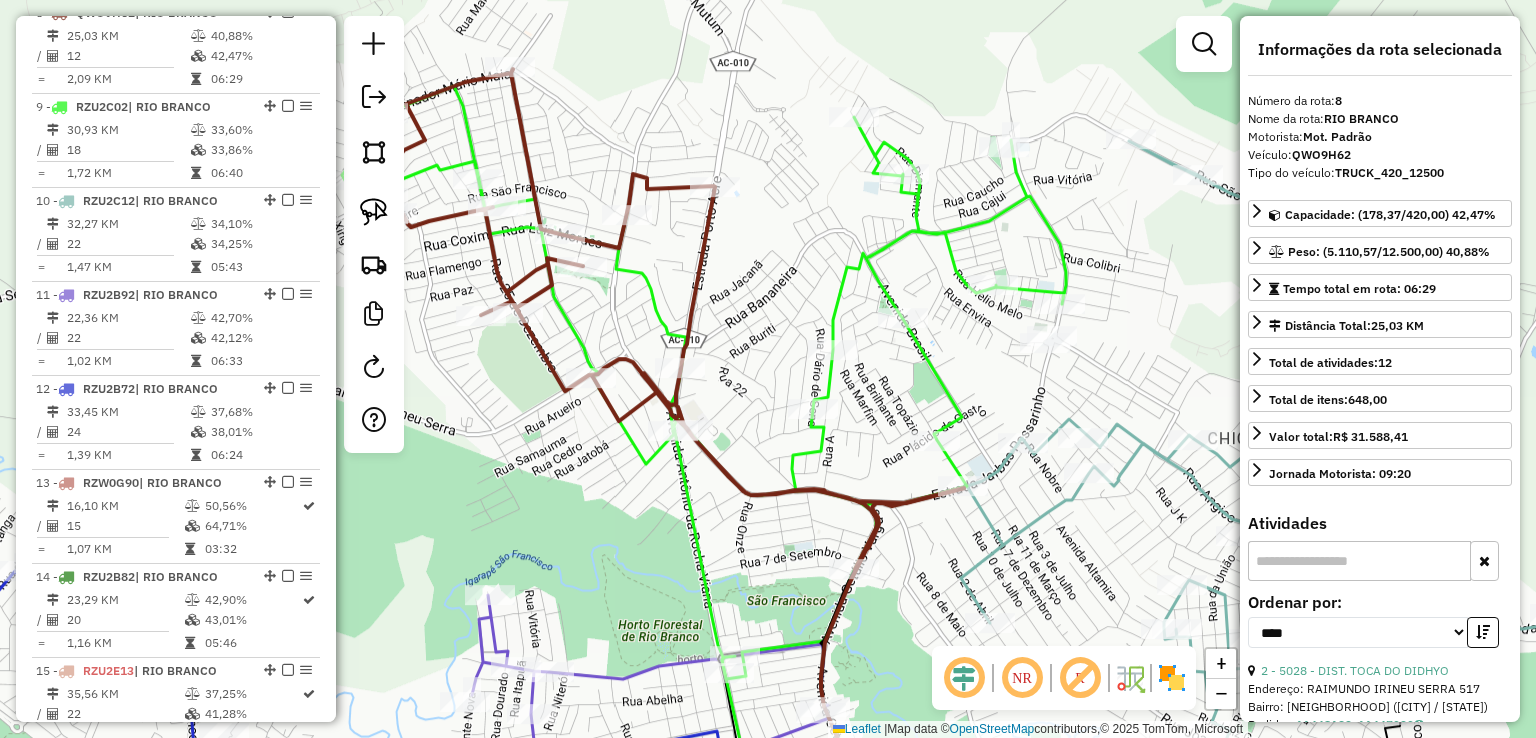 click 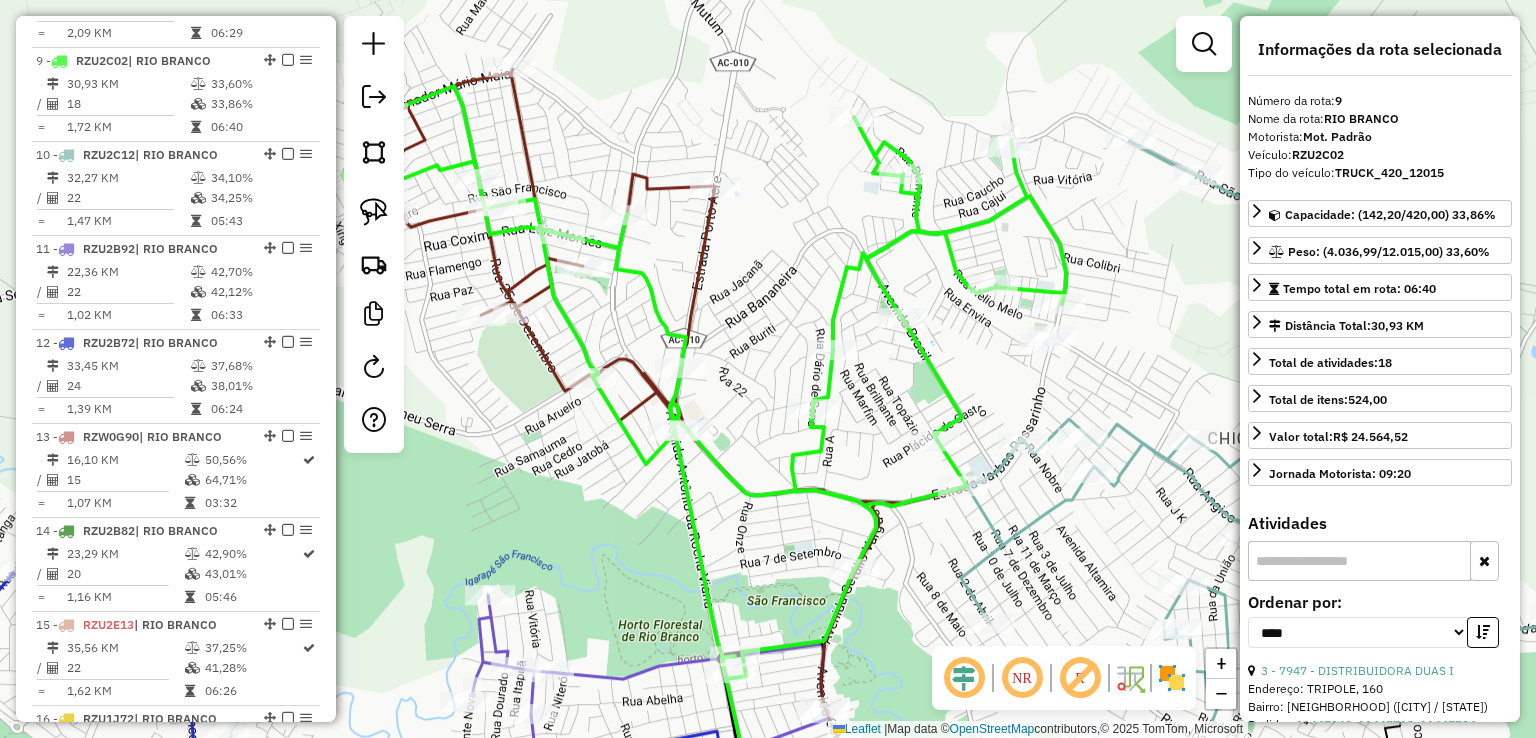 scroll, scrollTop: 1560, scrollLeft: 0, axis: vertical 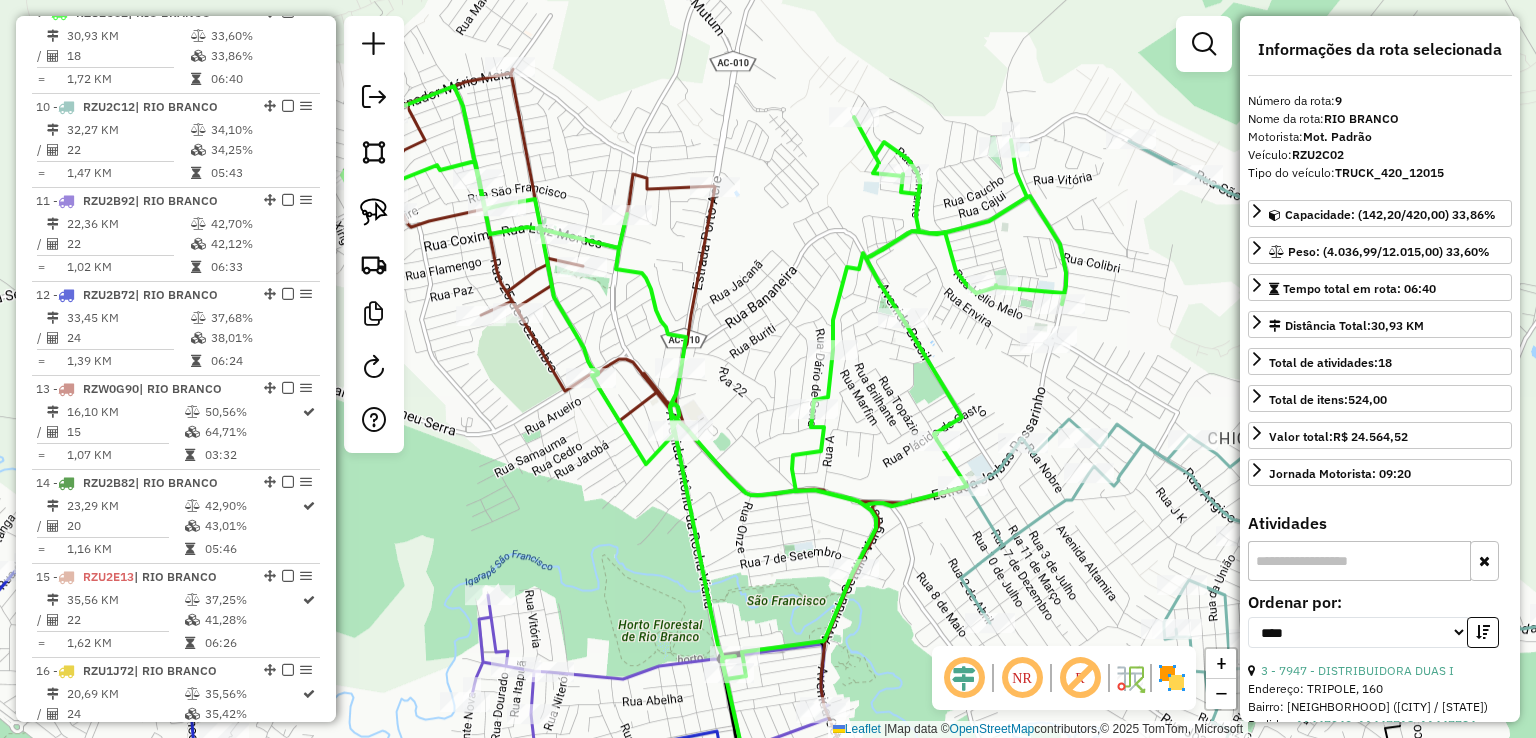 drag, startPoint x: 856, startPoint y: 327, endPoint x: 693, endPoint y: 215, distance: 197.77007 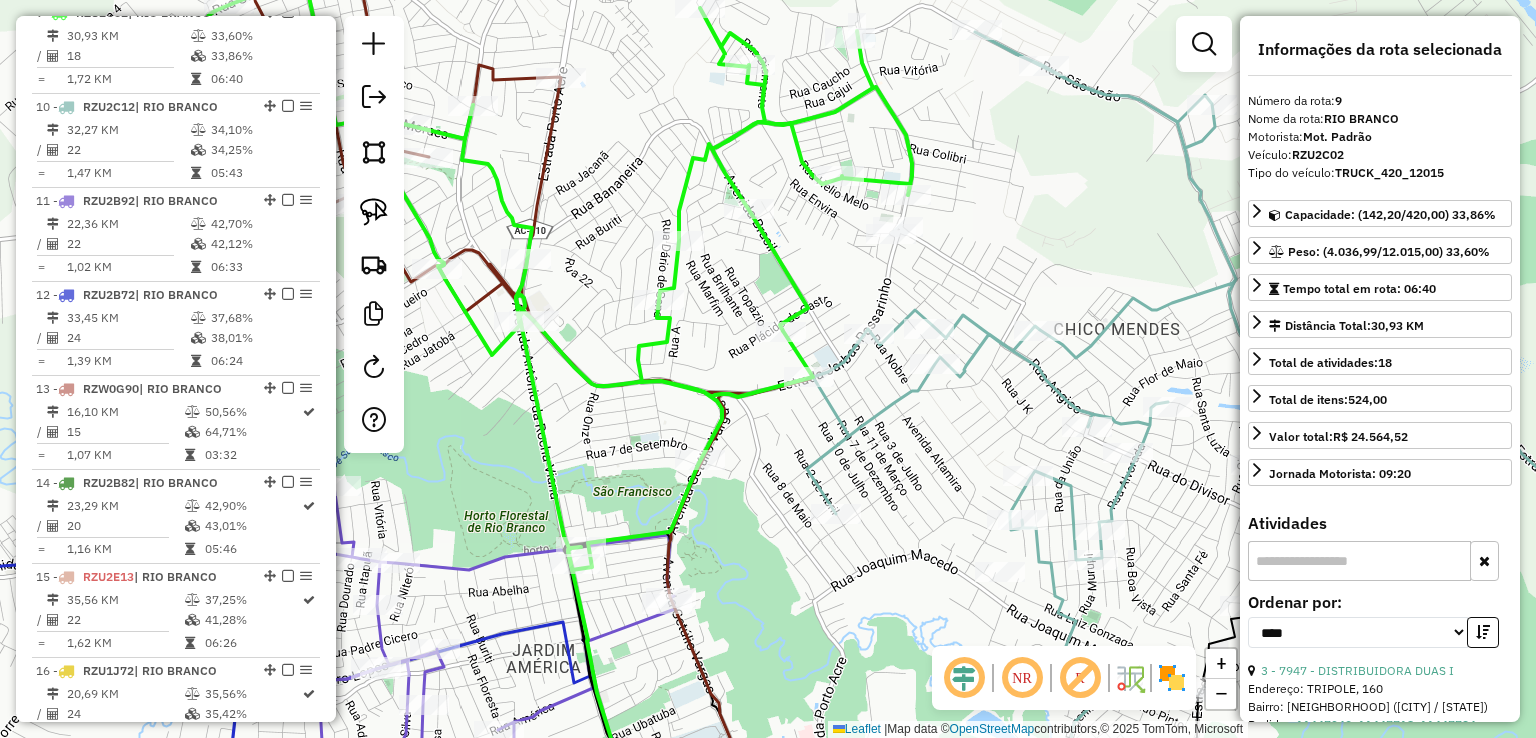 click 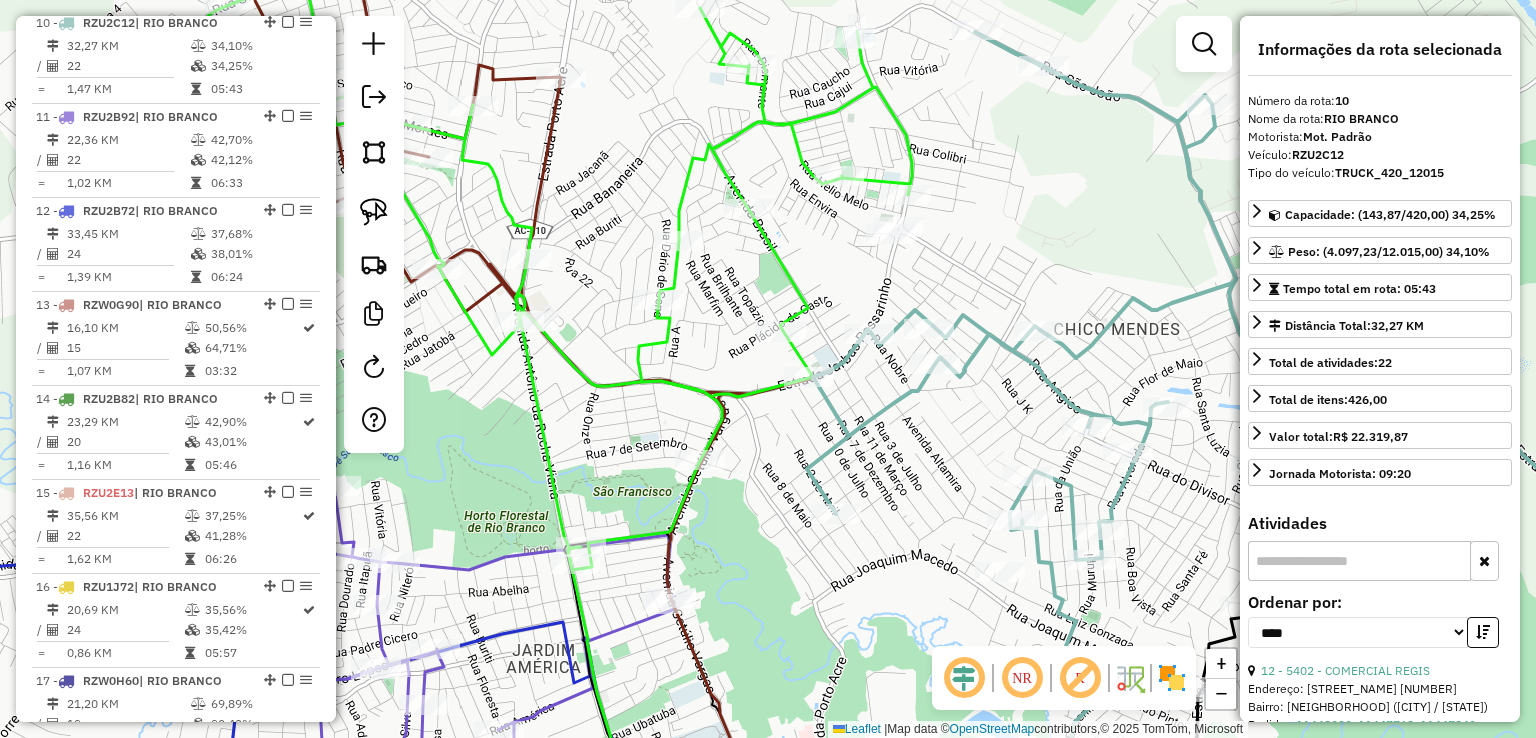 scroll, scrollTop: 1653, scrollLeft: 0, axis: vertical 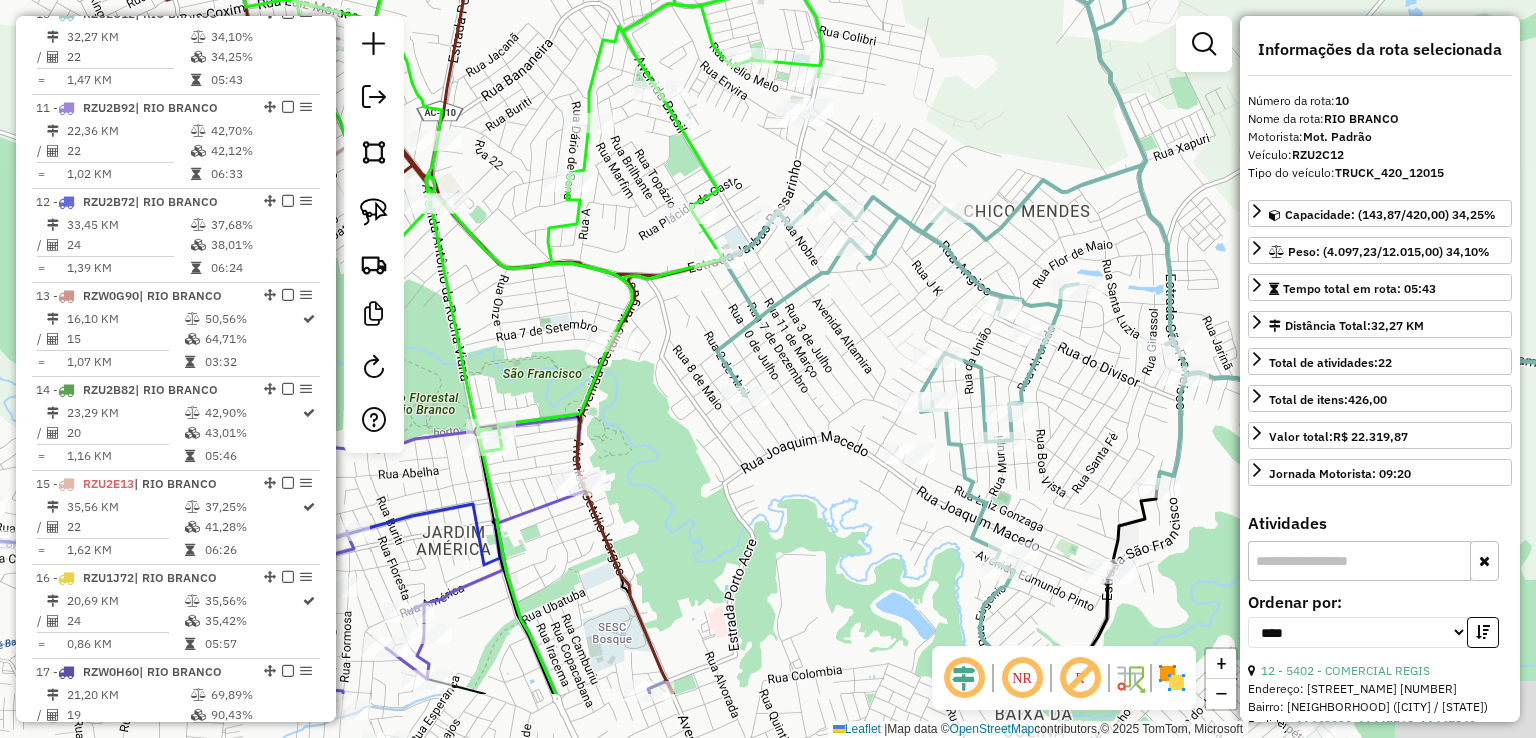 drag, startPoint x: 1002, startPoint y: 408, endPoint x: 912, endPoint y: 290, distance: 148.40485 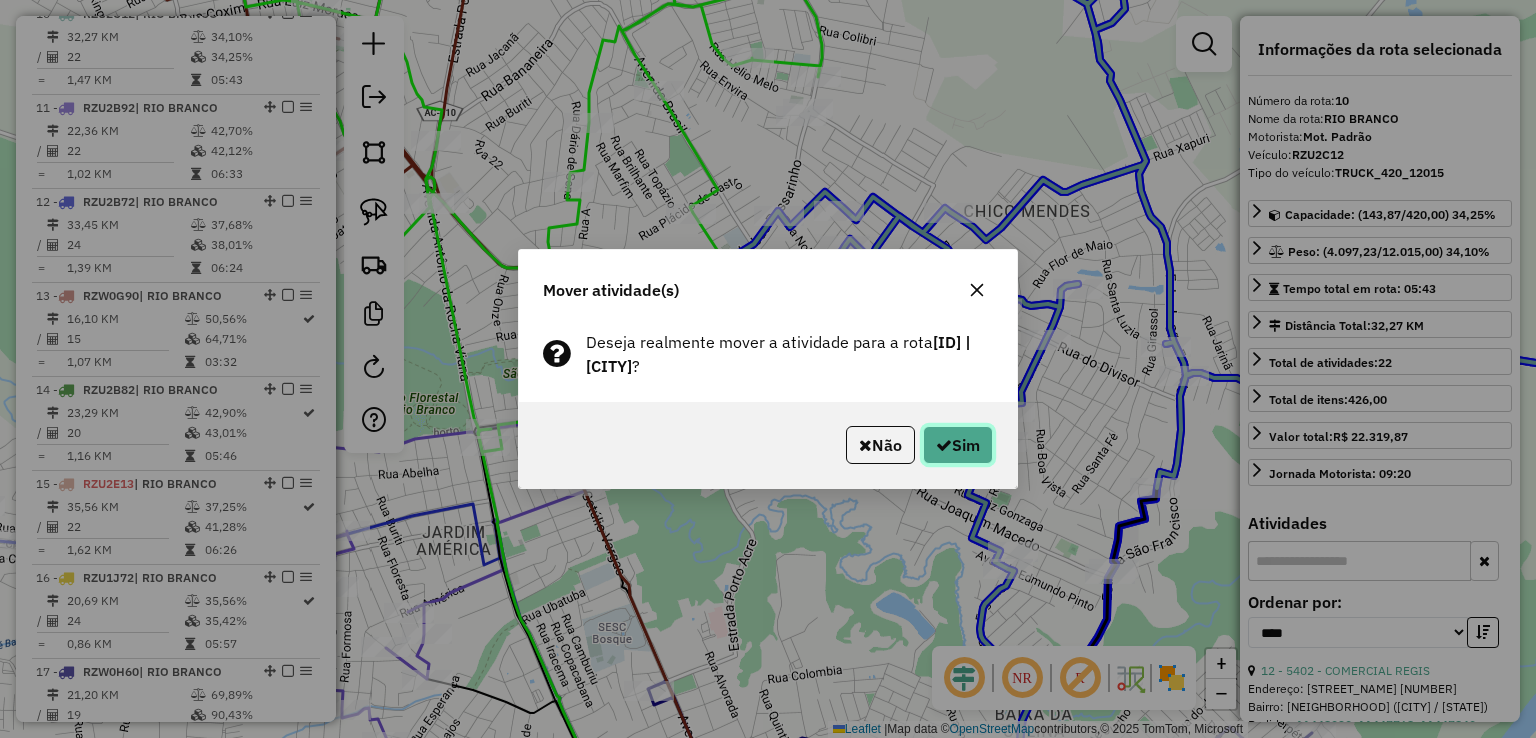 click on "Sim" 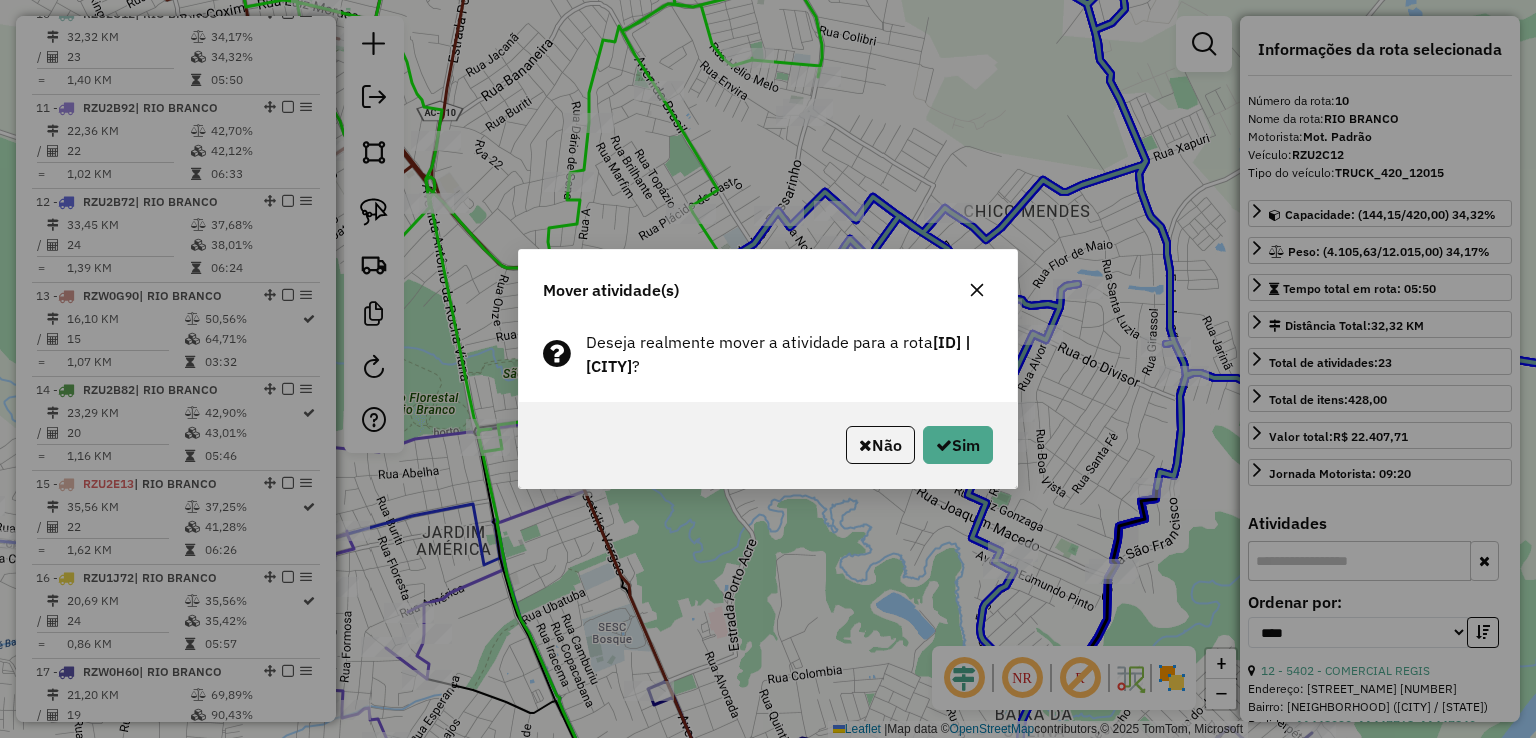 click on "Não   Sim" 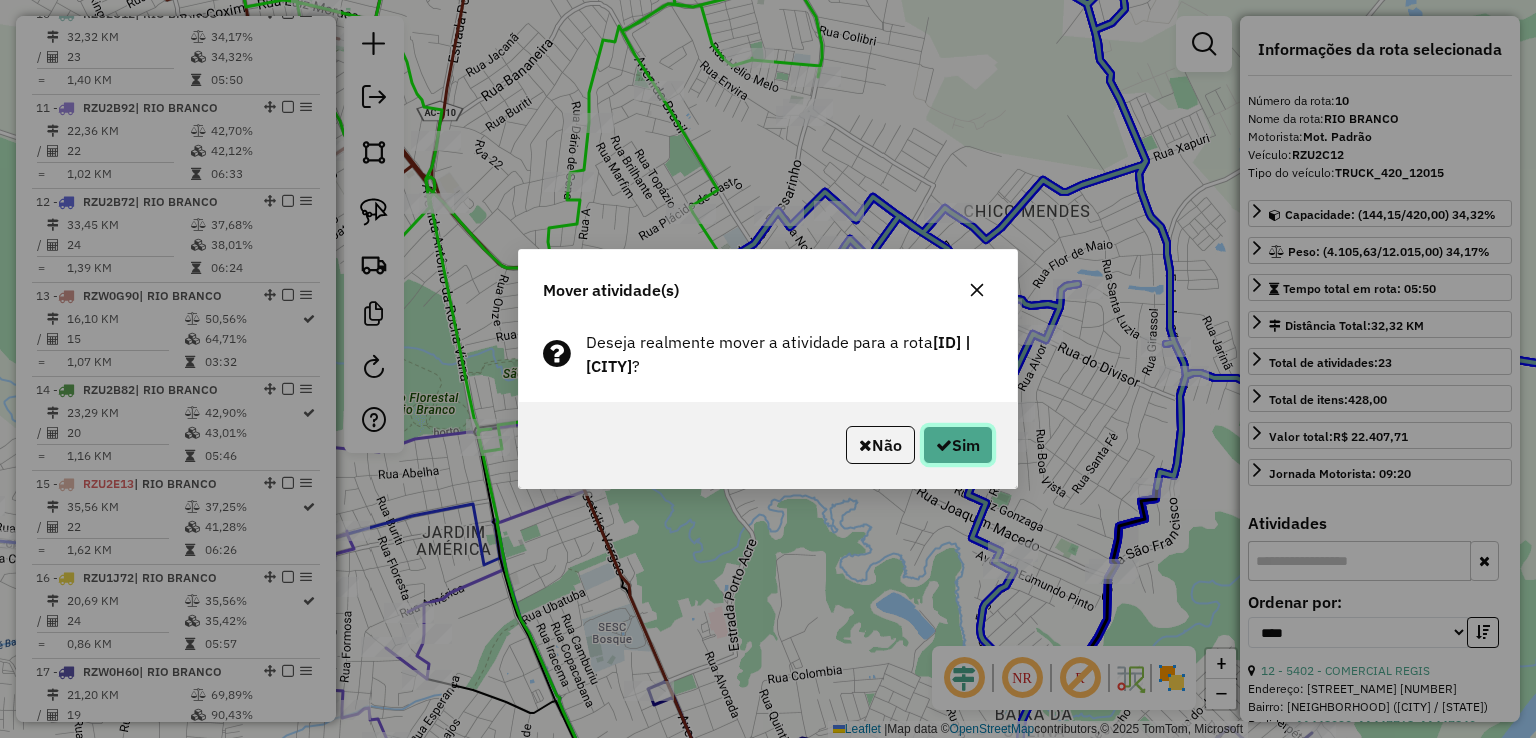 click on "Sim" 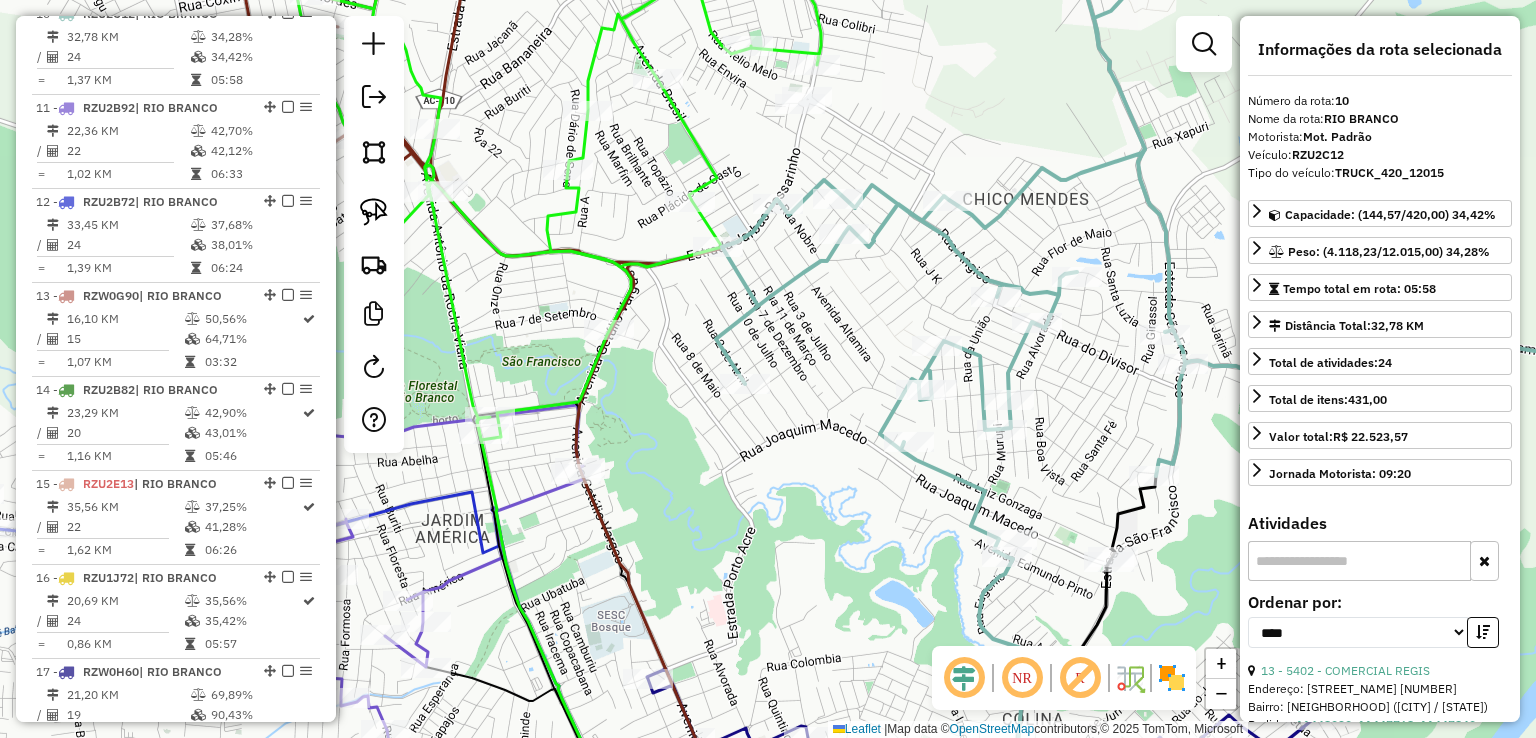 drag, startPoint x: 997, startPoint y: 337, endPoint x: 996, endPoint y: 321, distance: 16.03122 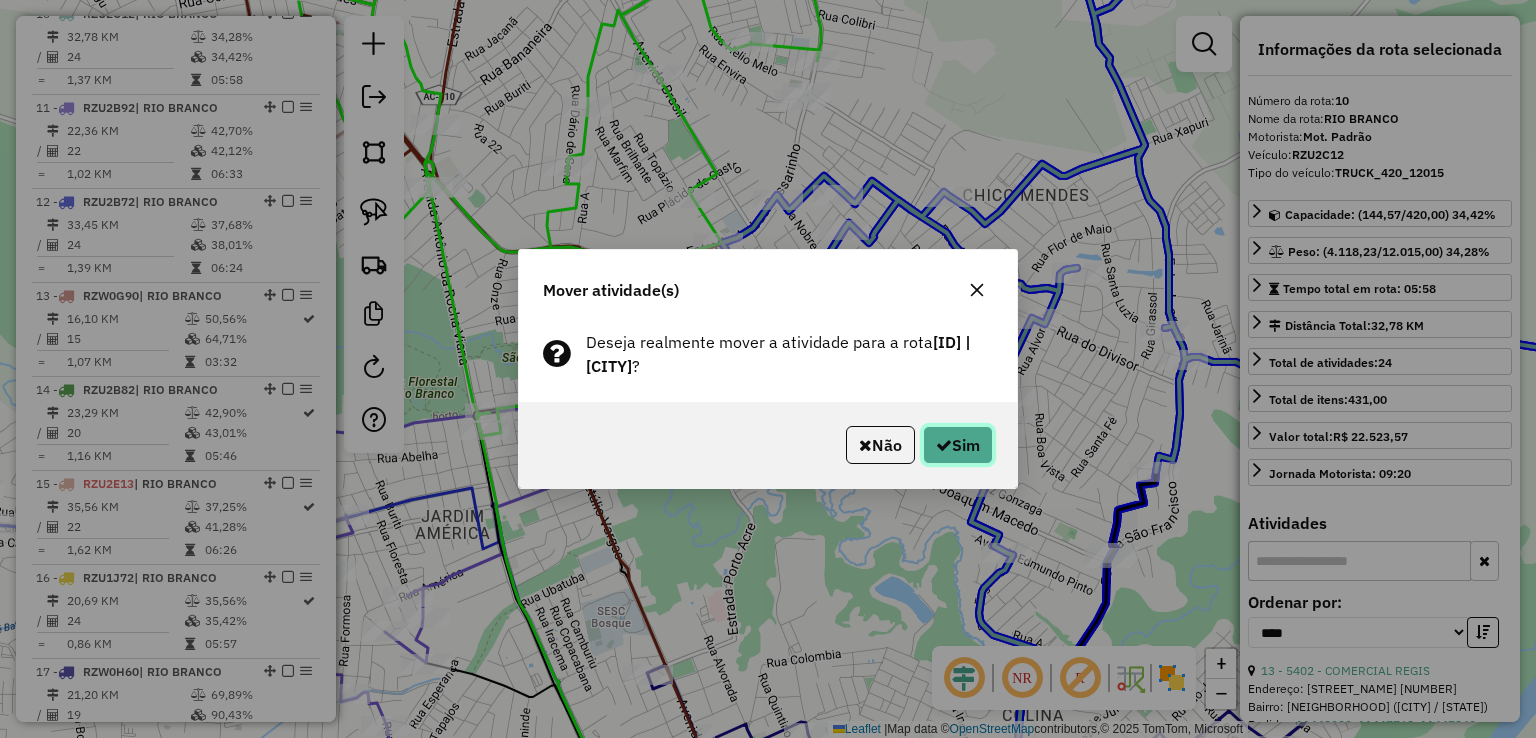 click on "Sim" 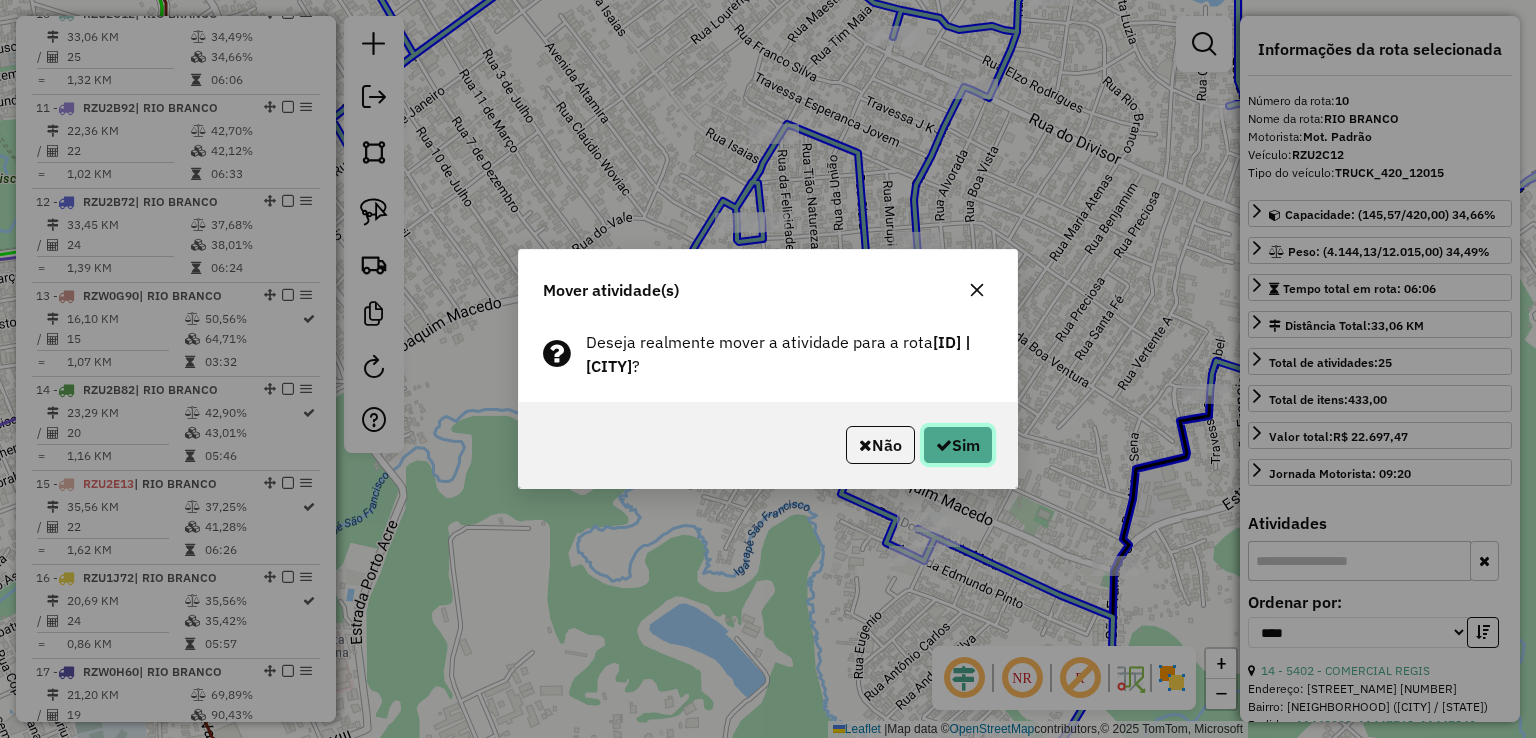 click on "Sim" 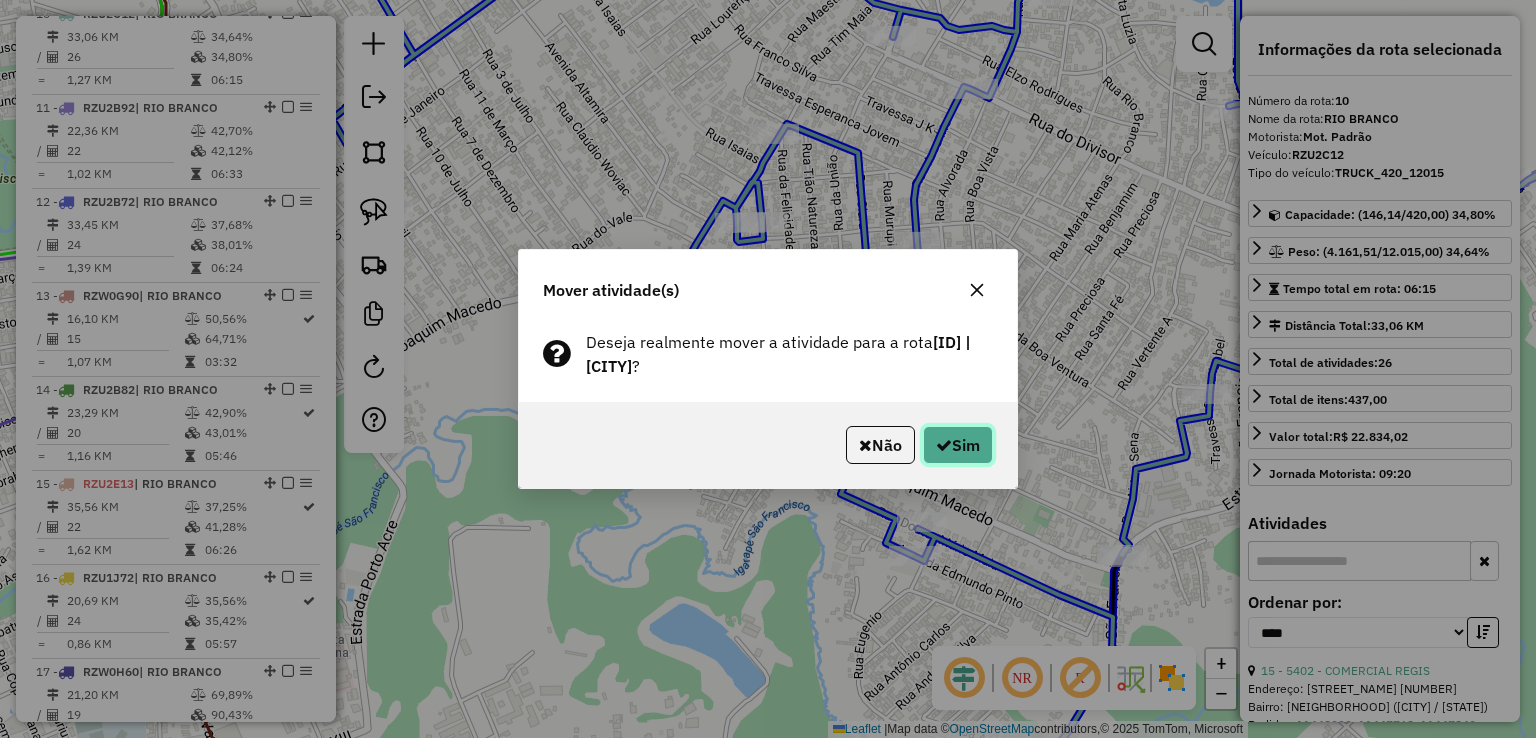 click on "Sim" 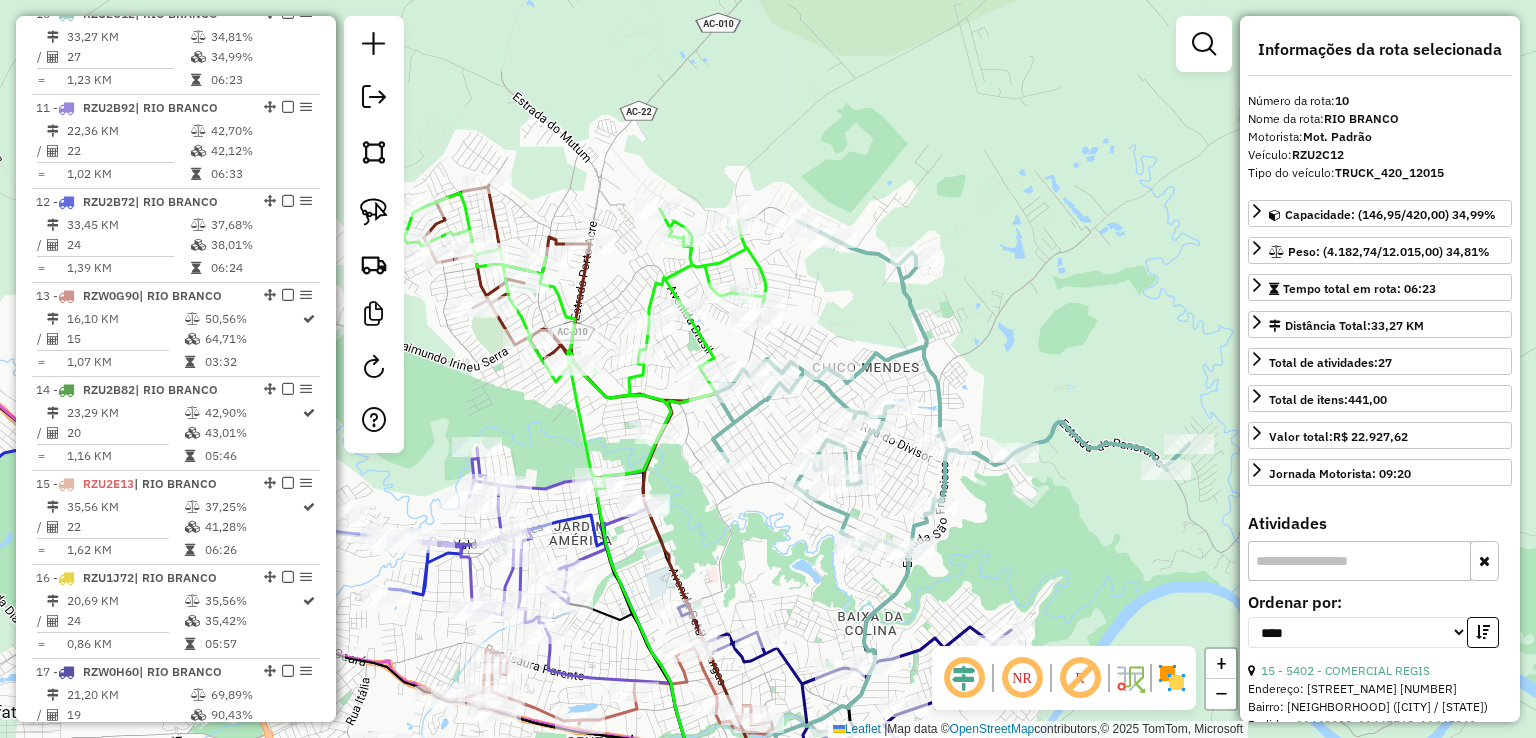 drag, startPoint x: 837, startPoint y: 376, endPoint x: 762, endPoint y: 443, distance: 100.56838 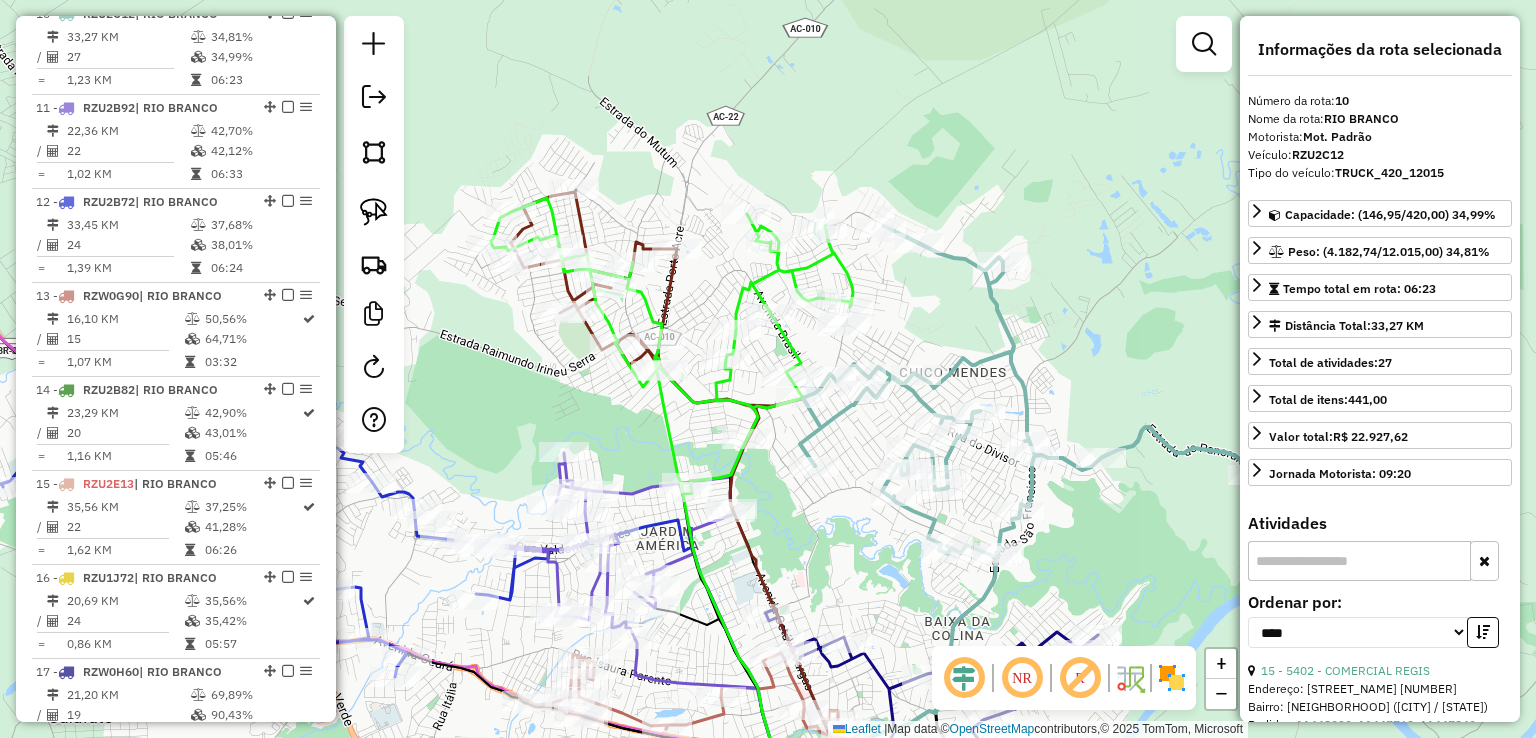 drag, startPoint x: 820, startPoint y: 289, endPoint x: 908, endPoint y: 291, distance: 88.02273 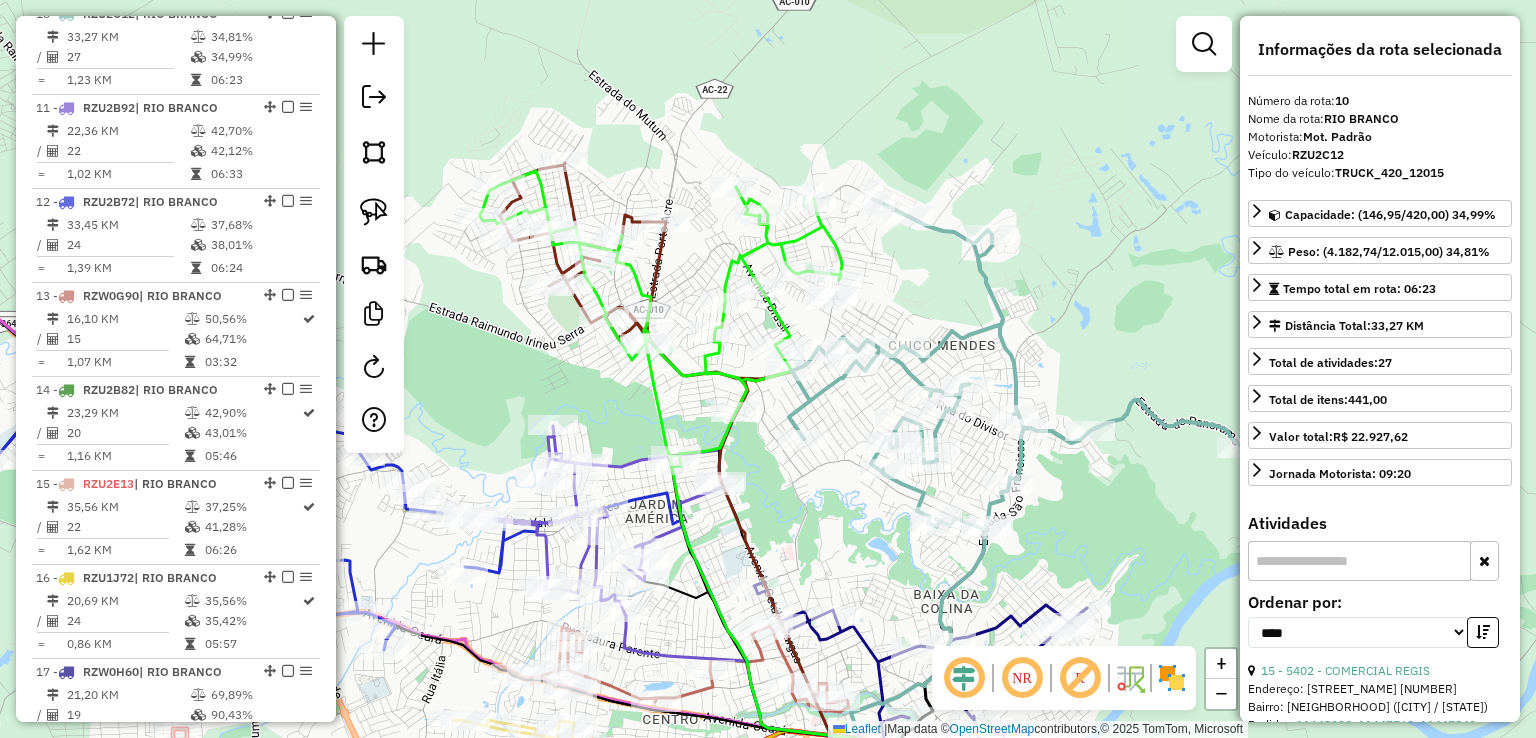 drag, startPoint x: 728, startPoint y: 177, endPoint x: 716, endPoint y: 150, distance: 29.546574 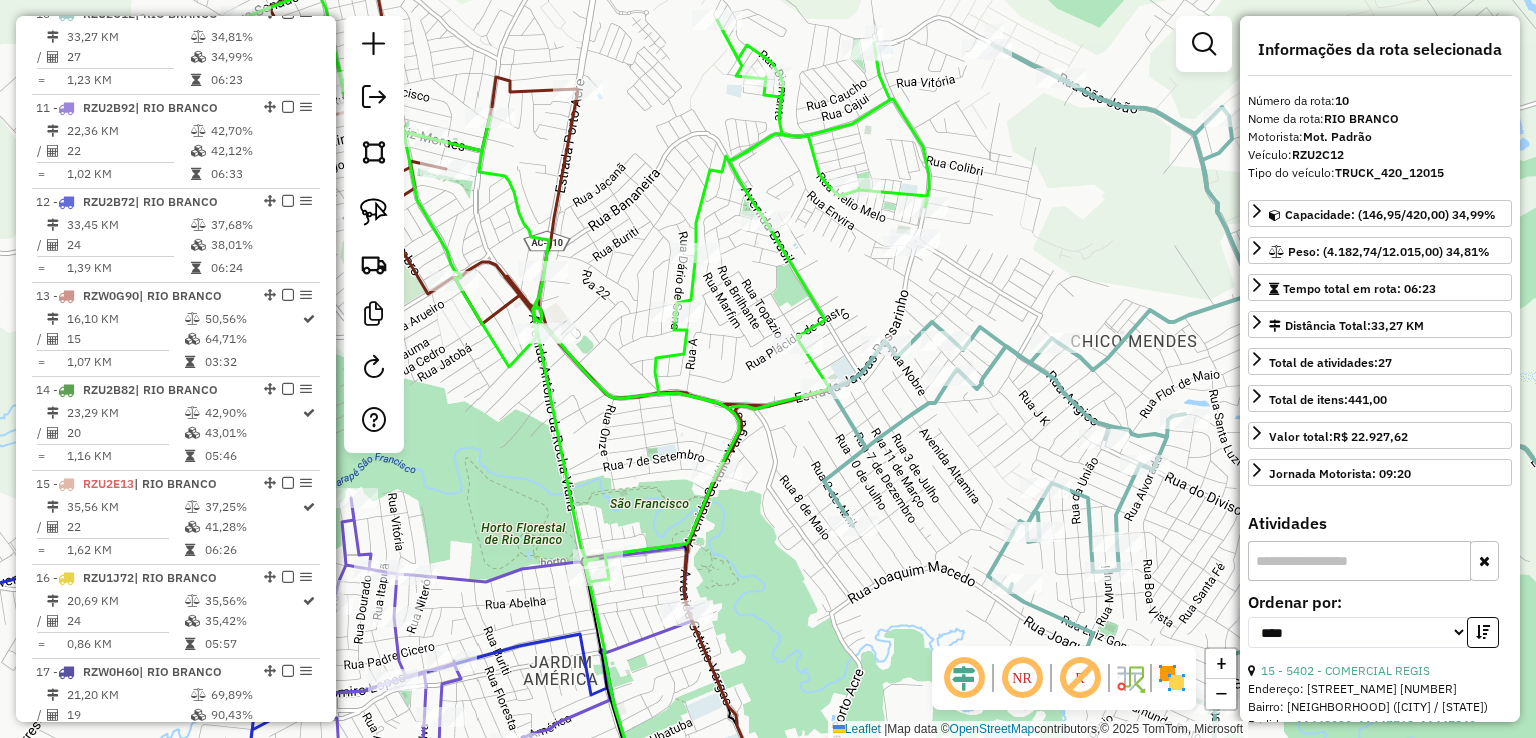 click 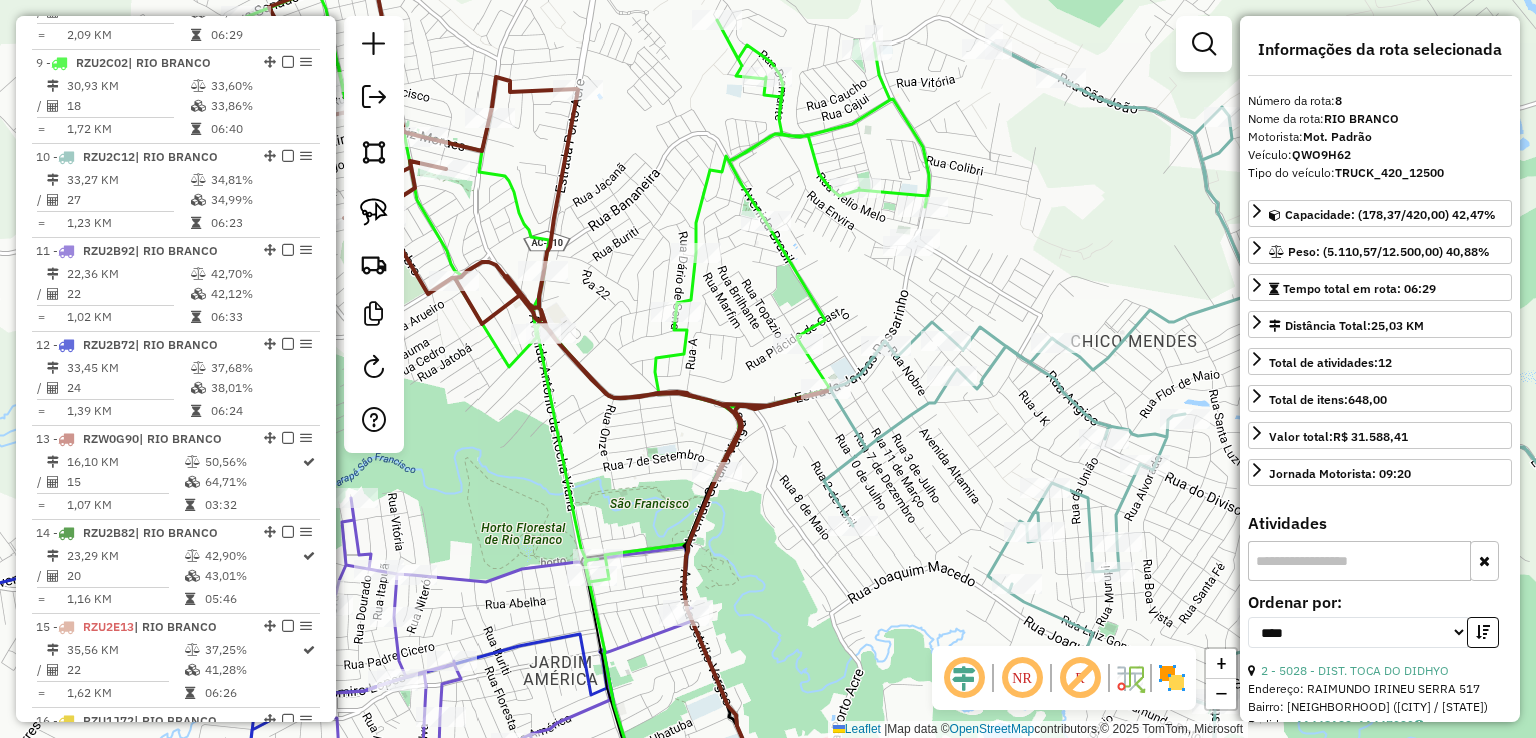scroll, scrollTop: 1466, scrollLeft: 0, axis: vertical 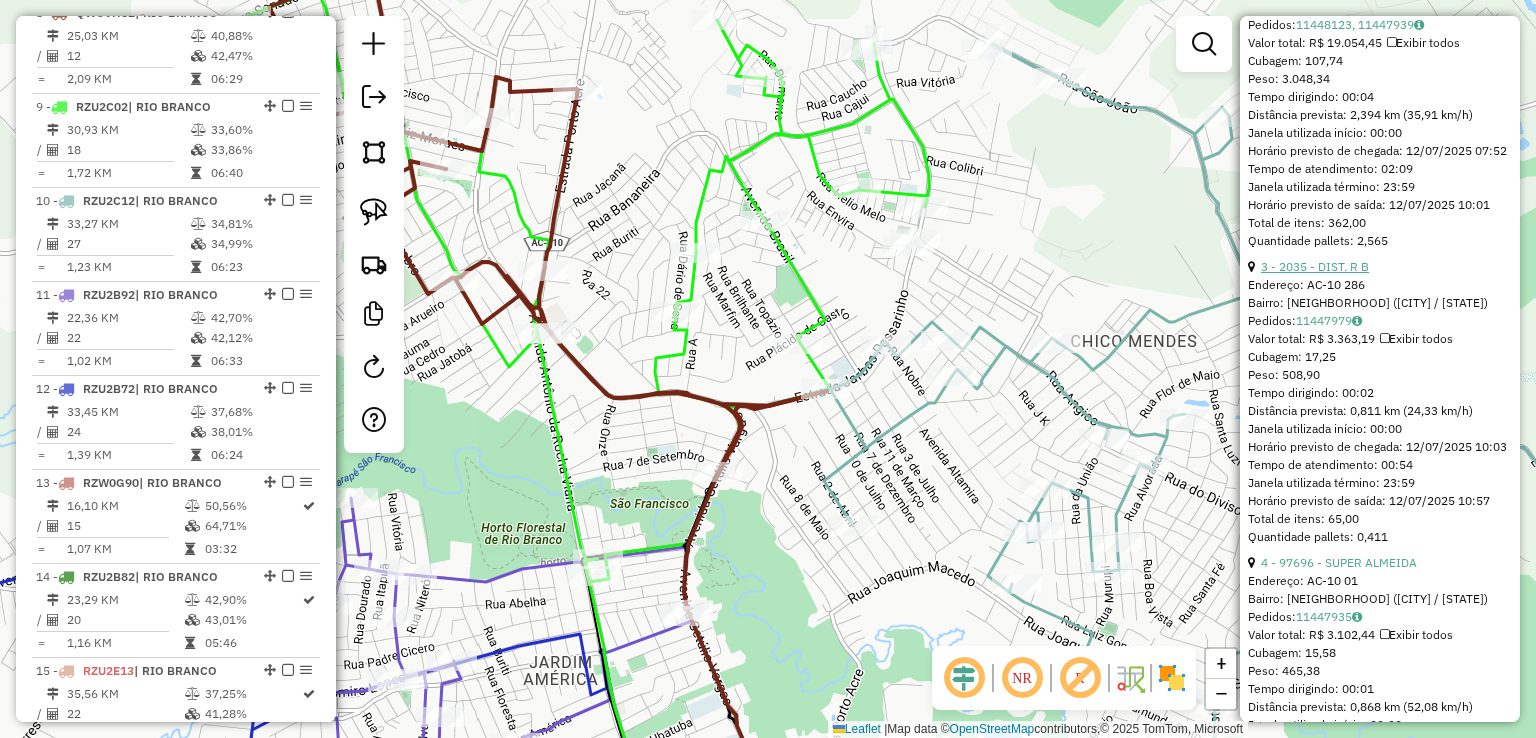 click on "3 - 2035 - DIST. R B" at bounding box center (1315, 266) 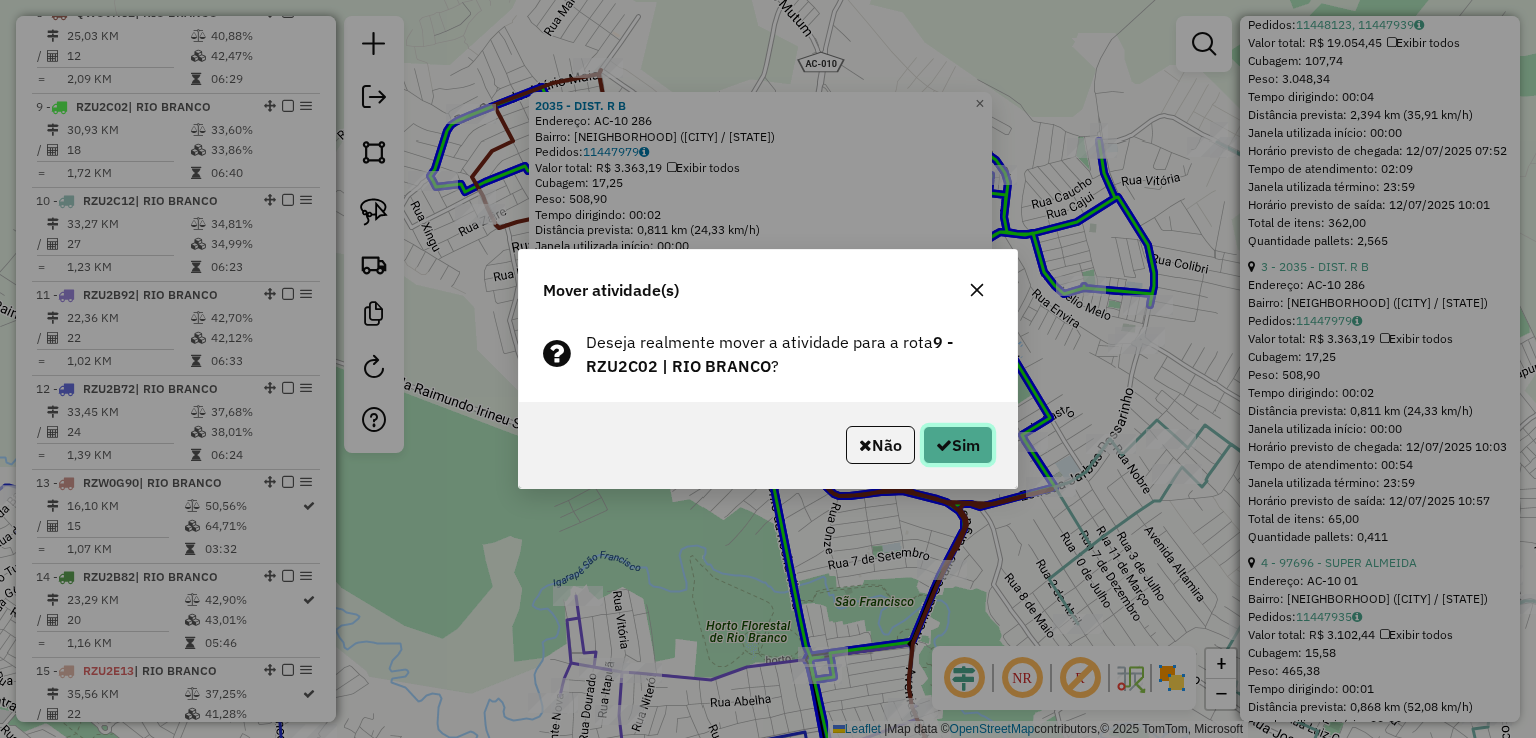 click on "Sim" 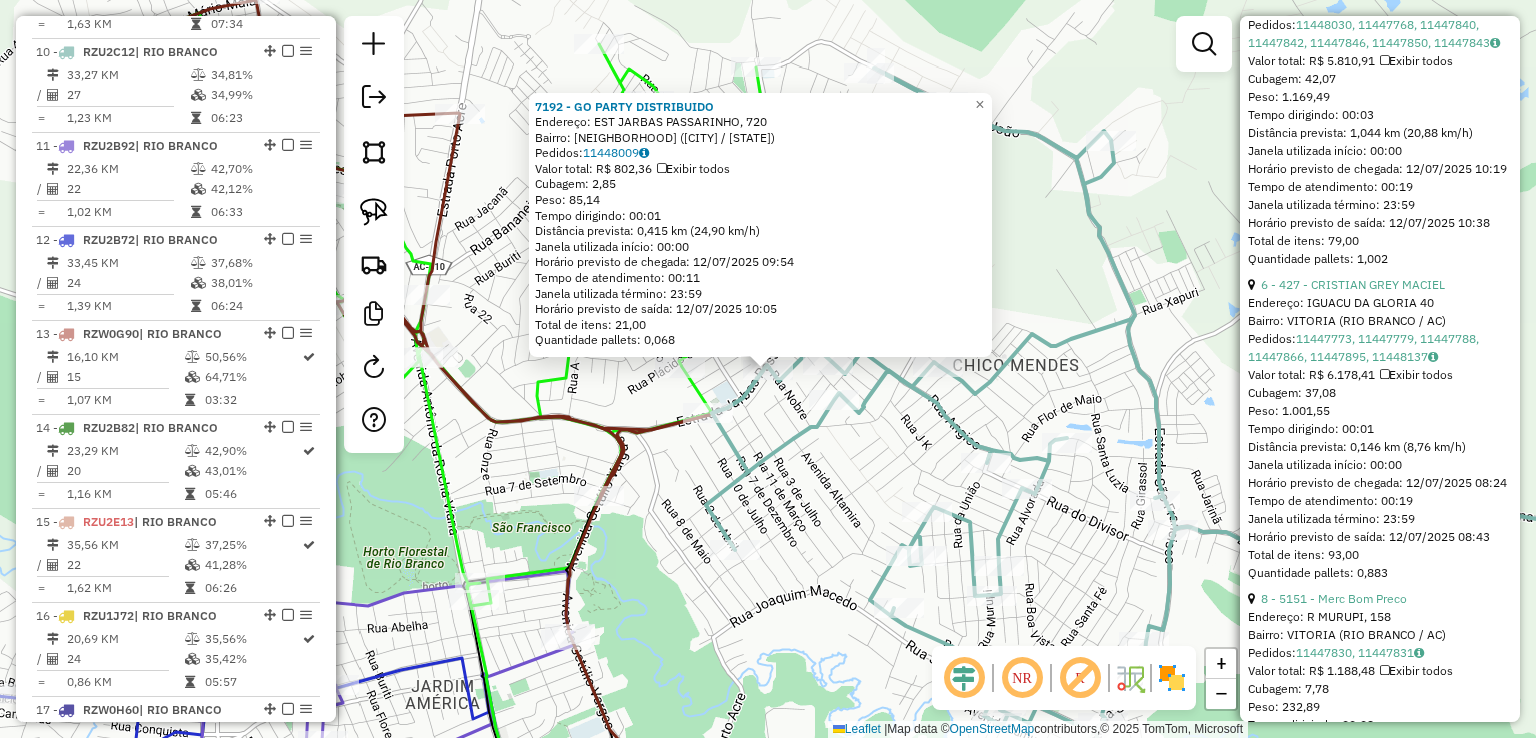 scroll, scrollTop: 1653, scrollLeft: 0, axis: vertical 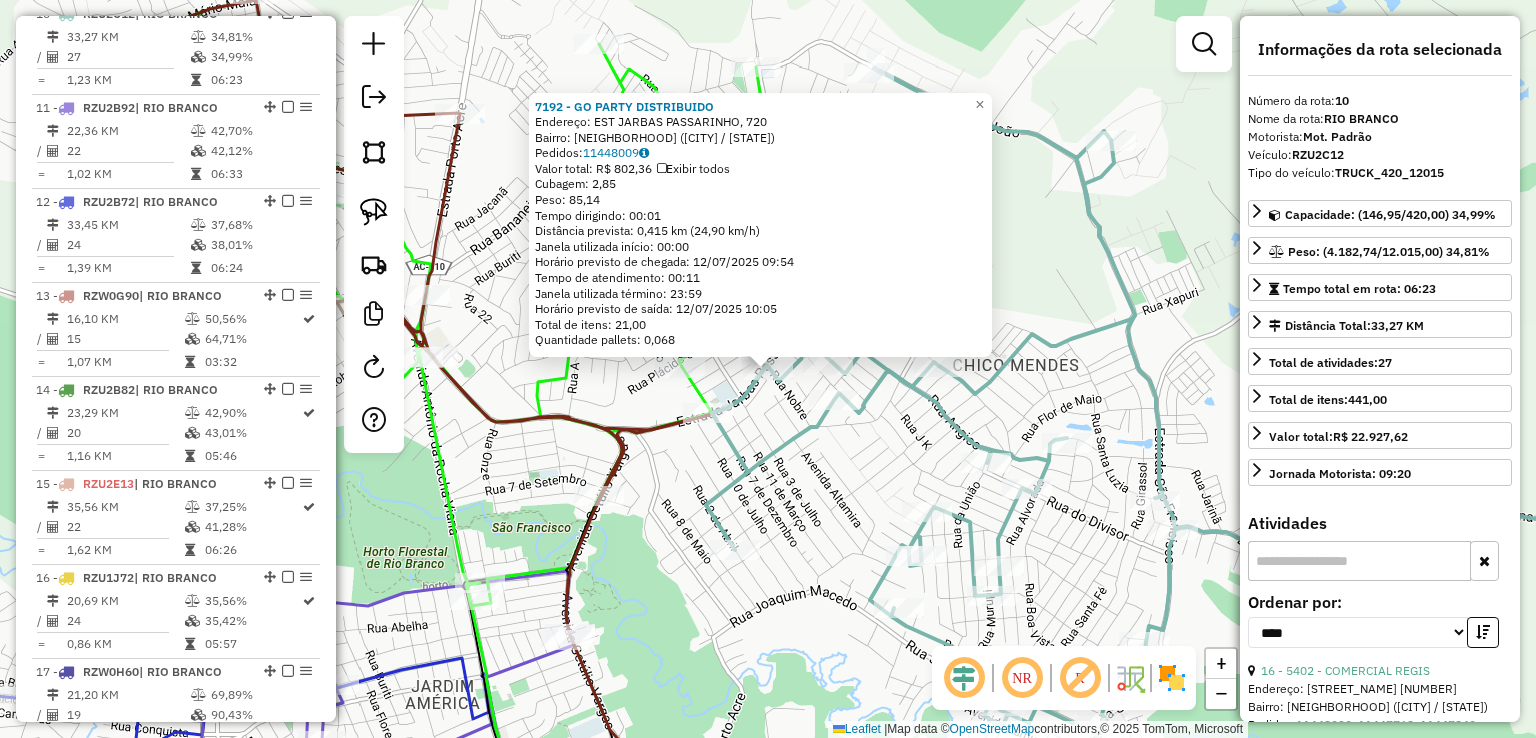click on "7192 - GO PARTY DISTRIBUIDO  Endereço: EST JARBAS PASSARINHO, 720   Bairro: PARQUE DOS SABIAS (RIO BRANCO / AC)   Pedidos:  11448009   Valor total: R$ 802,36   Exibir todos   Cubagem: 2,85  Peso: 85,14  Tempo dirigindo: 00:01   Distância prevista: 0,415 km (24,90 km/h)   Janela utilizada início: 00:00   Horário previsto de chegada: 12/07/2025 09:54   Tempo de atendimento: 00:11   Janela utilizada término: 23:59   Horário previsto de saída: 12/07/2025 10:05   Total de itens: 21,00   Quantidade pallets: 0,068  × Janela de atendimento Grade de atendimento Capacidade Transportadoras Veículos Cliente Pedidos  Rotas Selecione os dias de semana para filtrar as janelas de atendimento  Seg   Ter   Qua   Qui   Sex   Sáb   Dom  Informe o período da janela de atendimento: De: Até:  Filtrar exatamente a janela do cliente  Considerar janela de atendimento padrão  Selecione os dias de semana para filtrar as grades de atendimento  Seg   Ter   Qua   Qui   Sex   Sáb   Dom   Peso mínimo:   Peso máximo:   De:  +" 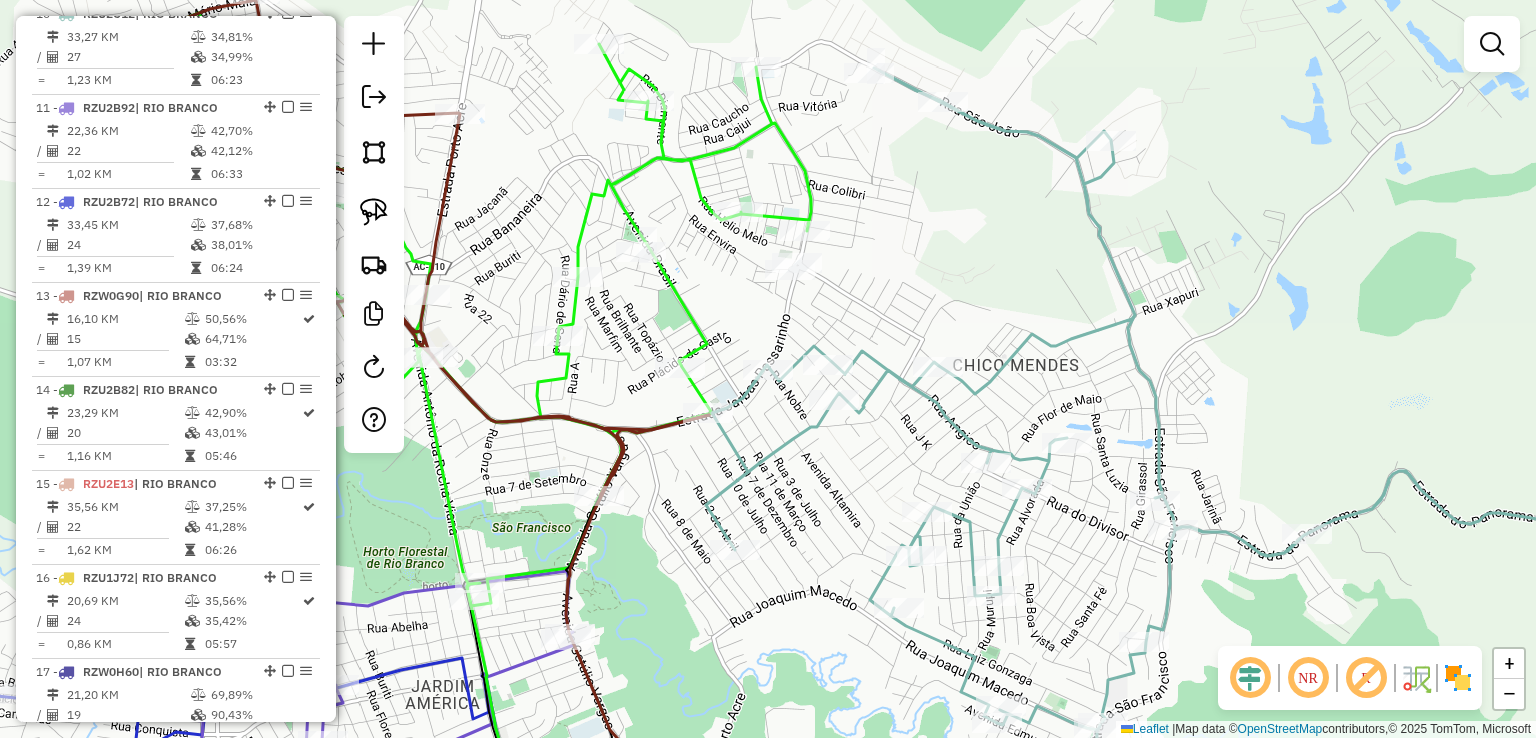 click 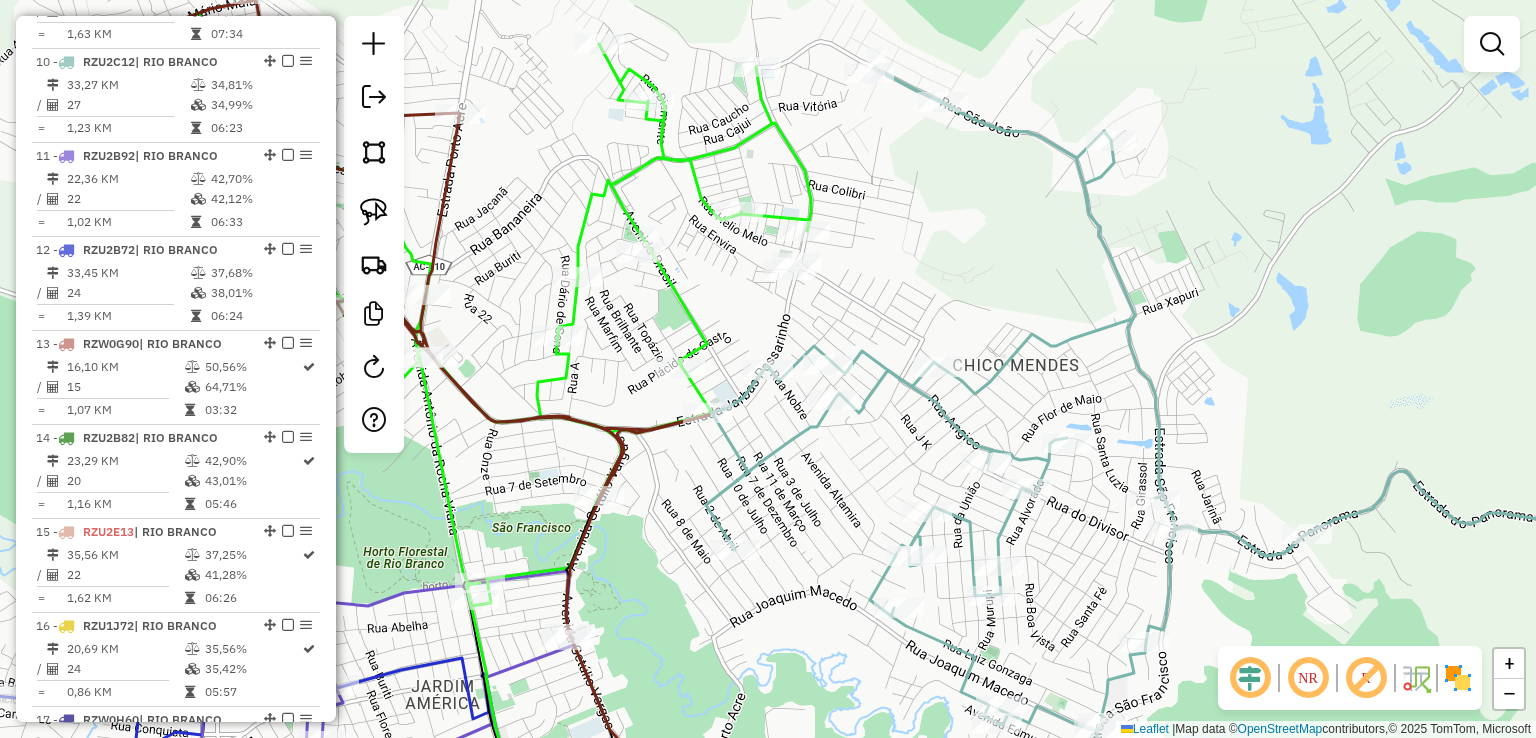 select on "*********" 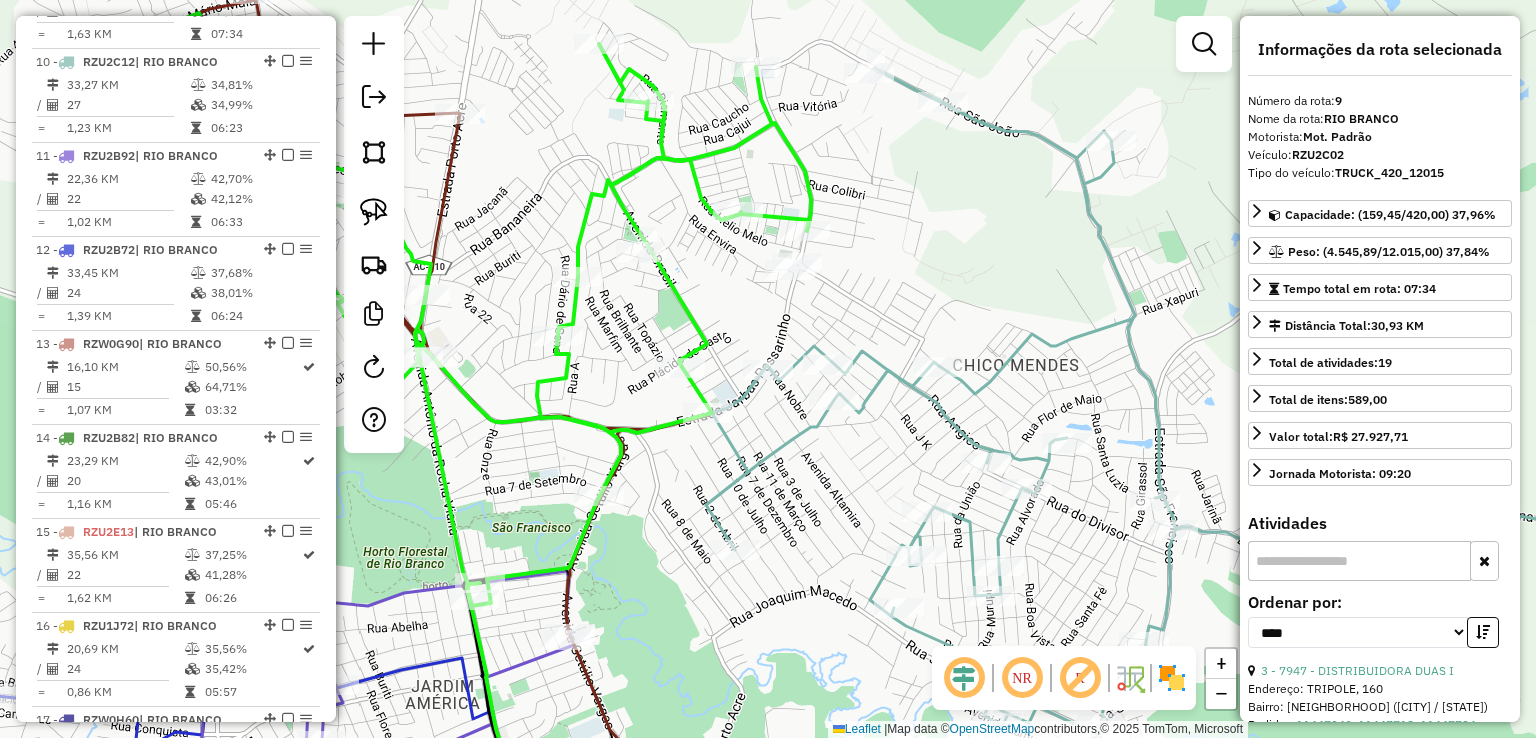 scroll, scrollTop: 1560, scrollLeft: 0, axis: vertical 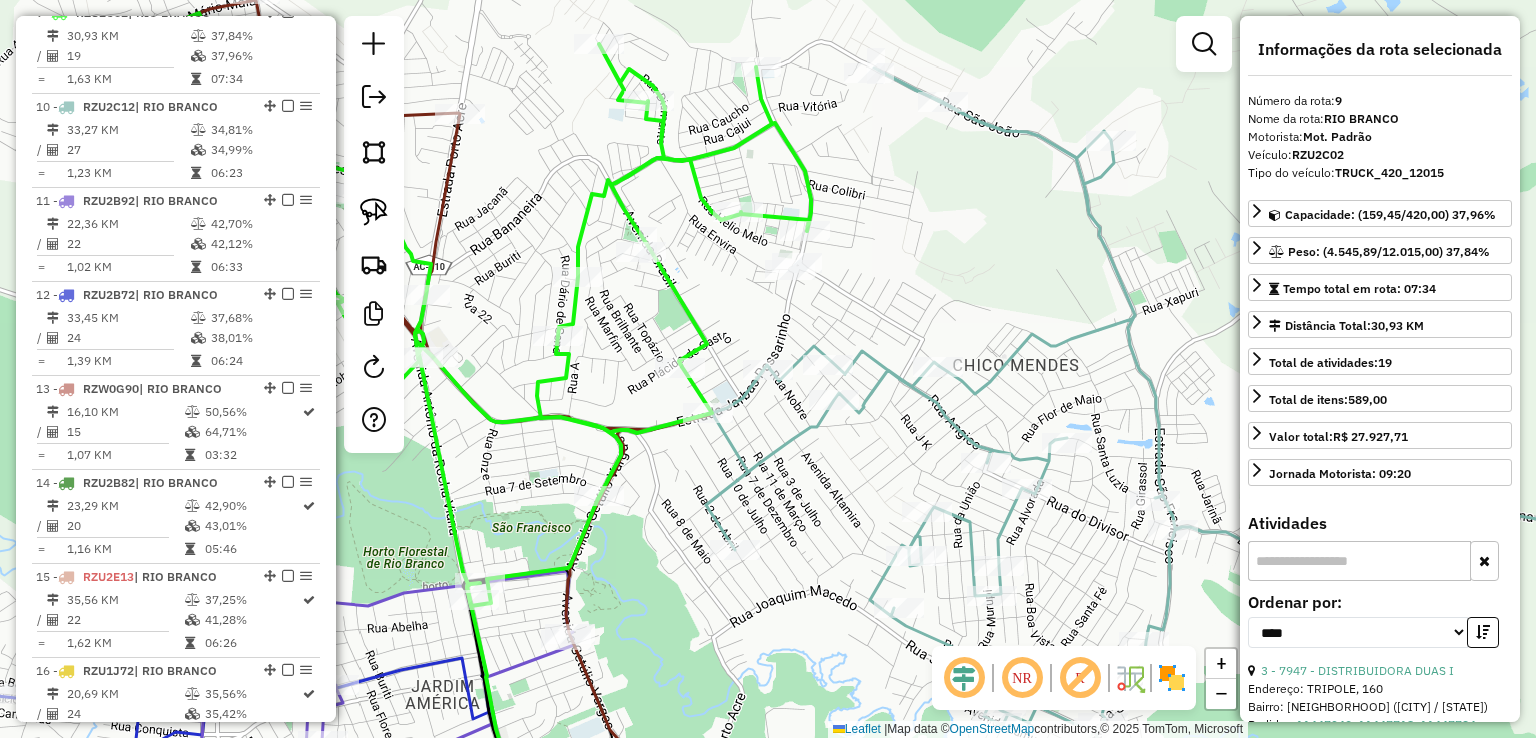 click 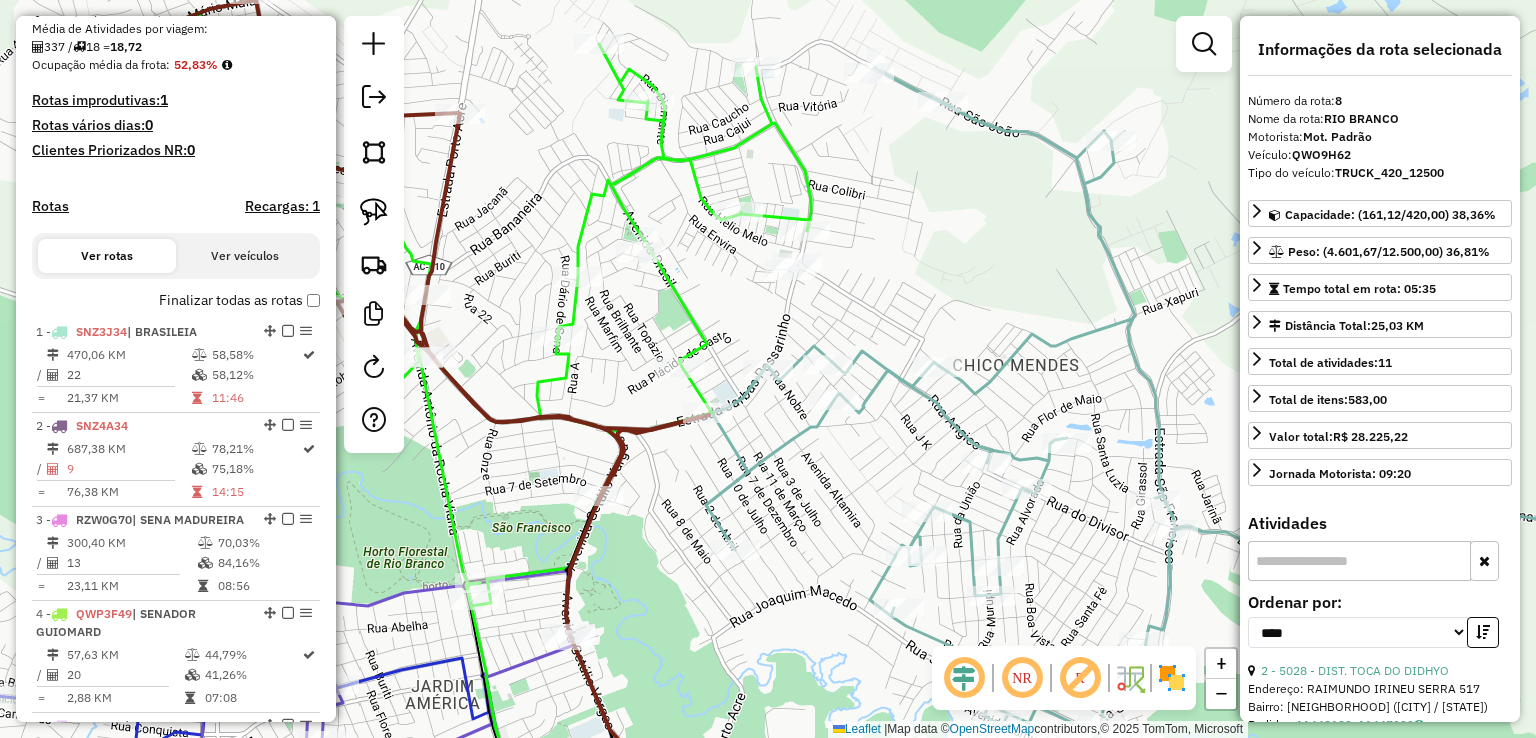 scroll, scrollTop: 466, scrollLeft: 0, axis: vertical 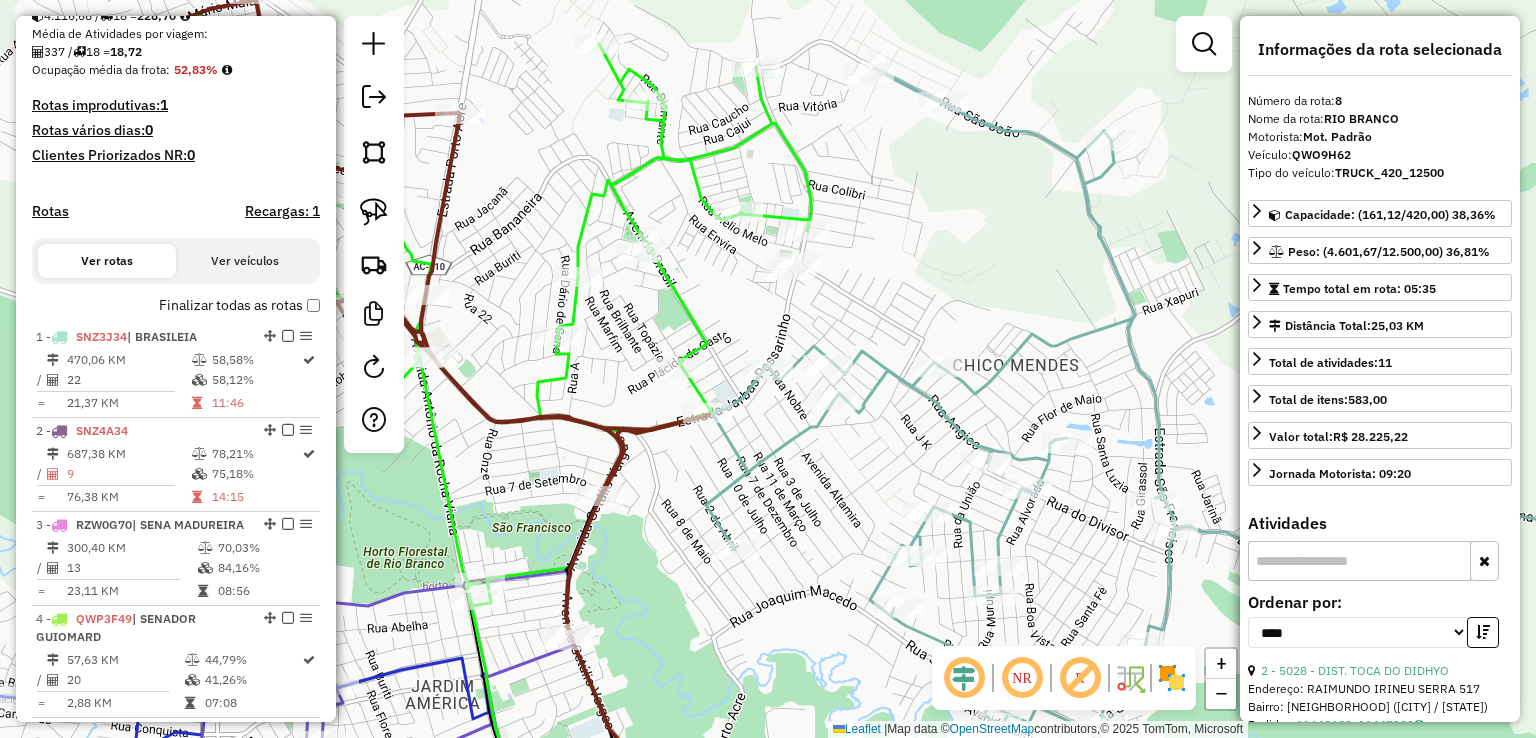 click 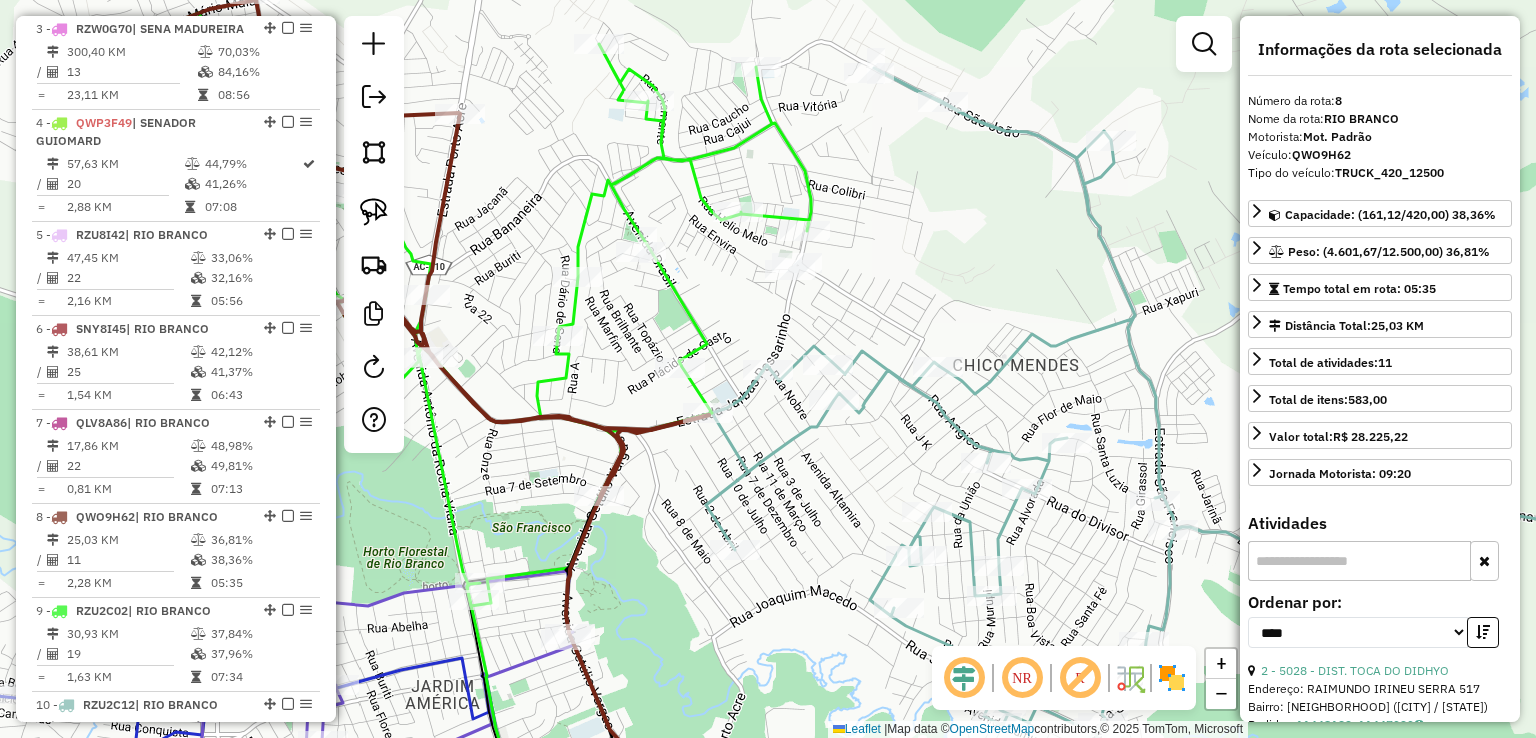 scroll, scrollTop: 1466, scrollLeft: 0, axis: vertical 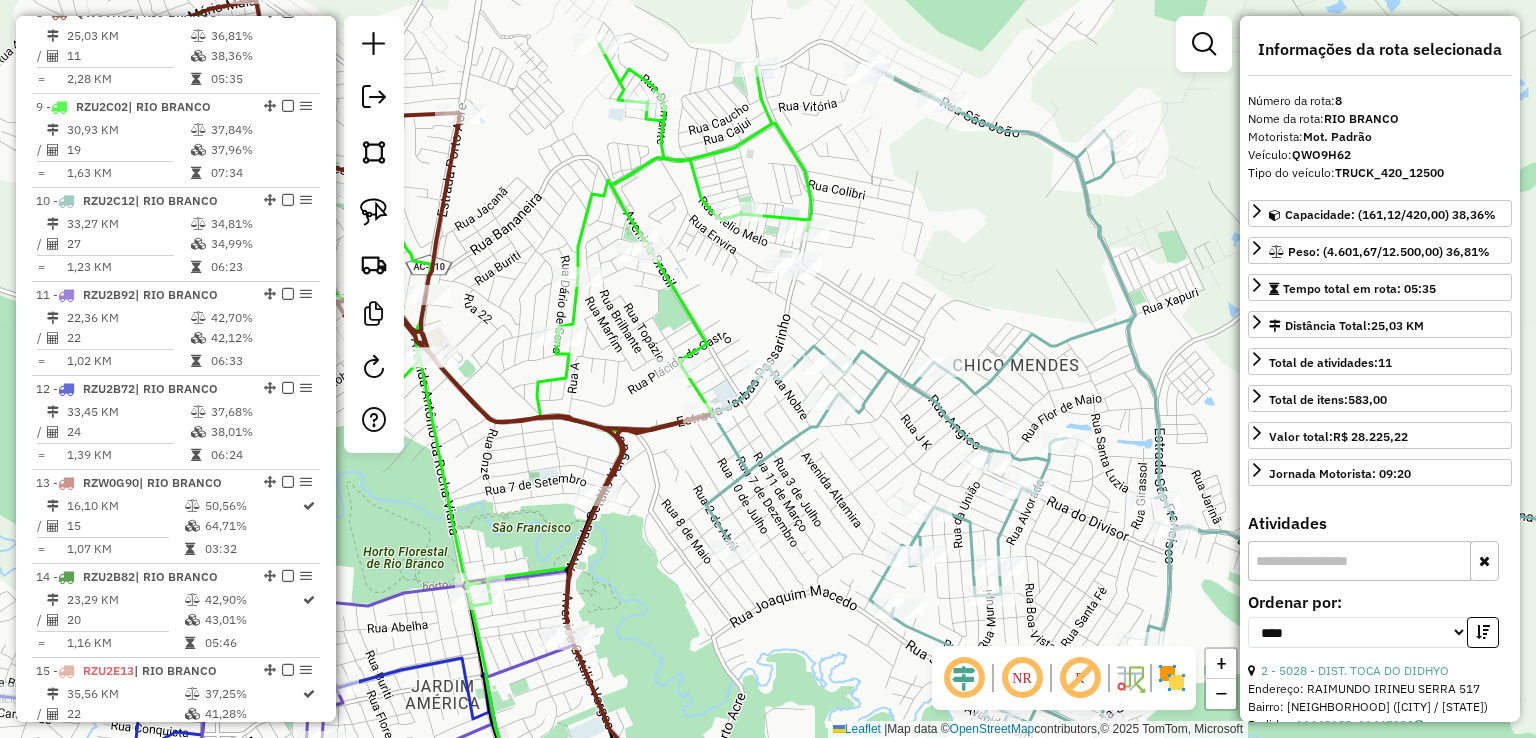click 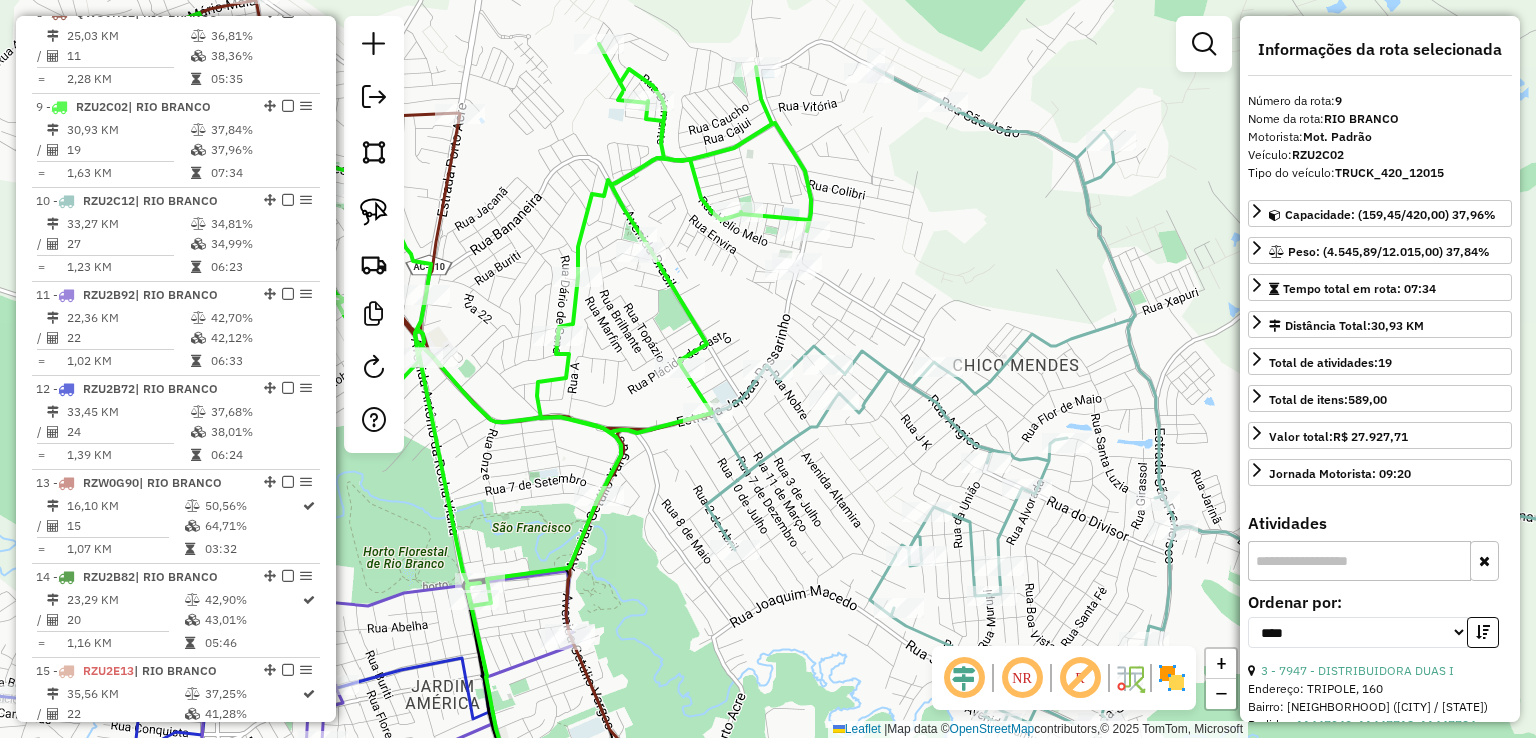 scroll, scrollTop: 1560, scrollLeft: 0, axis: vertical 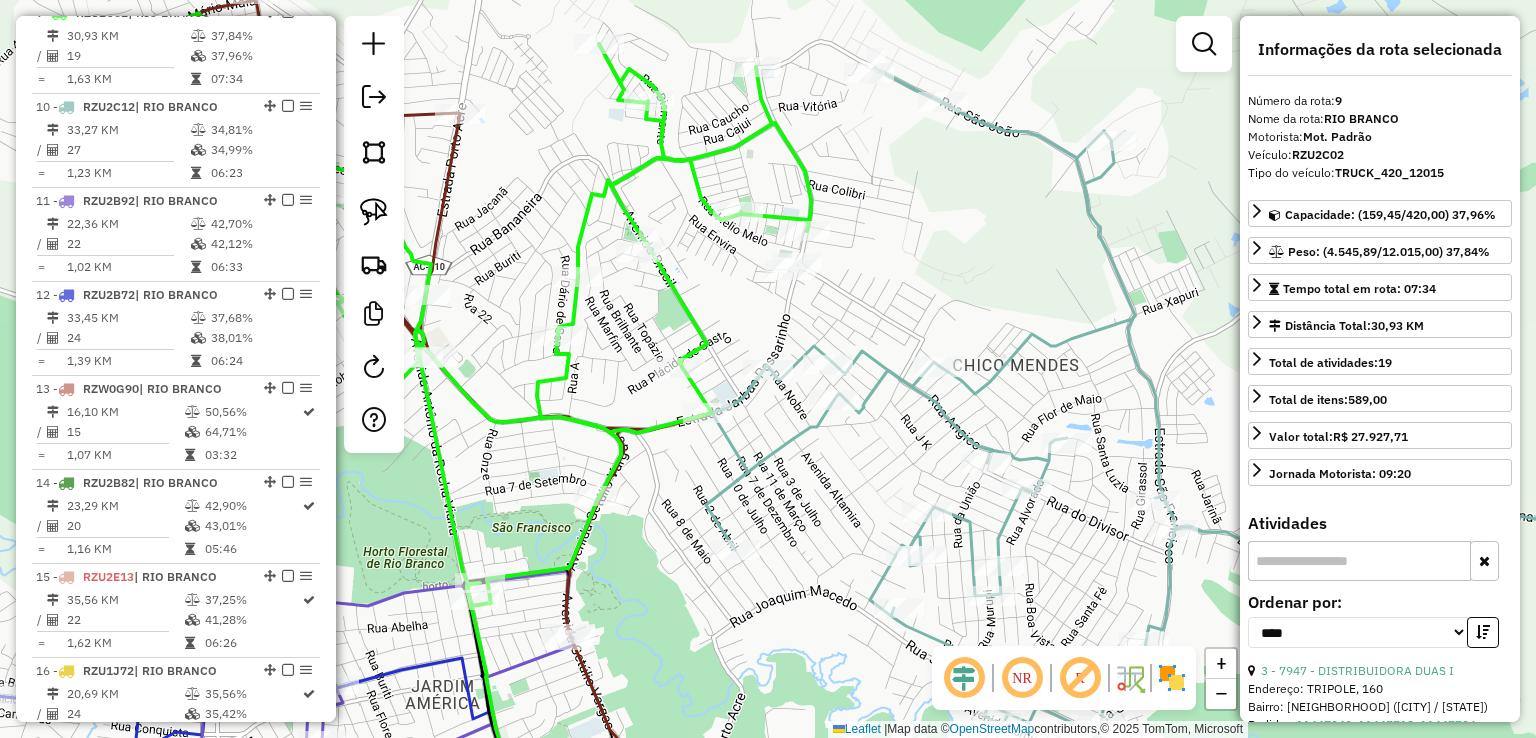 click 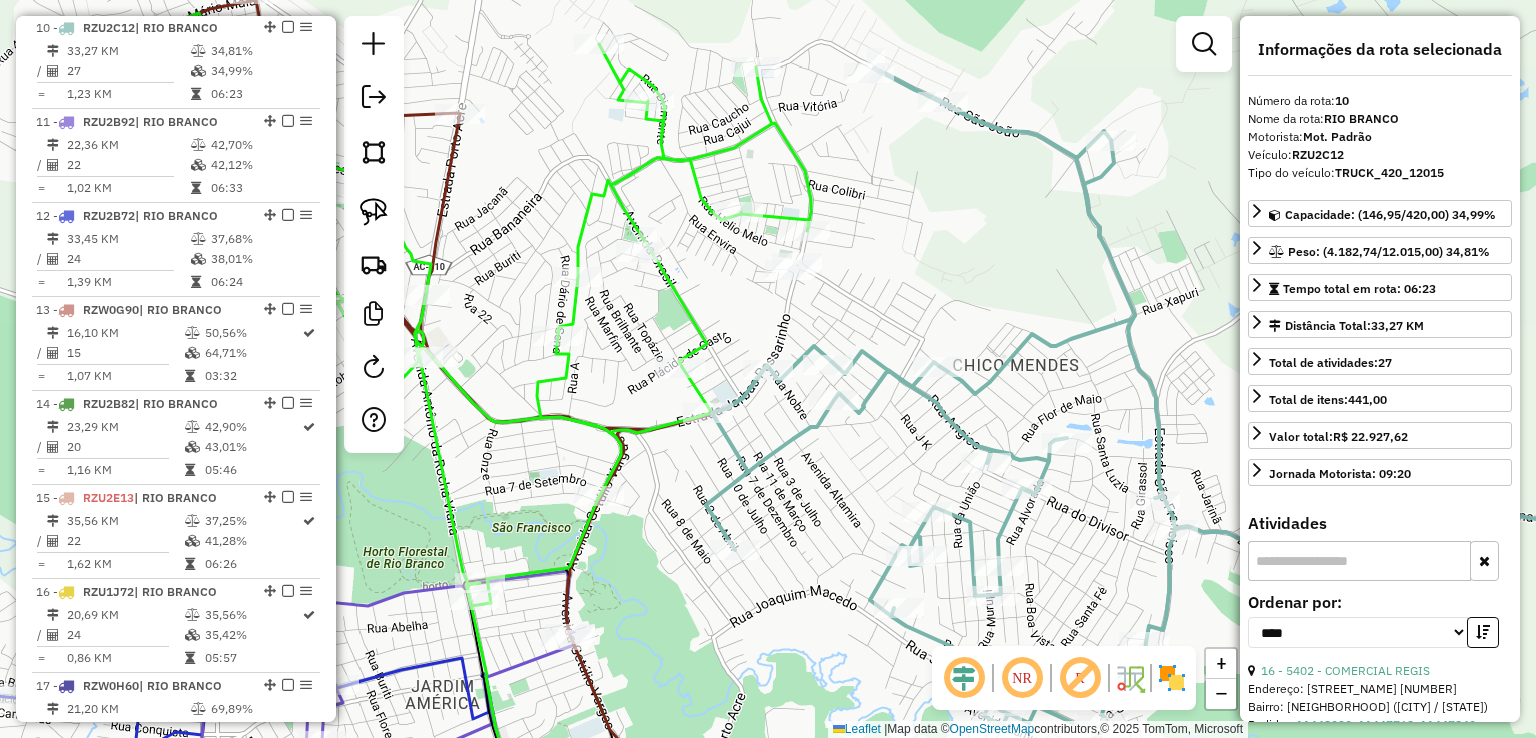scroll, scrollTop: 1653, scrollLeft: 0, axis: vertical 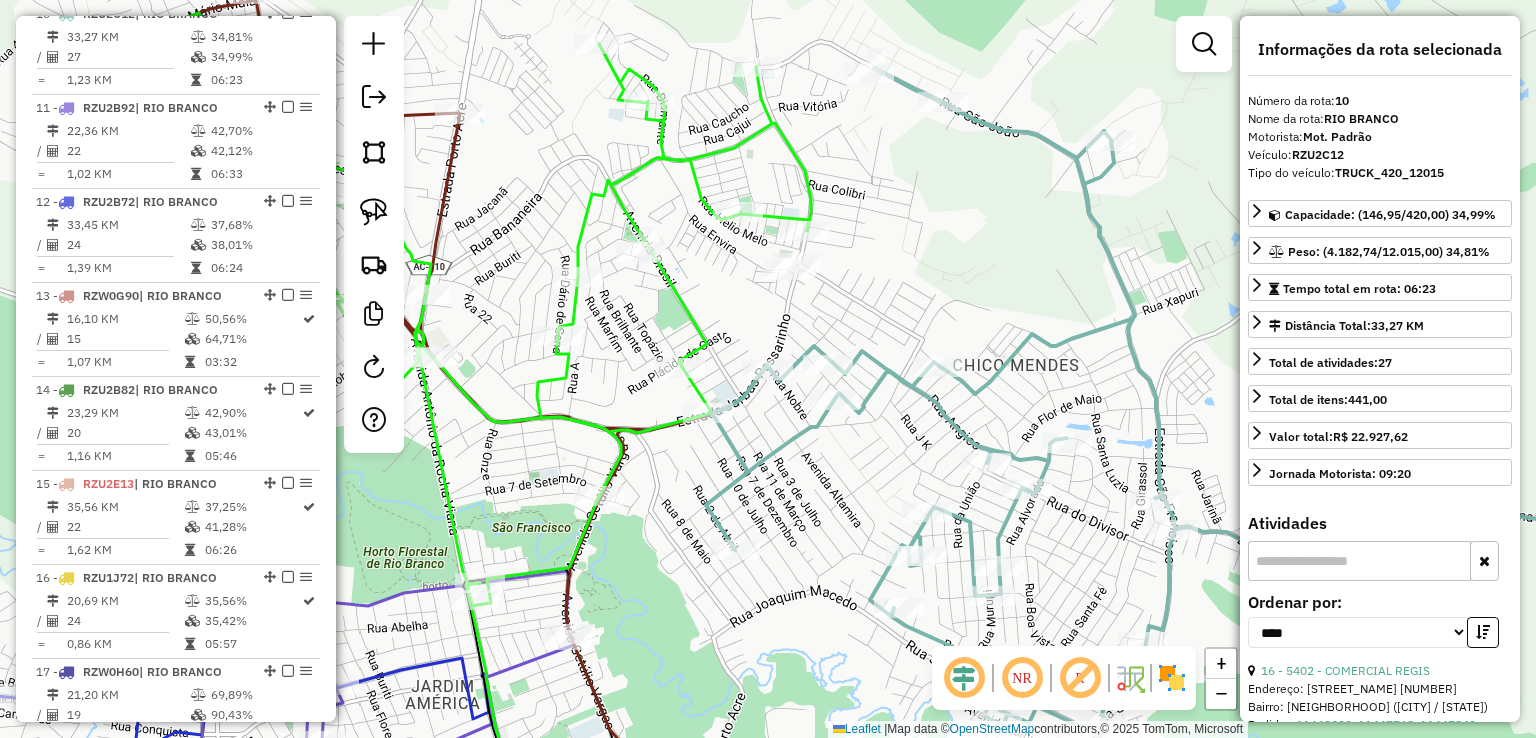 click 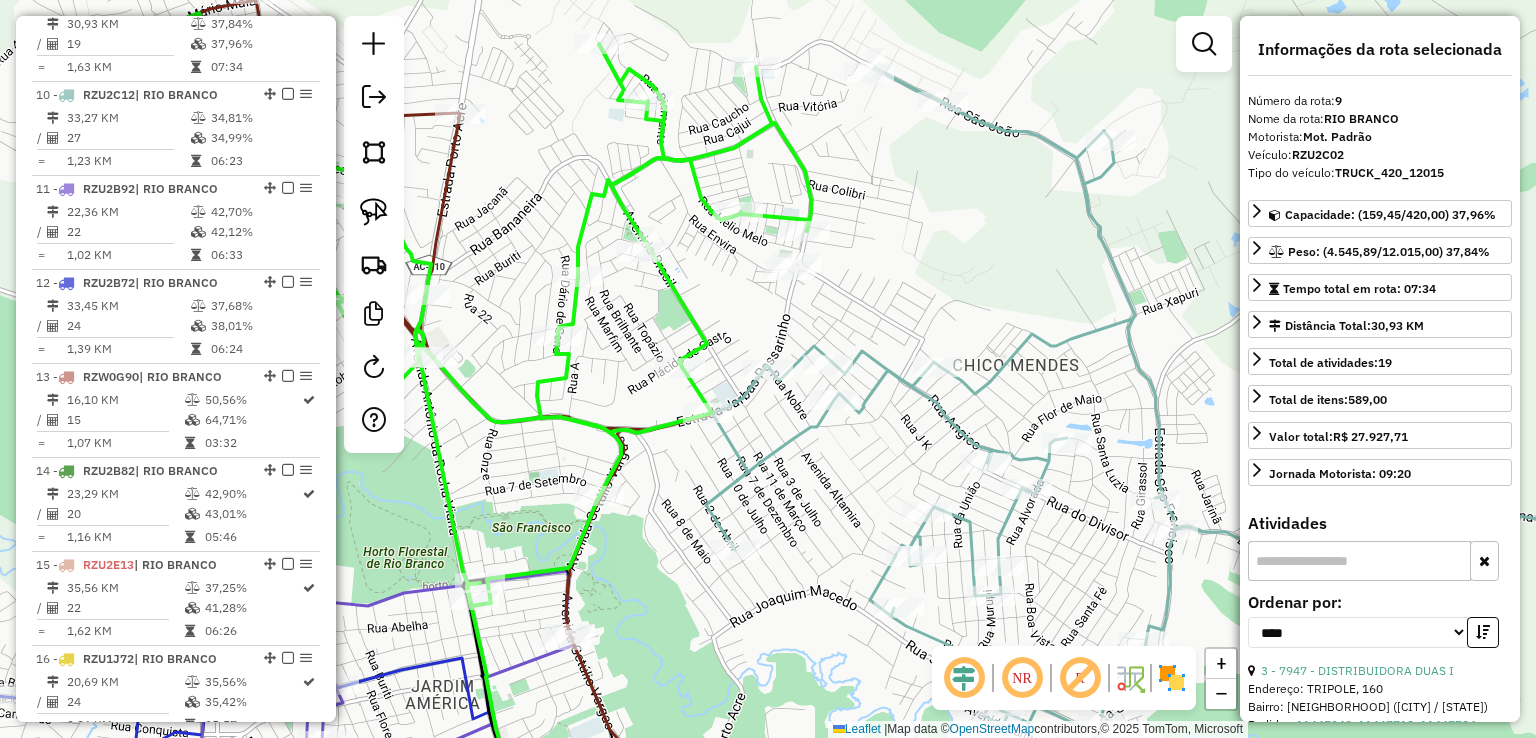 scroll, scrollTop: 1560, scrollLeft: 0, axis: vertical 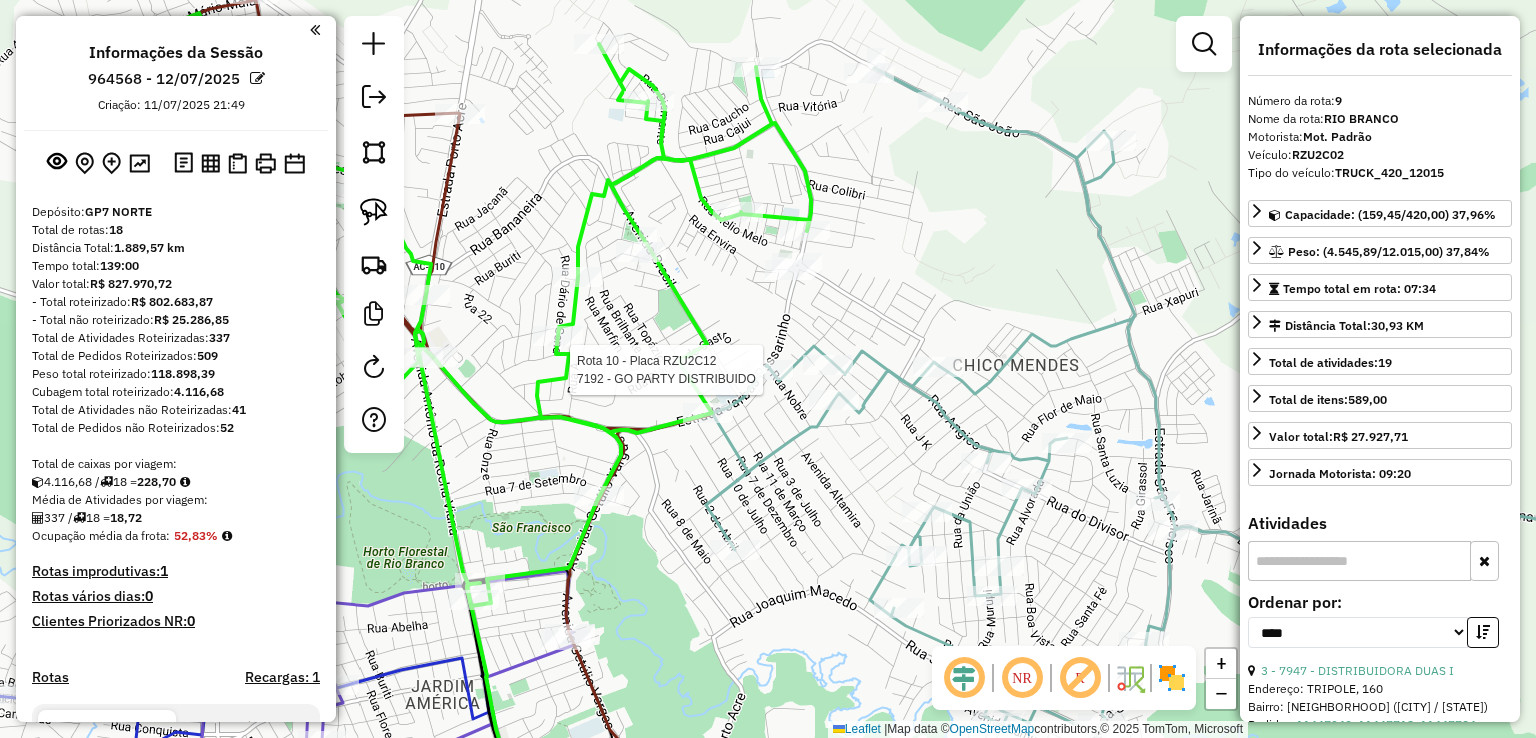 select on "*********" 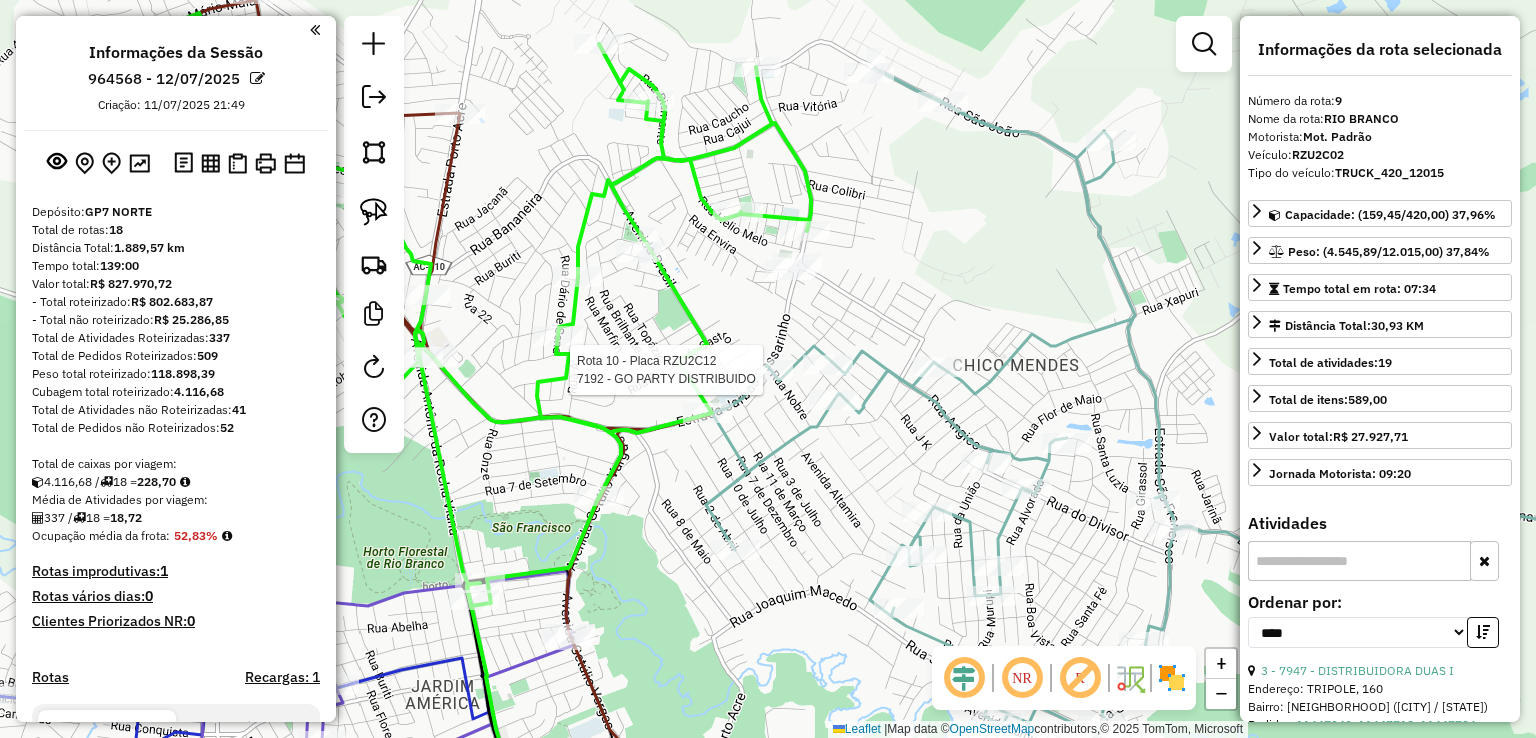 scroll, scrollTop: 1560, scrollLeft: 0, axis: vertical 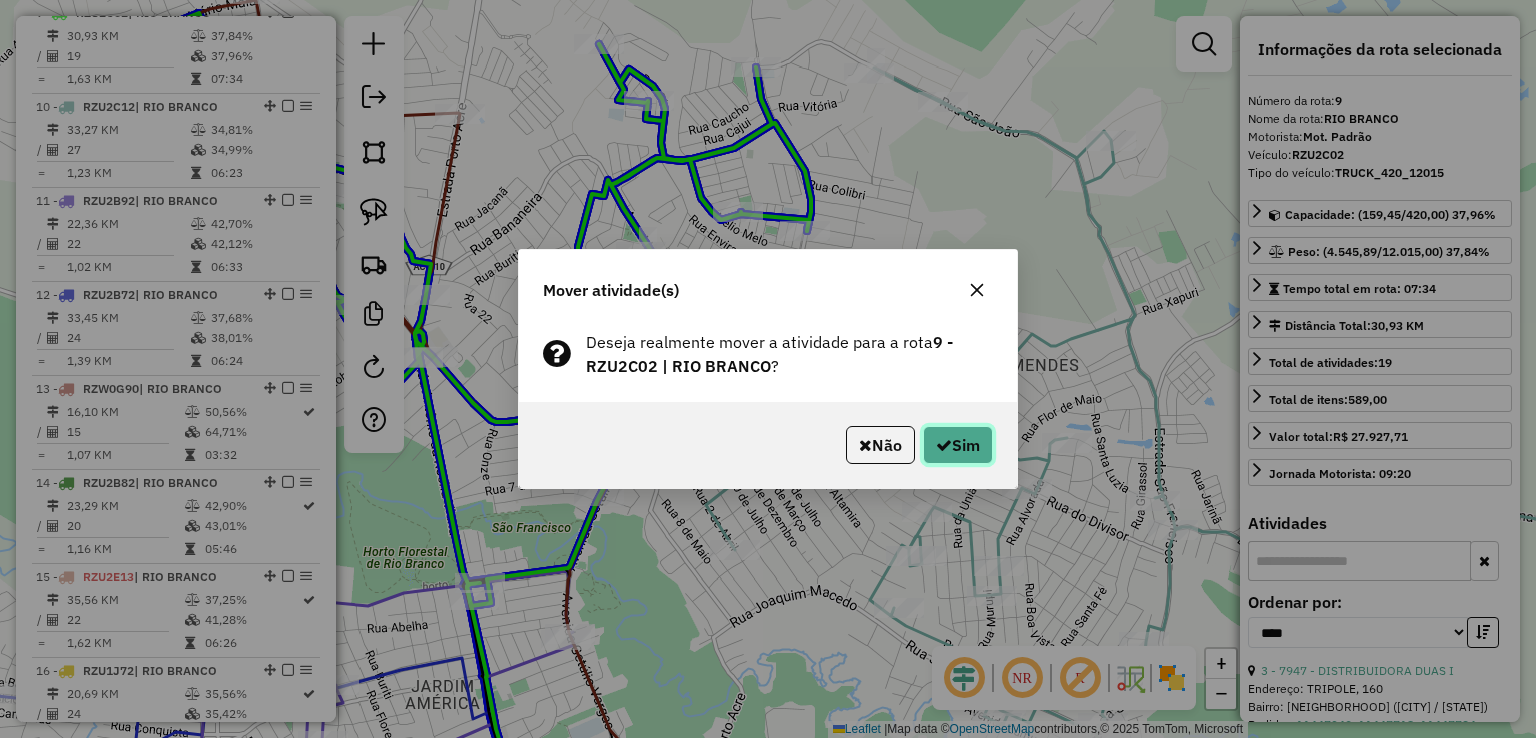 click on "Sim" 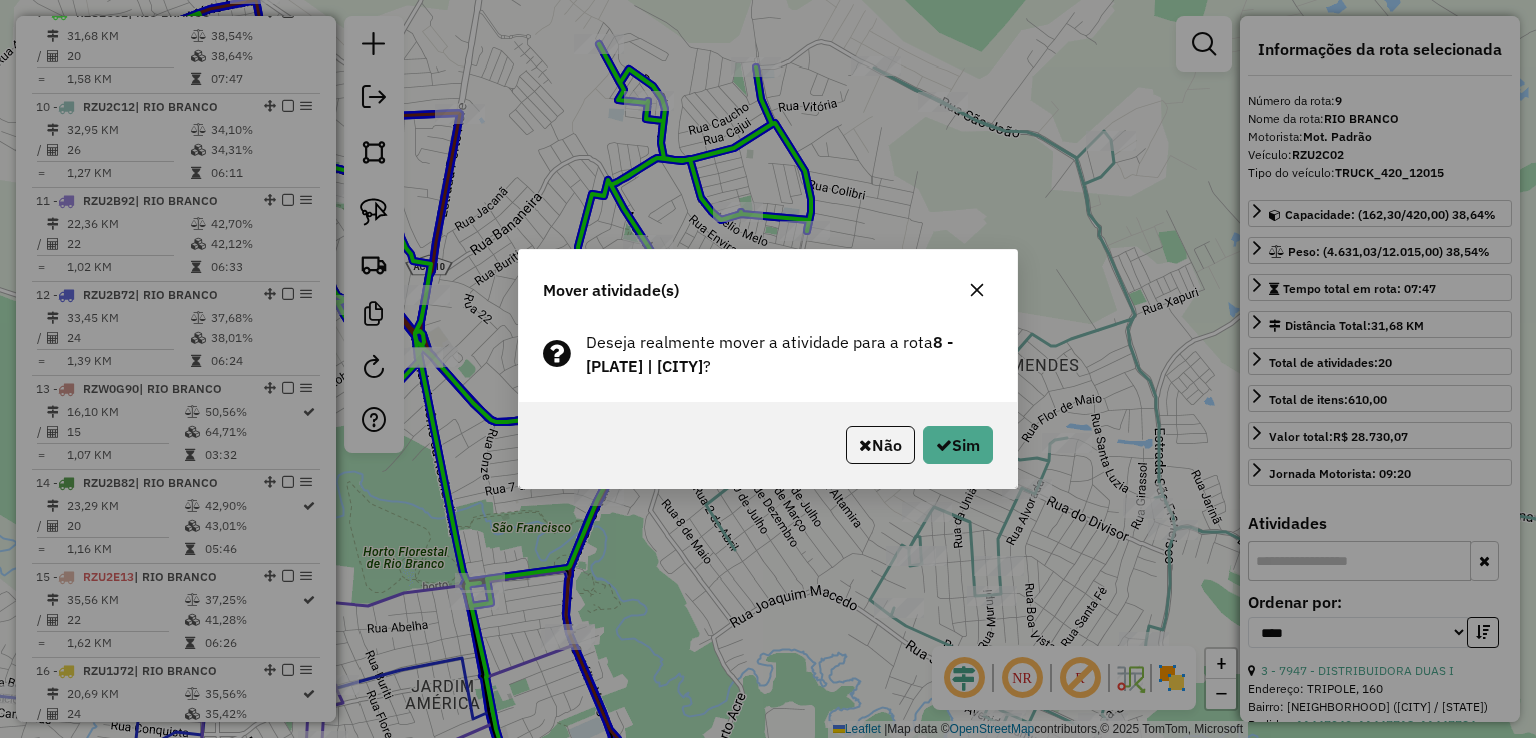 click on "Não   Sim" 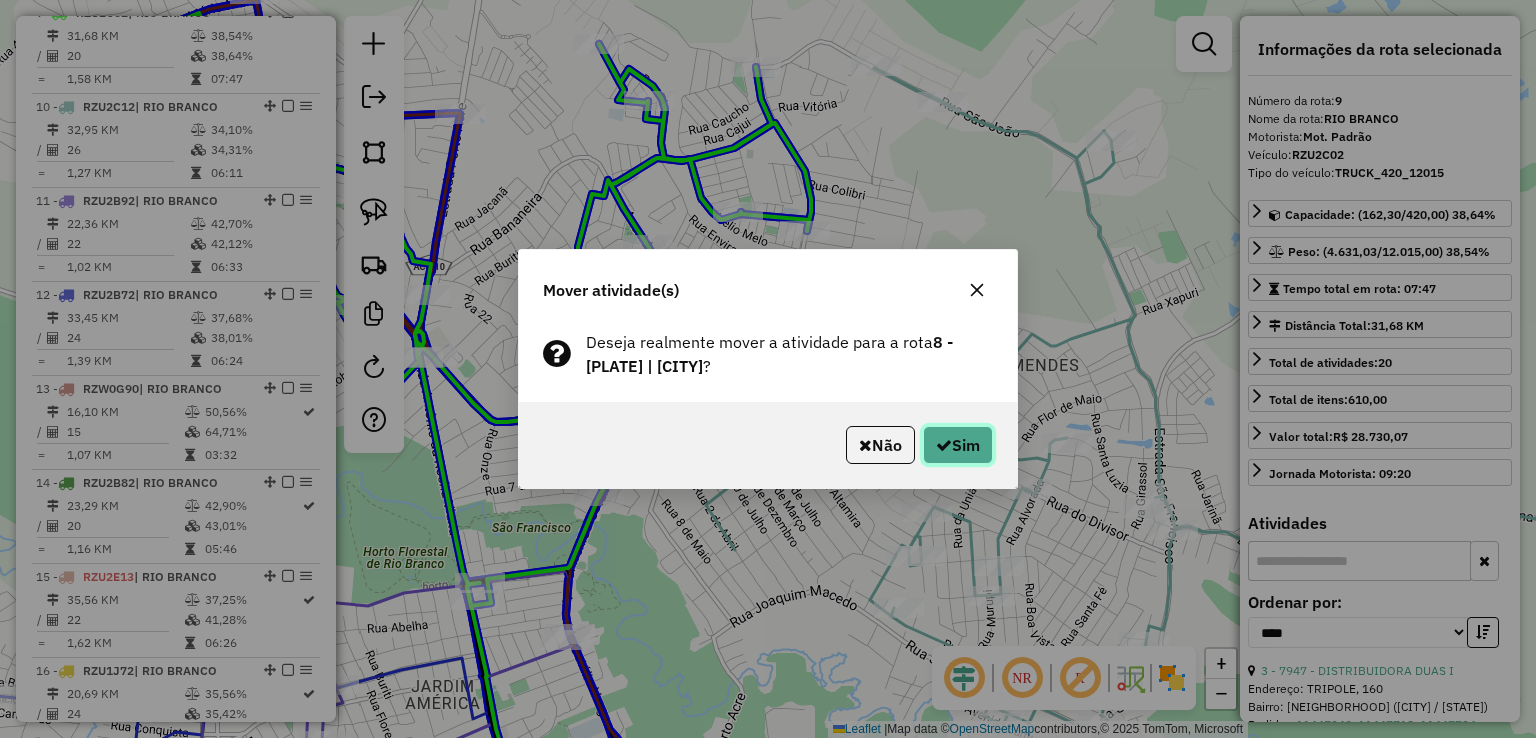 click on "Sim" 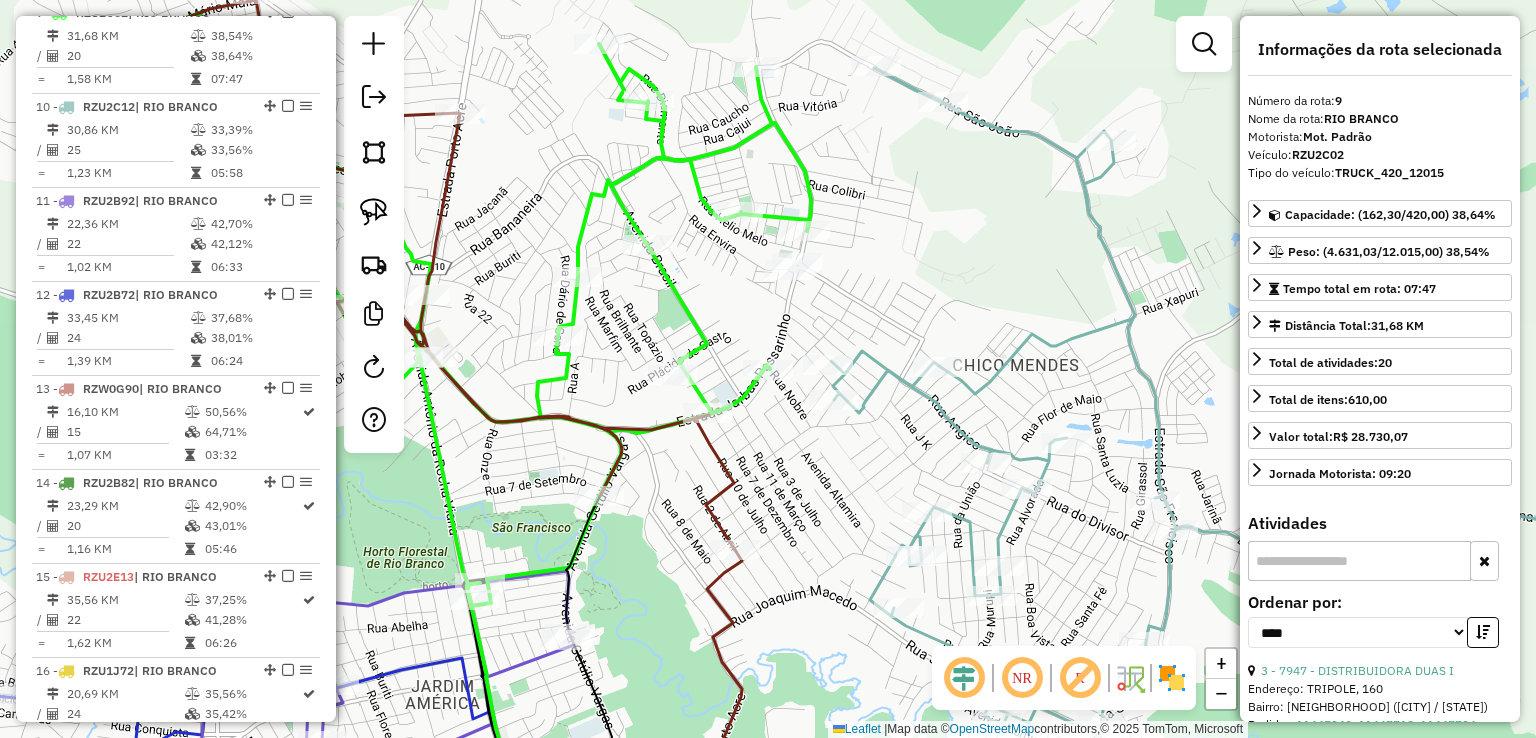 click 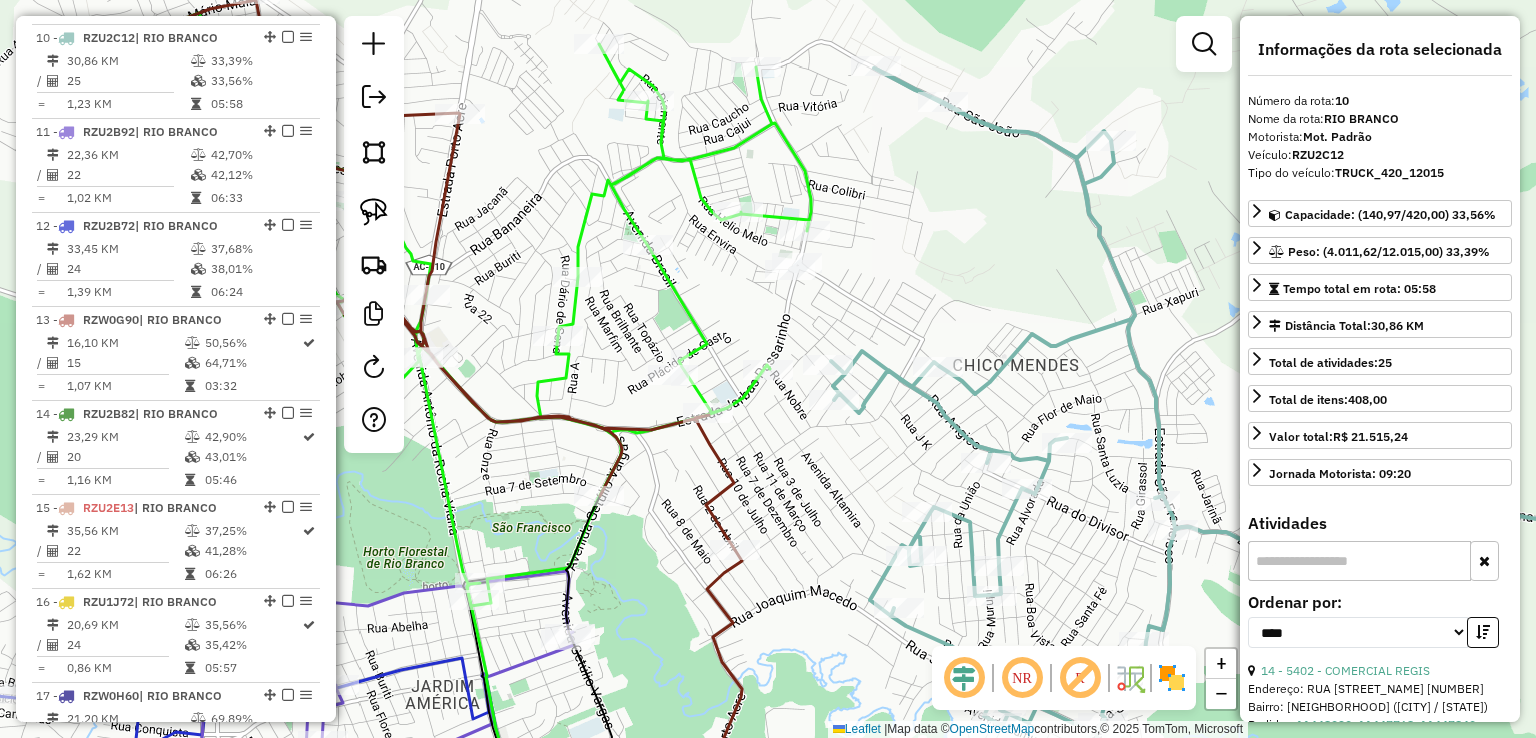 scroll, scrollTop: 1653, scrollLeft: 0, axis: vertical 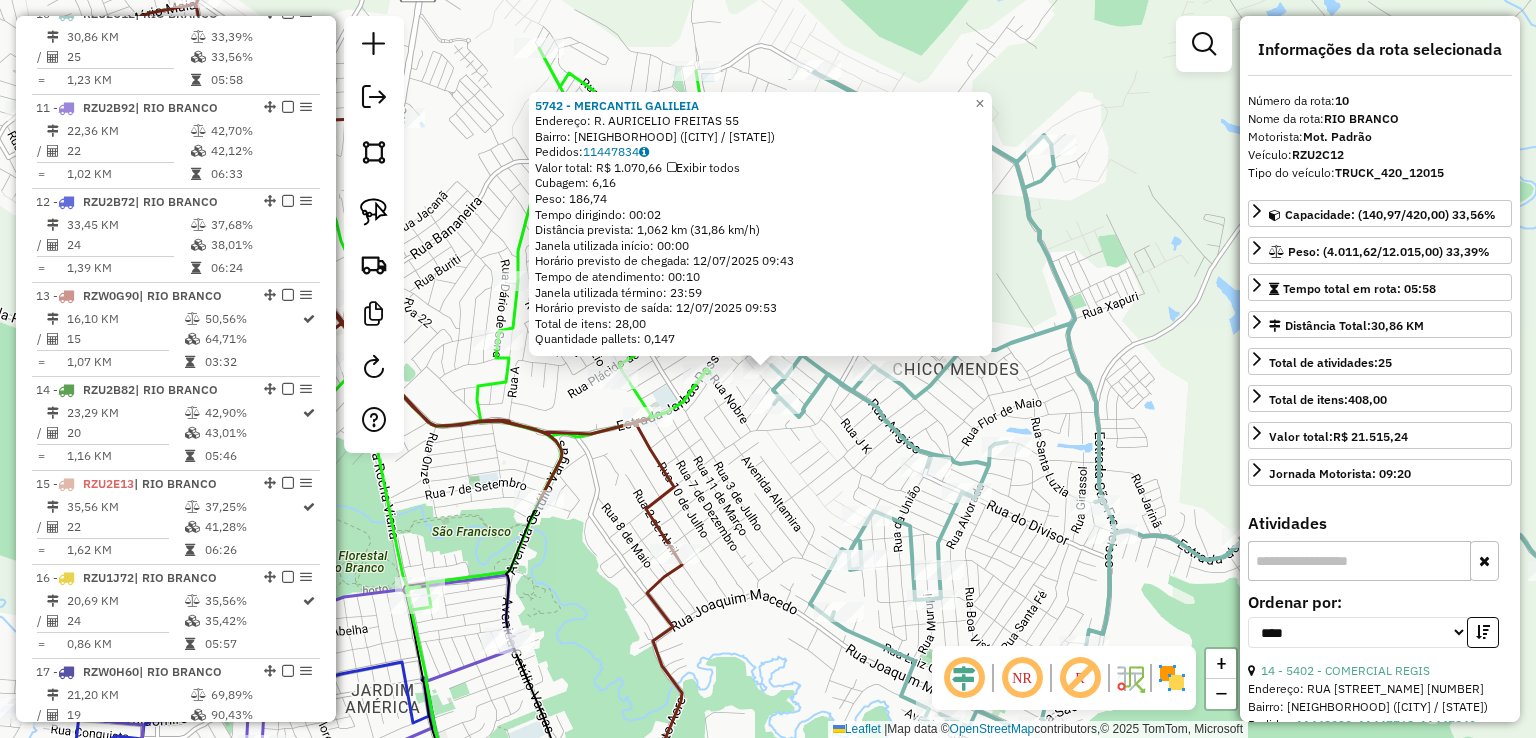 click on "5742 - MERCANTIL GALILEIA  Endereço:  [STREET] [NUMBER]   Bairro: [NEIGHBORHOOD] ([CITY] / [STATE])   Pedidos:  [ORDER_ID]   Valor total: [CURRENCY][AMOUNT]   Exibir todos   Cubagem: [CUBAGE]  Peso: [WEIGHT]  Tempo dirigindo: [TIME]   Distância prevista: [DISTANCE] ([SPEED])   Janela utilizada início: [TIME]   Horário previsto de chegada: [DATE] [TIME]   Tempo de atendimento: [TIME]   Janela utilizada término: [TIME]   Horário previsto de saída: [DATE] [TIME]   Total de itens: [ITEMS]   Quantidade pallets: [PALLETS]  × Janela de atendimento Grade de atendimento Capacidade Transportadoras Veículos Cliente Pedidos  Rotas Selecione os dias de semana para filtrar as janelas de atendimento  Seg   Ter   Qua   Qui   Sex   Sáb   Dom  Informe o período da janela de atendimento: De: Até:  Filtrar exatamente a janela do cliente  Considerar janela de atendimento padrão  Selecione os dias de semana para filtrar as grades de atendimento  Seg   Ter   Qua   Qui   Sex   Sáb   Dom   Peso mínimo:   Peso máximo:   De:   Até:" 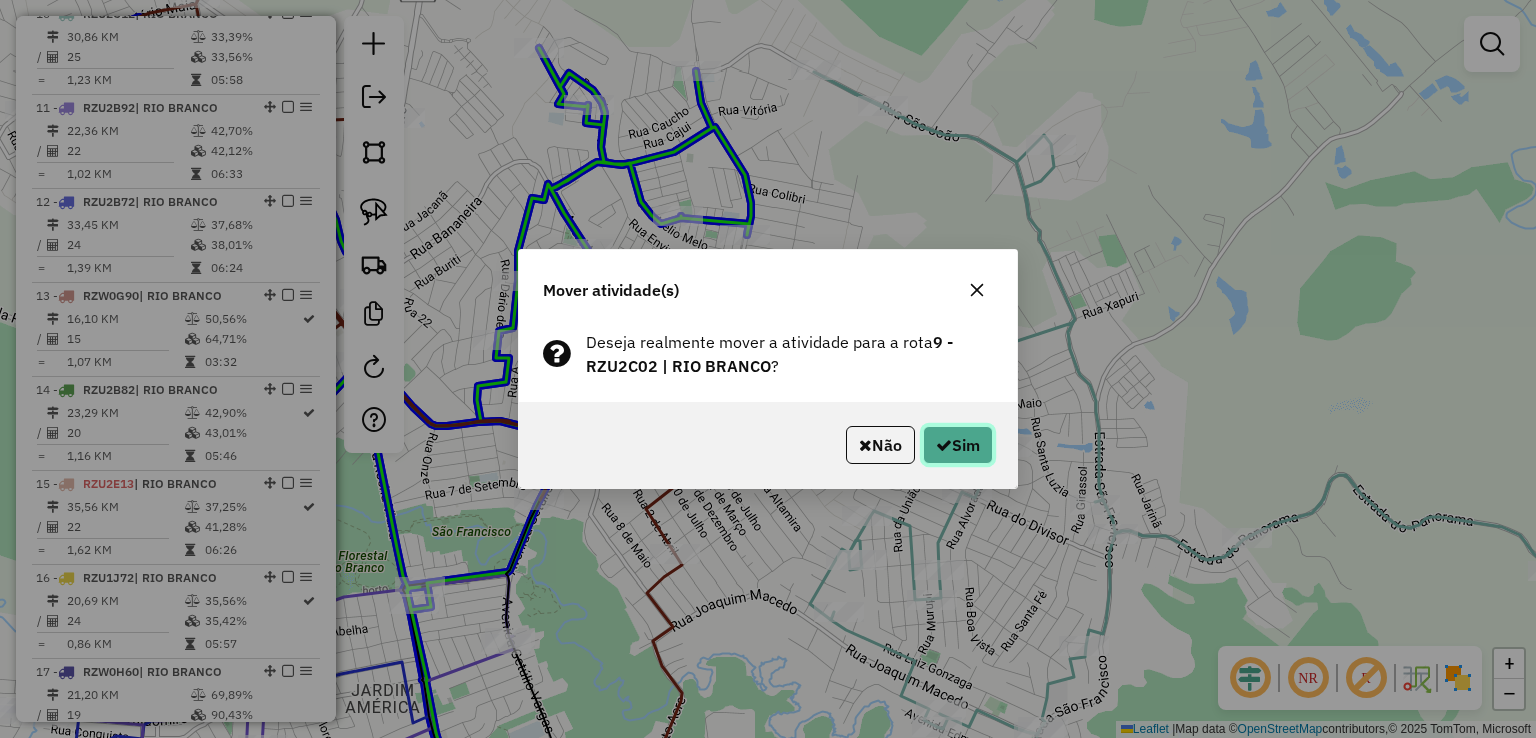 click on "Sim" 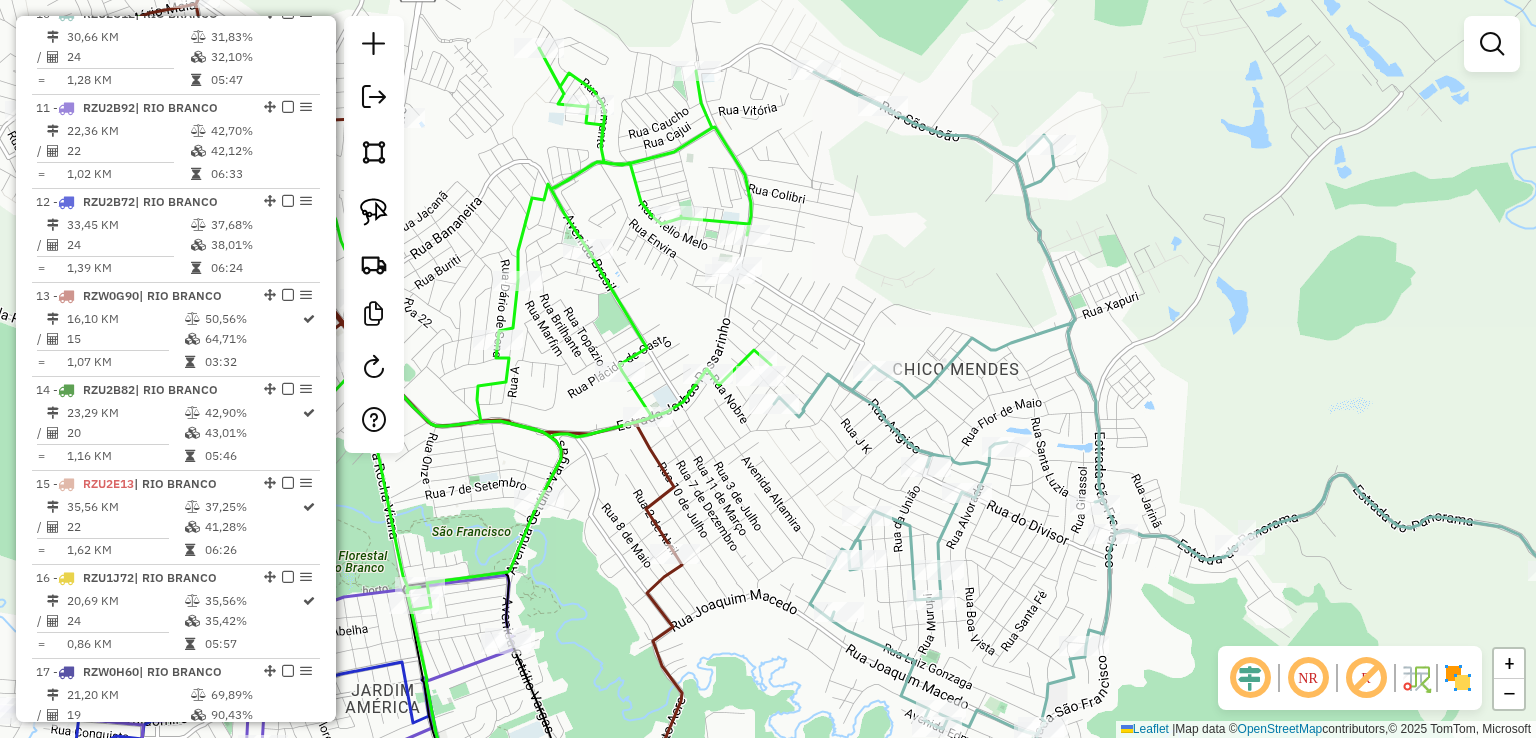 click 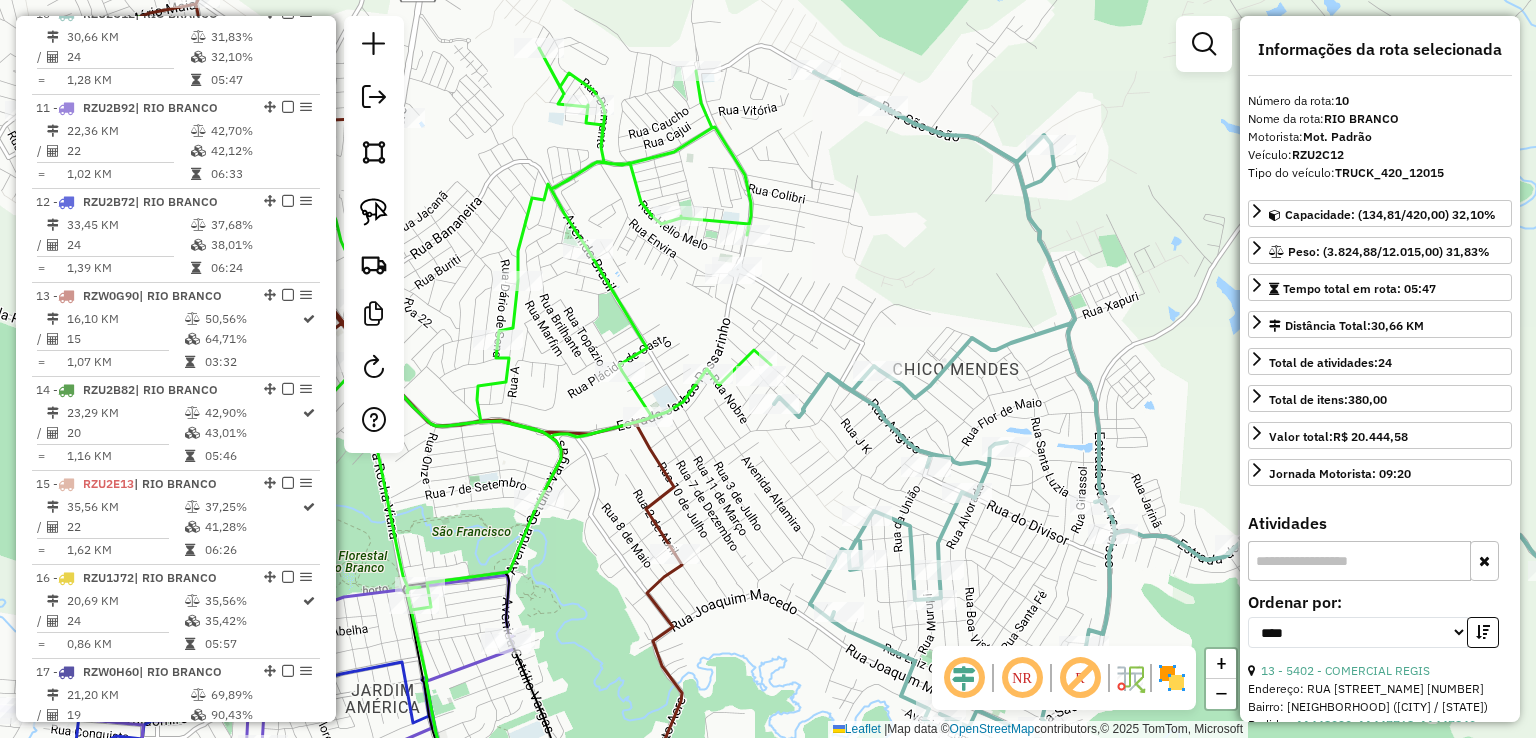 click 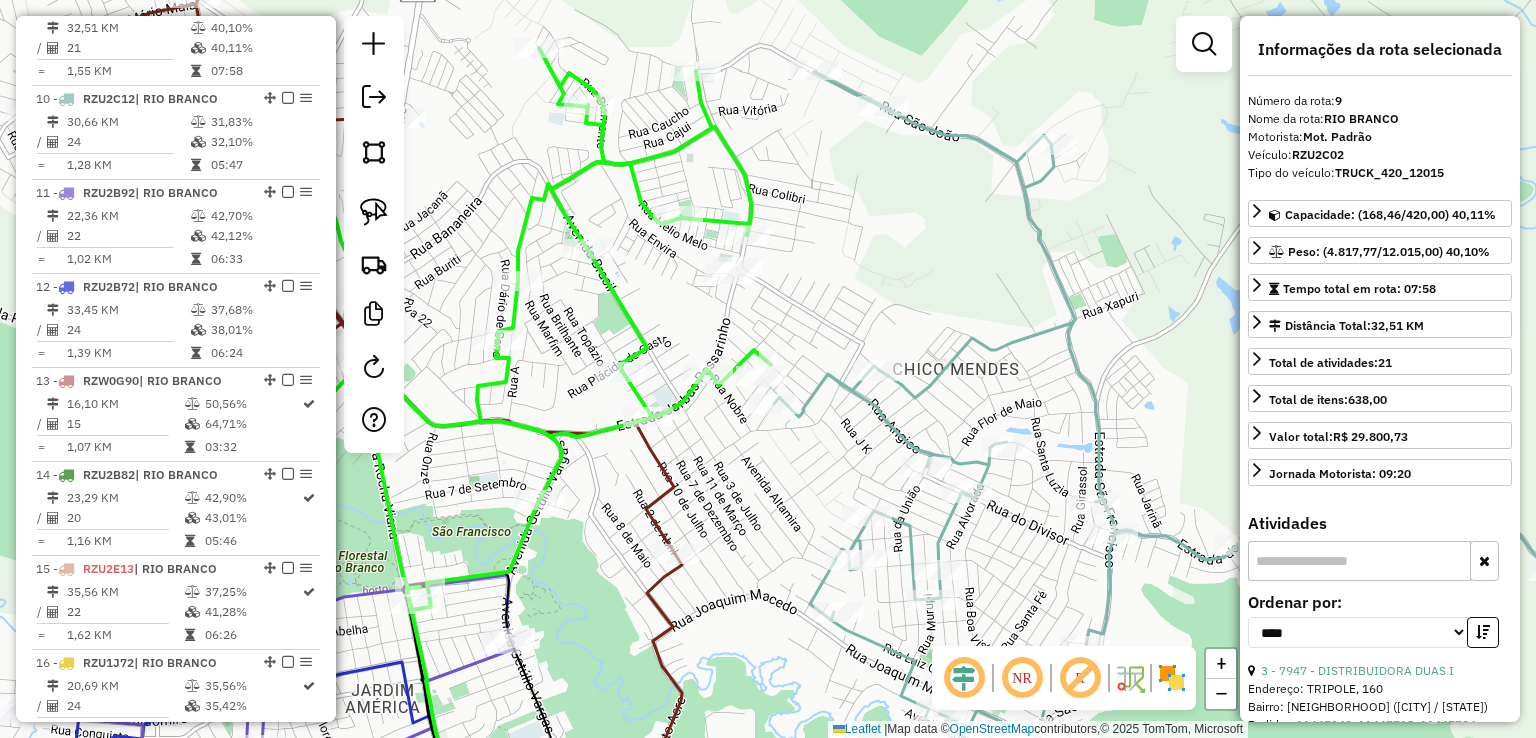 scroll, scrollTop: 1560, scrollLeft: 0, axis: vertical 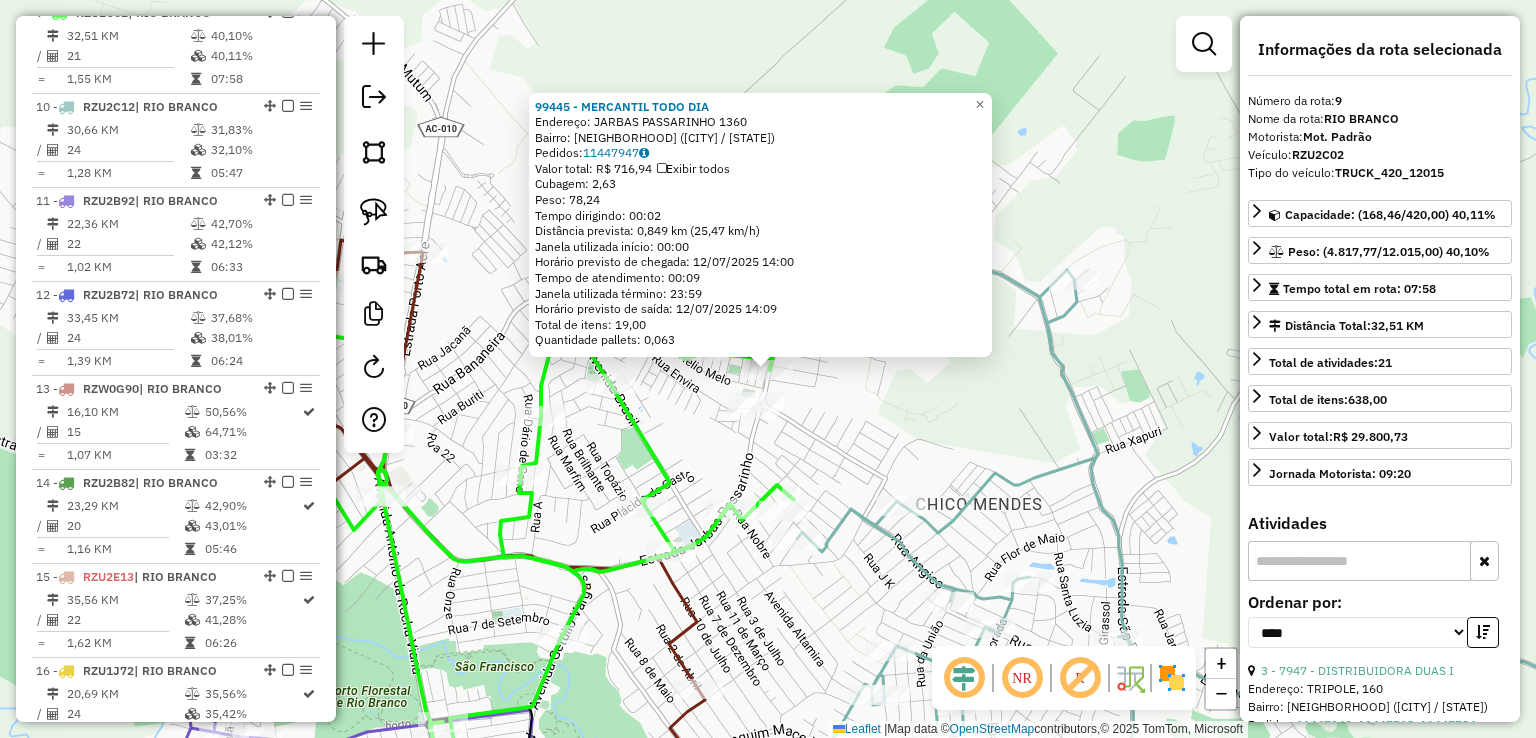 click on "99445 - MERCANTIL TODO DIA  Endereço:  [STREET] [NUMBER]   Bairro: [NEIGHBORHOOD] ([CITY] / [STATE])   Pedidos:  [ORDER_ID]   Valor total: [CURRENCY][AMOUNT]   Exibir todos   Cubagem: [CUBAGE]  Peso: [WEIGHT]  Tempo dirigindo: [TIME]   Distância prevista: [DISTANCE] ([SPEED])   Janela utilizada início: [TIME]   Horário previsto de chegada: [DATE] [TIME]   Tempo de atendimento: [TIME]   Janela utilizada término: [TIME]   Horário previsto de saída: [DATE] [TIME]   Total de itens: [ITEMS]   Quantidade pallets: [PALLETS]  × Janela de atendimento Grade de atendimento Capacidade Transportadoras Veículos Cliente Pedidos  Rotas Selecione os dias de semana para filtrar as janelas de atendimento  Seg   Ter   Qua   Qui   Sex   Sáb   Dom  Informe o período da janela de atendimento: De: Até:  Filtrar exatamente a janela do cliente  Considerar janela de atendimento padrão  Selecione os dias de semana para filtrar as grades de atendimento  Seg   Ter   Qua   Qui   Sex   Sáb   Dom   Peso mínimo:   Peso máximo:   De:   De:" 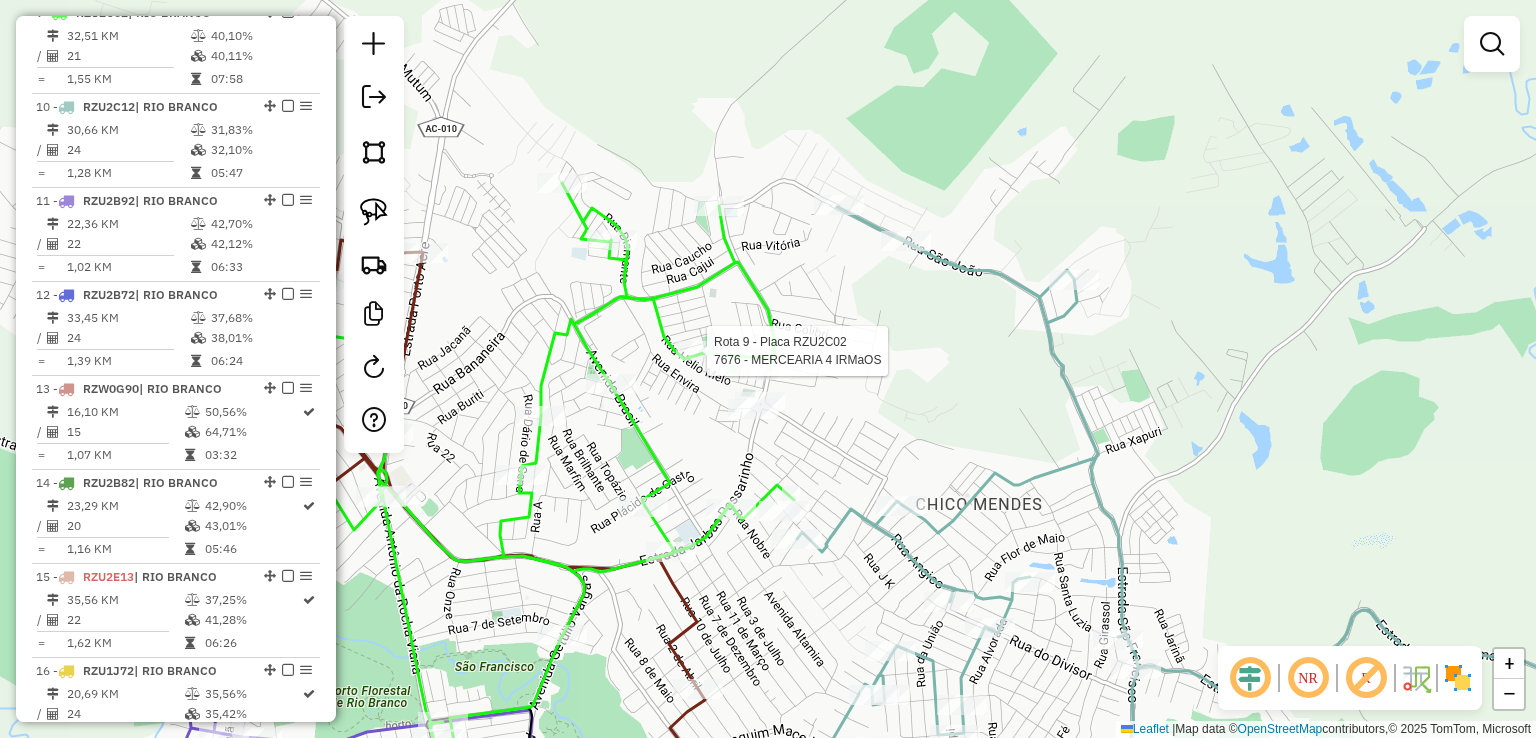 select on "*********" 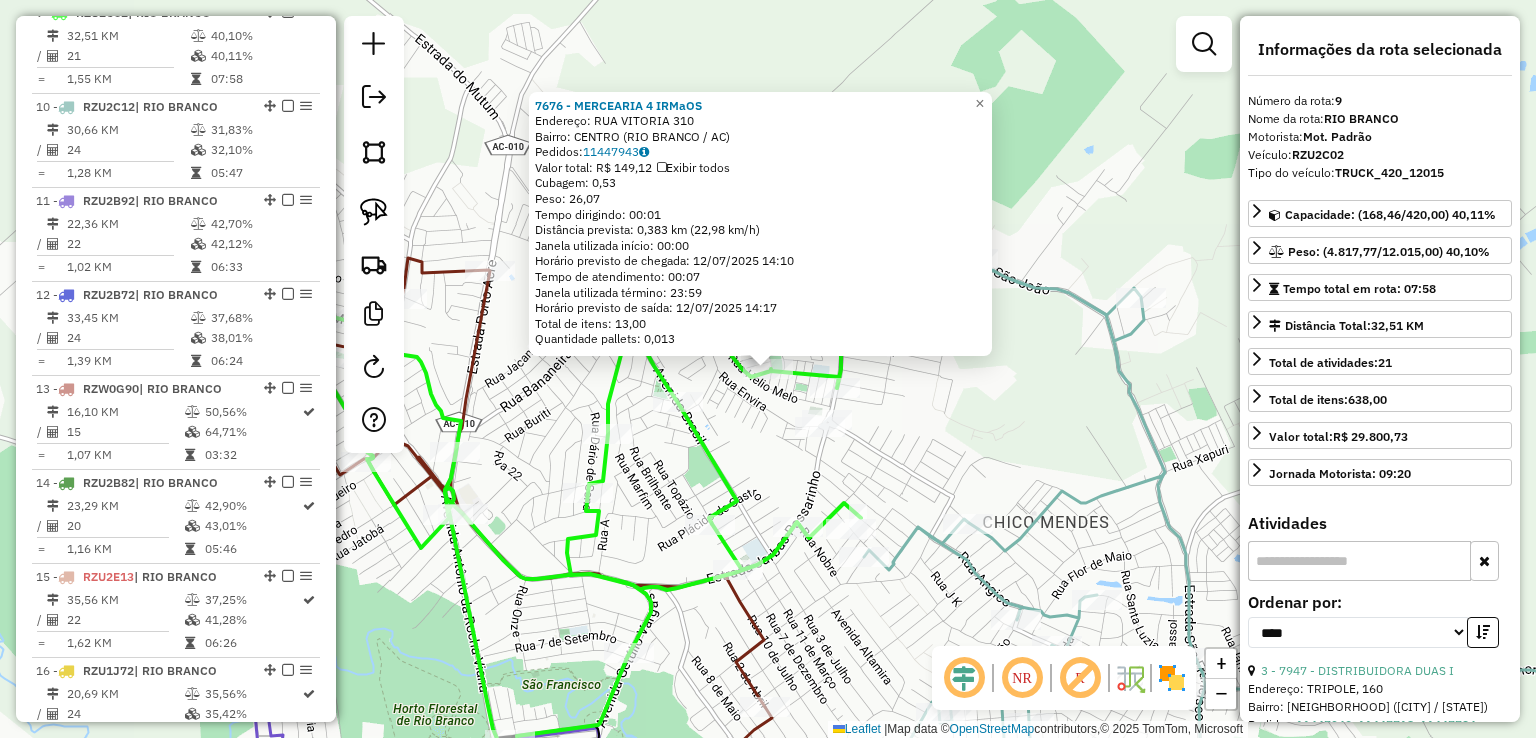 click on "[NUMBER] - [BUSINESS_NAME]  Endereço:  [STREET_NAME] [NUMBER]   Bairro: [NEIGHBORHOOD] ([CITY] / [STATE])   Pedidos:  [ORDER_ID]   Valor total: [CURRENCY][AMOUNT]   Exibir todos   Cubagem: [CUBAGE]  Peso: [WEIGHT]  Tempo dirigindo: [TIME]   Distância prevista: [DISTANCE] km ([SPEED])   Janela utilizada início: [TIME]   Horário previsto de chegada: [DATE] [TIME]   Tempo de atendimento: [TIME]   Janela utilizada término: [TIME]   Horário previsto de saída: [DATE] [TIME]   Total de itens: [ITEM_COUNT],00   Quantidade pallets: [PALLET_COUNT]  × Janela de atendimento Grade de atendimento Capacidade Transportadoras Veículos Cliente Pedidos  Rotas Selecione os dias de semana para filtrar as janelas de atendimento  Seg   Ter   Qua   Qui   Sex   Sáb   Dom  Informe o período da janela de atendimento: De: Até:  Filtrar exatamente a janela do cliente  Considerar janela de atendimento padrão  Selecione os dias de semana para filtrar as grades de atendimento  Seg   Ter   Qua   Qui   Sex   Sáb   Dom   Considerar clientes sem dia de atendimento cadastrado  De:  De:" 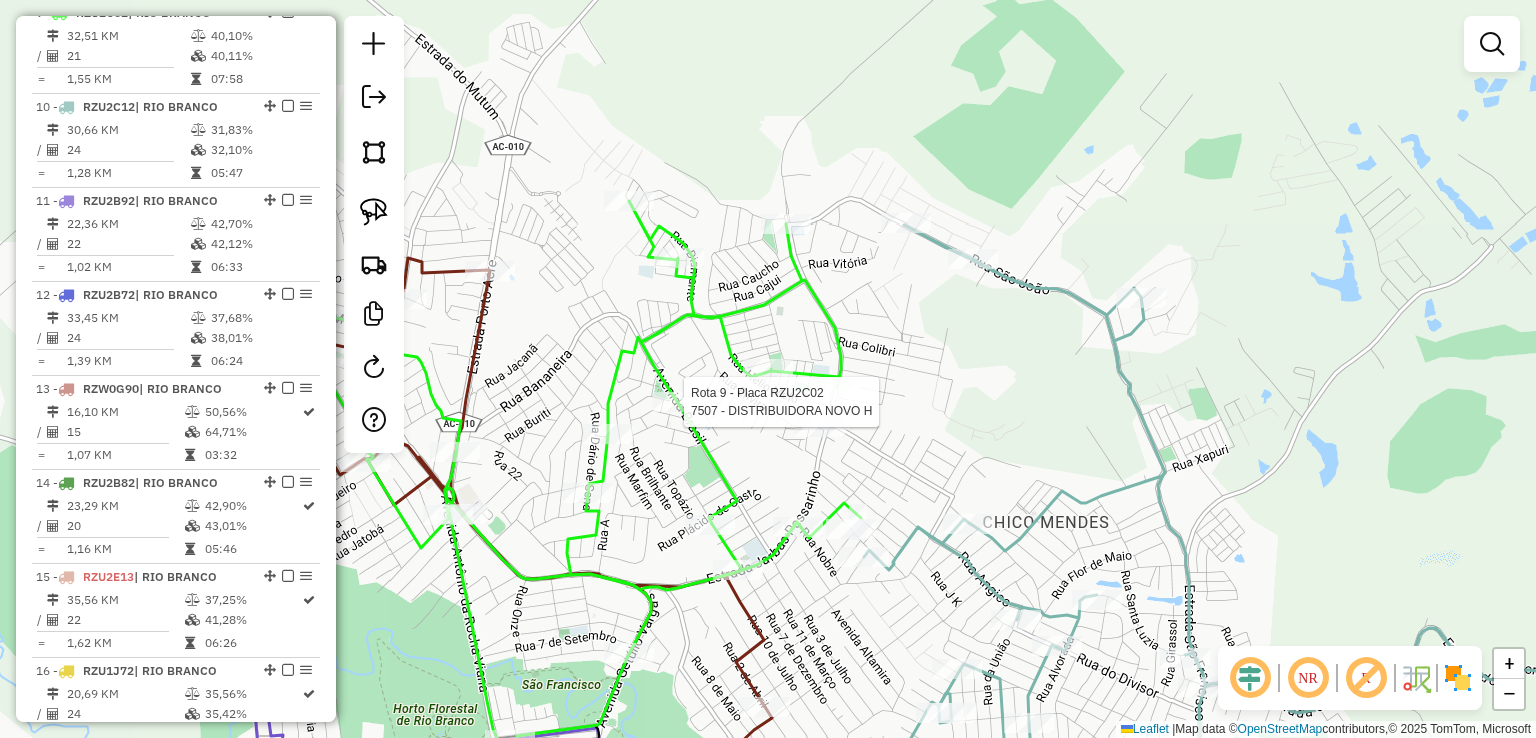 select on "*********" 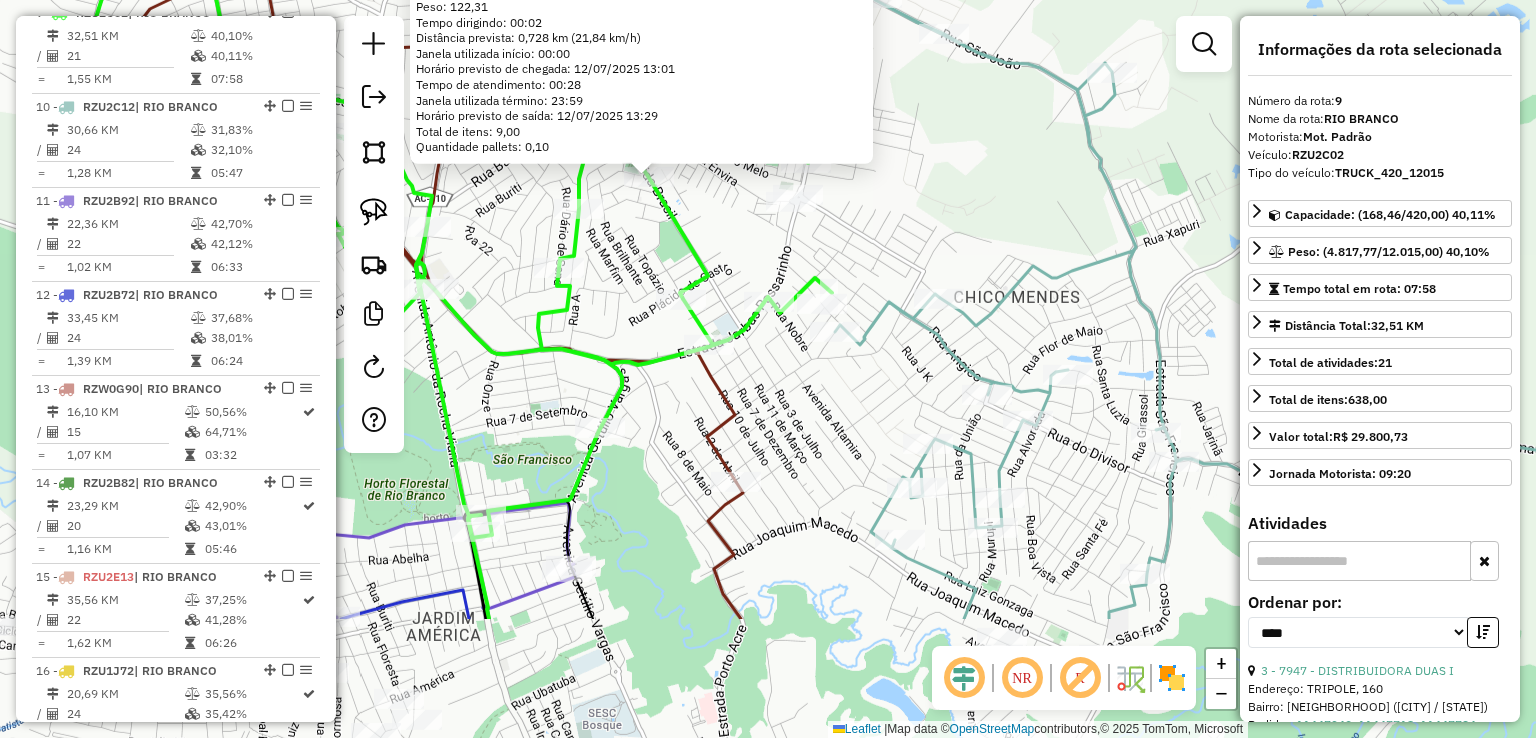 drag, startPoint x: 791, startPoint y: 430, endPoint x: 672, endPoint y: 238, distance: 225.88715 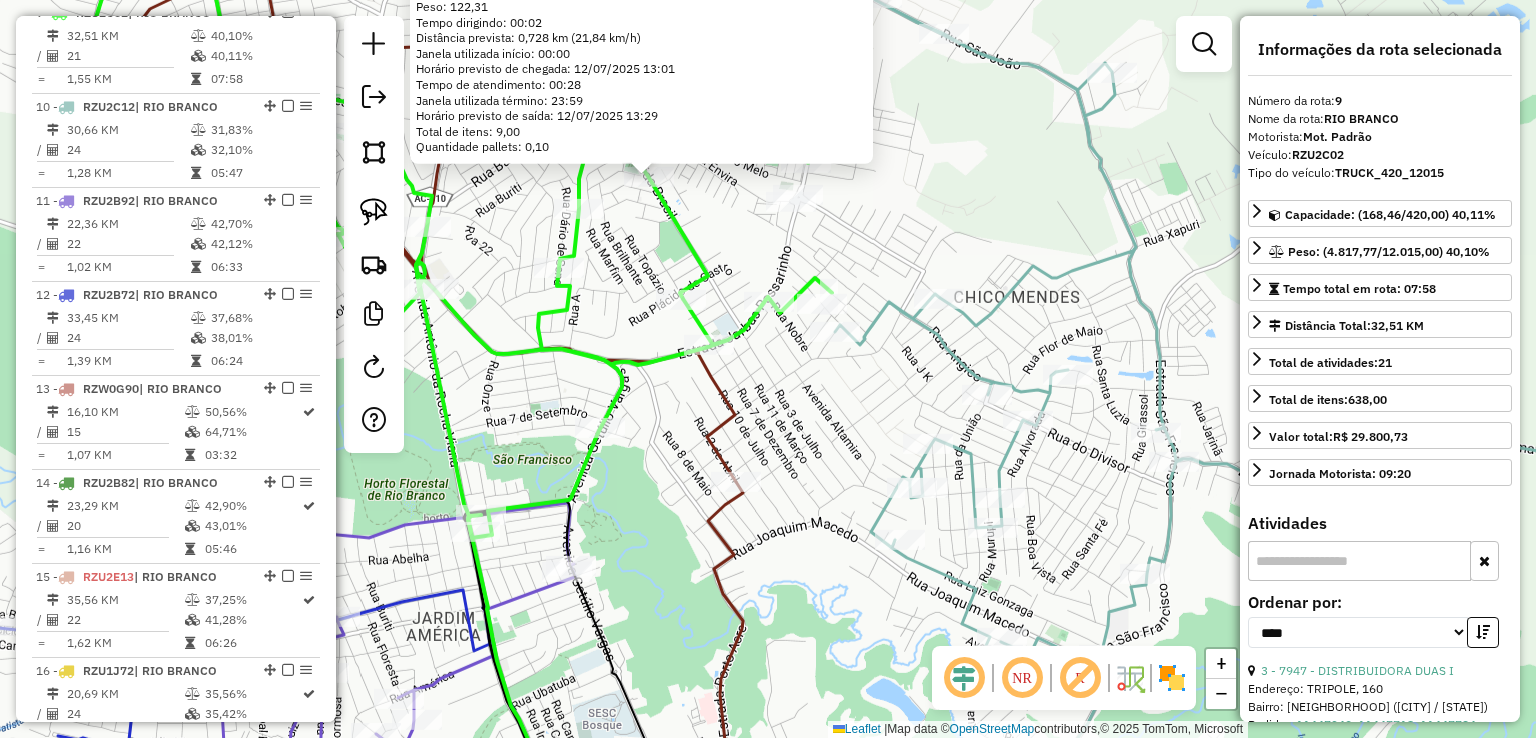 drag, startPoint x: 856, startPoint y: 395, endPoint x: 676, endPoint y: 221, distance: 250.35175 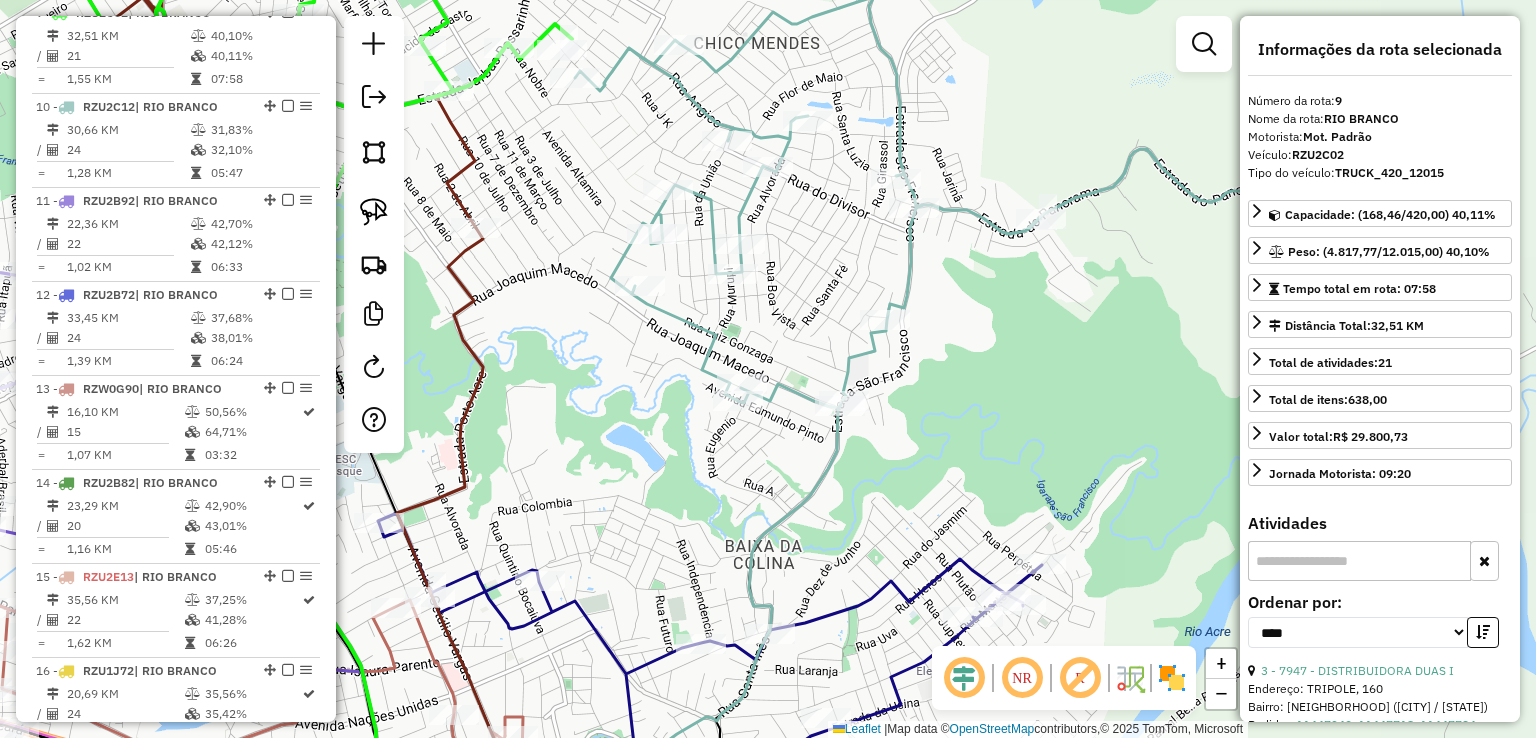 click 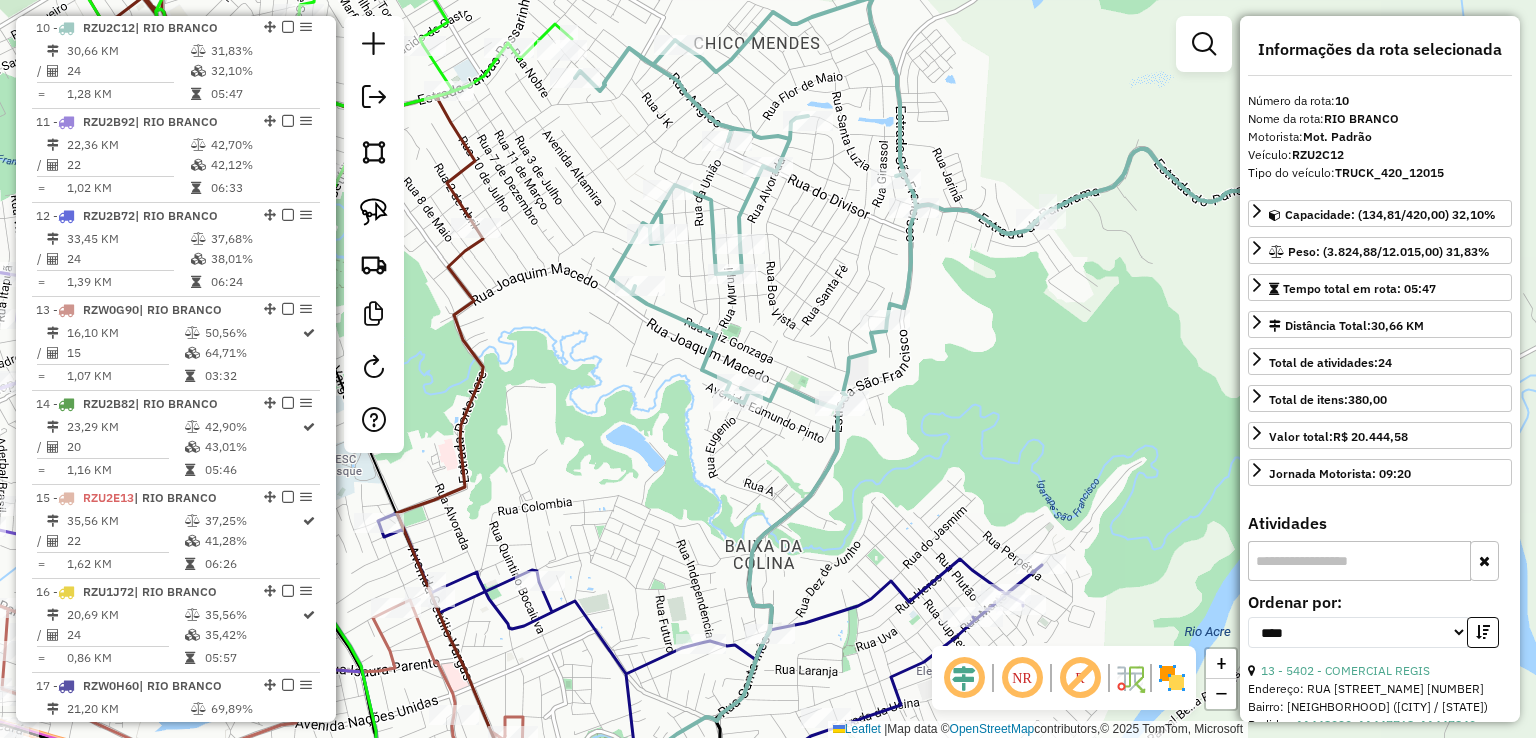 scroll, scrollTop: 1653, scrollLeft: 0, axis: vertical 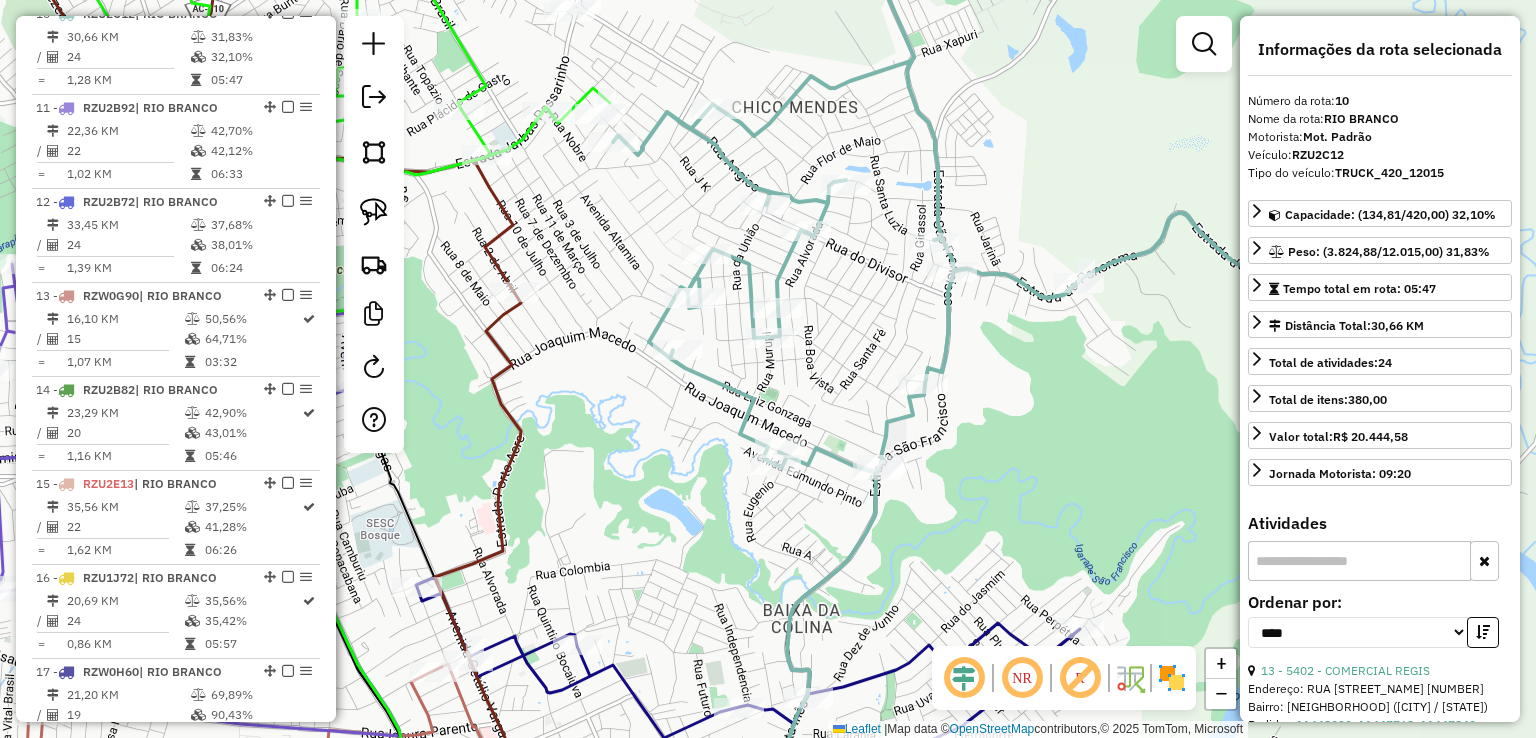 drag, startPoint x: 957, startPoint y: 285, endPoint x: 1112, endPoint y: 481, distance: 249.88197 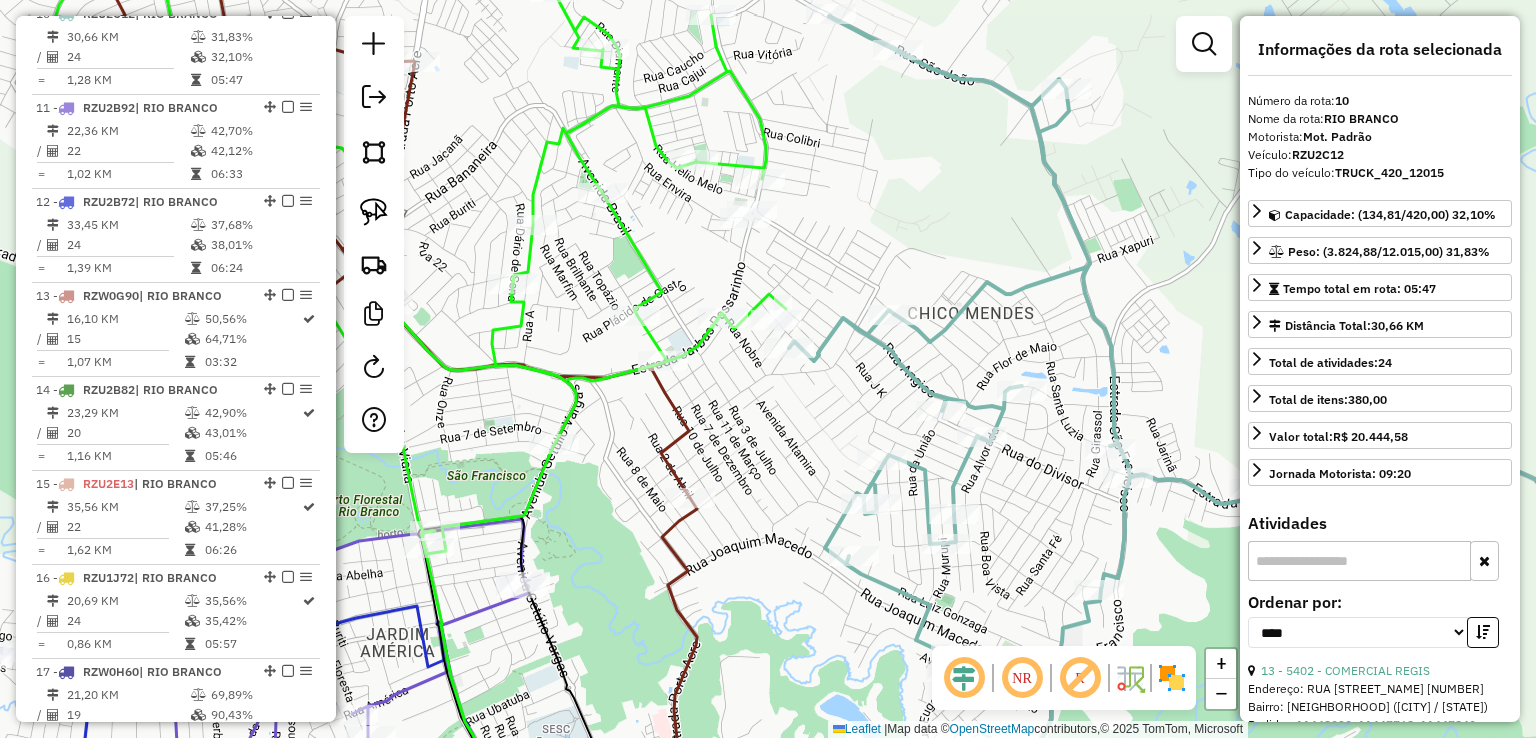 drag, startPoint x: 784, startPoint y: 412, endPoint x: 953, endPoint y: 579, distance: 237.59209 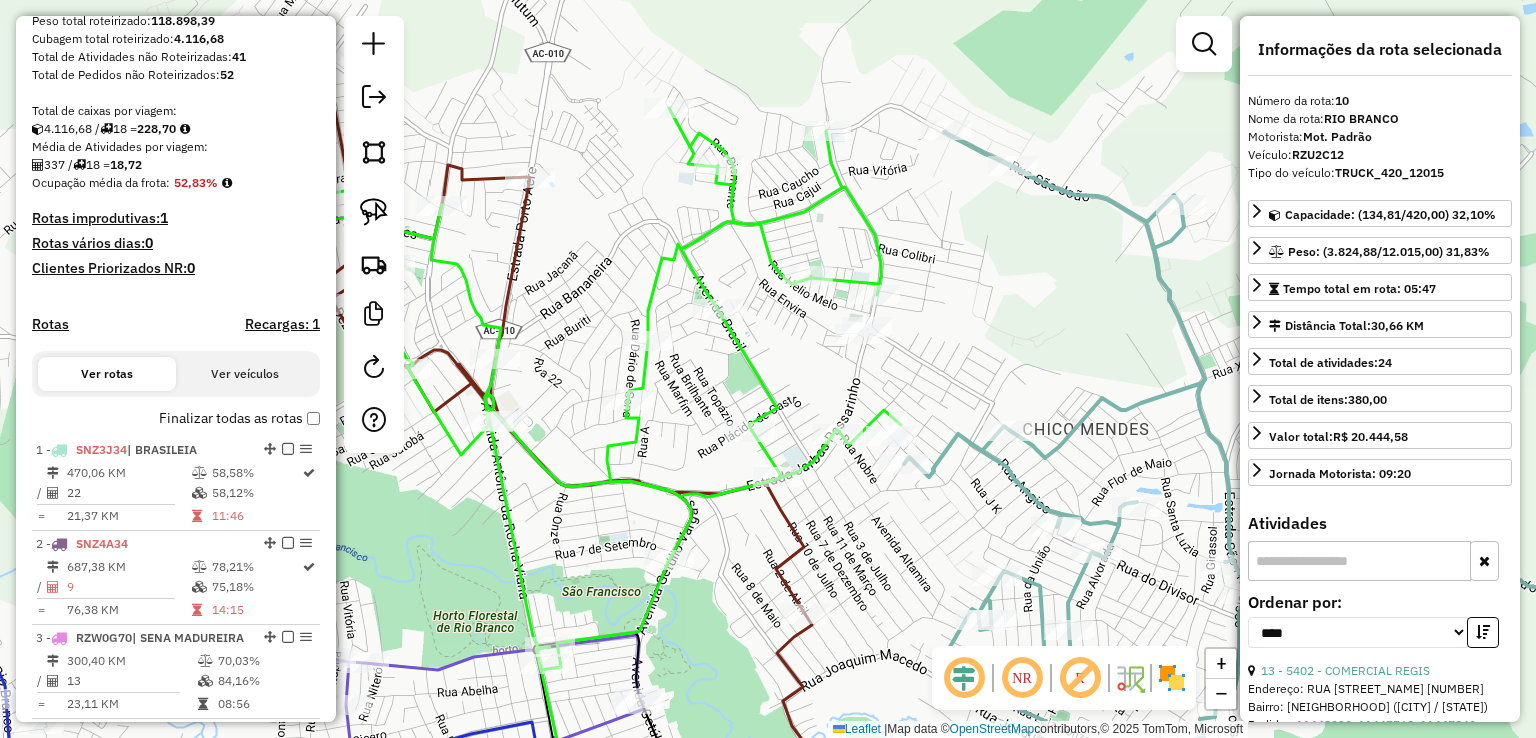scroll, scrollTop: 653, scrollLeft: 0, axis: vertical 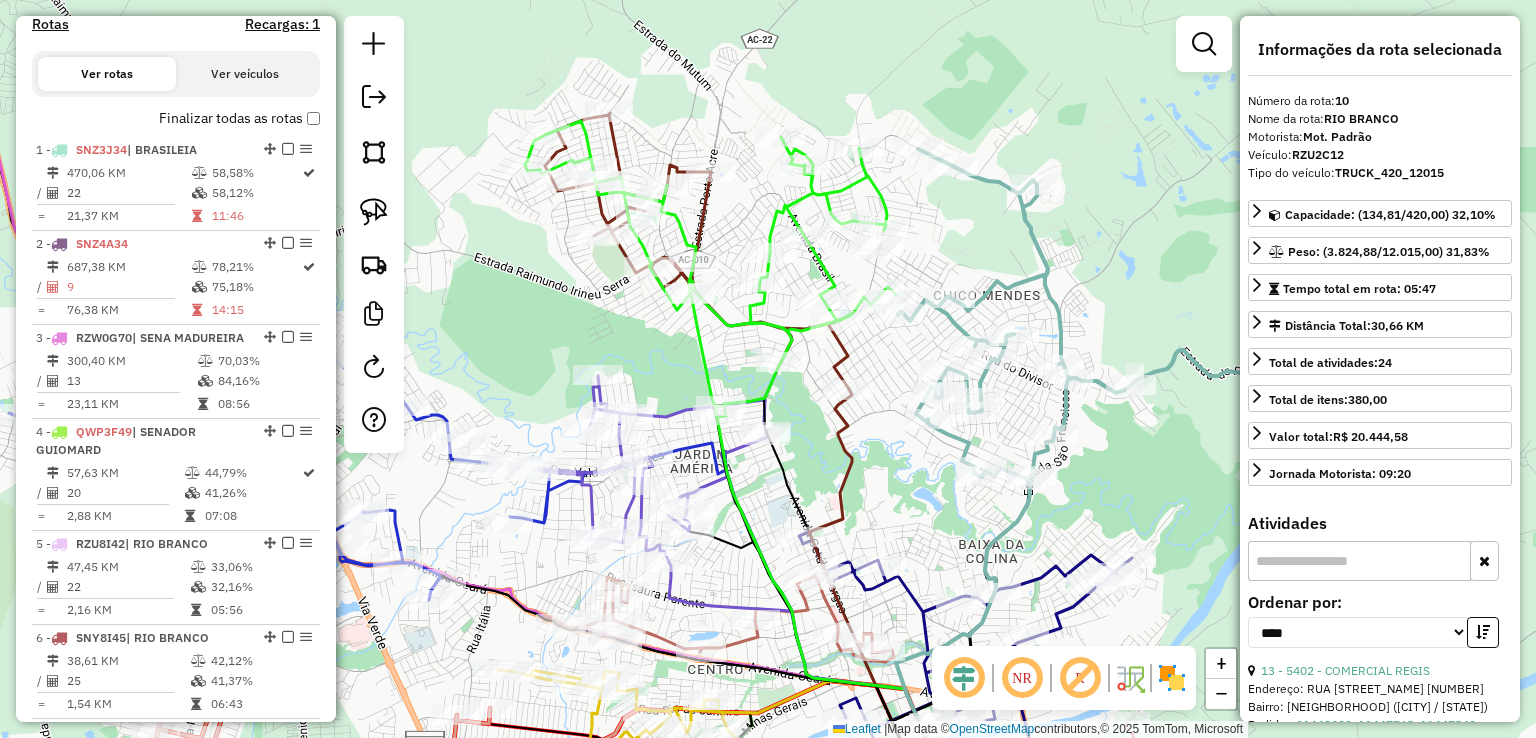 drag, startPoint x: 630, startPoint y: 241, endPoint x: 775, endPoint y: 189, distance: 154.0422 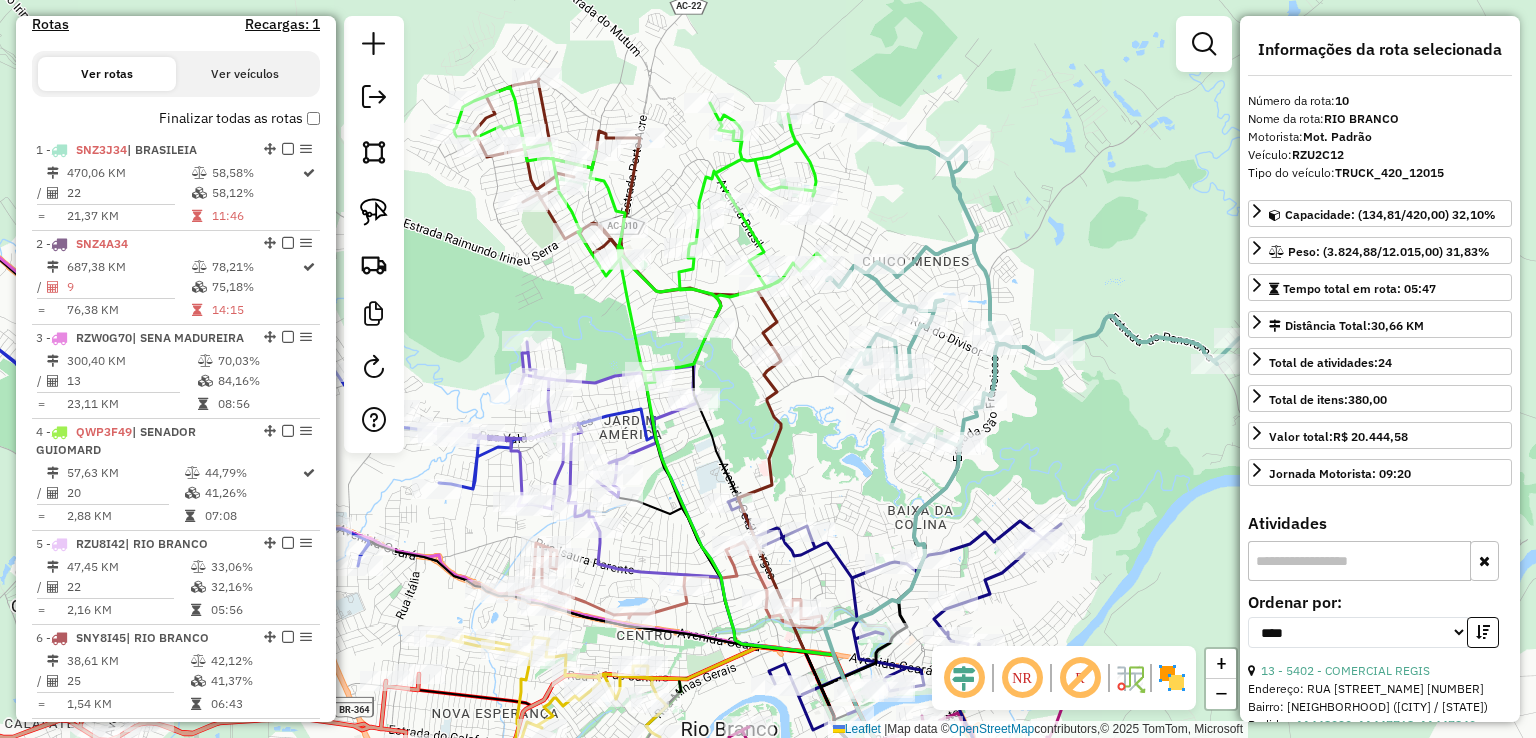 drag, startPoint x: 539, startPoint y: 287, endPoint x: 468, endPoint y: 253, distance: 78.72102 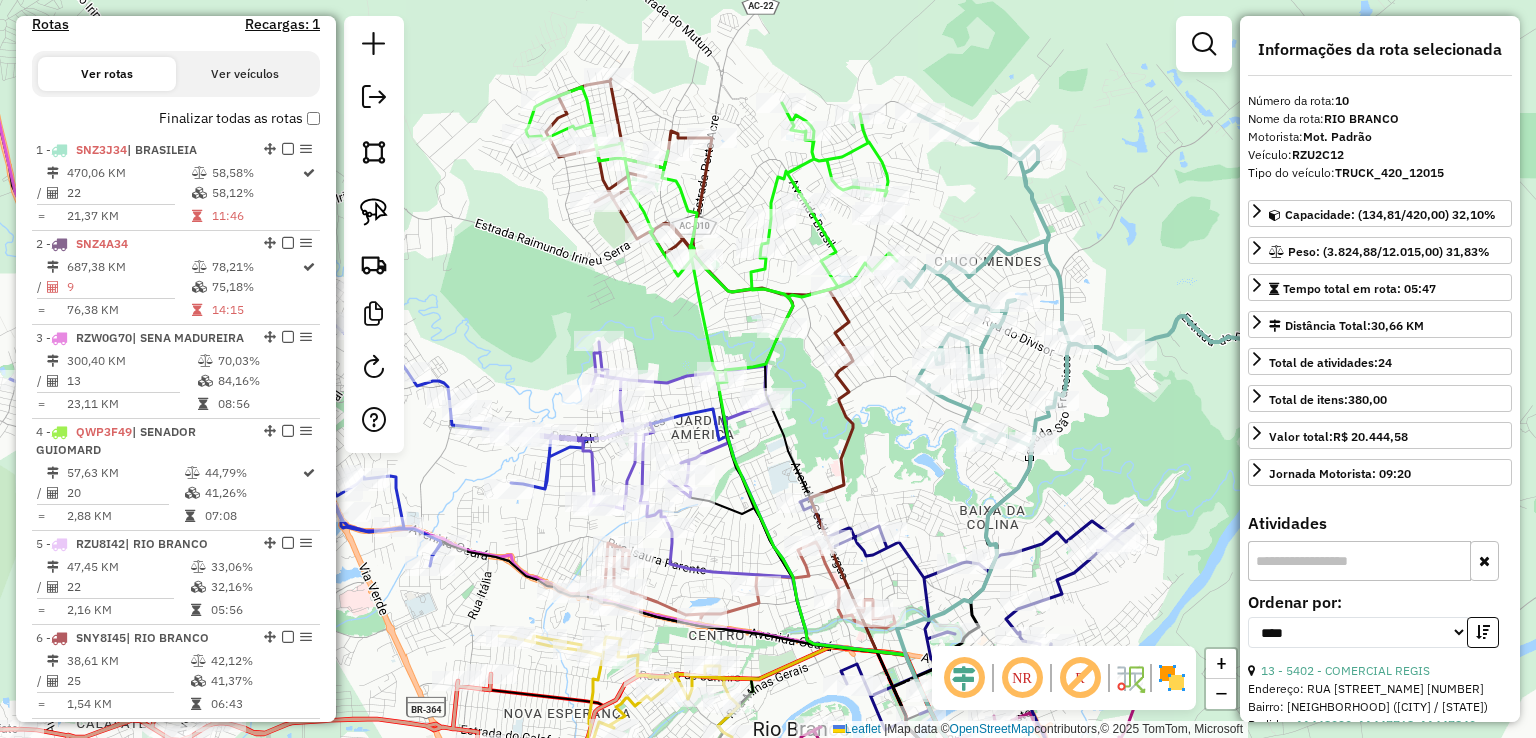 drag, startPoint x: 468, startPoint y: 301, endPoint x: 540, endPoint y: 301, distance: 72 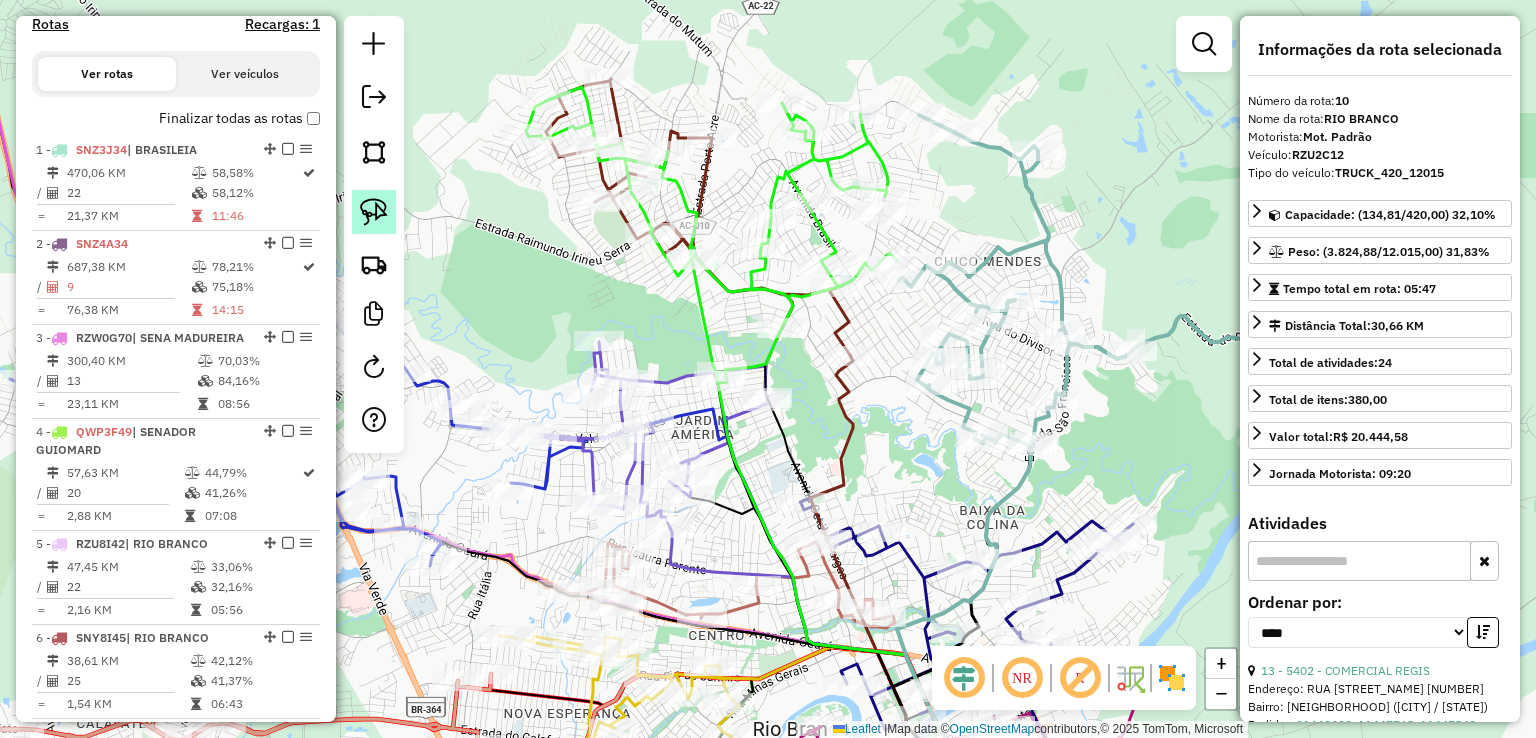 click 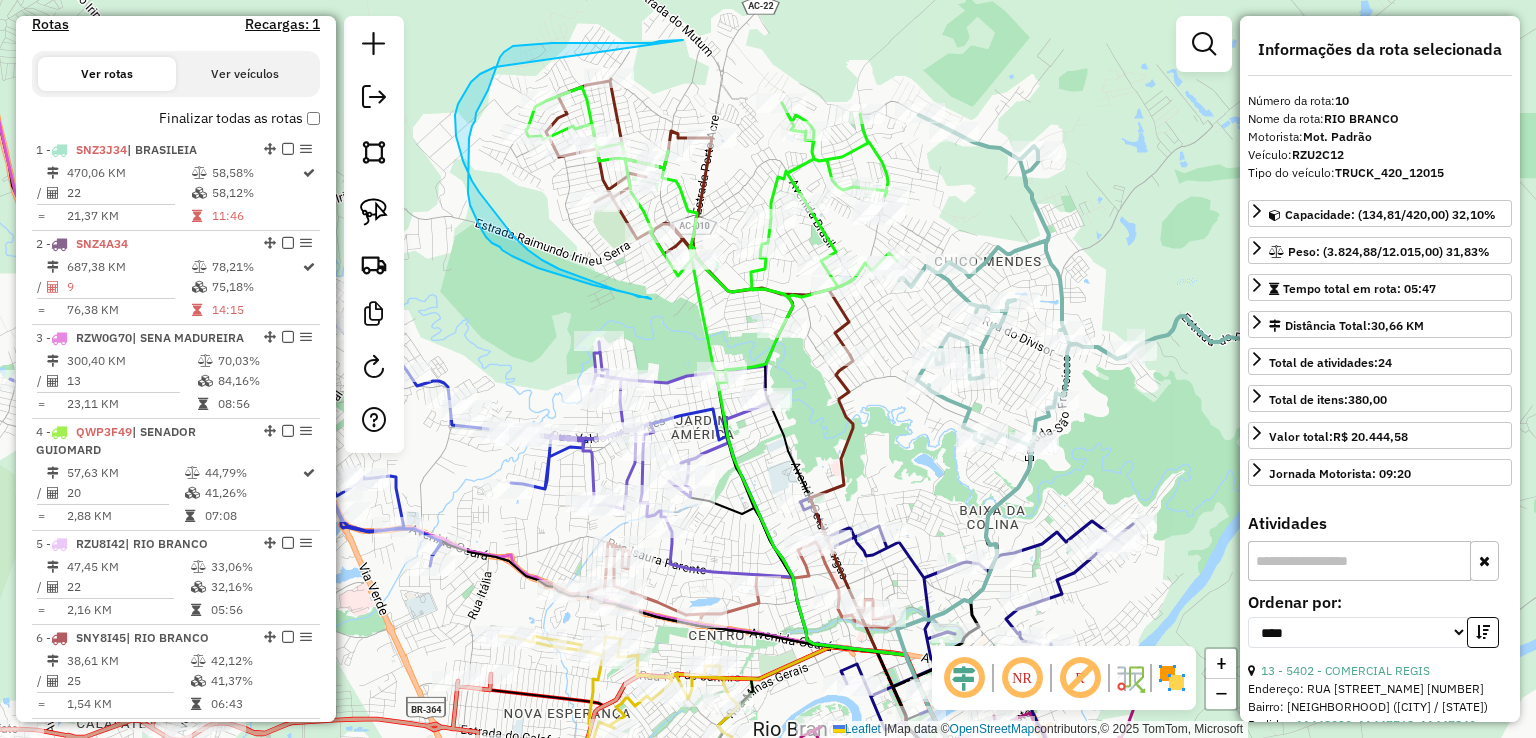drag, startPoint x: 670, startPoint y: 41, endPoint x: 512, endPoint y: 61, distance: 159.26079 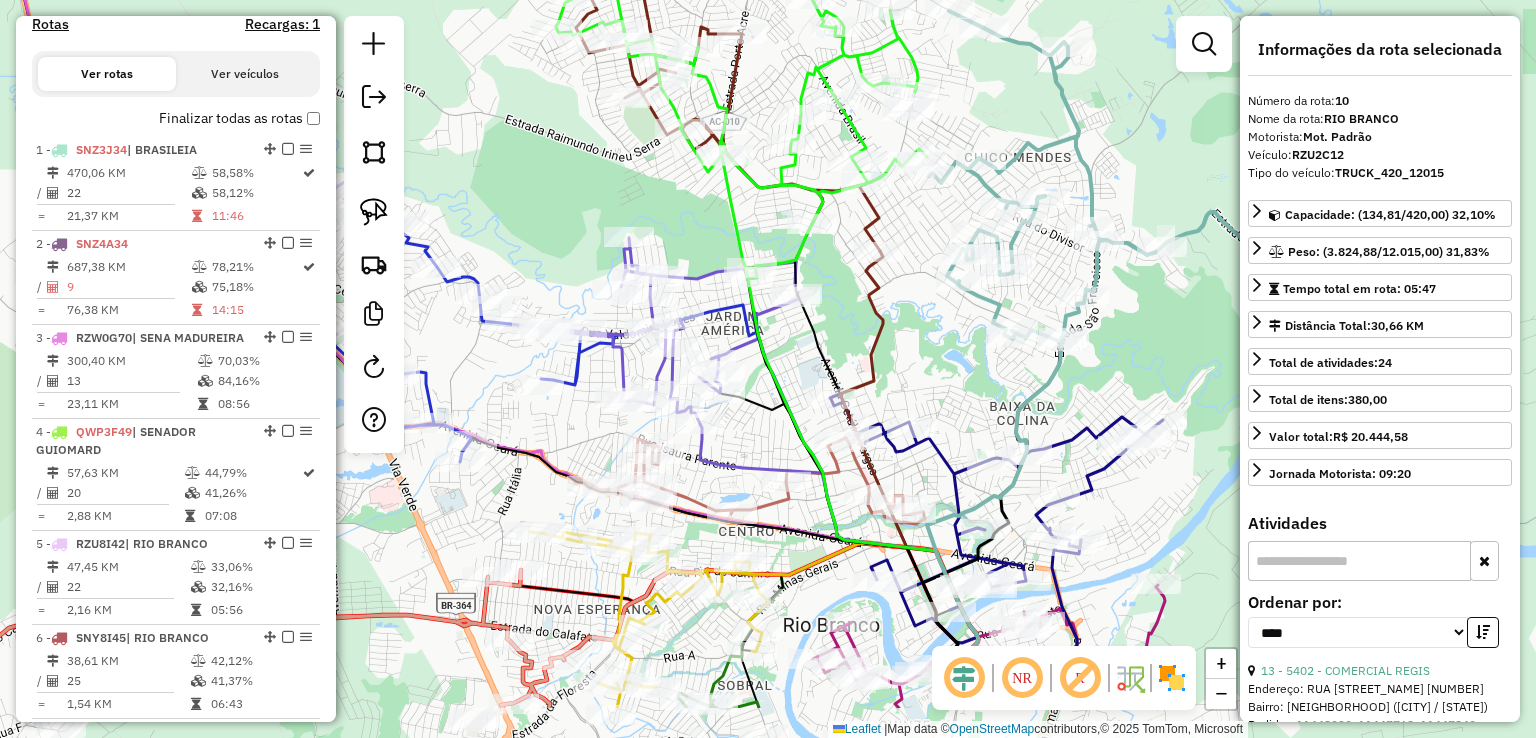 drag, startPoint x: 582, startPoint y: 278, endPoint x: 612, endPoint y: 108, distance: 172.62677 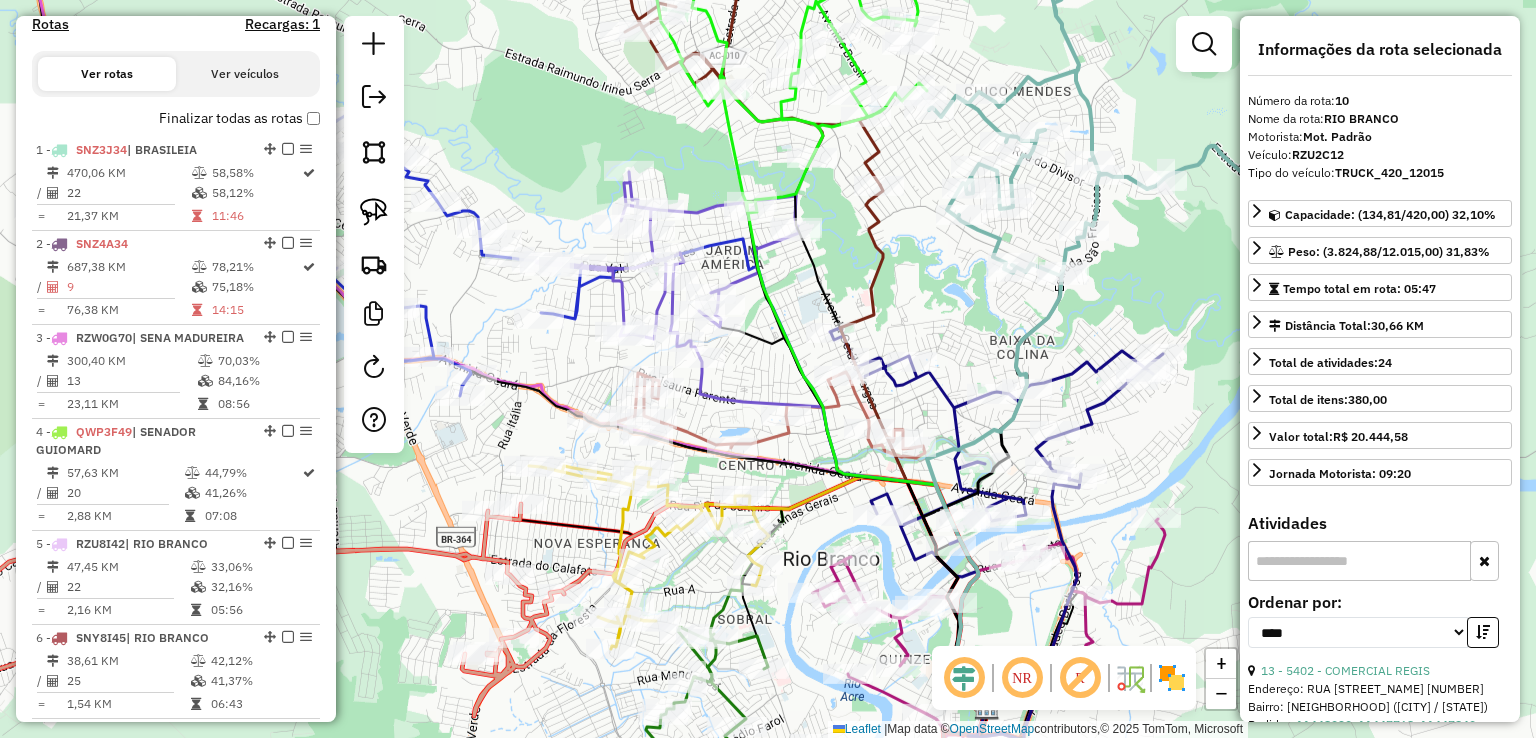 click 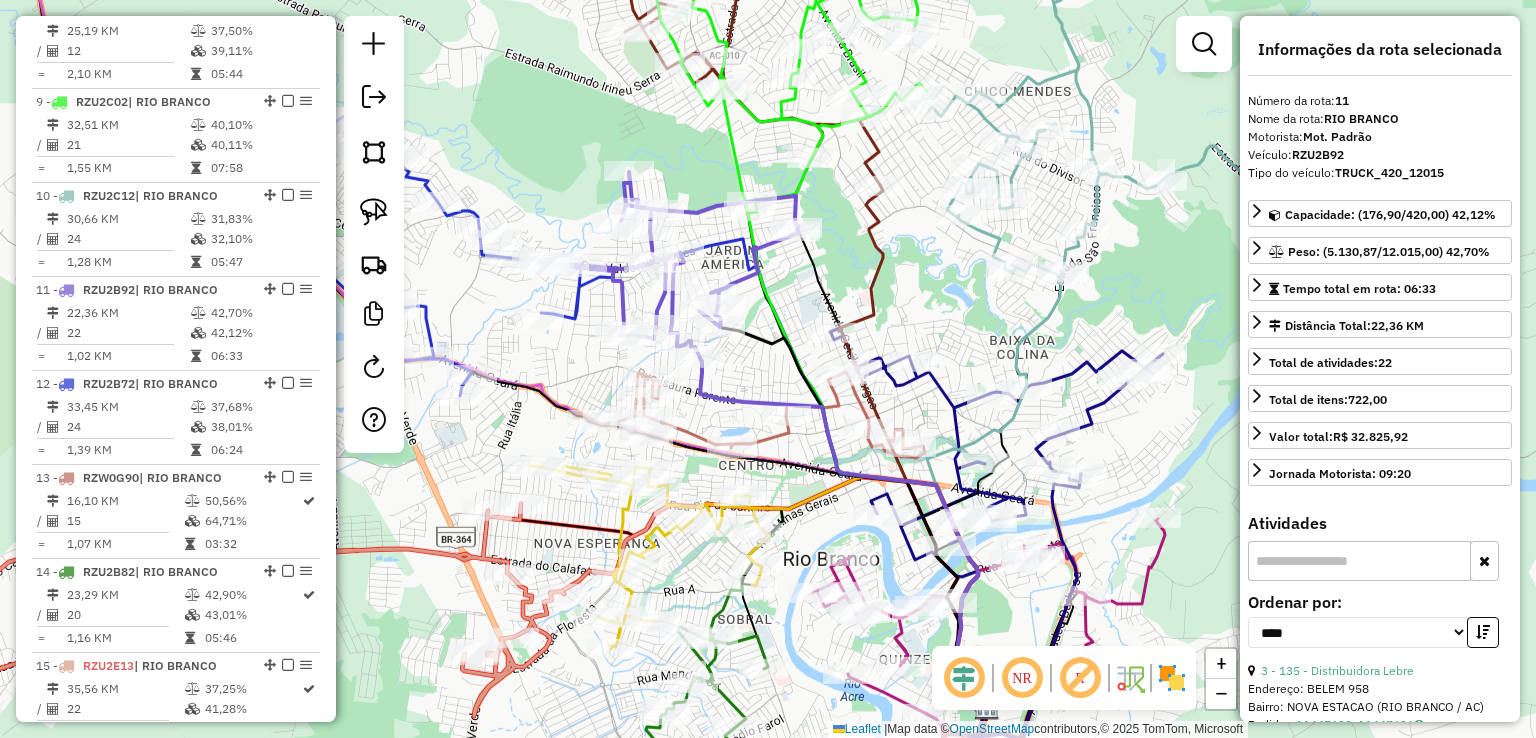 scroll, scrollTop: 1748, scrollLeft: 0, axis: vertical 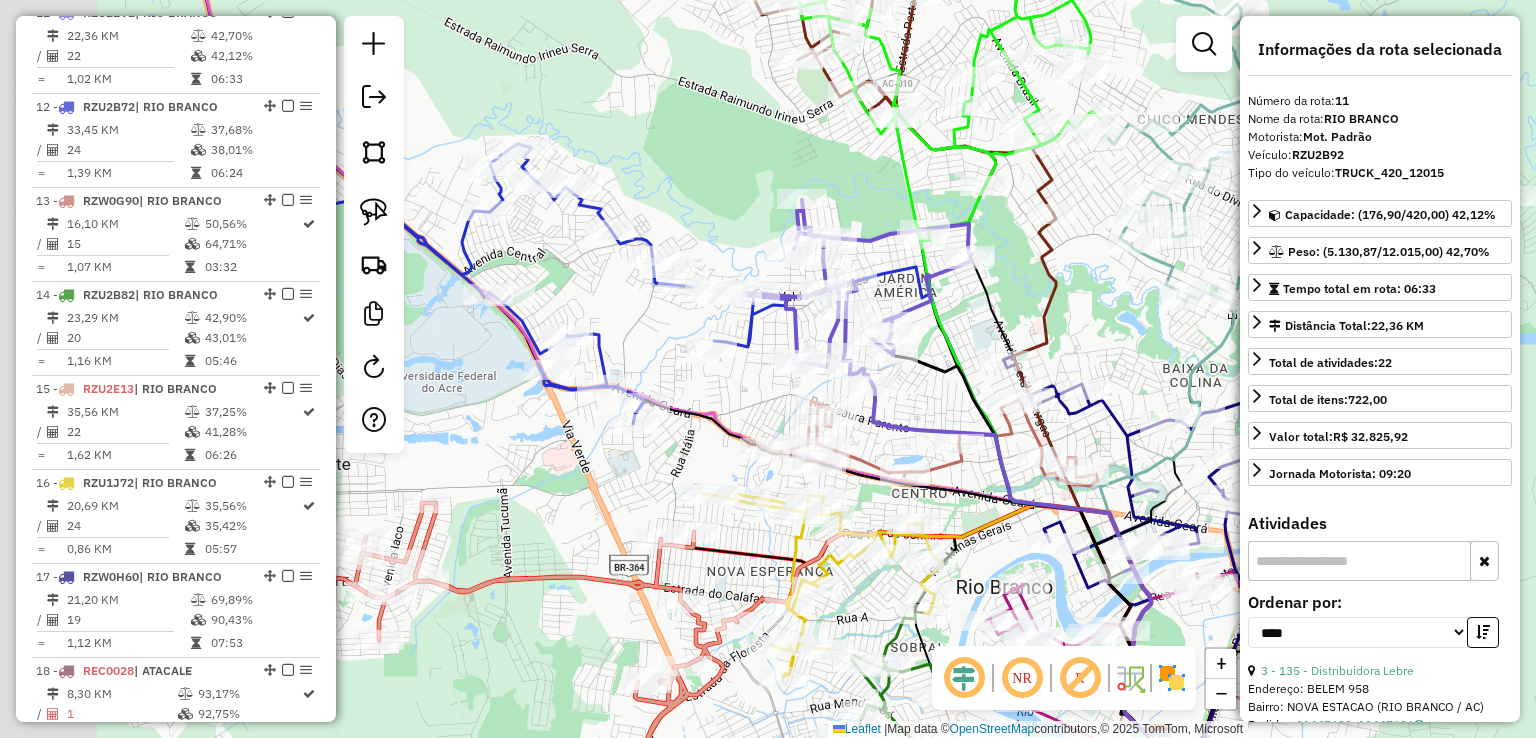 drag, startPoint x: 535, startPoint y: 197, endPoint x: 717, endPoint y: 225, distance: 184.14125 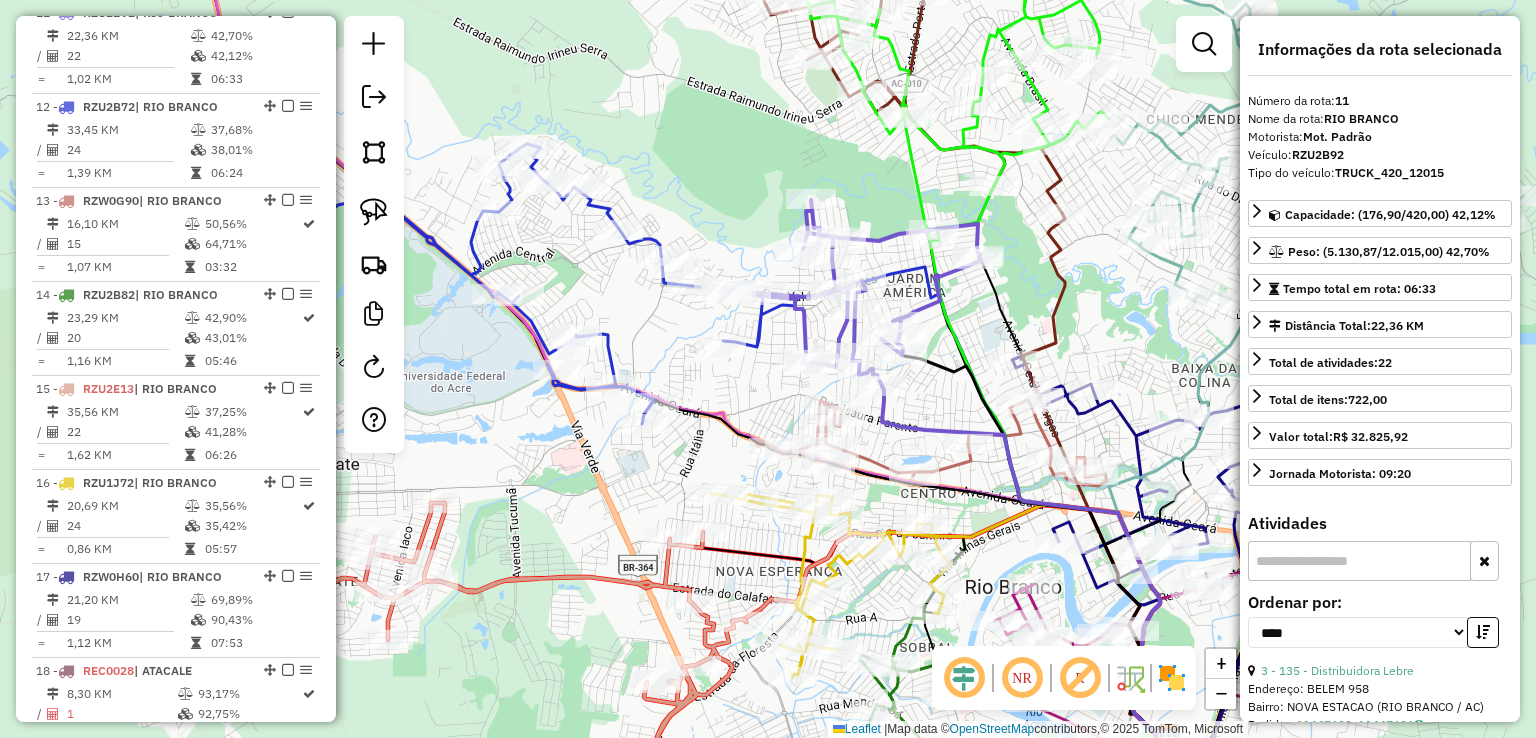 click 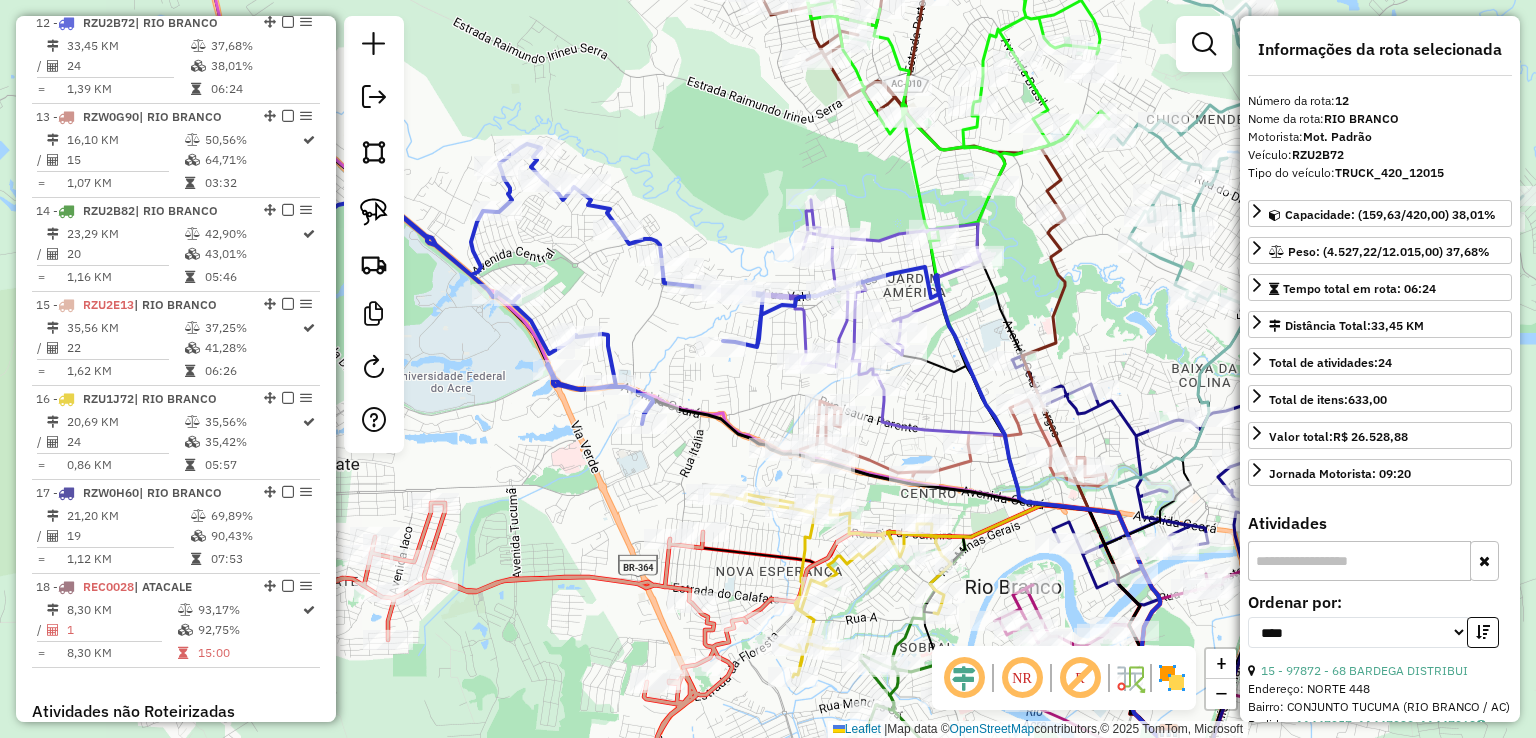scroll, scrollTop: 1841, scrollLeft: 0, axis: vertical 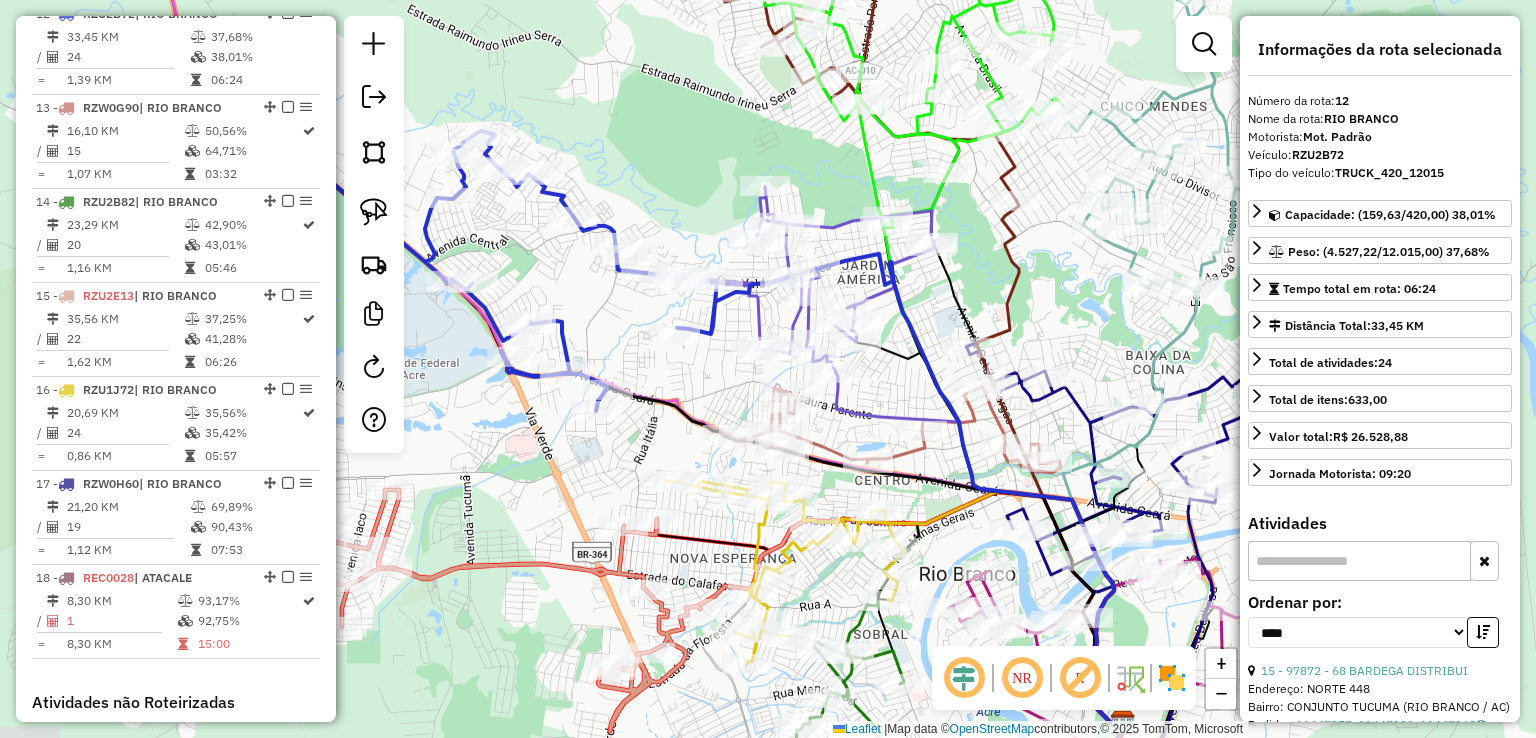 drag, startPoint x: 651, startPoint y: 146, endPoint x: 491, endPoint y: 63, distance: 180.24706 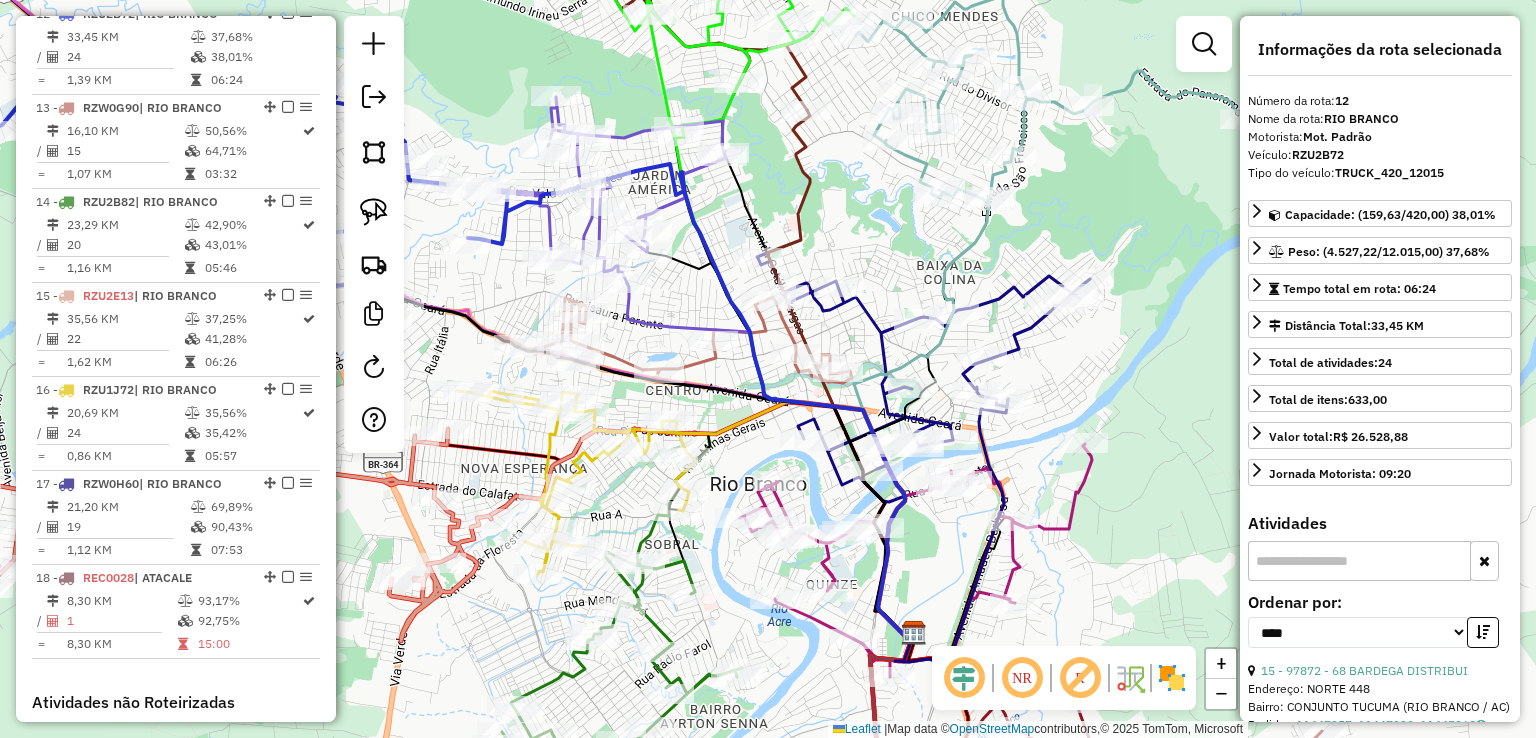 drag, startPoint x: 942, startPoint y: 229, endPoint x: 681, endPoint y: 142, distance: 275.11816 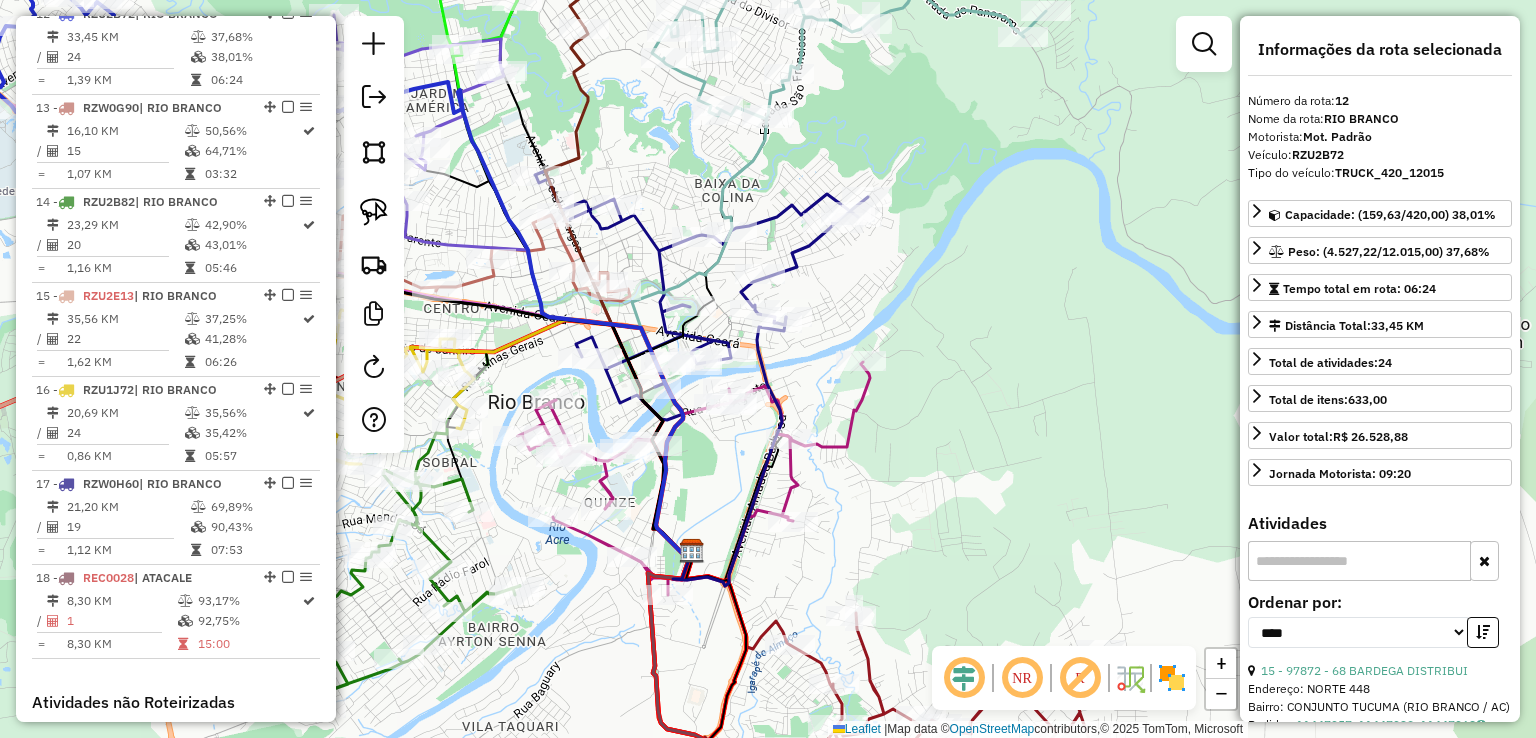 click 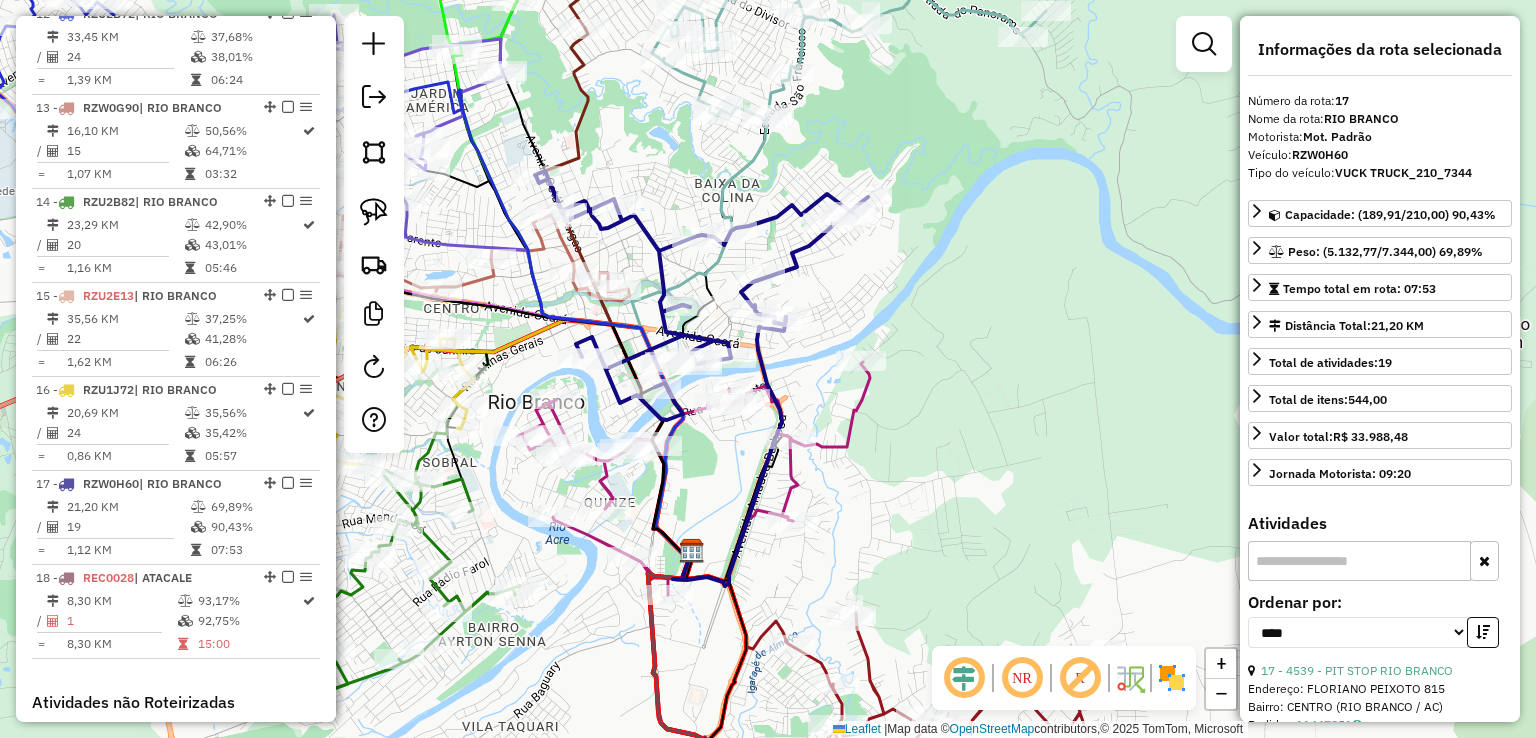 scroll, scrollTop: 2185, scrollLeft: 0, axis: vertical 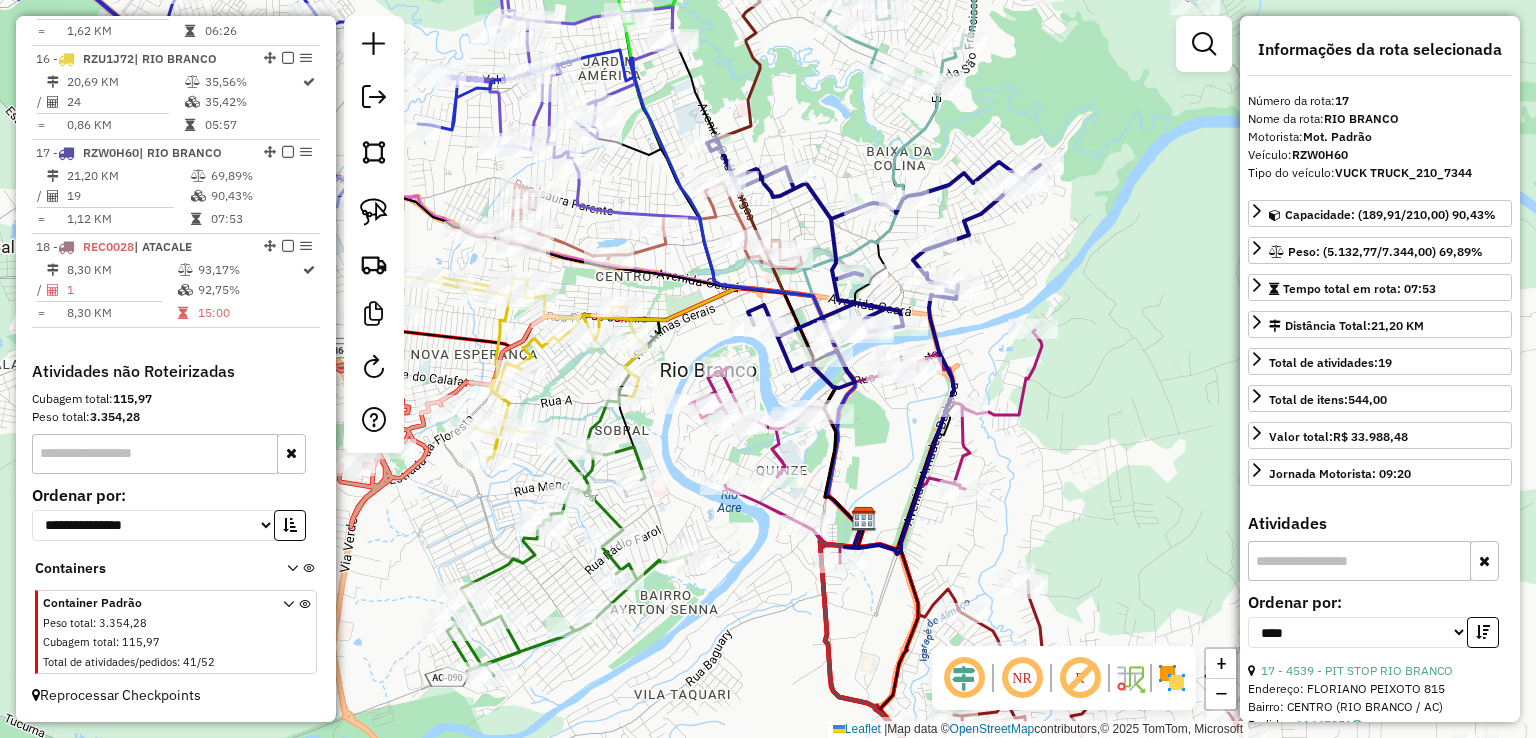 drag, startPoint x: 908, startPoint y: 313, endPoint x: 1084, endPoint y: 279, distance: 179.25401 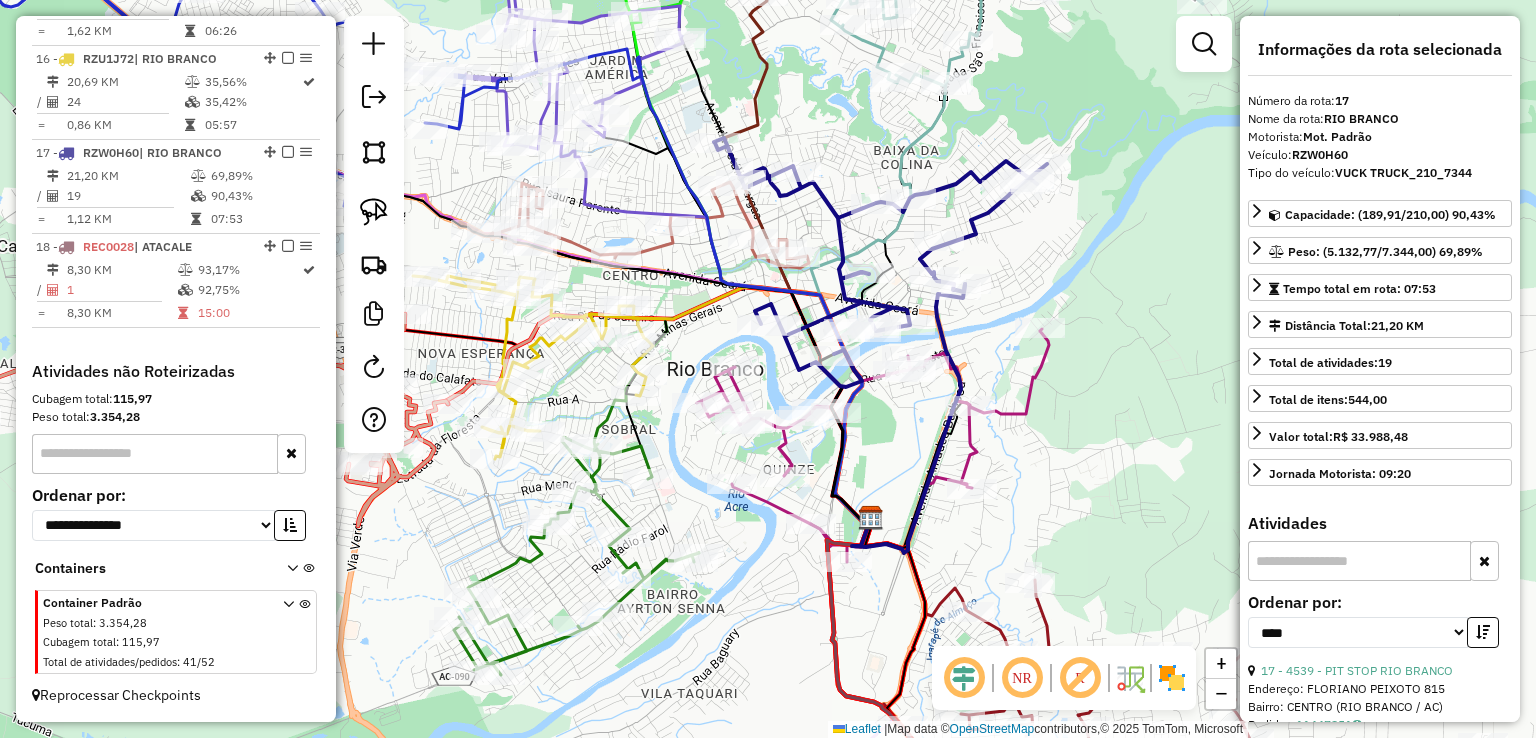 click 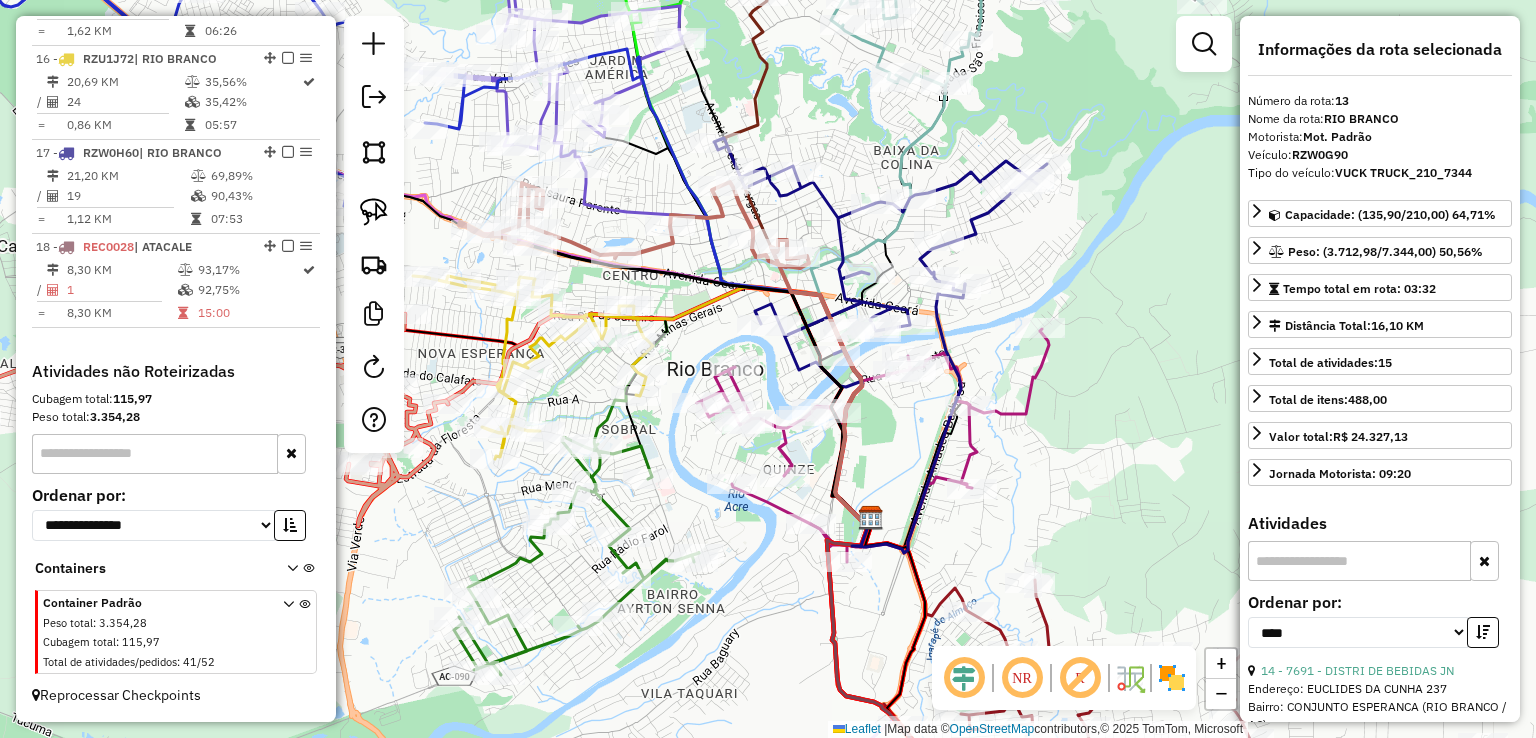 scroll, scrollTop: 1936, scrollLeft: 0, axis: vertical 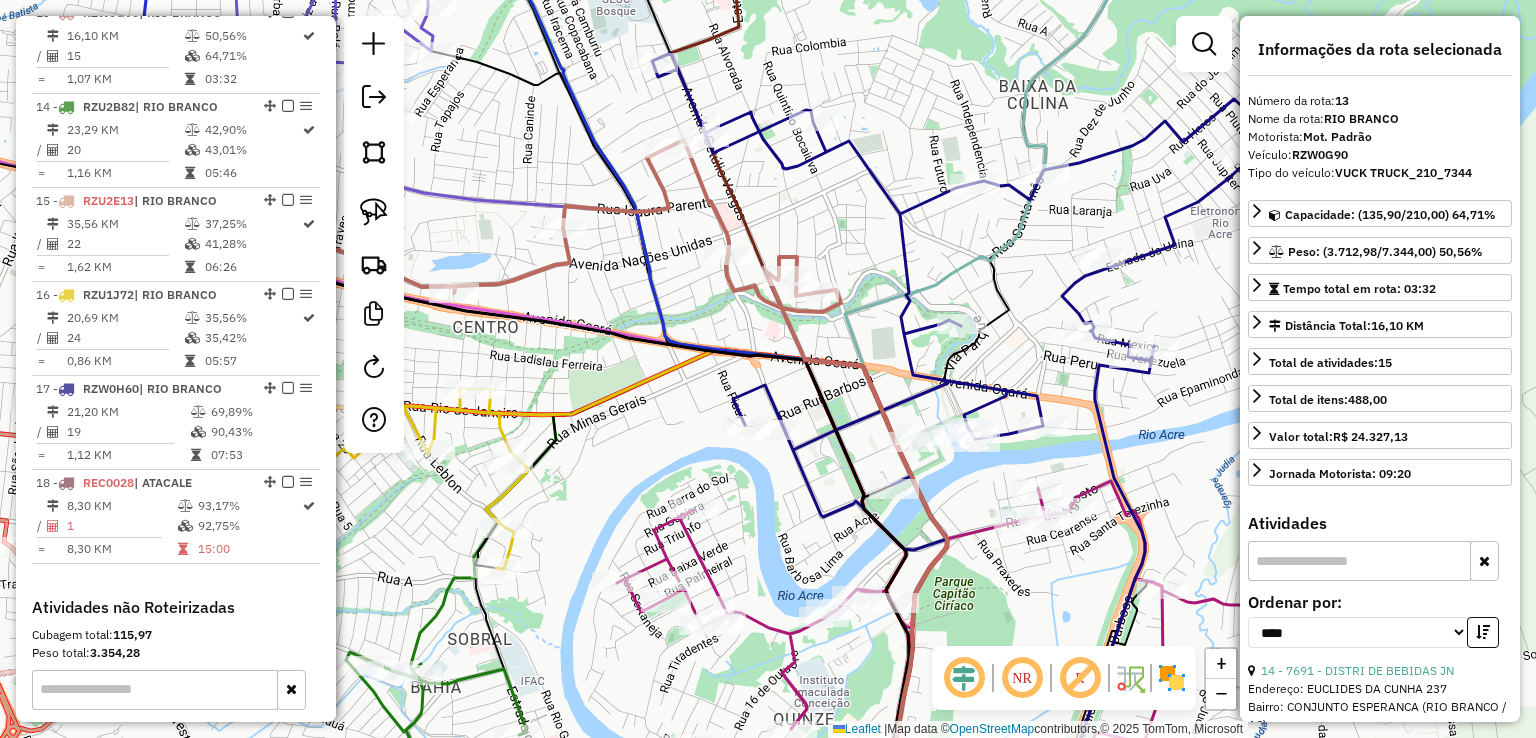 drag, startPoint x: 777, startPoint y: 209, endPoint x: 861, endPoint y: 310, distance: 131.3659 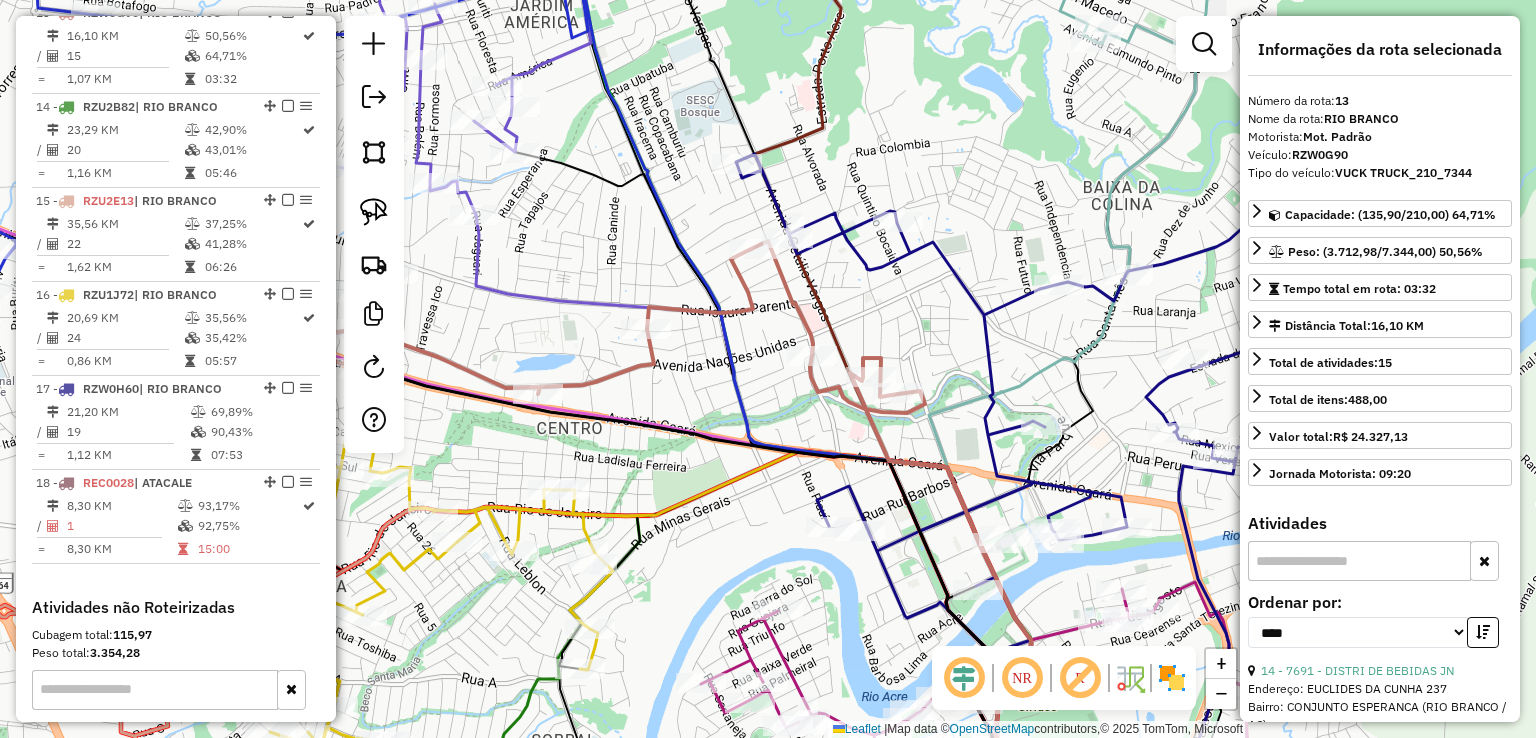 click 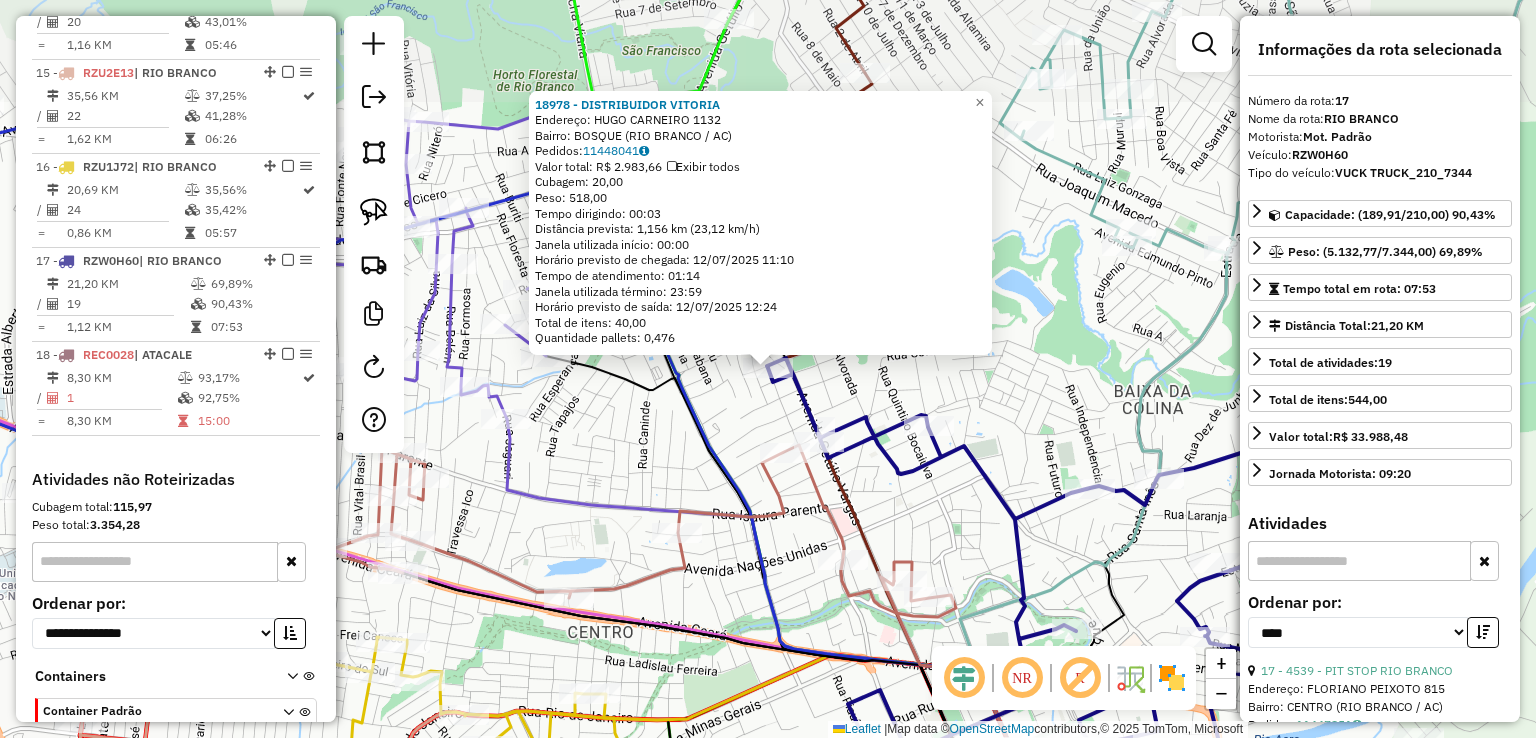 scroll, scrollTop: 2185, scrollLeft: 0, axis: vertical 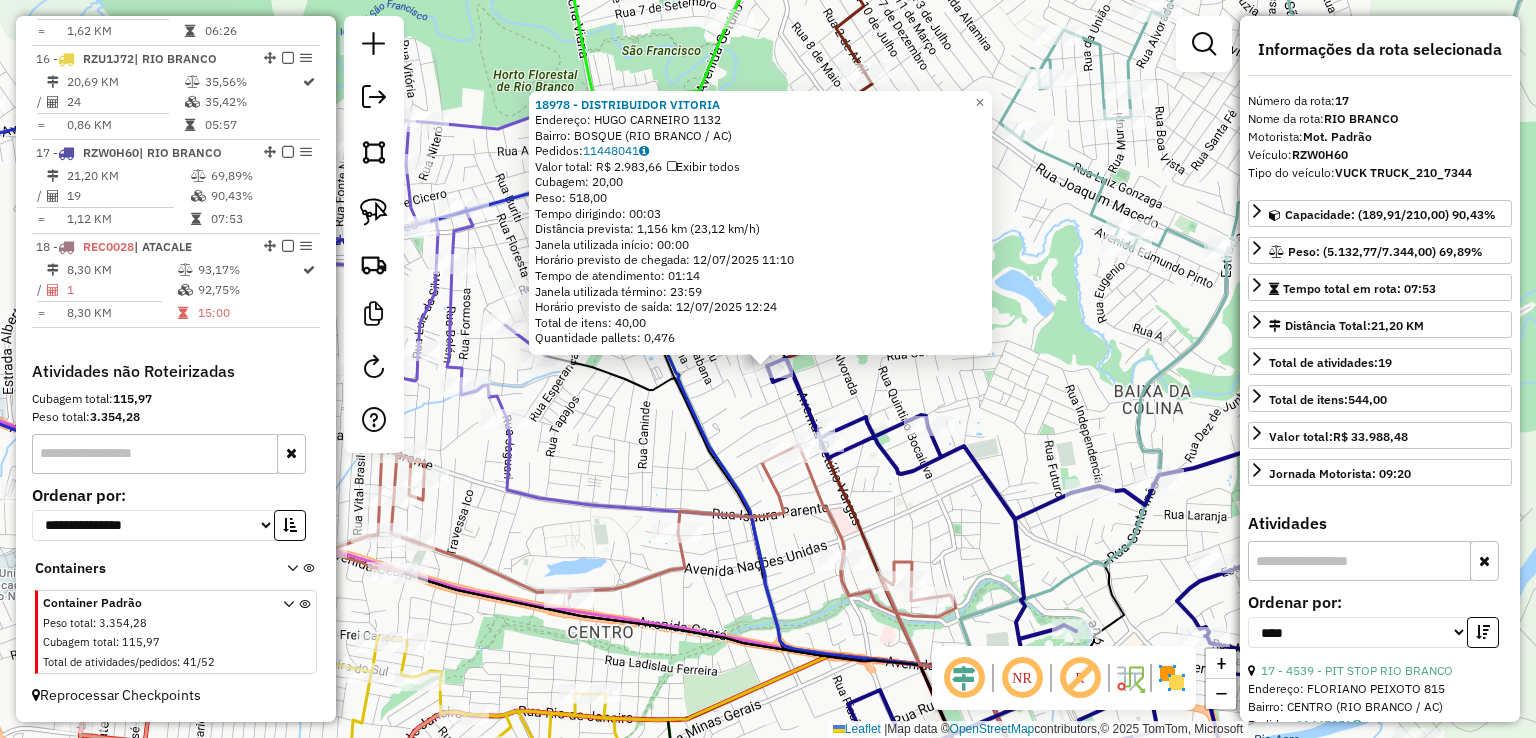 click on "18978 - DISTRIBUIDOR VITORIA  Endereço:  [STREET] [NUMBER]   Bairro: [NEIGHBORHOOD] ([CITY] / [STATE])   Pedidos:  [ORDER_ID]   Valor total: [CURRENCY][AMOUNT]   Exibir todos   Cubagem: [CUBAGE]  Peso: [WEIGHT]  Tempo dirigindo: [TIME]   Distância prevista: [DISTANCE] ([SPEED])   Janela utilizada início: [TIME]   Horário previsto de chegada: [DATE] [TIME]   Tempo de atendimento: [TIME]   Janela utilizada término: [TIME]   Horário previsto de saída: [DATE] [TIME]   Total de itens: [ITEMS]   Quantidade pallets: [PALLETS]  × Janela de atendimento Grade de atendimento Capacidade Transportadoras Veículos Cliente Pedidos  Rotas Selecione os dias de semana para filtrar as janelas de atendimento  Seg   Ter   Qua   Qui   Sex   Sáb   Dom  Informe o período da janela de atendimento: De: Até:  Filtrar exatamente a janela do cliente  Considerar janela de atendimento padrão  Selecione os dias de semana para filtrar as grades de atendimento  Seg   Ter   Qua   Qui   Sex   Sáb   Dom   Clientes fora do dia de atendimento selecionado De:" 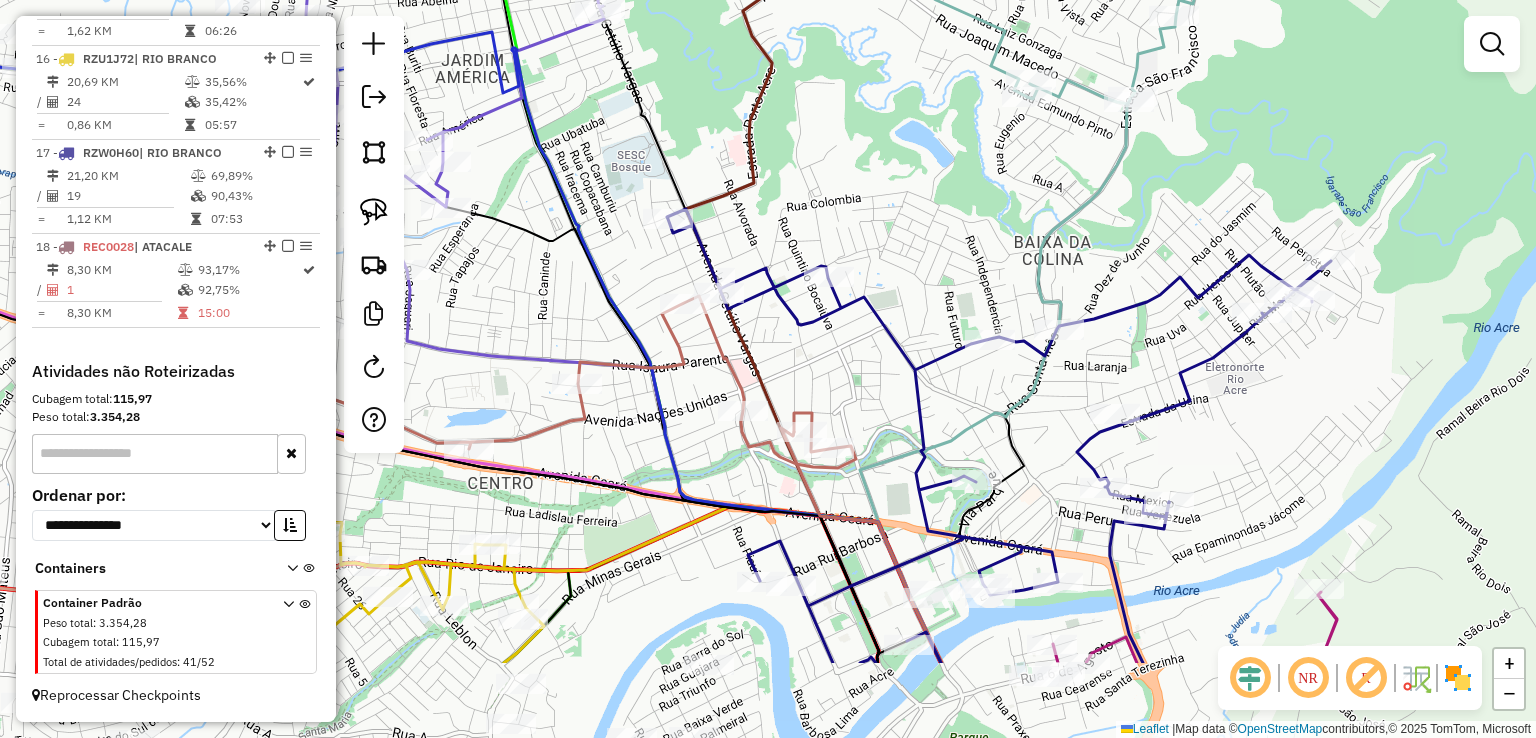 drag, startPoint x: 748, startPoint y: 401, endPoint x: 648, endPoint y: 252, distance: 179.44637 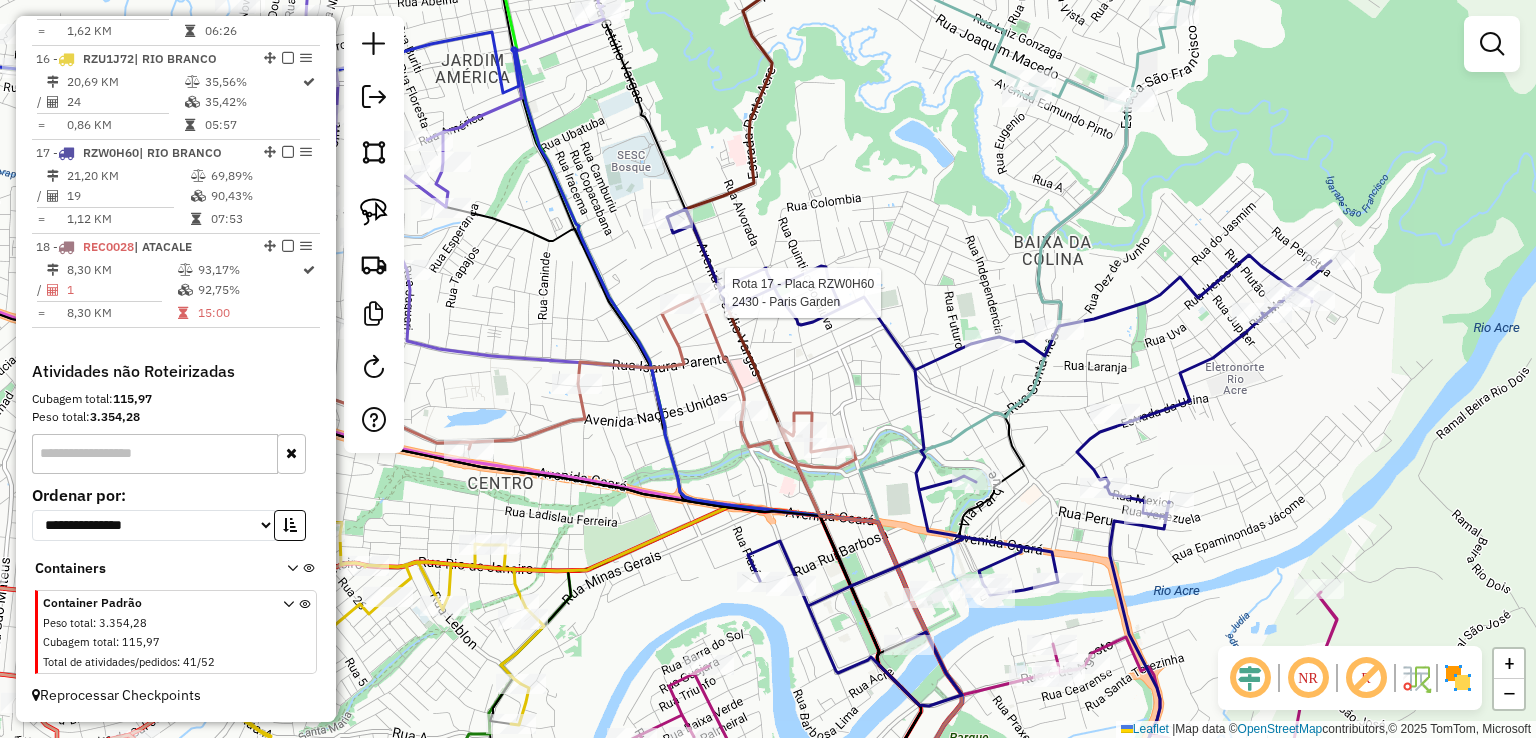 select on "*********" 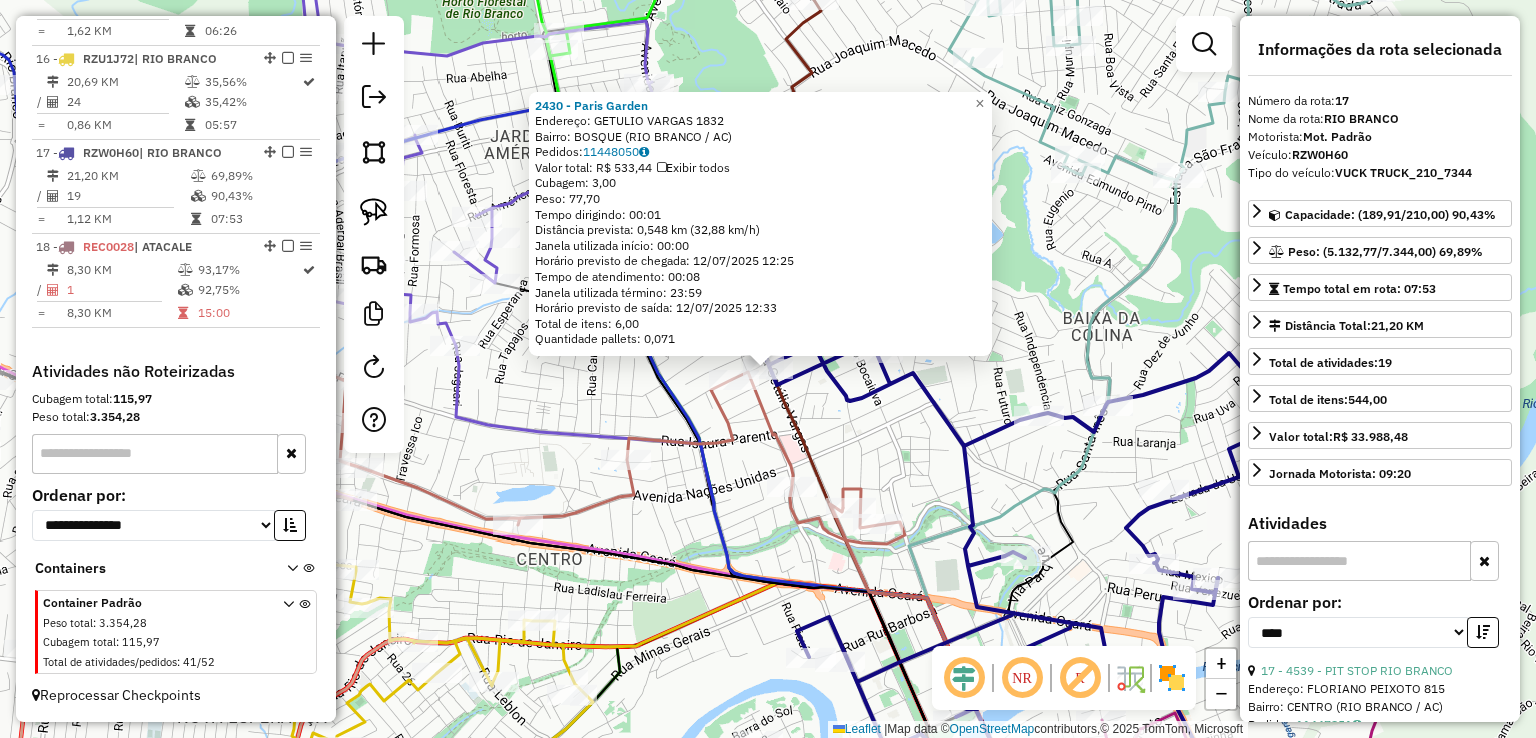 click on "Endereço: GETULIO VARGAS 1832 Bairro: [BAIRRO] ([CIDADE] / [STATE])" 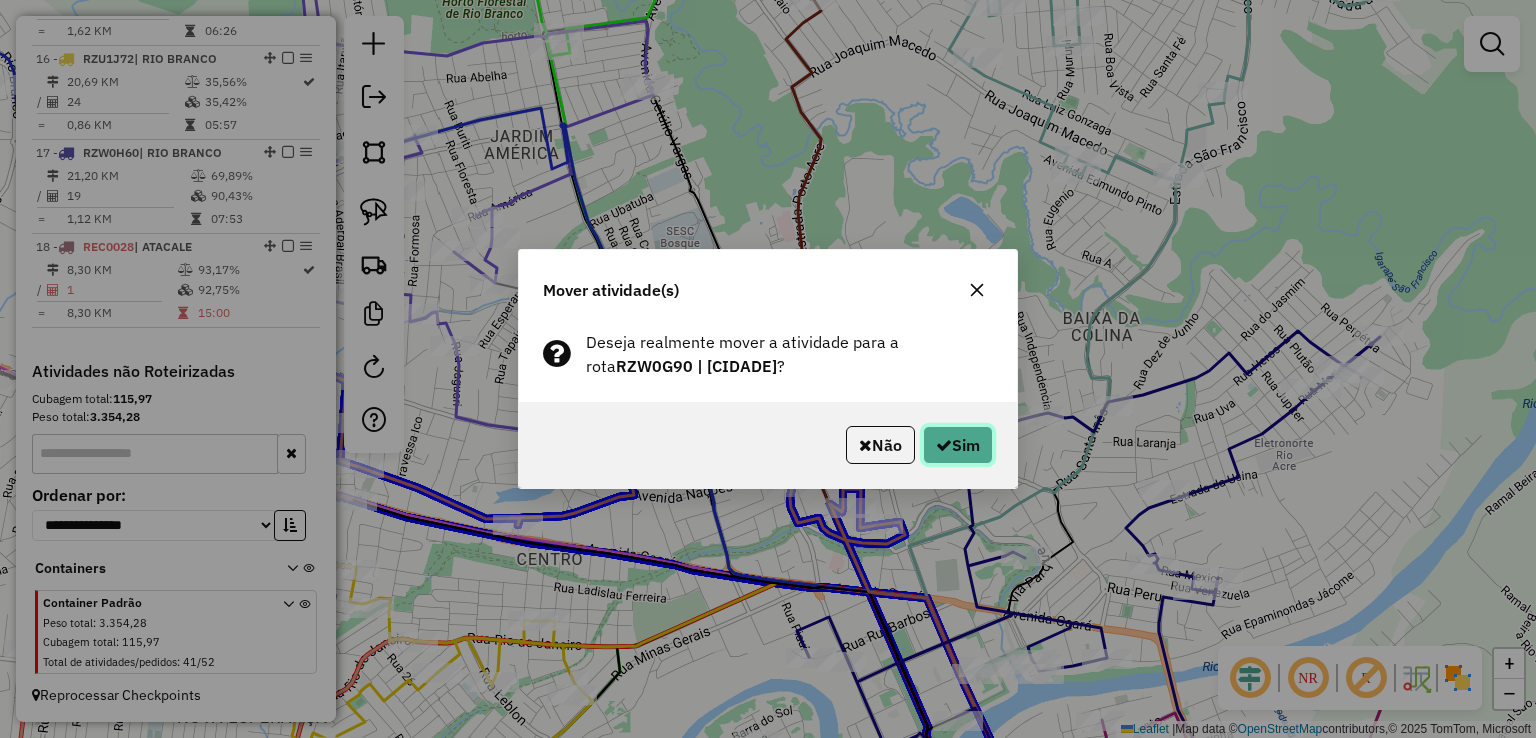 click on "Sim" 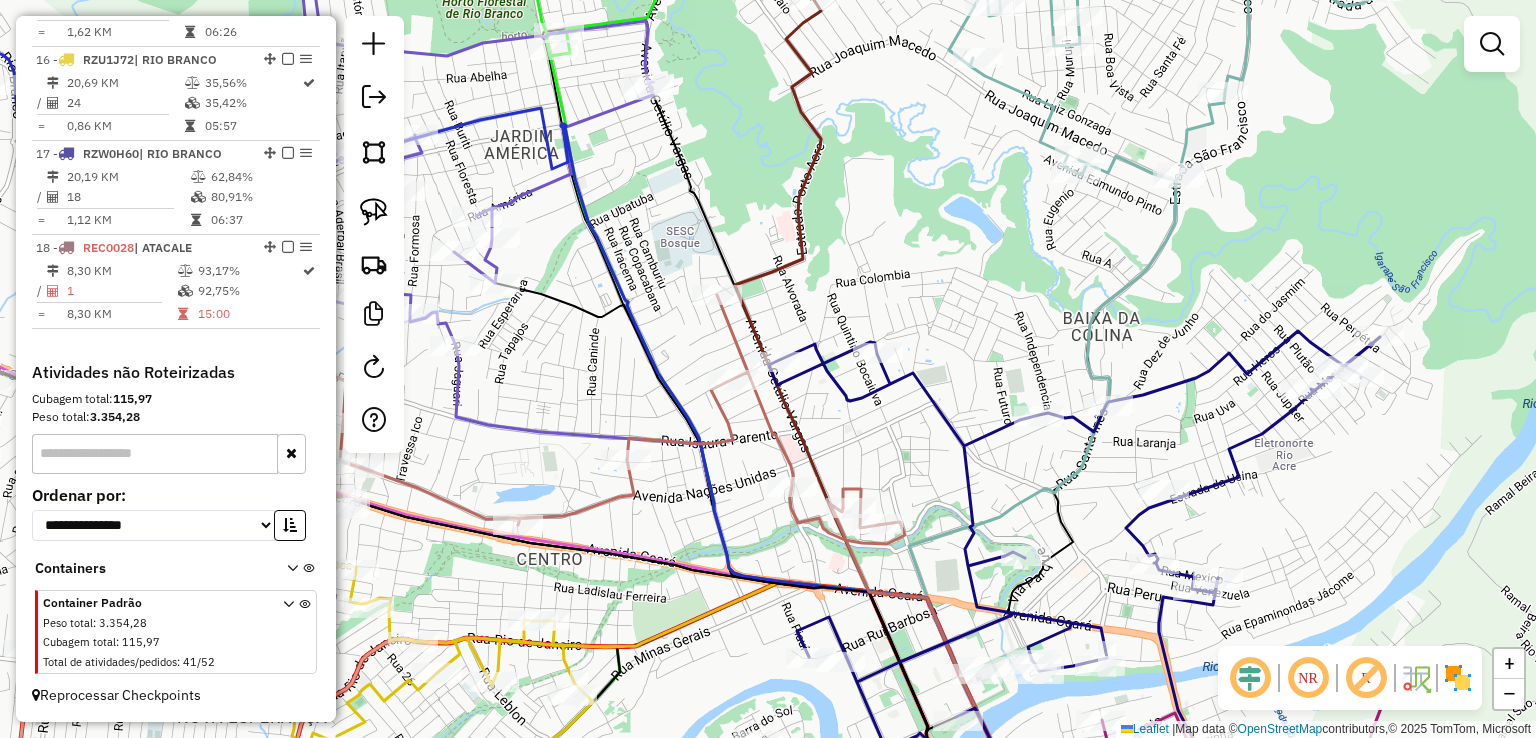 scroll, scrollTop: 2160, scrollLeft: 0, axis: vertical 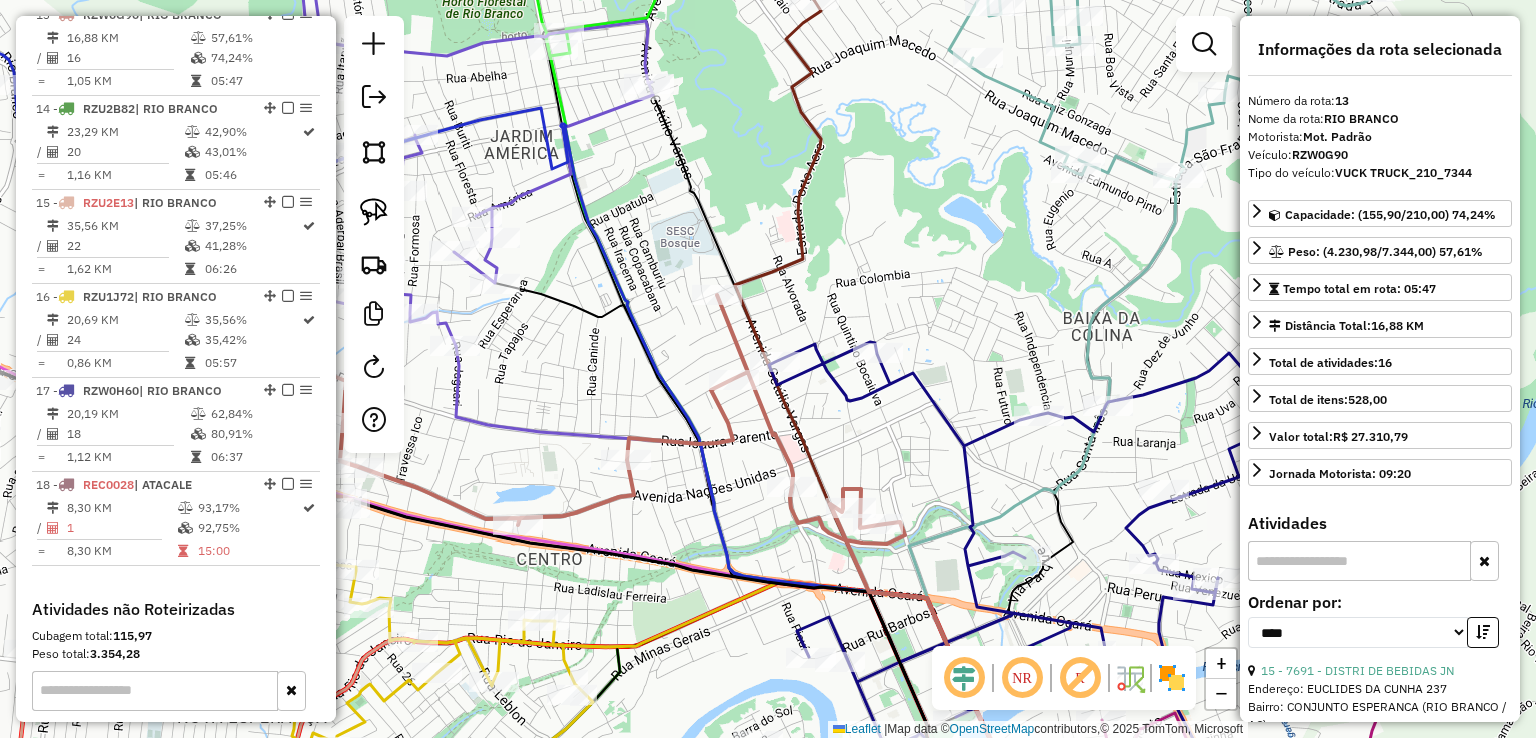 click 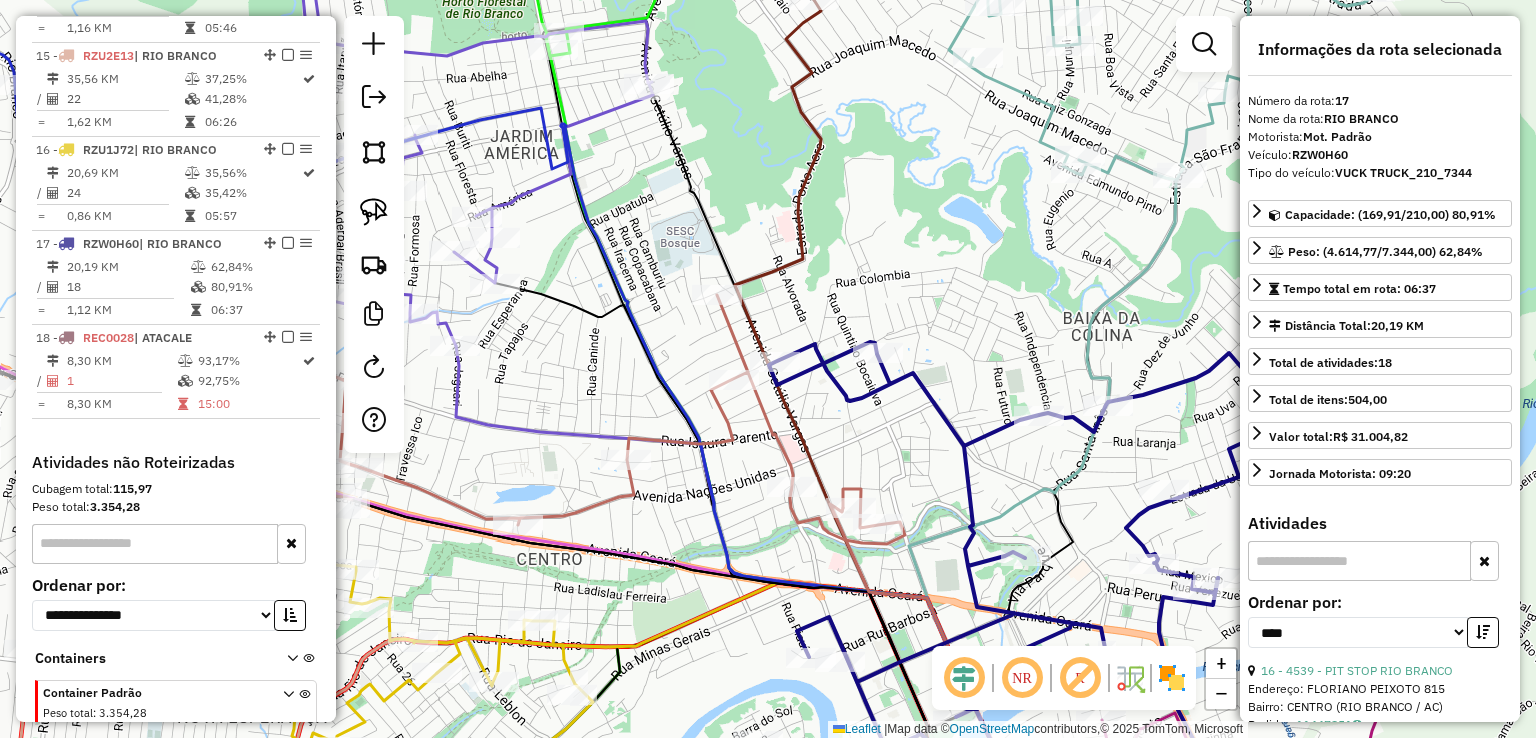 scroll, scrollTop: 2160, scrollLeft: 0, axis: vertical 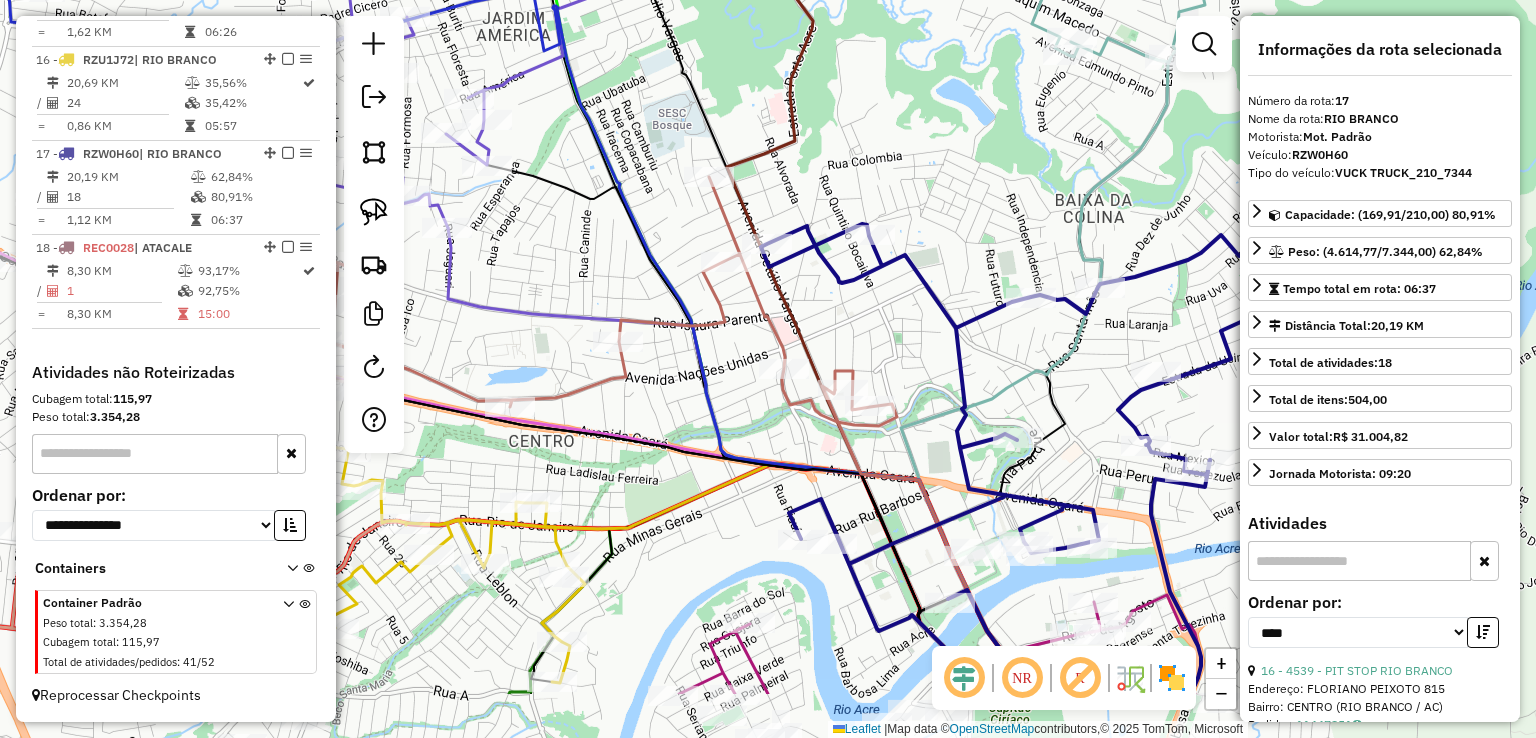 drag, startPoint x: 845, startPoint y: 433, endPoint x: 837, endPoint y: 317, distance: 116.275536 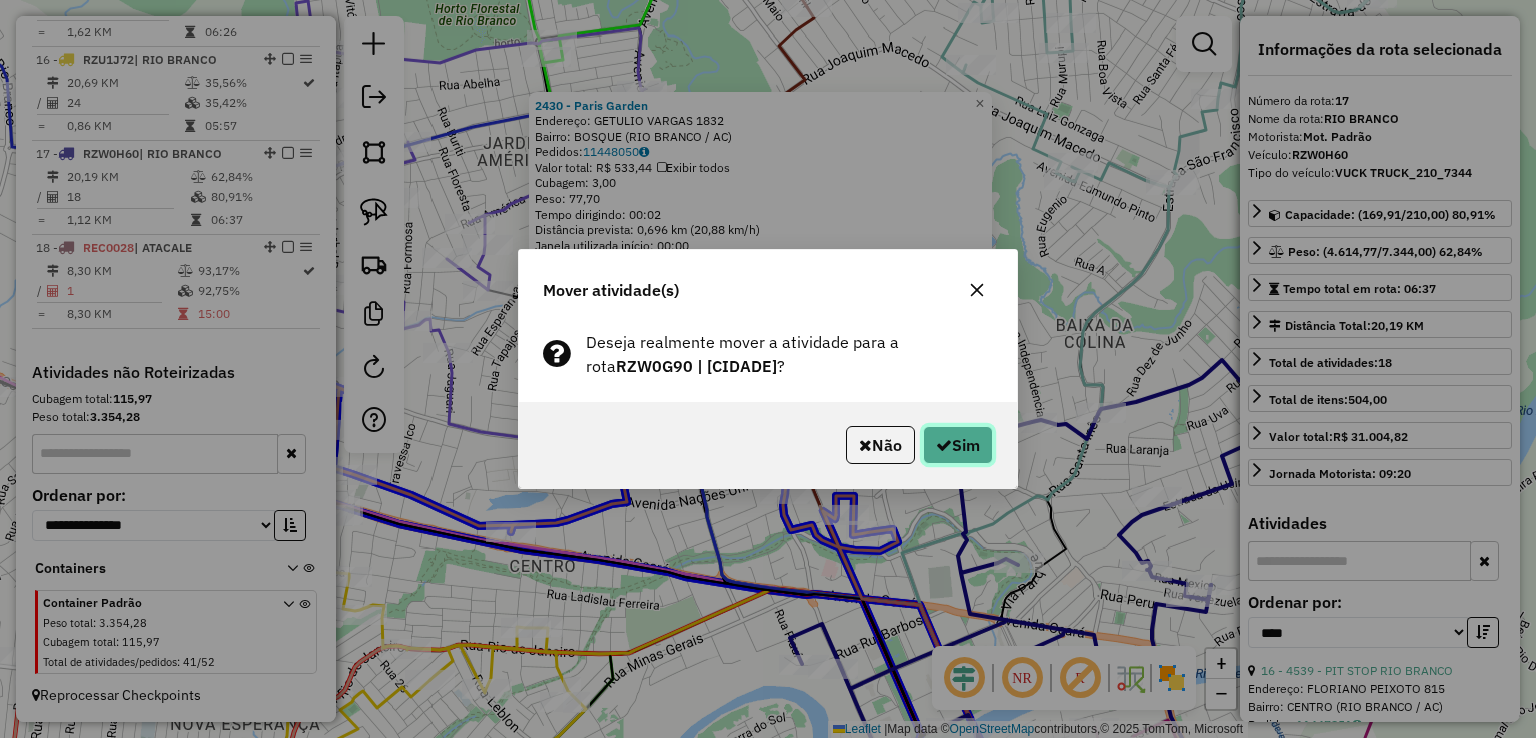 click on "Sim" 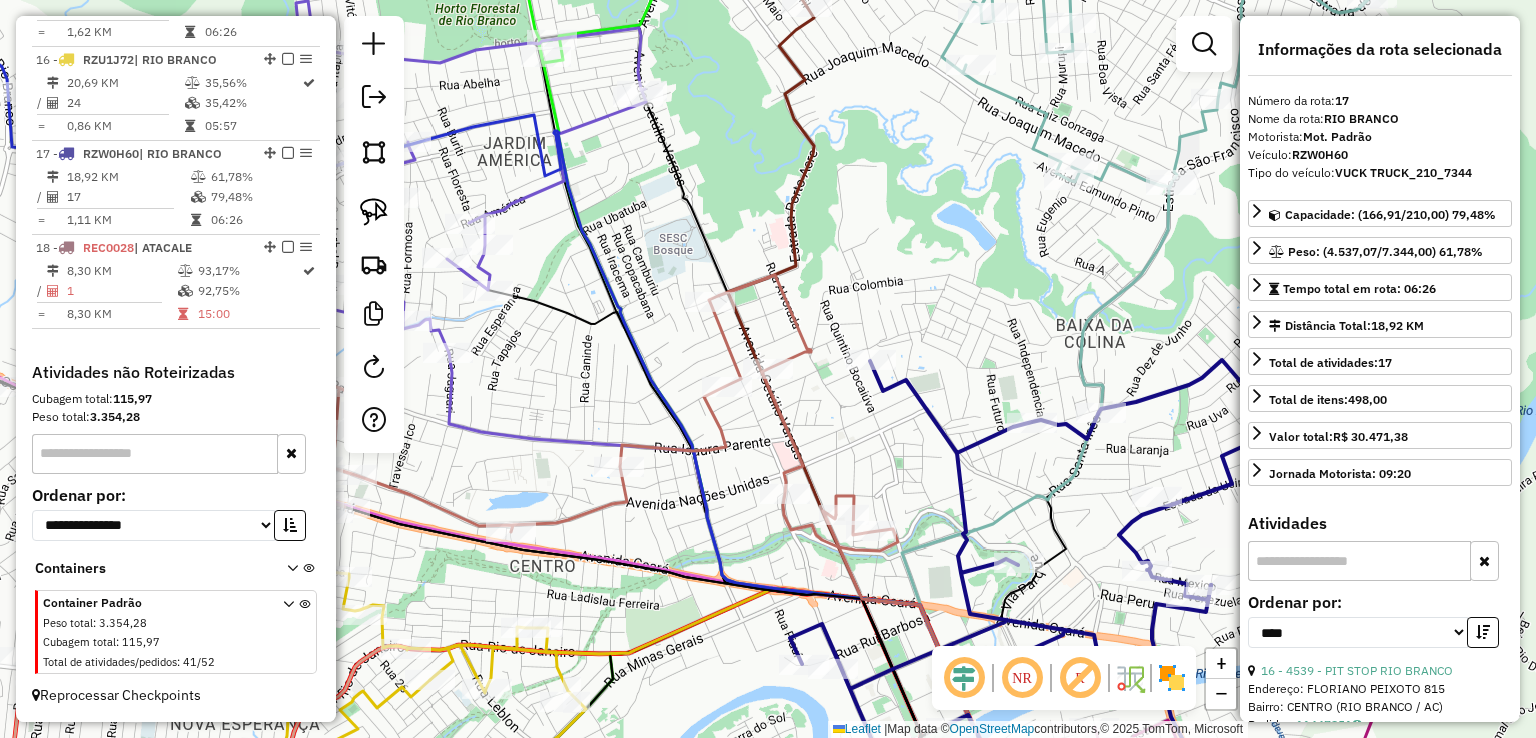 click 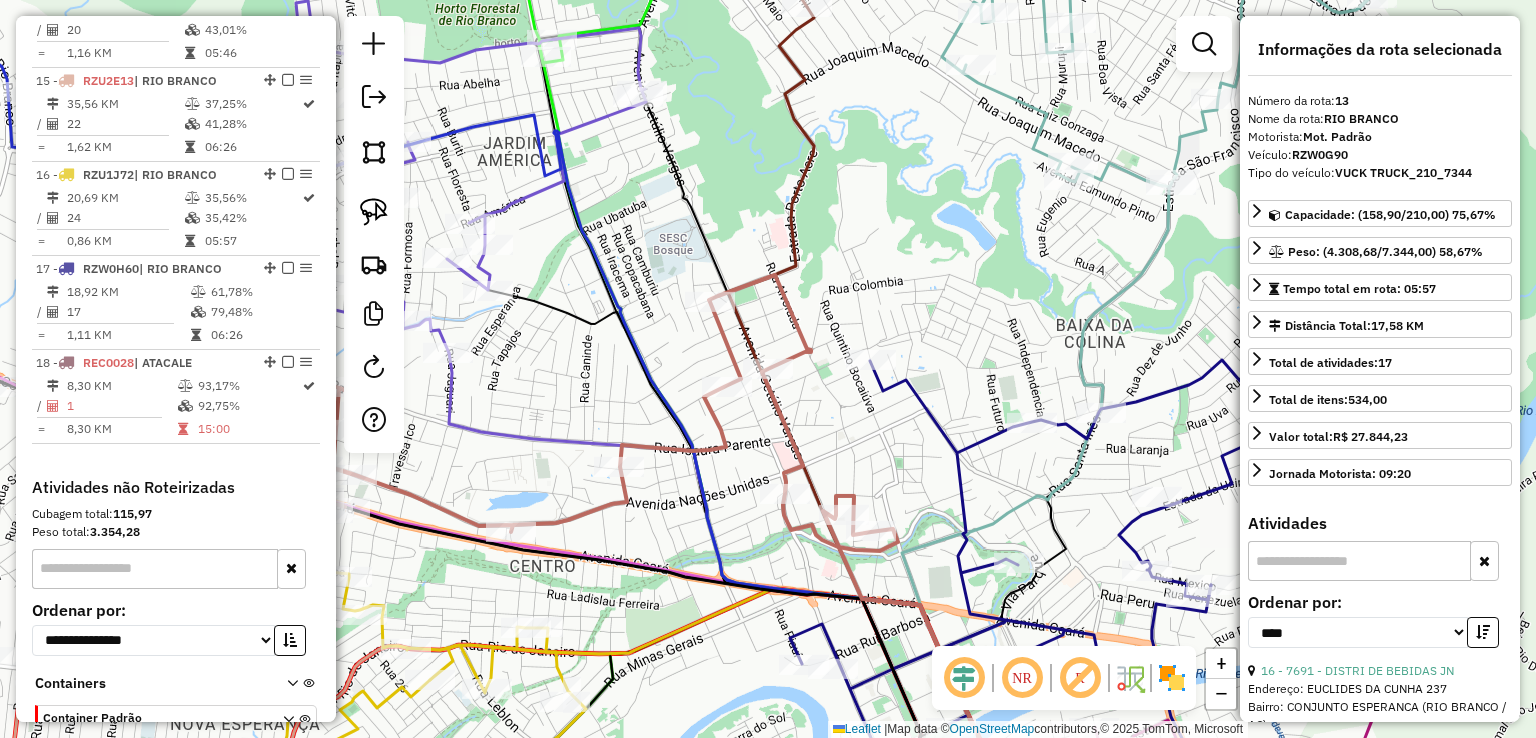 scroll, scrollTop: 1910, scrollLeft: 0, axis: vertical 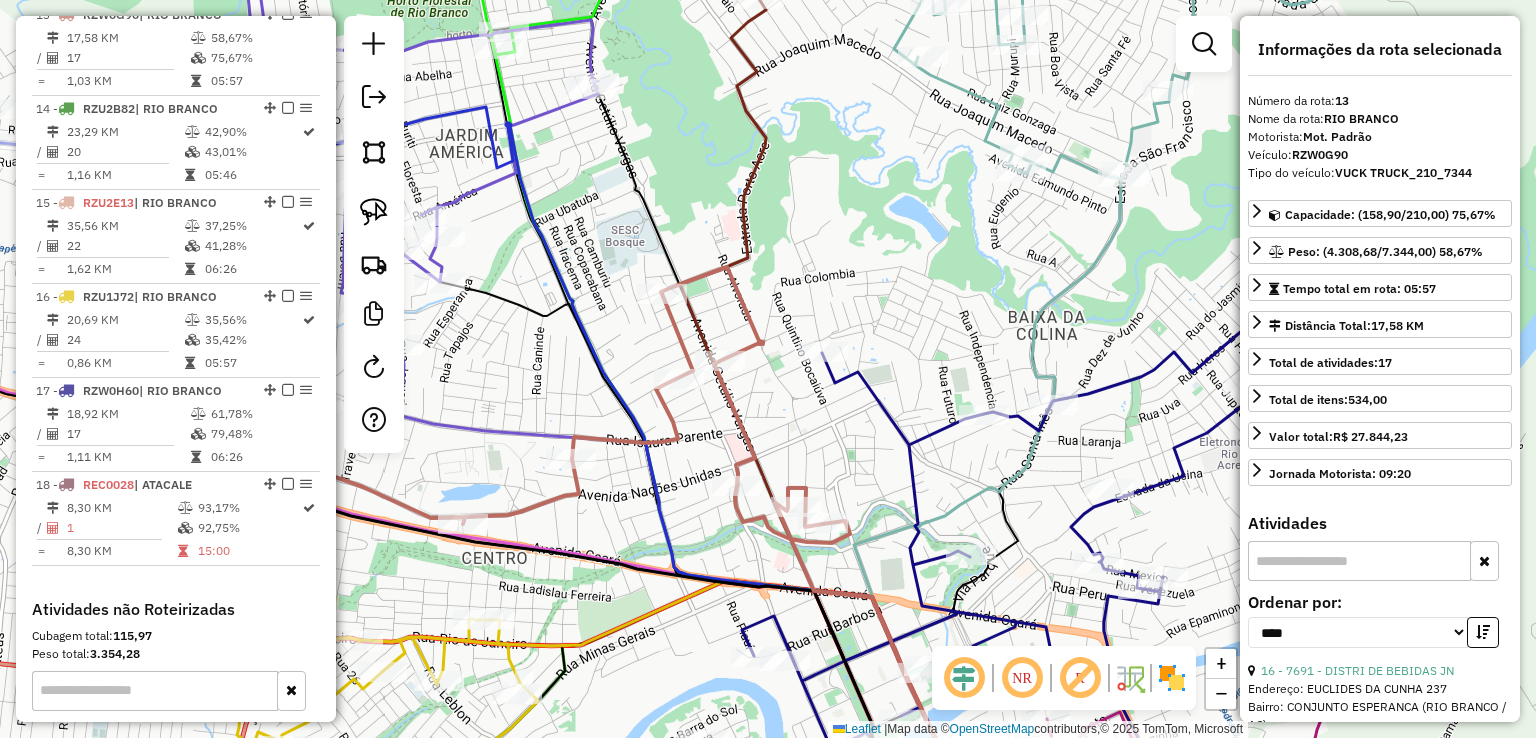 drag, startPoint x: 860, startPoint y: 417, endPoint x: 582, endPoint y: 385, distance: 279.83566 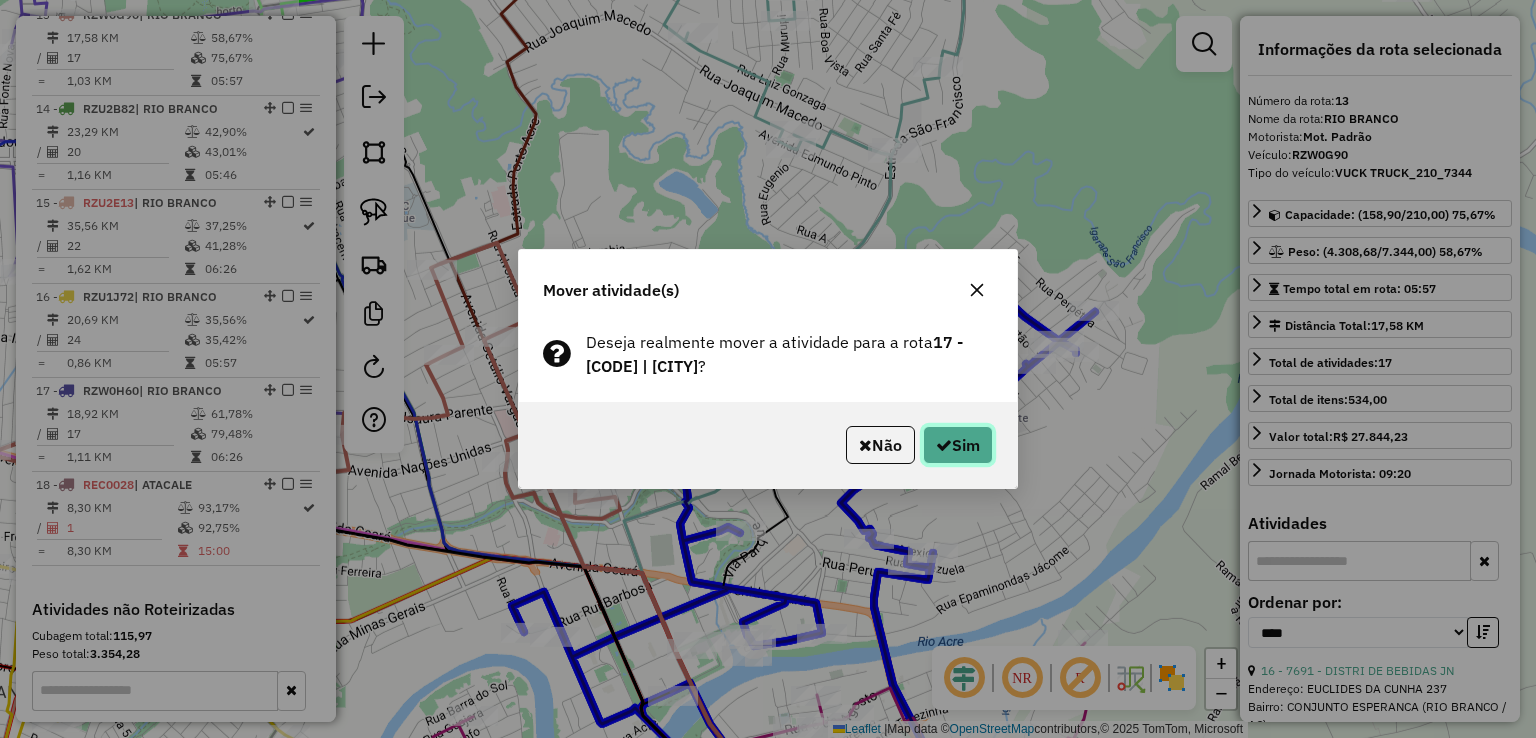 click on "Sim" 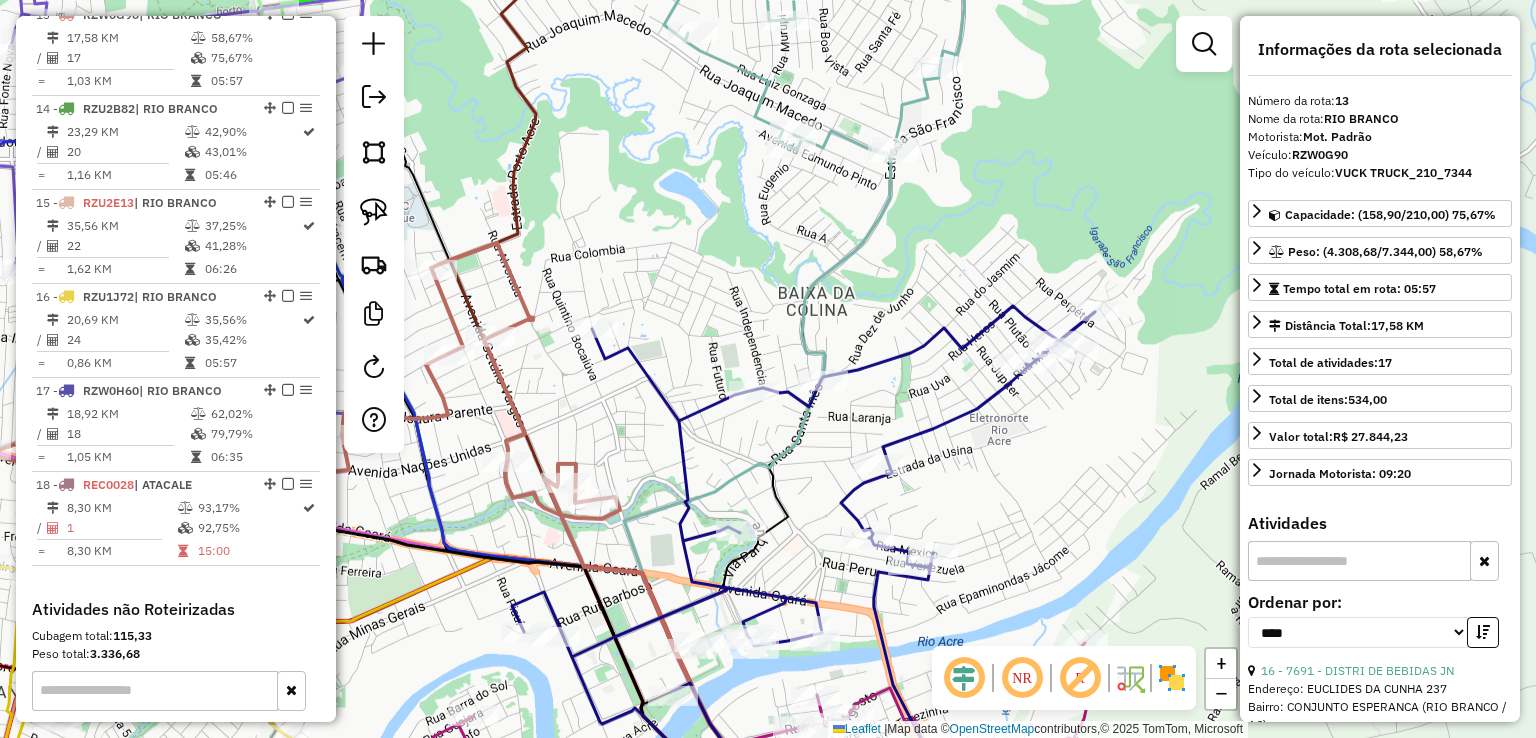 click 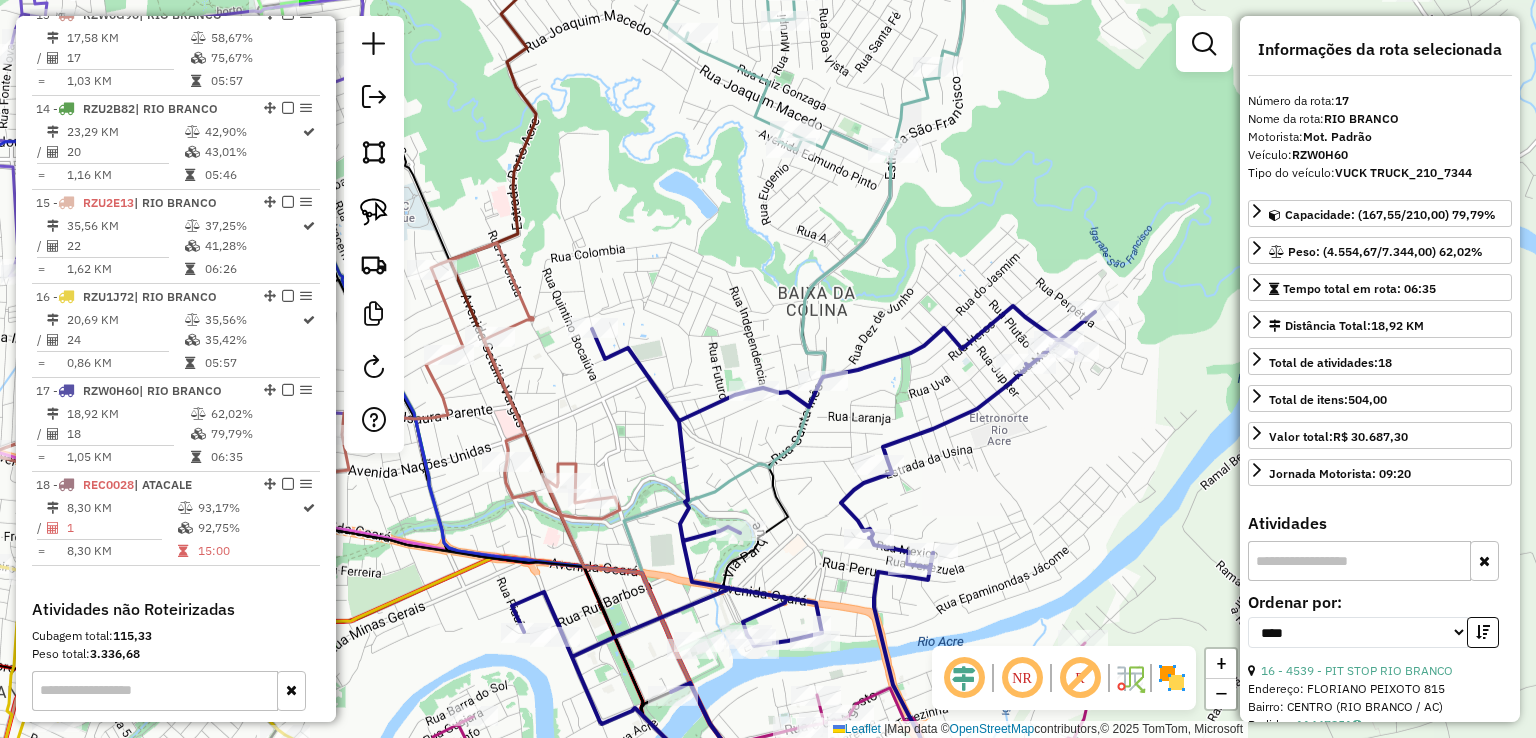 scroll, scrollTop: 2160, scrollLeft: 0, axis: vertical 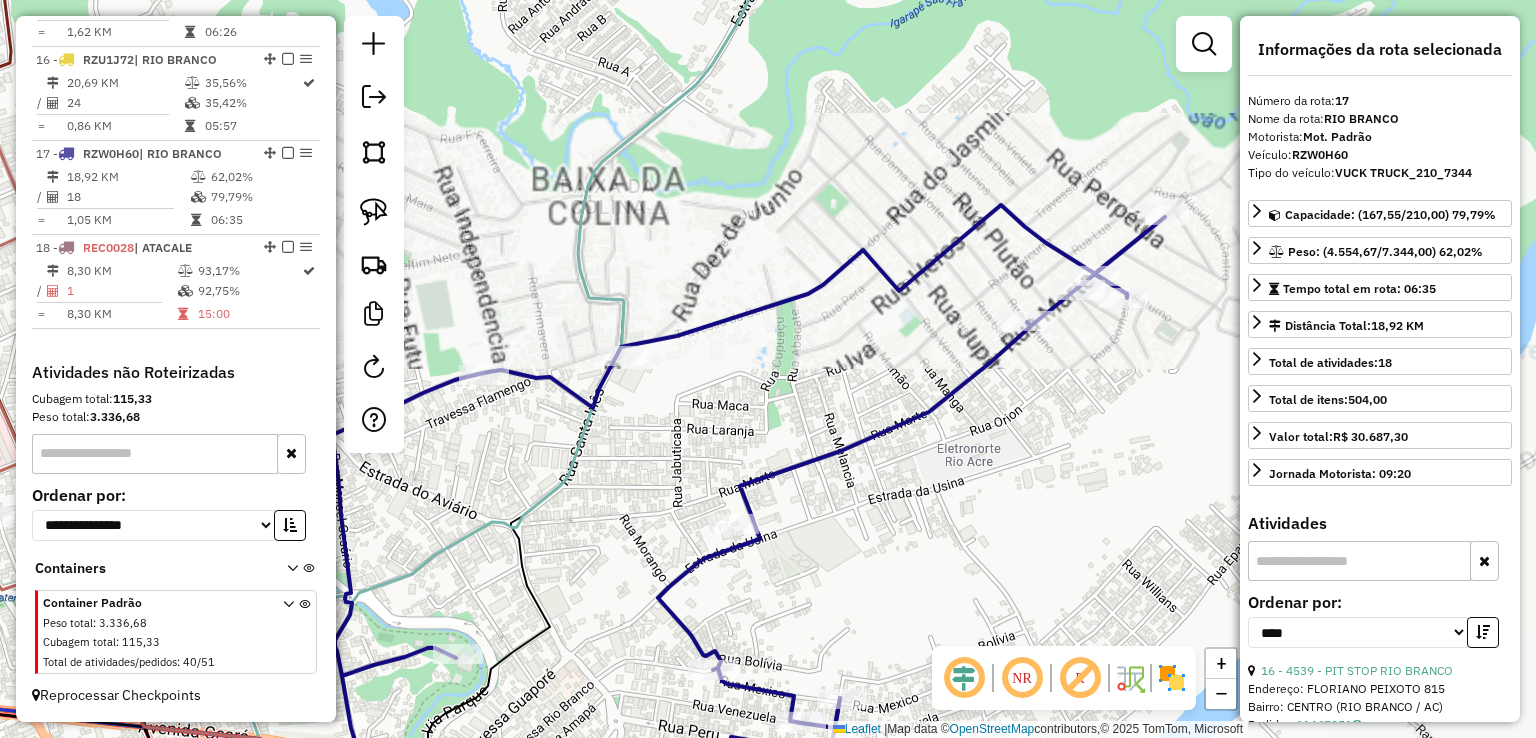drag, startPoint x: 1108, startPoint y: 385, endPoint x: 1011, endPoint y: 507, distance: 155.86212 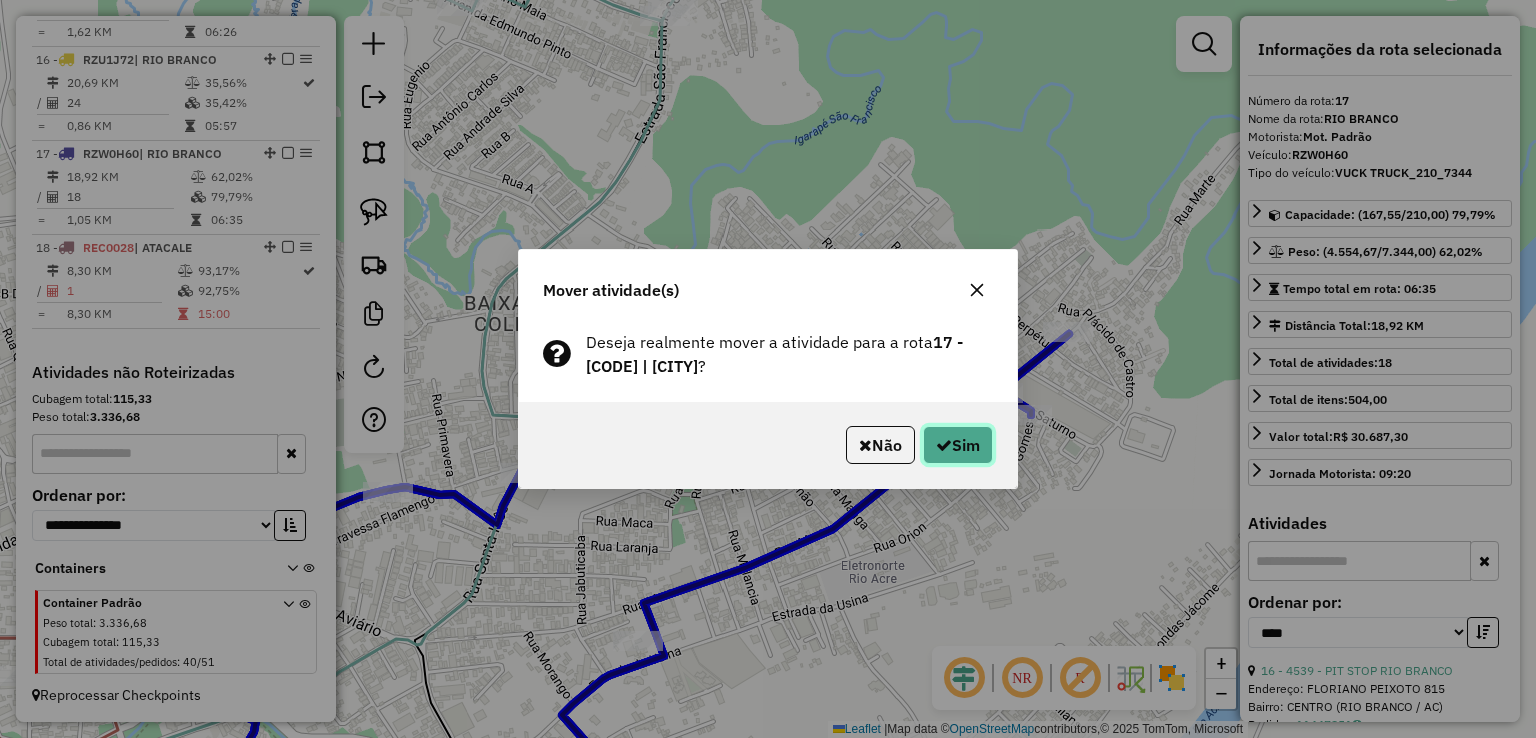 click on "Sim" 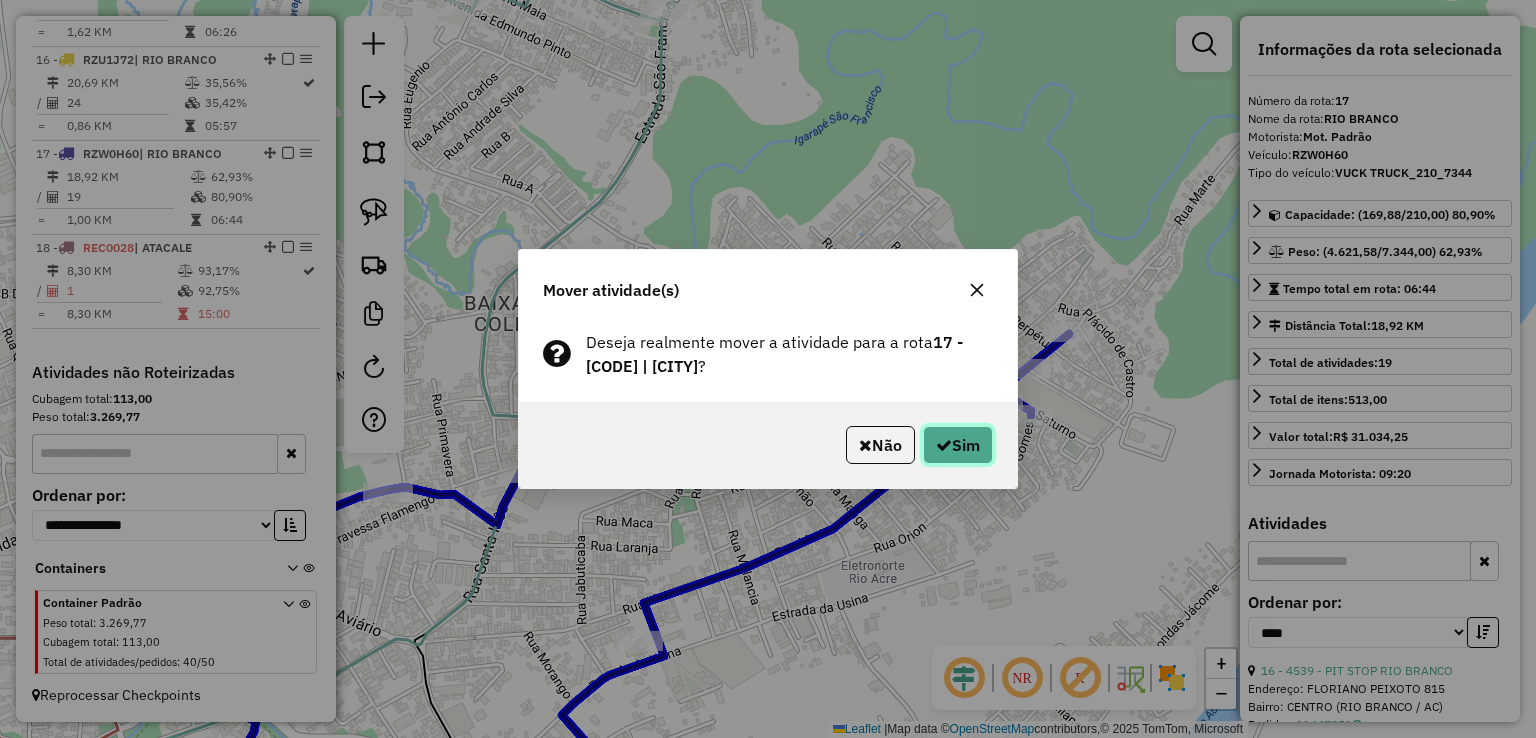 click on "Sim" 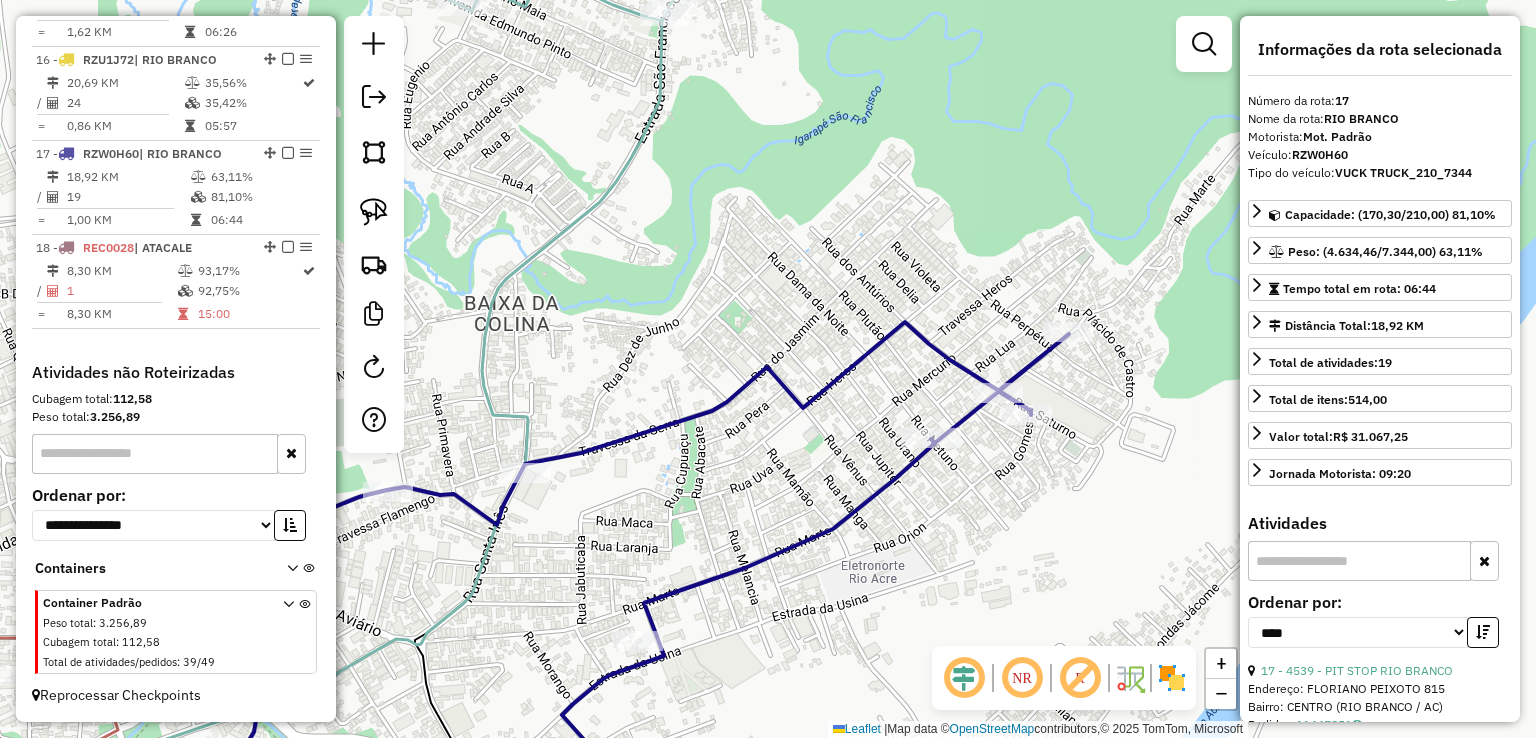 click 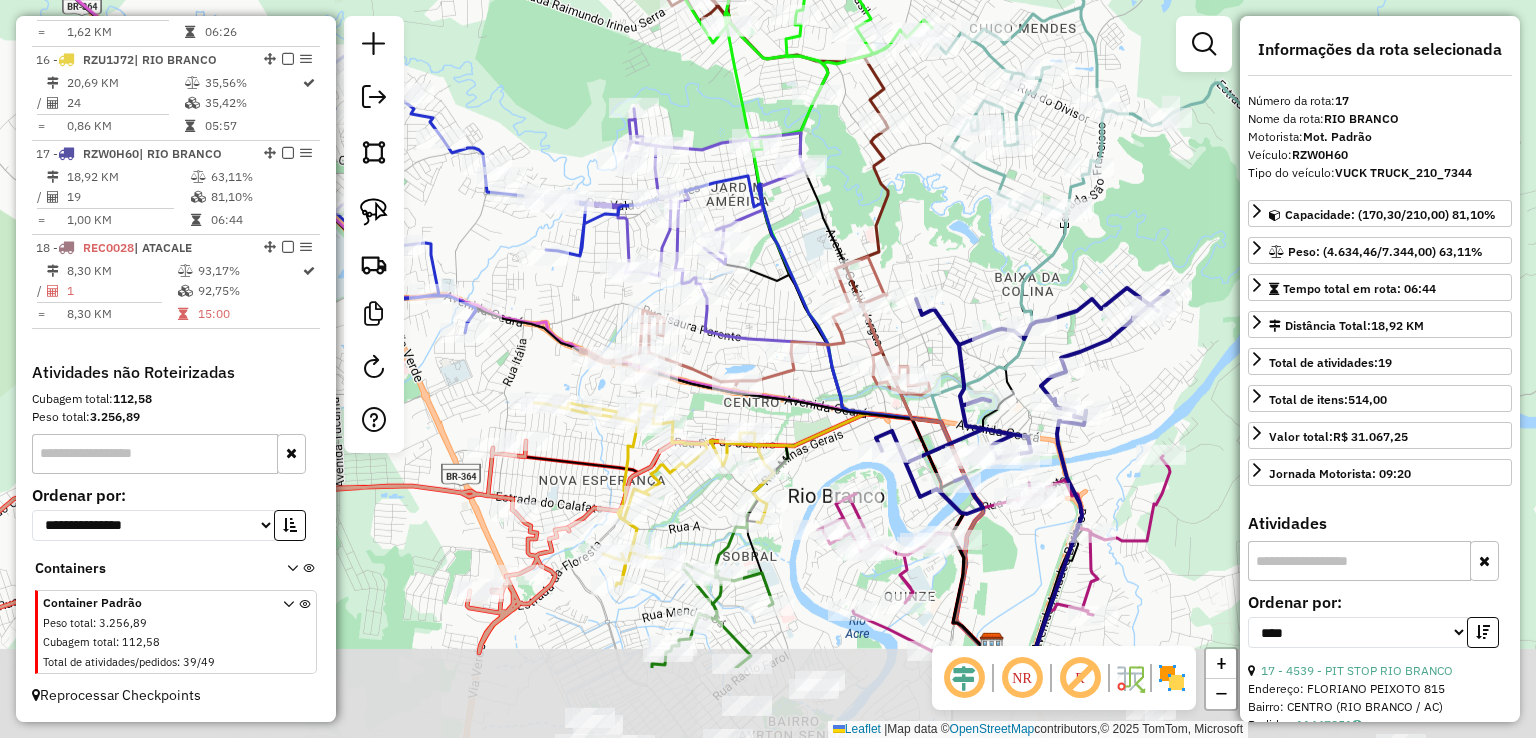 drag, startPoint x: 996, startPoint y: 533, endPoint x: 1151, endPoint y: 388, distance: 212.24985 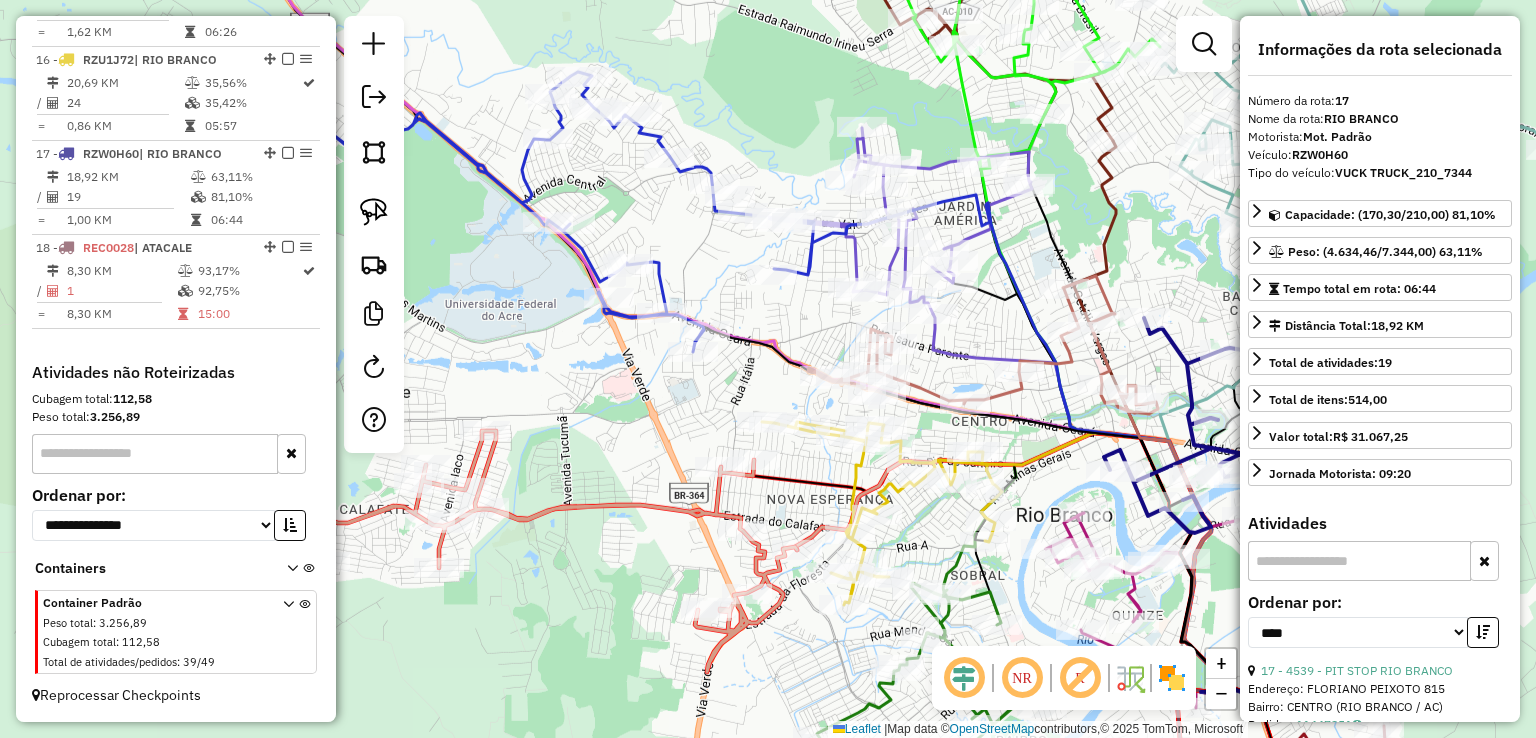 drag, startPoint x: 772, startPoint y: 301, endPoint x: 994, endPoint y: 321, distance: 222.89908 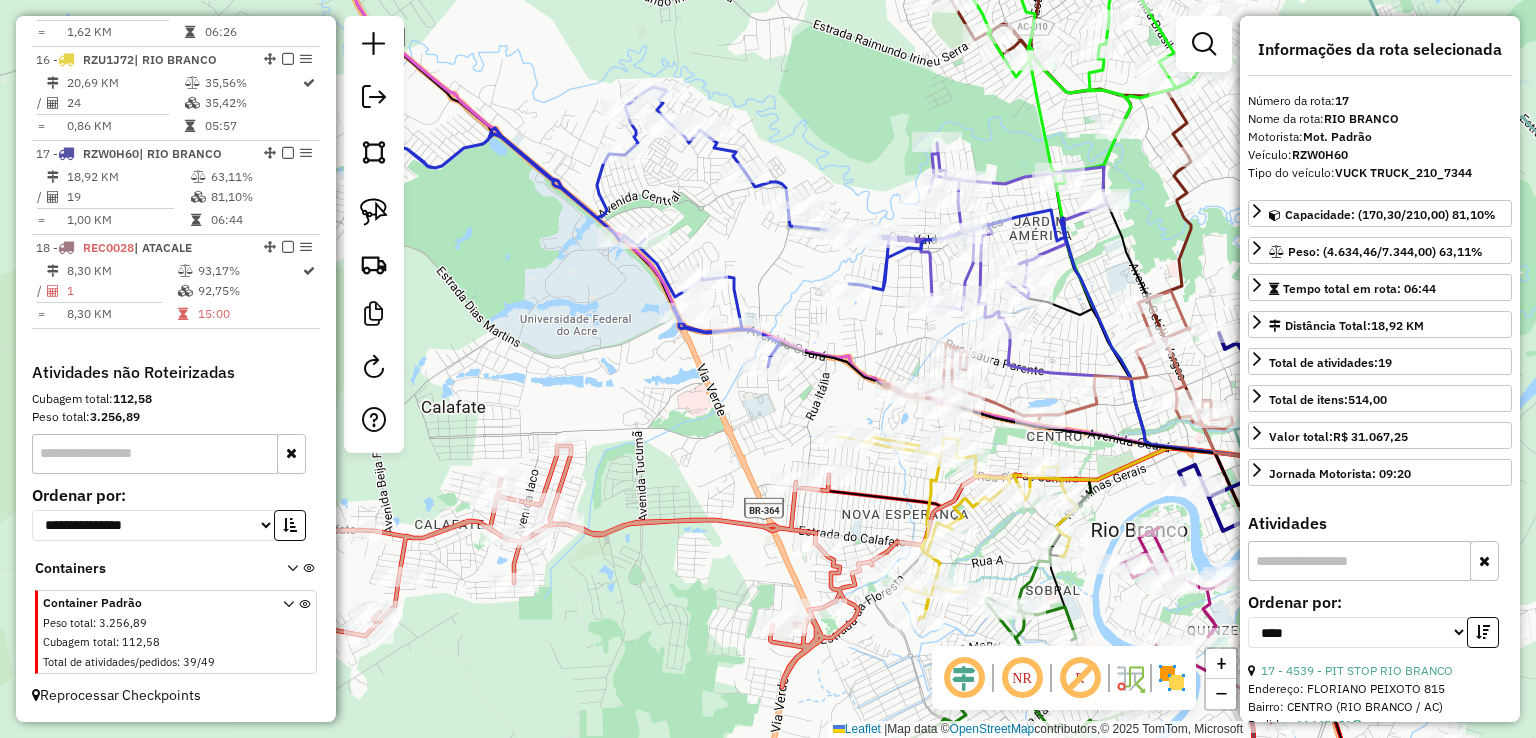 drag, startPoint x: 779, startPoint y: 329, endPoint x: 854, endPoint y: 344, distance: 76.48529 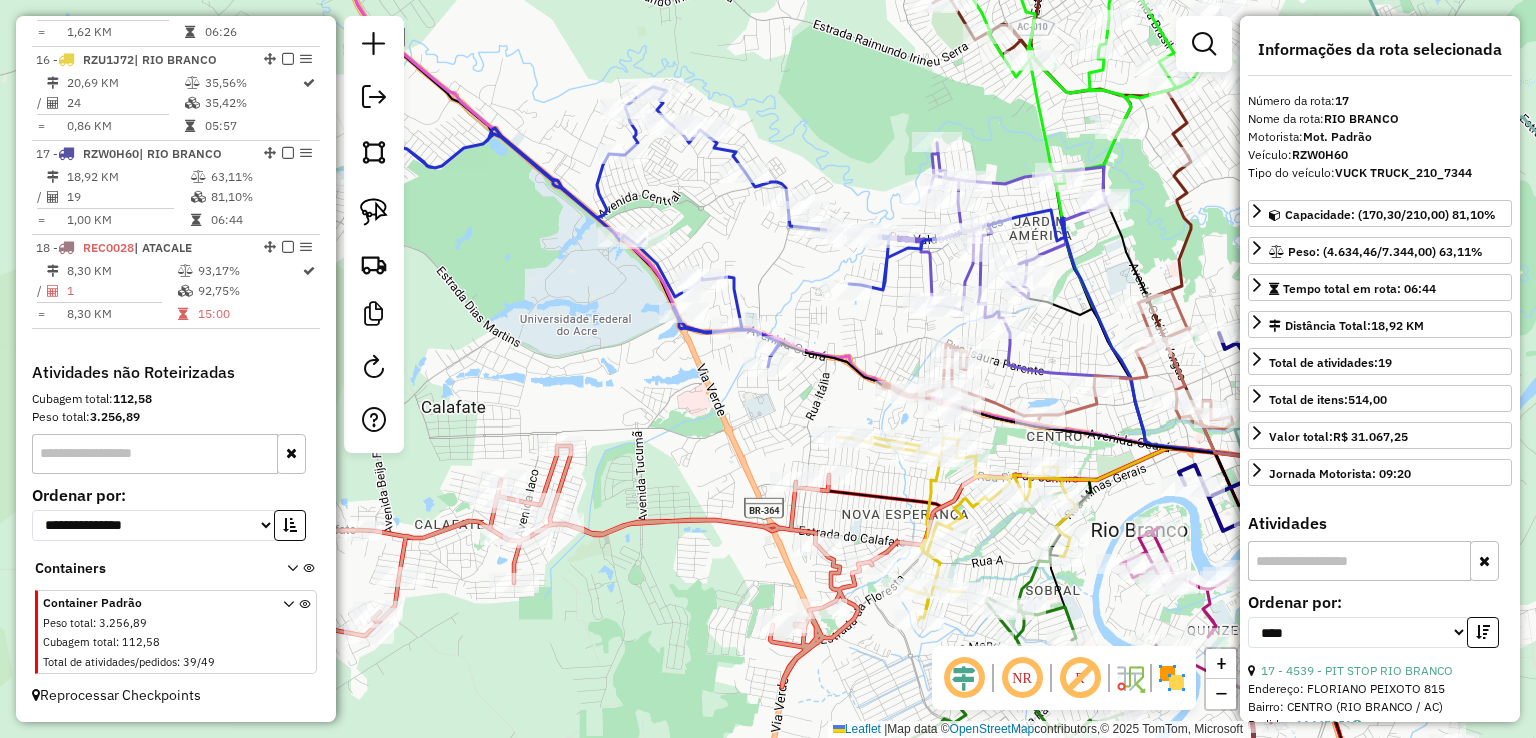 click 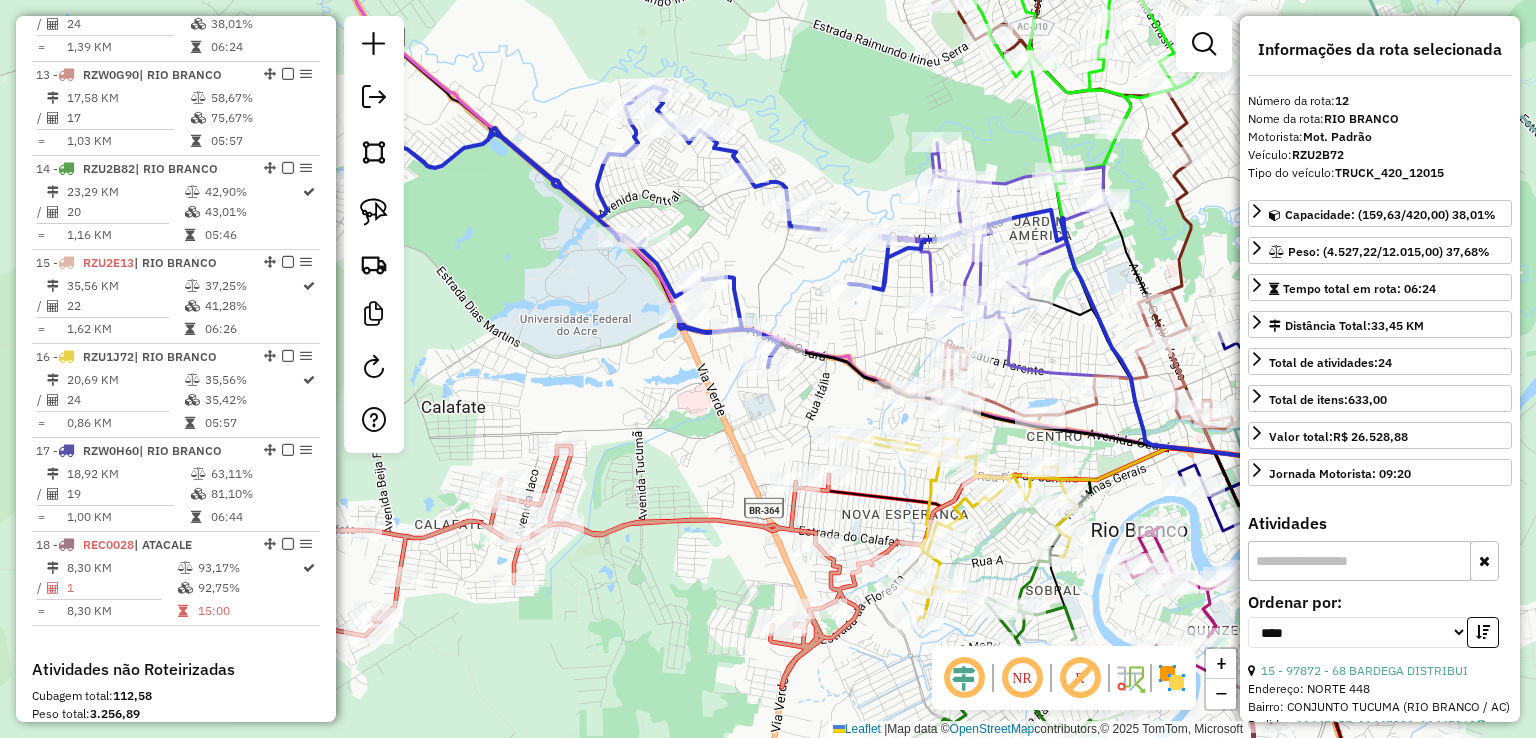 scroll, scrollTop: 1816, scrollLeft: 0, axis: vertical 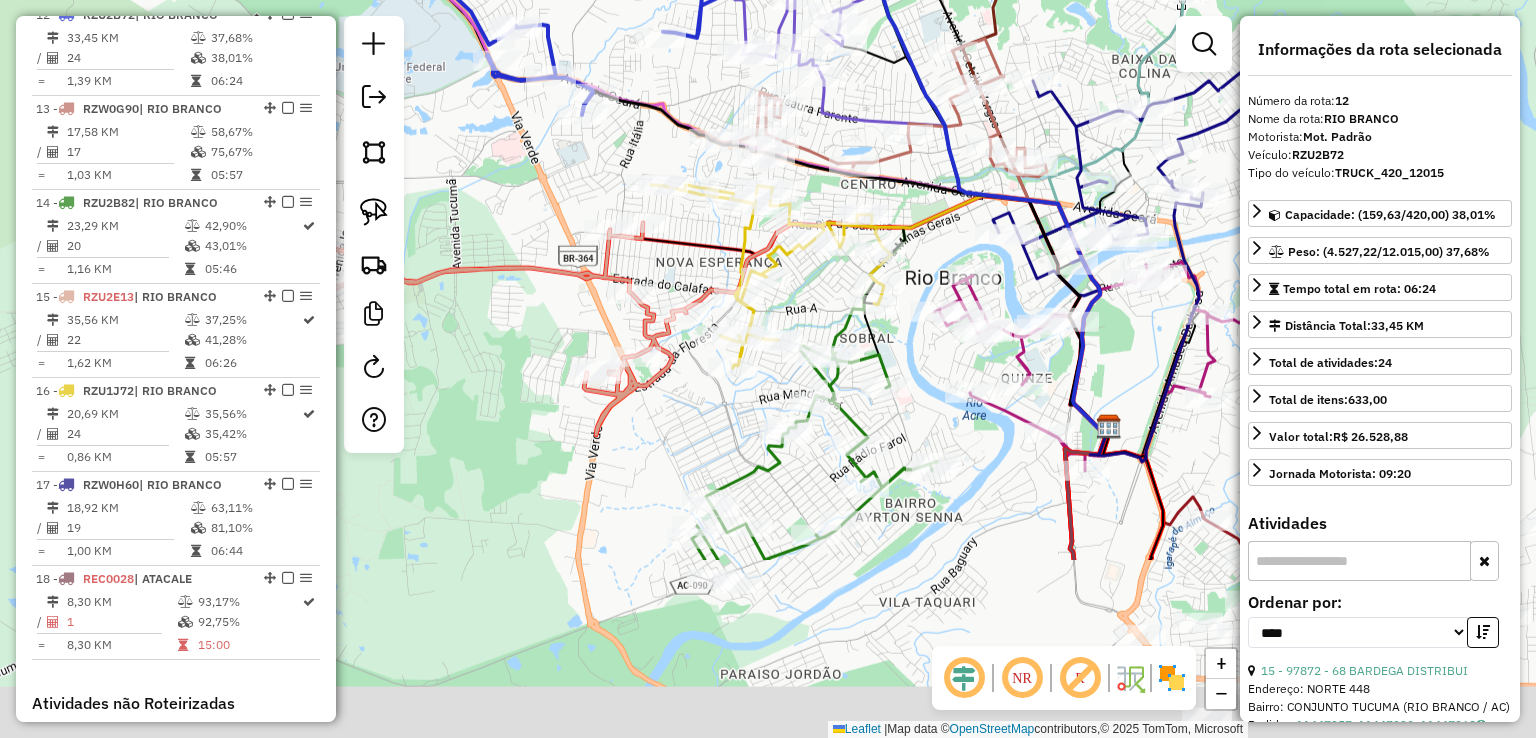 drag, startPoint x: 634, startPoint y: 430, endPoint x: 464, endPoint y: 193, distance: 291.6659 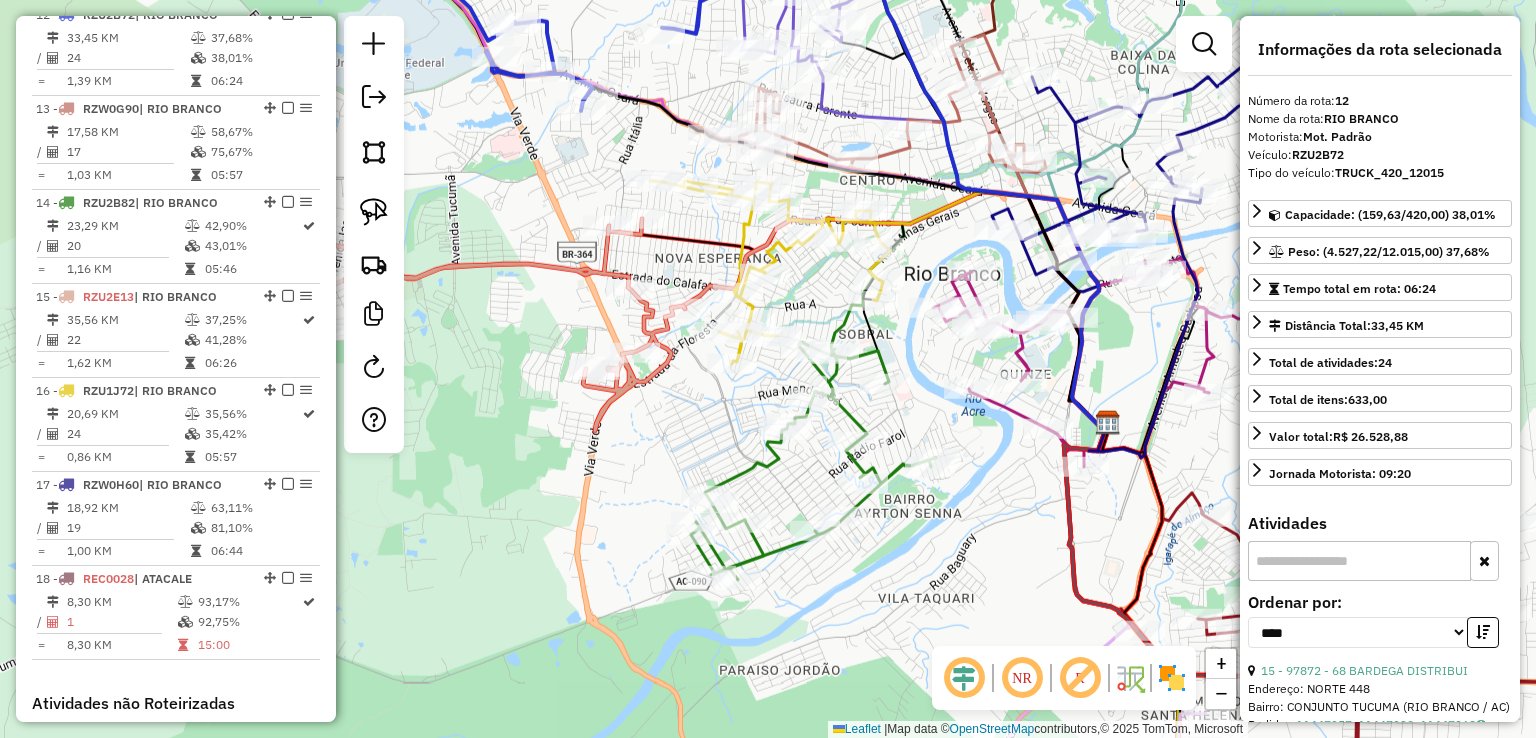 click 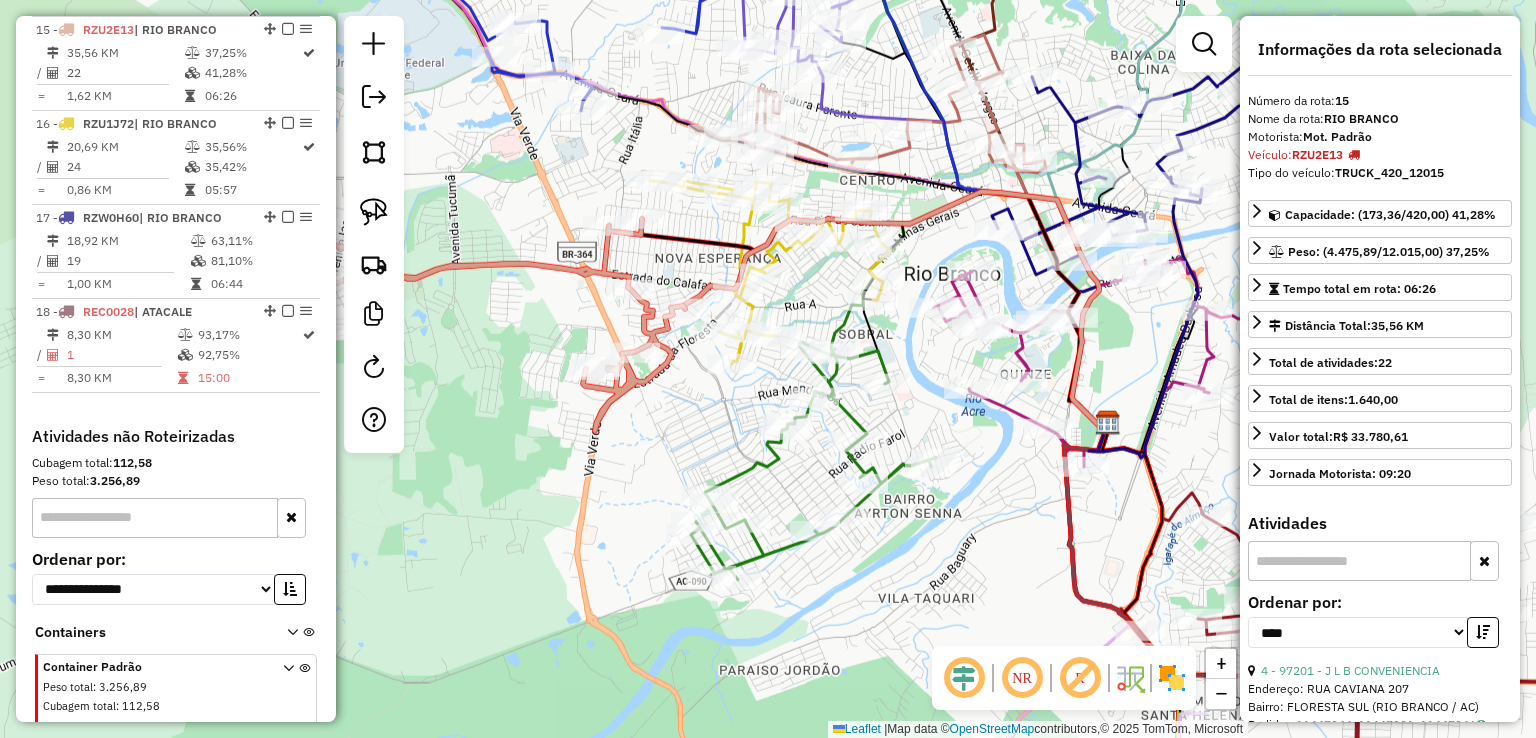 scroll, scrollTop: 2097, scrollLeft: 0, axis: vertical 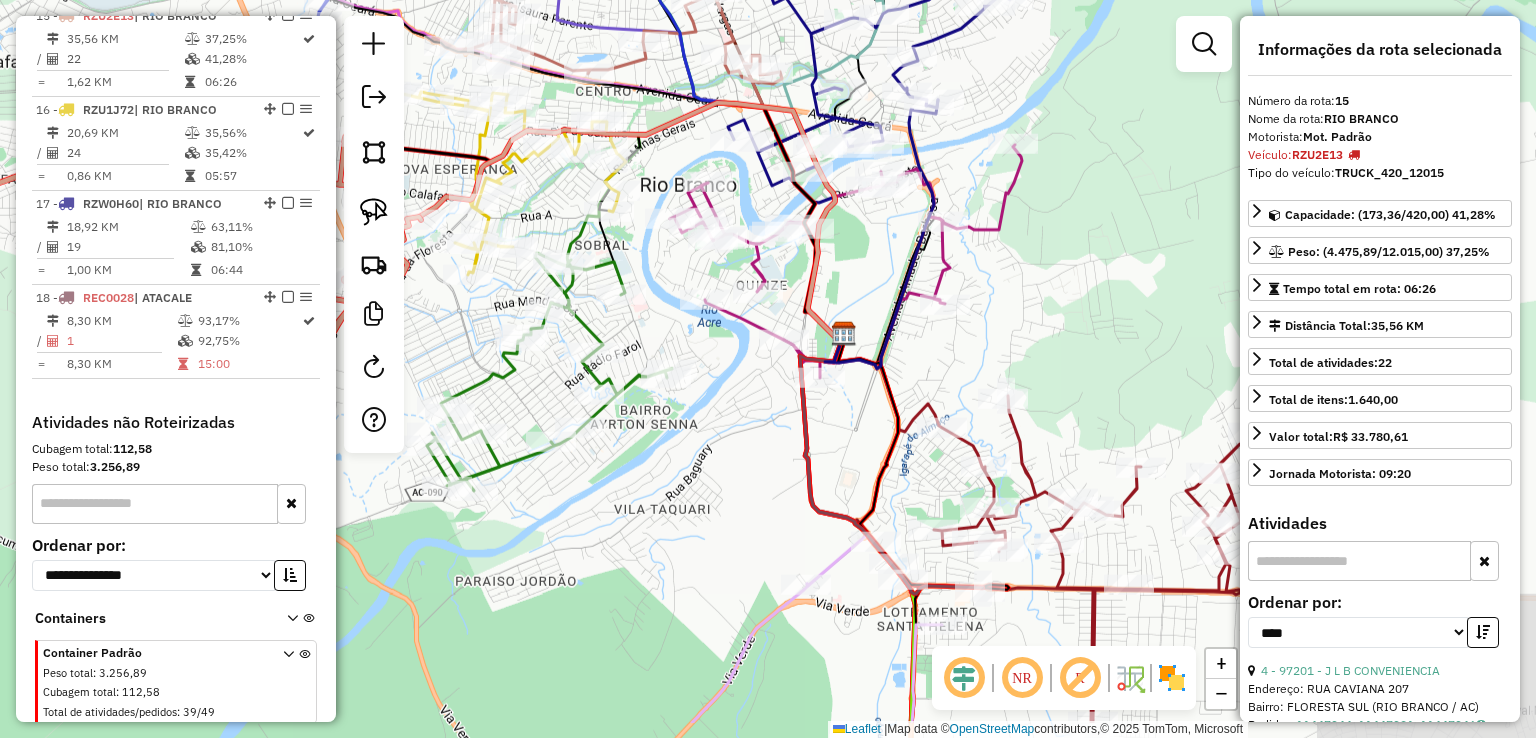 drag, startPoint x: 952, startPoint y: 357, endPoint x: 624, endPoint y: 181, distance: 372.23648 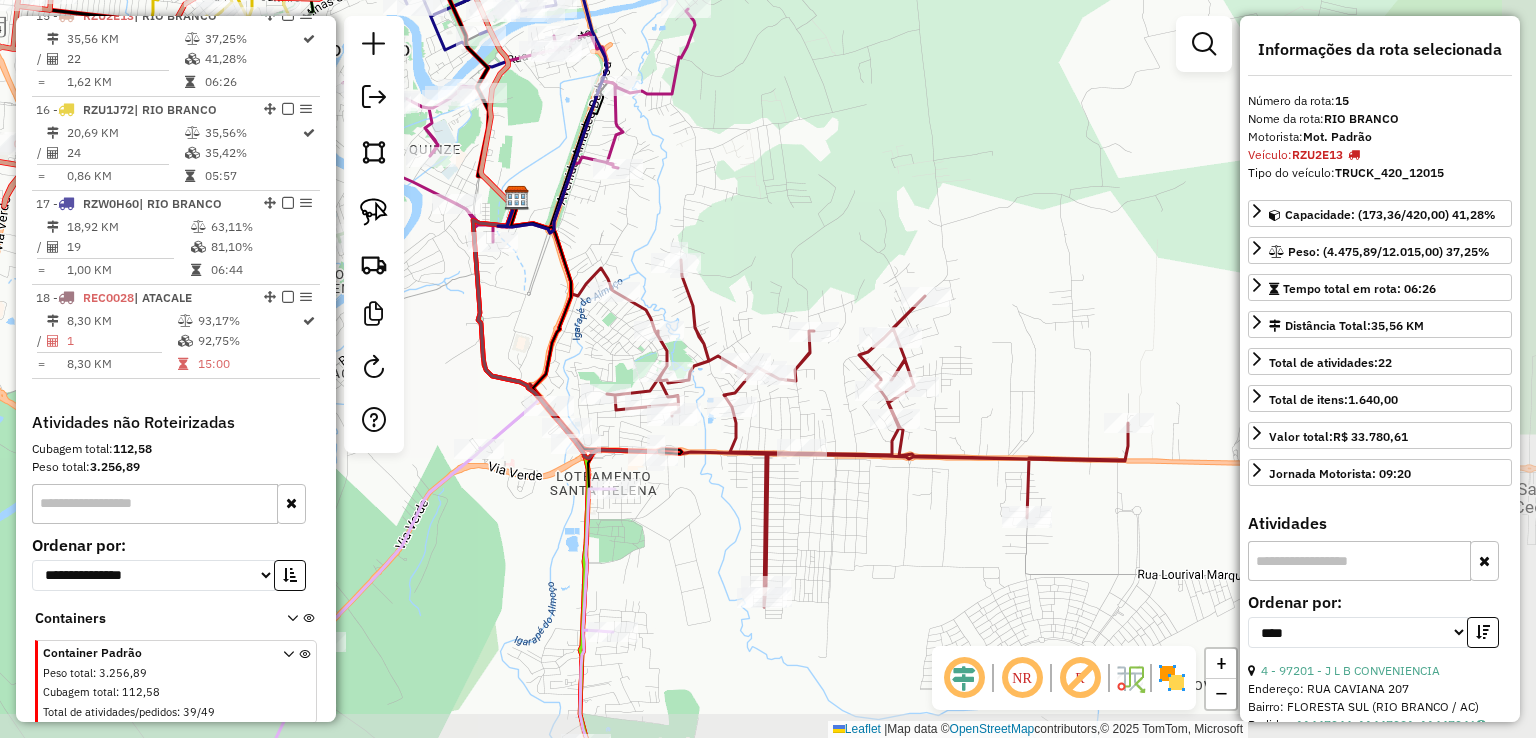 drag, startPoint x: 1037, startPoint y: 248, endPoint x: 776, endPoint y: 199, distance: 265.55978 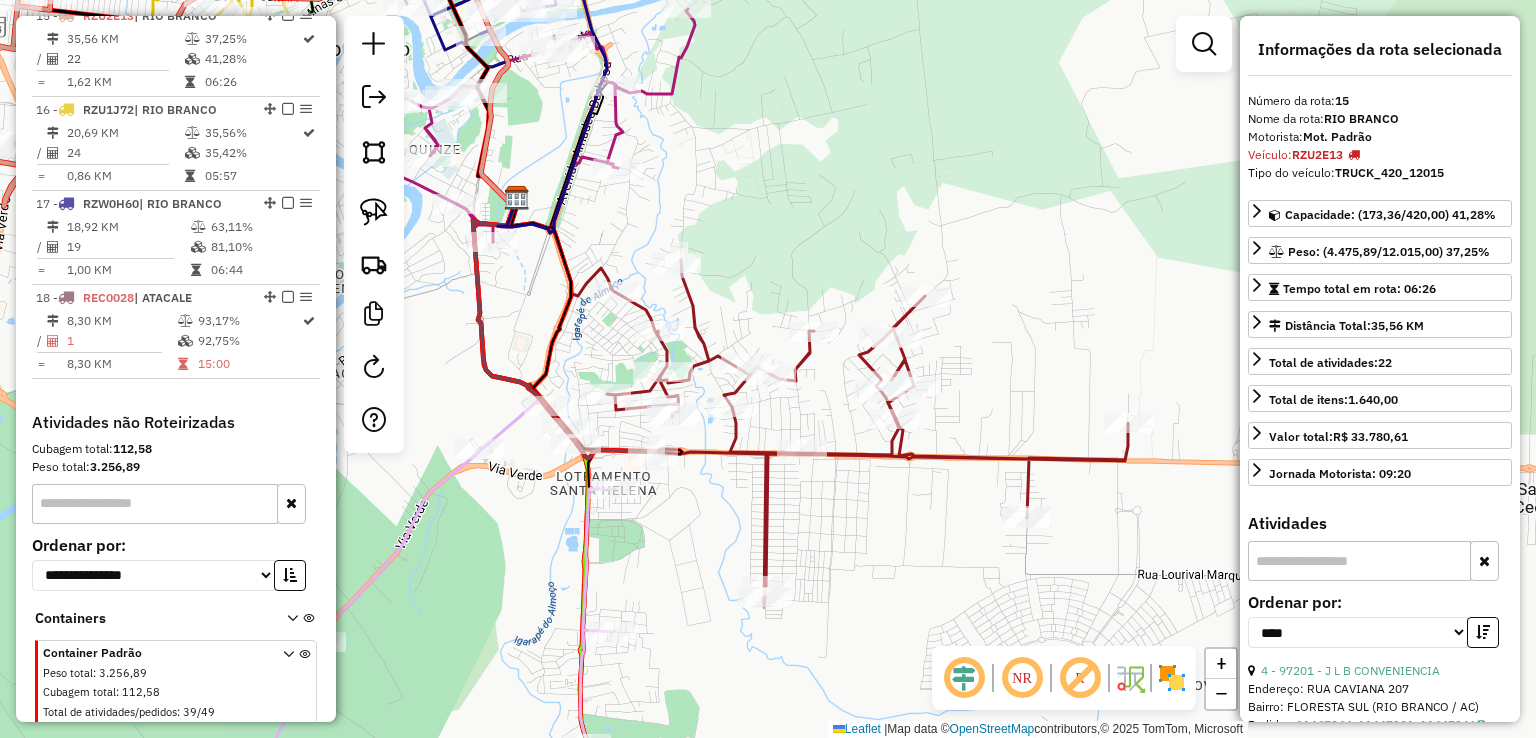 click 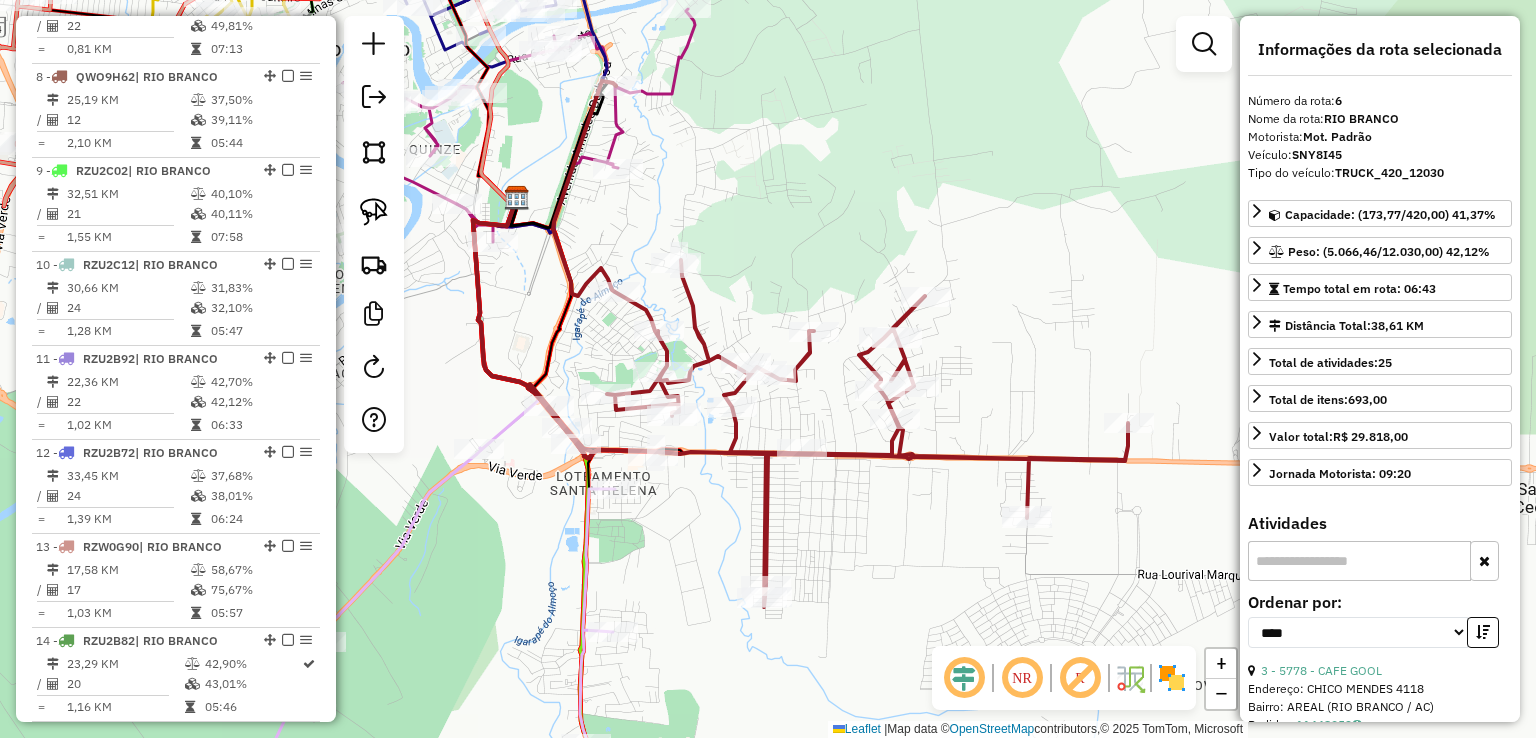 scroll, scrollTop: 1253, scrollLeft: 0, axis: vertical 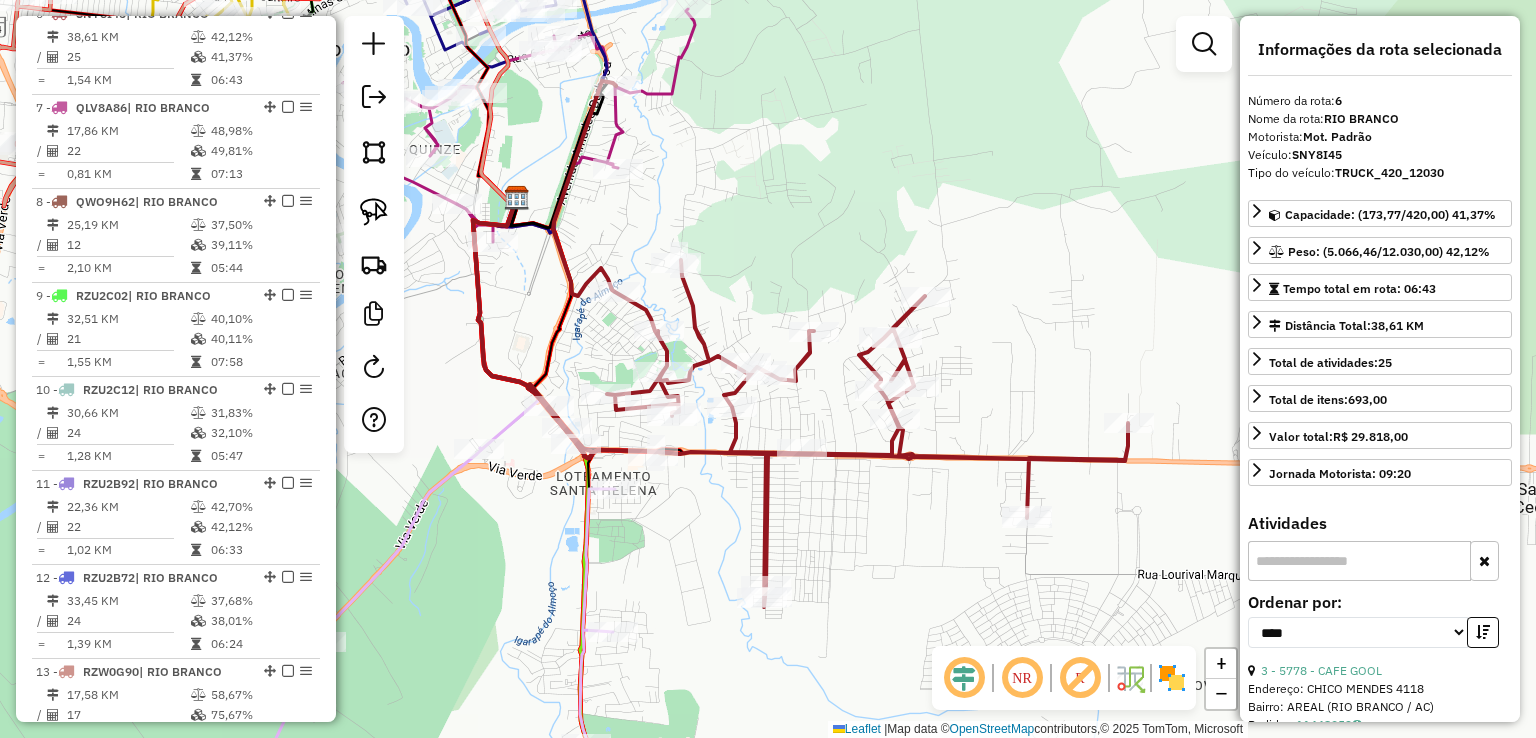 click 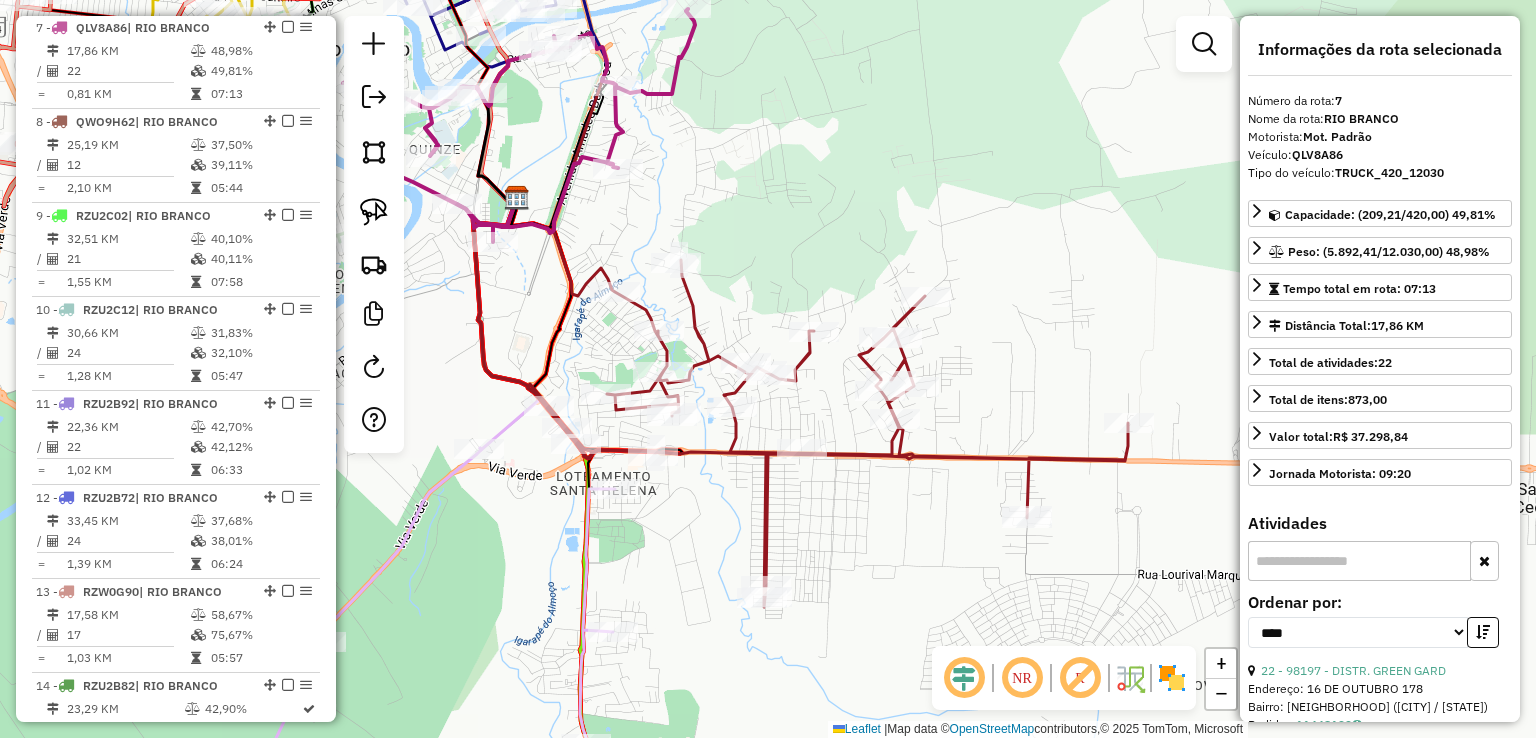 scroll, scrollTop: 1348, scrollLeft: 0, axis: vertical 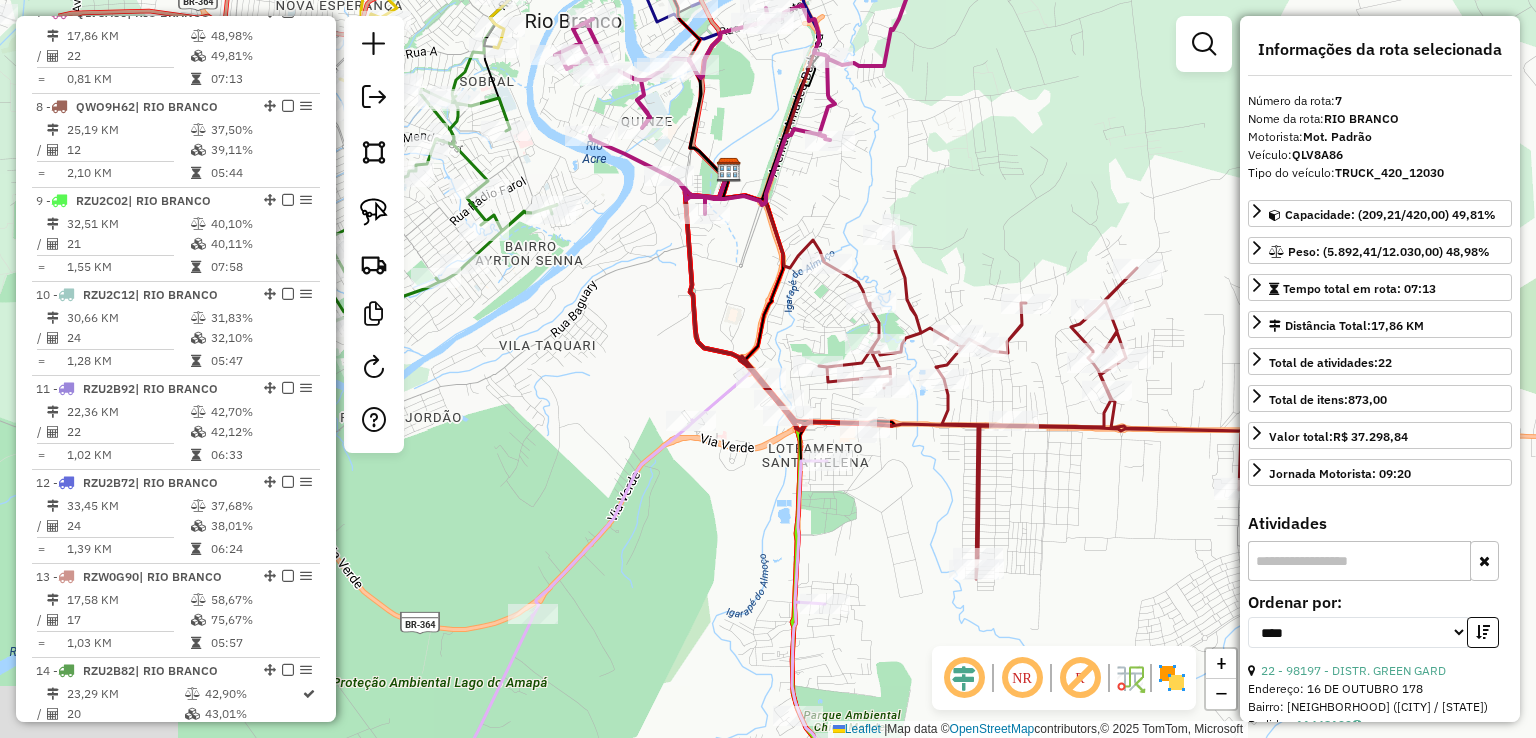 drag, startPoint x: 679, startPoint y: 197, endPoint x: 888, endPoint y: 165, distance: 211.43556 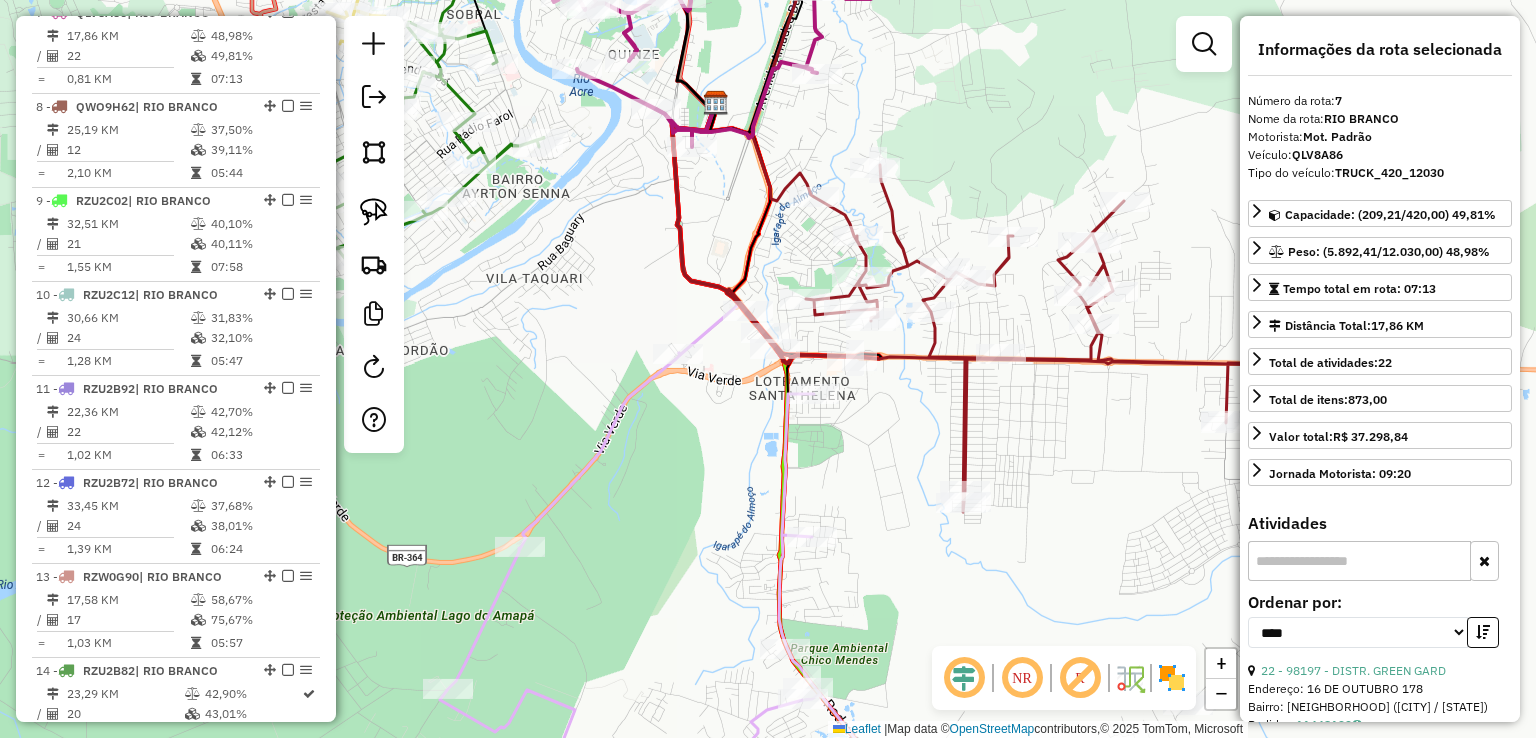 drag, startPoint x: 921, startPoint y: 173, endPoint x: 848, endPoint y: 47, distance: 145.61937 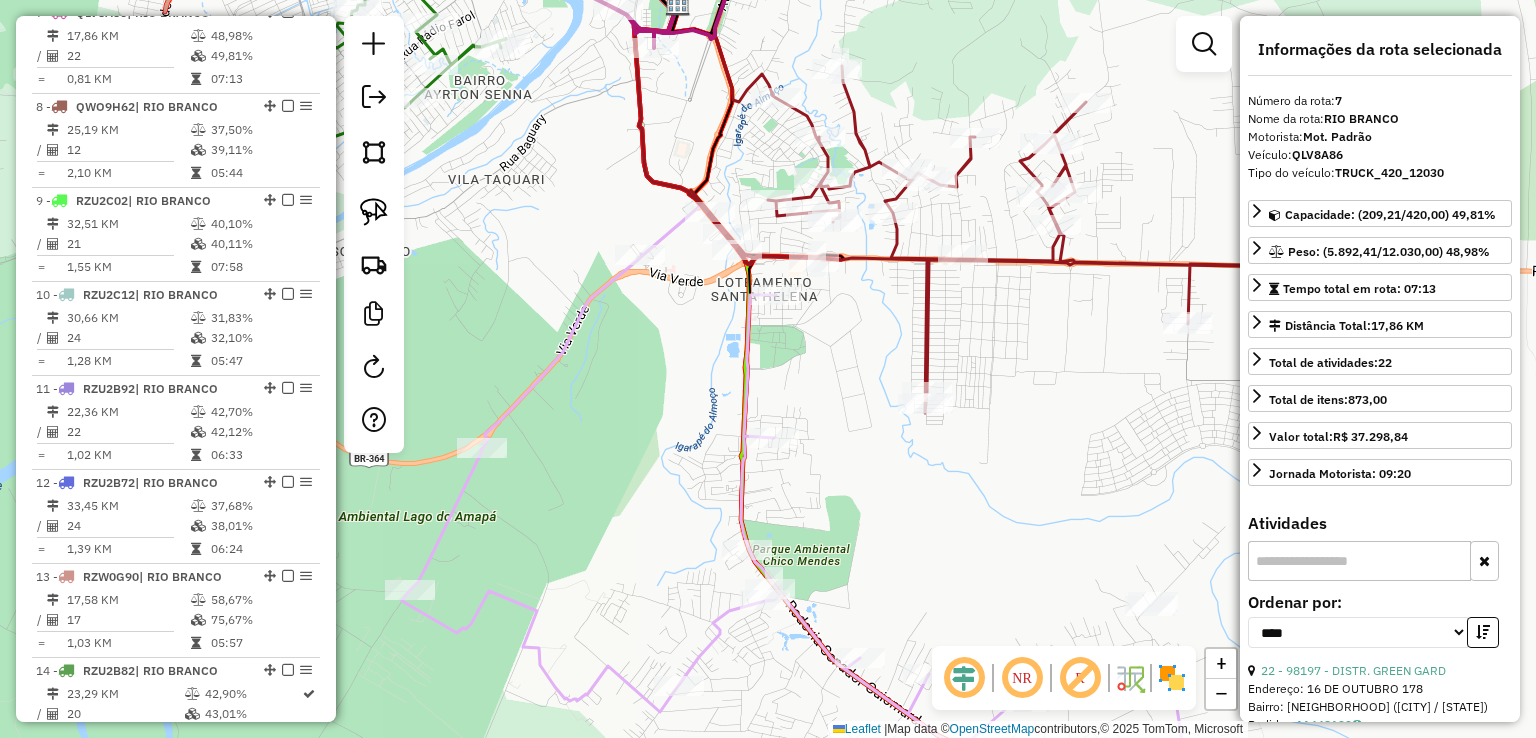 click 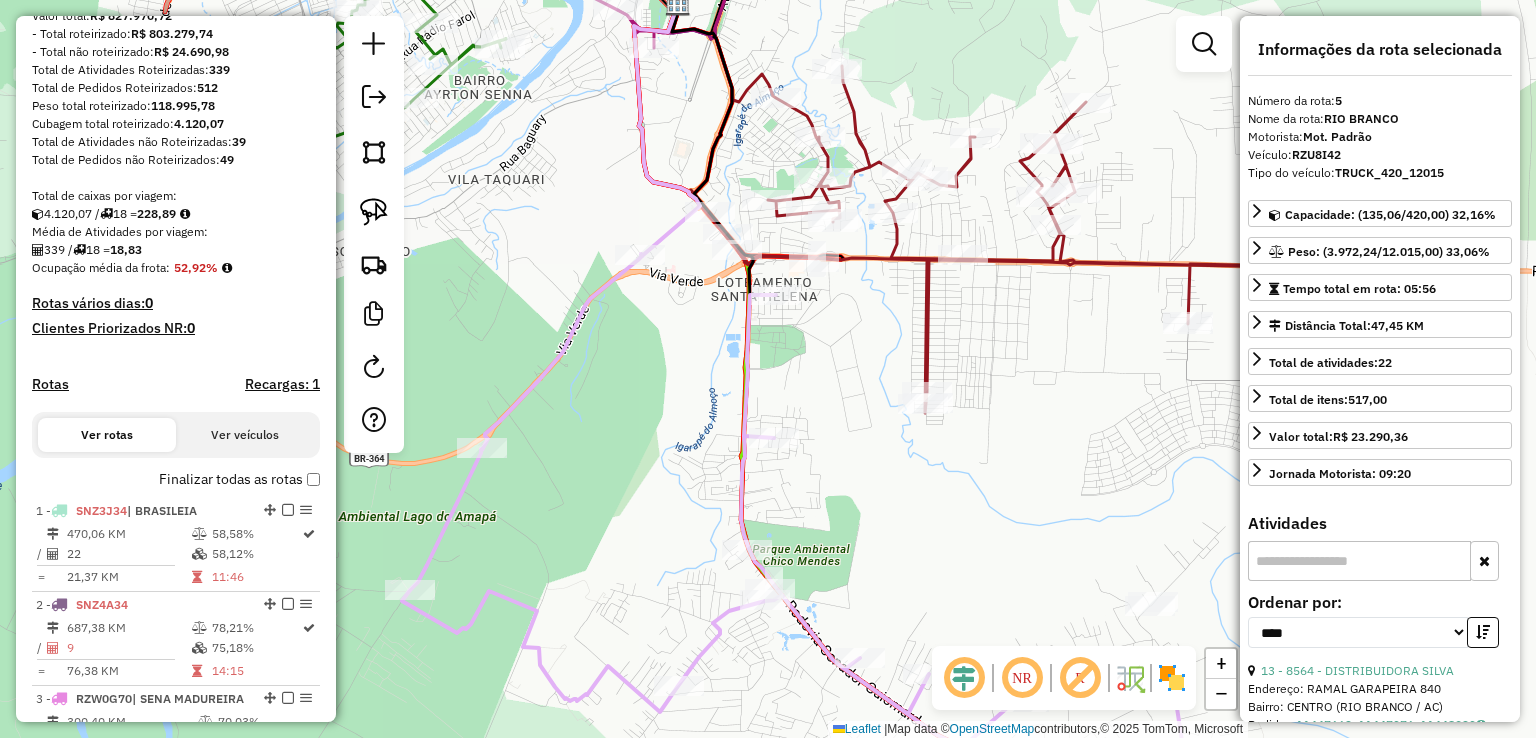 scroll, scrollTop: 260, scrollLeft: 0, axis: vertical 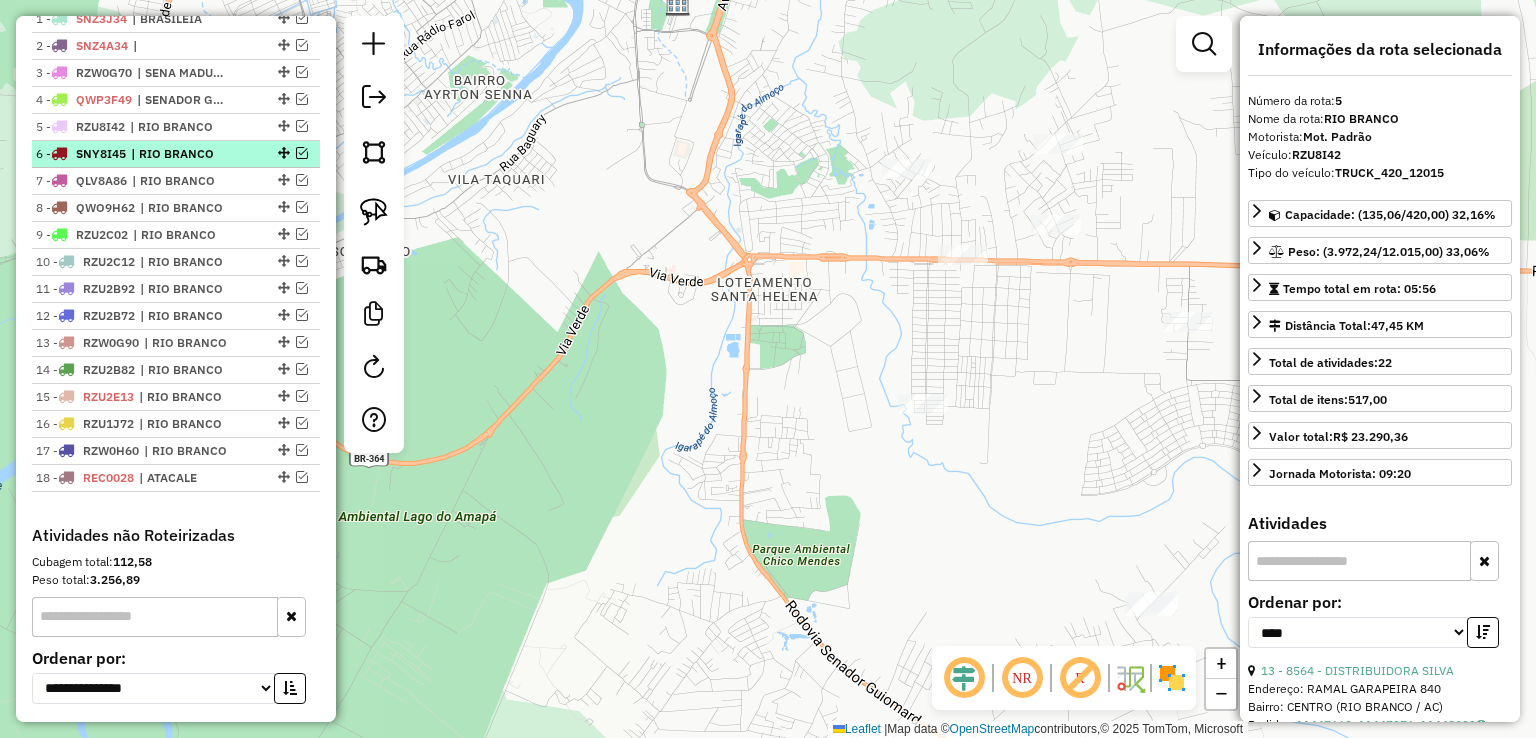 click at bounding box center (302, 153) 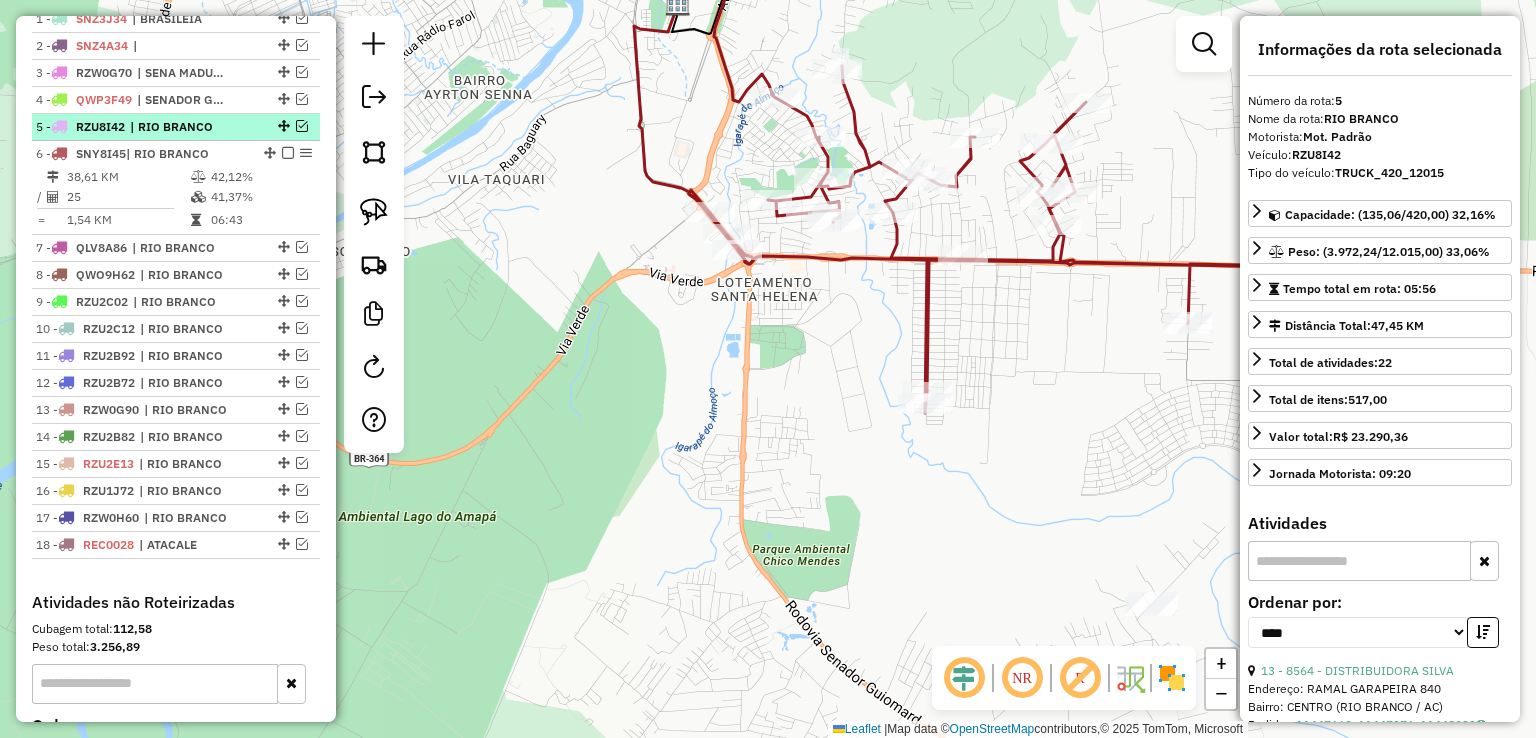 click at bounding box center [302, 126] 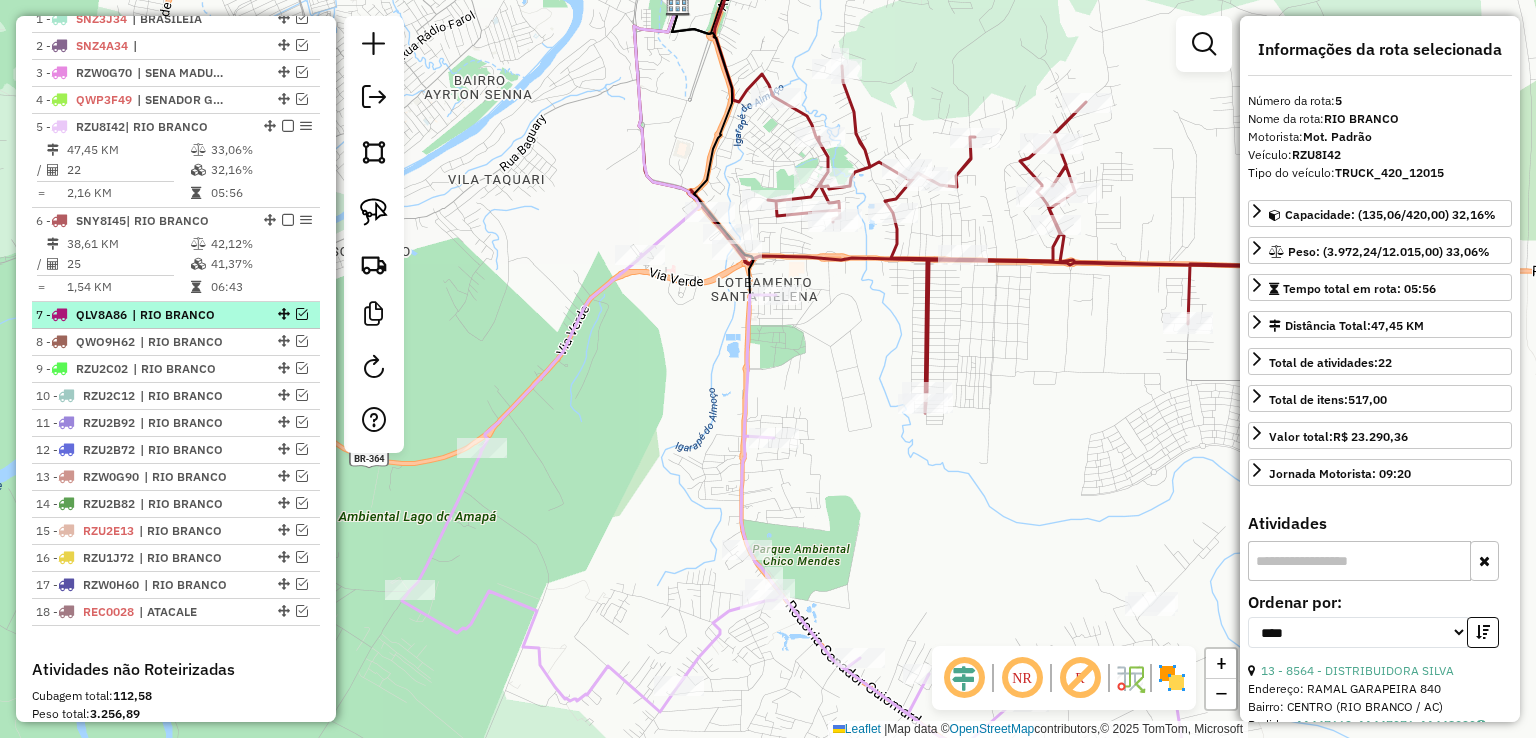 click at bounding box center [302, 314] 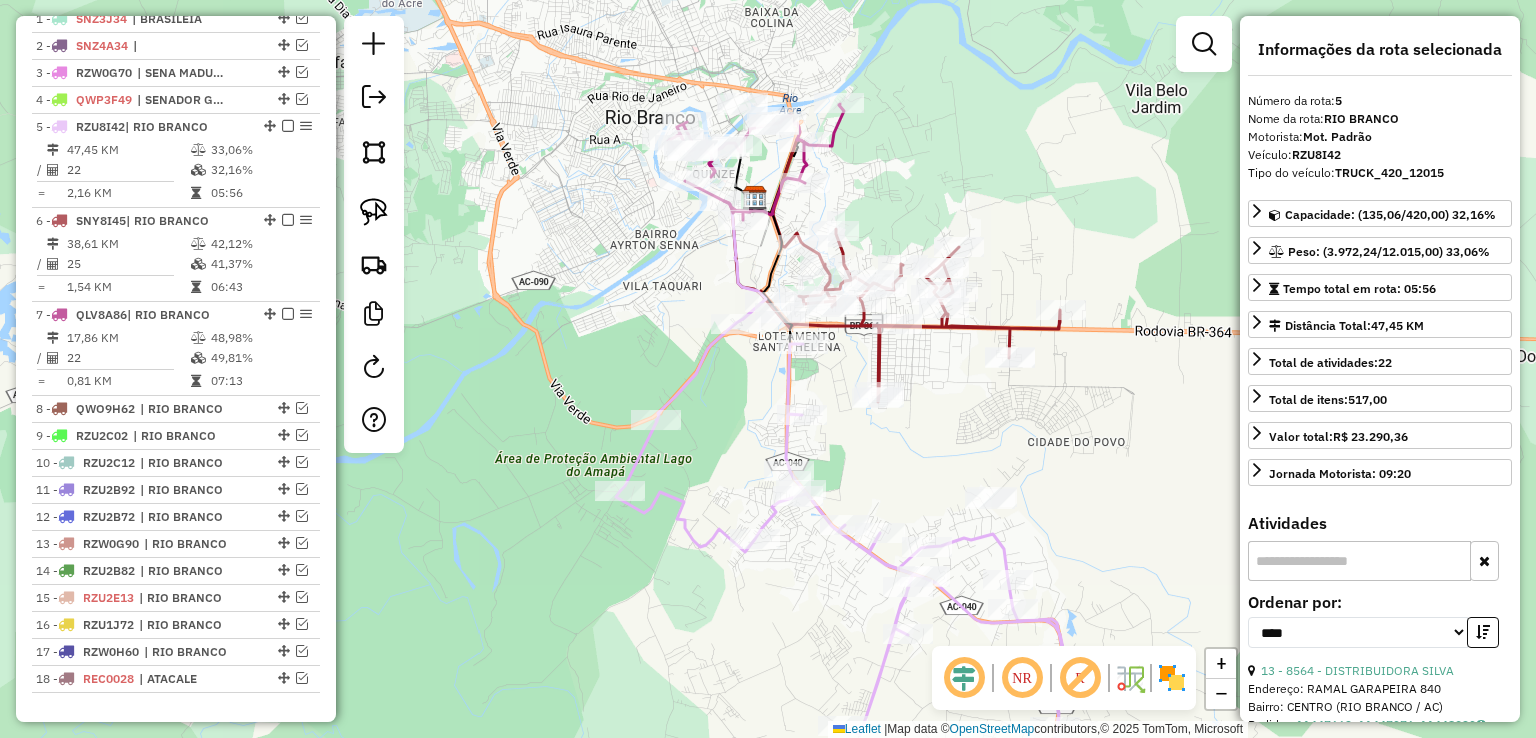 drag, startPoint x: 836, startPoint y: 453, endPoint x: 965, endPoint y: 553, distance: 163.2207 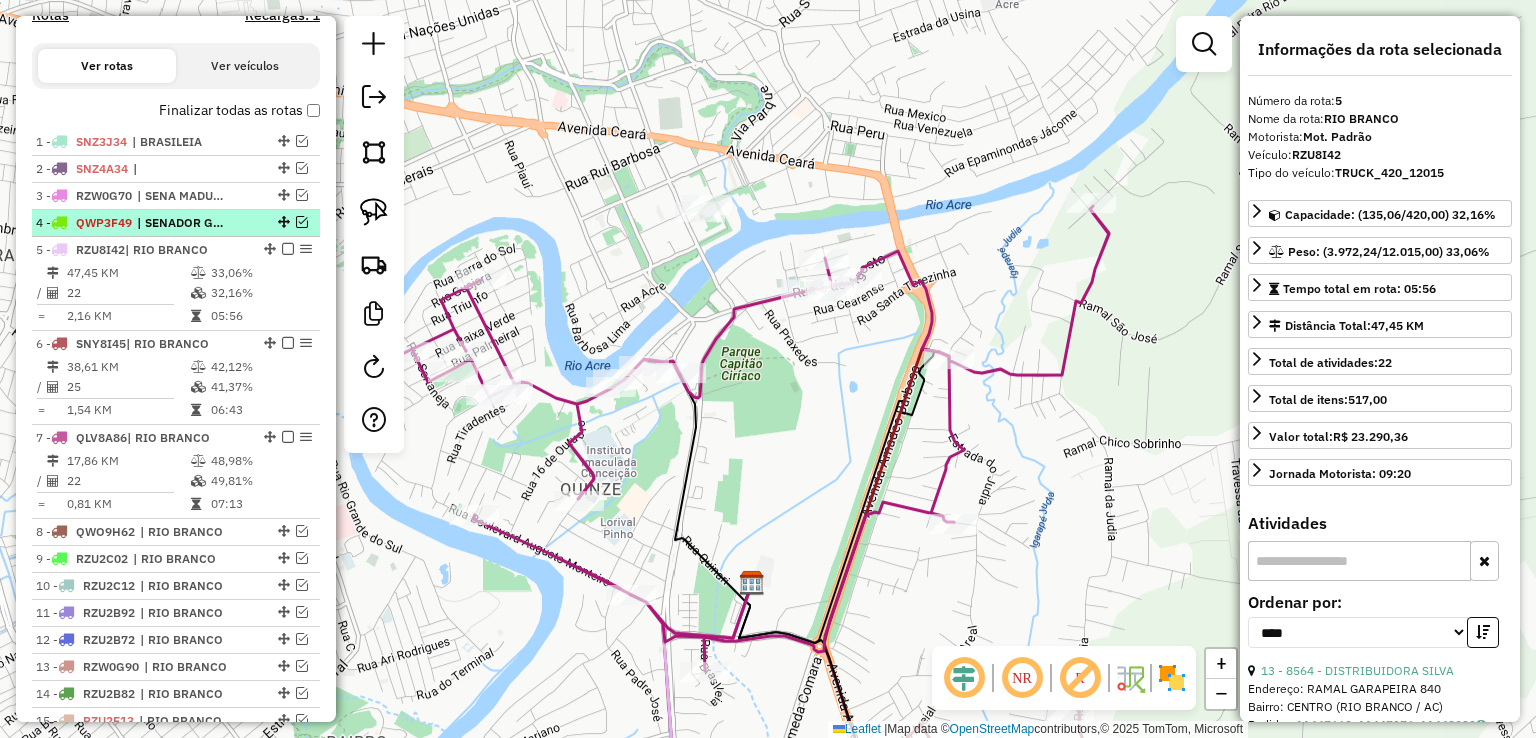 scroll, scrollTop: 660, scrollLeft: 0, axis: vertical 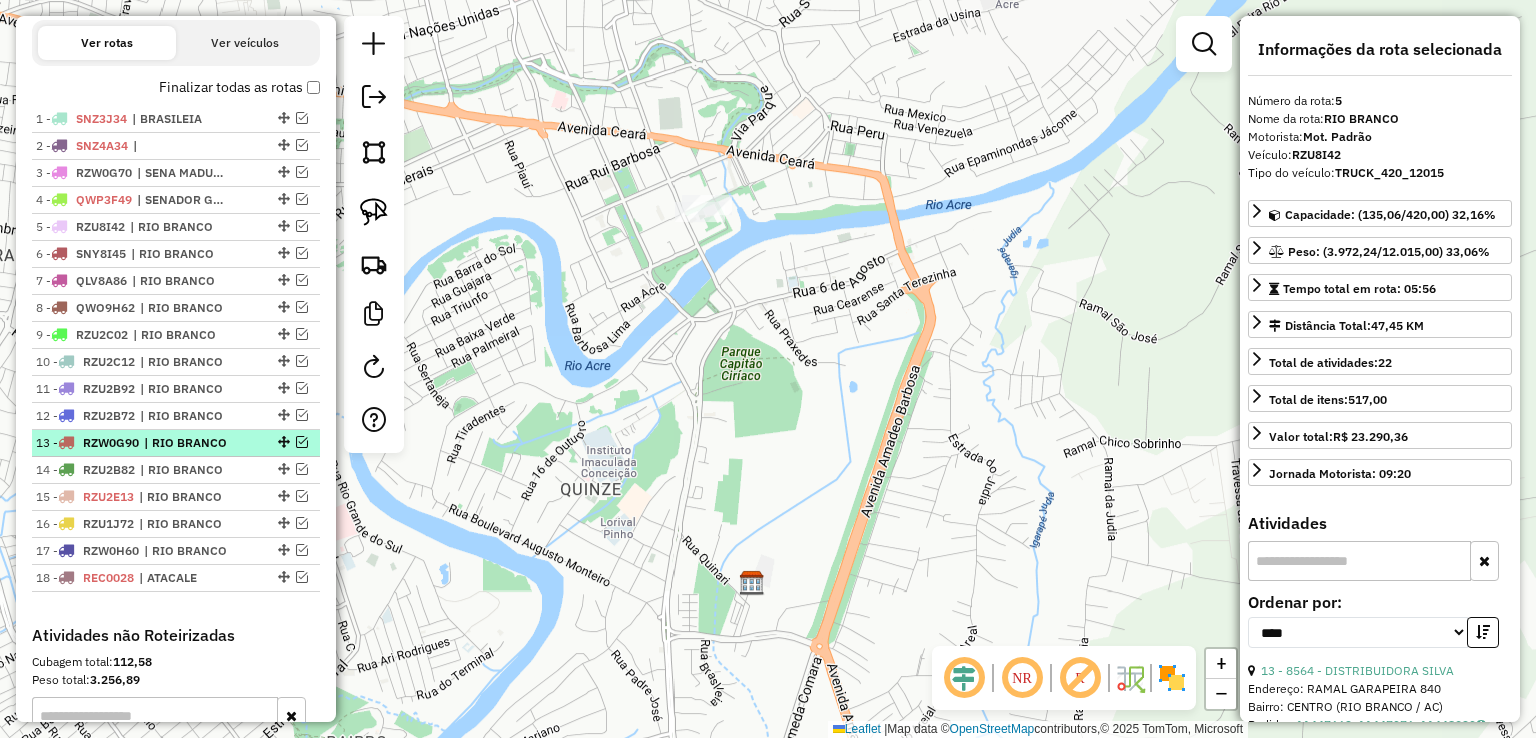 click at bounding box center [302, 442] 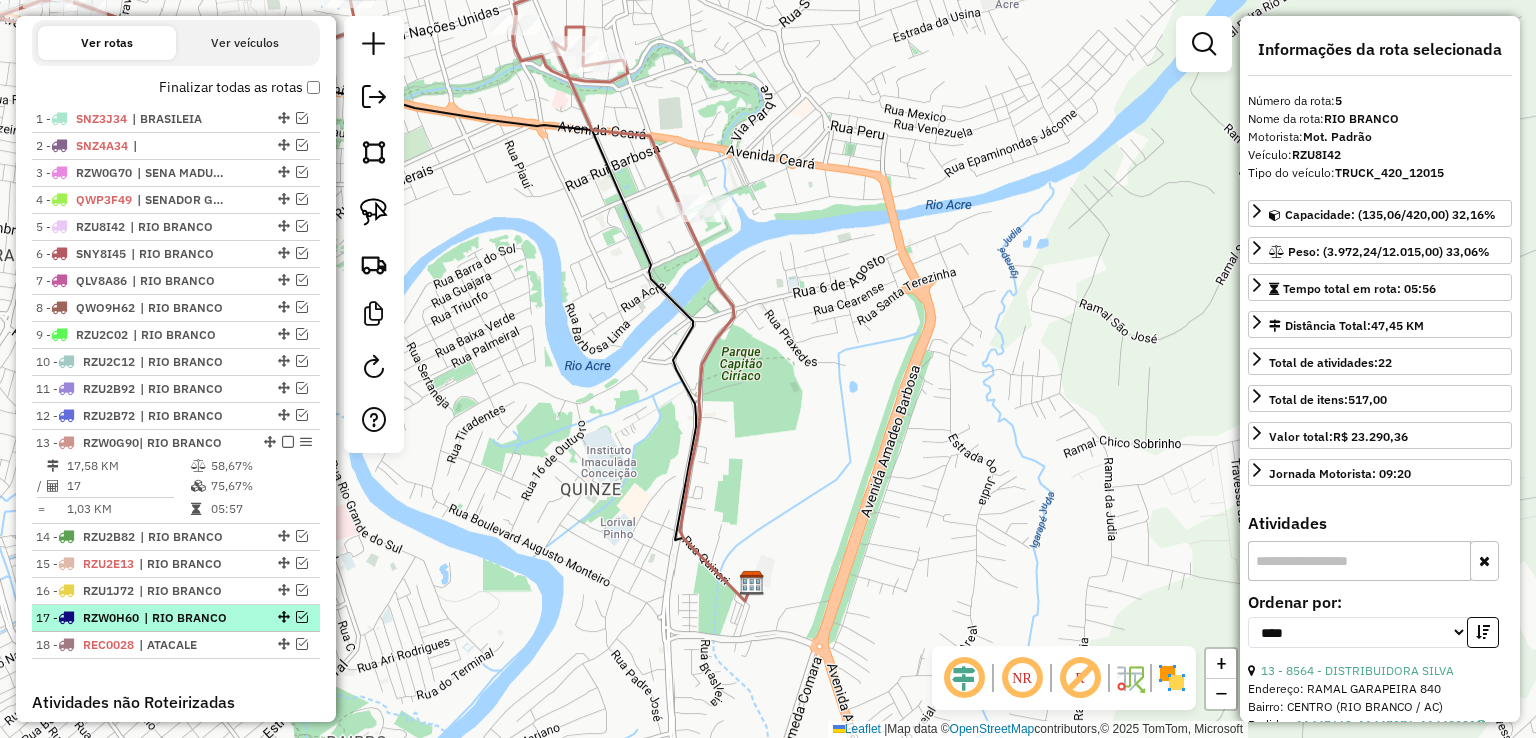 click at bounding box center [302, 617] 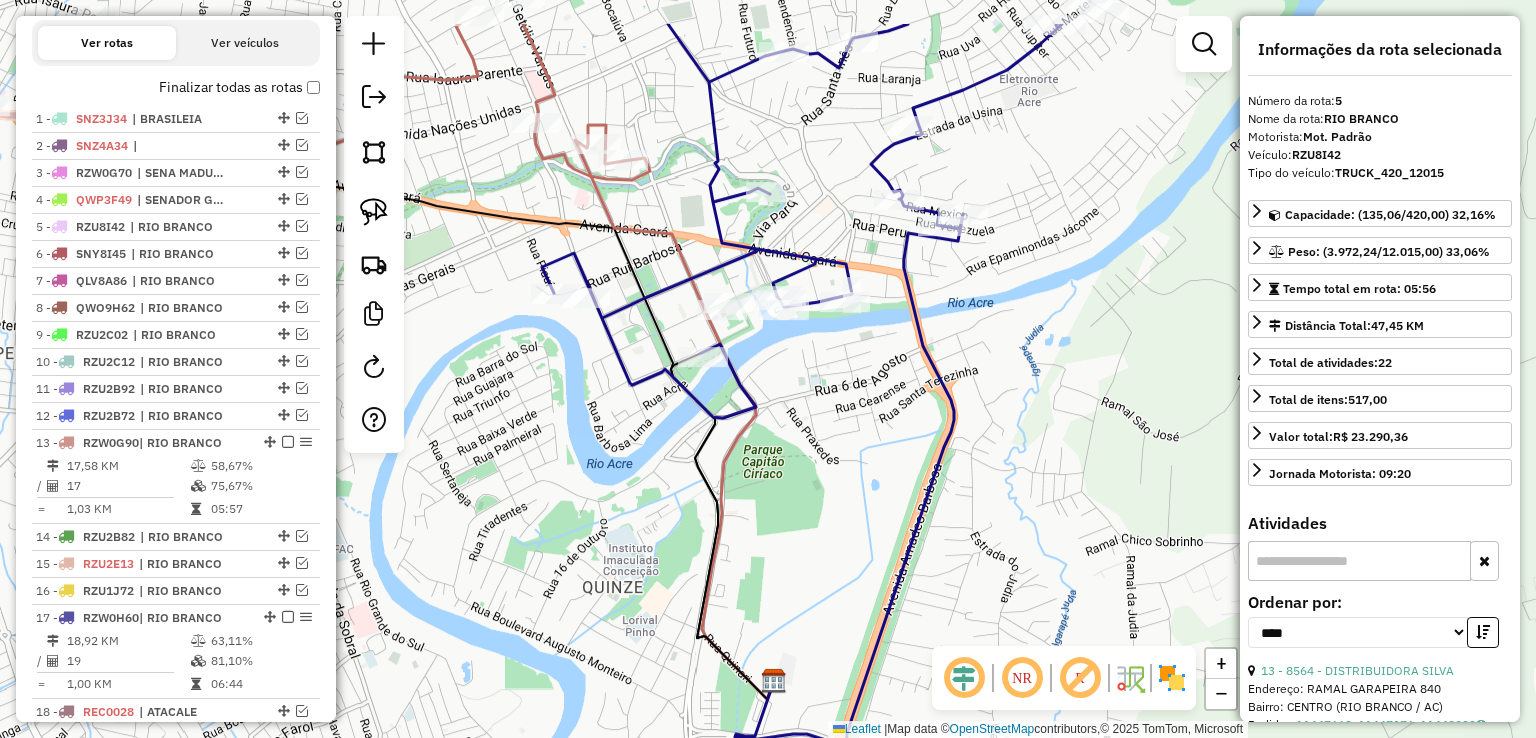 drag, startPoint x: 756, startPoint y: 270, endPoint x: 782, endPoint y: 412, distance: 144.36066 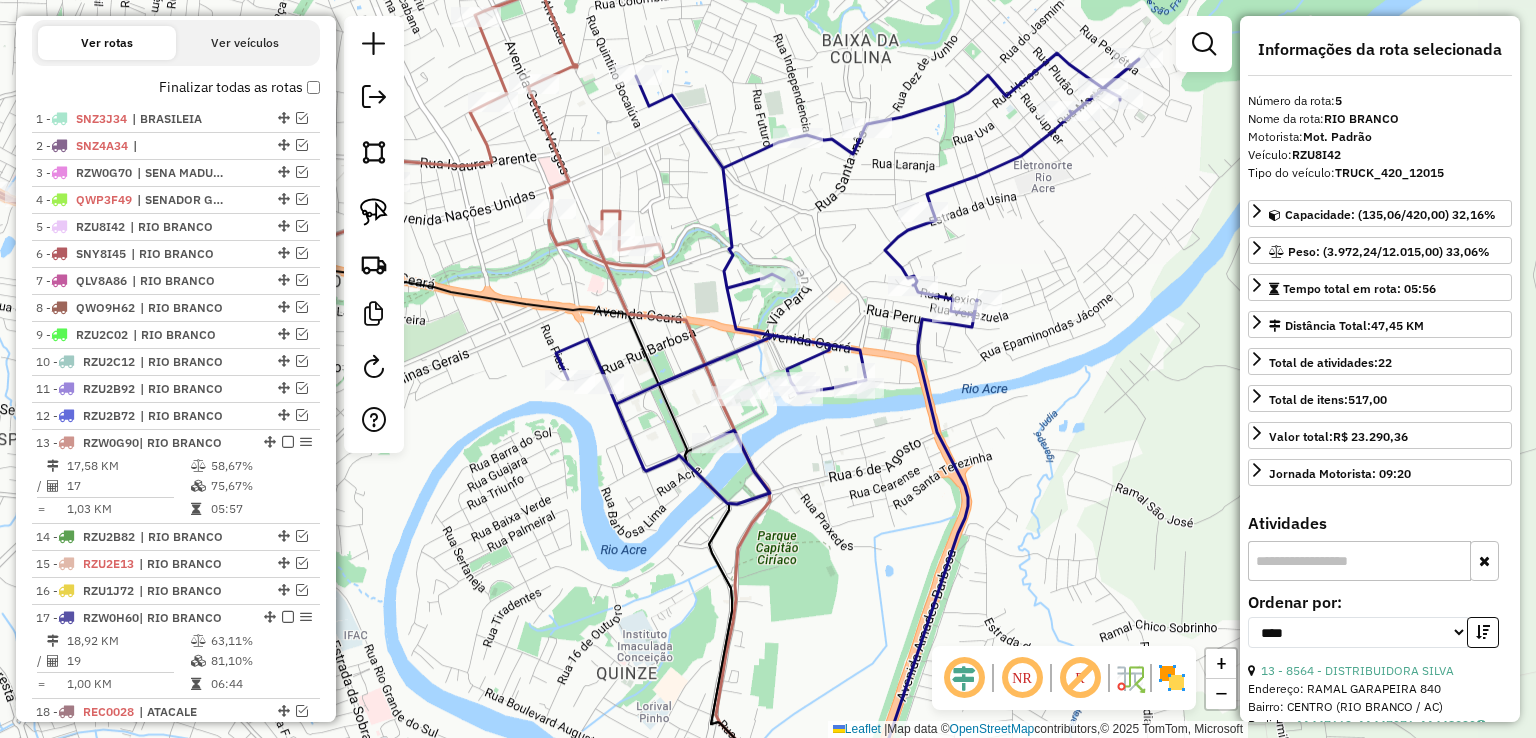 click 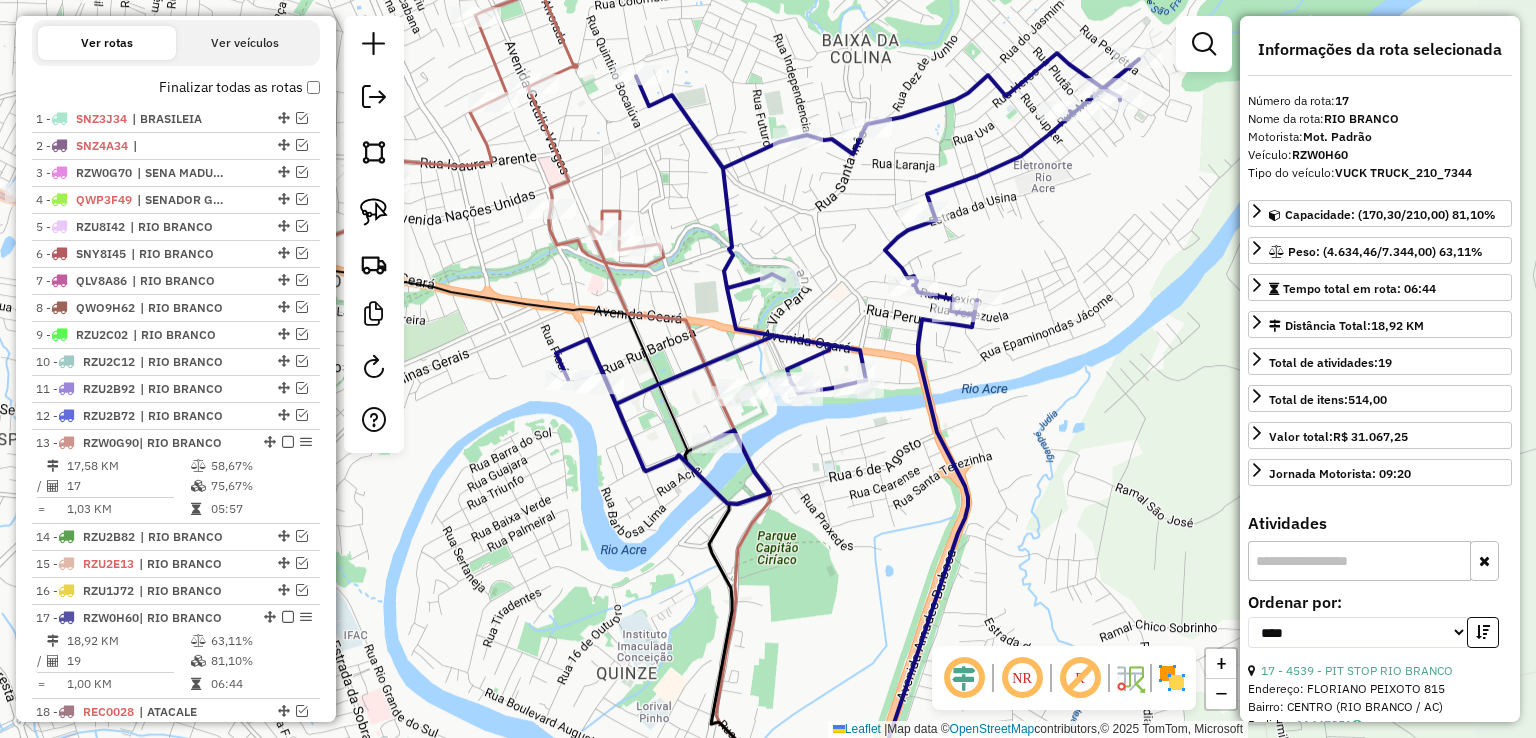 scroll, scrollTop: 1052, scrollLeft: 0, axis: vertical 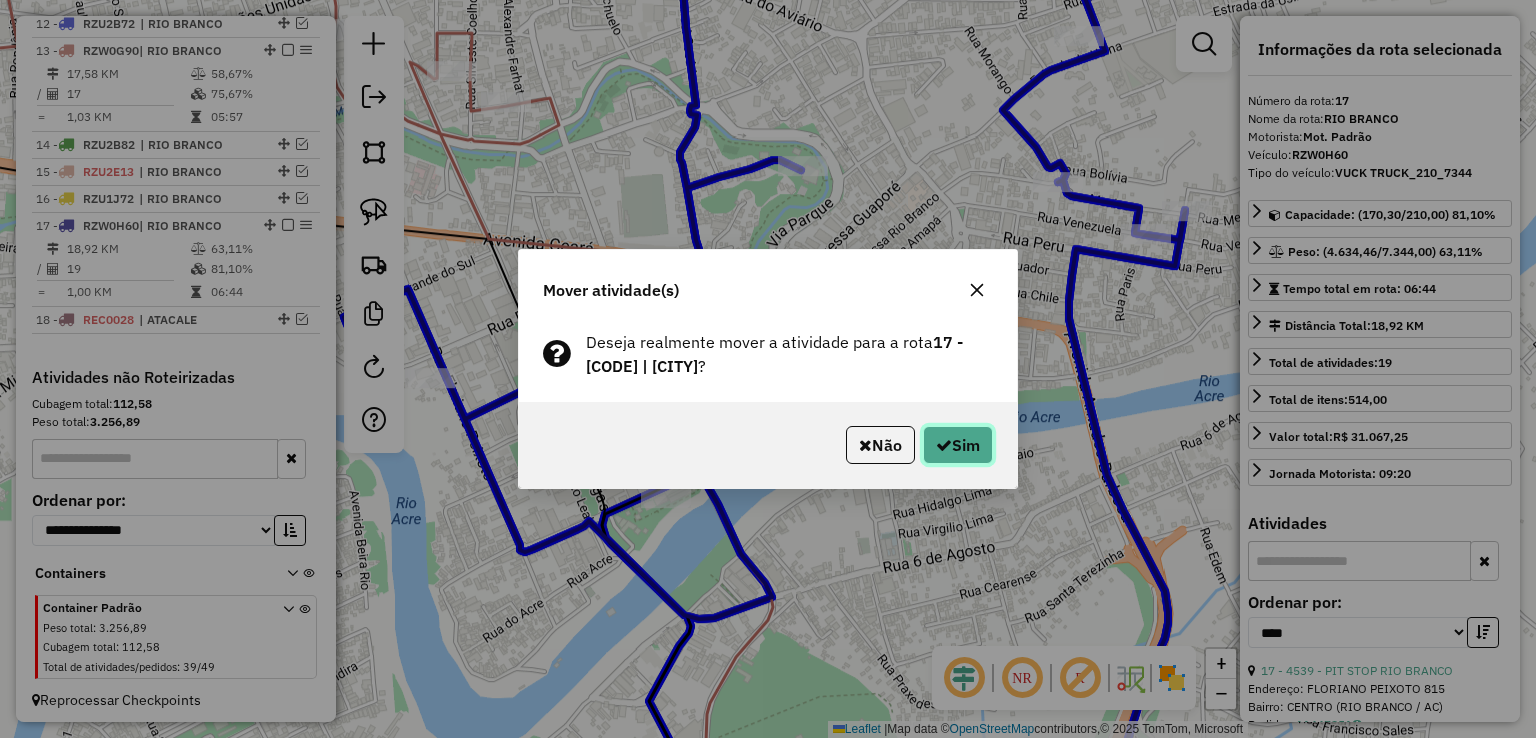 click on "Sim" 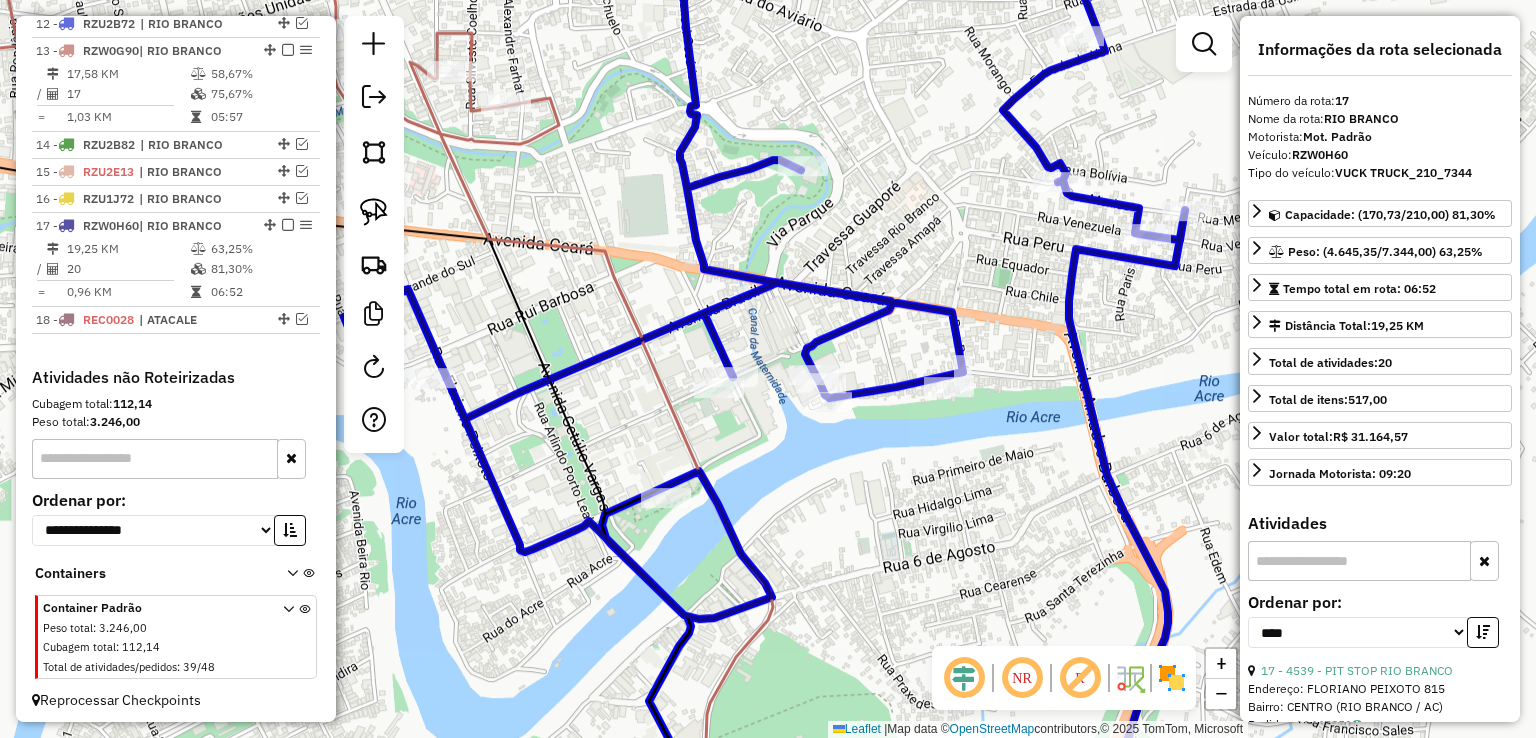 click on "Janela de atendimento Grade de atendimento Capacidade Transportadoras Veículos Cliente Pedidos  Rotas Selecione os dias de semana para filtrar as janelas de atendimento  Seg   Ter   Qua   Qui   Sex   Sáb   Dom  Informe o período da janela de atendimento: De: Até:  Filtrar exatamente a janela do cliente  Considerar janela de atendimento padrão  Selecione os dias de semana para filtrar as grades de atendimento  Seg   Ter   Qua   Qui   Sex   Sáb   Dom   Considerar clientes sem dia de atendimento cadastrado  Clientes fora do dia de atendimento selecionado Filtrar as atividades entre os valores definidos abaixo:  Peso mínimo:   Peso máximo:   Cubagem mínima:   Cubagem máxima:   De:   Até:  Filtrar as atividades entre o tempo de atendimento definido abaixo:  De:   Até:   Considerar capacidade total dos clientes não roteirizados Transportadora: Selecione um ou mais itens Tipo de veículo: Selecione um ou mais itens Veículo: Selecione um ou mais itens Motorista: Selecione um ou mais itens Nome: Rótulo:" 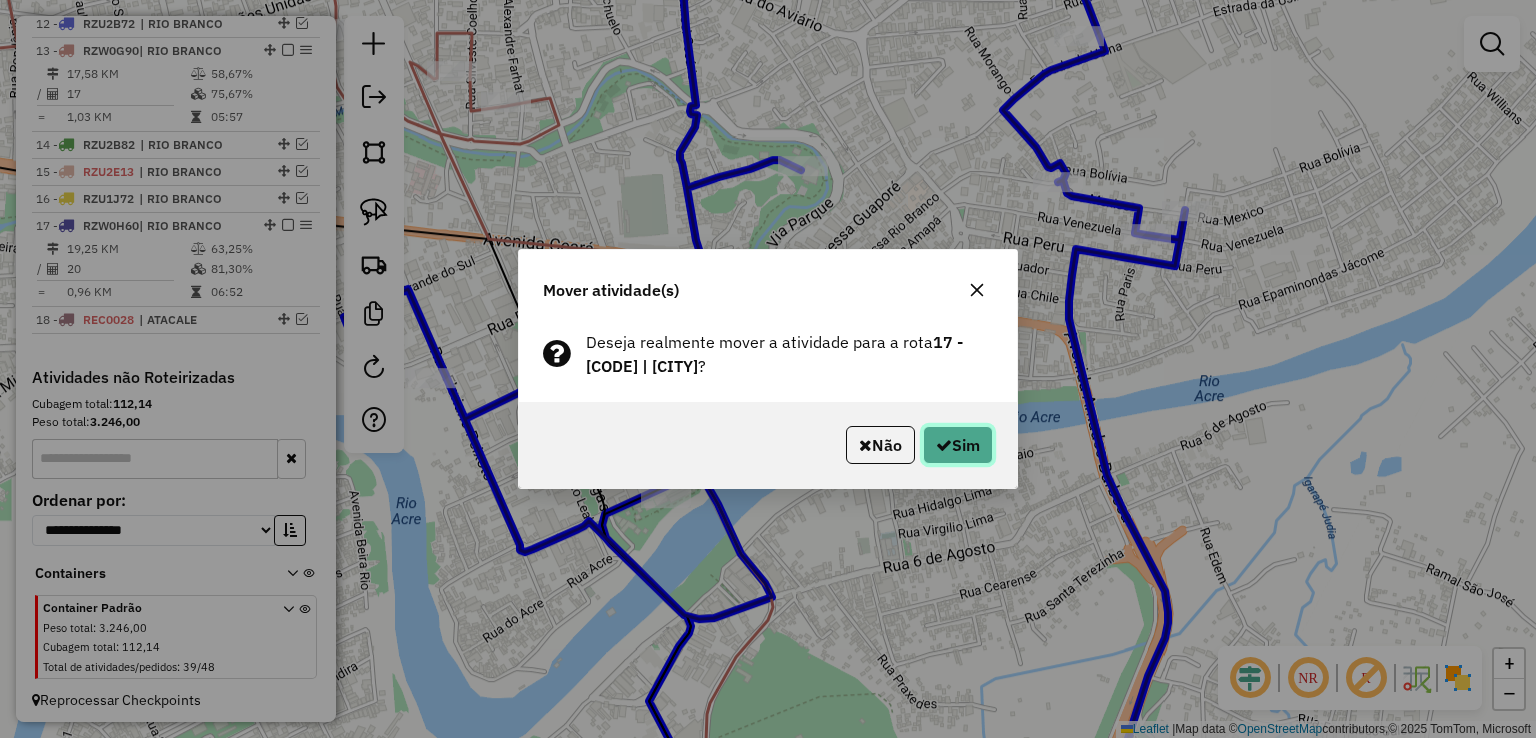 click on "Sim" 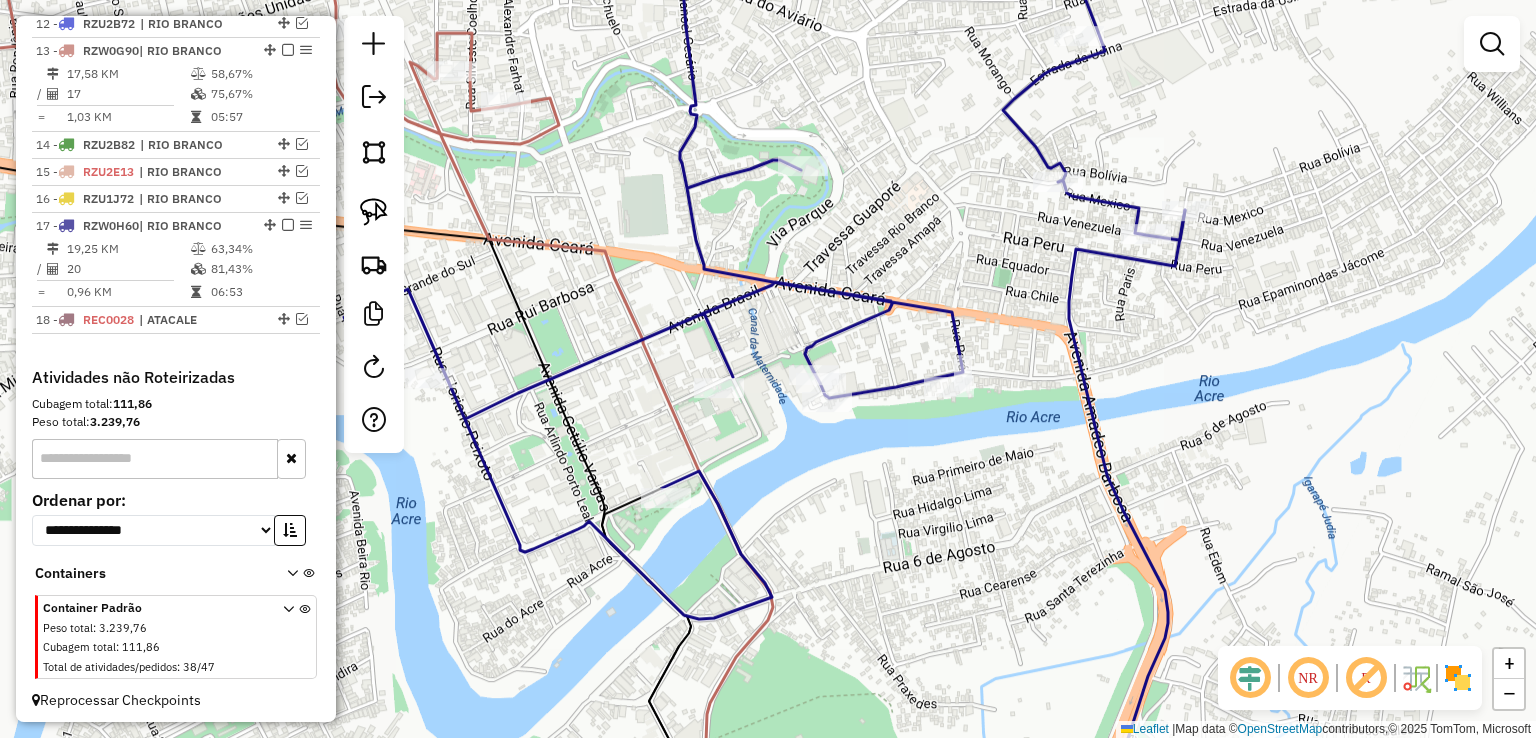 click 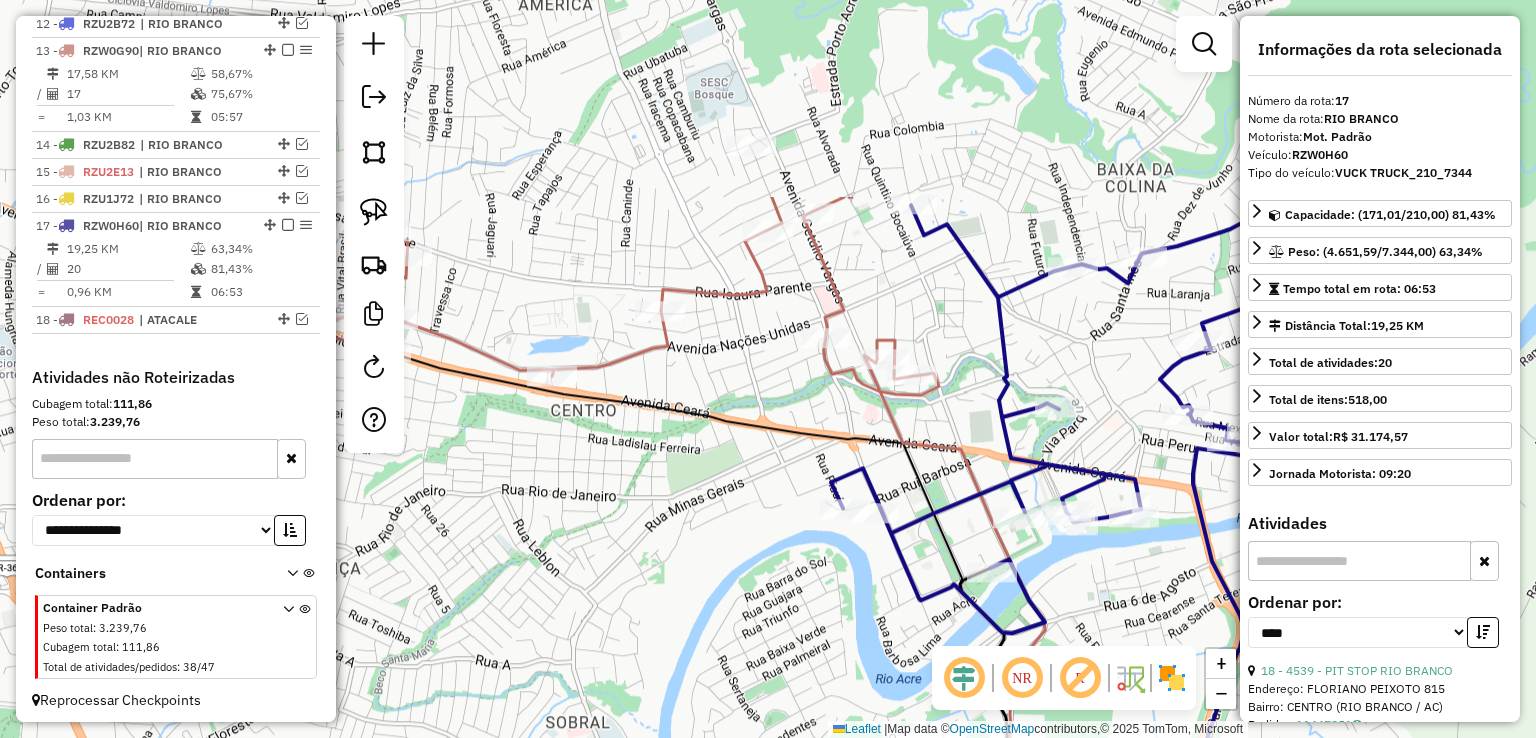 drag, startPoint x: 853, startPoint y: 85, endPoint x: 1087, endPoint y: 356, distance: 358.04608 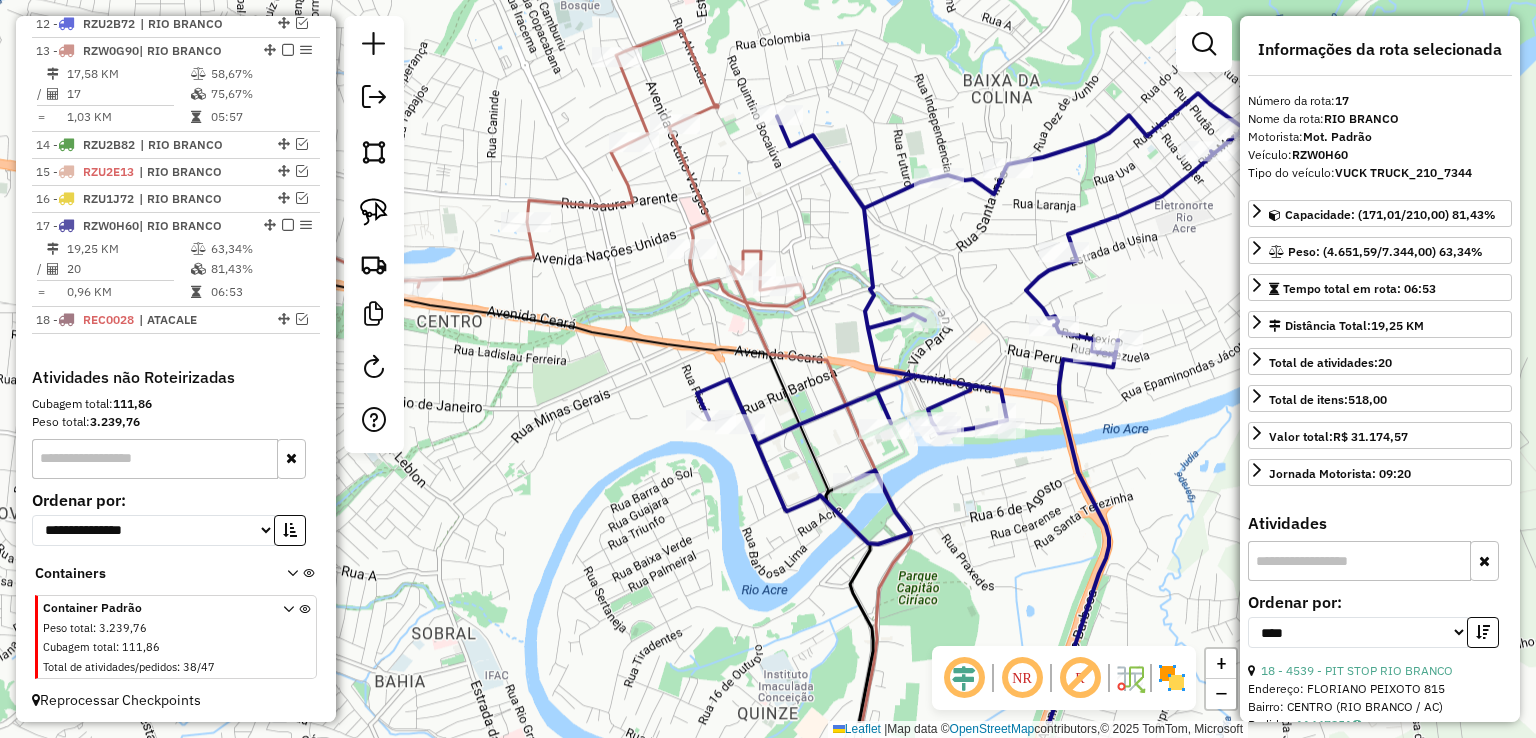 drag, startPoint x: 942, startPoint y: 293, endPoint x: 792, endPoint y: 193, distance: 180.27756 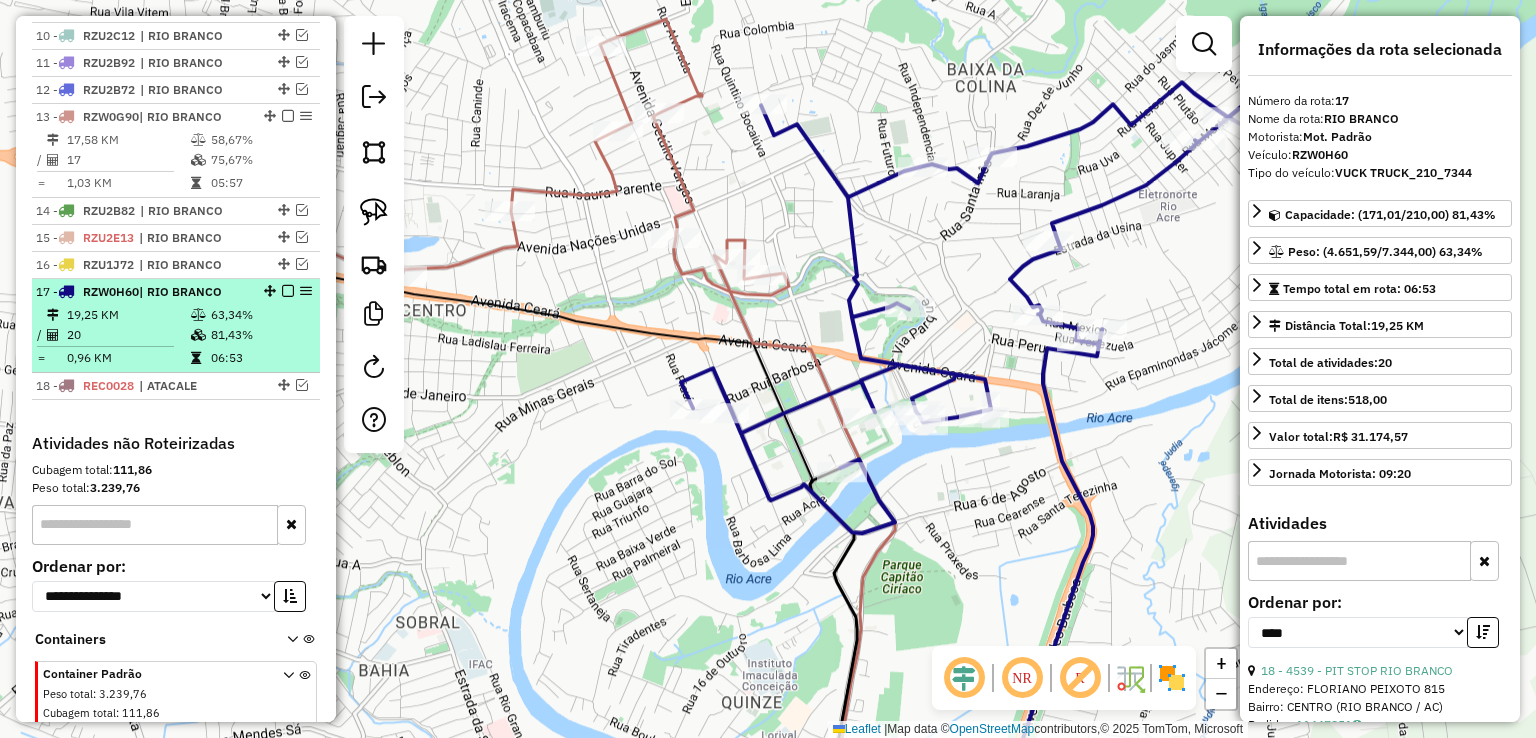 scroll, scrollTop: 952, scrollLeft: 0, axis: vertical 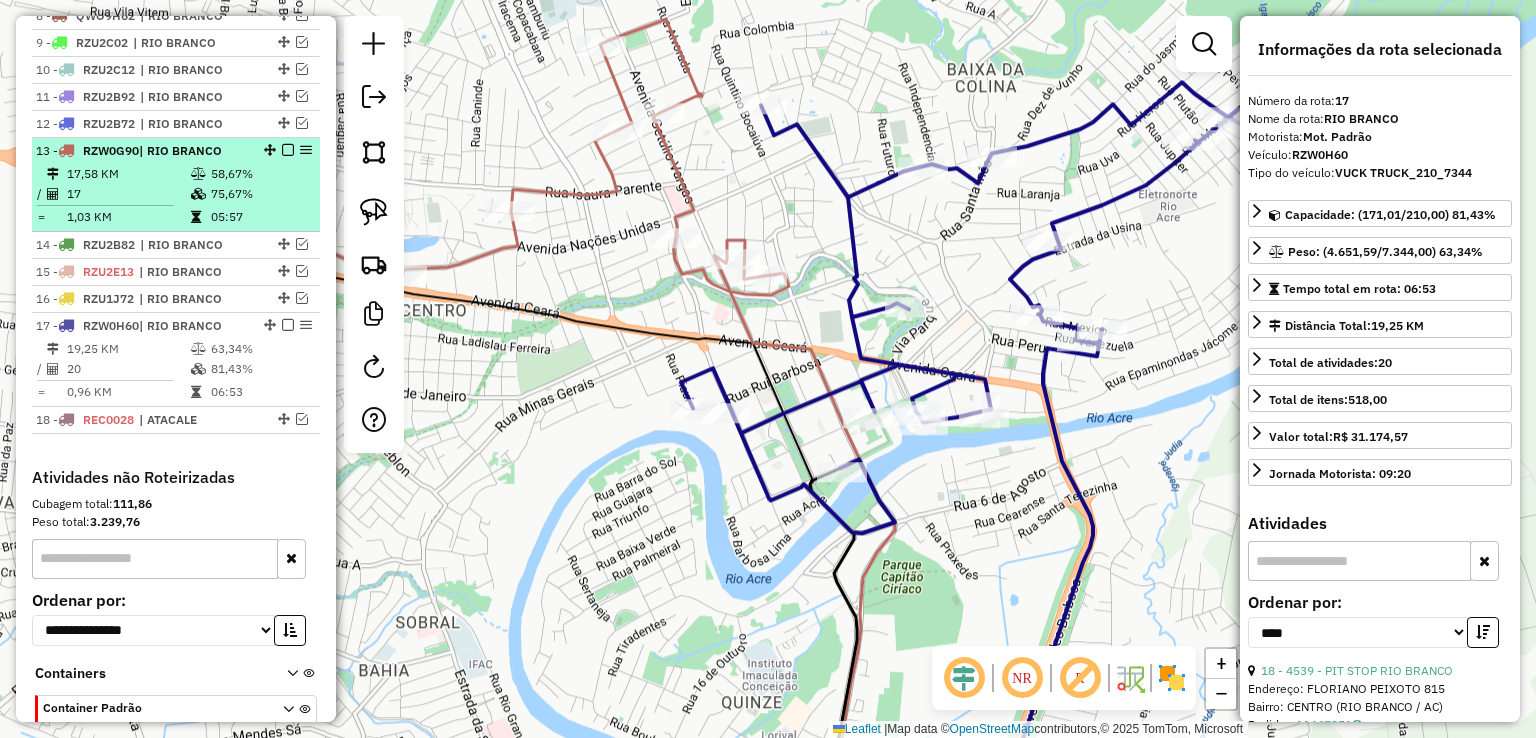 click on "13 -     [CODE] | [CITY]" at bounding box center (176, 151) 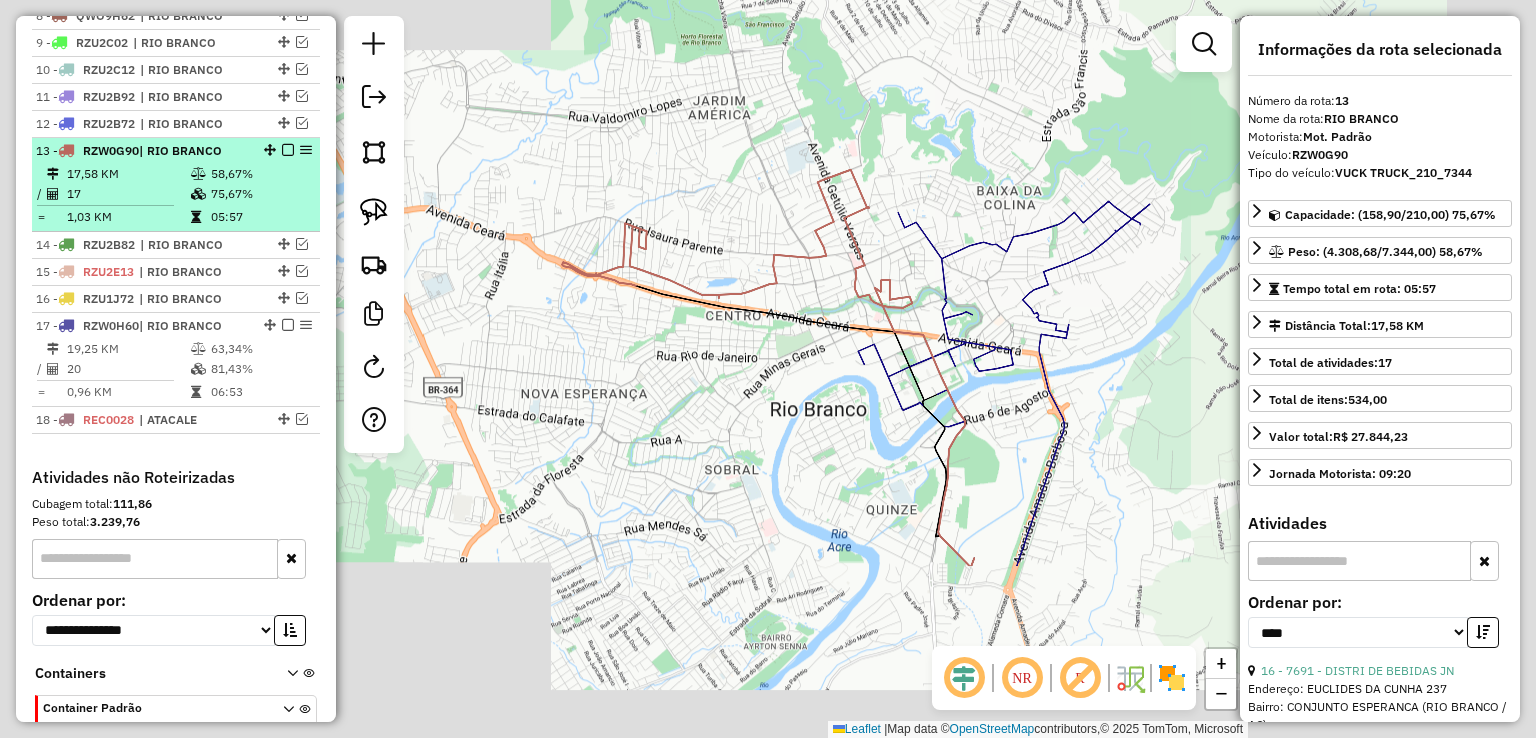 click at bounding box center (288, 150) 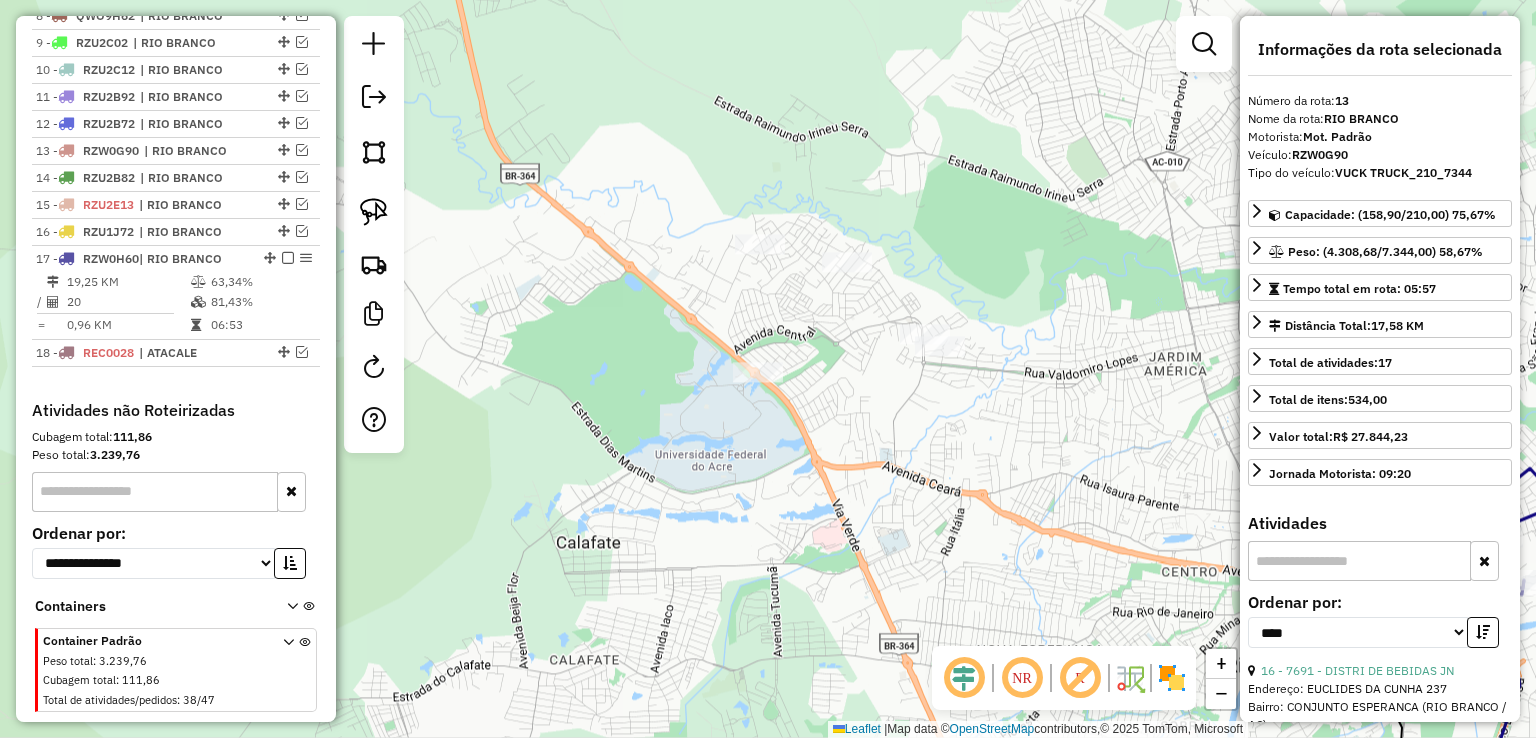 drag, startPoint x: 563, startPoint y: 201, endPoint x: 1019, endPoint y: 457, distance: 522.9455 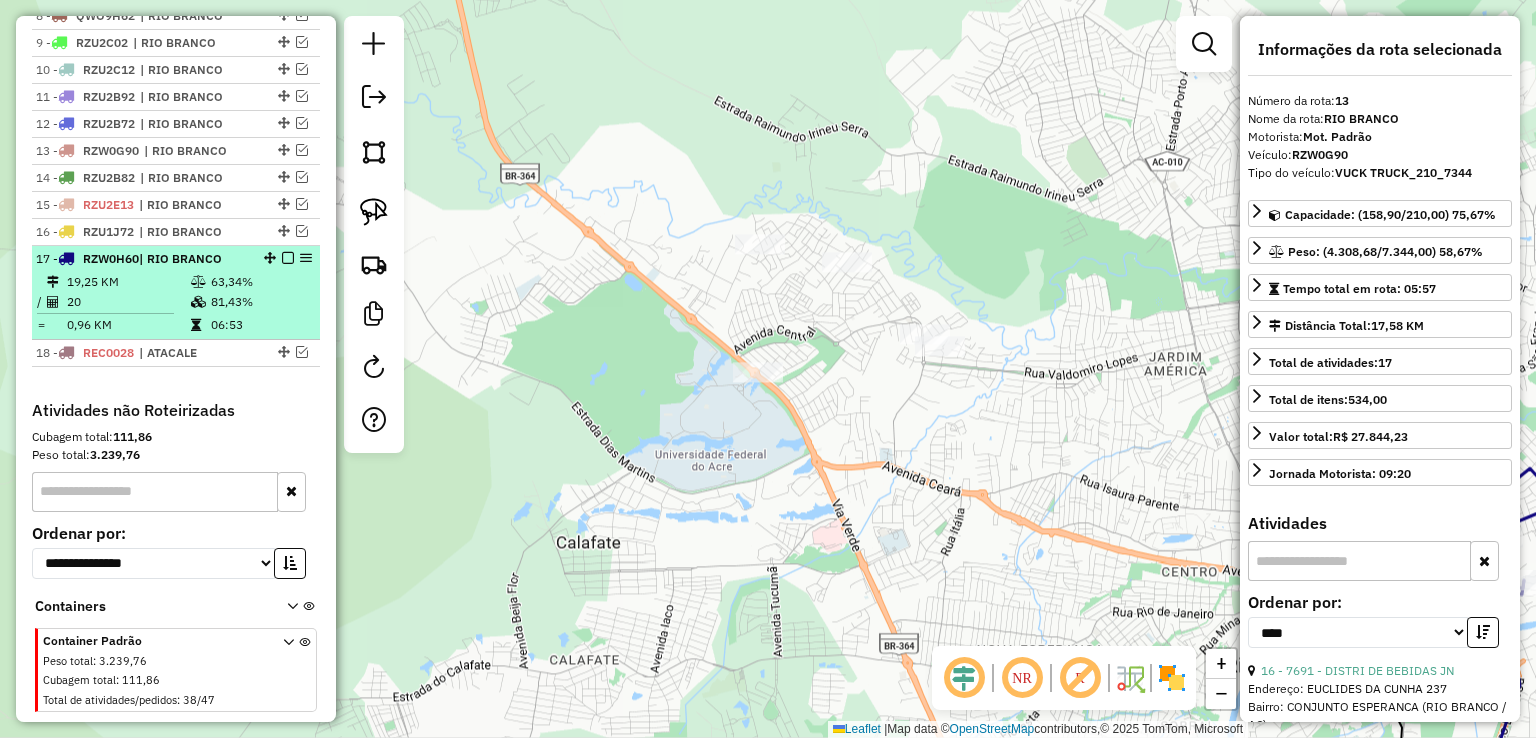 click at bounding box center [288, 258] 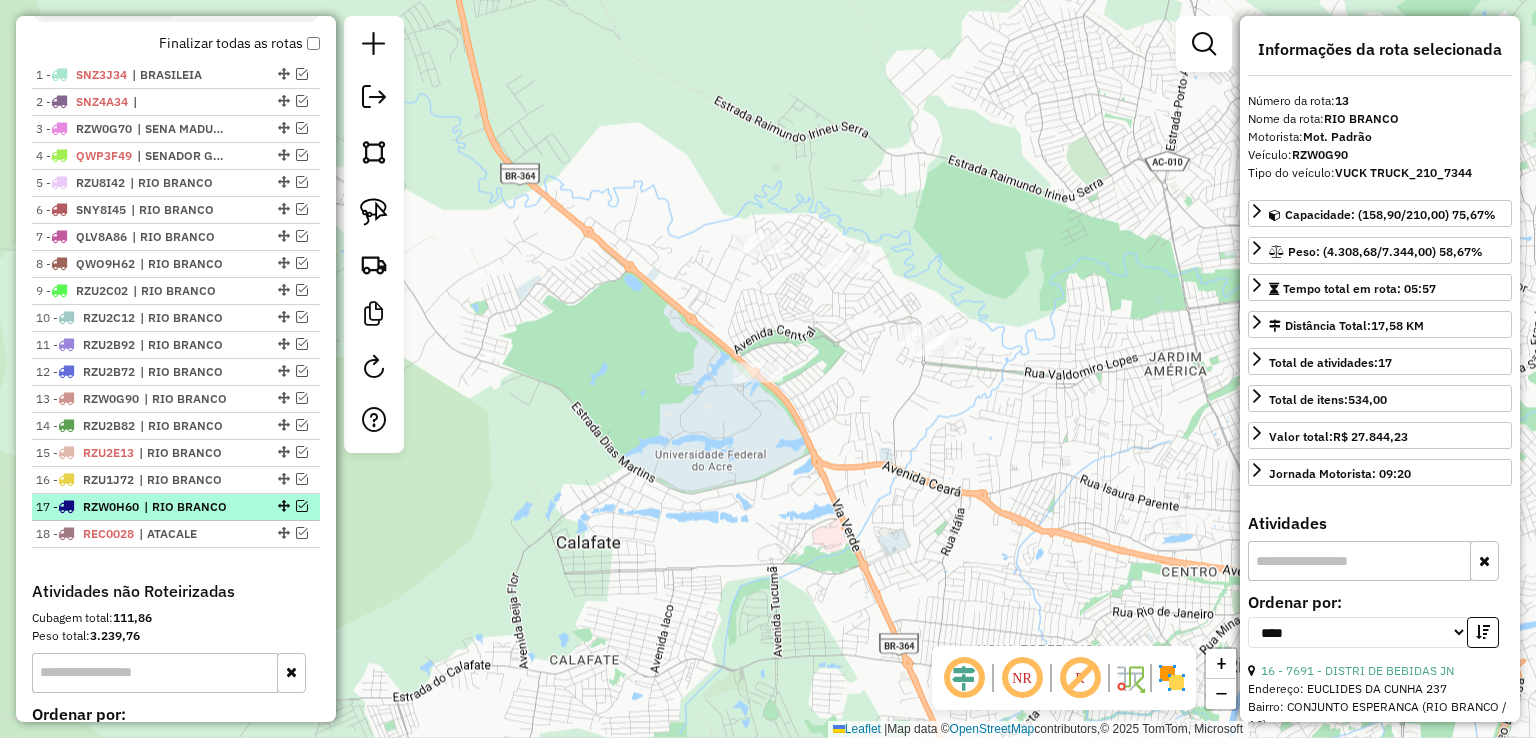 scroll, scrollTop: 619, scrollLeft: 0, axis: vertical 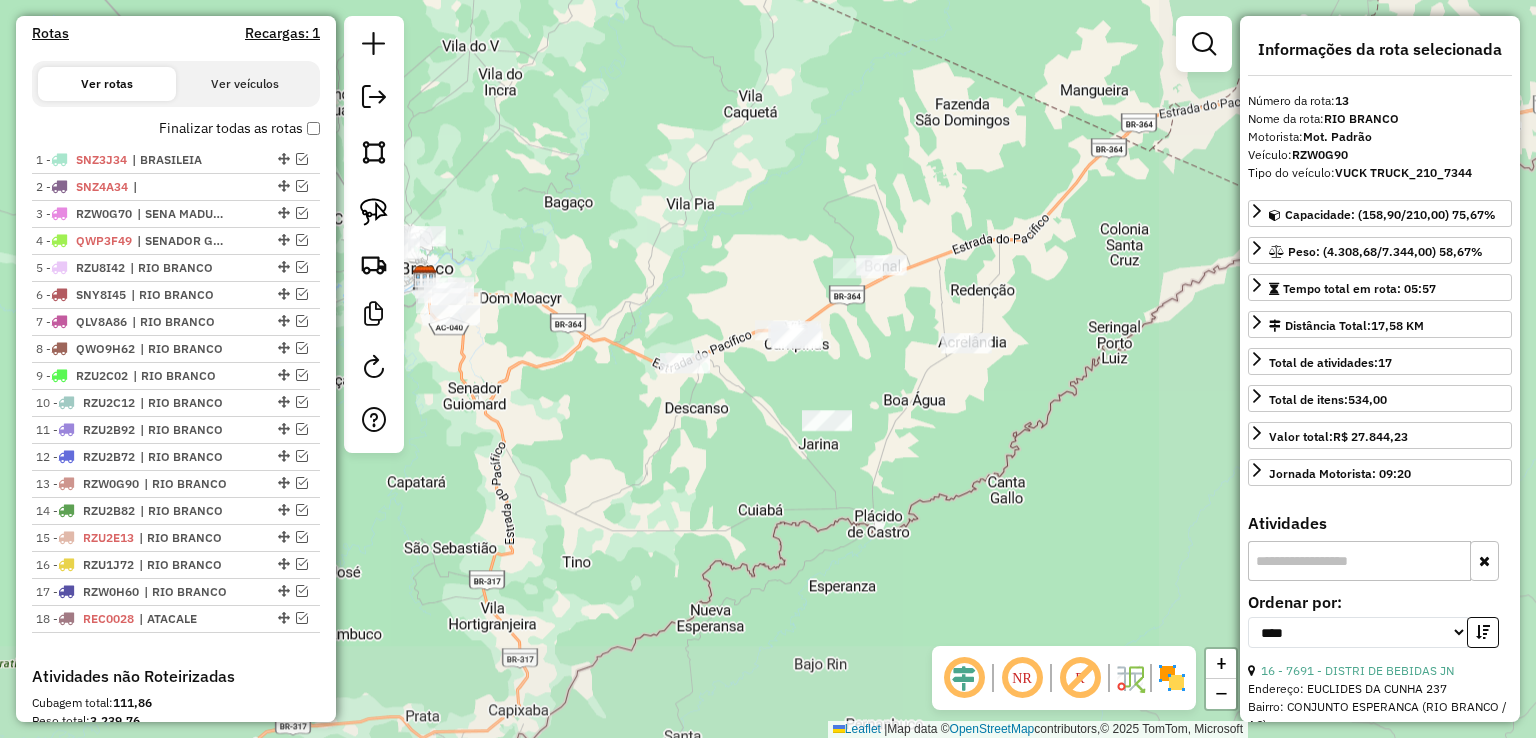 drag, startPoint x: 1077, startPoint y: 390, endPoint x: 644, endPoint y: 270, distance: 449.3206 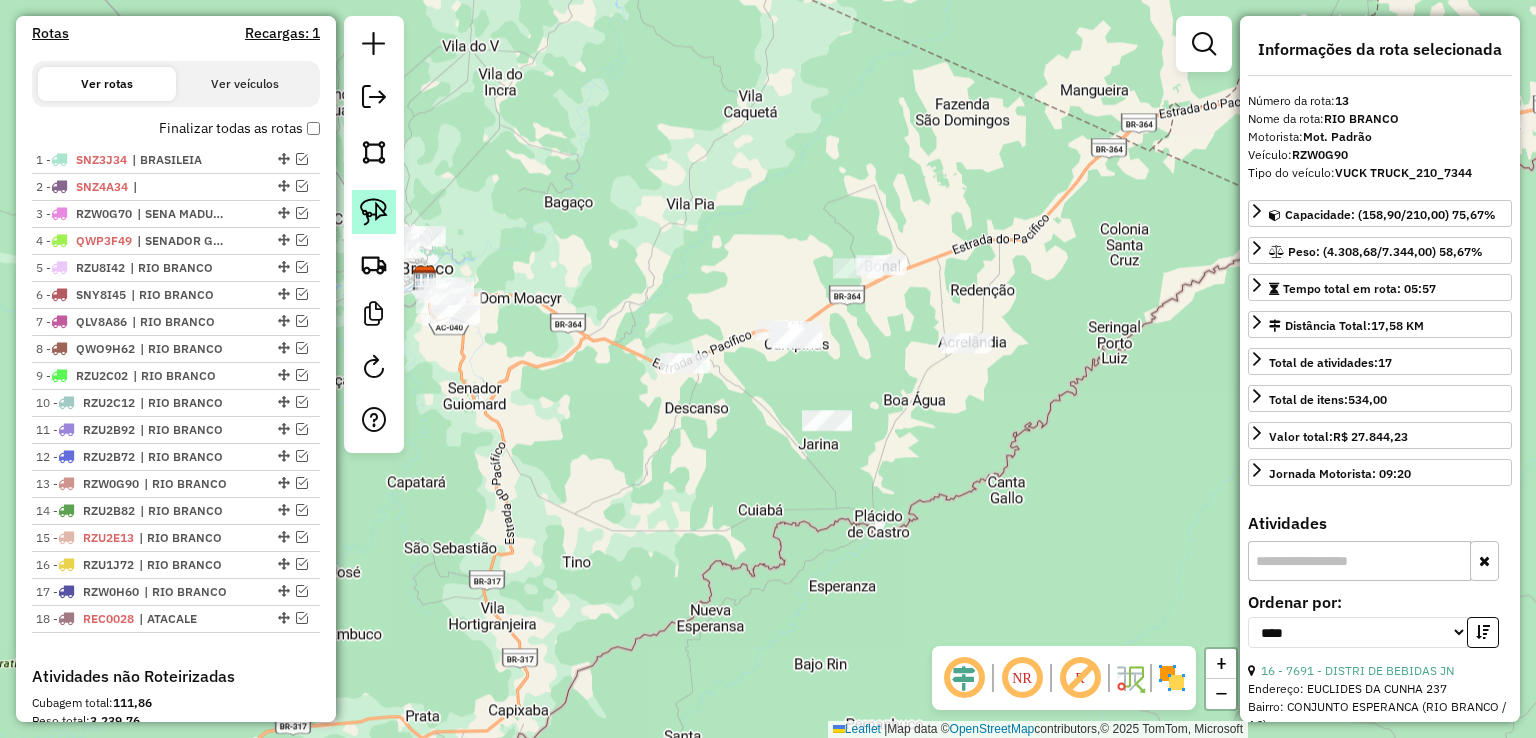 click 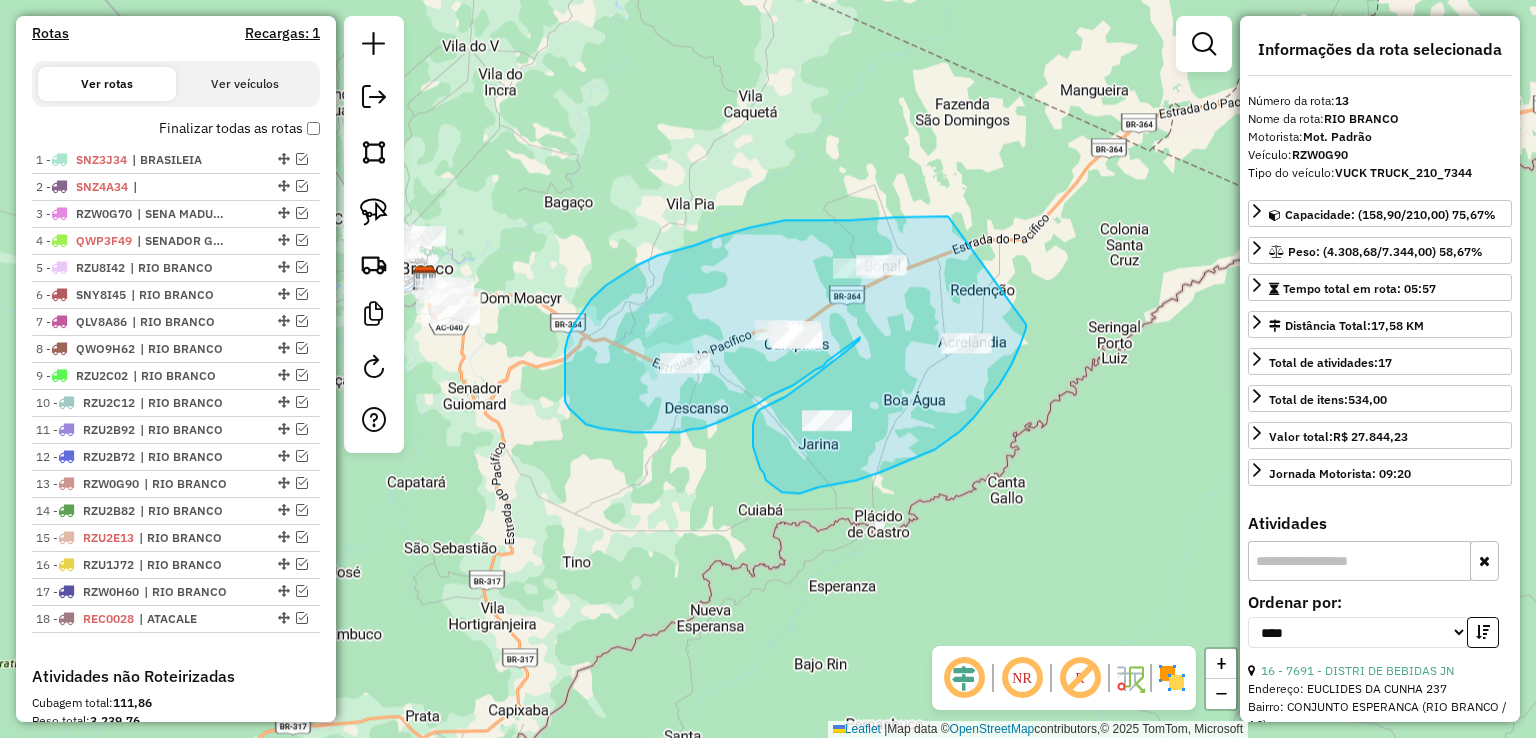 drag, startPoint x: 948, startPoint y: 216, endPoint x: 1027, endPoint y: 321, distance: 131.40015 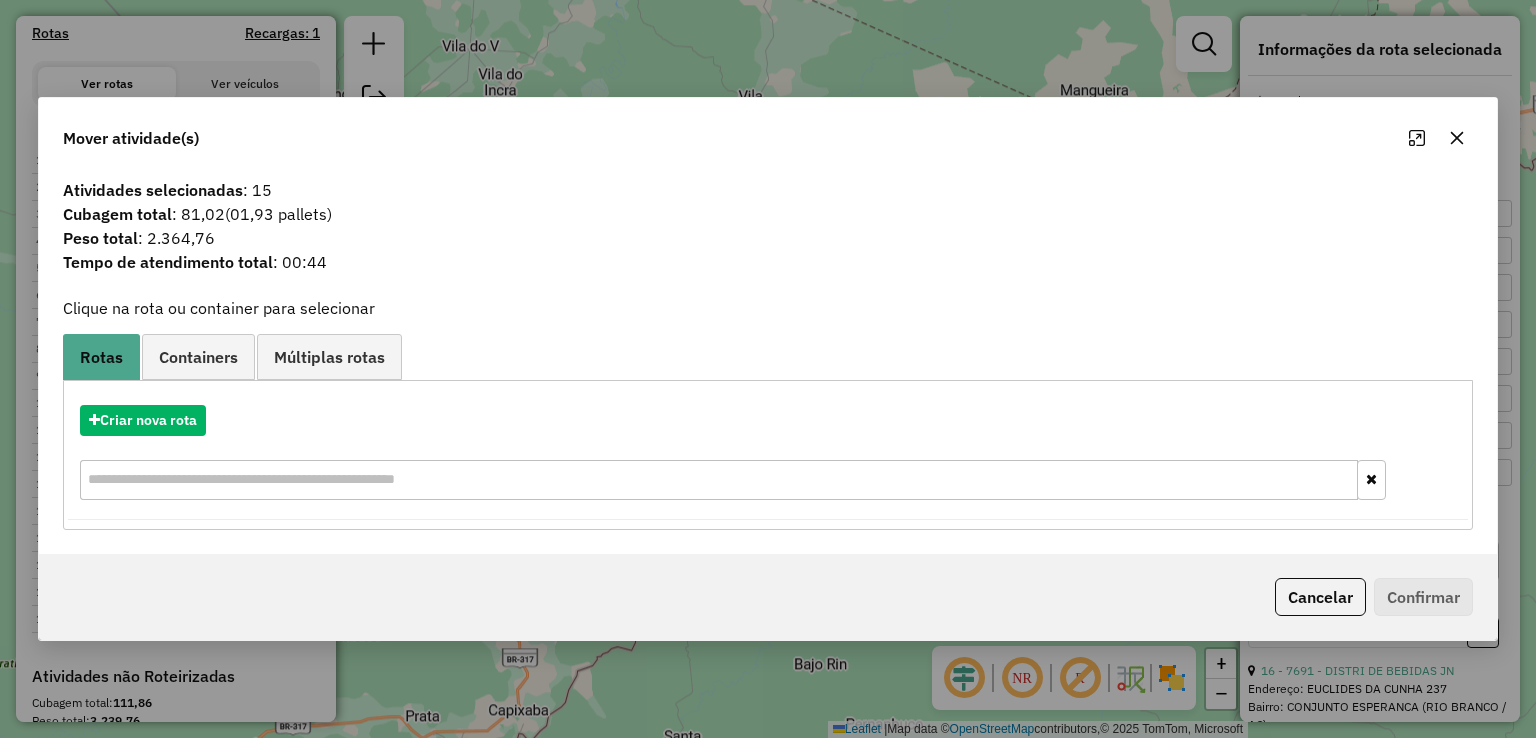 click on "Cancelar" 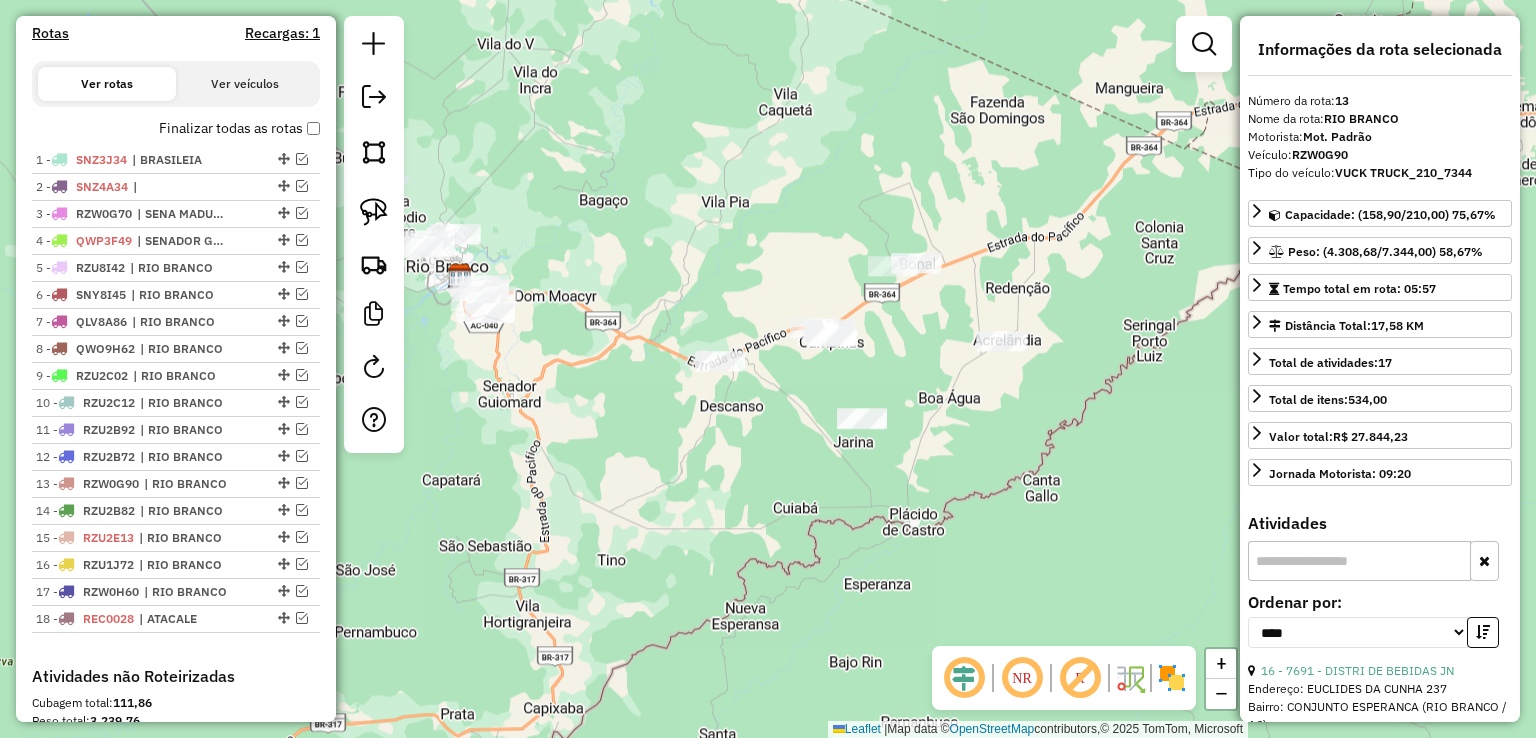 drag, startPoint x: 798, startPoint y: 485, endPoint x: 763, endPoint y: 584, distance: 105.00476 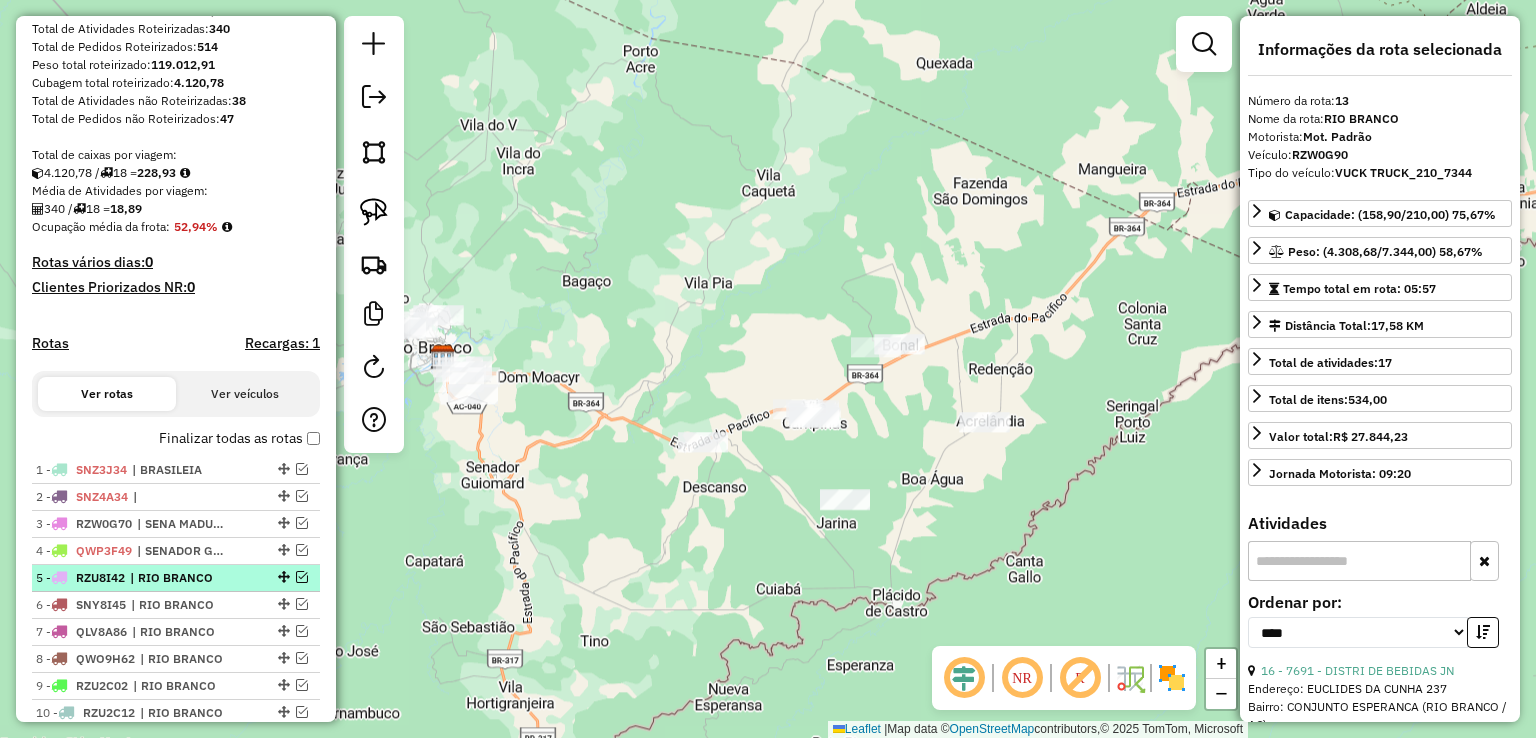 scroll, scrollTop: 19, scrollLeft: 0, axis: vertical 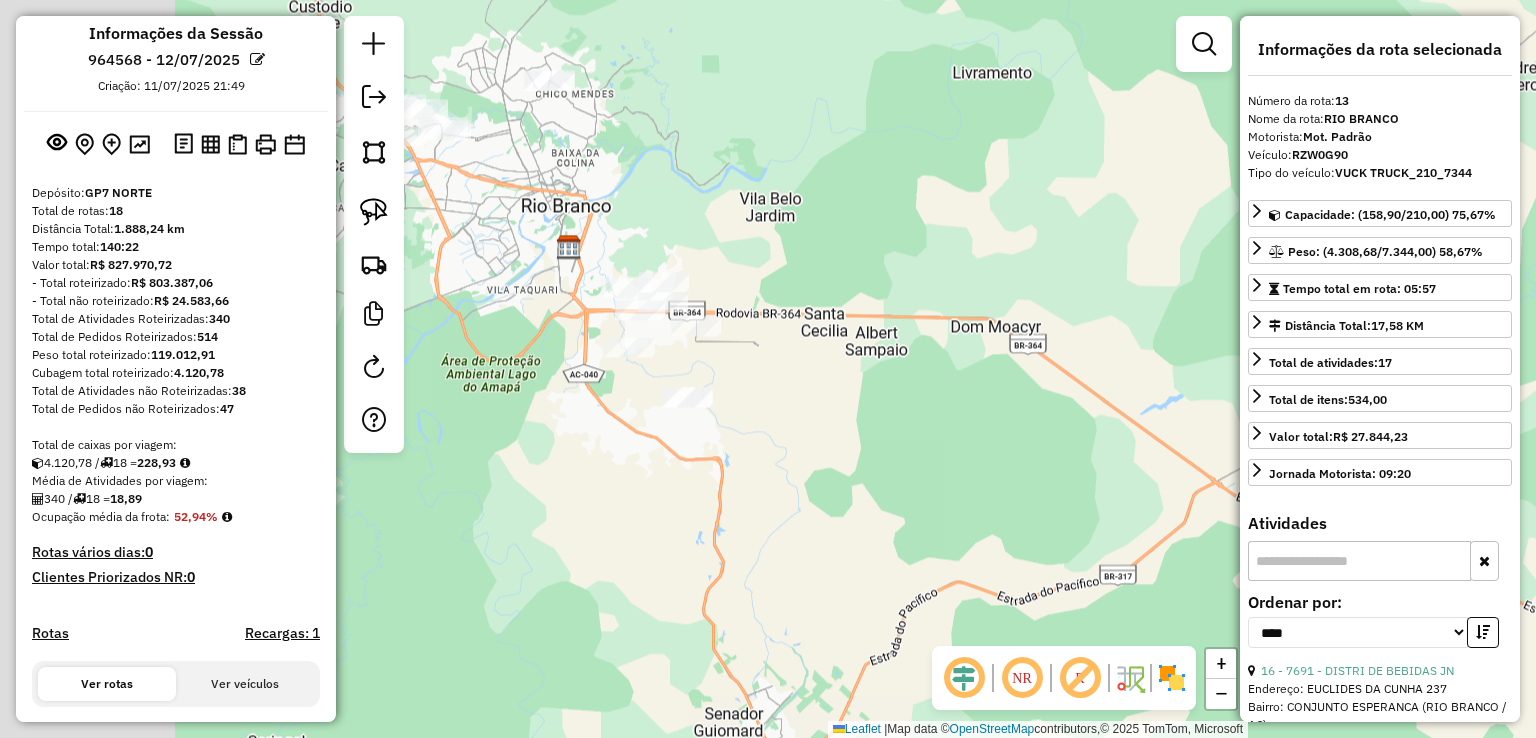 drag, startPoint x: 588, startPoint y: 401, endPoint x: 938, endPoint y: 430, distance: 351.19937 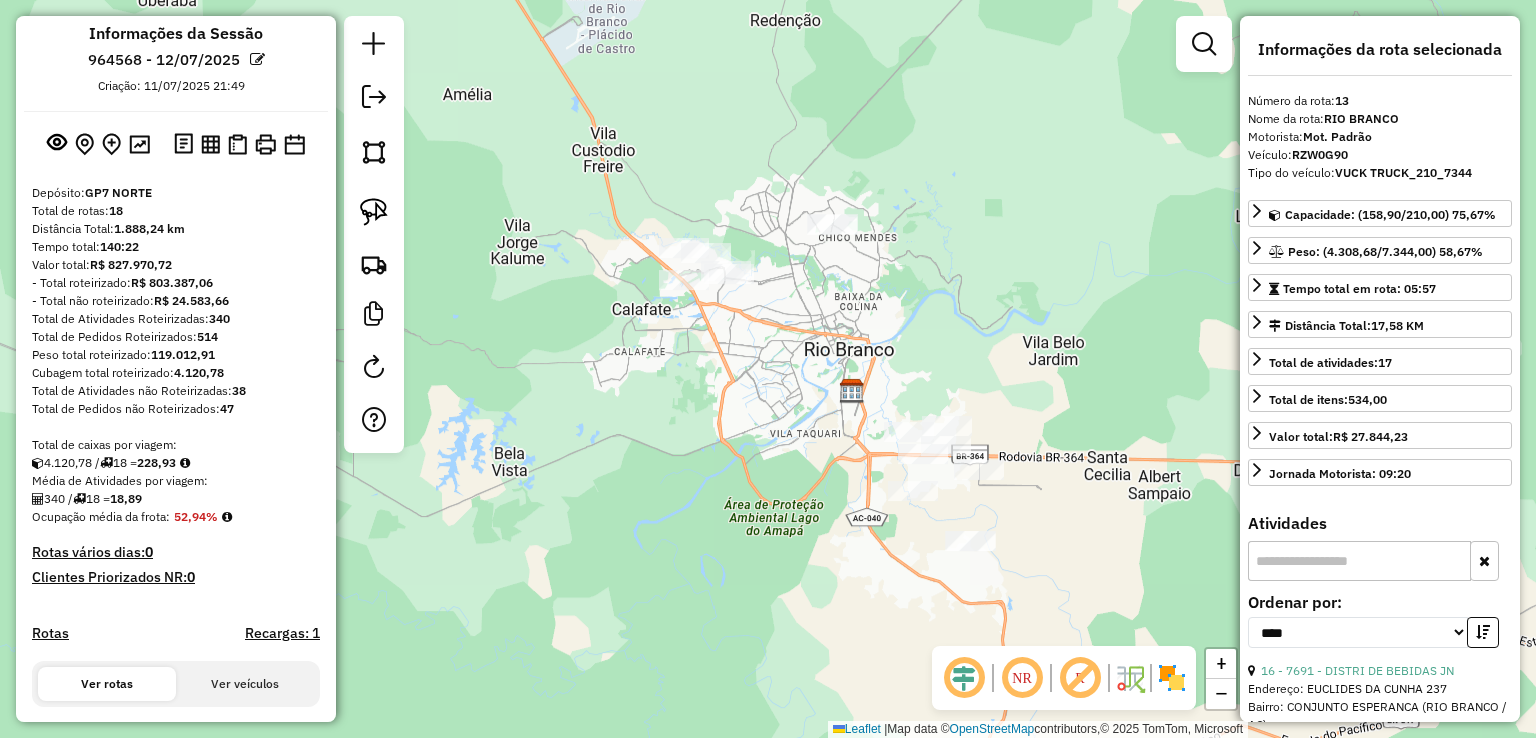 drag, startPoint x: 664, startPoint y: 213, endPoint x: 796, endPoint y: 316, distance: 167.43059 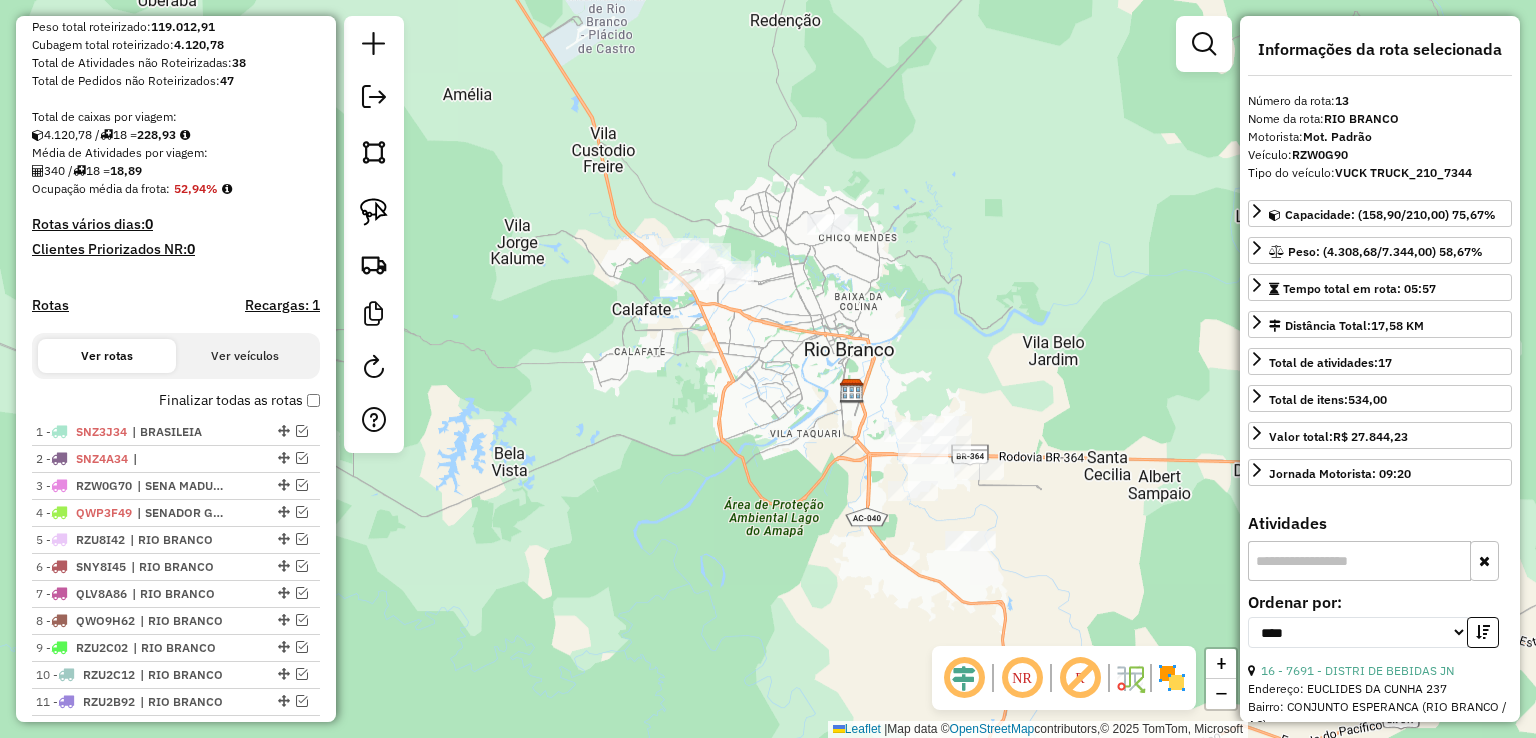 scroll, scrollTop: 419, scrollLeft: 0, axis: vertical 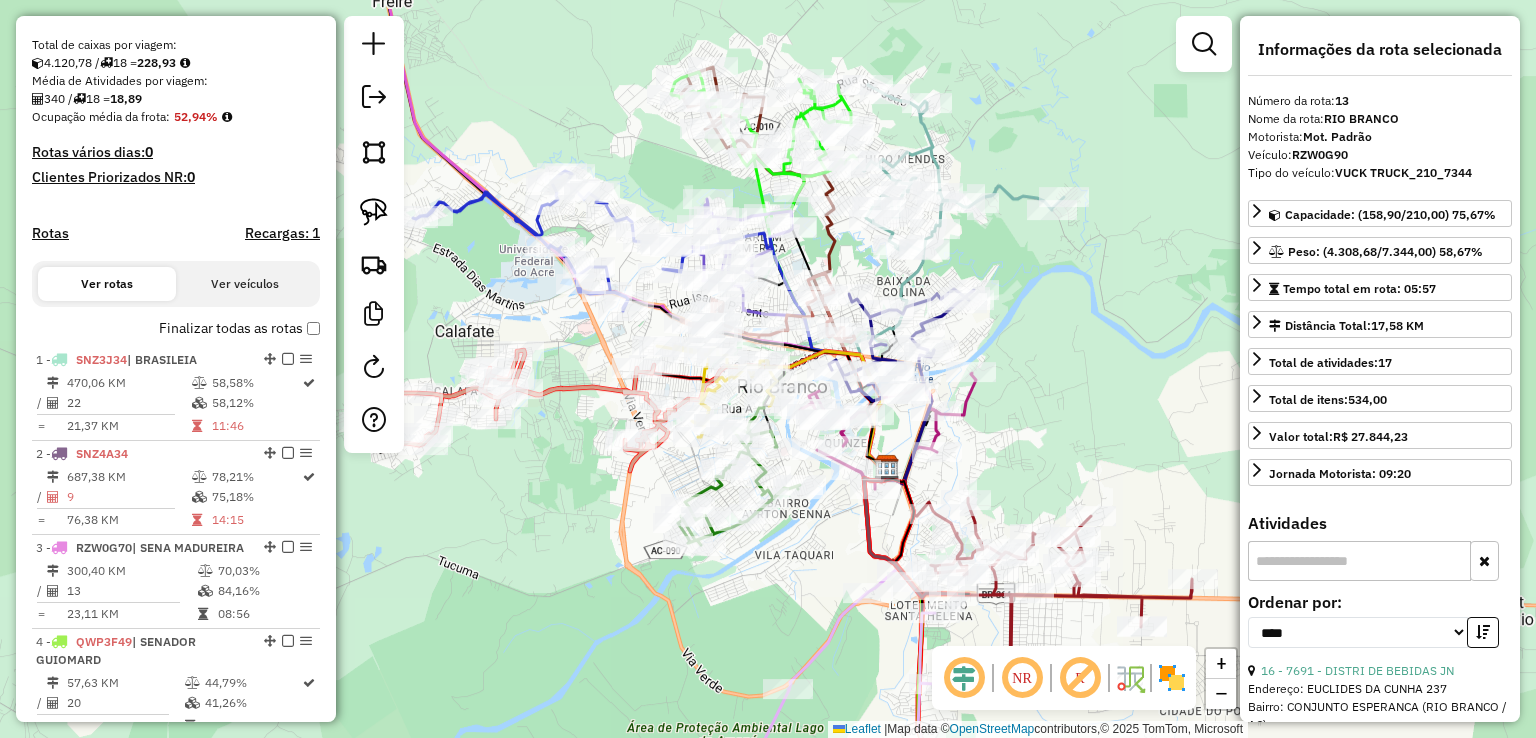 drag, startPoint x: 702, startPoint y: 435, endPoint x: 602, endPoint y: 497, distance: 117.66053 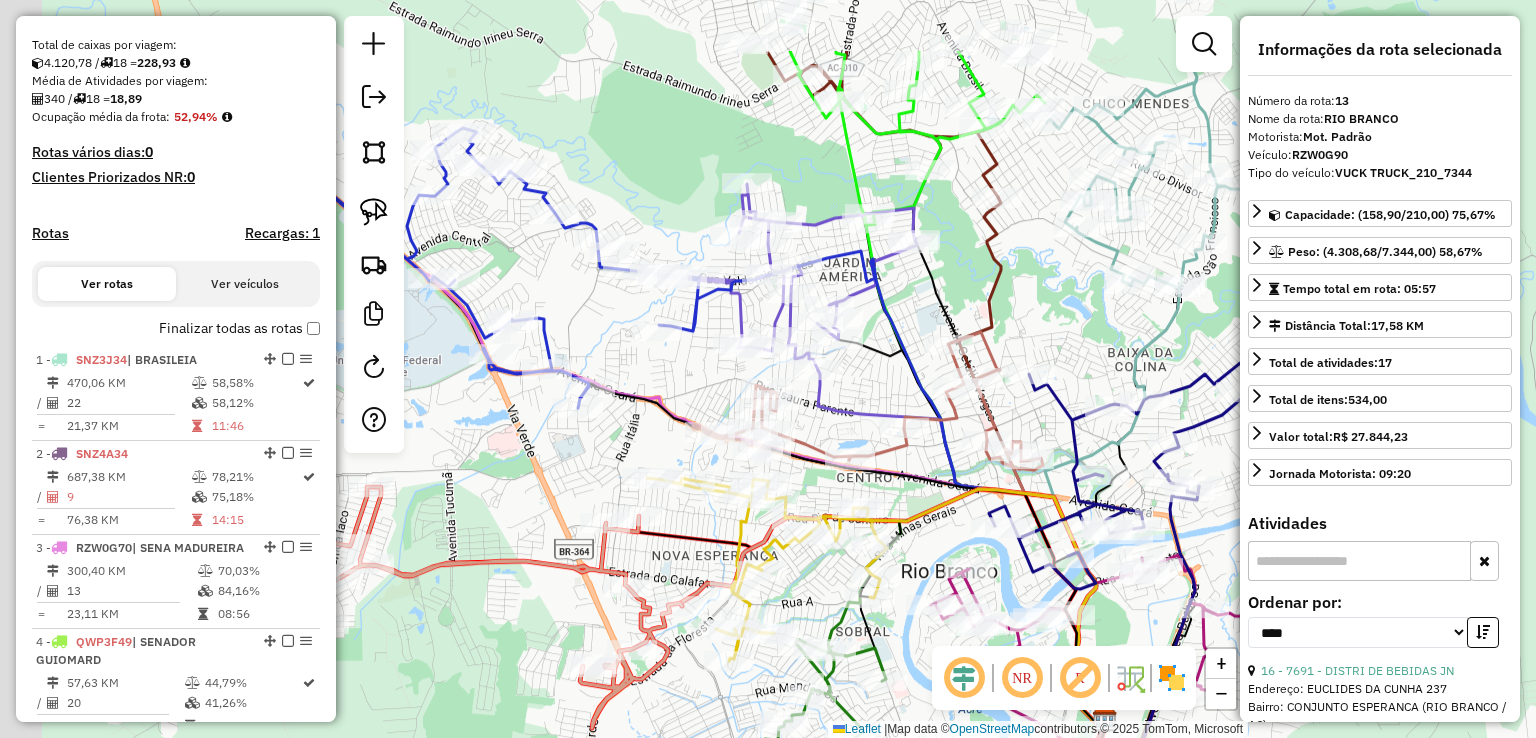 drag, startPoint x: 874, startPoint y: 154, endPoint x: 994, endPoint y: 280, distance: 174 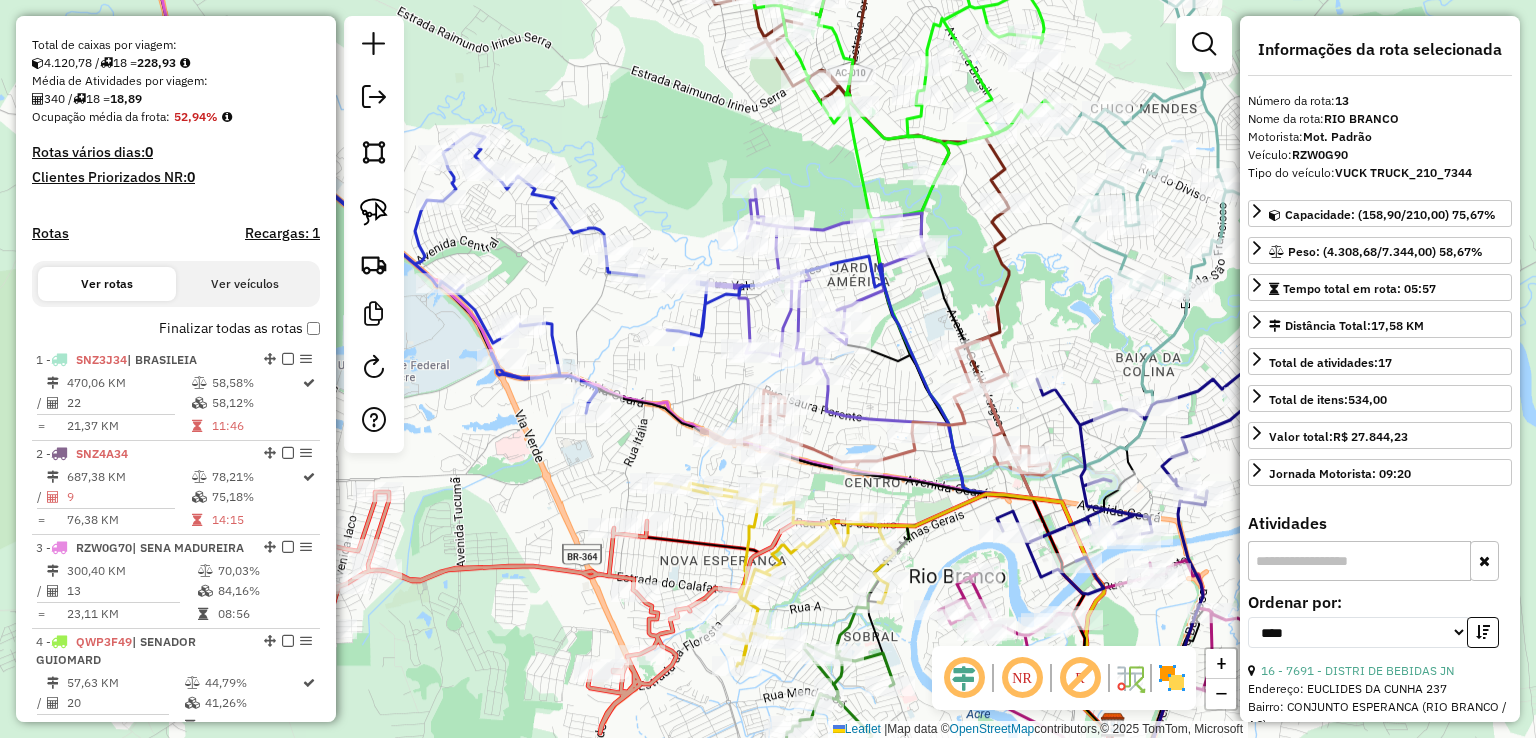 scroll, scrollTop: 719, scrollLeft: 0, axis: vertical 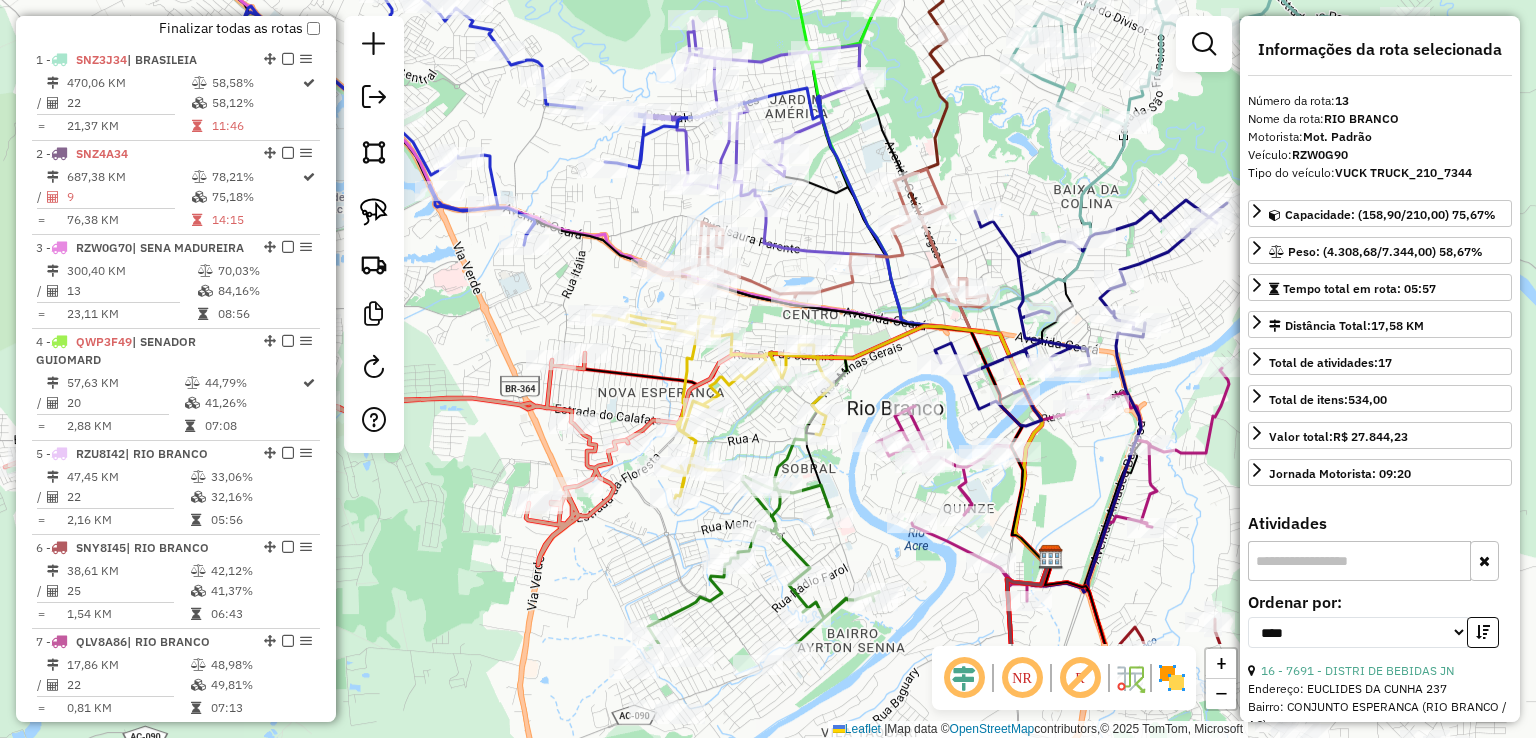 drag, startPoint x: 512, startPoint y: 514, endPoint x: 450, endPoint y: 346, distance: 179.07541 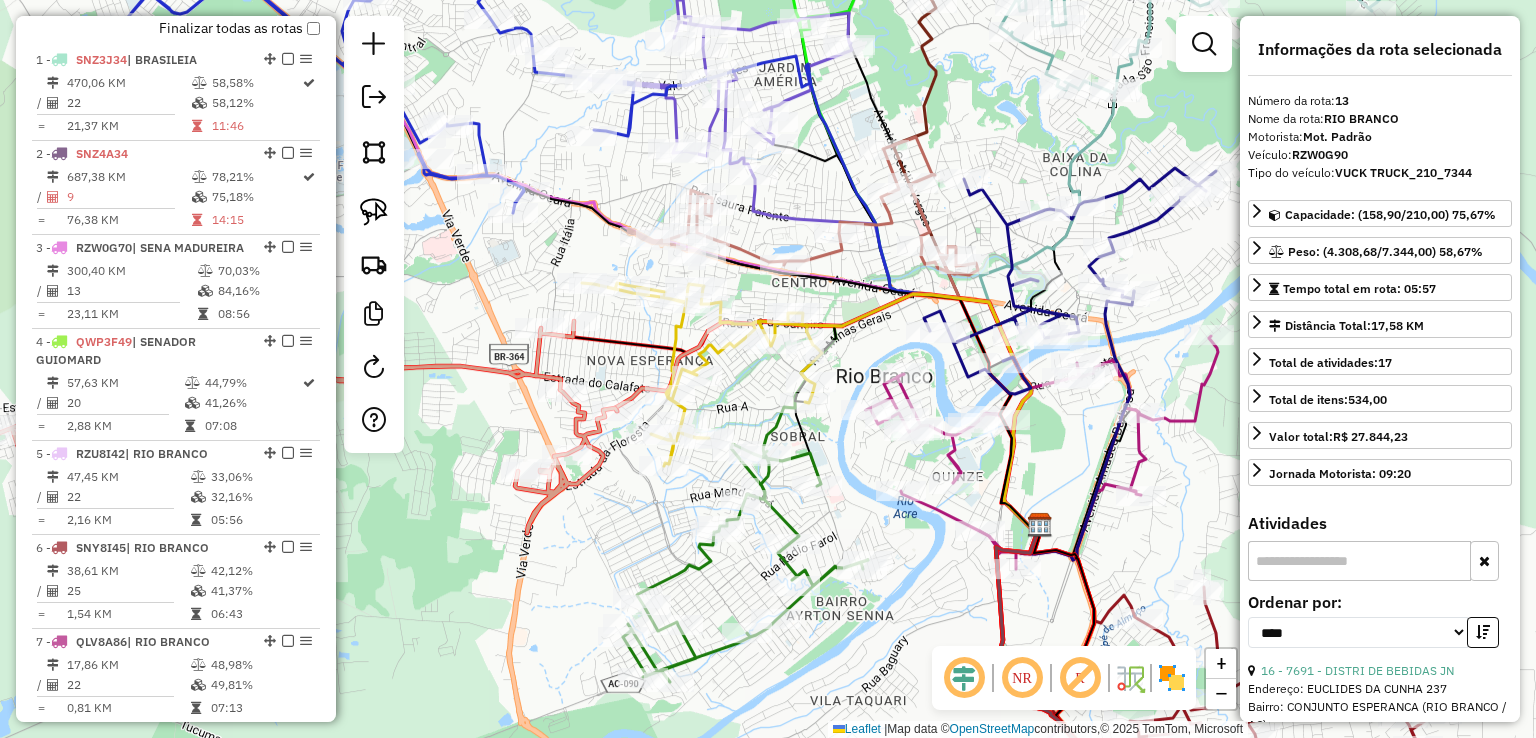drag, startPoint x: 916, startPoint y: 603, endPoint x: 738, endPoint y: 113, distance: 521.32904 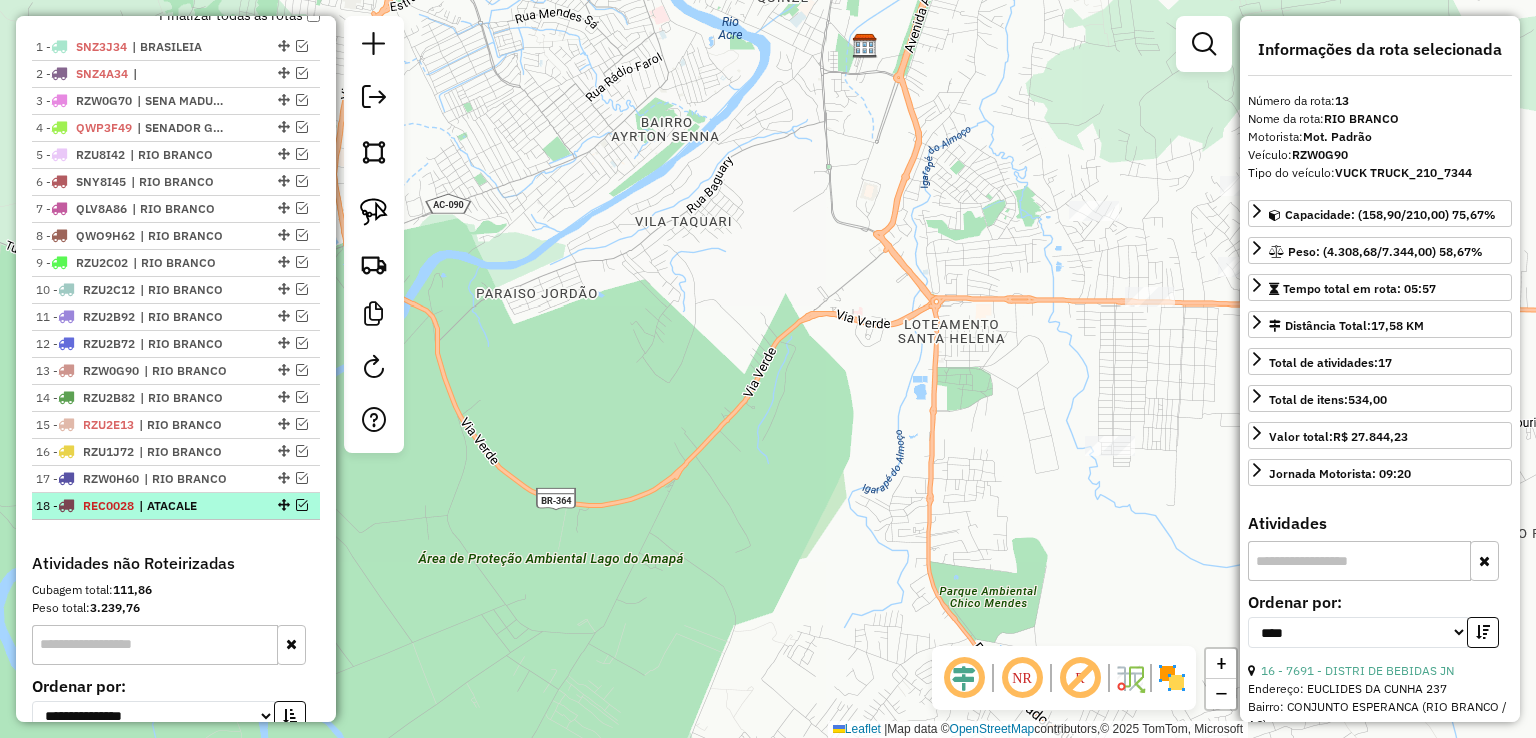 scroll, scrollTop: 719, scrollLeft: 0, axis: vertical 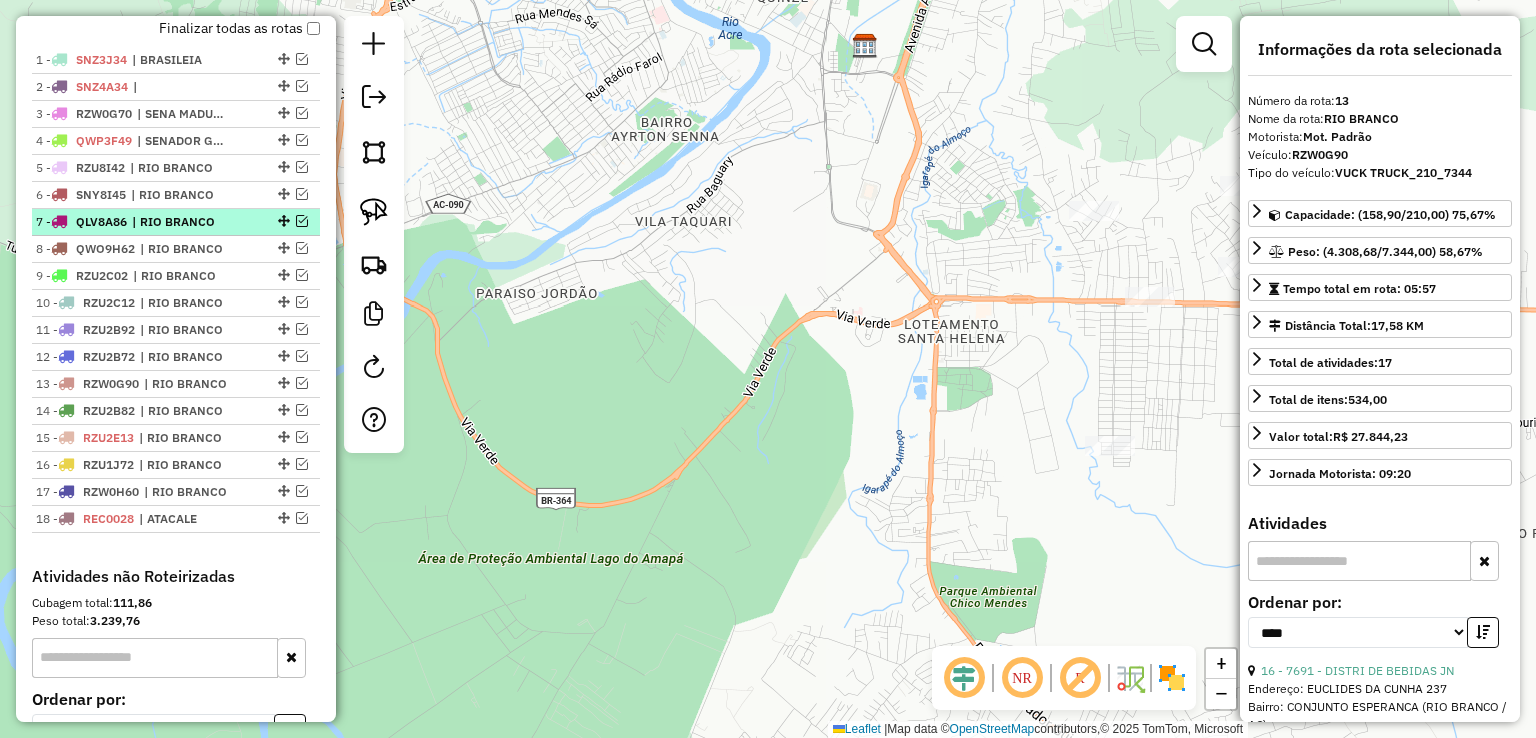 click at bounding box center [302, 221] 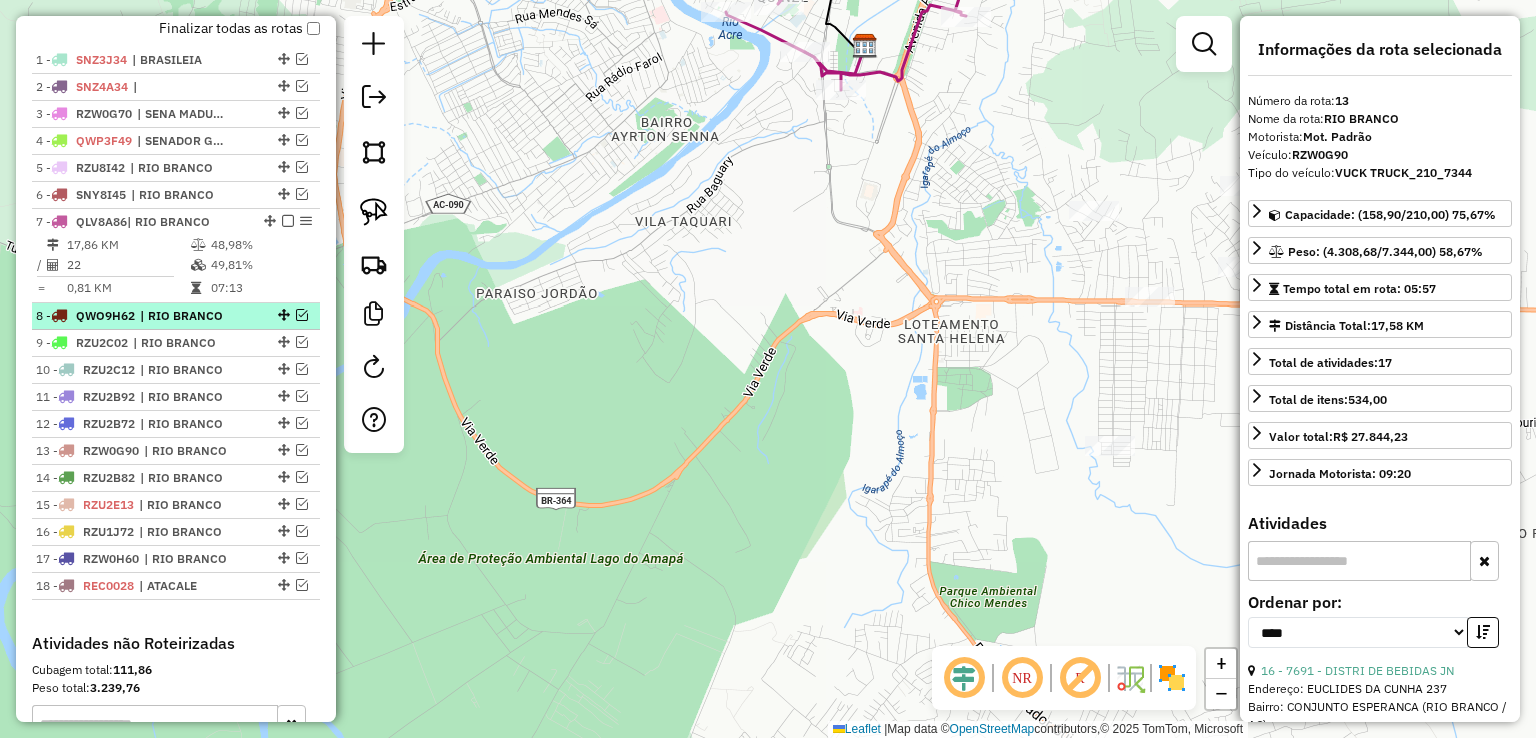 click at bounding box center (302, 315) 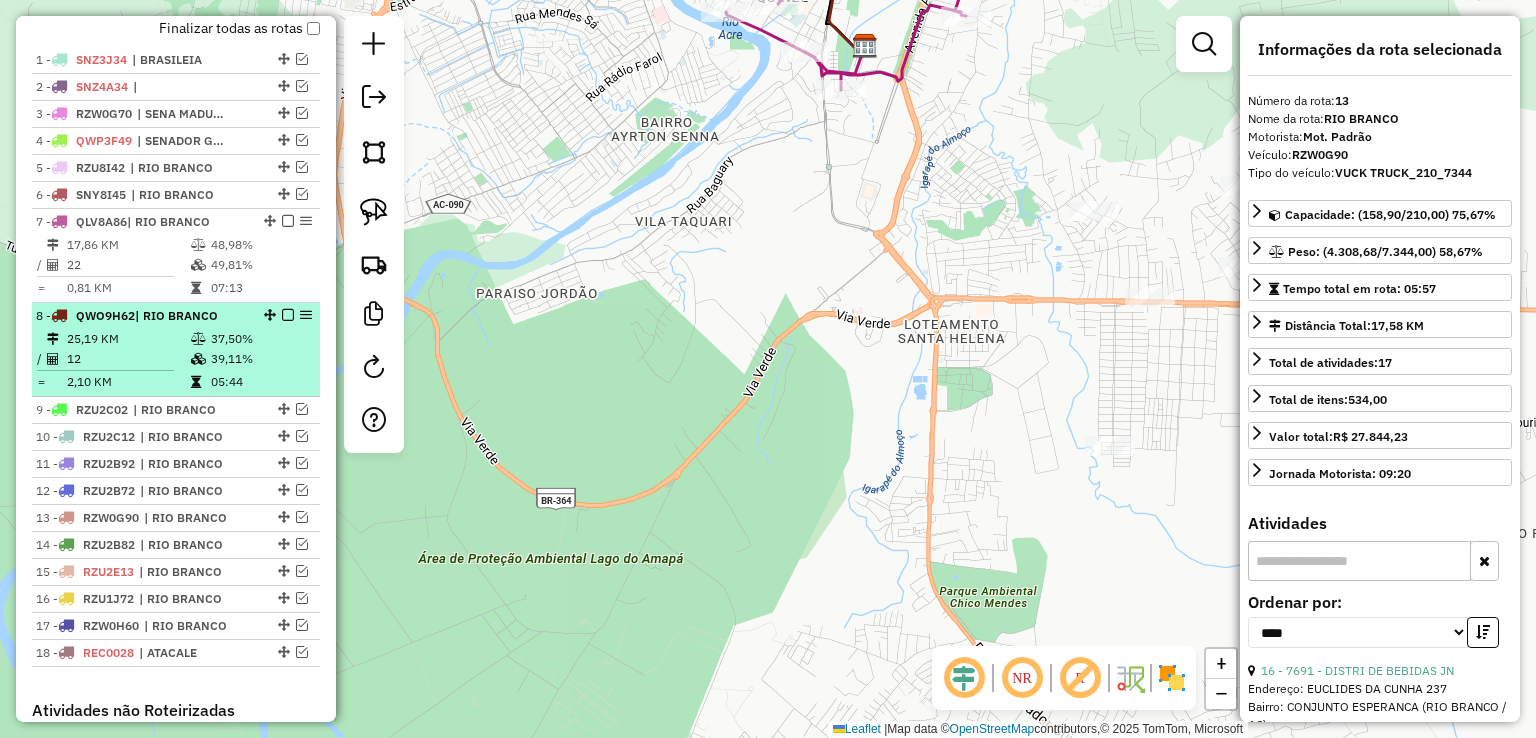 click at bounding box center [282, 315] 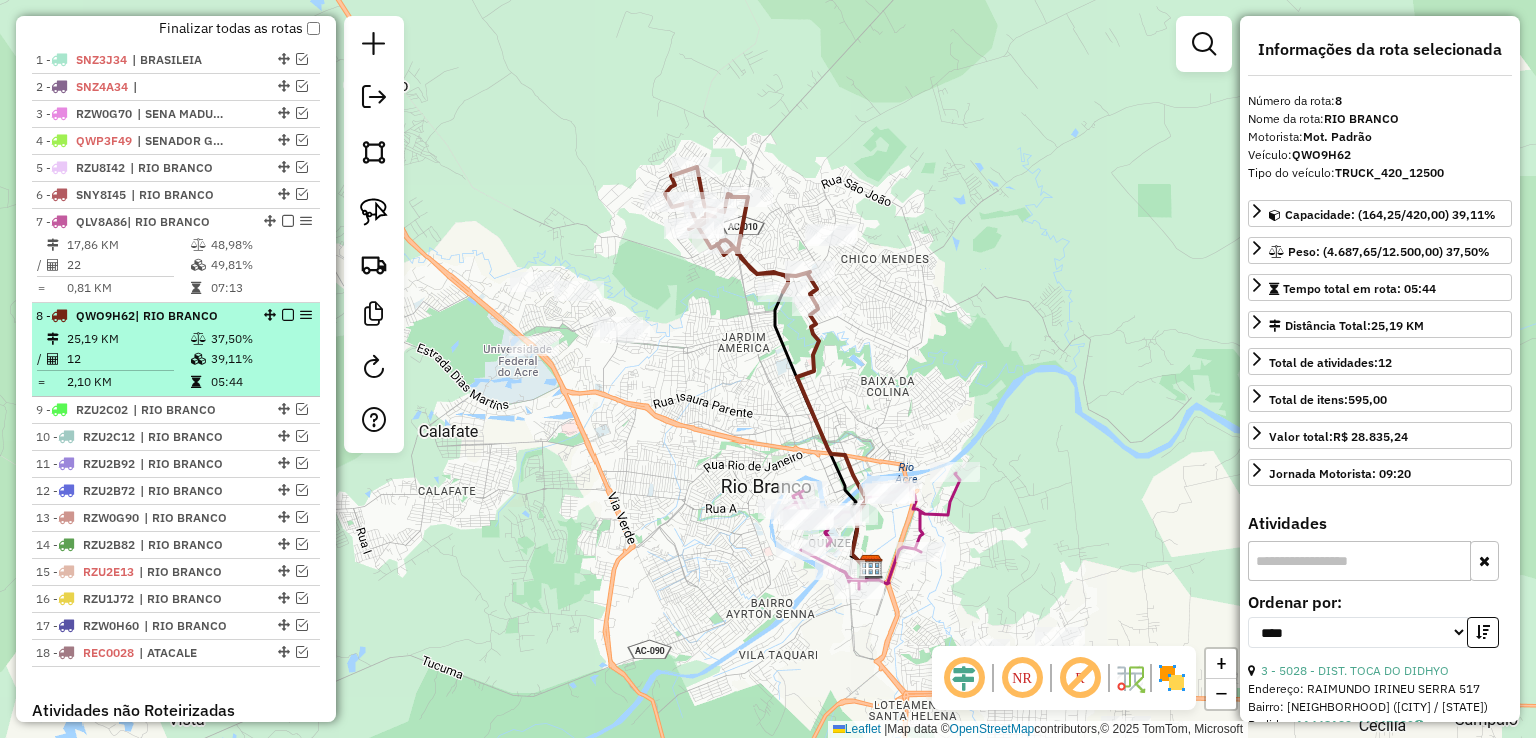 click at bounding box center [288, 315] 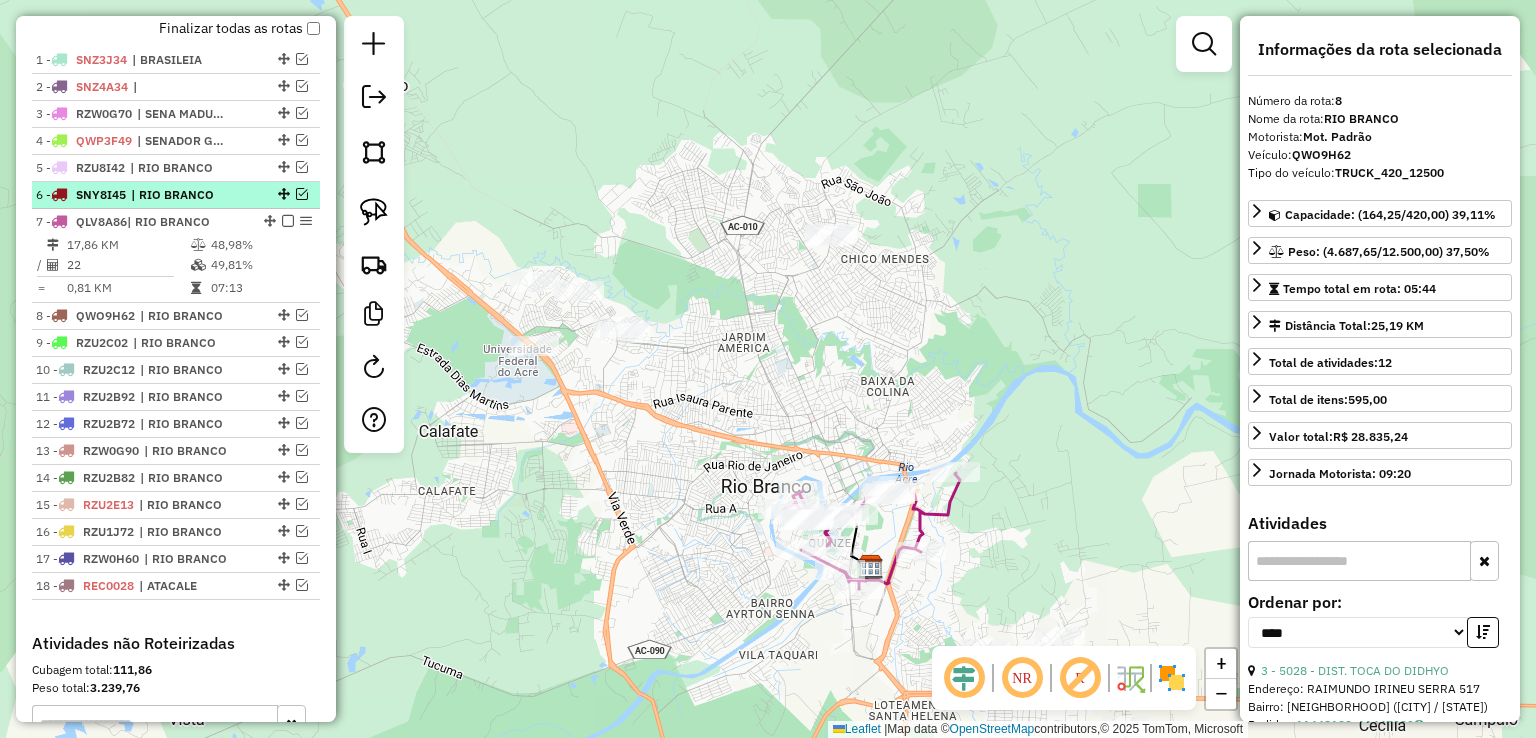 click at bounding box center (302, 194) 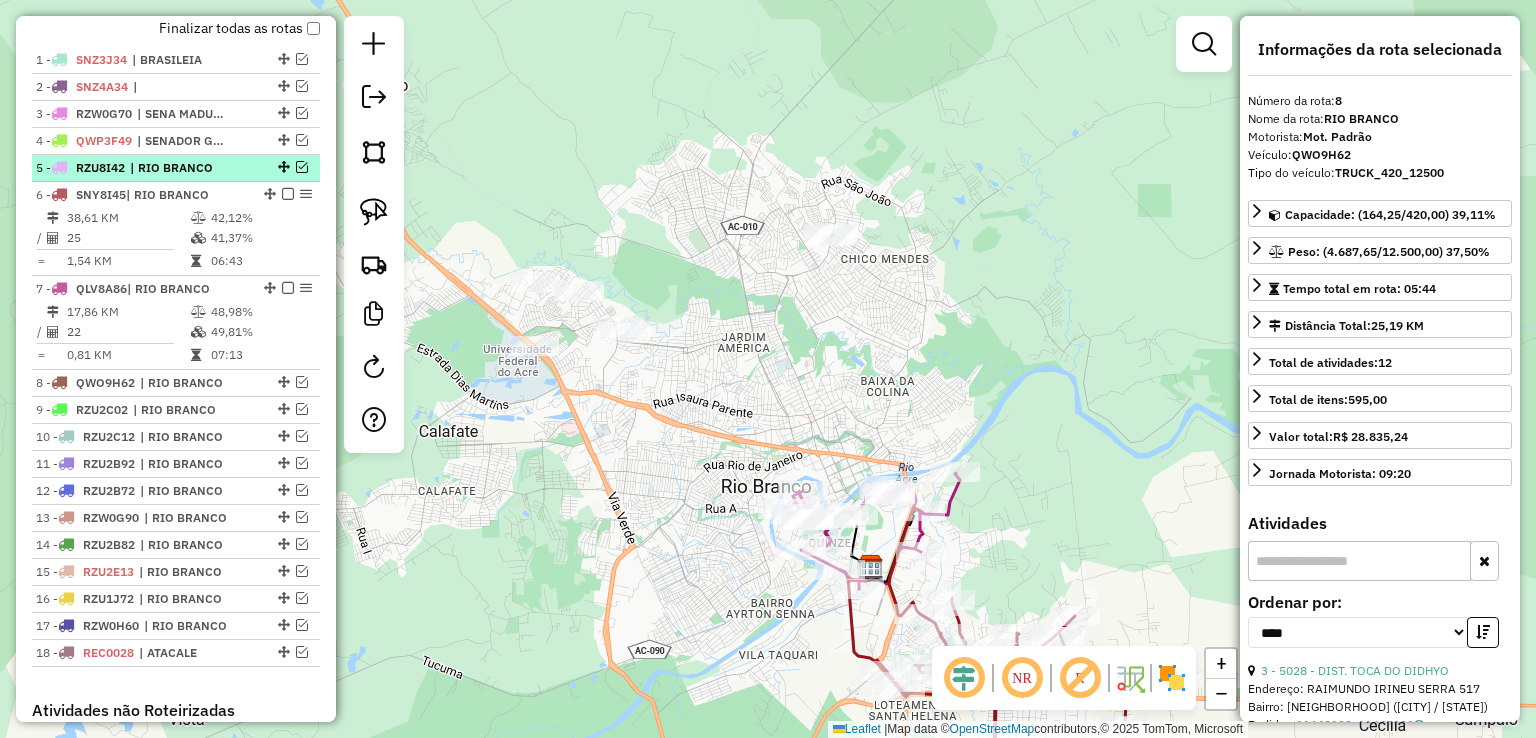 click at bounding box center (302, 167) 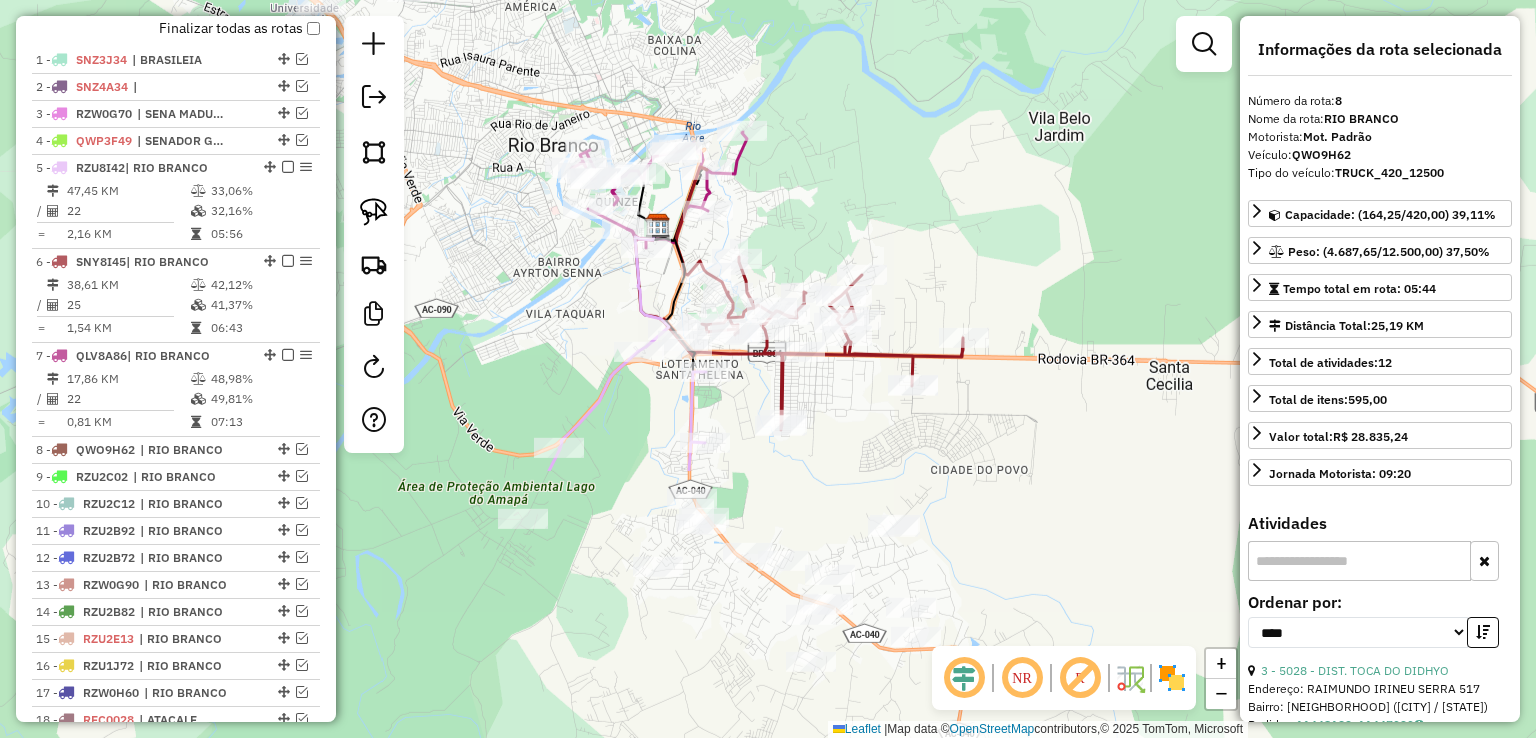 drag, startPoint x: 767, startPoint y: 433, endPoint x: 554, endPoint y: 92, distance: 402.05722 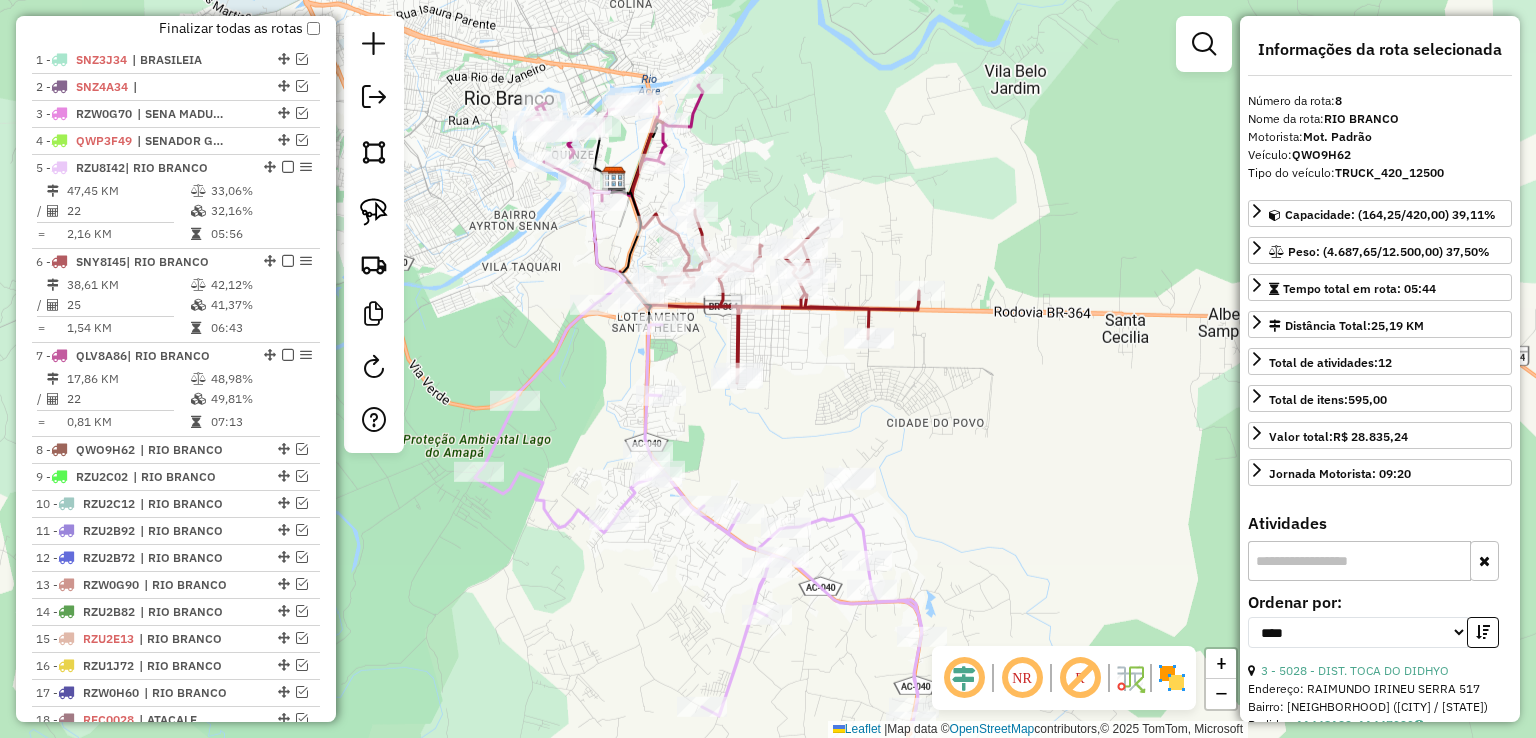 drag, startPoint x: 482, startPoint y: 260, endPoint x: 440, endPoint y: 213, distance: 63.03174 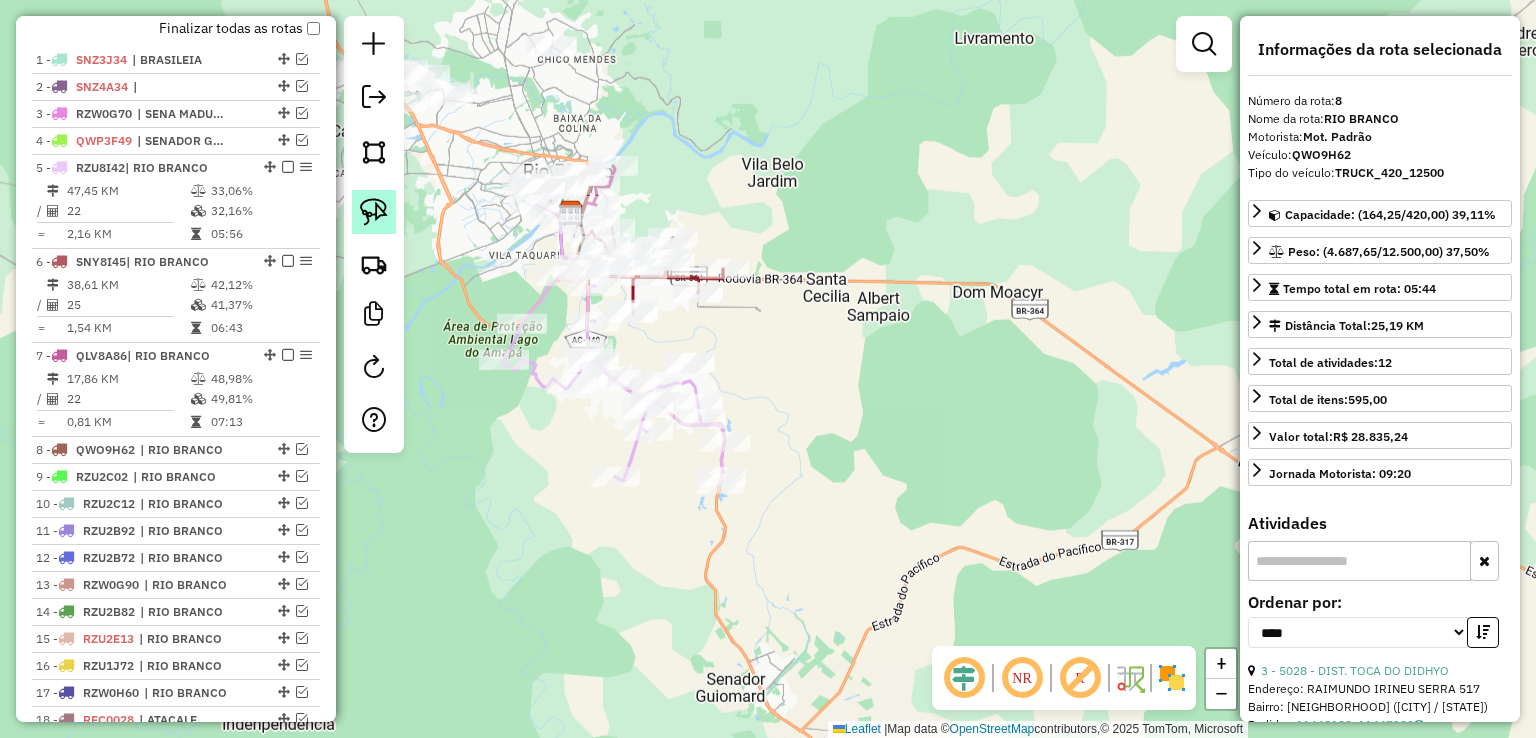 click 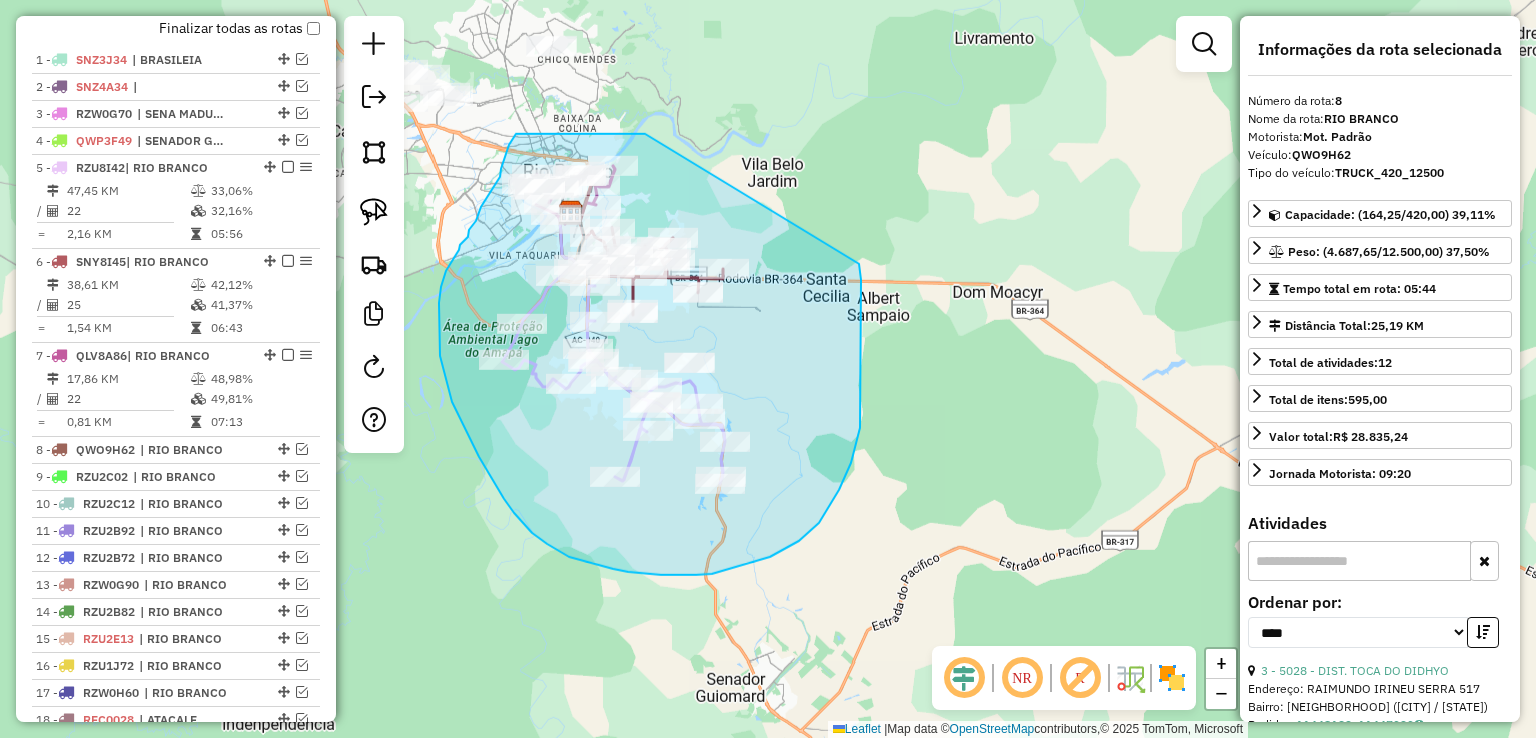 drag, startPoint x: 645, startPoint y: 134, endPoint x: 859, endPoint y: 264, distance: 250.3917 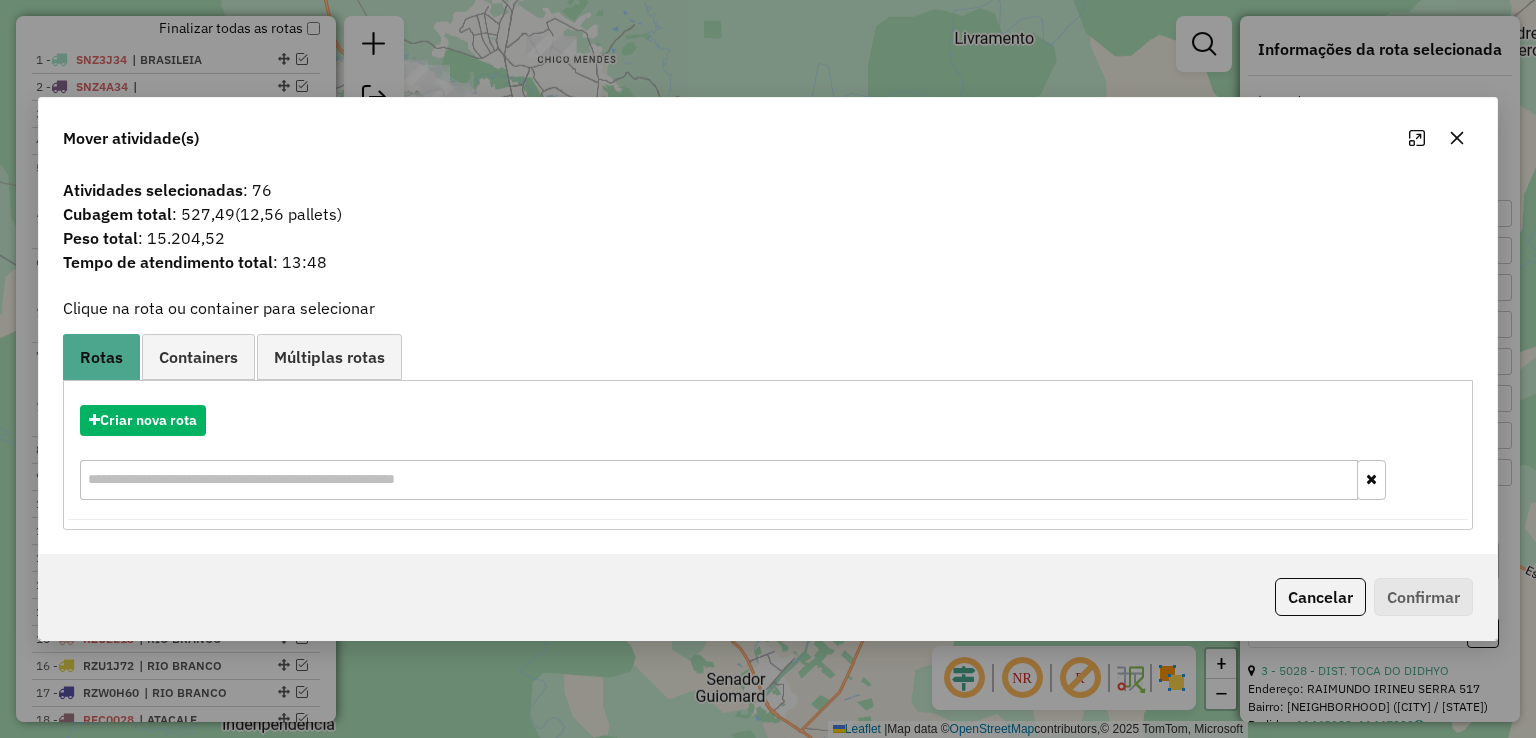 click 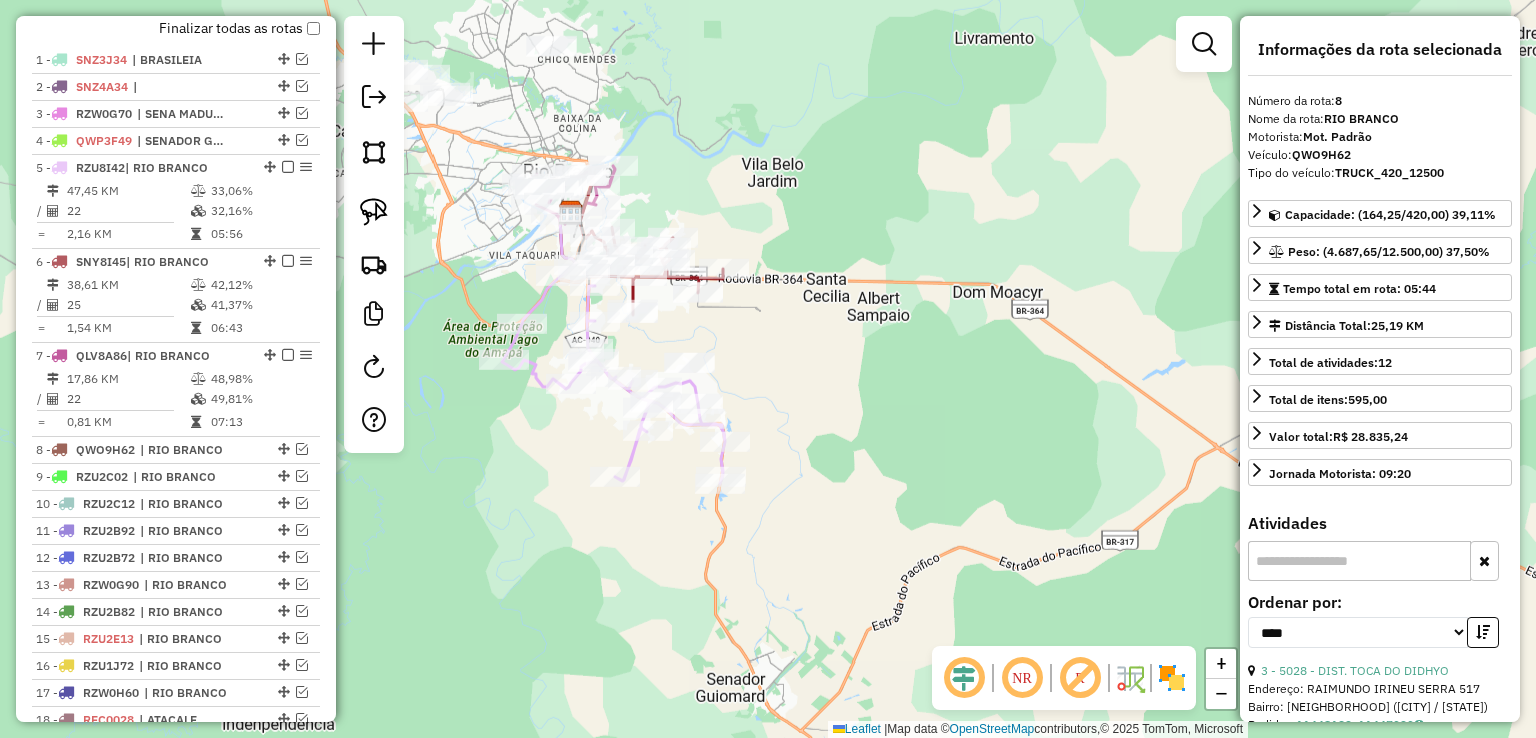 click on "Janela de atendimento Grade de atendimento Capacidade Transportadoras Veículos Cliente Pedidos  Rotas Selecione os dias de semana para filtrar as janelas de atendimento  Seg   Ter   Qua   Qui   Sex   Sáb   Dom  Informe o período da janela de atendimento: De: Até:  Filtrar exatamente a janela do cliente  Considerar janela de atendimento padrão  Selecione os dias de semana para filtrar as grades de atendimento  Seg   Ter   Qua   Qui   Sex   Sáb   Dom   Considerar clientes sem dia de atendimento cadastrado  Clientes fora do dia de atendimento selecionado Filtrar as atividades entre os valores definidos abaixo:  Peso mínimo:   Peso máximo:   Cubagem mínima:   Cubagem máxima:   De:   Até:  Filtrar as atividades entre o tempo de atendimento definido abaixo:  De:   Até:   Considerar capacidade total dos clientes não roteirizados Transportadora: Selecione um ou mais itens Tipo de veículo: Selecione um ou mais itens Veículo: Selecione um ou mais itens Motorista: Selecione um ou mais itens Nome: Rótulo:" 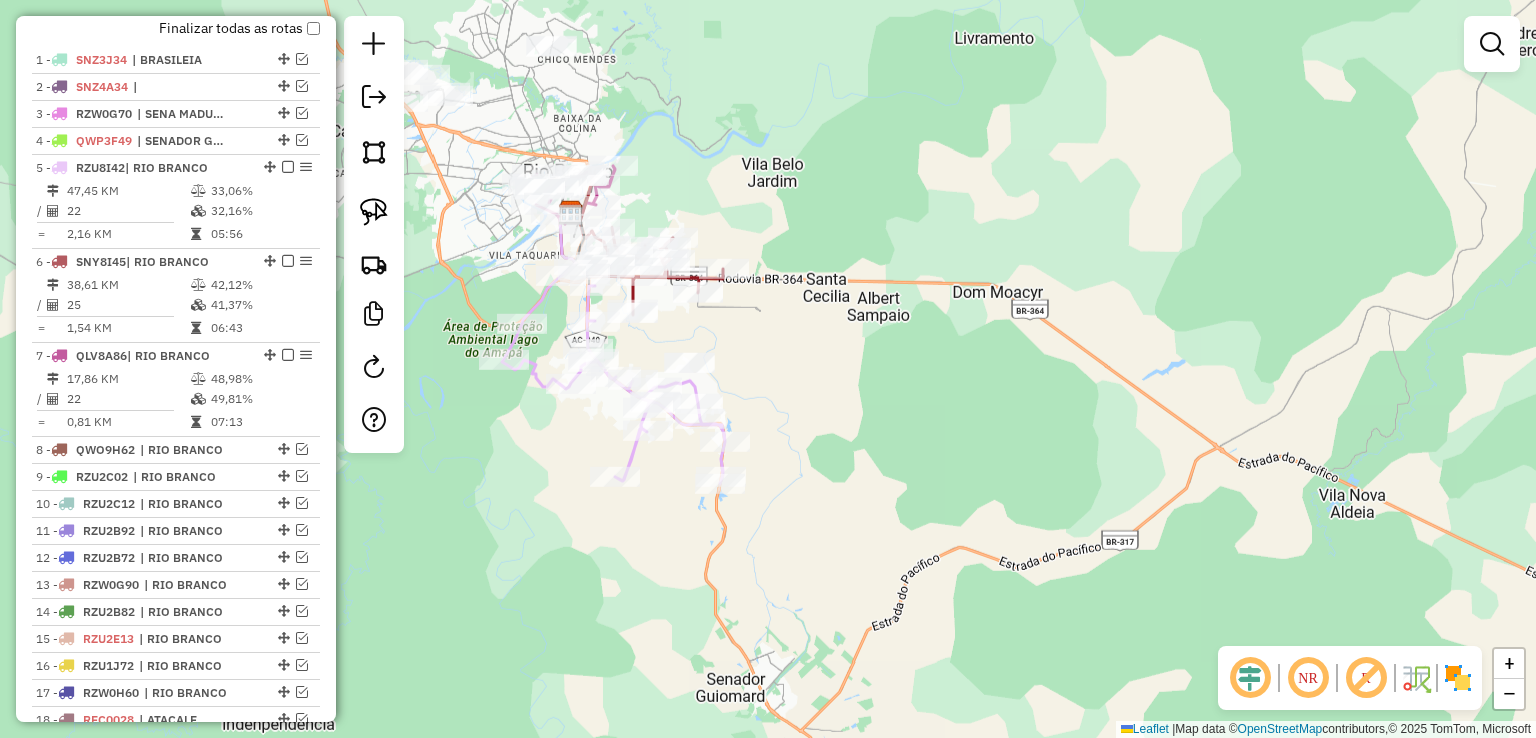 drag, startPoint x: 783, startPoint y: 199, endPoint x: 1056, endPoint y: 281, distance: 285.04913 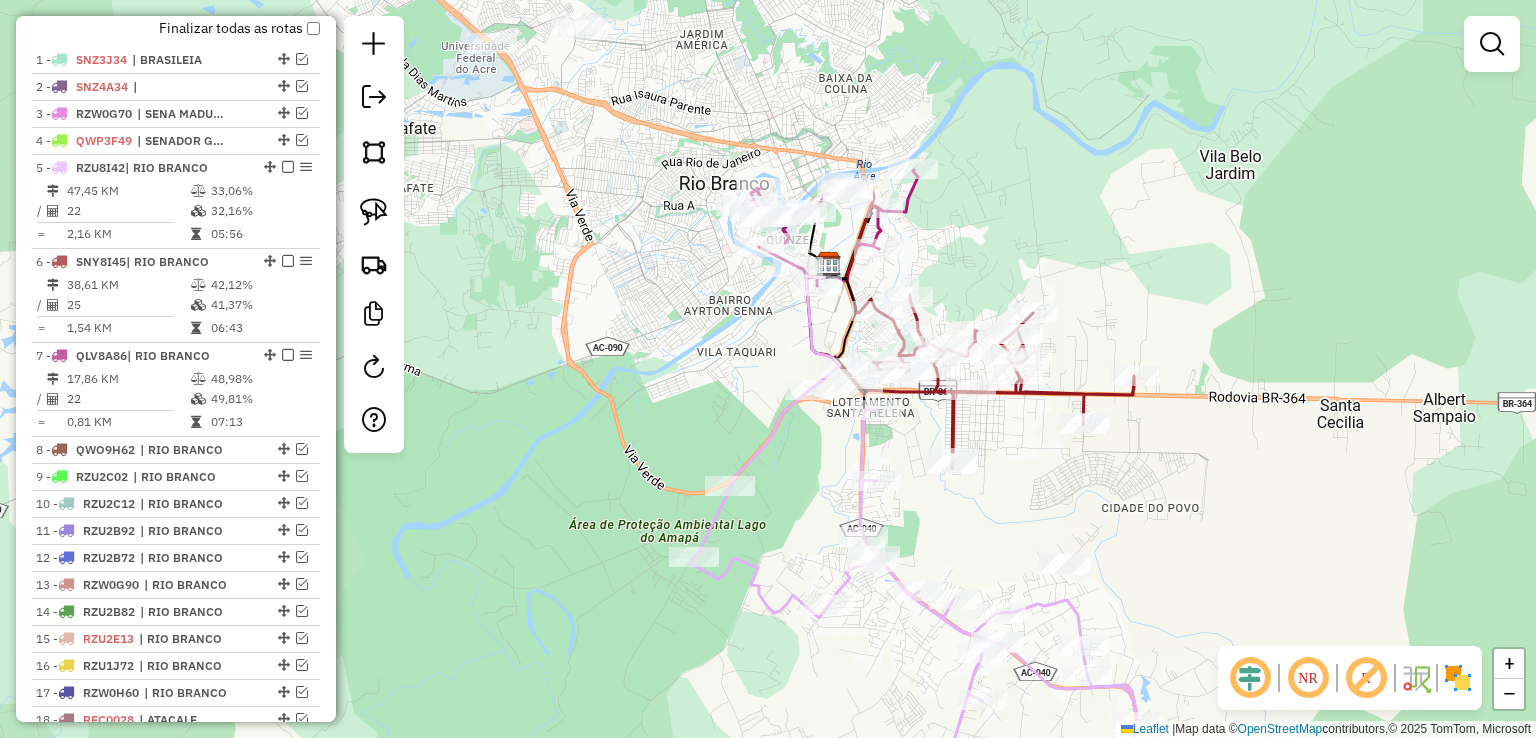 click 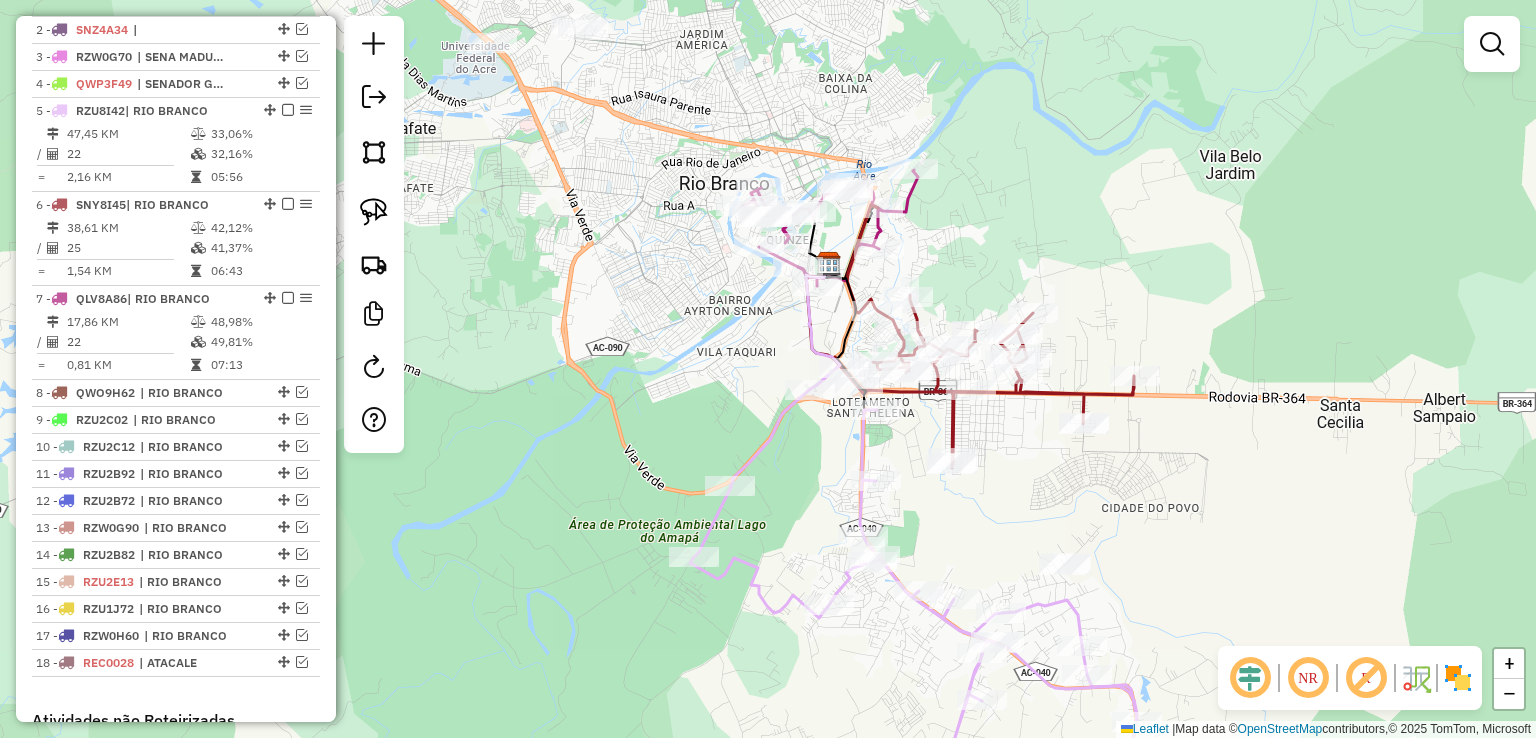 select on "*********" 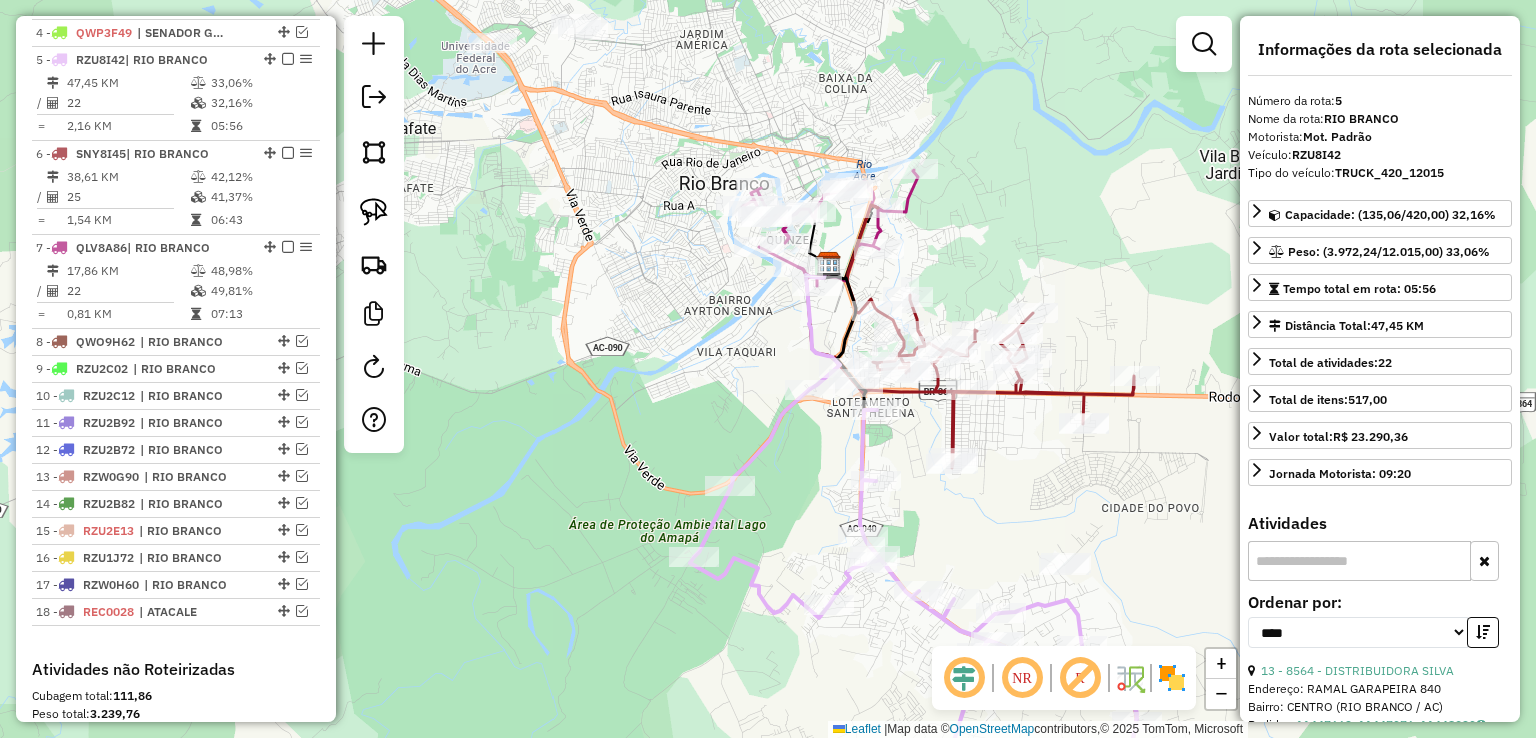scroll, scrollTop: 856, scrollLeft: 0, axis: vertical 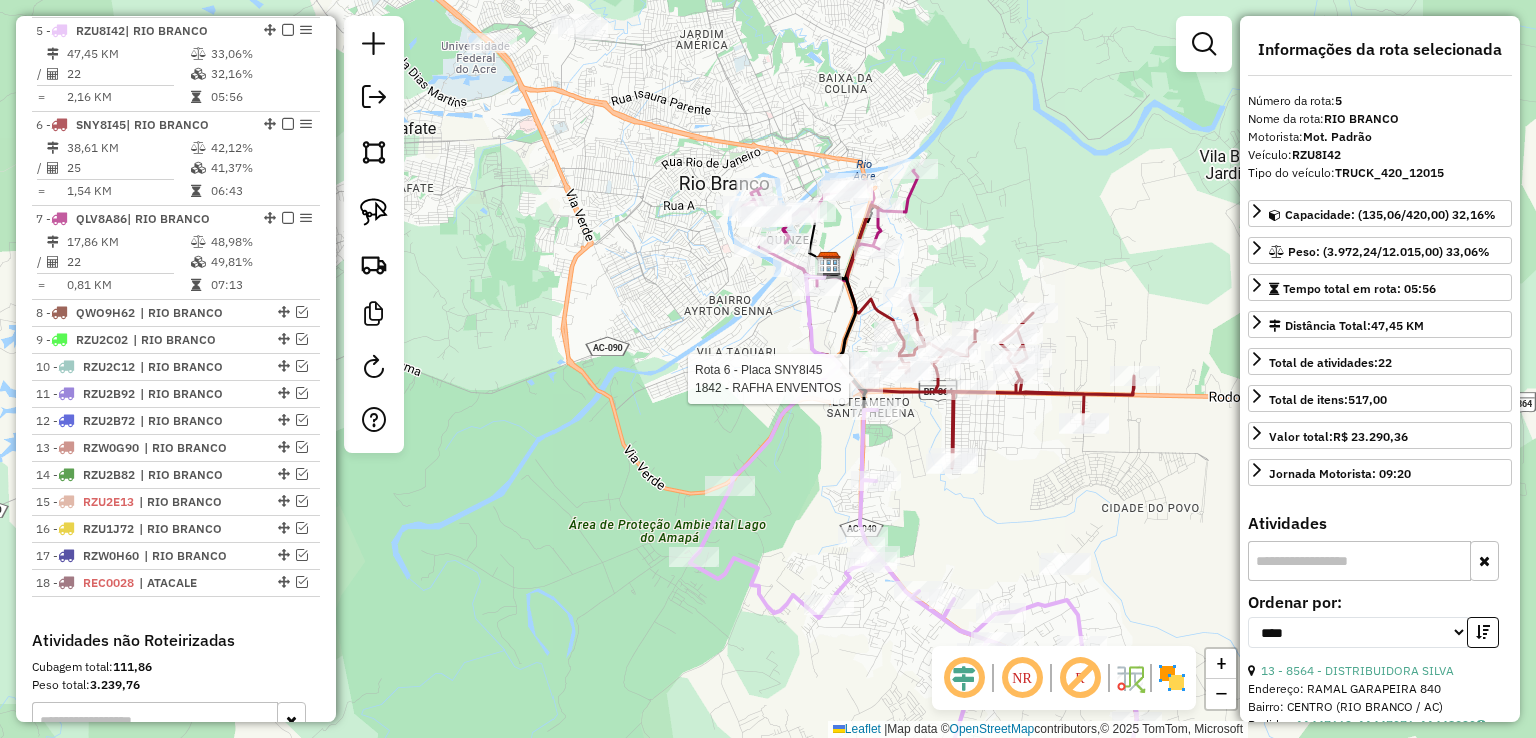 click 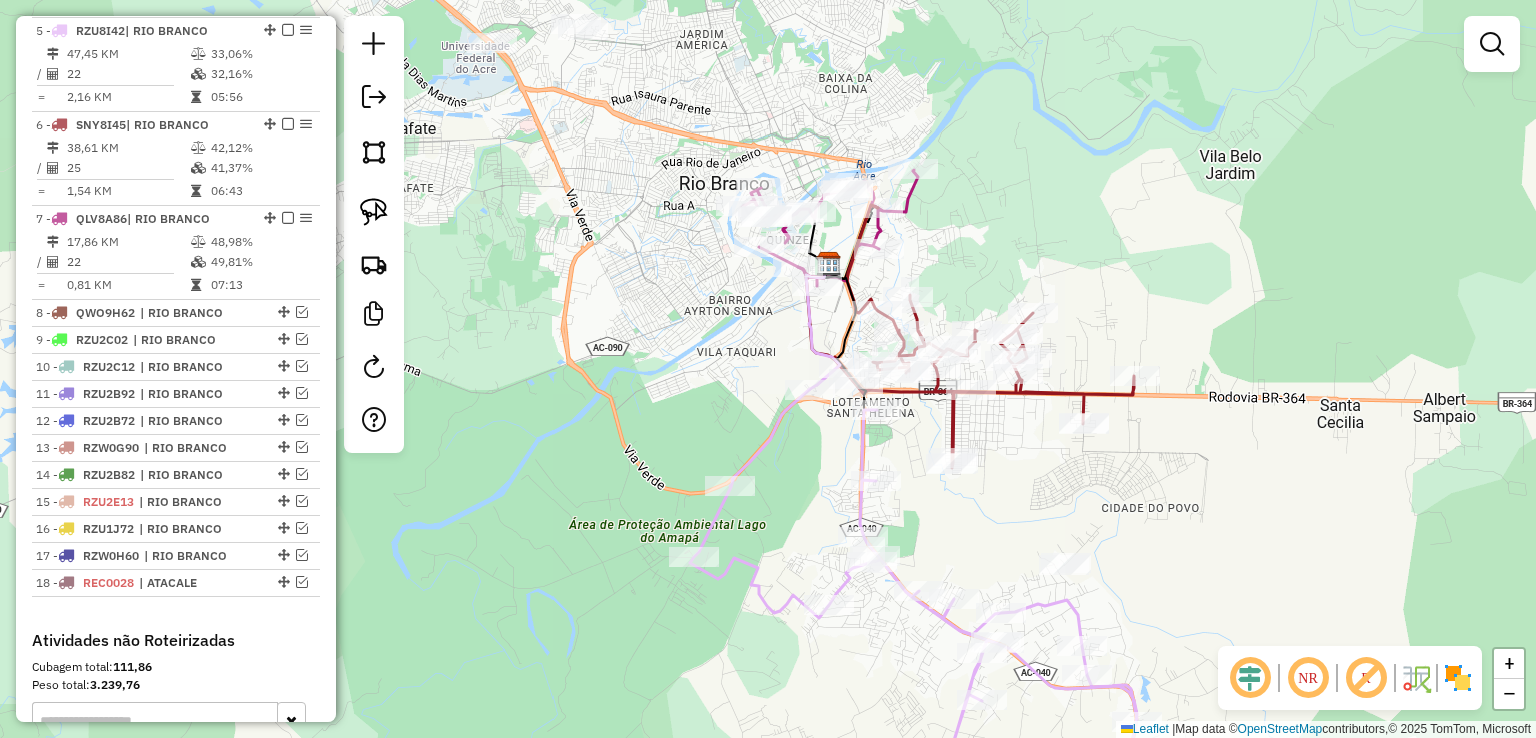 click 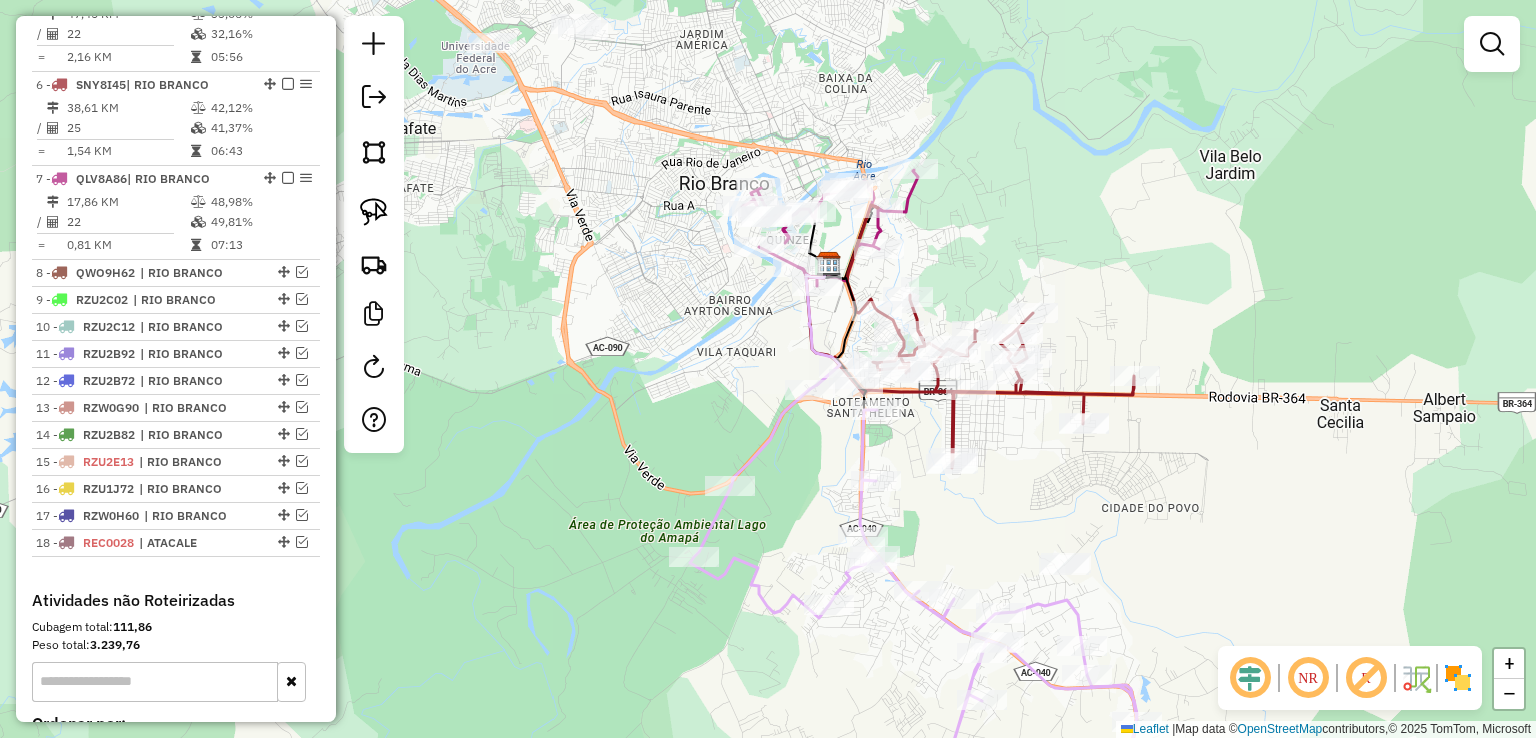select on "*********" 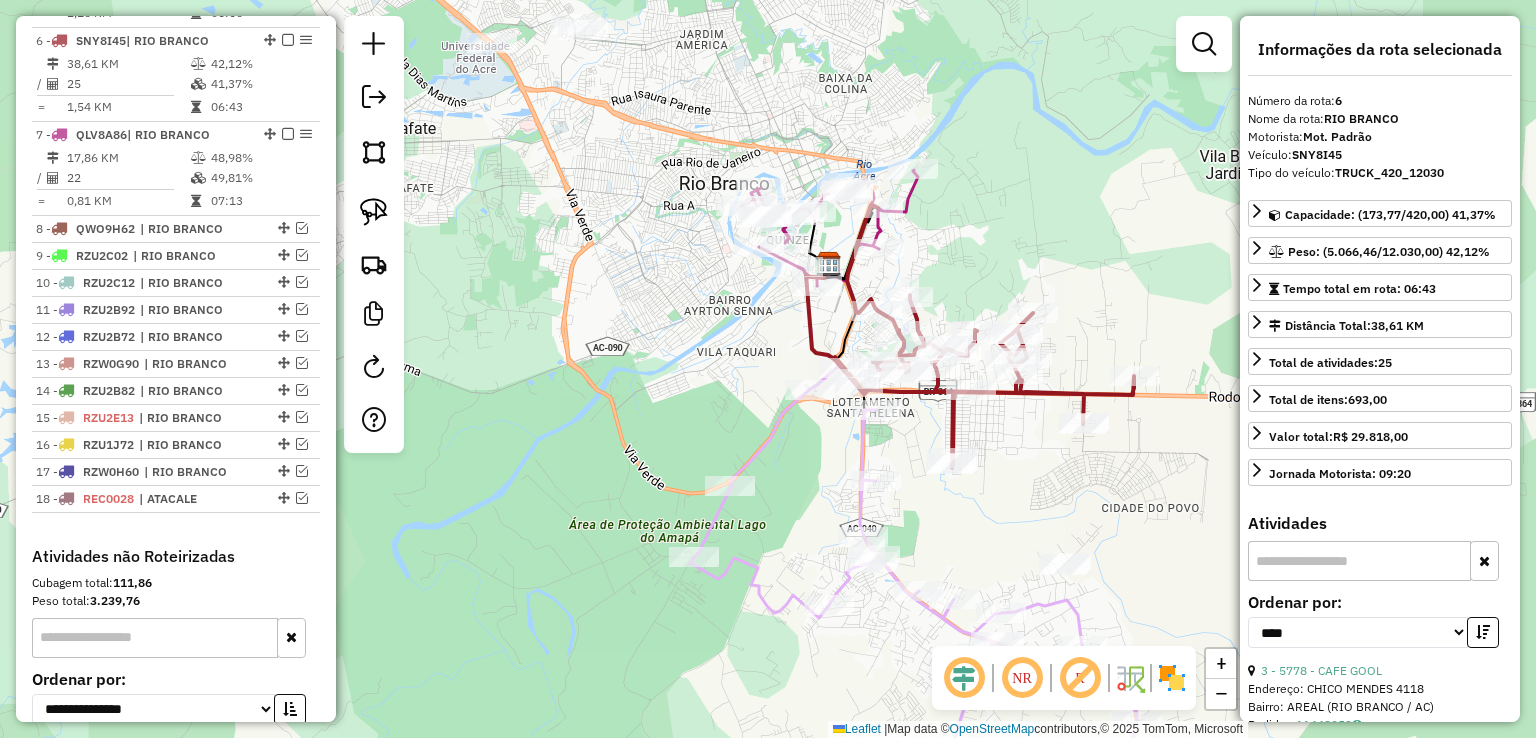 scroll, scrollTop: 949, scrollLeft: 0, axis: vertical 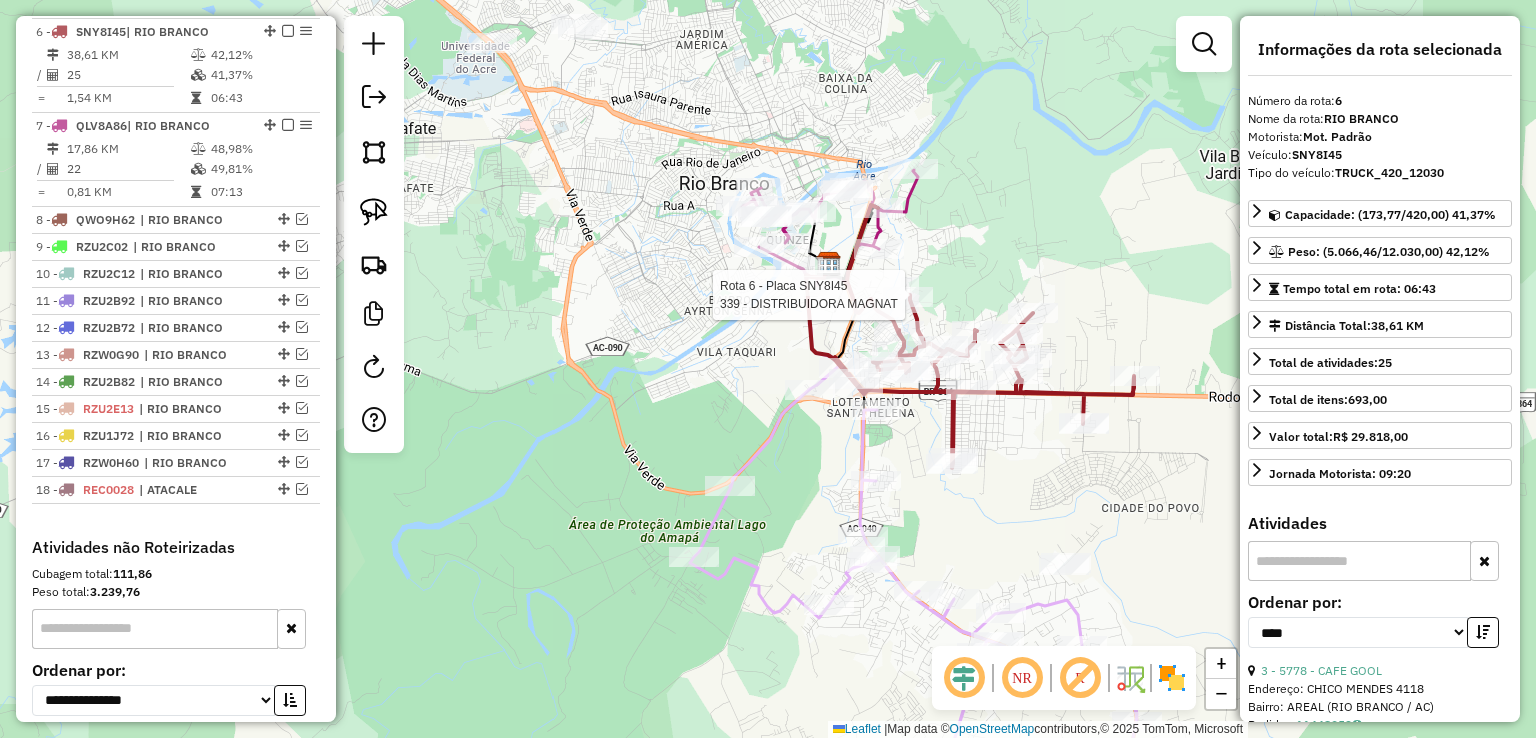 click 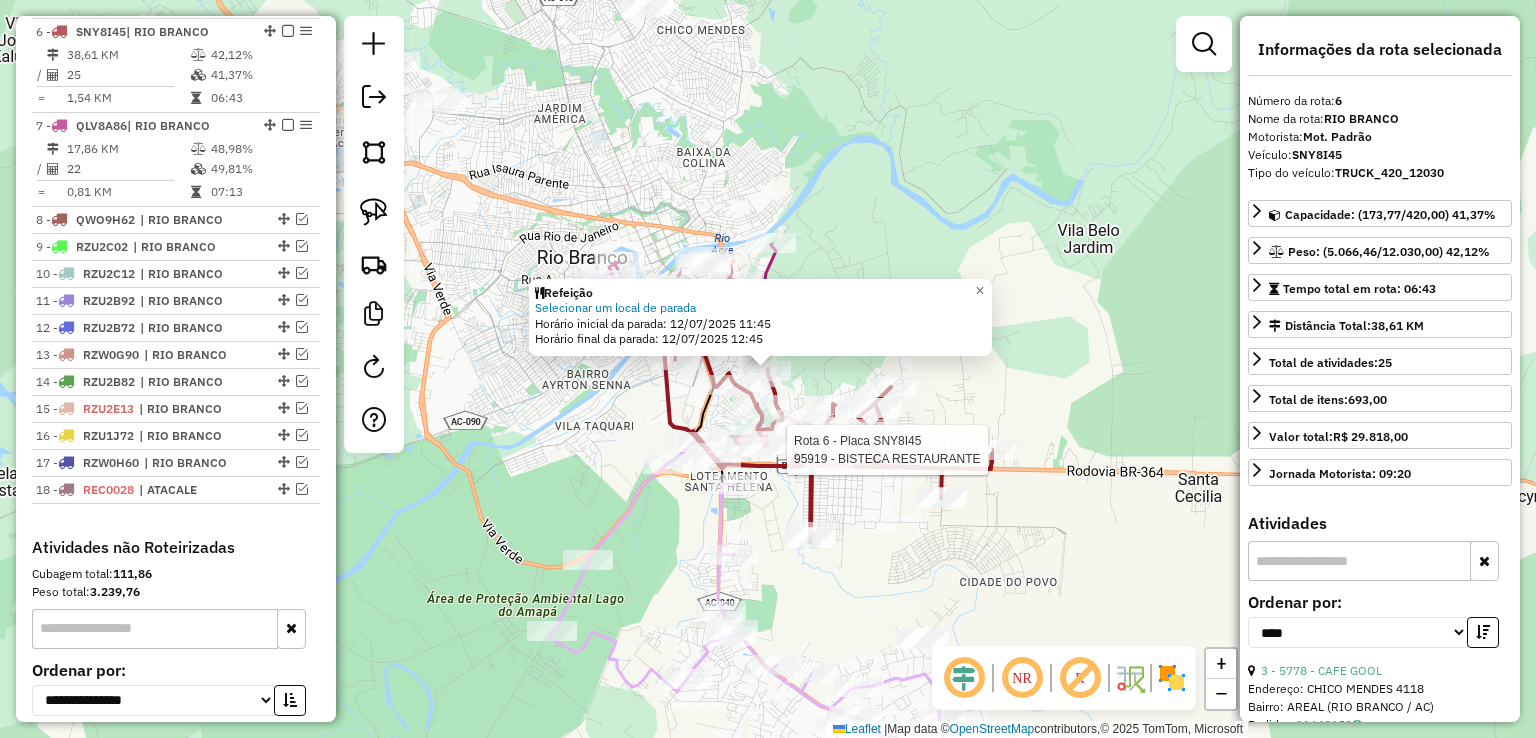 click 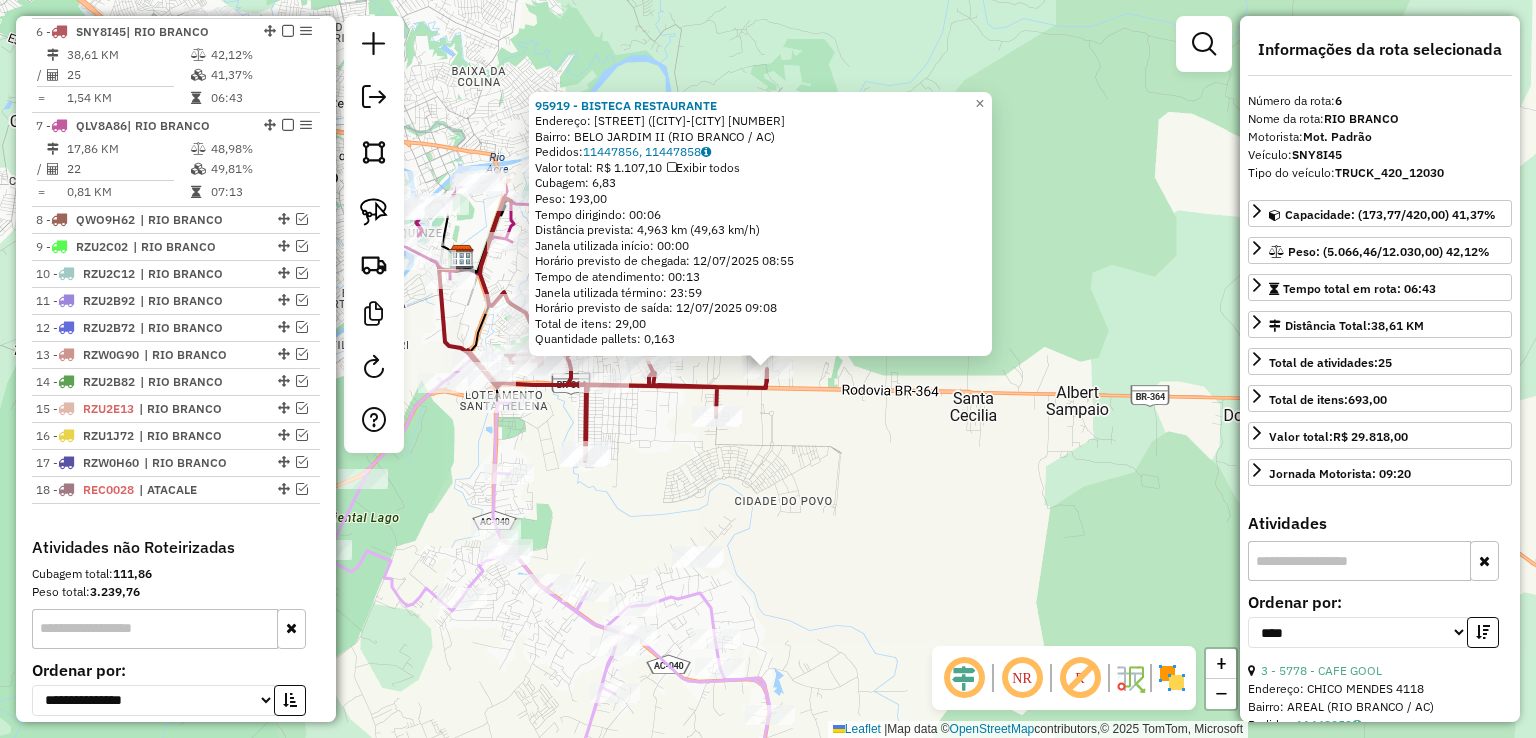 click 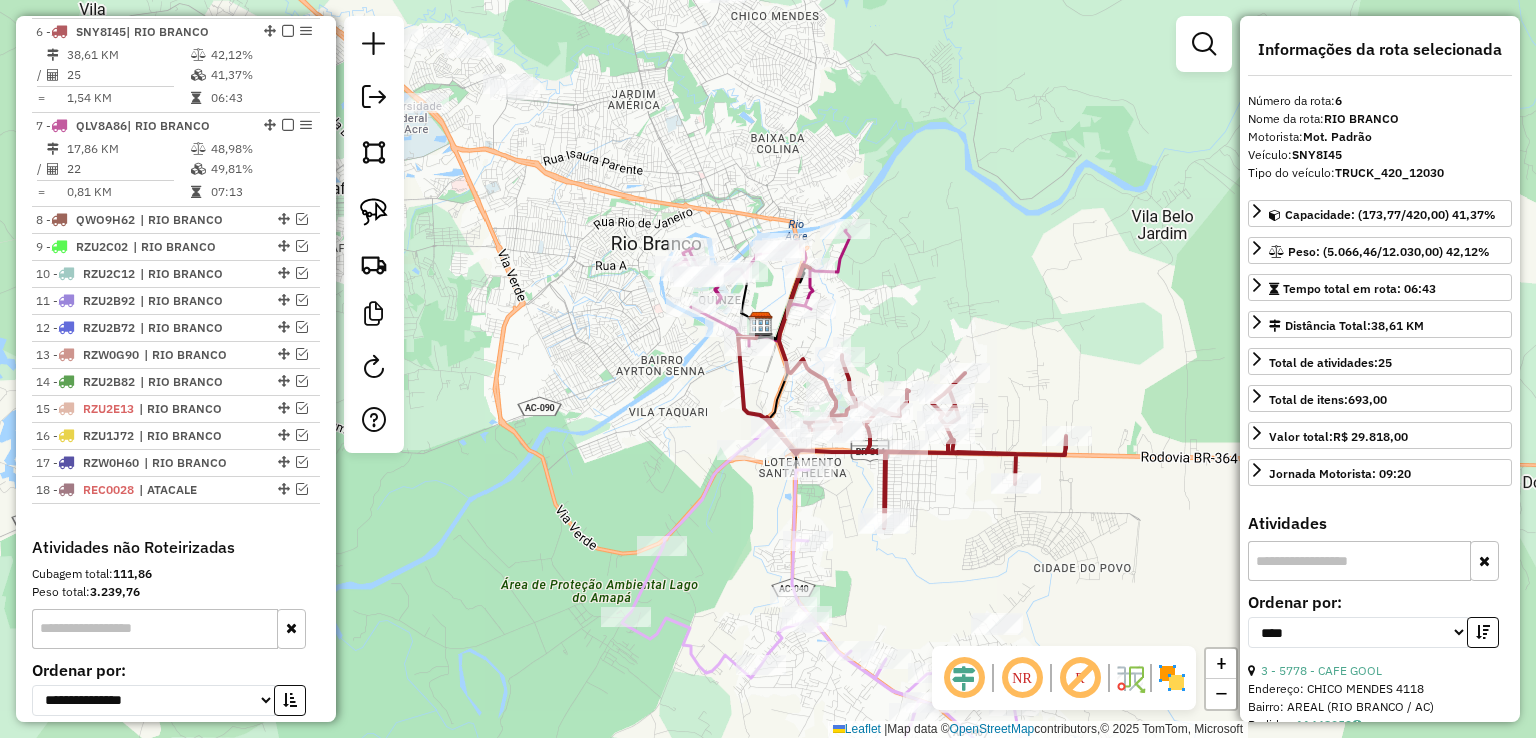 drag, startPoint x: 819, startPoint y: 443, endPoint x: 1118, endPoint y: 510, distance: 306.41476 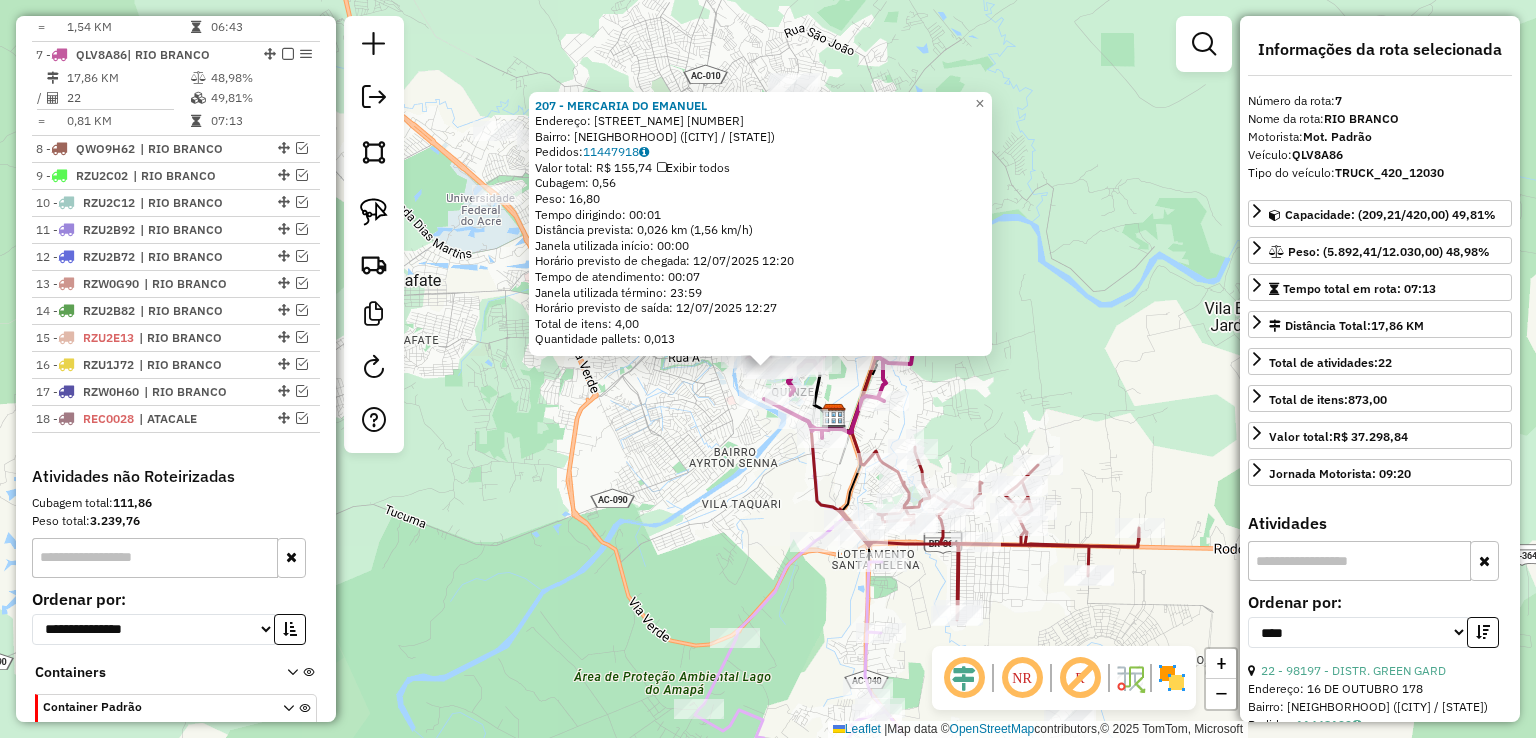 scroll, scrollTop: 1044, scrollLeft: 0, axis: vertical 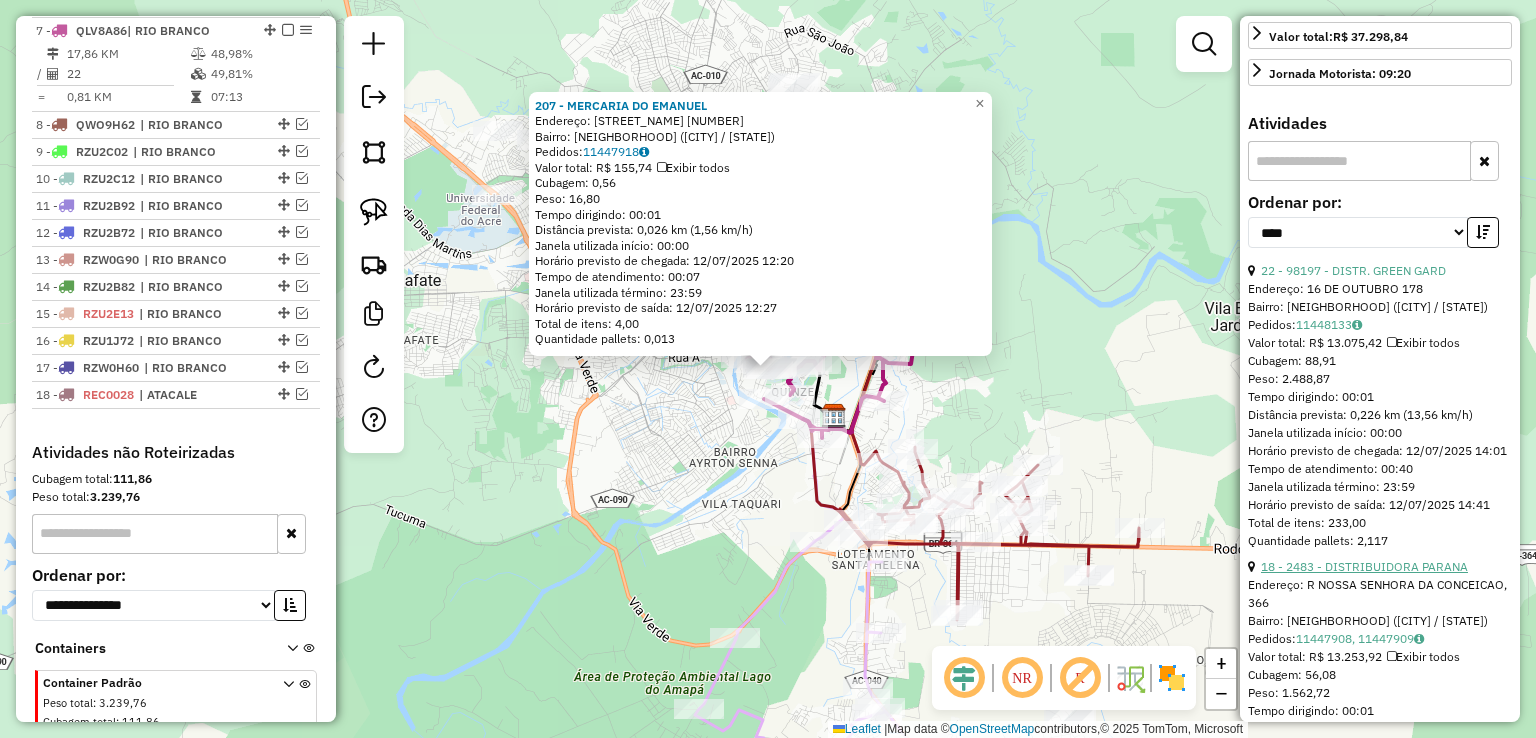 click on "18 - 2483 - DISTRIBUIDORA PARANA" at bounding box center (1364, 566) 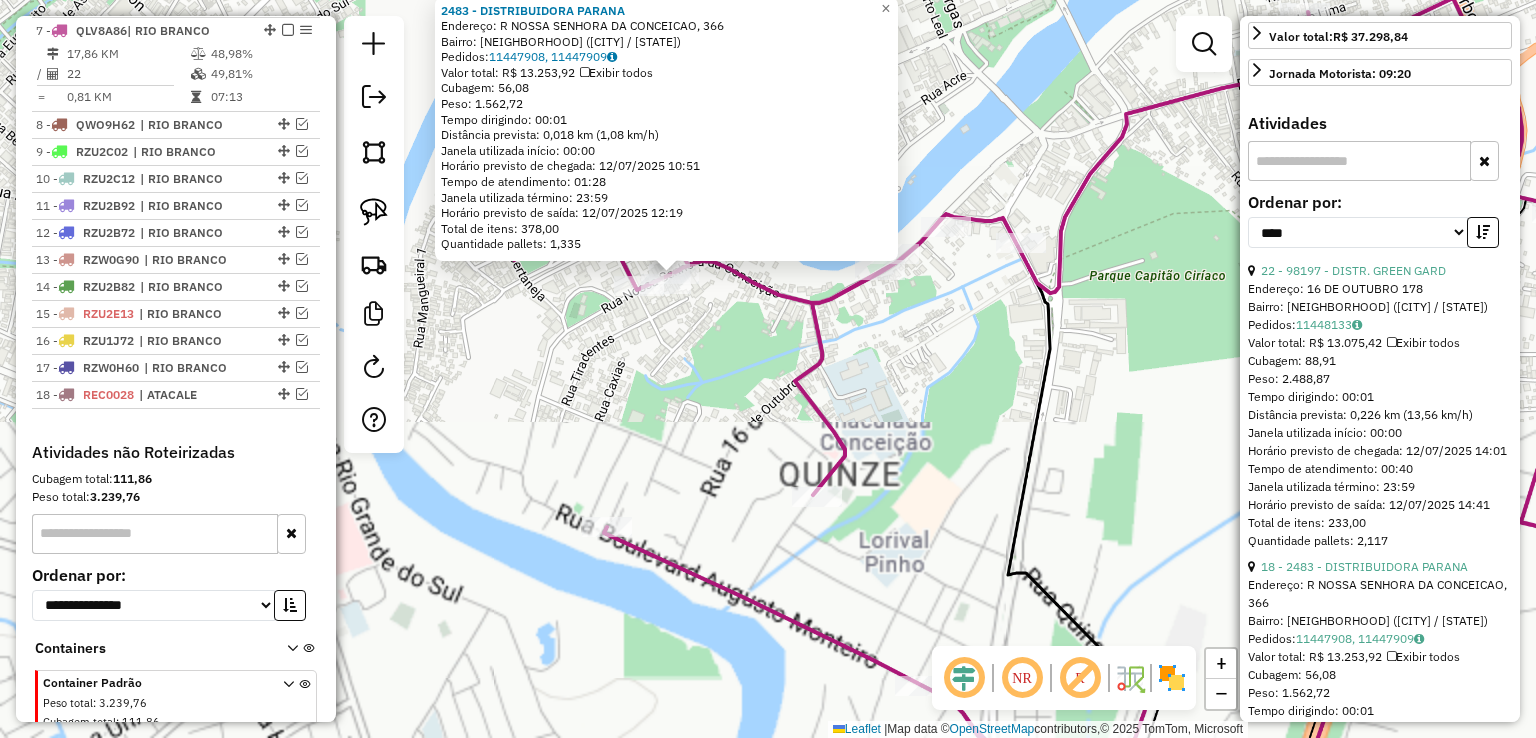 drag, startPoint x: 712, startPoint y: 326, endPoint x: 746, endPoint y: 435, distance: 114.17968 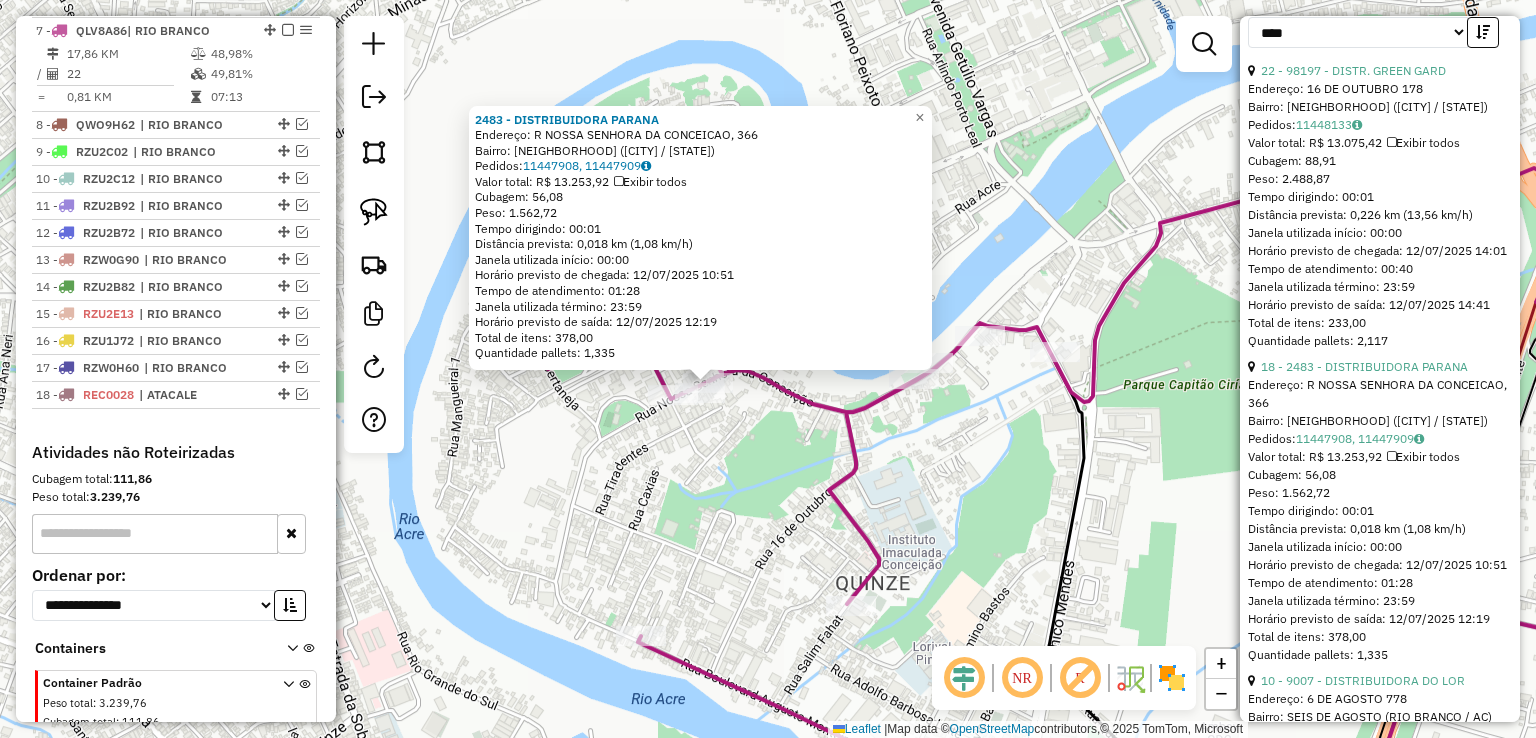 scroll, scrollTop: 700, scrollLeft: 0, axis: vertical 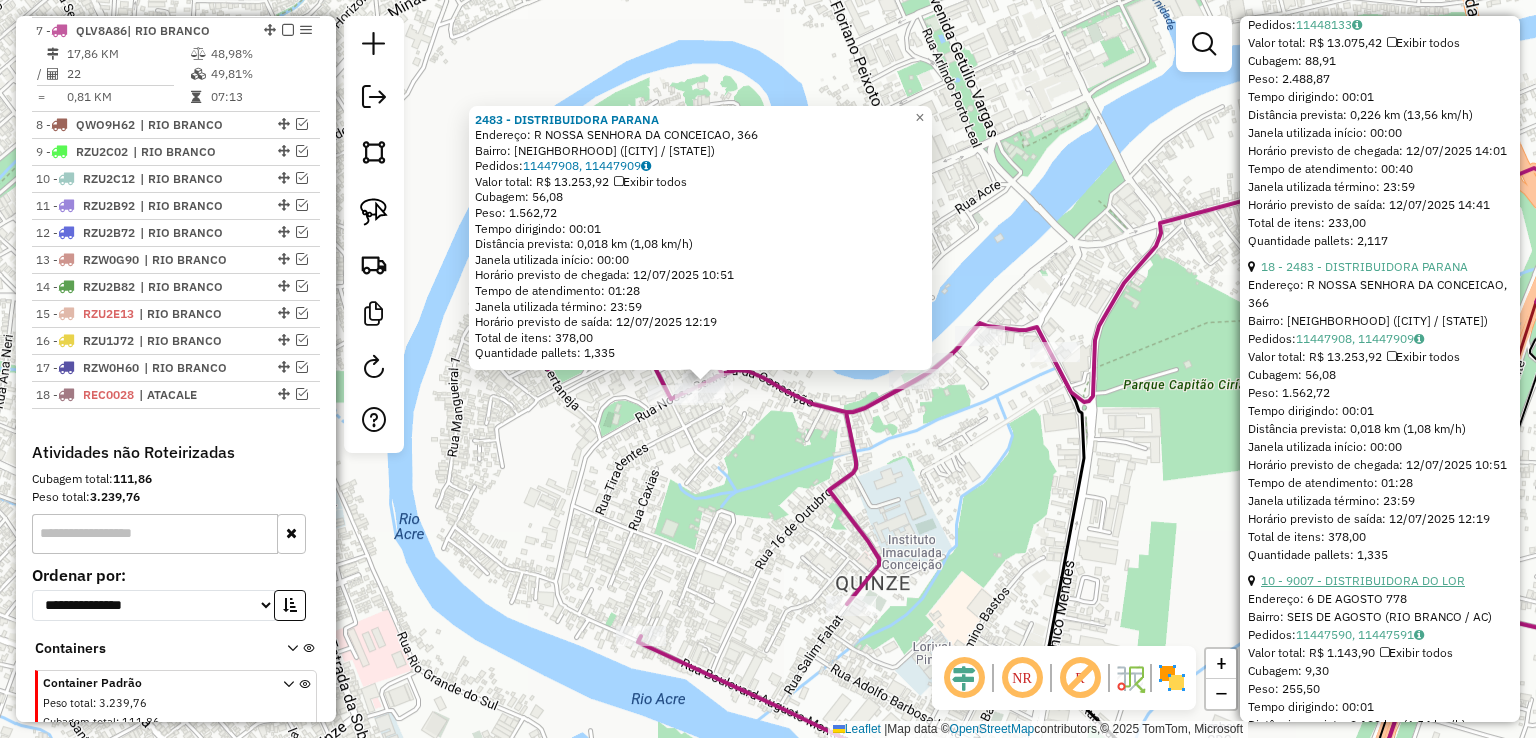click on "10 - 9007 - DISTRIBUIDORA DO LOR" at bounding box center [1363, 580] 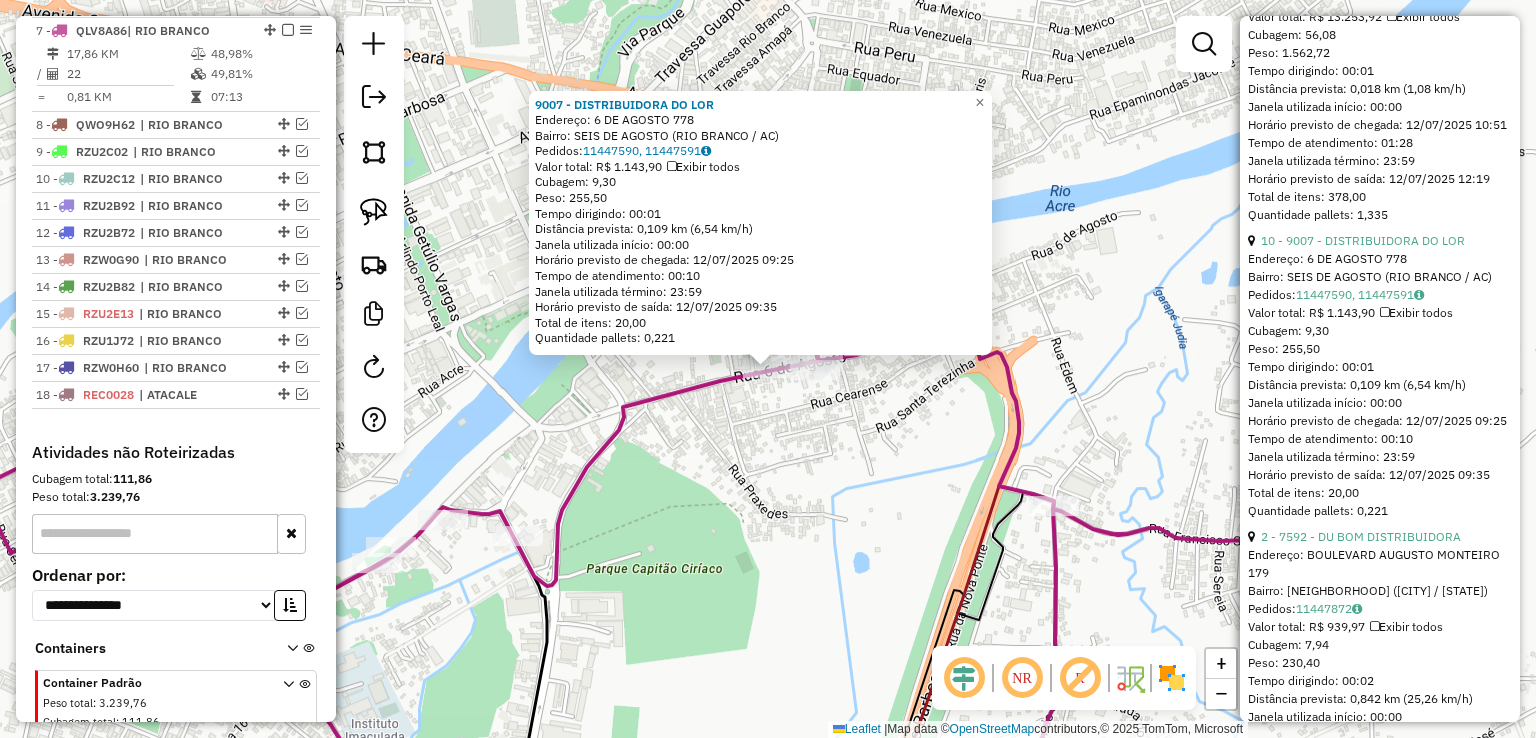 scroll, scrollTop: 1100, scrollLeft: 0, axis: vertical 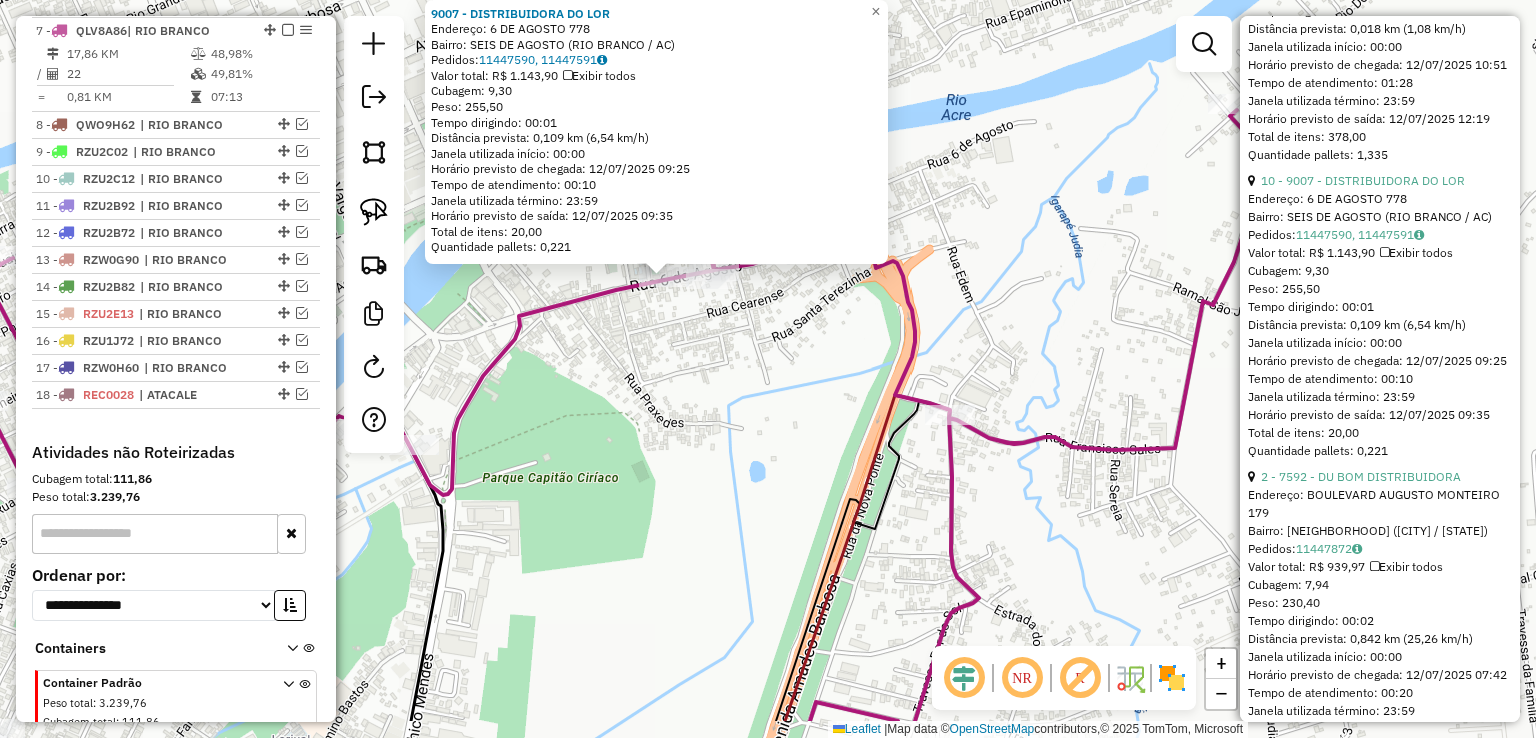 drag, startPoint x: 1012, startPoint y: 328, endPoint x: 1004, endPoint y: 311, distance: 18.788294 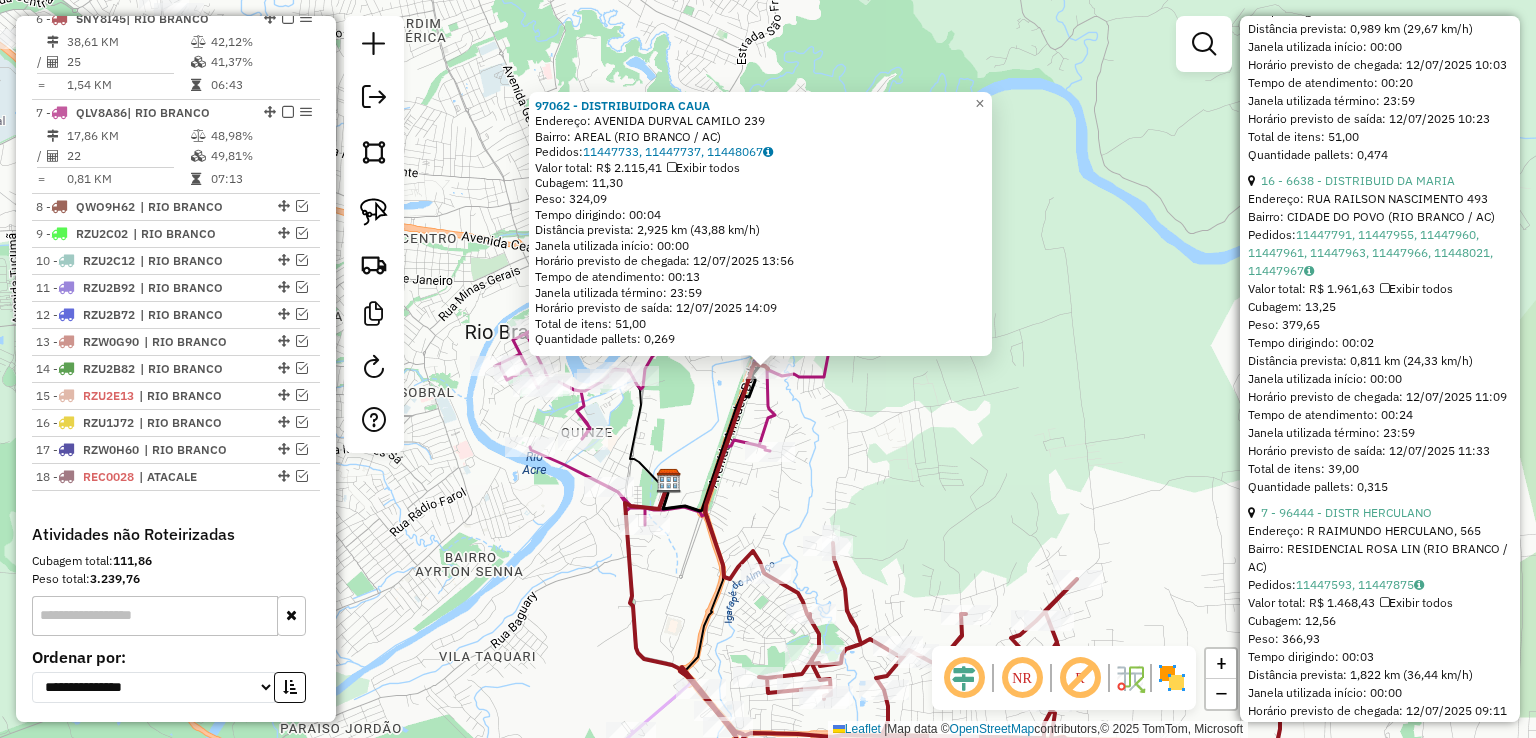 scroll, scrollTop: 949, scrollLeft: 0, axis: vertical 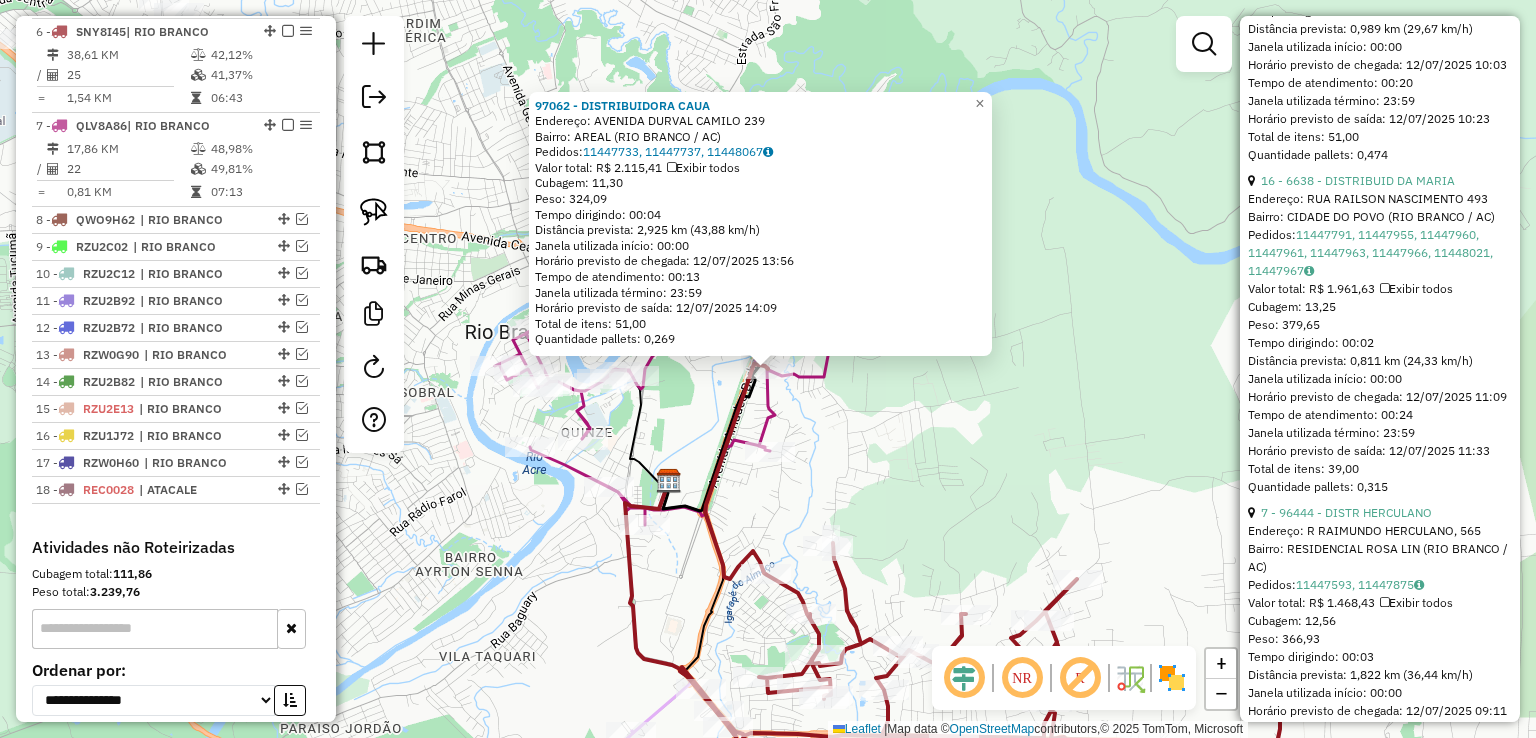 click on "Endereço: AVENIDA DURVAL CAMILO 239 Bairro: [BAIRRO] ([CIDADE] / [STATE])" 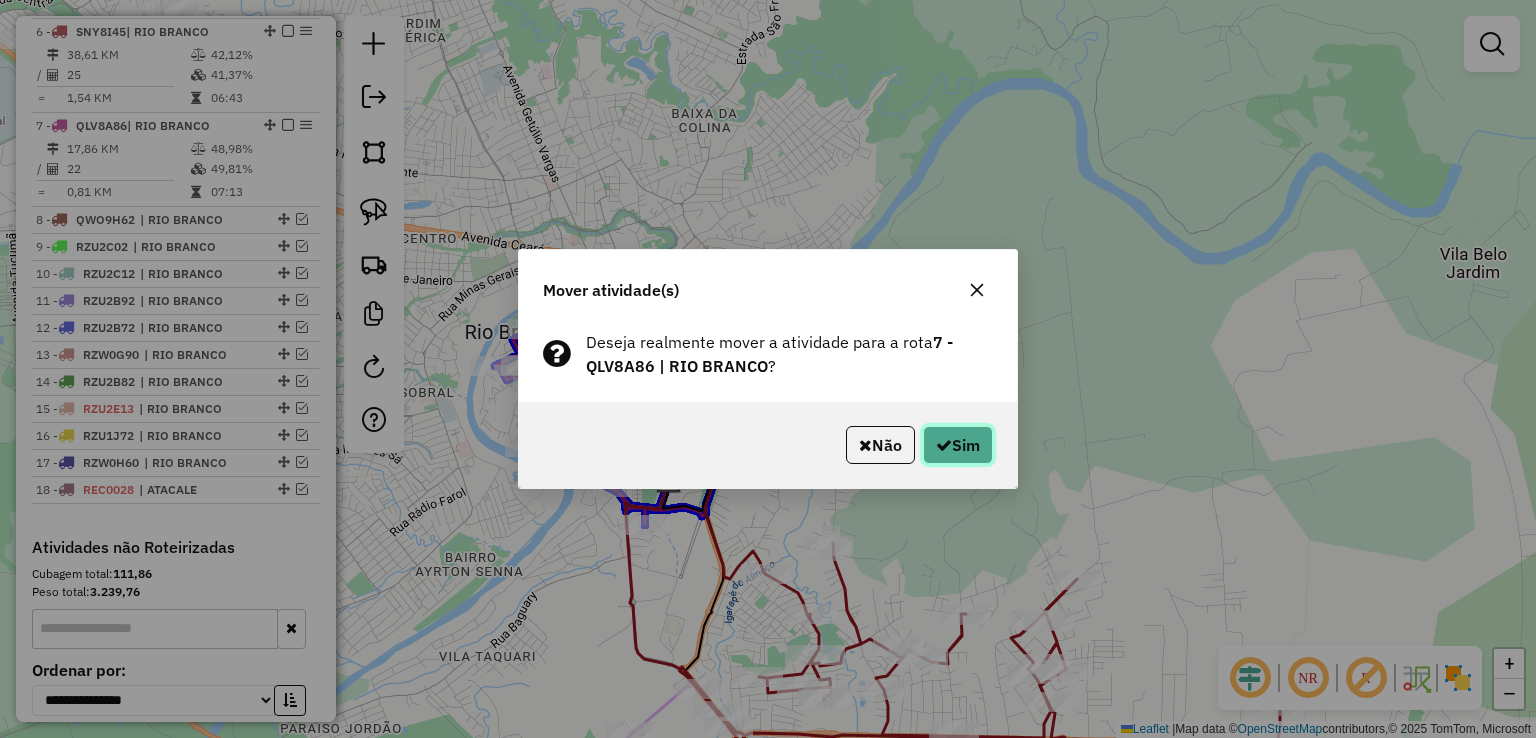 click 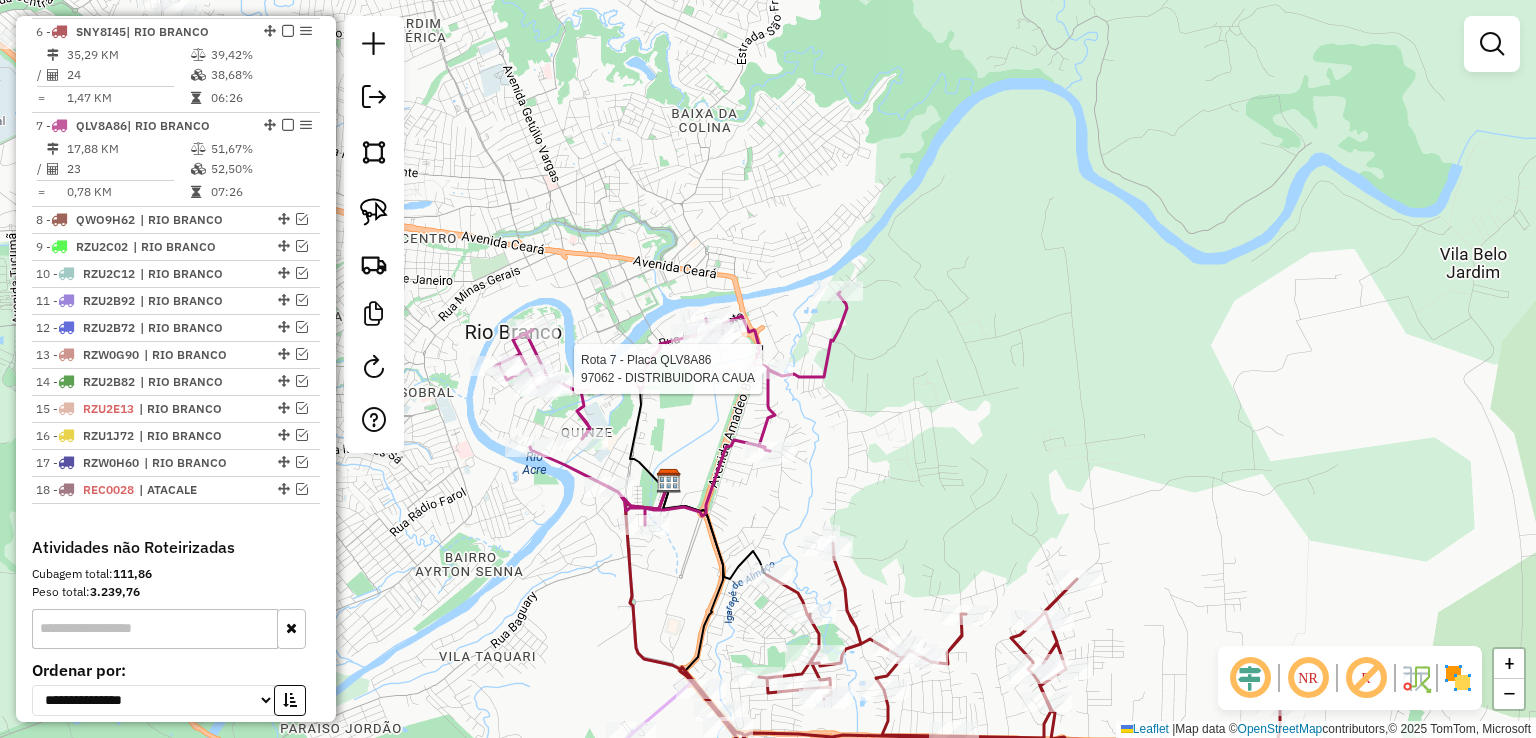 select on "*********" 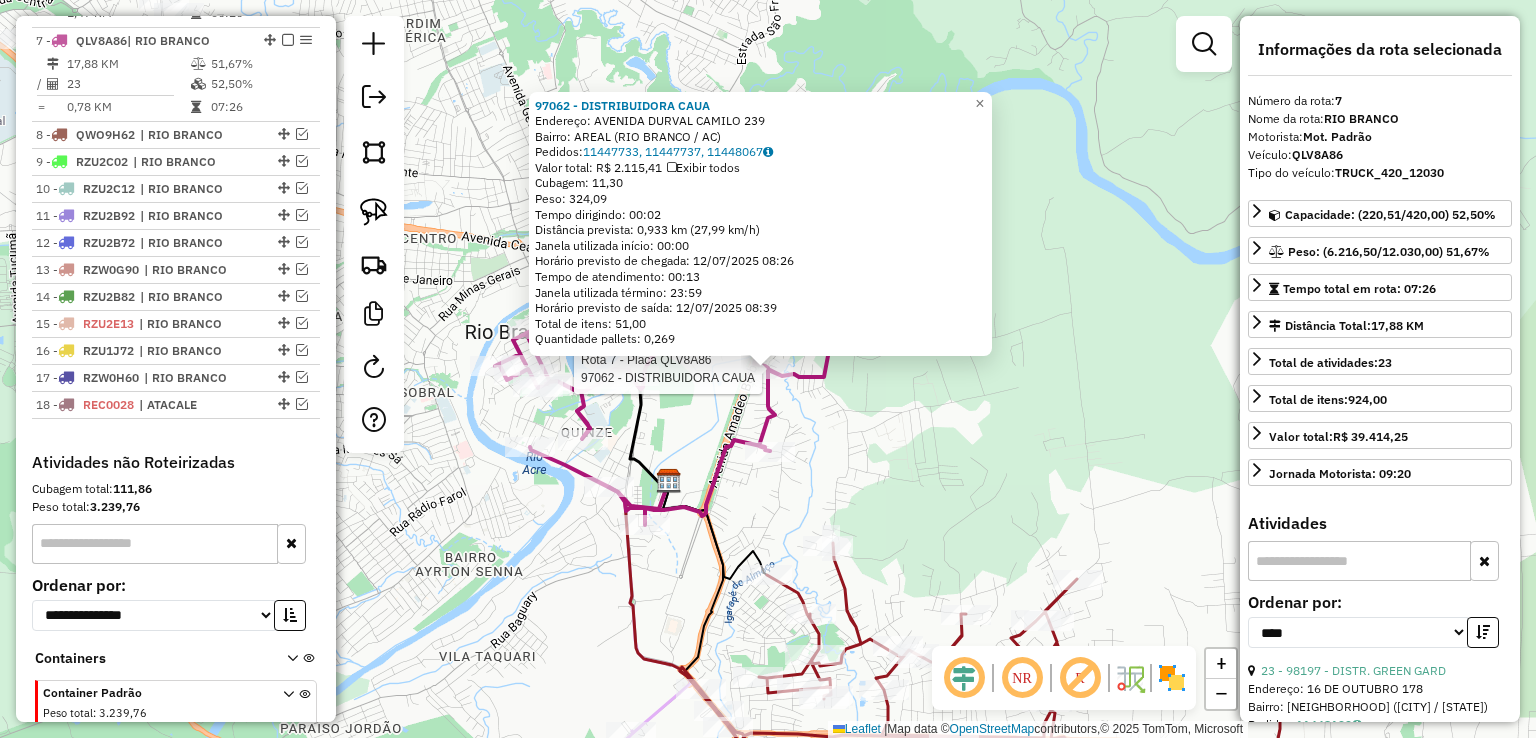 scroll, scrollTop: 1044, scrollLeft: 0, axis: vertical 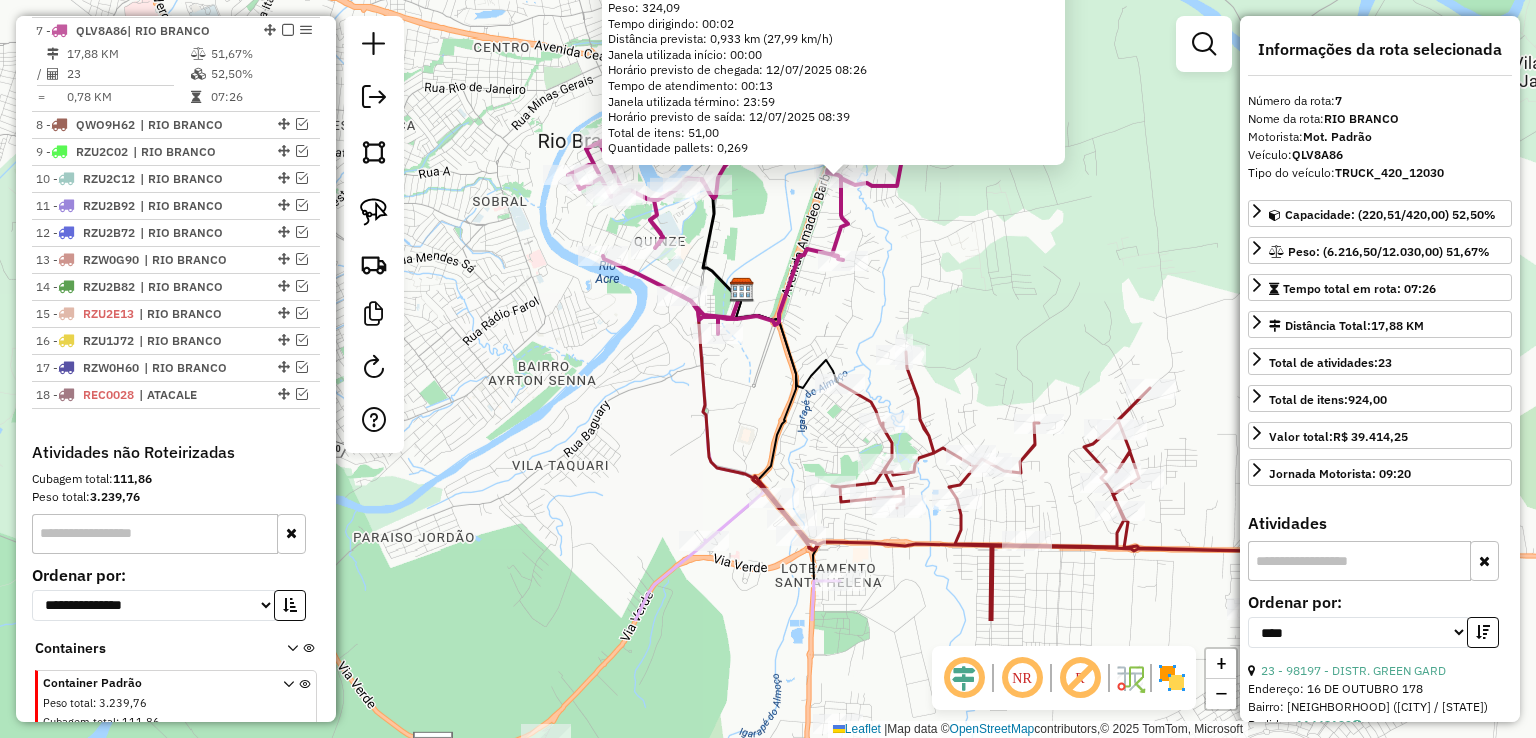 drag, startPoint x: 902, startPoint y: 461, endPoint x: 975, endPoint y: 270, distance: 204.47493 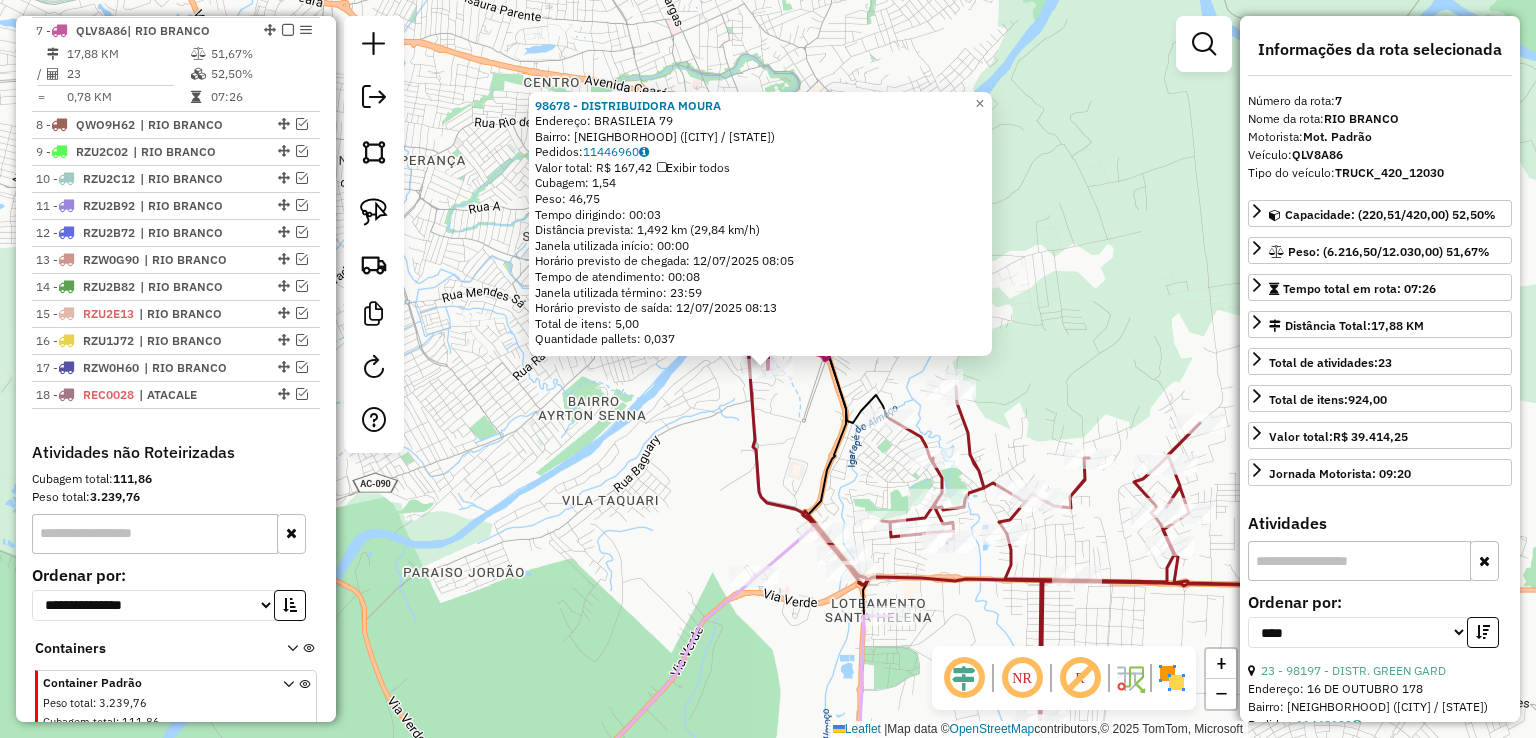 click on "98678 - DISTRIBUIDORA MOURA  Endereço:  [STREET_NAME] [NUMBER]   Bairro: [NEIGHBORHOOD] ([CITY] / [STATE])   Pedidos:  [ORDER_ID]   Valor total: R$ 167,42   Exibir todos   Cubagem: 1,54  Peso: 46,75  Tempo dirigindo: 00:03   Distância prevista: 1,492 km (29,84 km/h)   Janela utilizada início: 00:00   Horário previsto de chegada: 12/07/2025 08:05   Tempo de atendimento: 00:08   Janela utilizada término: 23:59   Horário previsto de saída: 12/07/2025 08:13   Total de itens: 5,00   Quantidade pallets: 0,037  × Janela de atendimento Grade de atendimento Capacidade Transportadoras Veículos Cliente Pedidos  Rotas Selecione os dias de semana para filtrar as janelas de atendimento  Seg   Ter   Qua   Qui   Sex   Sáb   Dom  Informe o período da janela de atendimento: De: Até:  Filtrar exatamente a janela do cliente  Considerar janela de atendimento padrão  Selecione os dias de semana para filtrar as grades de atendimento  Seg   Ter   Qua   Qui   Sex   Sáb   Dom   Considerar clientes sem dia de atendimento cadastrado  De:  De:" 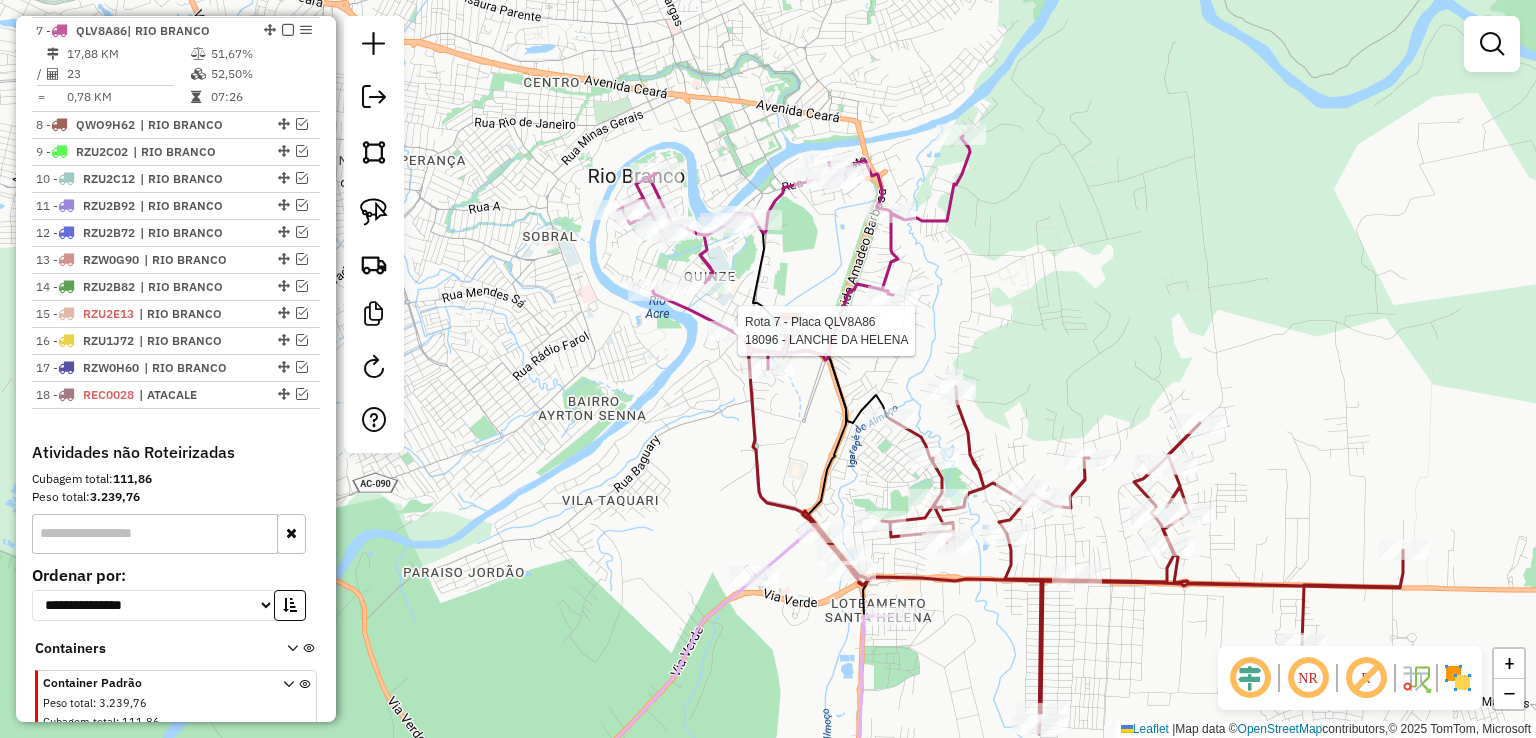 select on "*********" 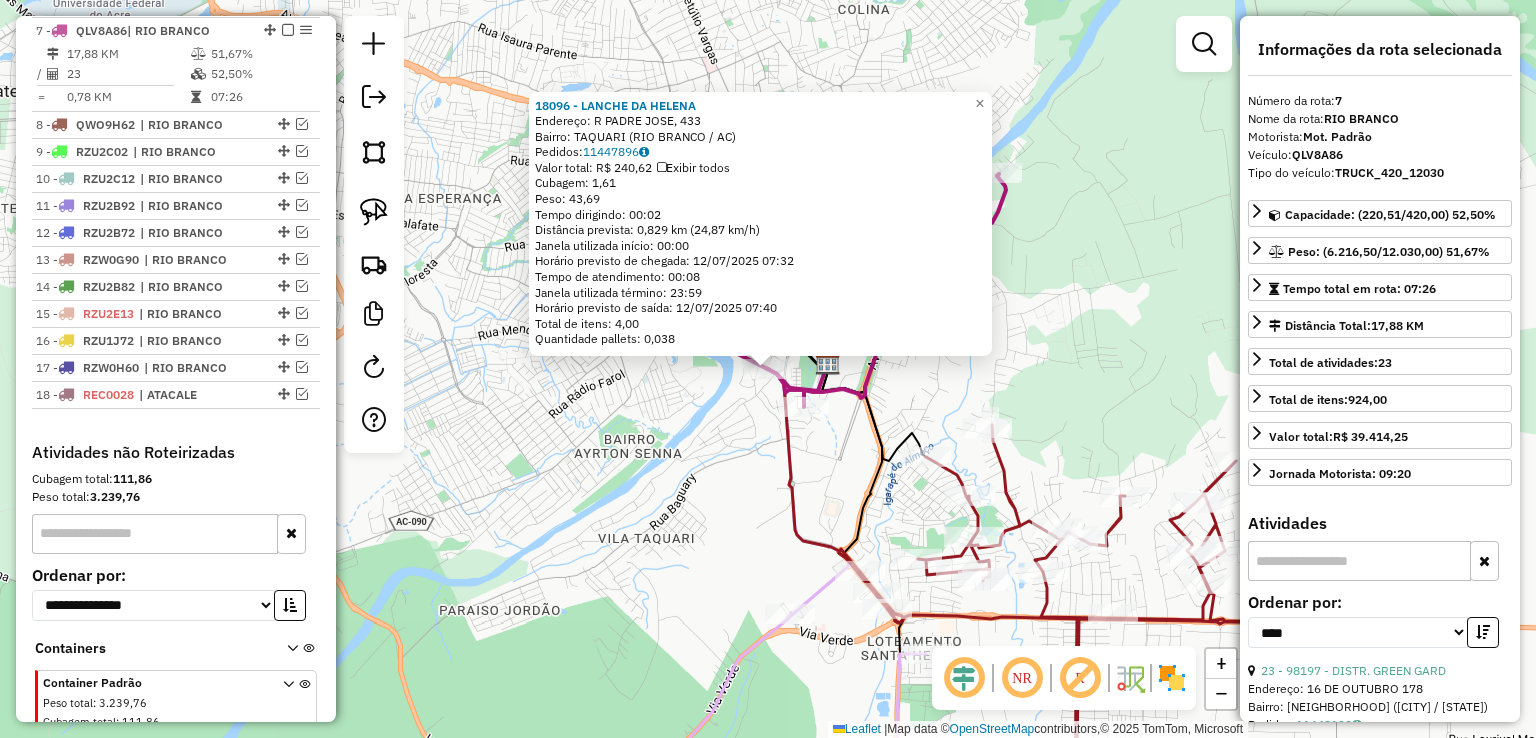 click on "18096 - LANCHE DA HELENA  Endereço: R    [STREET_NAME], [NUMBER]   Bairro: [NEIGHBORHOOD] ([CITY] / [STATE])   Pedidos:  [ORDER_ID]   Valor total: R$ 240,62   Exibir todos   Cubagem: 1,61  Peso: 43,69  Tempo dirigindo: 00:02   Distância prevista: 0,829 km (24,87 km/h)   Janela utilizada início: 00:00   Horário previsto de chegada: 12/07/2025 07:32   Tempo de atendimento: 00:08   Janela utilizada término: 23:59   Horário previsto de saída: 12/07/2025 07:40   Total de itens: 4,00   Quantidade pallets: 0,038  × Janela de atendimento Grade de atendimento Capacidade Transportadoras Veículos Cliente Pedidos  Rotas Selecione os dias de semana para filtrar as janelas de atendimento  Seg   Ter   Qua   Qui   Sex   Sáb   Dom  Informe o período da janela de atendimento: De: Até:  Filtrar exatamente a janela do cliente  Considerar janela de atendimento padrão  Selecione os dias de semana para filtrar as grades de atendimento  Seg   Ter   Qua   Qui   Sex   Sáb   Dom   Considerar clientes sem dia de atendimento cadastrado  De:" 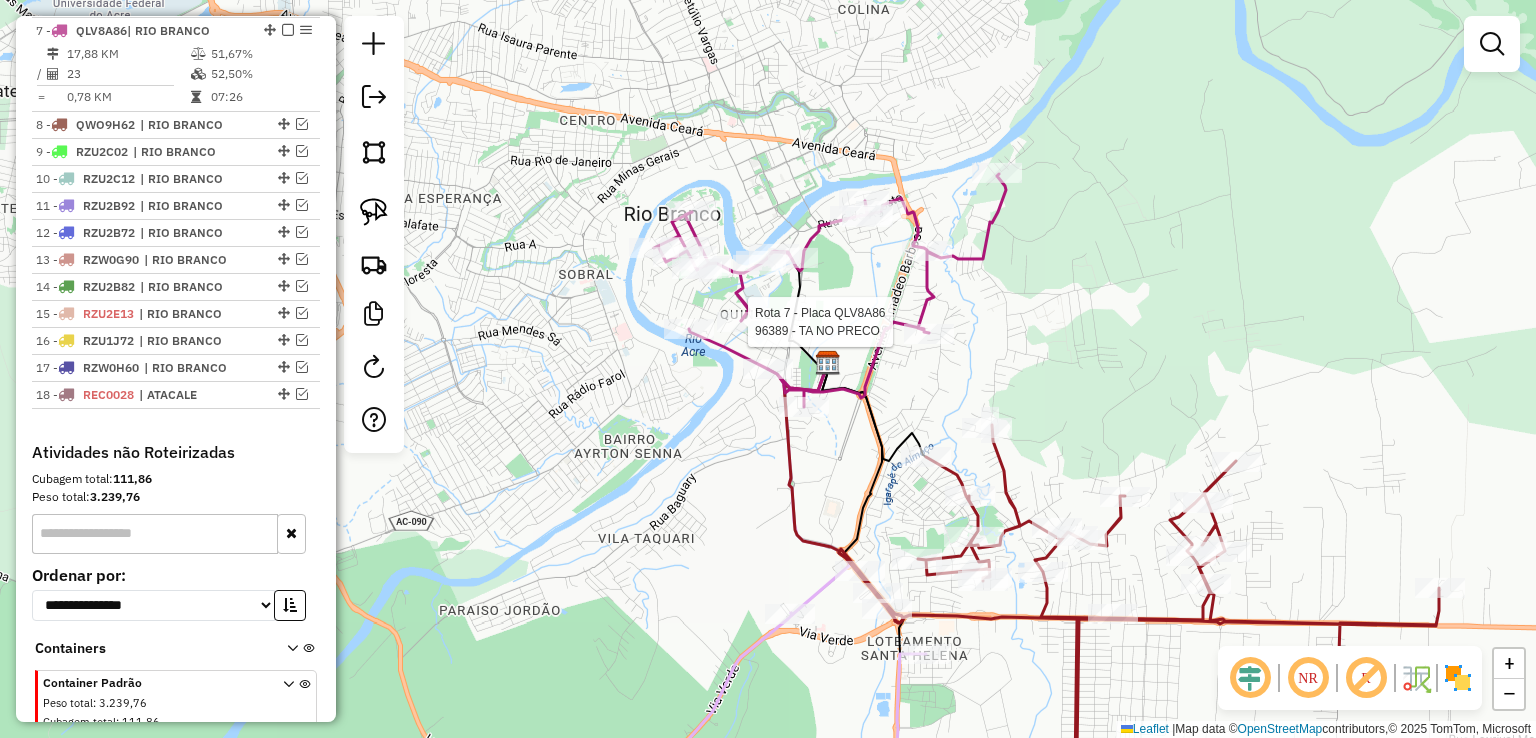 select on "*********" 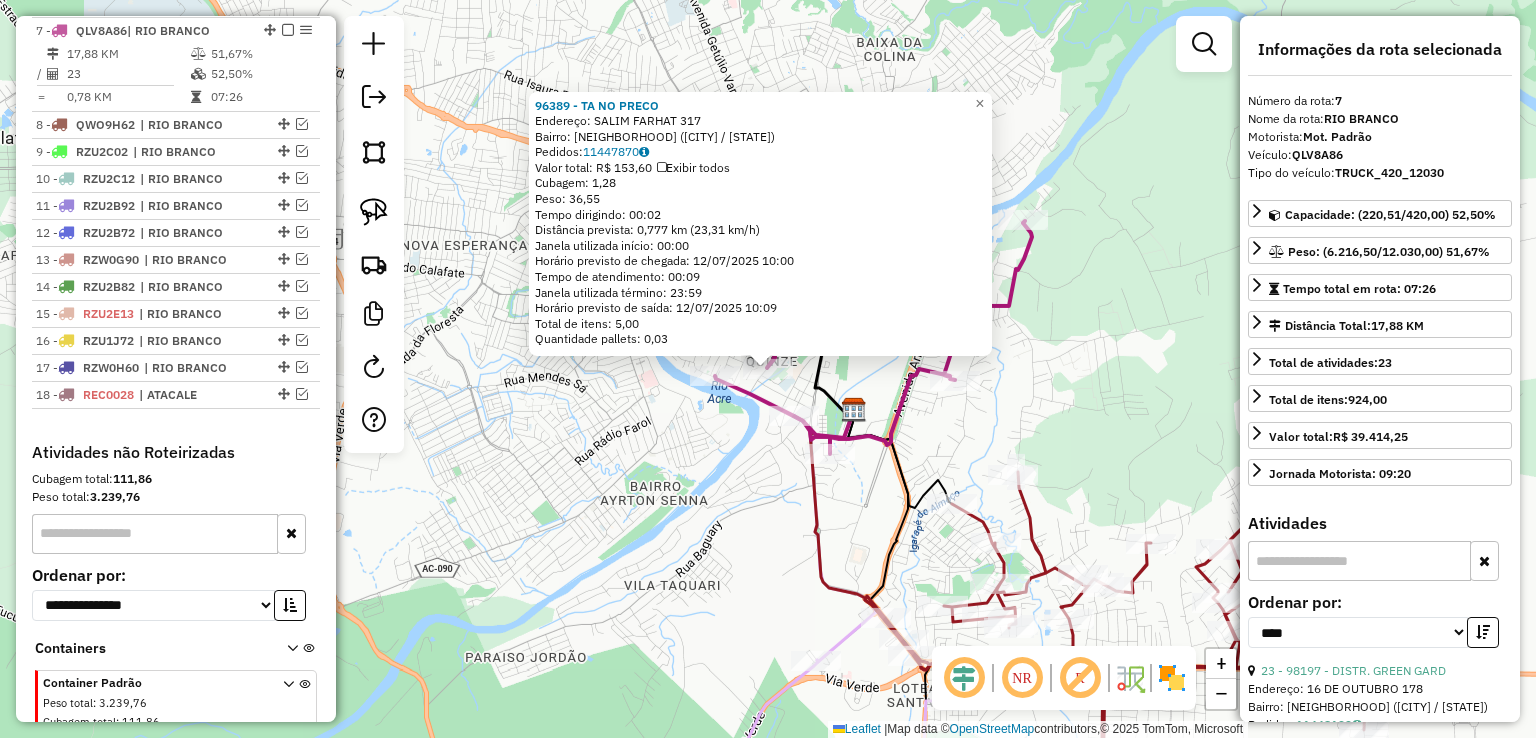 click on "96389 - TA NO PRECO  Endereço:  [STREET] [NUMBER]   Bairro: [NEIGHBORHOOD] ([CITY] / [STATE])   Pedidos:  [ORDER_ID]   Valor total: [CURRENCY][AMOUNT]   Exibir todos   Cubagem: [CUBAGE]  Peso: [WEIGHT]  Tempo dirigindo: [TIME]   Distância prevista: [DISTANCE] ([SPEED])   Janela utilizada início: [TIME]   Horário previsto de chegada: [DATE] [TIME]   Tempo de atendimento: [TIME]   Janela utilizada término: [TIME]   Horário previsto de saída: [DATE] [TIME]   Total de itens: [ITEMS]   Quantidade pallets: [PALLETS]  × Janela de atendimento Grade de atendimento Capacidade Transportadoras Veículos Cliente Pedidos  Rotas Selecione os dias de semana para filtrar as janelas de atendimento  Seg   Ter   Qua   Qui   Sex   Sáb   Dom  Informe o período da janela de atendimento: De: Até:  Filtrar exatamente a janela do cliente  Considerar janela de atendimento padrão  Selecione os dias de semana para filtrar as grades de atendimento  Seg   Ter   Qua   Qui   Sex   Sáb   Dom   Considerar clientes sem dia de atendimento cadastrado  Peso mínimo:" 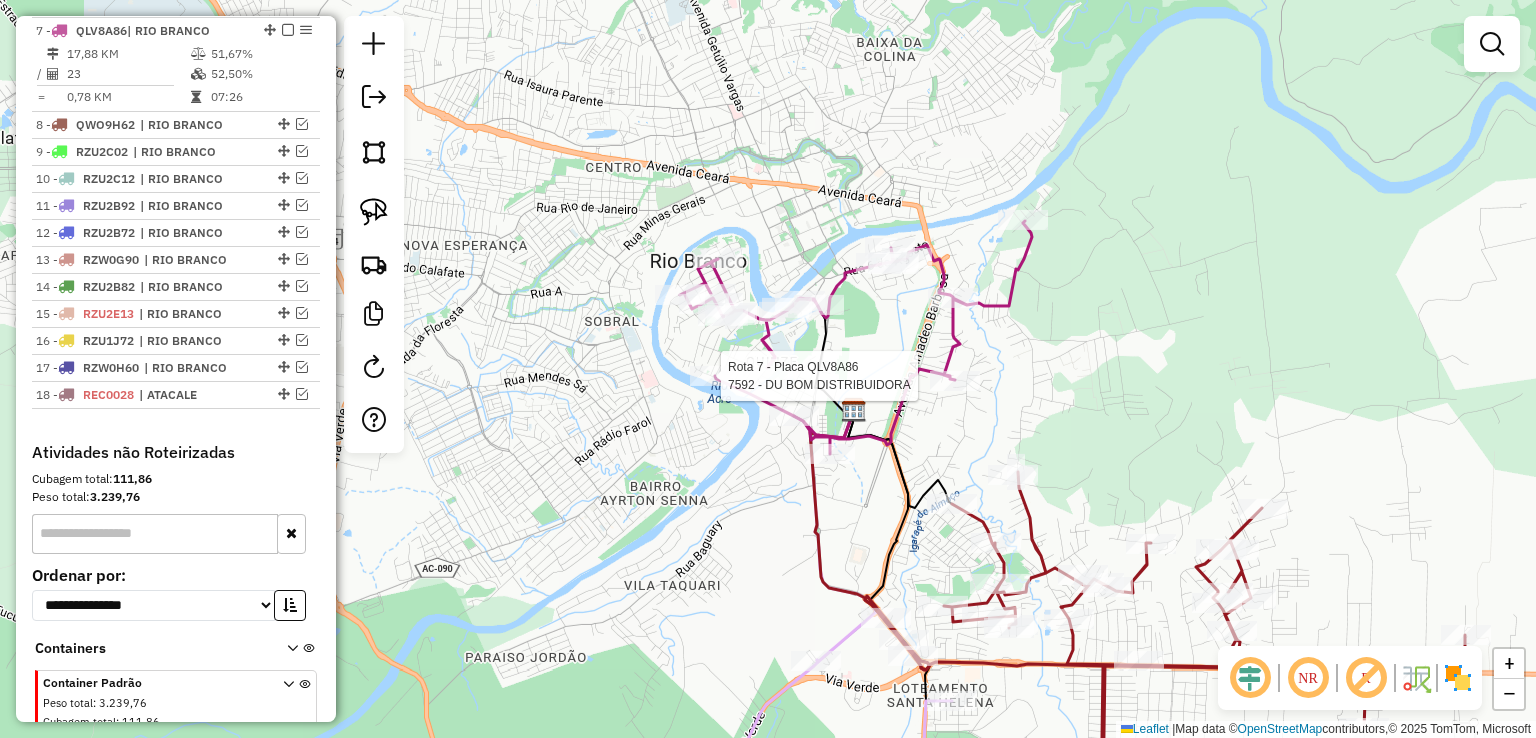 select on "*********" 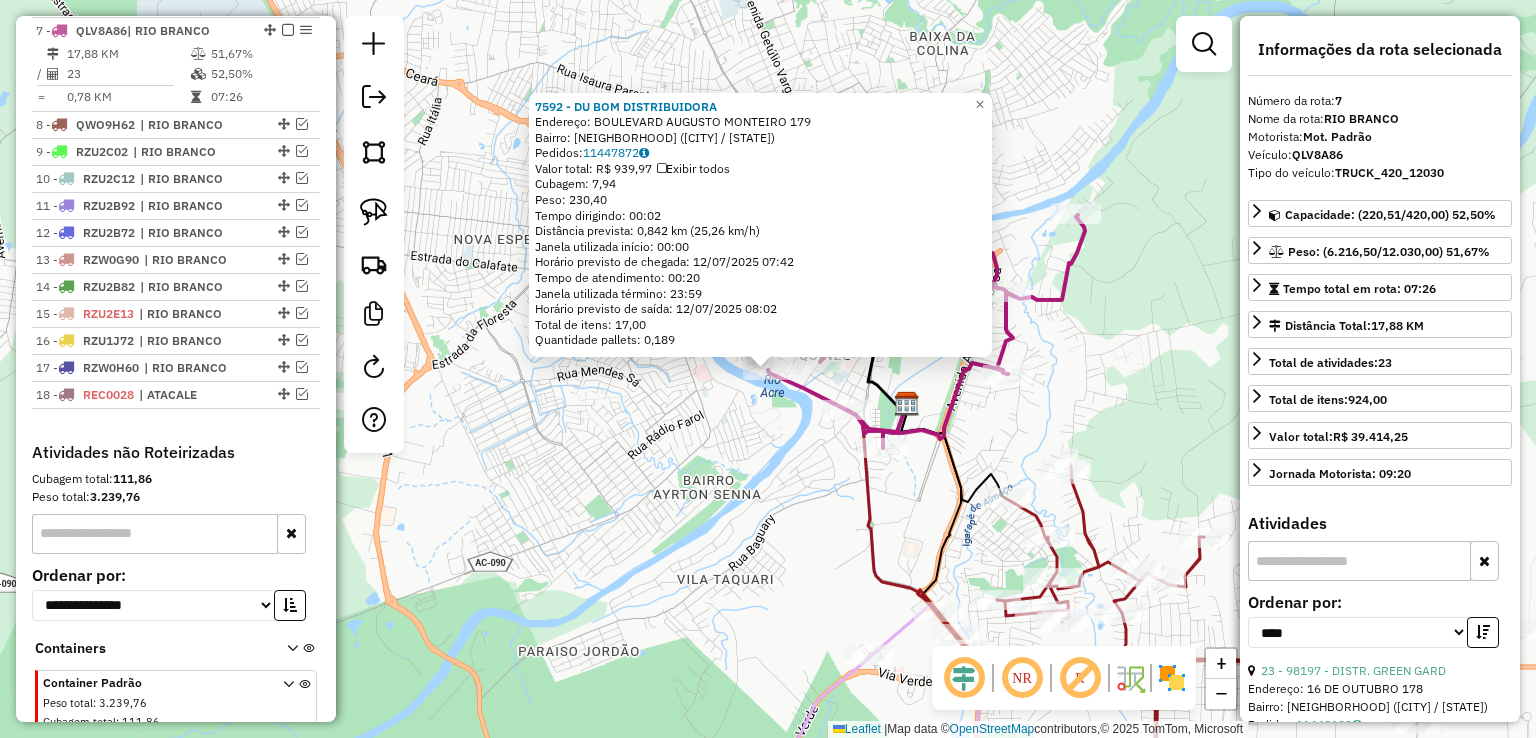 click on "7592 - DU BOM DISTRIBUIDORA  Endereço:  [STREET] [NUMBER]   Bairro: [NEIGHBORHOOD] ([CITY] / [STATE])   Pedidos:  [ORDER_ID]   Valor total: [CURRENCY][AMOUNT]   Exibir todos   Cubagem: [CUBAGE]  Peso: [WEIGHT]  Tempo dirigindo: [TIME]   Distância prevista: [DISTANCE] ([SPEED])   Janela utilizada início: [TIME]   Horário previsto de chegada: [DATE] [TIME]   Tempo de atendimento: [TIME]   Janela utilizada término: [TIME]   Horário previsto de saída: [DATE] [TIME]   Total de itens: [ITEMS]   Quantidade pallets: [PALLETS]  × Janela de atendimento Grade de atendimento Capacidade Transportadoras Veículos Cliente Pedidos  Rotas Selecione os dias de semana para filtrar as janelas de atendimento  Seg   Ter   Qua   Qui   Sex   Sáb   Dom  Informe o período da janela de atendimento: De: Até:  Filtrar exatamente a janela do cliente  Considerar janela de atendimento padrão  Selecione os dias de semana para filtrar as grades de atendimento  Seg   Ter   Qua   Qui   Sex   Sáb   Dom   Peso mínimo:   Peso máximo:   De:   Até:" 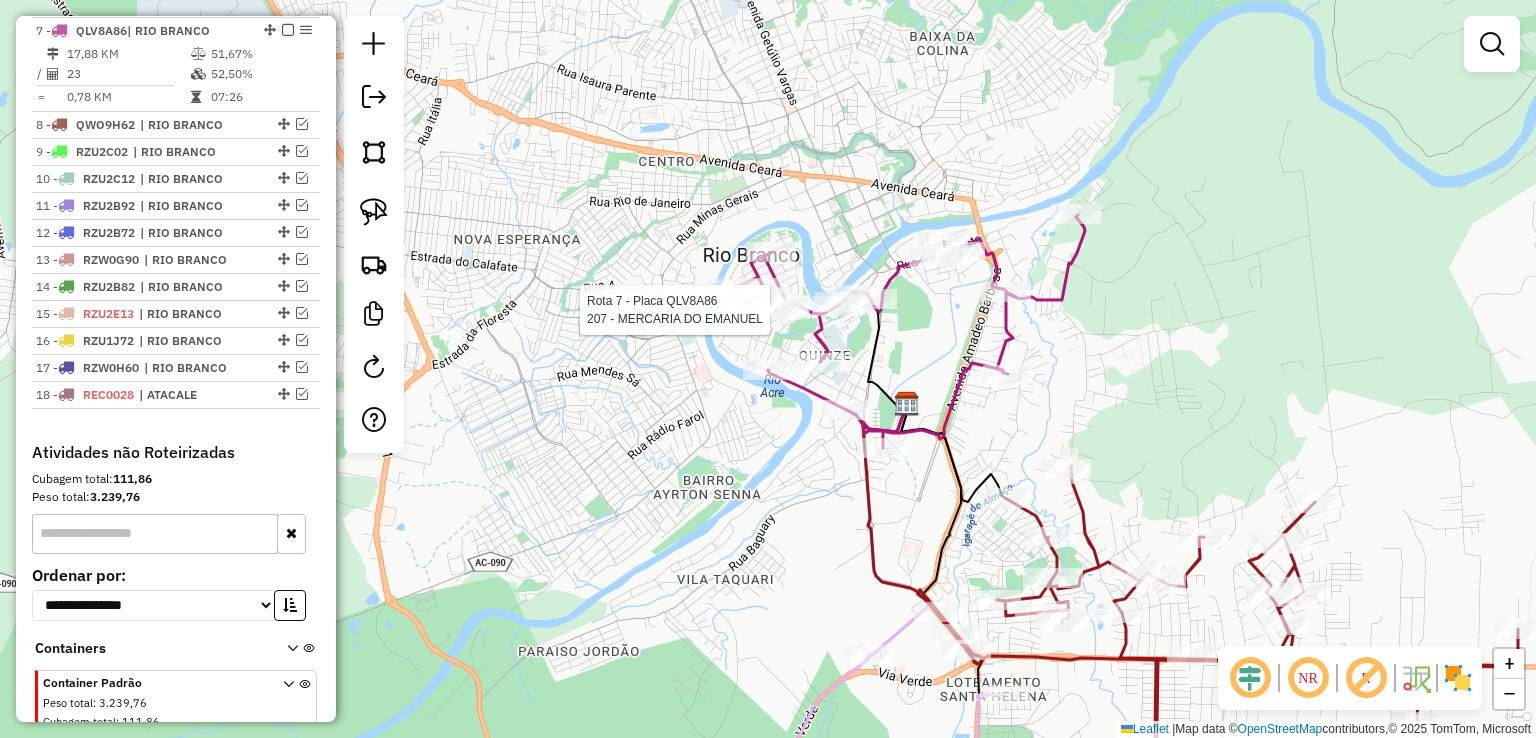 select on "*********" 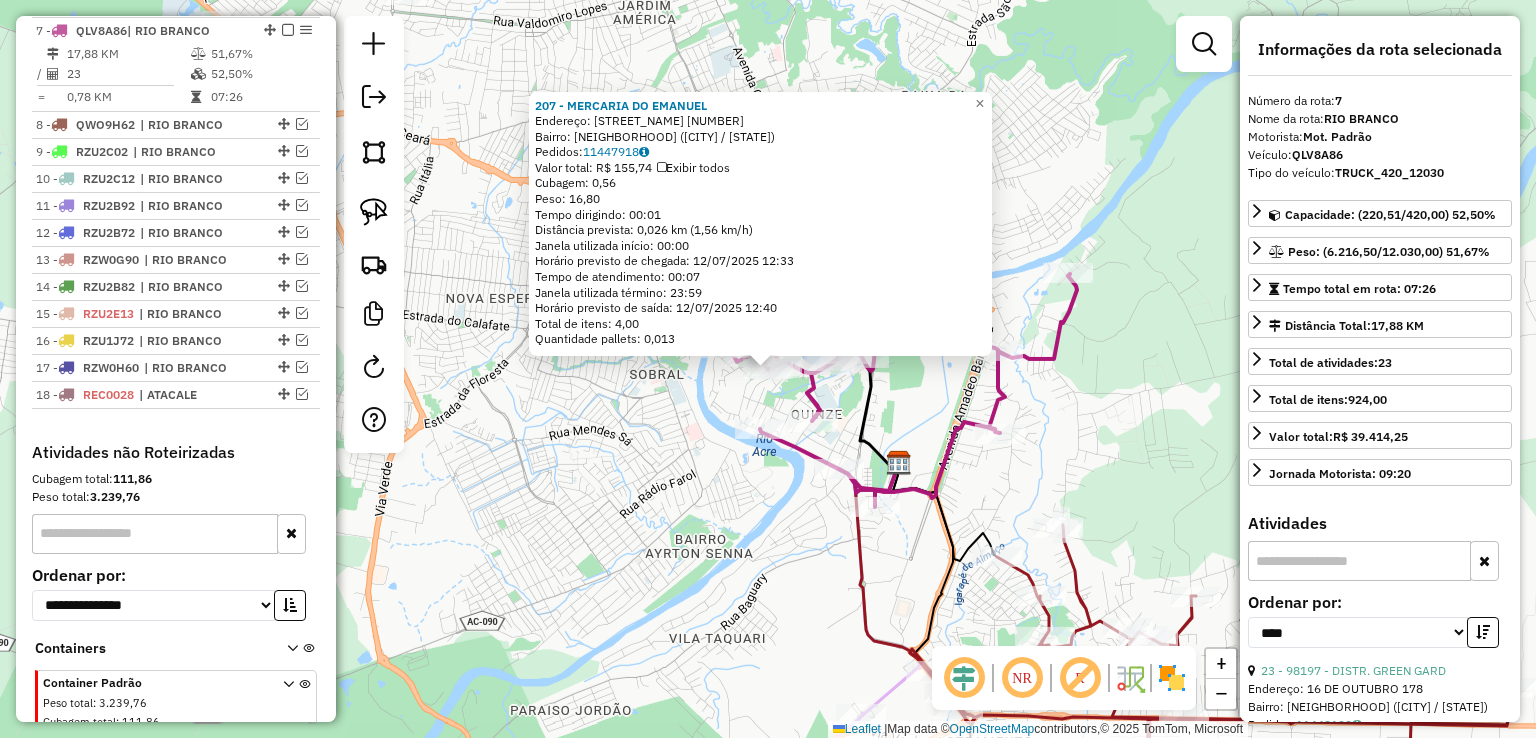 click on "[NUMBER] - [BUSINESS_NAME]  Endereço:  [STREET_NAME] [NUMBER]   Bairro: [NEIGHBORHOOD] ([CITY] / [STATE])   Pedidos:  [ORDER_ID]   Valor total: [CURRENCY][AMOUNT]   Exibir todos   Cubagem: [CUBAGE]  Peso: [WEIGHT]  Tempo dirigindo: [TIME]   Distância prevista: [DISTANCE] km ([SPEED])   Janela utilizada início: [TIME]   Horário previsto de chegada: [DATE] [TIME]   Tempo de atendimento: [TIME]   Janela utilizada término: [TIME]   Horário previsto de saída: [DATE] [TIME]   Total de itens: [ITEM_COUNT],00   Quantidade pallets: [PALLET_COUNT]  × Janela de atendimento Grade de atendimento Capacidade Transportadoras Veículos Cliente Pedidos  Rotas Selecione os dias de semana para filtrar as janelas de atendimento  Seg   Ter   Qua   Qui   Sex   Sáb   Dom  Informe o período da janela de atendimento: De: Até:  Filtrar exatamente a janela do cliente  Considerar janela de atendimento padrão  Selecione os dias de semana para filtrar as grades de atendimento  Seg   Ter   Qua   Qui   Sex   Sáb   Dom   Considerar clientes sem dia de atendimento cadastrado  Clientes fora do dia de atendimento selecionado Filtrar as atividades entre os valores definidos abaixo:  Peso mínimo:   Peso máximo:   Cubagem mínima:   Cubagem máxima:   De:   Até:   De:  De:" 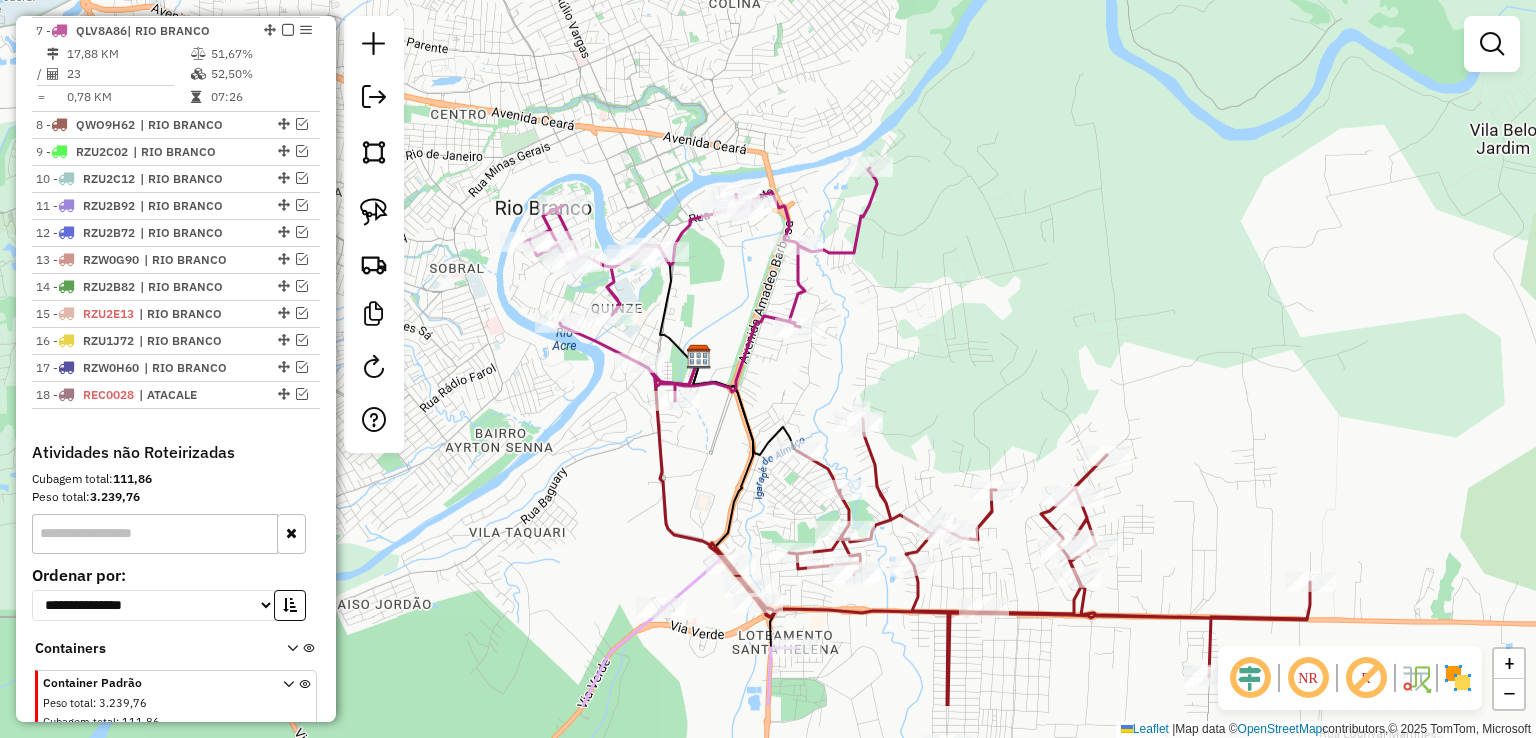 drag, startPoint x: 1152, startPoint y: 477, endPoint x: 952, endPoint y: 370, distance: 226.82372 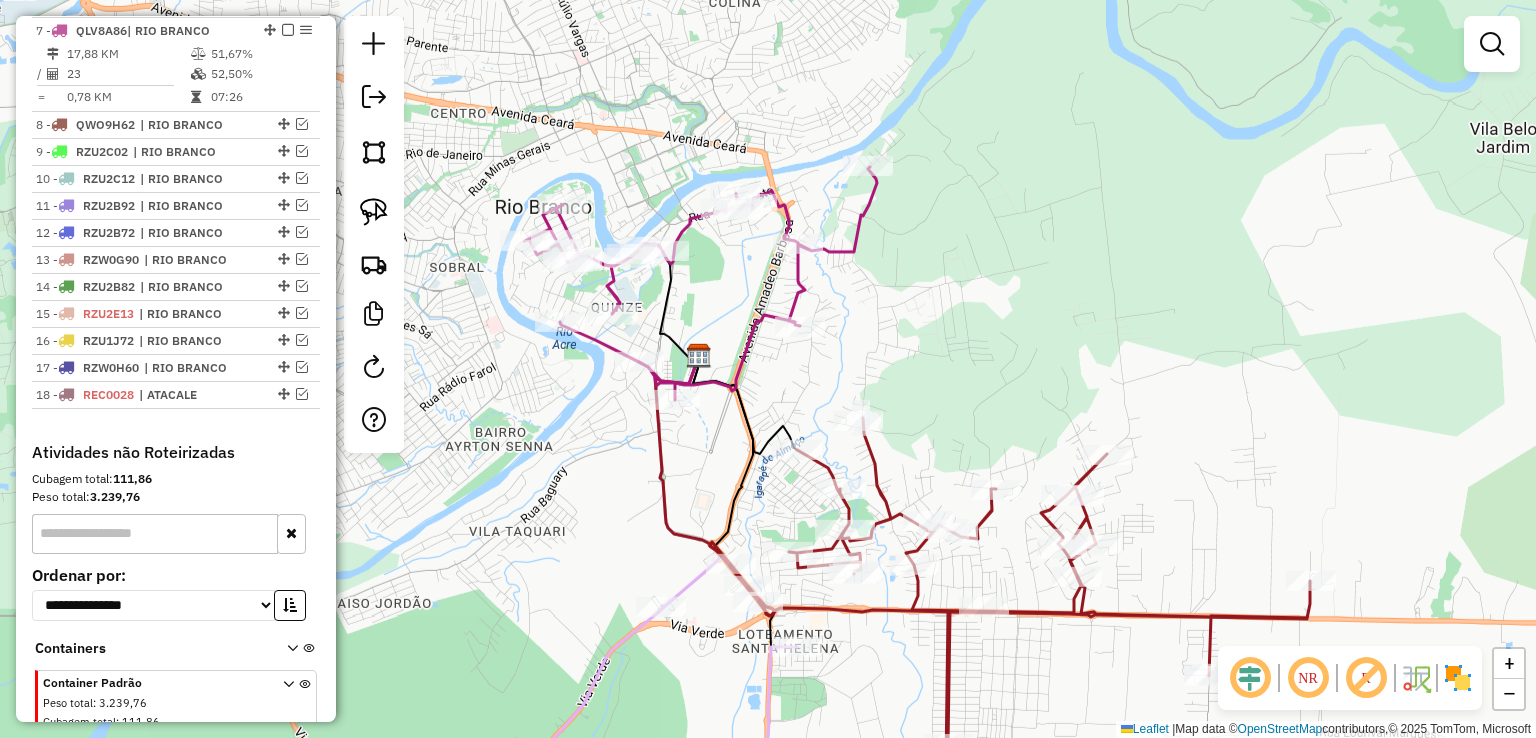 click 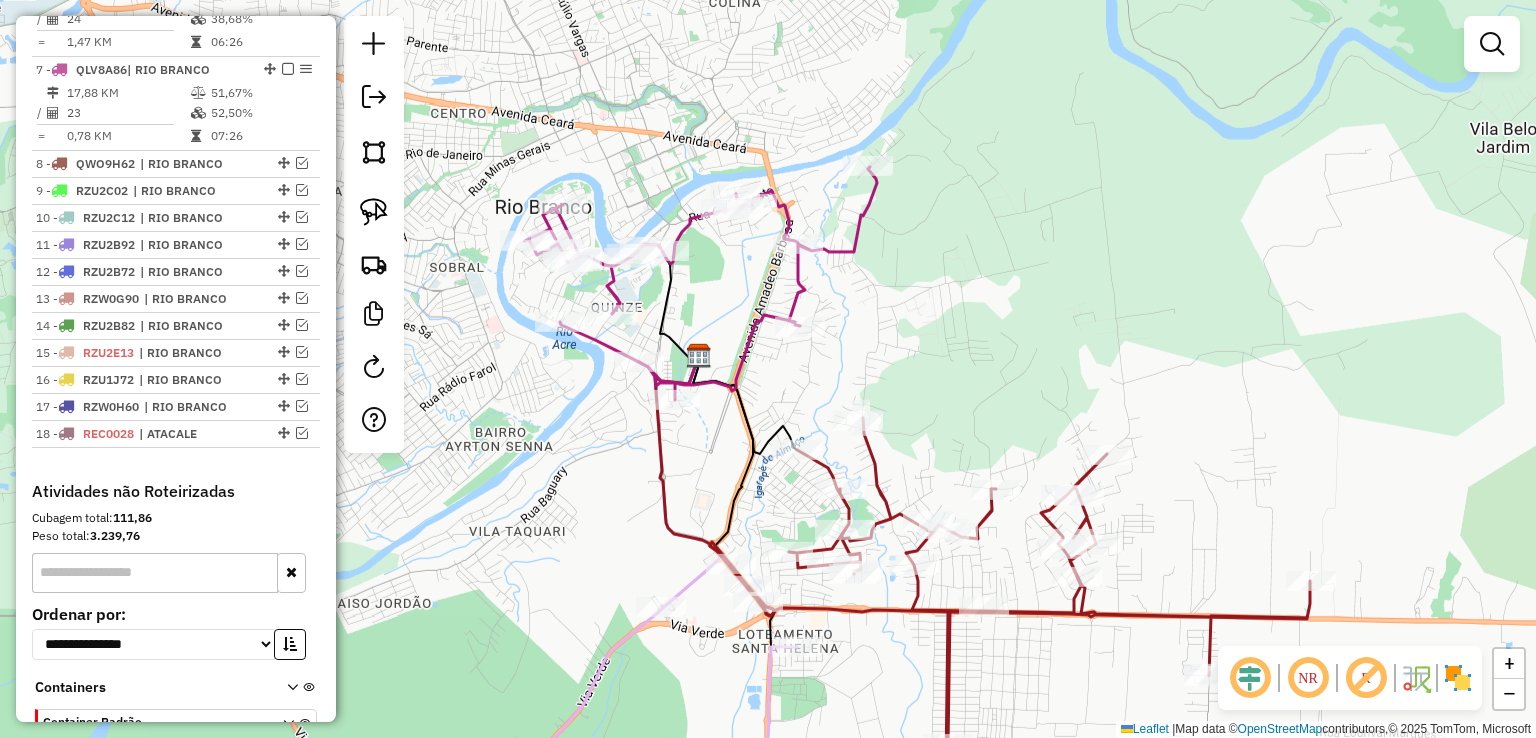 select on "*********" 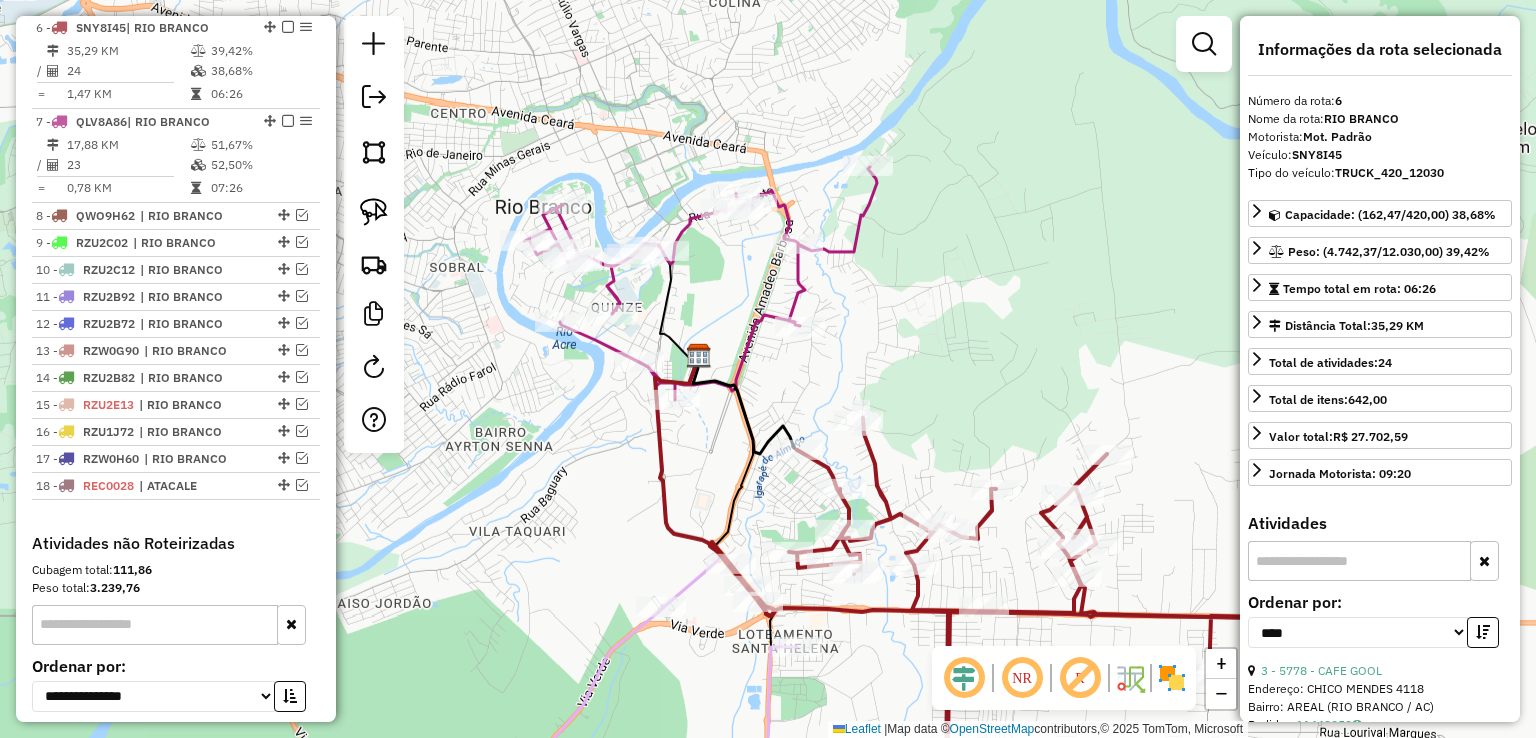 scroll, scrollTop: 949, scrollLeft: 0, axis: vertical 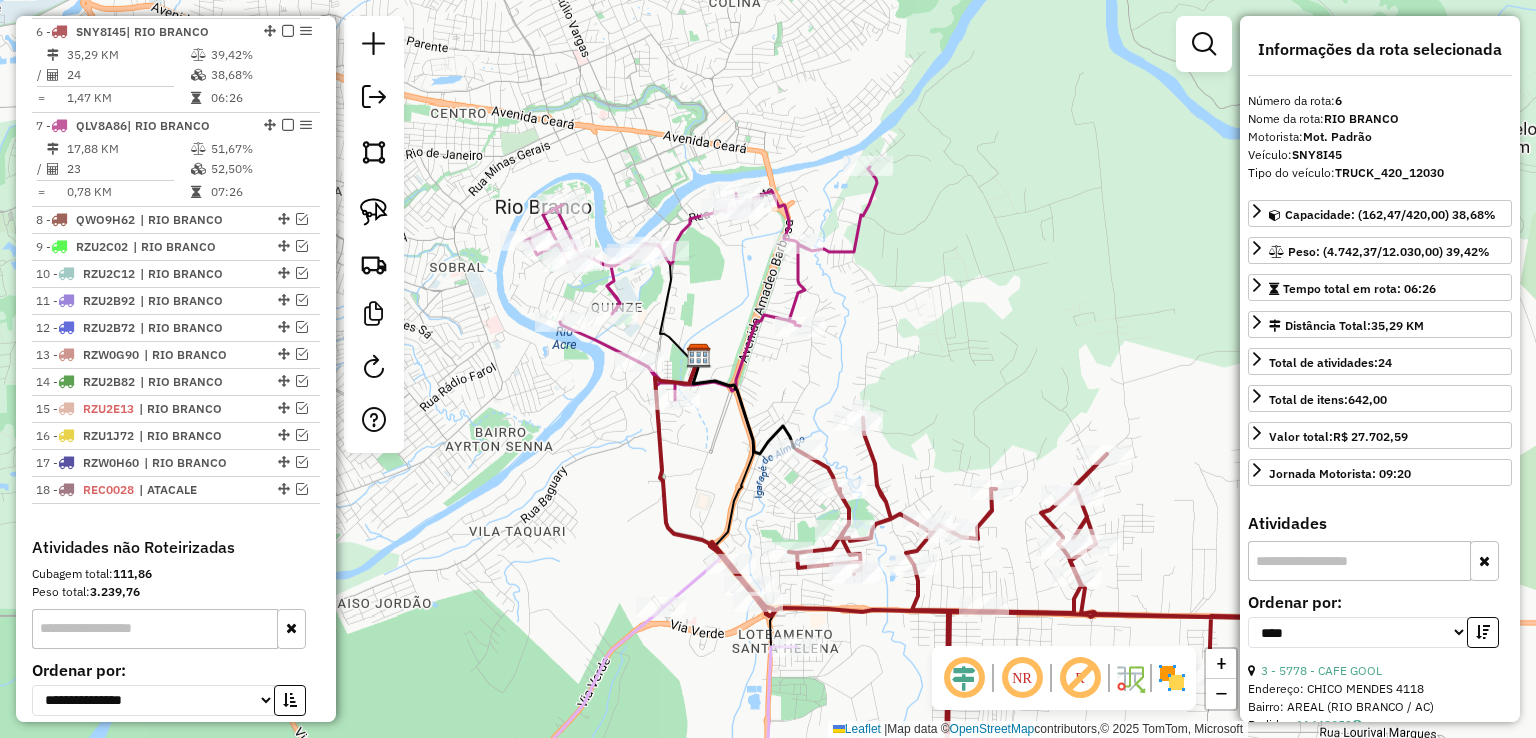 click 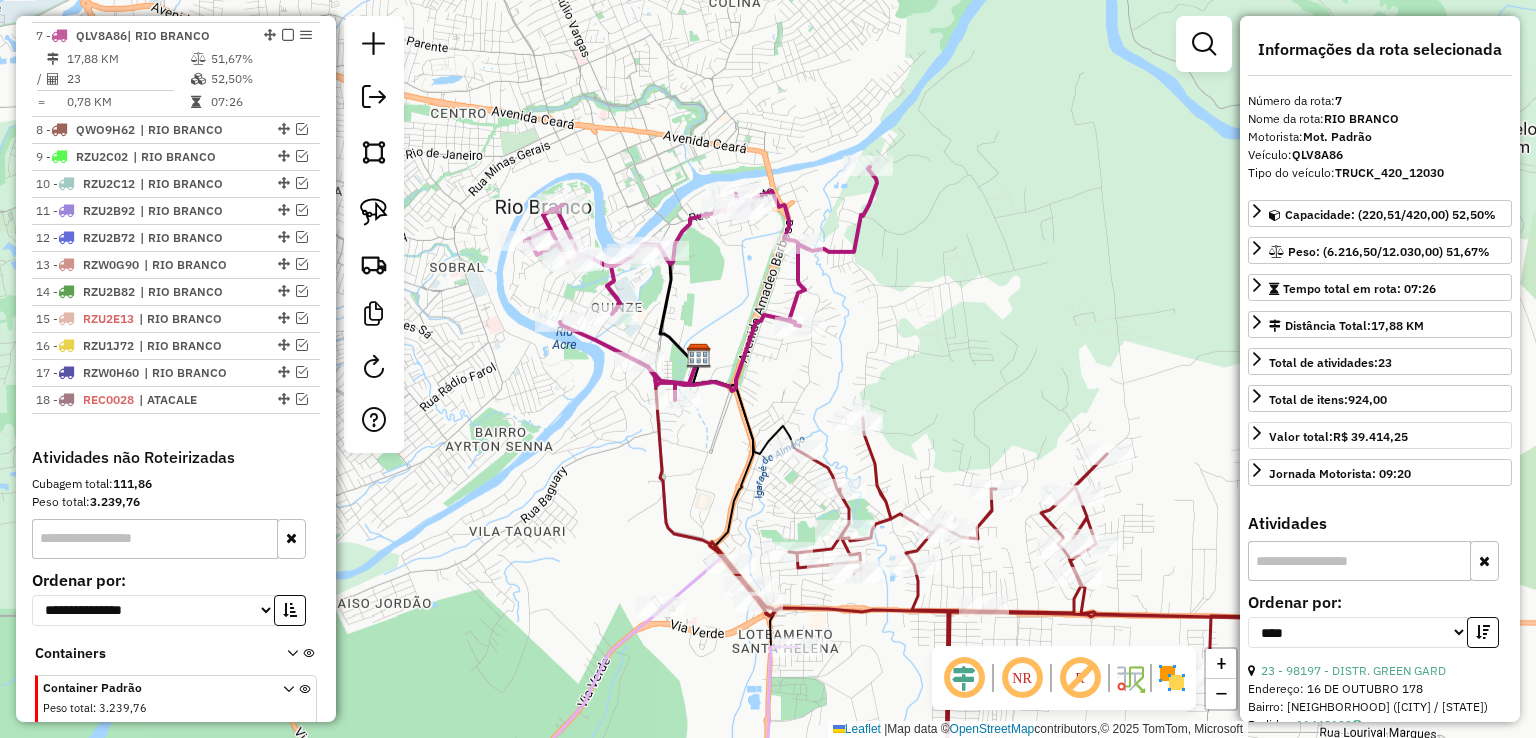 scroll, scrollTop: 1044, scrollLeft: 0, axis: vertical 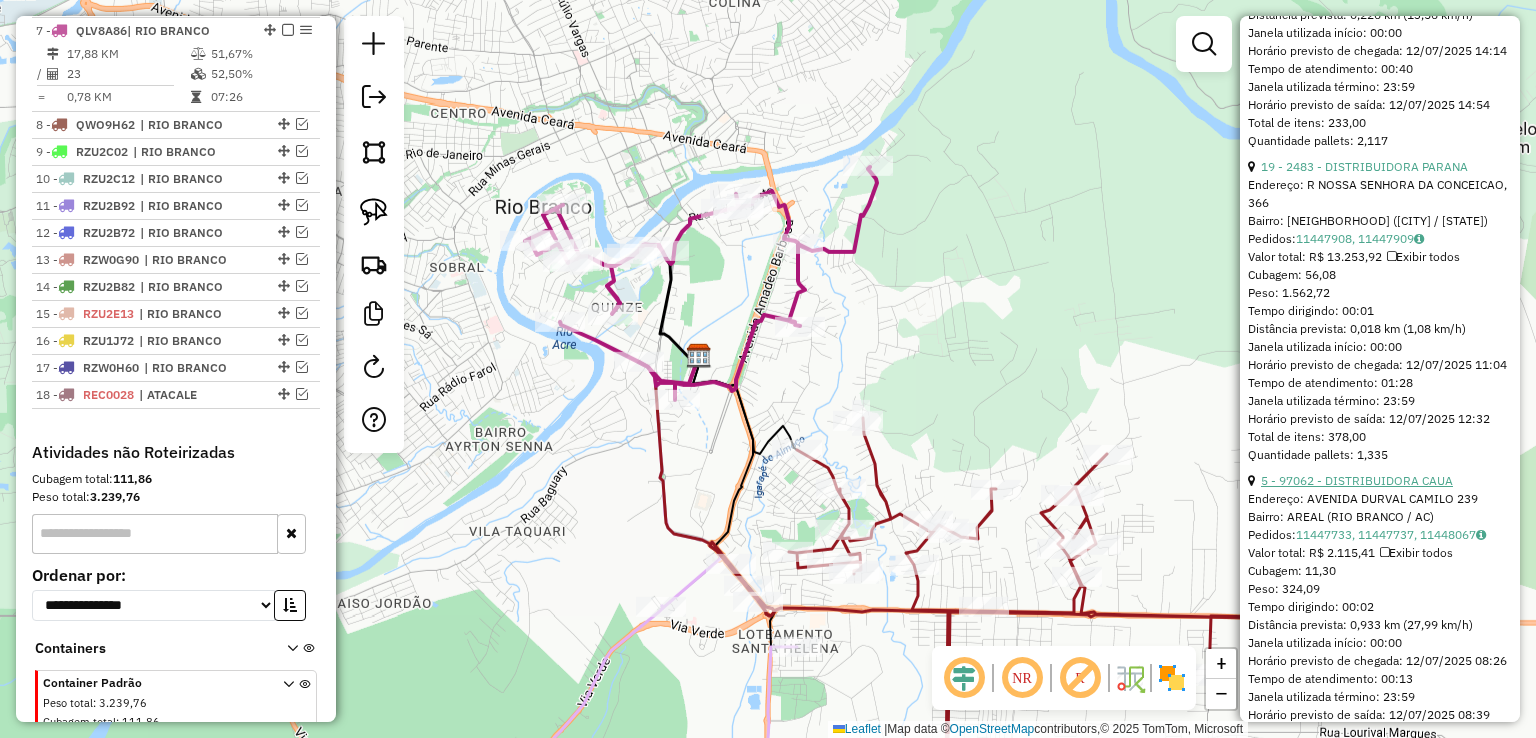 click on "5 - 97062 - DISTRIBUIDORA CAUA" at bounding box center [1357, 480] 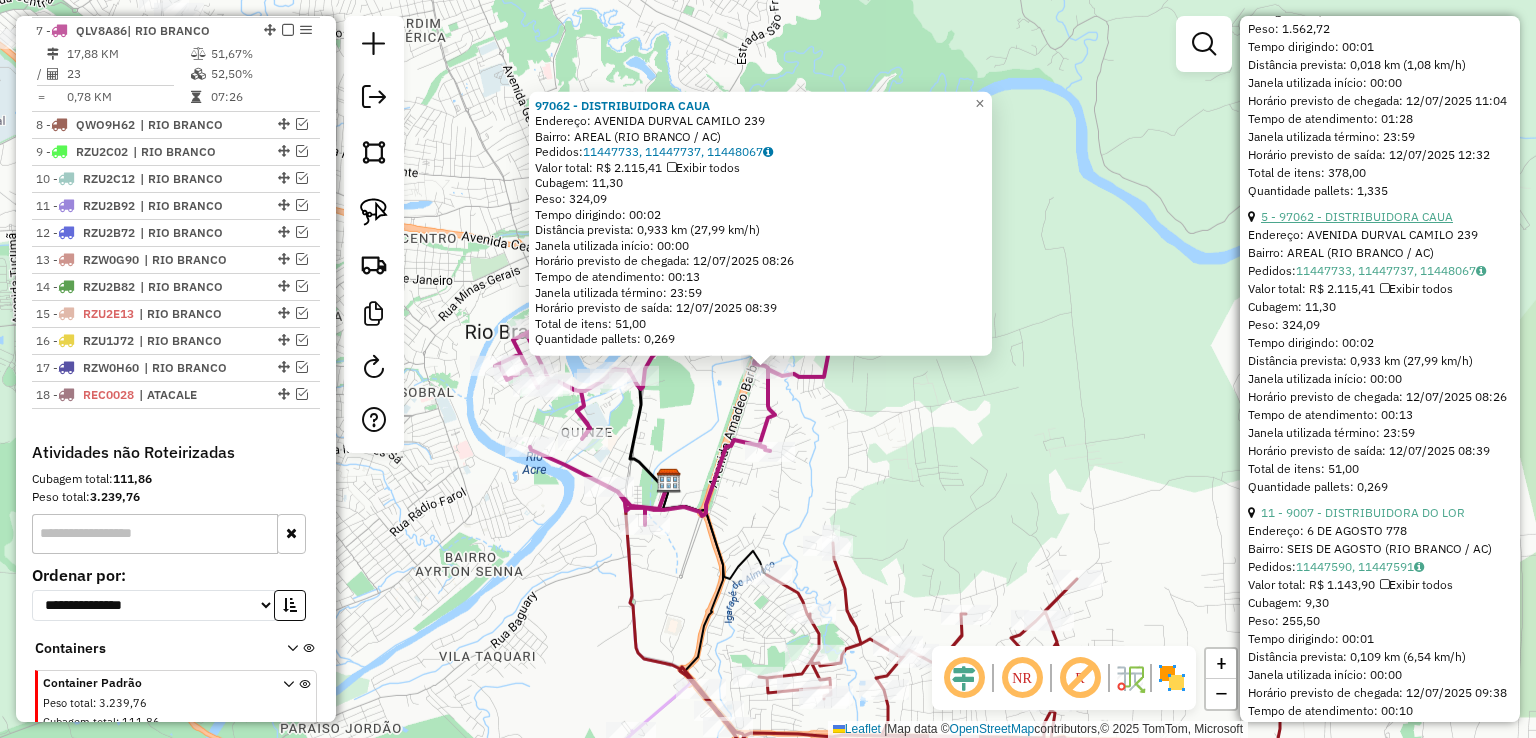 scroll, scrollTop: 1100, scrollLeft: 0, axis: vertical 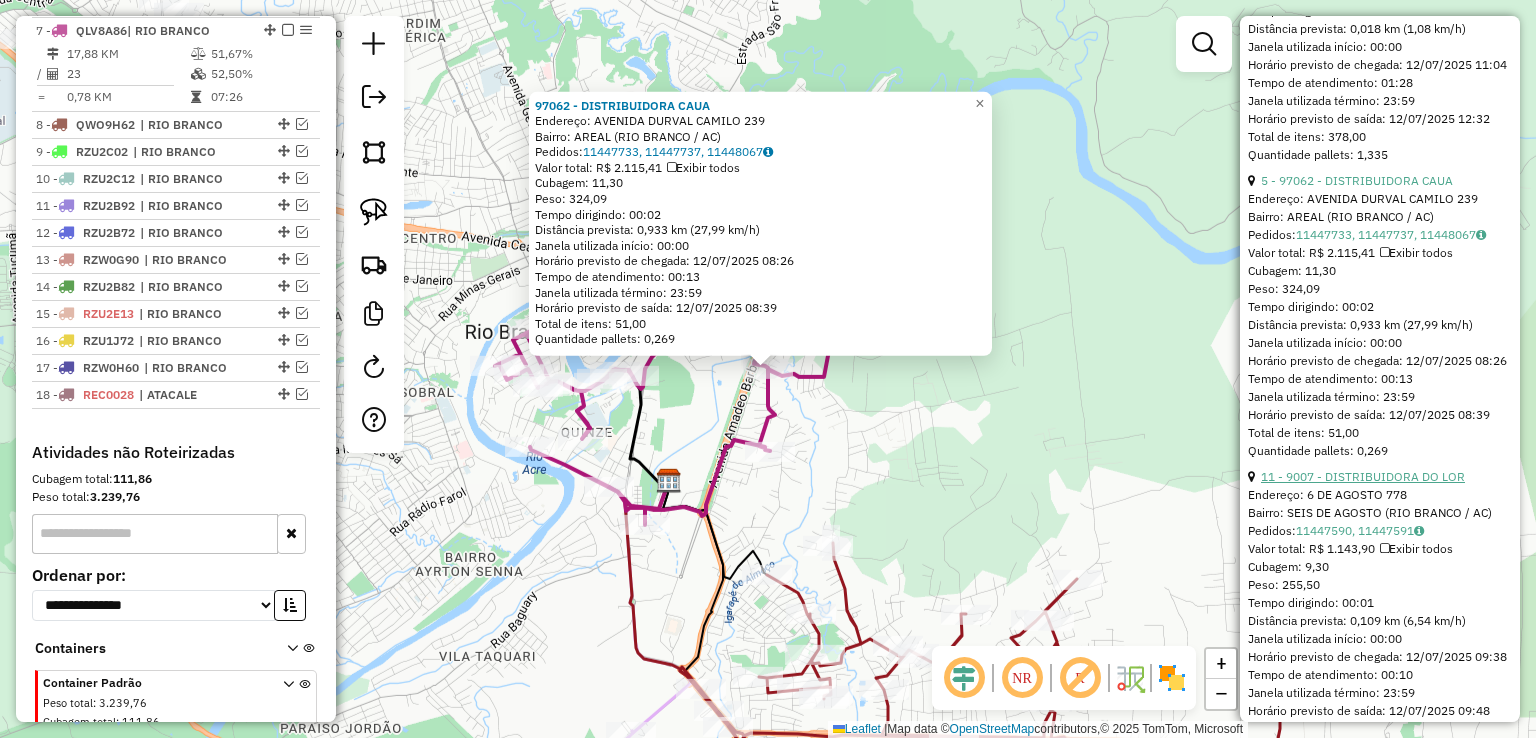 click on "11 - 9007 - DISTRIBUIDORA DO LOR" at bounding box center (1363, 476) 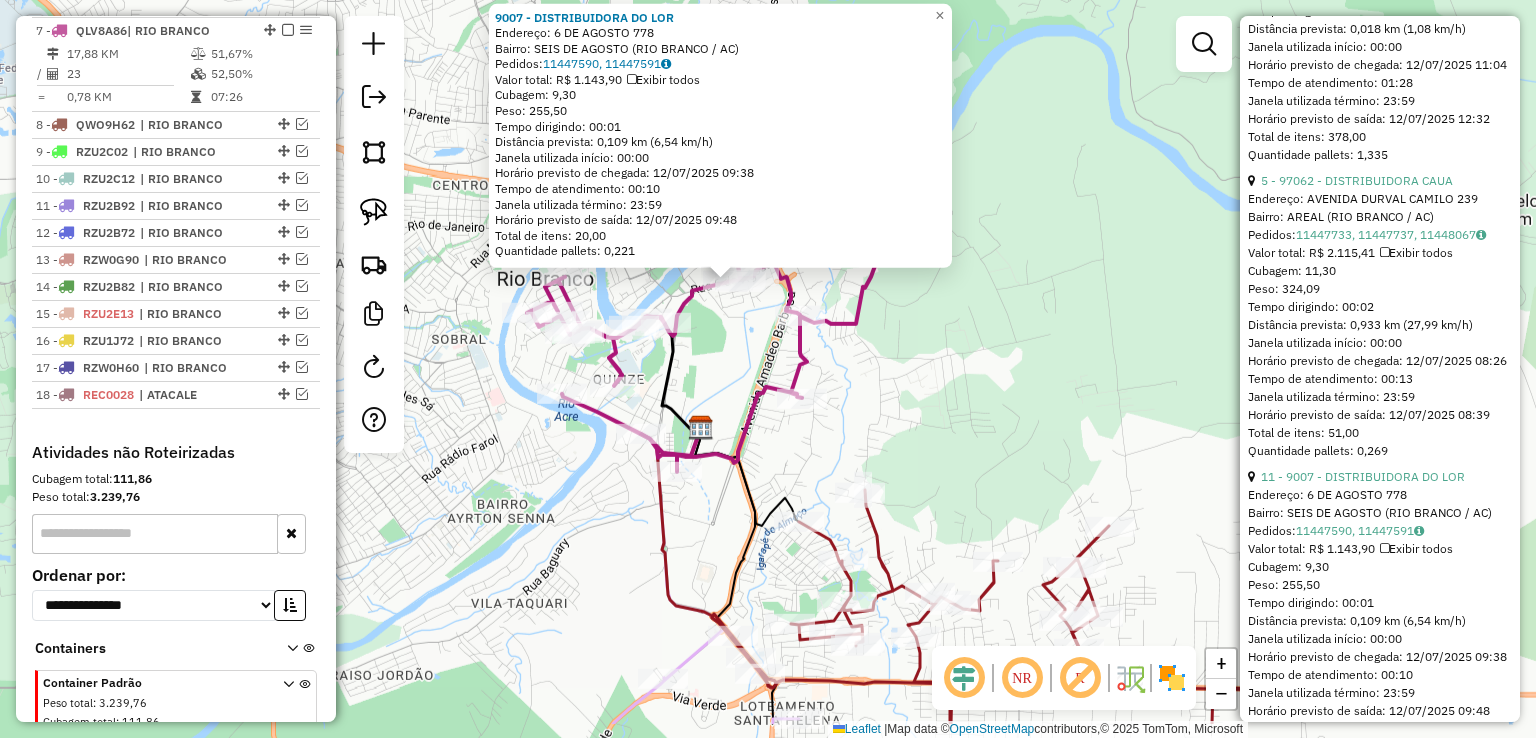 drag, startPoint x: 1080, startPoint y: 521, endPoint x: 1022, endPoint y: 381, distance: 151.53877 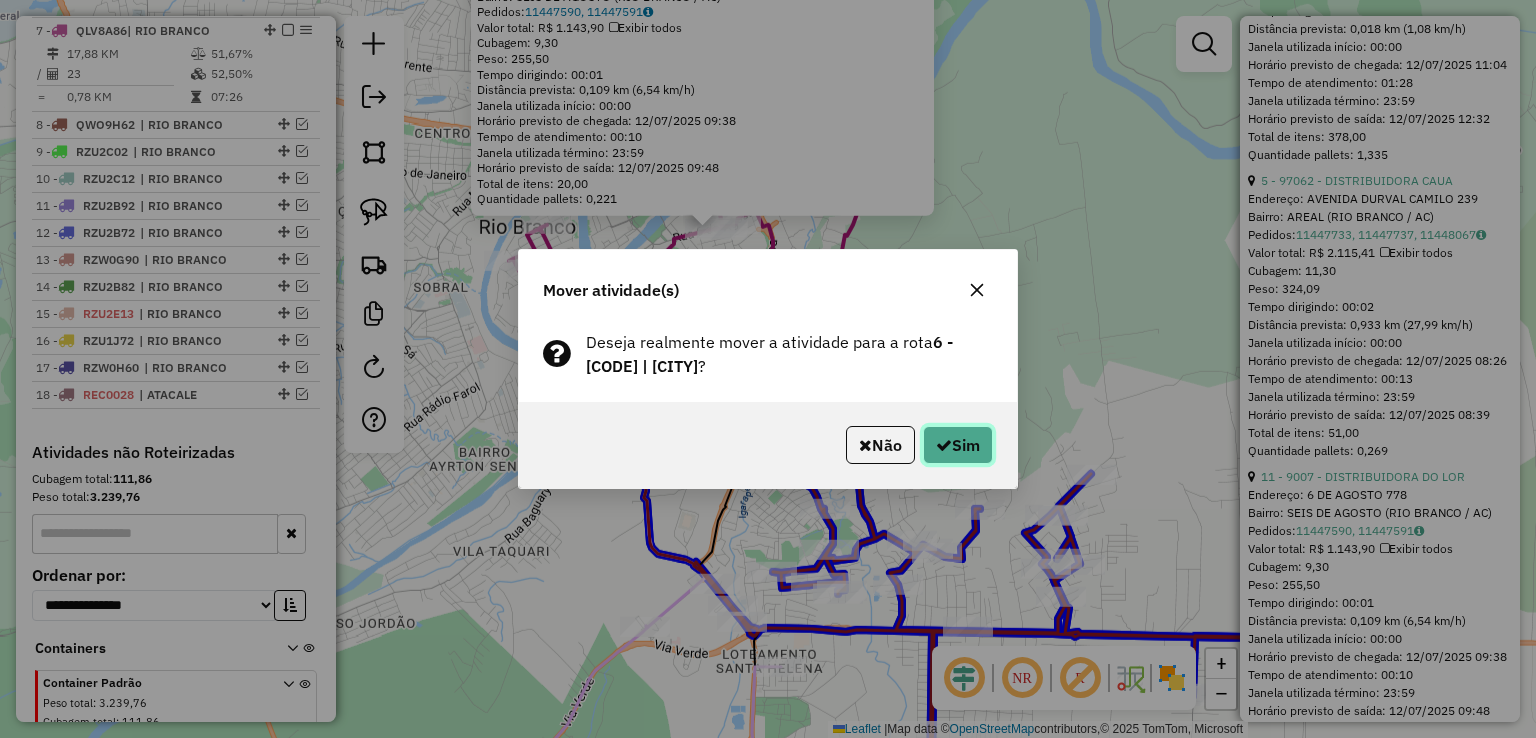 click on "Sim" 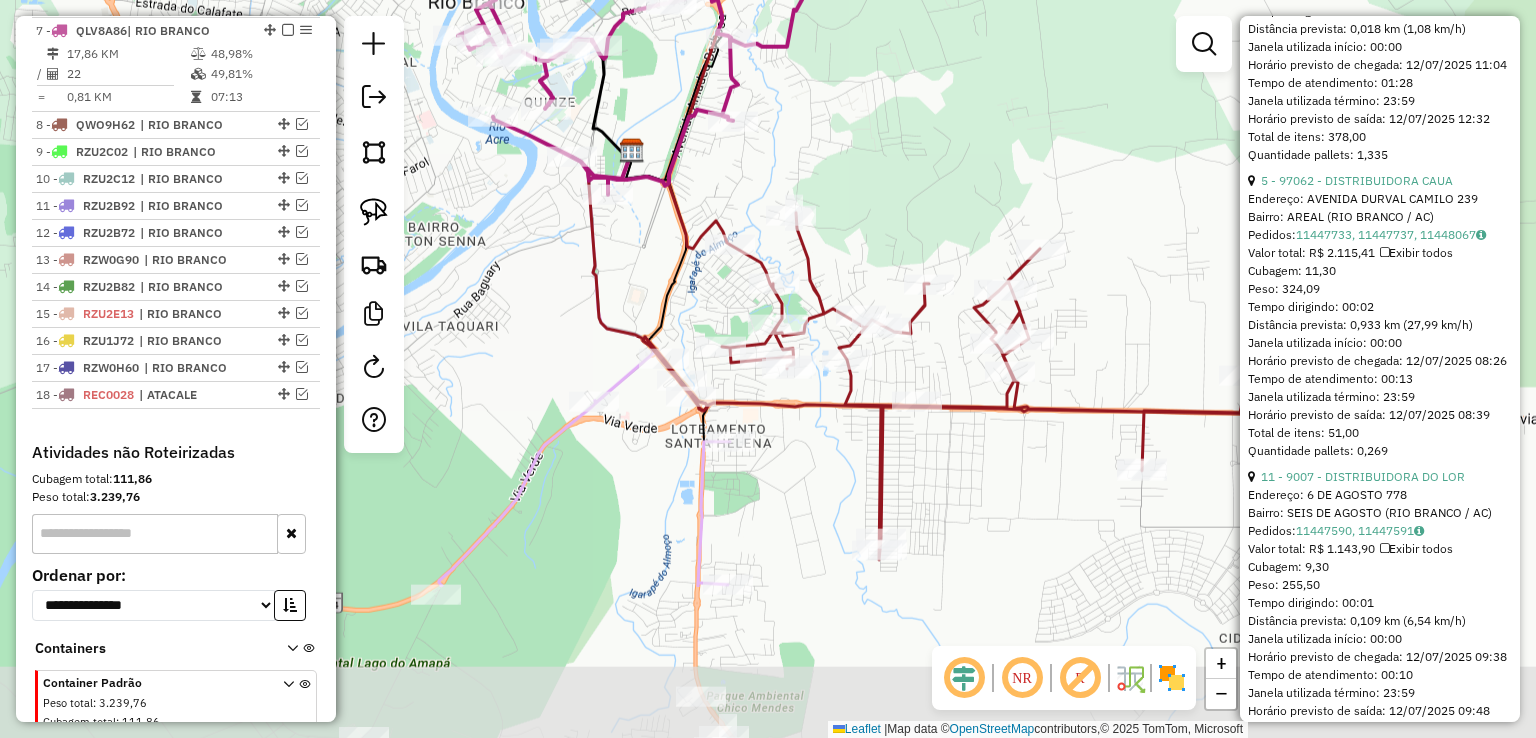 drag, startPoint x: 707, startPoint y: 633, endPoint x: 654, endPoint y: 386, distance: 252.62225 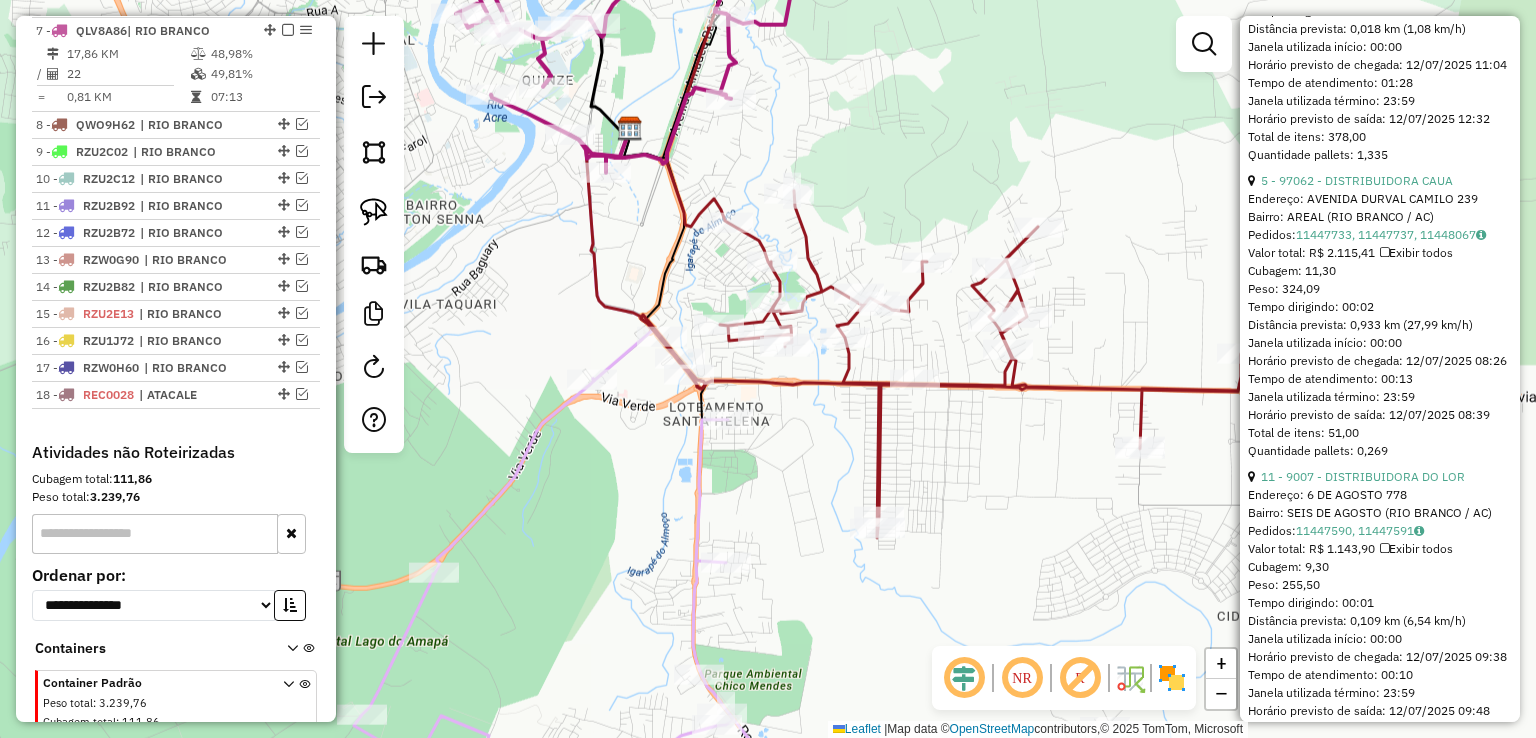 click 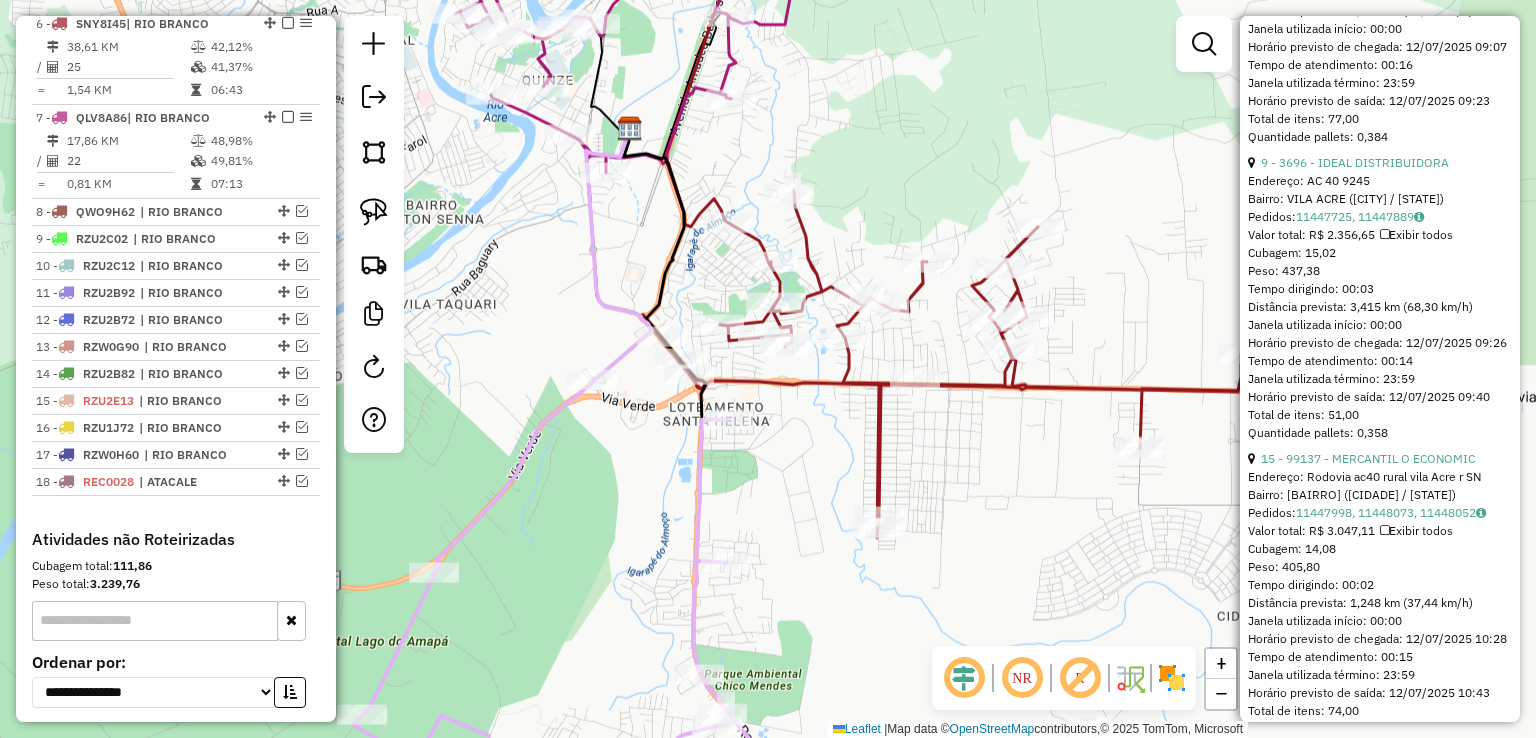 scroll, scrollTop: 856, scrollLeft: 0, axis: vertical 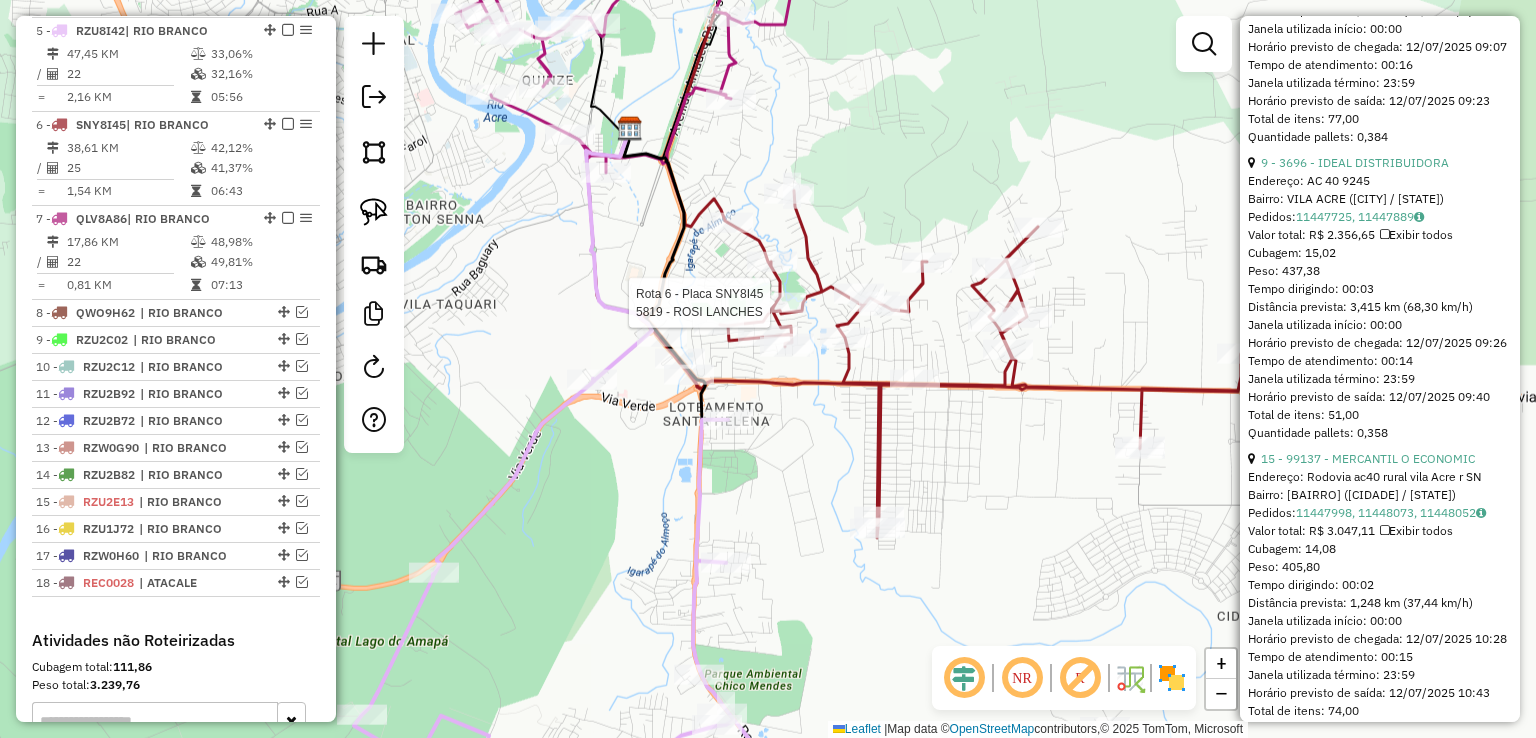 click 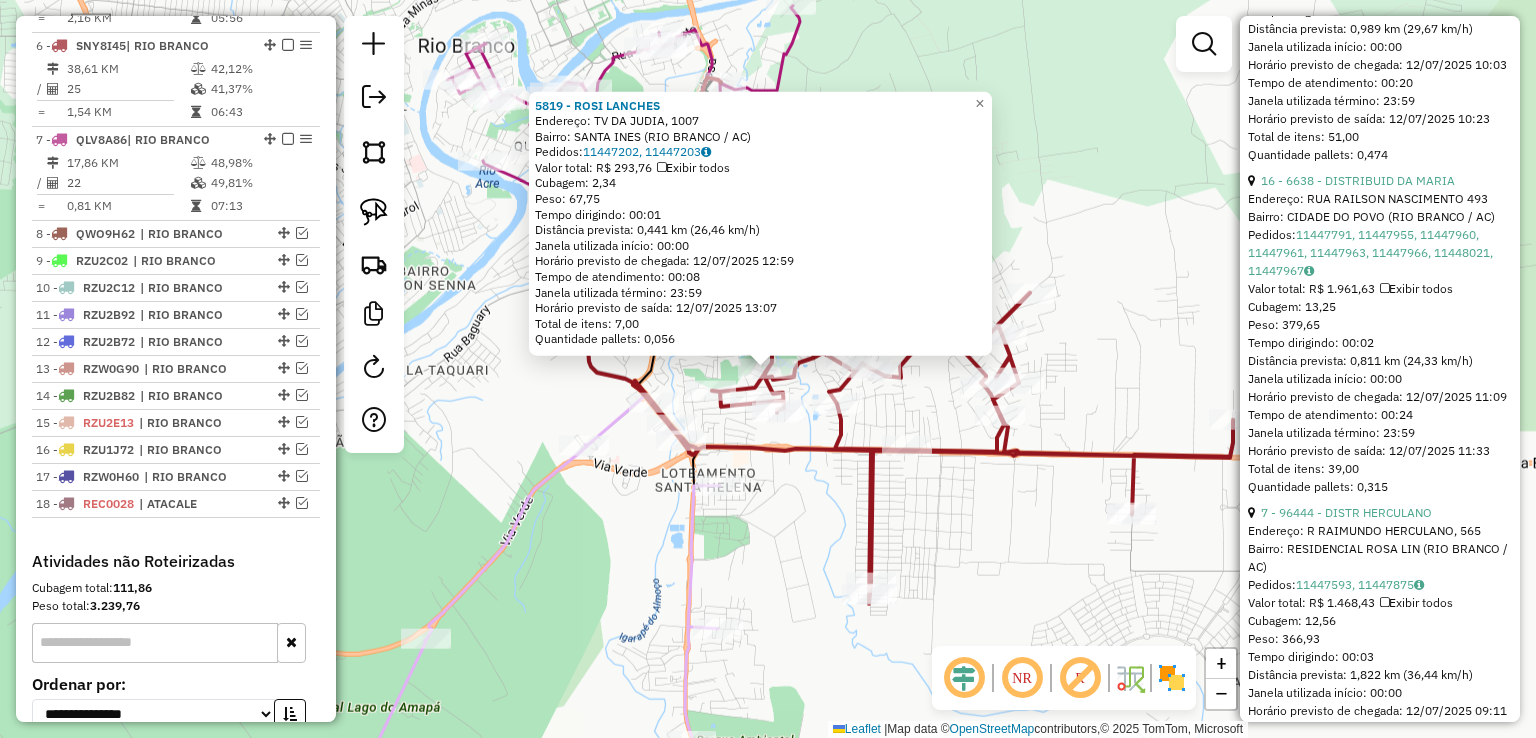 scroll, scrollTop: 949, scrollLeft: 0, axis: vertical 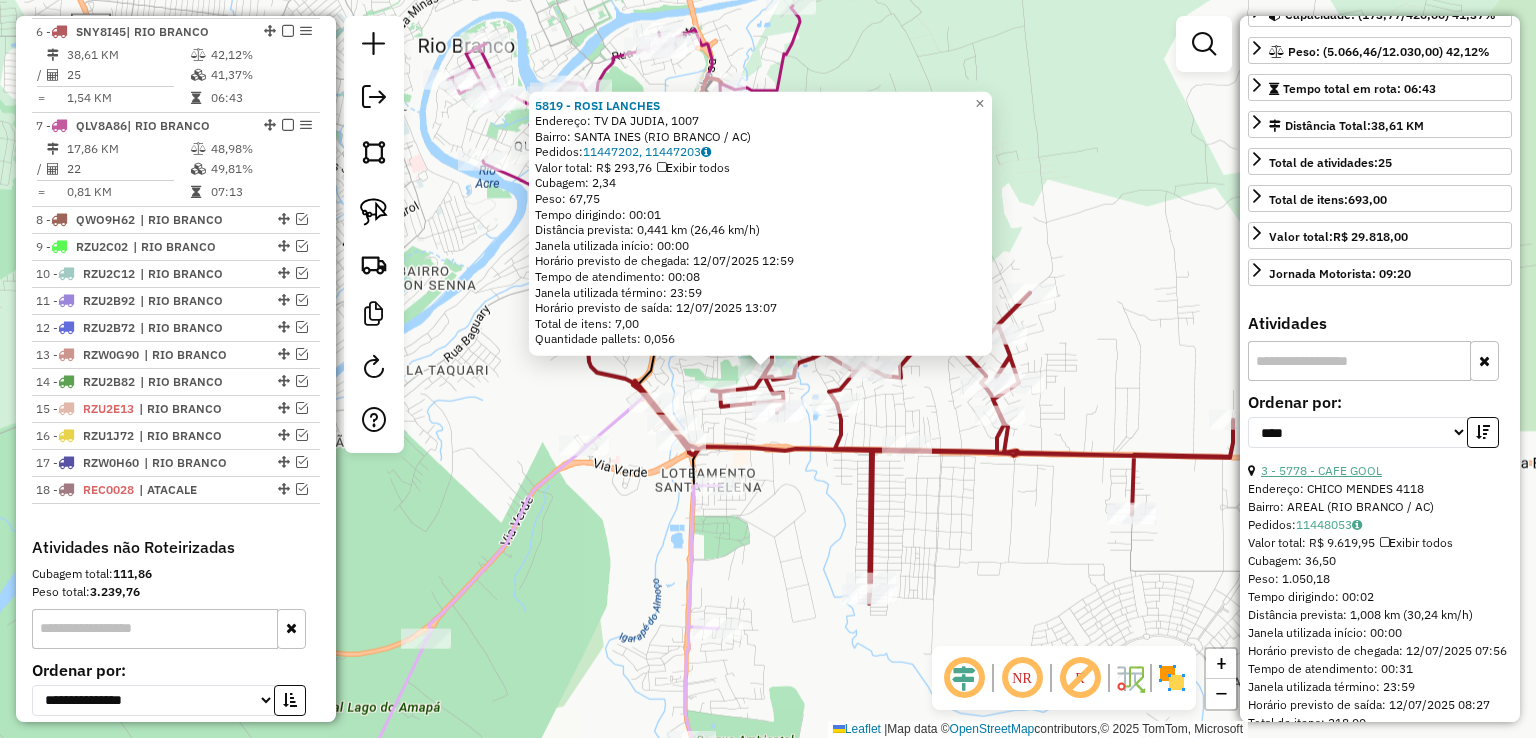 click on "3 - 5778 - CAFE GOOL" at bounding box center [1321, 470] 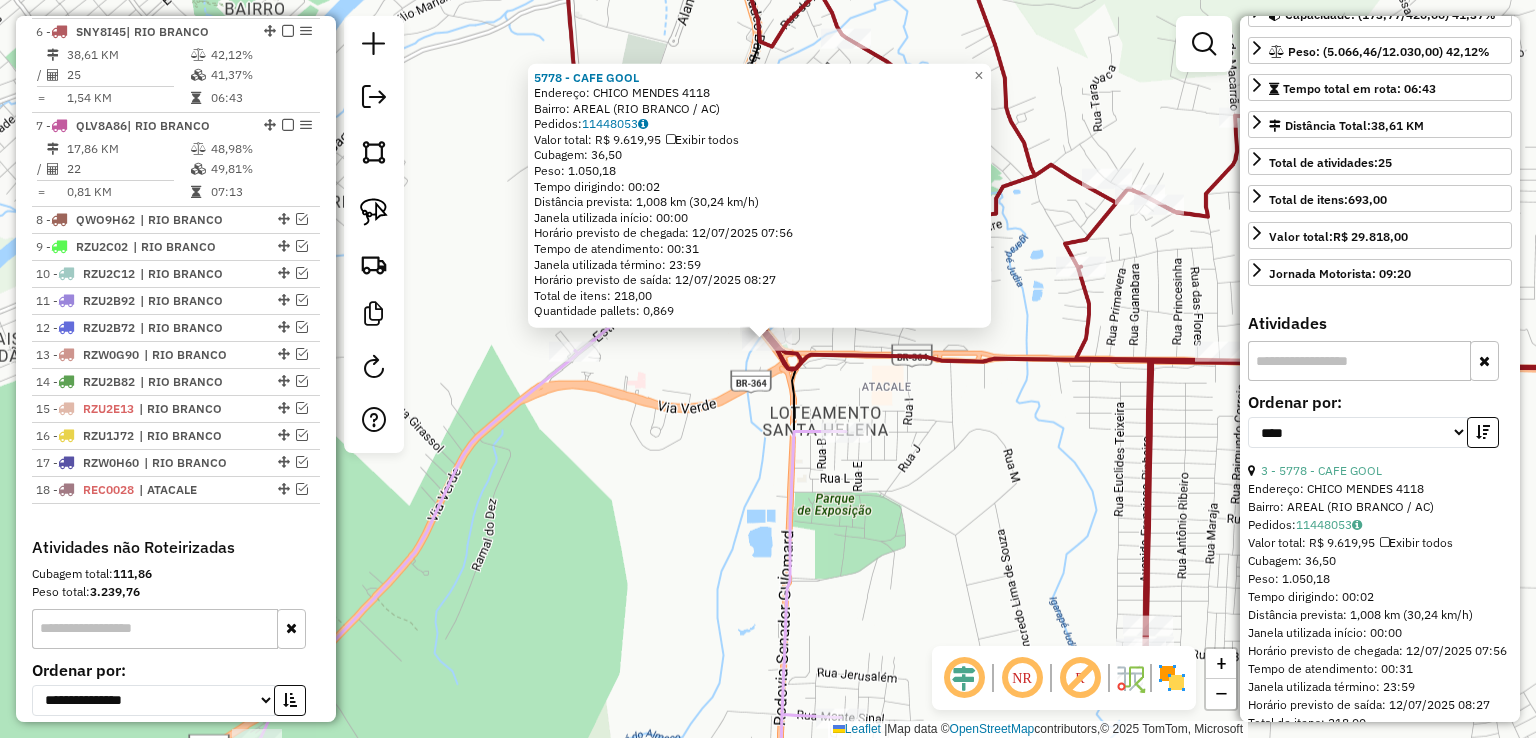 click on "[NUMBER] - [BUSINESS_NAME]  Endereço:  [STREET_NAME] [NUMBER]   Bairro: [NEIGHBORHOOD] ([CITY] / [STATE])   Pedidos:  [ORDER_ID]   Valor total: [CURRENCY][AMOUNT]   Exibir todos   Cubagem: [CUBAGE]  Peso: [WEIGHT]  Tempo dirigindo: [TIME]   Distância prevista: [DISTANCE] km ([SPEED])   Janela utilizada início: [TIME]   Horário previsto de chegada: [DATE] [TIME]   Tempo de atendimento: [TIME]   Janela utilizada término: [TIME]   Horário previsto de saída: [DATE] [TIME]   Total de itens: [ITEM_COUNT],00   Quantidade pallets: [PALLET_COUNT]  × Janela de atendimento Grade de atendimento Capacidade Transportadoras Veículos Cliente Pedidos  Rotas Selecione os dias de semana para filtrar as janelas de atendimento  Seg   Ter   Qua   Qui   Sex   Sáb   Dom  Informe o período da janela de atendimento: De: Até:  Filtrar exatamente a janela do cliente  Considerar janela de atendimento padrão  Selecione os dias de semana para filtrar as grades de atendimento  Seg   Ter   Qua   Qui   Sex   Sáb   Dom   Considerar clientes sem dia de atendimento cadastrado  De:  De:" 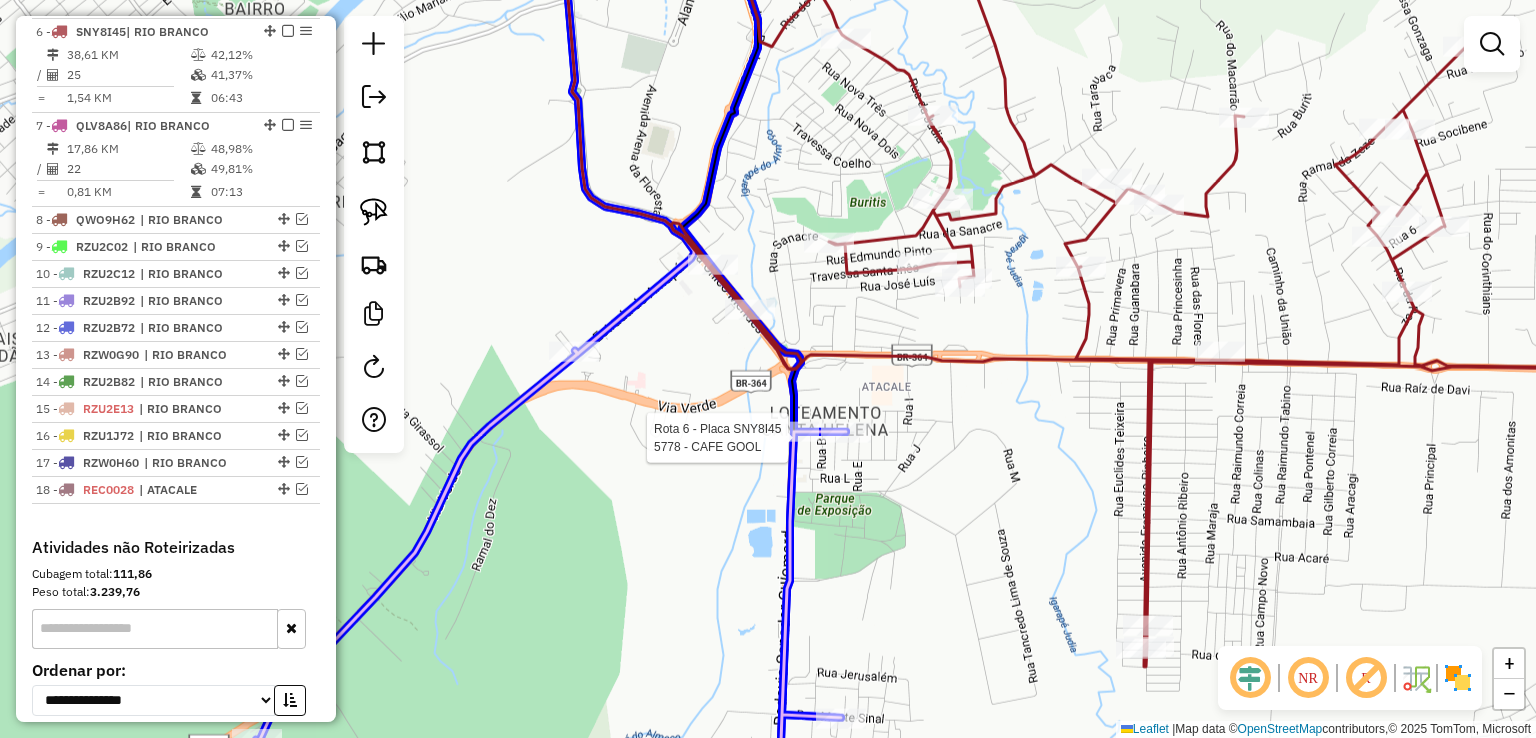 click 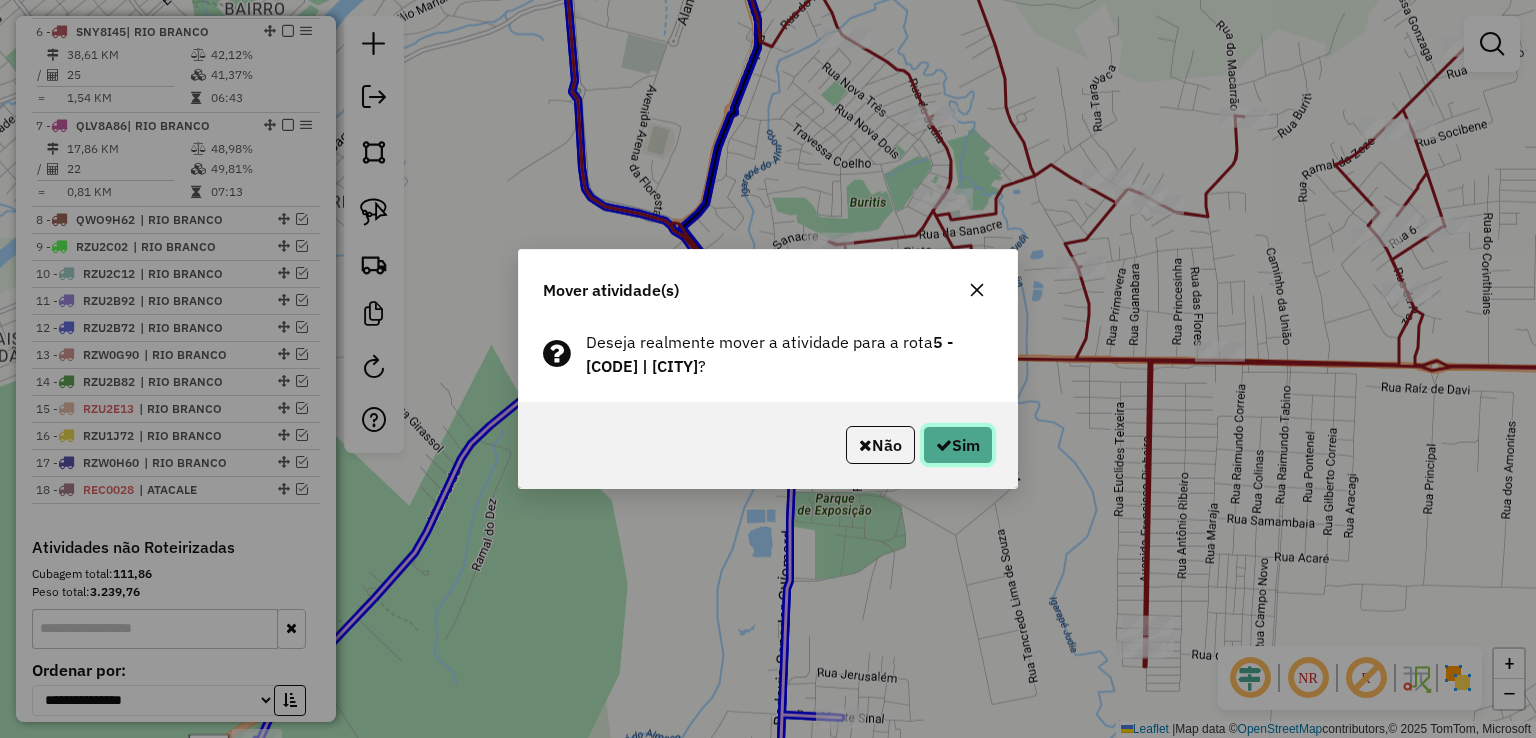 click on "Sim" 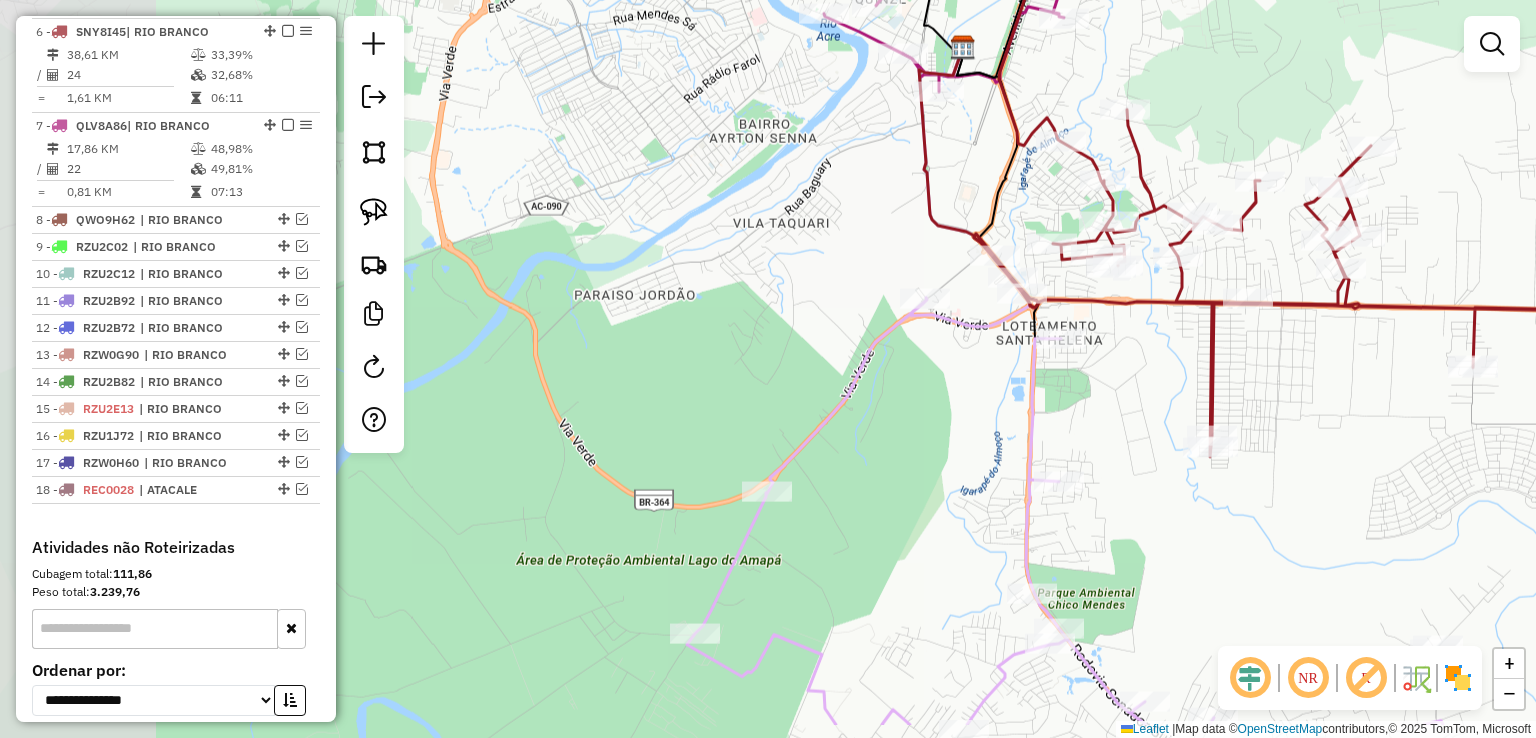 drag, startPoint x: 931, startPoint y: 465, endPoint x: 1104, endPoint y: 375, distance: 195.01025 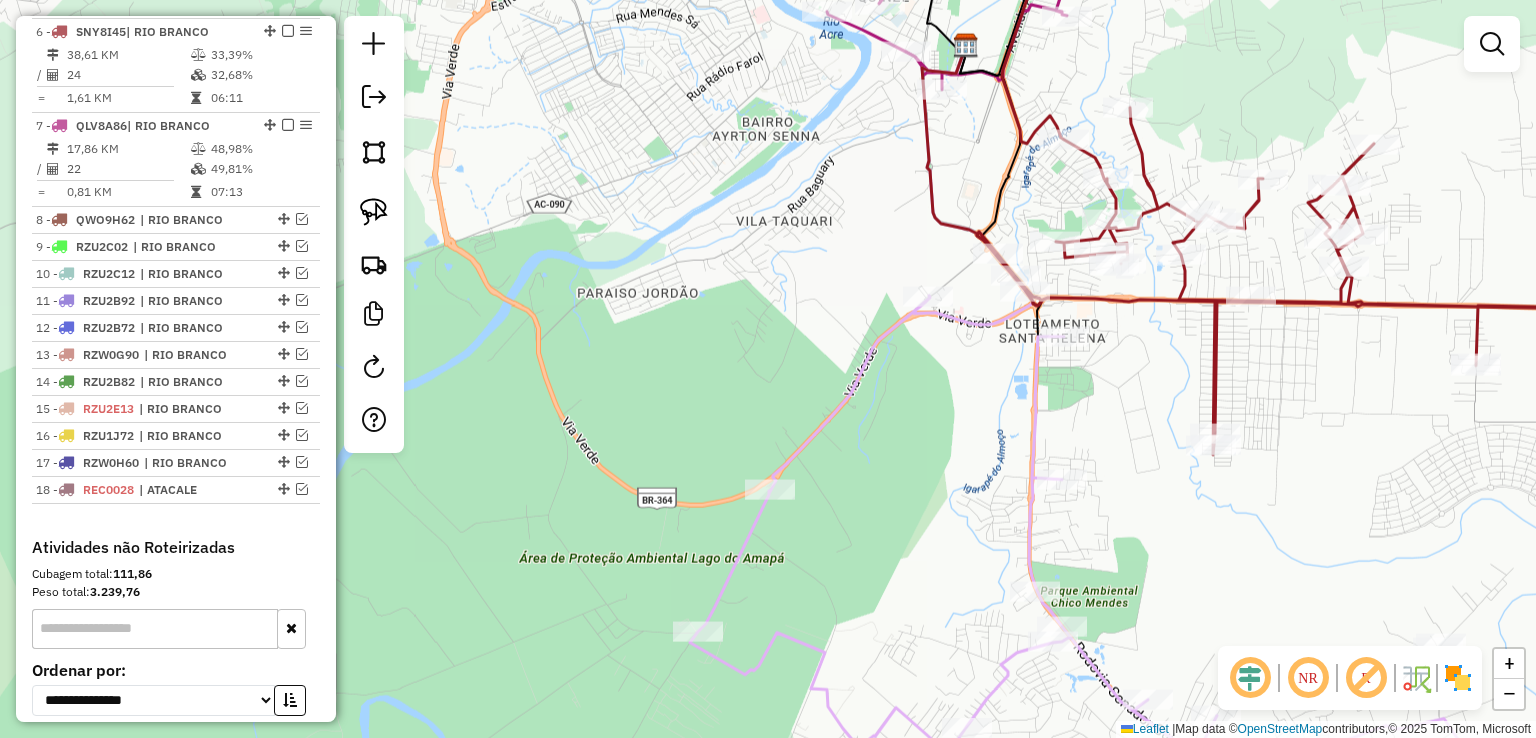 click 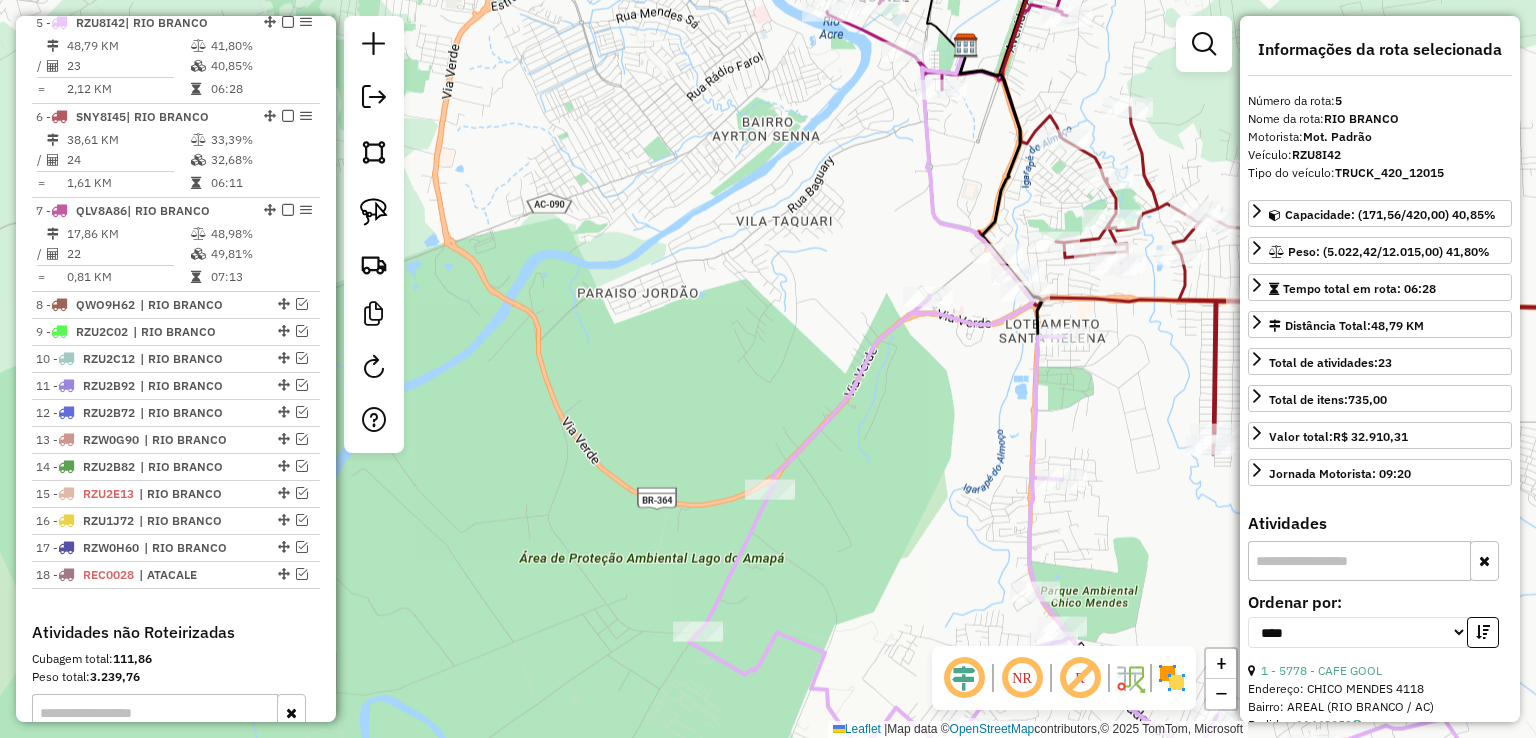 scroll, scrollTop: 856, scrollLeft: 0, axis: vertical 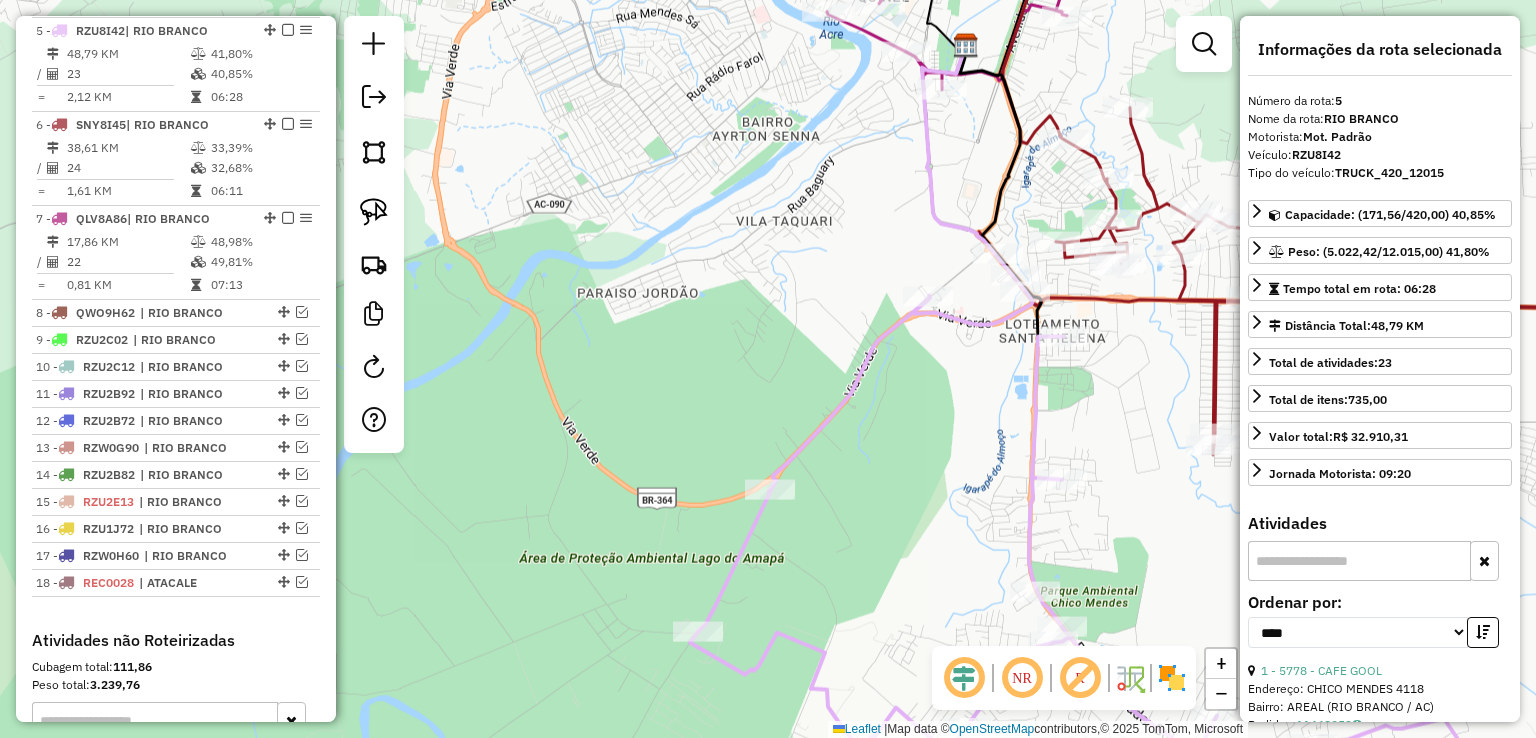 click 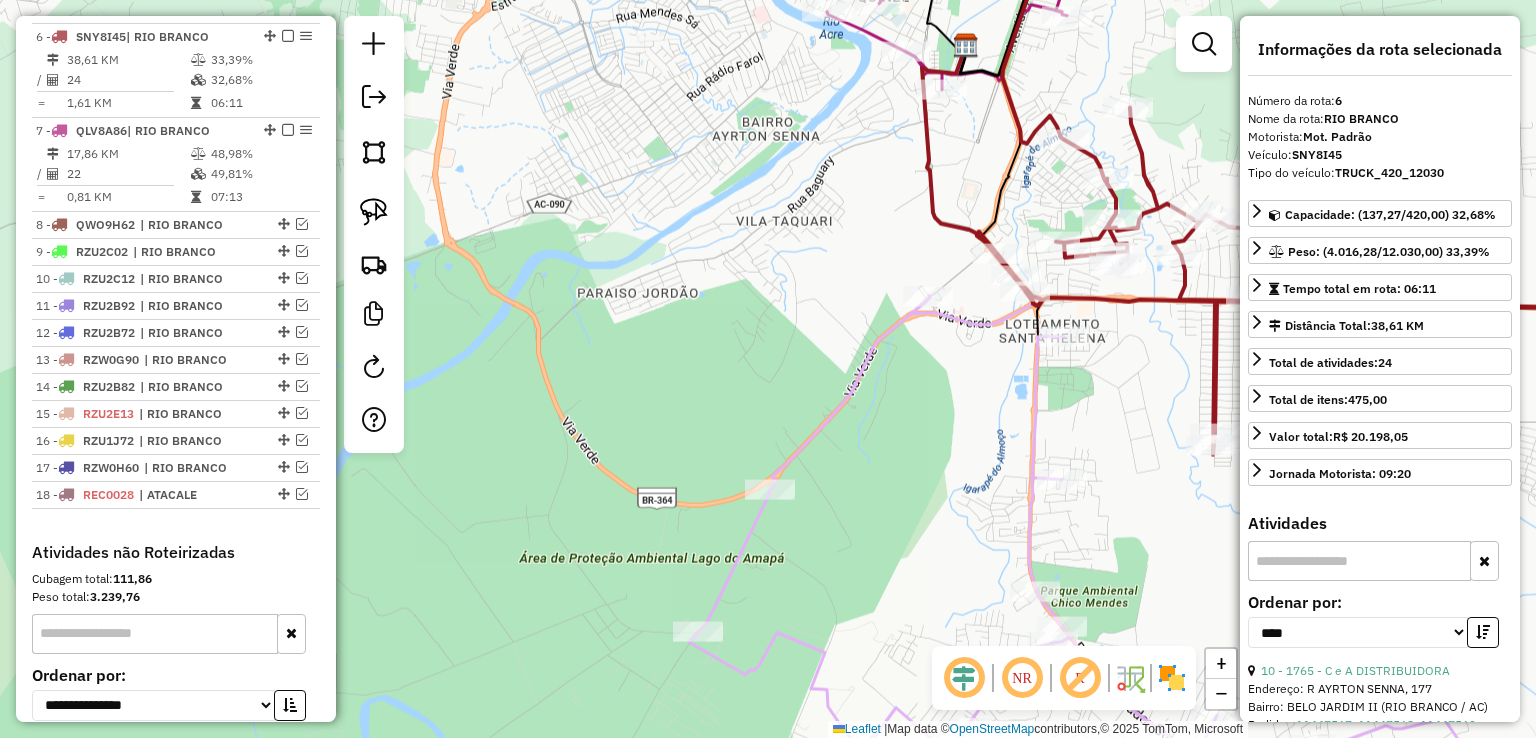scroll, scrollTop: 949, scrollLeft: 0, axis: vertical 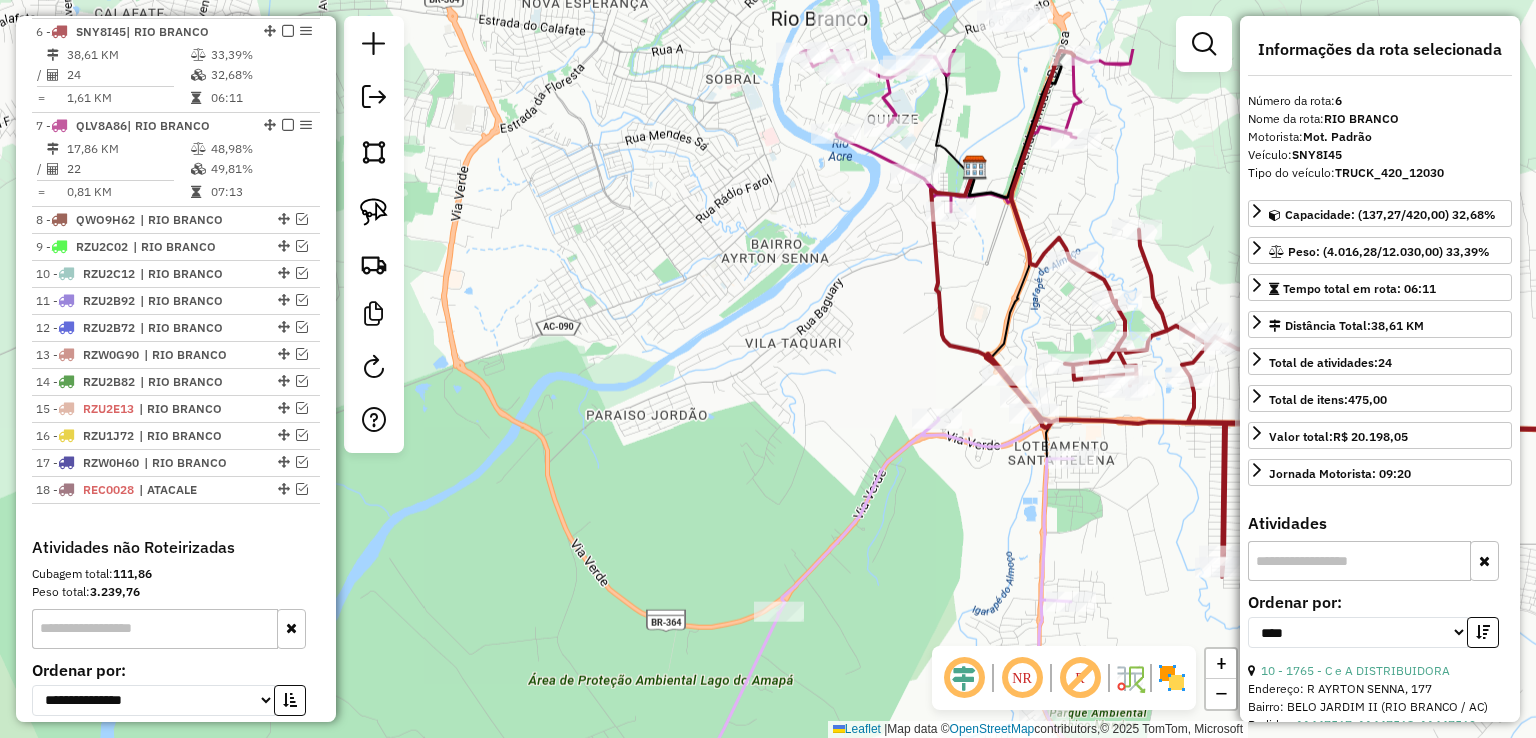 drag, startPoint x: 971, startPoint y: 141, endPoint x: 981, endPoint y: 267, distance: 126.3962 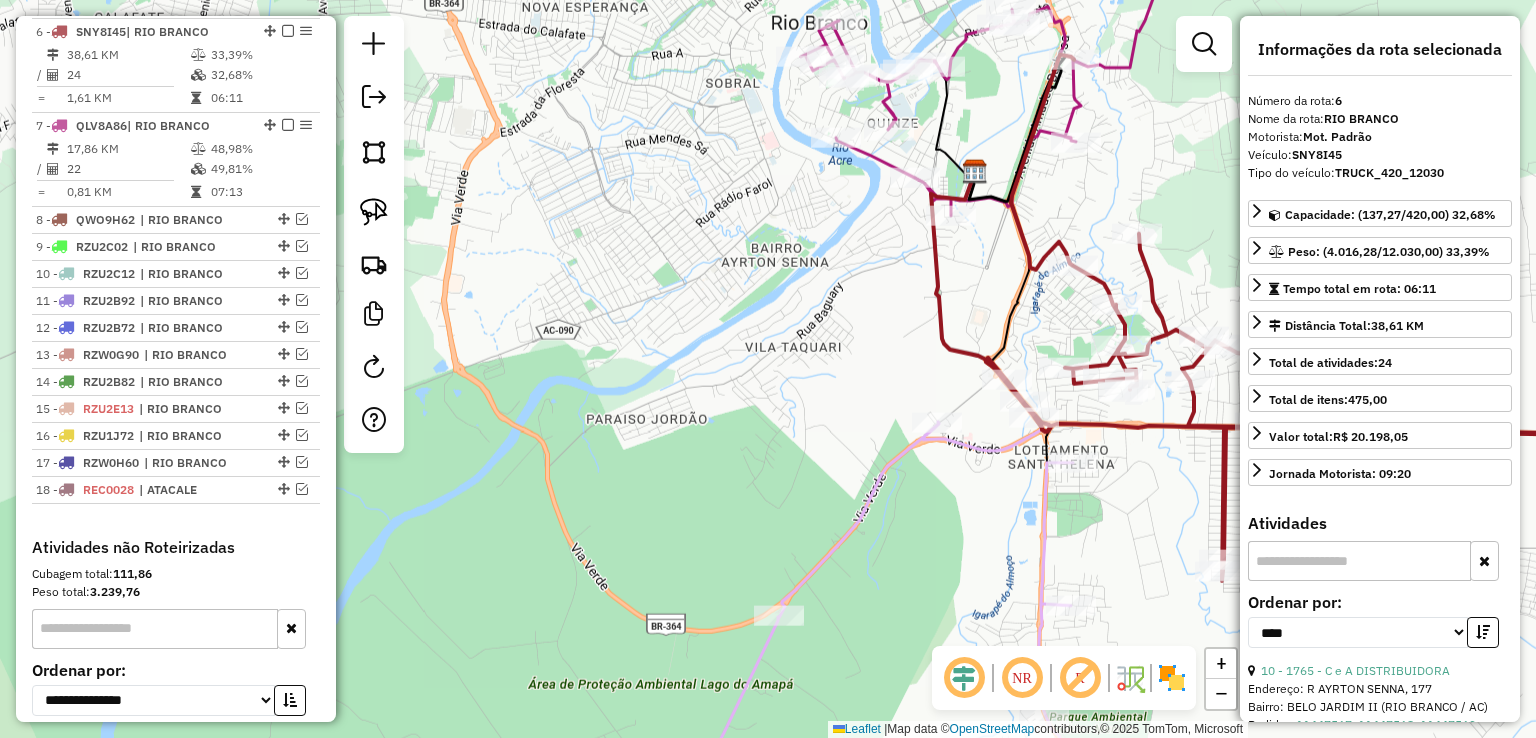 click 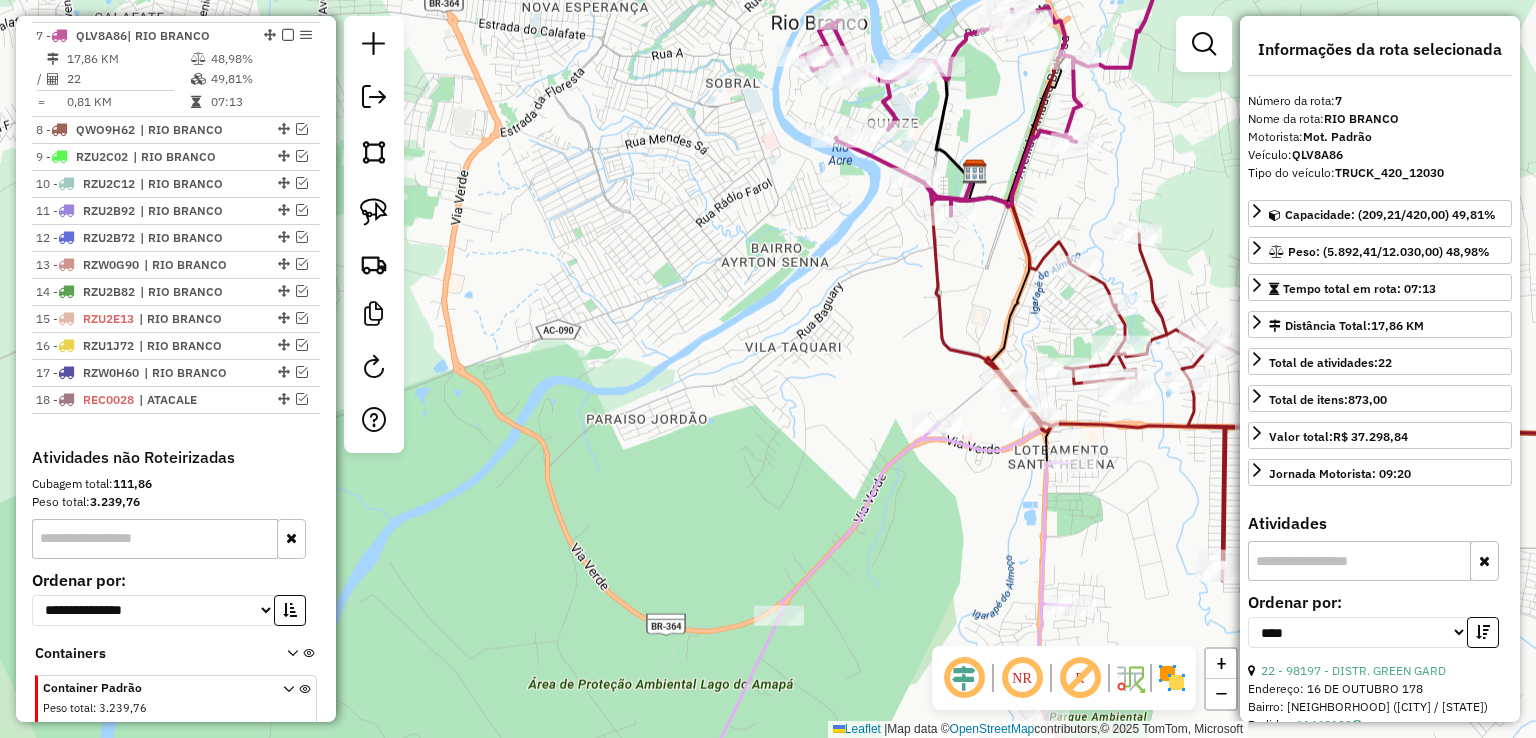 scroll, scrollTop: 1044, scrollLeft: 0, axis: vertical 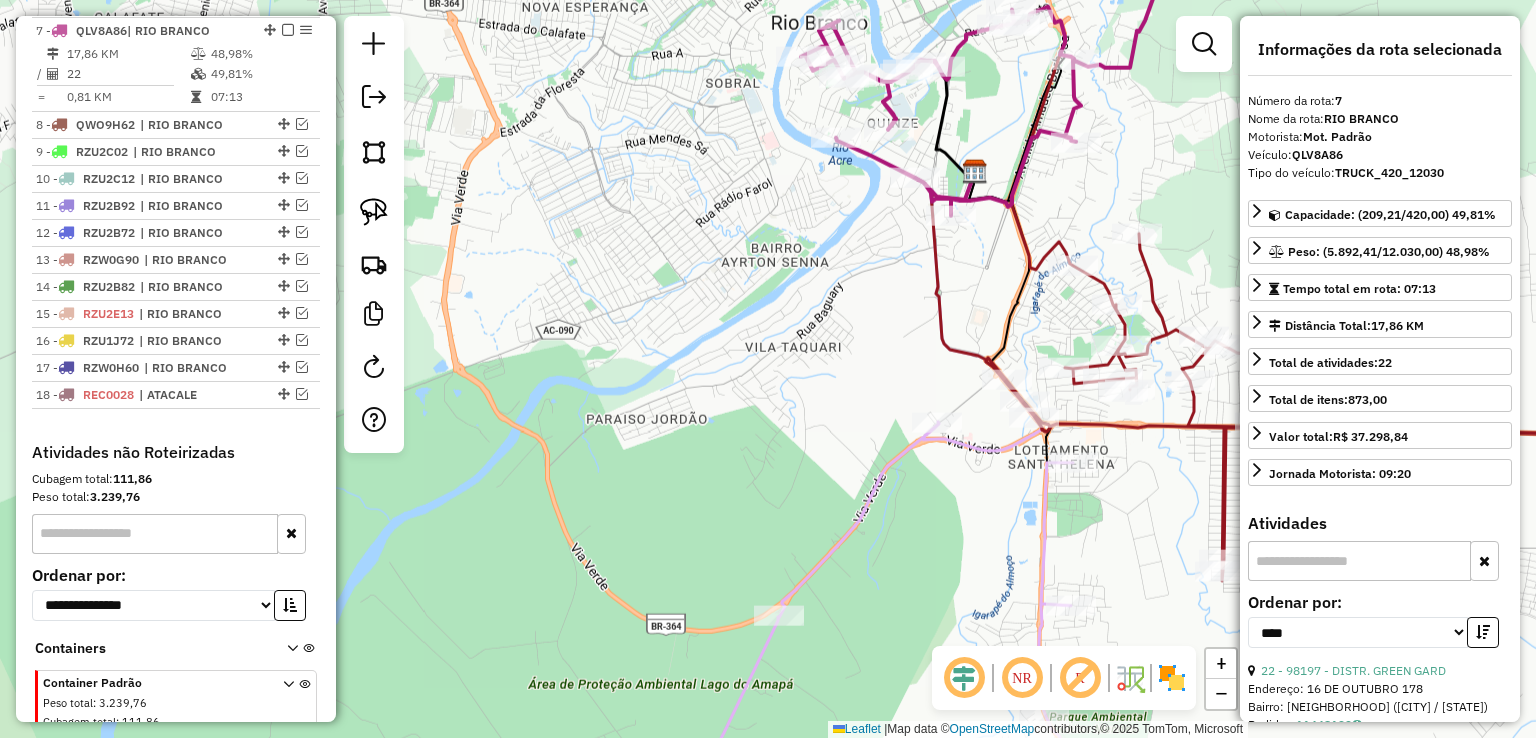 click 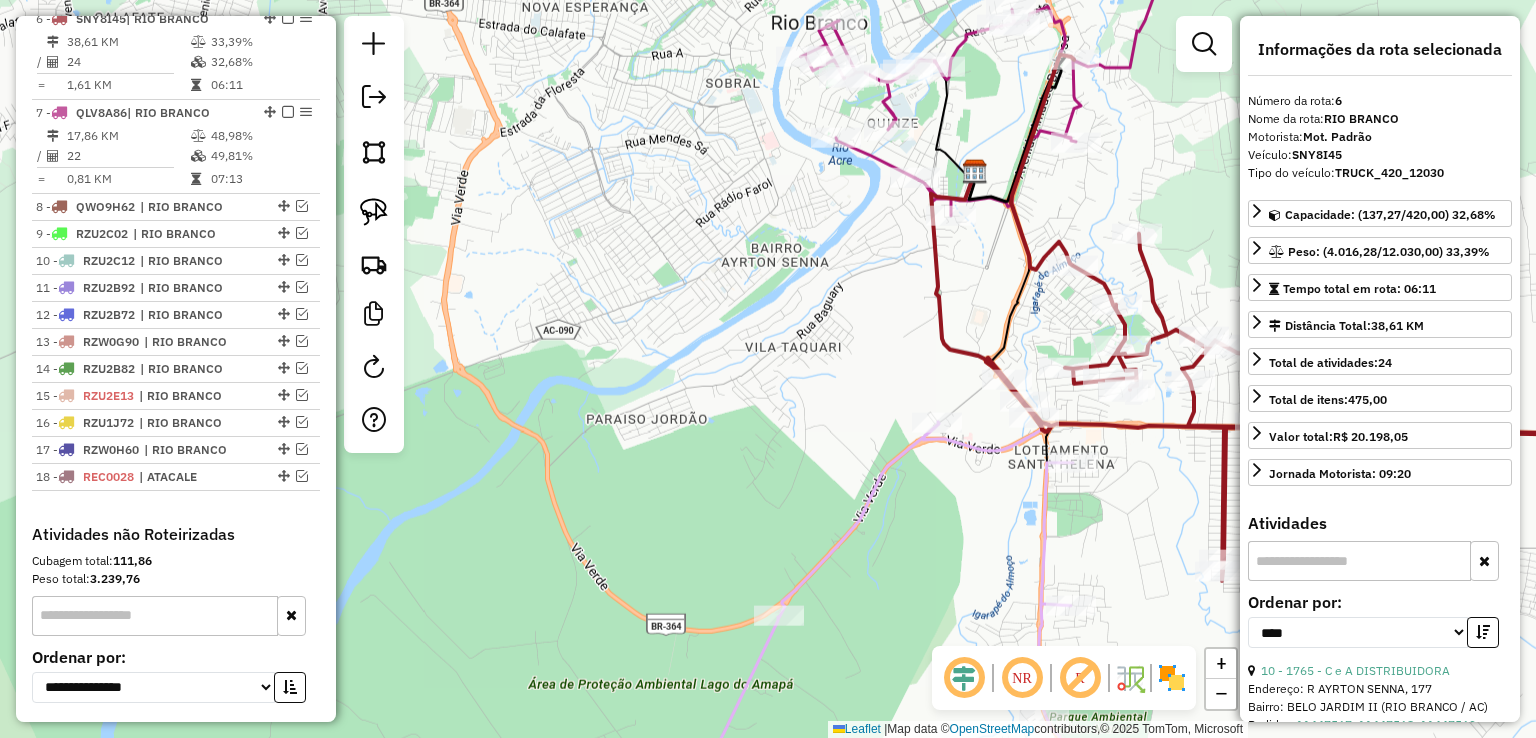 scroll, scrollTop: 949, scrollLeft: 0, axis: vertical 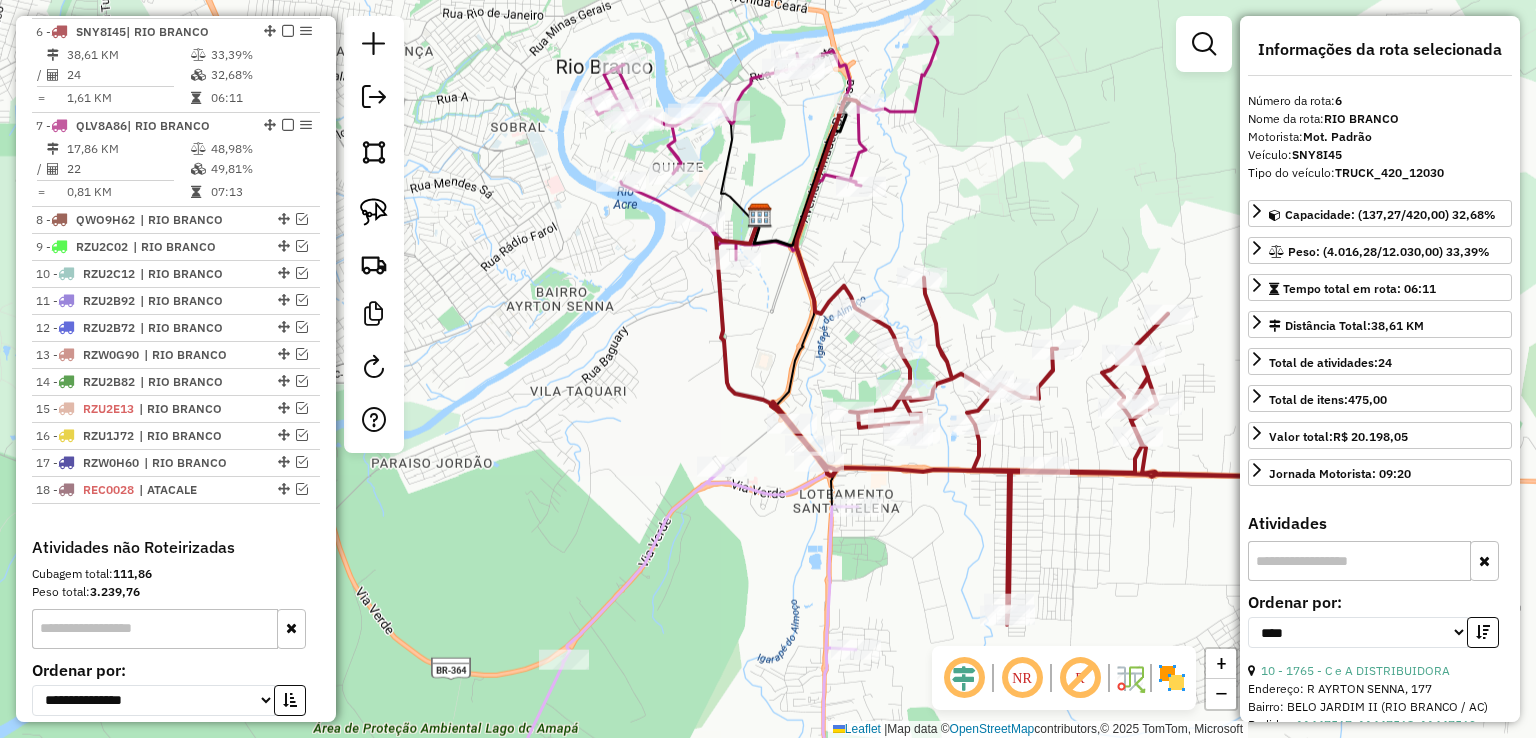 drag, startPoint x: 960, startPoint y: 505, endPoint x: 764, endPoint y: 599, distance: 217.37524 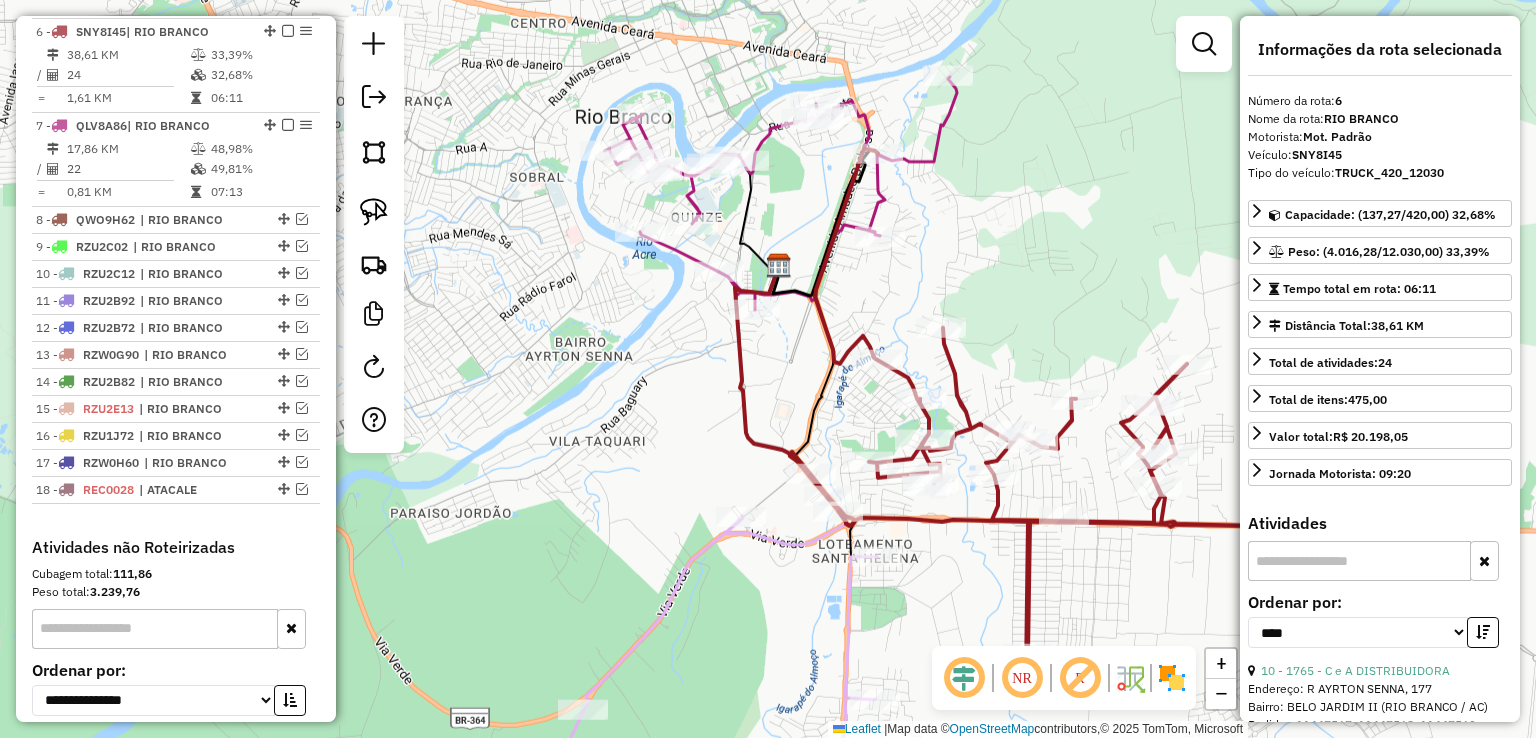 click 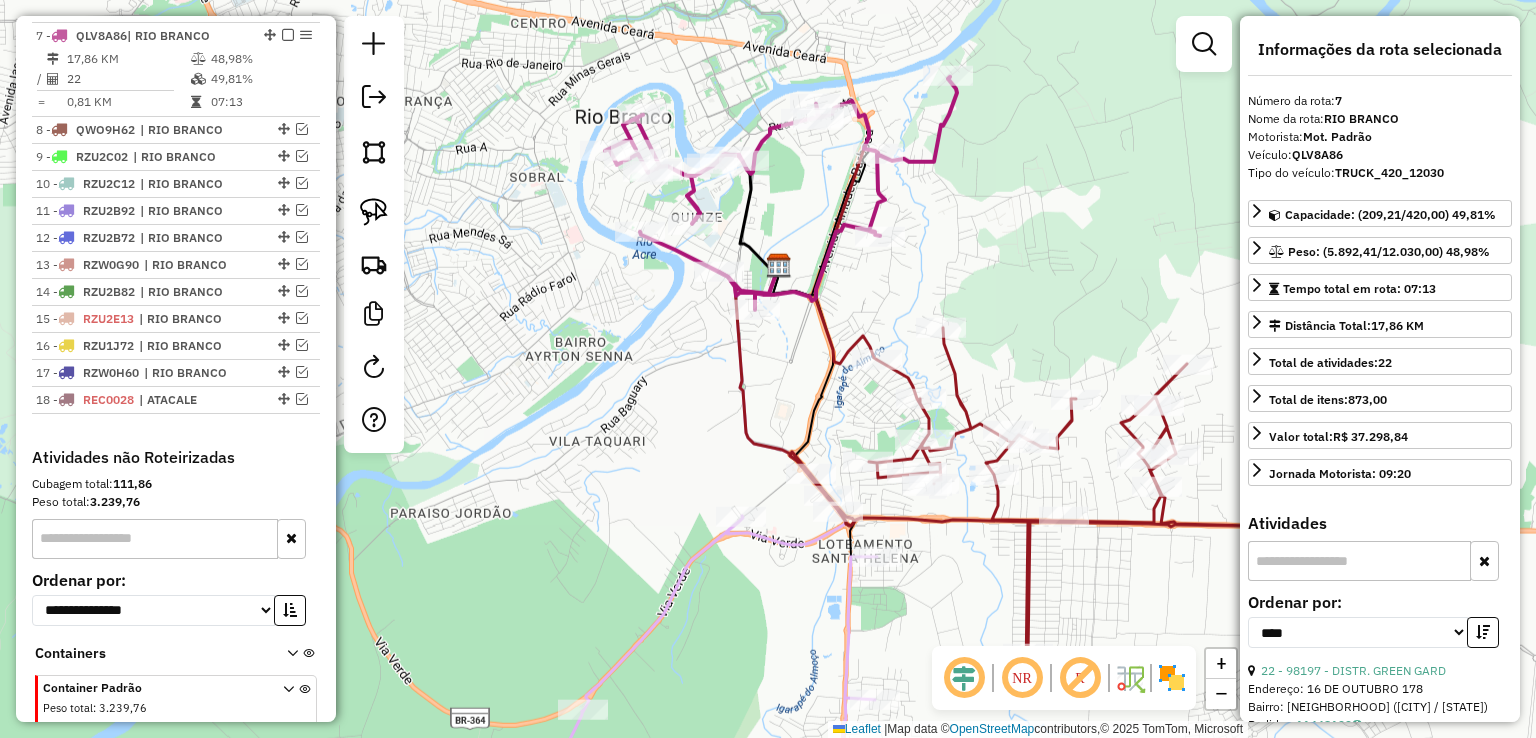 scroll, scrollTop: 1044, scrollLeft: 0, axis: vertical 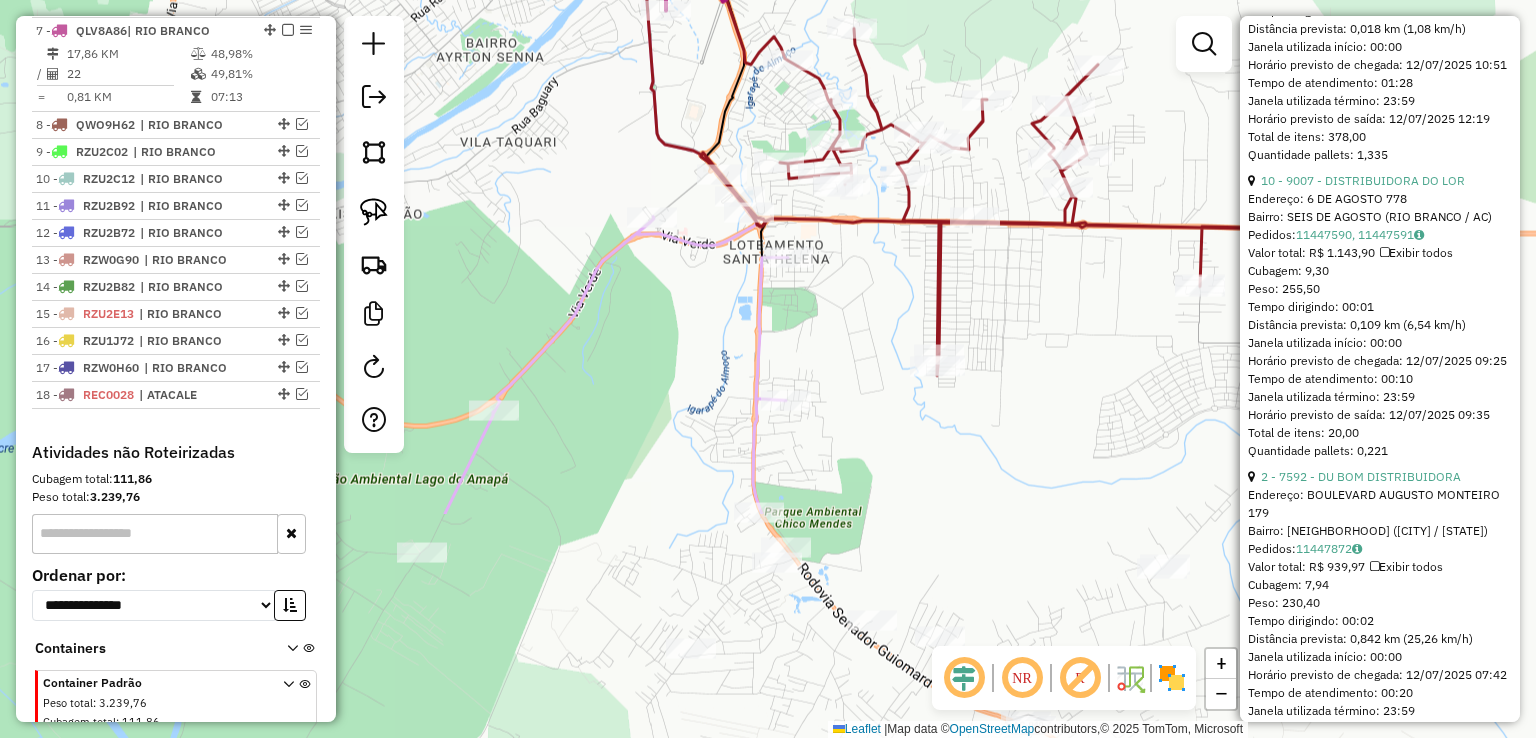 drag, startPoint x: 987, startPoint y: 298, endPoint x: 898, endPoint y: -1, distance: 311.96475 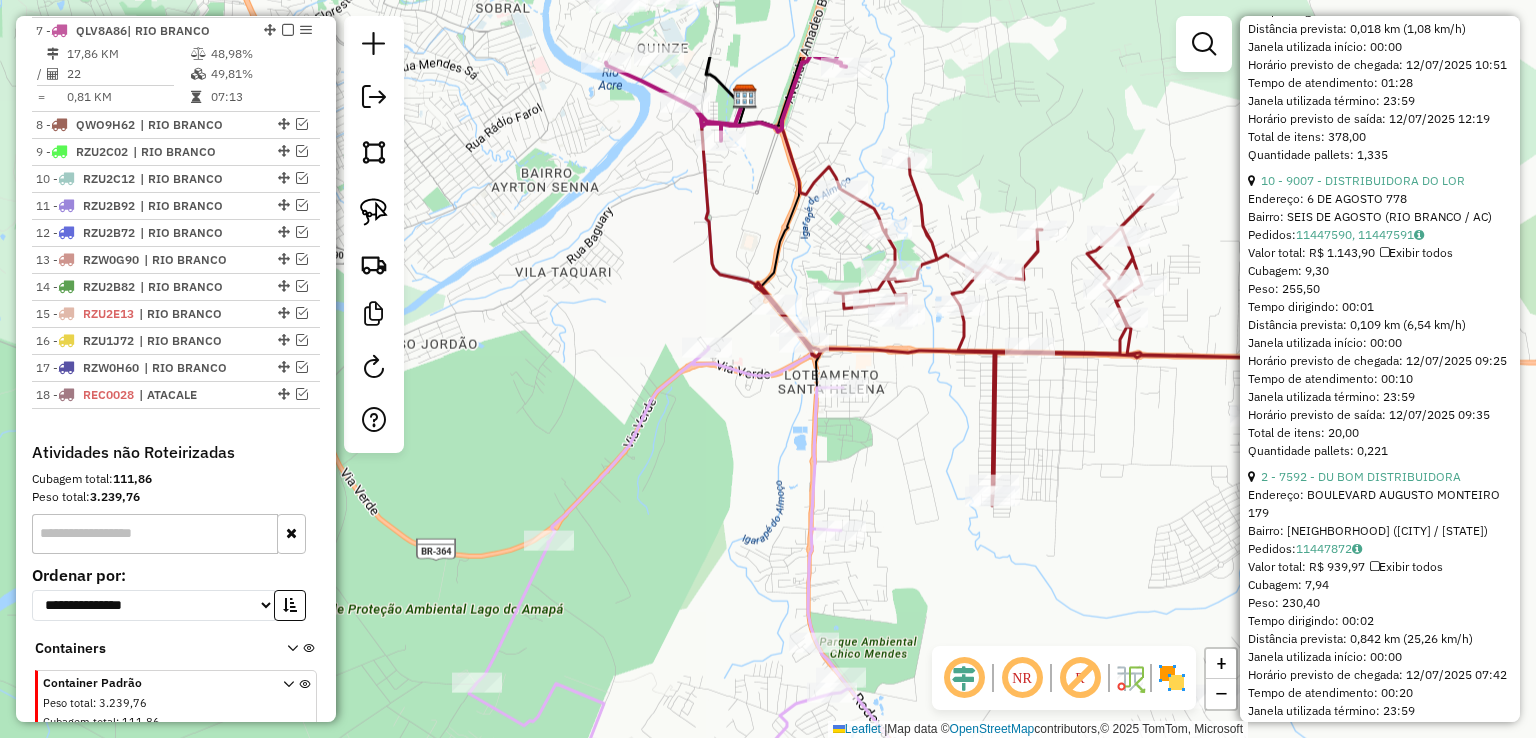 drag, startPoint x: 1076, startPoint y: 336, endPoint x: 1090, endPoint y: 467, distance: 131.74597 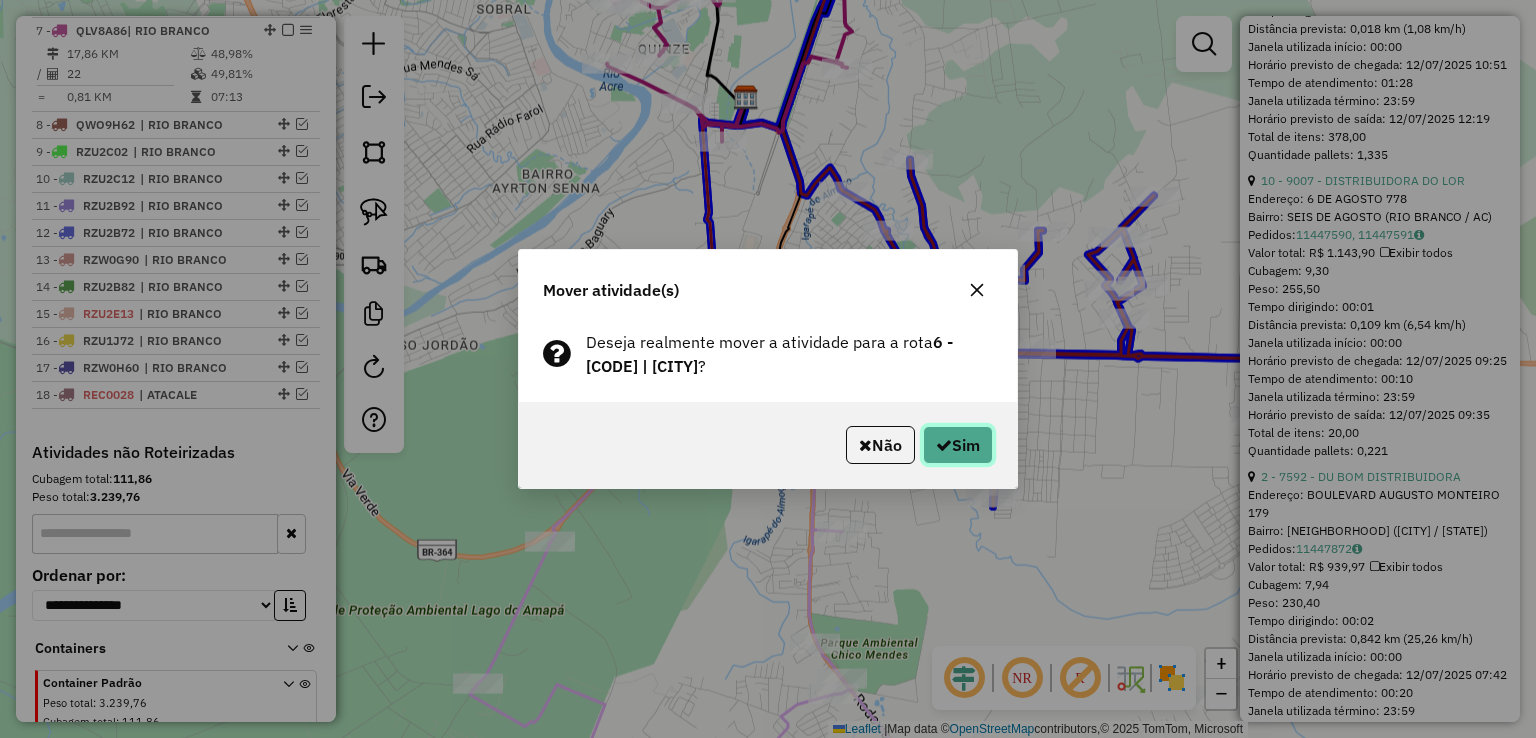 click on "Sim" 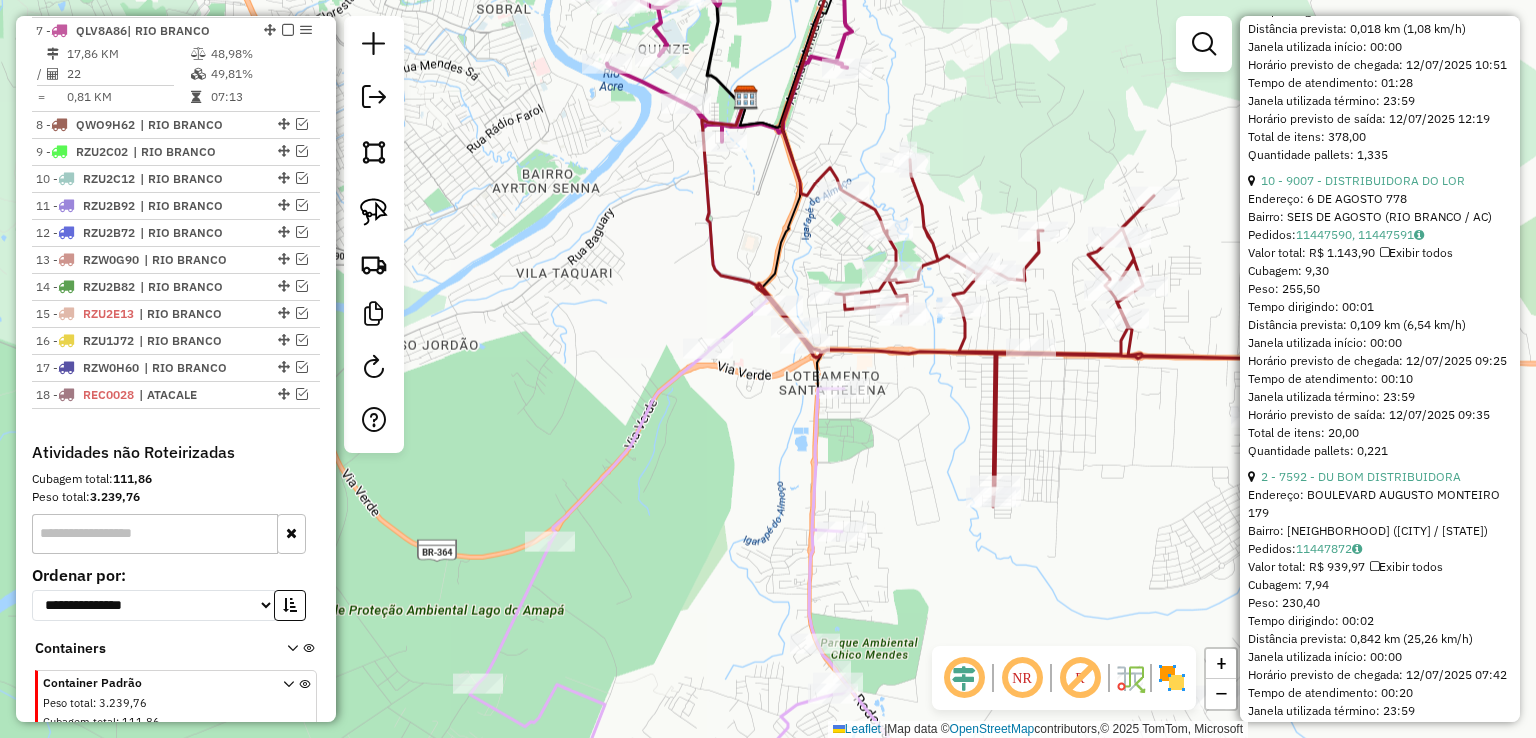 click 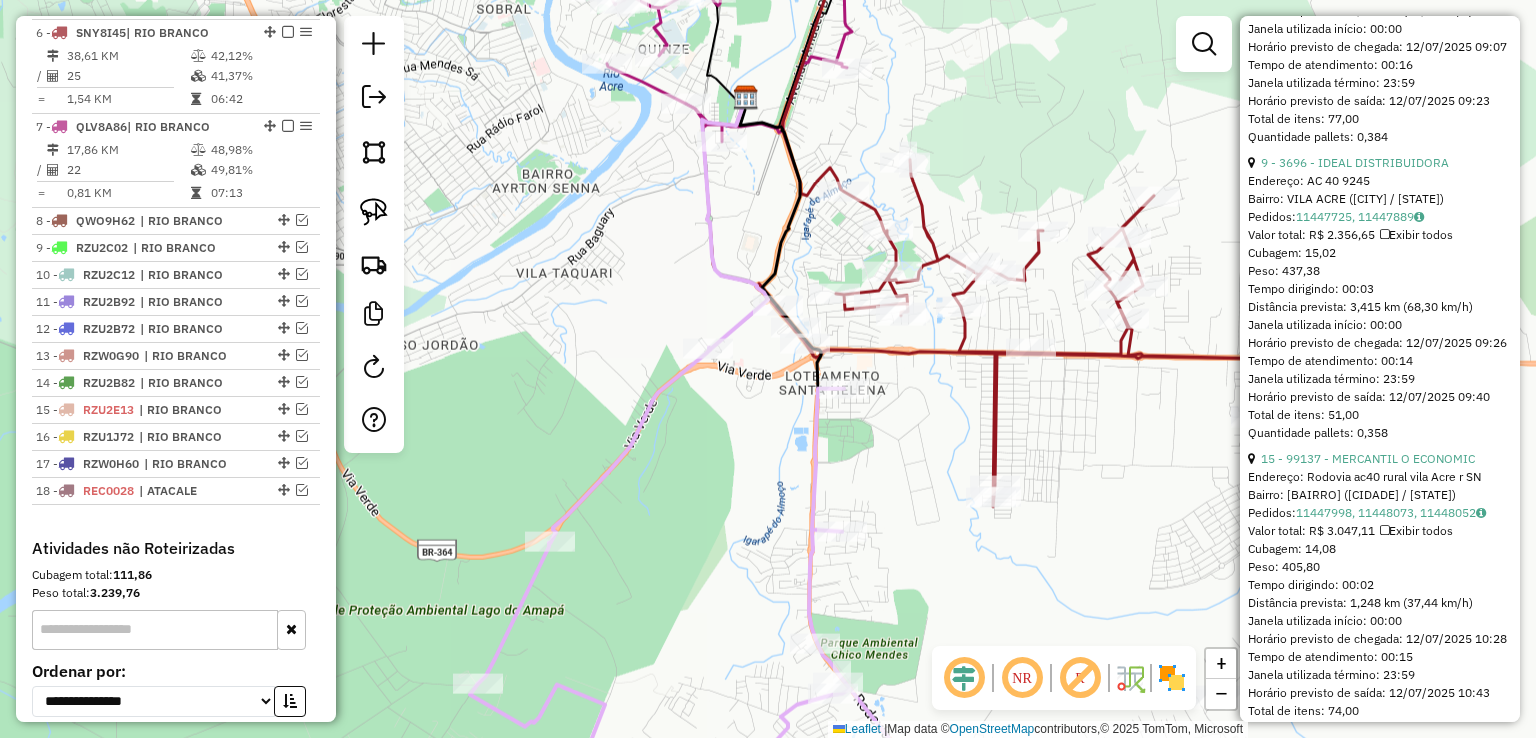 scroll, scrollTop: 856, scrollLeft: 0, axis: vertical 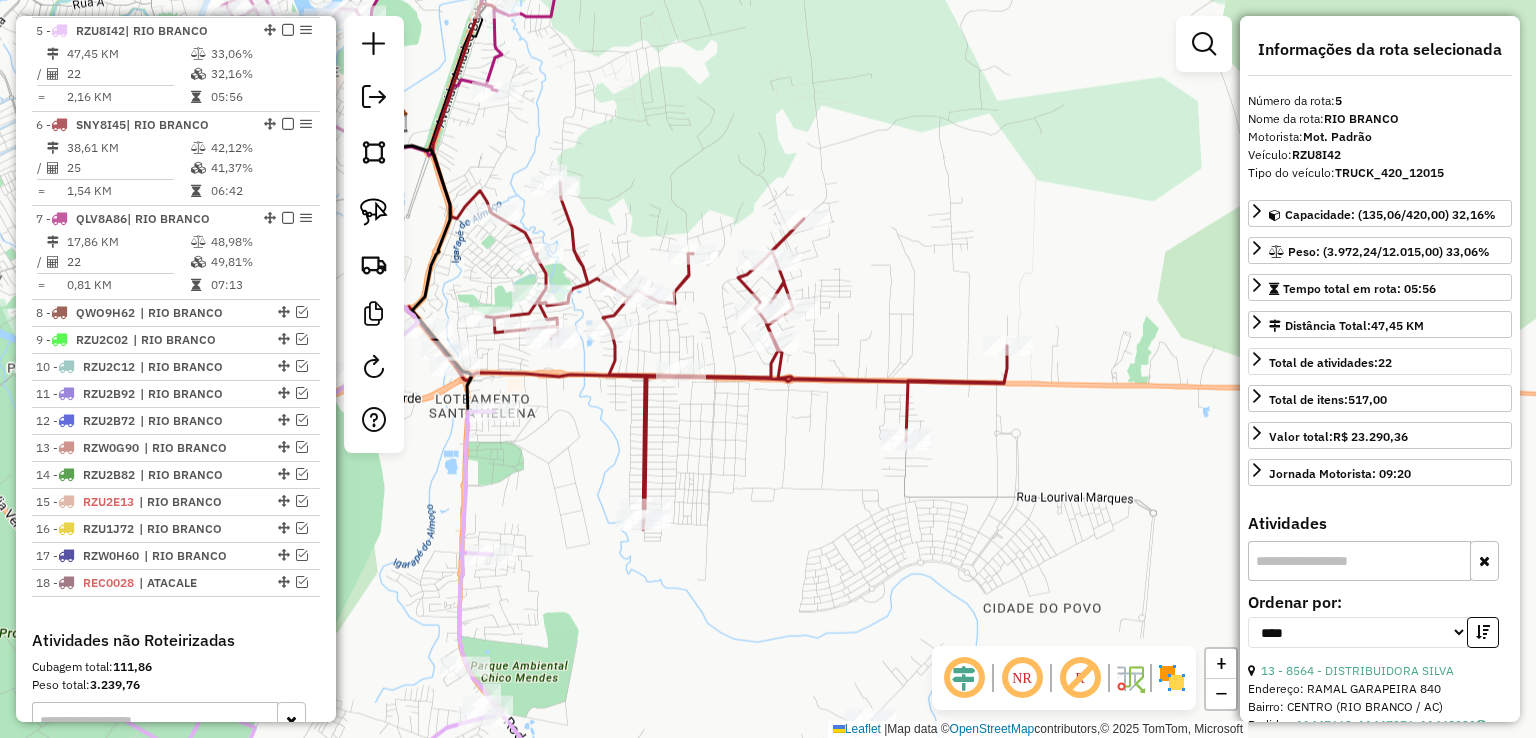 drag, startPoint x: 868, startPoint y: 315, endPoint x: 1416, endPoint y: 349, distance: 549.0537 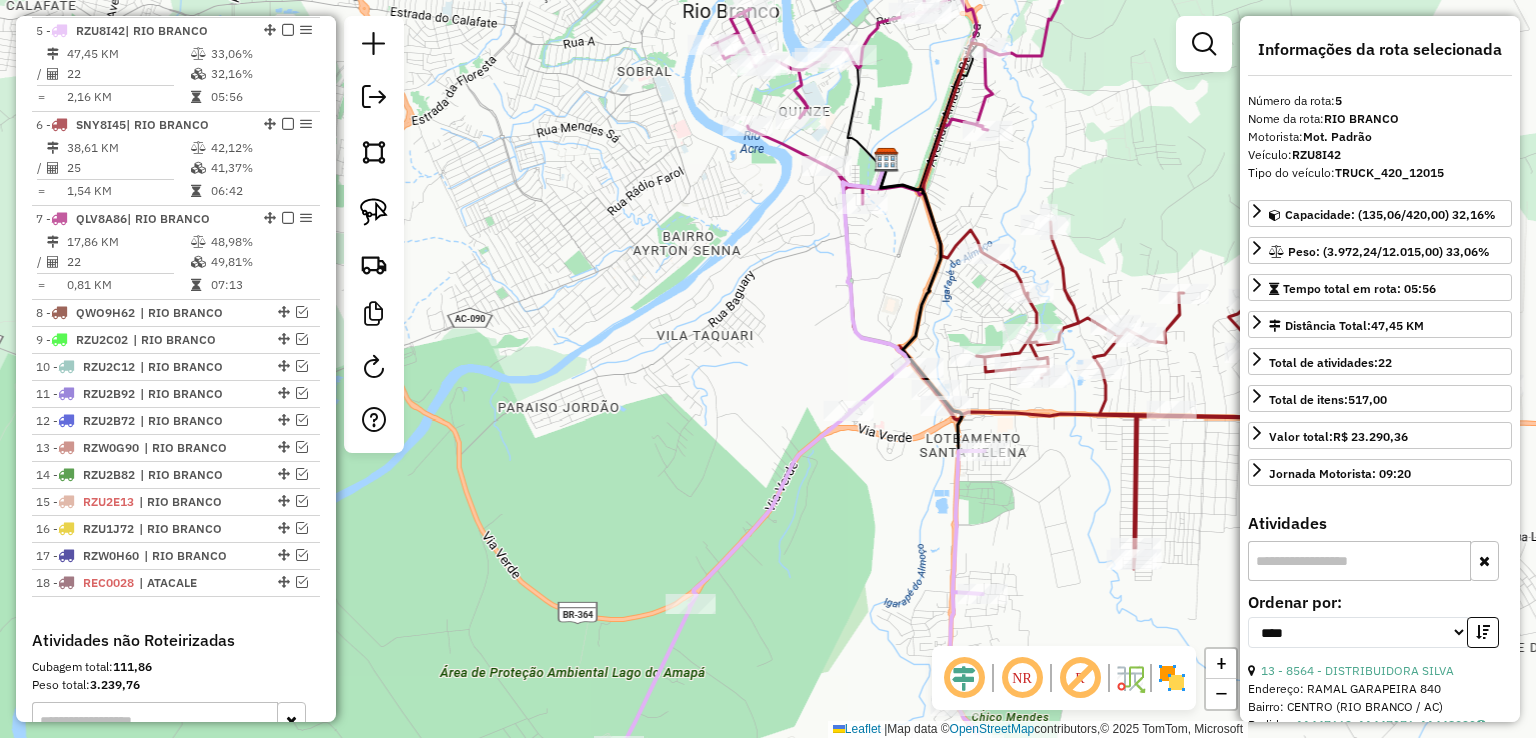 drag, startPoint x: 994, startPoint y: 301, endPoint x: 824, endPoint y: 290, distance: 170.35551 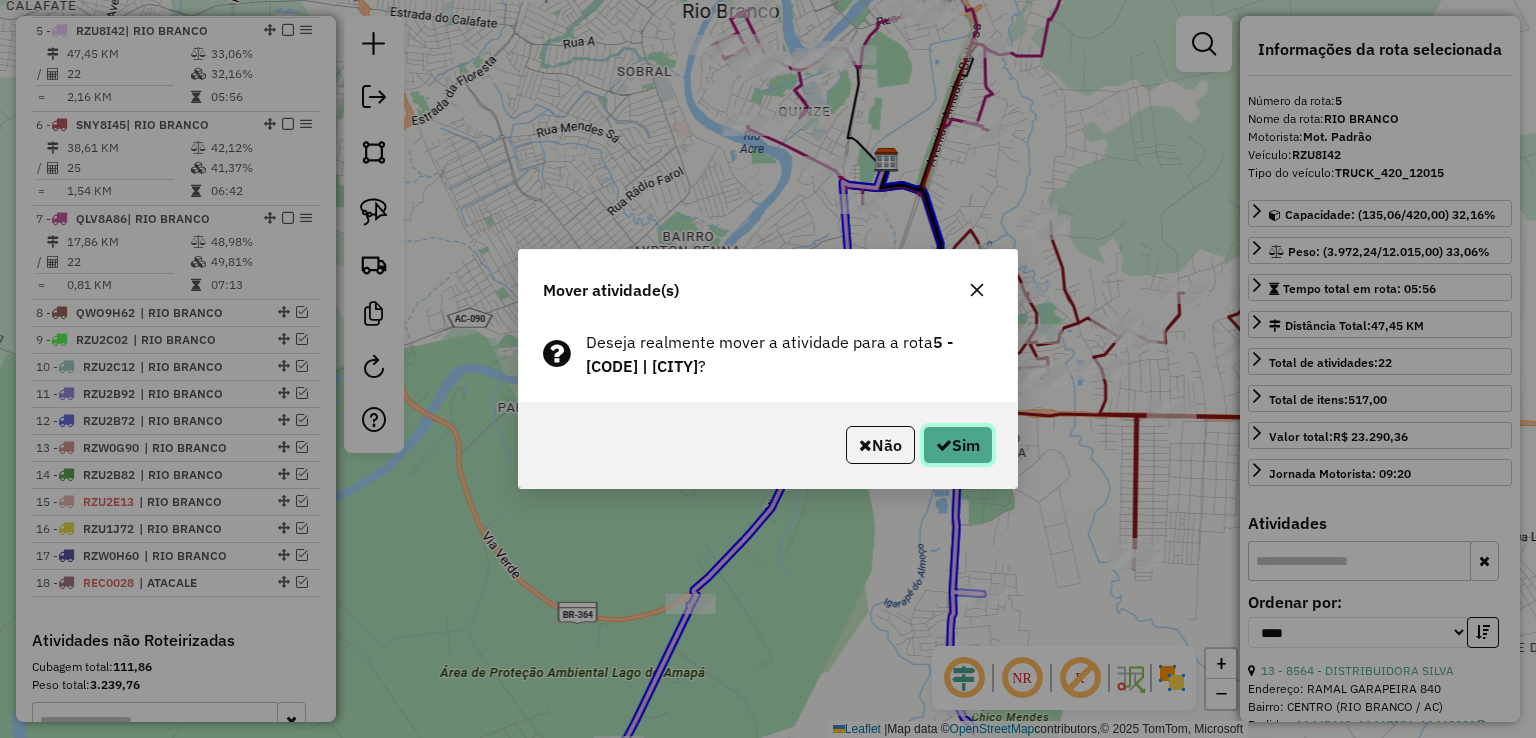 click on "Sim" 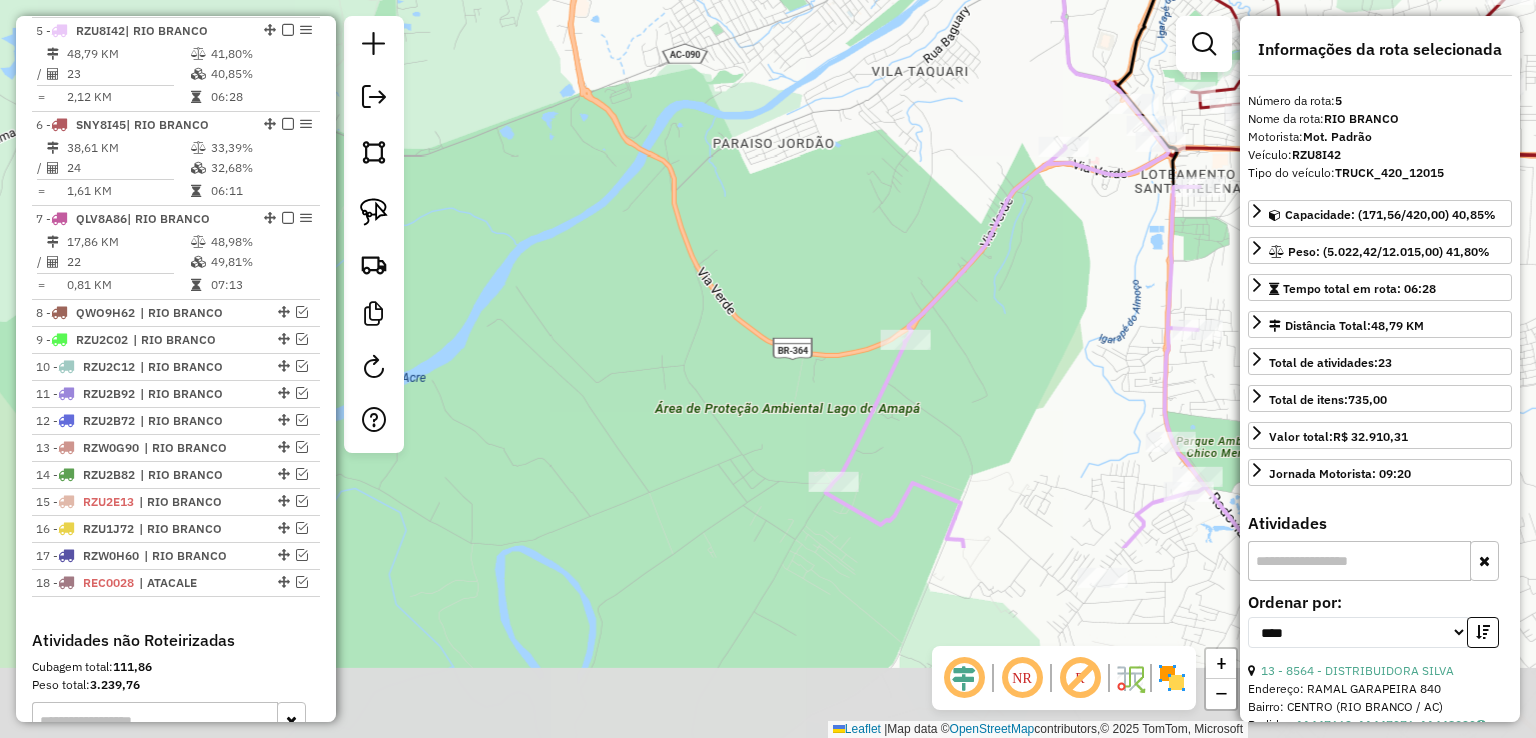 drag, startPoint x: 860, startPoint y: 572, endPoint x: 1096, endPoint y: 277, distance: 377.78433 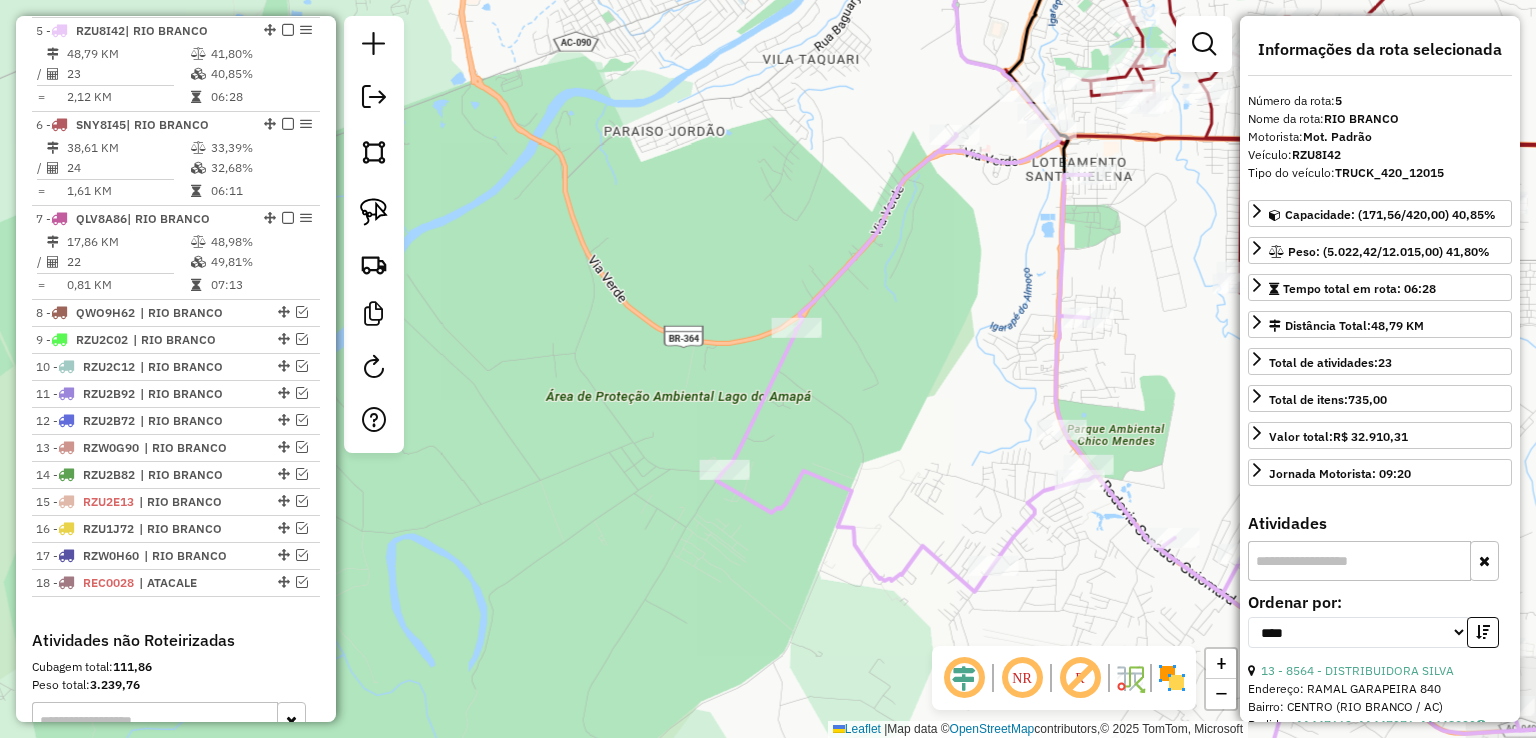 drag, startPoint x: 1060, startPoint y: 294, endPoint x: 958, endPoint y: 301, distance: 102.239914 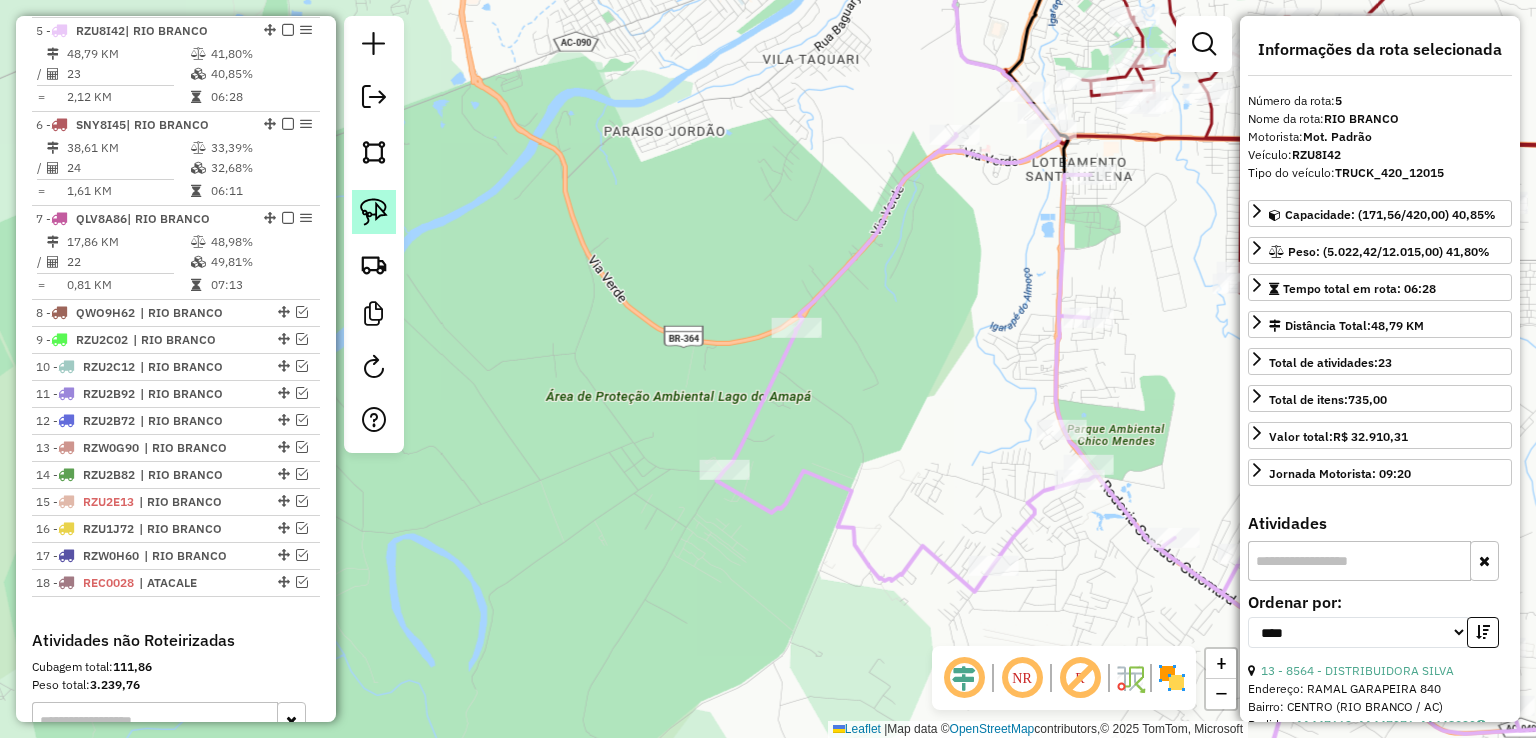 click 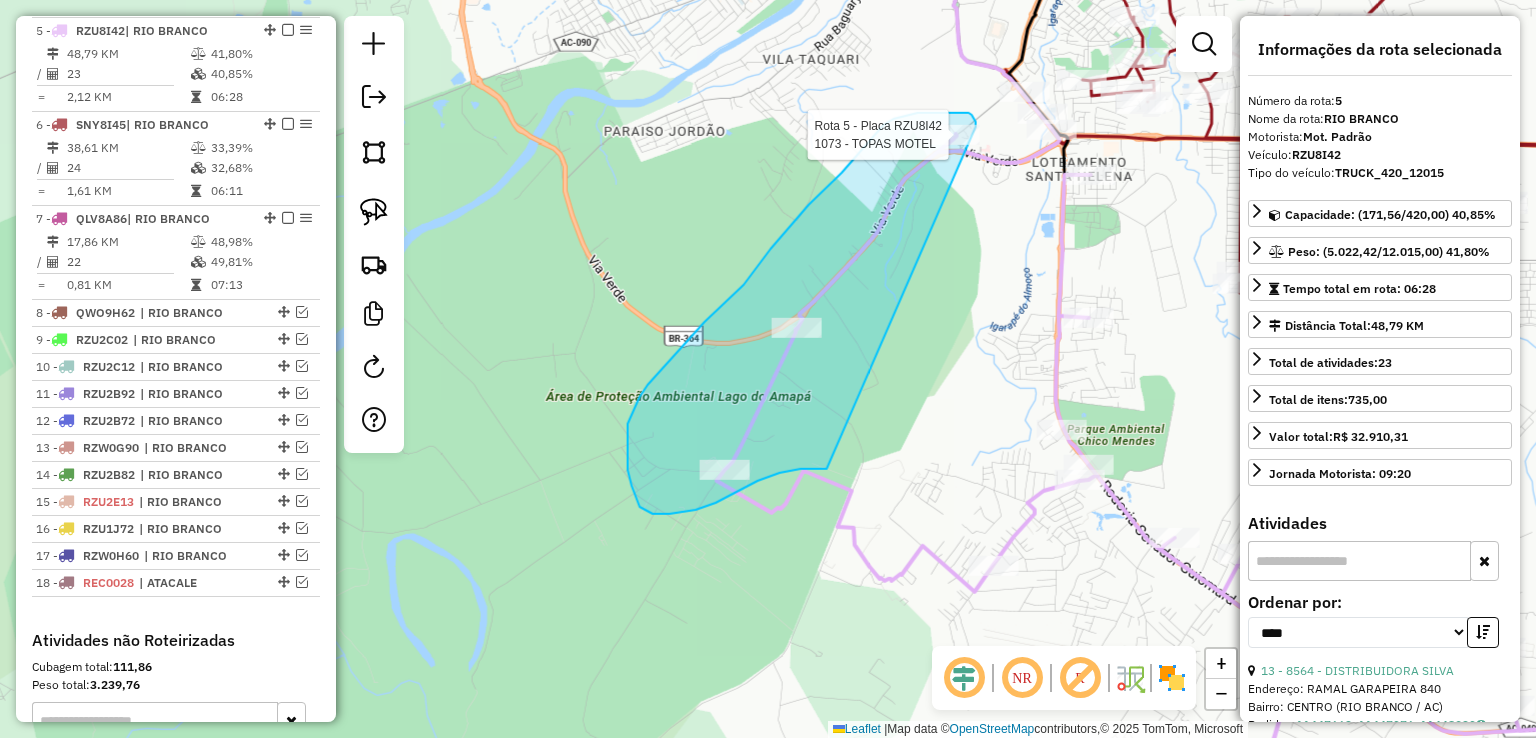 drag, startPoint x: 827, startPoint y: 469, endPoint x: 978, endPoint y: 145, distance: 357.45908 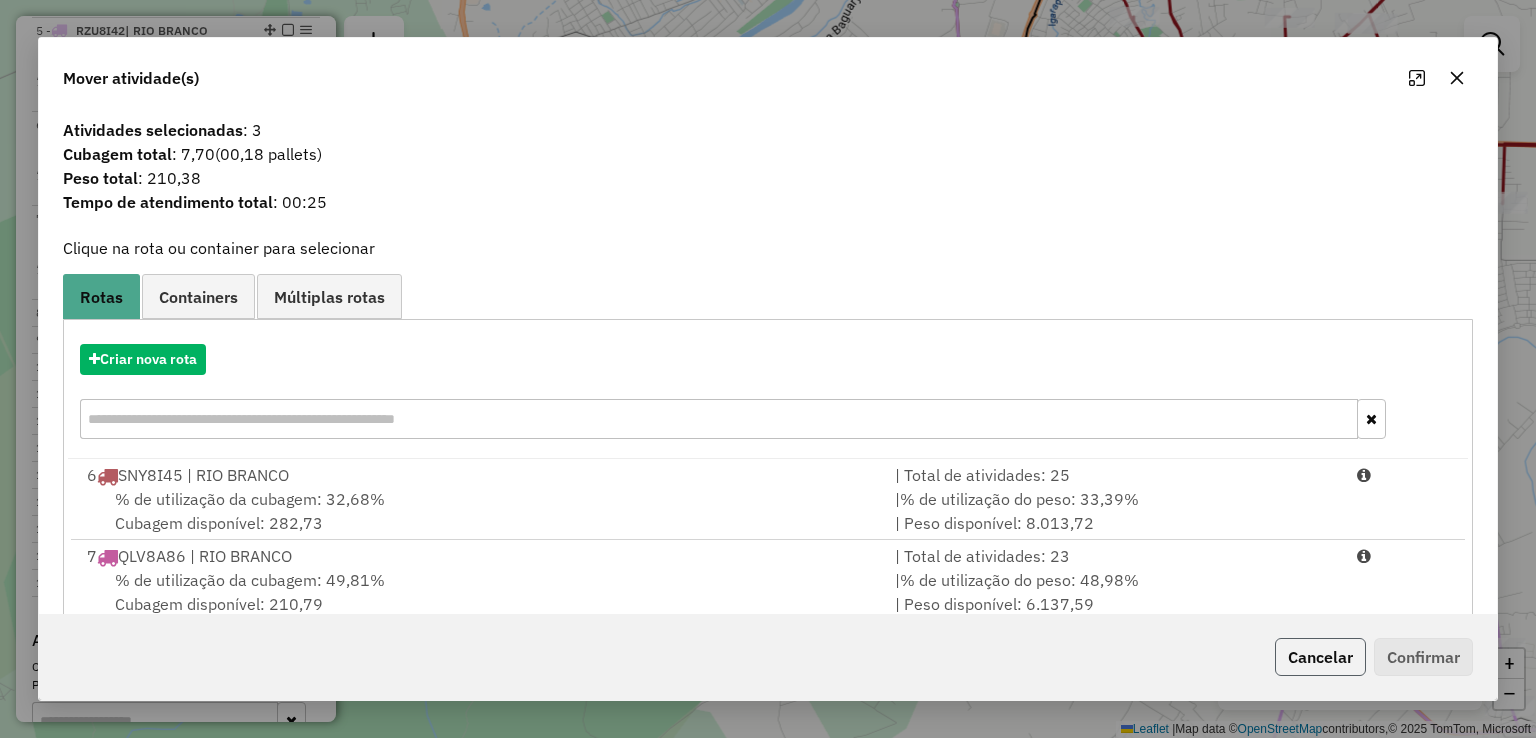 click on "Cancelar" 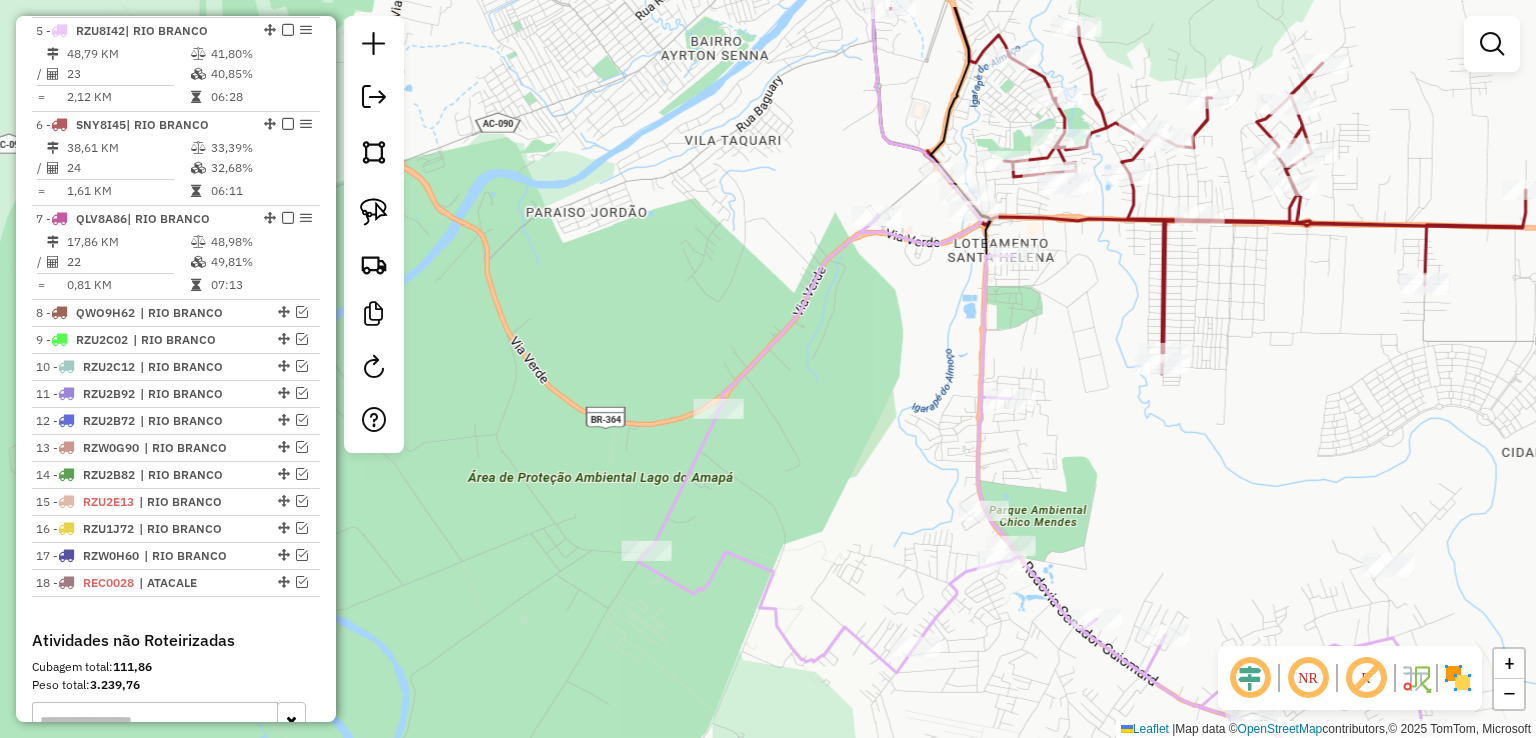 drag, startPoint x: 916, startPoint y: 393, endPoint x: 843, endPoint y: 464, distance: 101.8332 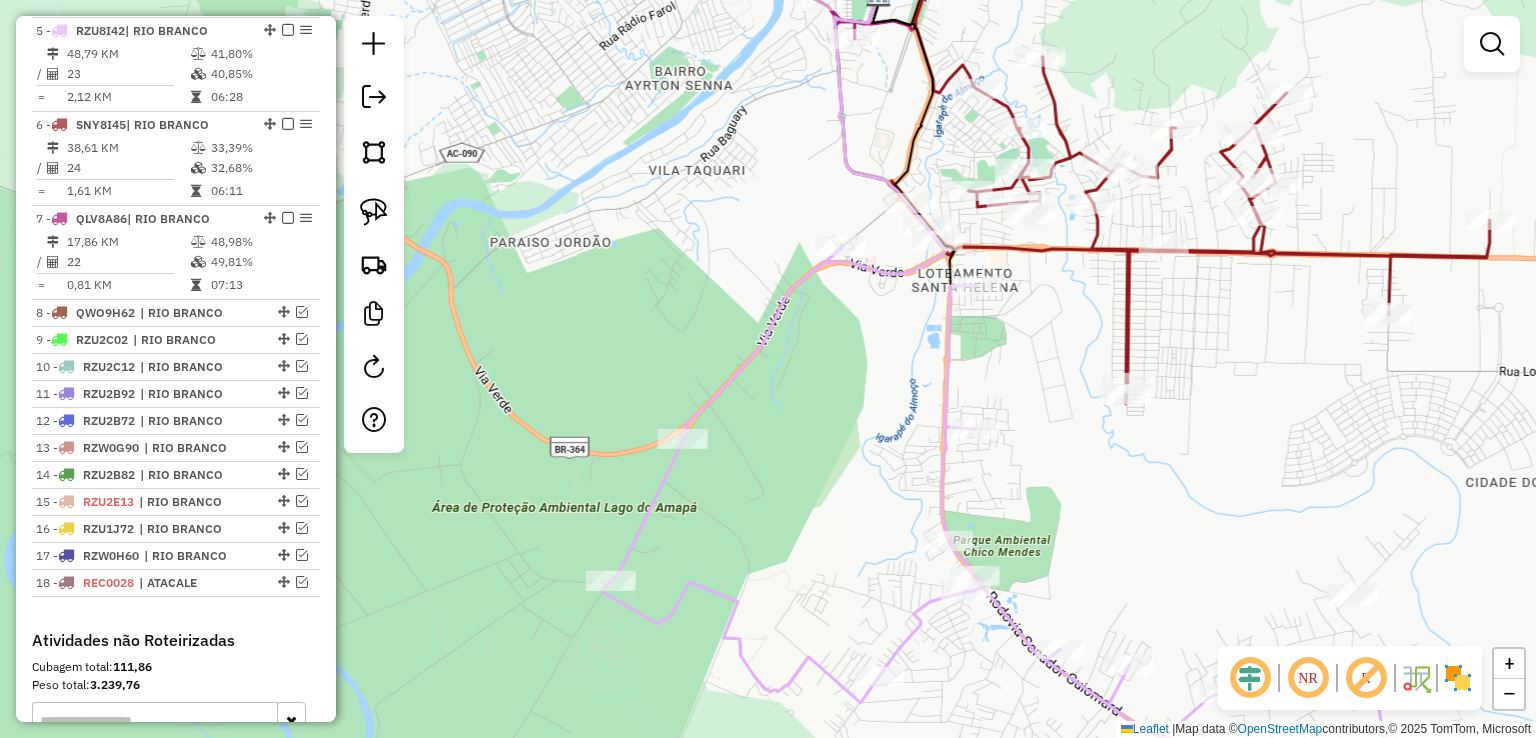 click 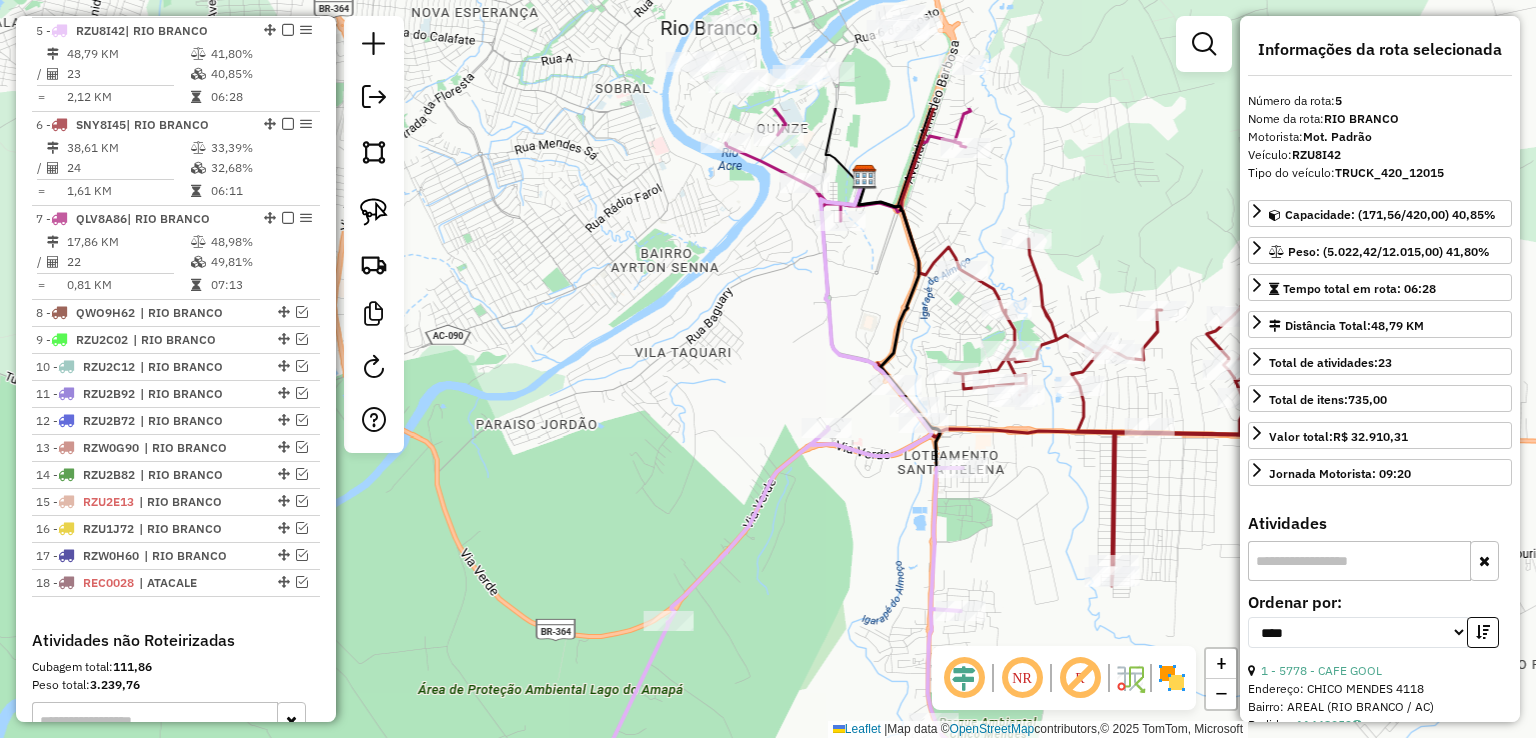drag, startPoint x: 858, startPoint y: 445, endPoint x: 831, endPoint y: 549, distance: 107.44766 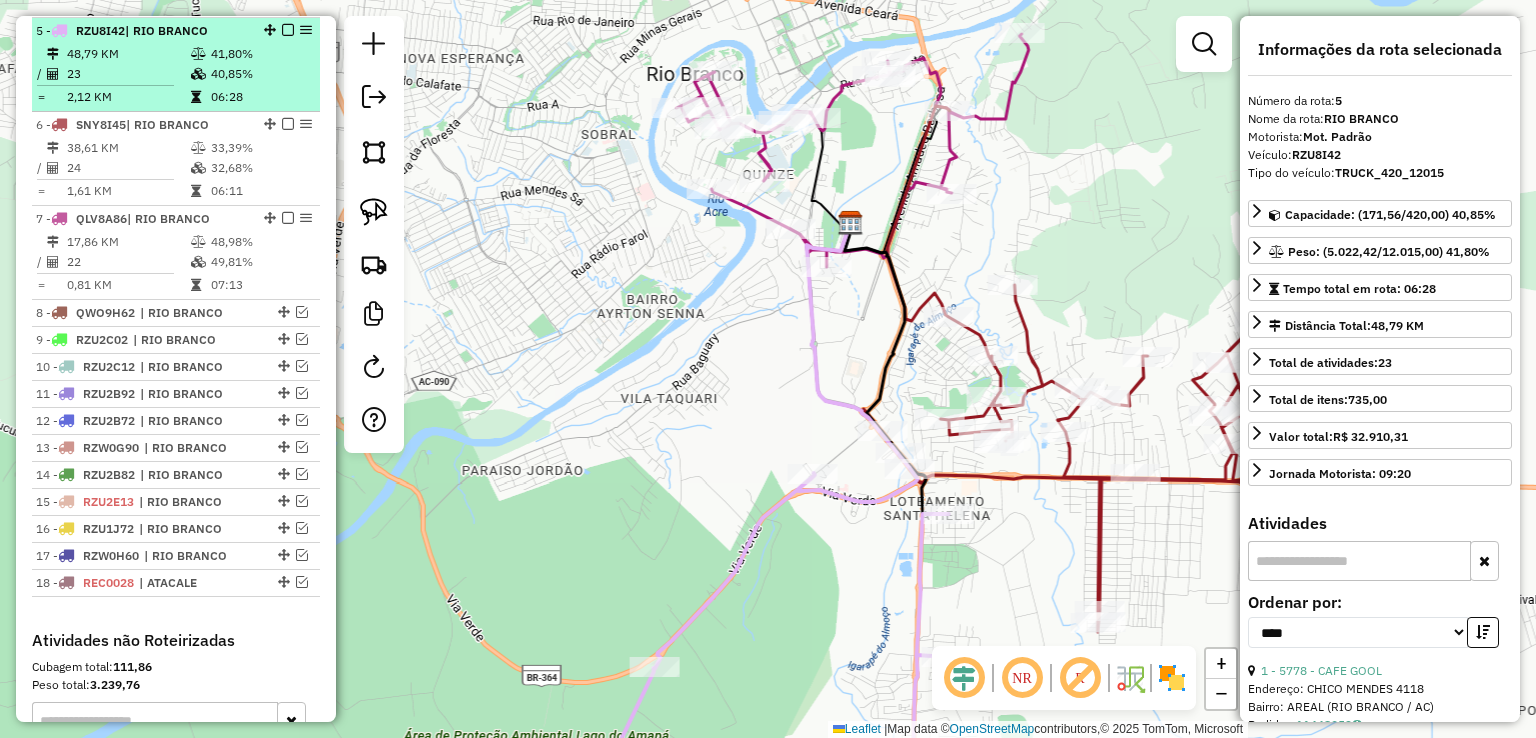 click at bounding box center [288, 30] 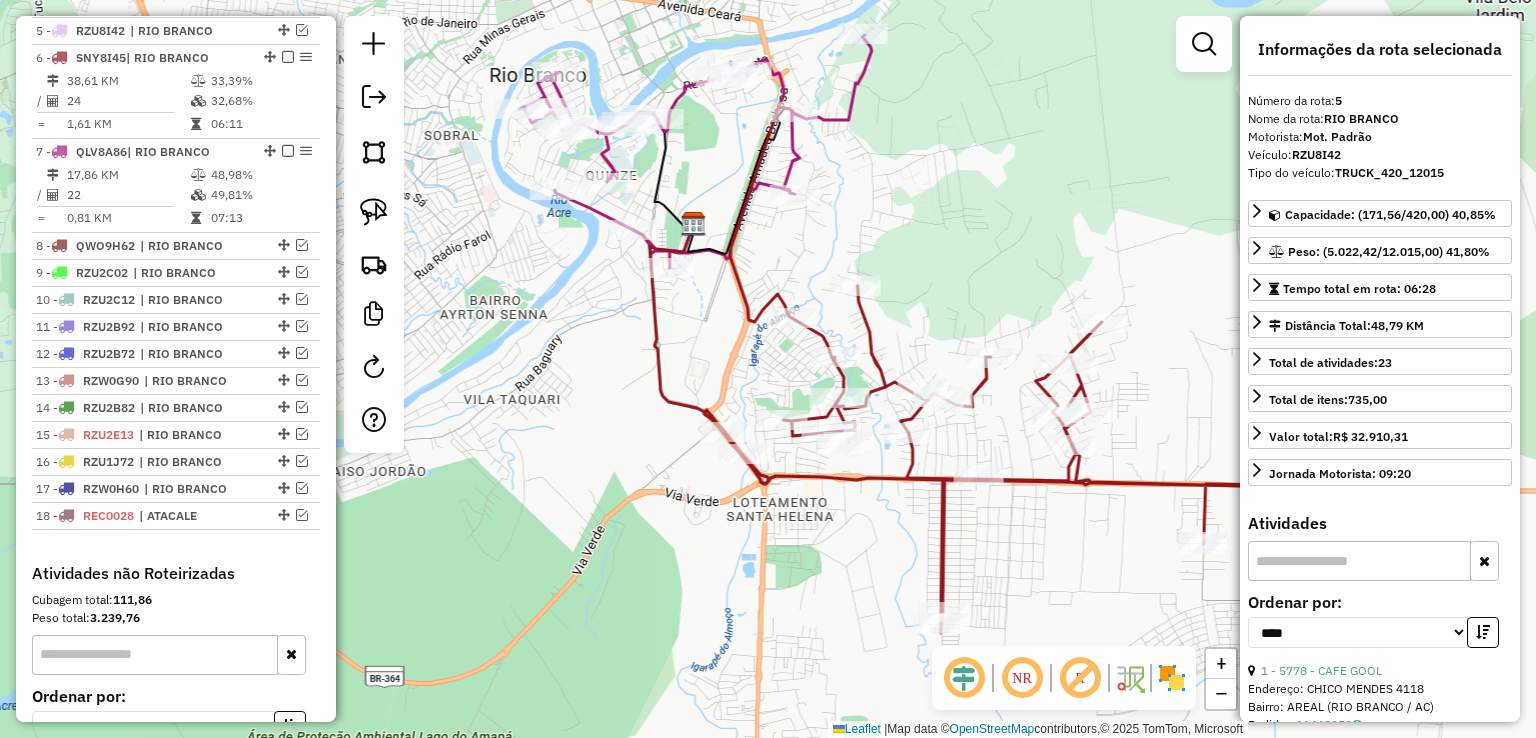 drag, startPoint x: 1145, startPoint y: 180, endPoint x: 988, endPoint y: 181, distance: 157.00319 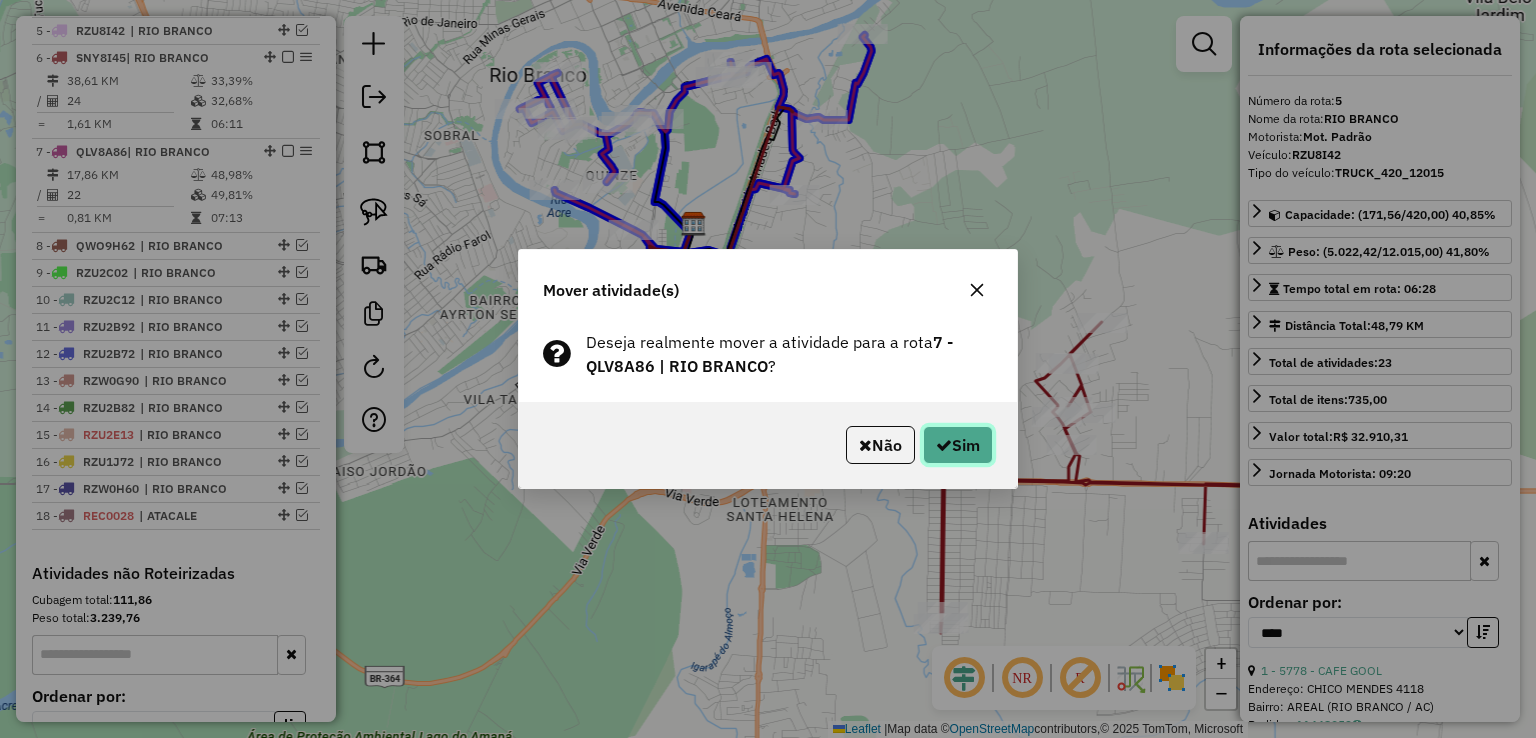click on "Sim" 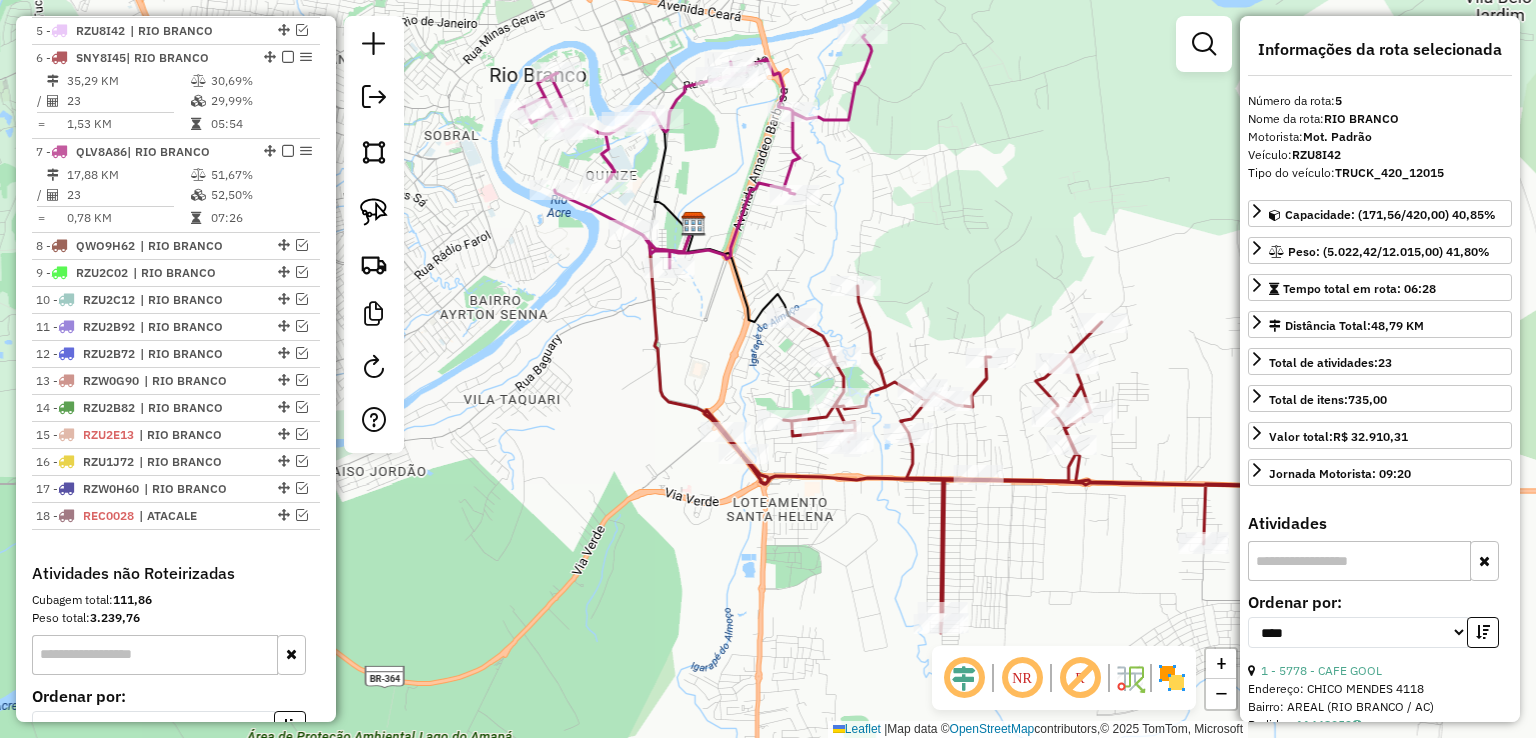 click 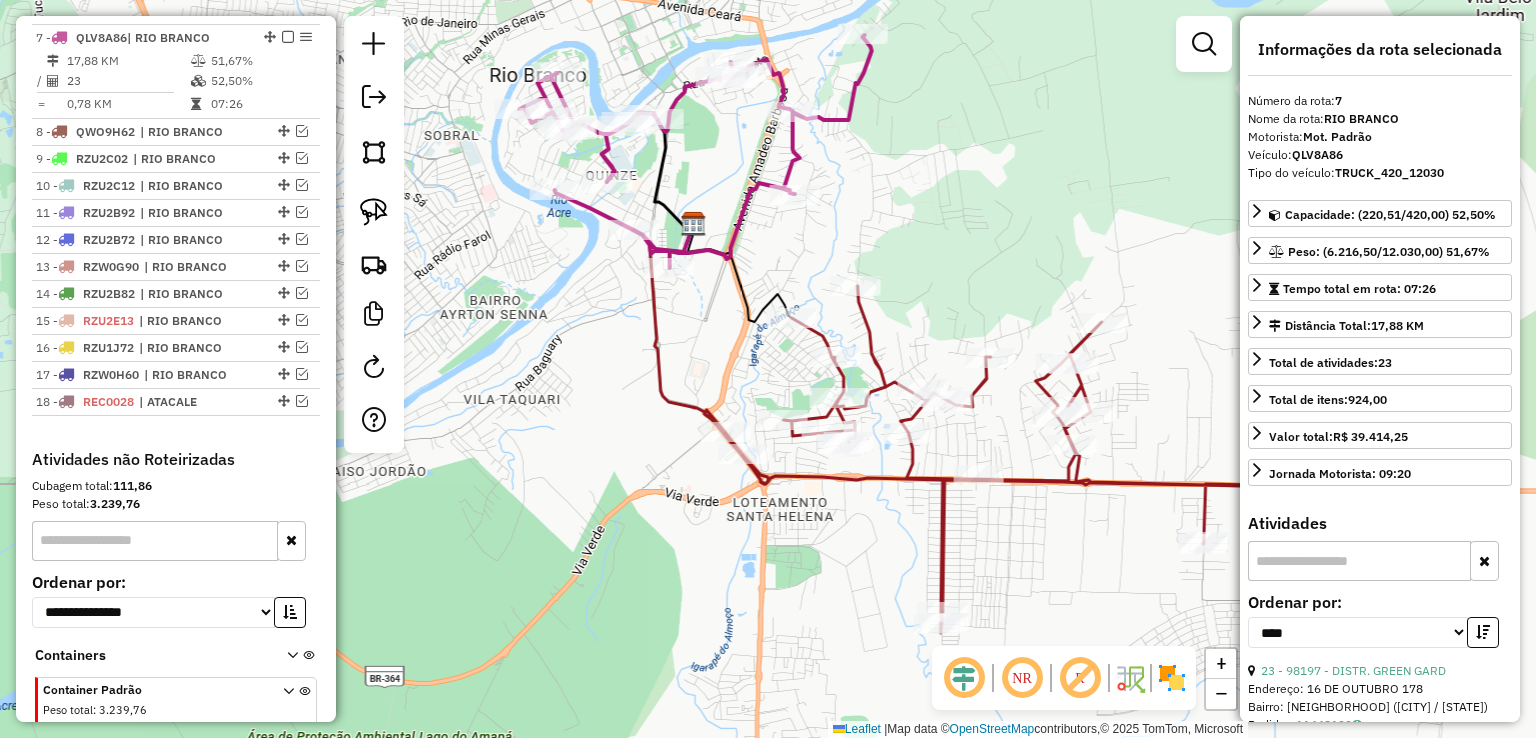 scroll, scrollTop: 976, scrollLeft: 0, axis: vertical 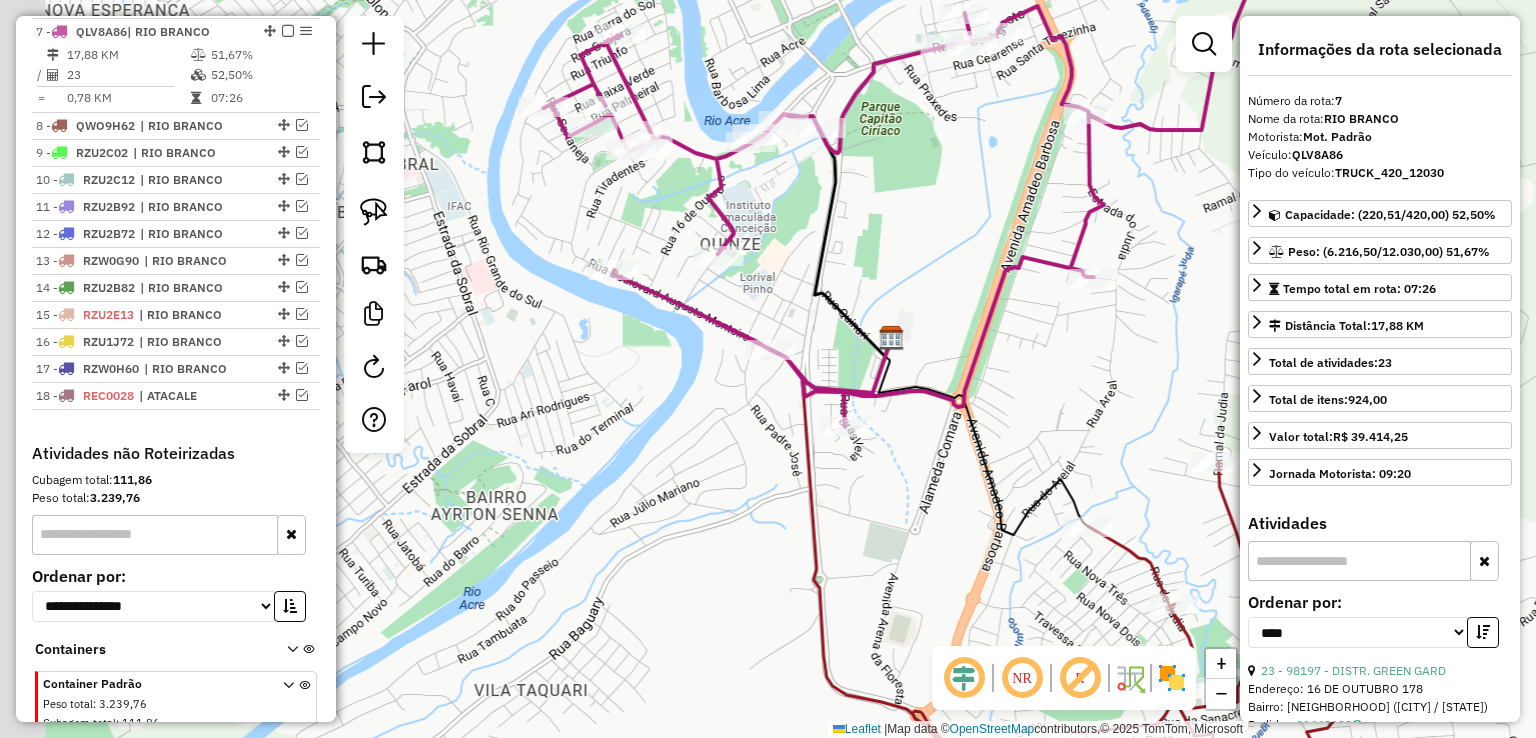 drag, startPoint x: 634, startPoint y: 158, endPoint x: 802, endPoint y: 222, distance: 179.77763 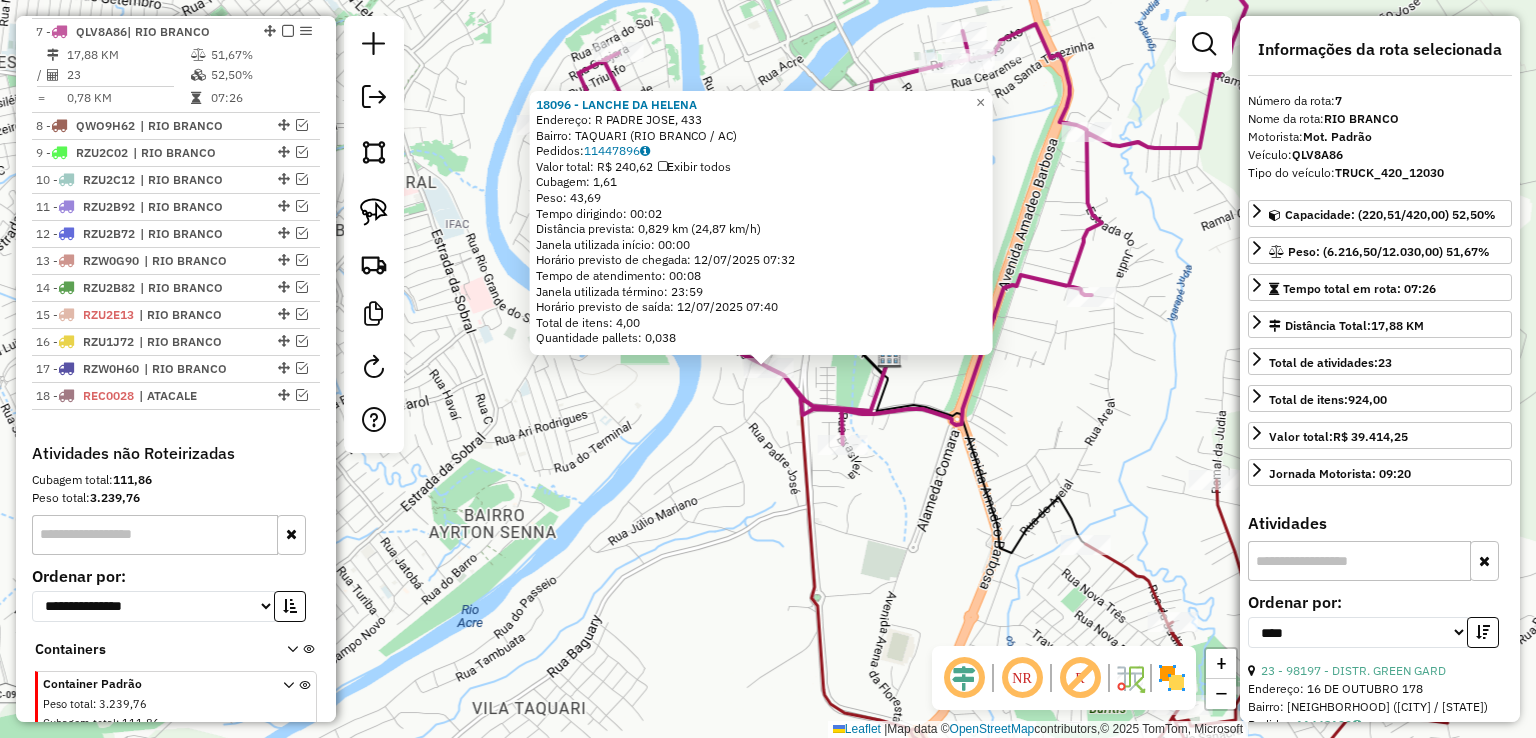 click on "18096 - LANCHE DA HELENA  Endereço: R    [STREET_NAME], [NUMBER]   Bairro: [NEIGHBORHOOD] ([CITY] / [STATE])   Pedidos:  [ORDER_ID]   Valor total: R$ 240,62   Exibir todos   Cubagem: 1,61  Peso: 43,69  Tempo dirigindo: 00:02   Distância prevista: 0,829 km (24,87 km/h)   Janela utilizada início: 00:00   Horário previsto de chegada: 12/07/2025 07:32   Tempo de atendimento: 00:08   Janela utilizada término: 23:59   Horário previsto de saída: 12/07/2025 07:40   Total de itens: 4,00   Quantidade pallets: 0,038  × Janela de atendimento Grade de atendimento Capacidade Transportadoras Veículos Cliente Pedidos  Rotas Selecione os dias de semana para filtrar as janelas de atendimento  Seg   Ter   Qua   Qui   Sex   Sáb   Dom  Informe o período da janela de atendimento: De: Até:  Filtrar exatamente a janela do cliente  Considerar janela de atendimento padrão  Selecione os dias de semana para filtrar as grades de atendimento  Seg   Ter   Qua   Qui   Sex   Sáb   Dom   Considerar clientes sem dia de atendimento cadastrado  De:" 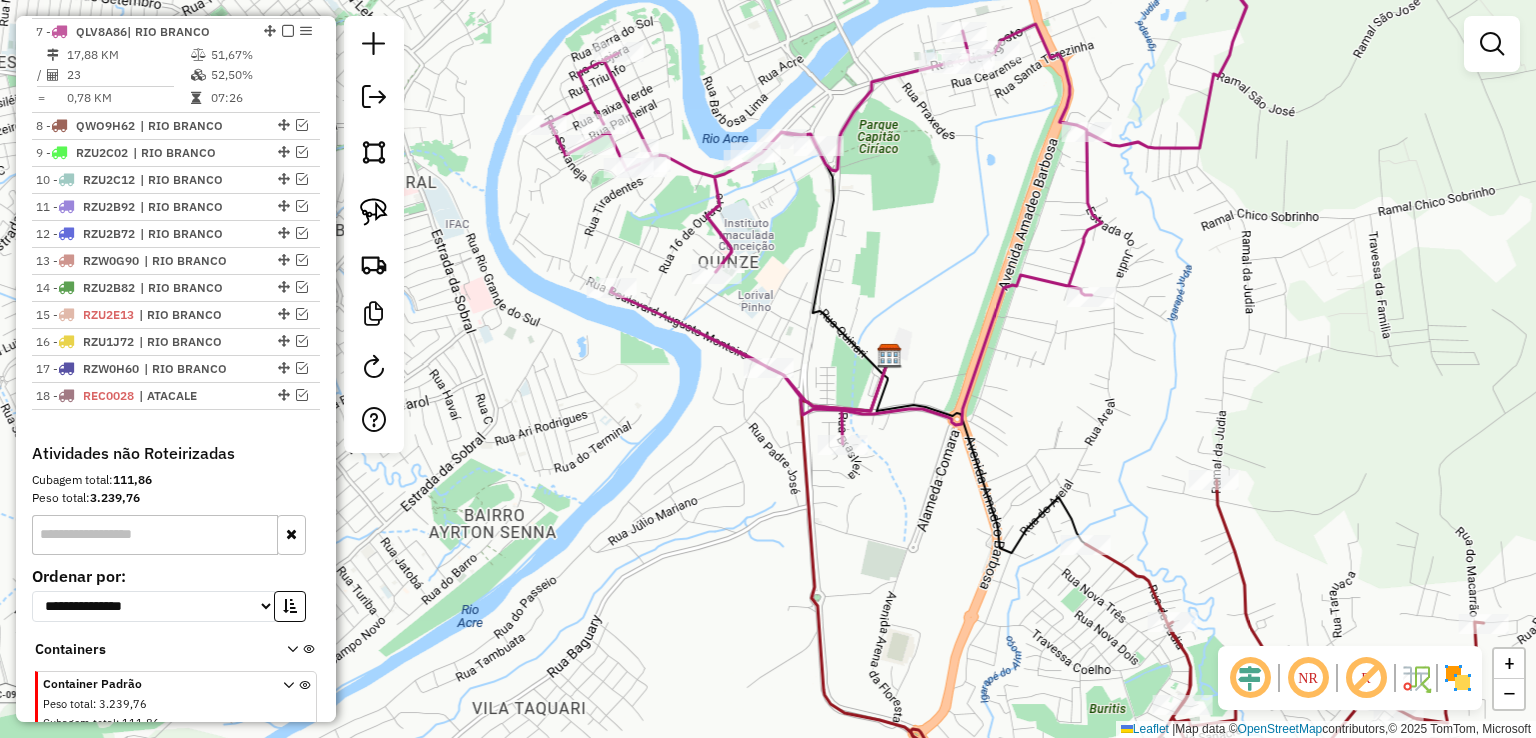 click 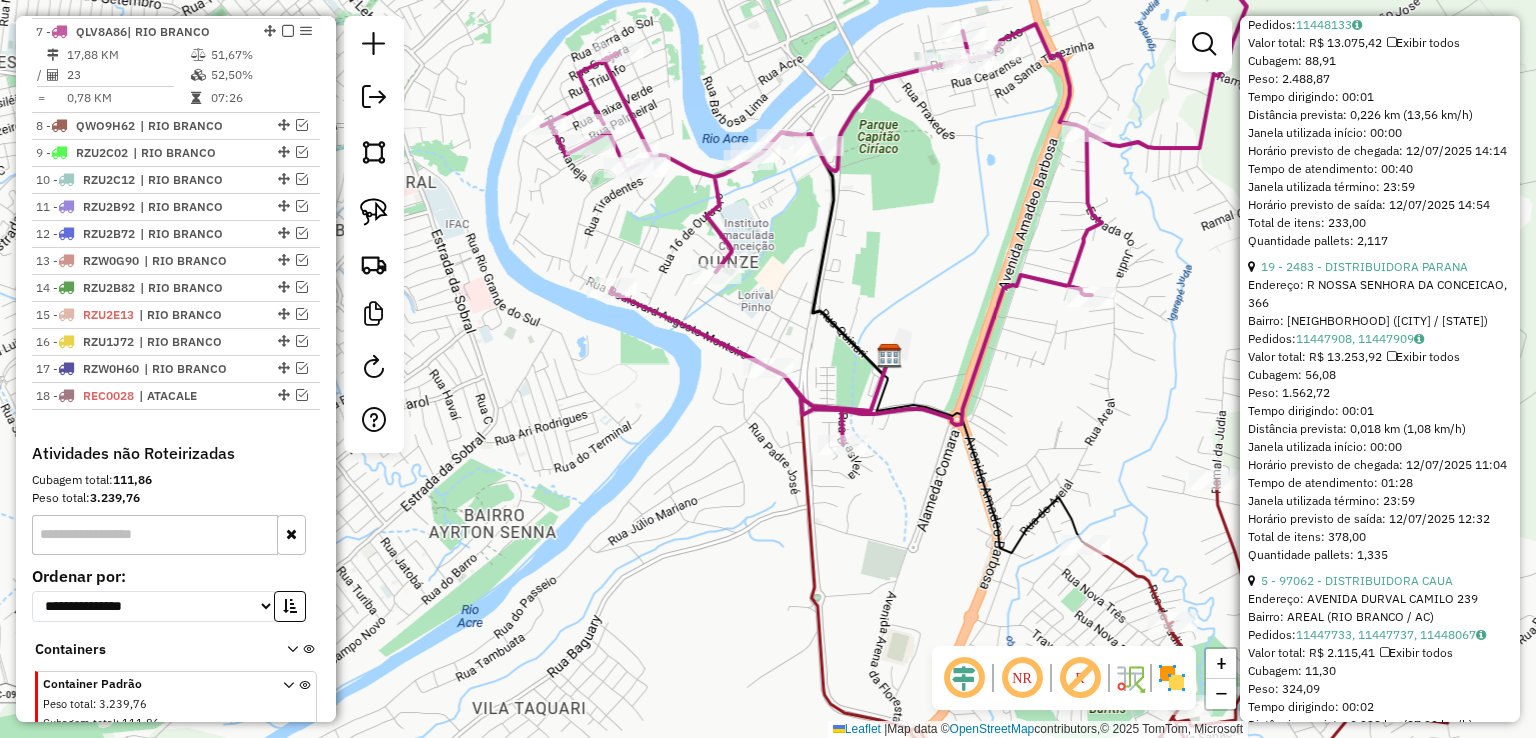scroll, scrollTop: 800, scrollLeft: 0, axis: vertical 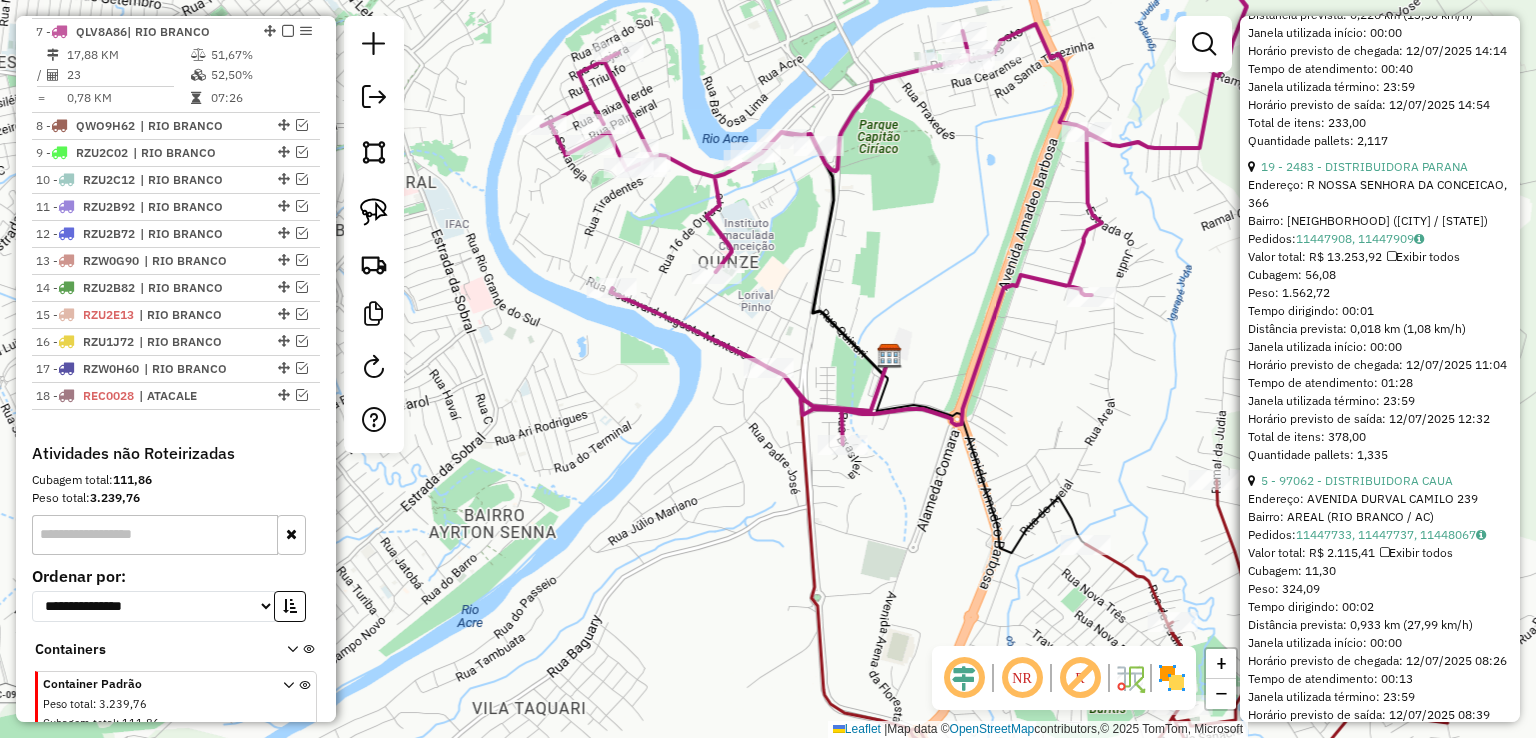 click on "Janela de atendimento Grade de atendimento Capacidade Transportadoras Veículos Cliente Pedidos  Rotas Selecione os dias de semana para filtrar as janelas de atendimento  Seg   Ter   Qua   Qui   Sex   Sáb   Dom  Informe o período da janela de atendimento: De: Até:  Filtrar exatamente a janela do cliente  Considerar janela de atendimento padrão  Selecione os dias de semana para filtrar as grades de atendimento  Seg   Ter   Qua   Qui   Sex   Sáb   Dom   Considerar clientes sem dia de atendimento cadastrado  Clientes fora do dia de atendimento selecionado Filtrar as atividades entre os valores definidos abaixo:  Peso mínimo:   Peso máximo:   Cubagem mínima:   Cubagem máxima:   De:   Até:  Filtrar as atividades entre o tempo de atendimento definido abaixo:  De:   Até:   Considerar capacidade total dos clientes não roteirizados Transportadora: Selecione um ou mais itens Tipo de veículo: Selecione um ou mais itens Veículo: Selecione um ou mais itens Motorista: Selecione um ou mais itens Nome: Rótulo:" 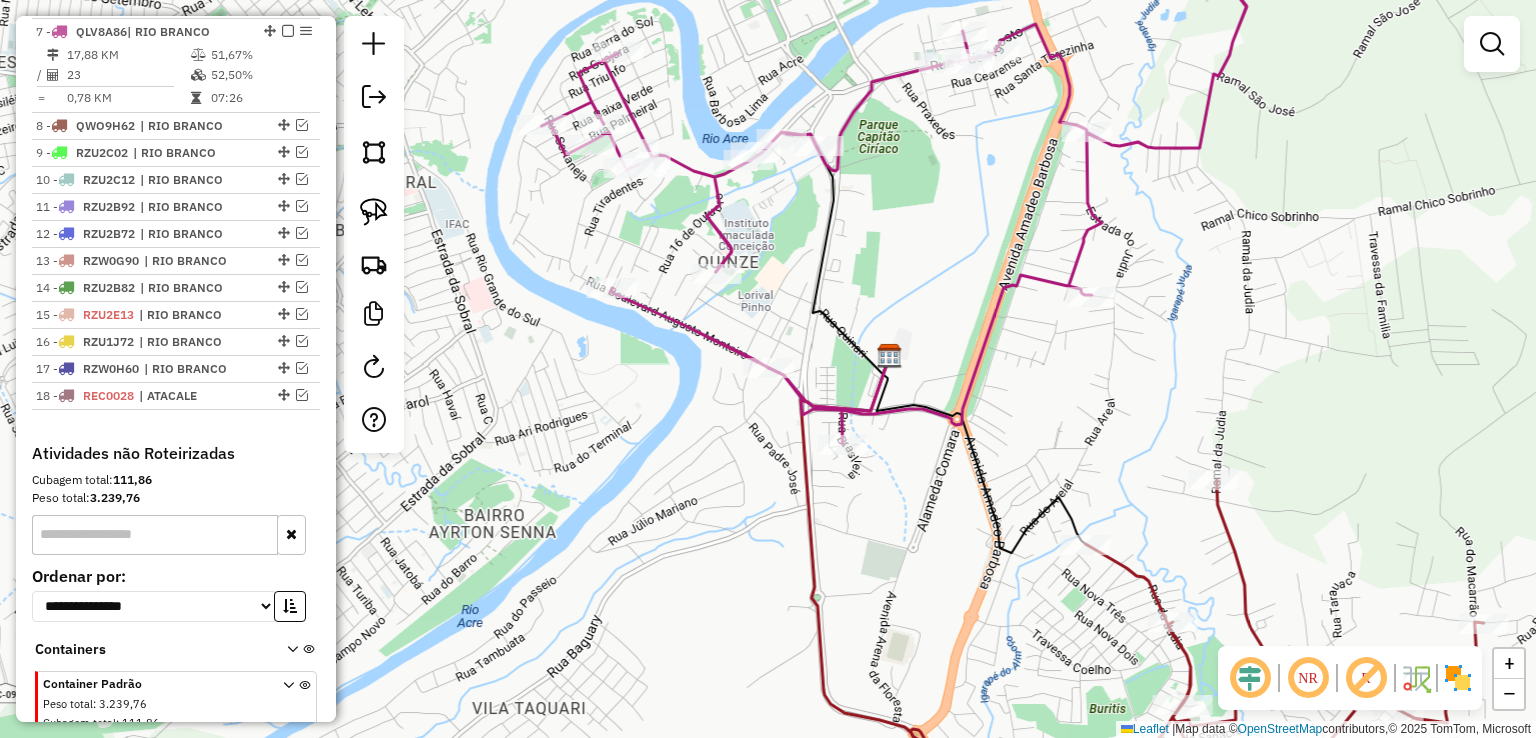 click on "Janela de atendimento Grade de atendimento Capacidade Transportadoras Veículos Cliente Pedidos  Rotas Selecione os dias de semana para filtrar as janelas de atendimento  Seg   Ter   Qua   Qui   Sex   Sáb   Dom  Informe o período da janela de atendimento: De: Até:  Filtrar exatamente a janela do cliente  Considerar janela de atendimento padrão  Selecione os dias de semana para filtrar as grades de atendimento  Seg   Ter   Qua   Qui   Sex   Sáb   Dom   Considerar clientes sem dia de atendimento cadastrado  Clientes fora do dia de atendimento selecionado Filtrar as atividades entre os valores definidos abaixo:  Peso mínimo:   Peso máximo:   Cubagem mínima:   Cubagem máxima:   De:   Até:  Filtrar as atividades entre o tempo de atendimento definido abaixo:  De:   Até:   Considerar capacidade total dos clientes não roteirizados Transportadora: Selecione um ou mais itens Tipo de veículo: Selecione um ou mais itens Veículo: Selecione um ou mais itens Motorista: Selecione um ou mais itens Nome: Rótulo:" 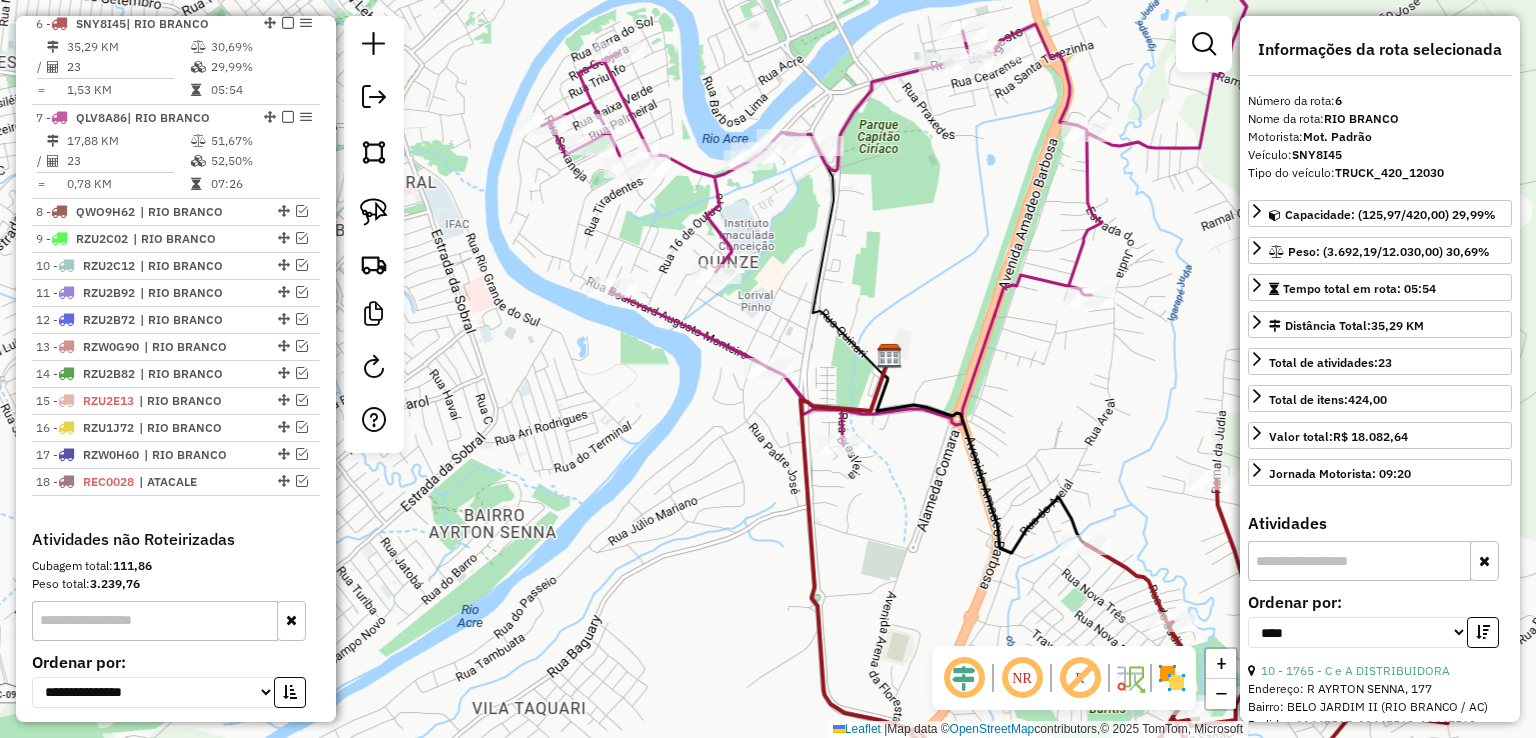 scroll, scrollTop: 882, scrollLeft: 0, axis: vertical 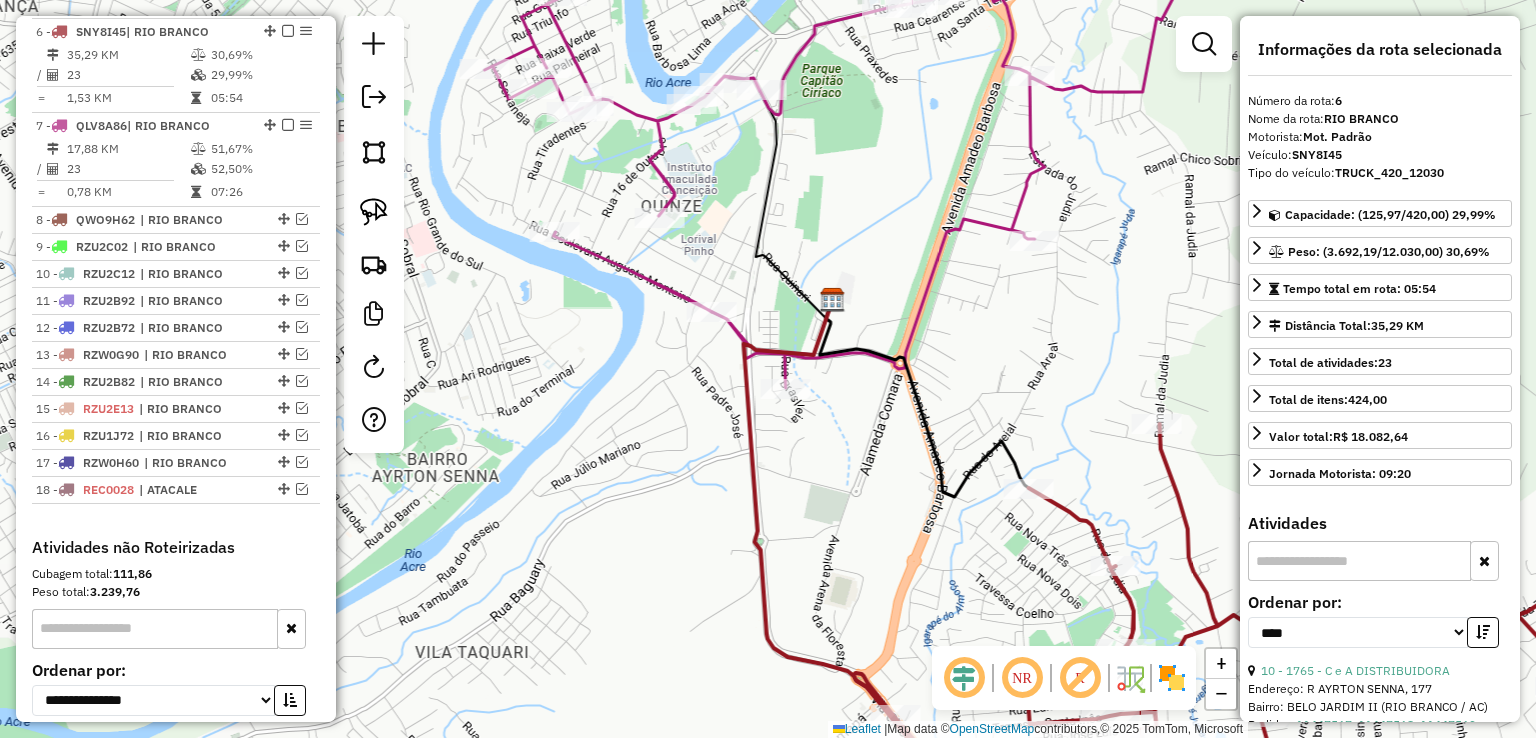 drag, startPoint x: 1149, startPoint y: 481, endPoint x: 982, endPoint y: 201, distance: 326.01993 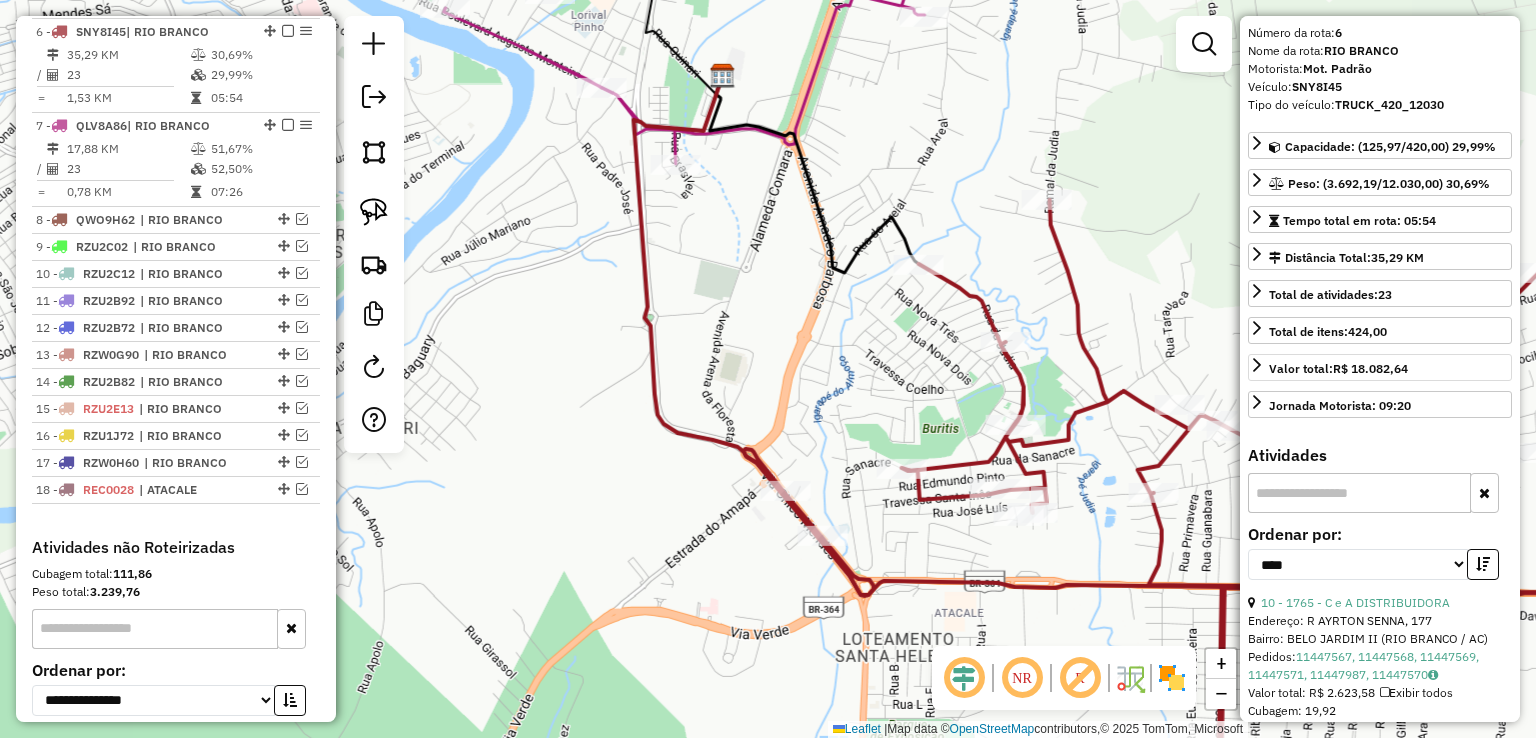 scroll, scrollTop: 100, scrollLeft: 0, axis: vertical 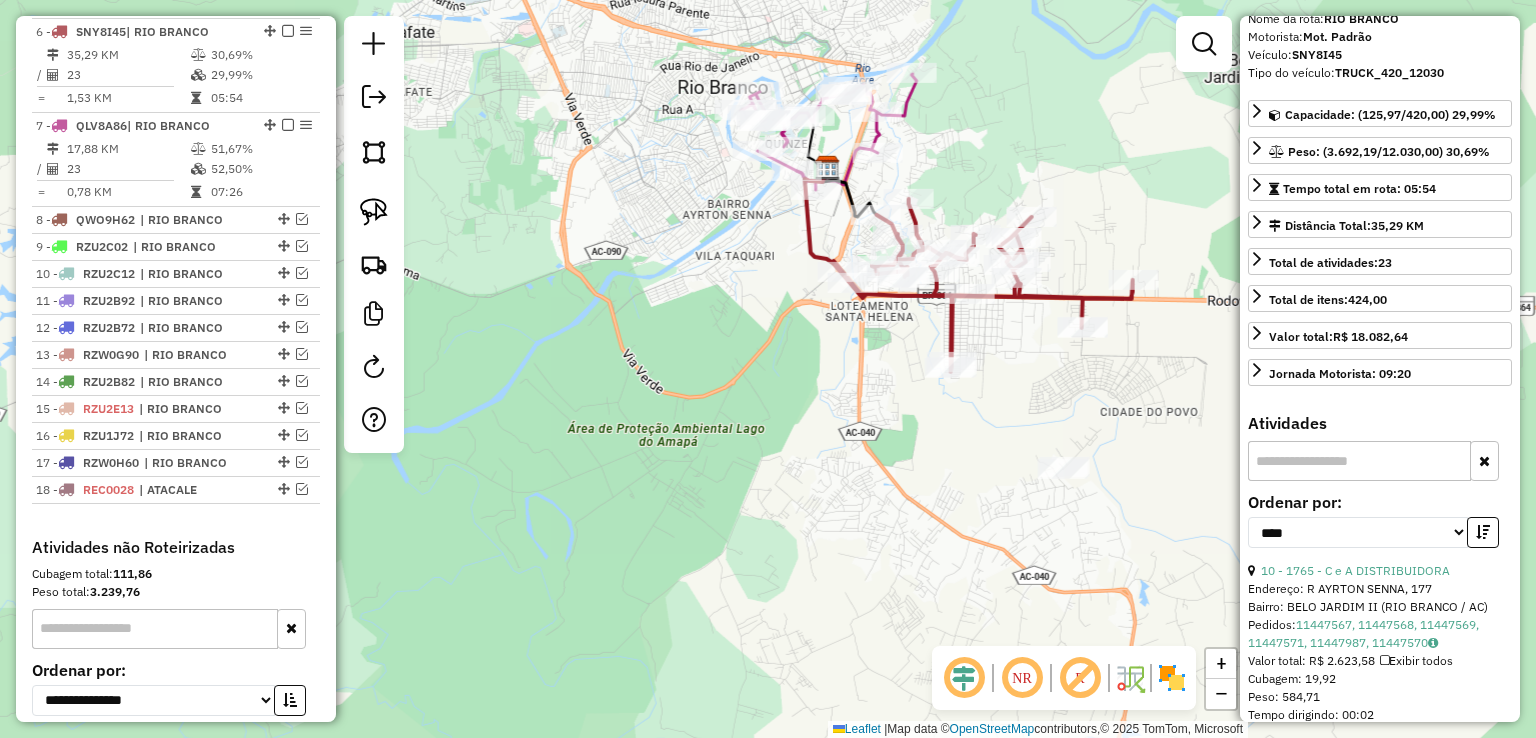 drag, startPoint x: 992, startPoint y: 148, endPoint x: 987, endPoint y: 375, distance: 227.05505 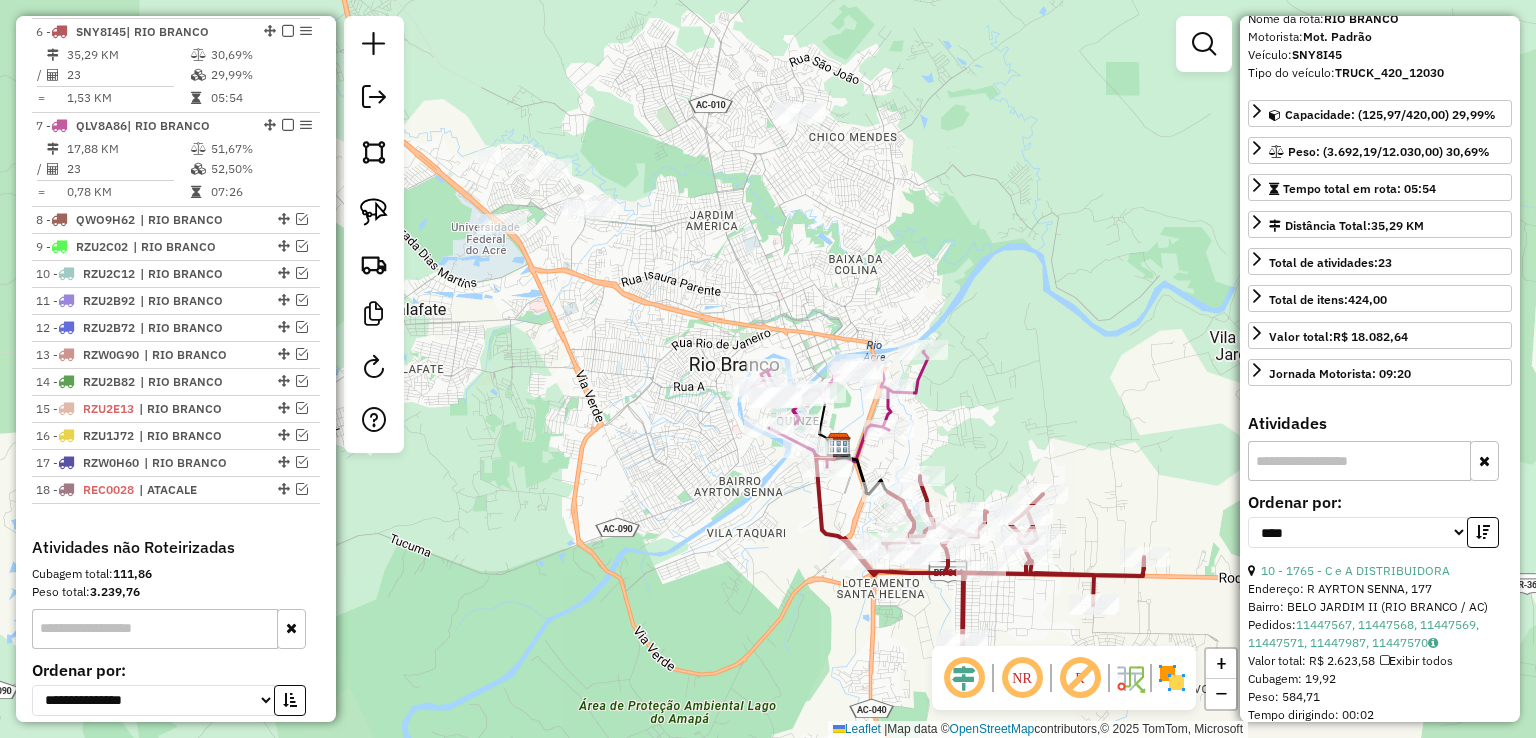 drag, startPoint x: 827, startPoint y: 285, endPoint x: 847, endPoint y: 321, distance: 41.18252 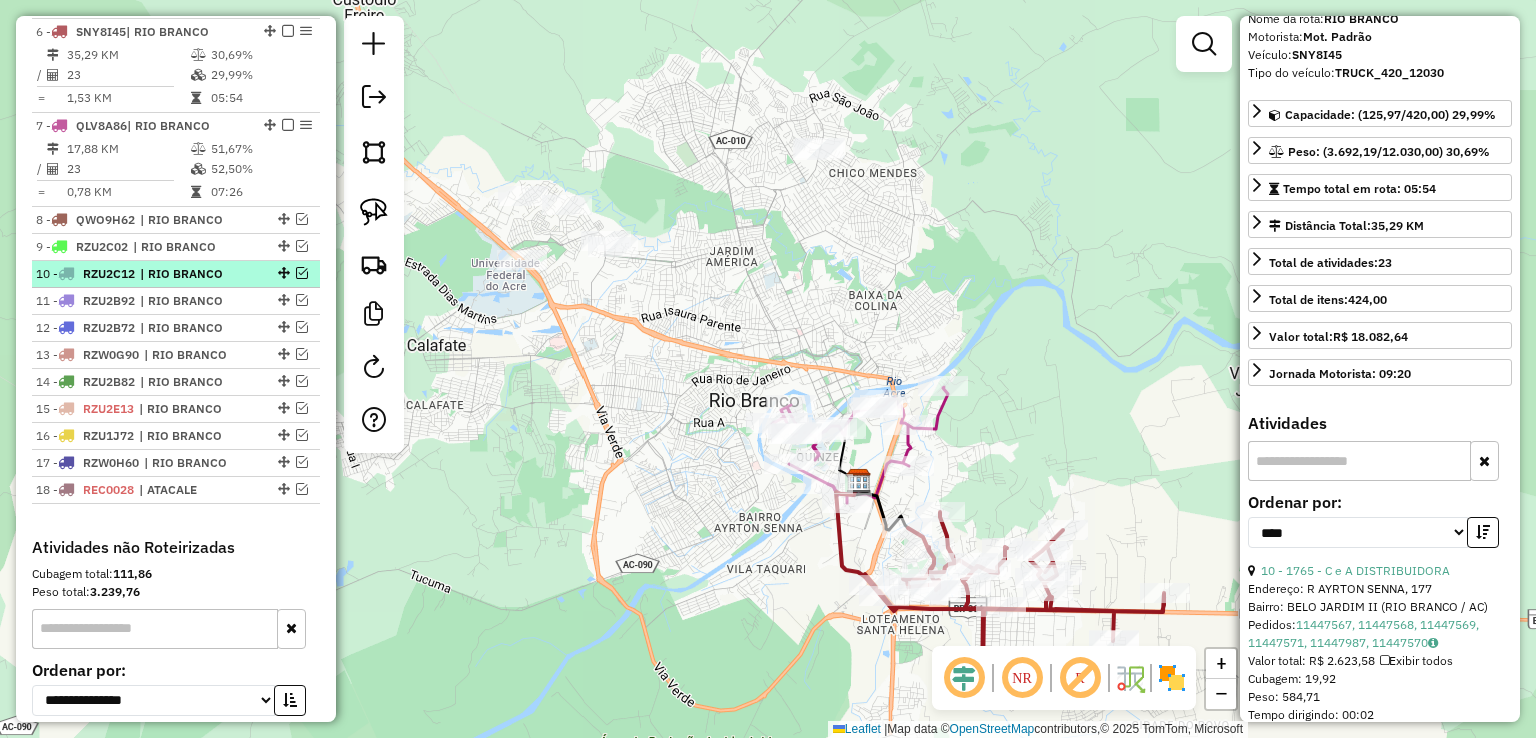 scroll, scrollTop: 582, scrollLeft: 0, axis: vertical 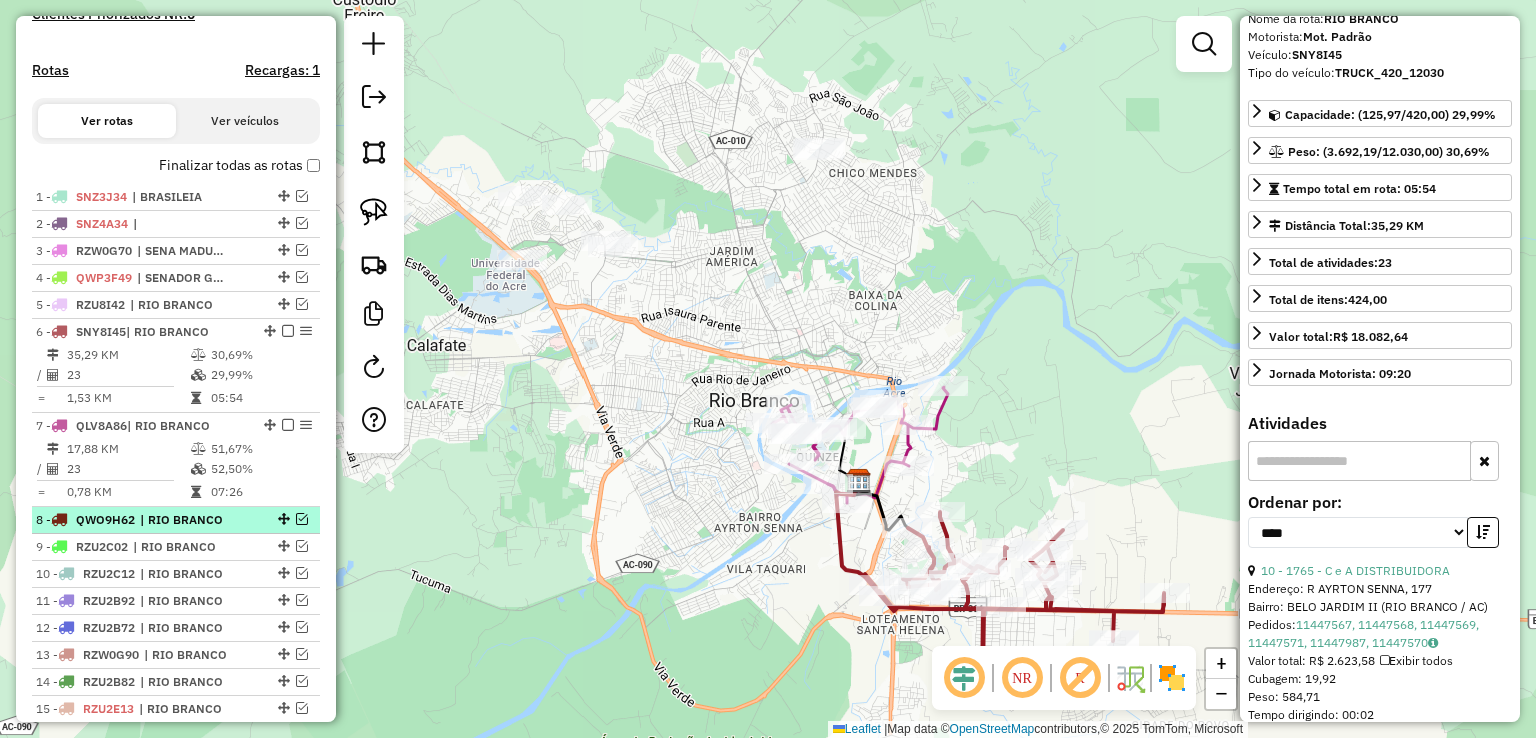 click on "8 -     [CODE] | [CITY]" at bounding box center (176, 520) 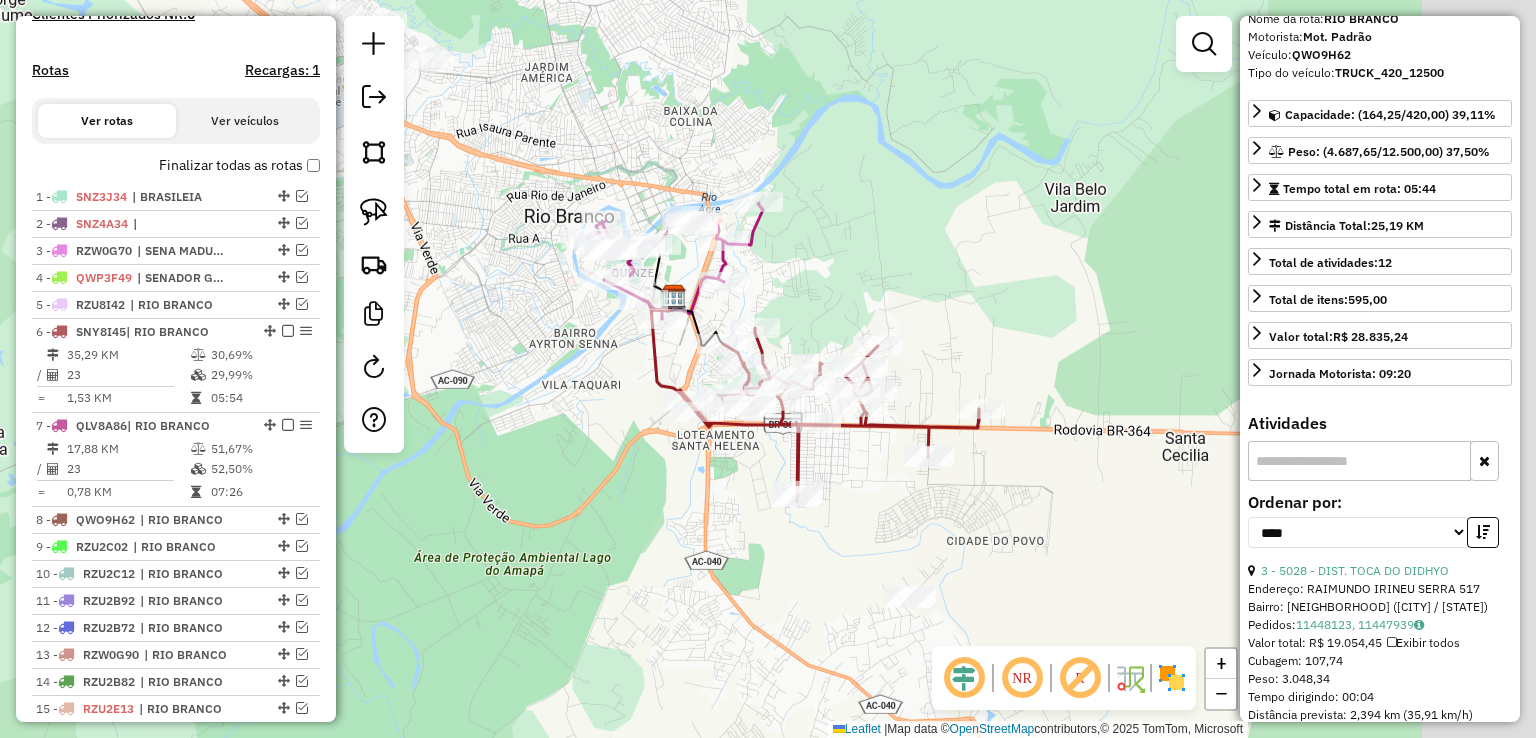 drag, startPoint x: 720, startPoint y: 295, endPoint x: 521, endPoint y: 5, distance: 351.71152 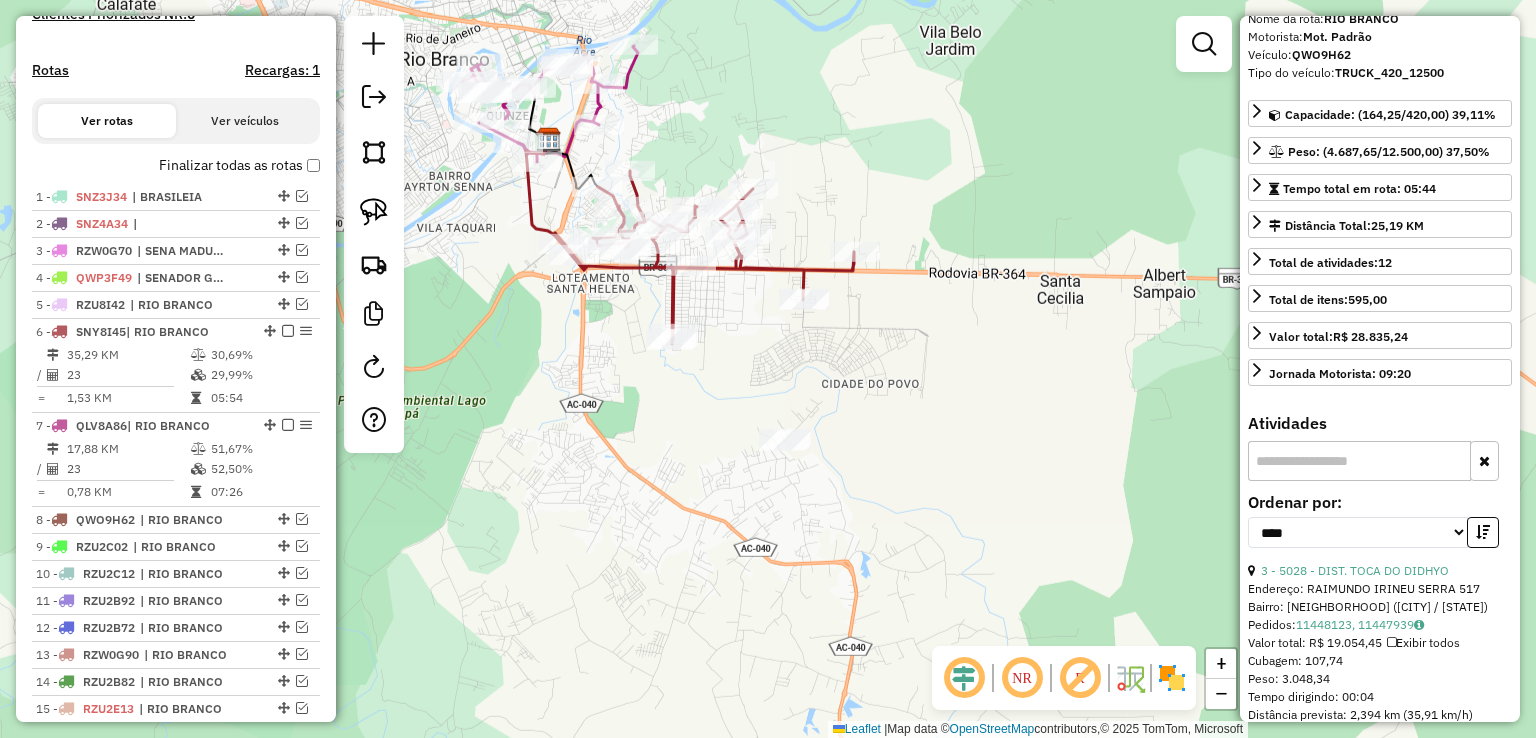 drag, startPoint x: 942, startPoint y: 210, endPoint x: 836, endPoint y: 93, distance: 157.87654 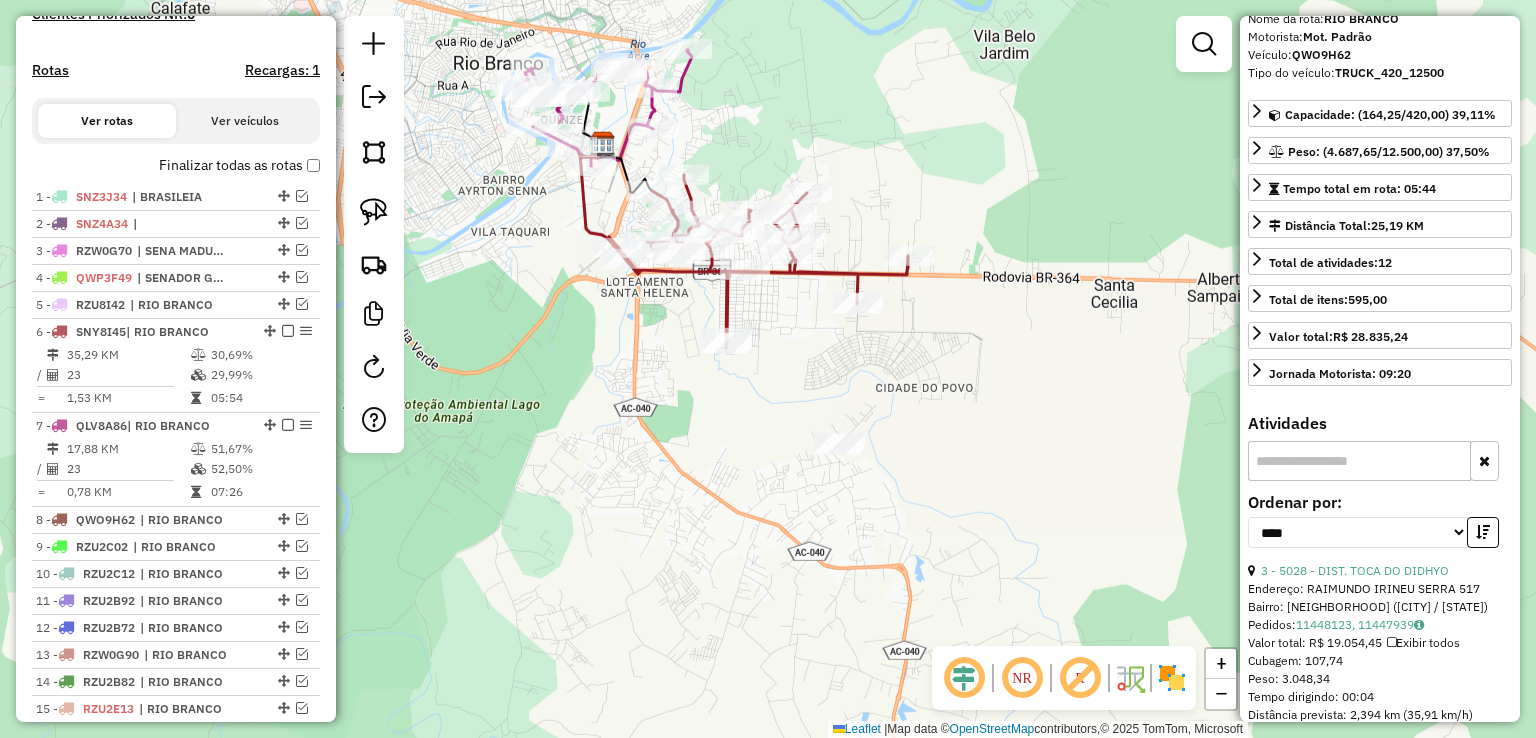 drag, startPoint x: 792, startPoint y: 111, endPoint x: 846, endPoint y: 115, distance: 54.147945 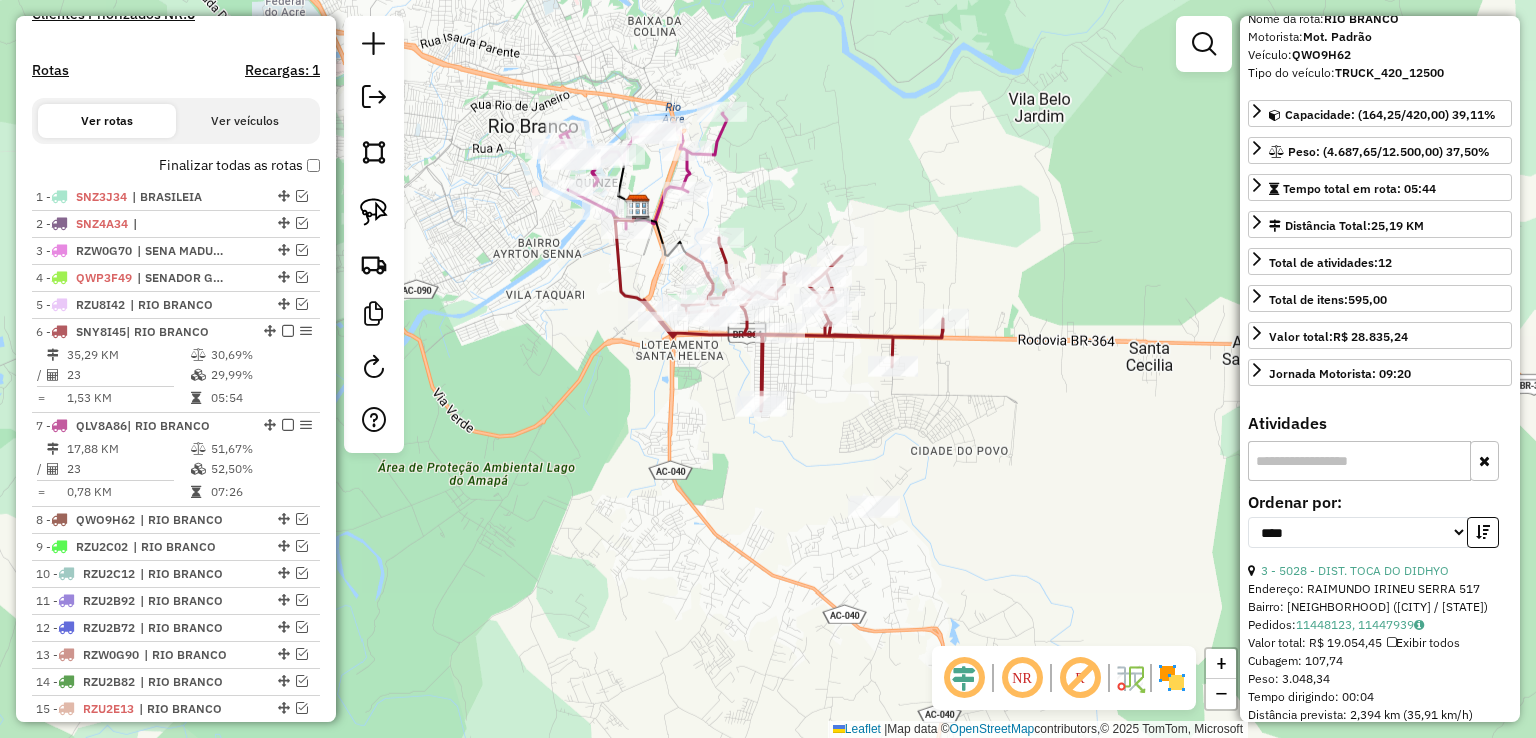 drag, startPoint x: 859, startPoint y: 98, endPoint x: 894, endPoint y: 164, distance: 74.70609 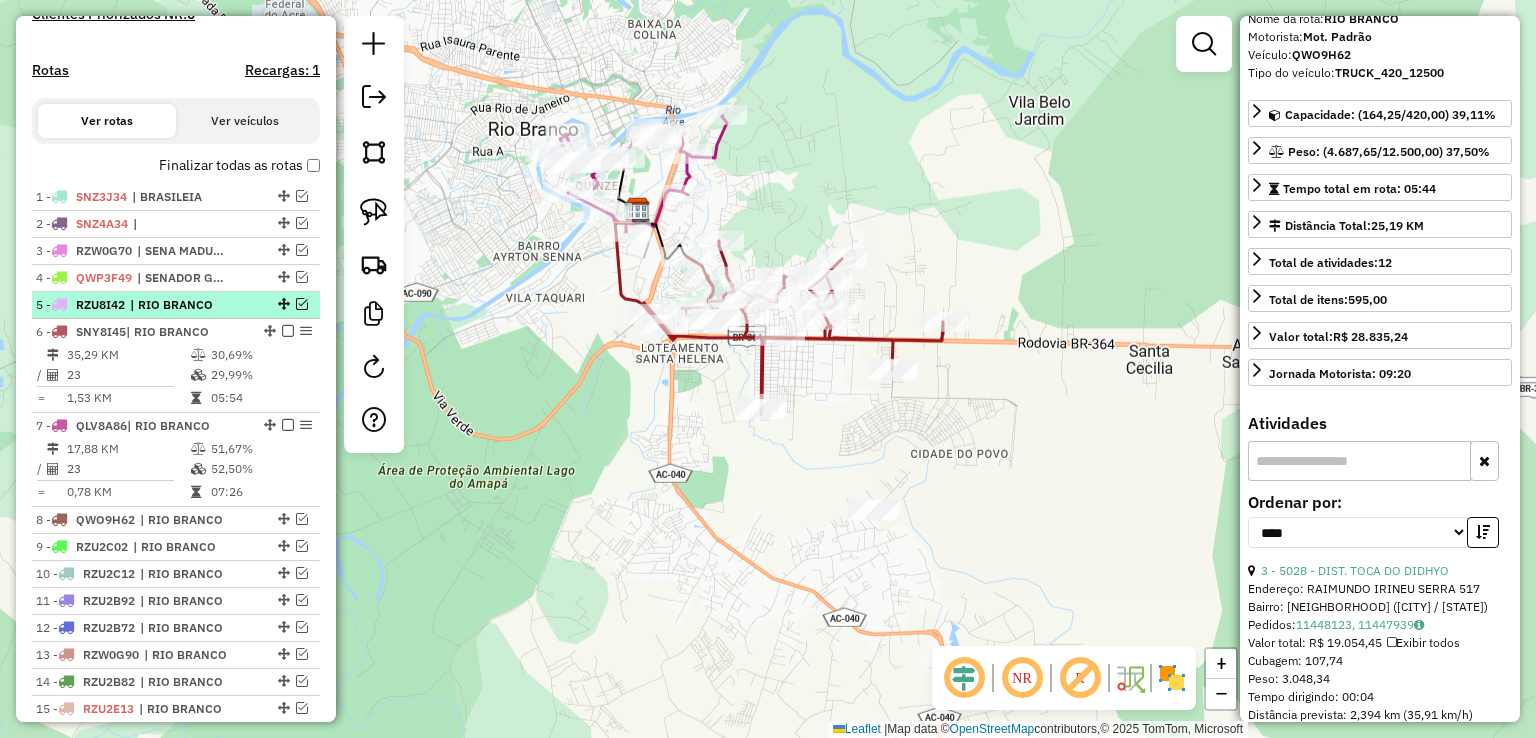 click at bounding box center (302, 304) 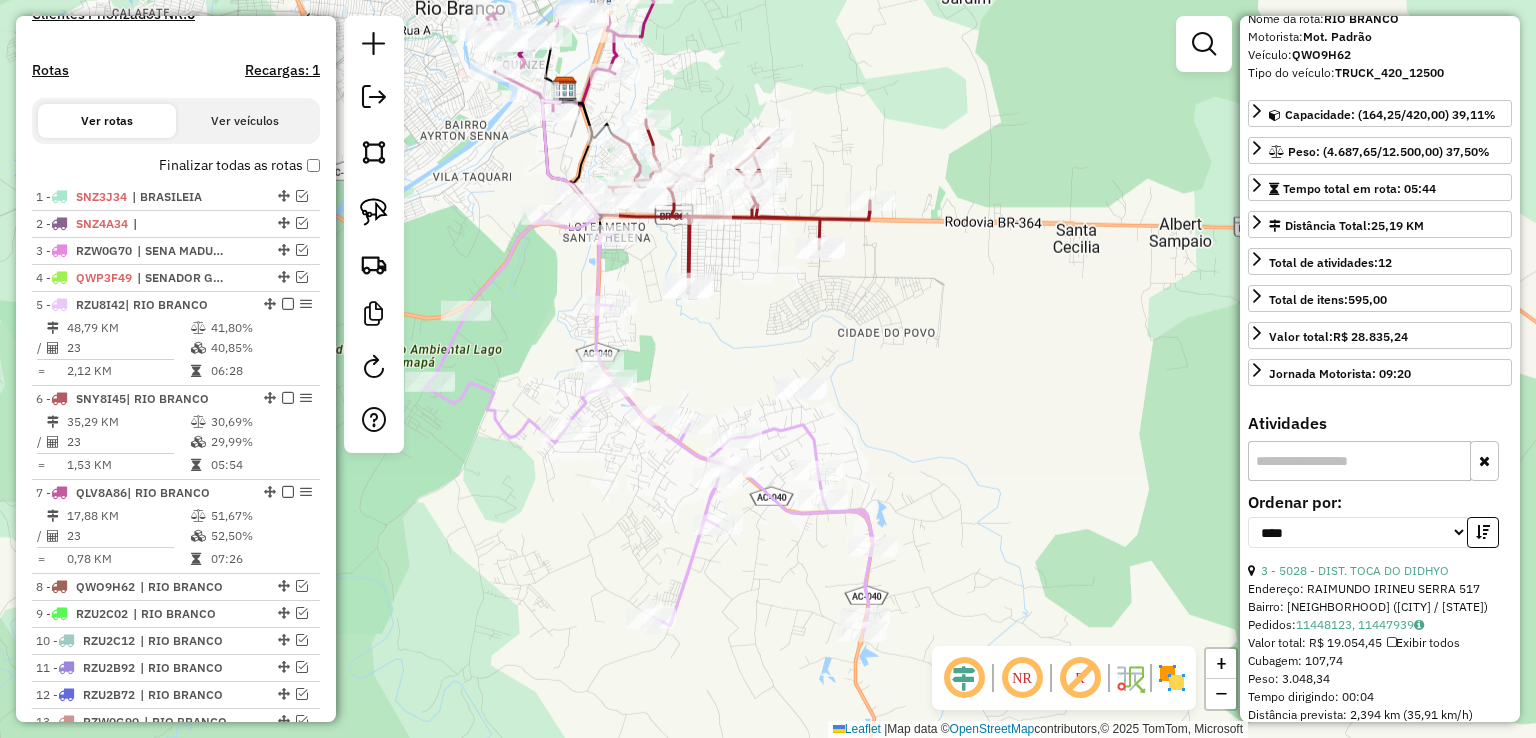drag, startPoint x: 556, startPoint y: 631, endPoint x: 483, endPoint y: 510, distance: 141.31525 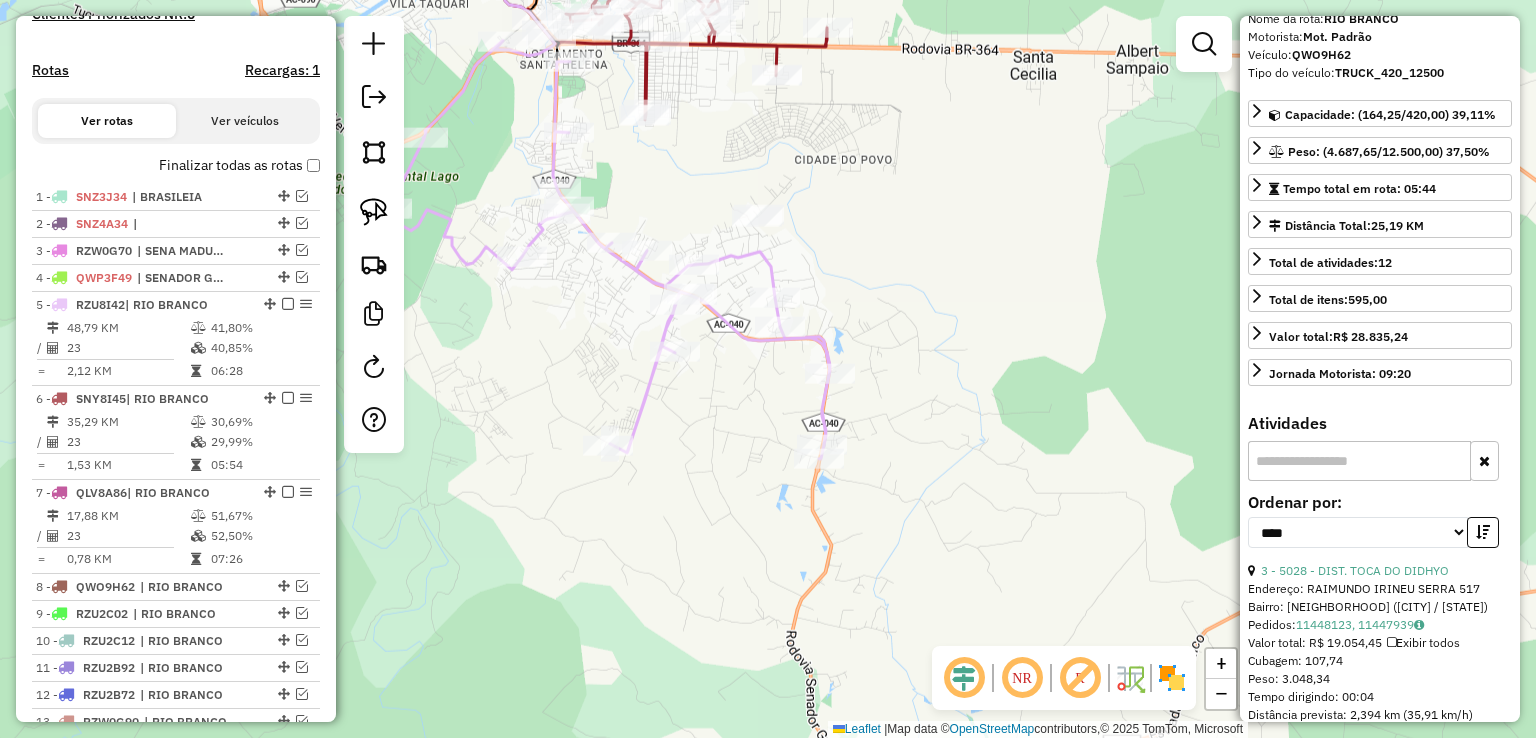 drag, startPoint x: 948, startPoint y: 436, endPoint x: 905, endPoint y: 263, distance: 178.26385 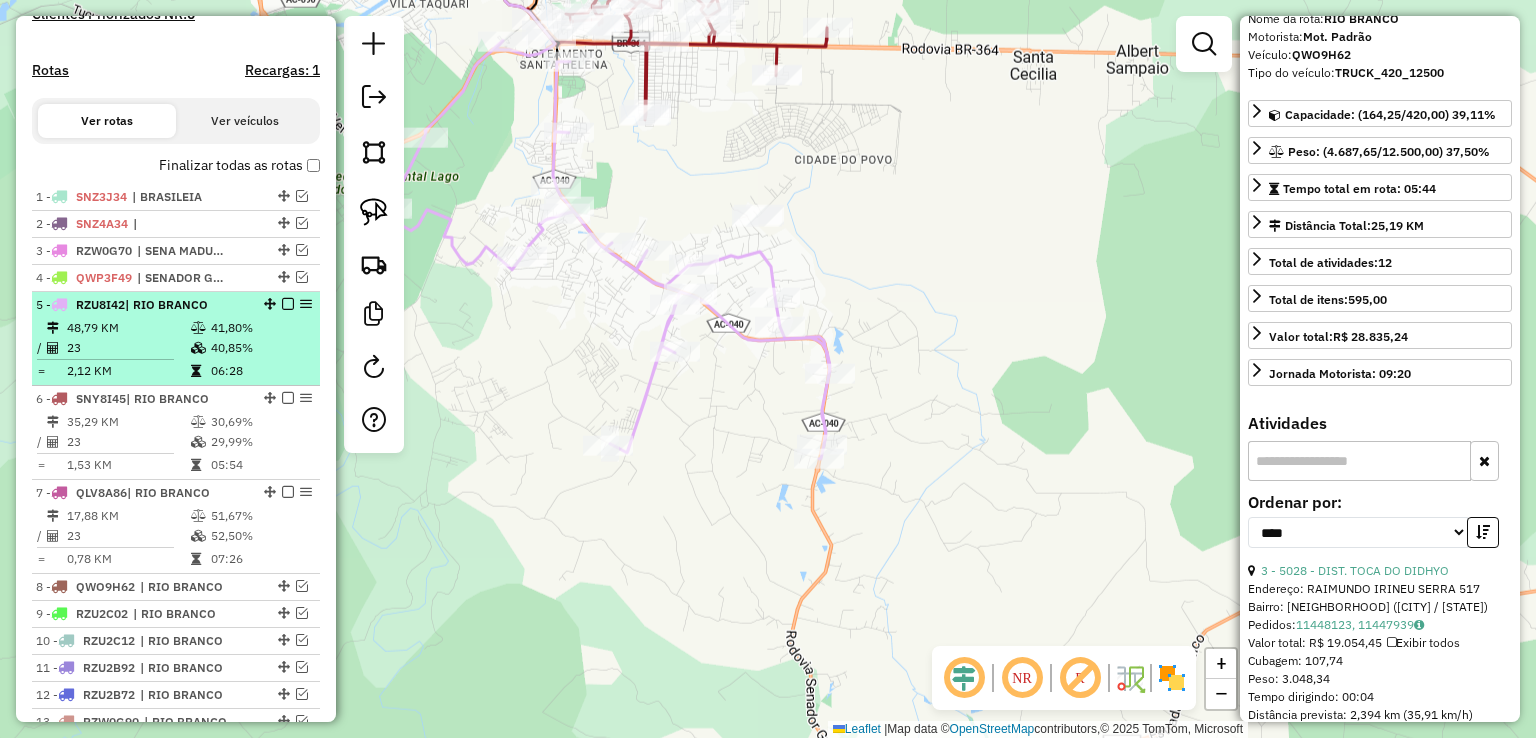 click at bounding box center [288, 304] 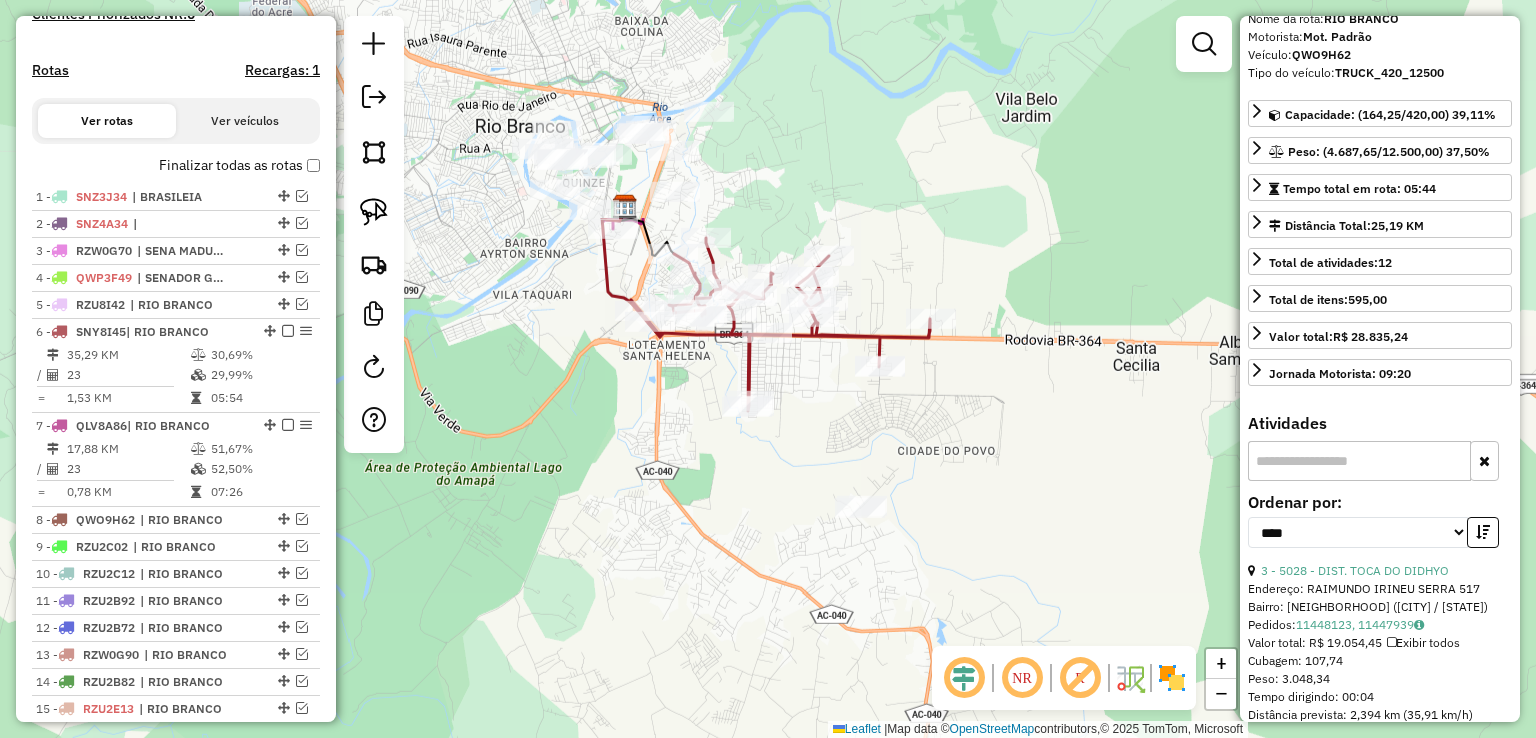 drag, startPoint x: 622, startPoint y: 387, endPoint x: 725, endPoint y: 678, distance: 308.6908 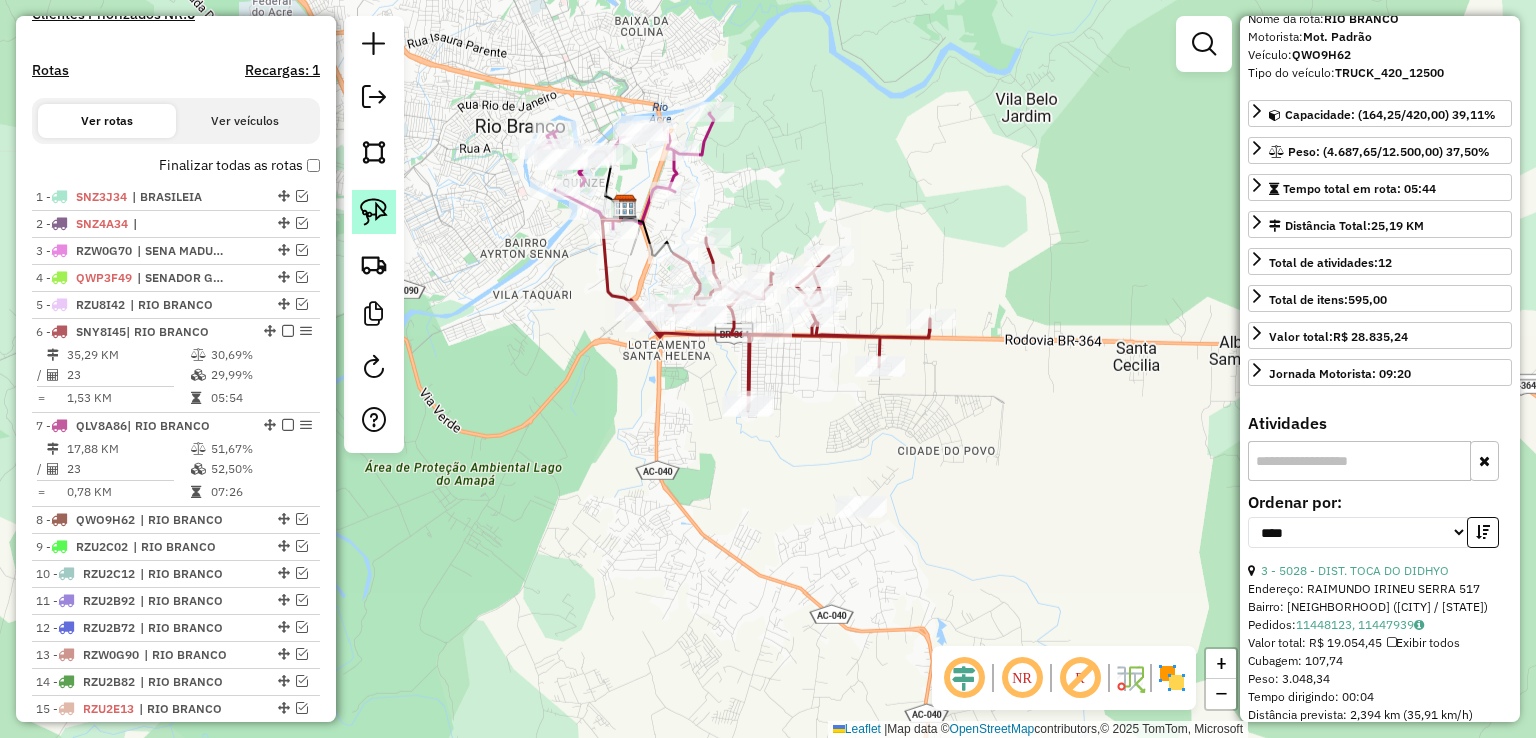 click 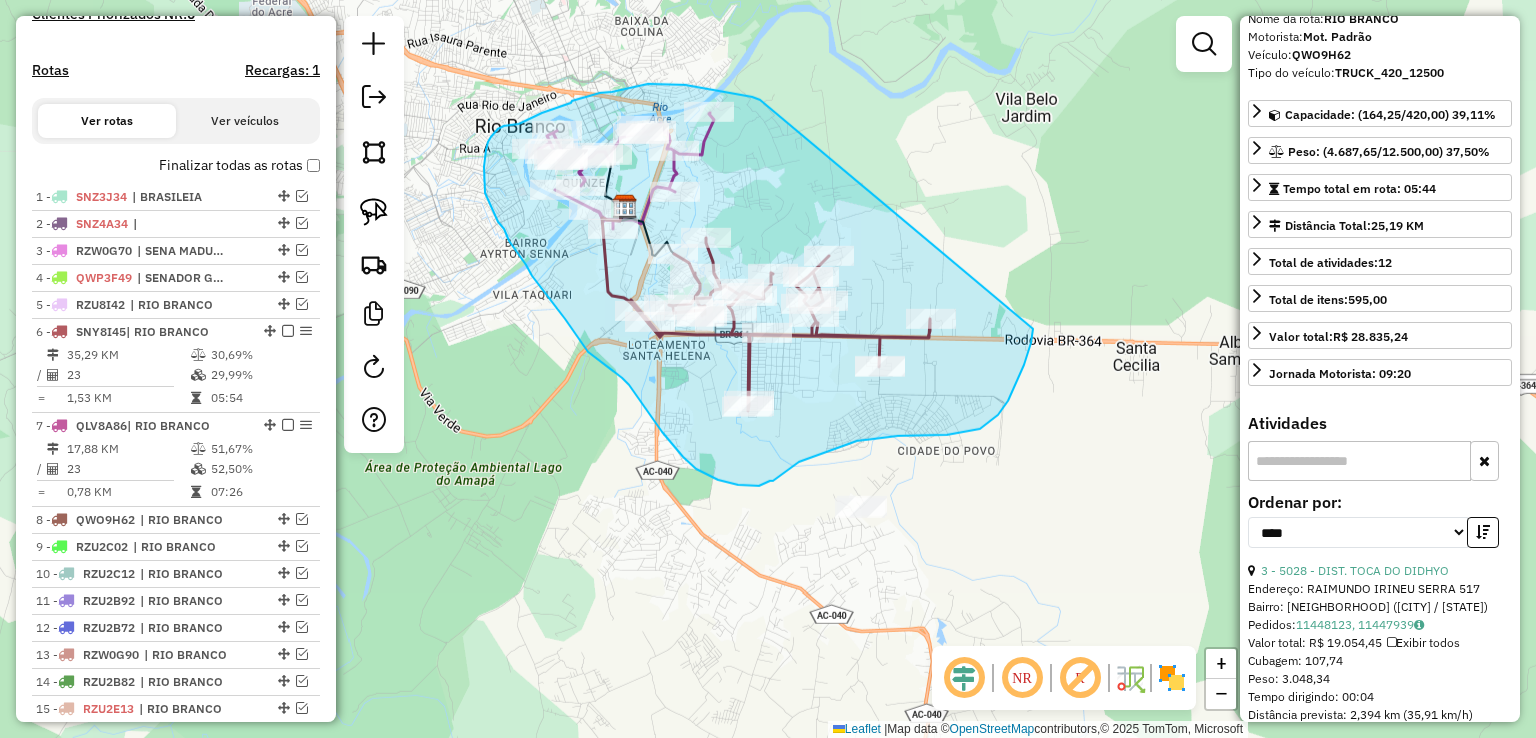 drag, startPoint x: 760, startPoint y: 100, endPoint x: 1033, endPoint y: 329, distance: 356.3285 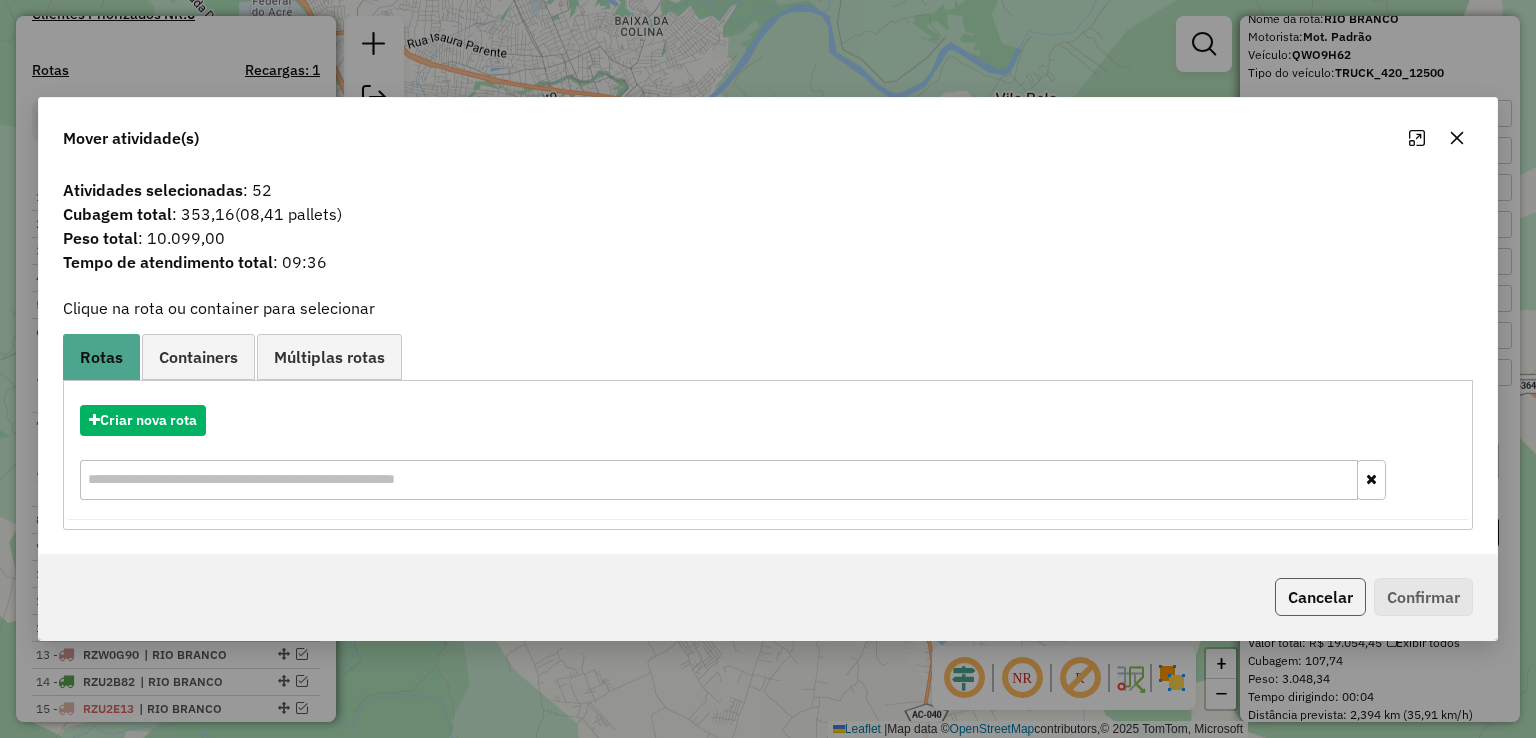 click on "Cancelar" 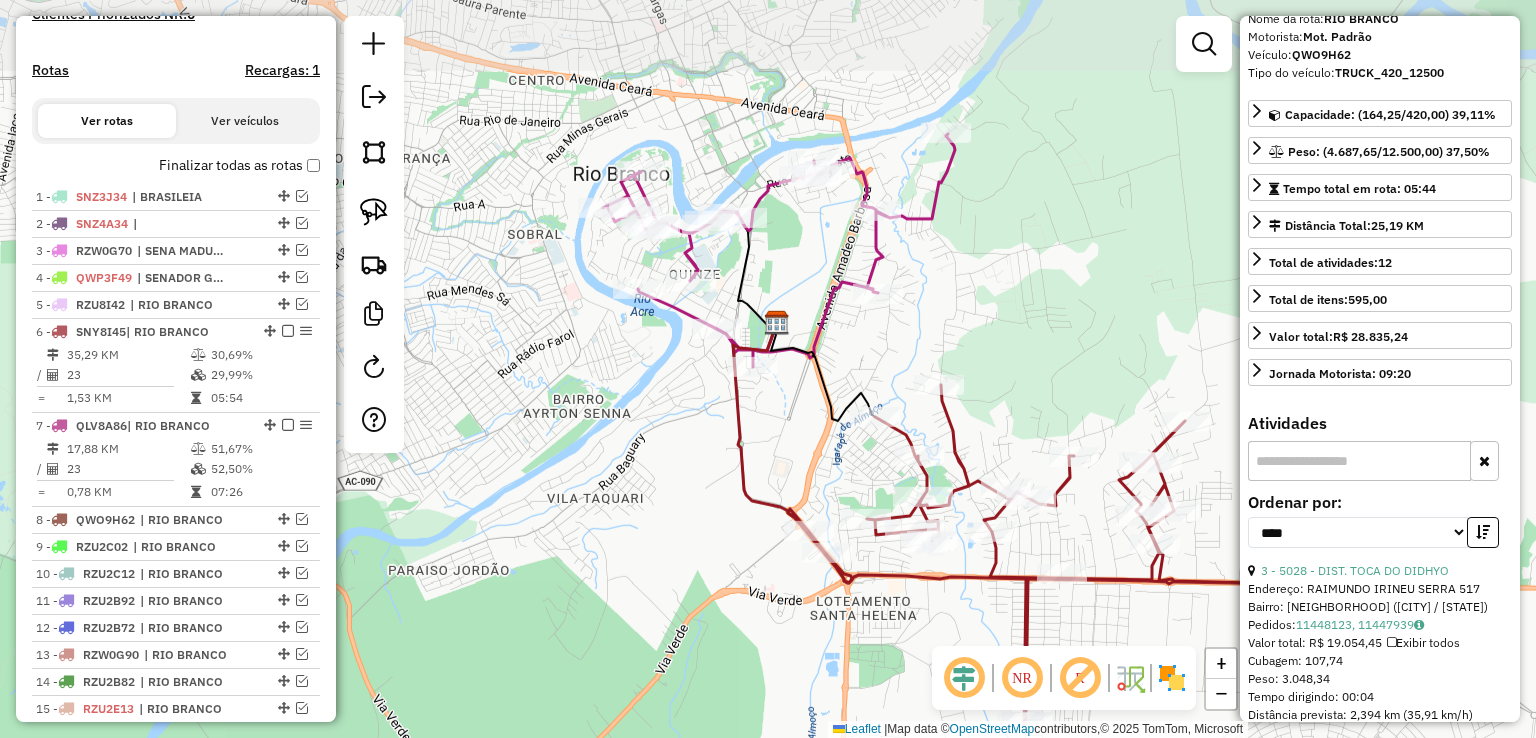 drag, startPoint x: 620, startPoint y: 186, endPoint x: 769, endPoint y: 281, distance: 176.7088 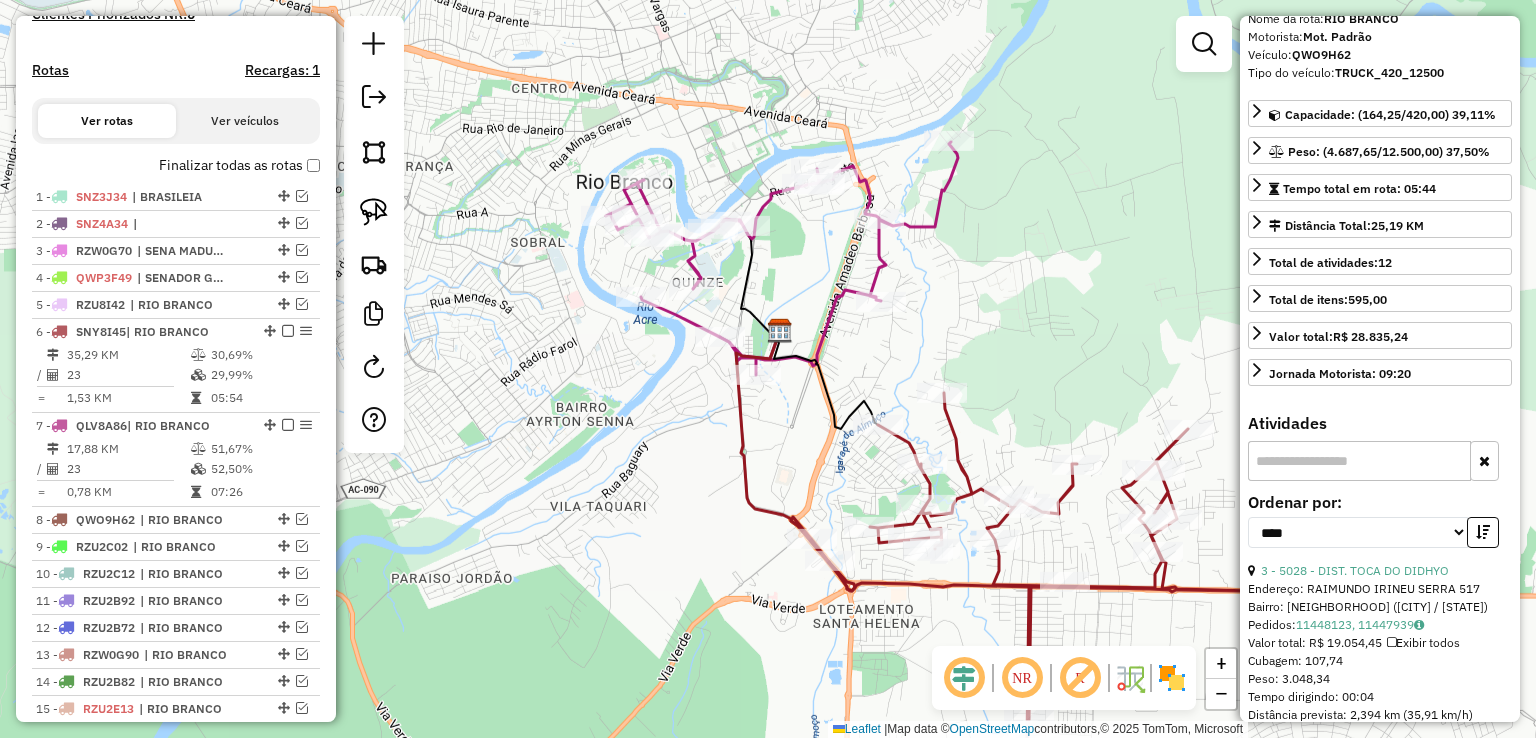 click on "Janela de atendimento Grade de atendimento Capacidade Transportadoras Veículos Cliente Pedidos  Rotas Selecione os dias de semana para filtrar as janelas de atendimento  Seg   Ter   Qua   Qui   Sex   Sáb   Dom  Informe o período da janela de atendimento: De: Até:  Filtrar exatamente a janela do cliente  Considerar janela de atendimento padrão  Selecione os dias de semana para filtrar as grades de atendimento  Seg   Ter   Qua   Qui   Sex   Sáb   Dom   Considerar clientes sem dia de atendimento cadastrado  Clientes fora do dia de atendimento selecionado Filtrar as atividades entre os valores definidos abaixo:  Peso mínimo:   Peso máximo:   Cubagem mínima:   Cubagem máxima:   De:   Até:  Filtrar as atividades entre o tempo de atendimento definido abaixo:  De:   Até:   Considerar capacidade total dos clientes não roteirizados Transportadora: Selecione um ou mais itens Tipo de veículo: Selecione um ou mais itens Veículo: Selecione um ou mais itens Motorista: Selecione um ou mais itens Nome: Rótulo:" 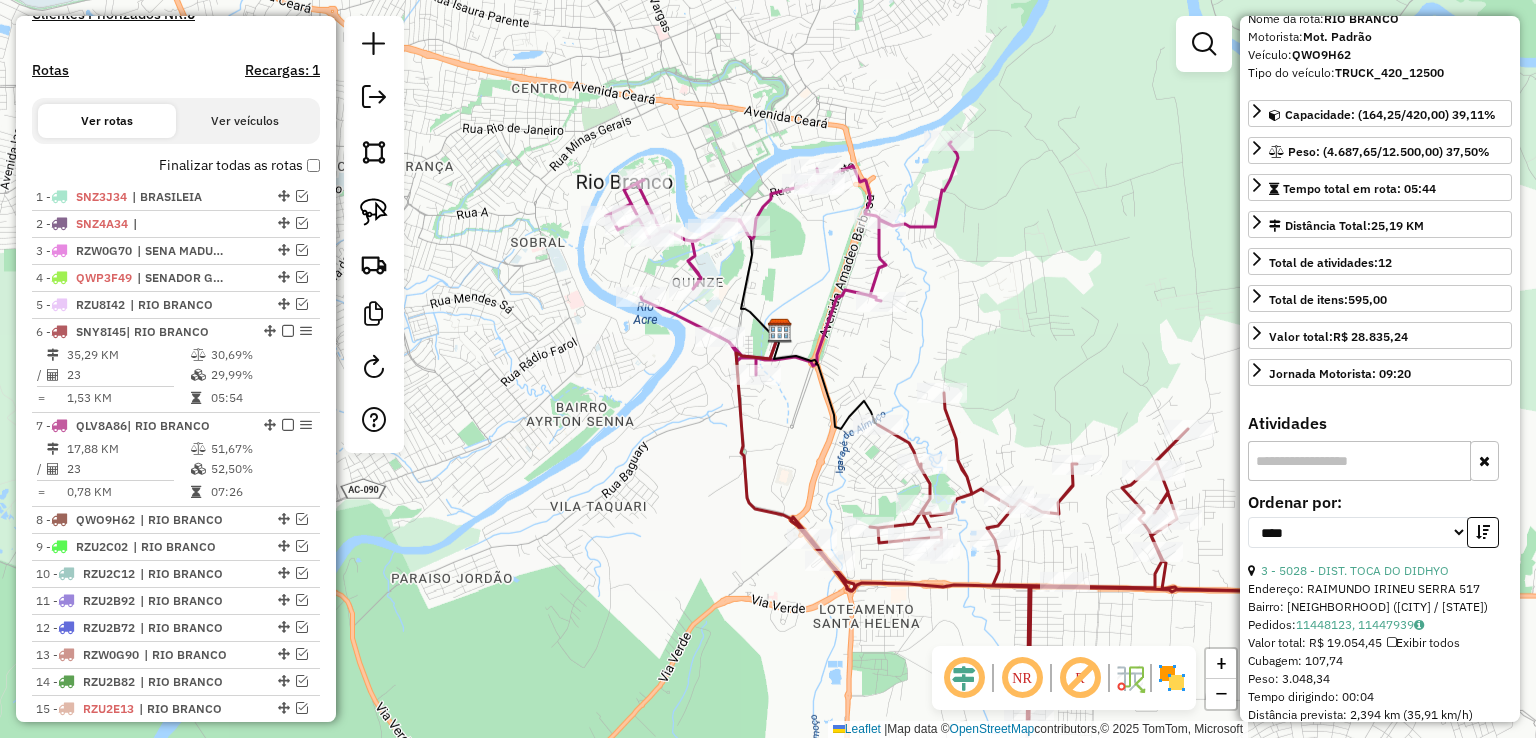 click 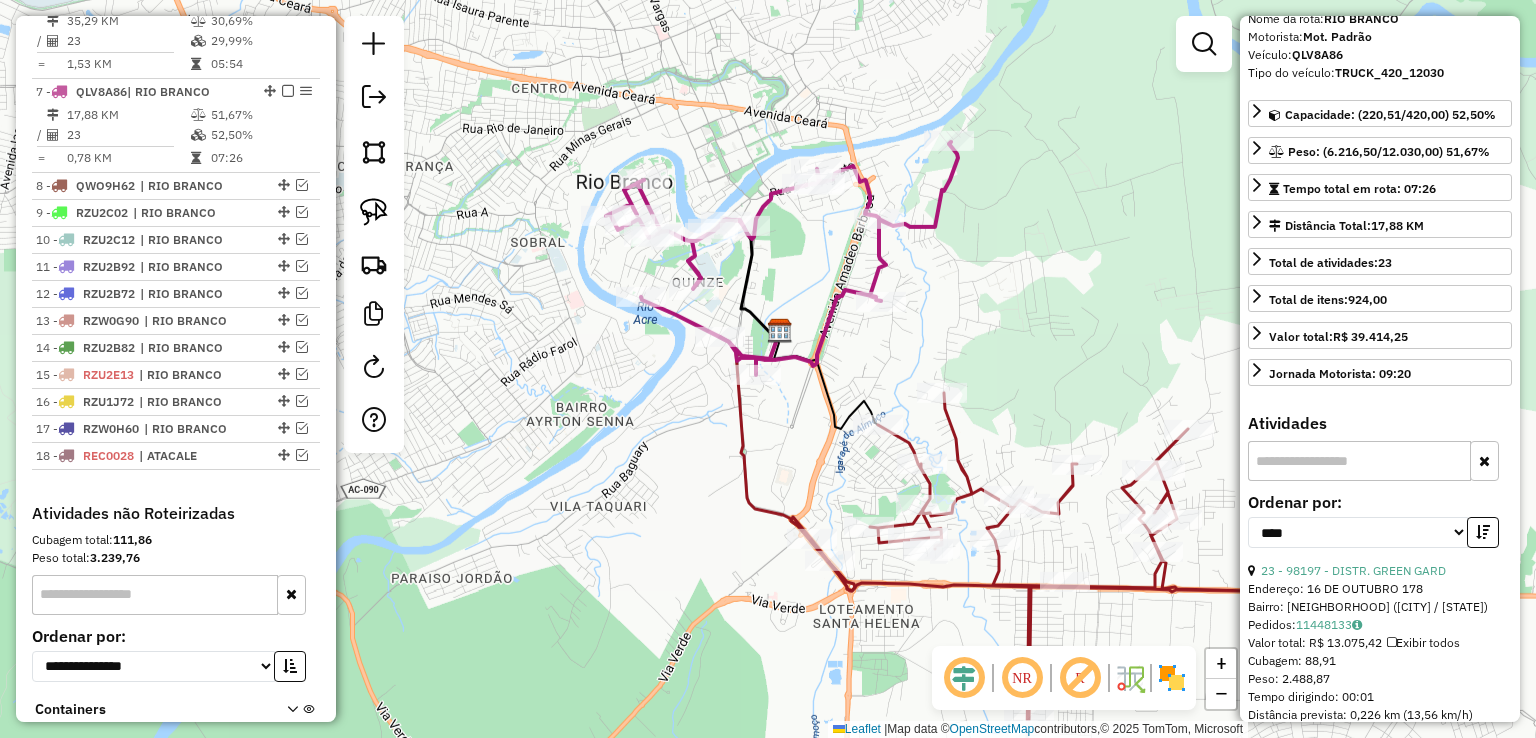 scroll, scrollTop: 976, scrollLeft: 0, axis: vertical 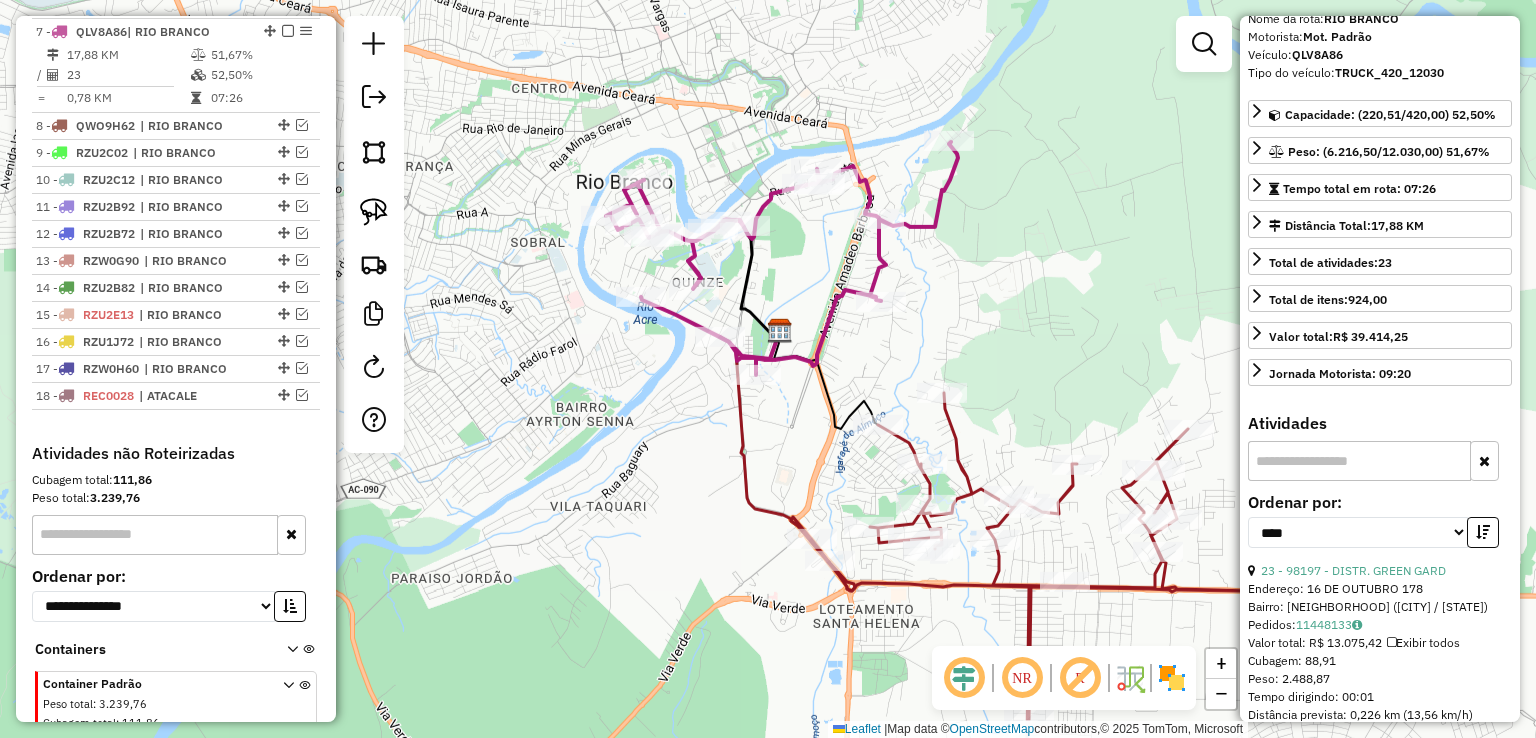 click 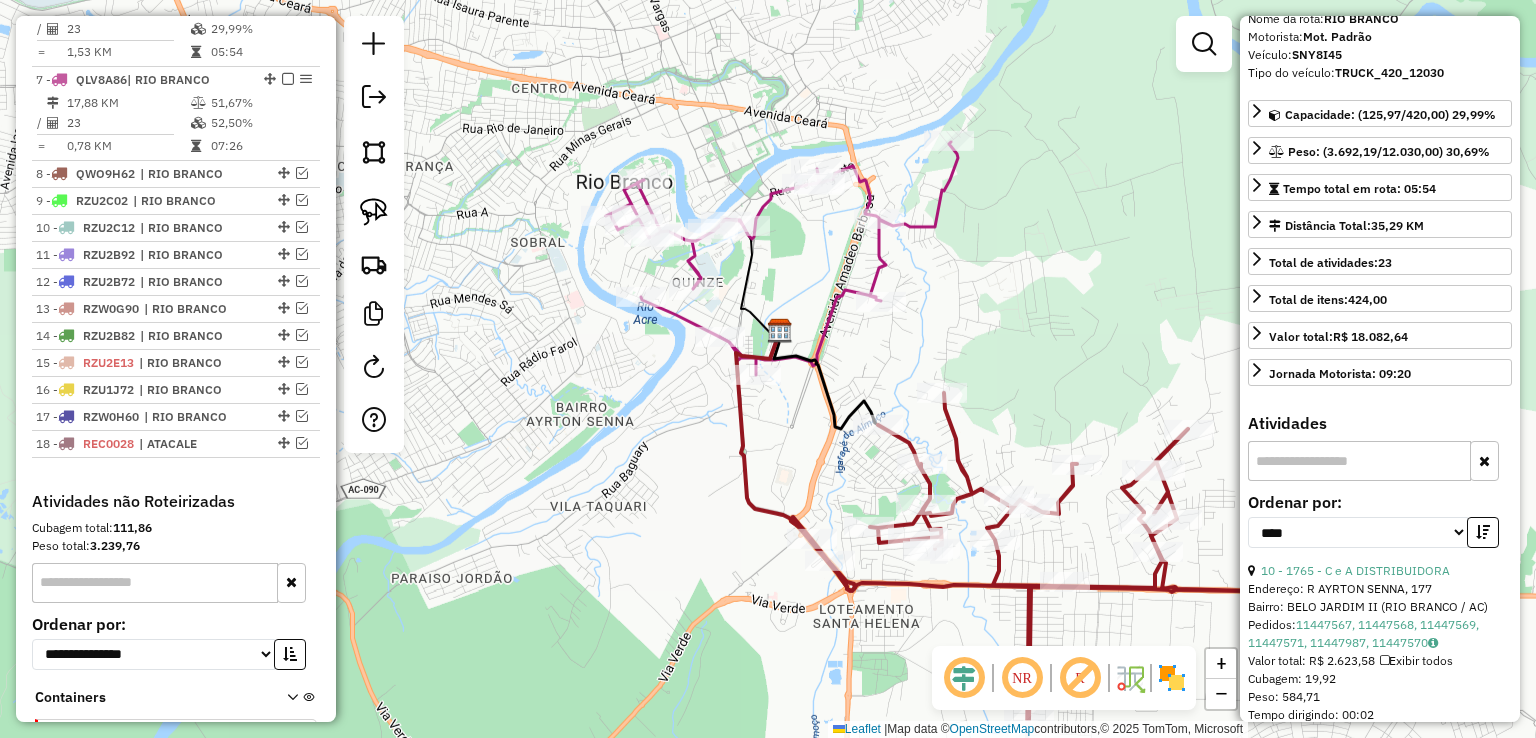 scroll, scrollTop: 882, scrollLeft: 0, axis: vertical 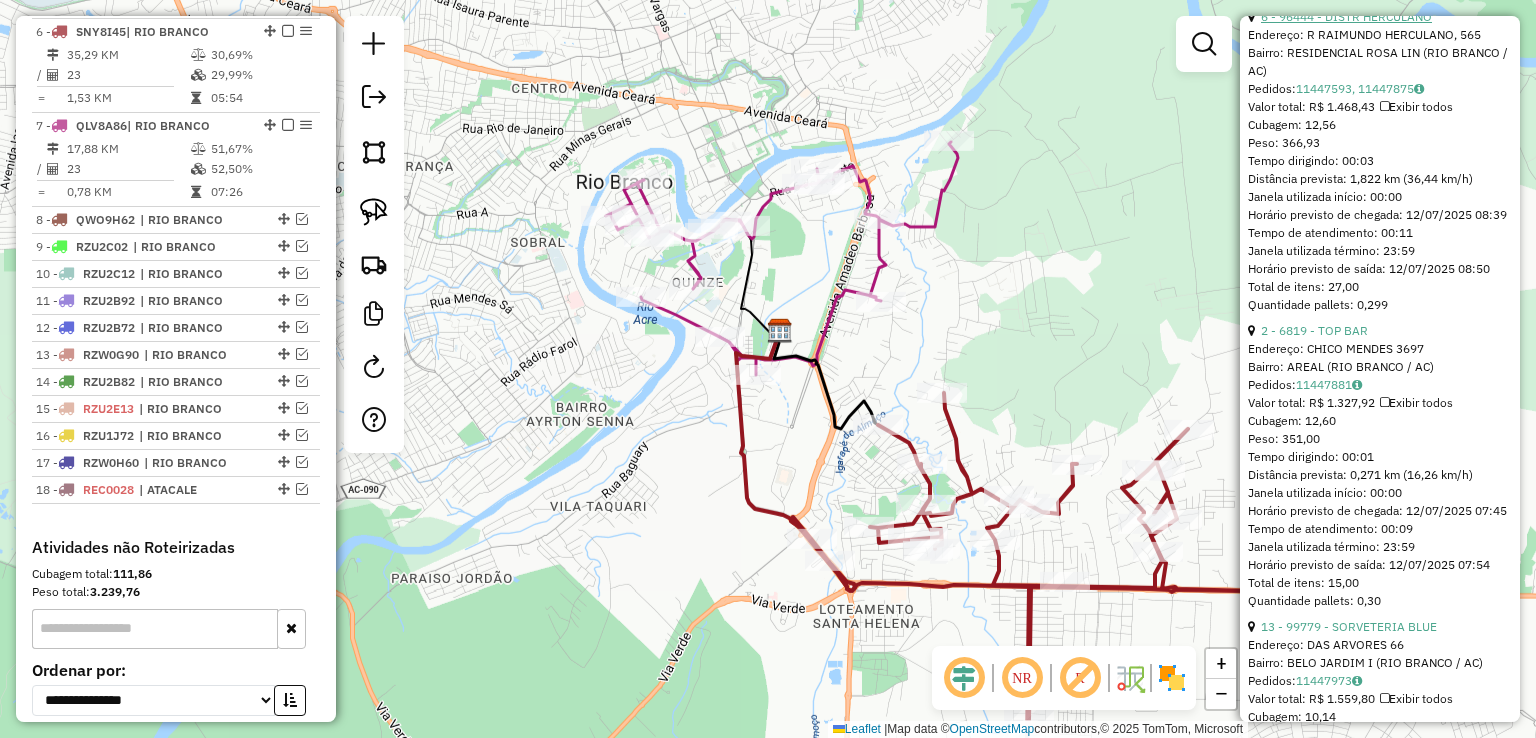 click on "6 - 96444 - DISTR  HERCULANO" at bounding box center (1346, 16) 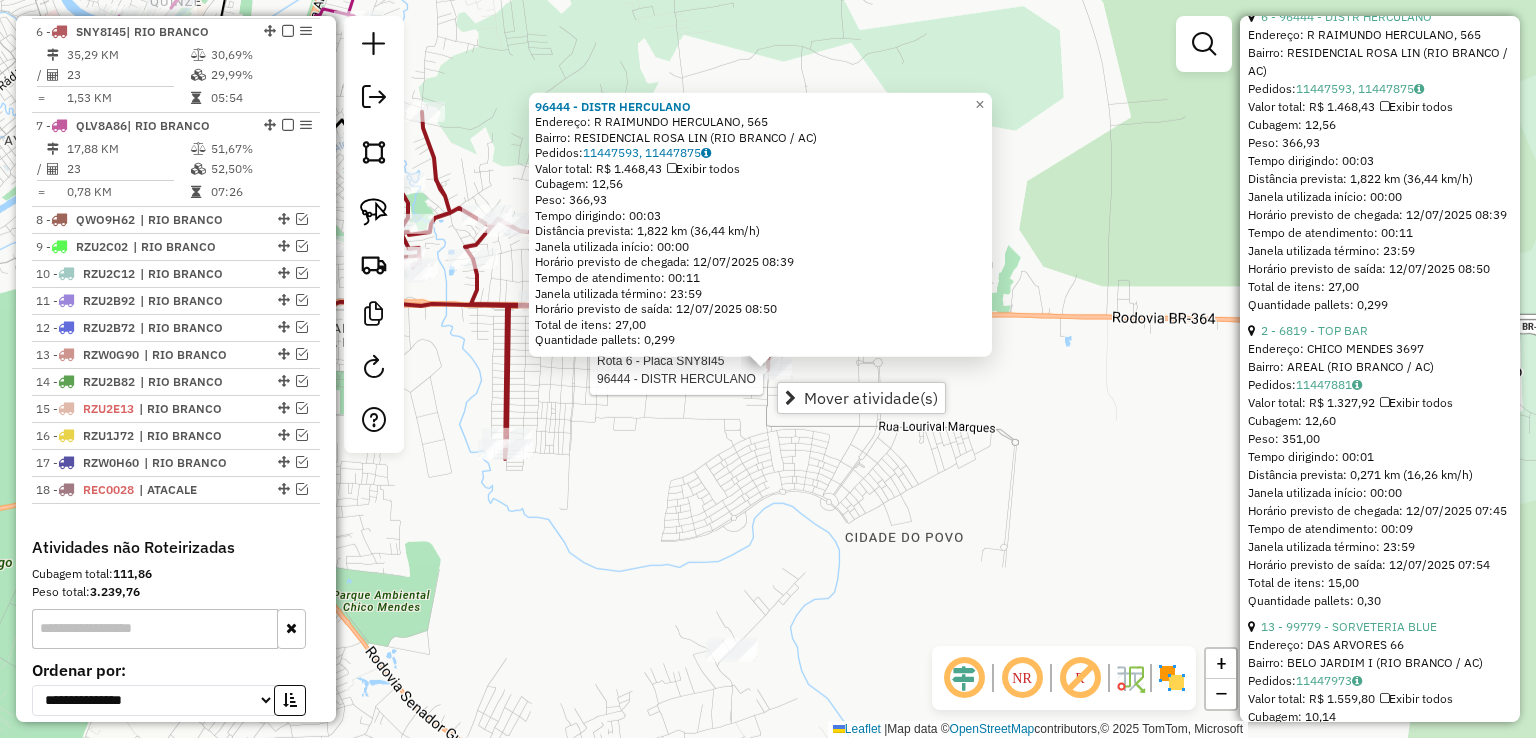 click 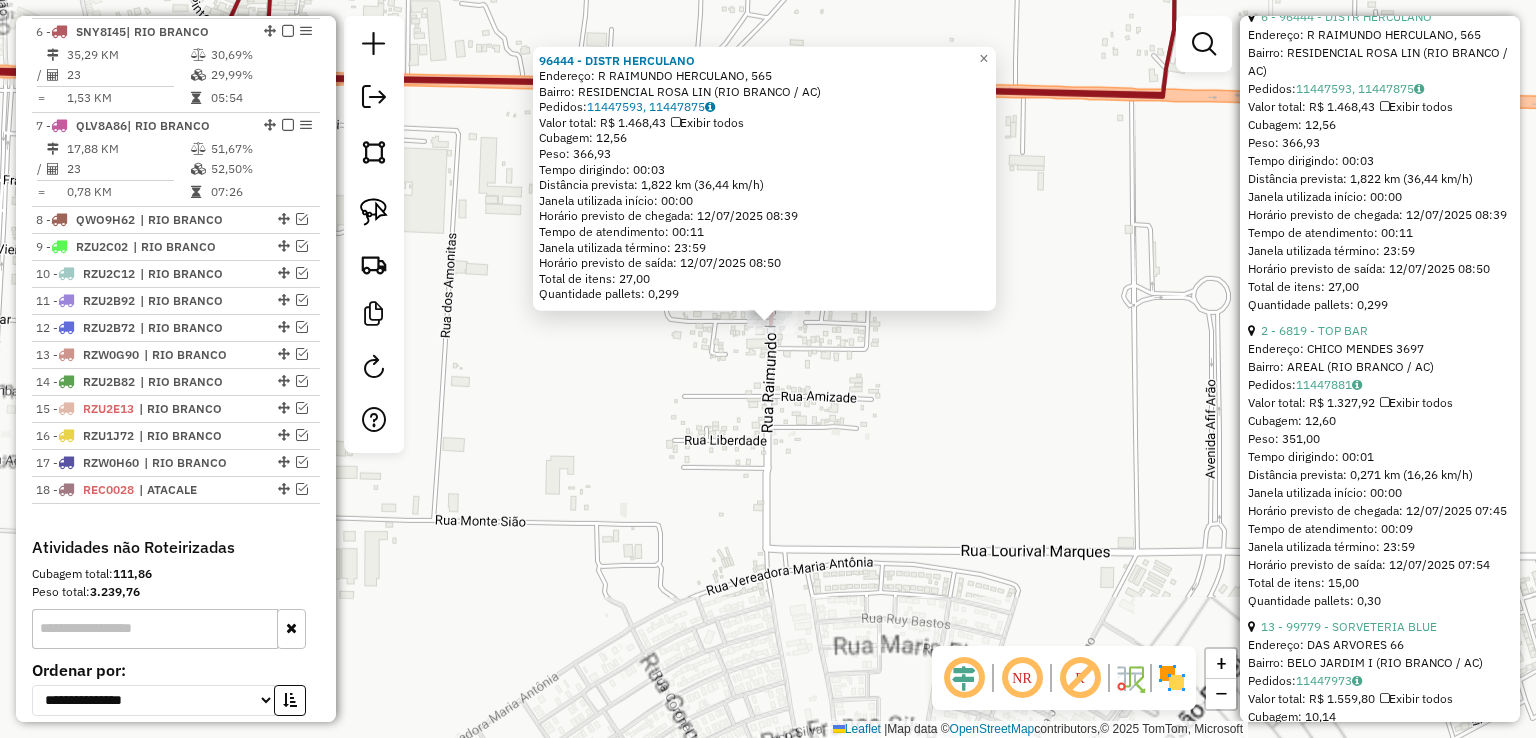 click on "96444 - DISTR [NAME]  Endereço: R   [STREET_NAME], [NUMBER]   Bairro: [NEIGHBORHOOD] ([CITY] / [STATE])   Pedidos:  [ORDER_ID], [ORDER_ID]   Valor total: R$ 1.468,43   Exibir todos   Cubagem: 12,56  Peso: 366,93  Tempo dirigindo: 00:03   Distância prevista: 1,822 km (36,44 km/h)   Janela utilizada início: 00:00   Horário previsto de chegada: 12/07/2025 08:39   Tempo de atendimento: 00:11   Janela utilizada término: 23:59   Horário previsto de saída: 12/07/2025 08:50   Total de itens: 27,00   Quantidade pallets: 0,299  × Janela de atendimento Grade de atendimento Capacidade Transportadoras Veículos Cliente Pedidos  Rotas Selecione os dias de semana para filtrar as janelas de atendimento  Seg   Ter   Qua   Qui   Sex   Sáb   Dom  Informe o período da janela de atendimento: De: Até:  Filtrar exatamente a janela do cliente  Considerar janela de atendimento padrão  Selecione os dias de semana para filtrar as grades de atendimento  Seg   Ter   Qua   Qui   Sex   Sáb   Dom   Peso mínimo:   De:  De:" 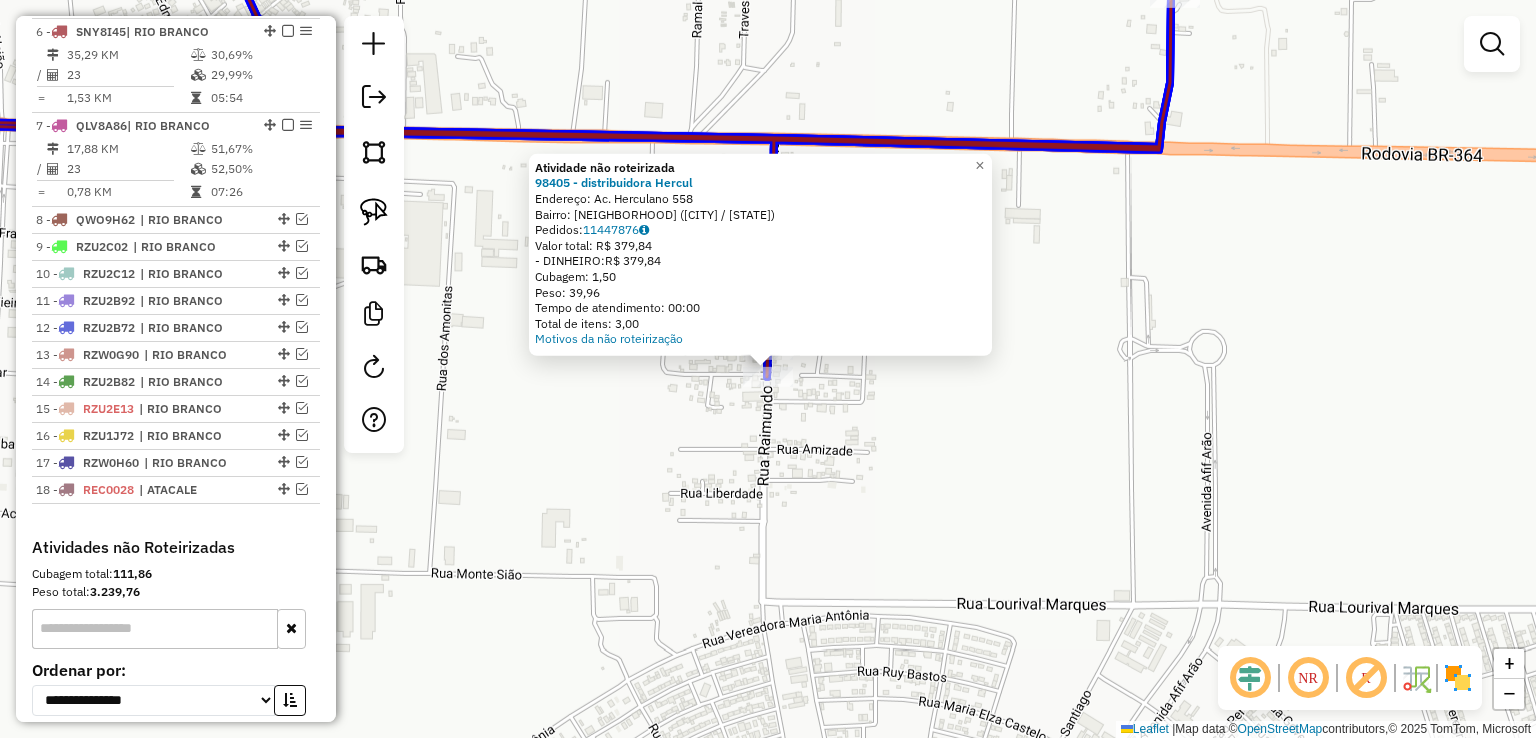 click on "Endereço: Ac. Herculano 558 Bairro: [BAIRRO] ([CIDADE] / [STATE])" 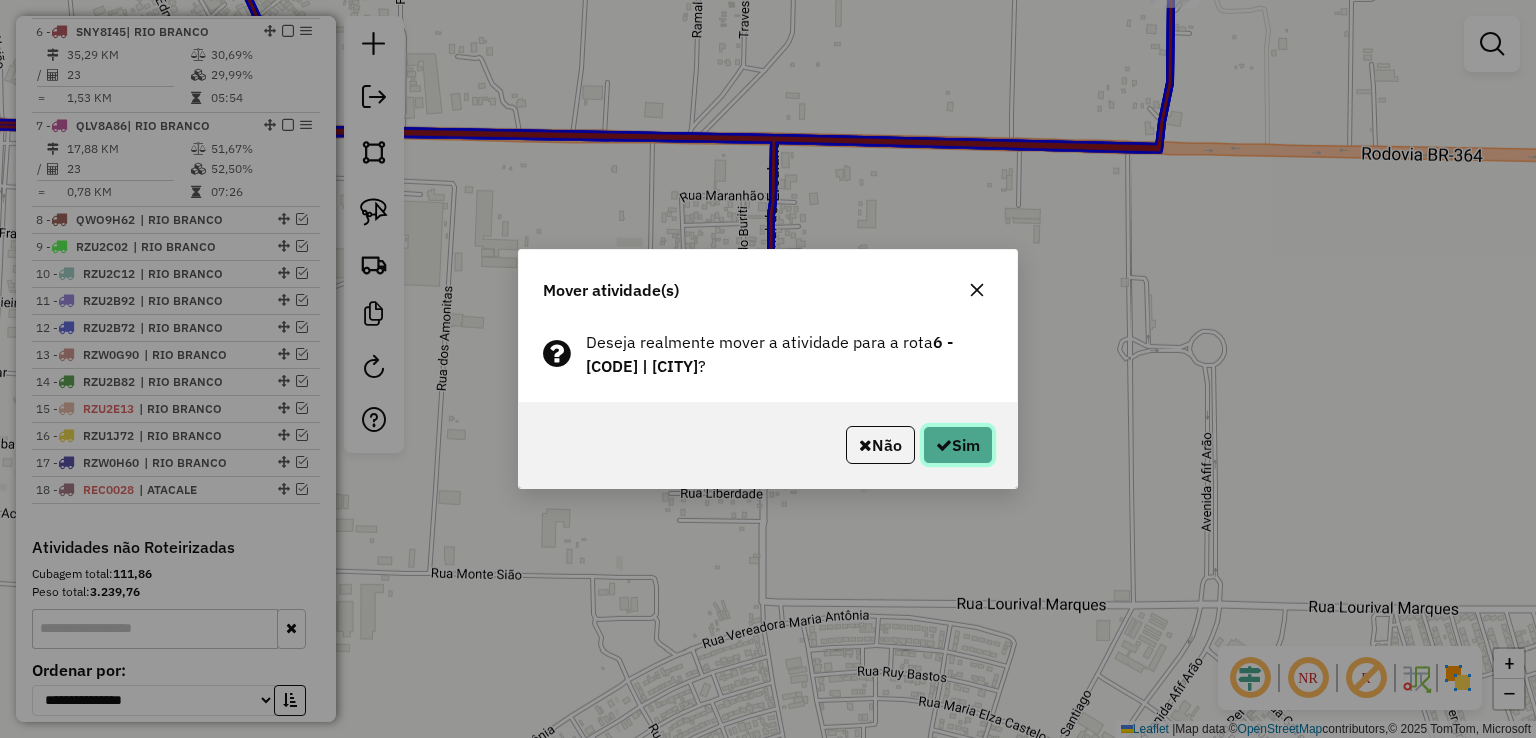 click on "Sim" 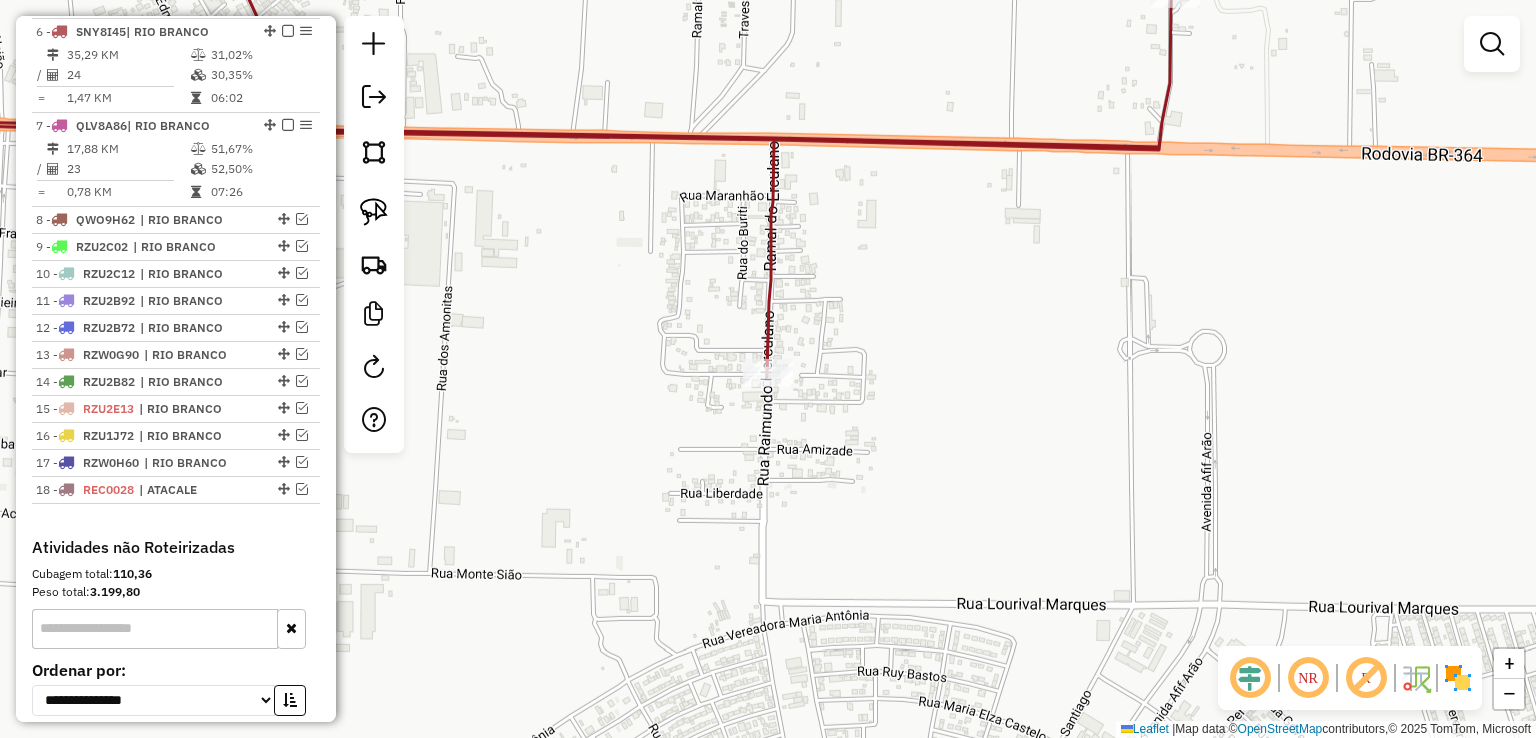 click 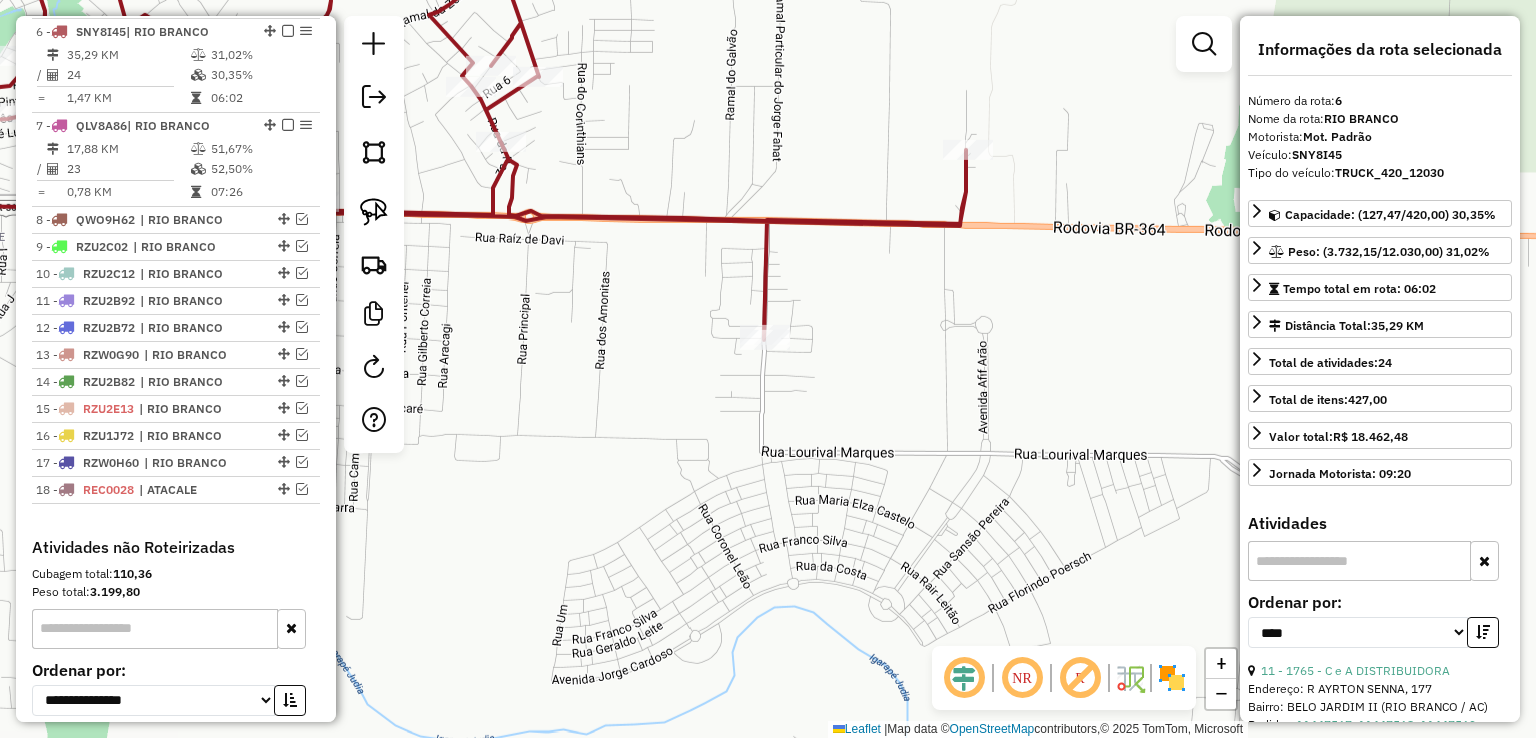 drag, startPoint x: 874, startPoint y: 320, endPoint x: 934, endPoint y: 414, distance: 111.516815 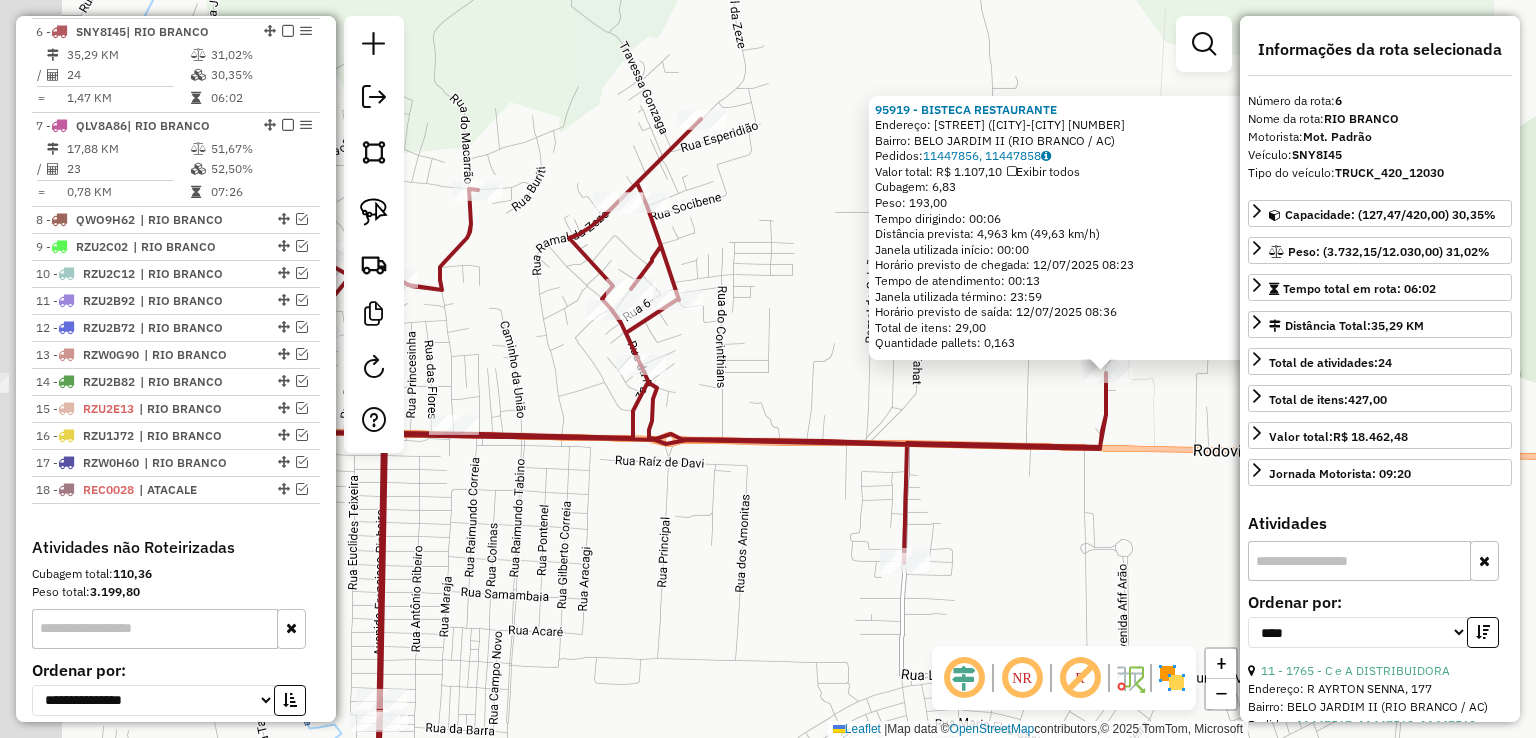 drag, startPoint x: 676, startPoint y: 381, endPoint x: 1199, endPoint y: 386, distance: 523.0239 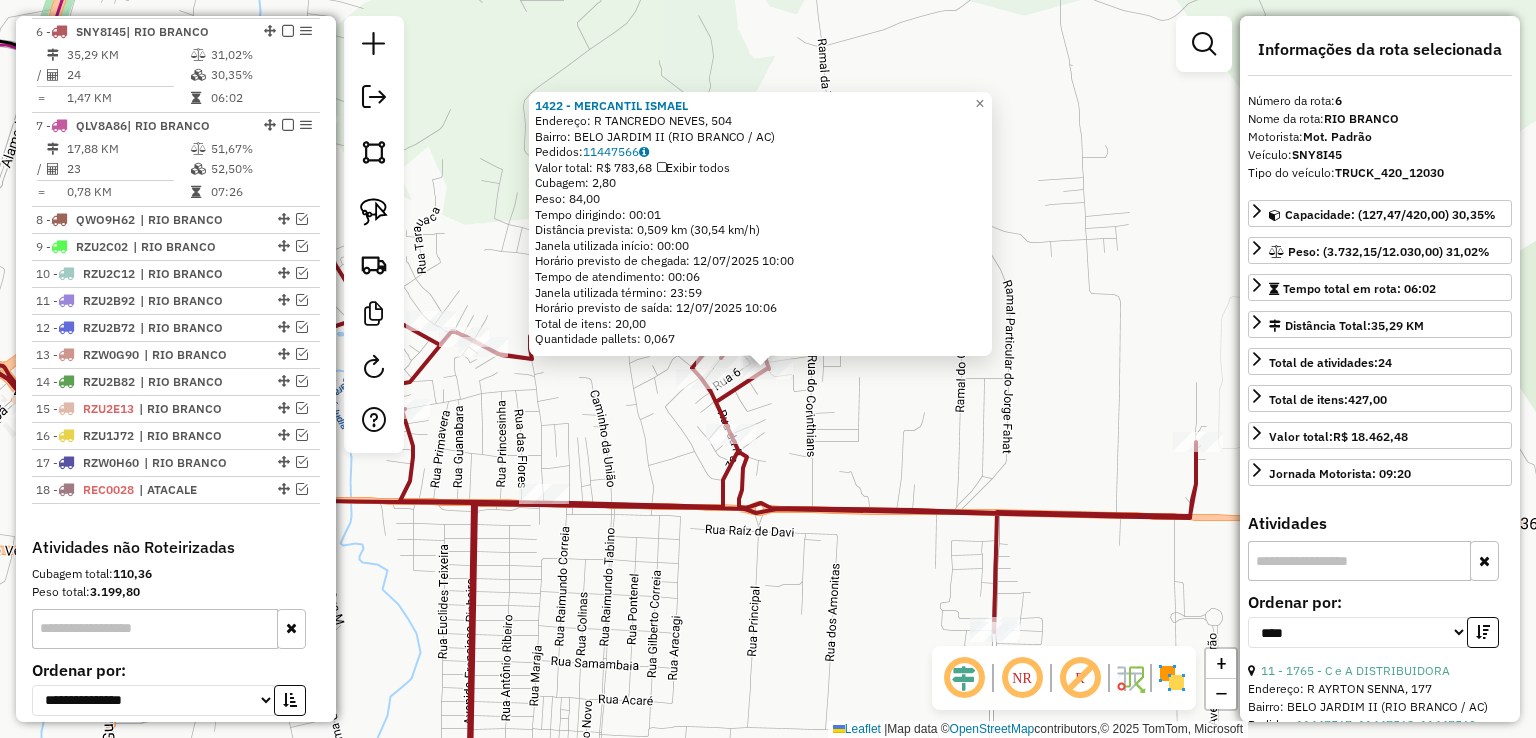 click on "Endereço: R TANCREDO NEVES, 504 Bairro: [BAIRRO] ([CIDADE] / [STATE])" 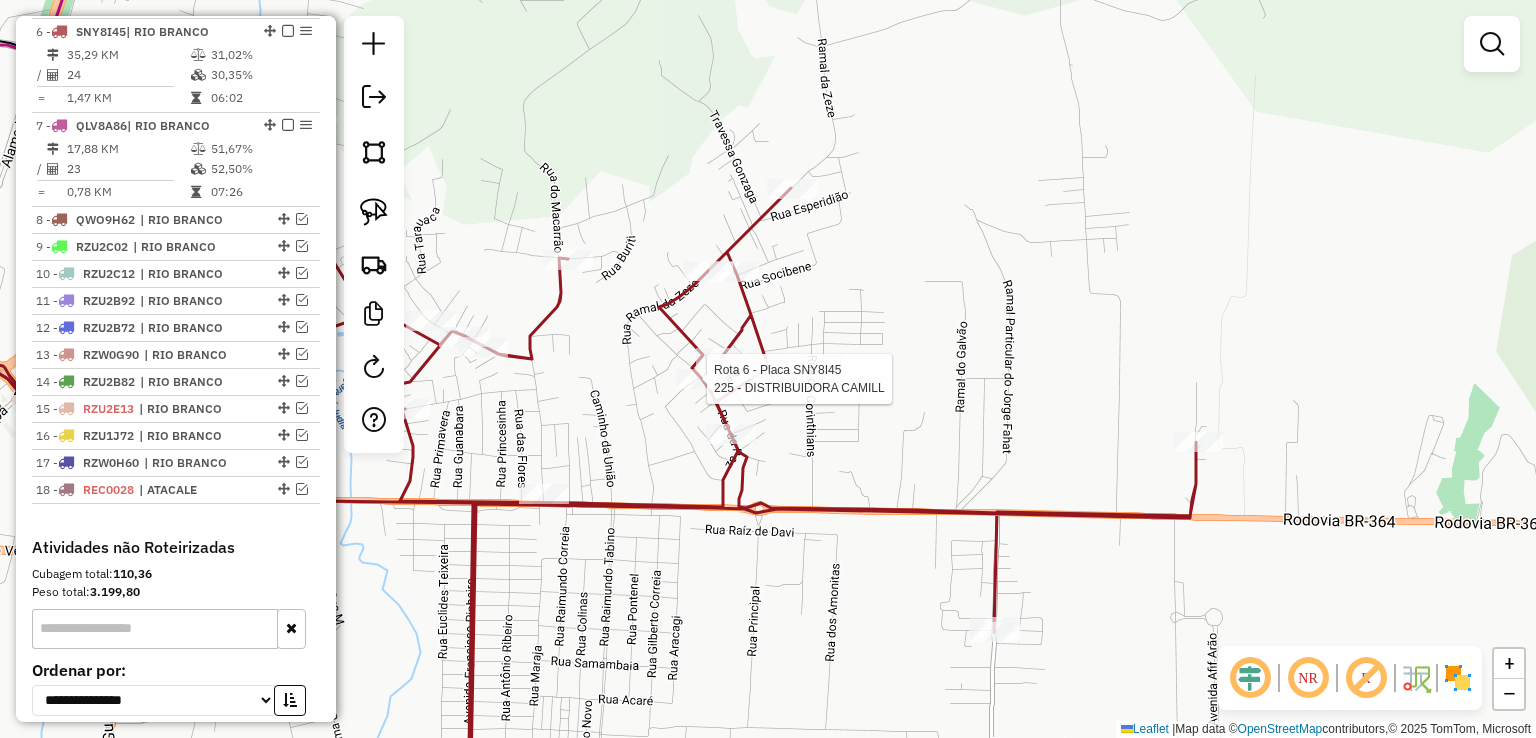 select on "*********" 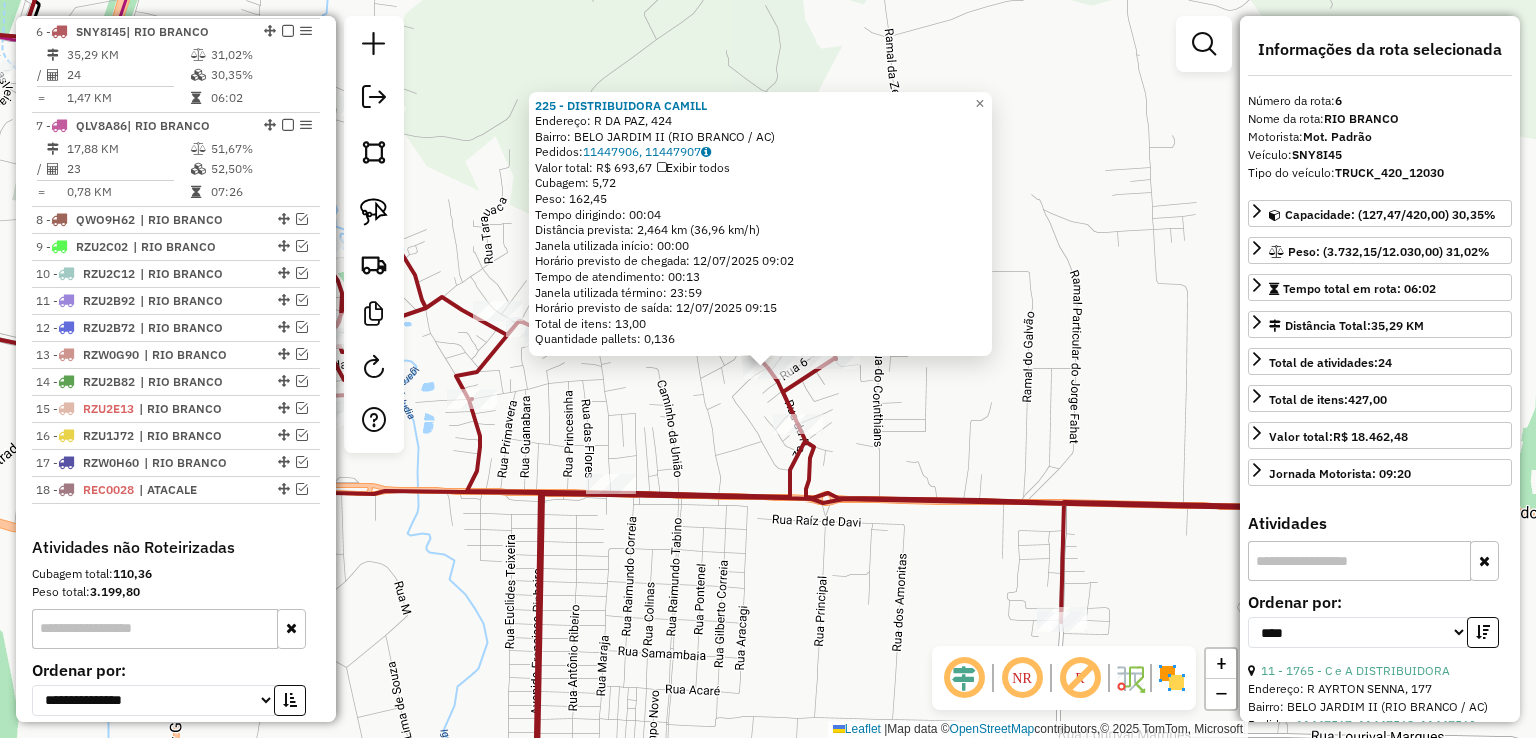 click on "[NUMBER] - [BUSINESS_NAME]  Endereço: [STREET_NAME] [STREET_NAME], [NUMBER]   Bairro: [NEIGHBORHOOD] ([CITY] / [STATE])   Pedidos:  [ORDER_ID], [ORDER_ID]   Valor total: [CURRENCY][AMOUNT]   Exibir todos   Cubagem: [CUBAGE]  Peso: [WEIGHT]  Tempo dirigindo: [TIME]   Distância prevista: [DISTANCE] km ([SPEED])   Janela utilizada início: [TIME]   Horário previsto de chegada: [DATE] [TIME]   Tempo de atendimento: [TIME]   Janela utilizada término: [TIME]   Horário previsto de saída: [DATE] [TIME]   Total de itens: [ITEM_COUNT],00   Quantidade pallets: [PALLET_COUNT]  × Janela de atendimento Grade de atendimento Capacidade Transportadoras Veículos Cliente Pedidos  Rotas Selecione os dias de semana para filtrar as janelas de atendimento  Seg   Ter   Qua   Qui   Sex   Sáb   Dom  Informe o período da janela de atendimento: De: Até:  Filtrar exatamente a janela do cliente  Considerar janela de atendimento padrão  Selecione os dias de semana para filtrar as grades de atendimento  Seg   Ter   Qua   Qui   Sex   Sáb   Dom   Peso mínimo:   Peso máximo:   De:   De:" 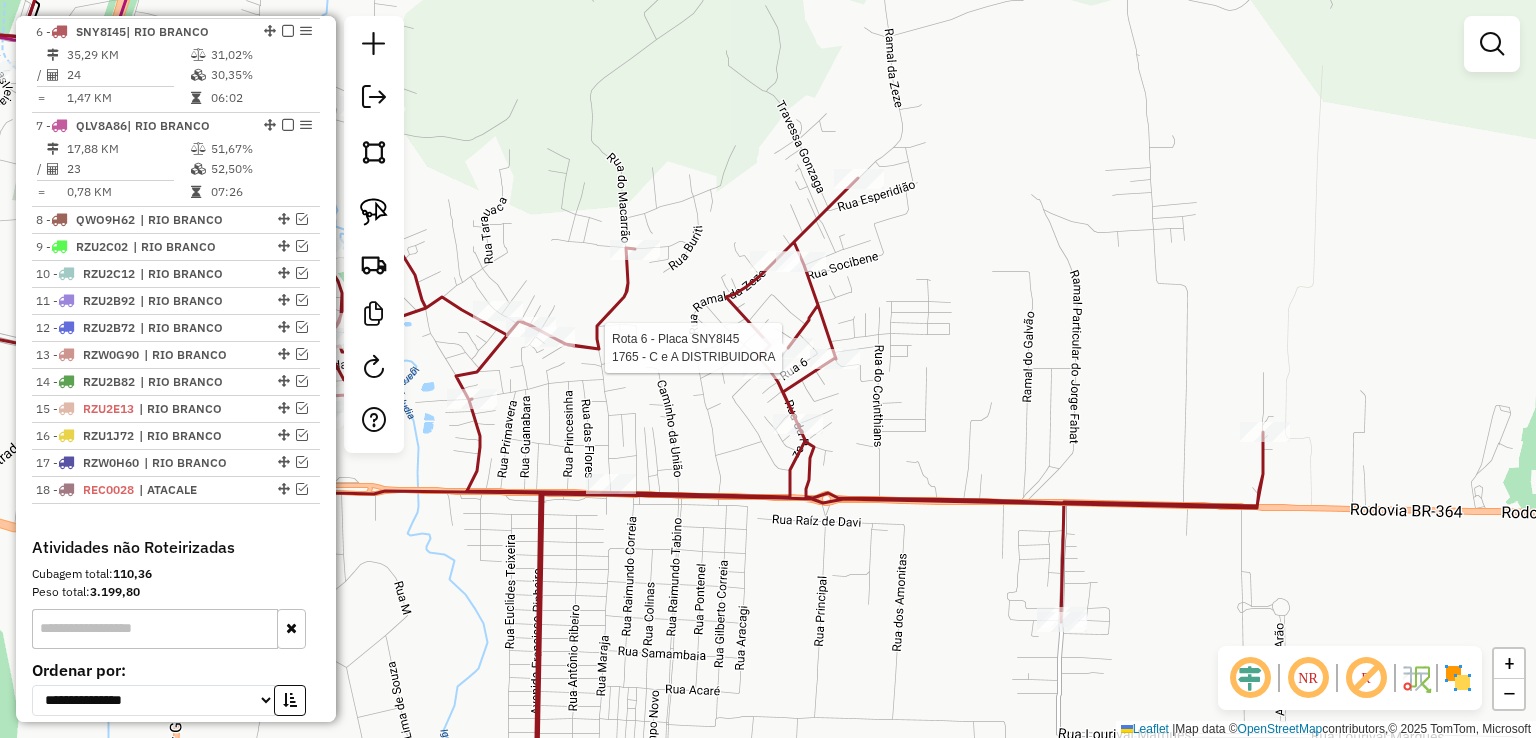 select on "*********" 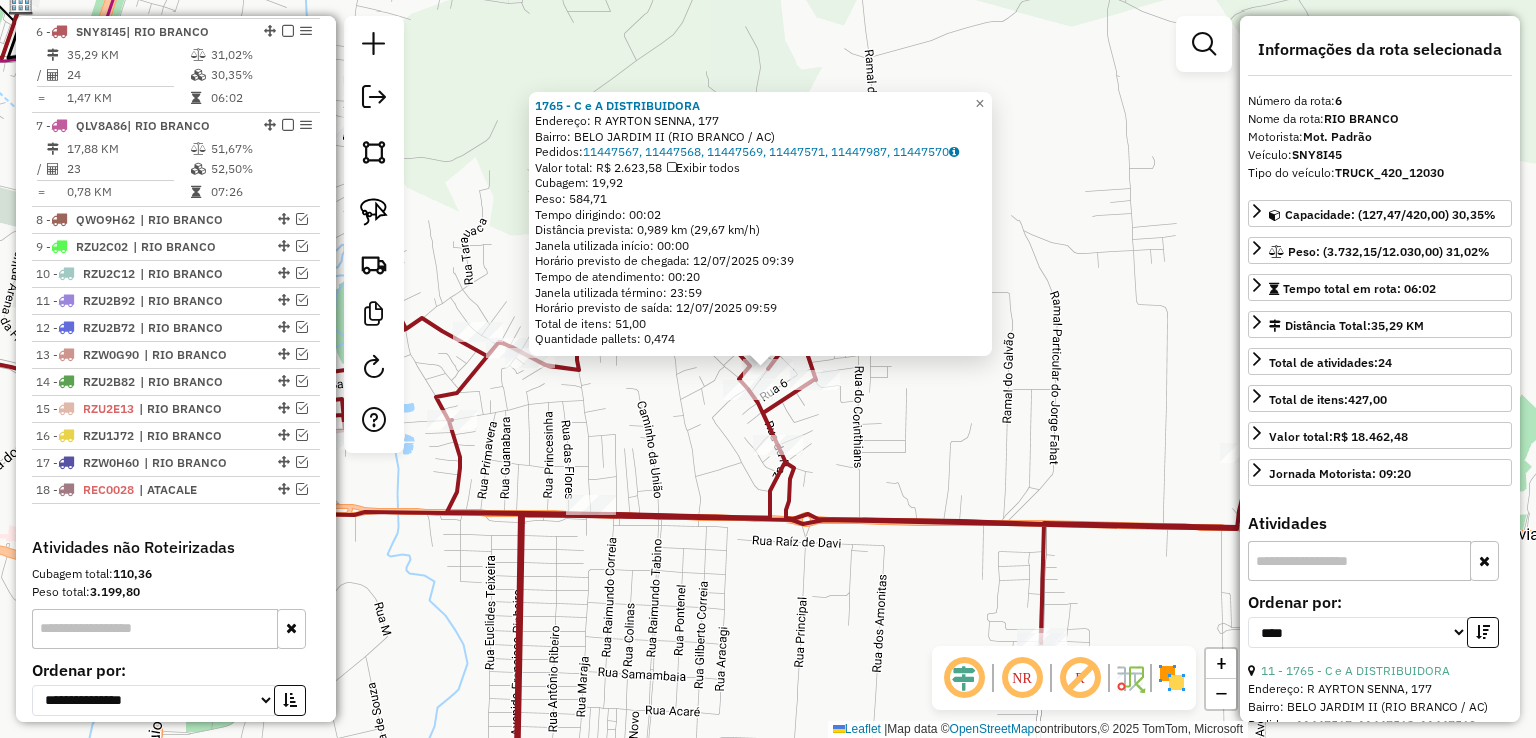 click on "1765 - C e A DISTRIBUIDORA  Endereço: [STREET], [NUMBER]   Bairro: [NEIGHBORHOOD] ([CITY] / [STATE])   Pedidos:  [ORDER_ID], [ORDER_ID], [ORDER_ID], [ORDER_ID], [ORDER_ID], [ORDER_ID]   Valor total: [CURRENCY][AMOUNT]   Exibir todos   Cubagem: [CUBAGE]  Peso: [WEIGHT]  Tempo dirigindo: [TIME]   Distância prevista: [DISTANCE] ([SPEED])   Janela utilizada início: [TIME]   Horário previsto de chegada: [DATE] [TIME]   Tempo de atendimento: [TIME]   Janela utilizada término: [TIME]   Horário previsto de saída: [DATE] [TIME]   Total de itens: [ITEMS]   Quantidade pallets: [PALLETS]  × Janela de atendimento Grade de atendimento Capacidade Transportadoras Veículos Cliente Pedidos  Rotas Selecione os dias de semana para filtrar as janelas de atendimento  Seg   Ter   Qua   Qui   Sex   Sáb   Dom  Informe o período da janela de atendimento: De: Até:  Filtrar exatamente a janela do cliente  Considerar janela de atendimento padrão  Selecione os dias de semana para filtrar as grades de atendimento  Seg   Ter   Qua   Qui   Sex   Sáb  +" 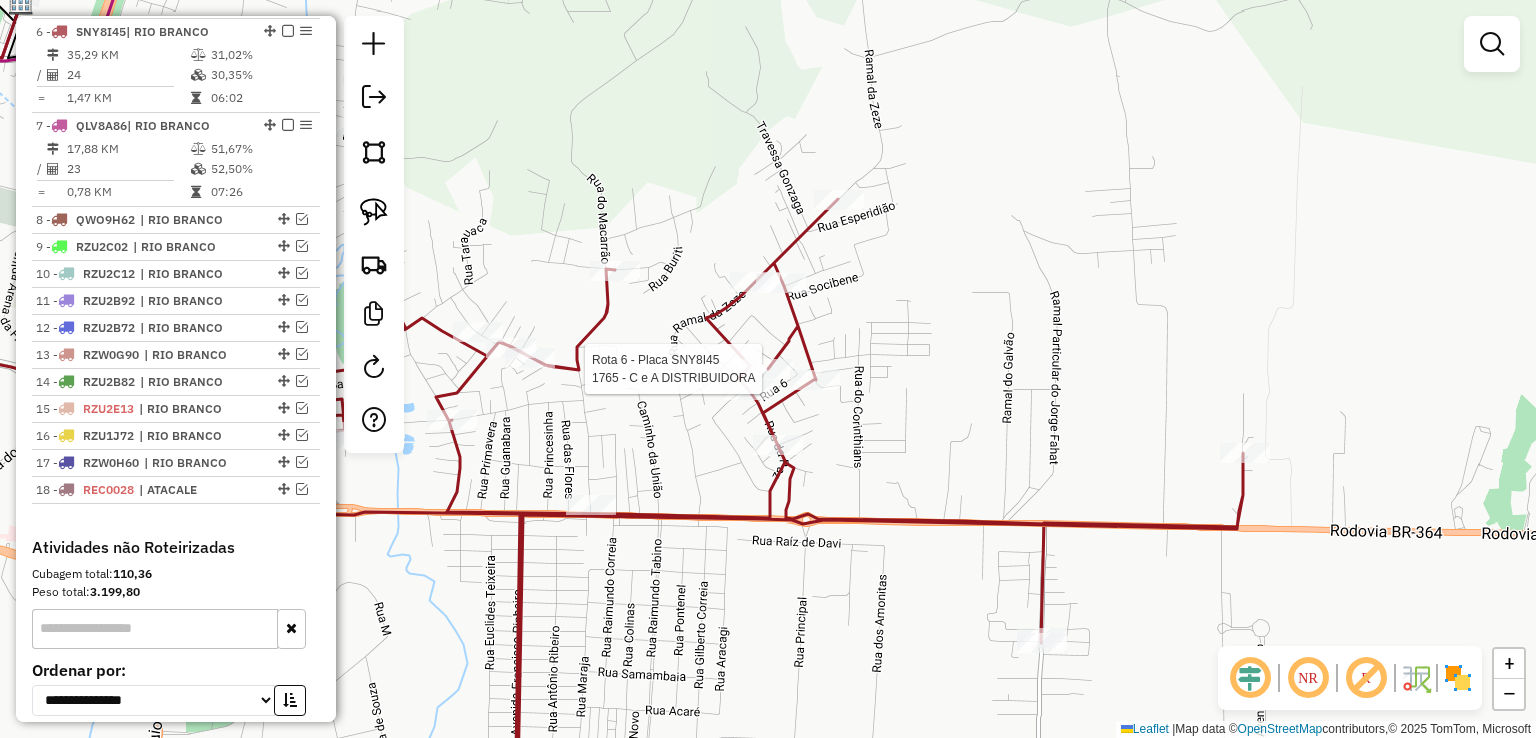 select on "*********" 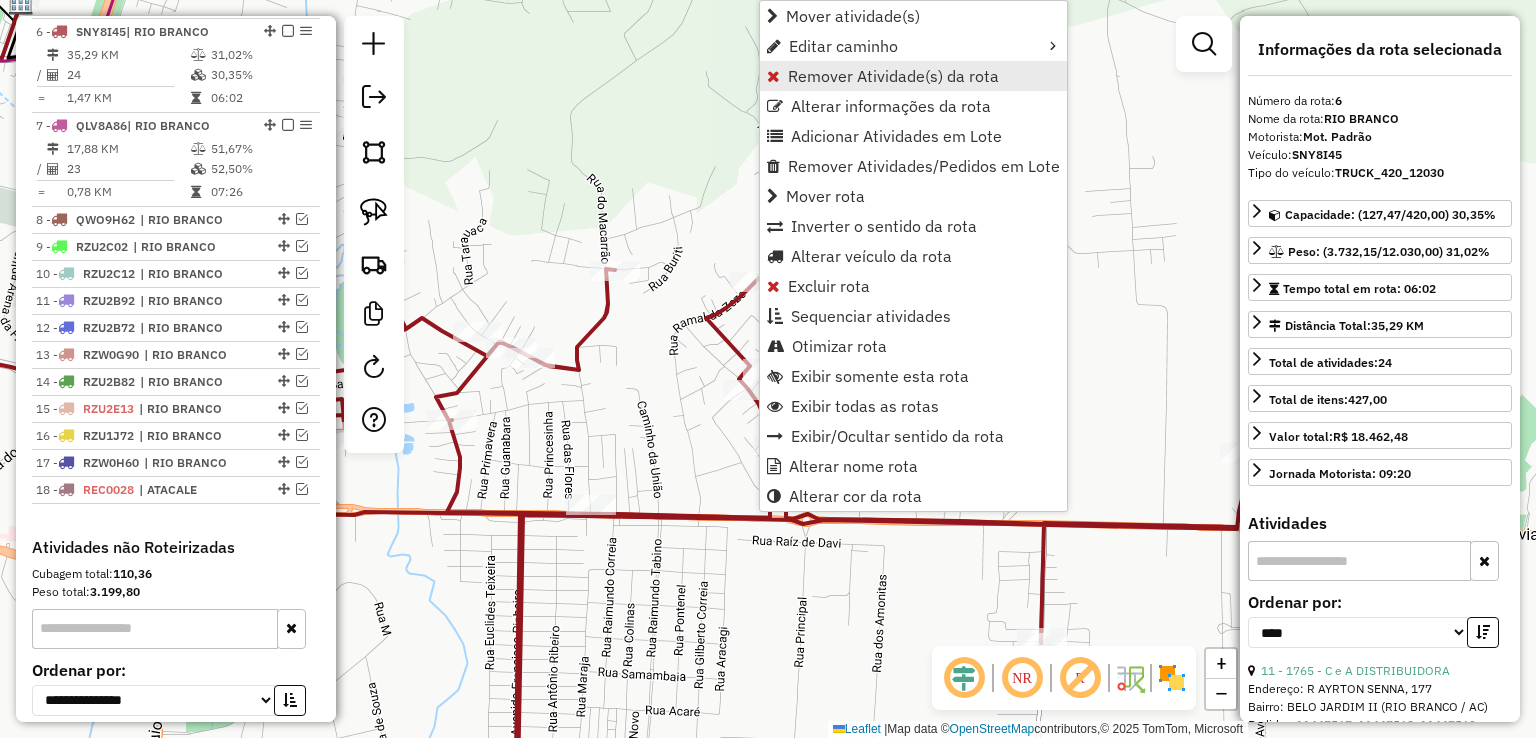 click on "Remover Atividade(s) da rota" at bounding box center (893, 76) 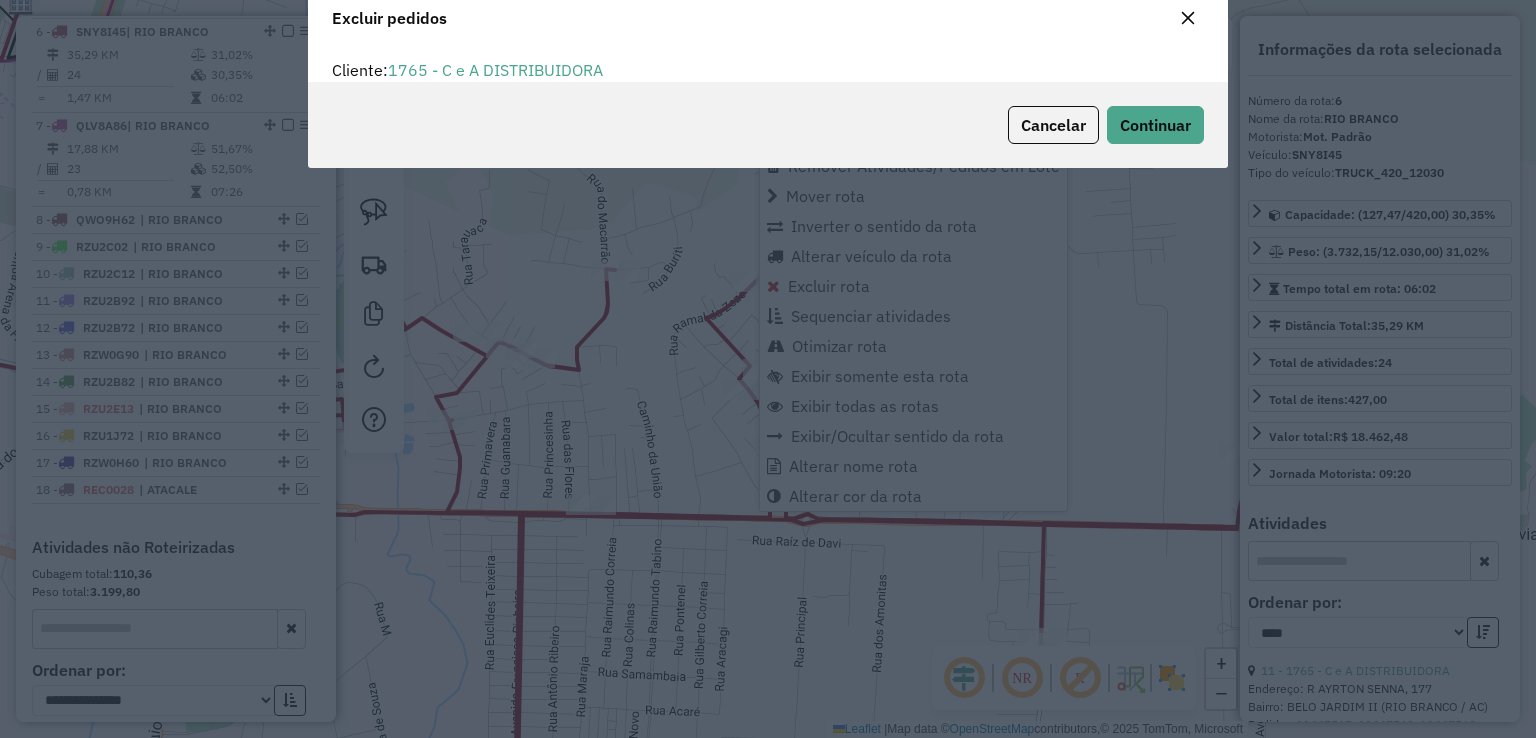scroll, scrollTop: 69, scrollLeft: 0, axis: vertical 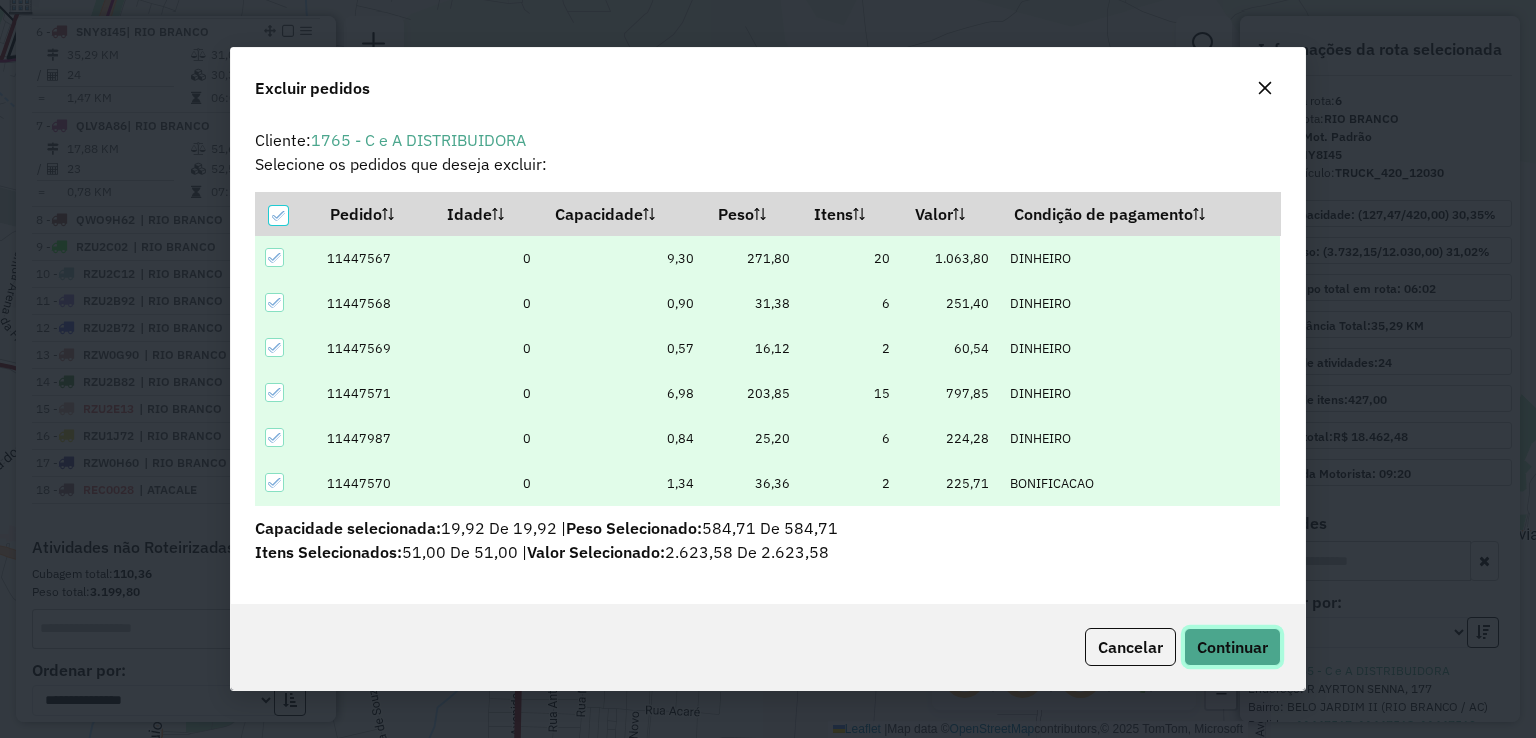 click on "Continuar" 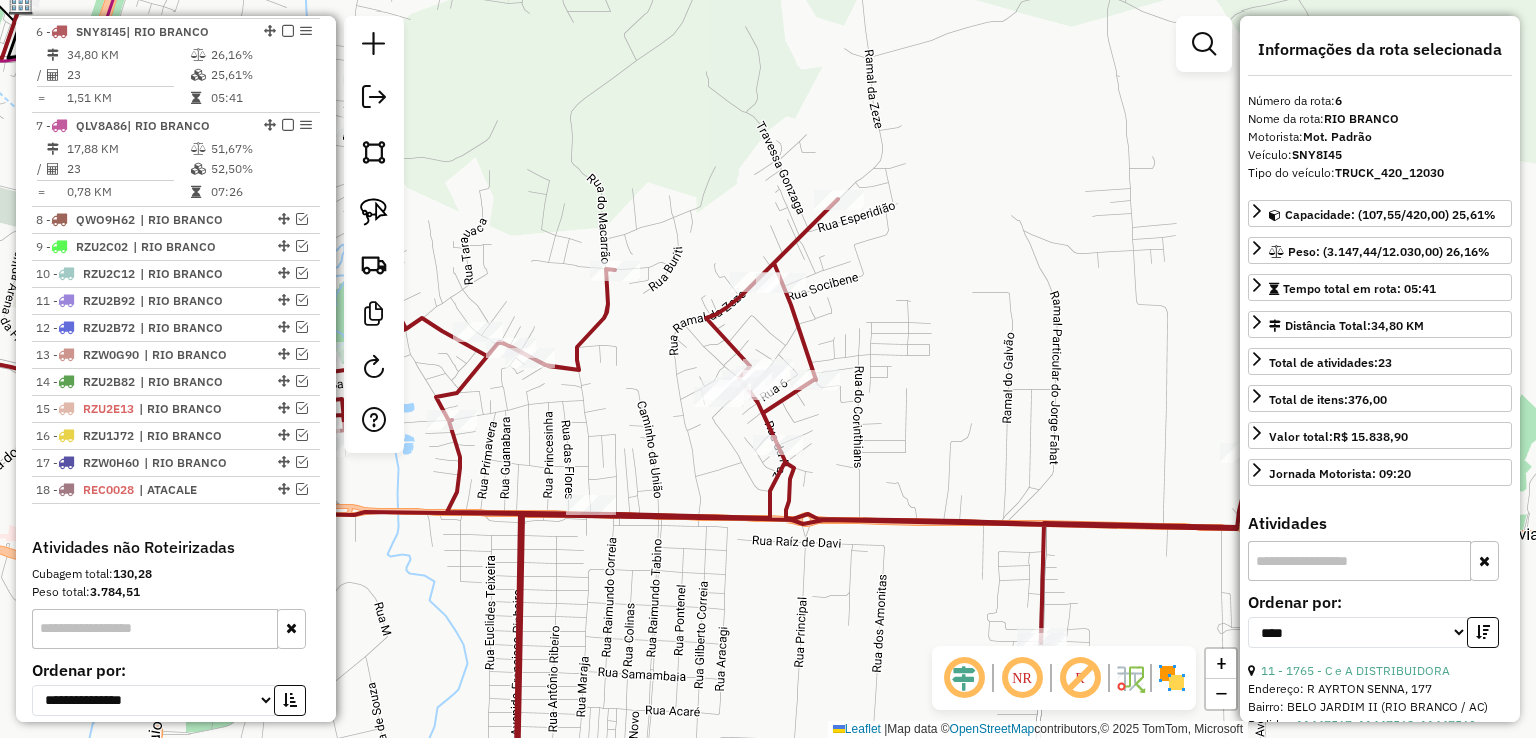 click on "Janela de atendimento Grade de atendimento Capacidade Transportadoras Veículos Cliente Pedidos  Rotas Selecione os dias de semana para filtrar as janelas de atendimento  Seg   Ter   Qua   Qui   Sex   Sáb   Dom  Informe o período da janela de atendimento: De: Até:  Filtrar exatamente a janela do cliente  Considerar janela de atendimento padrão  Selecione os dias de semana para filtrar as grades de atendimento  Seg   Ter   Qua   Qui   Sex   Sáb   Dom   Considerar clientes sem dia de atendimento cadastrado  Clientes fora do dia de atendimento selecionado Filtrar as atividades entre os valores definidos abaixo:  Peso mínimo:   Peso máximo:   Cubagem mínima:   Cubagem máxima:   De:   Até:  Filtrar as atividades entre o tempo de atendimento definido abaixo:  De:   Até:   Considerar capacidade total dos clientes não roteirizados Transportadora: Selecione um ou mais itens Tipo de veículo: Selecione um ou mais itens Veículo: Selecione um ou mais itens Motorista: Selecione um ou mais itens Nome: Rótulo:" 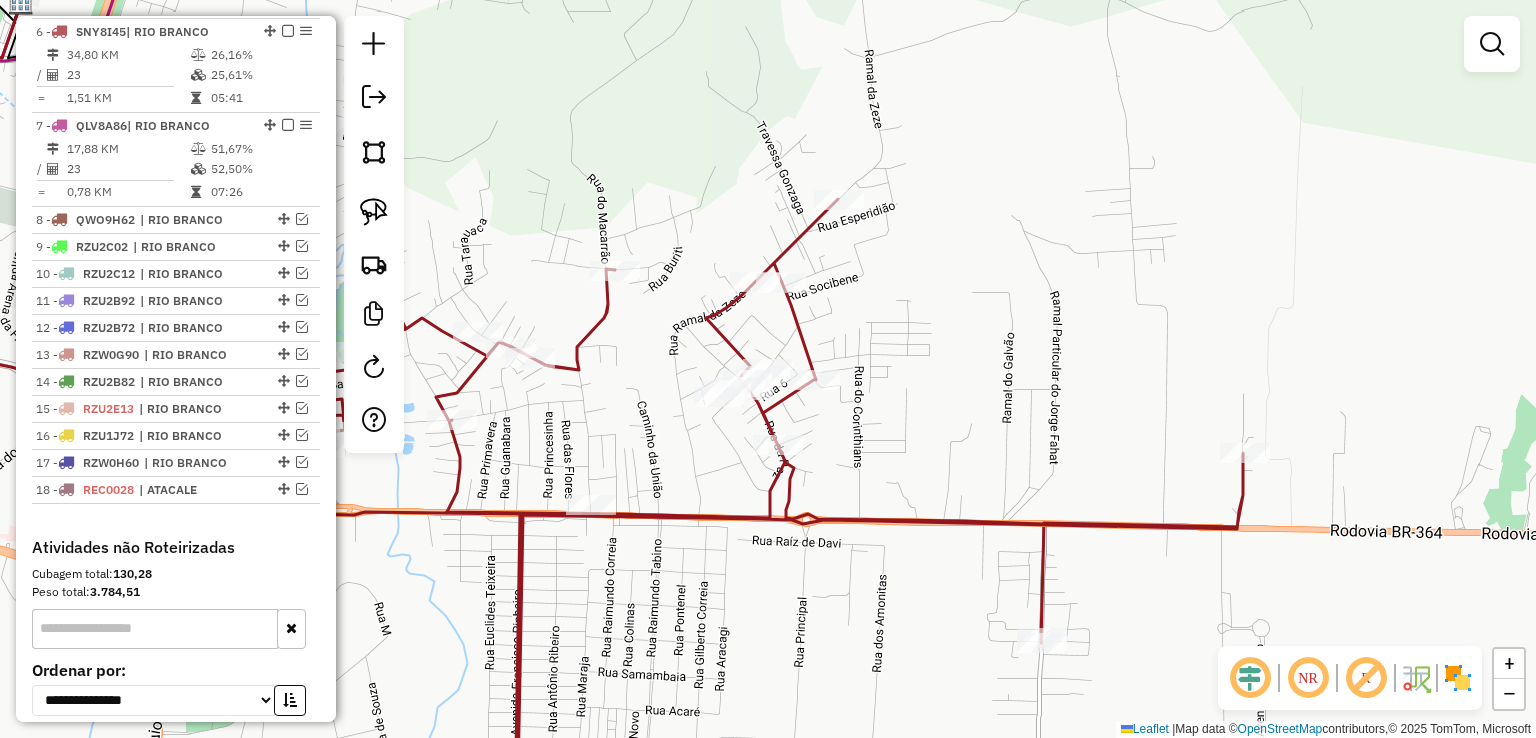 click 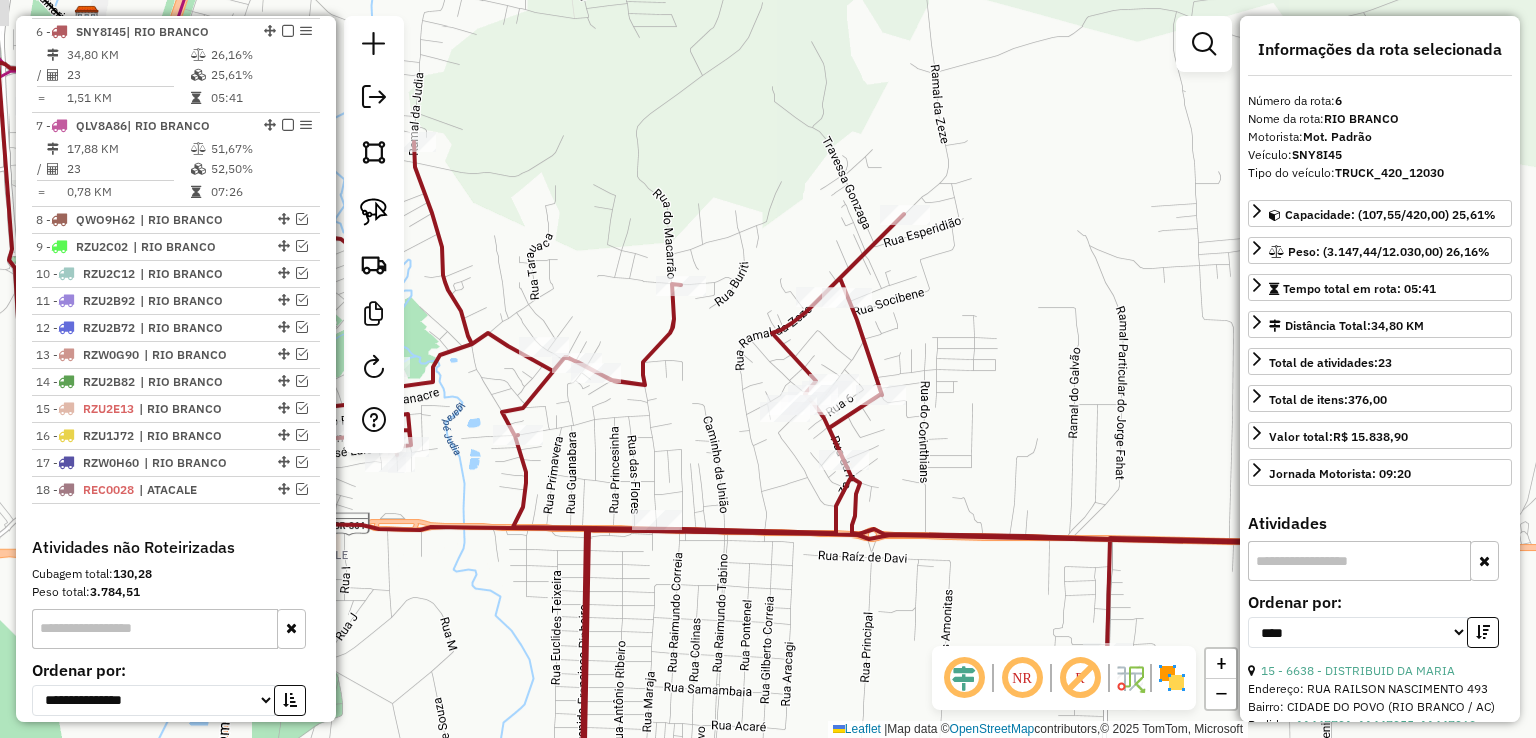 drag, startPoint x: 698, startPoint y: 123, endPoint x: 868, endPoint y: 142, distance: 171.05847 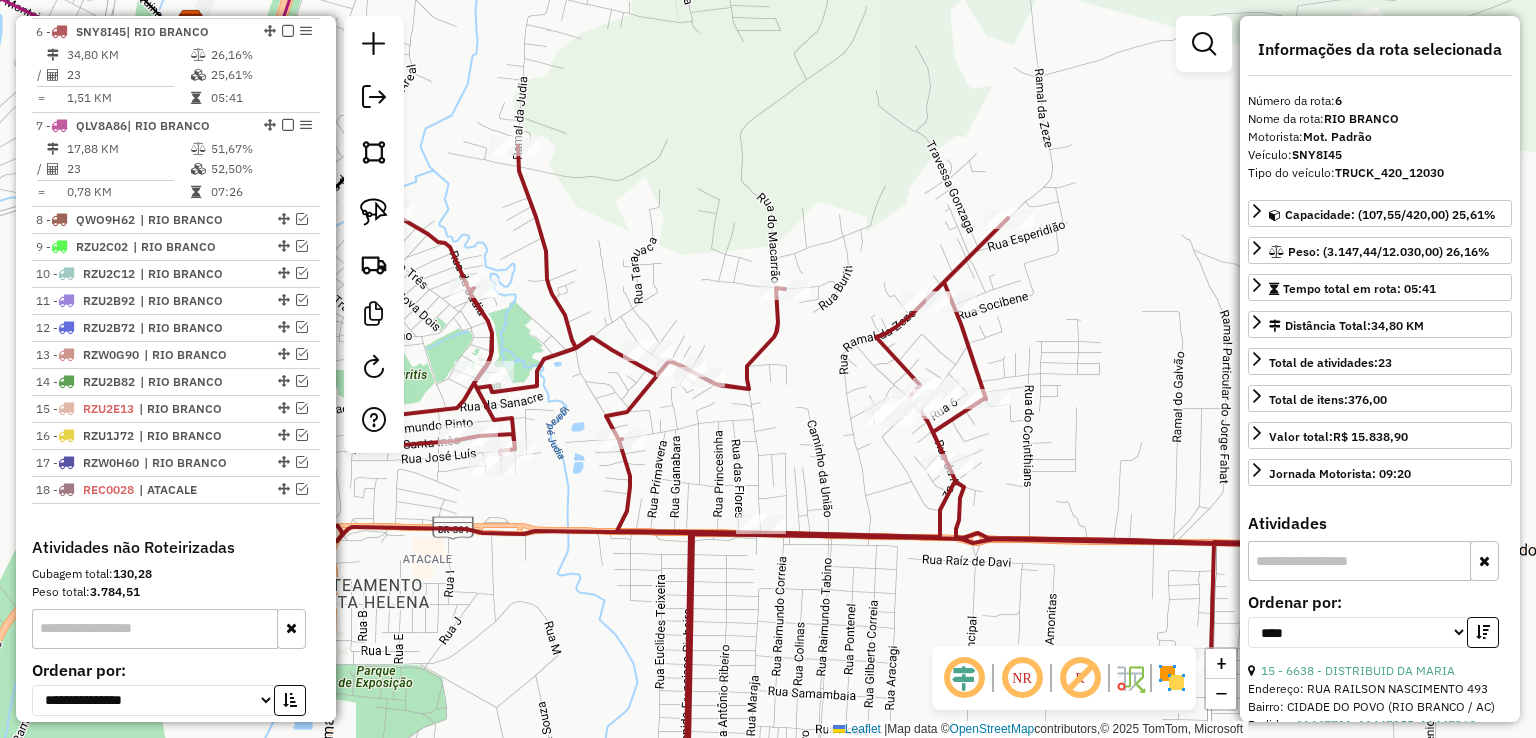 click on "Janela de atendimento Grade de atendimento Capacidade Transportadoras Veículos Cliente Pedidos  Rotas Selecione os dias de semana para filtrar as janelas de atendimento  Seg   Ter   Qua   Qui   Sex   Sáb   Dom  Informe o período da janela de atendimento: De: Até:  Filtrar exatamente a janela do cliente  Considerar janela de atendimento padrão  Selecione os dias de semana para filtrar as grades de atendimento  Seg   Ter   Qua   Qui   Sex   Sáb   Dom   Considerar clientes sem dia de atendimento cadastrado  Clientes fora do dia de atendimento selecionado Filtrar as atividades entre os valores definidos abaixo:  Peso mínimo:   Peso máximo:   Cubagem mínima:   Cubagem máxima:   De:   Até:  Filtrar as atividades entre o tempo de atendimento definido abaixo:  De:   Até:   Considerar capacidade total dos clientes não roteirizados Transportadora: Selecione um ou mais itens Tipo de veículo: Selecione um ou mais itens Veículo: Selecione um ou mais itens Motorista: Selecione um ou mais itens Nome: Rótulo:" 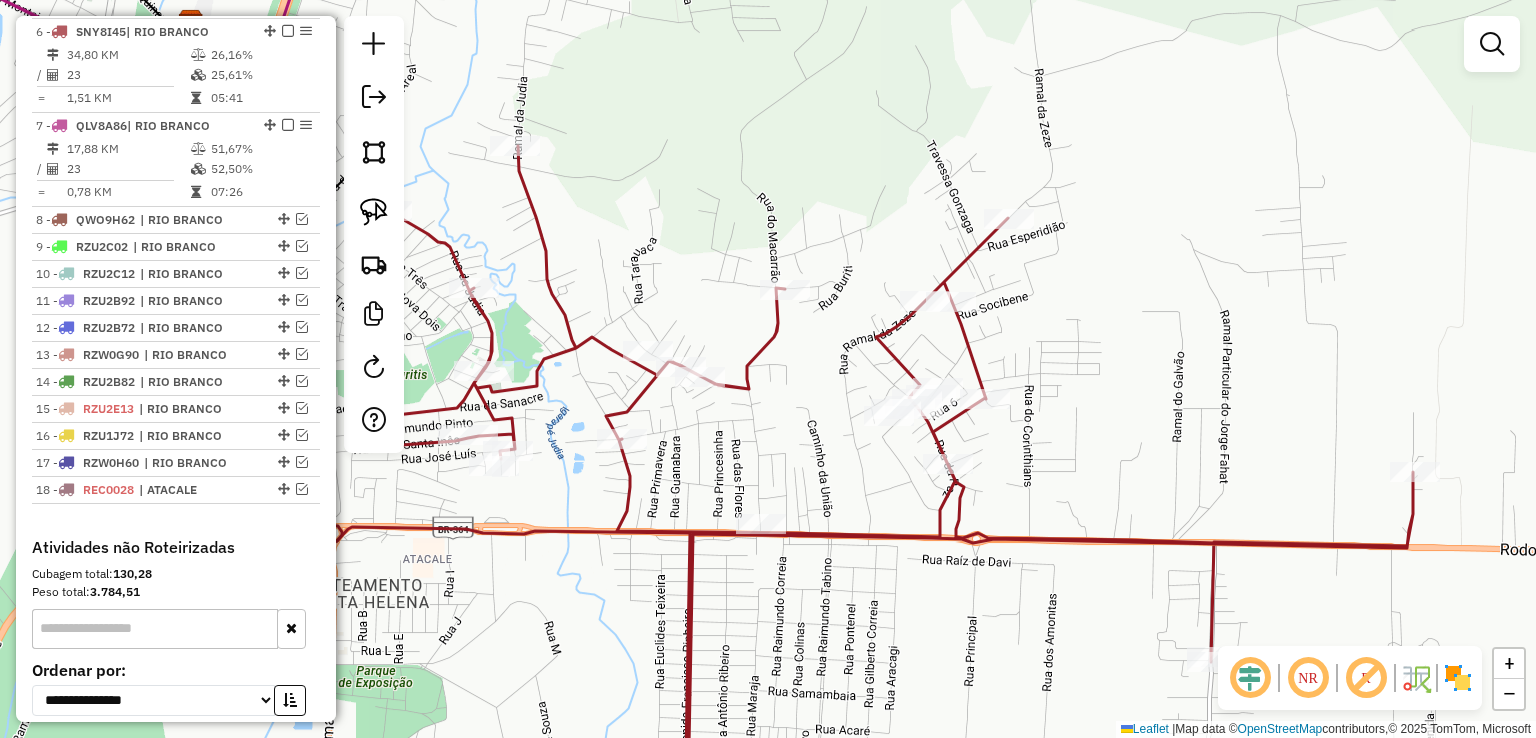 click 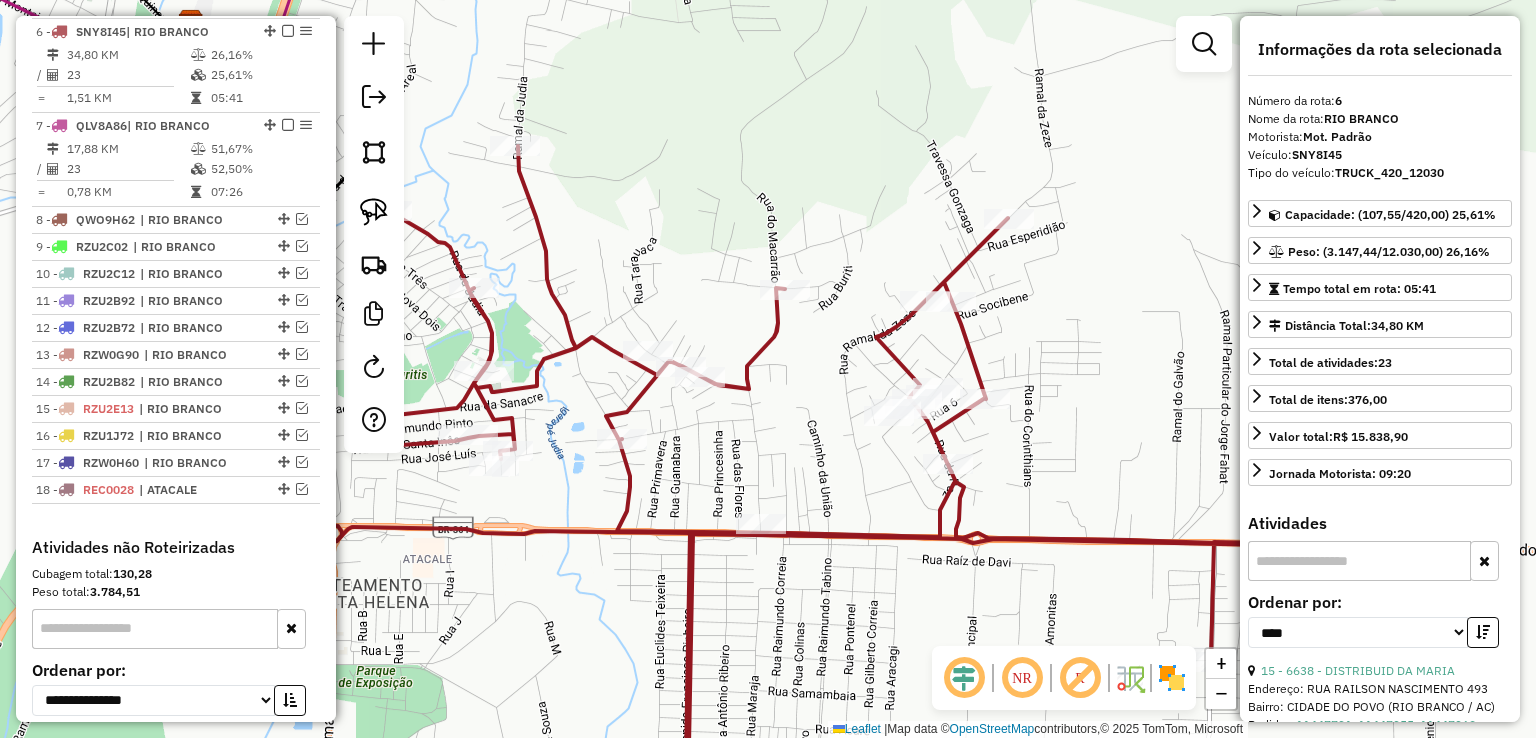 click 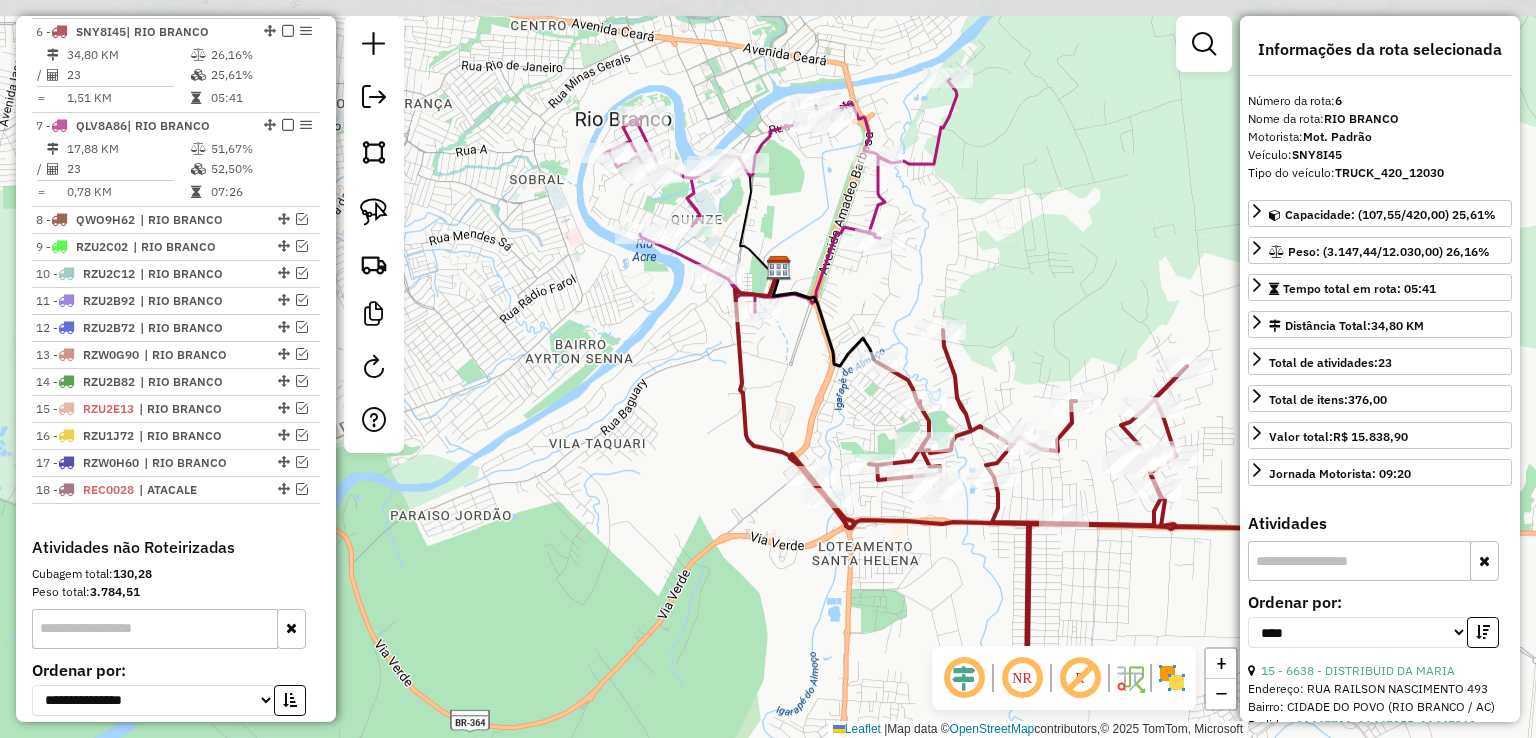 drag, startPoint x: 756, startPoint y: 153, endPoint x: 898, endPoint y: 279, distance: 189.84204 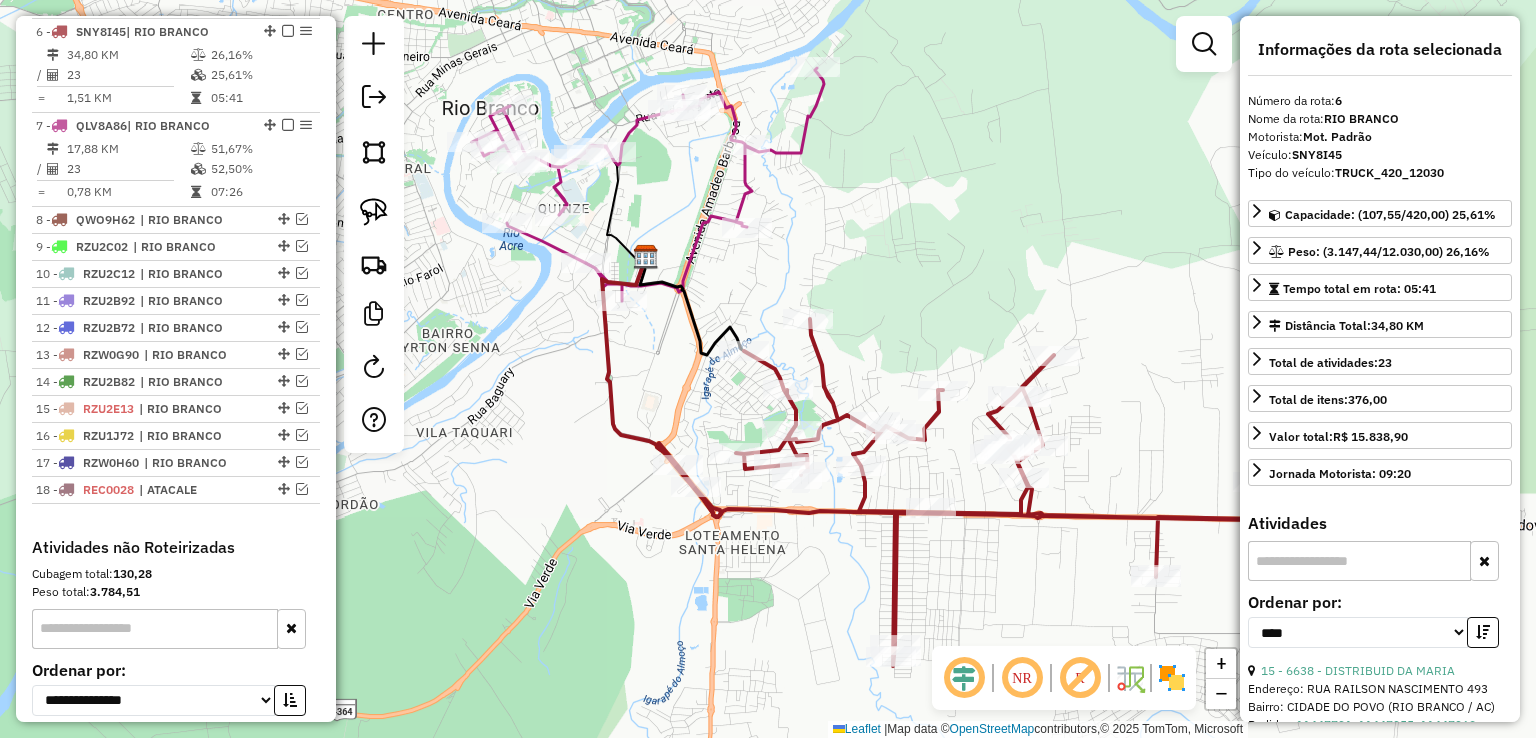 drag, startPoint x: 1027, startPoint y: 256, endPoint x: 894, endPoint y: 245, distance: 133.45412 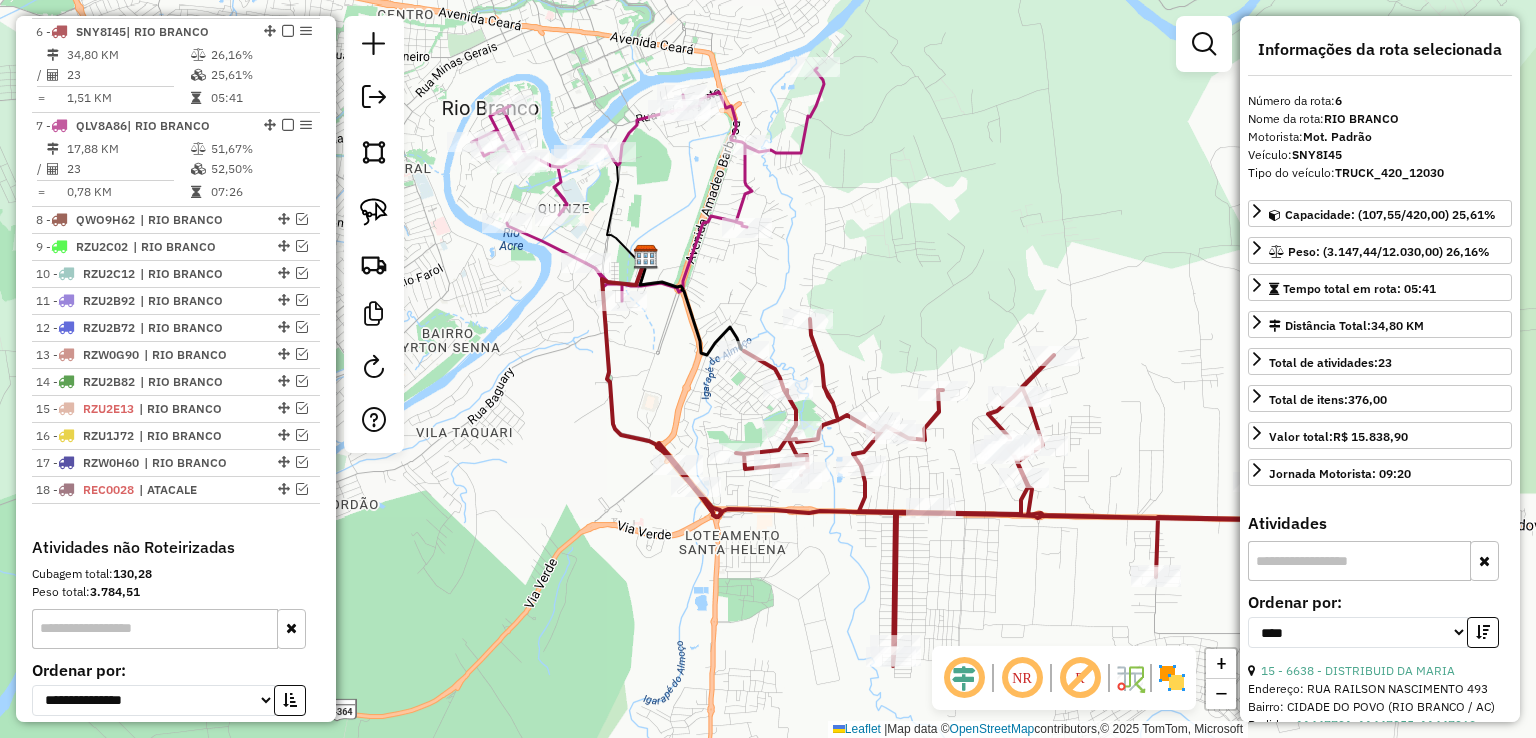 click 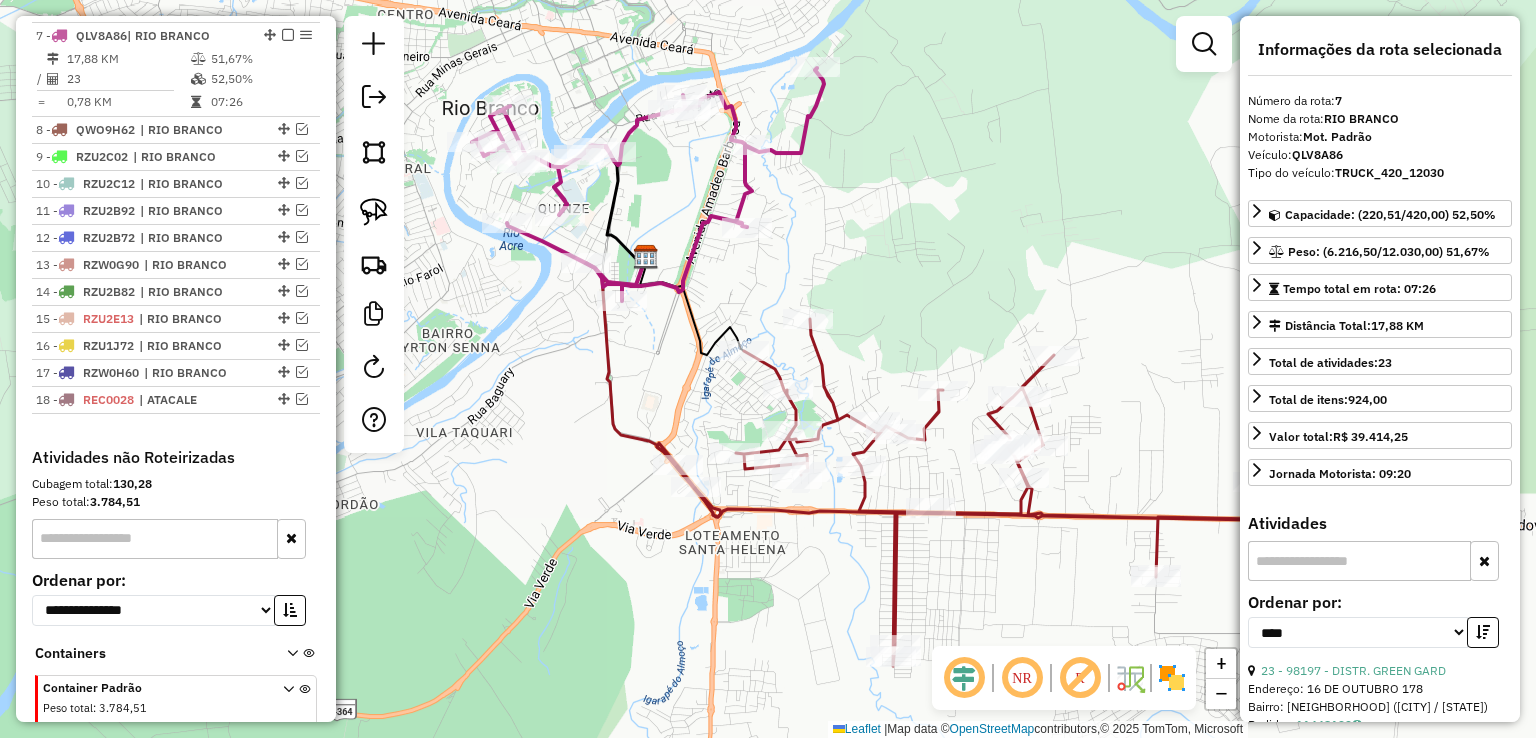 scroll, scrollTop: 976, scrollLeft: 0, axis: vertical 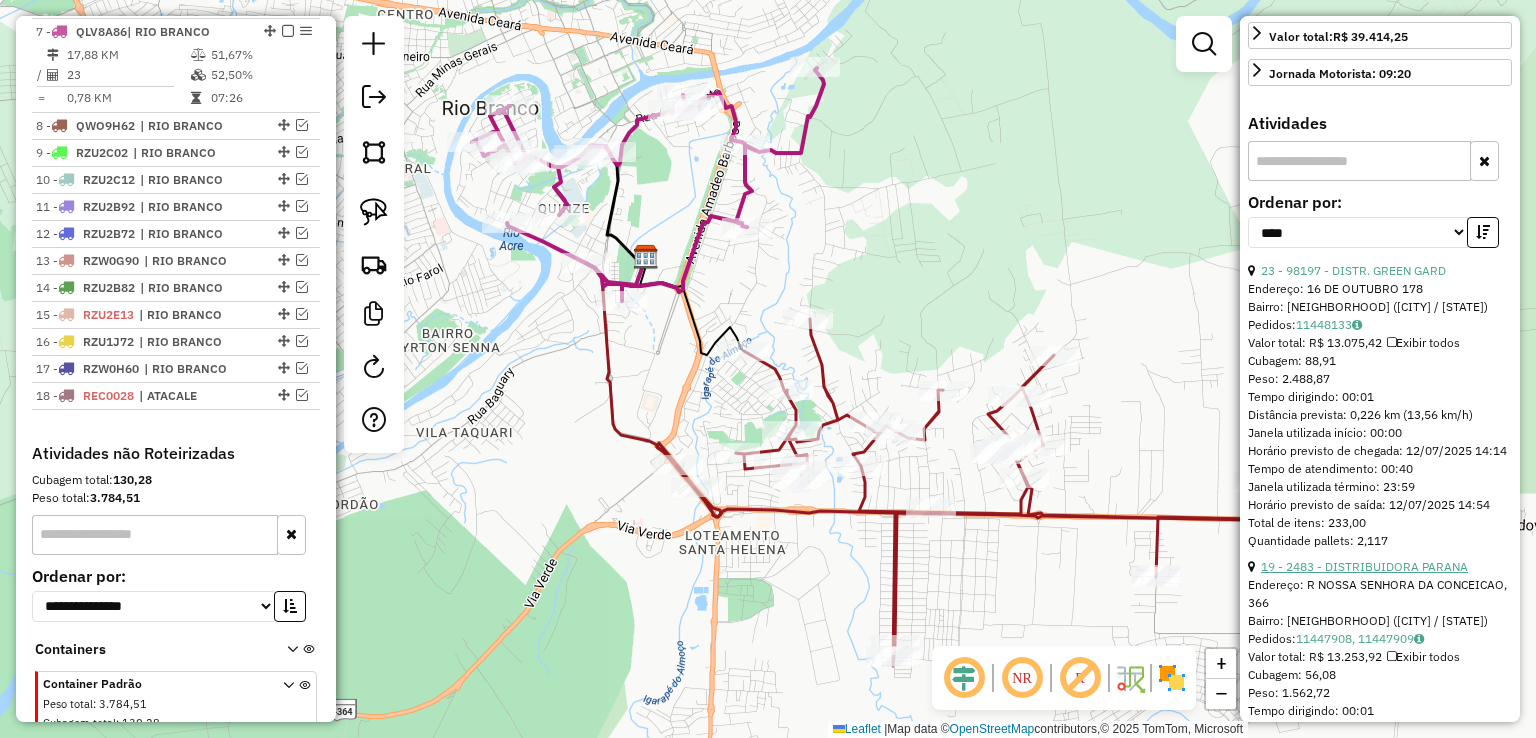 click on "19 - 2483 - DISTRIBUIDORA PARANA" at bounding box center [1364, 566] 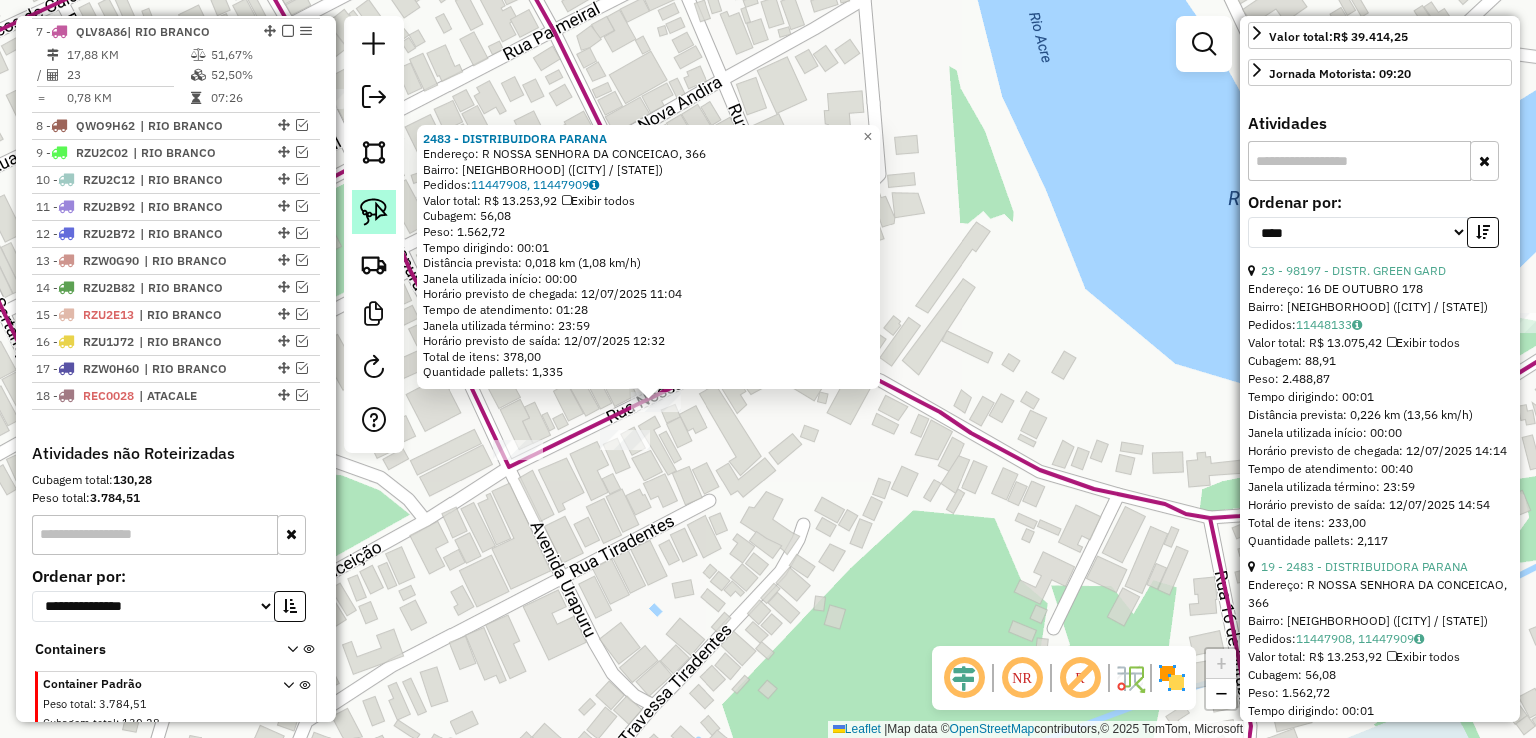 click 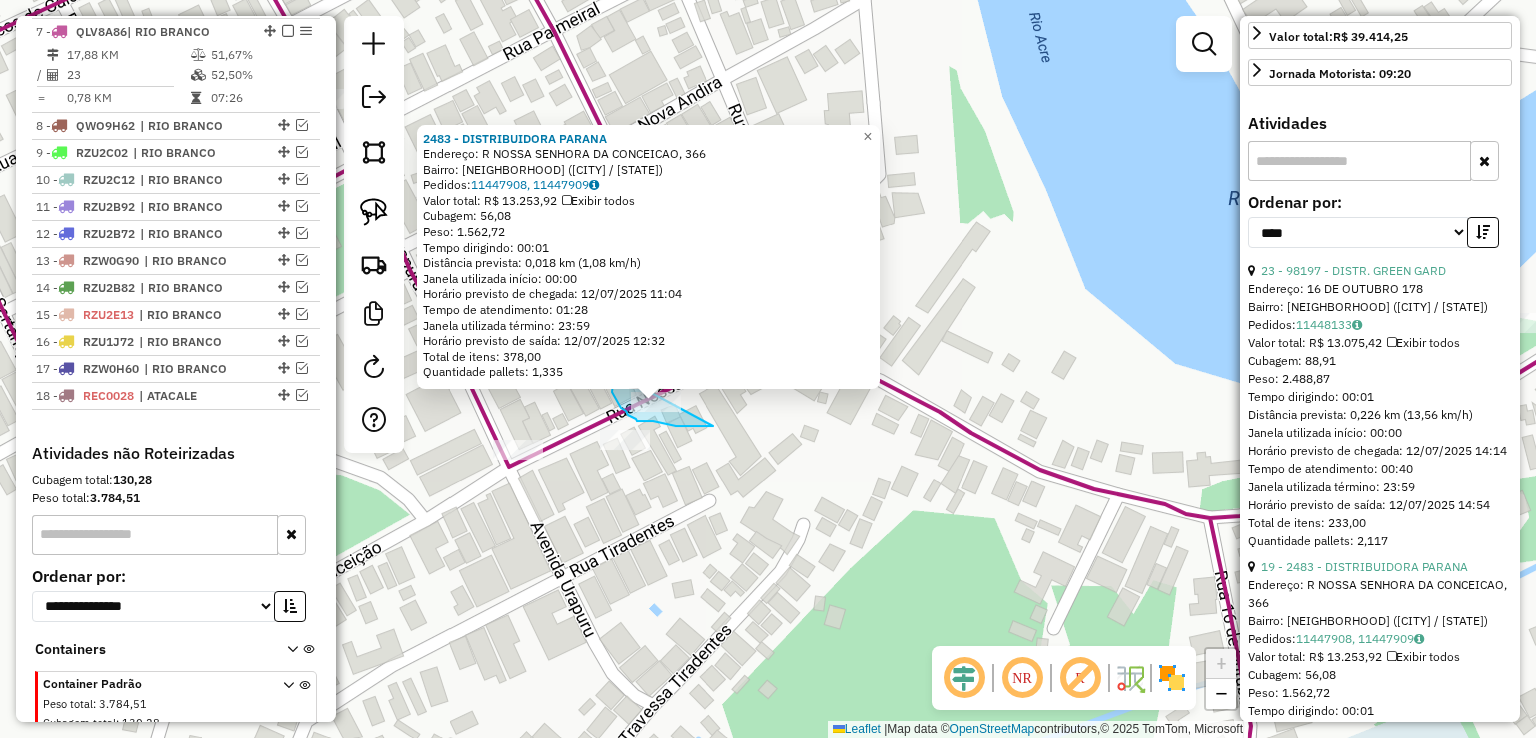 drag, startPoint x: 713, startPoint y: 426, endPoint x: 700, endPoint y: 395, distance: 33.61547 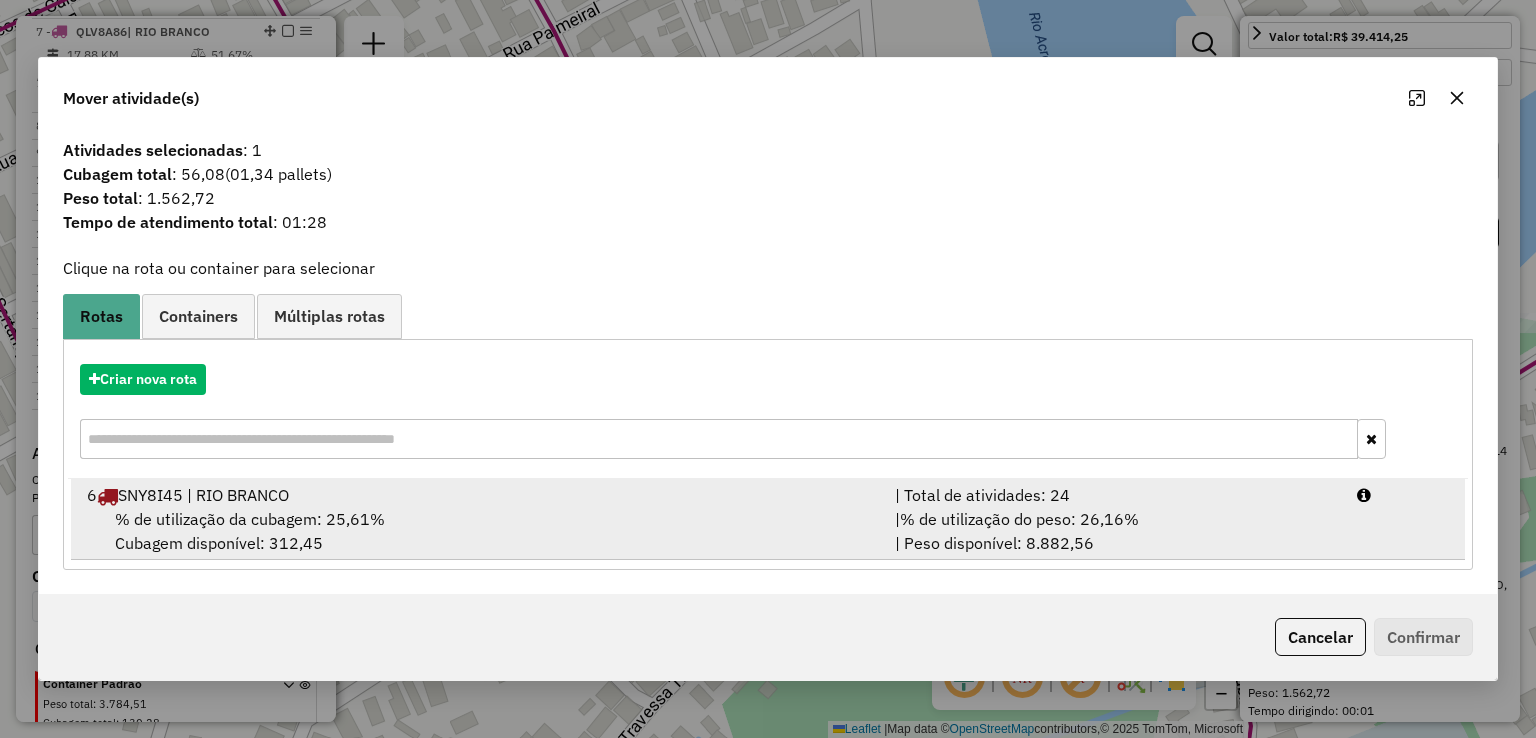 click on "SNY8I45 | [CIDADE]" at bounding box center [479, 495] 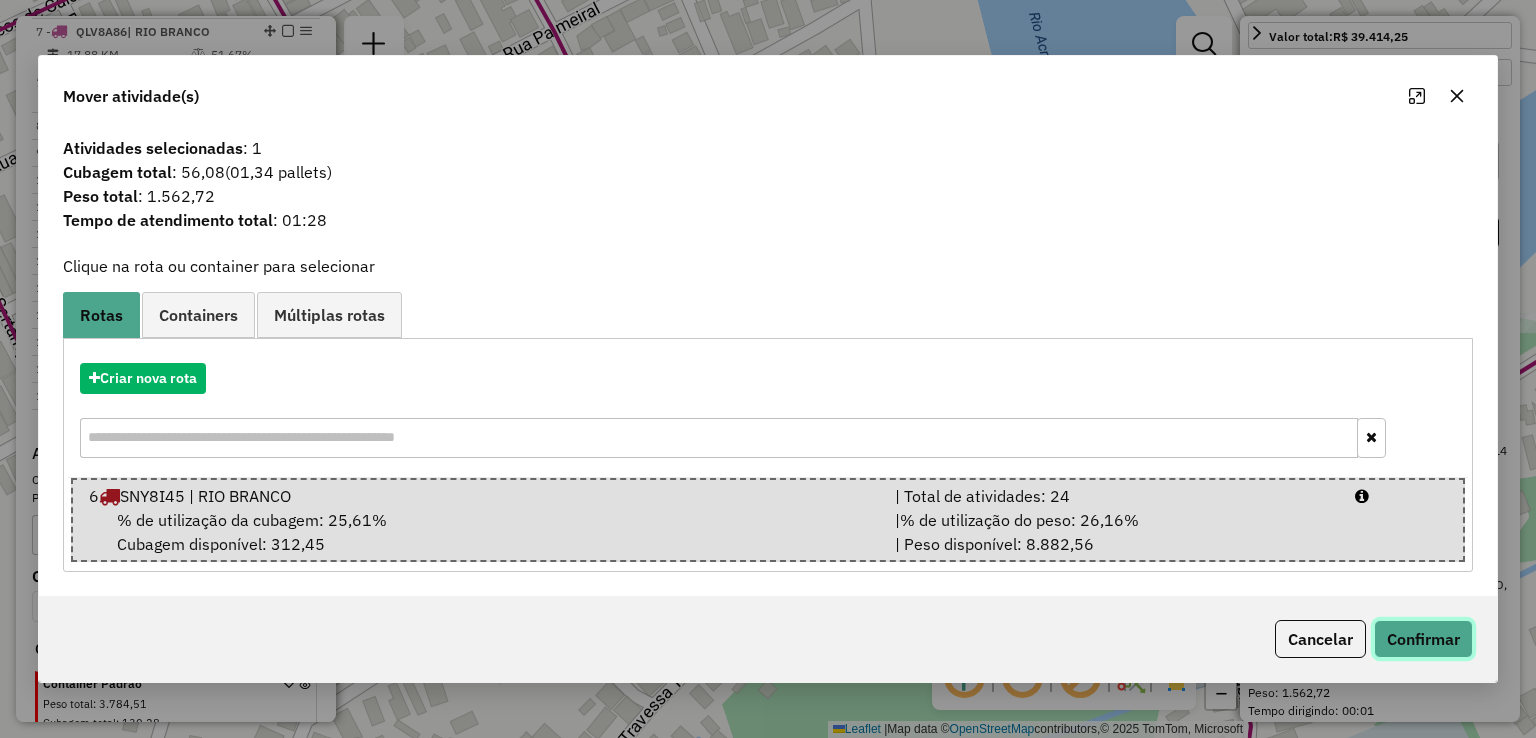 click on "Confirmar" 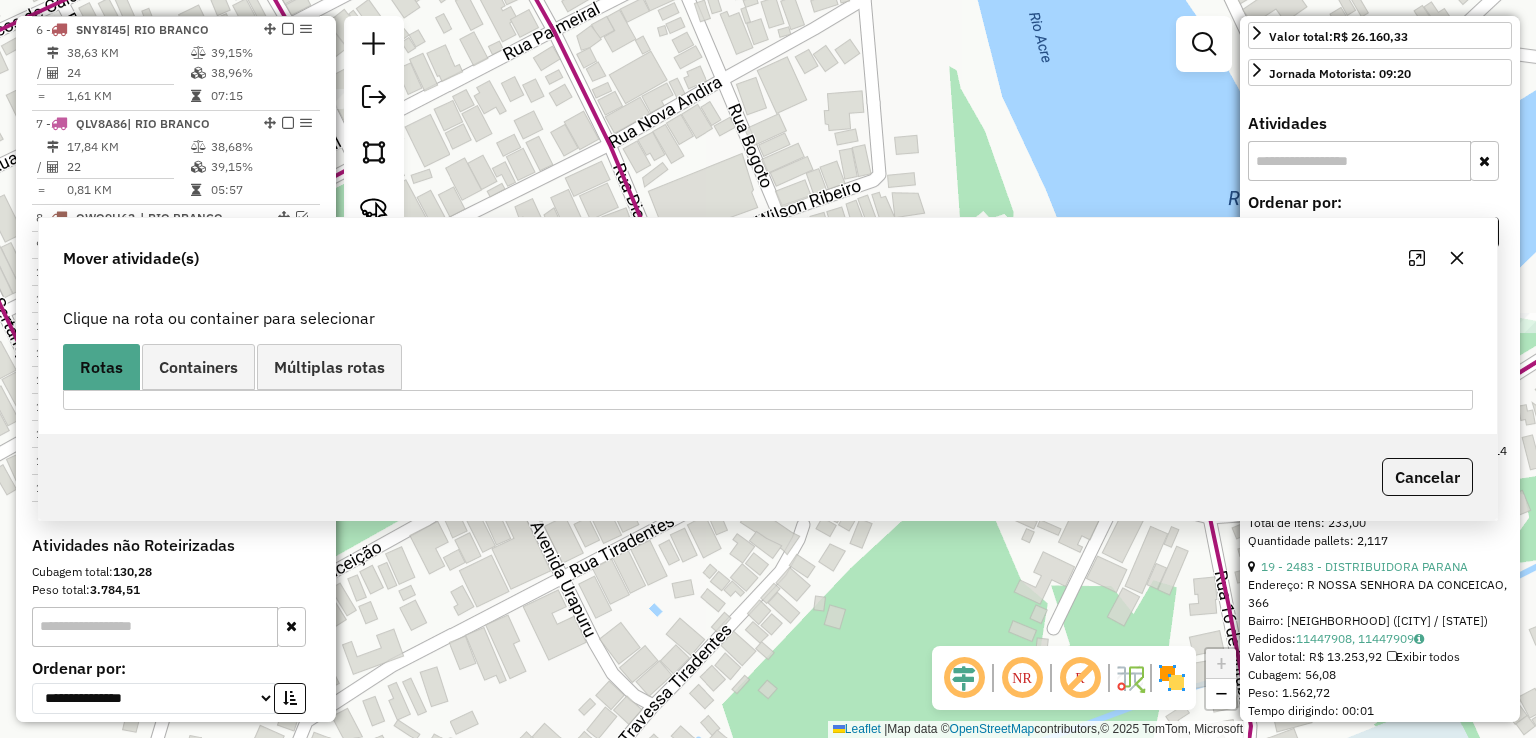 scroll, scrollTop: 976, scrollLeft: 0, axis: vertical 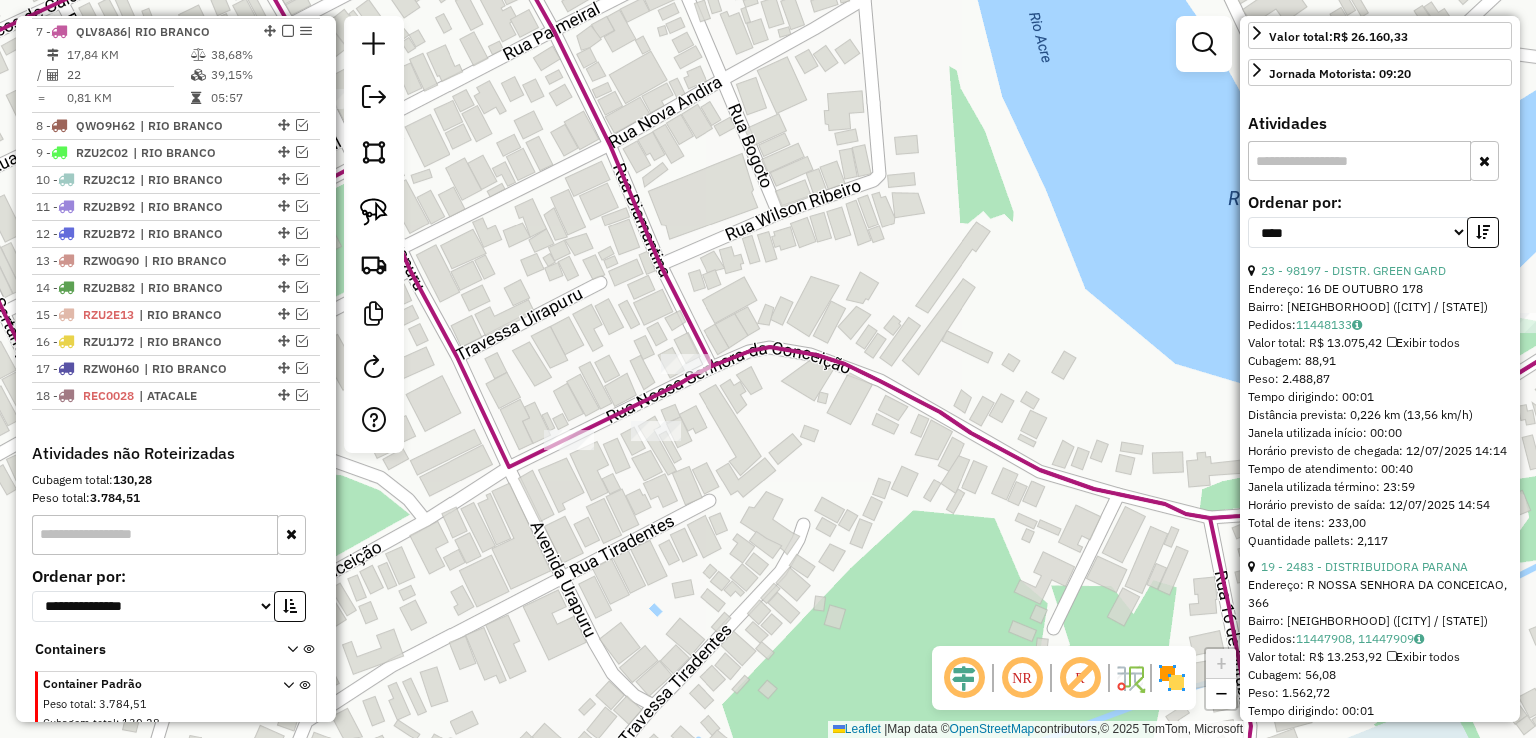 click 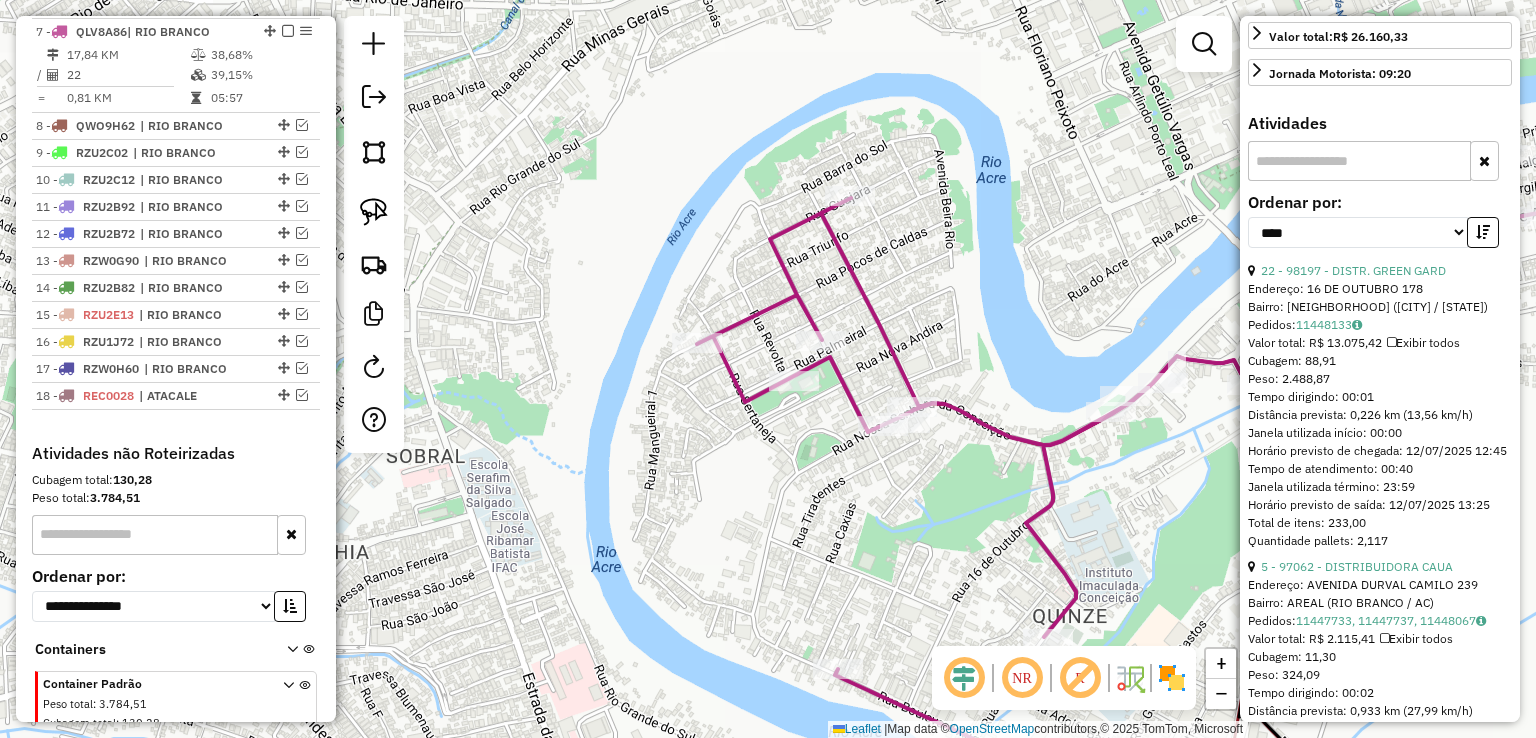 scroll, scrollTop: 0, scrollLeft: 0, axis: both 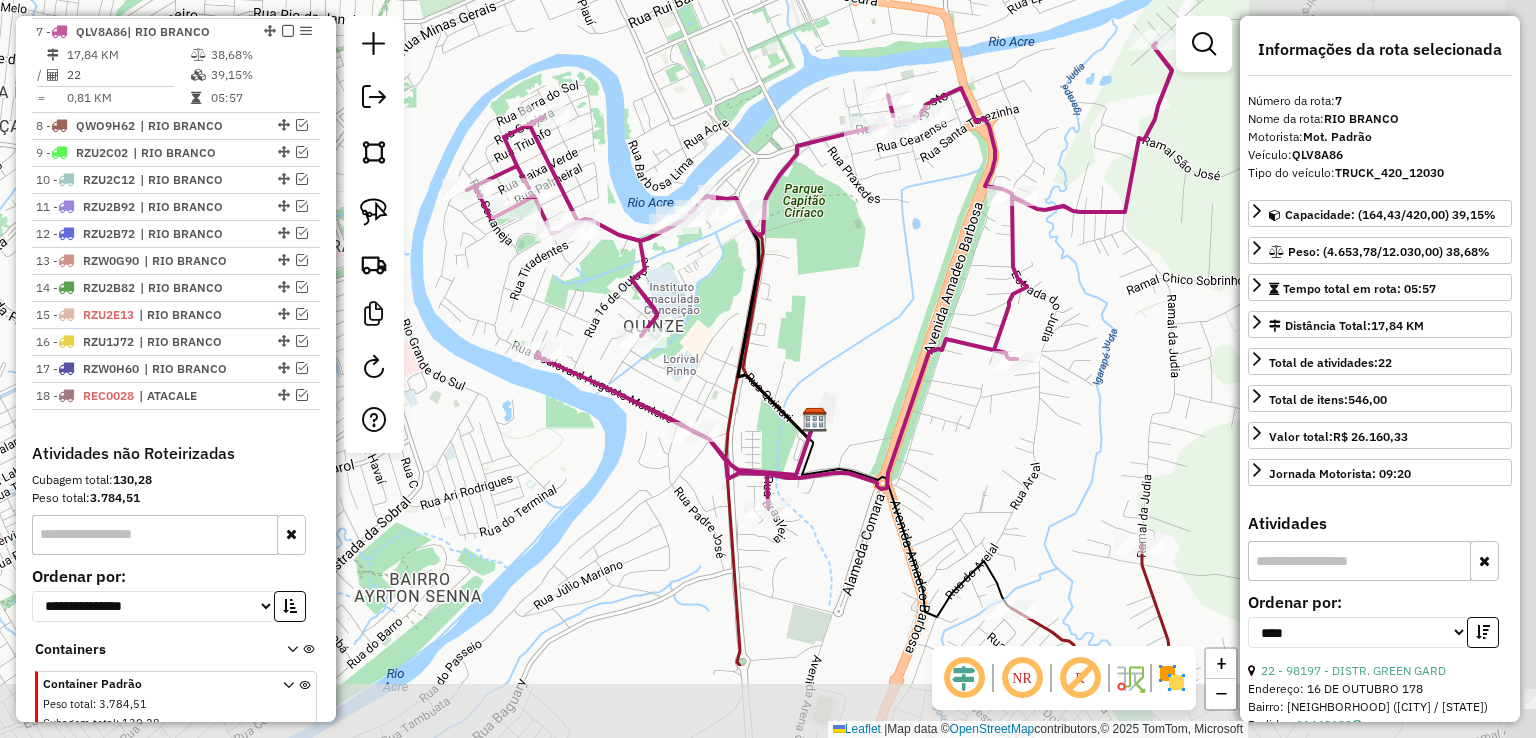 drag, startPoint x: 1040, startPoint y: 317, endPoint x: 624, endPoint y: 157, distance: 445.70844 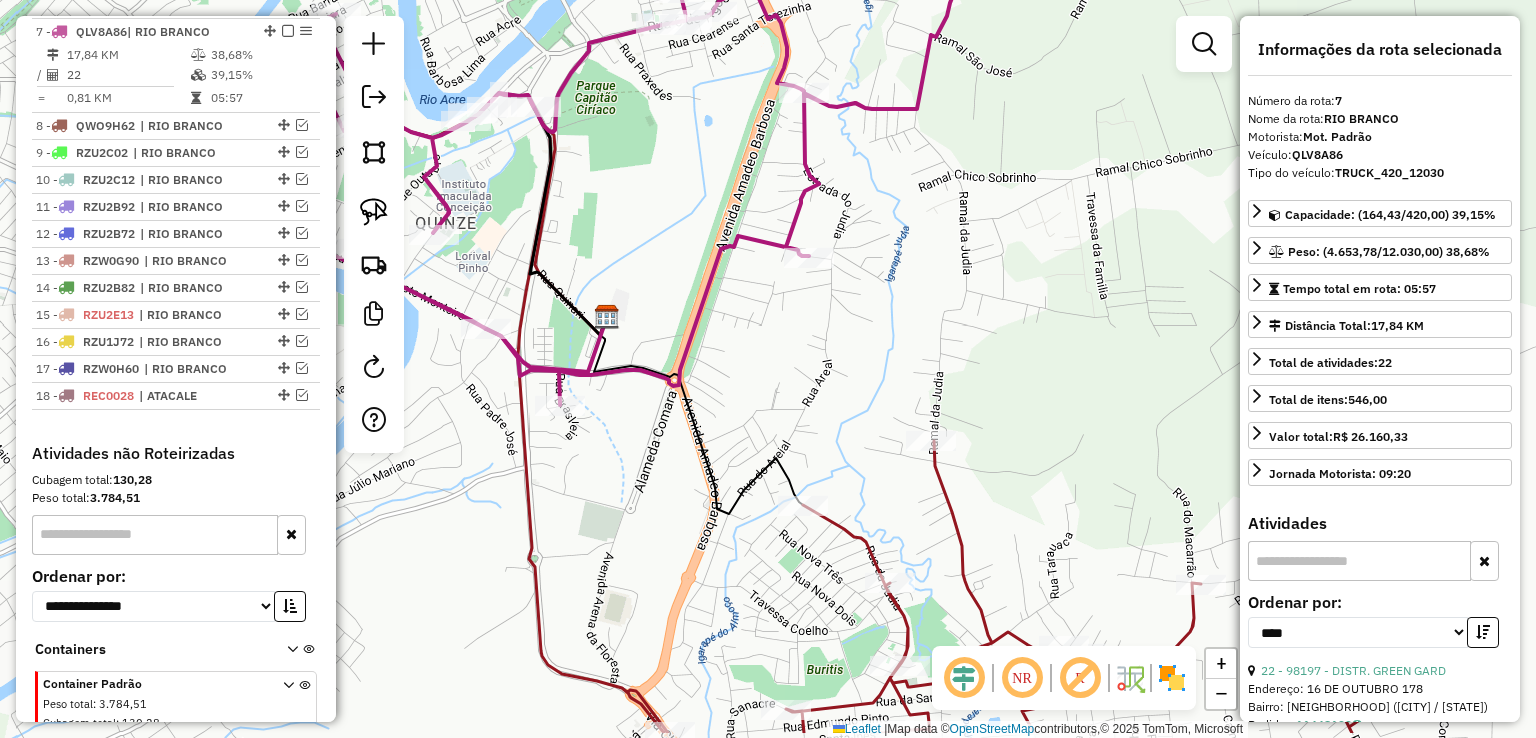 drag, startPoint x: 975, startPoint y: 445, endPoint x: 804, endPoint y: 366, distance: 188.36667 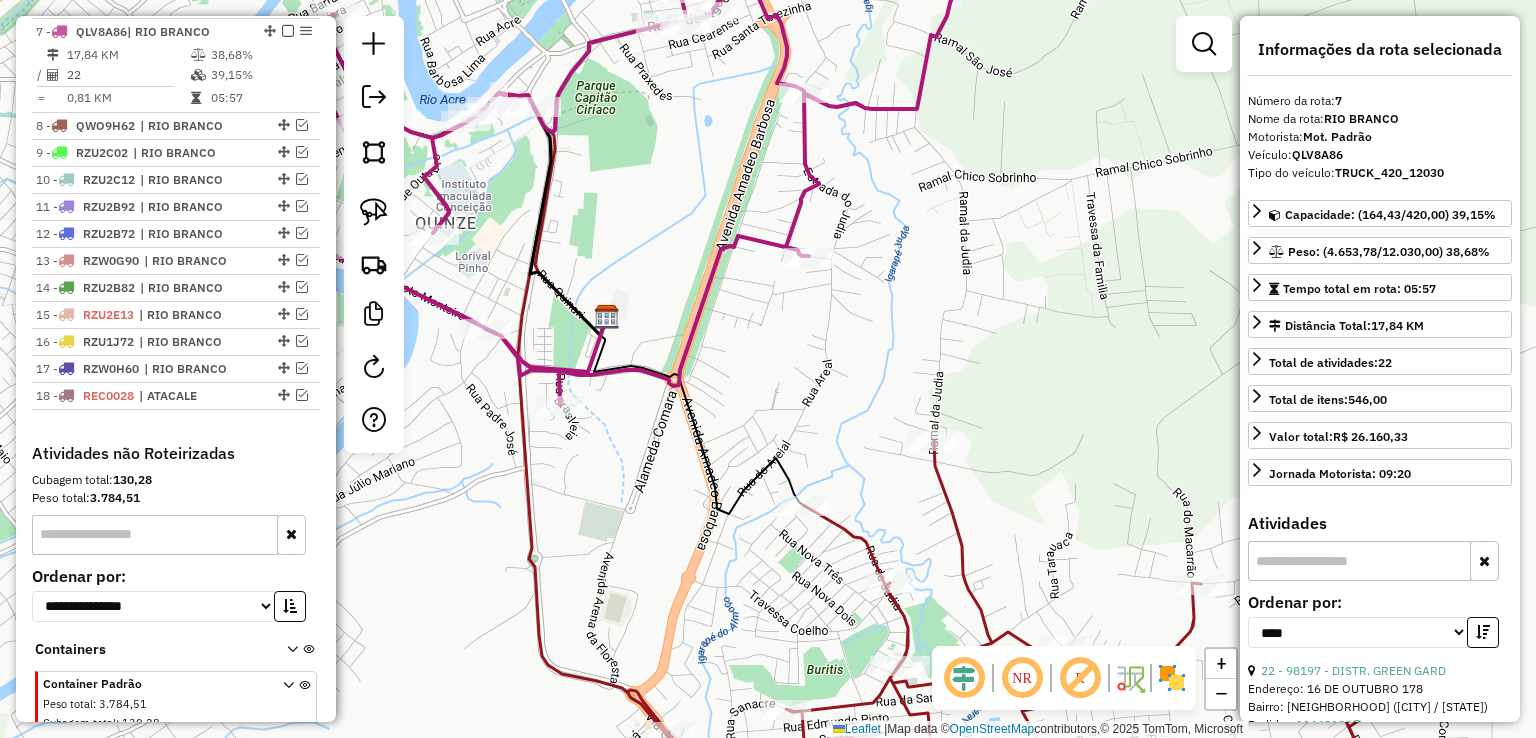 click 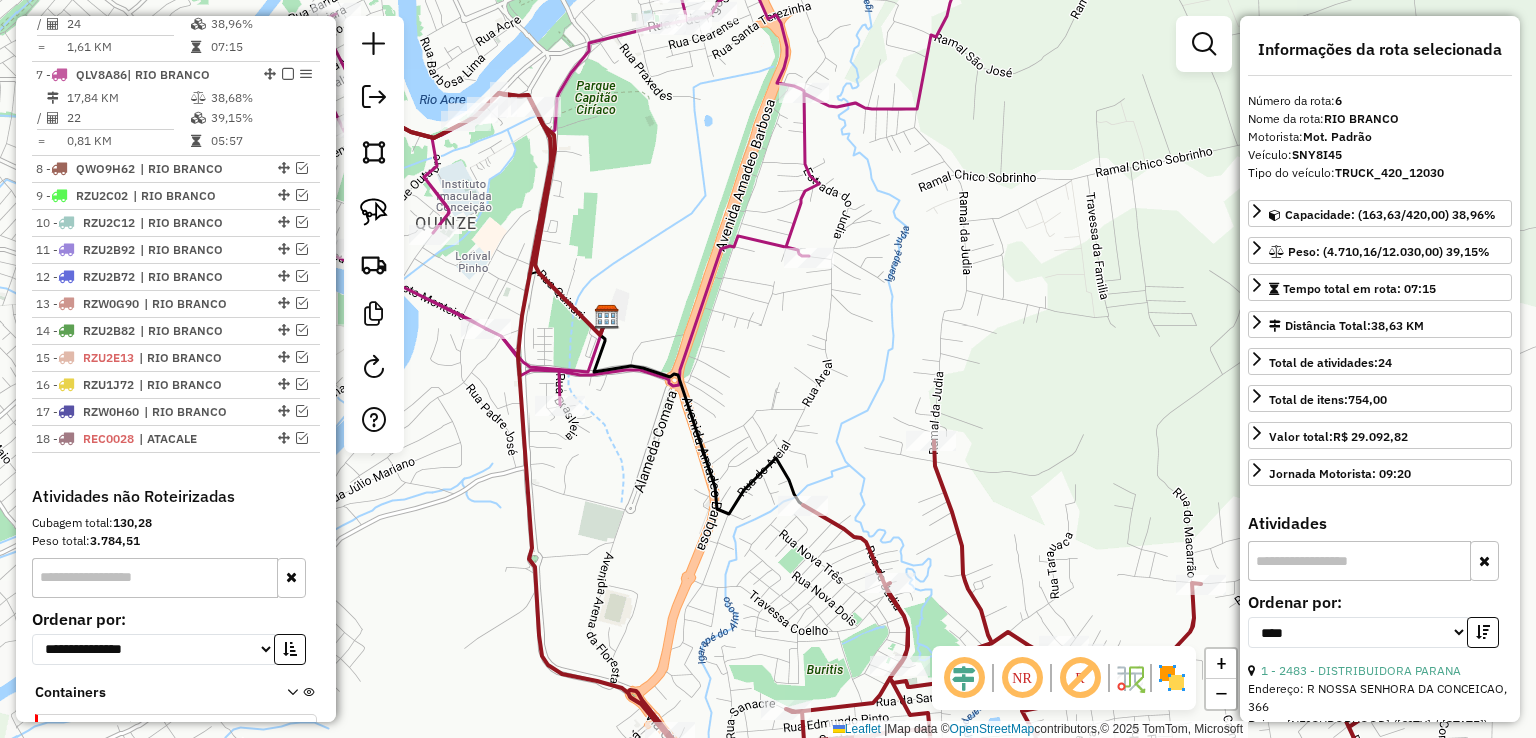 scroll, scrollTop: 882, scrollLeft: 0, axis: vertical 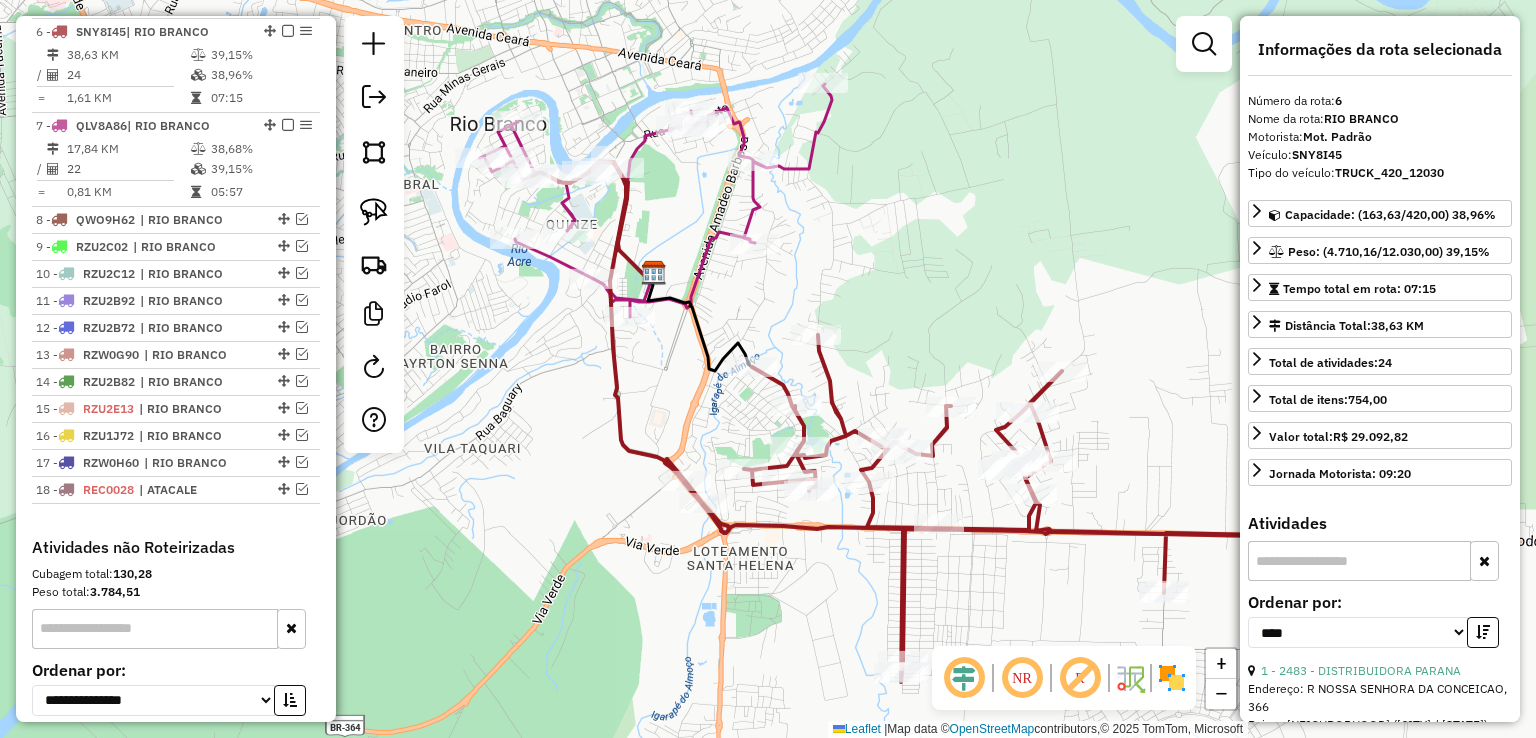 drag, startPoint x: 1032, startPoint y: 413, endPoint x: 792, endPoint y: 165, distance: 345.11447 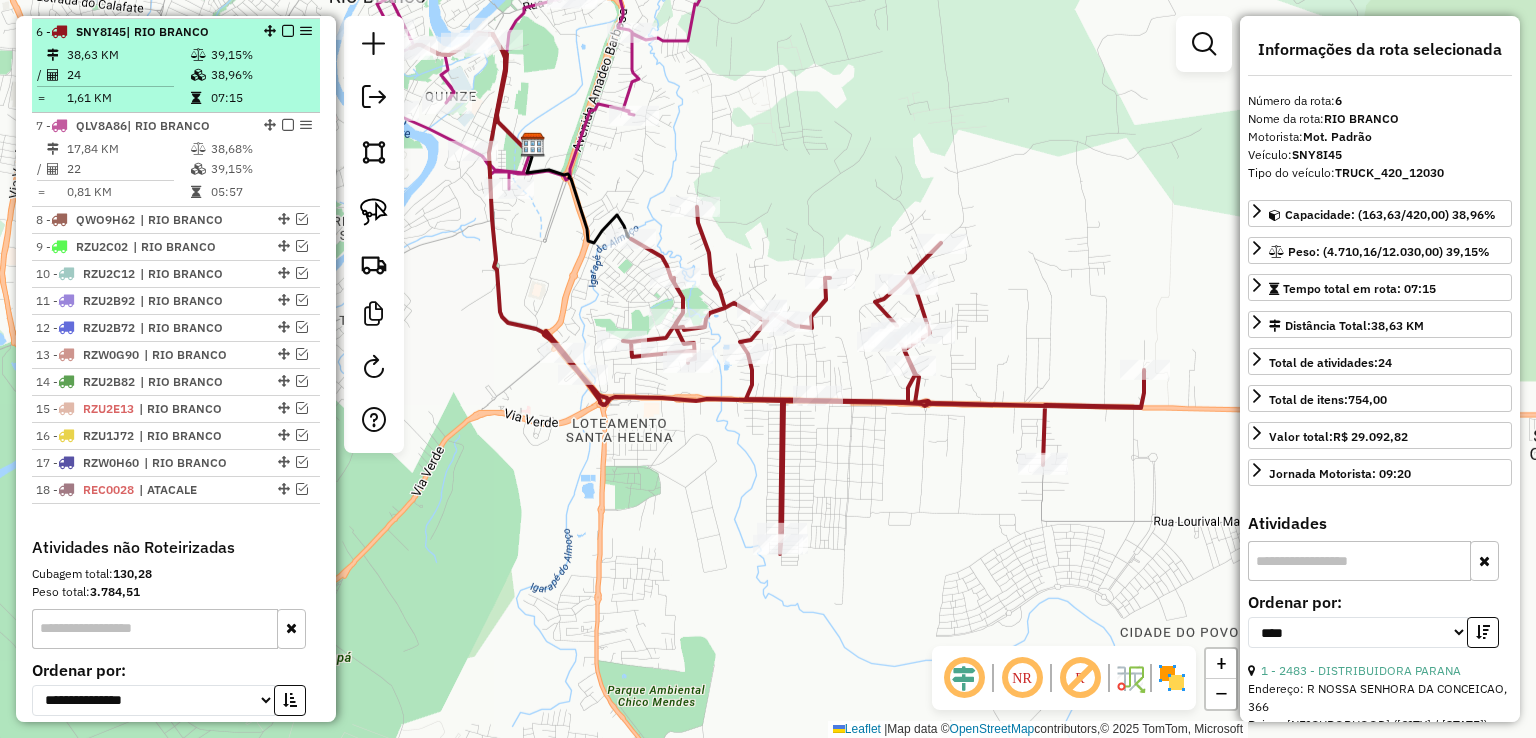 click at bounding box center (288, 31) 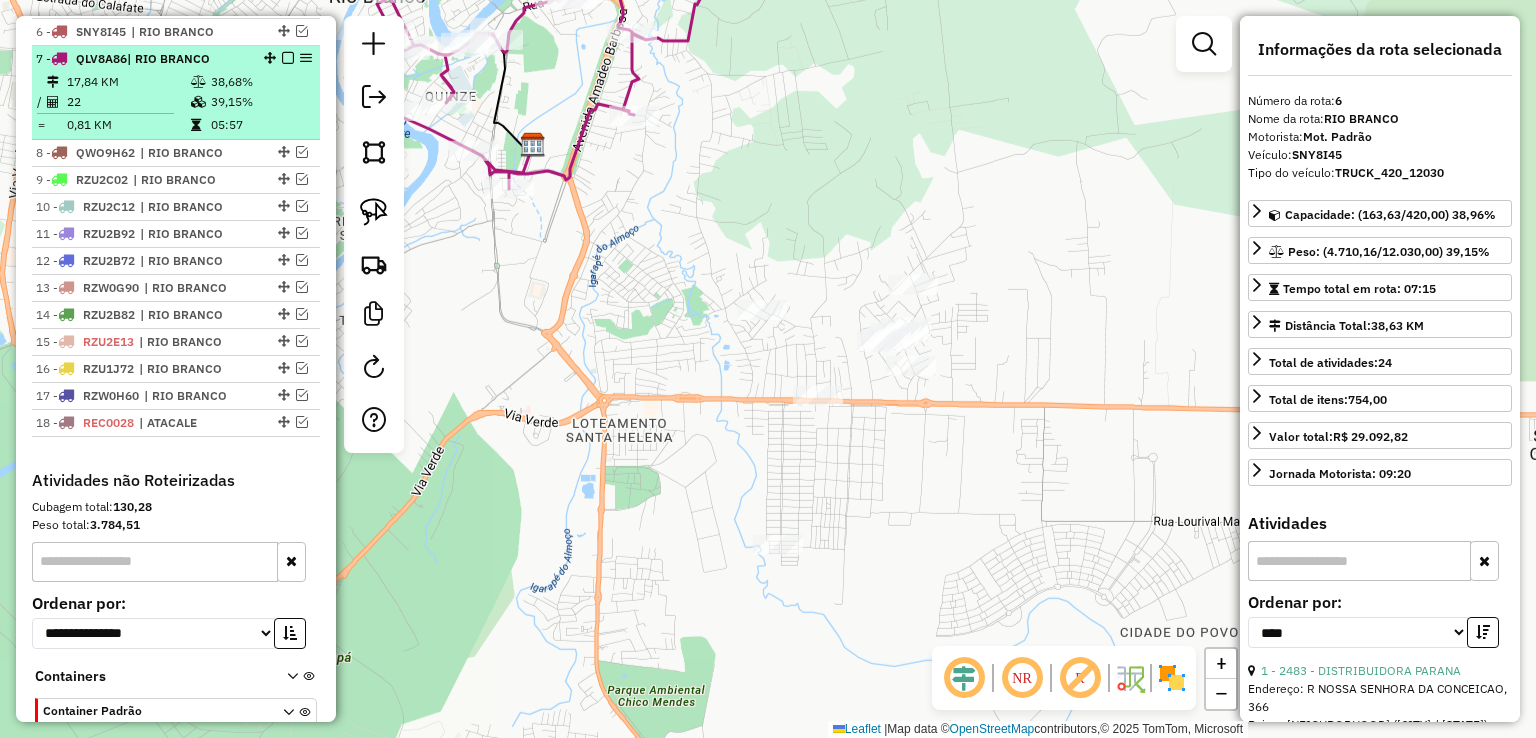 click at bounding box center [288, 58] 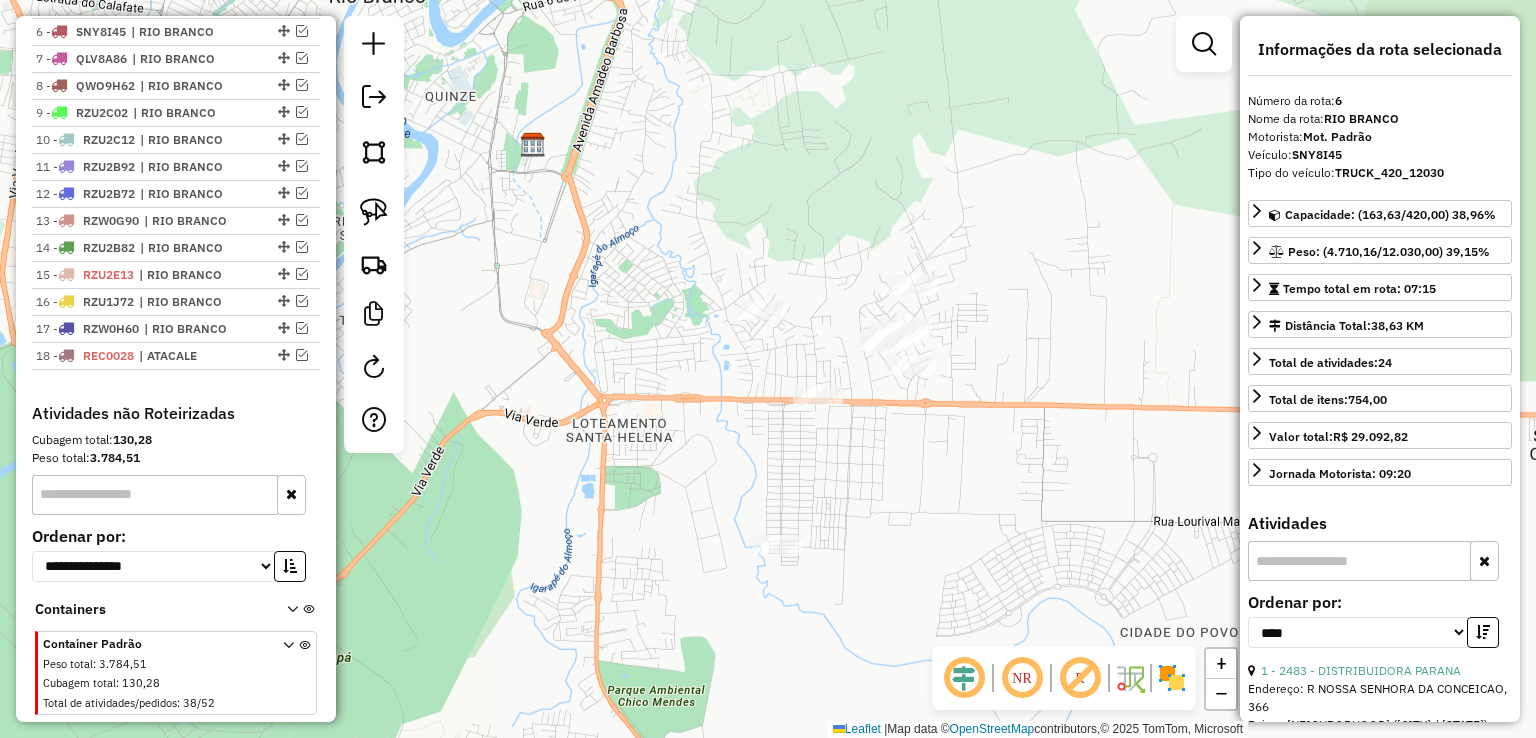 click on "Janela de atendimento Grade de atendimento Capacidade Transportadoras Veículos Cliente Pedidos  Rotas Selecione os dias de semana para filtrar as janelas de atendimento  Seg   Ter   Qua   Qui   Sex   Sáb   Dom  Informe o período da janela de atendimento: De: Até:  Filtrar exatamente a janela do cliente  Considerar janela de atendimento padrão  Selecione os dias de semana para filtrar as grades de atendimento  Seg   Ter   Qua   Qui   Sex   Sáb   Dom   Considerar clientes sem dia de atendimento cadastrado  Clientes fora do dia de atendimento selecionado Filtrar as atividades entre os valores definidos abaixo:  Peso mínimo:   Peso máximo:   Cubagem mínima:   Cubagem máxima:   De:   Até:  Filtrar as atividades entre o tempo de atendimento definido abaixo:  De:   Até:   Considerar capacidade total dos clientes não roteirizados Transportadora: Selecione um ou mais itens Tipo de veículo: Selecione um ou mais itens Veículo: Selecione um ou mais itens Motorista: Selecione um ou mais itens Nome: Rótulo:" 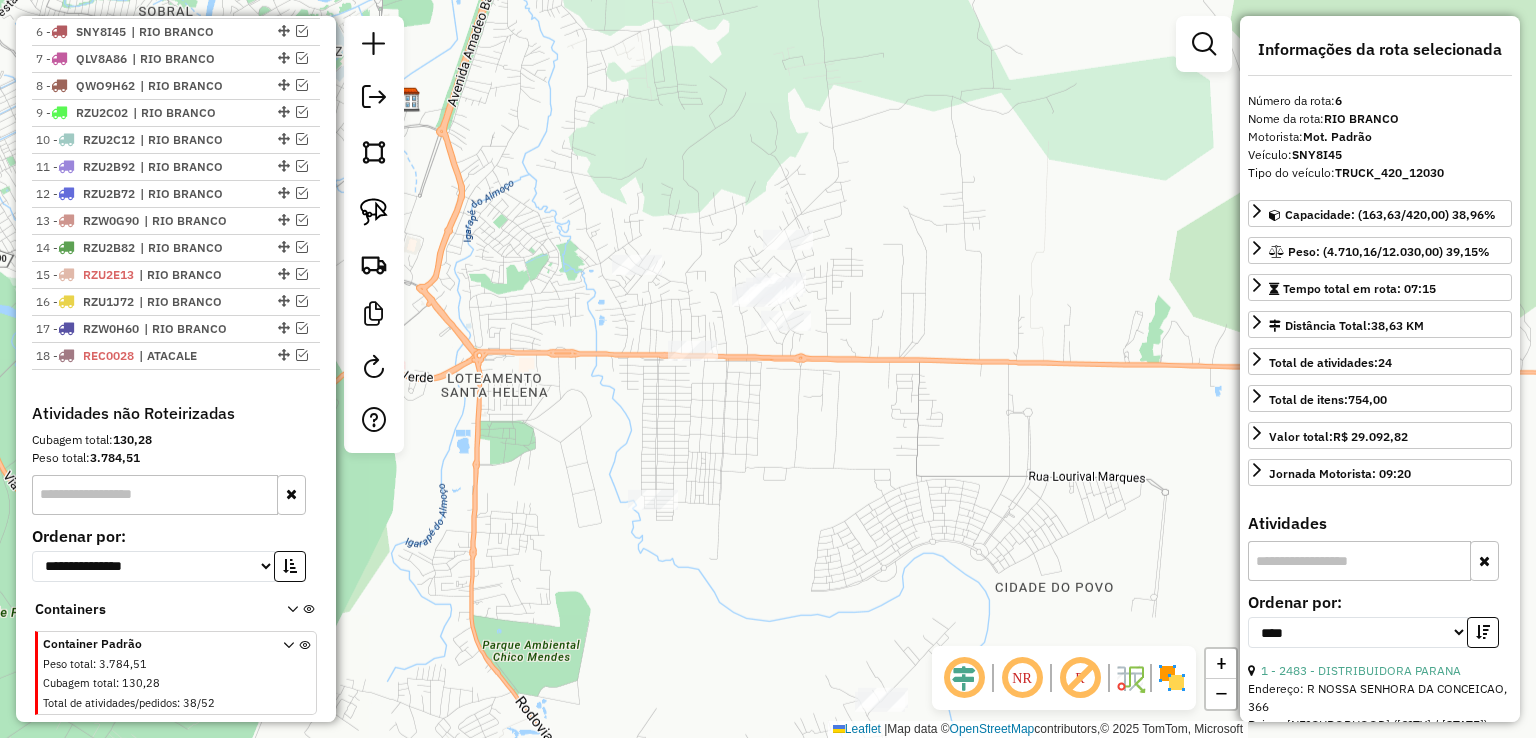 drag, startPoint x: 718, startPoint y: 231, endPoint x: 532, endPoint y: 73, distance: 244.04918 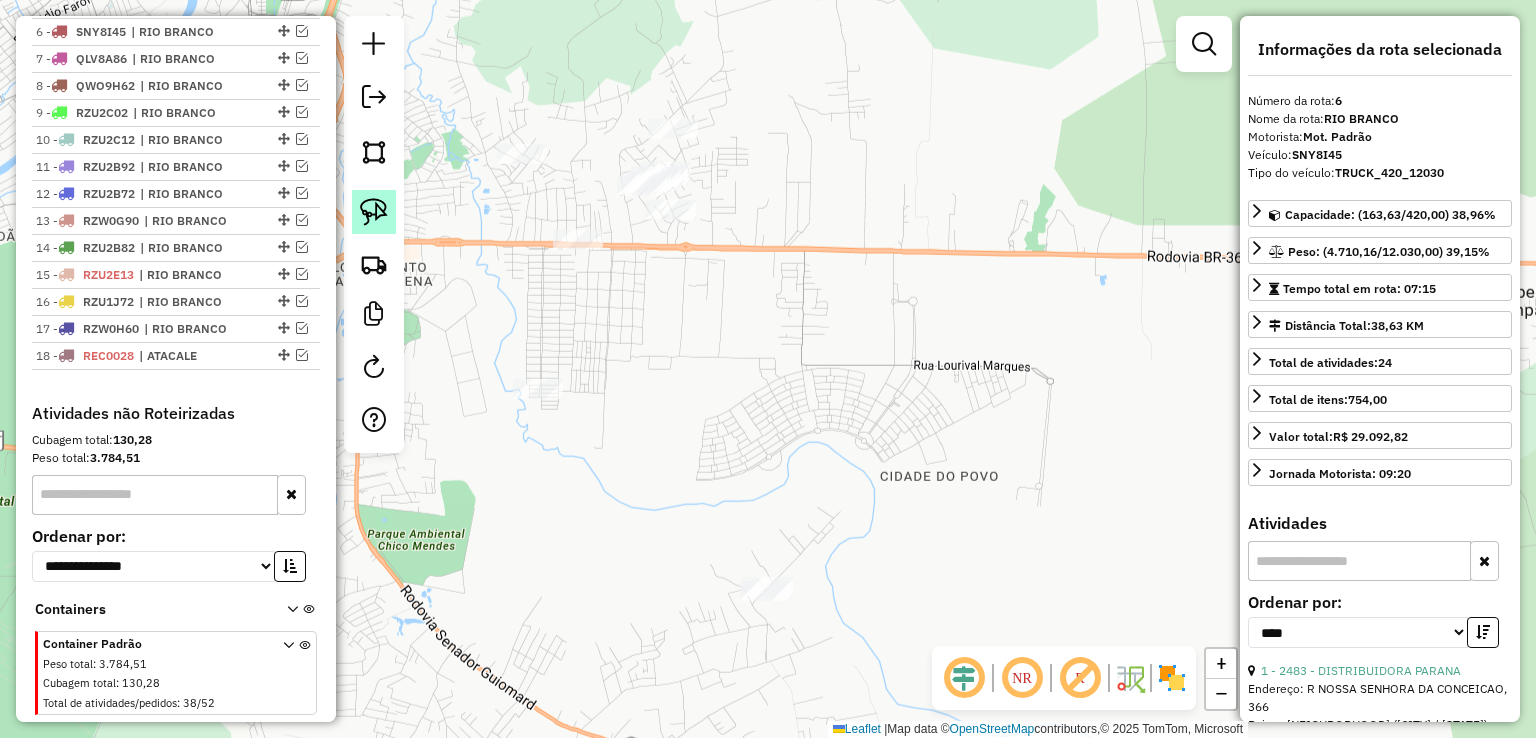 click 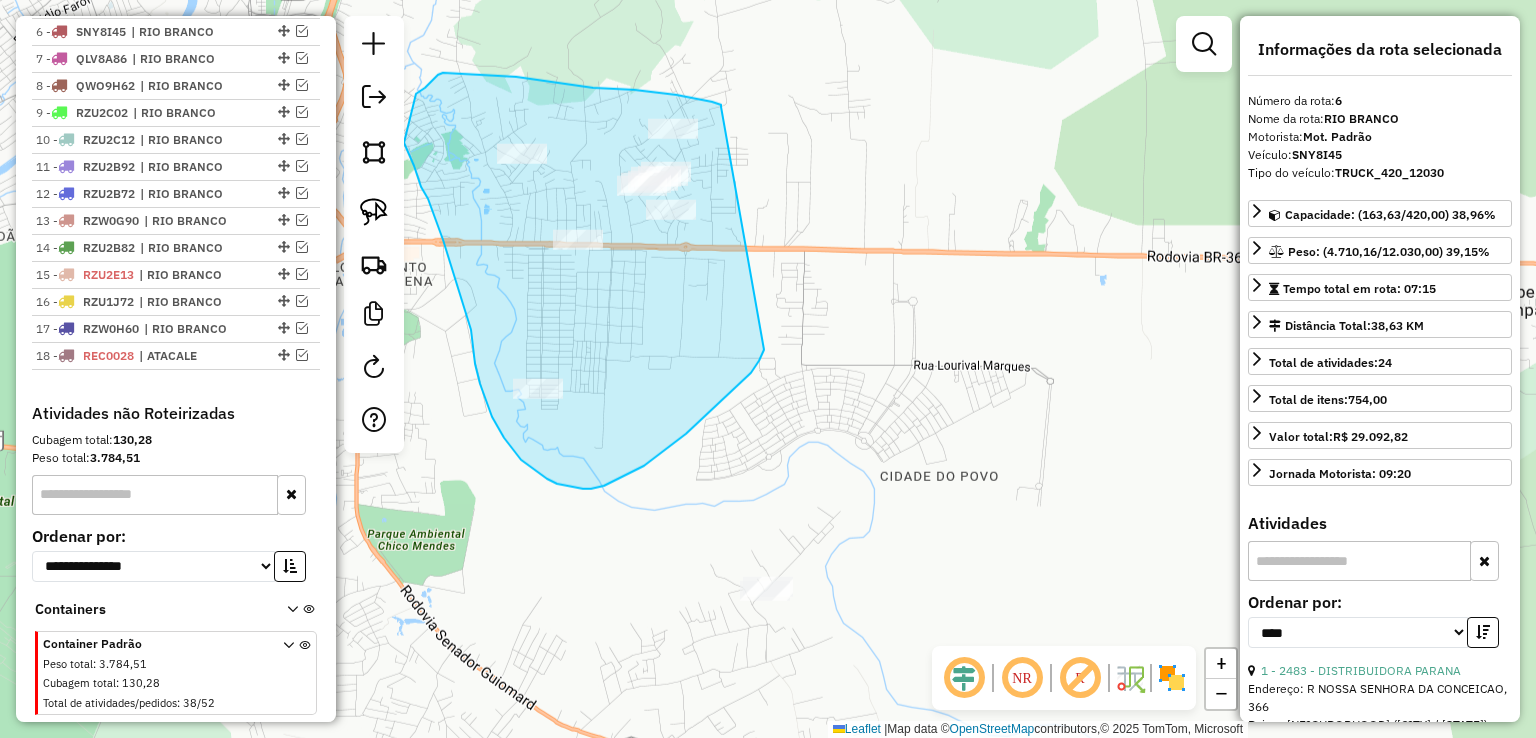 drag, startPoint x: 721, startPoint y: 107, endPoint x: 767, endPoint y: 337, distance: 234.5549 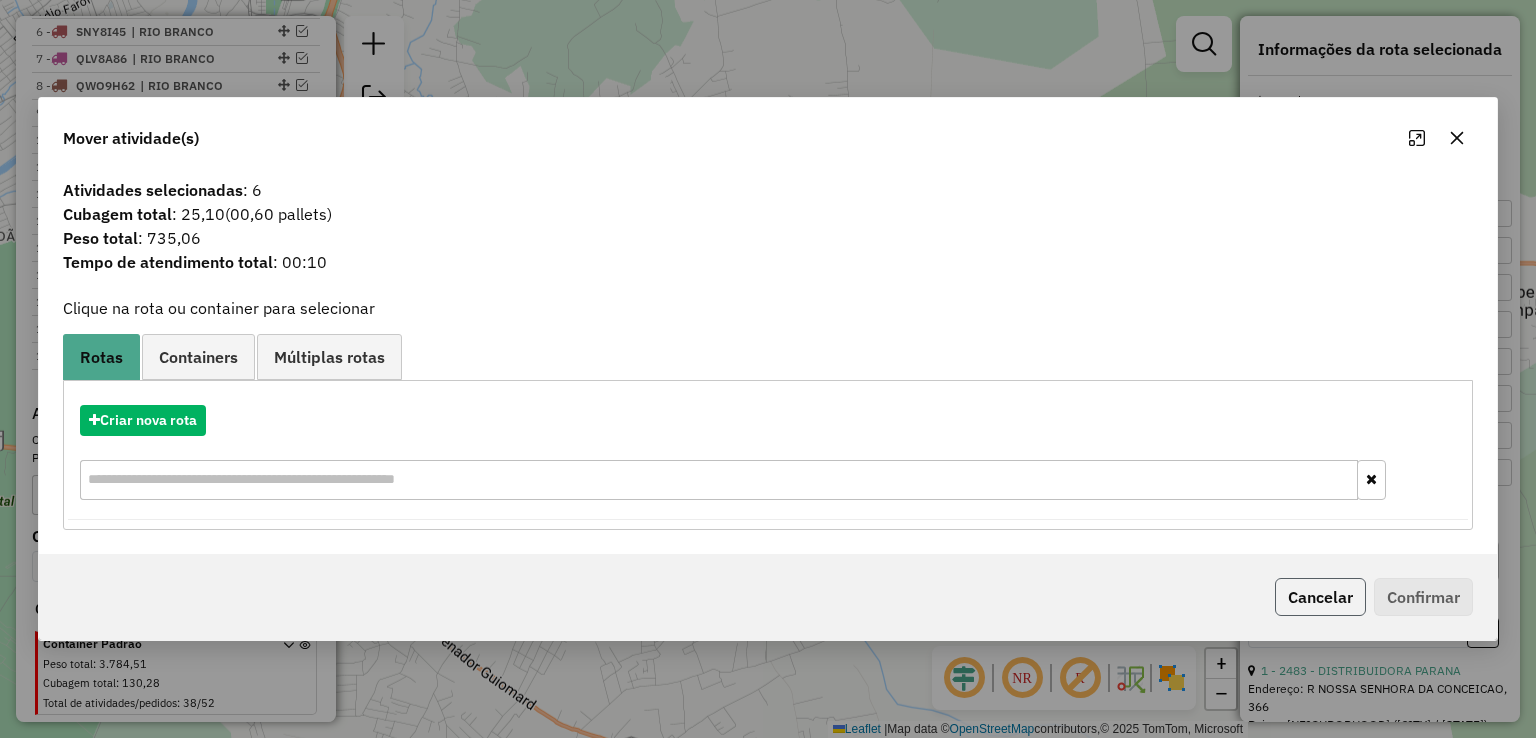 click on "Cancelar" 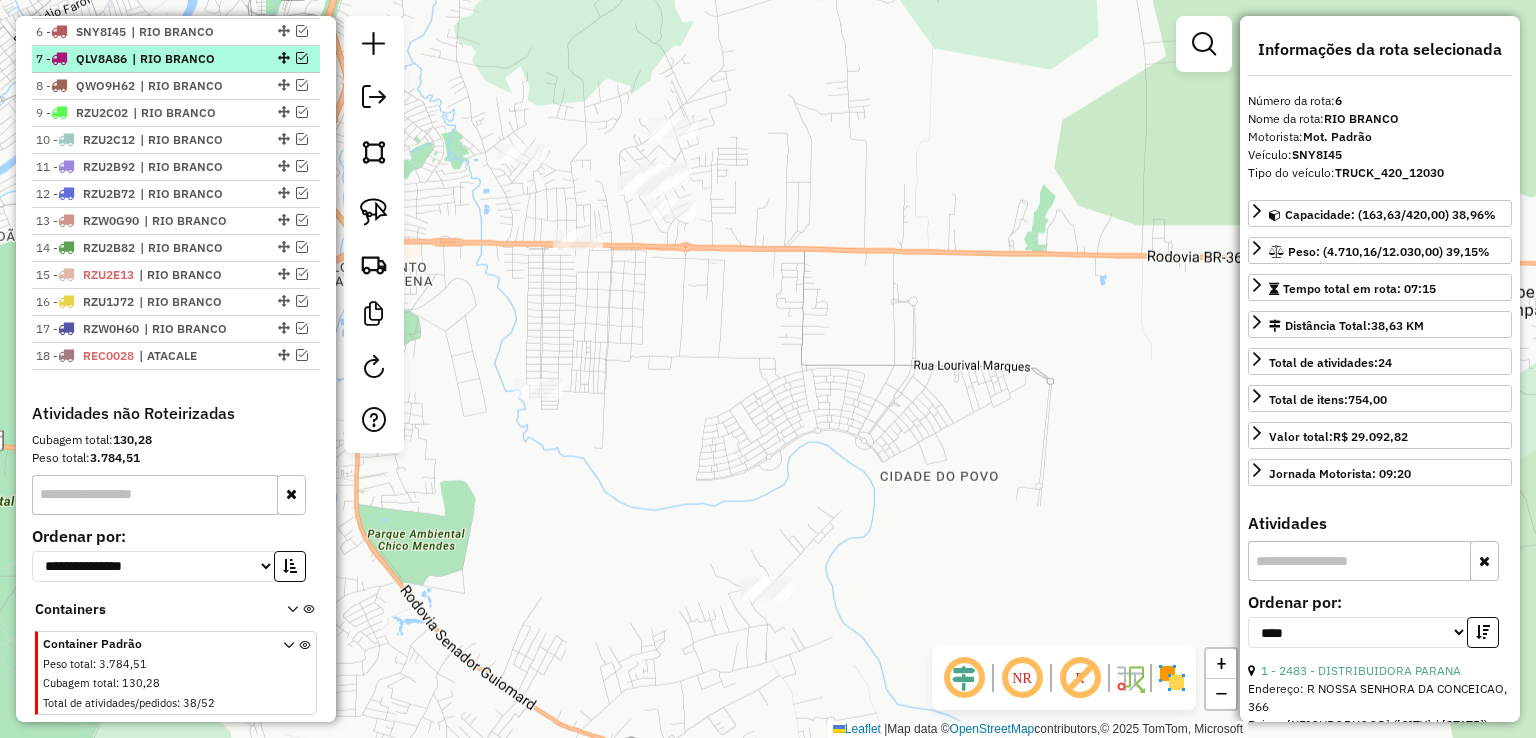 click at bounding box center [302, 58] 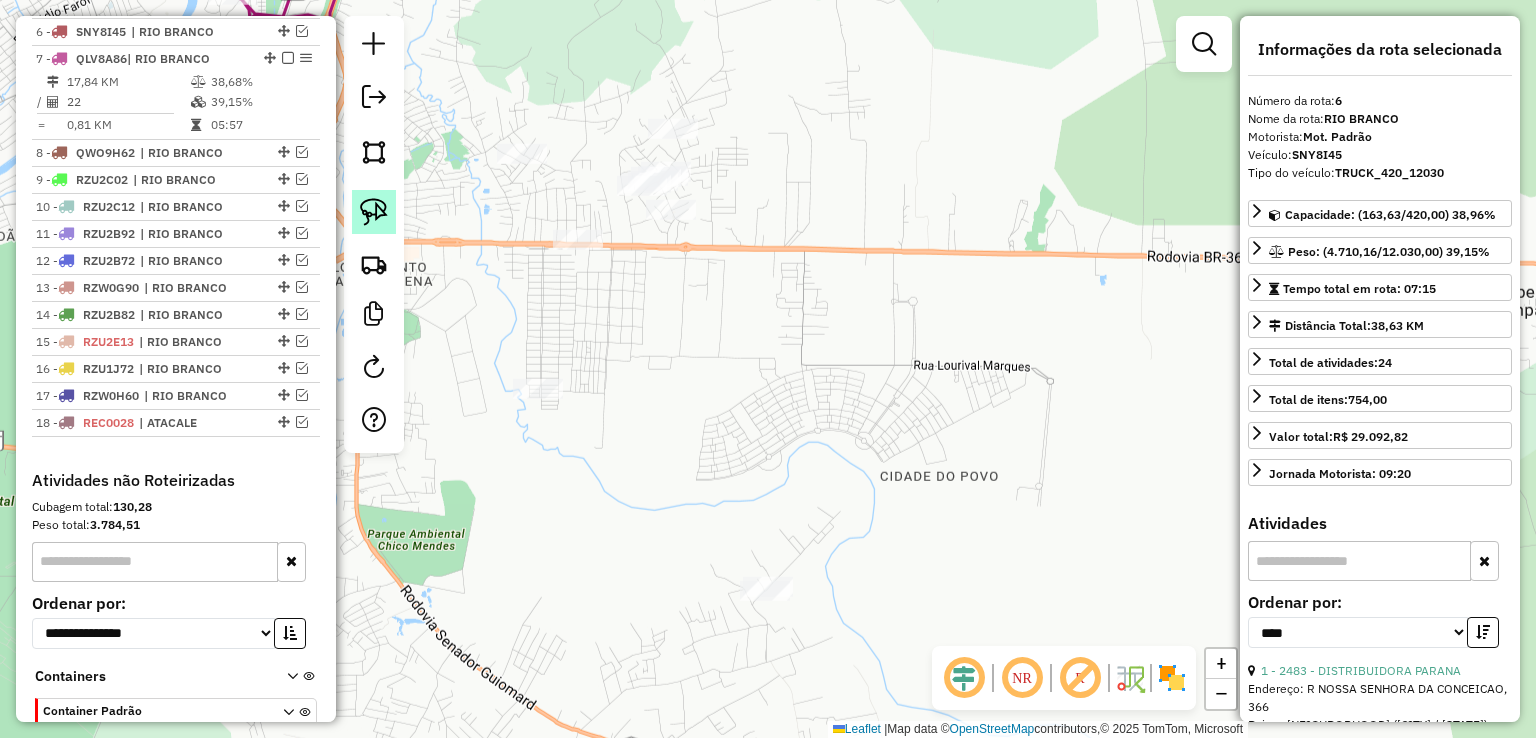click 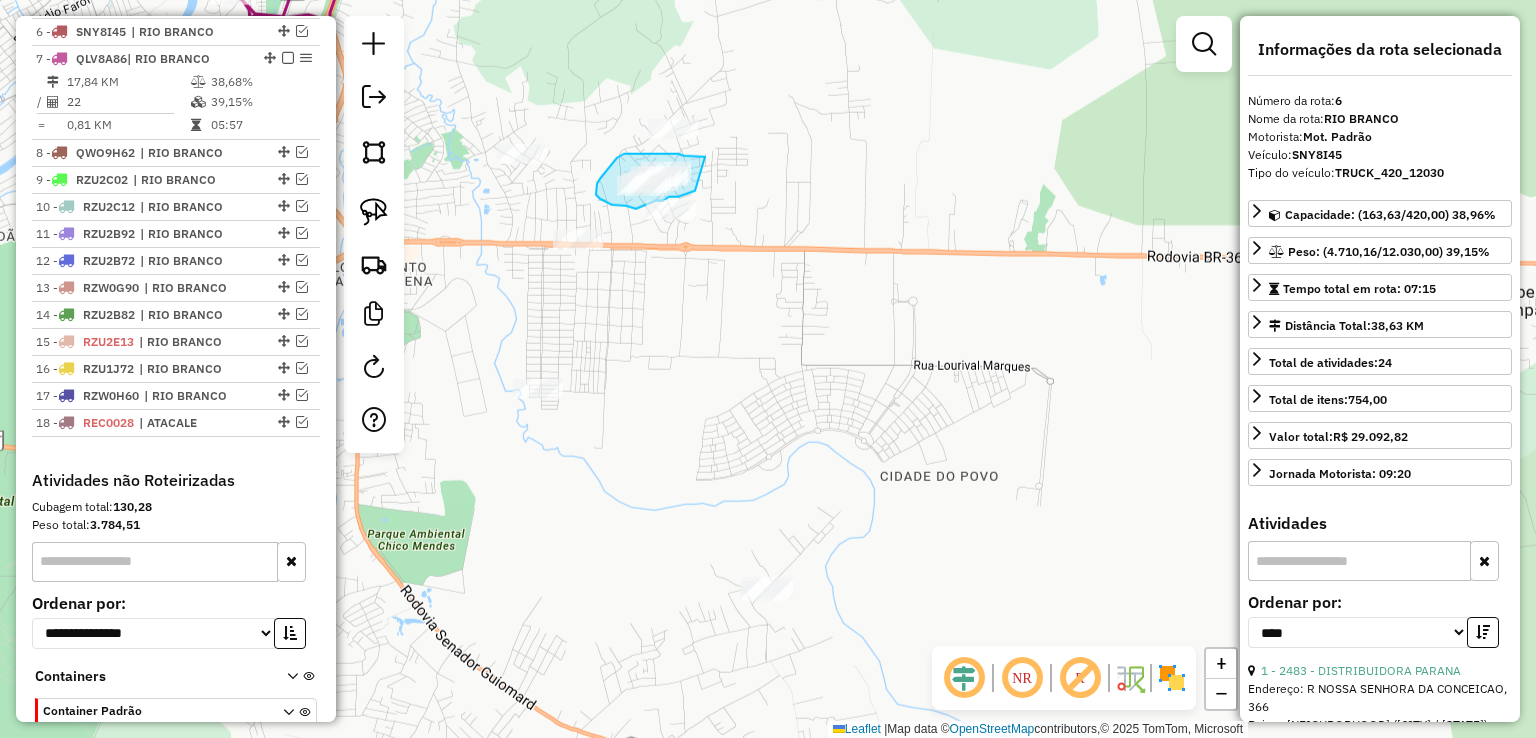 drag, startPoint x: 705, startPoint y: 157, endPoint x: 695, endPoint y: 191, distance: 35.44009 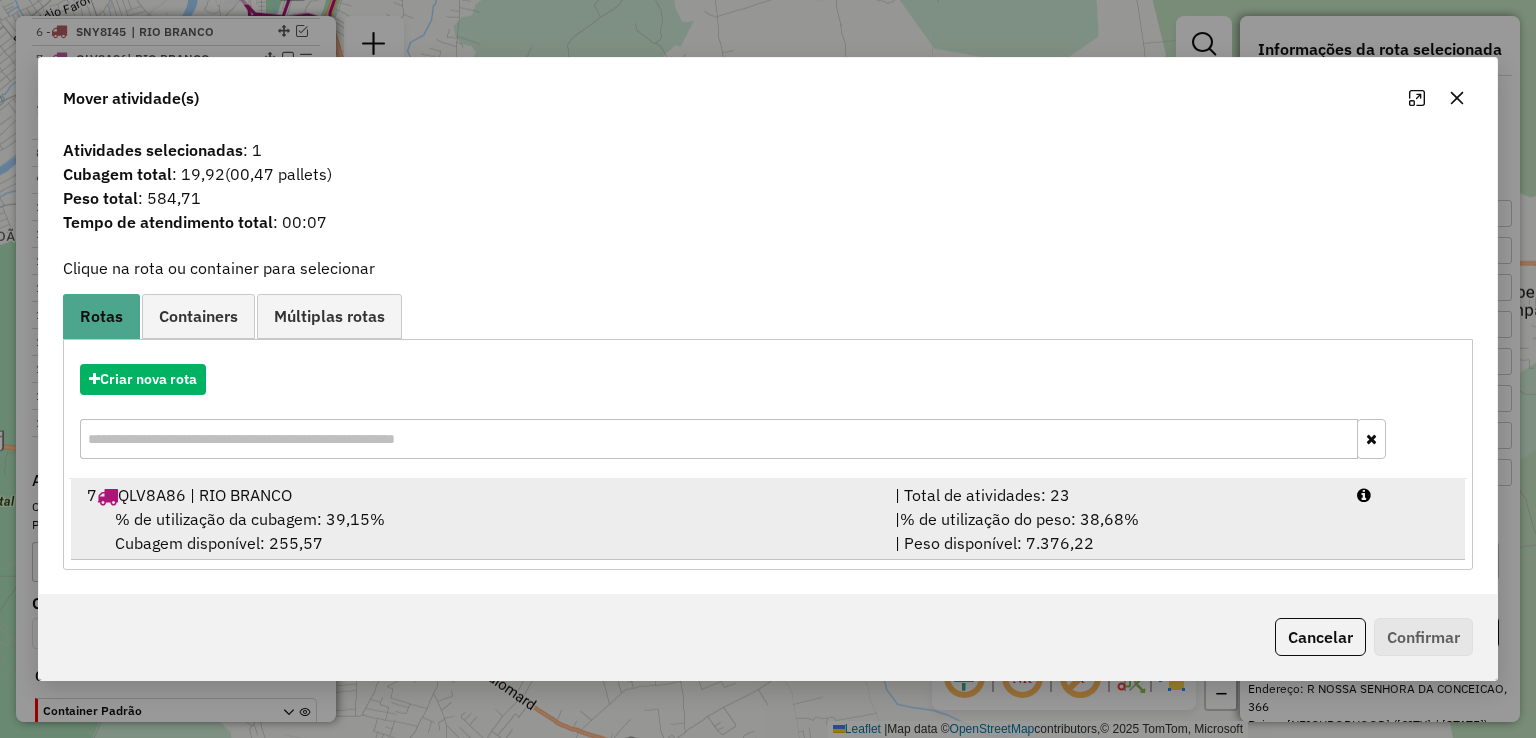 click on "% de utilização da cubagem: 39,15%  Cubagem disponível: 255,57" at bounding box center (479, 531) 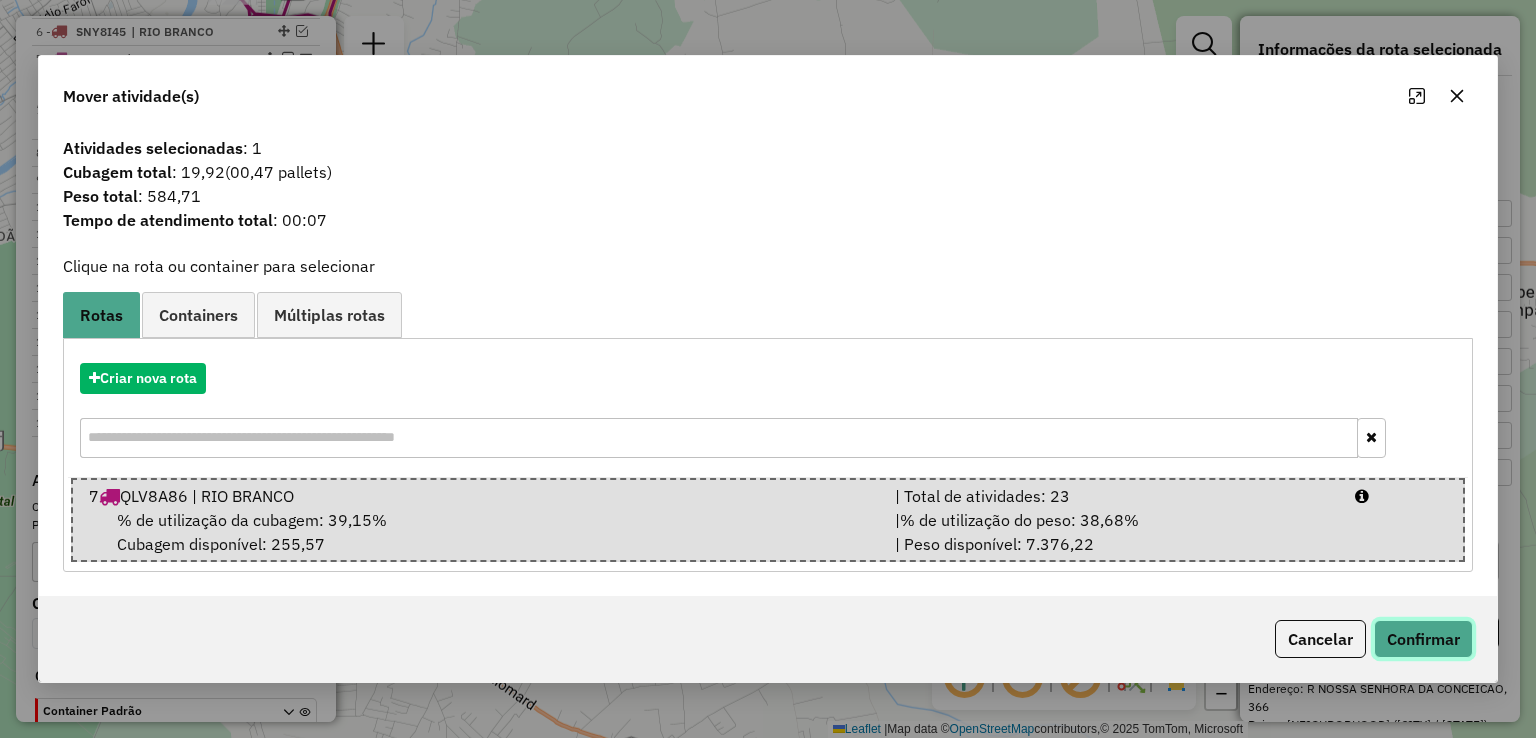 click on "Confirmar" 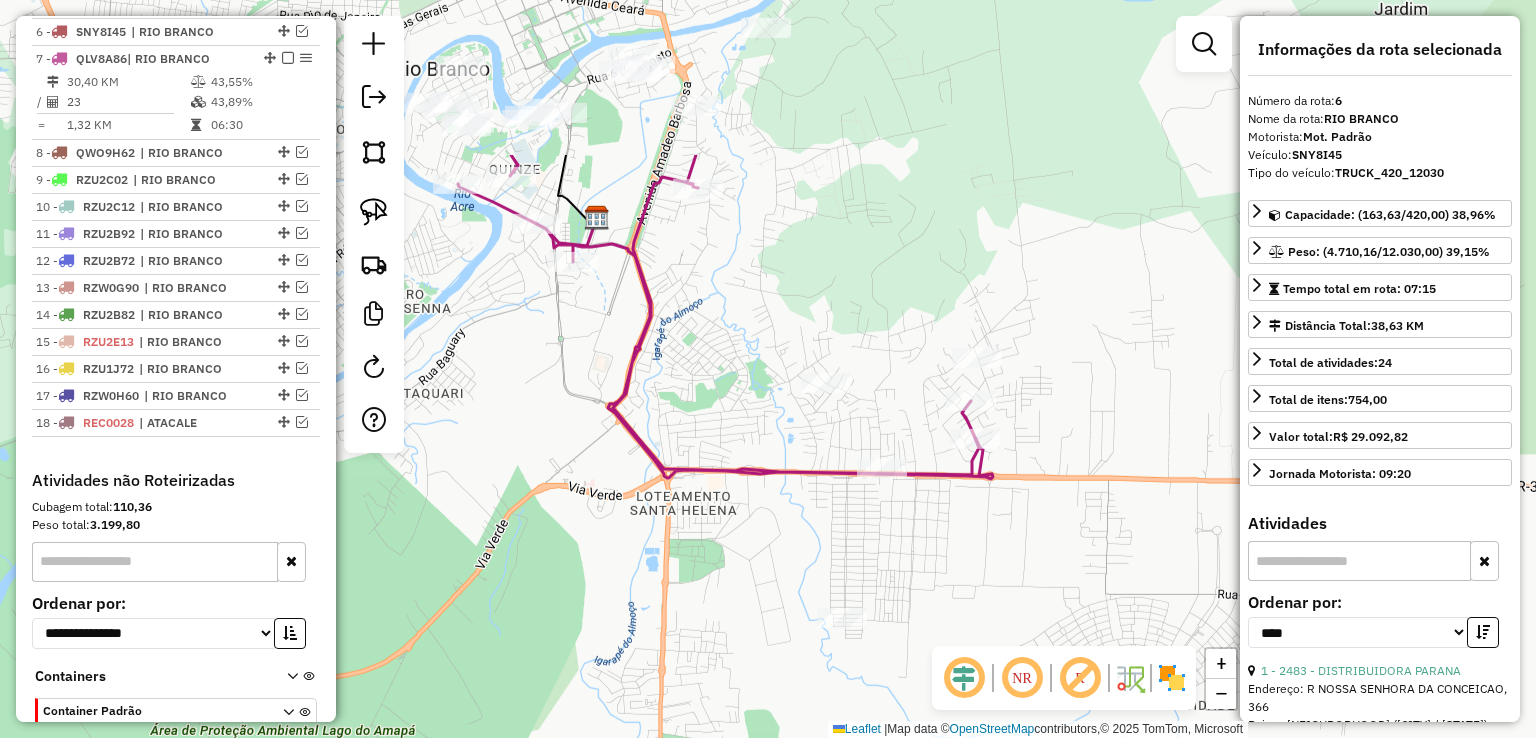 drag, startPoint x: 764, startPoint y: 322, endPoint x: 1089, endPoint y: 539, distance: 390.78638 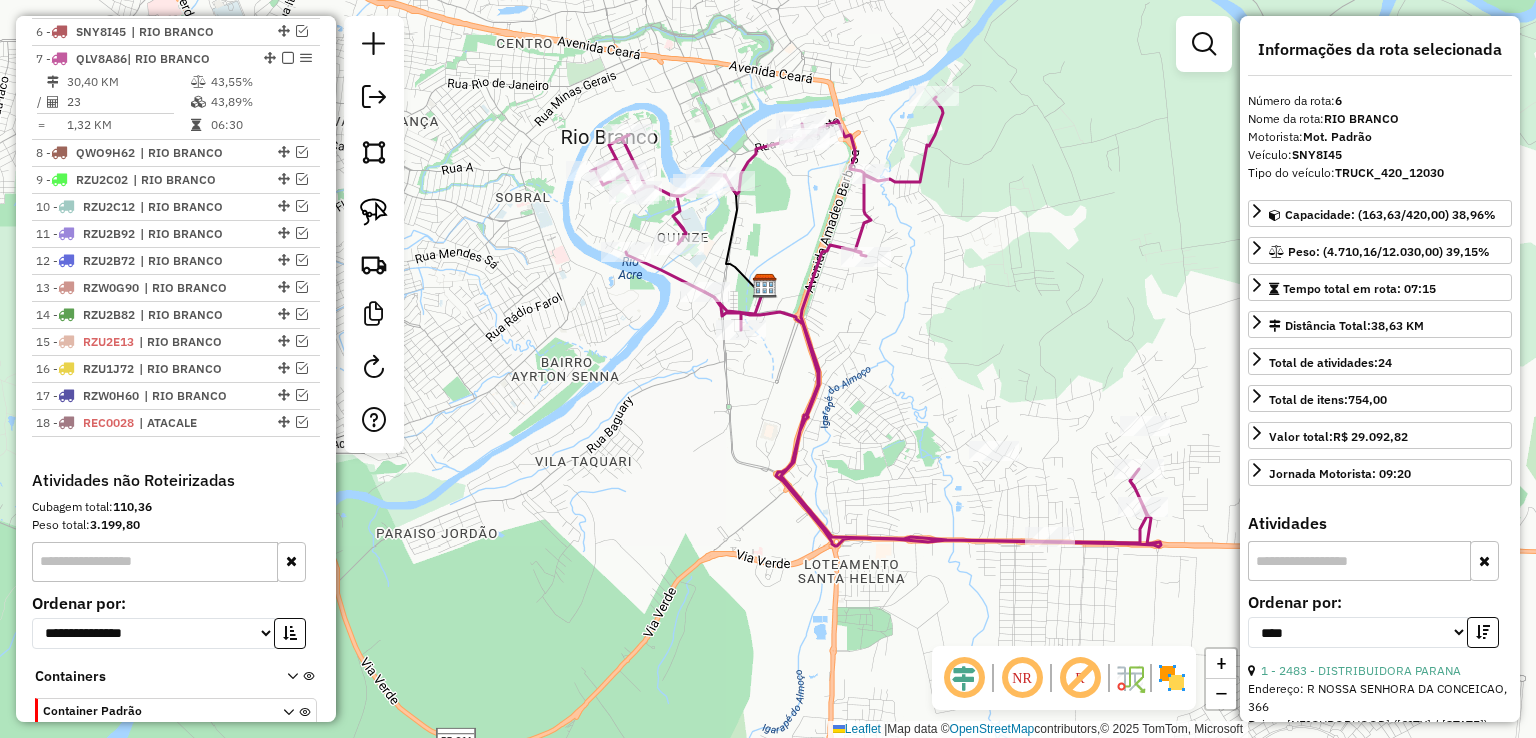 click 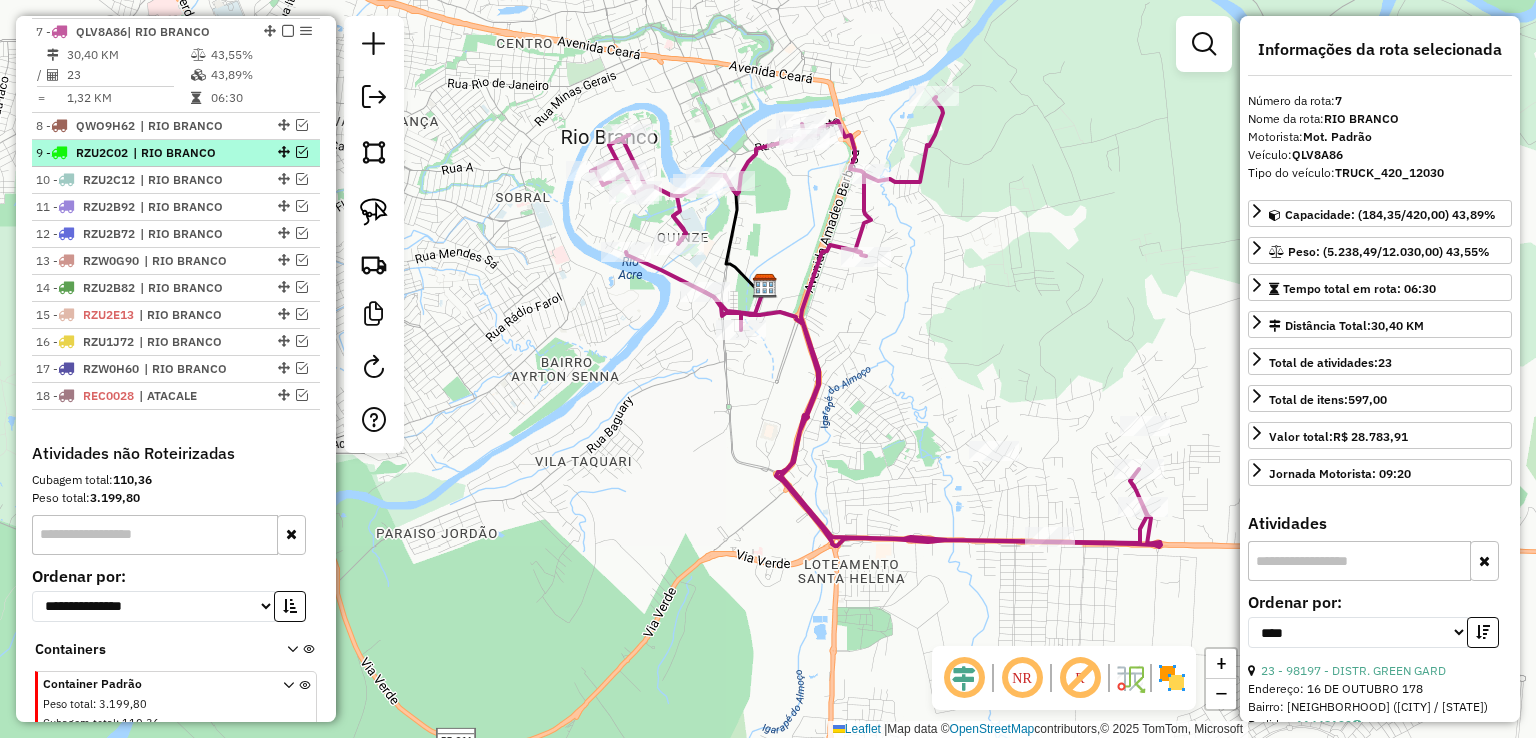 scroll, scrollTop: 809, scrollLeft: 0, axis: vertical 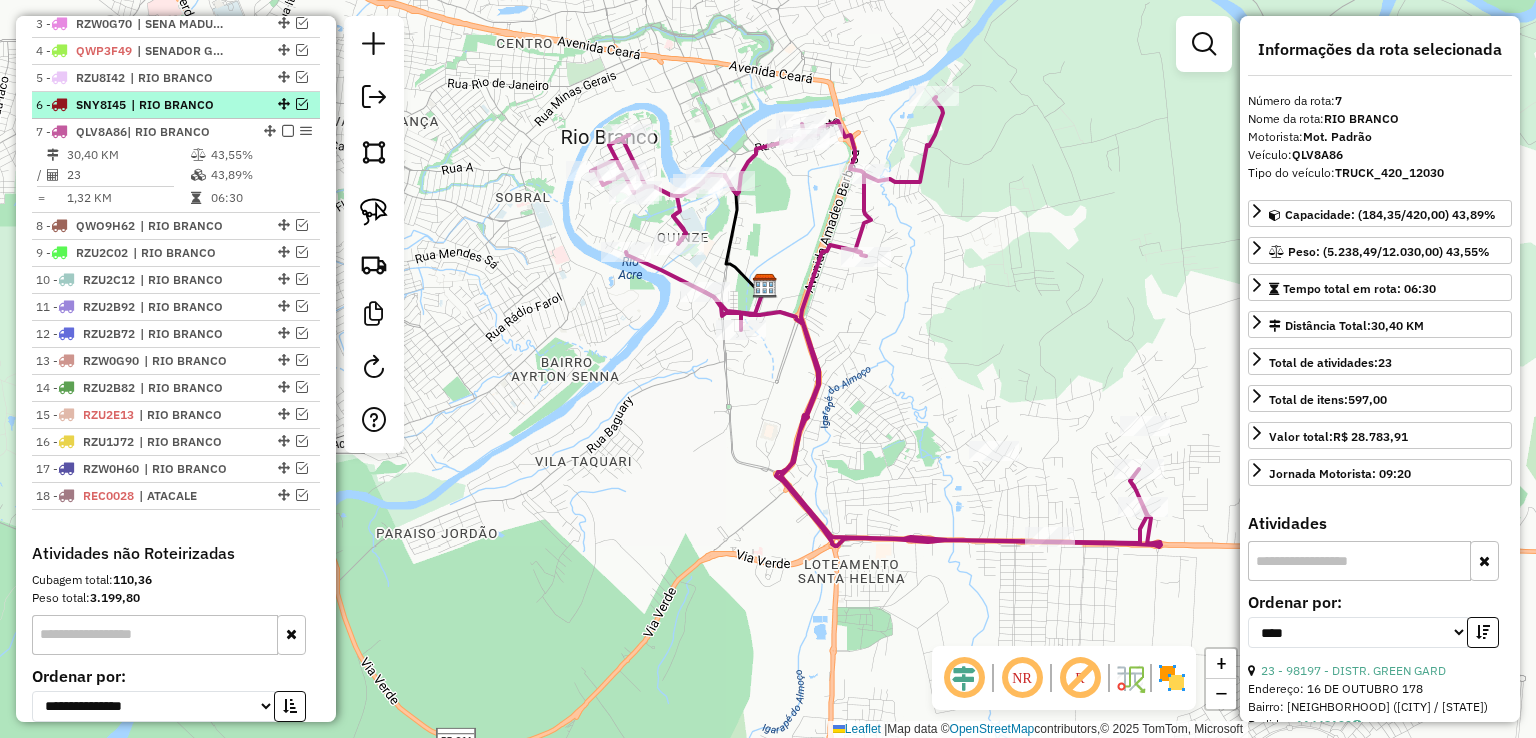 click at bounding box center (302, 104) 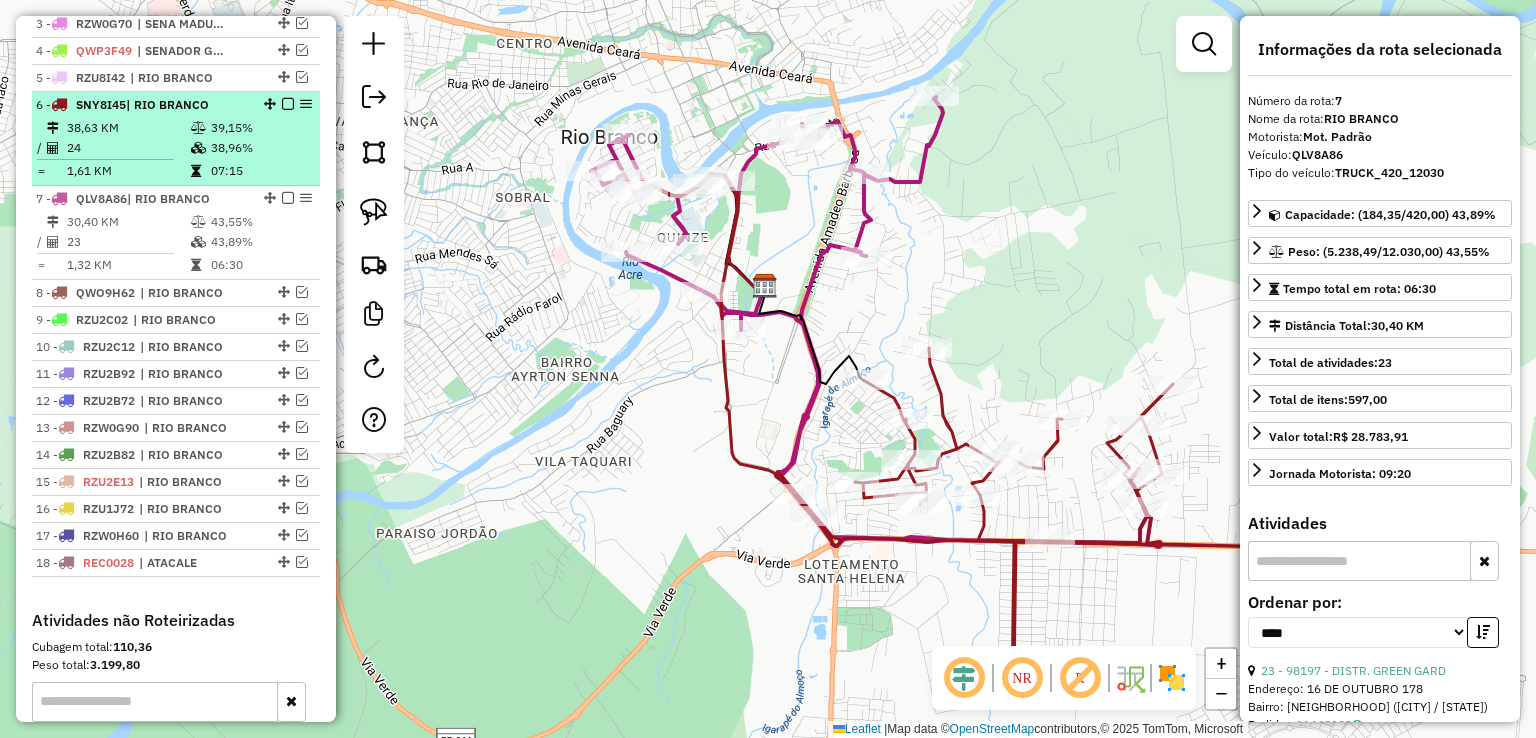 click on "39,15%" at bounding box center (260, 128) 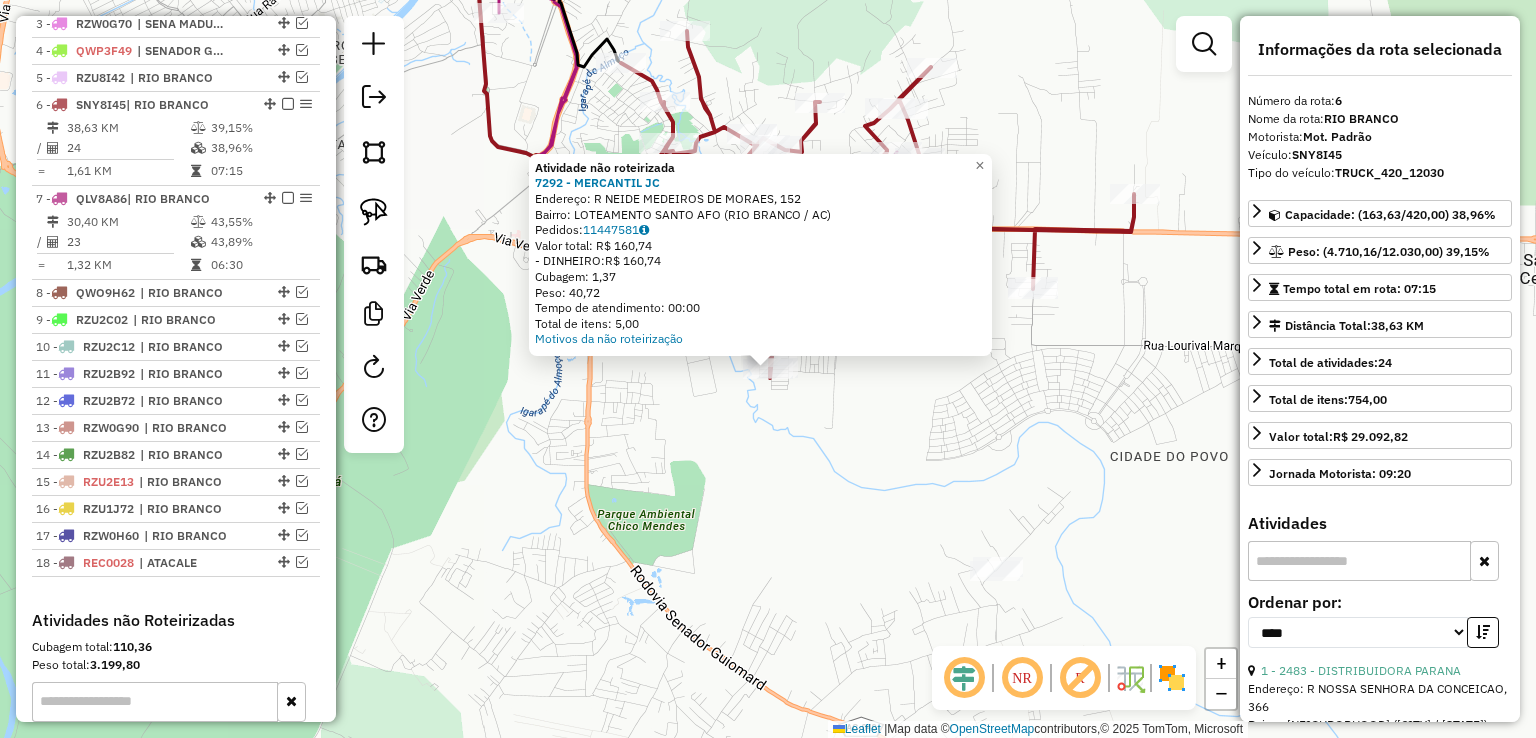 drag, startPoint x: 703, startPoint y: 517, endPoint x: 708, endPoint y: 431, distance: 86.145226 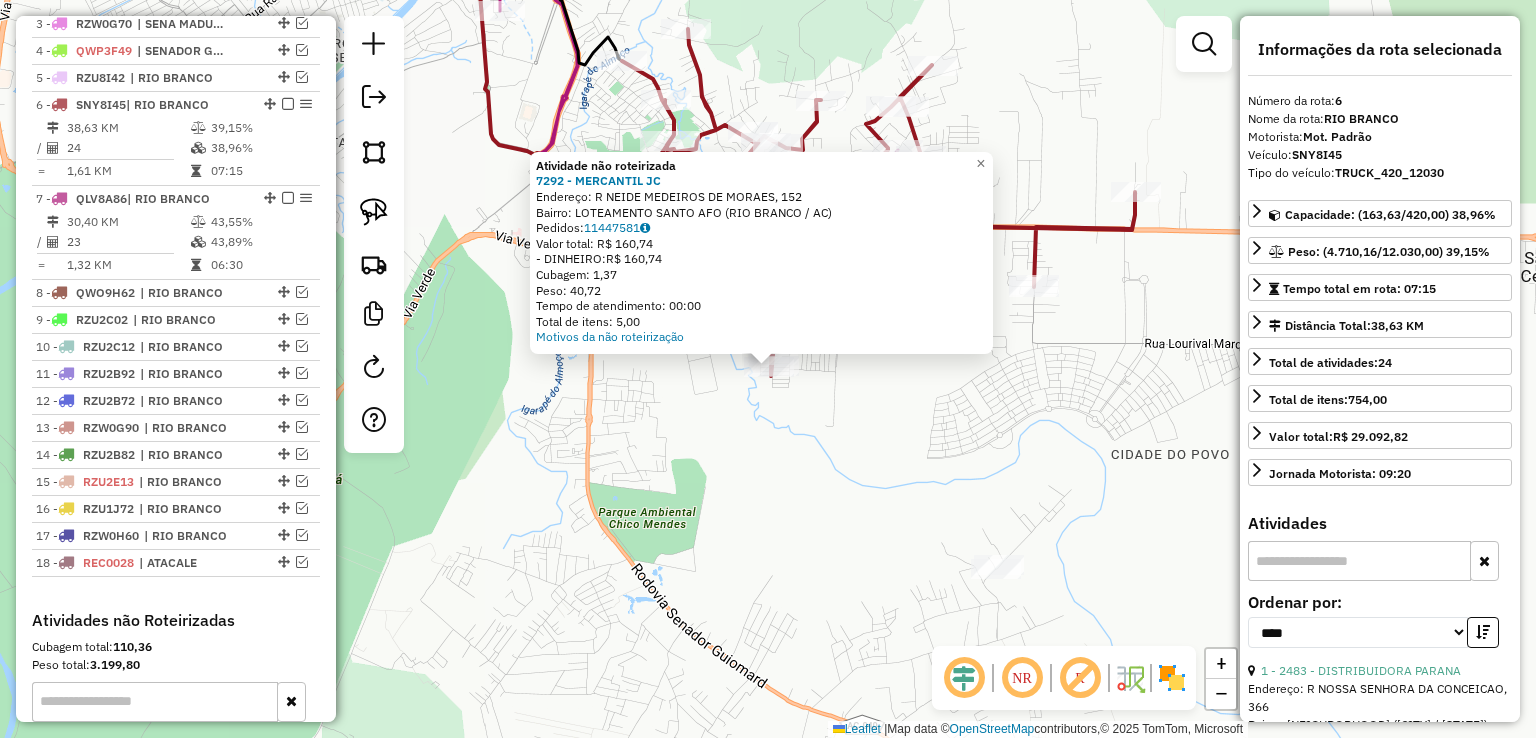 drag, startPoint x: 712, startPoint y: 410, endPoint x: 761, endPoint y: 585, distance: 181.73058 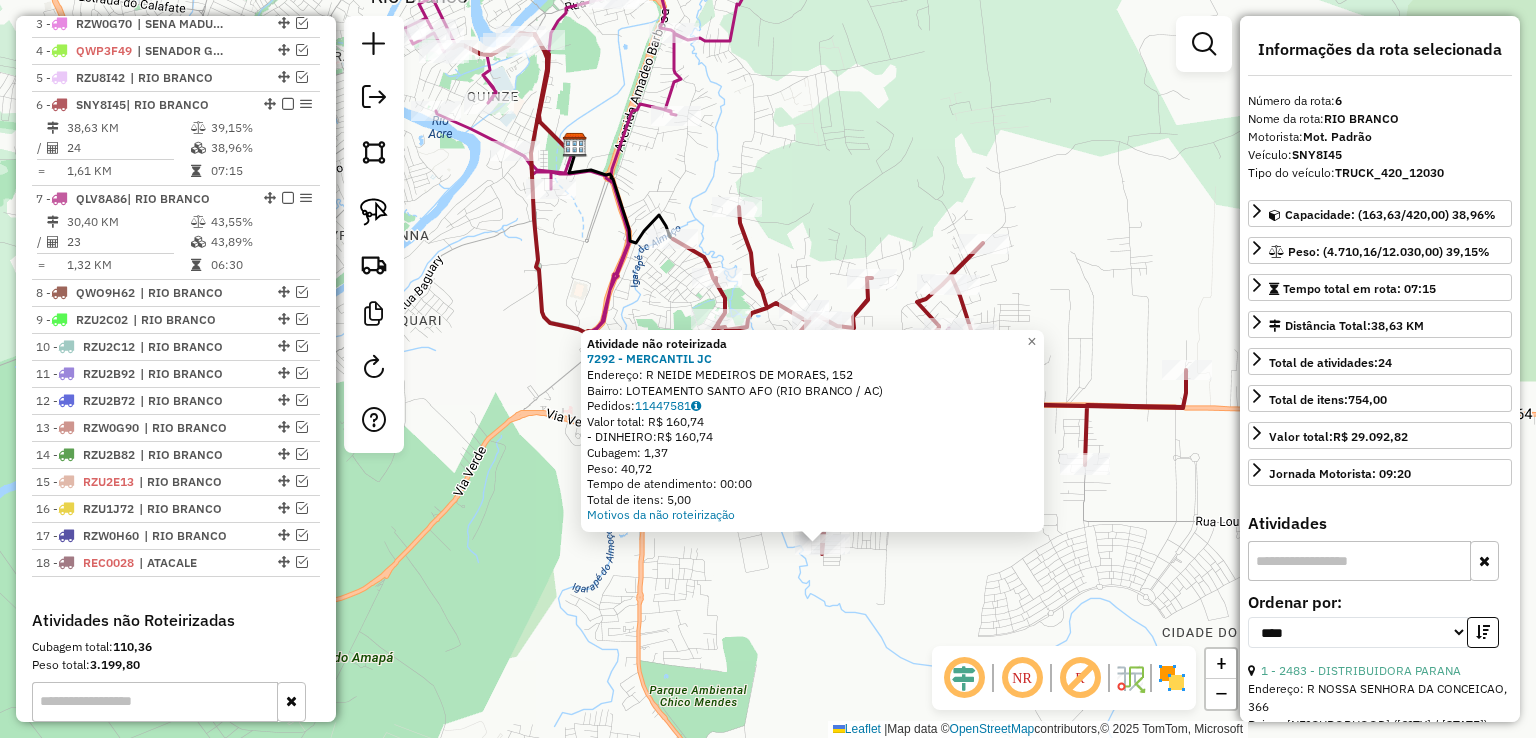 click on "Atividade não roteirizada 7292 - MERCANTIL JC  Endereço: R   [STREET_NAME], [NUMBER]   Bairro: [NEIGHBORHOOD] ([CITY] / [STATE])   Pedidos:  [ORDER_ID]   Valor total: R$ 160,74   - DINHEIRO:  R$ 160,74   Cubagem: 1,37   Peso: 40,72   Tempo de atendimento: 00:00   Total de itens: 5,00  Motivos da não roteirização × Janela de atendimento Grade de atendimento Capacidade Transportadoras Veículos Cliente Pedidos  Rotas Selecione os dias de semana para filtrar as janelas de atendimento  Seg   Ter   Qua   Qui   Sex   Sáb   Dom  Informe o período da janela de atendimento: De: Até:  Filtrar exatamente a janela do cliente  Considerar janela de atendimento padrão  Selecione os dias de semana para filtrar as grades de atendimento  Seg   Ter   Qua   Qui   Sex   Sáb   Dom   Considerar clientes sem dia de atendimento cadastrado  Clientes fora do dia de atendimento selecionado Filtrar as atividades entre os valores definidos abaixo:  Peso mínimo:   Peso máximo:   Cubagem mínima:   Cubagem máxima:  +" 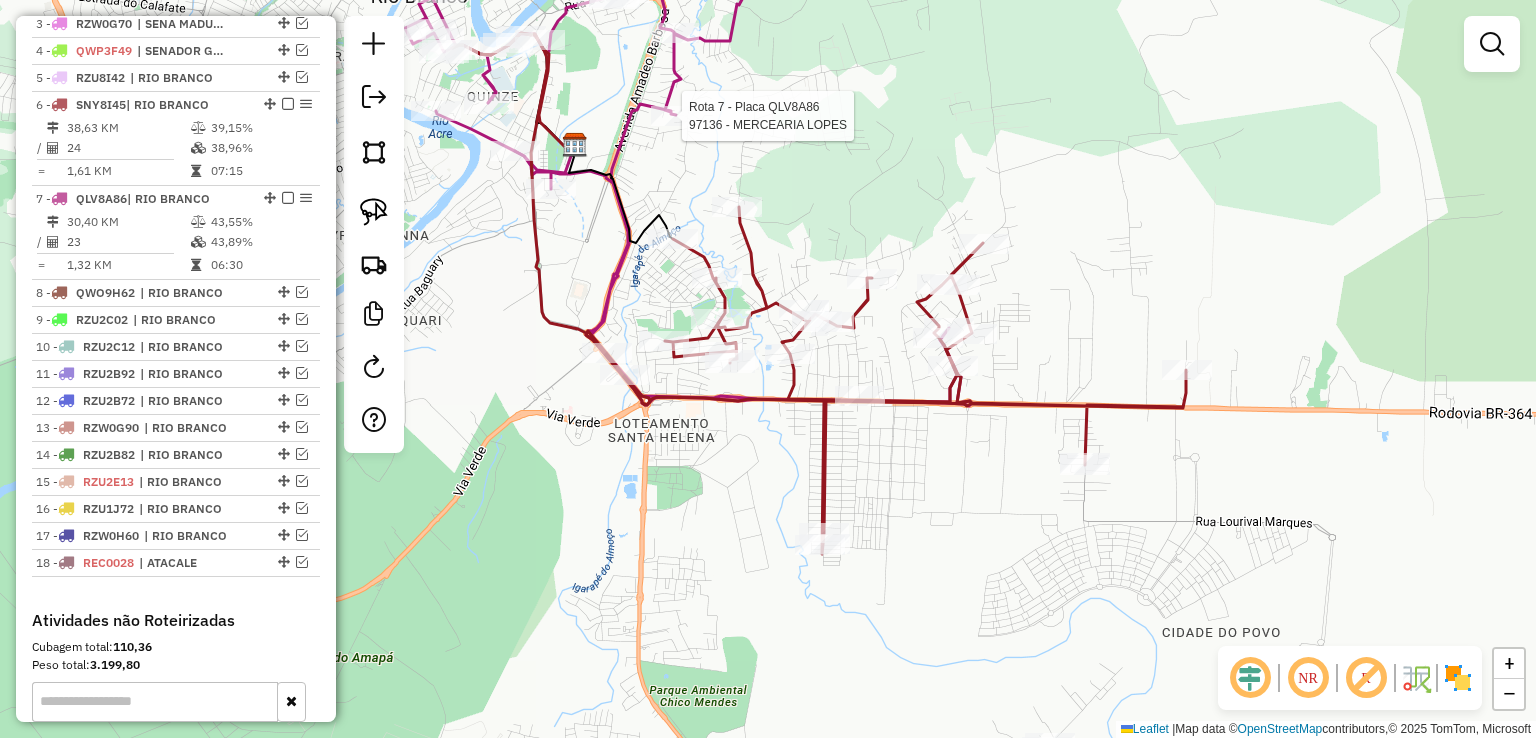 select on "*********" 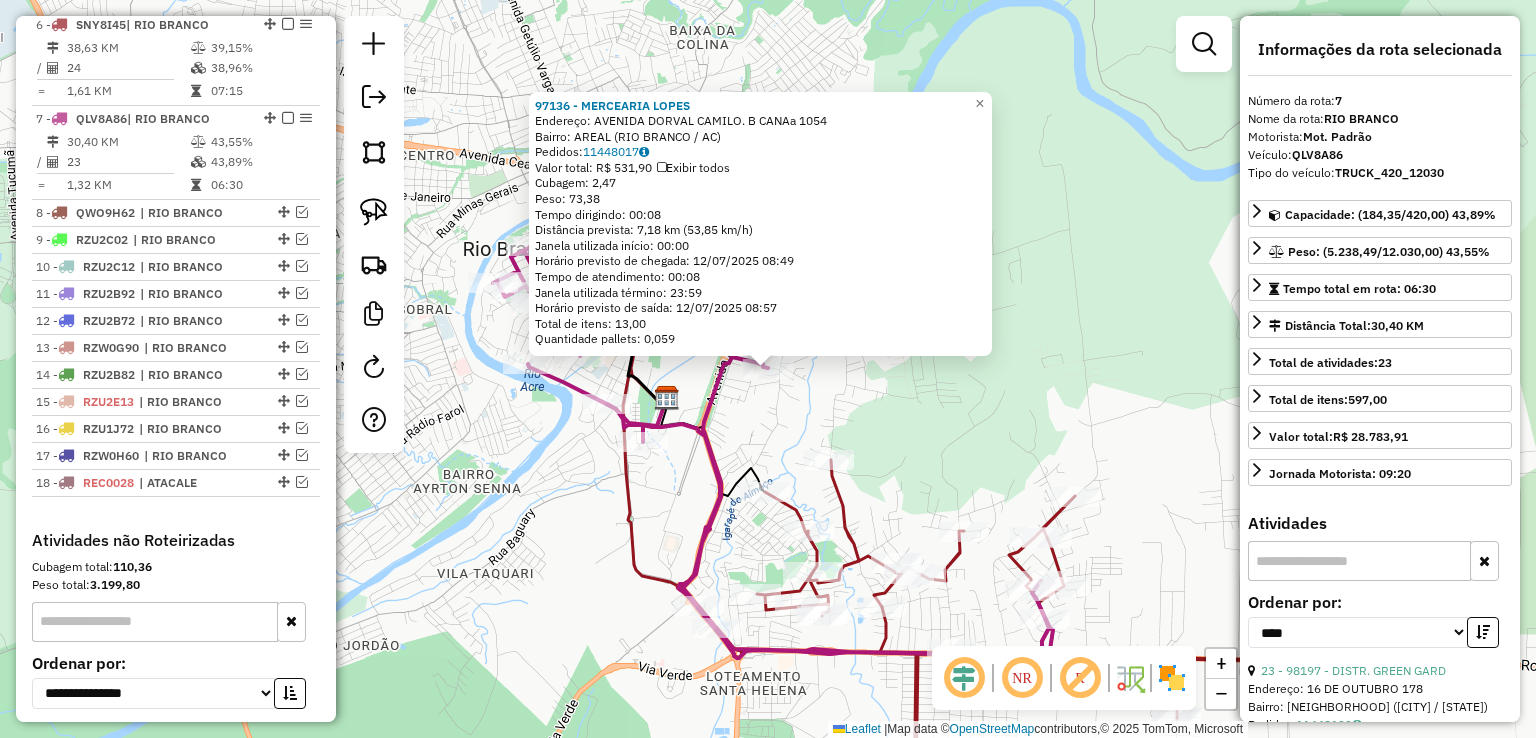 scroll, scrollTop: 976, scrollLeft: 0, axis: vertical 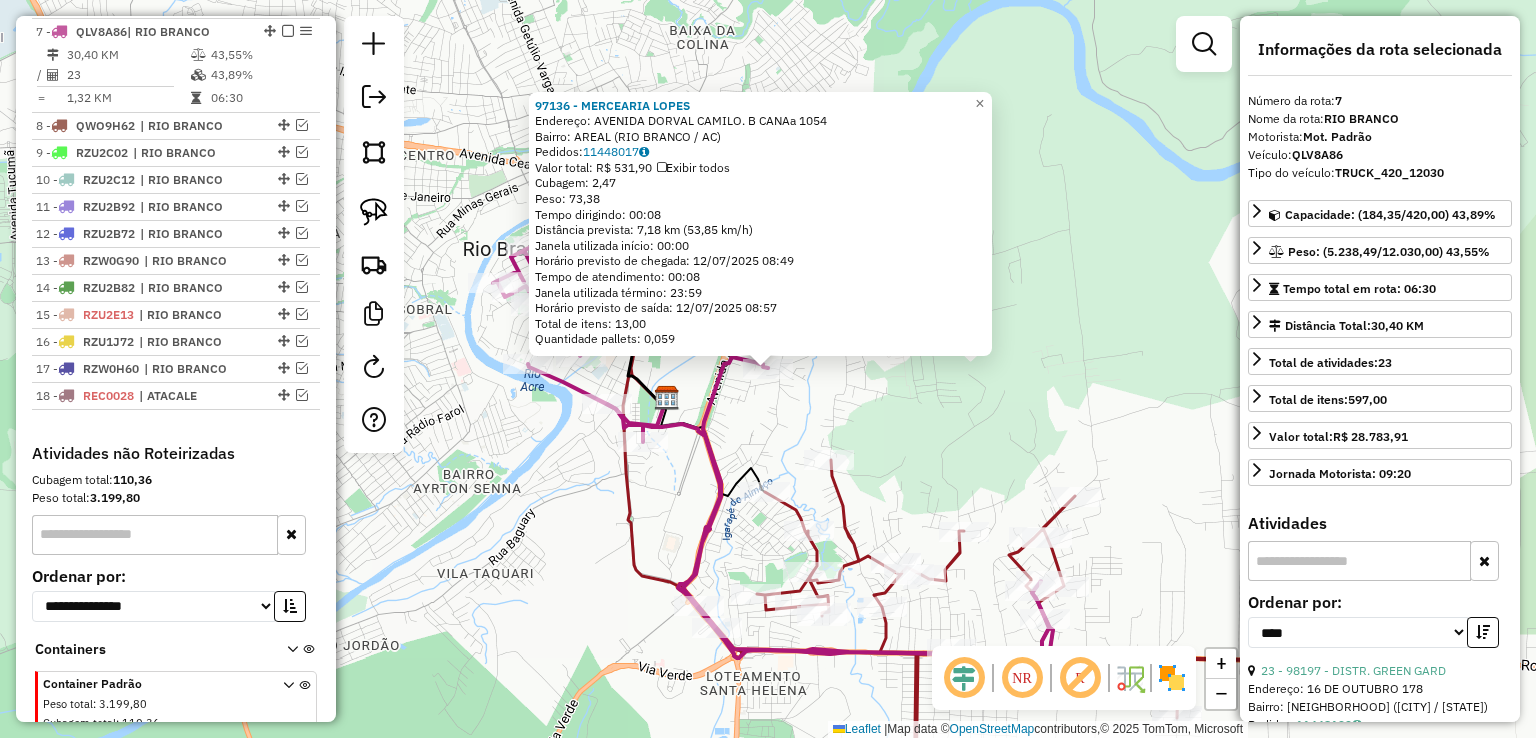 click on "97136 - MERCEARIA LOPES  Endereço:  [STREET] [NUMBER]   Bairro: [NEIGHBORHOOD] ([CITY] / [STATE])   Pedidos:  [ORDER_ID]   Valor total: [CURRENCY][AMOUNT]   Exibir todos   Cubagem: [CUBAGE]  Peso: [WEIGHT]  Tempo dirigindo: [TIME]   Distância prevista: [DISTANCE] ([SPEED])   Janela utilizada início: [TIME]   Horário previsto de chegada: [DATE] [TIME]   Tempo de atendimento: [TIME]   Janela utilizada término: [TIME]   Horário previsto de saída: [DATE] [TIME]   Total de itens: [ITEMS]   Quantidade pallets: [PALLETS]  × Janela de atendimento Grade de atendimento Capacidade Transportadoras Veículos Cliente Pedidos  Rotas Selecione os dias de semana para filtrar as janelas de atendimento  Seg   Ter   Qua   Qui   Sex   Sáb   Dom  Informe o período da janela de atendimento: De: Até:  Filtrar exatamente a janela do cliente  Considerar janela de atendimento padrão  Selecione os dias de semana para filtrar as grades de atendimento  Seg   Ter   Qua   Qui   Sex   Sáb   Dom   Peso mínimo:   Peso máximo:   De:   Até:  +" 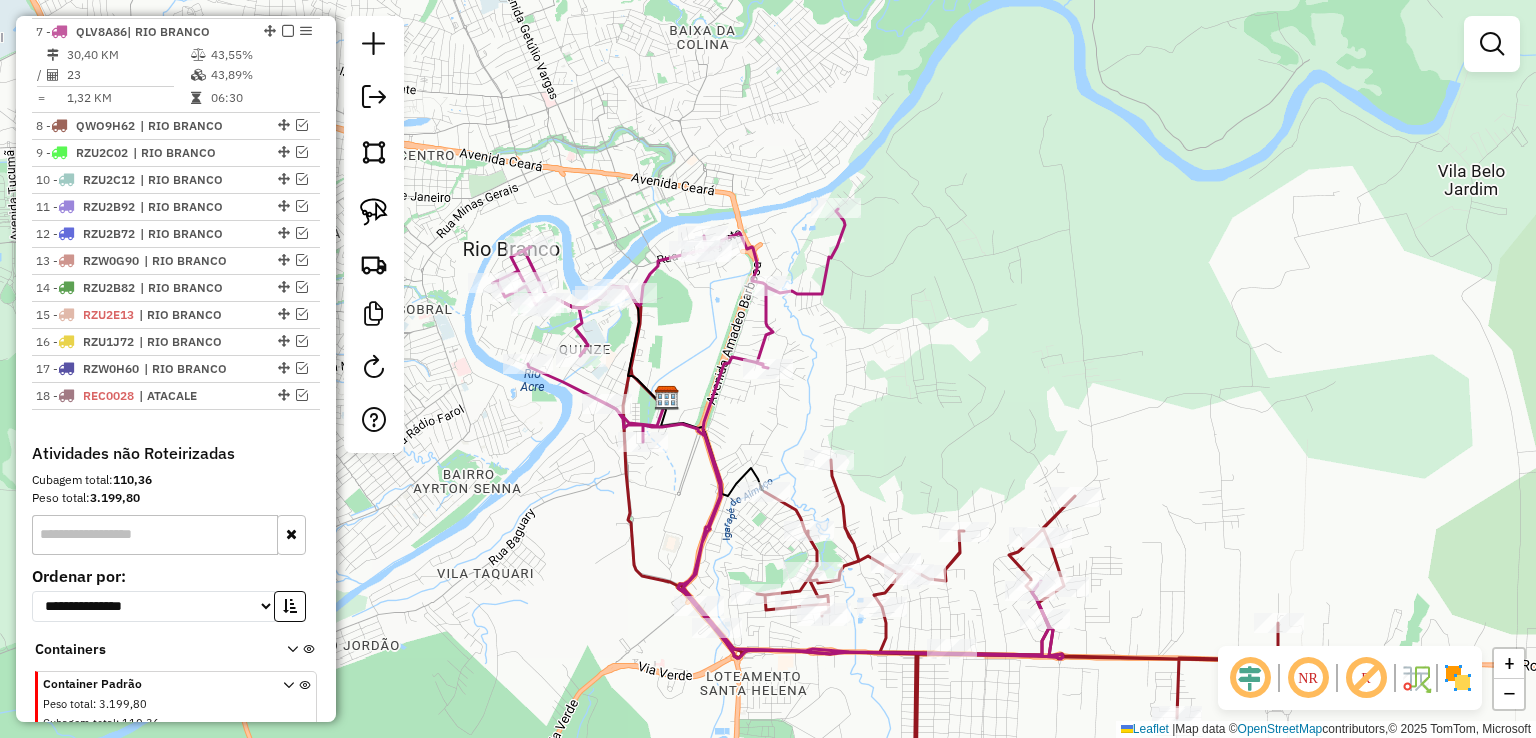 select on "*********" 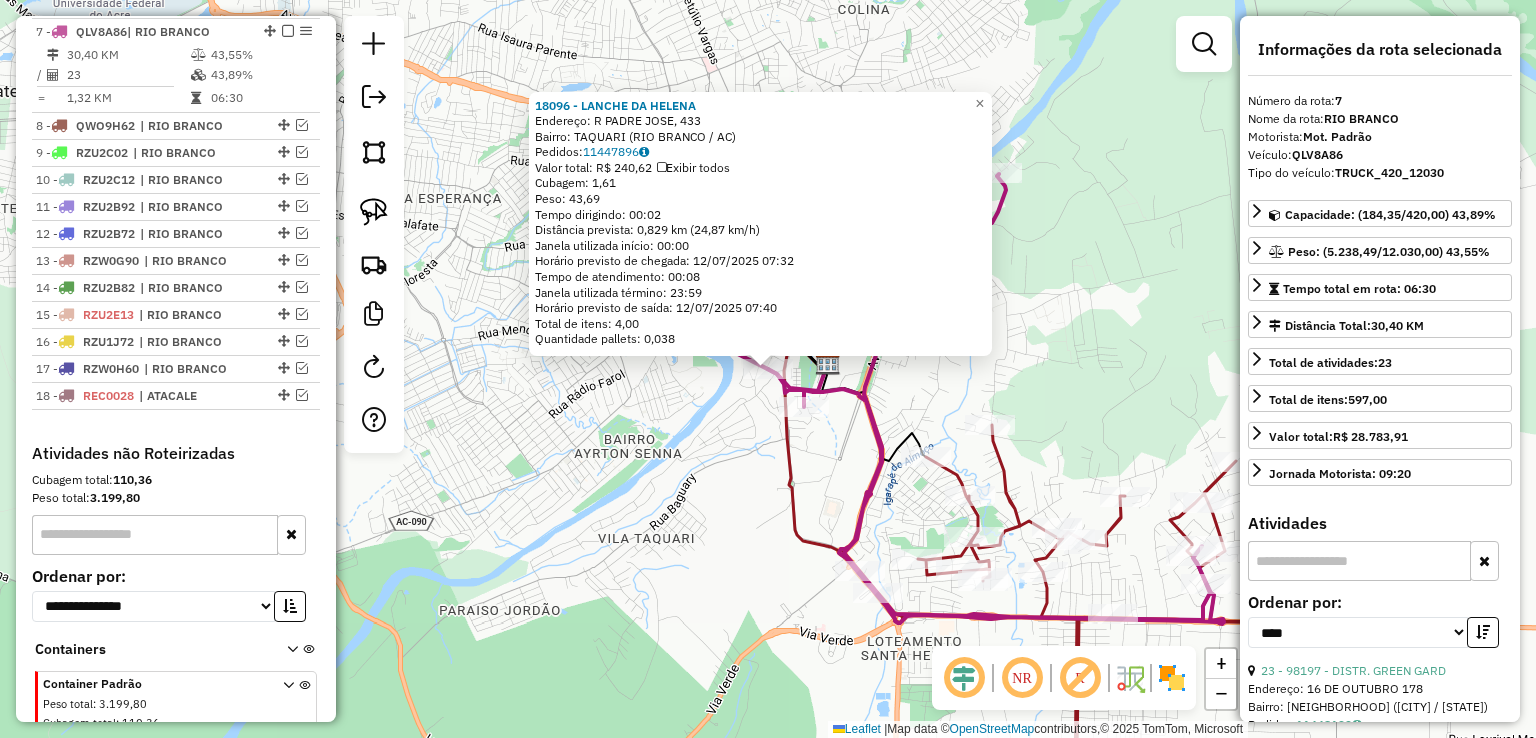 click on "18096 - LANCHE DA HELENA  Endereço: R    [STREET_NAME], [NUMBER]   Bairro: [NEIGHBORHOOD] ([CITY] / [STATE])   Pedidos:  [ORDER_ID]   Valor total: R$ 240,62   Exibir todos   Cubagem: 1,61  Peso: 43,69  Tempo dirigindo: 00:02   Distância prevista: 0,829 km (24,87 km/h)   Janela utilizada início: 00:00   Horário previsto de chegada: 12/07/2025 07:32   Tempo de atendimento: 00:08   Janela utilizada término: 23:59   Horário previsto de saída: 12/07/2025 07:40   Total de itens: 4,00   Quantidade pallets: 0,038  × Janela de atendimento Grade de atendimento Capacidade Transportadoras Veículos Cliente Pedidos  Rotas Selecione os dias de semana para filtrar as janelas de atendimento  Seg   Ter   Qua   Qui   Sex   Sáb   Dom  Informe o período da janela de atendimento: De: Até:  Filtrar exatamente a janela do cliente  Considerar janela de atendimento padrão  Selecione os dias de semana para filtrar as grades de atendimento  Seg   Ter   Qua   Qui   Sex   Sáb   Dom   Considerar clientes sem dia de atendimento cadastrado  De:" 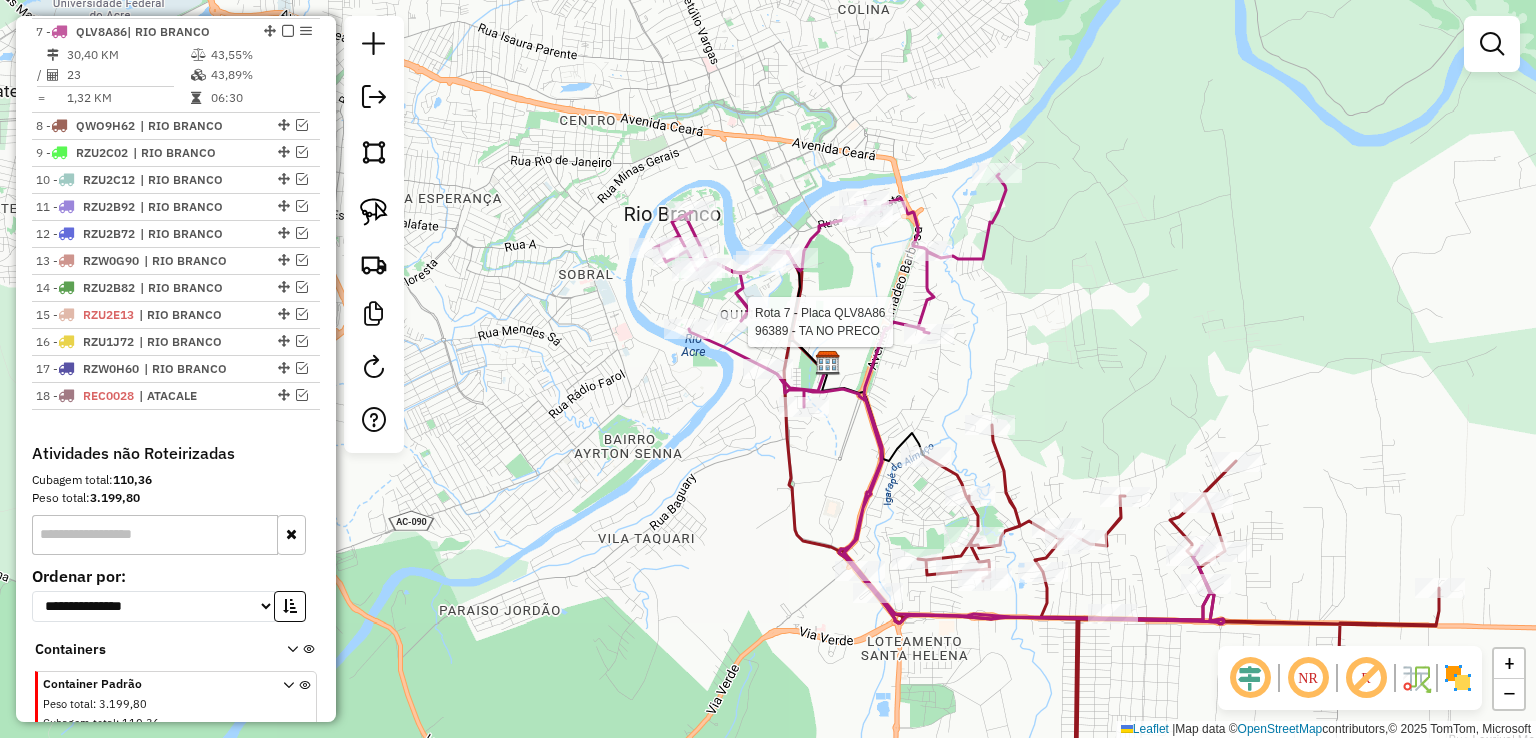 select on "*********" 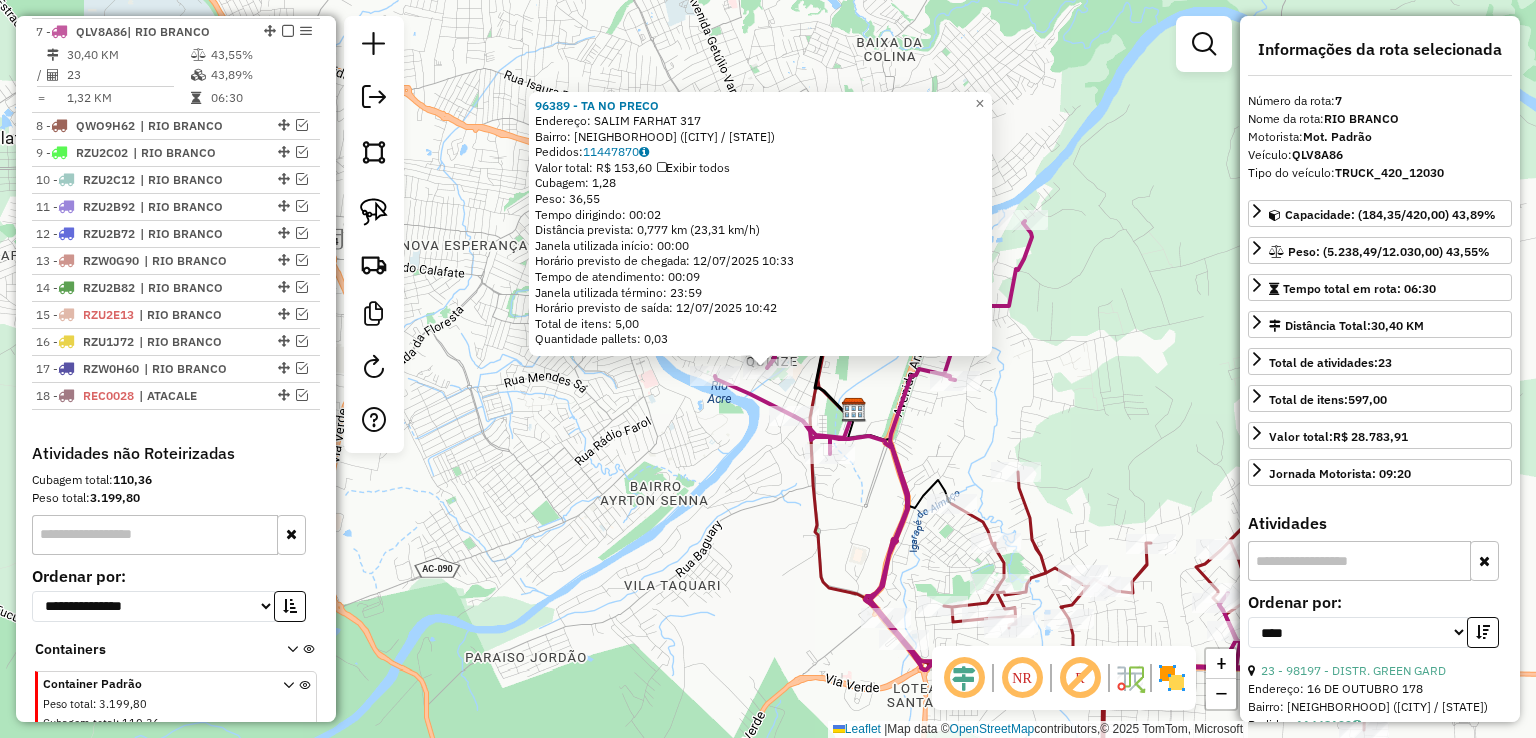 click on "Bairro: [BAIRRO] ([CIDADE] / [STATE])" 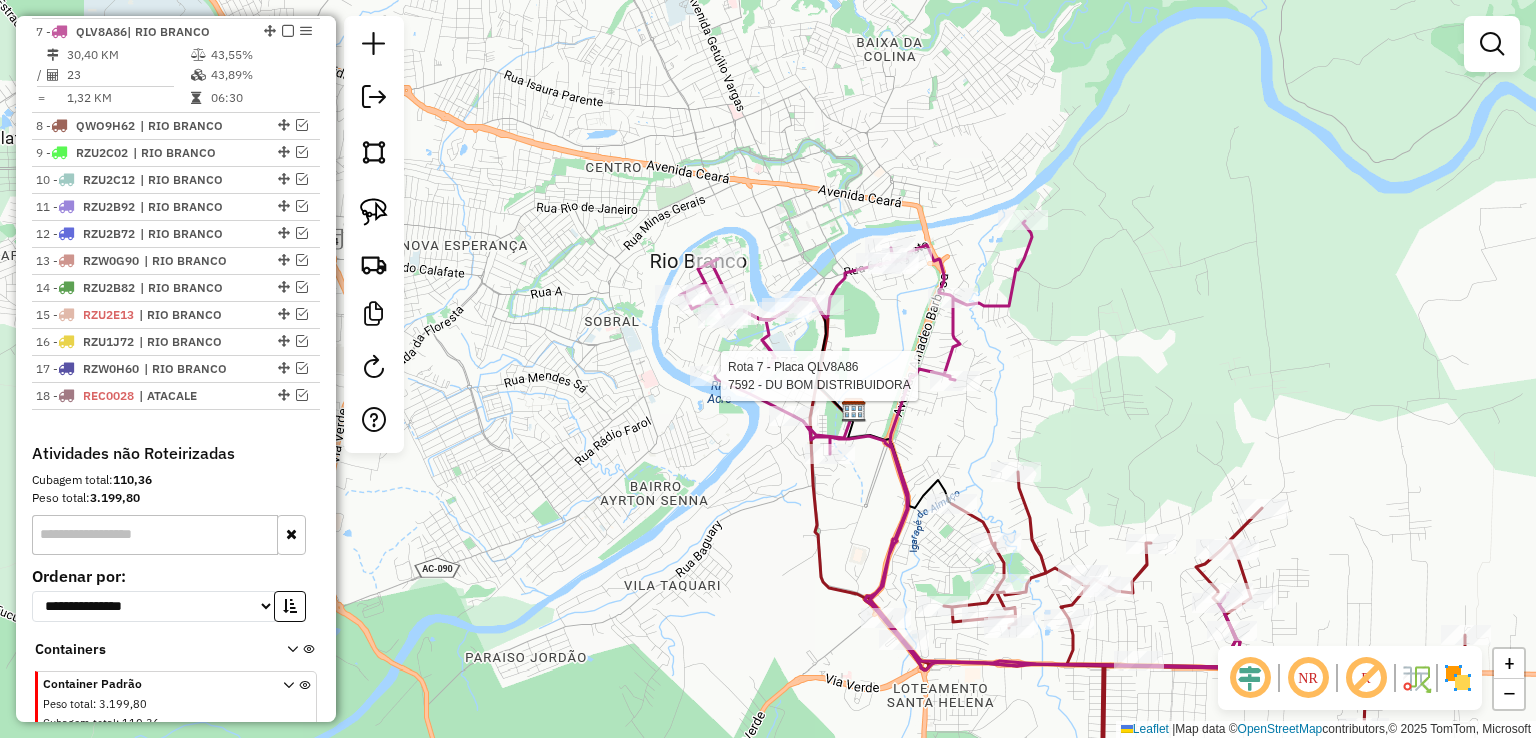 click 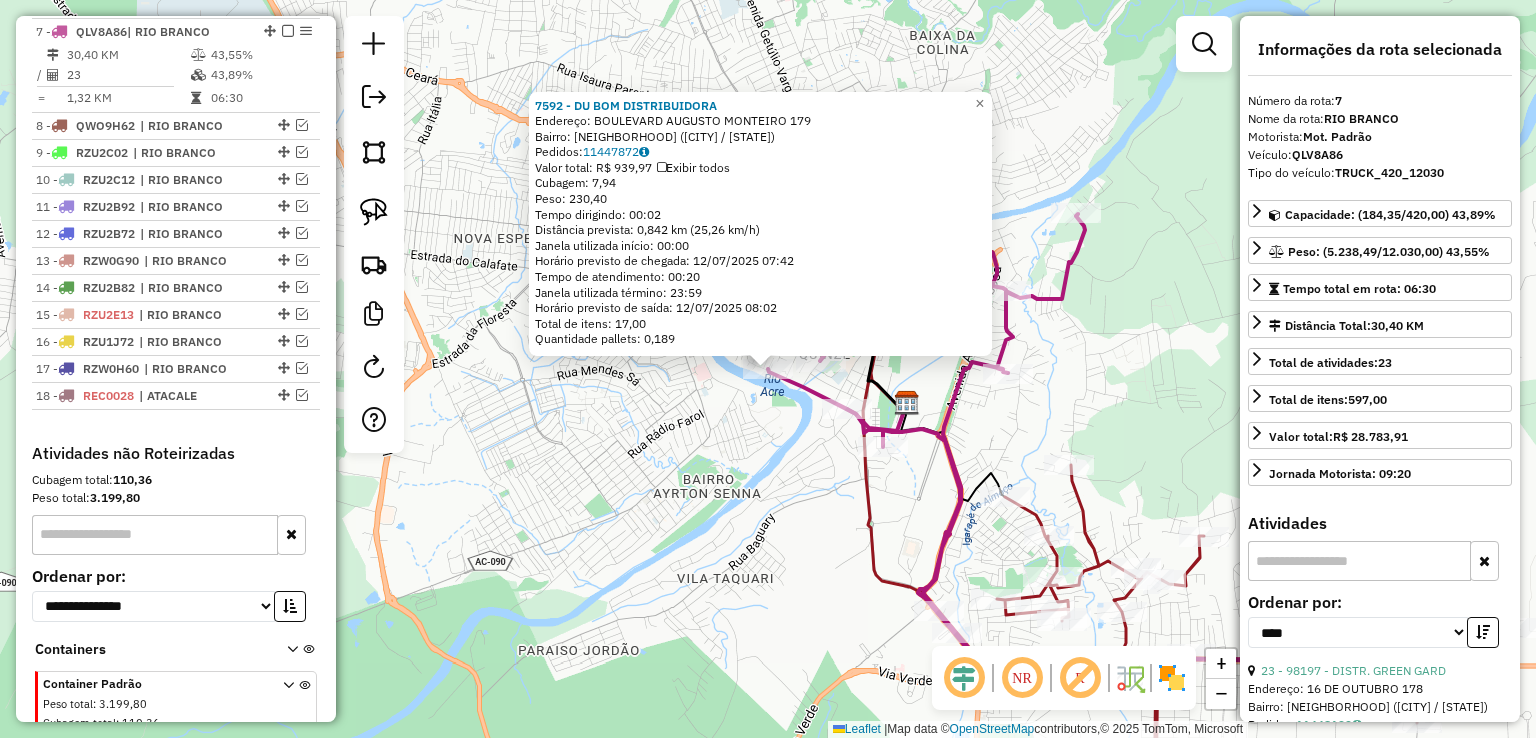 click on "7592 - DU BOM DISTRIBUIDORA  Endereço:  [STREET] [NUMBER]   Bairro: [NEIGHBORHOOD] ([CITY] / [STATE])   Pedidos:  [ORDER_ID]   Valor total: [CURRENCY][AMOUNT]   Exibir todos   Cubagem: [CUBAGE]  Peso: [WEIGHT]  Tempo dirigindo: [TIME]   Distância prevista: [DISTANCE] ([SPEED])   Janela utilizada início: [TIME]   Horário previsto de chegada: [DATE] [TIME]   Tempo de atendimento: [TIME]   Janela utilizada término: [TIME]   Horário previsto de saída: [DATE] [TIME]   Total de itens: [ITEMS]   Quantidade pallets: [PALLETS]  × Janela de atendimento Grade de atendimento Capacidade Transportadoras Veículos Cliente Pedidos  Rotas Selecione os dias de semana para filtrar as janelas de atendimento  Seg   Ter   Qua   Qui   Sex   Sáb   Dom  Informe o período da janela de atendimento: De: Até:  Filtrar exatamente a janela do cliente  Considerar janela de atendimento padrão  Selecione os dias de semana para filtrar as grades de atendimento  Seg   Ter   Qua   Qui   Sex   Sáb   Dom   Peso mínimo:   Peso máximo:   De:   Até:" 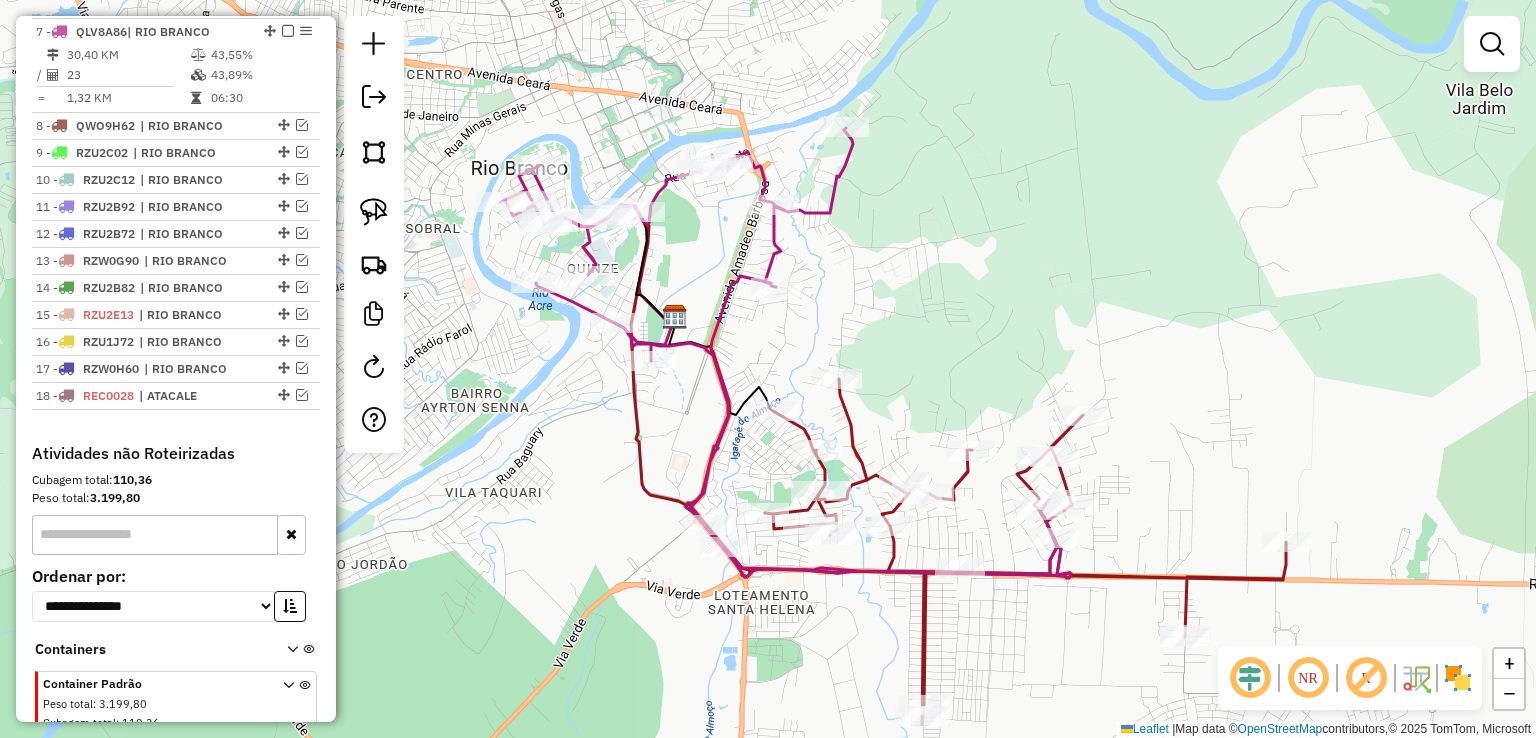 drag, startPoint x: 798, startPoint y: 519, endPoint x: 564, endPoint y: 433, distance: 249.30302 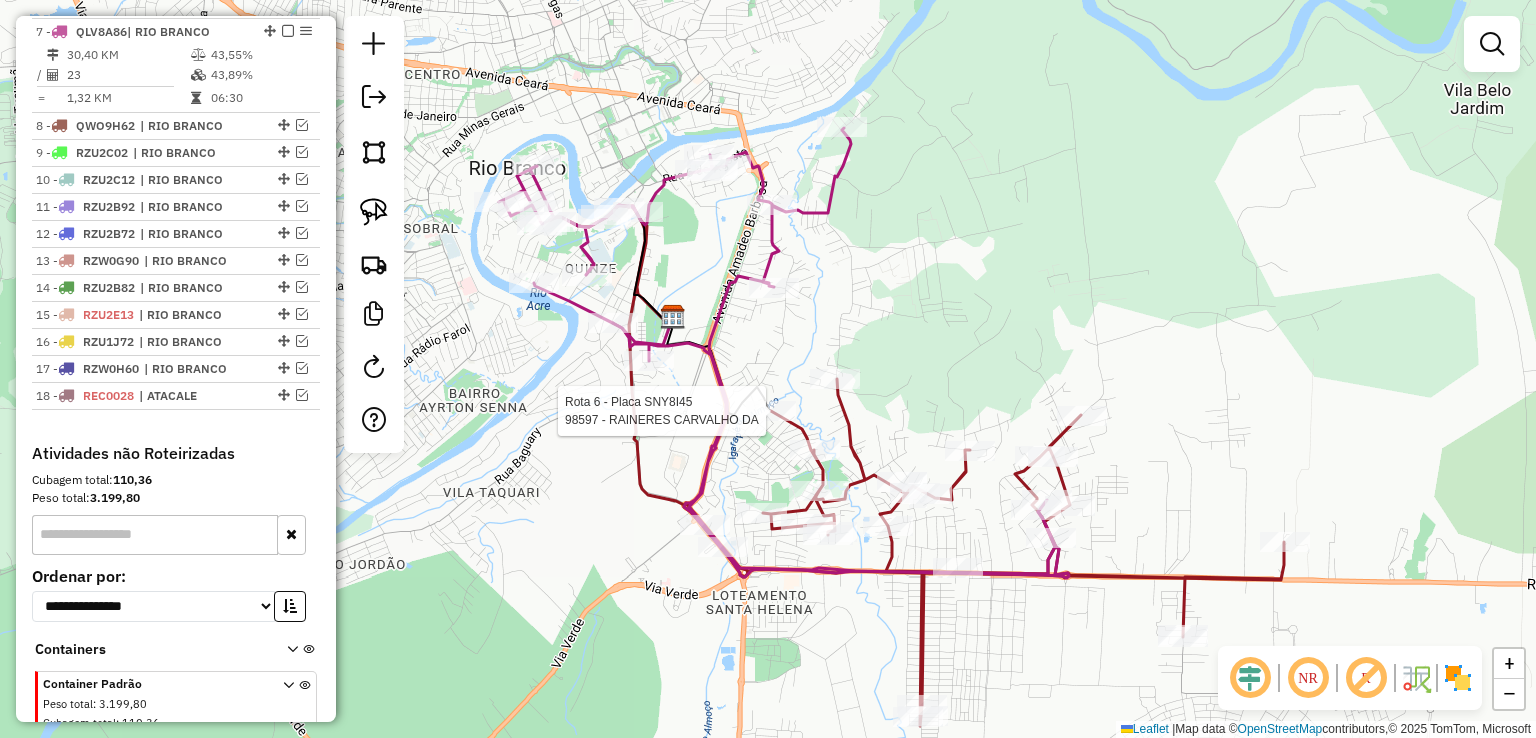 select on "*********" 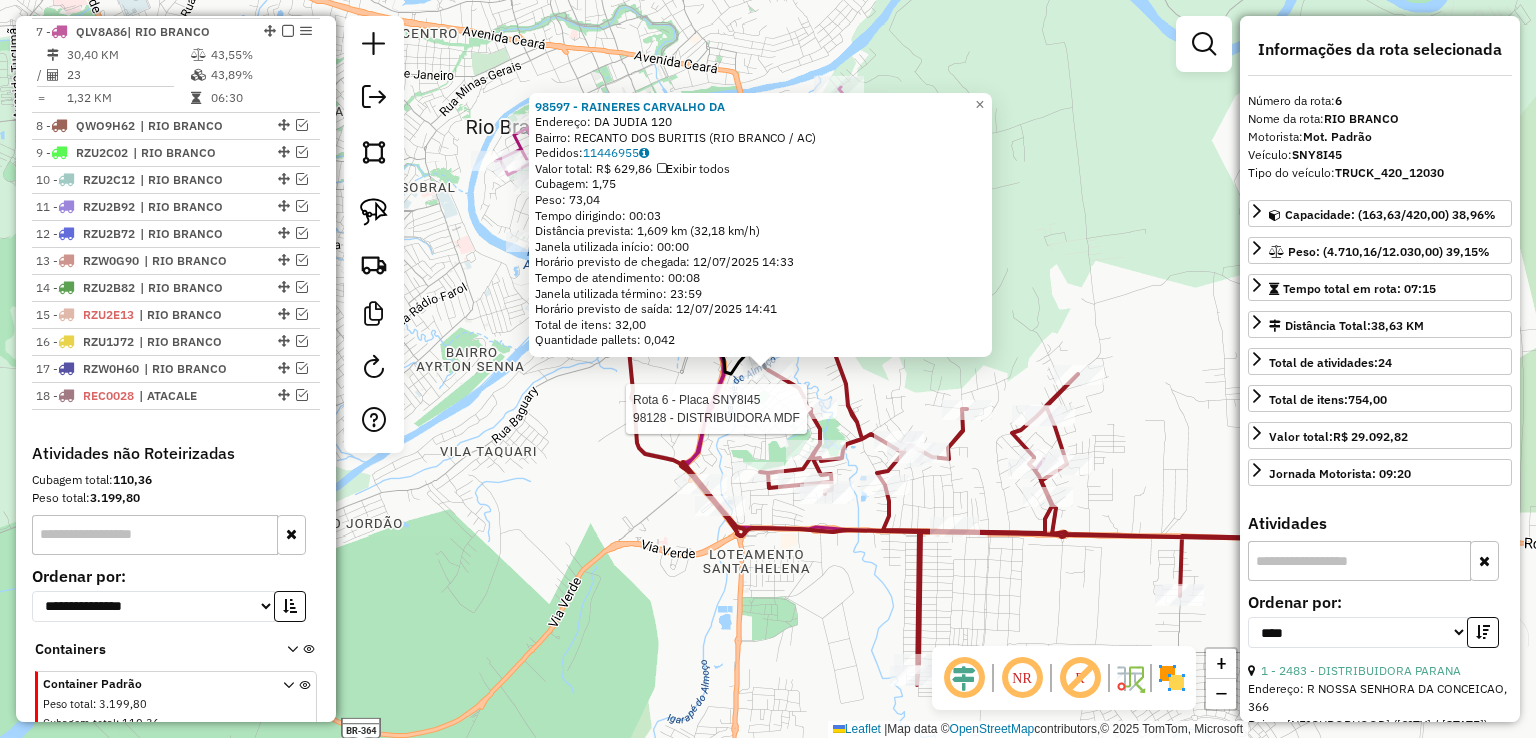 scroll, scrollTop: 882, scrollLeft: 0, axis: vertical 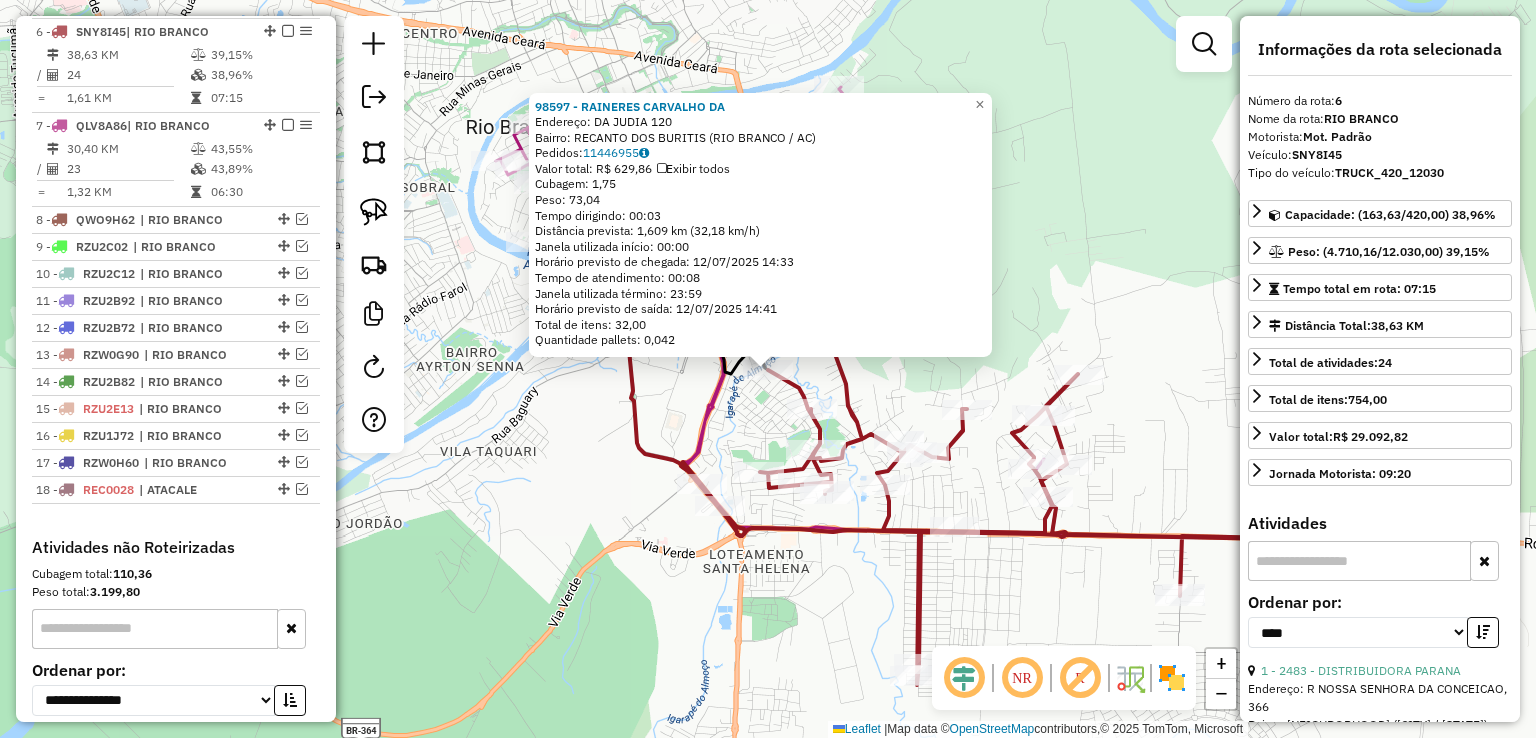 click on "98597 - [NAME] DA  Endereço:  DA [STREET_NAME] [NUMBER]   Bairro: [NEIGHBORHOOD] ([CITY] / [STATE])   Pedidos:  [ORDER_ID]   Valor total: R$ 629,86   Exibir todos   Cubagem: 1,75  Peso: 73,04  Tempo dirigindo: 00:03   Distância prevista: 1,609 km (32,18 km/h)   Janela utilizada início: 00:00   Horário previsto de chegada: 12/07/2025 14:33   Tempo de atendimento: 00:08   Janela utilizada término: 23:59   Horário previsto de saída: 12/07/2025 14:41   Total de itens: 32,00   Quantidade pallets: 0,042  × Janela de atendimento Grade de atendimento Capacidade Transportadoras Veículos Cliente Pedidos  Rotas Selecione os dias de semana para filtrar as janelas de atendimento  Seg   Ter   Qua   Qui   Sex   Sáb   Dom  Informe o período da janela de atendimento: De: Até:  Filtrar exatamente a janela do cliente  Considerar janela de atendimento padrão  Selecione os dias de semana para filtrar as grades de atendimento  Seg   Ter   Qua   Qui   Sex   Sáb   Dom   Clientes fora do dia de atendimento selecionado +" 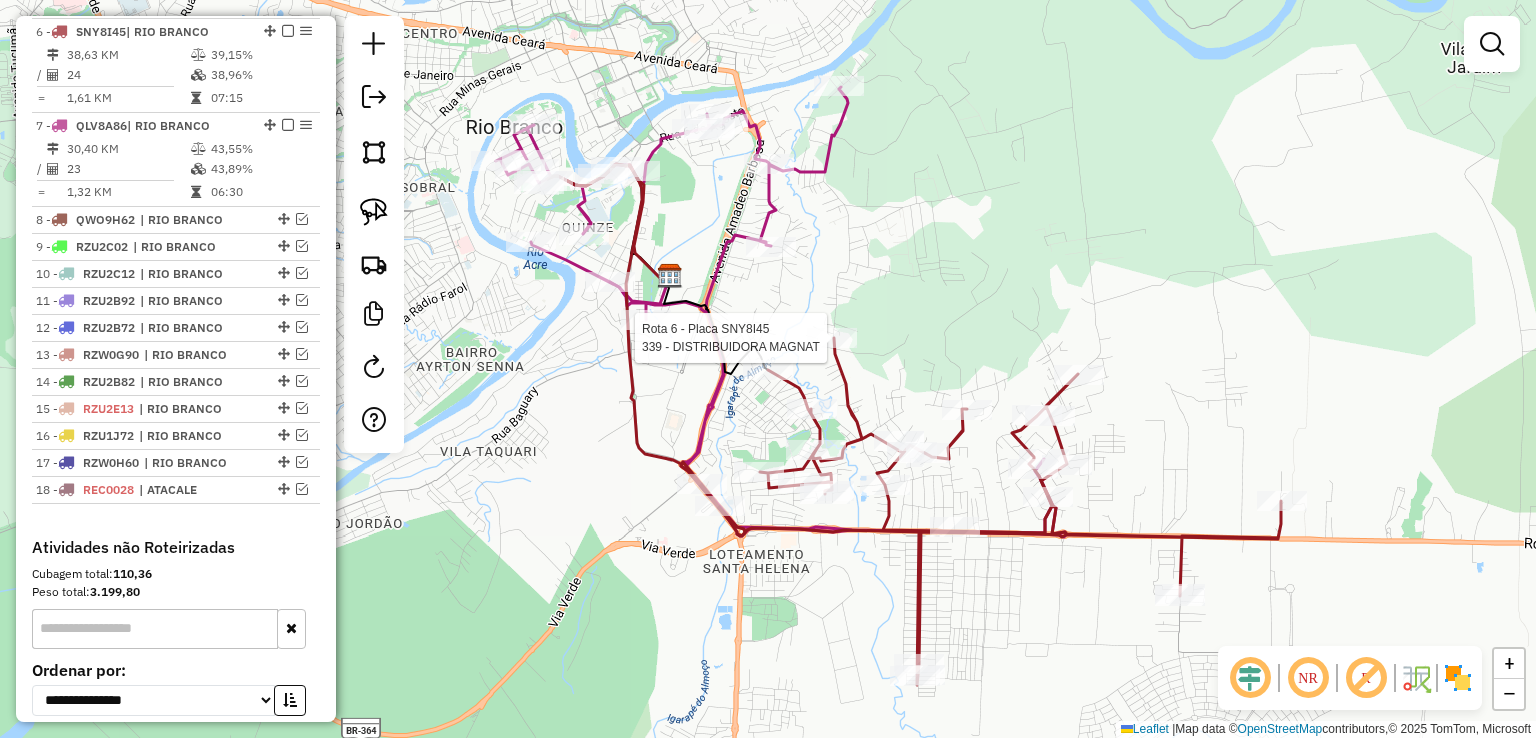click 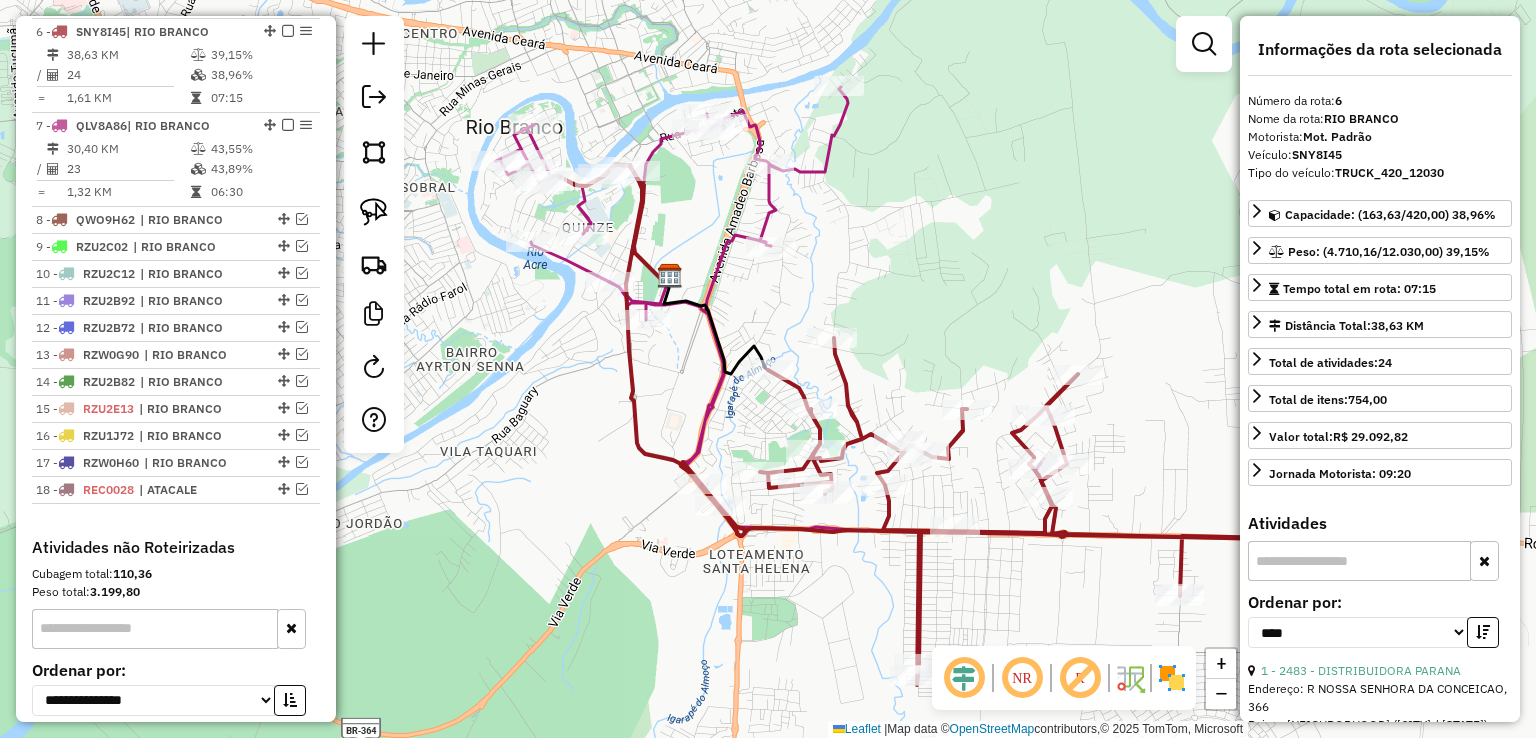 click 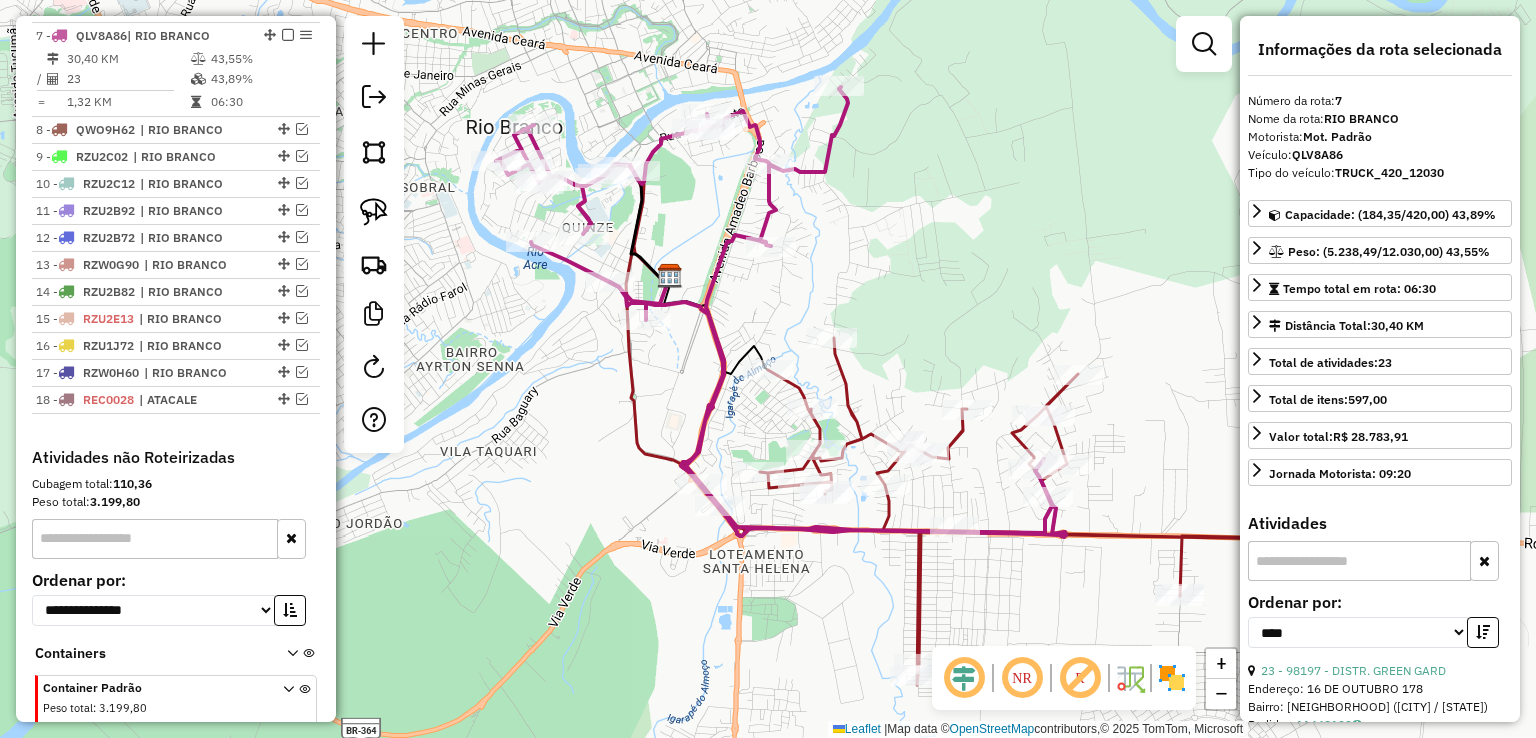 scroll, scrollTop: 976, scrollLeft: 0, axis: vertical 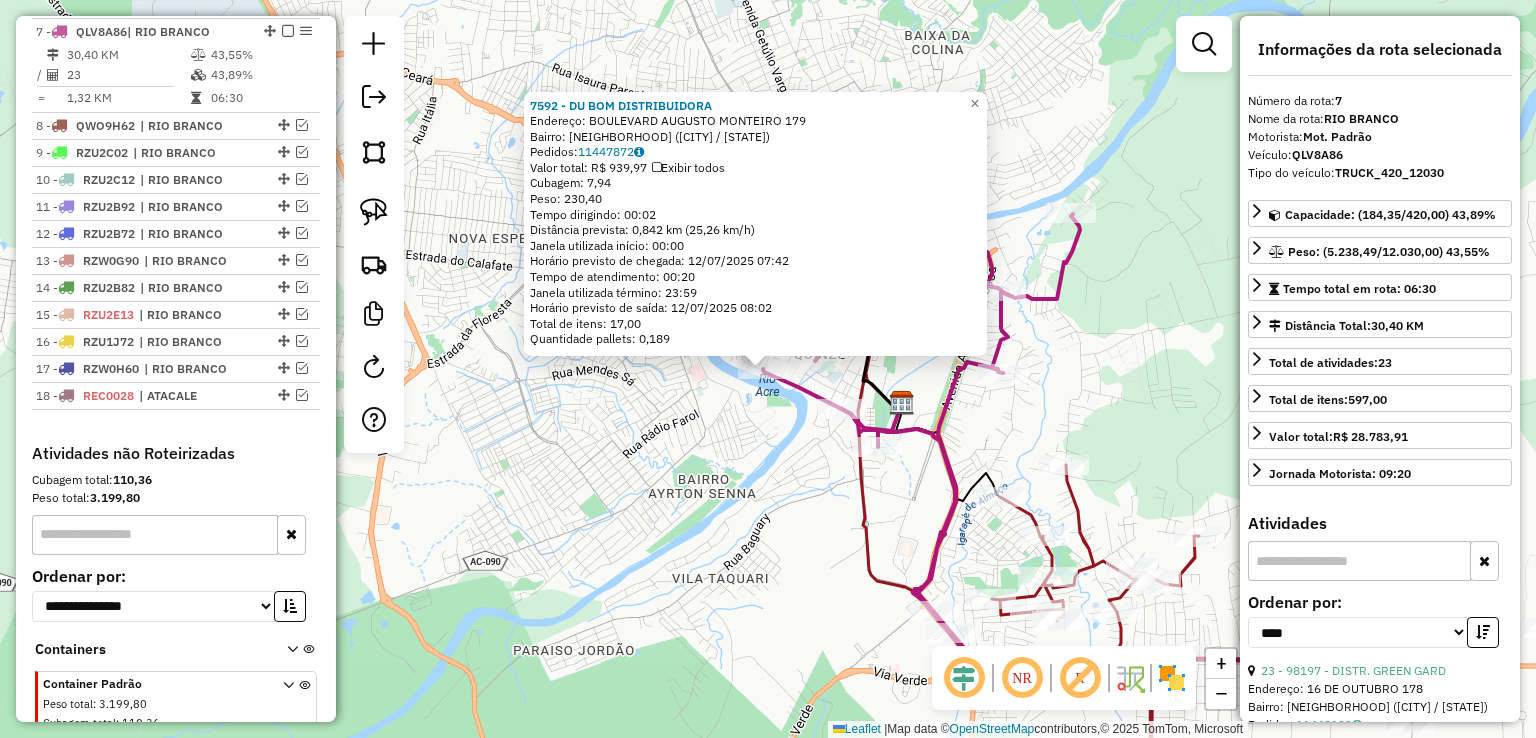 drag, startPoint x: 703, startPoint y: 433, endPoint x: 532, endPoint y: 393, distance: 175.61606 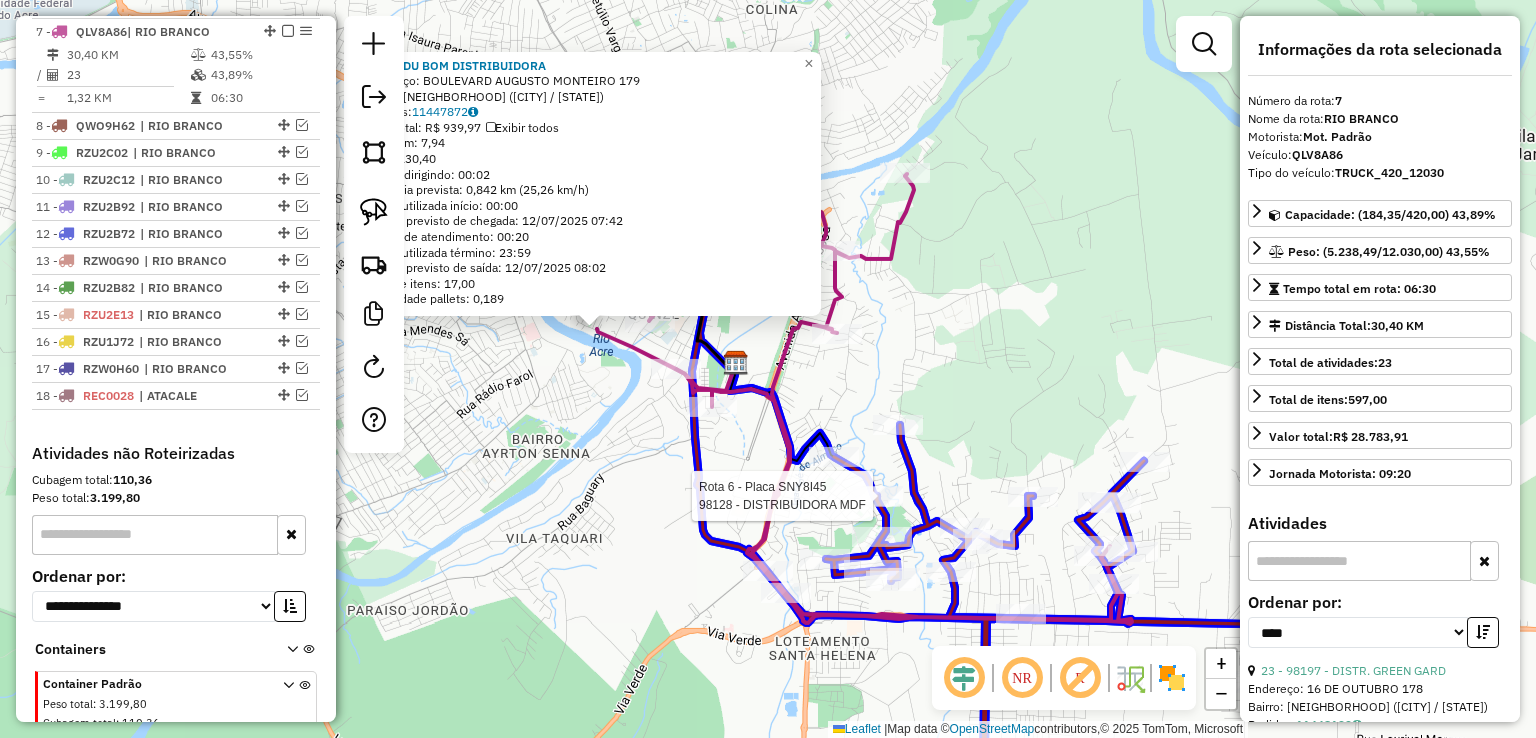 click 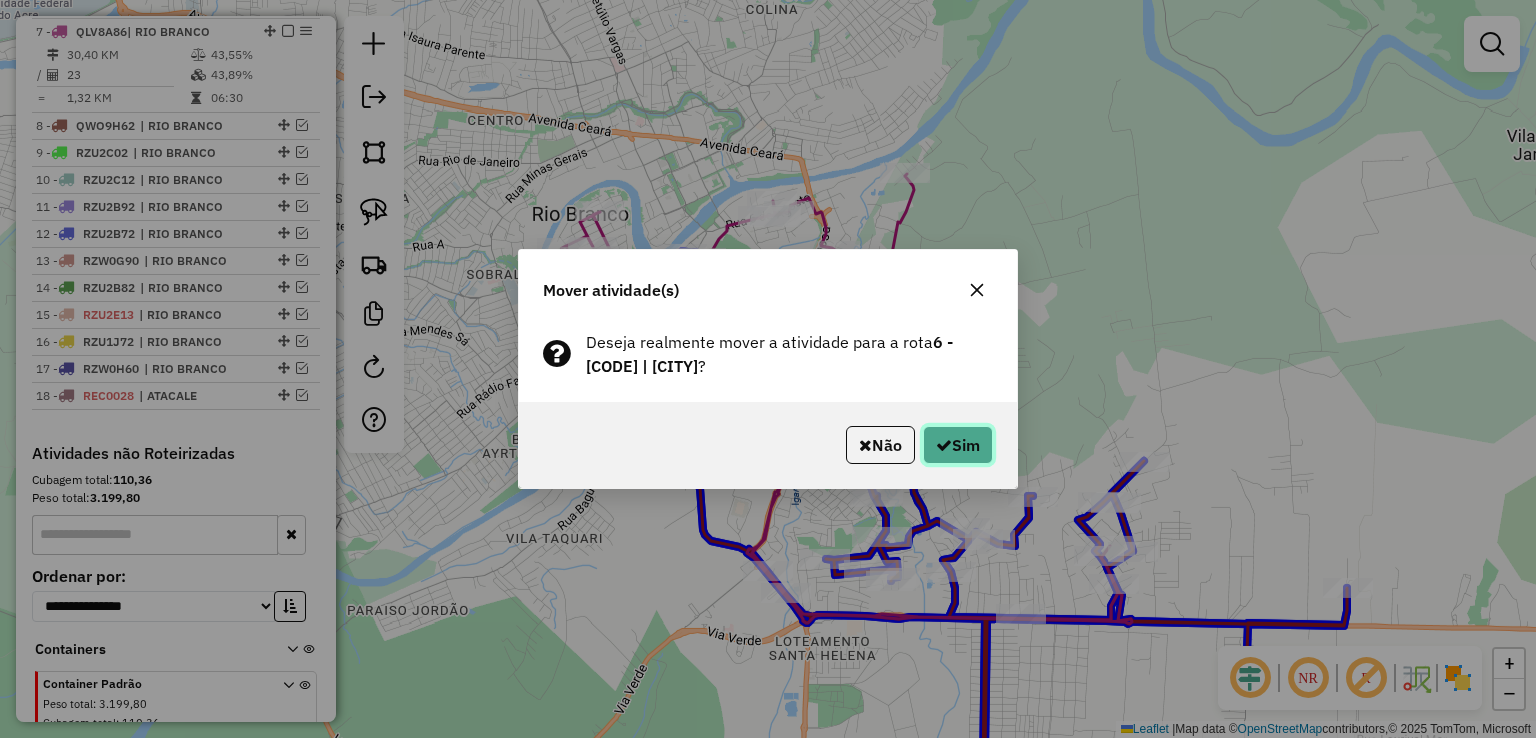 click on "Sim" 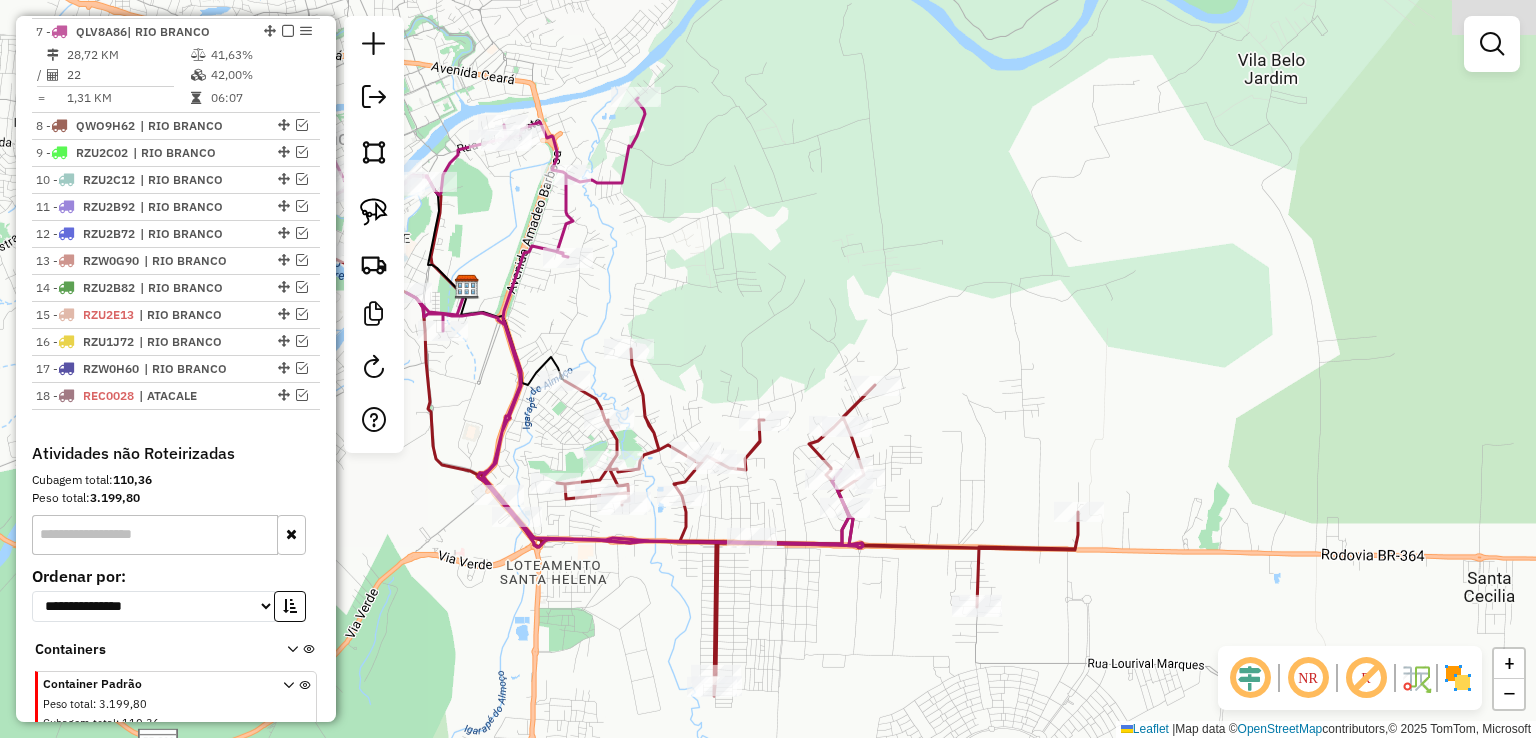 drag, startPoint x: 906, startPoint y: 344, endPoint x: 796, endPoint y: 293, distance: 121.24768 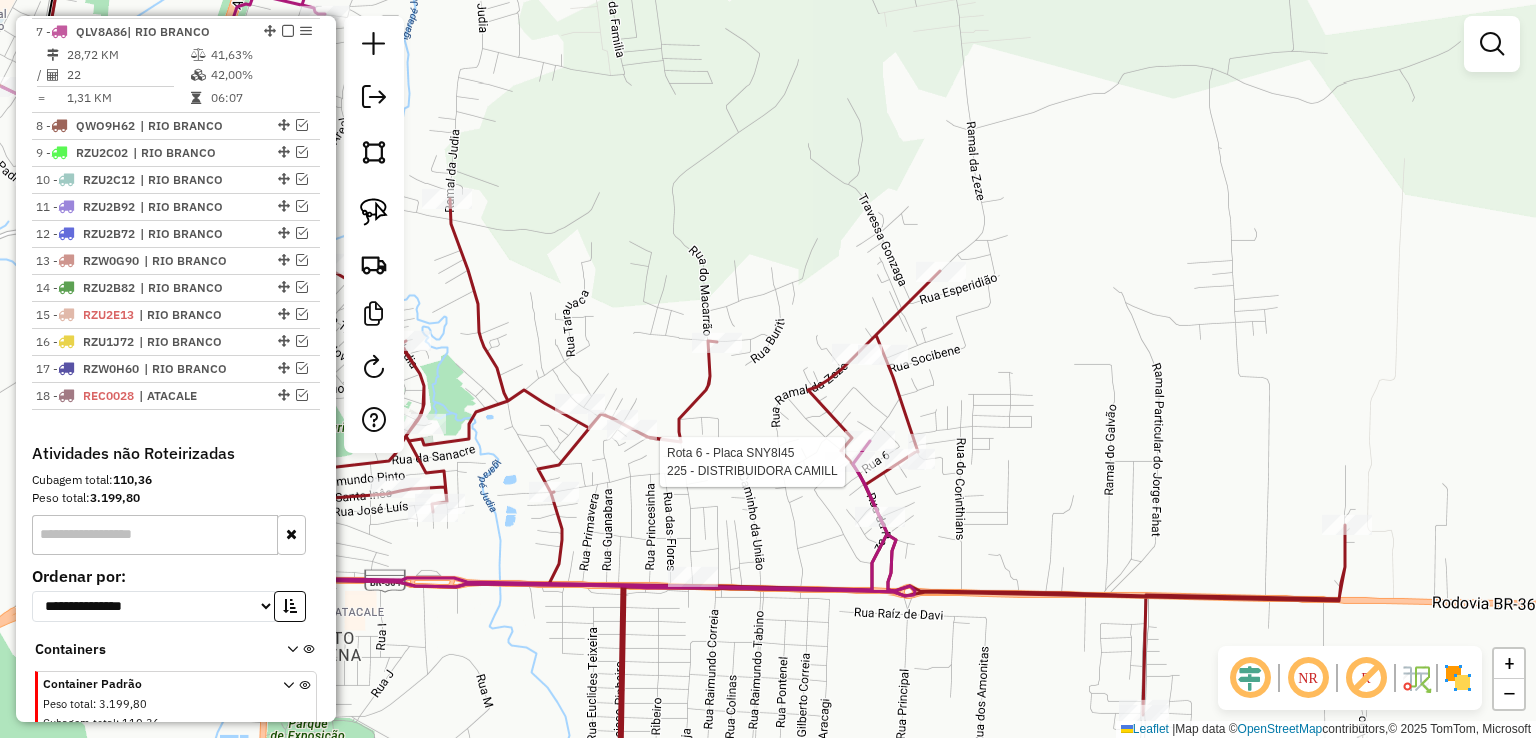 select on "*********" 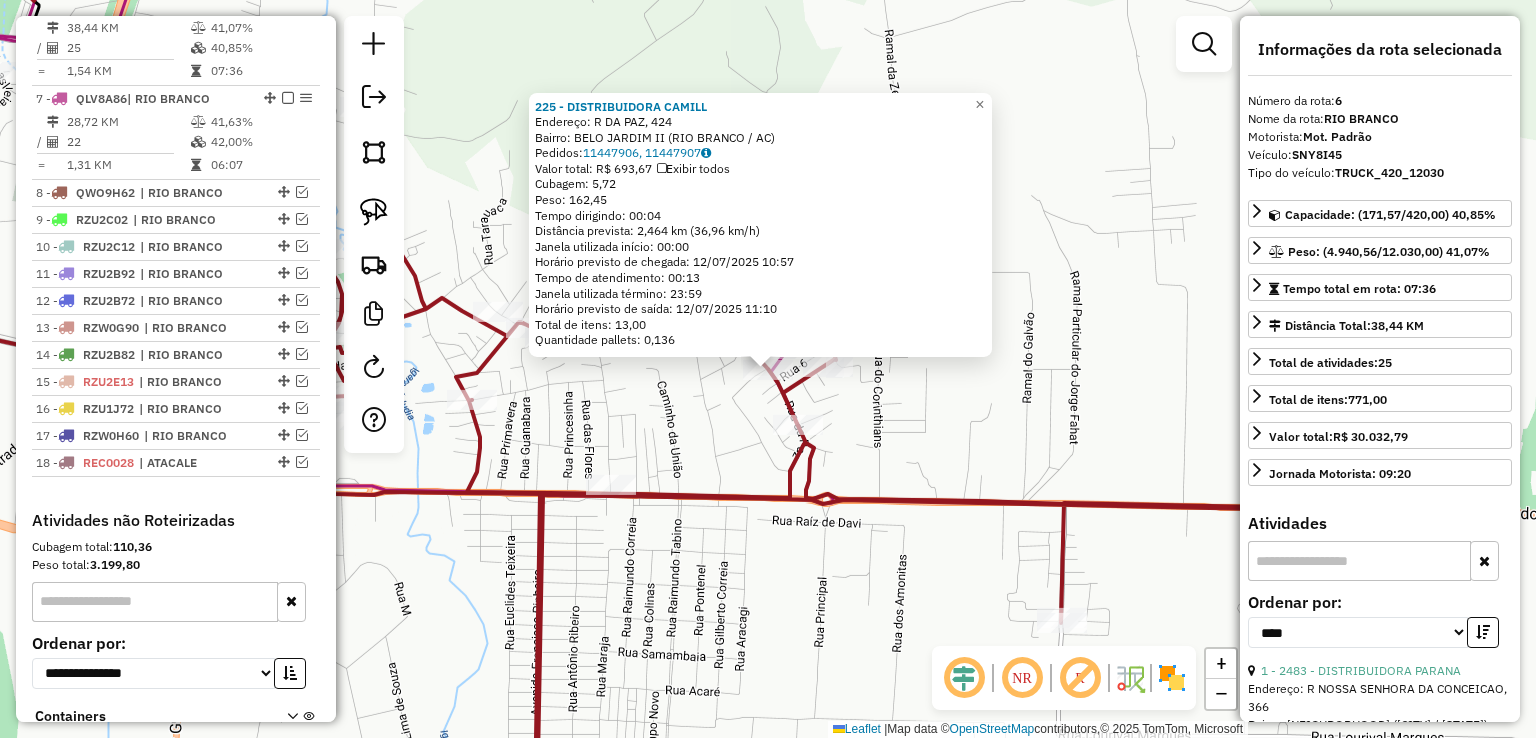scroll, scrollTop: 882, scrollLeft: 0, axis: vertical 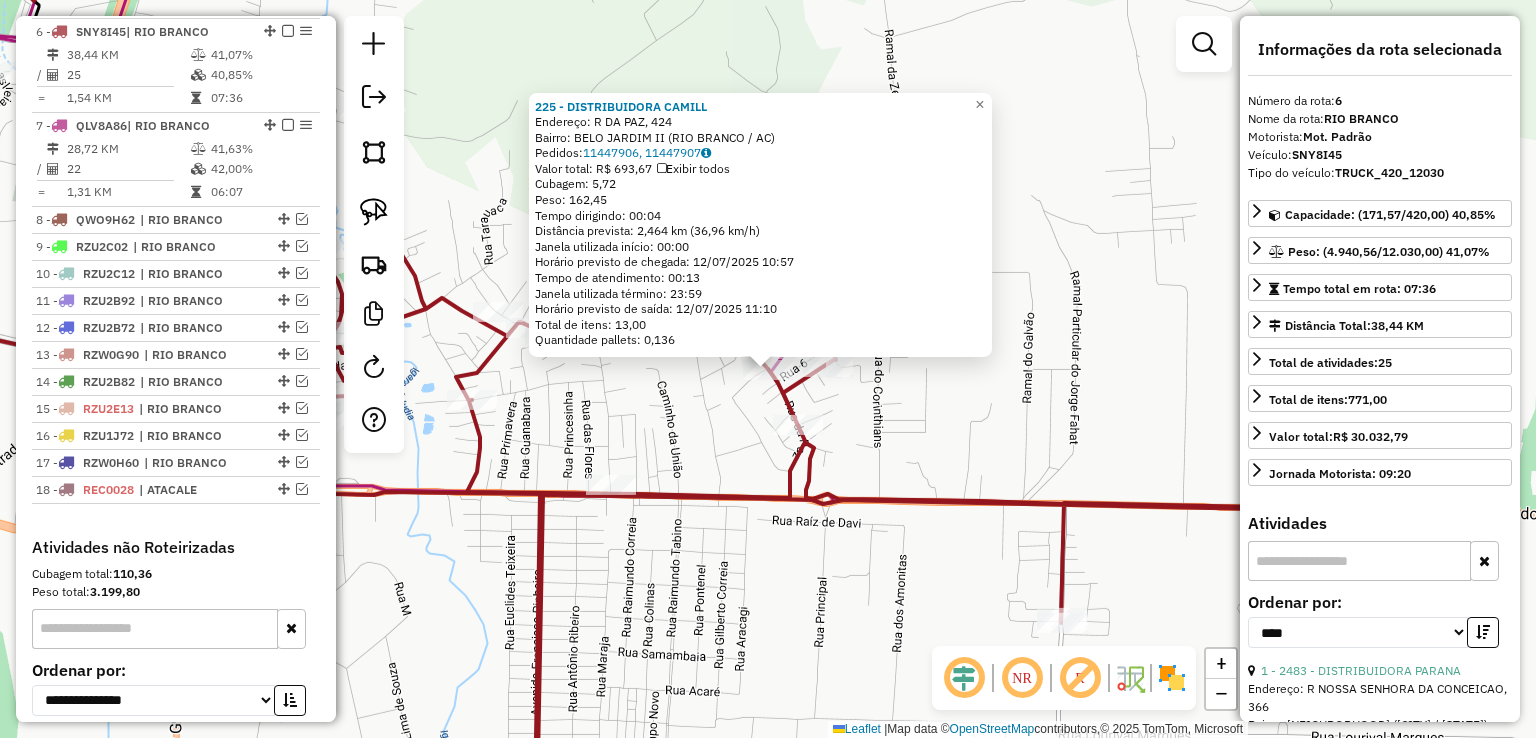 drag, startPoint x: 962, startPoint y: 443, endPoint x: 928, endPoint y: 435, distance: 34.928497 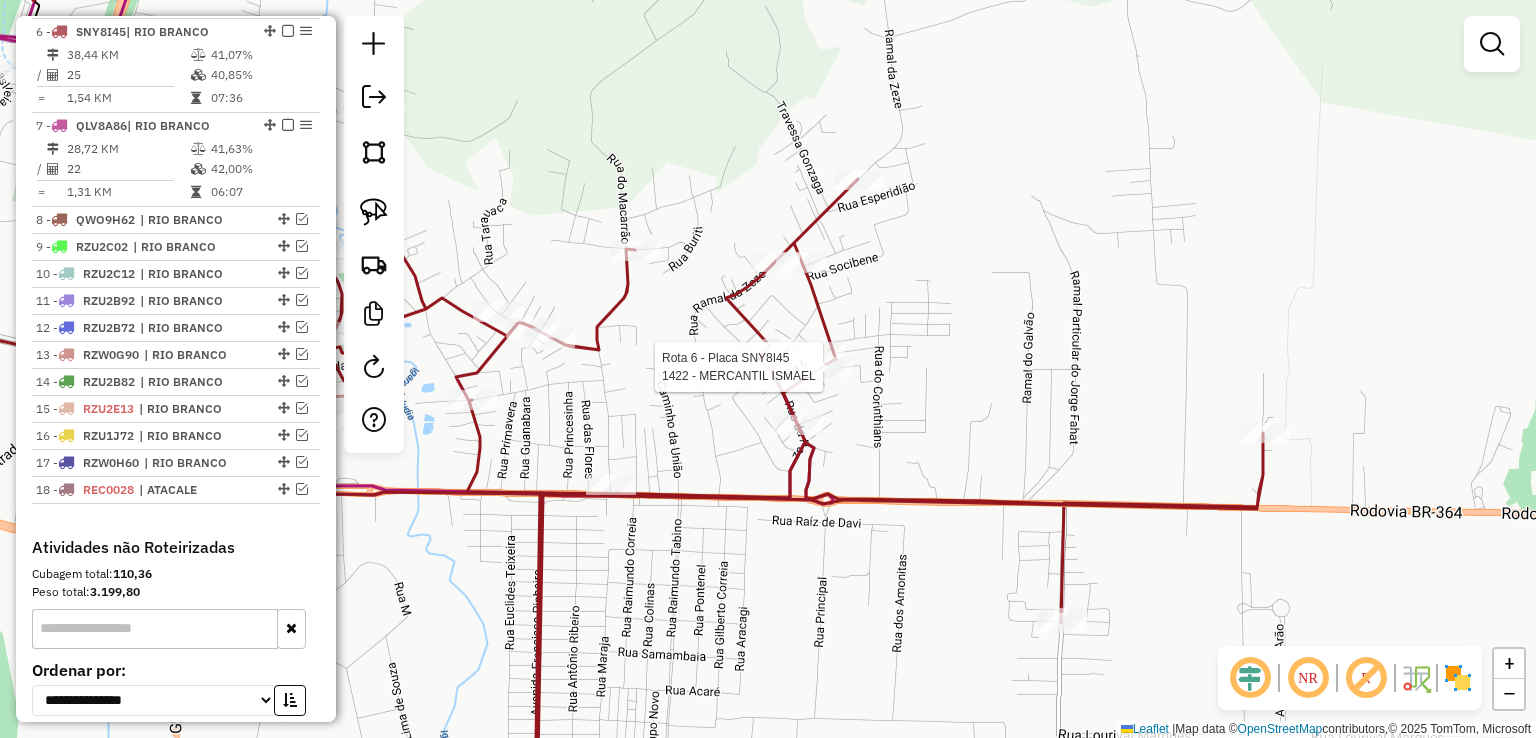 select on "*********" 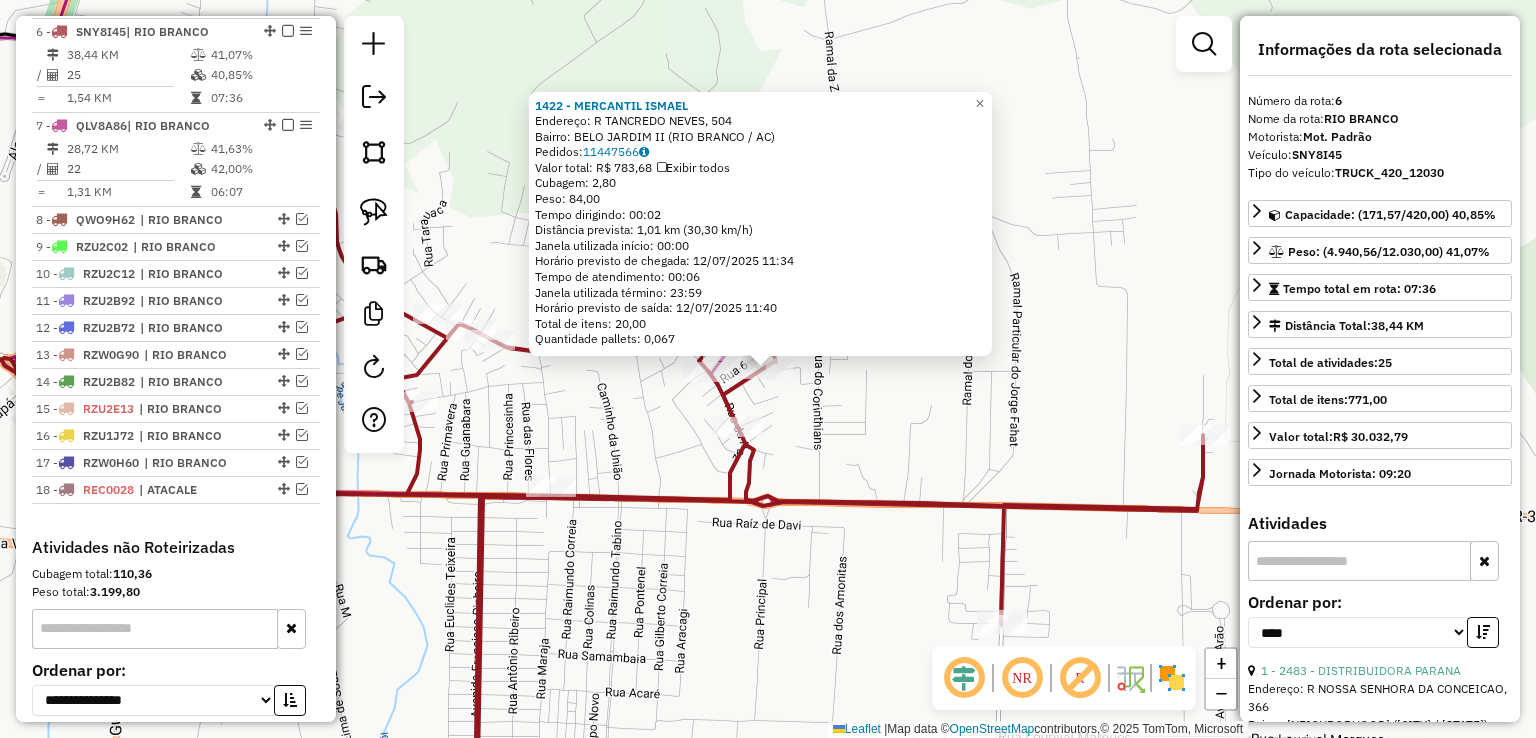 click on "1422 - MERCANTIL ISMAEL  Endereço: R   [STREET_NAME], [NUMBER]   Bairro: [NEIGHBORHOOD] ([CITY] / [STATE])   Pedidos:  [ORDER_ID]   Valor total: R$ 783,68   Exibir todos   Cubagem: 2,80  Peso: 84,00  Tempo dirigindo: 00:02   Distância prevista: 1,01 km (30,30 km/h)   Janela utilizada início: 00:00   Horário previsto de chegada: 12/07/2025 11:34   Tempo de atendimento: 00:06   Janela utilizada término: 23:59   Horário previsto de saída: 12/07/2025 11:40   Total de itens: 20,00   Quantidade pallets: 0,067  × Janela de atendimento Grade de atendimento Capacidade Transportadoras Veículos Cliente Pedidos  Rotas Selecione os dias de semana para filtrar as janelas de atendimento  Seg   Ter   Qua   Qui   Sex   Sáb   Dom  Informe o período da janela de atendimento: De: Até:  Filtrar exatamente a janela do cliente  Considerar janela de atendimento padrão  Selecione os dias de semana para filtrar as grades de atendimento  Seg   Ter   Qua   Qui   Sex   Sáb   Dom   Clientes fora do dia de atendimento selecionado +" 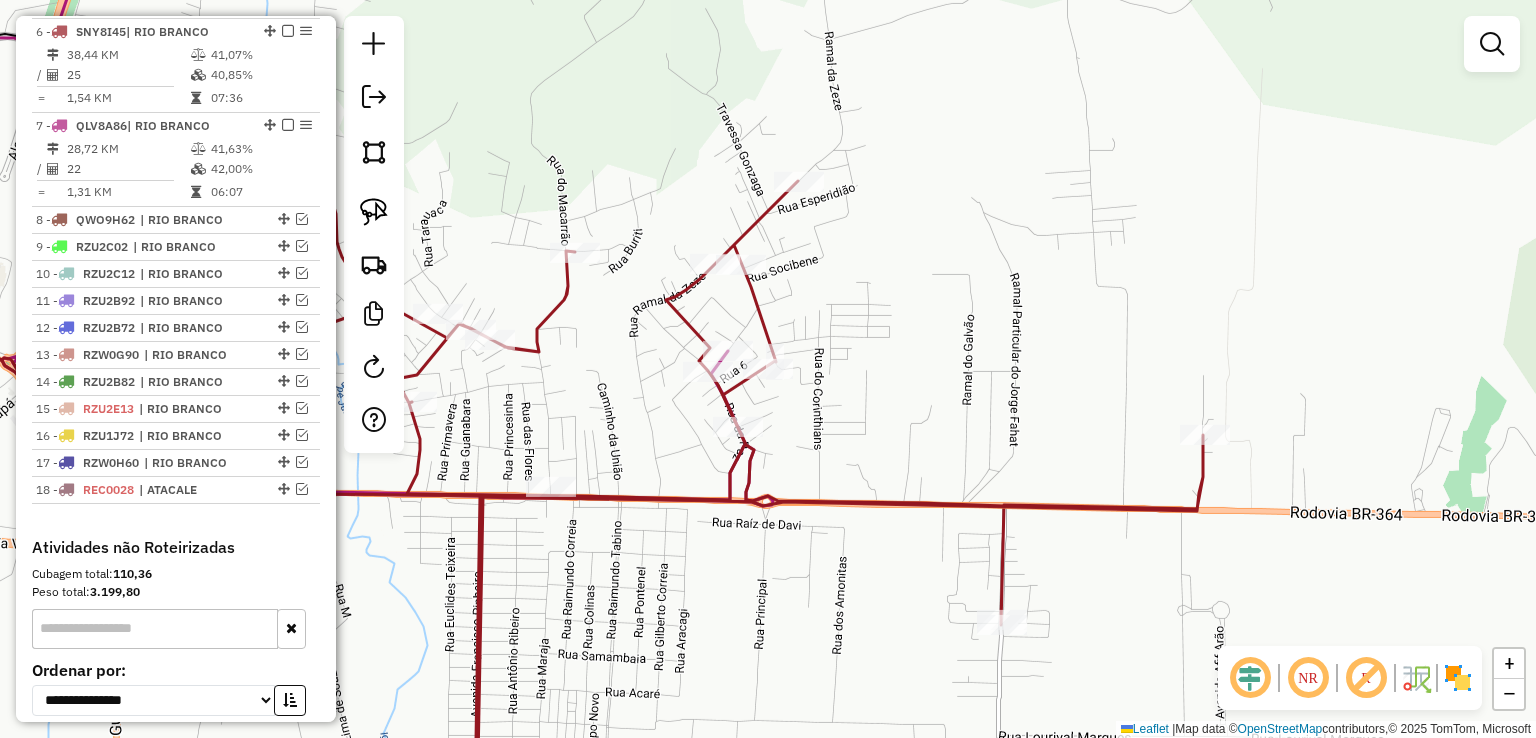 click 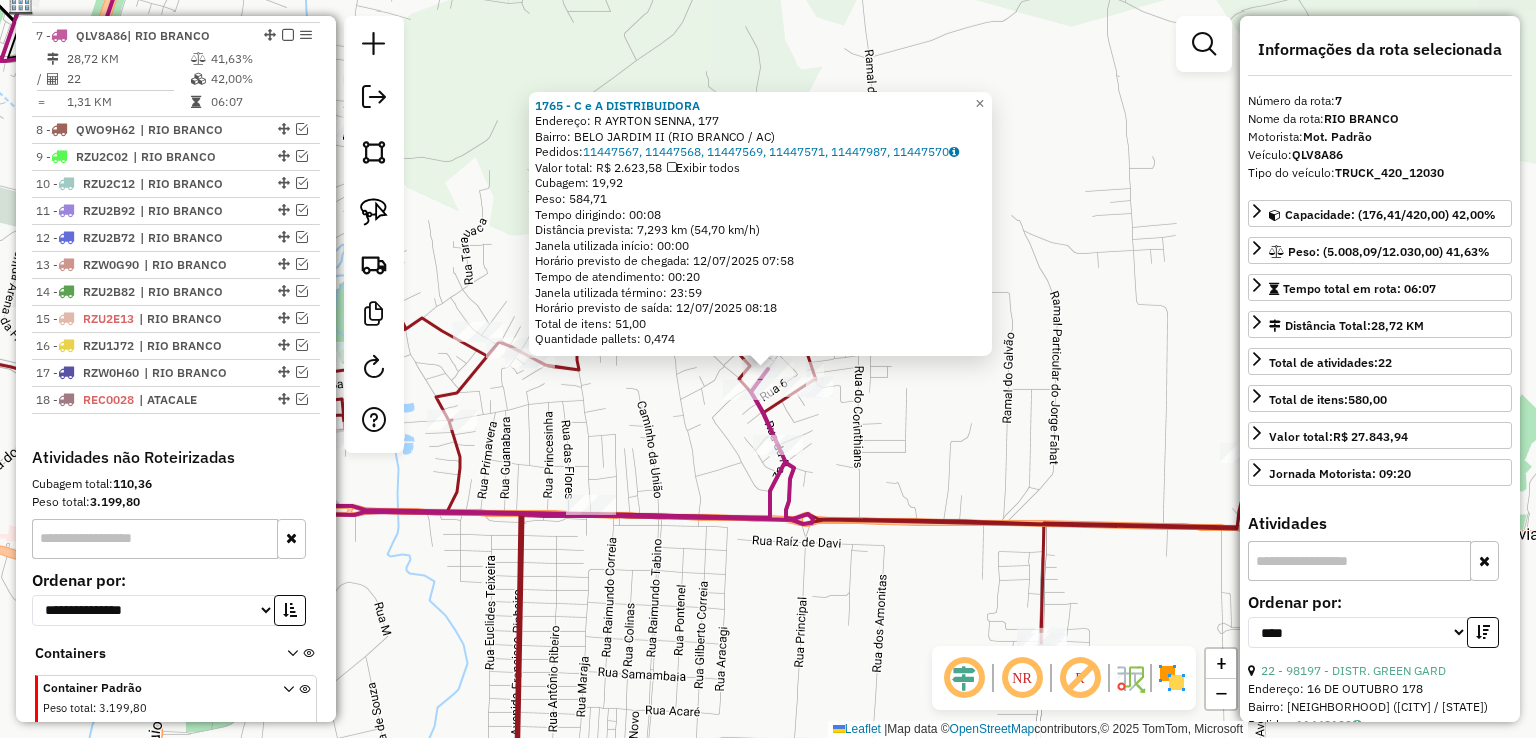scroll, scrollTop: 976, scrollLeft: 0, axis: vertical 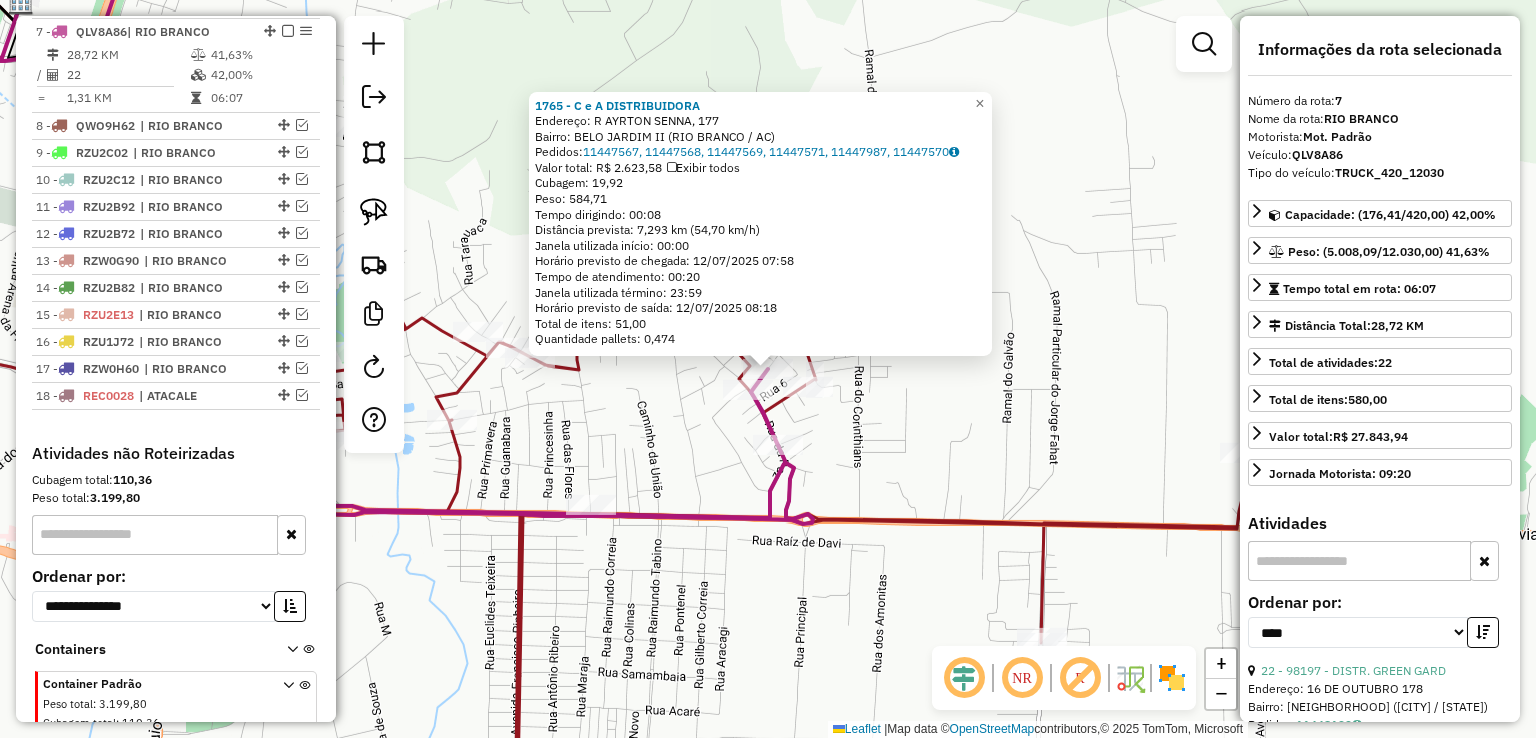 click on "Rota [ROUTE_NUMBER] - Placa [PLATE_NUMBER]  [NUMBER] - [BUSINESS_NAME] [NUMBER] - [BUSINESS_NAME]  Endereço: [STREET_NAME] [STREET_NAME], [NUMBER]   Bairro: [NEIGHBORHOOD] ([CITY] / [STATE])   Pedidos:  [ORDER_ID], [ORDER_ID], [ORDER_ID], [ORDER_ID], [ORDER_ID], [ORDER_ID]   Valor total: [CURRENCY][AMOUNT]   Exibir todos   Cubagem: [CUBAGE]  Peso: [WEIGHT]  Tempo dirigindo: [TIME]   Distância prevista: [DISTANCE] km ([SPEED])   Janela utilizada início: [TIME]   Horário previsto de chegada: [DATE] [TIME]   Tempo de atendimento: [TIME]   Janela utilizada término: [TIME]   Horário previsto de saída: [DATE] [TIME]   Total de itens: [ITEM_COUNT],00   Quantidade pallets: [PALLET_COUNT]  × Janela de atendimento Grade de atendimento Capacidade Transportadoras Veículos Cliente Pedidos  Rotas Selecione os dias de semana para filtrar as janelas de atendimento  Seg   Ter   Qua   Qui   Sex   Sáb   Dom  Informe o período da janela de atendimento: De: Até:  Filtrar exatamente a janela do cliente  Considerar janela de atendimento padrão   Seg   Ter   Qua   Qui   Sex   Sáb   Dom   De:  De:" 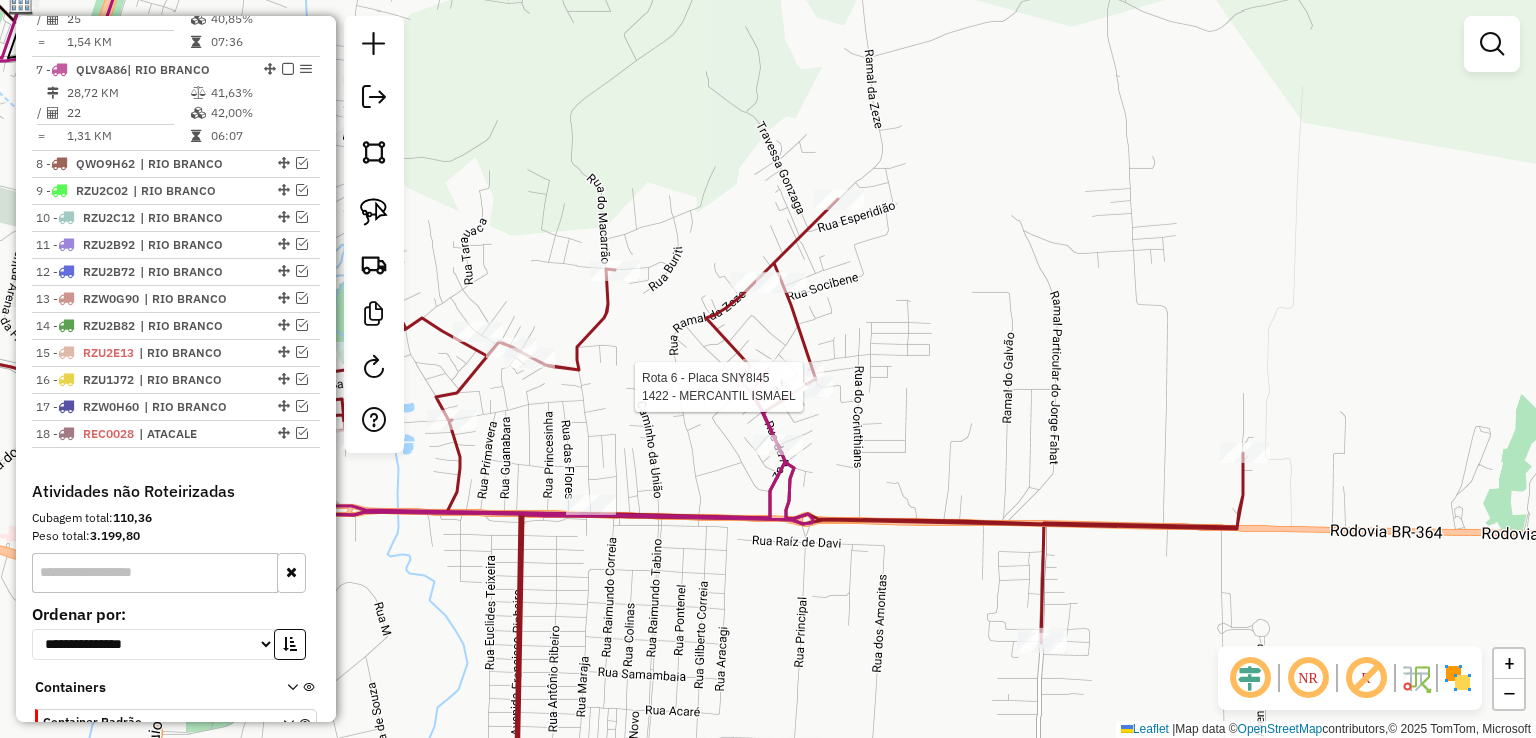 select on "*********" 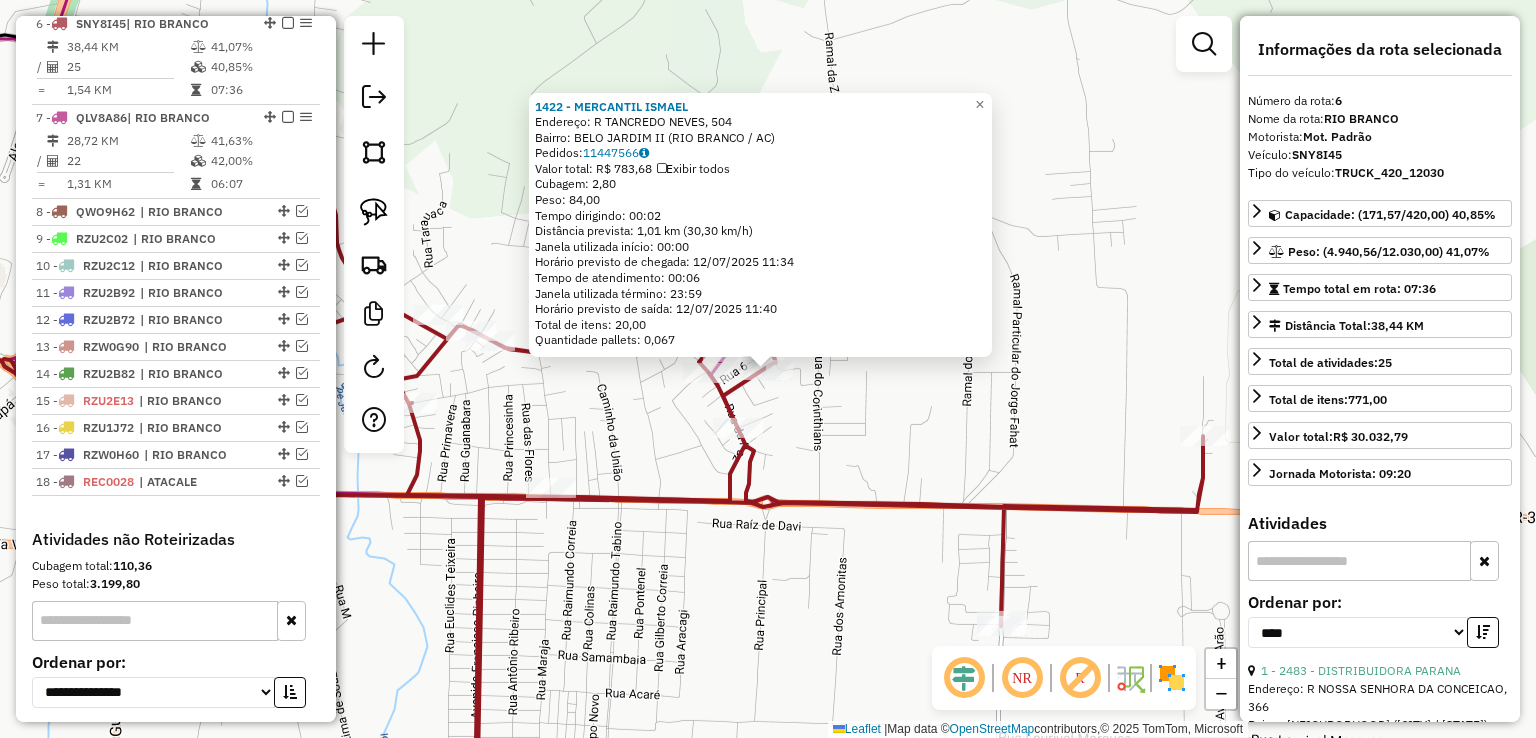 scroll, scrollTop: 882, scrollLeft: 0, axis: vertical 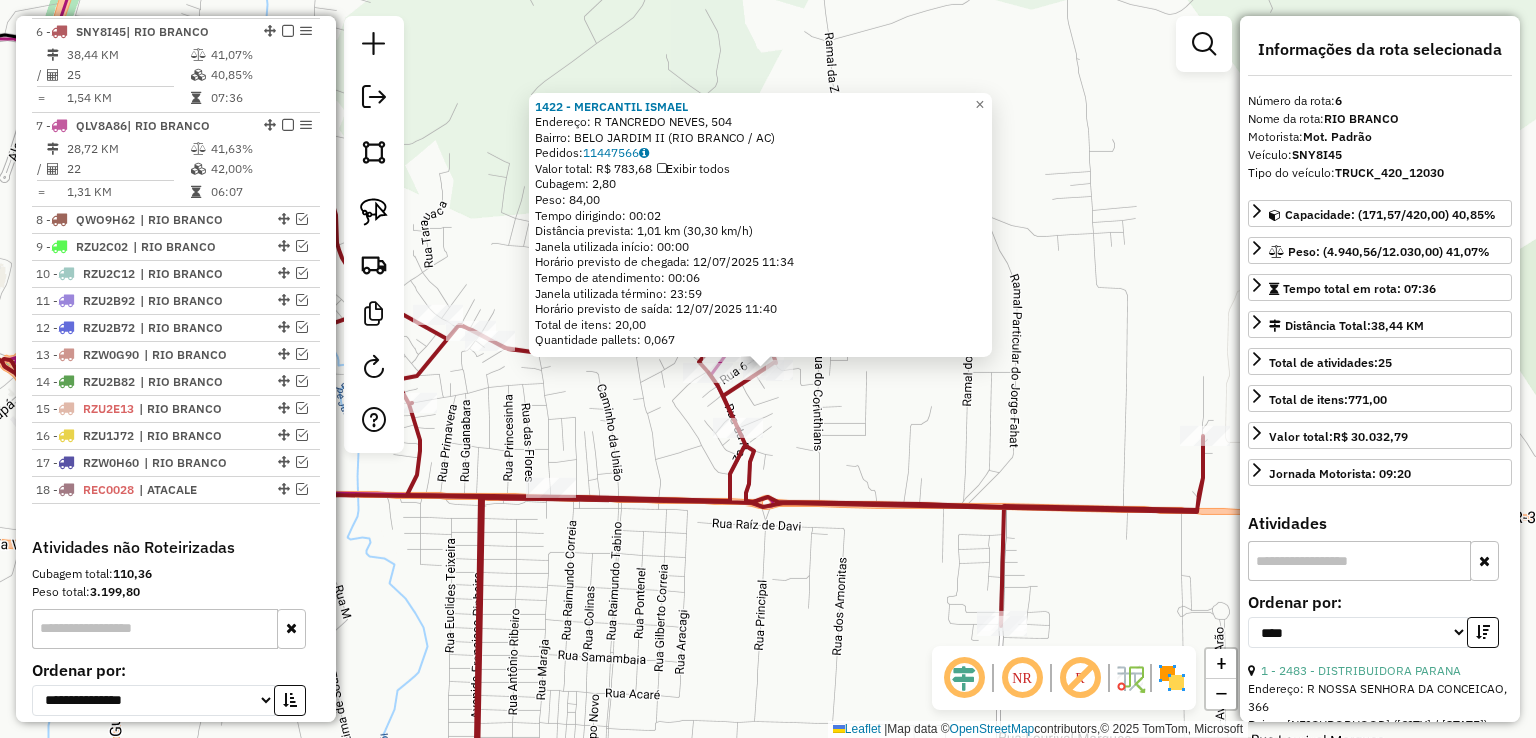 click on "Rota 6 - Placa [PLATE]  225 - DISTRIBUIDORA CAMILL 1422 - MERCANTIL ISMAEL  Endereço: R   [STREET_NAME], [NUMBER]   Bairro: [NEIGHBORHOOD] ([CITY] / [STATE])   Pedidos:  [ORDER_ID]   Valor total: R$ 783,68   Exibir todos   Cubagem: 2,80  Peso: 84,00  Tempo dirigindo: 00:02   Distância prevista: 1,01 km (30,30 km/h)   Janela utilizada início: 00:00   Horário previsto de chegada: 12/07/2025 11:34   Tempo de atendimento: 00:06   Janela utilizada término: 23:59   Horário previsto de saída: 12/07/2025 11:40   Total de itens: 20,00   Quantidade pallets: 0,067  × Janela de atendimento Grade de atendimento Capacidade Transportadoras Veículos Cliente Pedidos  Rotas Selecione os dias de semana para filtrar as janelas de atendimento  Seg   Ter   Qua   Qui   Sex   Sáb   Dom  Informe o período da janela de atendimento: De: Até:  Filtrar exatamente a janela do cliente  Considerar janela de atendimento padrão  Selecione os dias de semana para filtrar as grades de atendimento  Seg   Ter   Qua   Qui   Sex   Sáb   Dom" 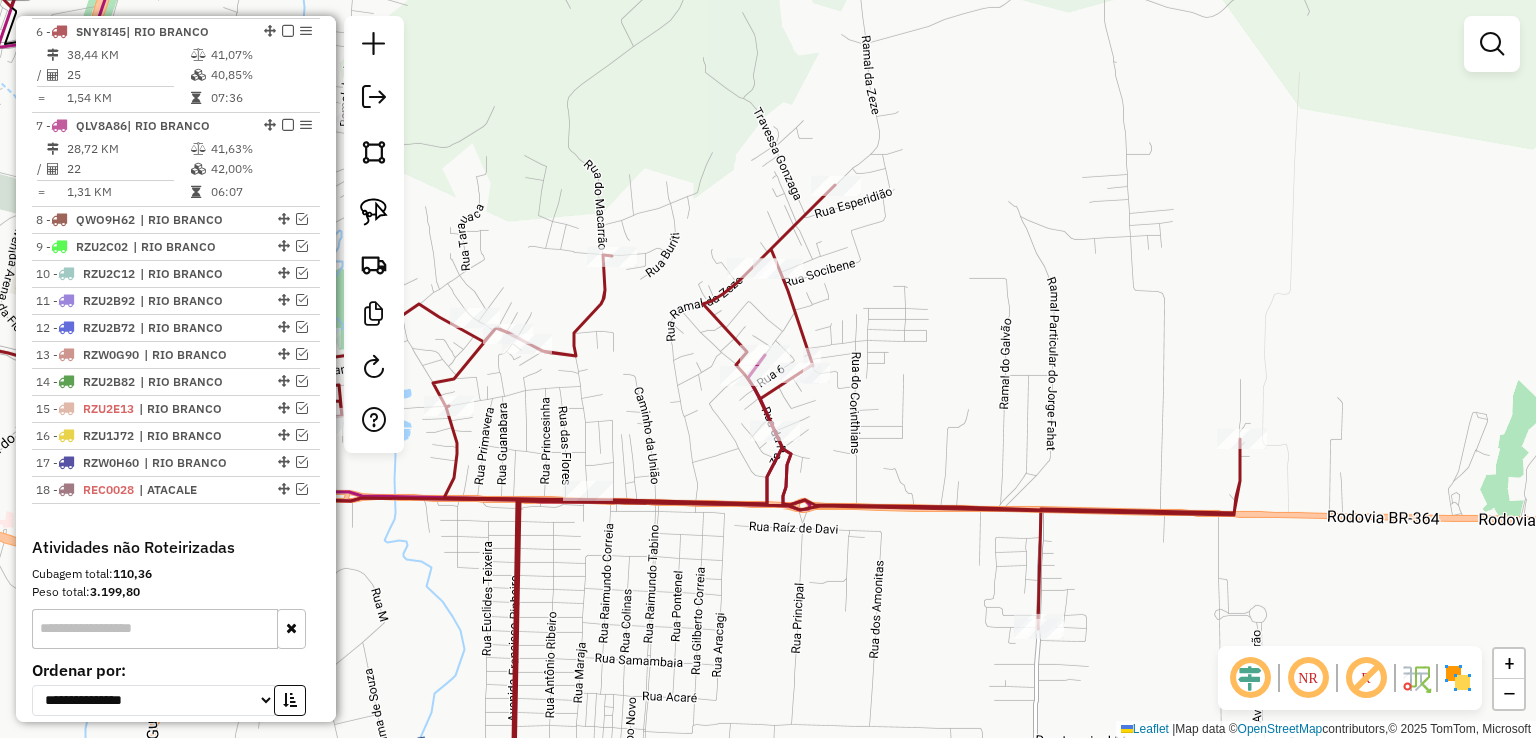 drag, startPoint x: 604, startPoint y: 404, endPoint x: 1054, endPoint y: 437, distance: 451.20837 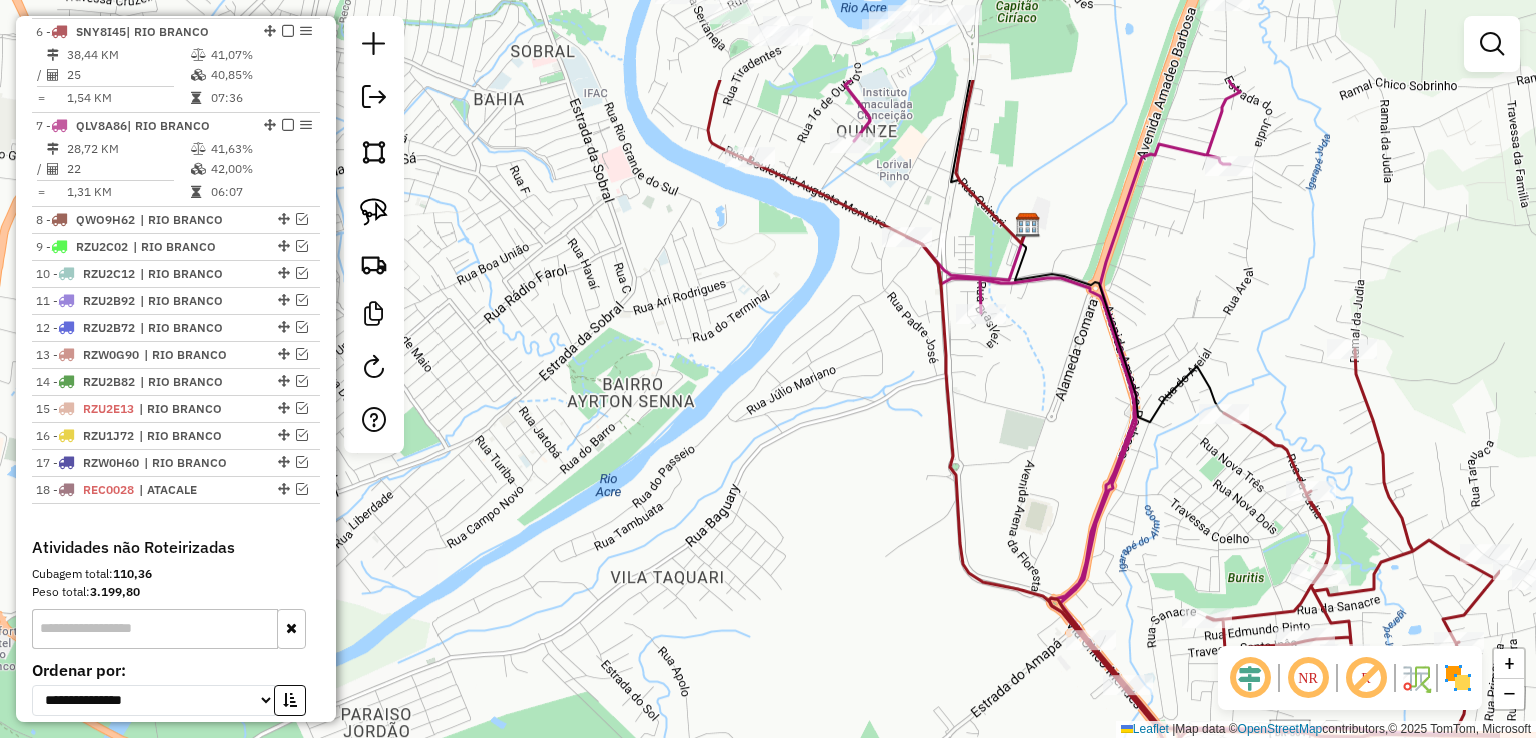 drag, startPoint x: 980, startPoint y: 246, endPoint x: 800, endPoint y: 401, distance: 237.53947 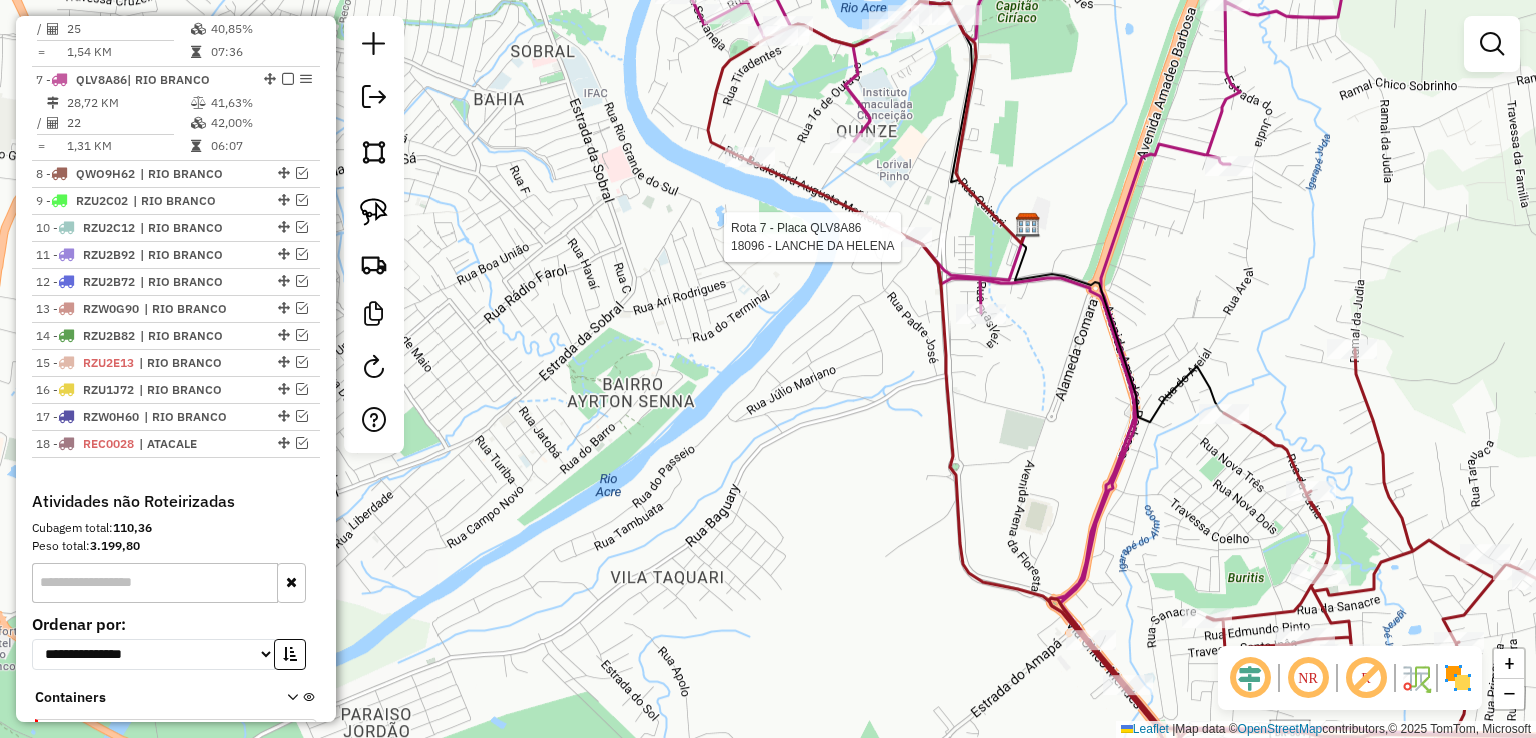 select on "*********" 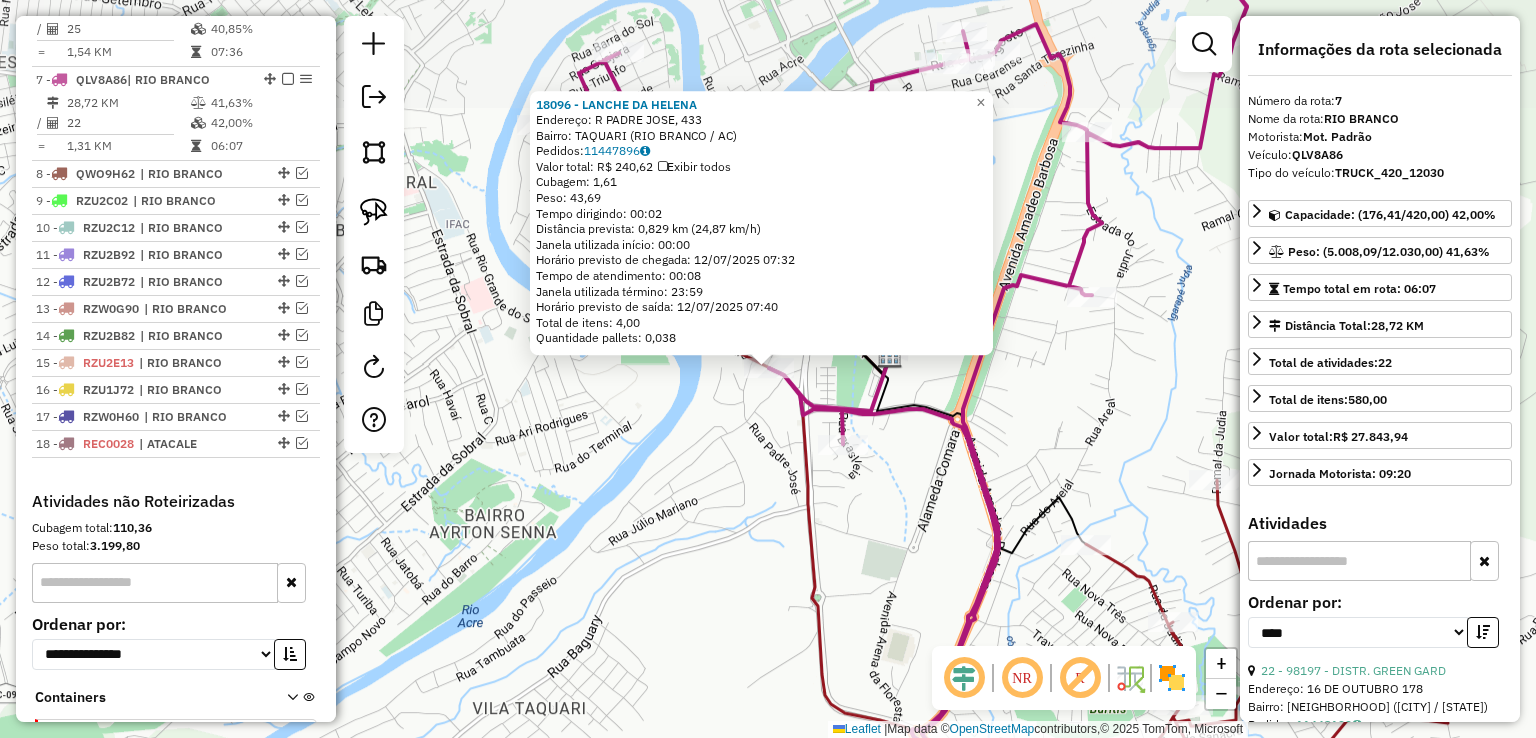 scroll, scrollTop: 976, scrollLeft: 0, axis: vertical 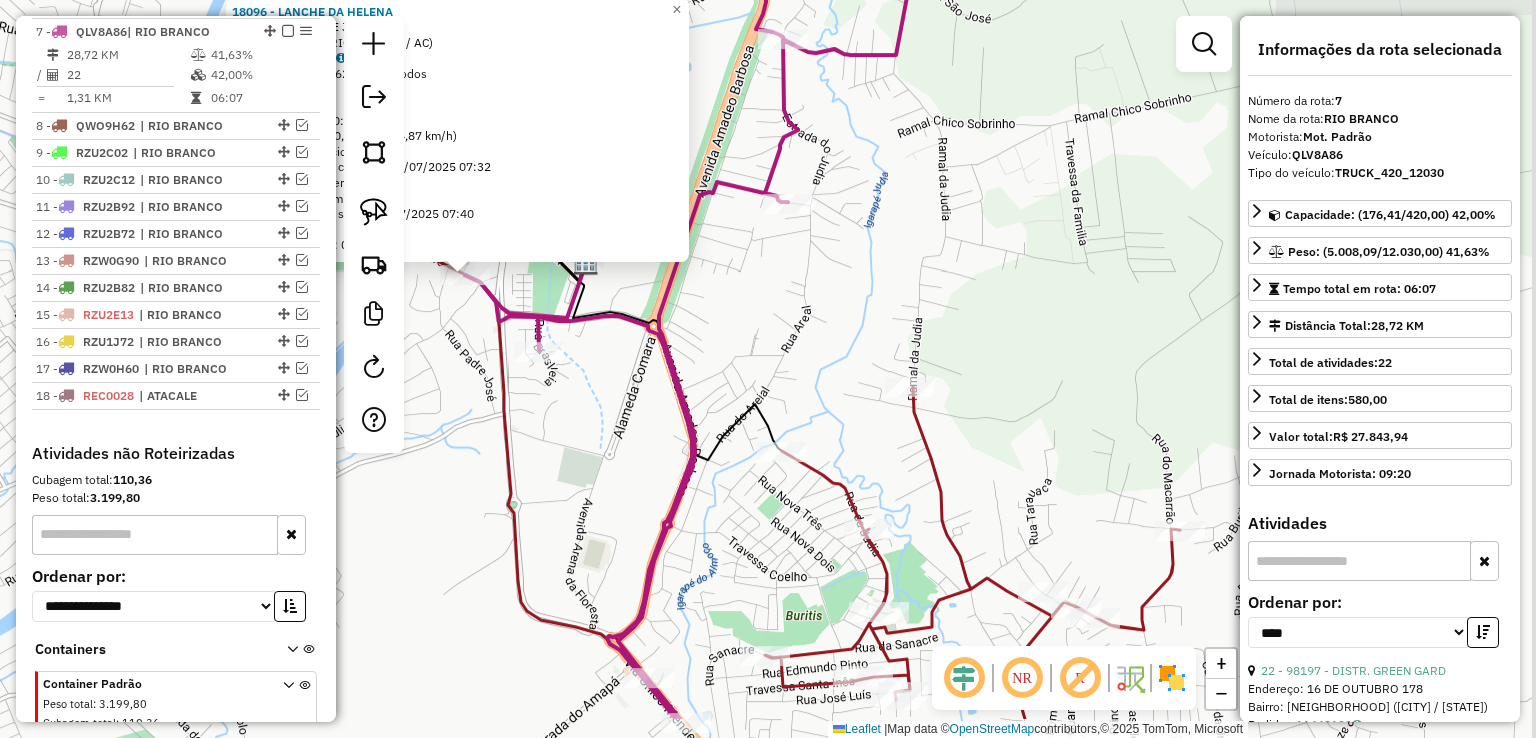 drag, startPoint x: 904, startPoint y: 466, endPoint x: 573, endPoint y: 364, distance: 346.35965 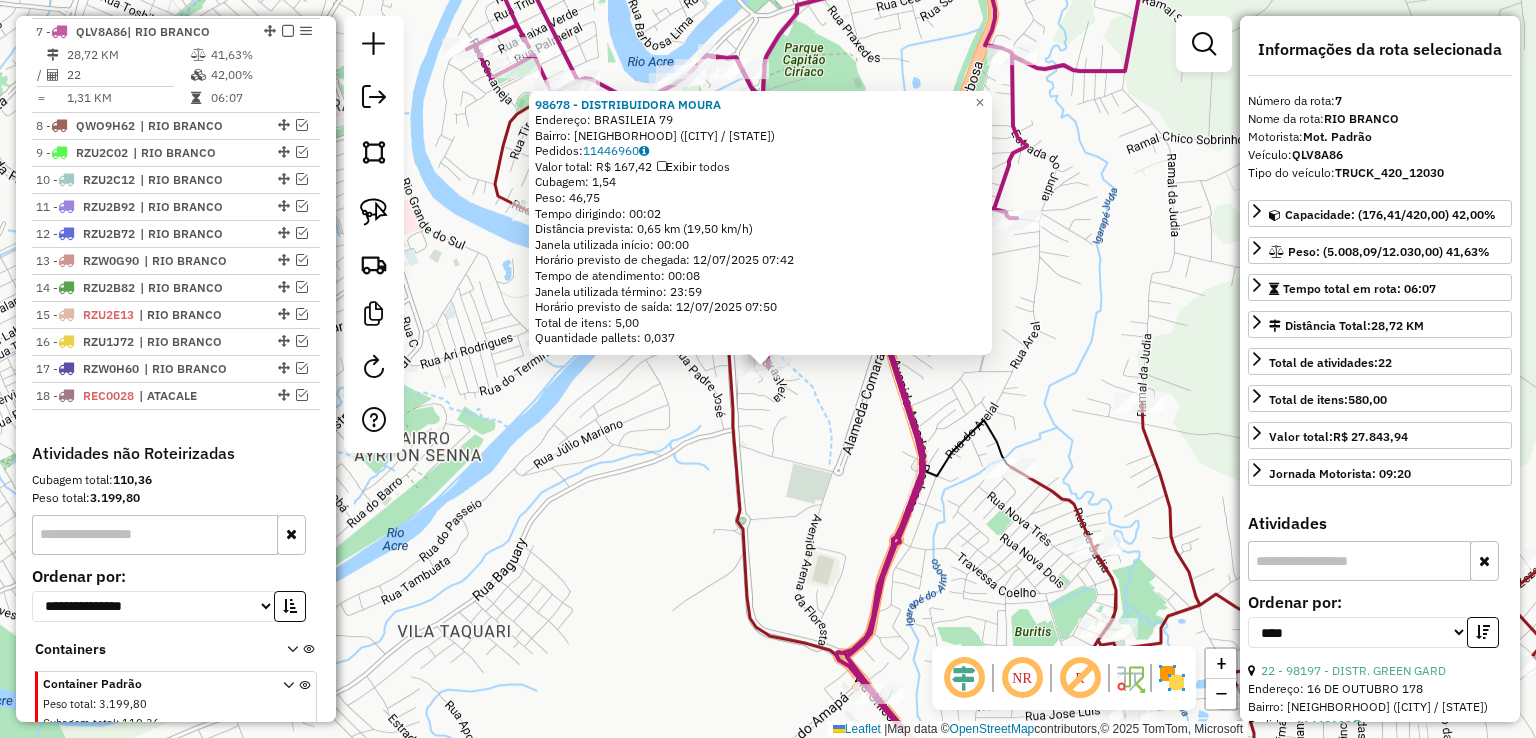 drag, startPoint x: 777, startPoint y: 493, endPoint x: 732, endPoint y: 526, distance: 55.803226 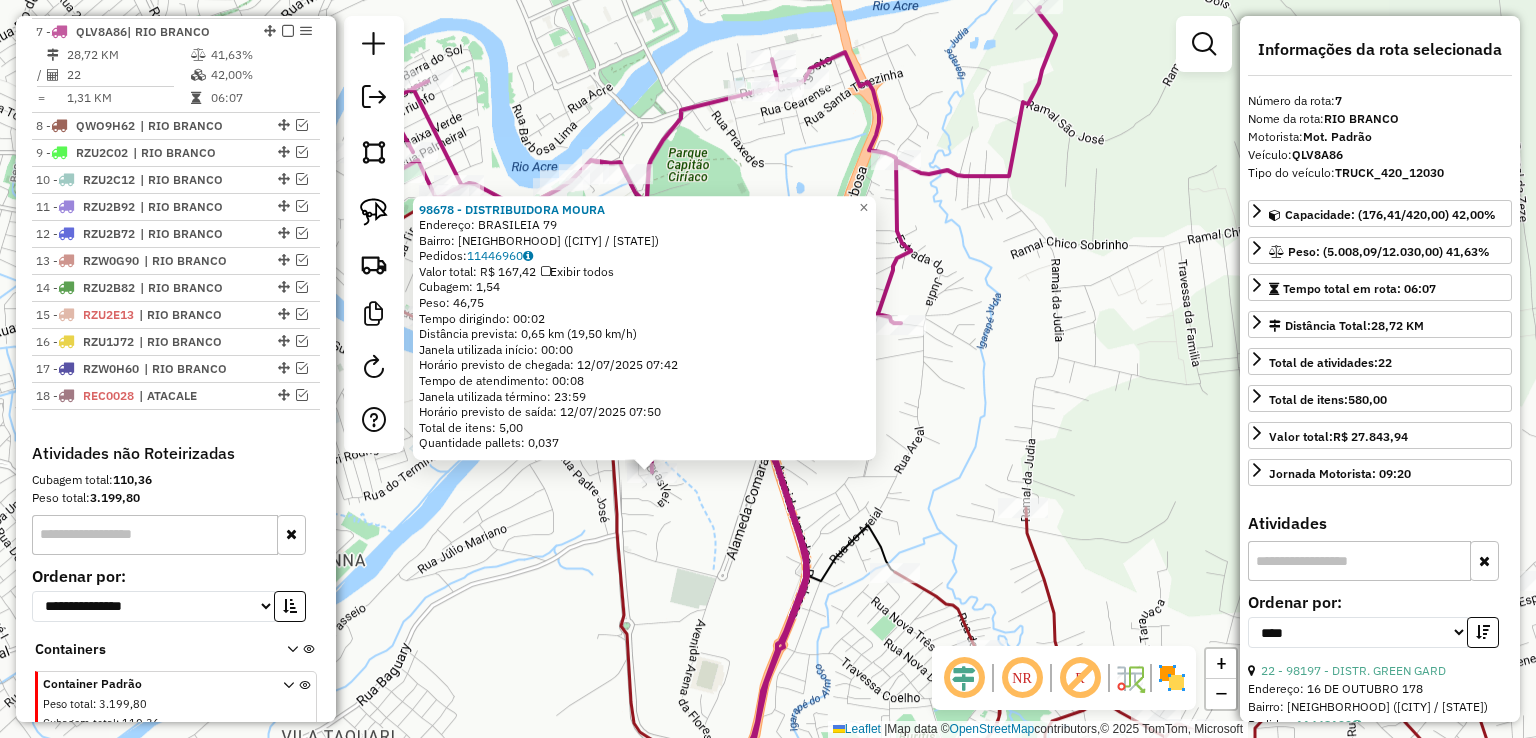 click on "Endereço: BRASILEIA 79 Bairro: [BAIRRO] ([CIDADE] / [STATE])" 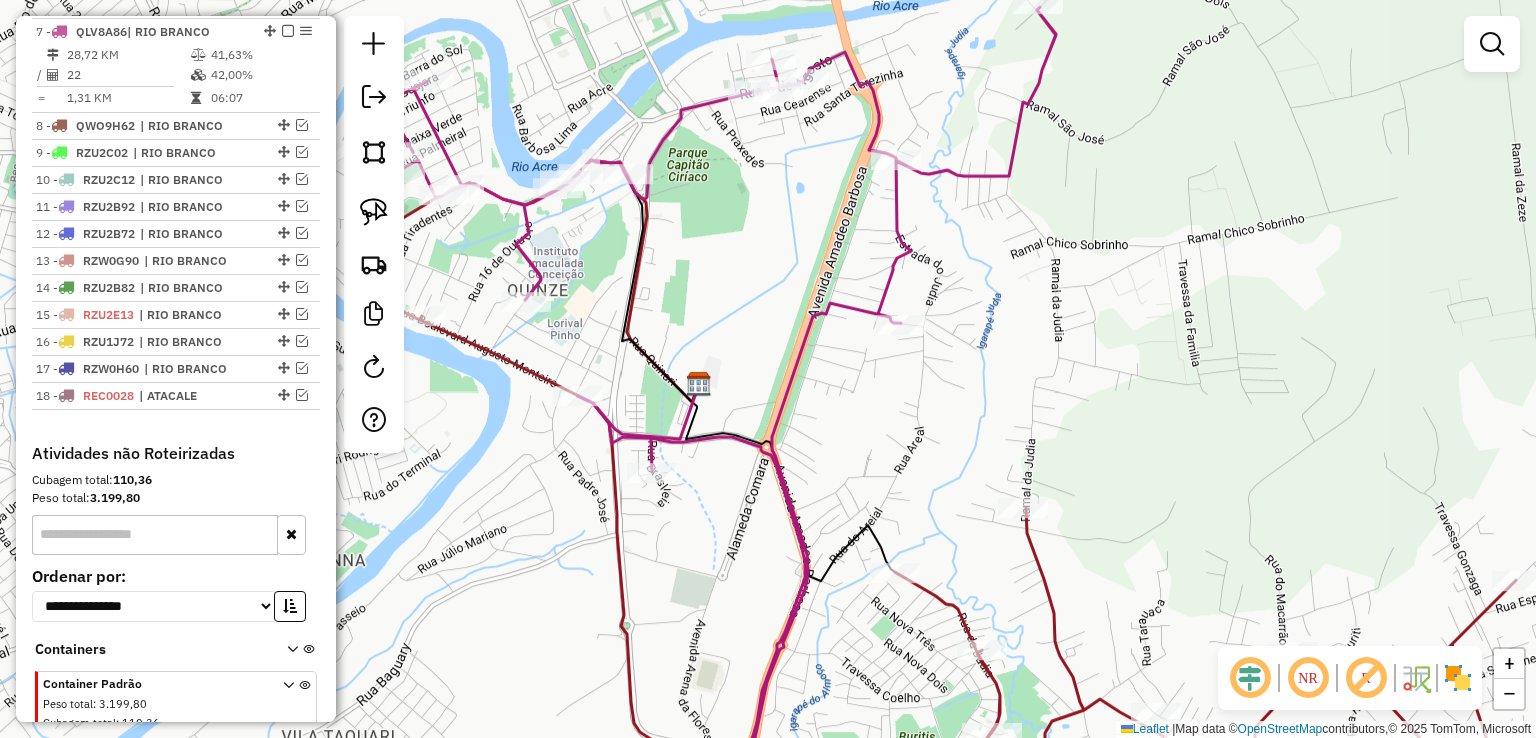 click 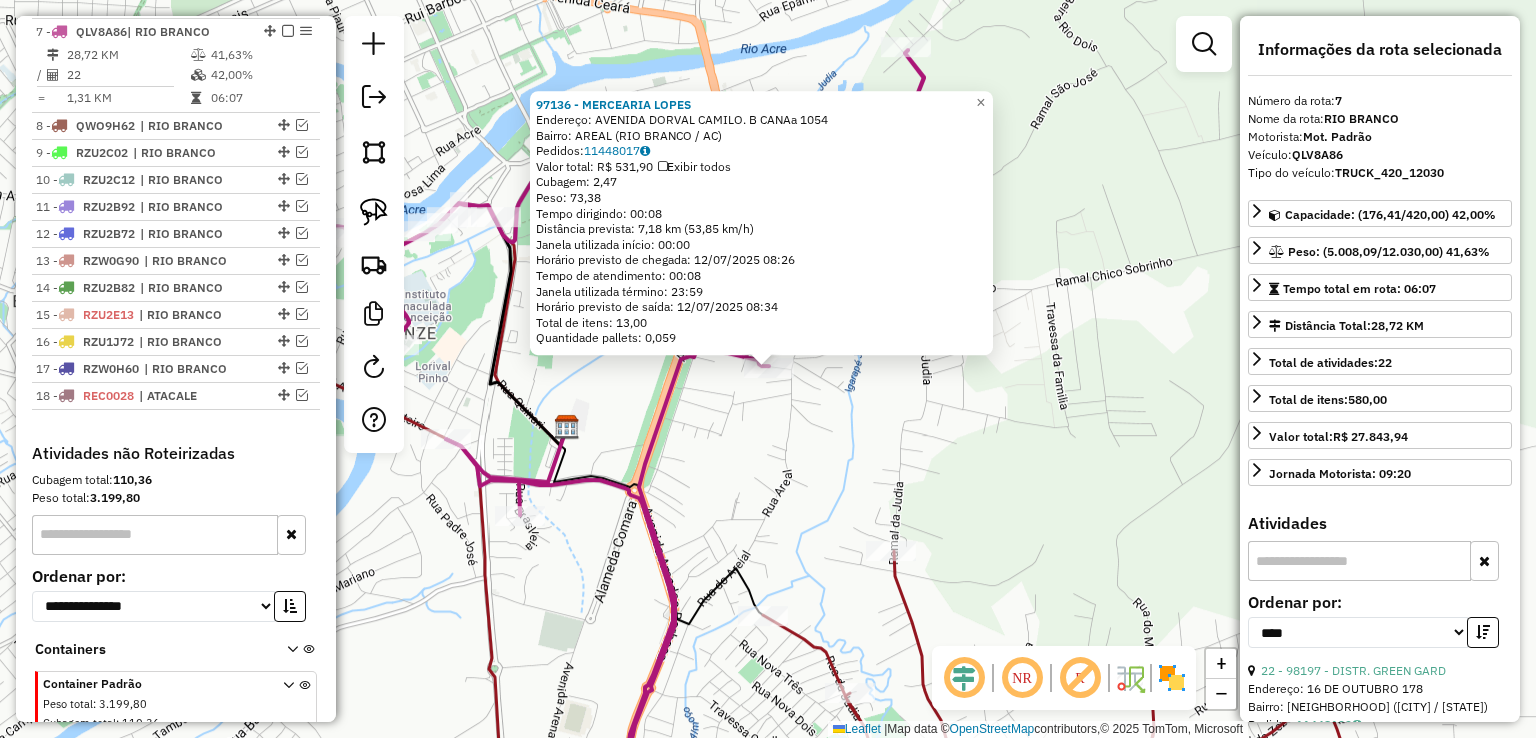 click on "97136 - MERCEARIA LOPES  Endereço:  AVENIDA [STREET_NAME]. B [NEIGHBORHOOD] [NUMBER]   Bairro: [NEIGHBORHOOD] ([CITY] / [STATE])   Pedidos:  [ORDER_ID]   Valor total: R$ 531,90   Exibir todos   Cubagem: 2,47  Peso: 73,38  Tempo dirigindo: 00:08   Distância prevista: 7,18 km (53,85 km/h)   Janela utilizada início: 00:00   Horário previsto de chegada: 12/07/2025 08:26   Tempo de atendimento: 00:08   Janela utilizada término: 23:59   Horário previsto de saída: 12/07/2025 08:34   Total de itens: 13,00   Quantidade pallets: 0,059  × Janela de atendimento Grade de atendimento Capacidade Transportadoras Veículos Cliente Pedidos  Rotas Selecione os dias de semana para filtrar as janelas de atendimento  Seg   Ter   Qua   Qui   Sex   Sáb   Dom  Informe o período da janela de atendimento: De: Até:  Filtrar exatamente a janela do cliente  Considerar janela de atendimento padrão  Selecione os dias de semana para filtrar as grades de atendimento  Seg   Ter   Qua   Qui   Sex   Sáb   Dom   Peso mínimo:   Peso máximo:   De:   Até:  +" 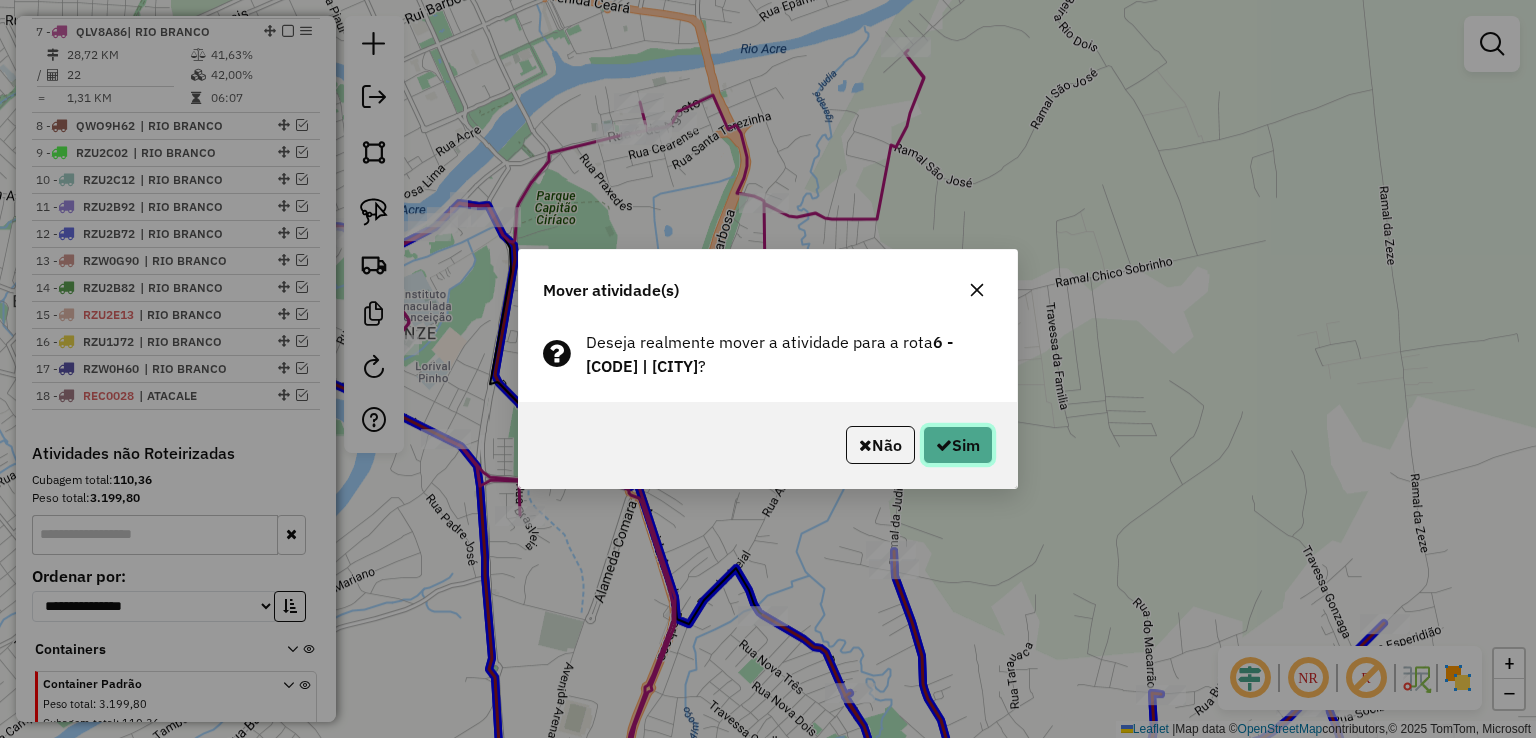 click on "Sim" 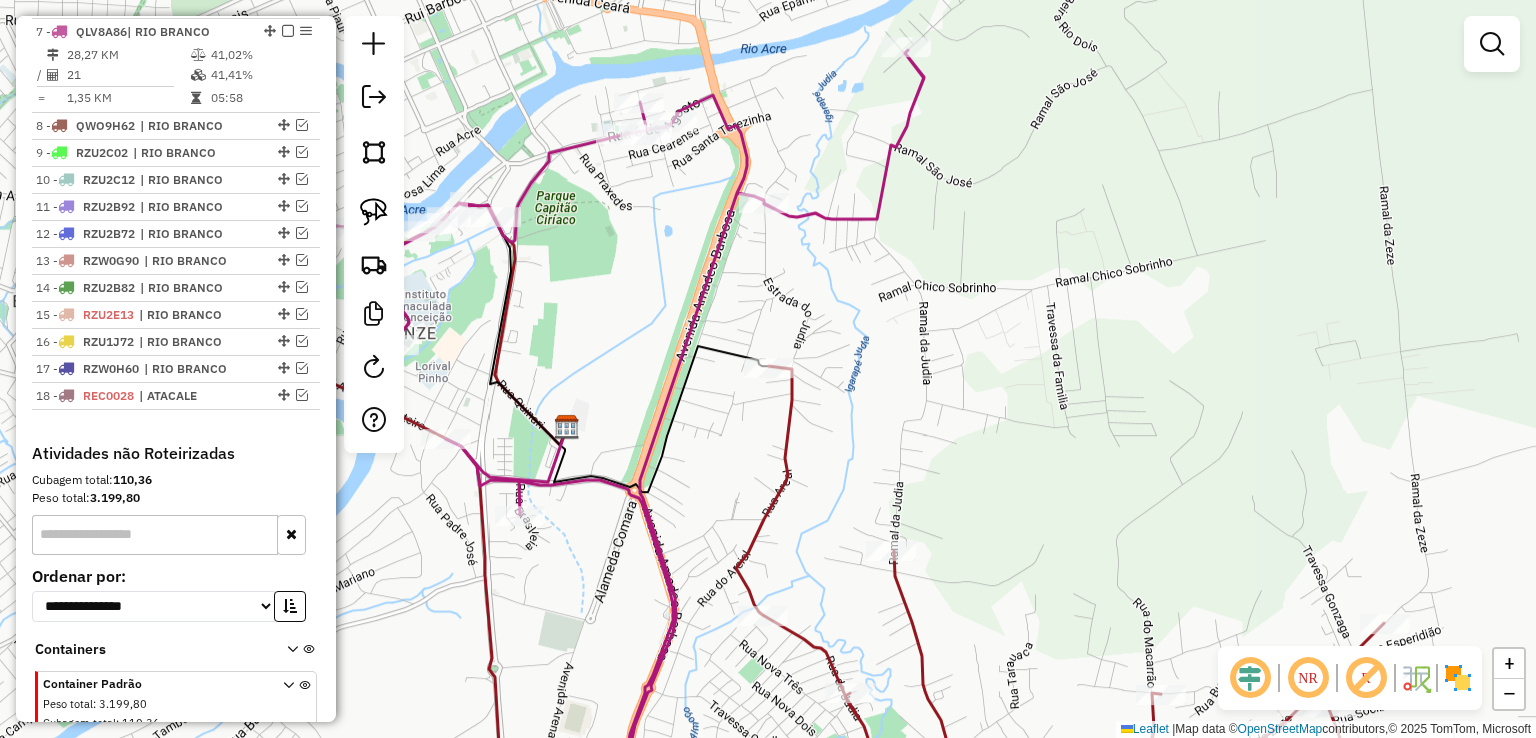 click 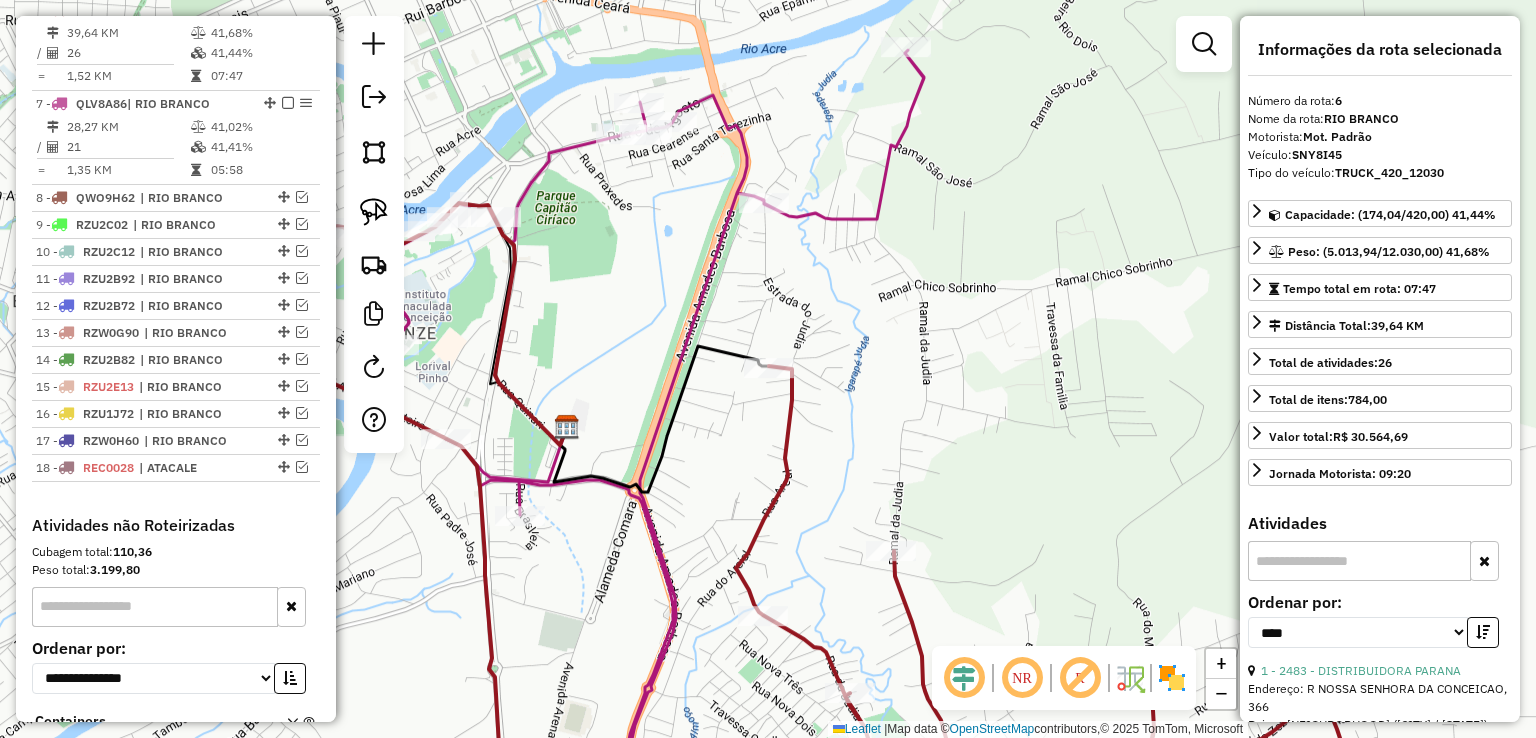 scroll, scrollTop: 882, scrollLeft: 0, axis: vertical 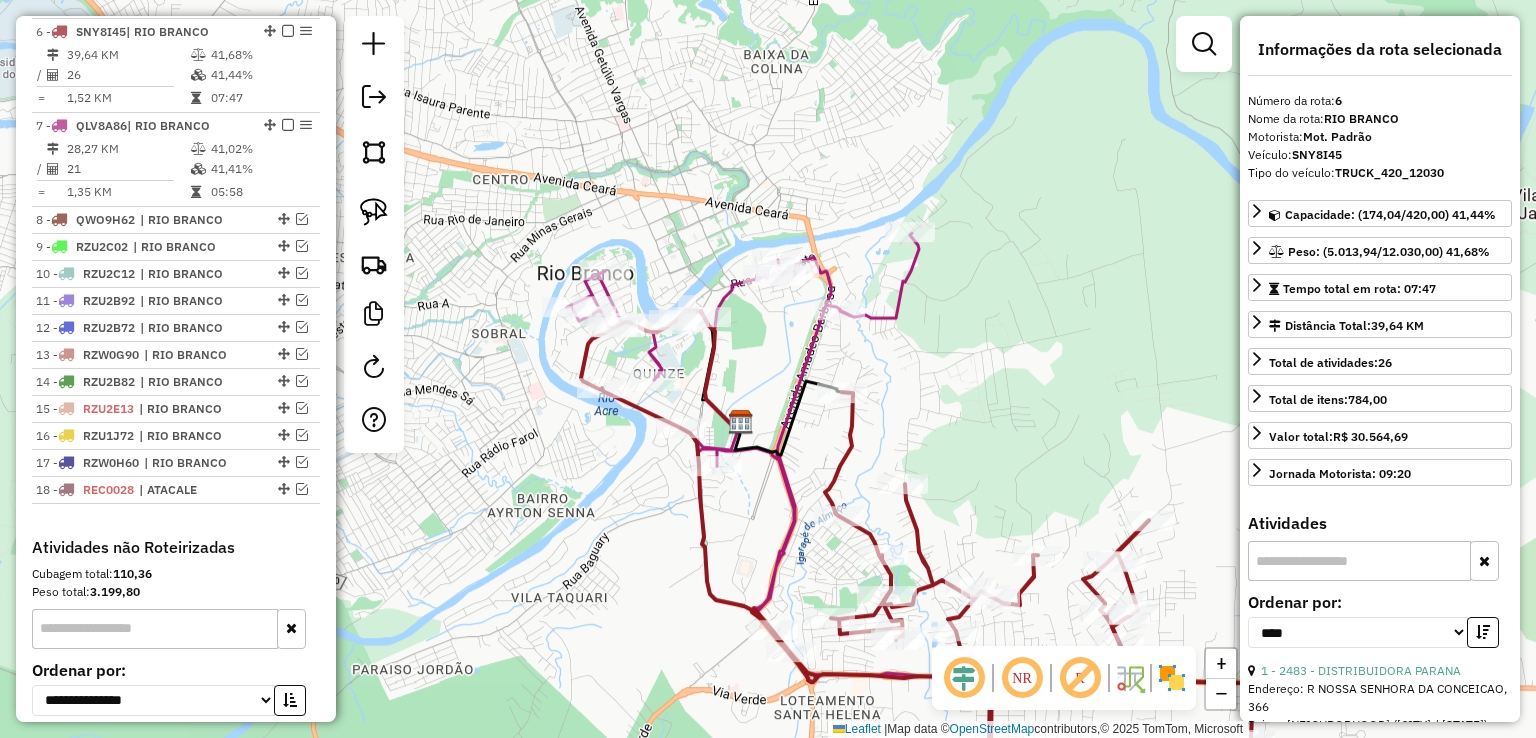 click 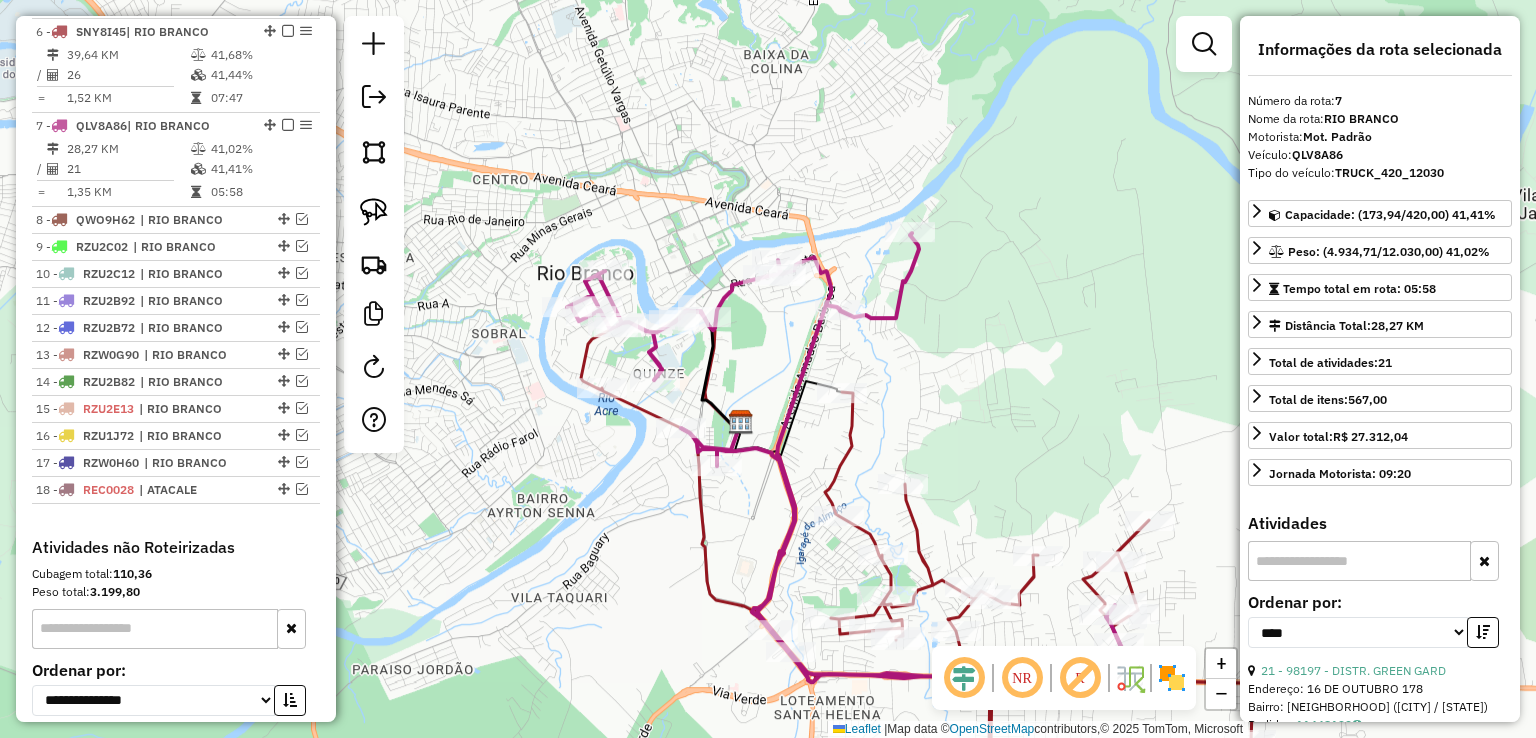 scroll, scrollTop: 976, scrollLeft: 0, axis: vertical 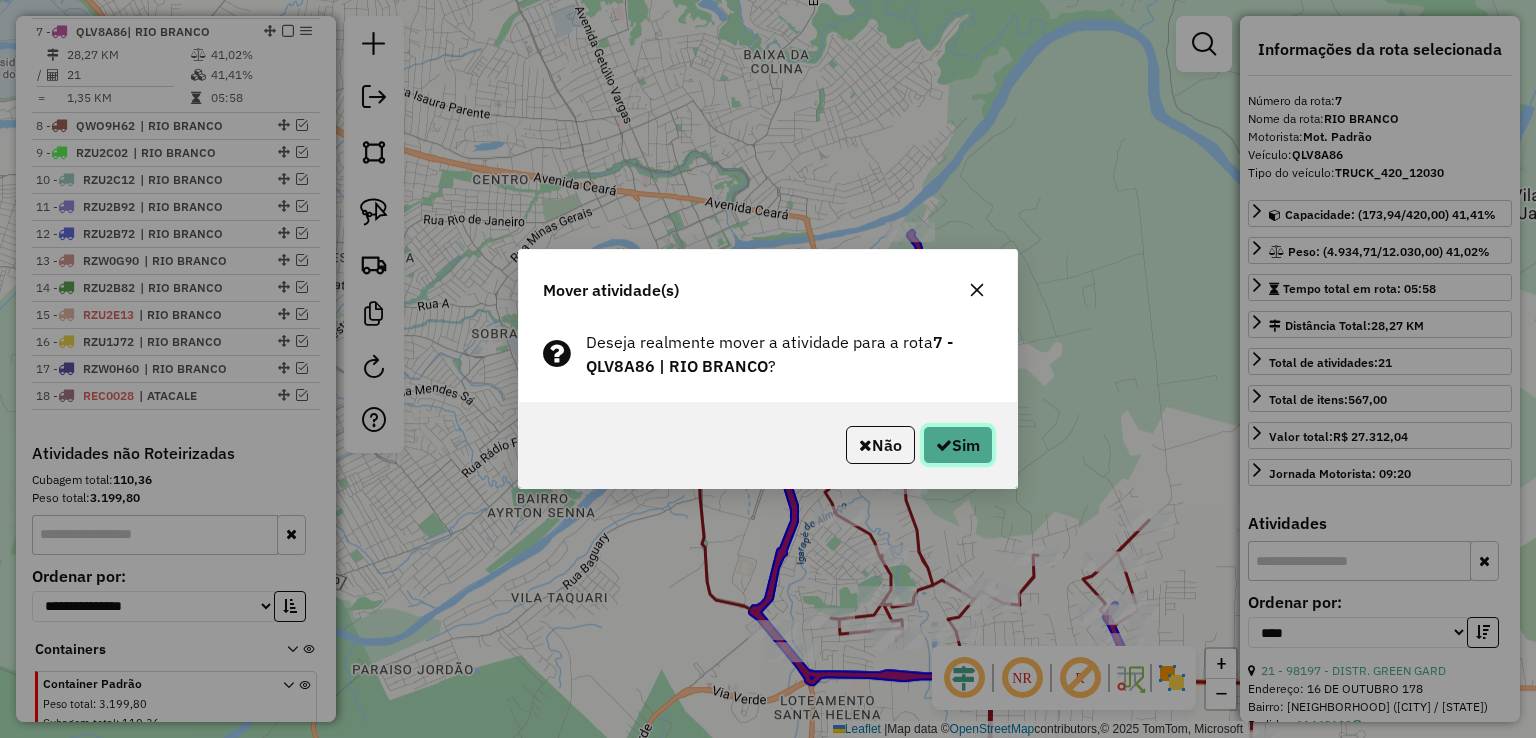 click on "Sim" 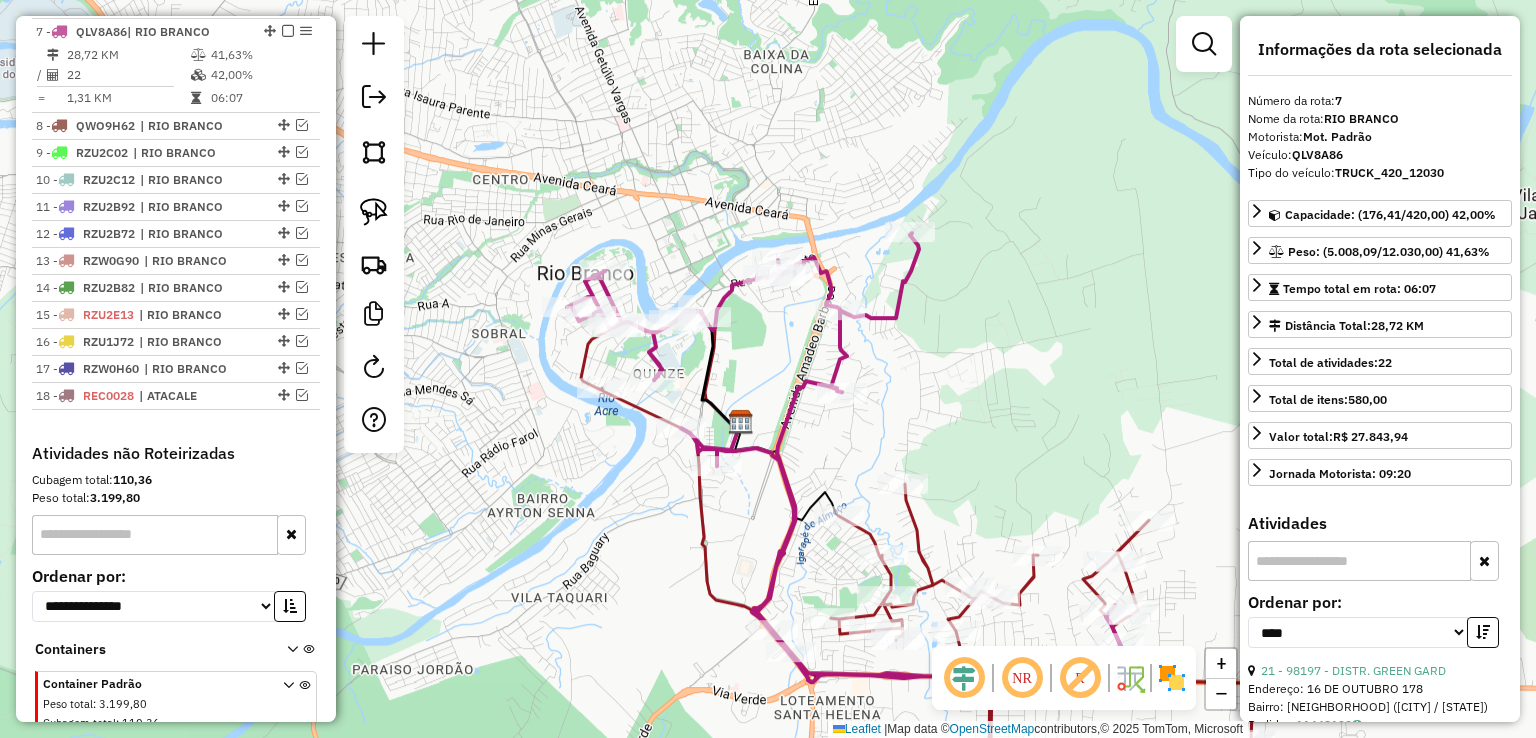 click 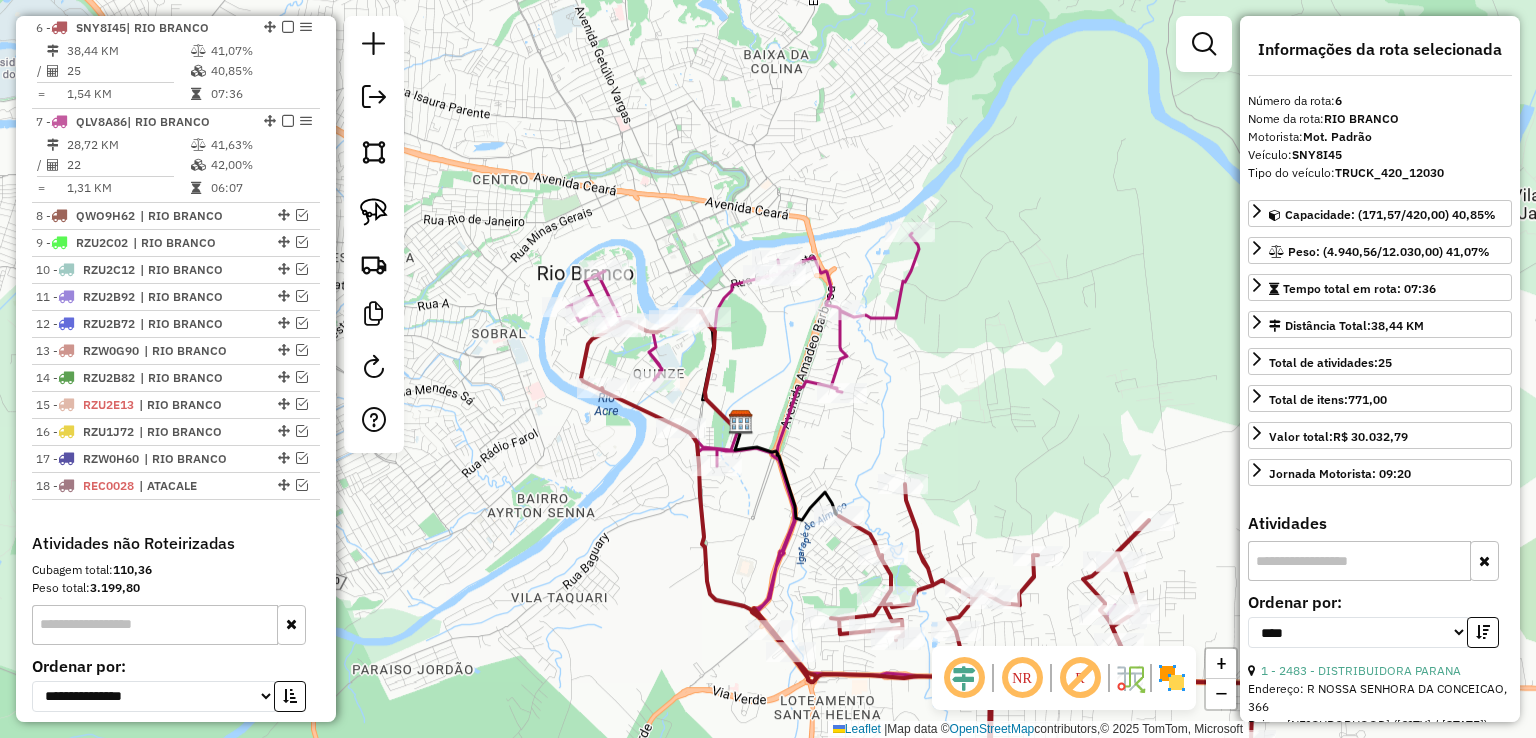 scroll, scrollTop: 882, scrollLeft: 0, axis: vertical 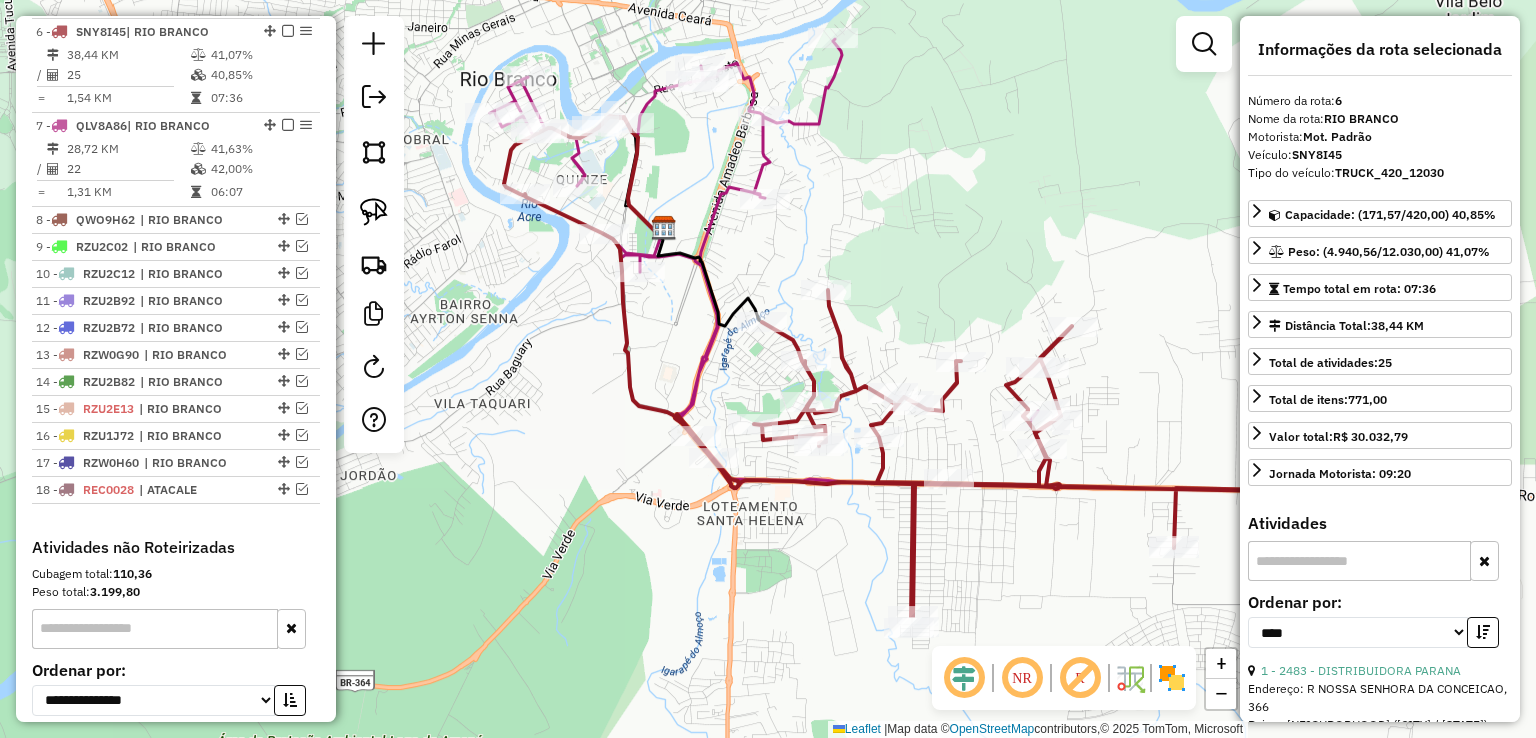 drag, startPoint x: 976, startPoint y: 513, endPoint x: 899, endPoint y: 319, distance: 208.7223 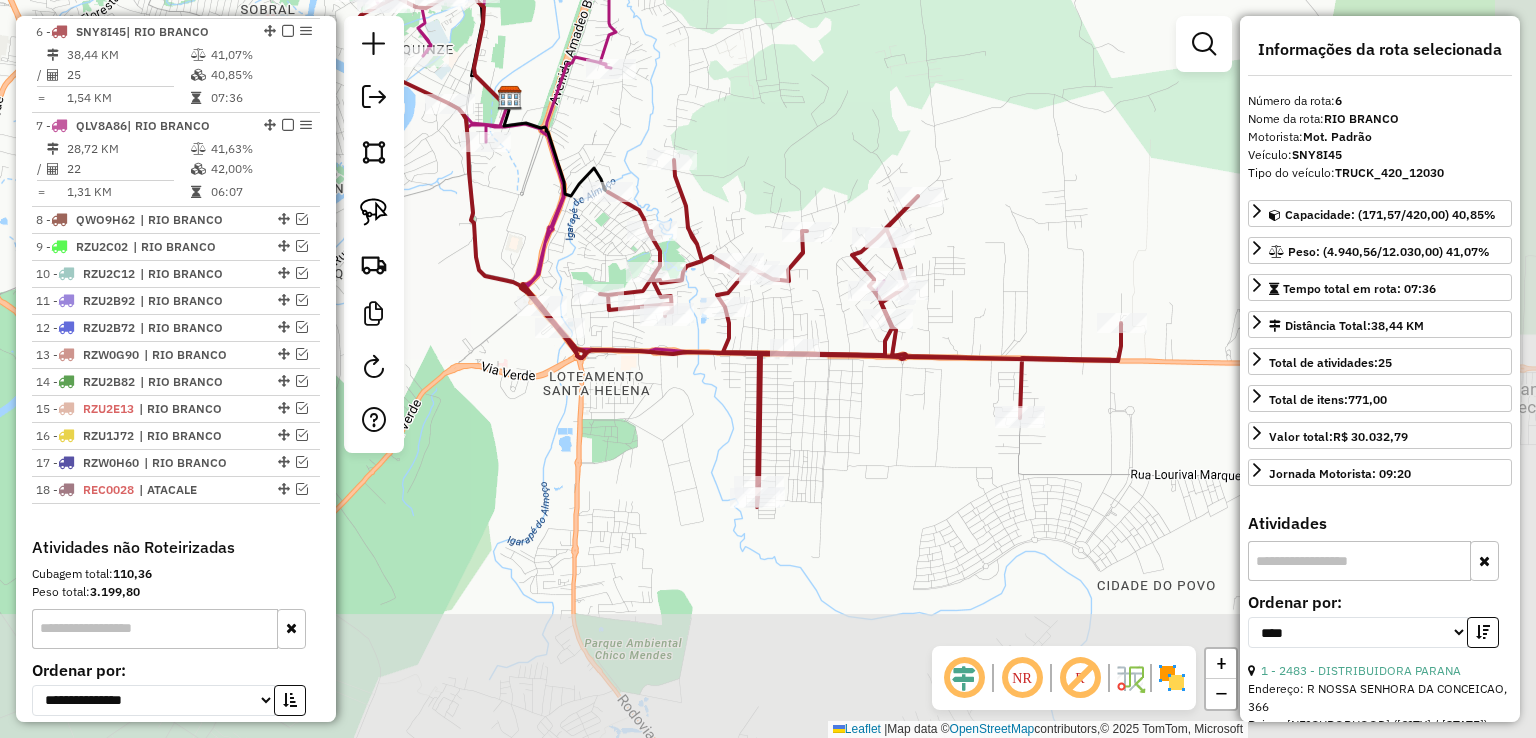 drag, startPoint x: 892, startPoint y: 290, endPoint x: 744, endPoint y: 169, distance: 191.16747 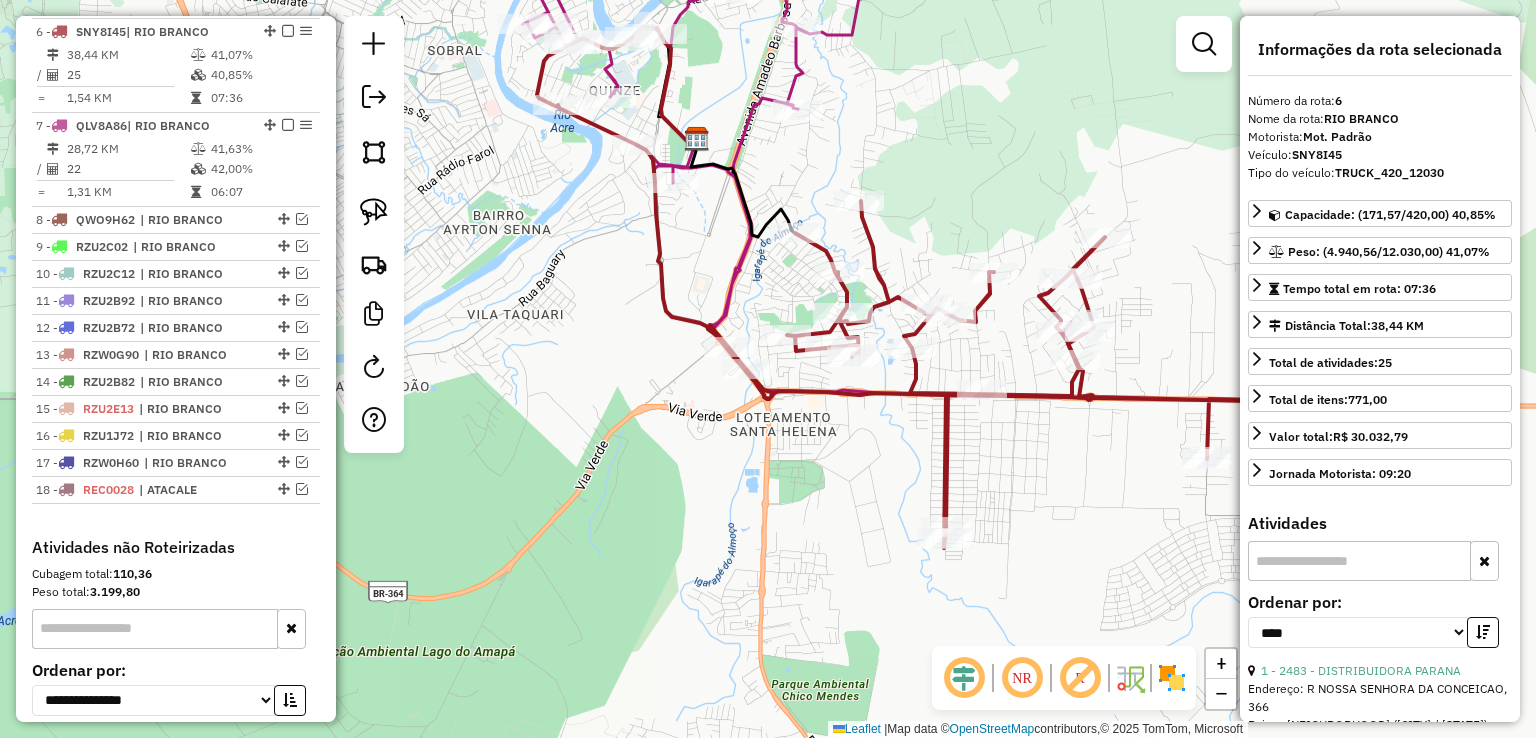 drag, startPoint x: 822, startPoint y: 319, endPoint x: 1010, endPoint y: 361, distance: 192.63437 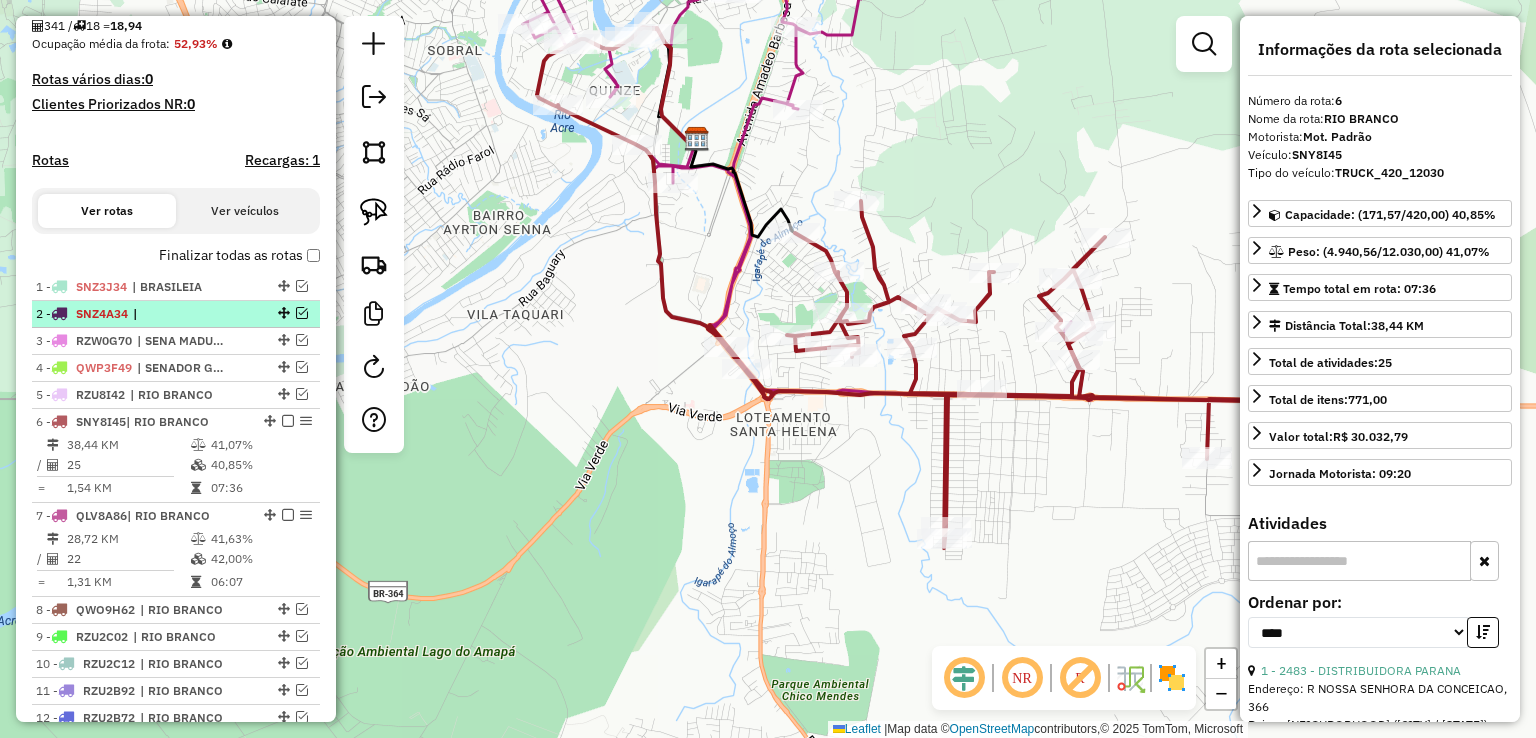 scroll, scrollTop: 582, scrollLeft: 0, axis: vertical 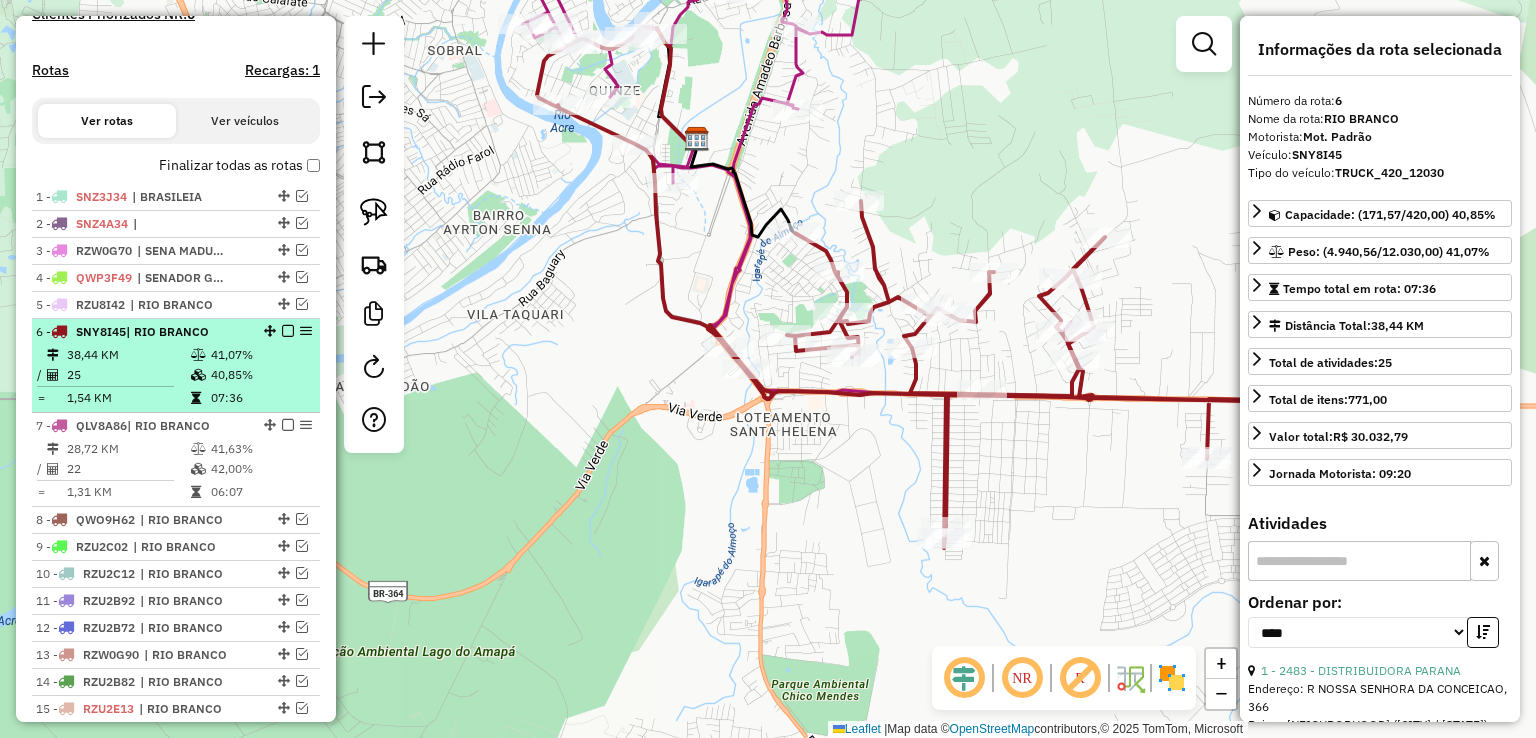 click at bounding box center [288, 331] 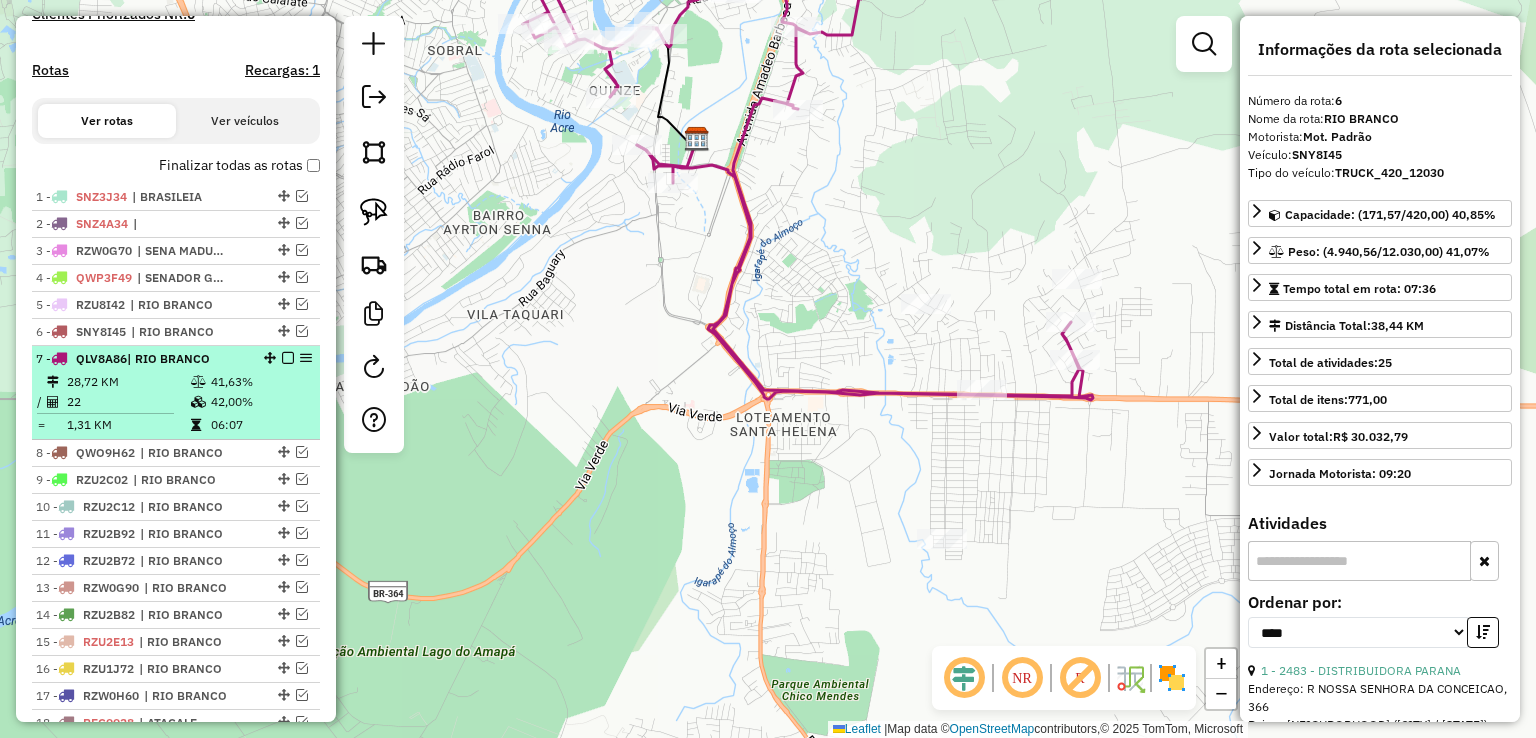 click at bounding box center (288, 358) 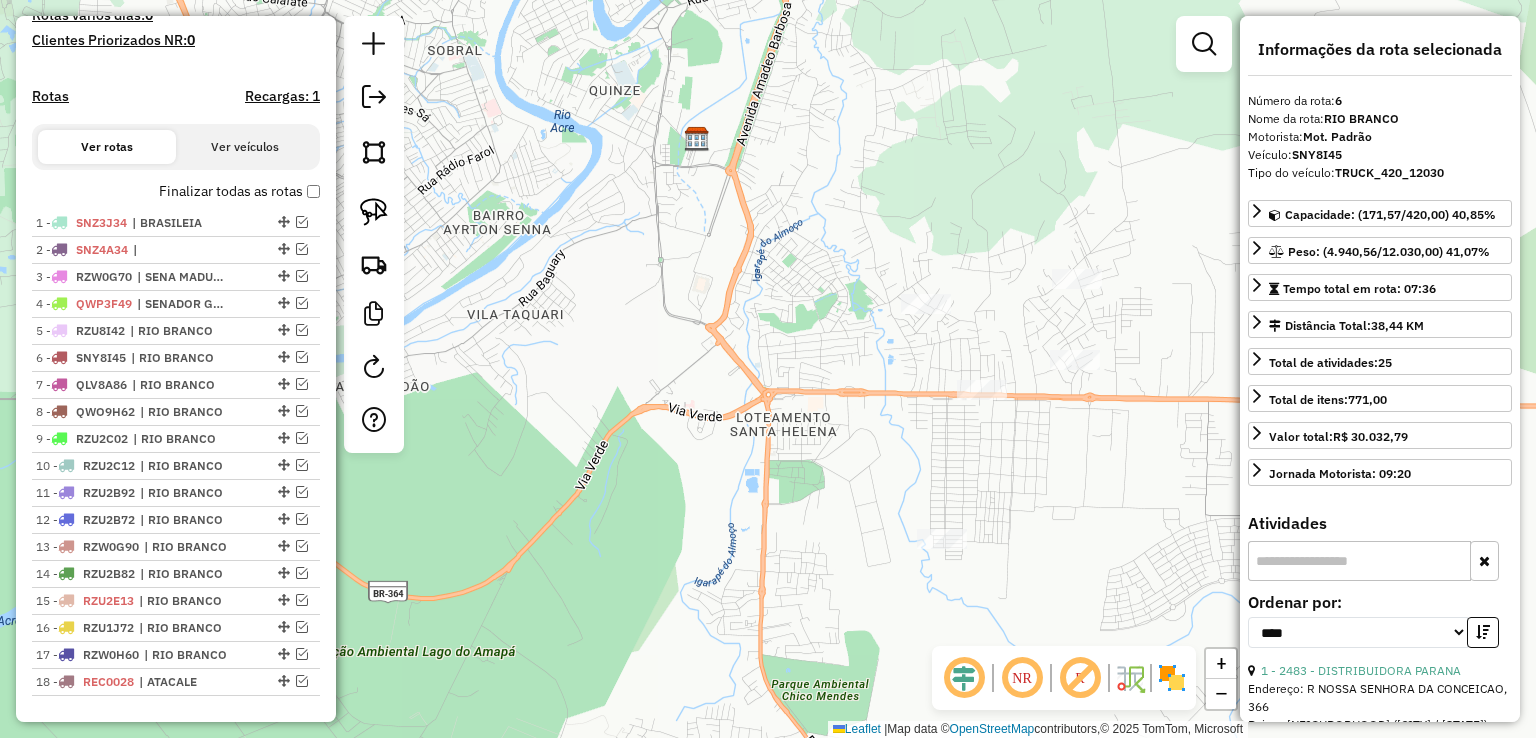 scroll, scrollTop: 482, scrollLeft: 0, axis: vertical 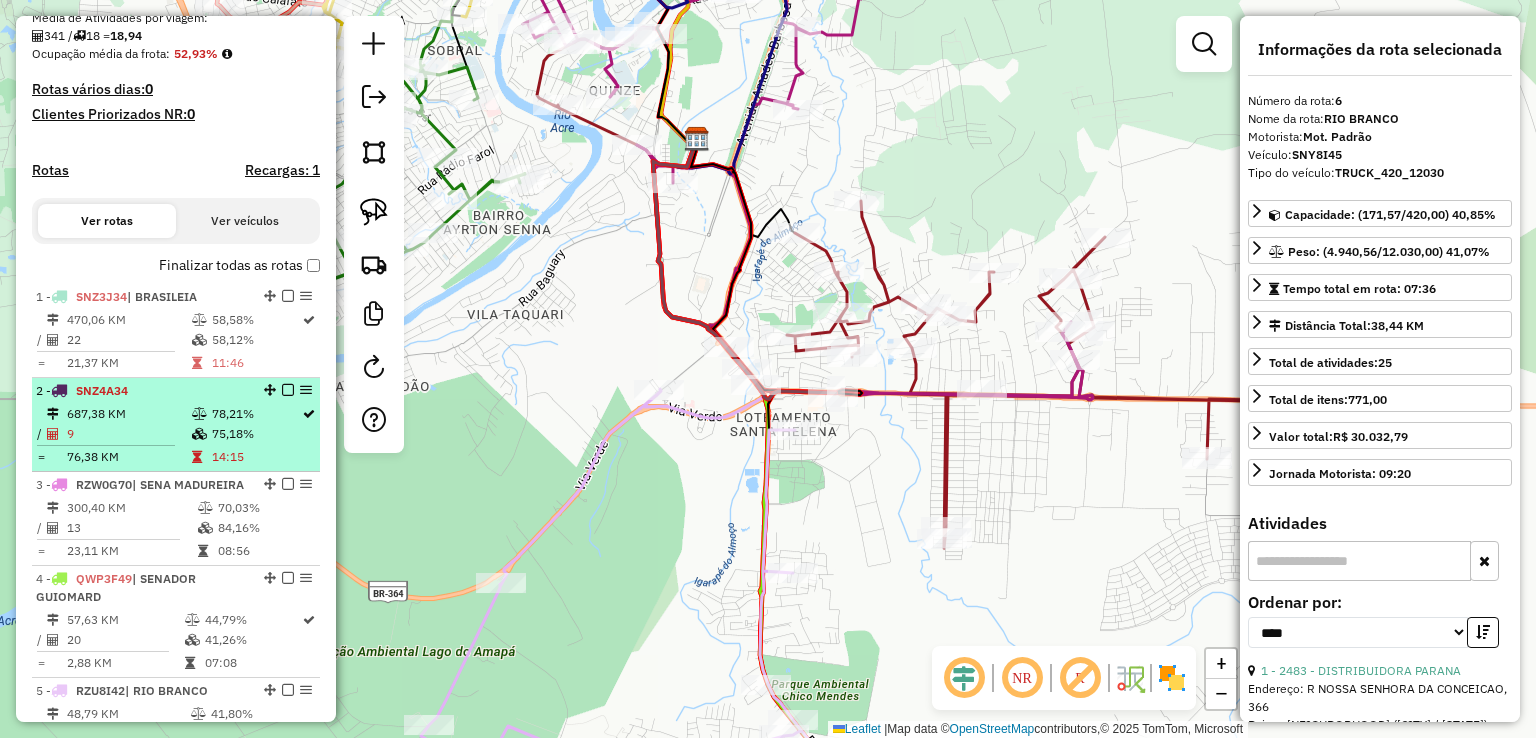 click on "78,21%" at bounding box center [256, 414] 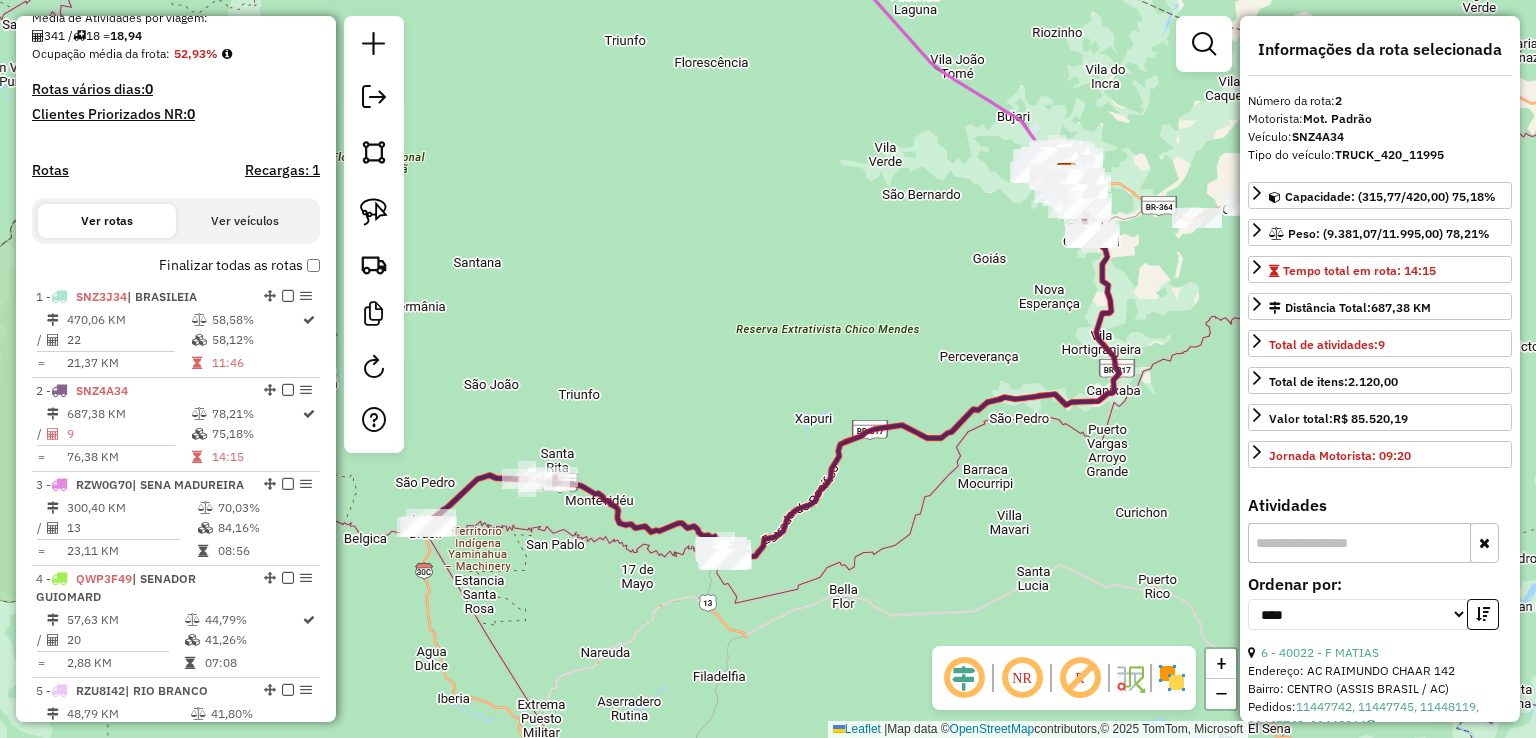 drag, startPoint x: 580, startPoint y: 404, endPoint x: 684, endPoint y: 376, distance: 107.70329 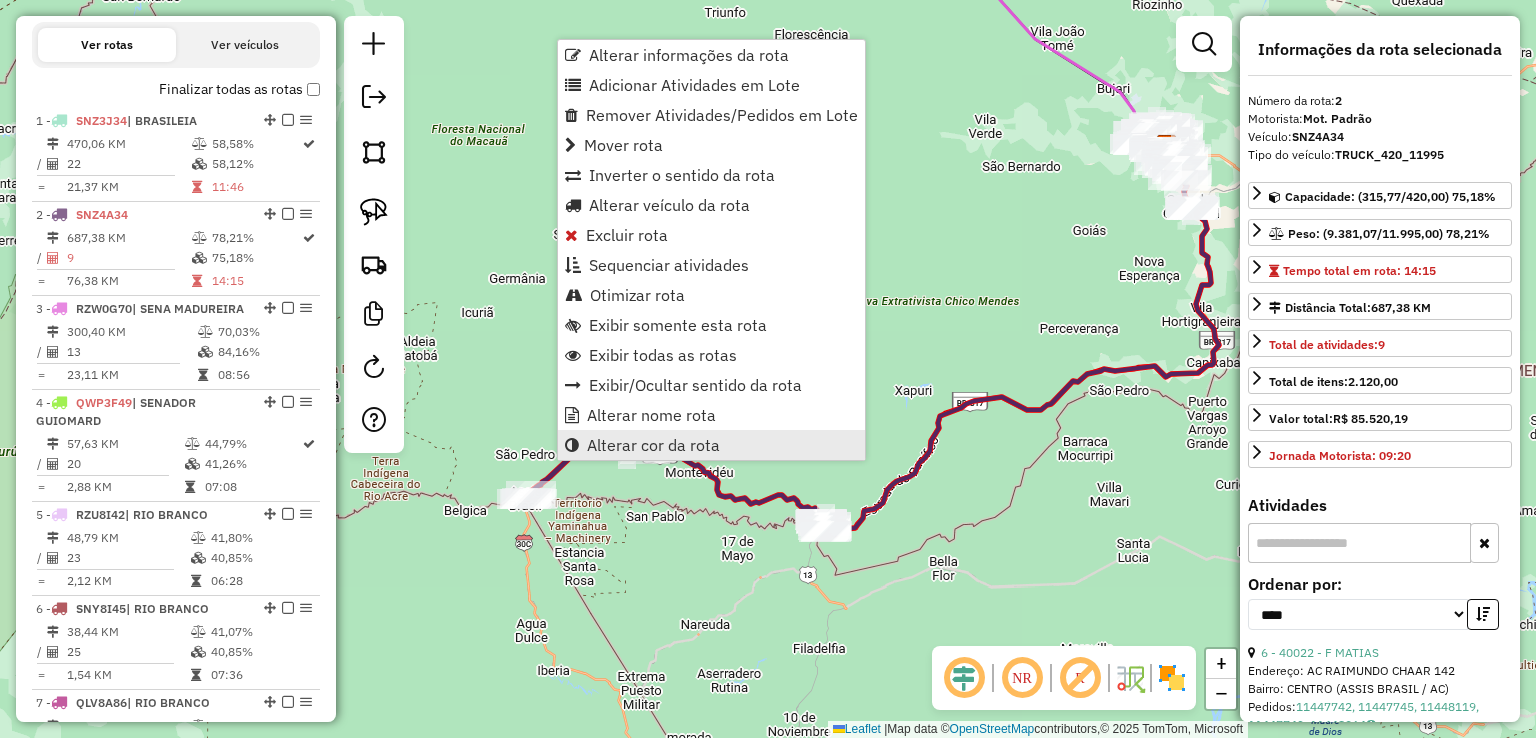 scroll, scrollTop: 842, scrollLeft: 0, axis: vertical 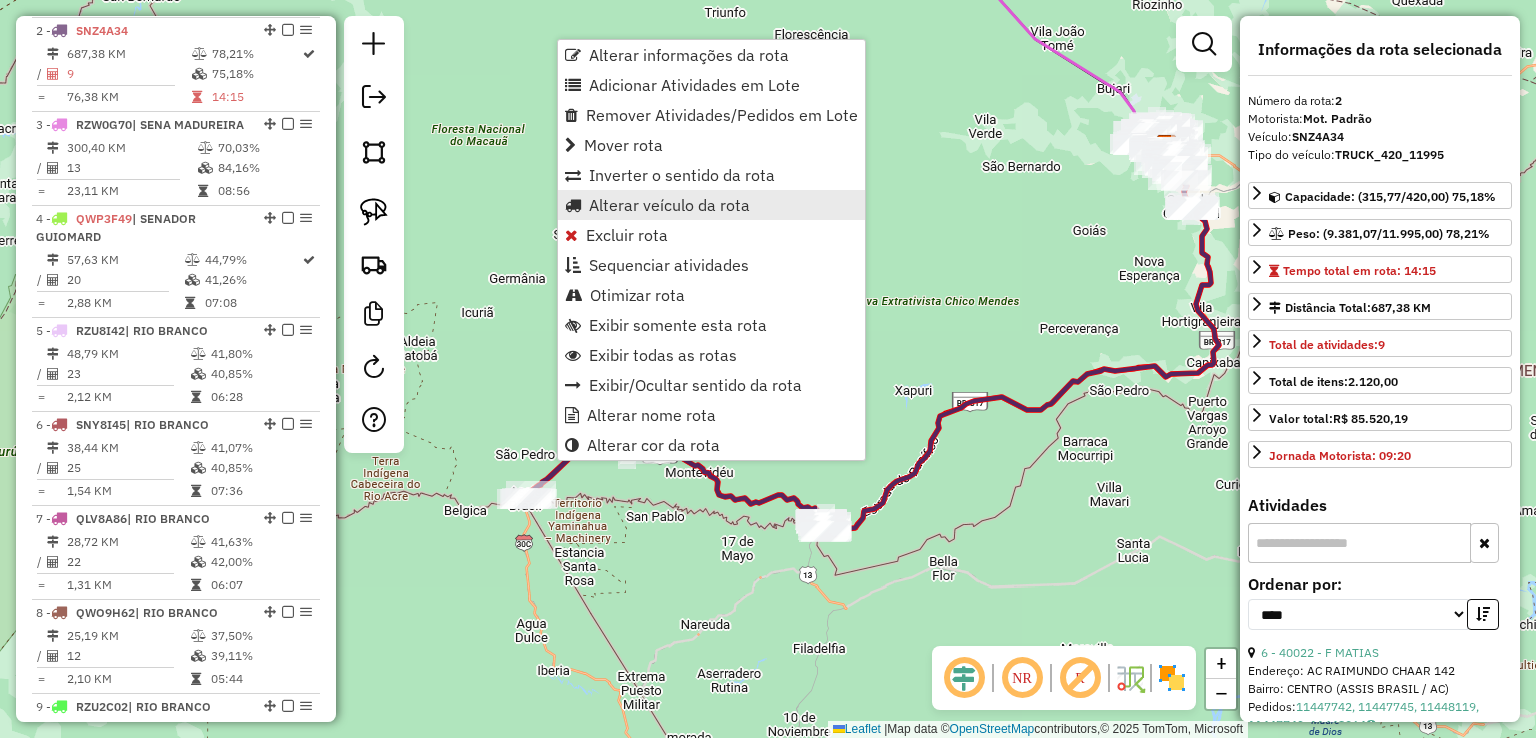 click on "Alterar veículo da rota" at bounding box center (669, 205) 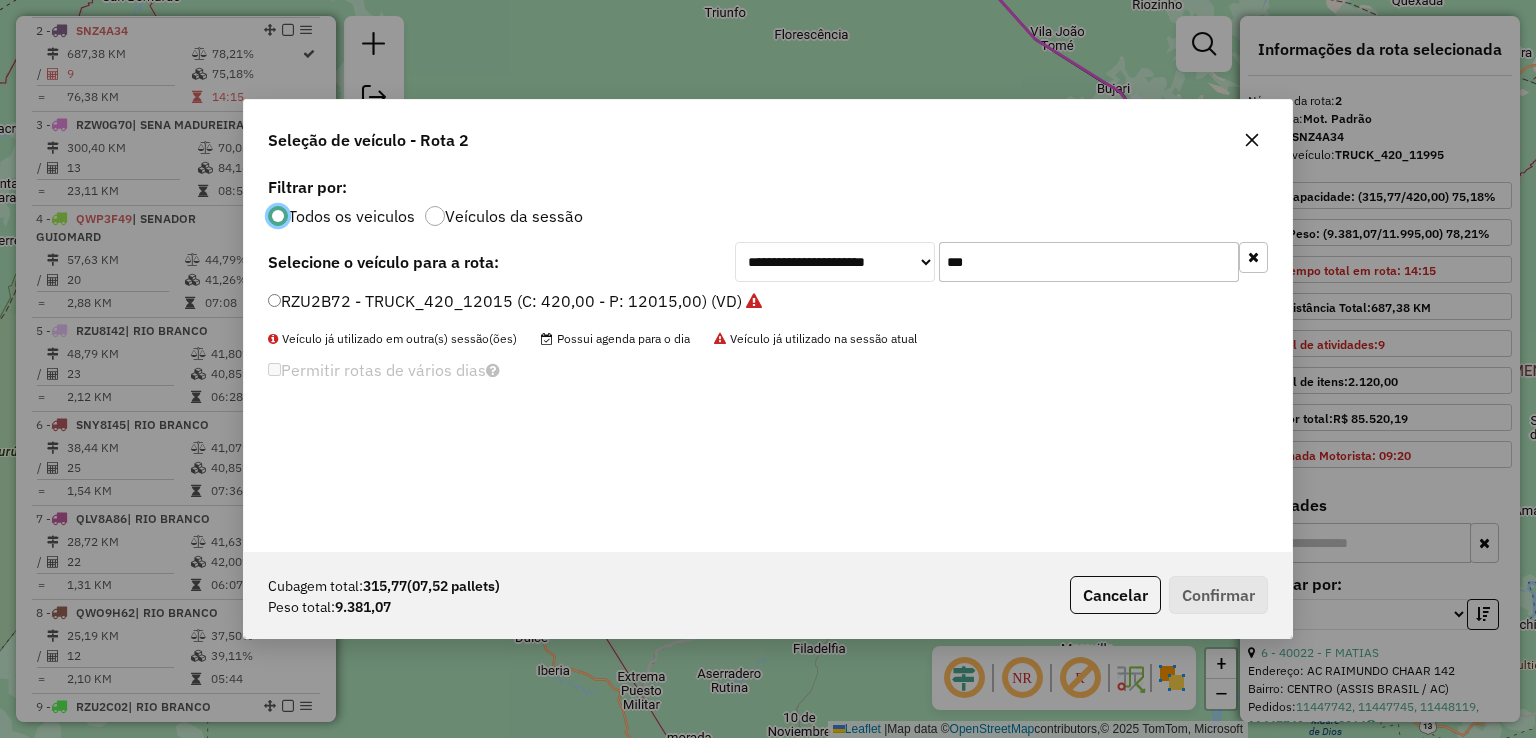 scroll, scrollTop: 10, scrollLeft: 6, axis: both 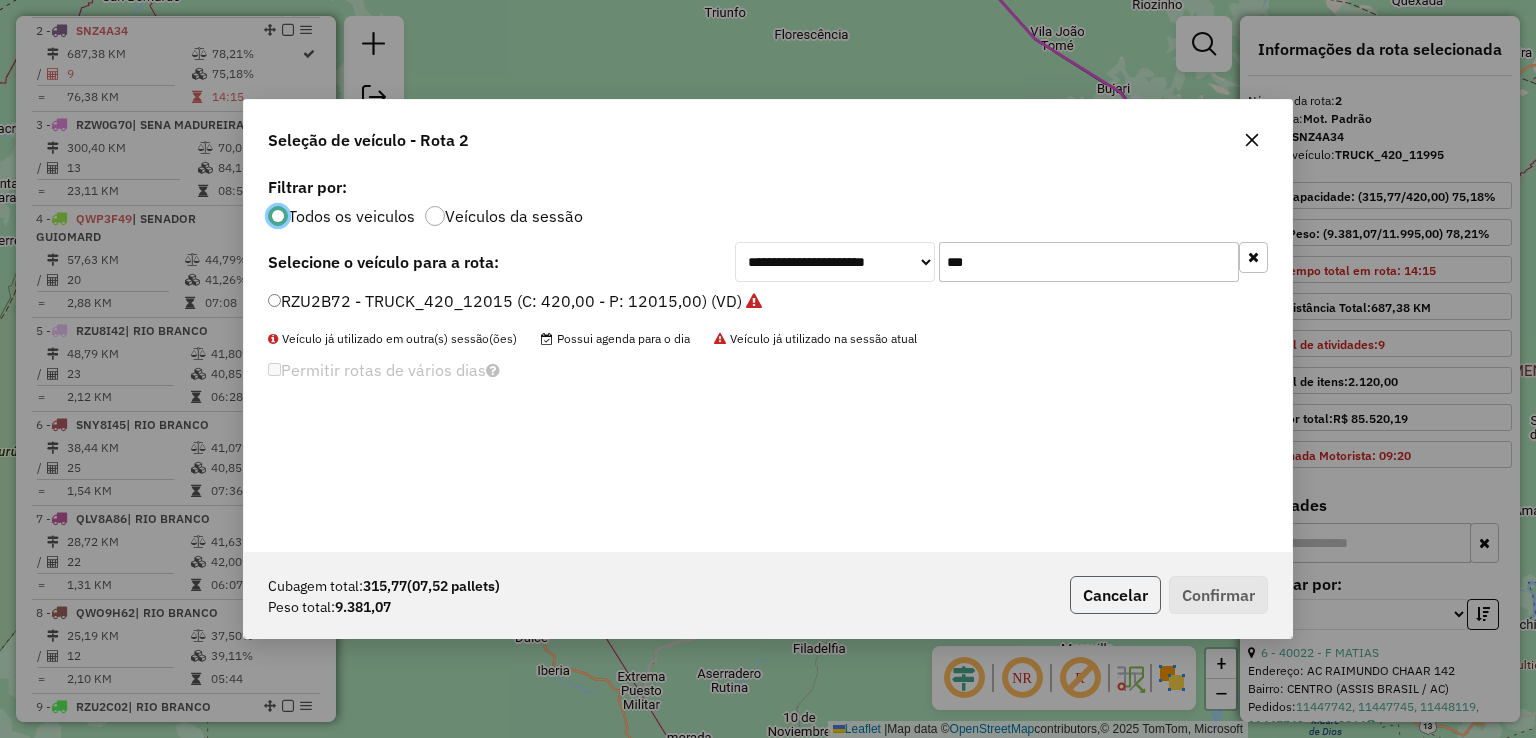 click on "Cancelar" 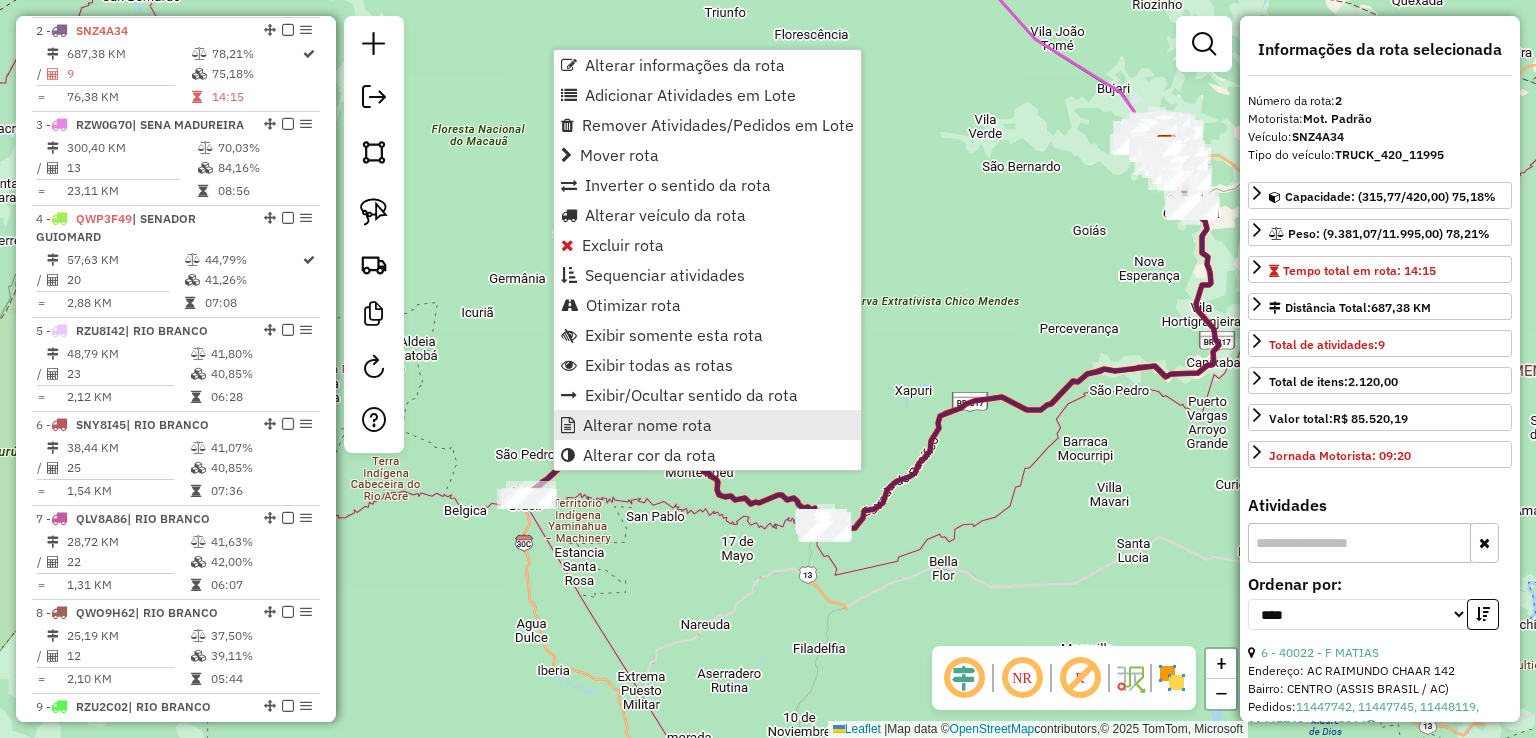 click on "Alterar nome rota" at bounding box center [647, 425] 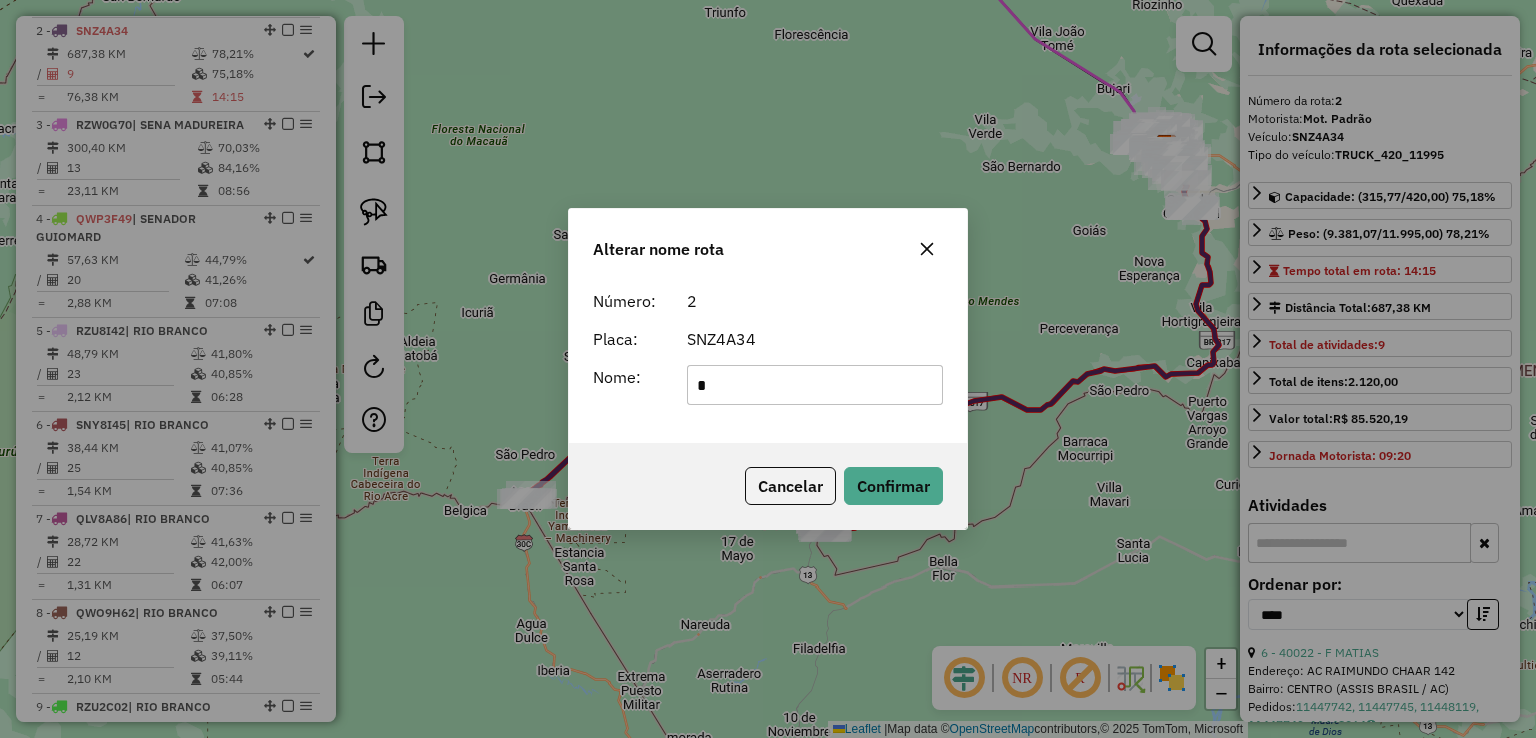 type on "**********" 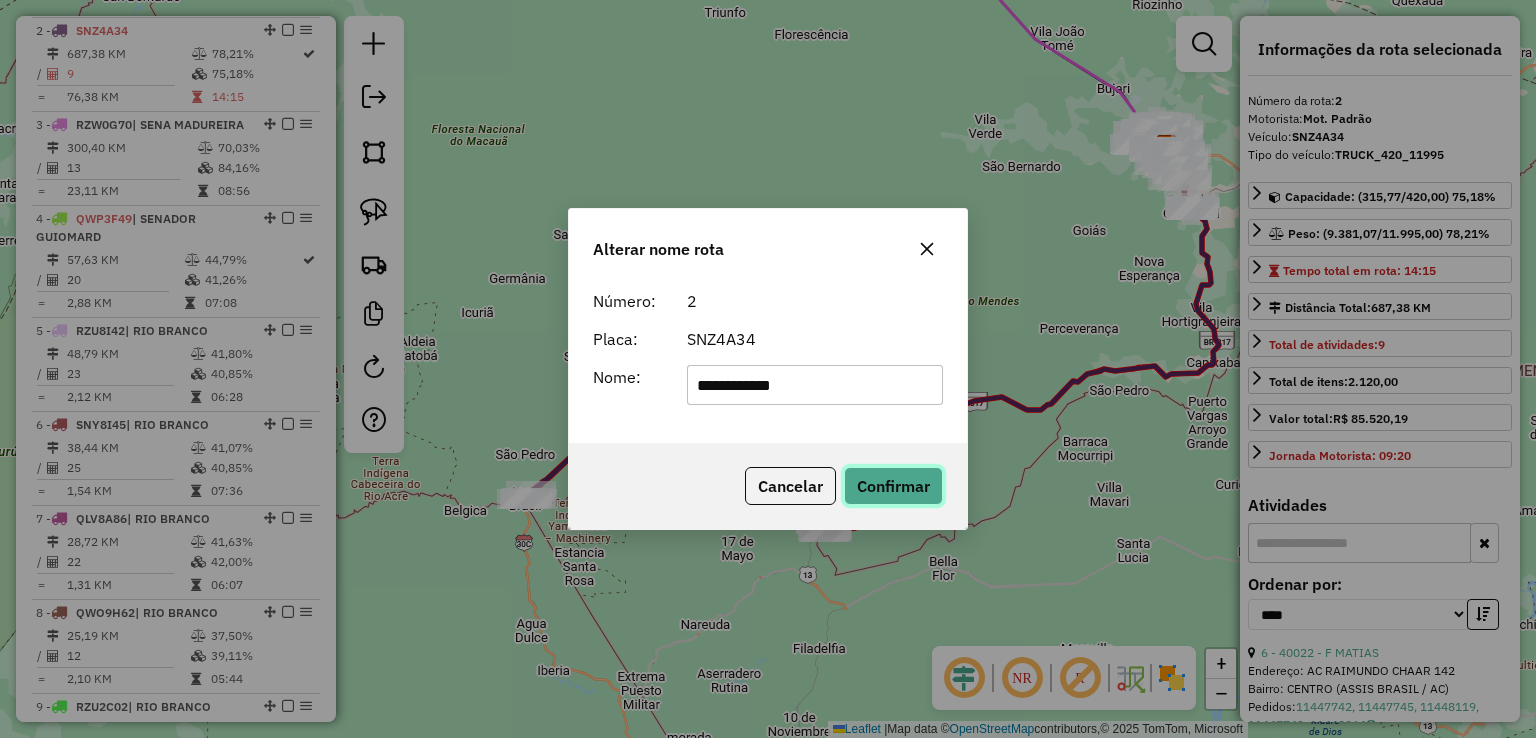 click on "Confirmar" 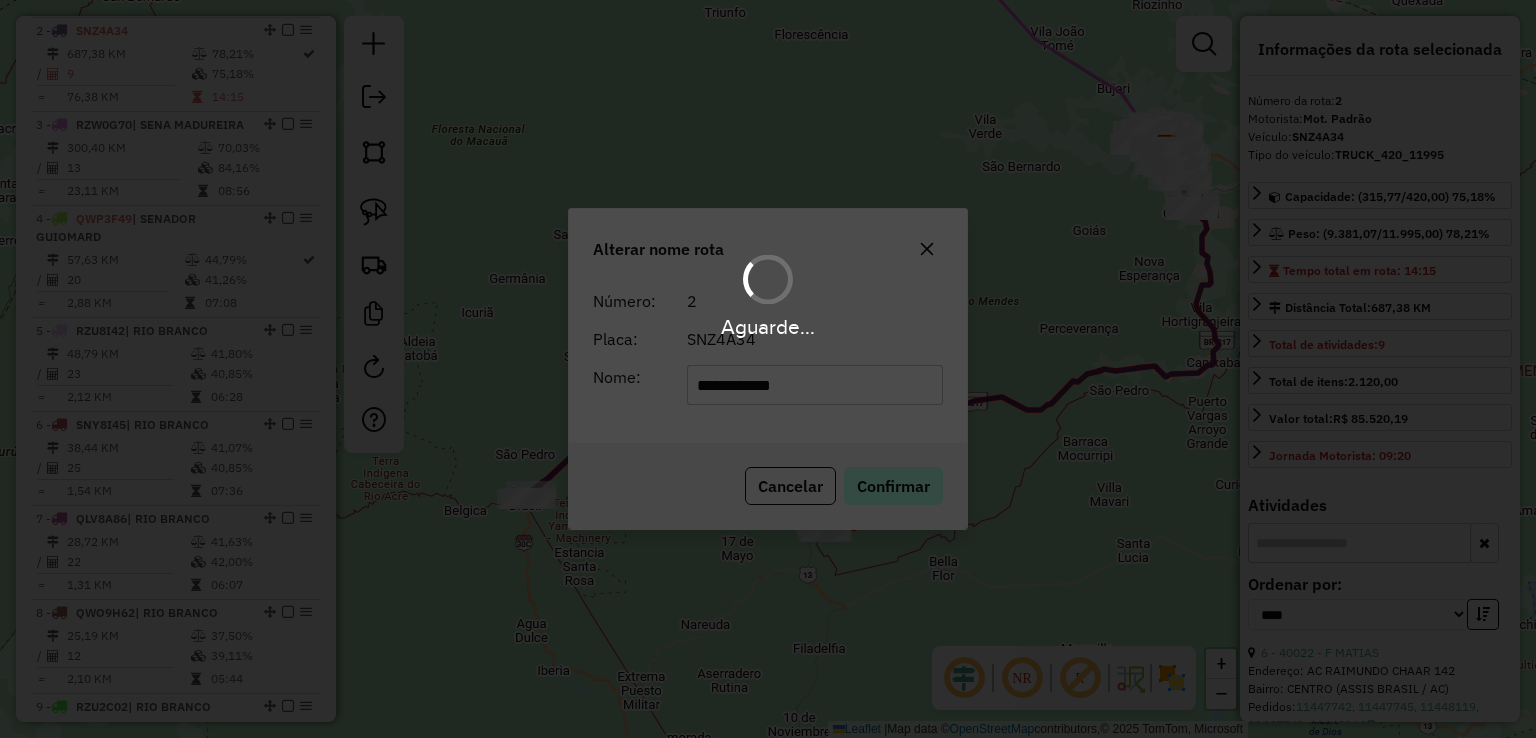 type 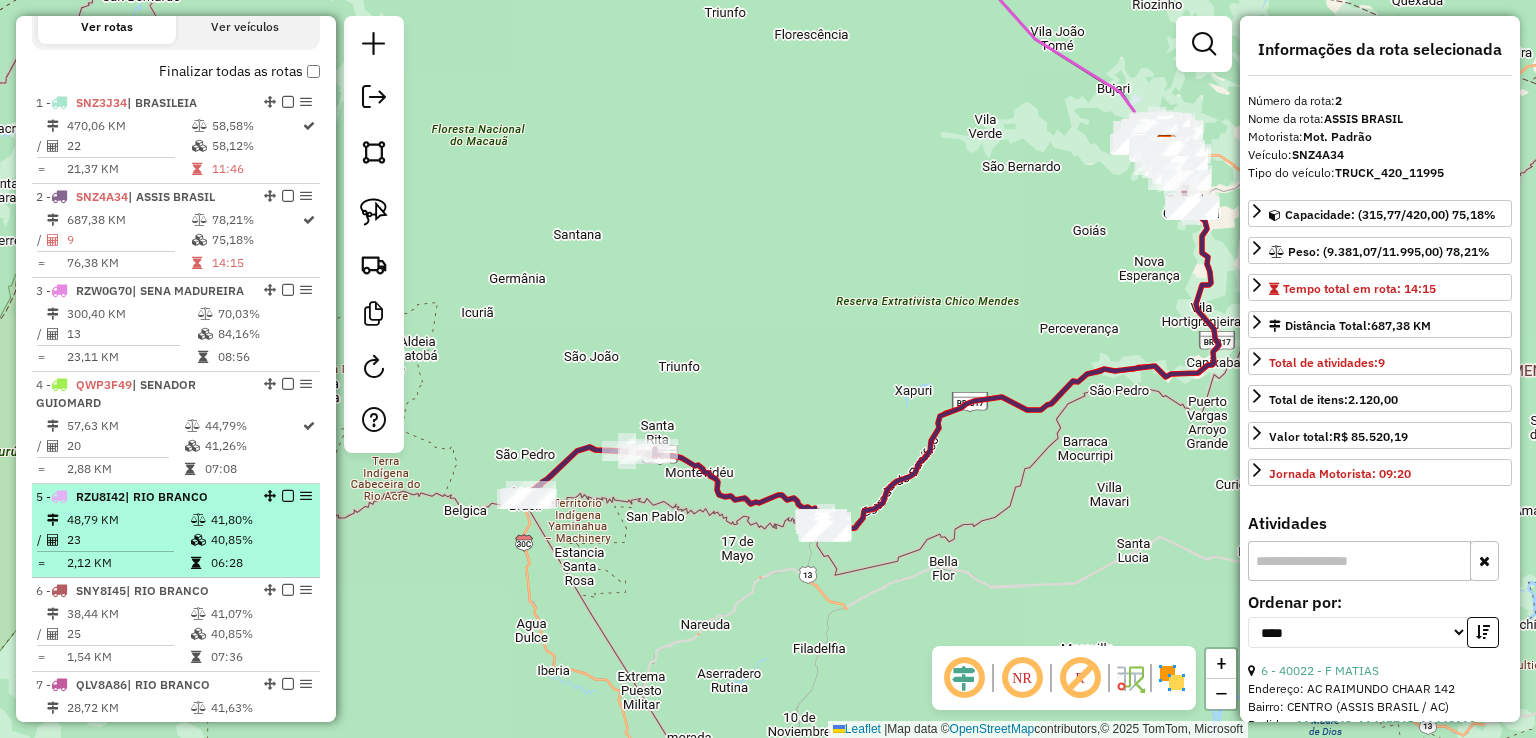 scroll, scrollTop: 642, scrollLeft: 0, axis: vertical 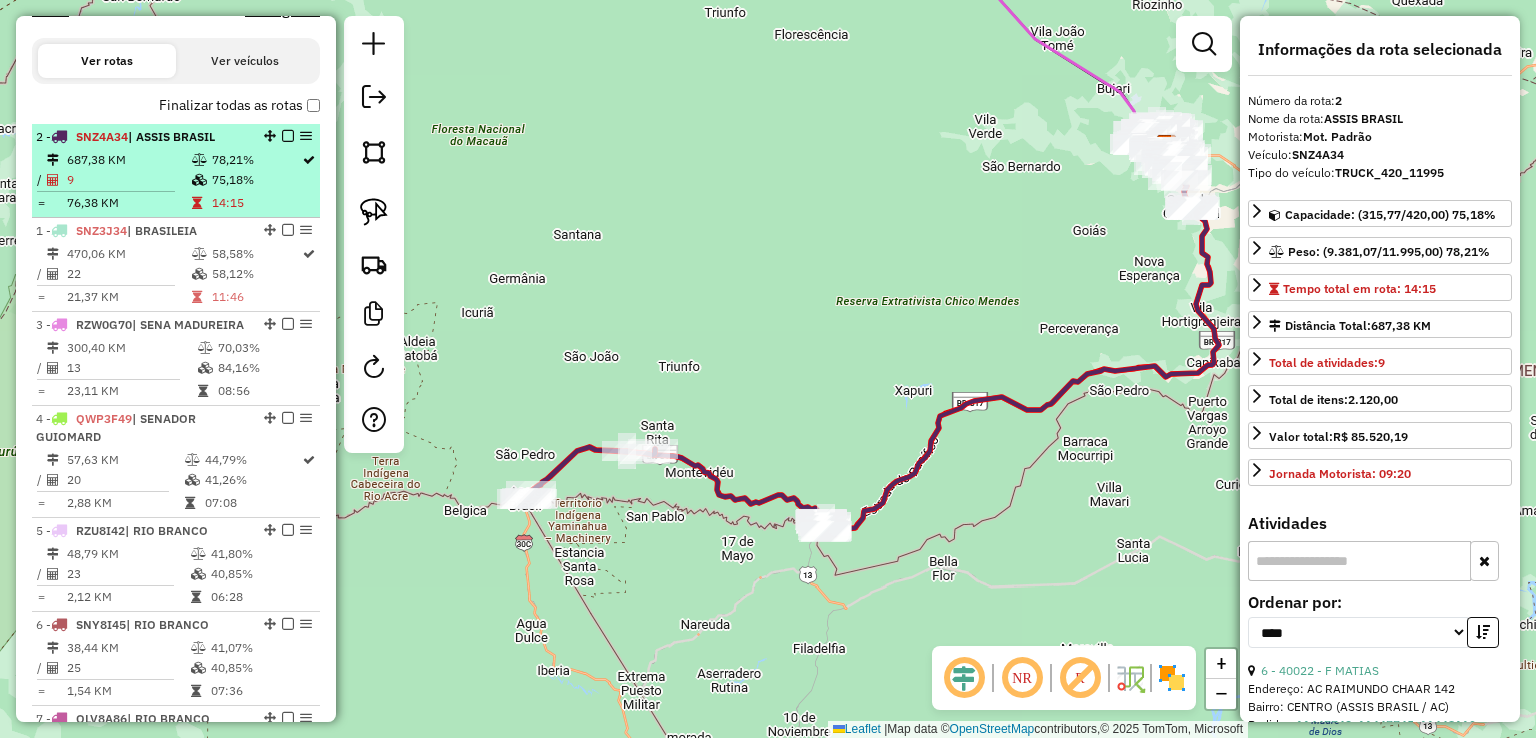 drag, startPoint x: 263, startPoint y: 231, endPoint x: 255, endPoint y: 161, distance: 70.45566 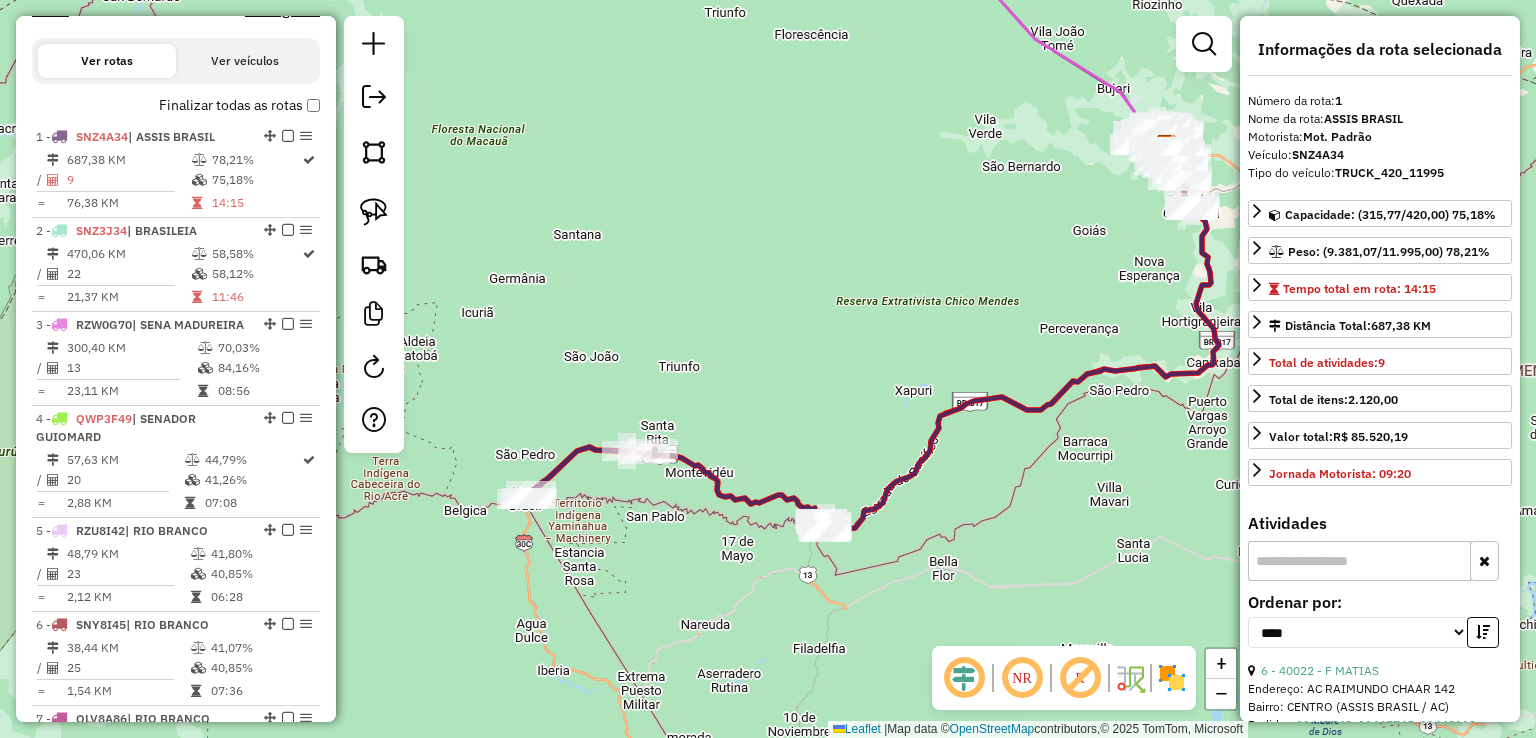 click 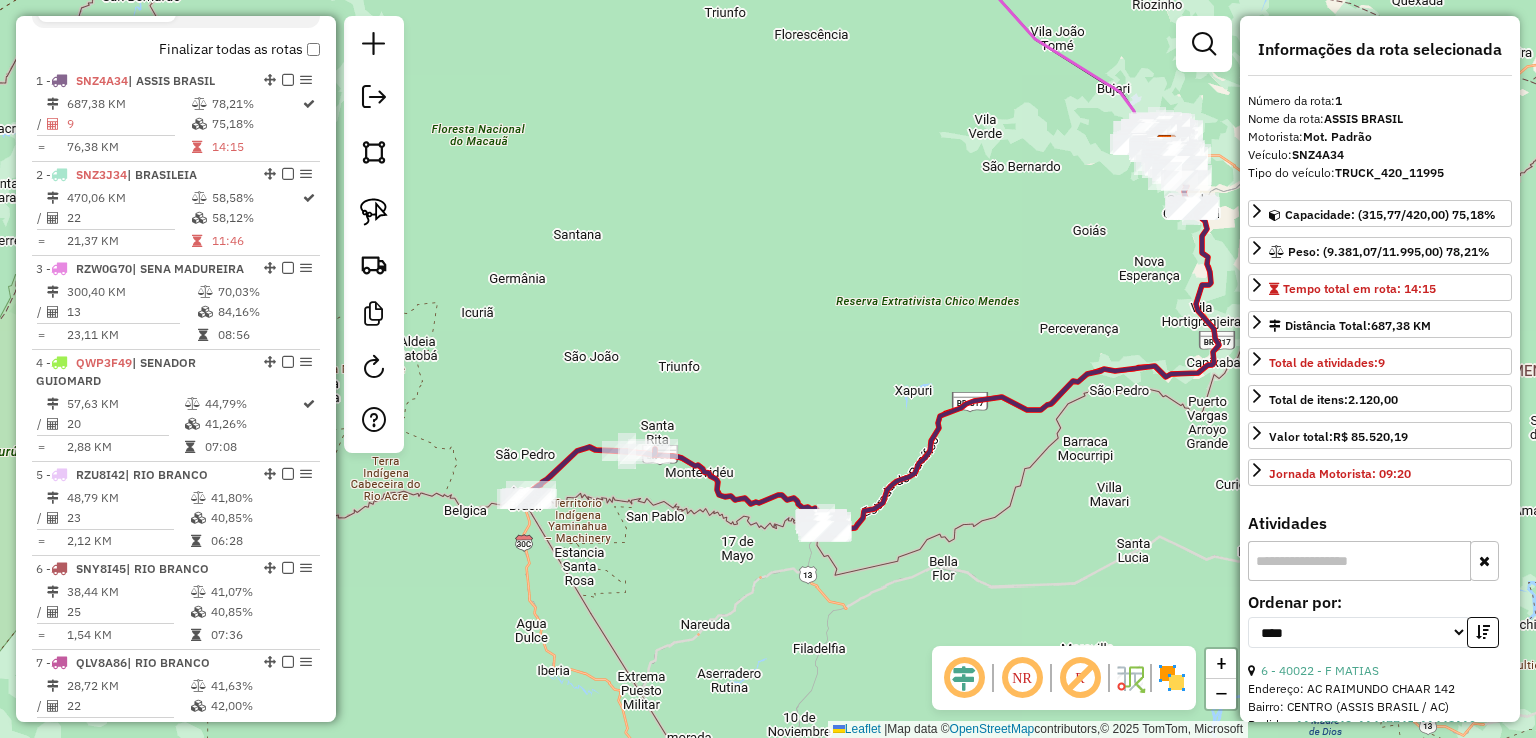 scroll, scrollTop: 748, scrollLeft: 0, axis: vertical 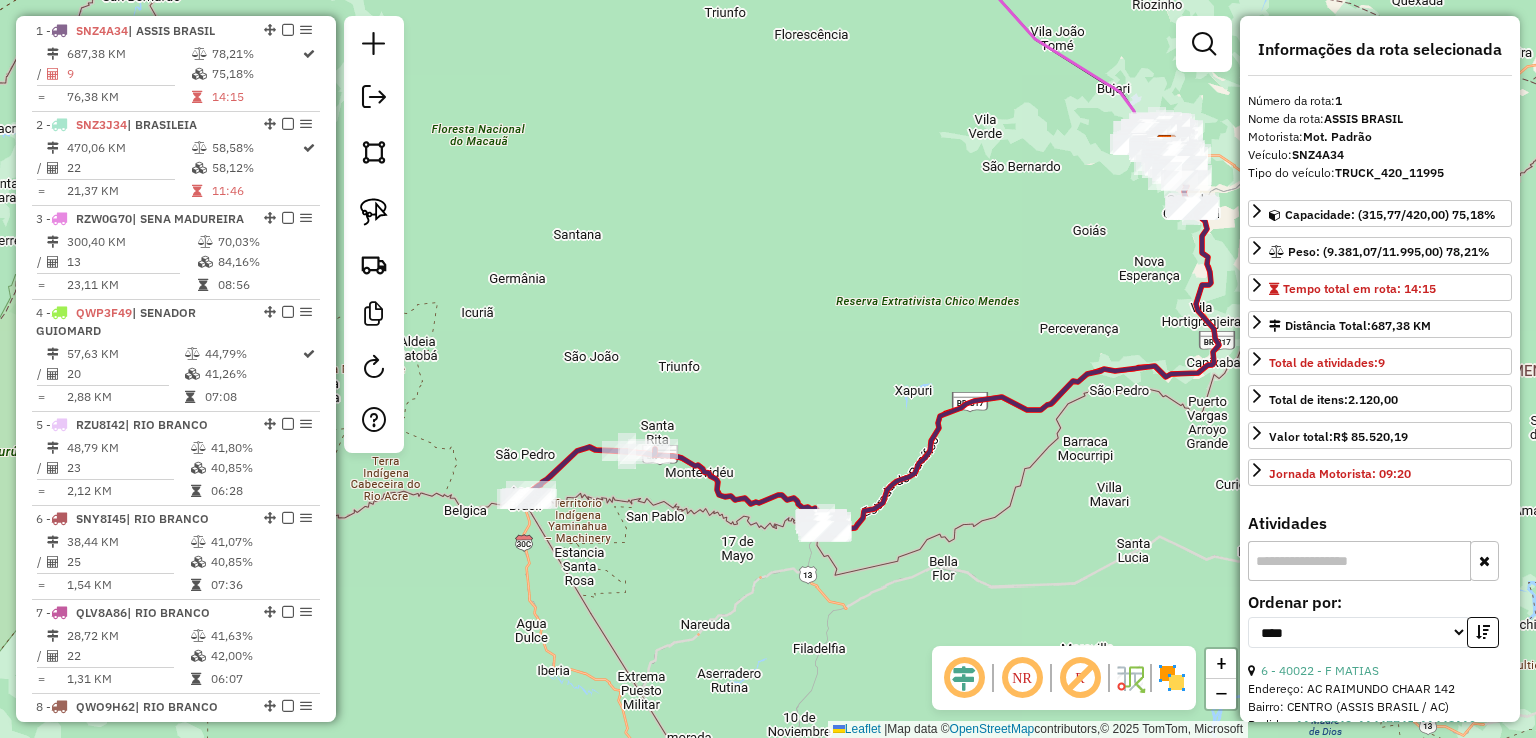 click 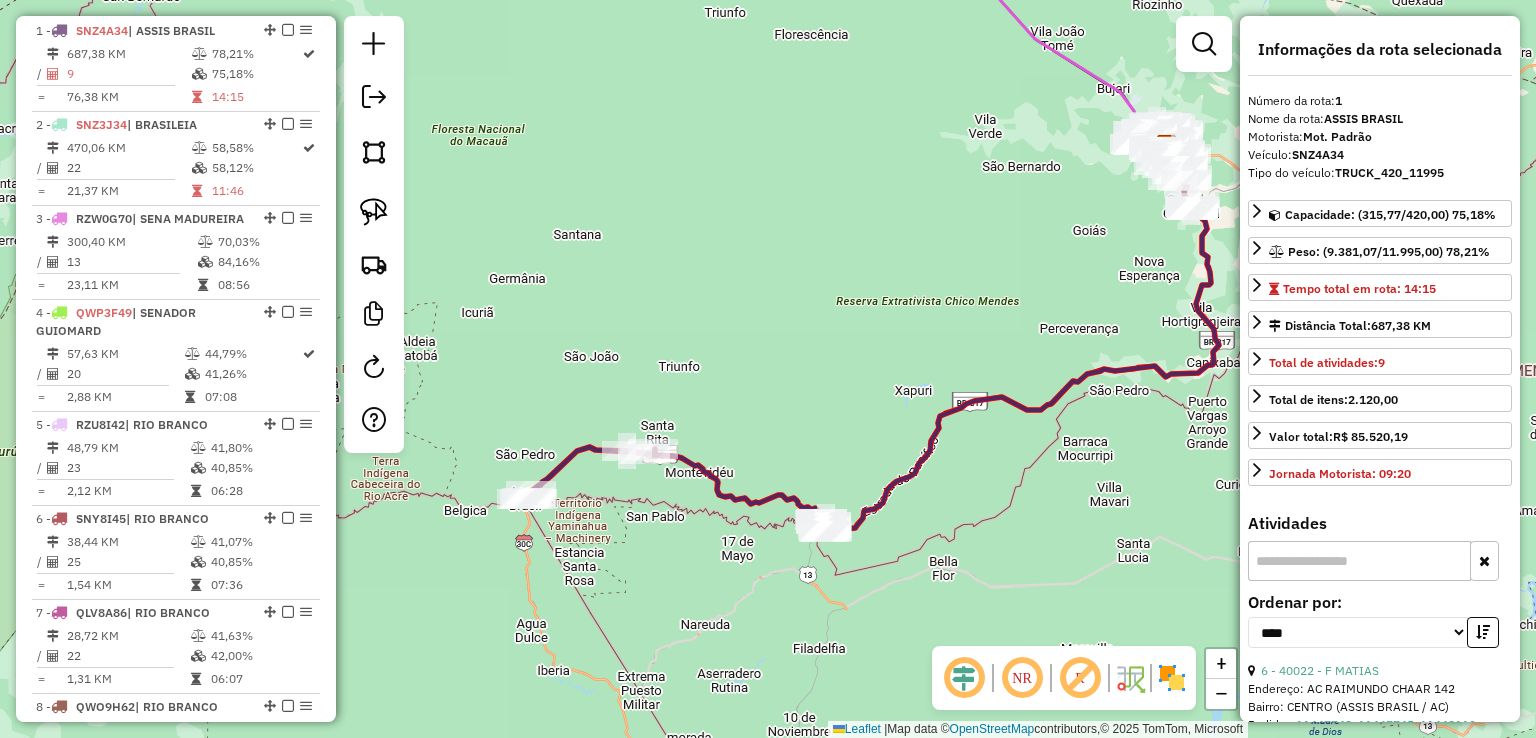 click 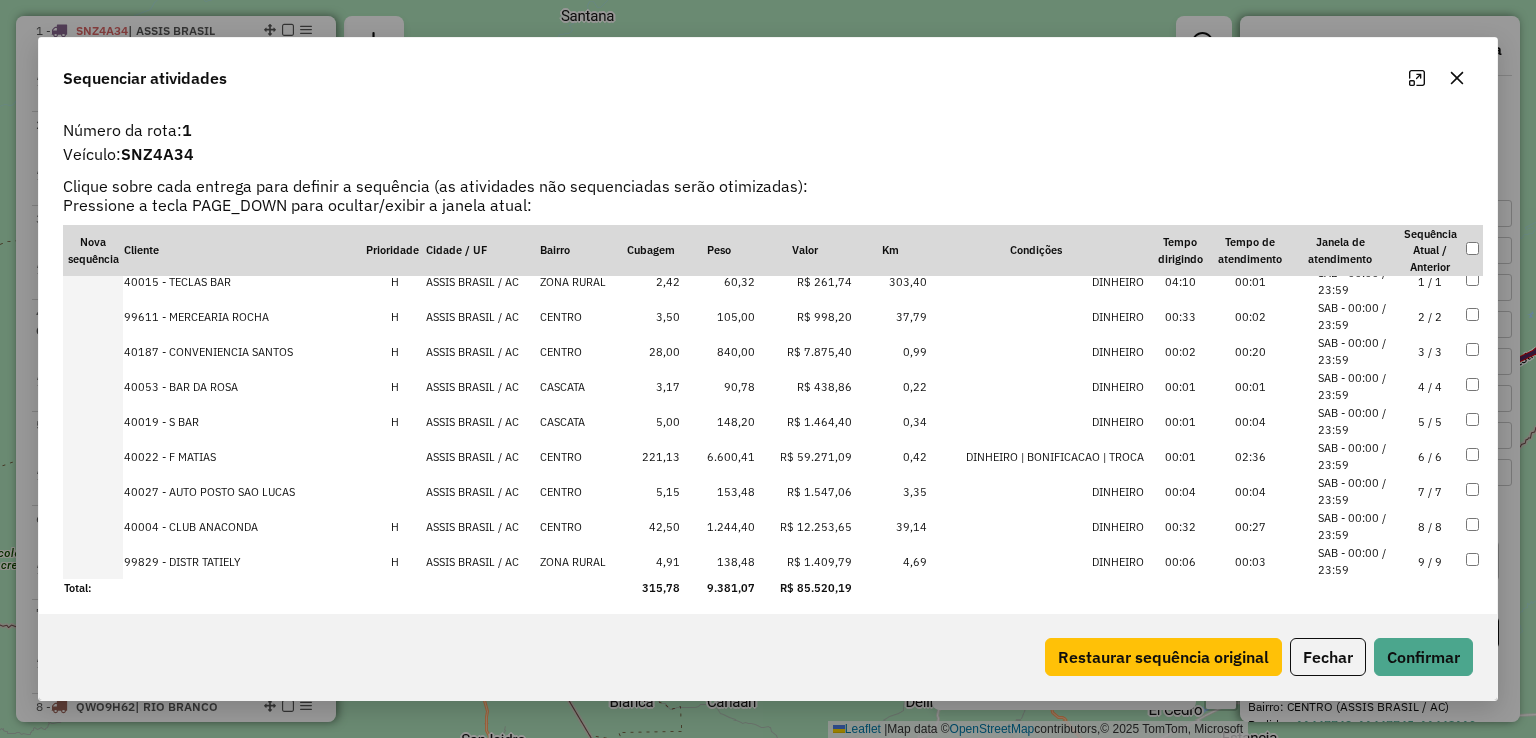 scroll, scrollTop: 16, scrollLeft: 0, axis: vertical 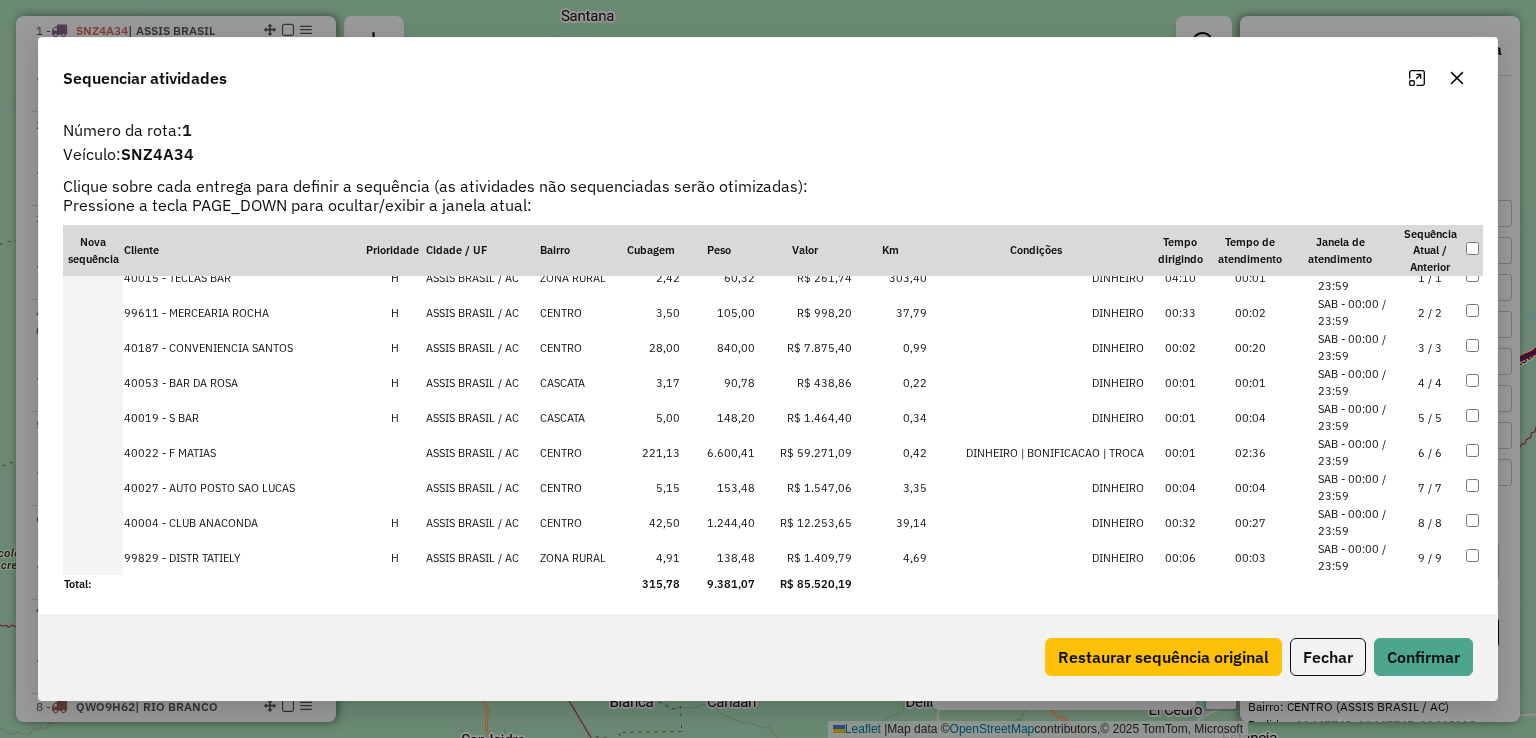 click on "6.600,41" at bounding box center (718, 452) 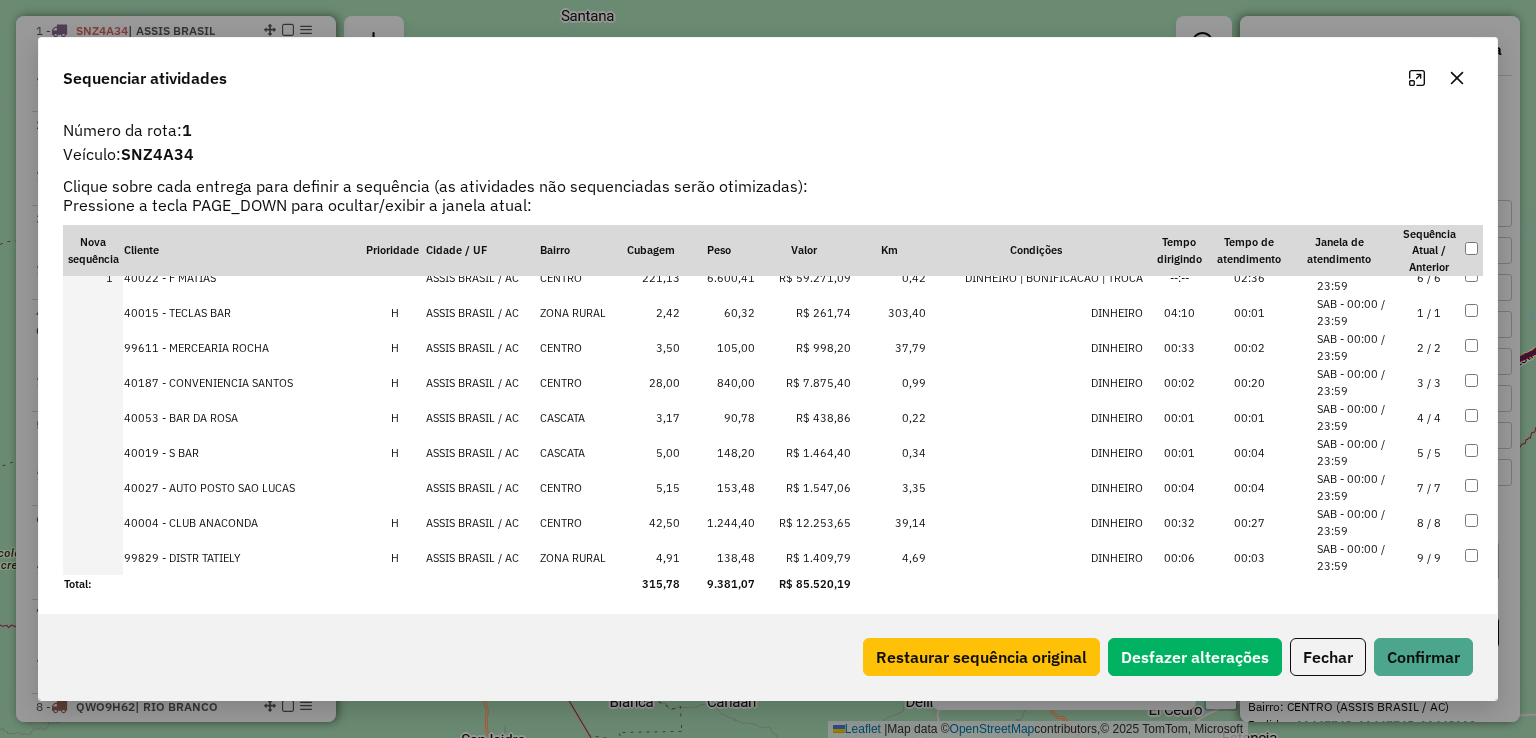click on "1.244,40" at bounding box center [718, 522] 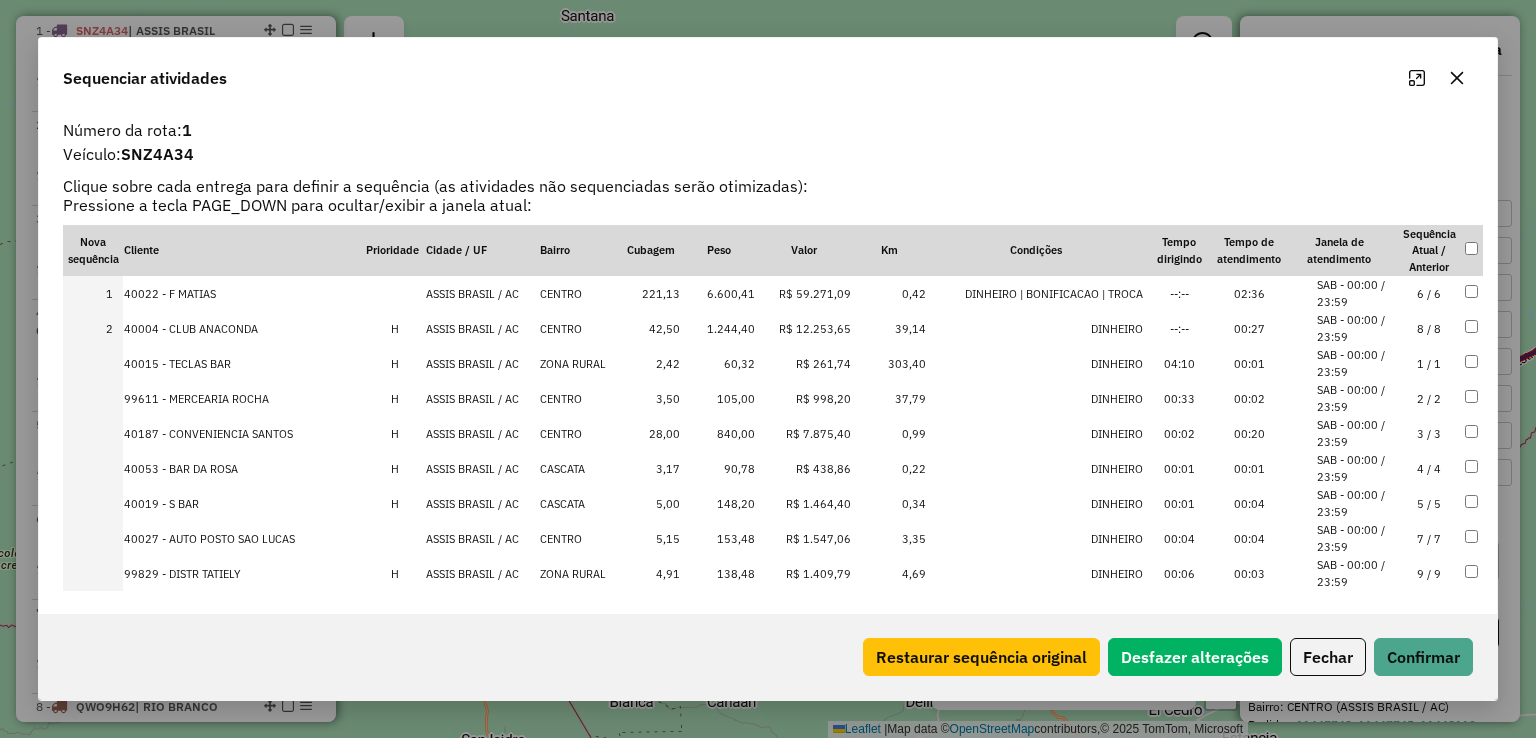 scroll, scrollTop: 16, scrollLeft: 0, axis: vertical 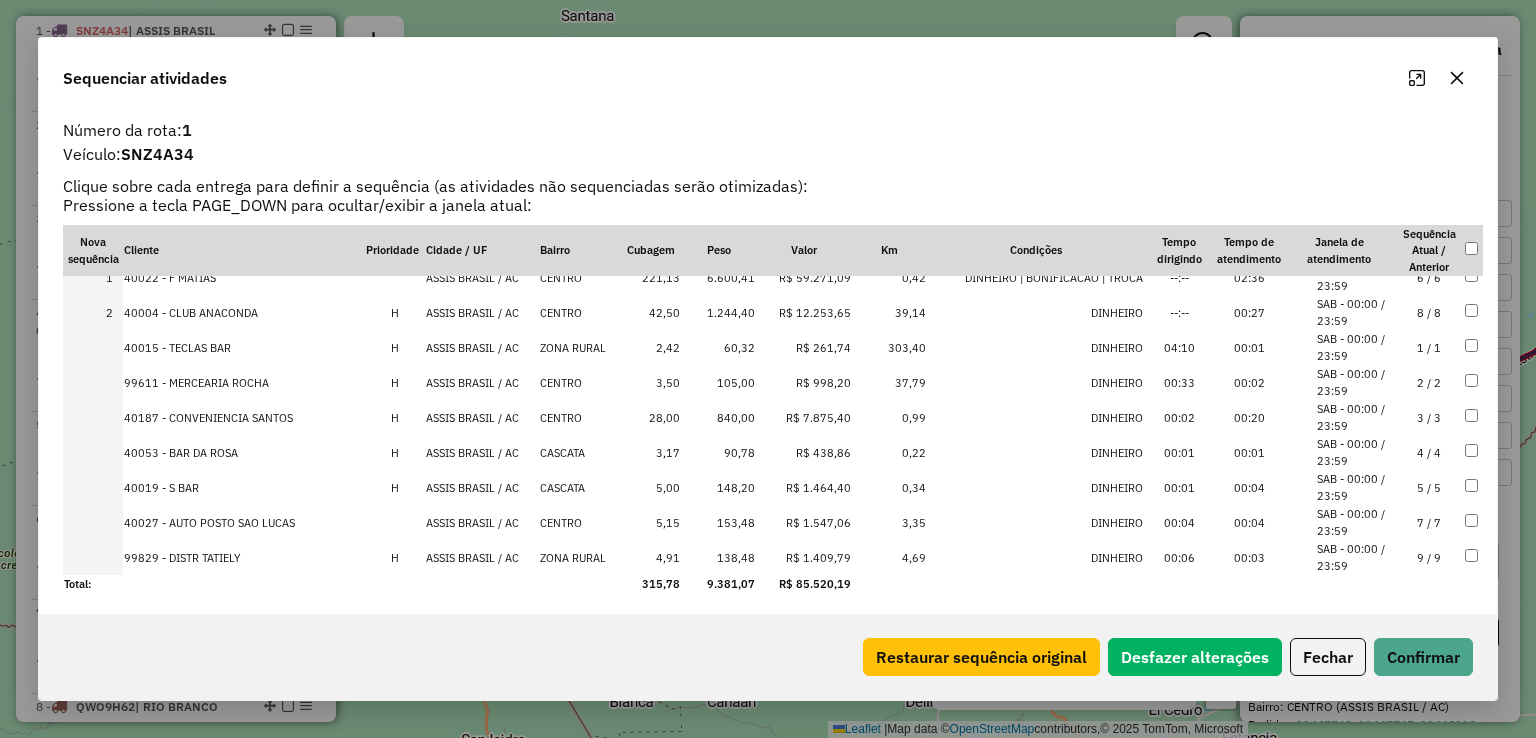 click on "R$ 7.875,40" at bounding box center [804, 417] 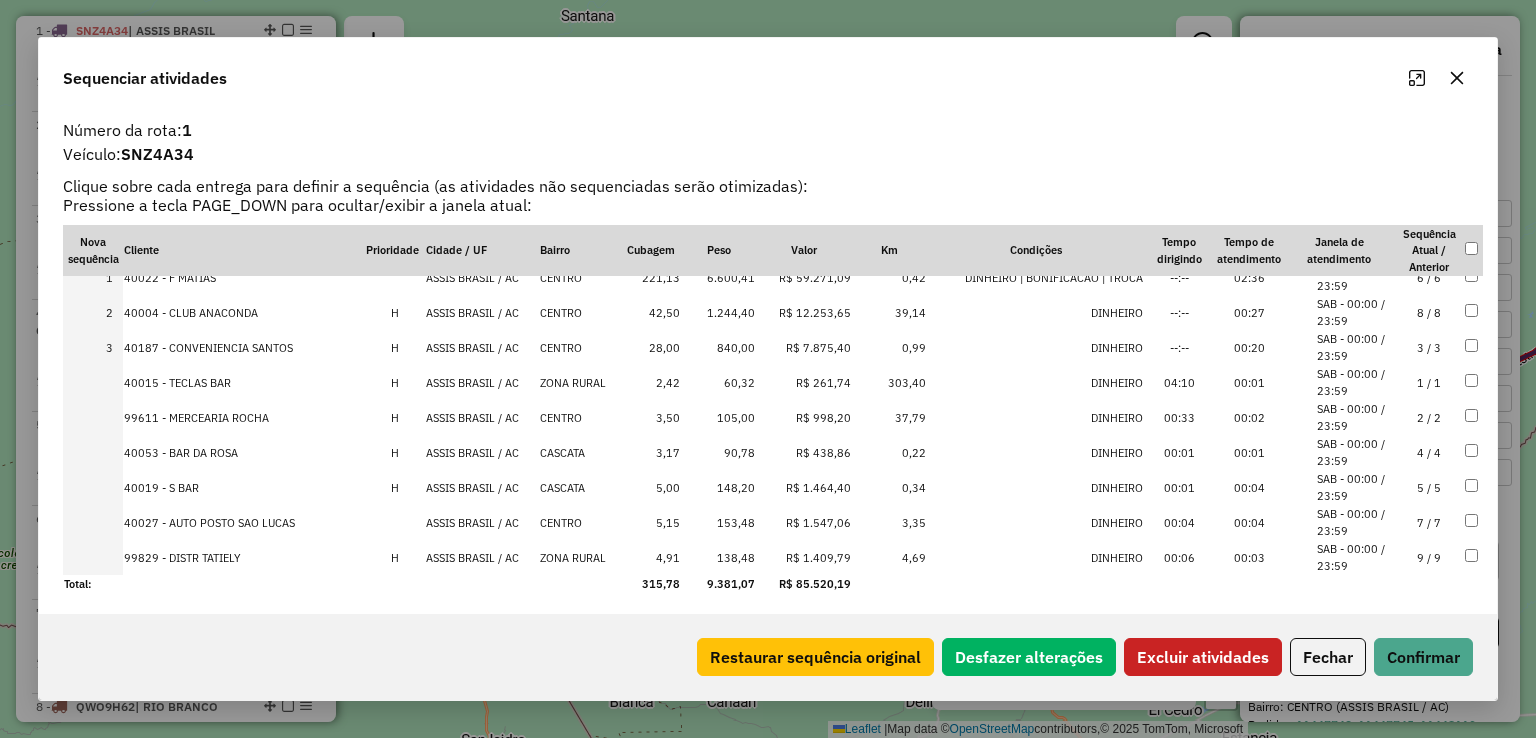 click at bounding box center [1473, 522] 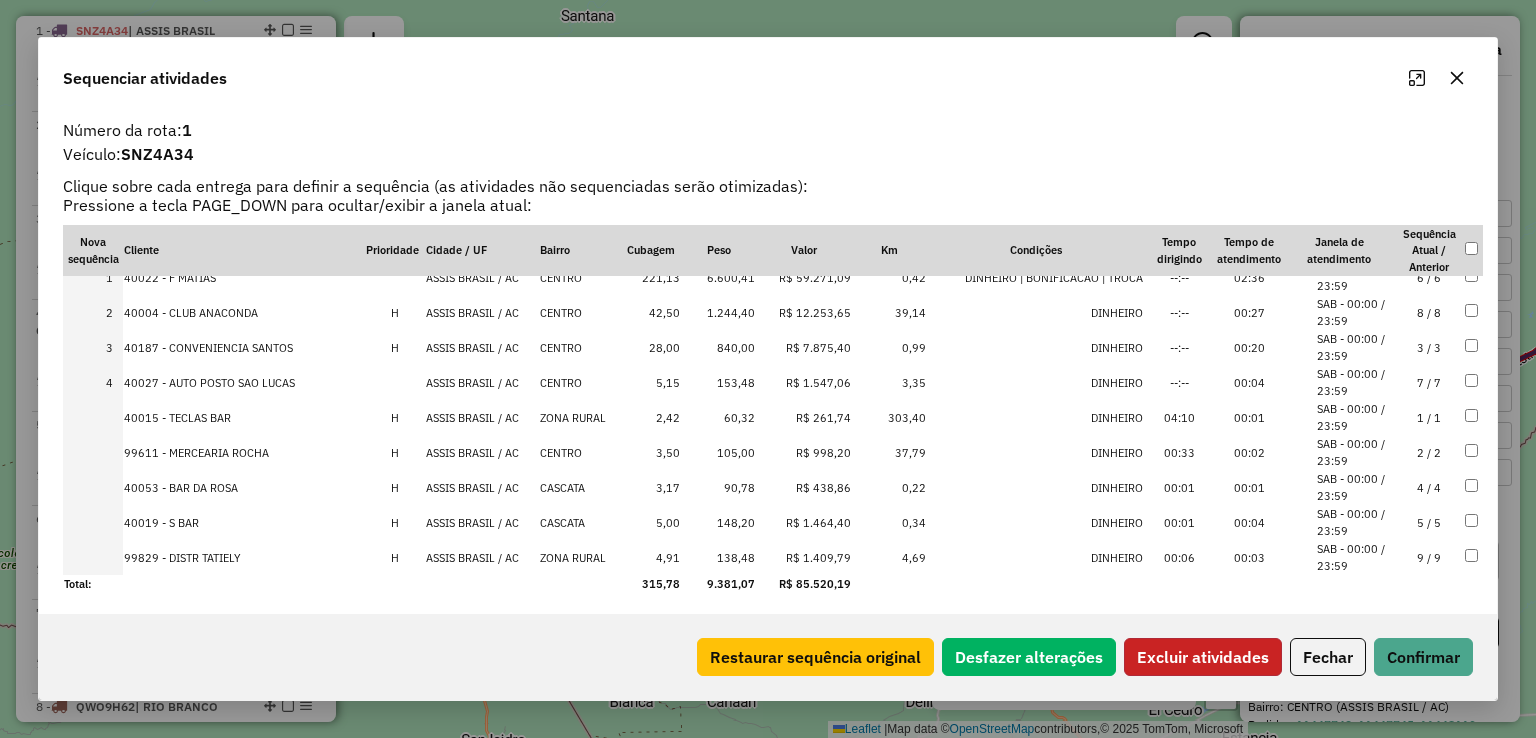 click on "Excluir atividades" 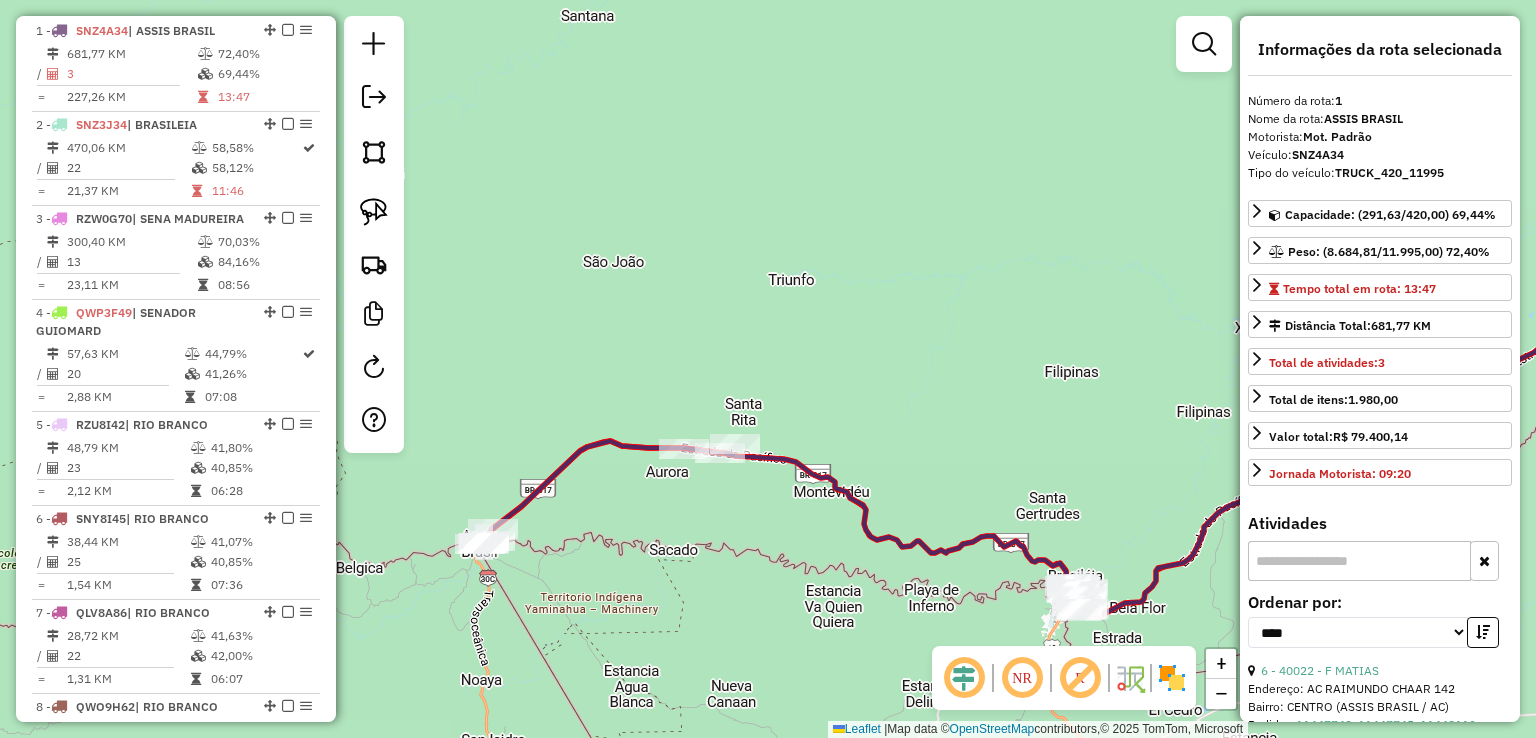 click 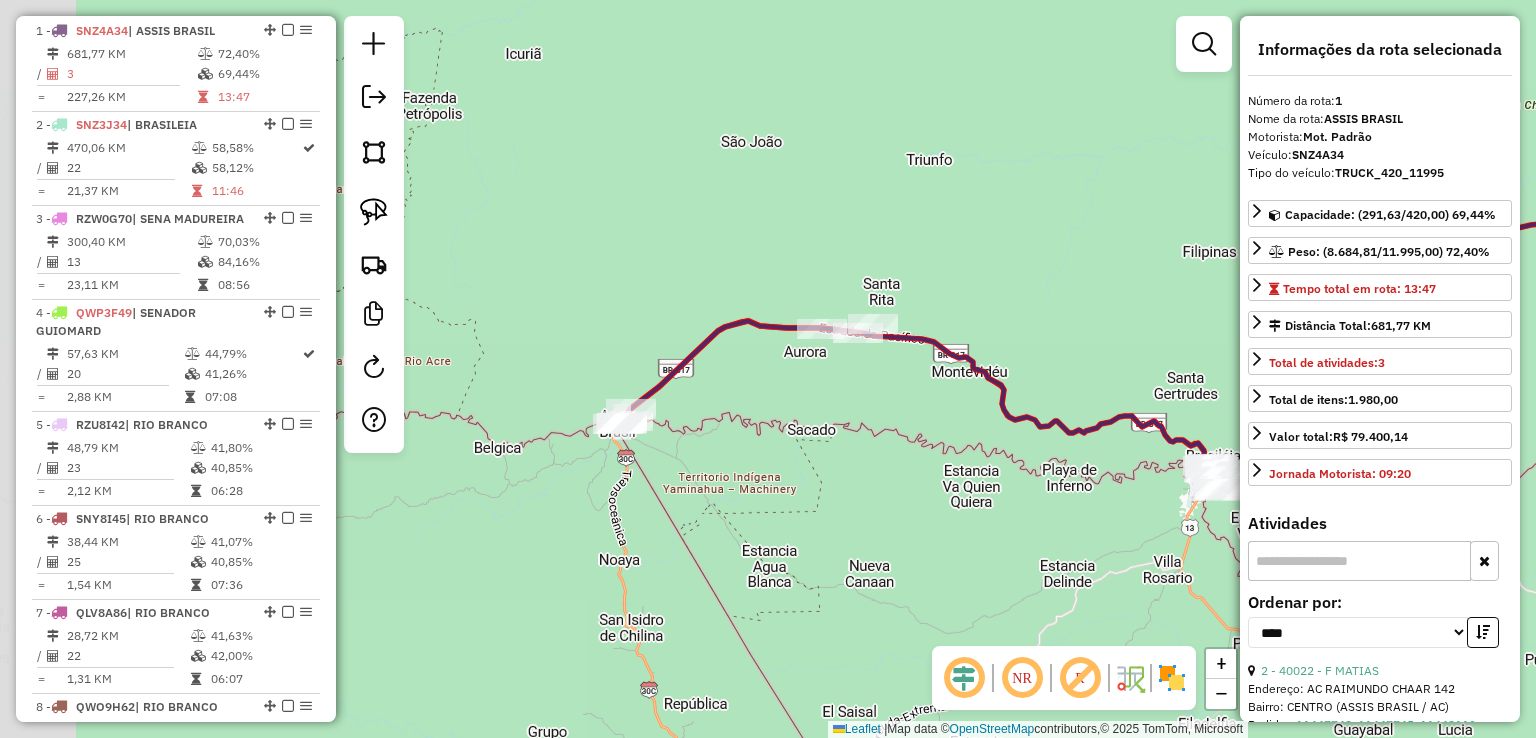 drag, startPoint x: 568, startPoint y: 406, endPoint x: 722, endPoint y: 272, distance: 204.1372 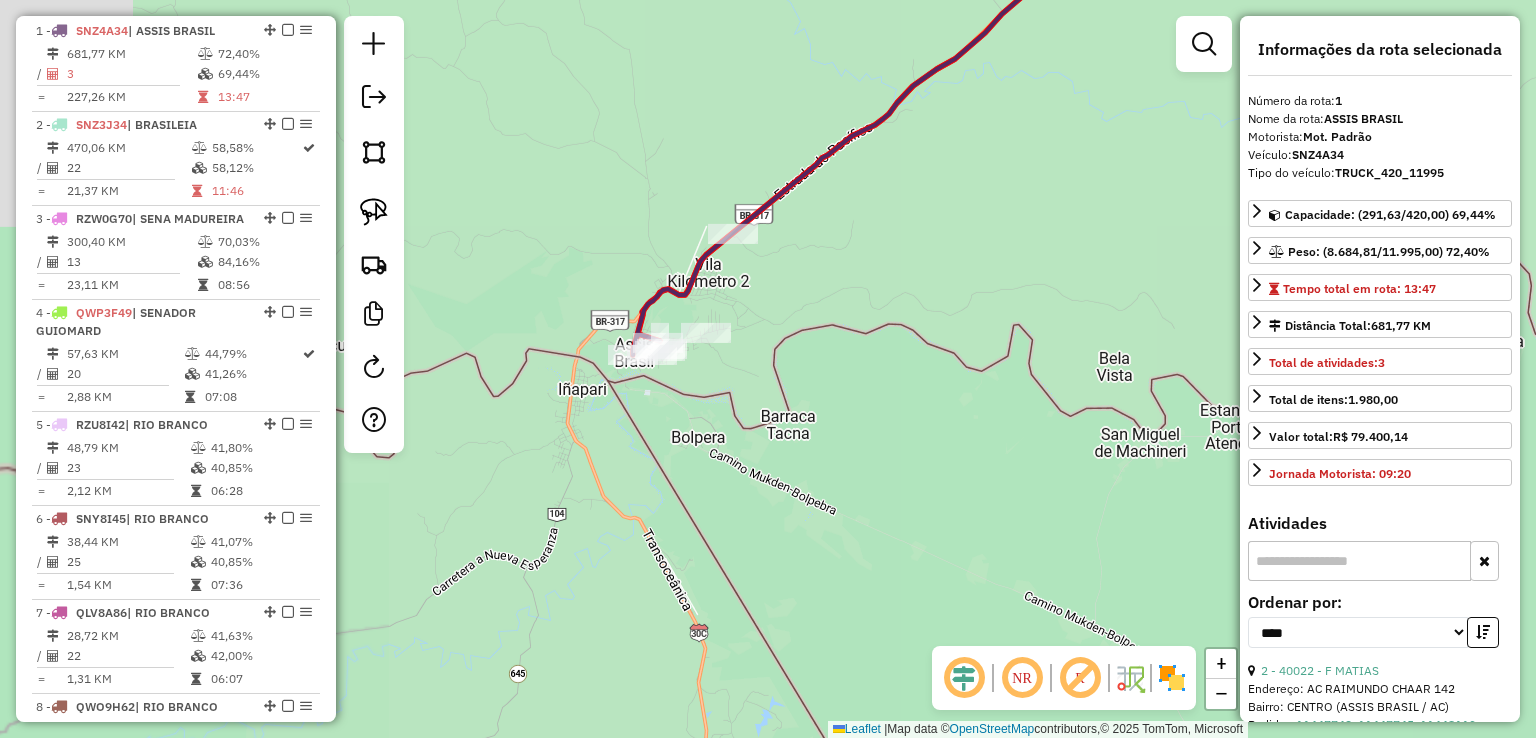 drag, startPoint x: 632, startPoint y: 434, endPoint x: 811, endPoint y: 392, distance: 183.86136 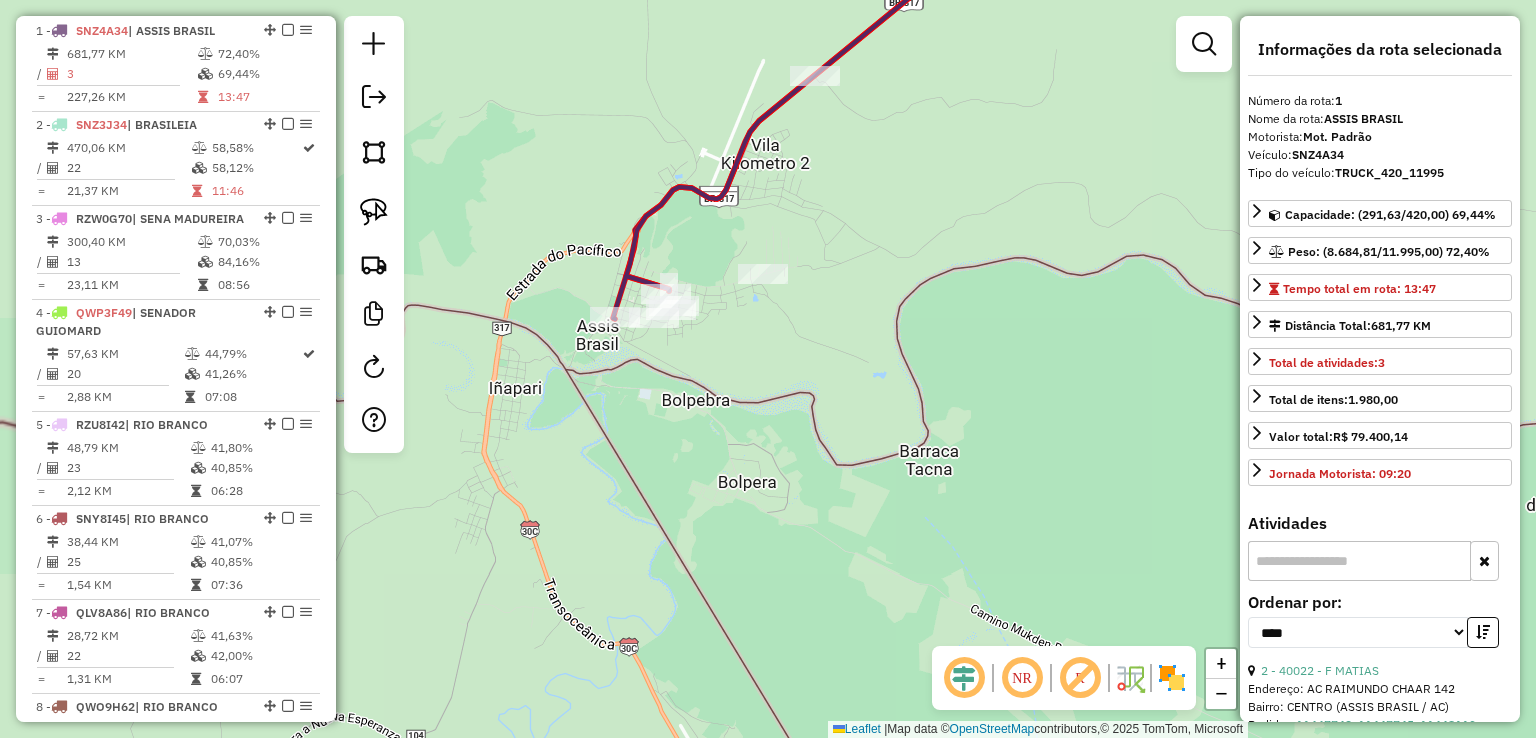 drag, startPoint x: 704, startPoint y: 377, endPoint x: 788, endPoint y: 370, distance: 84.29116 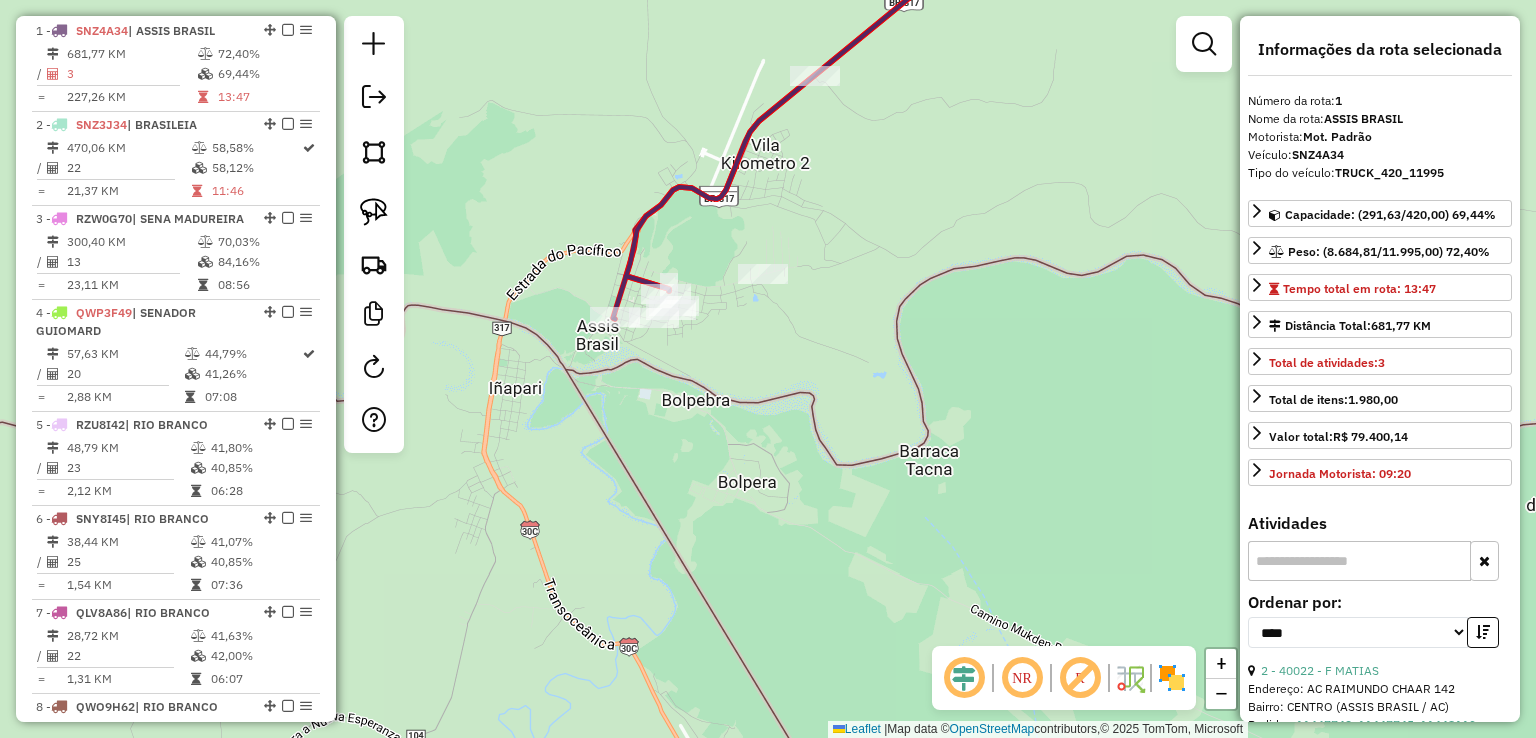click 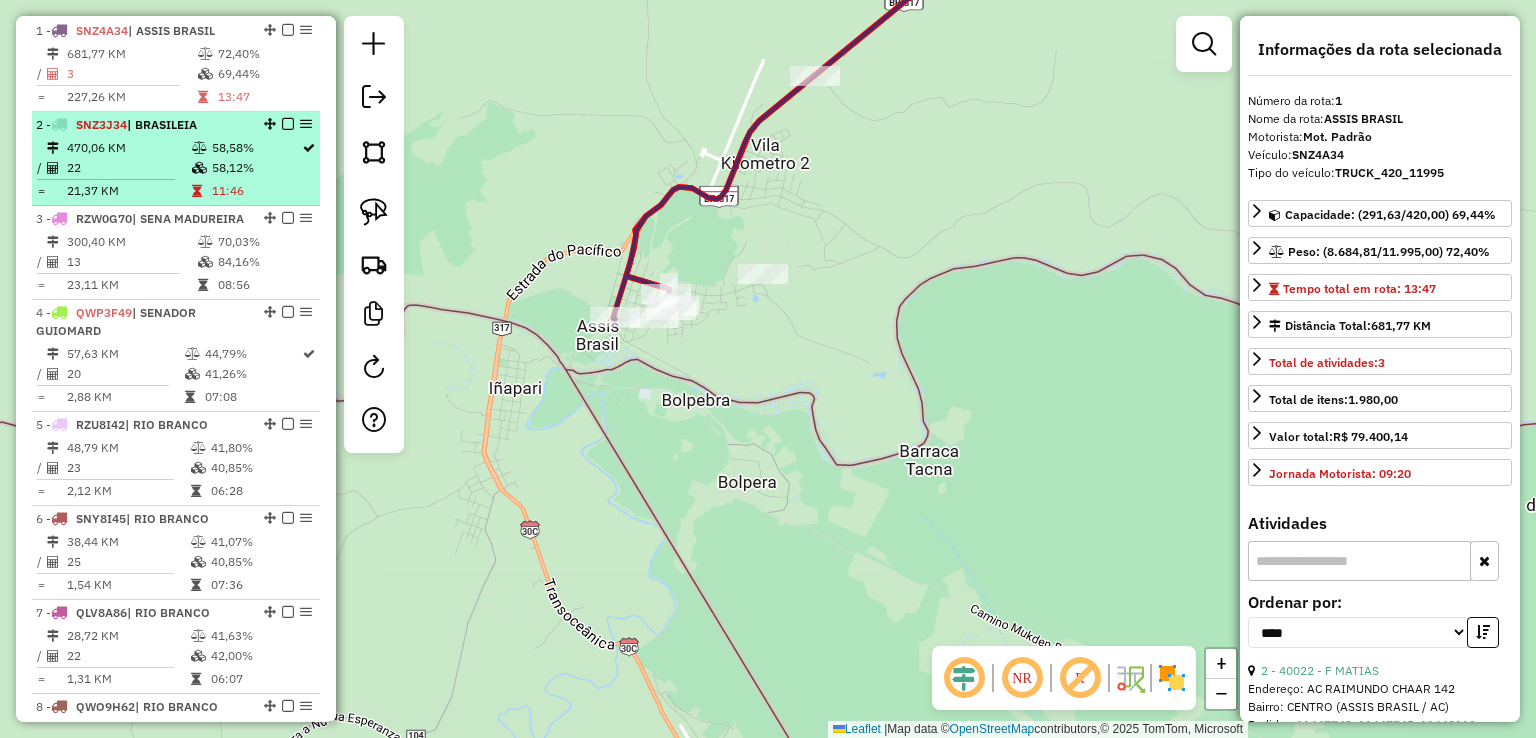 scroll, scrollTop: 448, scrollLeft: 0, axis: vertical 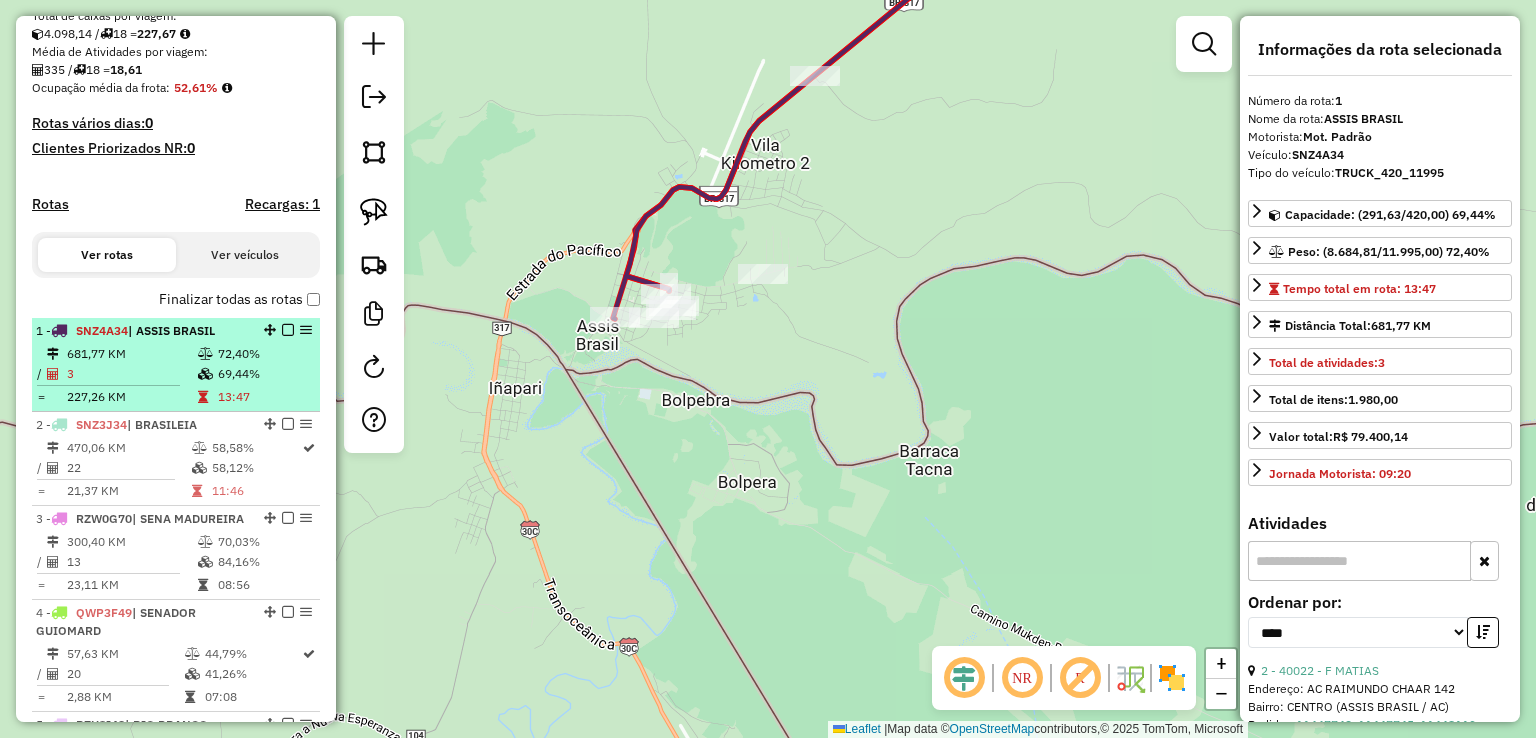 click on "3" at bounding box center [131, 374] 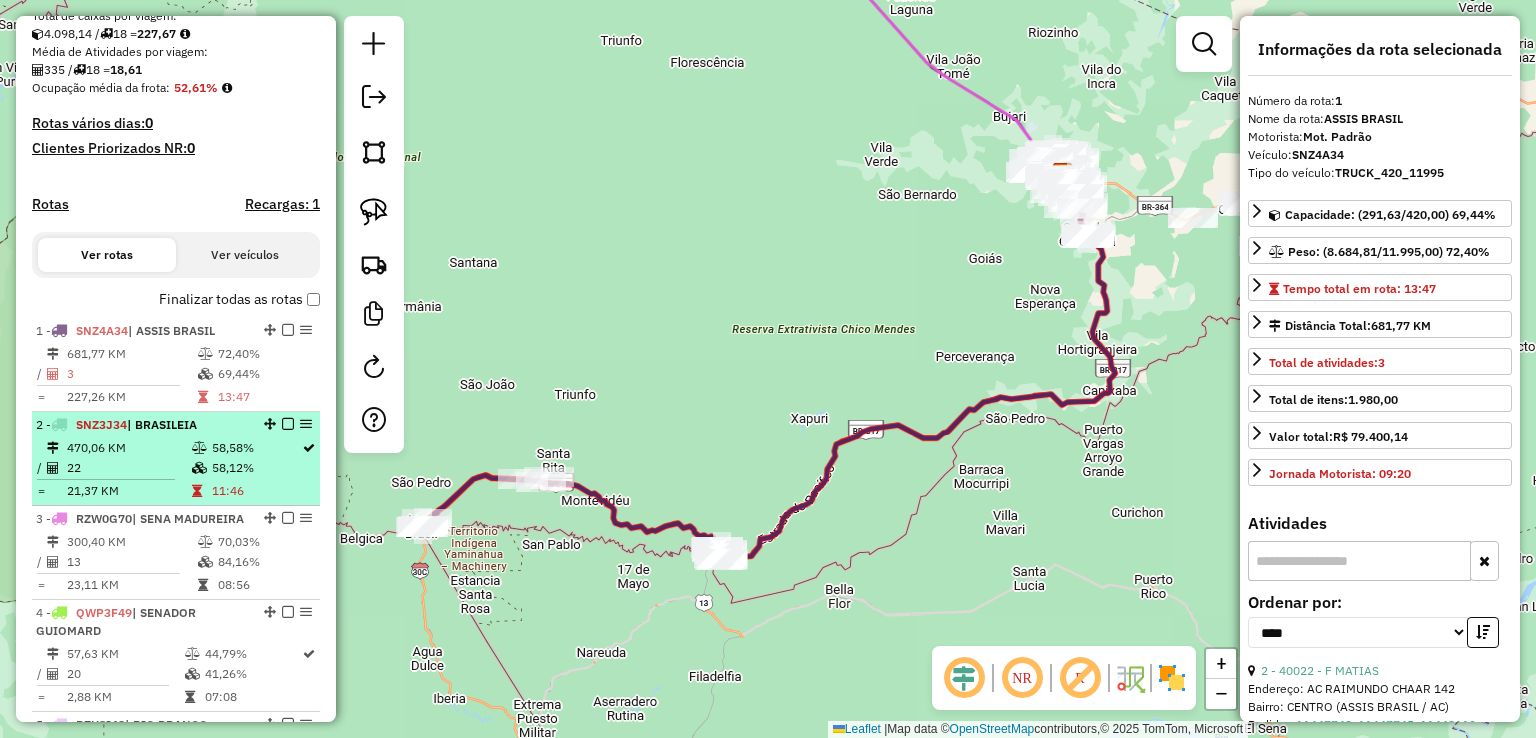 click on "22" at bounding box center [128, 468] 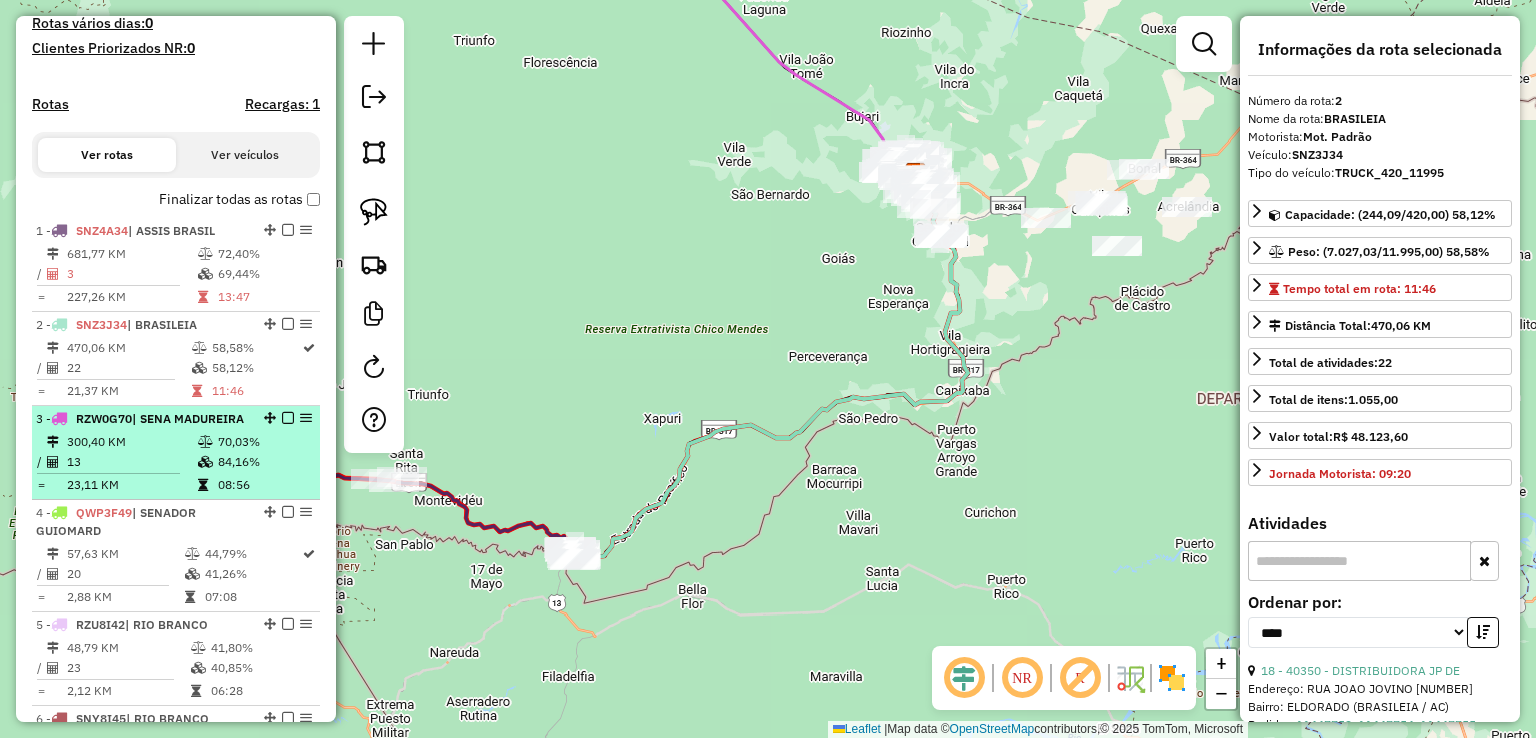 scroll, scrollTop: 648, scrollLeft: 0, axis: vertical 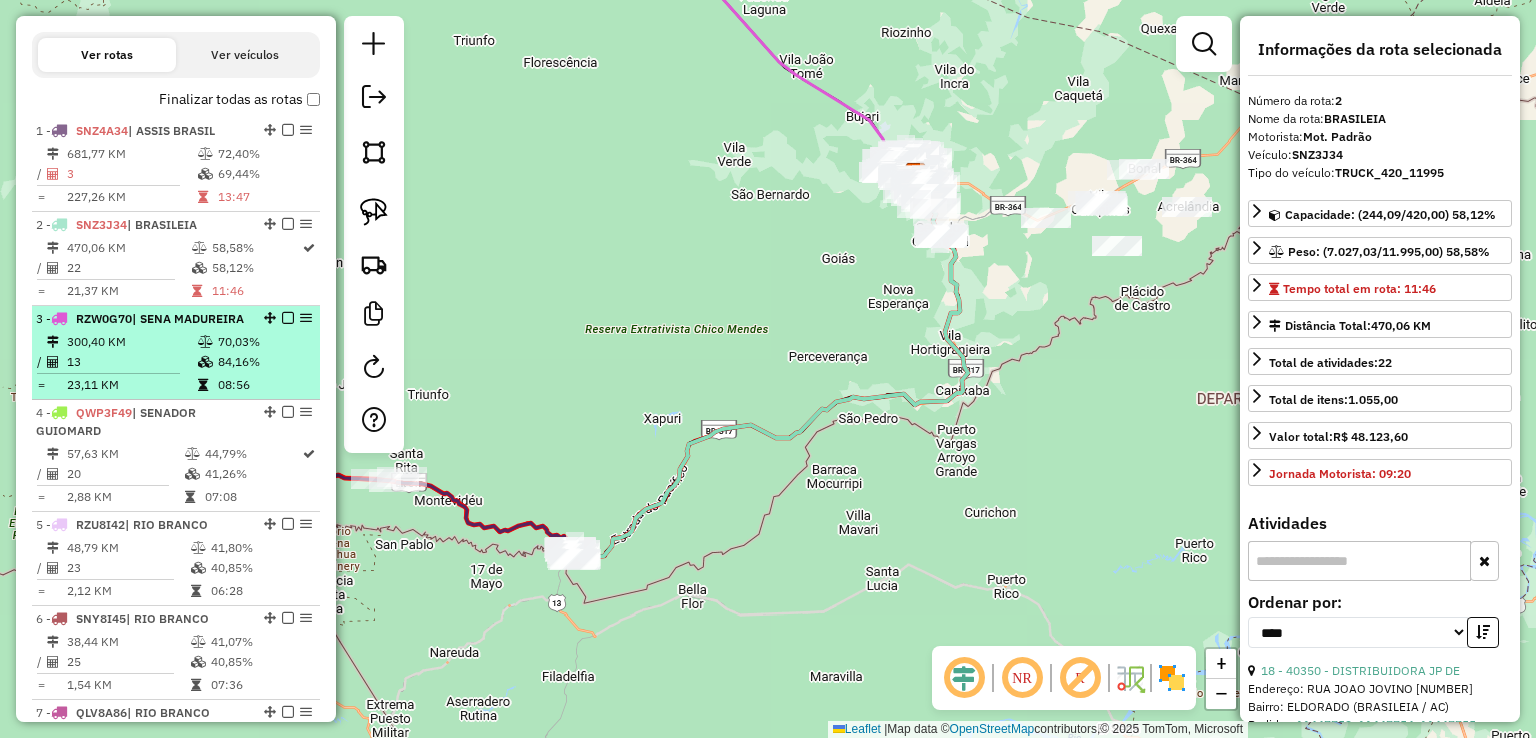click on "4 -       QWP3F49   | SENADOR GUIOMARD" at bounding box center (142, 422) 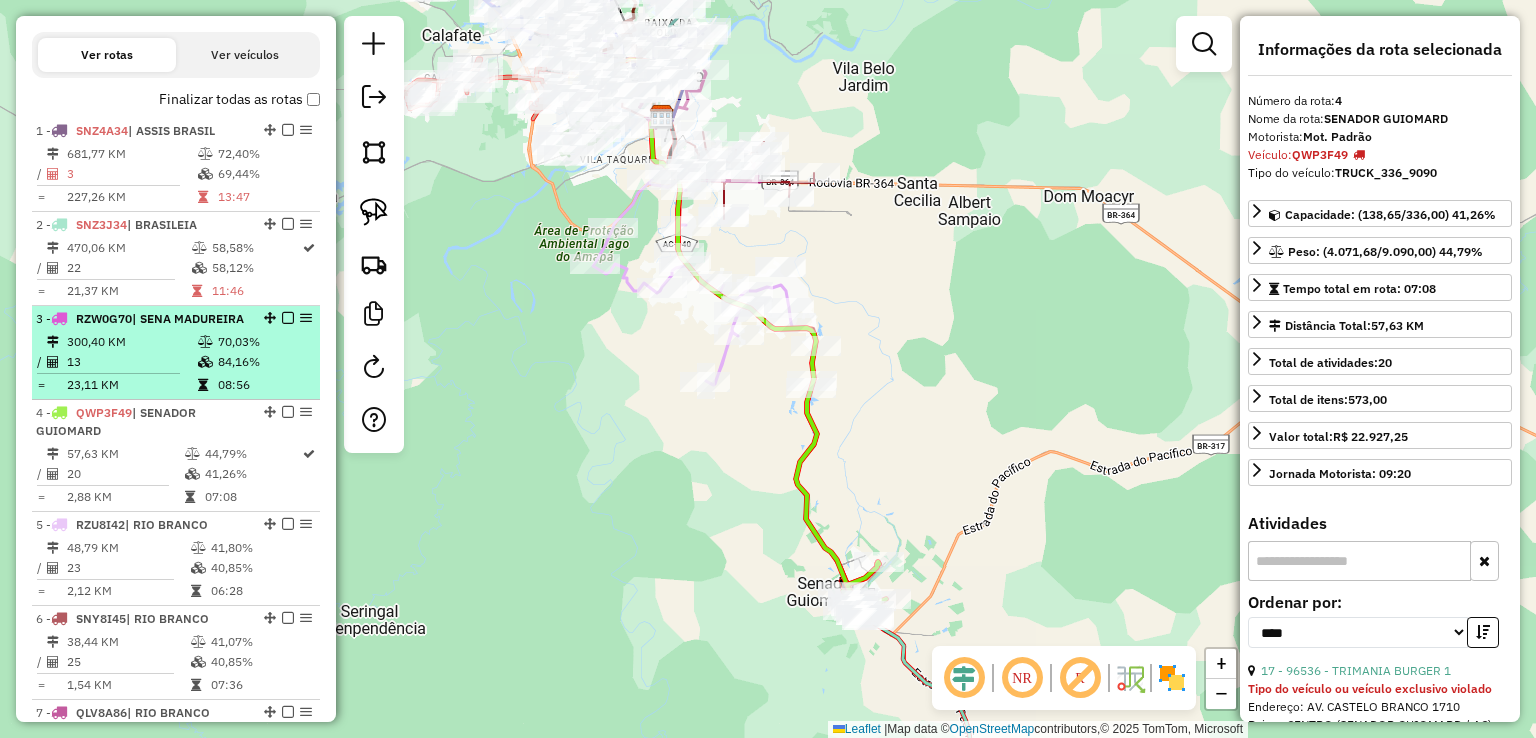 click at bounding box center (207, 342) 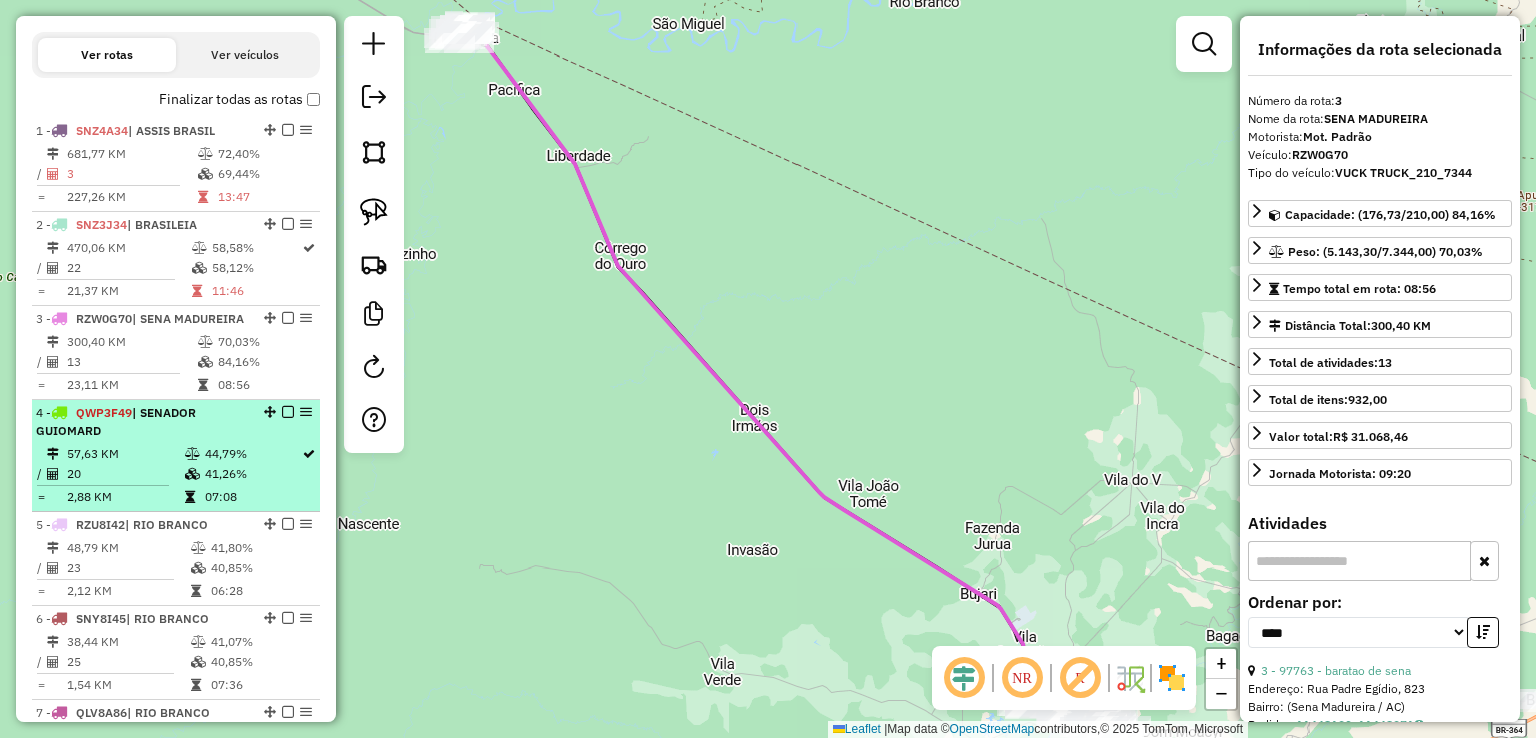 click on "4 -       QWP3F49   | SENADOR GUIOMARD" at bounding box center [142, 422] 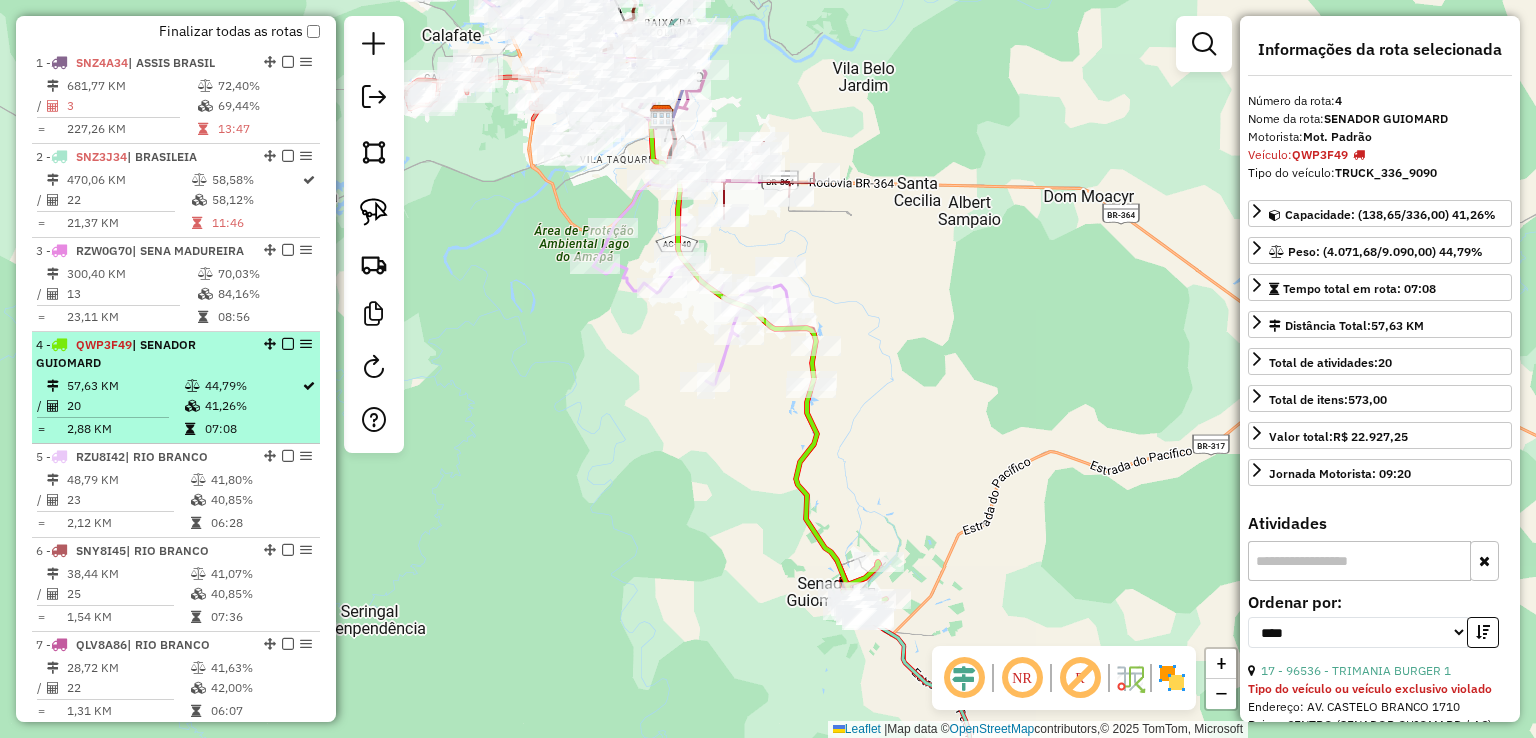 scroll, scrollTop: 748, scrollLeft: 0, axis: vertical 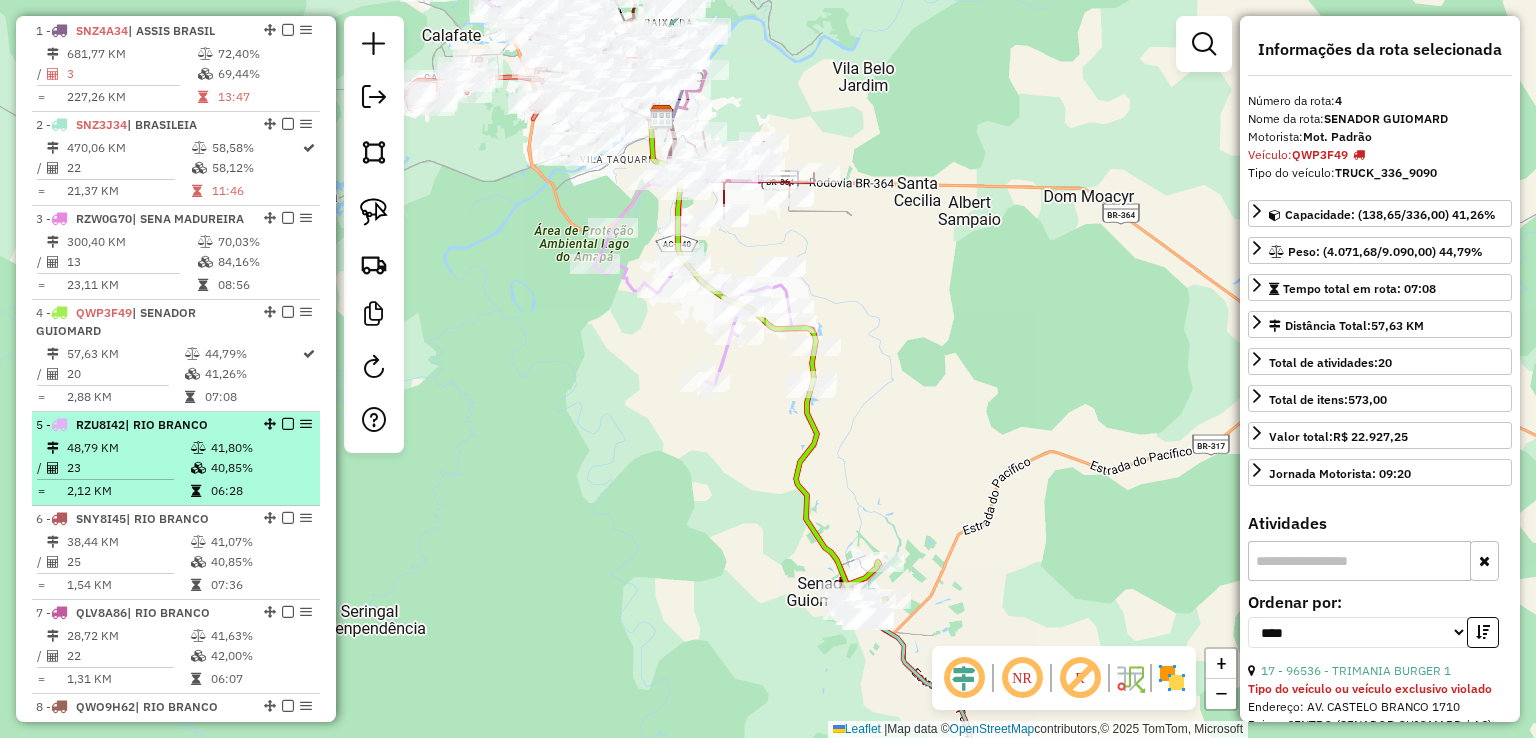 click at bounding box center (200, 468) 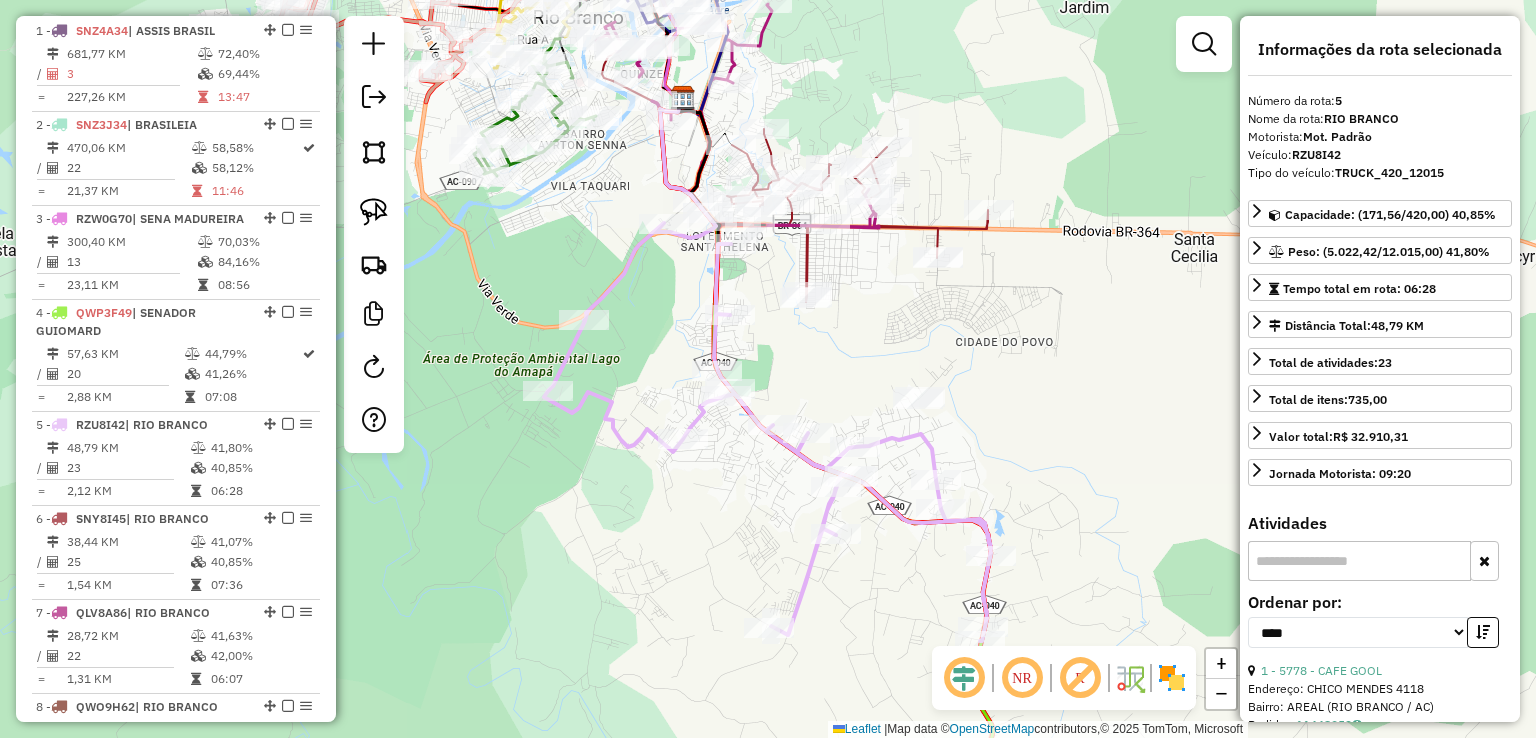 click 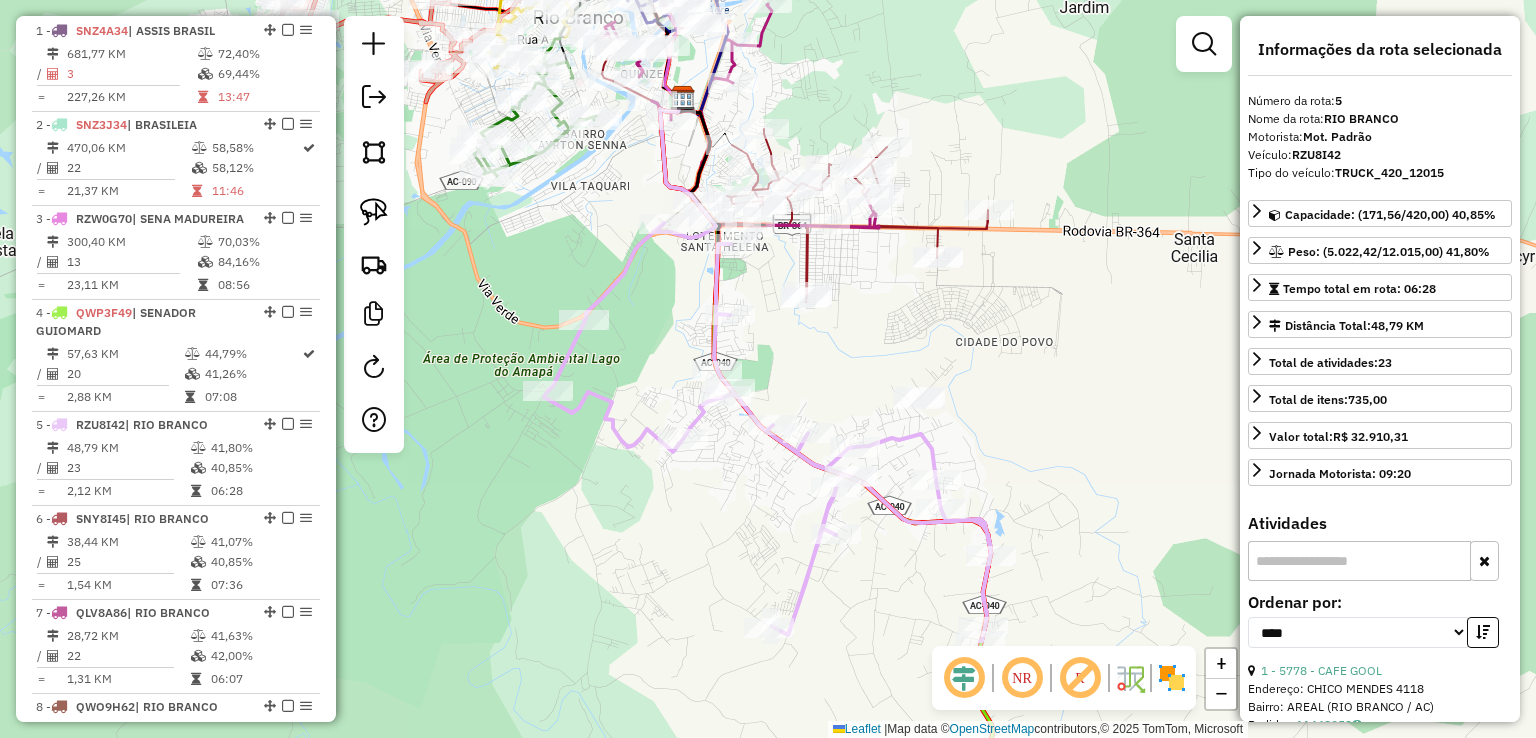 scroll, scrollTop: 1160, scrollLeft: 0, axis: vertical 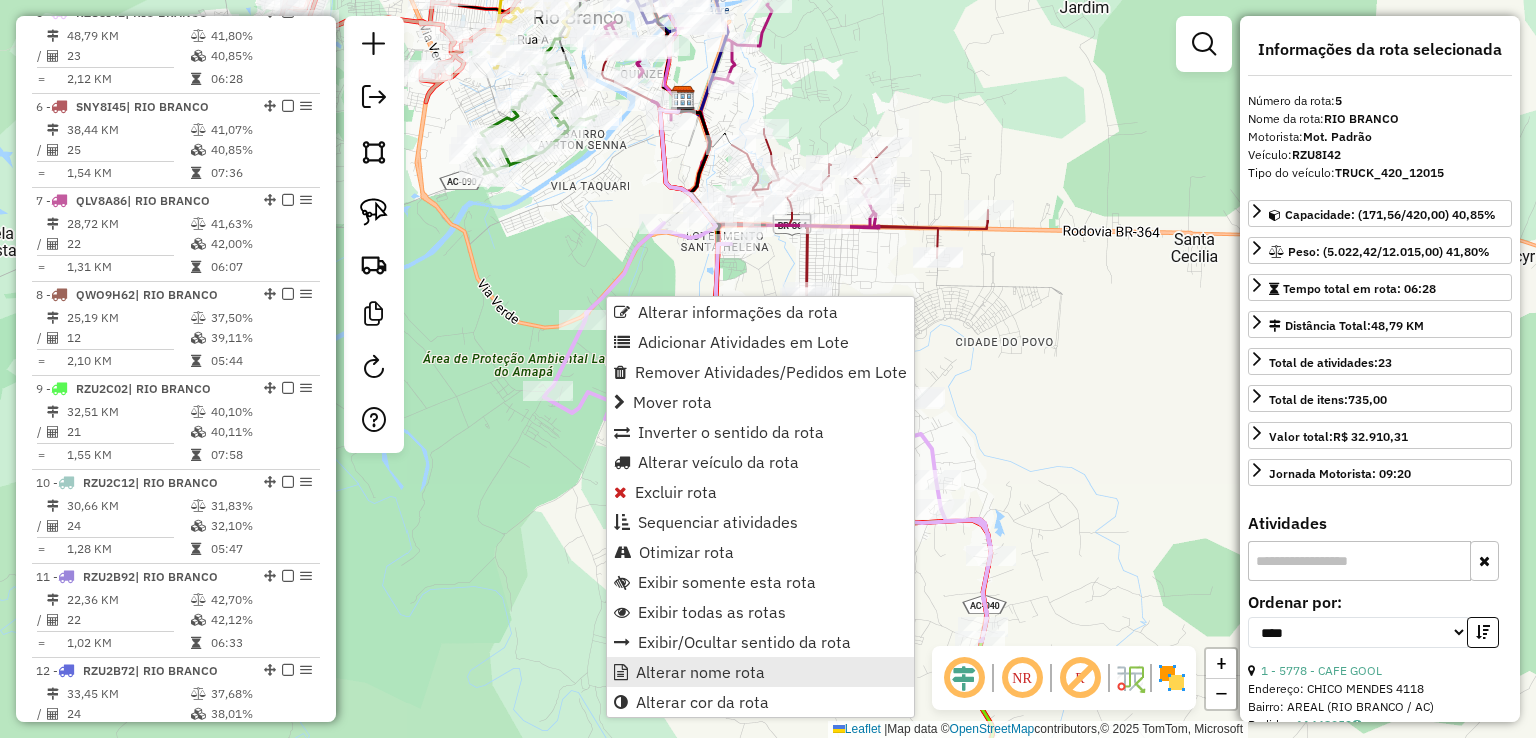 click on "Alterar nome rota" at bounding box center (760, 672) 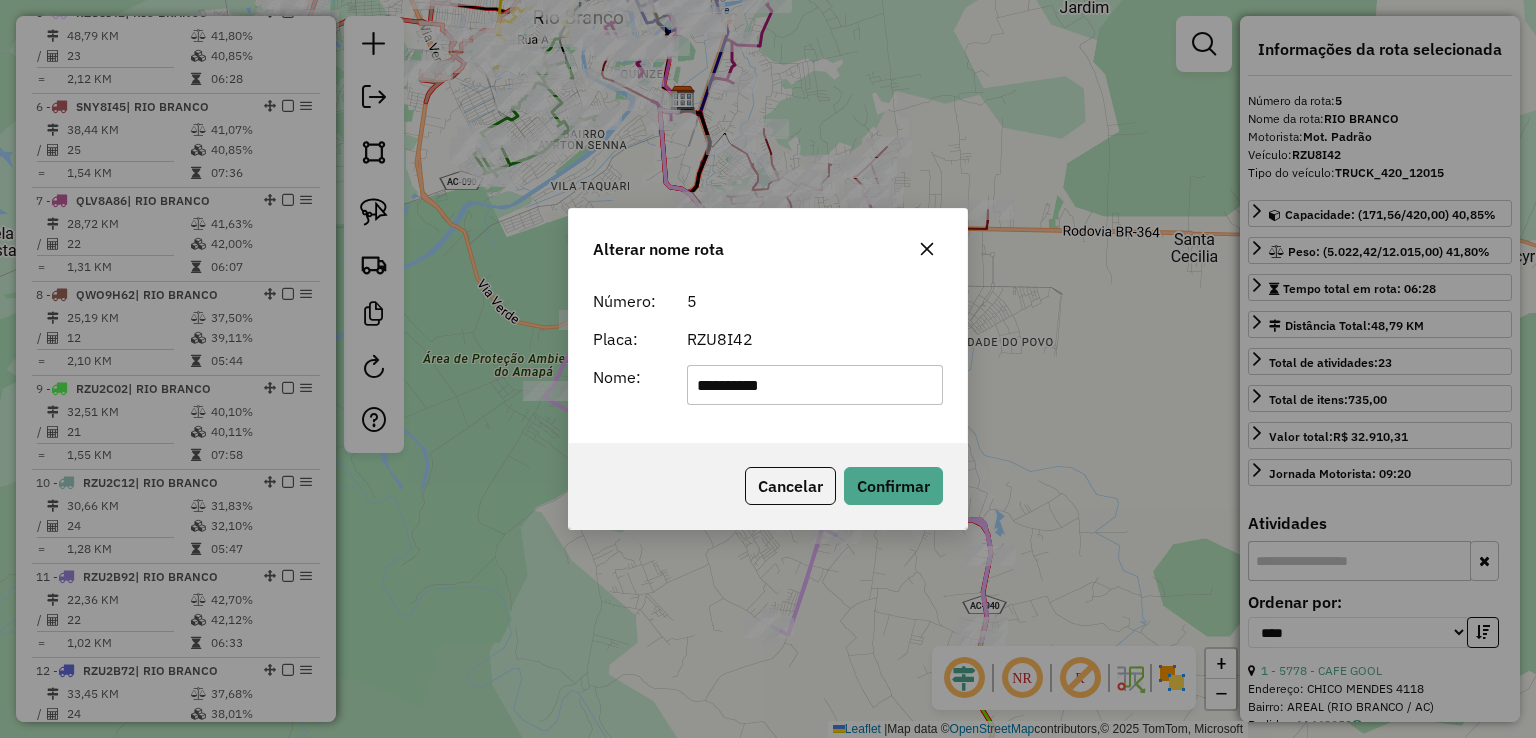drag, startPoint x: 814, startPoint y: 384, endPoint x: 614, endPoint y: 384, distance: 200 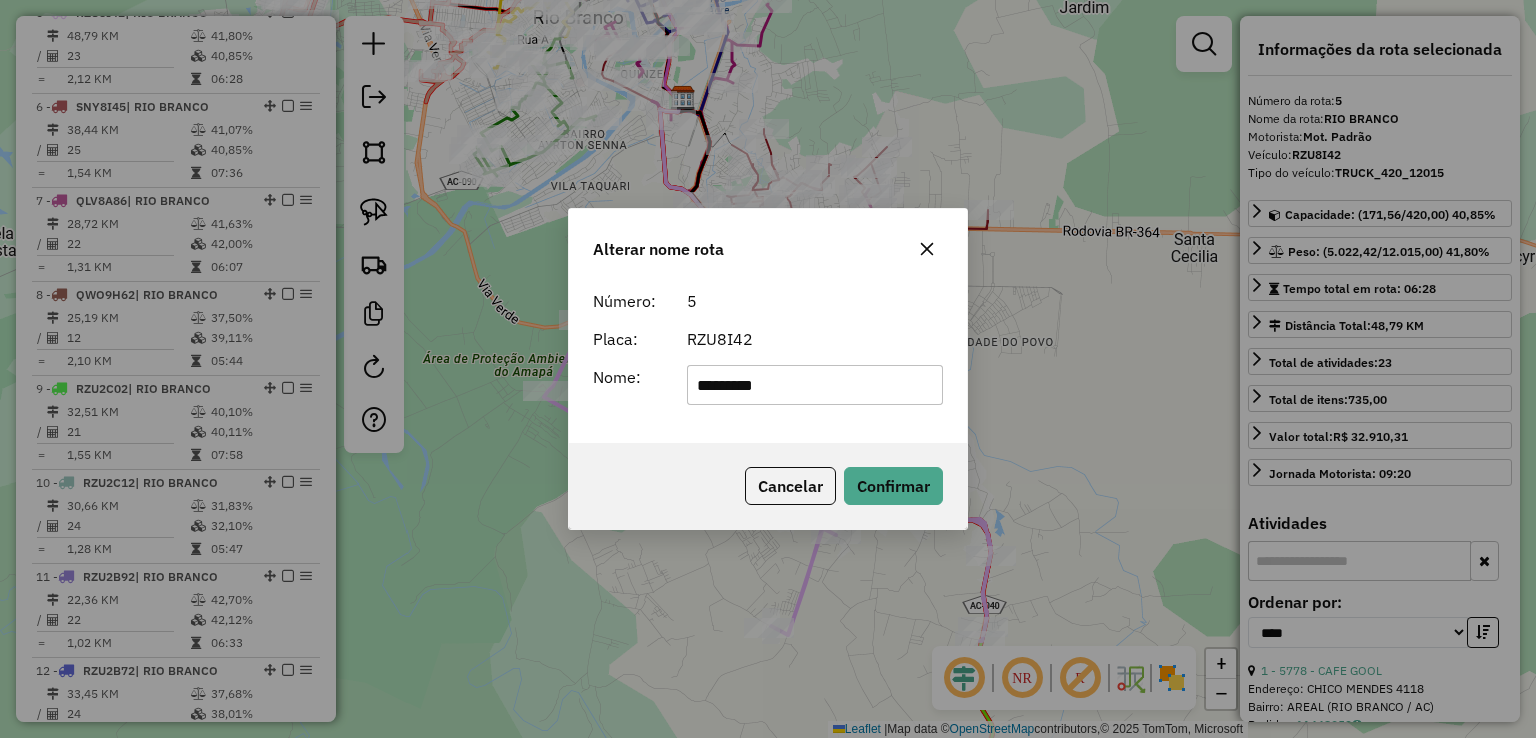 type on "*********" 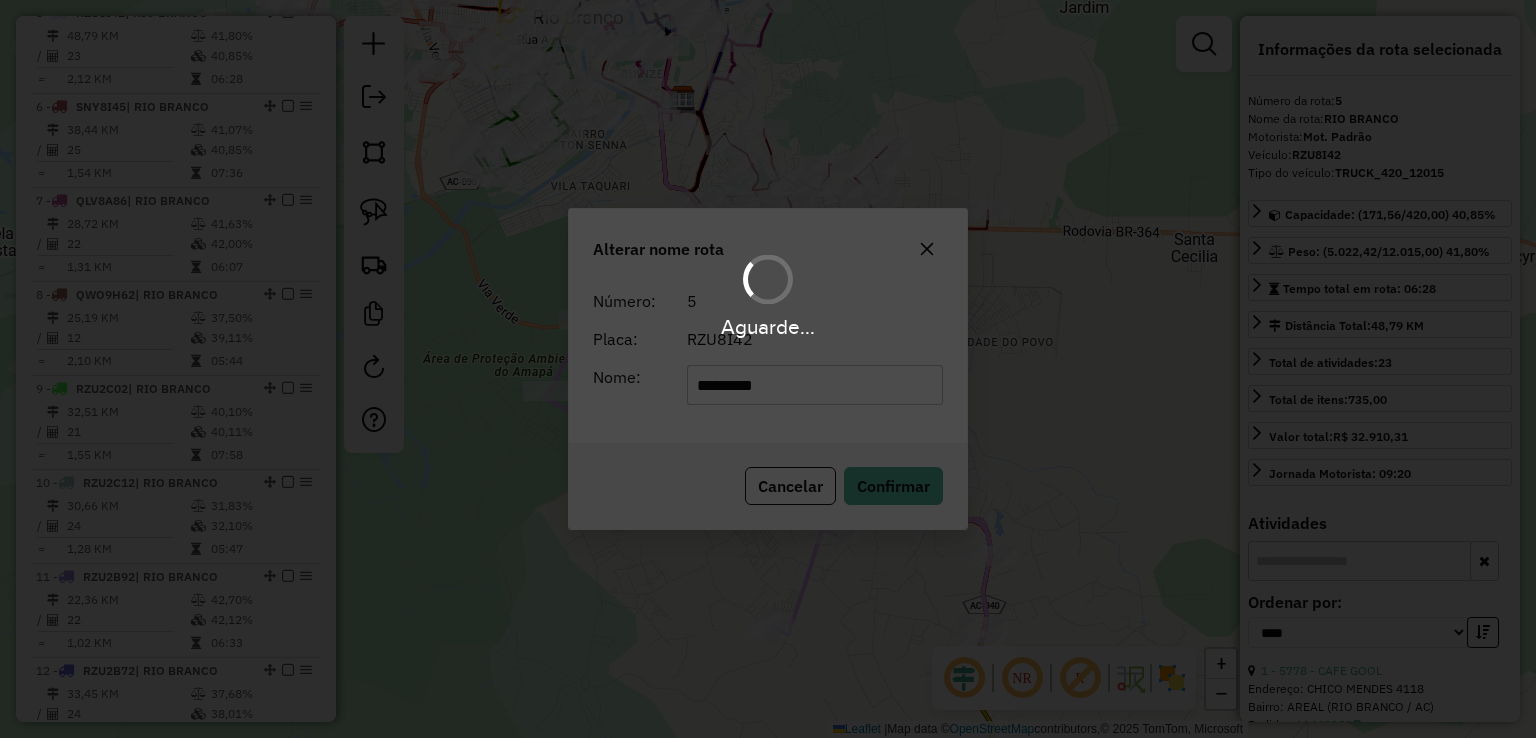 type 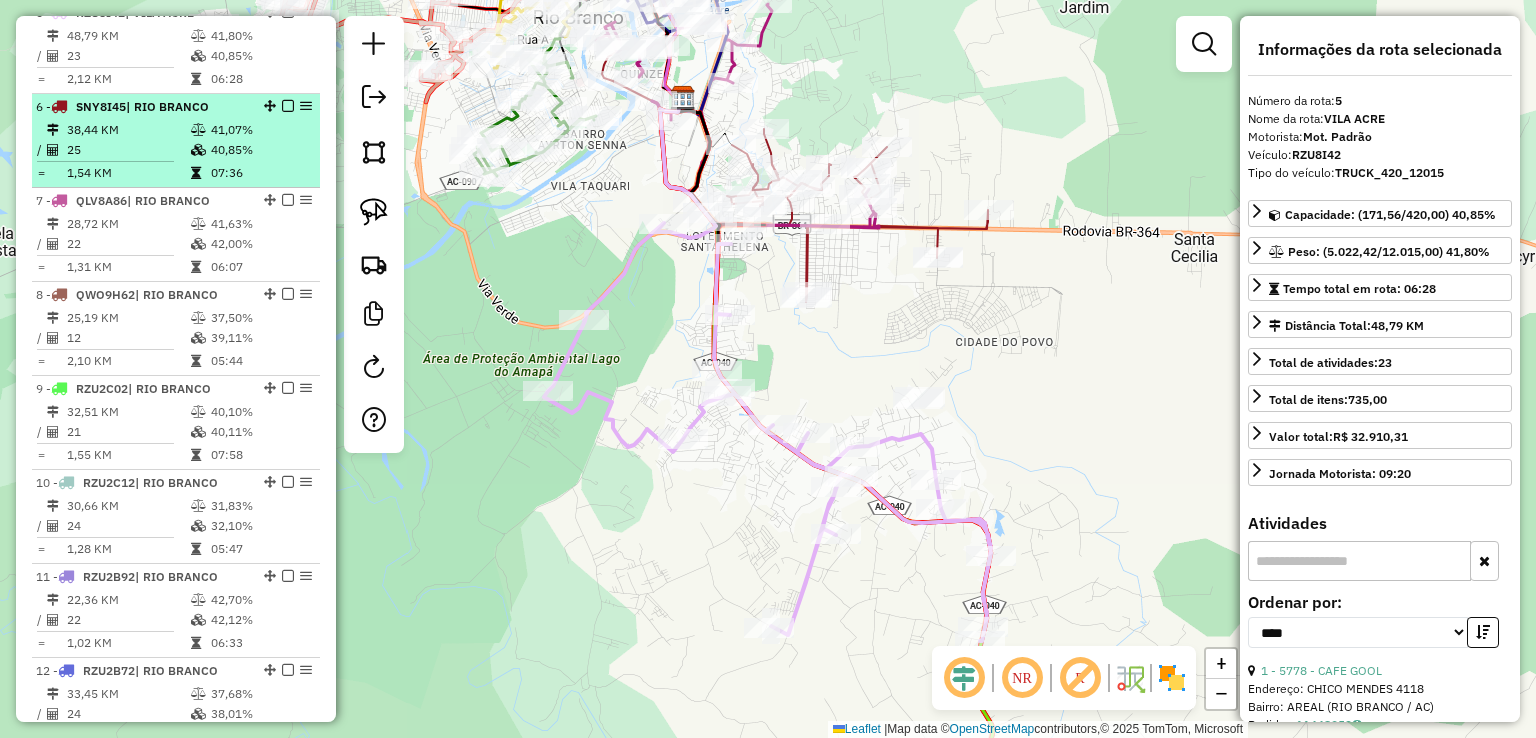 click on "25" at bounding box center [128, 150] 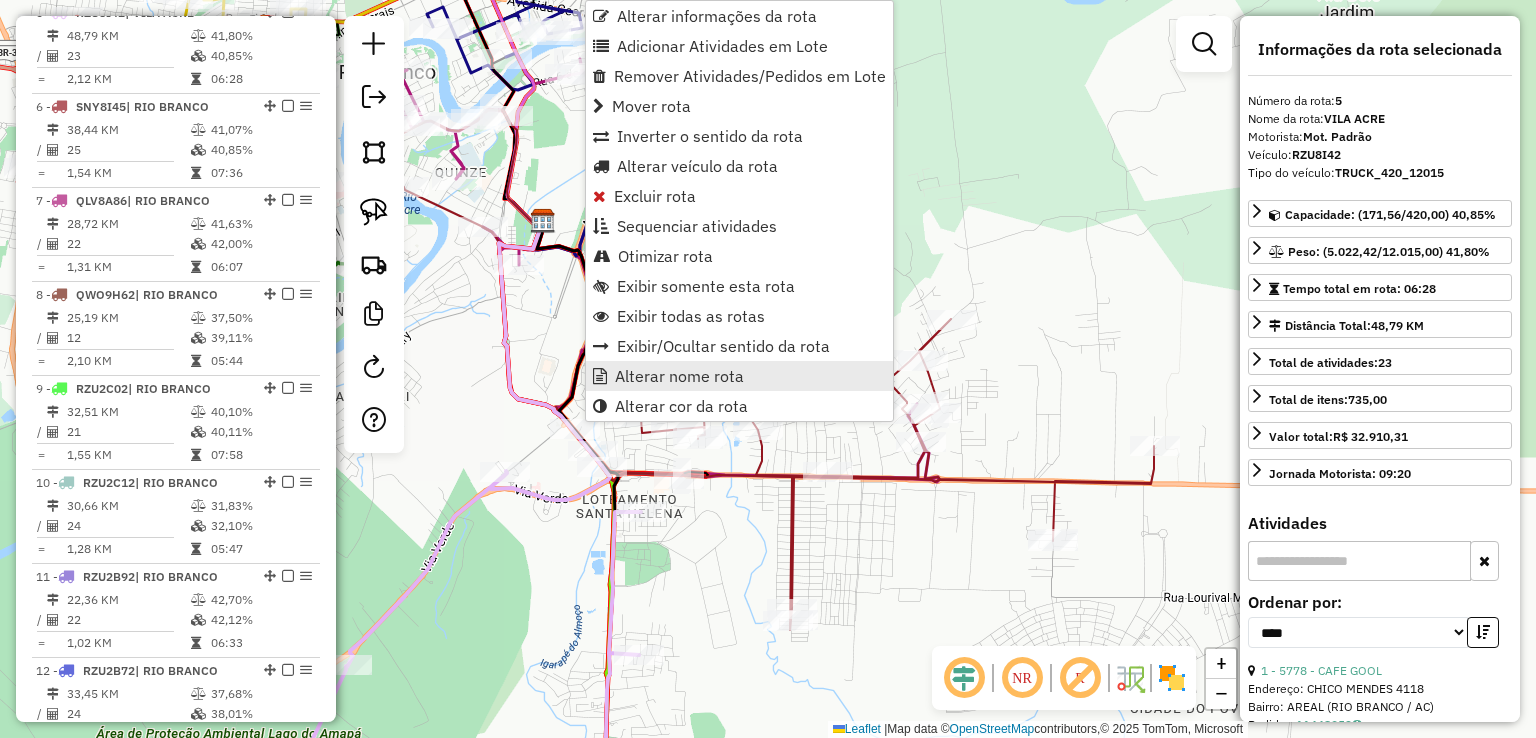 click on "Alterar nome rota" at bounding box center (679, 376) 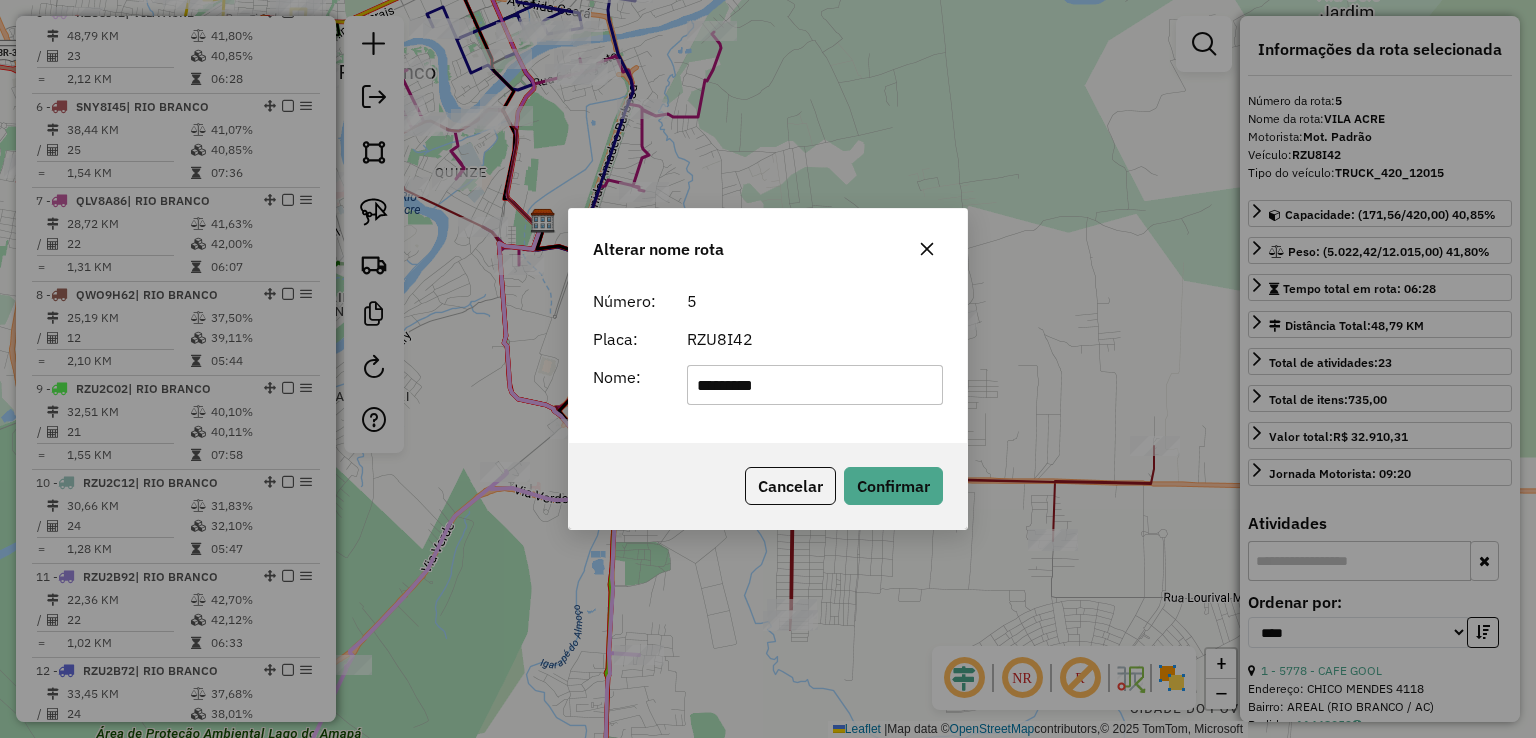 drag, startPoint x: 796, startPoint y: 389, endPoint x: 534, endPoint y: 389, distance: 262 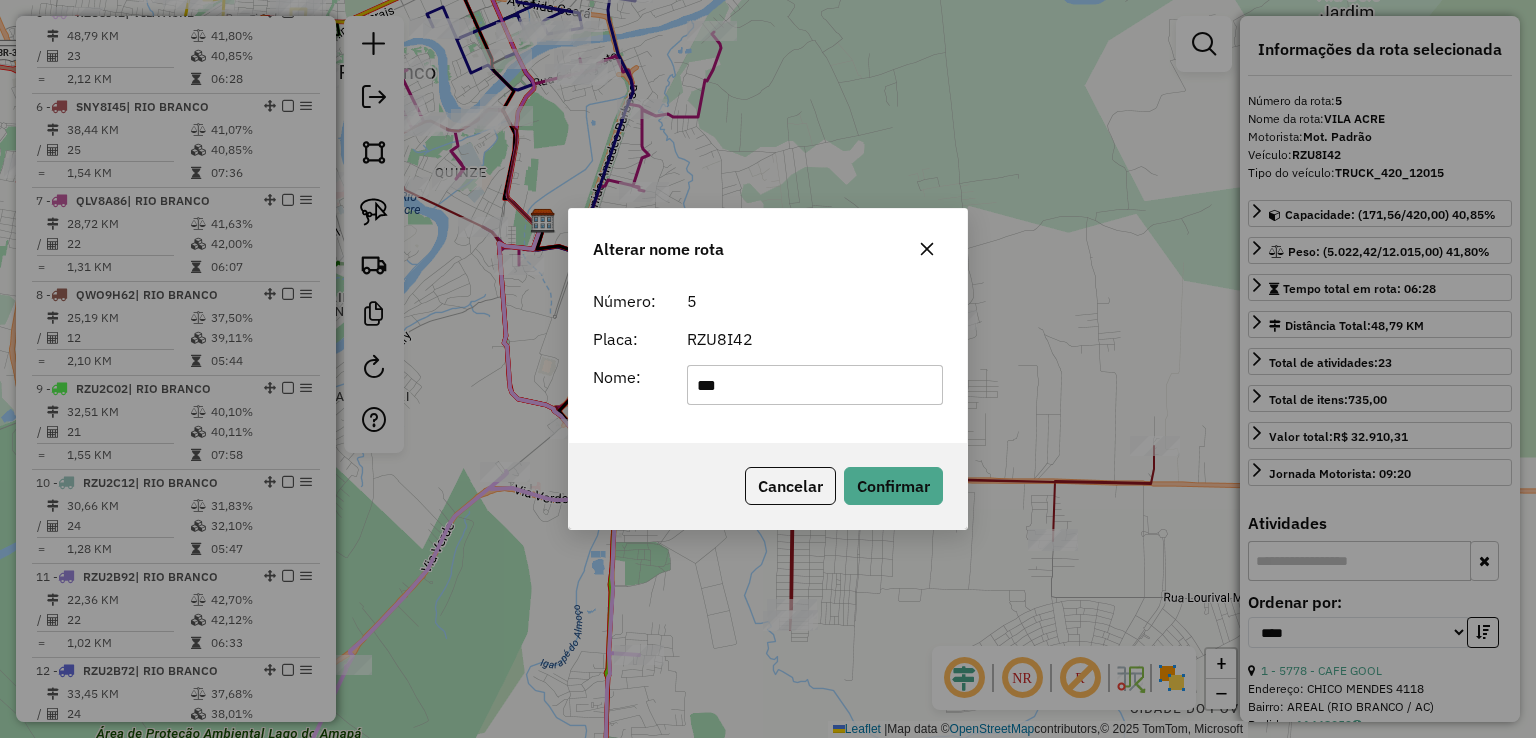 type on "**********" 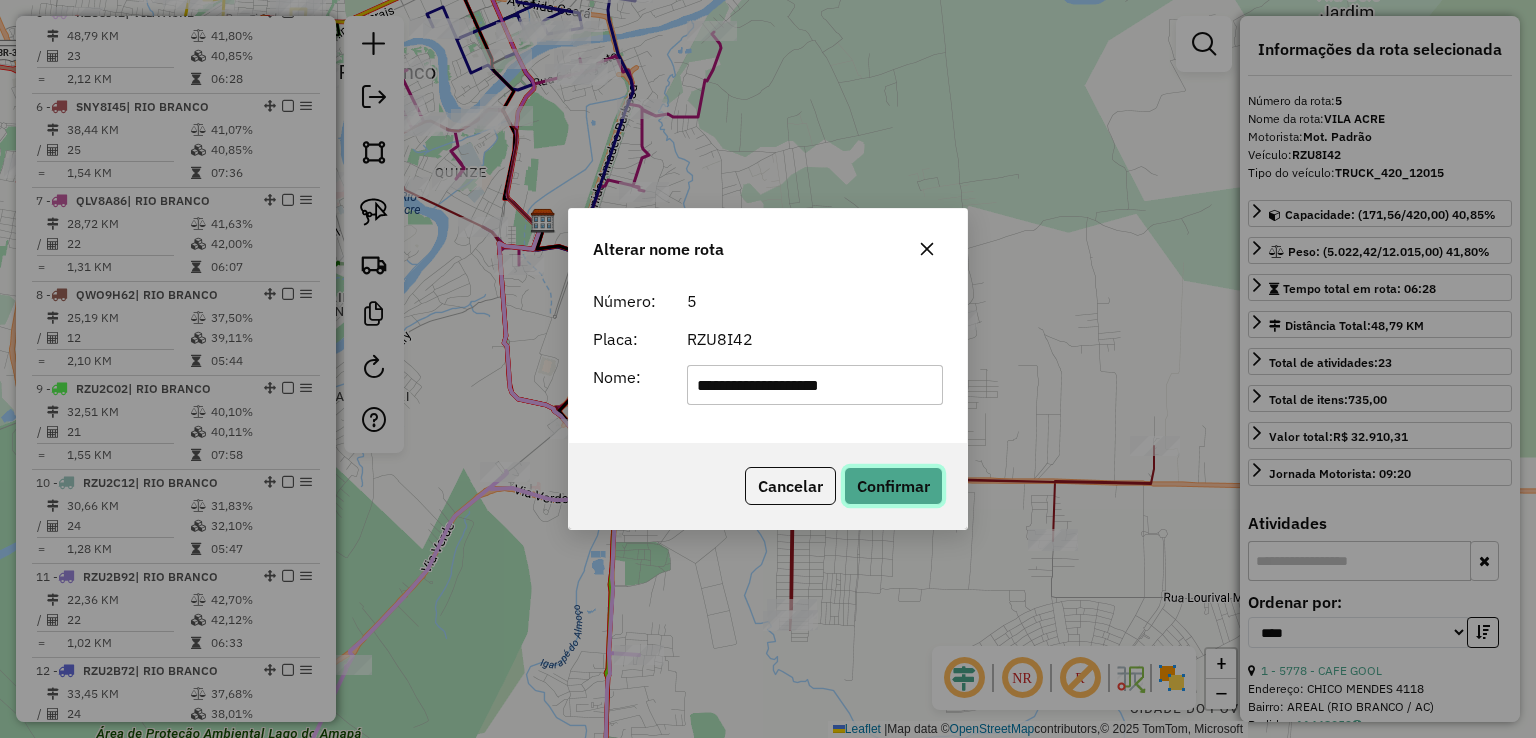 click on "Confirmar" 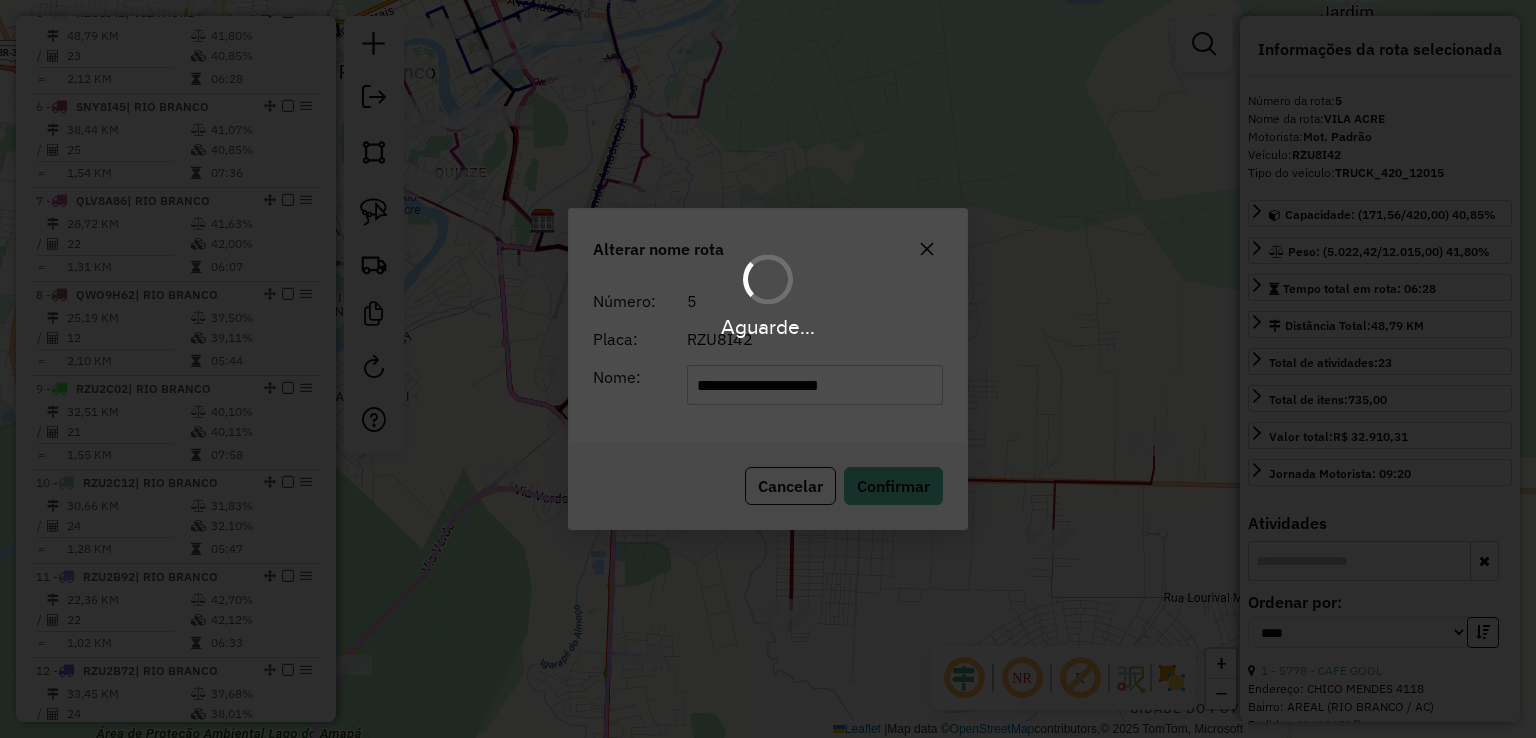 type 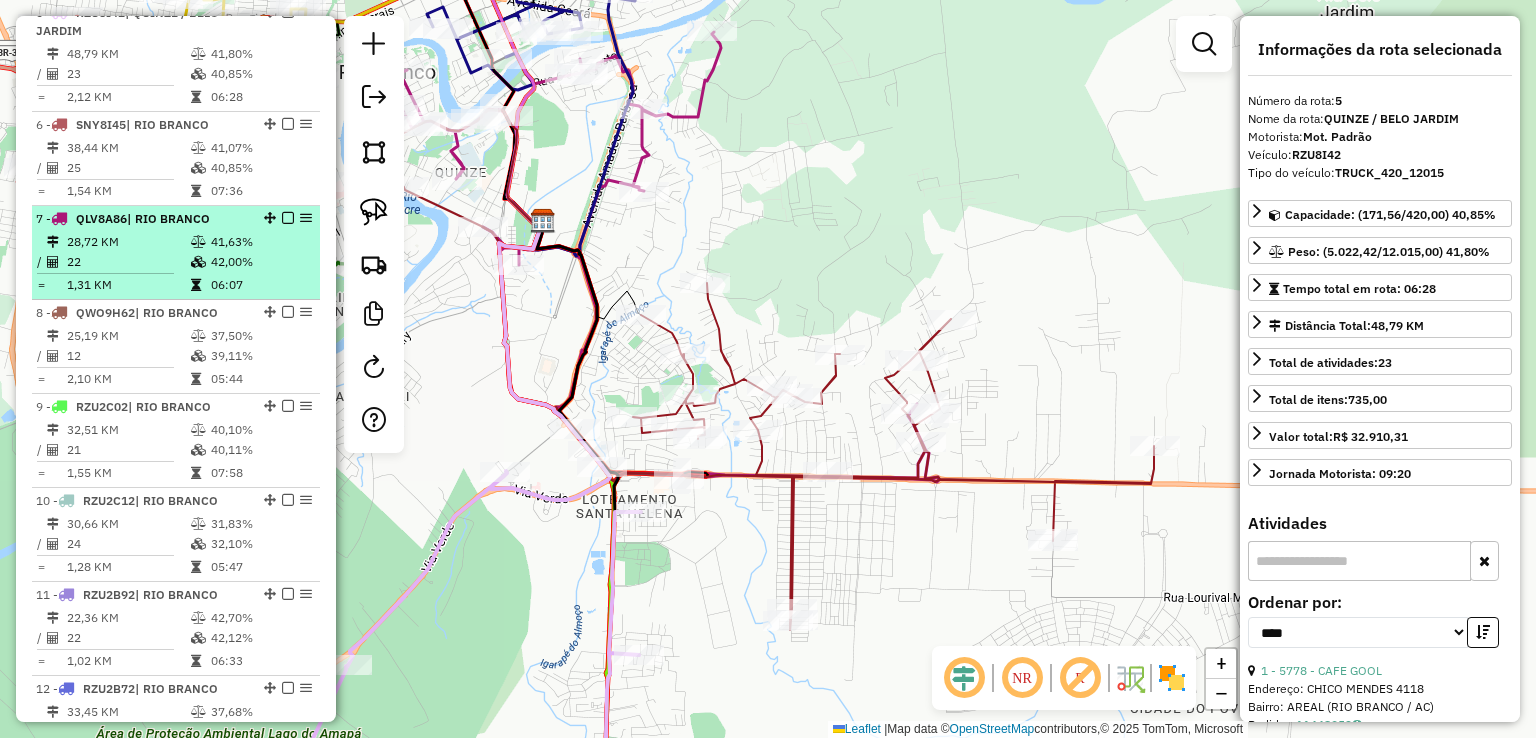 click on "22" at bounding box center (128, 262) 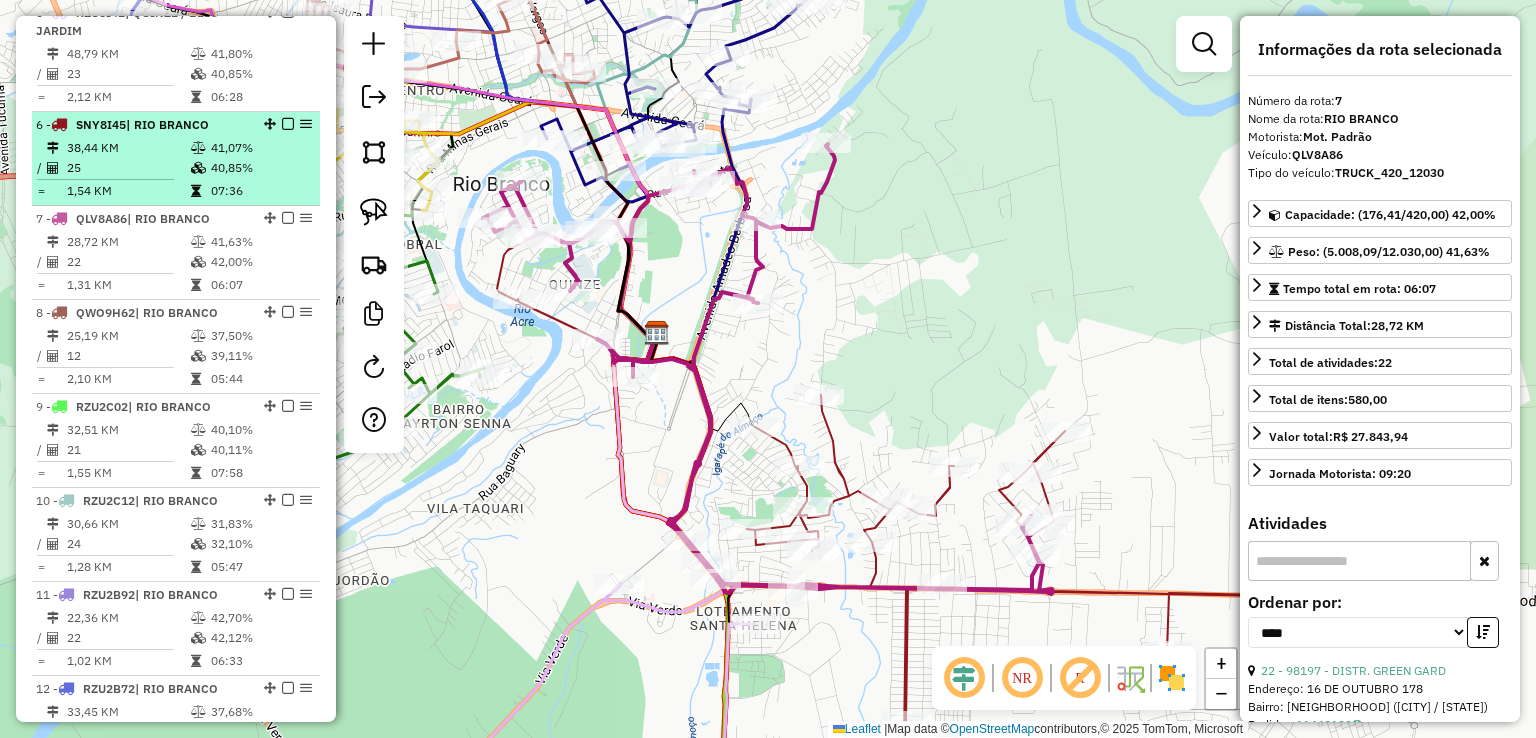 click on "38,44 KM" at bounding box center [128, 148] 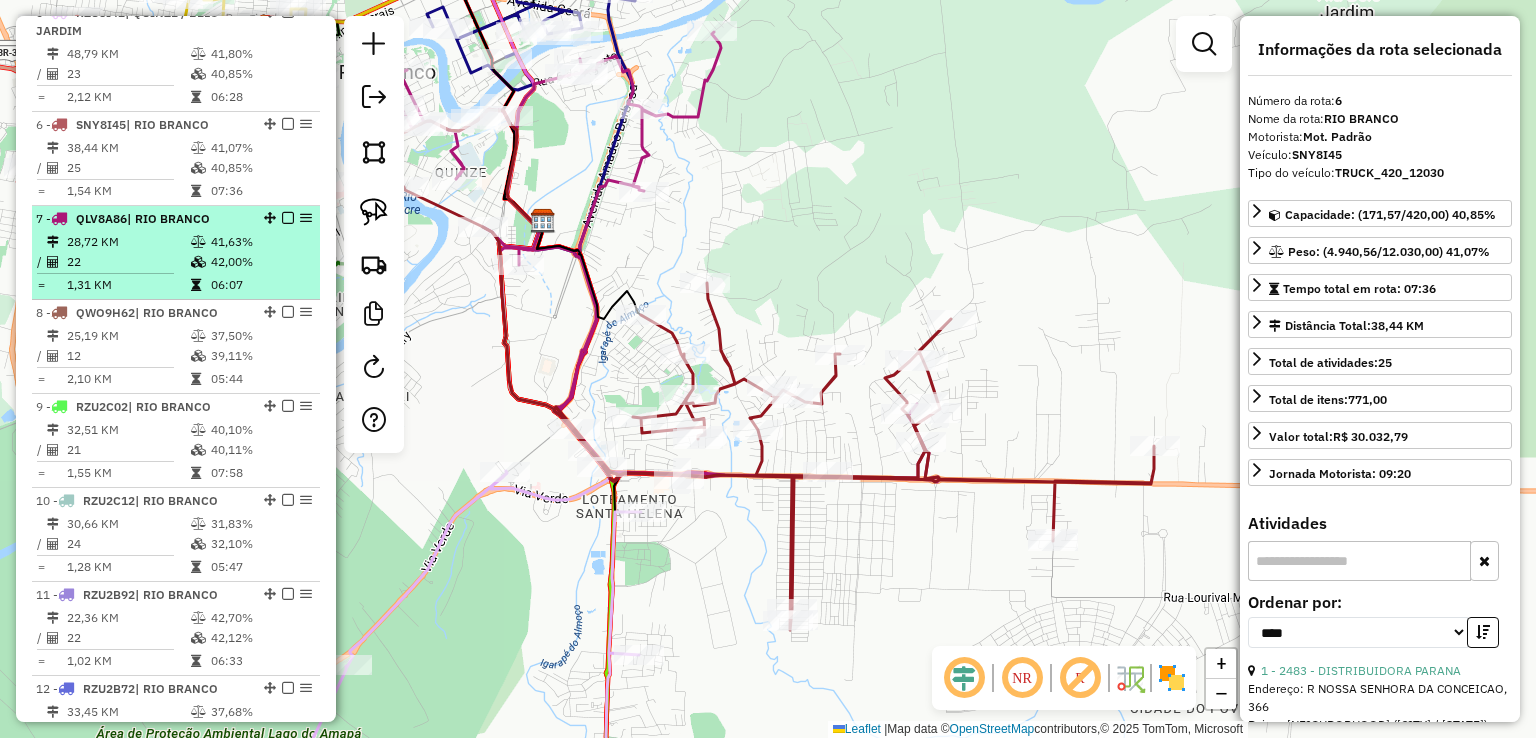 scroll, scrollTop: 1060, scrollLeft: 0, axis: vertical 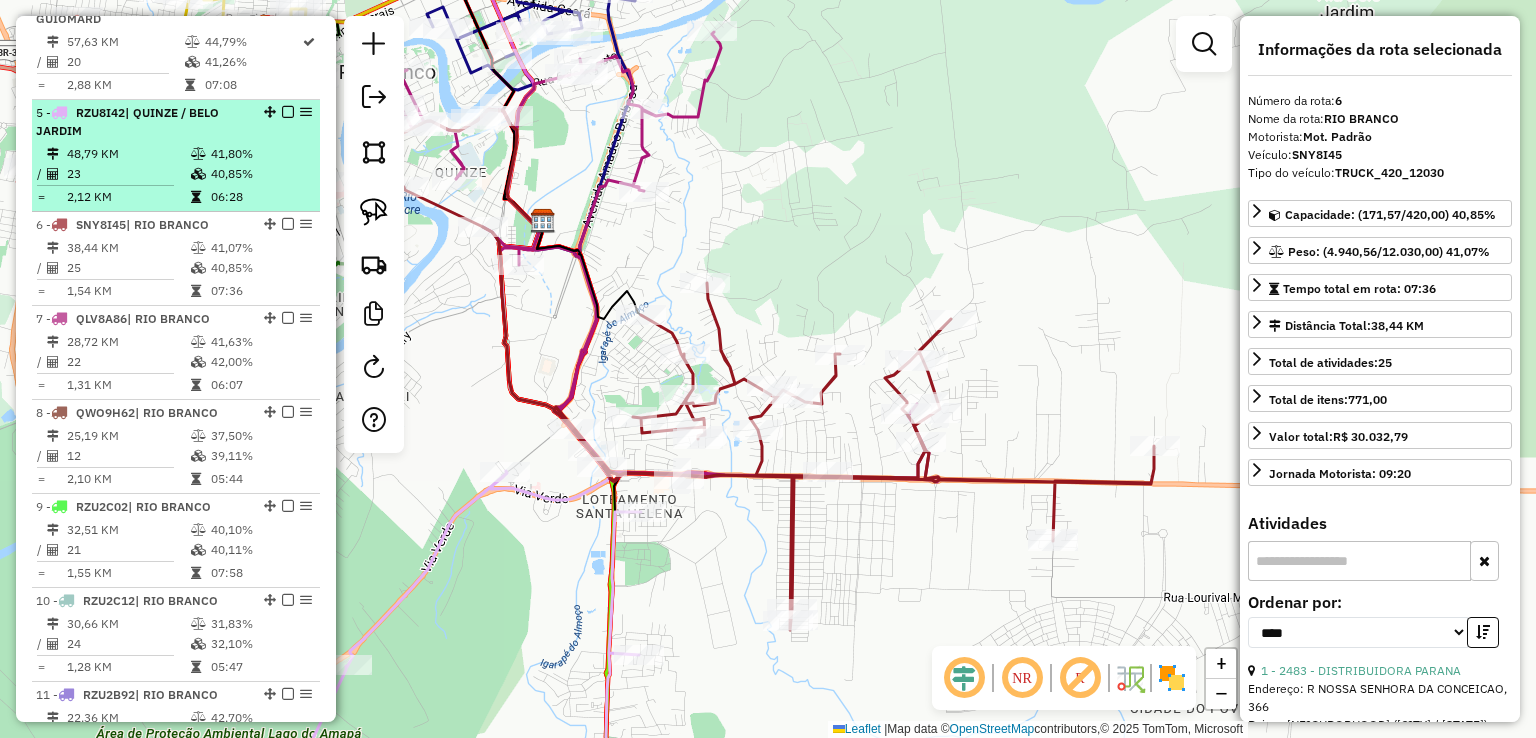 click at bounding box center (200, 174) 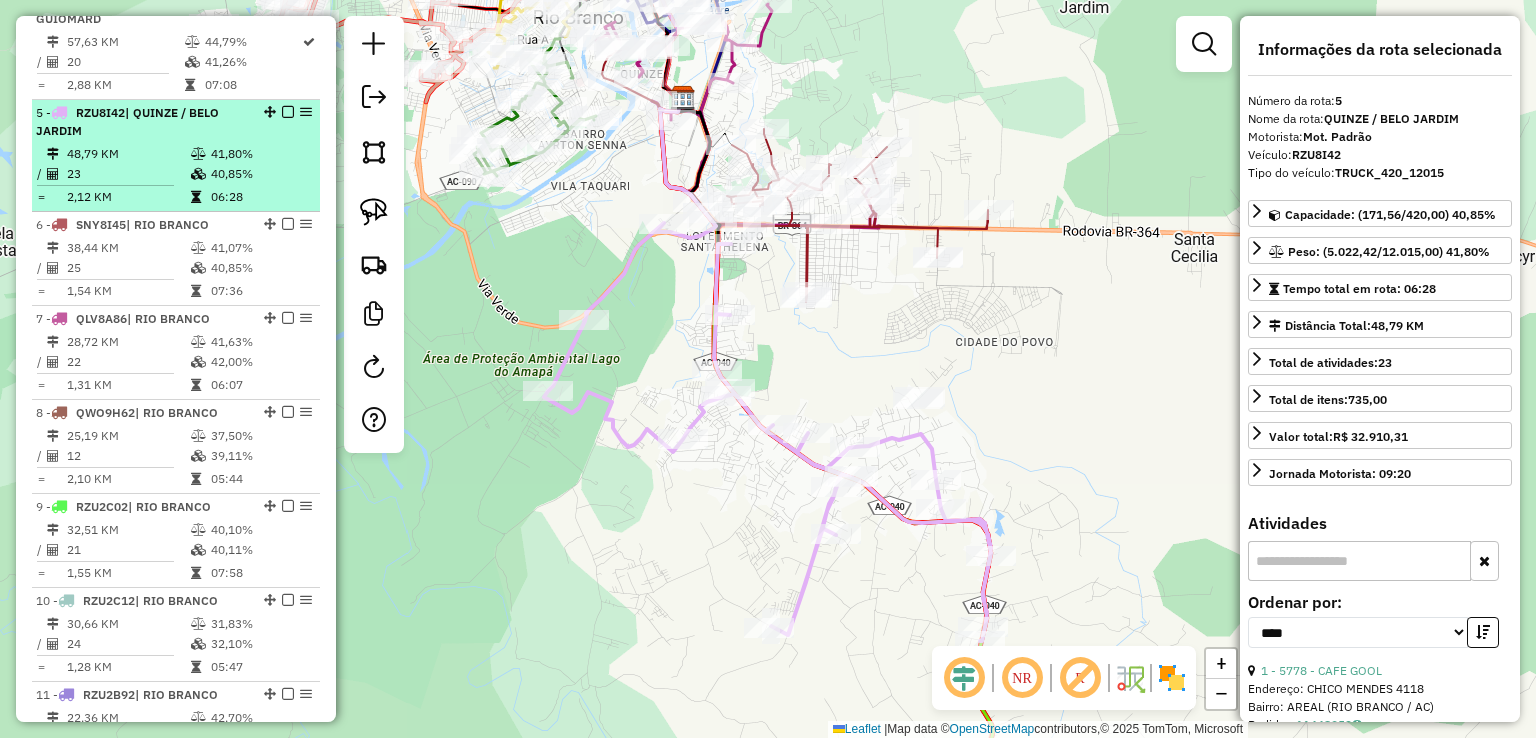 click on "23" at bounding box center [128, 174] 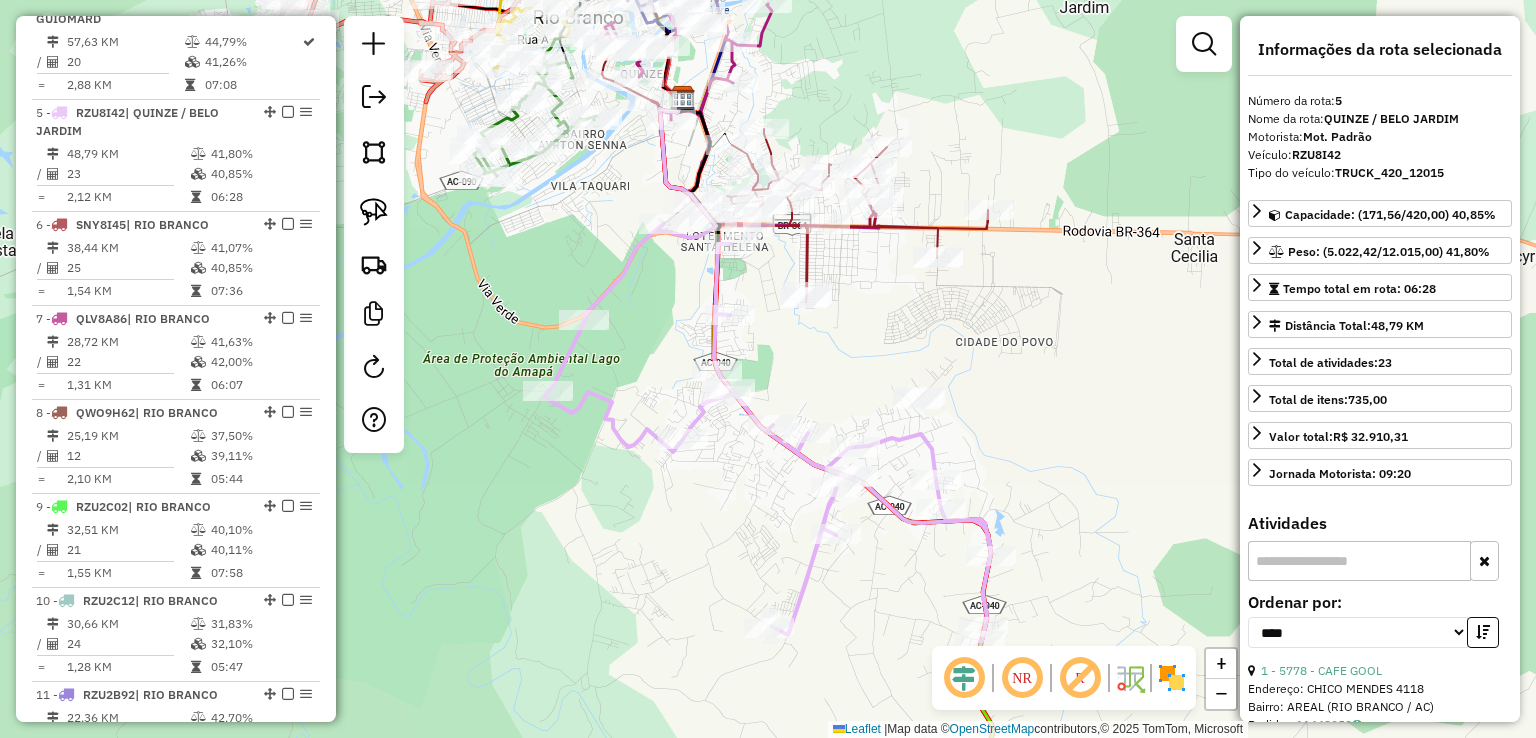 click on "Janela de atendimento Grade de atendimento Capacidade Transportadoras Veículos Cliente Pedidos  Rotas Selecione os dias de semana para filtrar as janelas de atendimento  Seg   Ter   Qua   Qui   Sex   Sáb   Dom  Informe o período da janela de atendimento: De: Até:  Filtrar exatamente a janela do cliente  Considerar janela de atendimento padrão  Selecione os dias de semana para filtrar as grades de atendimento  Seg   Ter   Qua   Qui   Sex   Sáb   Dom   Considerar clientes sem dia de atendimento cadastrado  Clientes fora do dia de atendimento selecionado Filtrar as atividades entre os valores definidos abaixo:  Peso mínimo:   Peso máximo:   Cubagem mínima:   Cubagem máxima:   De:   Até:  Filtrar as atividades entre o tempo de atendimento definido abaixo:  De:   Até:   Considerar capacidade total dos clientes não roteirizados Transportadora: Selecione um ou mais itens Tipo de veículo: Selecione um ou mais itens Veículo: Selecione um ou mais itens Motorista: Selecione um ou mais itens Nome: Rótulo:" 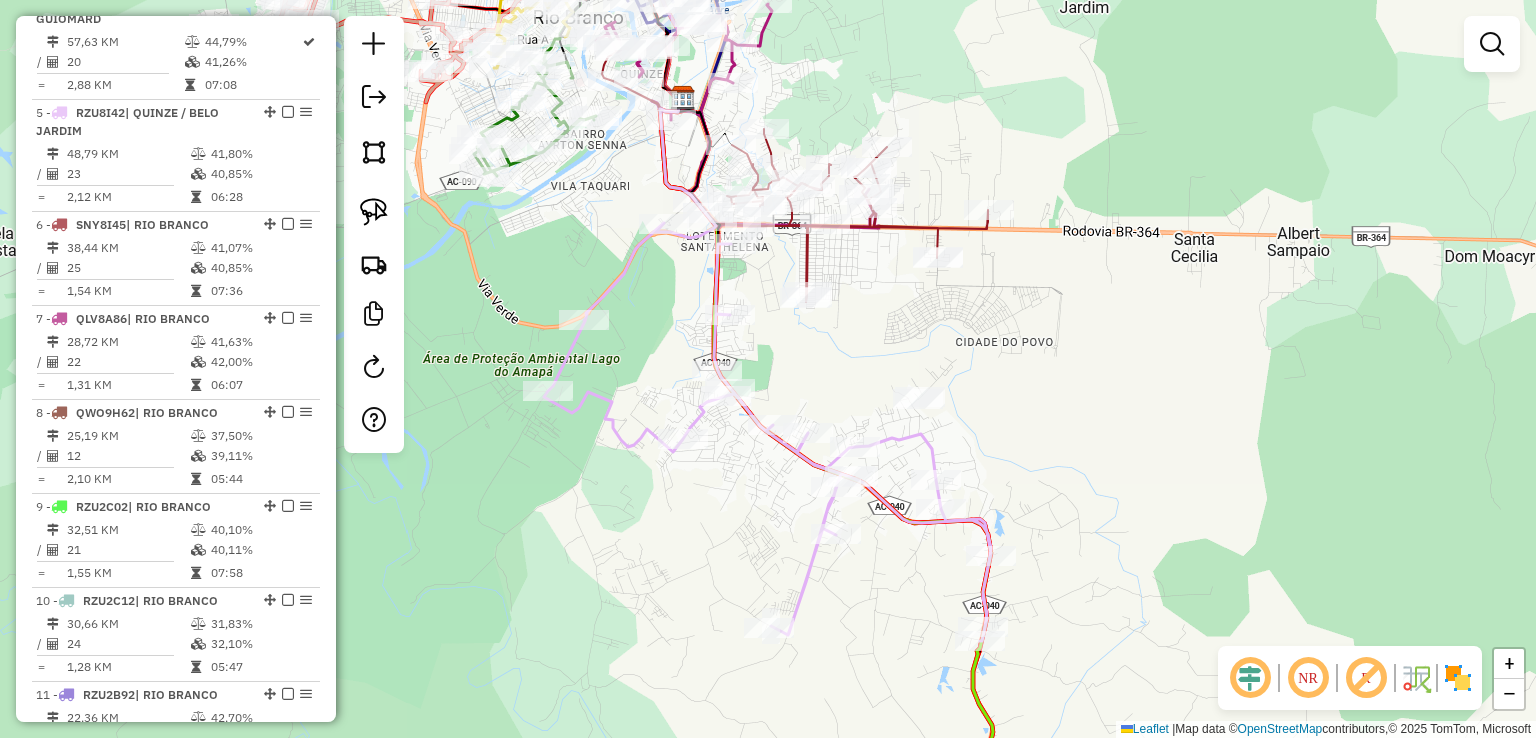 click 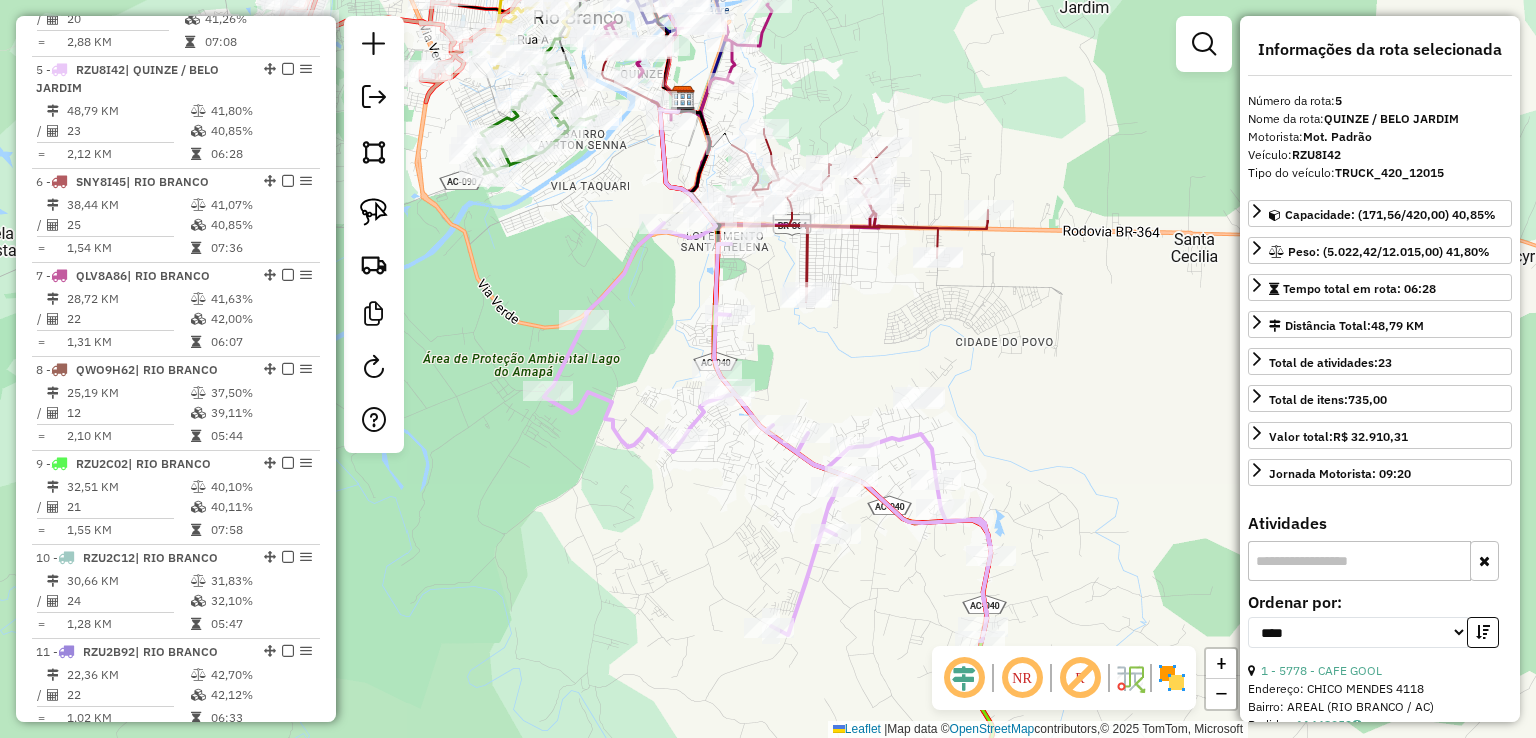 scroll, scrollTop: 1160, scrollLeft: 0, axis: vertical 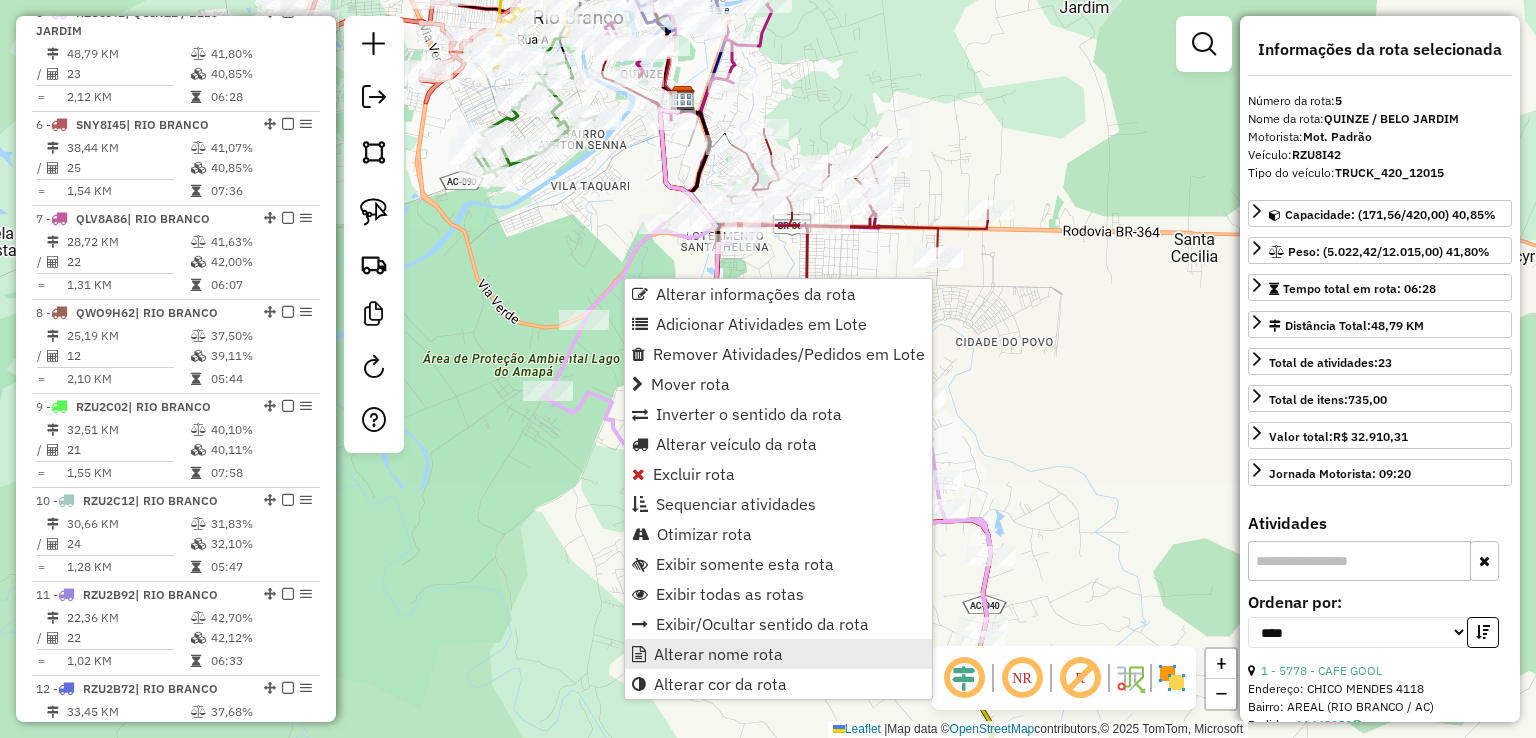 click on "Alterar nome rota" at bounding box center [718, 654] 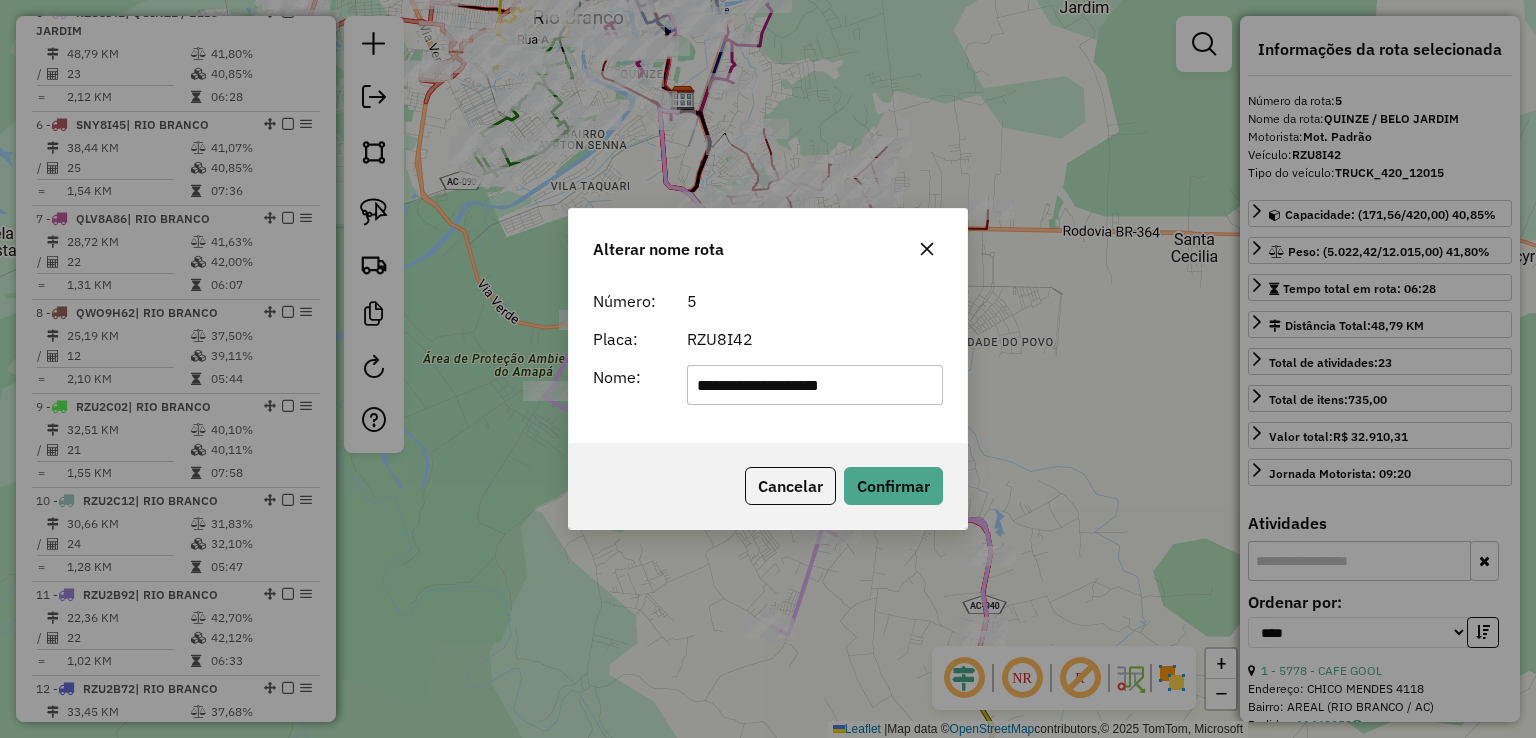 drag, startPoint x: 887, startPoint y: 380, endPoint x: 605, endPoint y: 369, distance: 282.21445 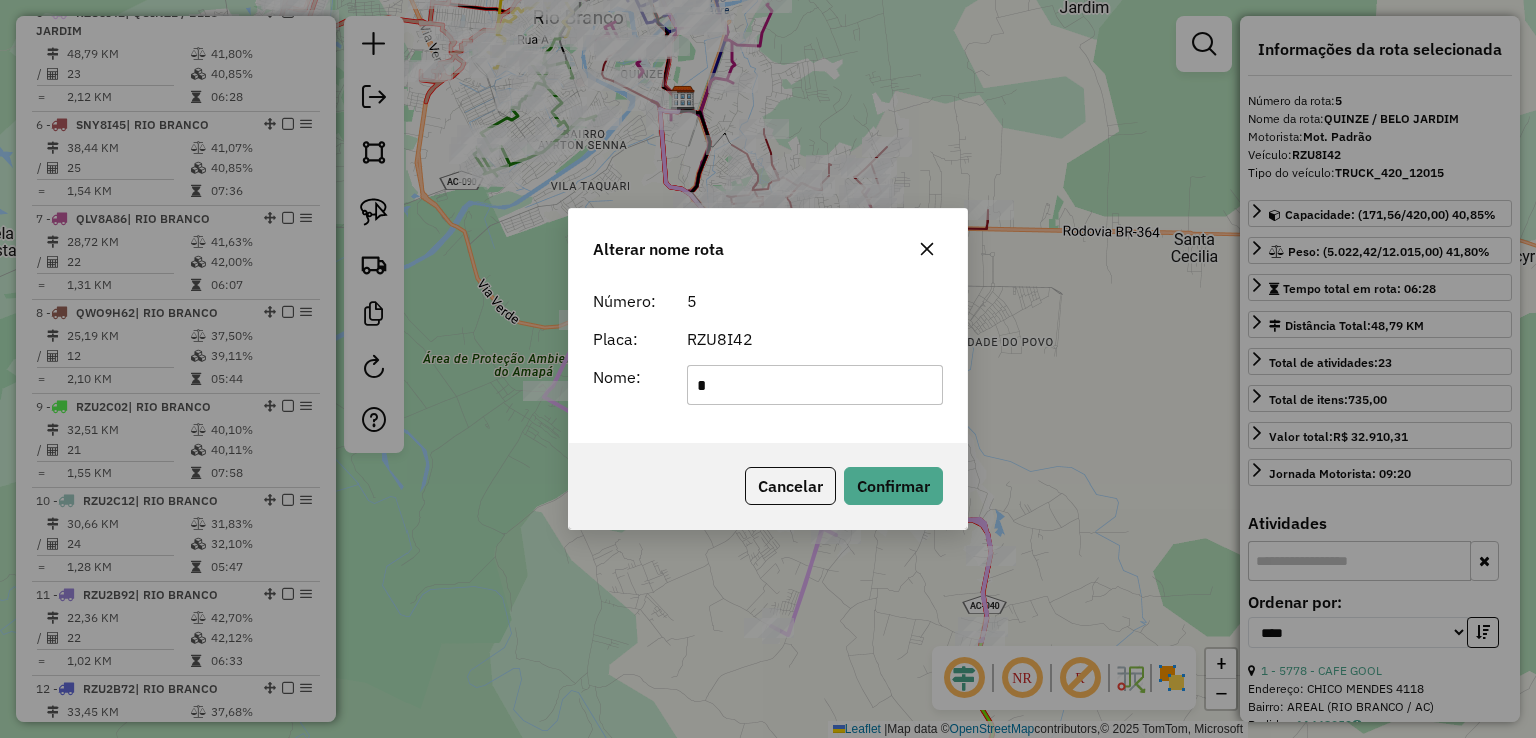 type on "**********" 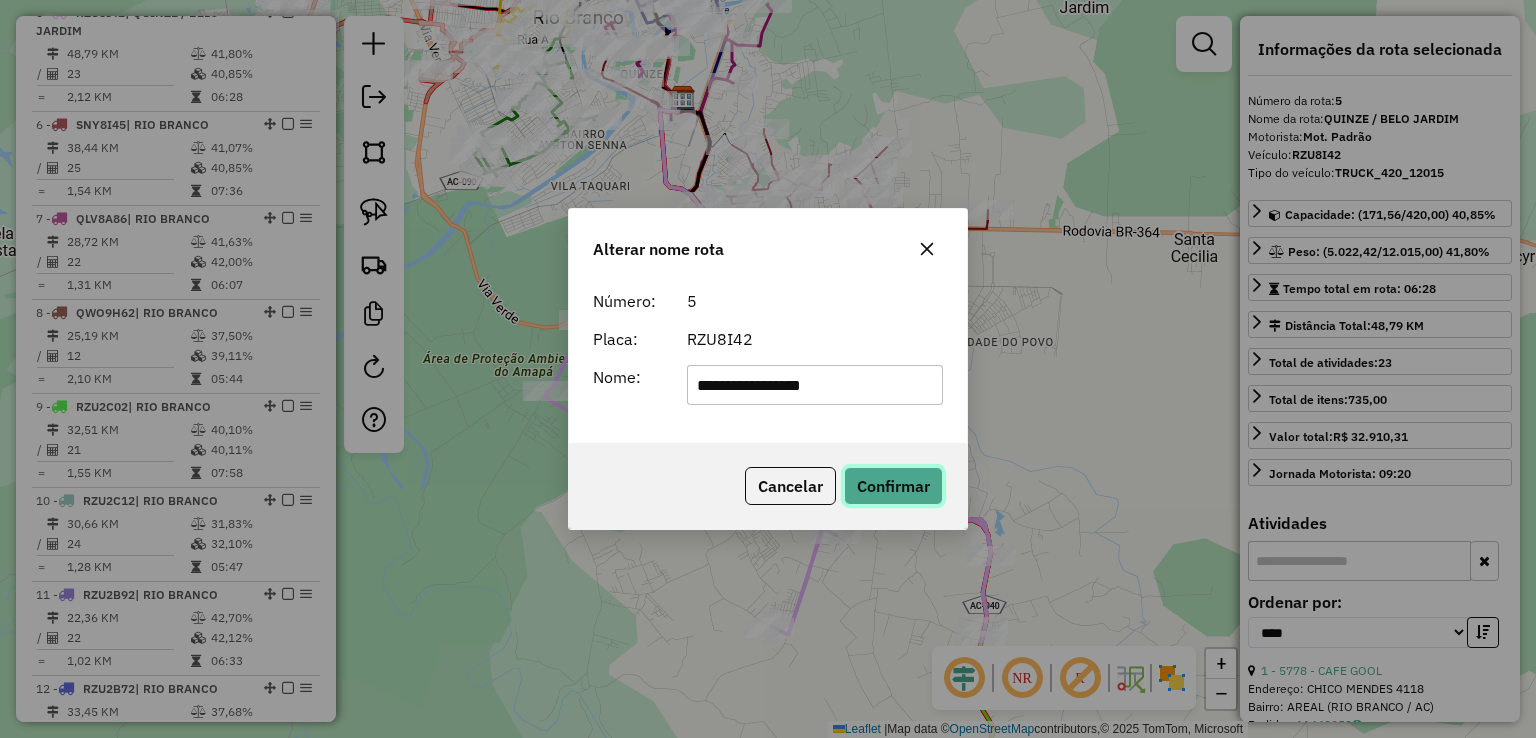 click on "Confirmar" 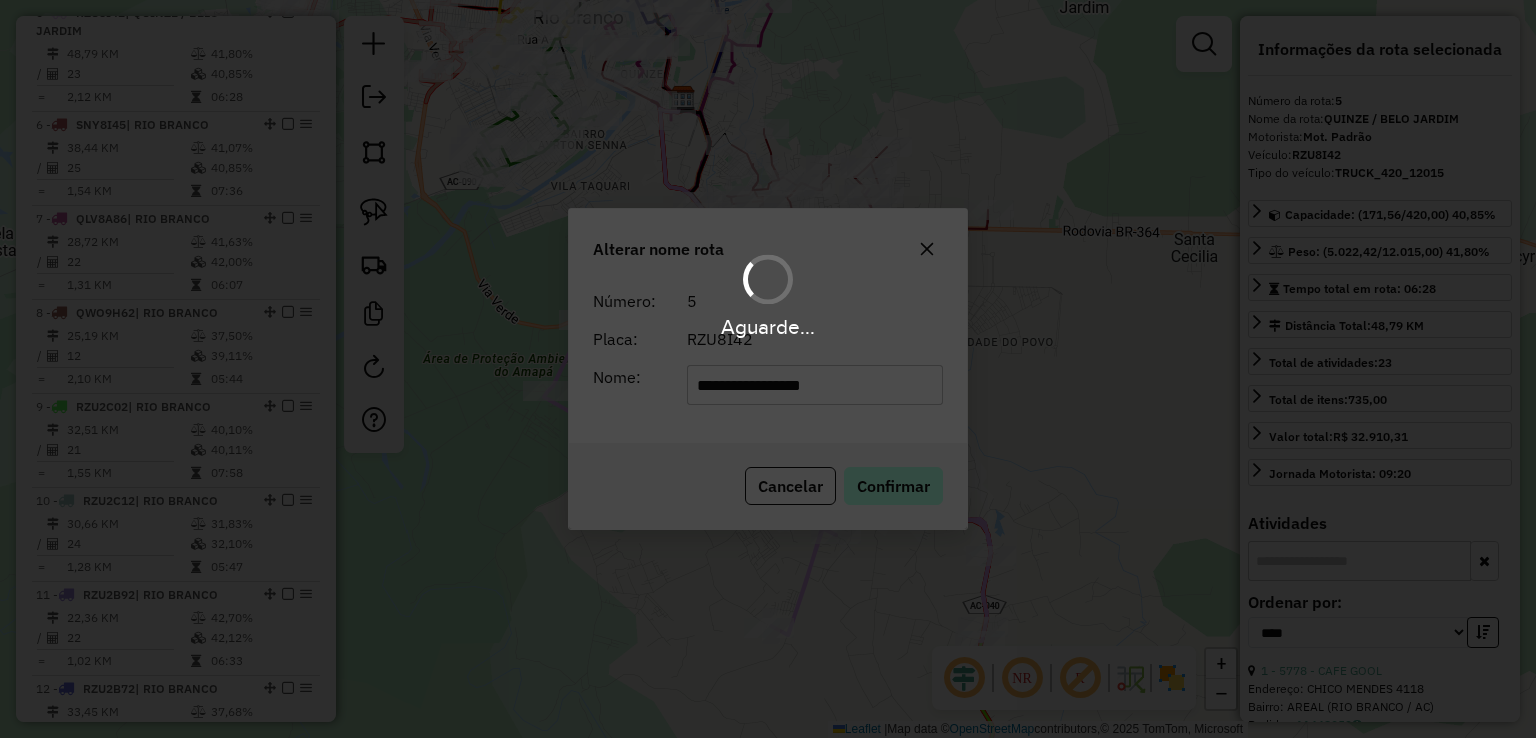 type 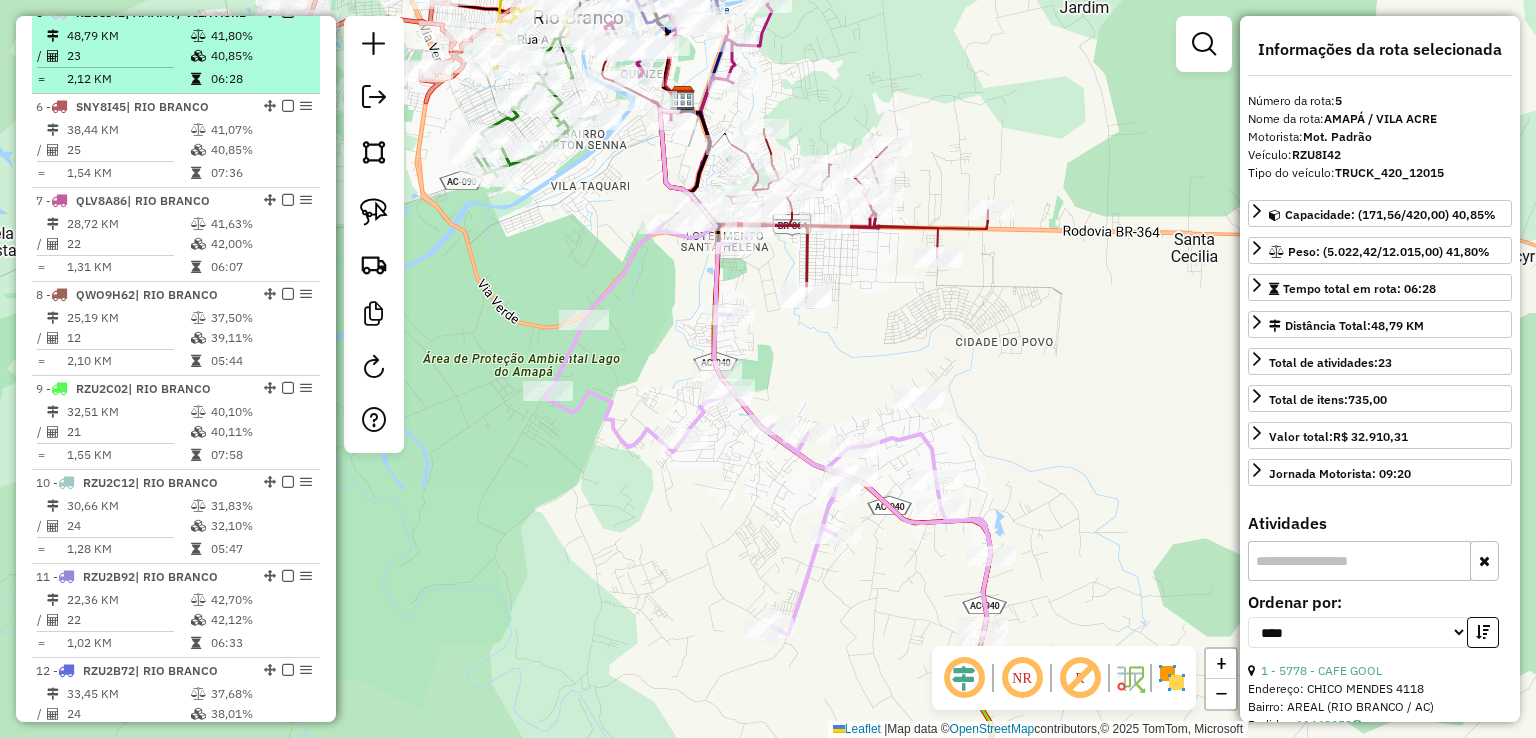 click at bounding box center (288, 12) 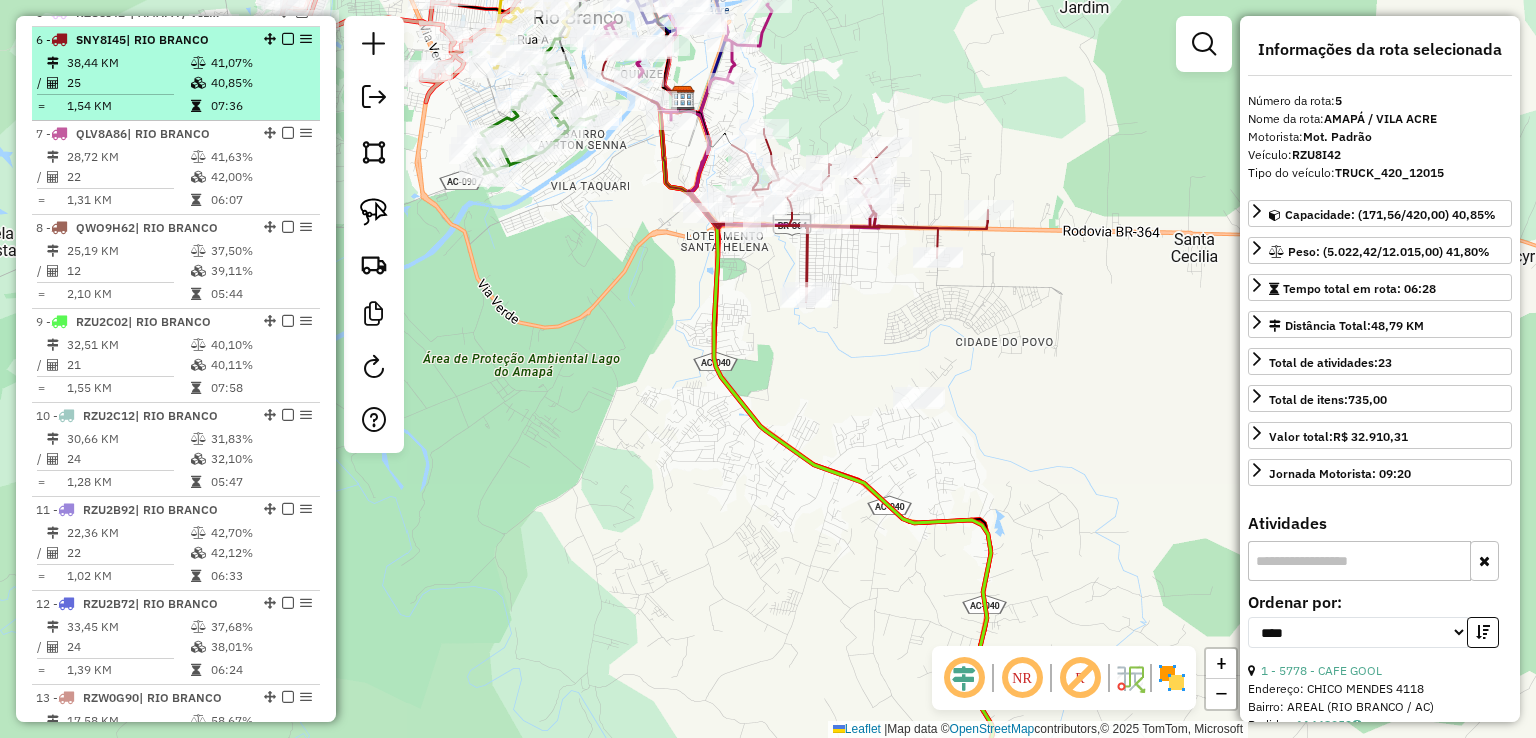 scroll, scrollTop: 960, scrollLeft: 0, axis: vertical 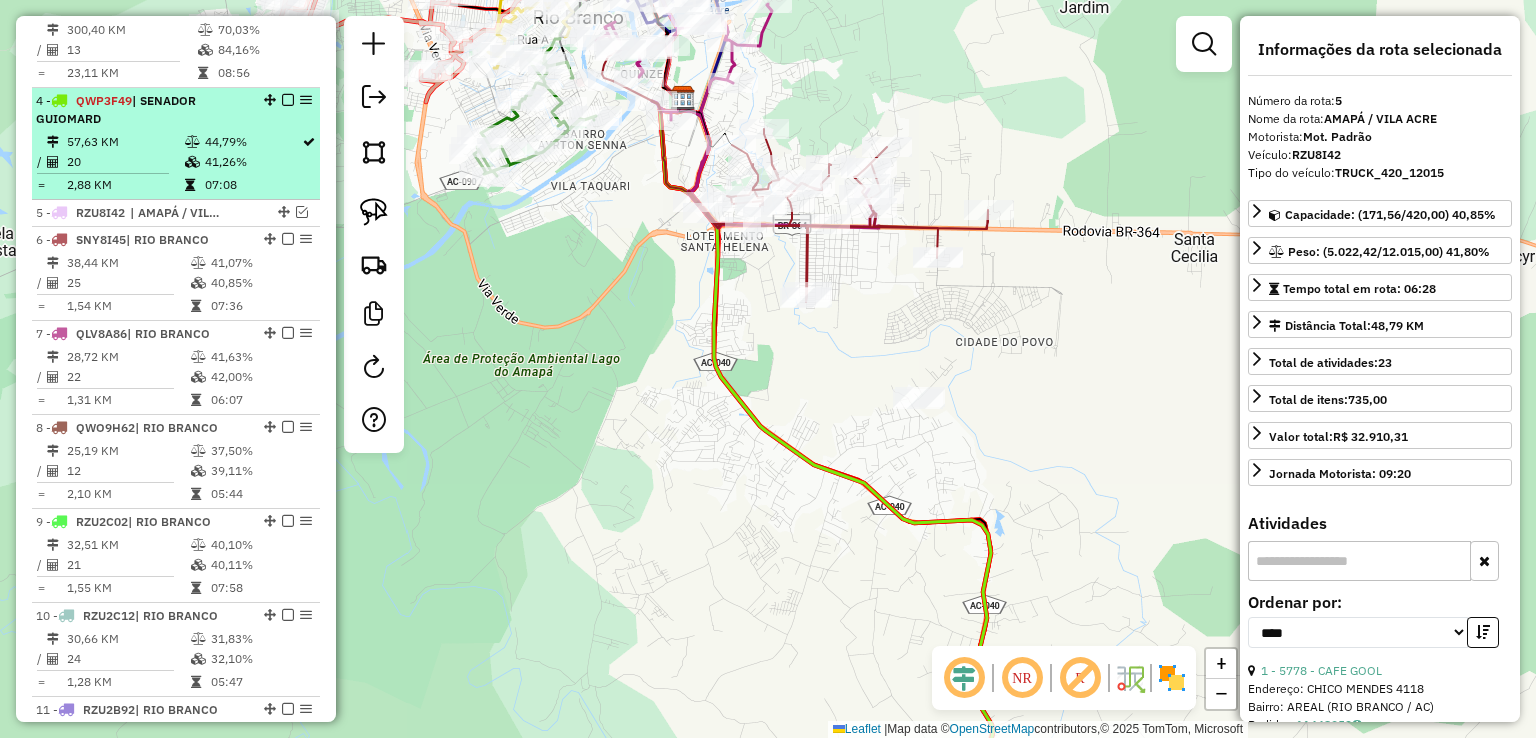 click at bounding box center (288, 100) 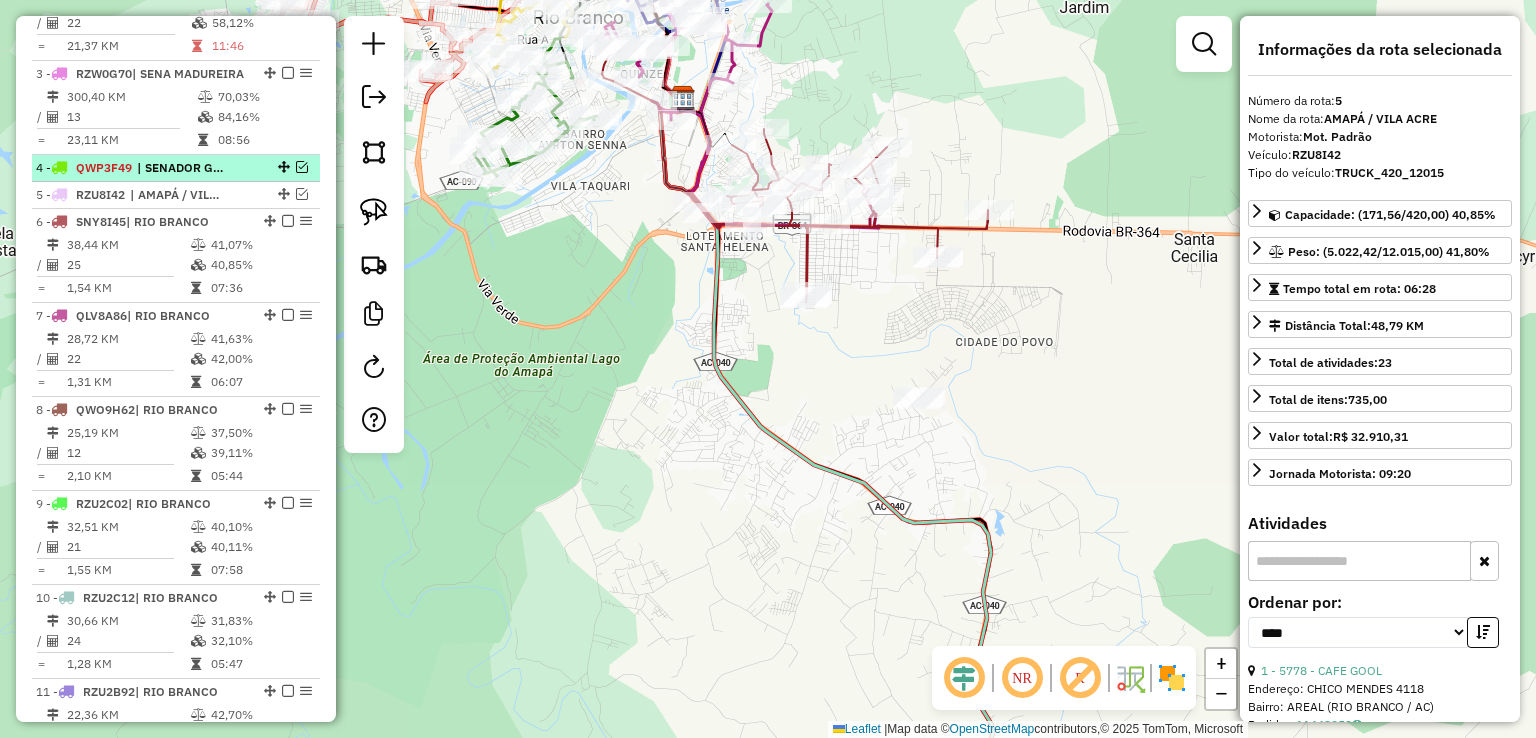 scroll, scrollTop: 860, scrollLeft: 0, axis: vertical 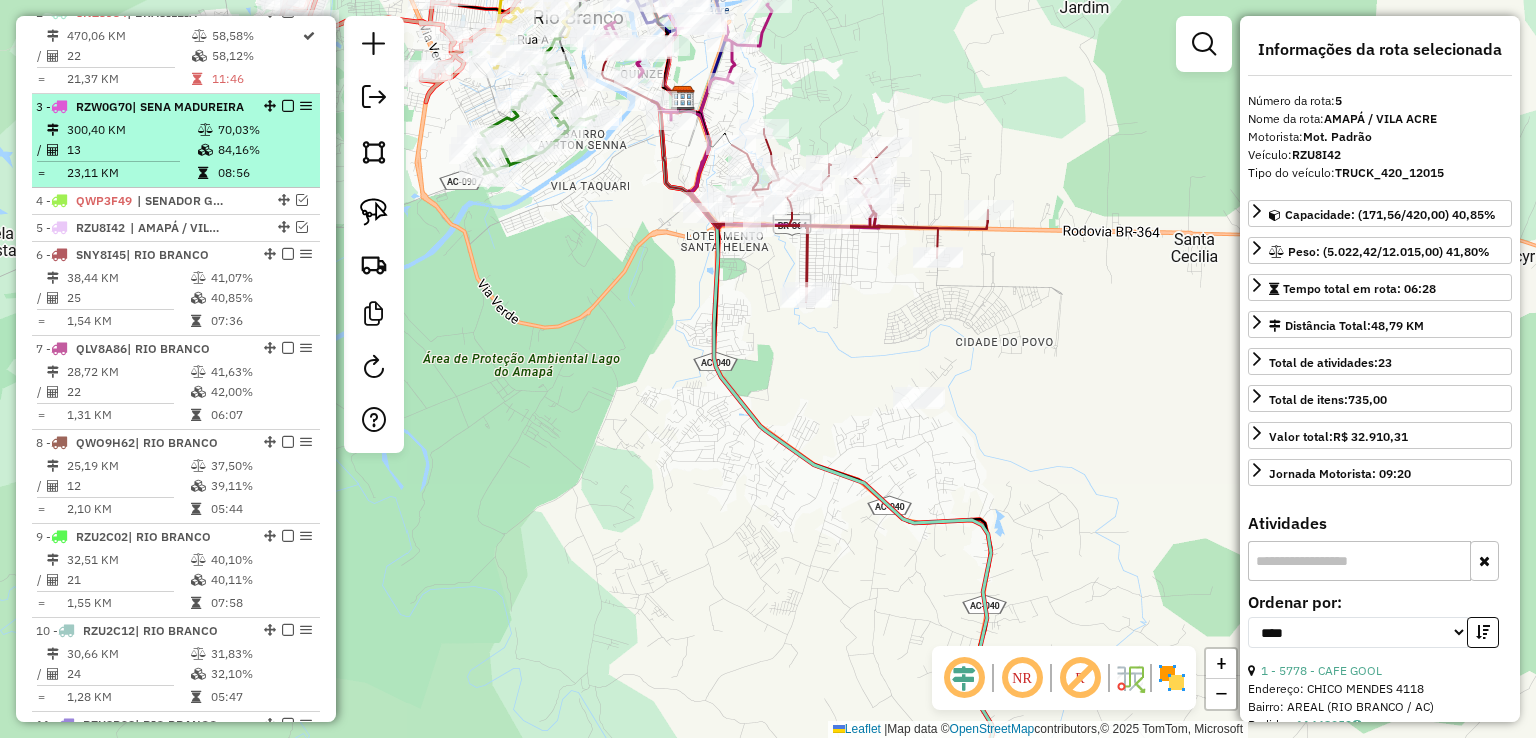 click at bounding box center [288, 106] 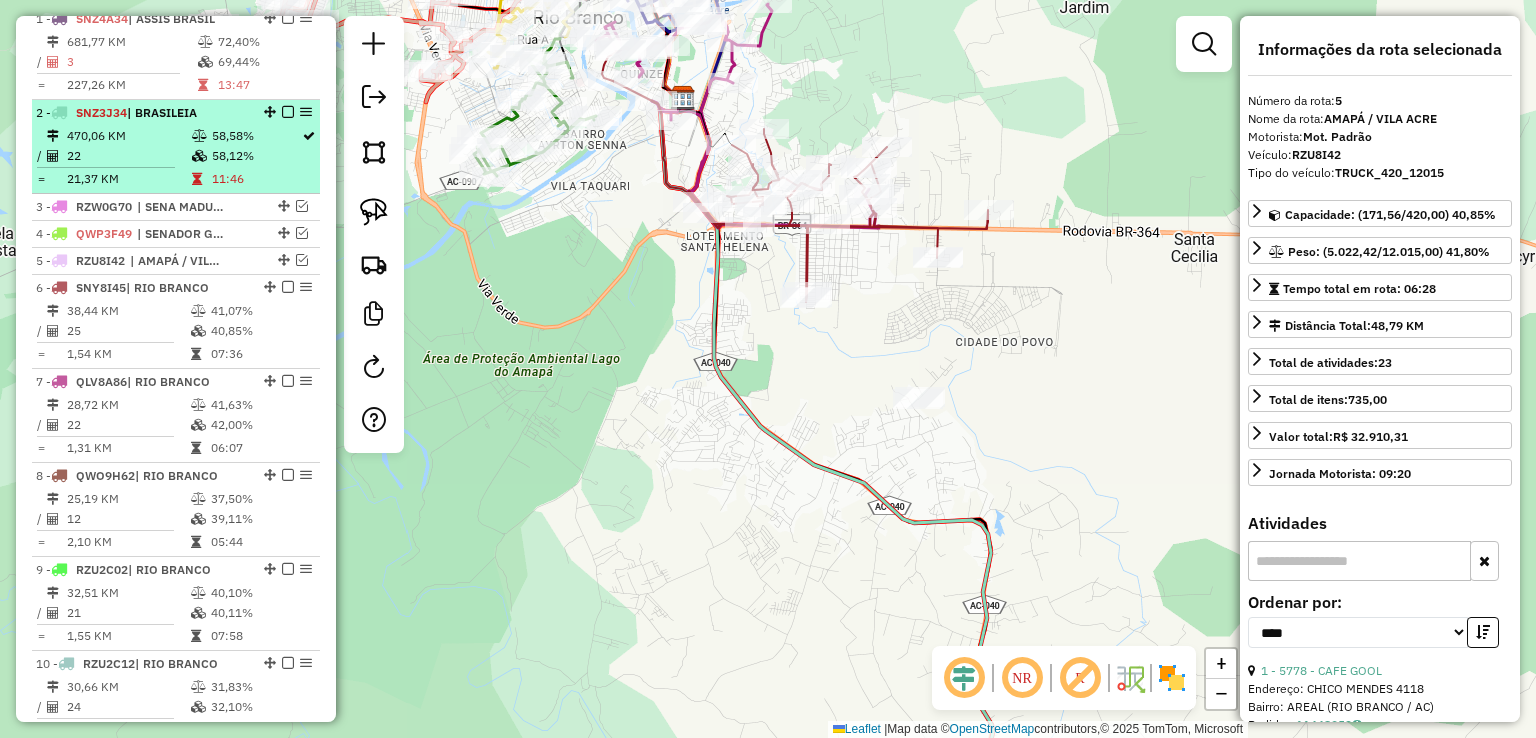 click at bounding box center [288, 112] 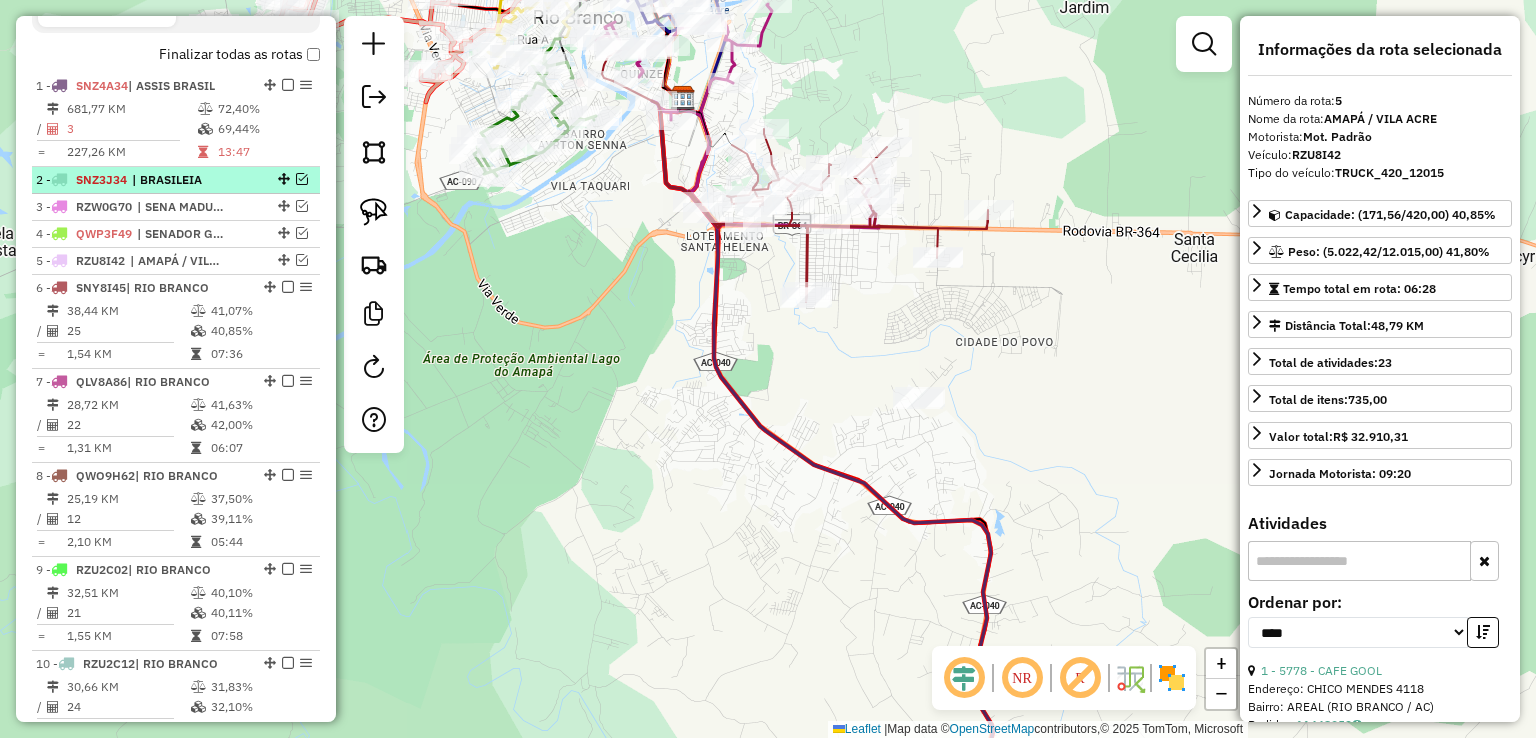 scroll, scrollTop: 660, scrollLeft: 0, axis: vertical 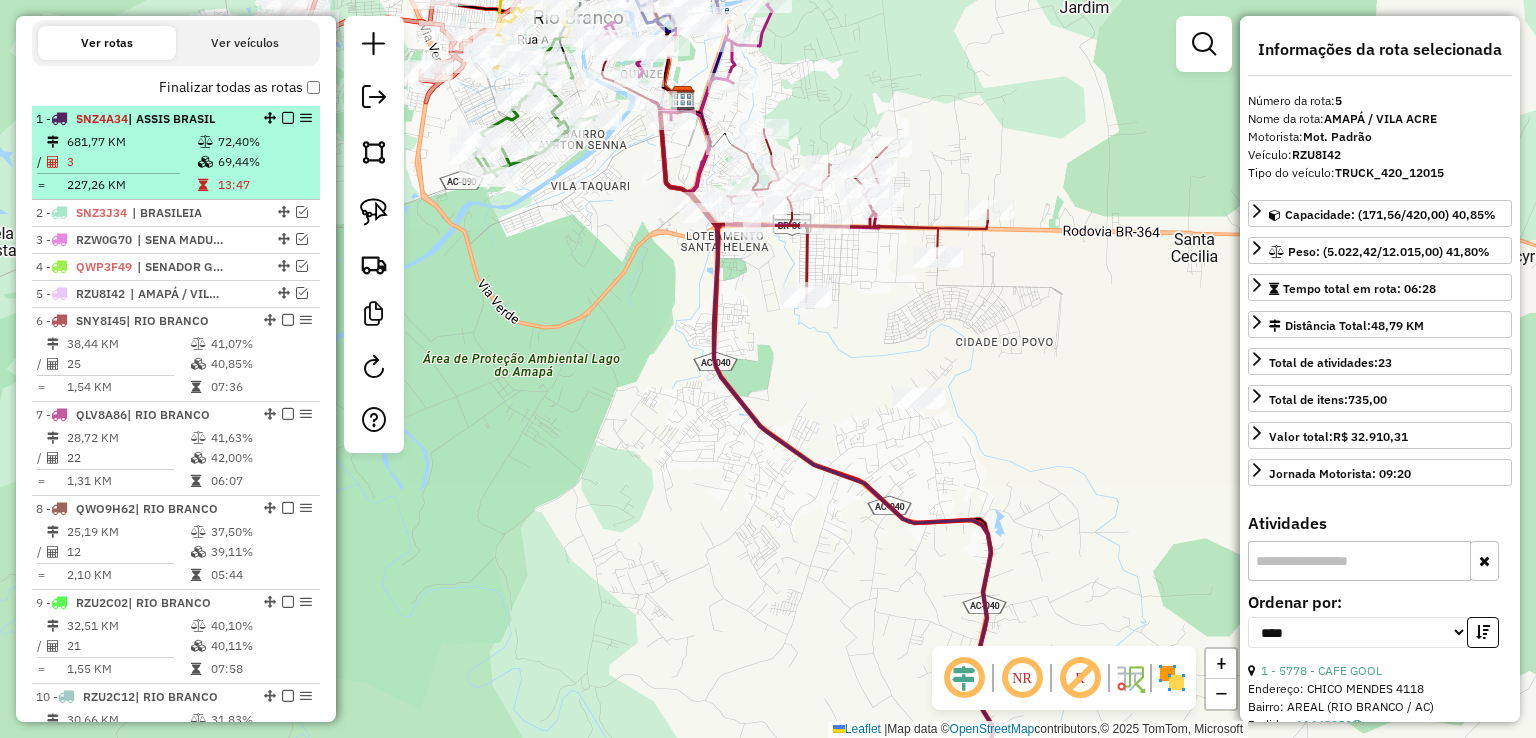 click at bounding box center (288, 118) 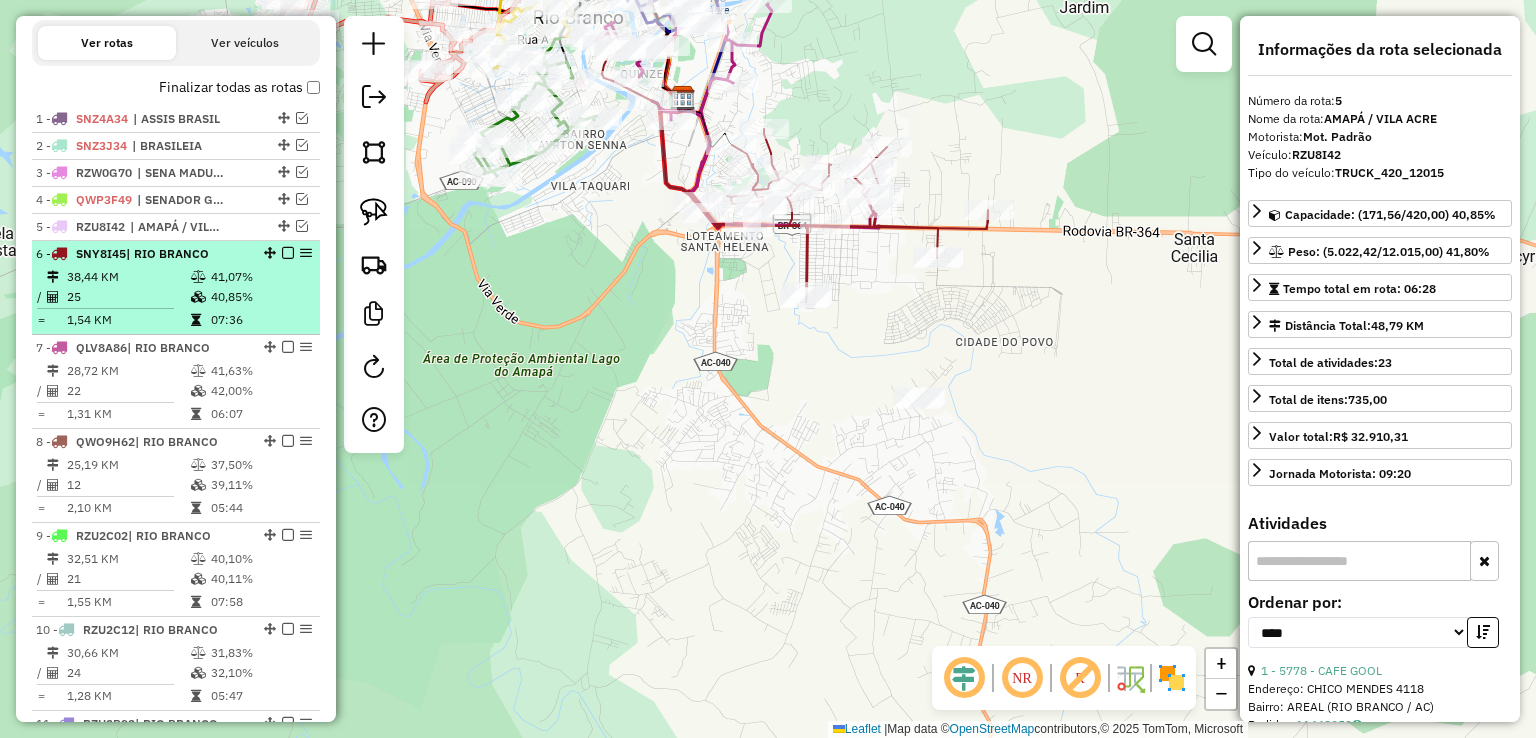 click on "6 -     [CODE] | [CITY]  38,44 KM   41,07%  /  25   40,85%     =  1,54 KM   07:36" at bounding box center [176, 288] 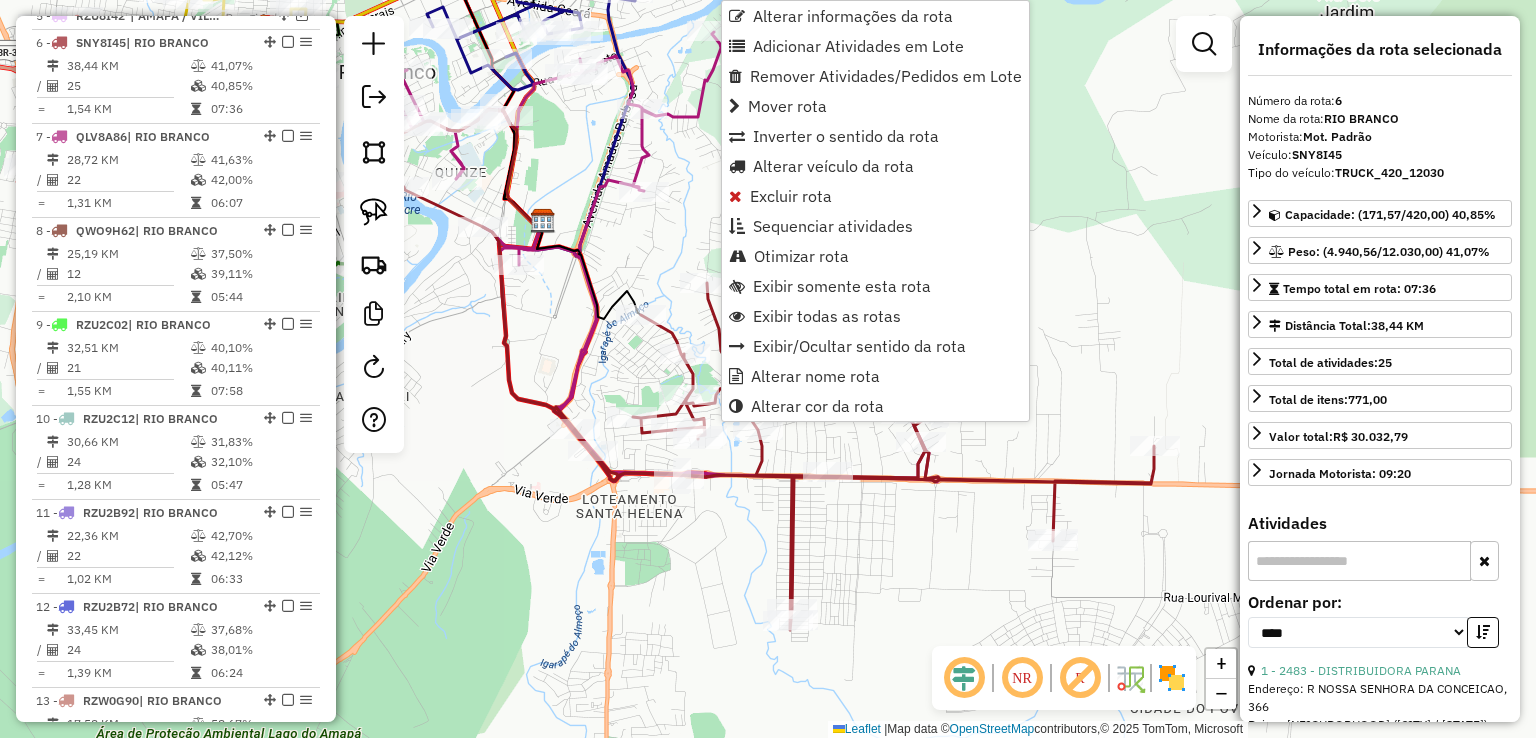scroll, scrollTop: 882, scrollLeft: 0, axis: vertical 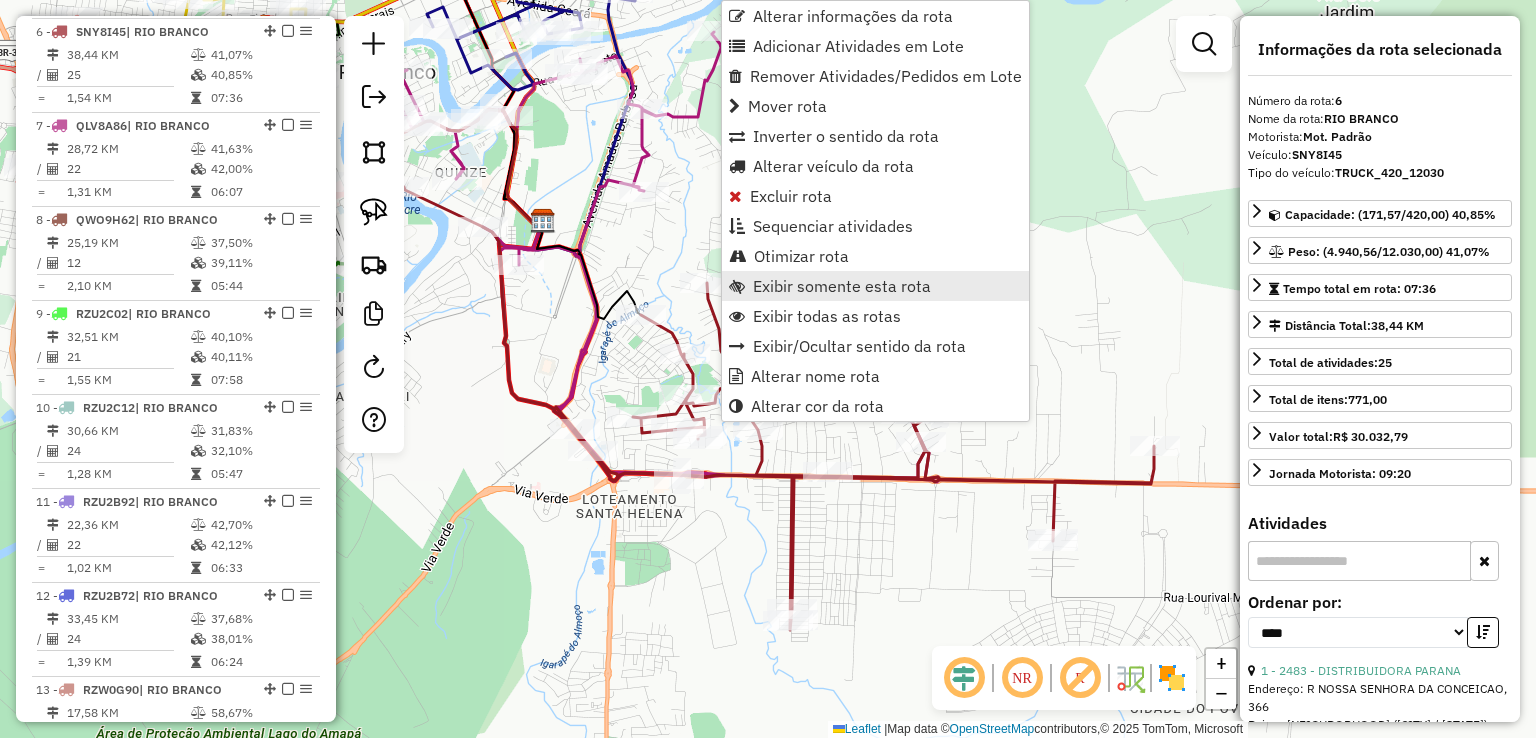 click on "Exibir somente esta rota" at bounding box center (842, 286) 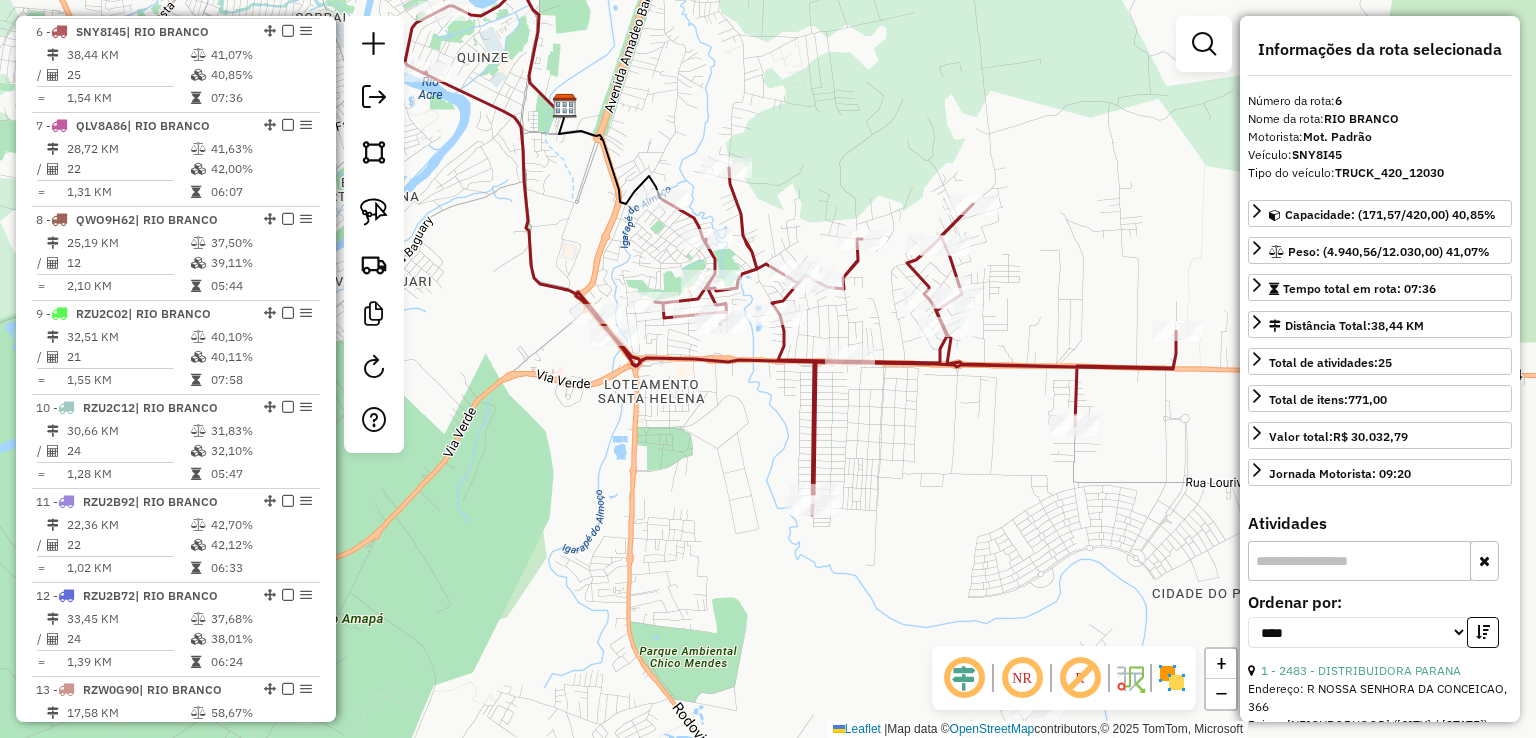 drag, startPoint x: 723, startPoint y: 184, endPoint x: 743, endPoint y: 69, distance: 116.72617 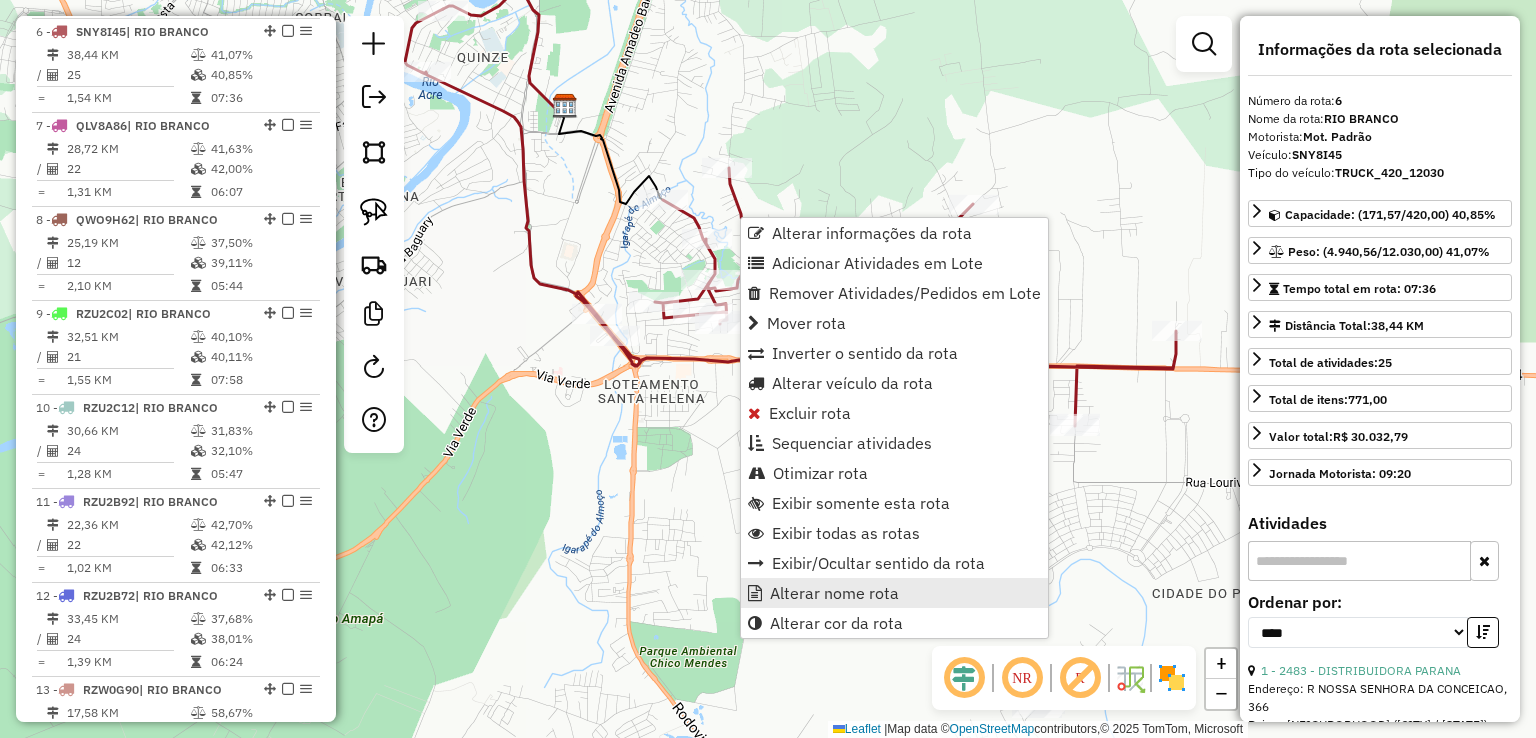 click on "Alterar nome rota" at bounding box center [834, 593] 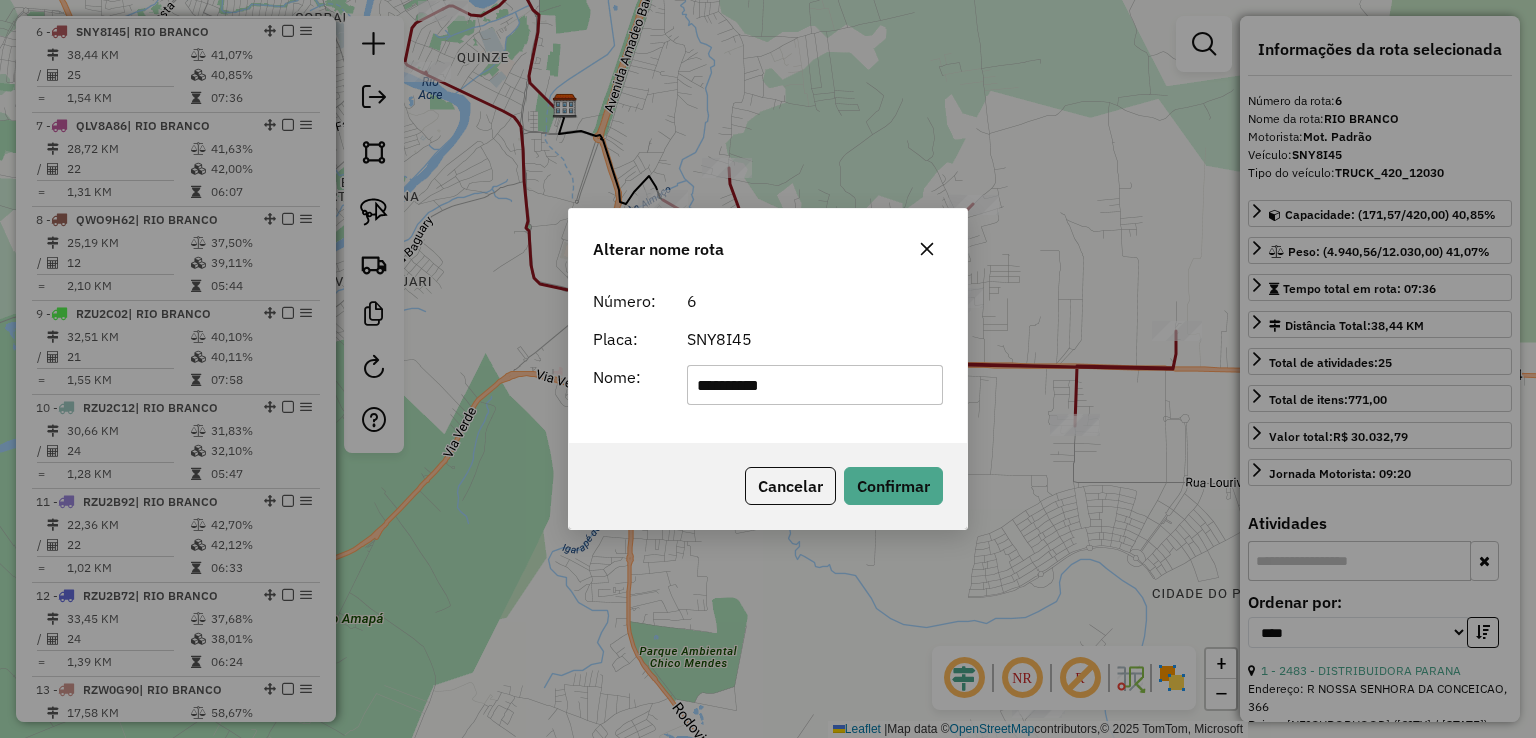 drag, startPoint x: 824, startPoint y: 385, endPoint x: 644, endPoint y: 373, distance: 180.39955 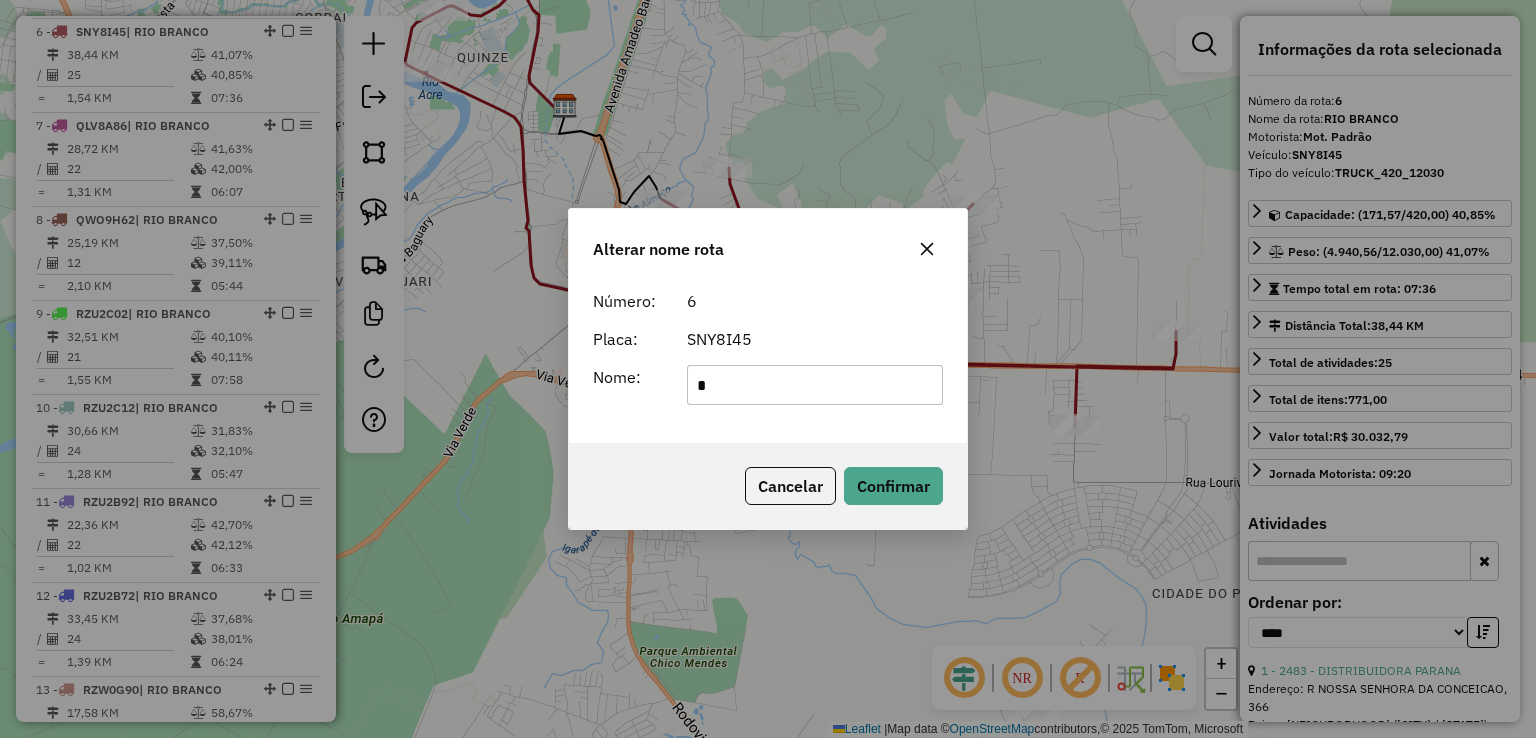 type on "**********" 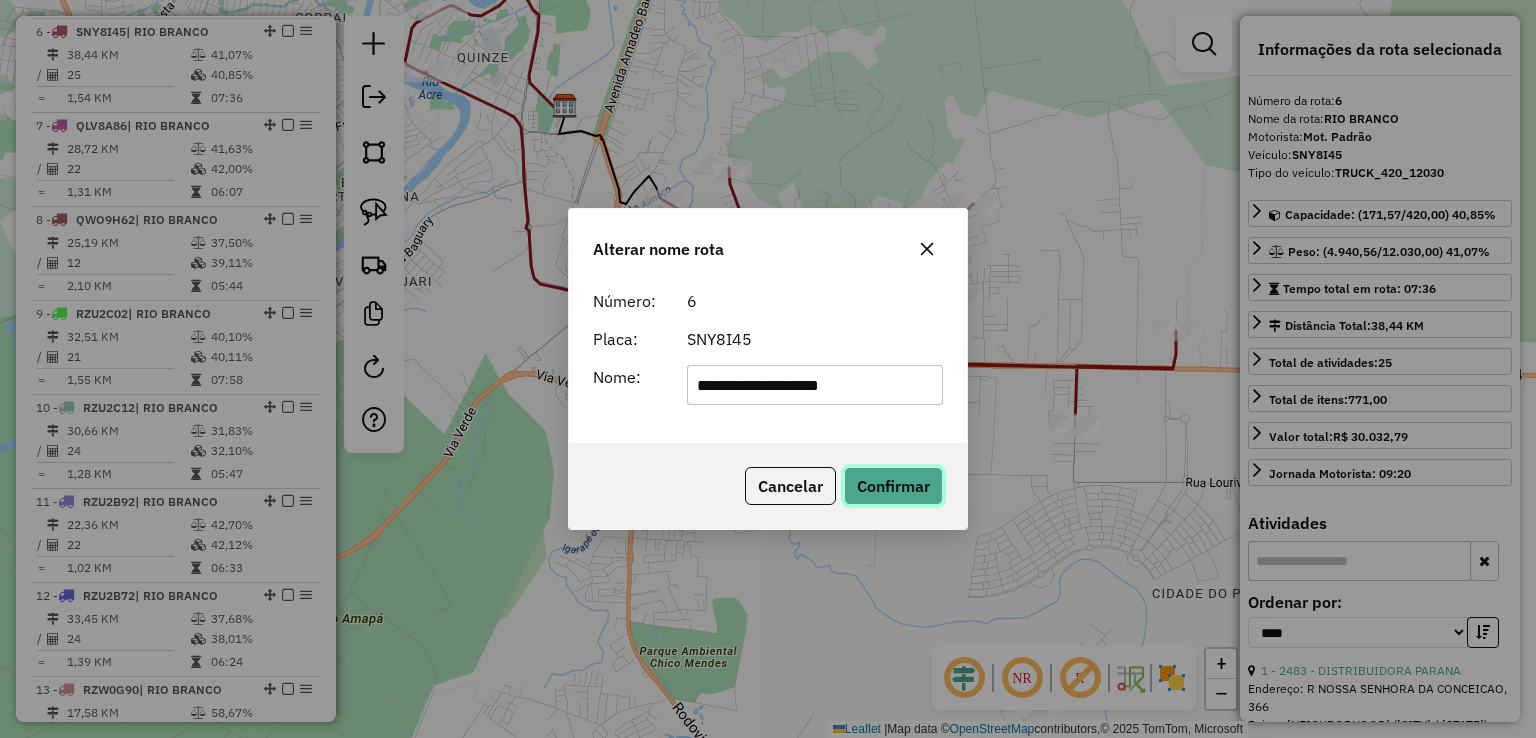 click on "Confirmar" 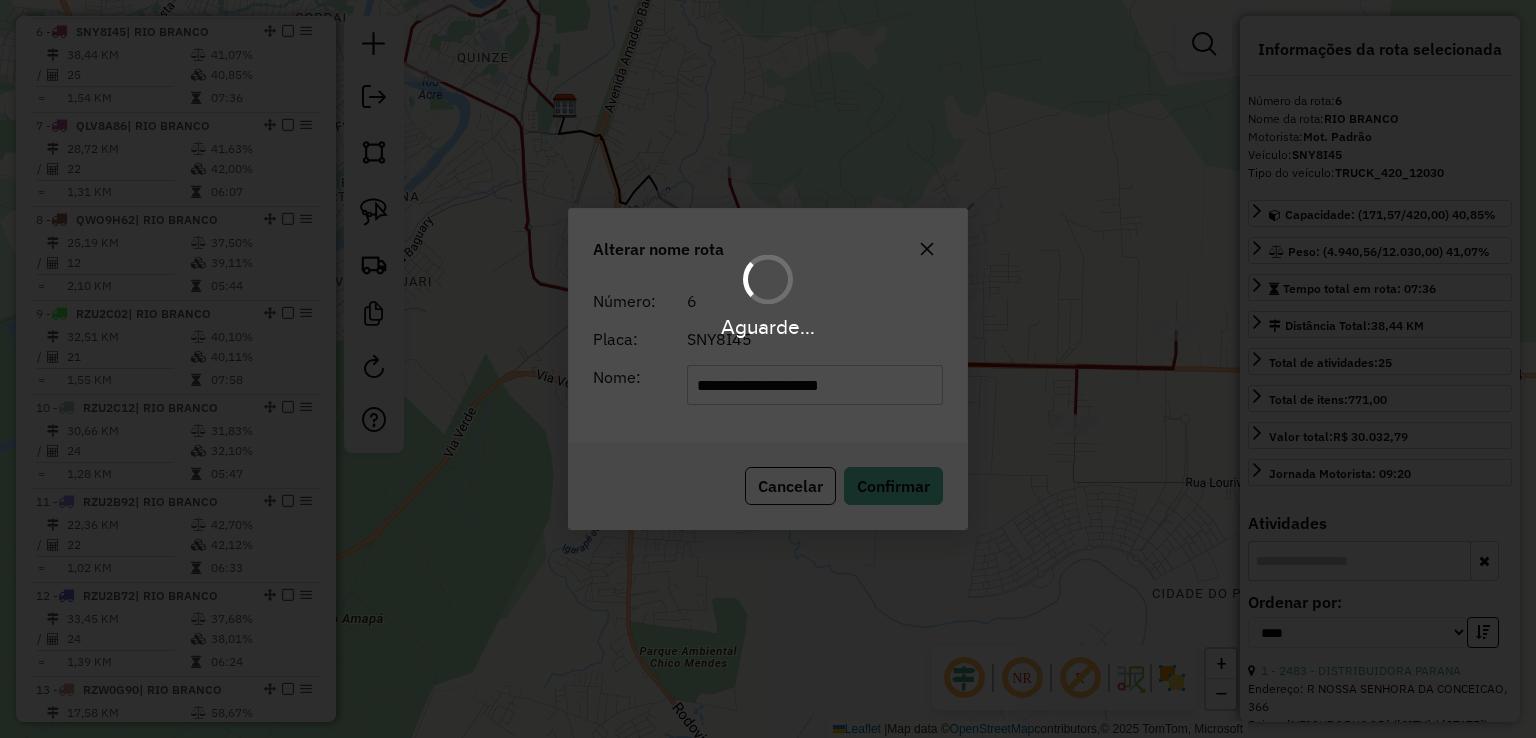 type 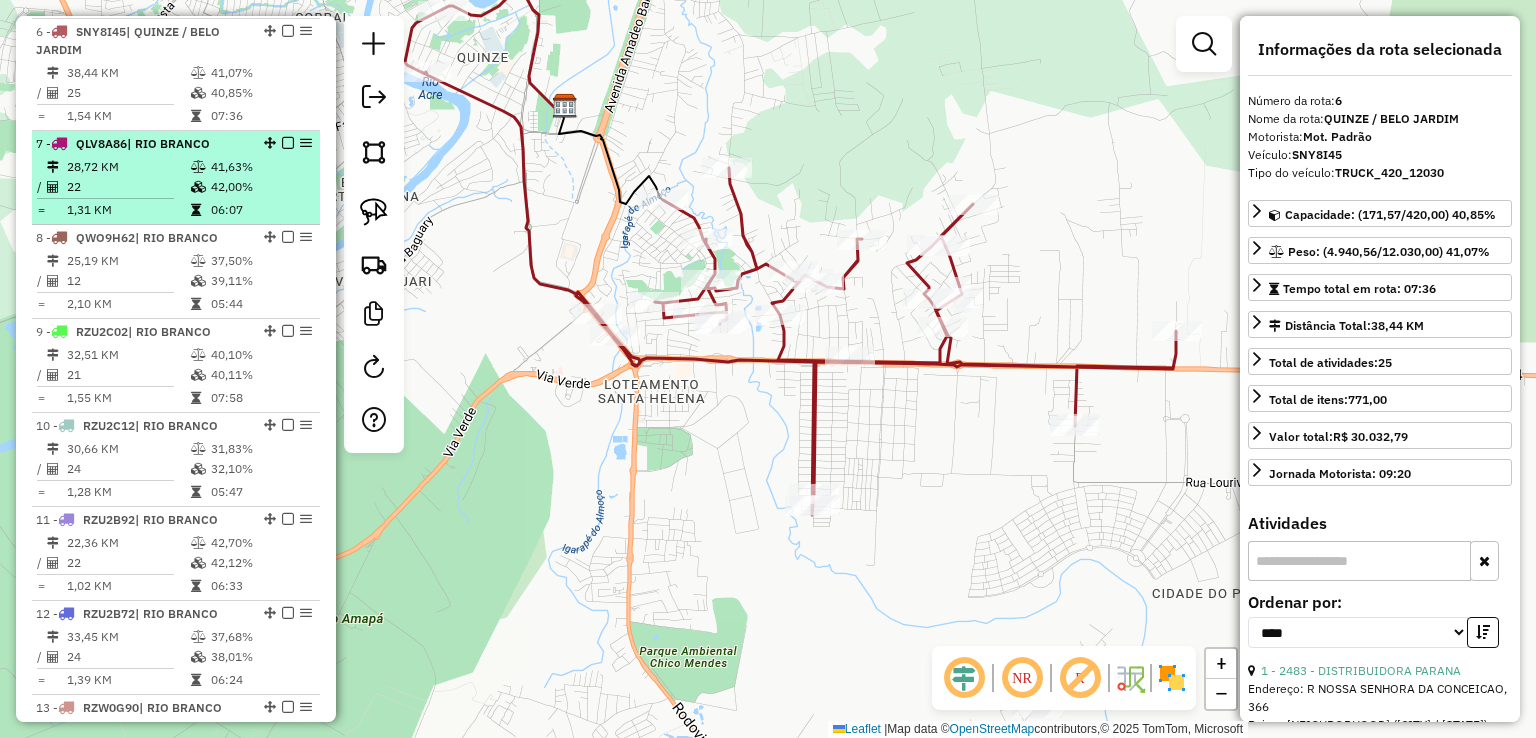 click on "22" at bounding box center [128, 187] 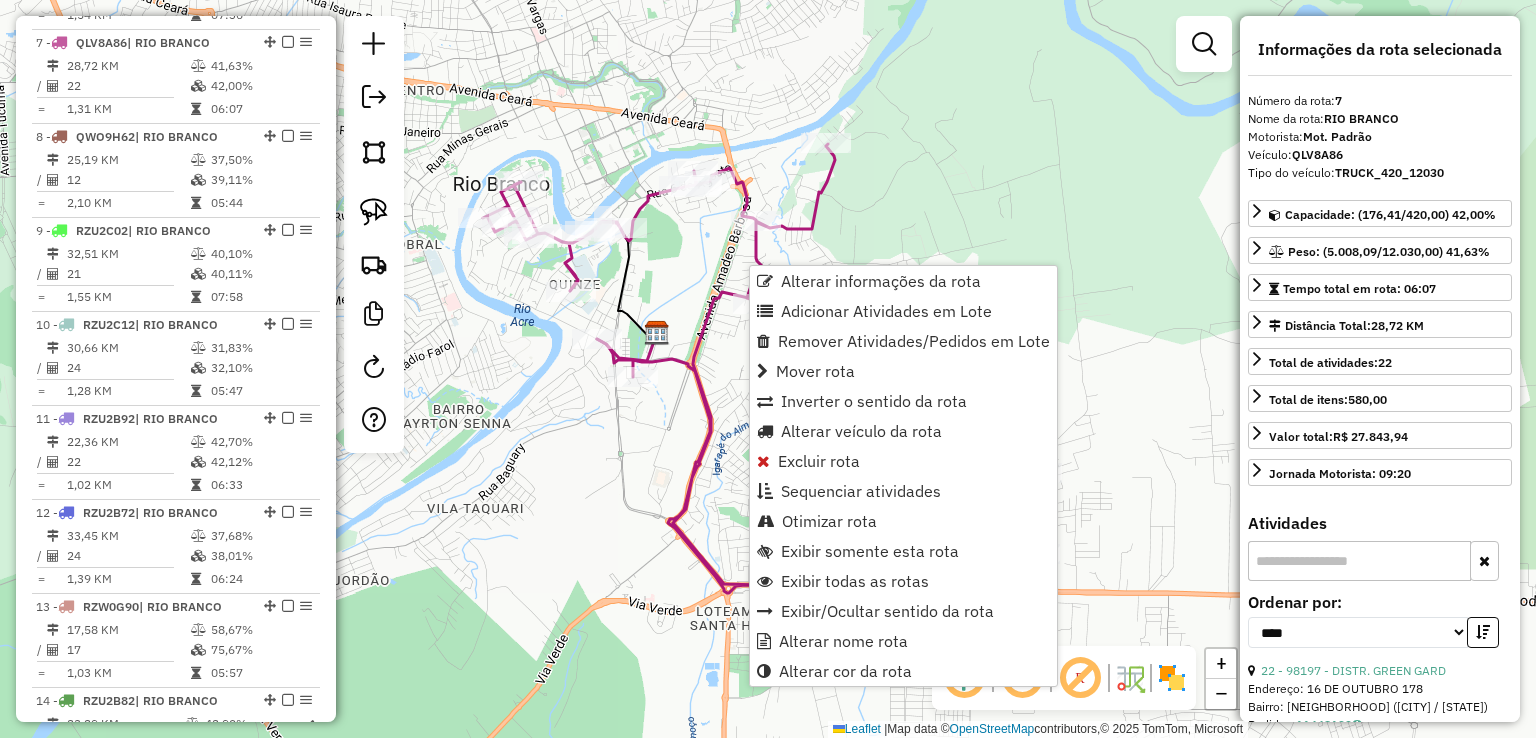 scroll, scrollTop: 994, scrollLeft: 0, axis: vertical 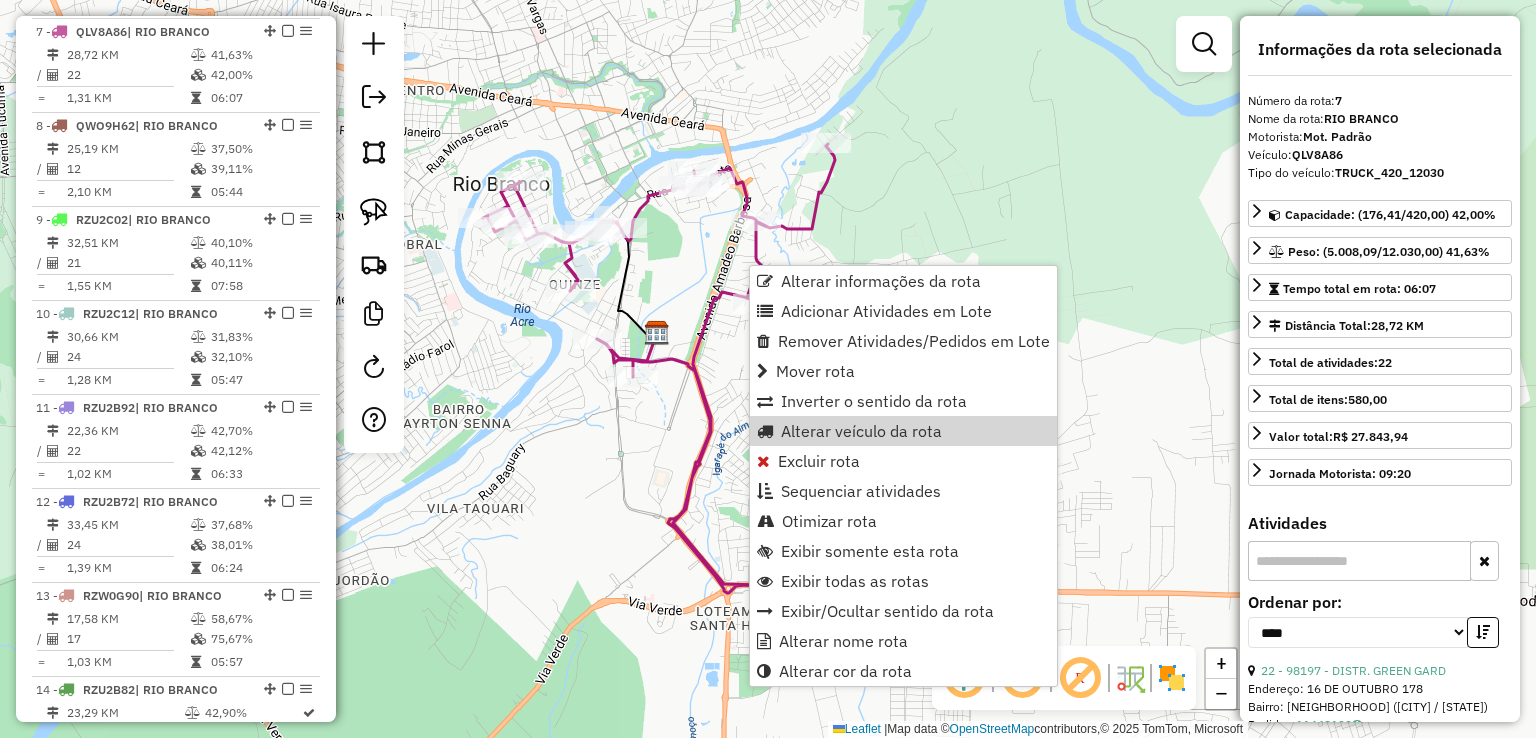 click on "Janela de atendimento Grade de atendimento Capacidade Transportadoras Veículos Cliente Pedidos  Rotas Selecione os dias de semana para filtrar as janelas de atendimento  Seg   Ter   Qua   Qui   Sex   Sáb   Dom  Informe o período da janela de atendimento: De: Até:  Filtrar exatamente a janela do cliente  Considerar janela de atendimento padrão  Selecione os dias de semana para filtrar as grades de atendimento  Seg   Ter   Qua   Qui   Sex   Sáb   Dom   Considerar clientes sem dia de atendimento cadastrado  Clientes fora do dia de atendimento selecionado Filtrar as atividades entre os valores definidos abaixo:  Peso mínimo:   Peso máximo:   Cubagem mínima:   Cubagem máxima:   De:   Até:  Filtrar as atividades entre o tempo de atendimento definido abaixo:  De:   Até:   Considerar capacidade total dos clientes não roteirizados Transportadora: Selecione um ou mais itens Tipo de veículo: Selecione um ou mais itens Veículo: Selecione um ou mais itens Motorista: Selecione um ou mais itens Nome: Rótulo:" 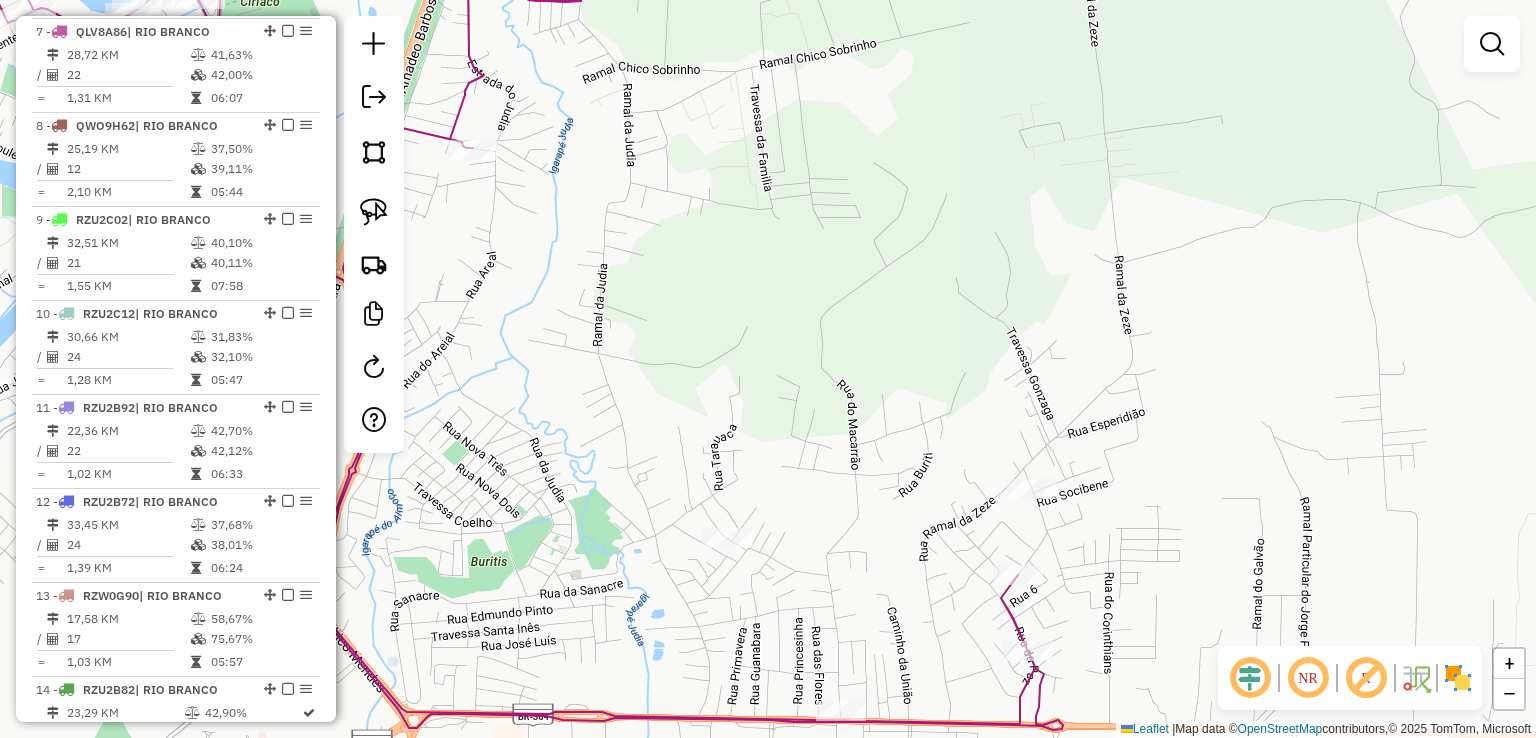 drag, startPoint x: 1156, startPoint y: 522, endPoint x: 1122, endPoint y: 314, distance: 210.76053 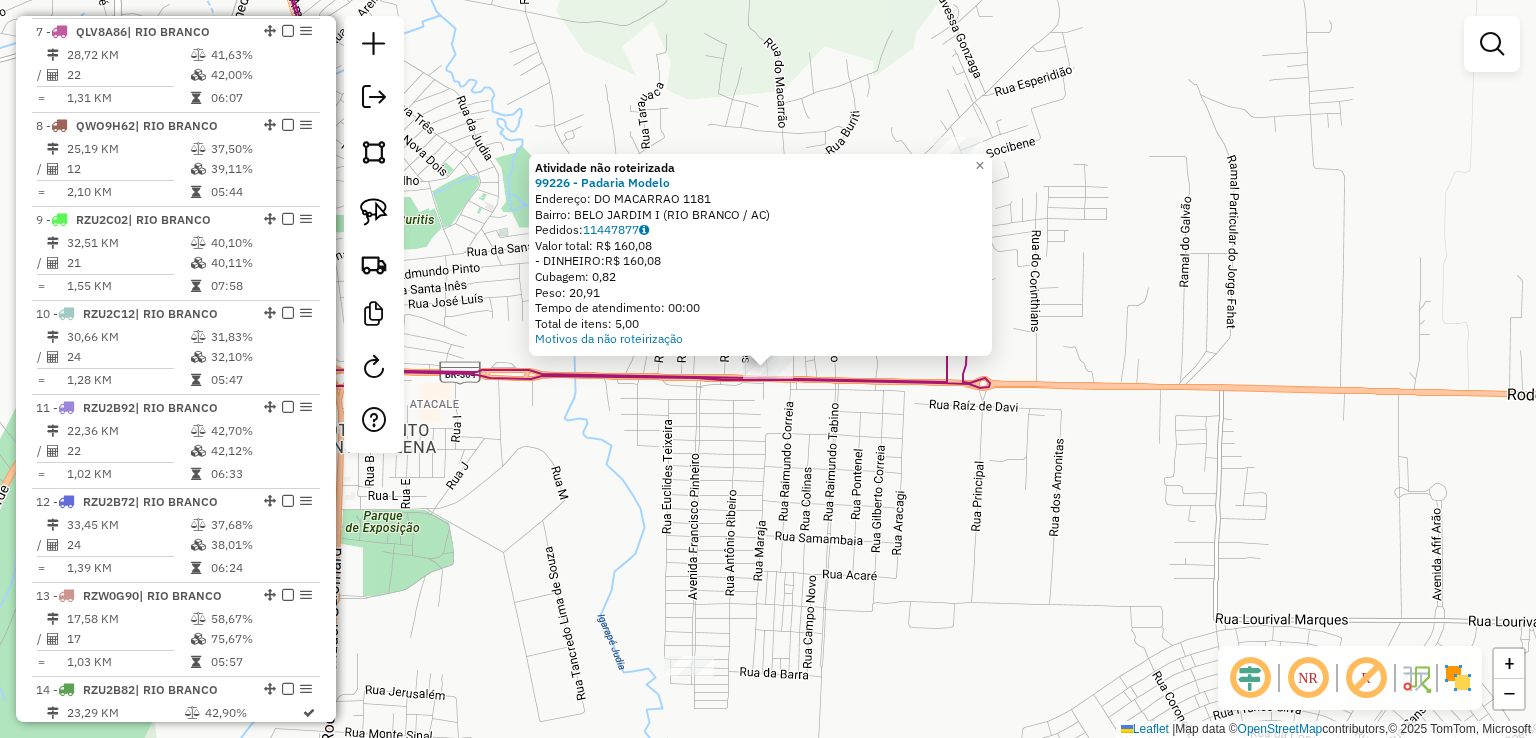 click on "Endereço: DO MACARRAO 1181 Bairro: [BAIRRO] ([CIDADE] / [STATE])" 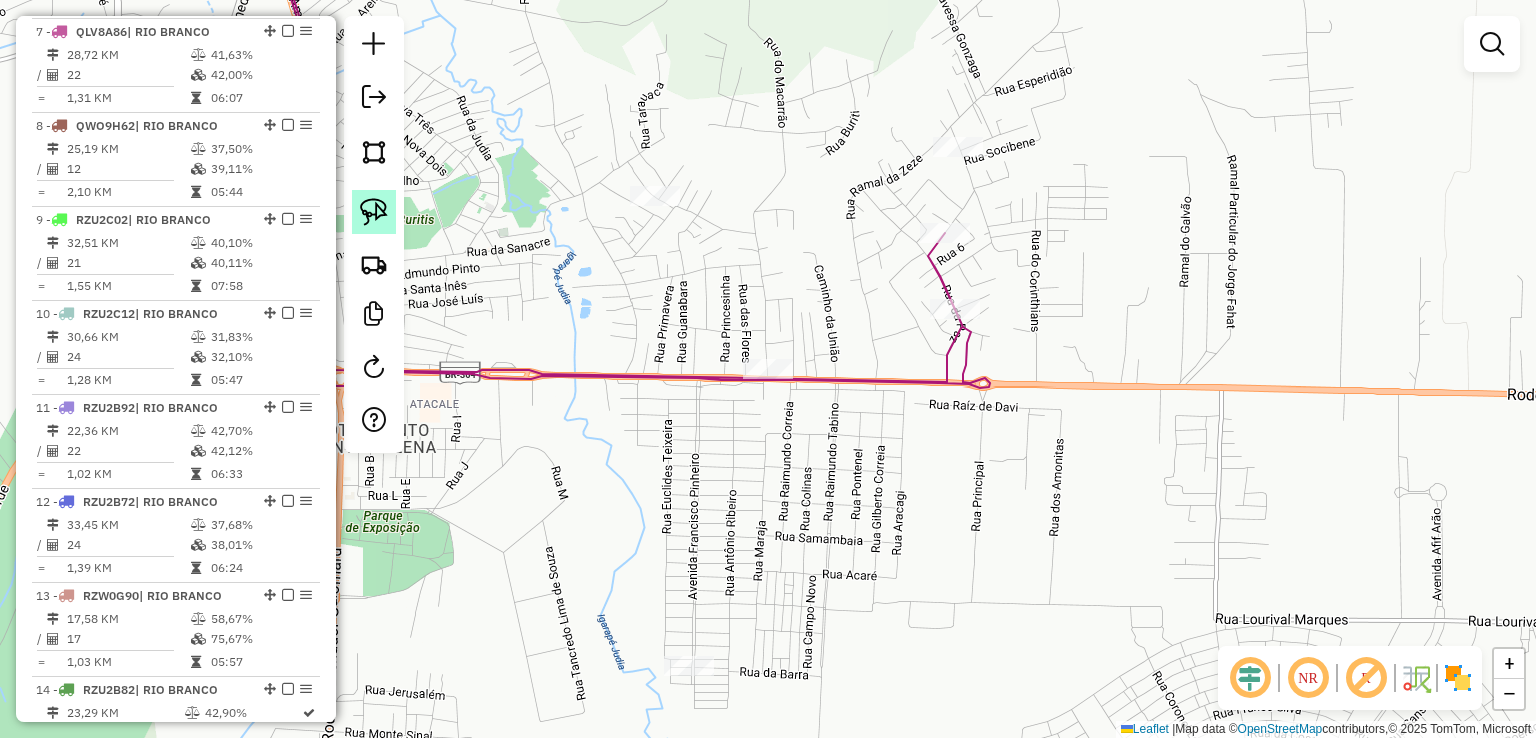 click 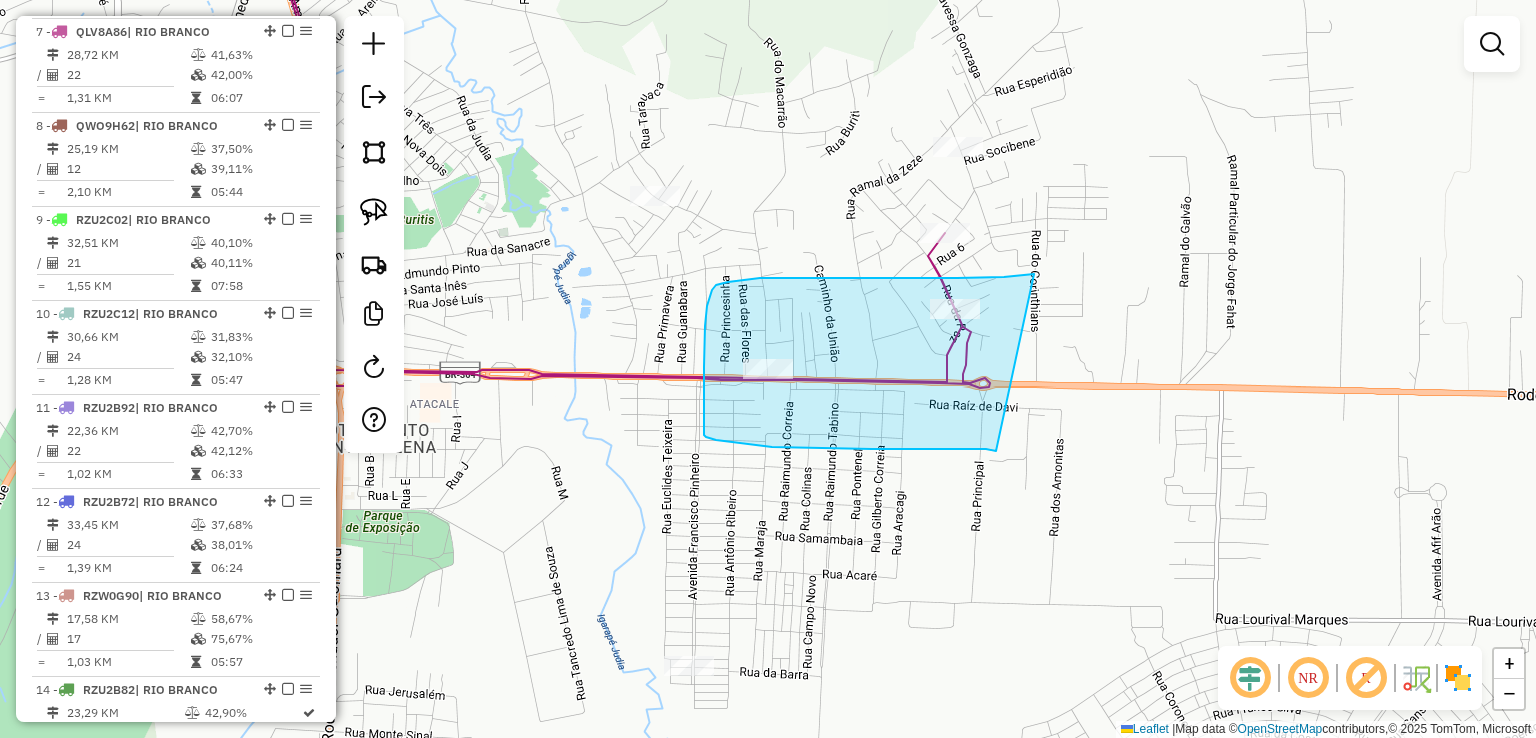 drag, startPoint x: 1034, startPoint y: 274, endPoint x: 996, endPoint y: 451, distance: 181.03314 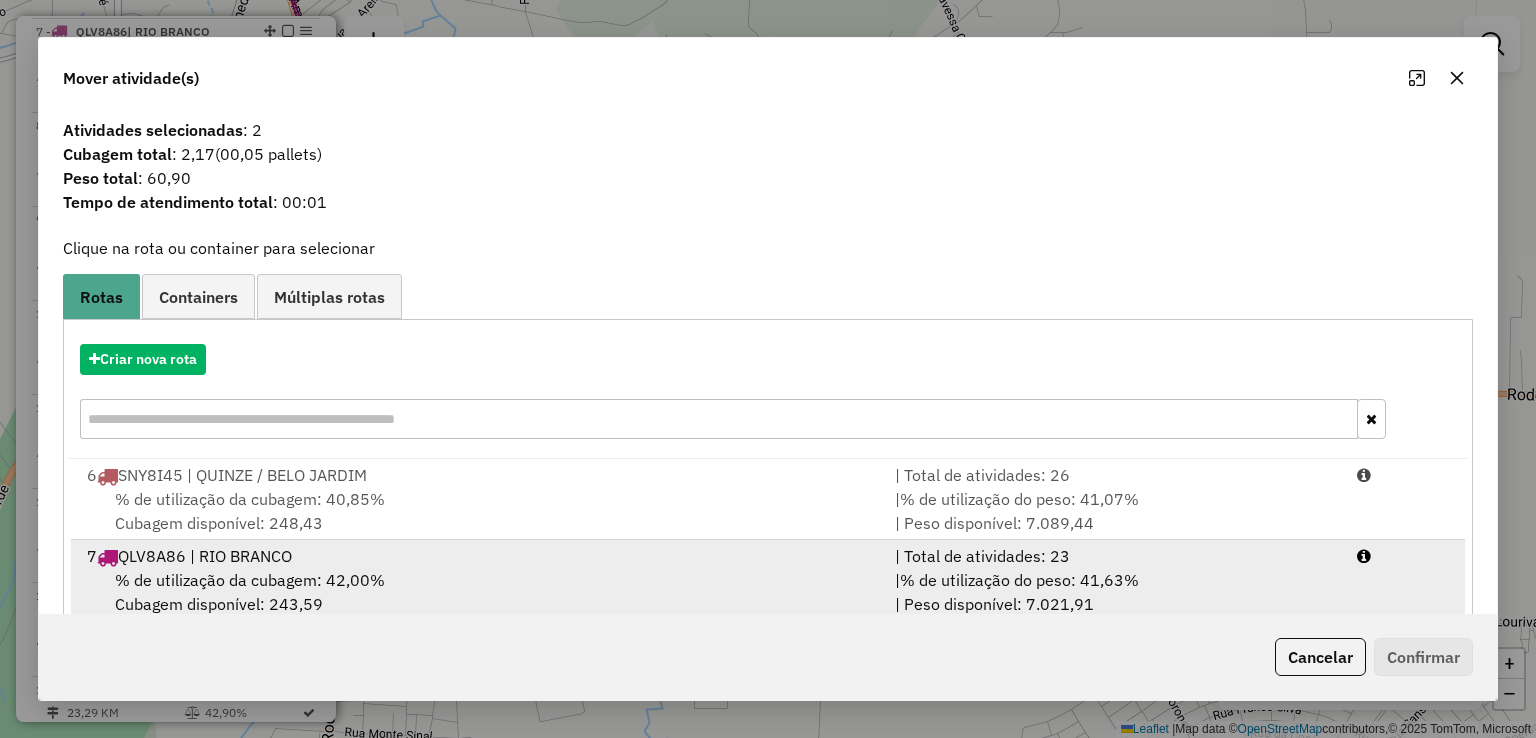 click on "7 [PLATE] | [CITY]" at bounding box center (479, 556) 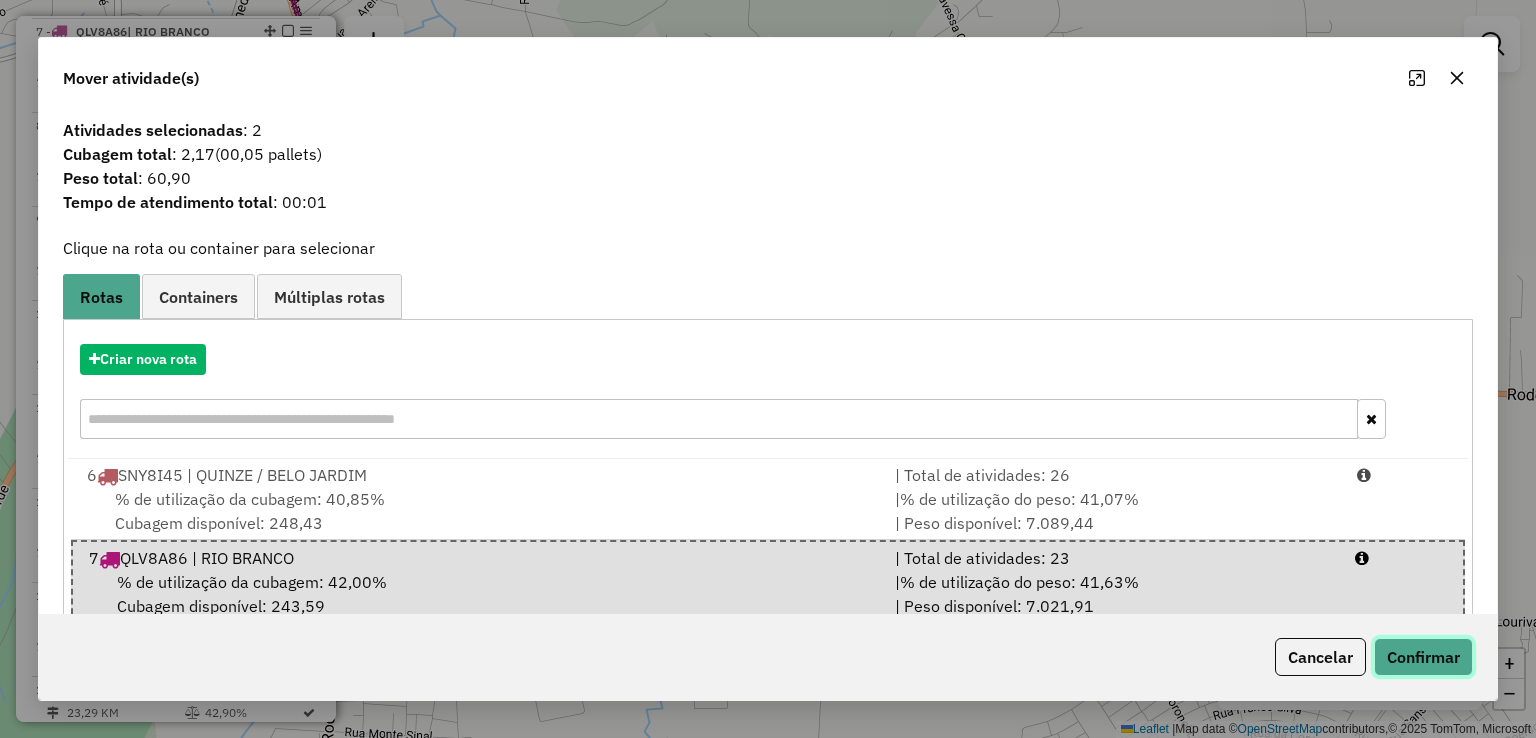 click on "Confirmar" 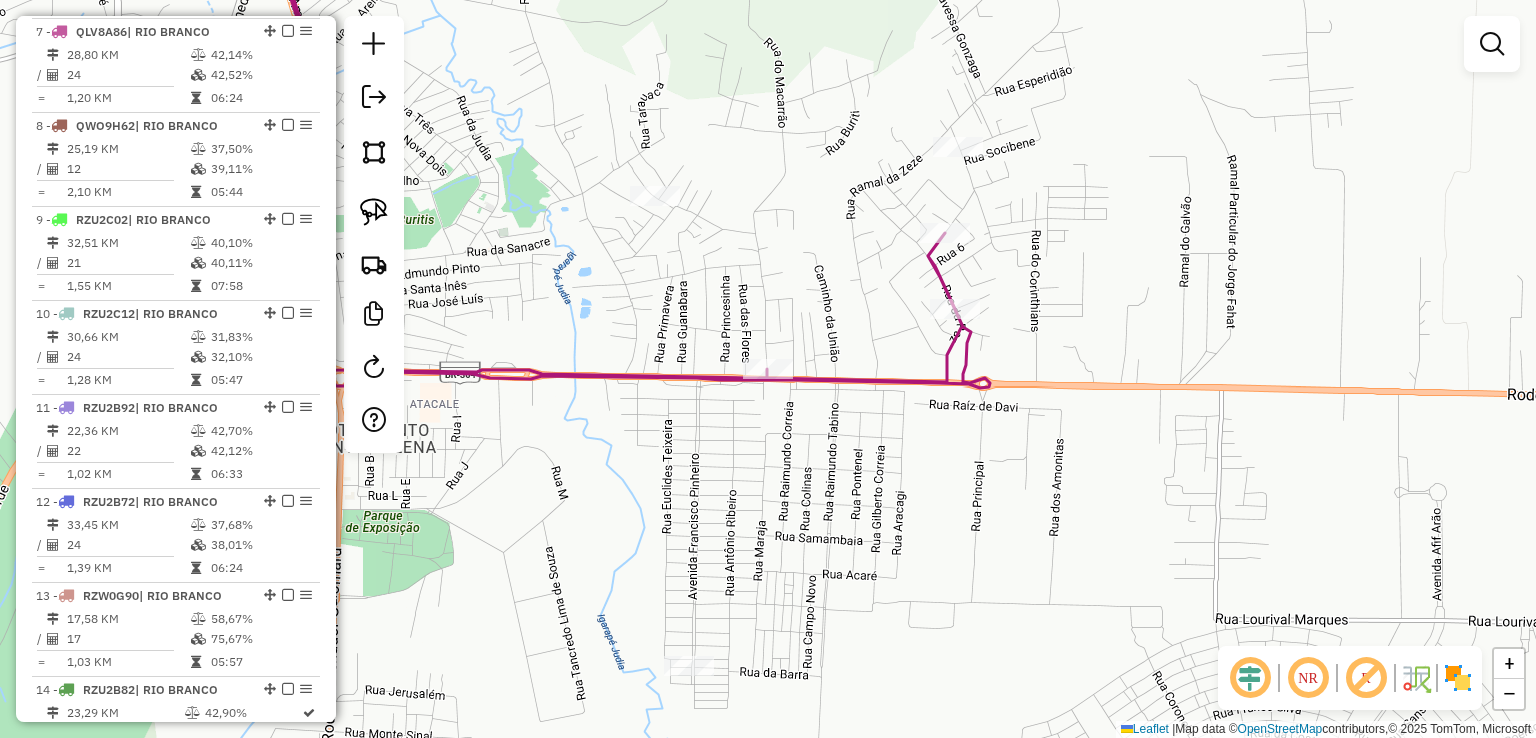 click 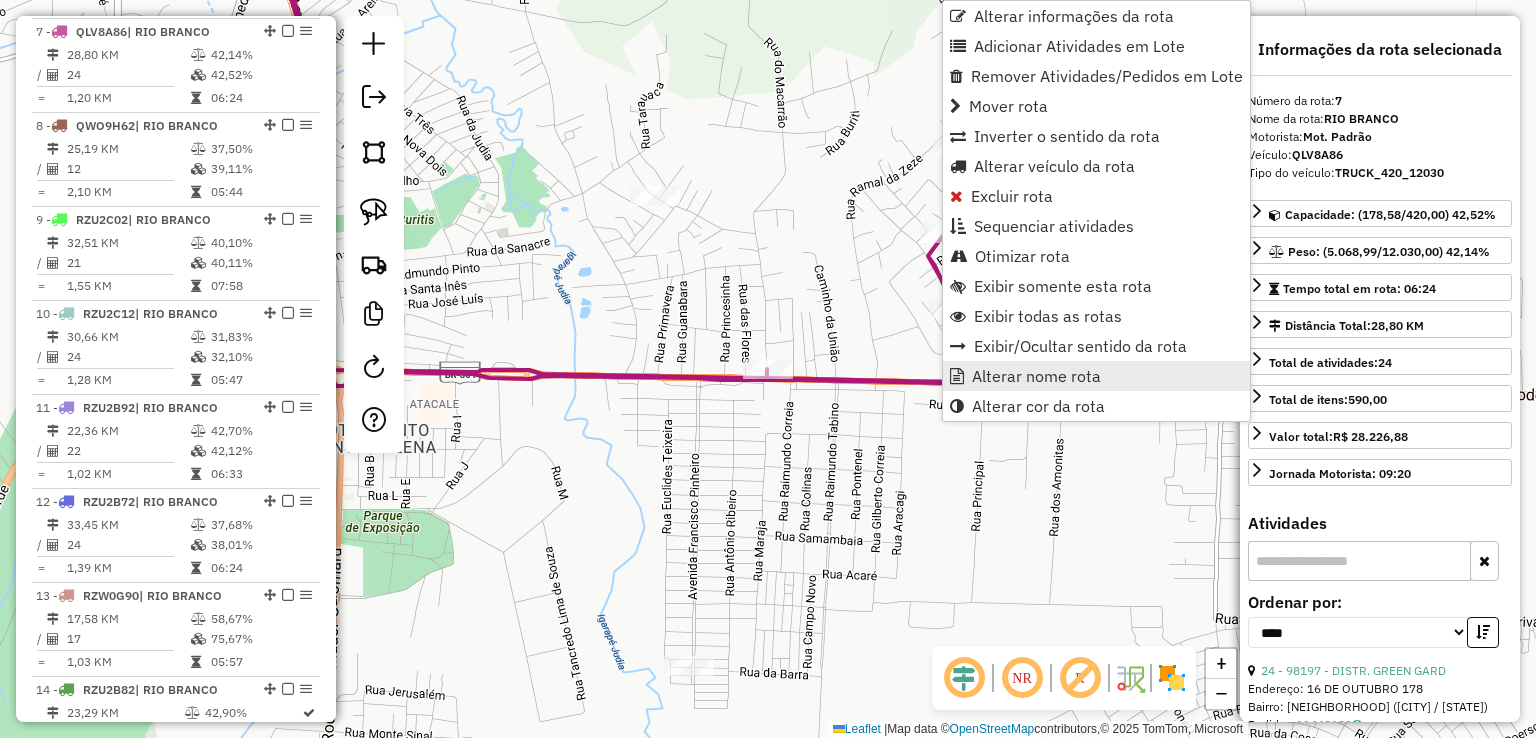 click on "Alterar nome rota" at bounding box center (1036, 376) 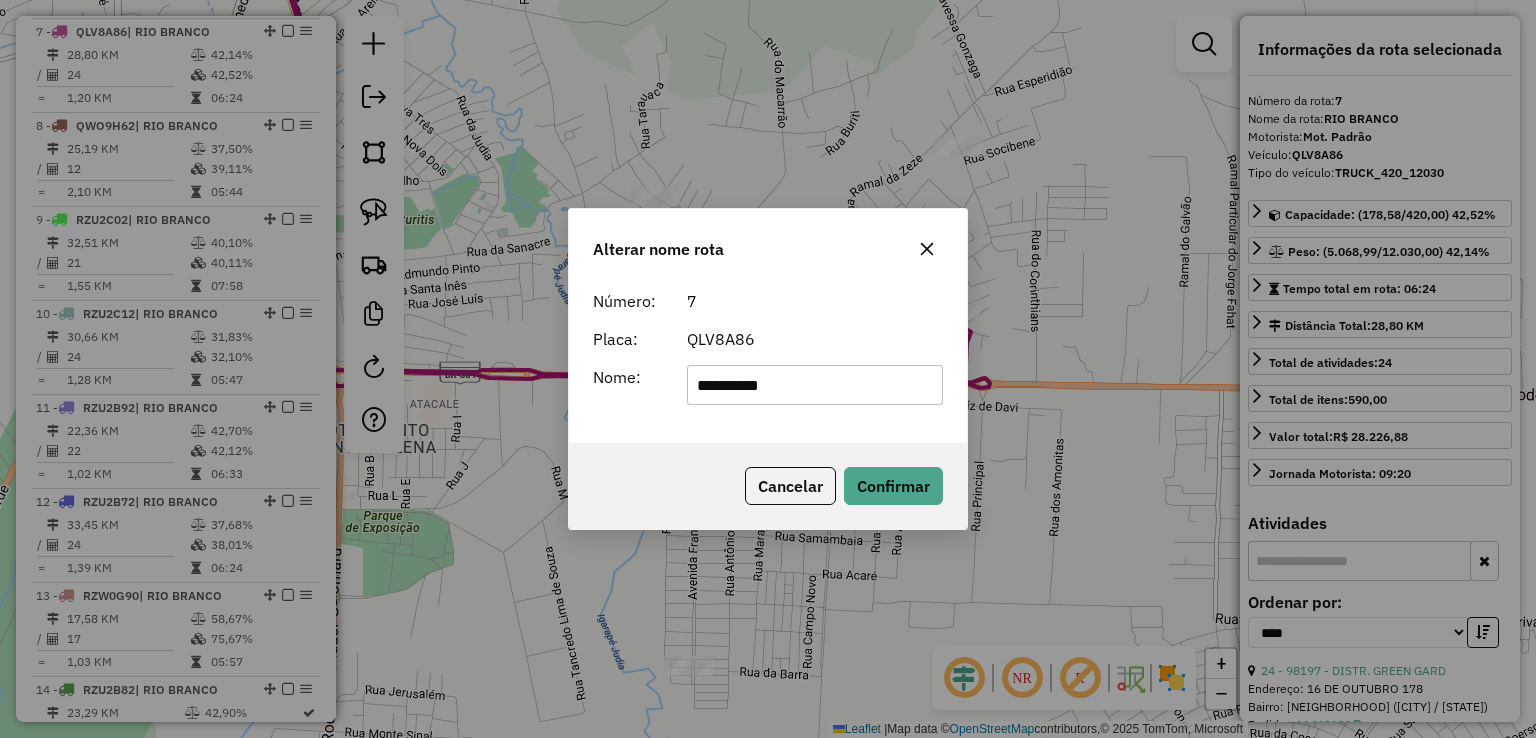 drag, startPoint x: 828, startPoint y: 385, endPoint x: 594, endPoint y: 382, distance: 234.01923 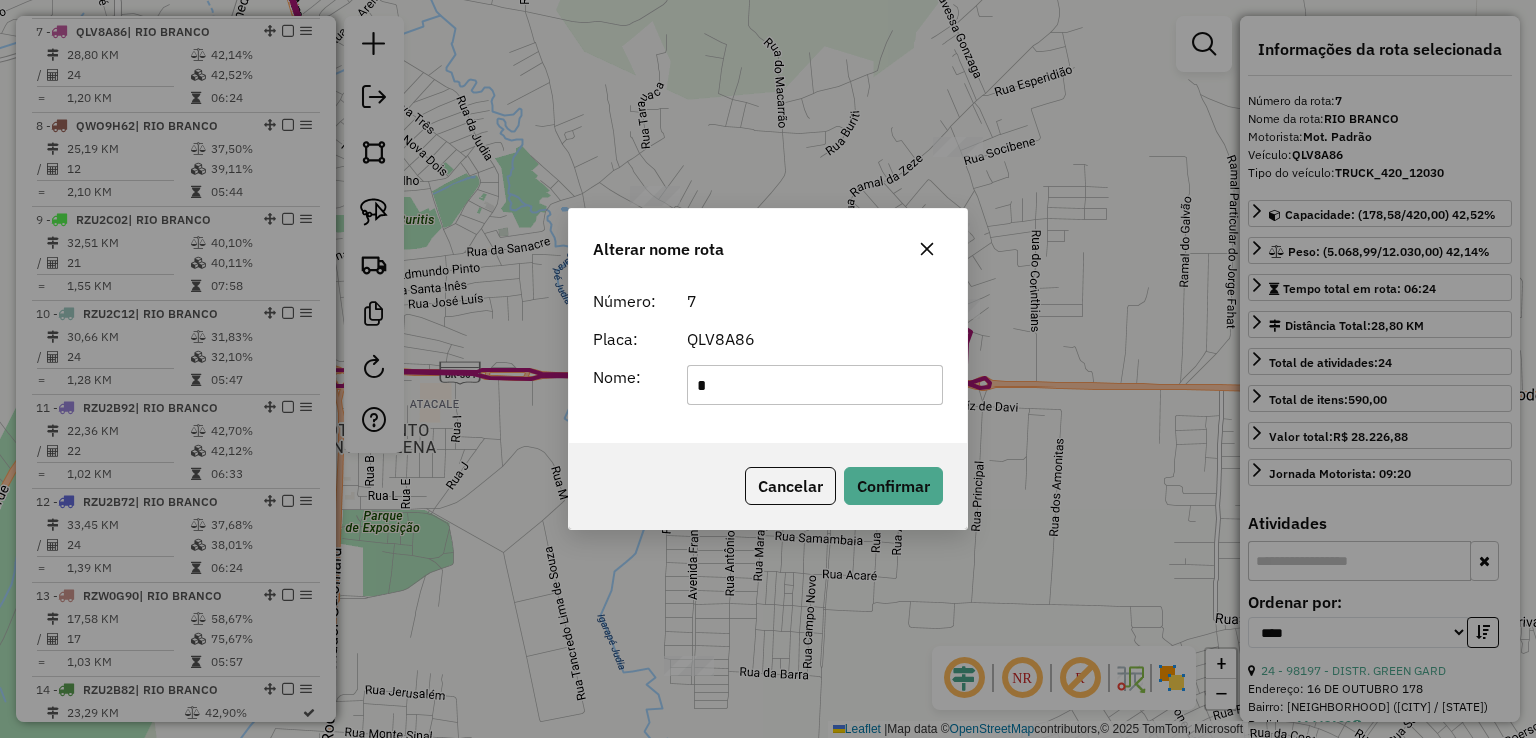type on "**********" 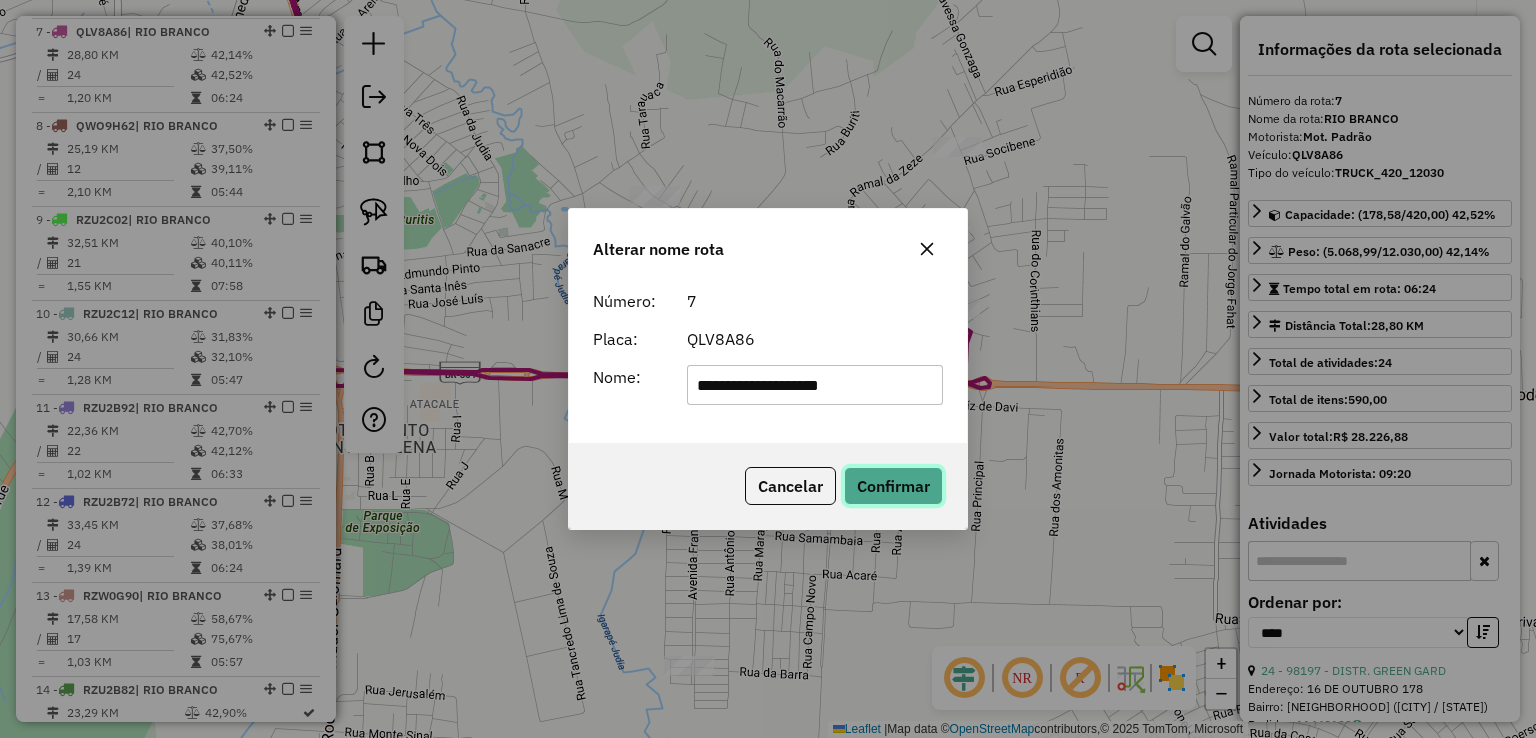 click on "Confirmar" 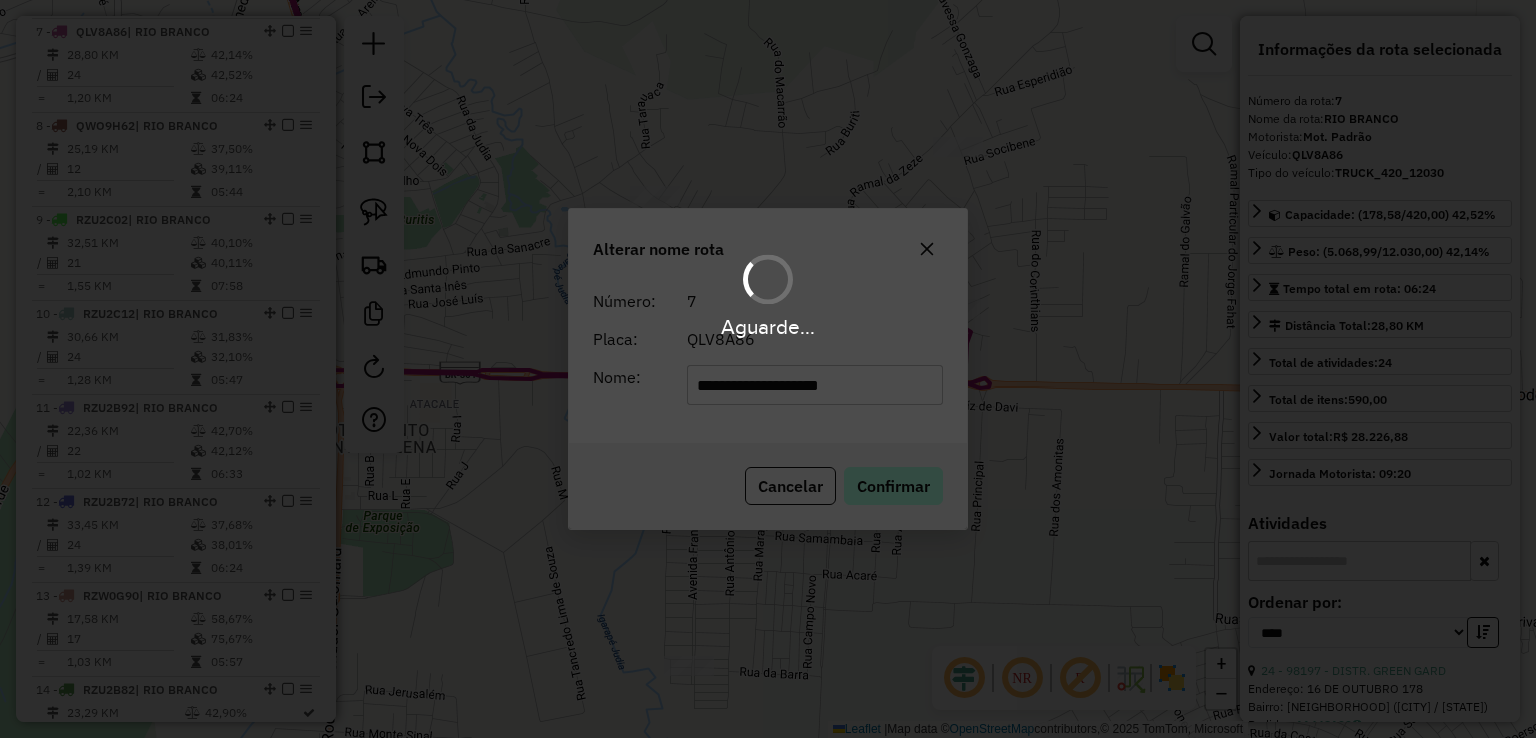 type 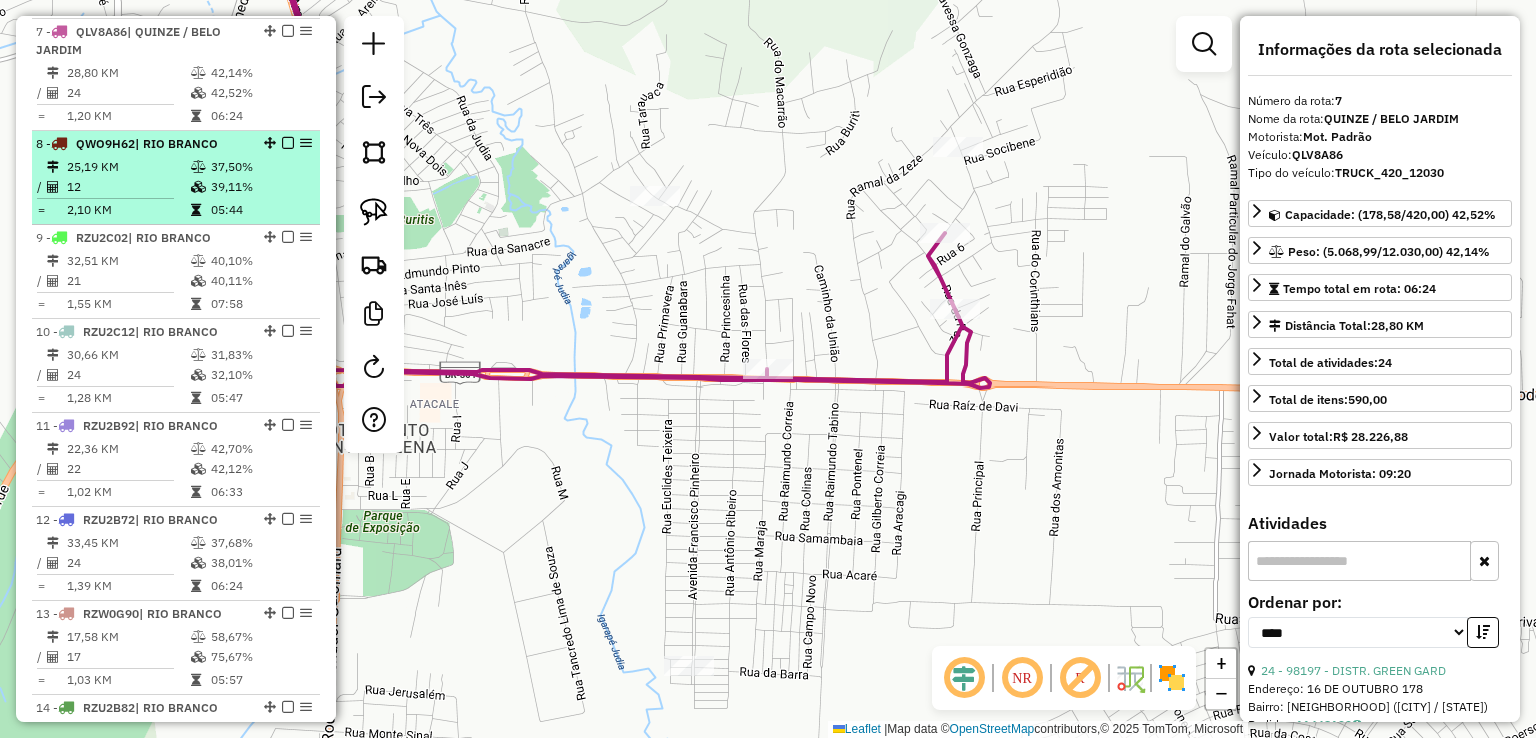 click on "37,50%" at bounding box center [260, 167] 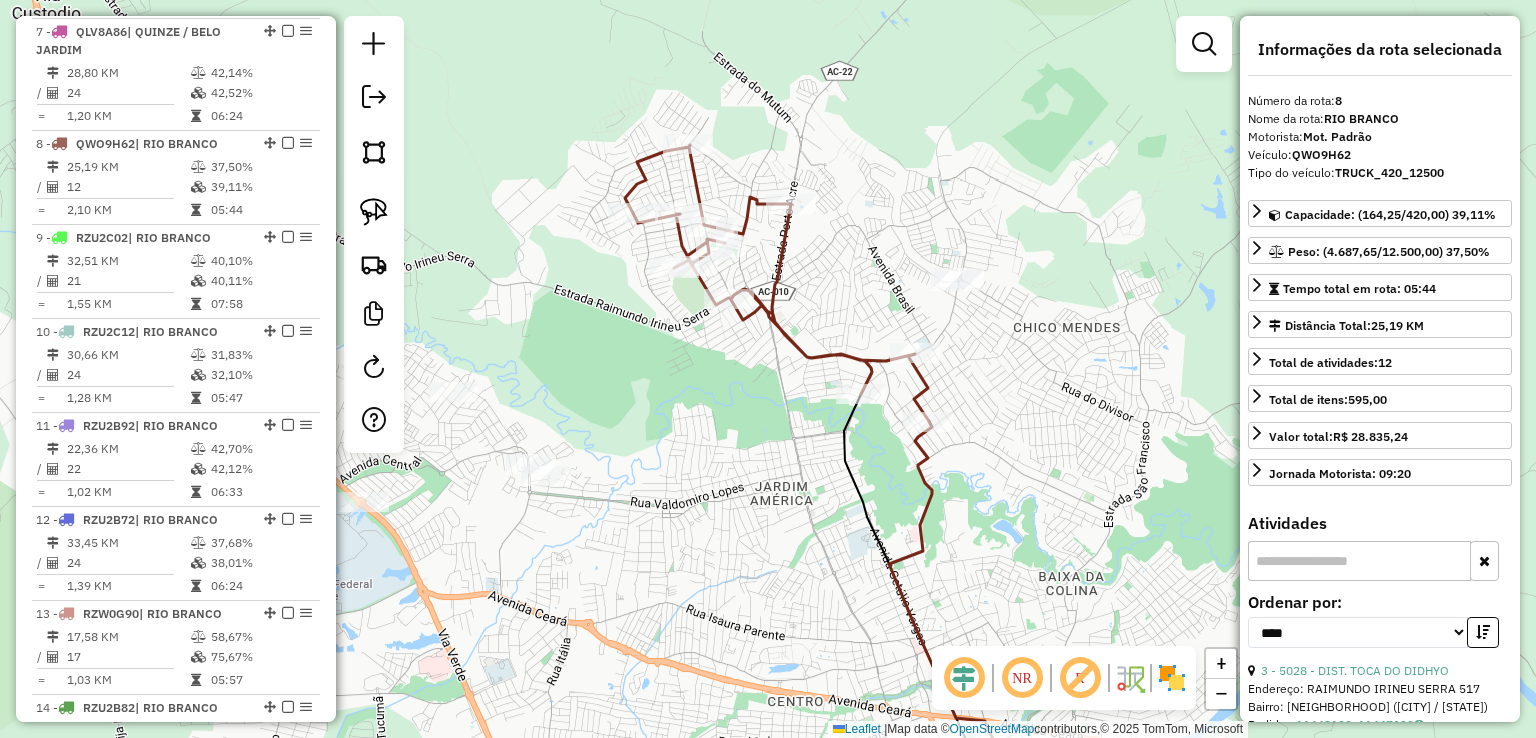 drag, startPoint x: 811, startPoint y: 227, endPoint x: 846, endPoint y: 307, distance: 87.32124 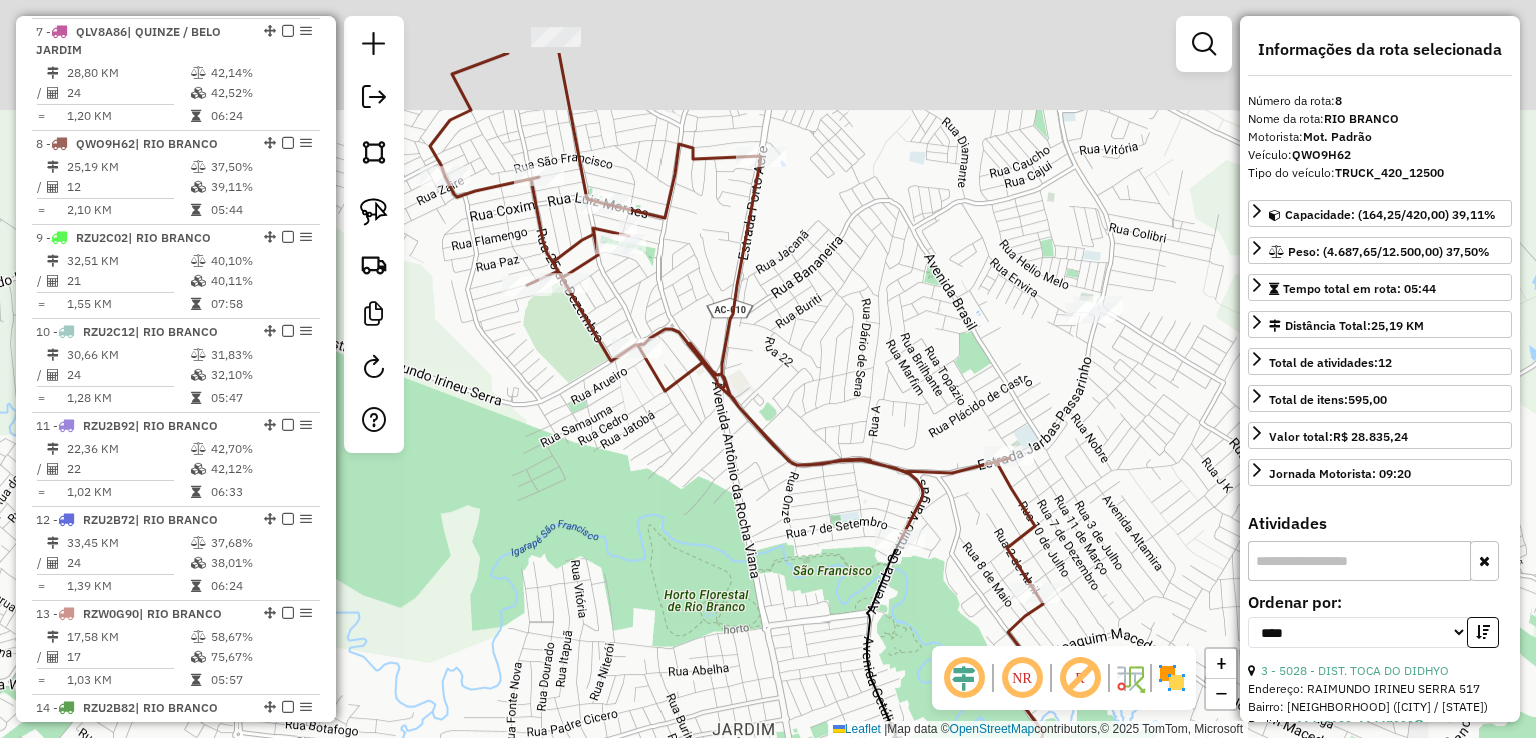 drag, startPoint x: 910, startPoint y: 379, endPoint x: 960, endPoint y: 492, distance: 123.567795 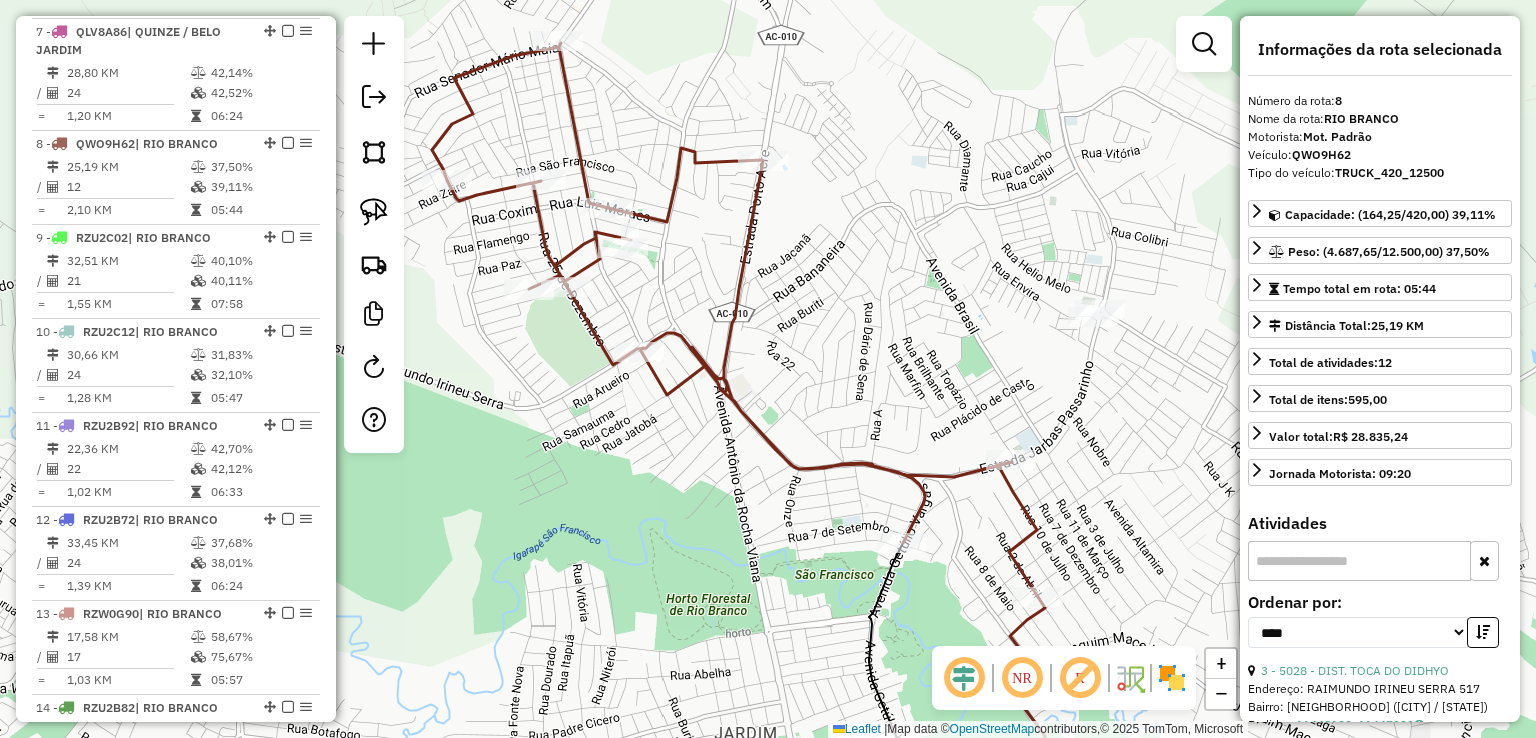 drag, startPoint x: 932, startPoint y: 325, endPoint x: 1008, endPoint y: 321, distance: 76.105194 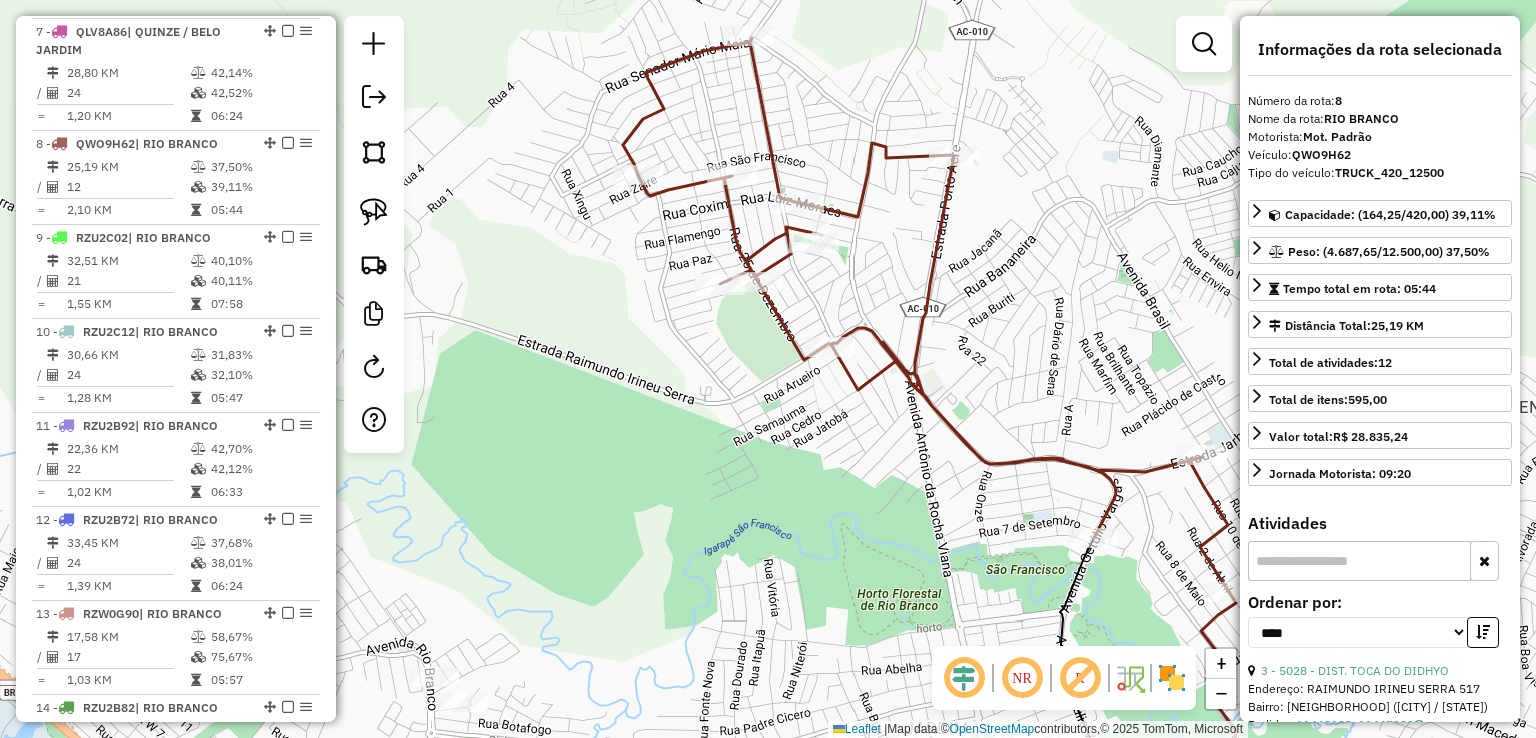 drag, startPoint x: 1083, startPoint y: 309, endPoint x: 1040, endPoint y: 305, distance: 43.185646 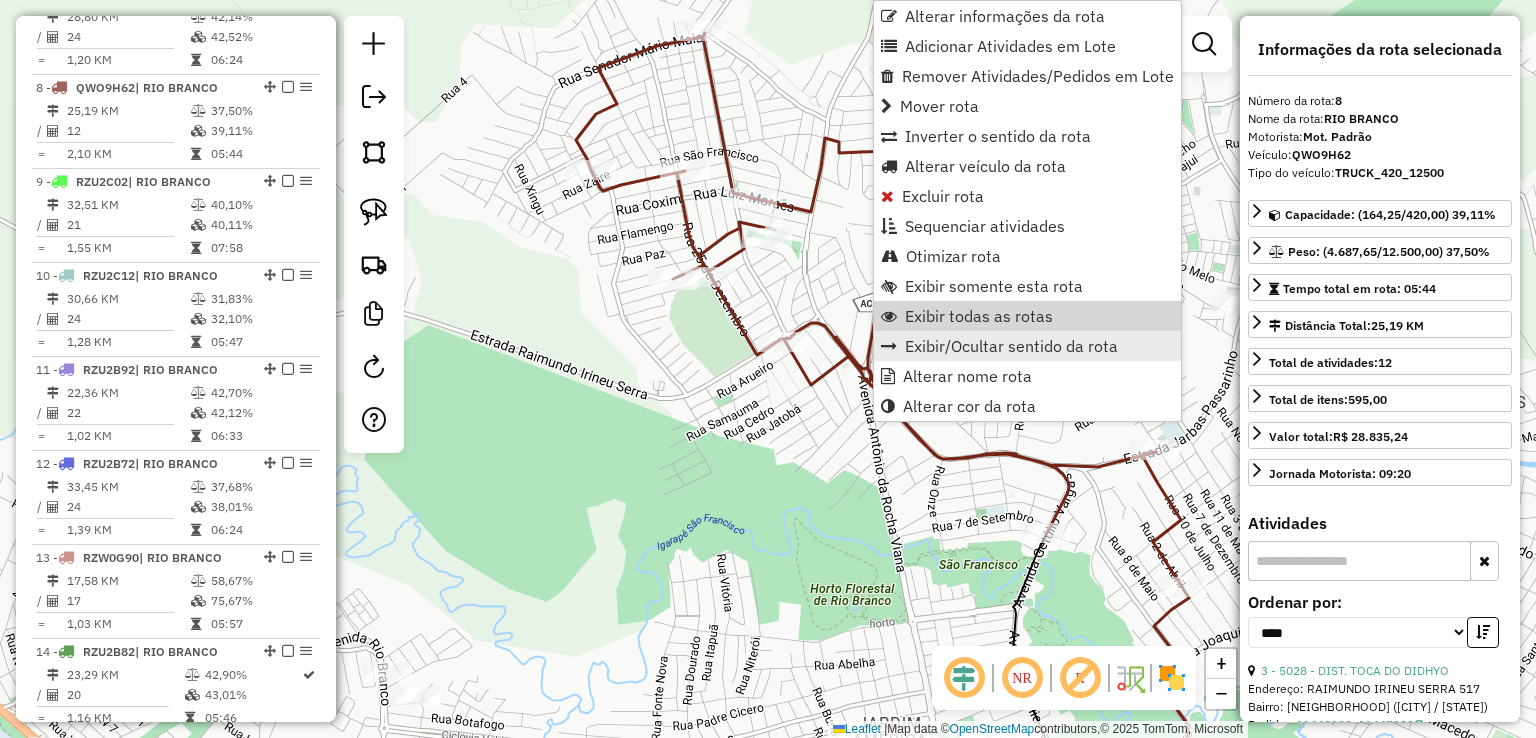 scroll, scrollTop: 1106, scrollLeft: 0, axis: vertical 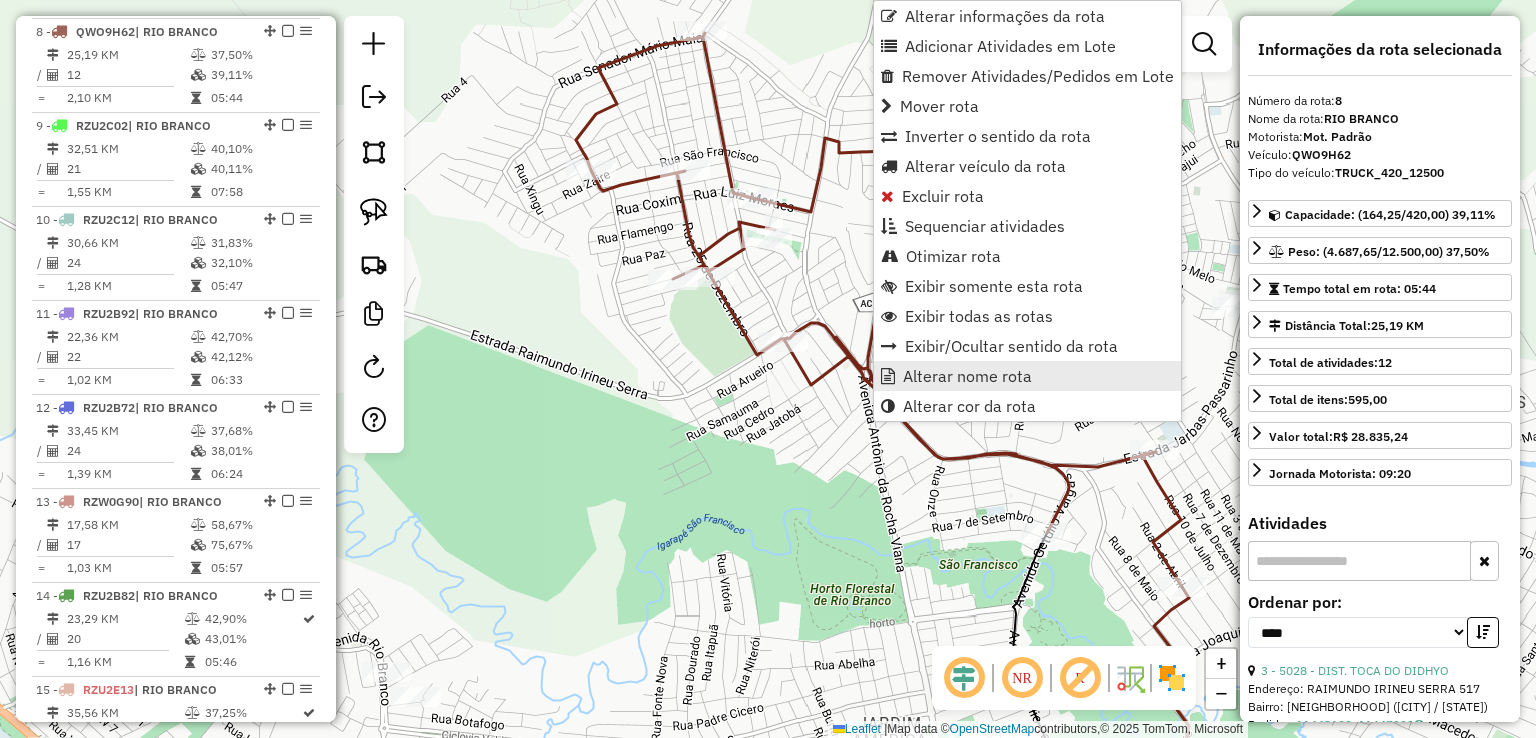 click on "Alterar nome rota" at bounding box center [967, 376] 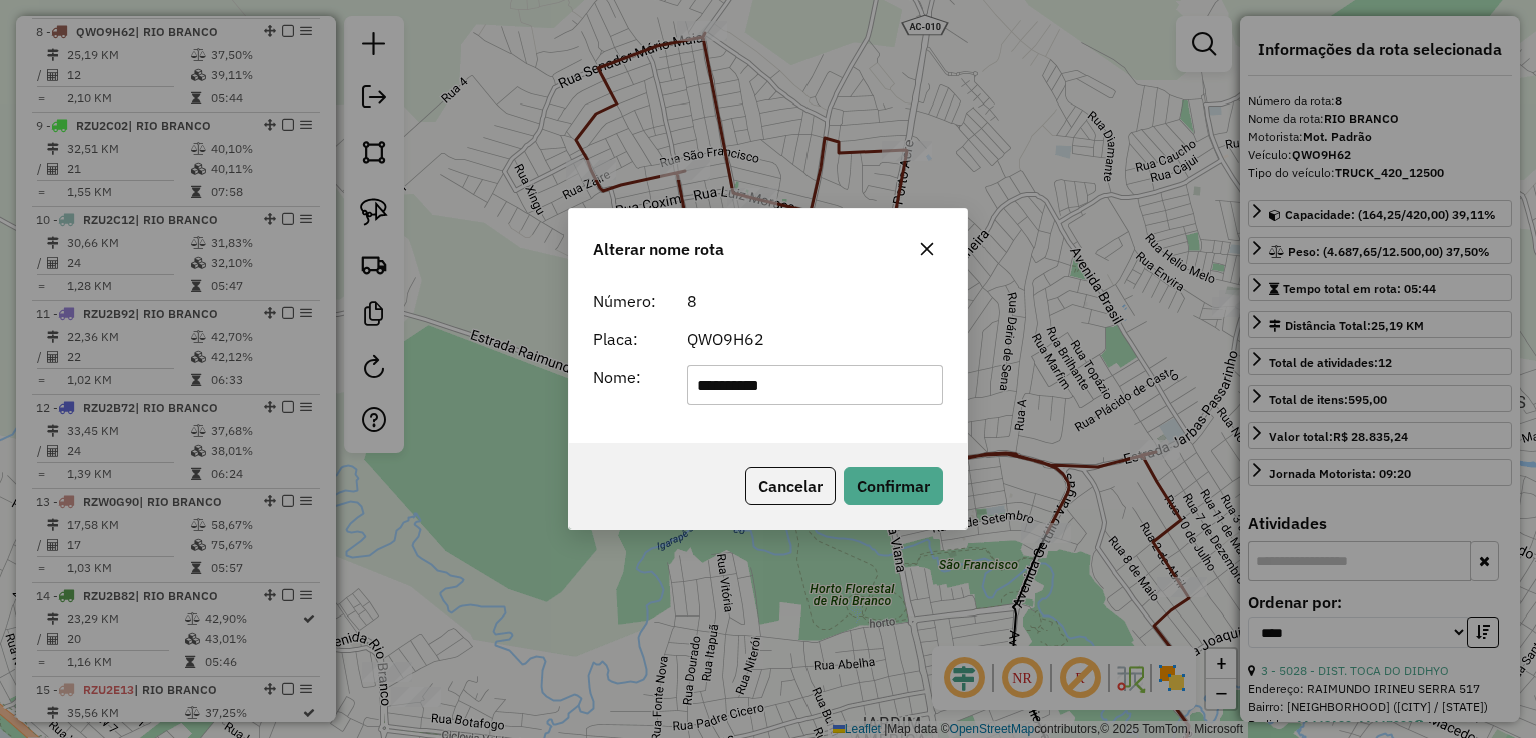 drag, startPoint x: 860, startPoint y: 373, endPoint x: 574, endPoint y: 376, distance: 286.01575 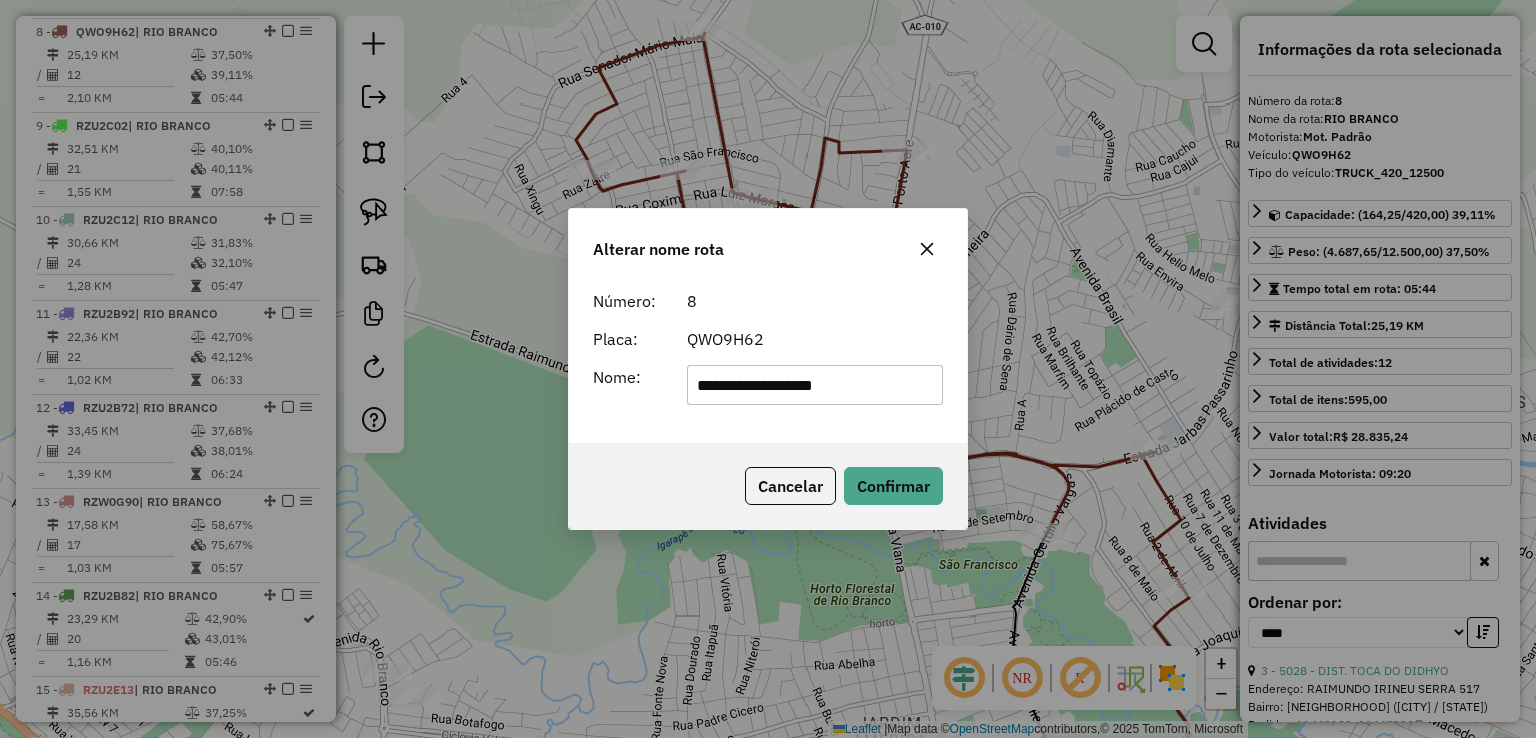 type on "**********" 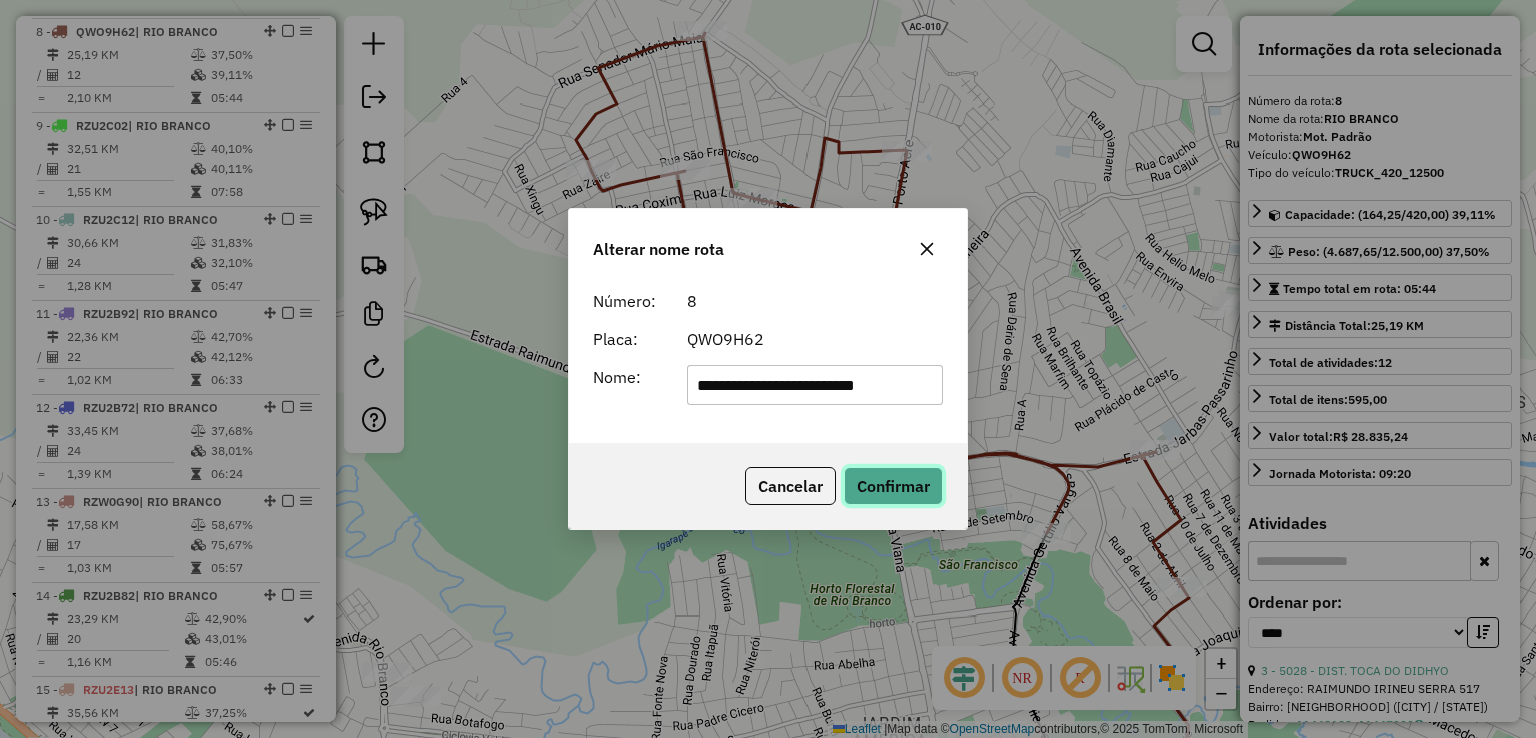 click on "Confirmar" 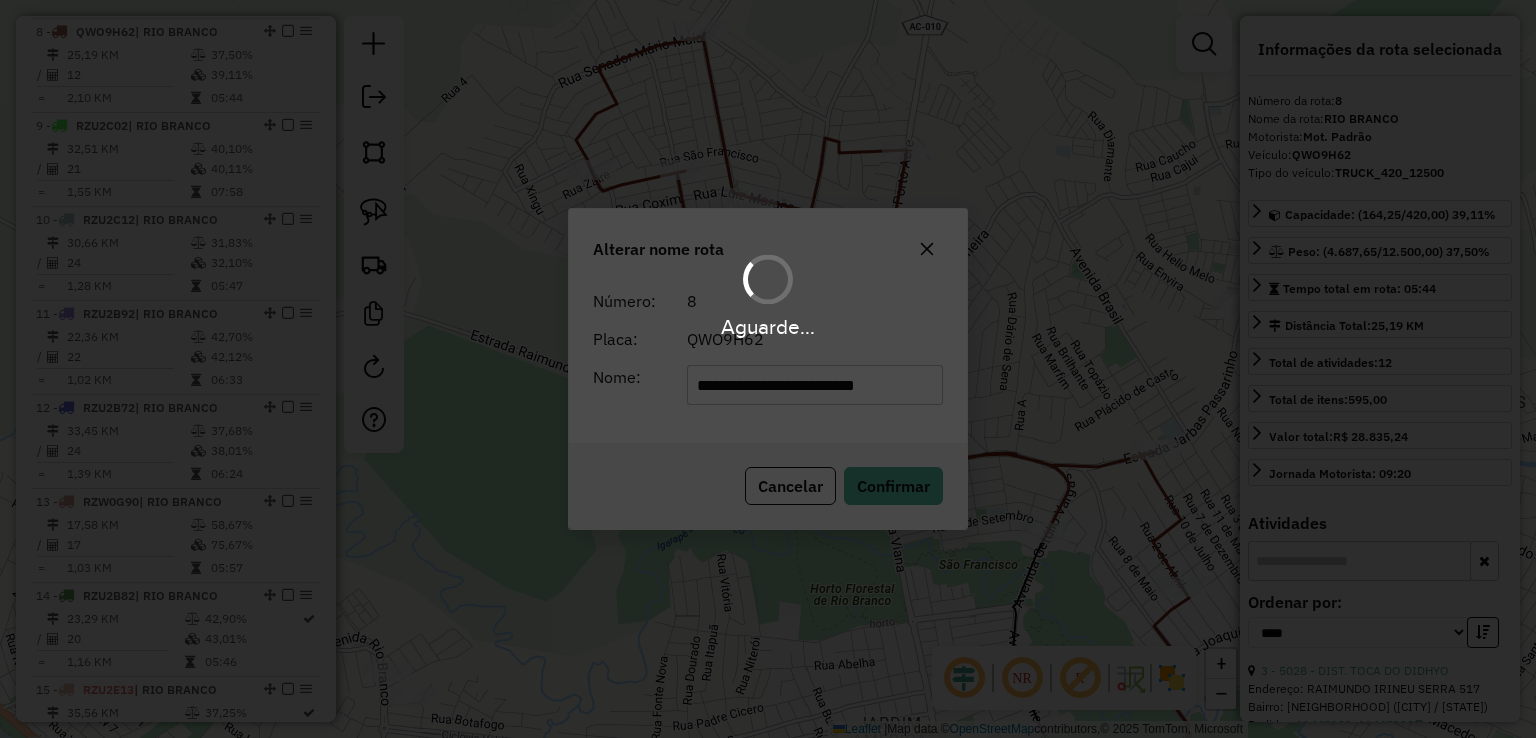 type 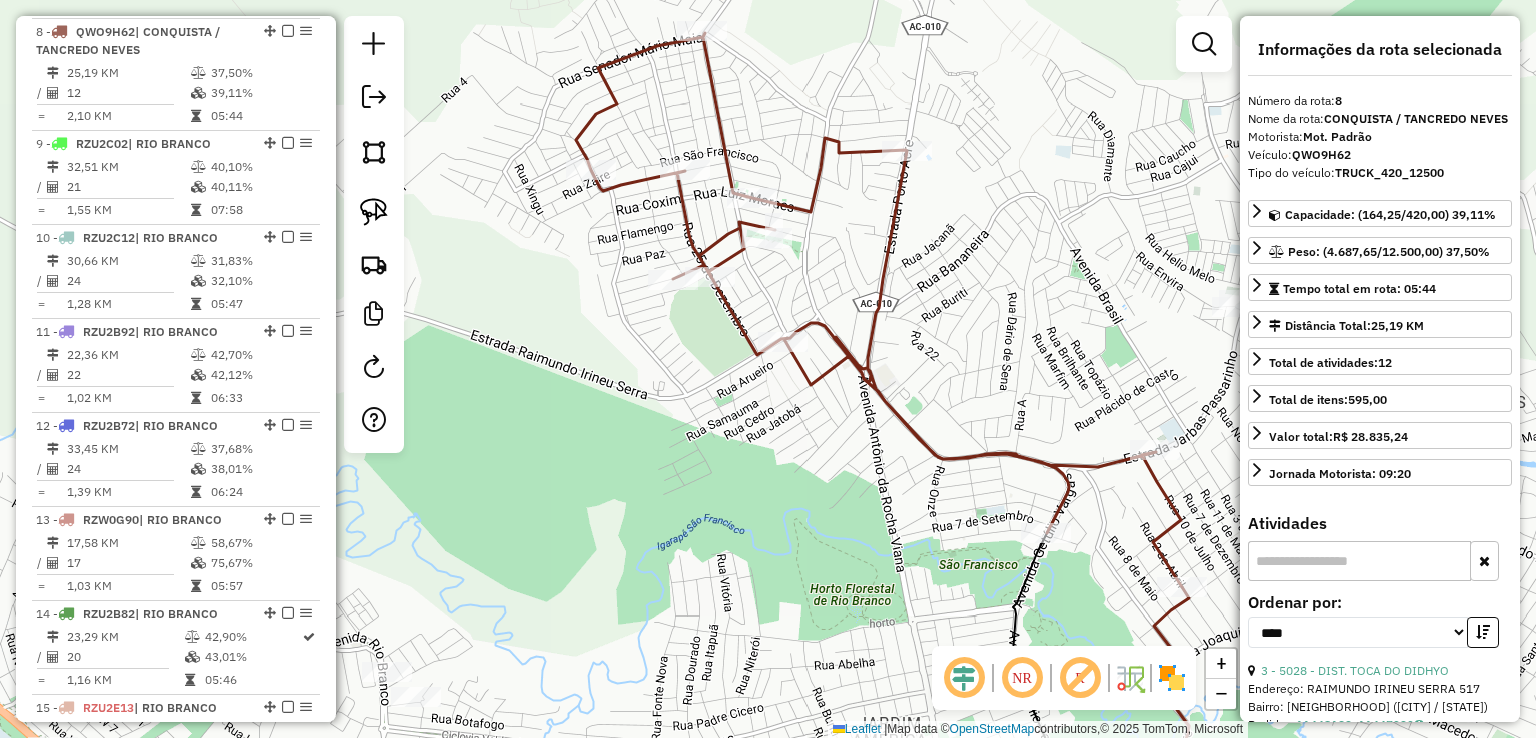 click at bounding box center (200, 167) 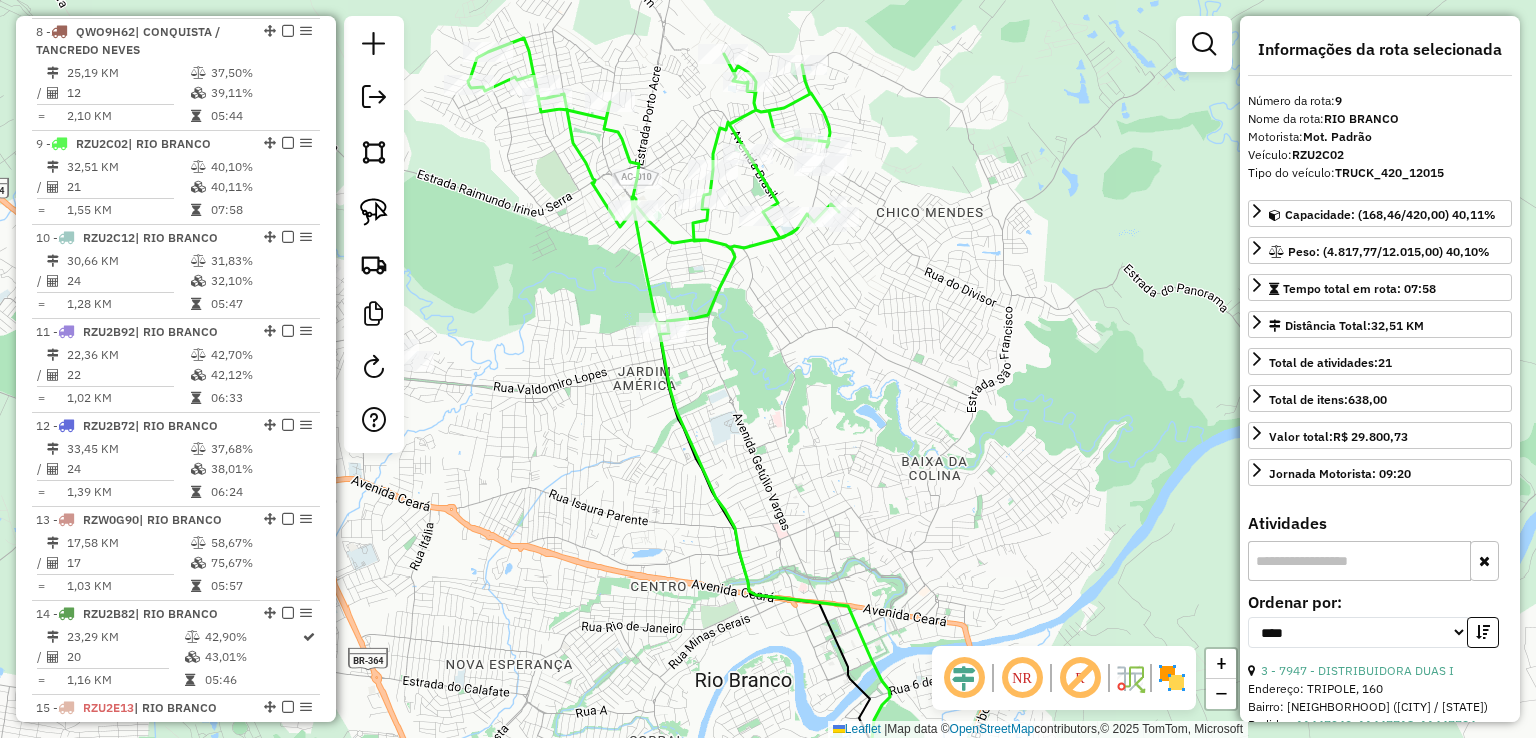 click on "Janela de atendimento Grade de atendimento Capacidade Transportadoras Veículos Cliente Pedidos  Rotas Selecione os dias de semana para filtrar as janelas de atendimento  Seg   Ter   Qua   Qui   Sex   Sáb   Dom  Informe o período da janela de atendimento: De: Até:  Filtrar exatamente a janela do cliente  Considerar janela de atendimento padrão  Selecione os dias de semana para filtrar as grades de atendimento  Seg   Ter   Qua   Qui   Sex   Sáb   Dom   Considerar clientes sem dia de atendimento cadastrado  Clientes fora do dia de atendimento selecionado Filtrar as atividades entre os valores definidos abaixo:  Peso mínimo:   Peso máximo:   Cubagem mínima:   Cubagem máxima:   De:   Até:  Filtrar as atividades entre o tempo de atendimento definido abaixo:  De:   Até:   Considerar capacidade total dos clientes não roteirizados Transportadora: Selecione um ou mais itens Tipo de veículo: Selecione um ou mais itens Veículo: Selecione um ou mais itens Motorista: Selecione um ou mais itens Nome: Rótulo:" 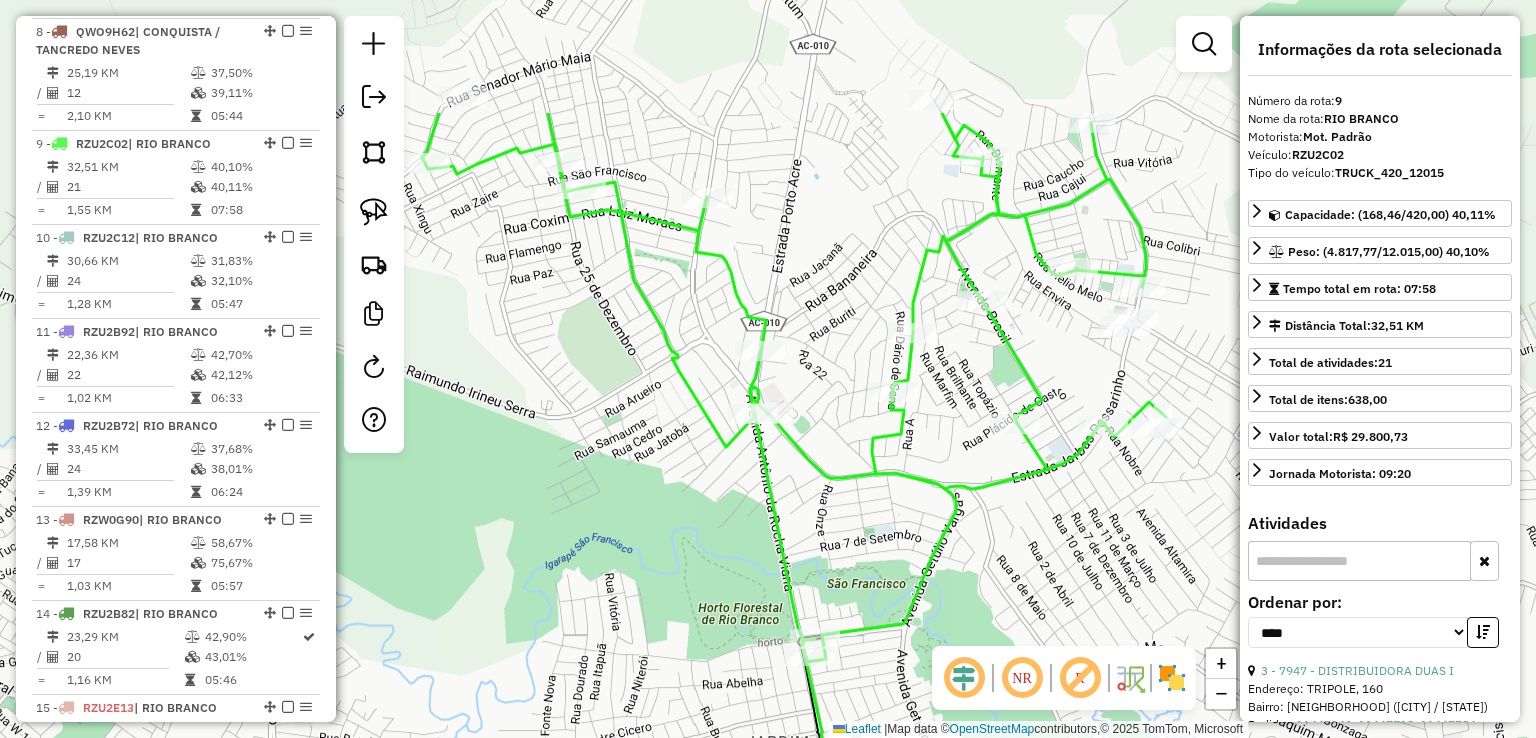 drag, startPoint x: 756, startPoint y: 372, endPoint x: 924, endPoint y: 552, distance: 246.21942 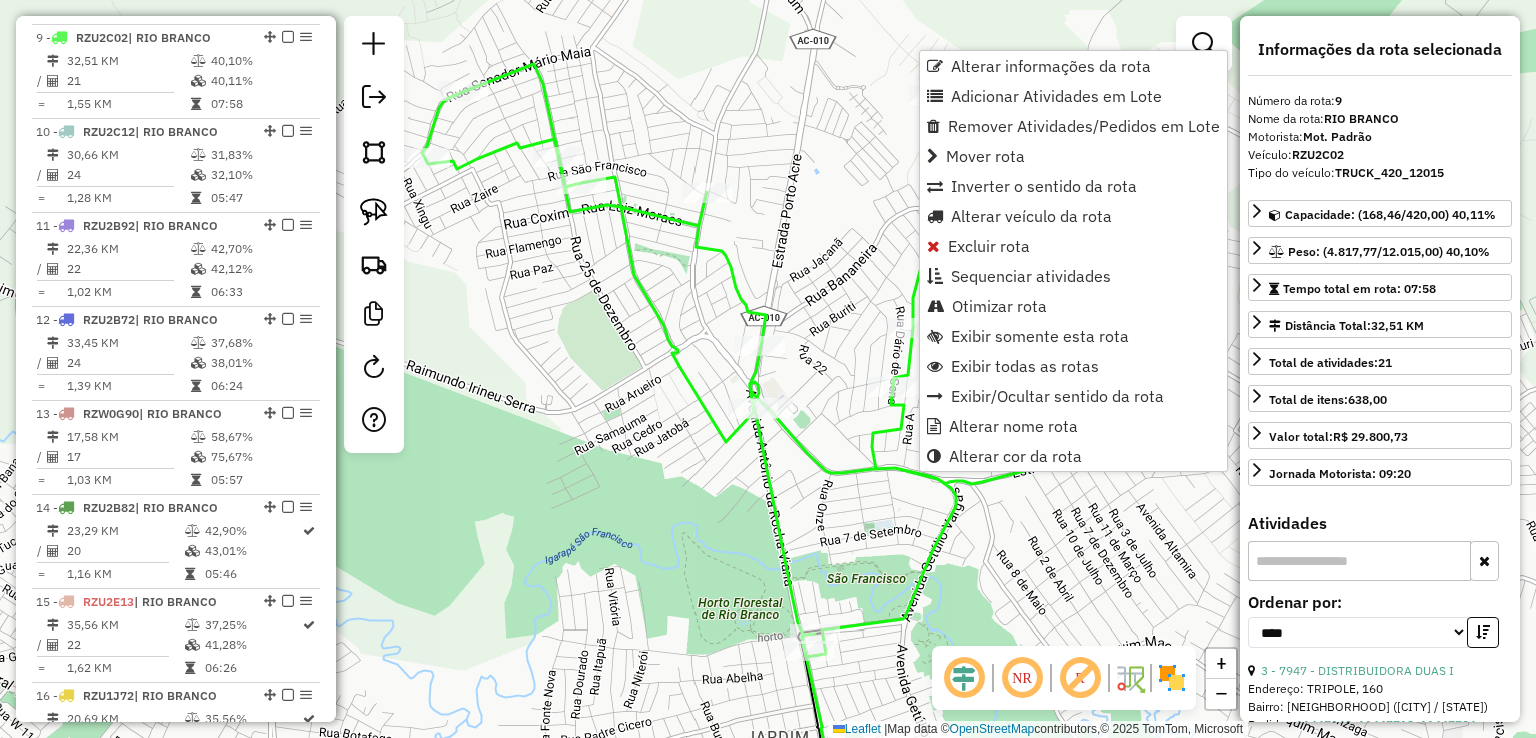 scroll, scrollTop: 1218, scrollLeft: 0, axis: vertical 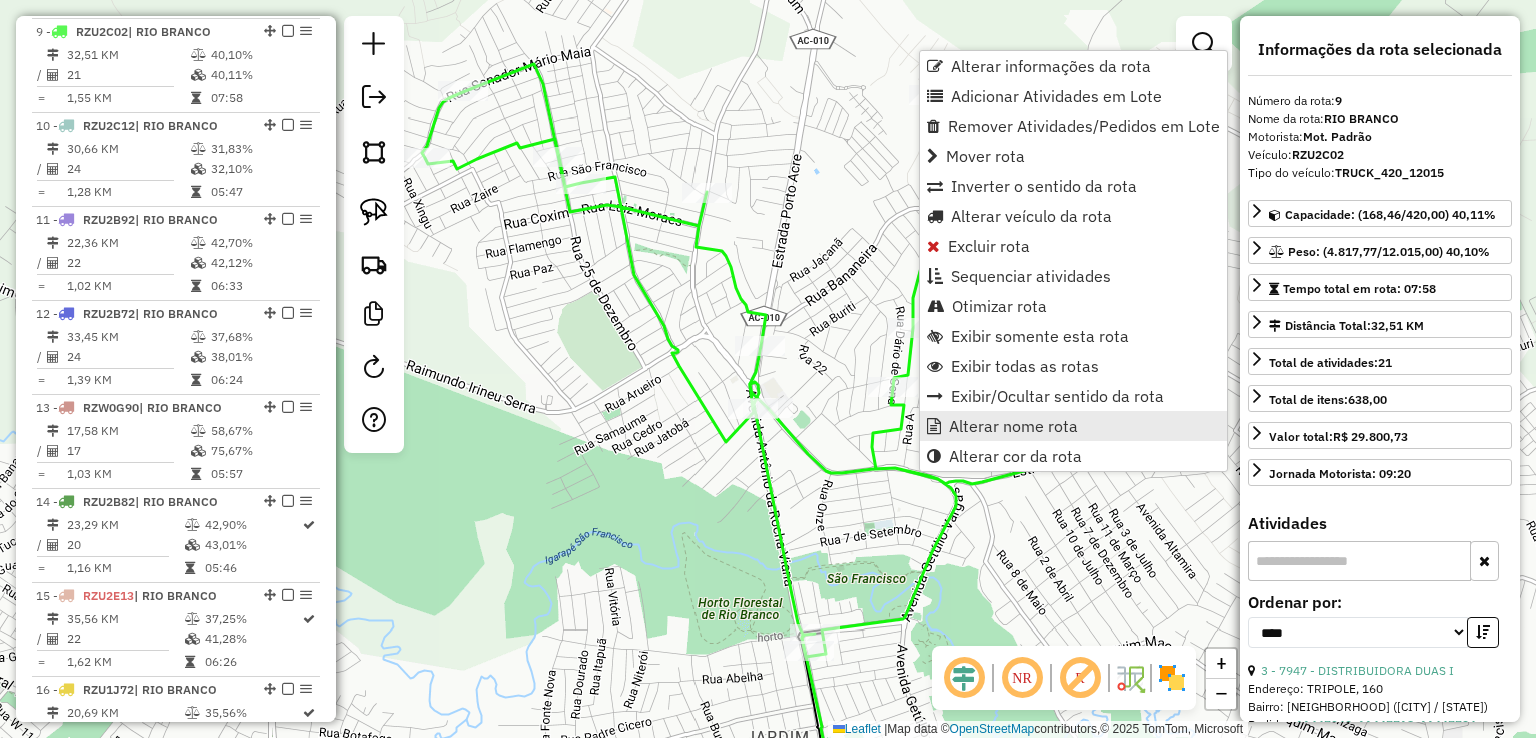 click on "Alterar nome rota" at bounding box center [1013, 426] 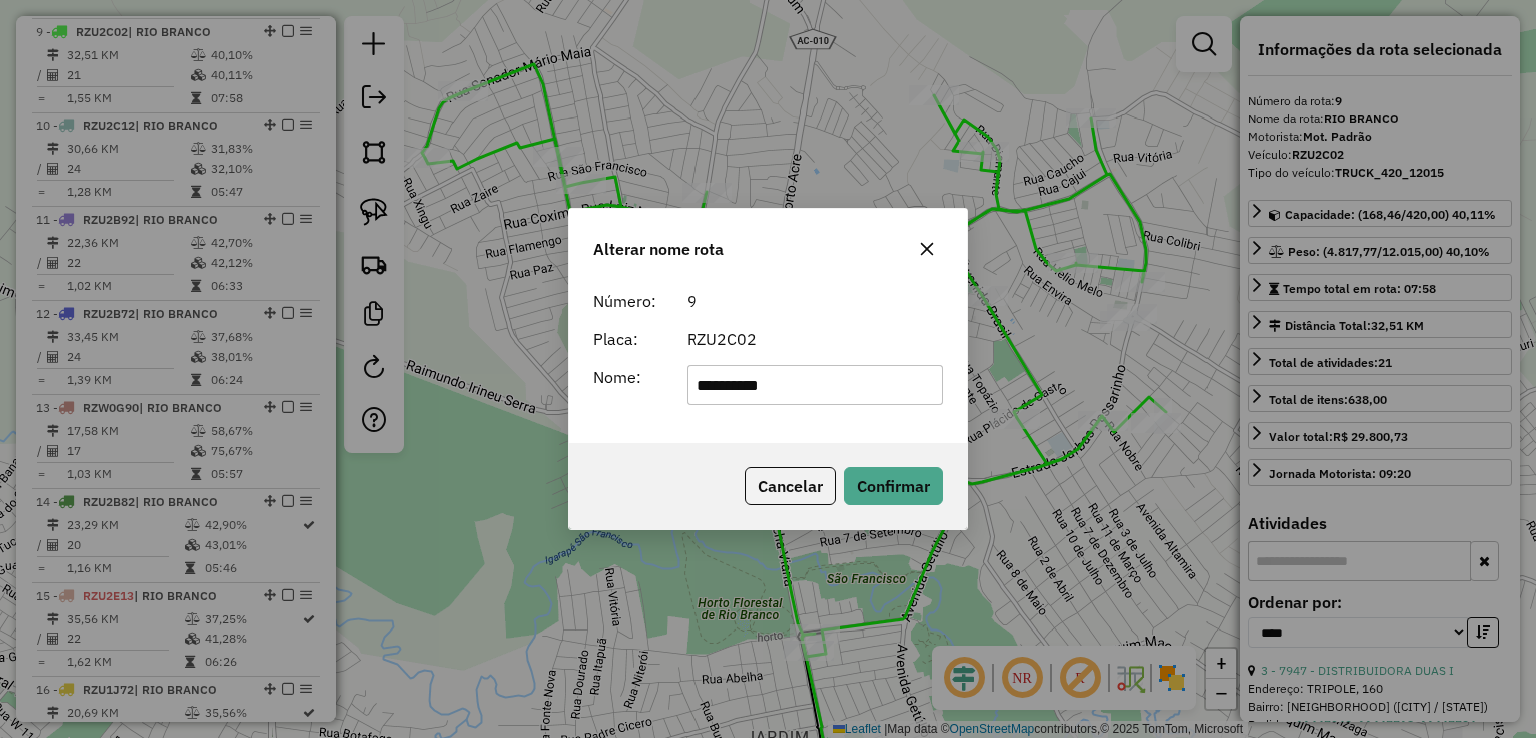 drag, startPoint x: 824, startPoint y: 369, endPoint x: 531, endPoint y: 369, distance: 293 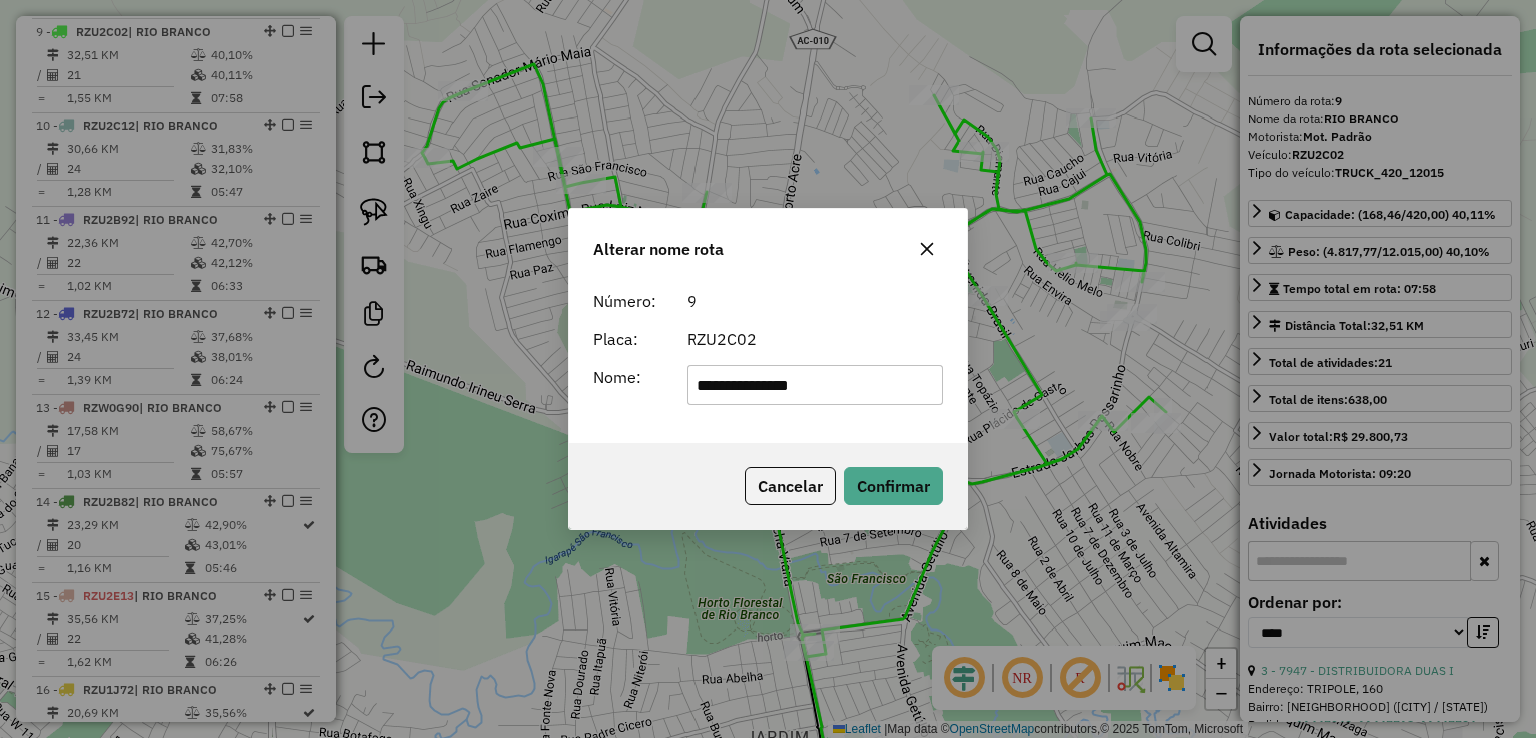 type on "**********" 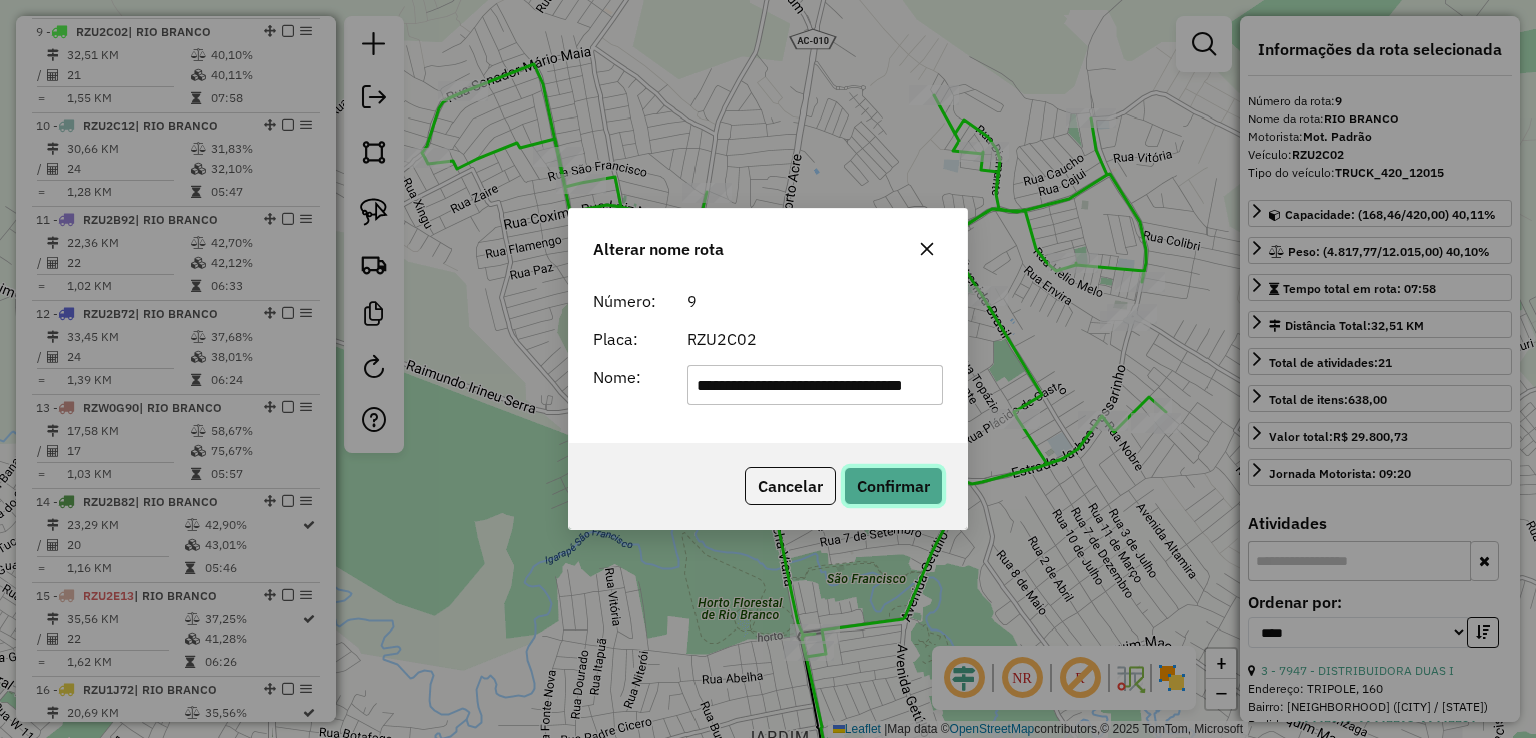 click on "Confirmar" 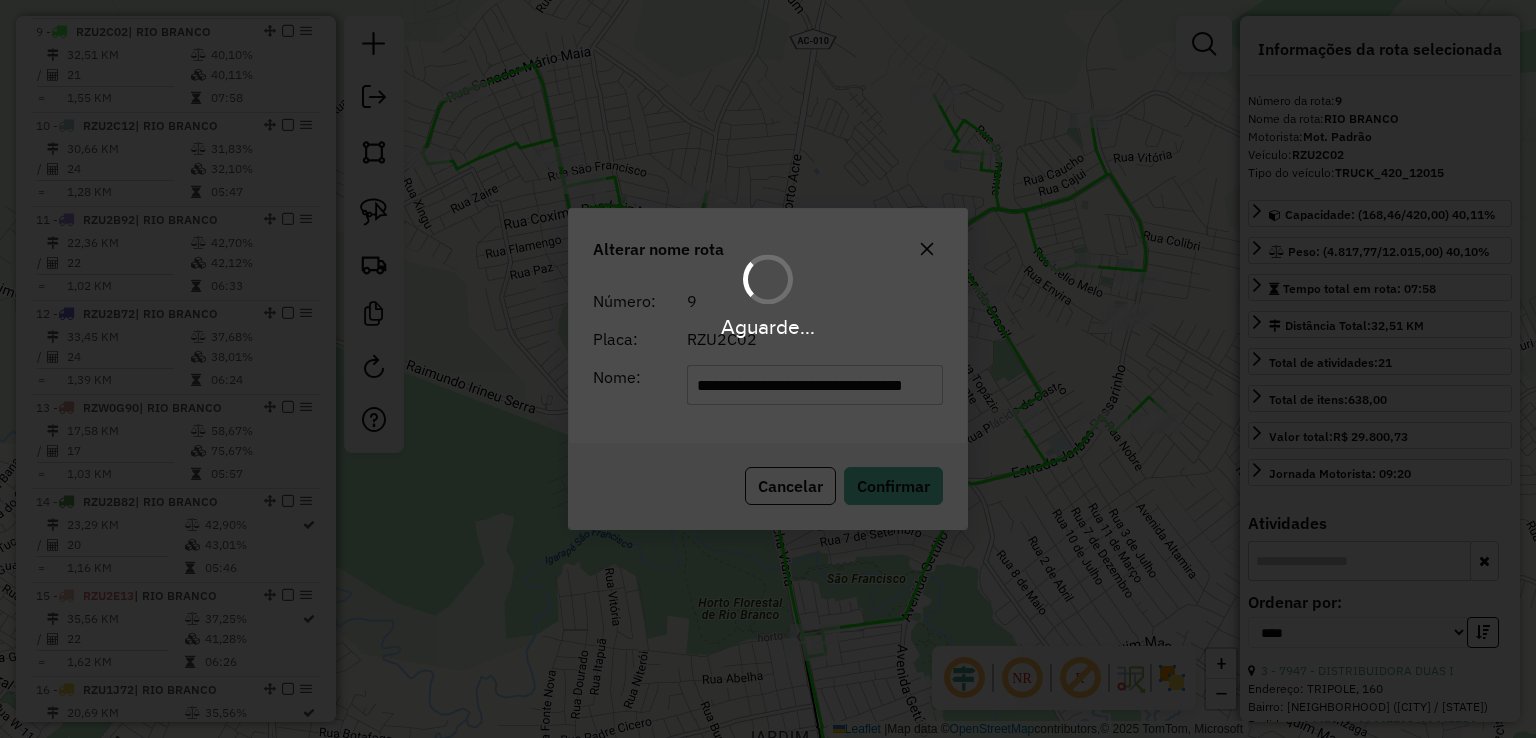 type 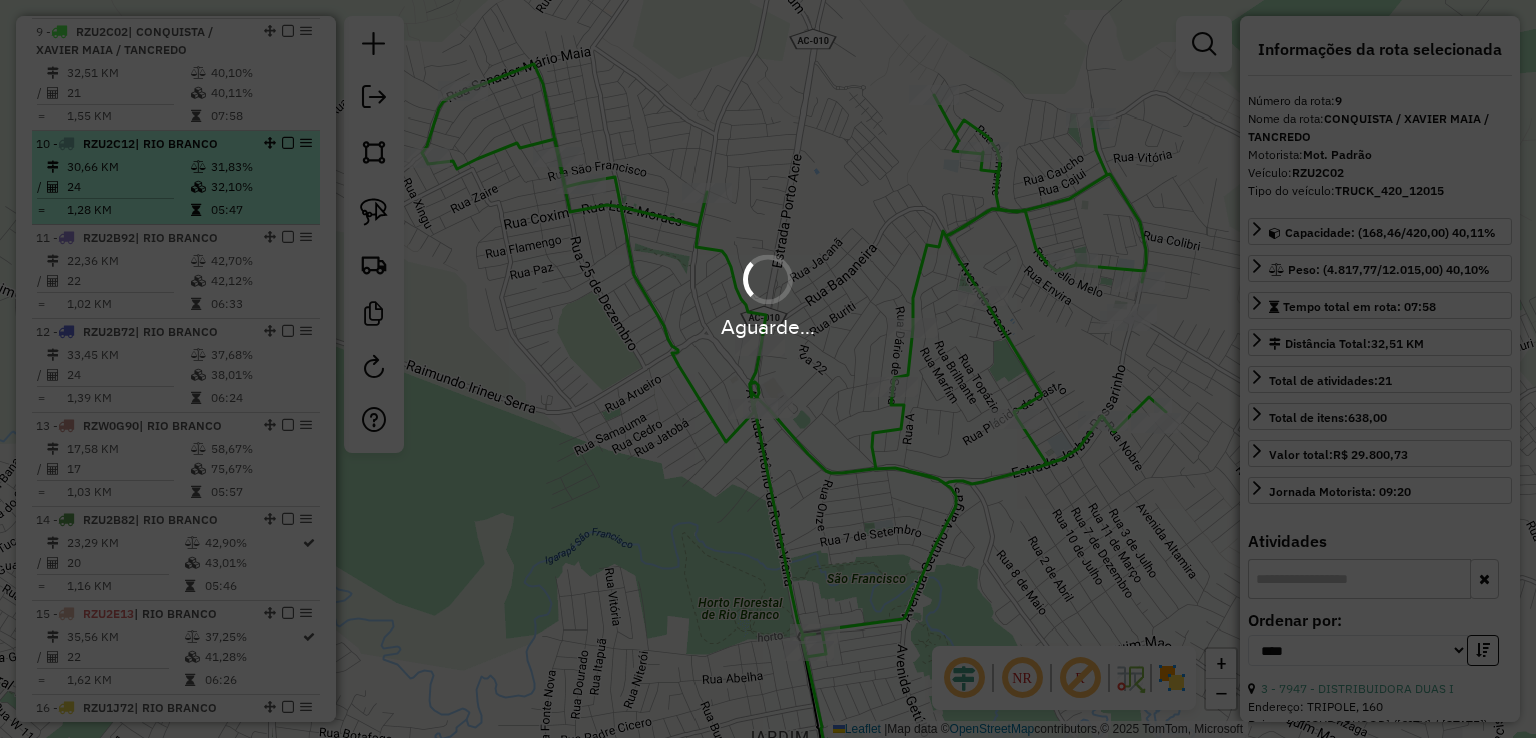 click at bounding box center (198, 167) 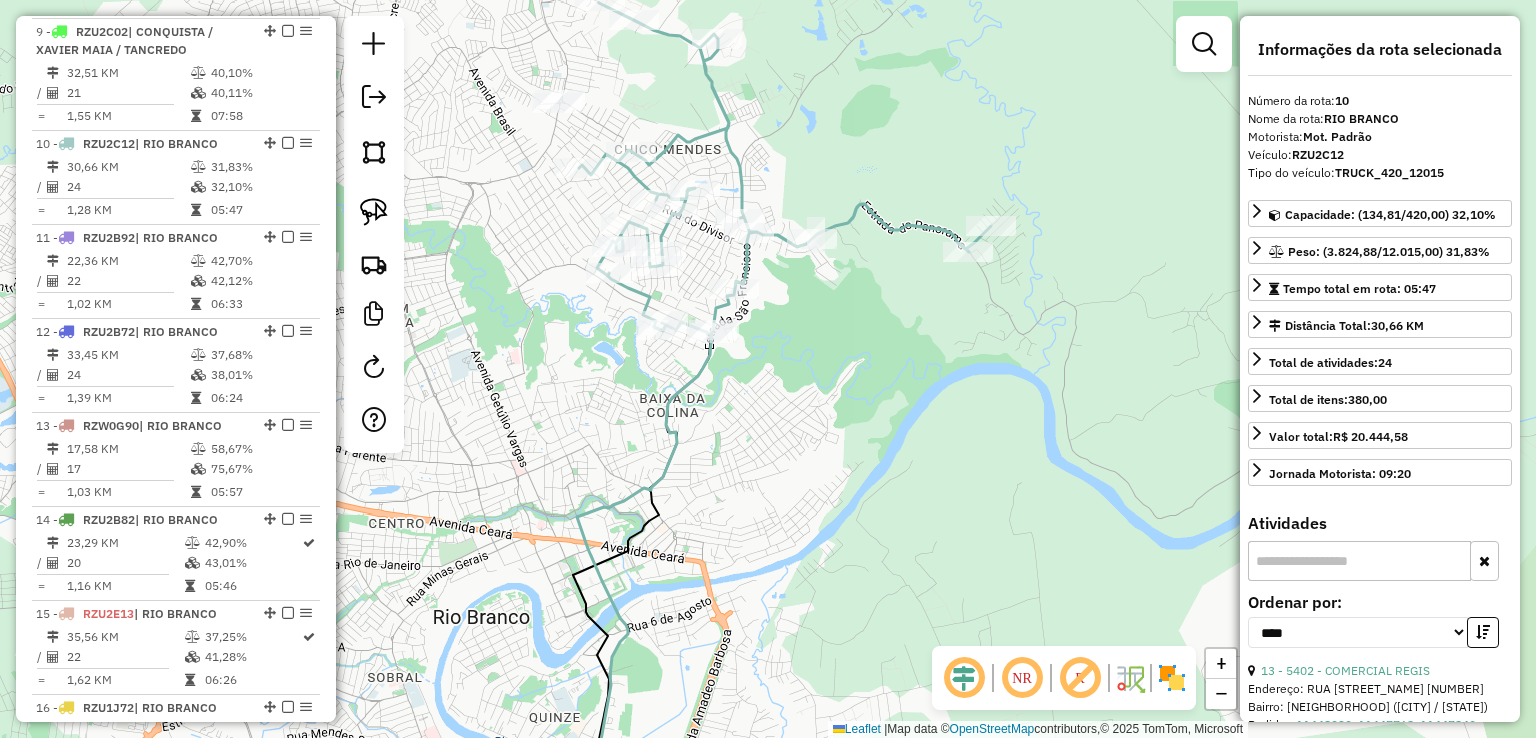 drag, startPoint x: 796, startPoint y: 391, endPoint x: 832, endPoint y: 484, distance: 99.724625 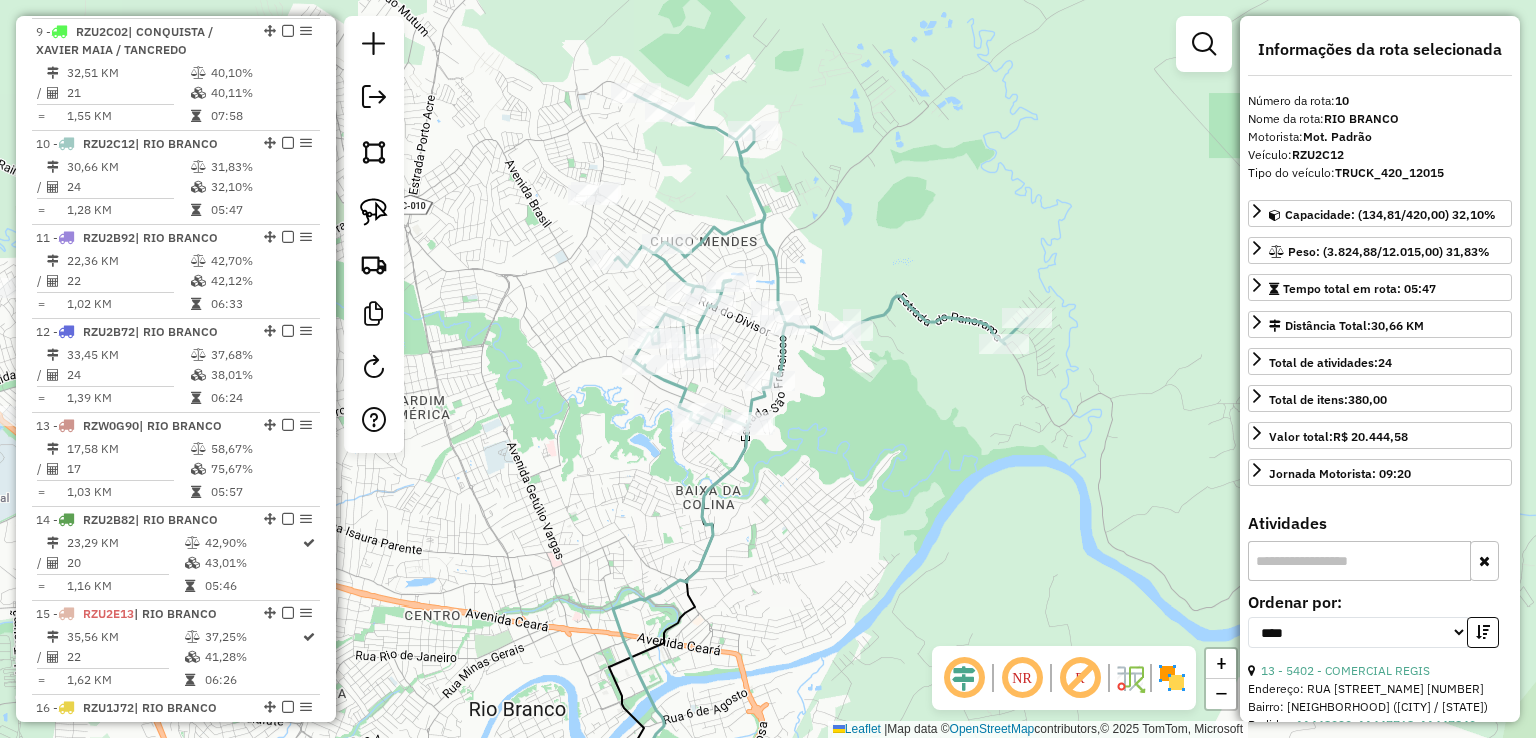 click 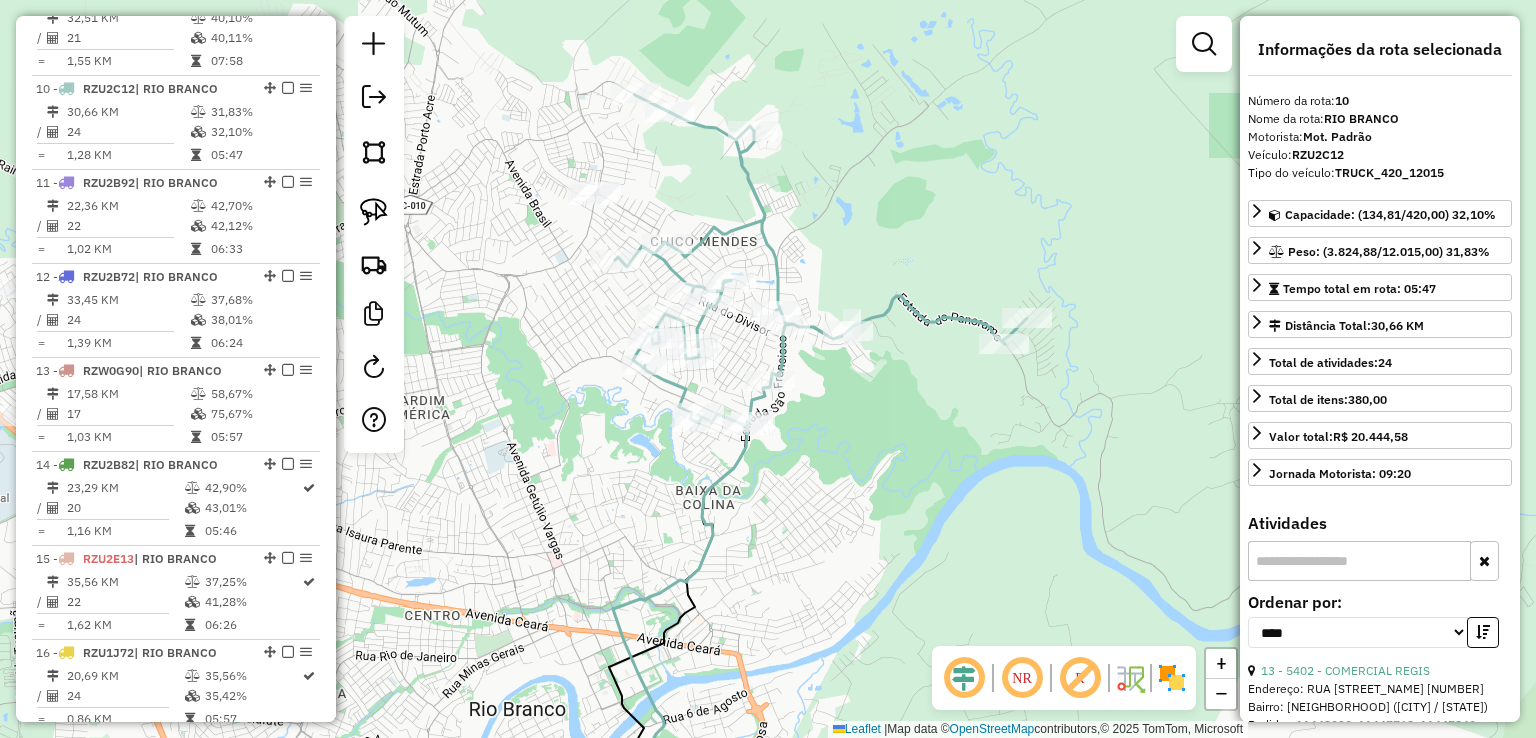 scroll, scrollTop: 1329, scrollLeft: 0, axis: vertical 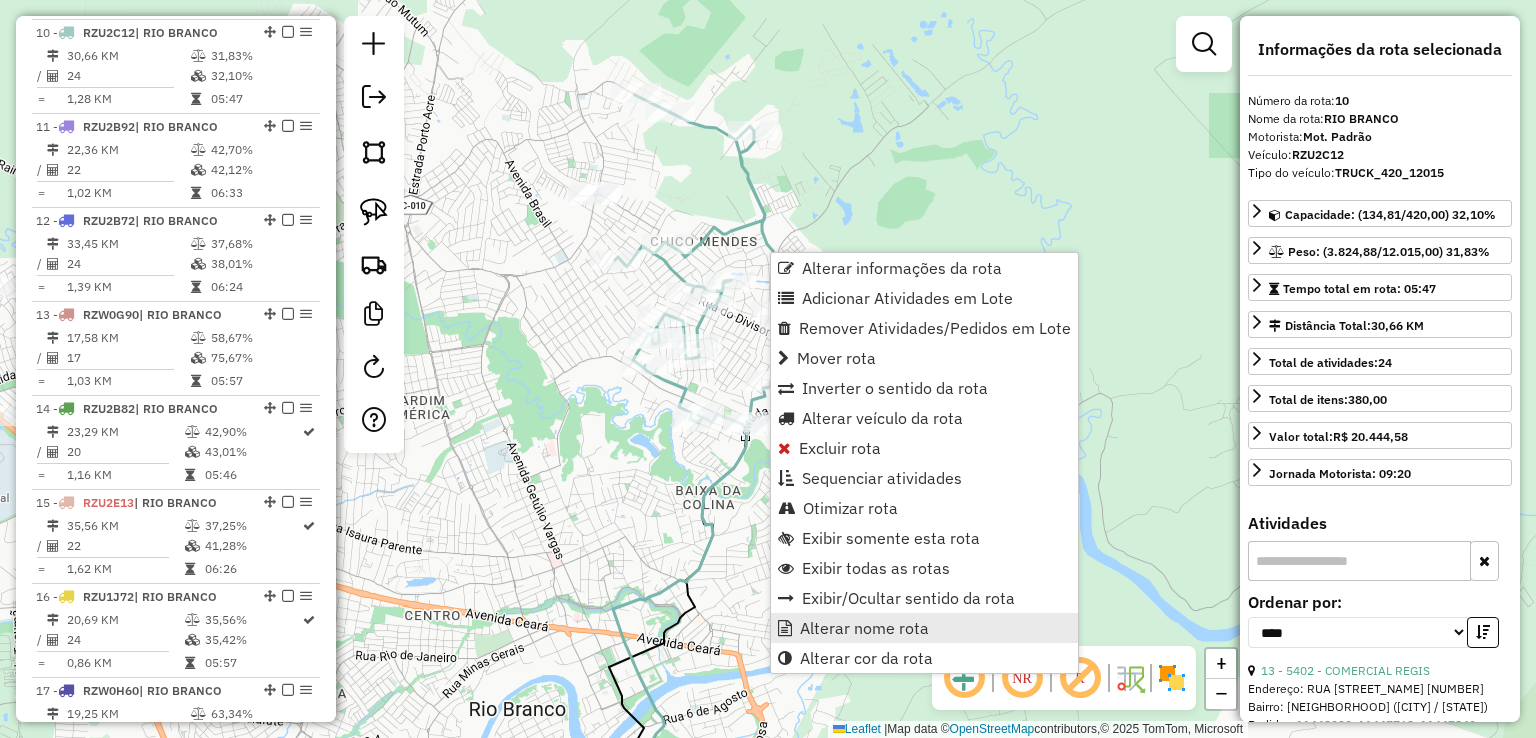click on "Alterar nome rota" at bounding box center [864, 628] 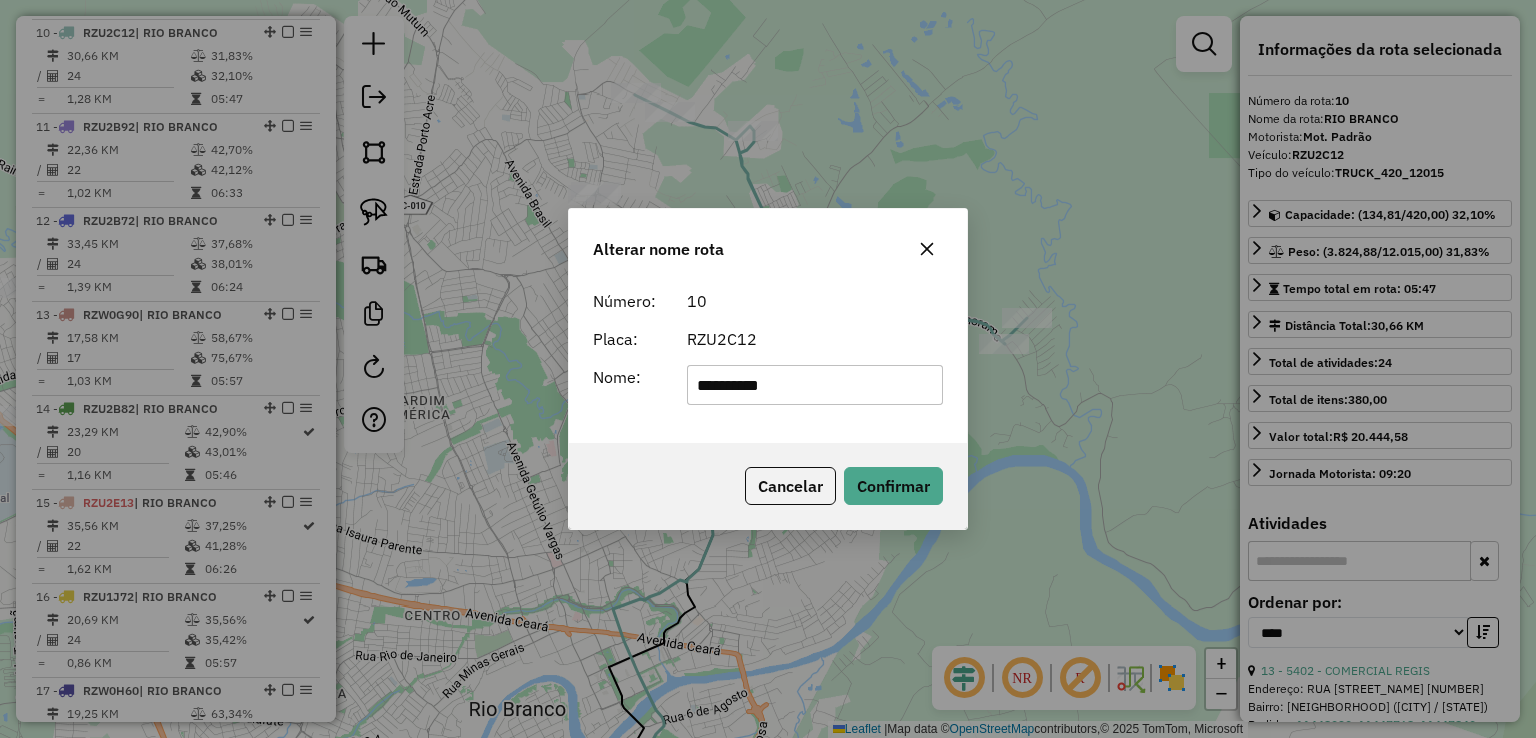 drag, startPoint x: 704, startPoint y: 379, endPoint x: 519, endPoint y: 366, distance: 185.45619 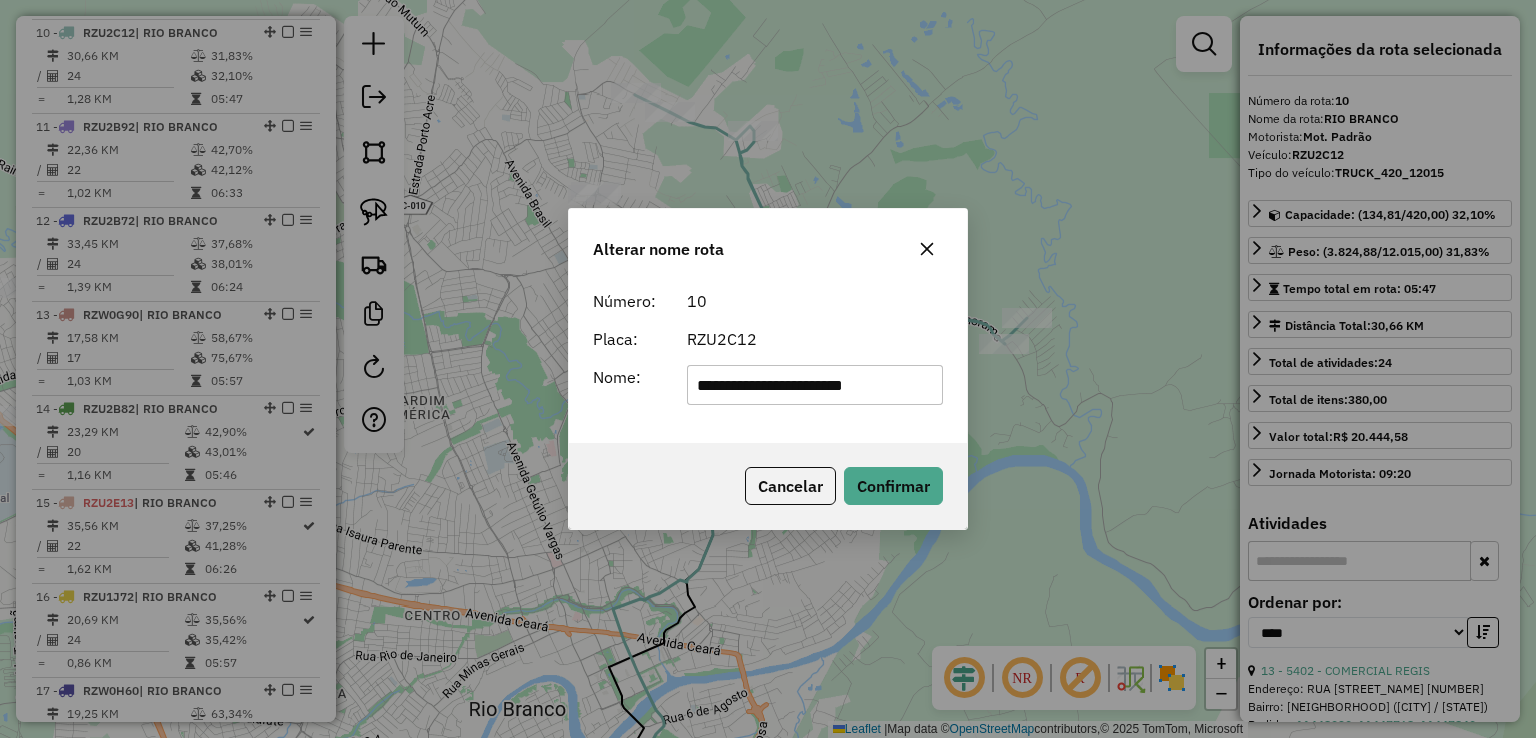 type on "**********" 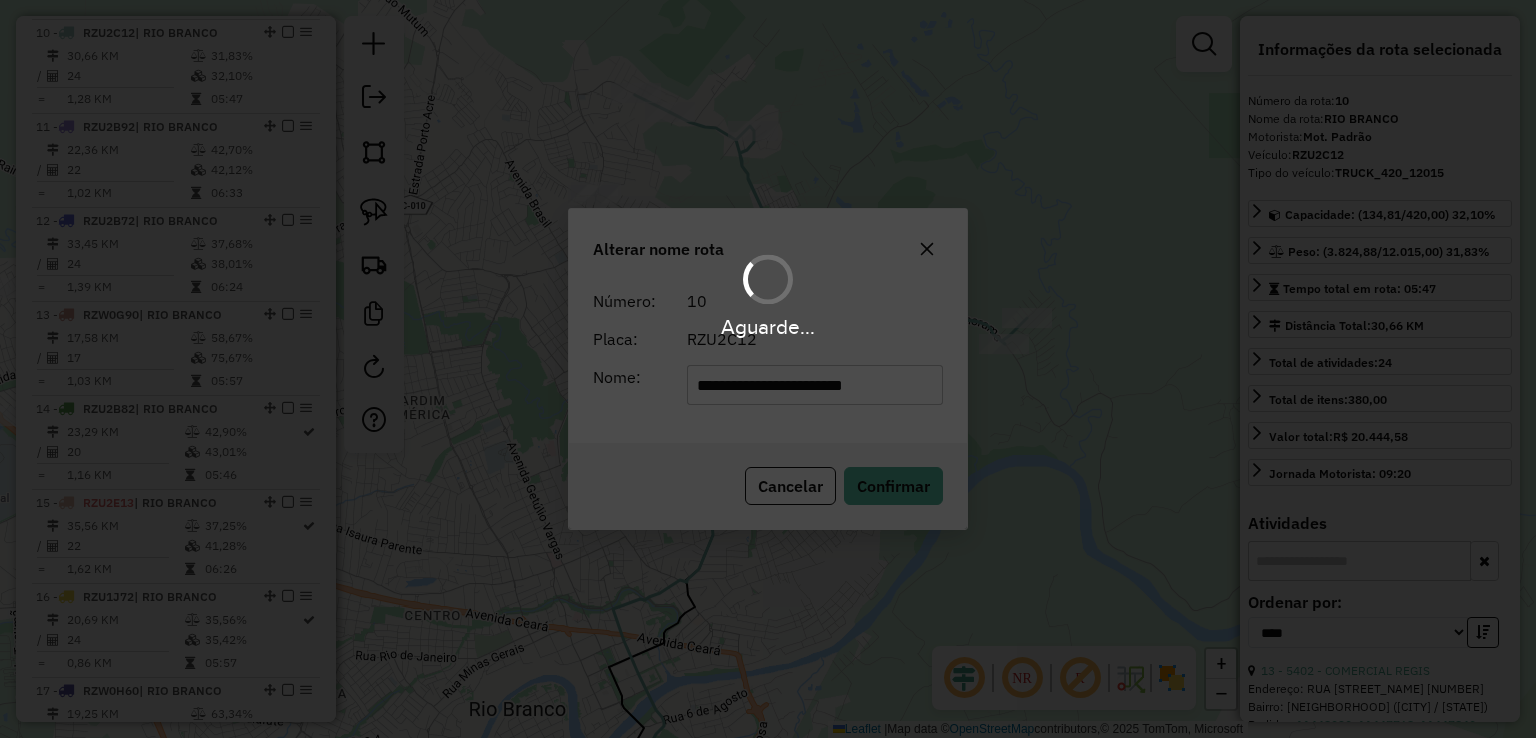 type 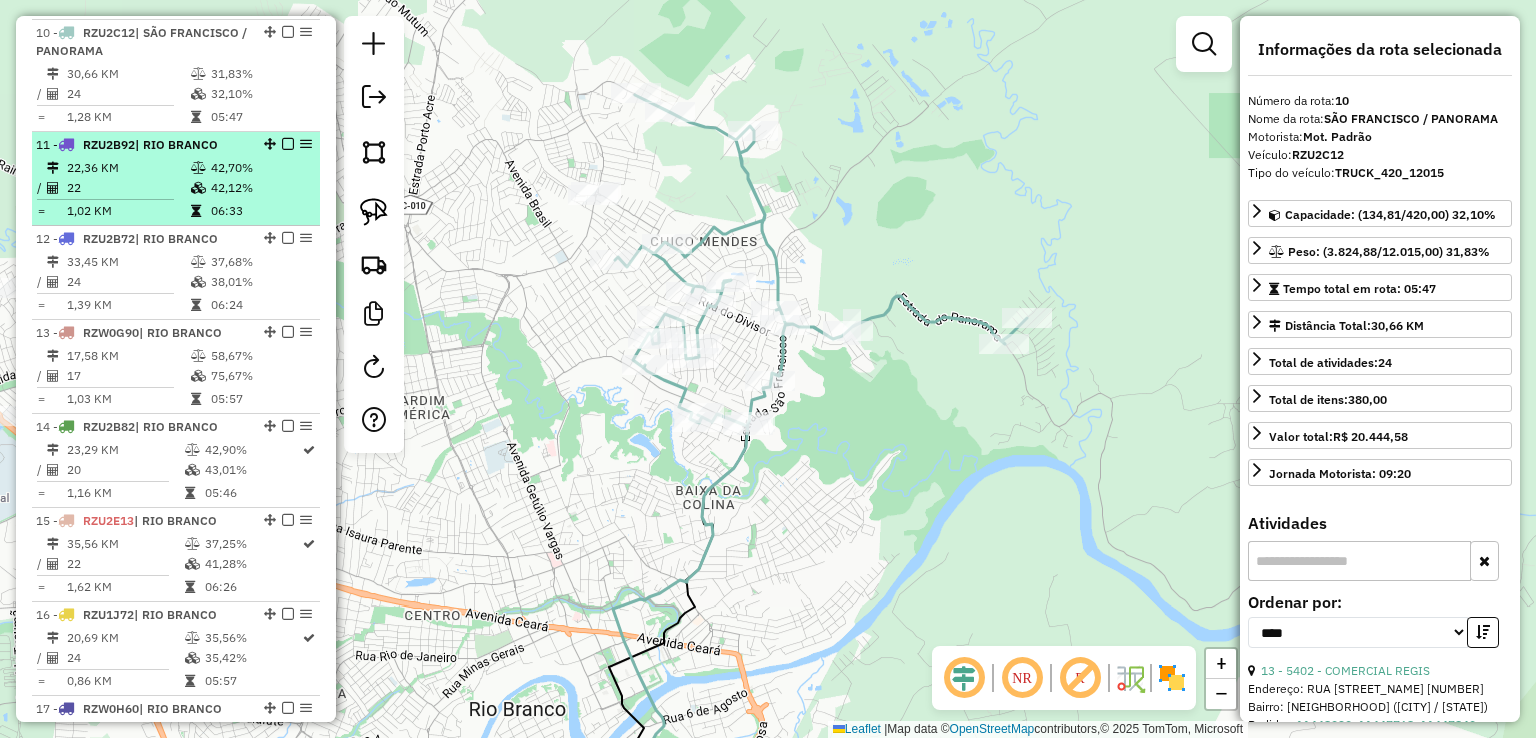 click on "42,12%" at bounding box center [260, 188] 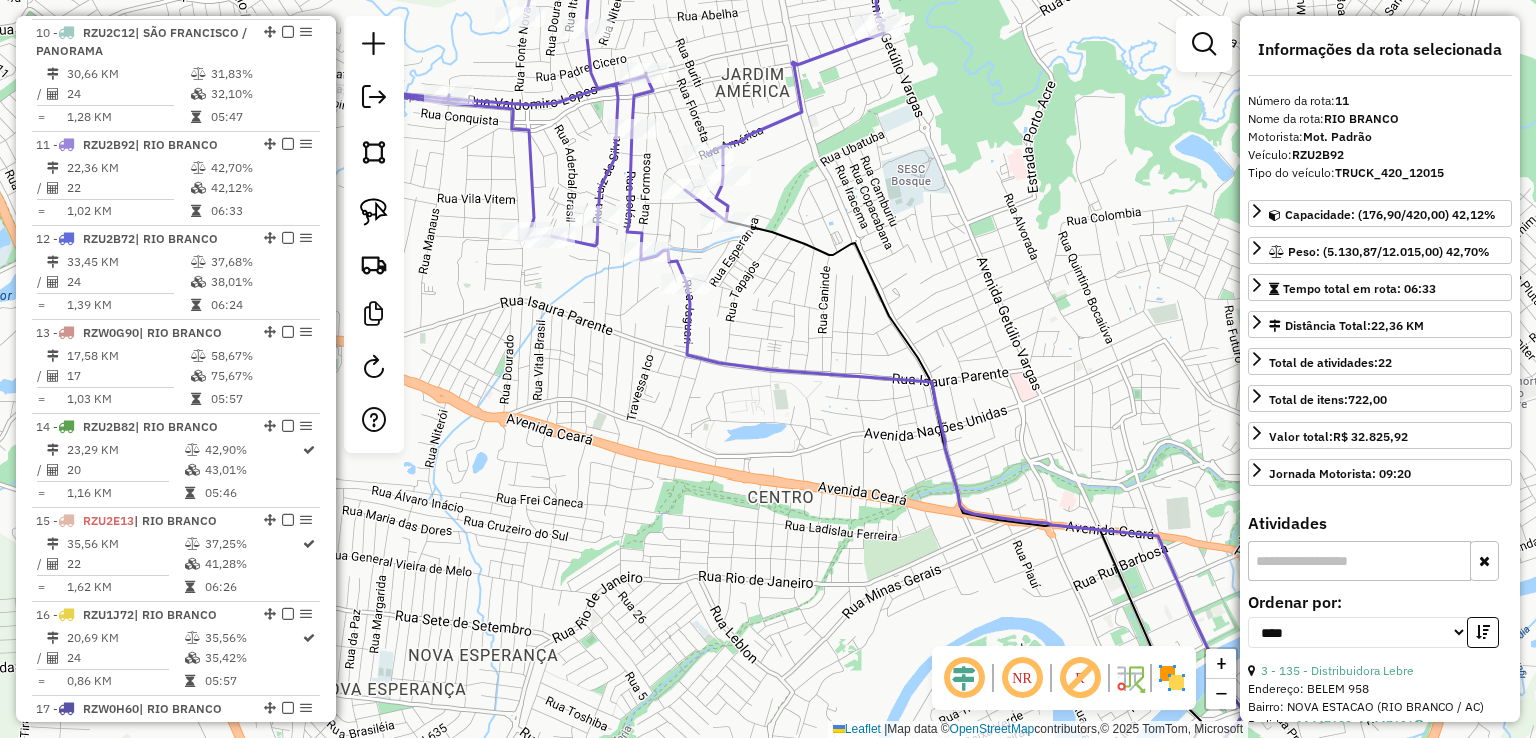 drag, startPoint x: 746, startPoint y: 297, endPoint x: 886, endPoint y: 460, distance: 214.86972 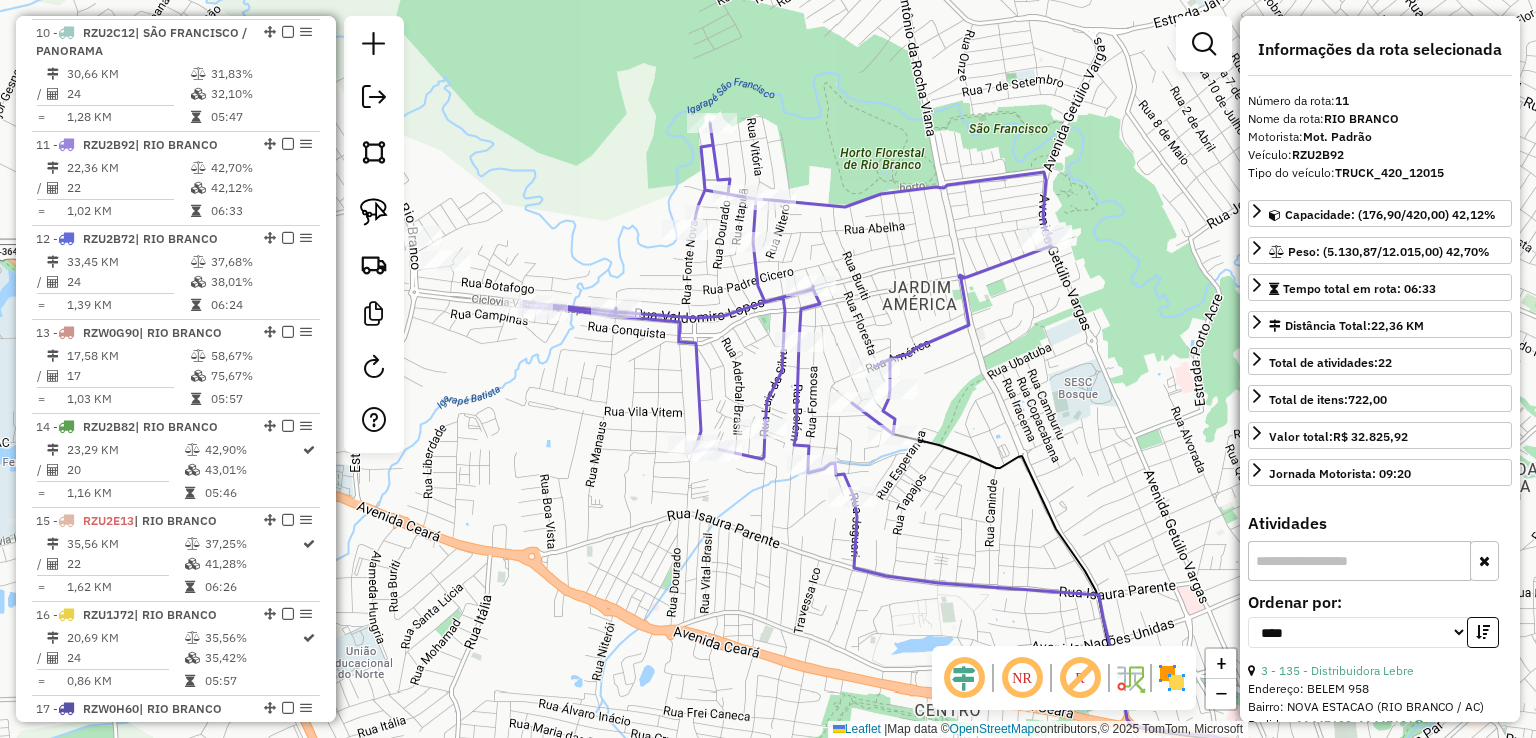 drag, startPoint x: 611, startPoint y: 377, endPoint x: 660, endPoint y: 389, distance: 50.447994 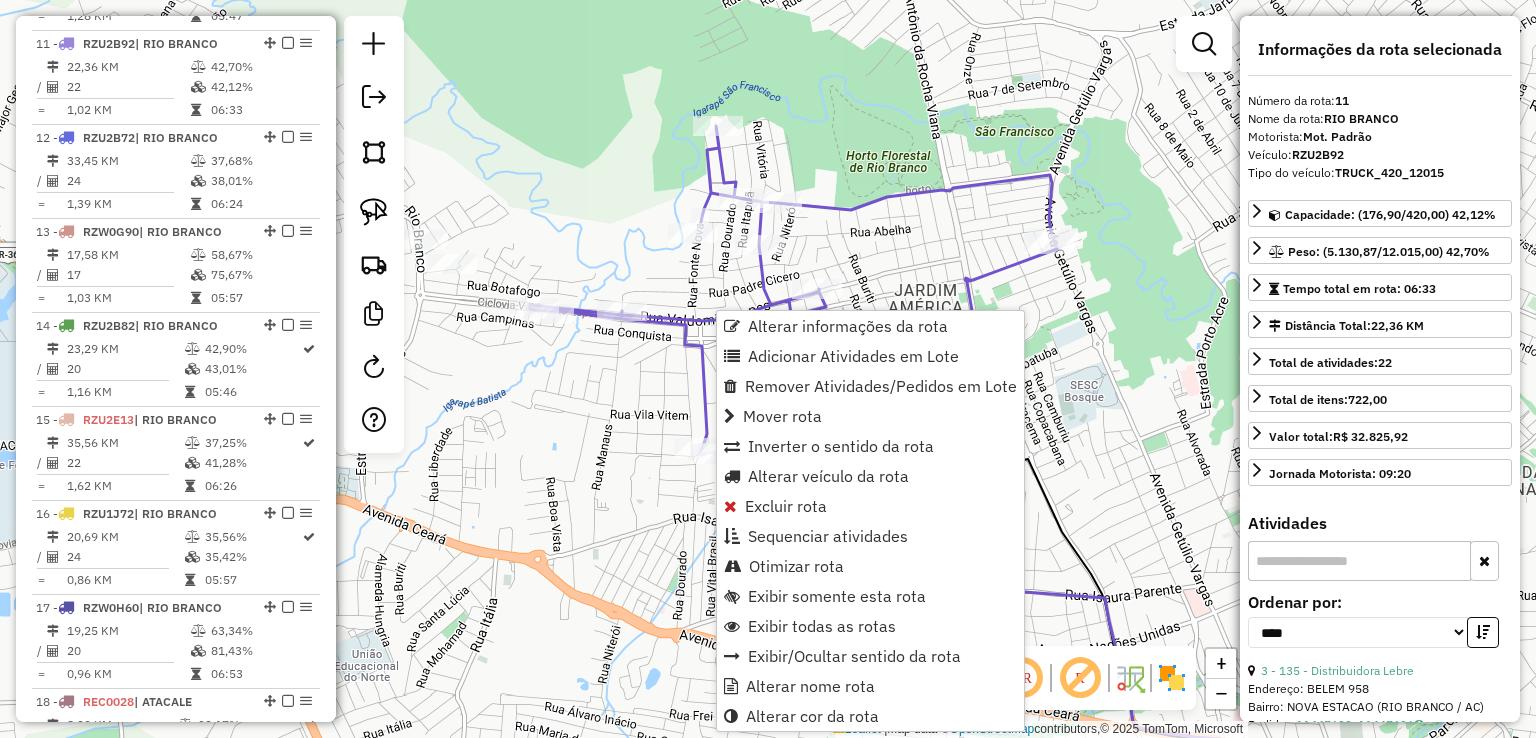 scroll, scrollTop: 1441, scrollLeft: 0, axis: vertical 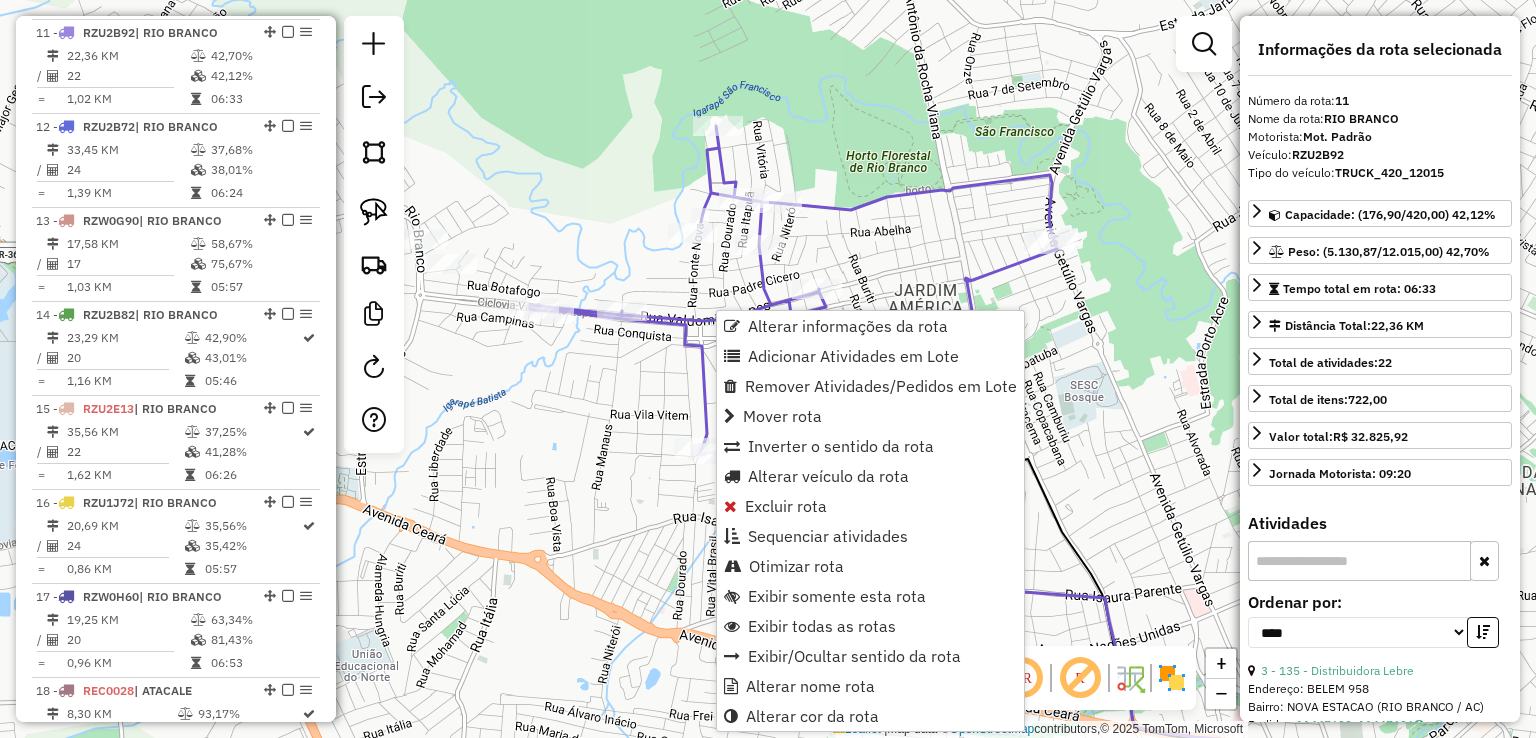 click on "Janela de atendimento Grade de atendimento Capacidade Transportadoras Veículos Cliente Pedidos  Rotas Selecione os dias de semana para filtrar as janelas de atendimento  Seg   Ter   Qua   Qui   Sex   Sáb   Dom  Informe o período da janela de atendimento: De: Até:  Filtrar exatamente a janela do cliente  Considerar janela de atendimento padrão  Selecione os dias de semana para filtrar as grades de atendimento  Seg   Ter   Qua   Qui   Sex   Sáb   Dom   Considerar clientes sem dia de atendimento cadastrado  Clientes fora do dia de atendimento selecionado Filtrar as atividades entre os valores definidos abaixo:  Peso mínimo:   Peso máximo:   Cubagem mínima:   Cubagem máxima:   De:   Até:  Filtrar as atividades entre o tempo de atendimento definido abaixo:  De:   Até:   Considerar capacidade total dos clientes não roteirizados Transportadora: Selecione um ou mais itens Tipo de veículo: Selecione um ou mais itens Veículo: Selecione um ou mais itens Motorista: Selecione um ou mais itens Nome: Rótulo:" 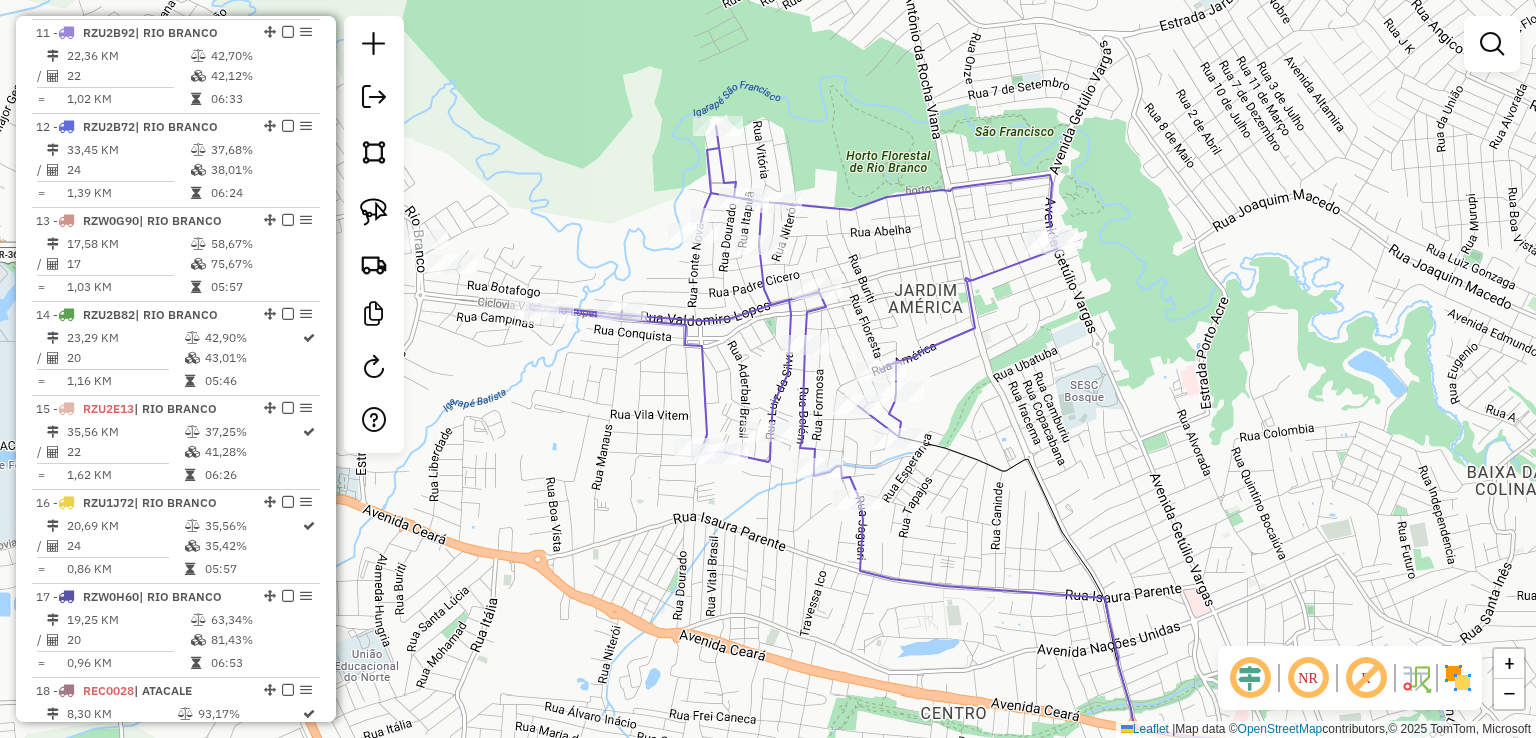 select on "*********" 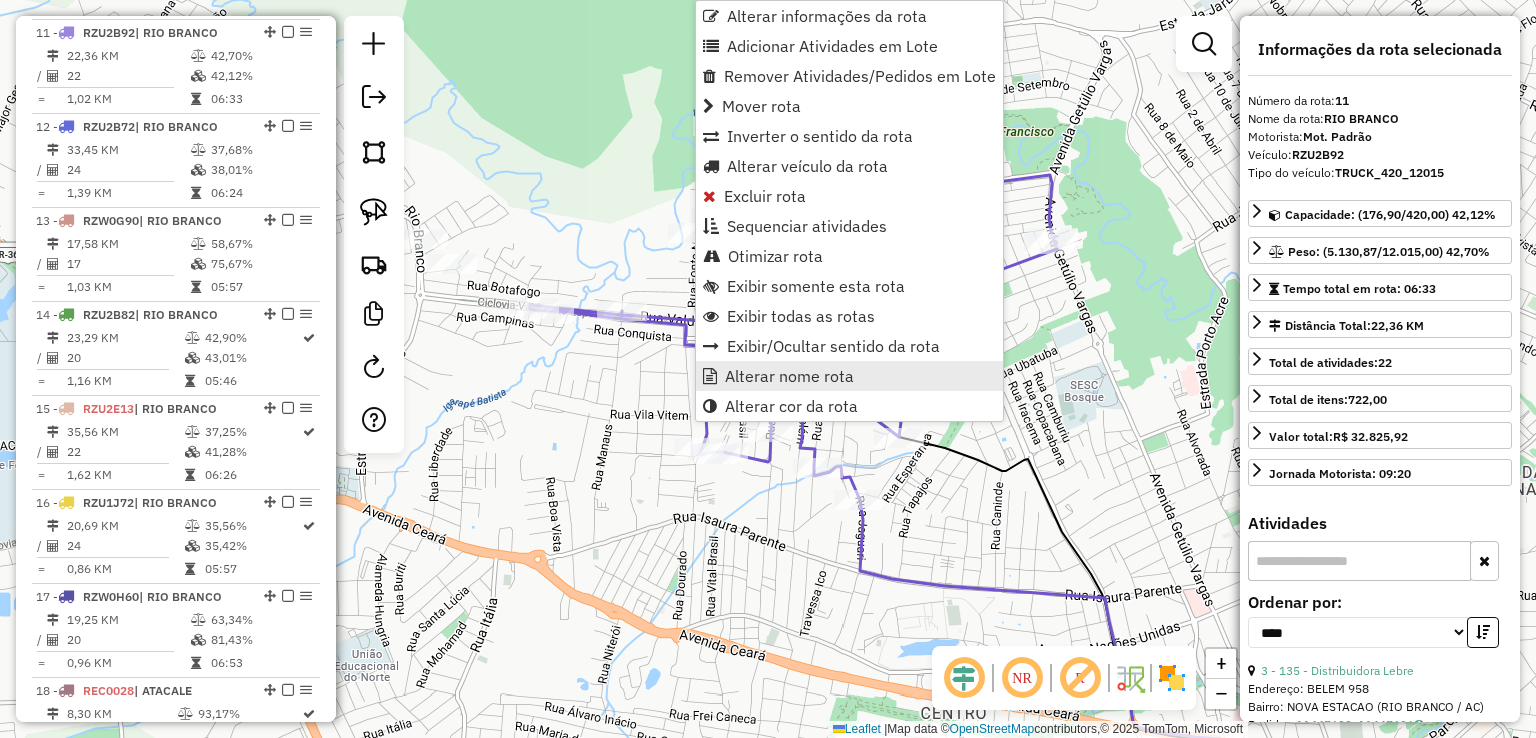click on "Alterar nome rota" at bounding box center (789, 376) 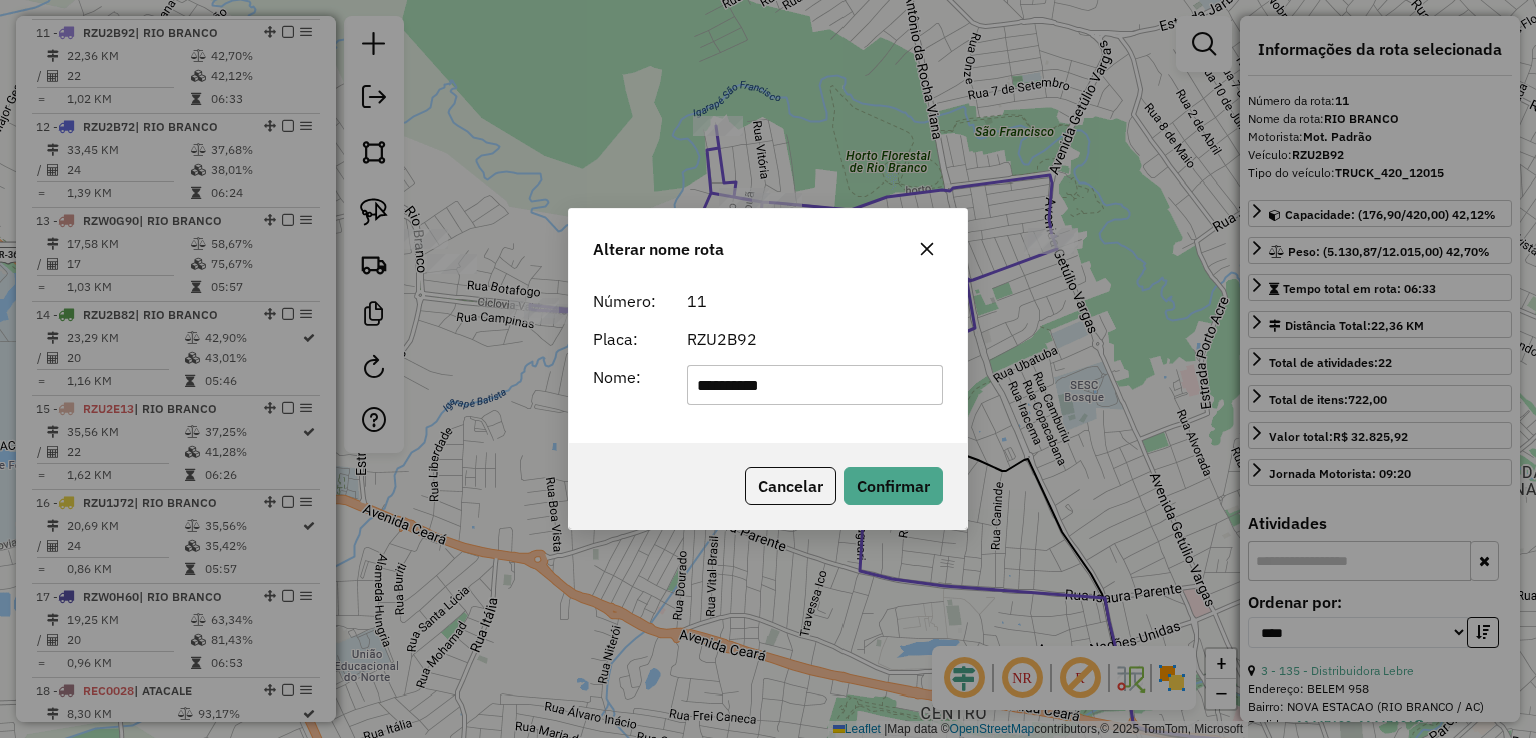 drag, startPoint x: 822, startPoint y: 379, endPoint x: 612, endPoint y: 377, distance: 210.00952 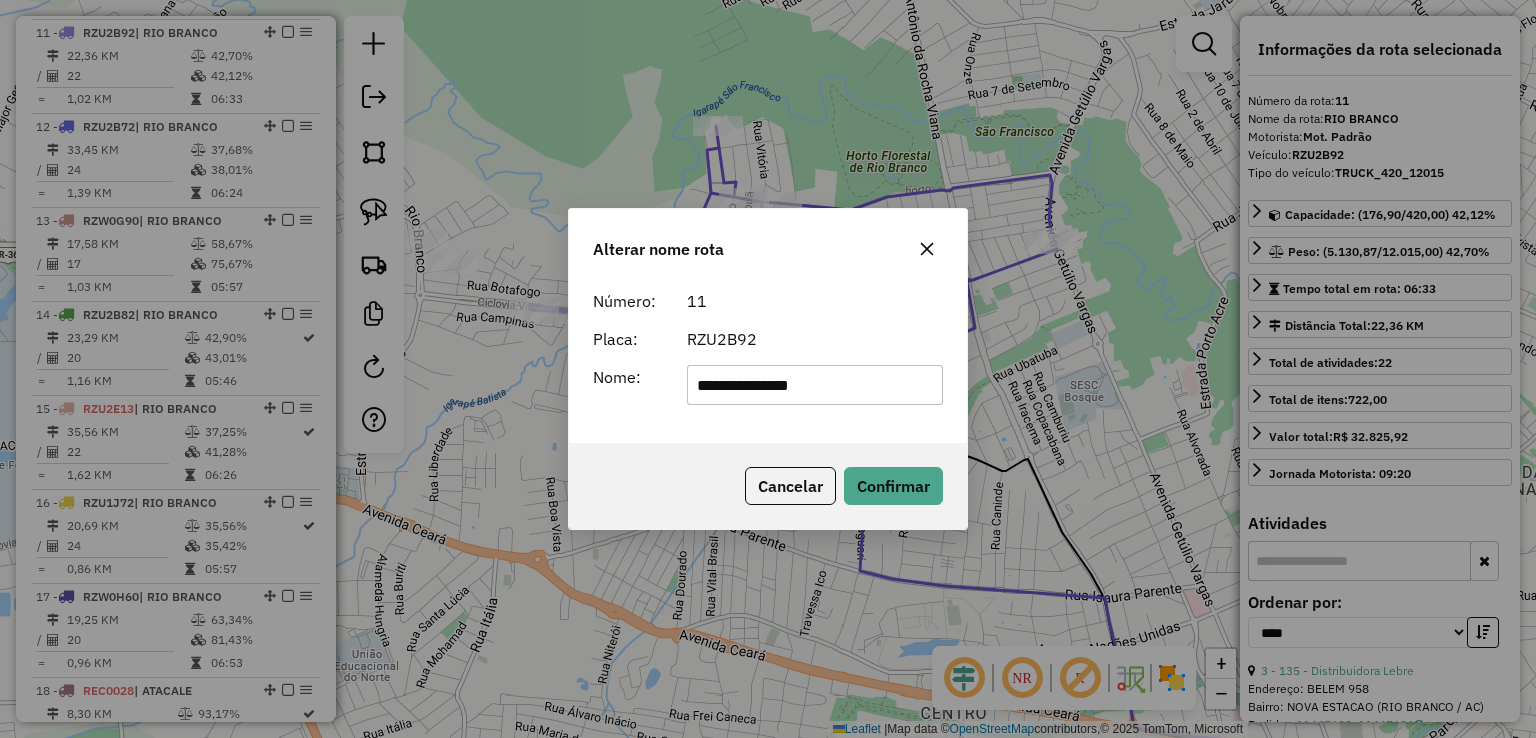 type on "**********" 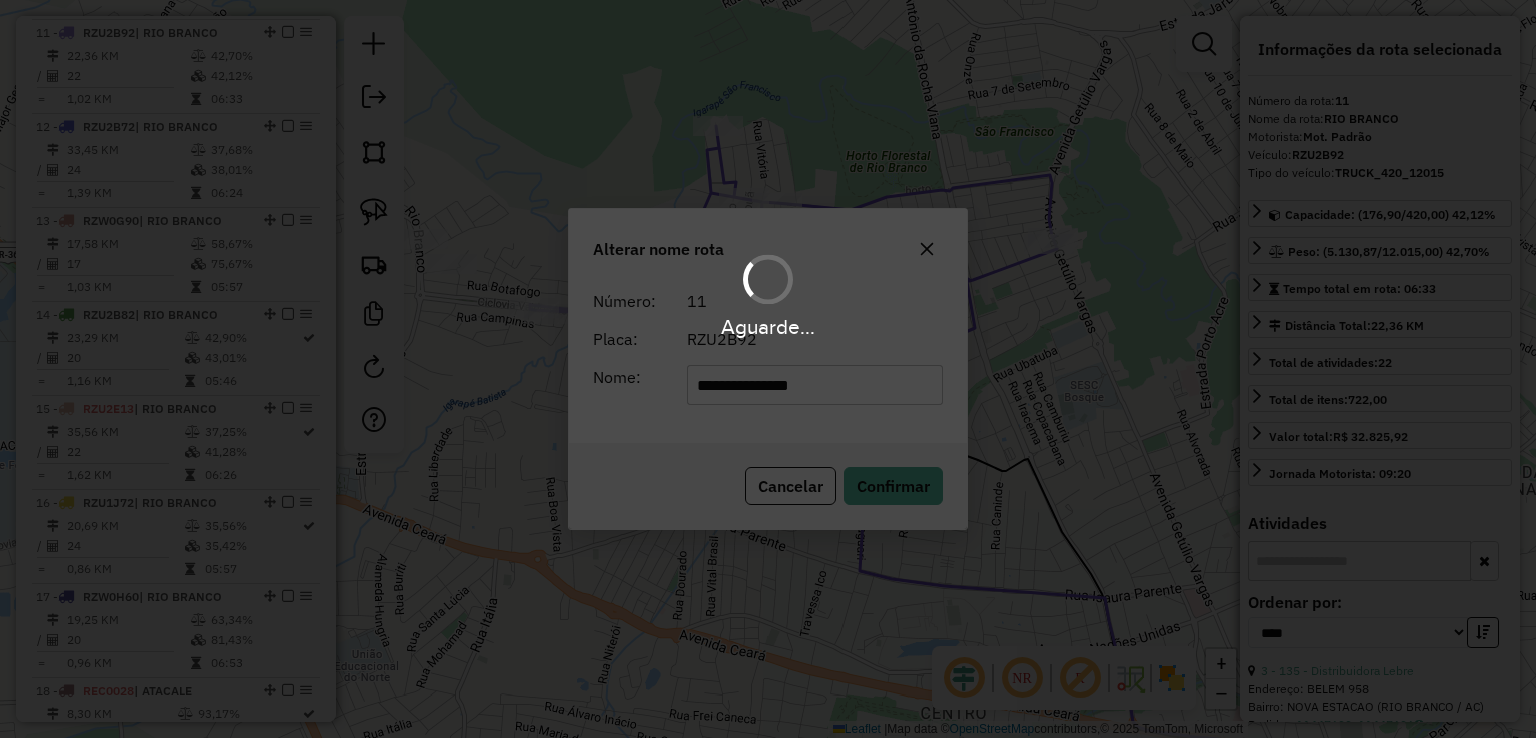 type 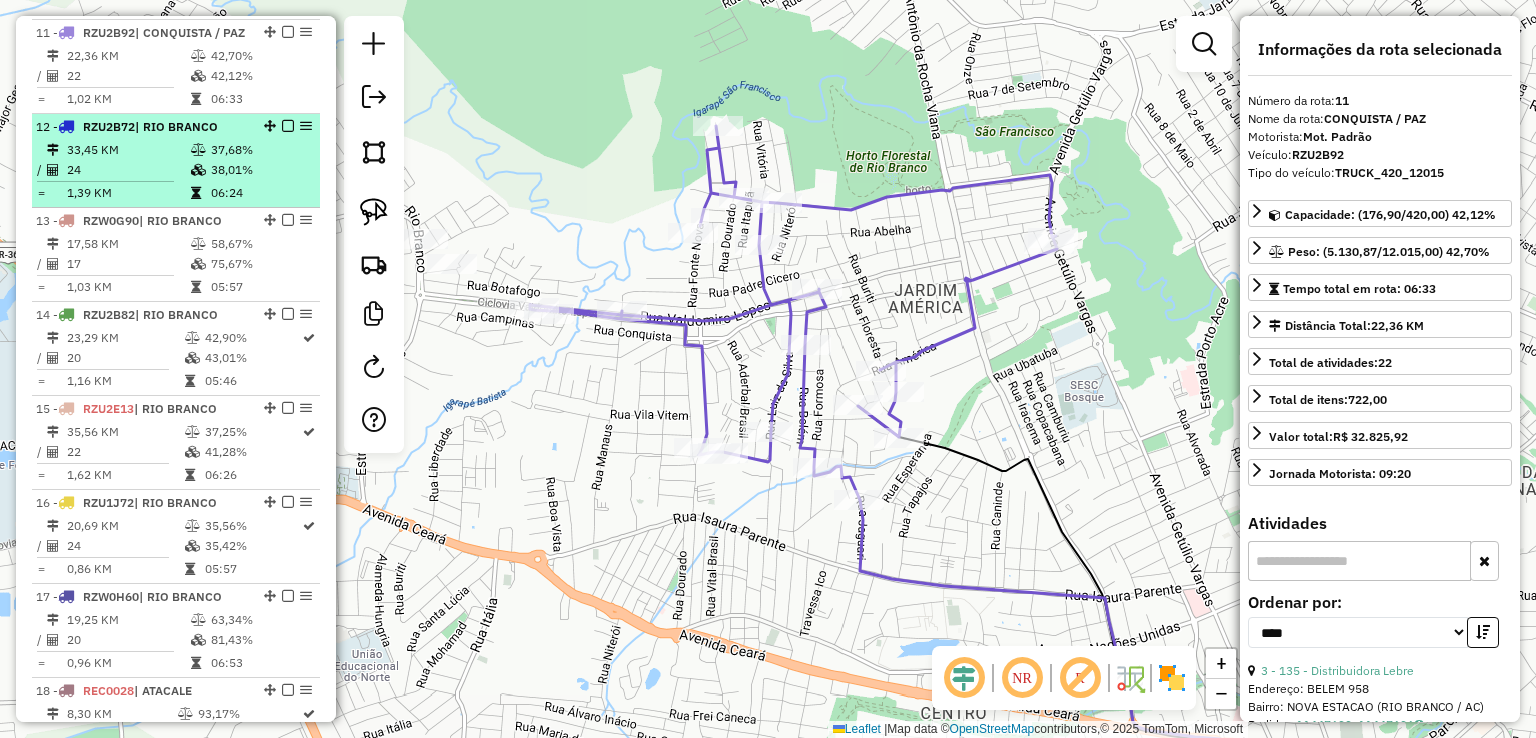 click on "37,68%" at bounding box center [260, 150] 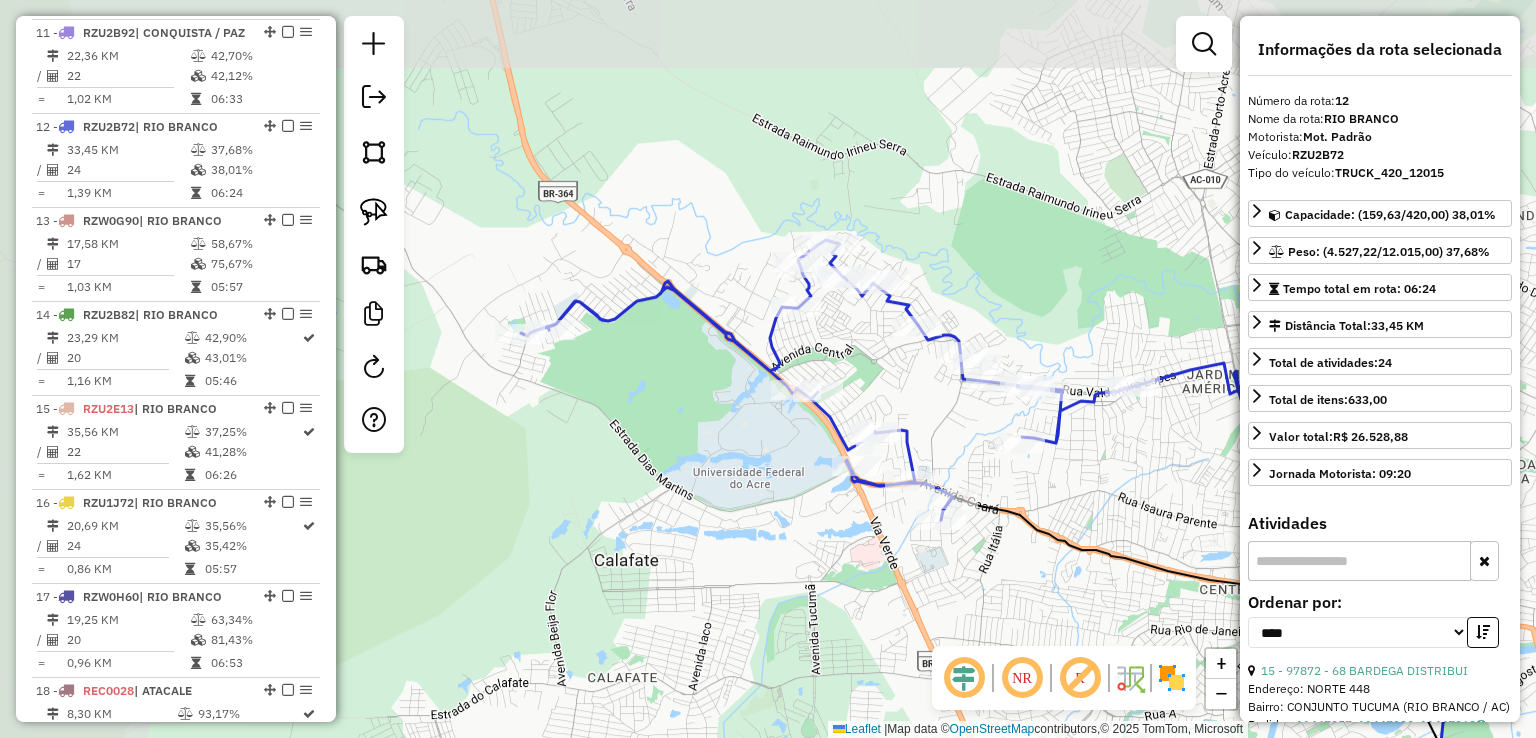 drag, startPoint x: 675, startPoint y: 225, endPoint x: 924, endPoint y: 406, distance: 307.83438 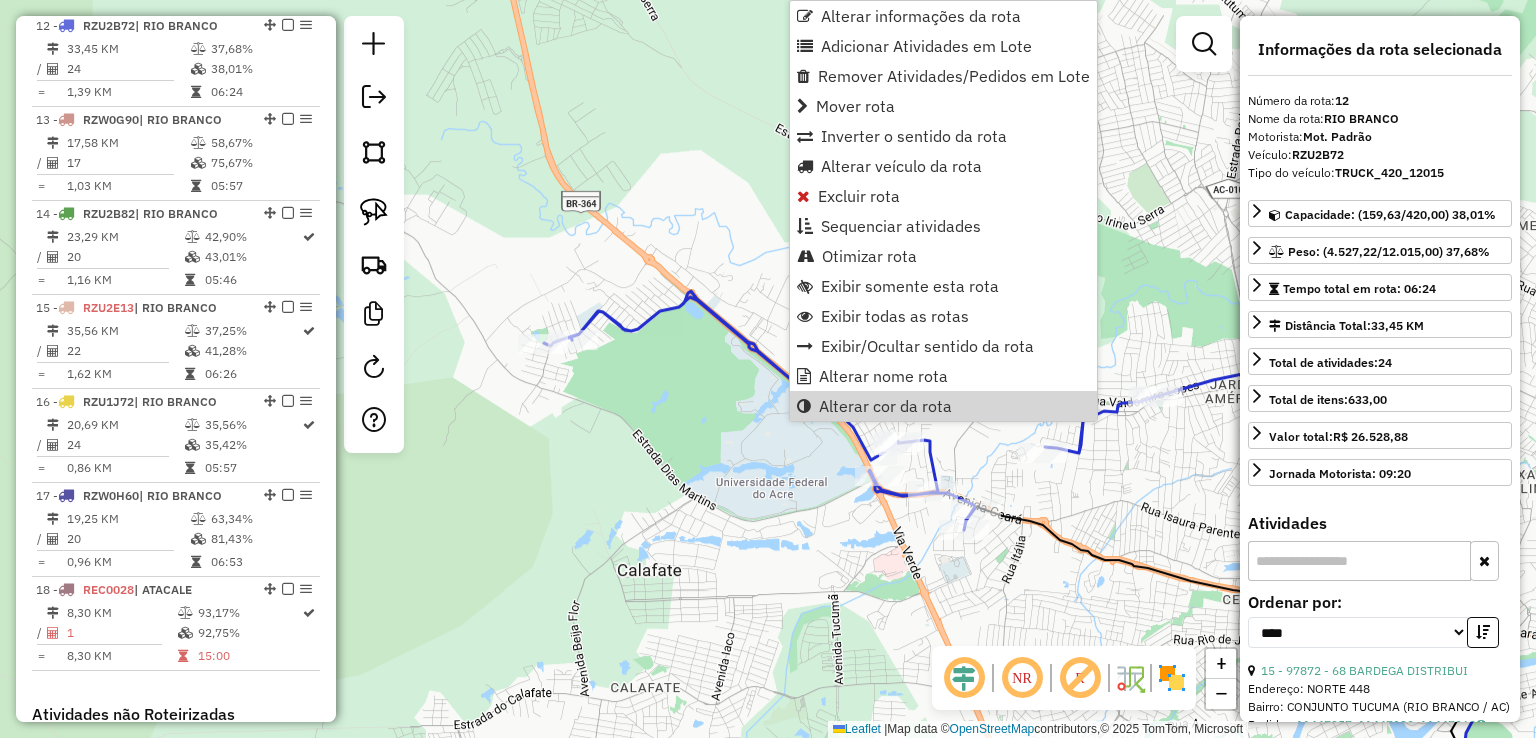scroll, scrollTop: 1553, scrollLeft: 0, axis: vertical 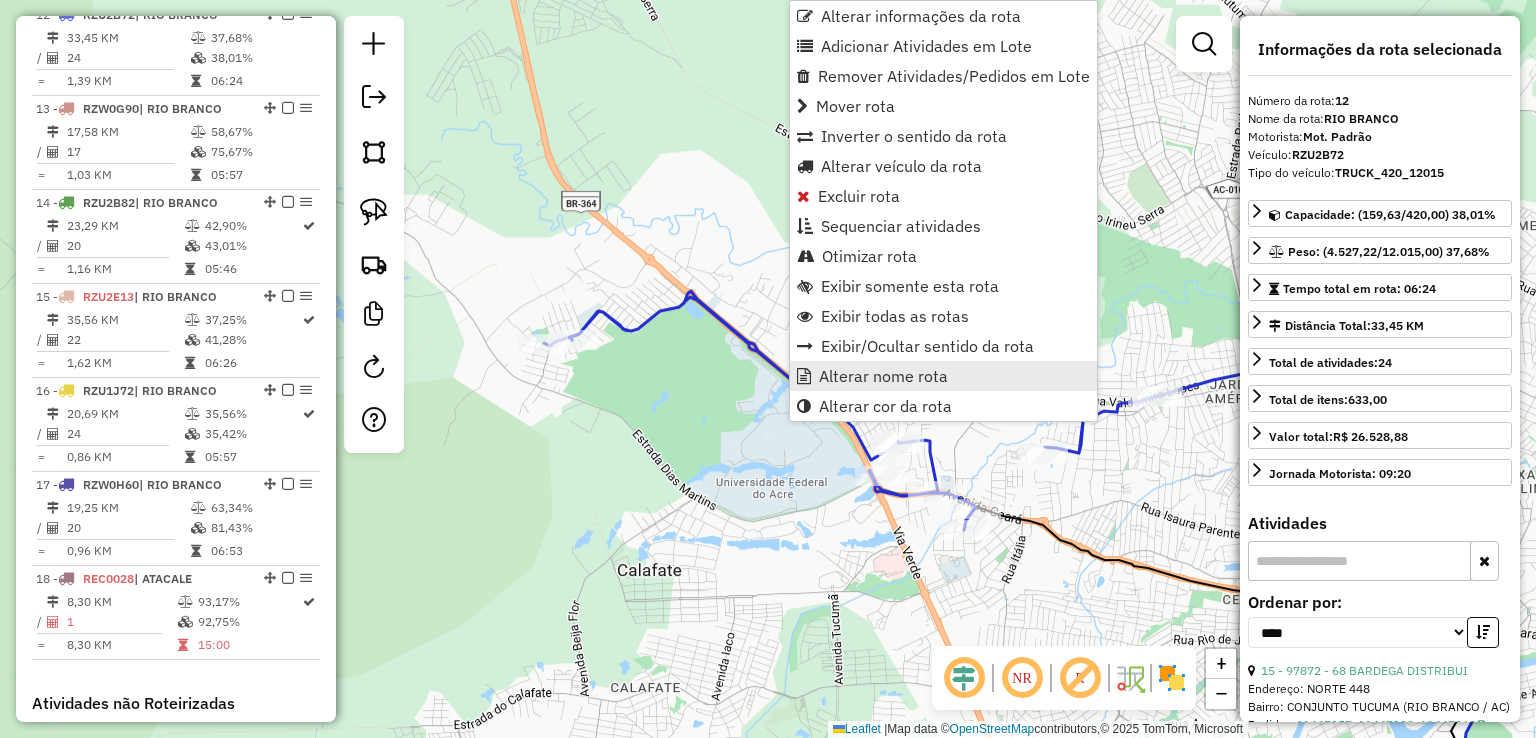click on "Alterar nome rota" at bounding box center [883, 376] 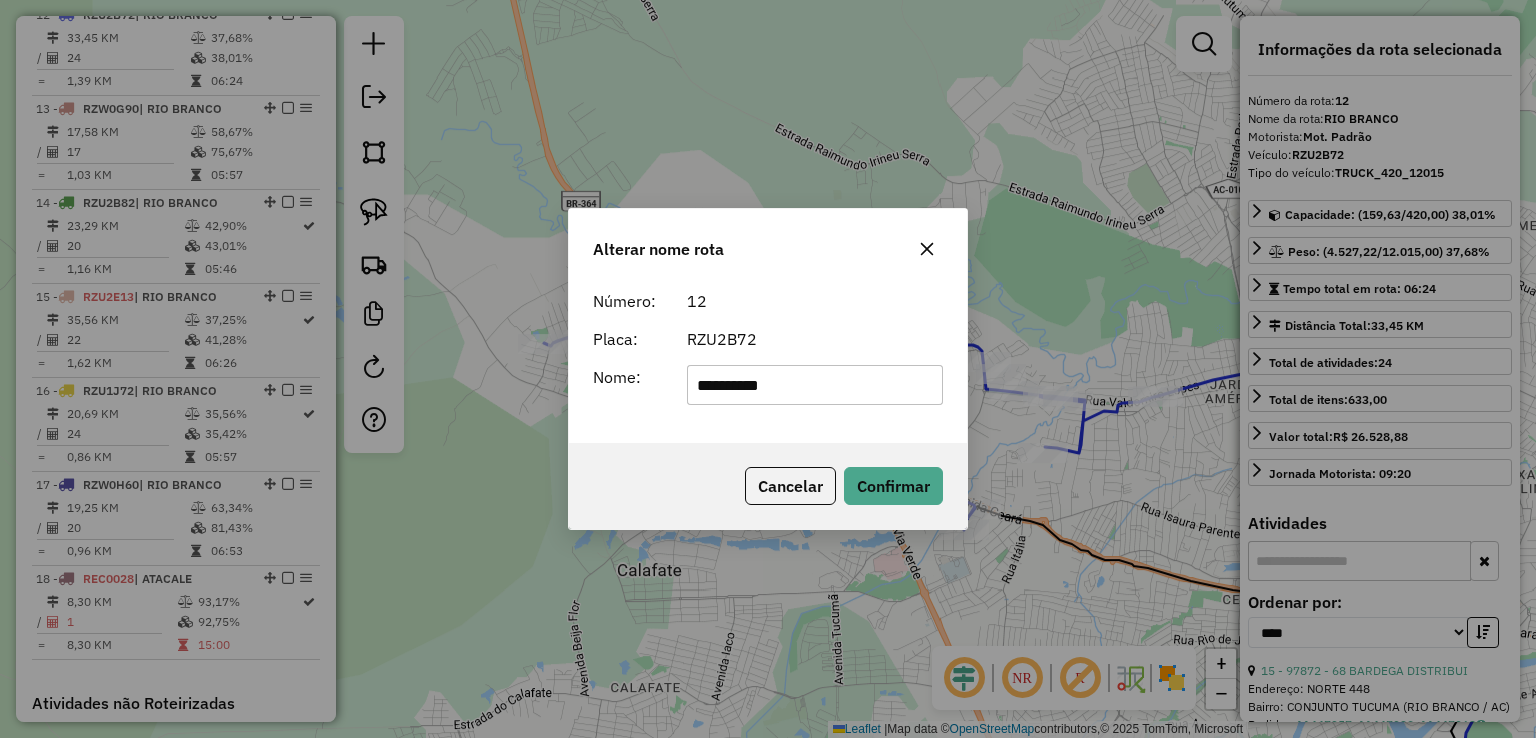 drag, startPoint x: 595, startPoint y: 389, endPoint x: 559, endPoint y: 389, distance: 36 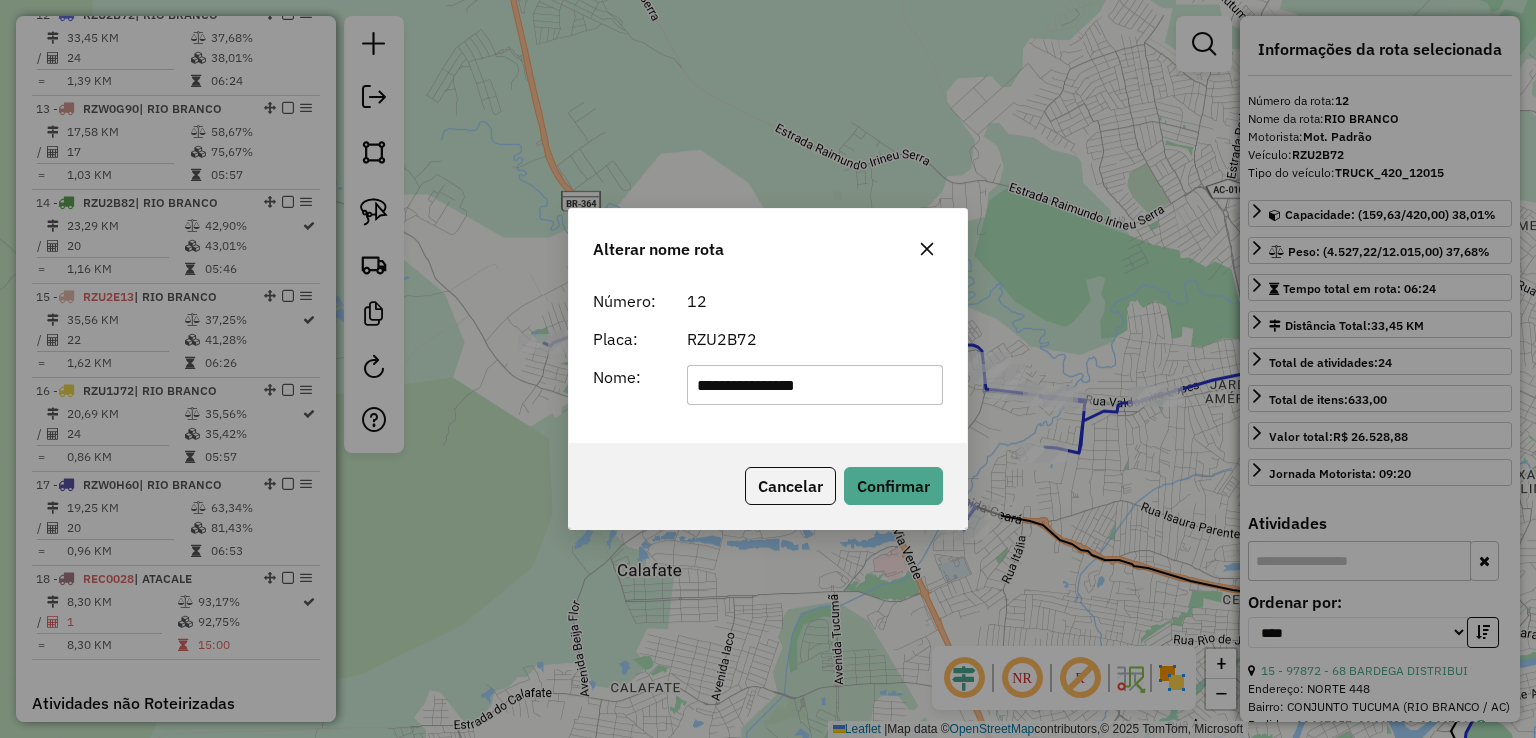 type on "**********" 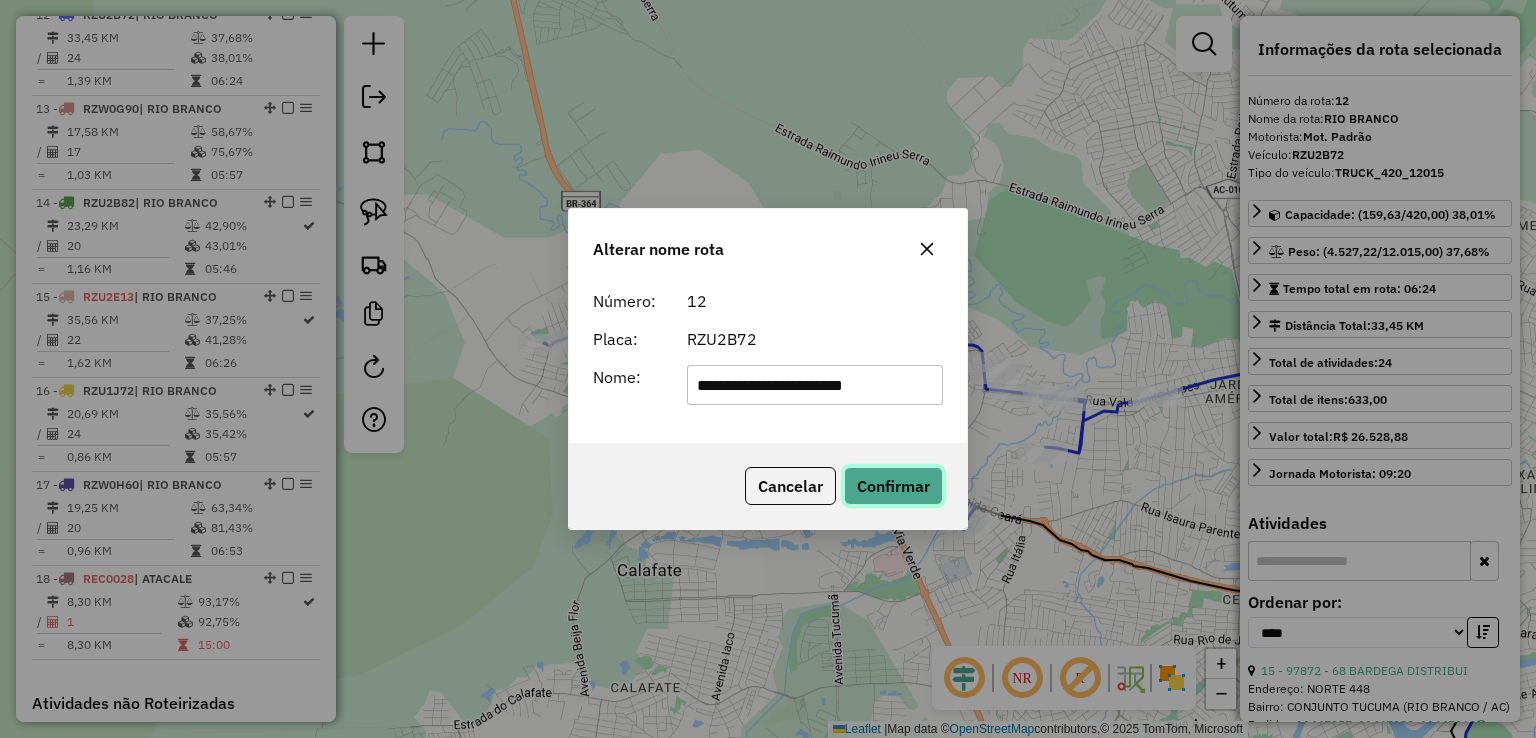 click on "Confirmar" 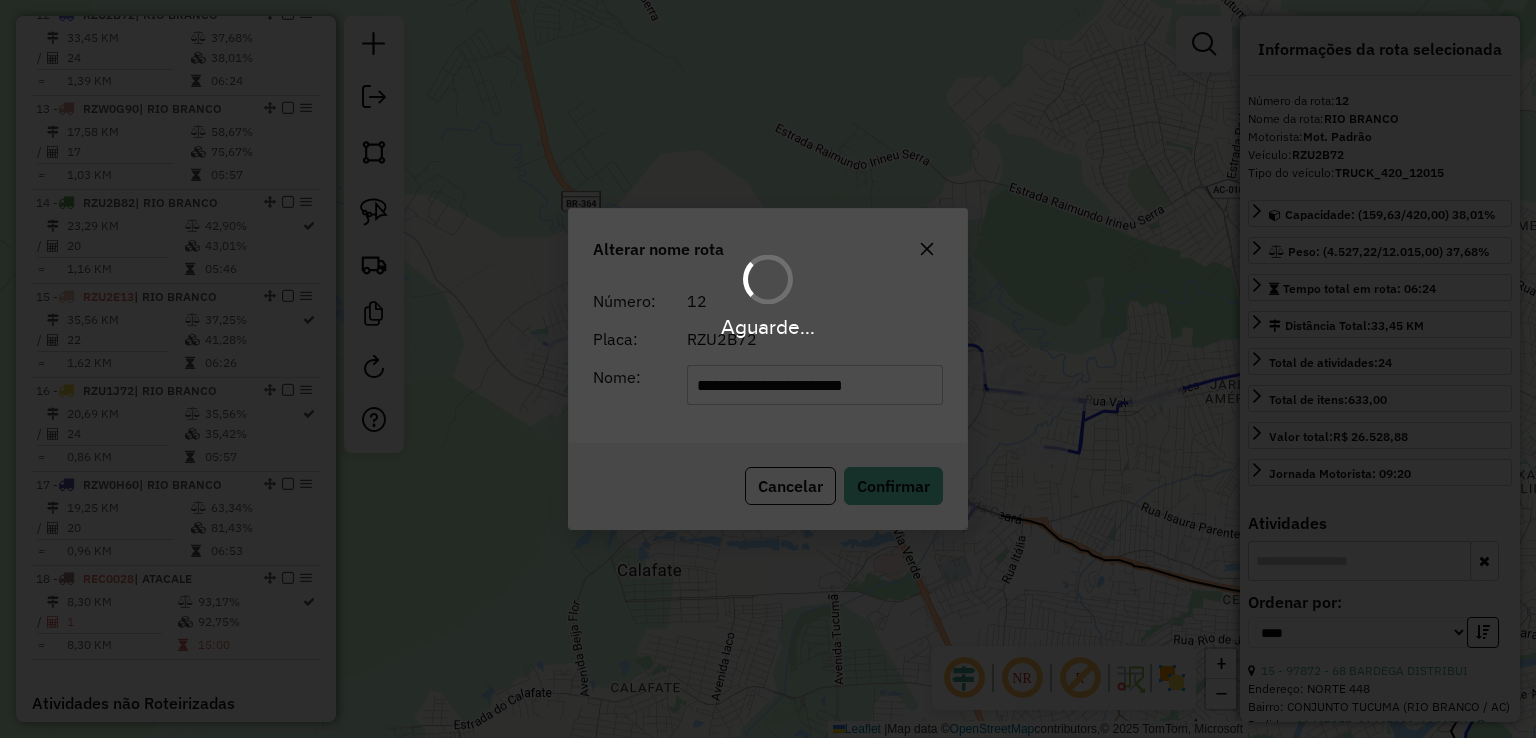 type 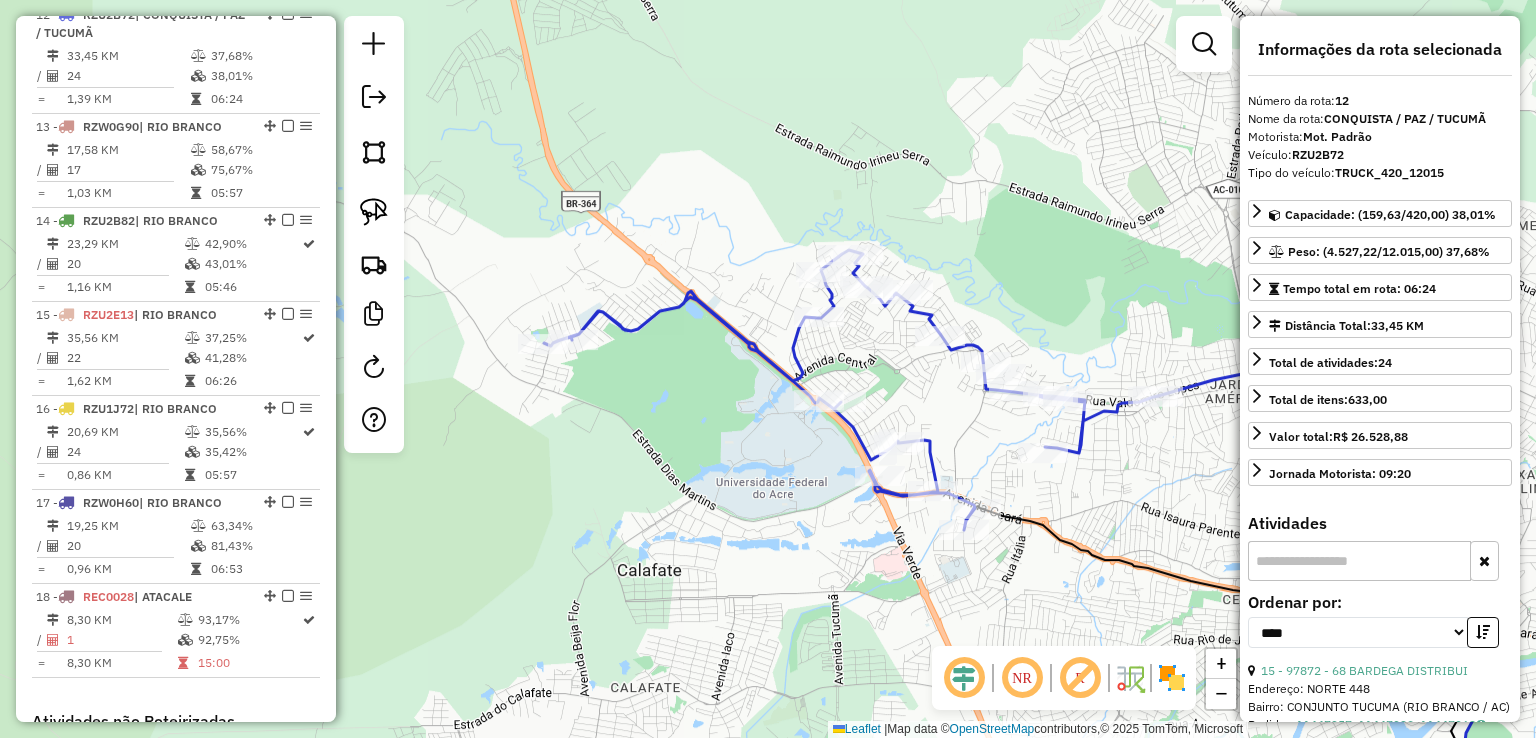 click 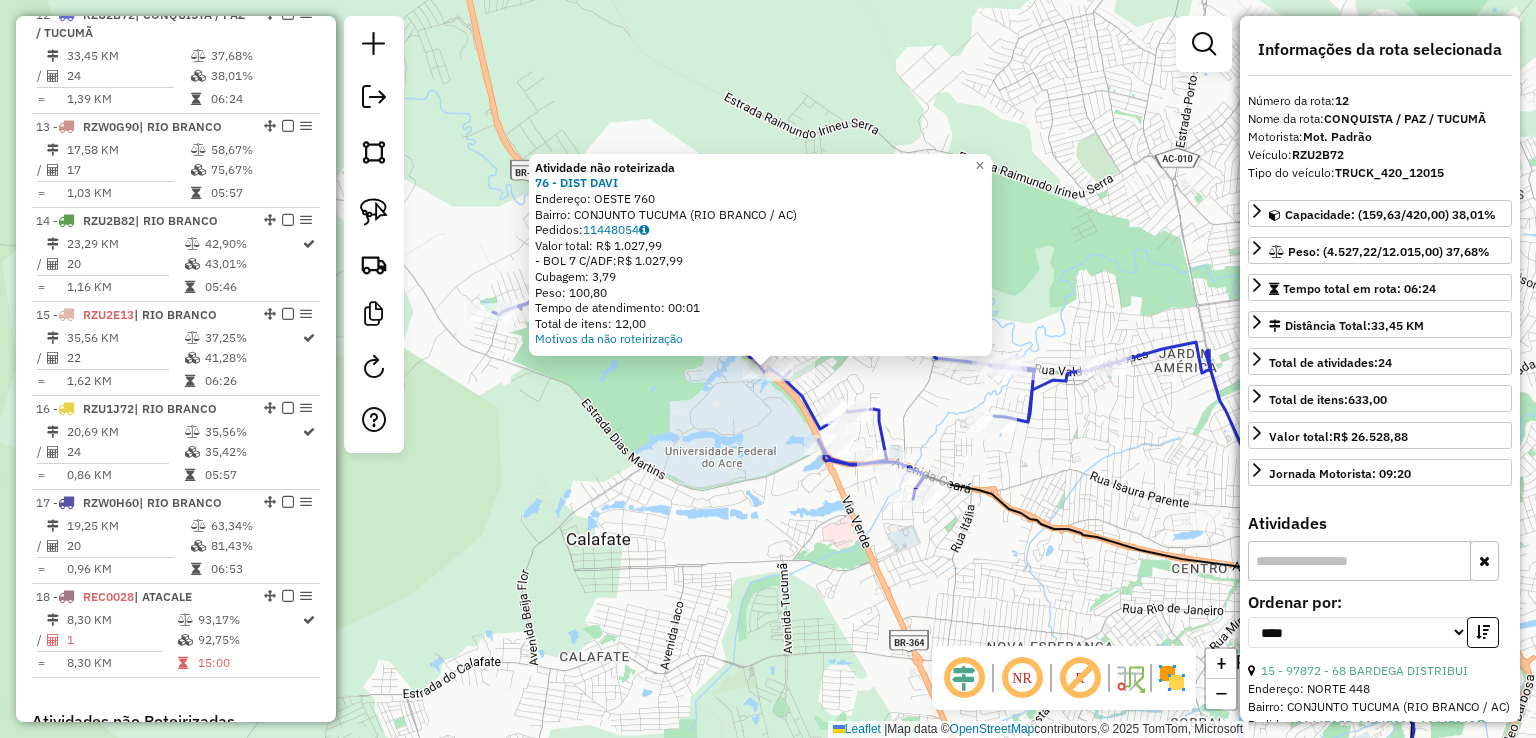 click on "Atividade não roteirizada [NUMBER] - [BUSINESS_NAME]  Endereço:  [STREET_NAME] [NUMBER]   Bairro: [NEIGHBORHOOD] ([CITY] / [STATE])   Pedidos:  [ORDER_ID]   Valor total: [CURRENCY][AMOUNT]   - BOL [NUMBER] C/ADF:  [CURRENCY][AMOUNT]   Cubagem: [CUBAGE]   Peso: [WEIGHT]  Tempo de atendimento: [TIME]   Total de itens: [ITEM_COUNT],00  Motivos da não roteirização × Janela de atendimento Grade de atendimento Capacidade Transportadoras Veículos Cliente Pedidos  Rotas Selecione os dias de semana para filtrar as janelas de atendimento  Seg   Ter   Qua   Qui   Sex   Sáb   Dom  Informe o período da janela de atendimento: De: Até:  Filtrar exatamente a janela do cliente  Considerar janela de atendimento padrão  Selecione os dias de semana para filtrar as grades de atendimento  Seg   Ter   Qua   Qui   Sex   Sáb   Dom   Considerar clientes sem dia de atendimento cadastrado  Clientes fora do dia de atendimento selecionado Filtrar as atividades entre os valores definidos abaixo:  Peso mínimo:   Peso máximo:   Cubagem mínima:   Cubagem máxima:   De:   Até:   De:  Nome:" 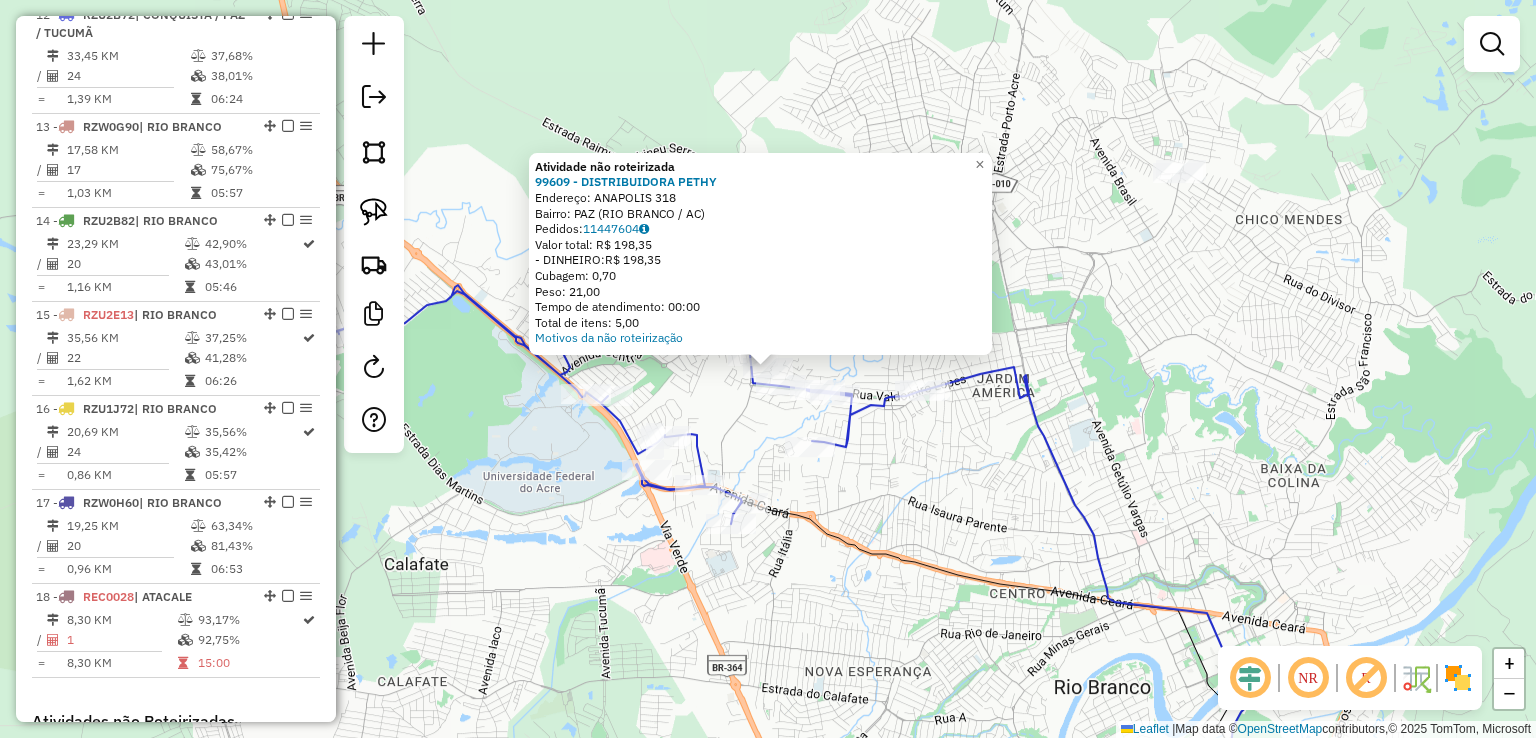click on "Atividade não roteirizada 99609 - DISTRIBUIDORA PETHY  Endereço:  [STREET_NAME] [NUMBER]   Bairro: [NEIGHBORHOOD] ([CITY] / [STATE])   Pedidos:  [ORDER_ID]   Valor total: R$ 198,35   - DINHEIRO:  R$ 198,35   Cubagem: 0,70   Peso: 21,00   Tempo de atendimento: 00:00   Total de itens: 5,00  Motivos da não roteirização × Janela de atendimento Grade de atendimento Capacidade Transportadoras Veículos Cliente Pedidos  Rotas Selecione os dias de semana para filtrar as janelas de atendimento  Seg   Ter   Qua   Qui   Sex   Sáb   Dom  Informe o período da janela de atendimento: De: Até:  Filtrar exatamente a janela do cliente  Considerar janela de atendimento padrão  Selecione os dias de semana para filtrar as grades de atendimento  Seg   Ter   Qua   Qui   Sex   Sáb   Dom   Considerar clientes sem dia de atendimento cadastrado  Clientes fora do dia de atendimento selecionado Filtrar as atividades entre os valores definidos abaixo:  Peso mínimo:   Peso máximo:   Cubagem mínima:   Cubagem máxima:   De:   Até:   De:   Até:  De:" 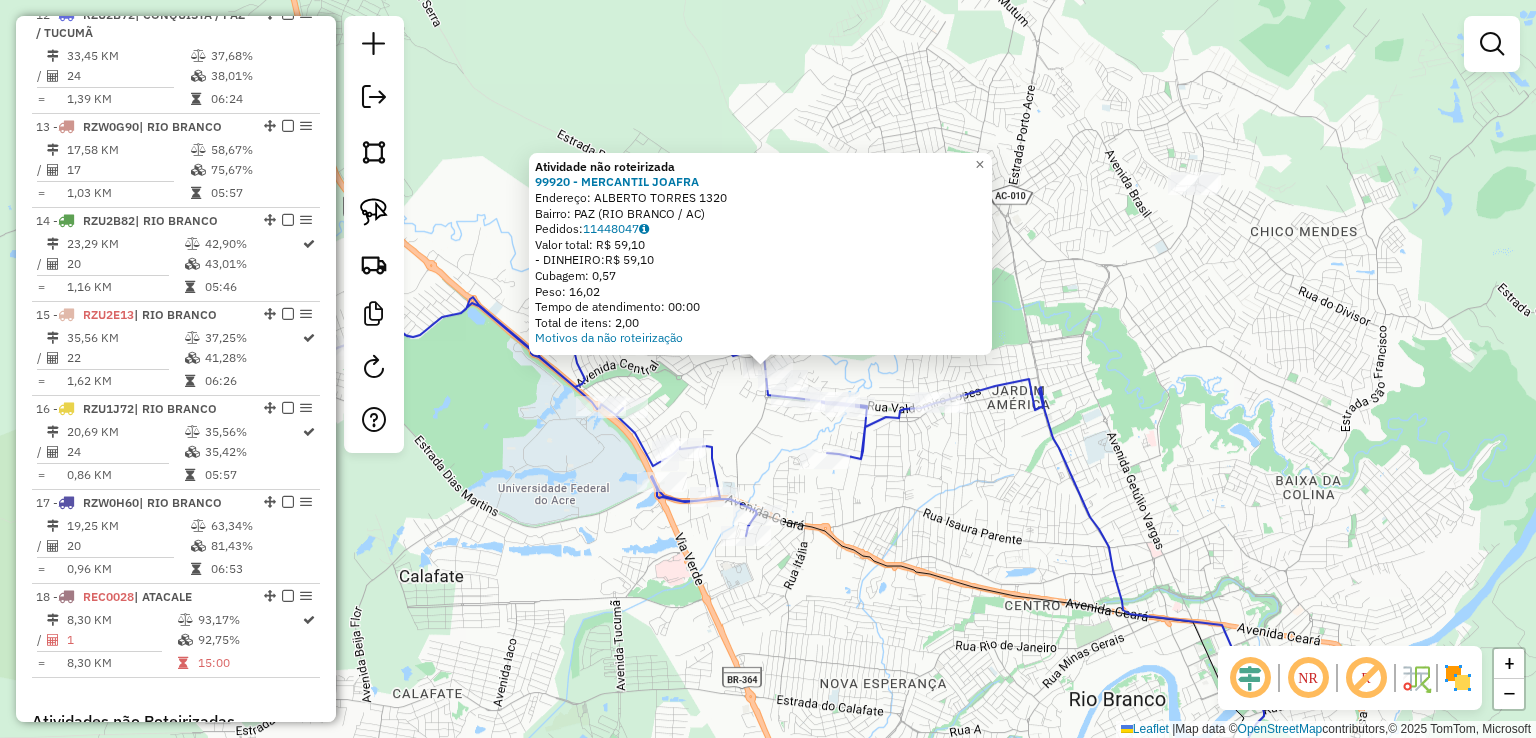 click on "Atividade não roteirizada [NUMBER] - [BUSINESS_NAME]  Endereço:  [STREET_NAME] [NUMBER]   Bairro: [NEIGHBORHOOD] ([CITY] / [STATE])   Pedidos:  [ORDER_ID]   Valor total: [CURRENCY][AMOUNT]   - DINHEIRO:  [CURRENCY][AMOUNT]   Cubagem: [CUBAGE]   Peso: [WEIGHT]  Tempo de atendimento: [TIME]   Total de itens: [ITEM_COUNT],00  Motivos da não roteirização × Janela de atendimento Grade de atendimento Capacidade Transportadoras Veículos Cliente Pedidos  Rotas Selecione os dias de semana para filtrar as janelas de atendimento  Seg   Ter   Qua   Qui   Sex   Sáb   Dom  Informe o período da janela de atendimento: De: Até:  Filtrar exatamente a janela do cliente  Considerar janela de atendimento padrão  Selecione os dias de semana para filtrar as grades de atendimento  Seg   Ter   Qua   Qui   Sex   Sáb   Dom   Considerar clientes sem dia de atendimento cadastrado  Clientes fora do dia de atendimento selecionado Filtrar as atividades entre os valores definidos abaixo:  Peso mínimo:   Peso máximo:   Cubagem mínima:   Cubagem máxima:   De:   Até:   De:   Até:  +" 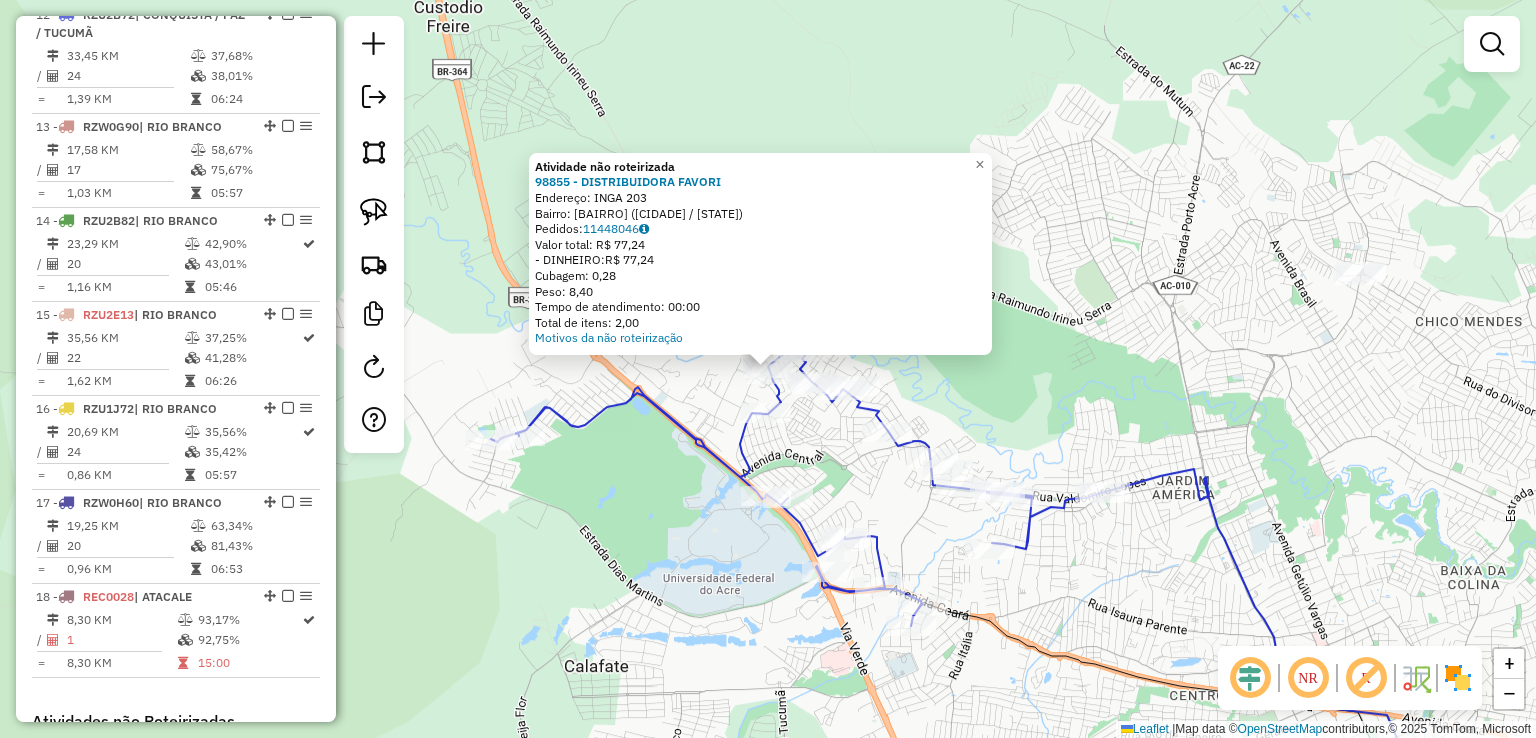 click on "Atividade não roteirizada [NUMBER] - [BUSINESS_NAME]  Endereço:  [STREET_NAME] [NUMBER]   Bairro: [NEIGHBORHOOD] ([CITY] / [STATE])   Pedidos:  [ORDER_ID]   Valor total: [CURRENCY][AMOUNT]   - DINHEIRO:  [CURRENCY][AMOUNT]   Cubagem: [CUBAGE]   Peso: [WEIGHT]  Tempo de atendimento: [TIME]   Total de itens: [ITEM_COUNT],00  Motivos da não roteirização × Janela de atendimento Grade de atendimento Capacidade Transportadoras Veículos Cliente Pedidos  Rotas Selecione os dias de semana para filtrar as janelas de atendimento  Seg   Ter   Qua   Qui   Sex   Sáb   Dom  Informe o período da janela de atendimento: De: Até:  Filtrar exatamente a janela do cliente  Considerar janela de atendimento padrão  Selecione os dias de semana para filtrar as grades de atendimento  Seg   Ter   Qua   Qui   Sex   Sáb   Dom   Considerar clientes sem dia de atendimento cadastrado  Clientes fora do dia de atendimento selecionado Filtrar as atividades entre os valores definidos abaixo:  Peso mínimo:   Peso máximo:   Cubagem mínima:   Cubagem máxima:   De:   Até:   De:  De:" 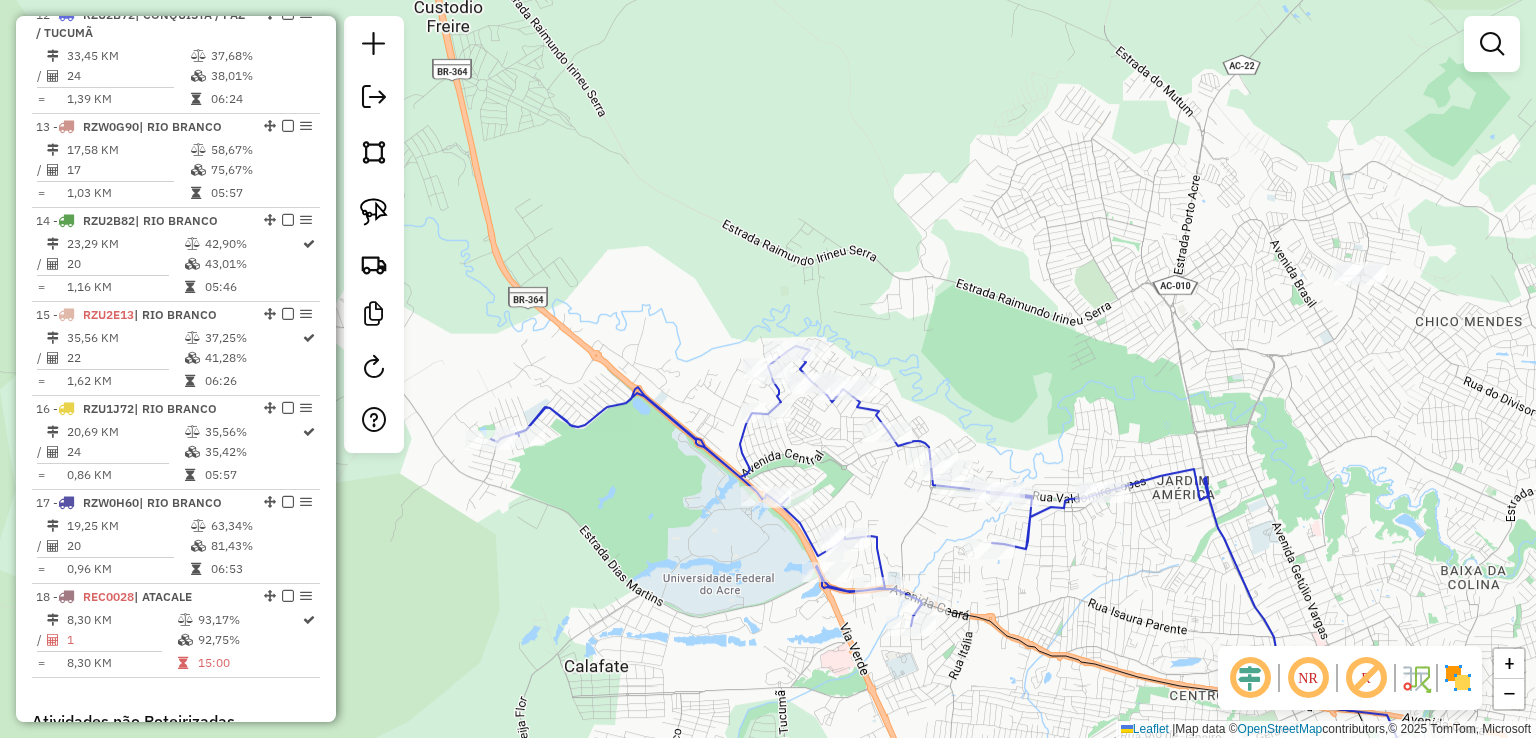 click 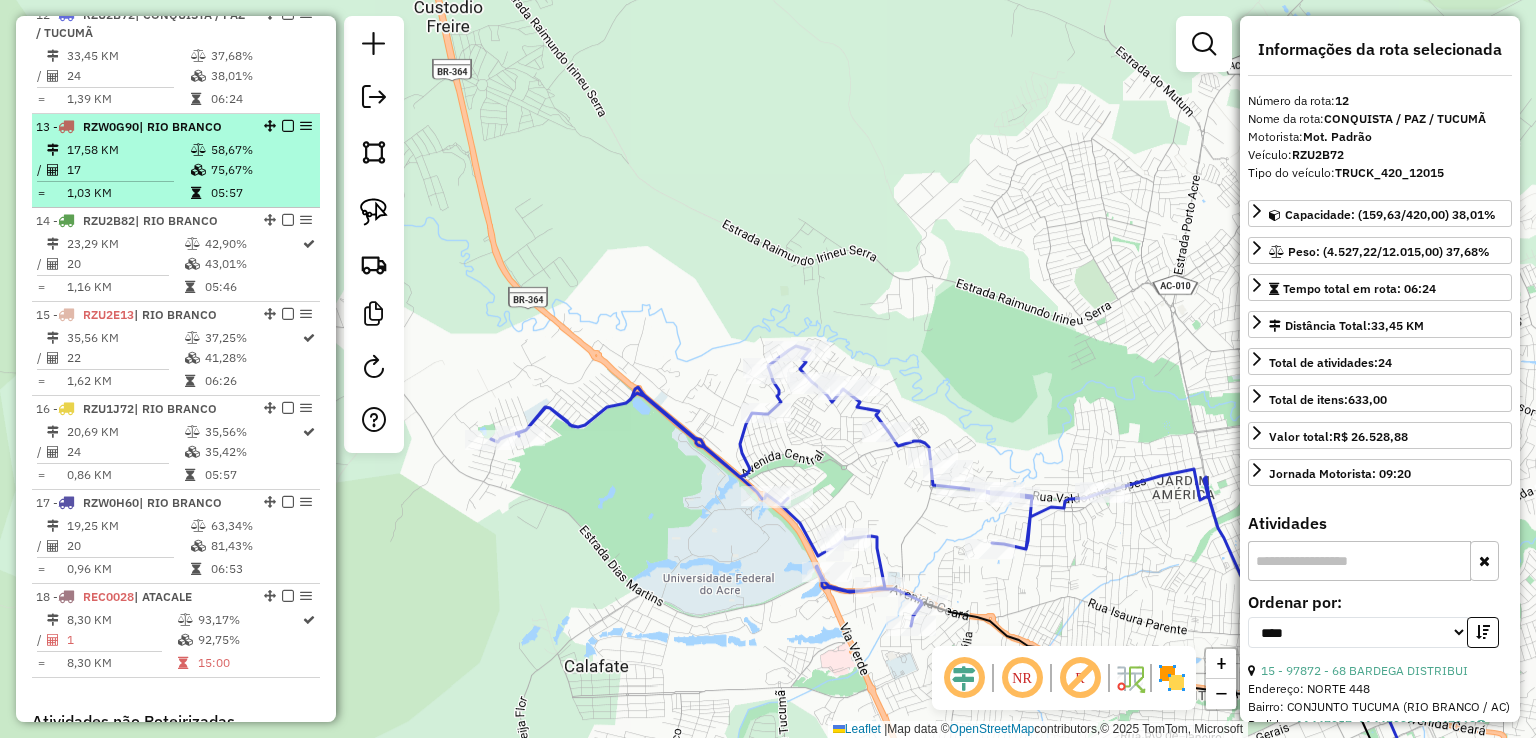 click on "75,67%" at bounding box center (260, 170) 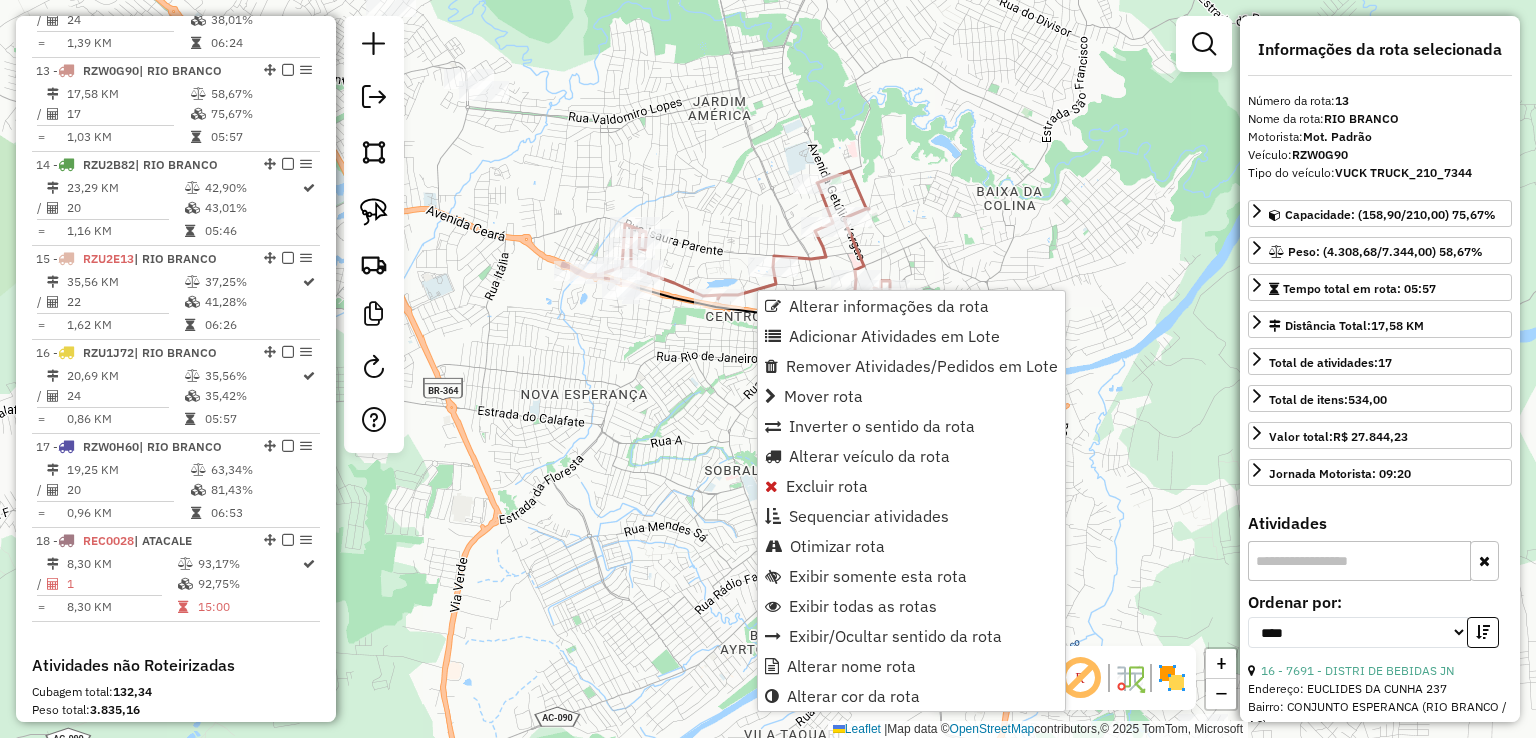 scroll, scrollTop: 1665, scrollLeft: 0, axis: vertical 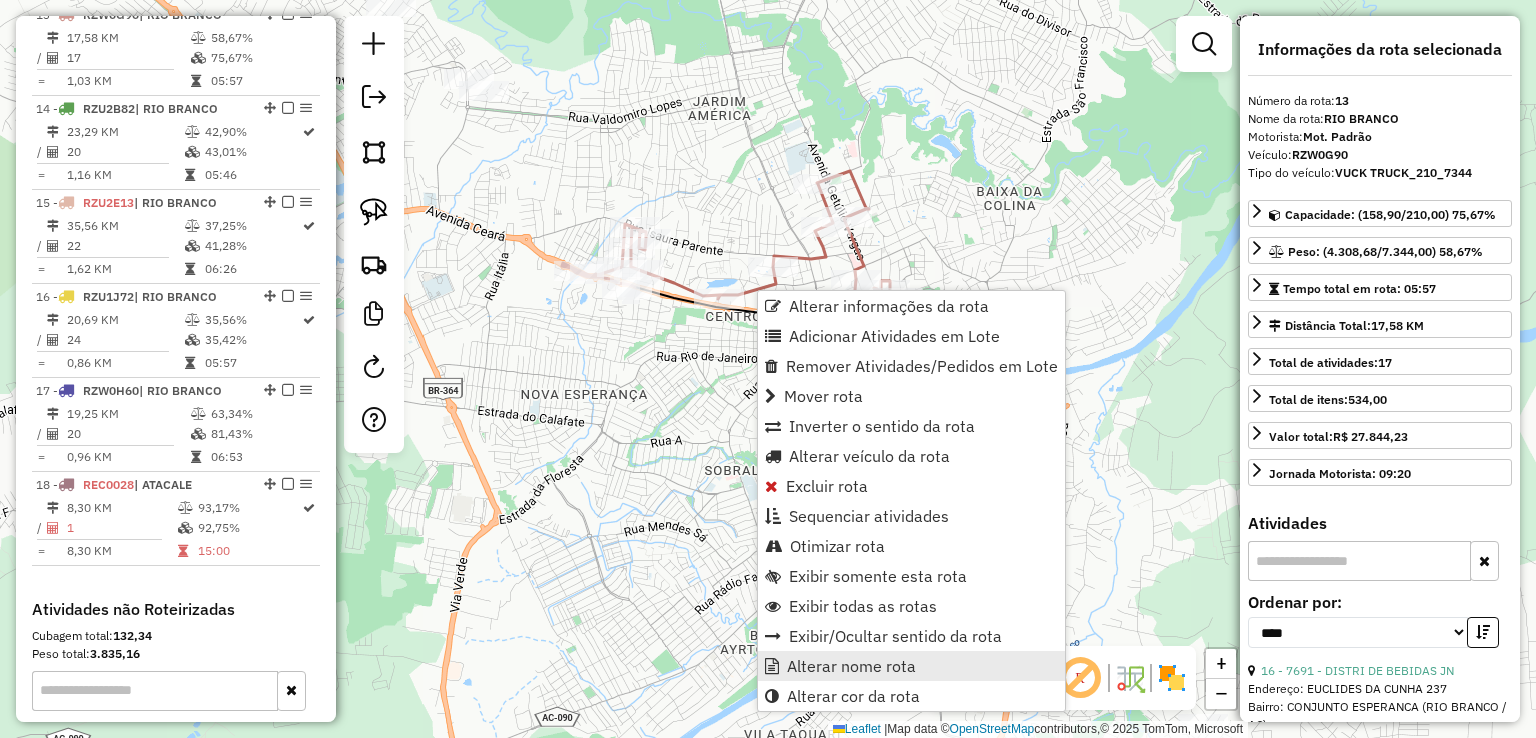 click on "Alterar nome rota" at bounding box center (851, 666) 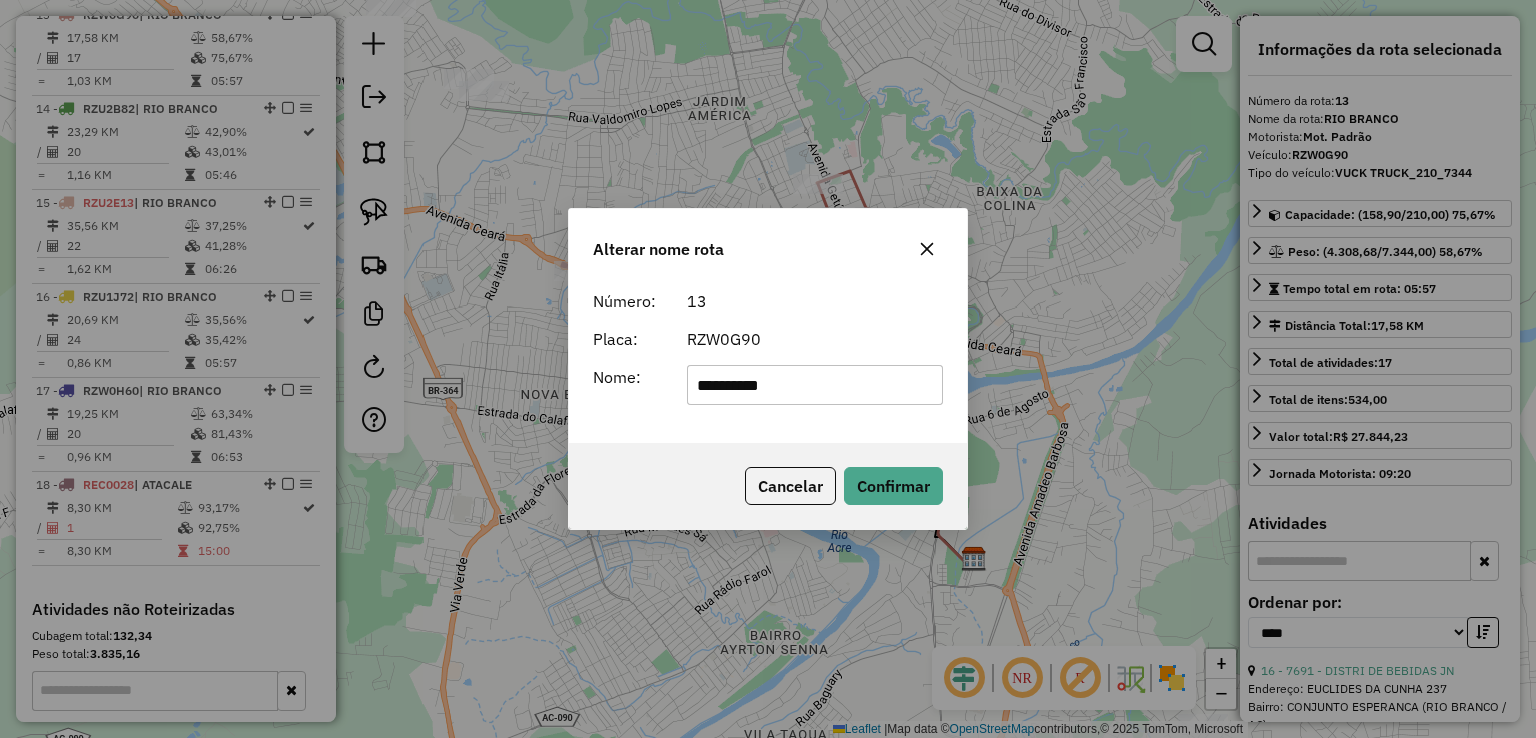 drag, startPoint x: 819, startPoint y: 389, endPoint x: 583, endPoint y: 387, distance: 236.00847 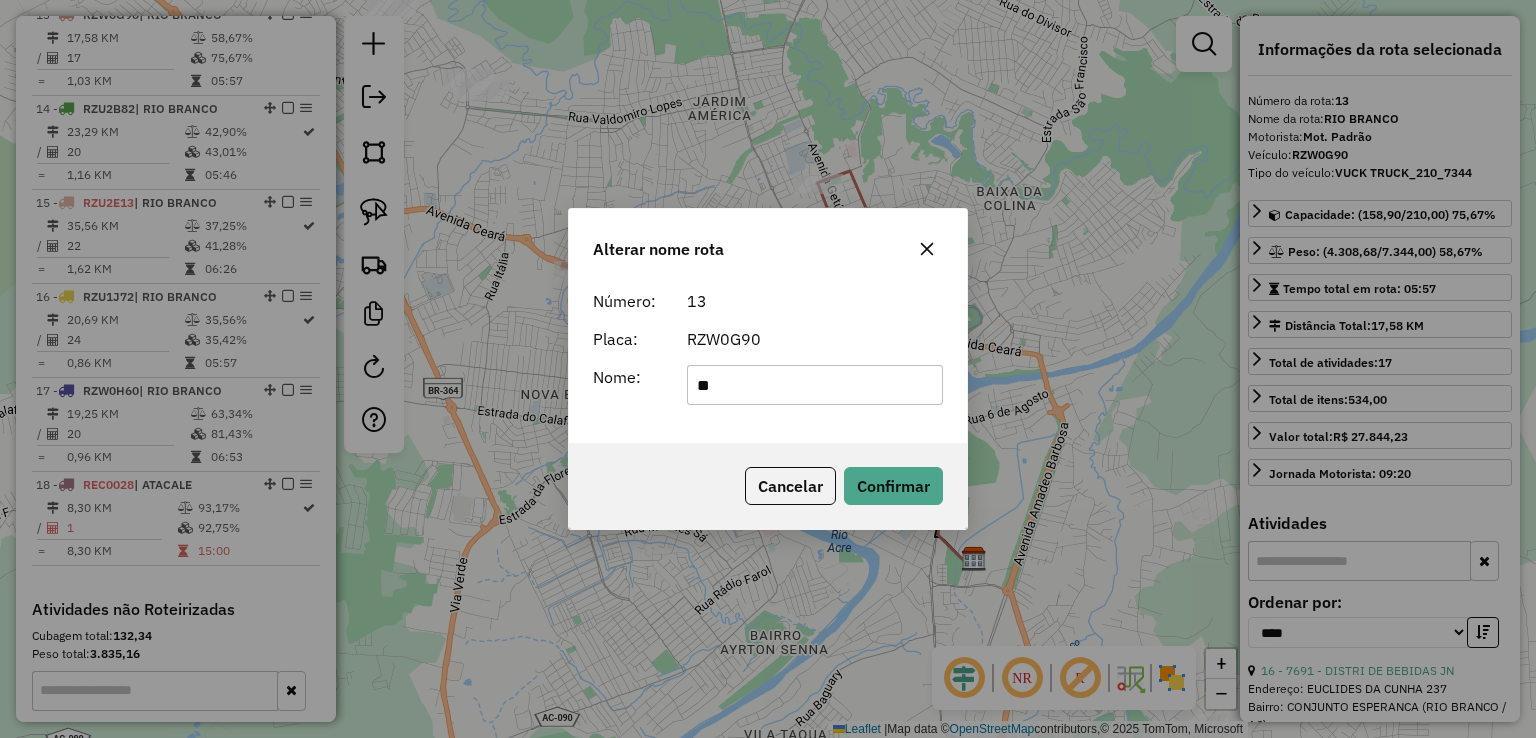 type on "******" 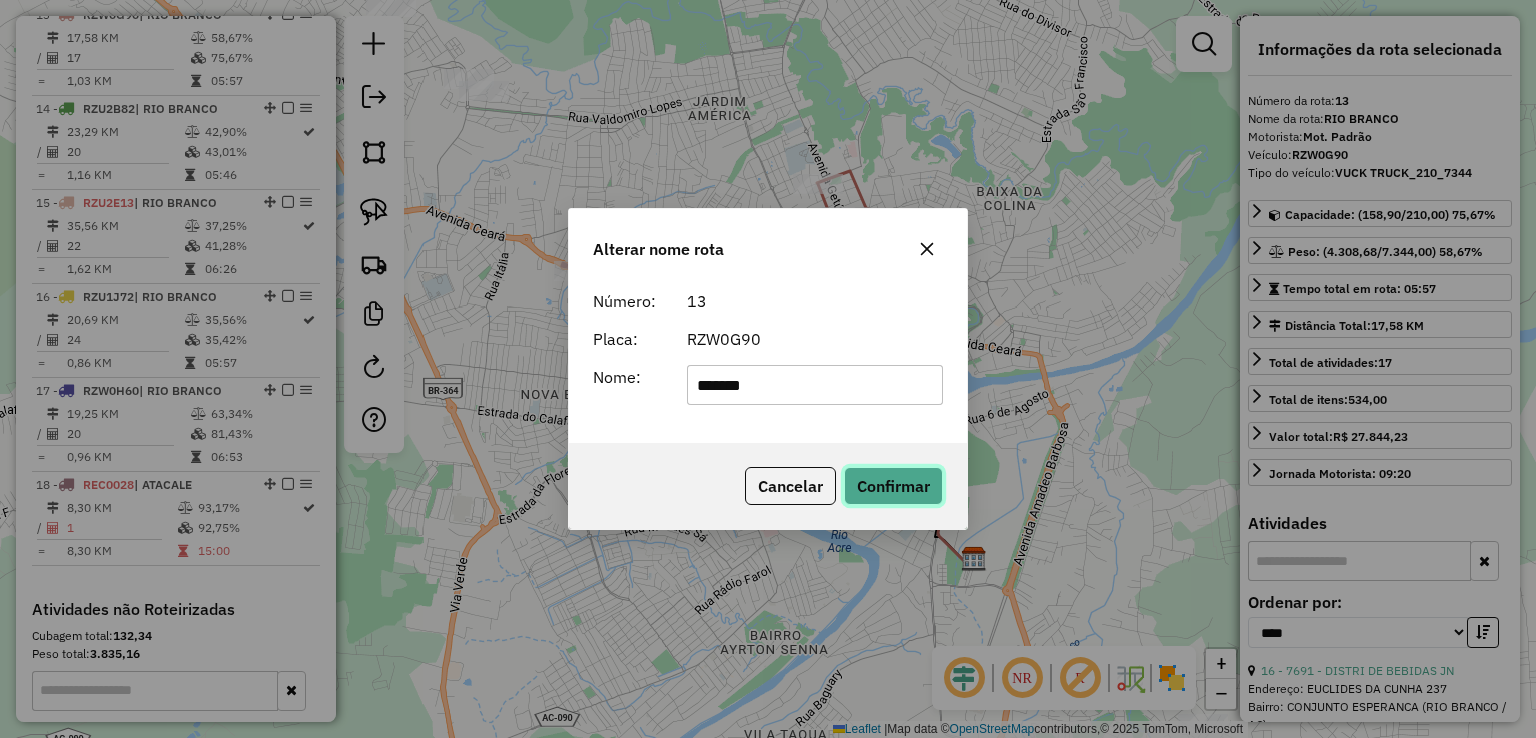 click on "Confirmar" 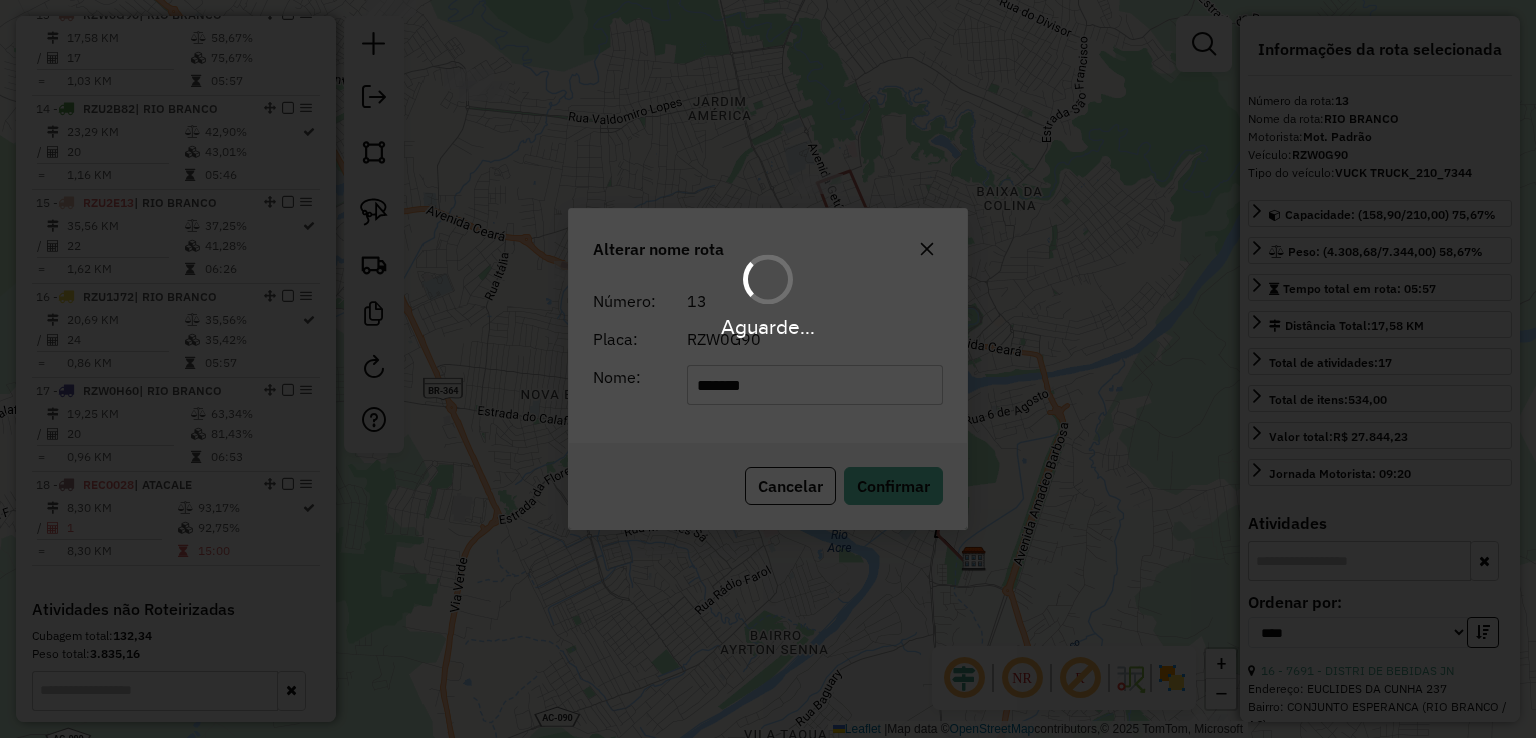 type 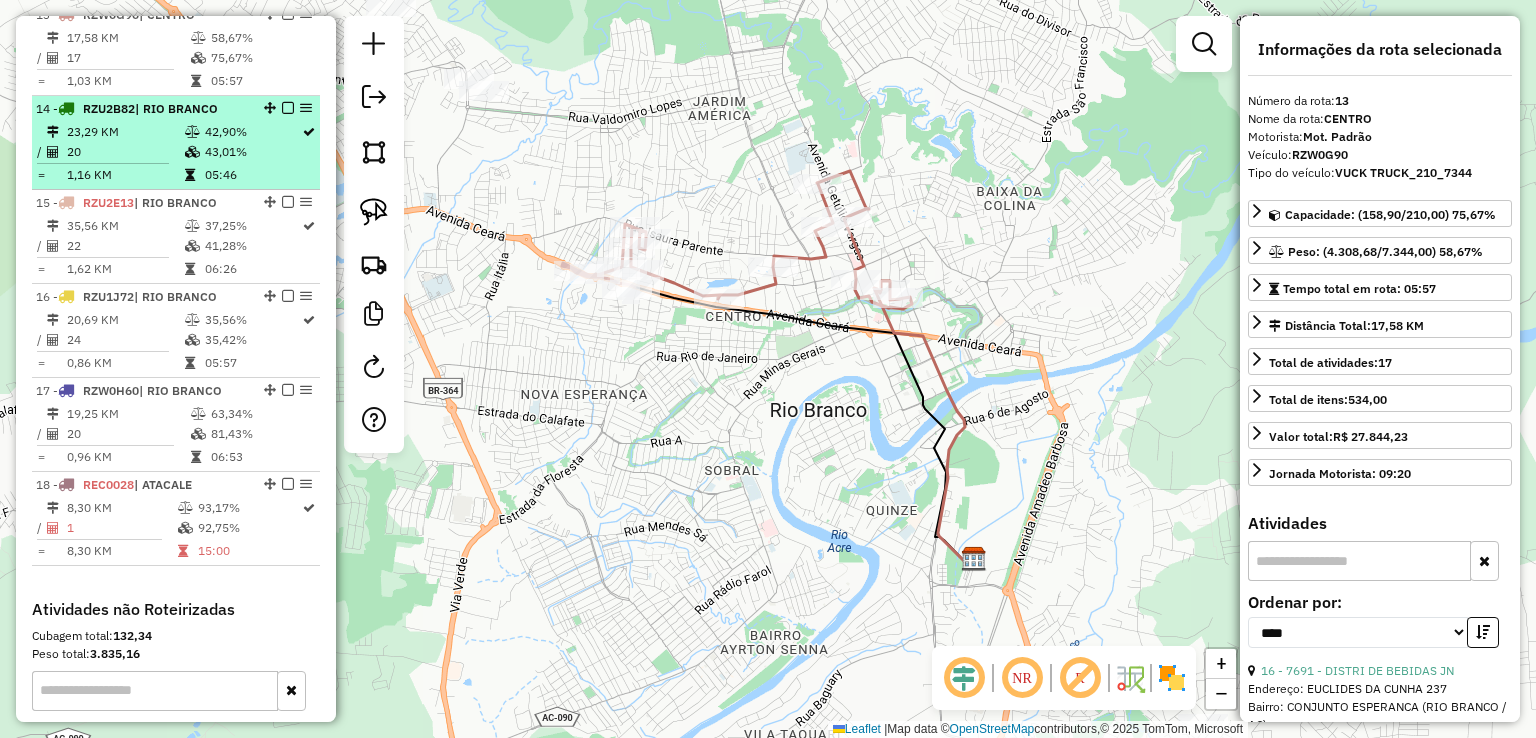 click at bounding box center [103, 163] 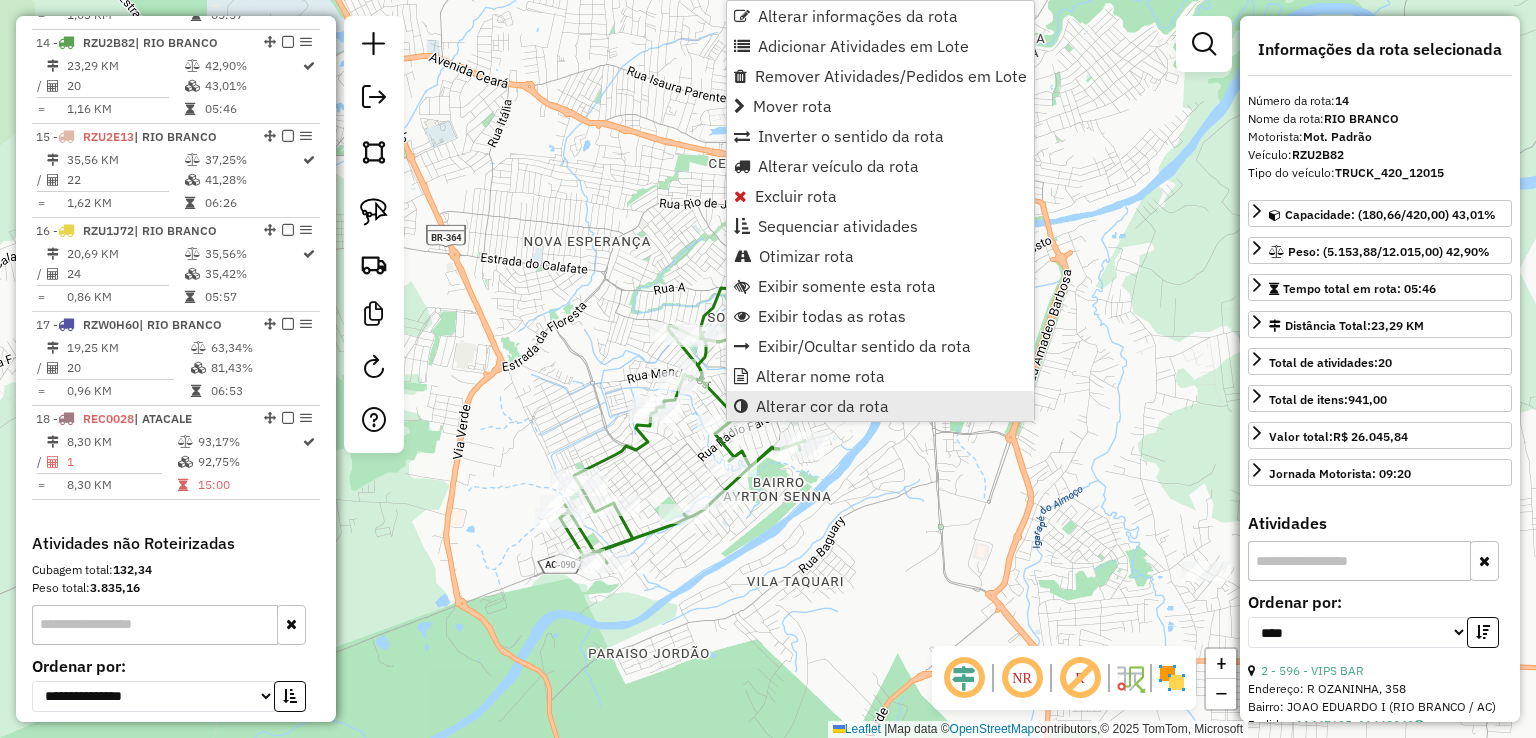 scroll, scrollTop: 1760, scrollLeft: 0, axis: vertical 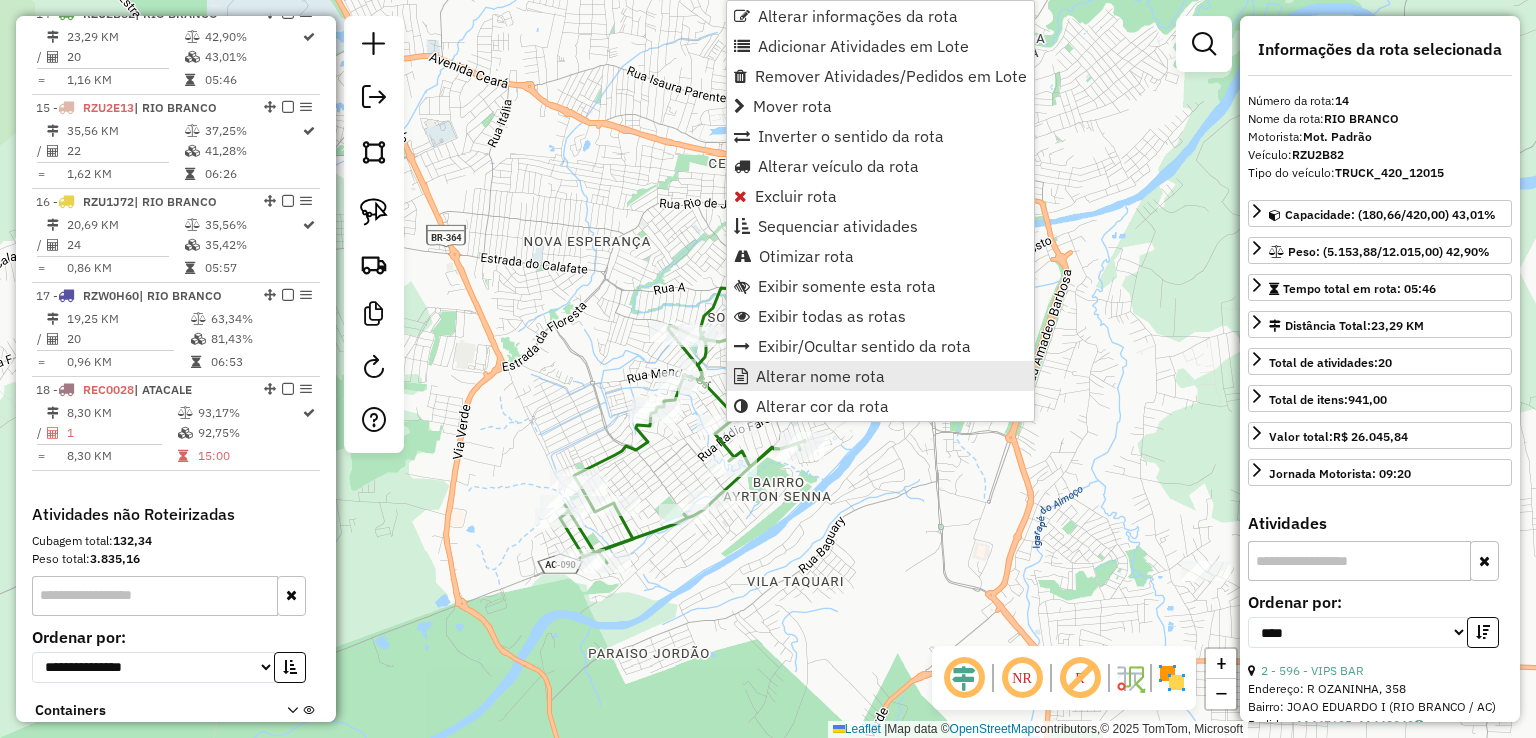 click on "Alterar nome rota" at bounding box center (820, 376) 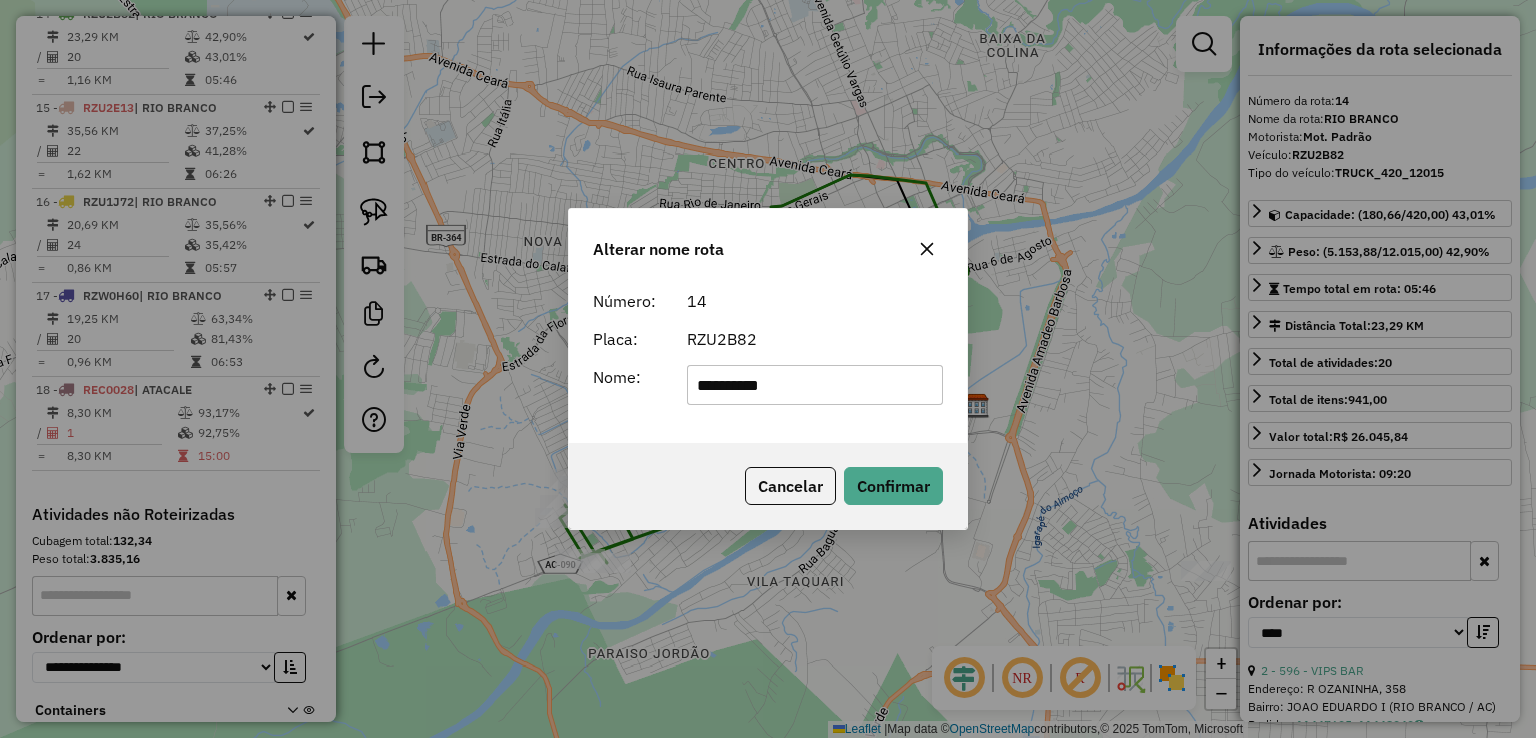 drag, startPoint x: 848, startPoint y: 386, endPoint x: 554, endPoint y: 386, distance: 294 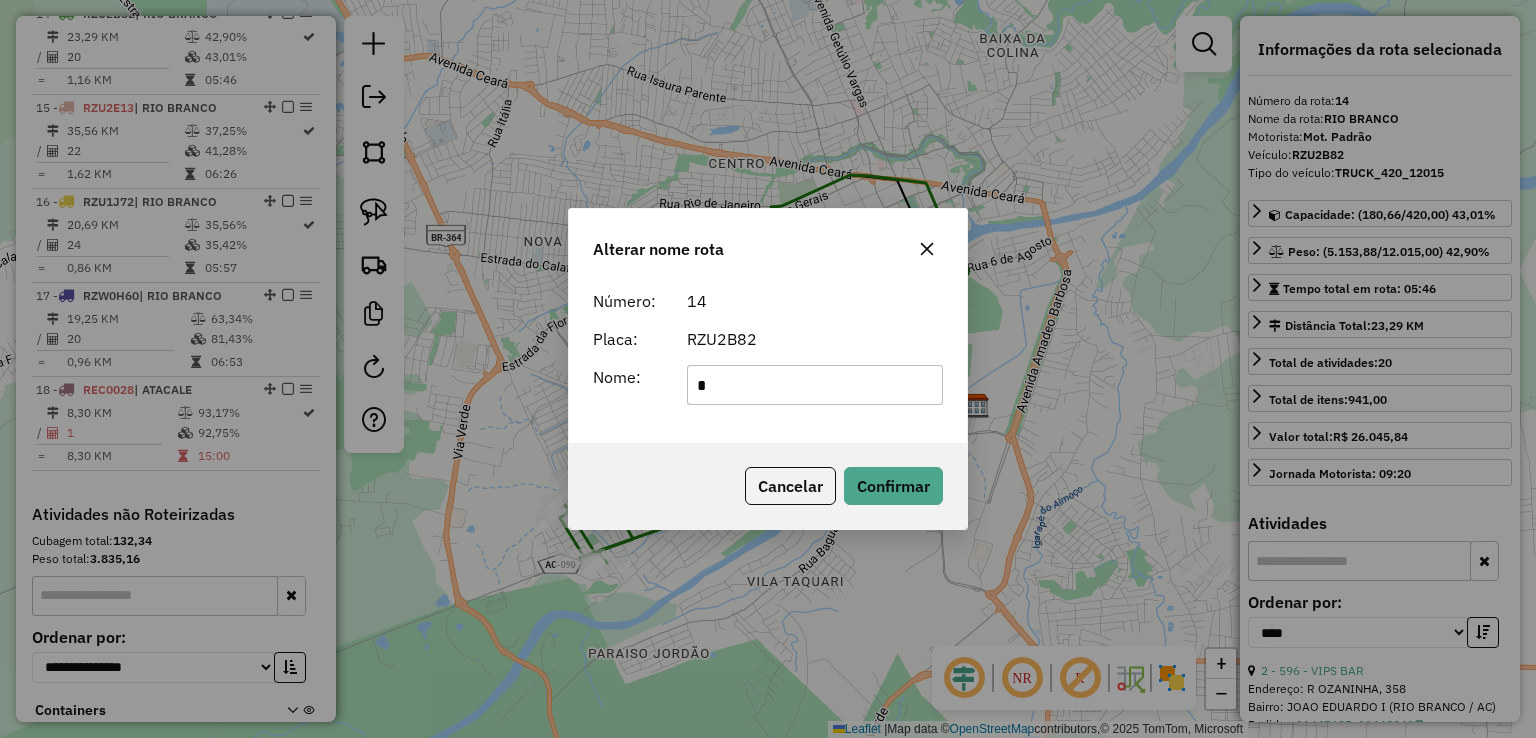 type on "******" 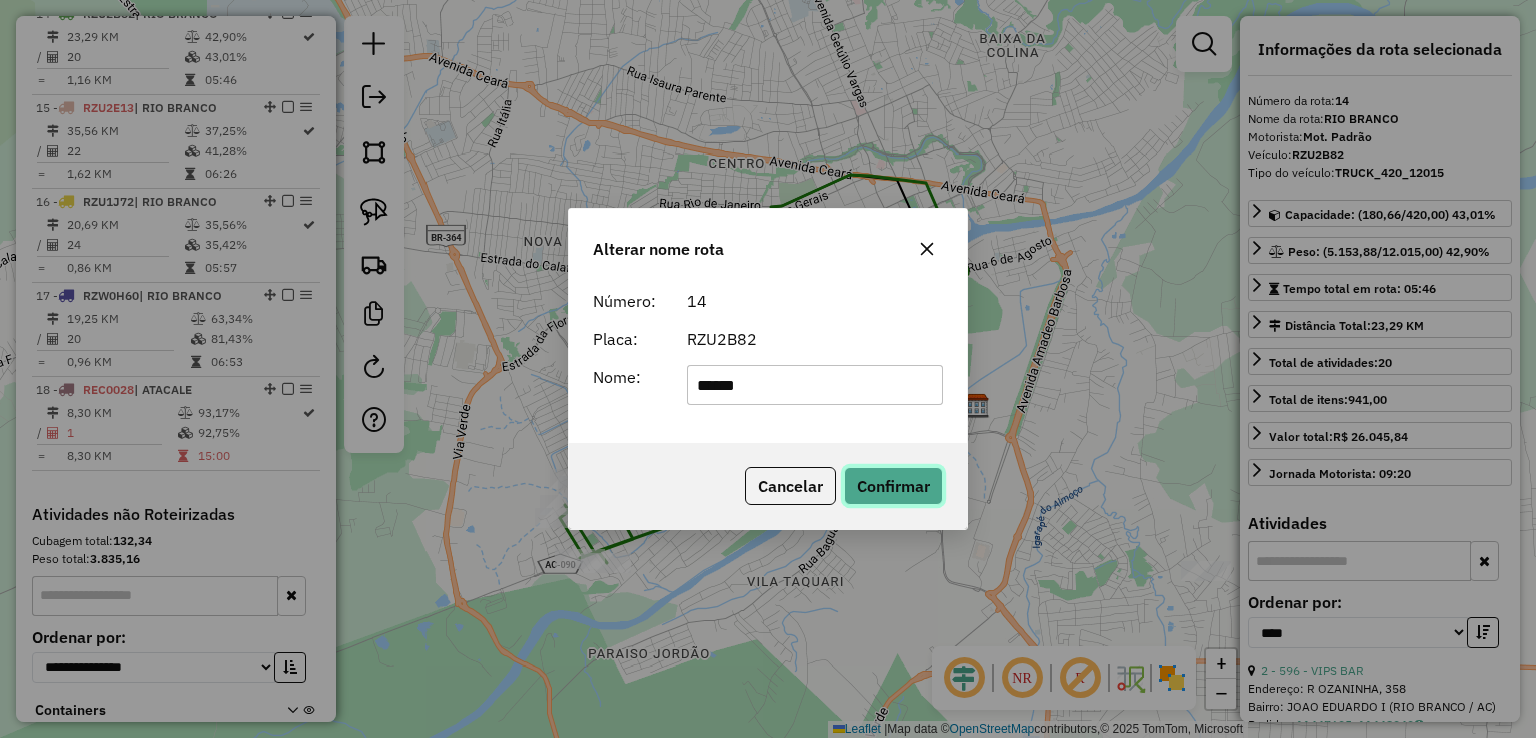 click on "Confirmar" 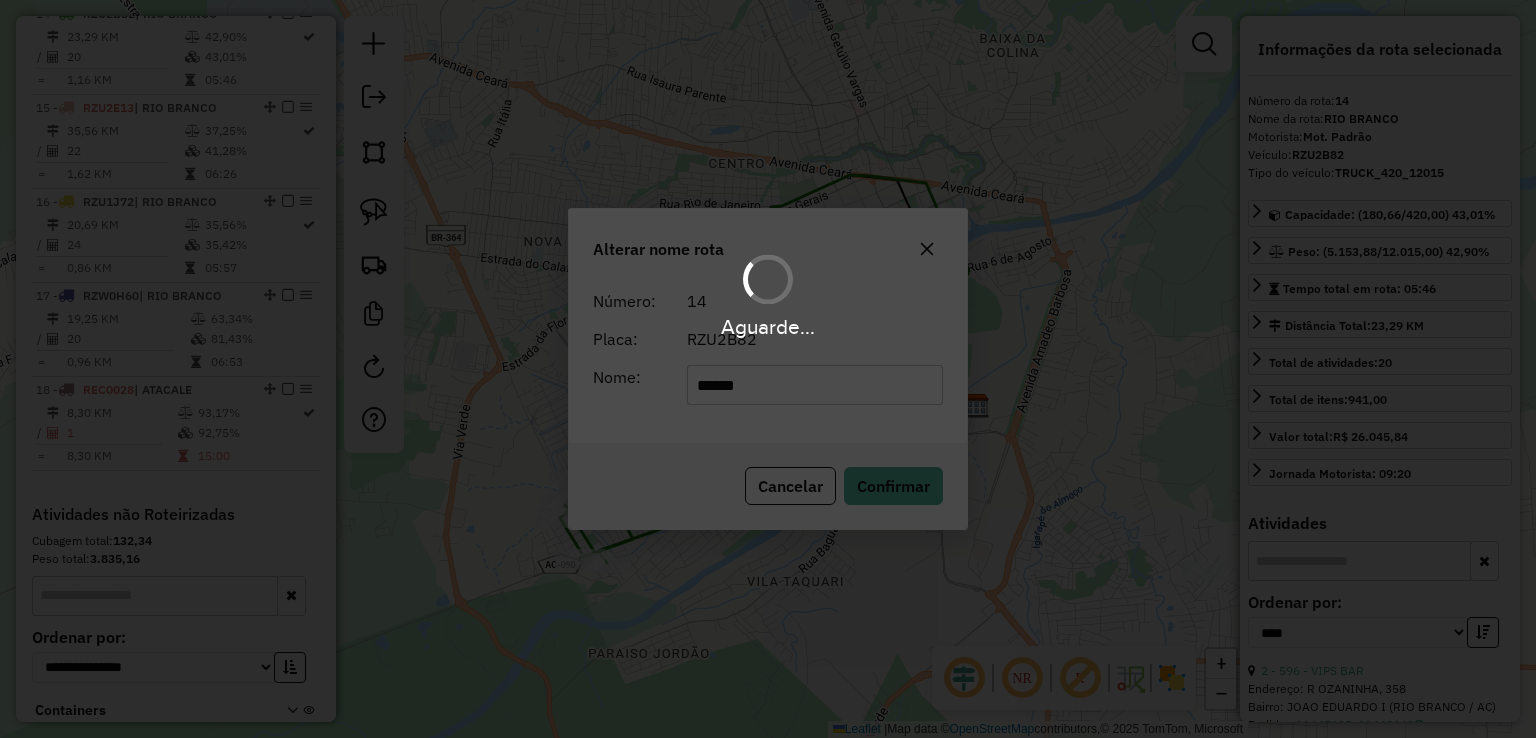 type 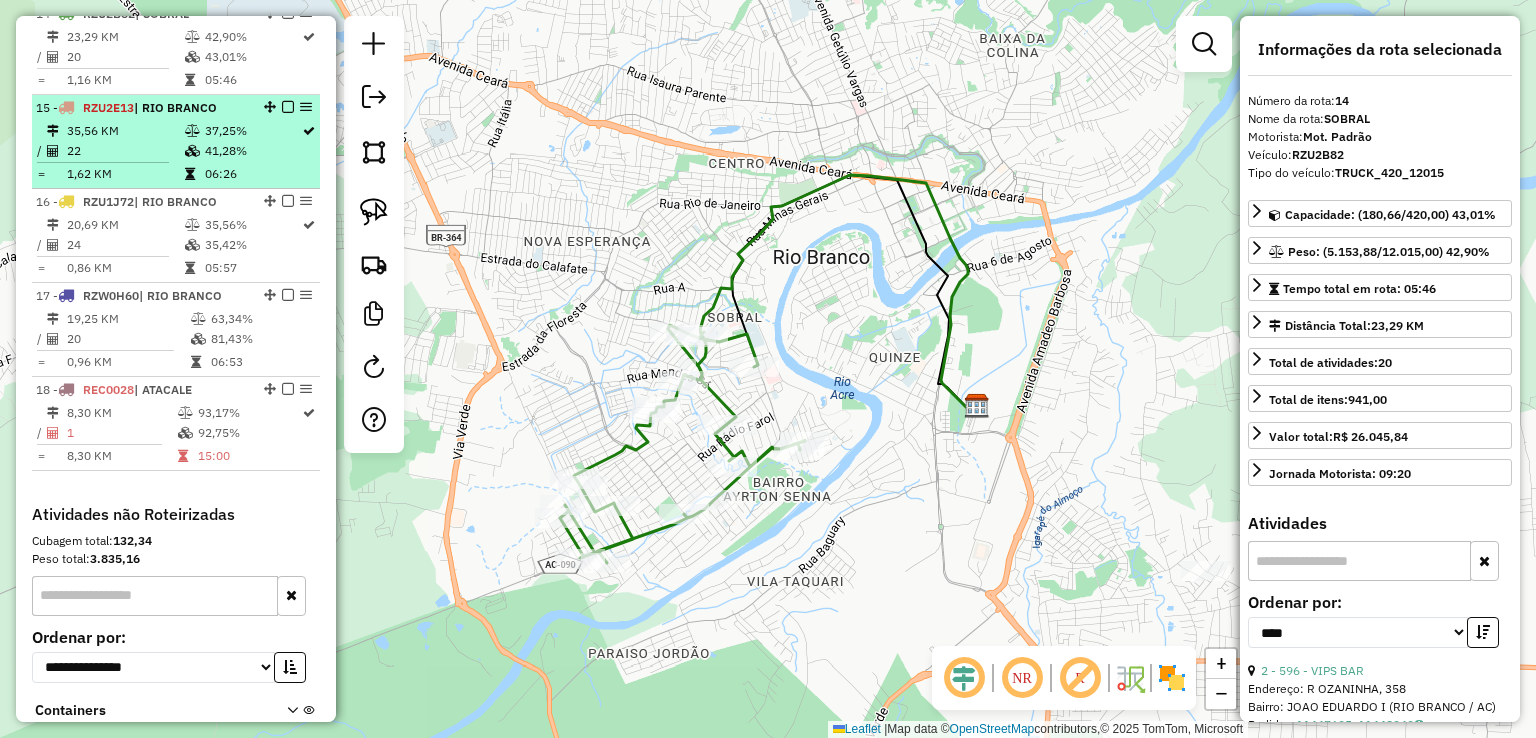 click on "37,25%" at bounding box center (252, 131) 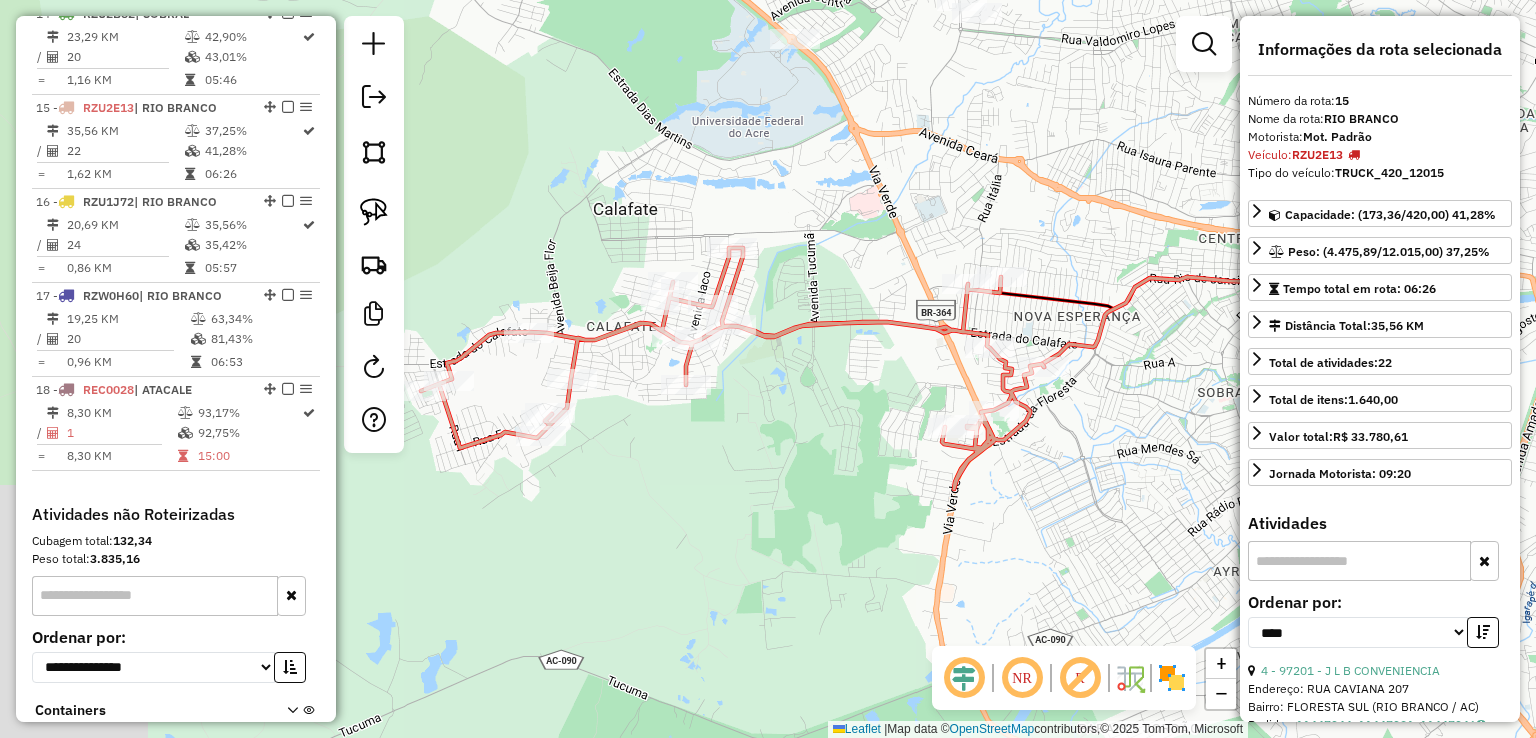 drag, startPoint x: 661, startPoint y: 303, endPoint x: 952, endPoint y: 303, distance: 291 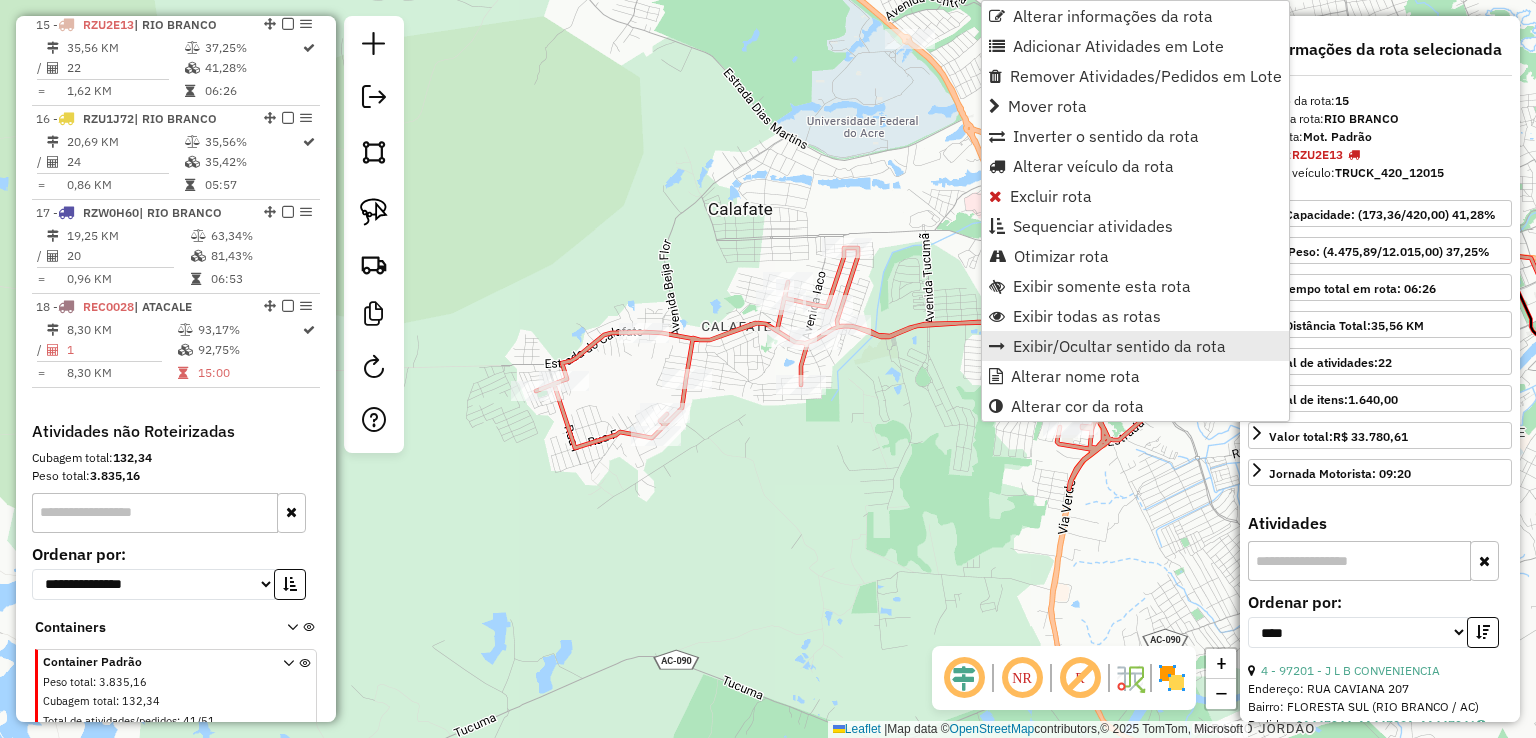 scroll, scrollTop: 1852, scrollLeft: 0, axis: vertical 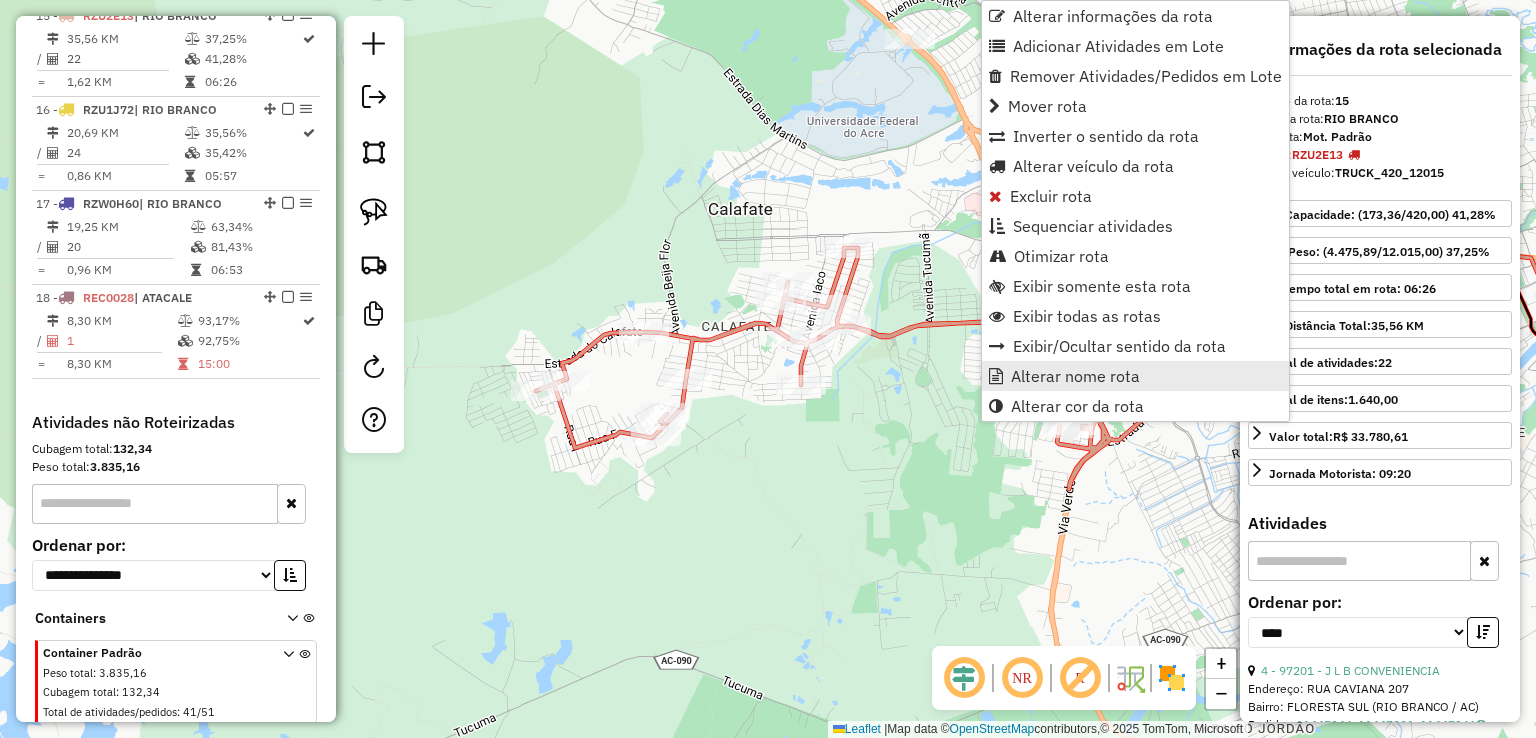click at bounding box center (996, 376) 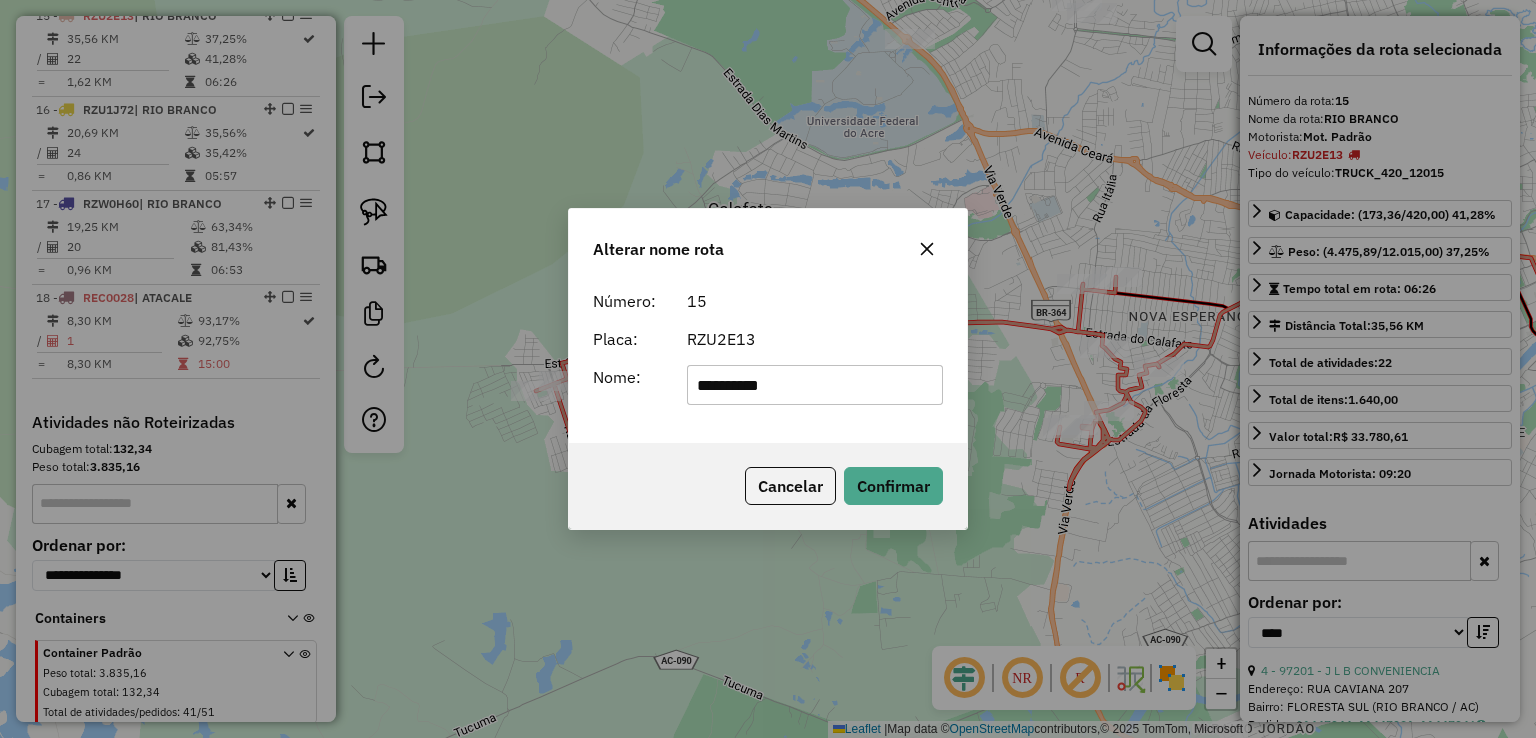 drag, startPoint x: 885, startPoint y: 374, endPoint x: 496, endPoint y: 377, distance: 389.01157 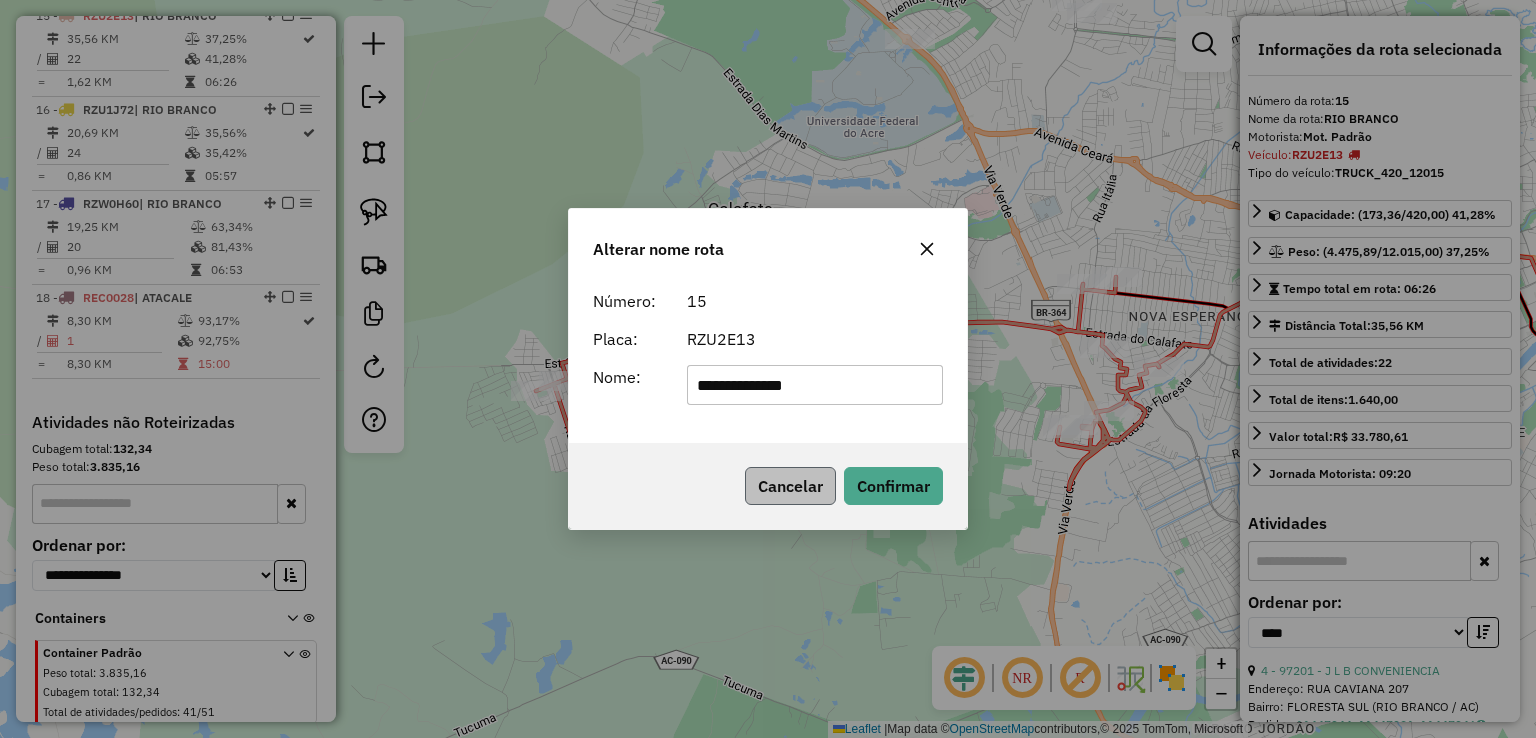 type on "**********" 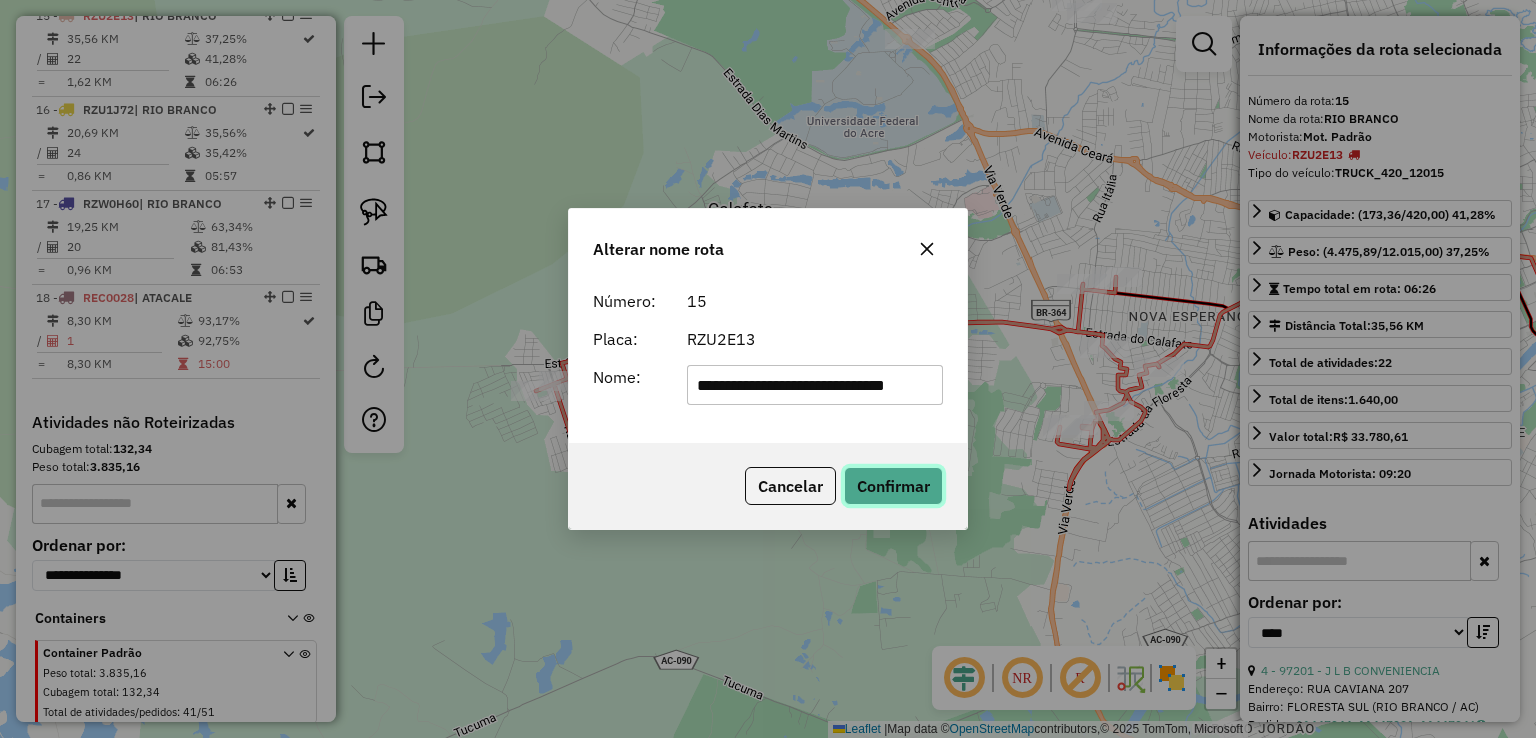 click on "Confirmar" 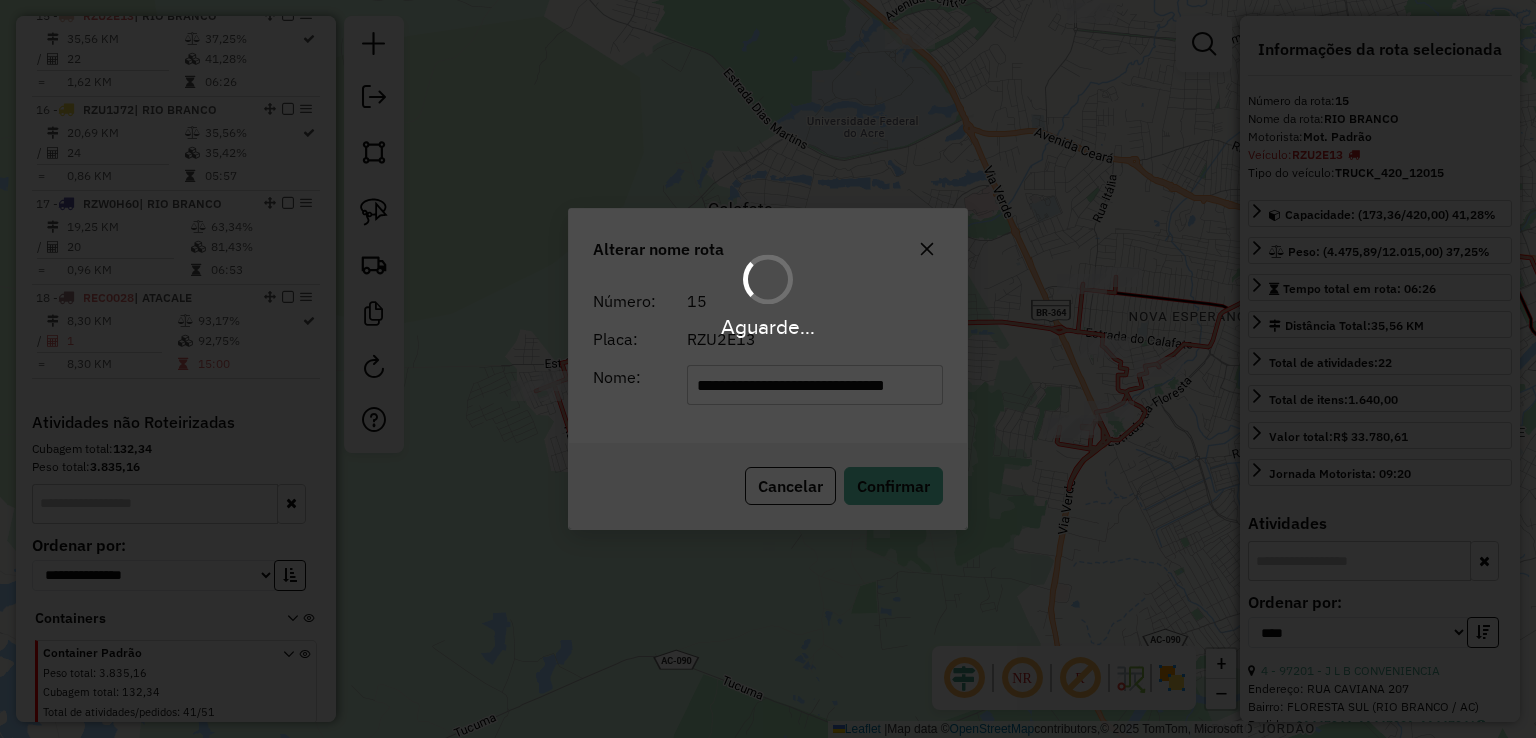 type 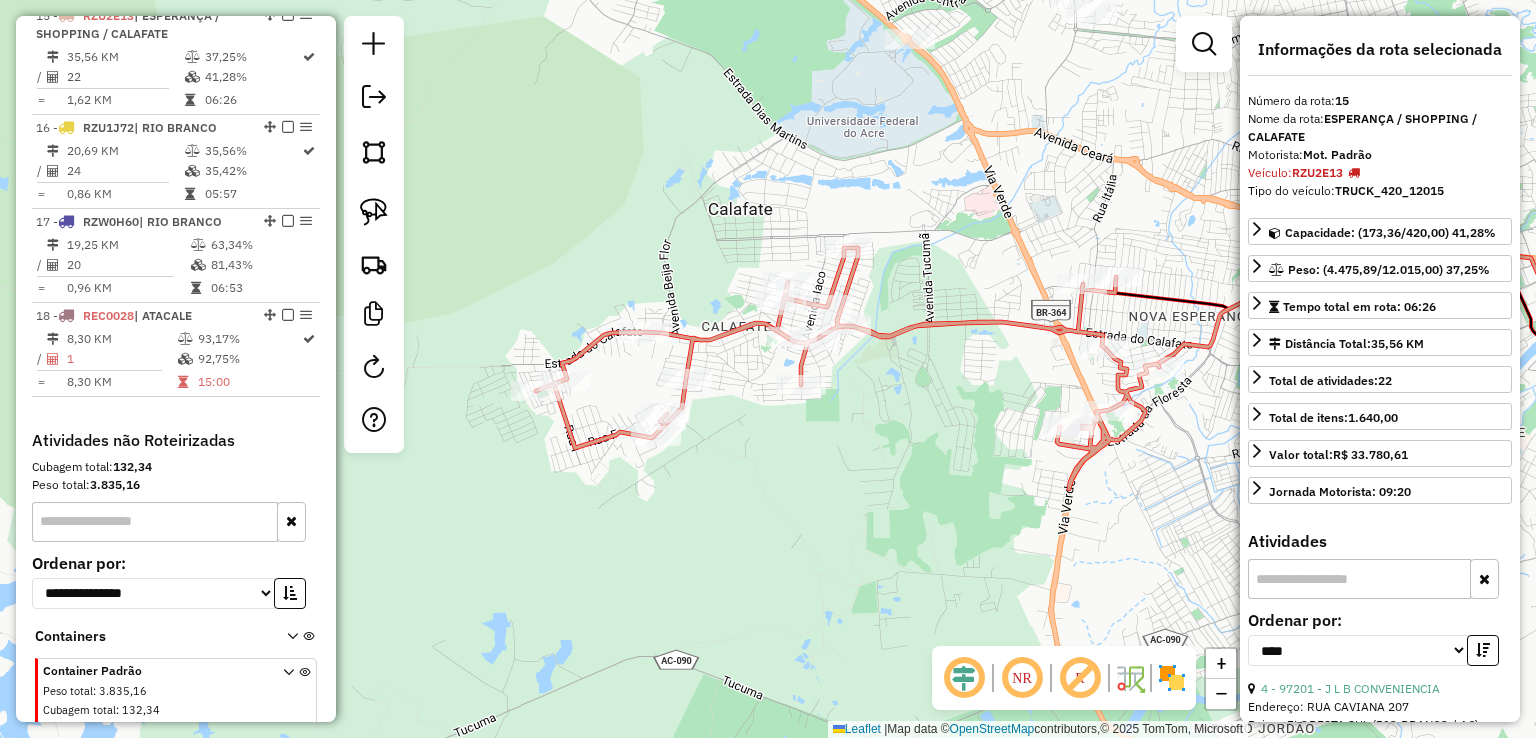 click at bounding box center [110, 182] 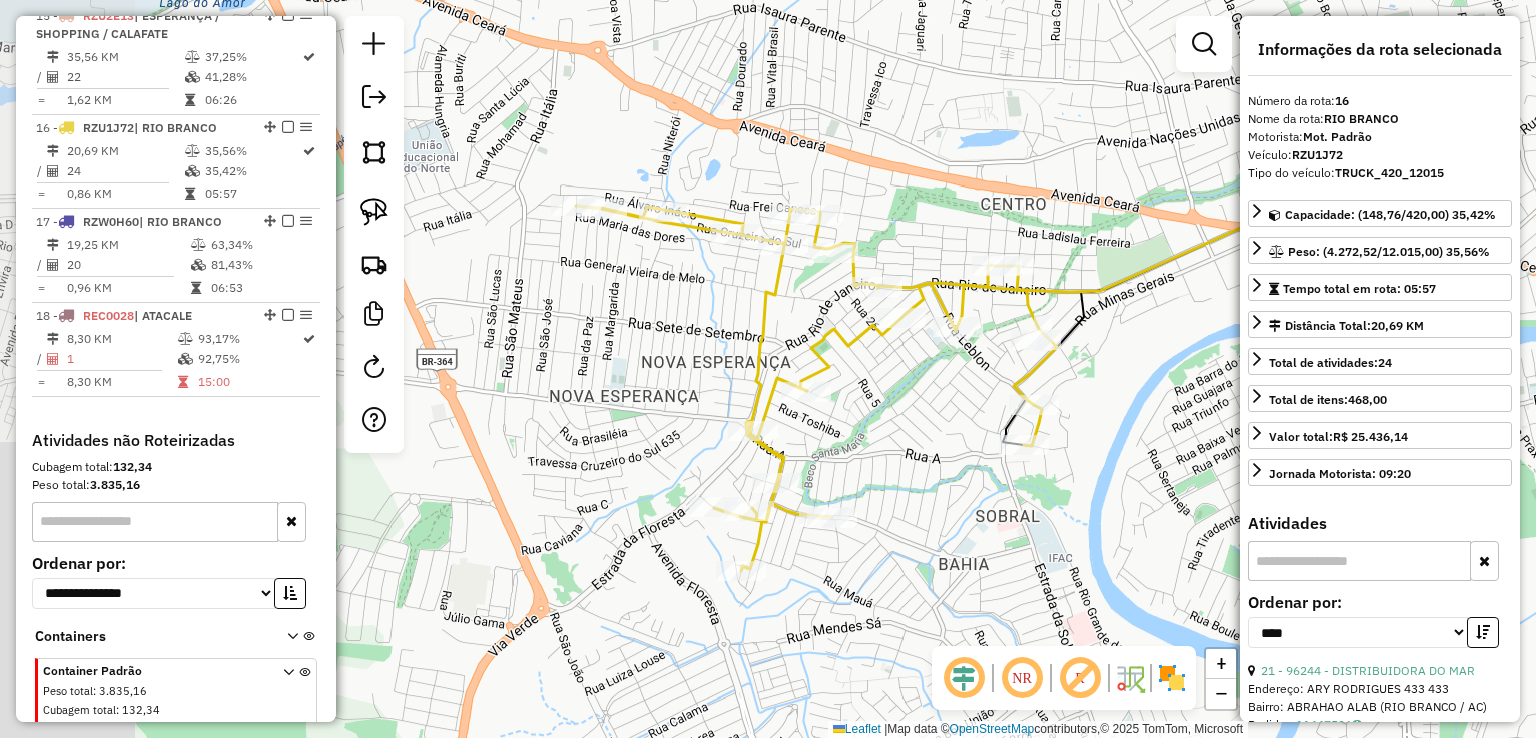 drag, startPoint x: 620, startPoint y: 376, endPoint x: 886, endPoint y: 464, distance: 280.17853 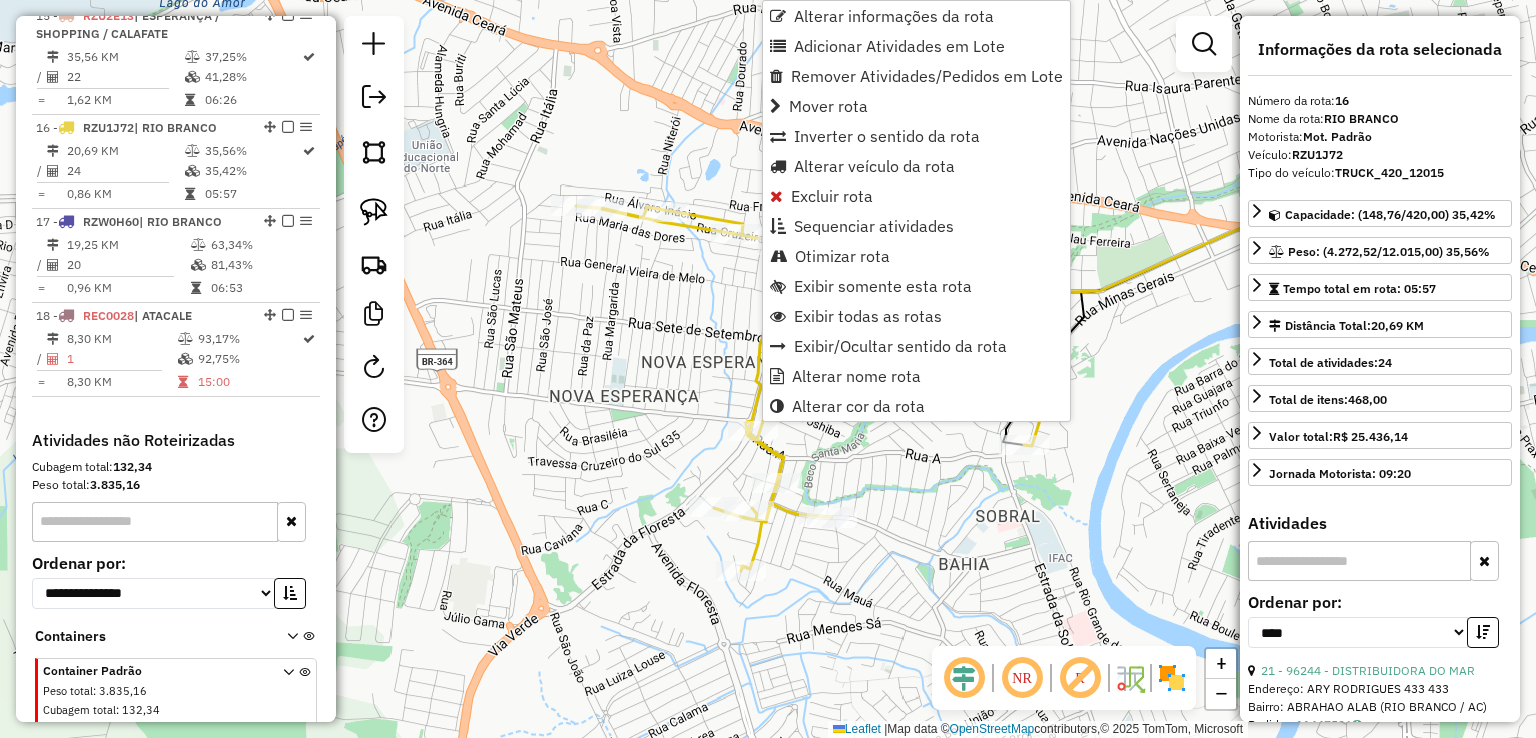 scroll, scrollTop: 1933, scrollLeft: 0, axis: vertical 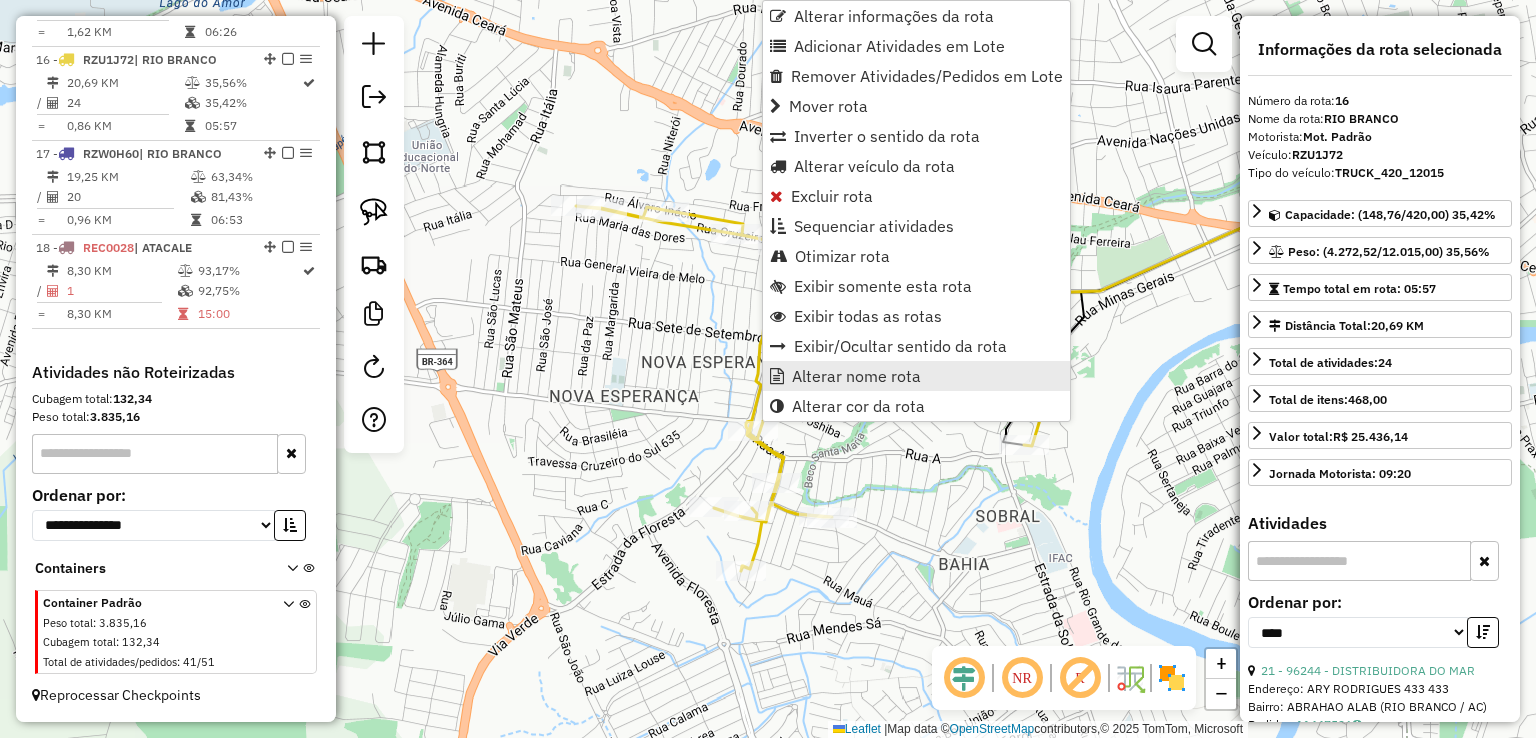 click on "Alterar nome rota" at bounding box center [856, 376] 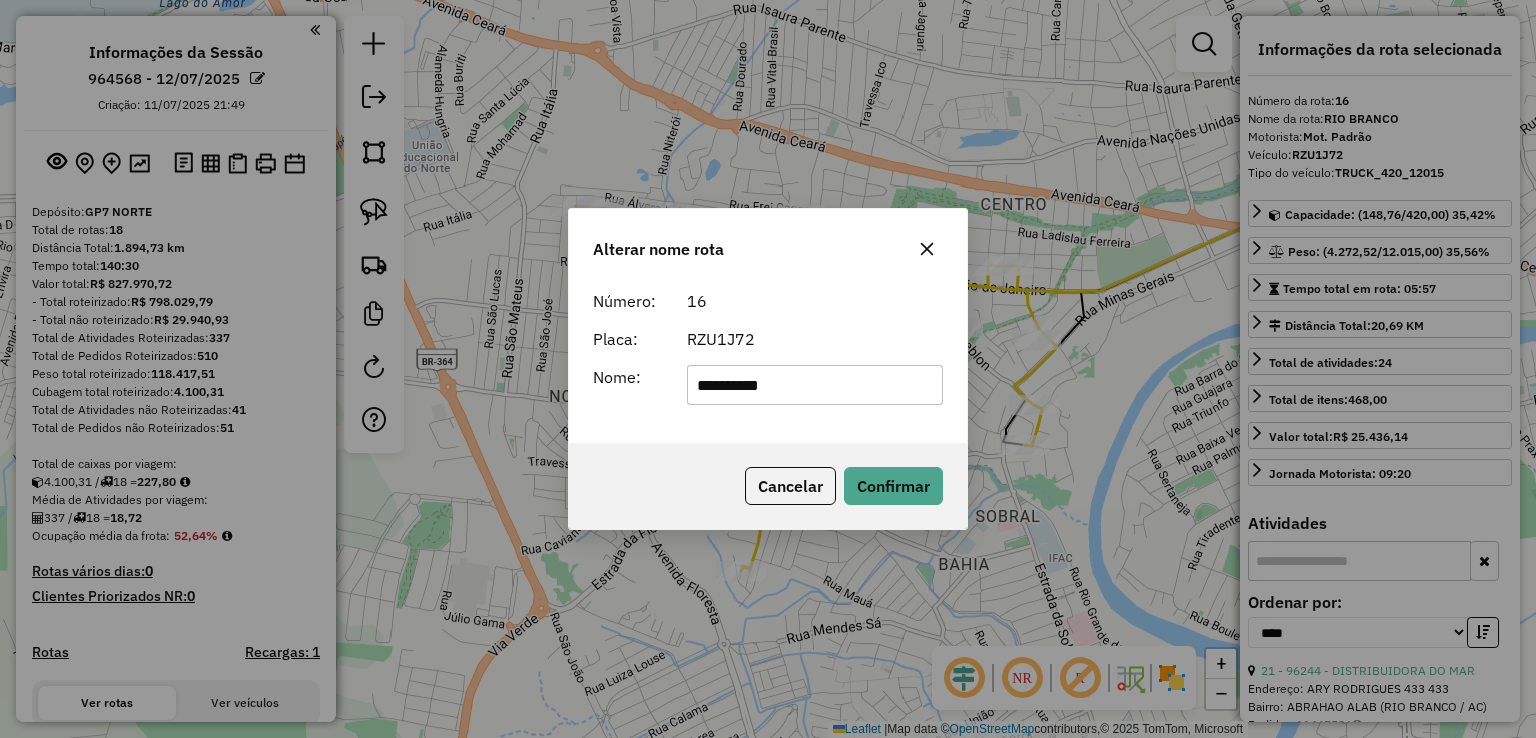 select on "*********" 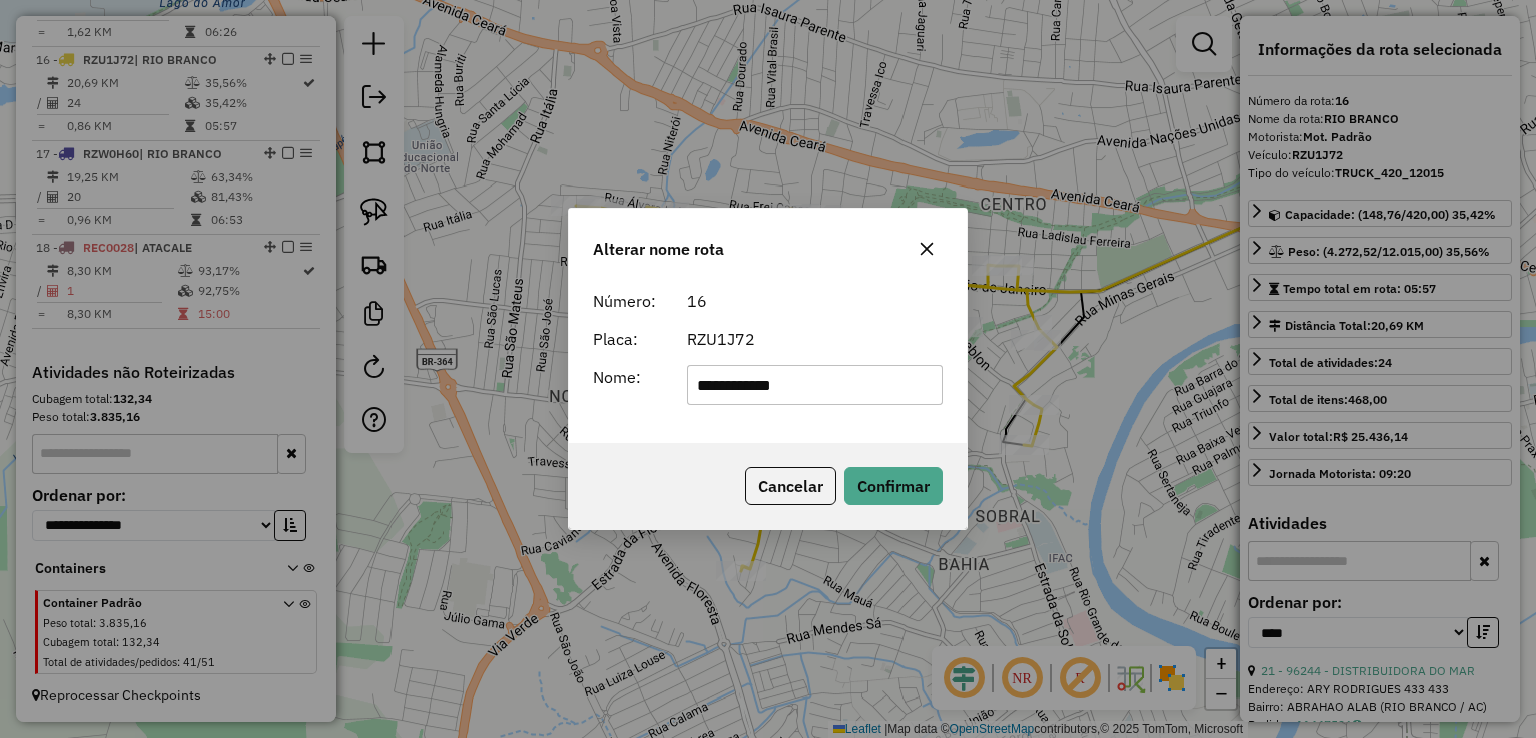 type on "**********" 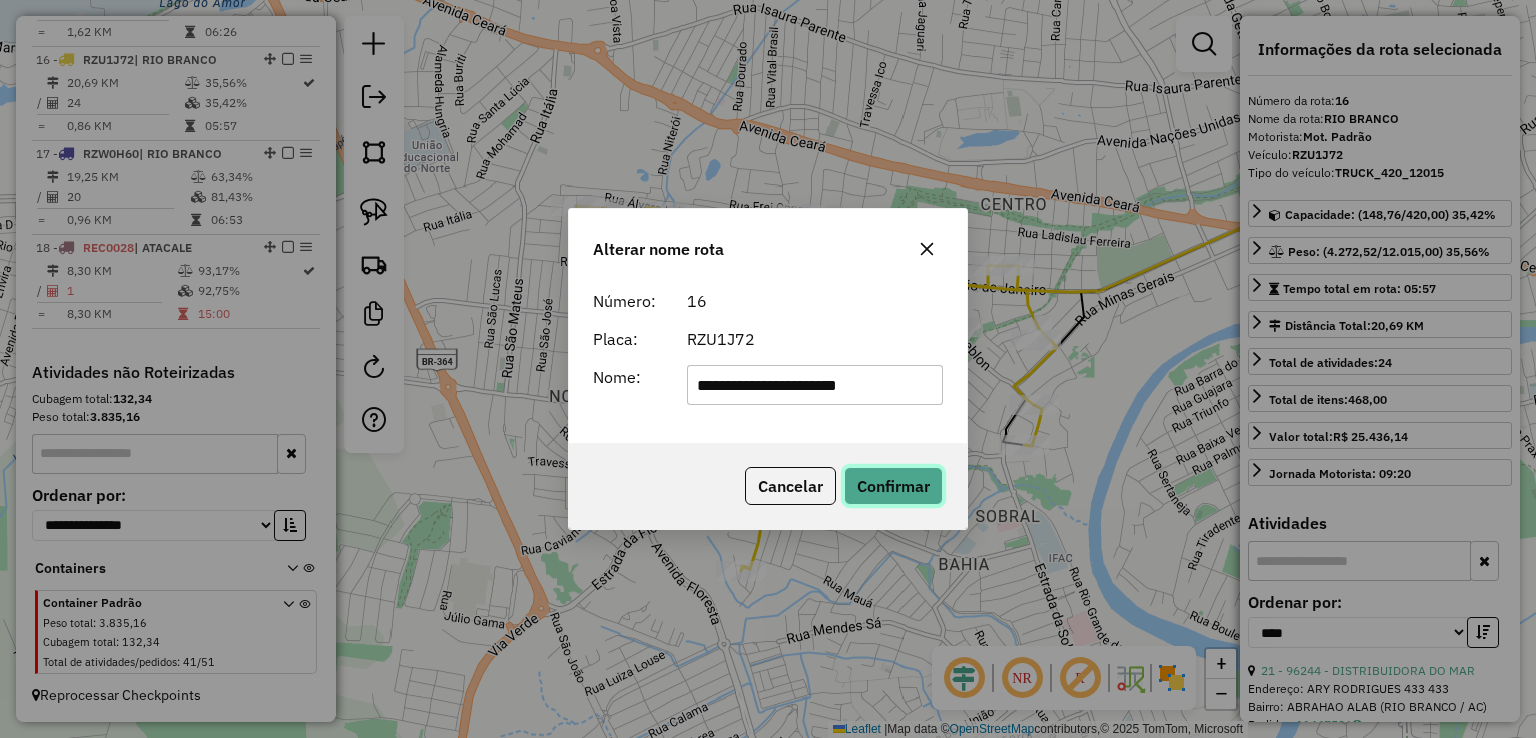 click on "Confirmar" 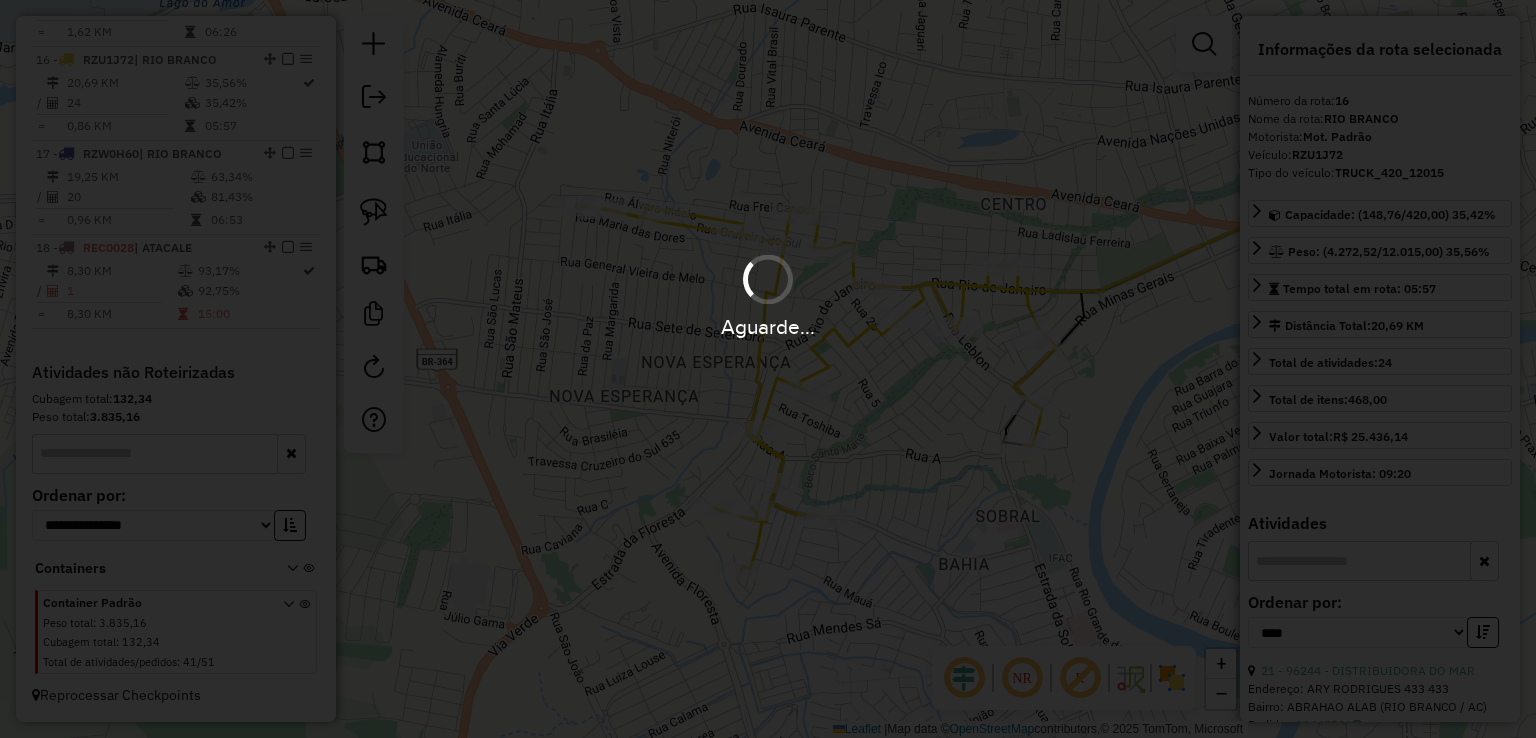 type 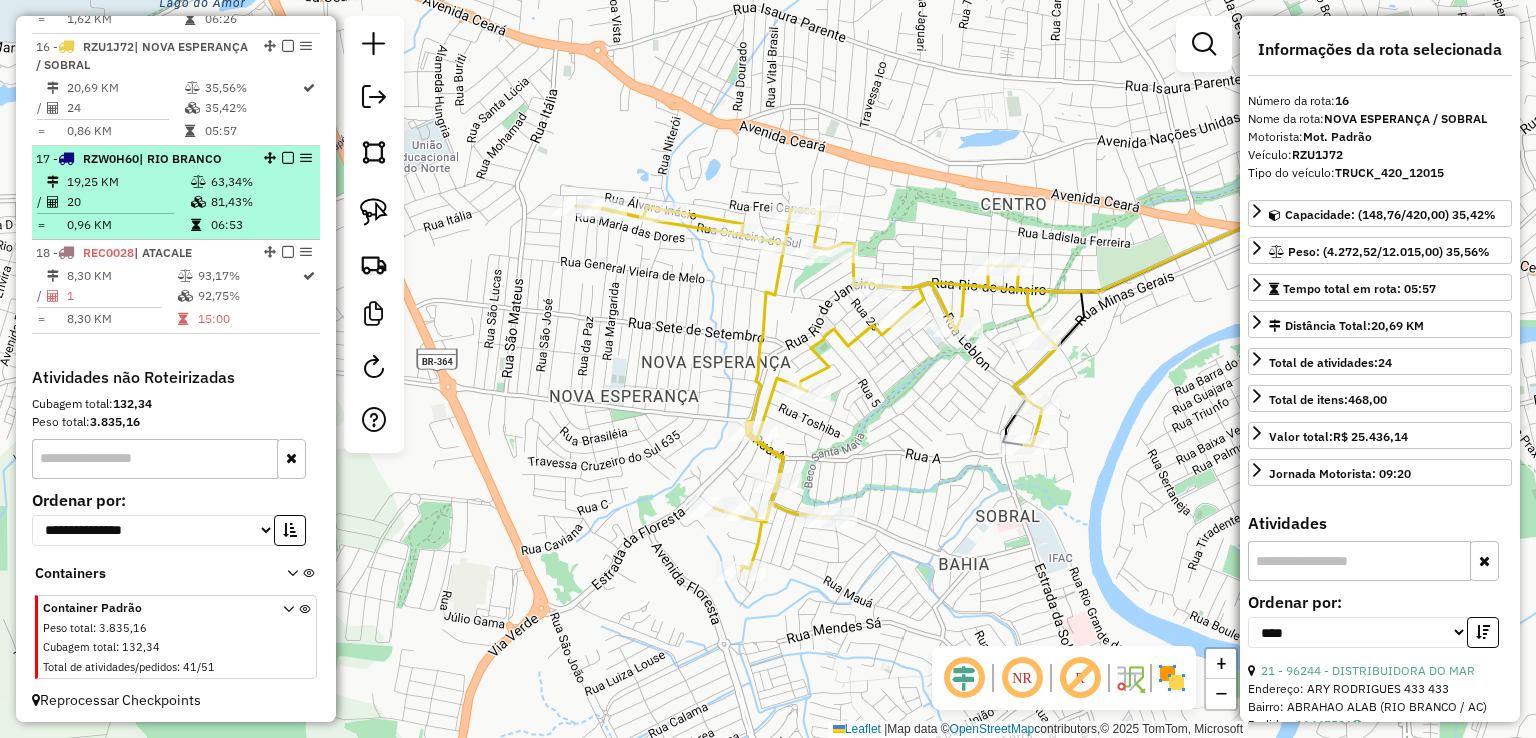 click on "81,43%" at bounding box center (260, 202) 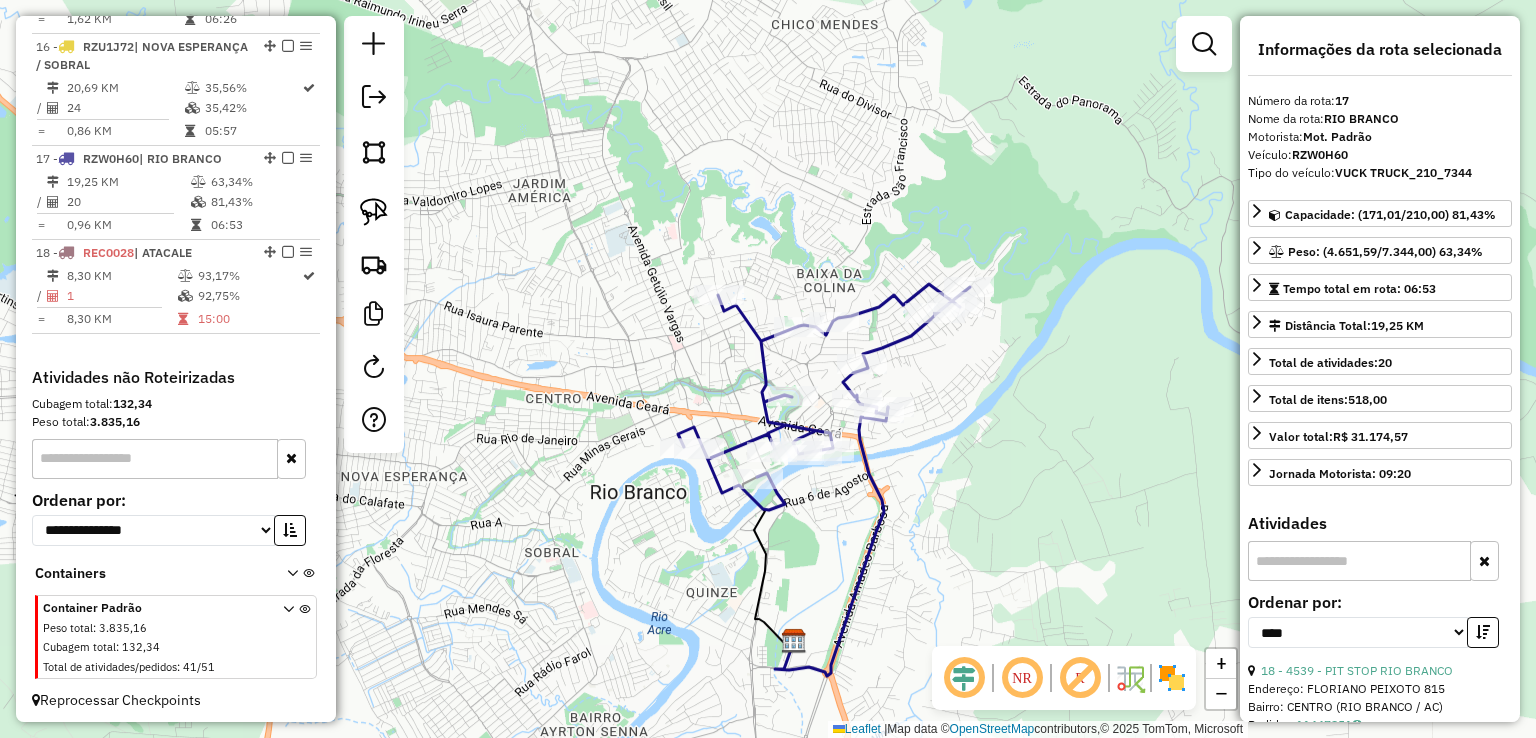 drag, startPoint x: 875, startPoint y: 302, endPoint x: 954, endPoint y: 452, distance: 169.53171 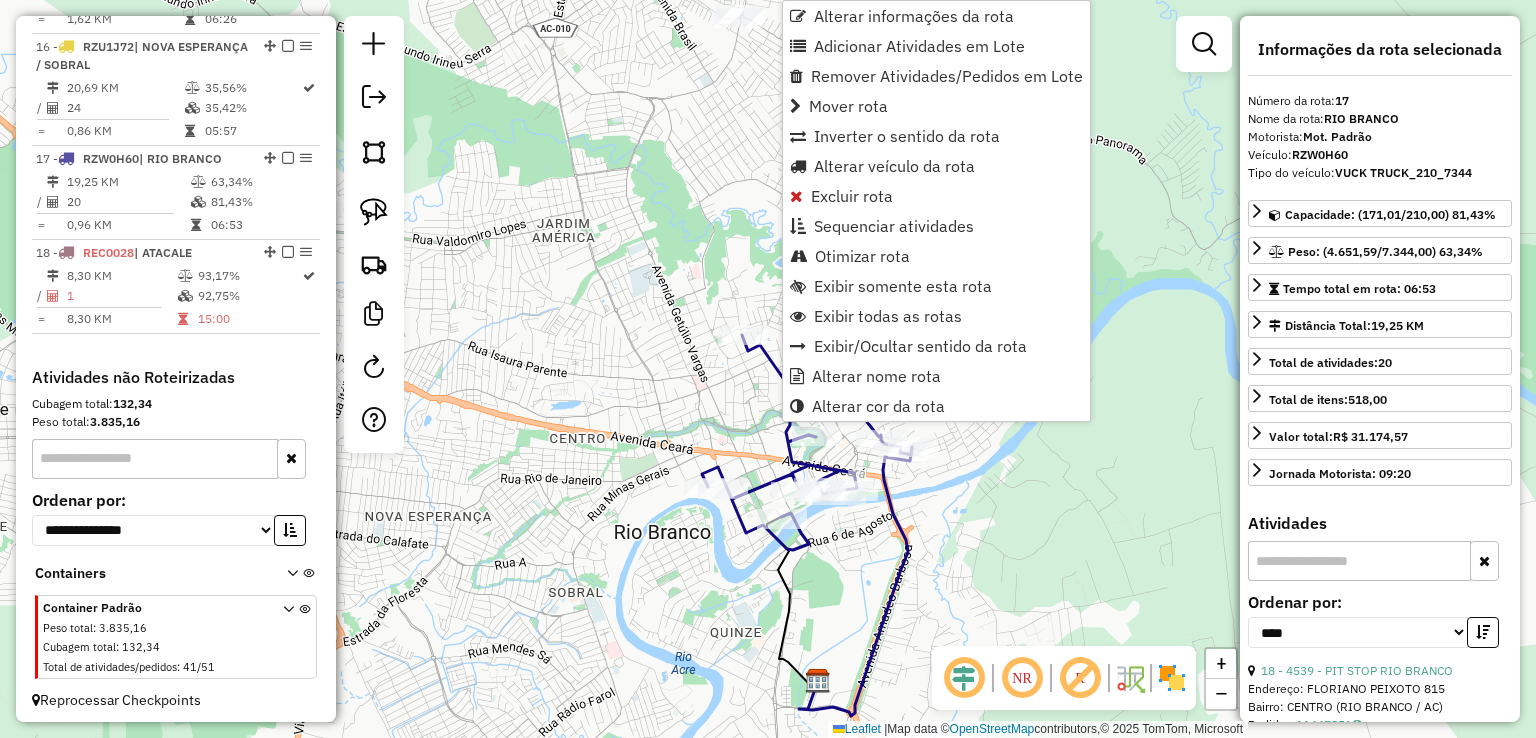 scroll, scrollTop: 1952, scrollLeft: 0, axis: vertical 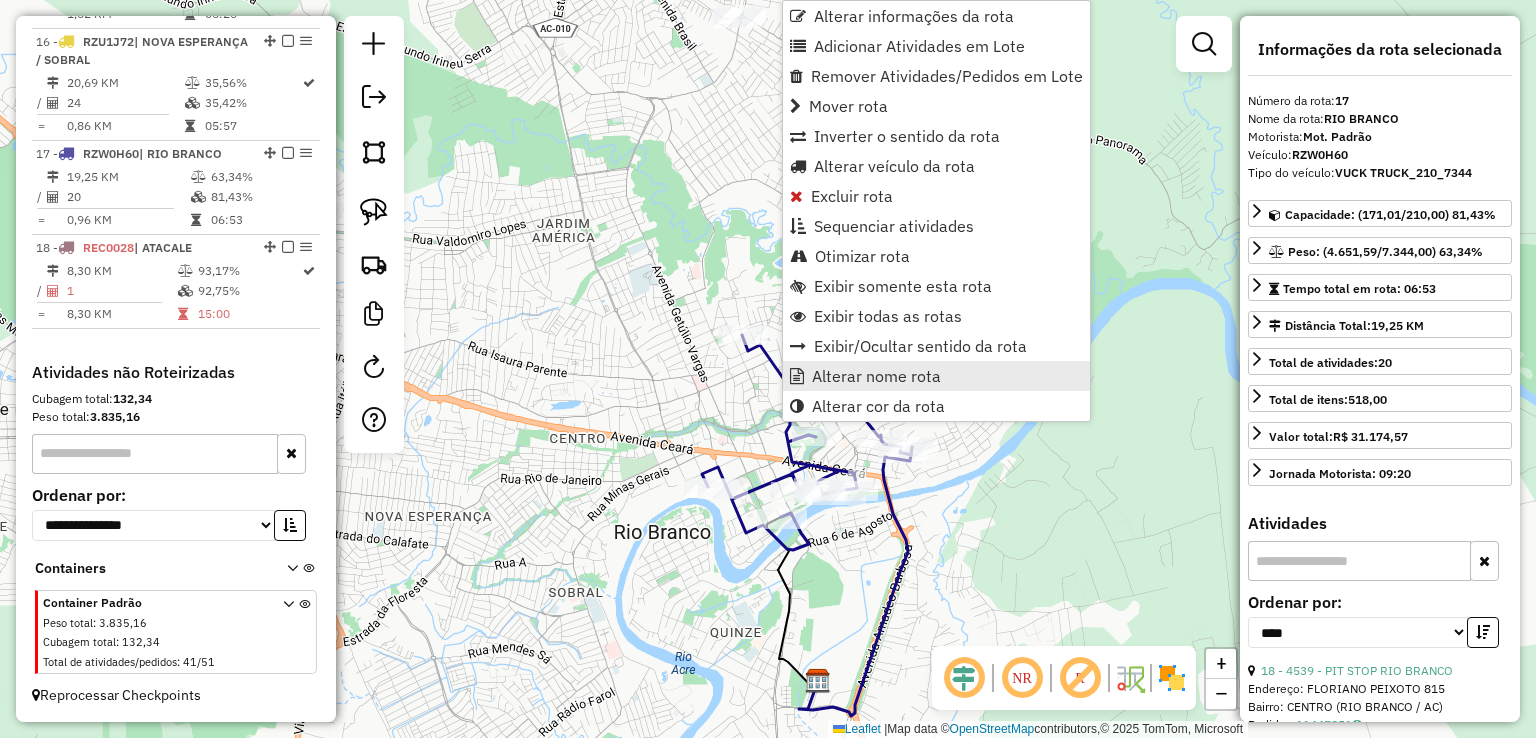 click on "Alterar nome rota" at bounding box center (876, 376) 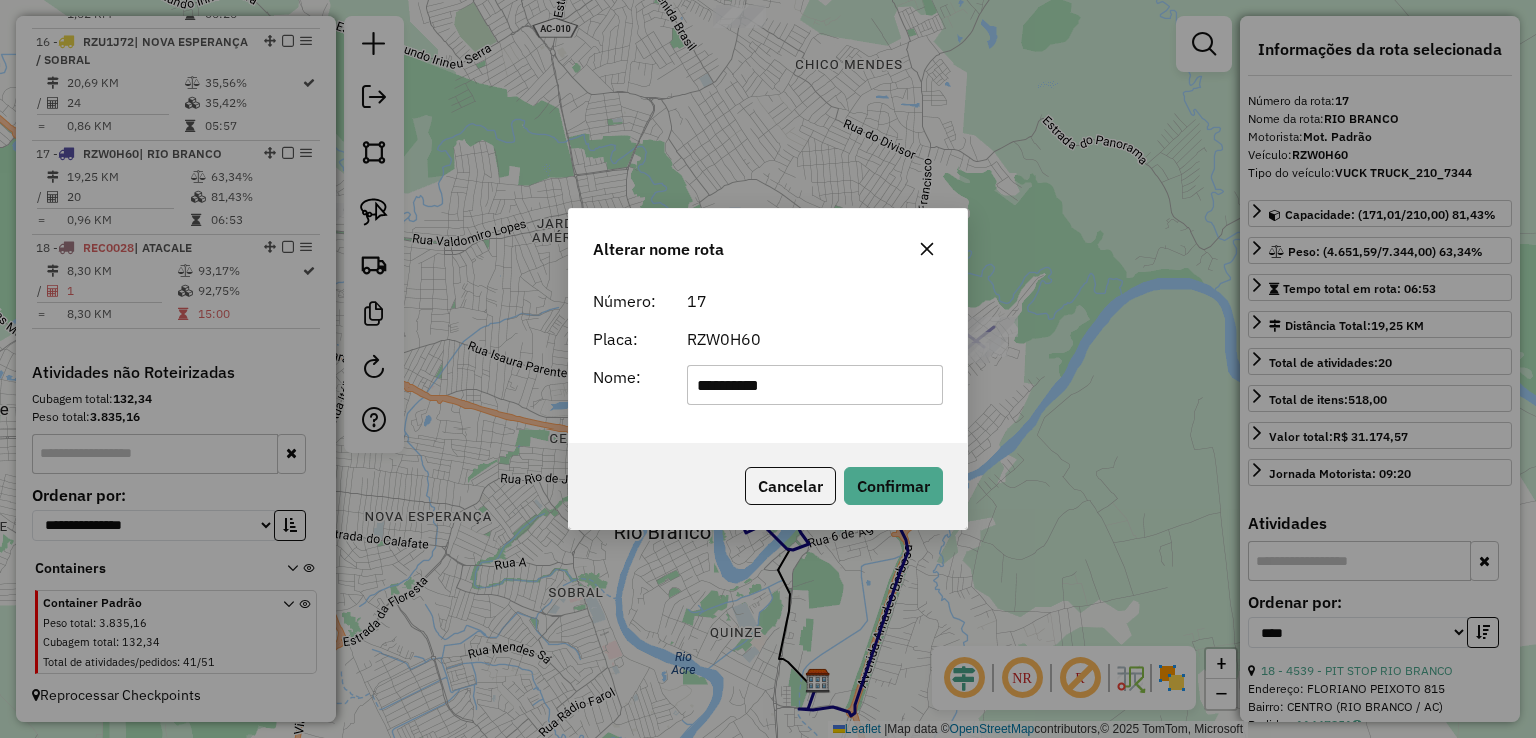 drag, startPoint x: 800, startPoint y: 392, endPoint x: 568, endPoint y: 393, distance: 232.00215 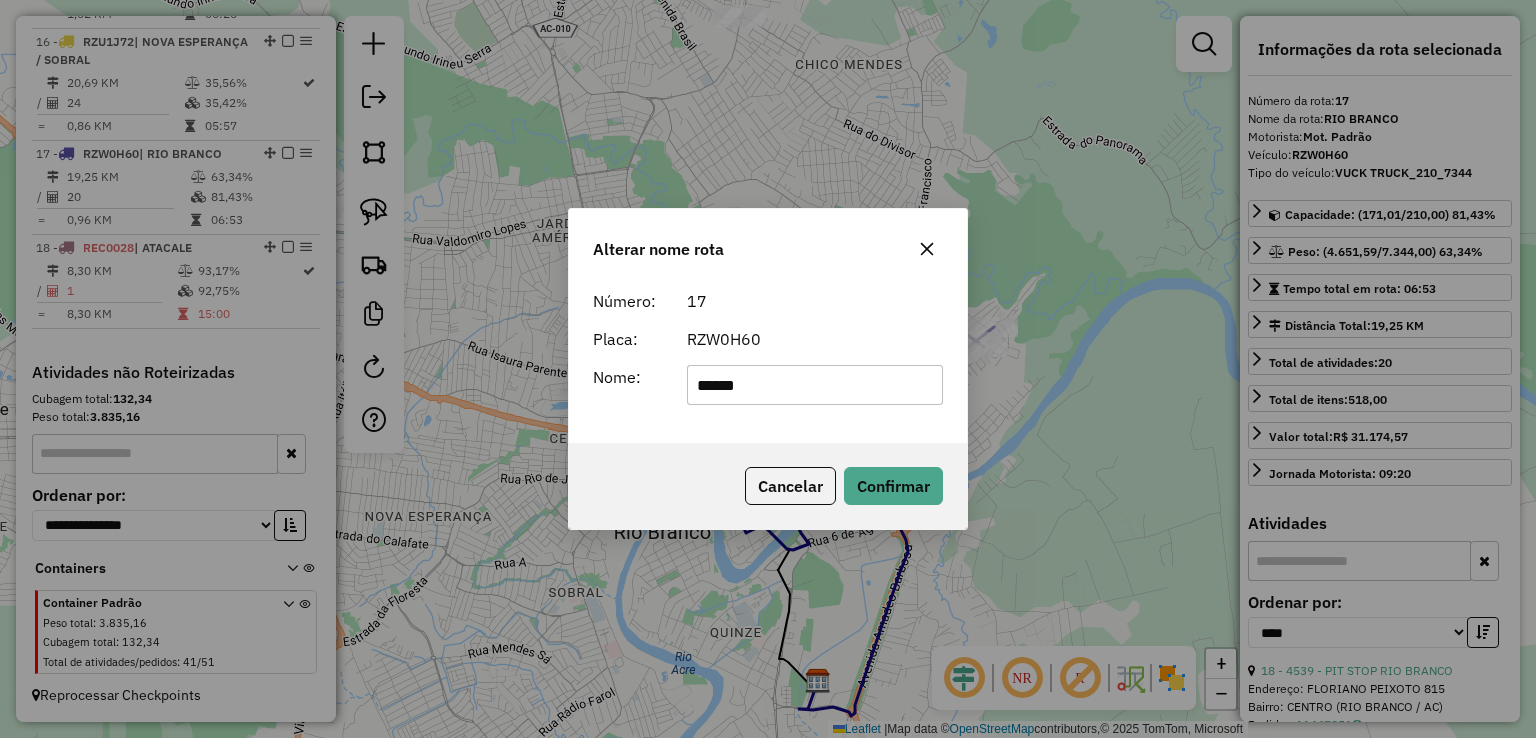 type on "**********" 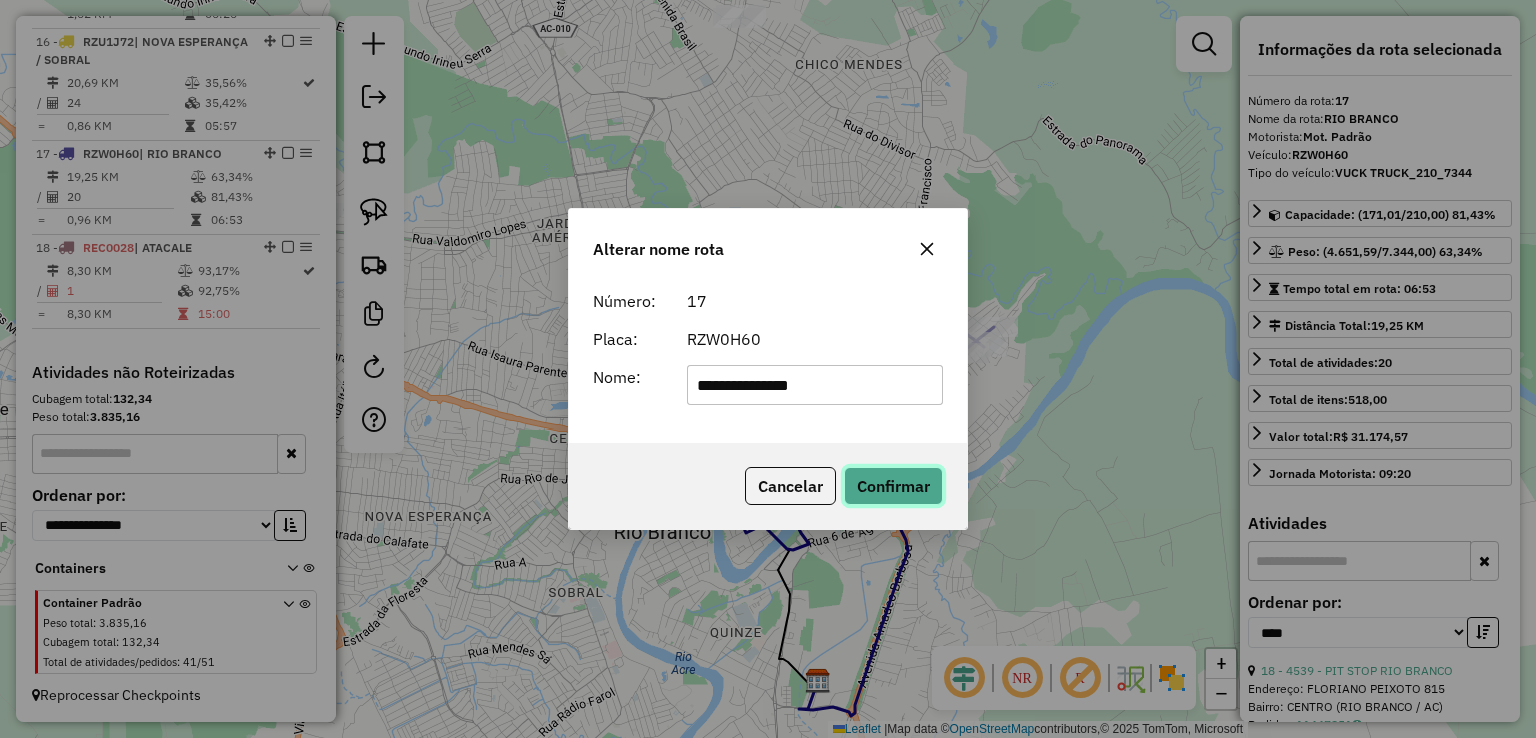 click on "Confirmar" 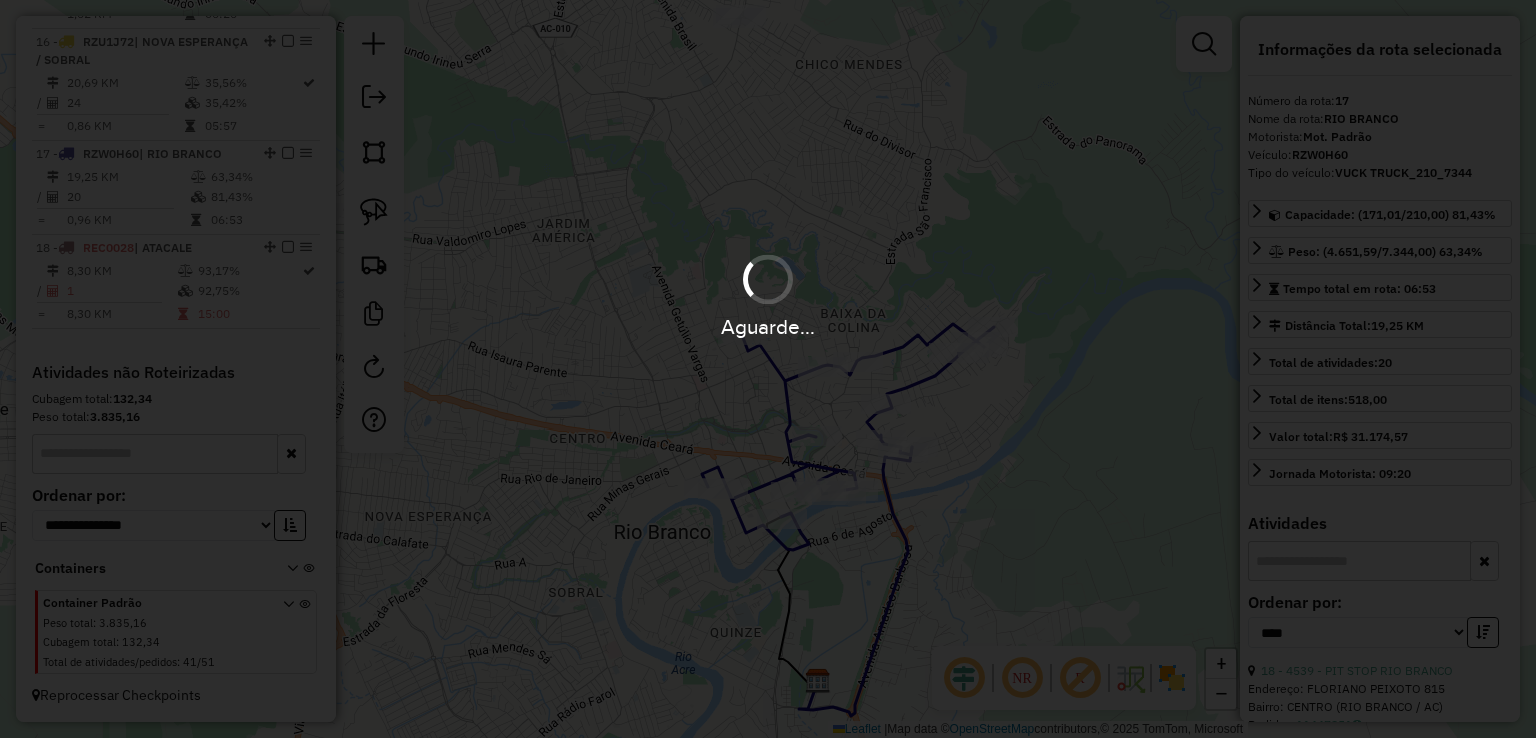 type 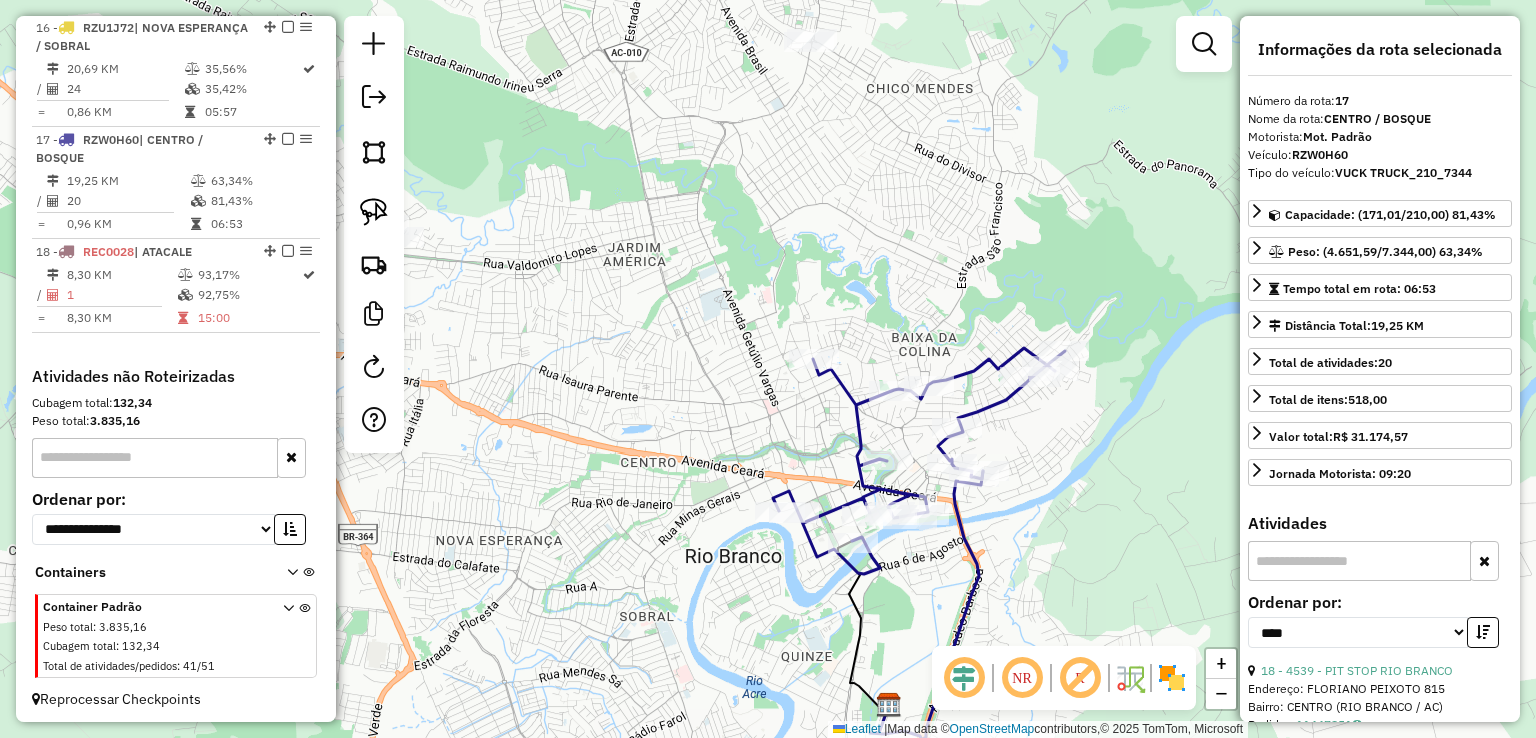 drag, startPoint x: 784, startPoint y: 245, endPoint x: 1156, endPoint y: 311, distance: 377.80948 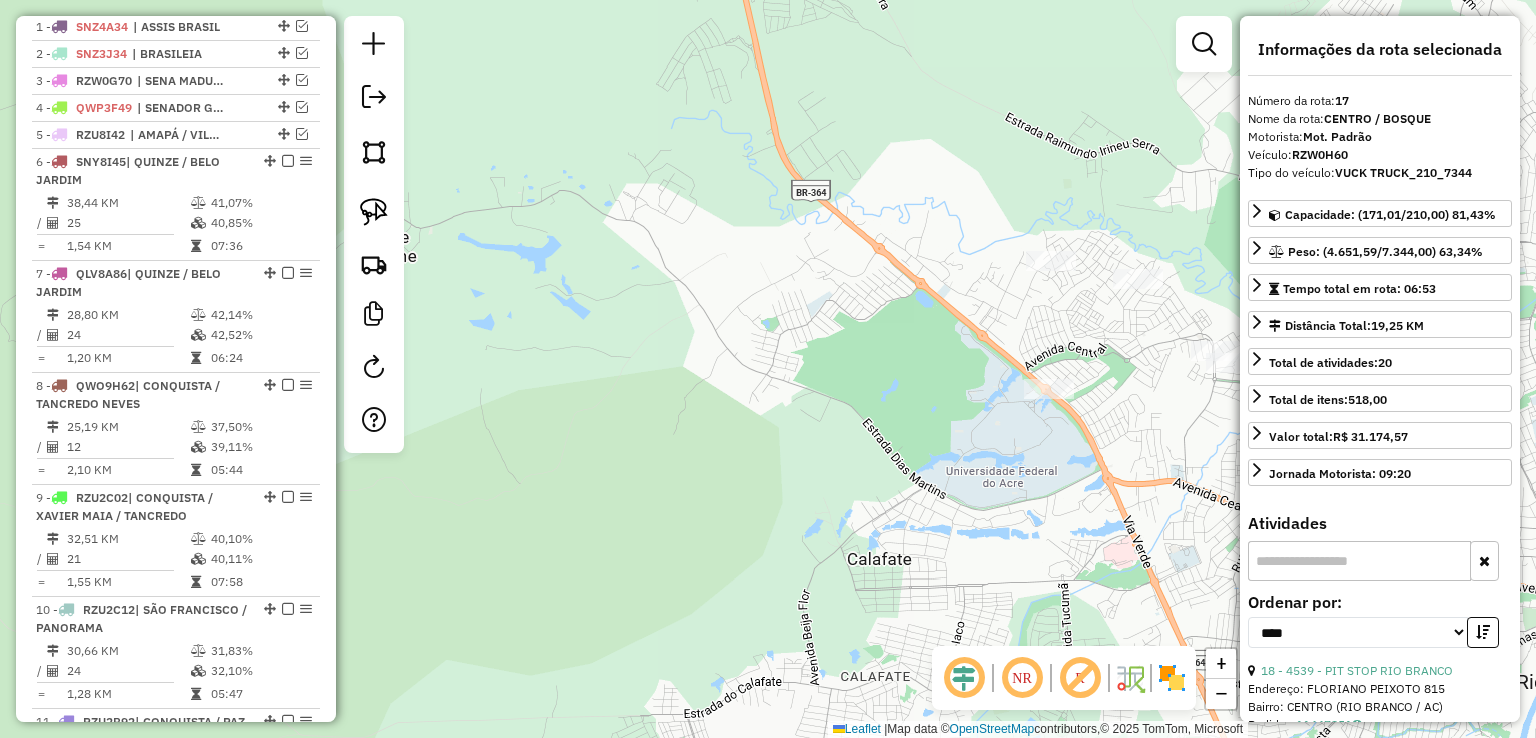 scroll, scrollTop: 652, scrollLeft: 0, axis: vertical 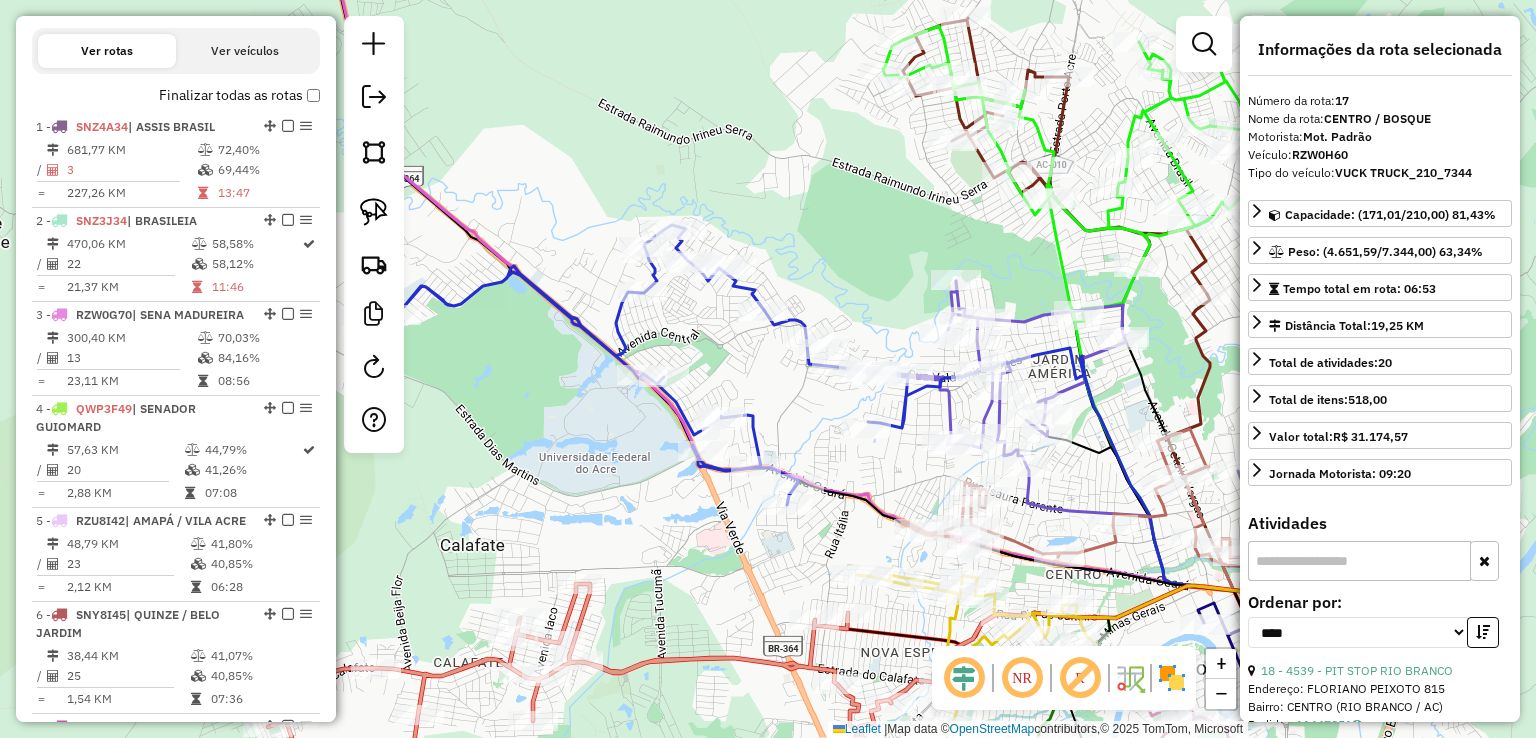 drag, startPoint x: 755, startPoint y: 241, endPoint x: 326, endPoint y: 222, distance: 429.42053 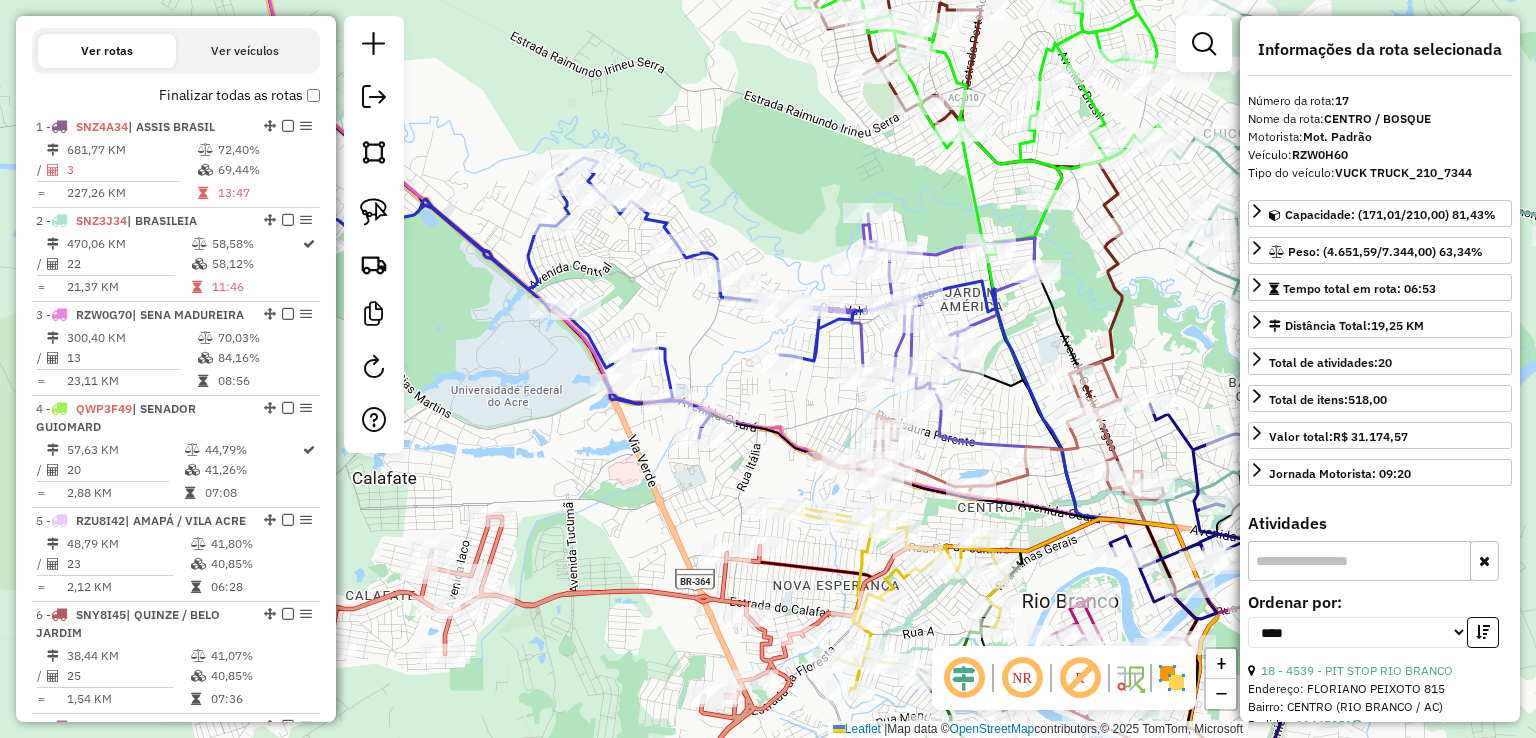 drag, startPoint x: 762, startPoint y: 373, endPoint x: 696, endPoint y: 311, distance: 90.55385 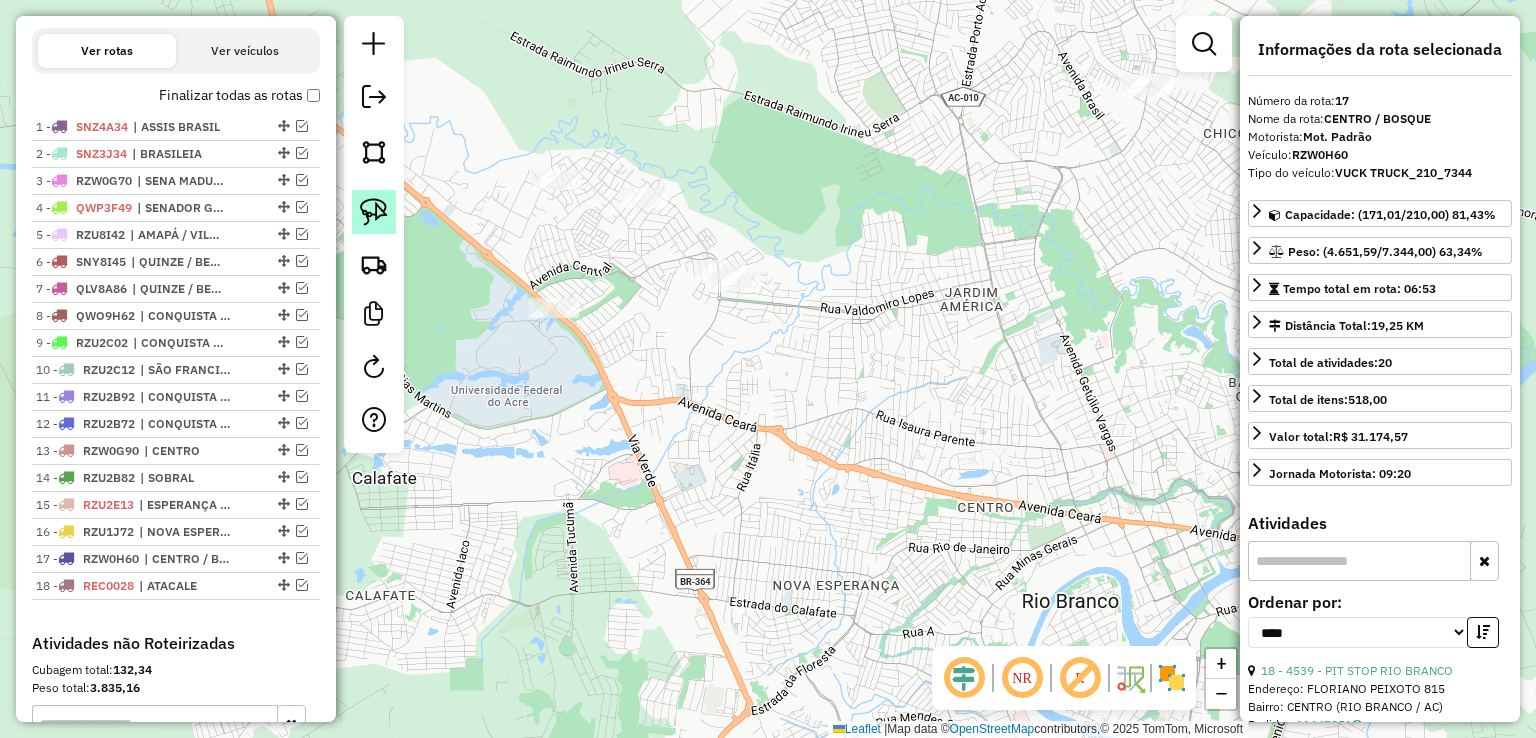 click 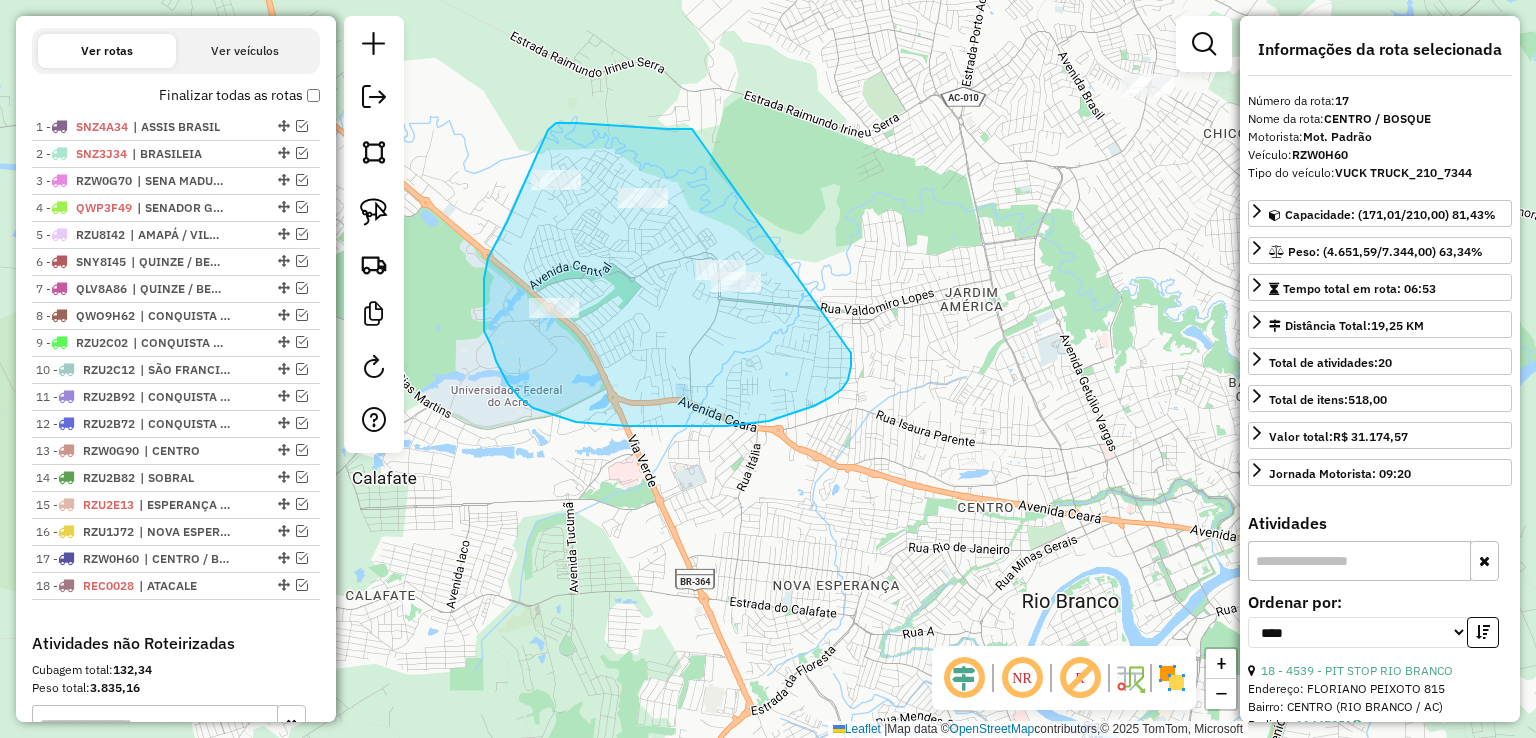 drag, startPoint x: 692, startPoint y: 129, endPoint x: 851, endPoint y: 351, distance: 273.06592 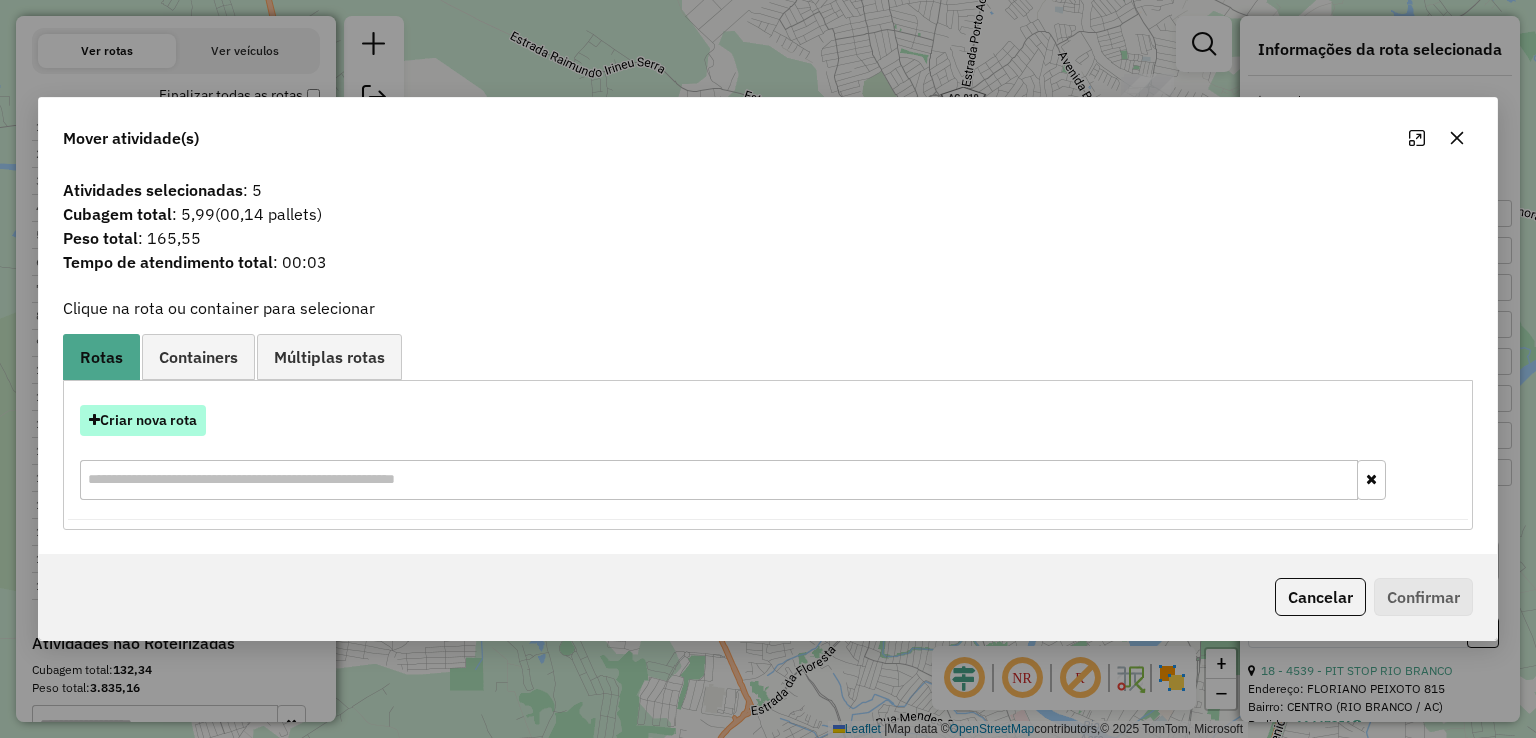 click on "Criar nova rota" at bounding box center [143, 420] 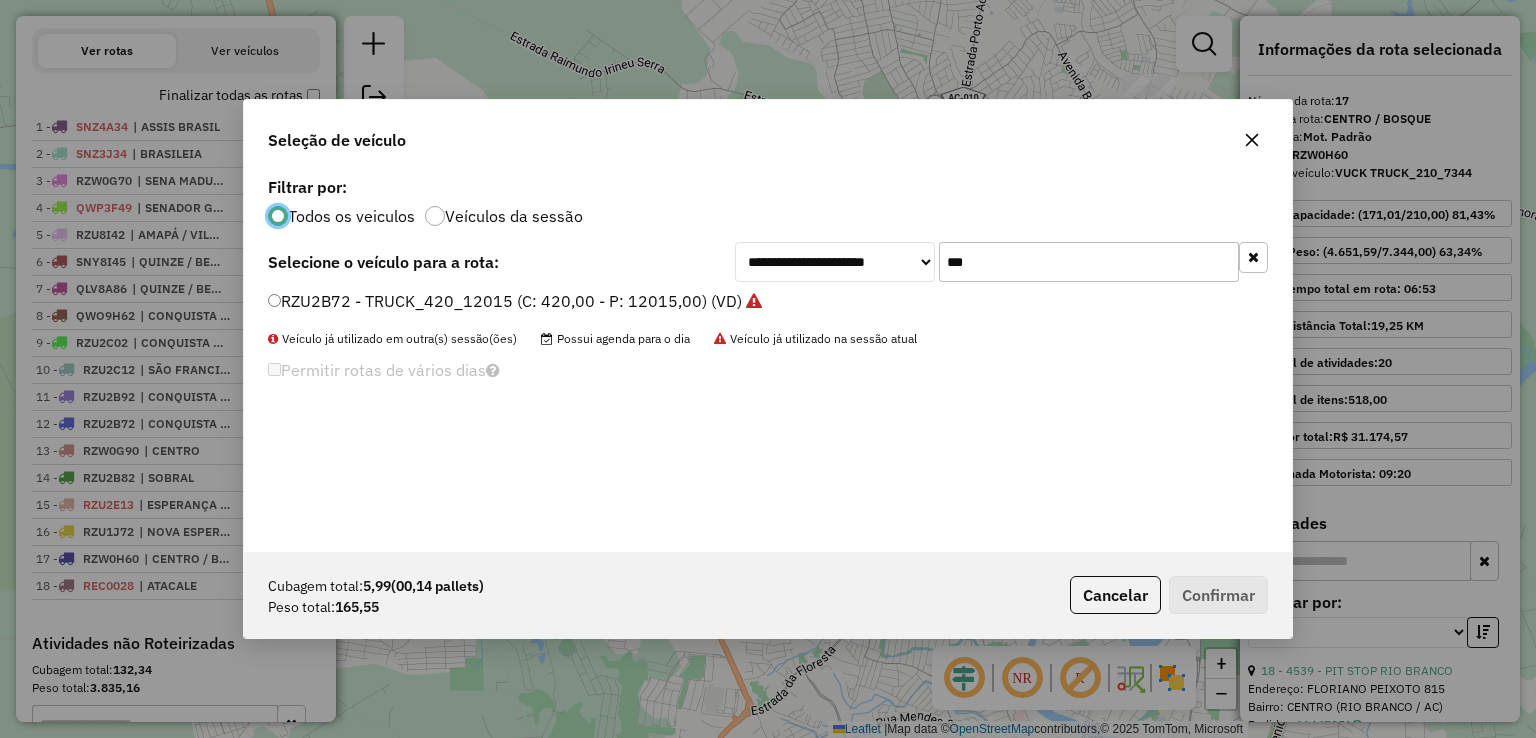scroll, scrollTop: 10, scrollLeft: 6, axis: both 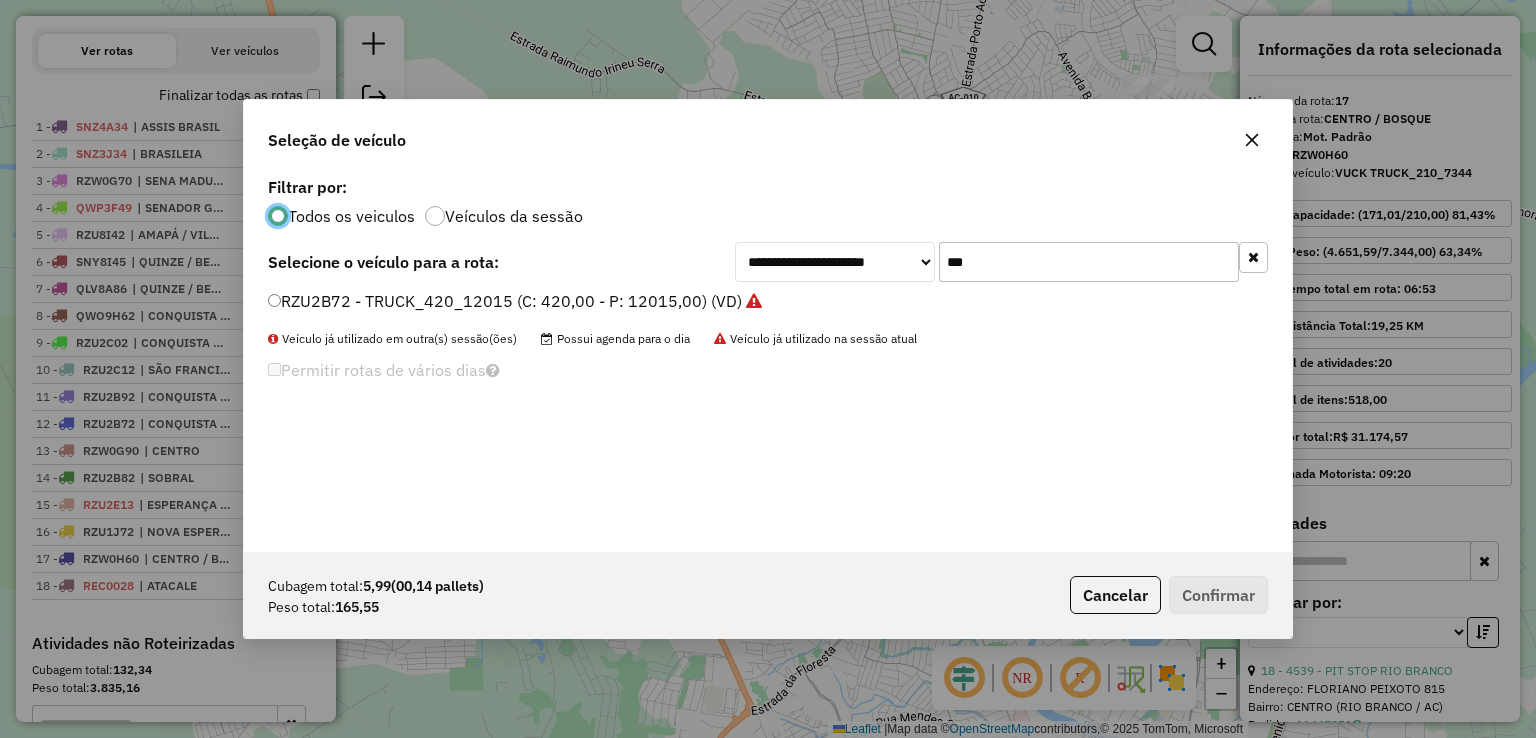 drag, startPoint x: 967, startPoint y: 260, endPoint x: 530, endPoint y: 272, distance: 437.16473 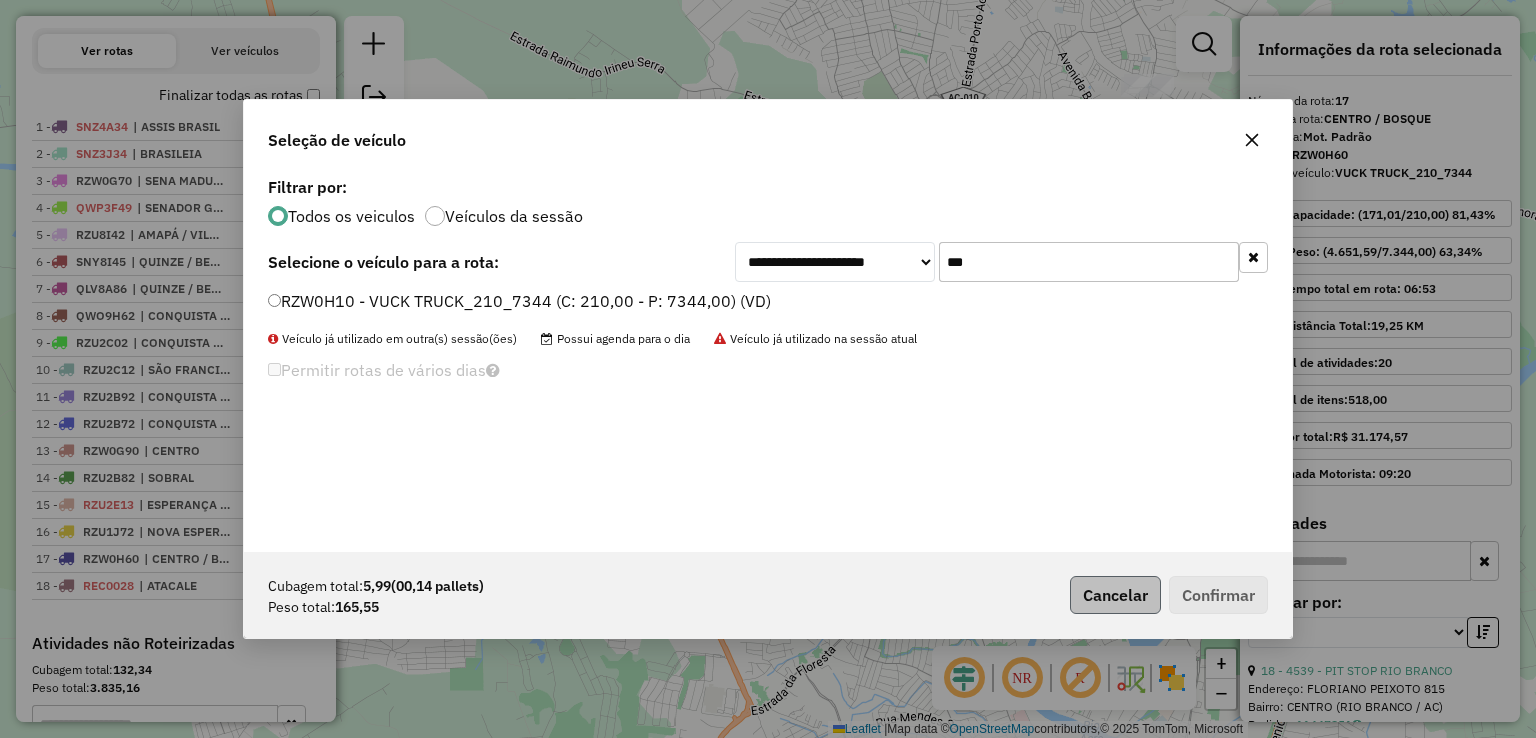 type on "***" 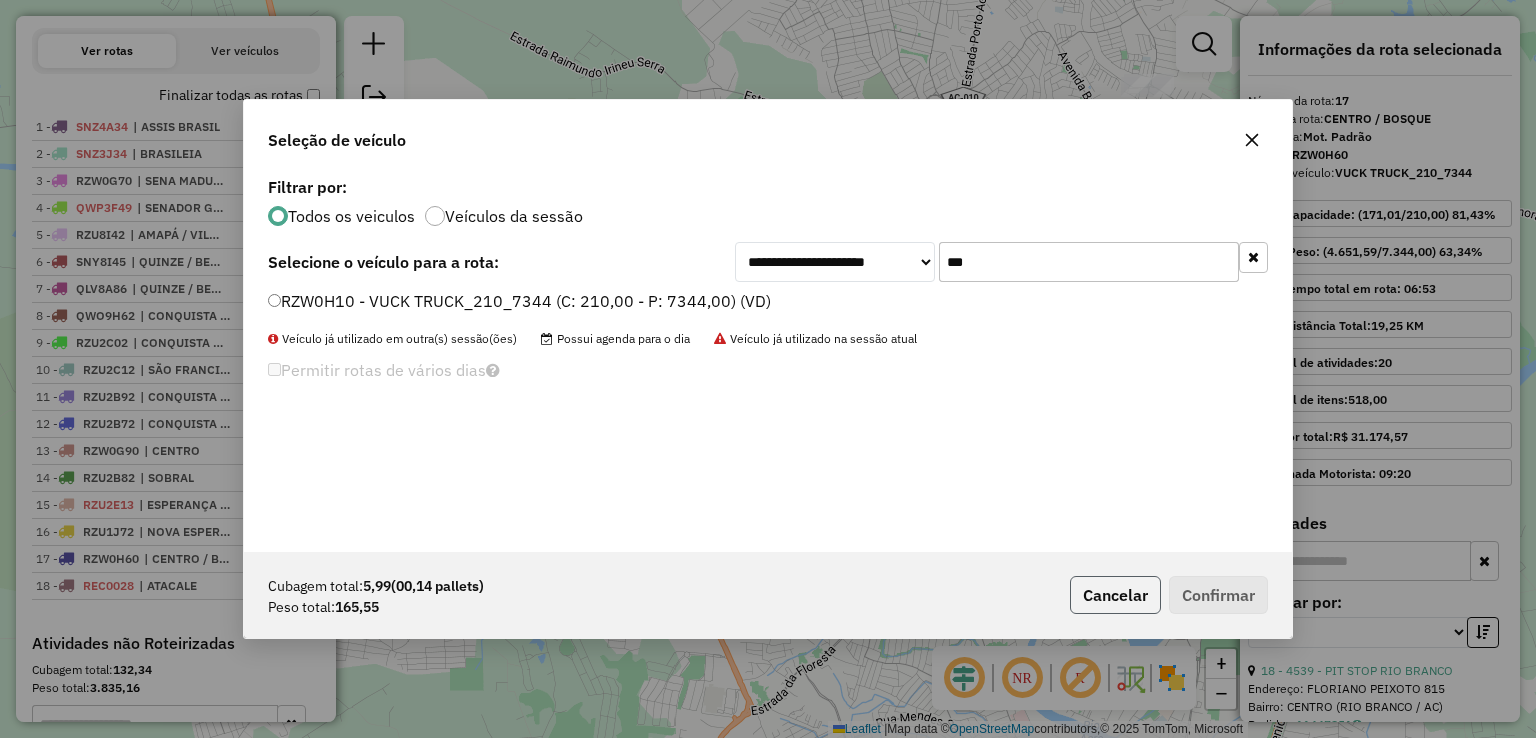 click on "Cancelar" 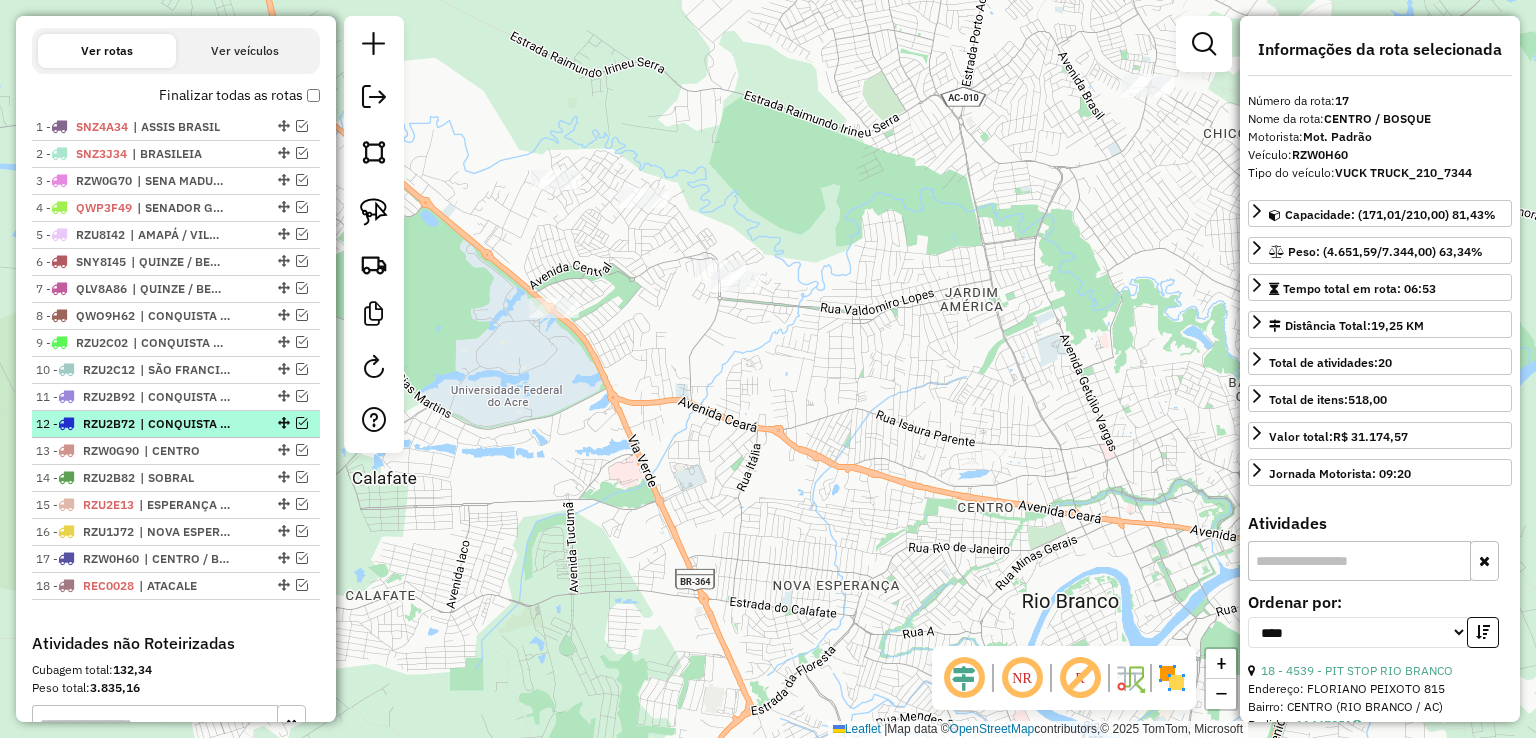 click at bounding box center (302, 423) 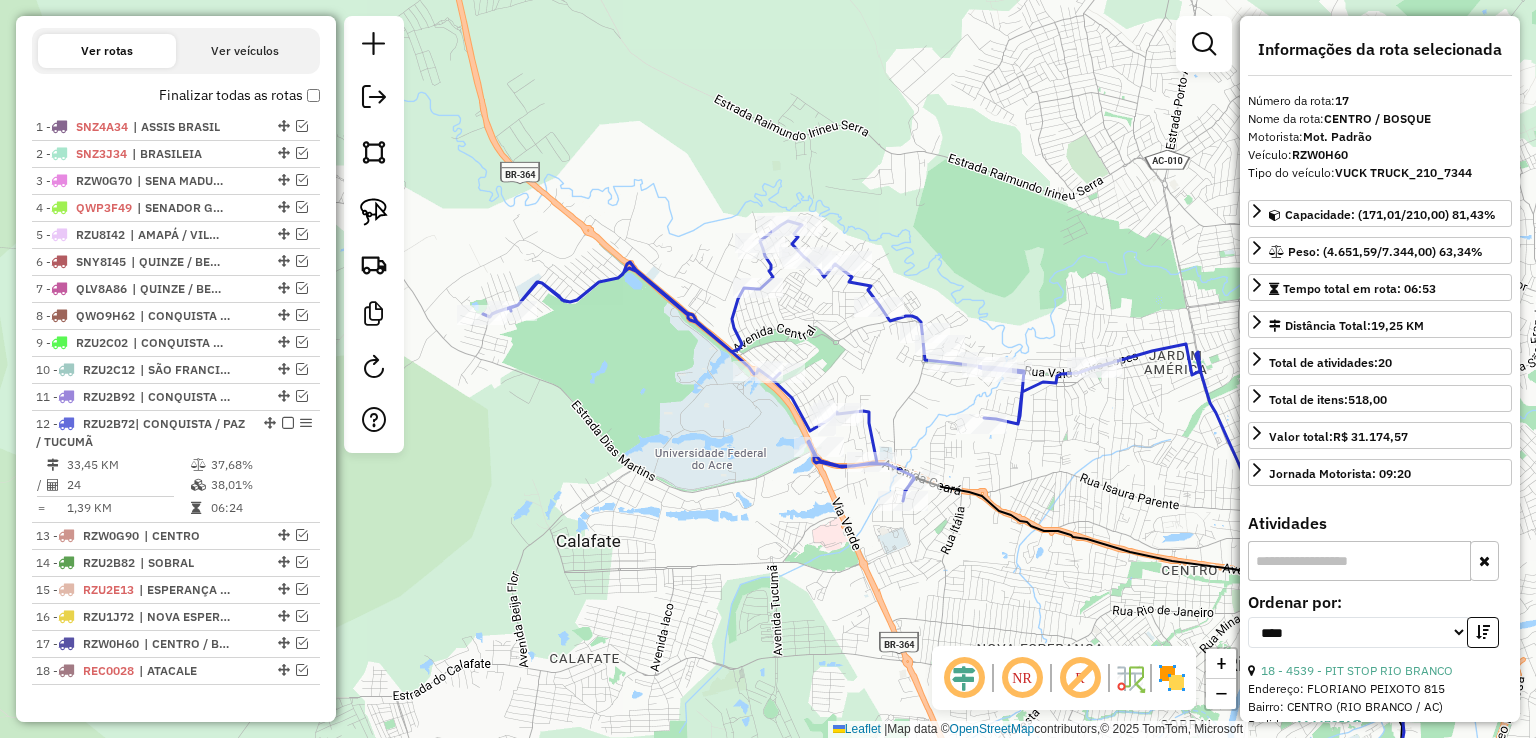 drag, startPoint x: 644, startPoint y: 288, endPoint x: 848, endPoint y: 351, distance: 213.50644 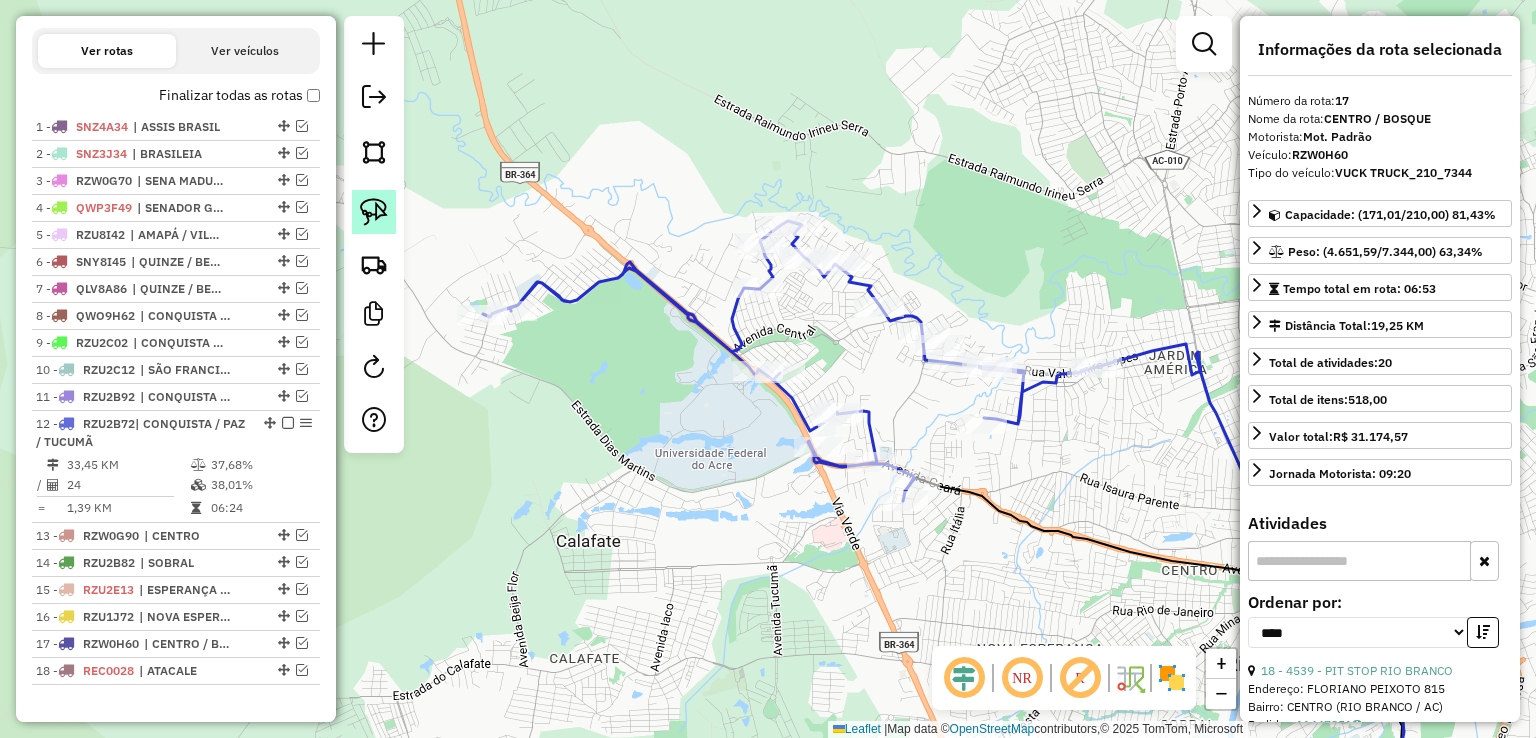 click 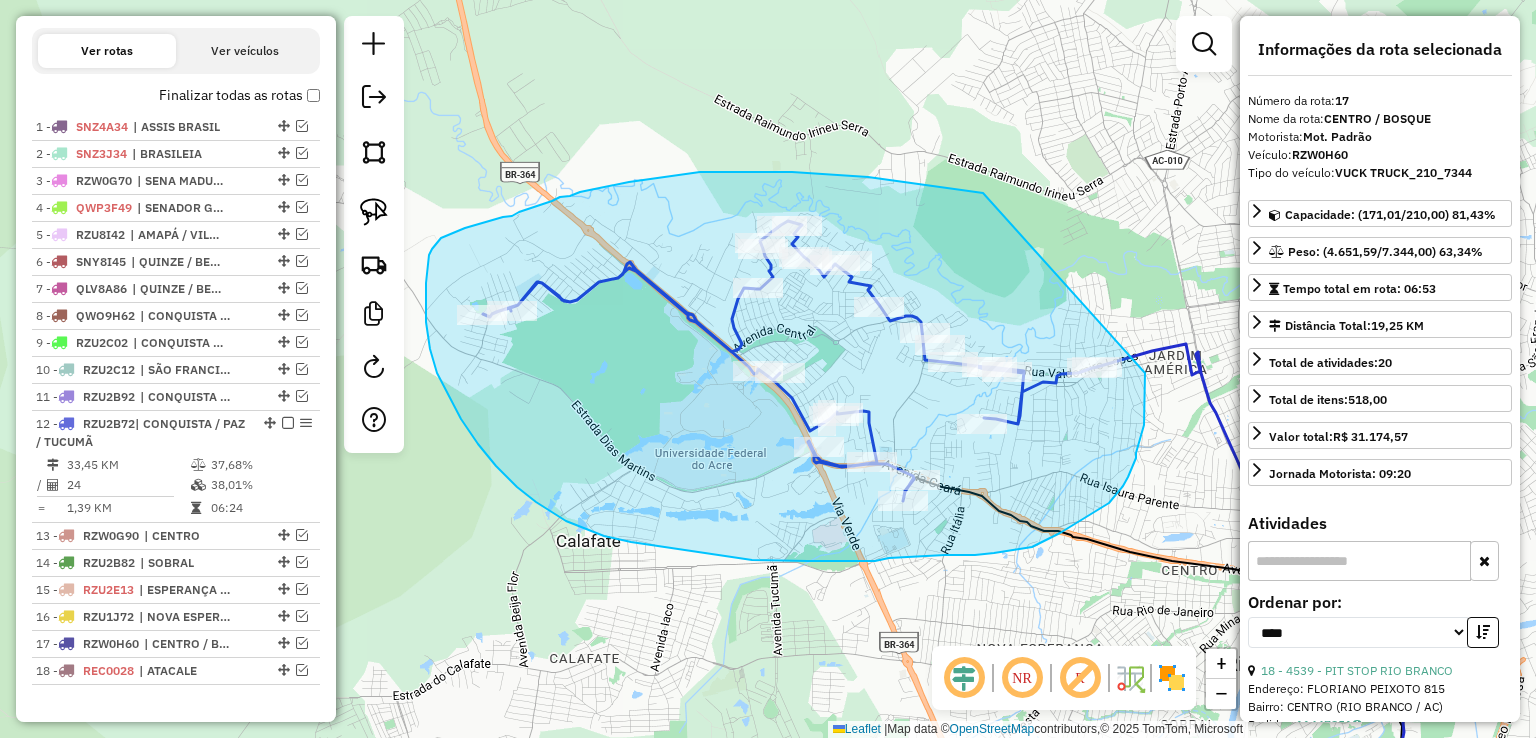 drag, startPoint x: 954, startPoint y: 189, endPoint x: 1145, endPoint y: 373, distance: 265.21124 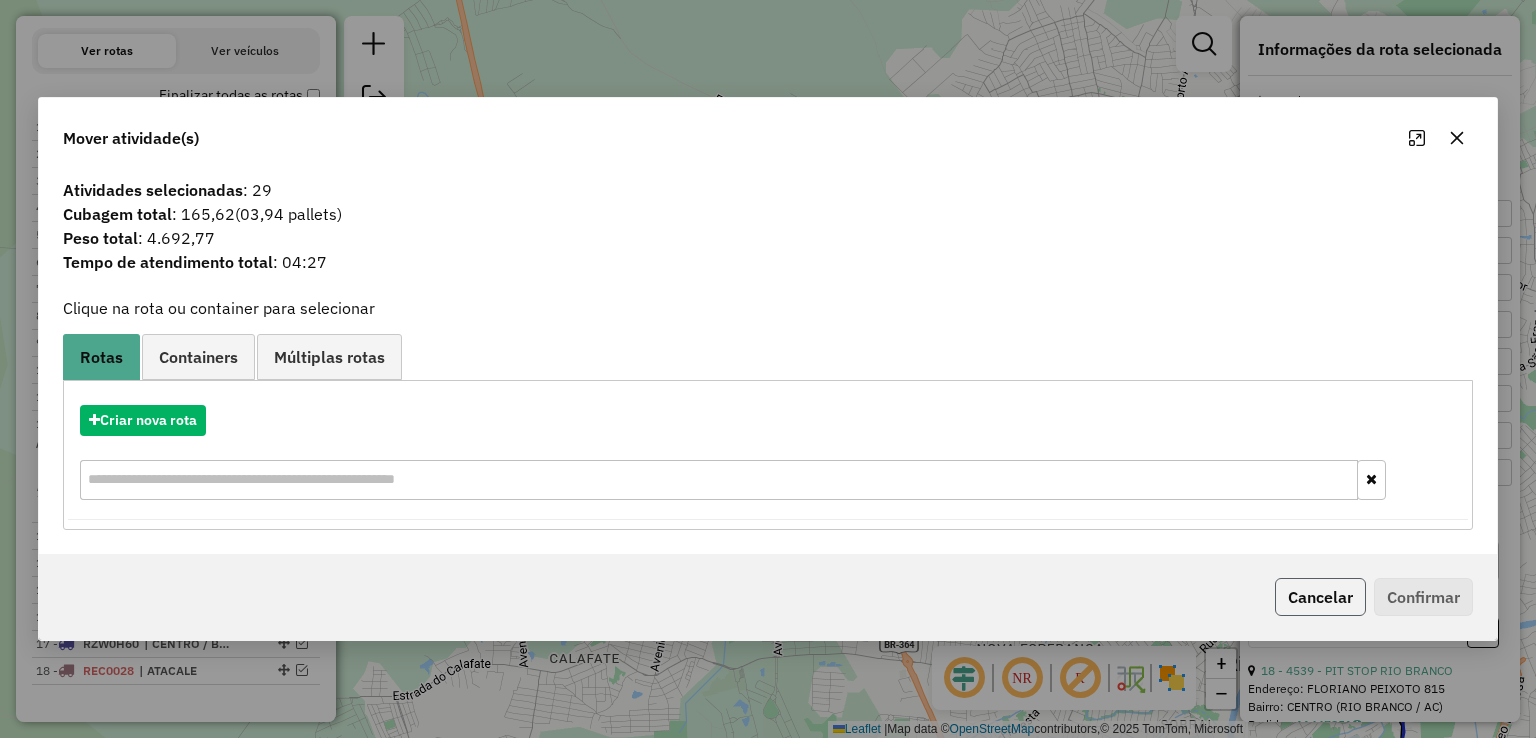 click on "Cancelar" 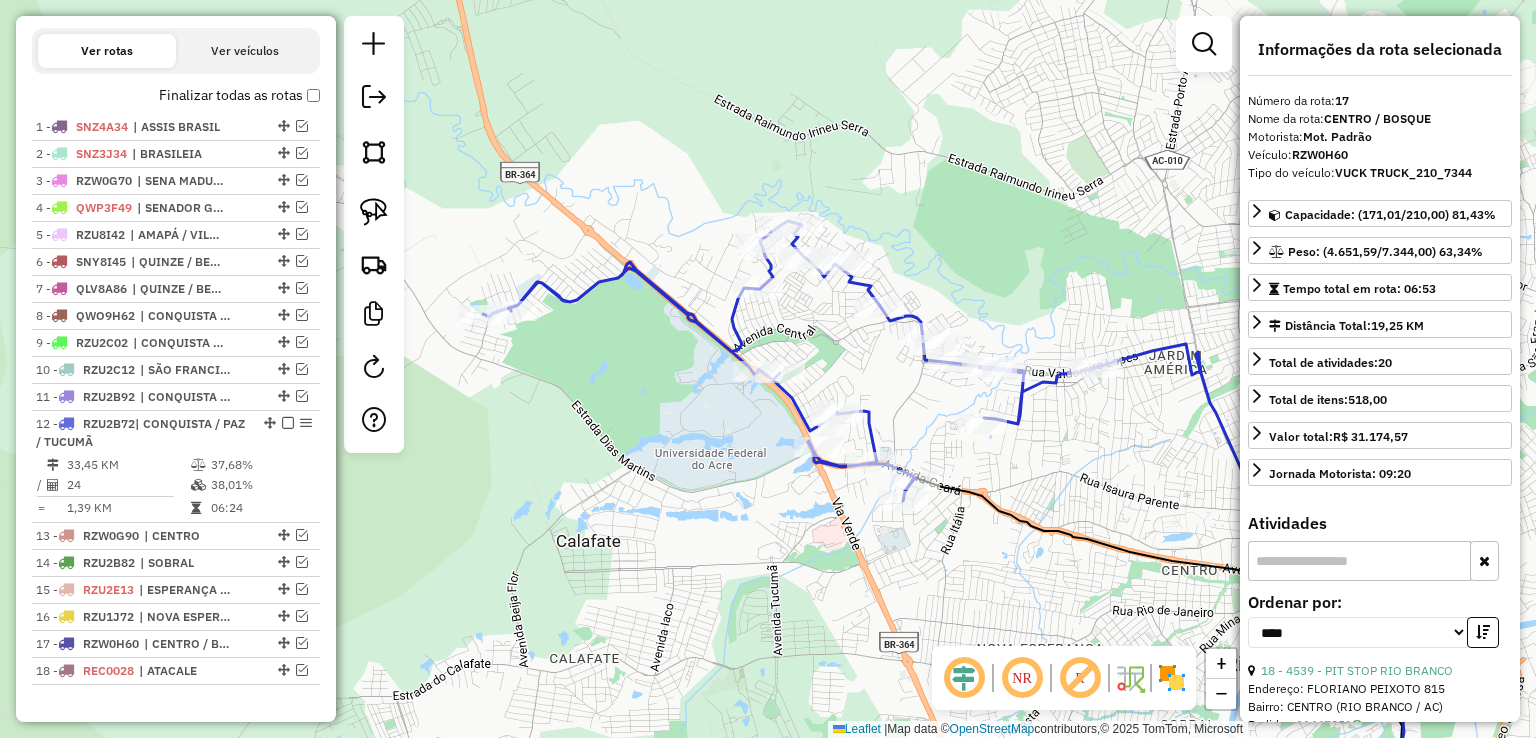 drag, startPoint x: 1051, startPoint y: 539, endPoint x: 804, endPoint y: 494, distance: 251.06573 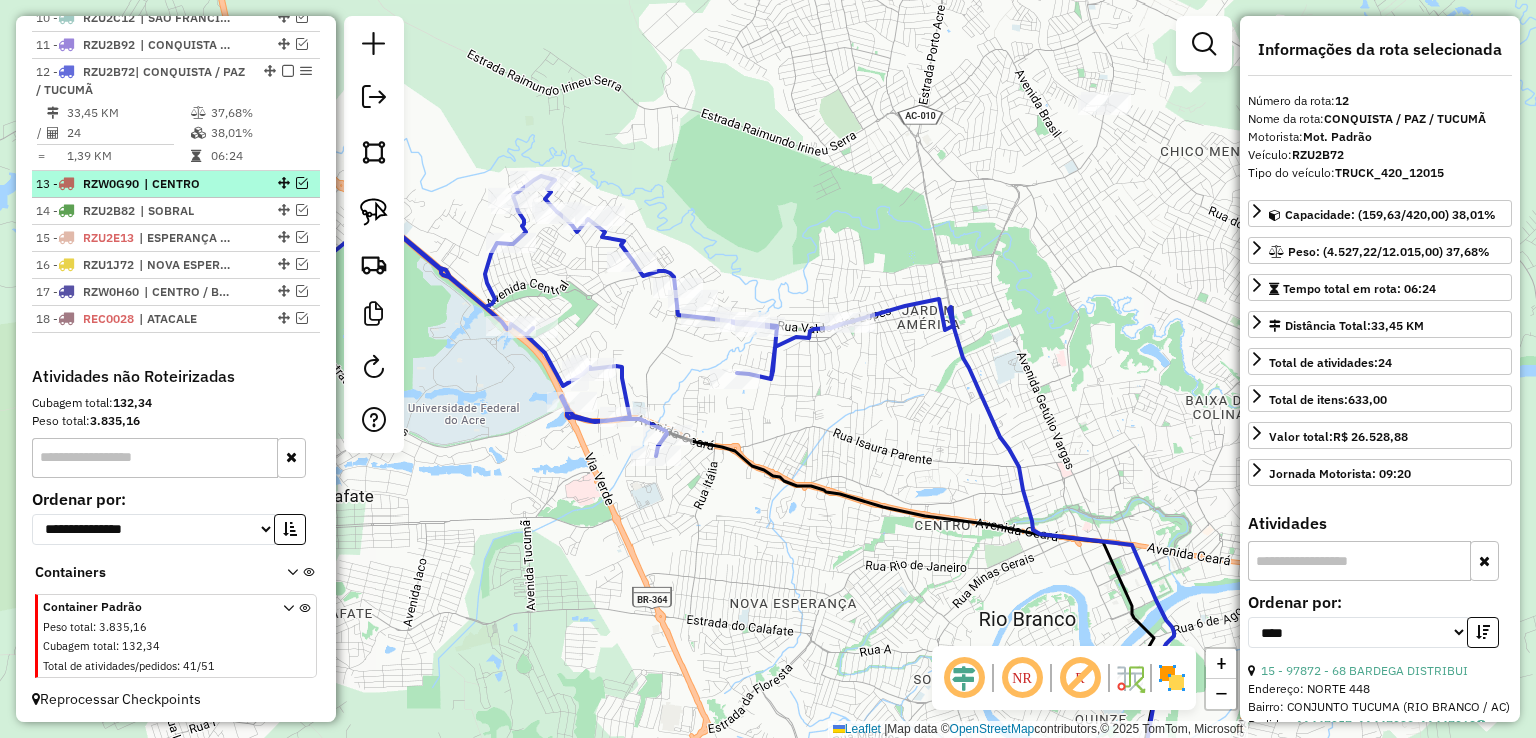 scroll, scrollTop: 904, scrollLeft: 0, axis: vertical 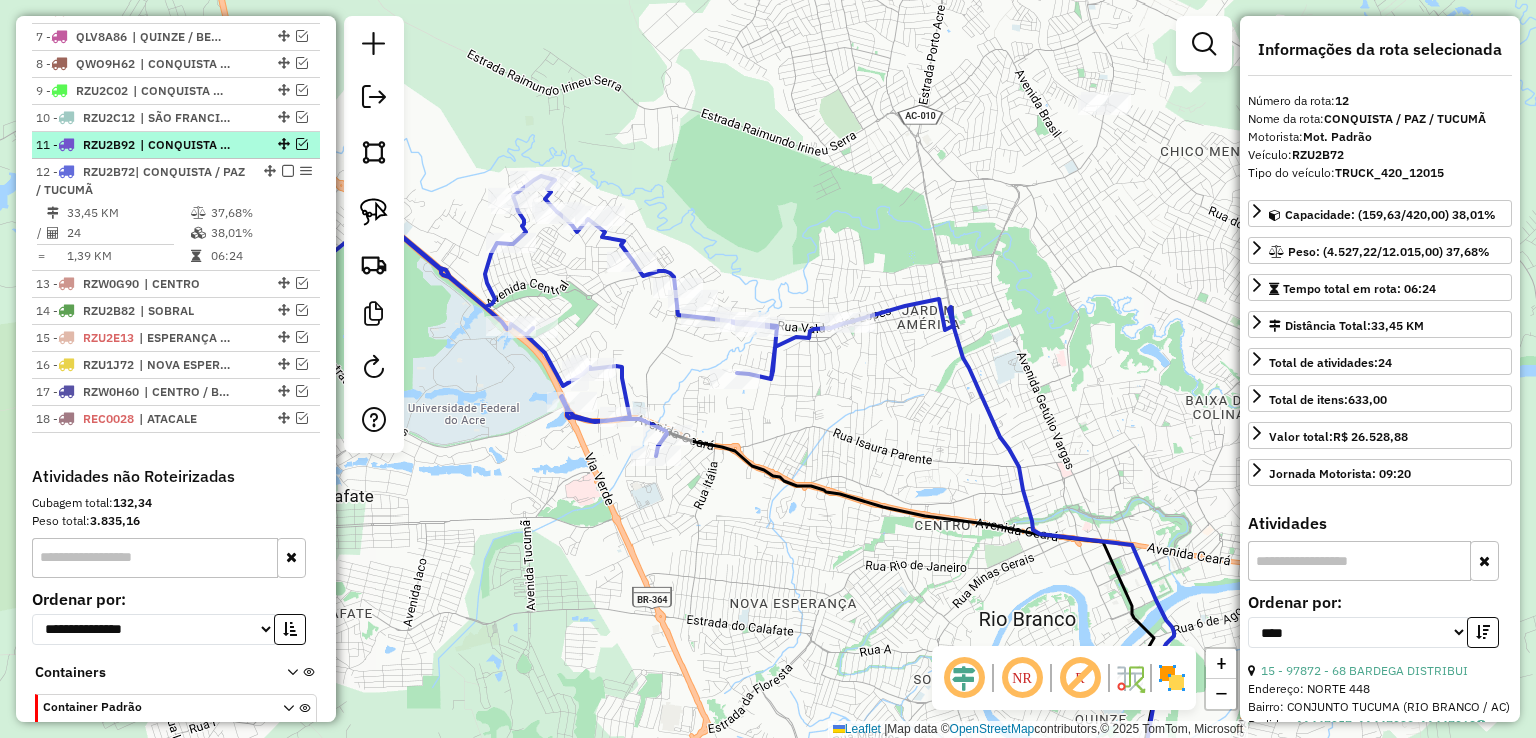 click at bounding box center (302, 144) 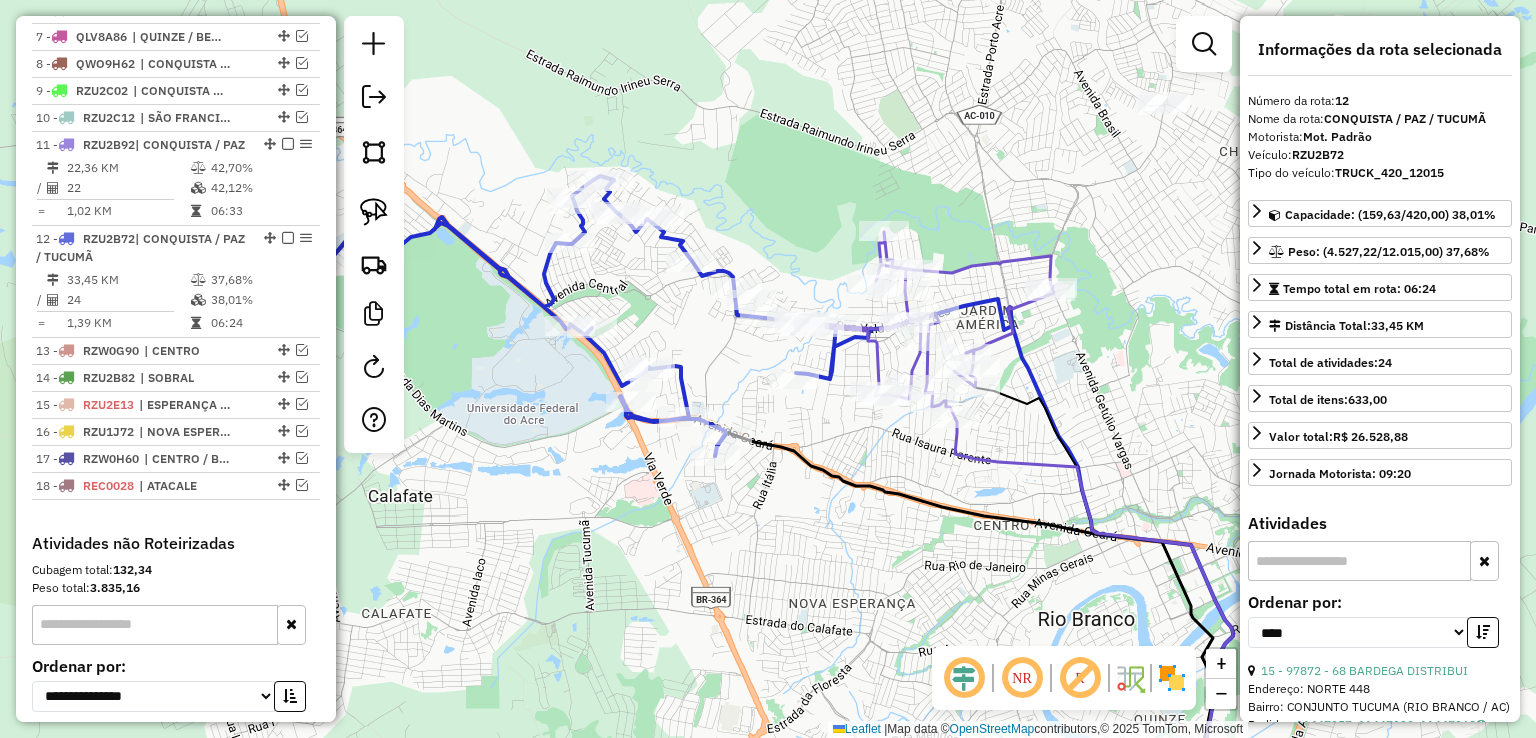 drag, startPoint x: 699, startPoint y: 141, endPoint x: 789, endPoint y: 141, distance: 90 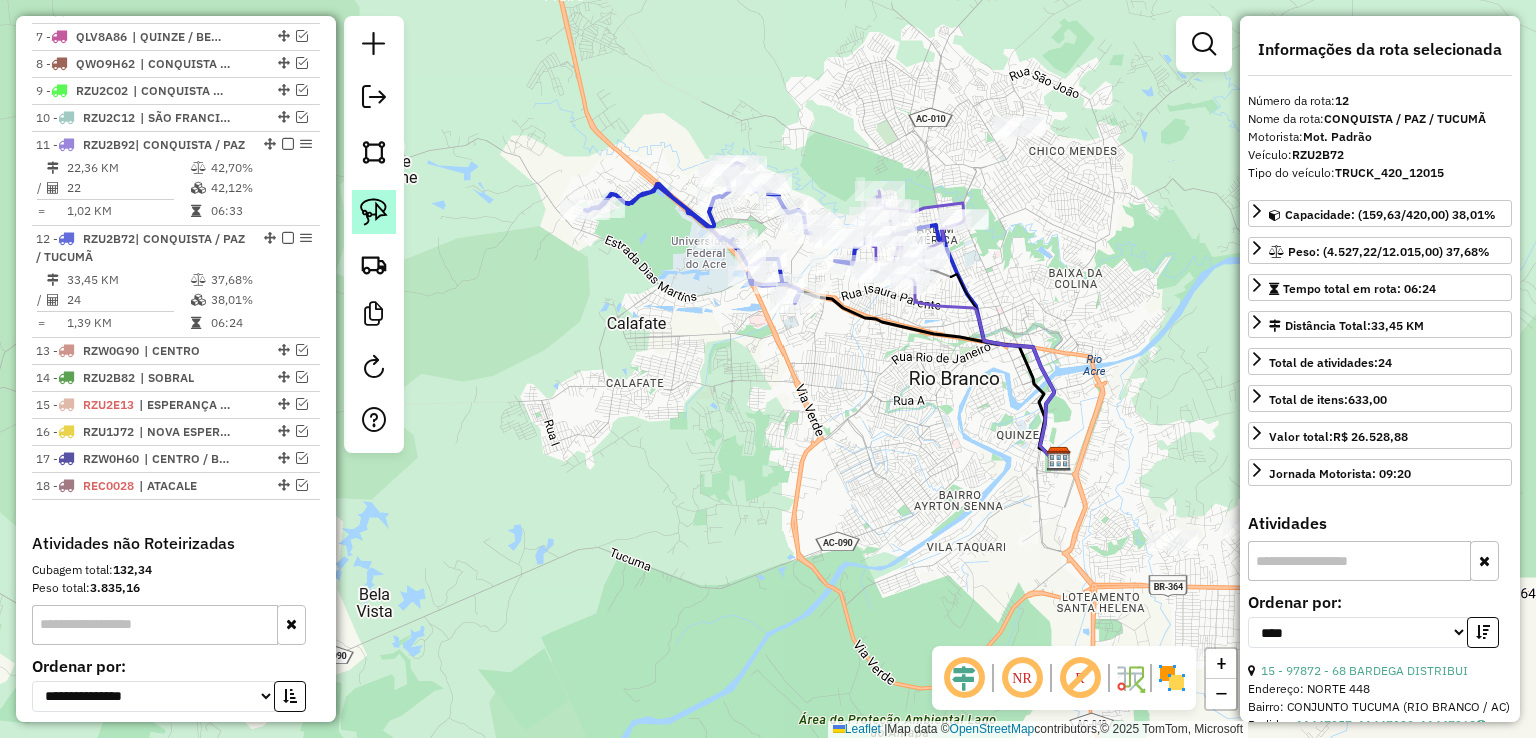 click 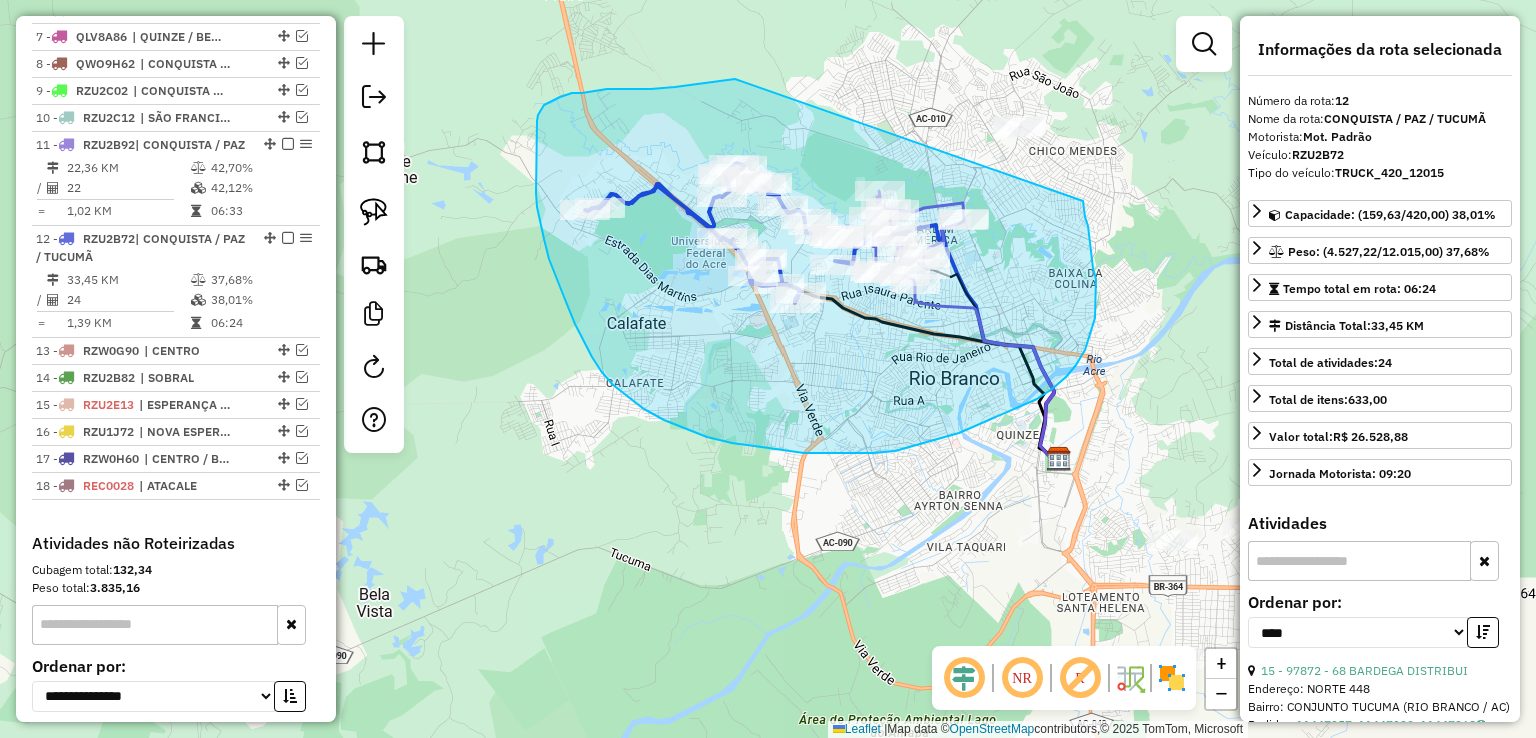 drag, startPoint x: 735, startPoint y: 79, endPoint x: 1083, endPoint y: 201, distance: 368.7655 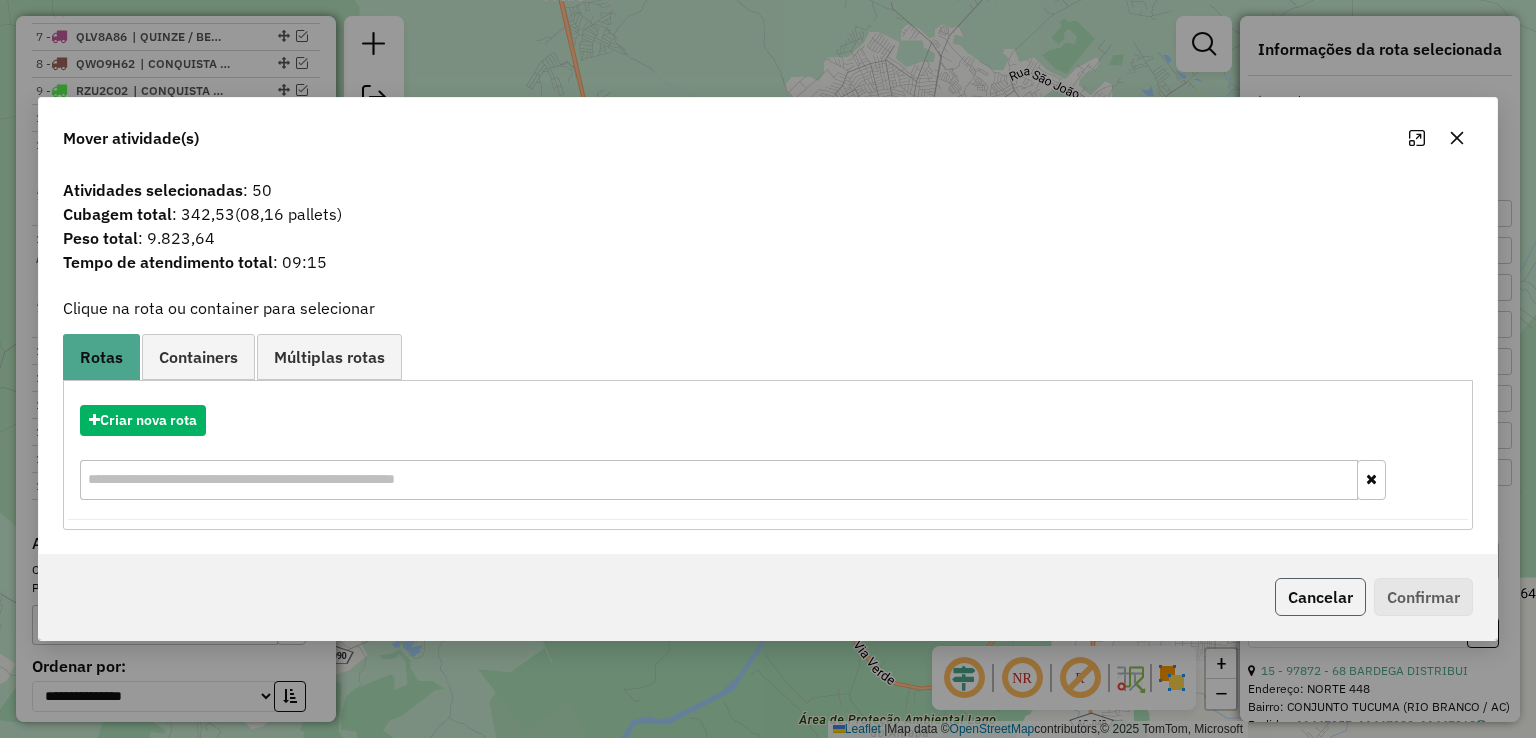 click on "Cancelar" 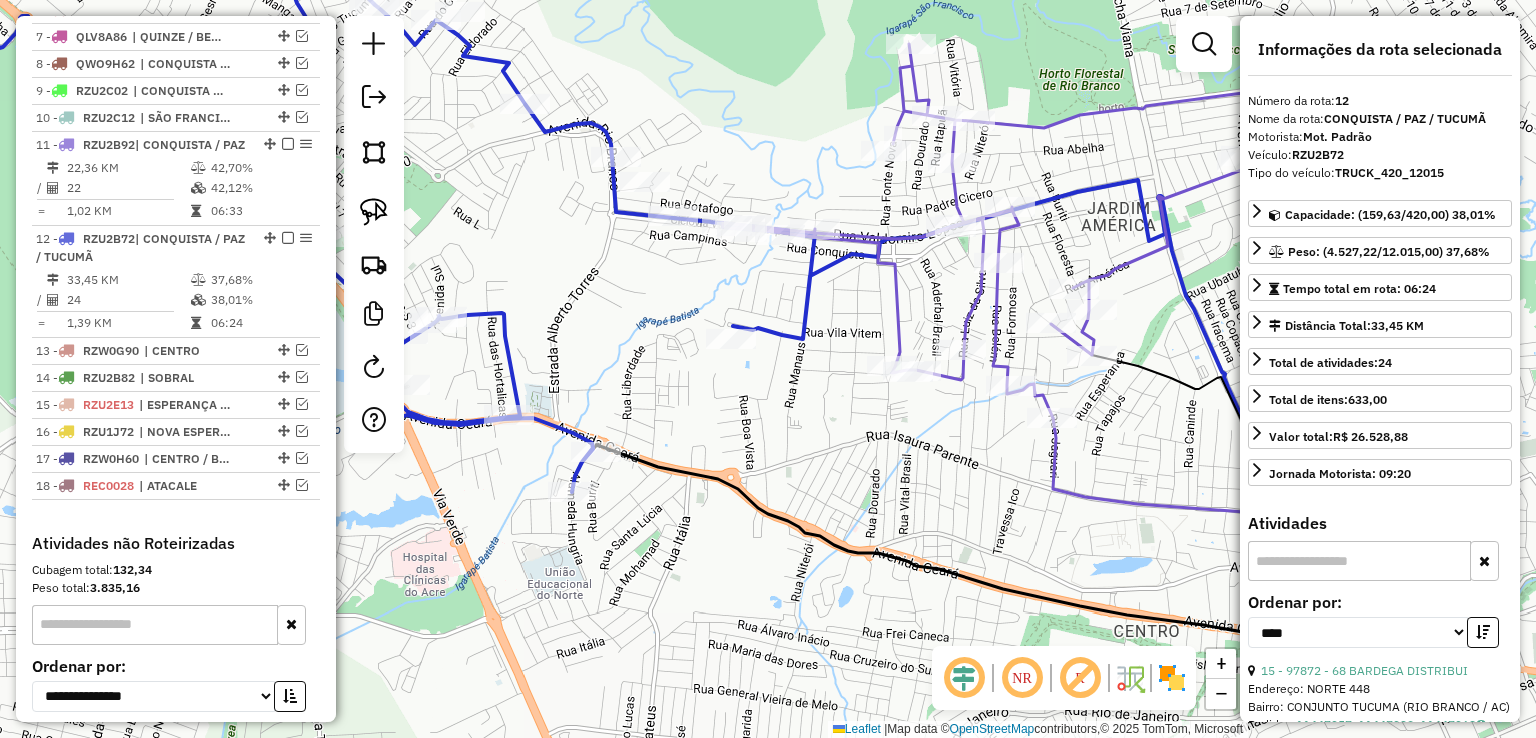 drag, startPoint x: 872, startPoint y: 249, endPoint x: 592, endPoint y: 280, distance: 281.71085 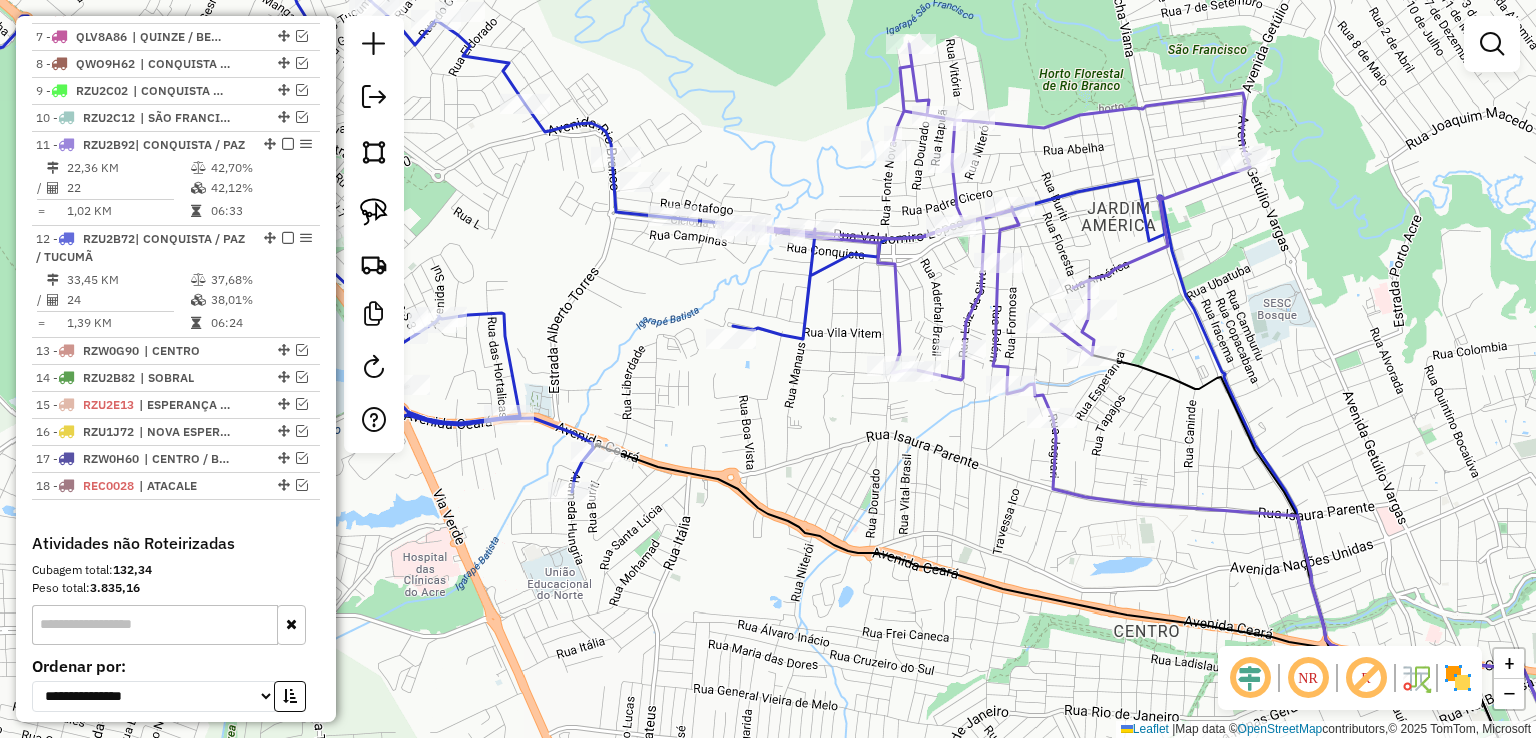 click 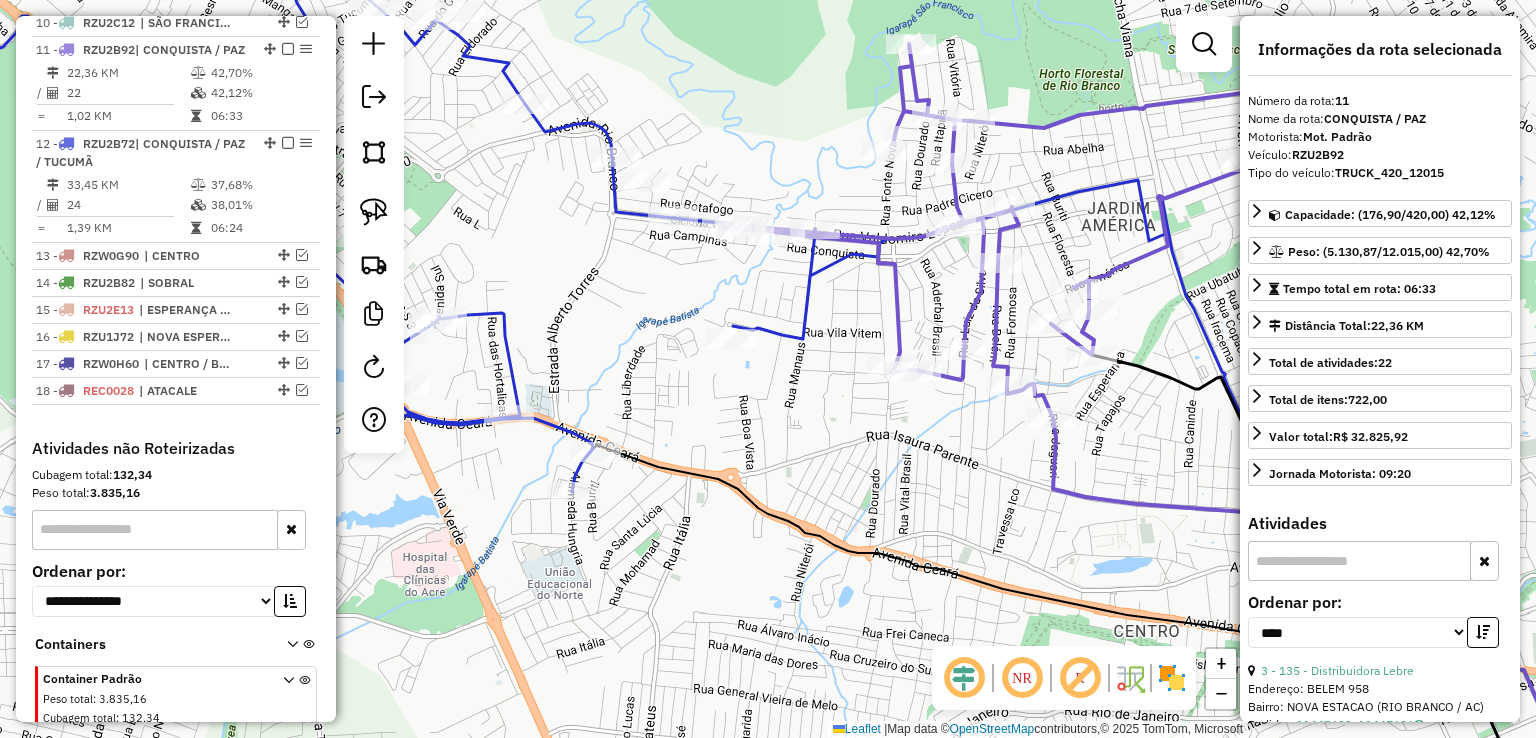 scroll, scrollTop: 1016, scrollLeft: 0, axis: vertical 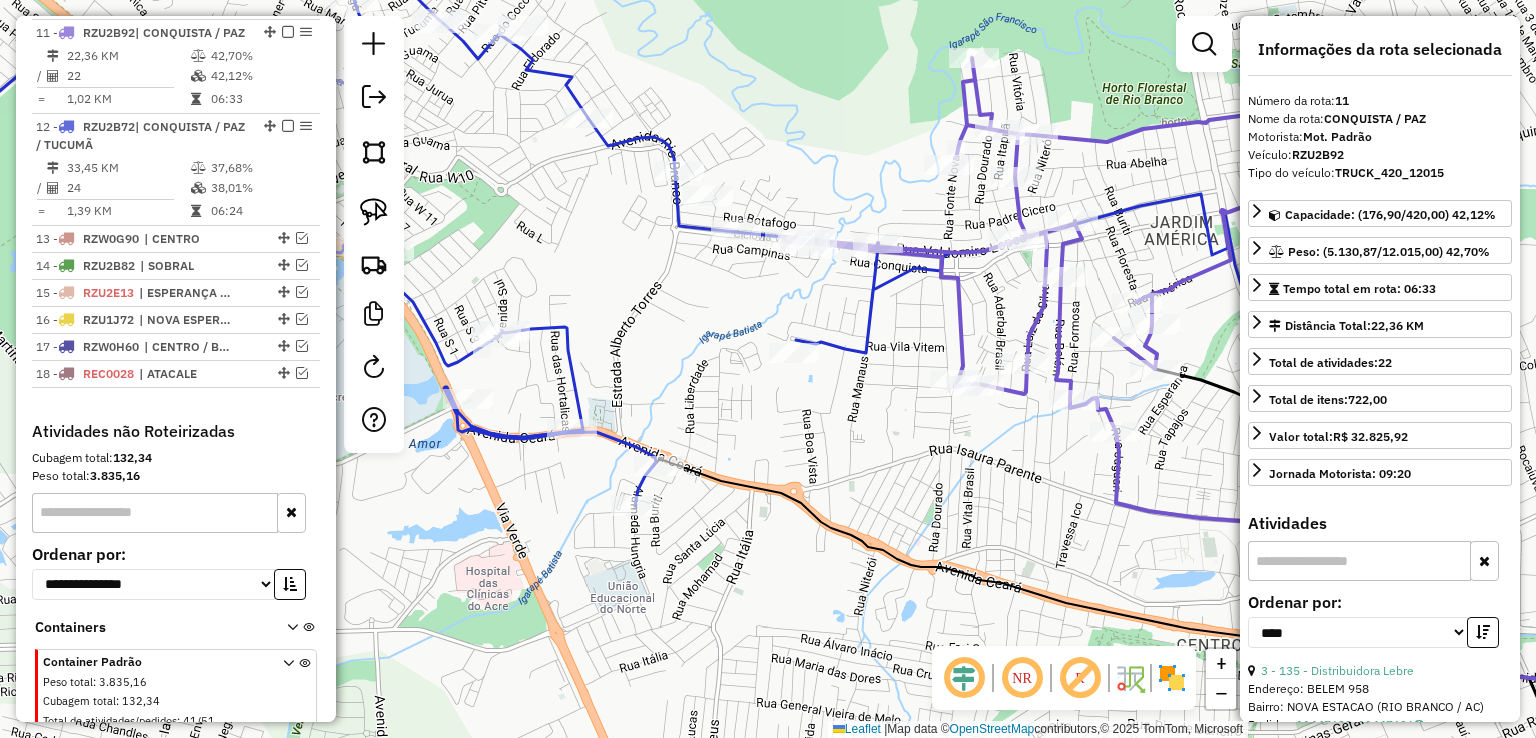 drag, startPoint x: 688, startPoint y: 165, endPoint x: 853, endPoint y: 194, distance: 167.5291 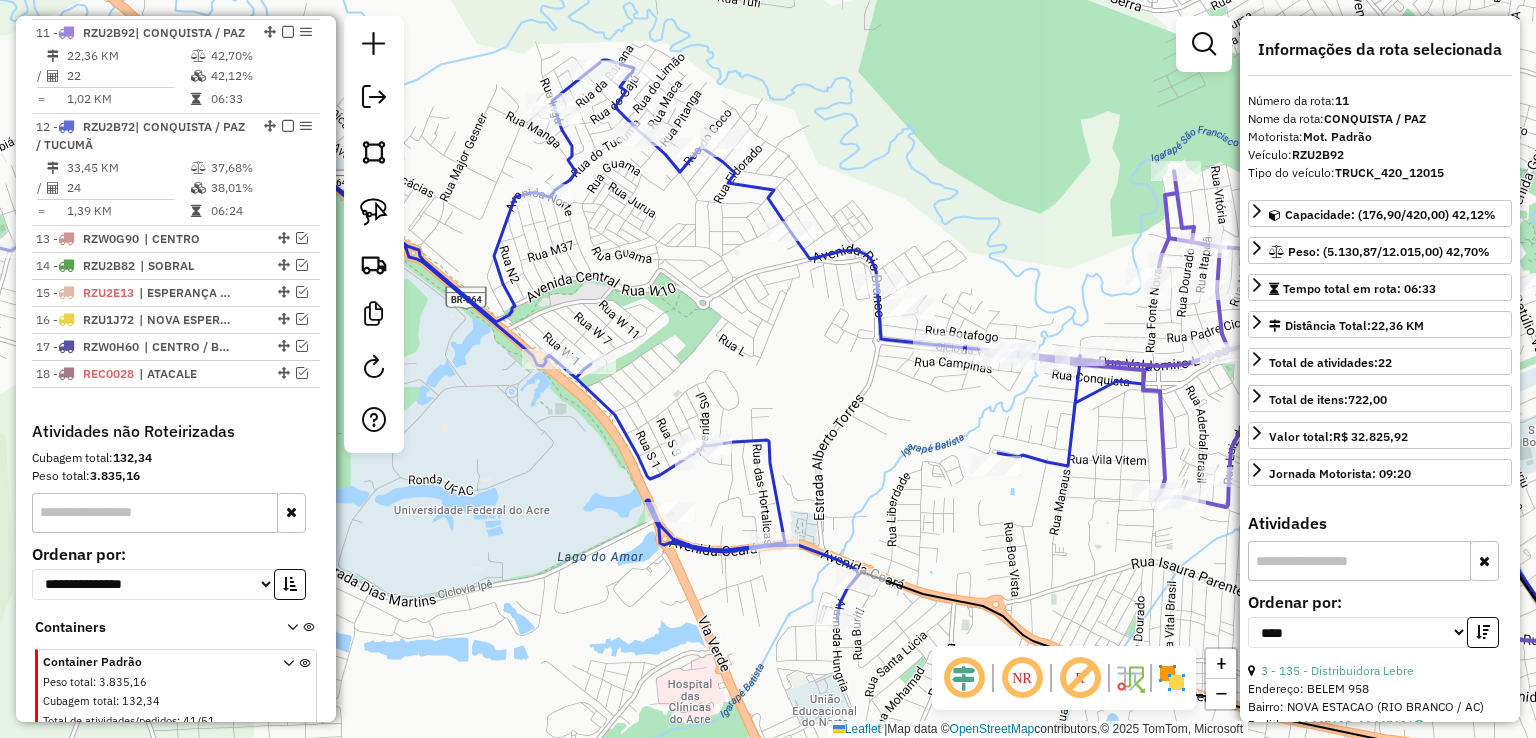 drag, startPoint x: 568, startPoint y: 123, endPoint x: 694, endPoint y: 233, distance: 167.26027 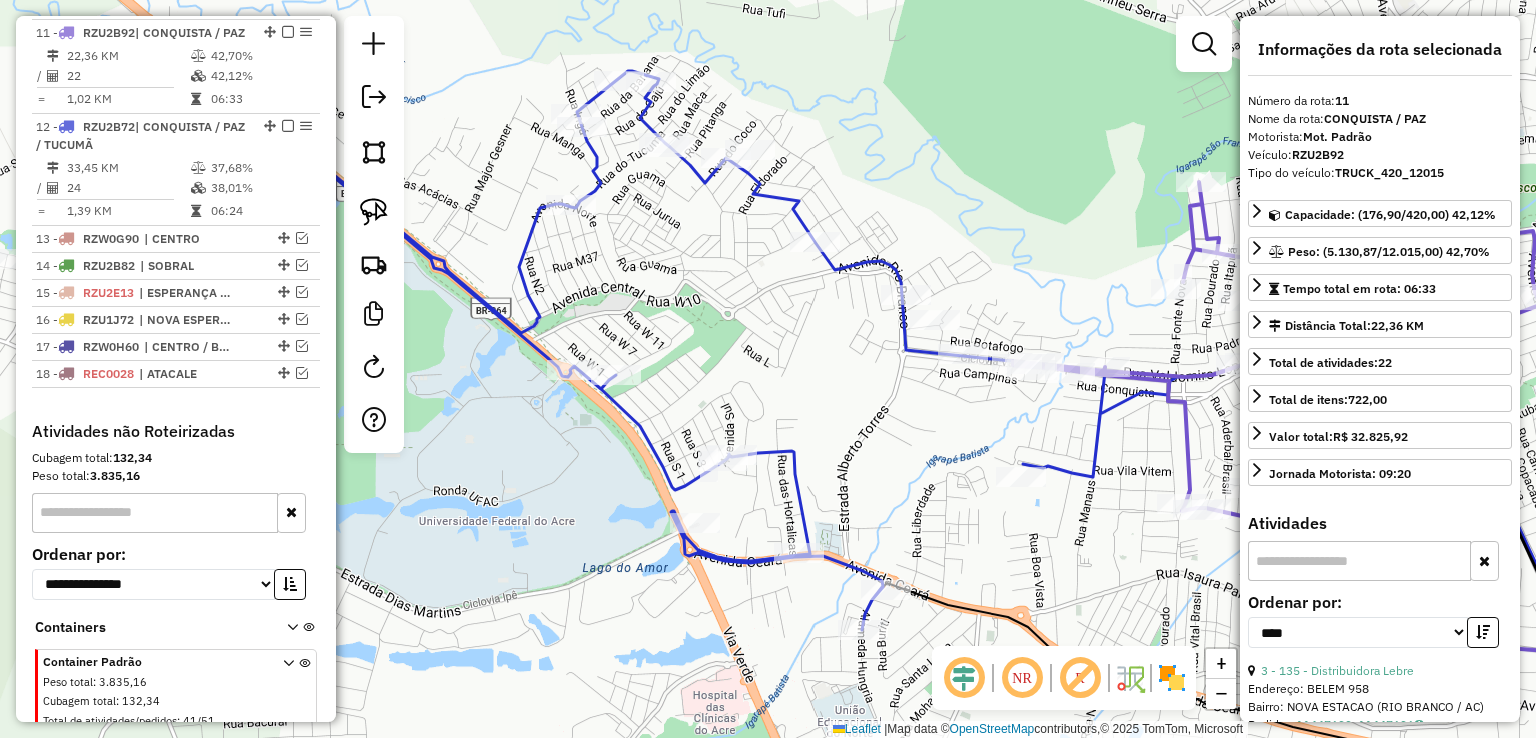 click 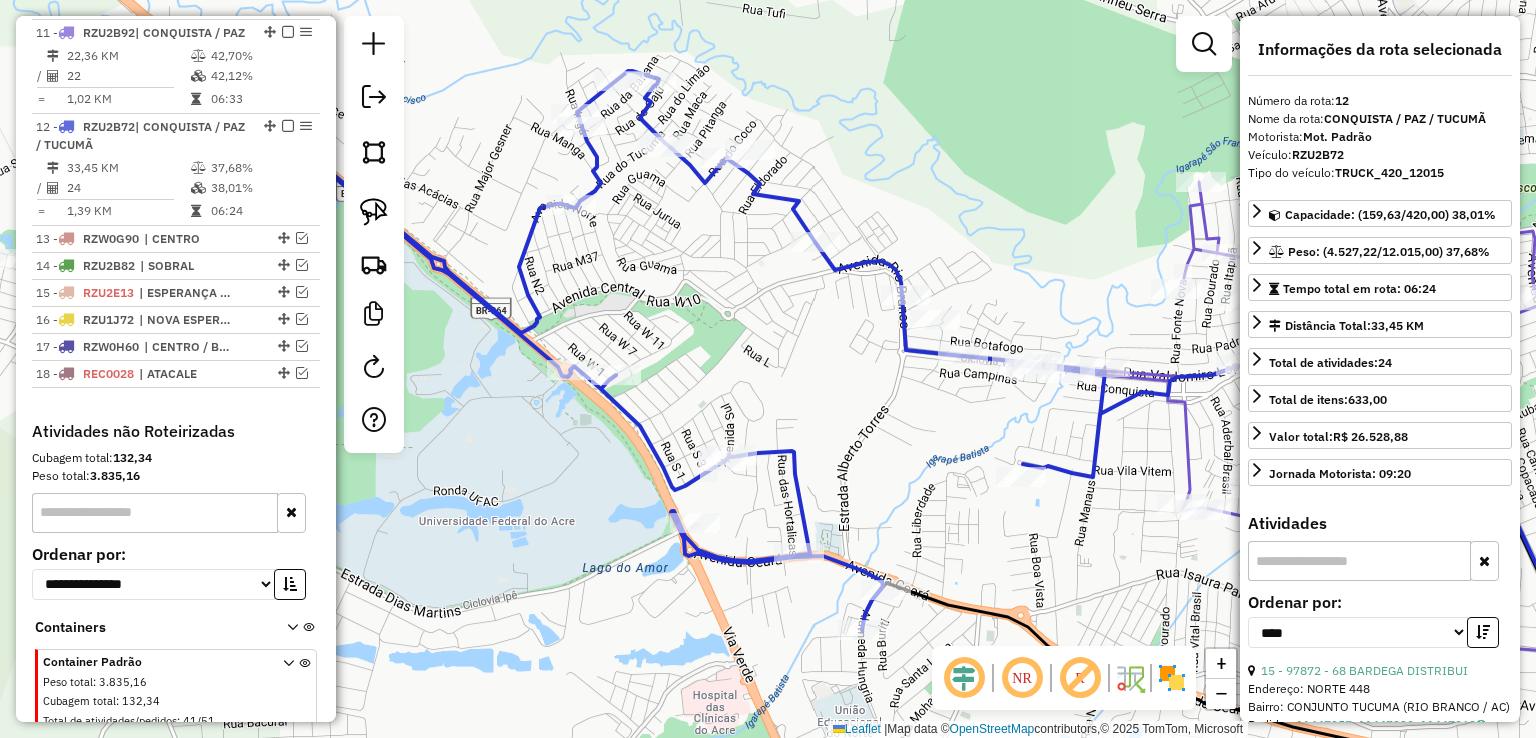 scroll, scrollTop: 1088, scrollLeft: 0, axis: vertical 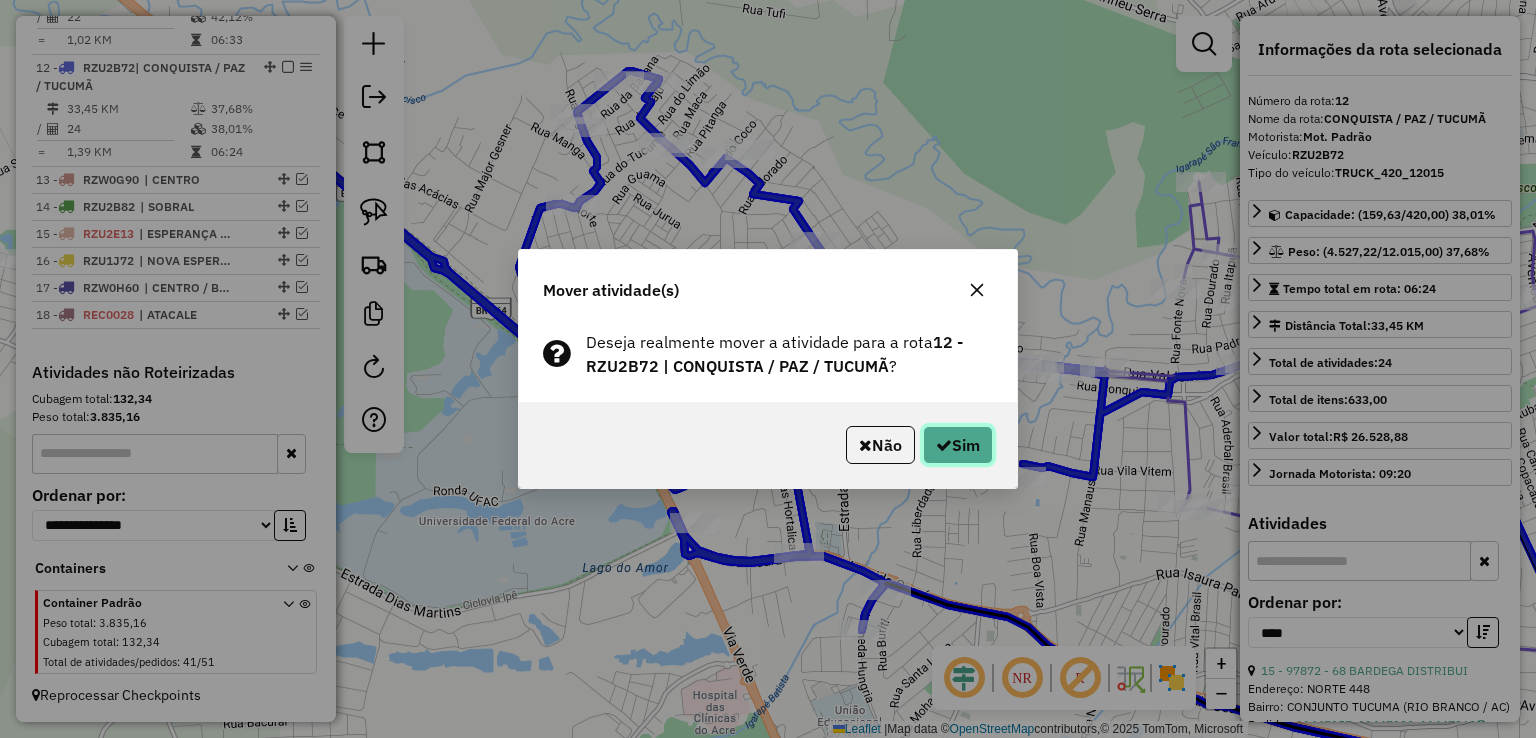 click on "Sim" 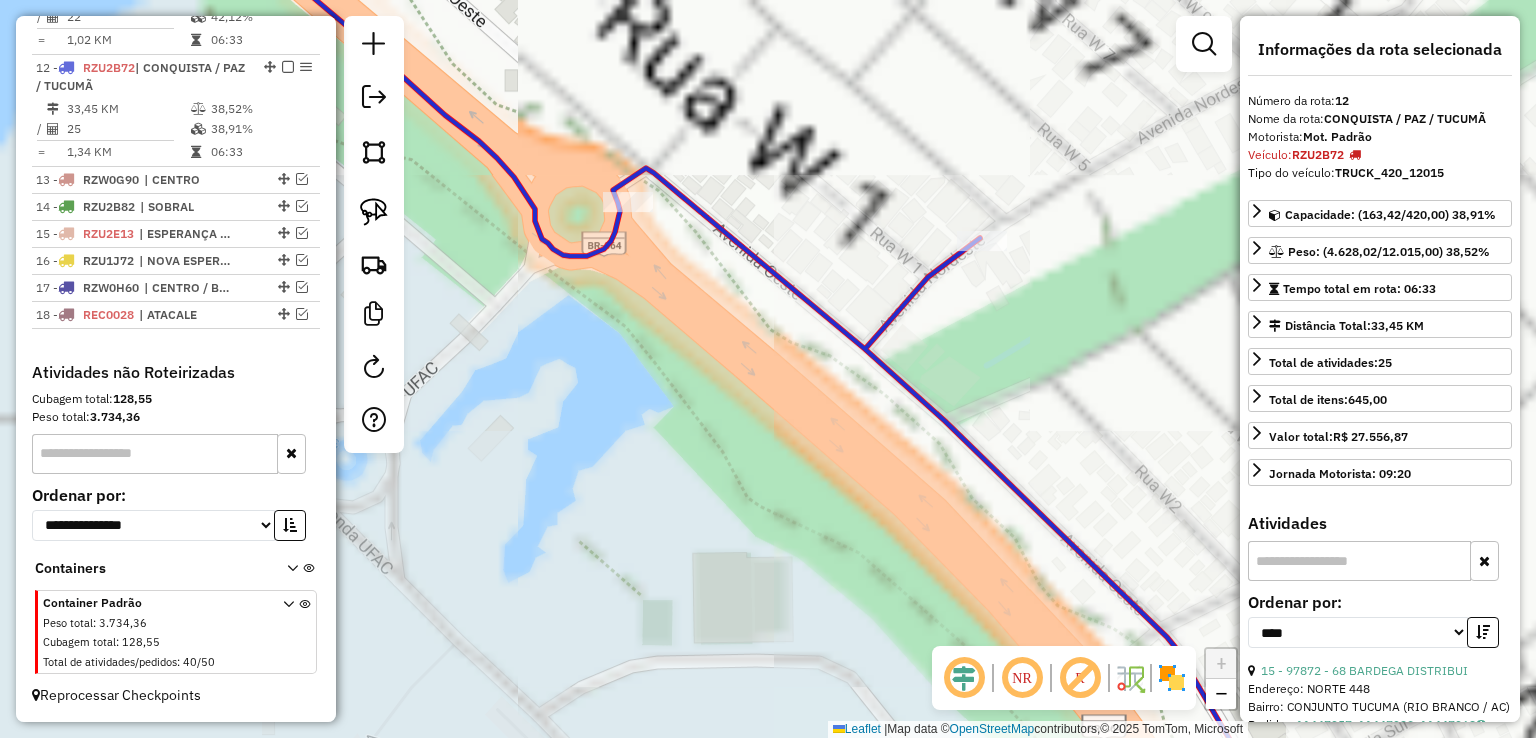 drag, startPoint x: 487, startPoint y: 152, endPoint x: 877, endPoint y: 209, distance: 394.14337 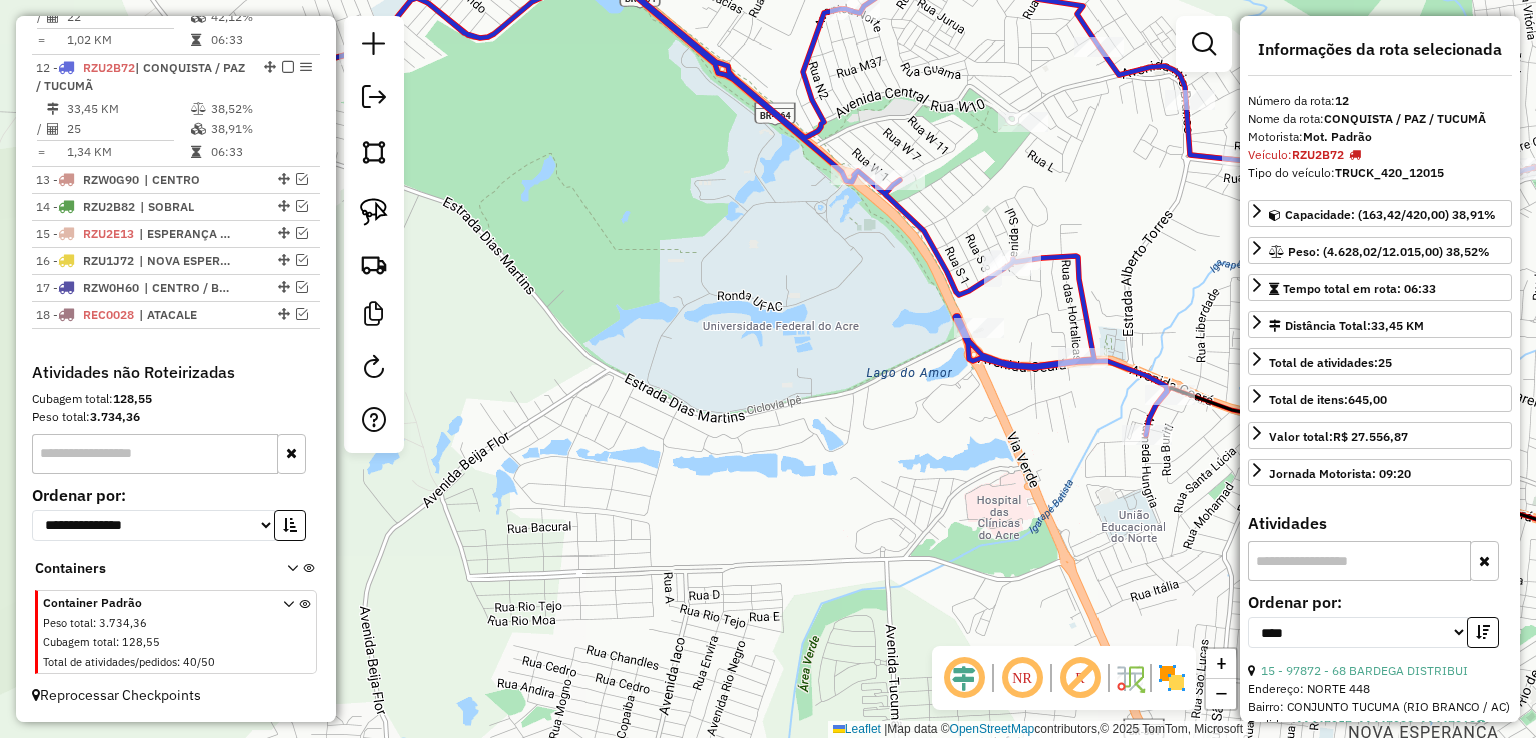 drag, startPoint x: 1220, startPoint y: 138, endPoint x: 1008, endPoint y: 135, distance: 212.02122 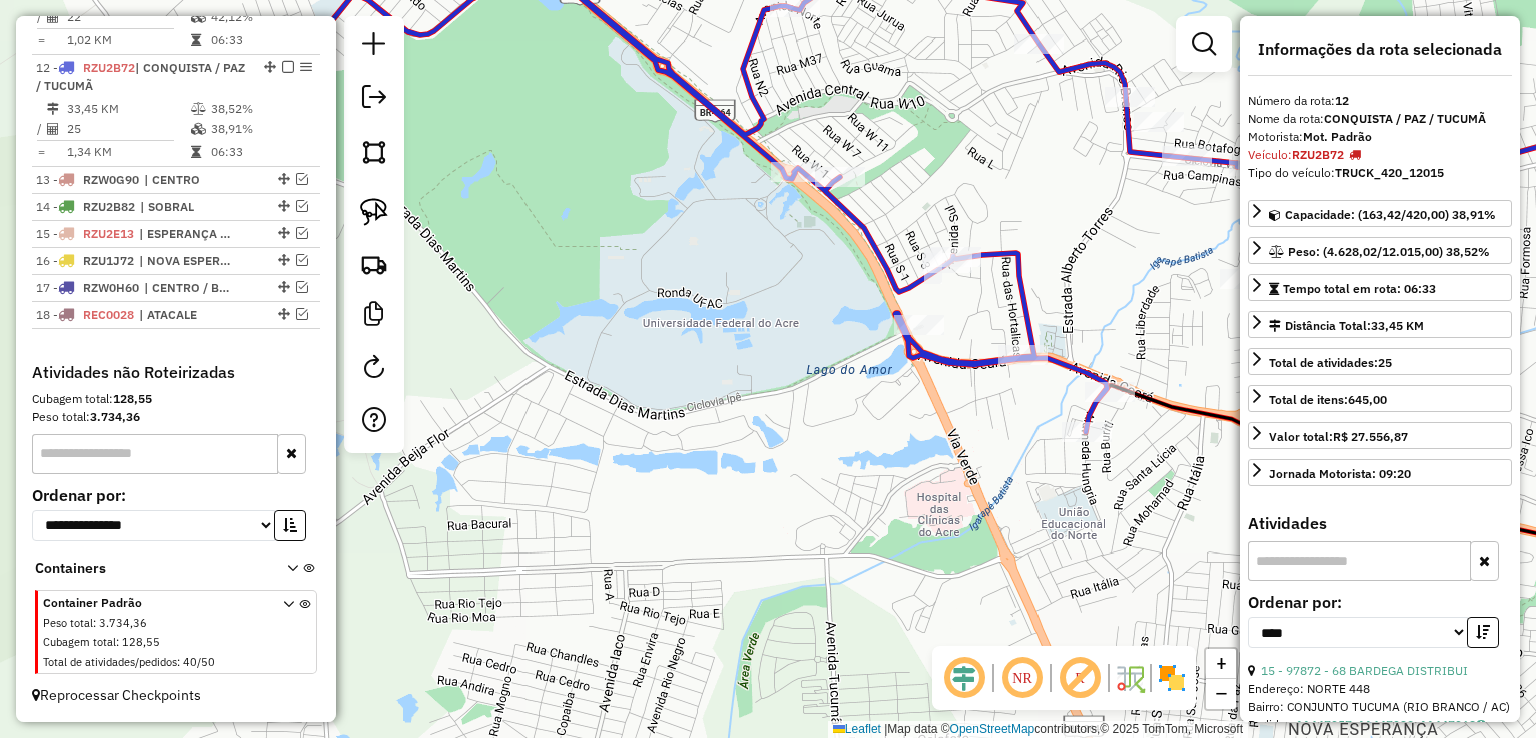 drag, startPoint x: 1112, startPoint y: 213, endPoint x: 708, endPoint y: 205, distance: 404.0792 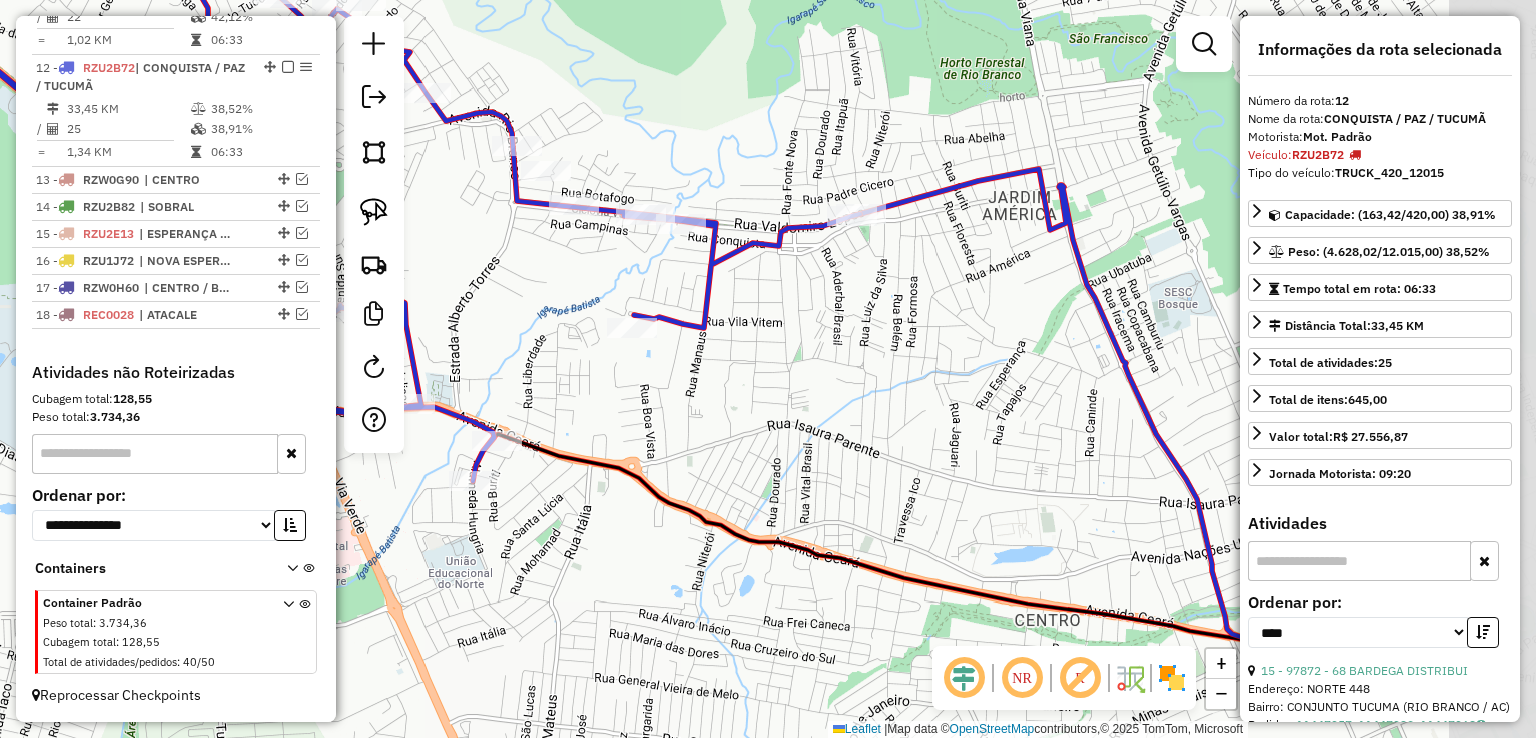 drag, startPoint x: 874, startPoint y: 201, endPoint x: 514, endPoint y: 301, distance: 373.63083 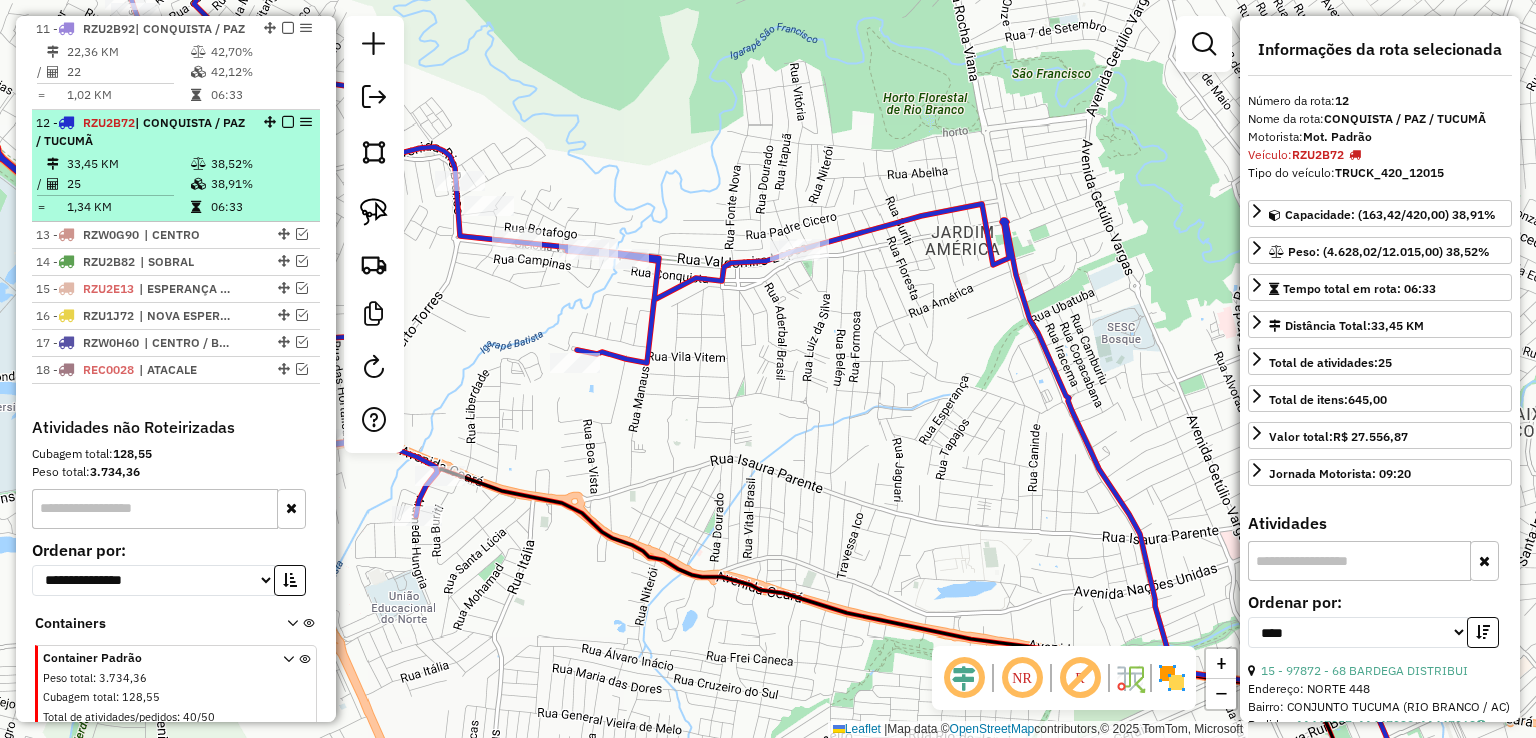 scroll, scrollTop: 988, scrollLeft: 0, axis: vertical 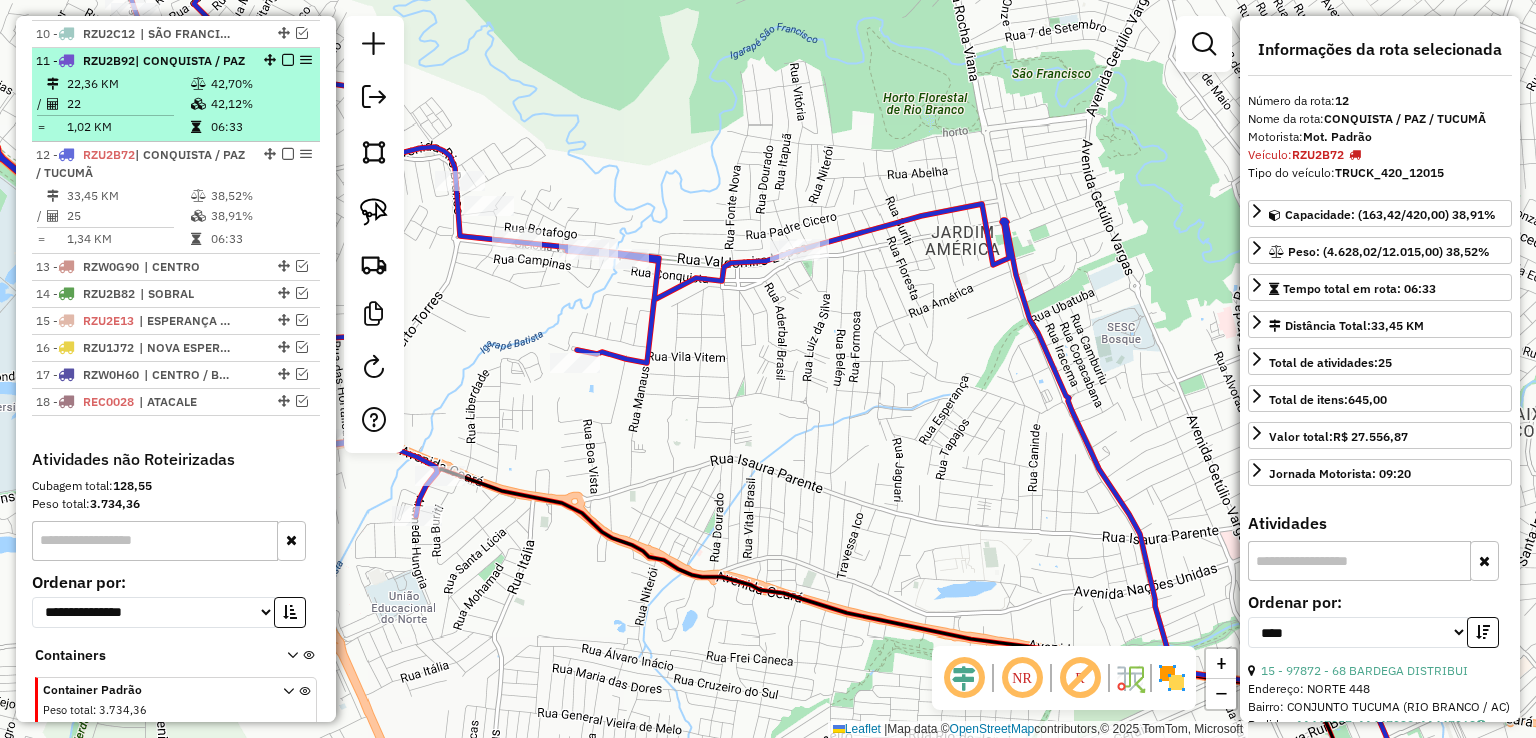 click on "42,12%" at bounding box center (260, 104) 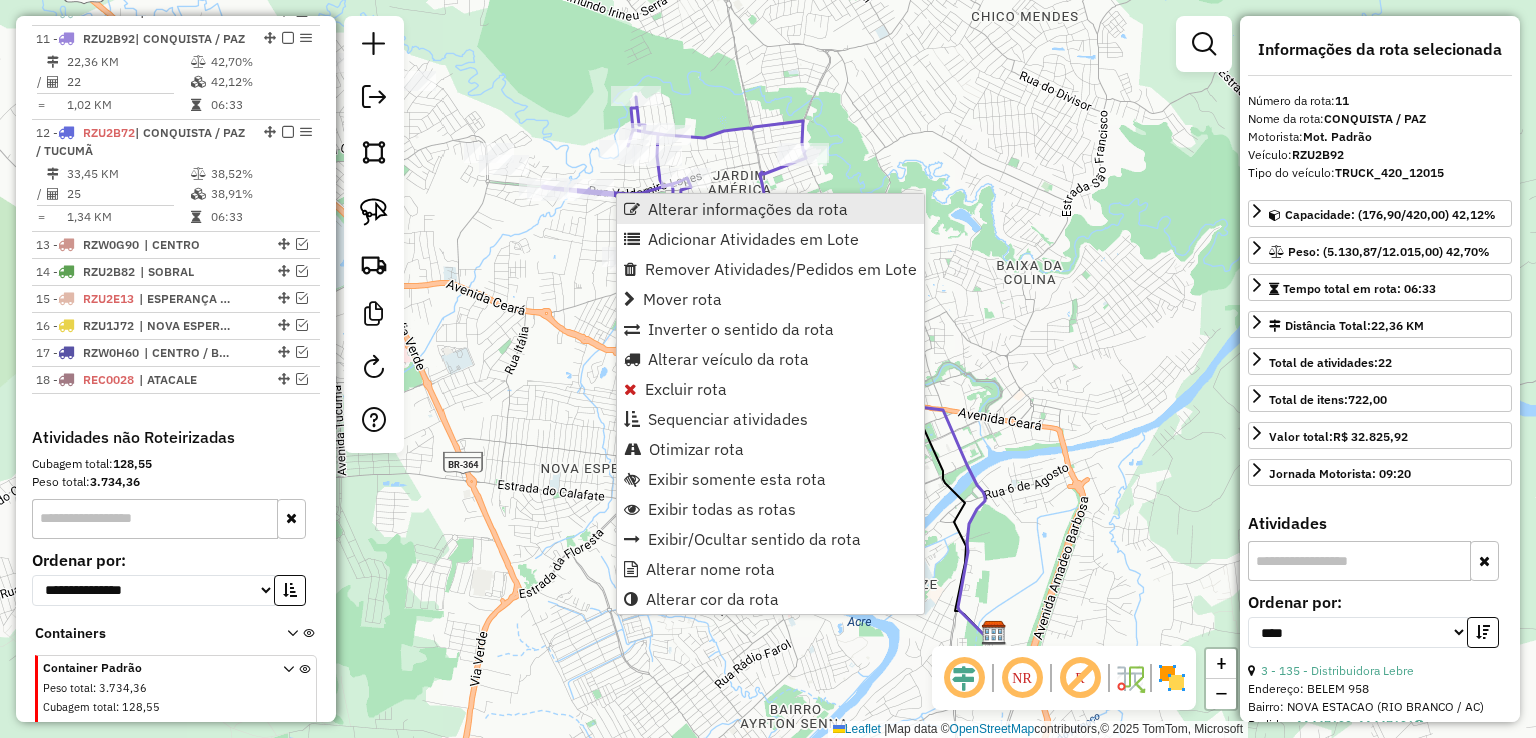 scroll, scrollTop: 1016, scrollLeft: 0, axis: vertical 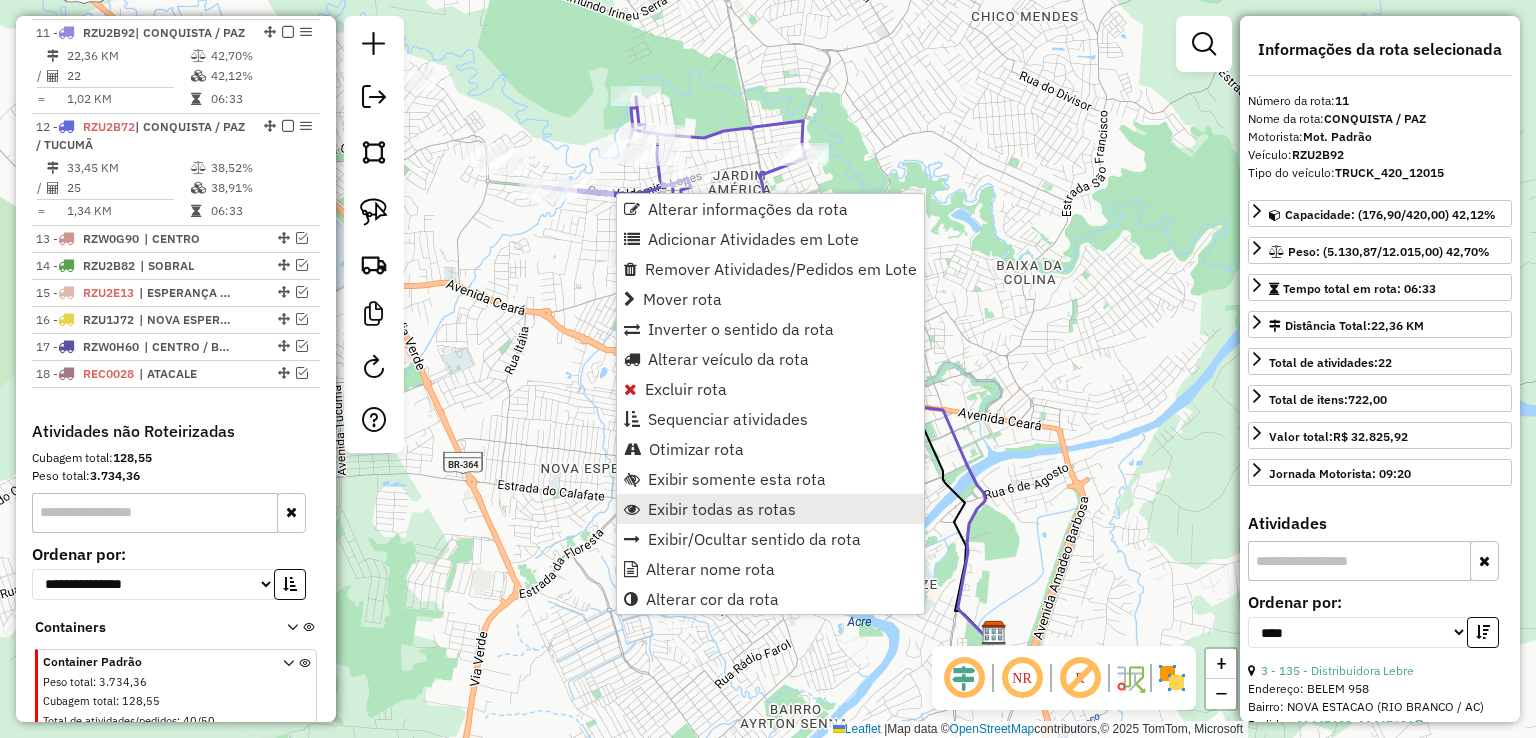 click on "Exibir todas as rotas" at bounding box center (722, 509) 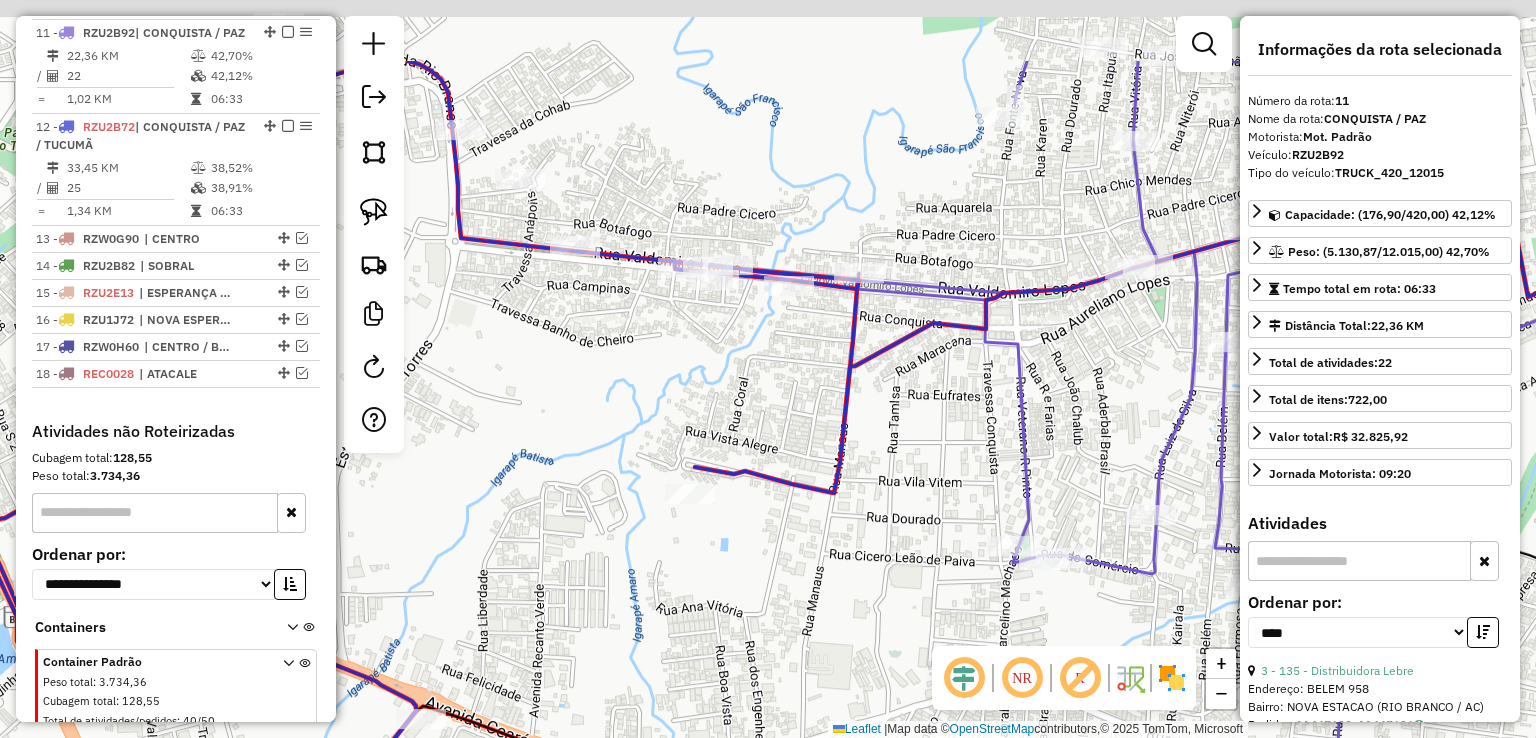 drag, startPoint x: 588, startPoint y: 221, endPoint x: 608, endPoint y: 343, distance: 123.62848 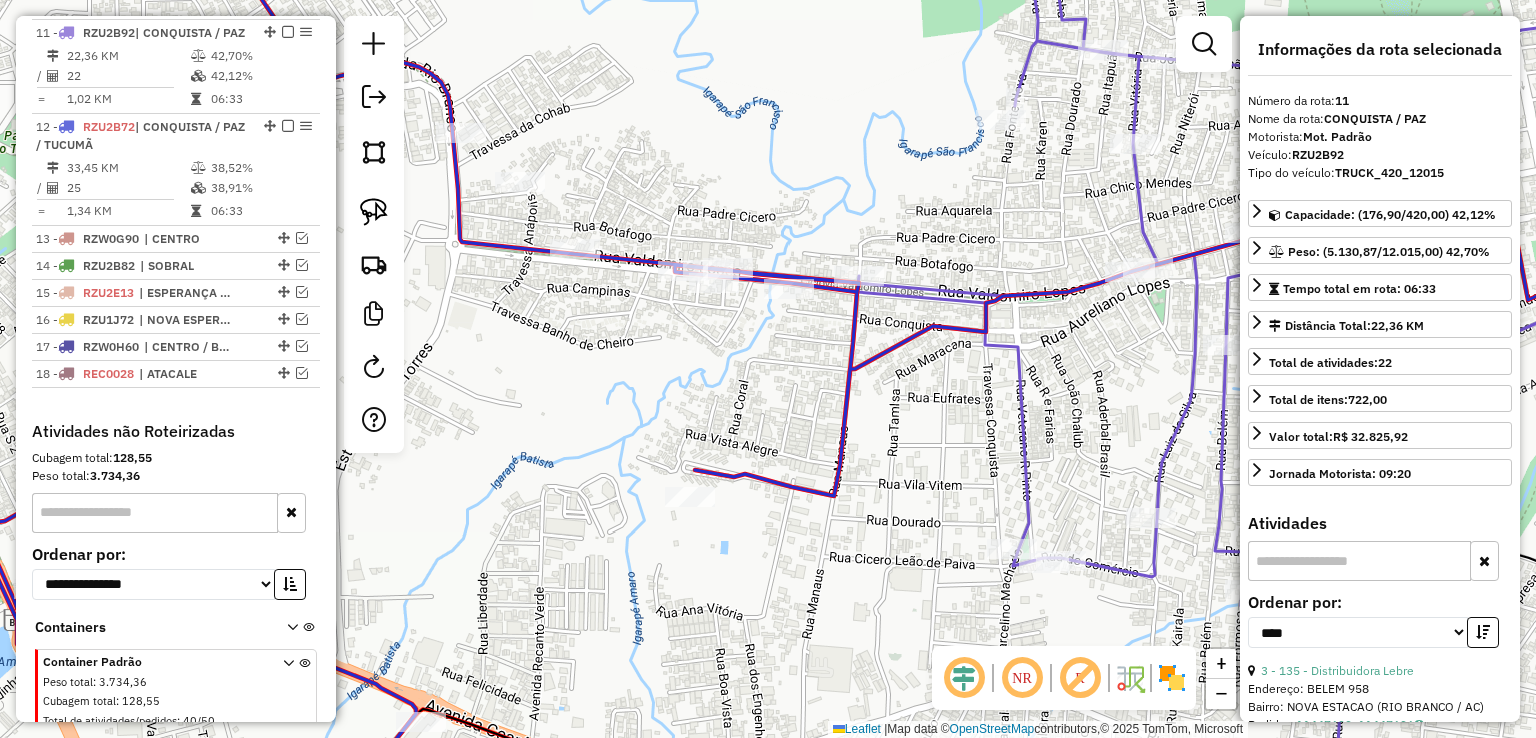 click 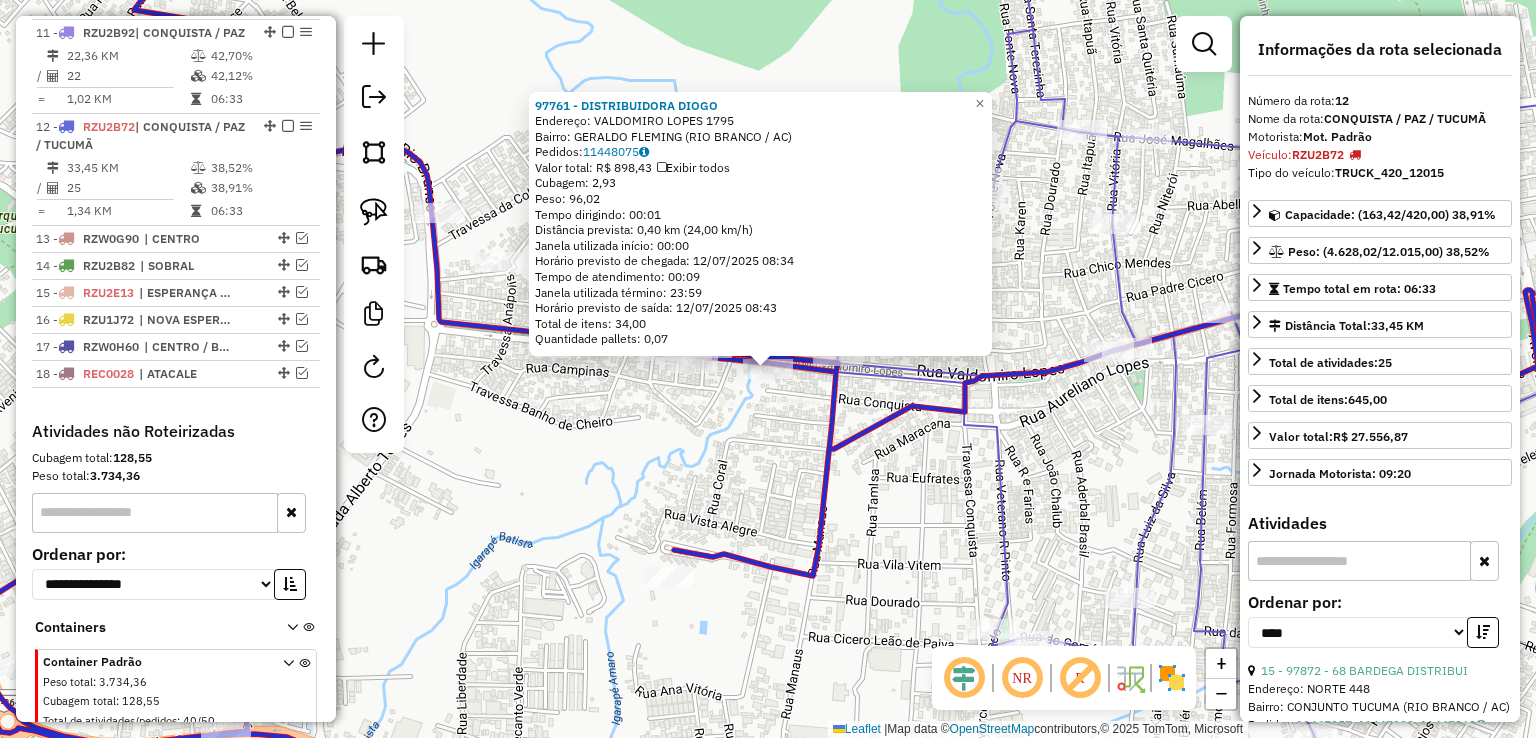 scroll, scrollTop: 1088, scrollLeft: 0, axis: vertical 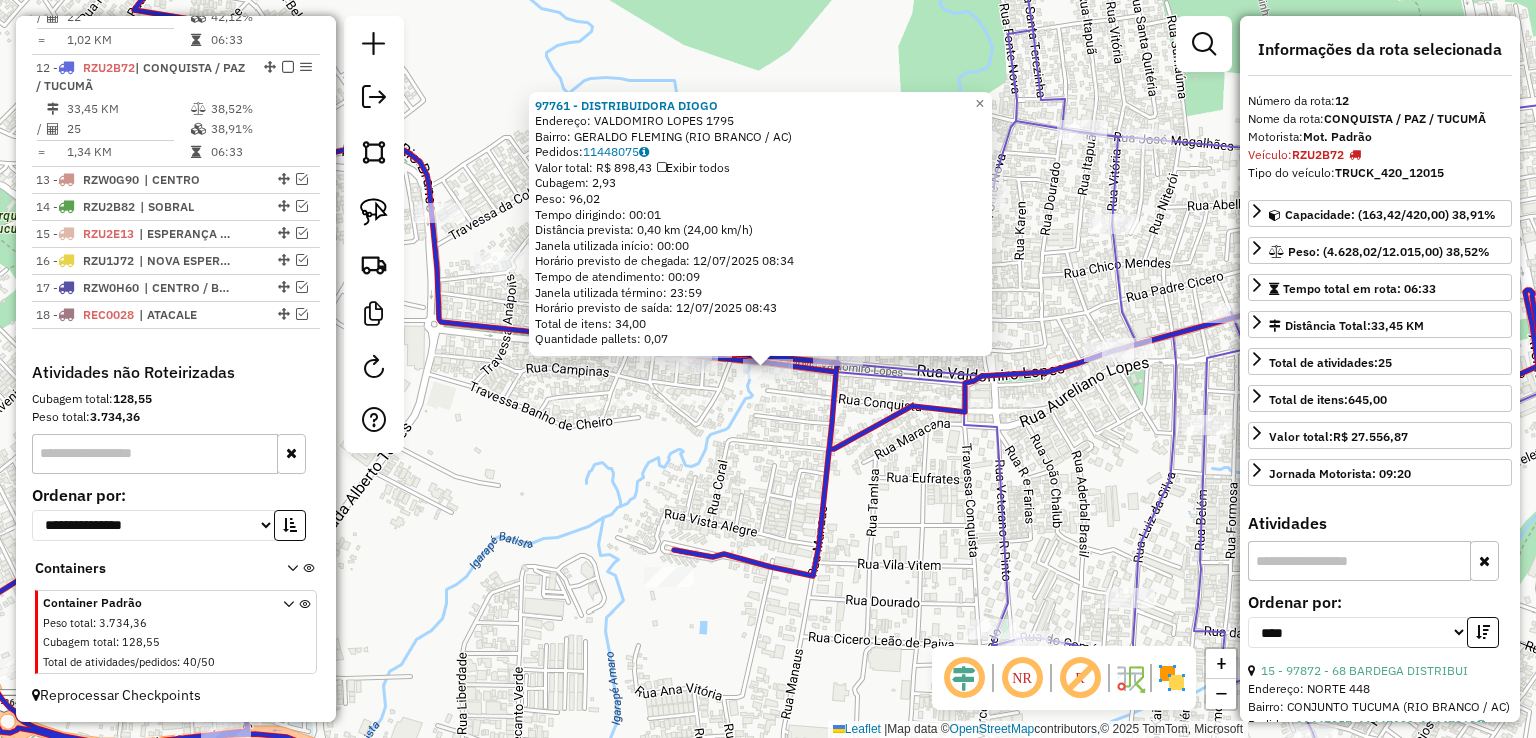 click on "Rota 12 - Placa [PLATE] [NUMBER] - [COMPANY] [NUMBER] - [COMPANY] Endereço: [STREET] [NUMBER] Bairro: [NEIGHBORHOOD] ([CITY] / [STATE]) Pedidos: [ORDER_IDS] Valor total: R$ [PRICE] Exibir todos Cubagem: [VOLUME] Peso: [WEIGHT] Tempo dirigindo: [TIME] Distância prevista: [DISTANCE] ([SPEED]) Janela utilizada início: [TIME] Horário previsto de chegada: [DATE] [TIME] Tempo de atendimento: [TIME] Janela utilizada término: [TIME] Horário previsto de saída: [DATE] [TIME] Total de itens: [ITEMS] Quantidade pallets: [PALLETS] × Janela de atendimento Grade de atendimento Capacidade Transportadoras Veículos Cliente Pedidos Rotas Selecione os dias de semana para filtrar as janelas de atendimento Seg Ter Qua Qui Sex Sáb Dom Informe o período da janela de atendimento: De: Até: Filtrar exatamente a janela do cliente Considerar janela de atendimento padrão Selecione os dias de semana para filtrar as grades de atendimento Seg Ter Qua Qui Sex Sáb +" 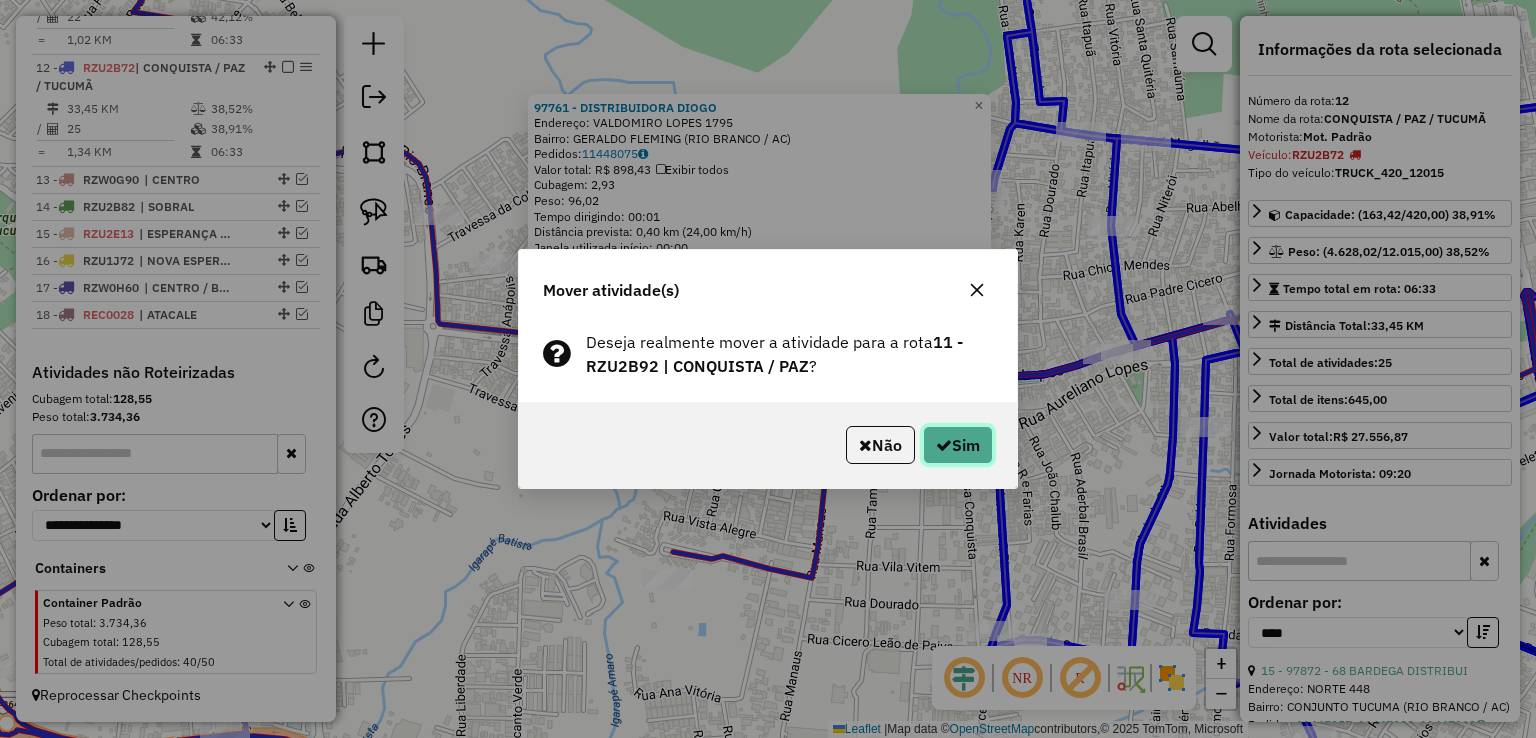 click on "Sim" 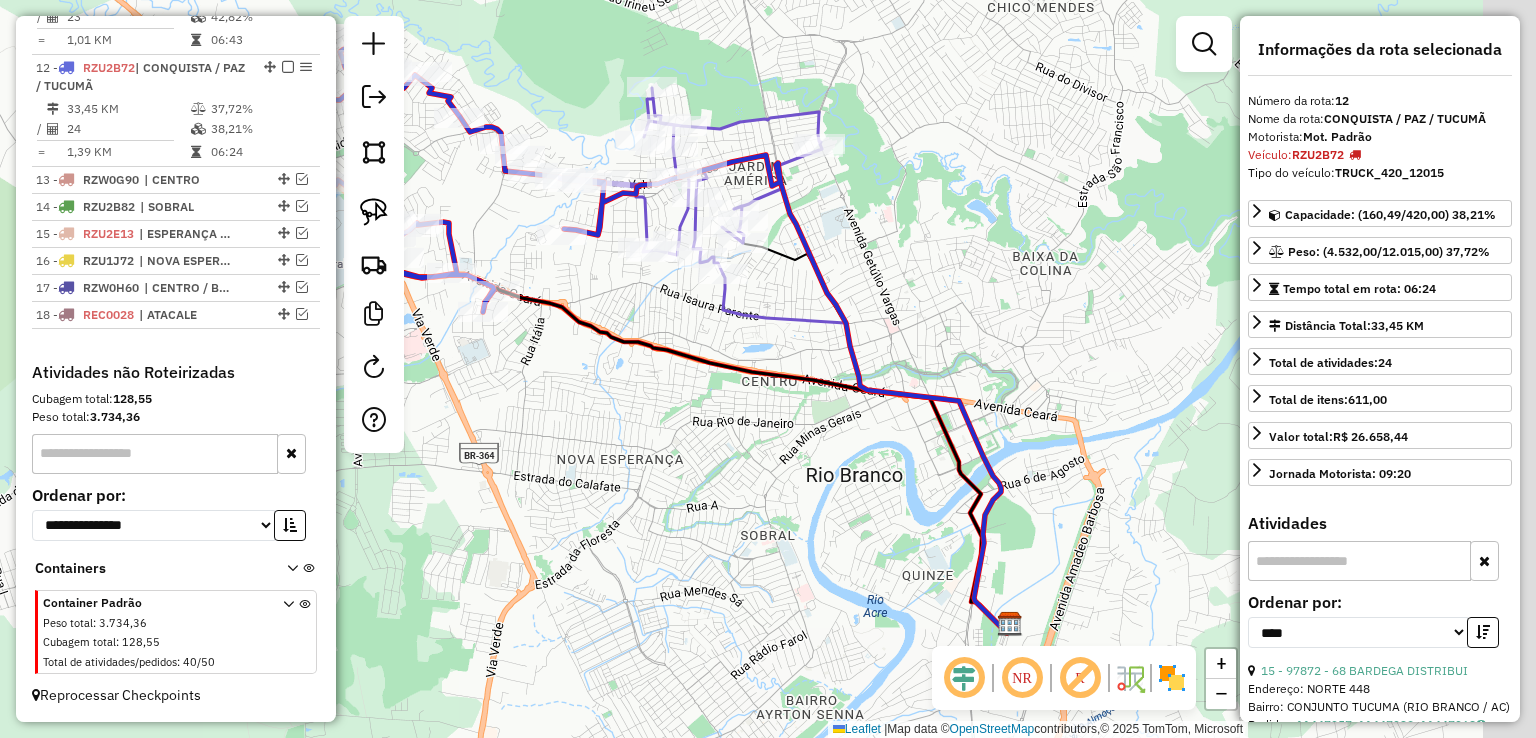 drag, startPoint x: 747, startPoint y: 157, endPoint x: 530, endPoint y: 61, distance: 237.28674 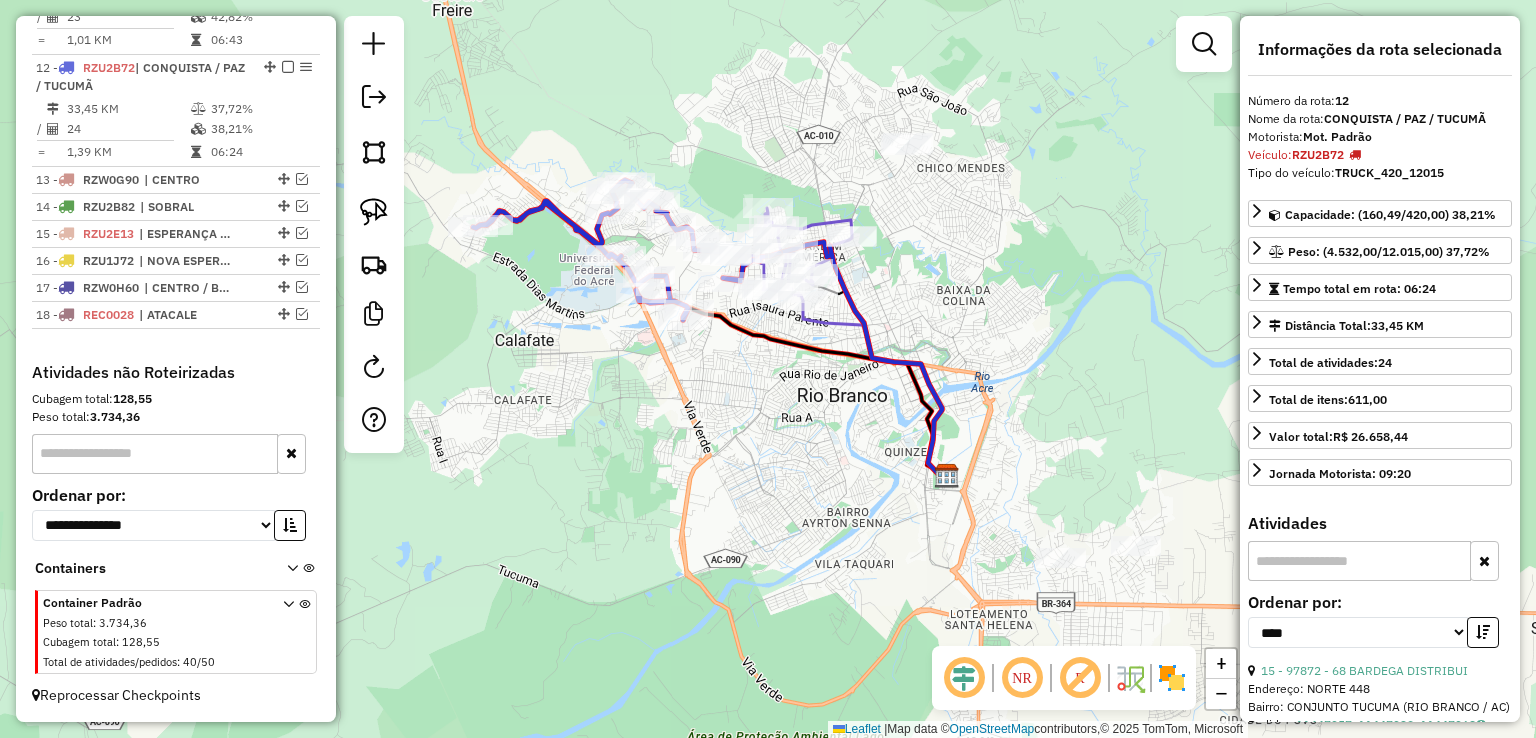 drag, startPoint x: 949, startPoint y: 170, endPoint x: 956, endPoint y: 237, distance: 67.36468 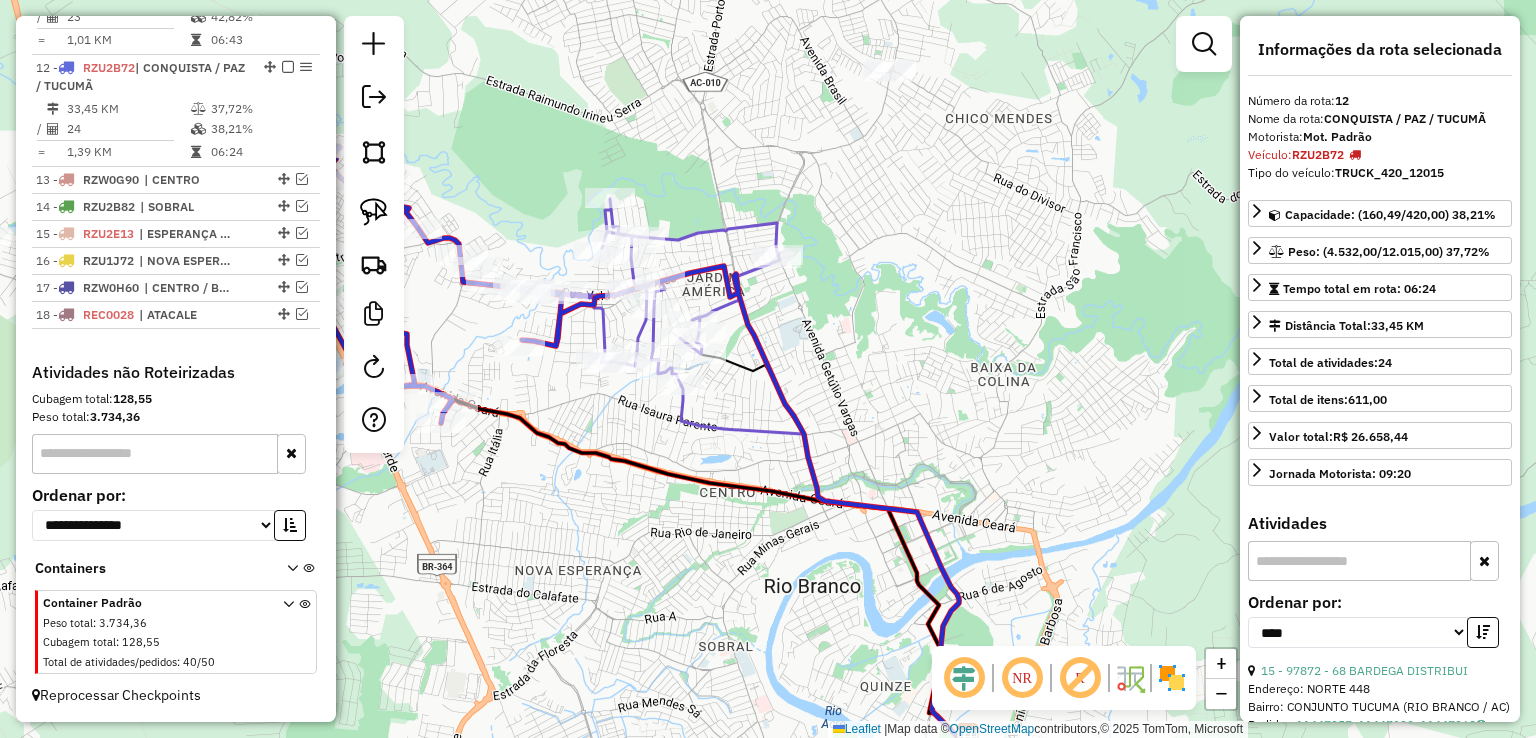 drag, startPoint x: 1003, startPoint y: 269, endPoint x: 1056, endPoint y: 236, distance: 62.433964 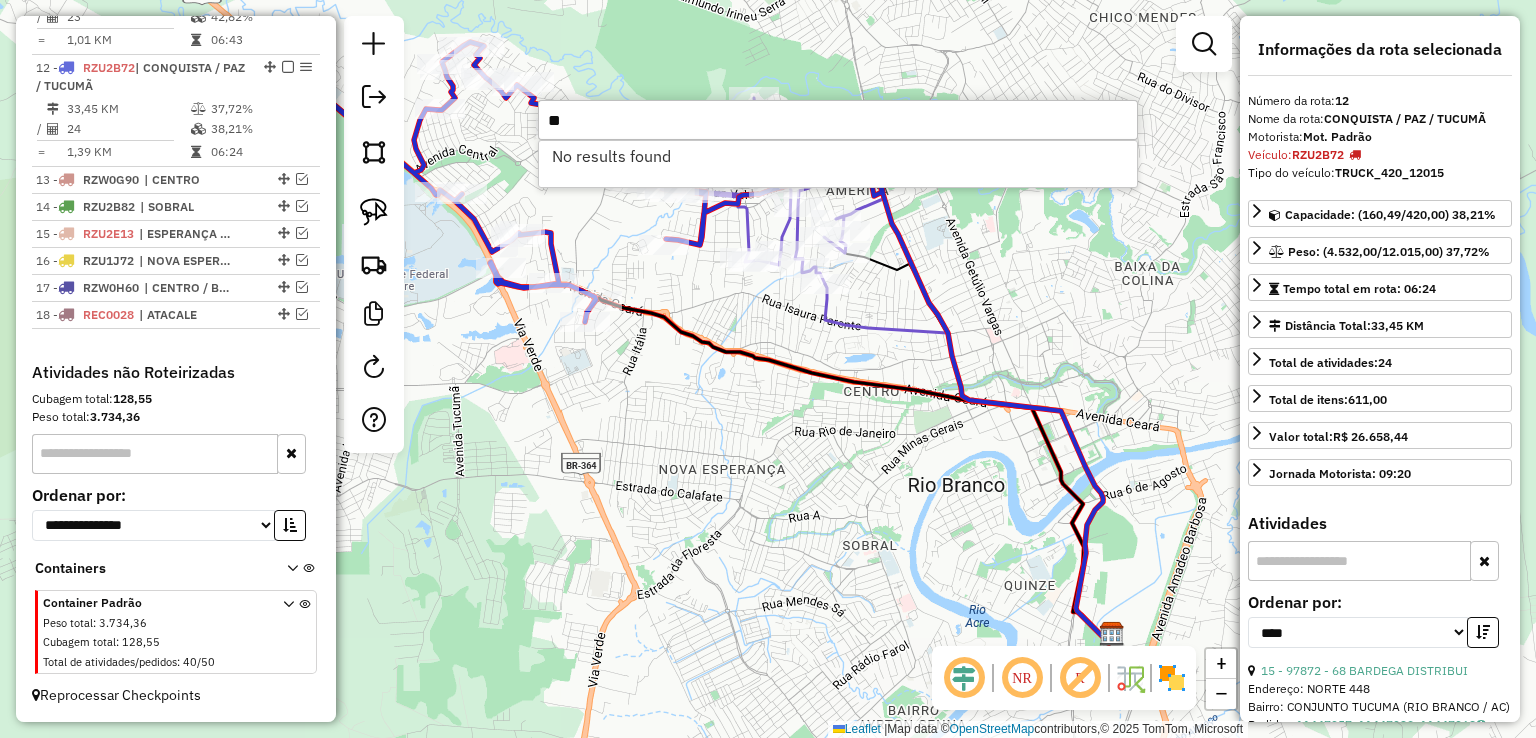 type on "*" 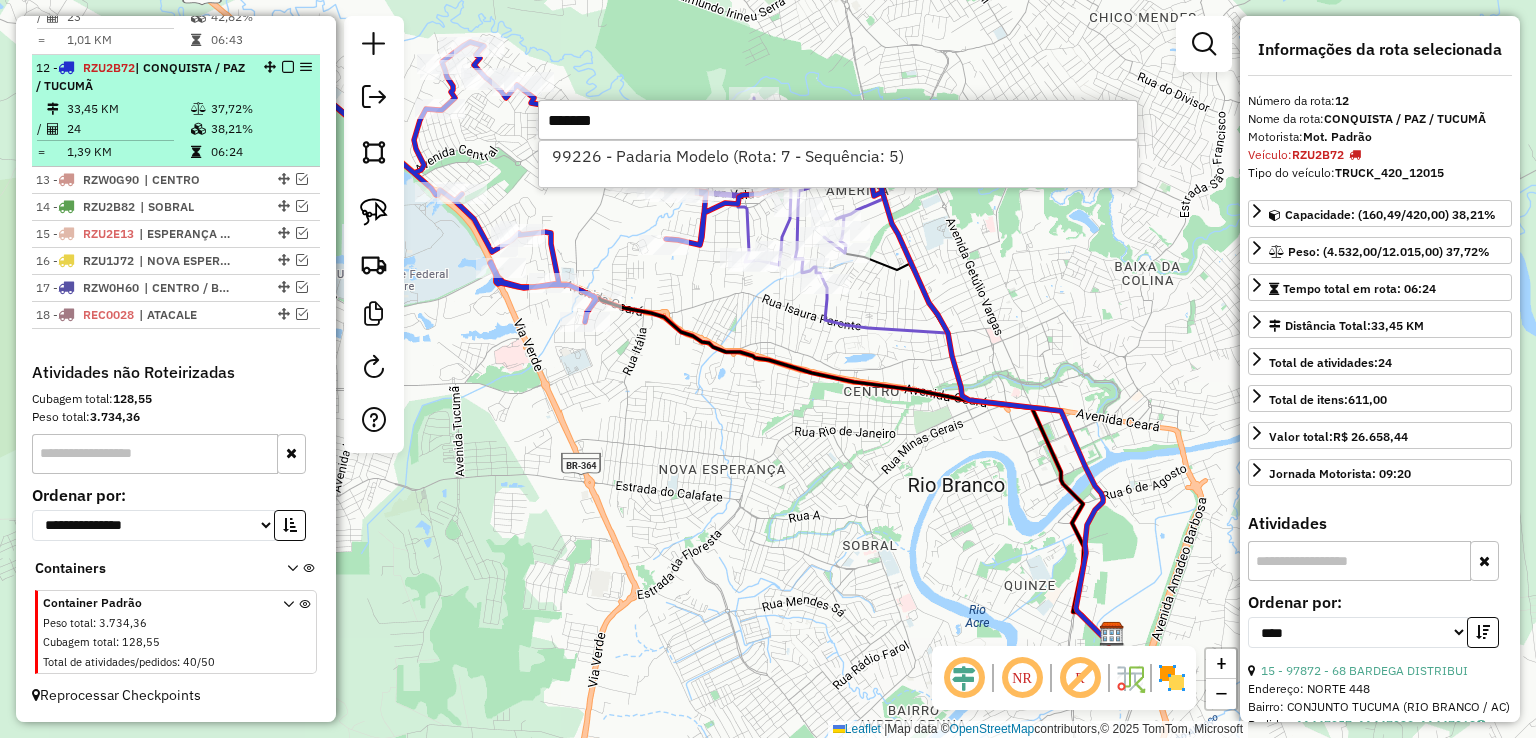type on "*******" 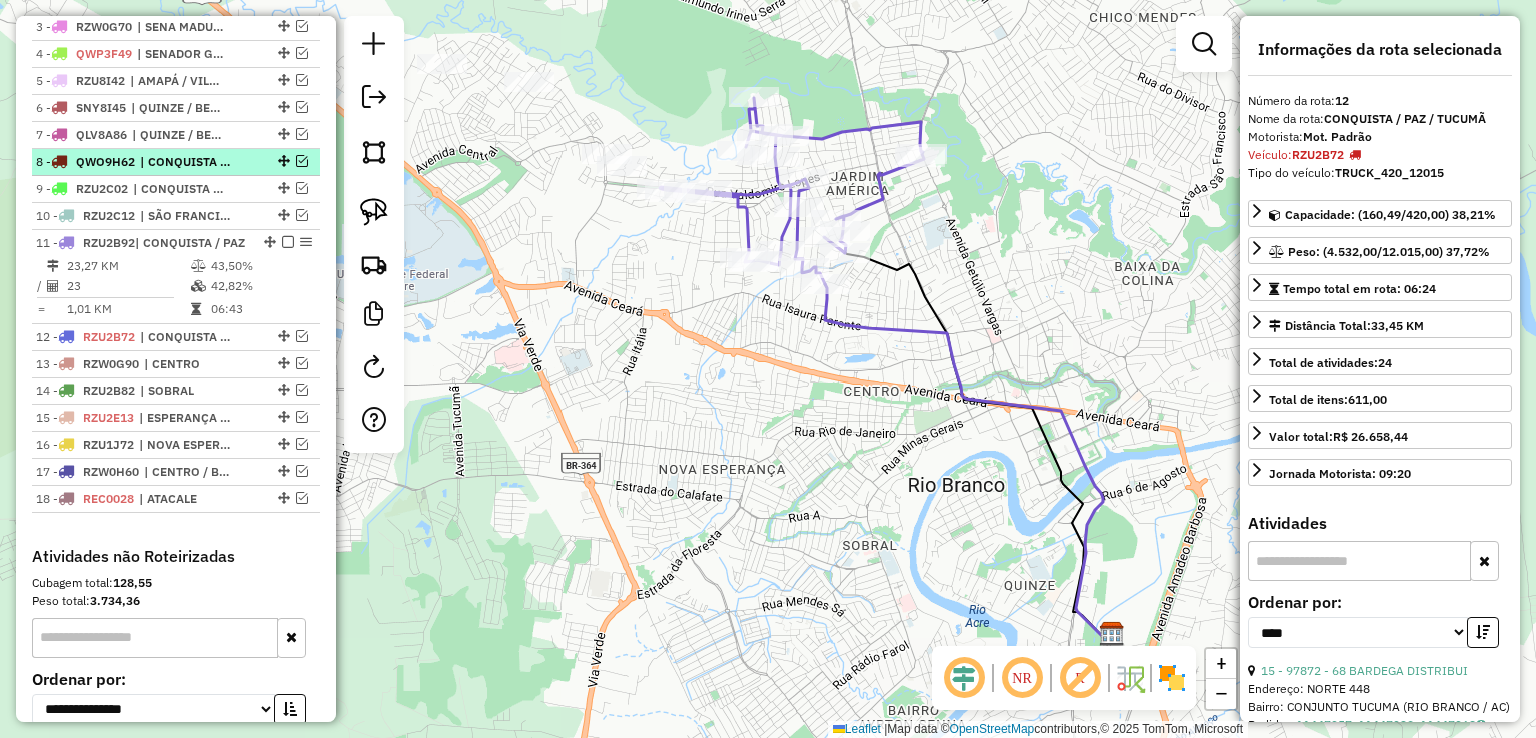 scroll, scrollTop: 804, scrollLeft: 0, axis: vertical 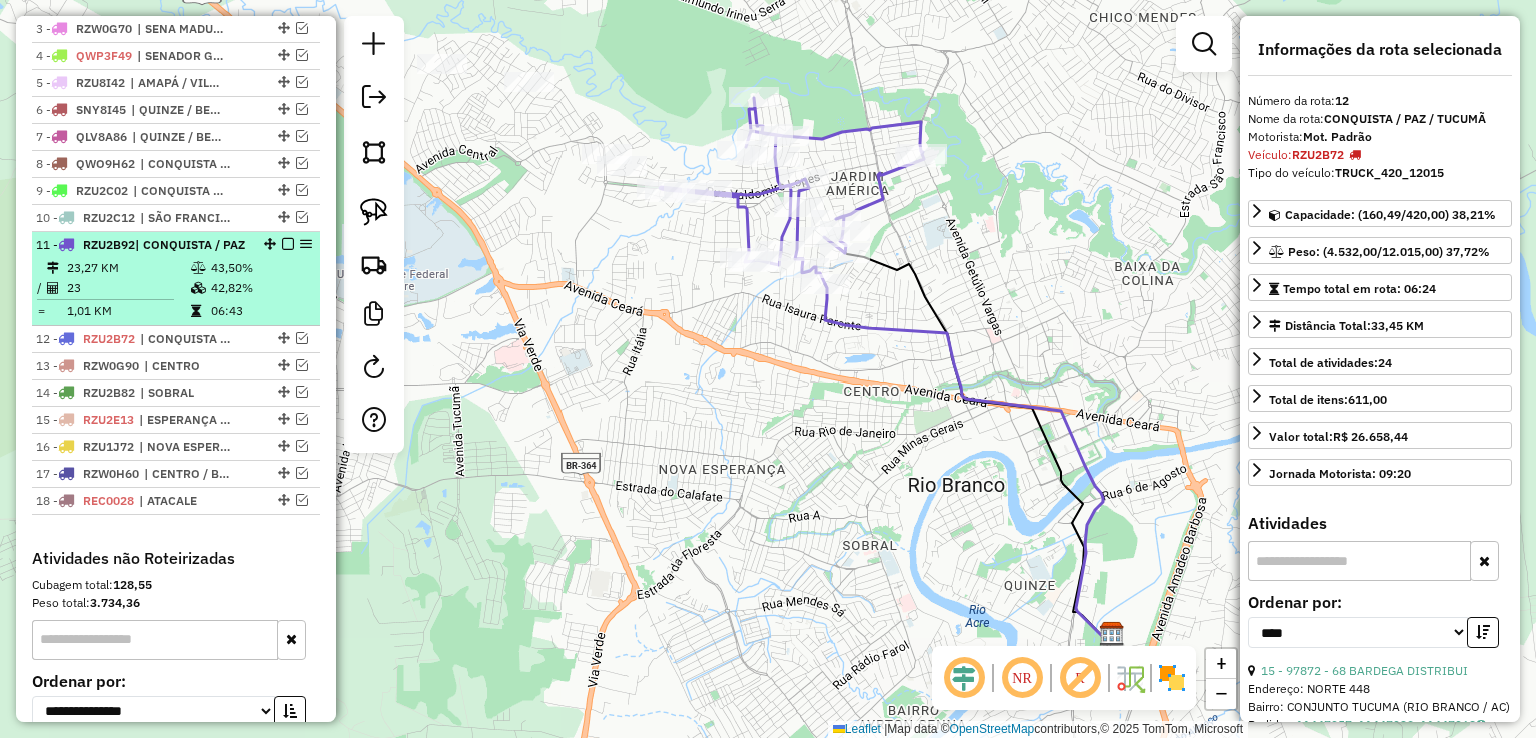 click at bounding box center [282, 244] 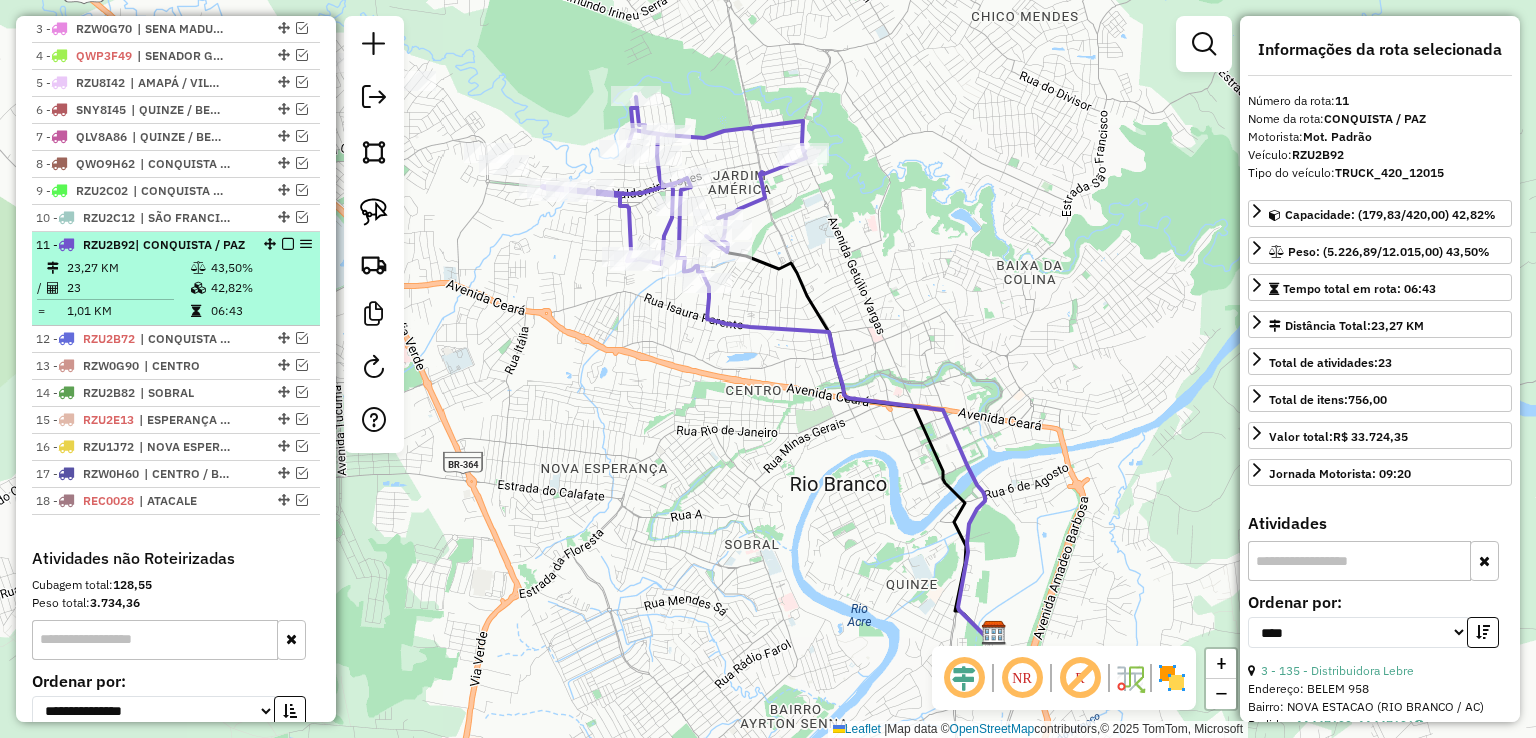click at bounding box center [288, 244] 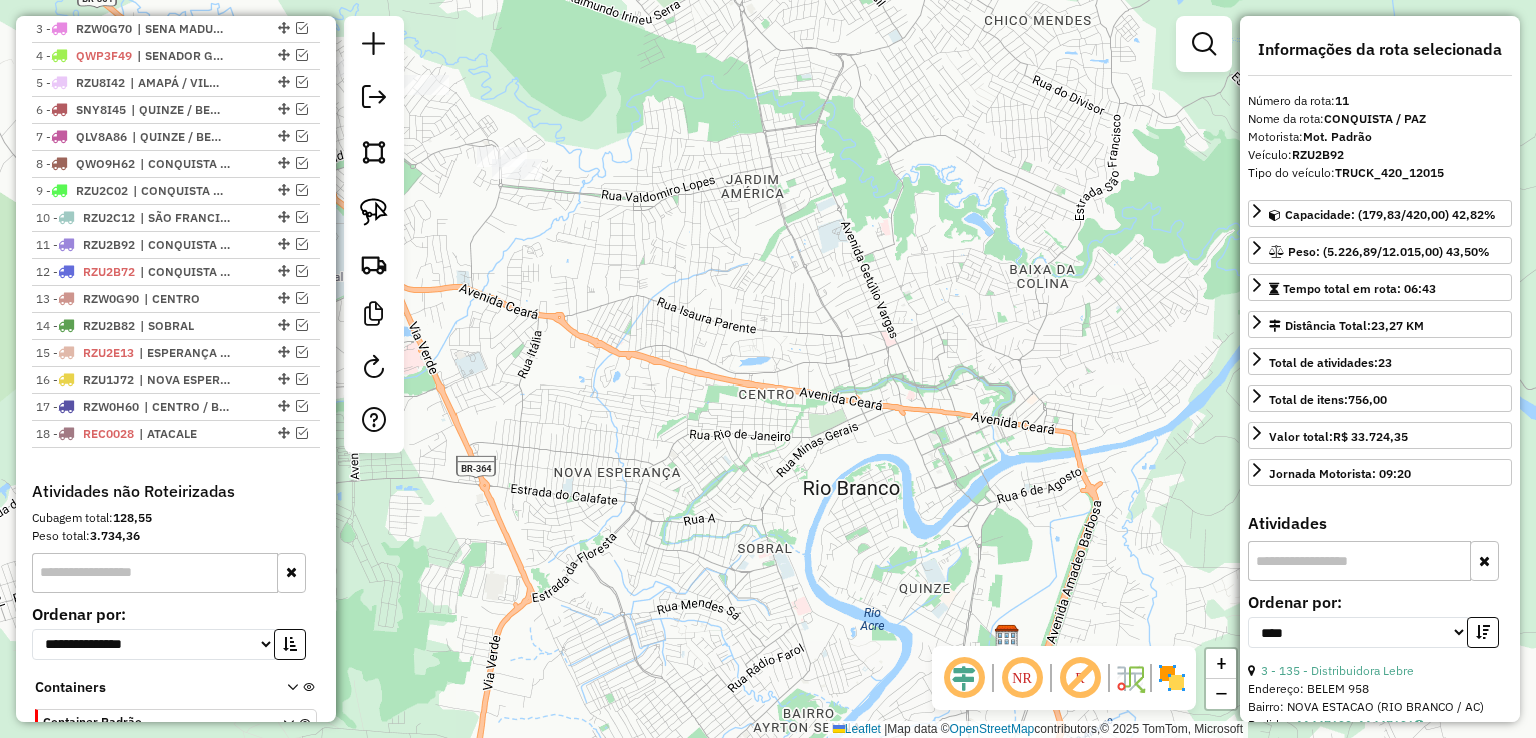 drag, startPoint x: 673, startPoint y: 273, endPoint x: 1042, endPoint y: 357, distance: 378.44022 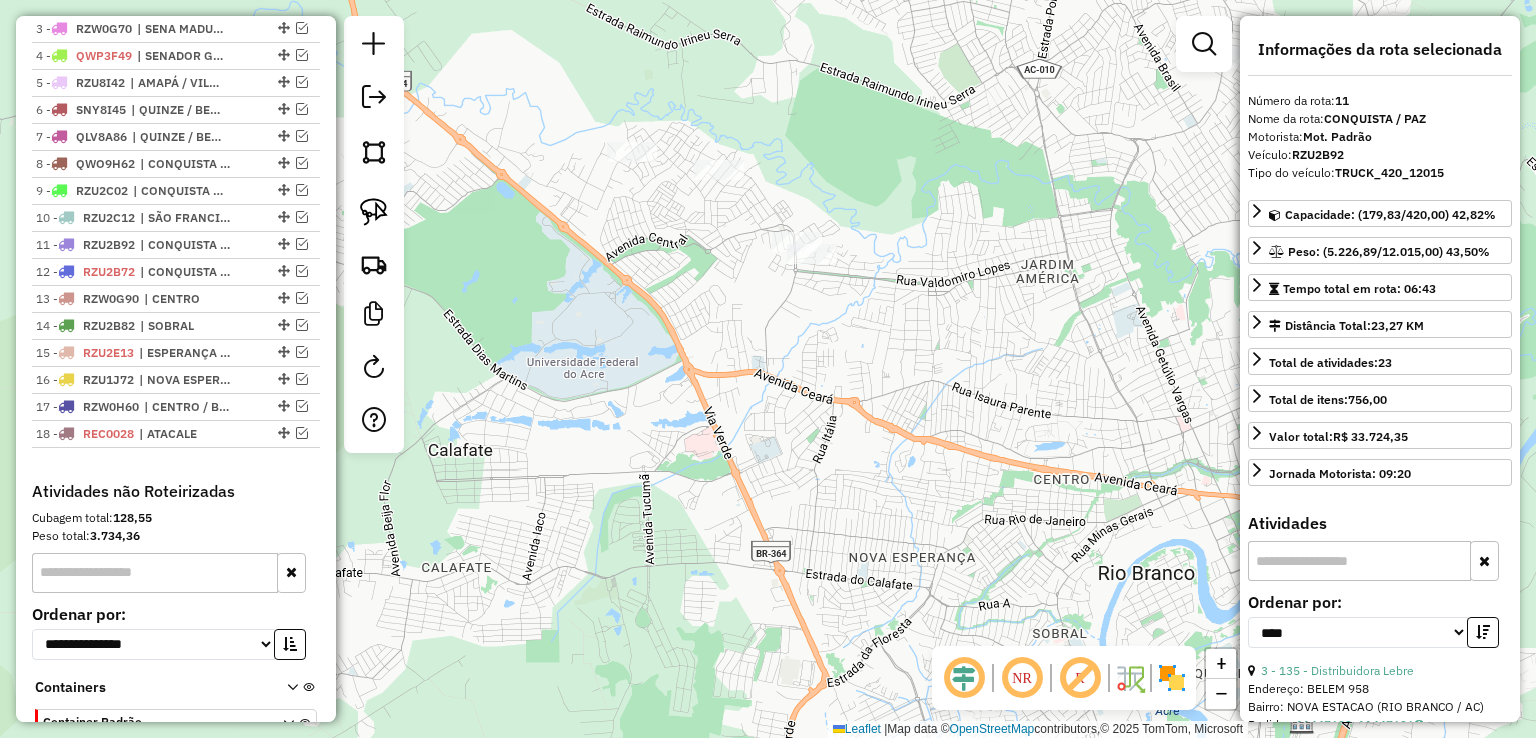 drag, startPoint x: 1048, startPoint y: 231, endPoint x: 752, endPoint y: 237, distance: 296.0608 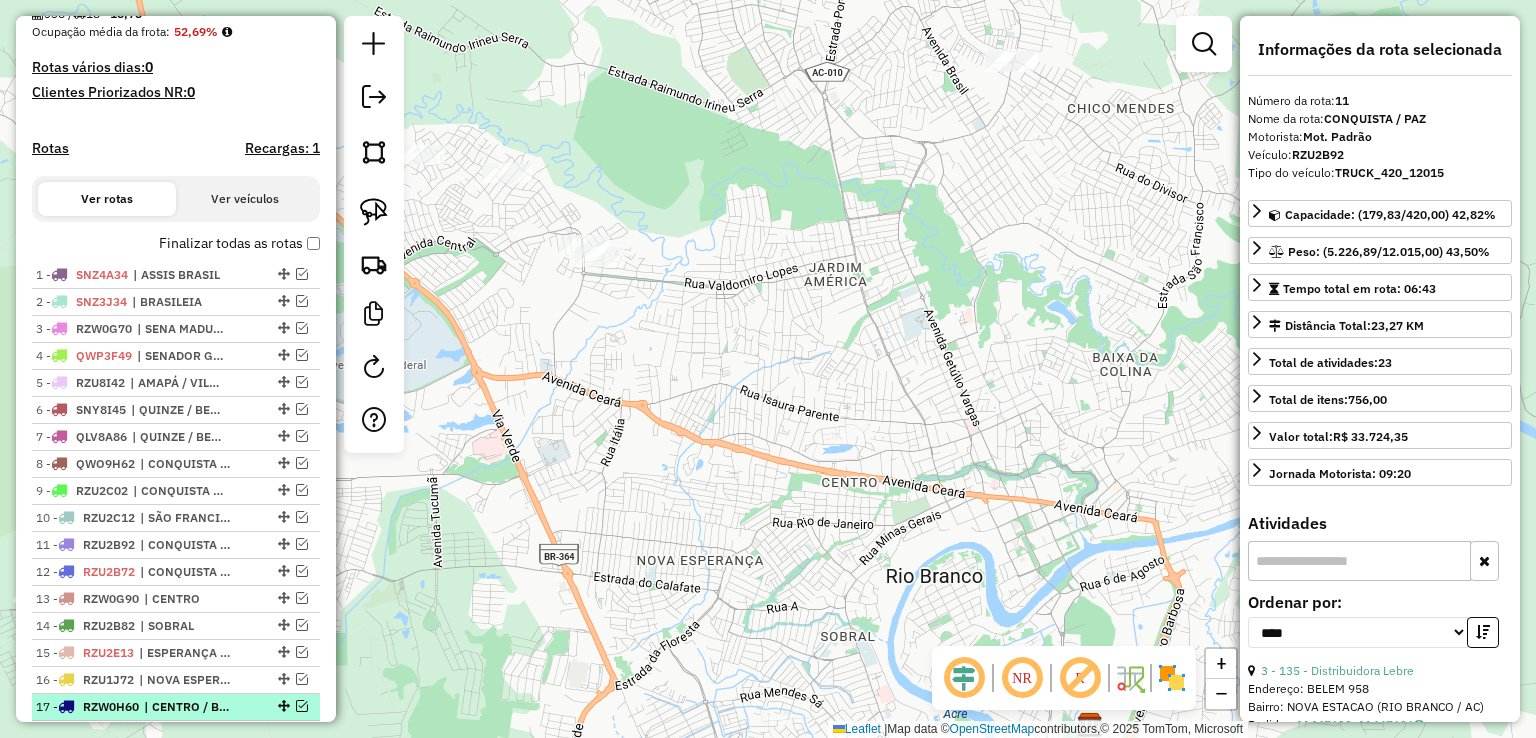 scroll, scrollTop: 504, scrollLeft: 0, axis: vertical 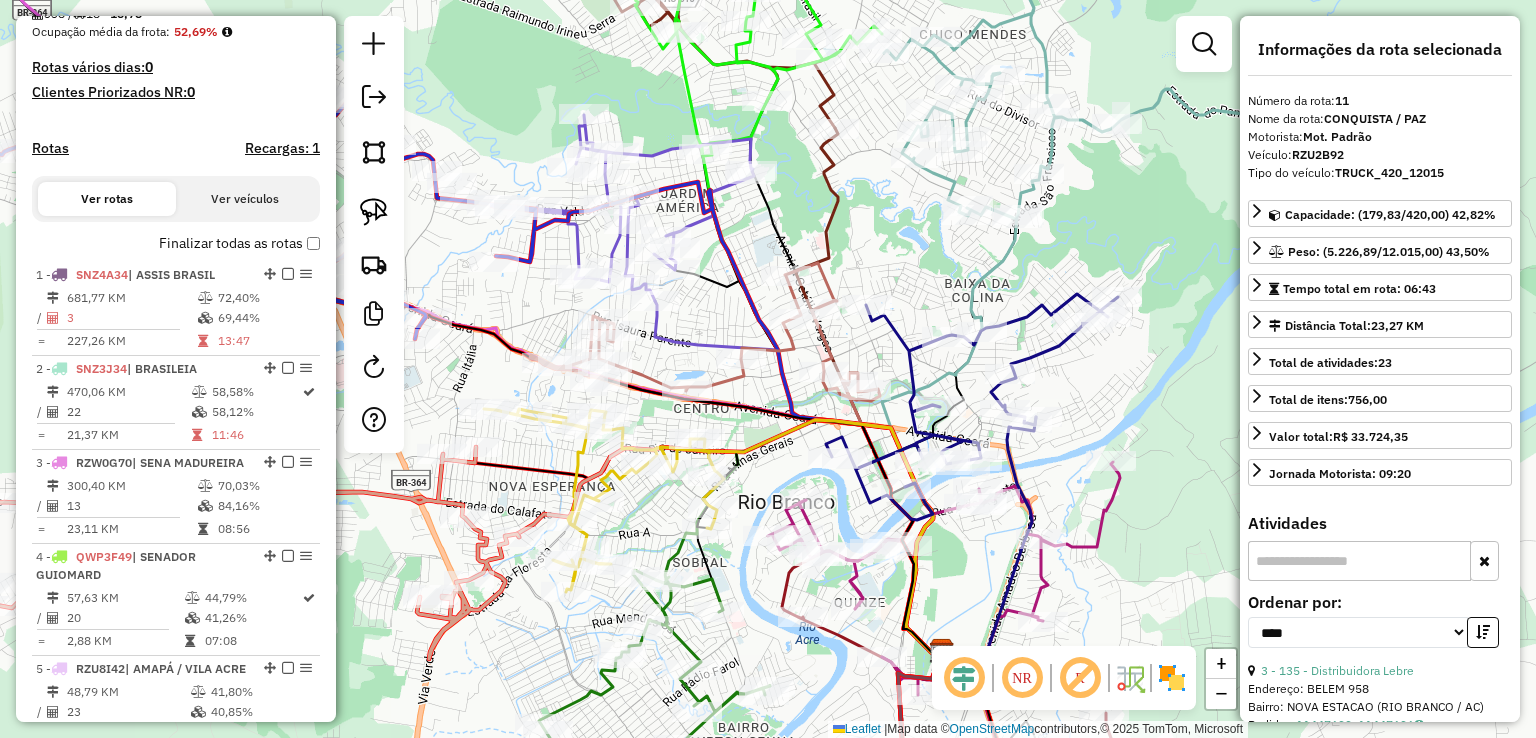 drag, startPoint x: 1044, startPoint y: 309, endPoint x: 852, endPoint y: 172, distance: 235.86649 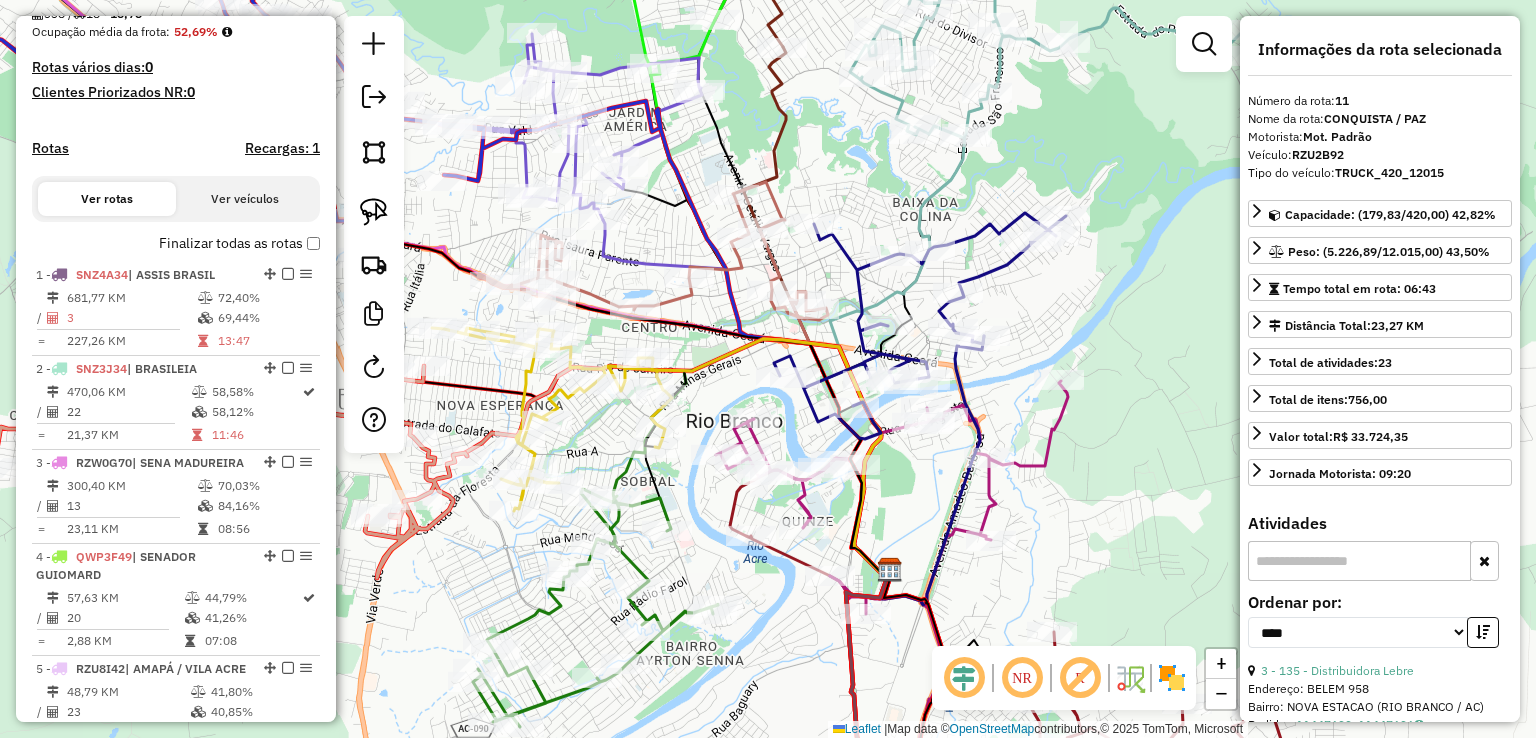 drag, startPoint x: 852, startPoint y: 172, endPoint x: 837, endPoint y: 140, distance: 35.341194 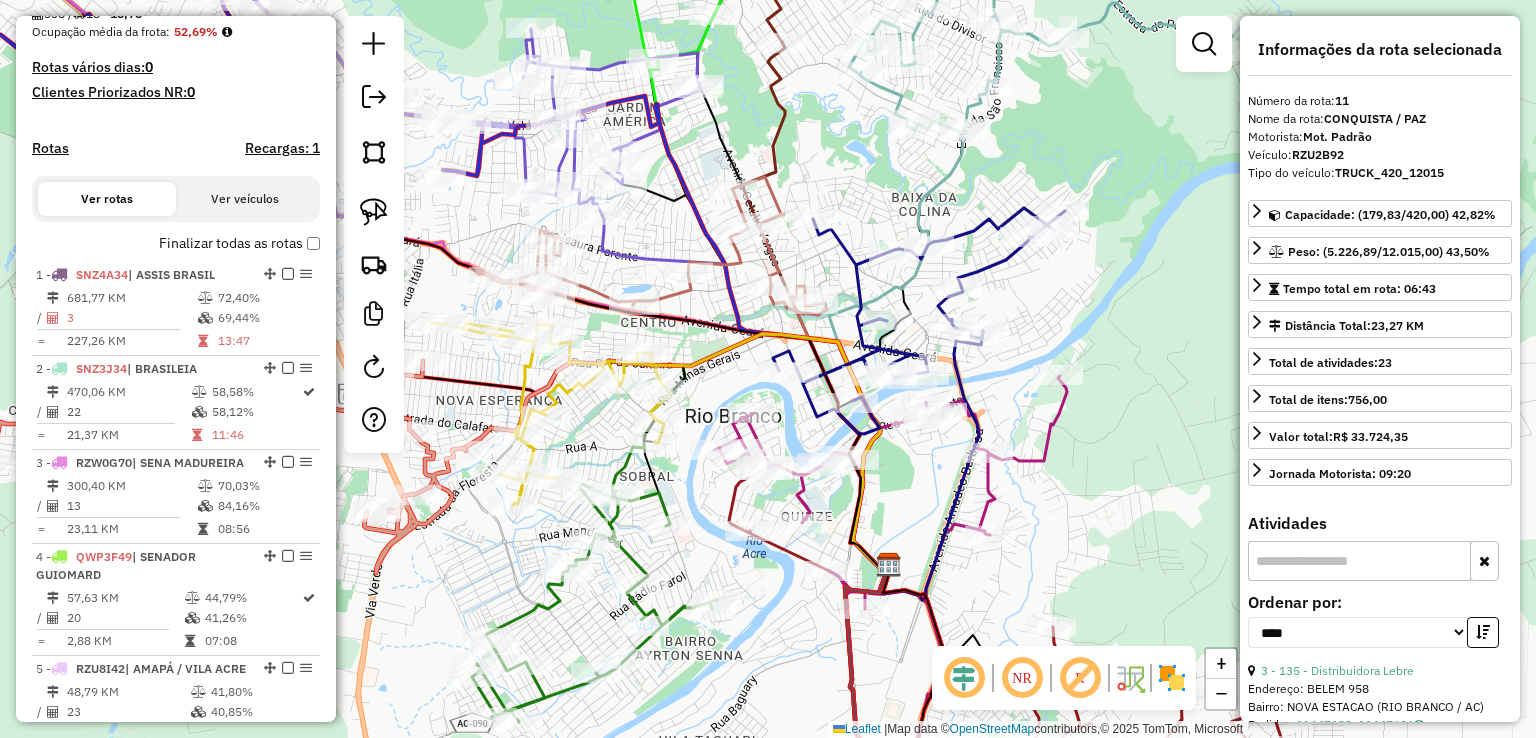 click 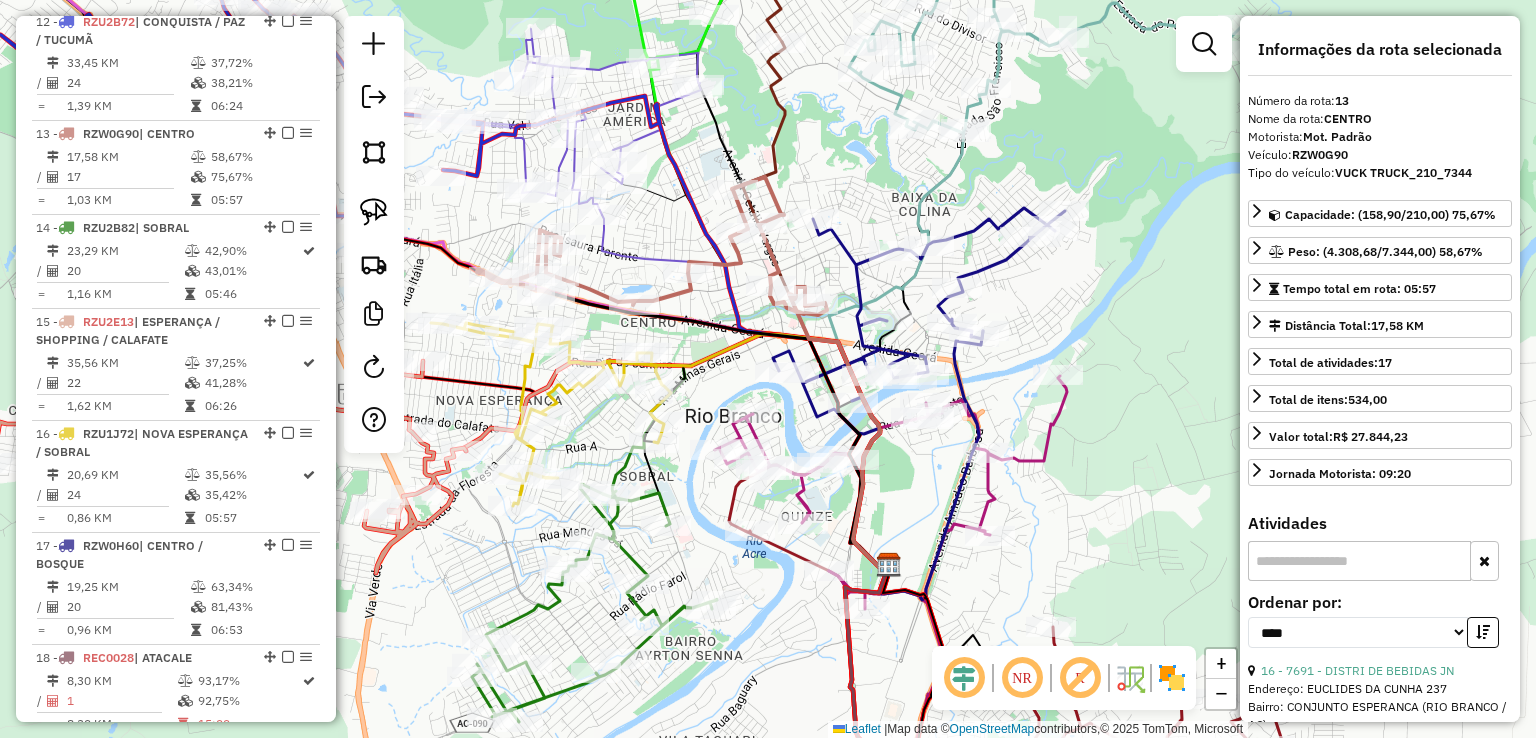 scroll, scrollTop: 2054, scrollLeft: 0, axis: vertical 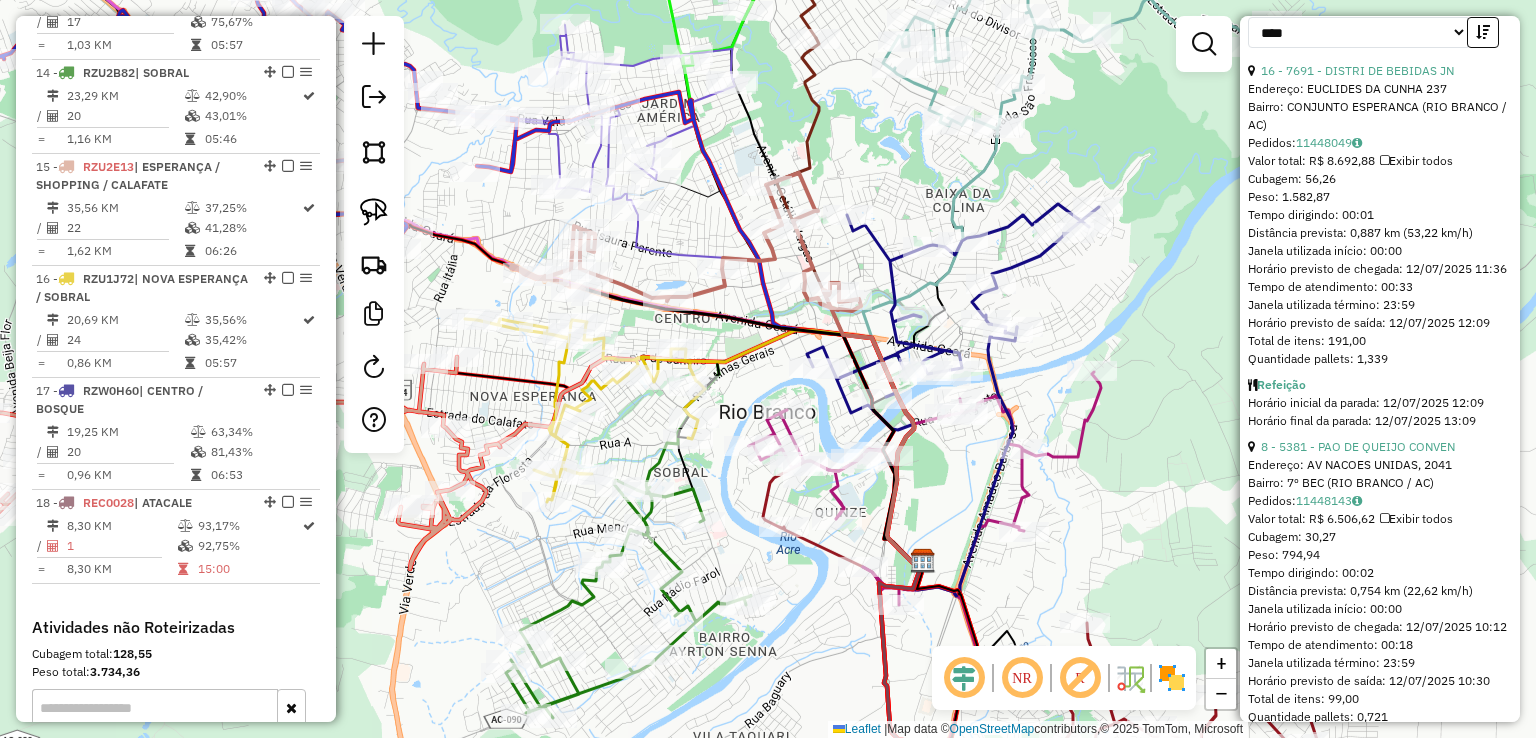drag, startPoint x: 639, startPoint y: 249, endPoint x: 820, endPoint y: 244, distance: 181.06905 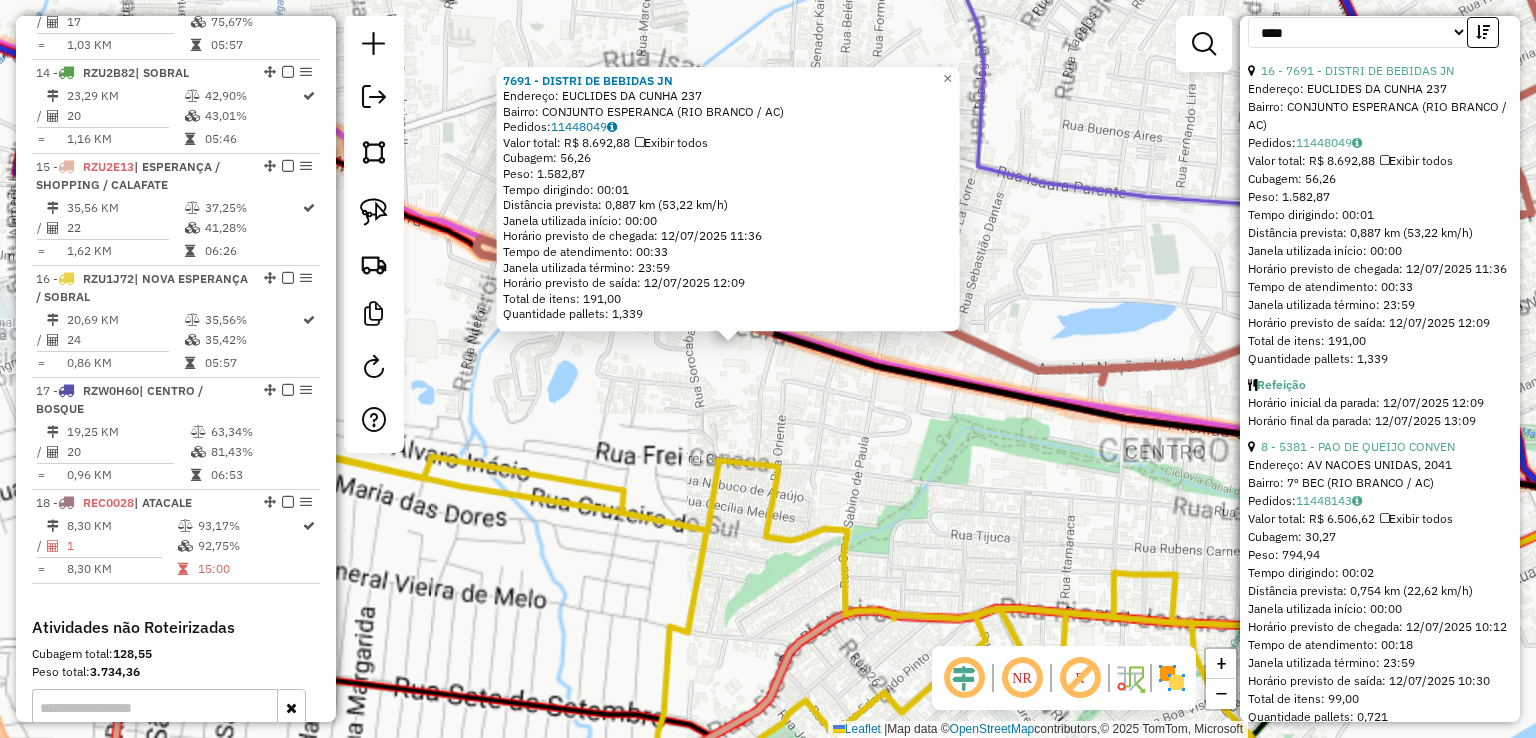 click on "[NUMBER] - DISTRI DE BEBIDAS JN  Endereço:  EUCLIDES DA CUNHA [NUMBER]   Bairro: CONJUNTO ESPERANCA ([CITY] / [STATE])   Pedidos:  [NUMBER]   Valor total: R$ [NUMBER]   Exibir todos   Cubagem: [NUMBER]  Peso: [NUMBER]  Tempo dirigindo: [TIME]   Distância prevista: [NUMBER] km ([NUMBER] km/h)   Janela utilizada início: [TIME]   Horário previsto de chegada: [DATE] [TIME]   Tempo de atendimento: [TIME]   Janela utilizada término: [TIME]   Horário previsto de saída: [DATE] [TIME]   Total de itens: [NUMBER]   Quantidade pallets: [NUMBER]  × Janela de atendimento Grade de atendimento Capacidade Transportadoras Veículos Cliente Pedidos  Rotas Selecione os dias de semana para filtrar as janelas de atendimento  Seg   Ter   Qua   Qui   Sex   Sáb   Dom  Informe o período da janela de atendimento: De: Até:  Filtrar exatamente a janela do cliente  Considerar janela de atendimento padrão  Selecione os dias de semana para filtrar as grades de atendimento  Seg   Ter   Qua   Qui   Sex   Sáb   Dom   Peso mínimo:   Peso máximo:  De:" 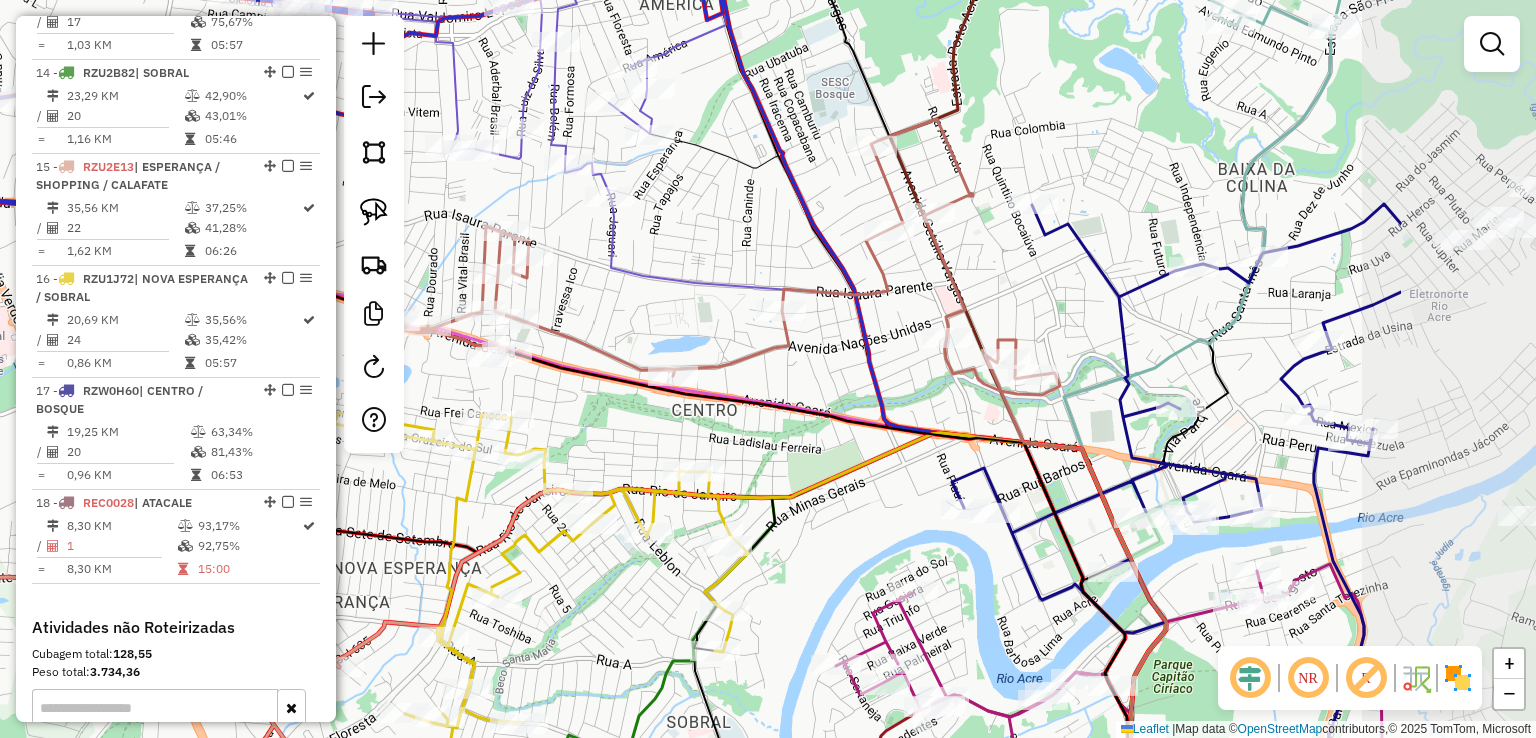 drag, startPoint x: 982, startPoint y: 330, endPoint x: 569, endPoint y: 317, distance: 413.20456 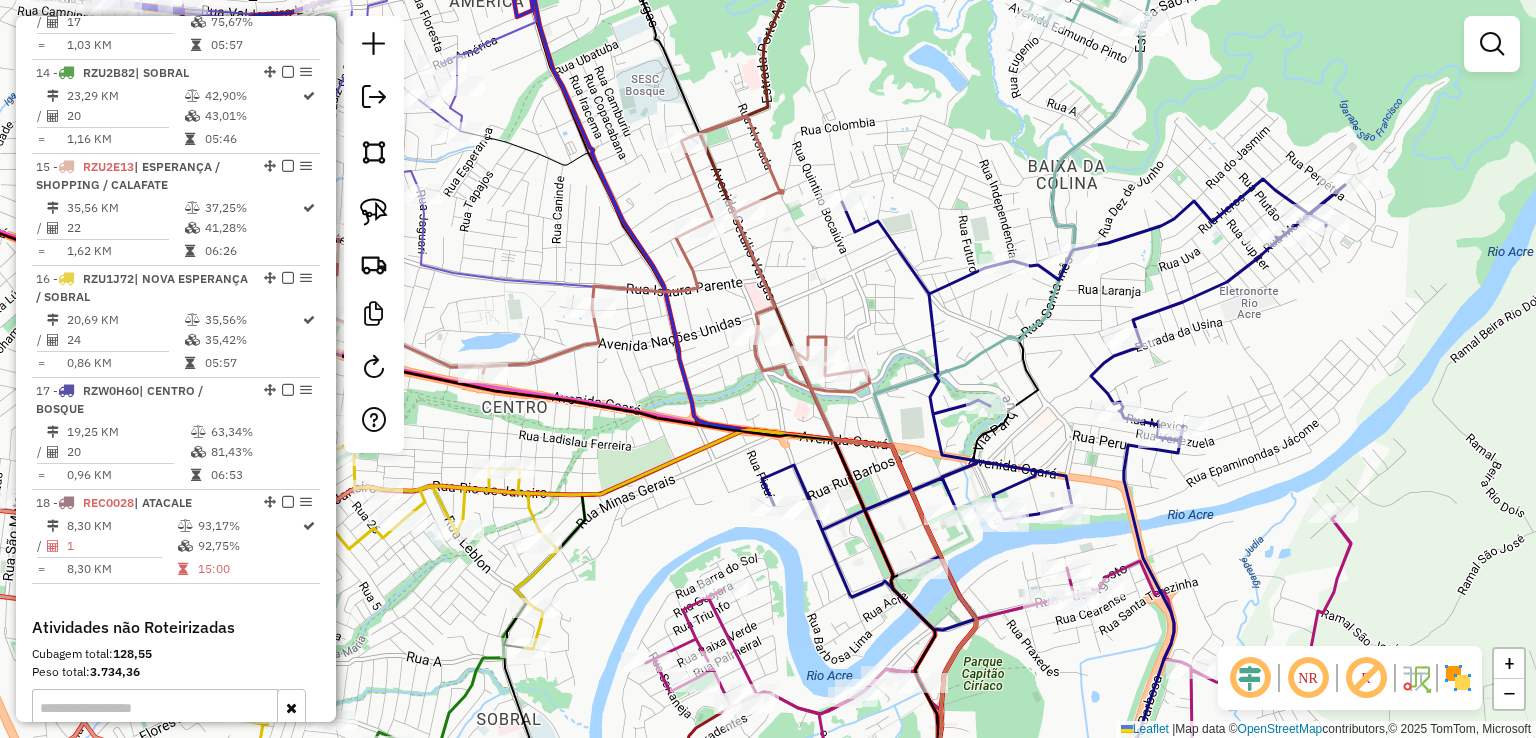 drag, startPoint x: 926, startPoint y: 313, endPoint x: 632, endPoint y: 297, distance: 294.43506 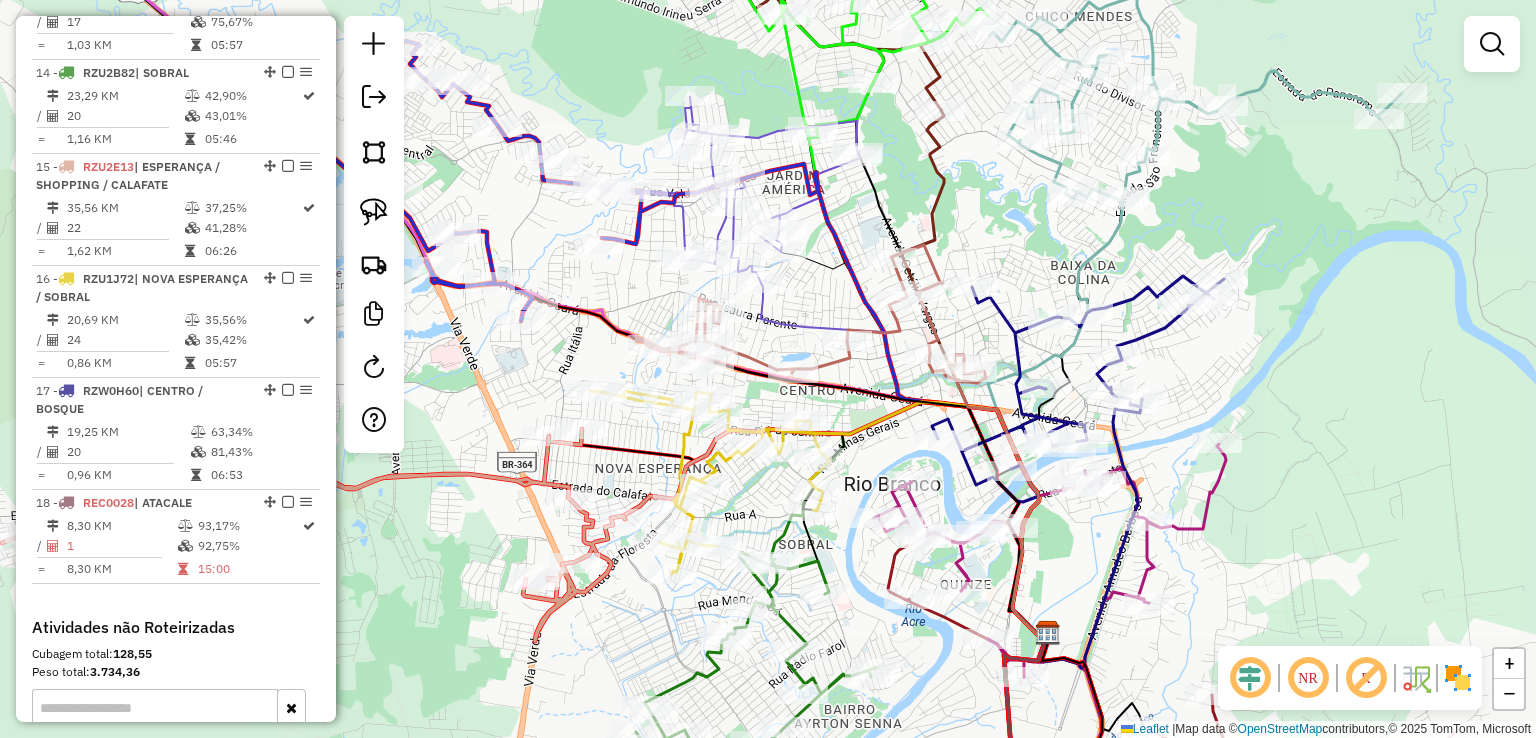 drag, startPoint x: 1332, startPoint y: 440, endPoint x: 1226, endPoint y: 246, distance: 221.07013 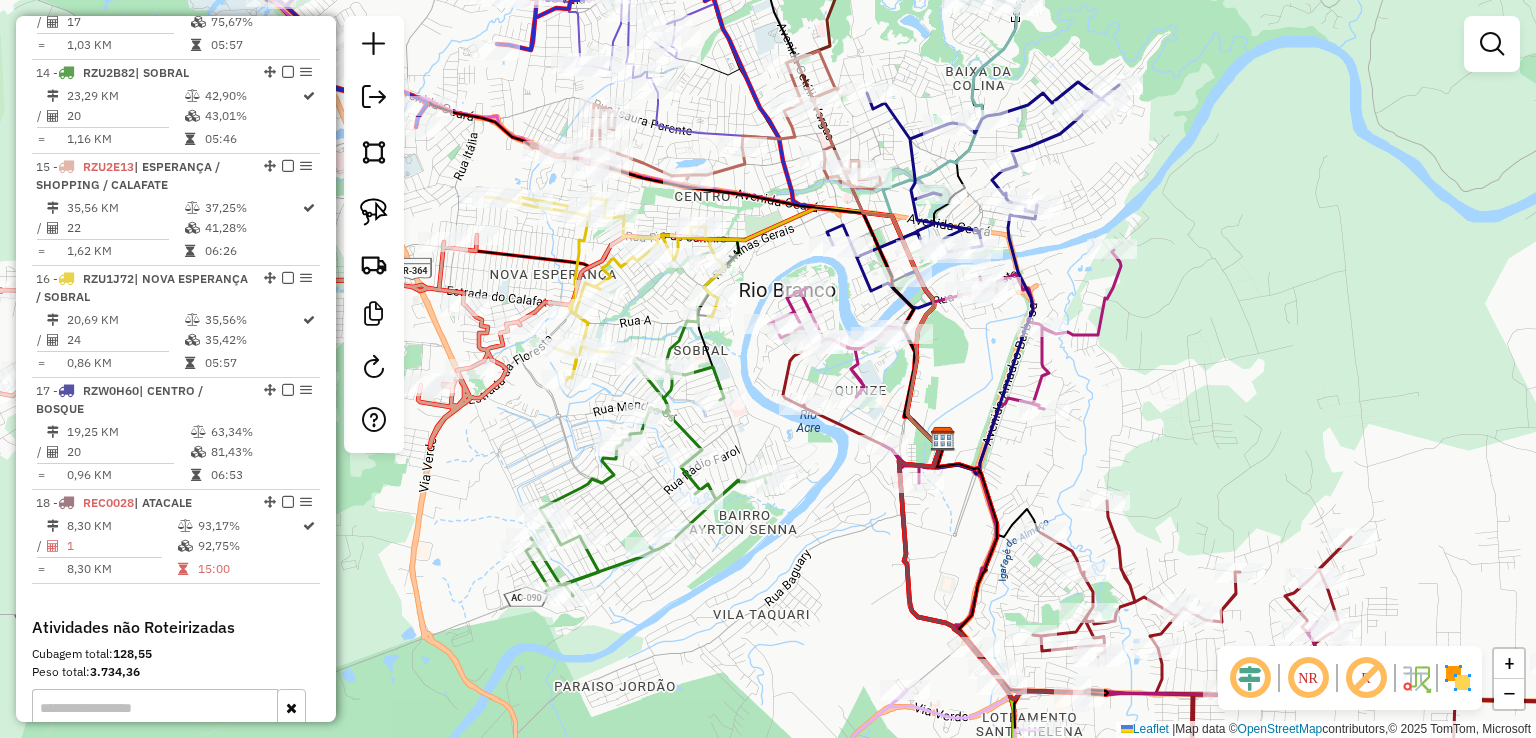 click 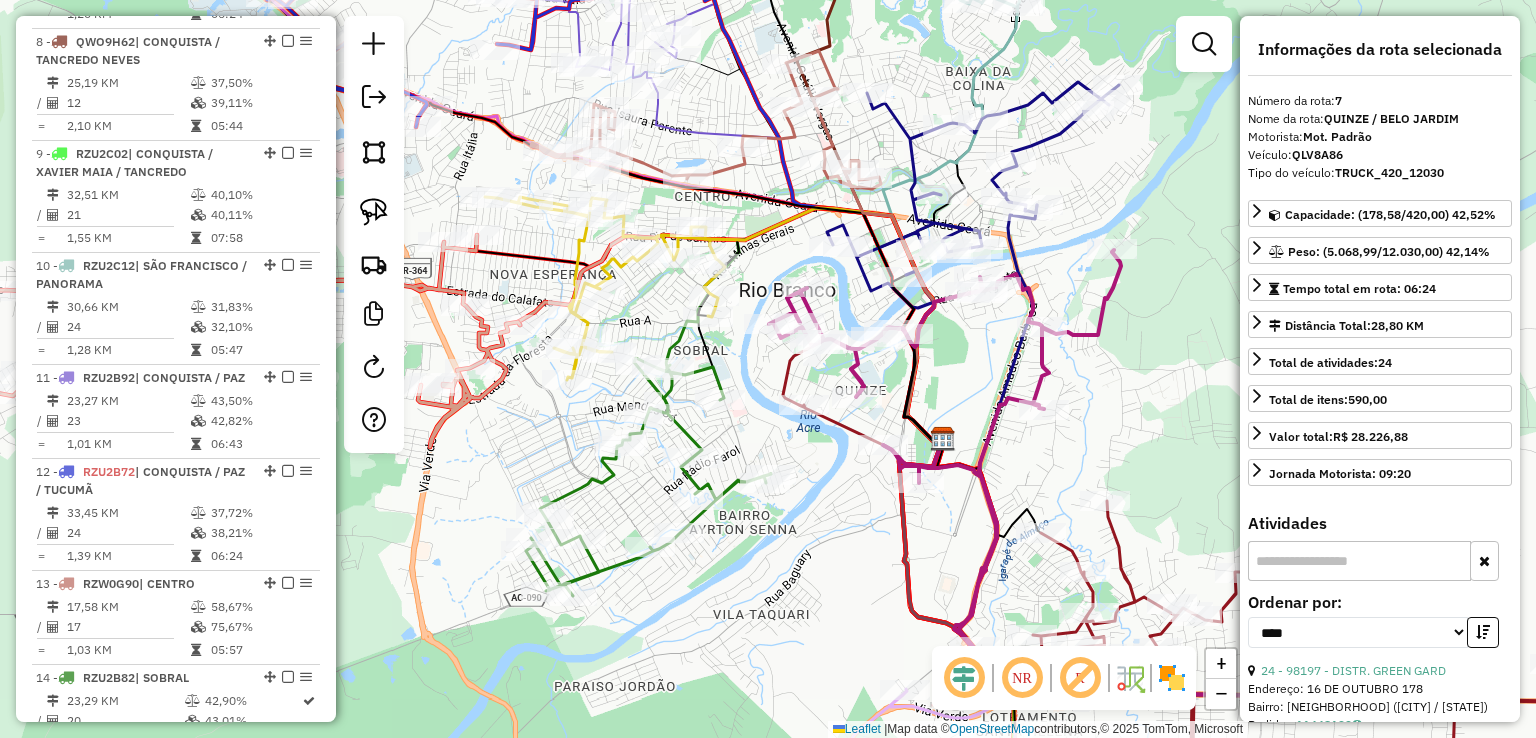 scroll, scrollTop: 1384, scrollLeft: 0, axis: vertical 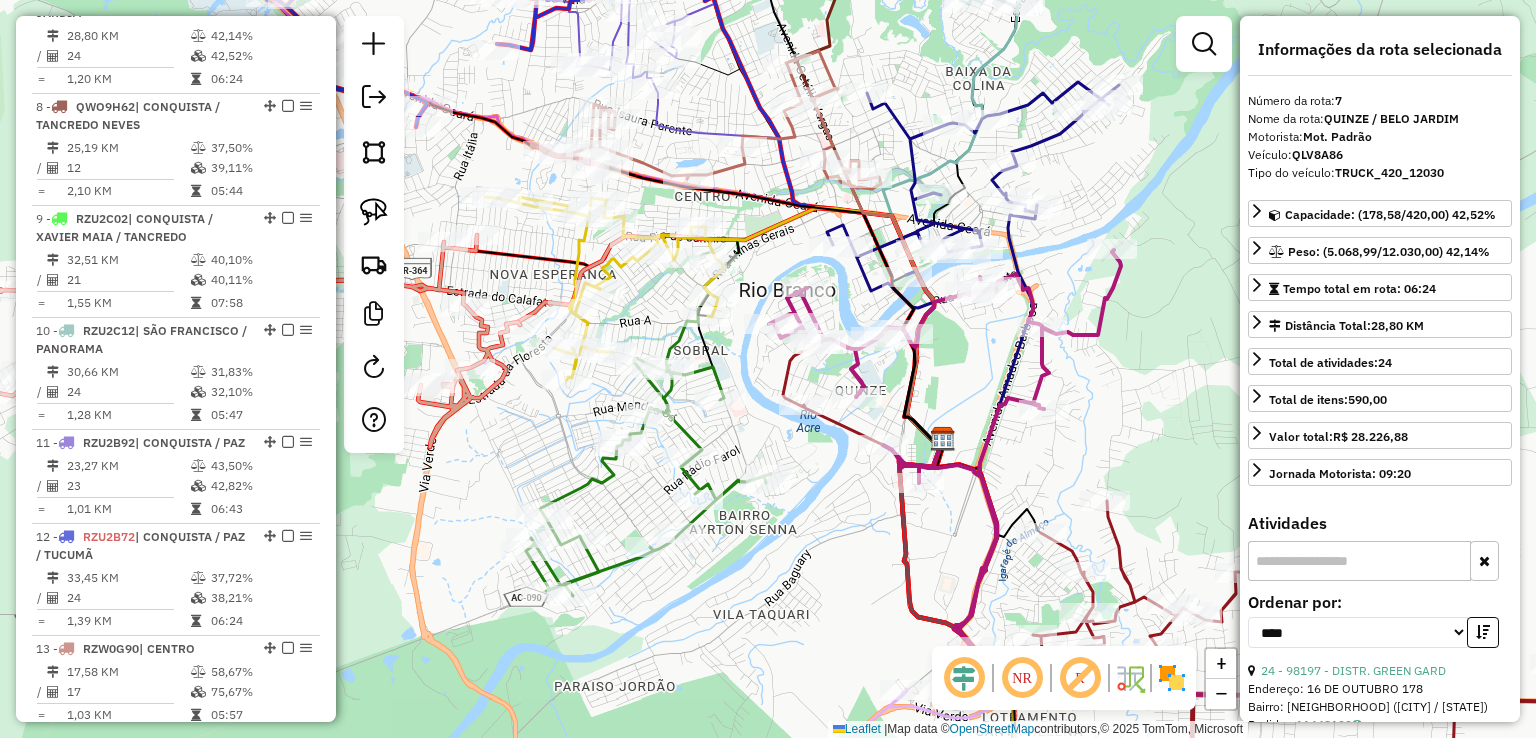 click on "Janela de atendimento Grade de atendimento Capacidade Transportadoras Veículos Cliente Pedidos  Rotas Selecione os dias de semana para filtrar as janelas de atendimento  Seg   Ter   Qua   Qui   Sex   Sáb   Dom  Informe o período da janela de atendimento: De: Até:  Filtrar exatamente a janela do cliente  Considerar janela de atendimento padrão  Selecione os dias de semana para filtrar as grades de atendimento  Seg   Ter   Qua   Qui   Sex   Sáb   Dom   Considerar clientes sem dia de atendimento cadastrado  Clientes fora do dia de atendimento selecionado Filtrar as atividades entre os valores definidos abaixo:  Peso mínimo:   Peso máximo:   Cubagem mínima:   Cubagem máxima:   De:   Até:  Filtrar as atividades entre o tempo de atendimento definido abaixo:  De:   Até:   Considerar capacidade total dos clientes não roteirizados Transportadora: Selecione um ou mais itens Tipo de veículo: Selecione um ou mais itens Veículo: Selecione um ou mais itens Motorista: Selecione um ou mais itens Nome: Rótulo:" 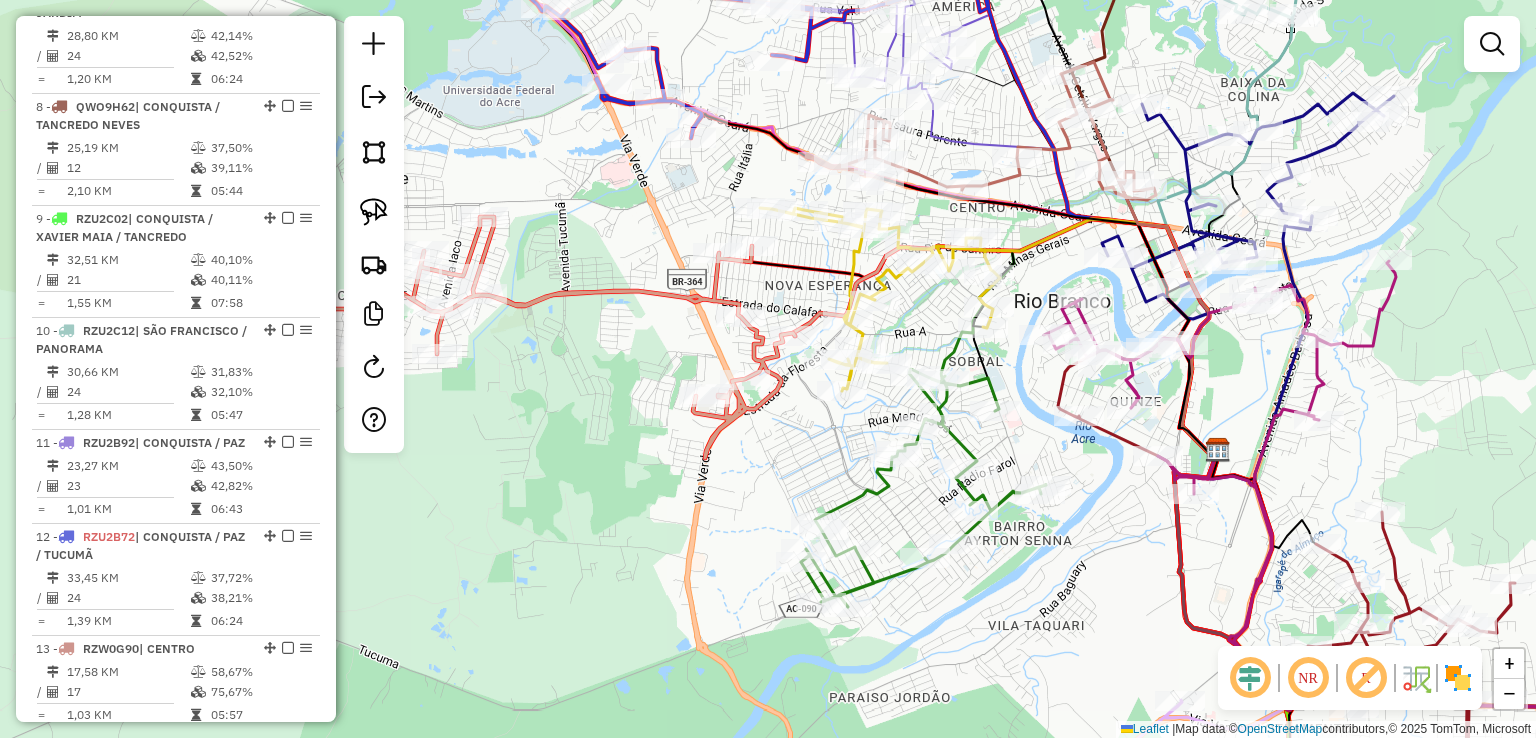 drag, startPoint x: 764, startPoint y: 616, endPoint x: 1039, endPoint y: 627, distance: 275.2199 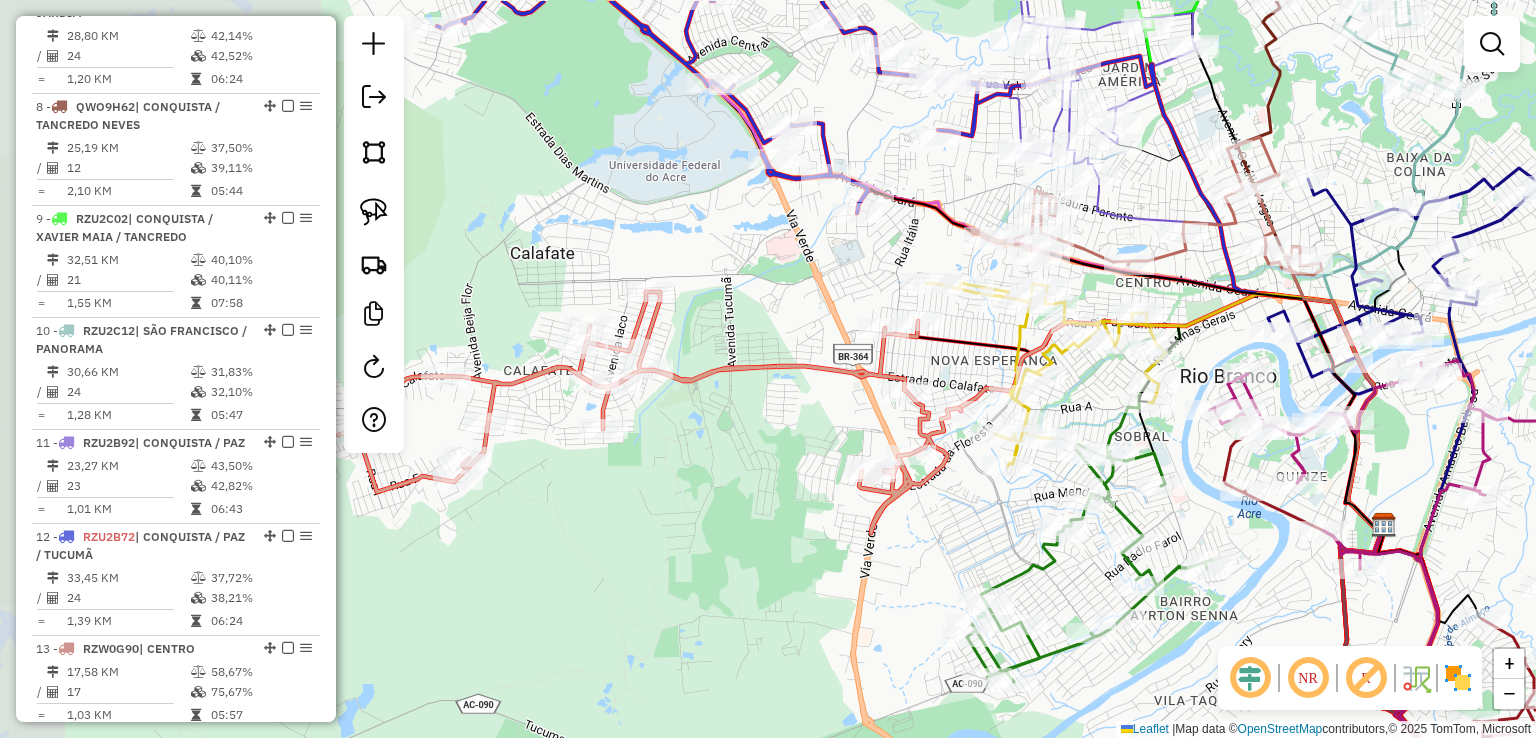 drag, startPoint x: 749, startPoint y: 468, endPoint x: 929, endPoint y: 544, distance: 195.3868 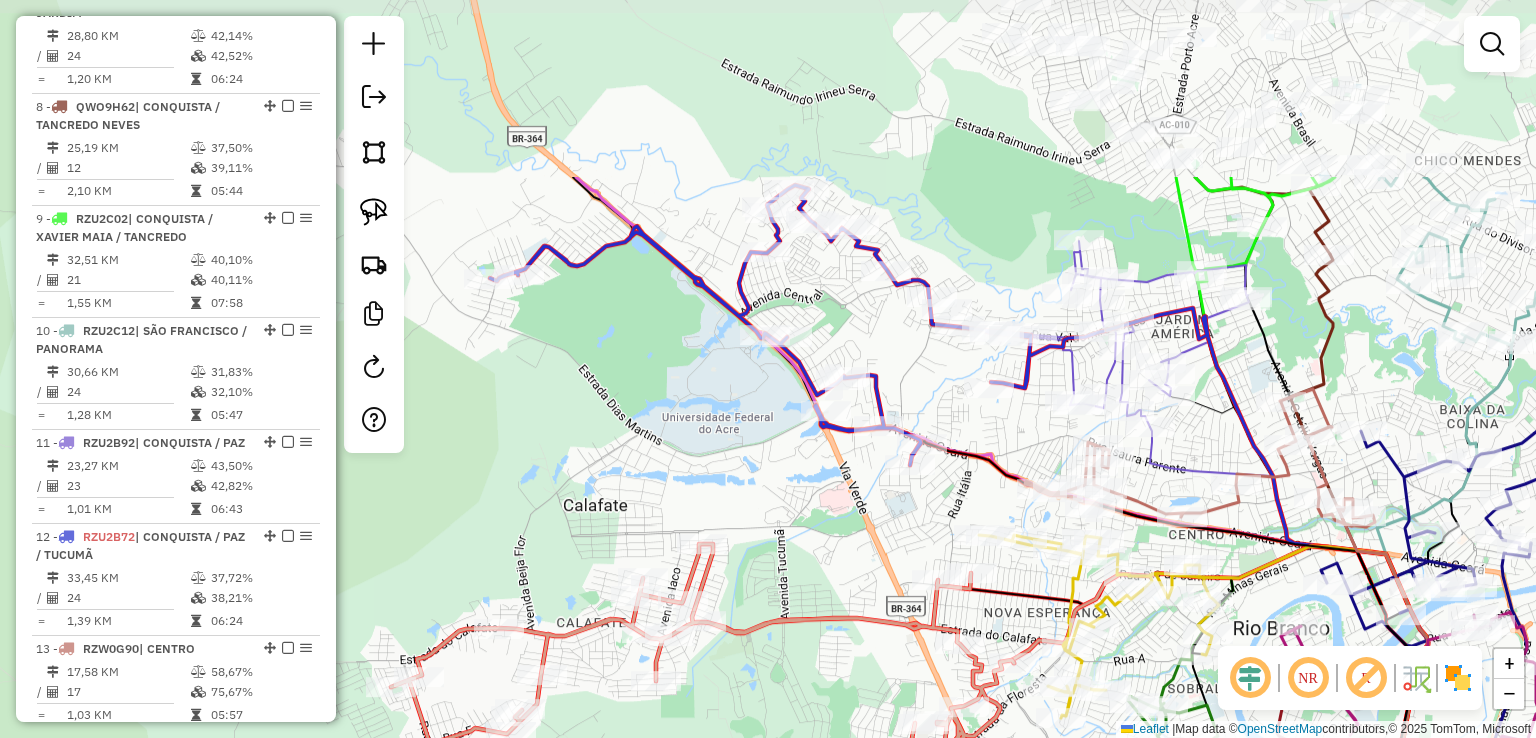 drag, startPoint x: 771, startPoint y: 265, endPoint x: 812, endPoint y: 456, distance: 195.35097 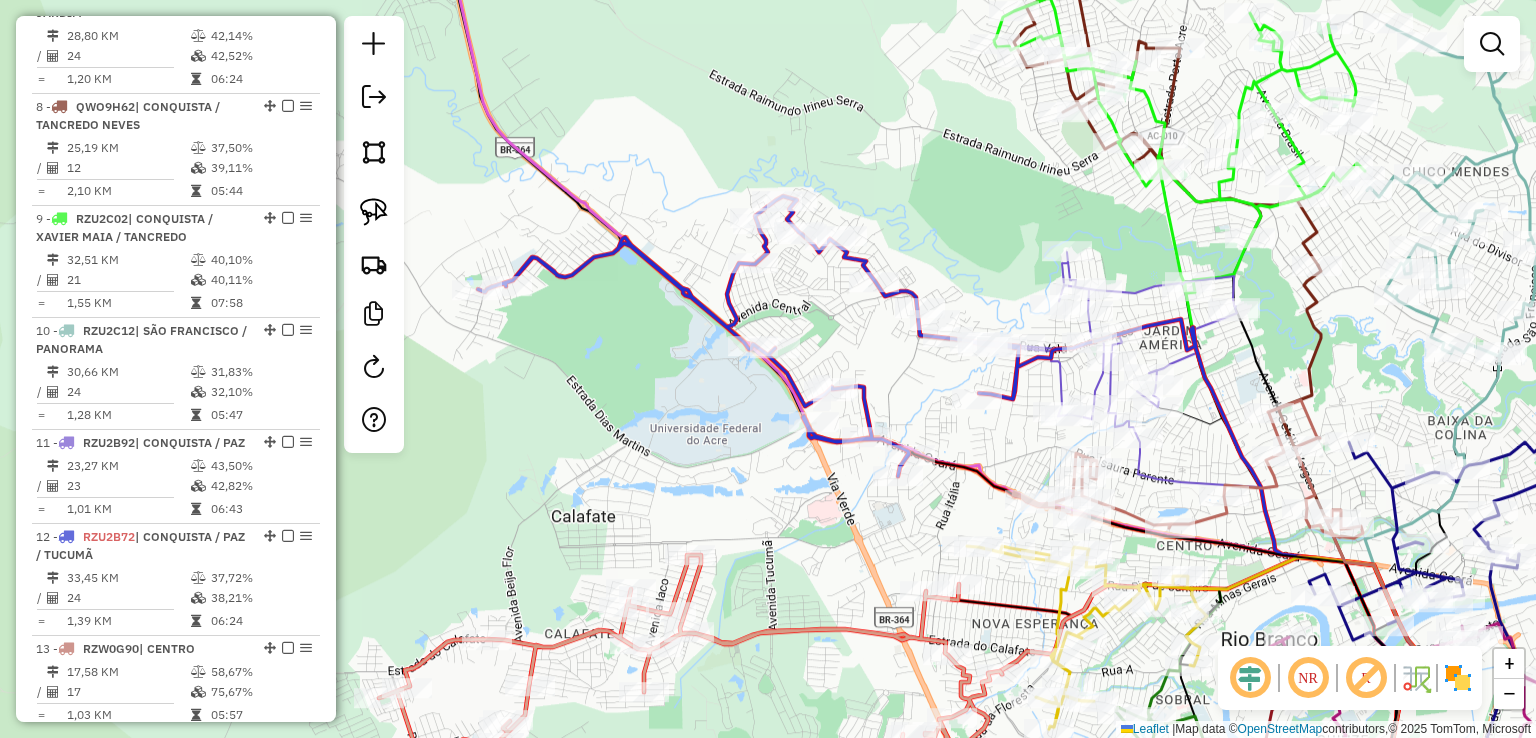 drag, startPoint x: 891, startPoint y: 316, endPoint x: 716, endPoint y: 357, distance: 179.7387 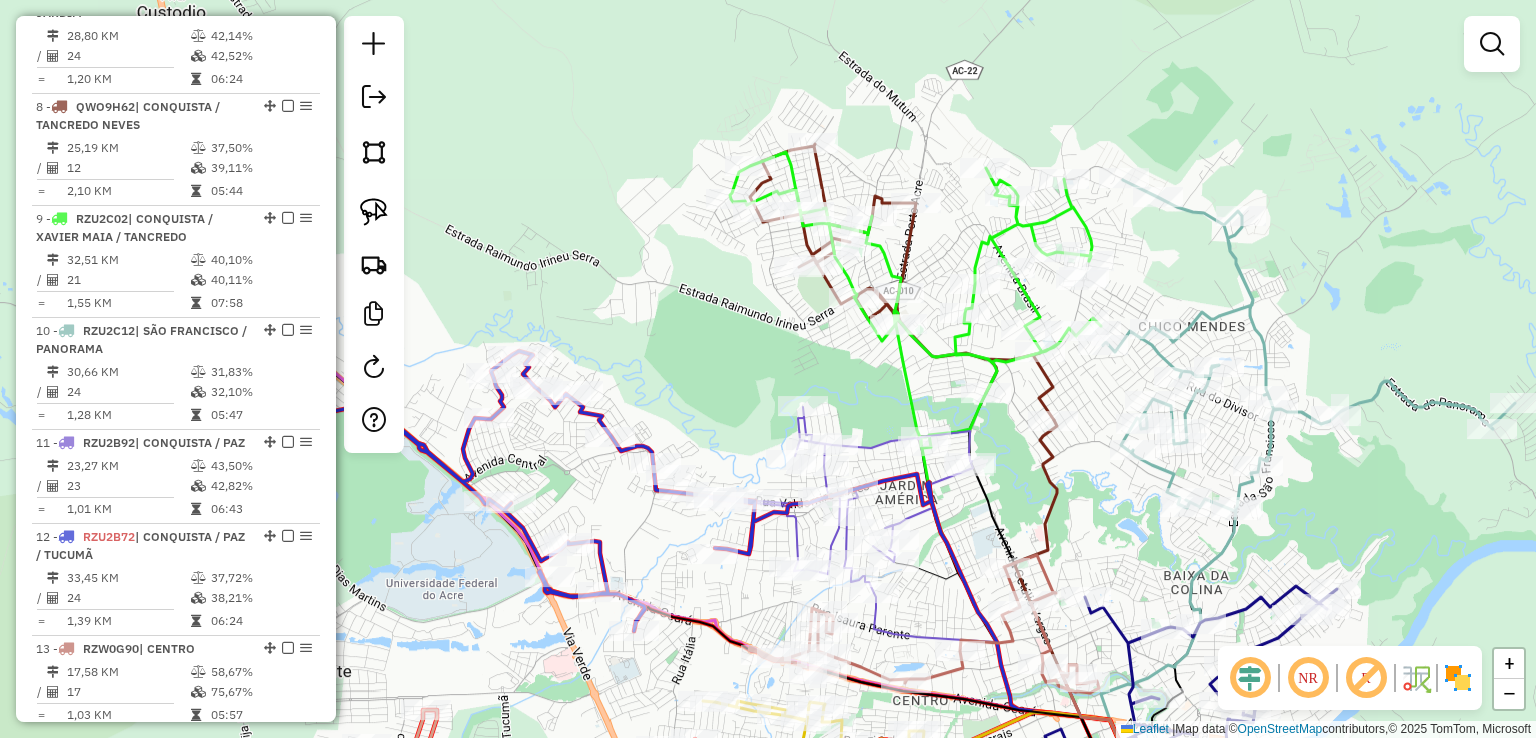 drag, startPoint x: 863, startPoint y: 165, endPoint x: 643, endPoint y: 360, distance: 293.9813 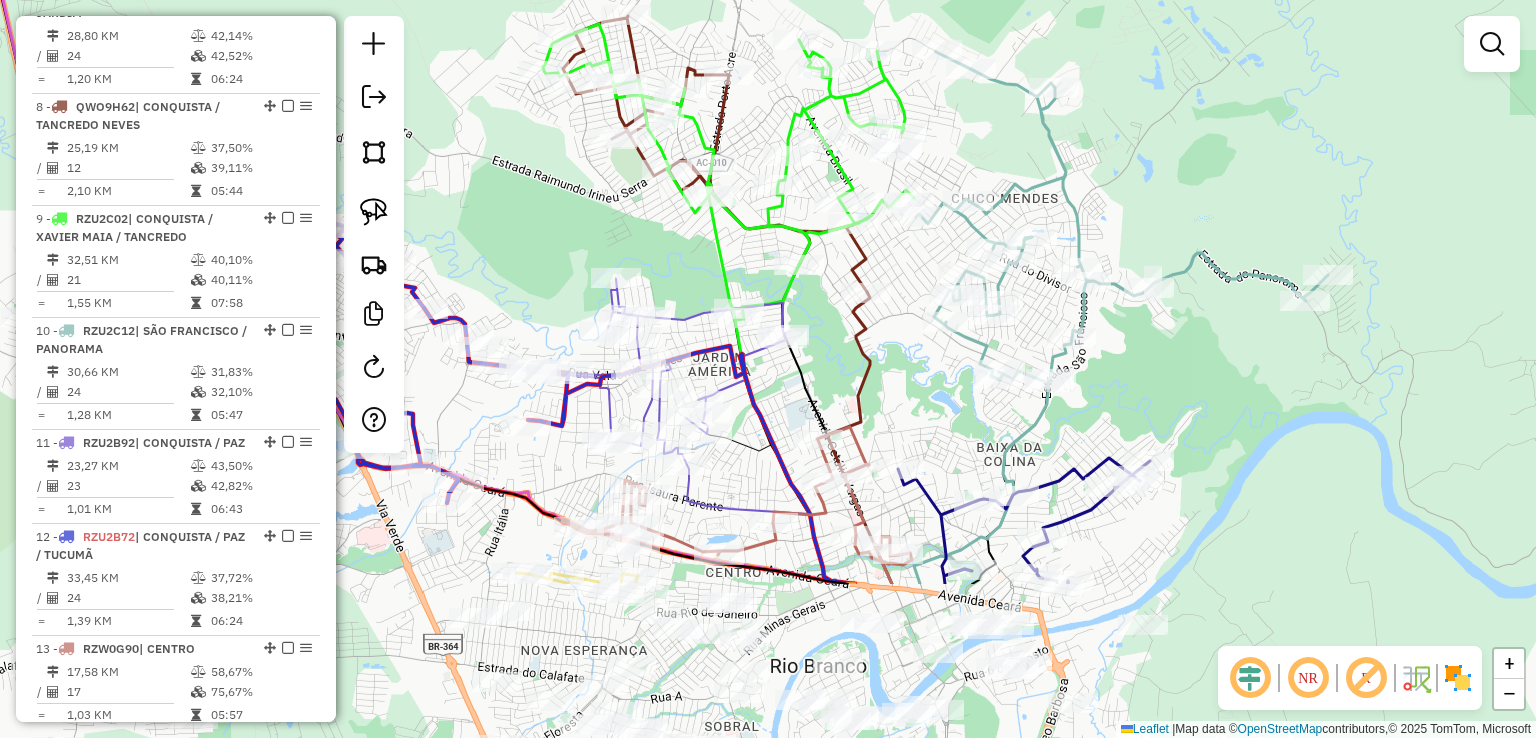 drag, startPoint x: 851, startPoint y: 554, endPoint x: 823, endPoint y: 166, distance: 389.009 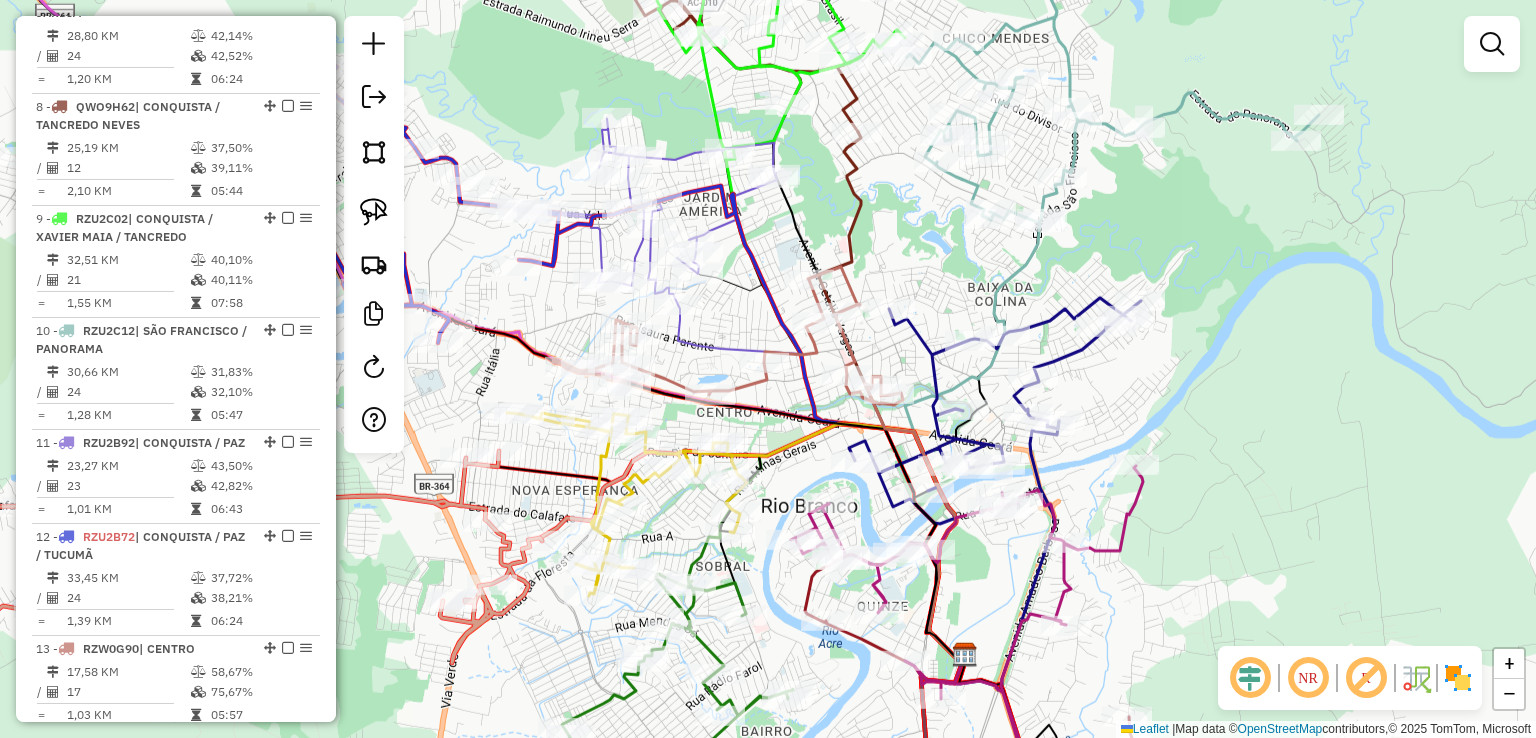 click 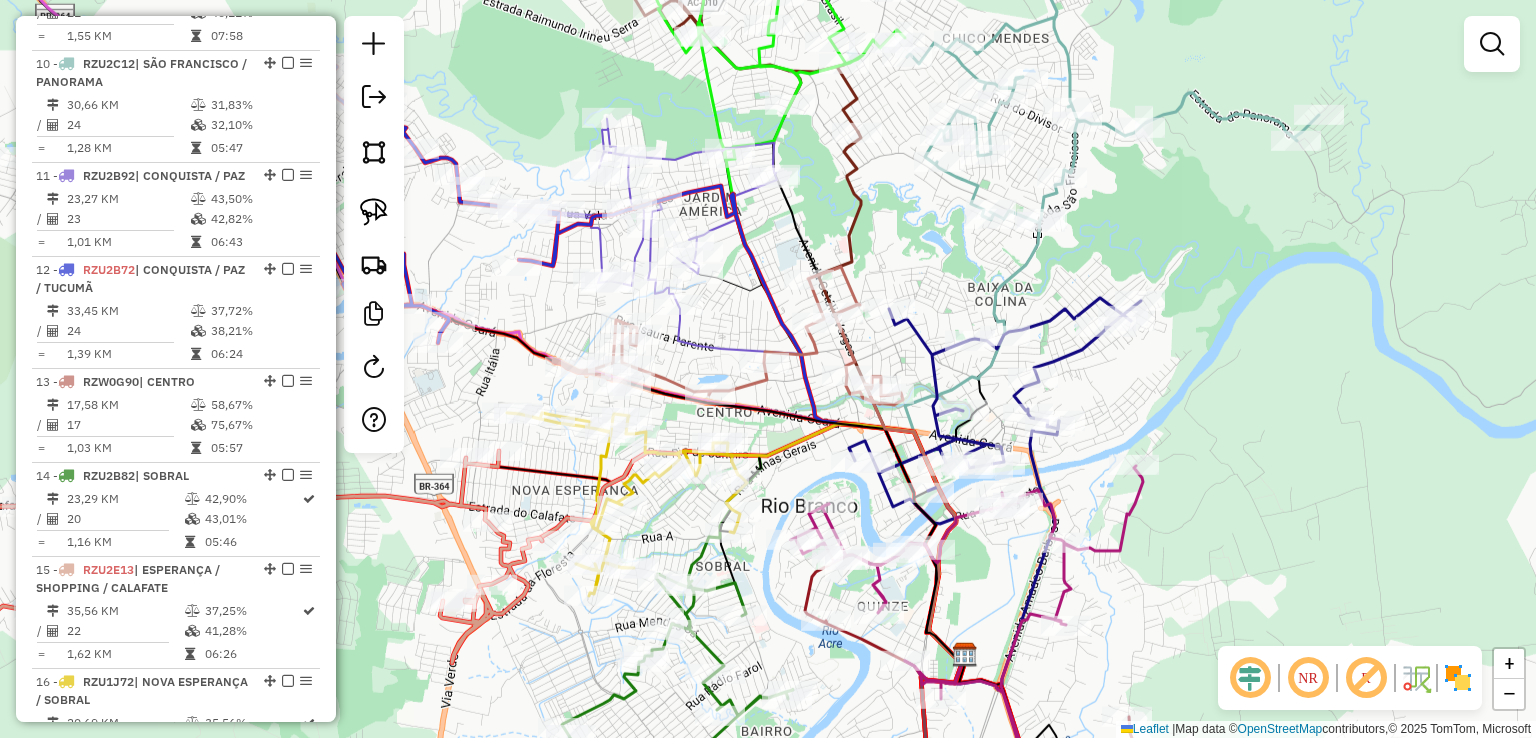 select on "*********" 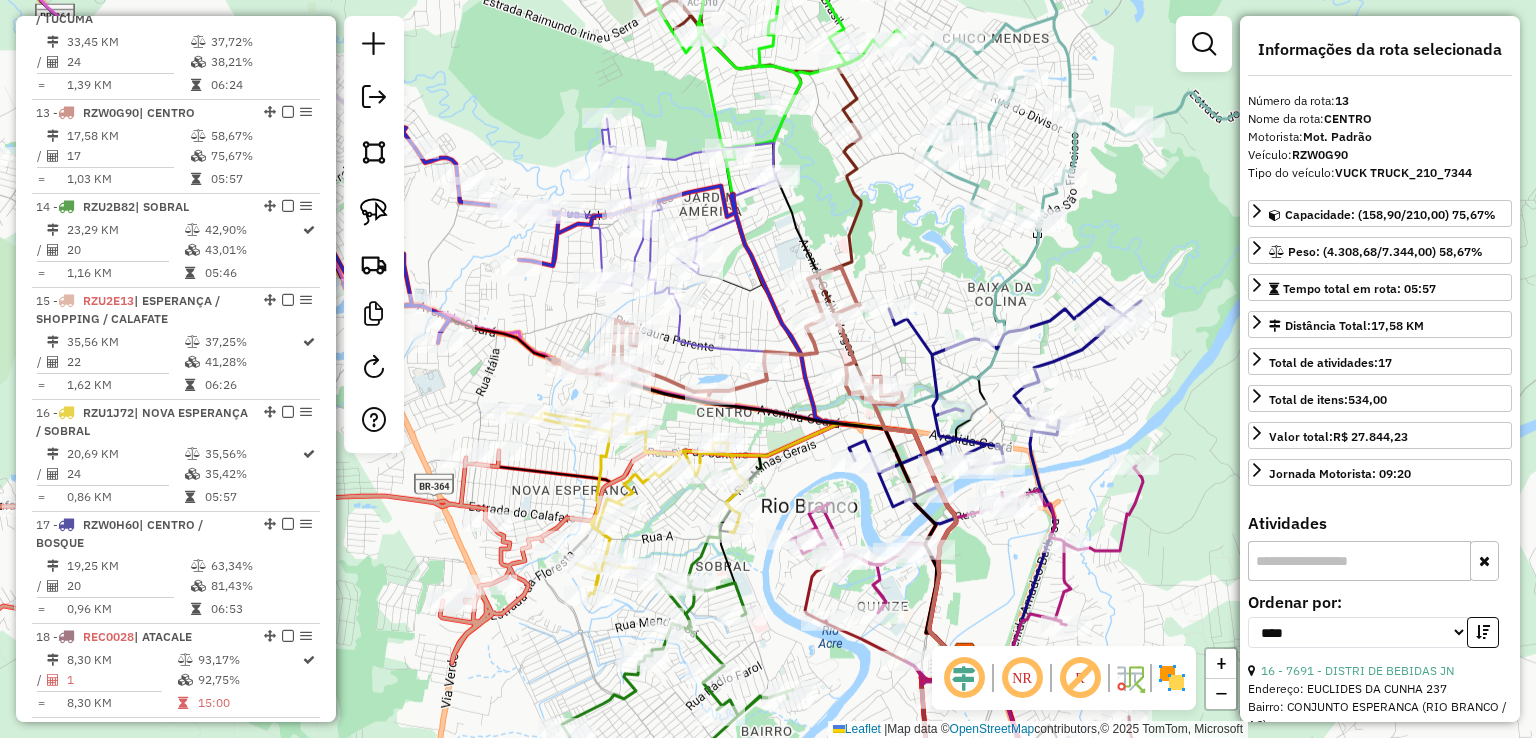 scroll, scrollTop: 2054, scrollLeft: 0, axis: vertical 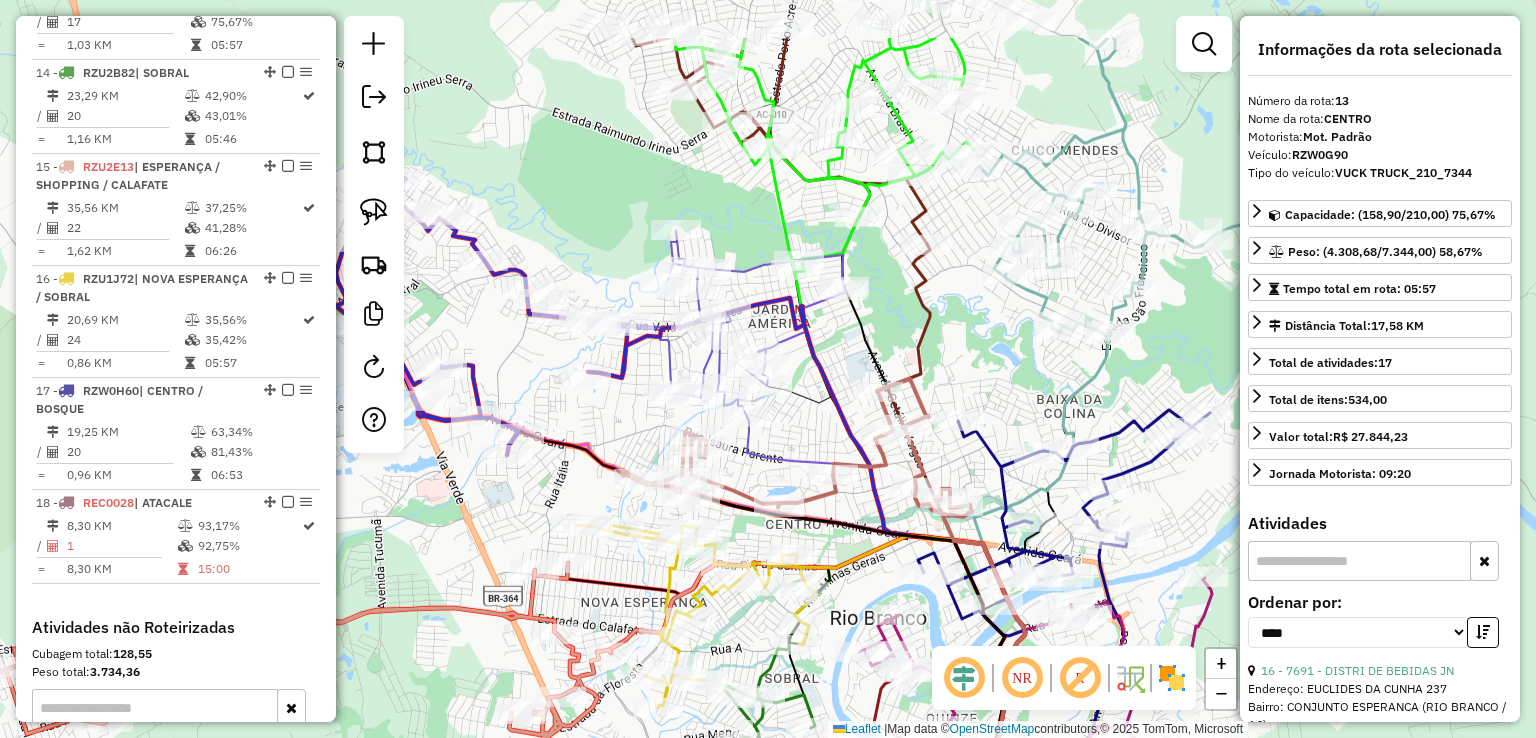 drag, startPoint x: 900, startPoint y: 273, endPoint x: 971, endPoint y: 388, distance: 135.15176 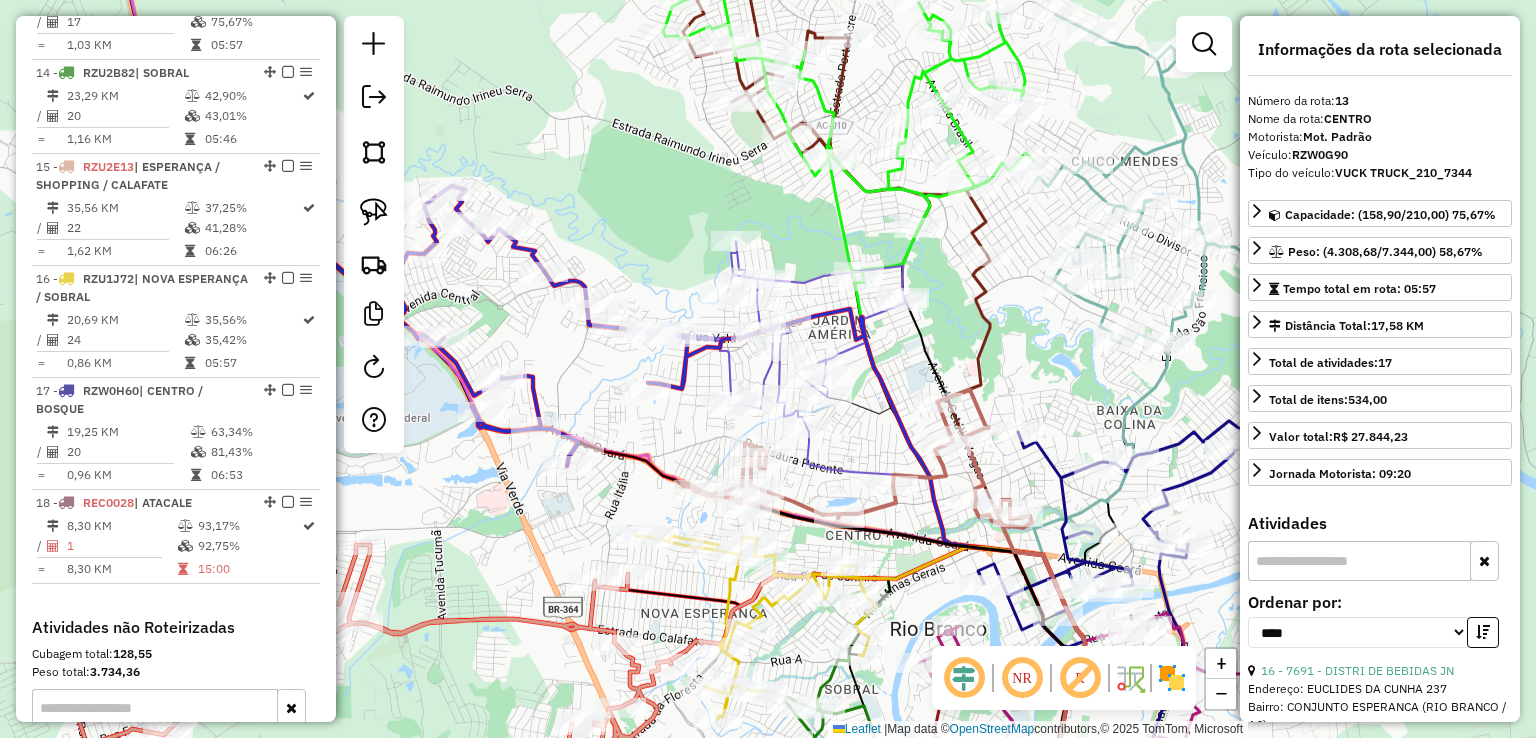 drag, startPoint x: 588, startPoint y: 179, endPoint x: 762, endPoint y: 195, distance: 174.73409 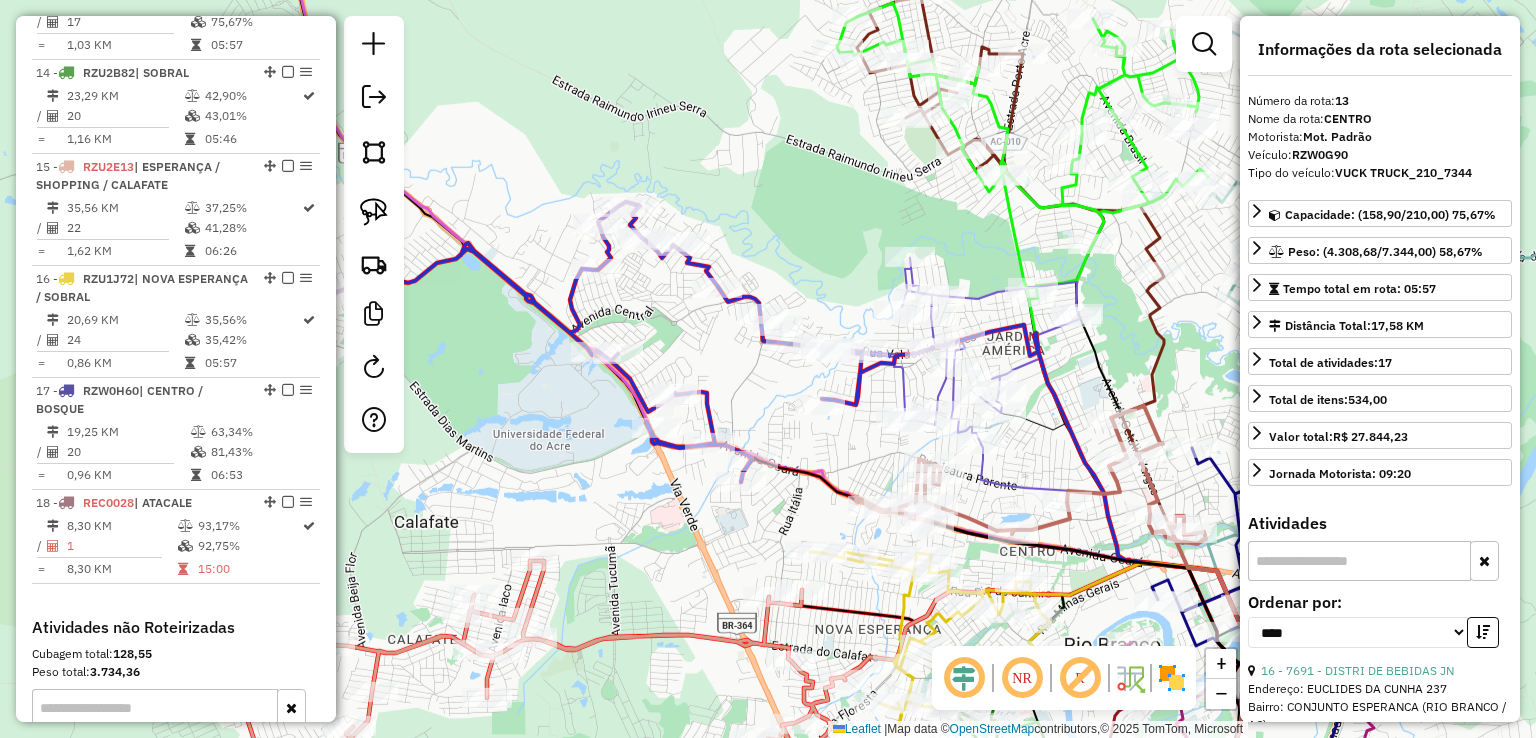 click 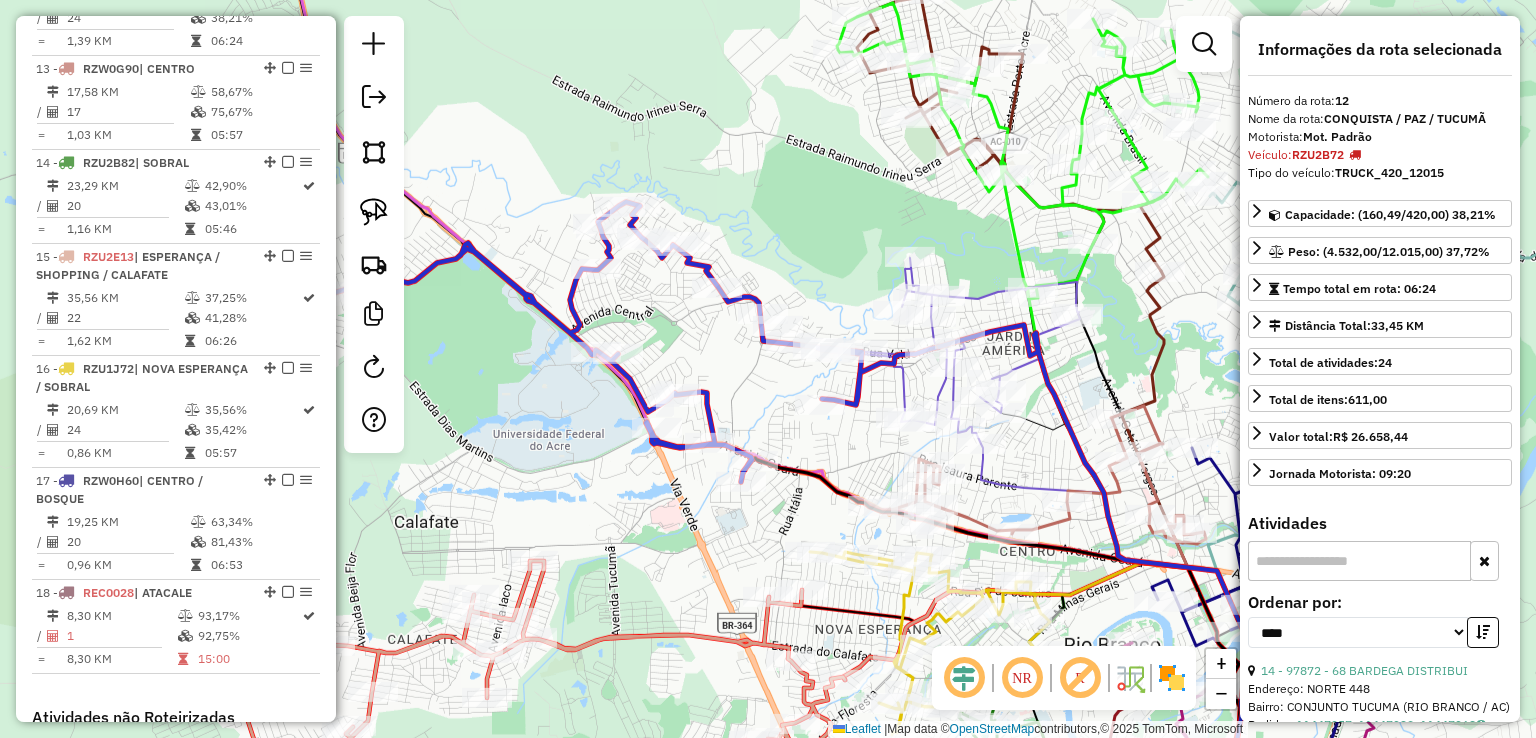 scroll, scrollTop: 1942, scrollLeft: 0, axis: vertical 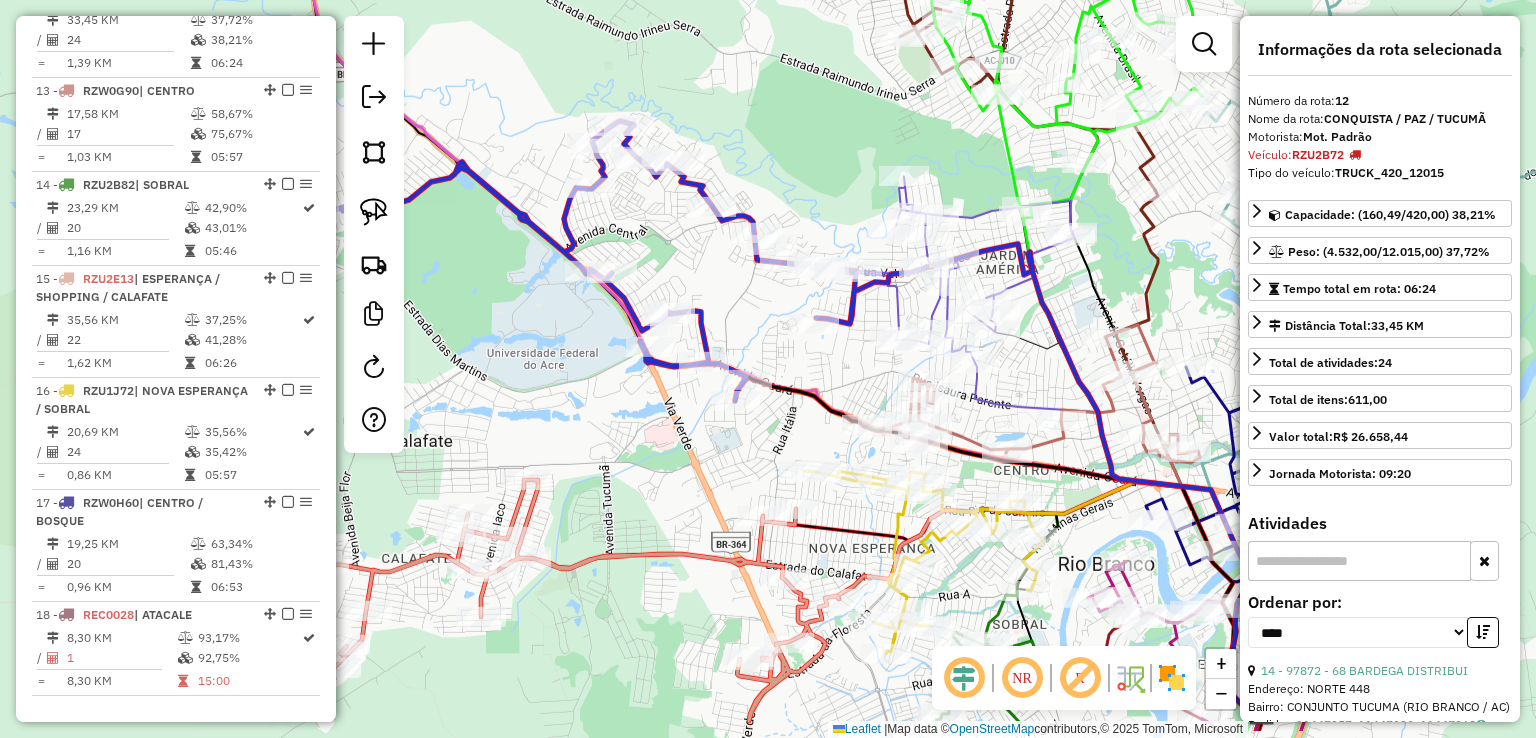 drag, startPoint x: 633, startPoint y: 317, endPoint x: 627, endPoint y: 237, distance: 80.224686 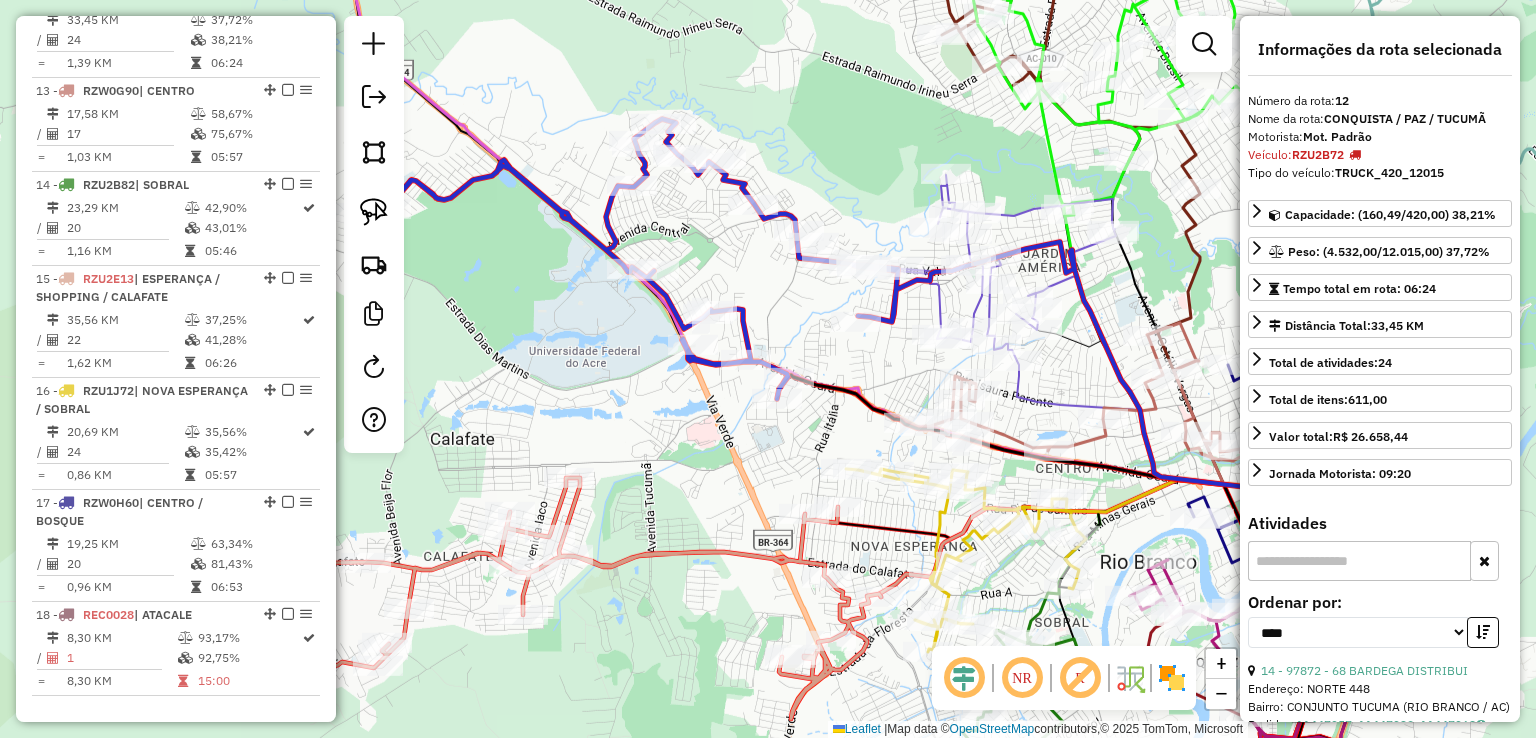 drag, startPoint x: 683, startPoint y: 262, endPoint x: 728, endPoint y: 259, distance: 45.099888 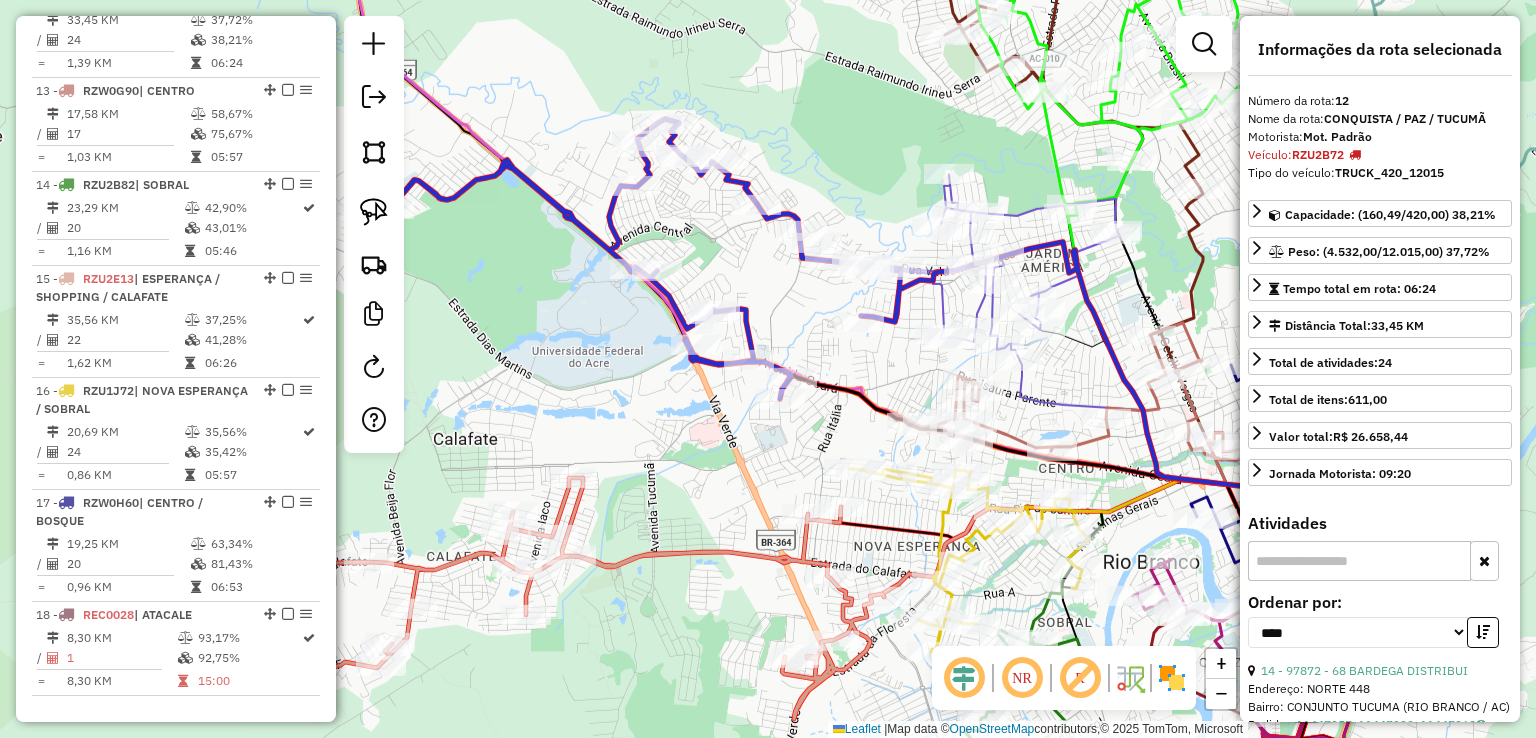 click 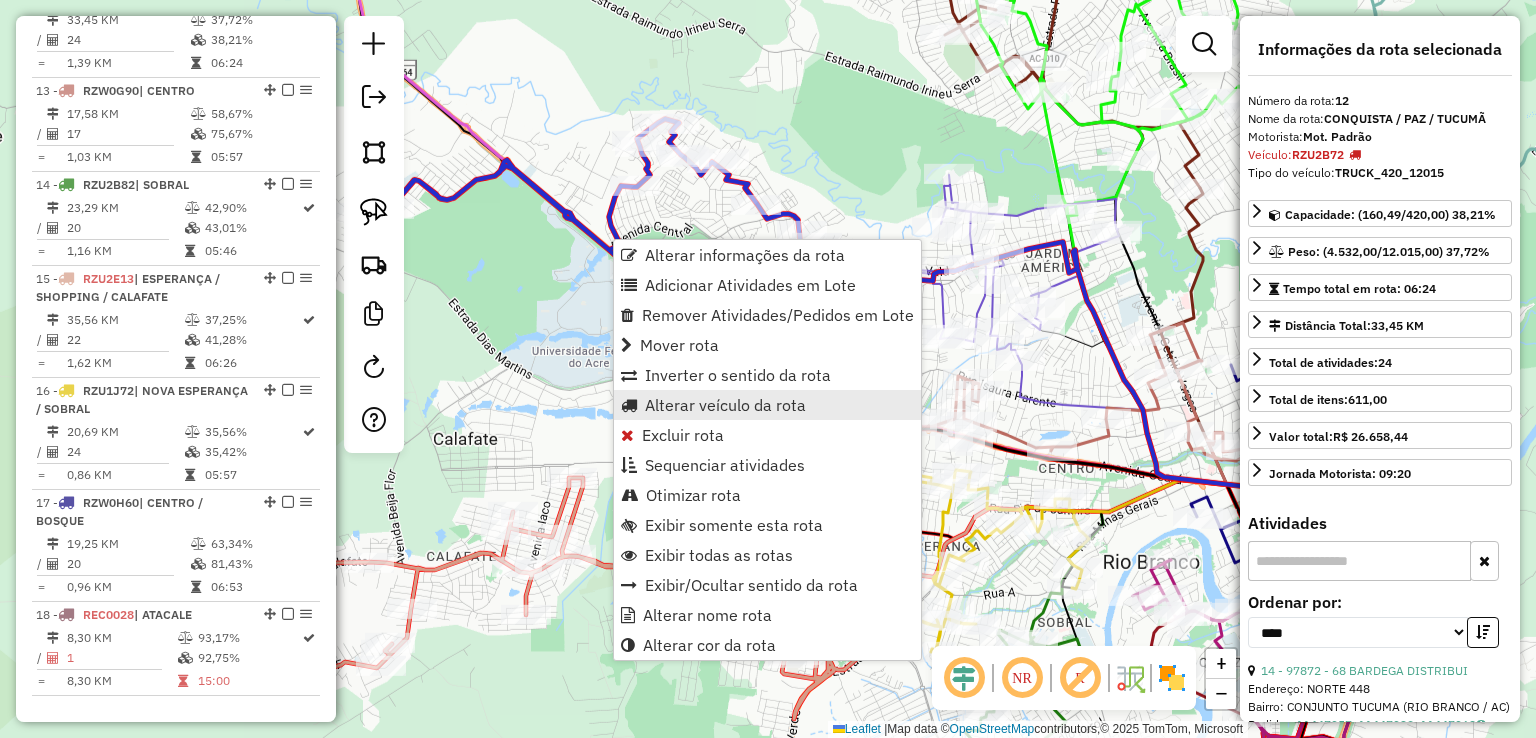 click on "Alterar veículo da rota" at bounding box center (725, 405) 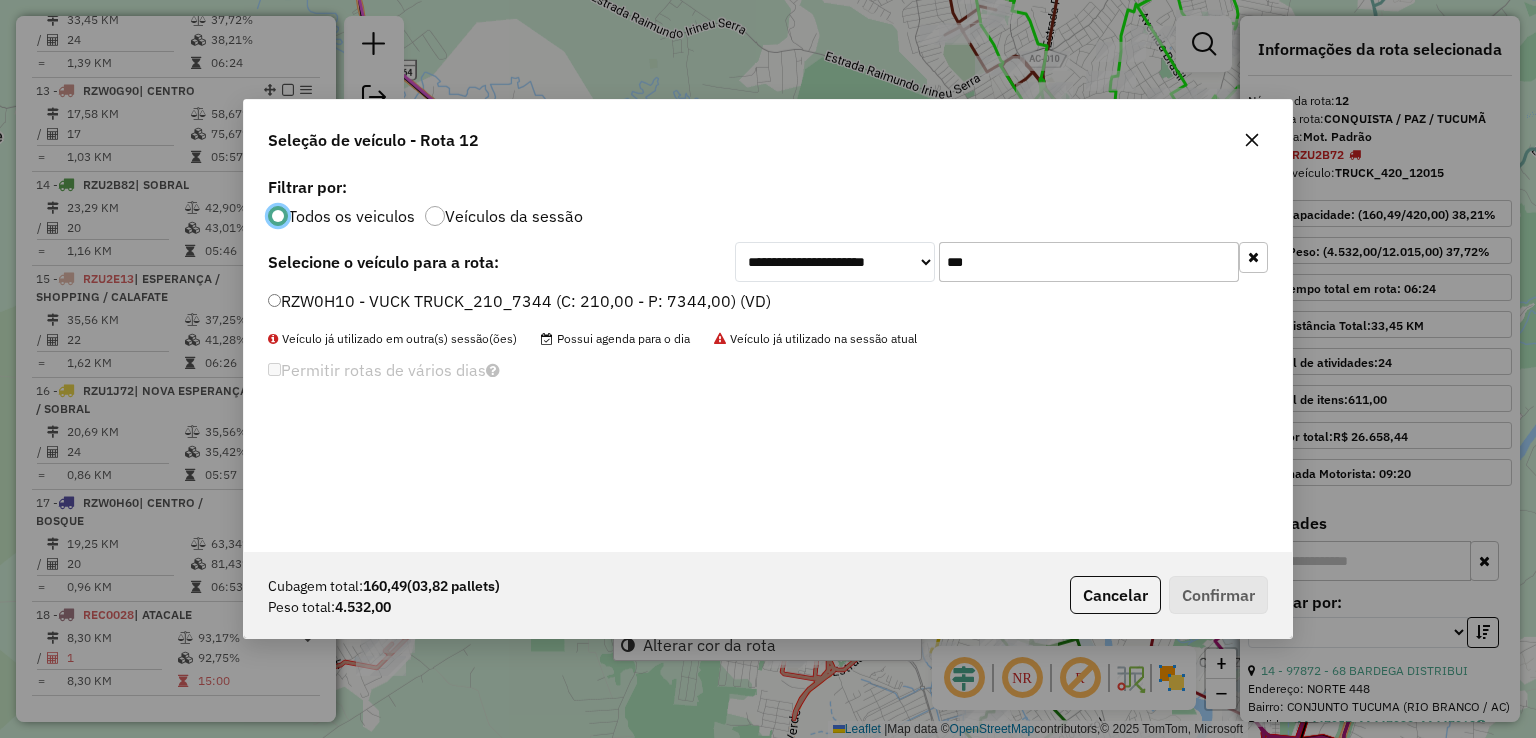 scroll, scrollTop: 10, scrollLeft: 6, axis: both 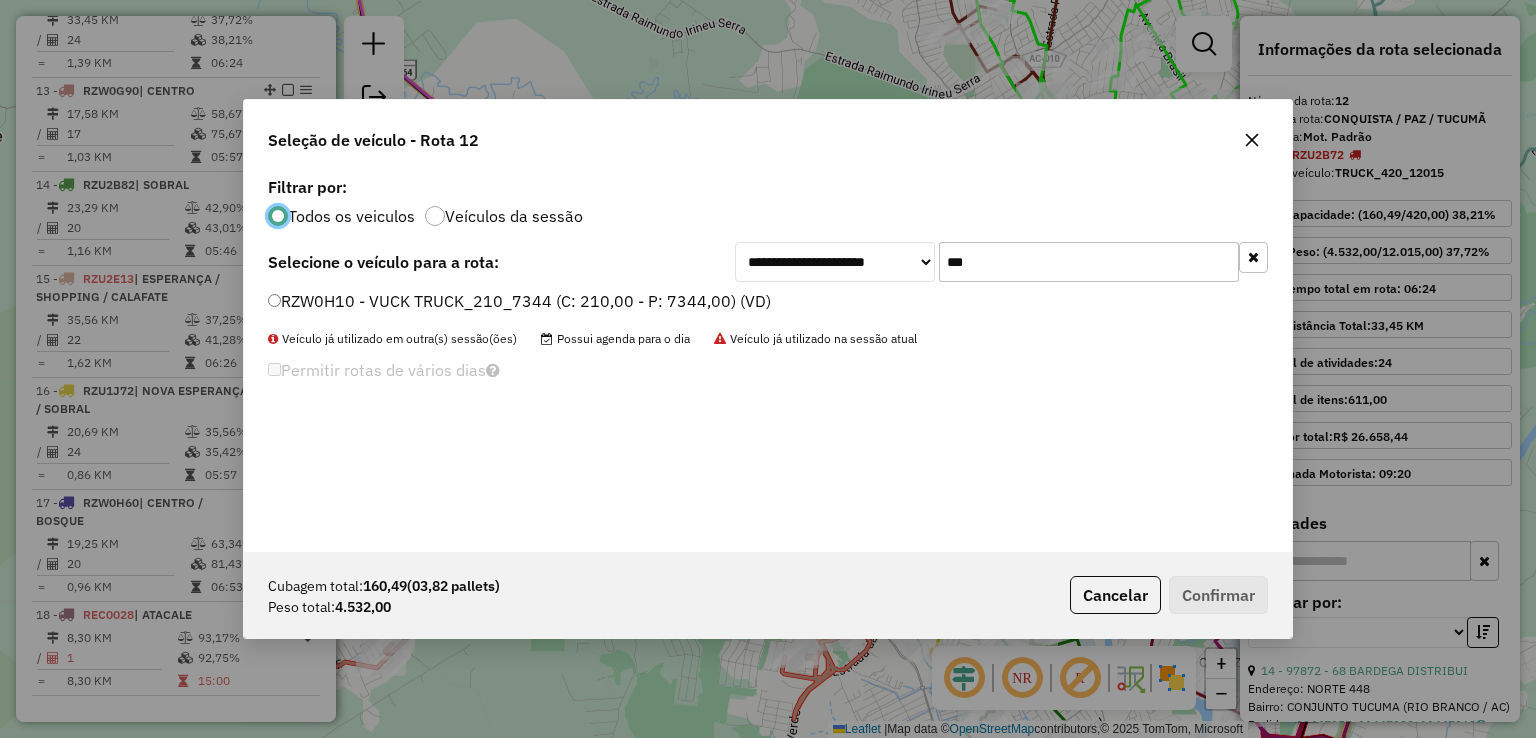 drag, startPoint x: 1002, startPoint y: 263, endPoint x: 977, endPoint y: 267, distance: 25.317978 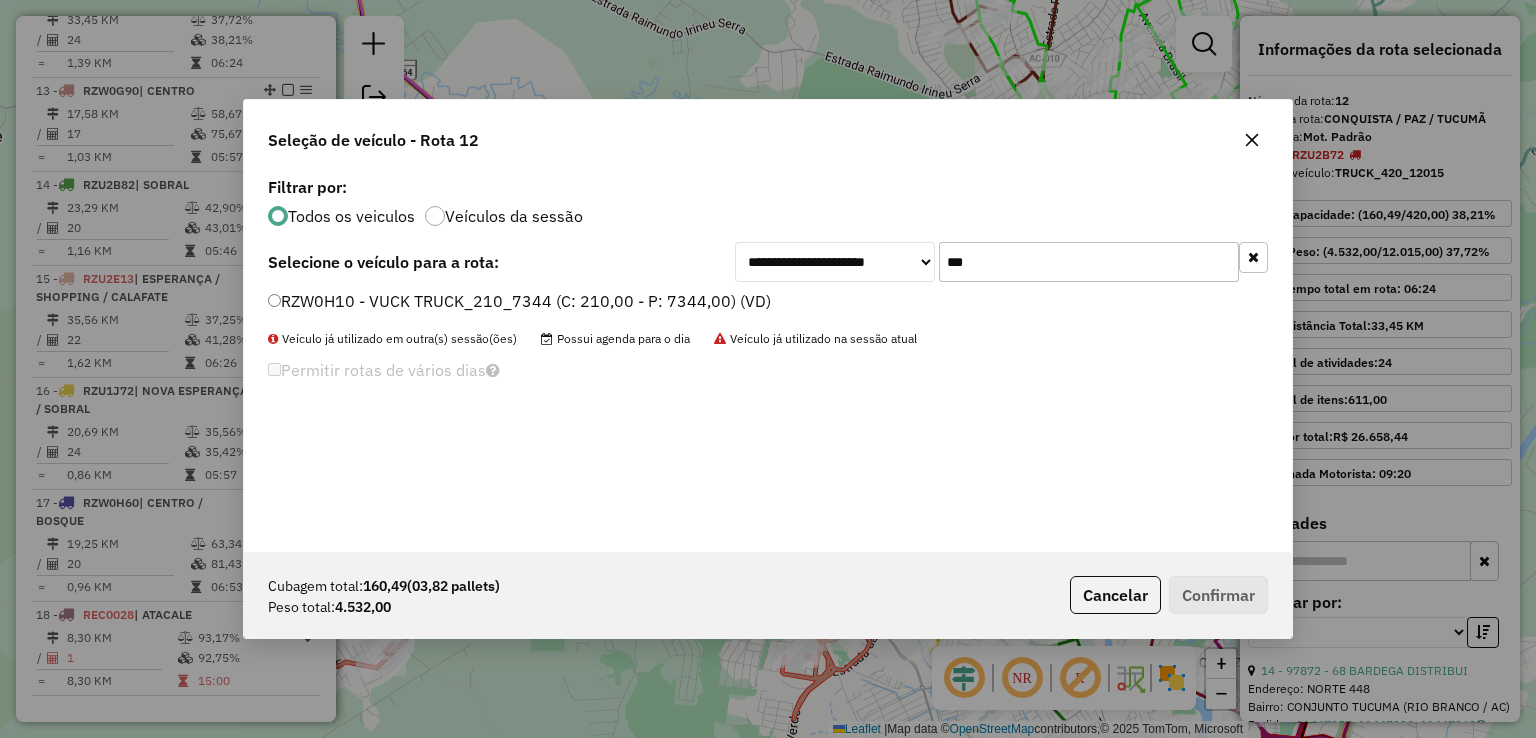 click on "RZW0H10 - VUCK TRUCK_210_7344 (C: 210,00 - P: 7344,00) (VD)" 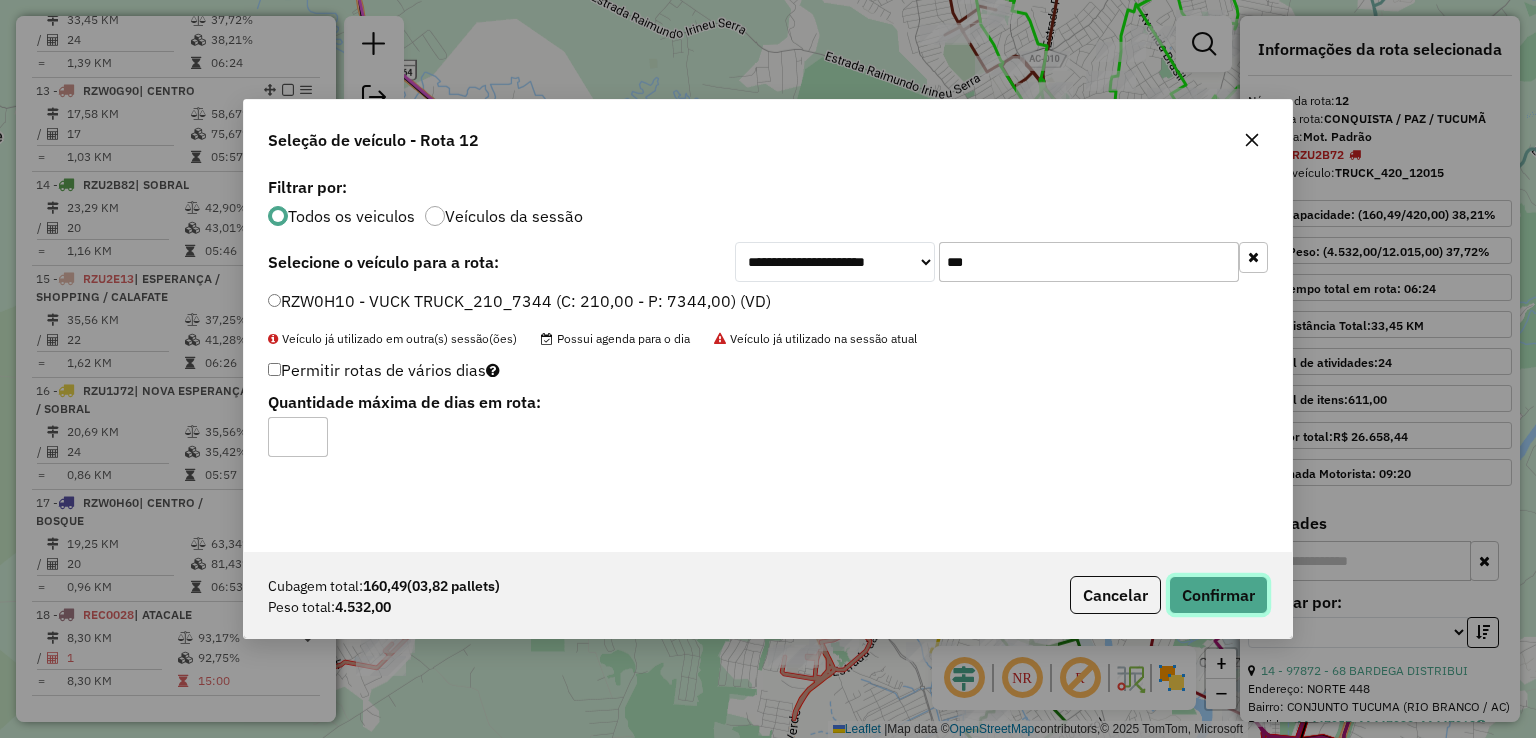 click on "Confirmar" 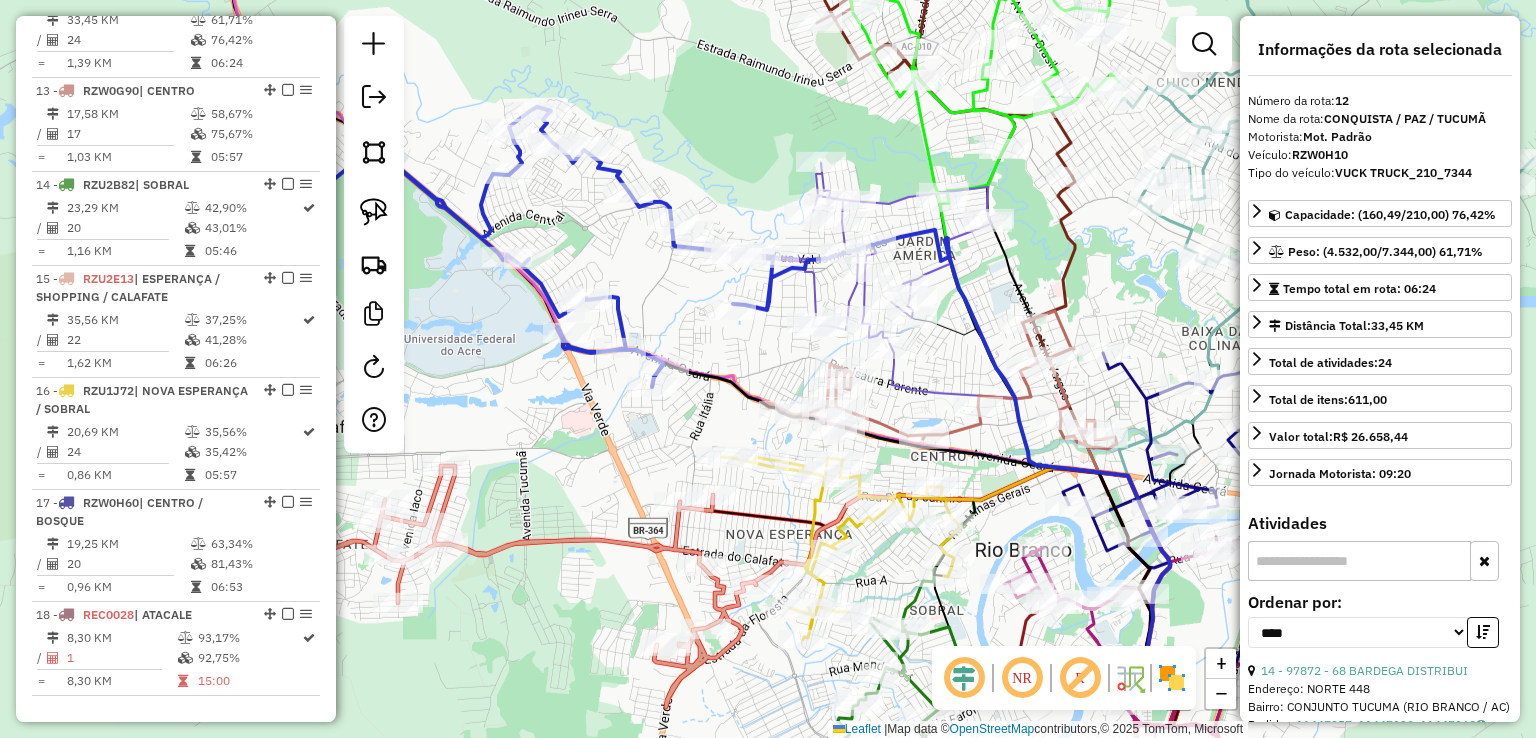 drag, startPoint x: 878, startPoint y: 149, endPoint x: 750, endPoint y: 137, distance: 128.56126 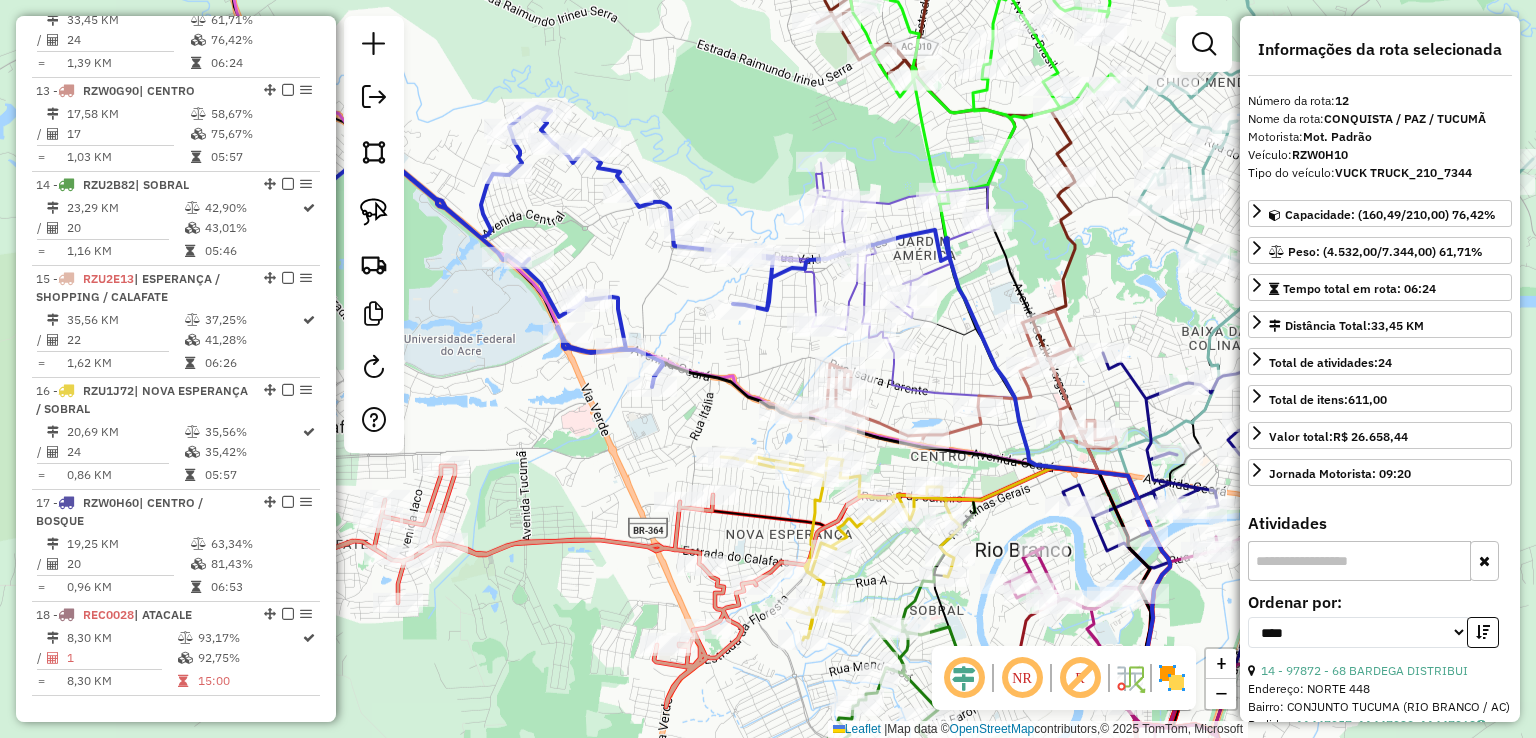 click on "Janela de atendimento Grade de atendimento Capacidade Transportadoras Veículos Cliente Pedidos  Rotas Selecione os dias de semana para filtrar as janelas de atendimento  Seg   Ter   Qua   Qui   Sex   Sáb   Dom  Informe o período da janela de atendimento: De: Até:  Filtrar exatamente a janela do cliente  Considerar janela de atendimento padrão  Selecione os dias de semana para filtrar as grades de atendimento  Seg   Ter   Qua   Qui   Sex   Sáb   Dom   Considerar clientes sem dia de atendimento cadastrado  Clientes fora do dia de atendimento selecionado Filtrar as atividades entre os valores definidos abaixo:  Peso mínimo:   Peso máximo:   Cubagem mínima:   Cubagem máxima:   De:   Até:  Filtrar as atividades entre o tempo de atendimento definido abaixo:  De:   Até:   Considerar capacidade total dos clientes não roteirizados Transportadora: Selecione um ou mais itens Tipo de veículo: Selecione um ou mais itens Veículo: Selecione um ou mais itens Motorista: Selecione um ou mais itens Nome: Rótulo:" 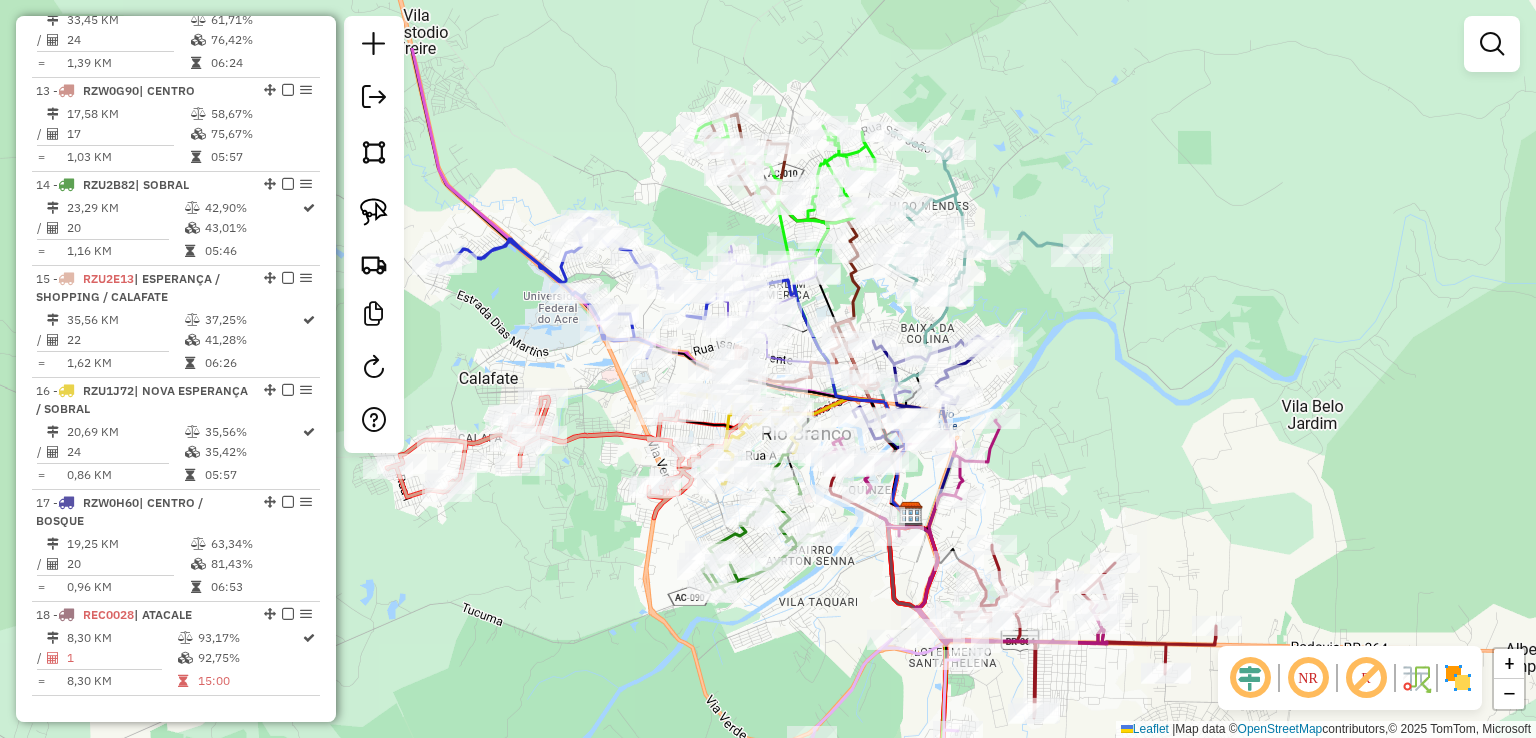 drag, startPoint x: 1199, startPoint y: 81, endPoint x: 1173, endPoint y: 201, distance: 122.78436 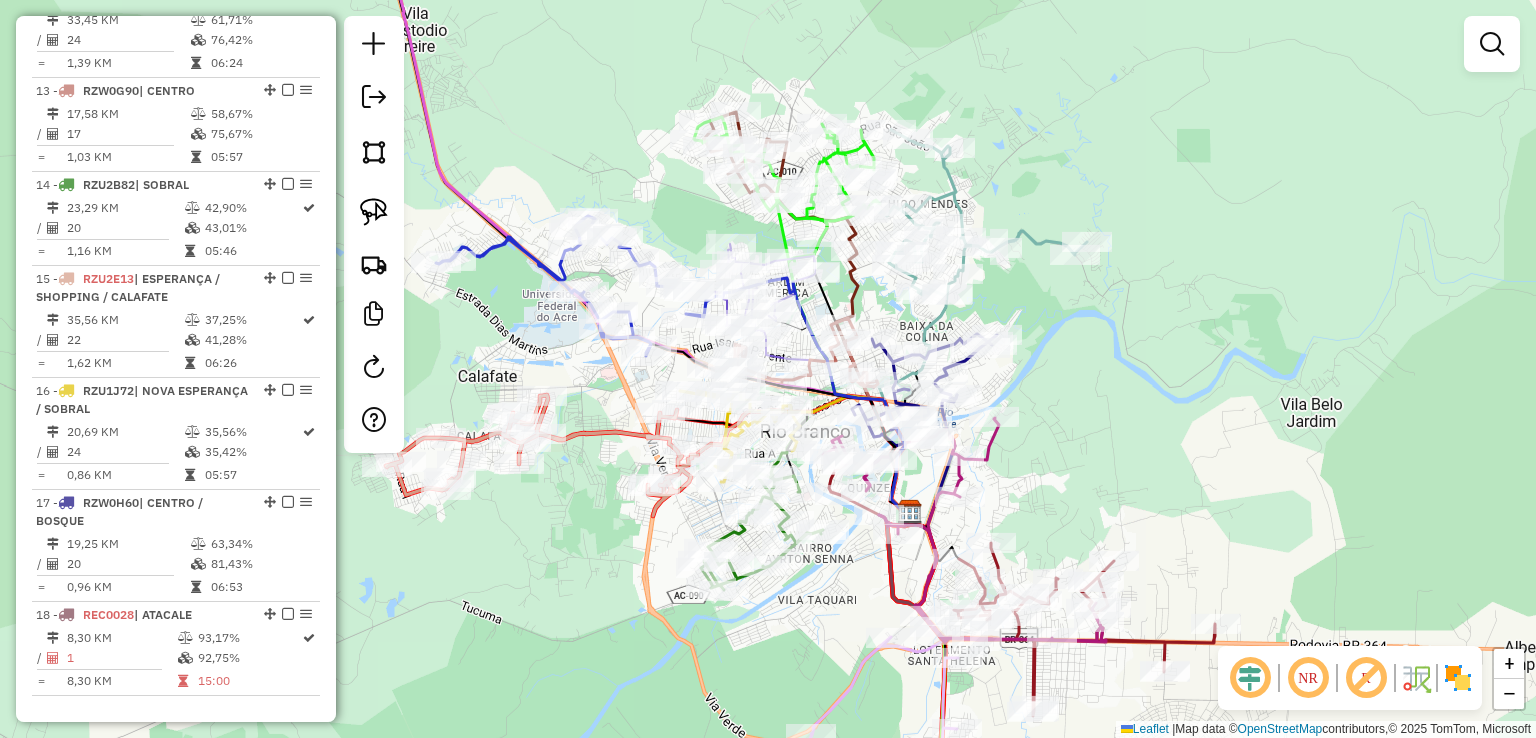drag, startPoint x: 596, startPoint y: 71, endPoint x: 754, endPoint y: 236, distance: 228.44911 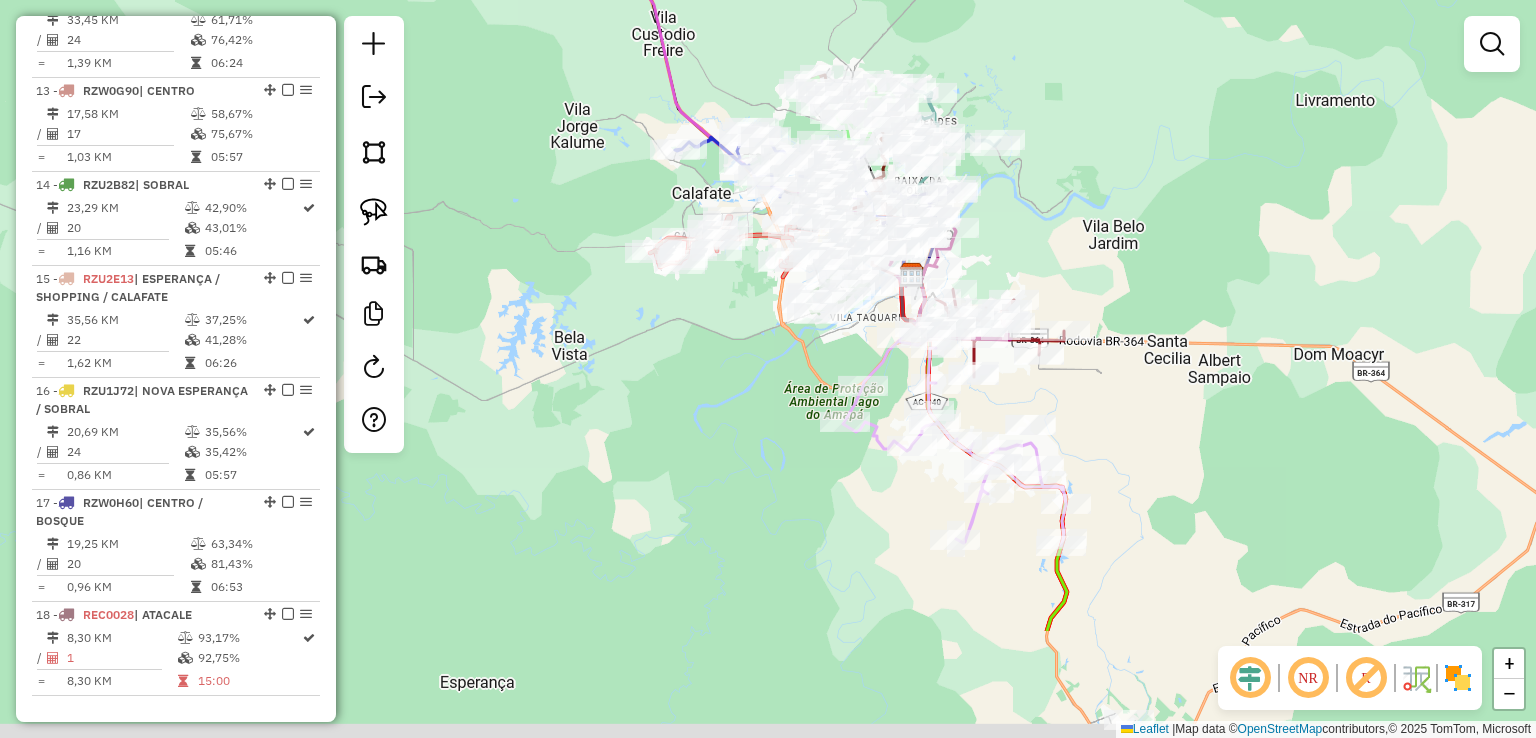 drag, startPoint x: 1161, startPoint y: 175, endPoint x: 1087, endPoint y: 113, distance: 96.540146 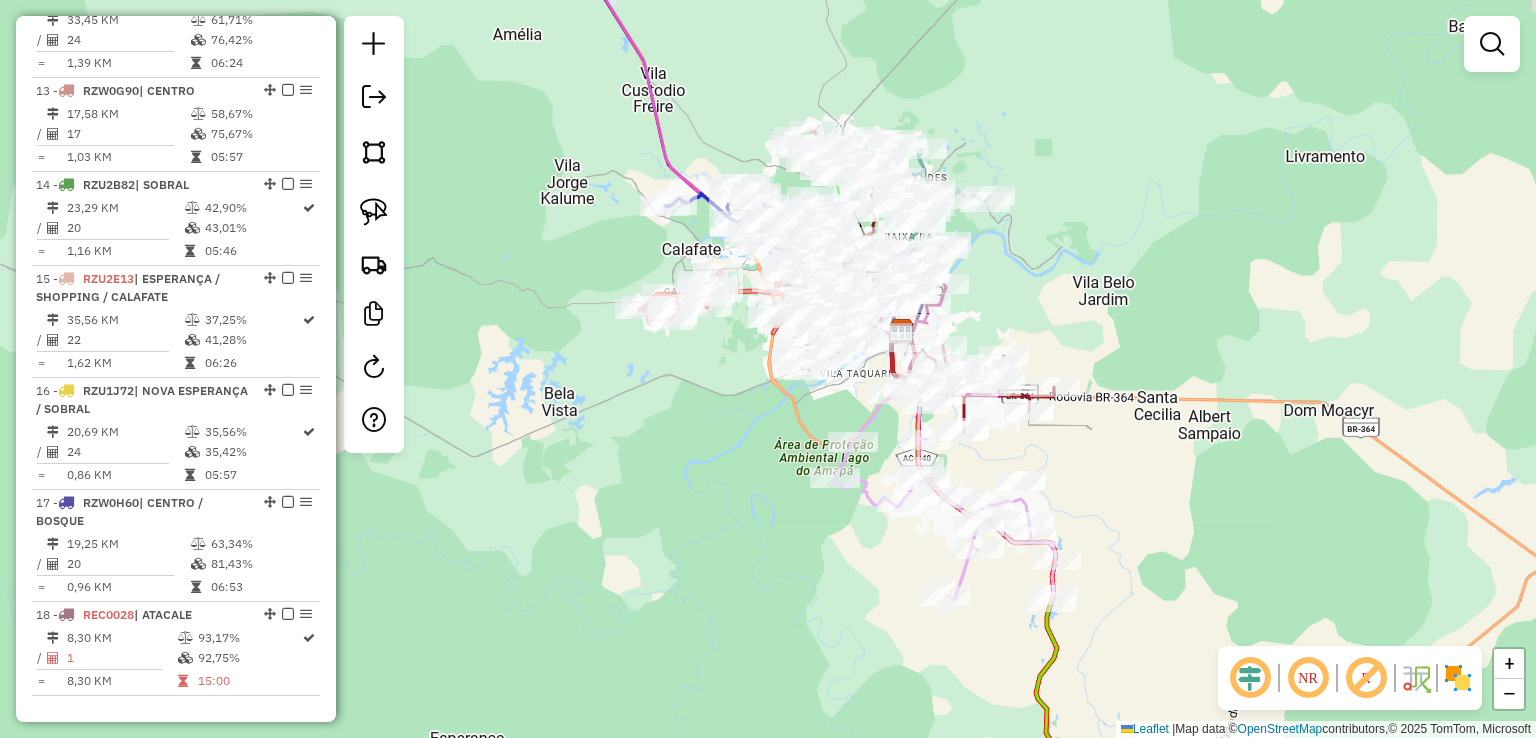 drag, startPoint x: 1145, startPoint y: 157, endPoint x: 1168, endPoint y: 325, distance: 169.5671 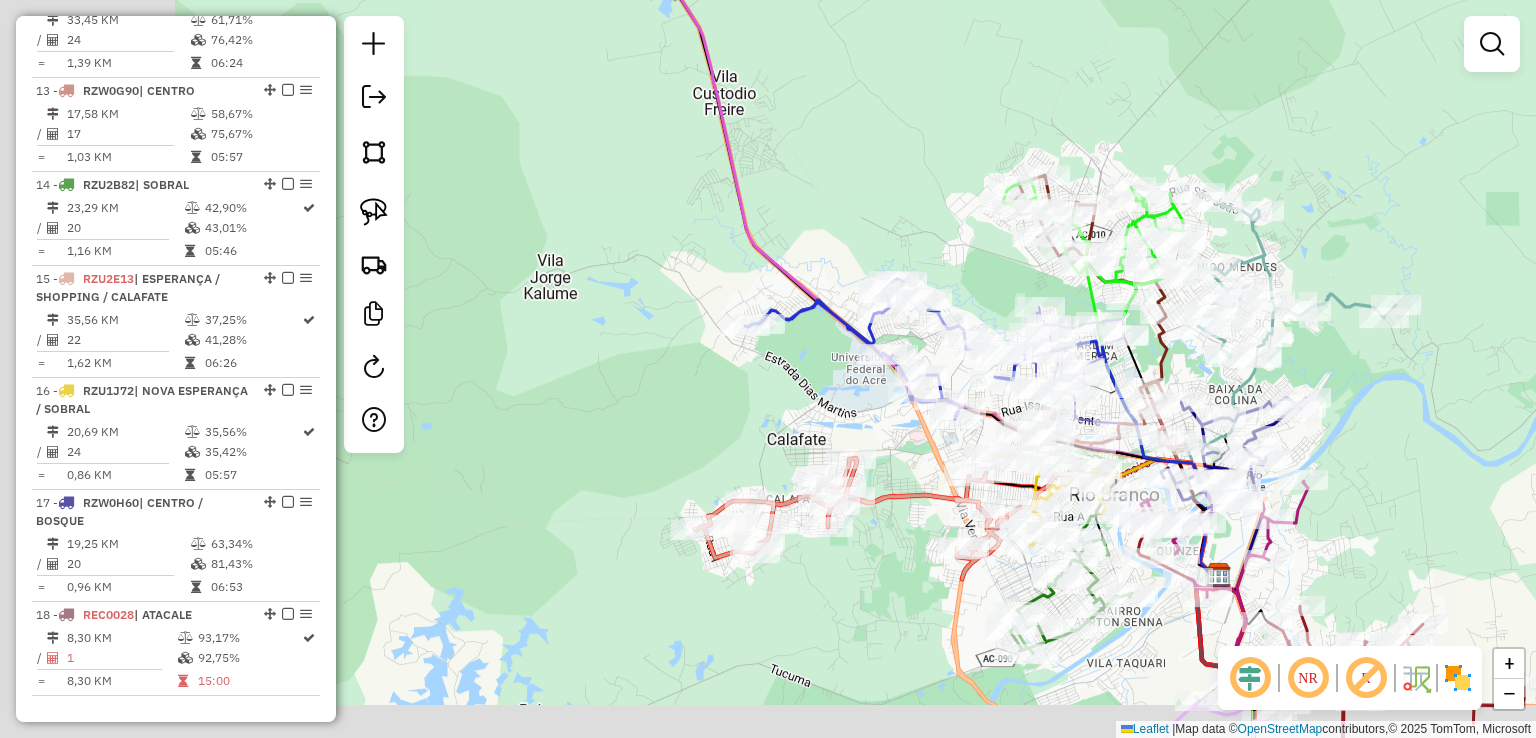 drag, startPoint x: 1135, startPoint y: 143, endPoint x: 1181, endPoint y: 139, distance: 46.173584 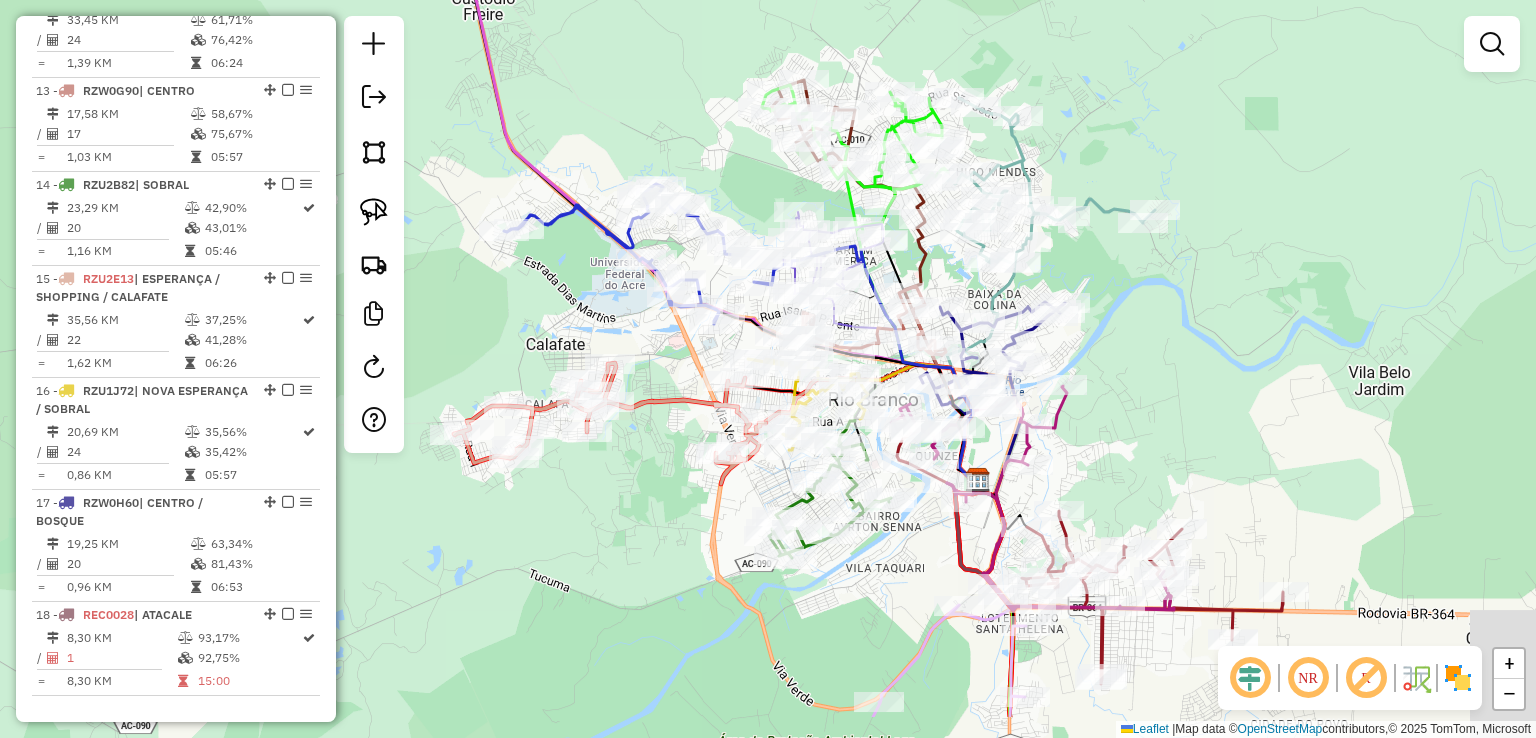 drag, startPoint x: 966, startPoint y: 256, endPoint x: 714, endPoint y: 144, distance: 275.768 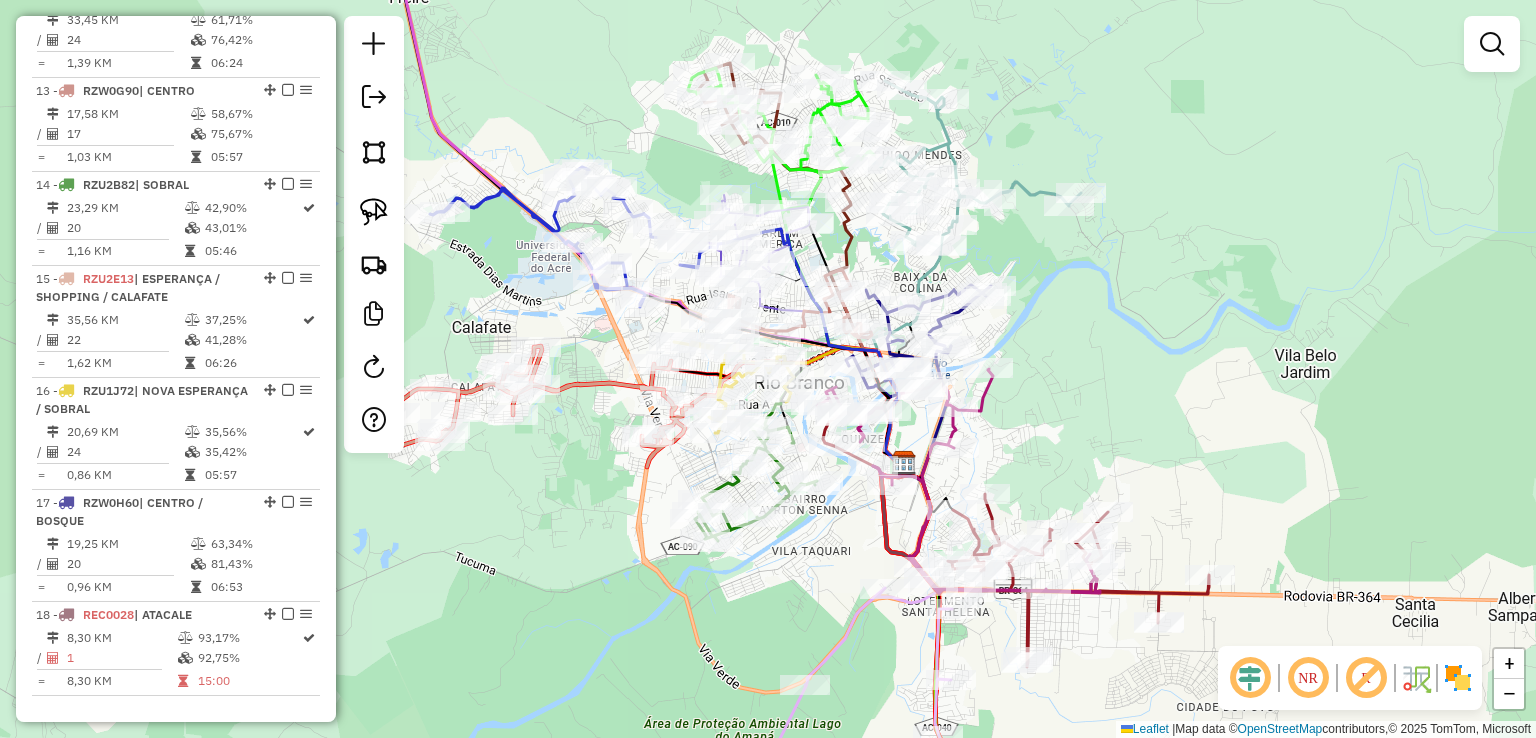 drag, startPoint x: 1224, startPoint y: 297, endPoint x: 1153, endPoint y: 297, distance: 71 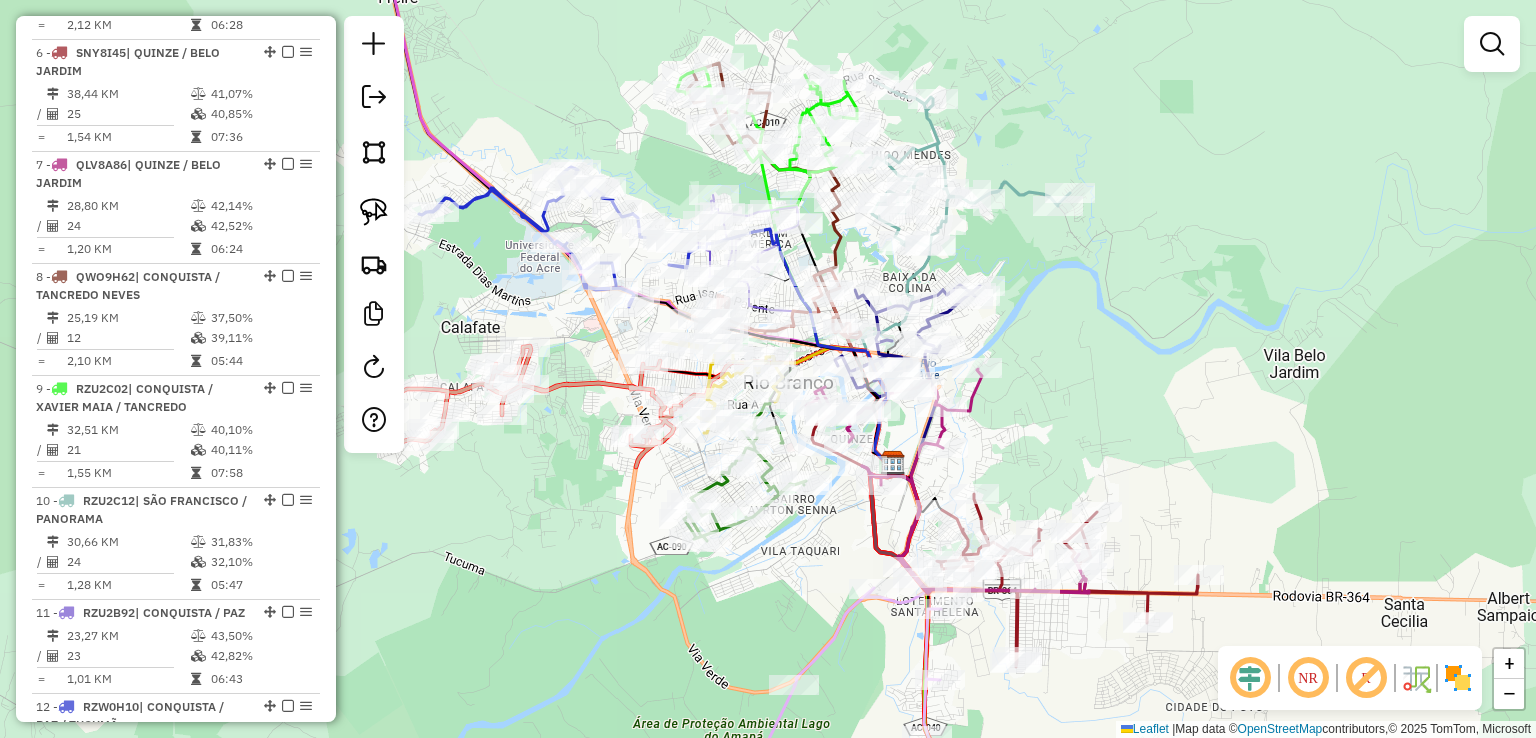 scroll, scrollTop: 1242, scrollLeft: 0, axis: vertical 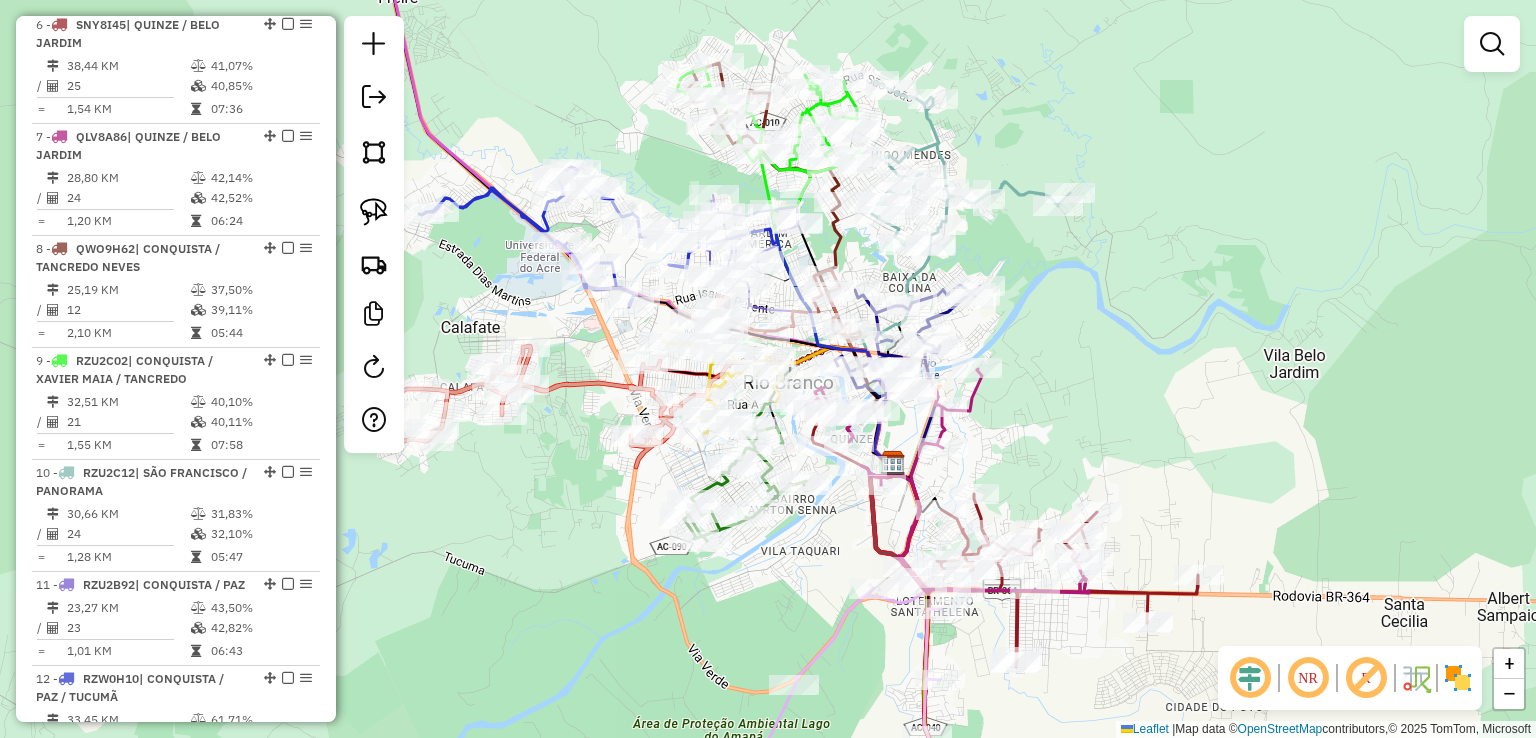 drag, startPoint x: 563, startPoint y: 64, endPoint x: 617, endPoint y: 265, distance: 208.12737 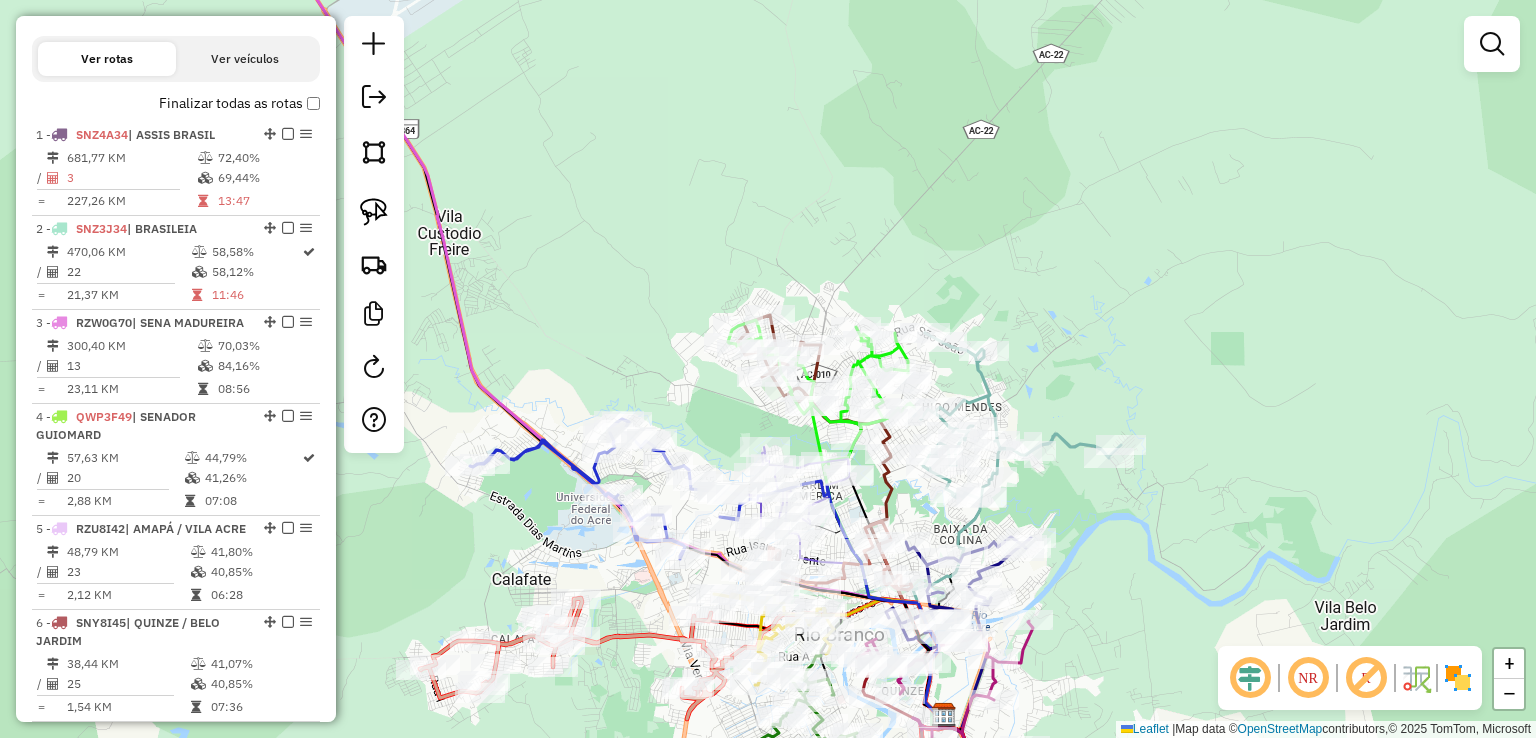 scroll, scrollTop: 642, scrollLeft: 0, axis: vertical 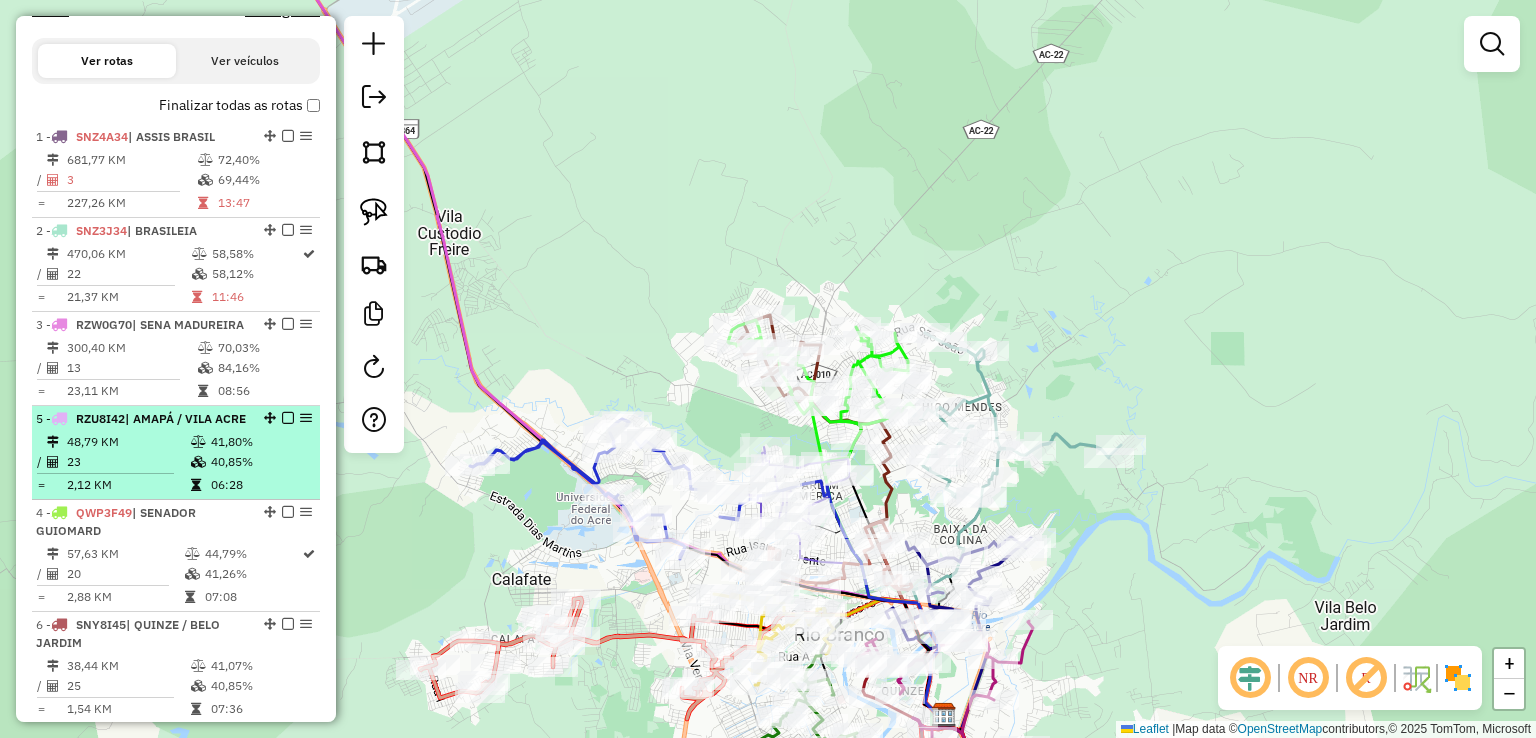 drag, startPoint x: 266, startPoint y: 547, endPoint x: 262, endPoint y: 461, distance: 86.09297 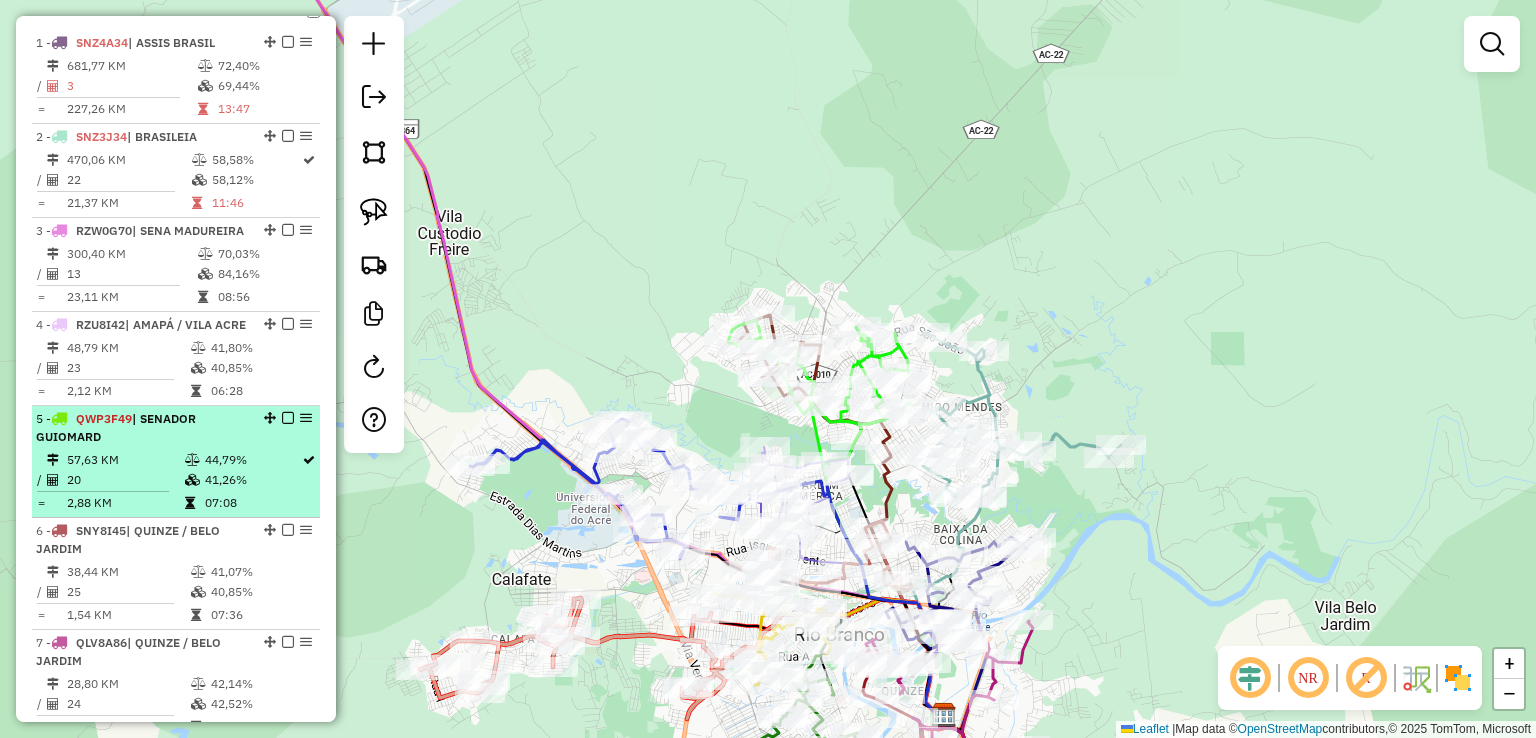 scroll, scrollTop: 842, scrollLeft: 0, axis: vertical 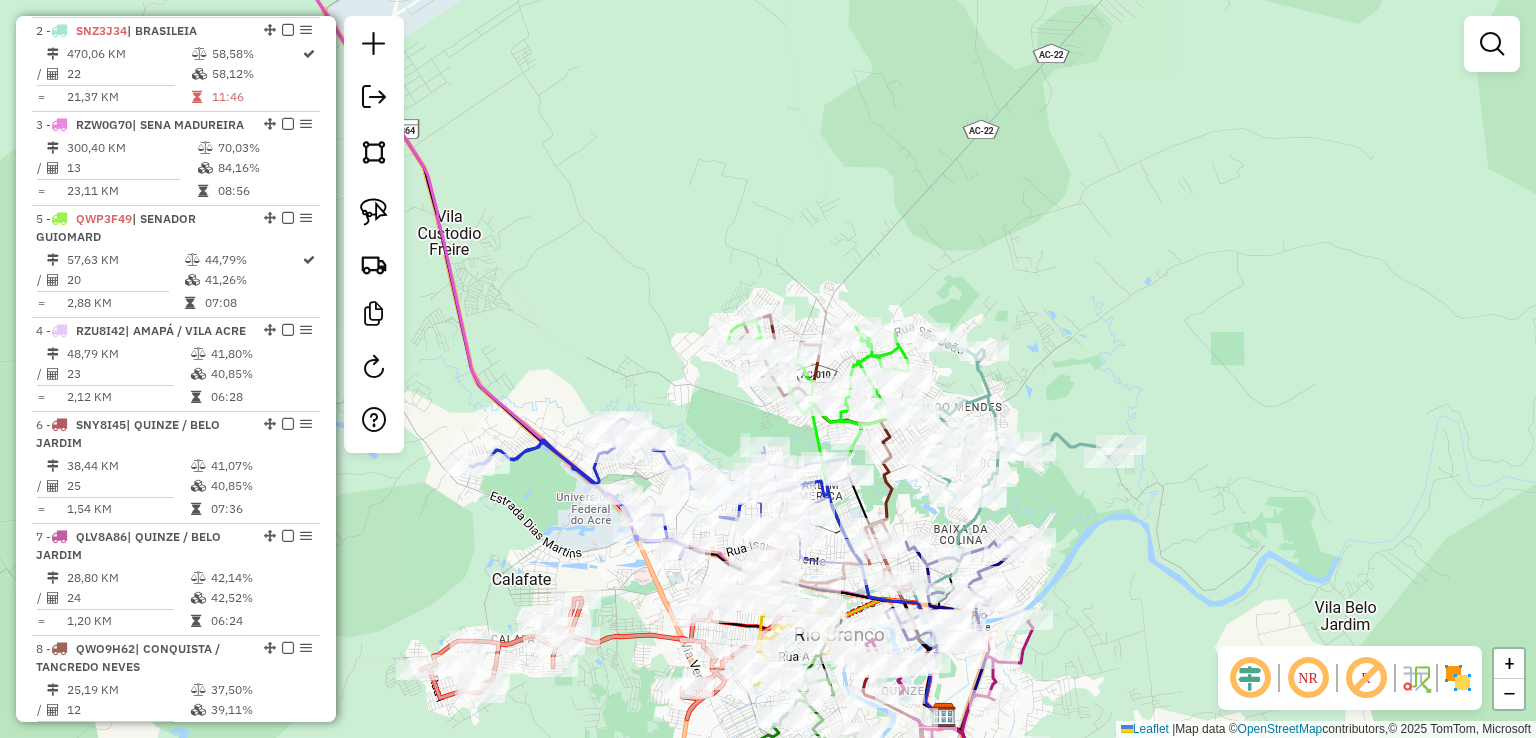 drag, startPoint x: 268, startPoint y: 344, endPoint x: 254, endPoint y: 265, distance: 80.23092 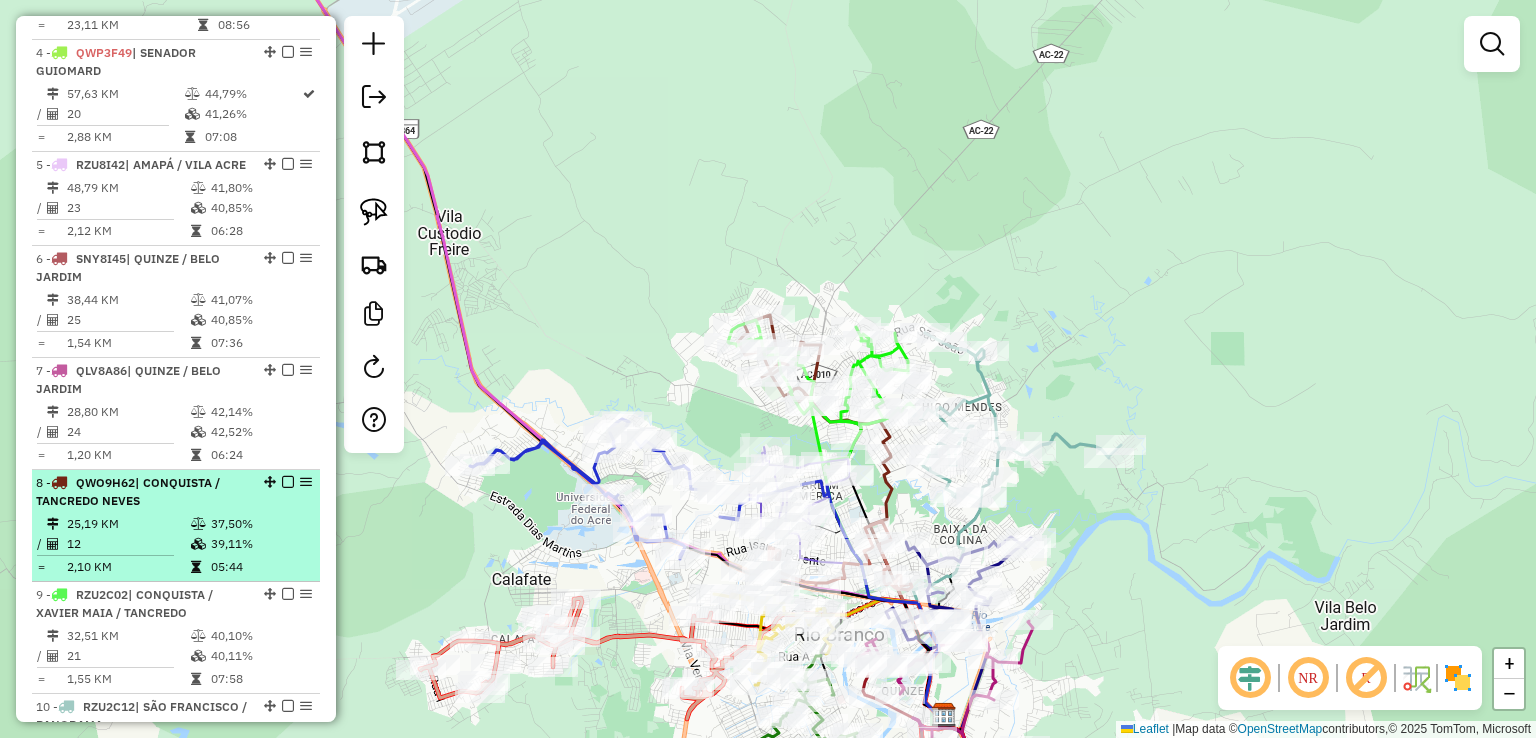 scroll, scrollTop: 1042, scrollLeft: 0, axis: vertical 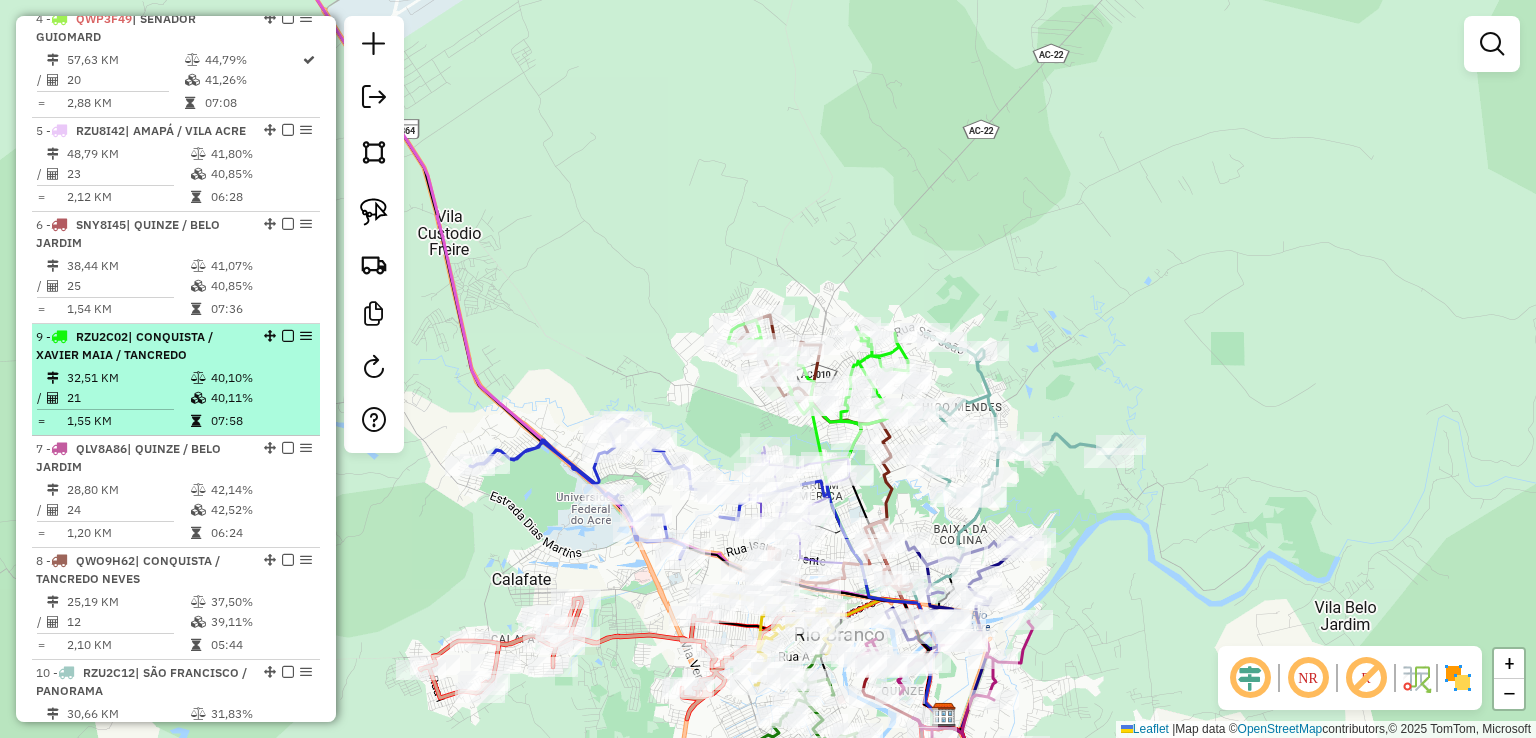 drag, startPoint x: 264, startPoint y: 593, endPoint x: 240, endPoint y: 396, distance: 198.45654 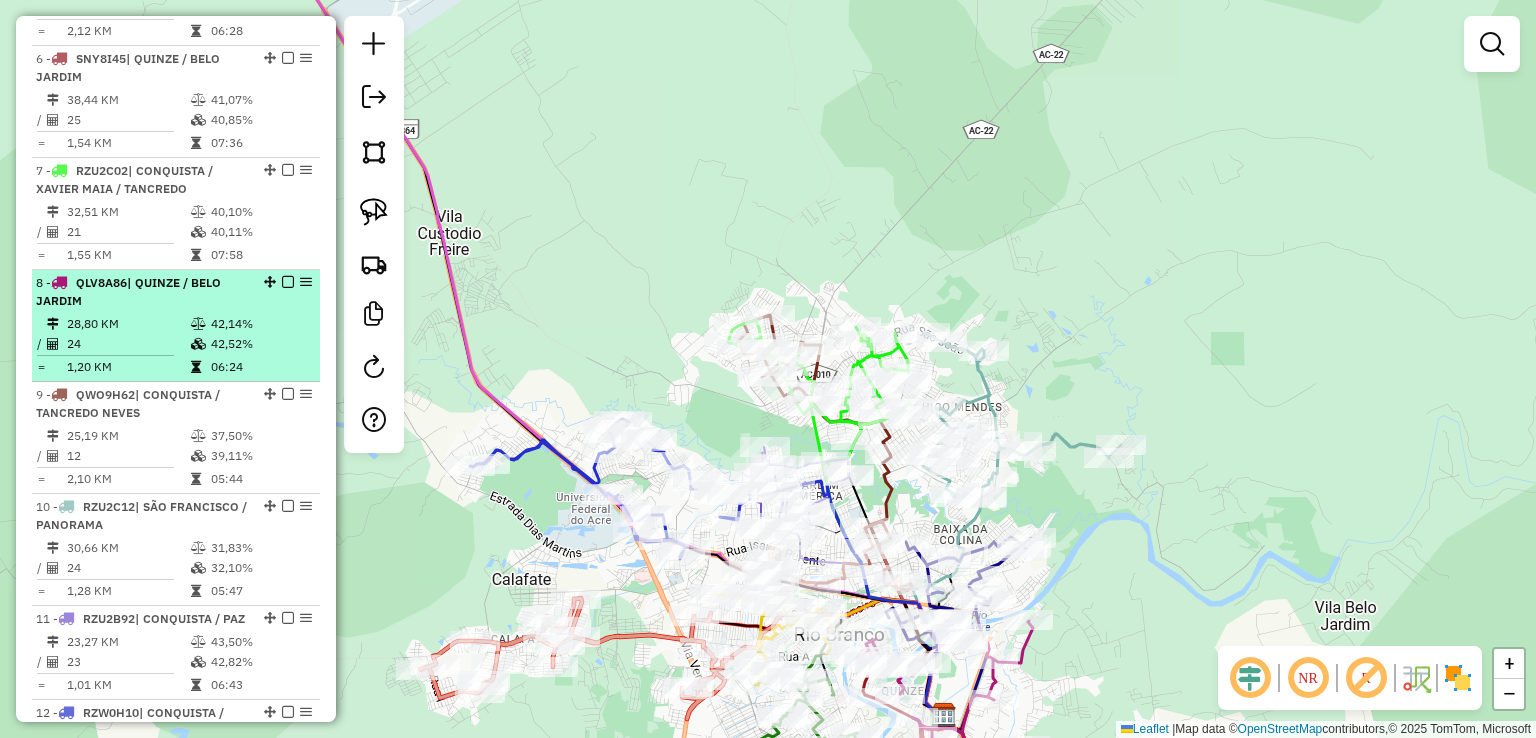 scroll, scrollTop: 1242, scrollLeft: 0, axis: vertical 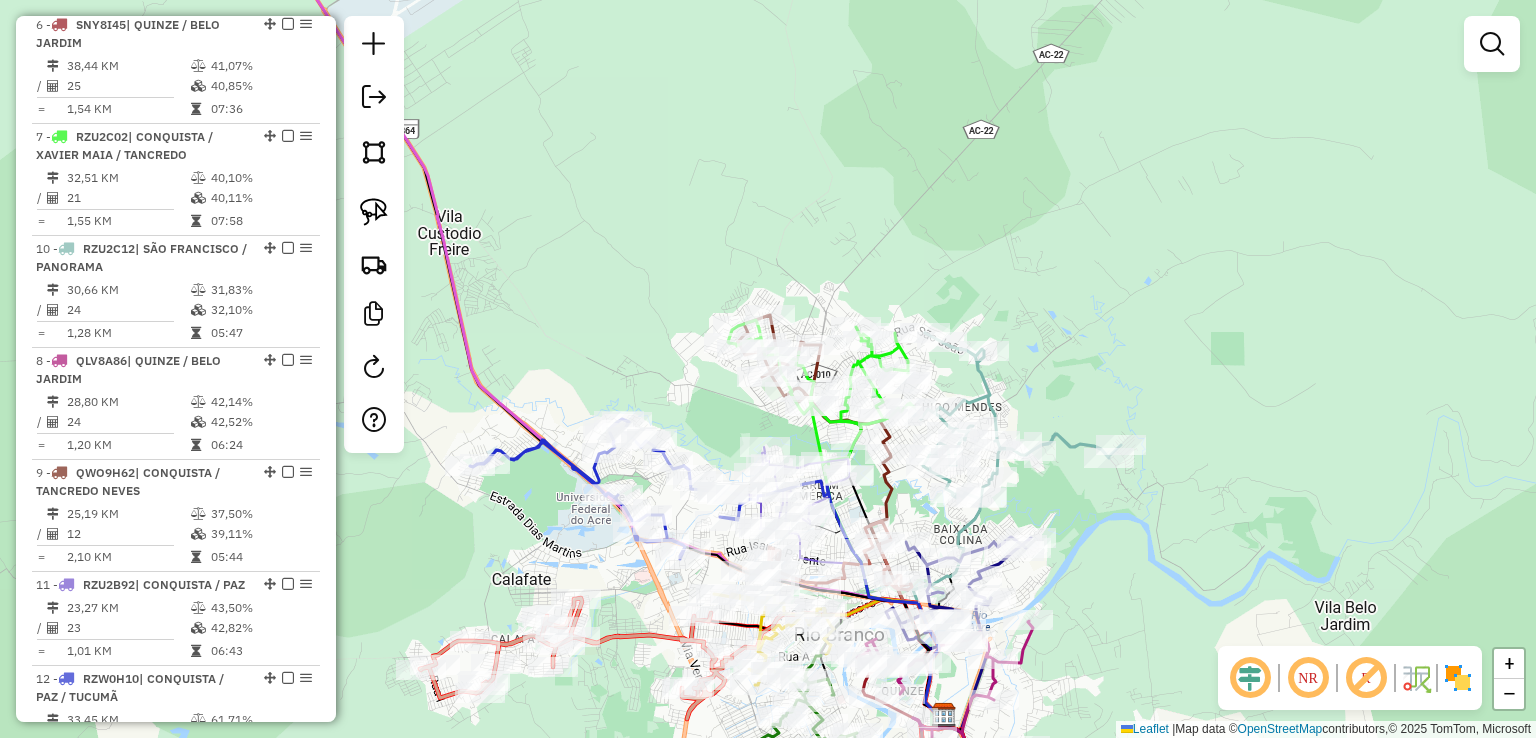 drag, startPoint x: 264, startPoint y: 505, endPoint x: 248, endPoint y: 301, distance: 204.6265 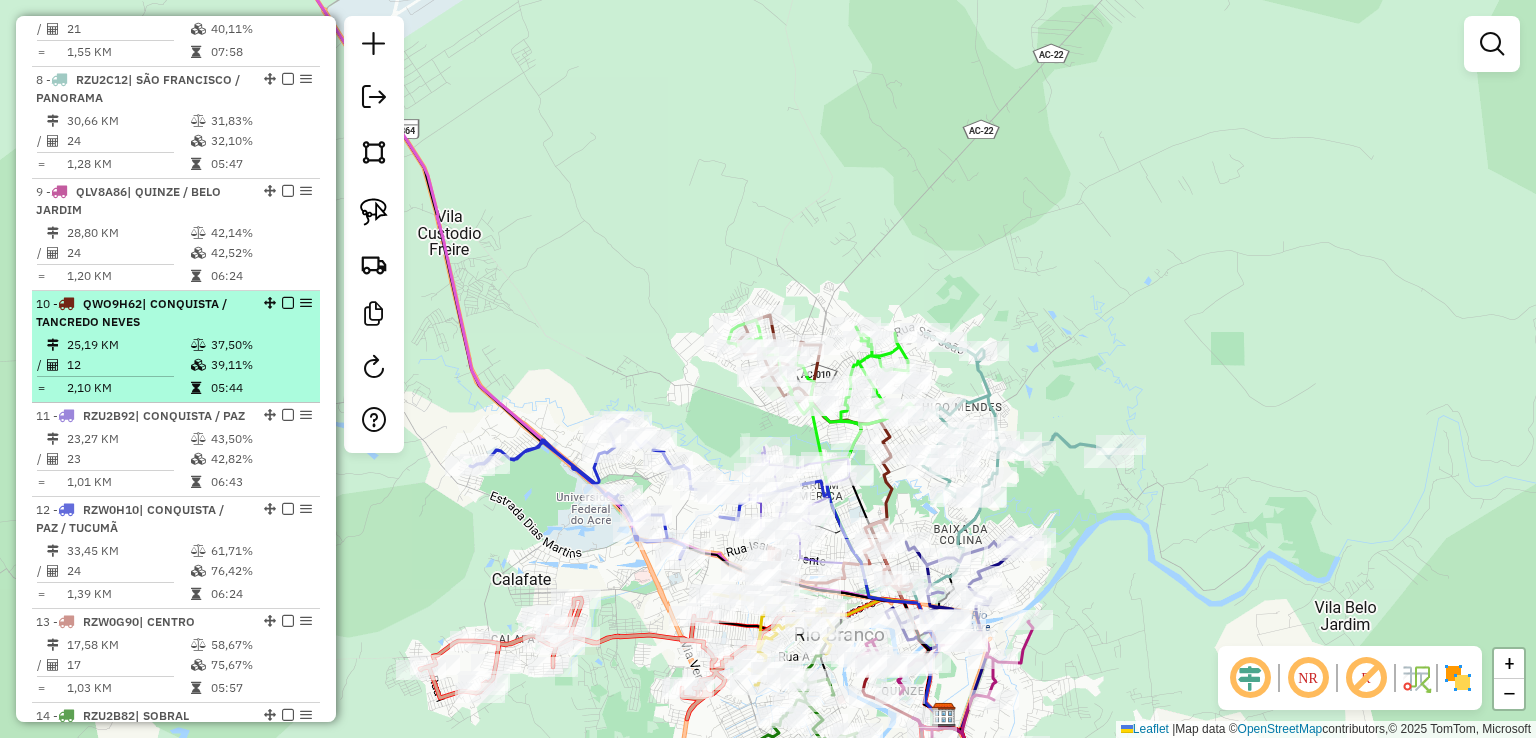 scroll, scrollTop: 1442, scrollLeft: 0, axis: vertical 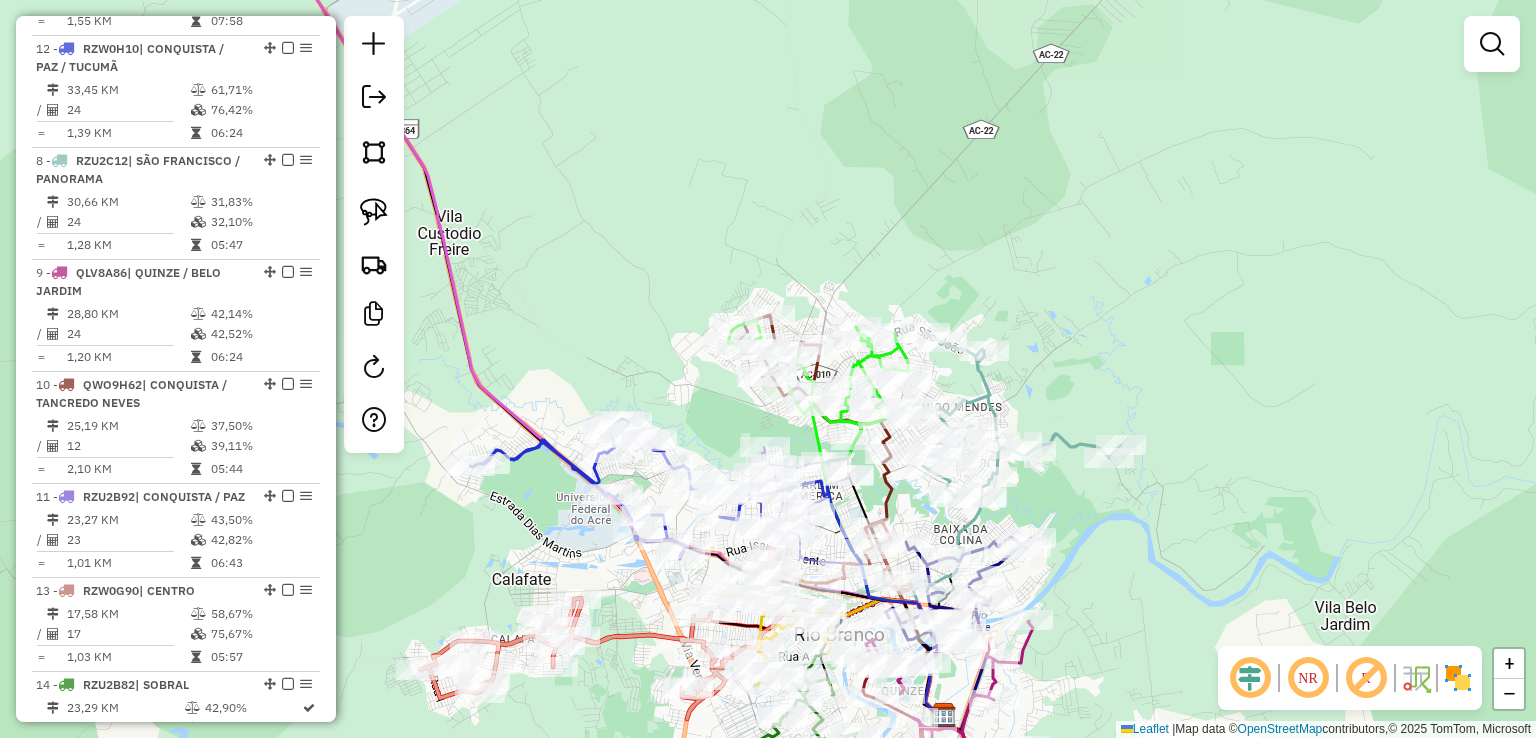 drag, startPoint x: 264, startPoint y: 529, endPoint x: 207, endPoint y: 121, distance: 411.96237 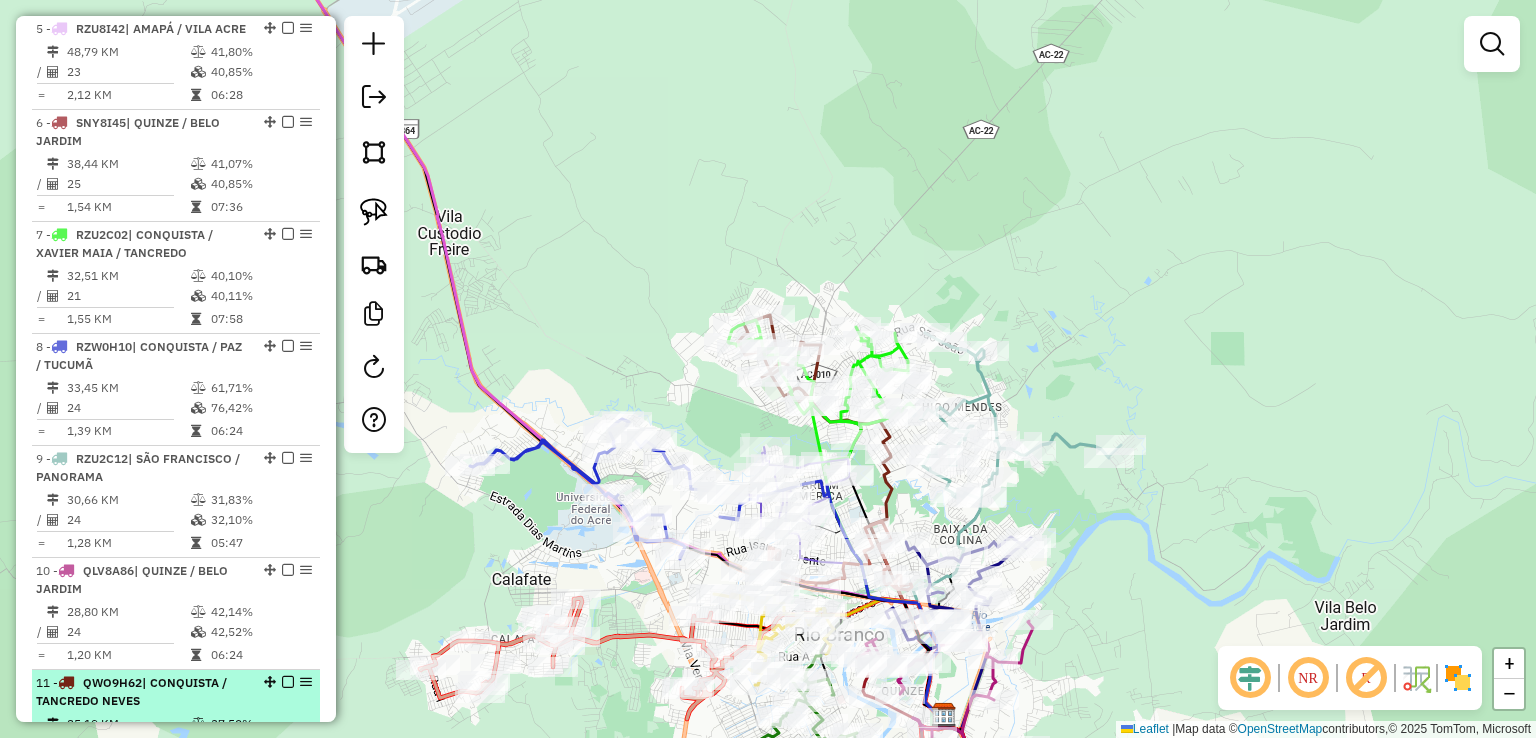 scroll, scrollTop: 1142, scrollLeft: 0, axis: vertical 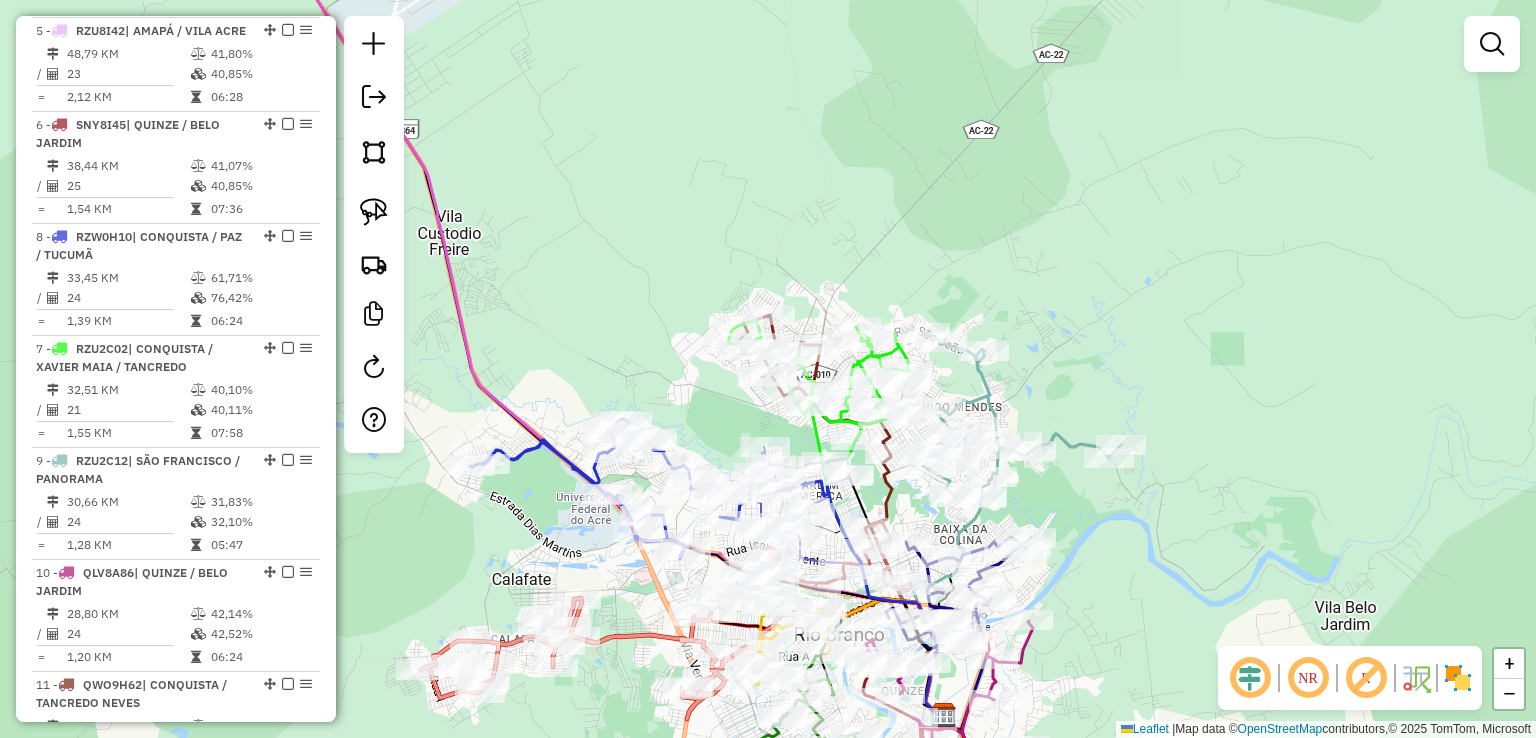 drag, startPoint x: 263, startPoint y: 380, endPoint x: 260, endPoint y: 309, distance: 71.063354 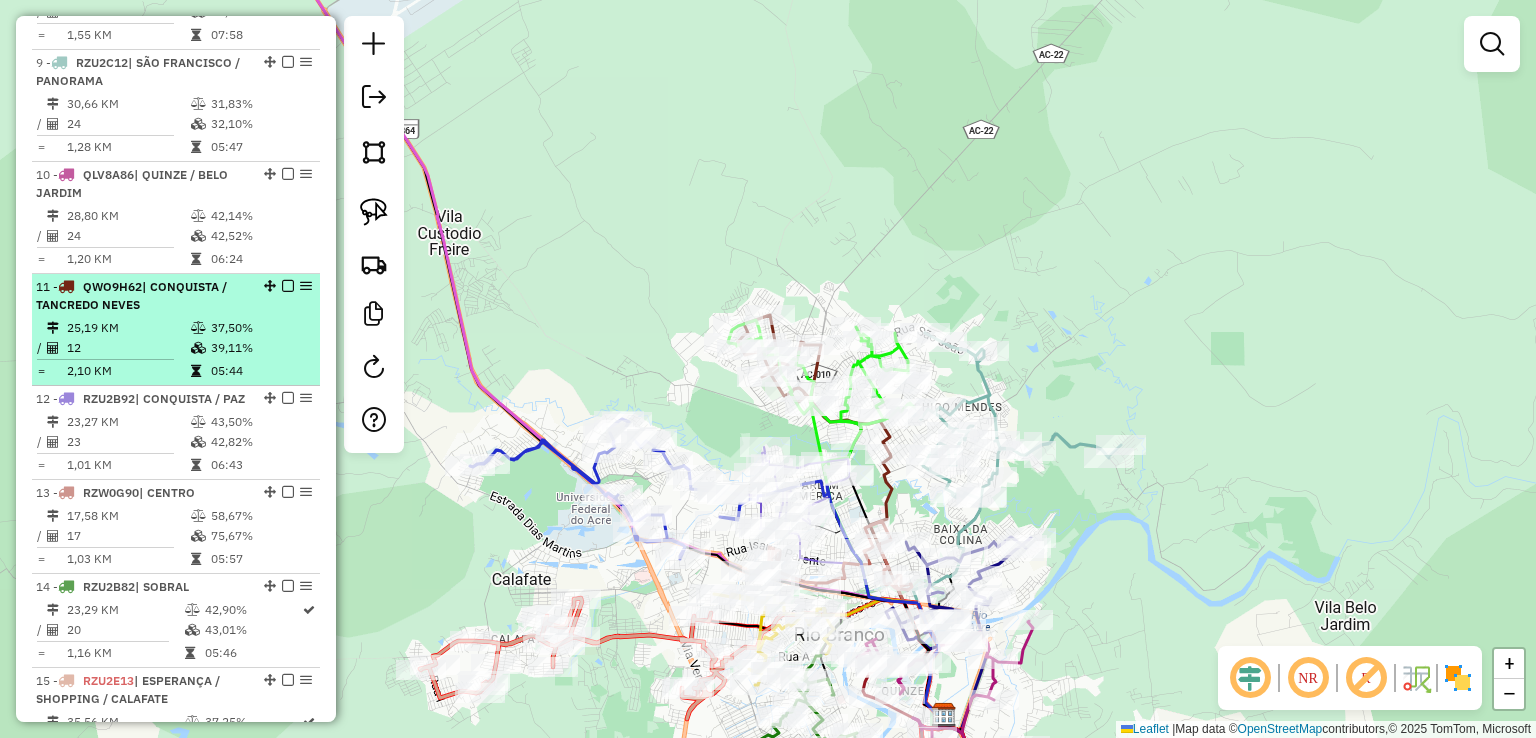 scroll, scrollTop: 1742, scrollLeft: 0, axis: vertical 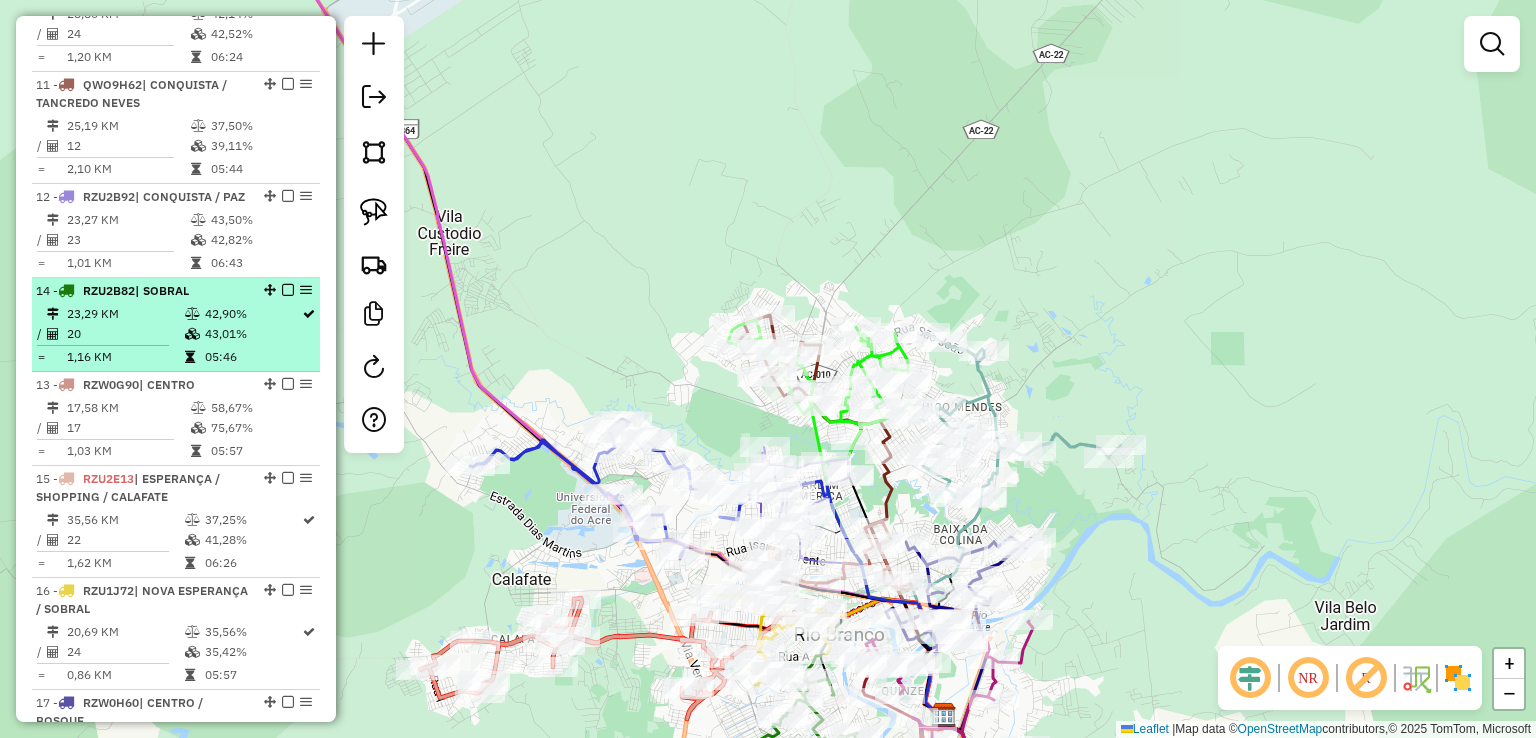 drag, startPoint x: 264, startPoint y: 433, endPoint x: 256, endPoint y: 333, distance: 100.31949 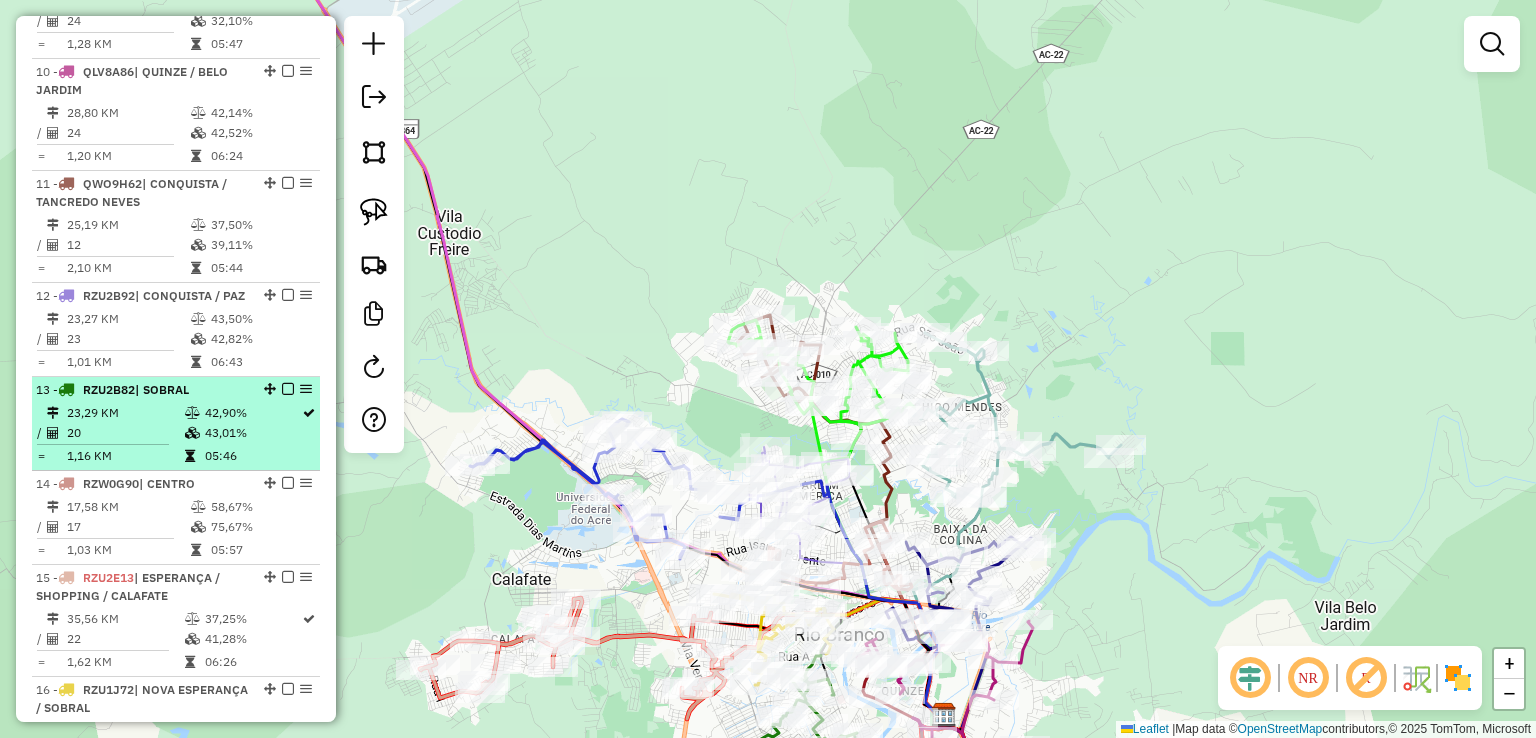 scroll, scrollTop: 1642, scrollLeft: 0, axis: vertical 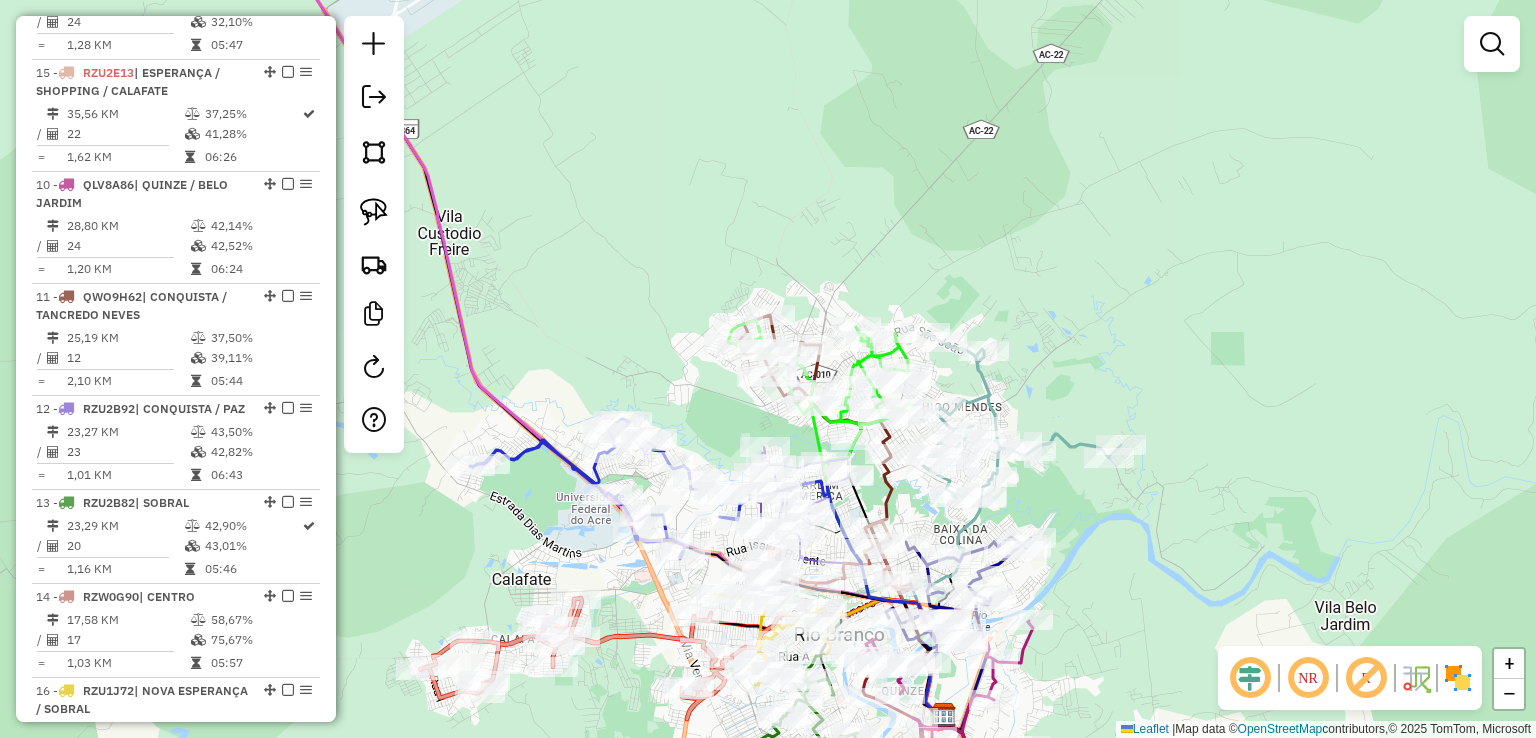 drag, startPoint x: 268, startPoint y: 630, endPoint x: 241, endPoint y: 142, distance: 488.74637 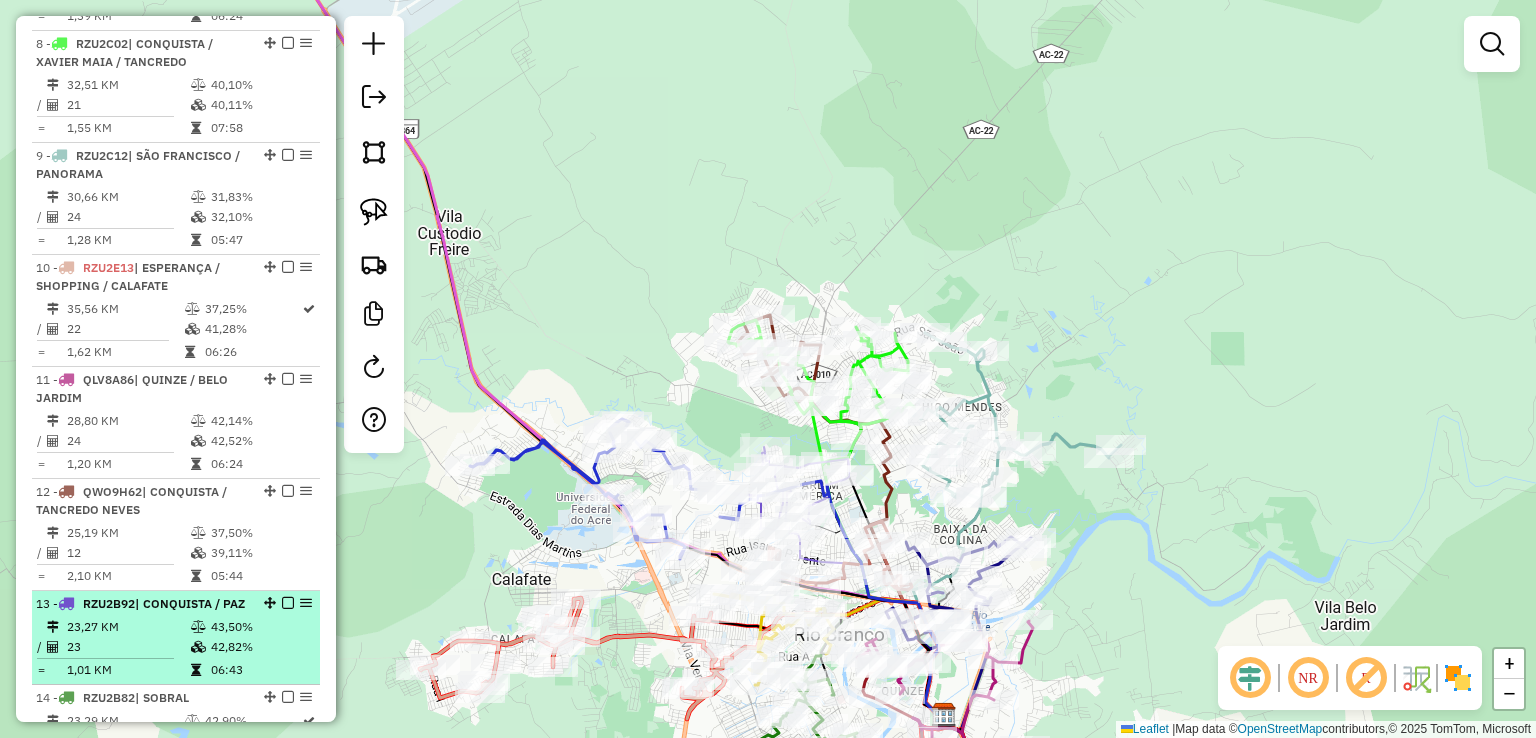 scroll, scrollTop: 1342, scrollLeft: 0, axis: vertical 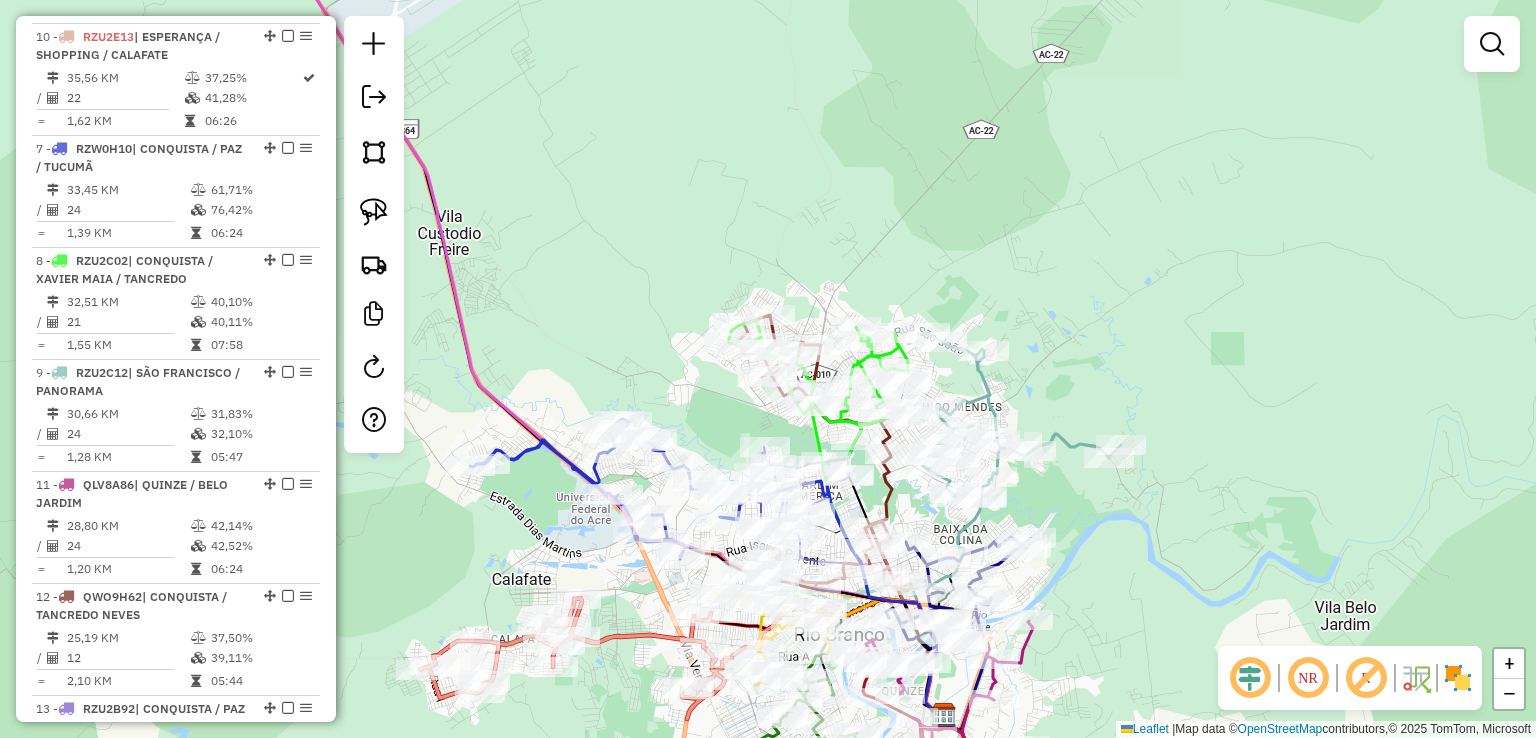 drag, startPoint x: 267, startPoint y: 407, endPoint x: 240, endPoint y: 89, distance: 319.14417 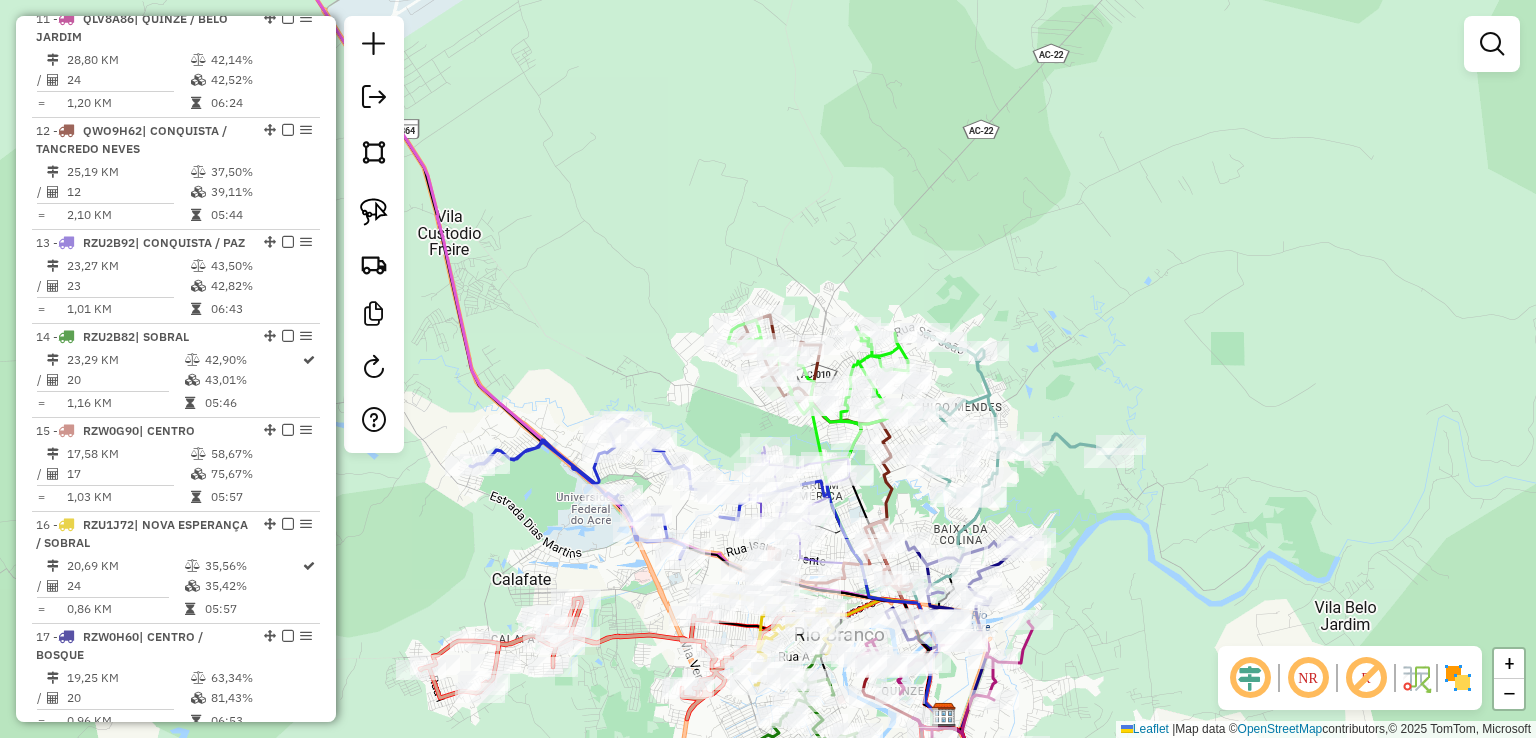 scroll, scrollTop: 1842, scrollLeft: 0, axis: vertical 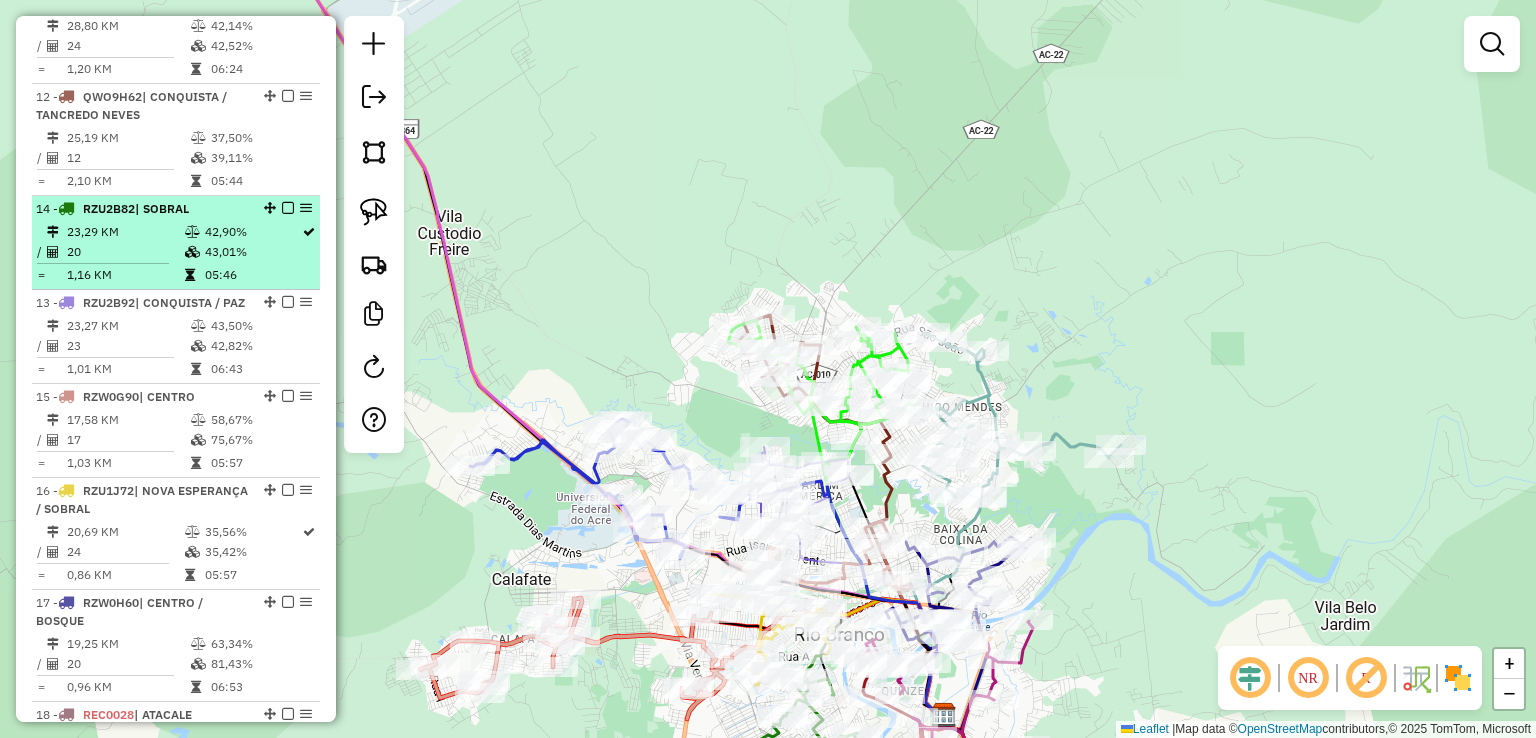 drag, startPoint x: 260, startPoint y: 354, endPoint x: 266, endPoint y: 273, distance: 81.22192 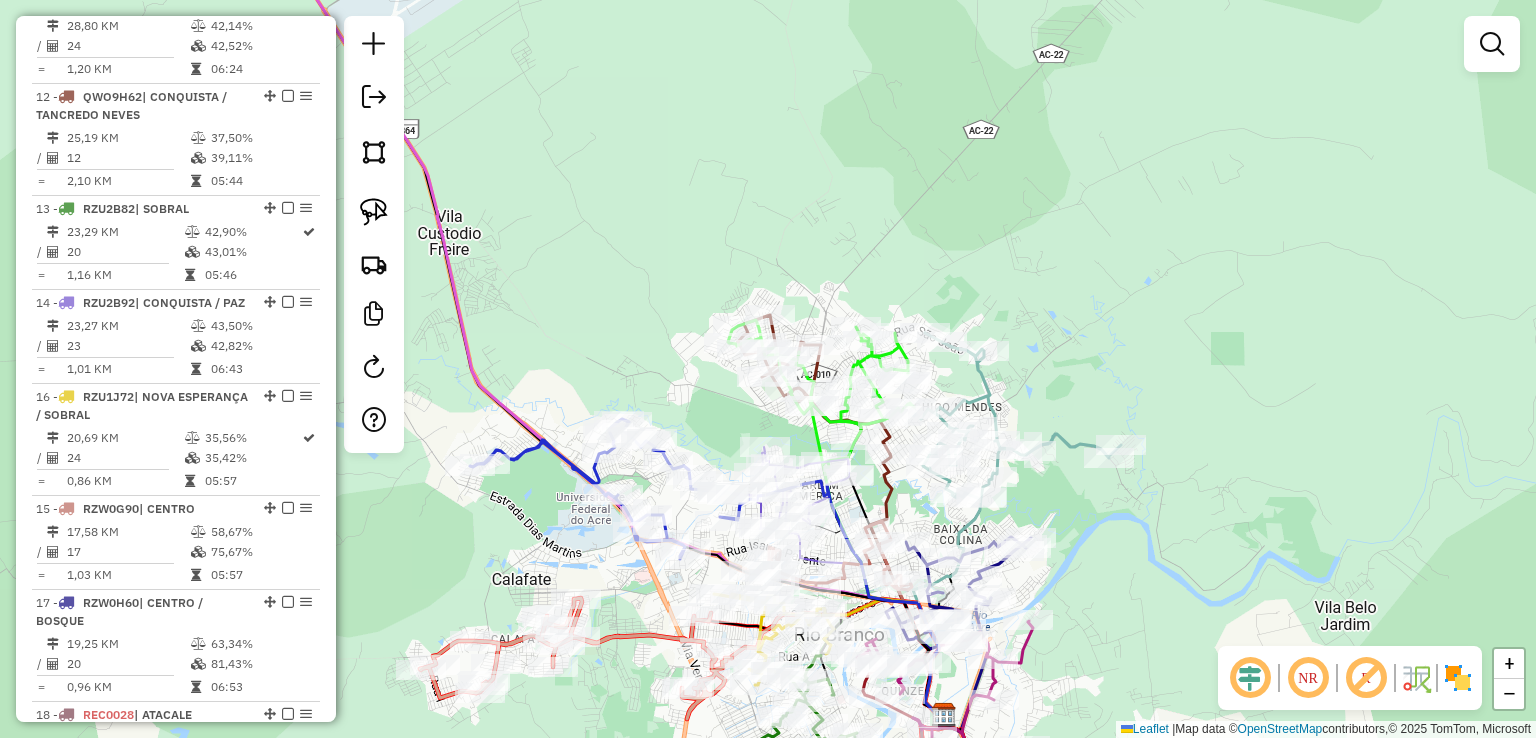 drag, startPoint x: 268, startPoint y: 538, endPoint x: 252, endPoint y: 474, distance: 65.96969 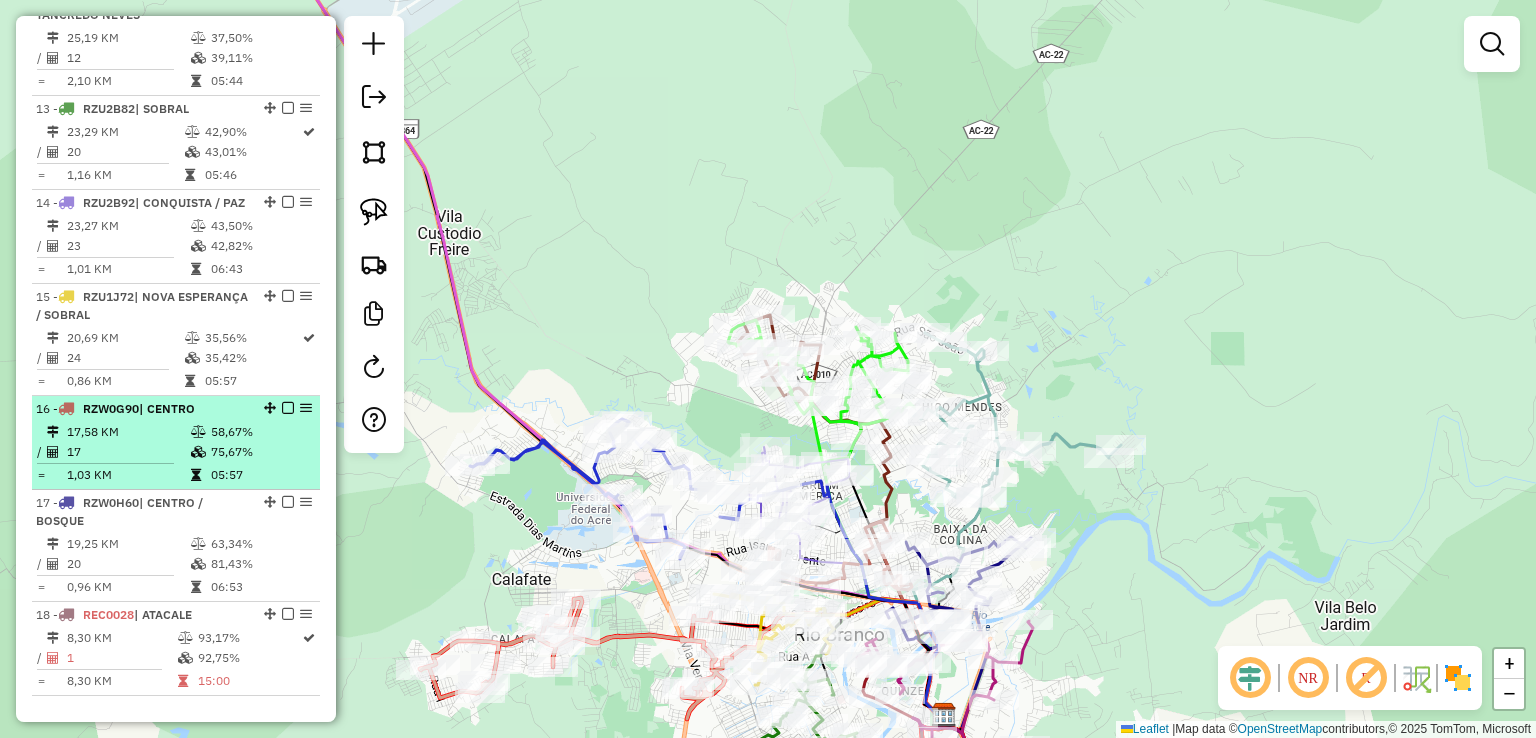 scroll, scrollTop: 2042, scrollLeft: 0, axis: vertical 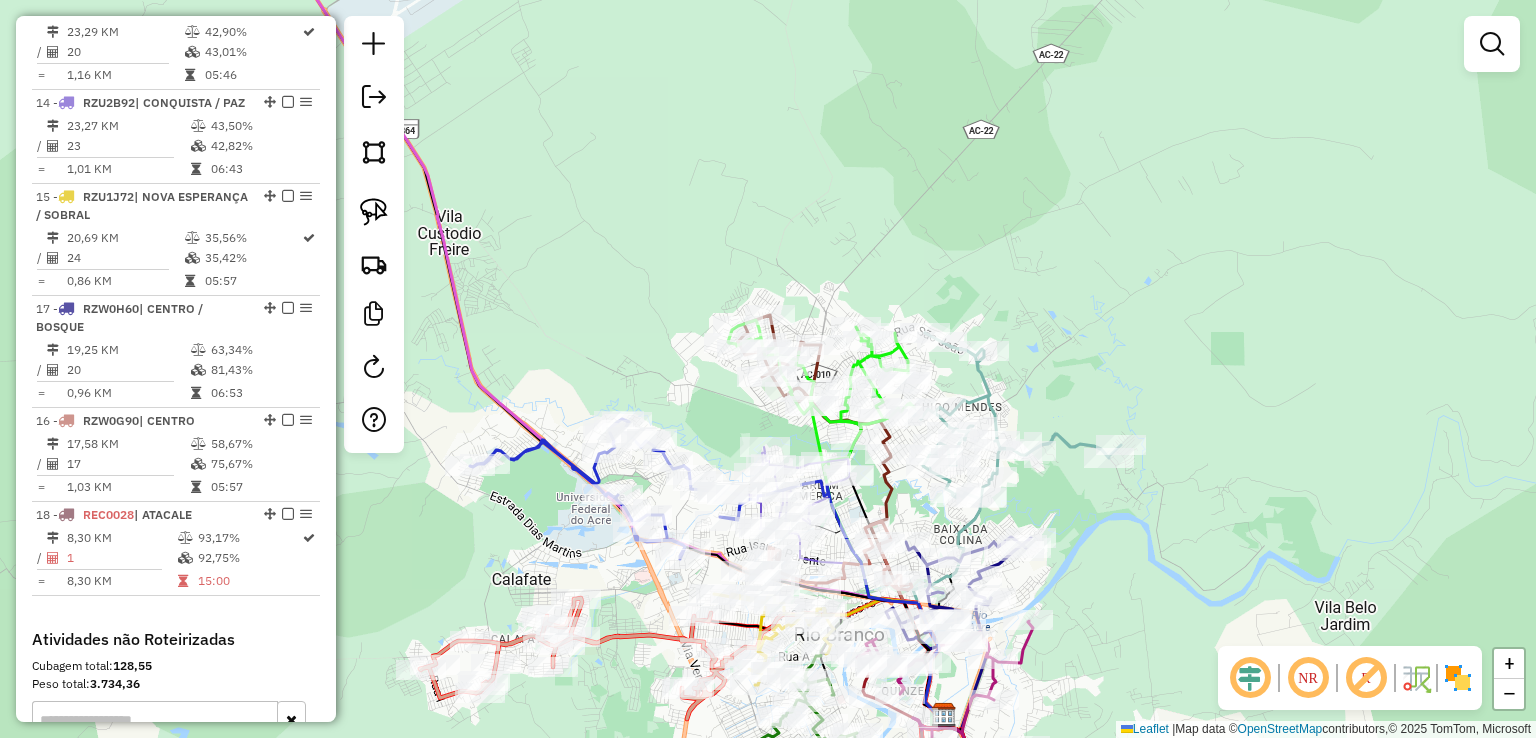 drag, startPoint x: 260, startPoint y: 452, endPoint x: 264, endPoint y: 382, distance: 70.11419 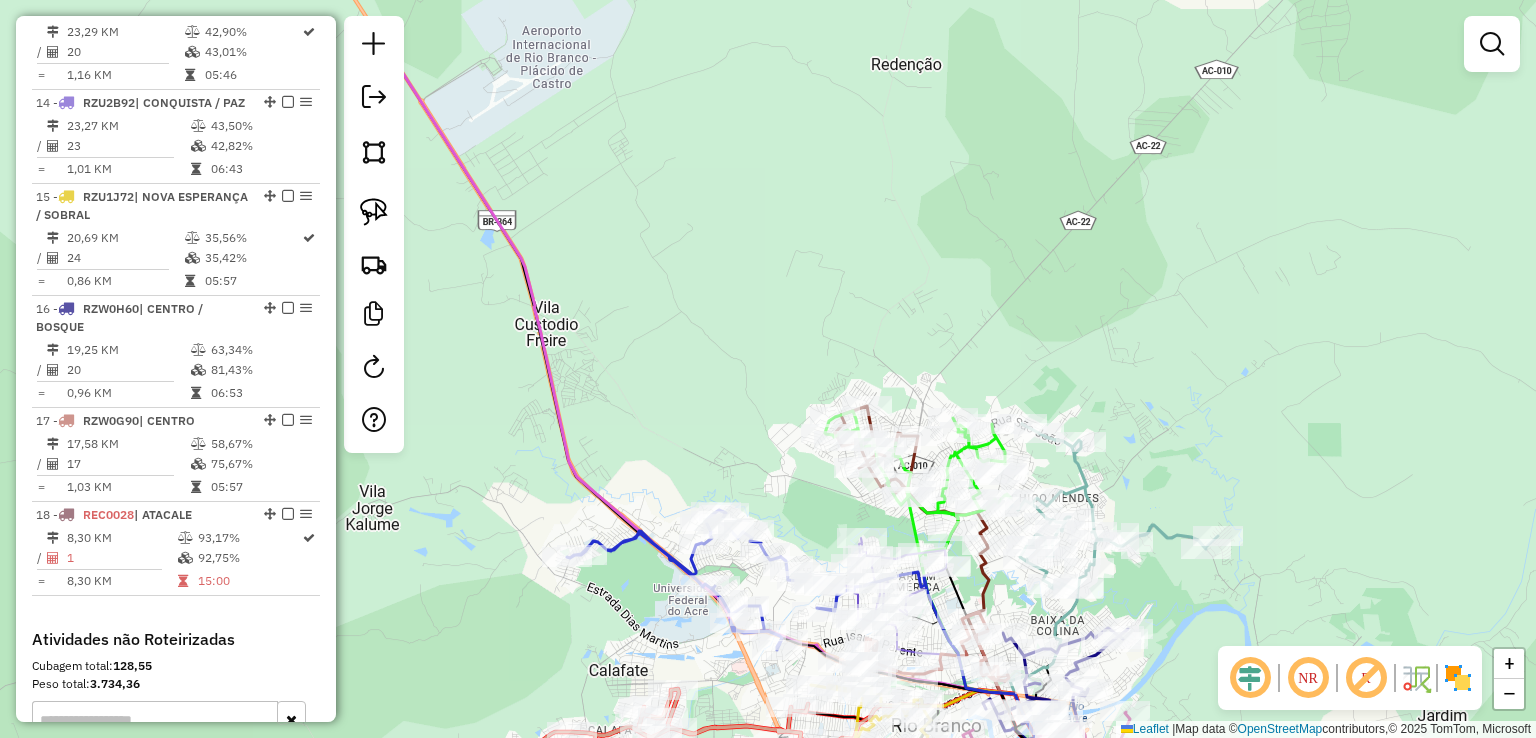drag, startPoint x: 636, startPoint y: 226, endPoint x: 867, endPoint y: 381, distance: 278.18338 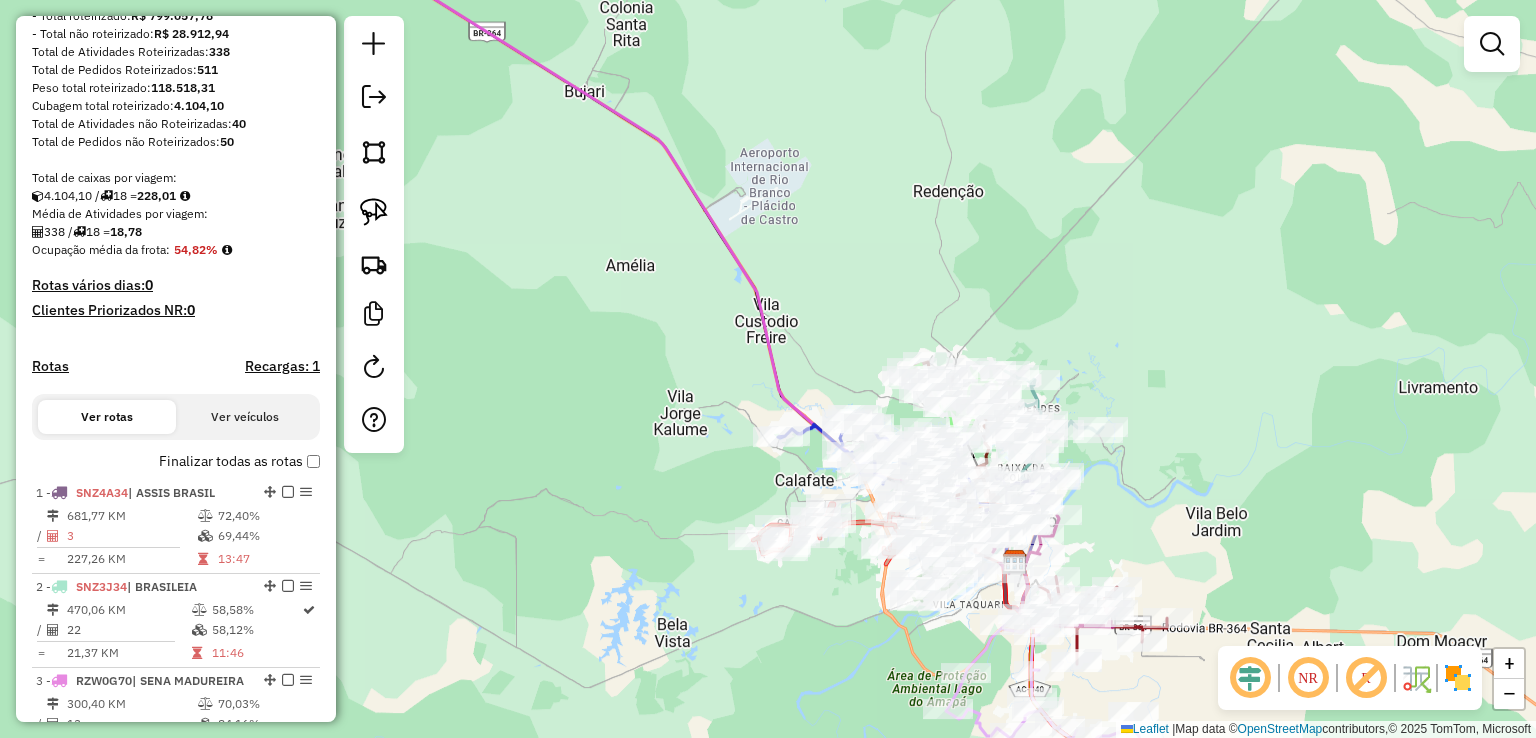 scroll, scrollTop: 242, scrollLeft: 0, axis: vertical 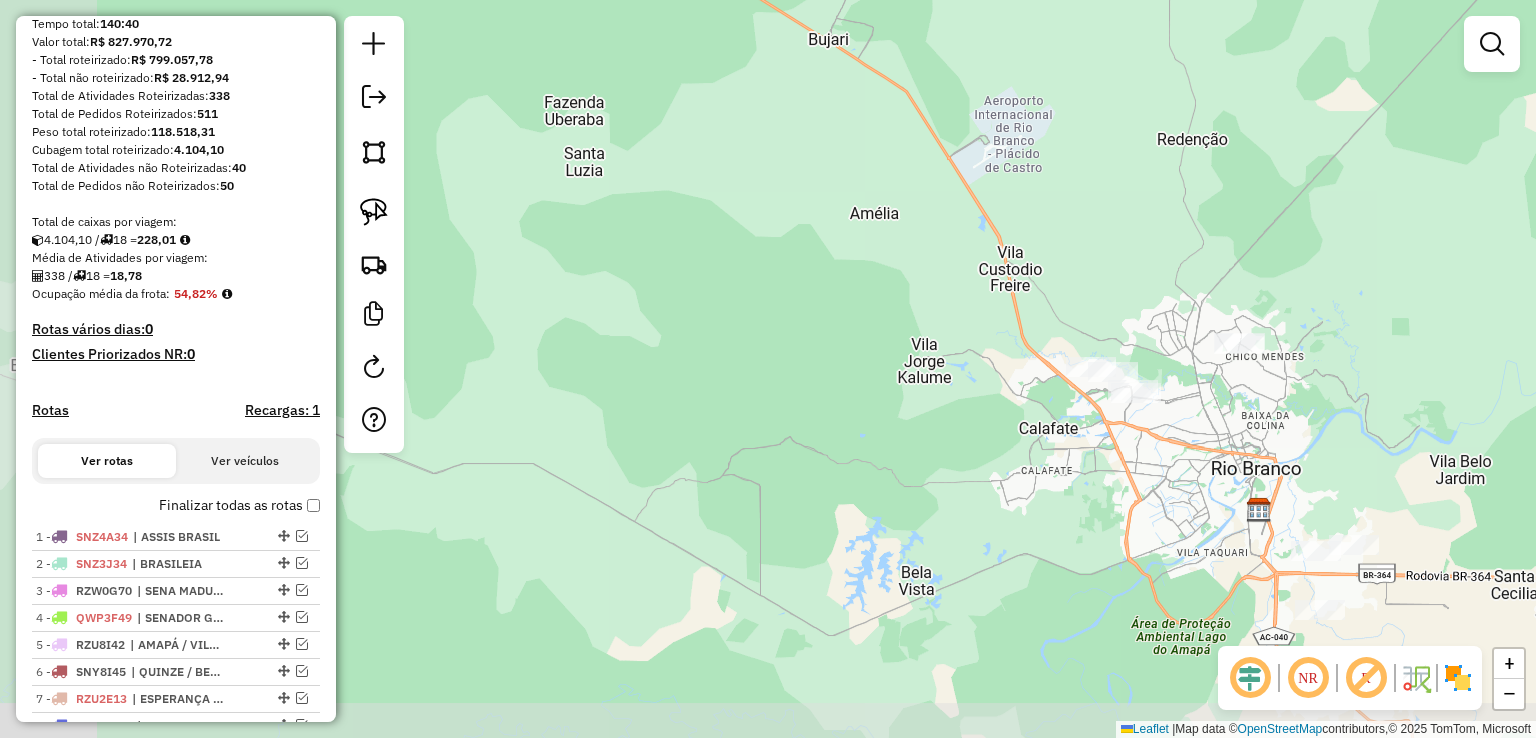 drag, startPoint x: 577, startPoint y: 393, endPoint x: 821, endPoint y: 341, distance: 249.47946 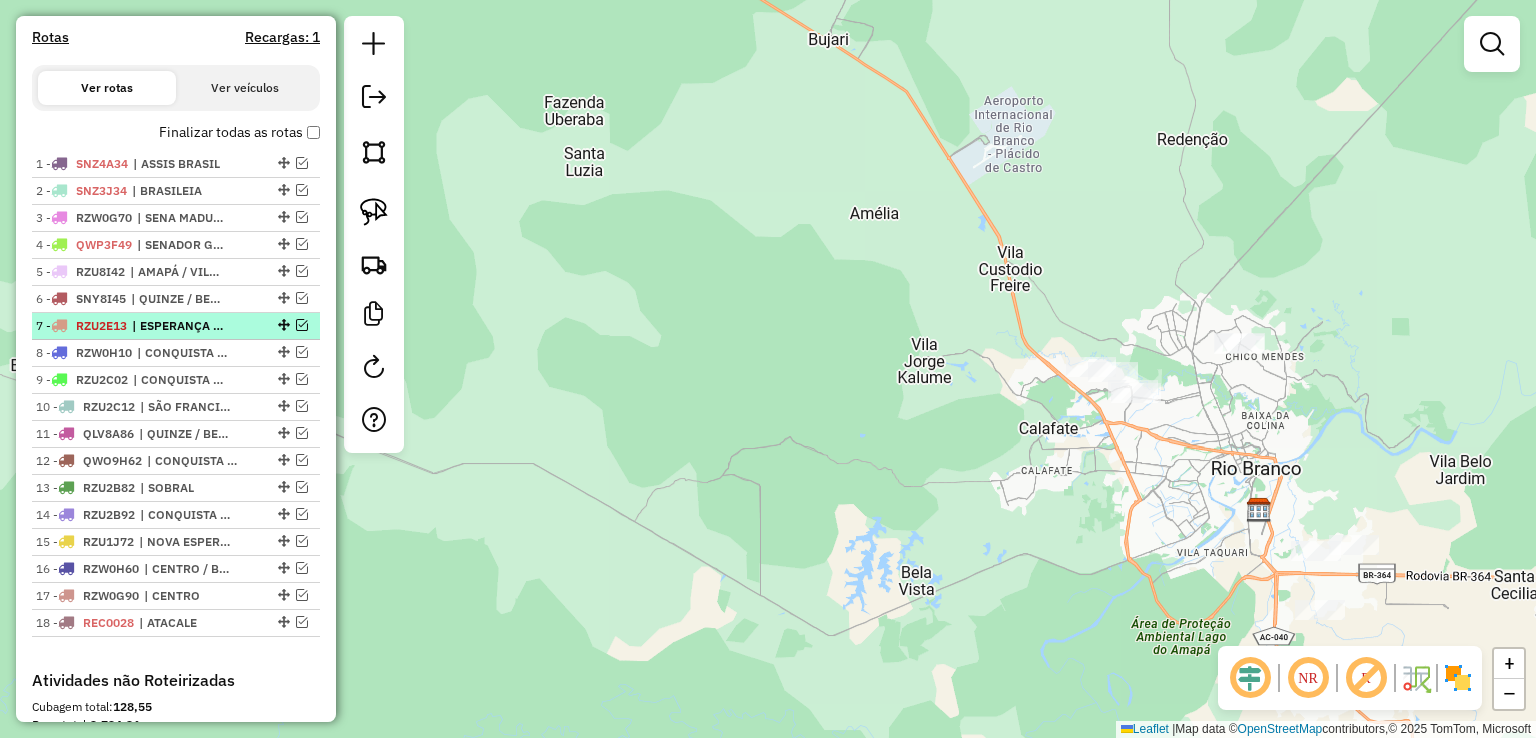 scroll, scrollTop: 642, scrollLeft: 0, axis: vertical 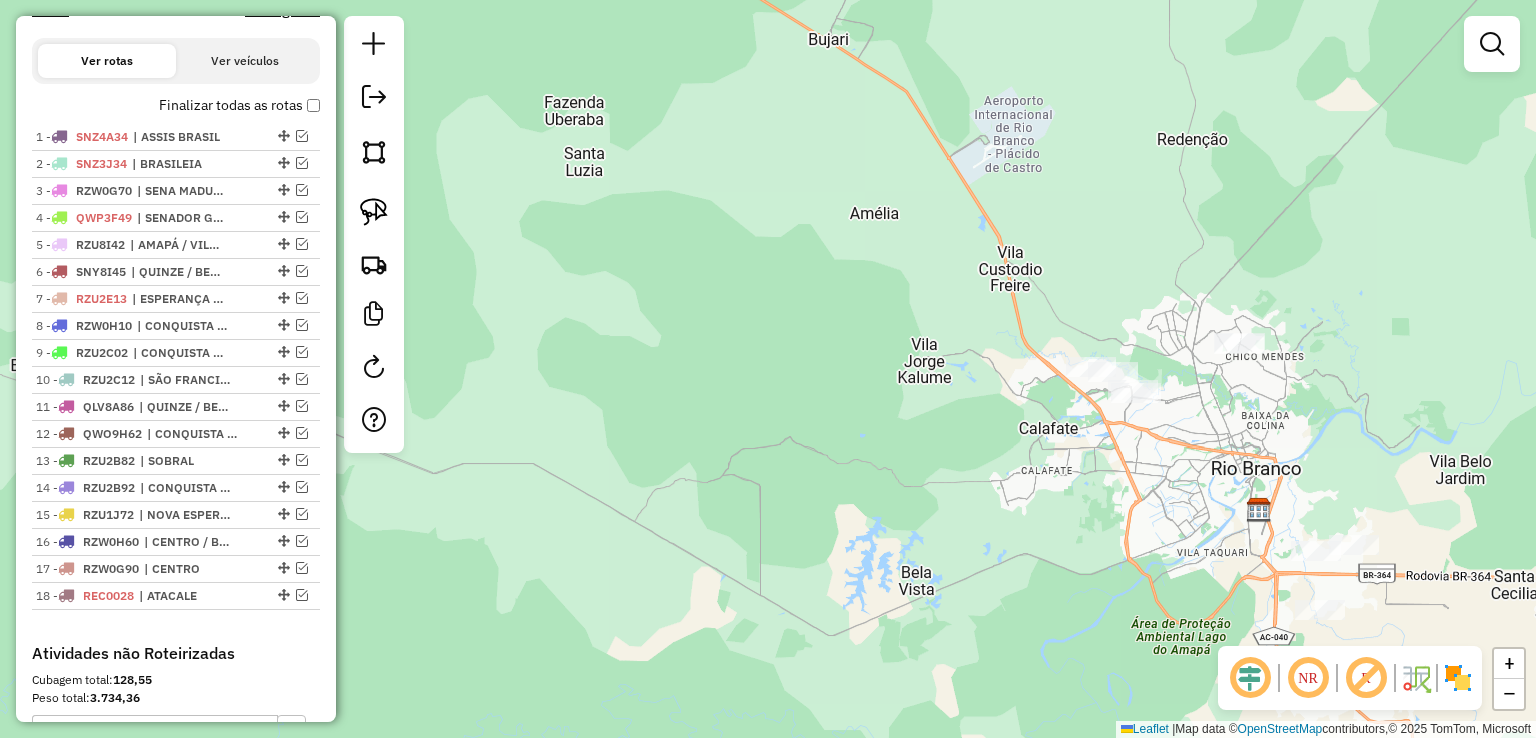 click on "Finalizar todas as rotas" at bounding box center (239, 105) 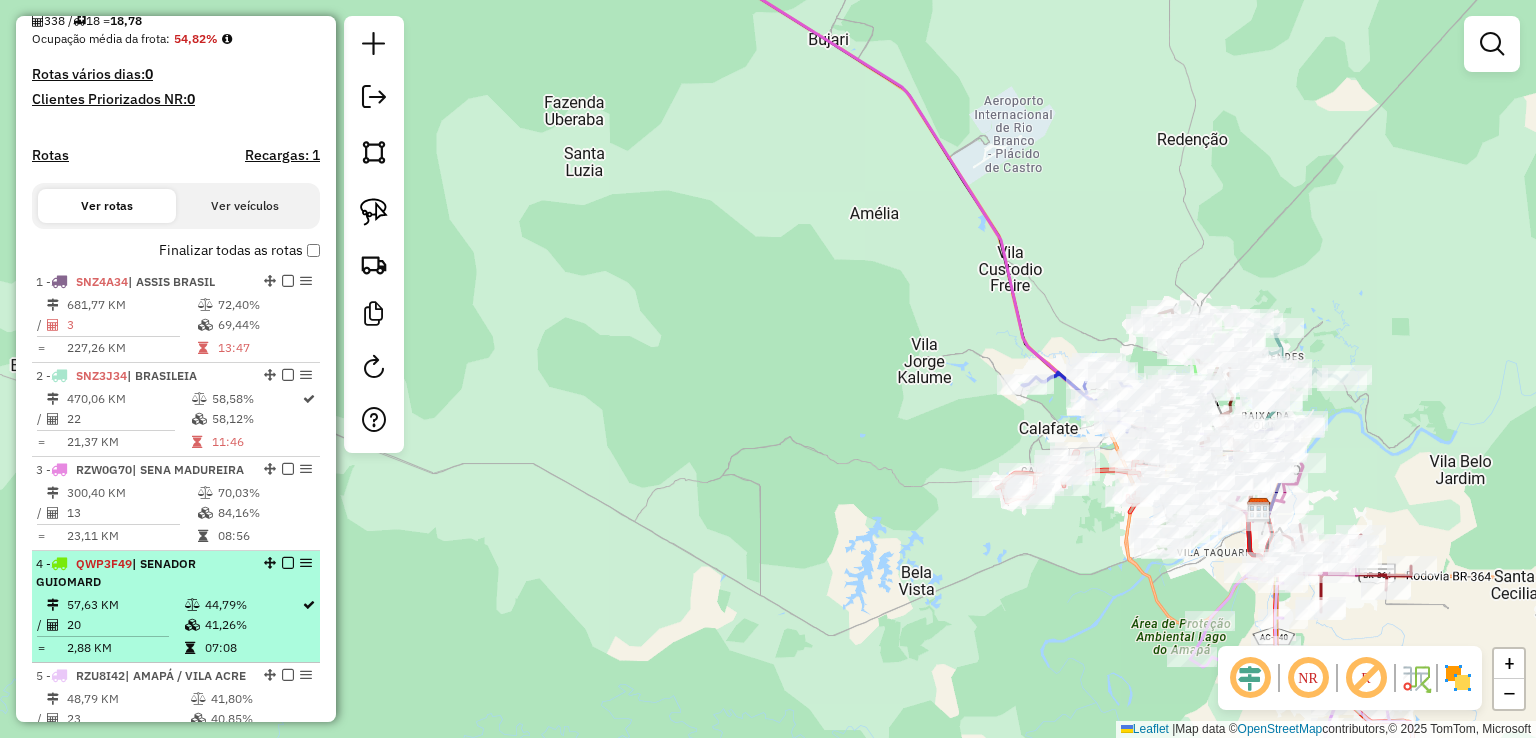 scroll, scrollTop: 242, scrollLeft: 0, axis: vertical 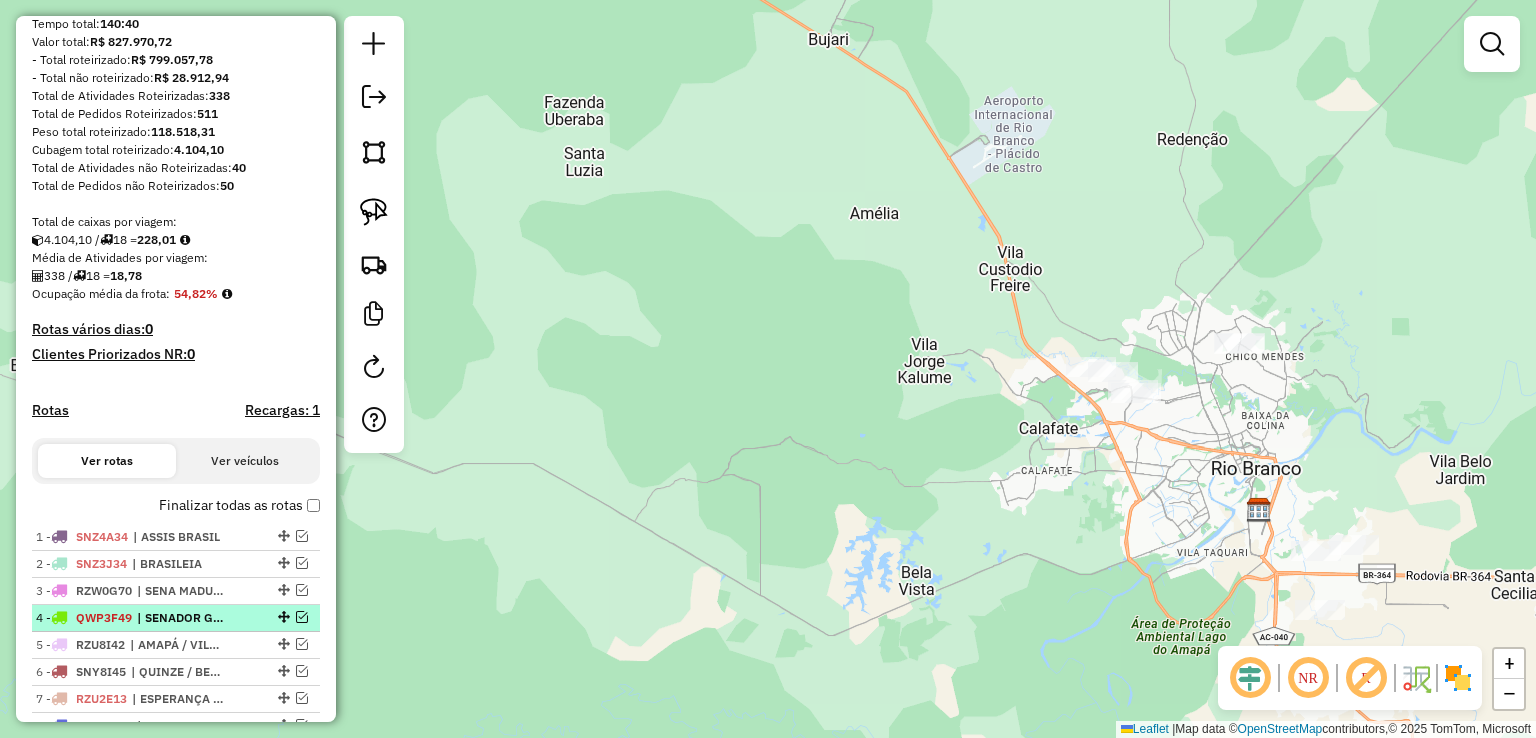 click on "Janela de atendimento Grade de atendimento Capacidade Transportadoras Veículos Cliente Pedidos  Rotas Selecione os dias de semana para filtrar as janelas de atendimento  Seg   Ter   Qua   Qui   Sex   Sáb   Dom  Informe o período da janela de atendimento: De: Até:  Filtrar exatamente a janela do cliente  Considerar janela de atendimento padrão  Selecione os dias de semana para filtrar as grades de atendimento  Seg   Ter   Qua   Qui   Sex   Sáb   Dom   Considerar clientes sem dia de atendimento cadastrado  Clientes fora do dia de atendimento selecionado Filtrar as atividades entre os valores definidos abaixo:  Peso mínimo:   Peso máximo:   Cubagem mínima:   Cubagem máxima:   De:   Até:  Filtrar as atividades entre o tempo de atendimento definido abaixo:  De:   Até:   Considerar capacidade total dos clientes não roteirizados Transportadora: Selecione um ou mais itens Tipo de veículo: Selecione um ou mais itens Veículo: Selecione um ou mais itens Motorista: Selecione um ou mais itens Nome: Rótulo:" 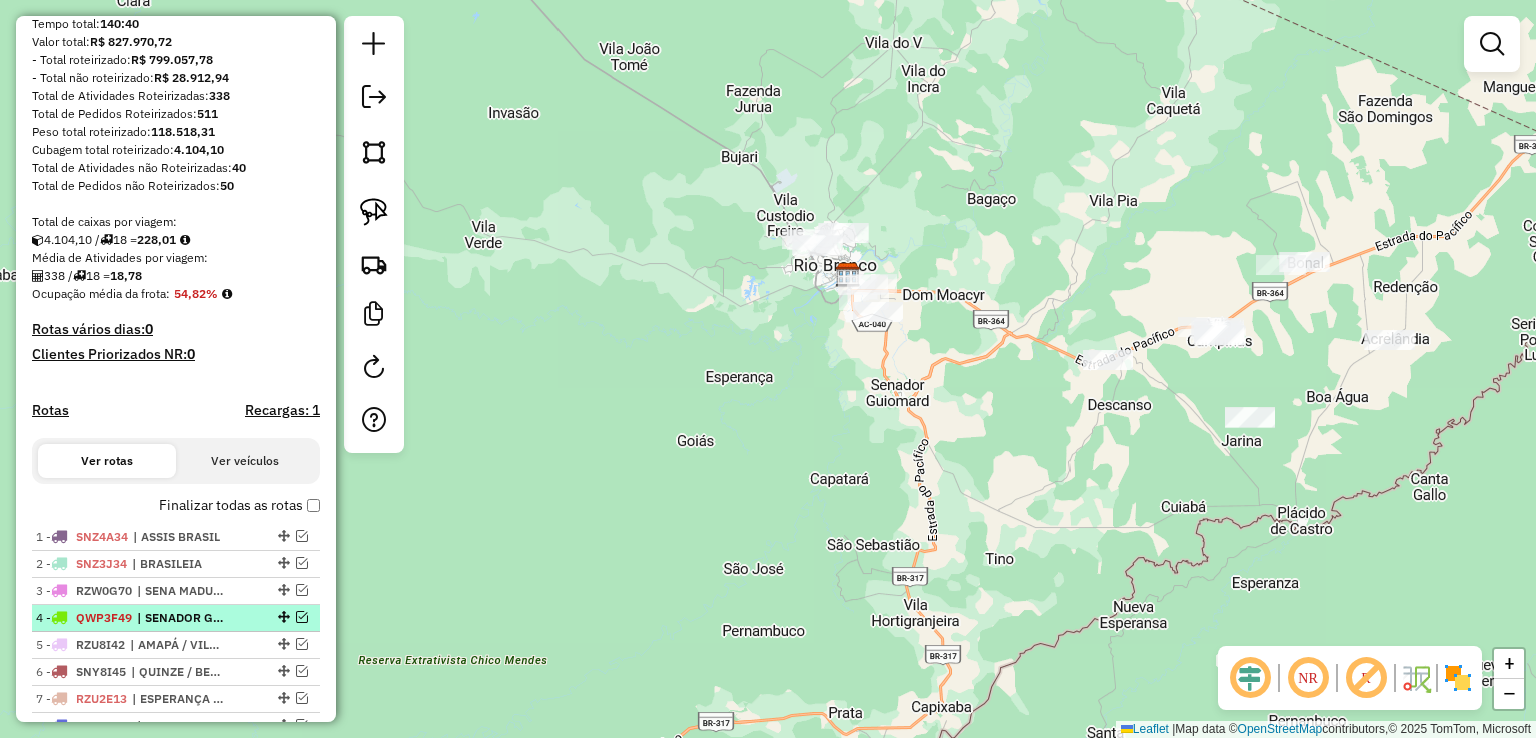 drag, startPoint x: 676, startPoint y: 89, endPoint x: 879, endPoint y: 437, distance: 402.8809 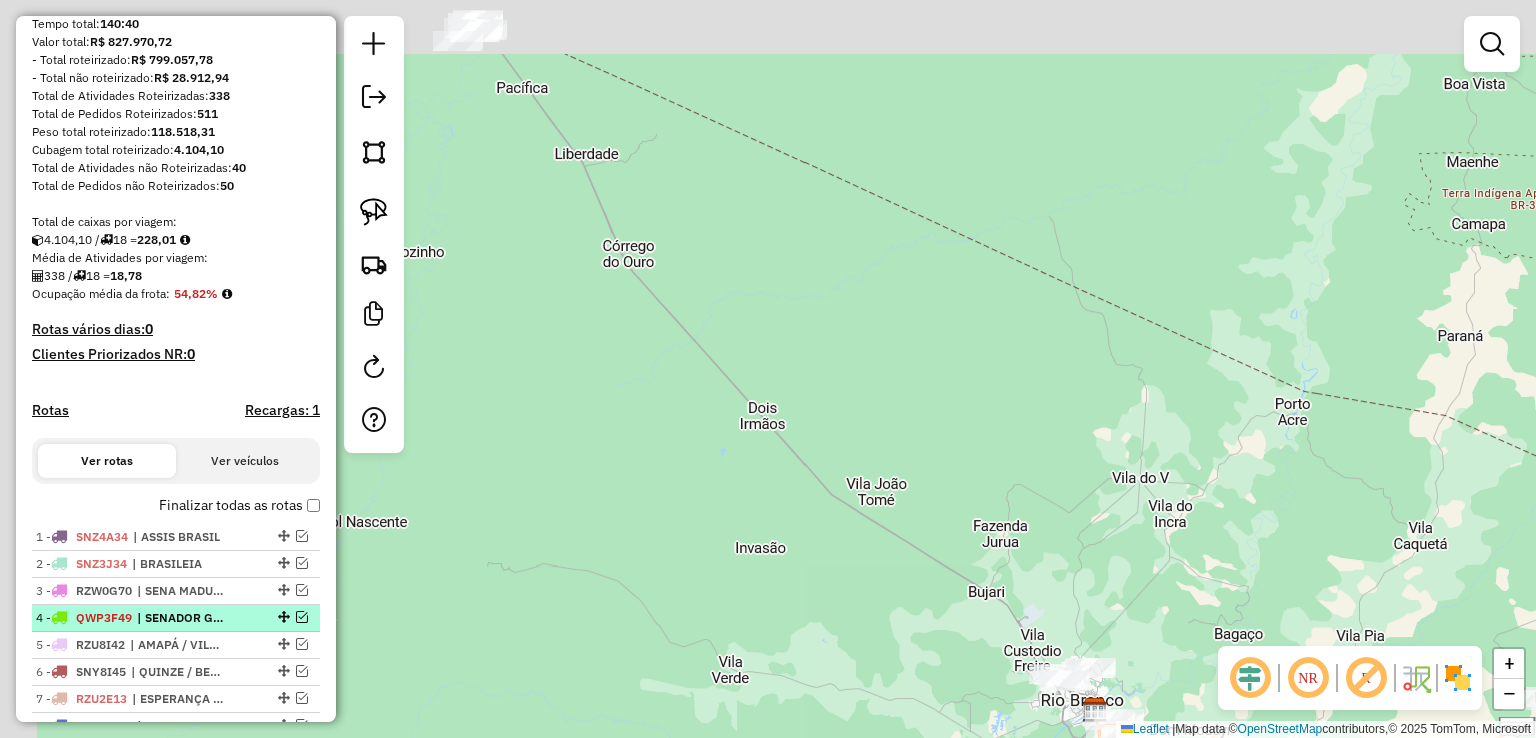drag, startPoint x: 734, startPoint y: 262, endPoint x: 868, endPoint y: 500, distance: 273.13 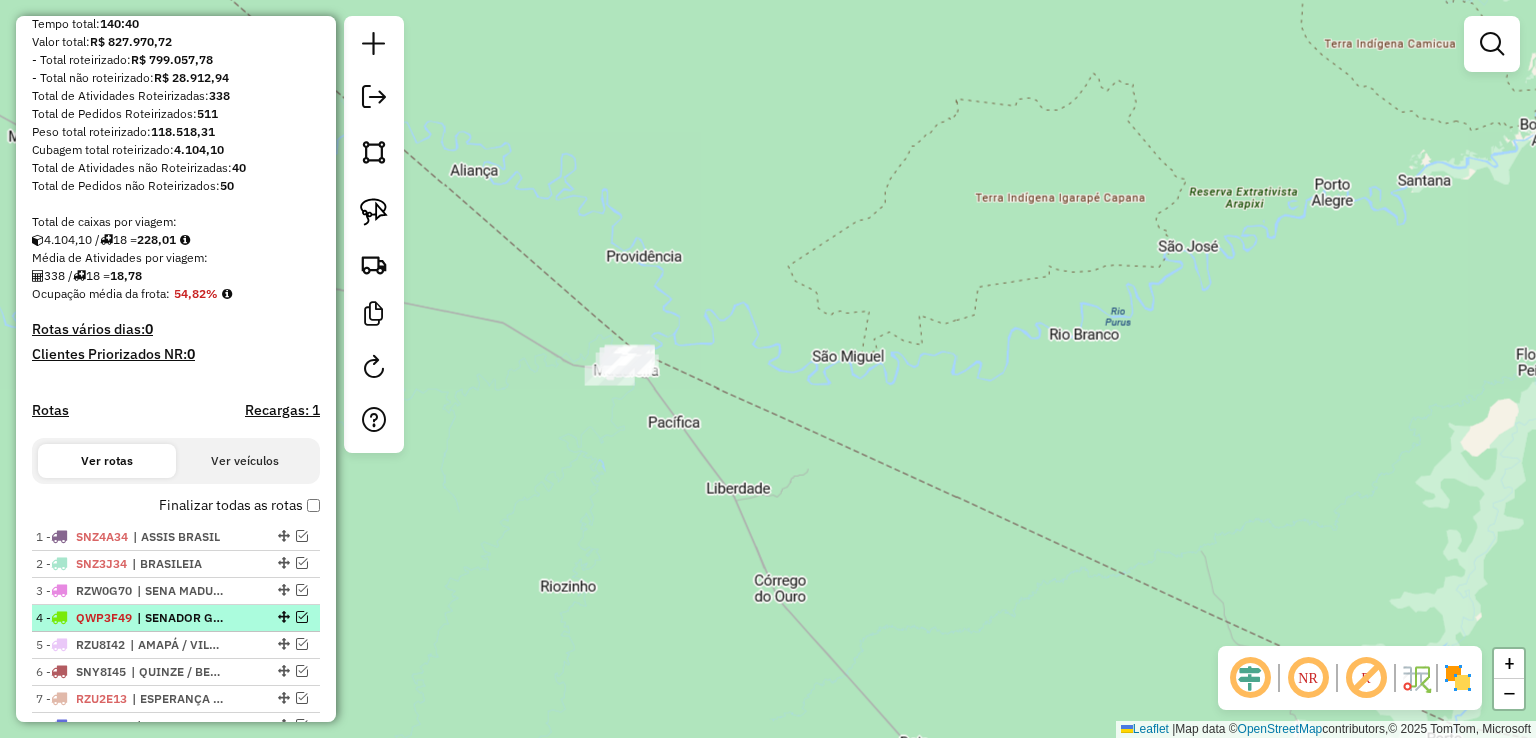 drag, startPoint x: 836, startPoint y: 387, endPoint x: 696, endPoint y: 193, distance: 239.24046 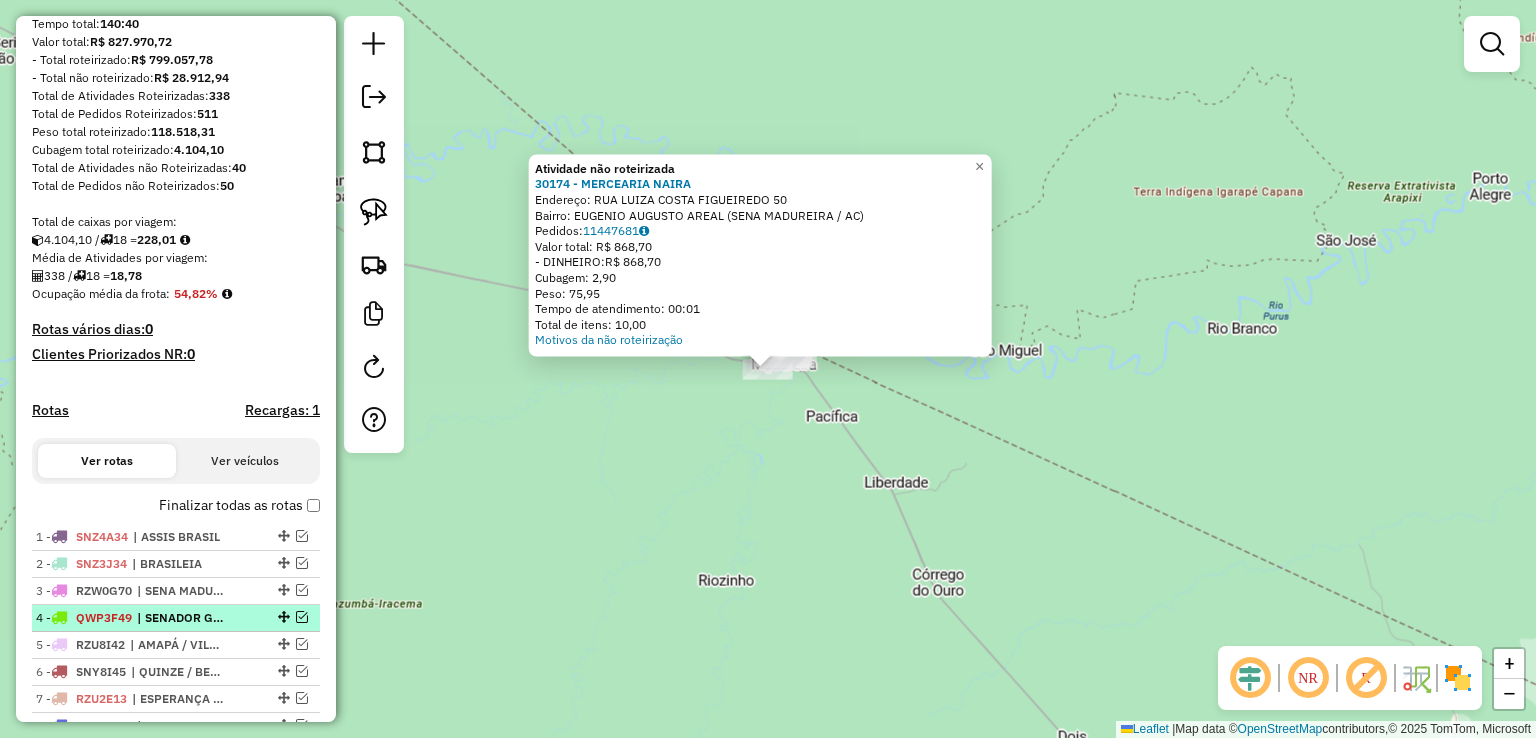click on "Atividade não roteirizada 30174 - MERCEARIA NAIRA  Endereço:  RUA LUIZA COSTA FIGUEIREDO 50   Bairro: EUGENIO AUGUSTO AREAL (SENA MADUREIRA / AC)   Pedidos:  11447681   Valor total: R$ 868,70   - DINHEIRO:  R$ 868,70   Cubagem: 2,90   Peso: 75,95   Tempo de atendimento: 00:01   Total de itens: 10,00  Motivos da não roteirização × Janela de atendimento Grade de atendimento Capacidade Transportadoras Veículos Cliente Pedidos  Rotas Selecione os dias de semana para filtrar as janelas de atendimento  Seg   Ter   Qua   Qui   Sex   Sáb   Dom  Informe o período da janela de atendimento: De: Até:  Filtrar exatamente a janela do cliente  Considerar janela de atendimento padrão  Selecione os dias de semana para filtrar as grades de atendimento  Seg   Ter   Qua   Qui   Sex   Sáb   Dom   Considerar clientes sem dia de atendimento cadastrado  Clientes fora do dia de atendimento selecionado Filtrar as atividades entre os valores definidos abaixo:  Peso mínimo:   Peso máximo:   Cubagem mínima:   De:   Até:" 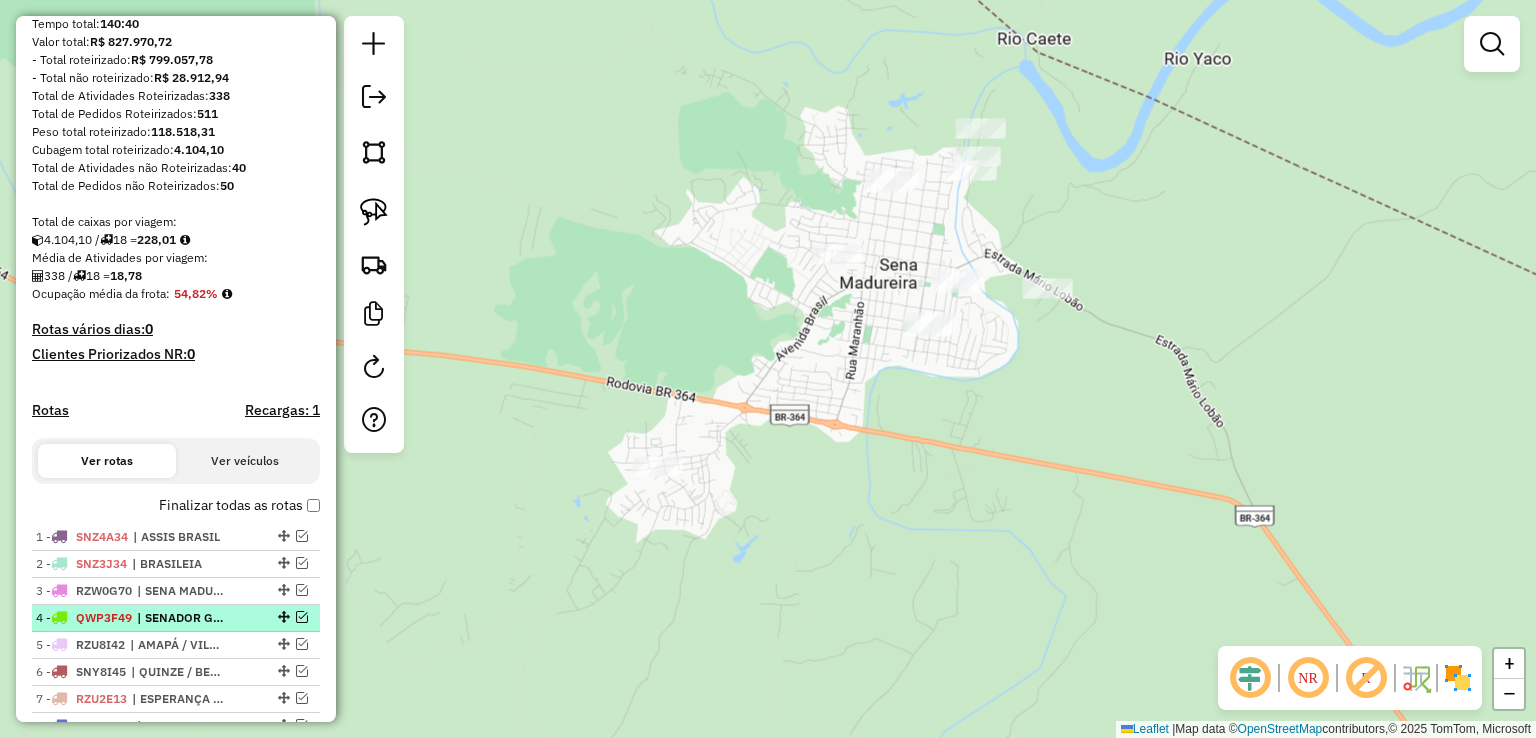 drag, startPoint x: 799, startPoint y: 339, endPoint x: 693, endPoint y: 323, distance: 107.200745 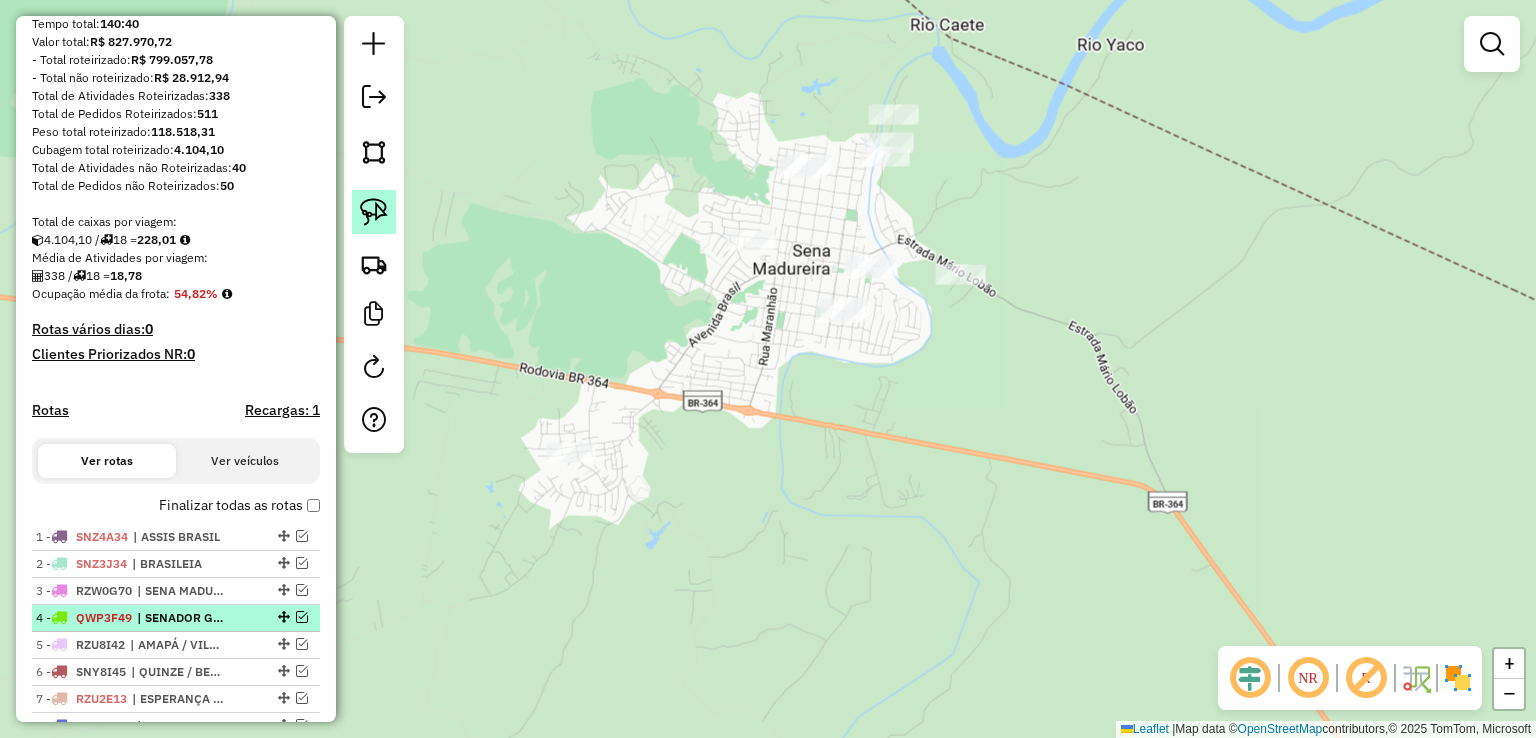 click 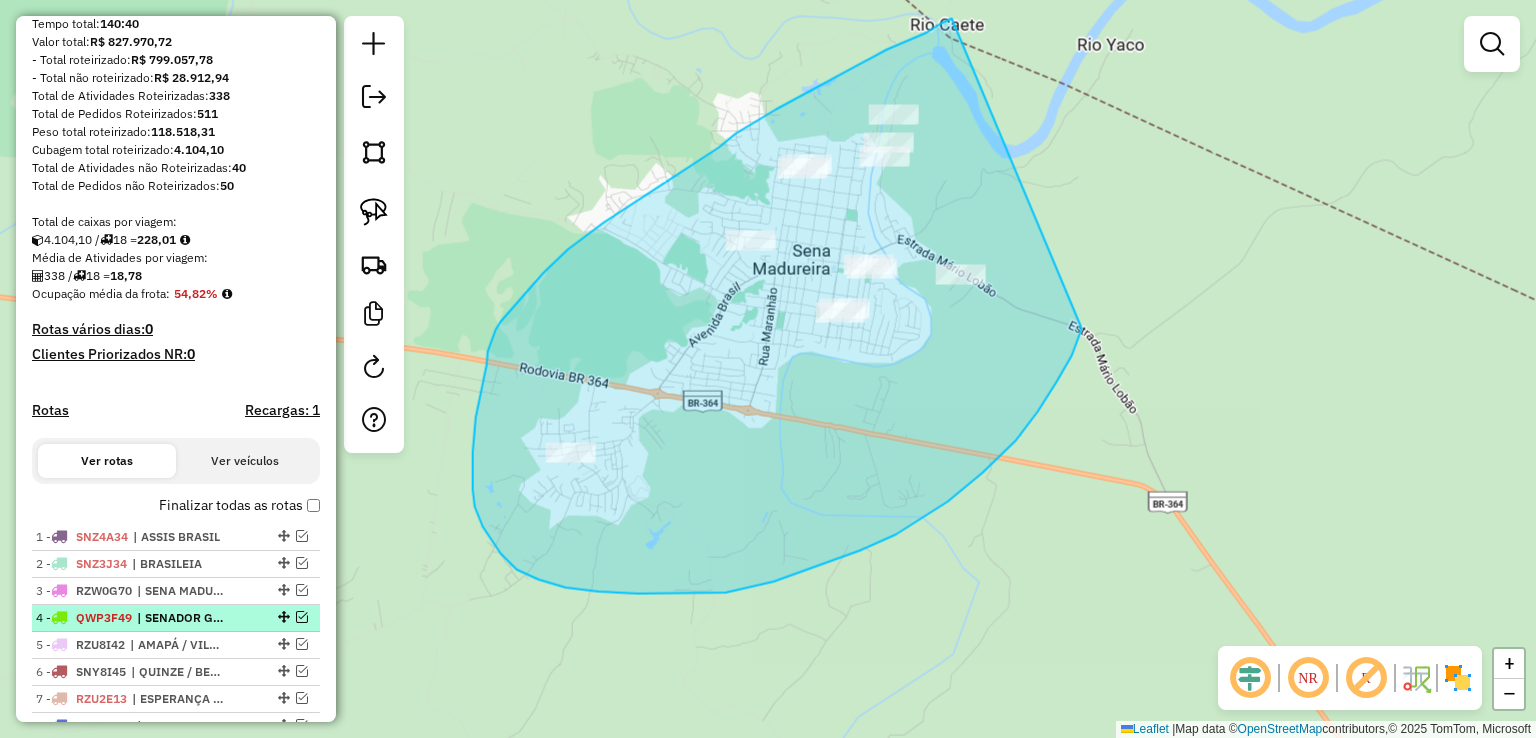 drag, startPoint x: 952, startPoint y: 19, endPoint x: 1095, endPoint y: 262, distance: 281.9539 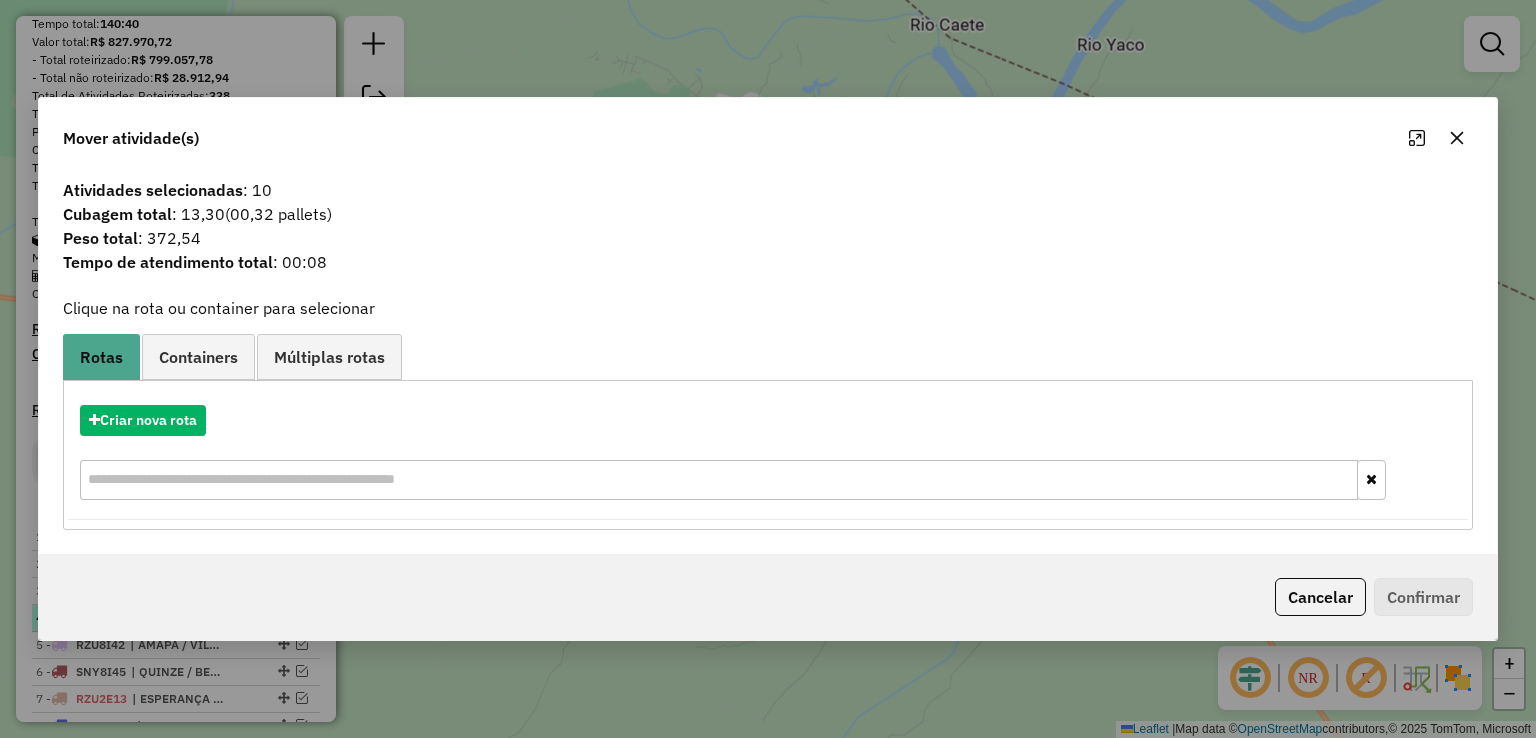 click on "Atividades selecionadas : 10" 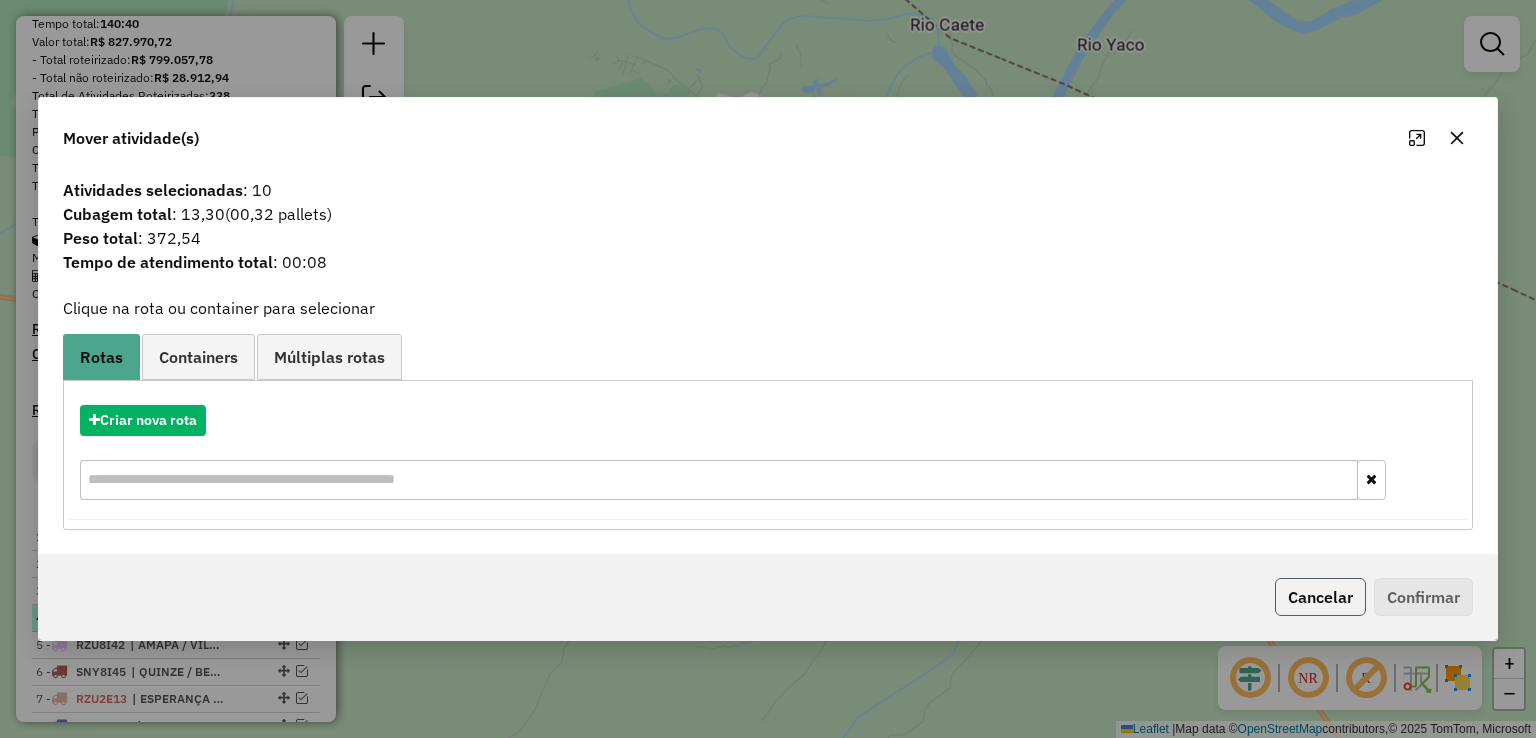 click on "Cancelar" 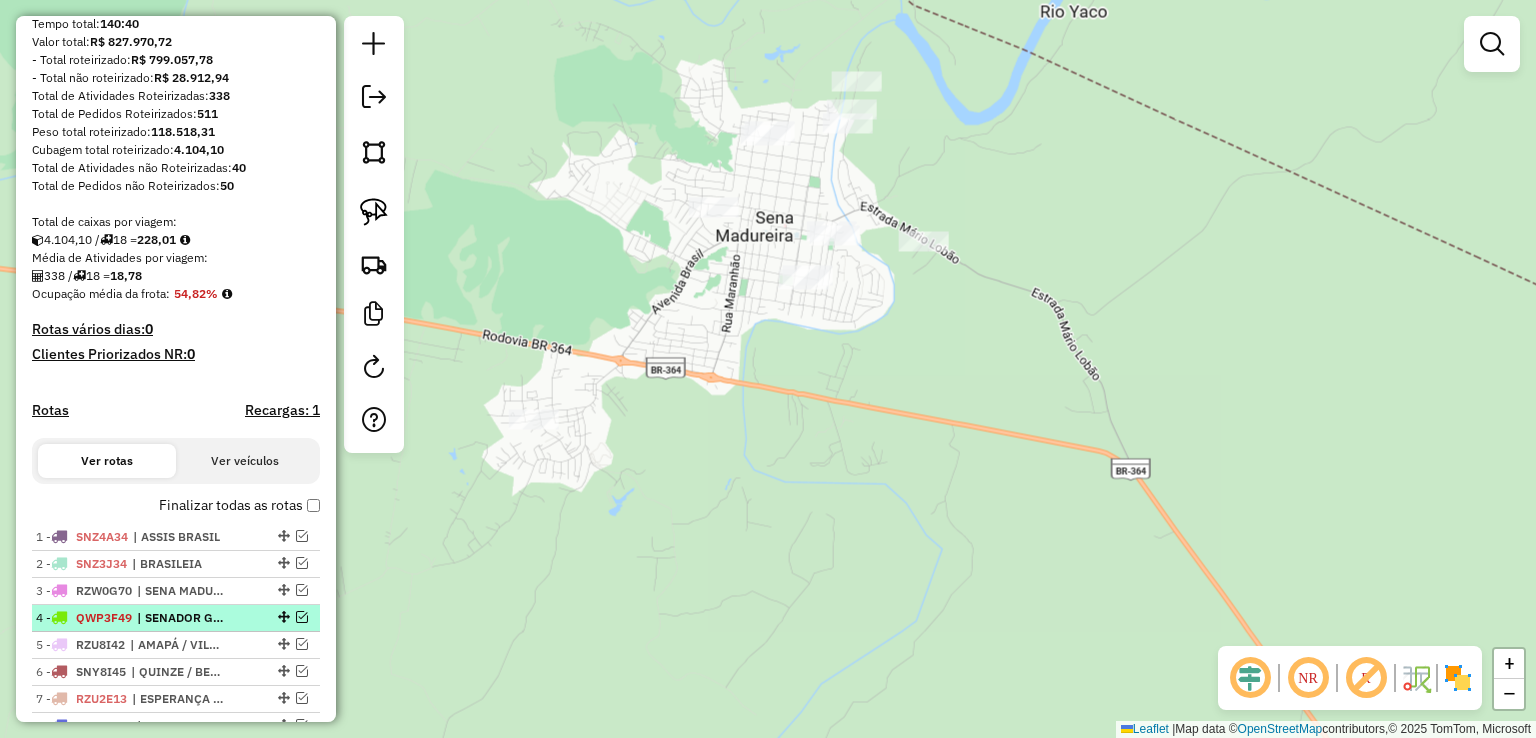 drag, startPoint x: 1088, startPoint y: 457, endPoint x: 837, endPoint y: 245, distance: 328.54984 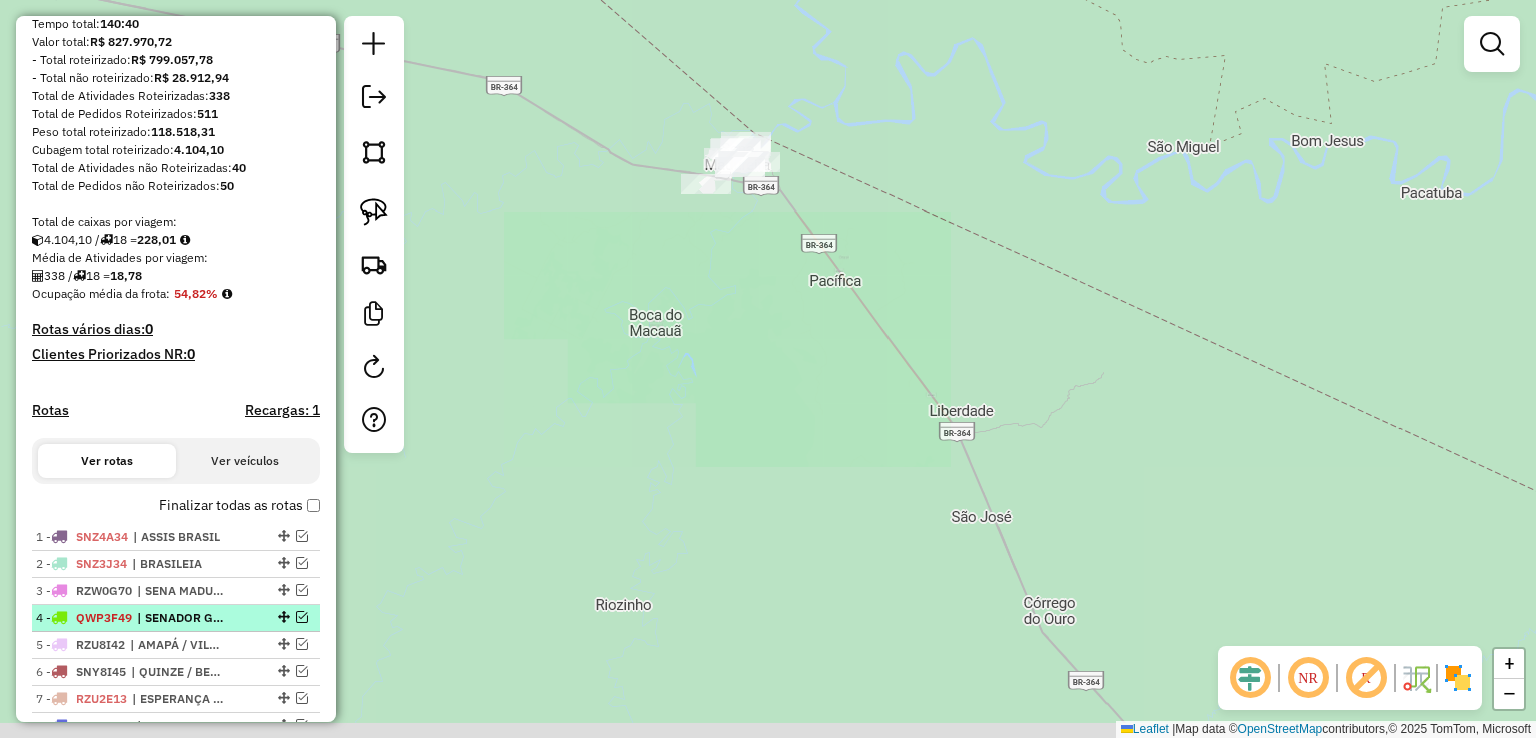 drag, startPoint x: 1116, startPoint y: 395, endPoint x: 808, endPoint y: 33, distance: 475.2978 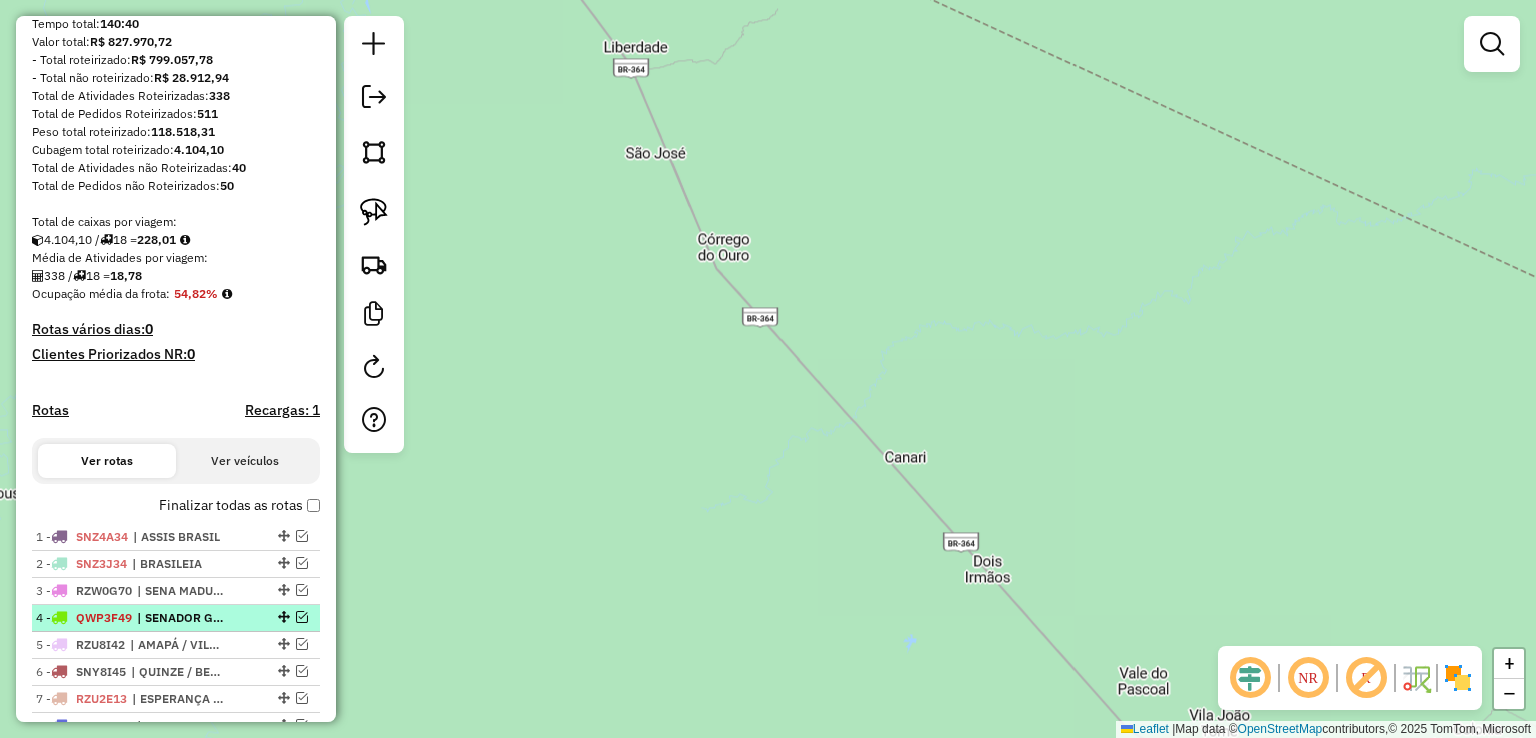 drag, startPoint x: 1032, startPoint y: 352, endPoint x: 785, endPoint y: 97, distance: 355.01266 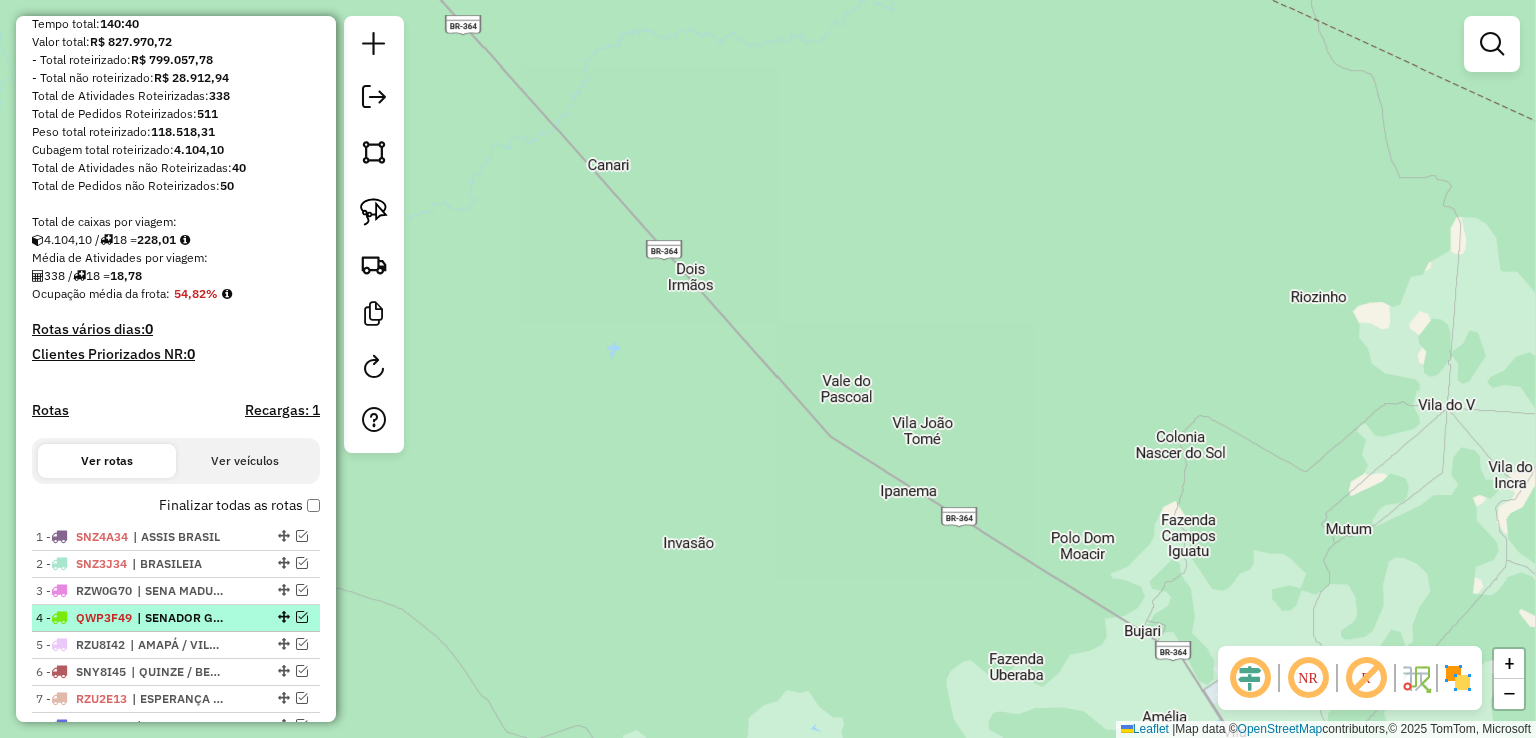 drag, startPoint x: 932, startPoint y: 395, endPoint x: 608, endPoint y: 199, distance: 378.67136 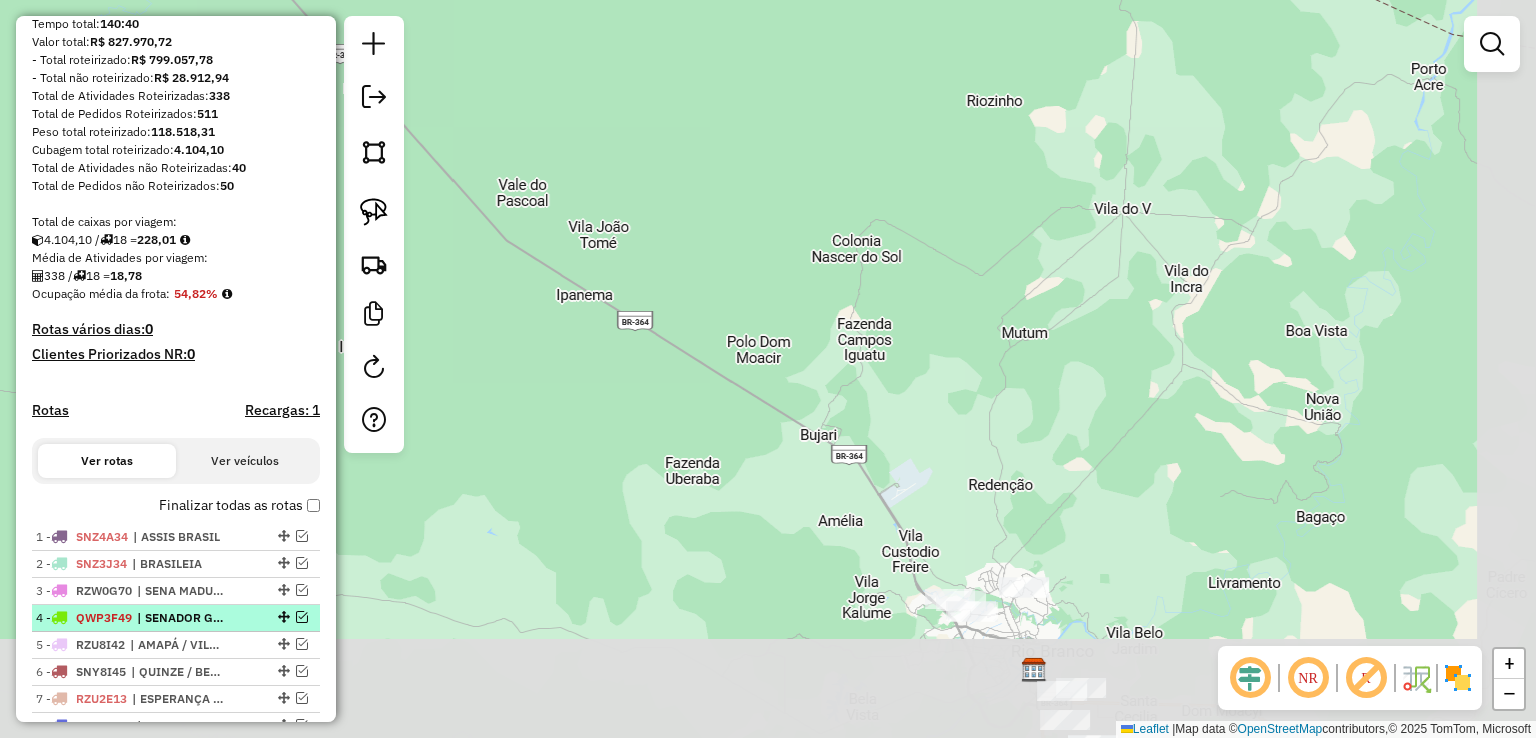 click on "Janela de atendimento Grade de atendimento Capacidade Transportadoras Veículos Cliente Pedidos  Rotas Selecione os dias de semana para filtrar as janelas de atendimento  Seg   Ter   Qua   Qui   Sex   Sáb   Dom  Informe o período da janela de atendimento: De: Até:  Filtrar exatamente a janela do cliente  Considerar janela de atendimento padrão  Selecione os dias de semana para filtrar as grades de atendimento  Seg   Ter   Qua   Qui   Sex   Sáb   Dom   Considerar clientes sem dia de atendimento cadastrado  Clientes fora do dia de atendimento selecionado Filtrar as atividades entre os valores definidos abaixo:  Peso mínimo:   Peso máximo:   Cubagem mínima:   Cubagem máxima:   De:   Até:  Filtrar as atividades entre o tempo de atendimento definido abaixo:  De:   Até:   Considerar capacidade total dos clientes não roteirizados Transportadora: Selecione um ou mais itens Tipo de veículo: Selecione um ou mais itens Veículo: Selecione um ou mais itens Motorista: Selecione um ou mais itens Nome: Rótulo:" 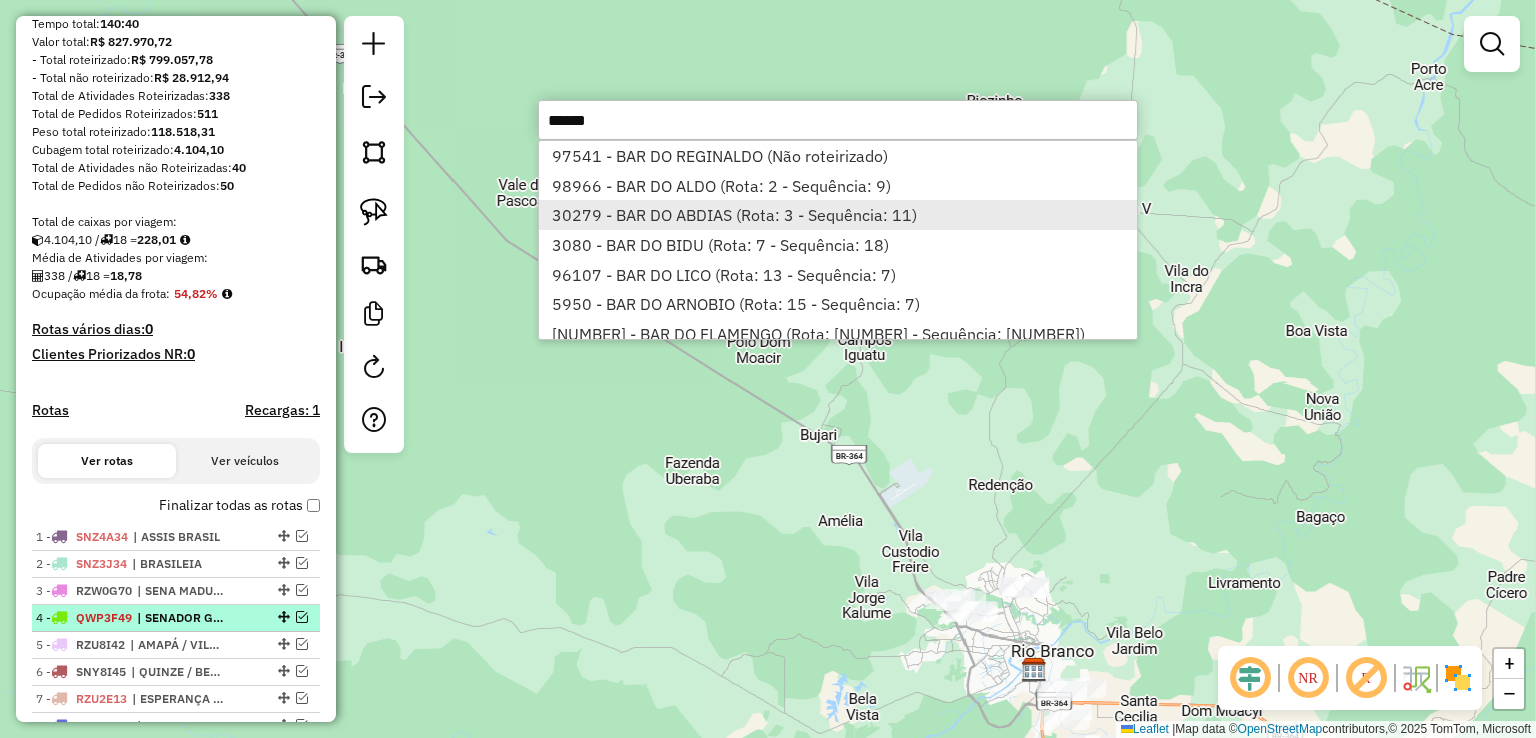 type on "******" 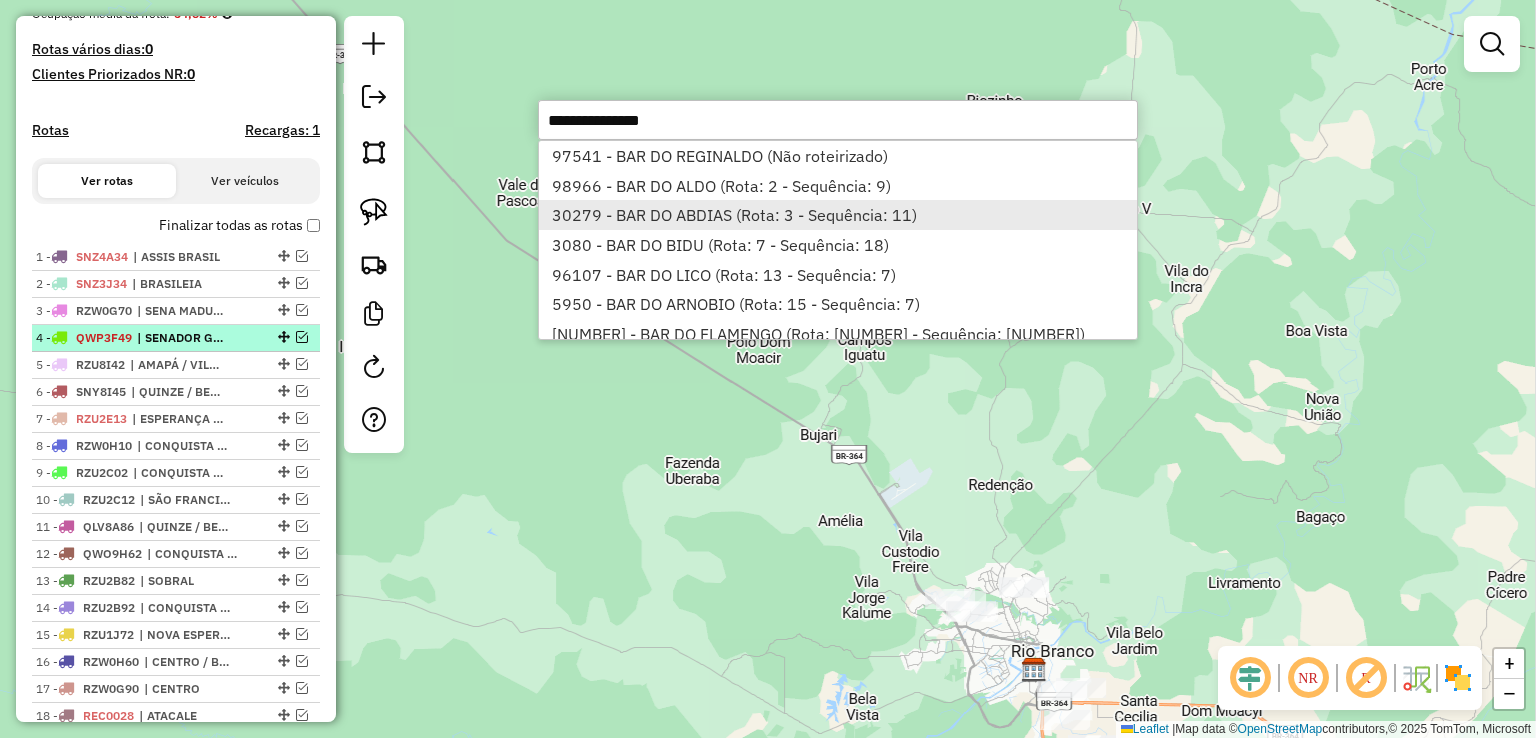 select on "*********" 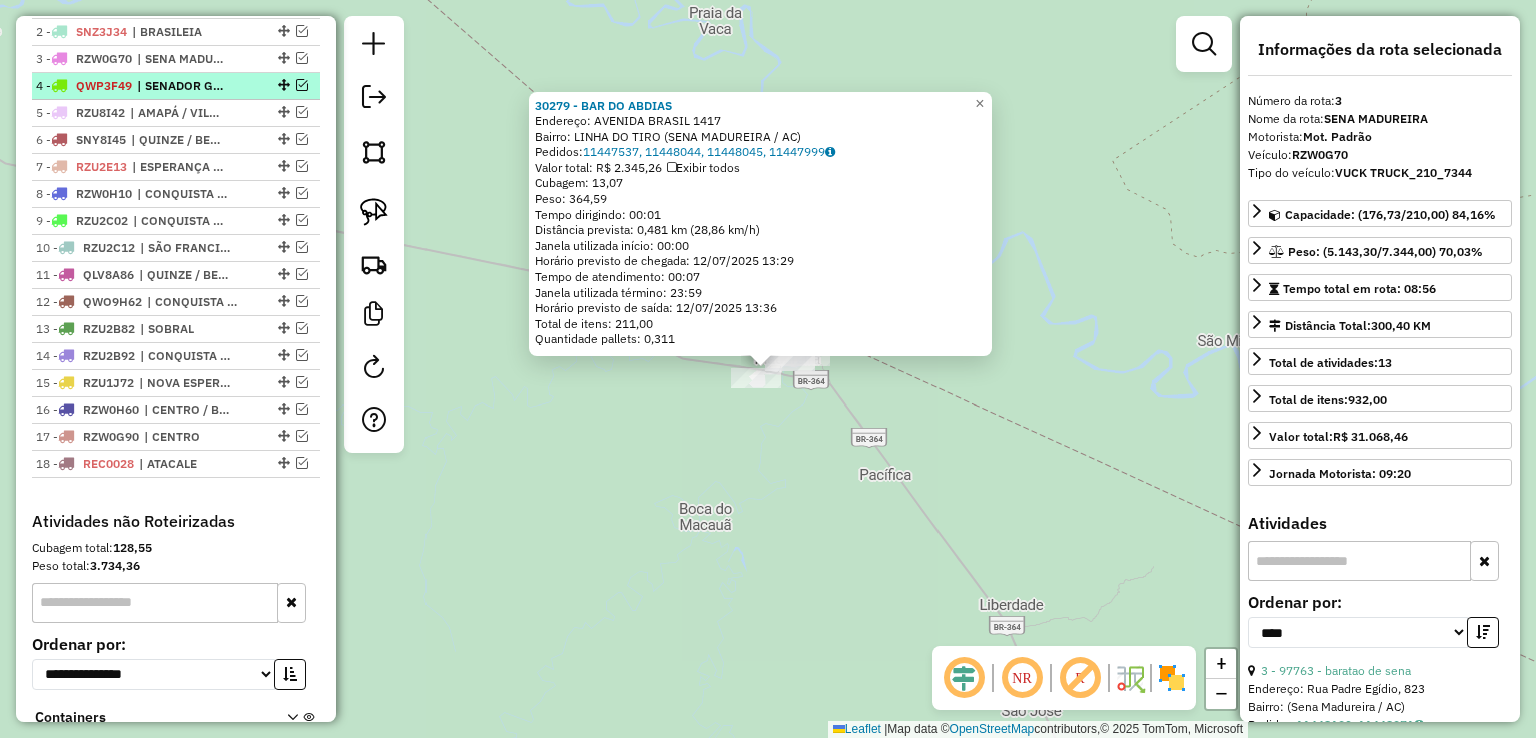 scroll, scrollTop: 802, scrollLeft: 0, axis: vertical 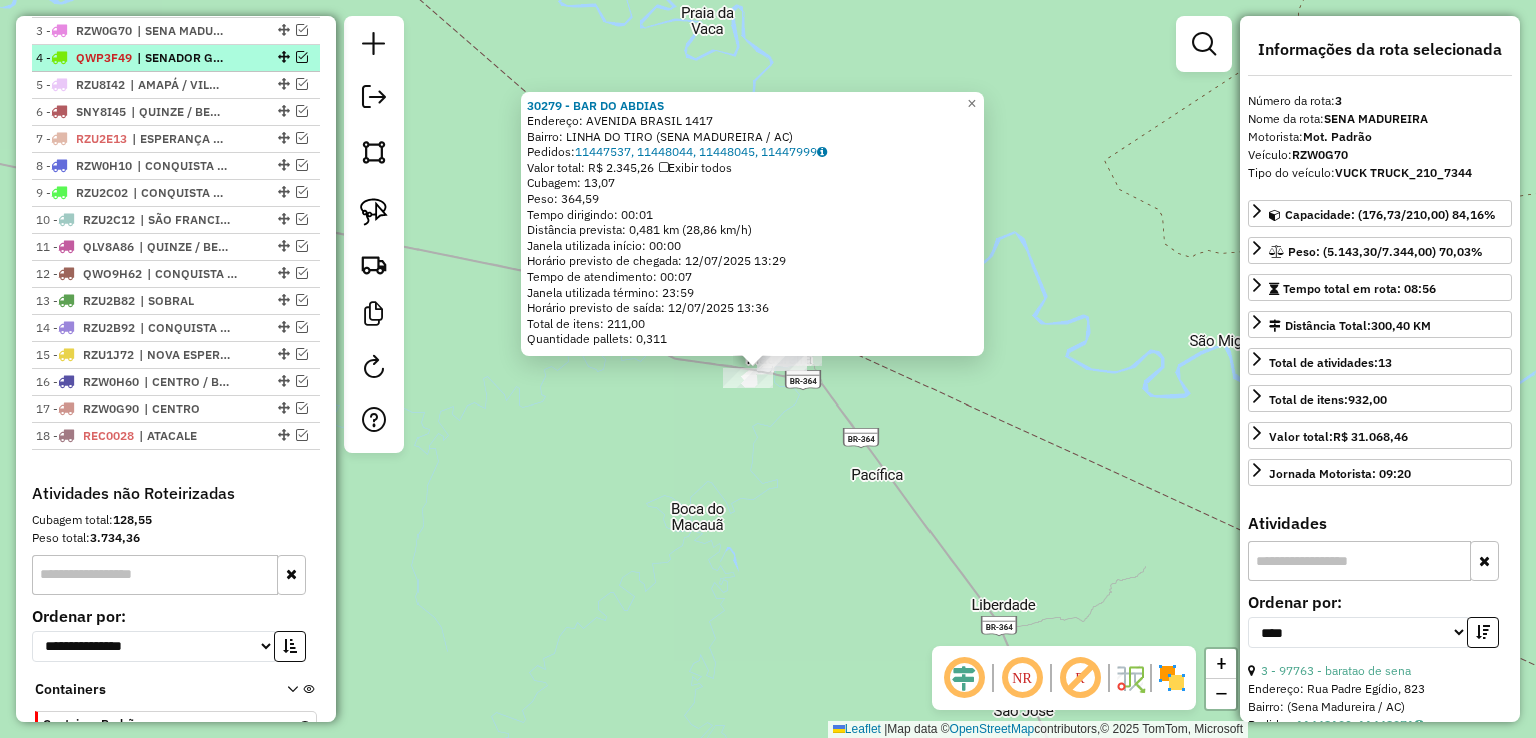 drag, startPoint x: 968, startPoint y: 469, endPoint x: 648, endPoint y: 300, distance: 361.88535 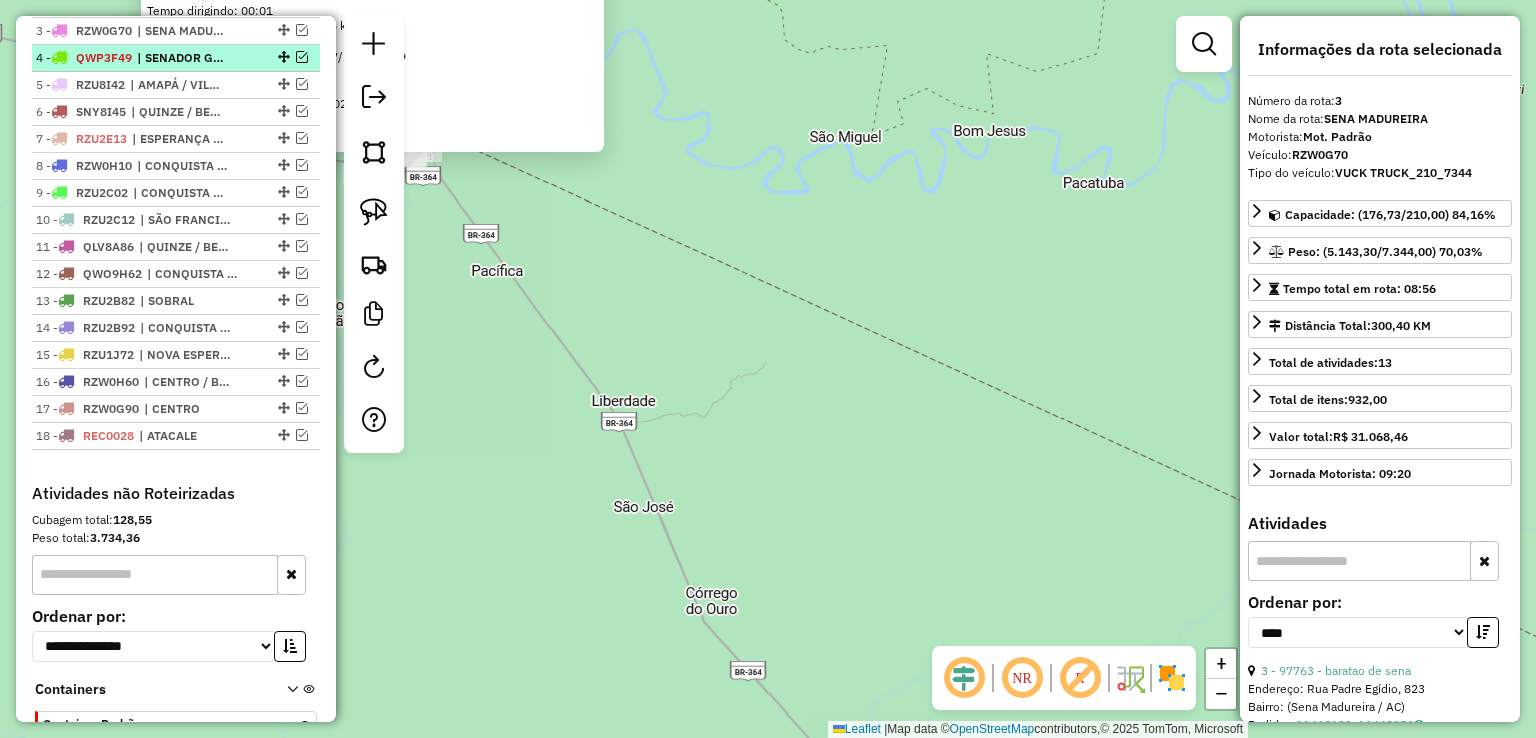 drag, startPoint x: 684, startPoint y: 163, endPoint x: 708, endPoint y: 196, distance: 40.804413 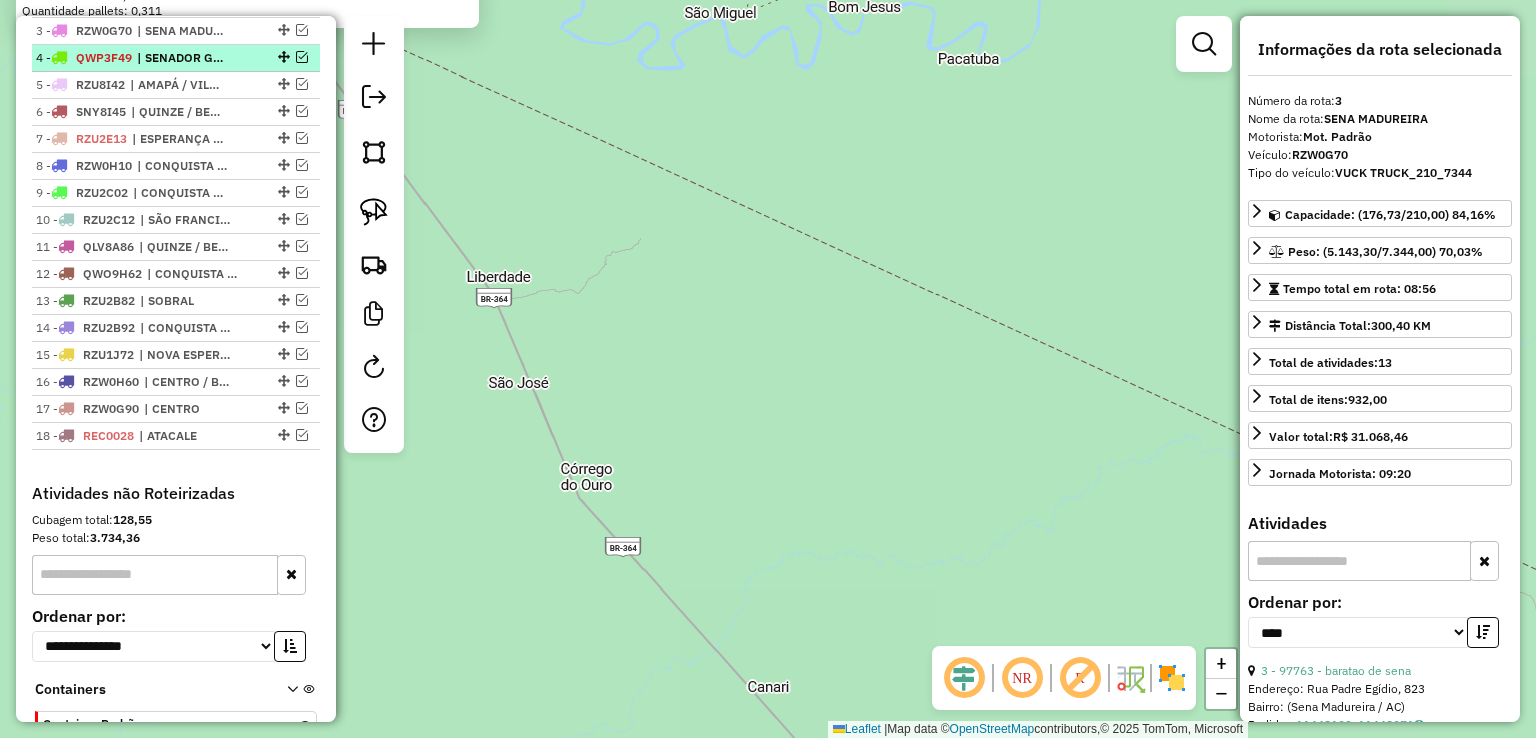 drag, startPoint x: 922, startPoint y: 426, endPoint x: 604, endPoint y: -6, distance: 536.42145 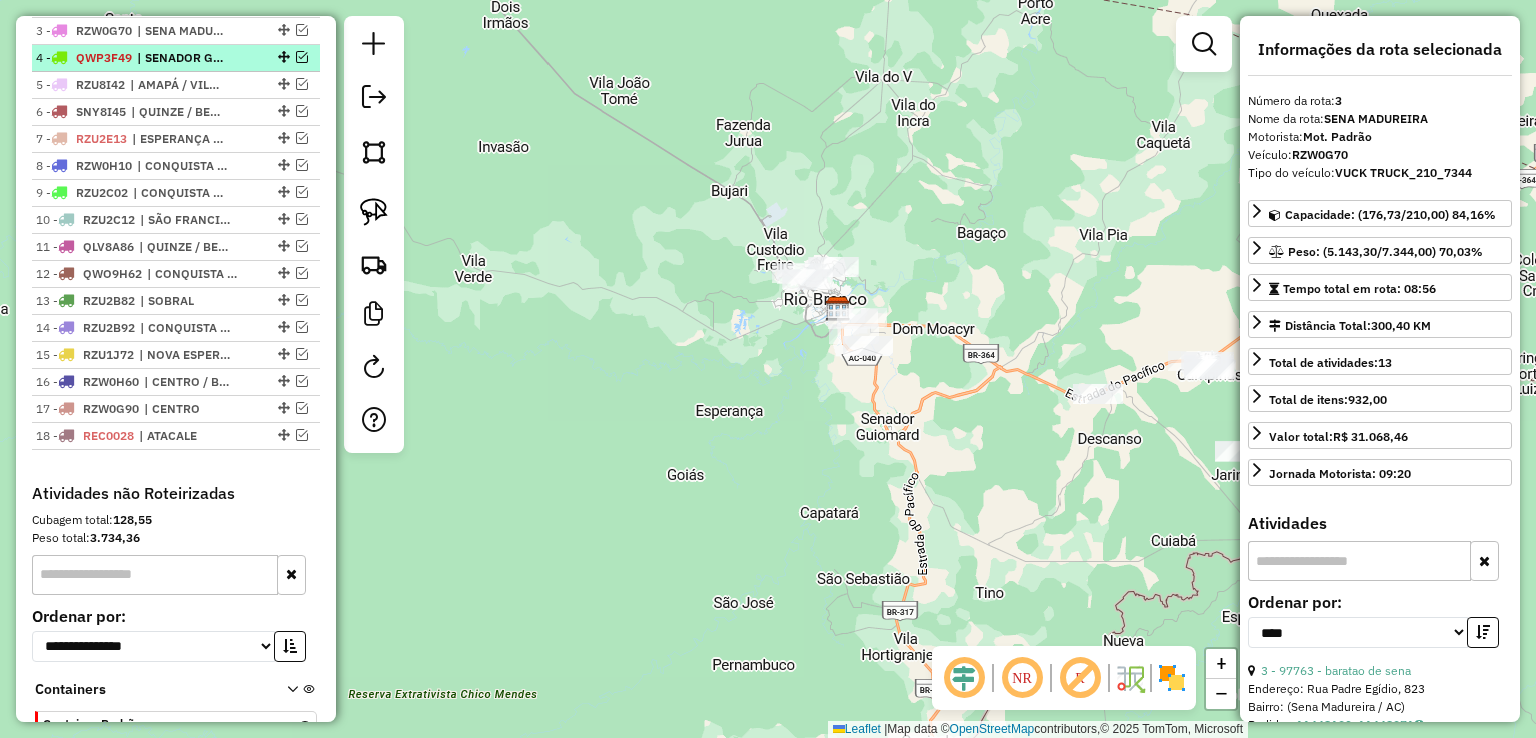 drag, startPoint x: 956, startPoint y: 309, endPoint x: 839, endPoint y: 203, distance: 157.87654 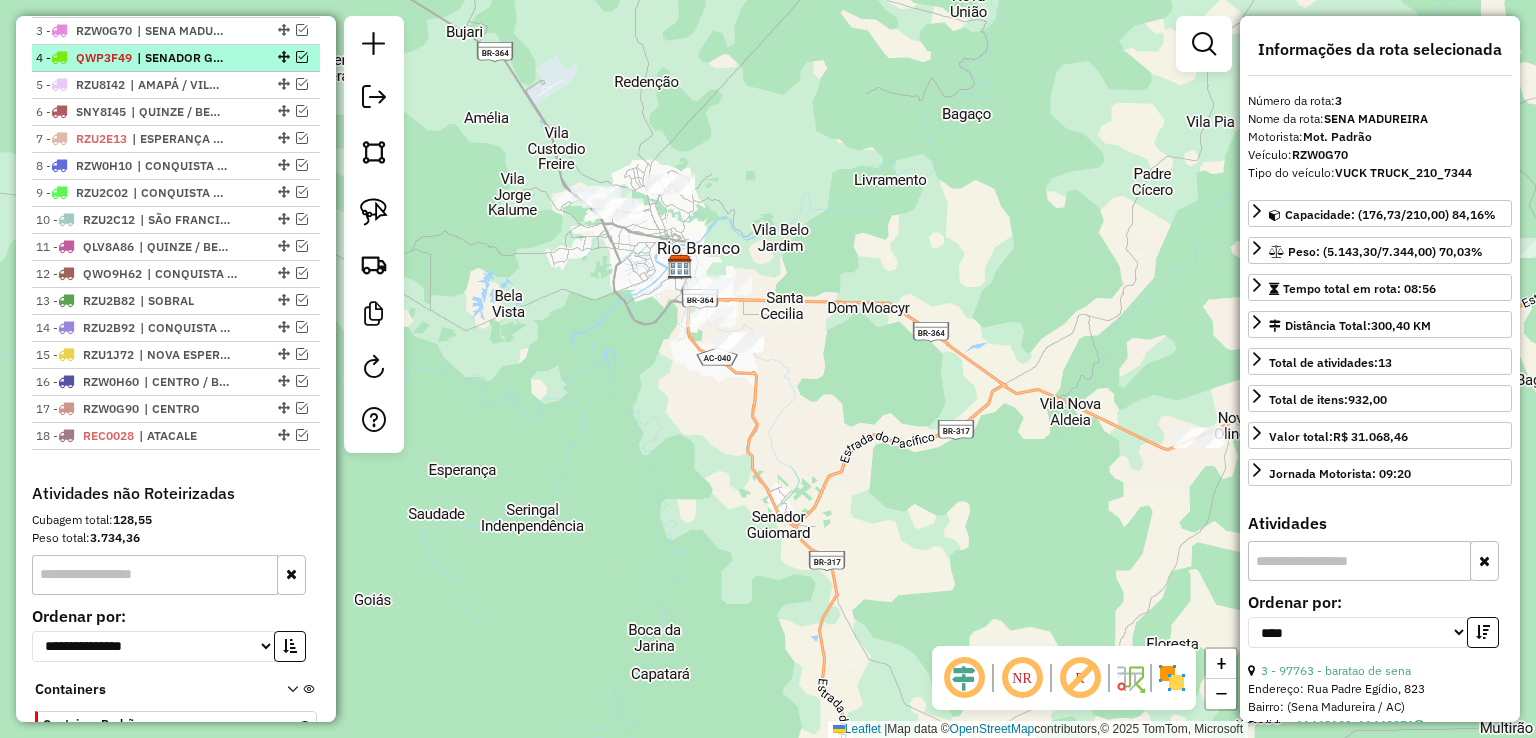 drag, startPoint x: 826, startPoint y: 189, endPoint x: 900, endPoint y: 225, distance: 82.29216 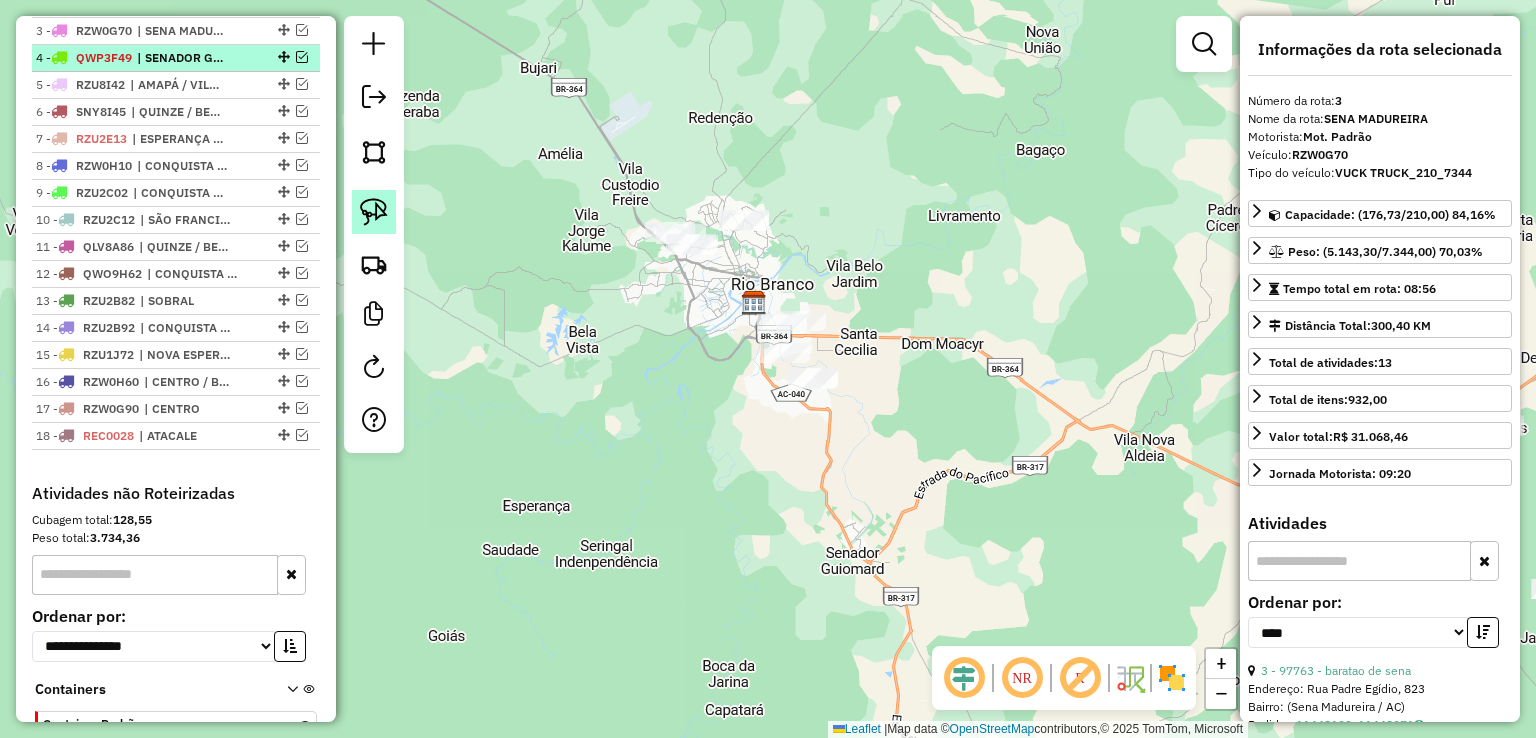 click 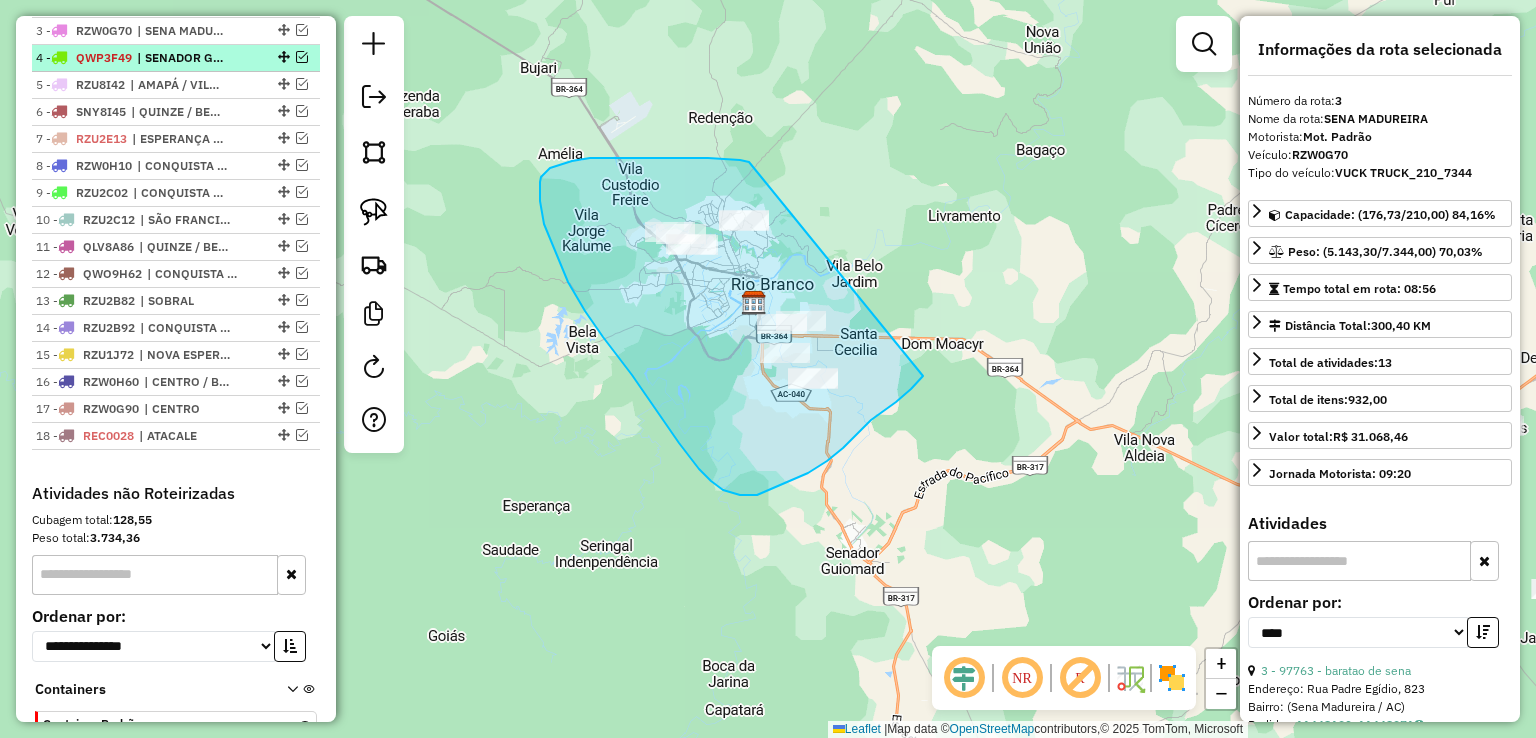 drag, startPoint x: 749, startPoint y: 162, endPoint x: 923, endPoint y: 376, distance: 275.81152 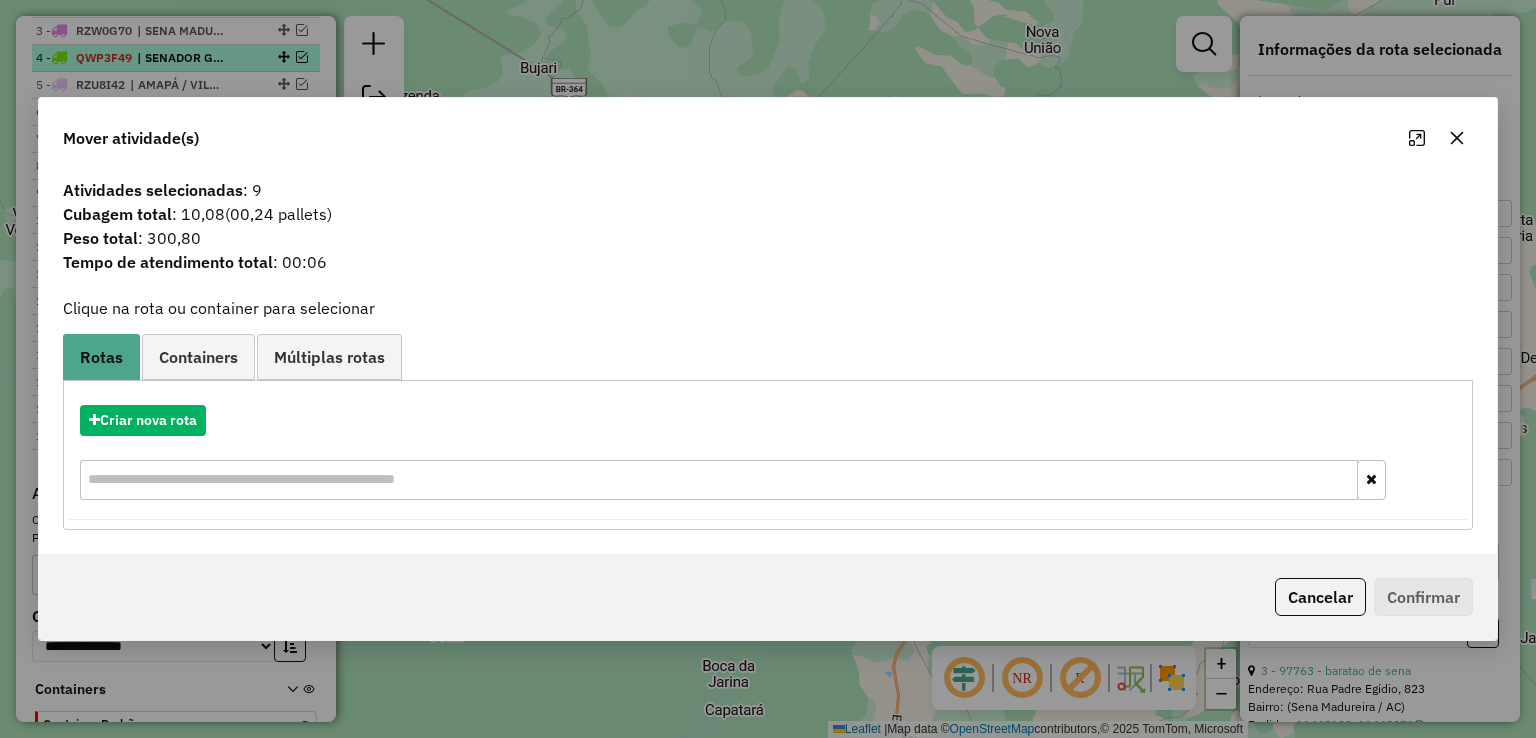 click on "Atividades selecionadas : 9 Cubagem total  : 10,08   (00,24 pallets)  Peso total : 300,80 Tempo de atendimento total : 00:06  Clique na rota ou container para selecionar   Rotas Containers Múltiplas rotas  Criar nova rota   Criar novo container  Container Padrão  Peso total: 3.734,36   Cubagem total: 128,55   Total de atividades/pedidos: 50  Selecione os Veículos  (é necessário selecionar ao menos 1 veículo) : Disponíveis: 58  OYW5028 - CARRETA (C: 1176,00 - P: 35000,00) (VD)   OYW5029 - CARRETA (C: 1176,00 - P: 35000,00) (VD)   PCW6745 - TRUCK_336_9090 (C: 336,00 - P: 9090,00) (VD)   QLV8A86 - TRUCK_420_12030 (C: 420,00 - P: 12030,00) (VD)   QLV8A96 - TRUCK_420_12030 (C: 420,00 - P: 12030,00) (VD)   QWO9H62 - TRUCK_420_12500 (C: 420,00 - P: 12500,00) (VD)   QWO9H72 - TRUCK_420_12500 (C: 420,00 - P: 12500,00) (VD)   QWP3F49 - TRUCK_336_9090 (C: 336,00 - P: 9090,00) (VD)   QWP3F59 - TRUCK_336_9090 (C: 336,00 - P: 9090,00) (VD)   REC0001 - TRUCK_420_12015 (C: 420,00 - P: 12015,00)   Selecionados: 0" 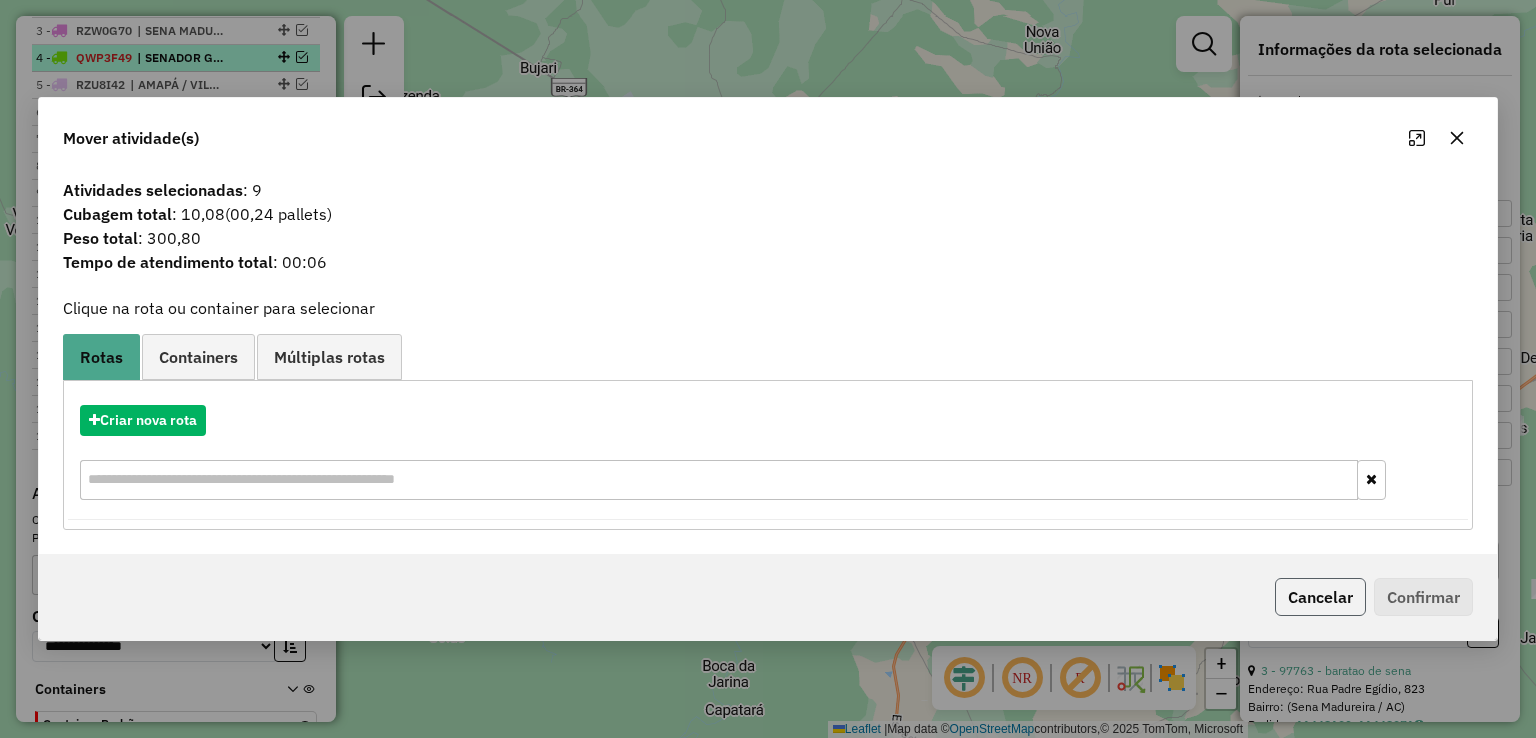 click on "Cancelar" 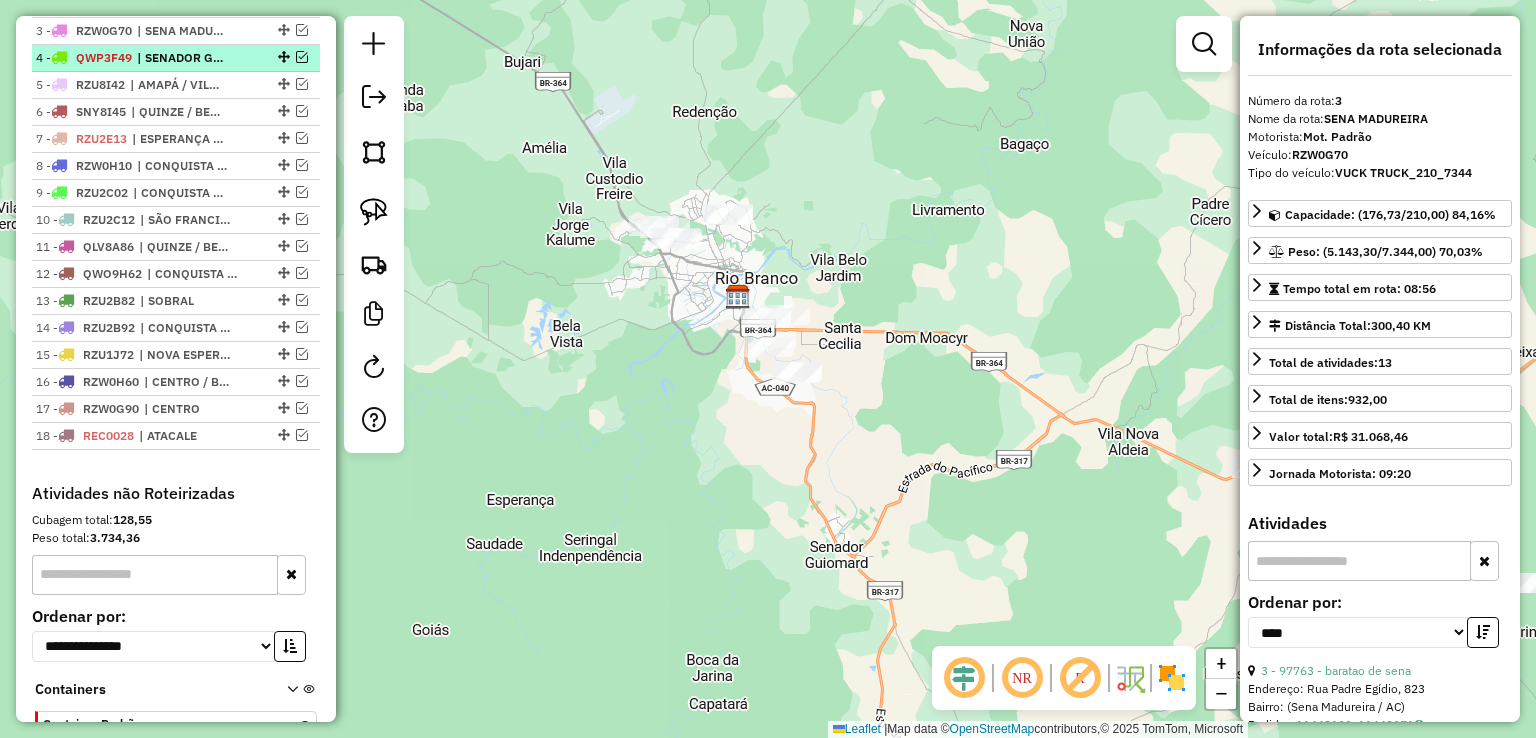 drag, startPoint x: 1068, startPoint y: 475, endPoint x: 714, endPoint y: 186, distance: 456.98688 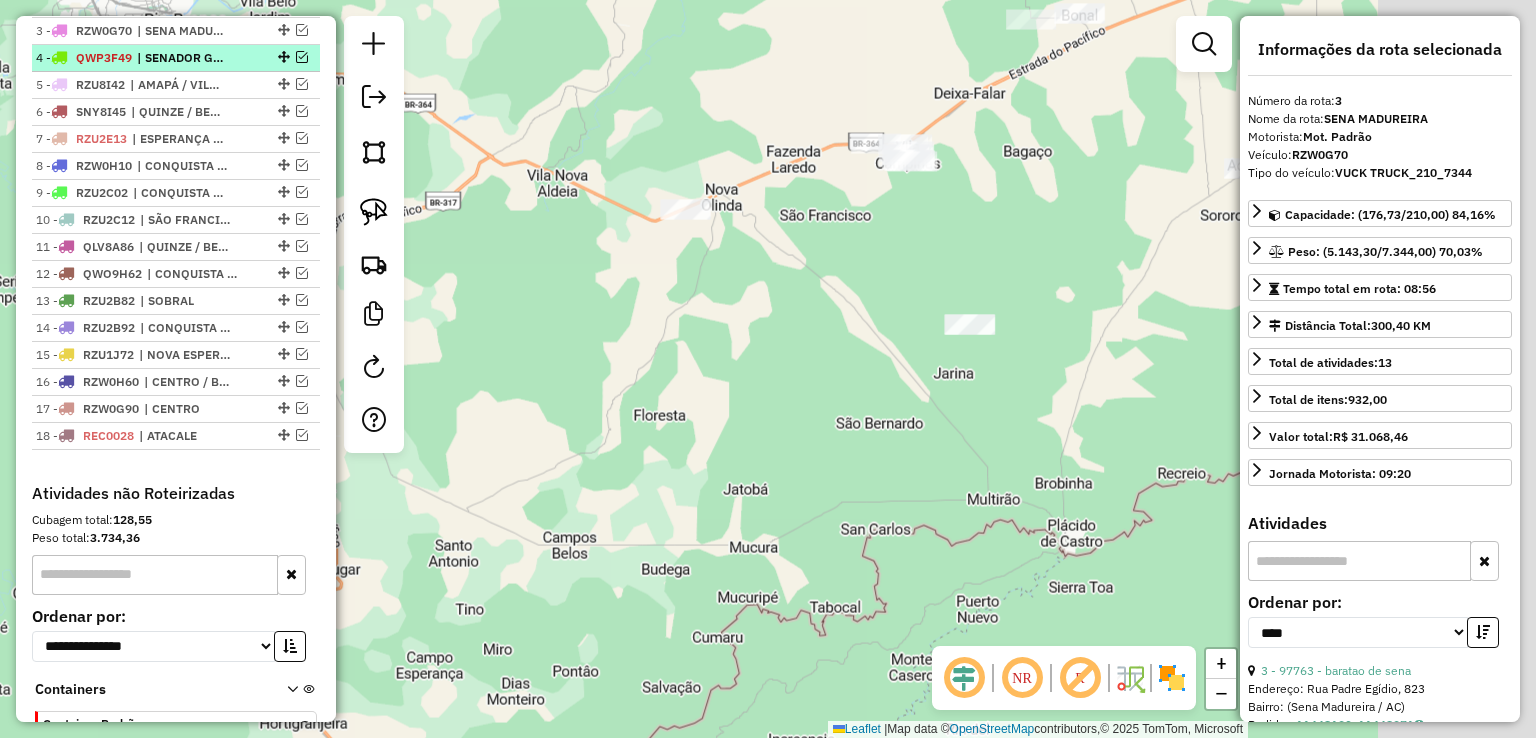 drag, startPoint x: 911, startPoint y: 230, endPoint x: 694, endPoint y: 353, distance: 249.43536 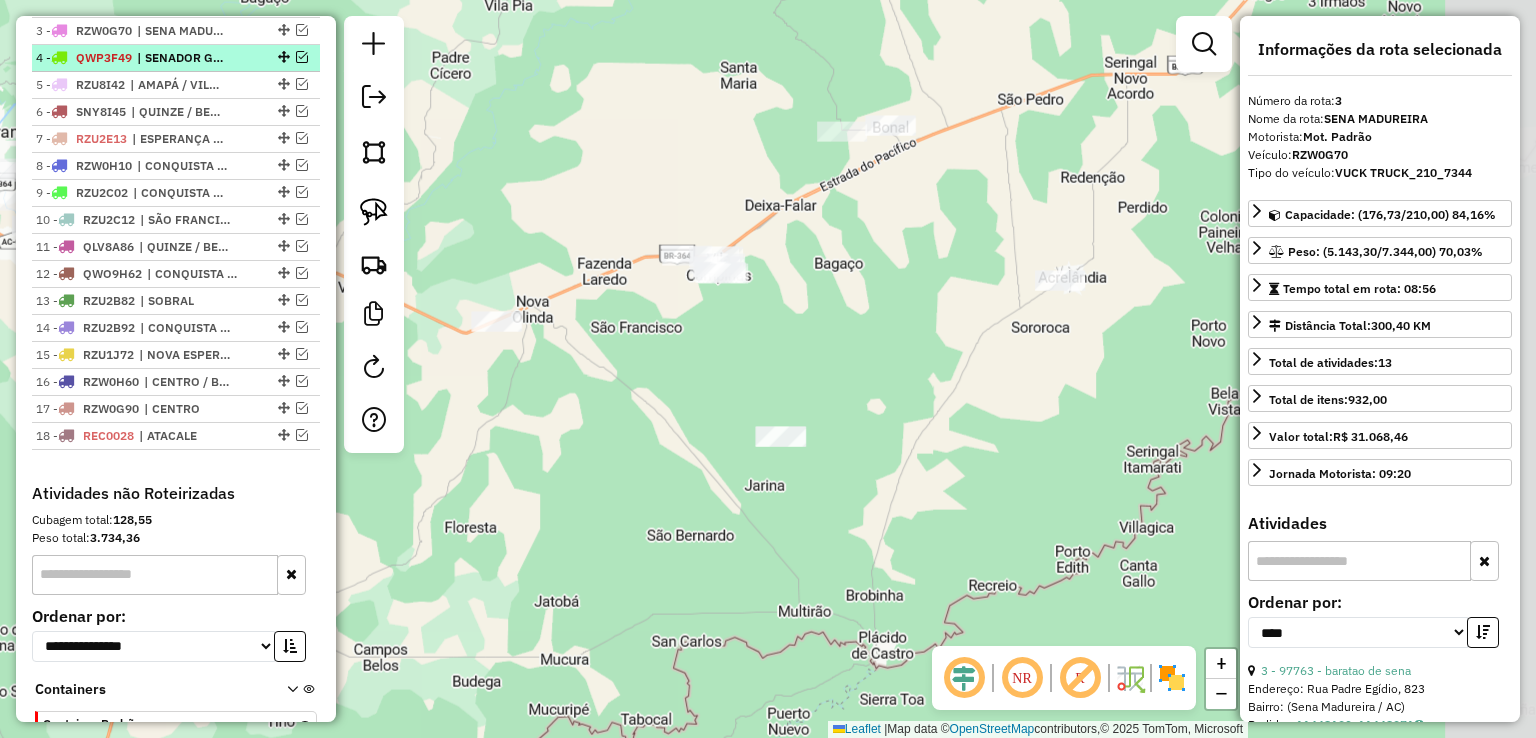 drag, startPoint x: 911, startPoint y: 242, endPoint x: 772, endPoint y: 334, distance: 166.68834 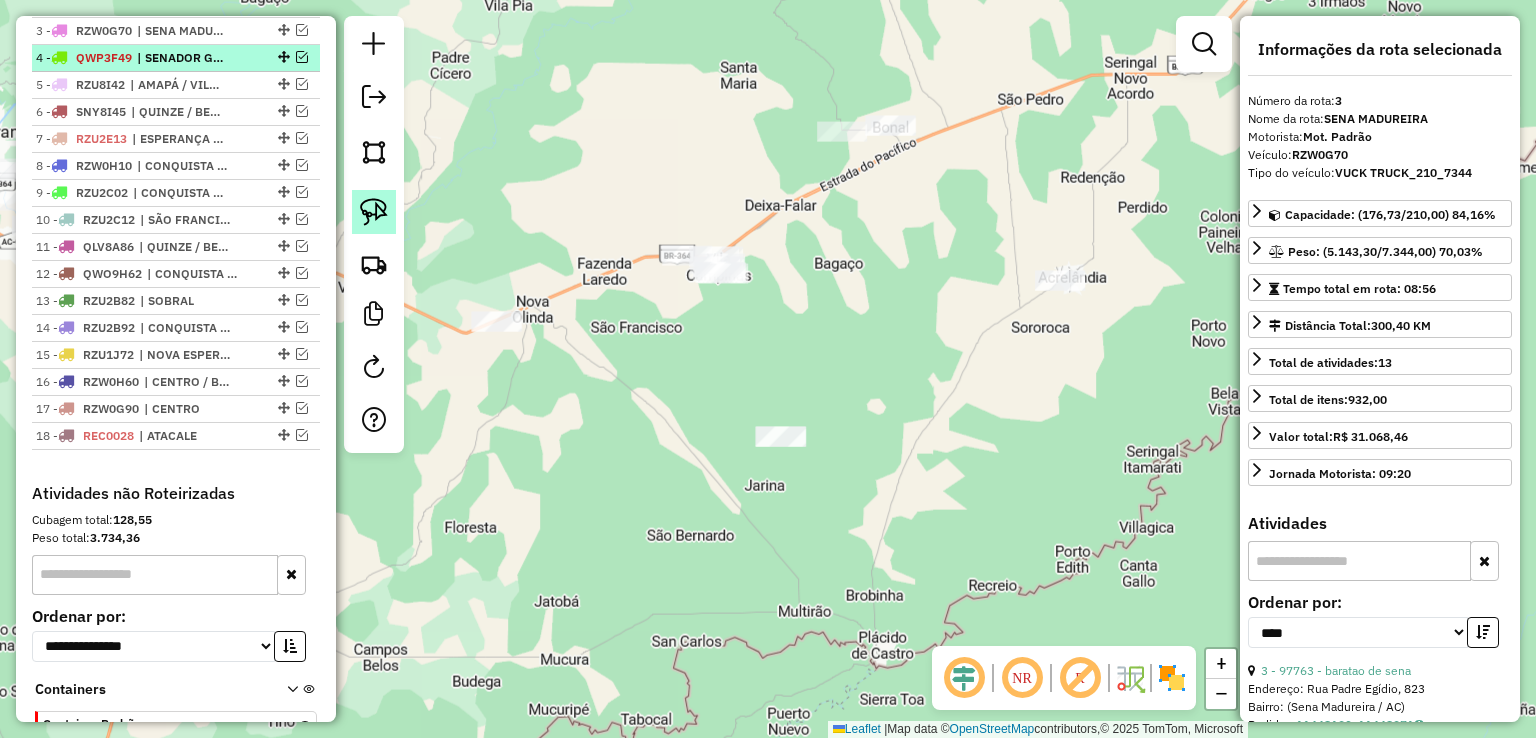click 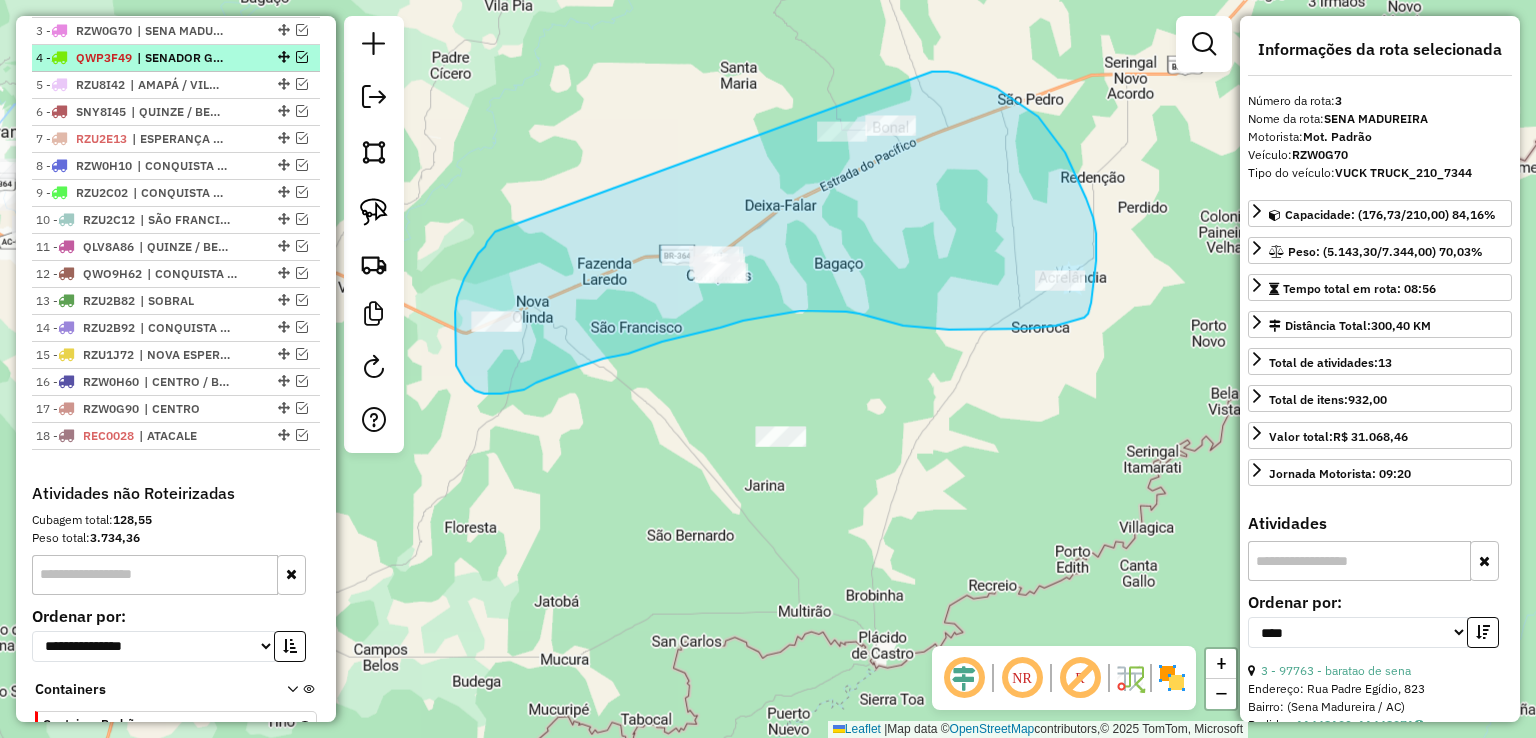 drag, startPoint x: 478, startPoint y: 253, endPoint x: 932, endPoint y: 72, distance: 488.75046 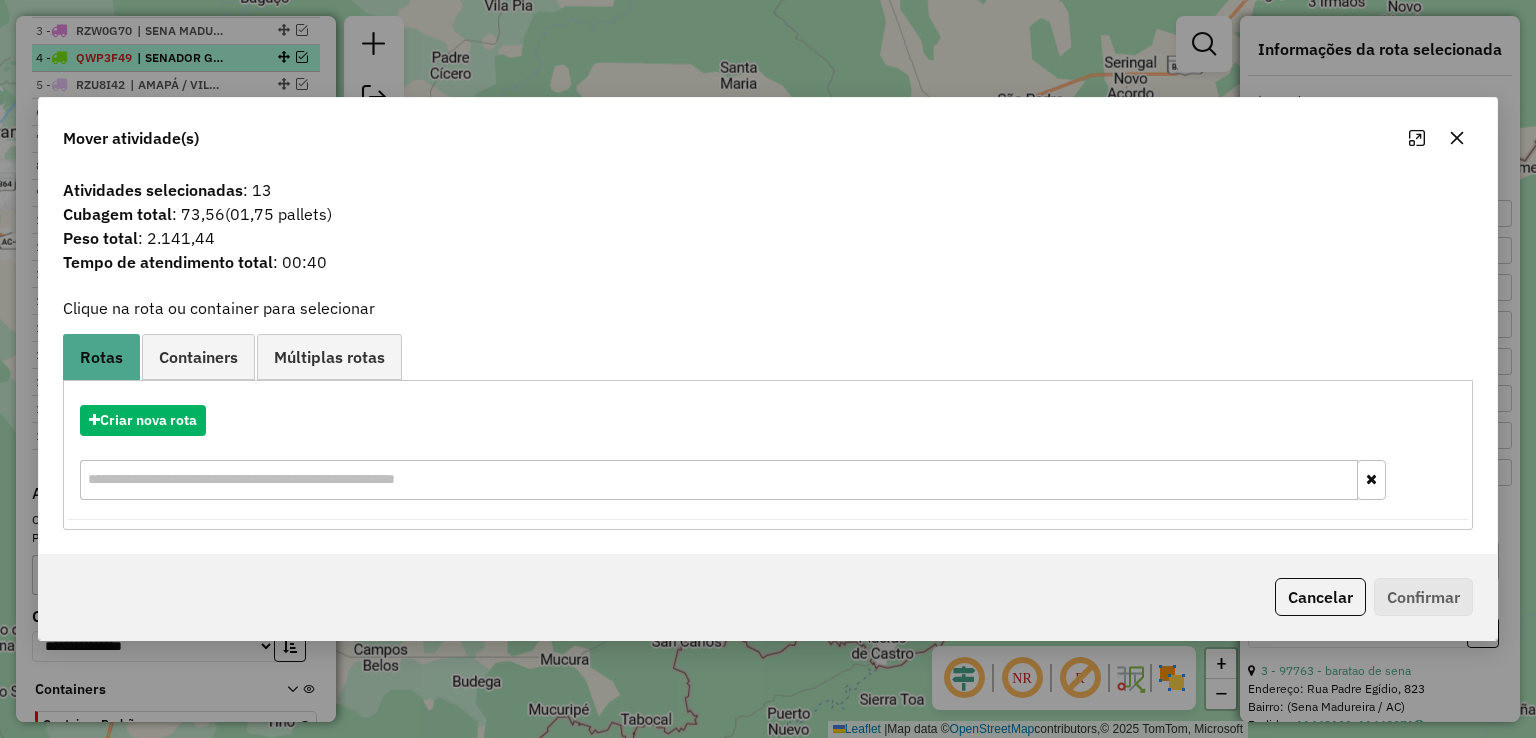 click on "Atividades selecionadas : 13" 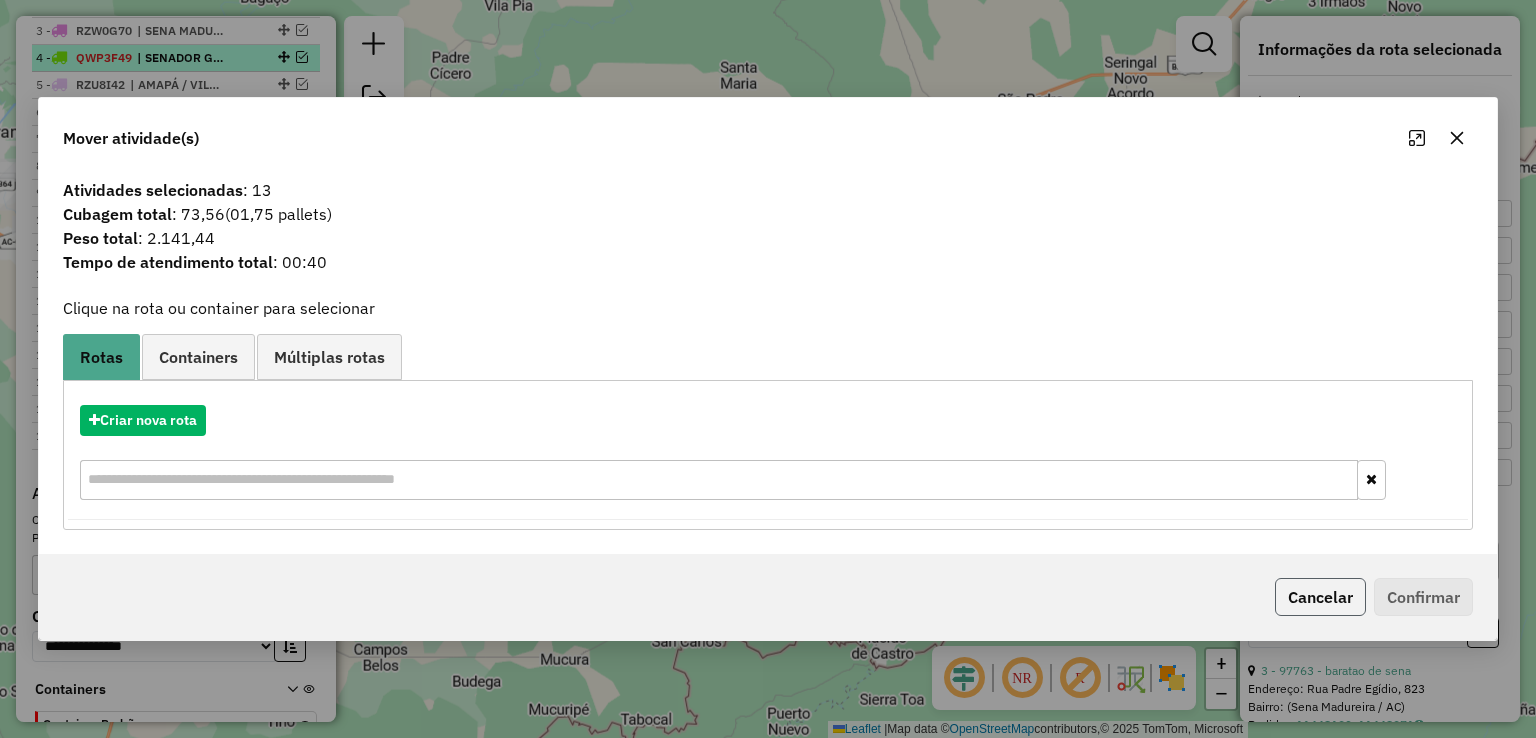 click on "Cancelar" 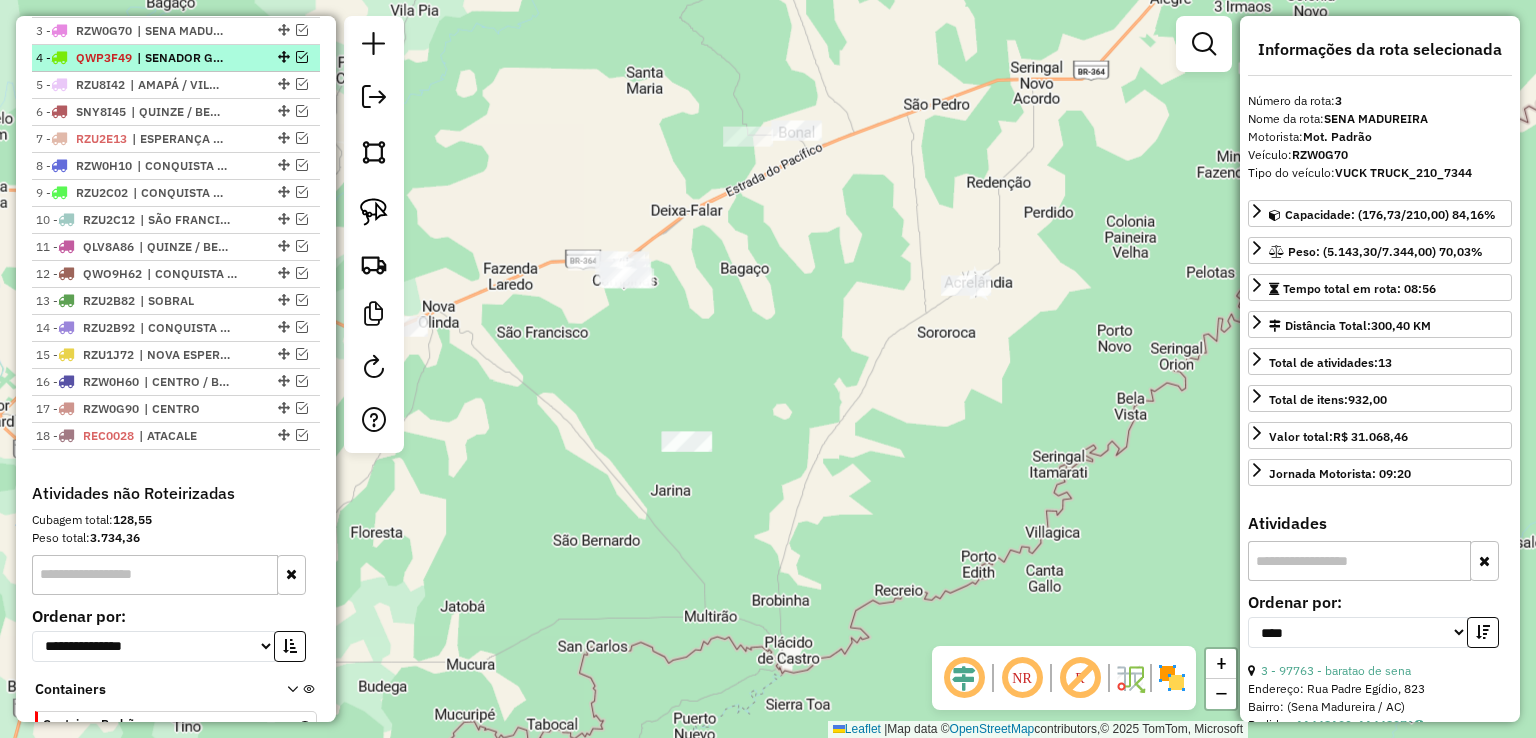 drag, startPoint x: 1019, startPoint y: 460, endPoint x: 925, endPoint y: 465, distance: 94.13288 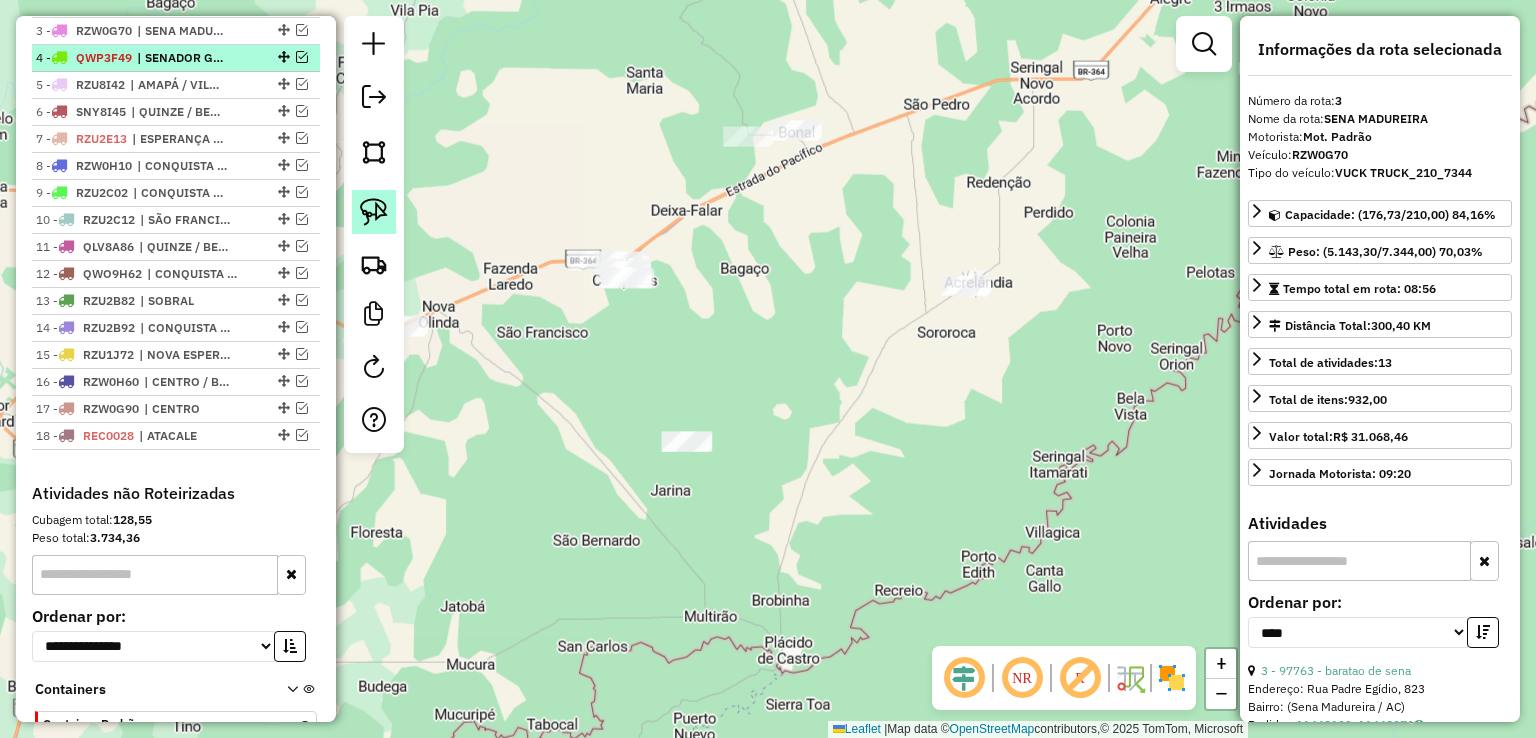 click 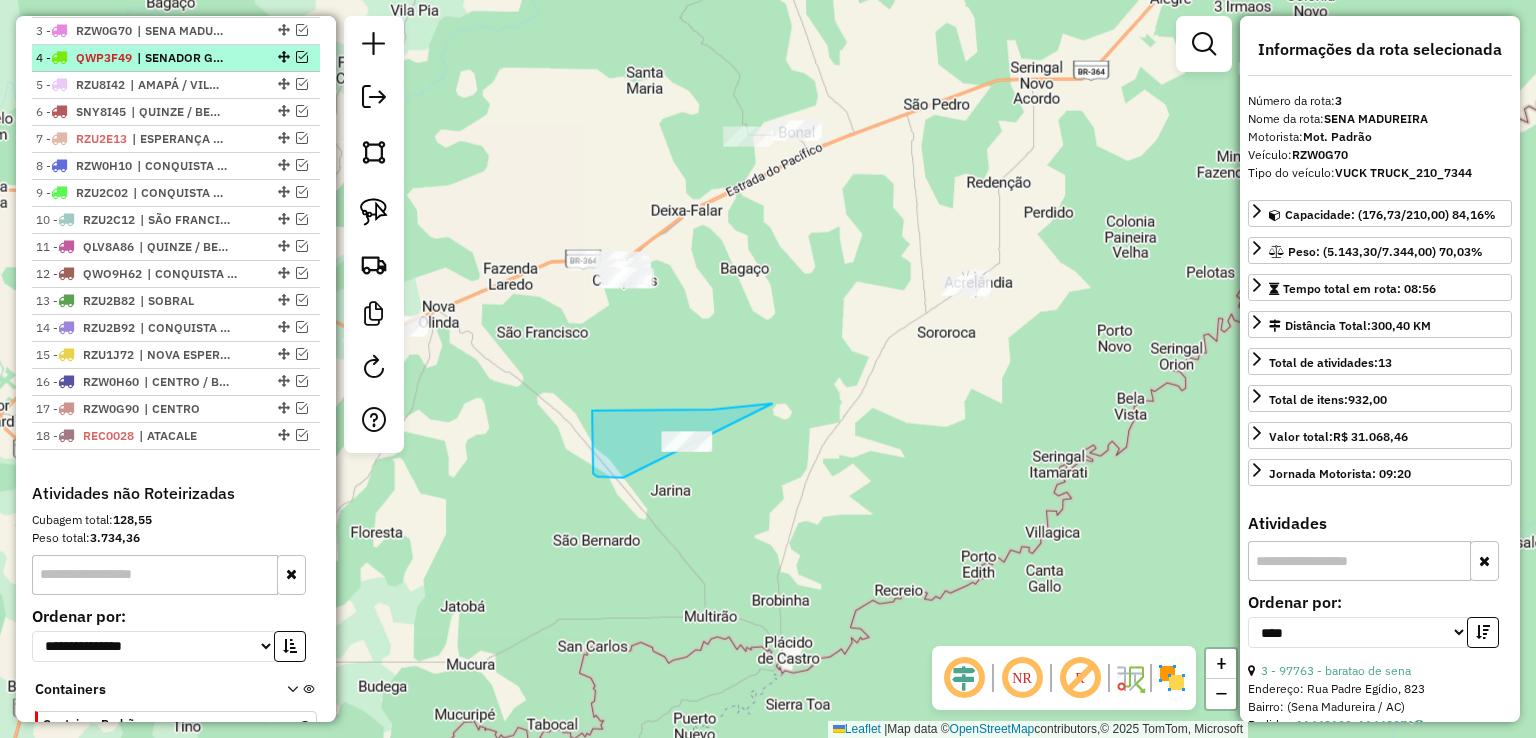 drag, startPoint x: 748, startPoint y: 406, endPoint x: 753, endPoint y: 477, distance: 71.17584 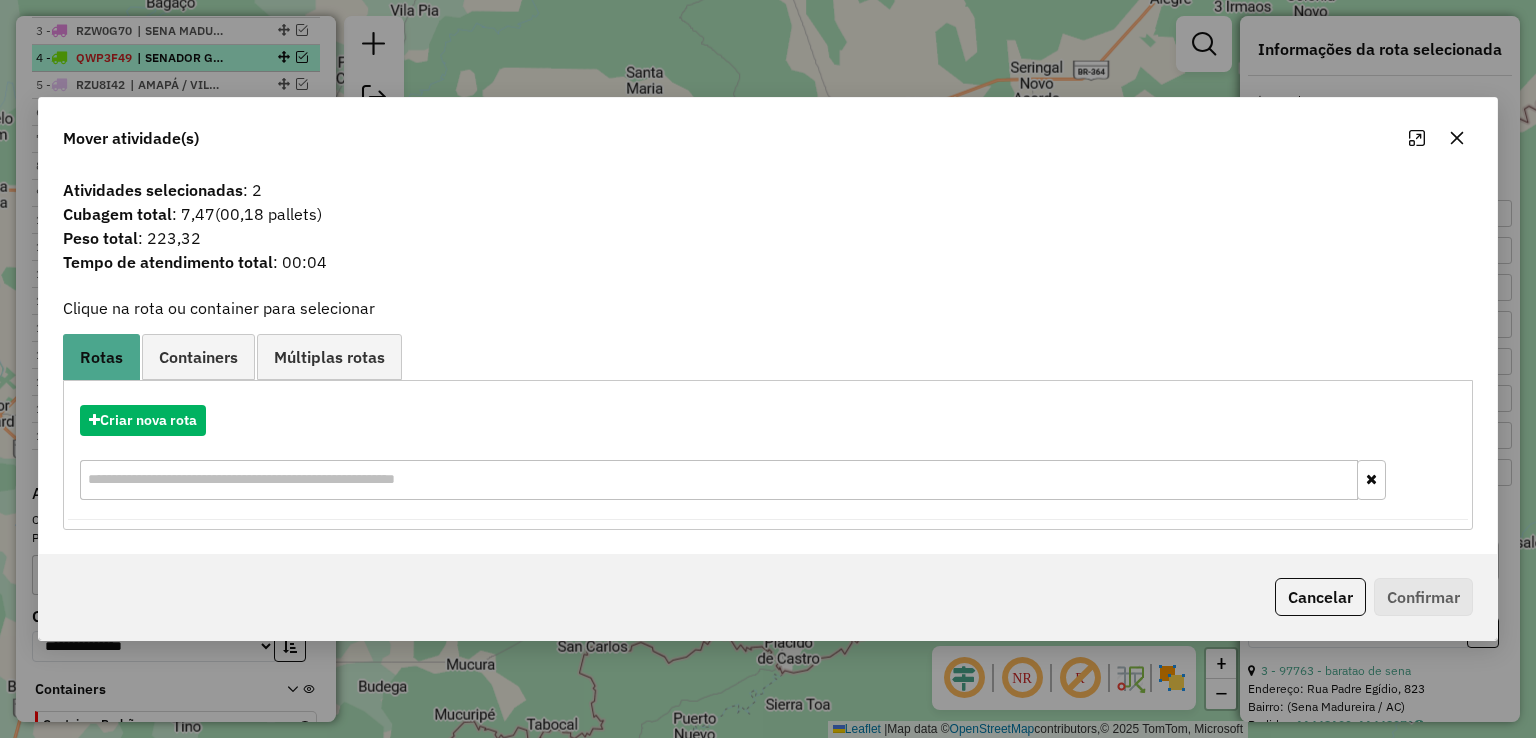 click on "Cubagem total  : 7,47   (00,18 pallets)" 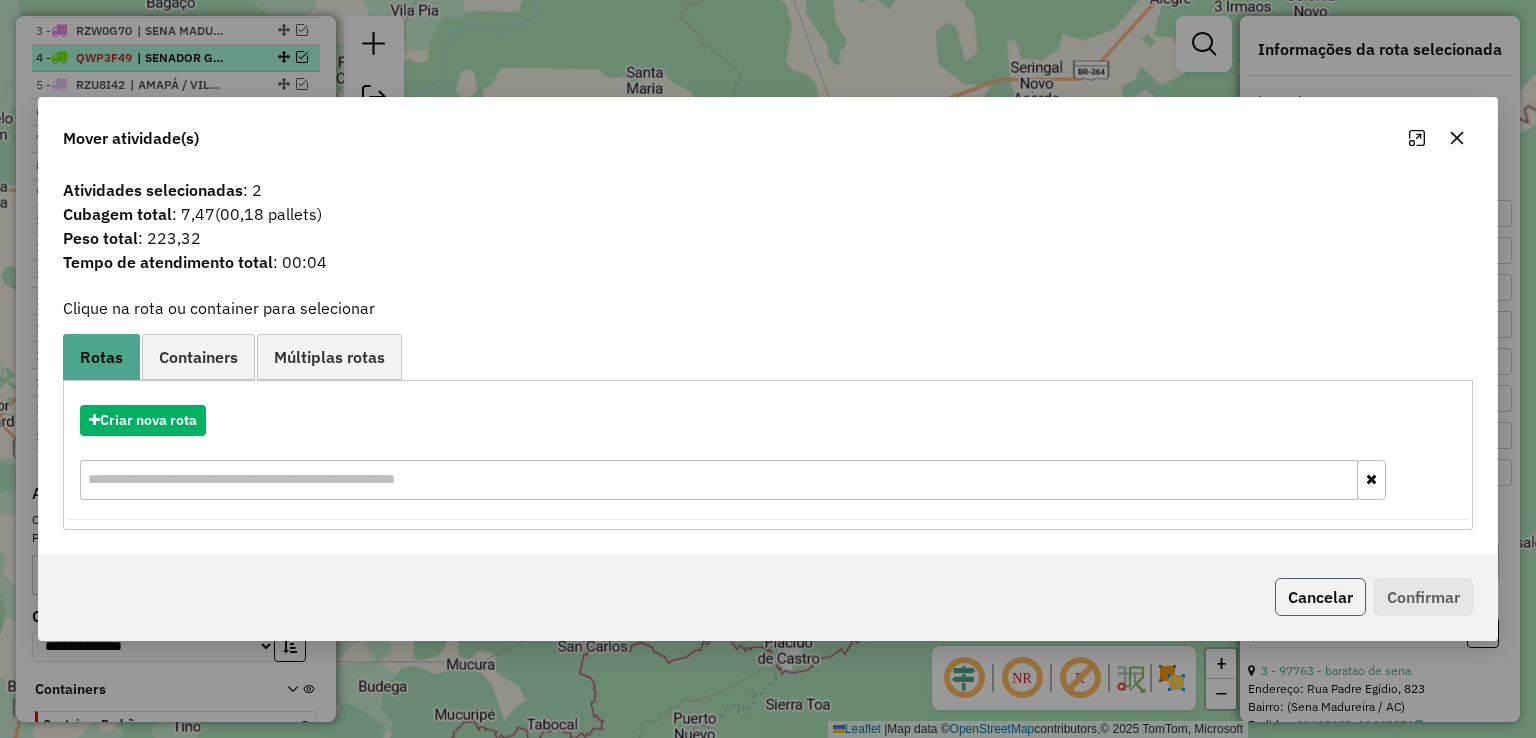 click on "Cancelar" 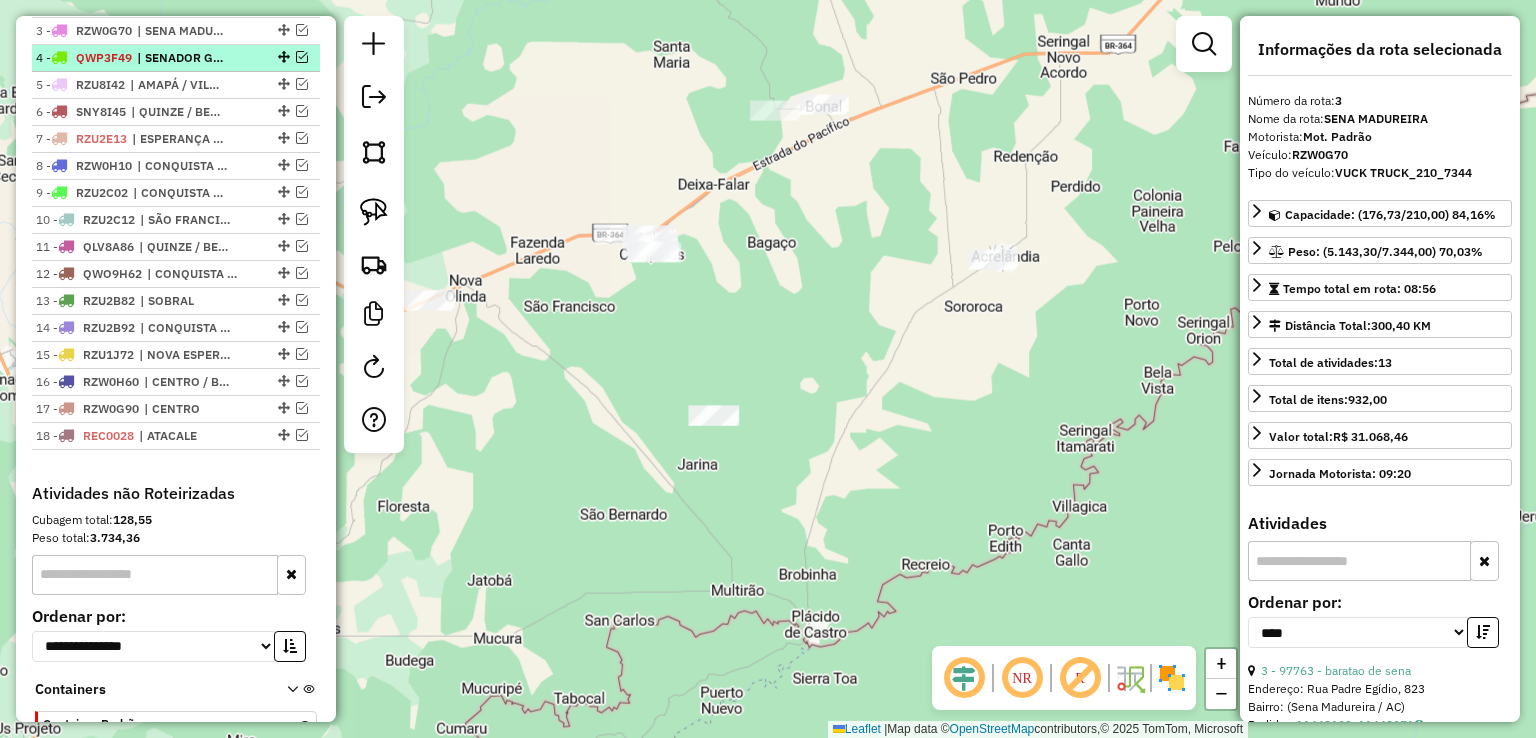 drag, startPoint x: 820, startPoint y: 475, endPoint x: 979, endPoint y: 357, distance: 198.00252 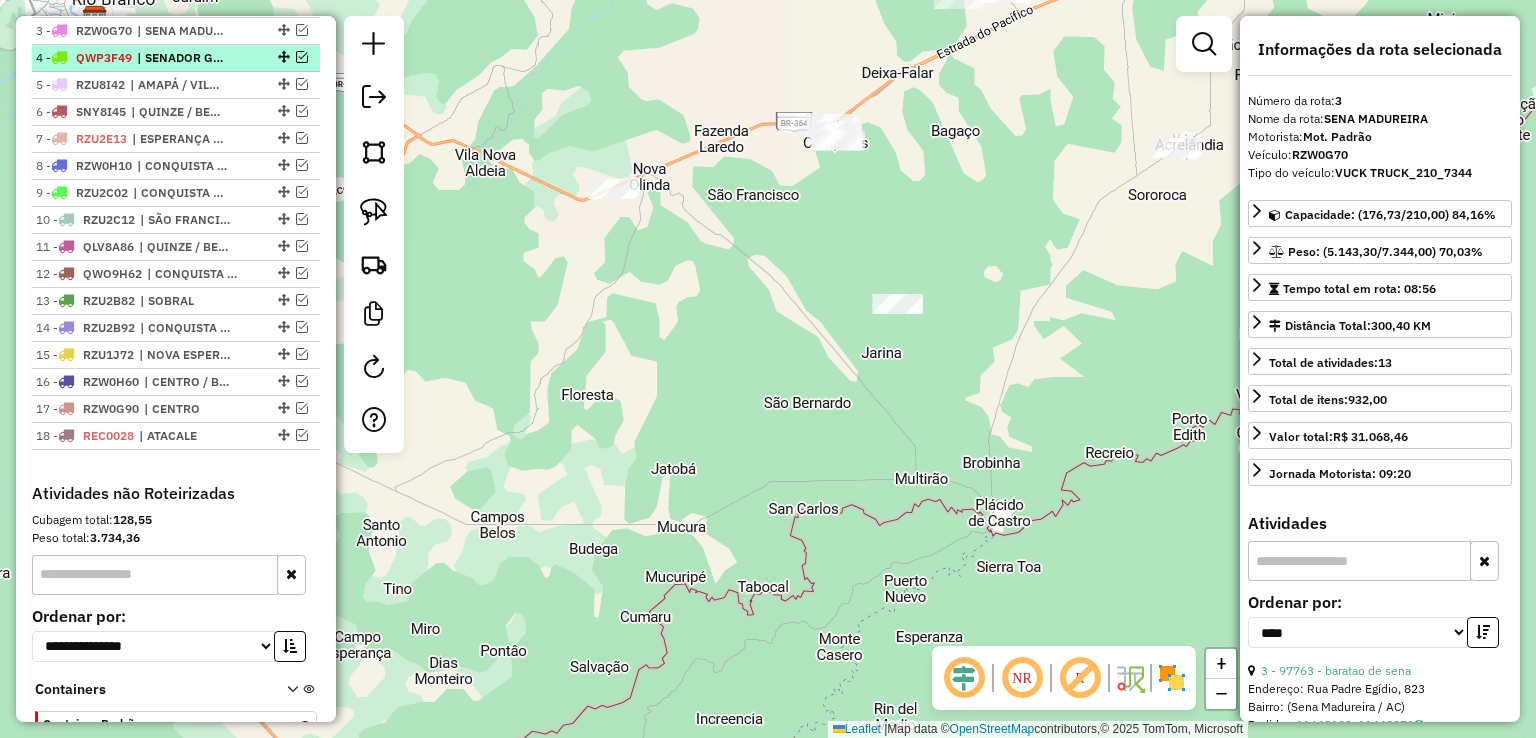drag, startPoint x: 567, startPoint y: 439, endPoint x: 899, endPoint y: 321, distance: 352.34644 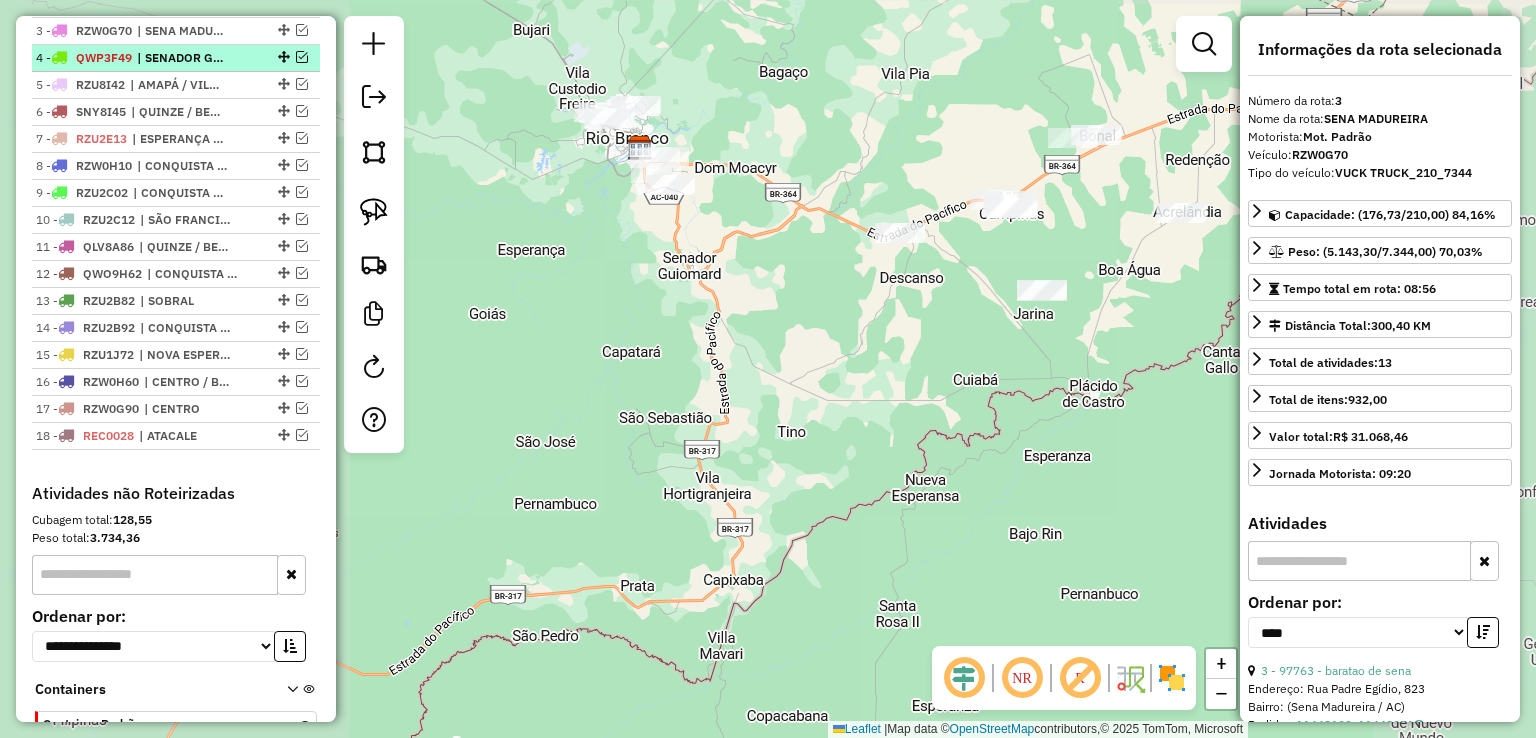 drag, startPoint x: 746, startPoint y: 509, endPoint x: 1016, endPoint y: 232, distance: 386.8191 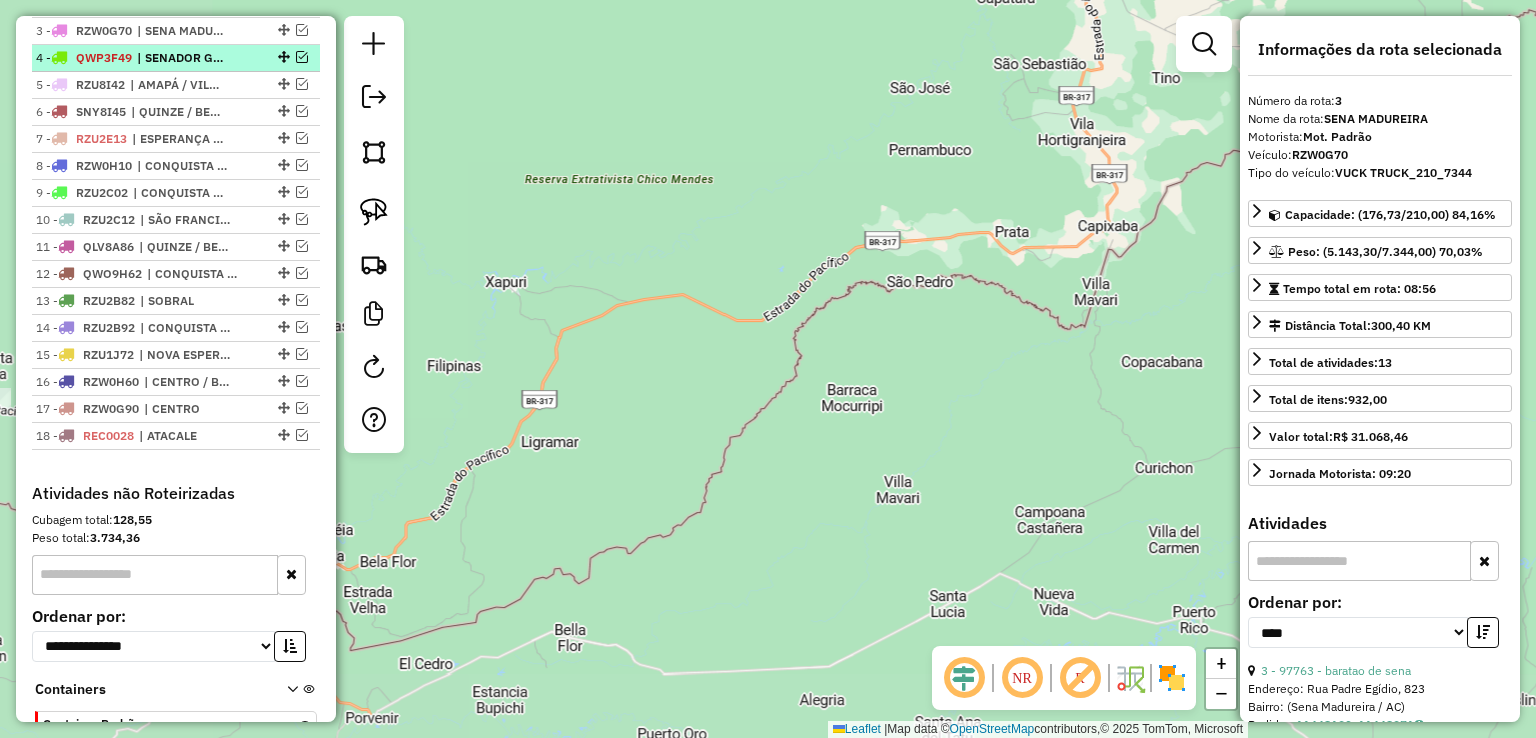 drag, startPoint x: 673, startPoint y: 396, endPoint x: 1084, endPoint y: 285, distance: 425.72525 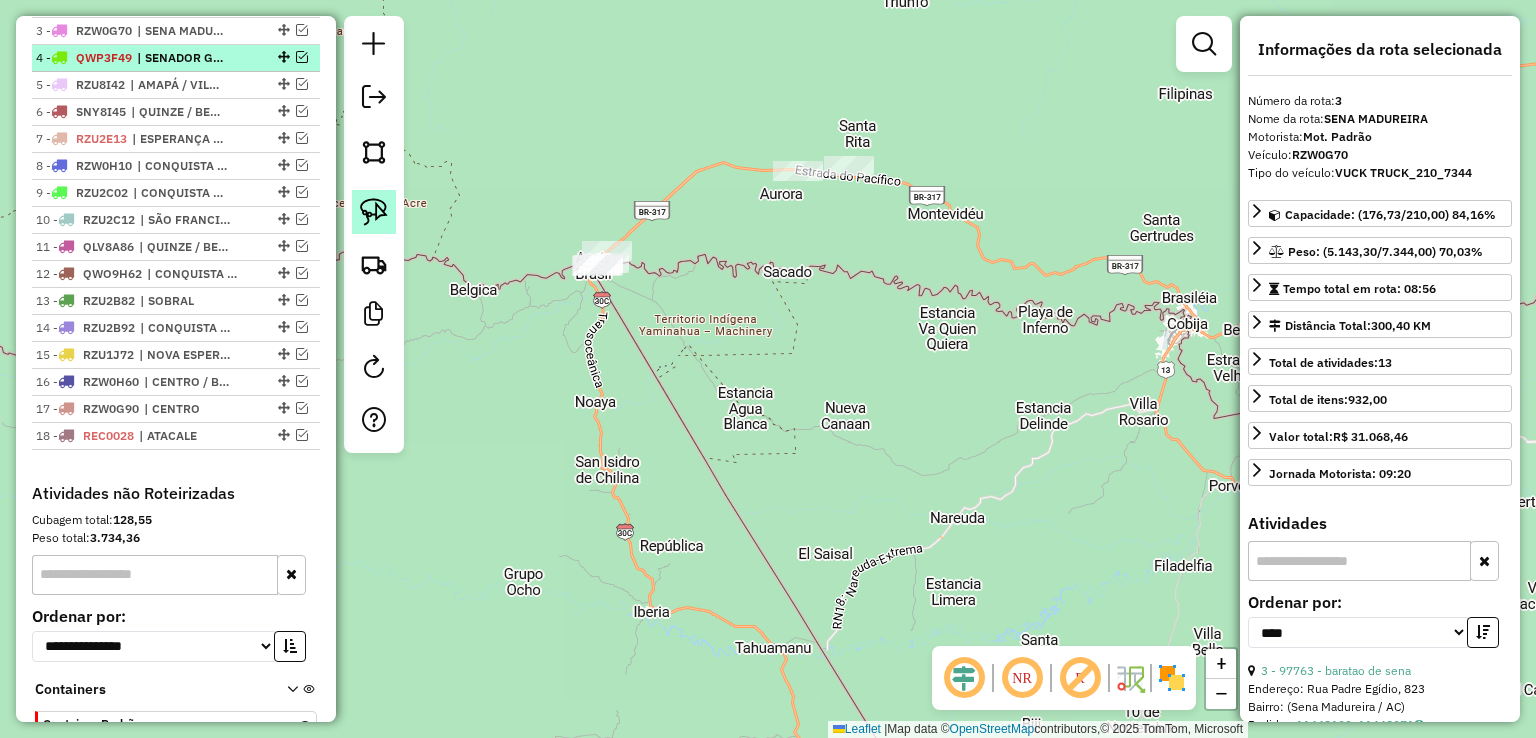 click 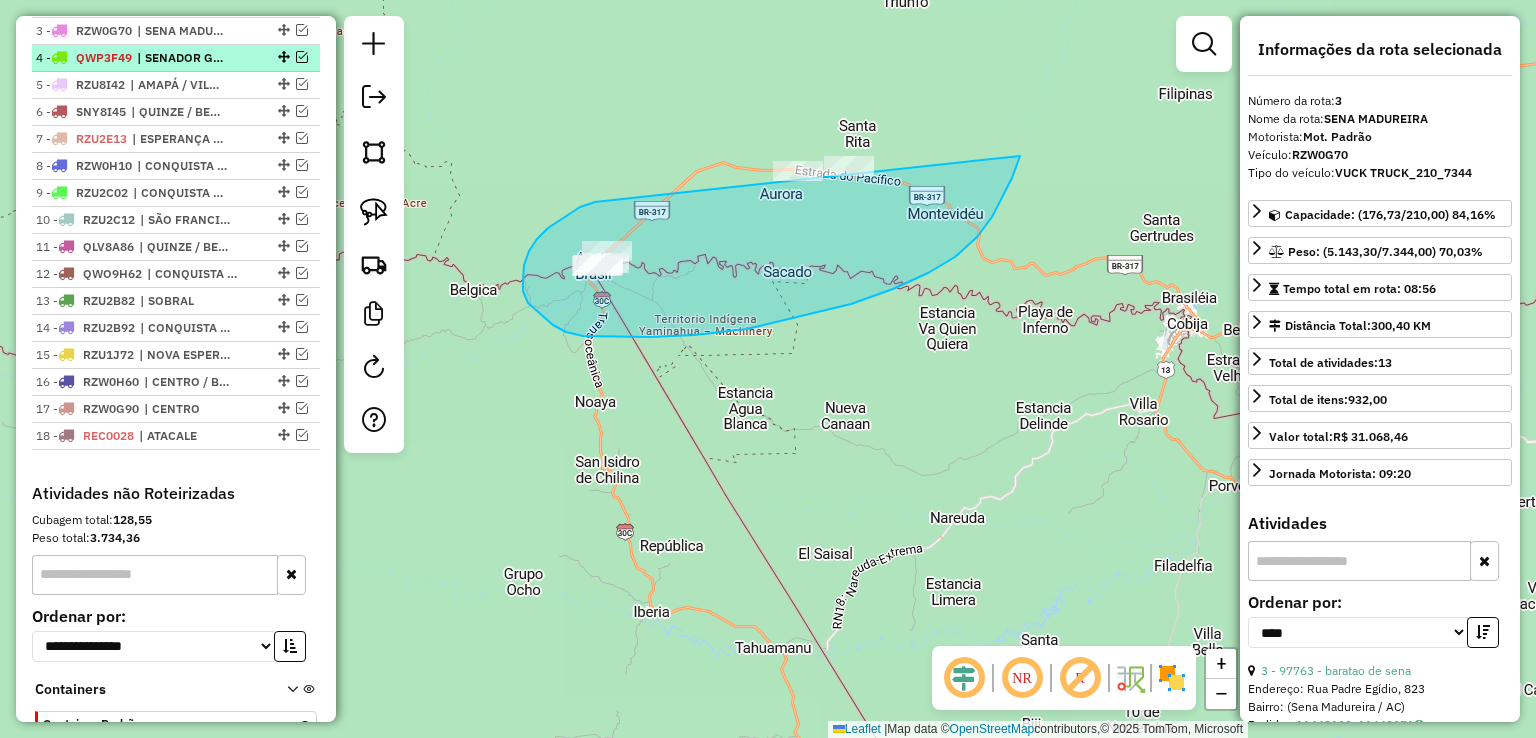 drag, startPoint x: 595, startPoint y: 202, endPoint x: 1026, endPoint y: 91, distance: 445.06403 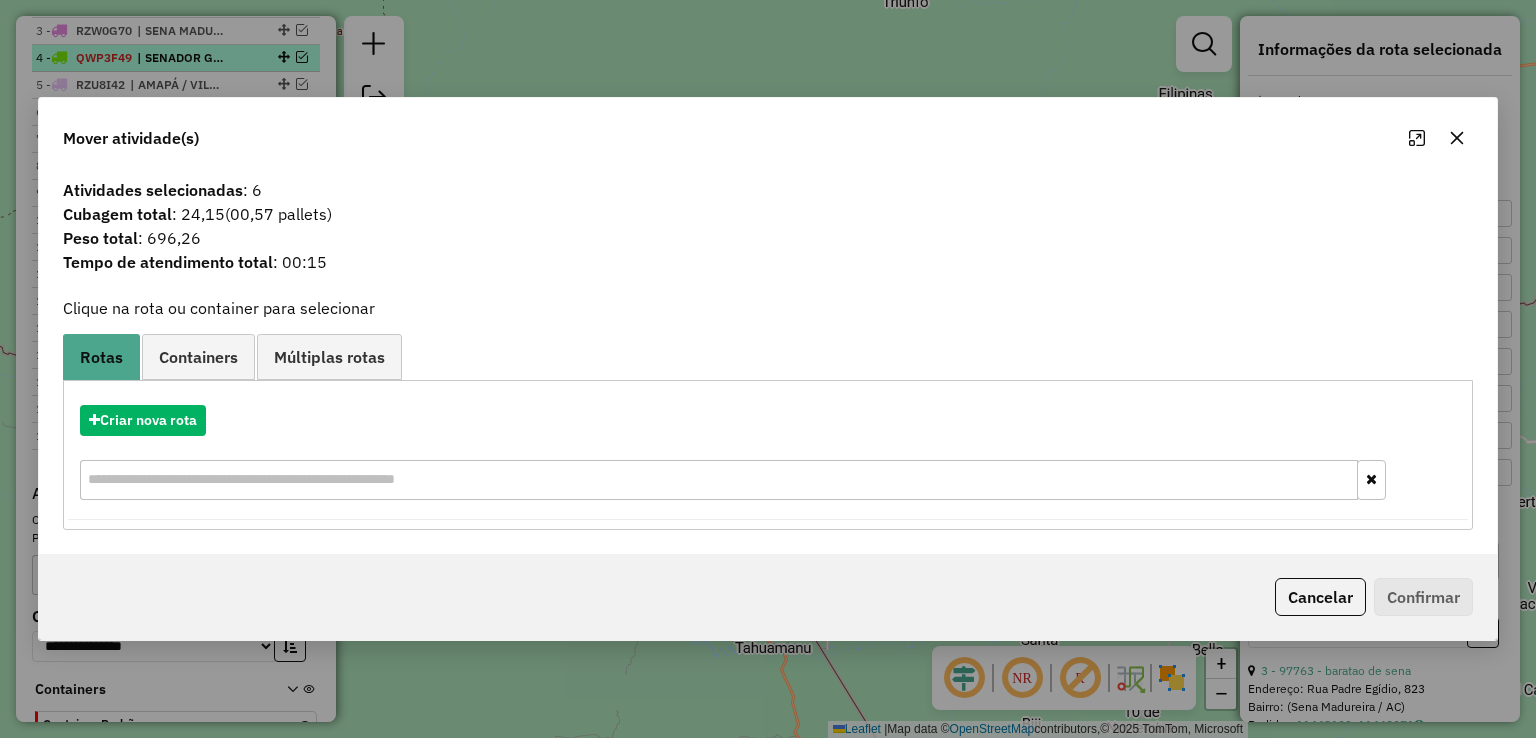 click on "Cancelar   Confirmar" 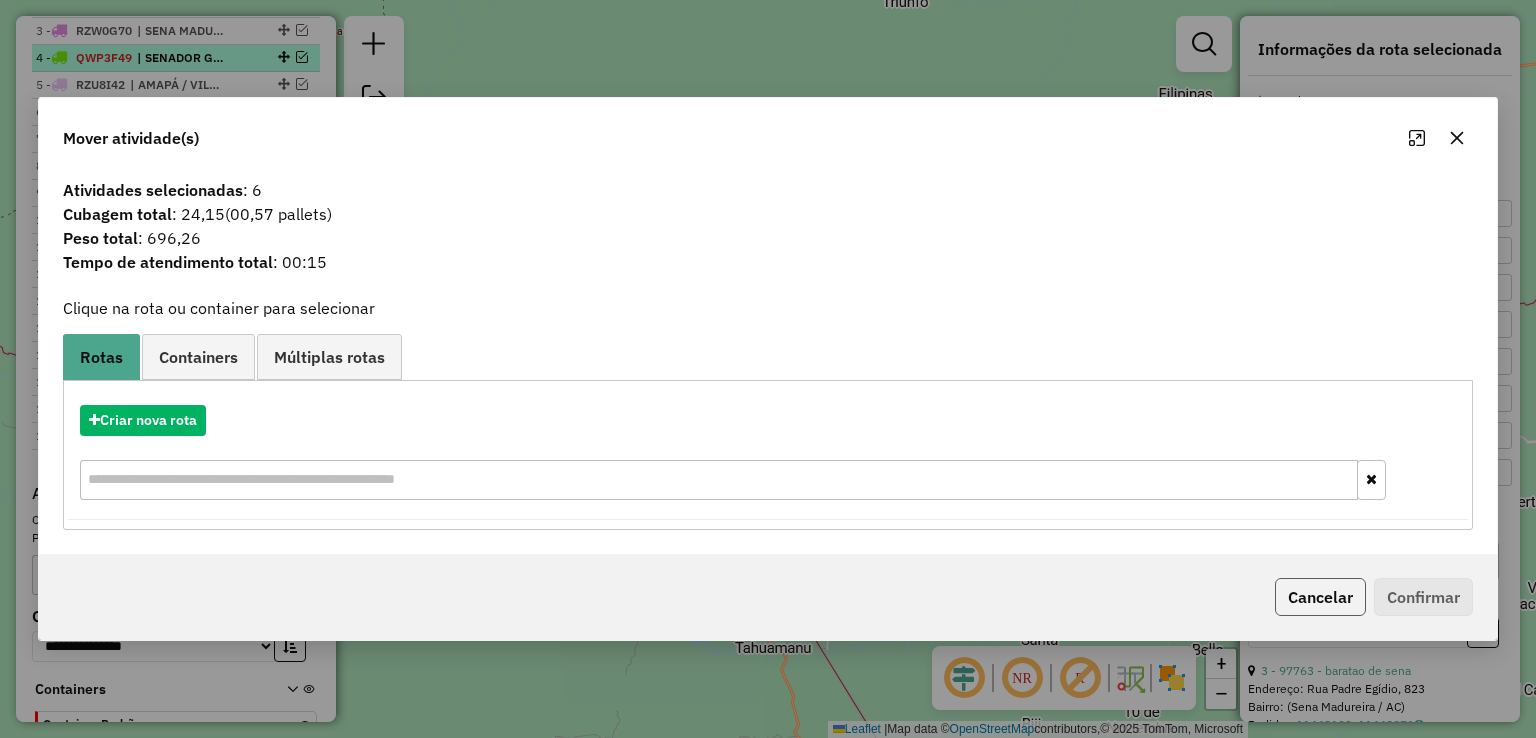 click on "Cancelar" 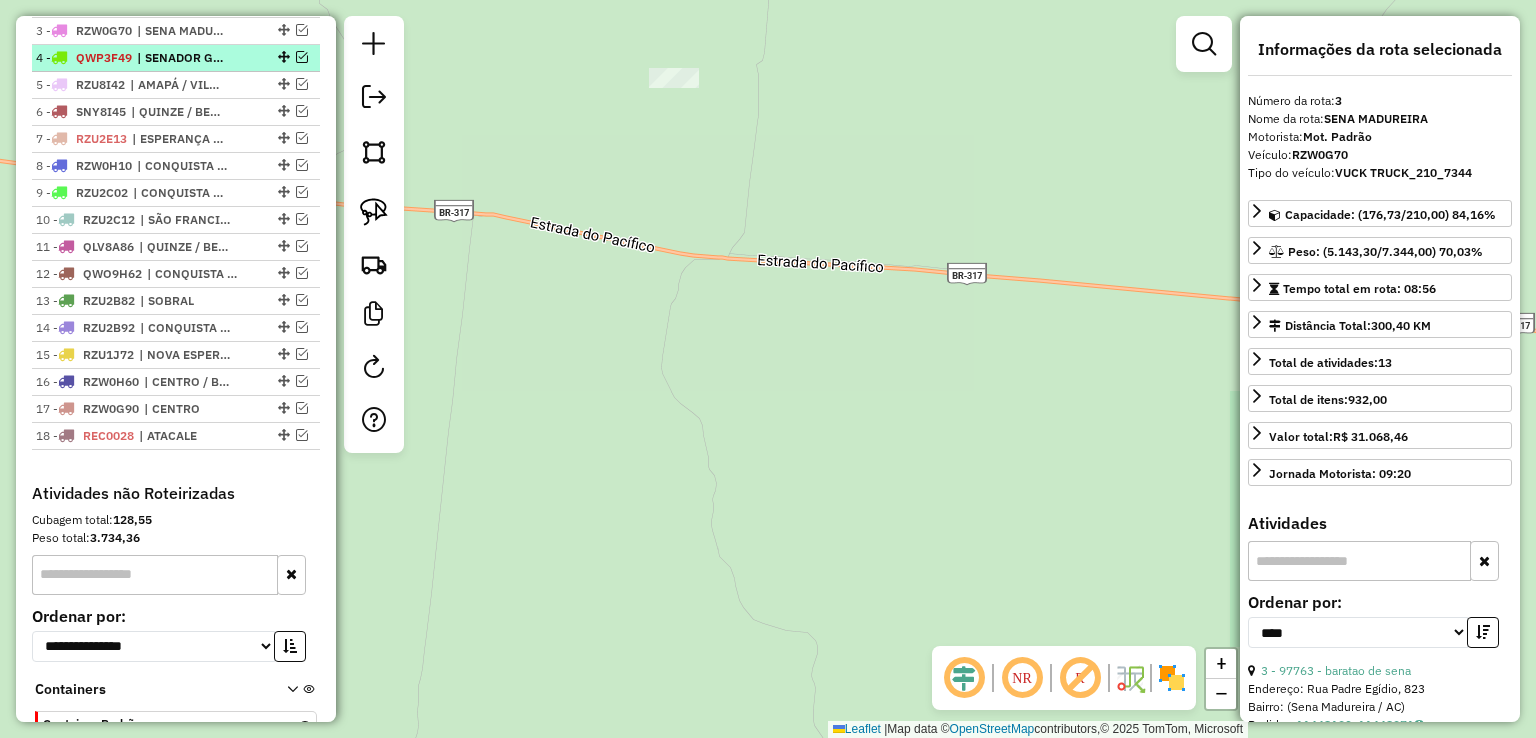 drag, startPoint x: 736, startPoint y: 227, endPoint x: 954, endPoint y: 196, distance: 220.1931 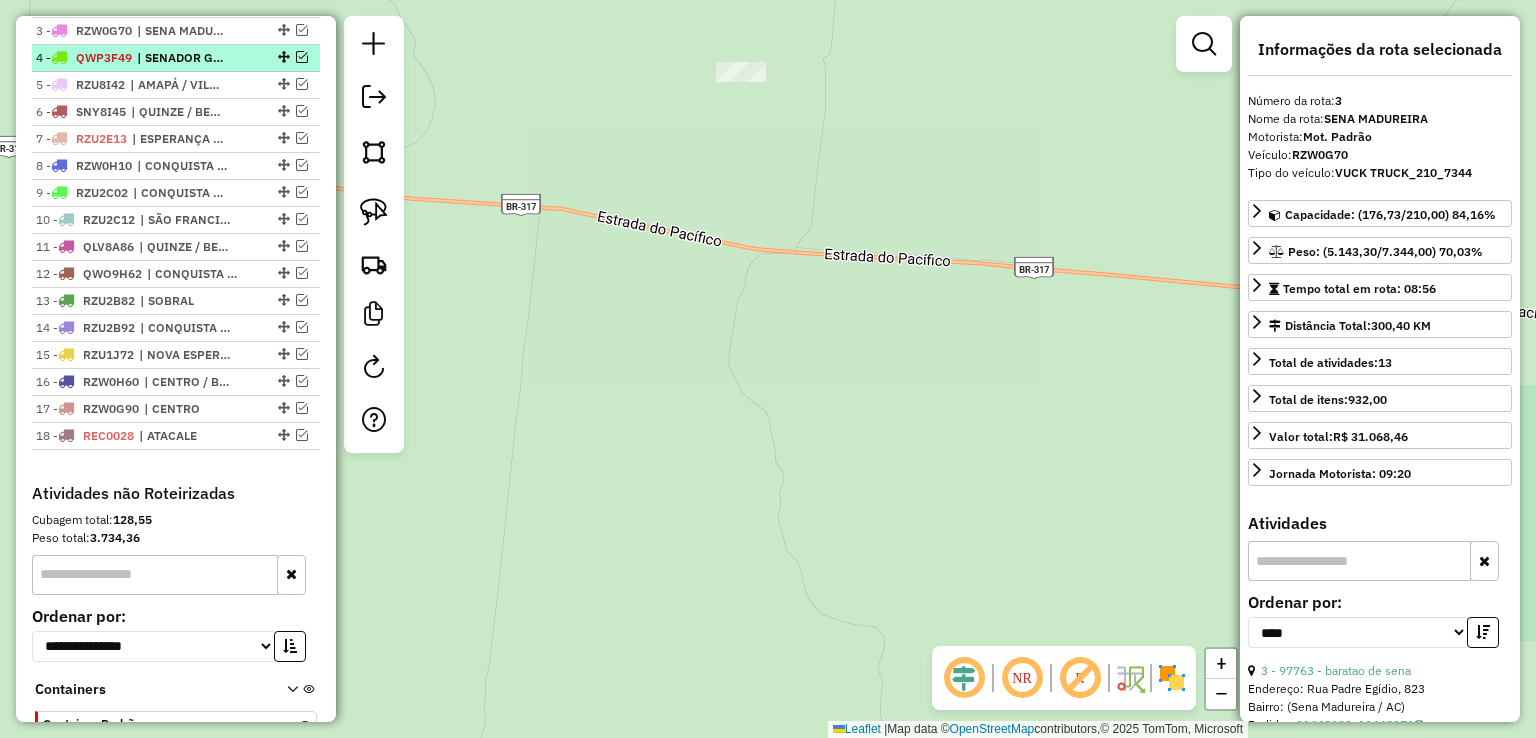drag, startPoint x: 681, startPoint y: 250, endPoint x: 1135, endPoint y: 233, distance: 454.31818 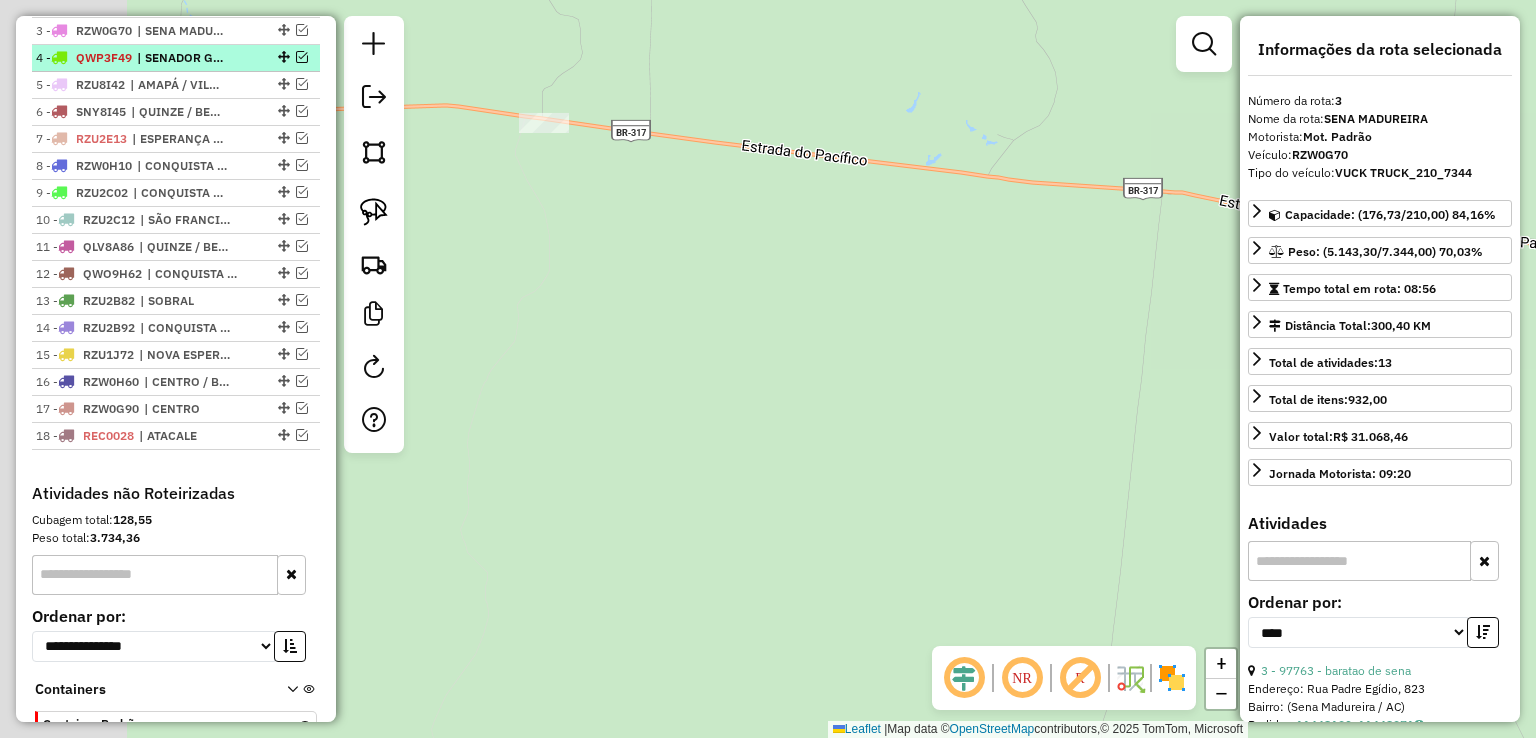 drag, startPoint x: 720, startPoint y: 265, endPoint x: 1078, endPoint y: 265, distance: 358 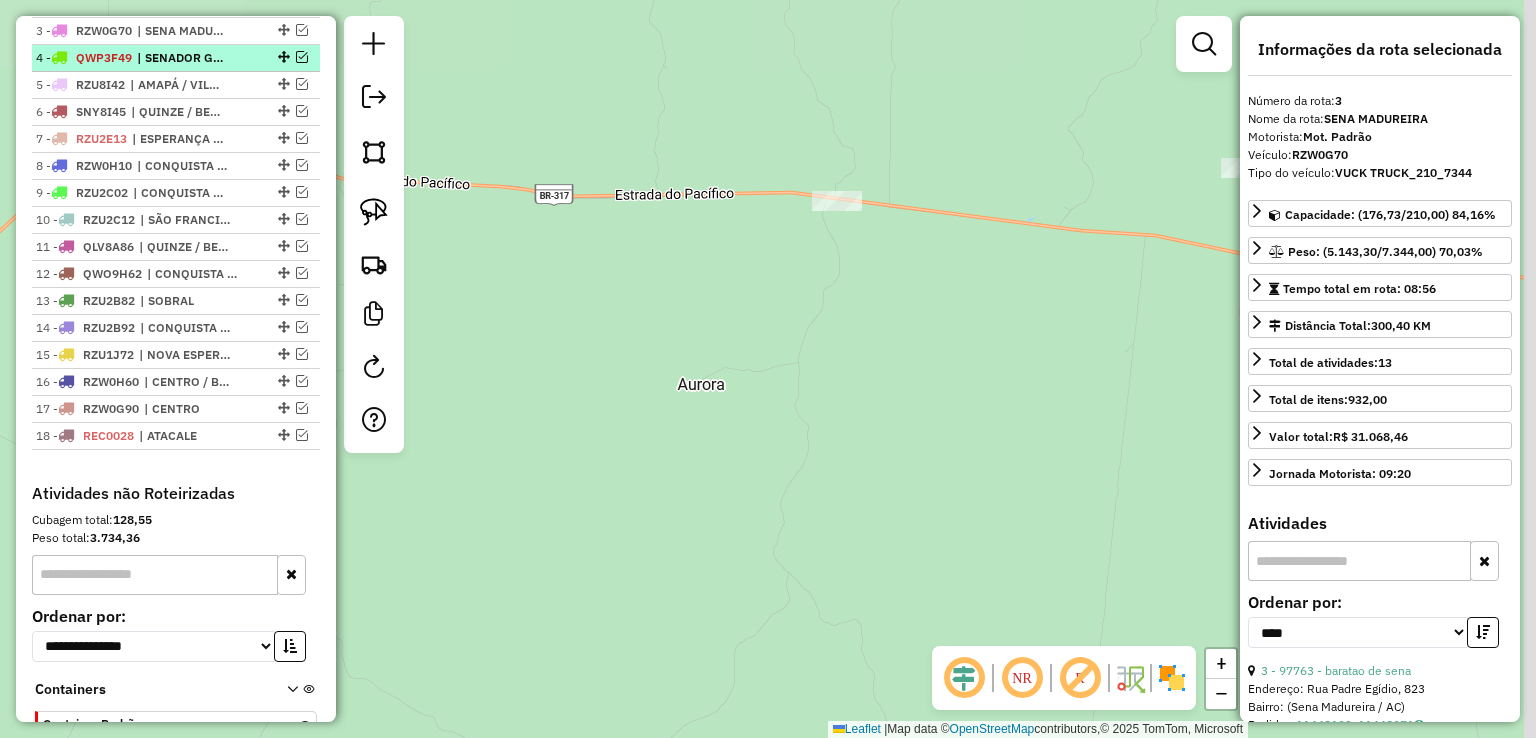 drag, startPoint x: 1086, startPoint y: 269, endPoint x: 773, endPoint y: 274, distance: 313.03995 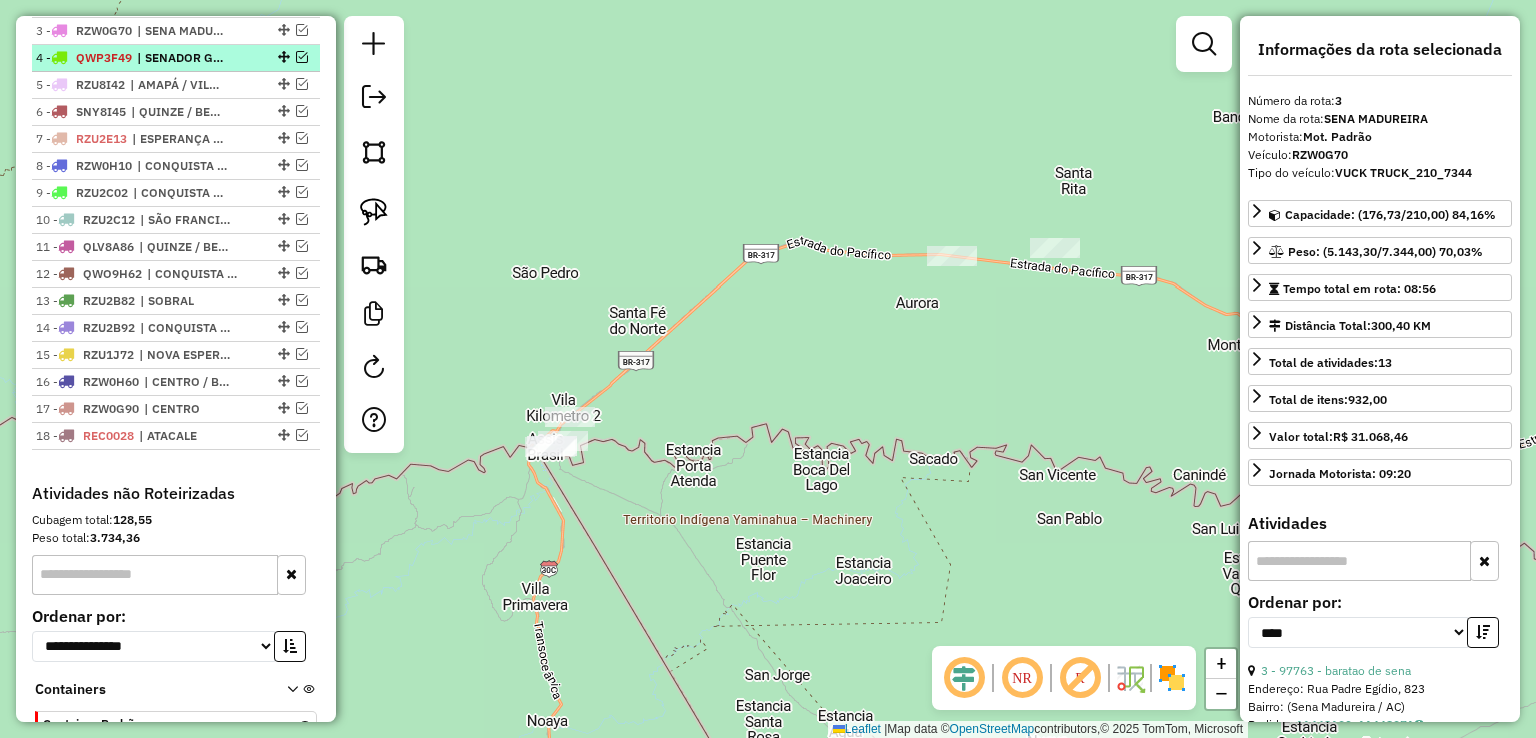 drag, startPoint x: 788, startPoint y: 358, endPoint x: 946, endPoint y: 316, distance: 163.487 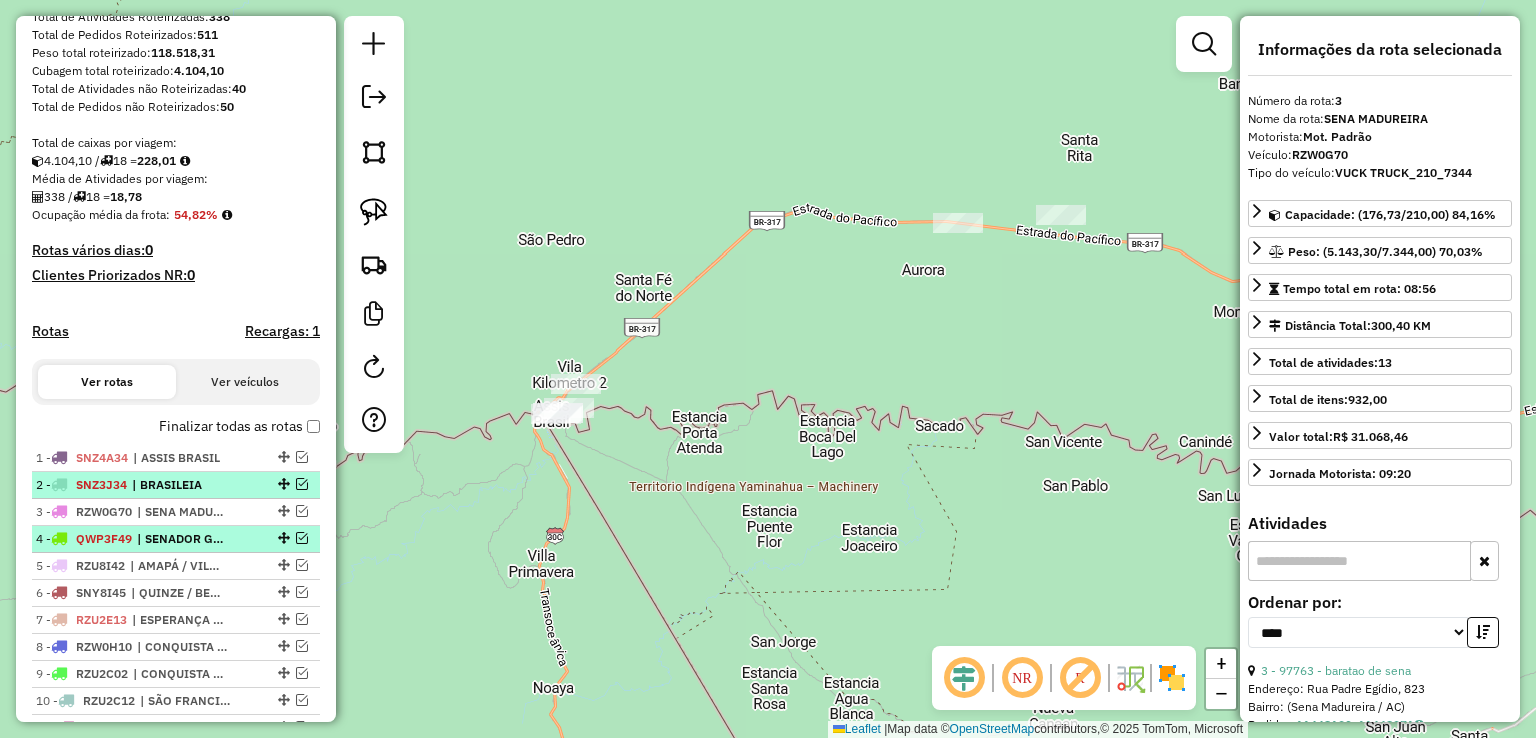 scroll, scrollTop: 402, scrollLeft: 0, axis: vertical 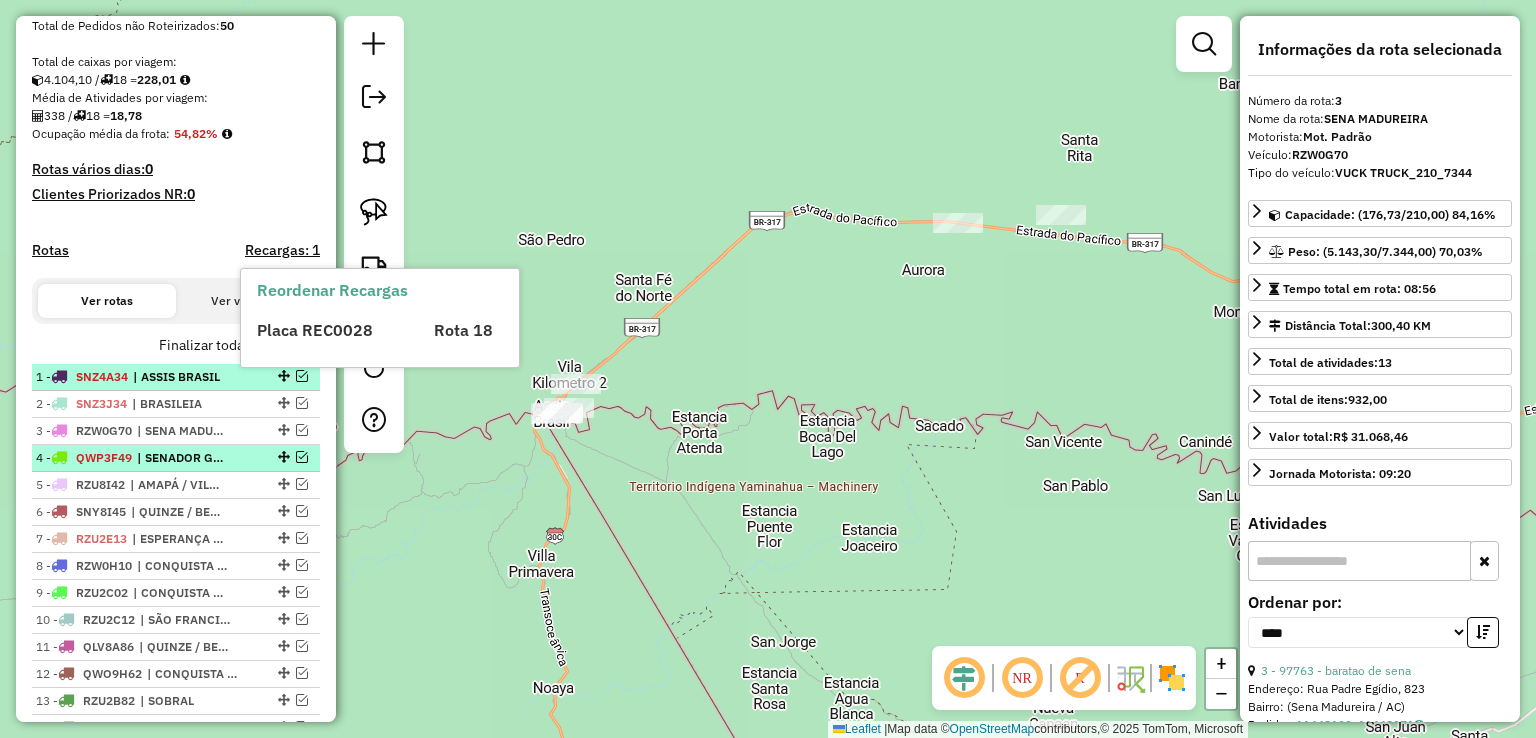 click at bounding box center [302, 376] 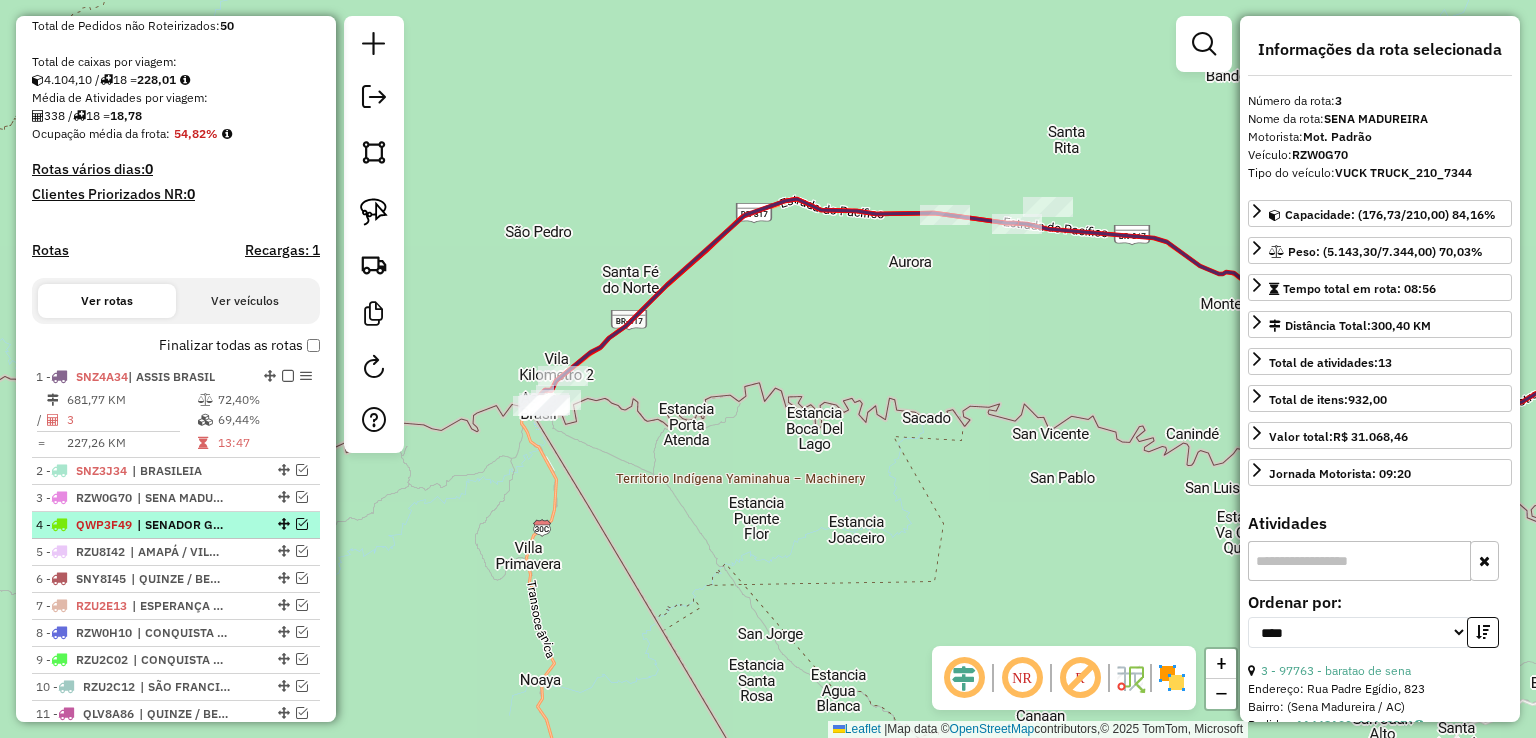 drag, startPoint x: 808, startPoint y: 414, endPoint x: 795, endPoint y: 406, distance: 15.264338 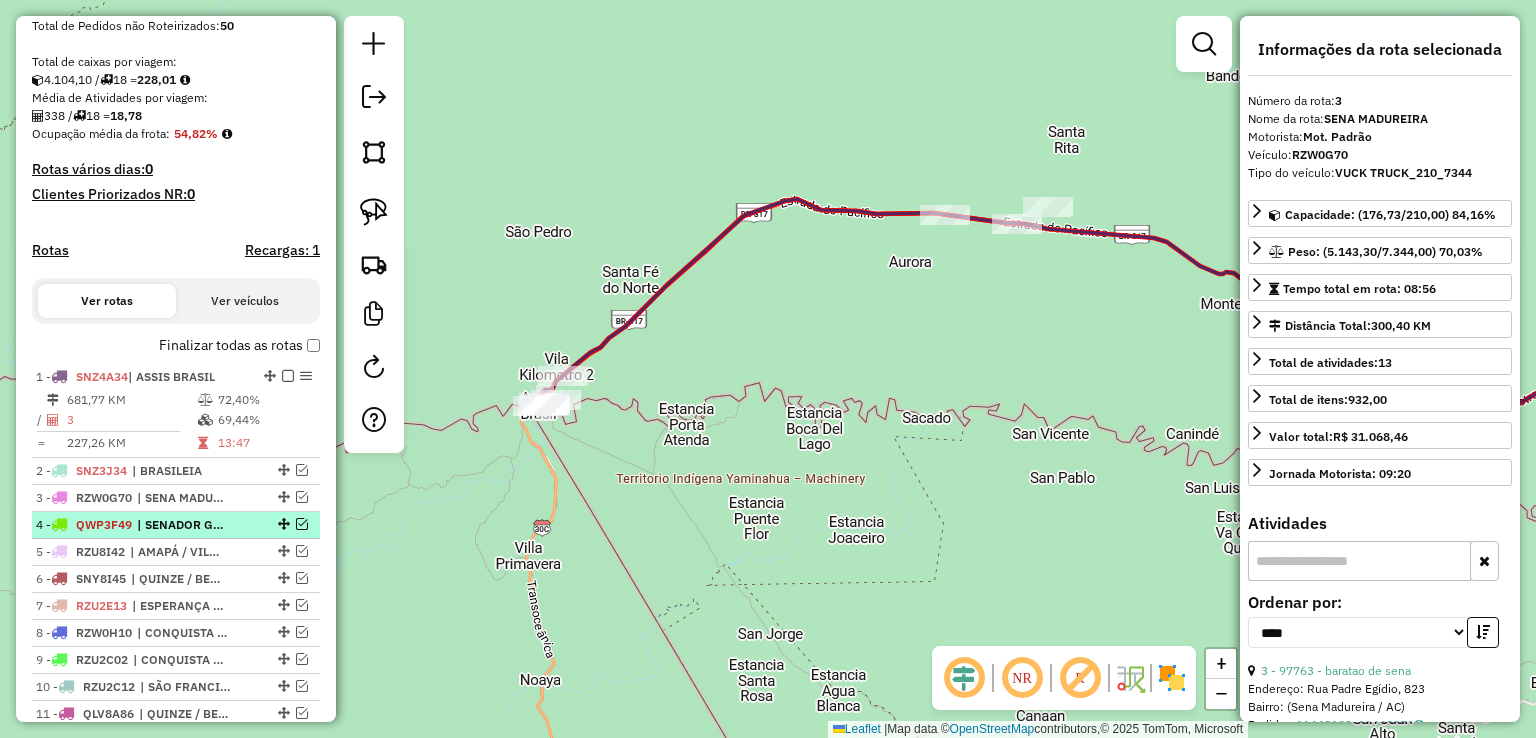 click 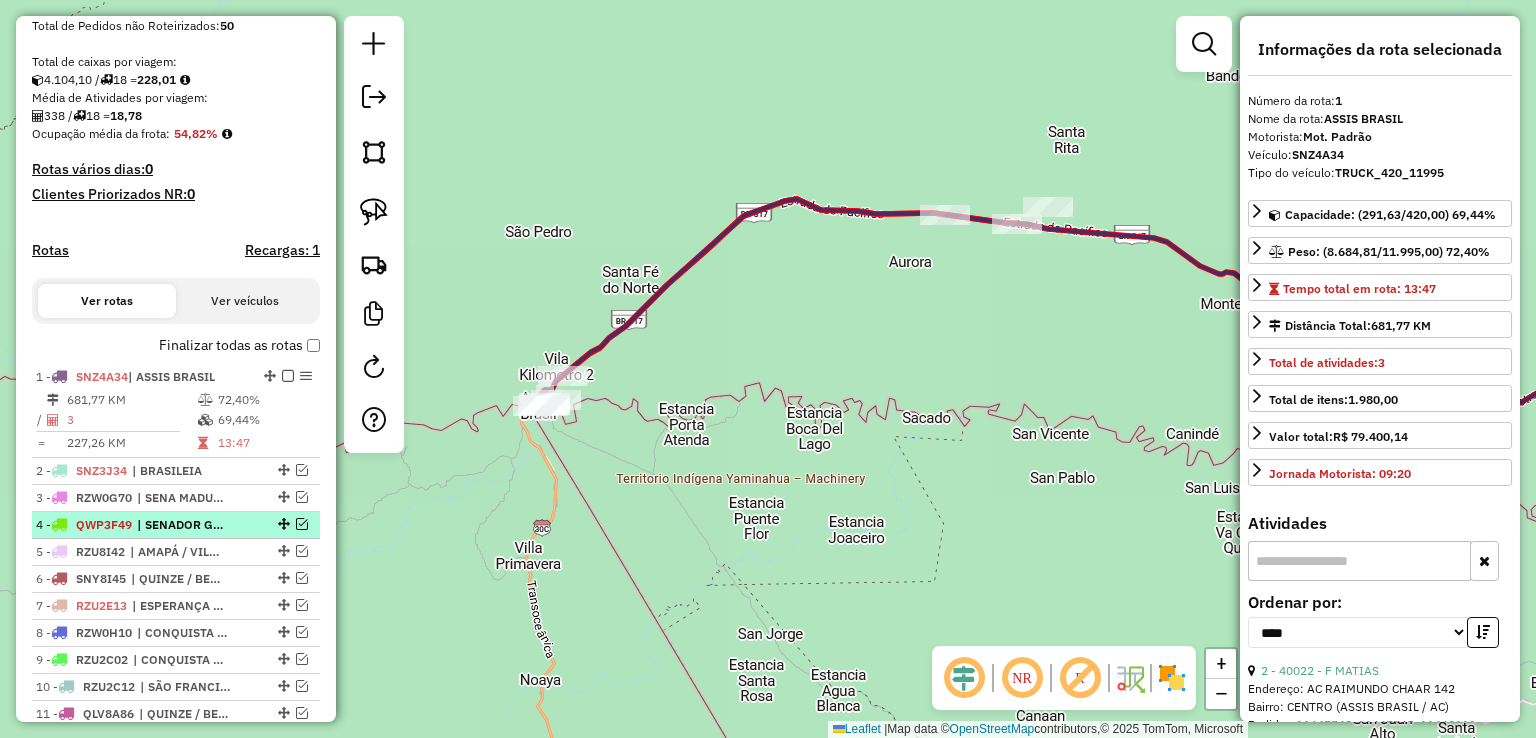 scroll, scrollTop: 748, scrollLeft: 0, axis: vertical 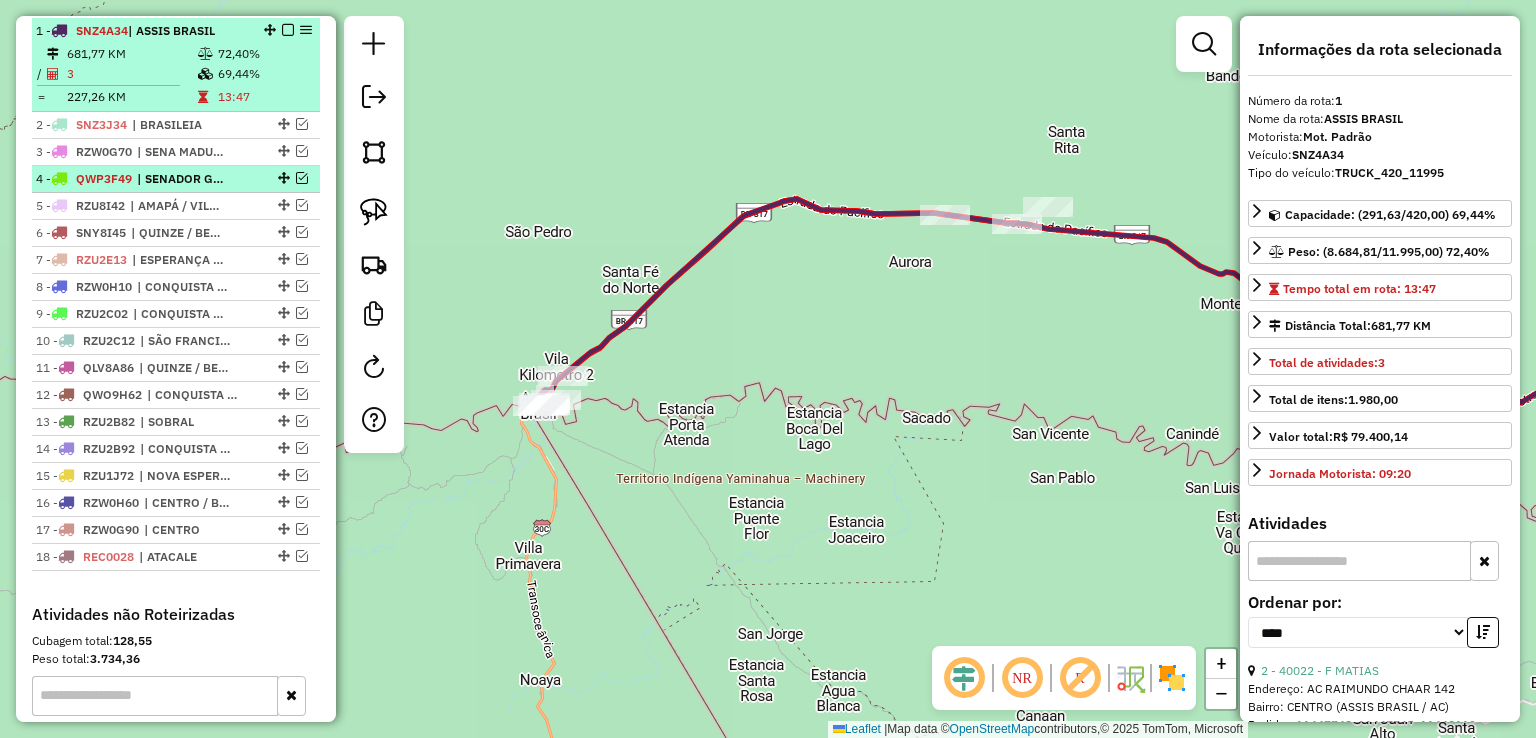 click at bounding box center [288, 30] 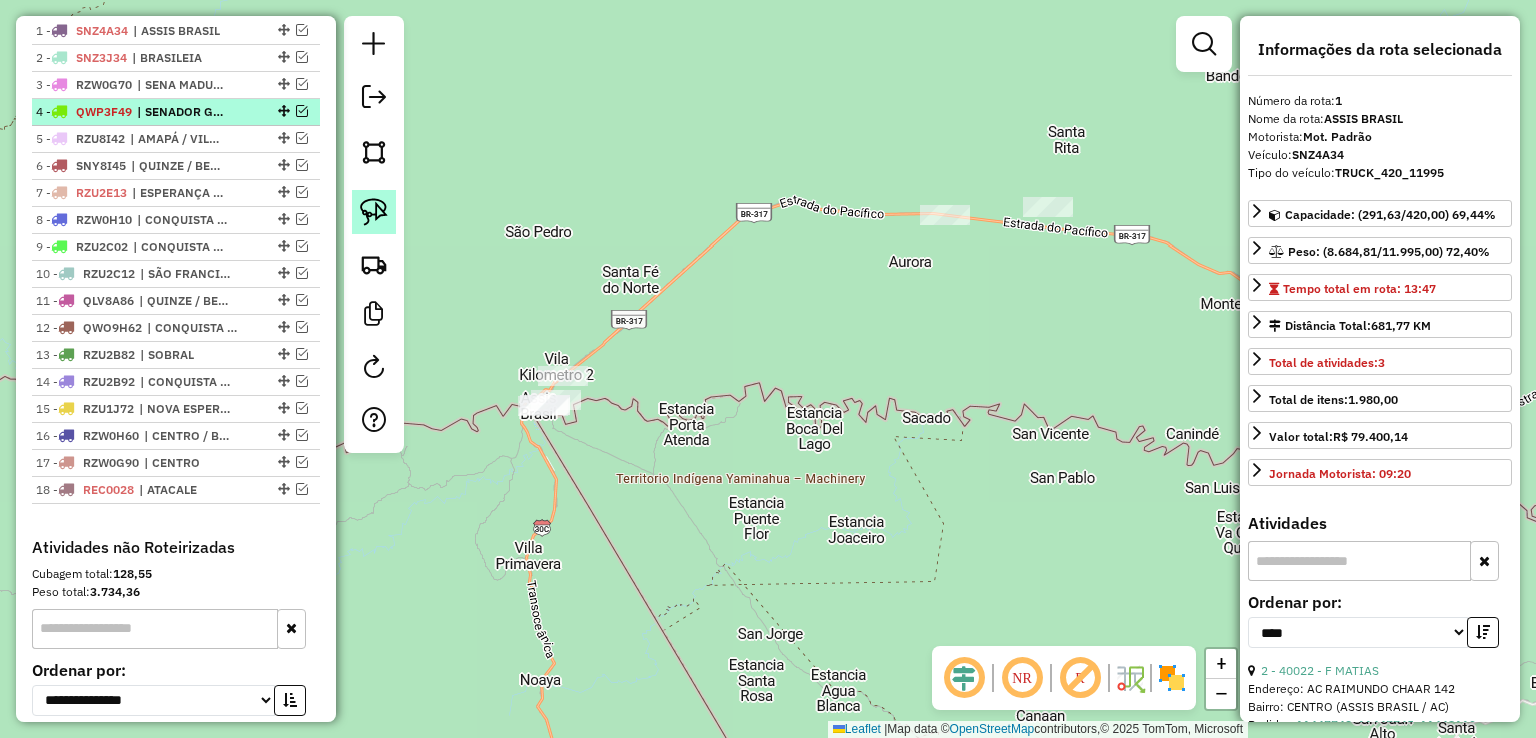 click 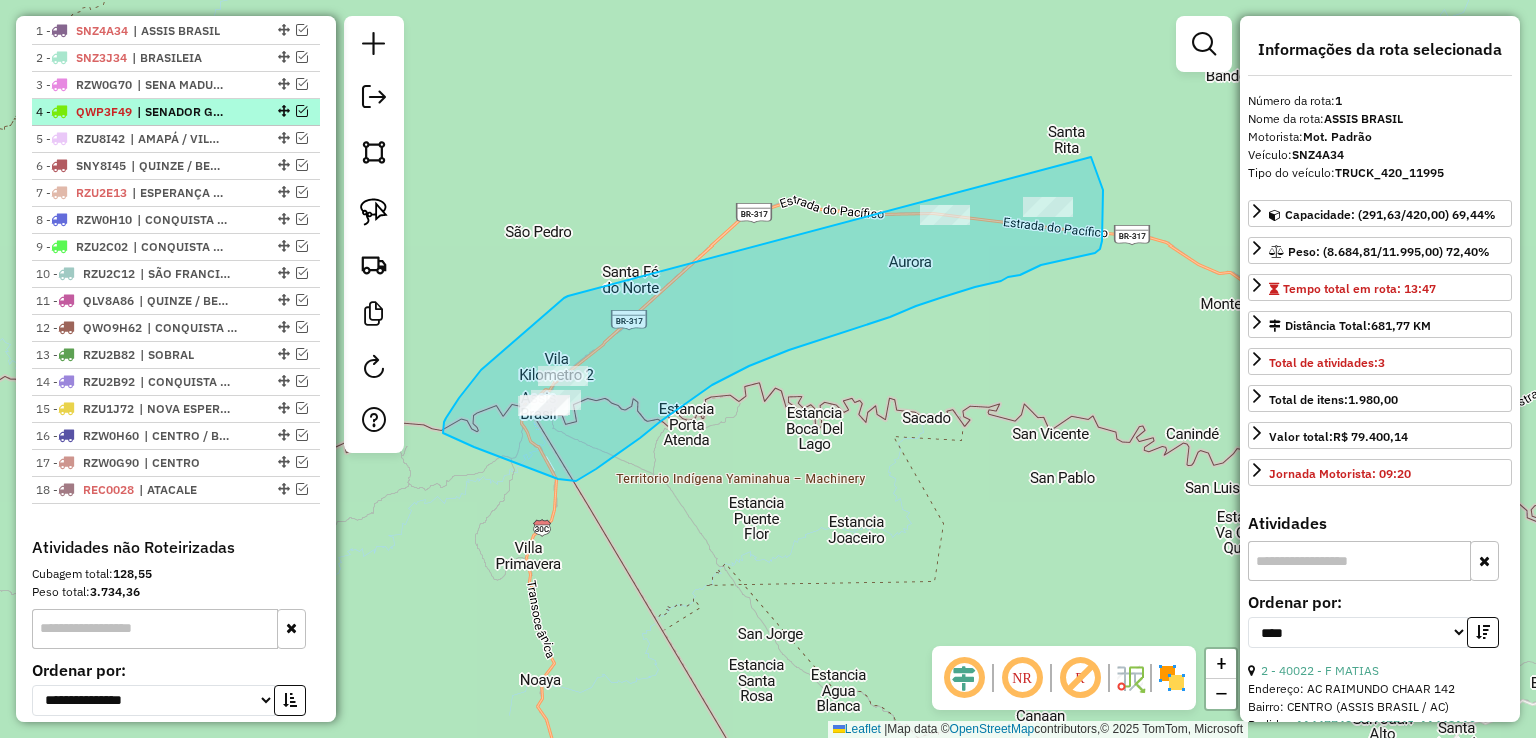 drag, startPoint x: 568, startPoint y: 296, endPoint x: 1091, endPoint y: 157, distance: 541.1562 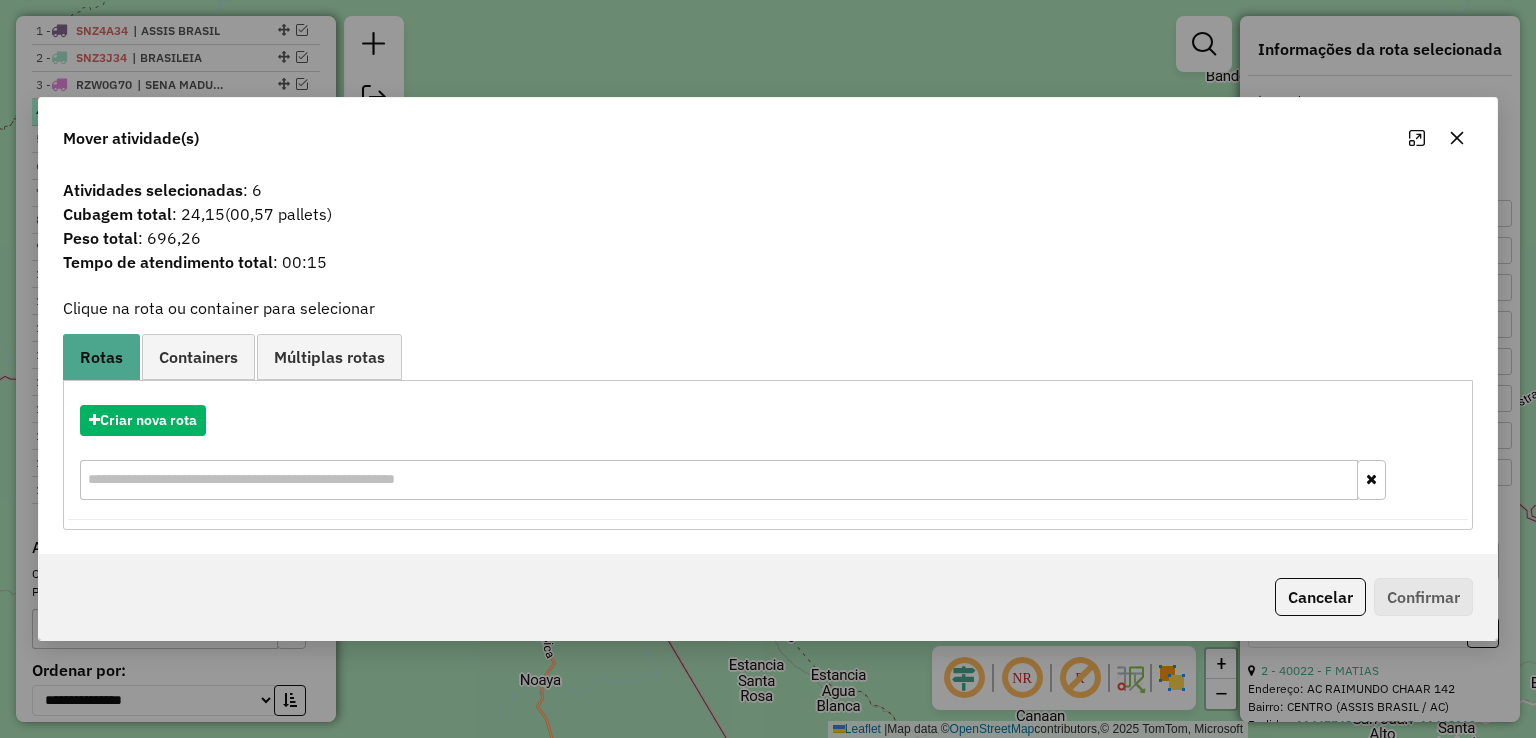 click on "Mover atividade(s)" 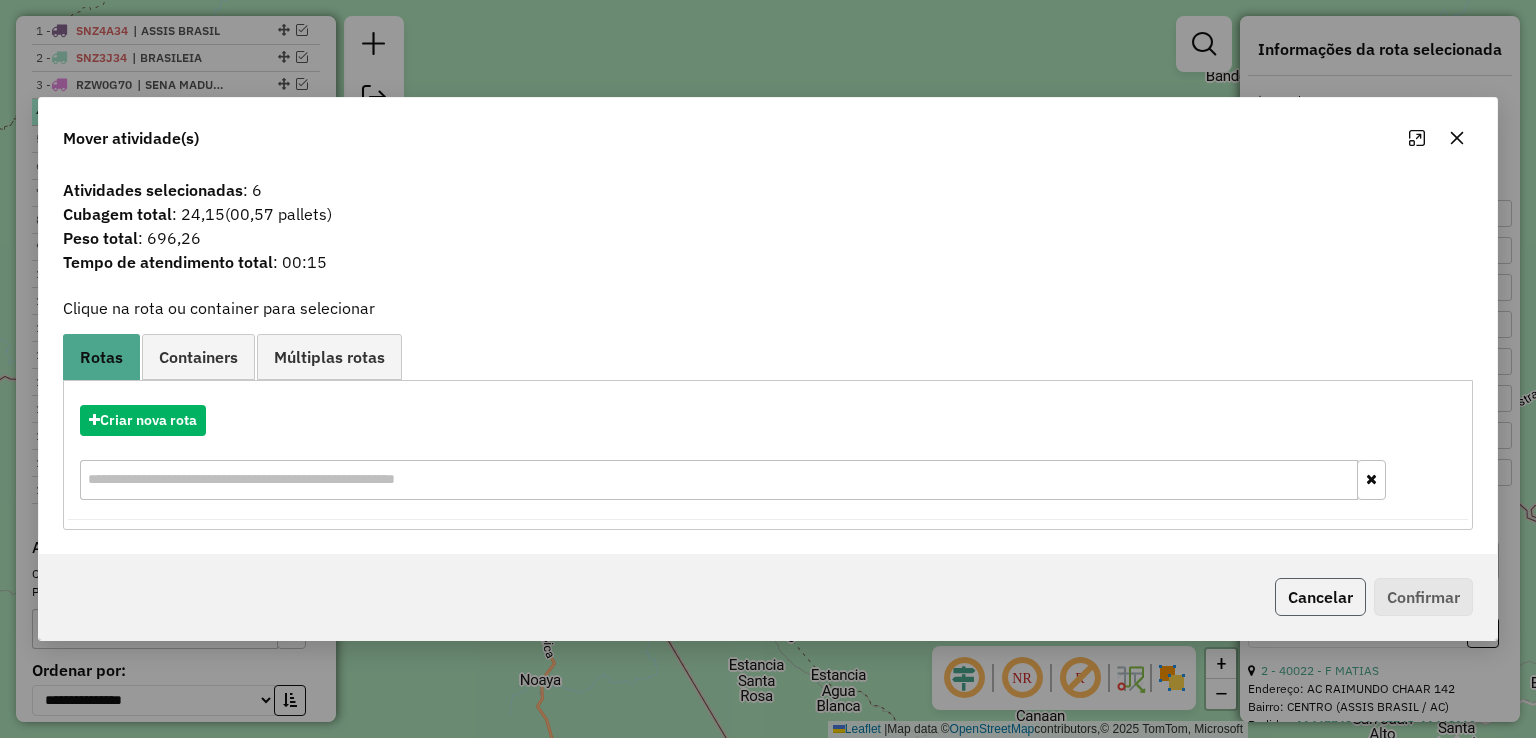 click on "Cancelar" 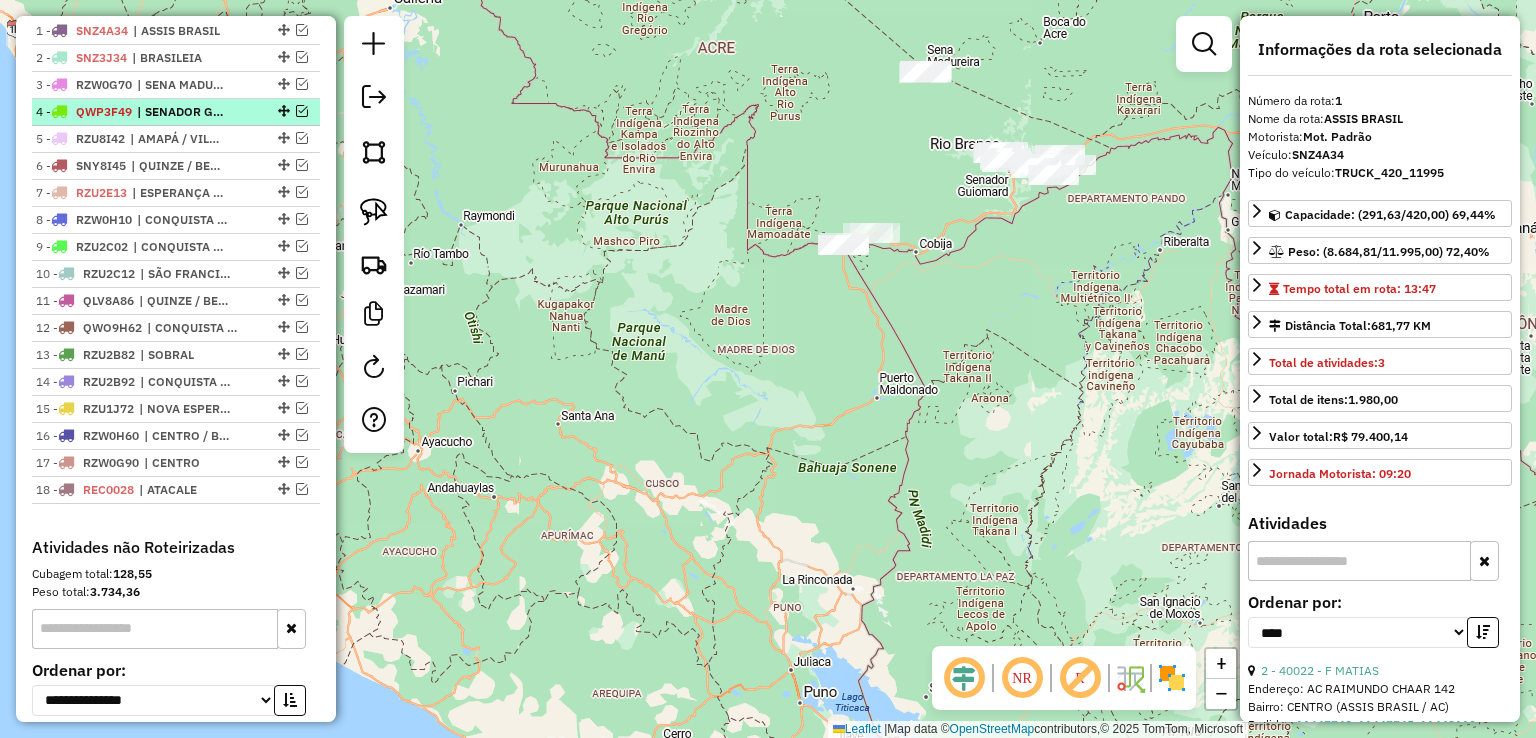 click on "Janela de atendimento Grade de atendimento Capacidade Transportadoras Veículos Cliente Pedidos  Rotas Selecione os dias de semana para filtrar as janelas de atendimento  Seg   Ter   Qua   Qui   Sex   Sáb   Dom  Informe o período da janela de atendimento: De: Até:  Filtrar exatamente a janela do cliente  Considerar janela de atendimento padrão  Selecione os dias de semana para filtrar as grades de atendimento  Seg   Ter   Qua   Qui   Sex   Sáb   Dom   Considerar clientes sem dia de atendimento cadastrado  Clientes fora do dia de atendimento selecionado Filtrar as atividades entre os valores definidos abaixo:  Peso mínimo:   Peso máximo:   Cubagem mínima:   Cubagem máxima:   De:   Até:  Filtrar as atividades entre o tempo de atendimento definido abaixo:  De:   Até:   Considerar capacidade total dos clientes não roteirizados Transportadora: Selecione um ou mais itens Tipo de veículo: Selecione um ou mais itens Veículo: Selecione um ou mais itens Motorista: Selecione um ou mais itens Nome: Rótulo:" 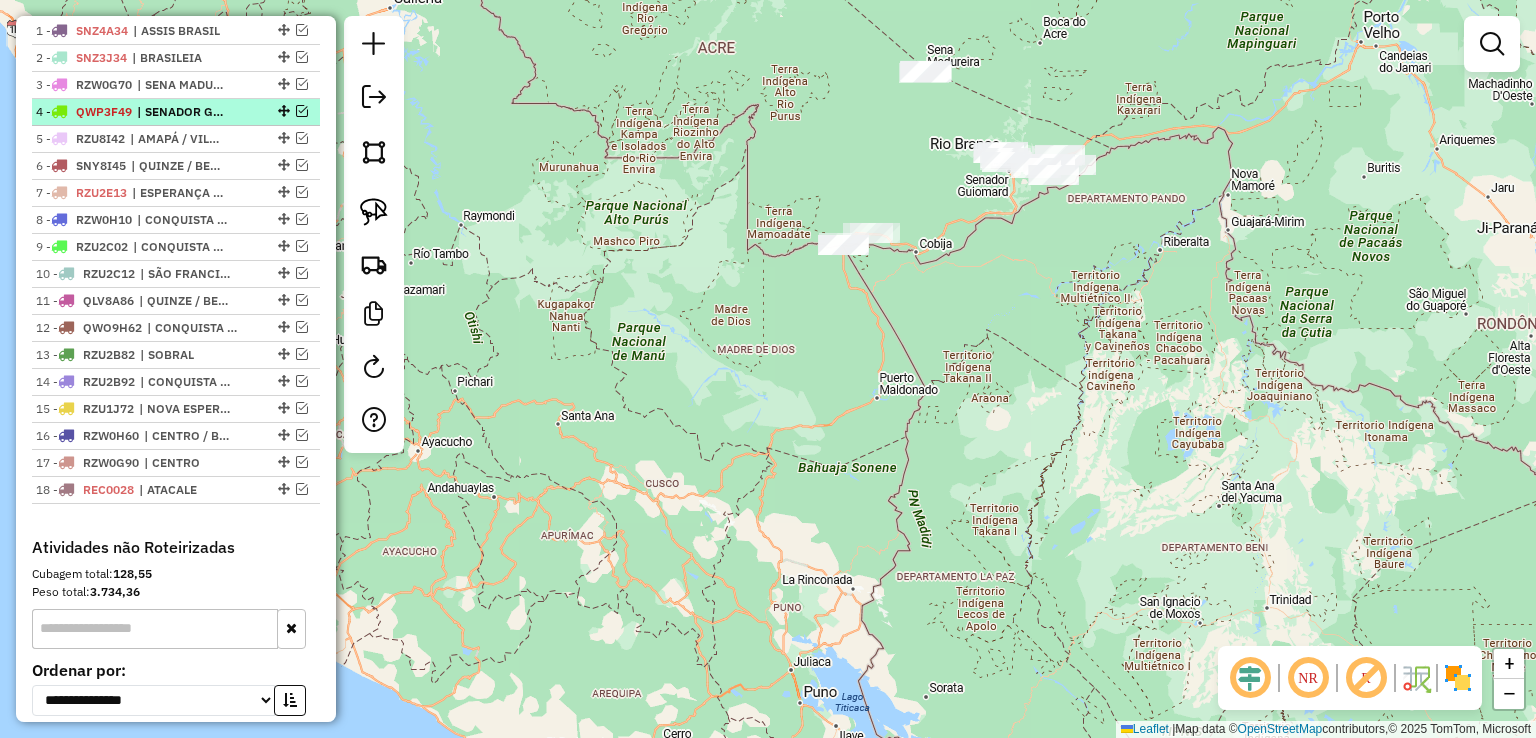 drag, startPoint x: 1044, startPoint y: 252, endPoint x: 830, endPoint y: 352, distance: 236.21178 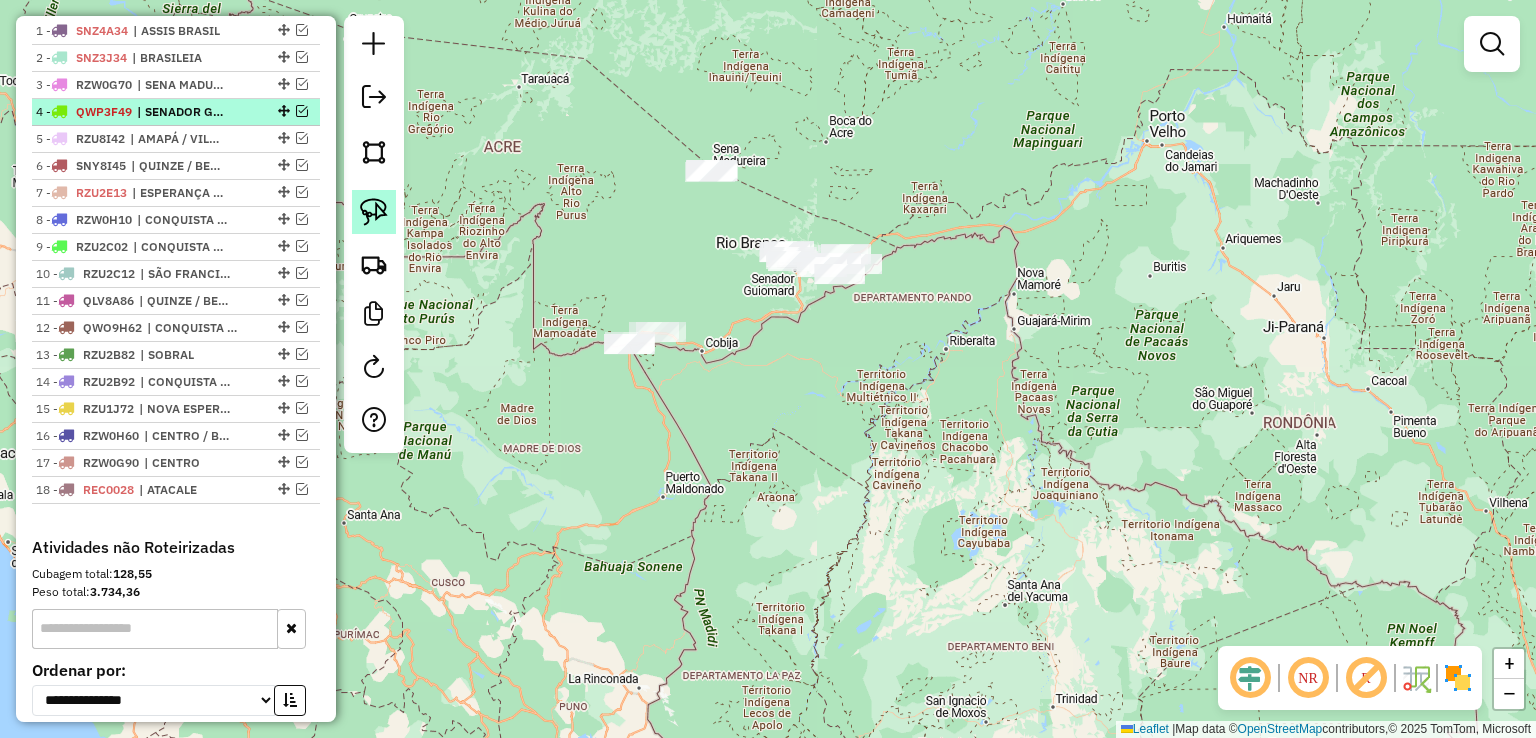 click 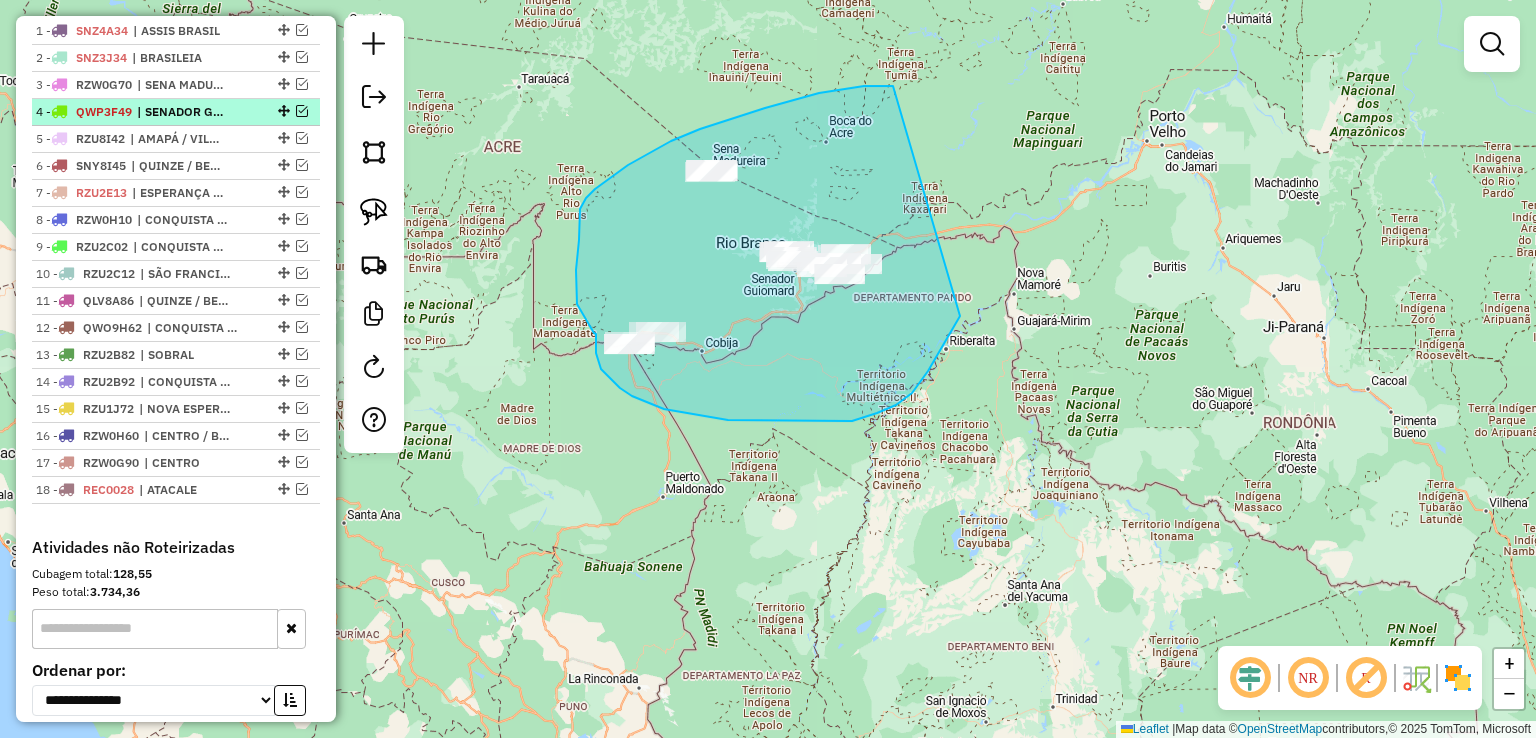 drag, startPoint x: 893, startPoint y: 86, endPoint x: 995, endPoint y: 244, distance: 188.06381 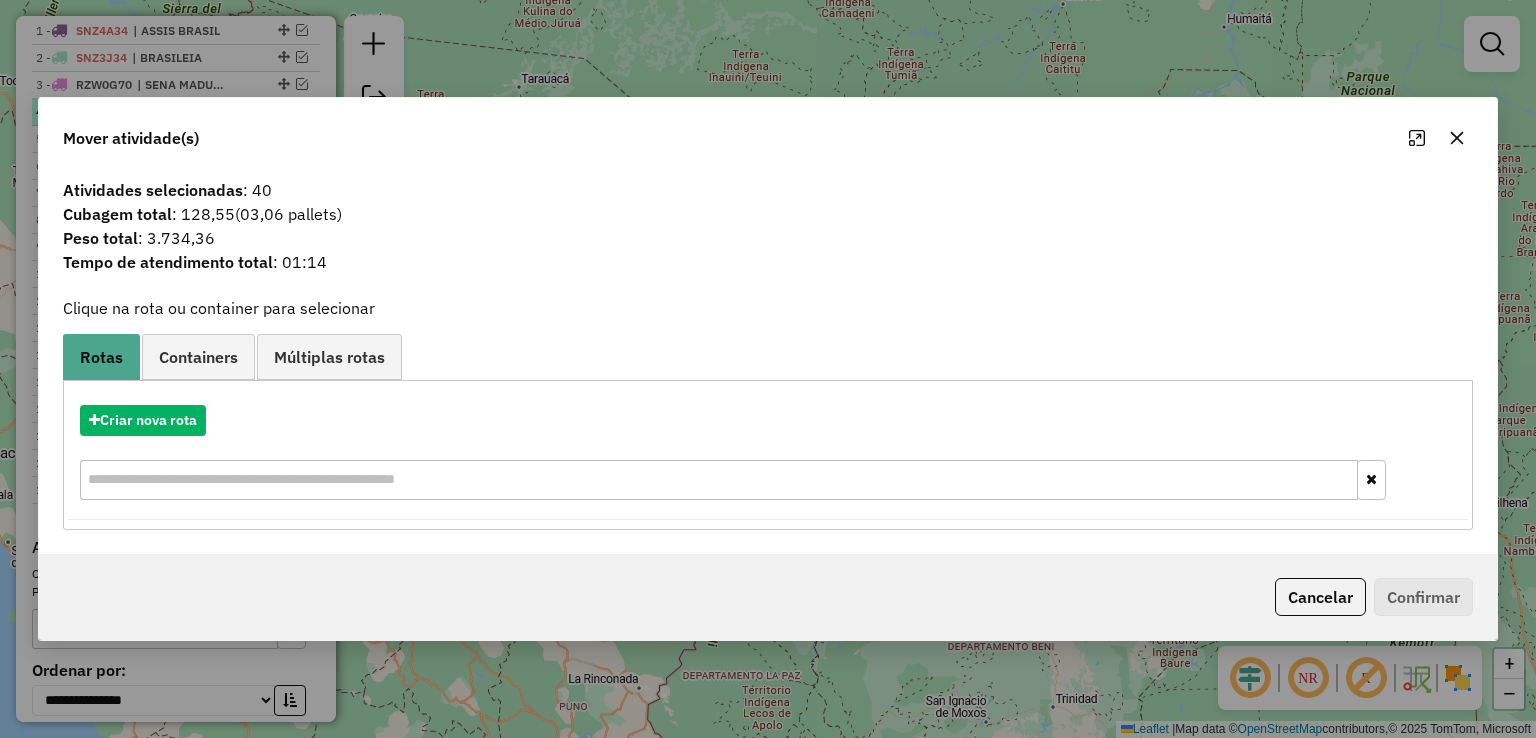 click on "Cancelar   Confirmar" 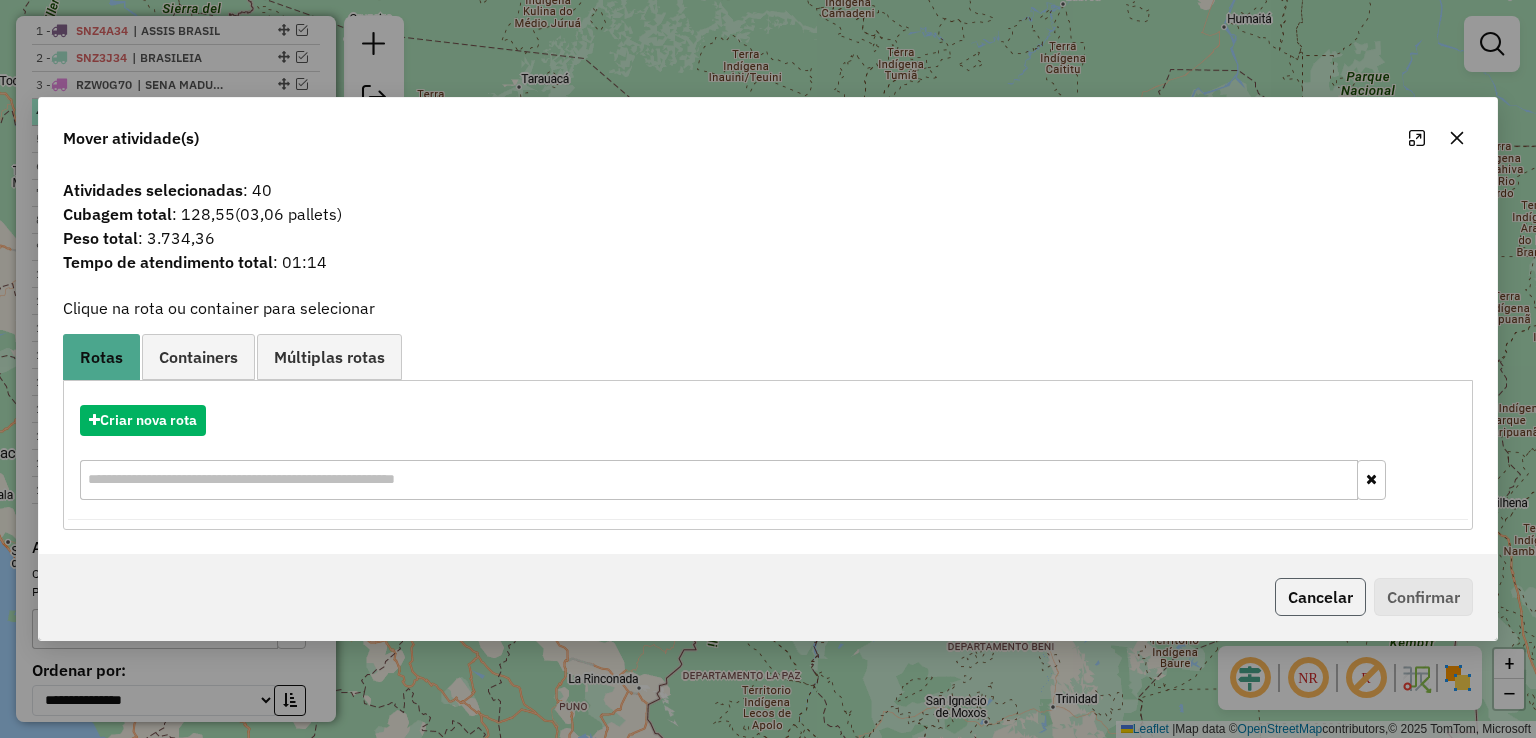 click on "Cancelar" 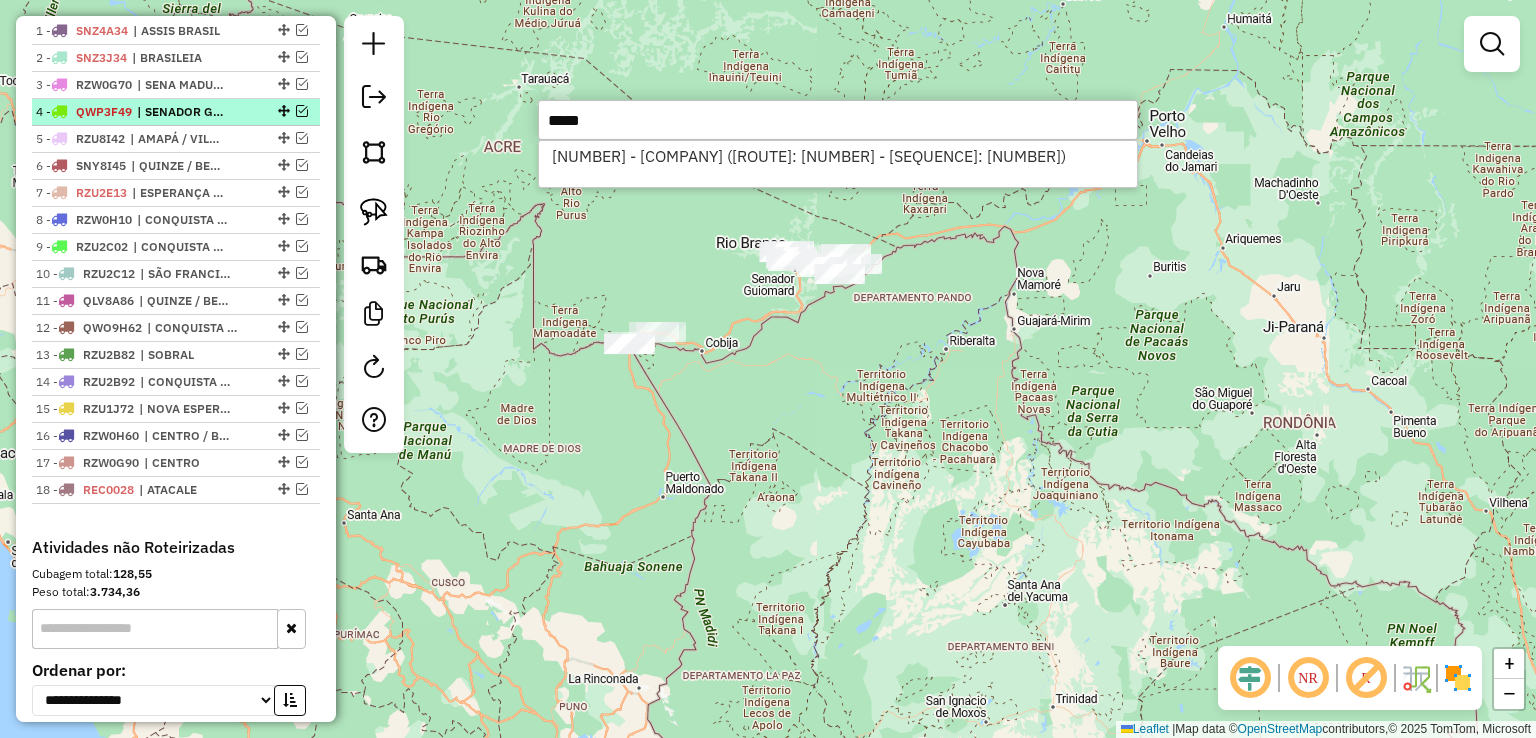 drag, startPoint x: 628, startPoint y: 124, endPoint x: 496, endPoint y: 125, distance: 132.00378 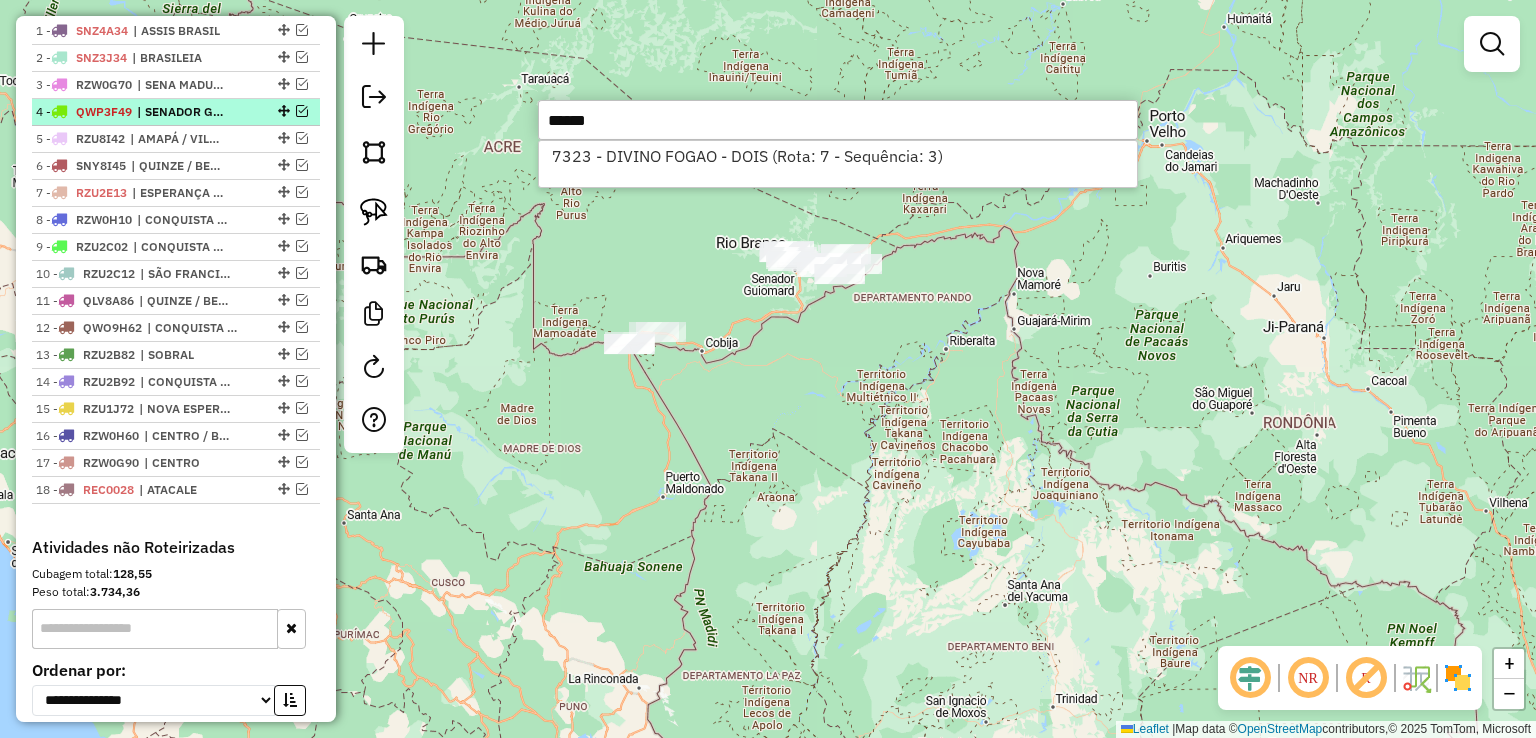 drag, startPoint x: 607, startPoint y: 121, endPoint x: 484, endPoint y: 119, distance: 123.01626 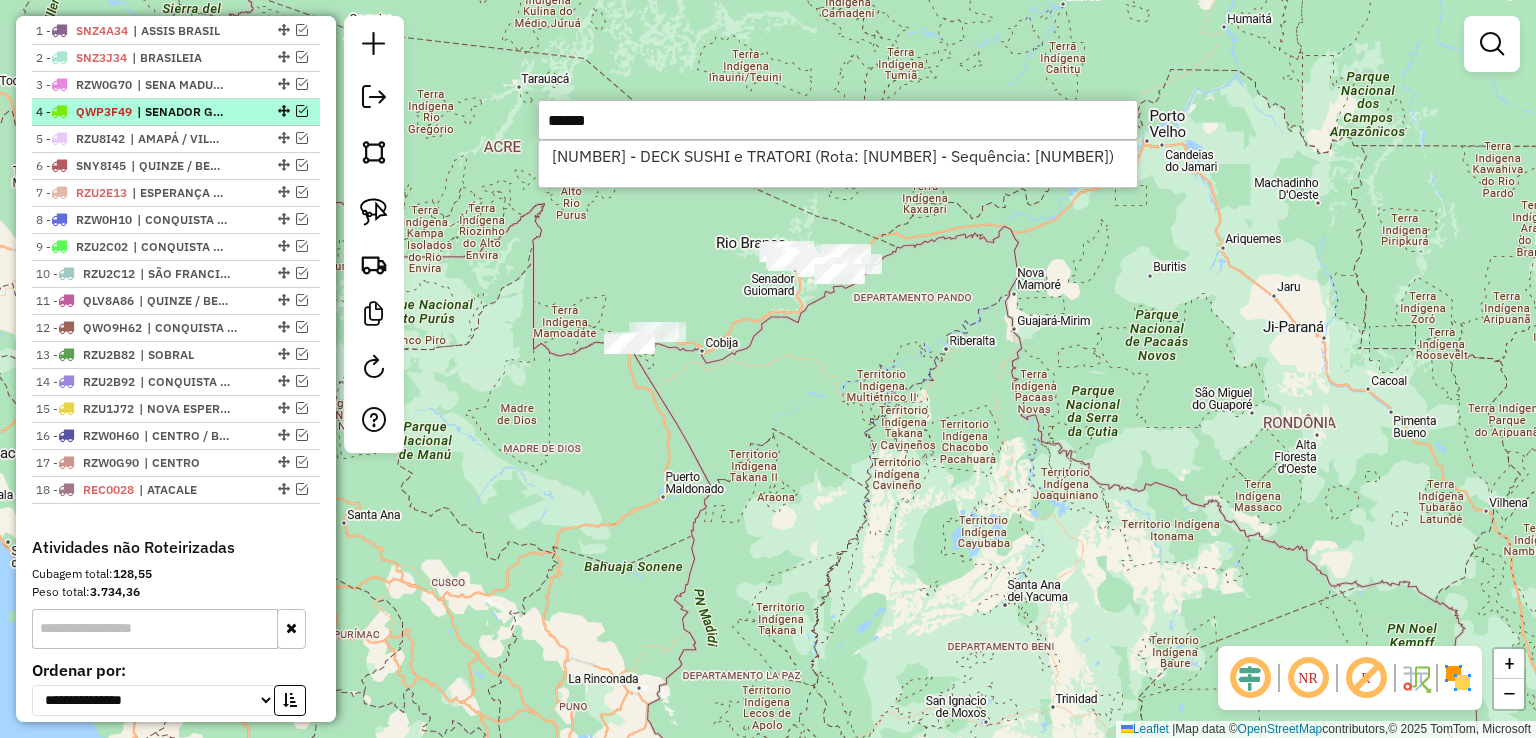 type on "******" 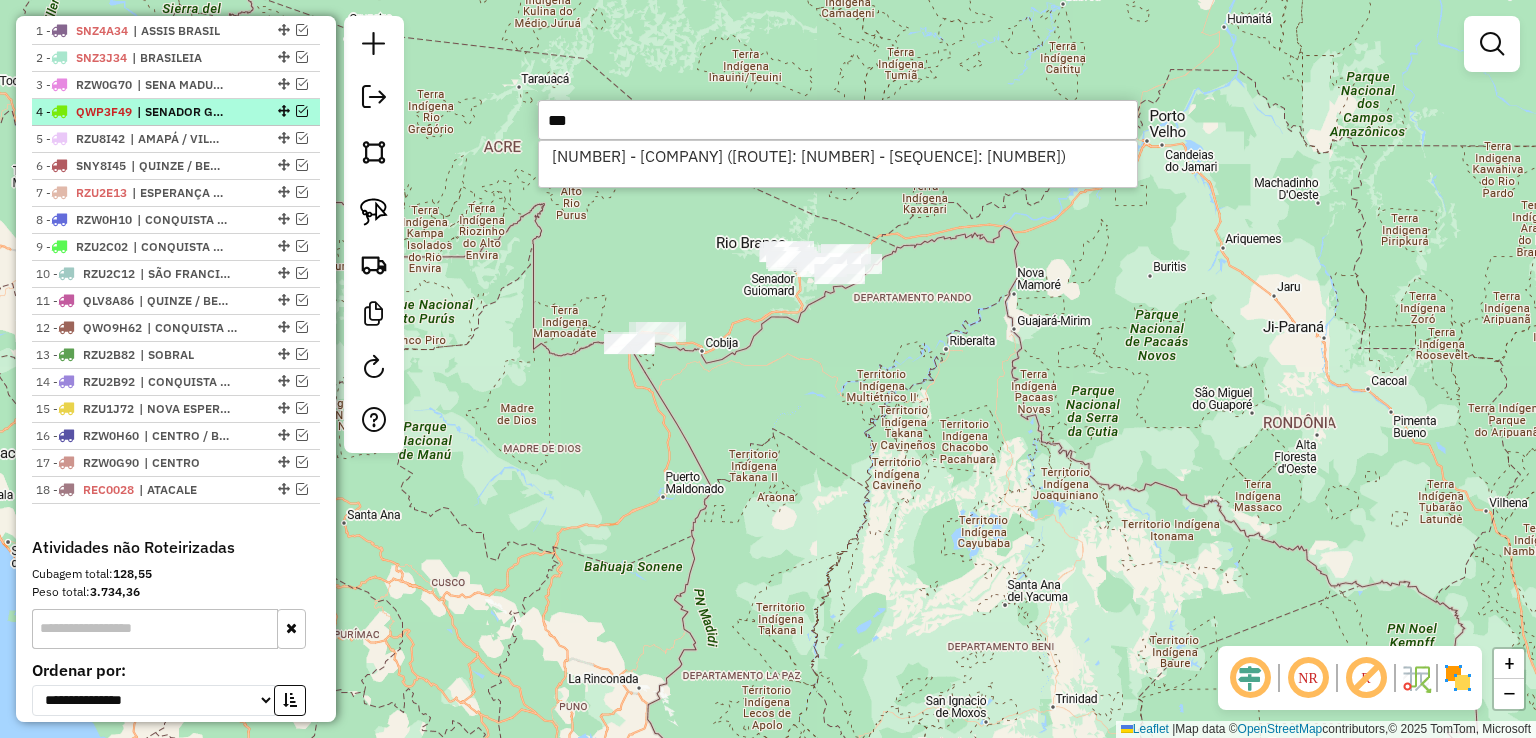 drag, startPoint x: 596, startPoint y: 128, endPoint x: 554, endPoint y: 130, distance: 42.047592 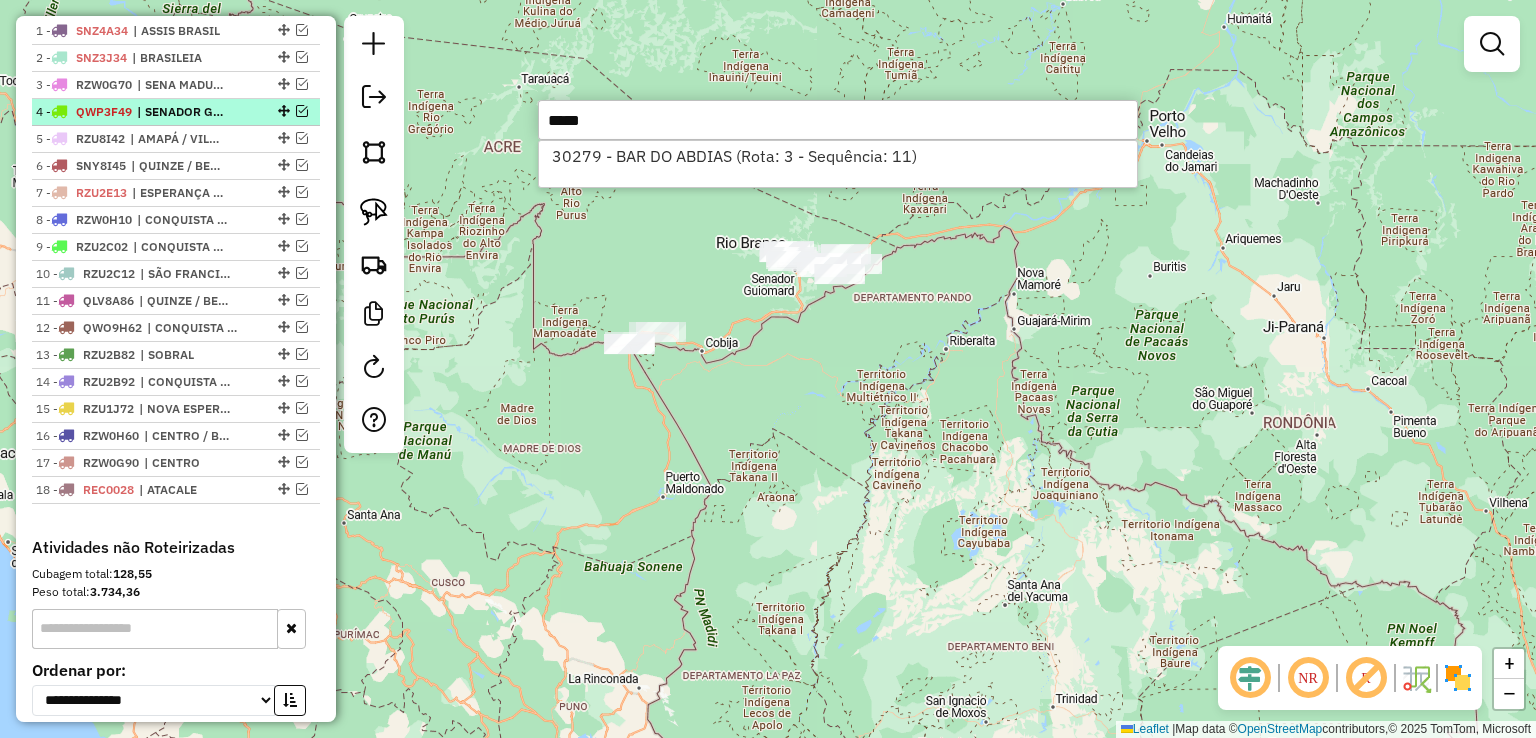 type on "*****" 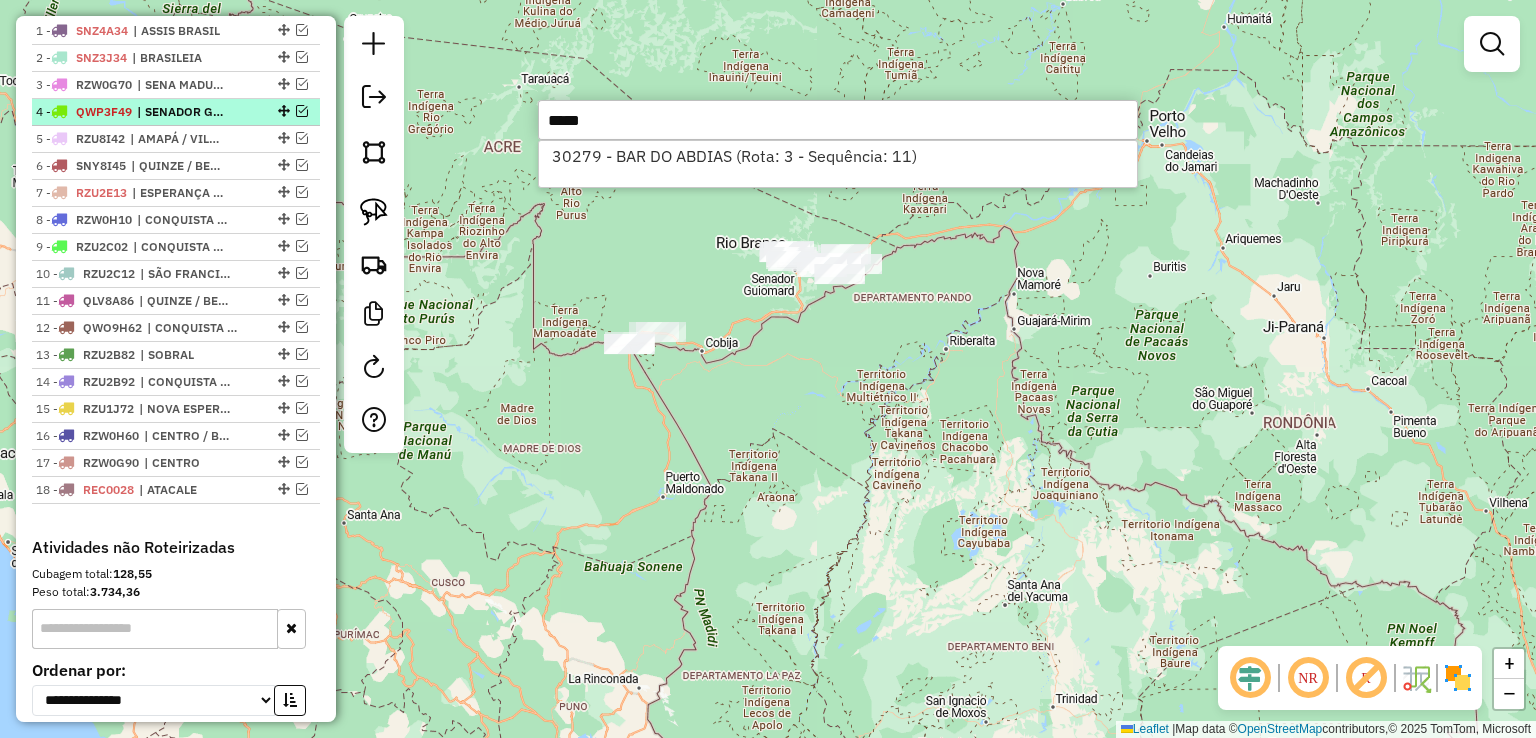 click on "| SENADOR GUIOMARD" at bounding box center (183, 112) 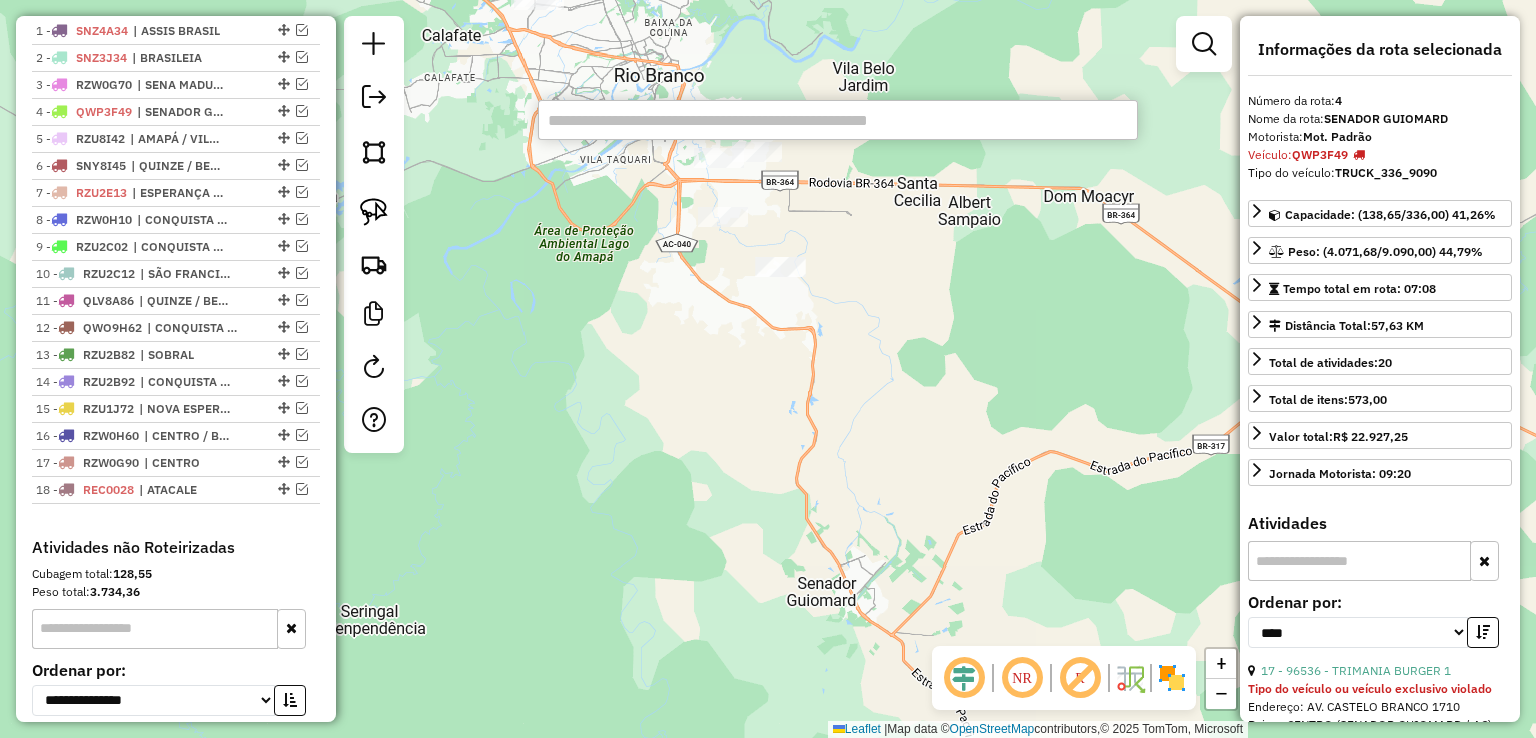 type on "*" 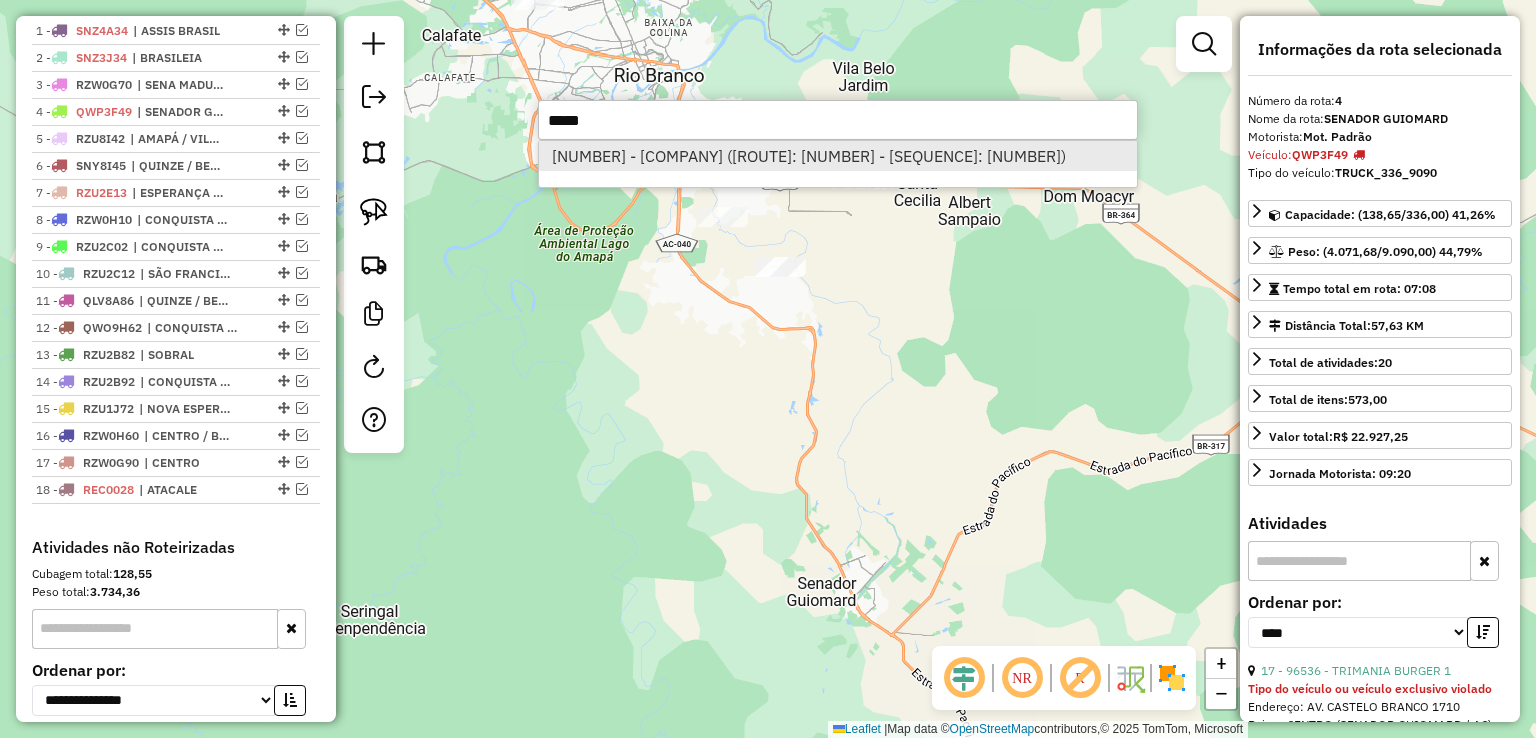 type on "*****" 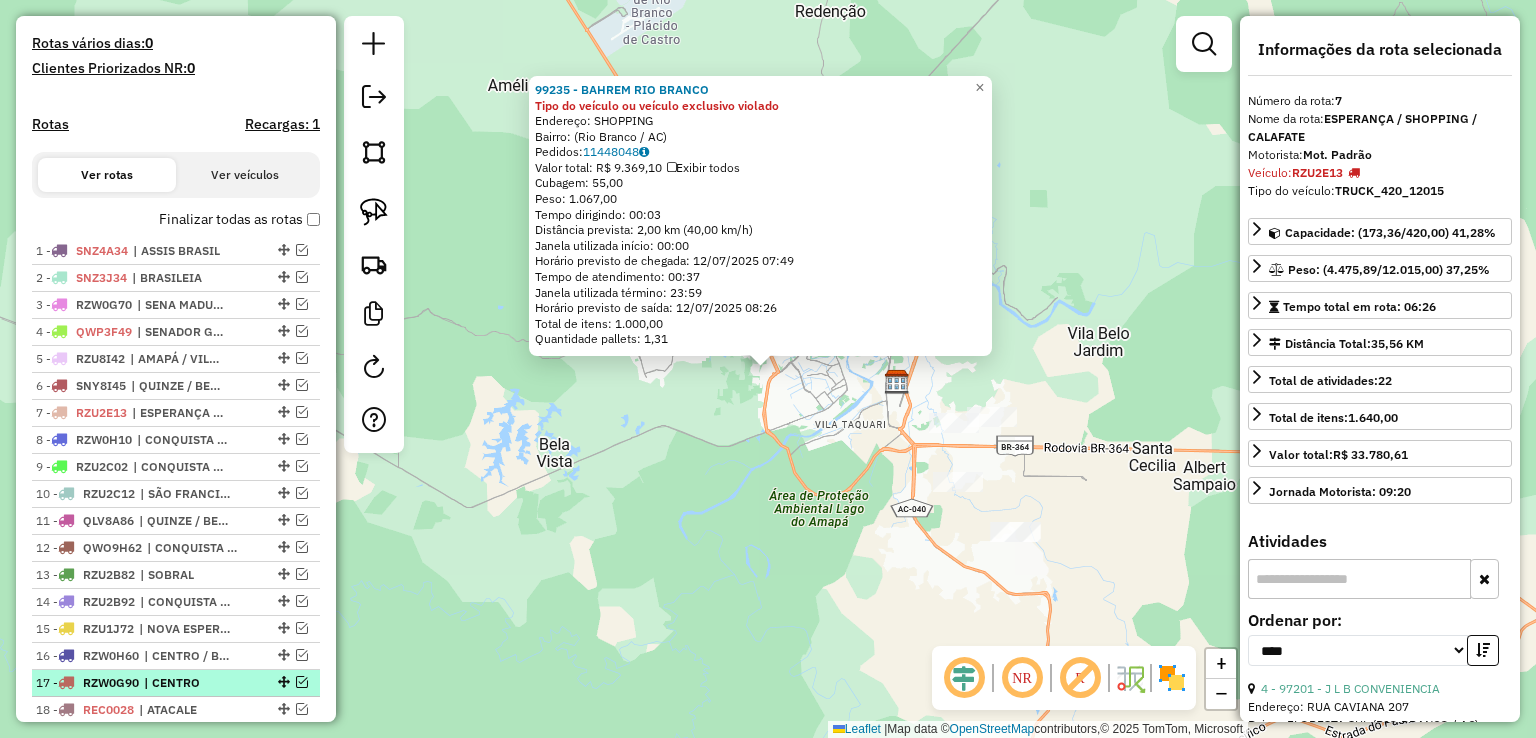 scroll, scrollTop: 509, scrollLeft: 0, axis: vertical 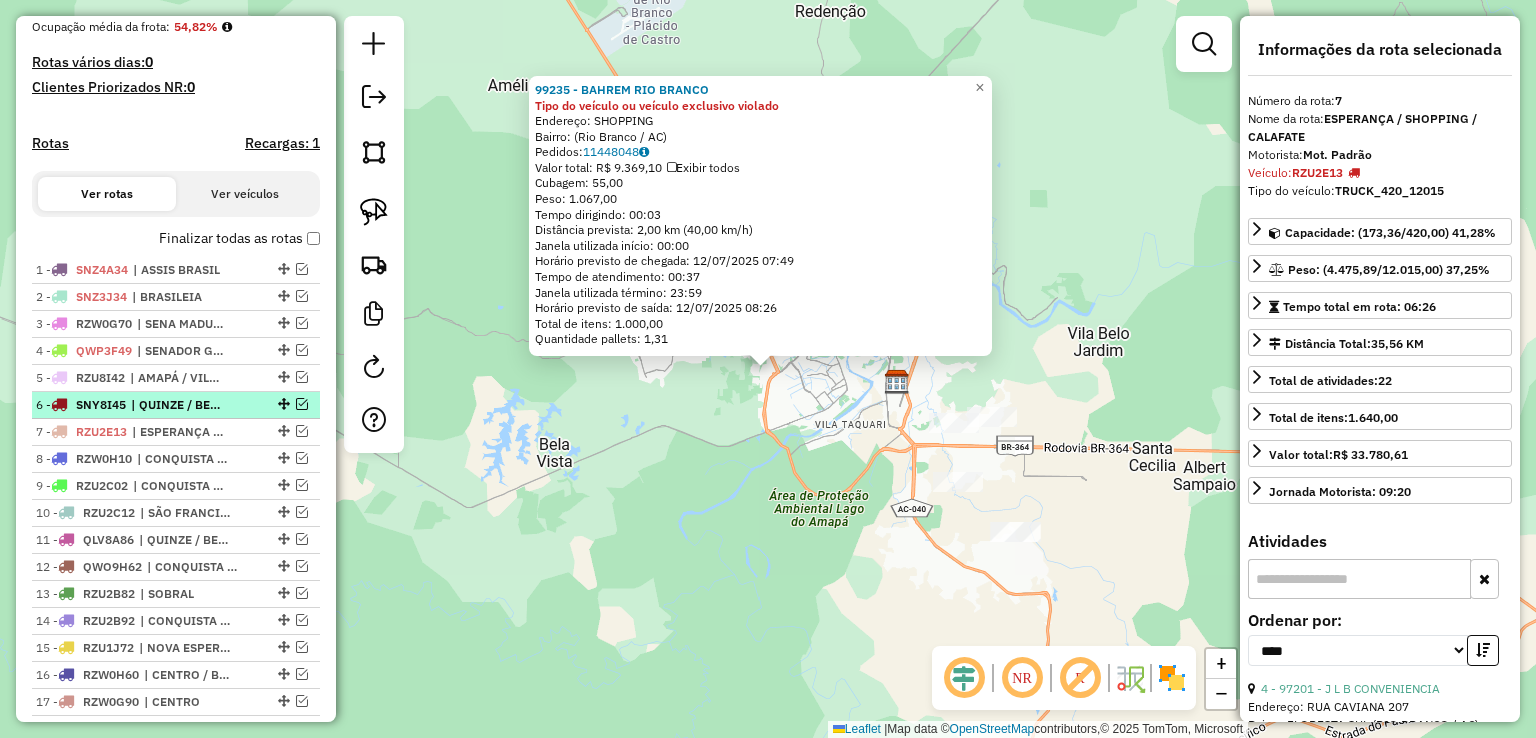 click on "| QUINZE / BELO JARDIM" at bounding box center [177, 405] 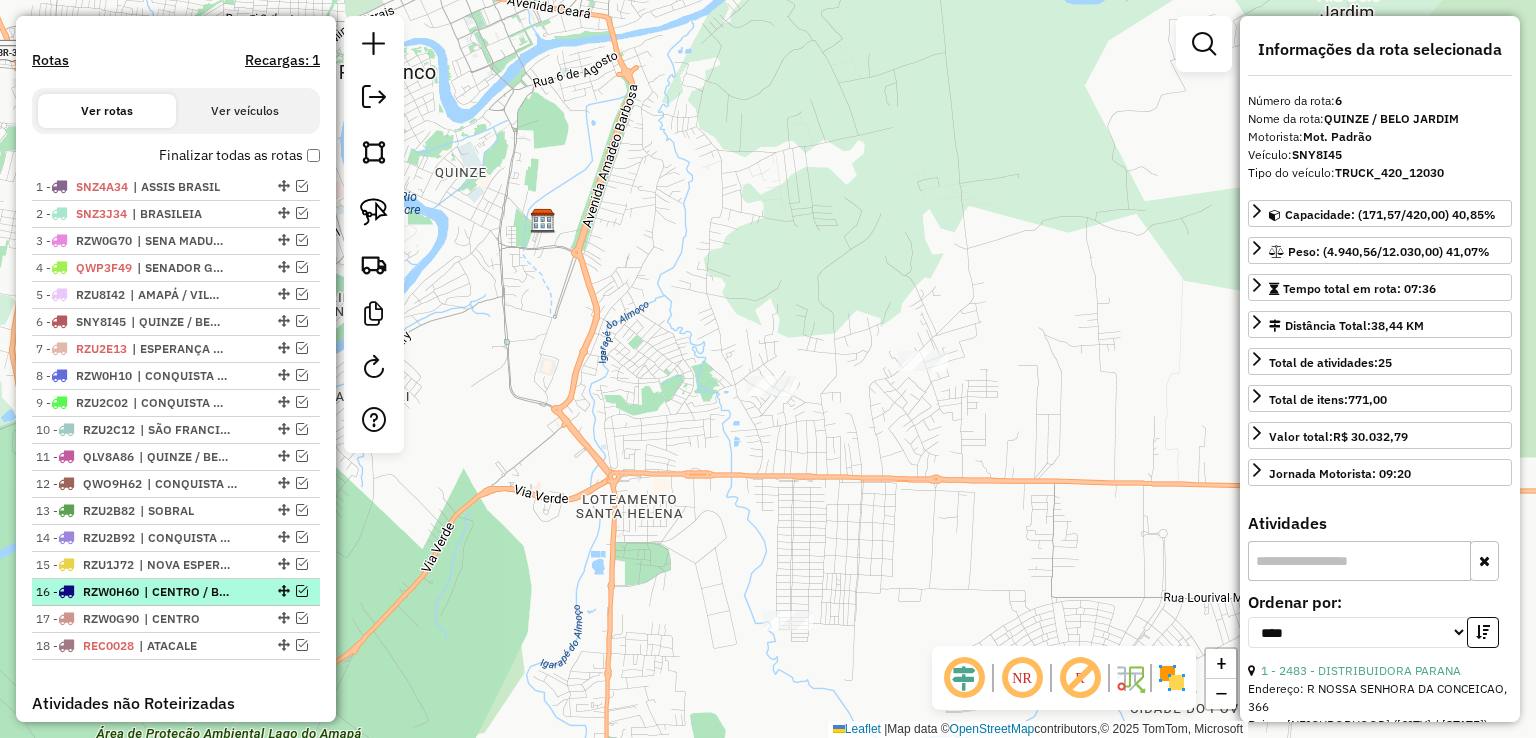 scroll, scrollTop: 609, scrollLeft: 0, axis: vertical 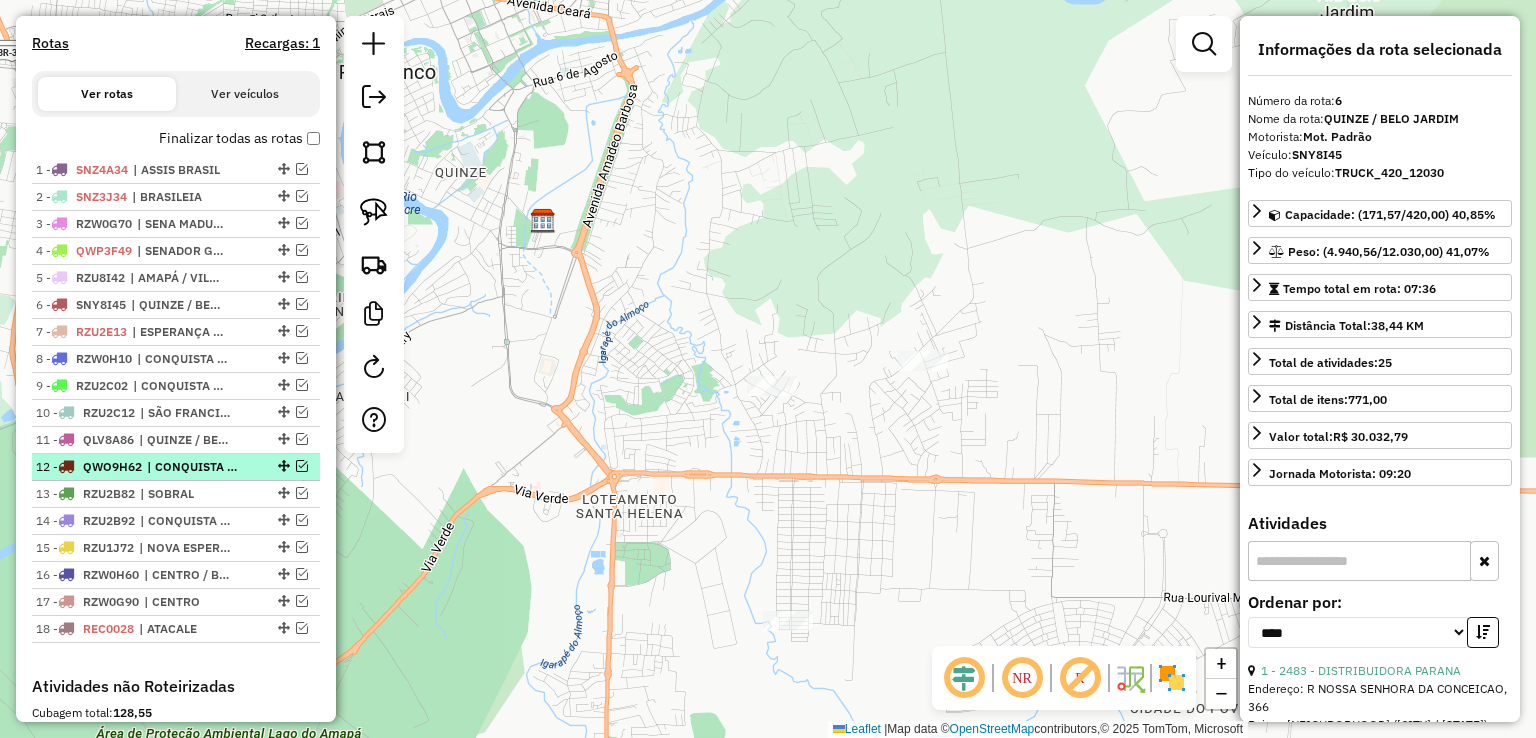 click on "| CONQUISTA / TANCREDO NEVES" at bounding box center (193, 467) 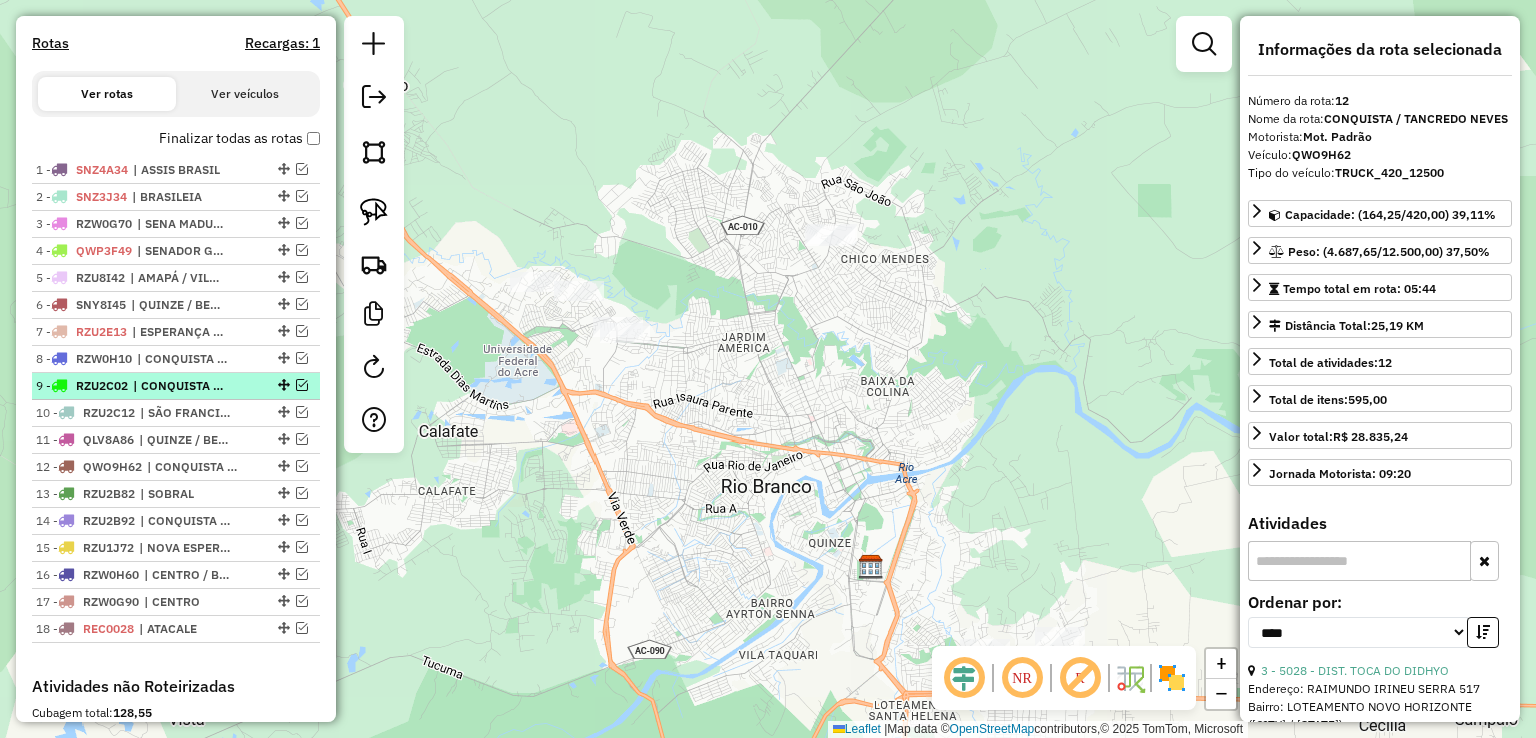 click on "| CONQUISTA / XAVIER MAIA / TANCREDO" at bounding box center (179, 386) 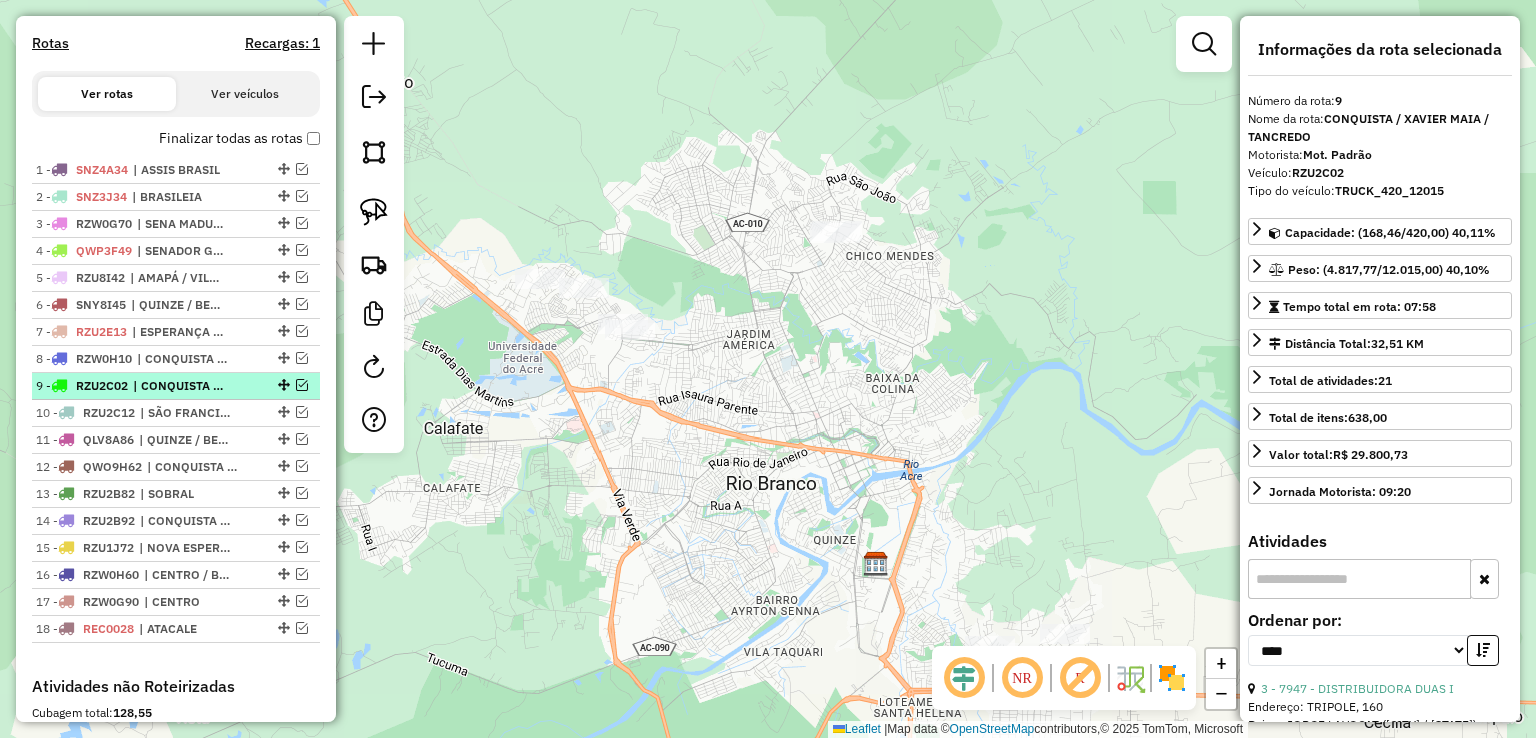 click at bounding box center [302, 385] 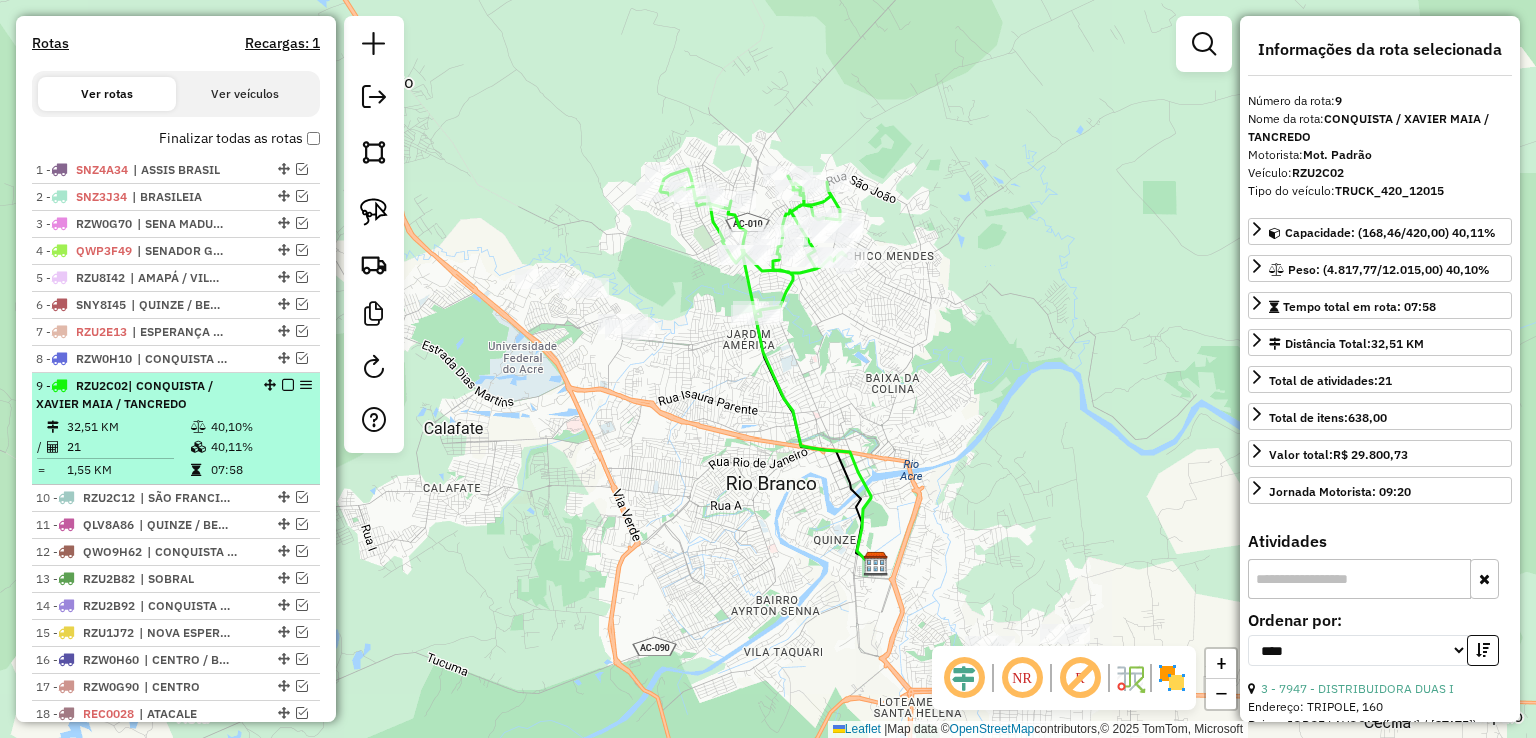 click at bounding box center [288, 385] 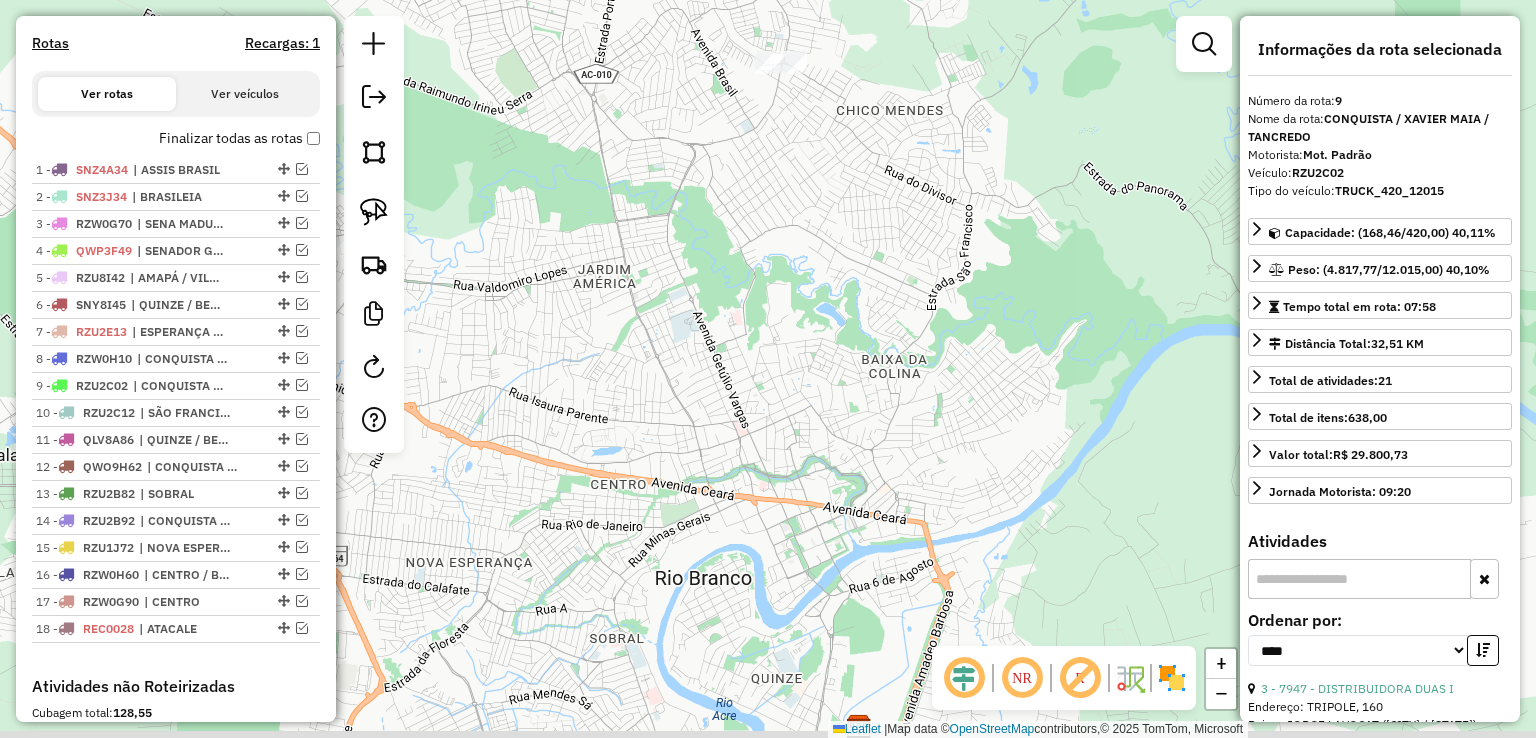 drag, startPoint x: 916, startPoint y: 390, endPoint x: 897, endPoint y: 166, distance: 224.80435 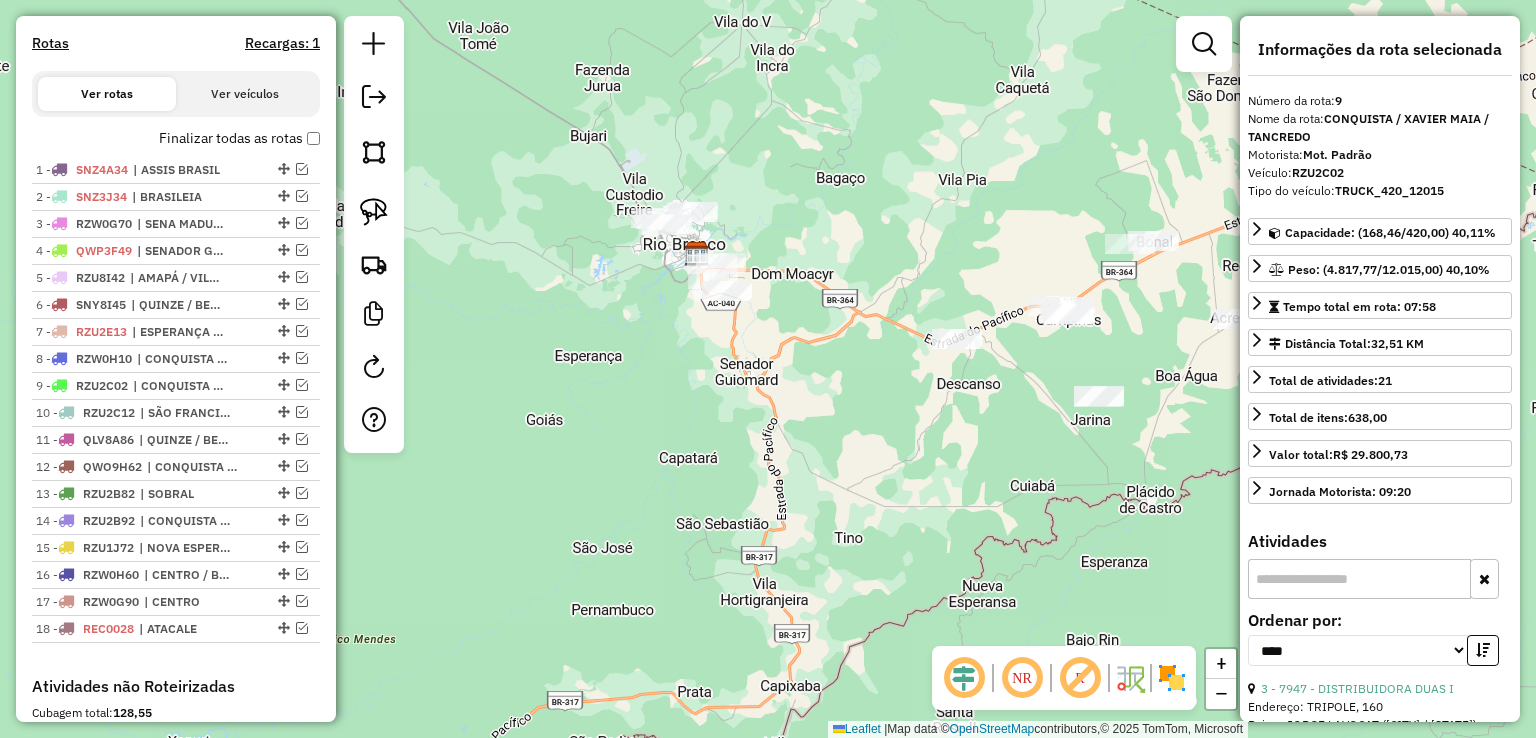 drag, startPoint x: 904, startPoint y: 231, endPoint x: 925, endPoint y: 239, distance: 22.472204 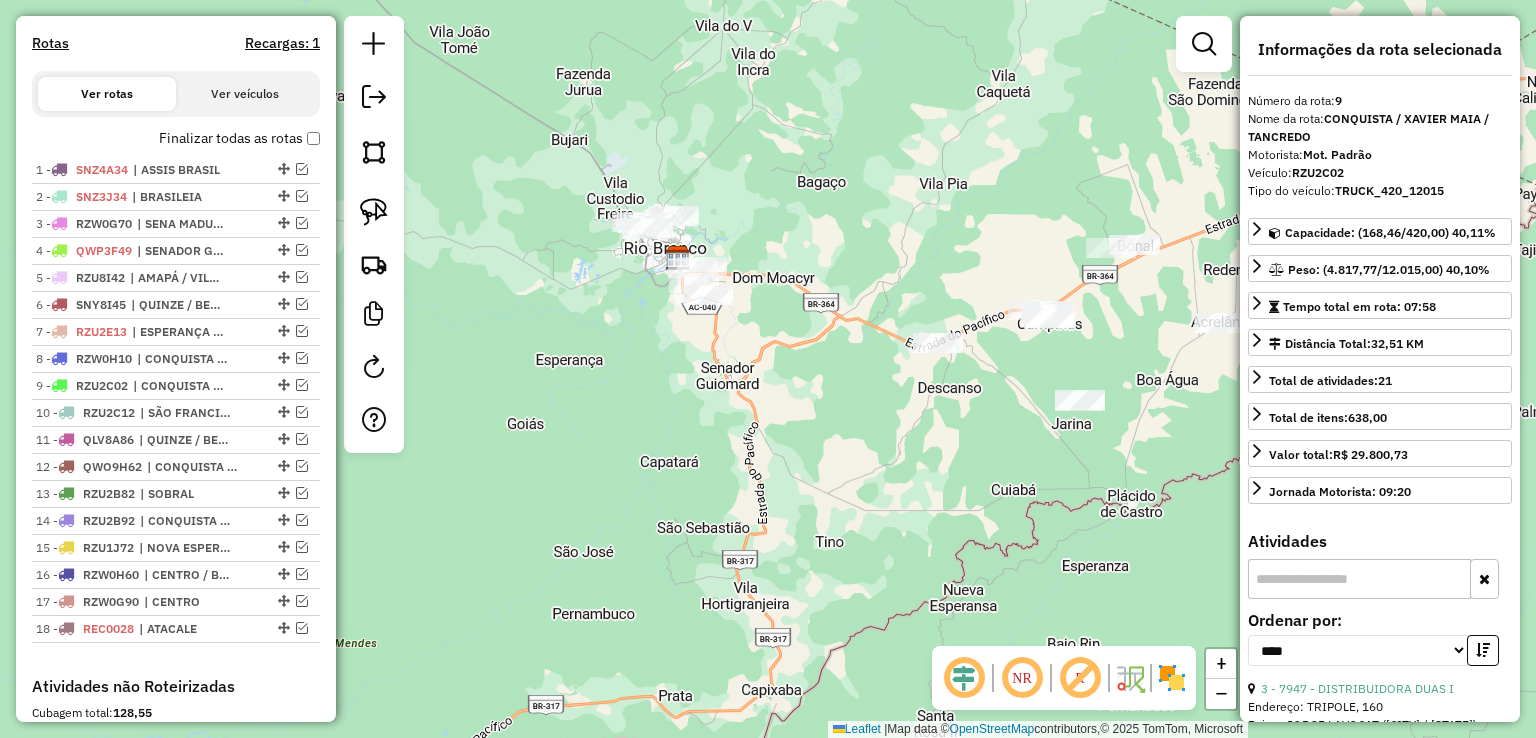 drag, startPoint x: 941, startPoint y: 221, endPoint x: 842, endPoint y: 257, distance: 105.3423 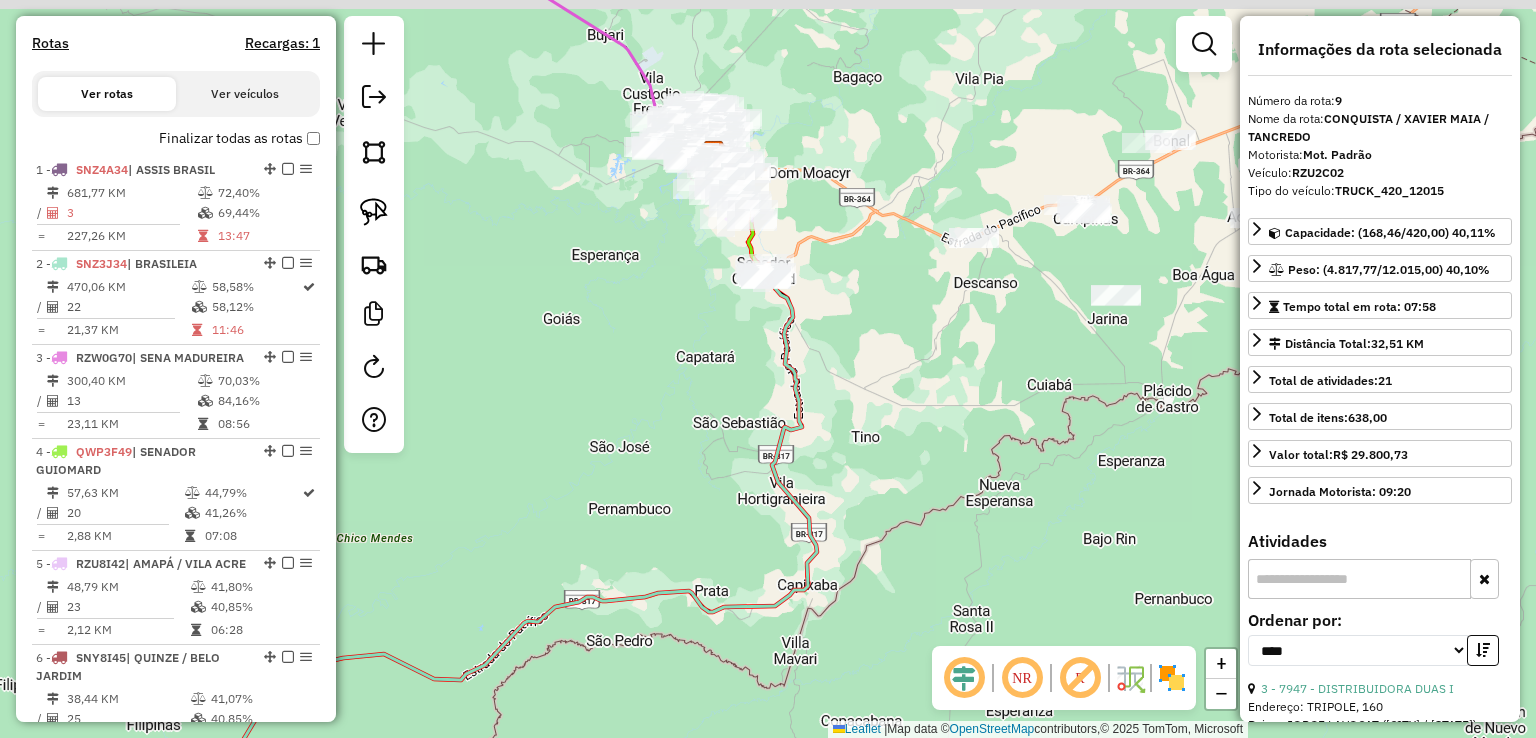 drag, startPoint x: 894, startPoint y: 335, endPoint x: 950, endPoint y: 407, distance: 91.214035 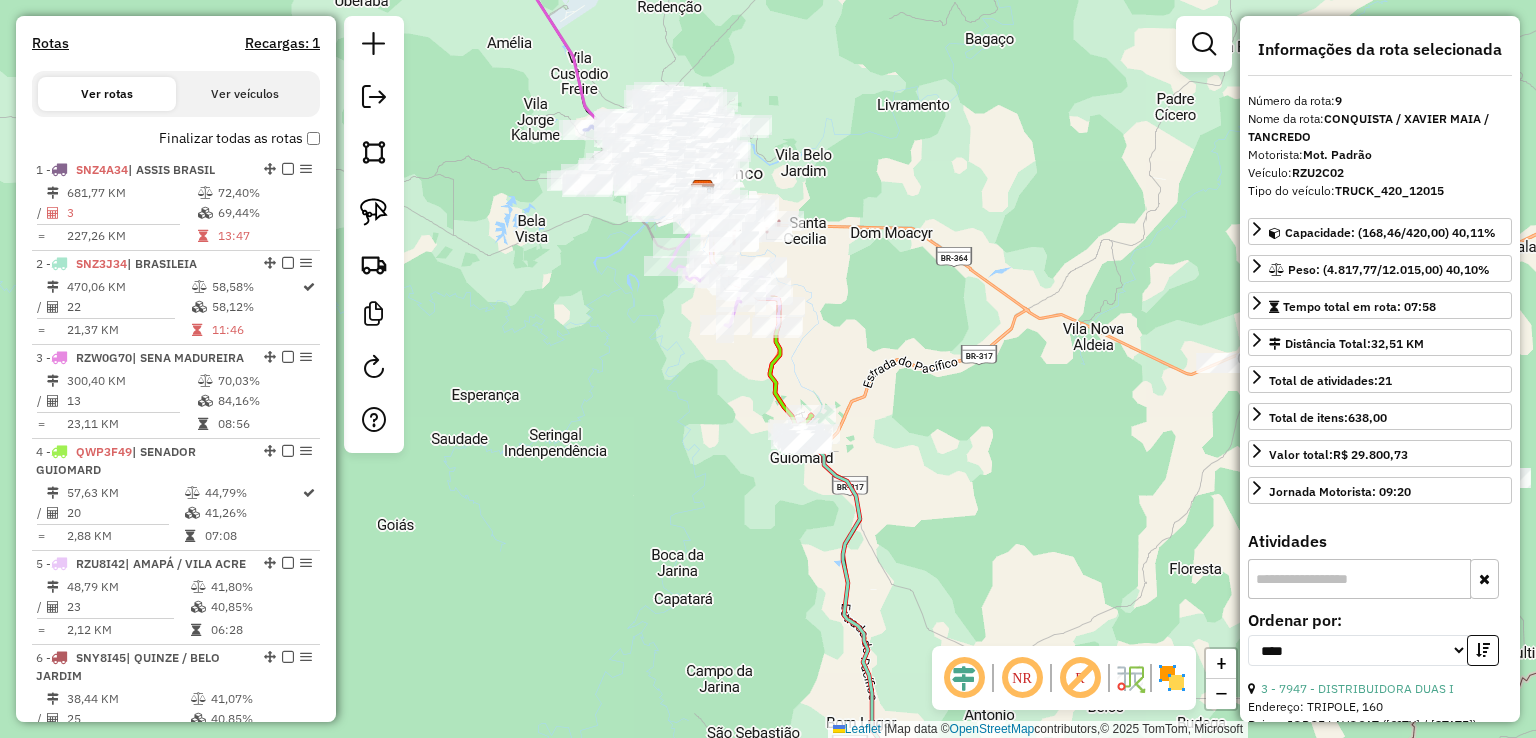 drag, startPoint x: 1021, startPoint y: 350, endPoint x: 635, endPoint y: 364, distance: 386.2538 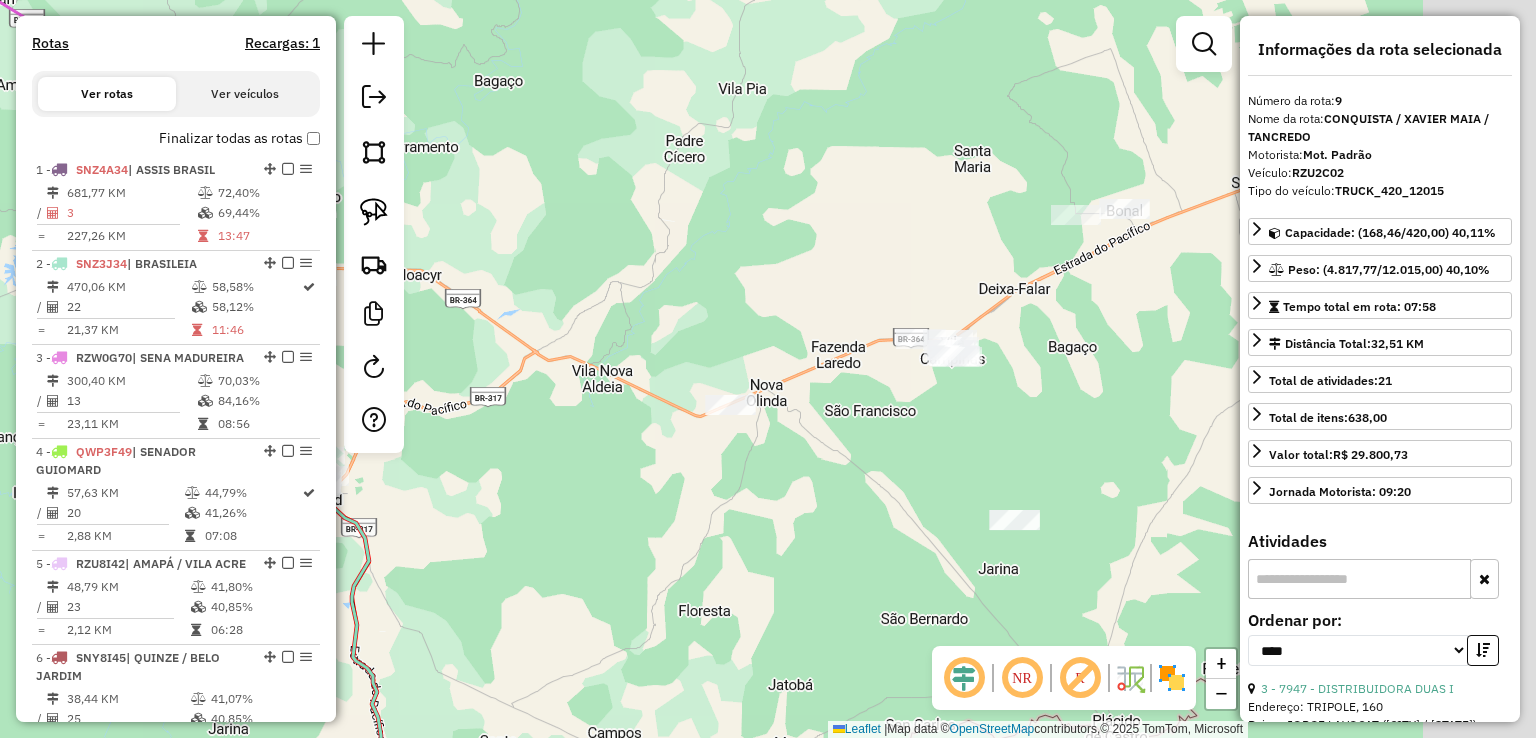drag, startPoint x: 1037, startPoint y: 353, endPoint x: 663, endPoint y: 412, distance: 378.62515 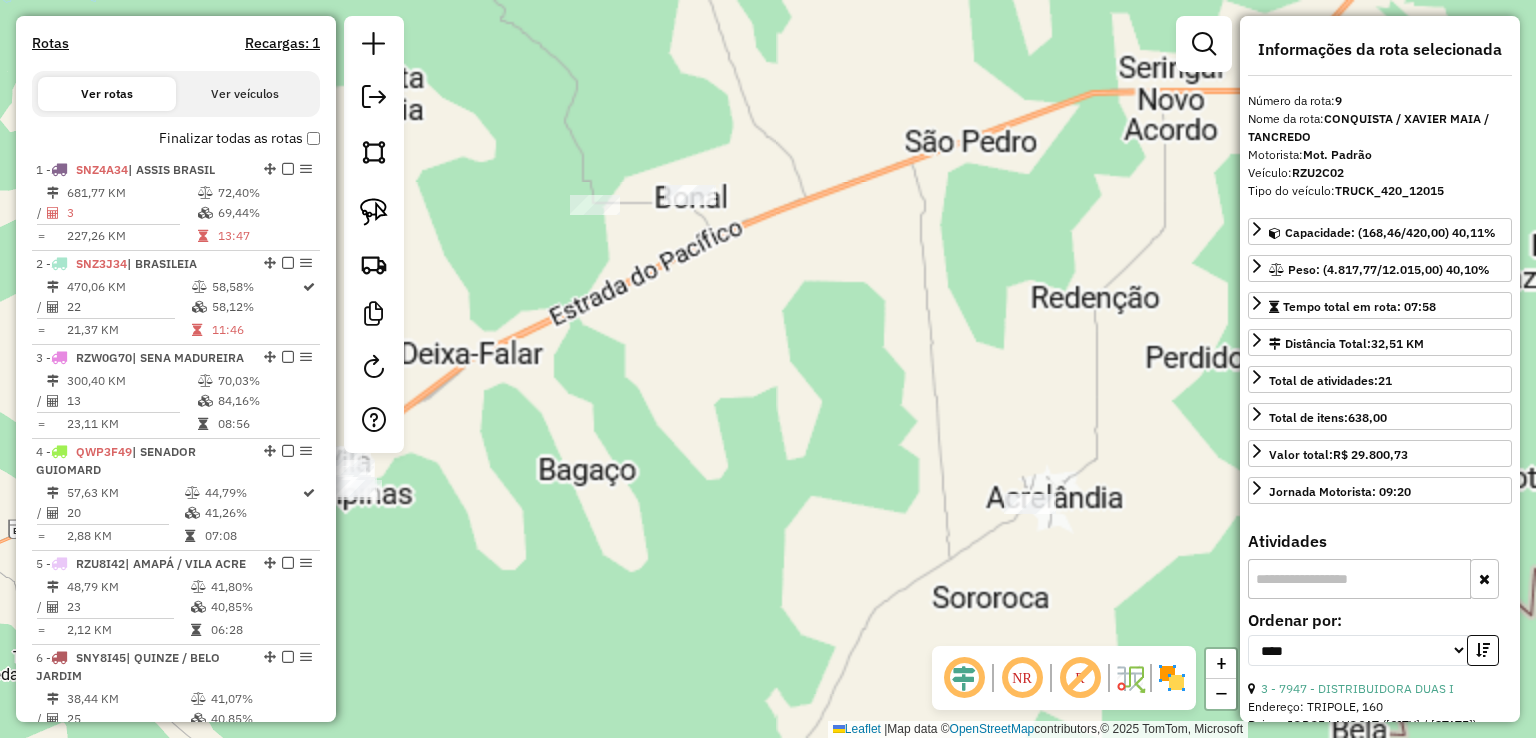 drag, startPoint x: 852, startPoint y: 299, endPoint x: 974, endPoint y: 291, distance: 122.26202 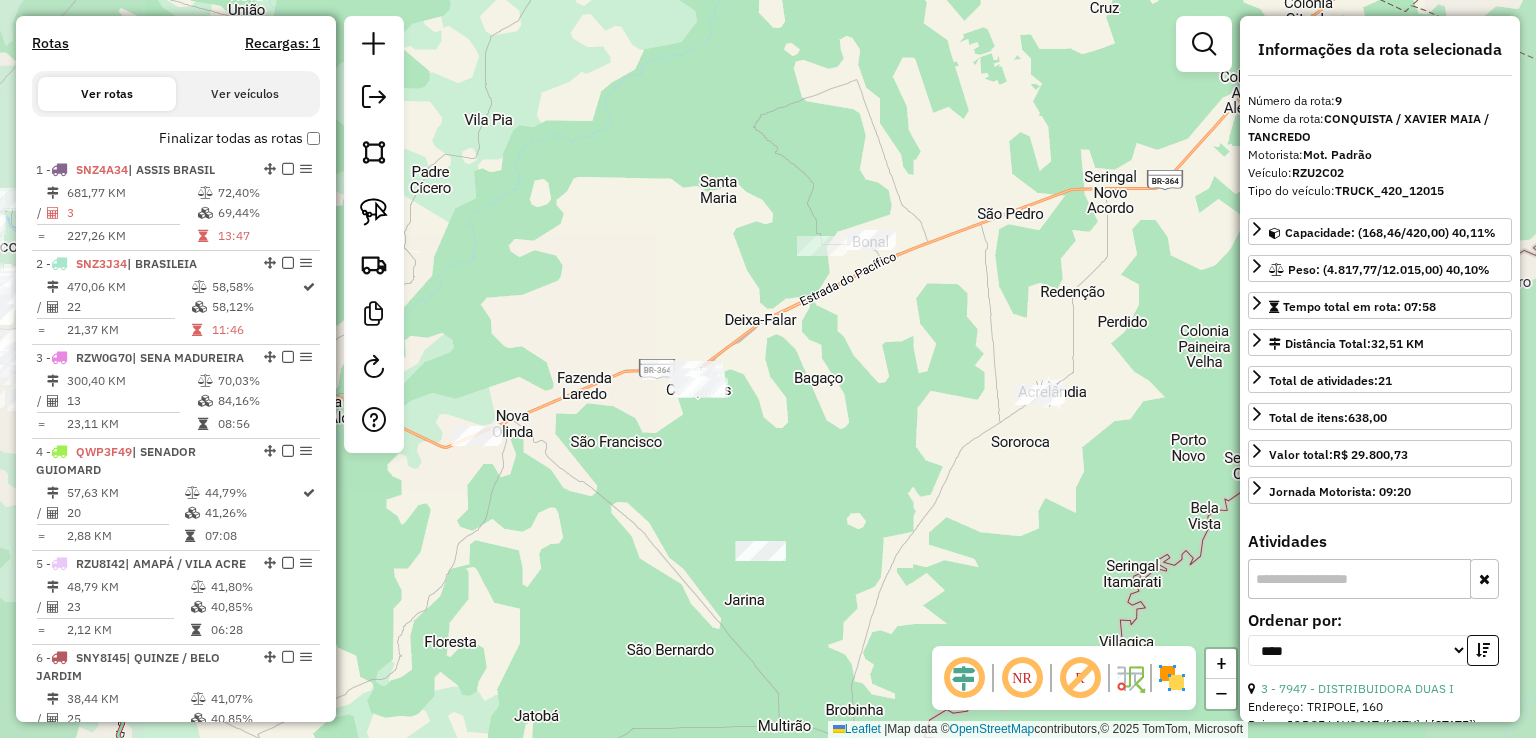 drag, startPoint x: 1016, startPoint y: 241, endPoint x: 947, endPoint y: 253, distance: 70.035706 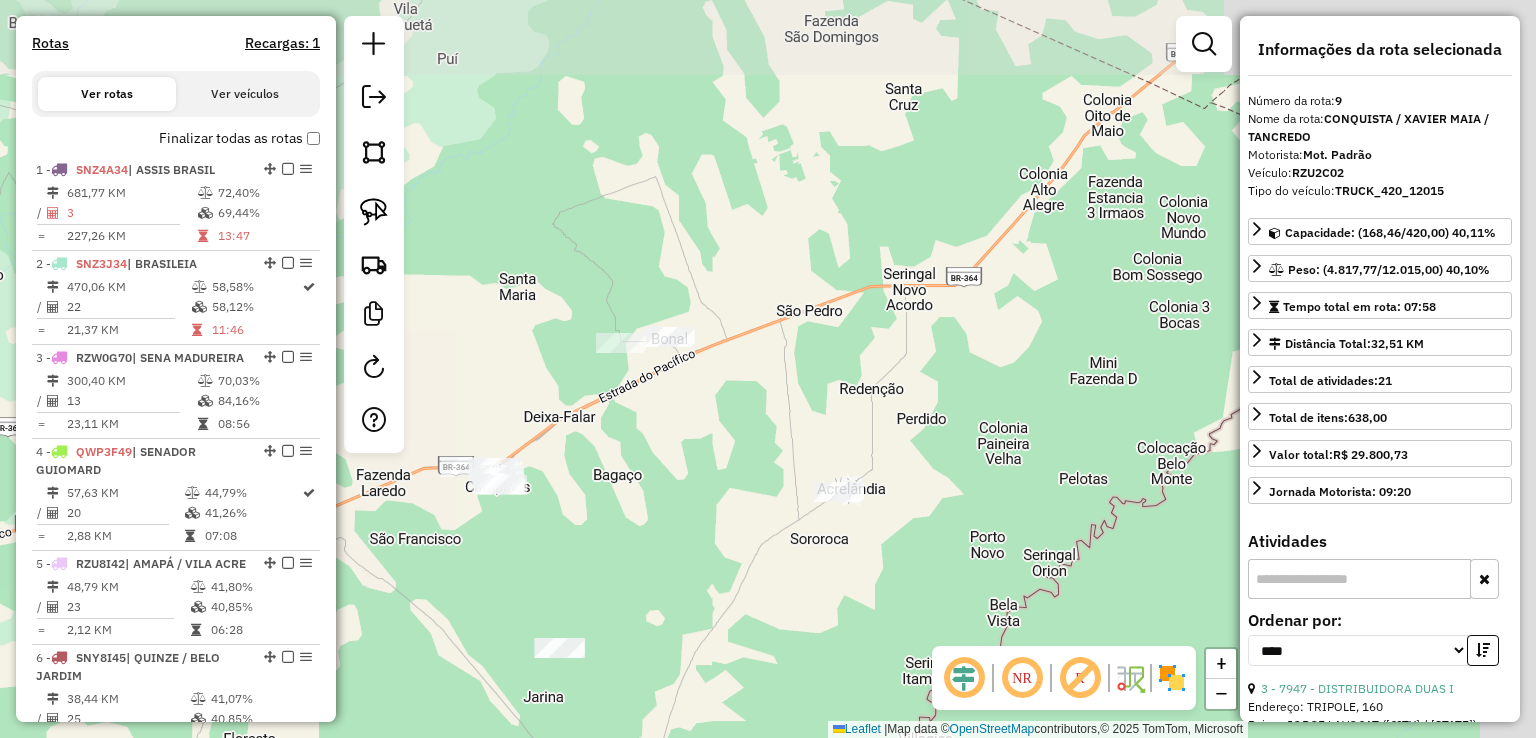 drag, startPoint x: 1113, startPoint y: 305, endPoint x: 957, endPoint y: 394, distance: 179.60234 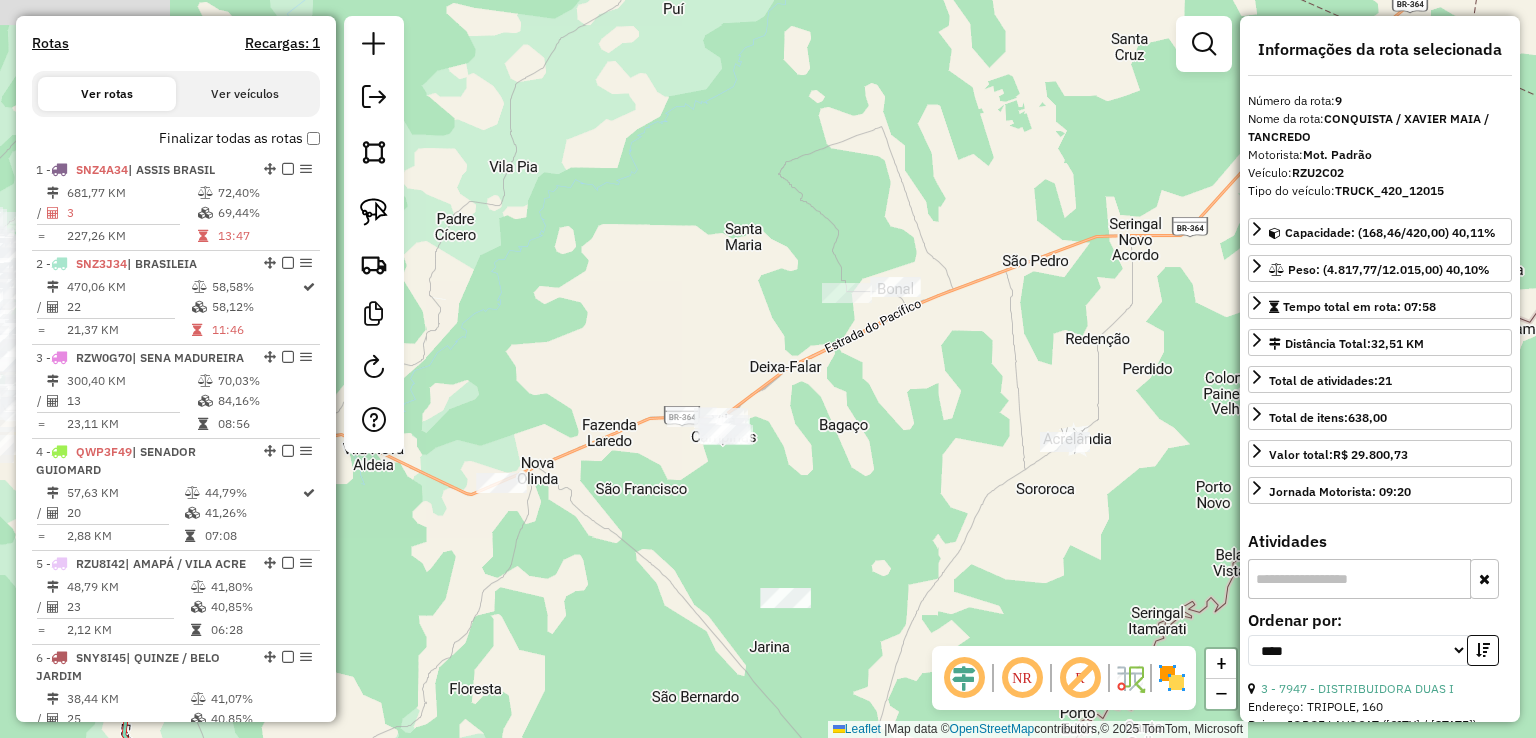 drag, startPoint x: 804, startPoint y: 266, endPoint x: 1031, endPoint y: 216, distance: 232.44139 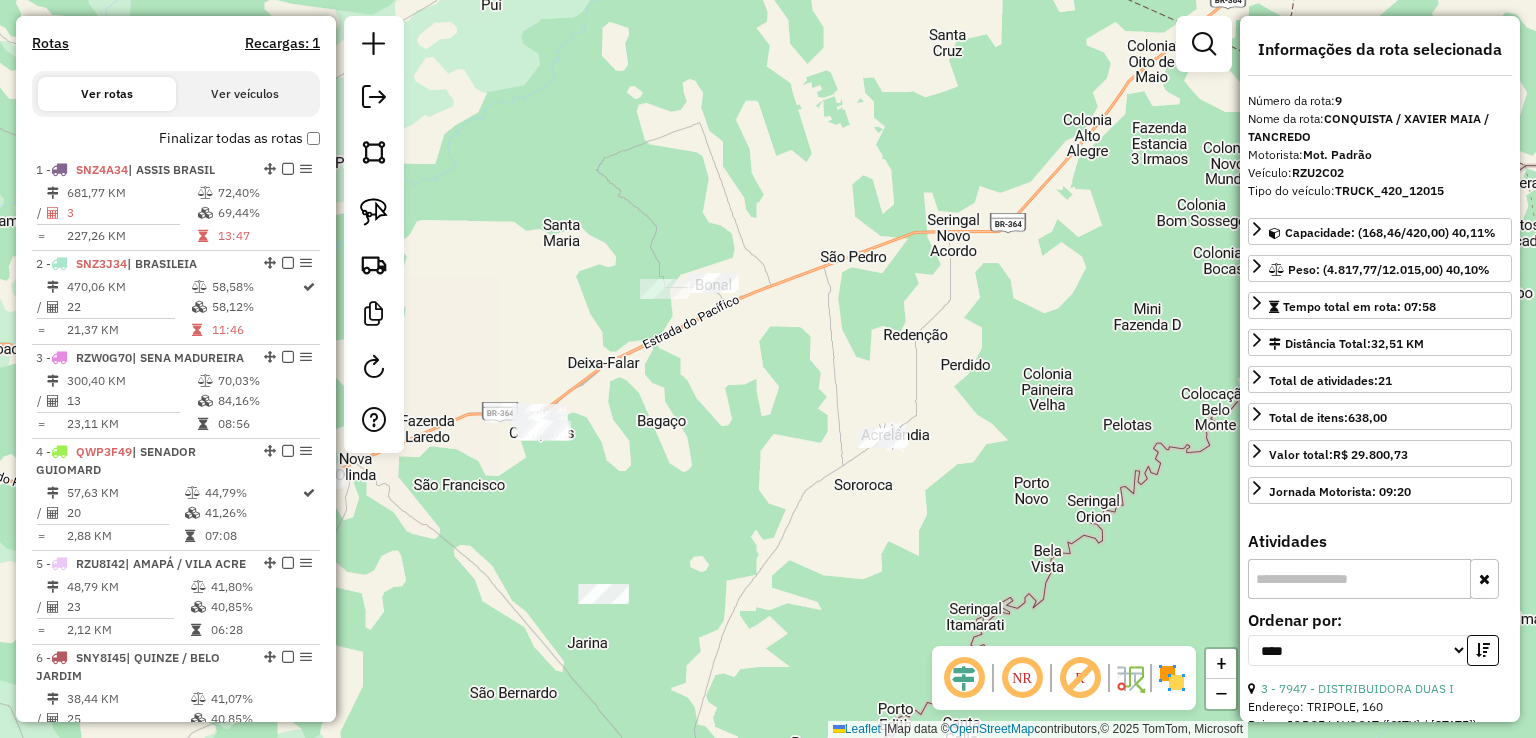 drag, startPoint x: 914, startPoint y: 202, endPoint x: 835, endPoint y: 199, distance: 79.05694 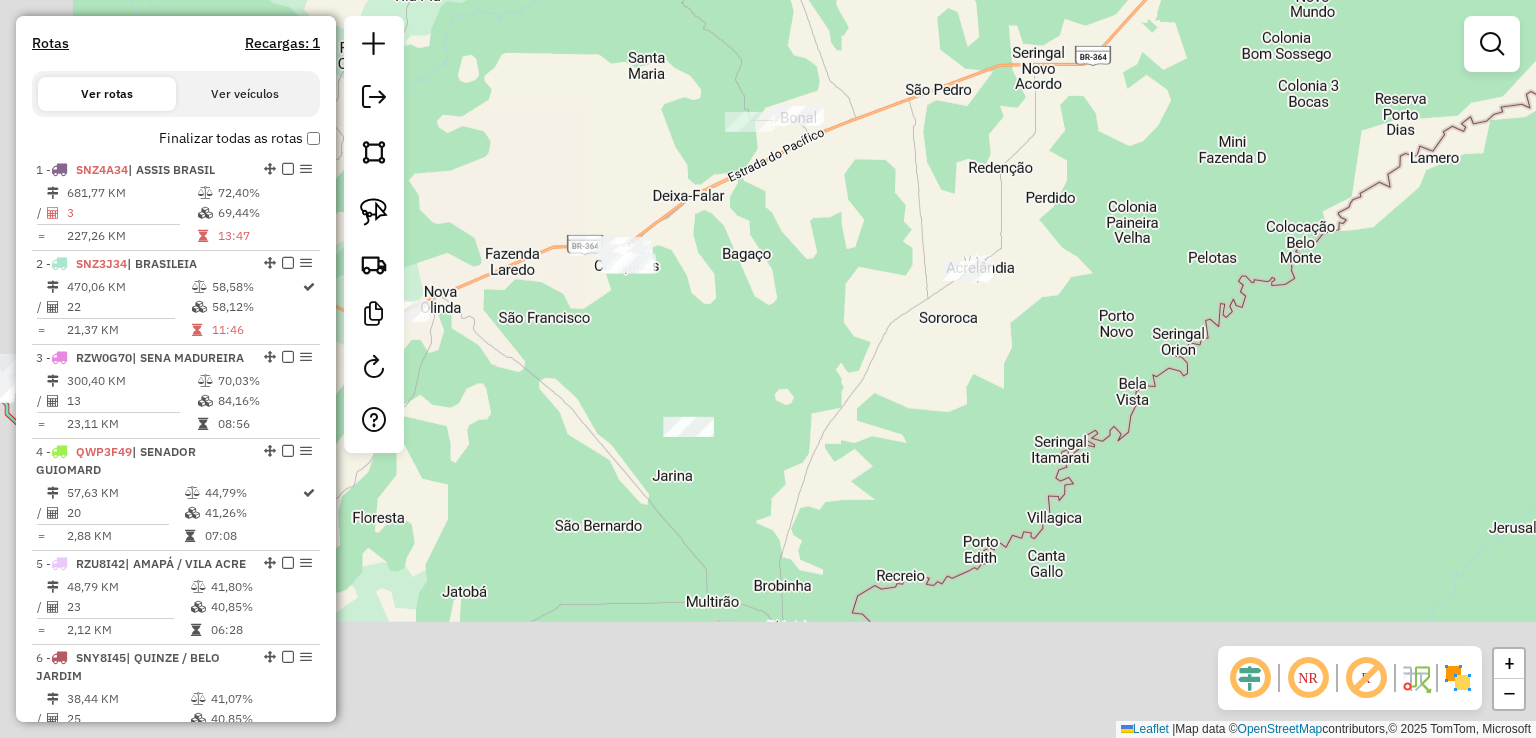 drag, startPoint x: 987, startPoint y: 316, endPoint x: 1132, endPoint y: 1, distance: 346.7708 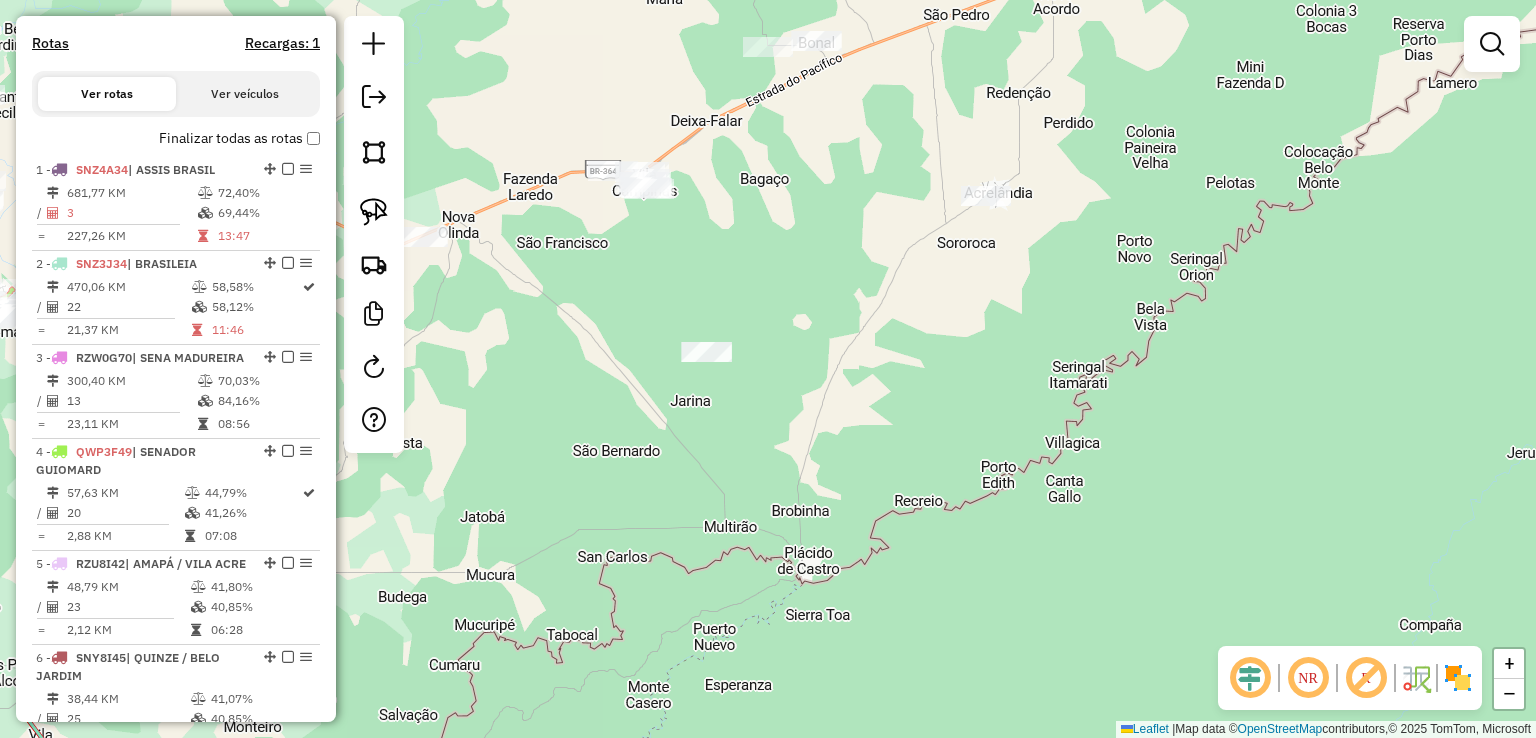 drag, startPoint x: 796, startPoint y: 89, endPoint x: 927, endPoint y: 266, distance: 220.20445 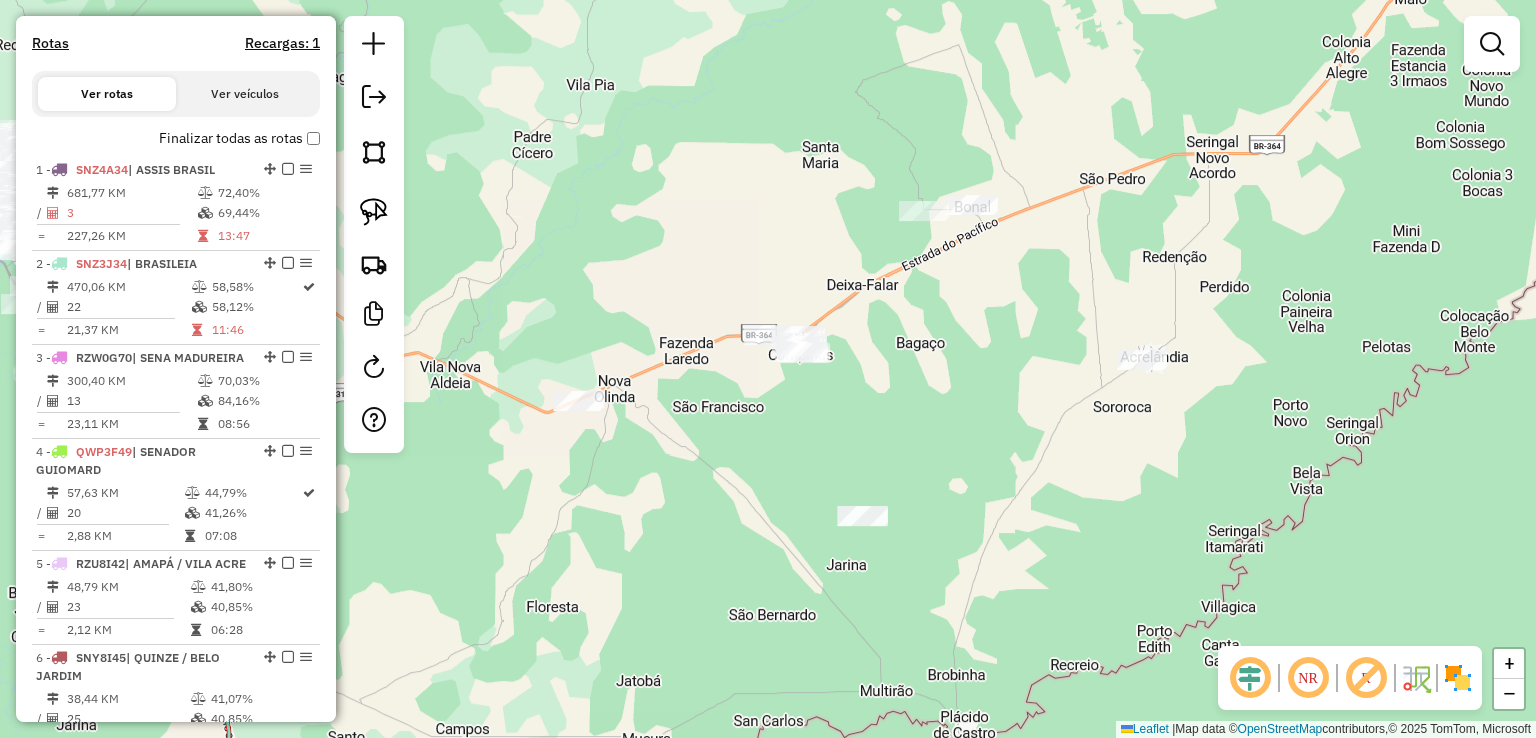 drag, startPoint x: 740, startPoint y: 192, endPoint x: 836, endPoint y: 146, distance: 106.451866 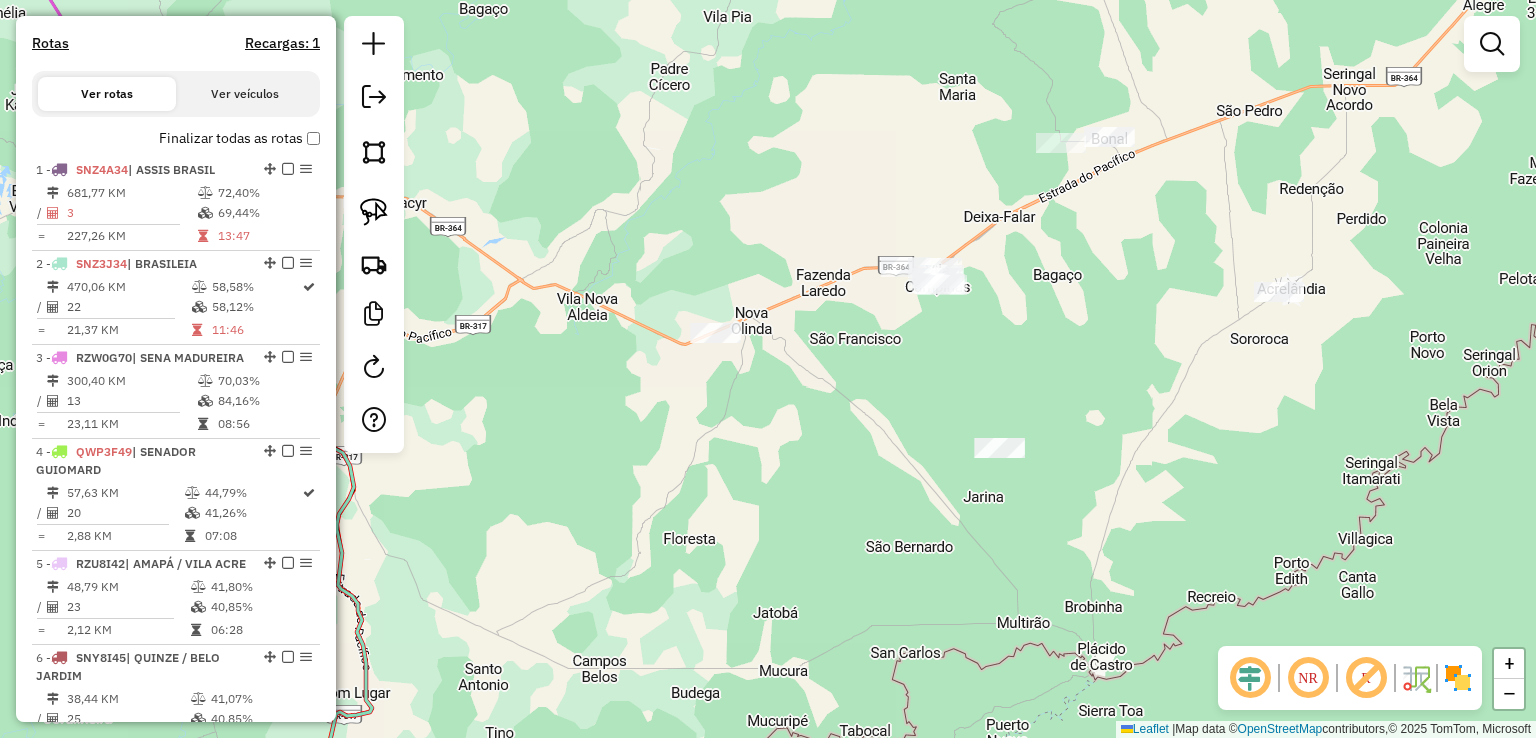 click on "Janela de atendimento Grade de atendimento Capacidade Transportadoras Veículos Cliente Pedidos  Rotas Selecione os dias de semana para filtrar as janelas de atendimento  Seg   Ter   Qua   Qui   Sex   Sáb   Dom  Informe o período da janela de atendimento: De: Até:  Filtrar exatamente a janela do cliente  Considerar janela de atendimento padrão  Selecione os dias de semana para filtrar as grades de atendimento  Seg   Ter   Qua   Qui   Sex   Sáb   Dom   Considerar clientes sem dia de atendimento cadastrado  Clientes fora do dia de atendimento selecionado Filtrar as atividades entre os valores definidos abaixo:  Peso mínimo:   Peso máximo:   Cubagem mínima:   Cubagem máxima:   De:   Até:  Filtrar as atividades entre o tempo de atendimento definido abaixo:  De:   Até:   Considerar capacidade total dos clientes não roteirizados Transportadora: Selecione um ou mais itens Tipo de veículo: Selecione um ou mais itens Veículo: Selecione um ou mais itens Motorista: Selecione um ou mais itens Nome: Rótulo:" 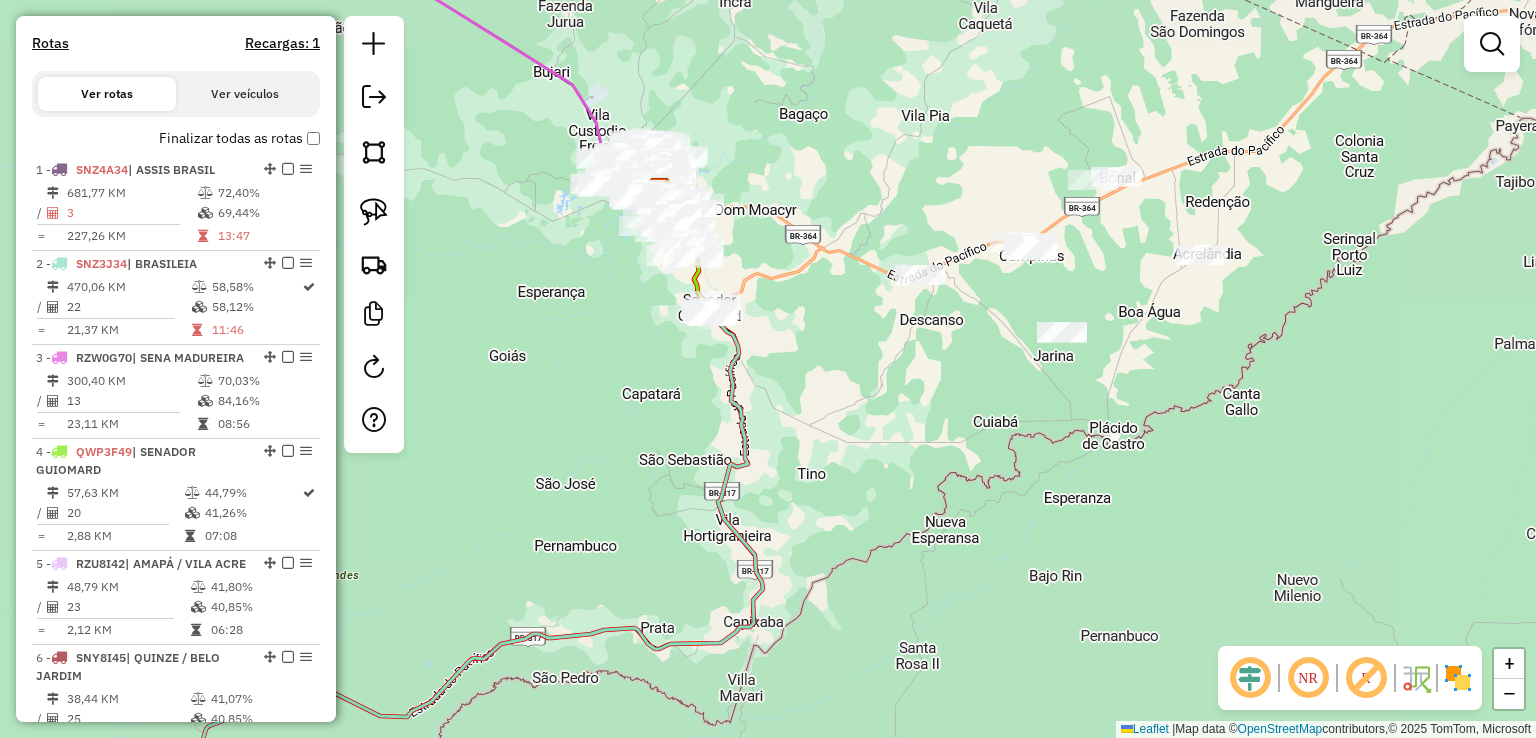 drag, startPoint x: 678, startPoint y: 212, endPoint x: 834, endPoint y: 213, distance: 156.0032 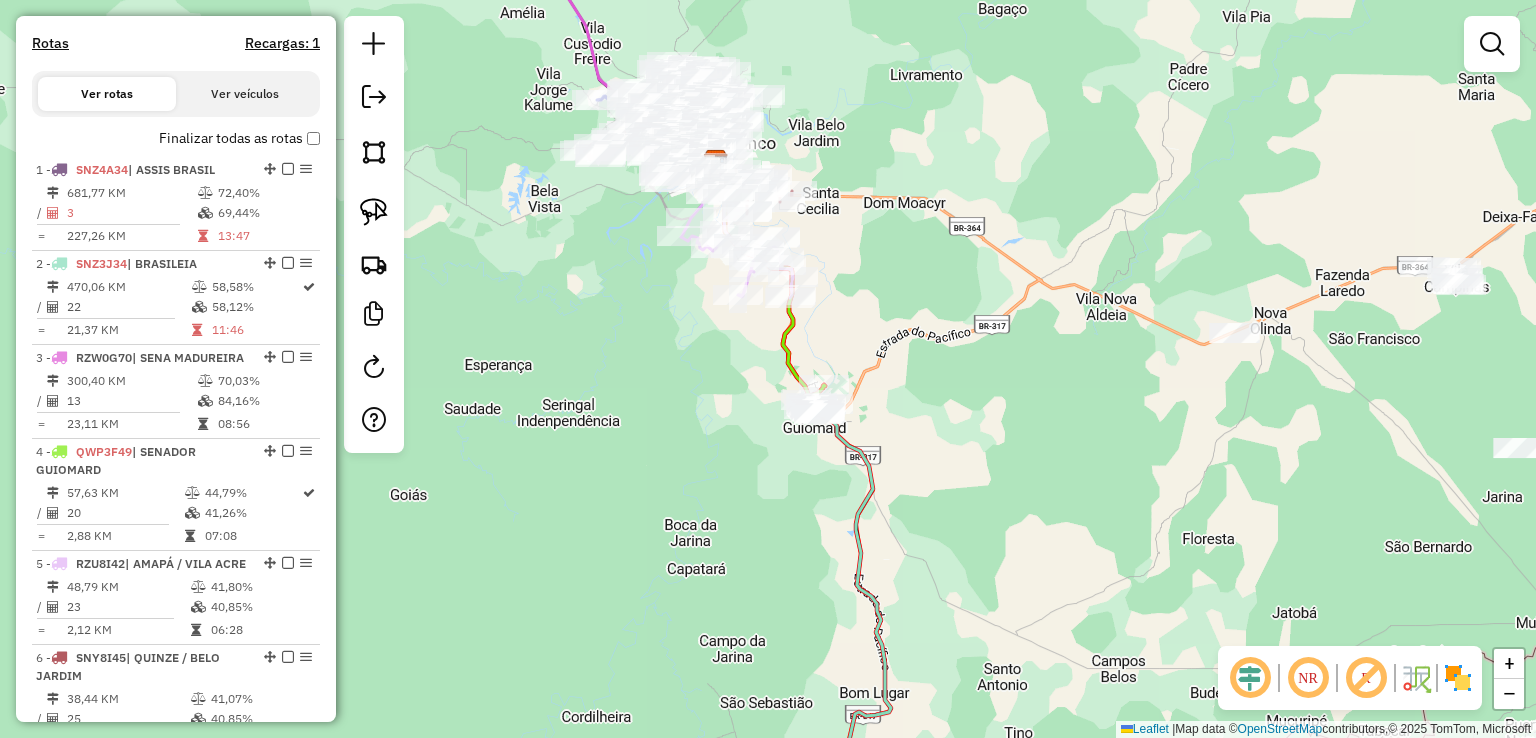 drag, startPoint x: 776, startPoint y: 237, endPoint x: 912, endPoint y: 267, distance: 139.26952 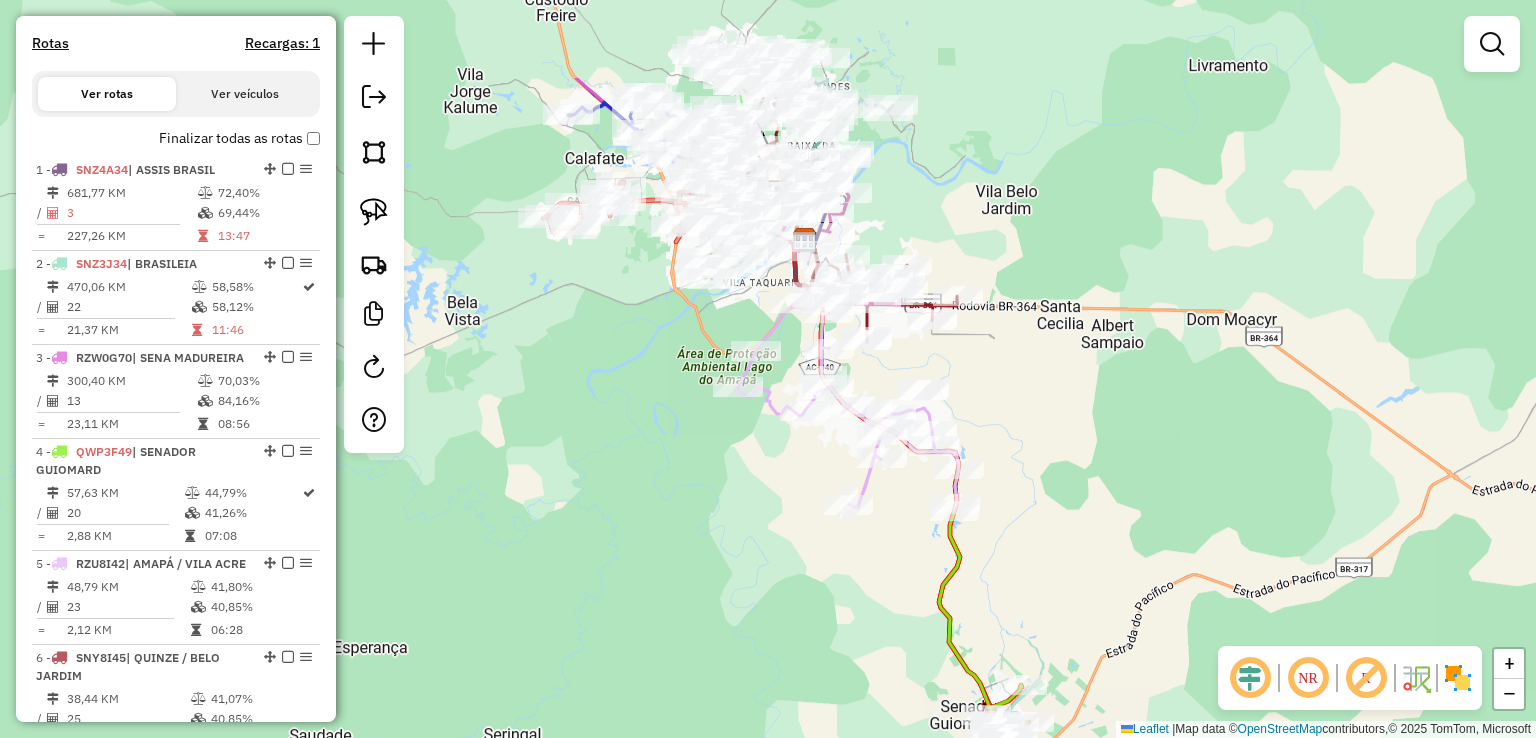 drag, startPoint x: 933, startPoint y: 201, endPoint x: 987, endPoint y: 353, distance: 161.30716 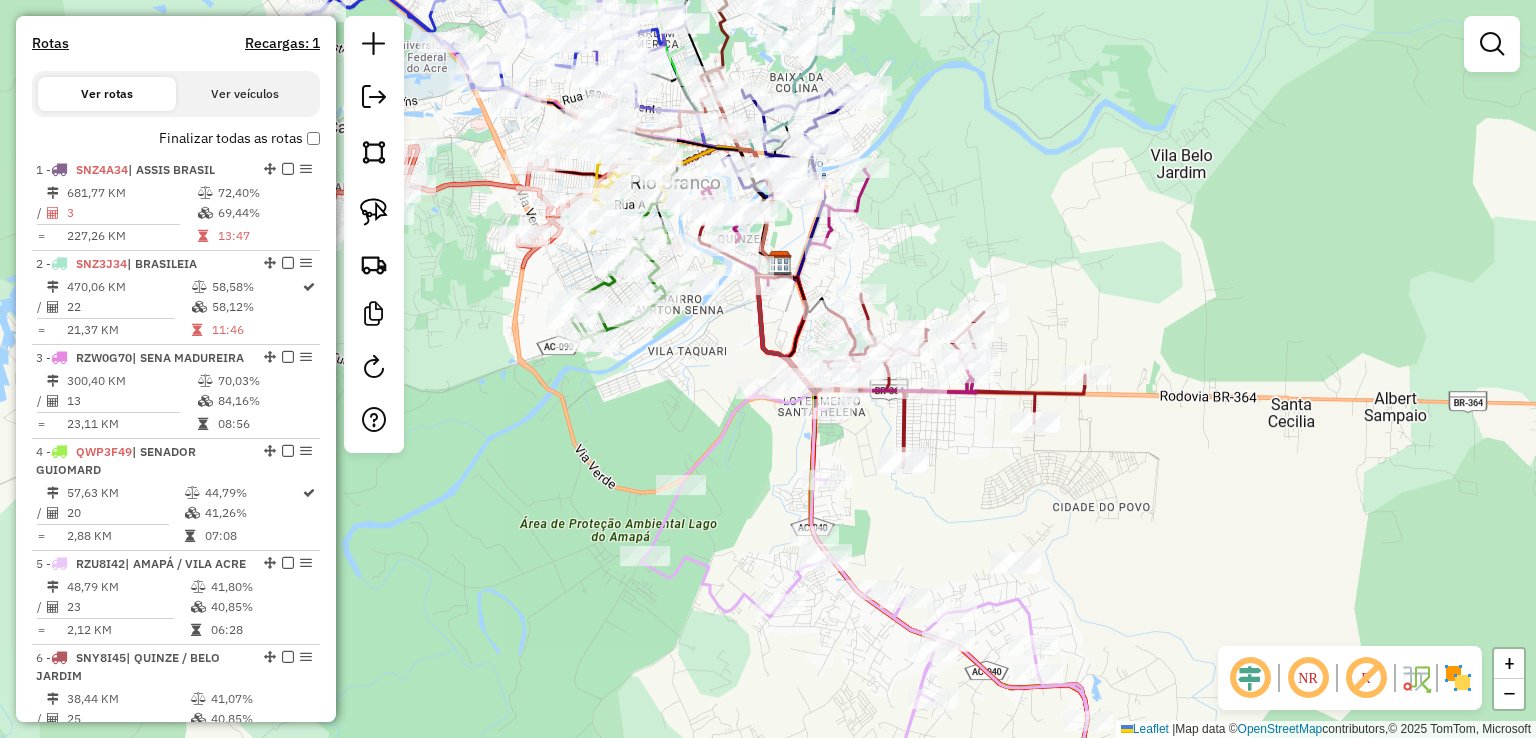 drag, startPoint x: 955, startPoint y: 205, endPoint x: 1010, endPoint y: 346, distance: 151.34729 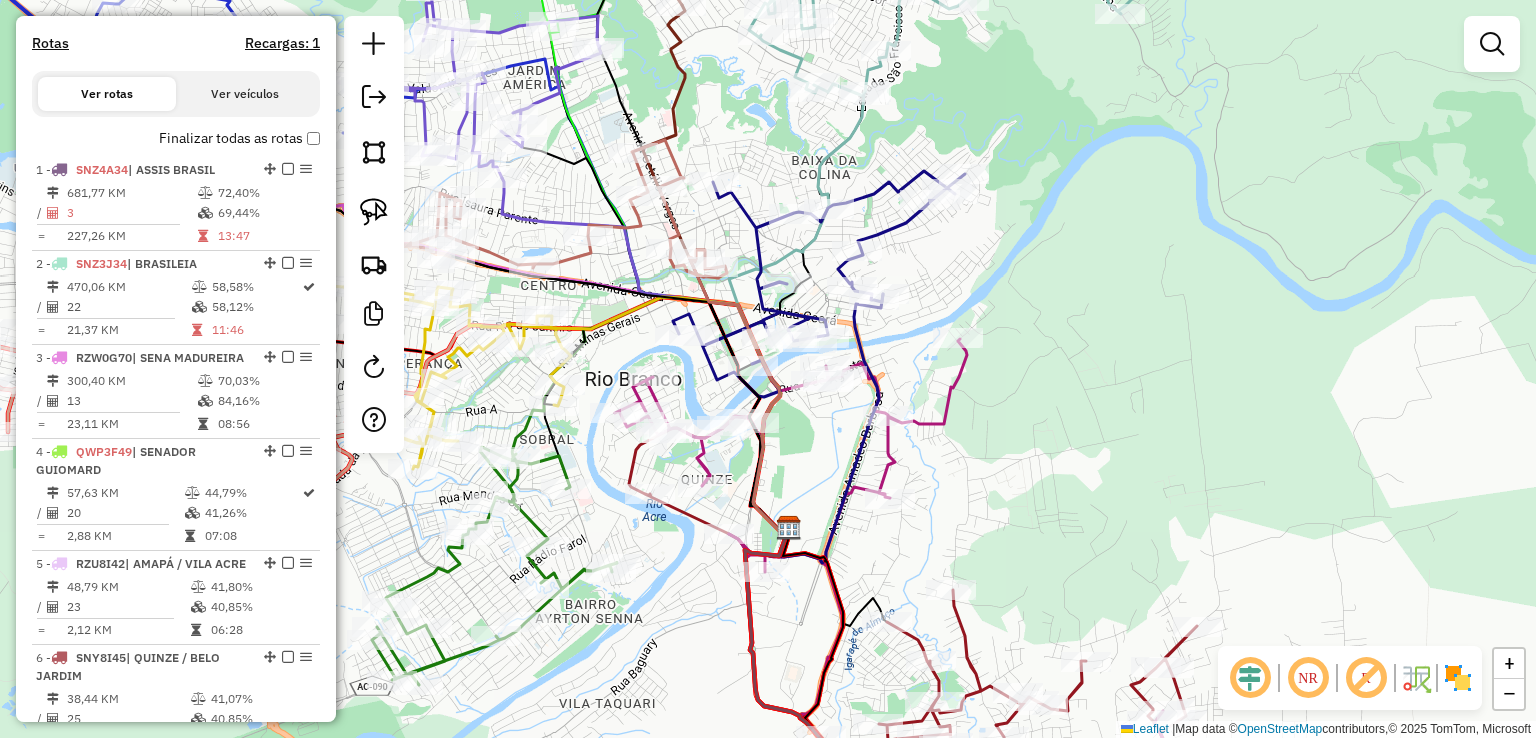 click 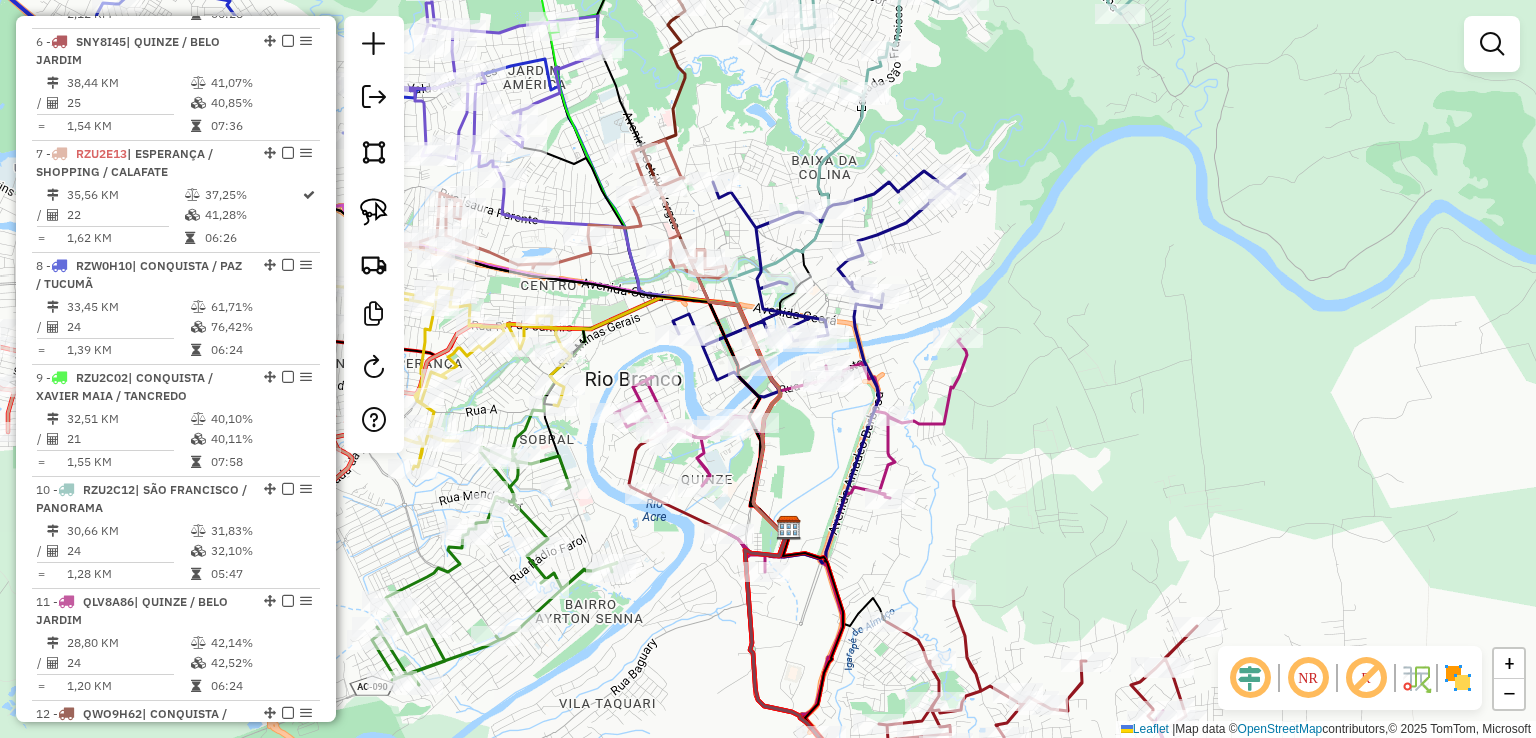select on "*********" 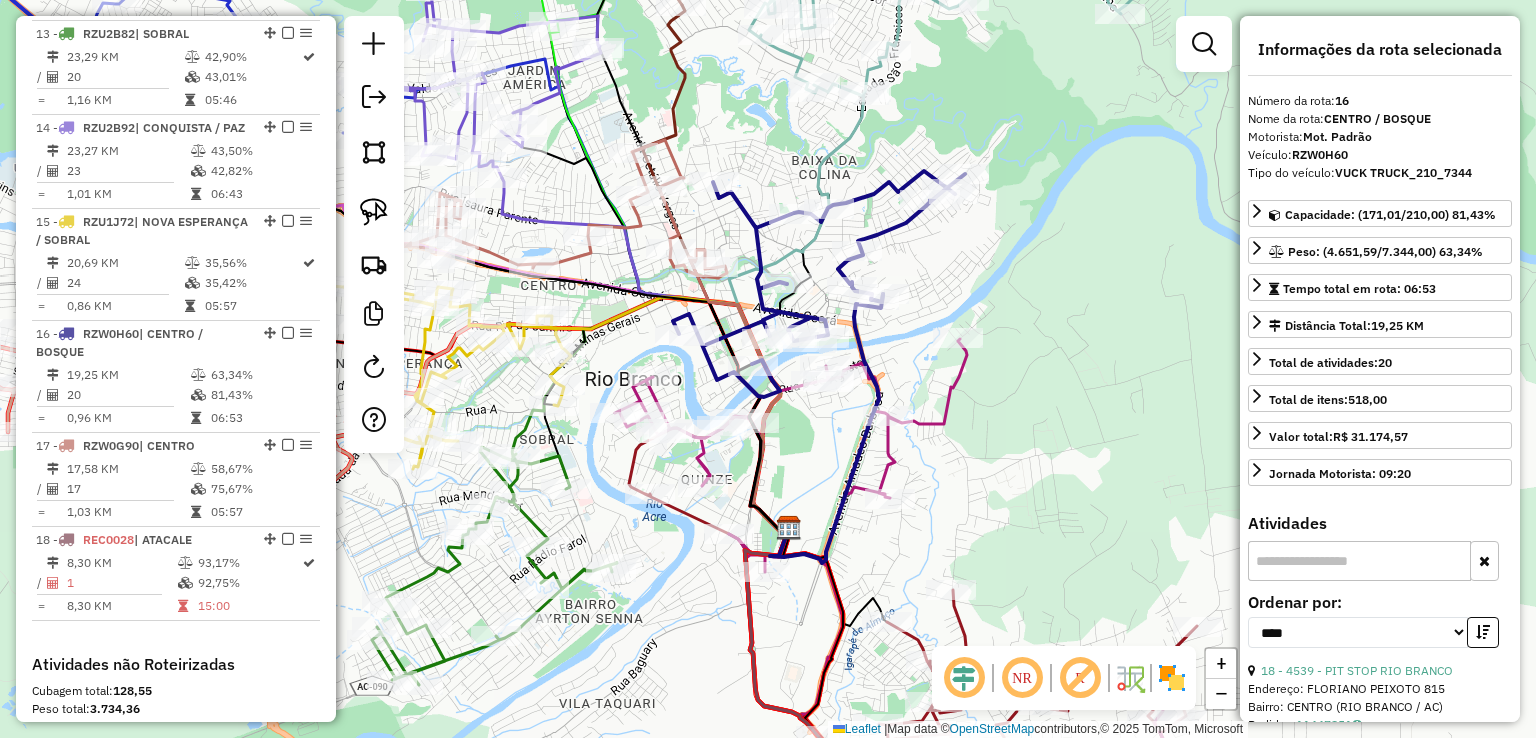 scroll, scrollTop: 2359, scrollLeft: 0, axis: vertical 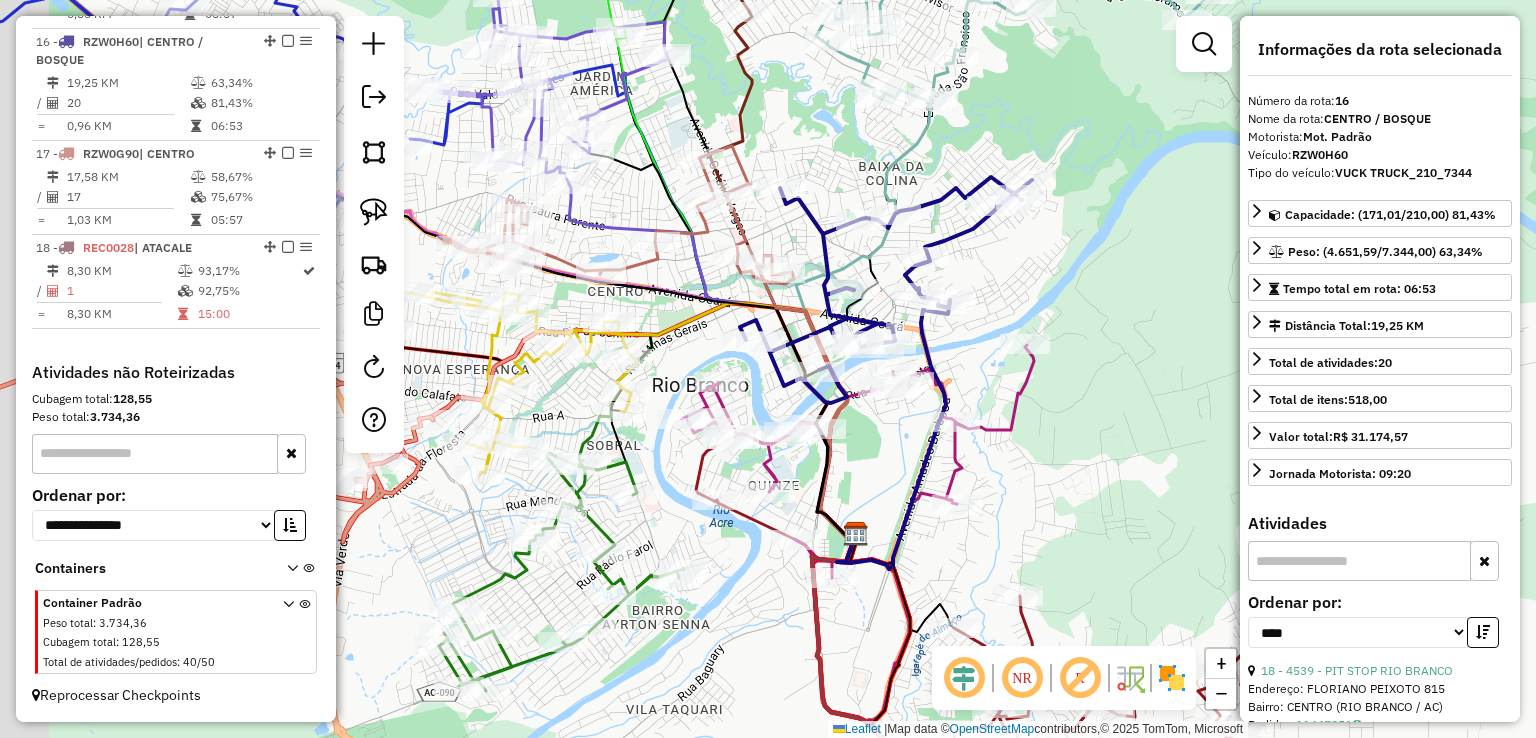 drag, startPoint x: 986, startPoint y: 261, endPoint x: 1053, endPoint y: 267, distance: 67.26812 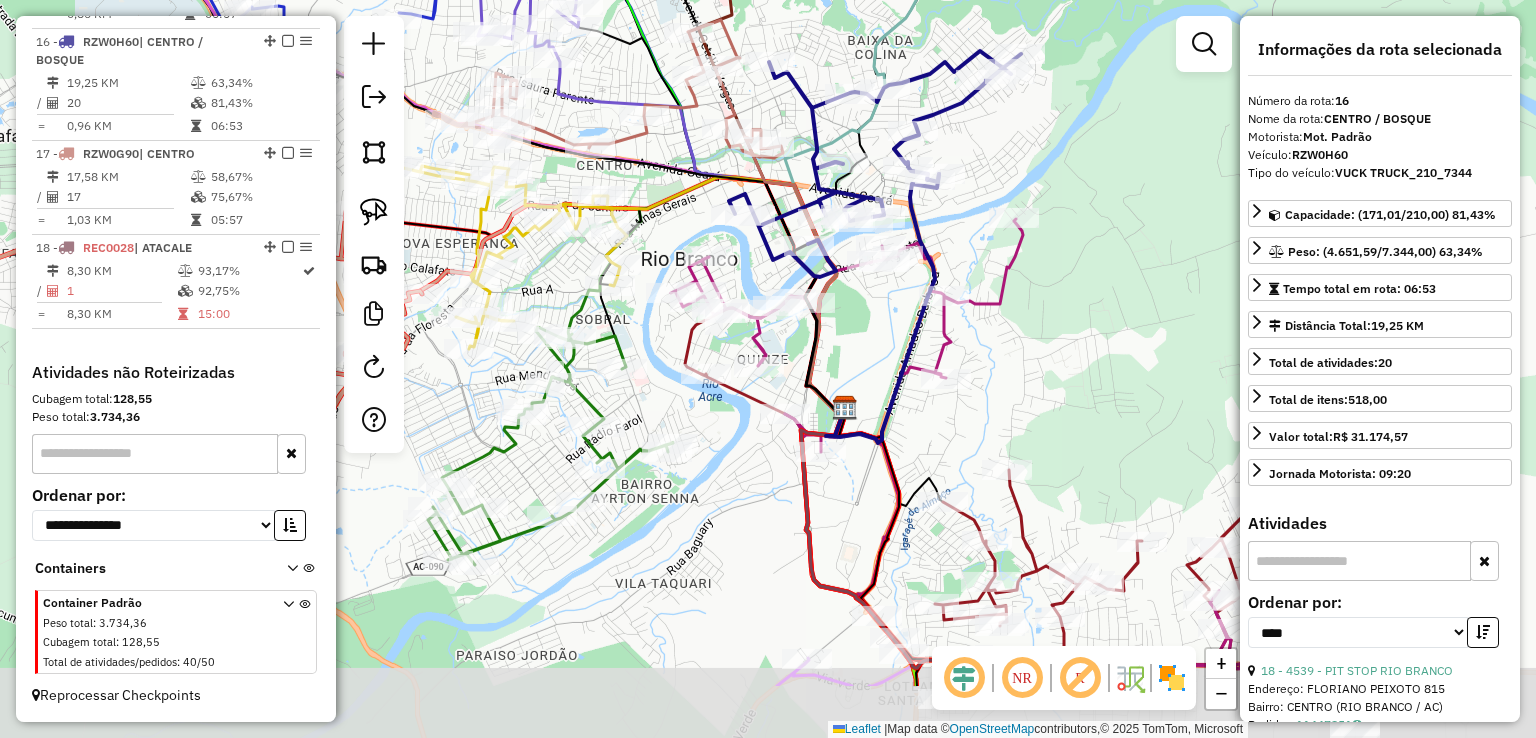 drag, startPoint x: 1047, startPoint y: 295, endPoint x: 1037, endPoint y: 193, distance: 102.48902 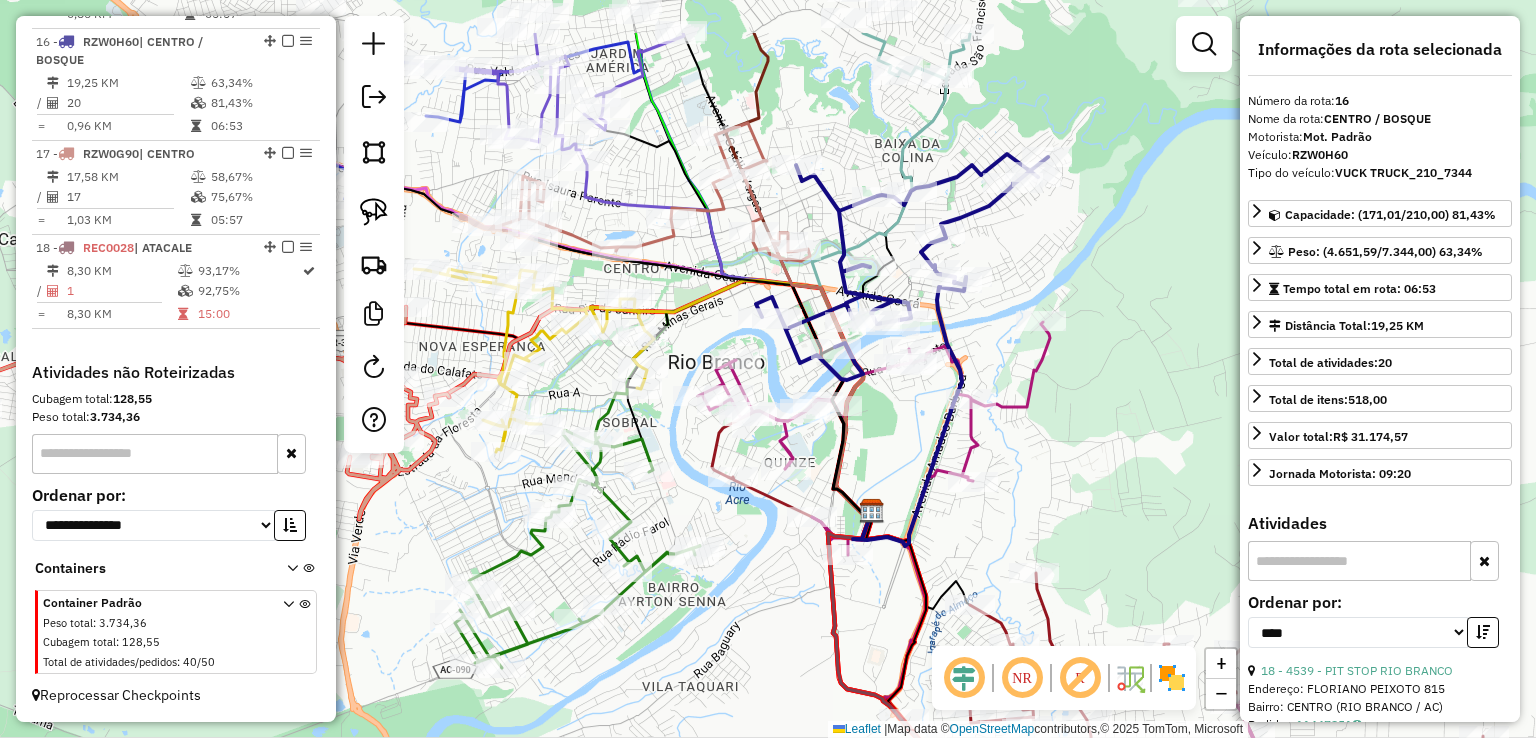 drag, startPoint x: 1058, startPoint y: 340, endPoint x: 1076, endPoint y: 468, distance: 129.25943 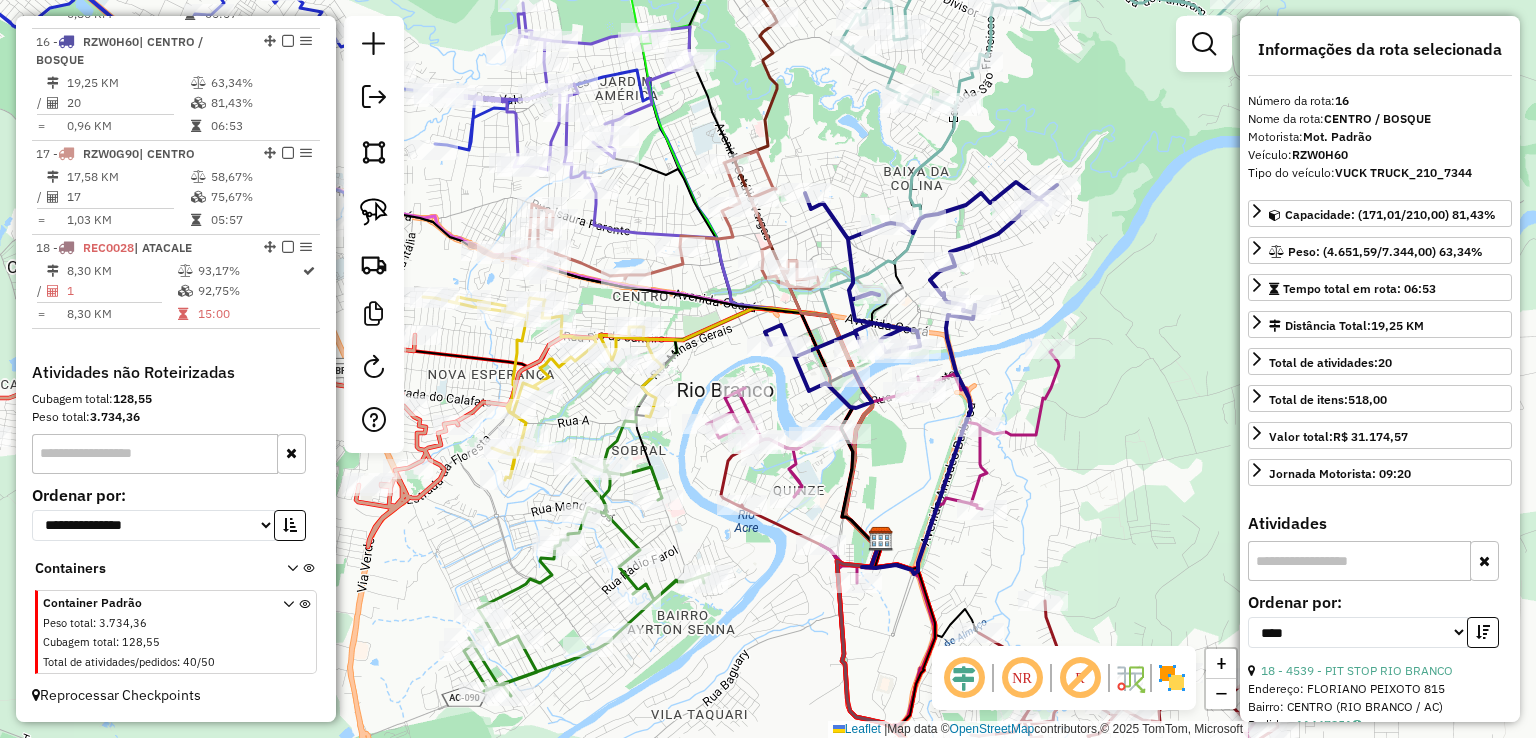 drag, startPoint x: 844, startPoint y: 147, endPoint x: 968, endPoint y: 196, distance: 133.33041 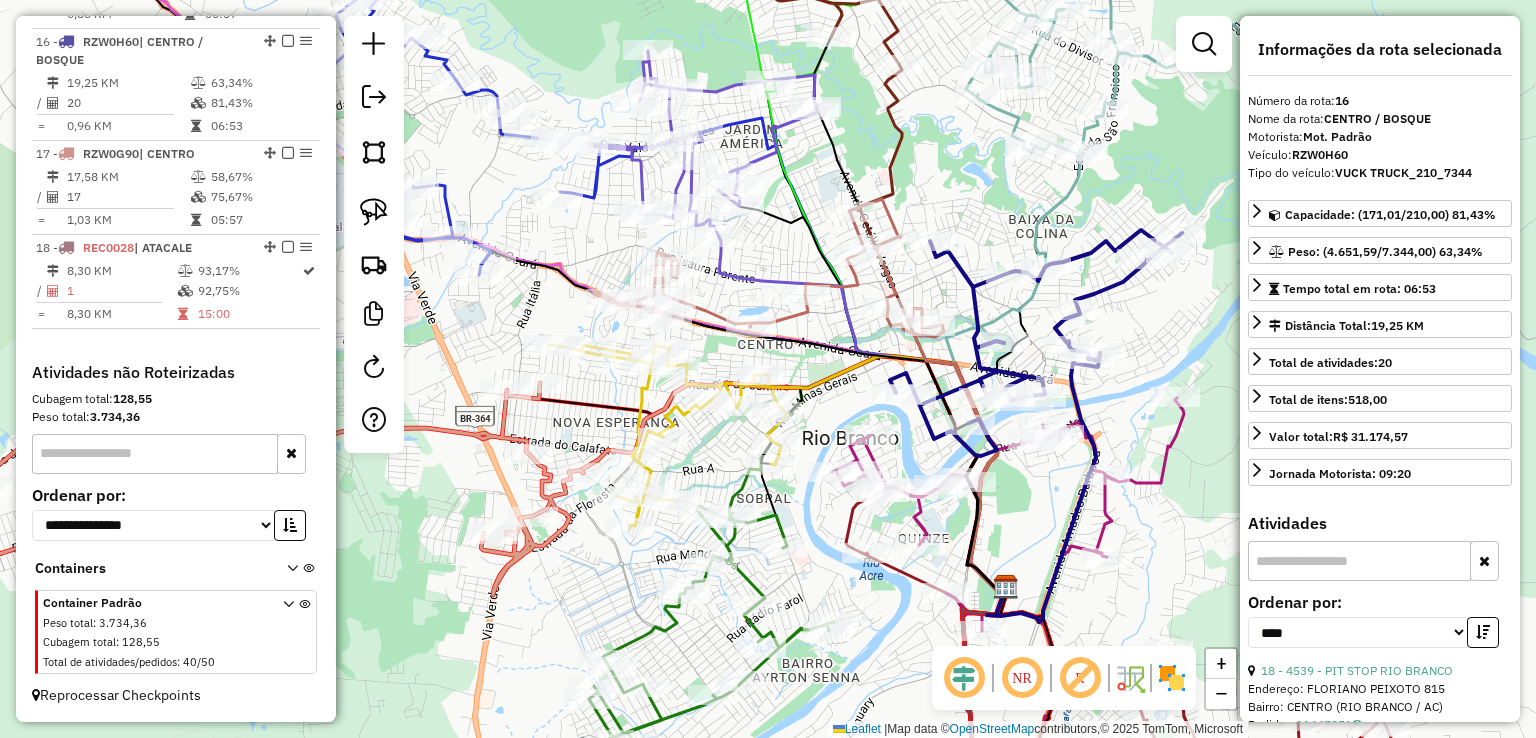 click 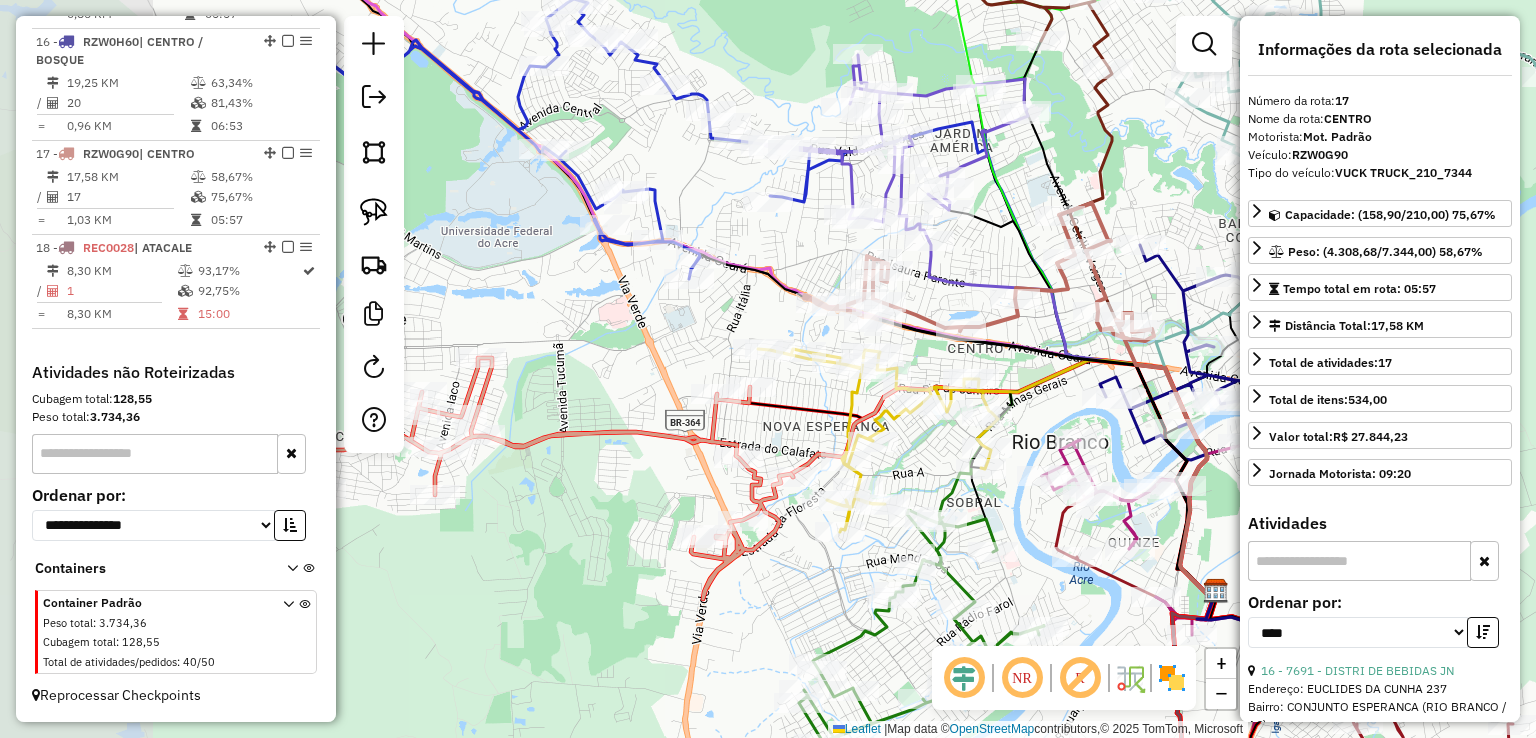 drag, startPoint x: 780, startPoint y: 249, endPoint x: 994, endPoint y: 253, distance: 214.03738 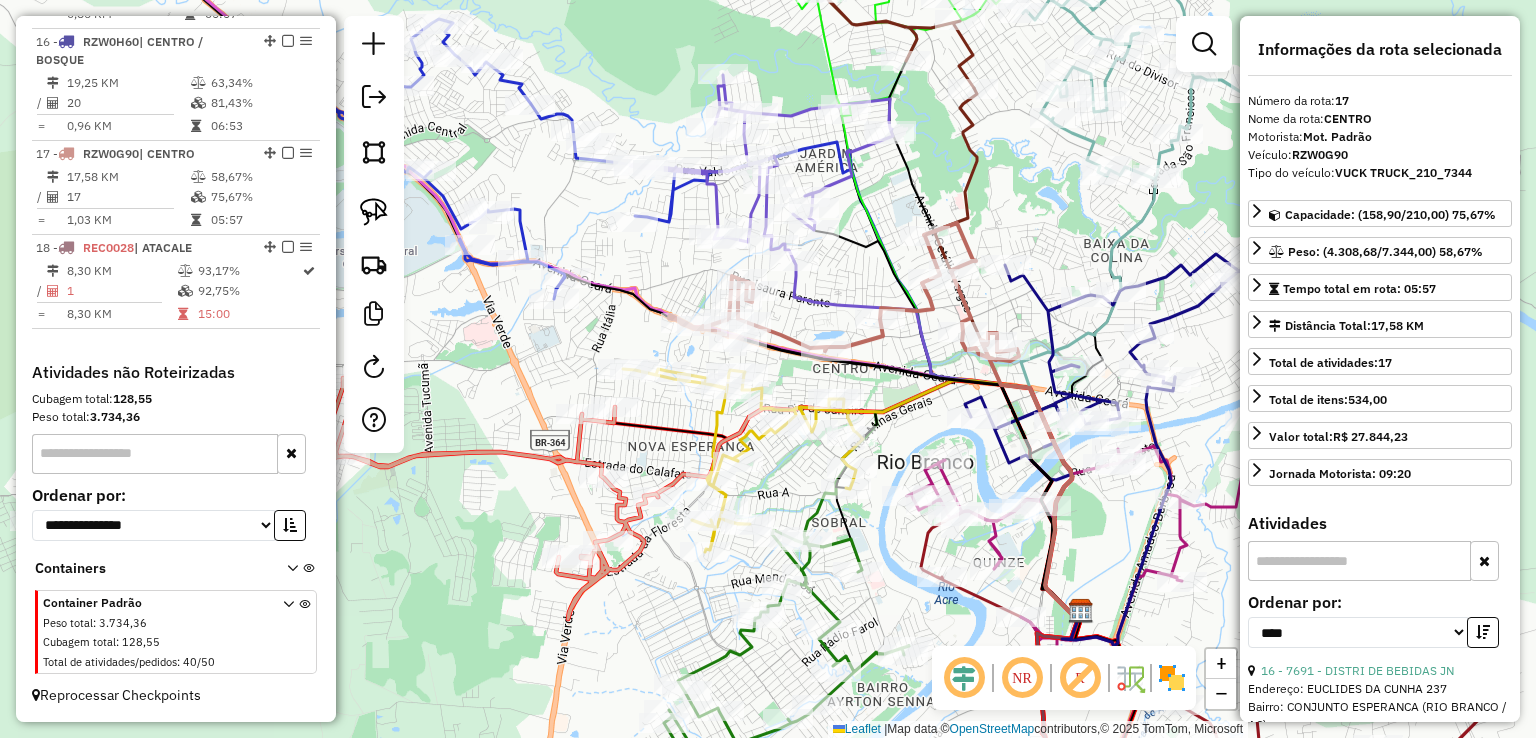 drag, startPoint x: 780, startPoint y: 253, endPoint x: 602, endPoint y: 252, distance: 178.0028 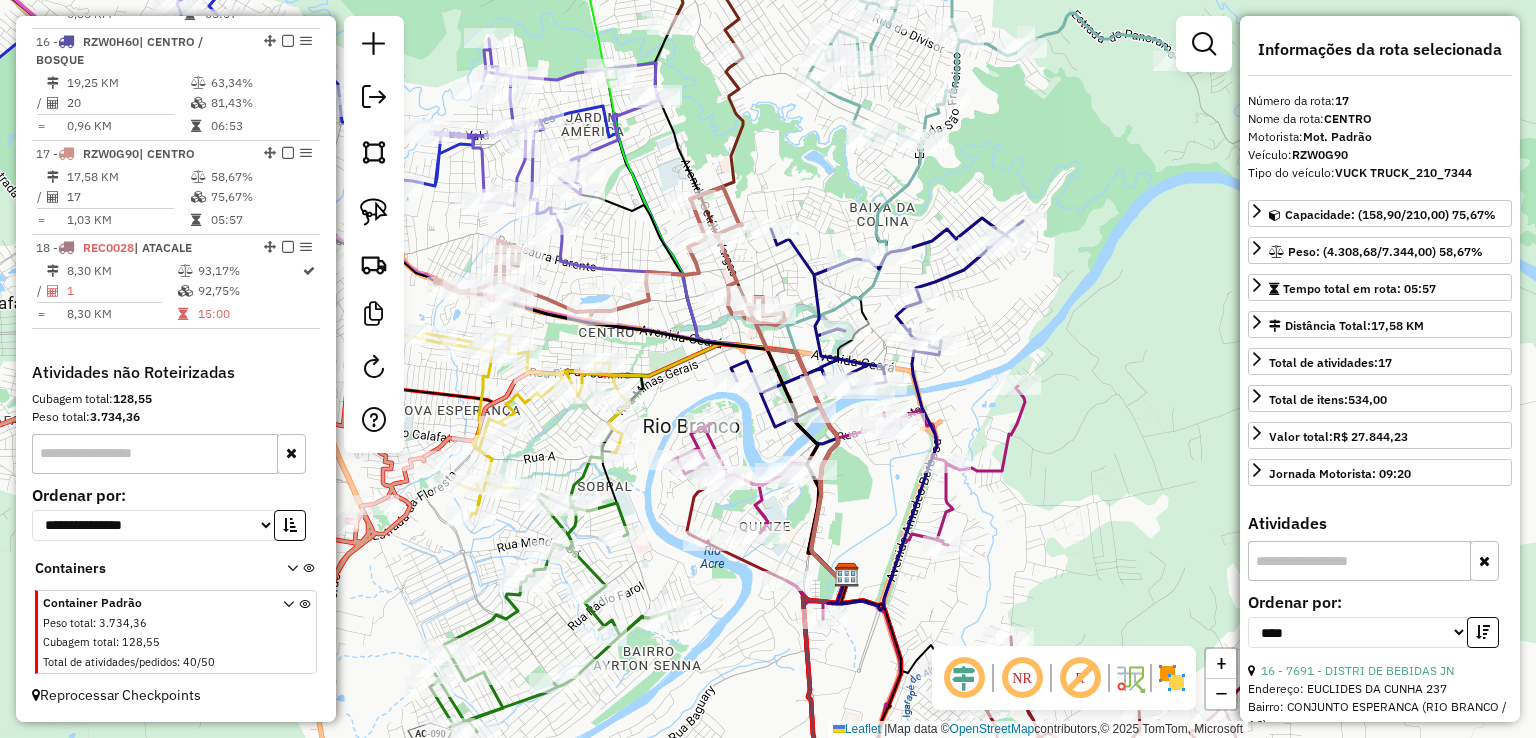 drag, startPoint x: 928, startPoint y: 166, endPoint x: 704, endPoint y: 140, distance: 225.50388 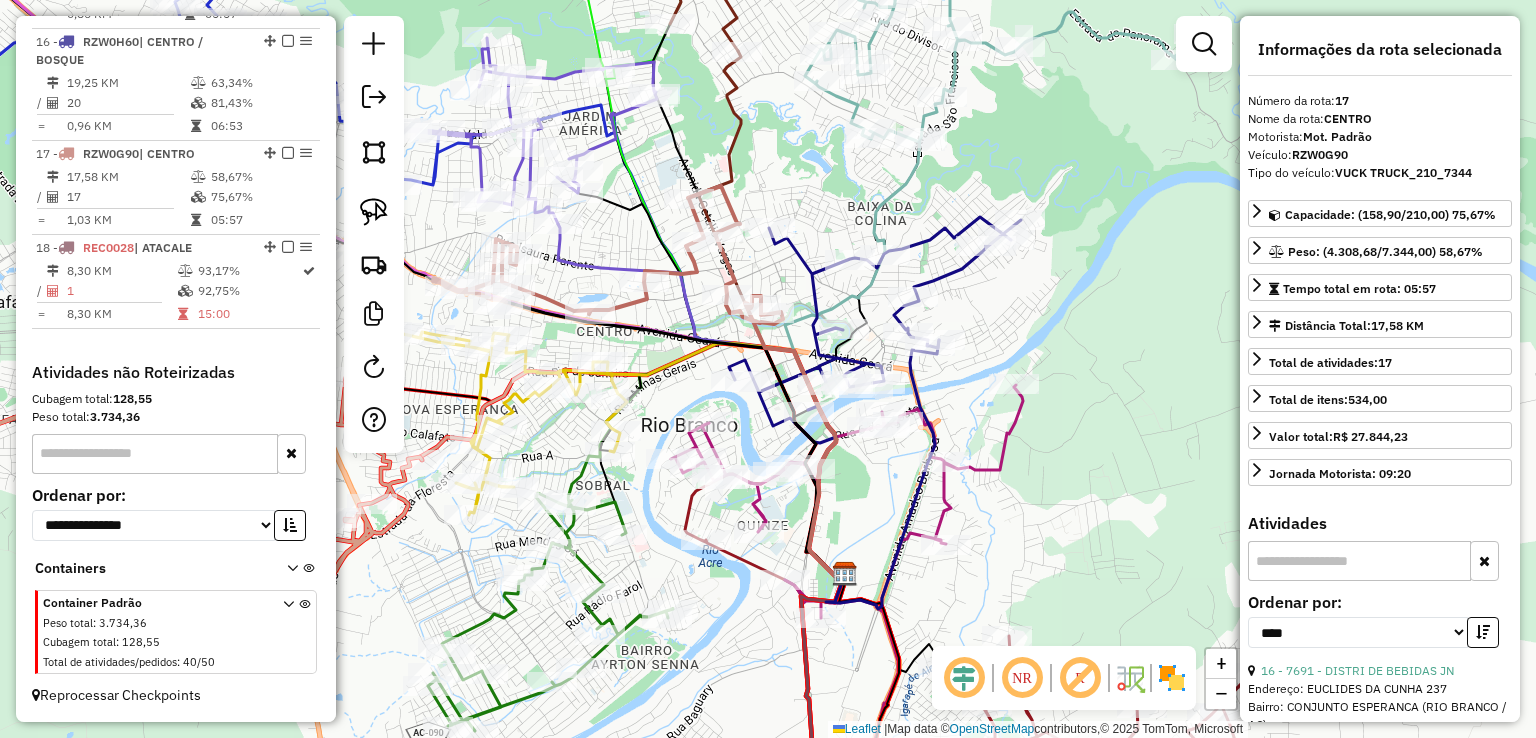 drag, startPoint x: 796, startPoint y: 135, endPoint x: 768, endPoint y: 82, distance: 59.94164 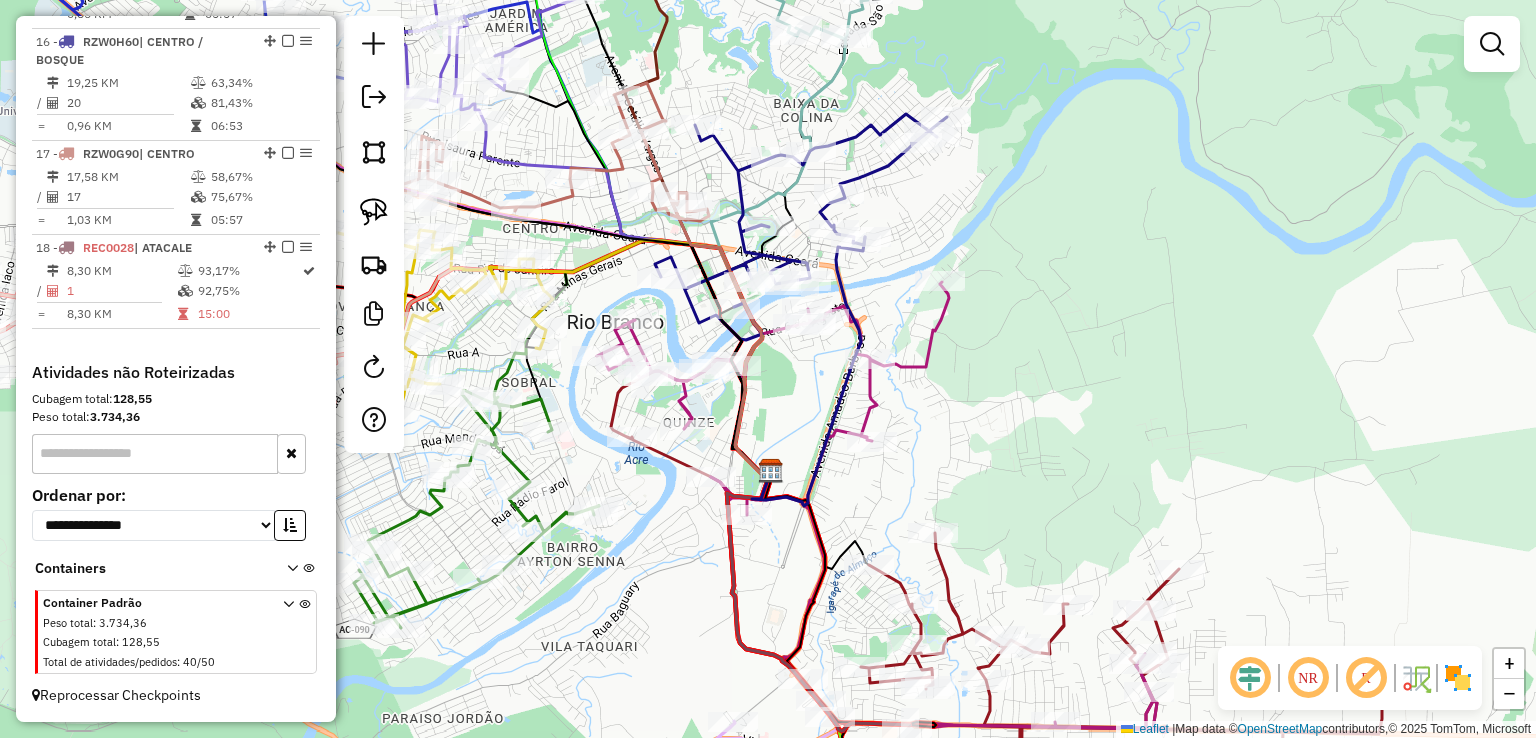 click 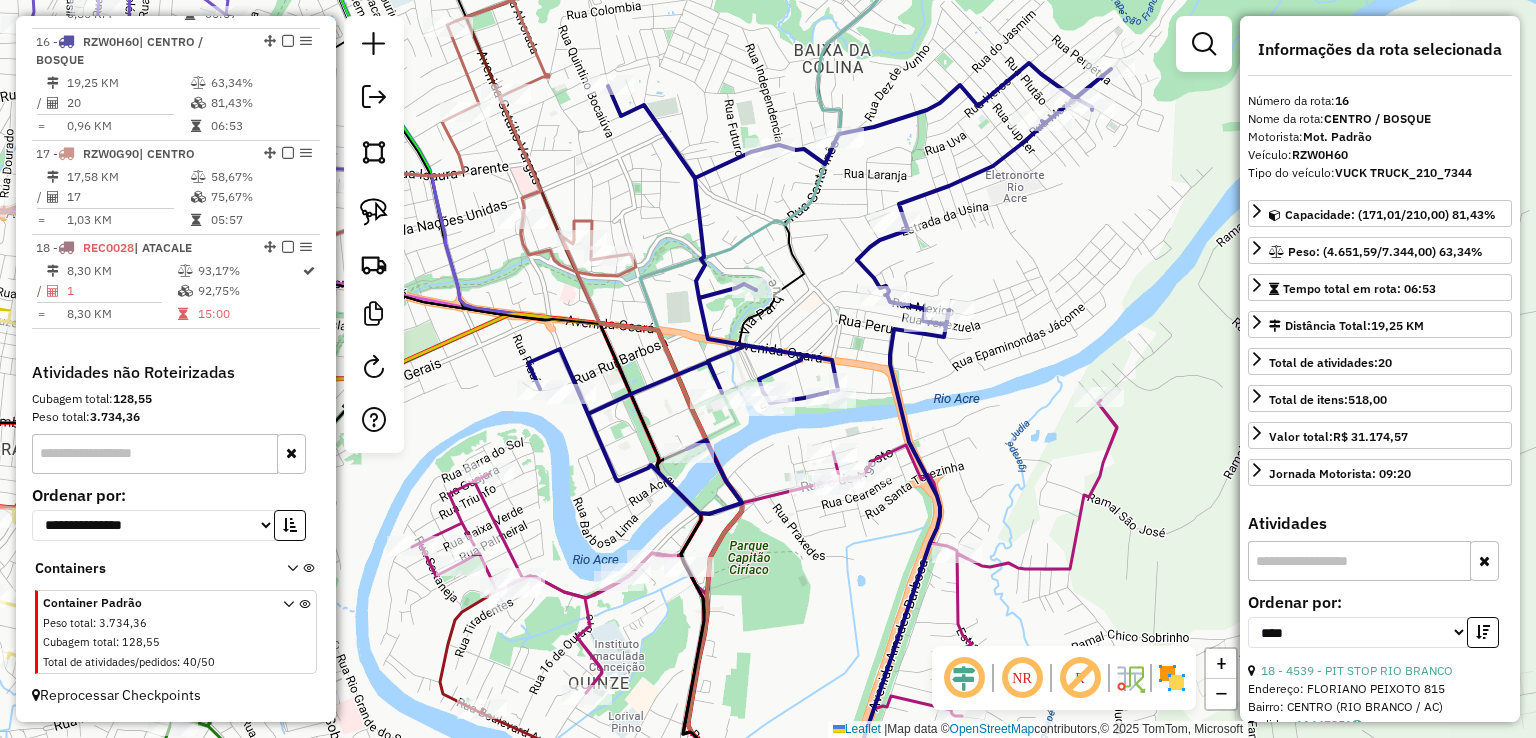 click 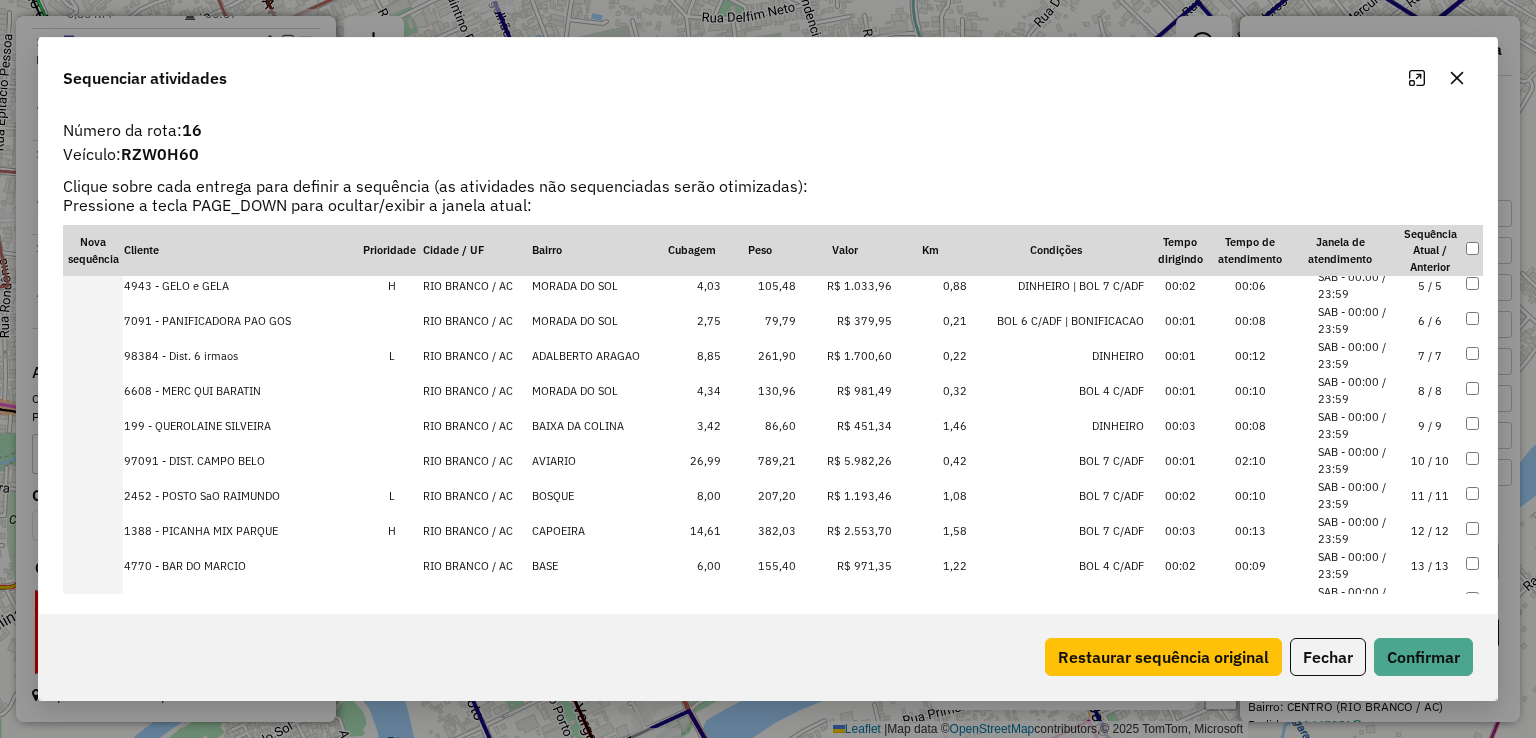 scroll, scrollTop: 200, scrollLeft: 0, axis: vertical 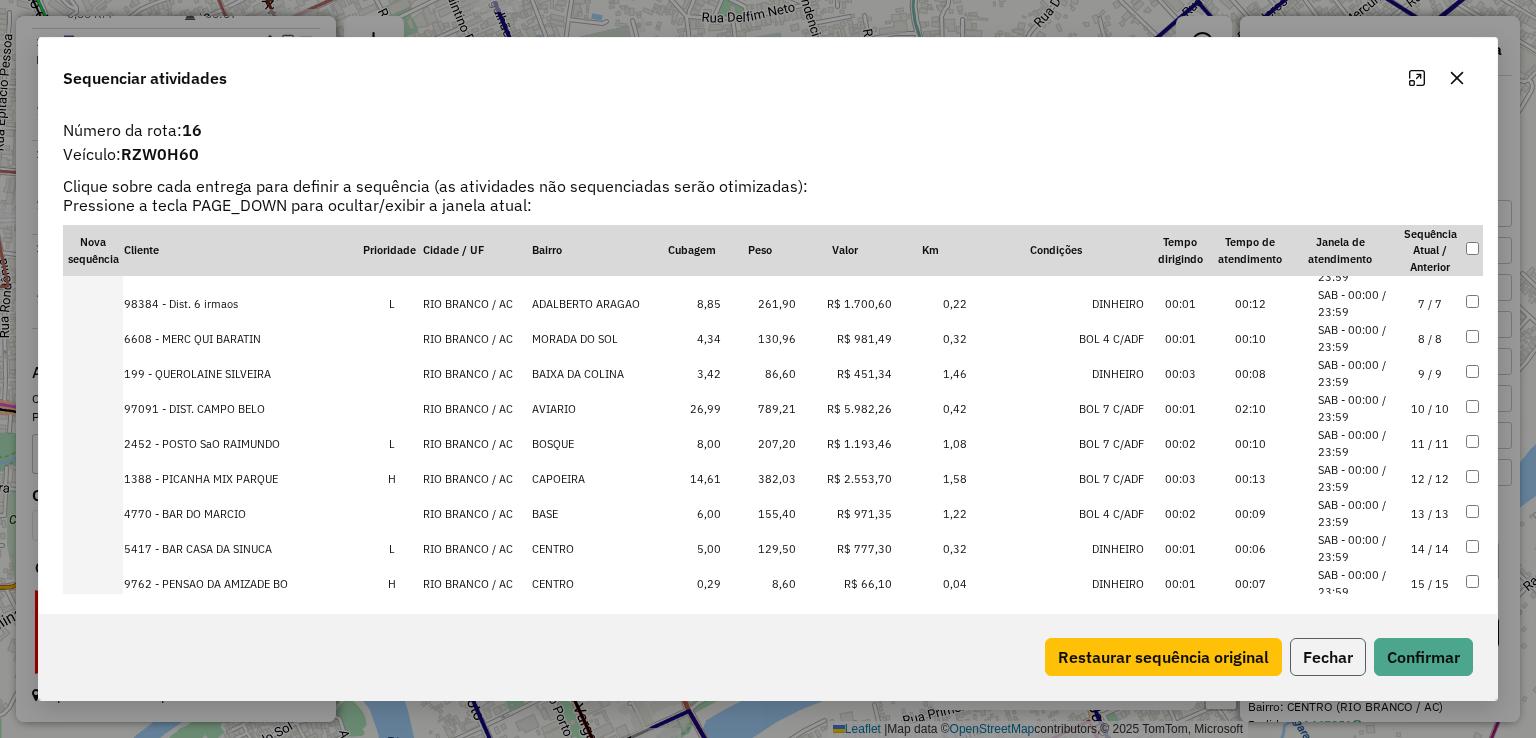 click on "Fechar" 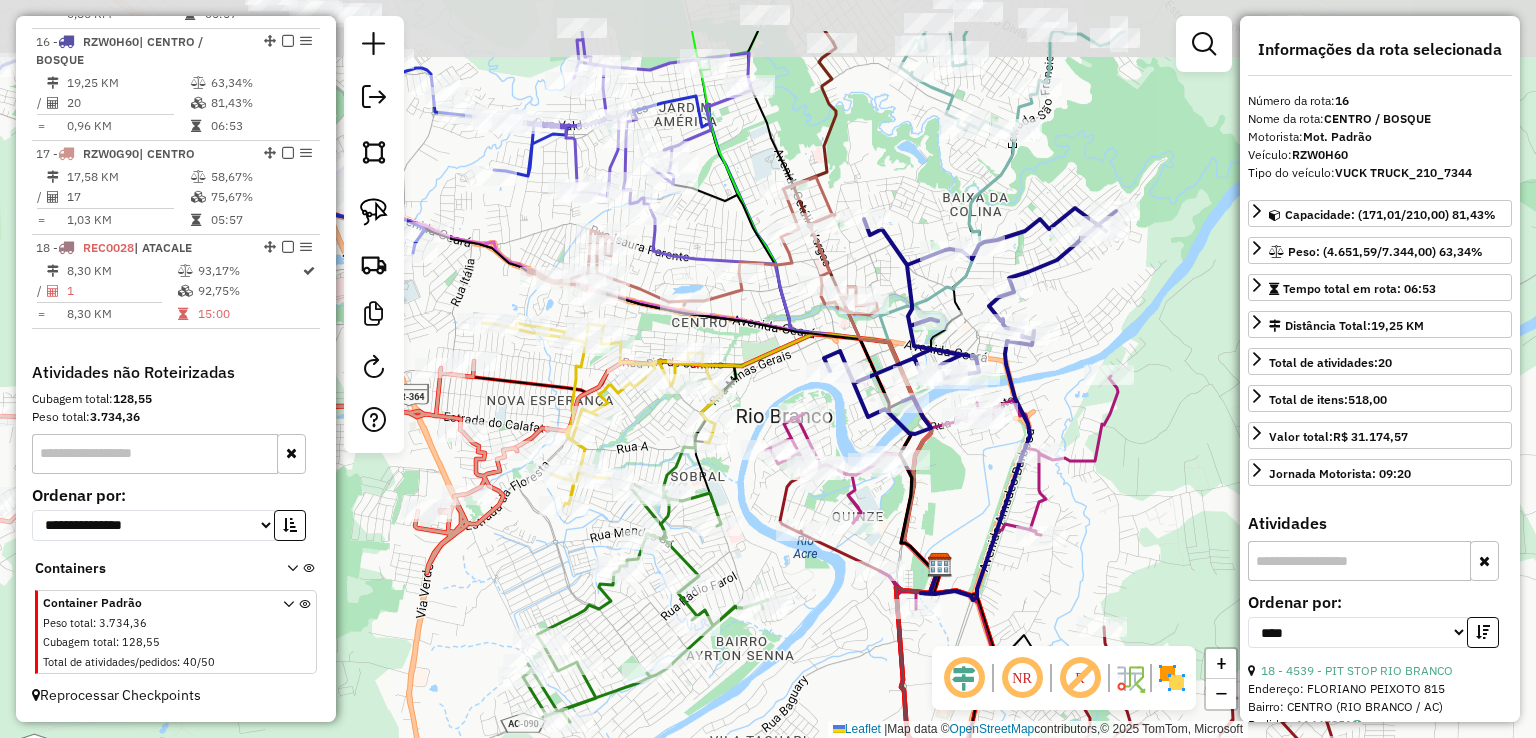 drag, startPoint x: 1092, startPoint y: 192, endPoint x: 1098, endPoint y: 370, distance: 178.10109 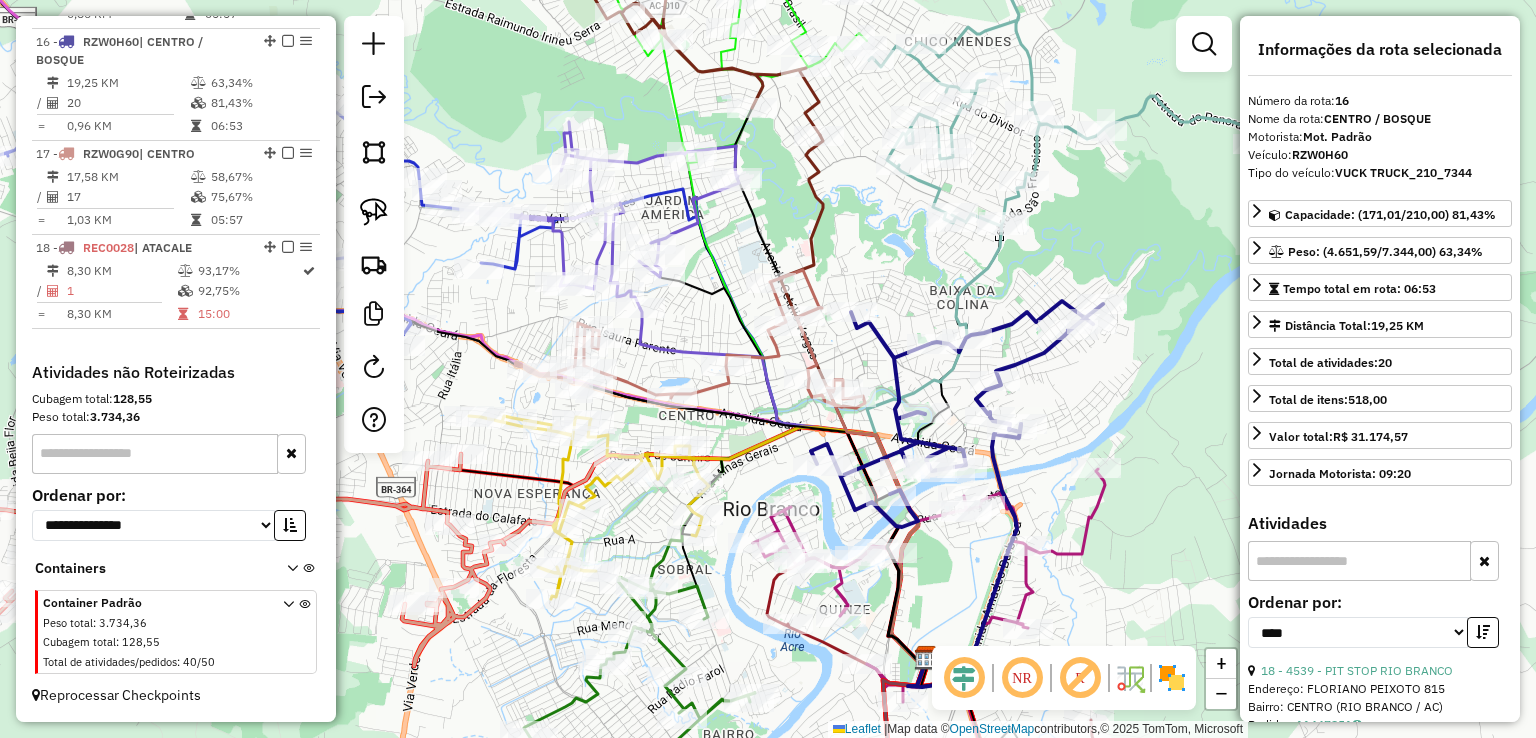 drag, startPoint x: 1106, startPoint y: 209, endPoint x: 1040, endPoint y: 378, distance: 181.43042 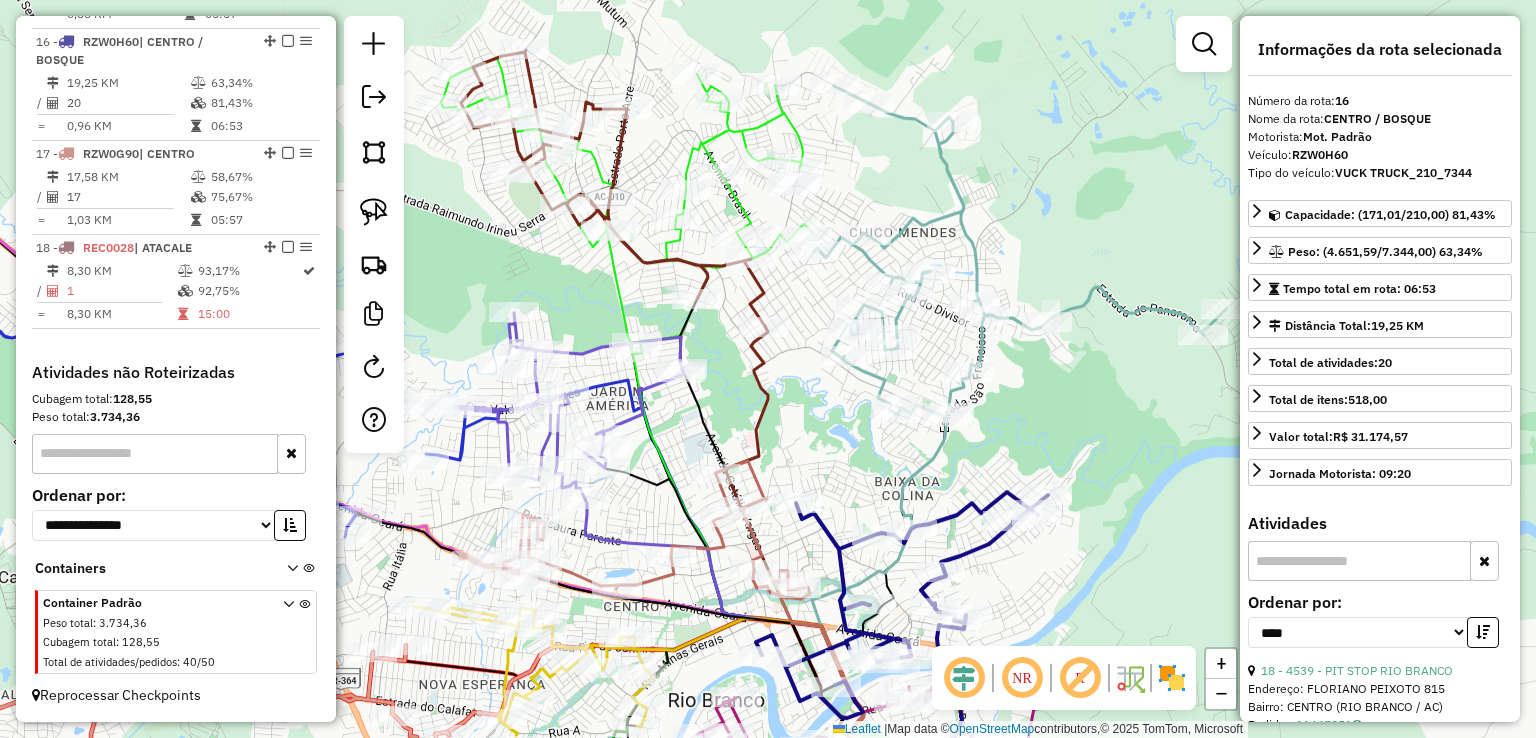 drag, startPoint x: 1068, startPoint y: 198, endPoint x: 1057, endPoint y: 268, distance: 70.85902 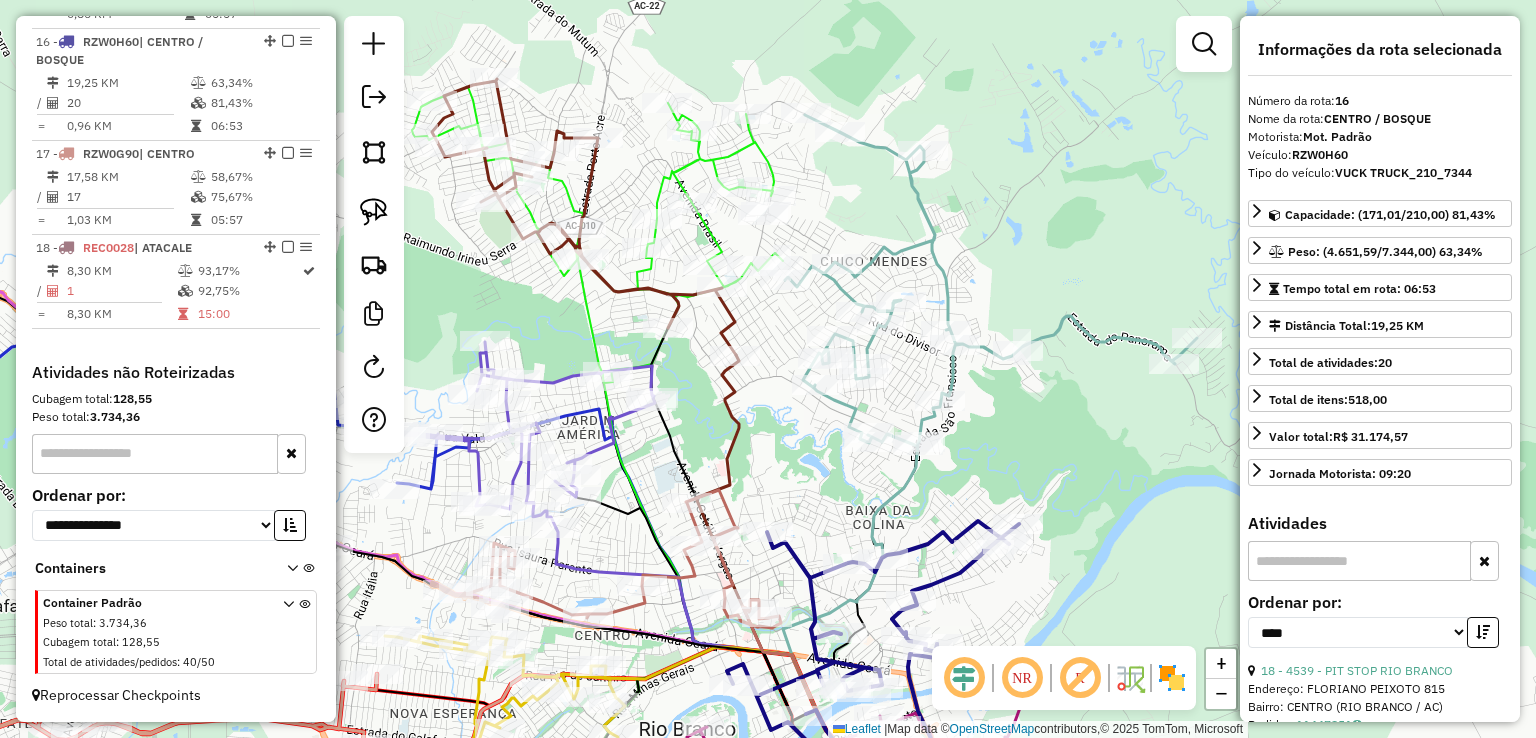 drag, startPoint x: 1050, startPoint y: 285, endPoint x: 944, endPoint y: -87, distance: 386.80743 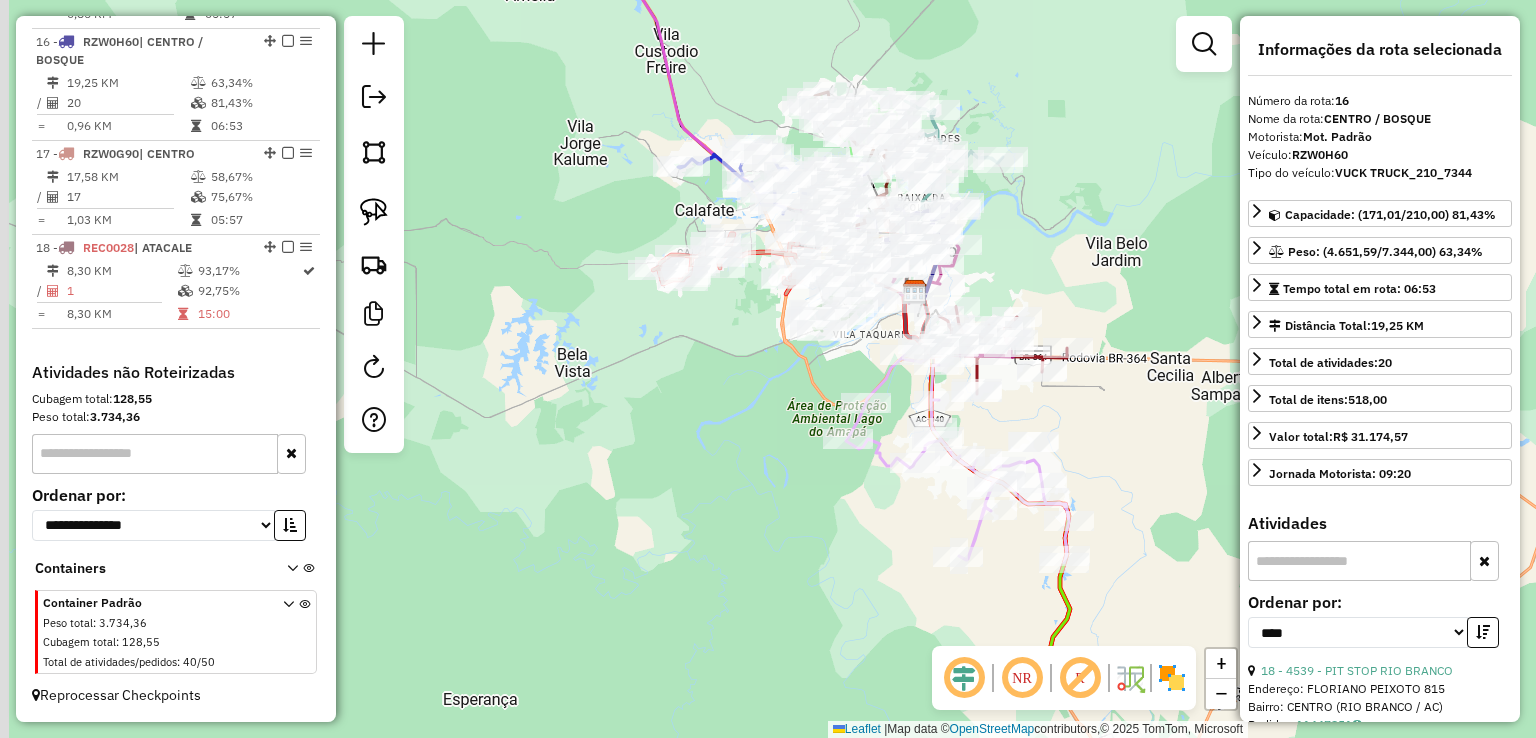 drag, startPoint x: 984, startPoint y: 388, endPoint x: 998, endPoint y: 274, distance: 114.85643 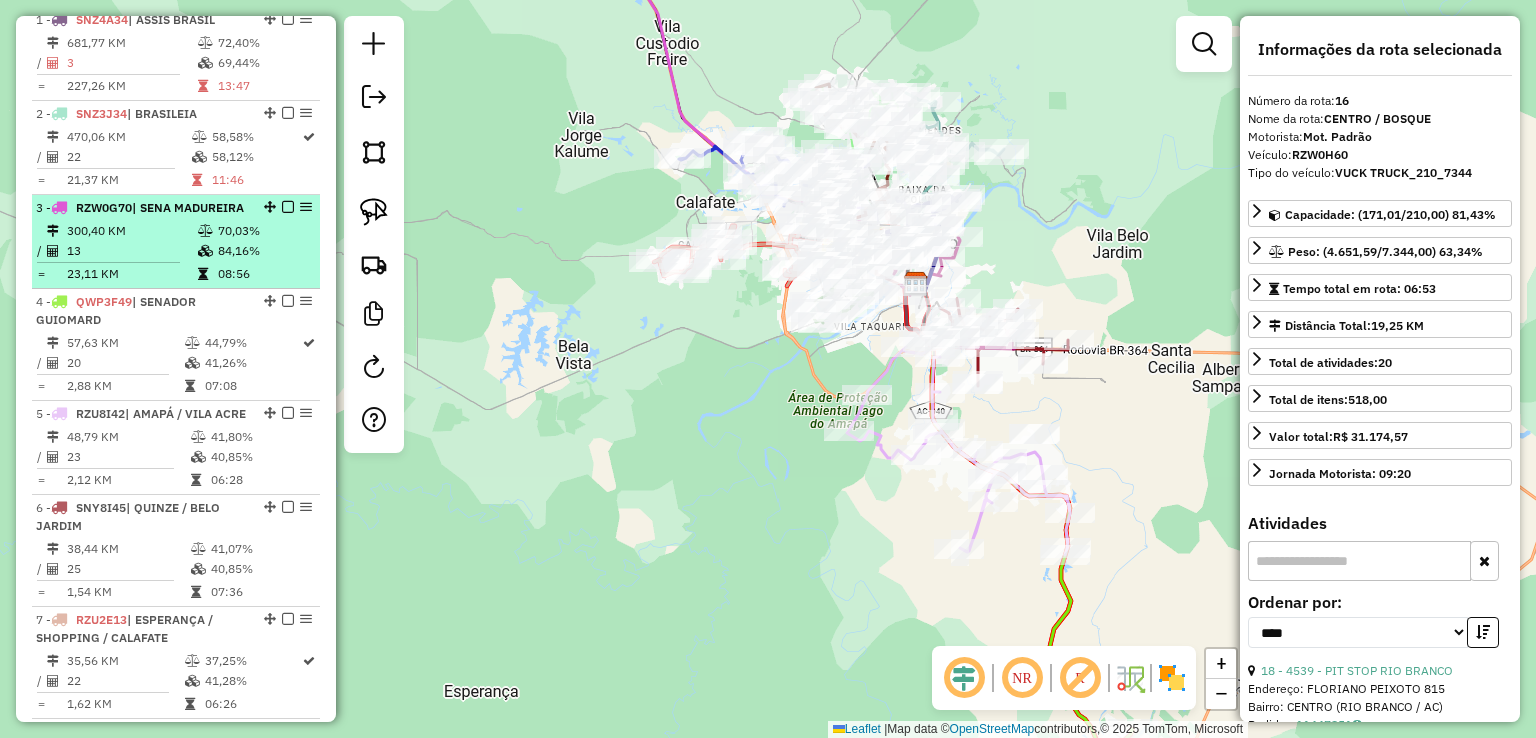 scroll, scrollTop: 459, scrollLeft: 0, axis: vertical 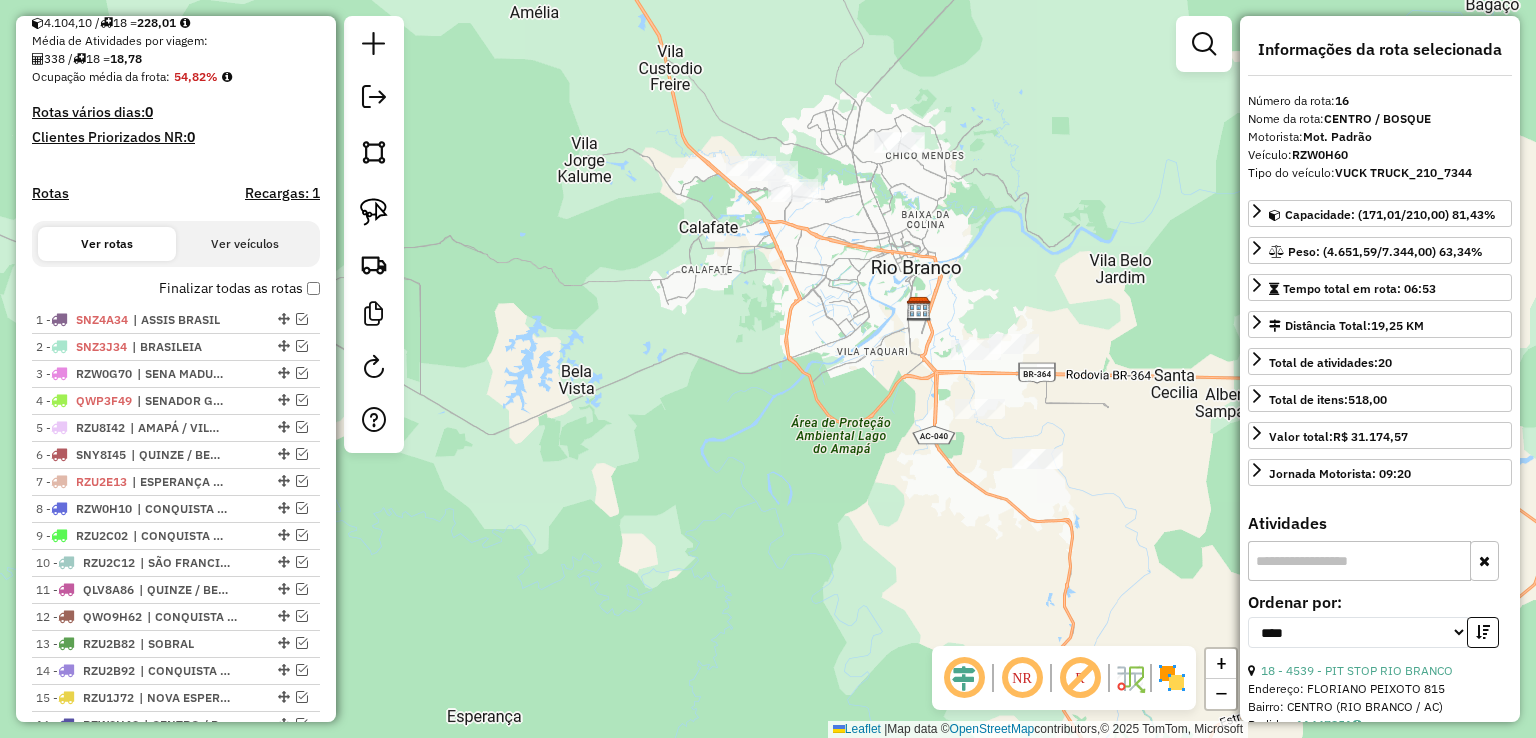drag, startPoint x: 841, startPoint y: 260, endPoint x: 814, endPoint y: 524, distance: 265.37708 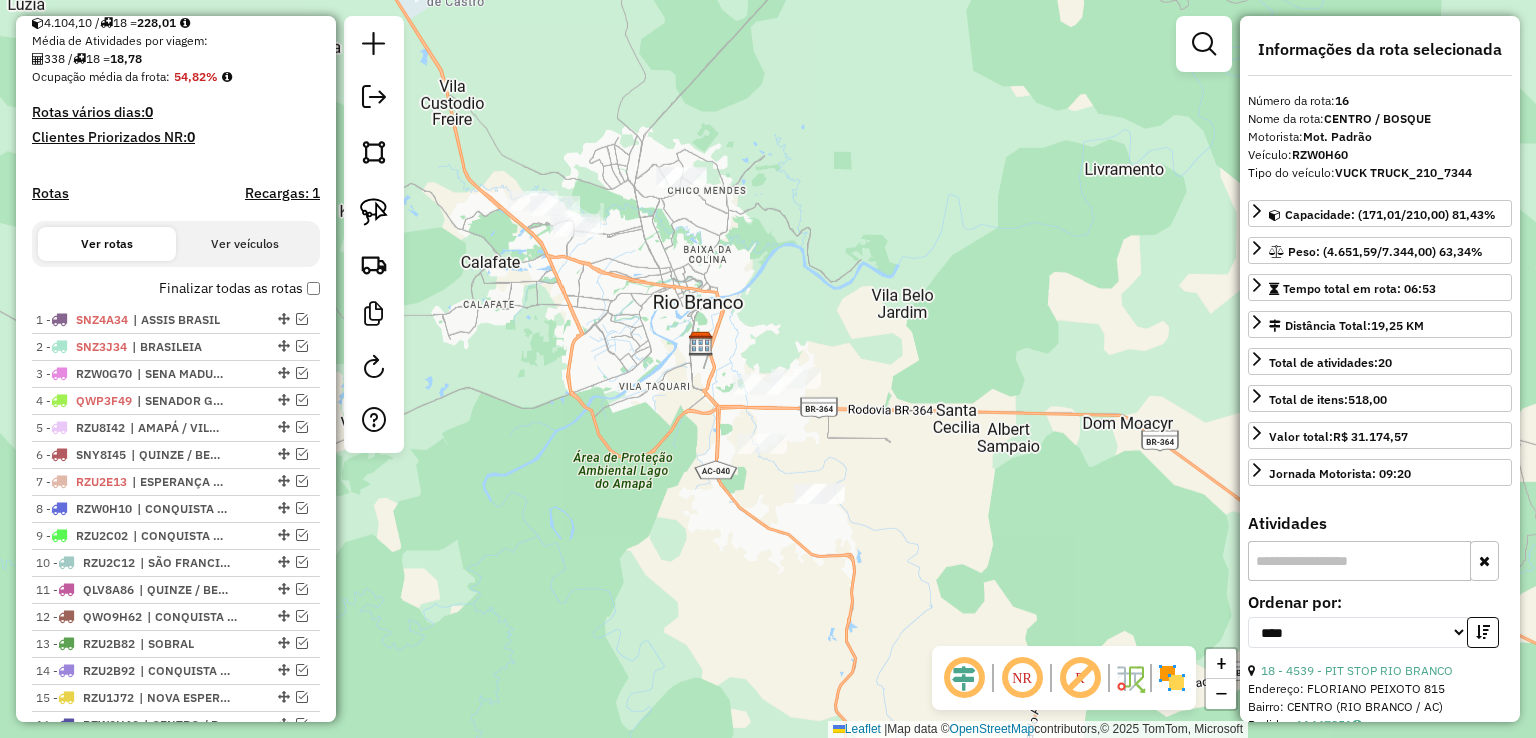 drag, startPoint x: 840, startPoint y: 454, endPoint x: 636, endPoint y: 201, distance: 325 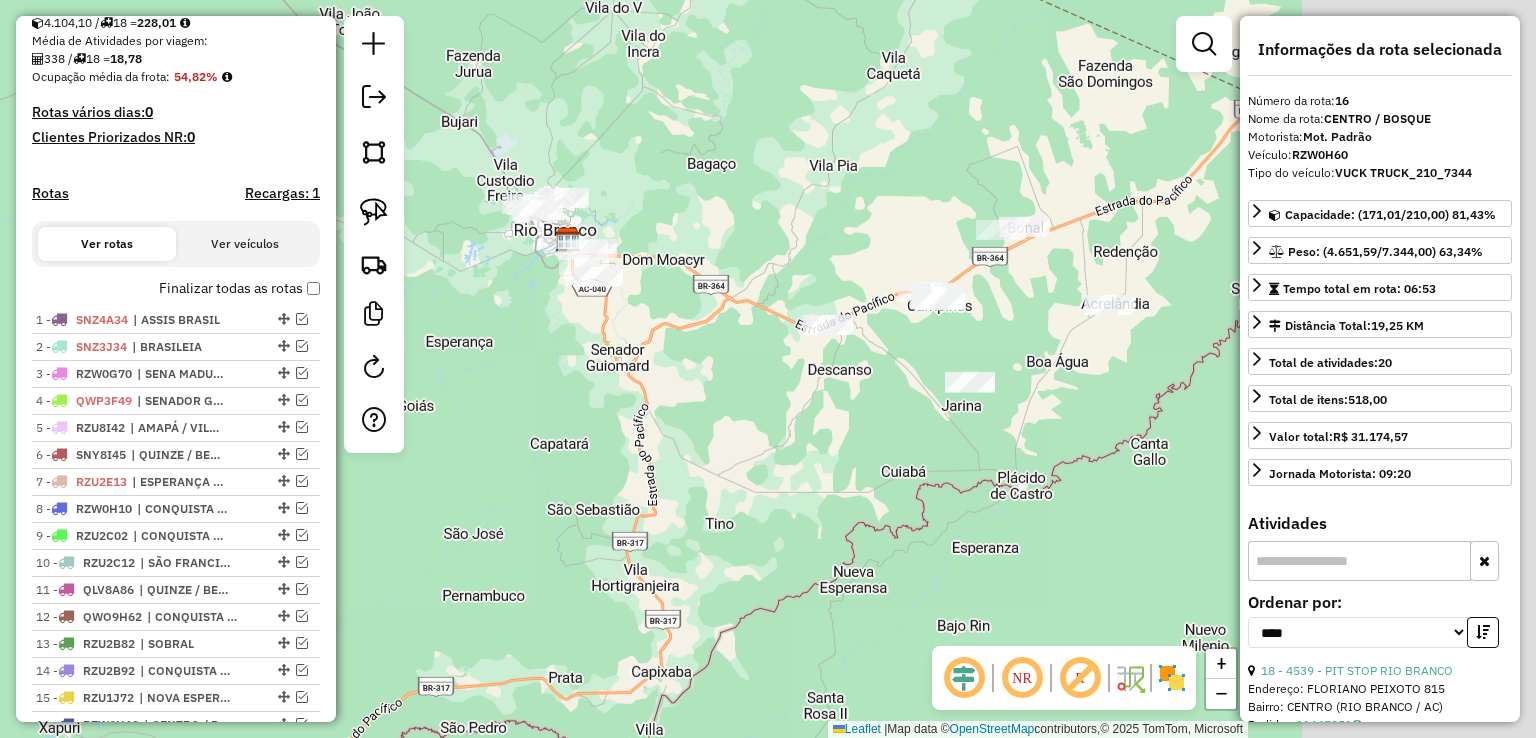 drag, startPoint x: 1054, startPoint y: 258, endPoint x: 683, endPoint y: 220, distance: 372.941 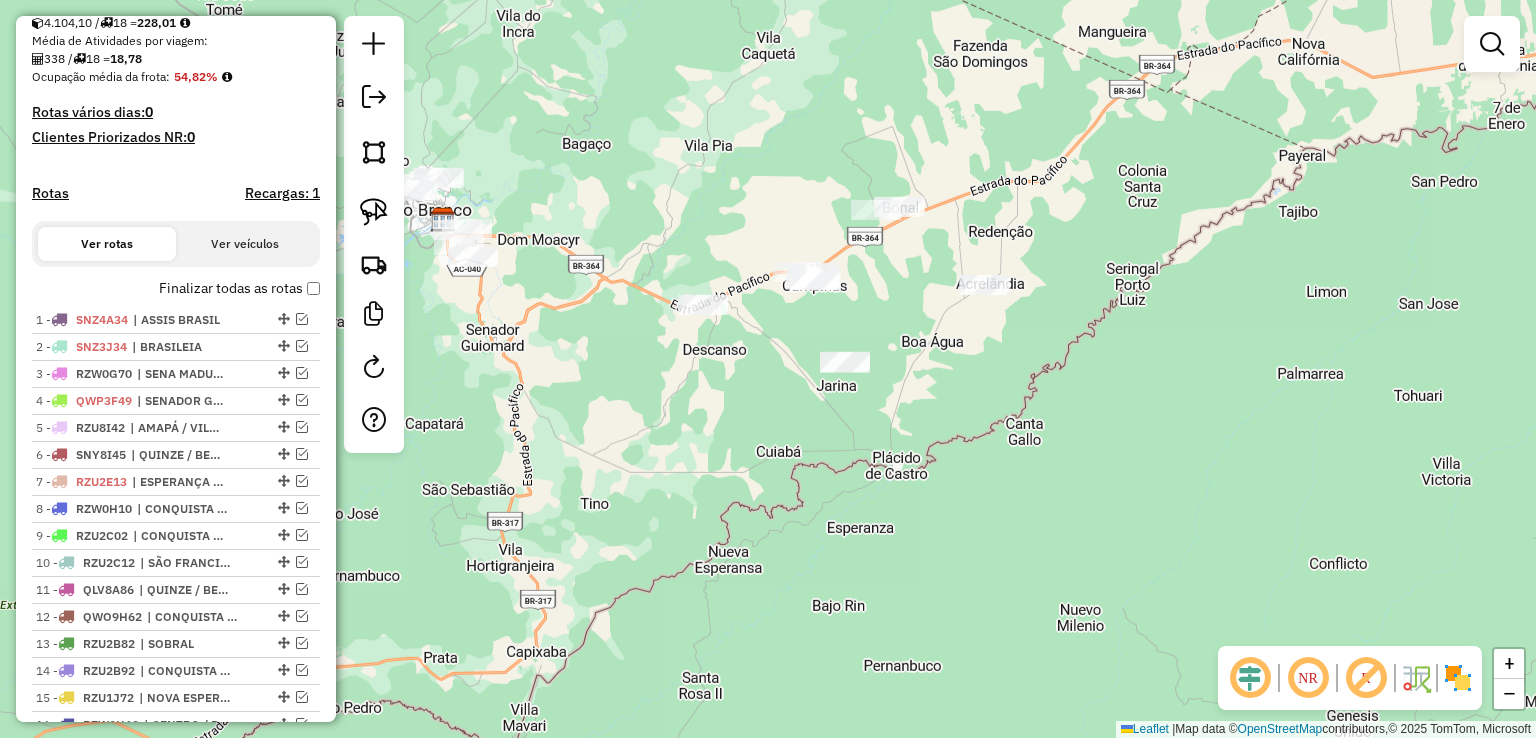 drag, startPoint x: 936, startPoint y: 173, endPoint x: 804, endPoint y: 183, distance: 132.37825 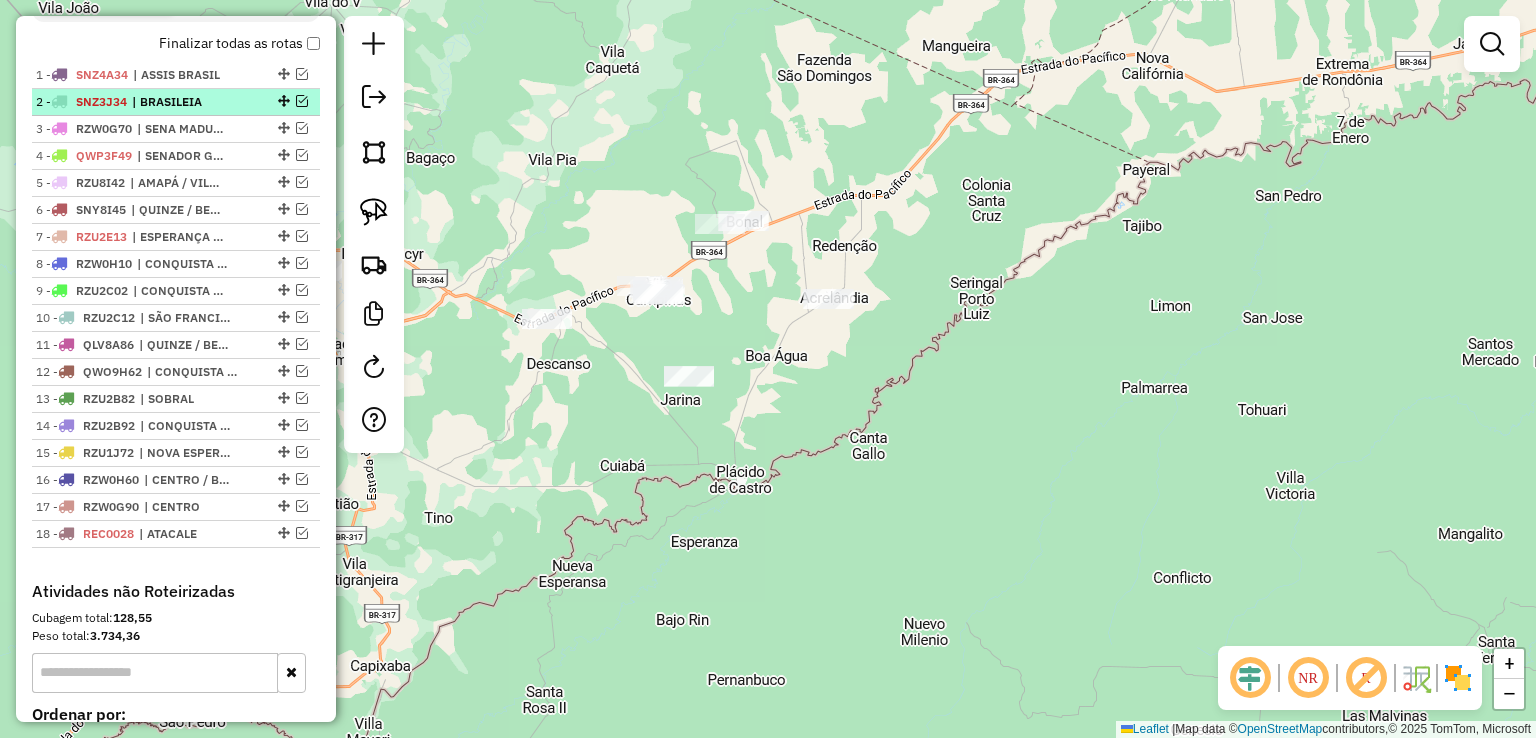scroll, scrollTop: 759, scrollLeft: 0, axis: vertical 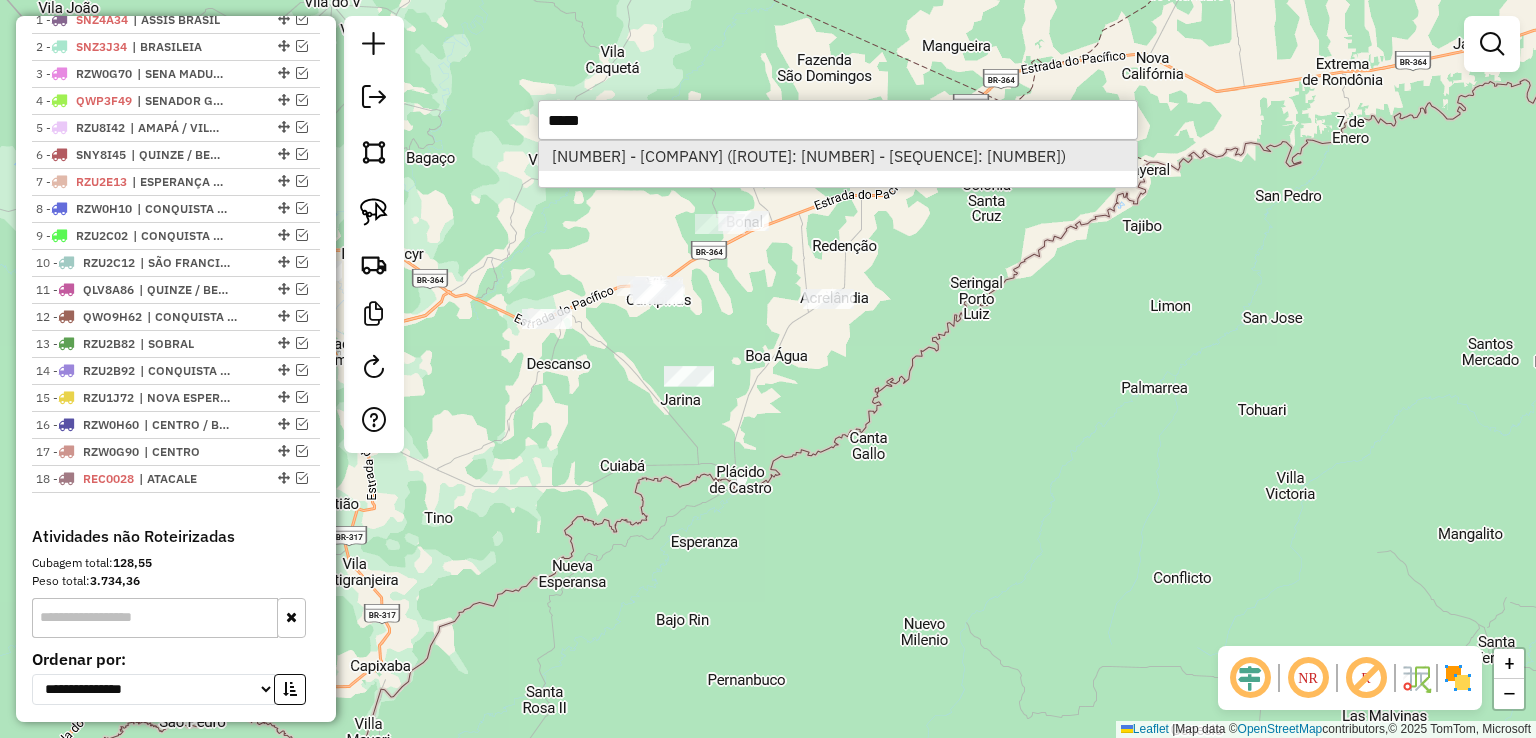 type on "*****" 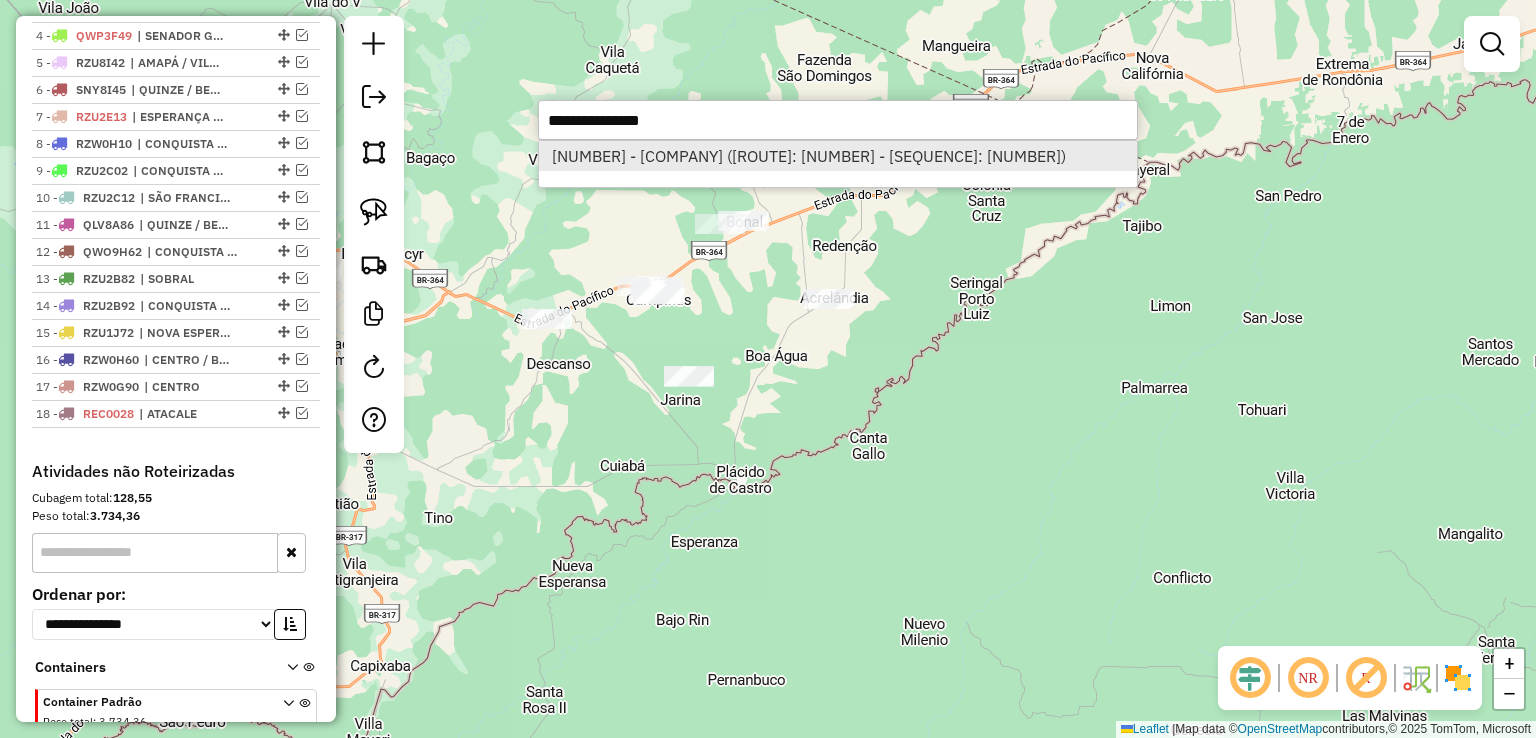 select on "*********" 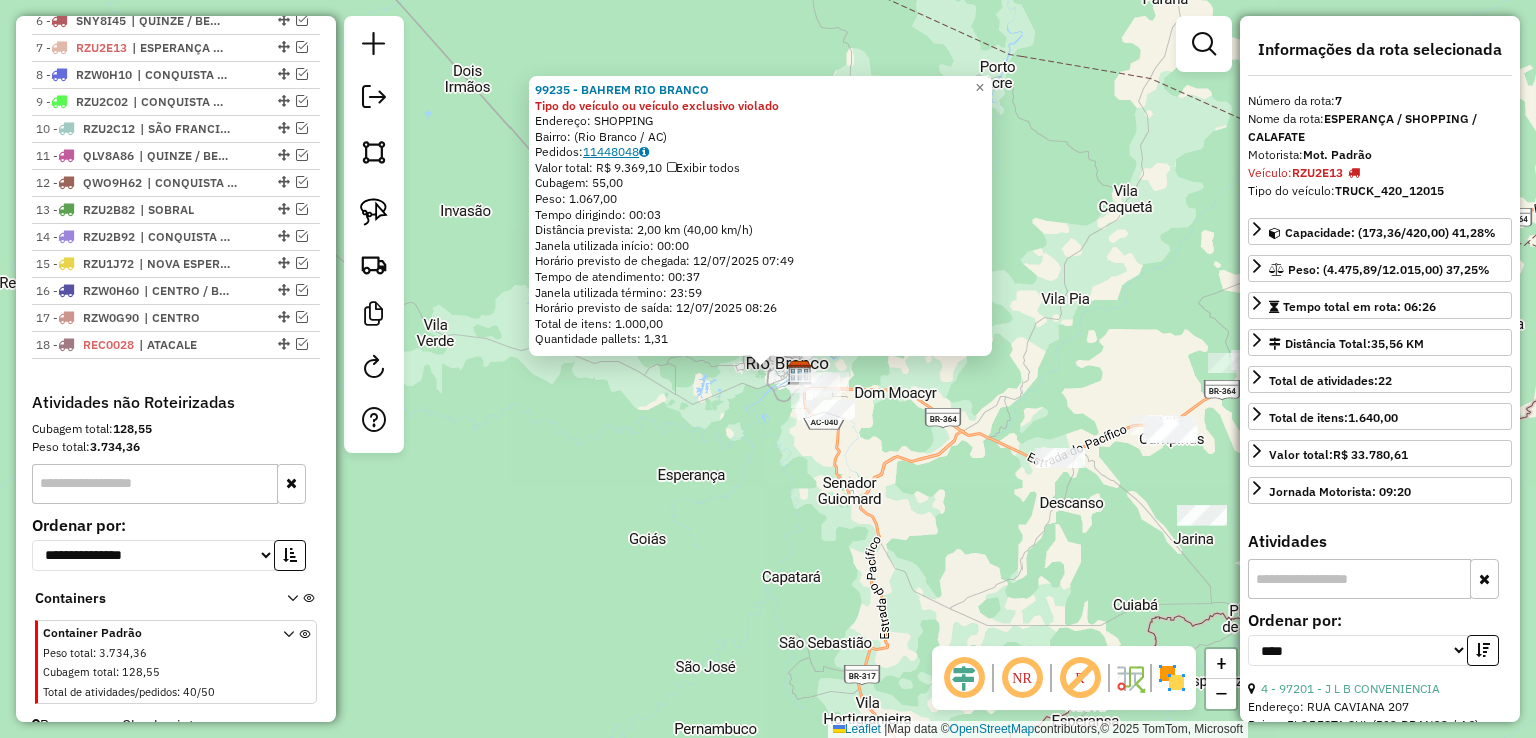 scroll, scrollTop: 909, scrollLeft: 0, axis: vertical 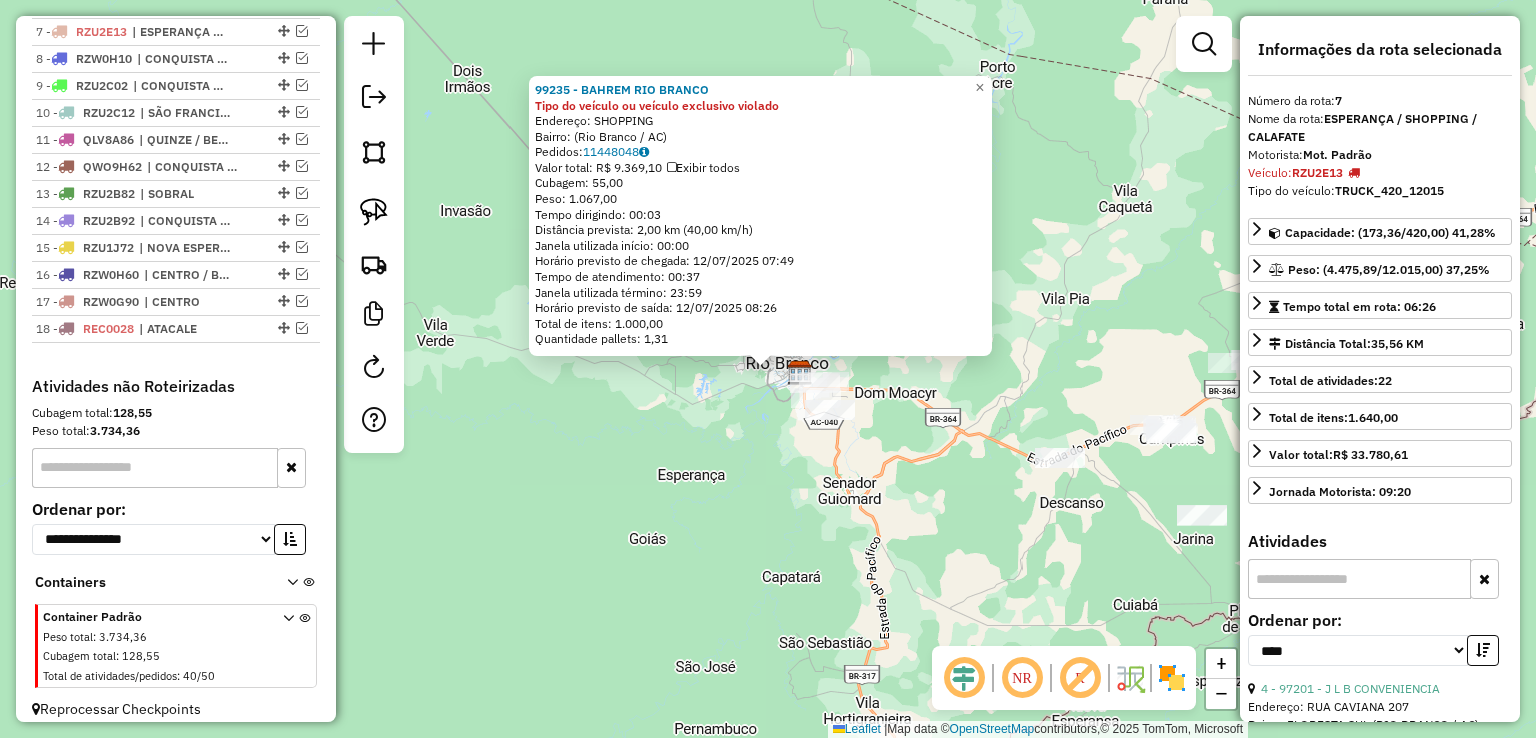 click on "99235 - BAHREM RIO BRANCO Tipo do veículo ou veículo exclusivo violado  Endereço: SHOPPING   Bairro:  (Rio Branco / AC)   Pedidos:  11448048   Valor total: R$ 9.369,10   Exibir todos   Cubagem: 55,00  Peso: 1.067,00  Tempo dirigindo: 00:03   Distância prevista: 2,00 km (40,00 km/h)   Janela utilizada início: 00:00   Horário previsto de chegada: 12/07/2025 07:49   Tempo de atendimento: 00:37   Janela utilizada término: 23:59   Horário previsto de saída: 12/07/2025 08:26   Total de itens: 1.000,00   Quantidade pallets: 1,31  × Janela de atendimento Grade de atendimento Capacidade Transportadoras Veículos Cliente Pedidos  Rotas Selecione os dias de semana para filtrar as janelas de atendimento  Seg   Ter   Qua   Qui   Sex   Sáb   Dom  Informe o período da janela de atendimento: De: Até:  Filtrar exatamente a janela do cliente  Considerar janela de atendimento padrão  Selecione os dias de semana para filtrar as grades de atendimento  Seg   Ter   Qua   Qui   Sex   Sáb   Dom   Peso mínimo:   De:  +" 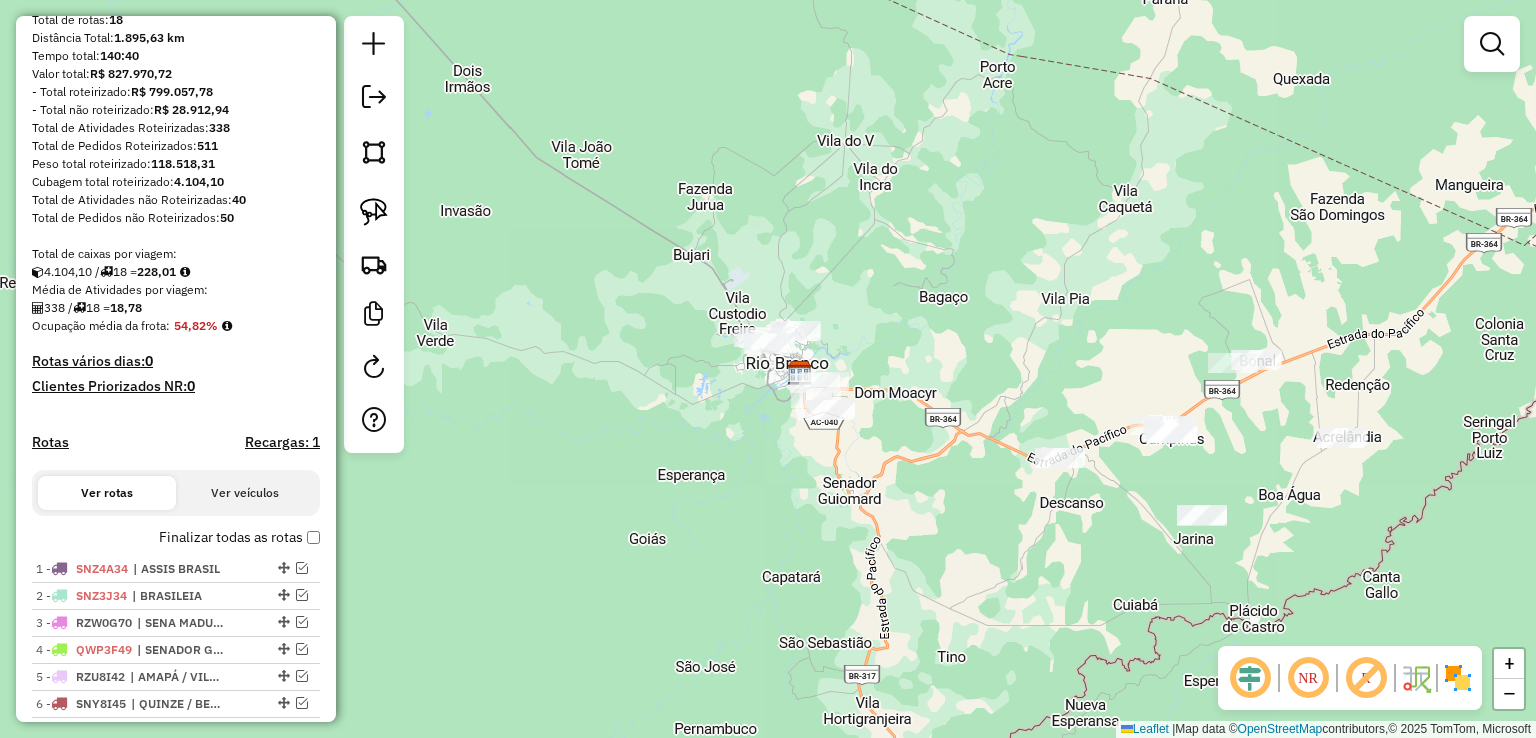 scroll, scrollTop: 209, scrollLeft: 0, axis: vertical 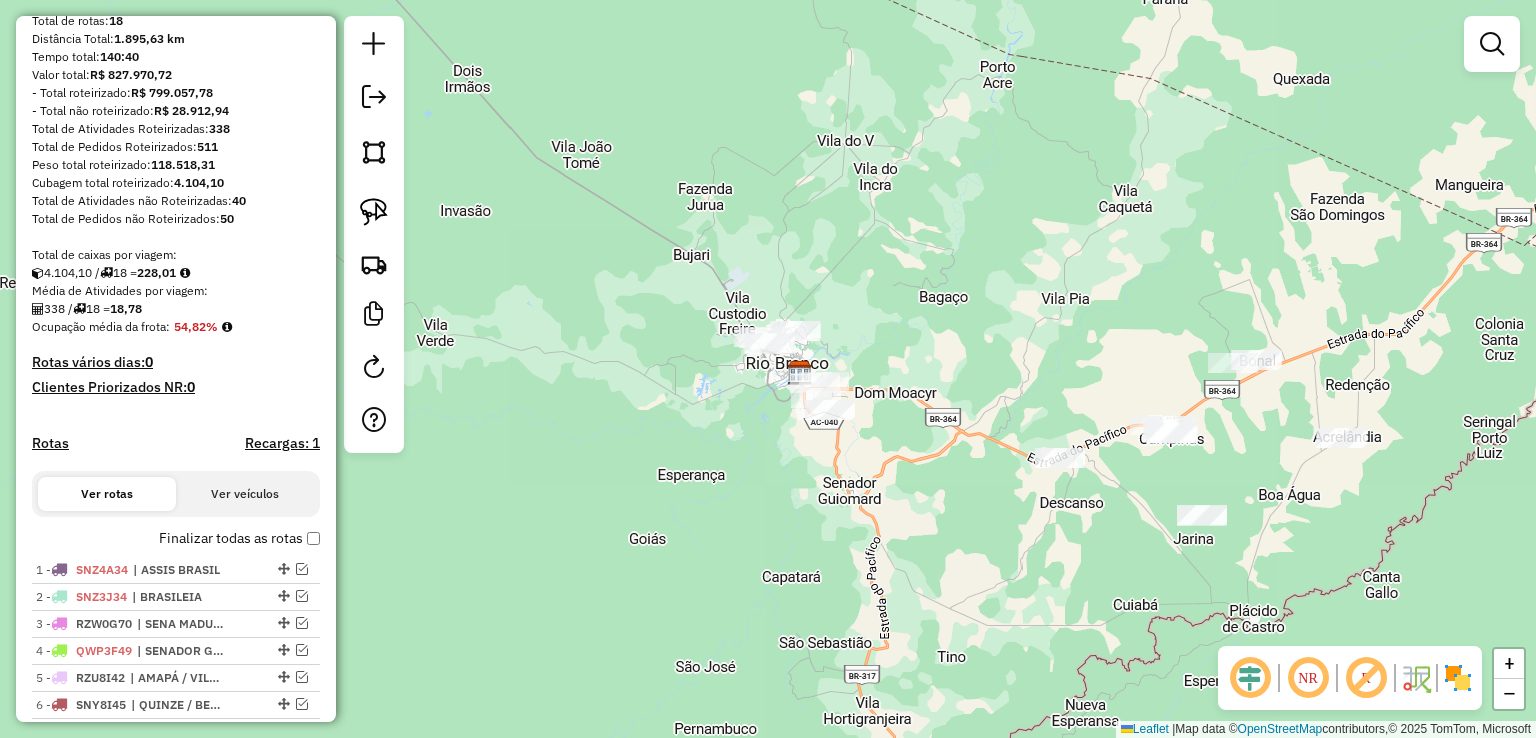 click on "Janela de atendimento Grade de atendimento Capacidade Transportadoras Veículos Cliente Pedidos  Rotas Selecione os dias de semana para filtrar as janelas de atendimento  Seg   Ter   Qua   Qui   Sex   Sáb   Dom  Informe o período da janela de atendimento: De: Até:  Filtrar exatamente a janela do cliente  Considerar janela de atendimento padrão  Selecione os dias de semana para filtrar as grades de atendimento  Seg   Ter   Qua   Qui   Sex   Sáb   Dom   Considerar clientes sem dia de atendimento cadastrado  Clientes fora do dia de atendimento selecionado Filtrar as atividades entre os valores definidos abaixo:  Peso mínimo:   Peso máximo:   Cubagem mínima:   Cubagem máxima:   De:   Até:  Filtrar as atividades entre o tempo de atendimento definido abaixo:  De:   Até:   Considerar capacidade total dos clientes não roteirizados Transportadora: Selecione um ou mais itens Tipo de veículo: Selecione um ou mais itens Veículo: Selecione um ou mais itens Motorista: Selecione um ou mais itens Nome: Rótulo:" 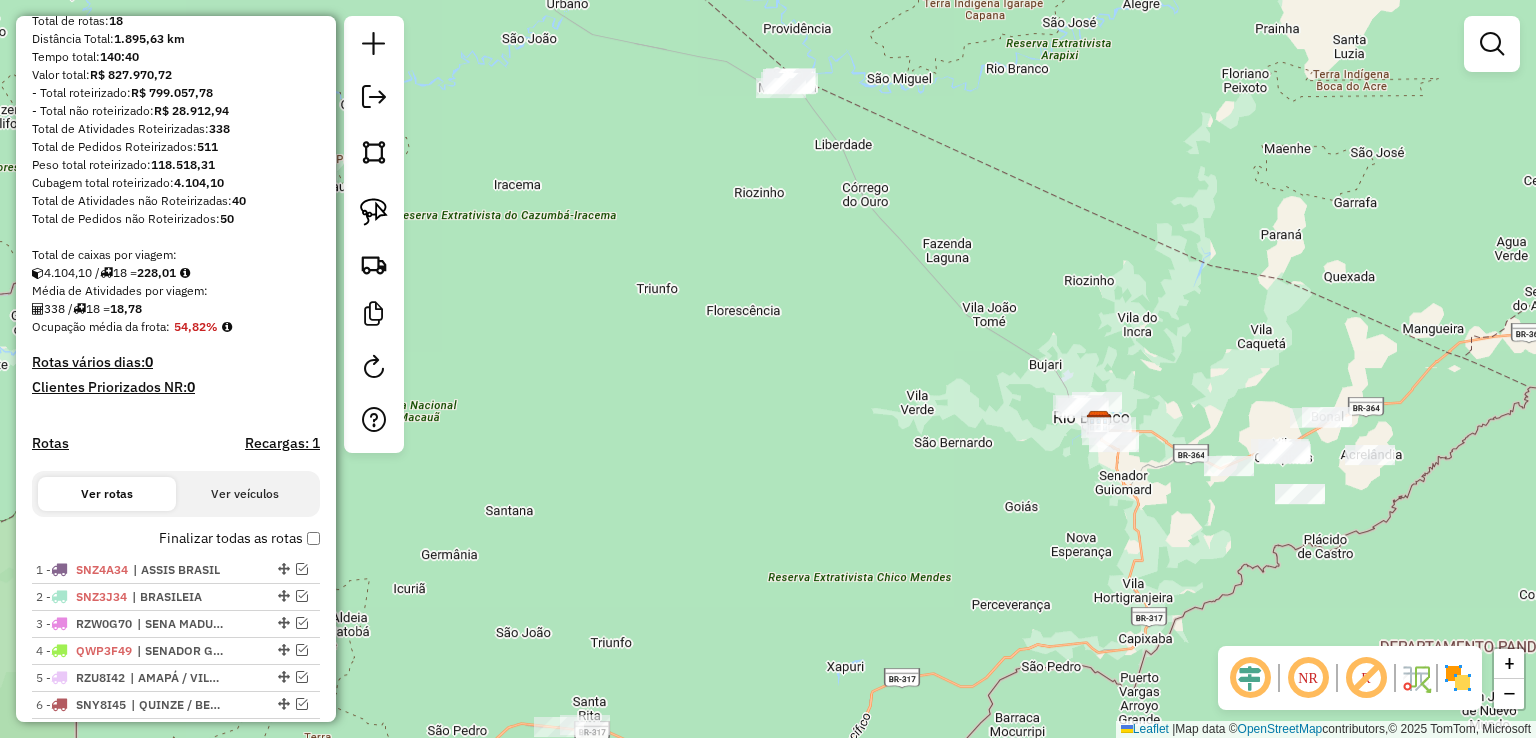 drag, startPoint x: 969, startPoint y: 283, endPoint x: 1143, endPoint y: 329, distance: 179.97778 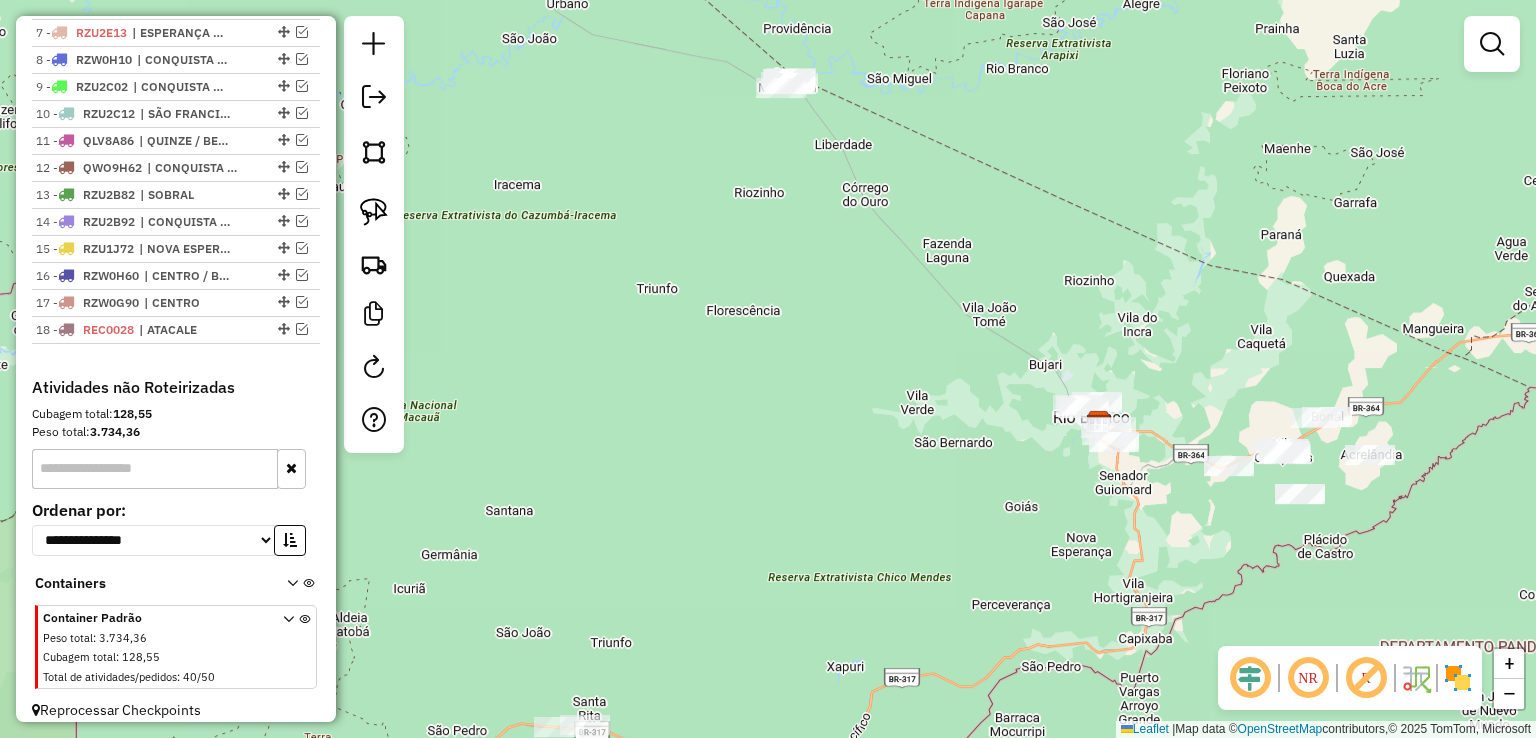 scroll, scrollTop: 919, scrollLeft: 0, axis: vertical 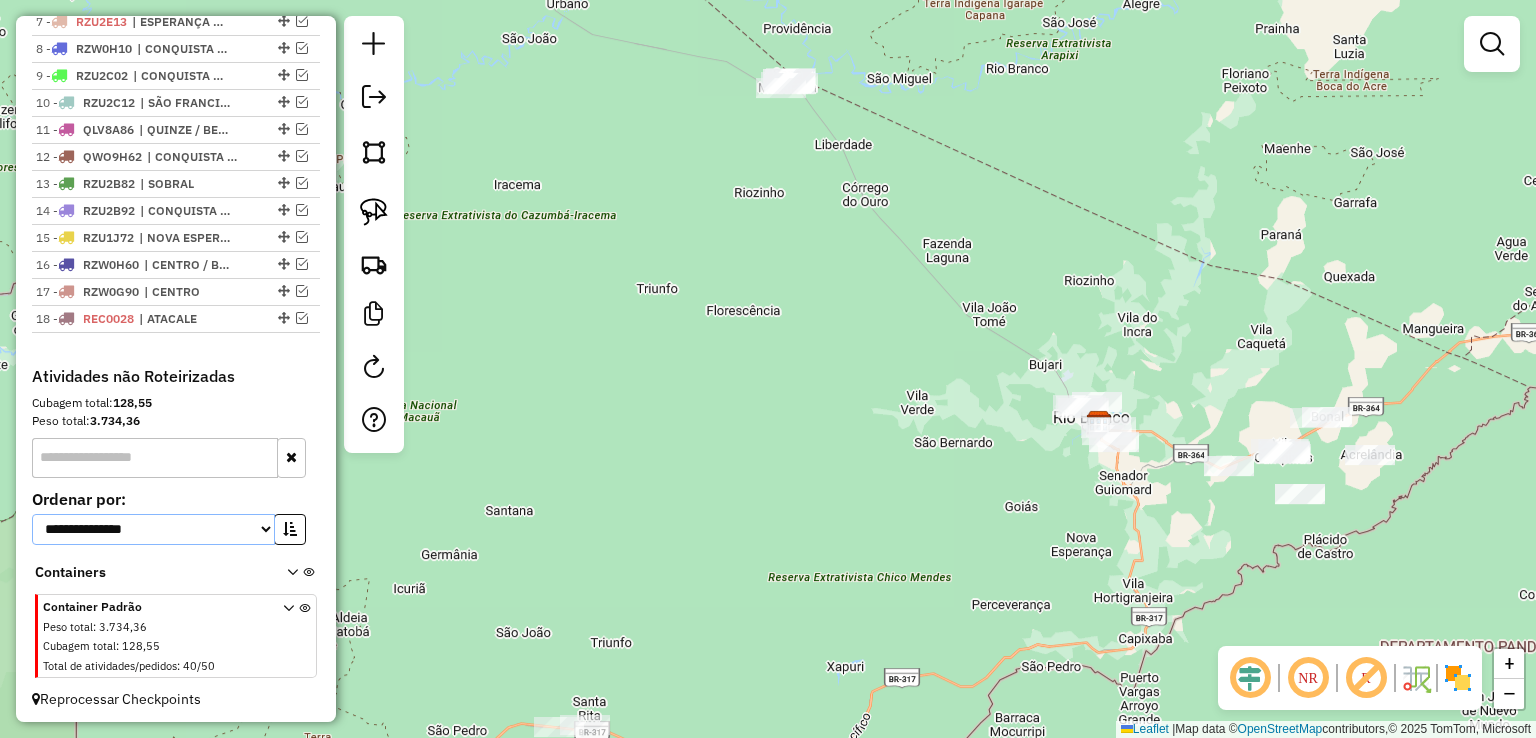 click on "**********" at bounding box center (153, 529) 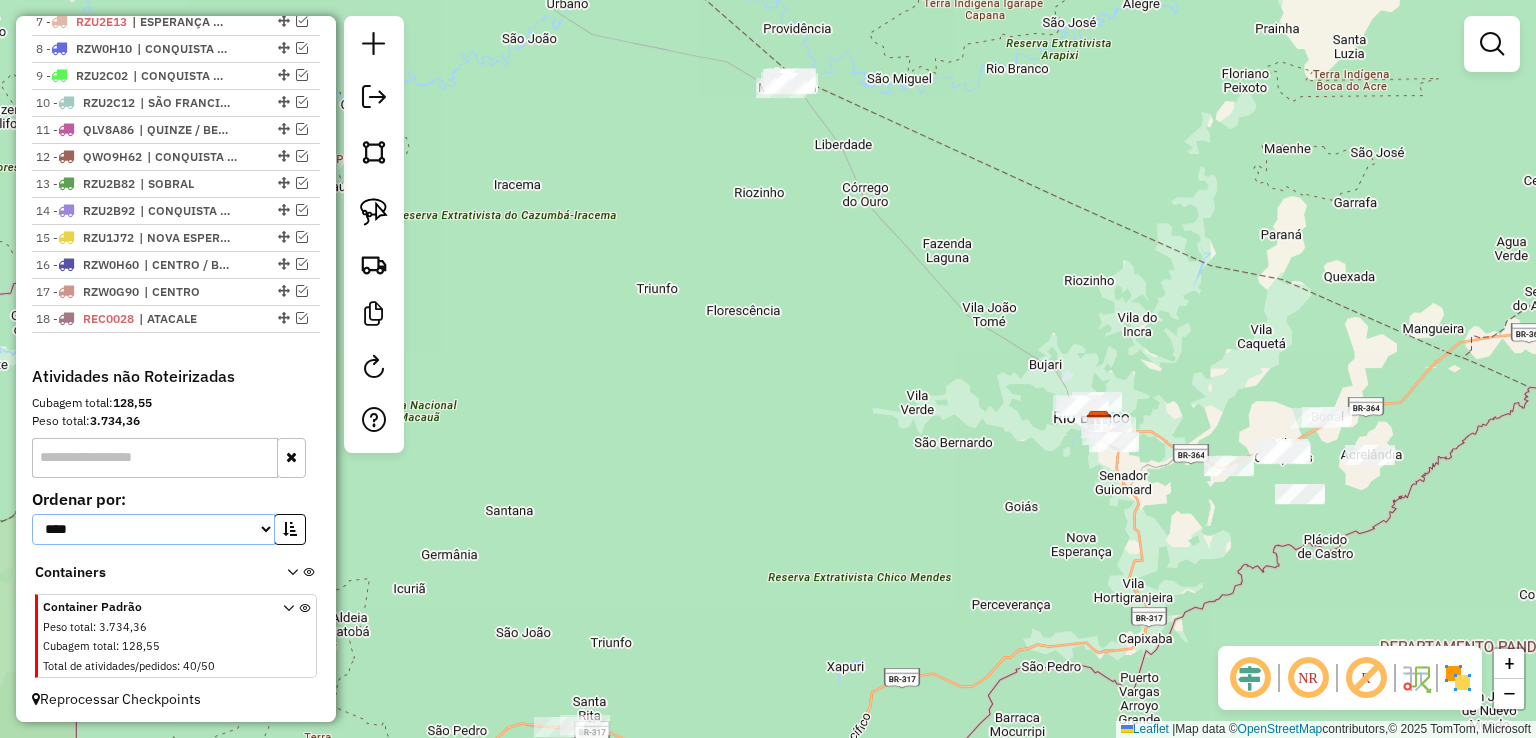 click on "**********" at bounding box center [153, 529] 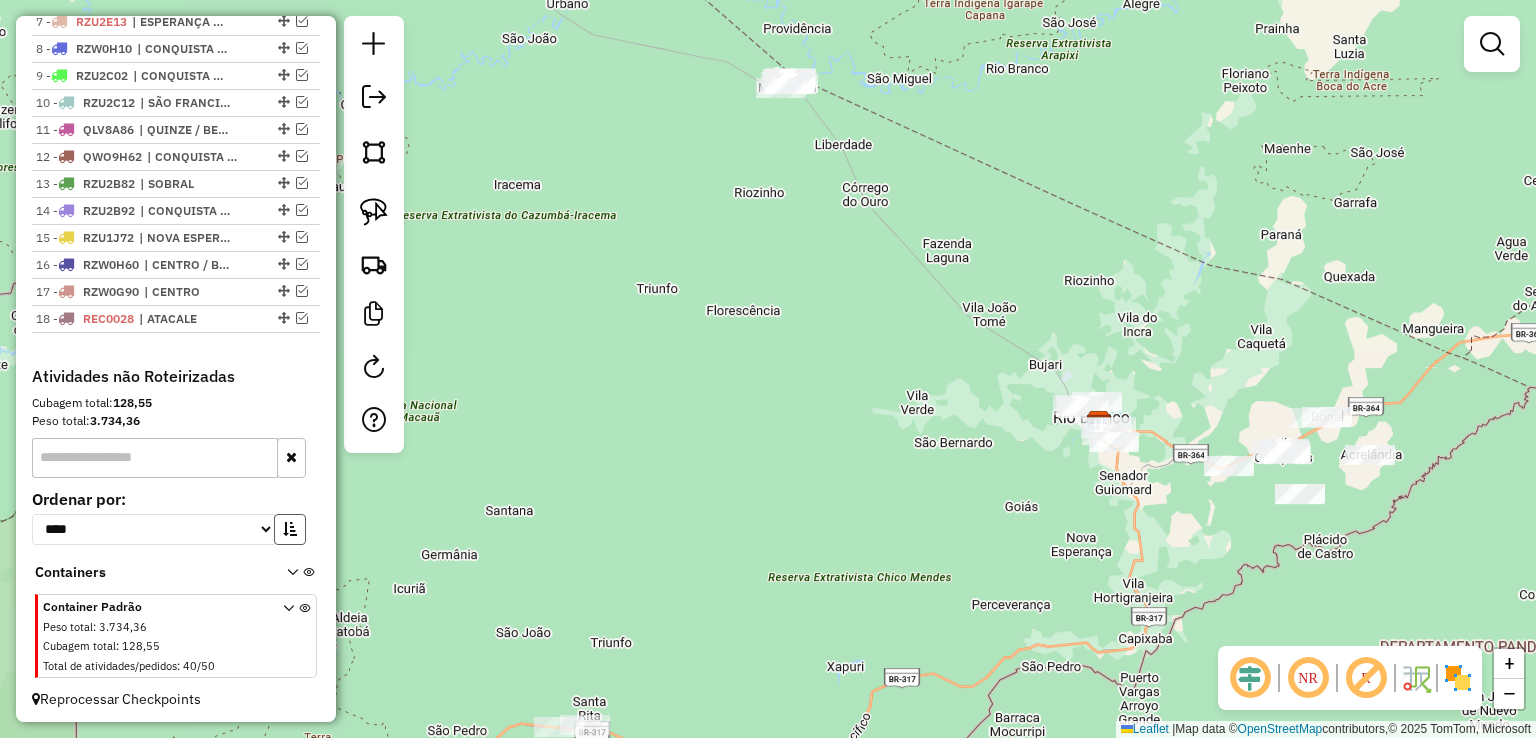 click at bounding box center [290, 529] 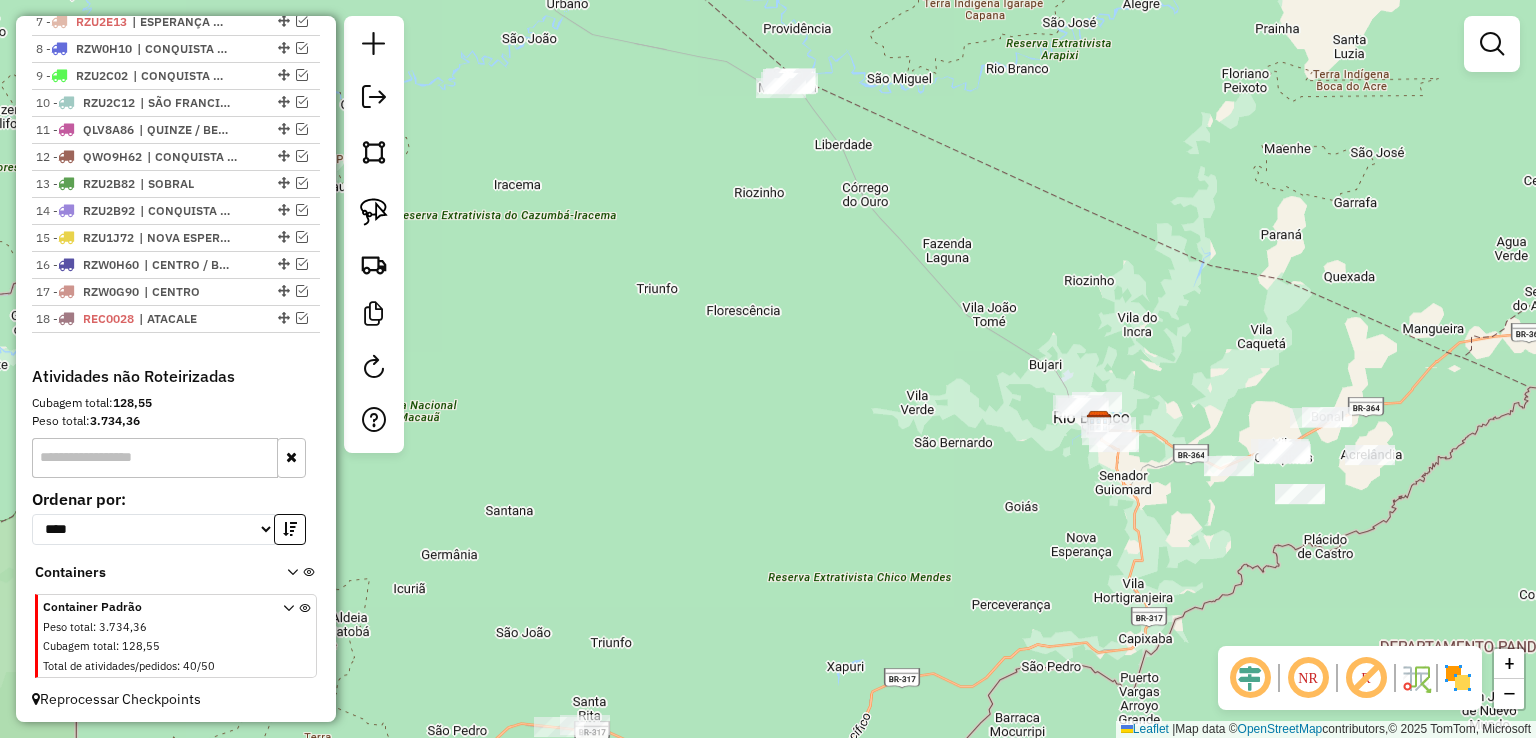 click at bounding box center [292, 576] 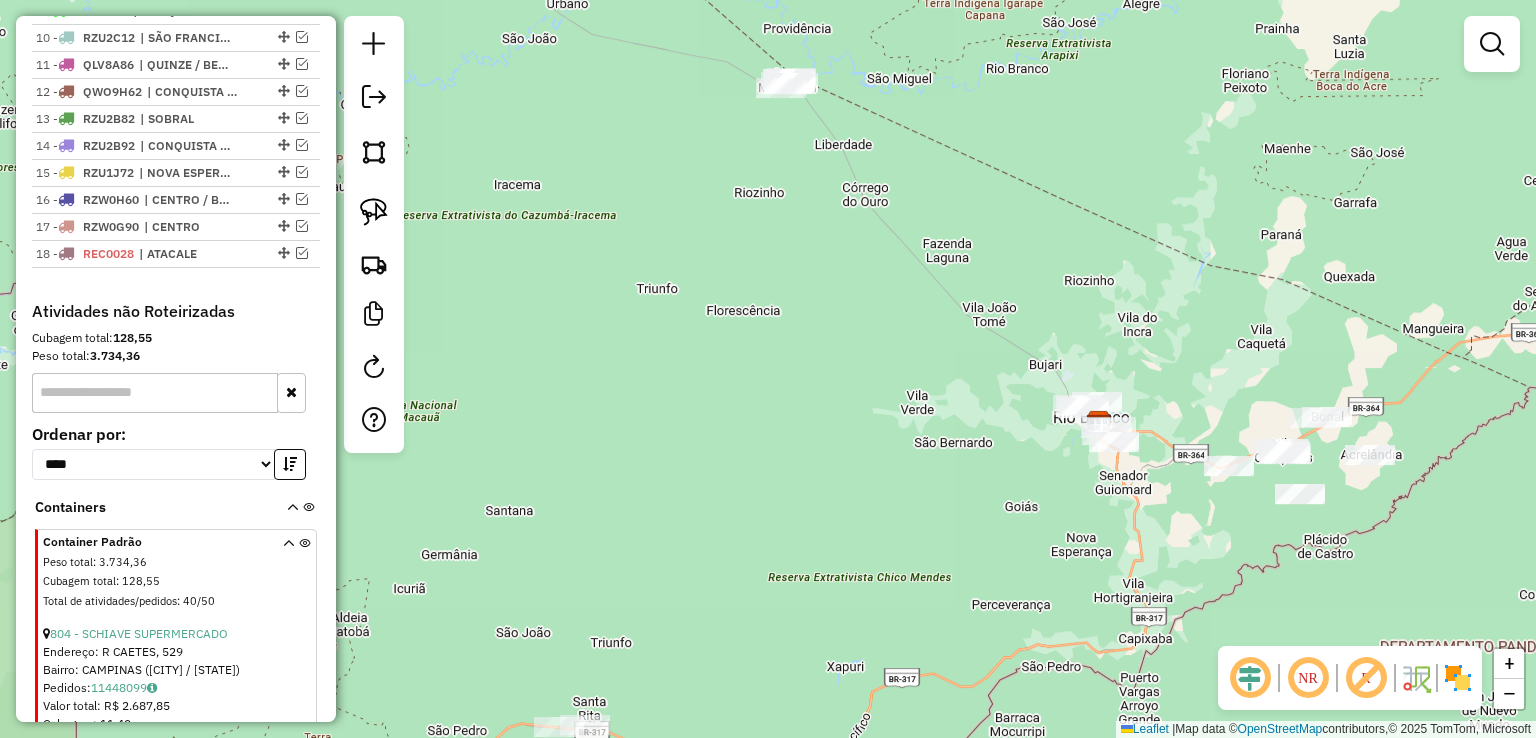 scroll, scrollTop: 1019, scrollLeft: 0, axis: vertical 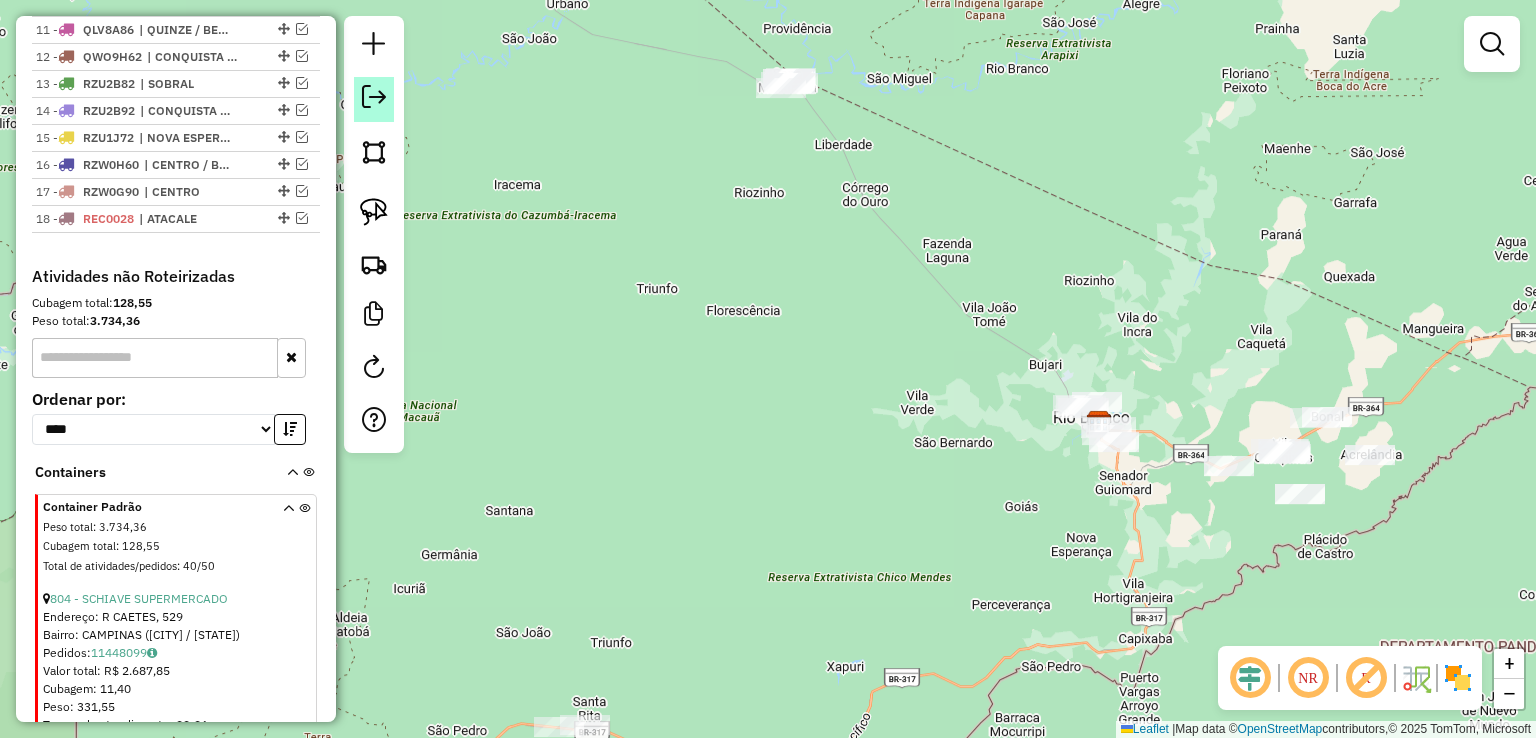 click 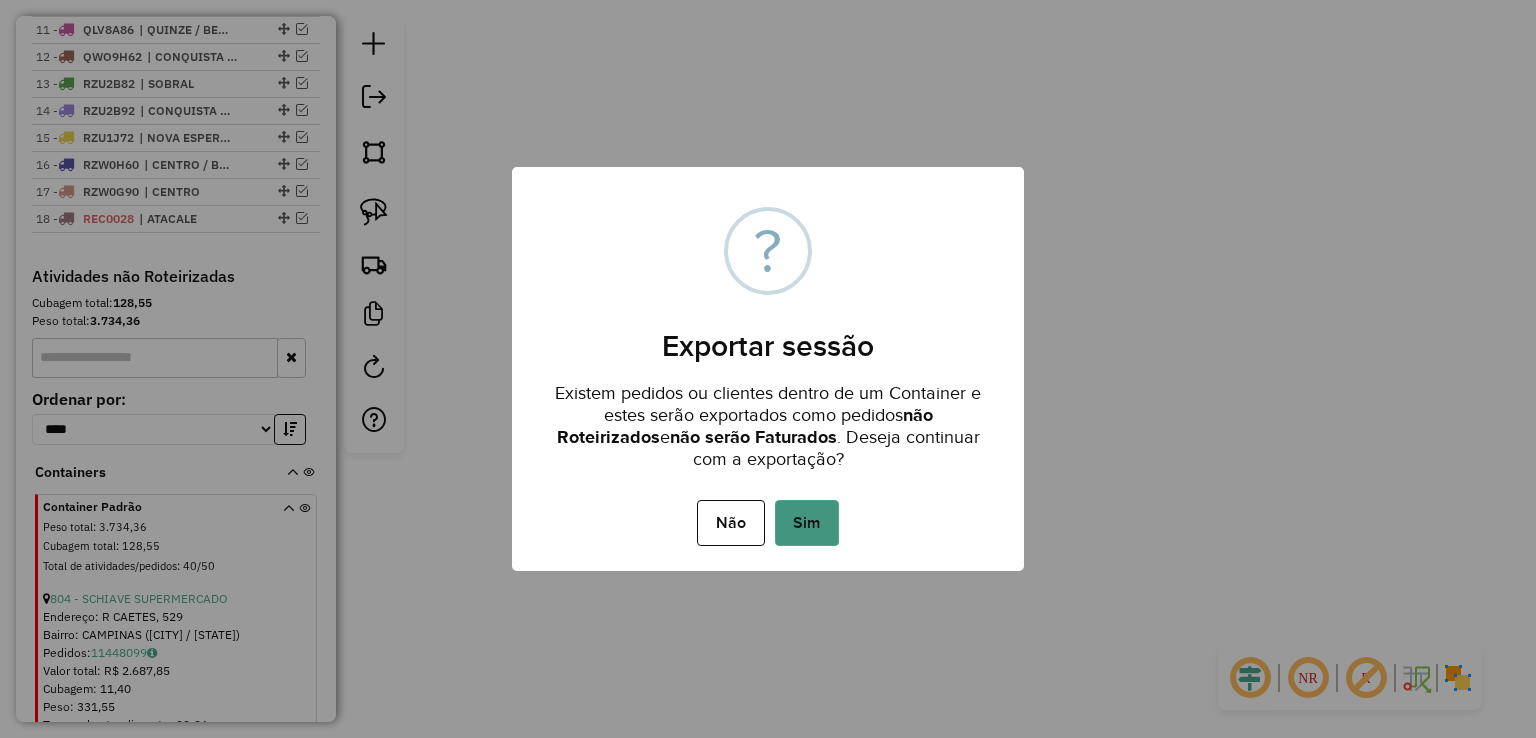 click on "Sim" at bounding box center (807, 523) 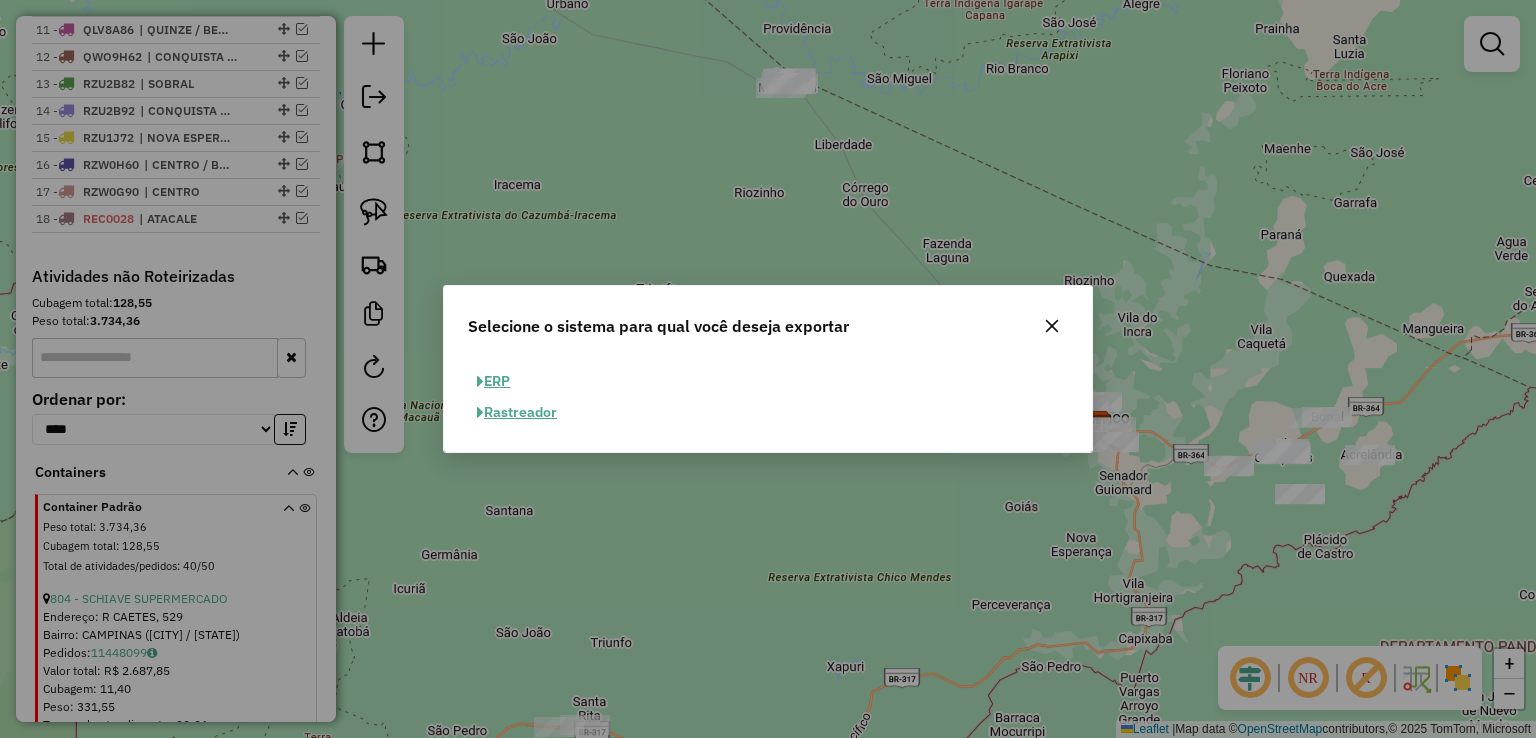 click on "ERP" 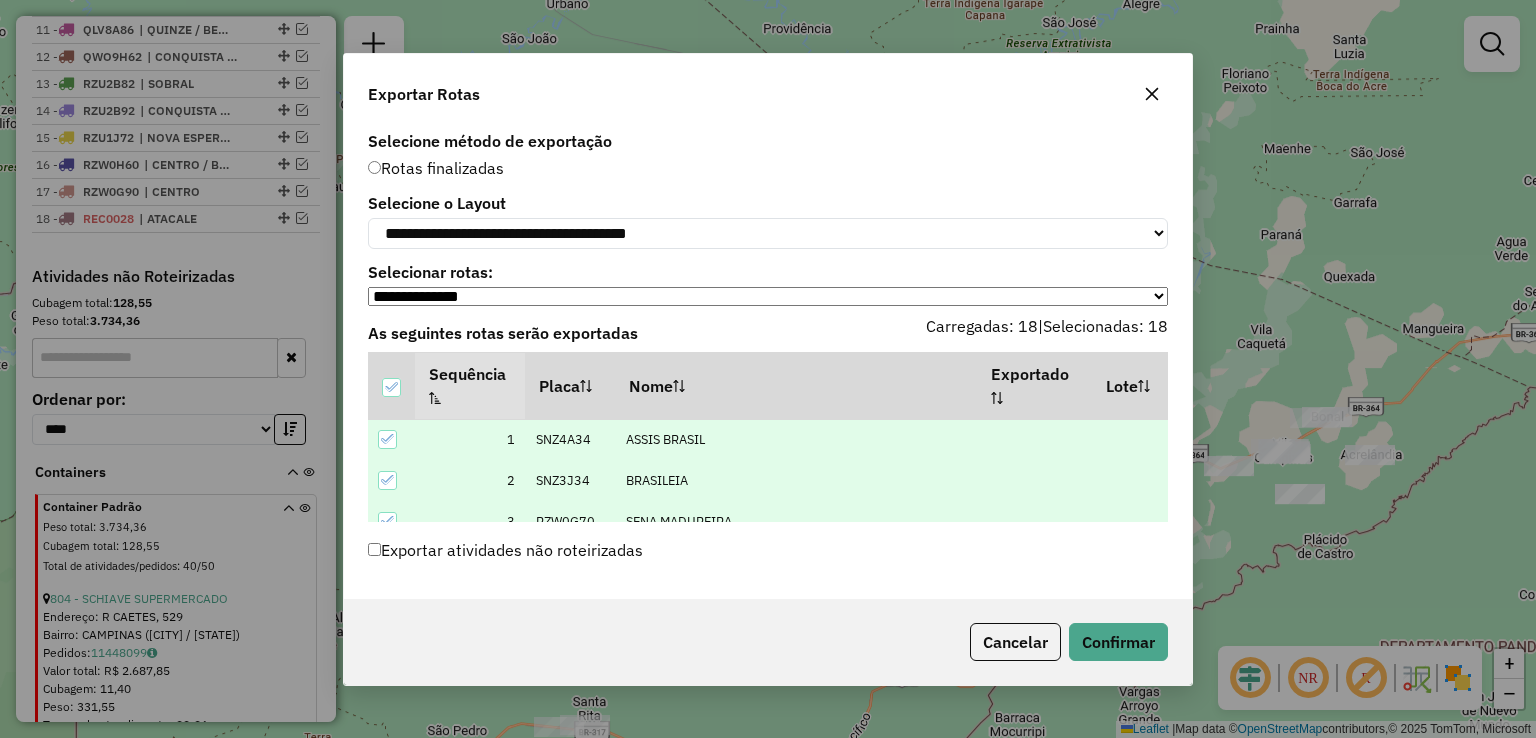 click on "Exportar atividades não roteirizadas" 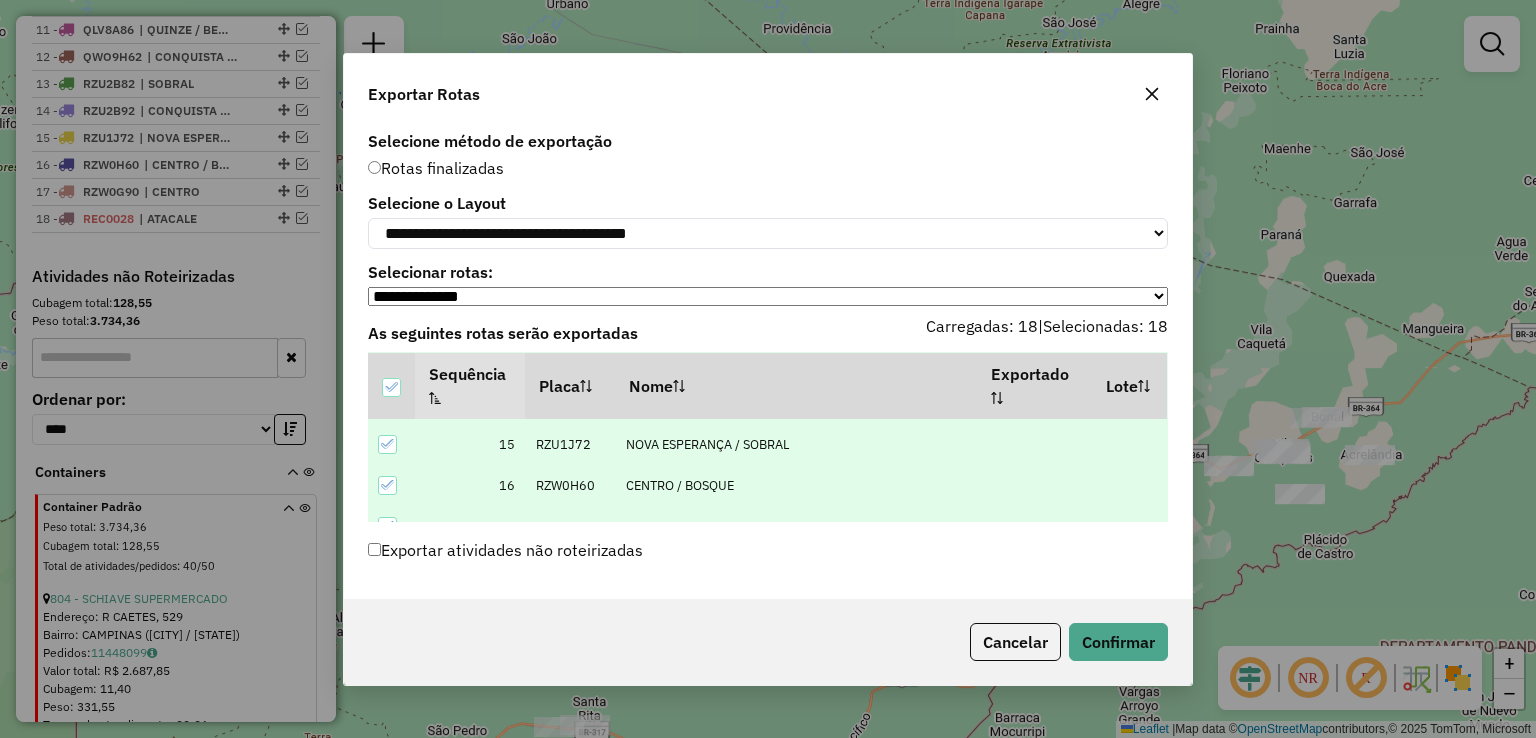 scroll, scrollTop: 632, scrollLeft: 0, axis: vertical 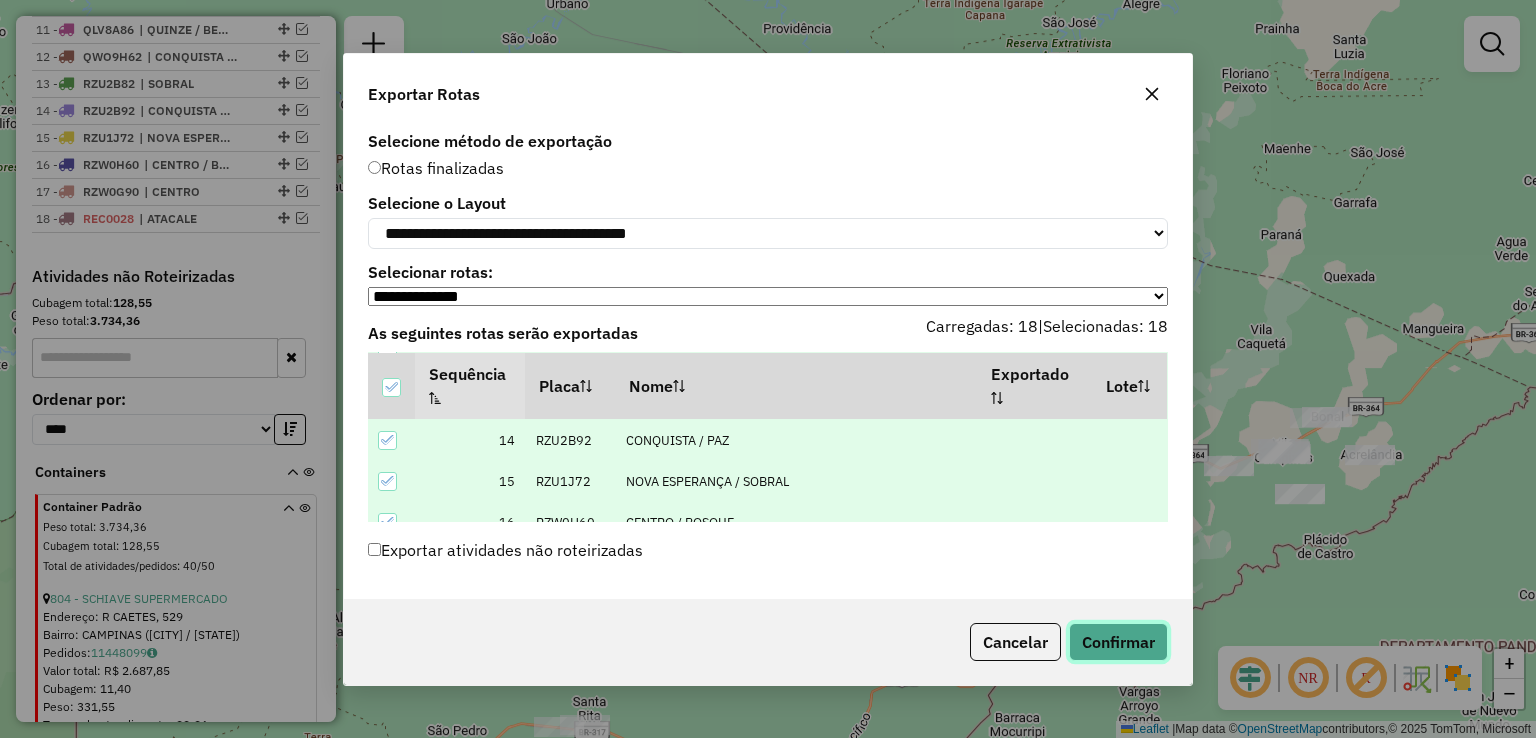 click on "Confirmar" 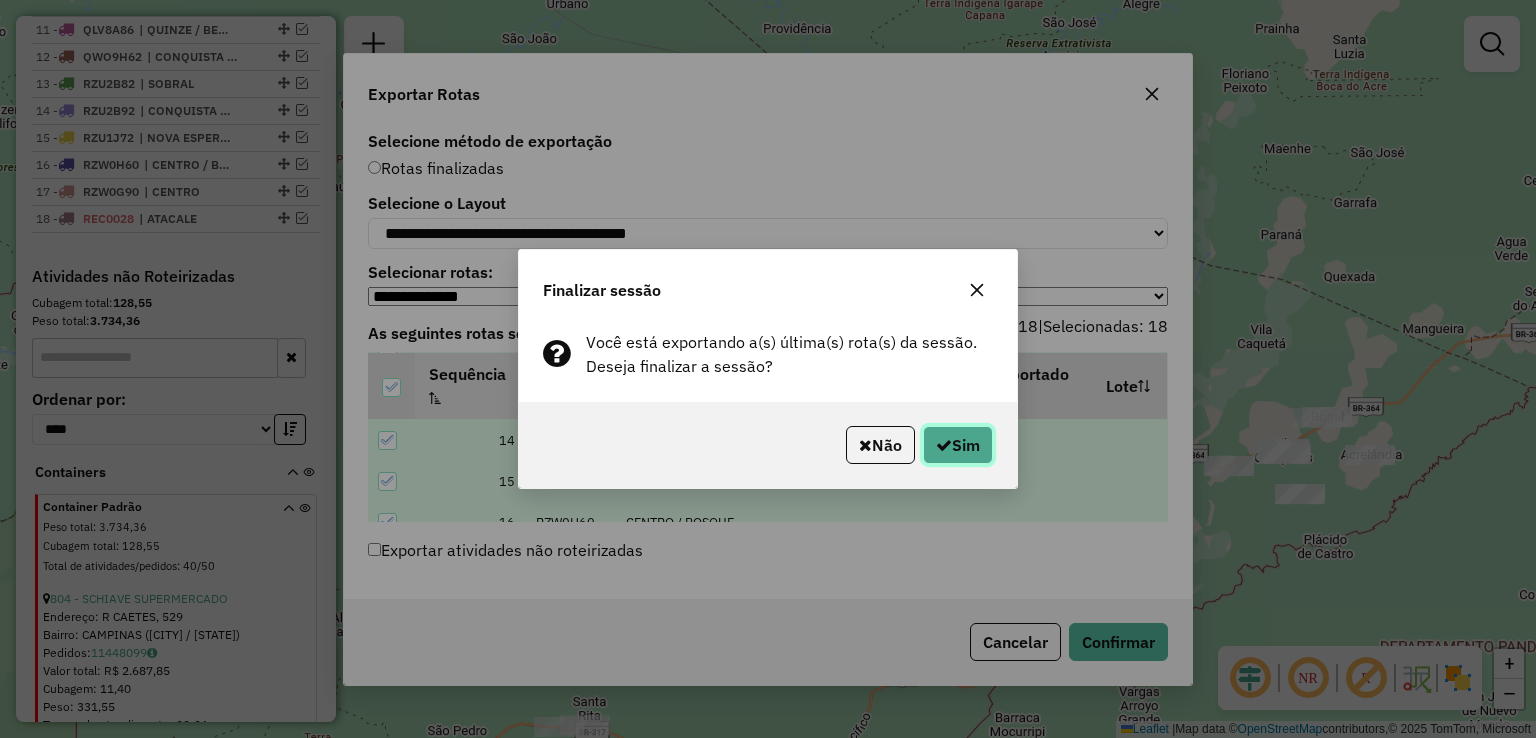 click on "Sim" 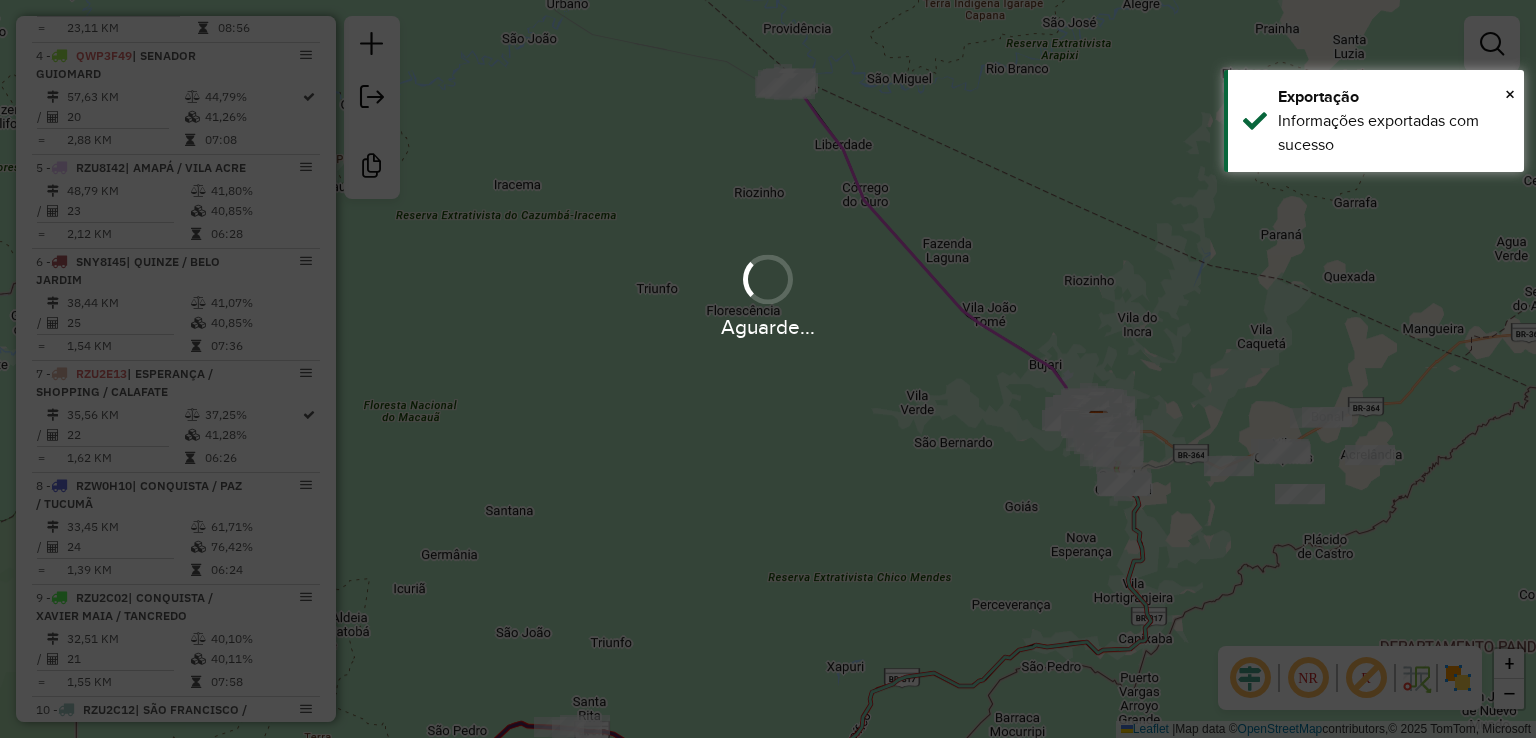 scroll, scrollTop: 1846, scrollLeft: 0, axis: vertical 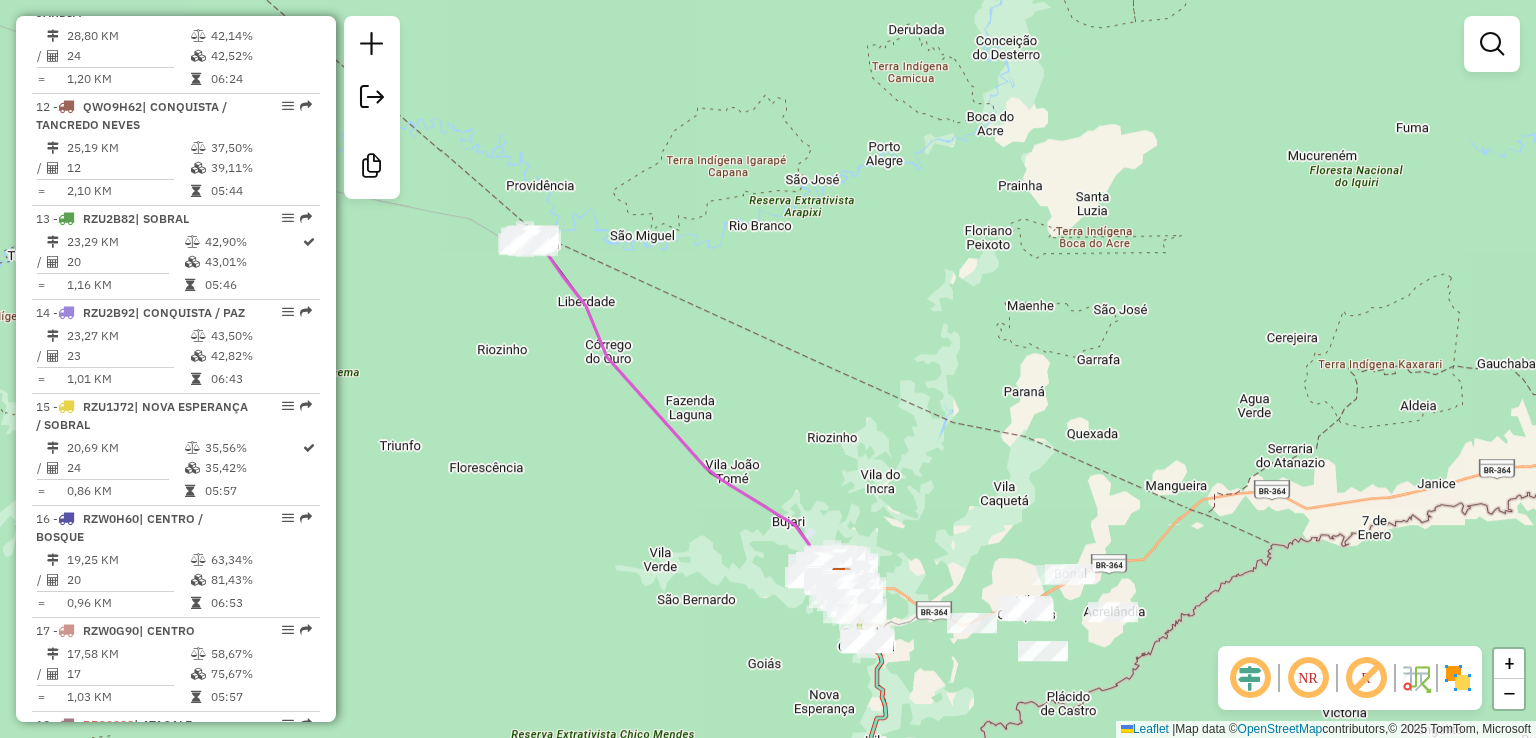 drag, startPoint x: 888, startPoint y: 373, endPoint x: 630, endPoint y: 534, distance: 304.11346 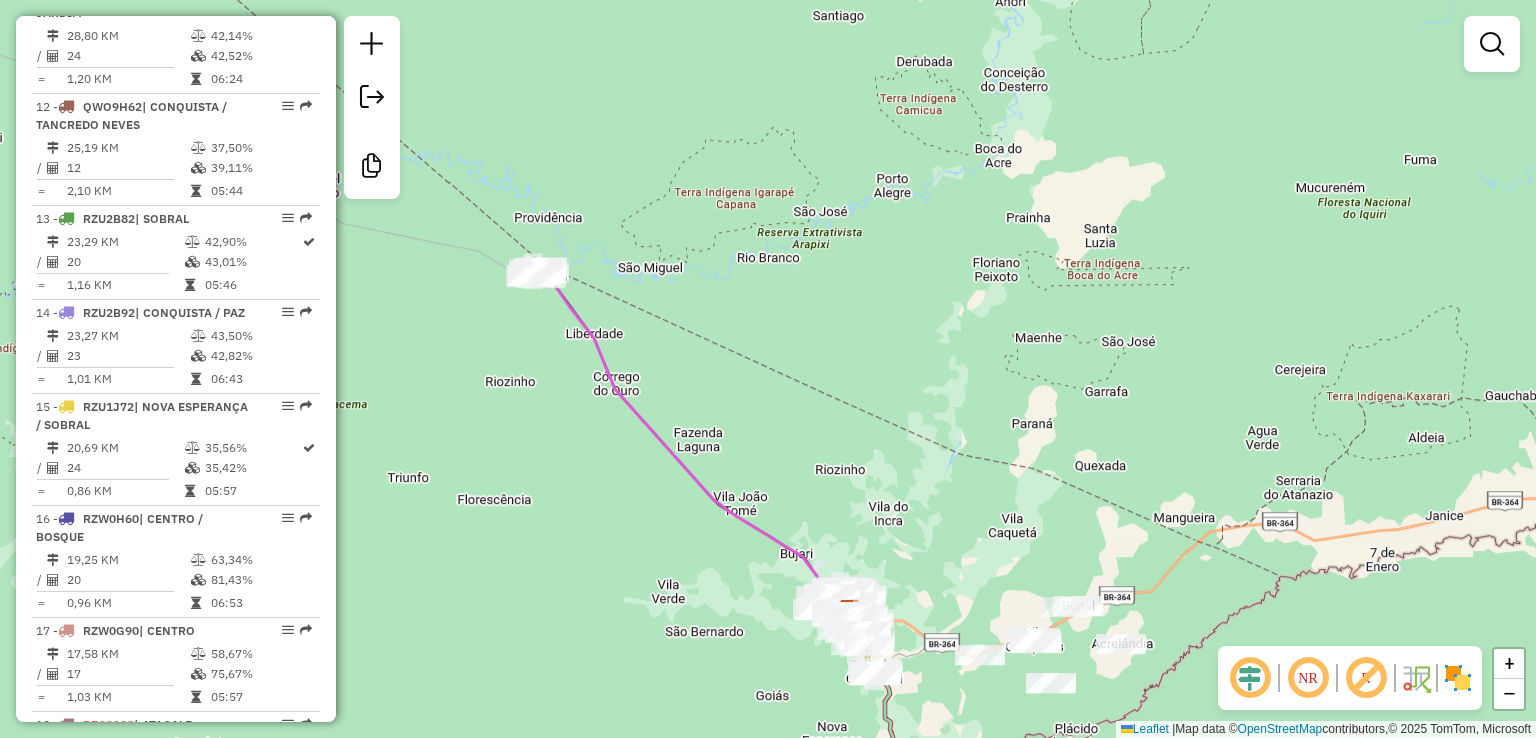 drag, startPoint x: 748, startPoint y: 333, endPoint x: 772, endPoint y: 409, distance: 79.69943 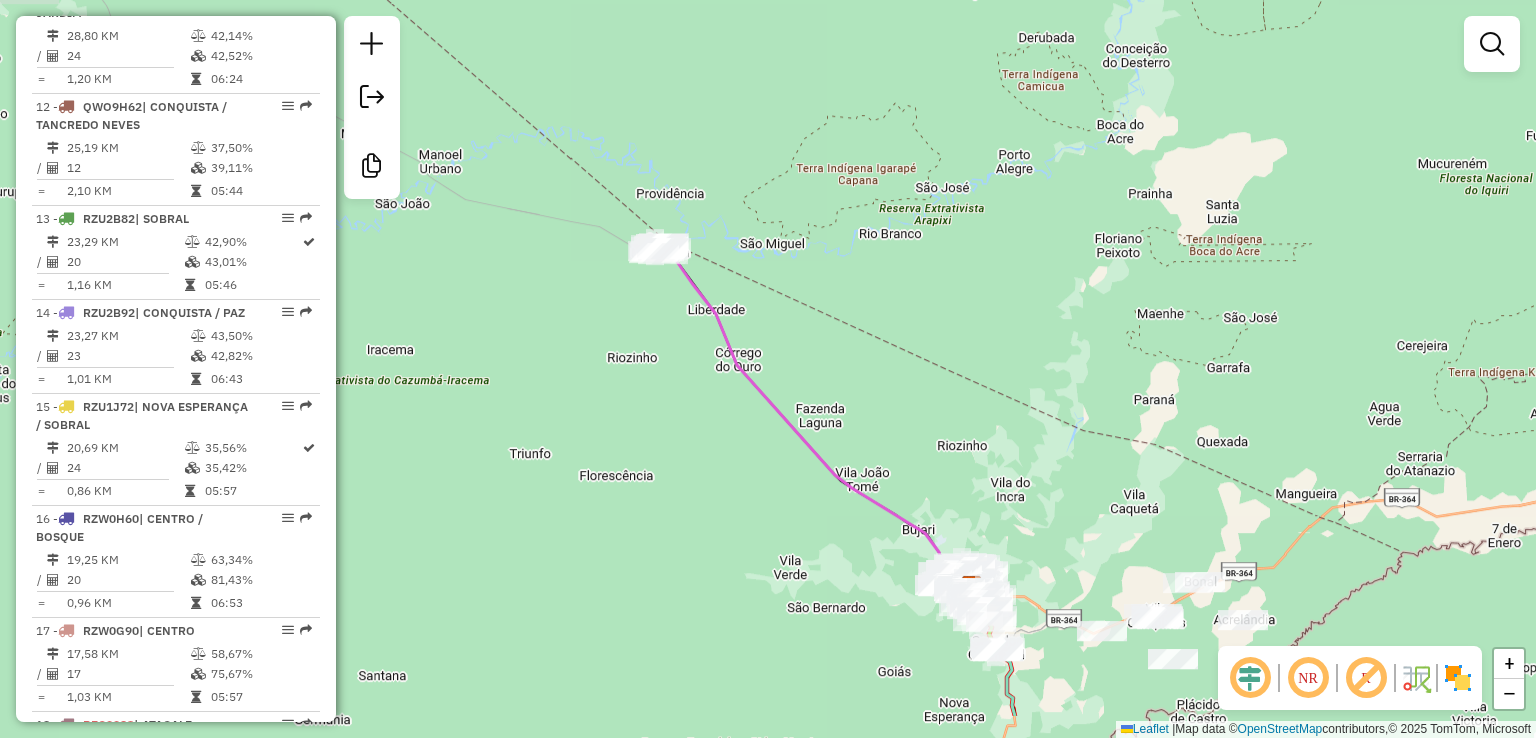 drag, startPoint x: 761, startPoint y: 392, endPoint x: 846, endPoint y: 310, distance: 118.10589 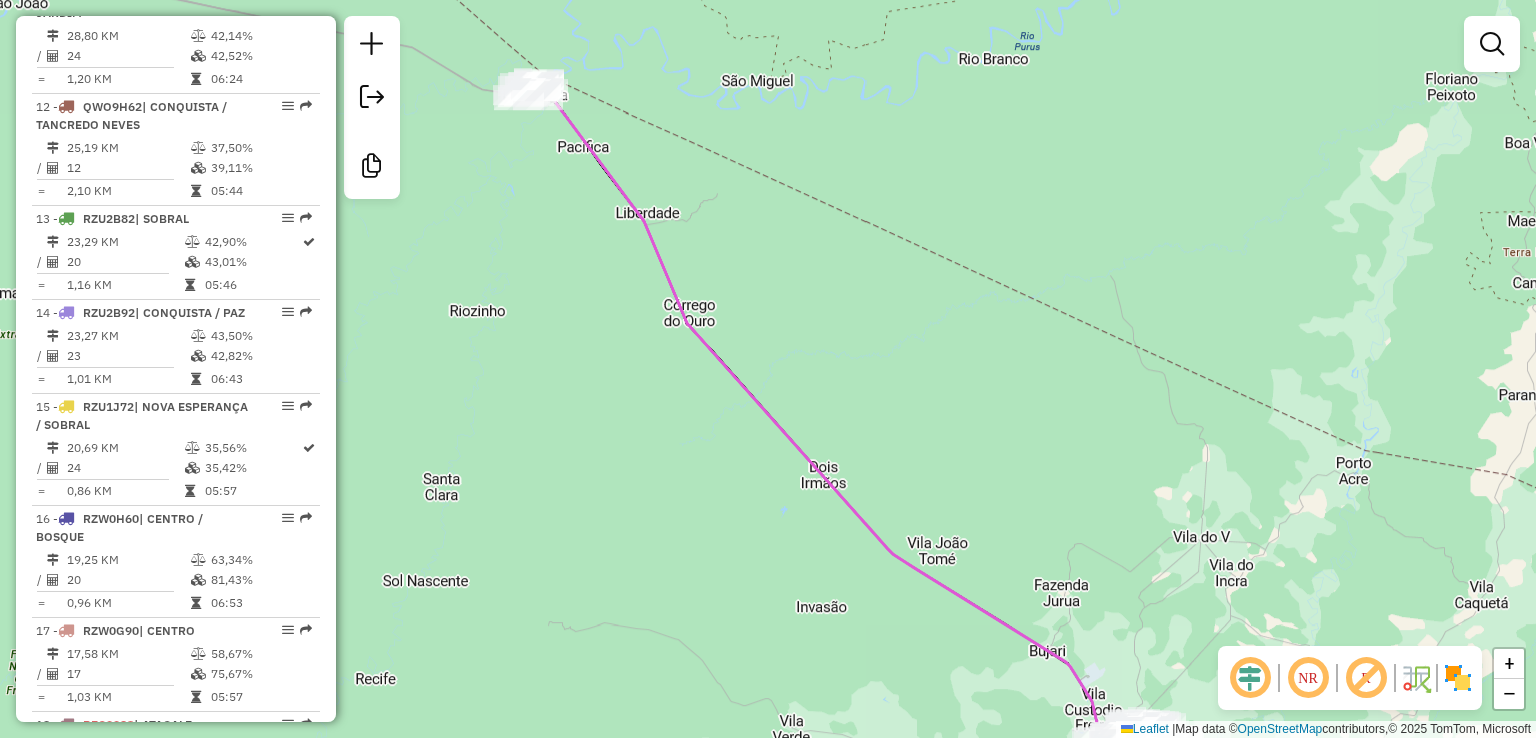 drag, startPoint x: 789, startPoint y: 257, endPoint x: 855, endPoint y: 421, distance: 176.78235 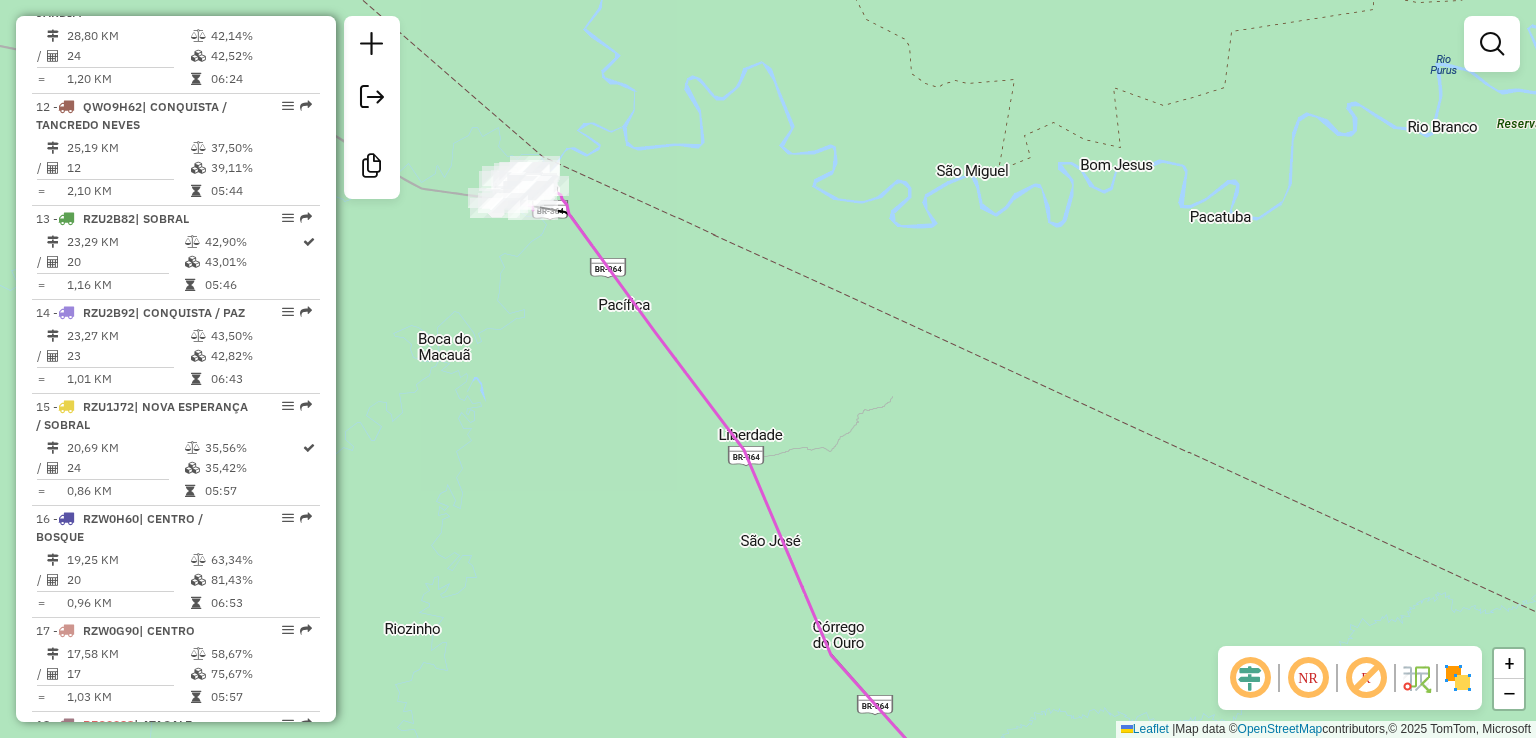 drag, startPoint x: 667, startPoint y: 248, endPoint x: 778, endPoint y: 340, distance: 144.17004 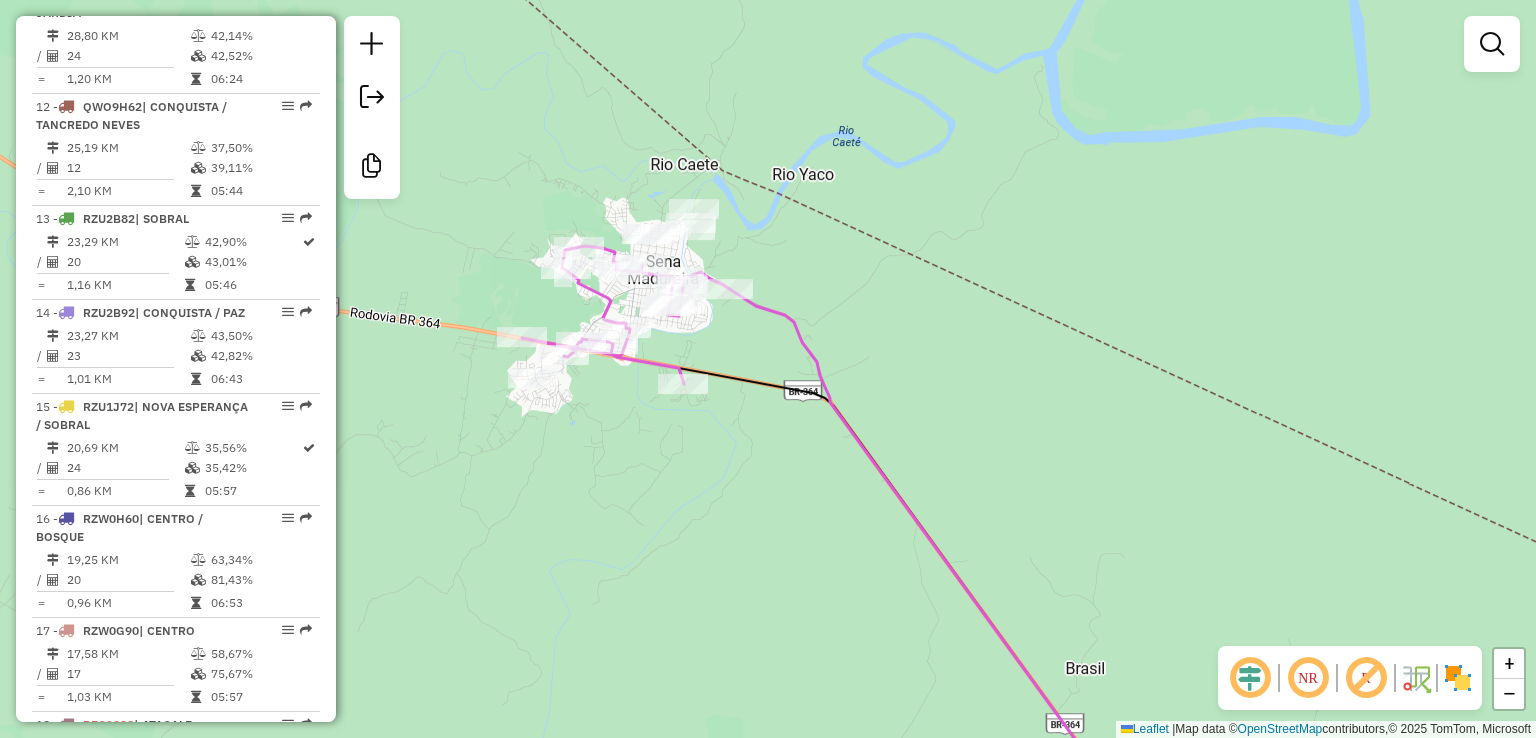 drag, startPoint x: 656, startPoint y: 241, endPoint x: 728, endPoint y: 379, distance: 155.65346 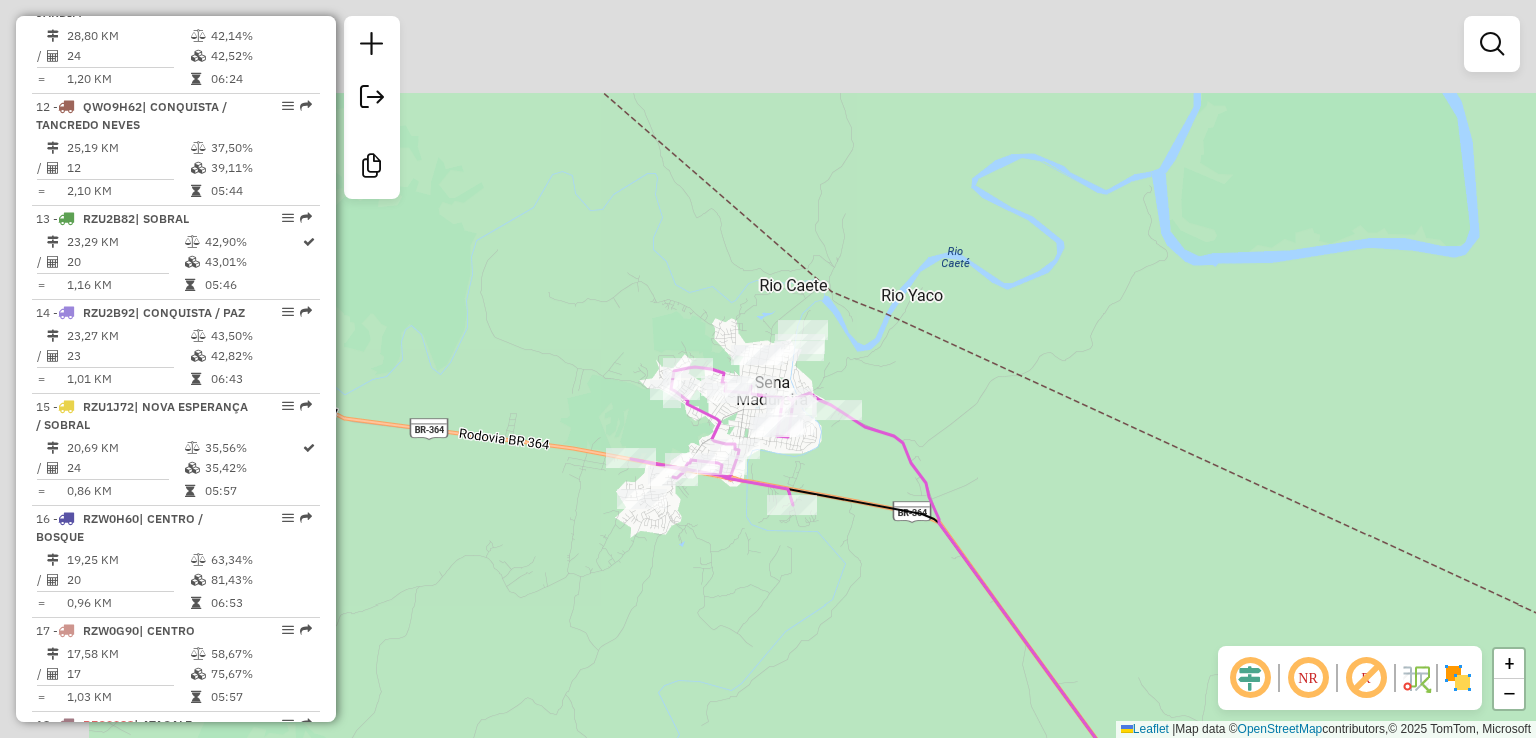 drag, startPoint x: 804, startPoint y: 415, endPoint x: 881, endPoint y: 466, distance: 92.358 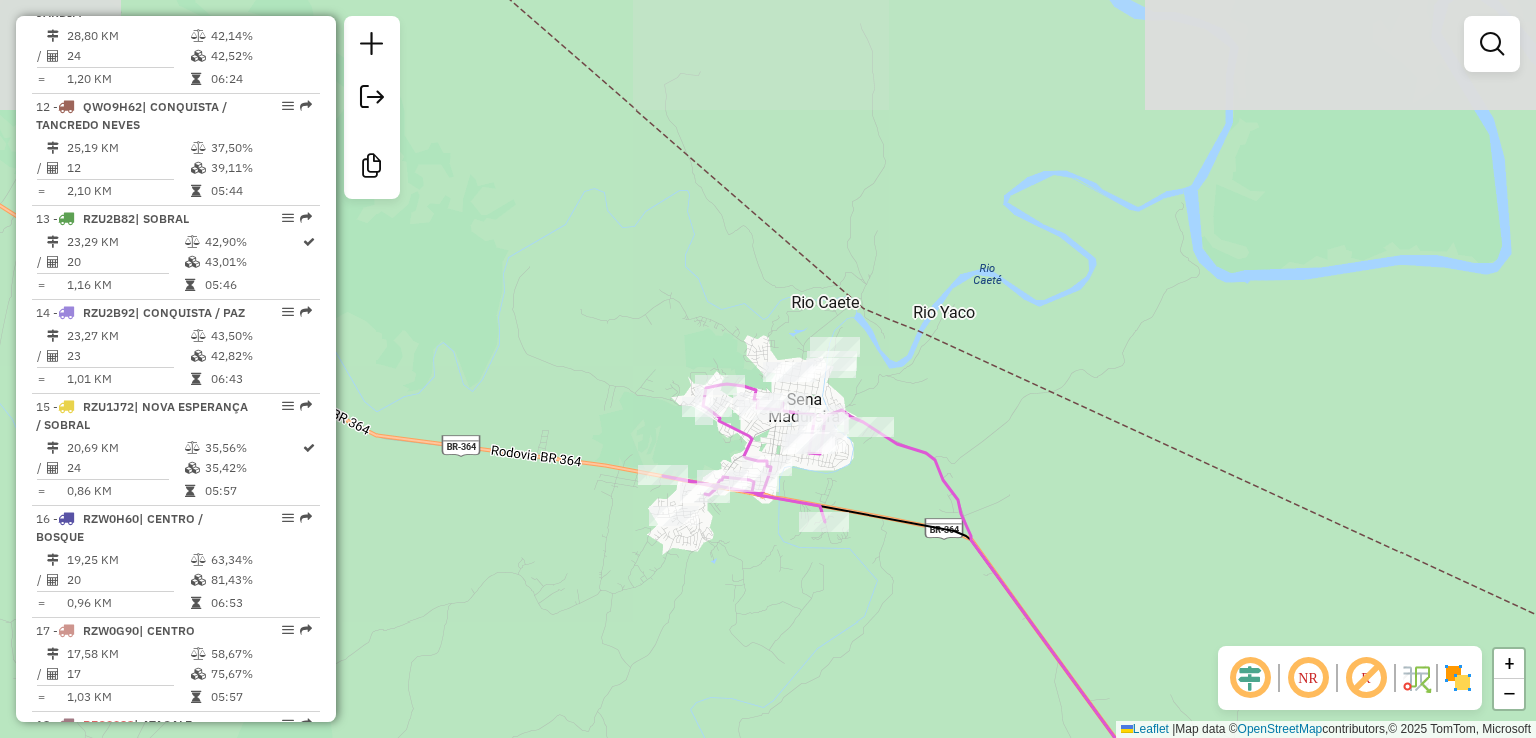 drag, startPoint x: 940, startPoint y: 403, endPoint x: 1036, endPoint y: 269, distance: 164.83931 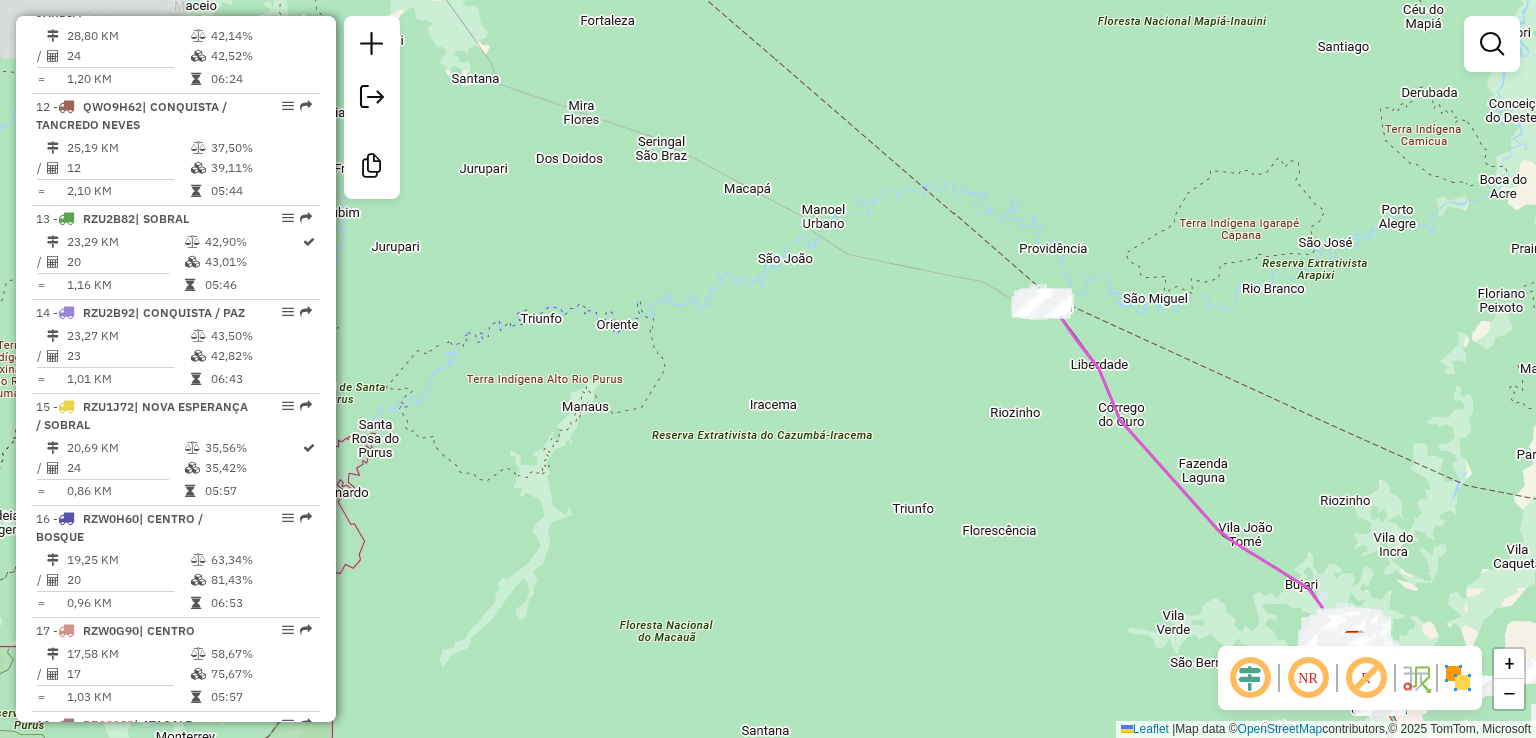 drag, startPoint x: 1276, startPoint y: 358, endPoint x: 934, endPoint y: 245, distance: 360.18466 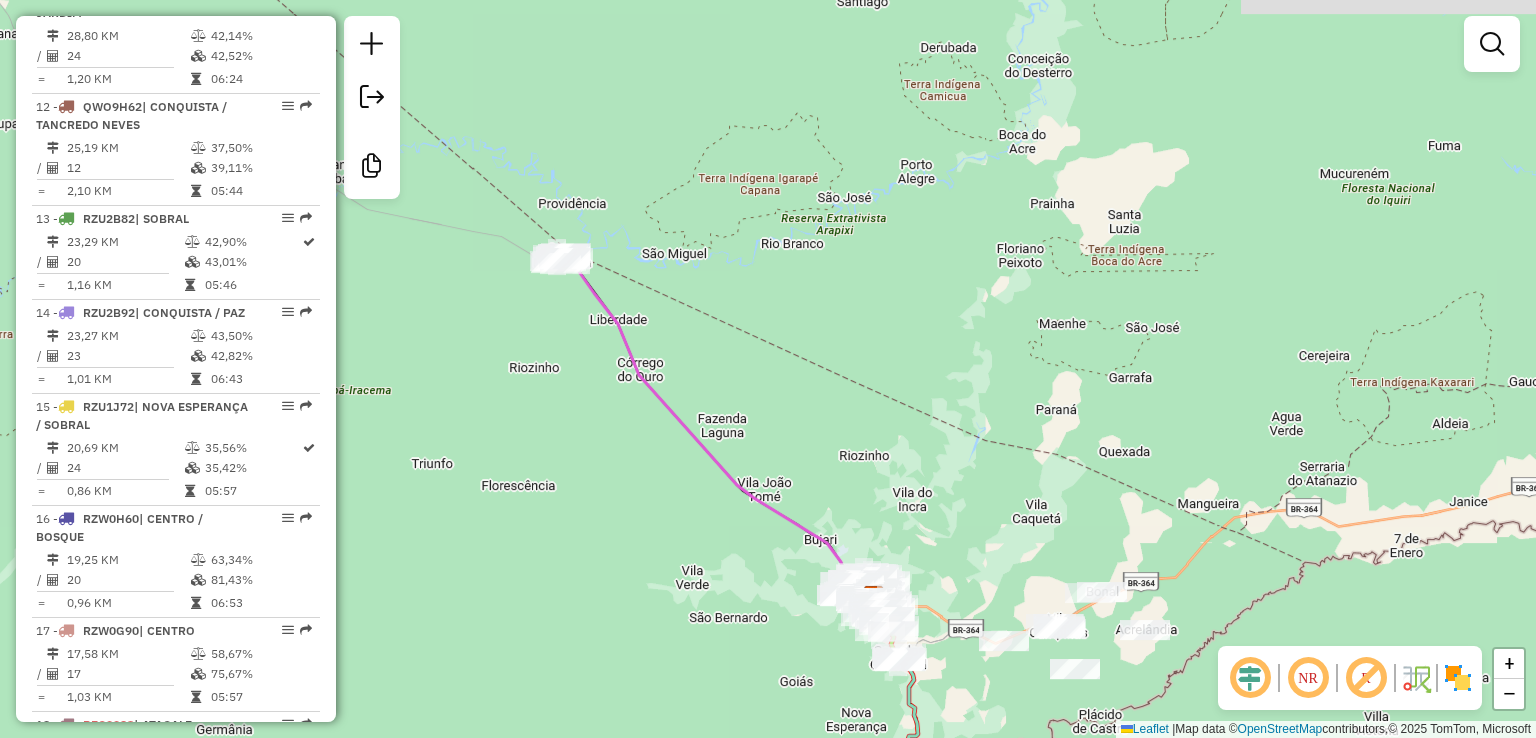 drag, startPoint x: 791, startPoint y: 283, endPoint x: 835, endPoint y: 460, distance: 182.38695 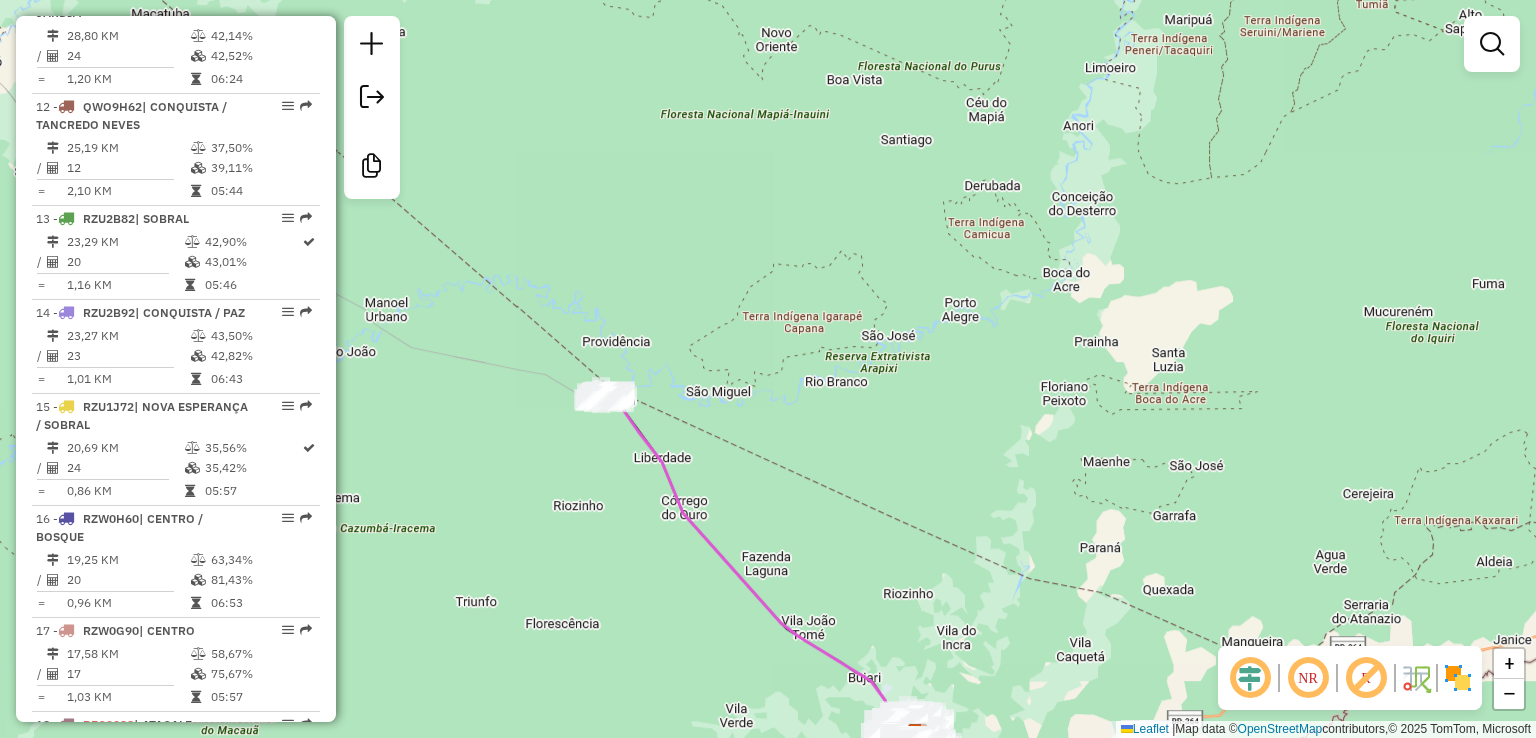 drag, startPoint x: 777, startPoint y: 309, endPoint x: 815, endPoint y: 407, distance: 105.10947 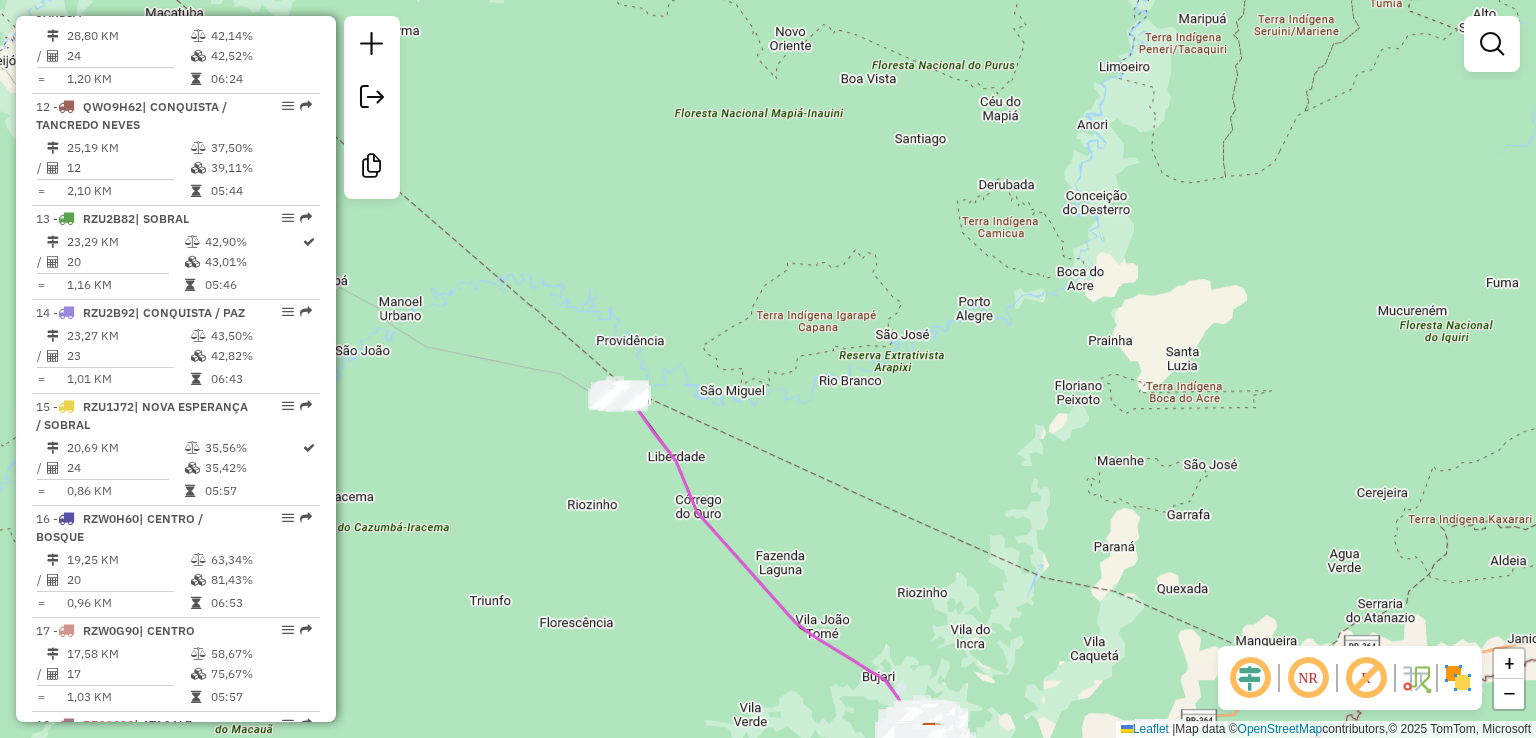 drag, startPoint x: 814, startPoint y: 458, endPoint x: 810, endPoint y: 287, distance: 171.04678 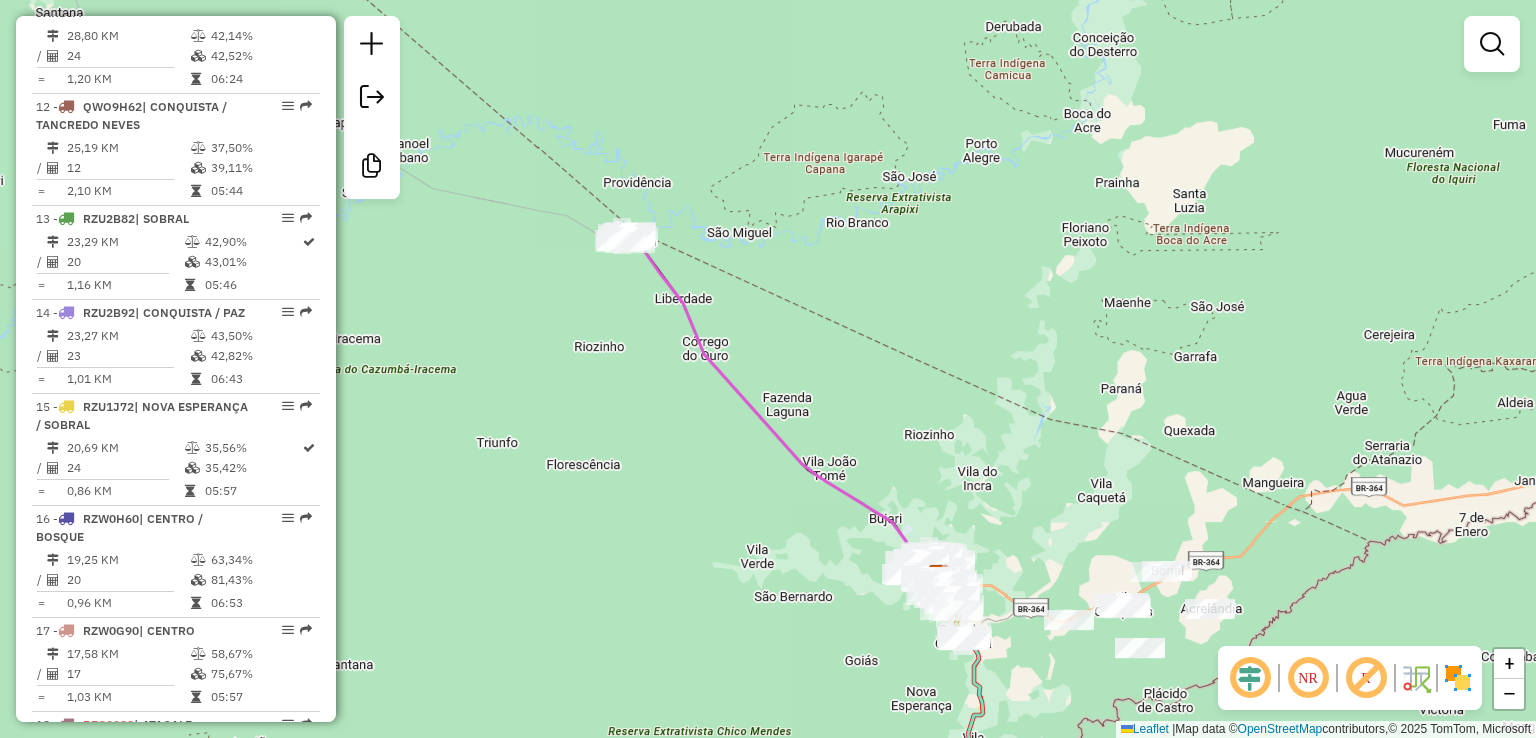 drag, startPoint x: 799, startPoint y: 364, endPoint x: 808, endPoint y: 332, distance: 33.24154 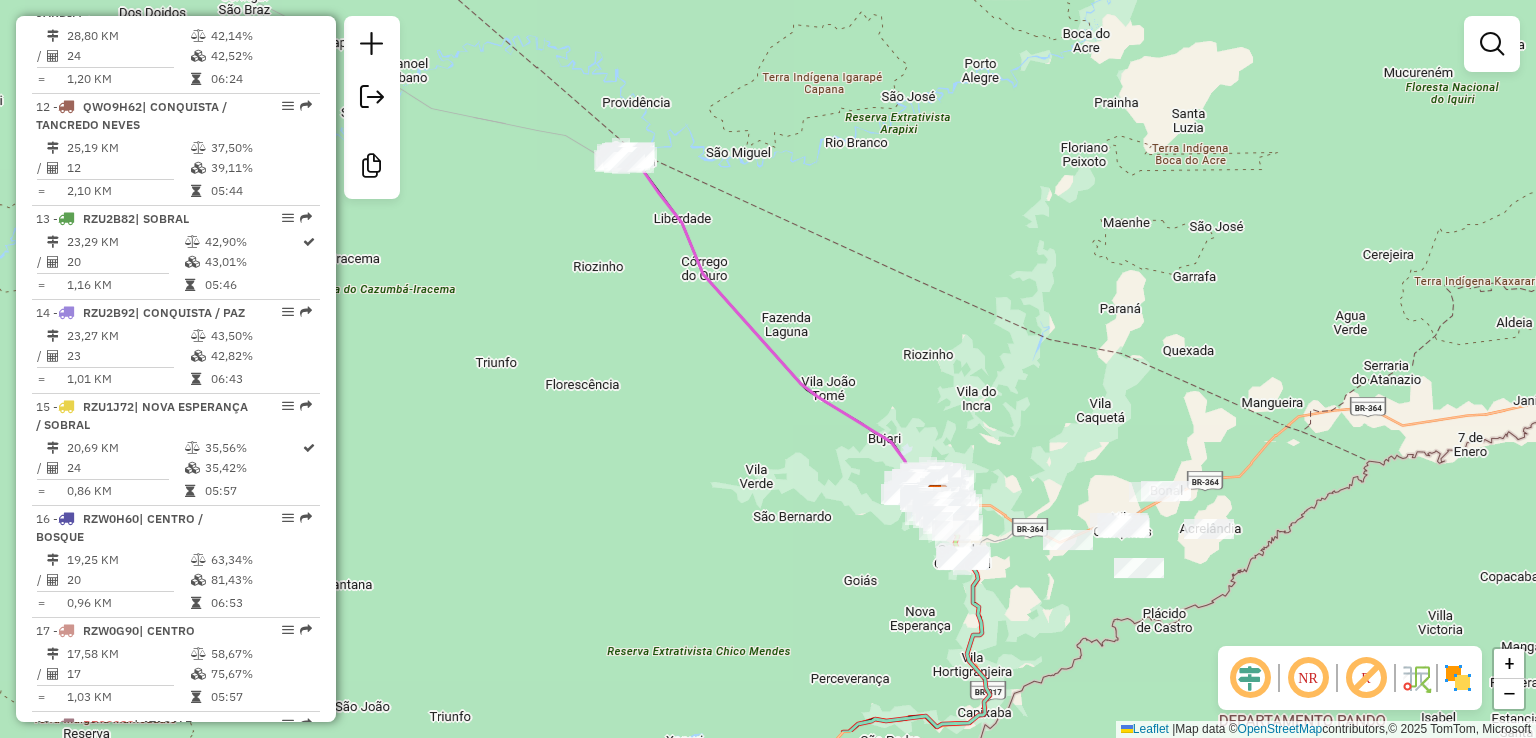 drag, startPoint x: 748, startPoint y: 345, endPoint x: 747, endPoint y: 221, distance: 124.004036 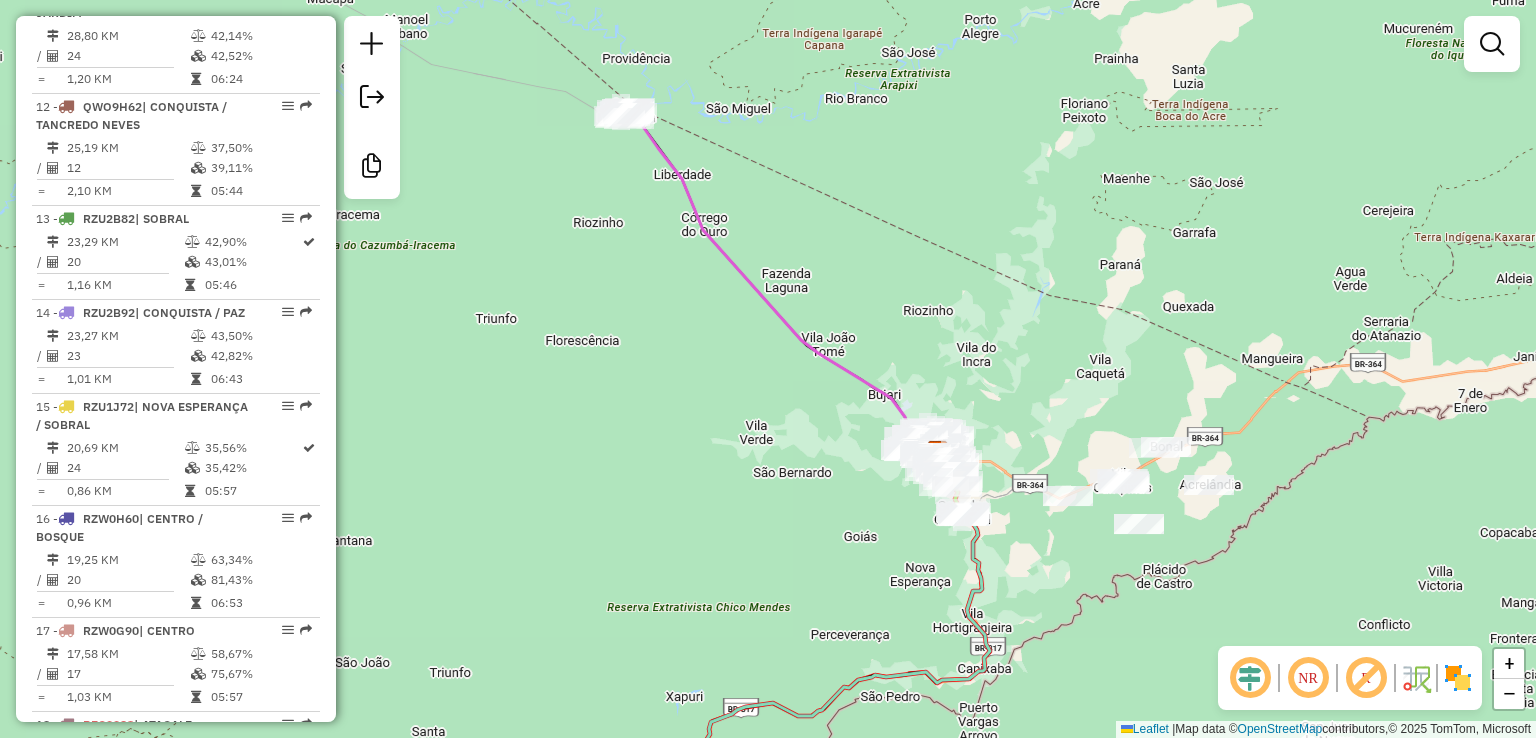 drag, startPoint x: 806, startPoint y: 234, endPoint x: 904, endPoint y: 405, distance: 197.09135 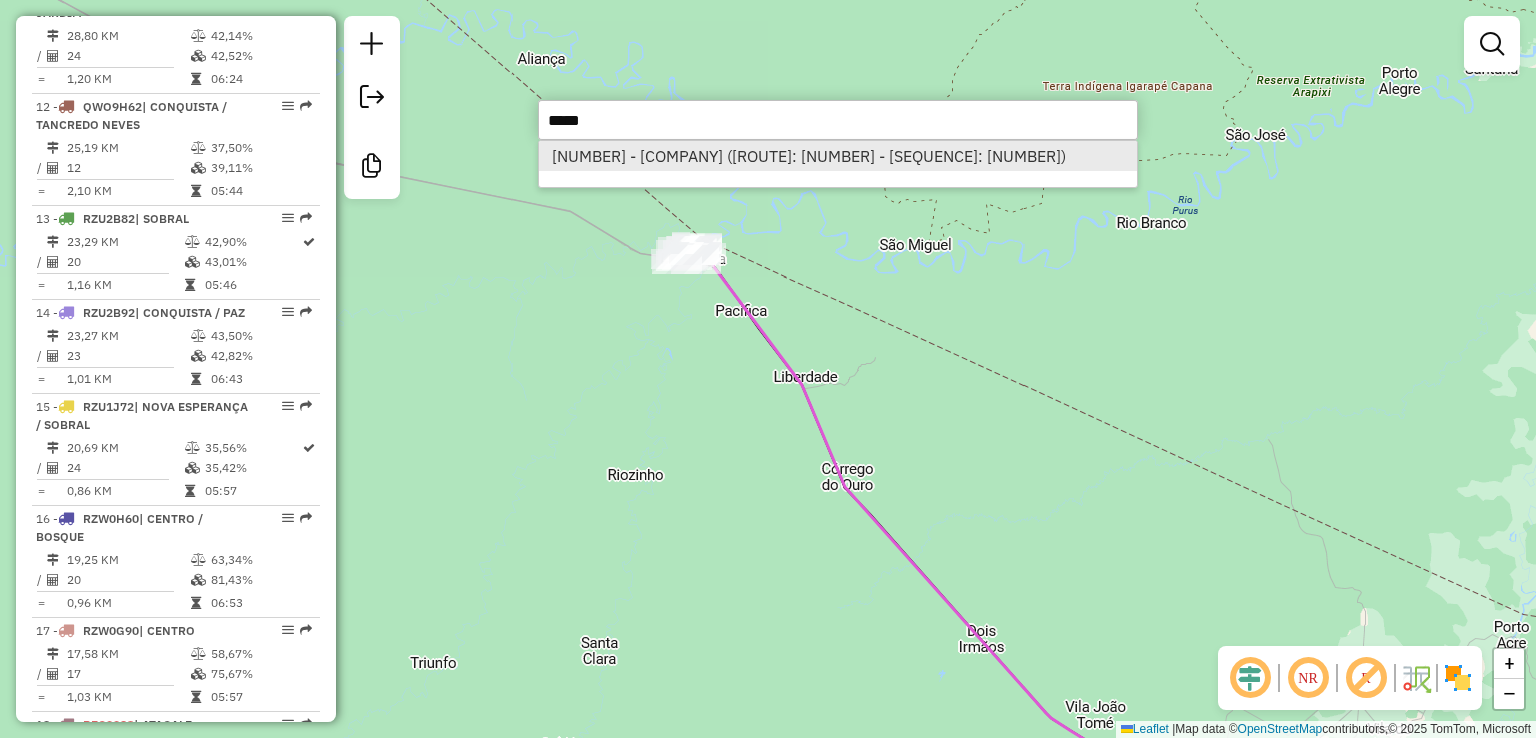 type on "*****" 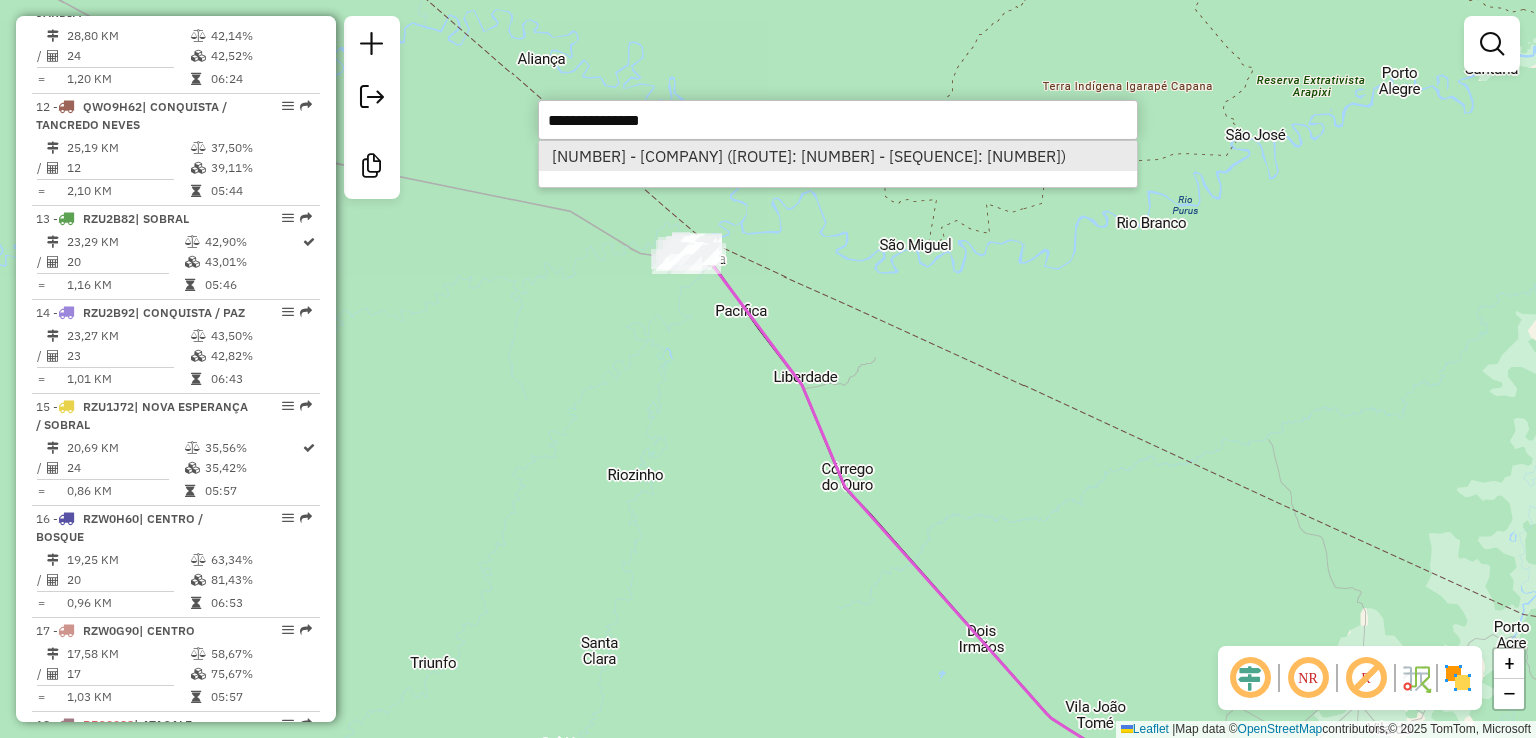 select on "*********" 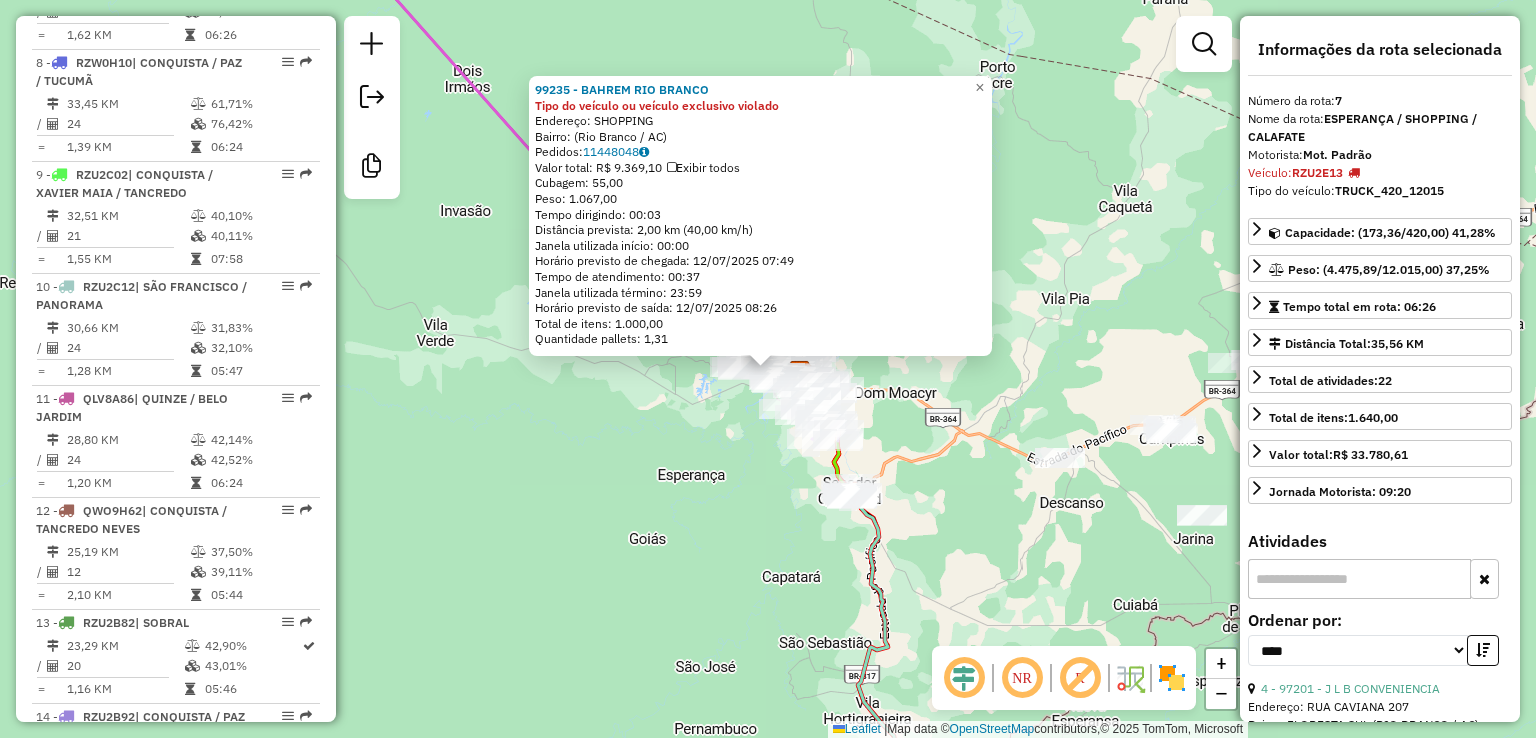 scroll, scrollTop: 1397, scrollLeft: 0, axis: vertical 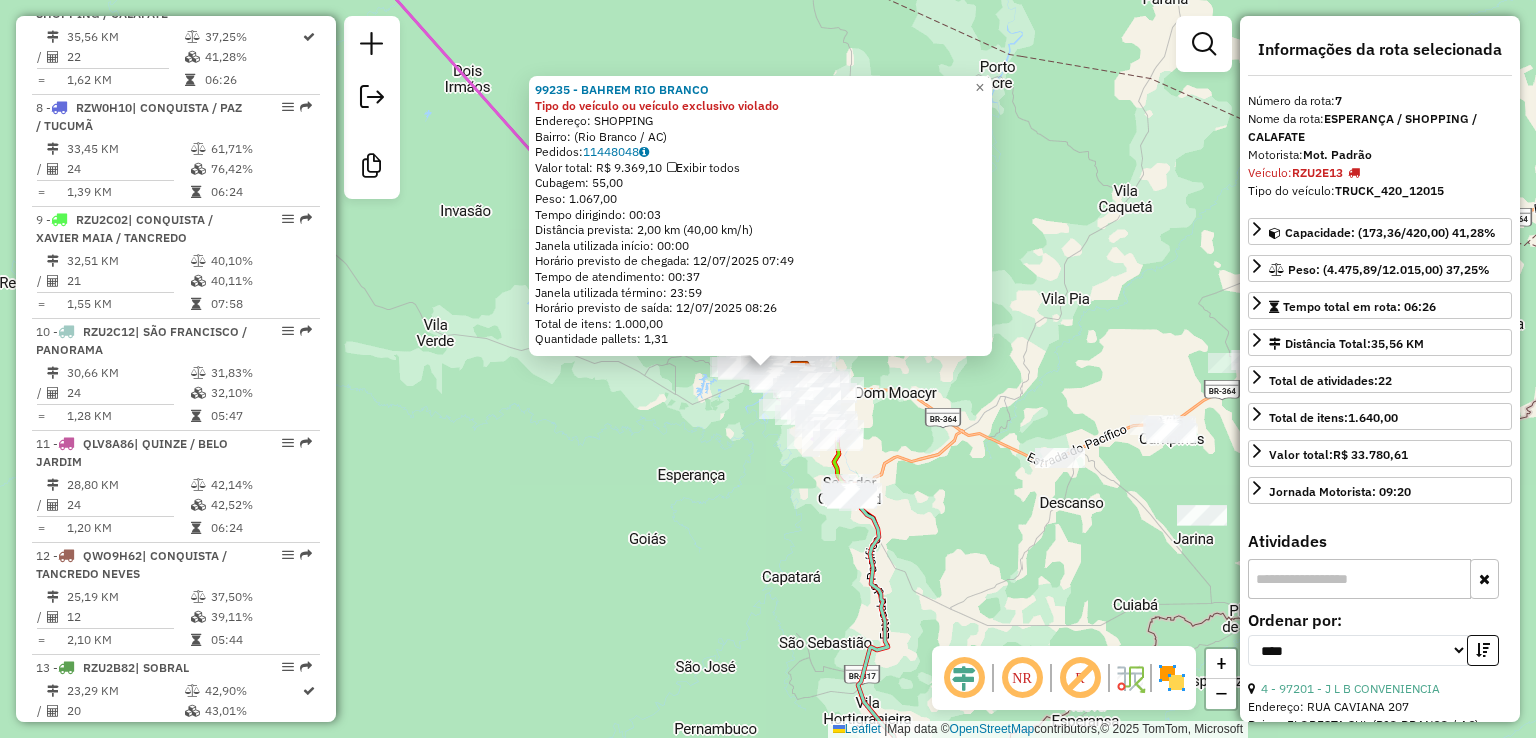 click on "99235 - BAHREM RIO BRANCO Tipo do veículo ou veículo exclusivo violado  Endereço: SHOPPING   Bairro:  (Rio Branco / AC)   Pedidos:  11448048   Valor total: R$ 9.369,10   Exibir todos   Cubagem: 55,00  Peso: 1.067,00  Tempo dirigindo: 00:03   Distância prevista: 2,00 km (40,00 km/h)   Janela utilizada início: 00:00   Horário previsto de chegada: 12/07/2025 07:49   Tempo de atendimento: 00:37   Janela utilizada término: 23:59   Horário previsto de saída: 12/07/2025 08:26   Total de itens: 1.000,00   Quantidade pallets: 1,31  × Janela de atendimento Grade de atendimento Capacidade Transportadoras Veículos Cliente Pedidos  Rotas Selecione os dias de semana para filtrar as janelas de atendimento  Seg   Ter   Qua   Qui   Sex   Sáb   Dom  Informe o período da janela de atendimento: De: Até:  Filtrar exatamente a janela do cliente  Considerar janela de atendimento padrão  Selecione os dias de semana para filtrar as grades de atendimento  Seg   Ter   Qua   Qui   Sex   Sáb   Dom   Peso mínimo:   De:  +" 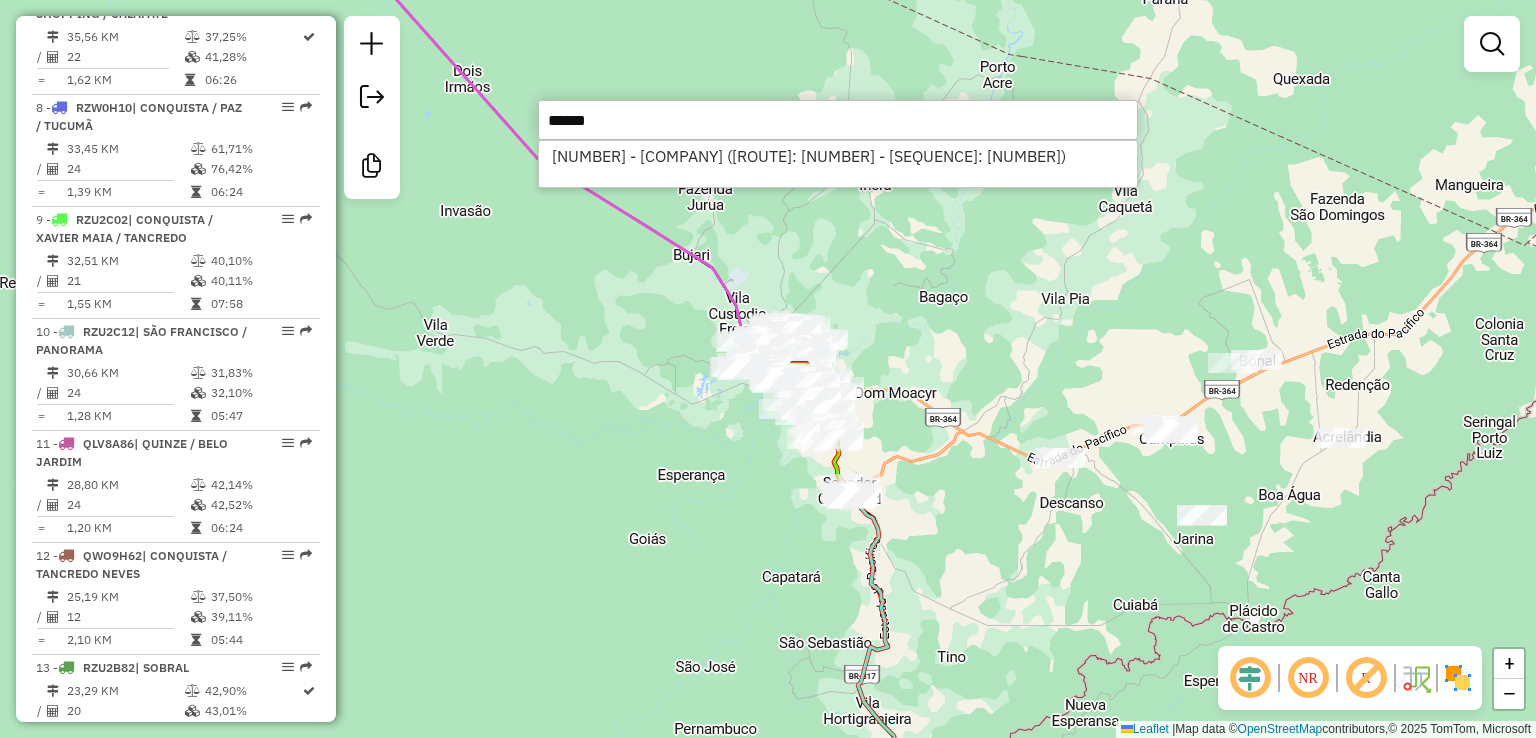 click on "*****" at bounding box center (838, 120) 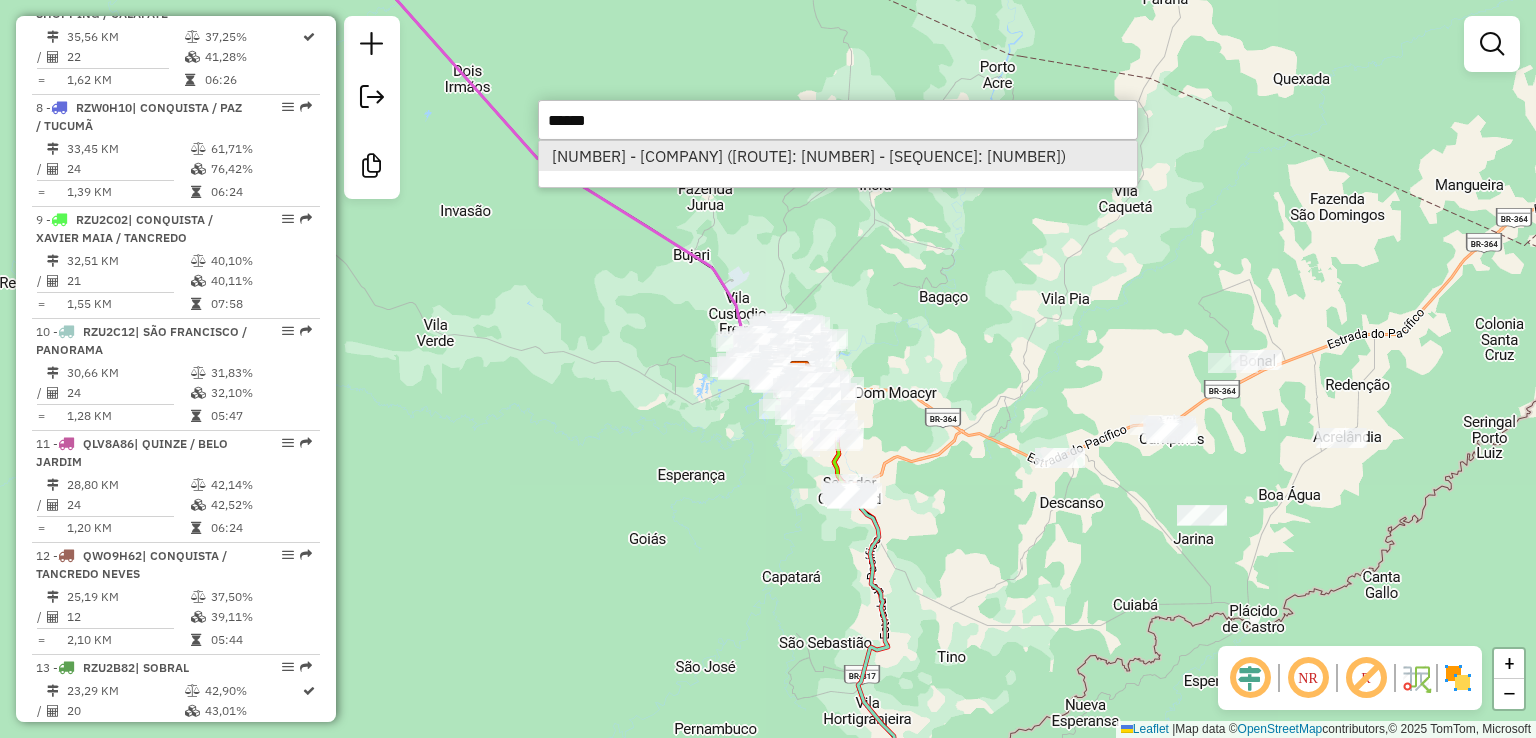 type on "*****" 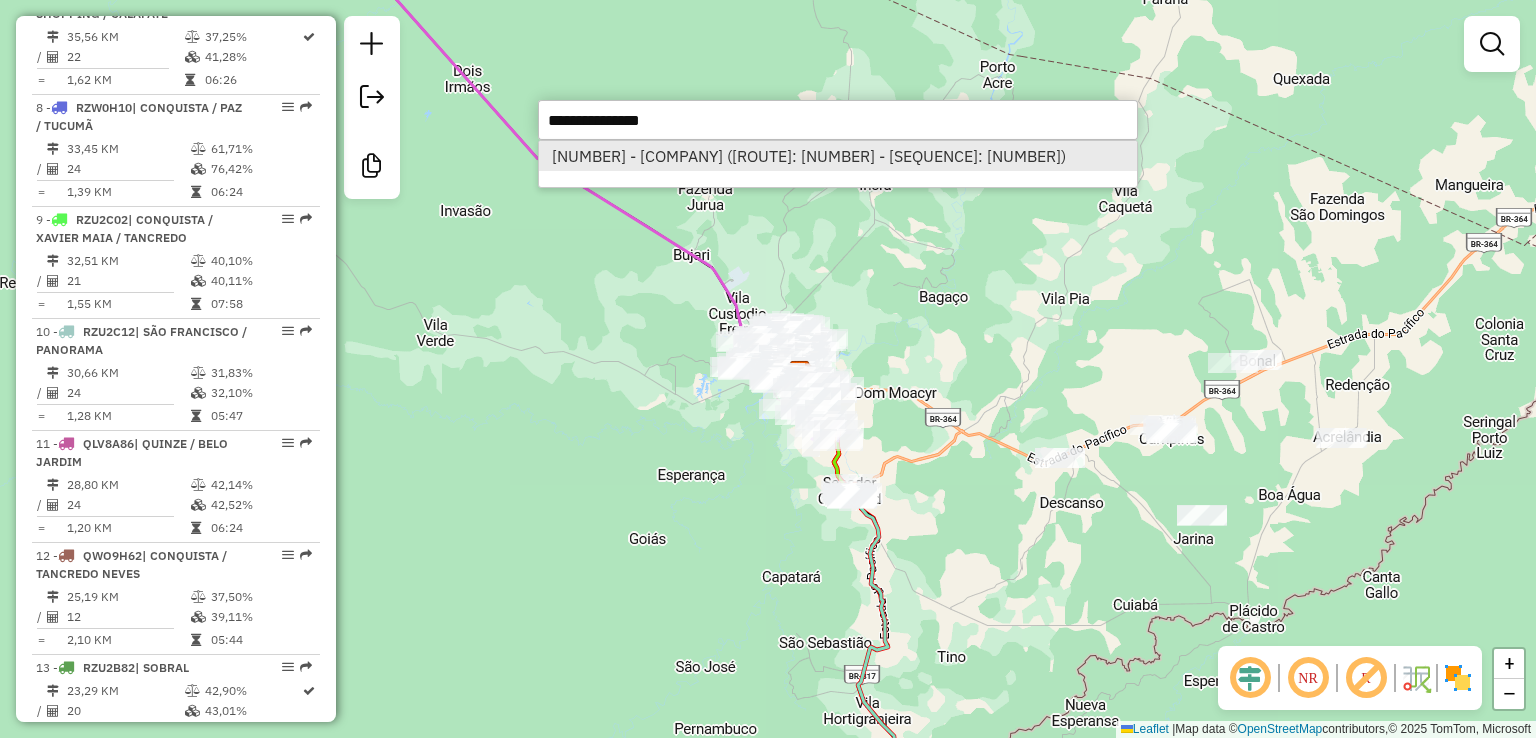 select on "*********" 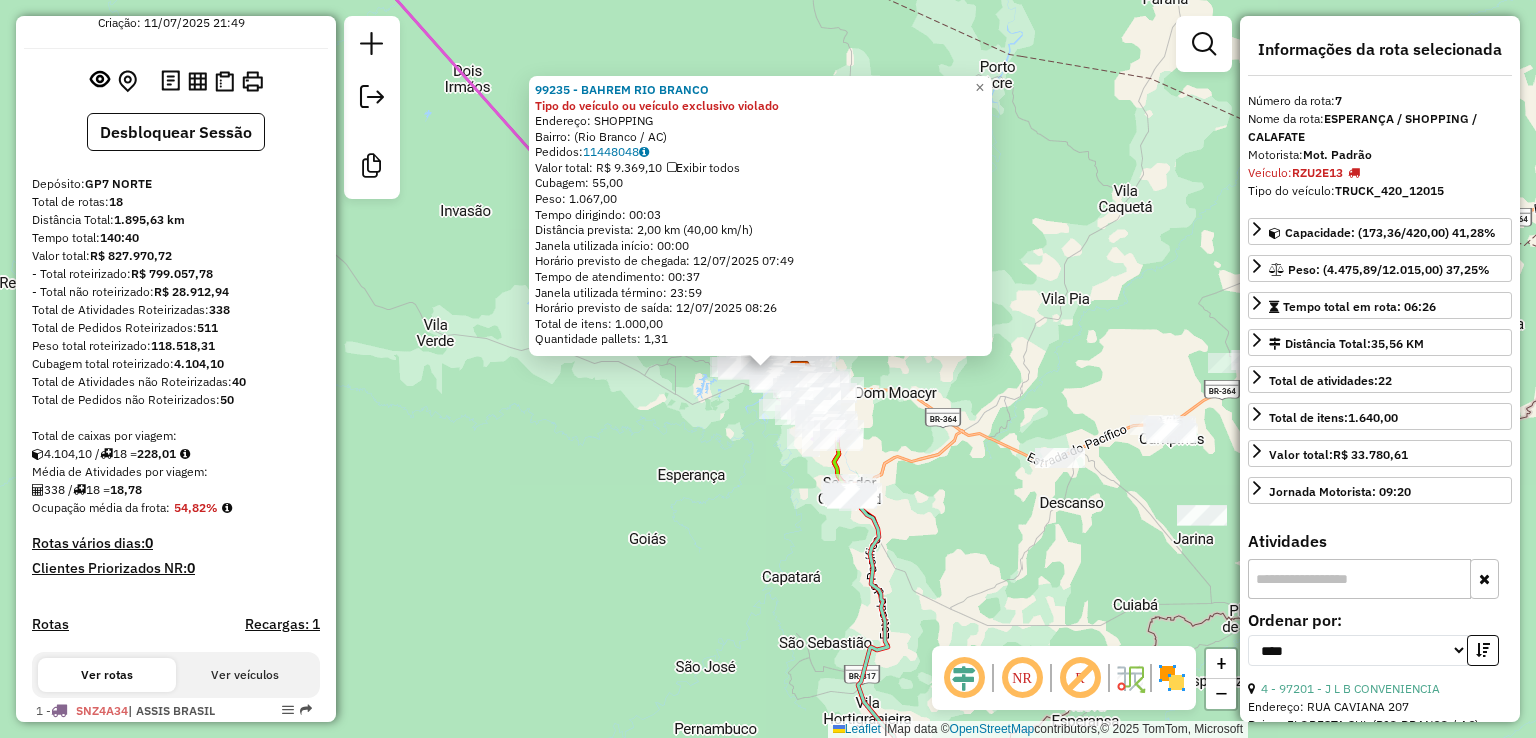 scroll, scrollTop: 0, scrollLeft: 0, axis: both 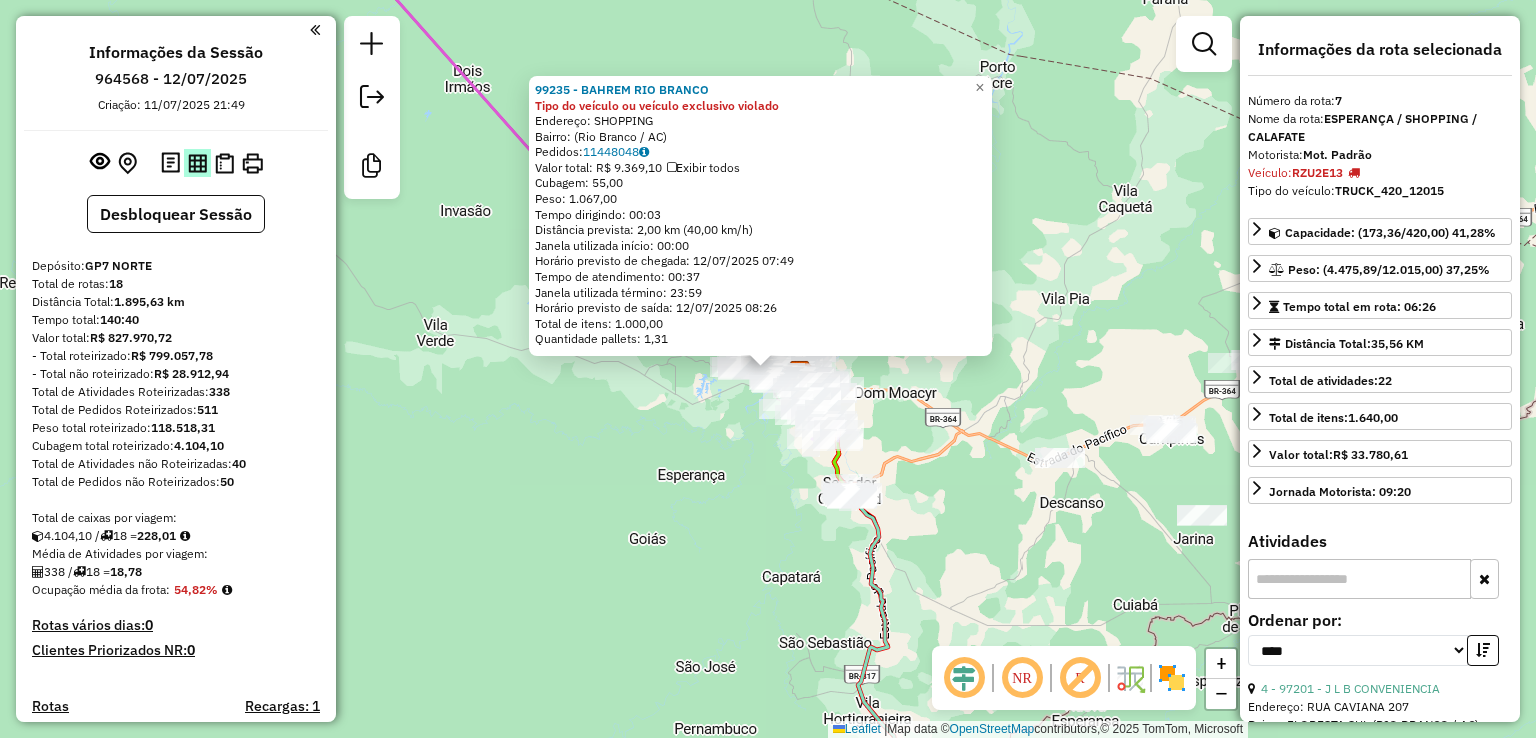 click at bounding box center (197, 163) 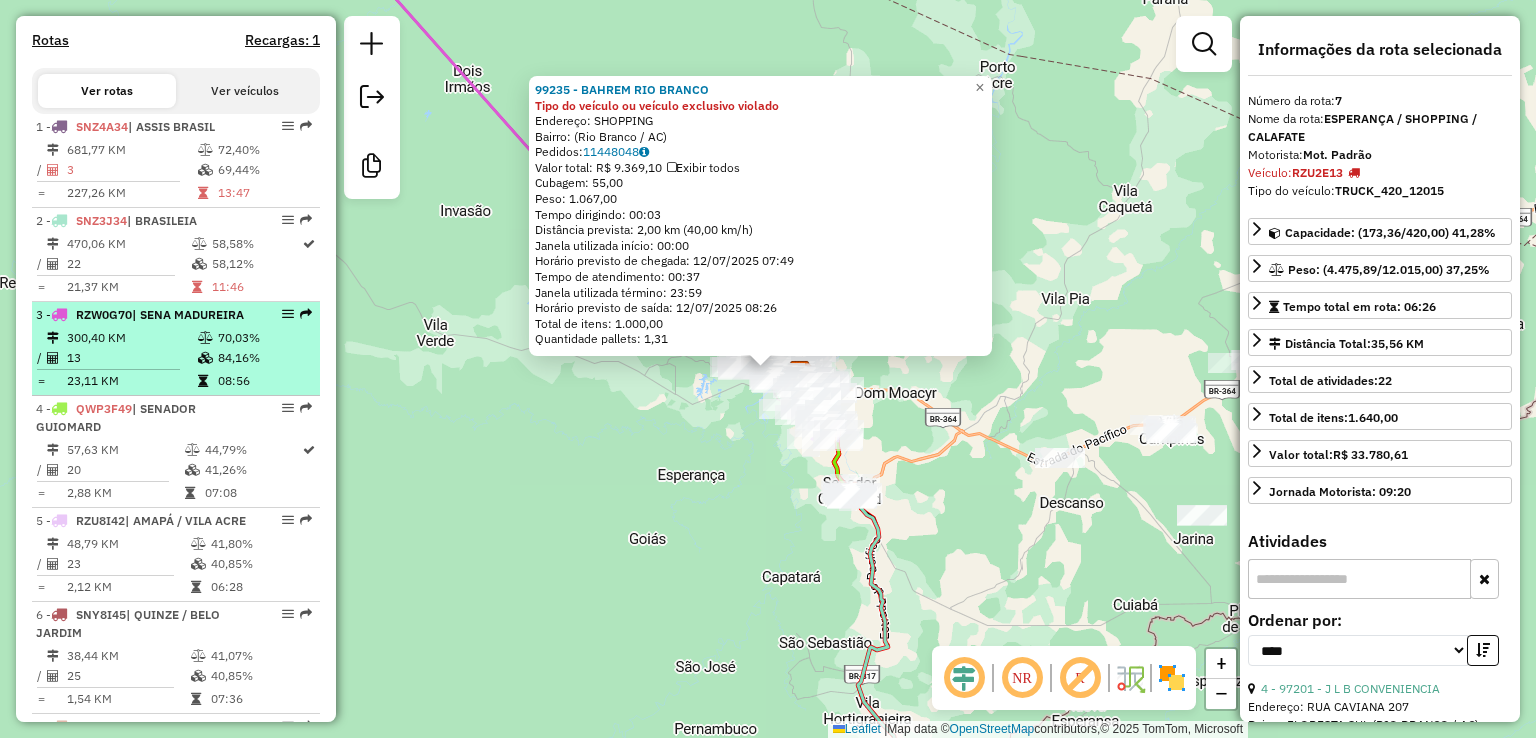 scroll, scrollTop: 700, scrollLeft: 0, axis: vertical 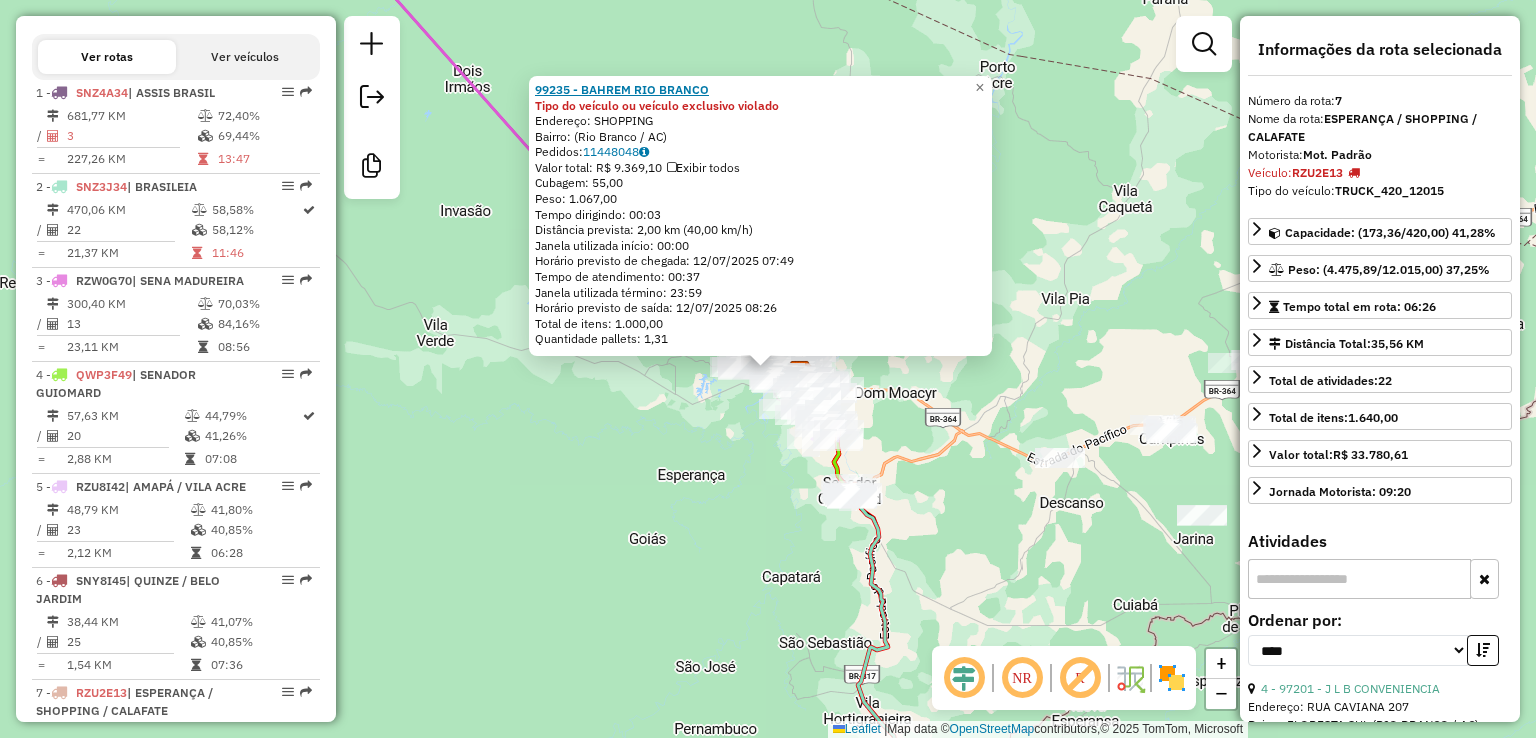 click on "99235 - BAHREM RIO BRANCO" 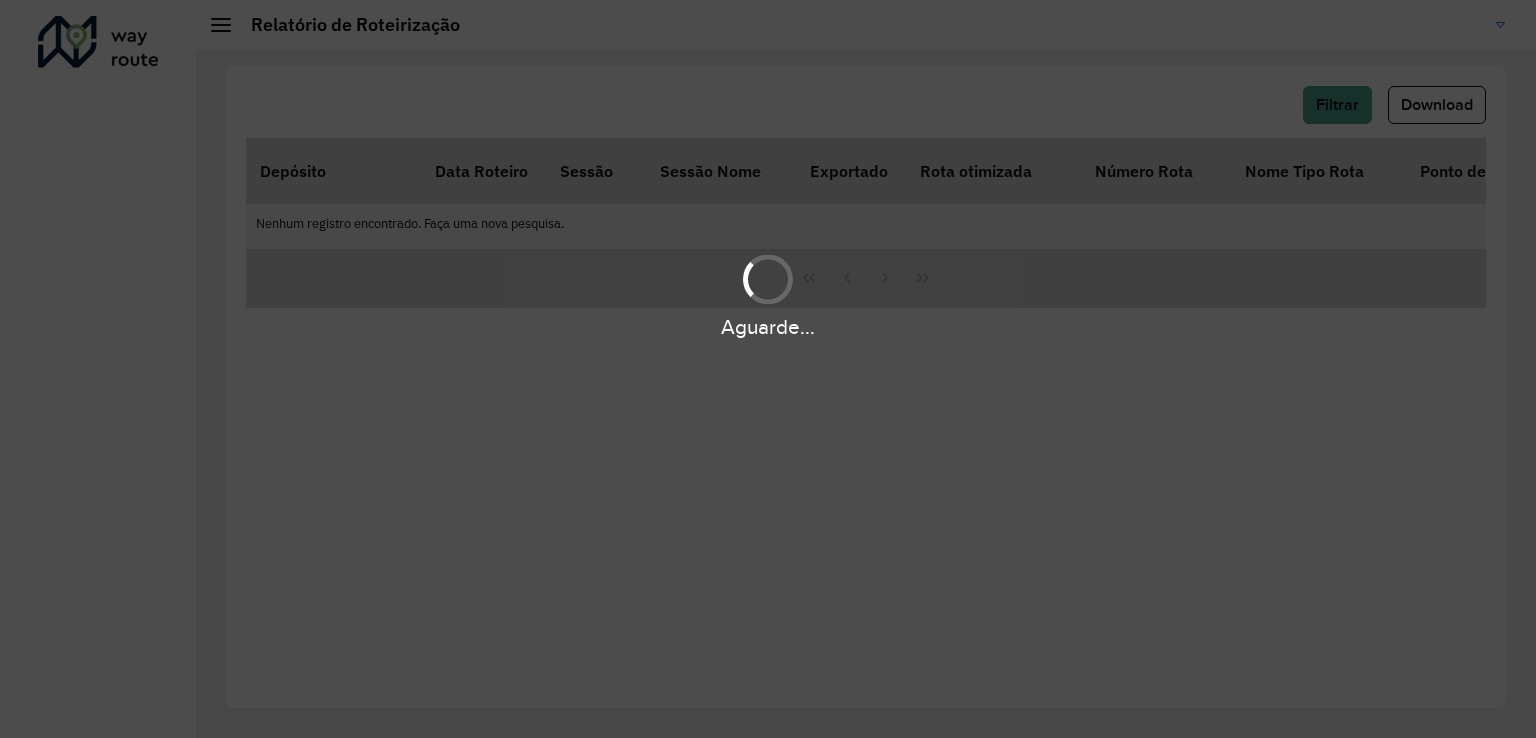 scroll, scrollTop: 0, scrollLeft: 0, axis: both 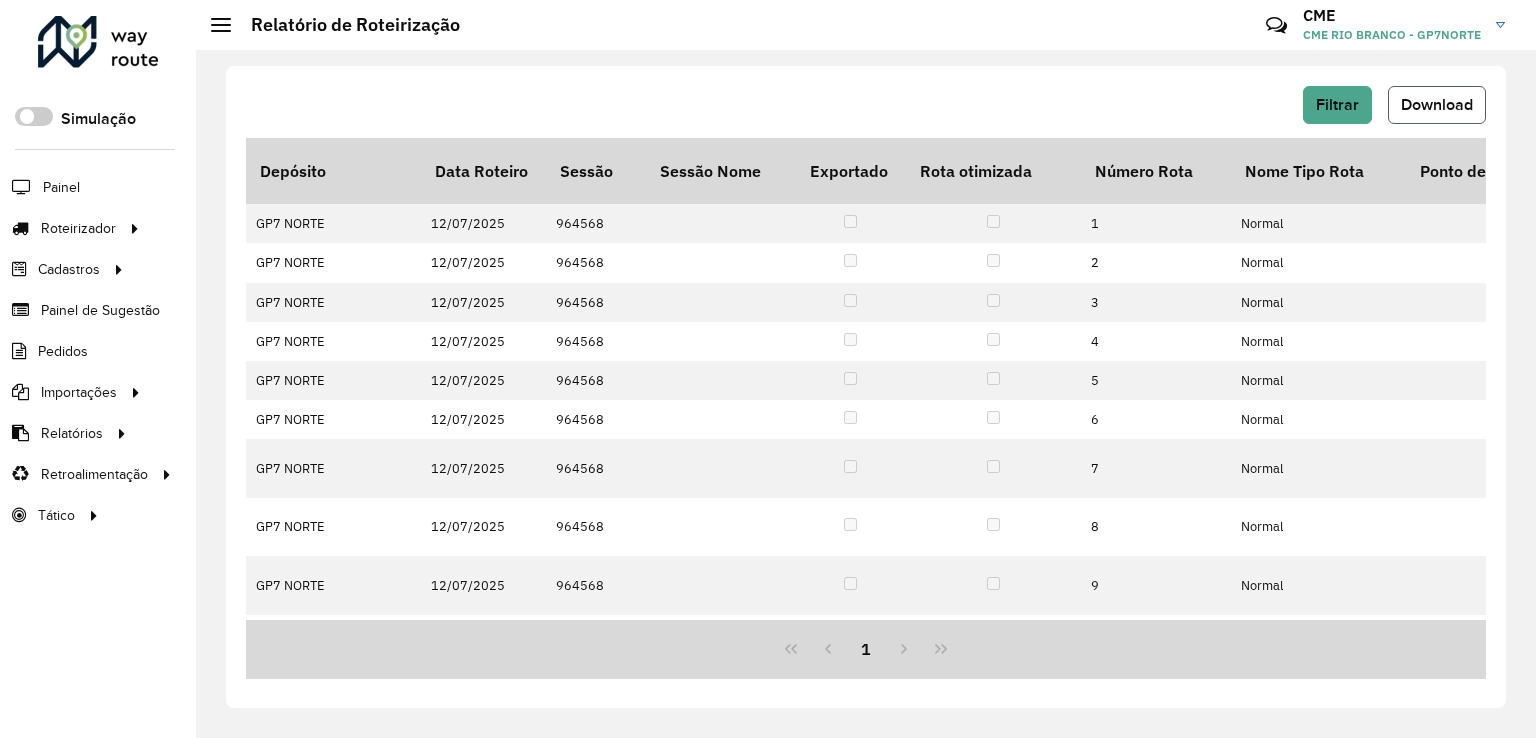 click on "Download" 